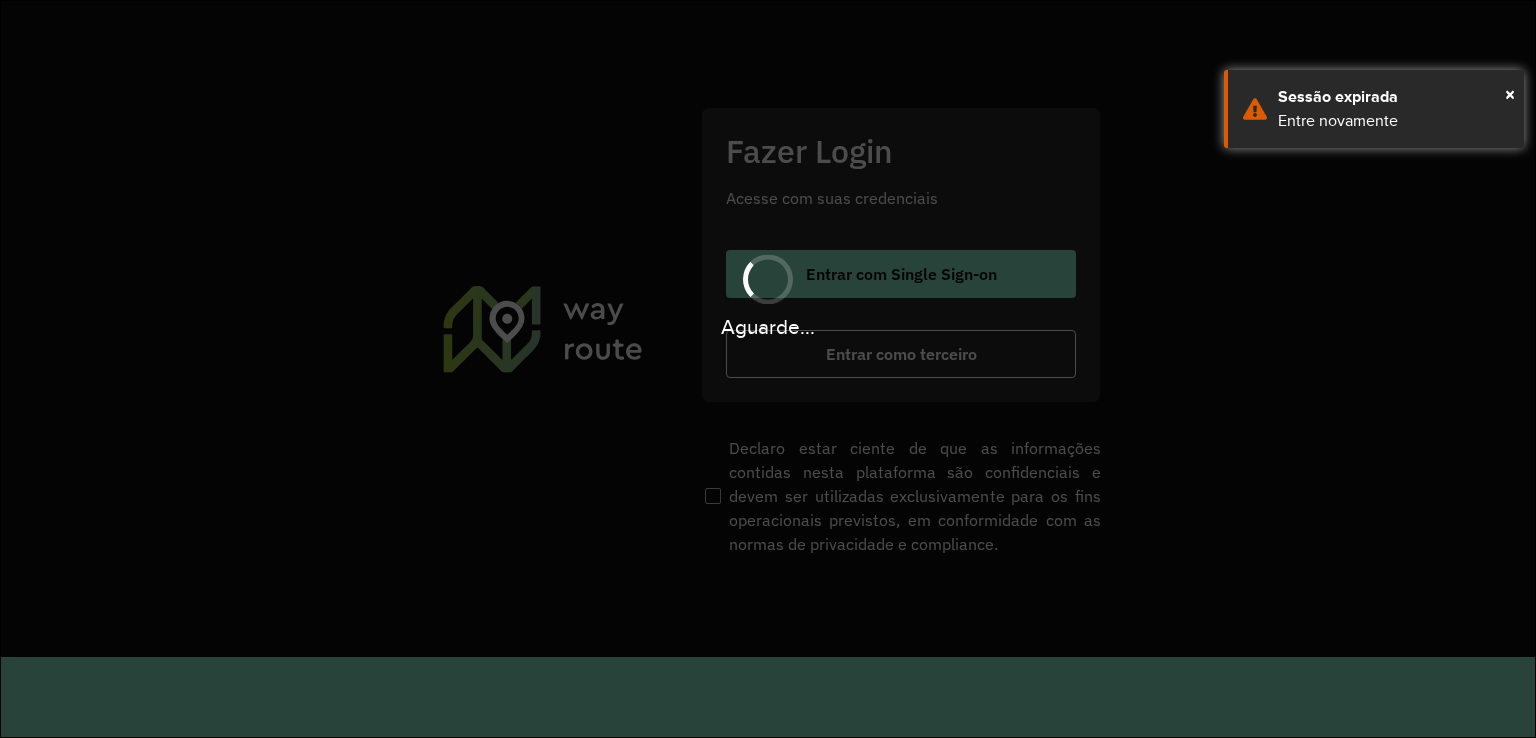 scroll, scrollTop: 0, scrollLeft: 0, axis: both 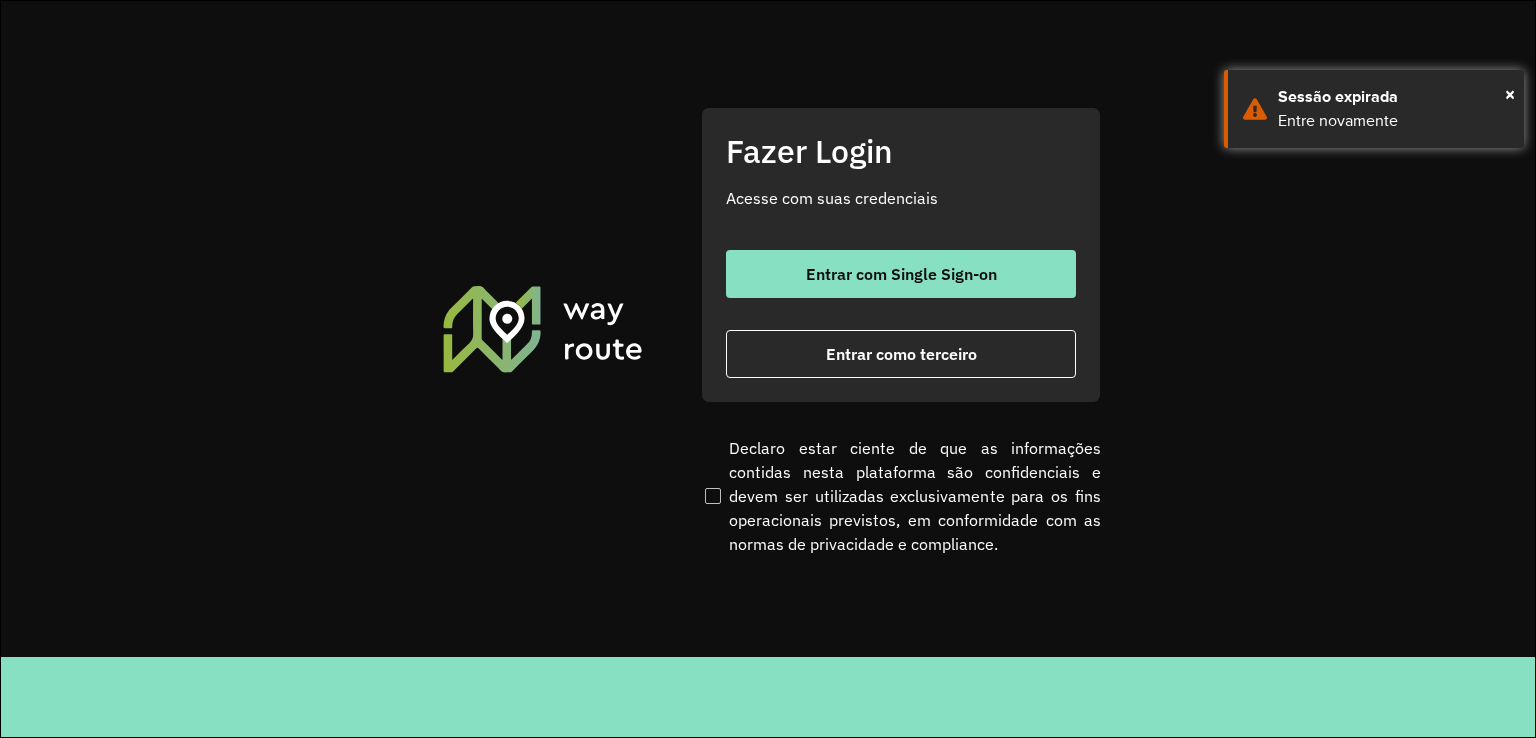 click on "Entrar com Single Sign-on    Entrar como terceiro" 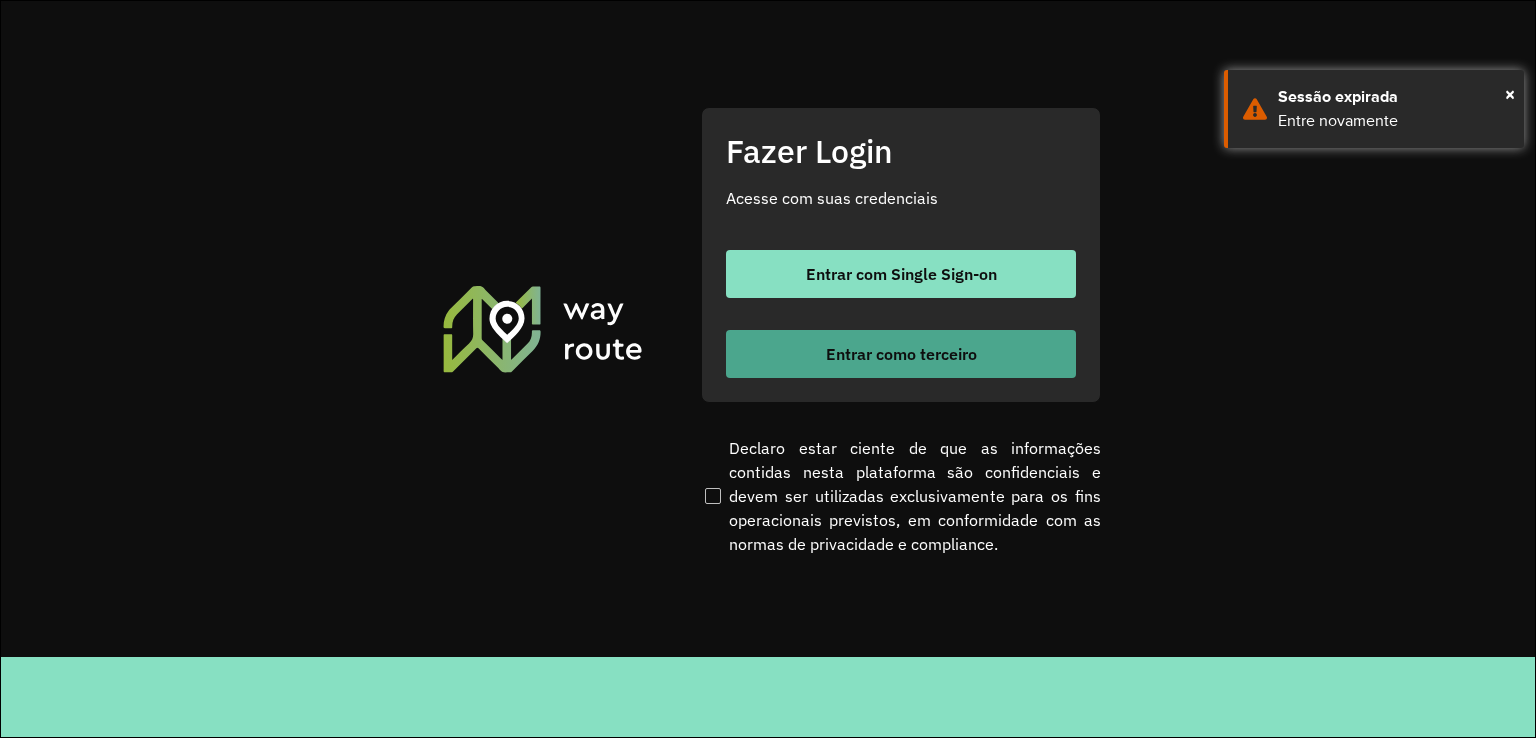 click on "Entrar como terceiro" at bounding box center [901, 354] 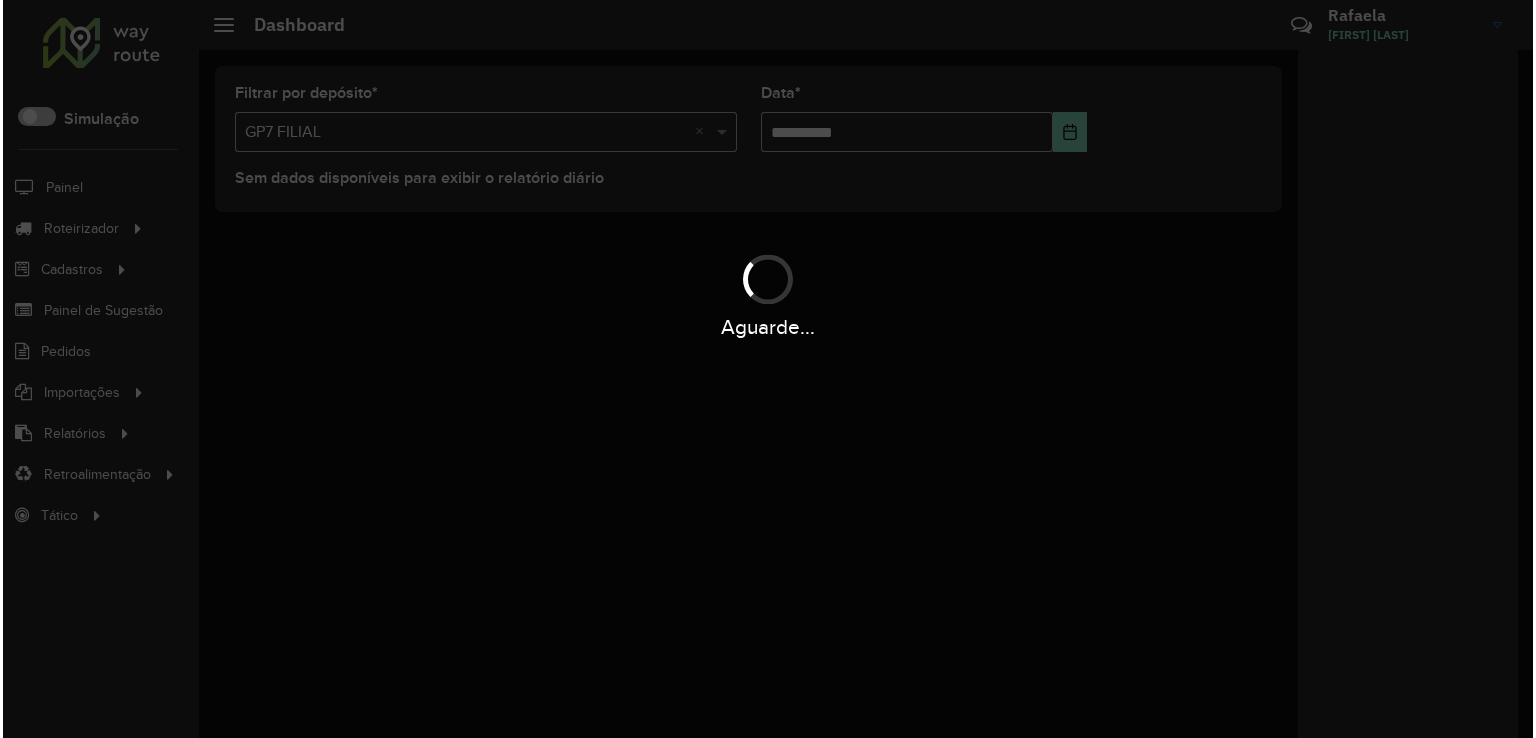 scroll, scrollTop: 0, scrollLeft: 0, axis: both 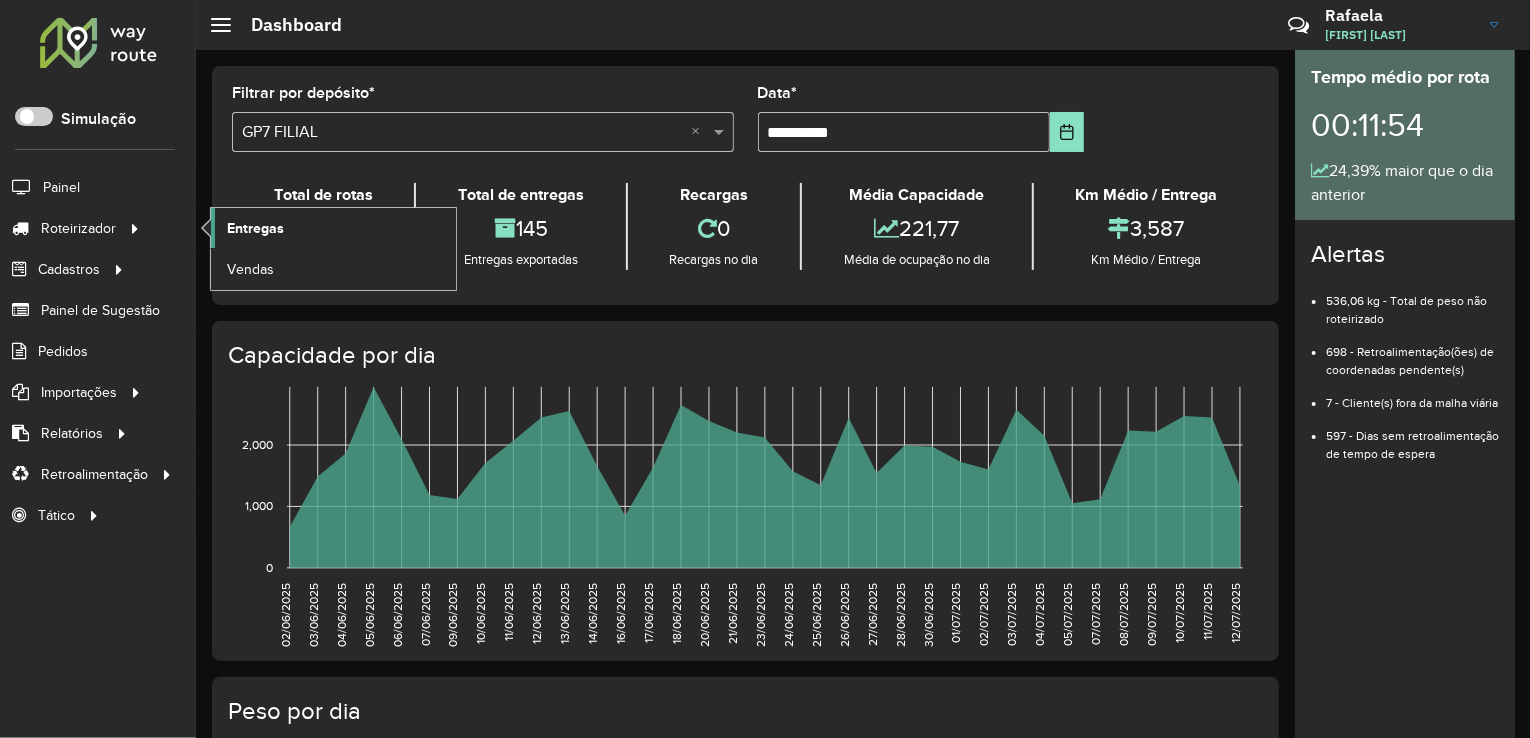 click on "Entregas" 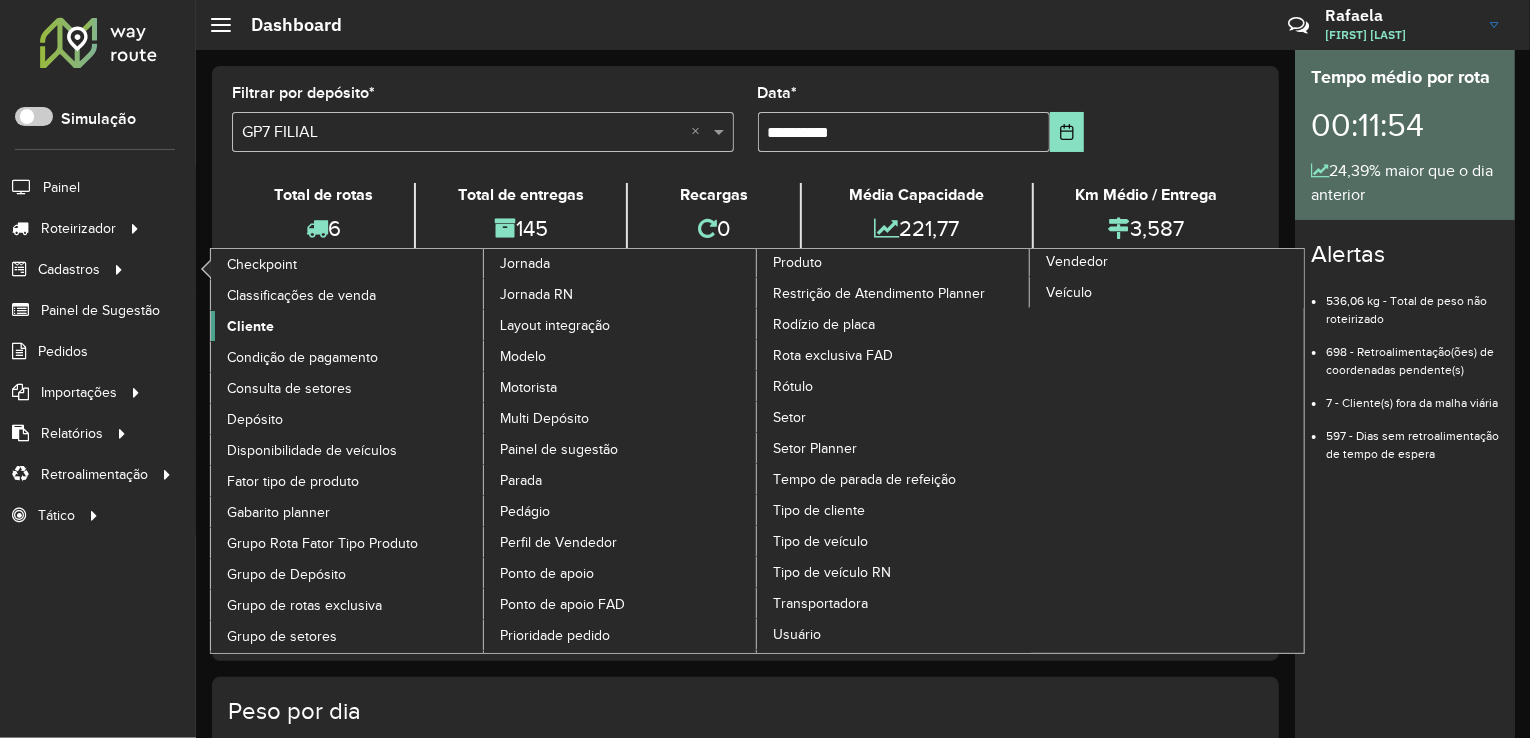 click on "Cliente" 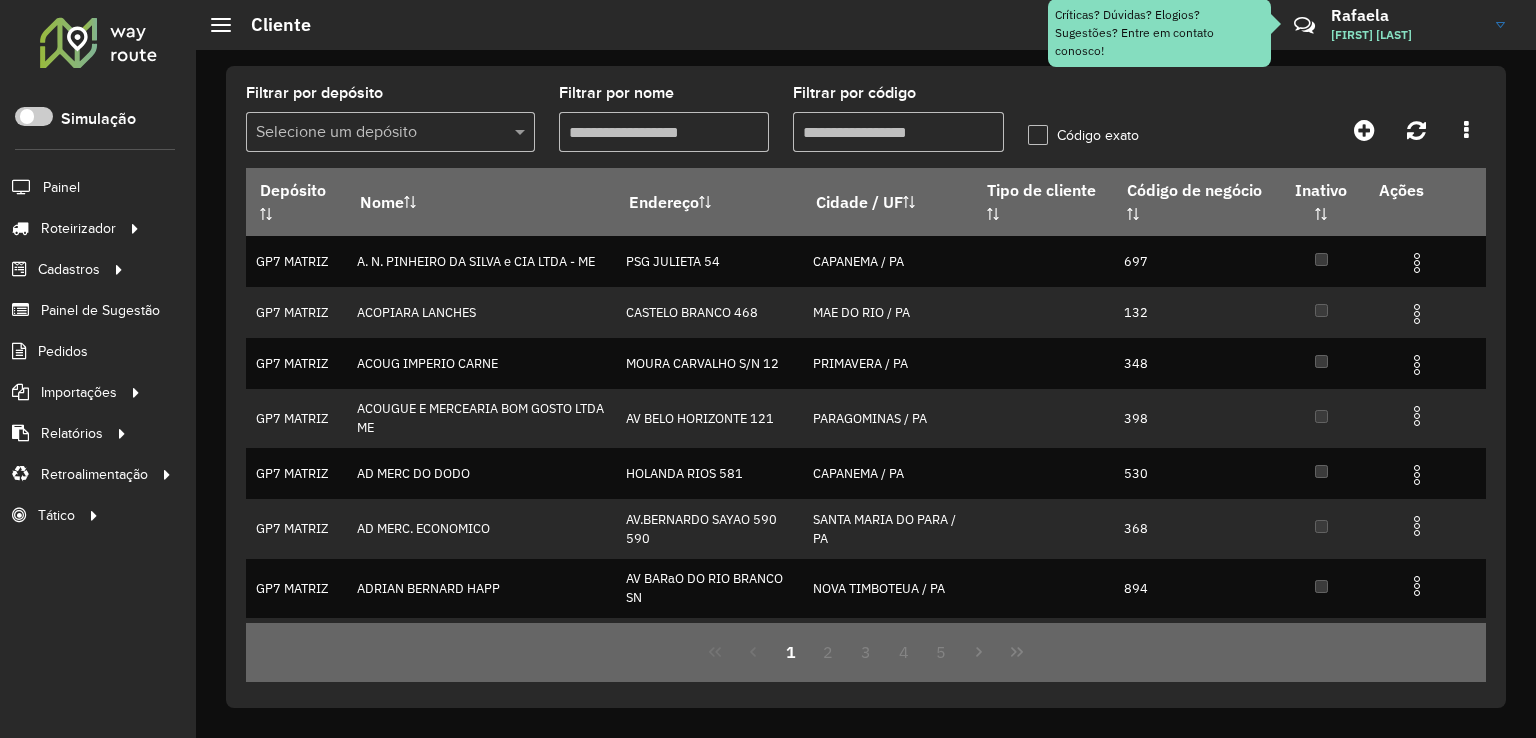 click on "Filtrar por código" at bounding box center [898, 132] 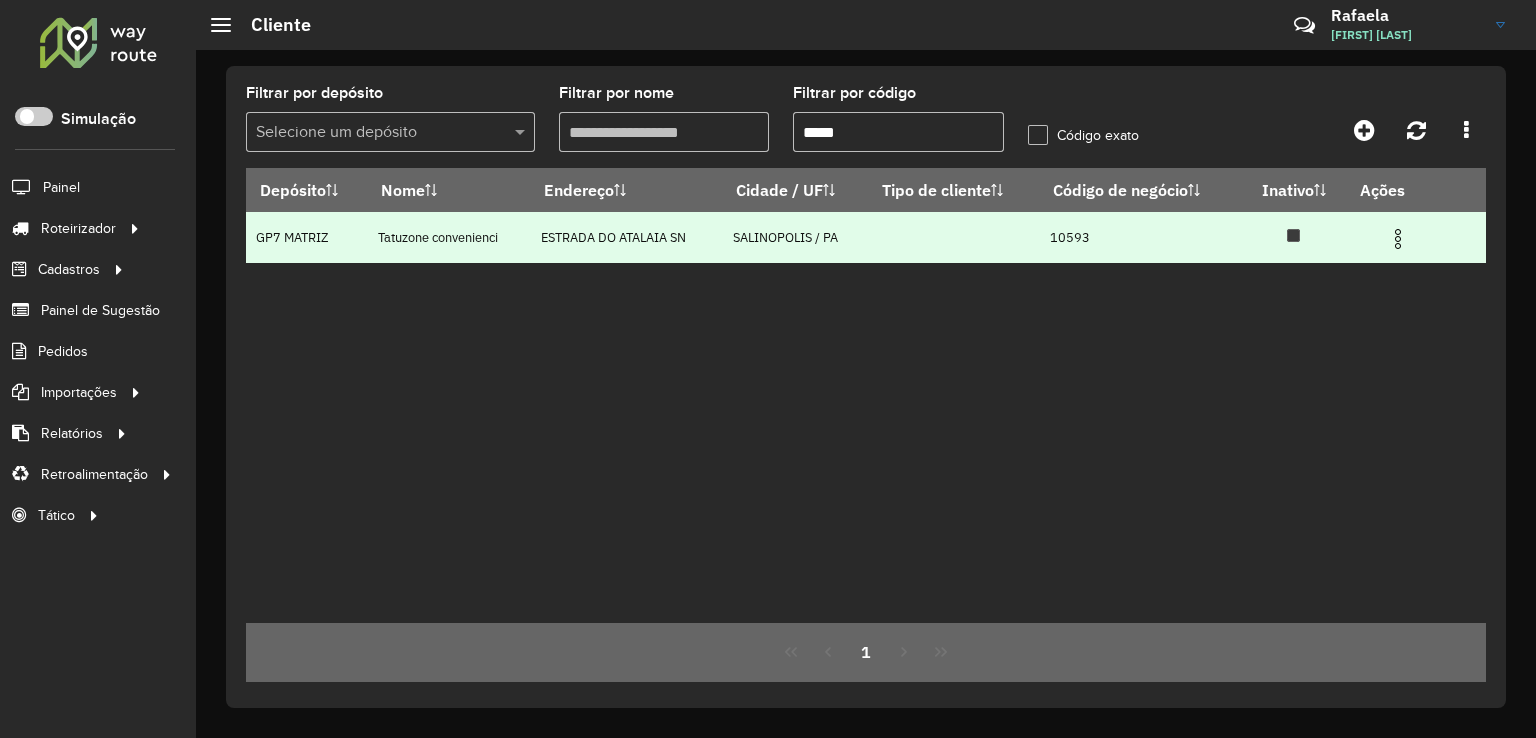 type on "*****" 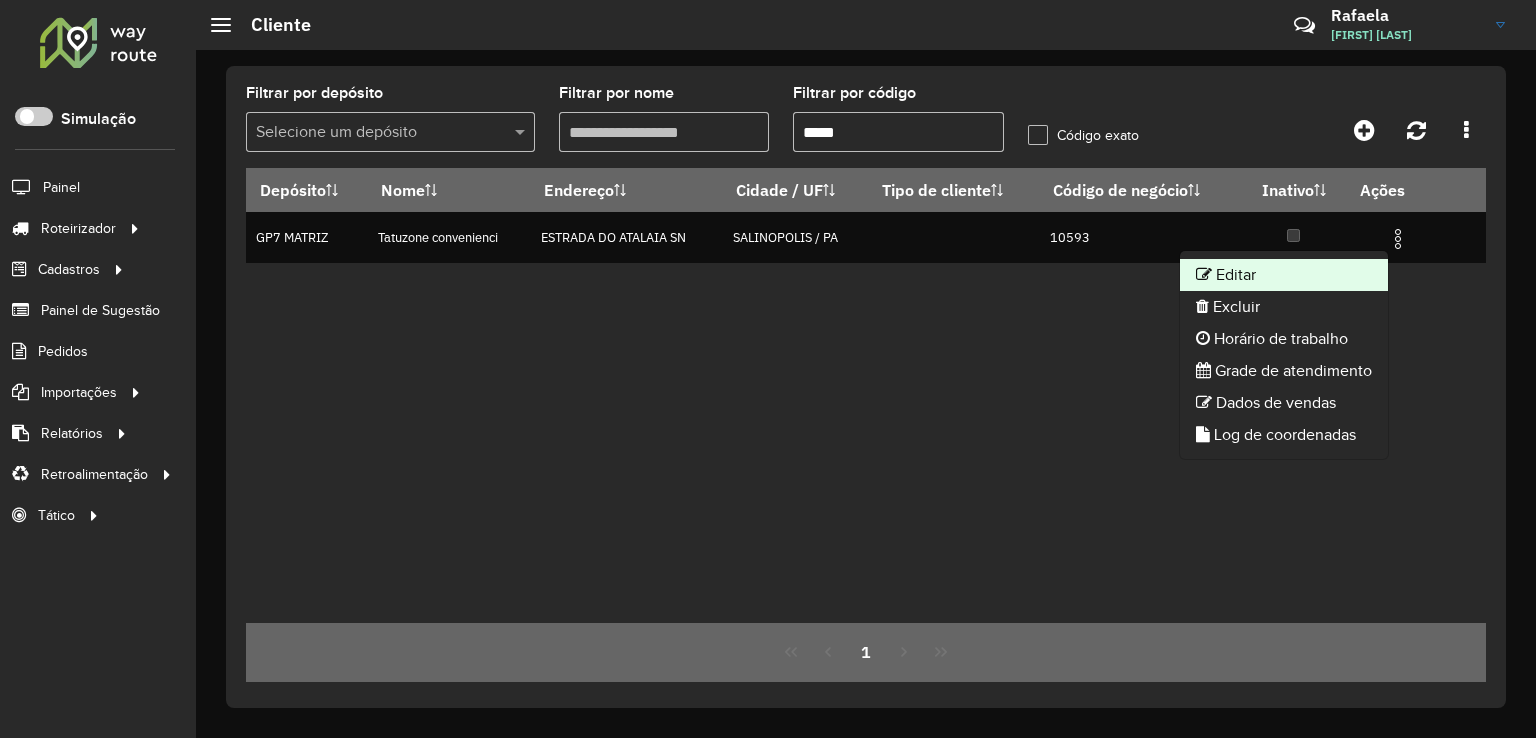 click on "Editar" 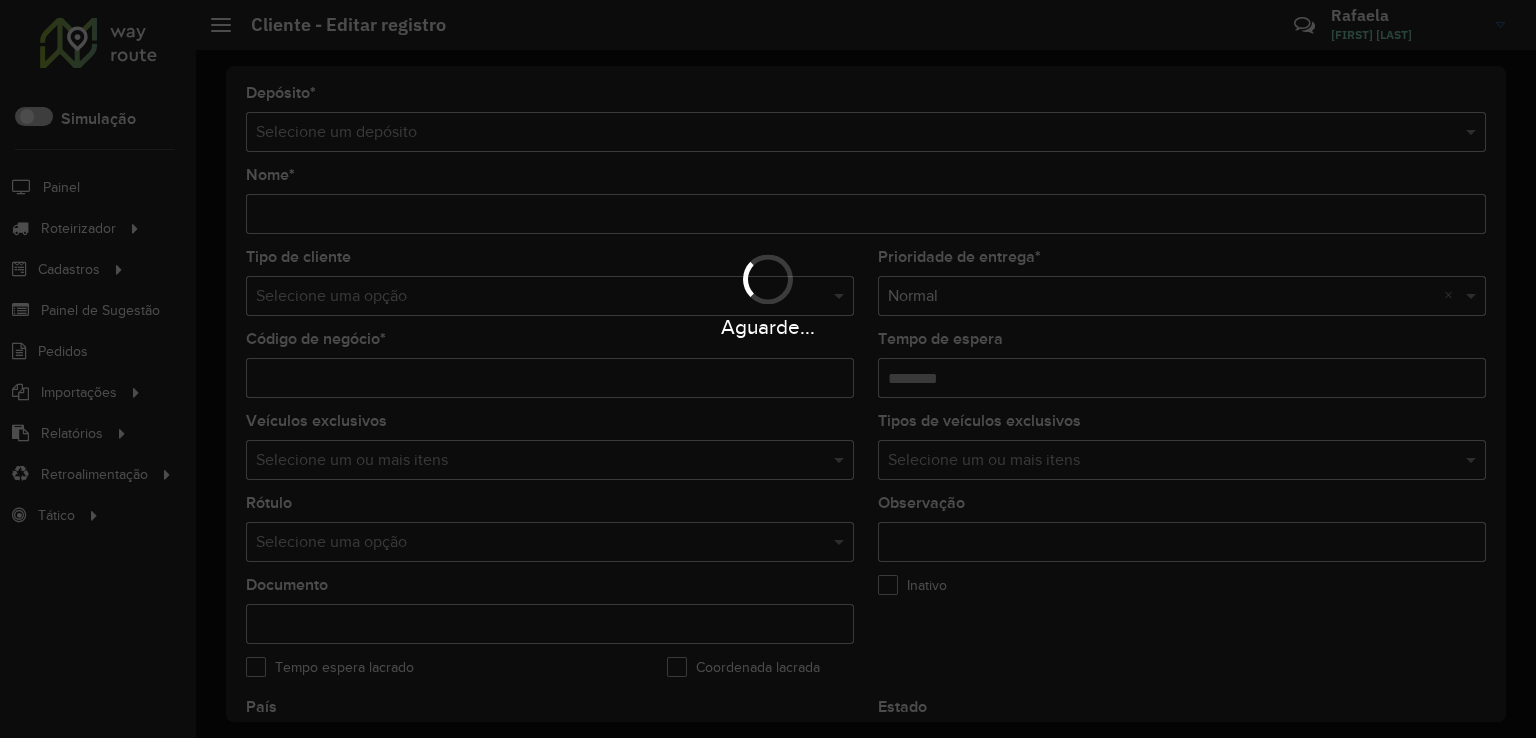 type on "**********" 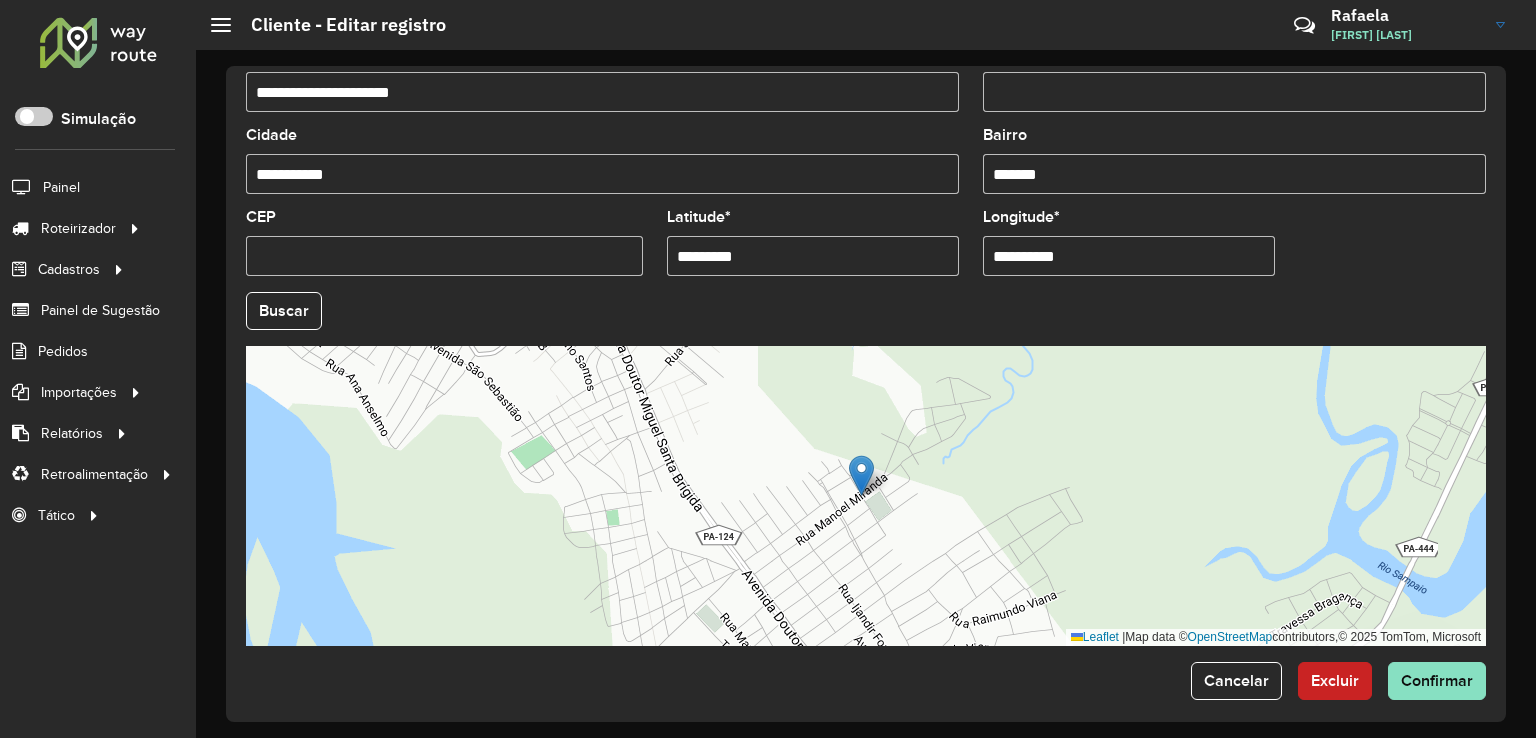 scroll, scrollTop: 742, scrollLeft: 0, axis: vertical 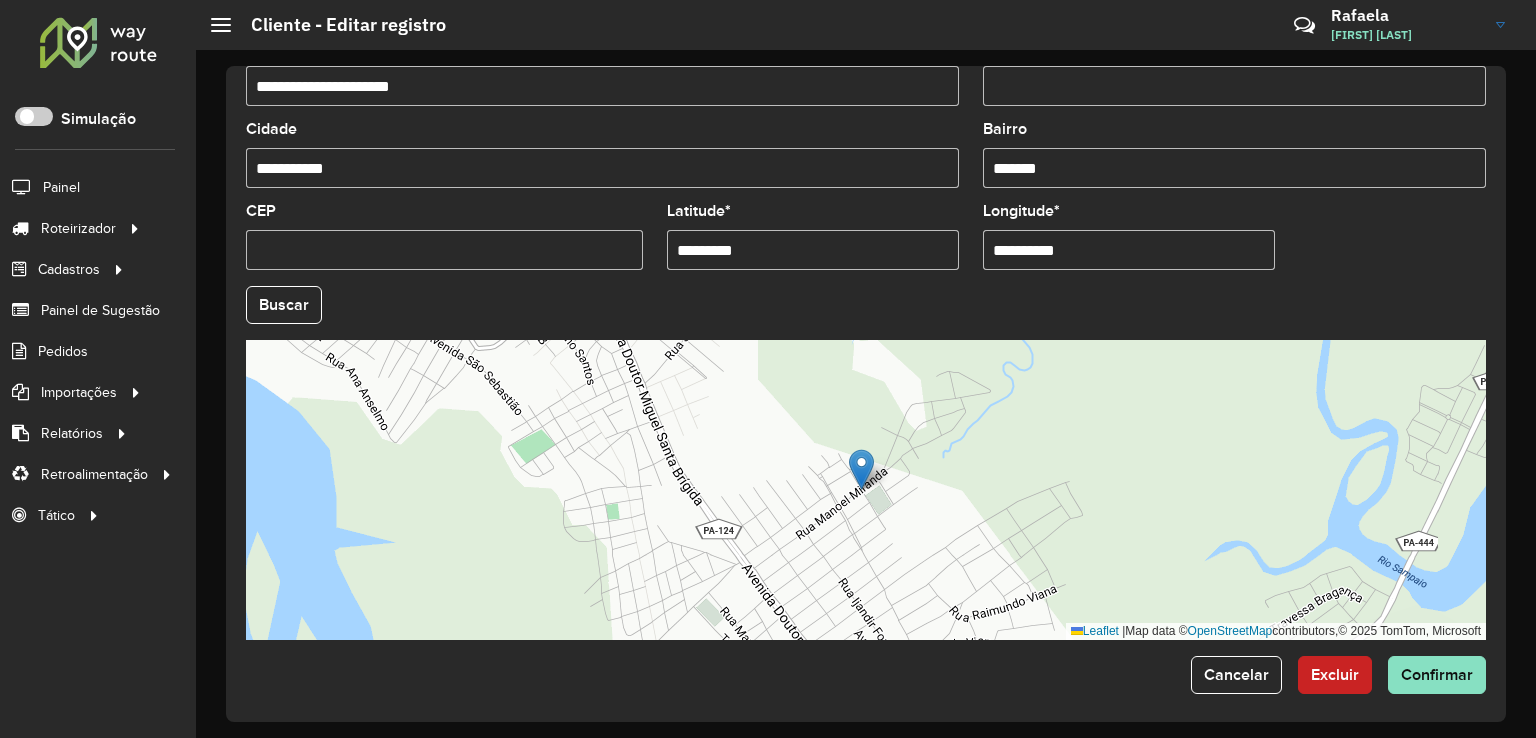 drag, startPoint x: 567, startPoint y: 241, endPoint x: 524, endPoint y: 242, distance: 43.011627 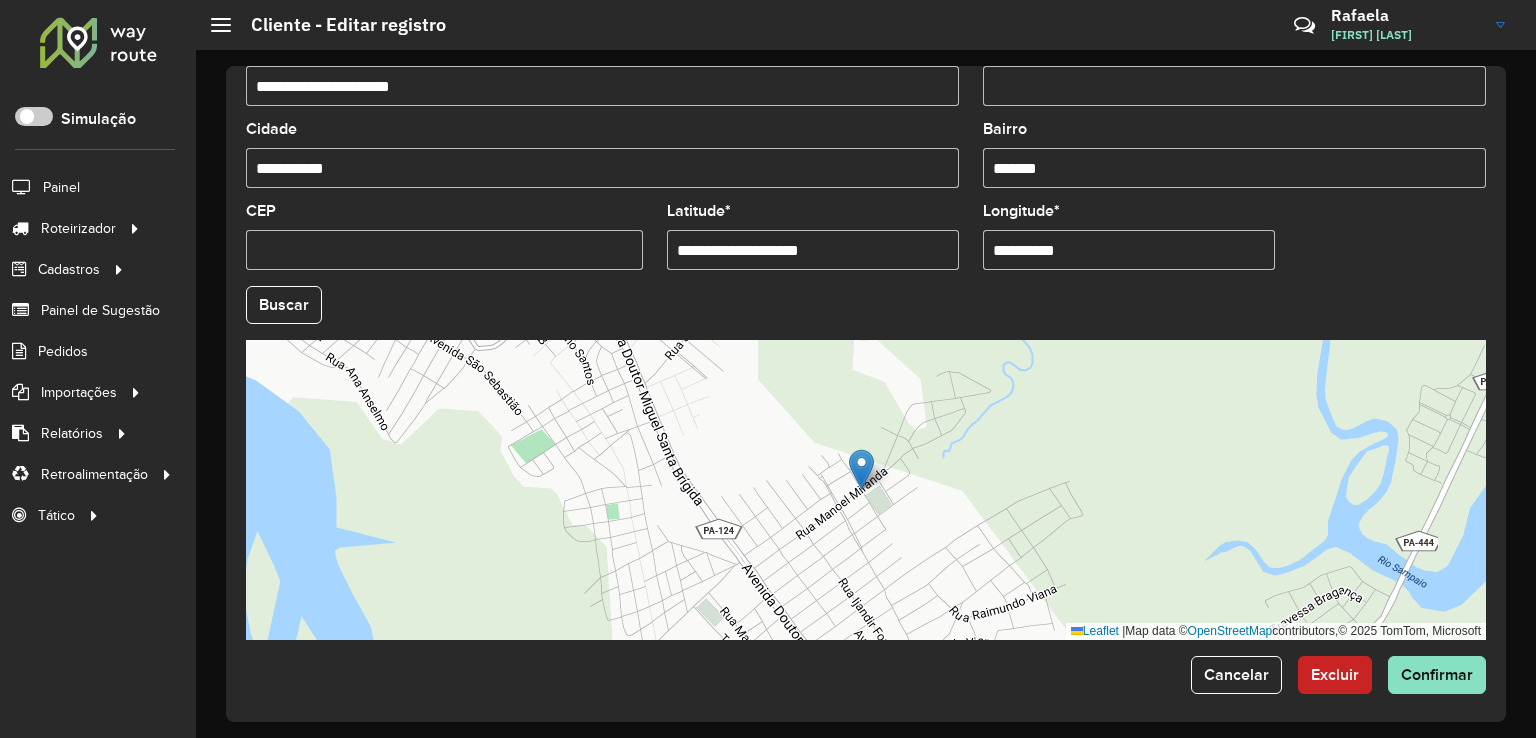 drag, startPoint x: 794, startPoint y: 251, endPoint x: 753, endPoint y: 246, distance: 41.303753 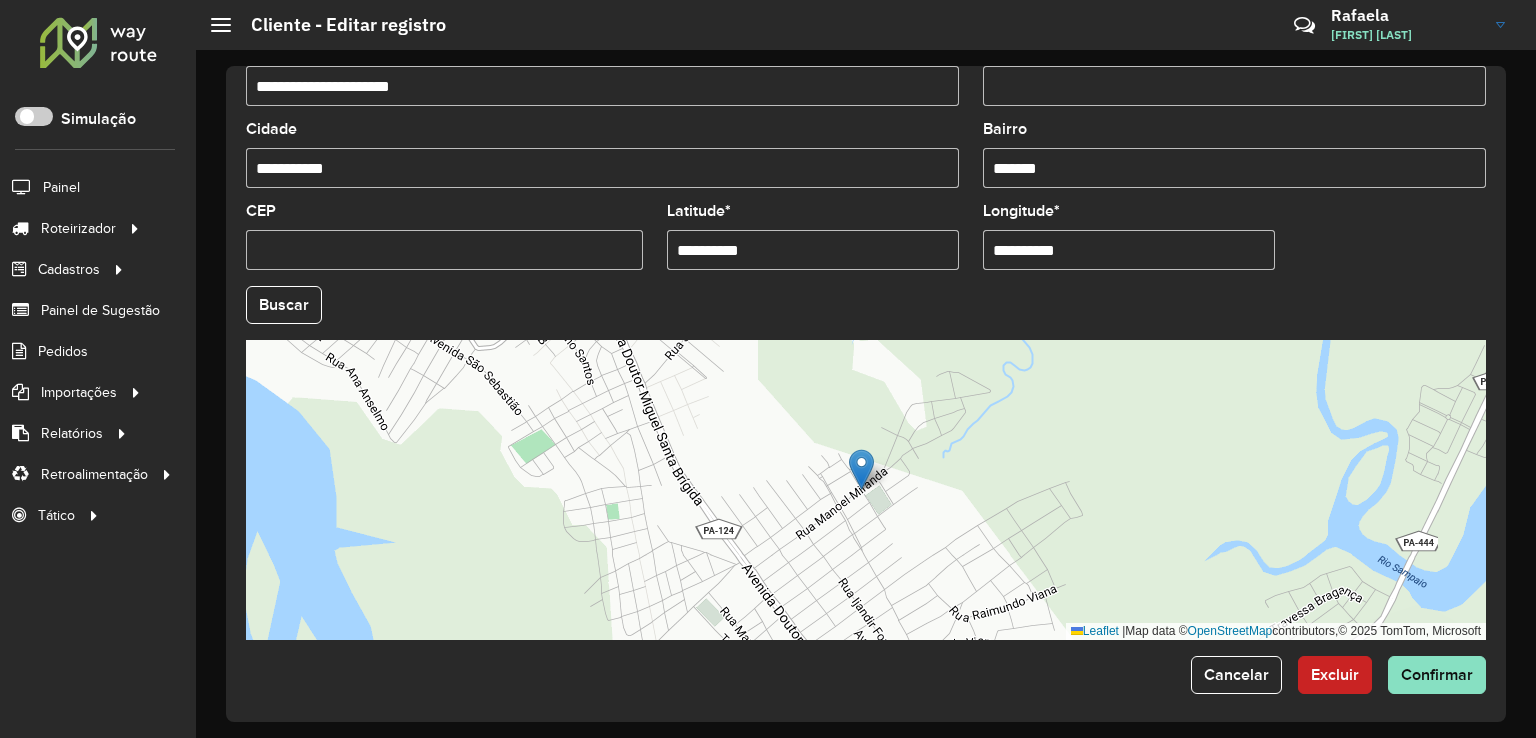 type on "**********" 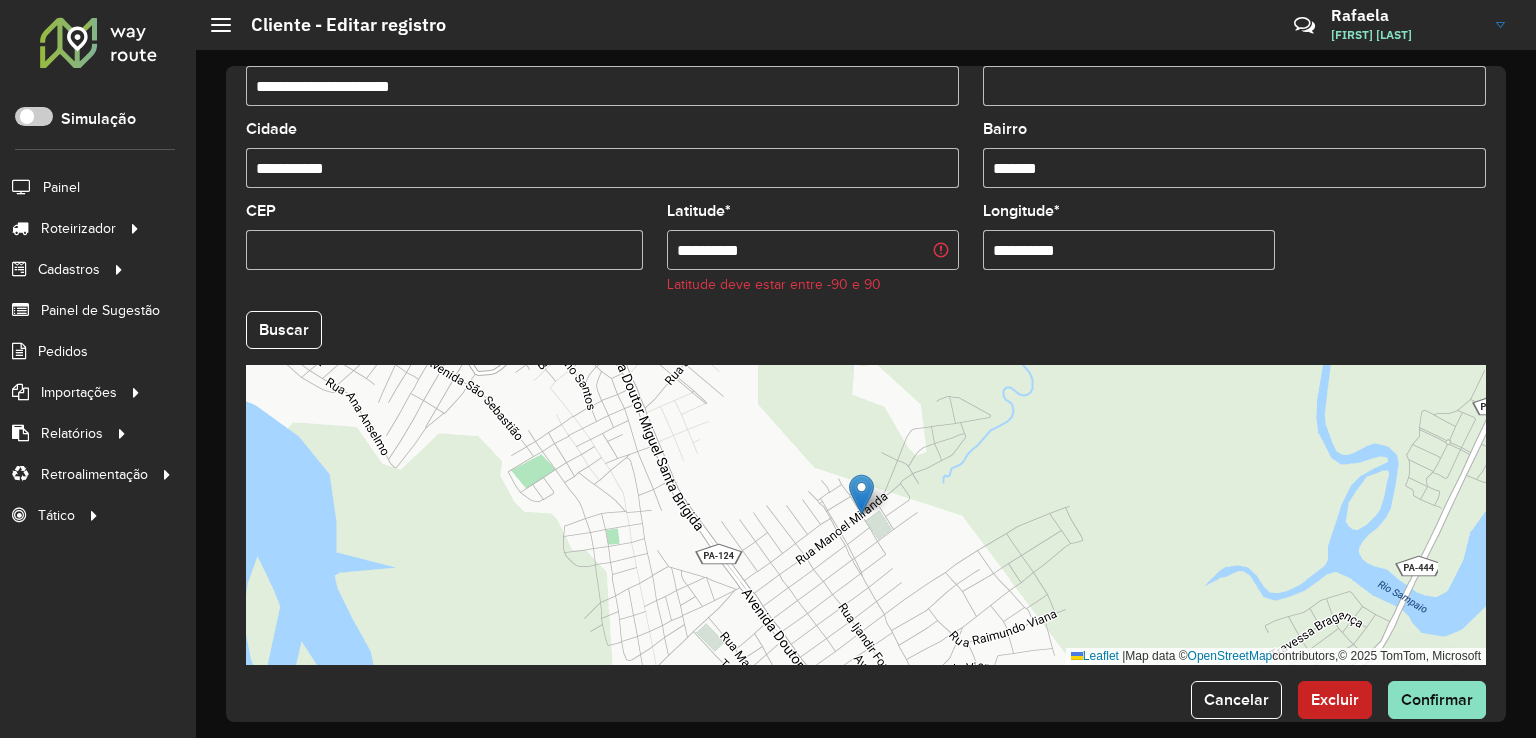 paste 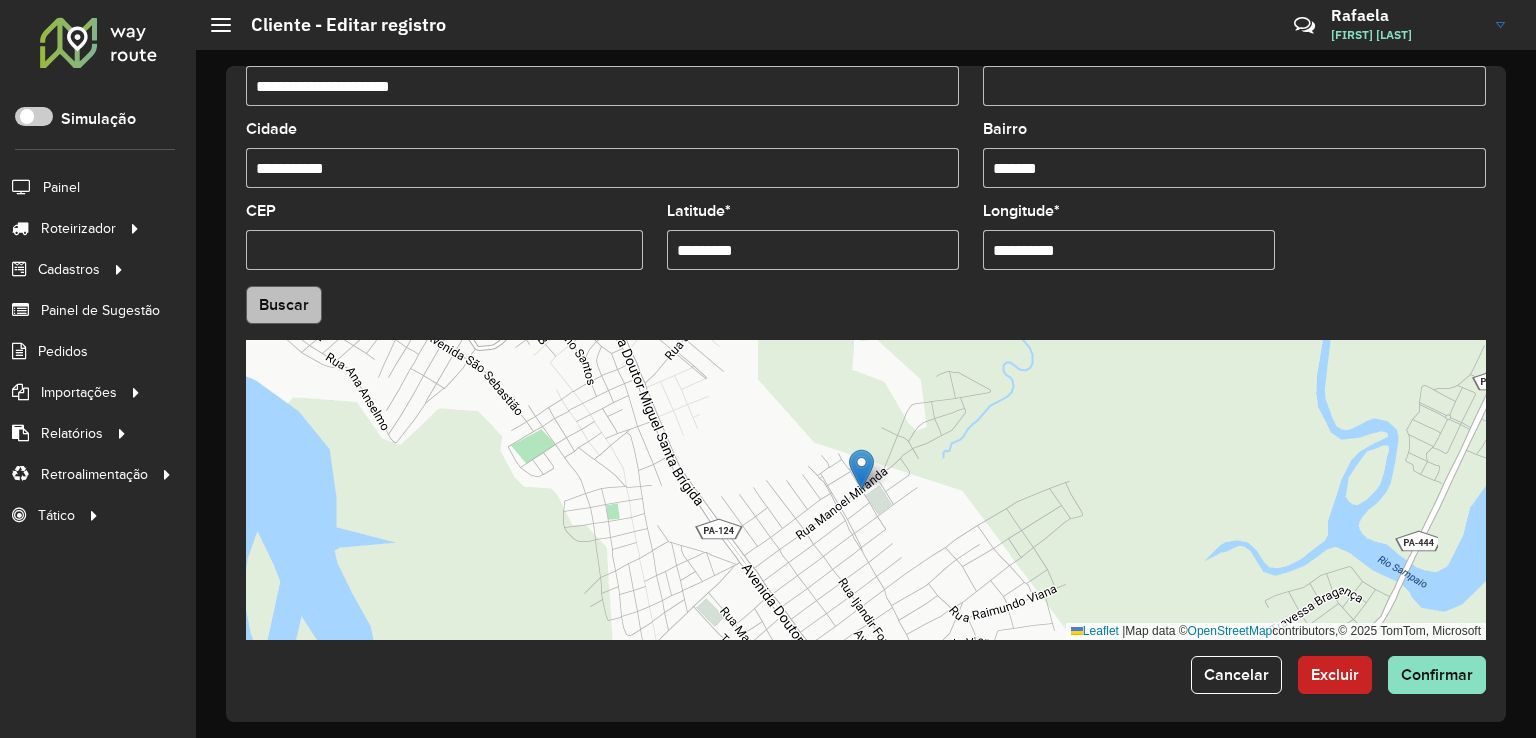 type on "*********" 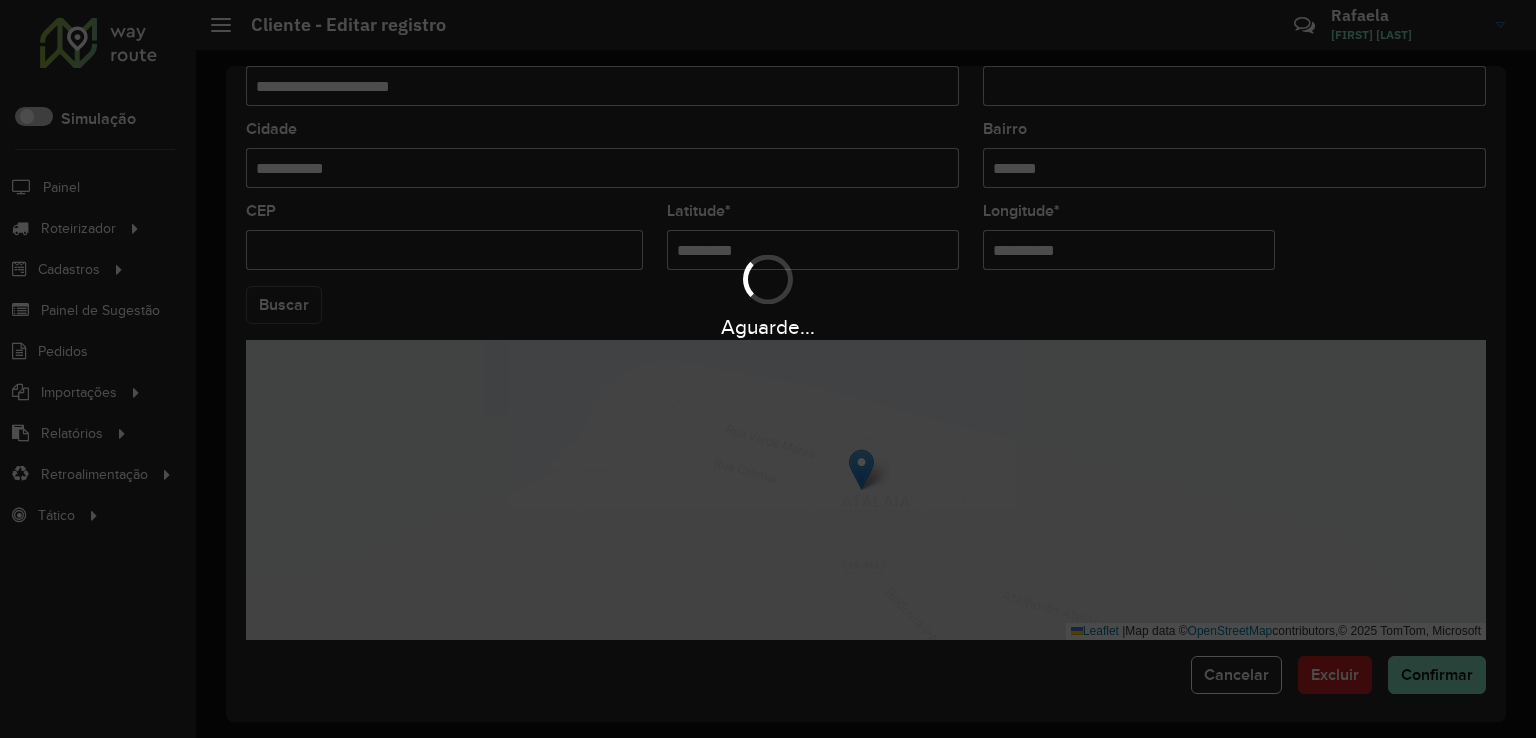 click on "Aguarde...  Pop-up bloqueado!  Seu navegador bloqueou automáticamente a abertura de uma nova janela.   Acesse as configurações e adicione o endereço do sistema a lista de permissão.   Fechar  Roteirizador AmbevTech Simulação Painel Roteirizador Entregas Vendas Cadastros Checkpoint Classificações de venda Cliente Condição de pagamento Consulta de setores Depósito Disponibilidade de veículos Fator tipo de produto Gabarito planner Grupo Rota Fator Tipo Produto Grupo de Depósito Grupo de rotas exclusiva Grupo de setores Jornada Jornada RN Layout integração Modelo Motorista Multi Depósito Painel de sugestão Parada Pedágio Perfil de Vendedor Ponto de apoio Ponto de apoio FAD Prioridade pedido Produto Restrição de Atendimento Planner Rodízio de placa Rota exclusiva FAD Rótulo Setor Setor Planner Tempo de parada de refeição Tipo de cliente Tipo de veículo Tipo de veículo RN Transportadora Usuário Vendedor Veículo Painel de Sugestão Pedidos Importações Classificação e volume de venda" at bounding box center (768, 369) 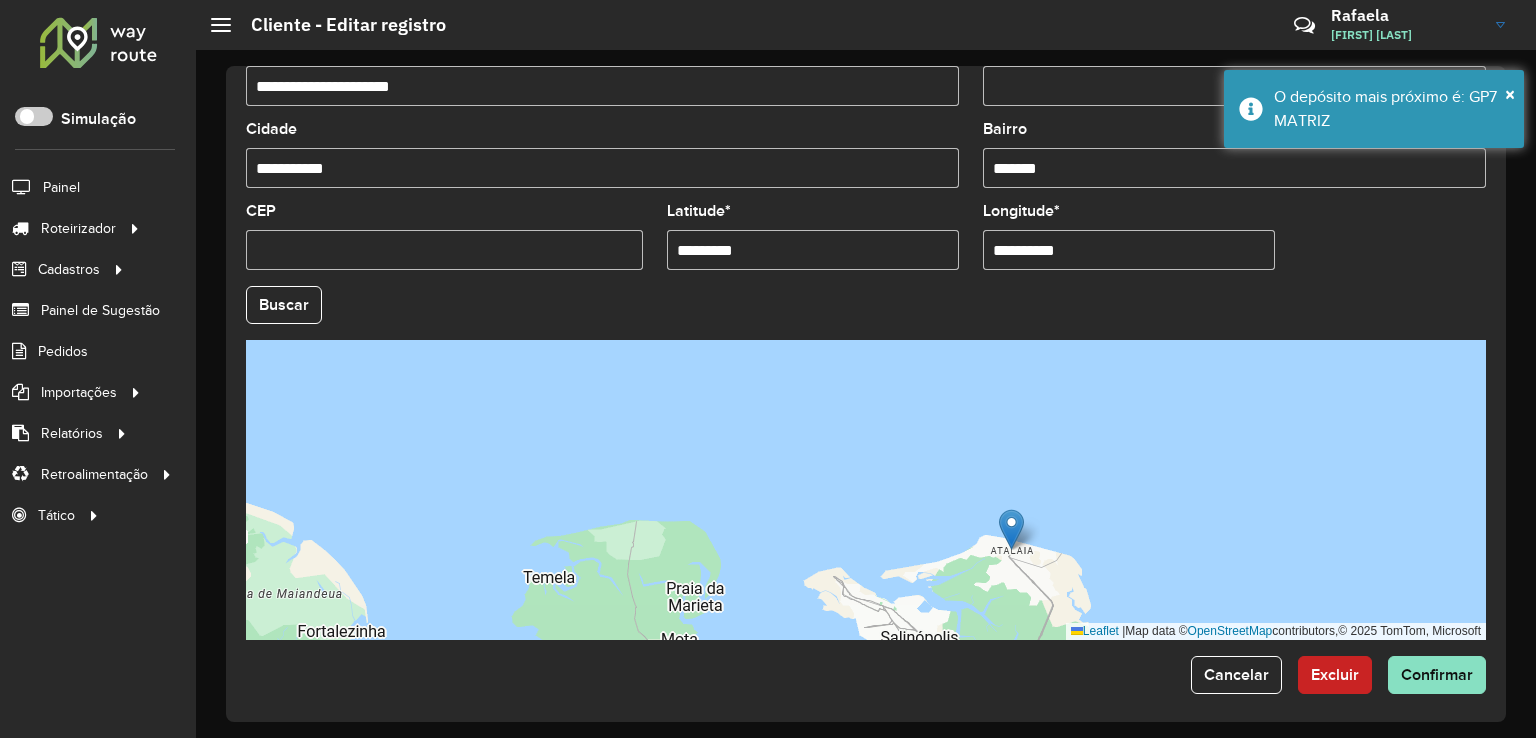 click on "Leaflet   |  Map data ©  OpenStreetMap  contributors,© 2025 TomTom, Microsoft" at bounding box center (866, 490) 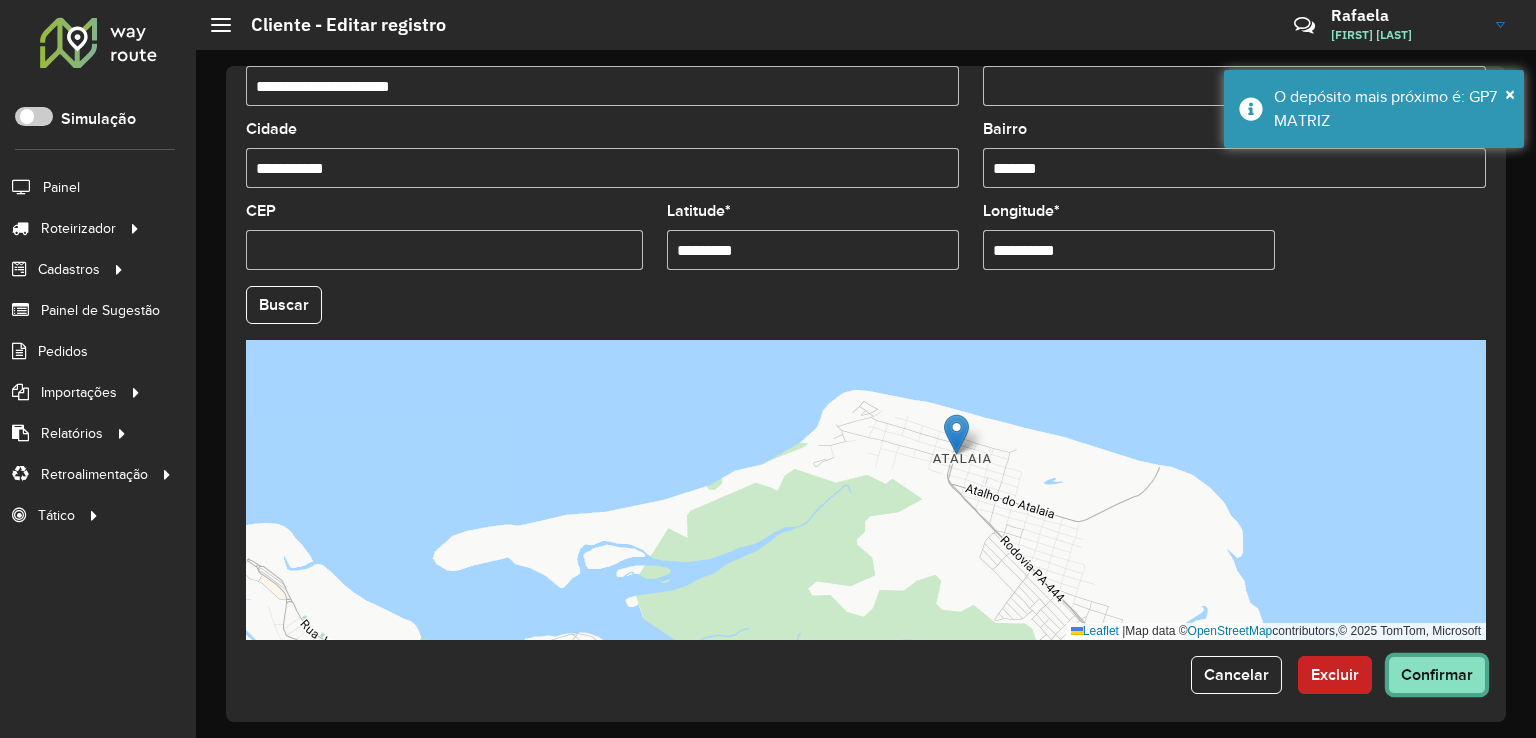 click on "Confirmar" 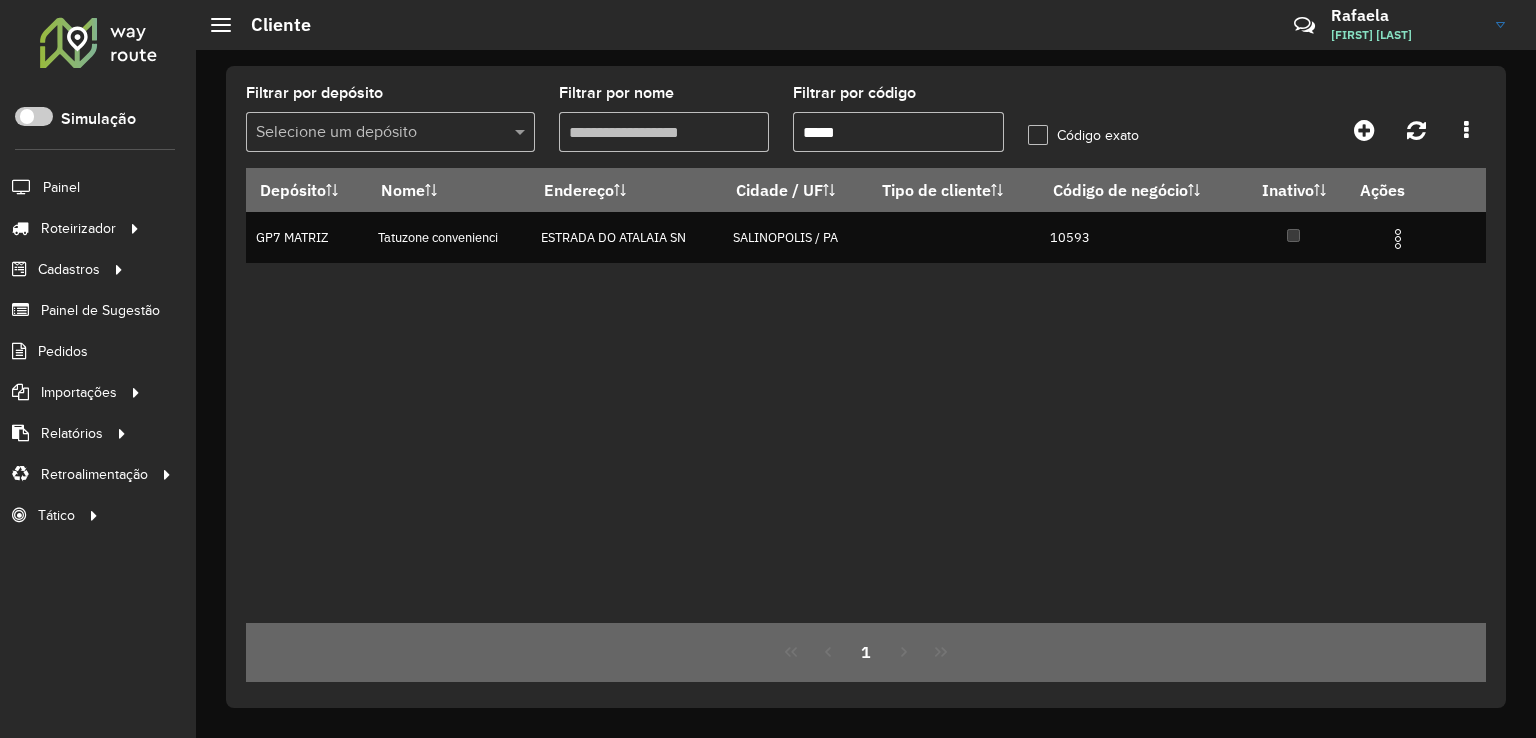 drag, startPoint x: 864, startPoint y: 121, endPoint x: 668, endPoint y: 95, distance: 197.71696 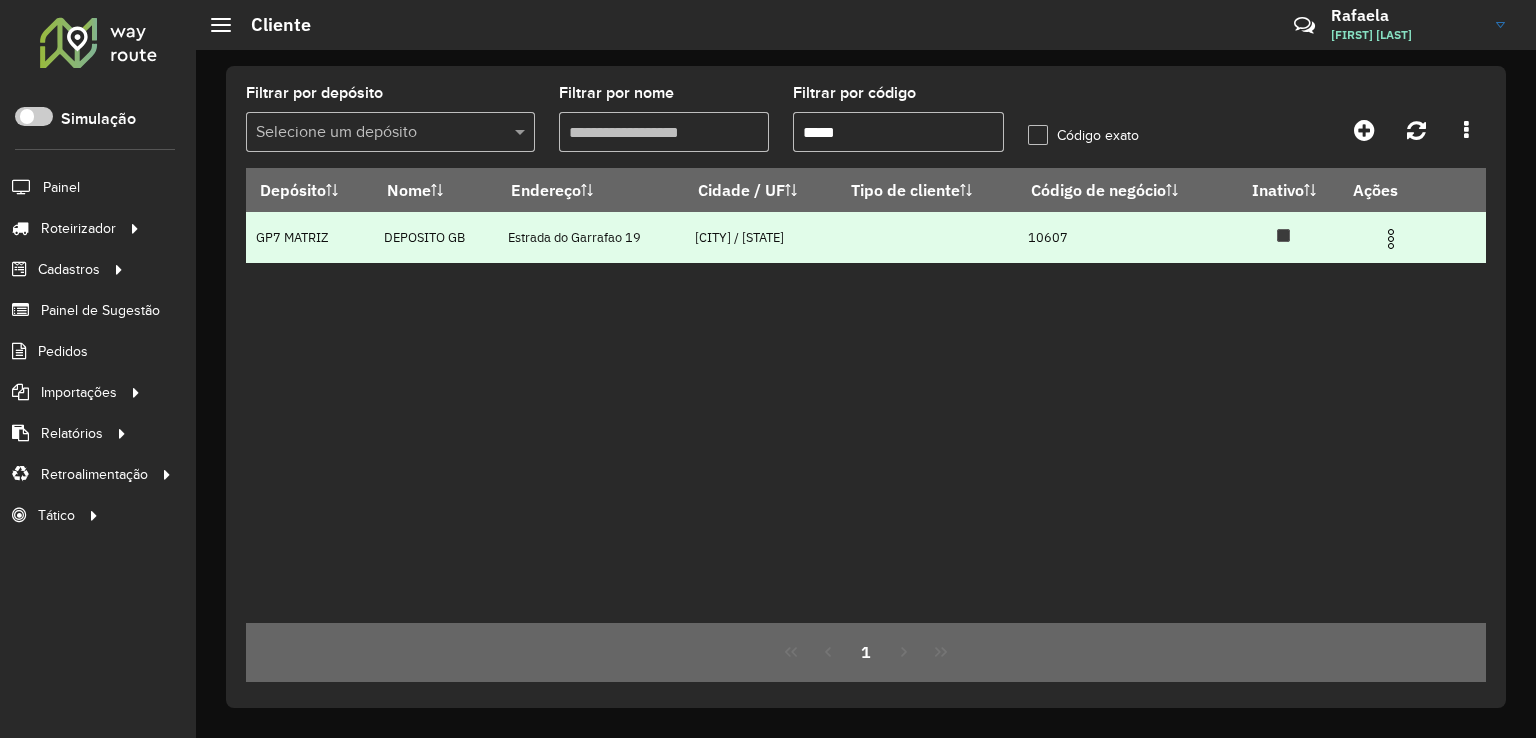 type on "*****" 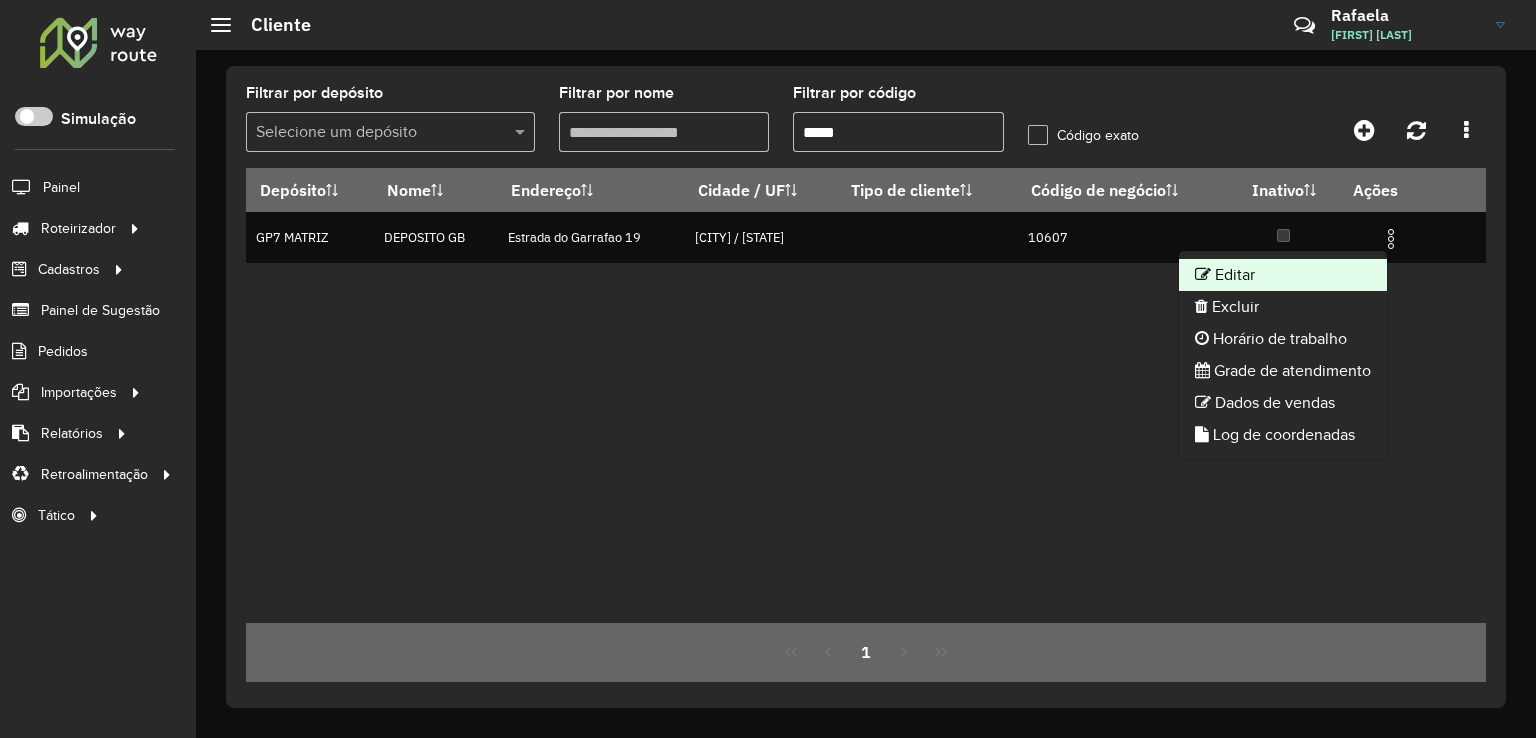 click on "Editar" 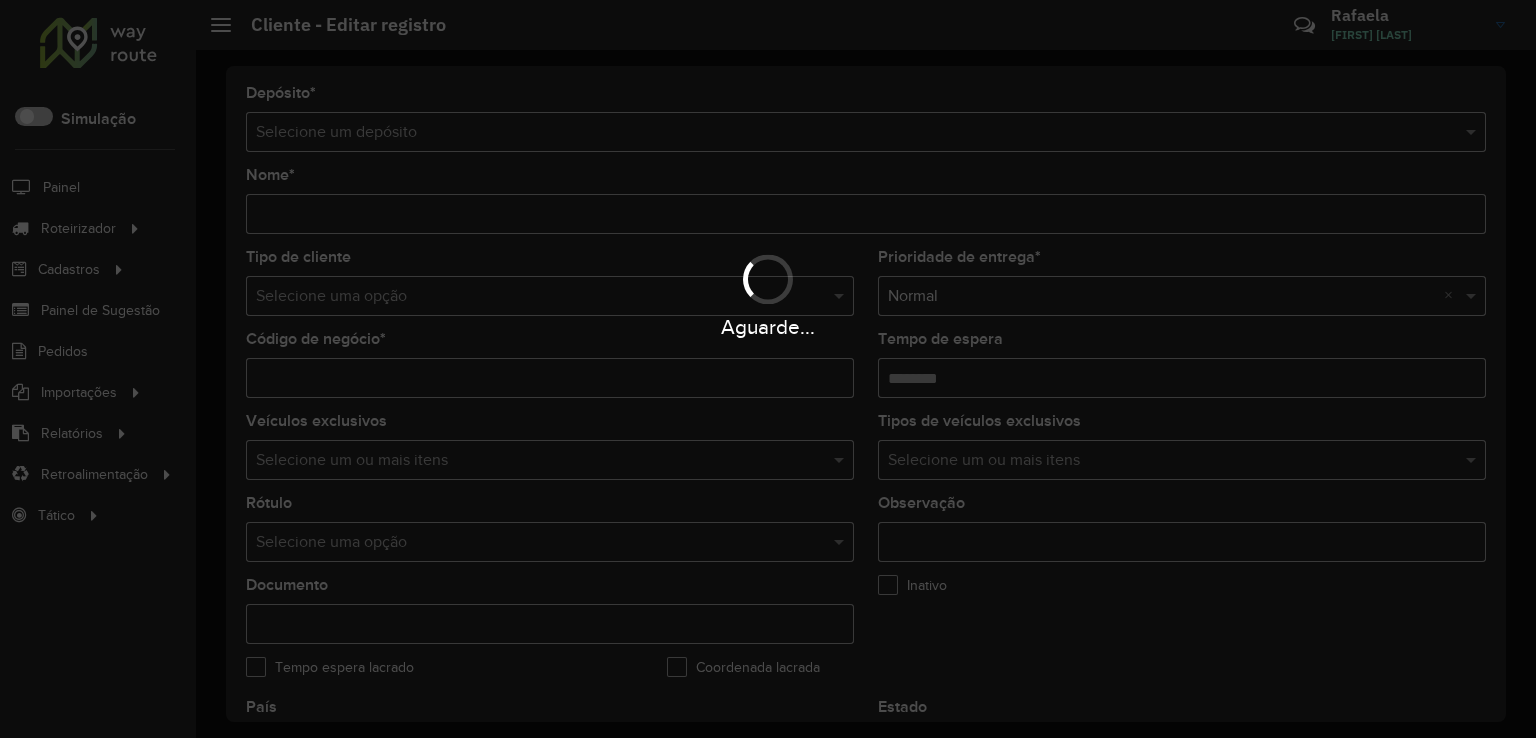 type on "**********" 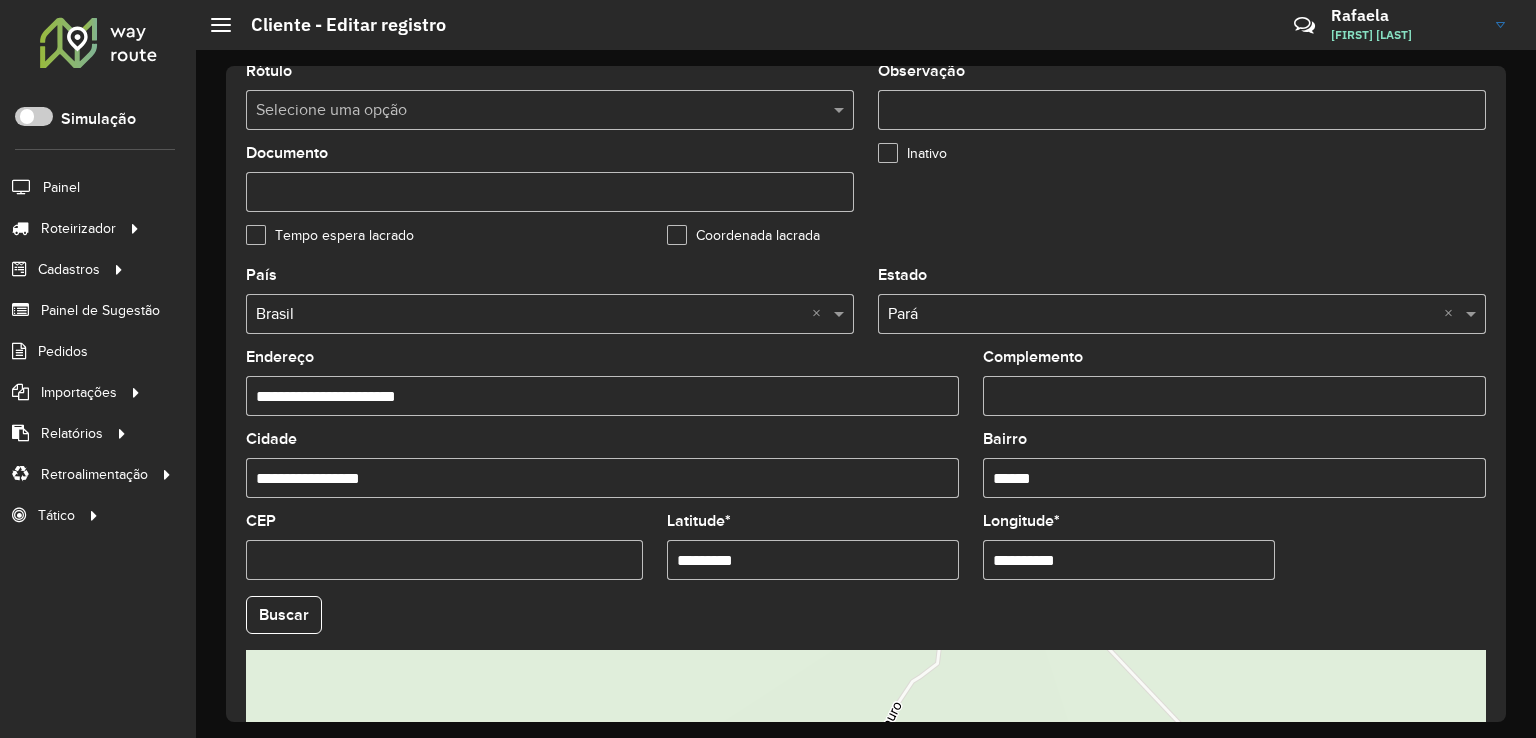 scroll, scrollTop: 700, scrollLeft: 0, axis: vertical 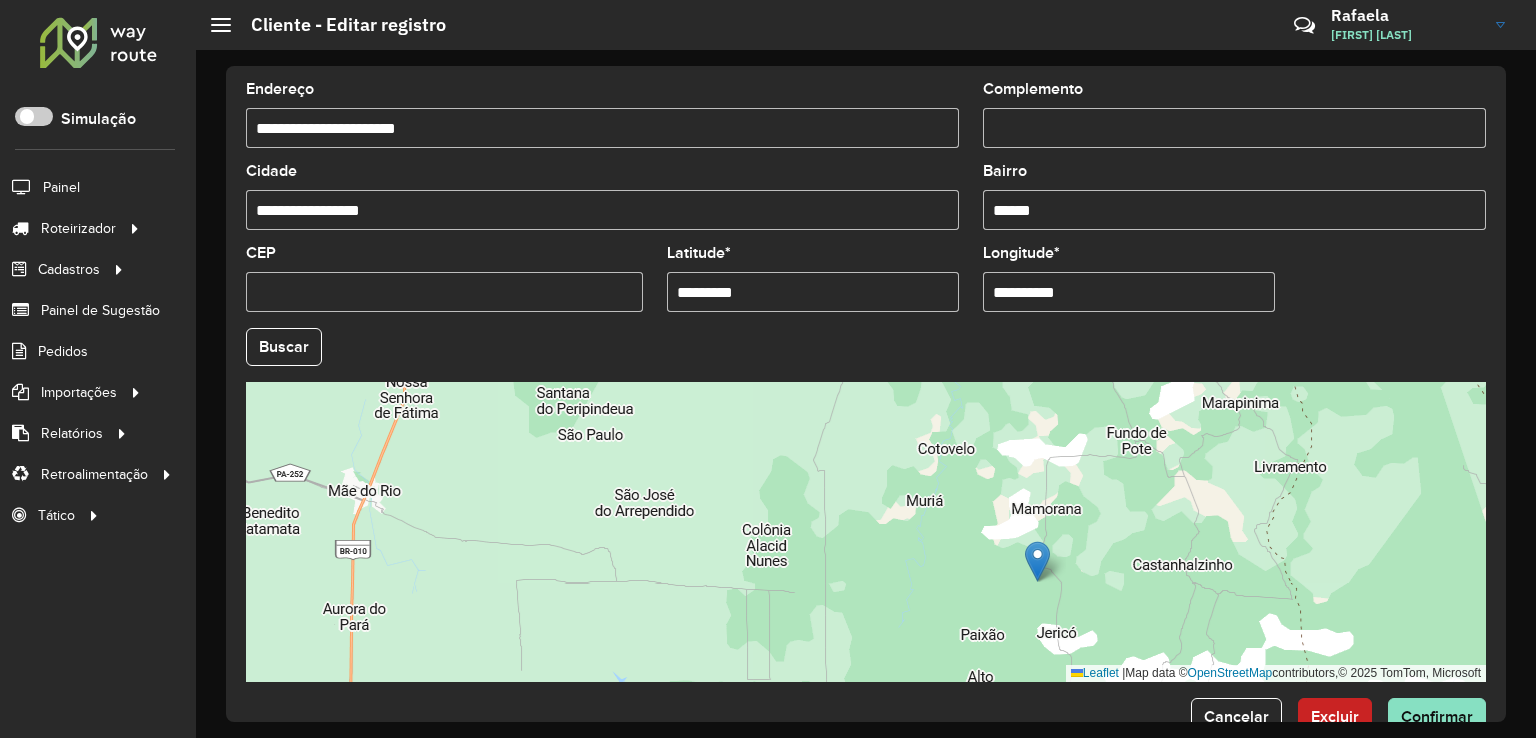 drag, startPoint x: 1100, startPoint y: 416, endPoint x: 1057, endPoint y: 617, distance: 205.54805 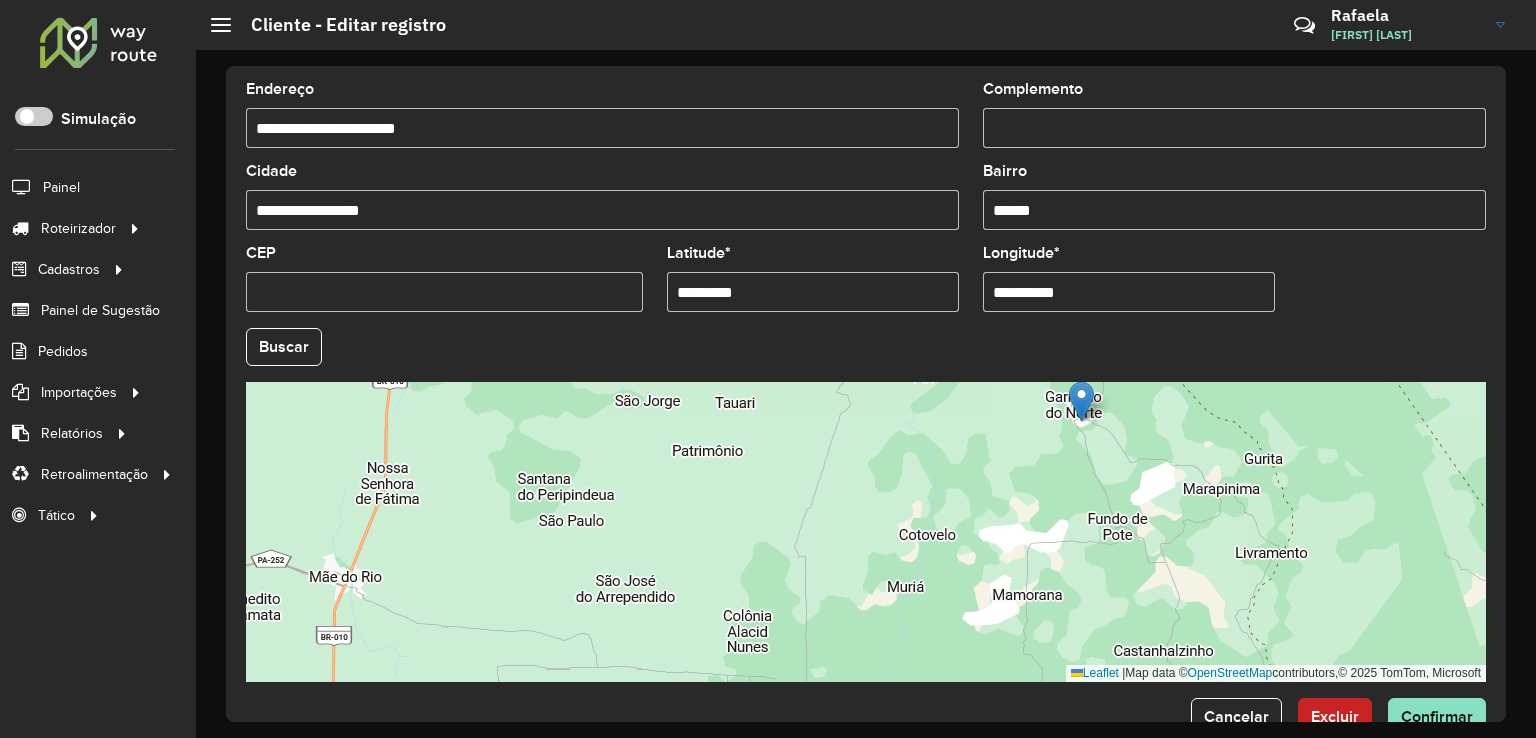 drag, startPoint x: 1020, startPoint y: 634, endPoint x: 1085, endPoint y: 385, distance: 257.34412 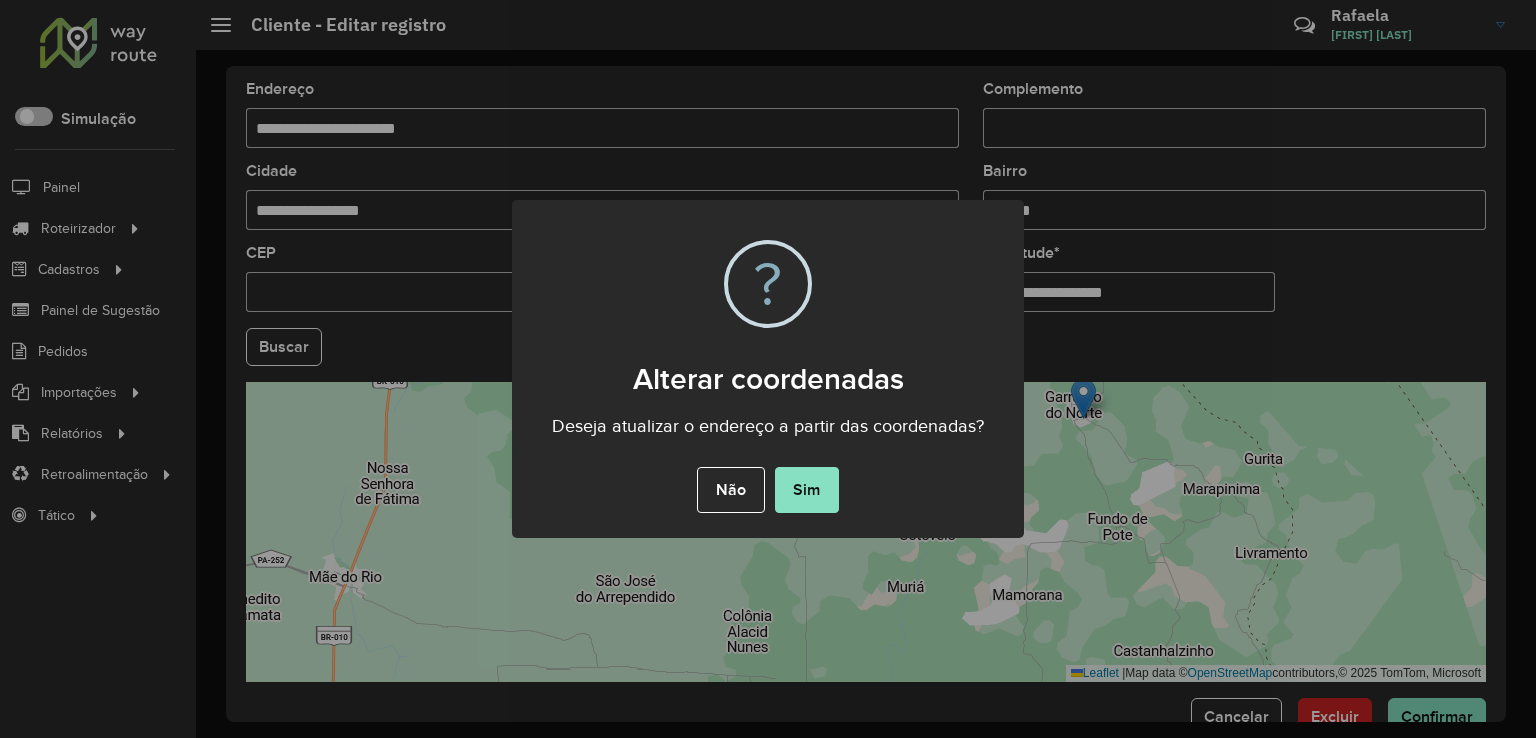 click on "× ? Alterar coordenadas Deseja atualizar o endereço a partir das coordenadas? Não No Sim" 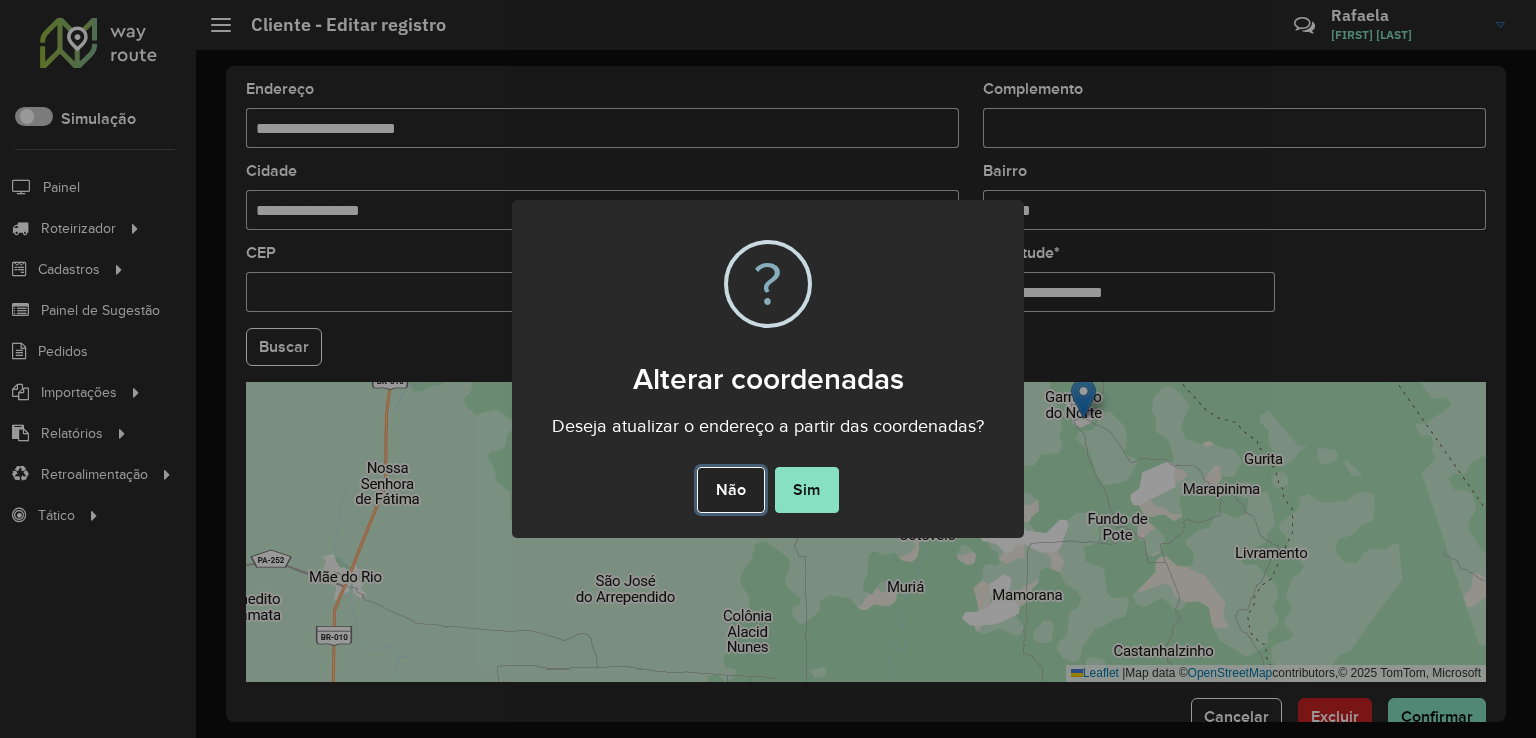 click on "Não" 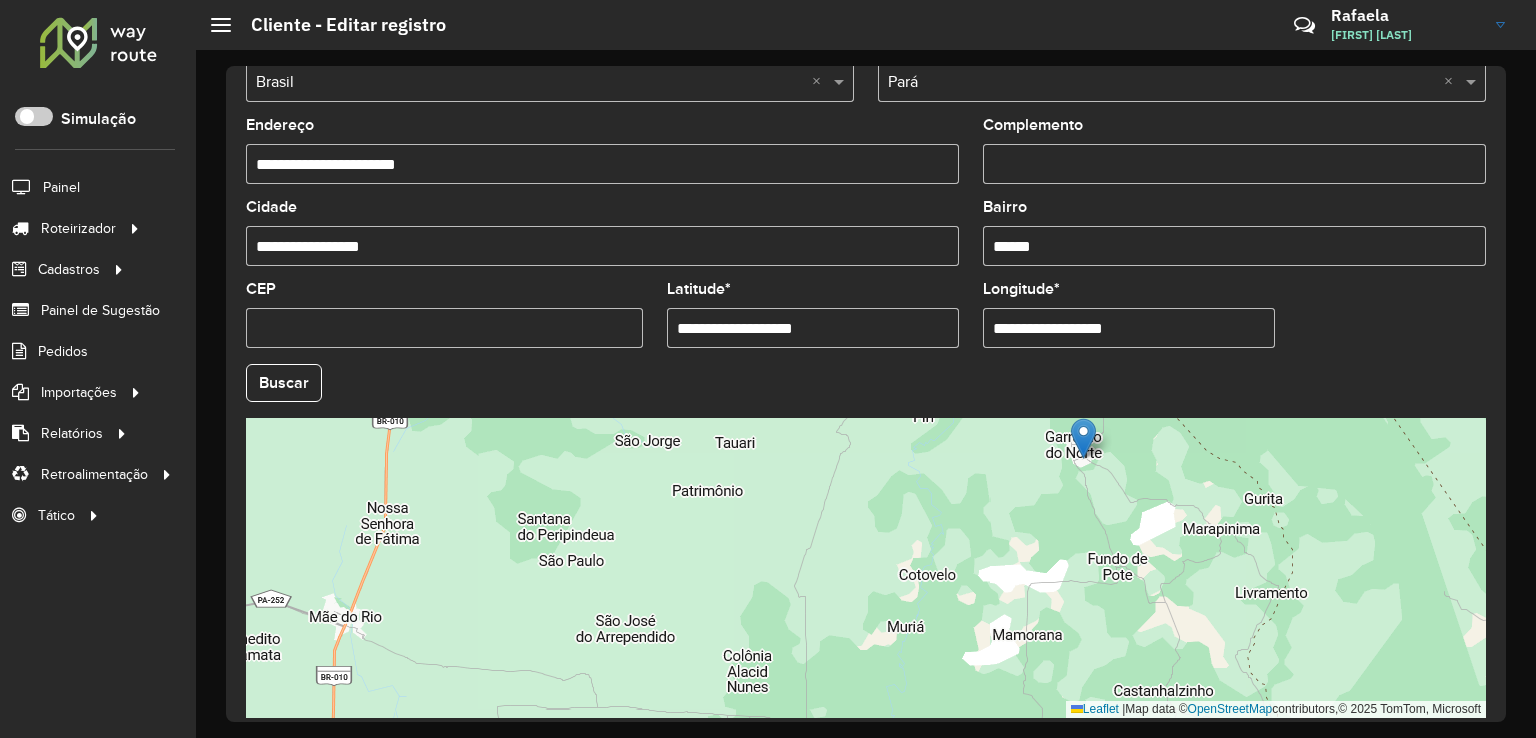 scroll, scrollTop: 700, scrollLeft: 0, axis: vertical 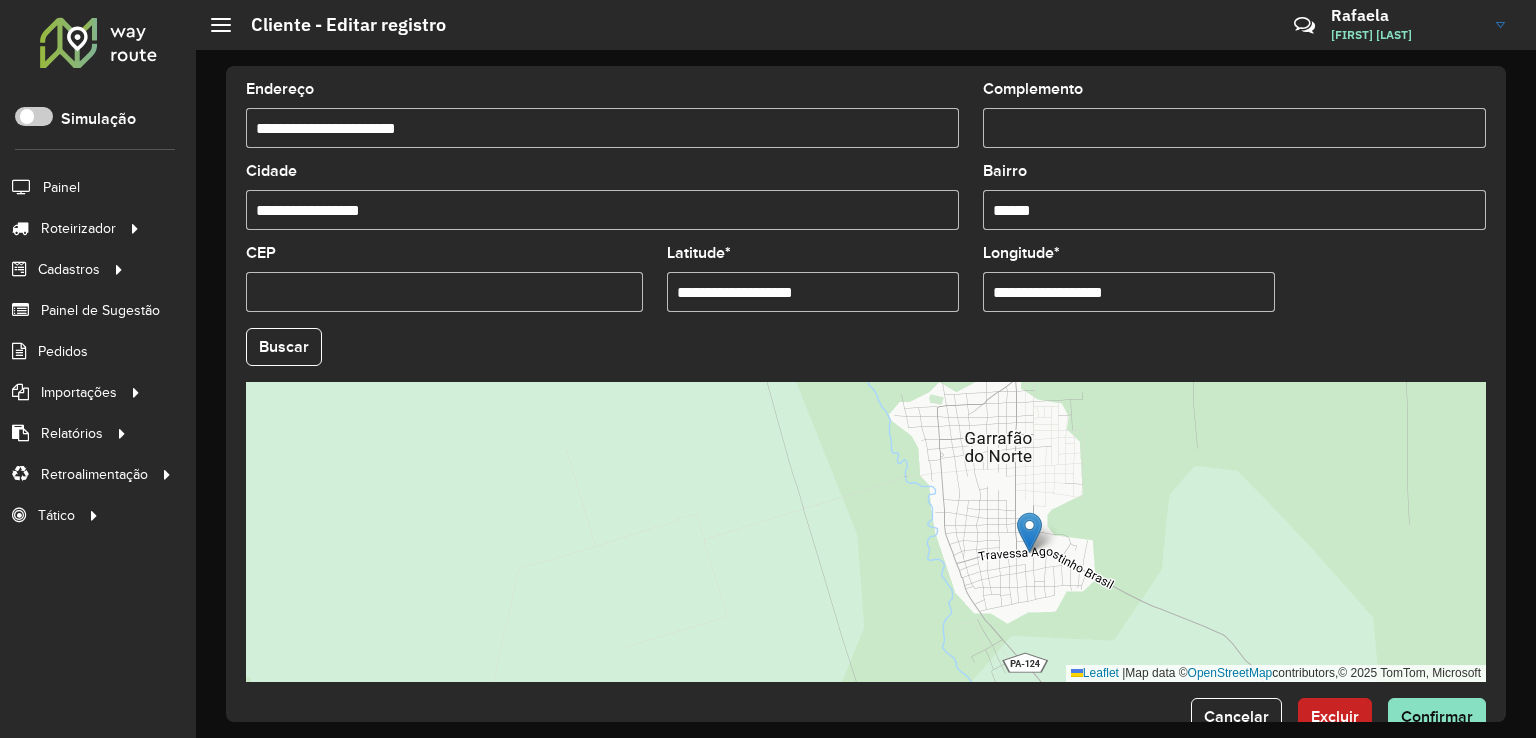 drag, startPoint x: 1061, startPoint y: 420, endPoint x: 1076, endPoint y: 493, distance: 74.52516 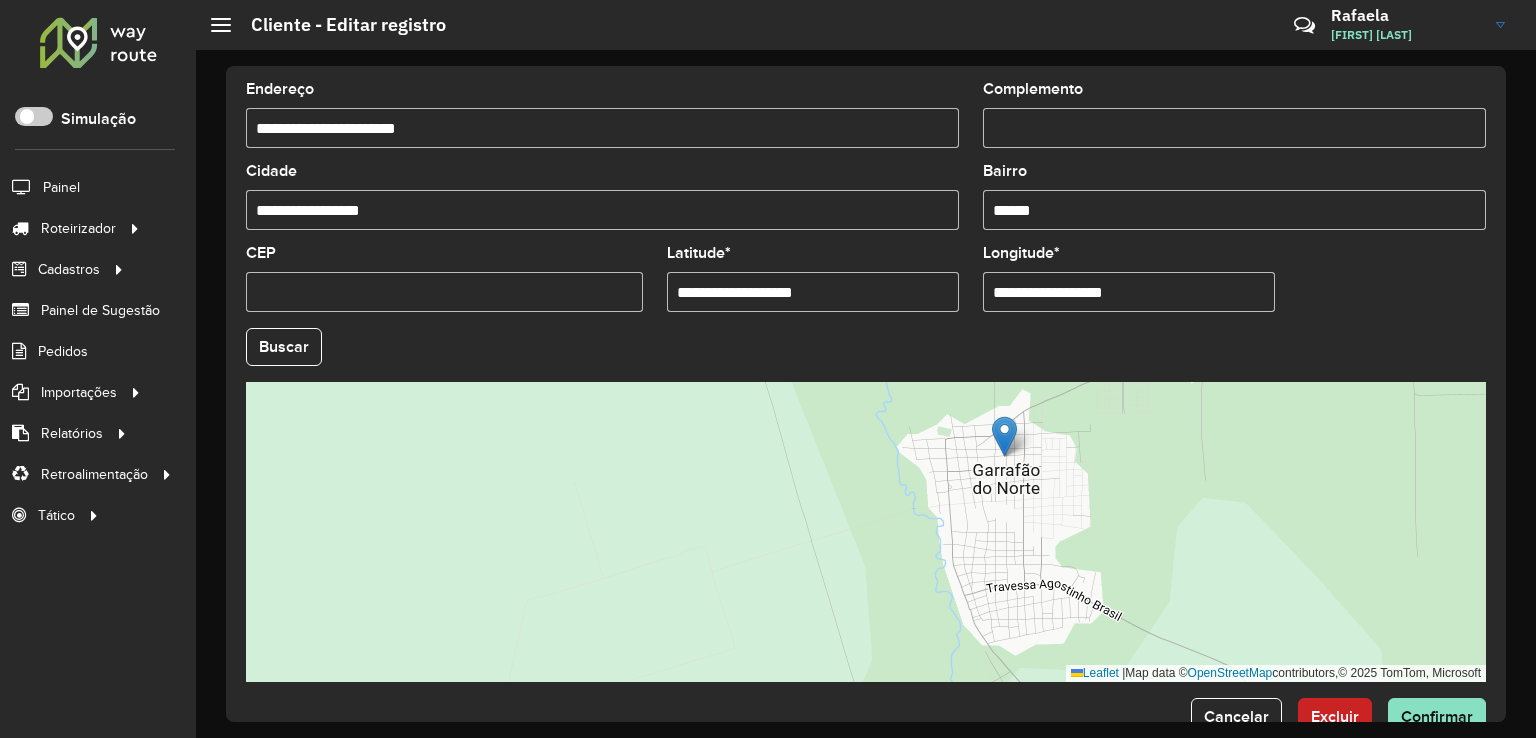 drag, startPoint x: 1037, startPoint y: 561, endPoint x: 1002, endPoint y: 429, distance: 136.56134 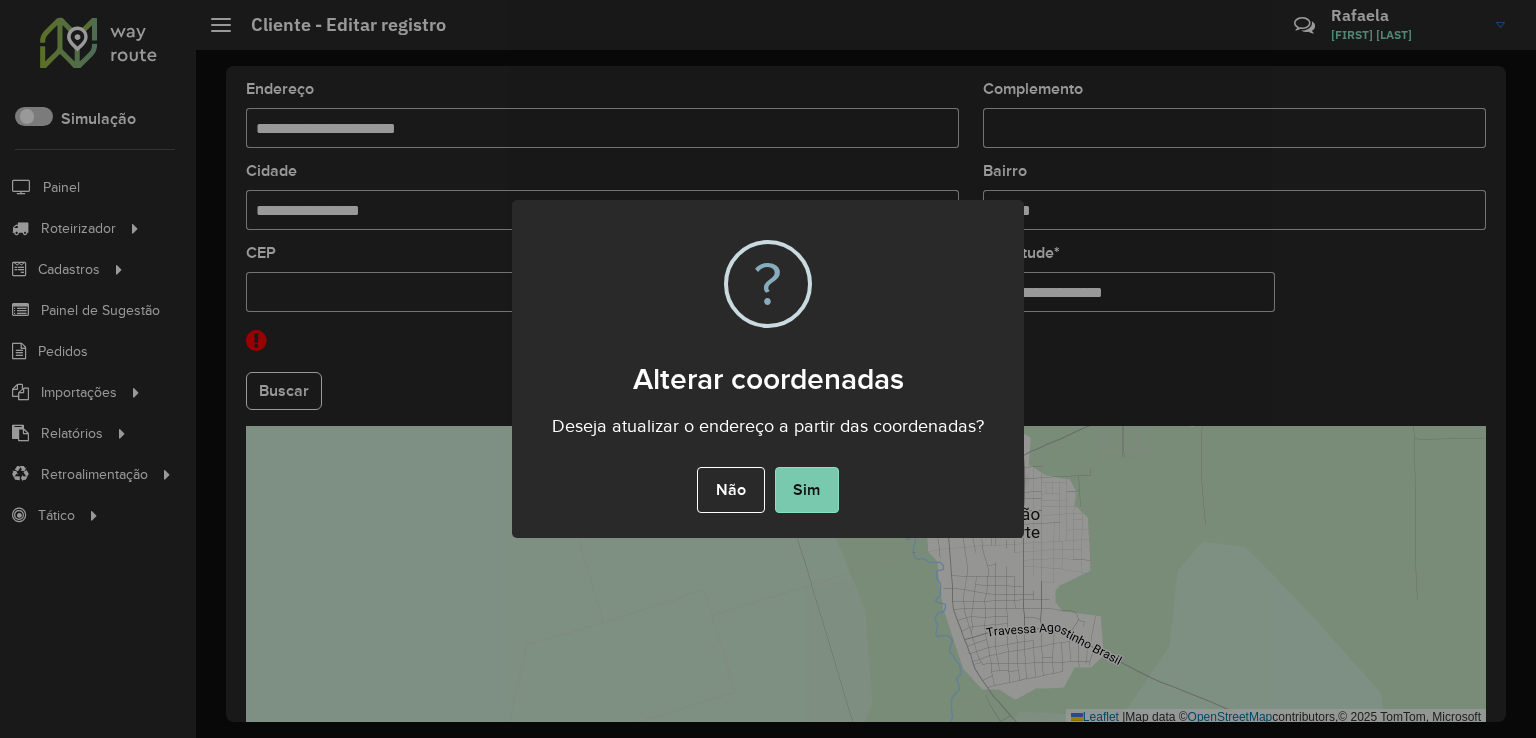 click on "Sim" 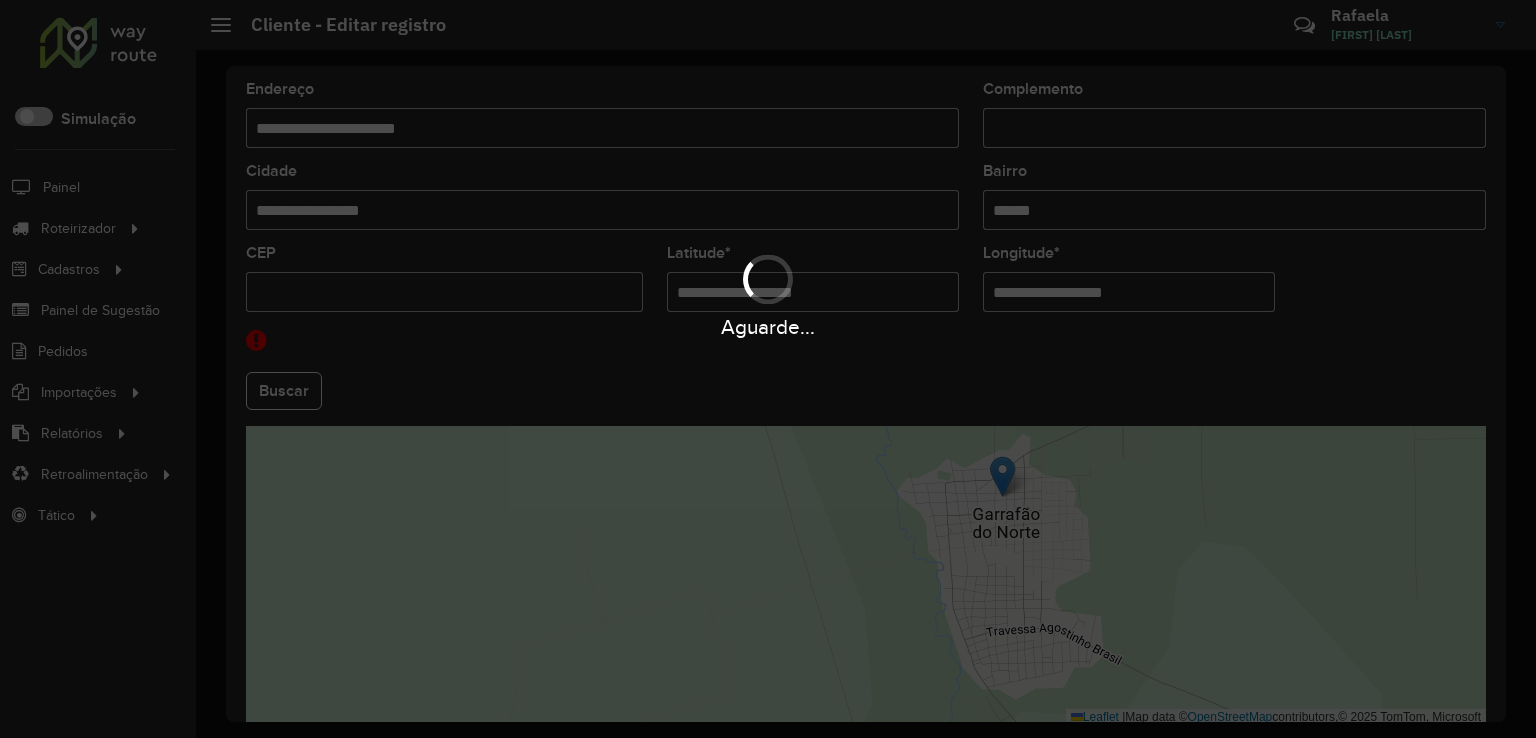 type on "**********" 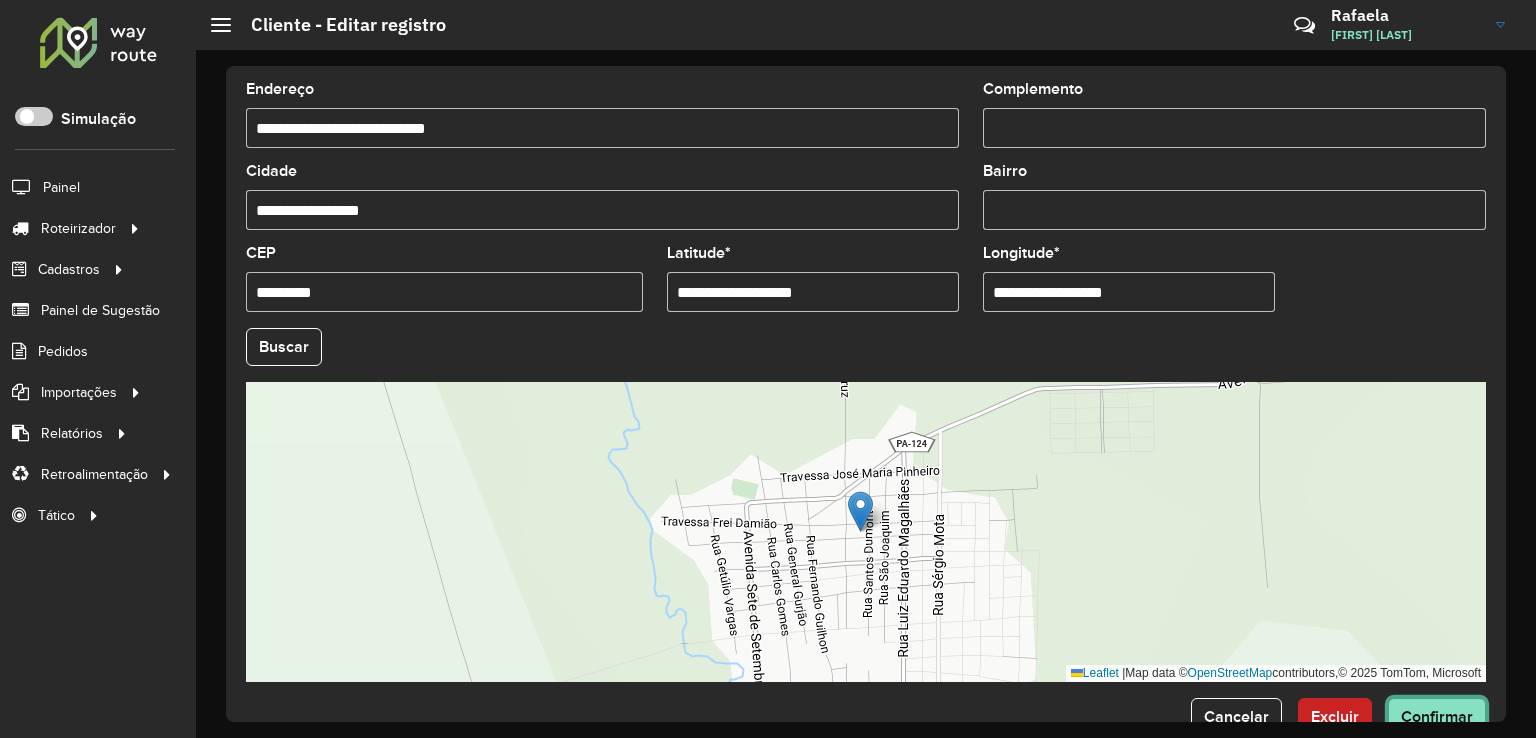 click on "Confirmar" 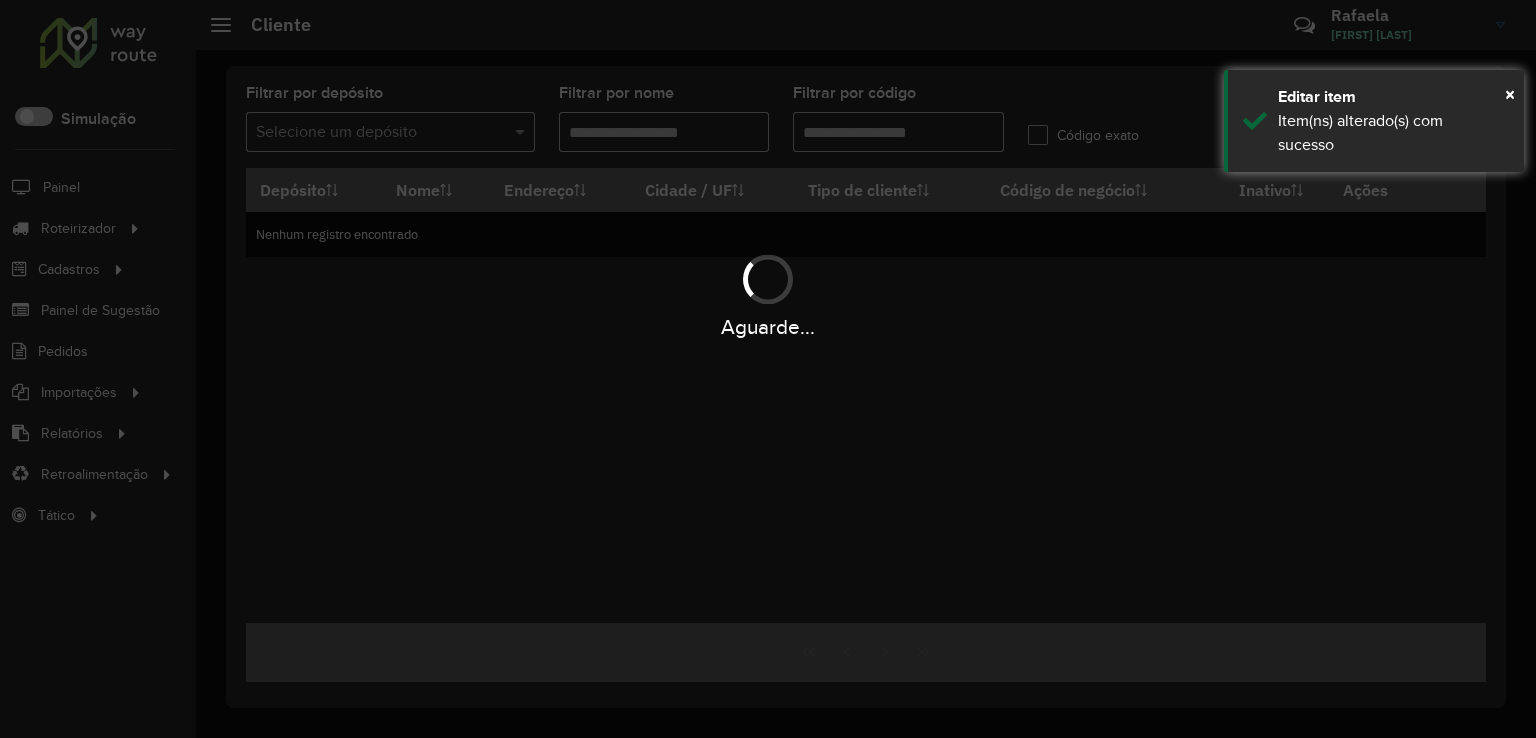 type on "*****" 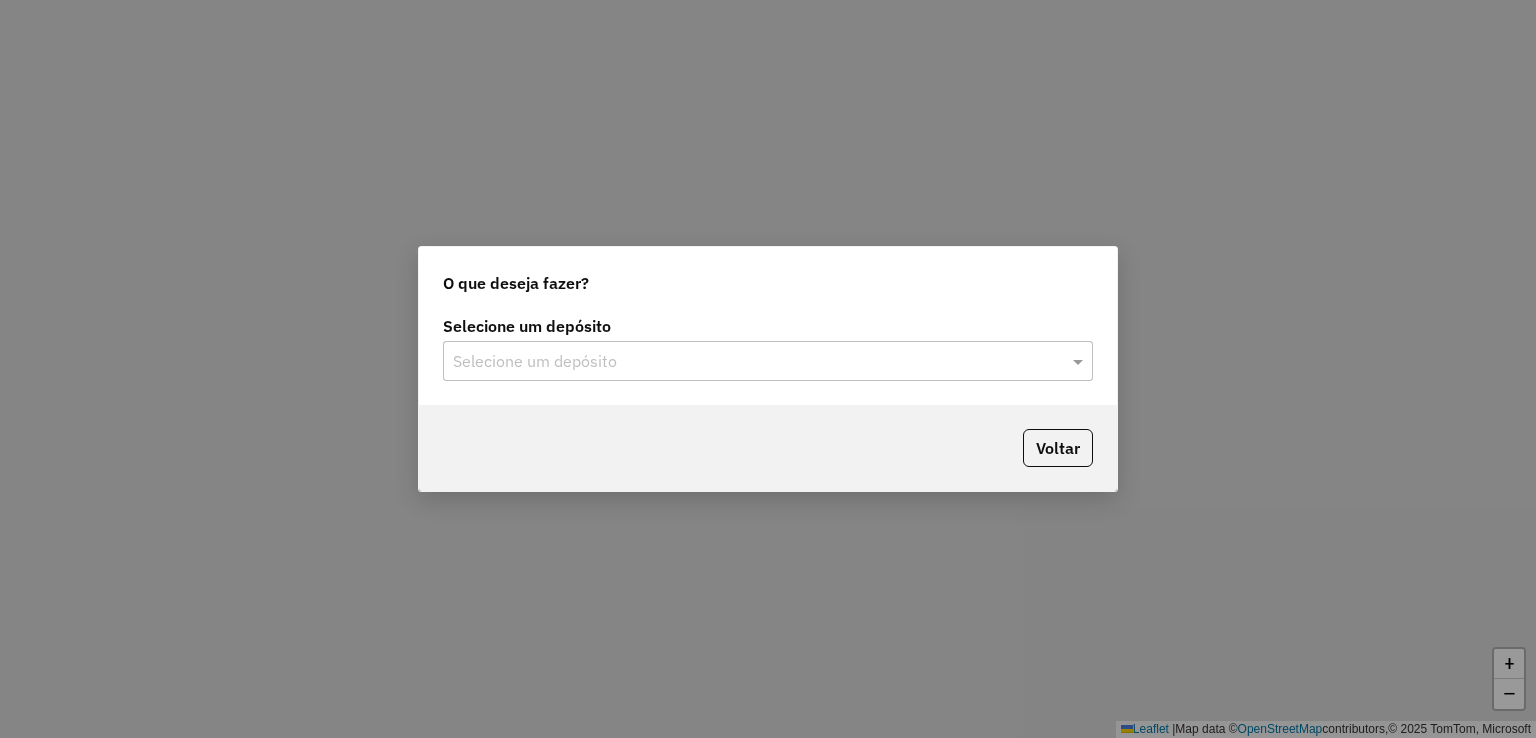 scroll, scrollTop: 0, scrollLeft: 0, axis: both 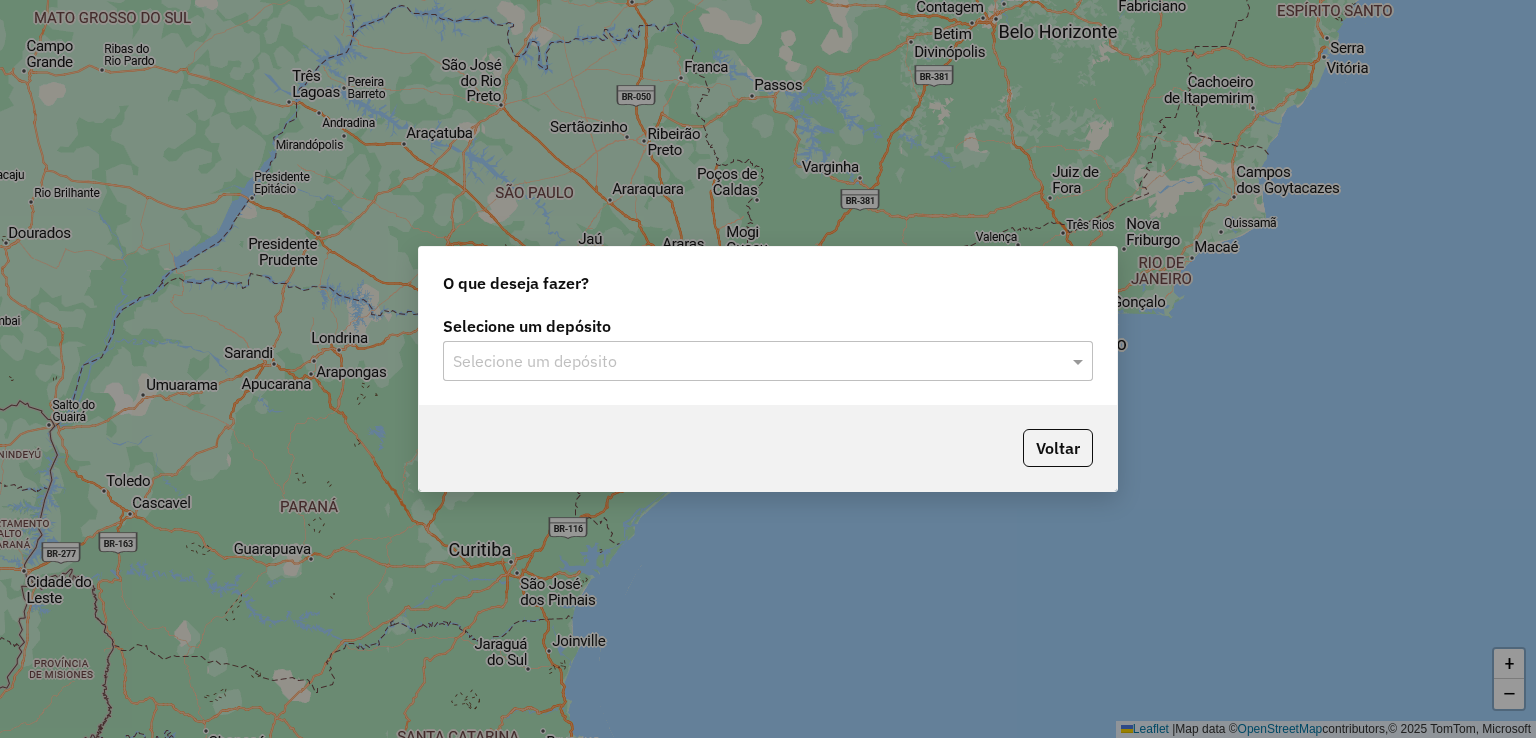 click on "Selecione um depósito" 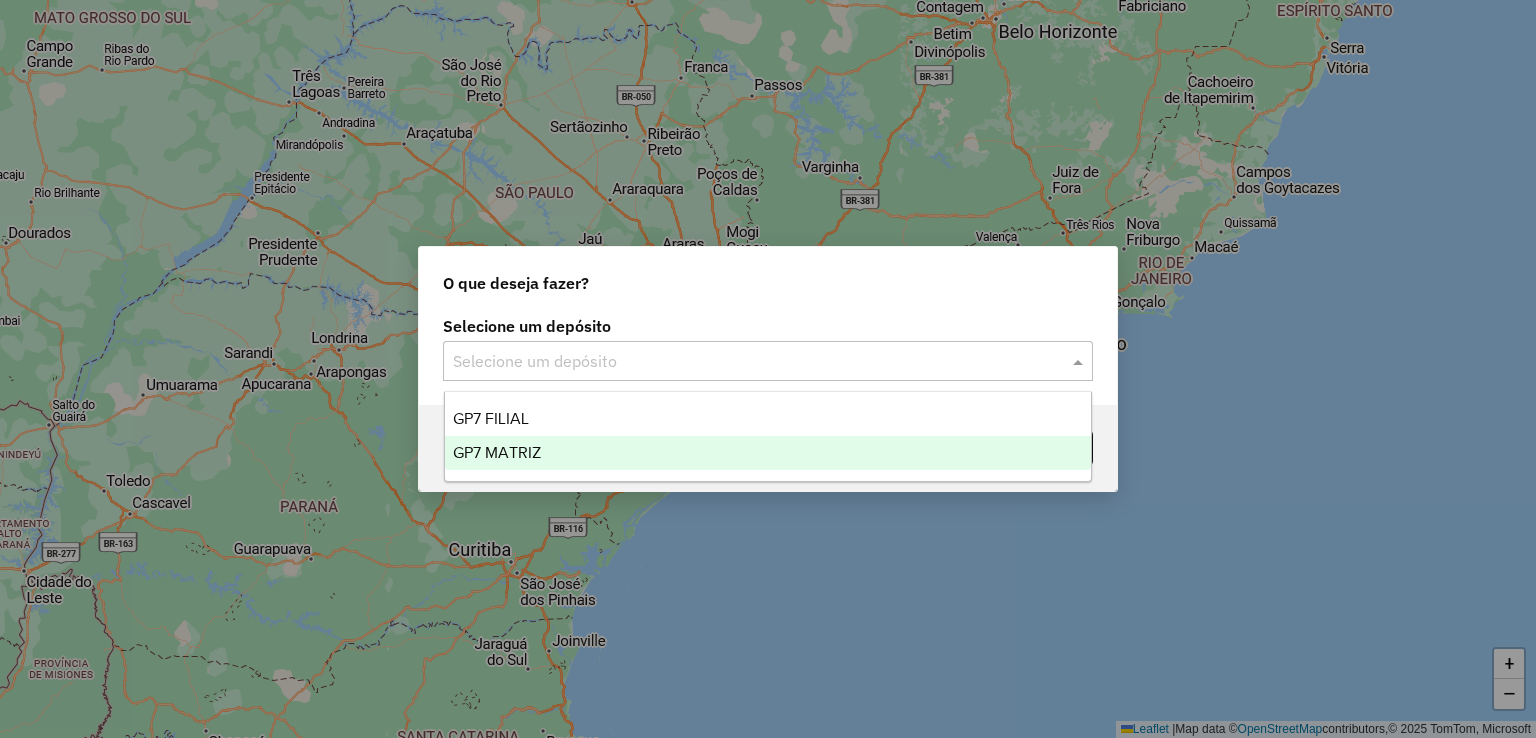 click on "GP7 MATRIZ" at bounding box center [768, 453] 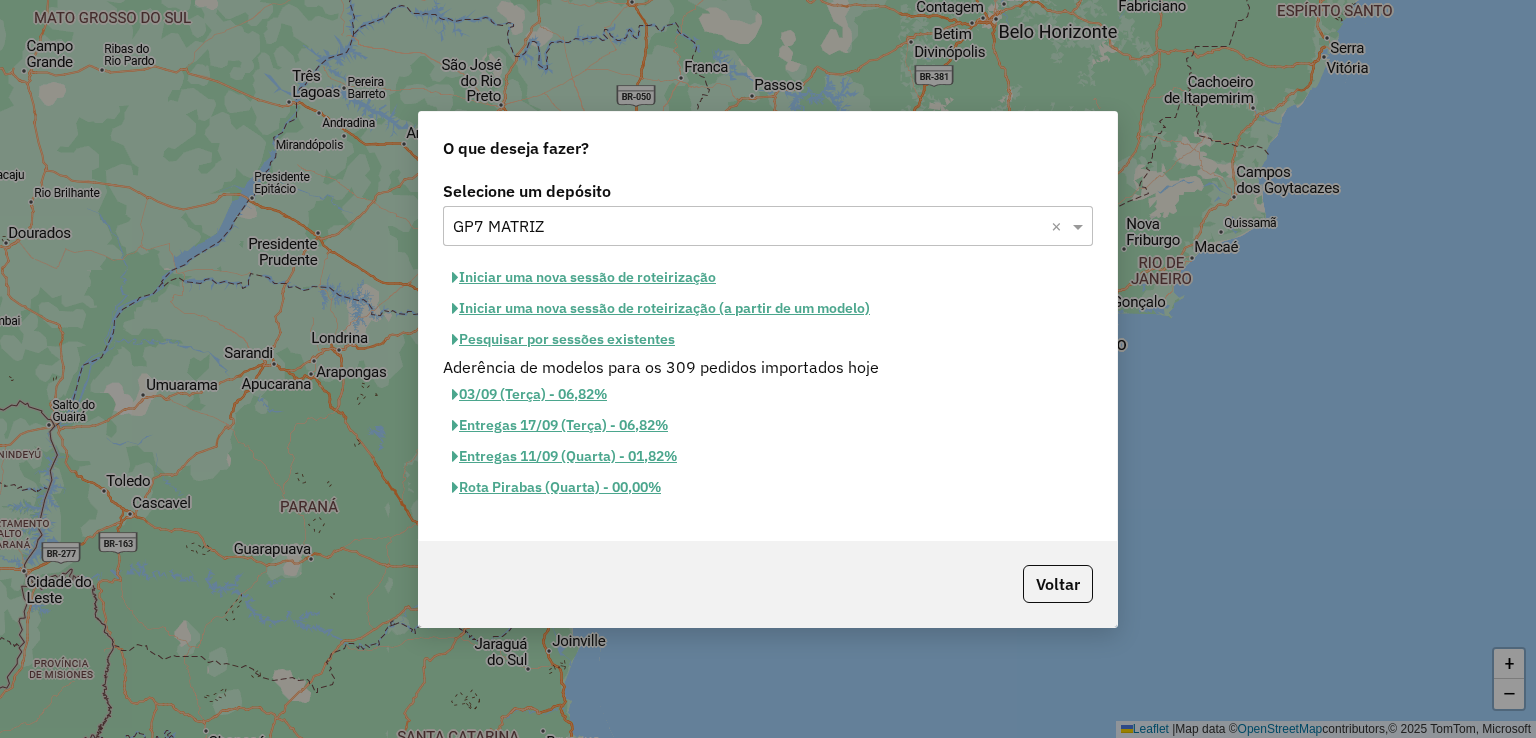 click 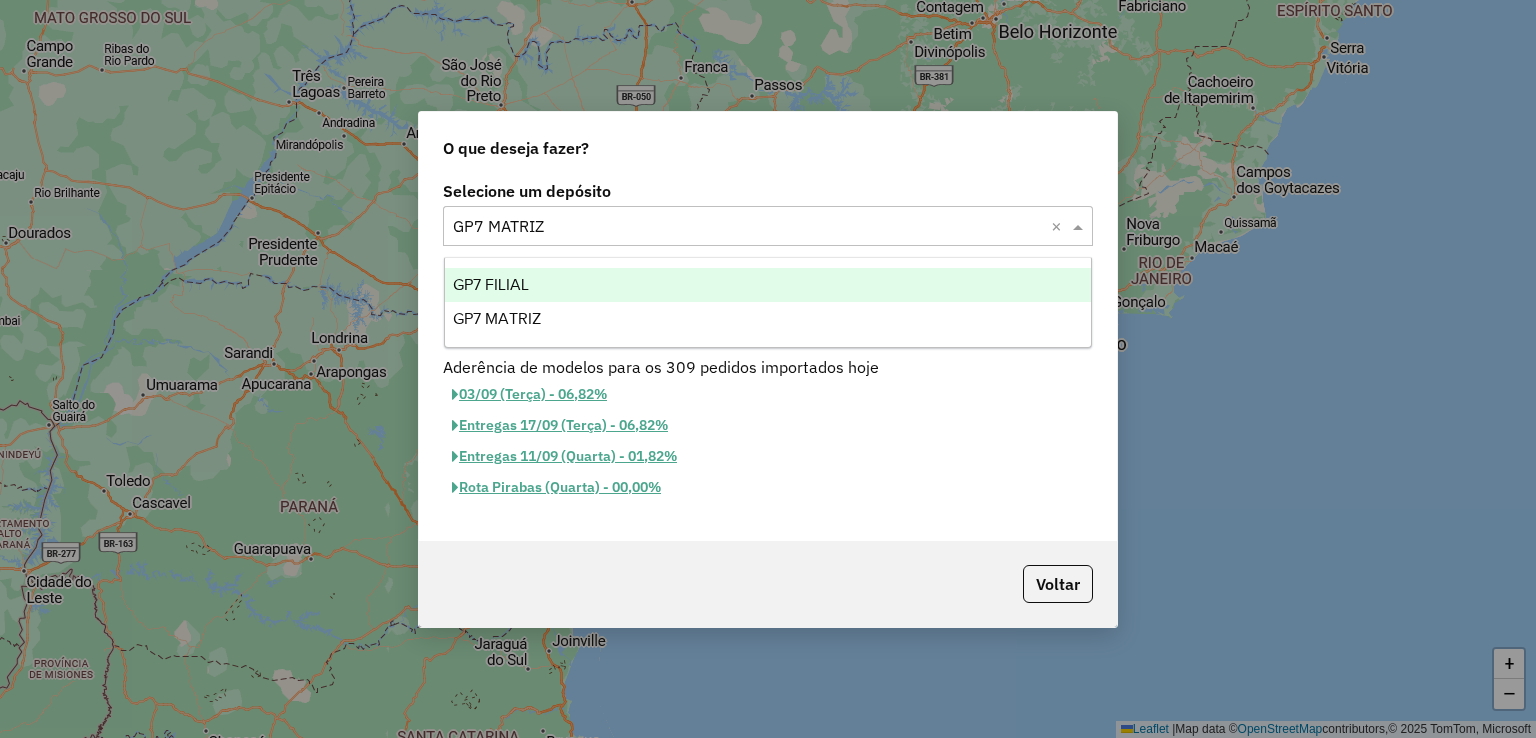 click on "GP7 FILIAL" at bounding box center (768, 285) 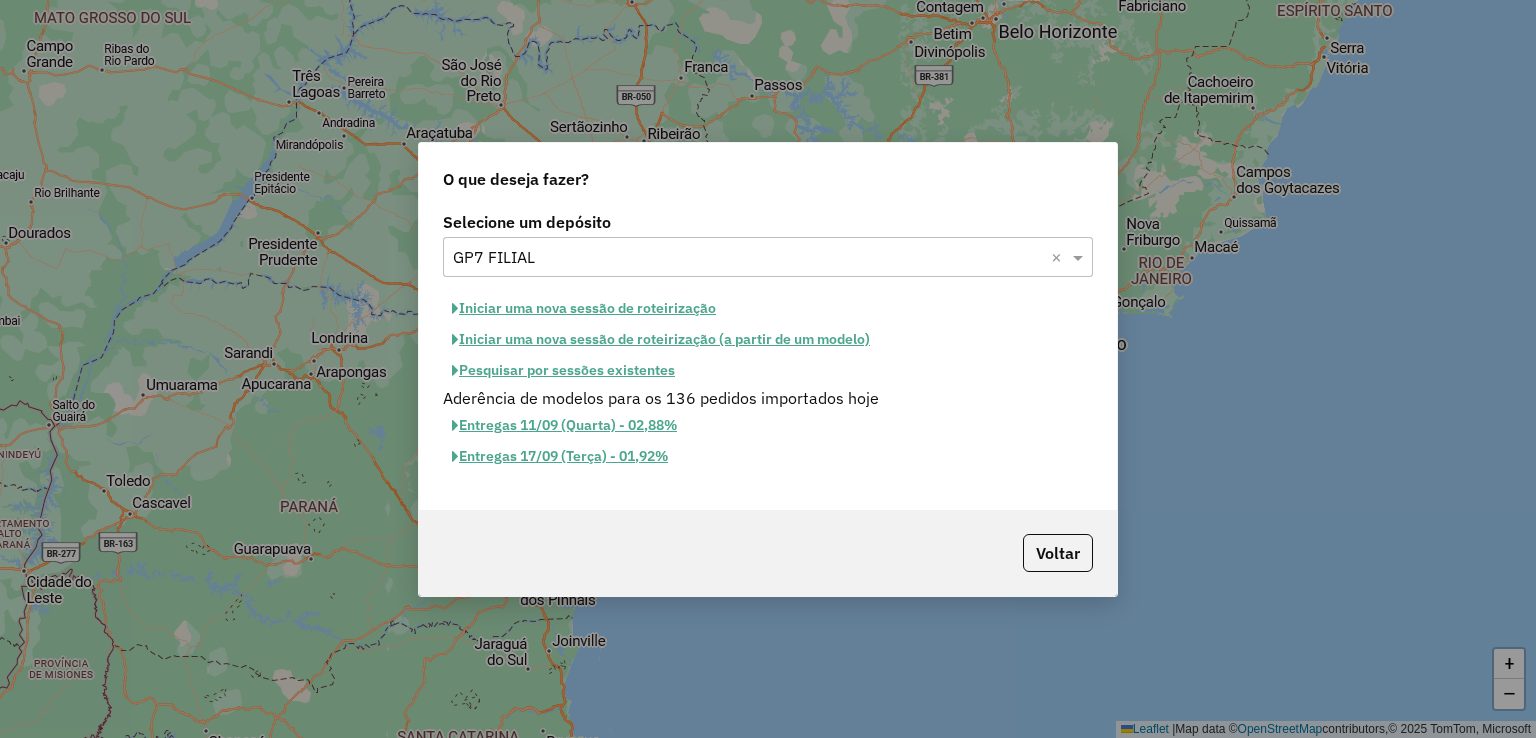 click on "Iniciar uma nova sessão de roteirização" 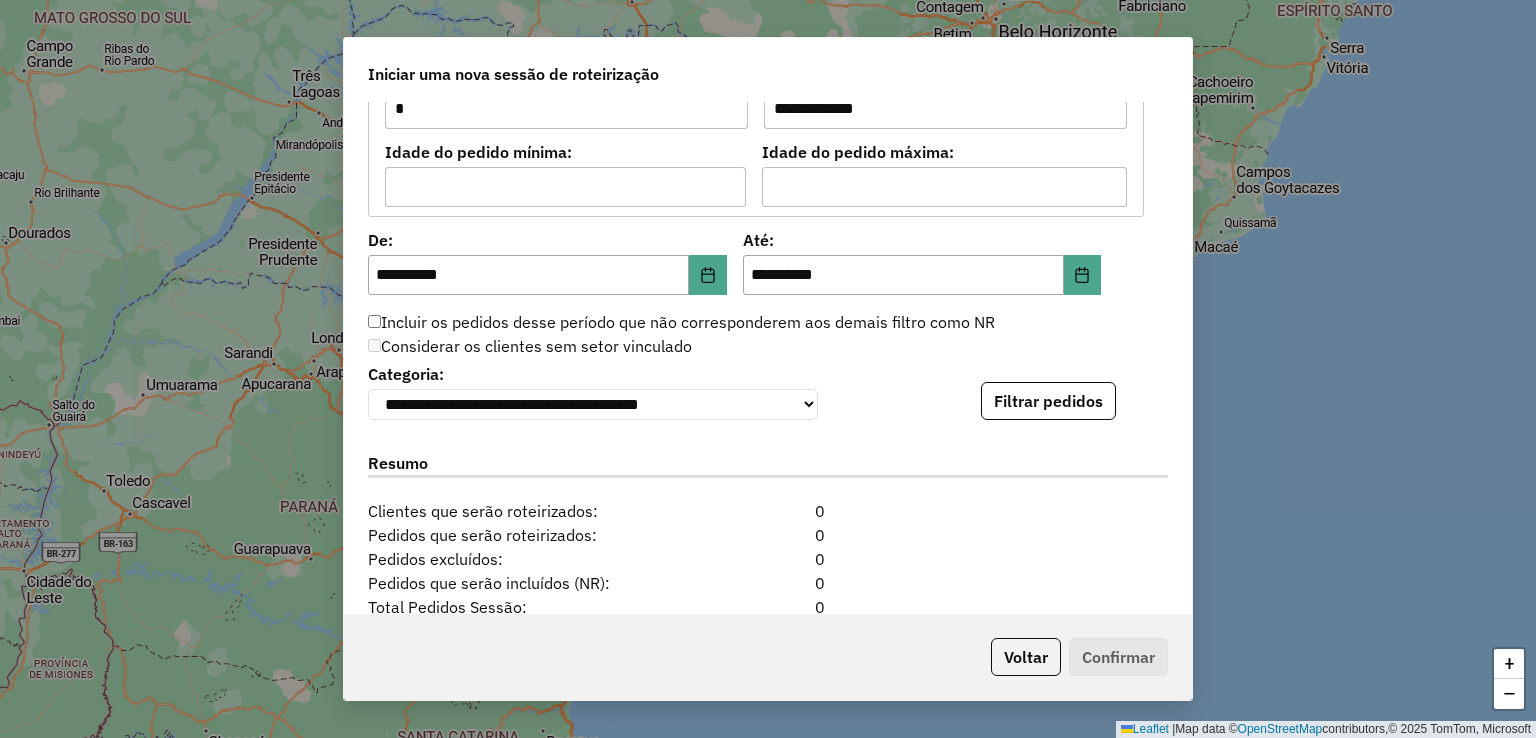 scroll, scrollTop: 1990, scrollLeft: 0, axis: vertical 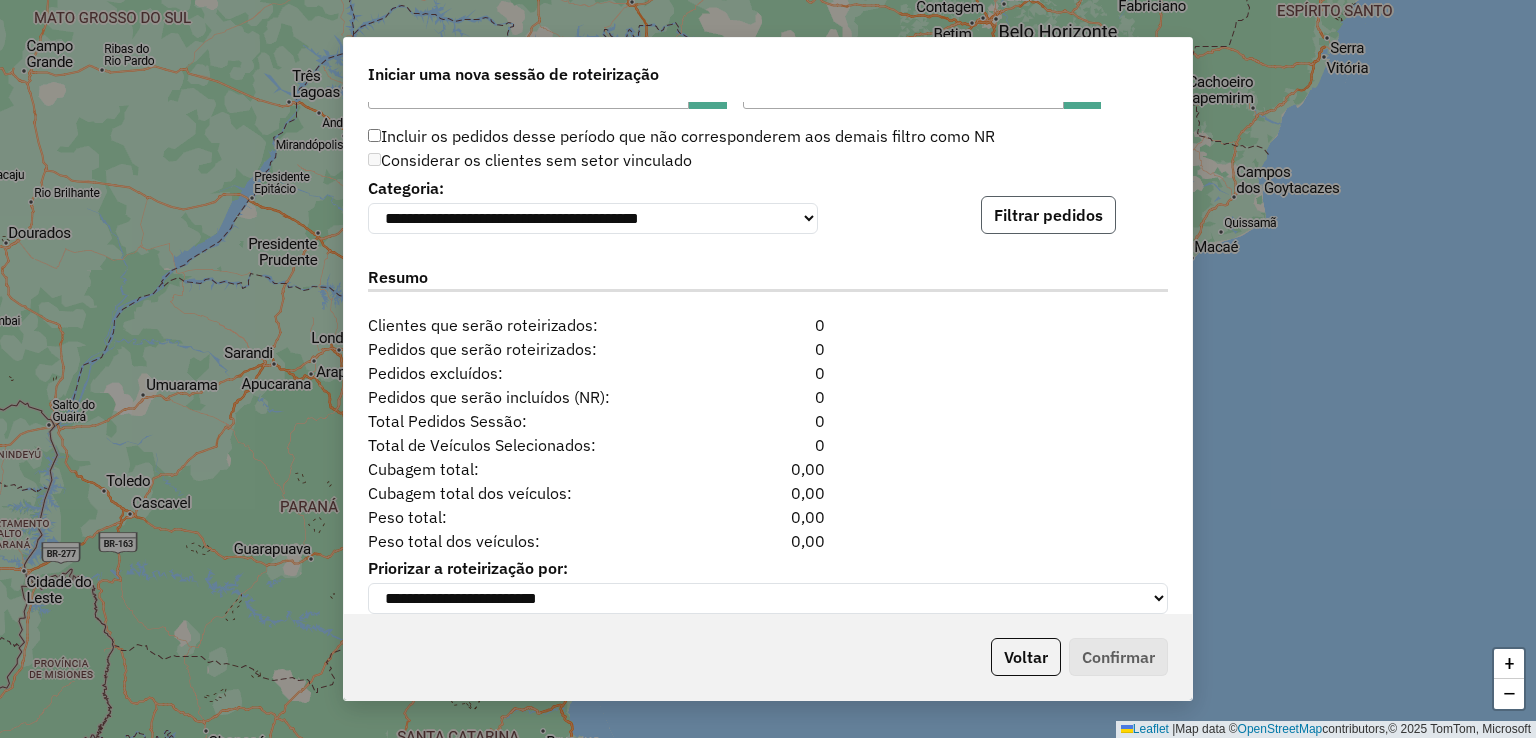 click on "Filtrar pedidos" 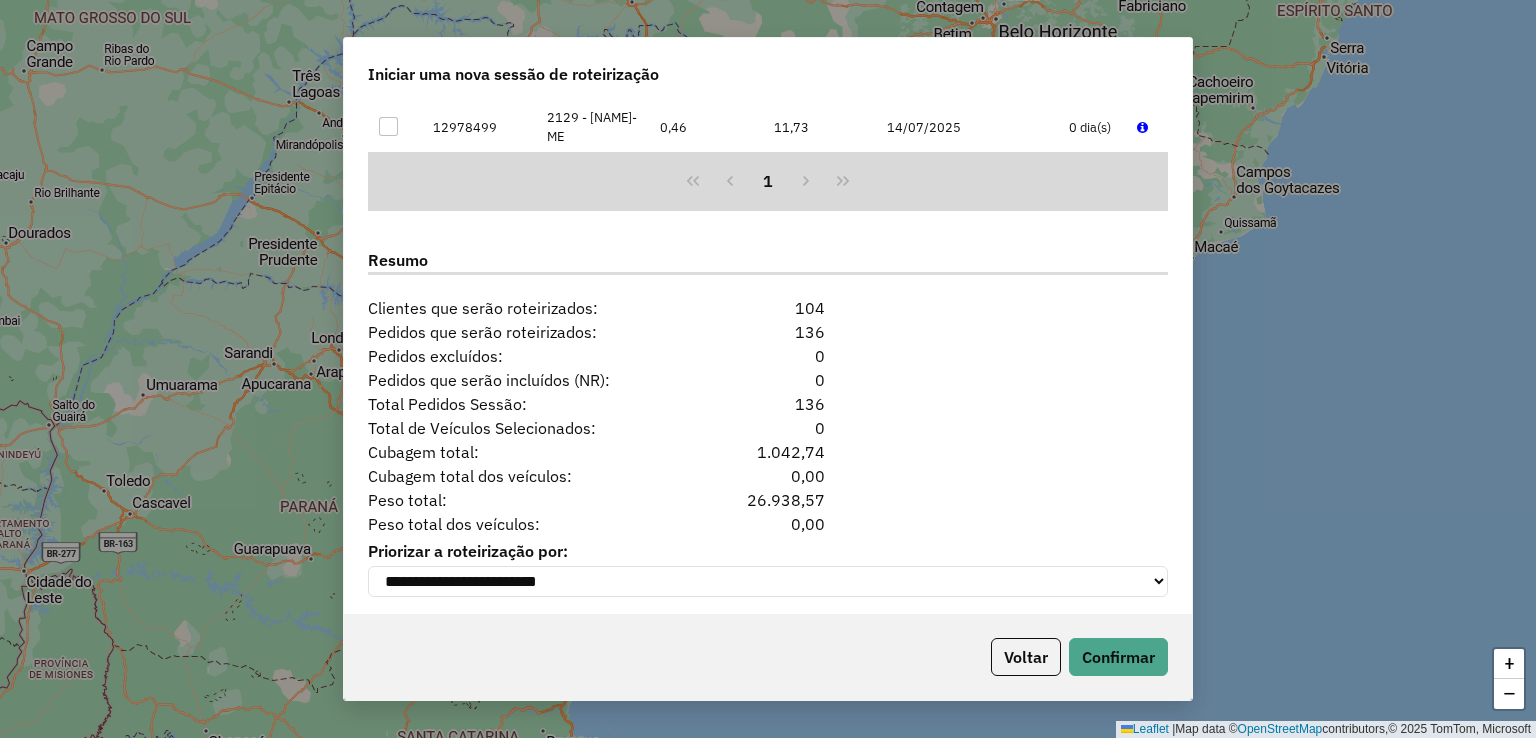 scroll, scrollTop: 2434, scrollLeft: 0, axis: vertical 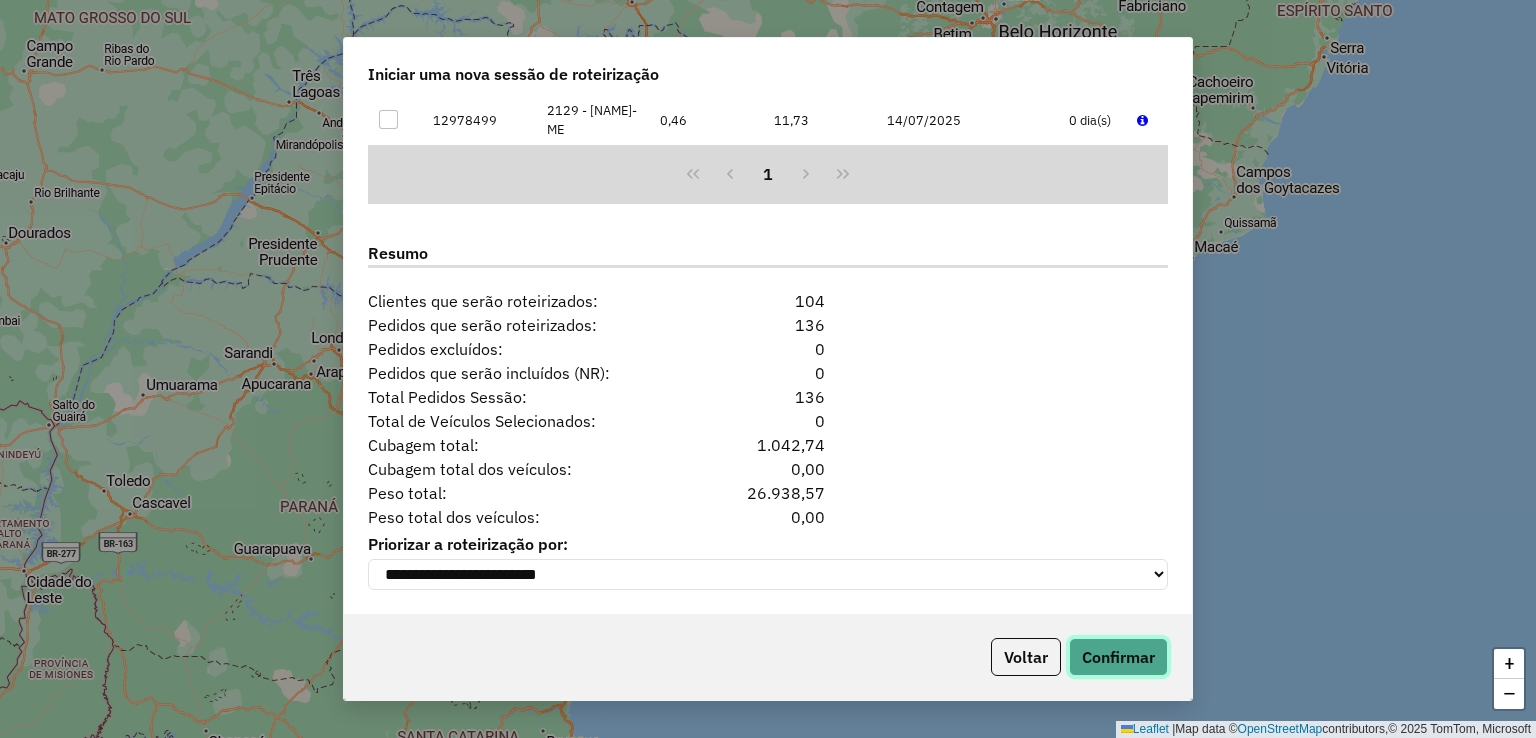 click on "Confirmar" 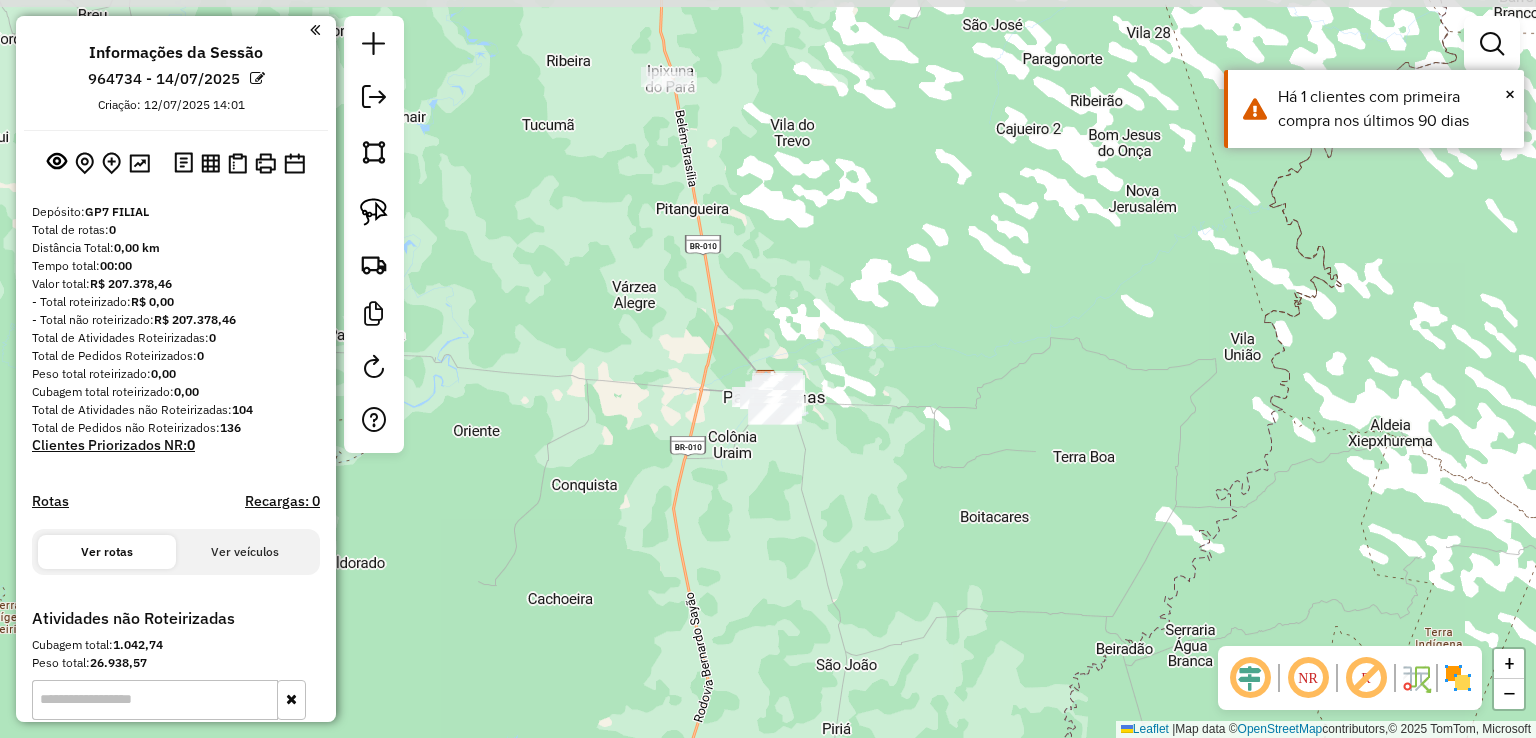 drag, startPoint x: 796, startPoint y: 195, endPoint x: 794, endPoint y: 208, distance: 13.152946 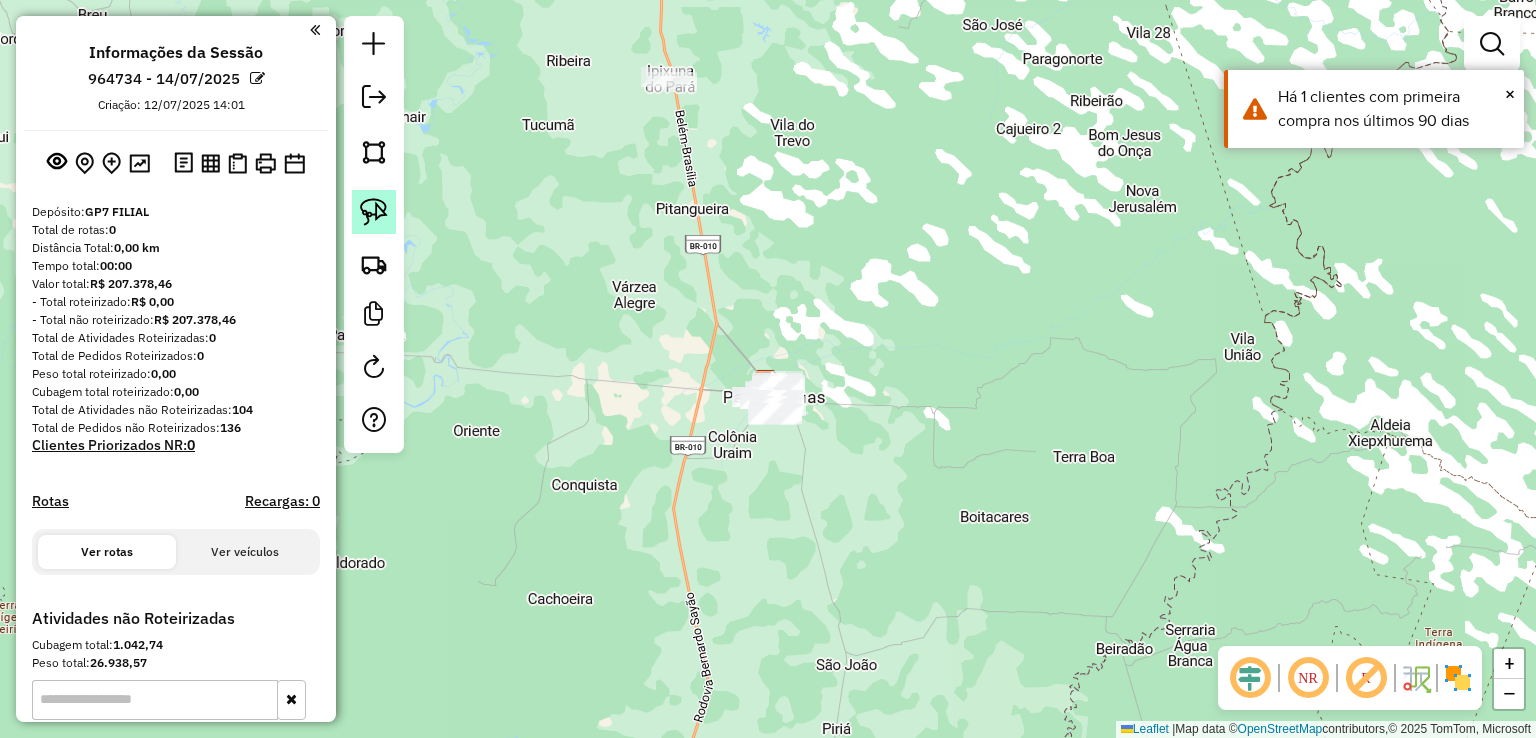 click 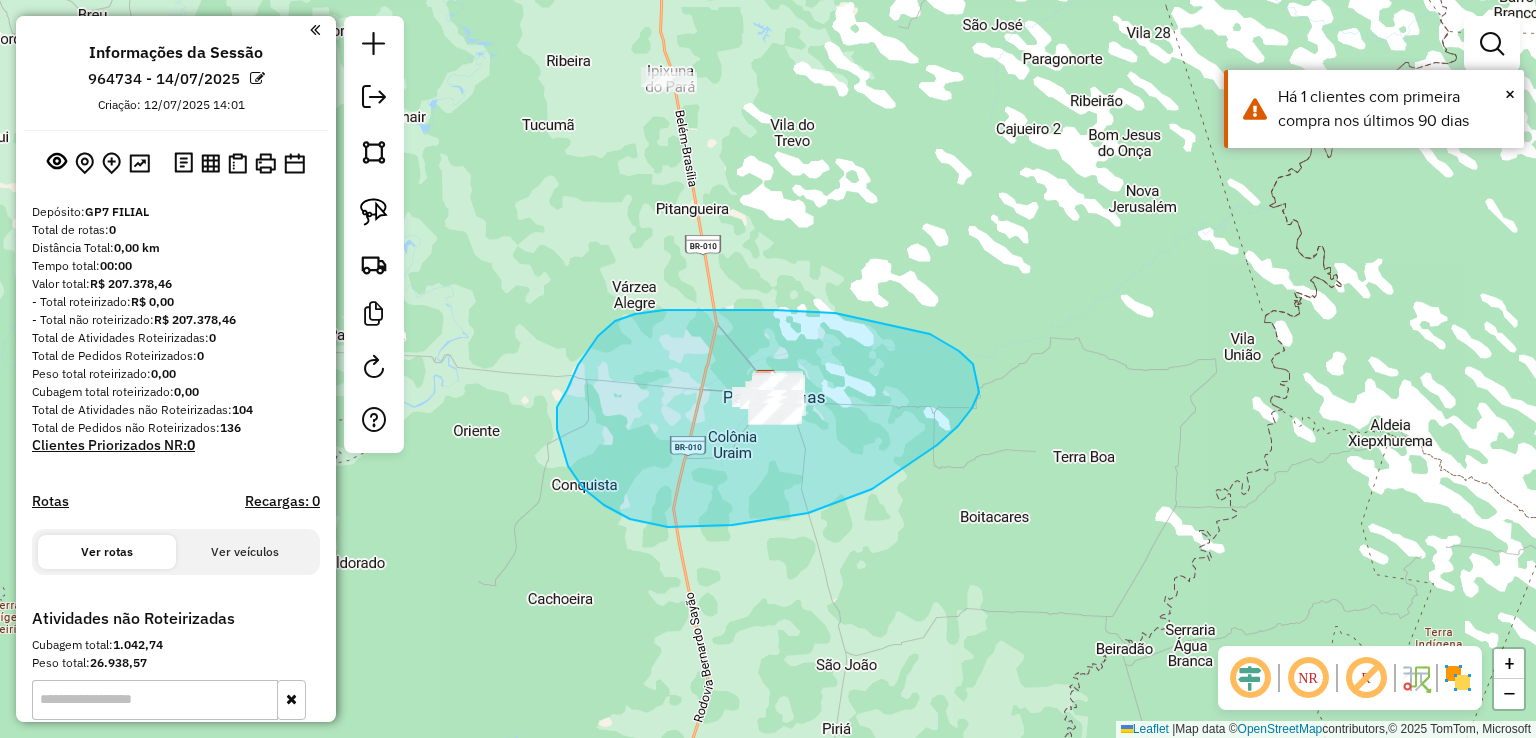 drag, startPoint x: 776, startPoint y: 310, endPoint x: 989, endPoint y: 364, distance: 219.73848 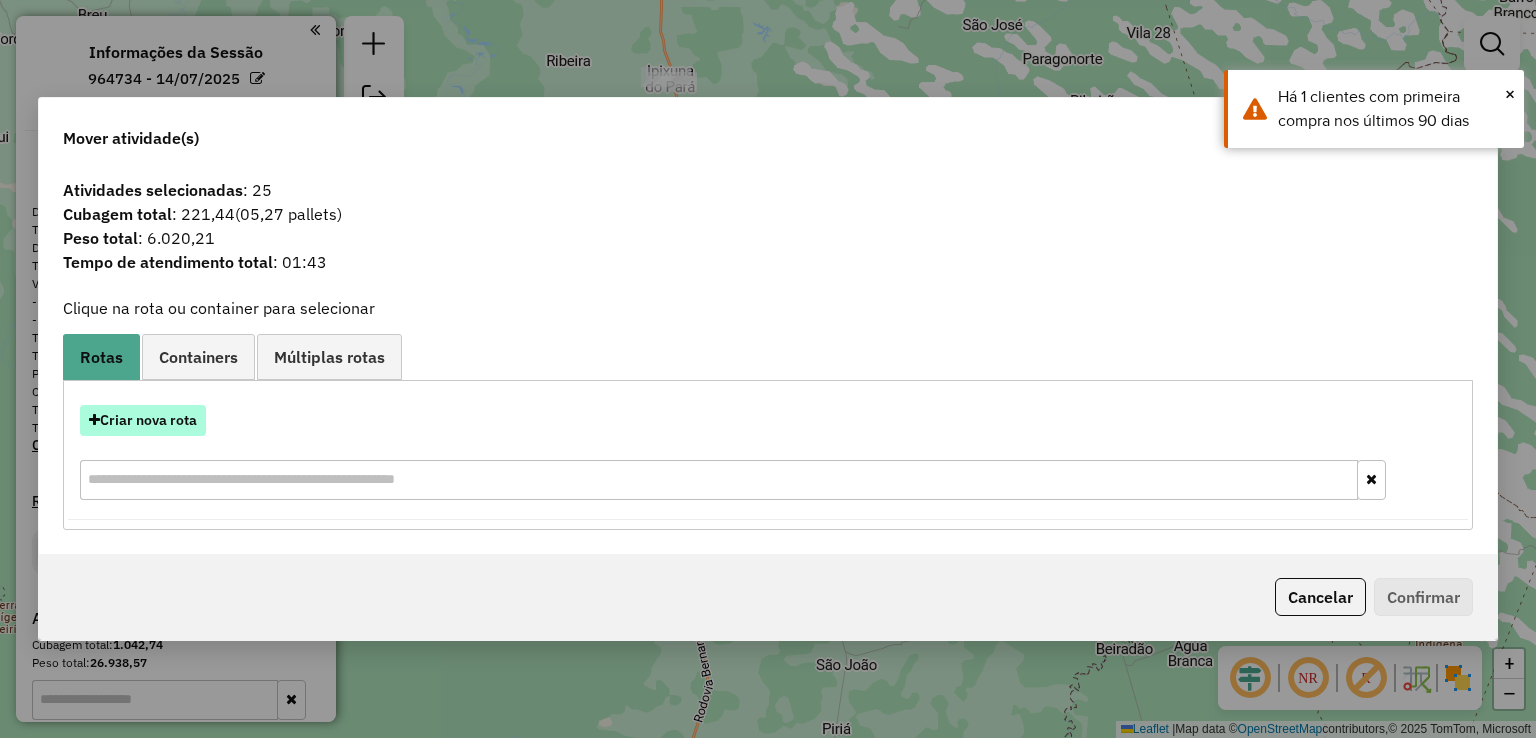 click on "Criar nova rota" at bounding box center (143, 420) 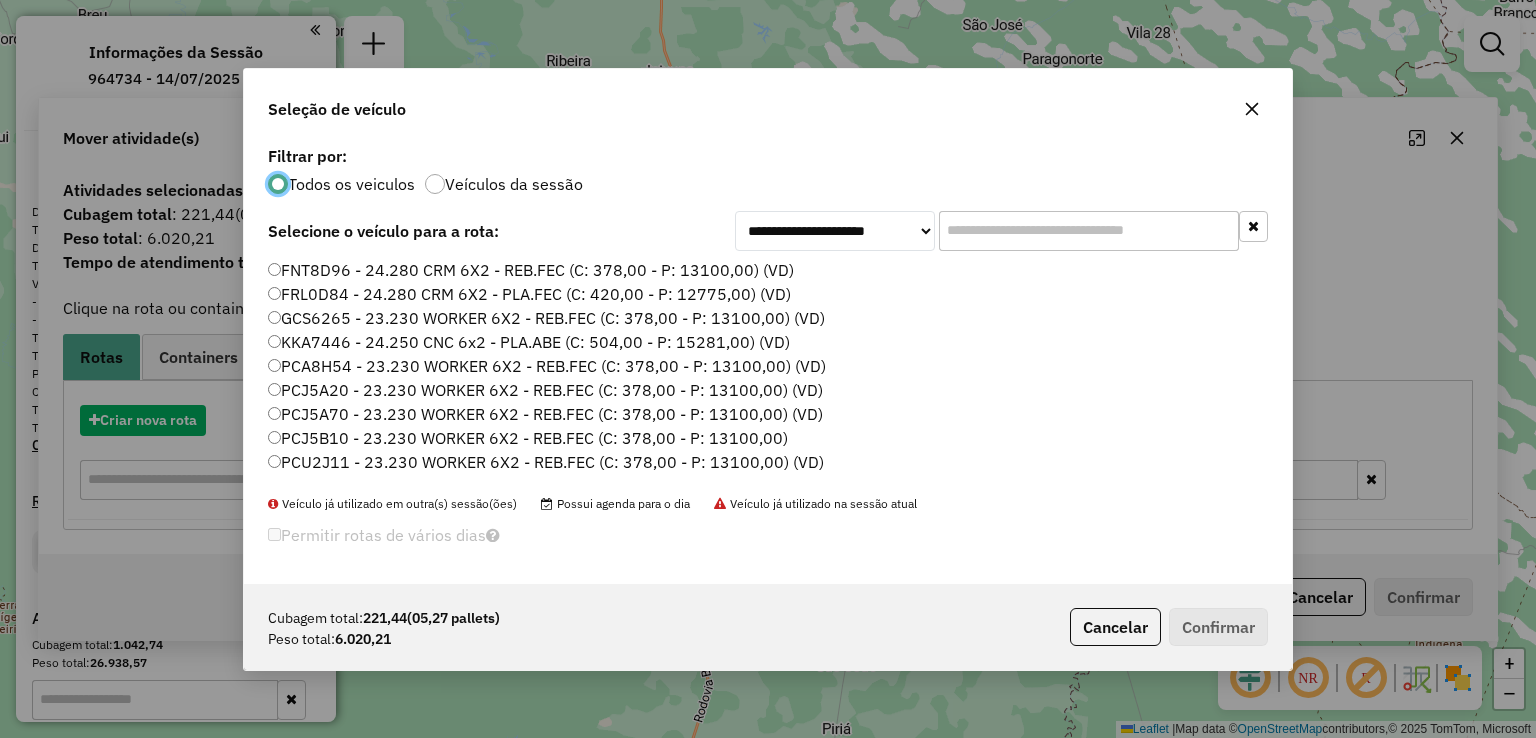 scroll, scrollTop: 10, scrollLeft: 6, axis: both 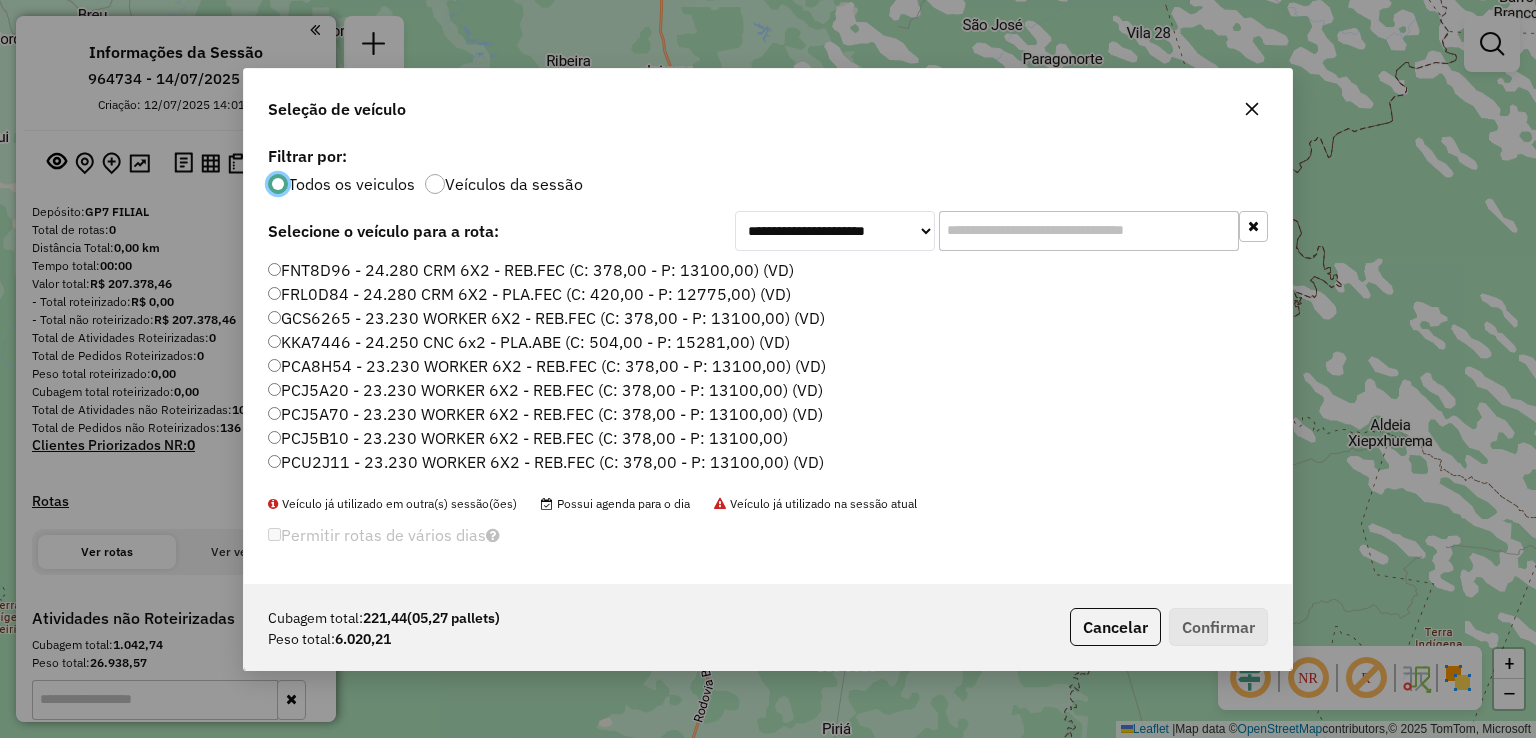 click 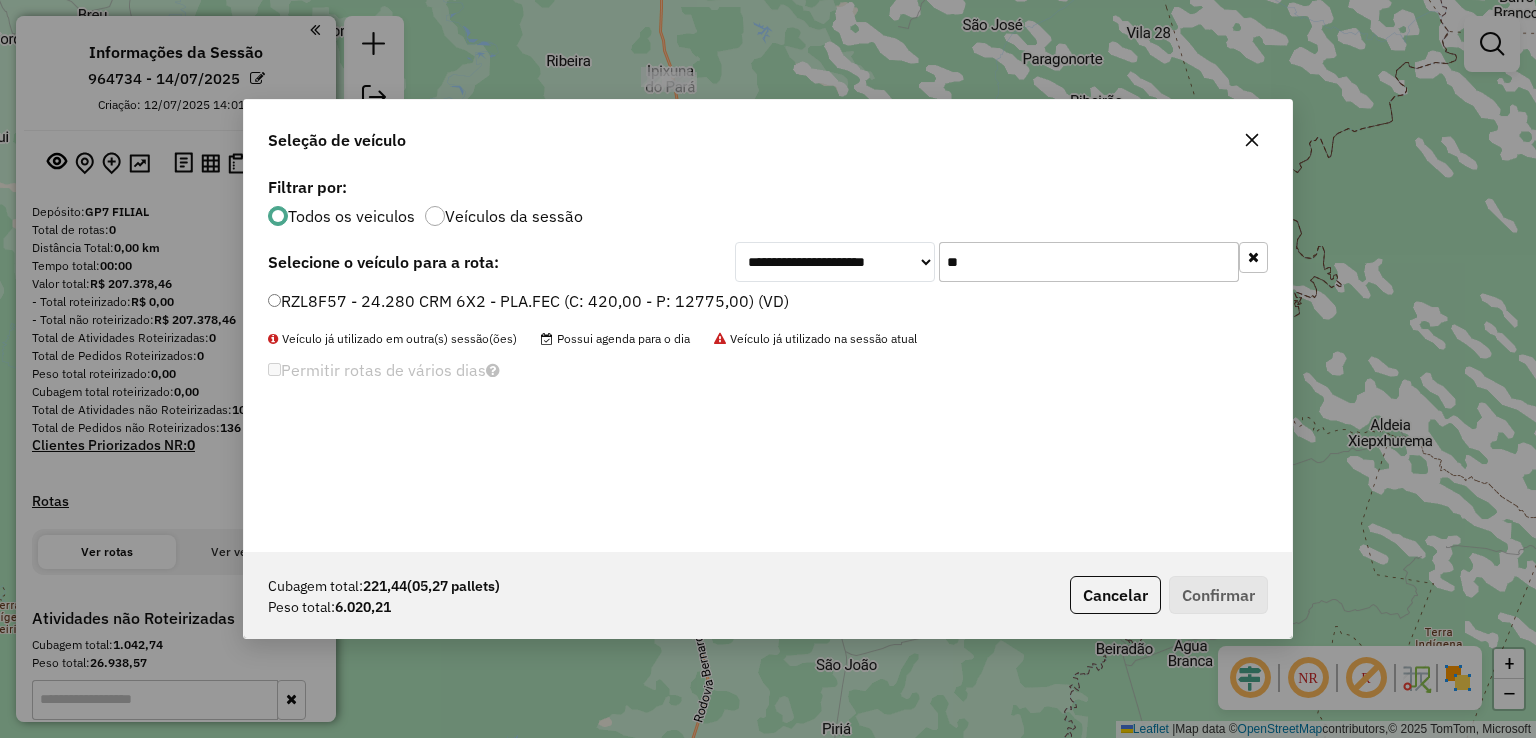 type on "*" 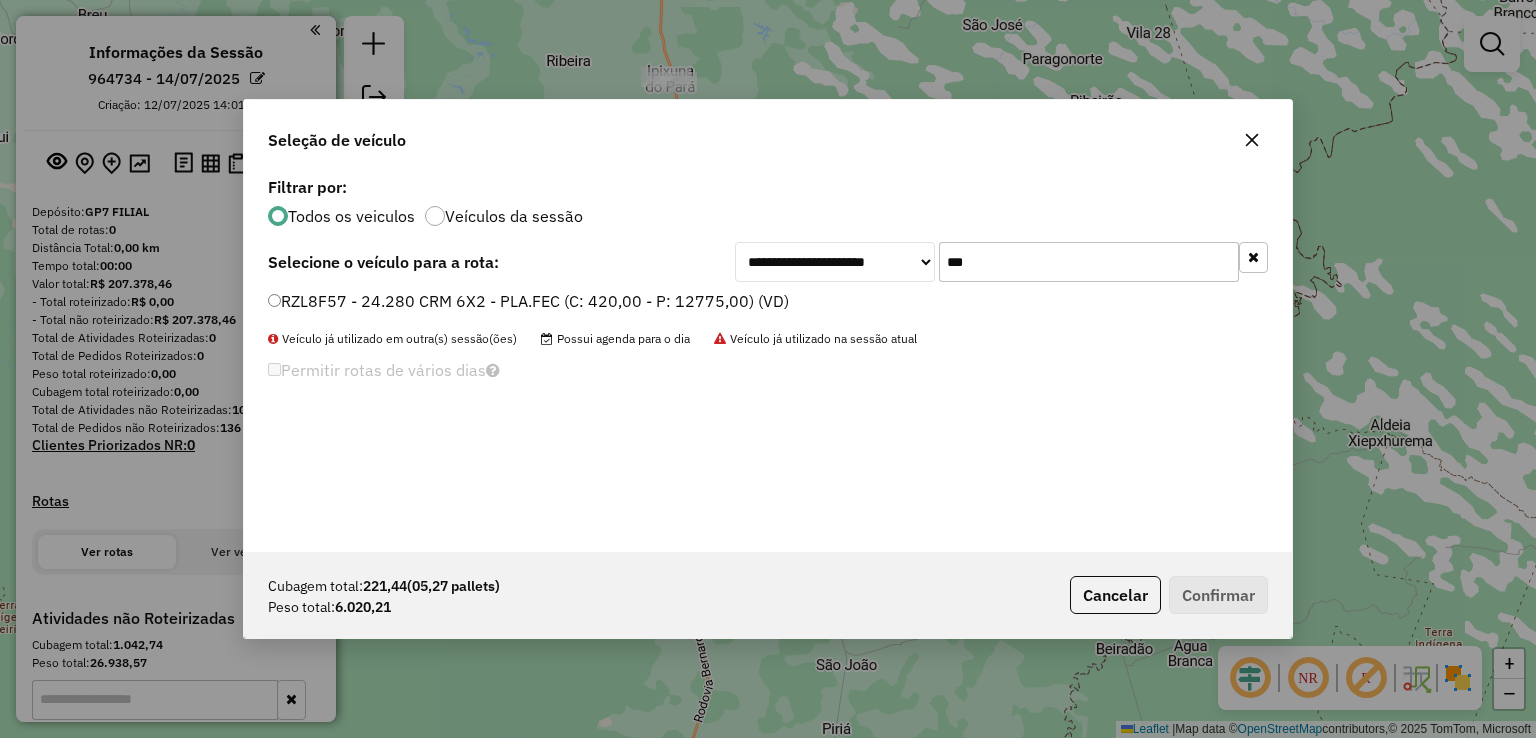 type on "***" 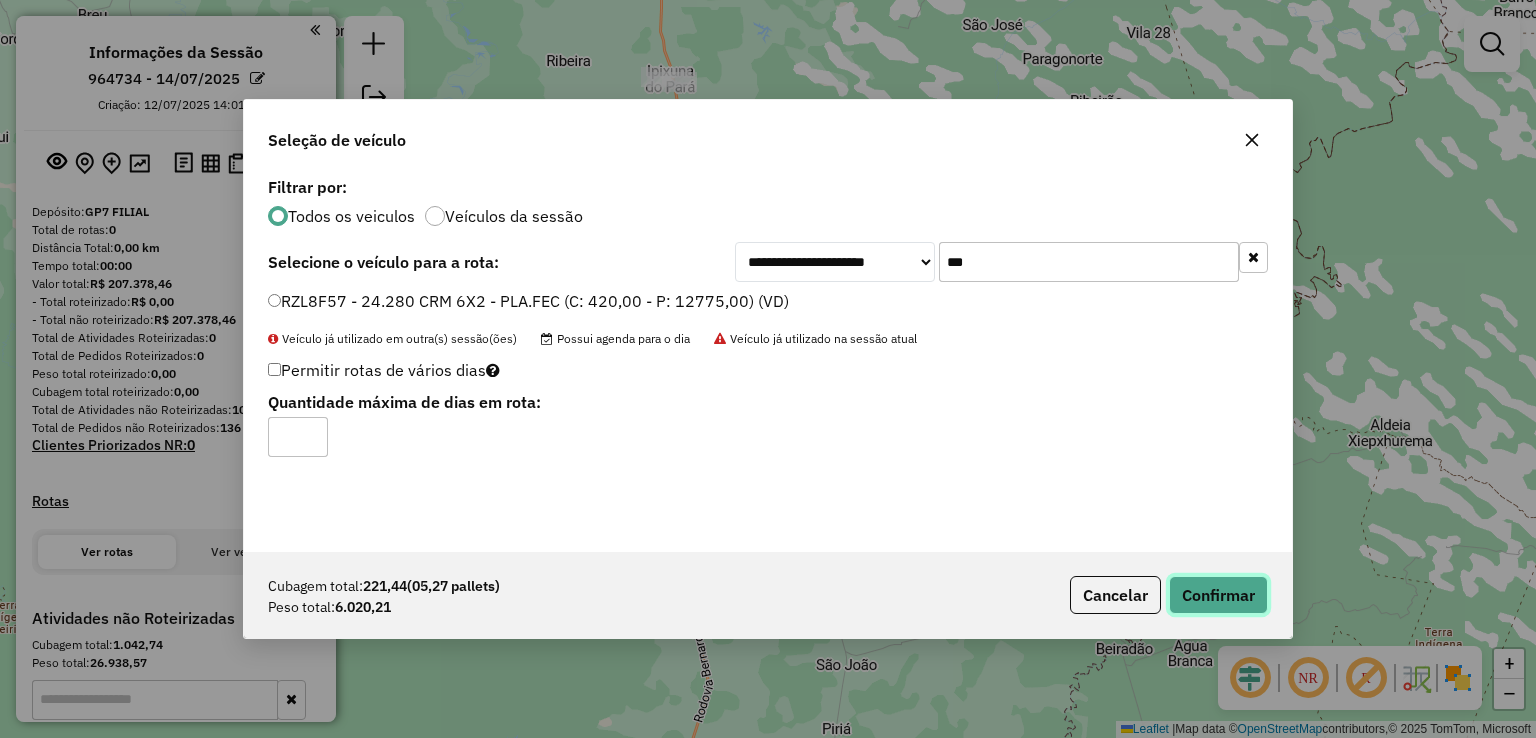 click on "Confirmar" 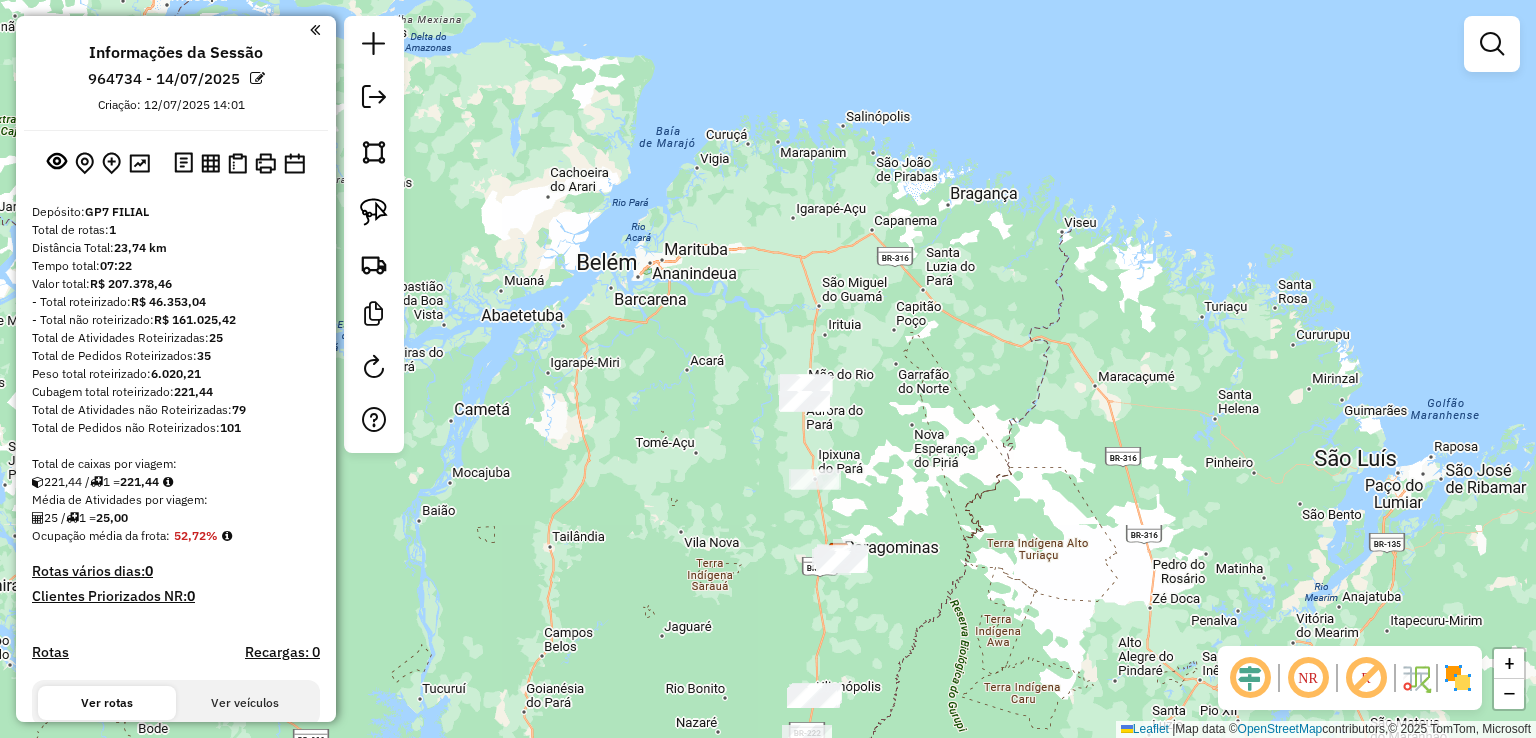 drag, startPoint x: 872, startPoint y: 661, endPoint x: 895, endPoint y: 377, distance: 284.9298 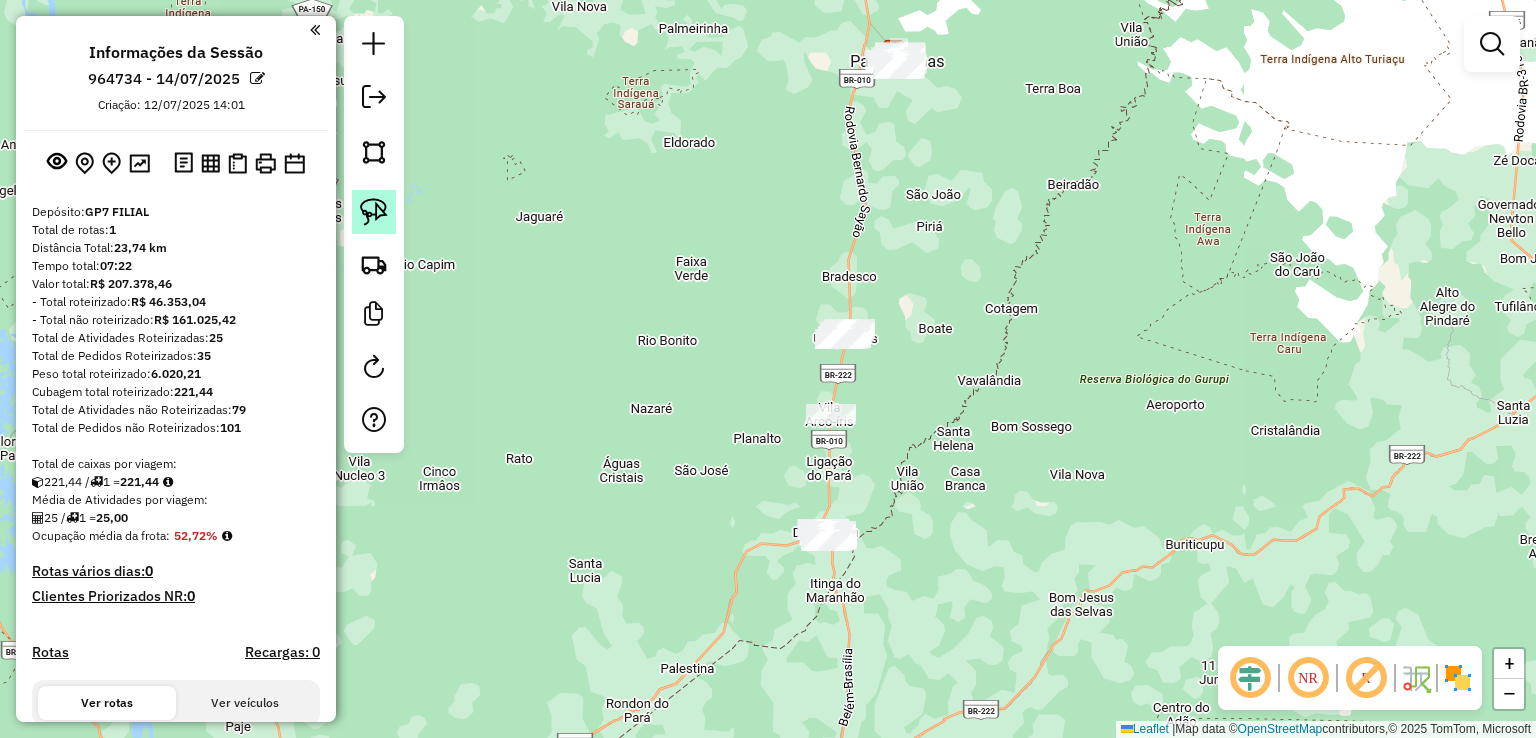 click 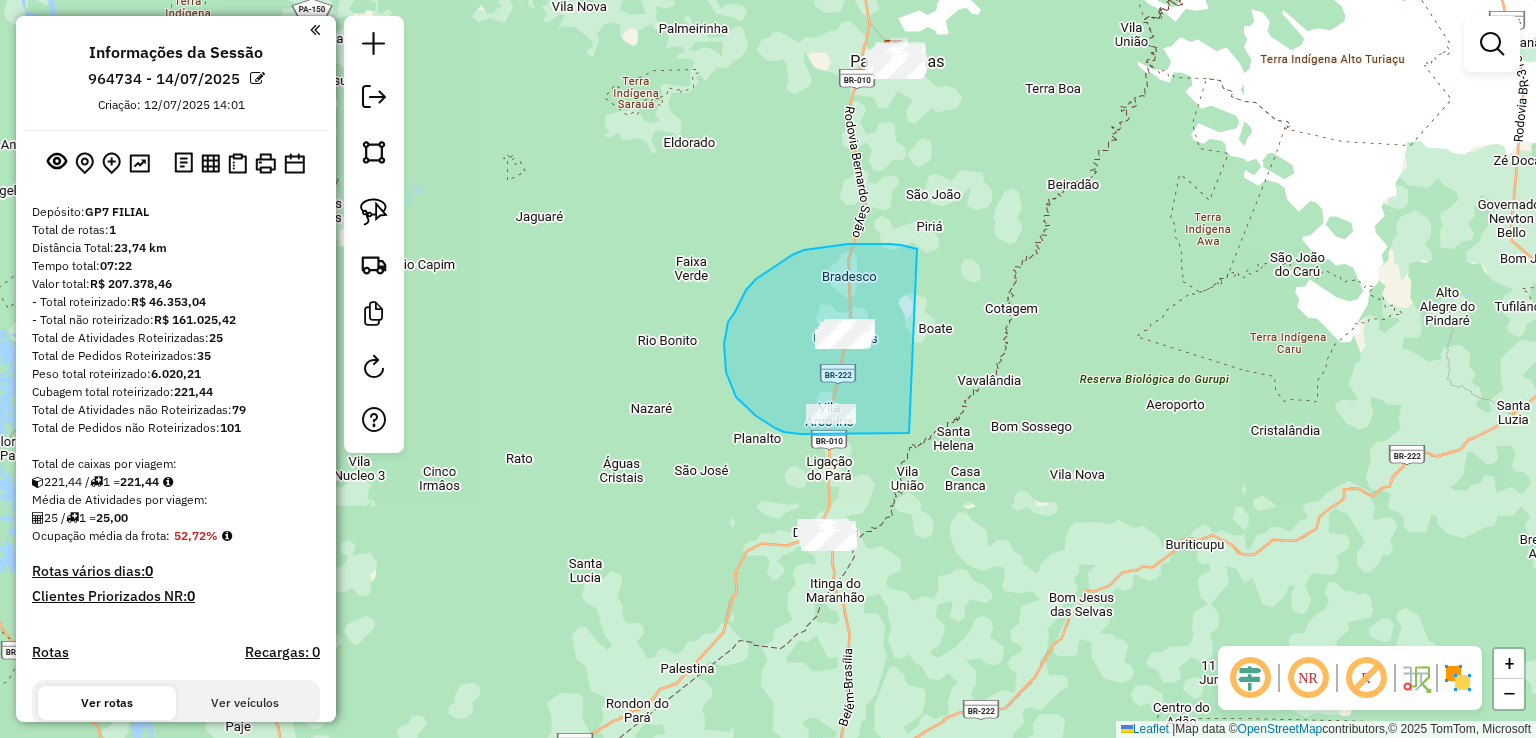 drag, startPoint x: 868, startPoint y: 244, endPoint x: 1017, endPoint y: 358, distance: 187.60864 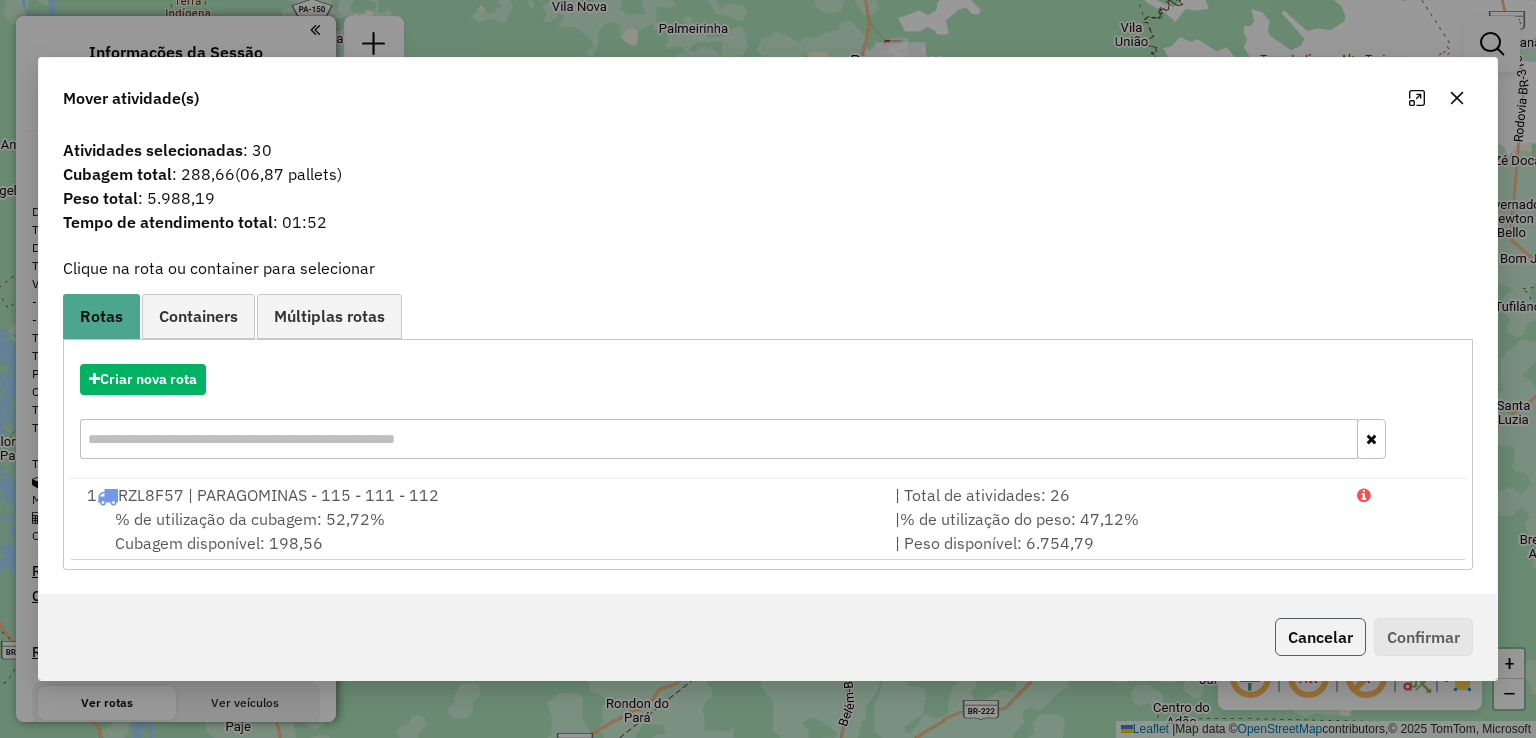 click on "Cancelar" 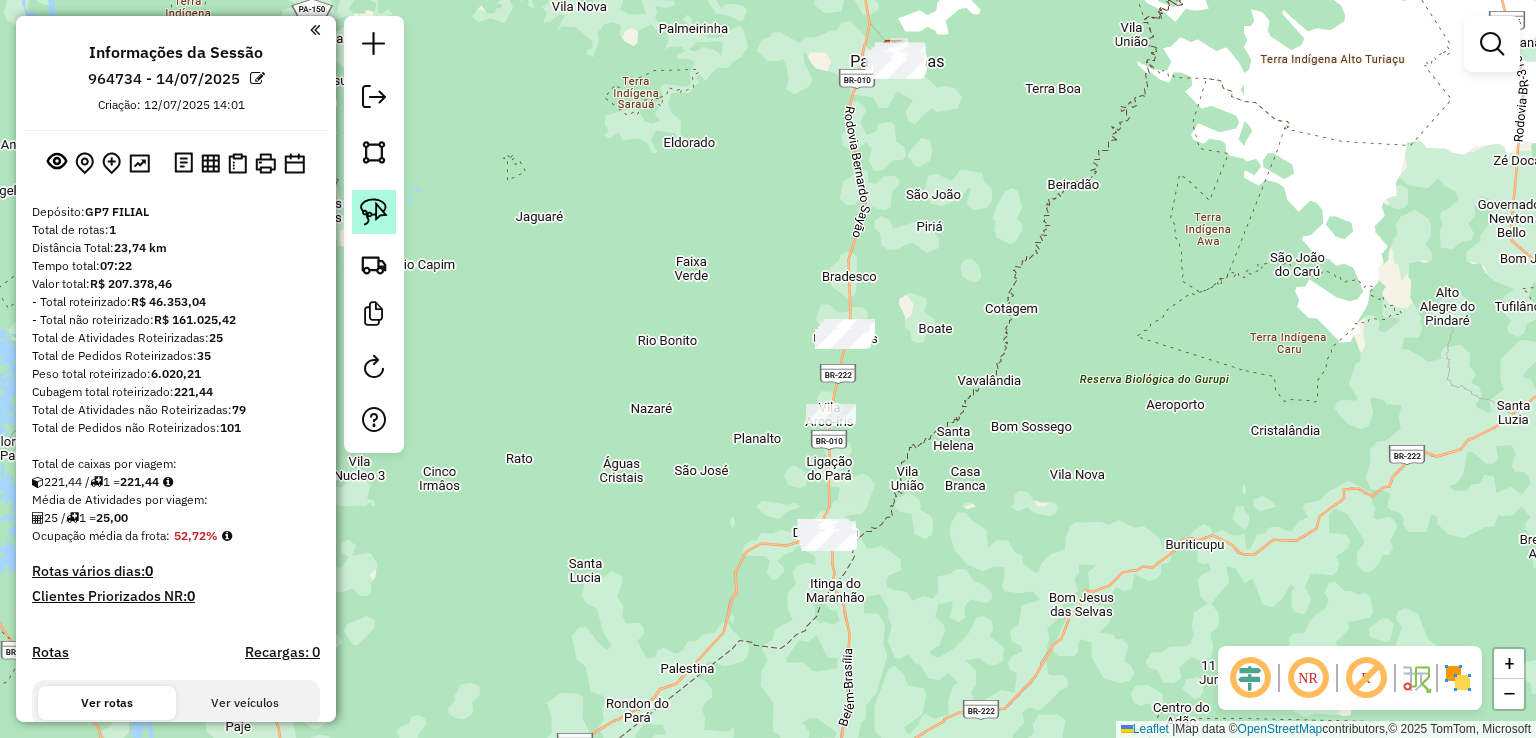 click 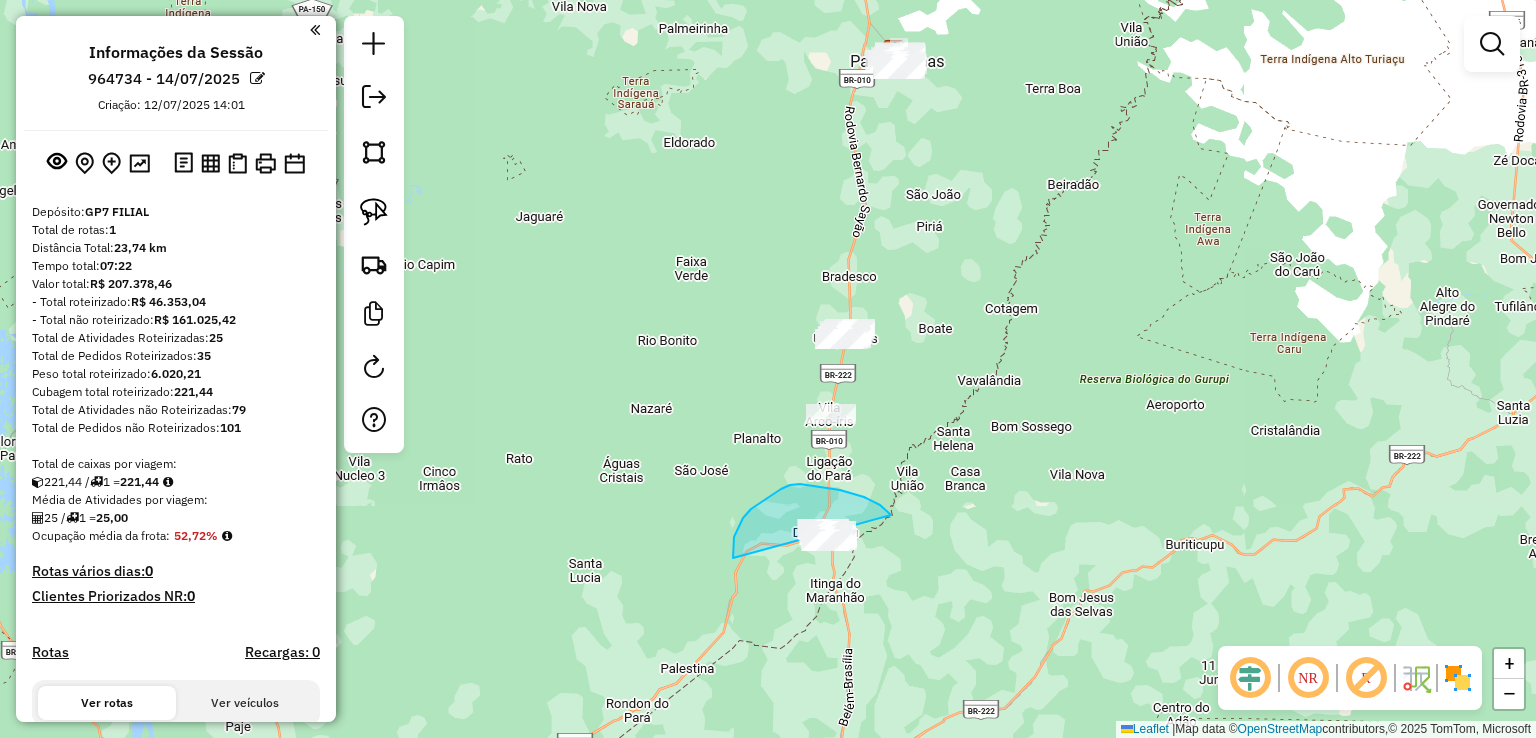 drag, startPoint x: 880, startPoint y: 505, endPoint x: 984, endPoint y: 564, distance: 119.57006 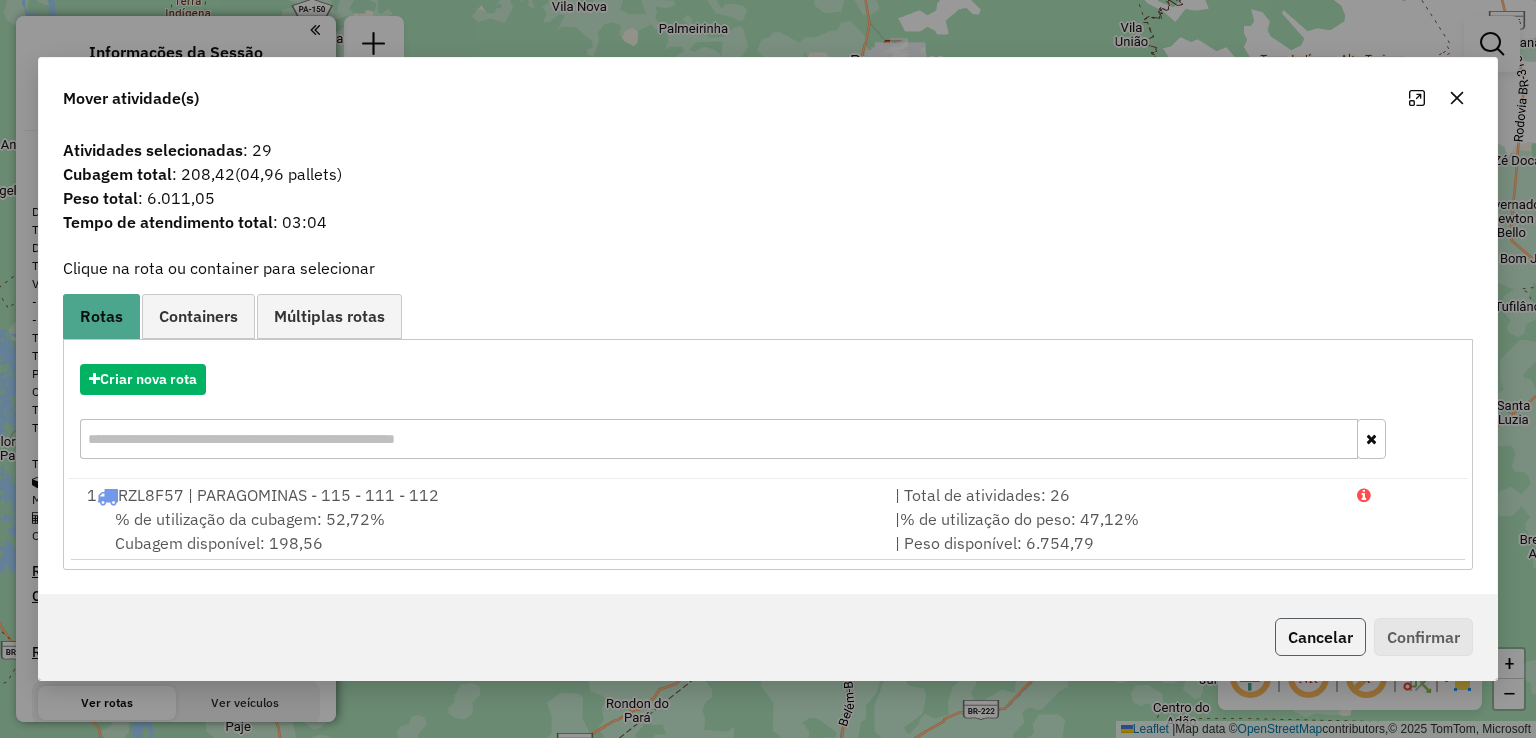 click on "Cancelar" 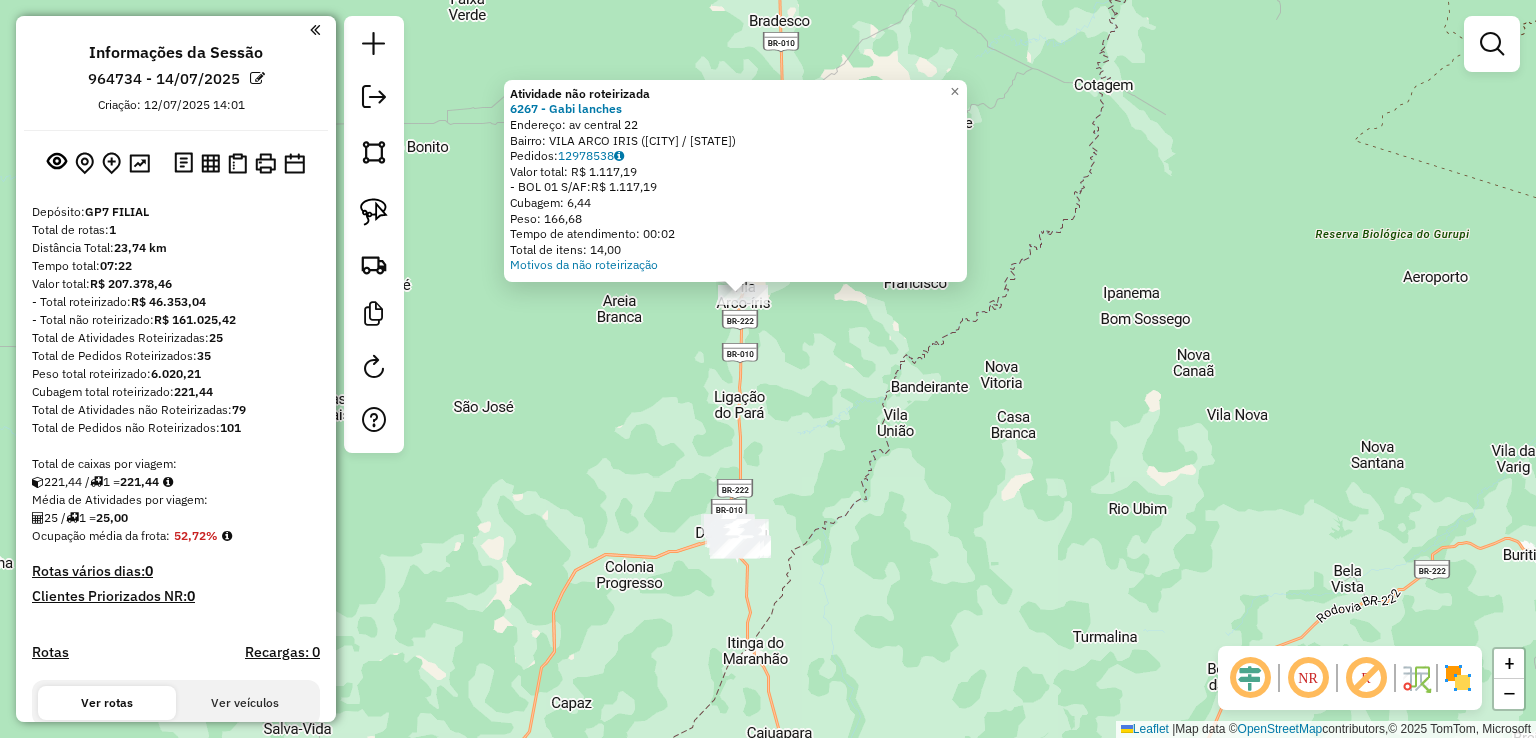 click on "Atividade não roteirizada 6267 - [NAME]  Endereço:  av central [NUMBER]   Bairro: VILA ARCO IRIS ([CITY] / [STATE])   Pedidos:  12978538   Valor total: R$ 1.117,19   -BOL 01 S/AF:  R$ 1.117,19   Cubagem: 6,44   Peso: 166,68   Tempo de atendimento: 00:02   Total de itens: 14,00  Motivos da não roteirização × Janela de atendimento Grade de atendimento Capacidade Transportadoras Veículos Cliente Pedidos  Rotas Selecione os dias de semana para filtrar as janelas de atendimento  Seg   Ter   Qua   Qui   Sex   Sáb   Dom  Informe o período da janela de atendimento: De: Até:  Filtrar exatamente a janela do cliente  Considerar janela de atendimento padrão  Selecione os dias de semana para filtrar as grades de atendimento  Seg   Ter   Qua   Qui   Sex   Sáb   Dom   Considerar clientes sem dia de atendimento cadastrado  Clientes fora do dia de atendimento selecionado Filtrar as atividades entre os valores definidos abaixo:  Peso mínimo:   Peso máximo:   Cubagem mínima:   Cubagem máxima:   De:   Até:  De:" 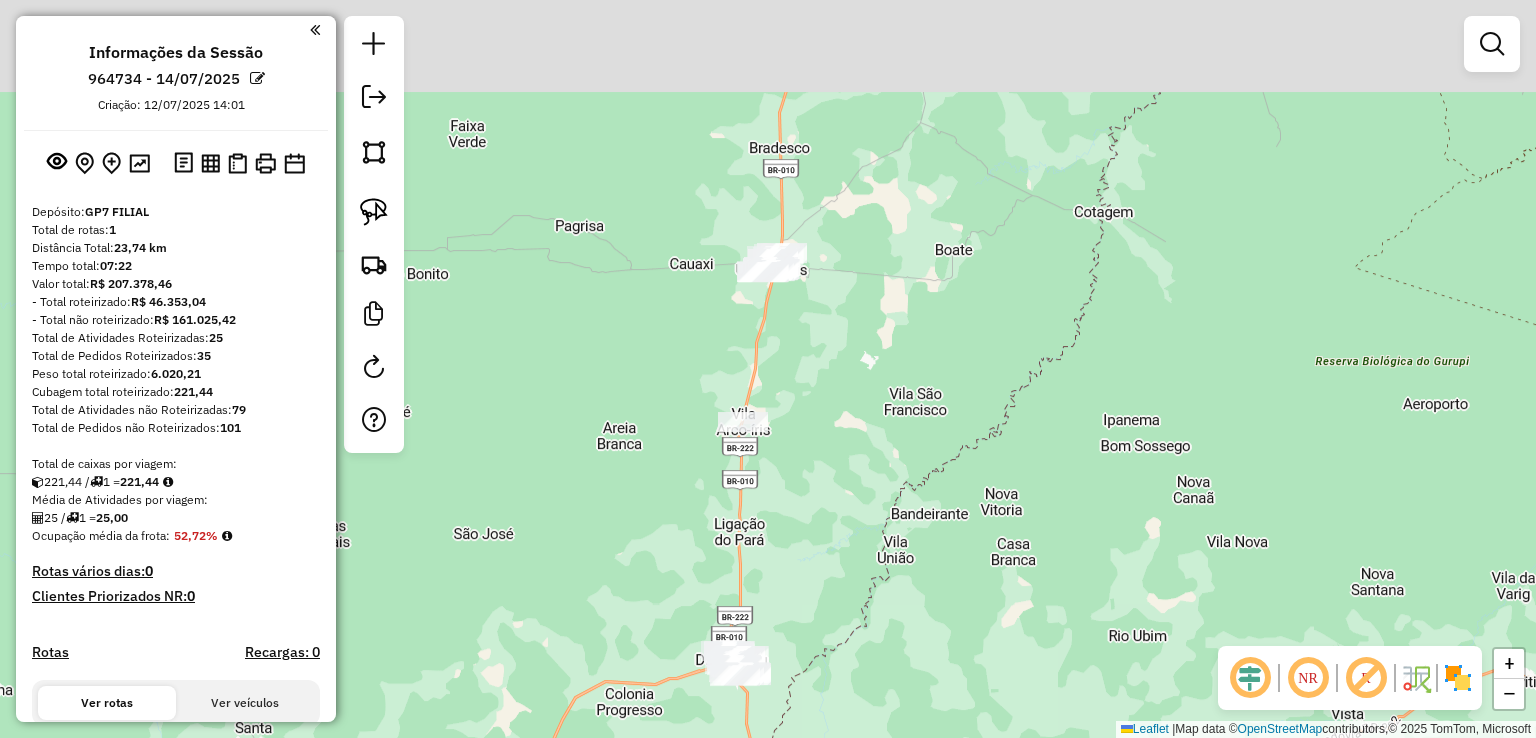 drag, startPoint x: 807, startPoint y: 384, endPoint x: 806, endPoint y: 605, distance: 221.00226 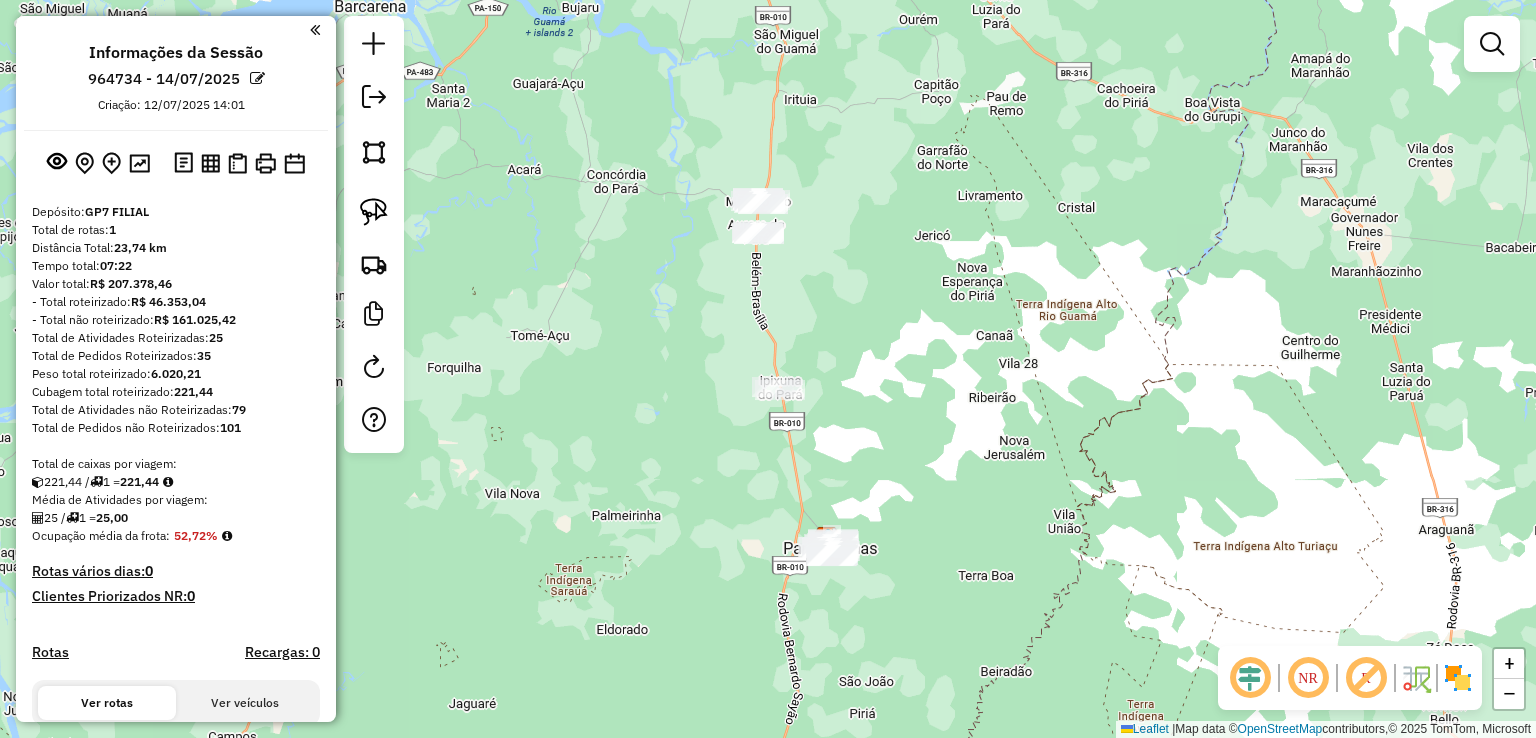 drag, startPoint x: 816, startPoint y: 225, endPoint x: 824, endPoint y: 246, distance: 22.472204 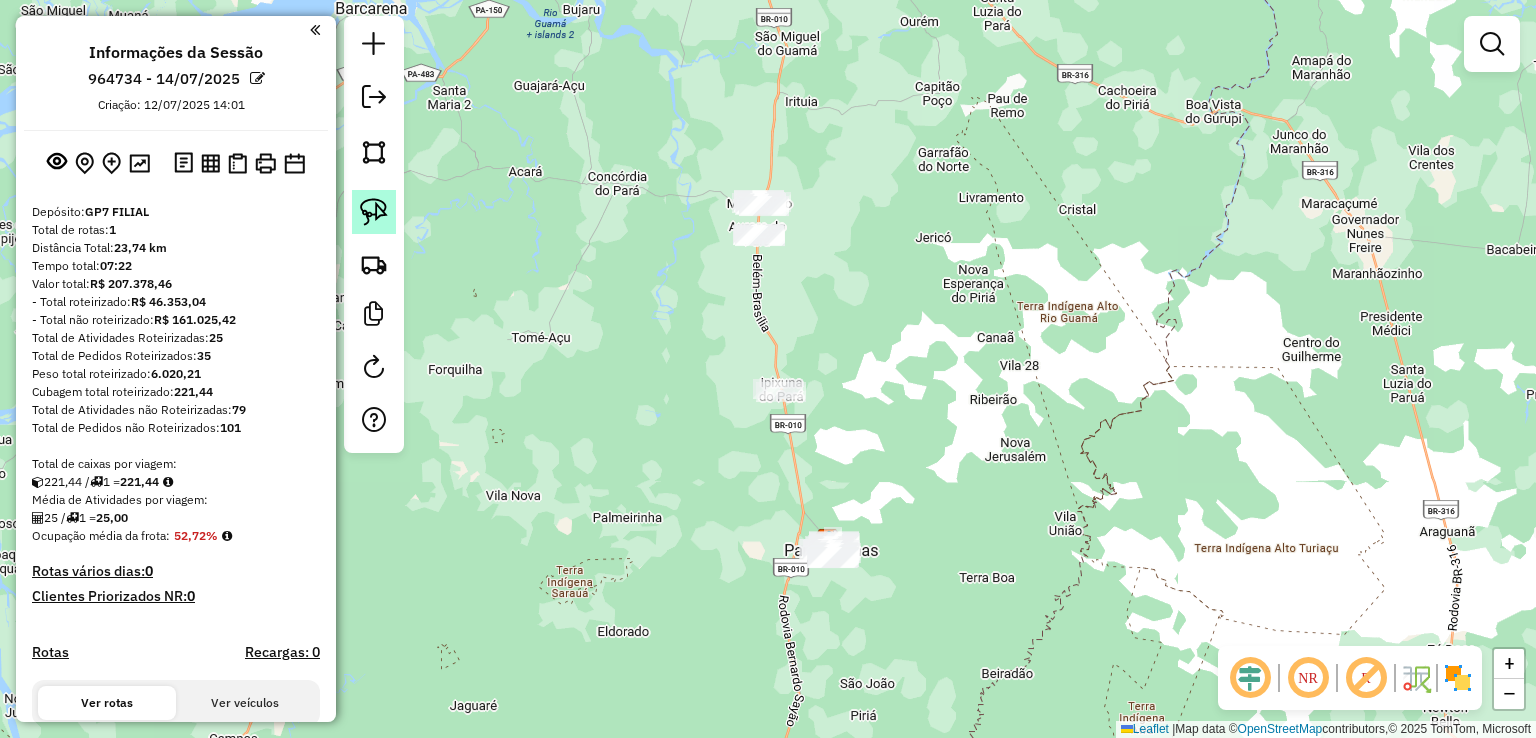 click 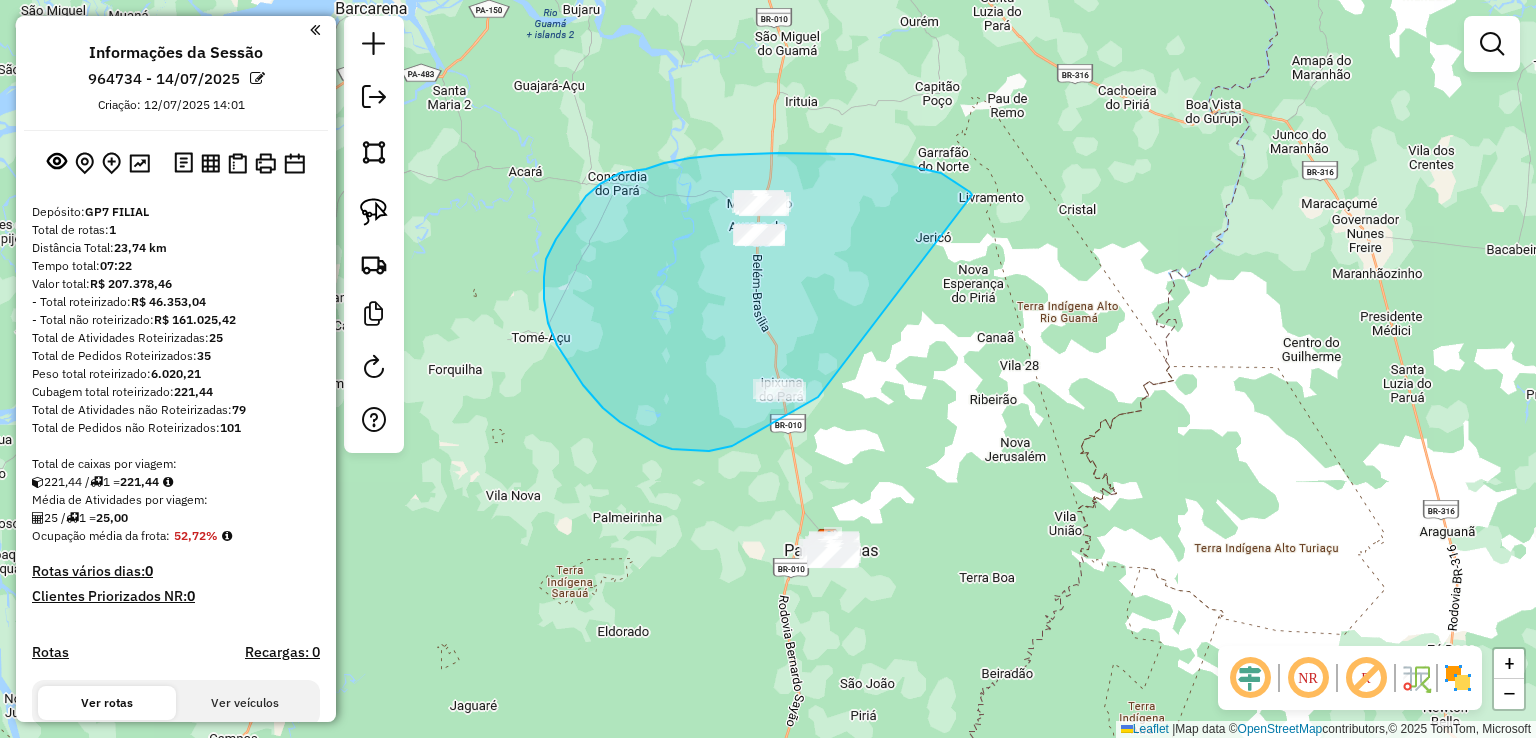 drag, startPoint x: 853, startPoint y: 154, endPoint x: 893, endPoint y: 336, distance: 186.34377 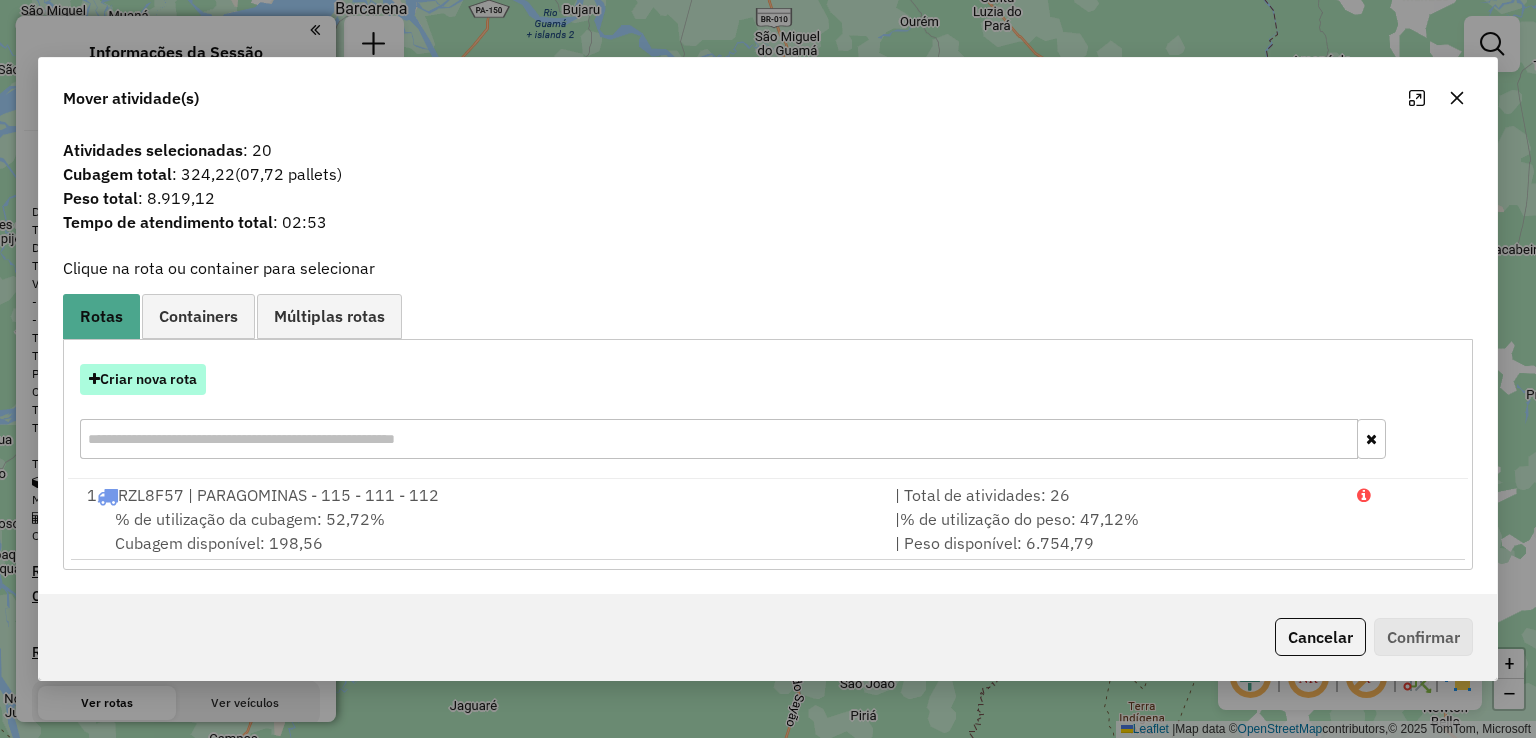 click on "Criar nova rota" at bounding box center (143, 379) 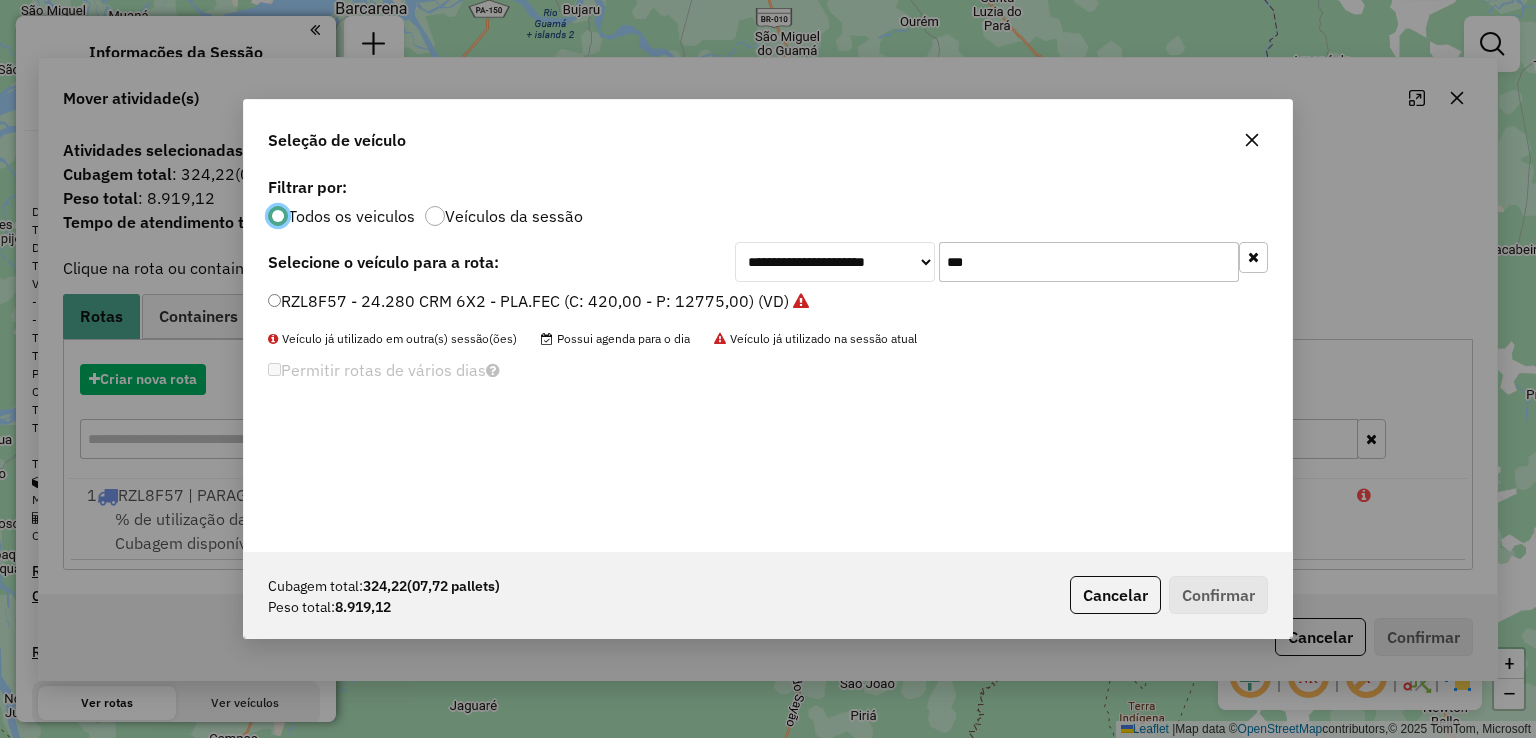 scroll, scrollTop: 10, scrollLeft: 6, axis: both 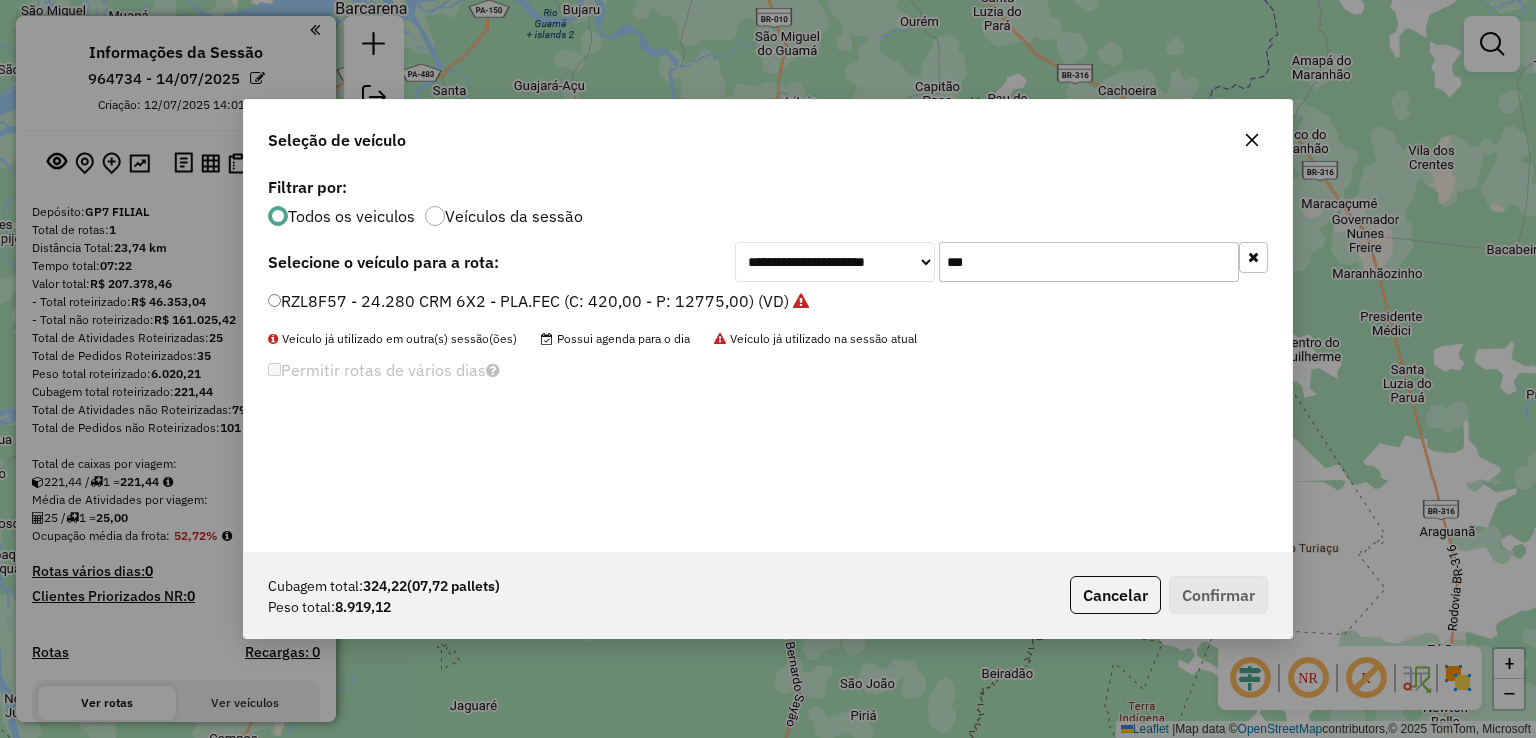 drag, startPoint x: 976, startPoint y: 249, endPoint x: 852, endPoint y: 245, distance: 124.0645 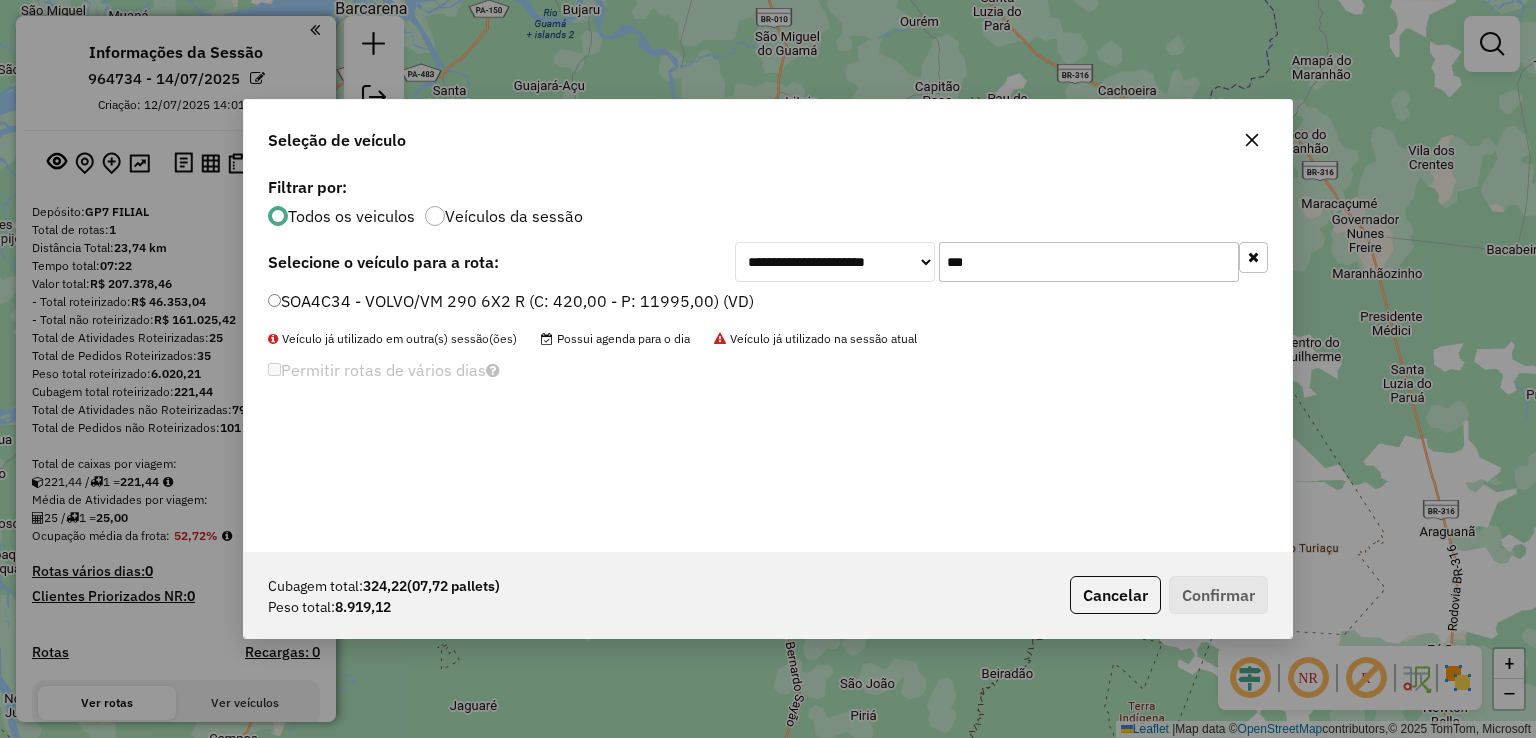 type on "***" 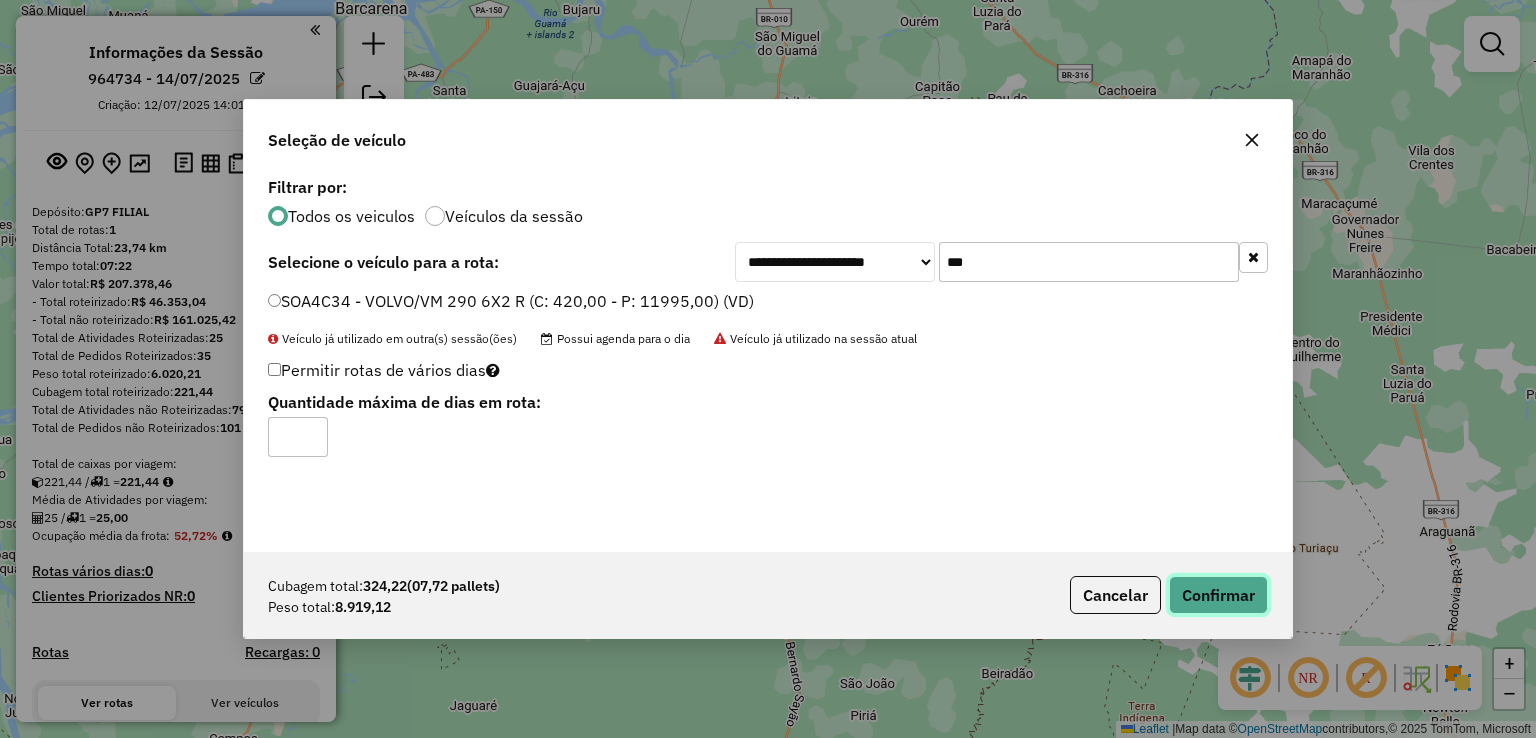 click on "Confirmar" 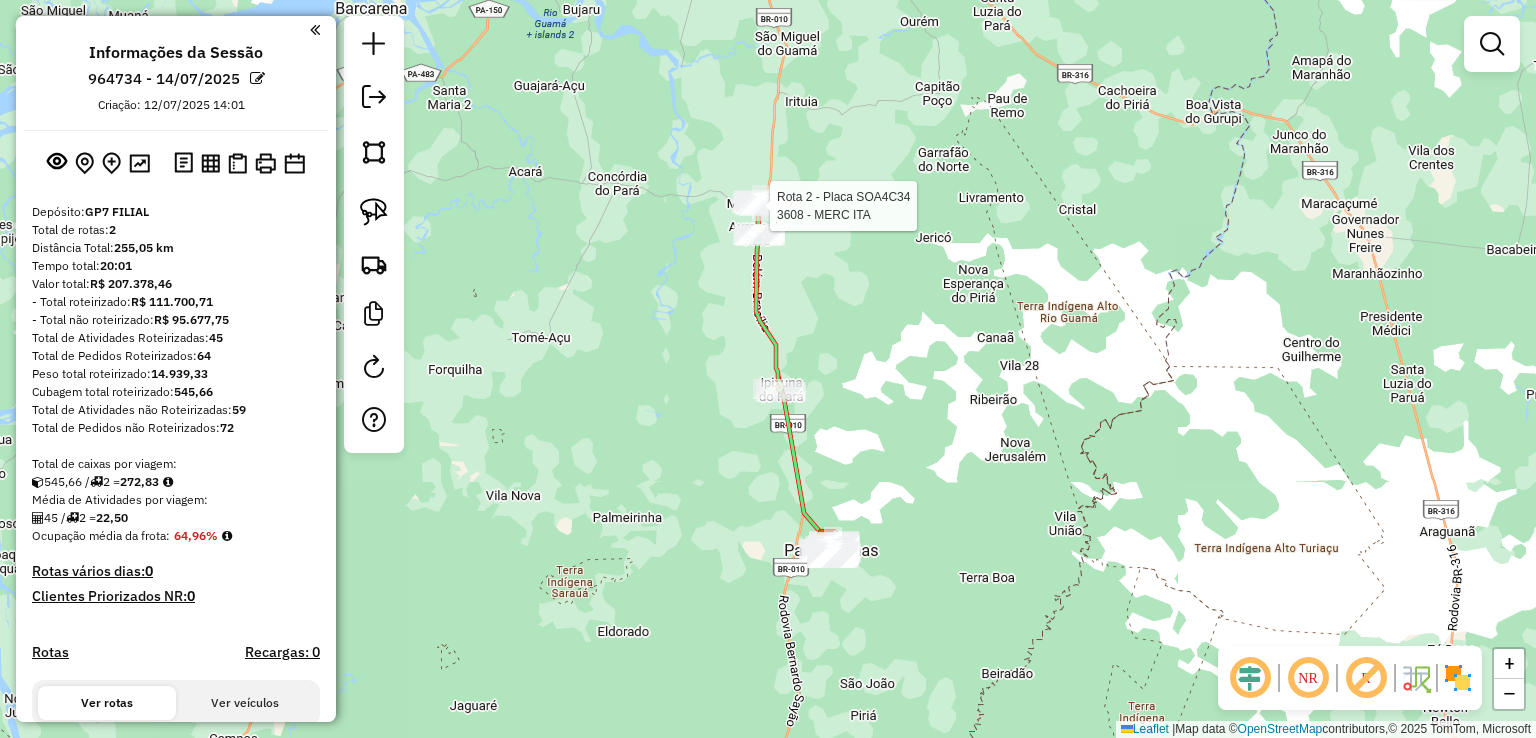 click 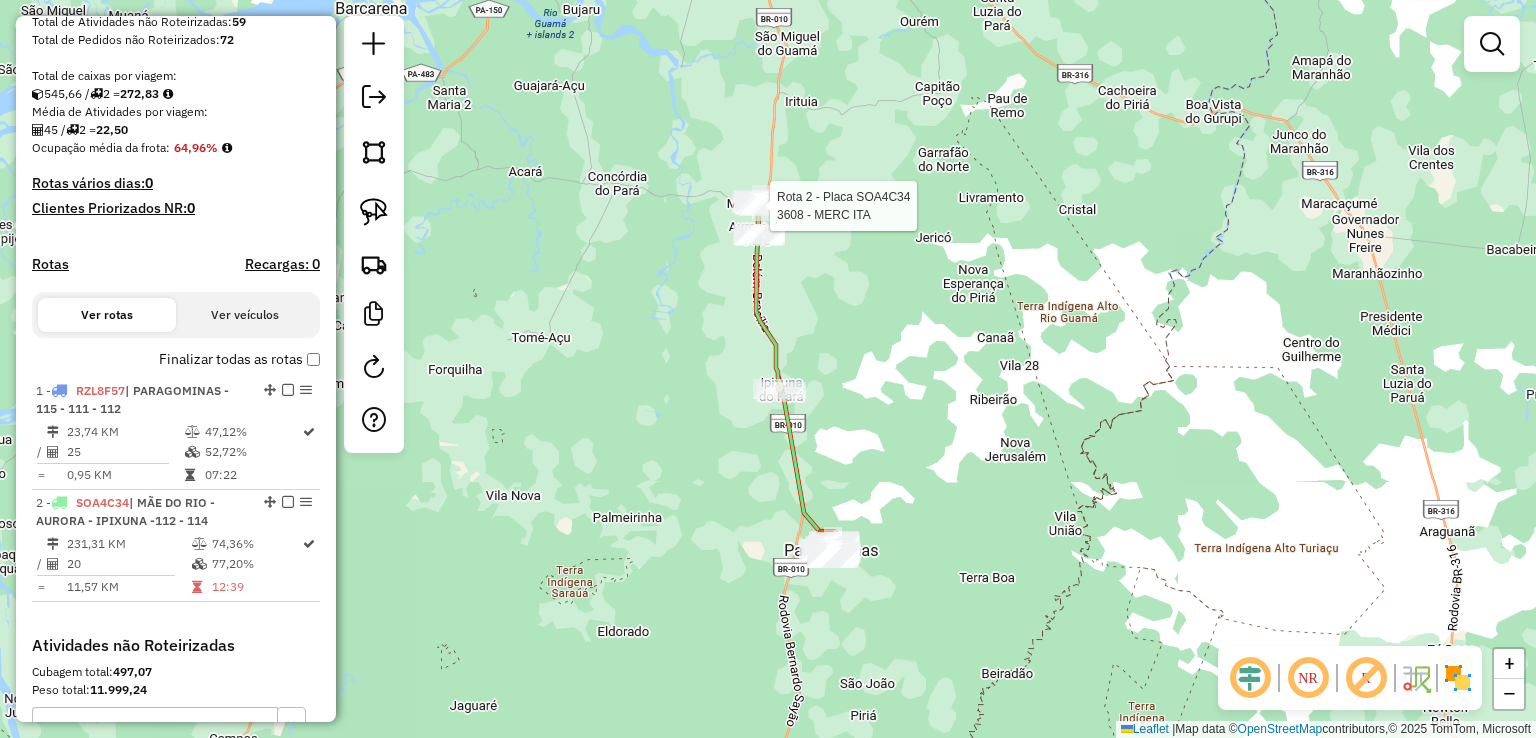 select on "**********" 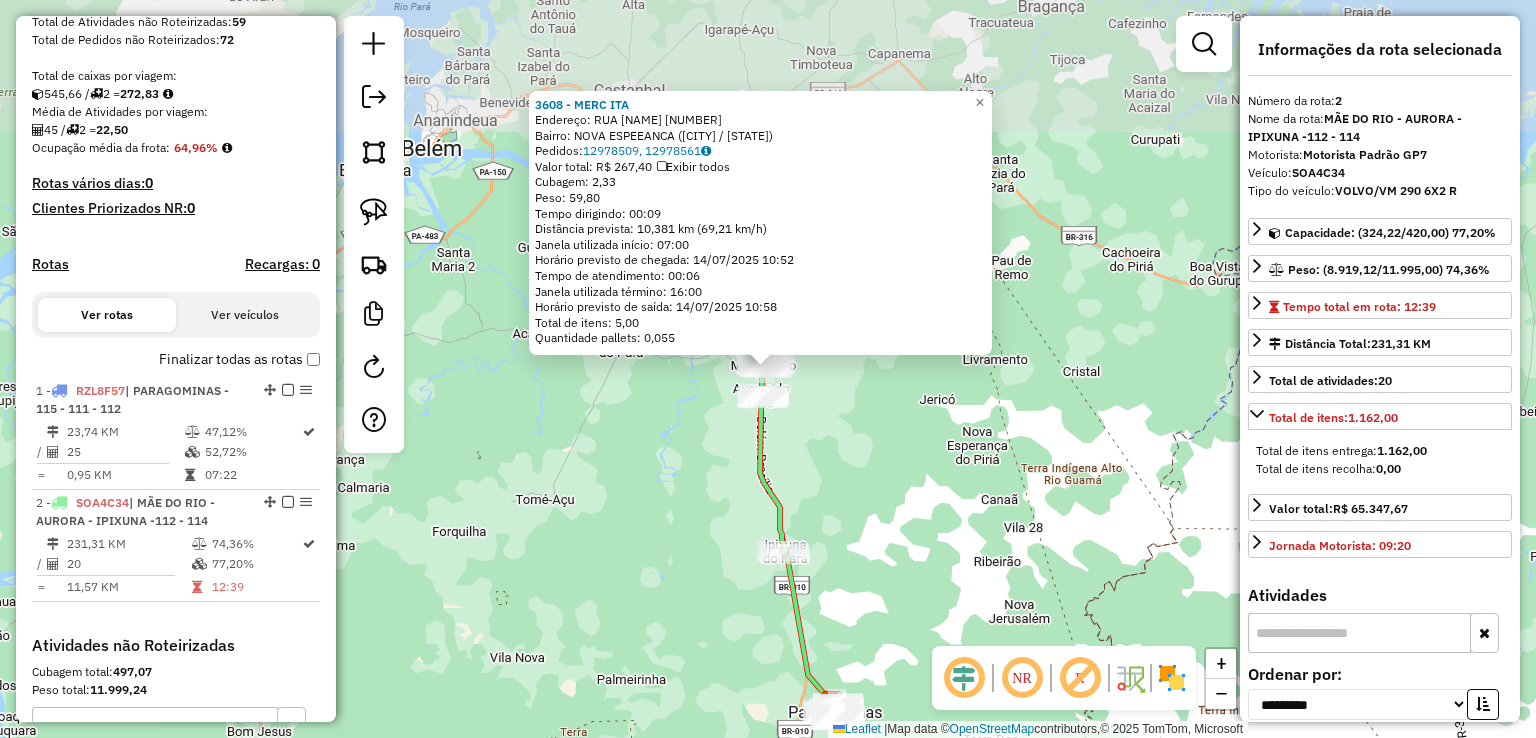 scroll, scrollTop: 660, scrollLeft: 0, axis: vertical 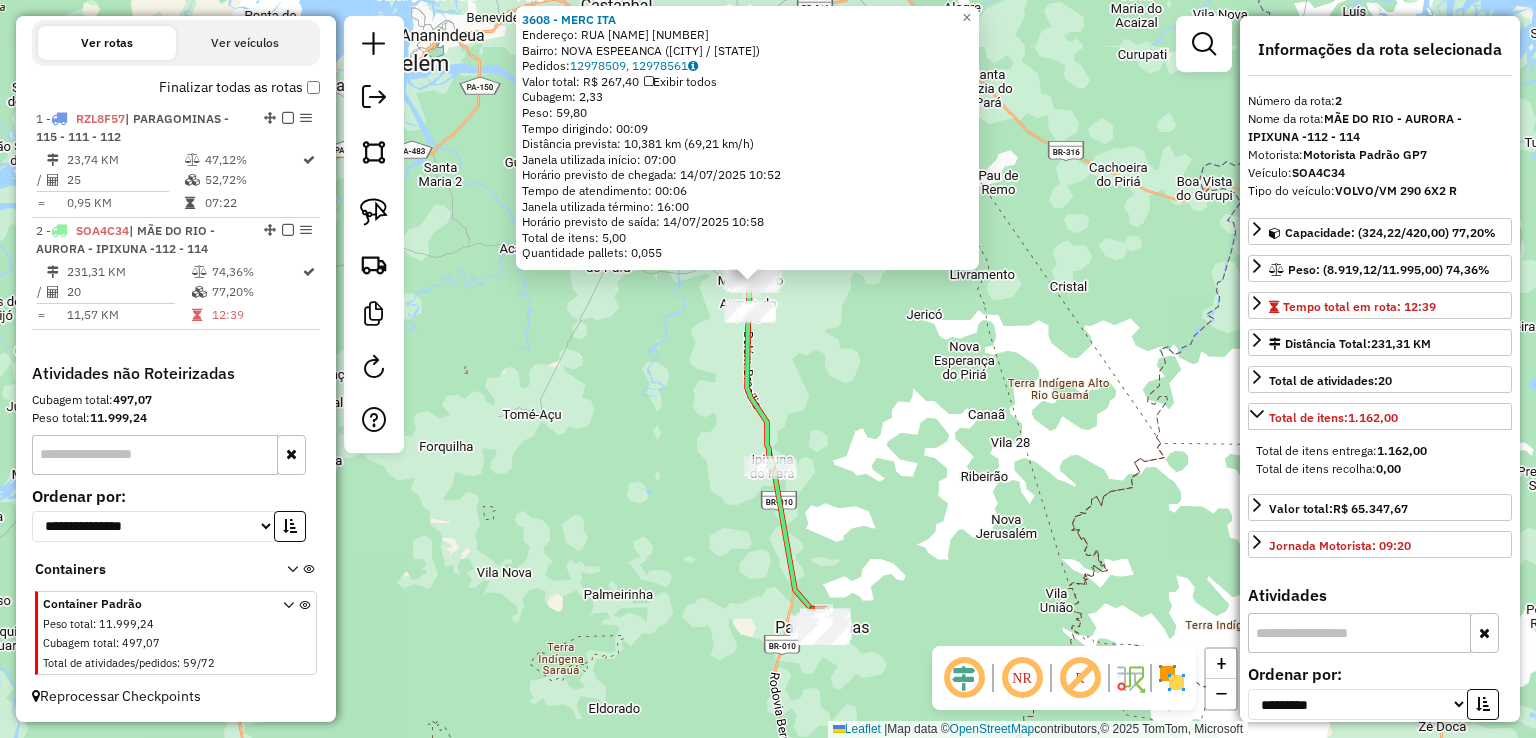 drag, startPoint x: 872, startPoint y: 480, endPoint x: 859, endPoint y: 303, distance: 177.47676 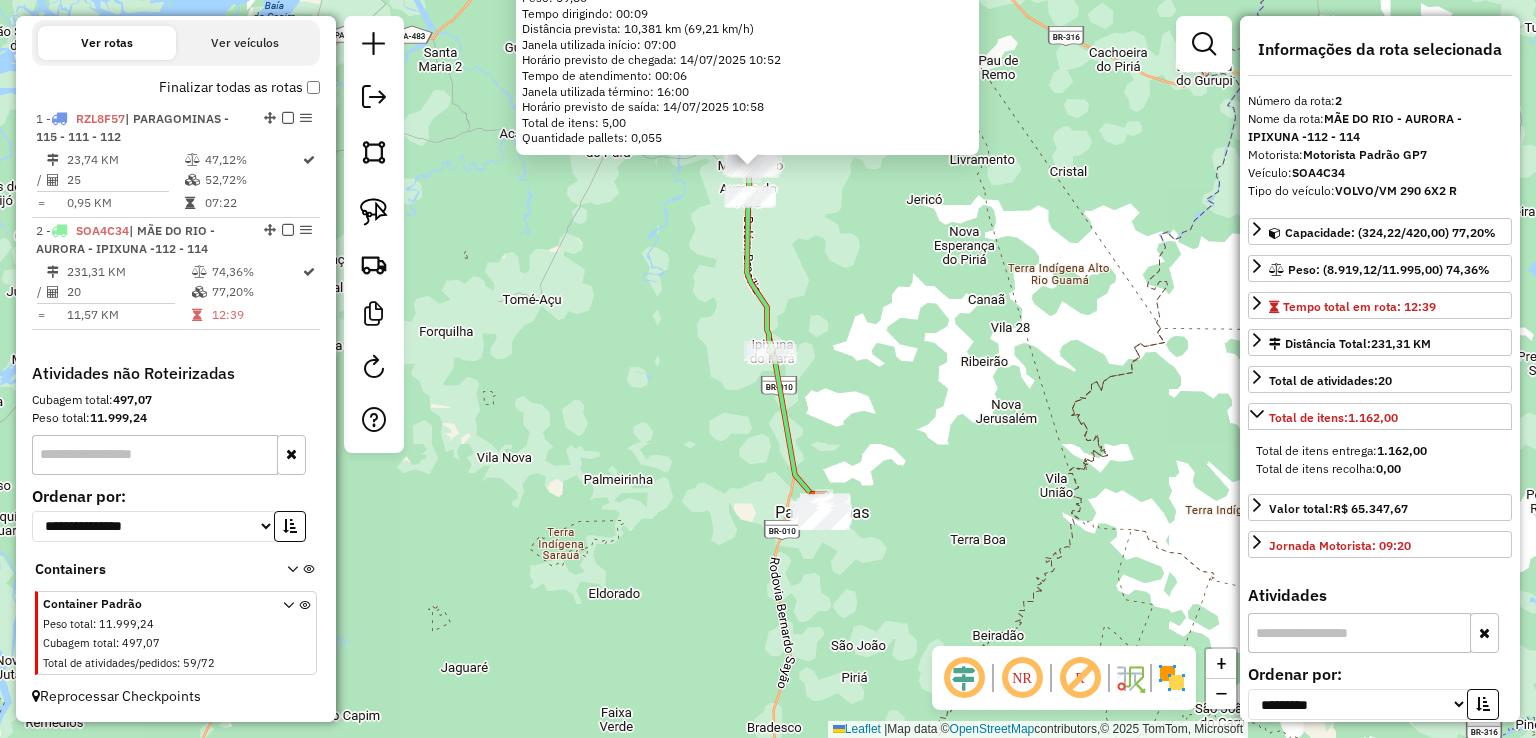 drag, startPoint x: 888, startPoint y: 393, endPoint x: 872, endPoint y: 199, distance: 194.65868 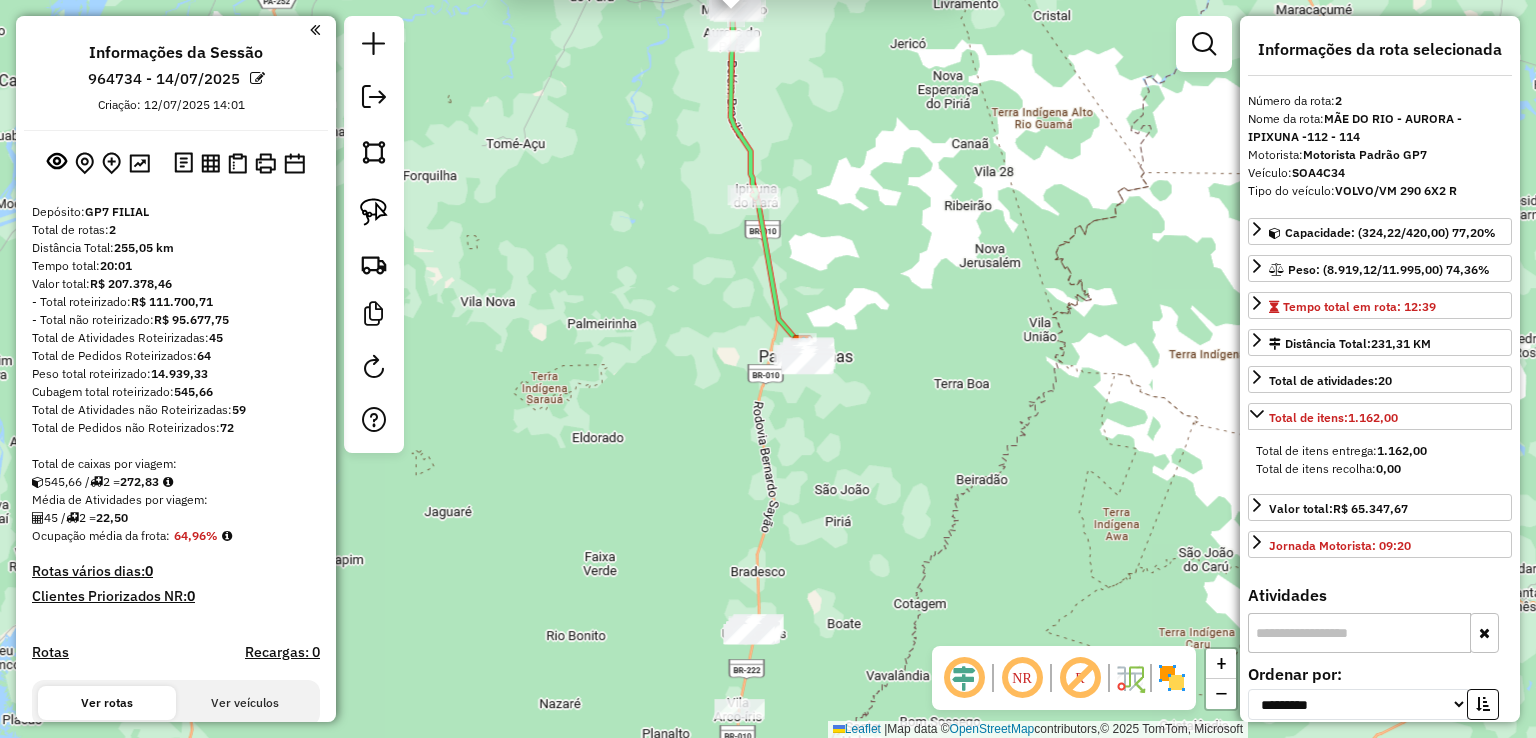 scroll, scrollTop: 0, scrollLeft: 0, axis: both 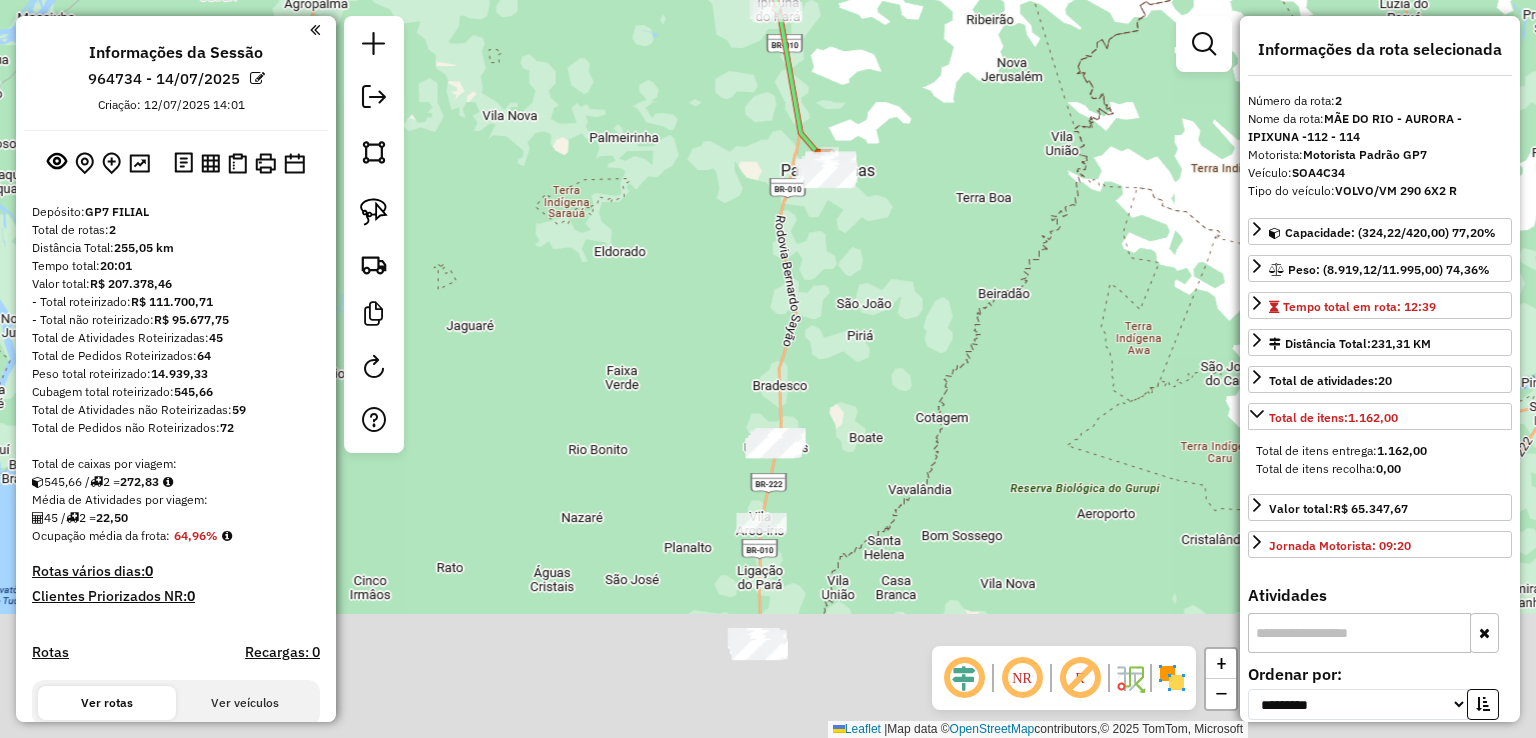 drag, startPoint x: 600, startPoint y: 421, endPoint x: 619, endPoint y: 187, distance: 234.7701 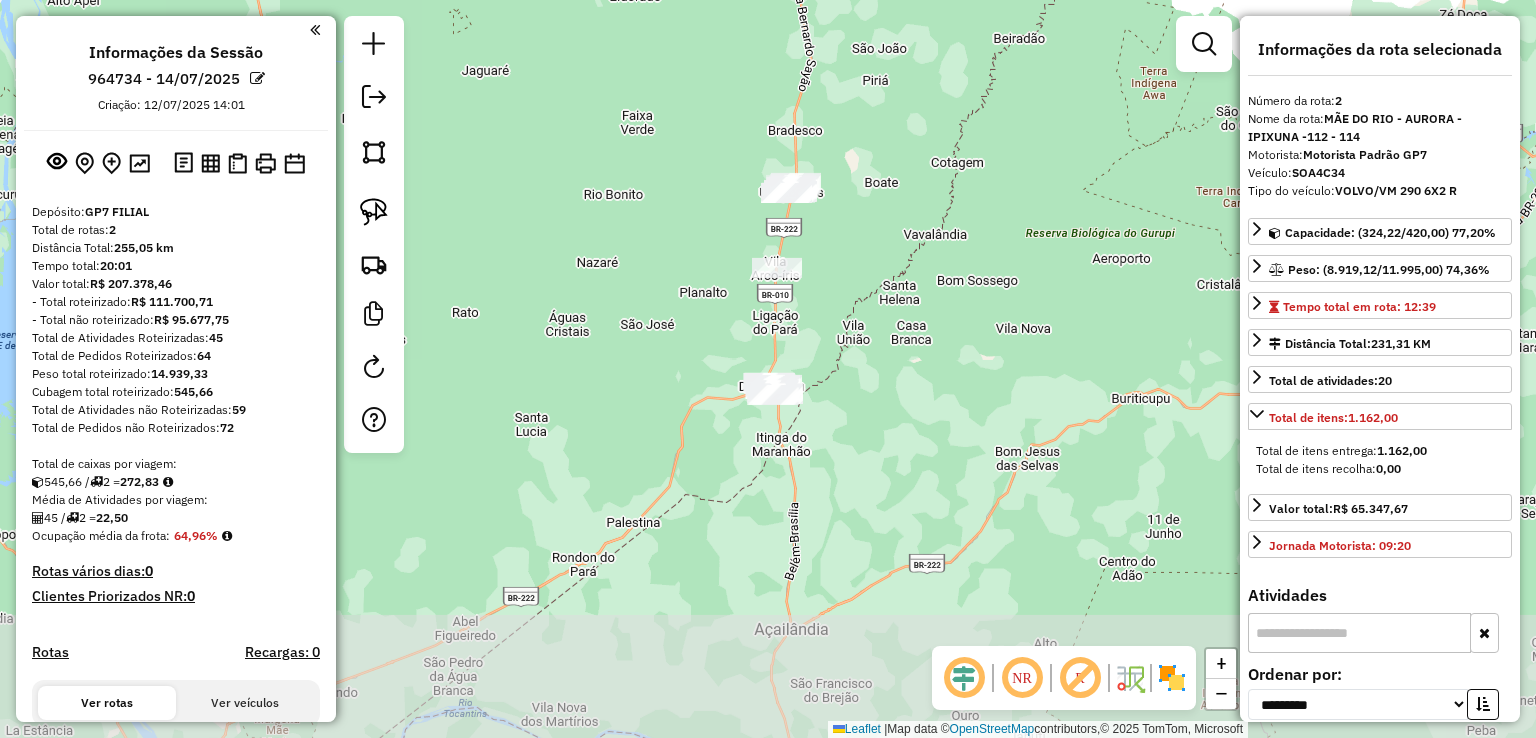 drag, startPoint x: 812, startPoint y: 398, endPoint x: 811, endPoint y: 281, distance: 117.00427 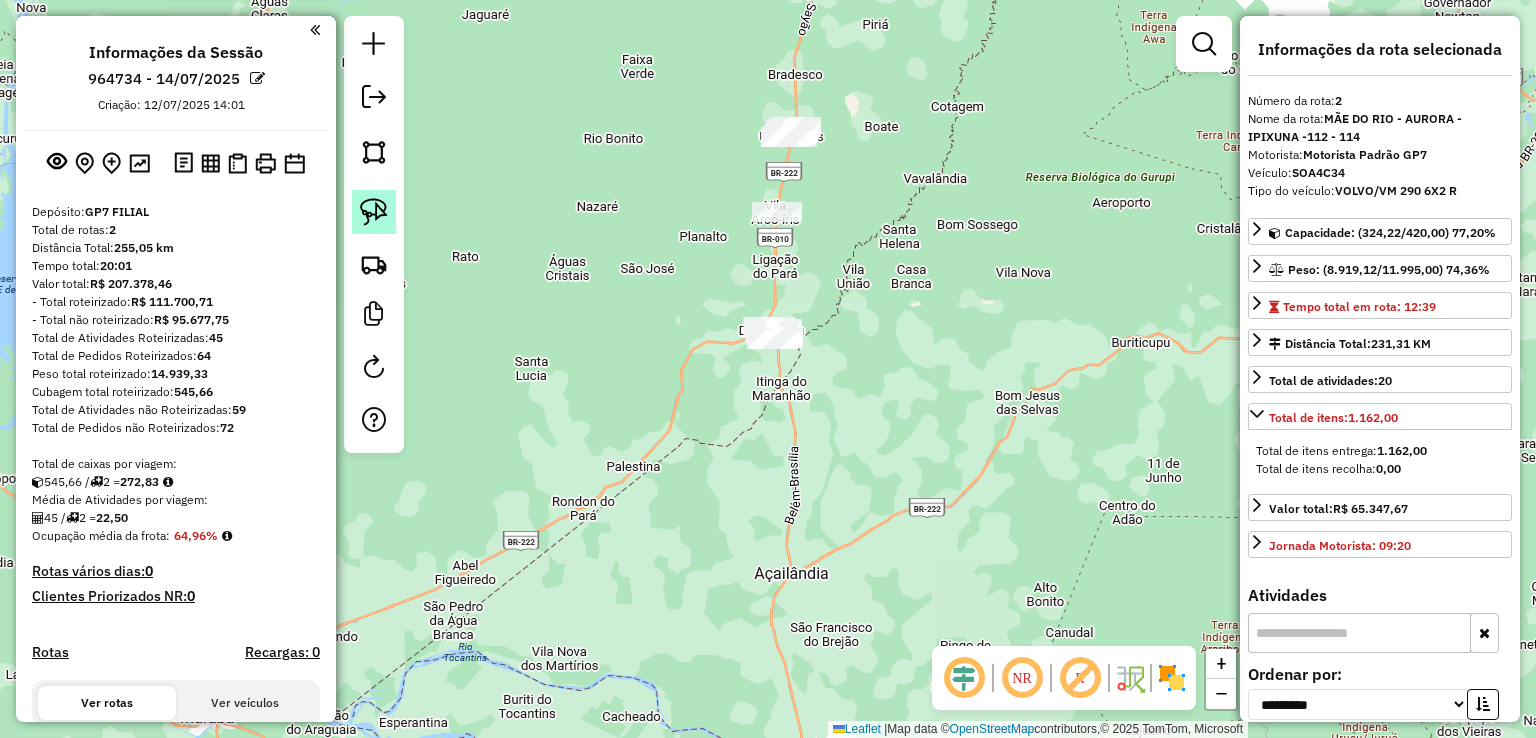 click 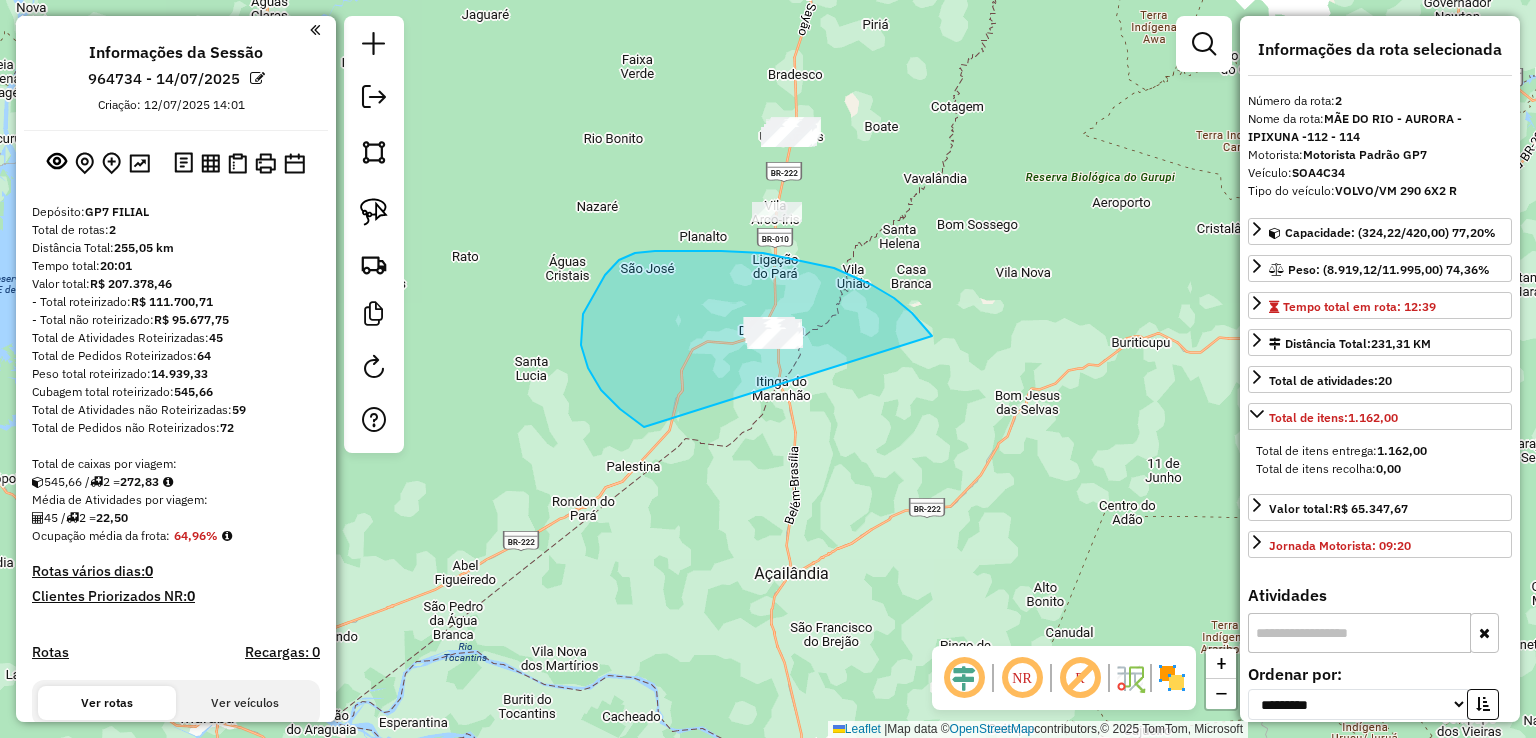 drag, startPoint x: 872, startPoint y: 285, endPoint x: 985, endPoint y: 345, distance: 127.94139 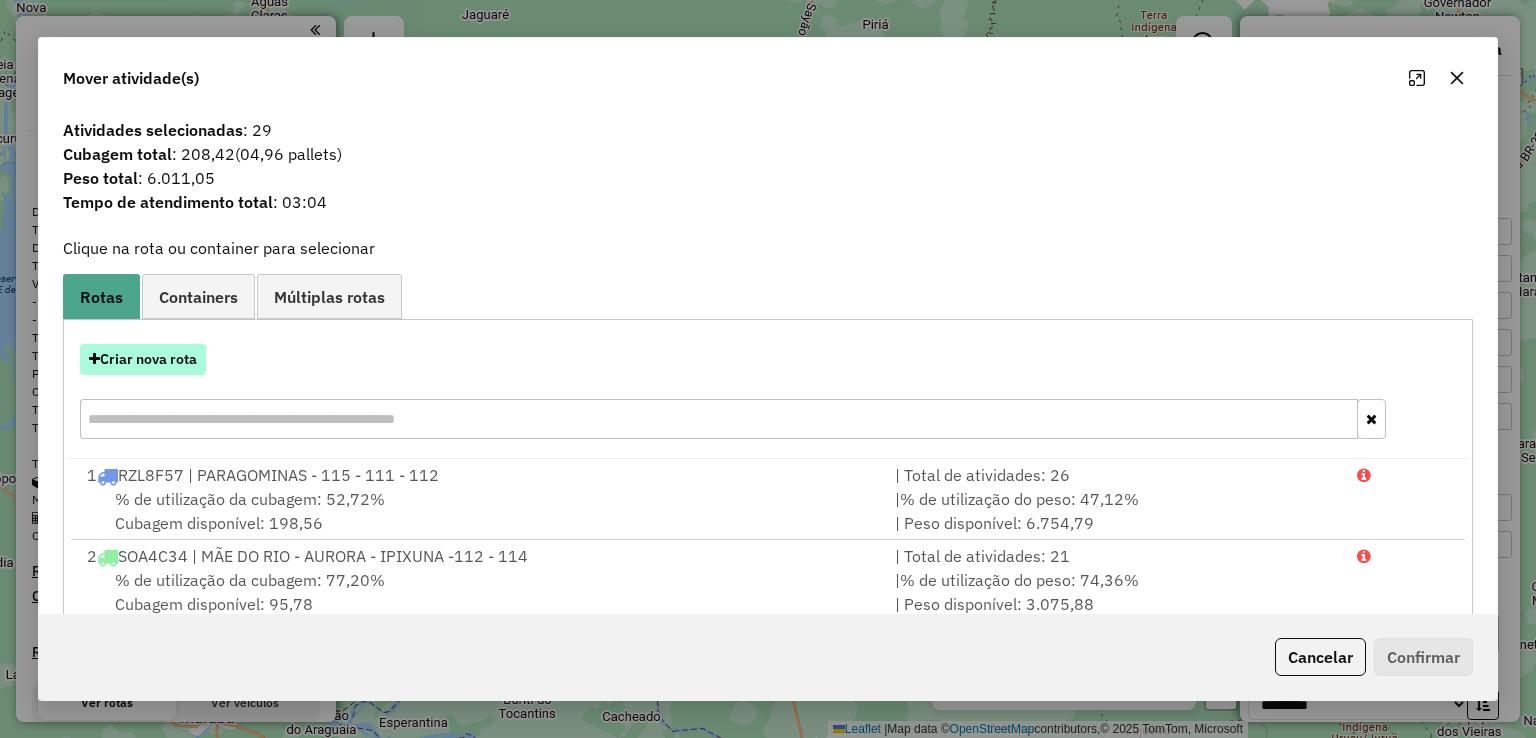 click on "Criar nova rota" at bounding box center (143, 359) 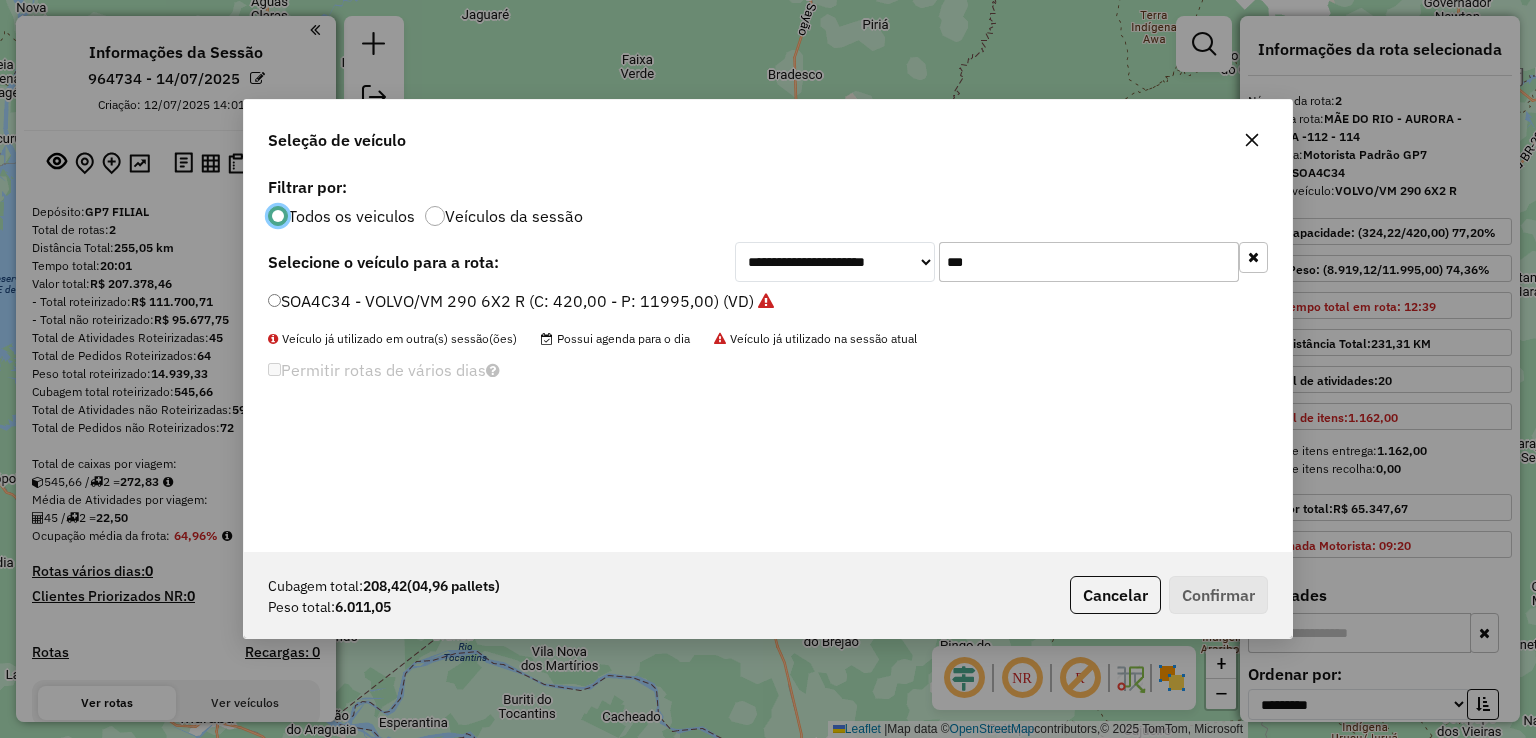scroll, scrollTop: 10, scrollLeft: 6, axis: both 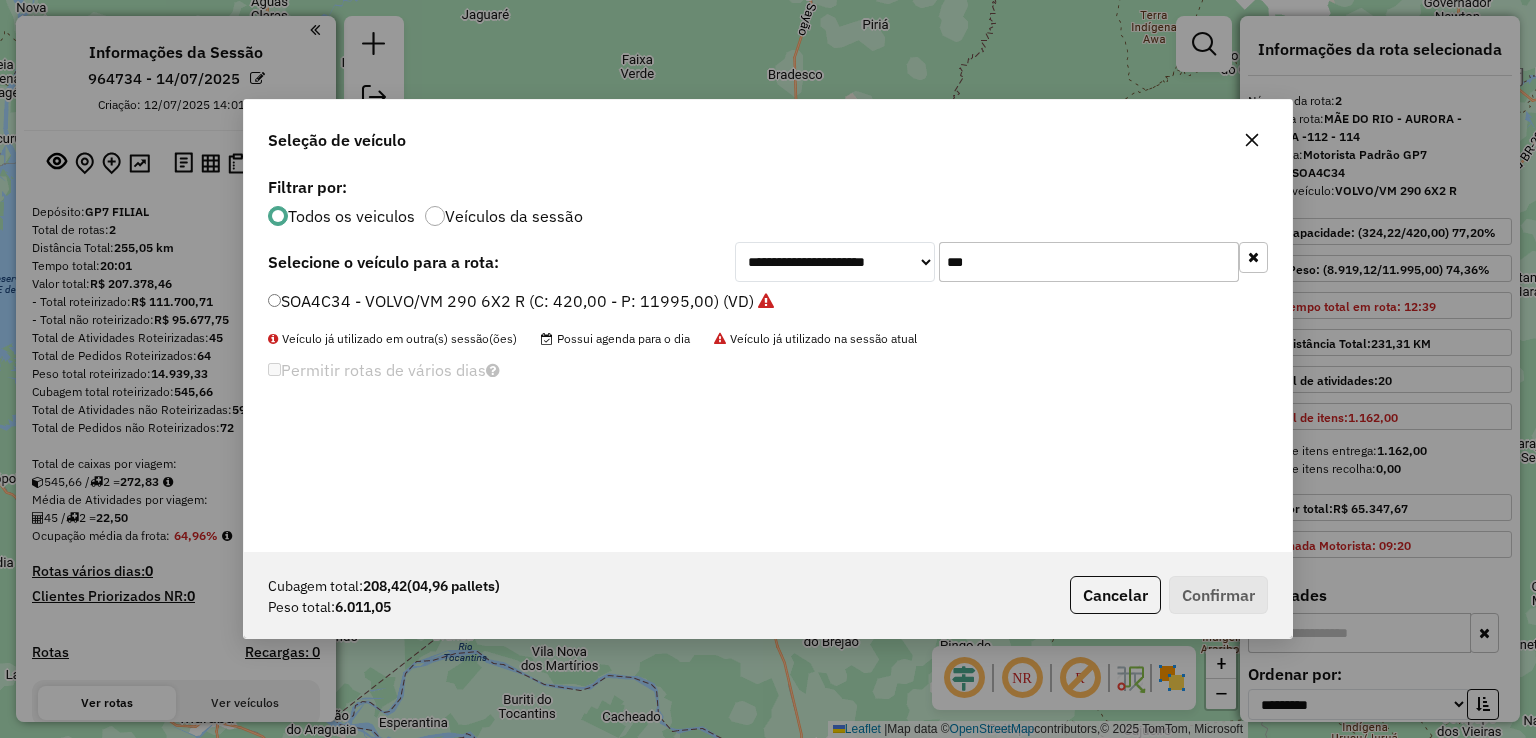 drag, startPoint x: 1019, startPoint y: 261, endPoint x: 816, endPoint y: 248, distance: 203.41583 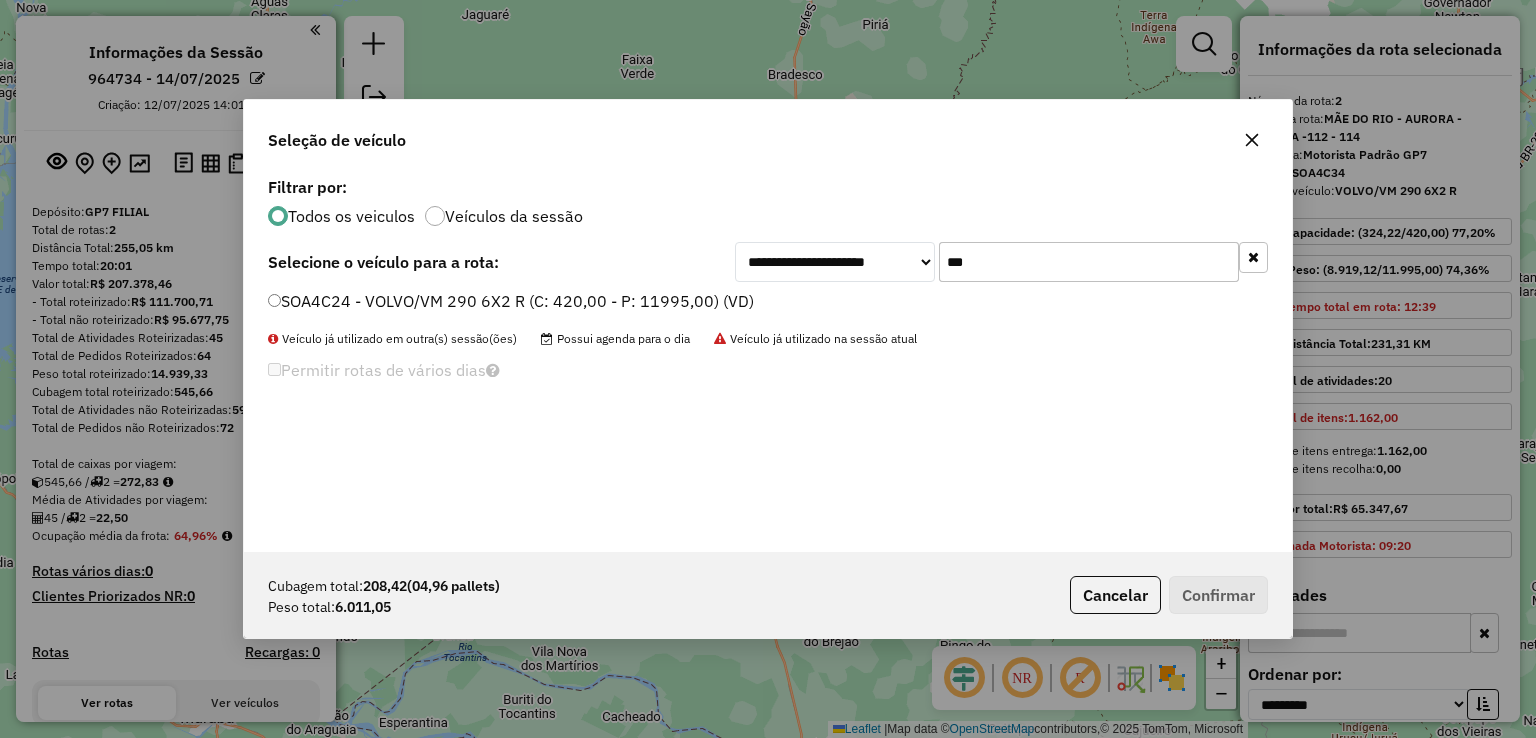 type on "***" 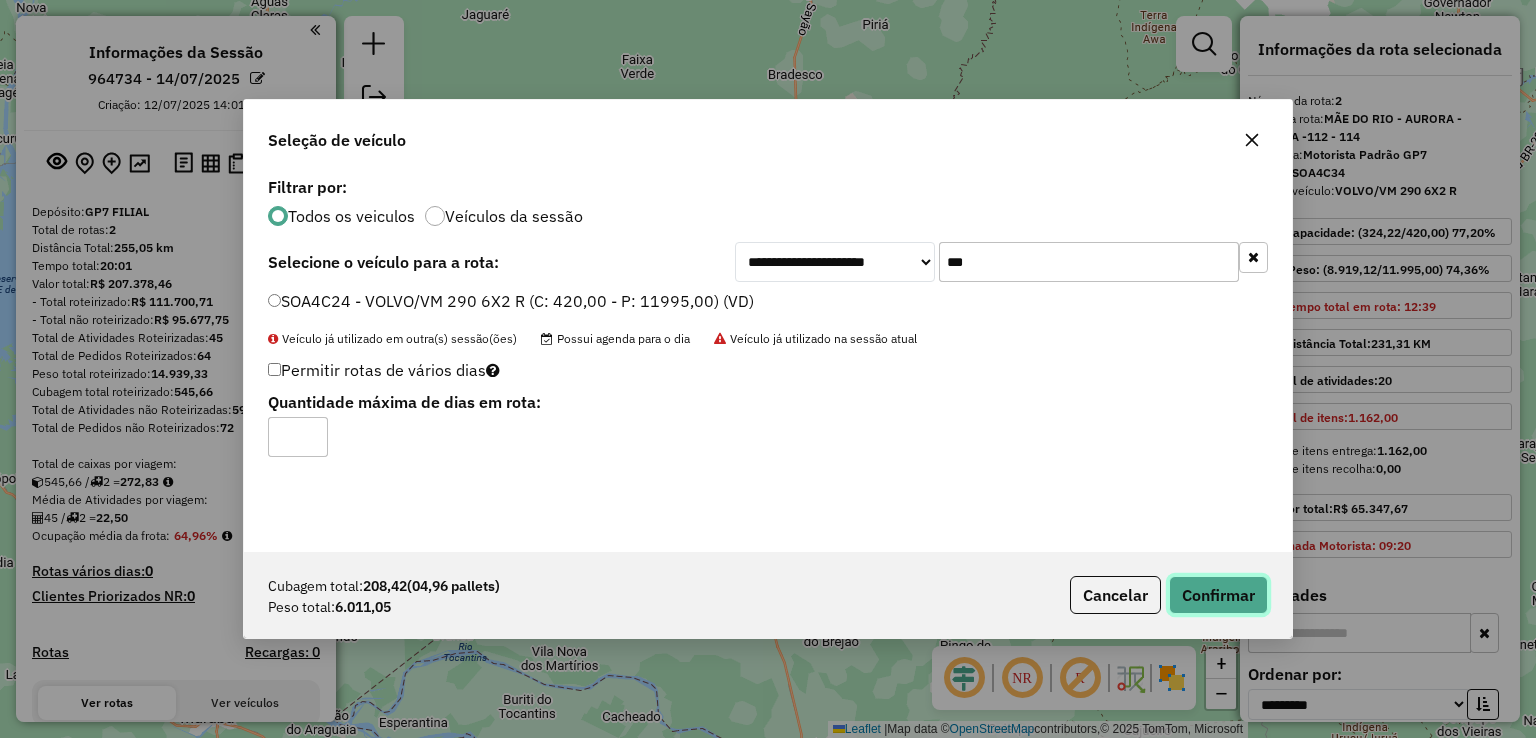click on "Confirmar" 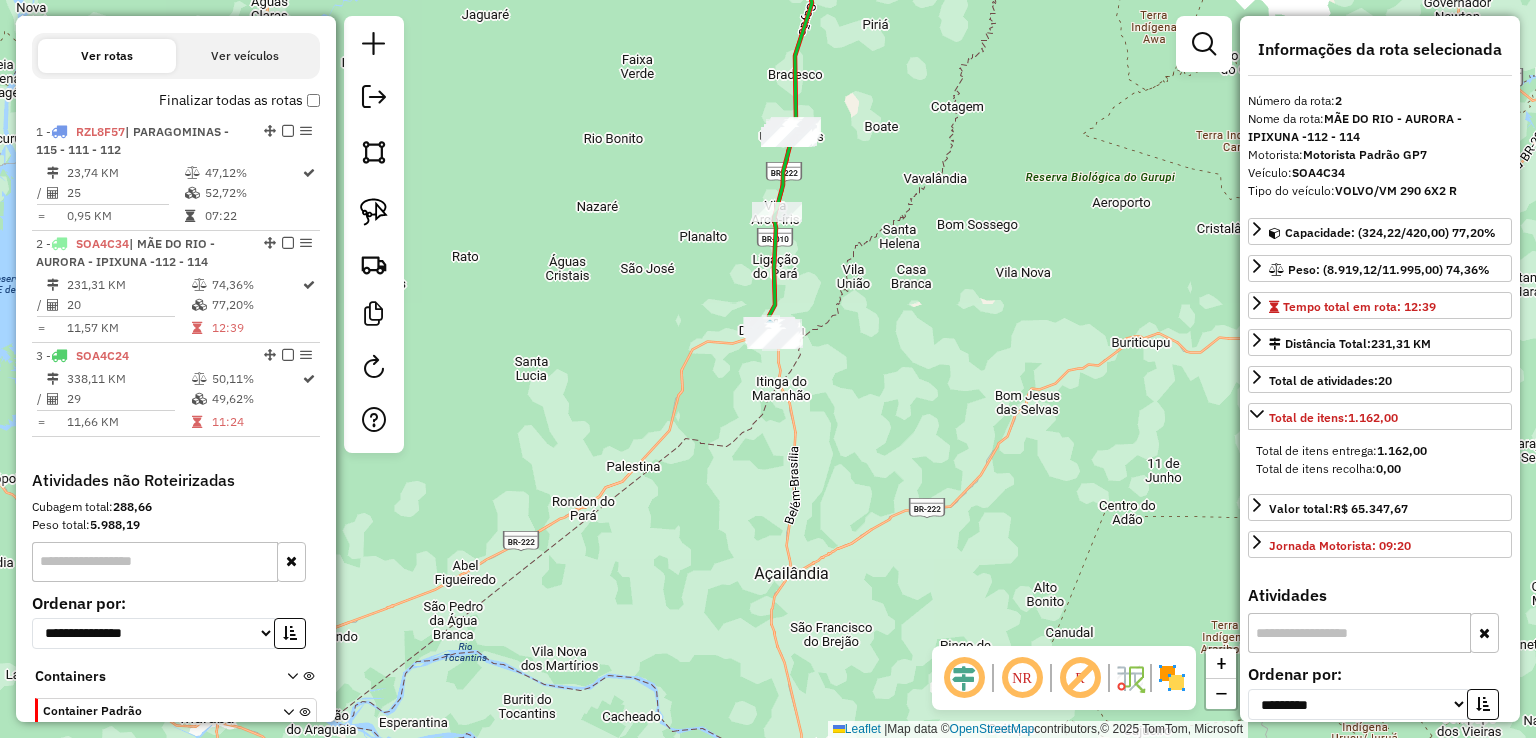 scroll, scrollTop: 753, scrollLeft: 0, axis: vertical 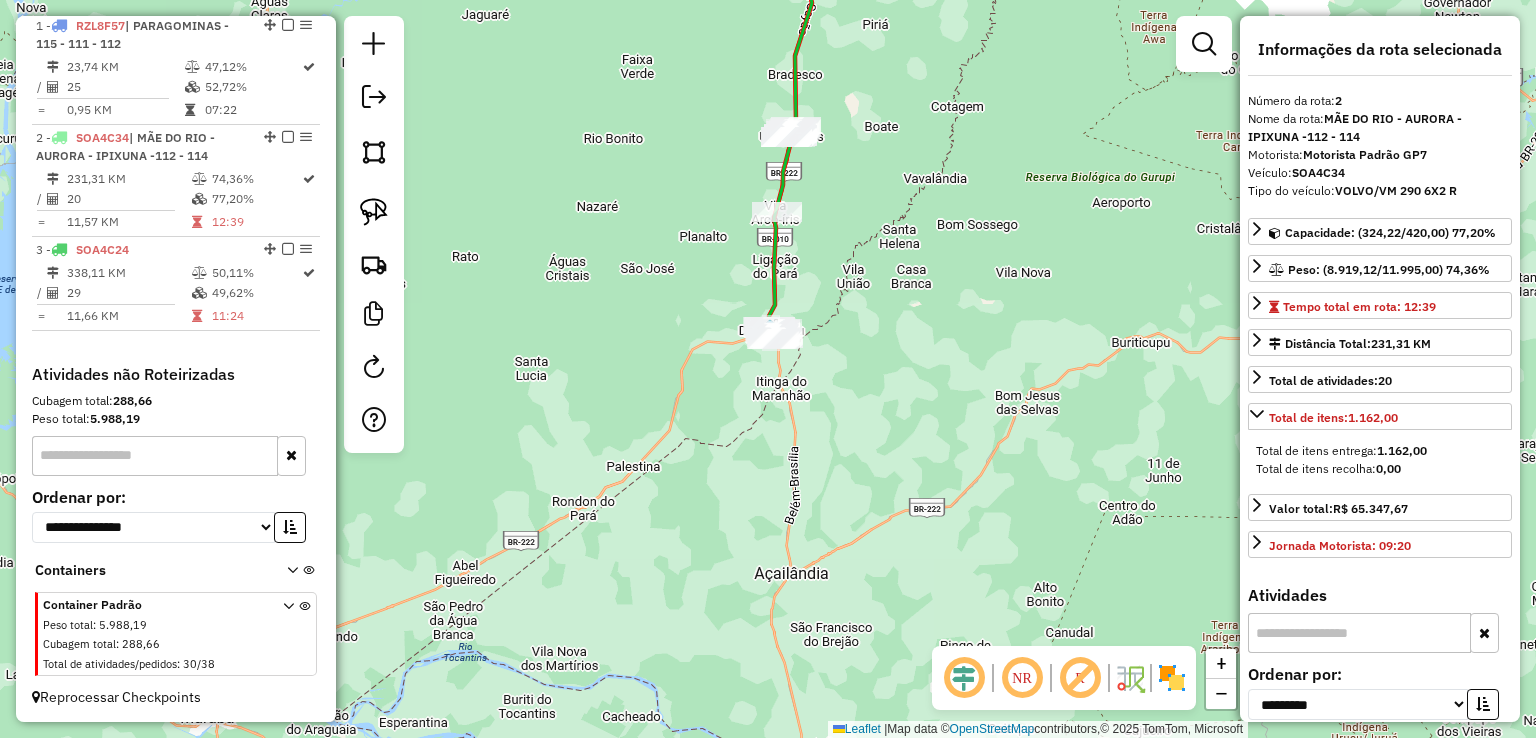 click on "Janela de atendimento Grade de atendimento Capacidade Transportadoras Veículos Cliente Pedidos  Rotas Selecione os dias de semana para filtrar as janelas de atendimento  Seg   Ter   Qua   Qui   Sex   Sáb   Dom  Informe o período da janela de atendimento: De: Até:  Filtrar exatamente a janela do cliente  Considerar janela de atendimento padrão  Selecione os dias de semana para filtrar as grades de atendimento  Seg   Ter   Qua   Qui   Sex   Sáb   Dom   Considerar clientes sem dia de atendimento cadastrado  Clientes fora do dia de atendimento selecionado Filtrar as atividades entre os valores definidos abaixo:  Peso mínimo:   Peso máximo:   Cubagem mínima:   Cubagem máxima:   De:   Até:  Filtrar as atividades entre o tempo de atendimento definido abaixo:  De:   Até:   Considerar capacidade total dos clientes não roteirizados Transportadora: Selecione um ou mais itens Tipo de veículo: Selecione um ou mais itens Veículo: Selecione um ou mais itens Motorista: Selecione um ou mais itens Nome: Rótulo:" 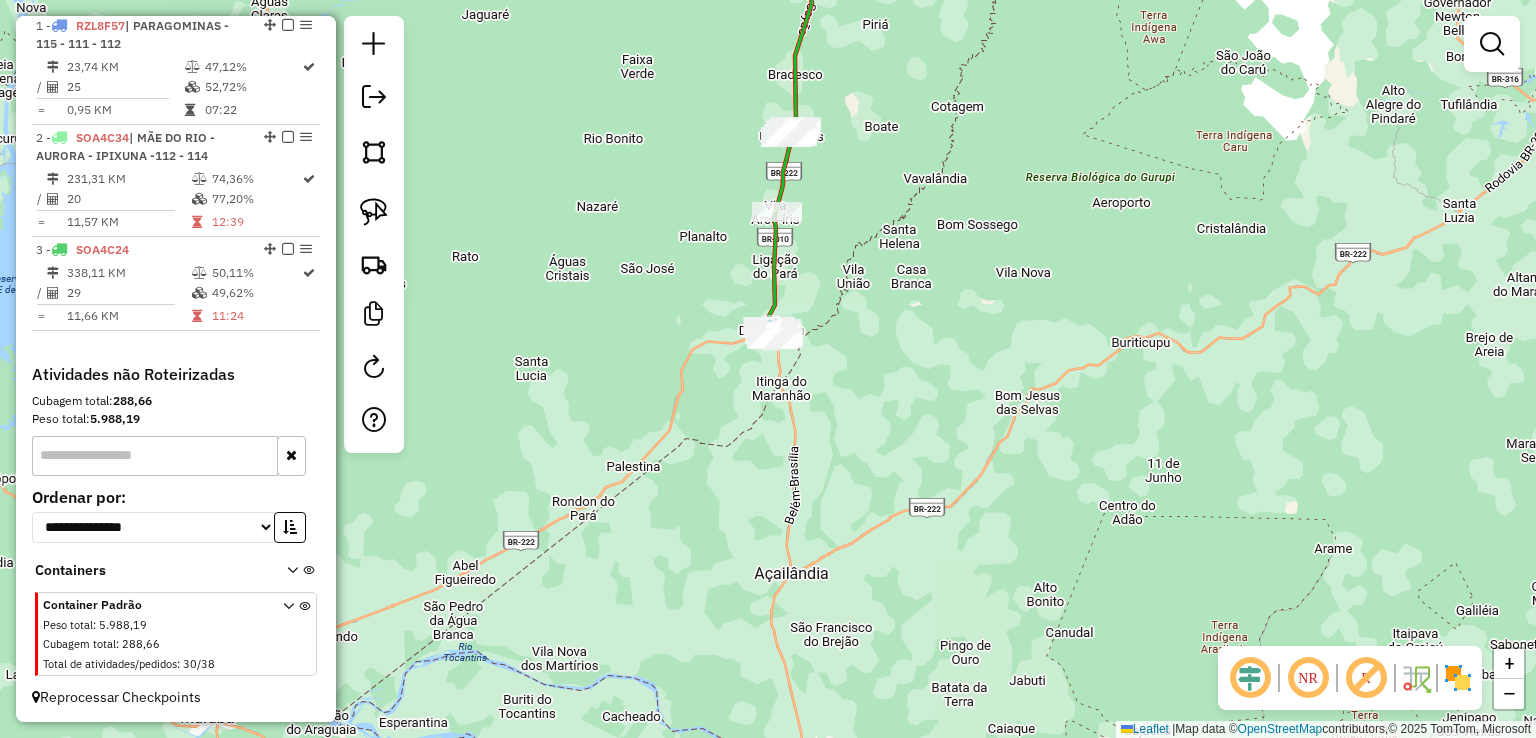 click on "Janela de atendimento Grade de atendimento Capacidade Transportadoras Veículos Cliente Pedidos  Rotas Selecione os dias de semana para filtrar as janelas de atendimento  Seg   Ter   Qua   Qui   Sex   Sáb   Dom  Informe o período da janela de atendimento: De: Até:  Filtrar exatamente a janela do cliente  Considerar janela de atendimento padrão  Selecione os dias de semana para filtrar as grades de atendimento  Seg   Ter   Qua   Qui   Sex   Sáb   Dom   Considerar clientes sem dia de atendimento cadastrado  Clientes fora do dia de atendimento selecionado Filtrar as atividades entre os valores definidos abaixo:  Peso mínimo:   Peso máximo:   Cubagem mínima:   Cubagem máxima:   De:   Até:  Filtrar as atividades entre o tempo de atendimento definido abaixo:  De:   Até:   Considerar capacidade total dos clientes não roteirizados Transportadora: Selecione um ou mais itens Tipo de veículo: Selecione um ou mais itens Veículo: Selecione um ou mais itens Motorista: Selecione um ou mais itens Nome: Rótulo:" 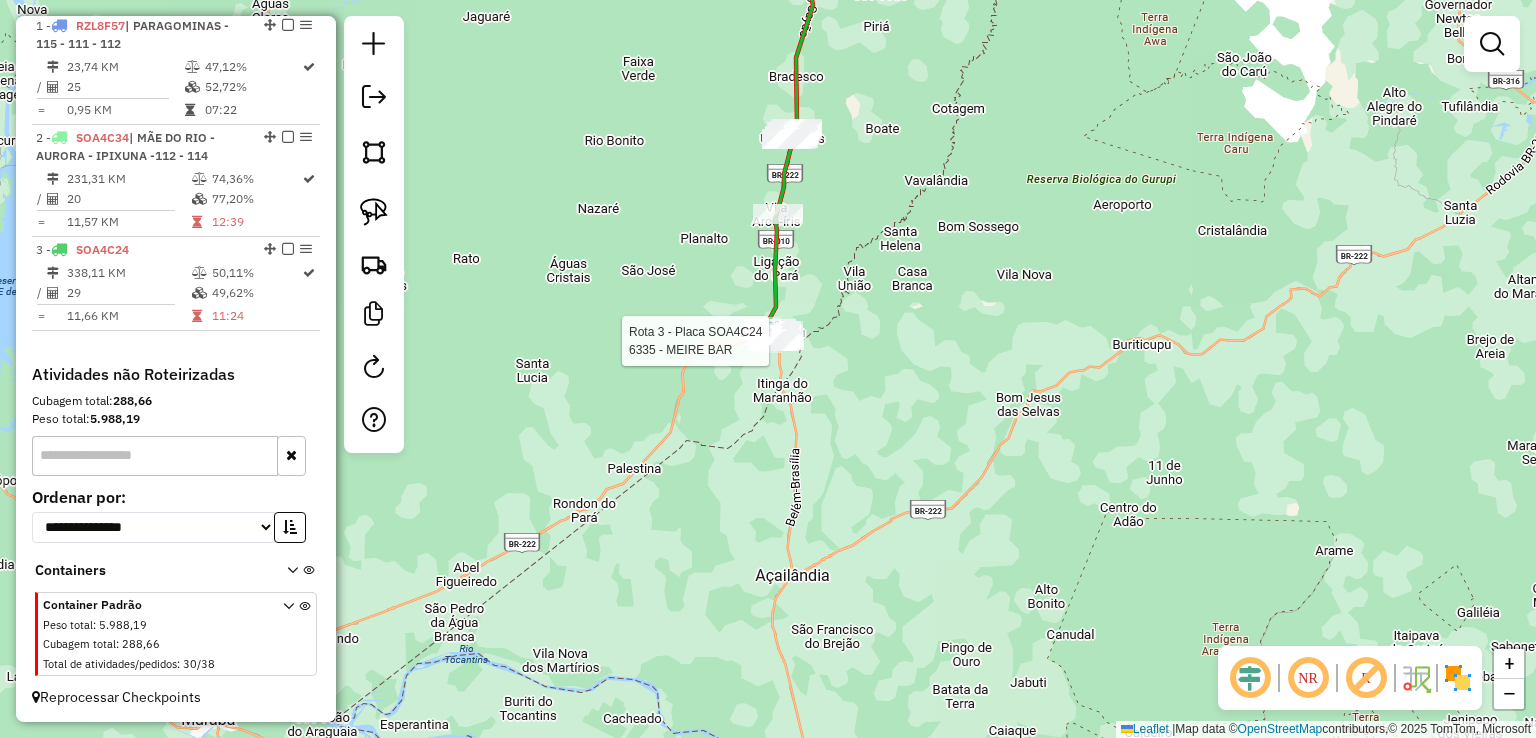 select on "**********" 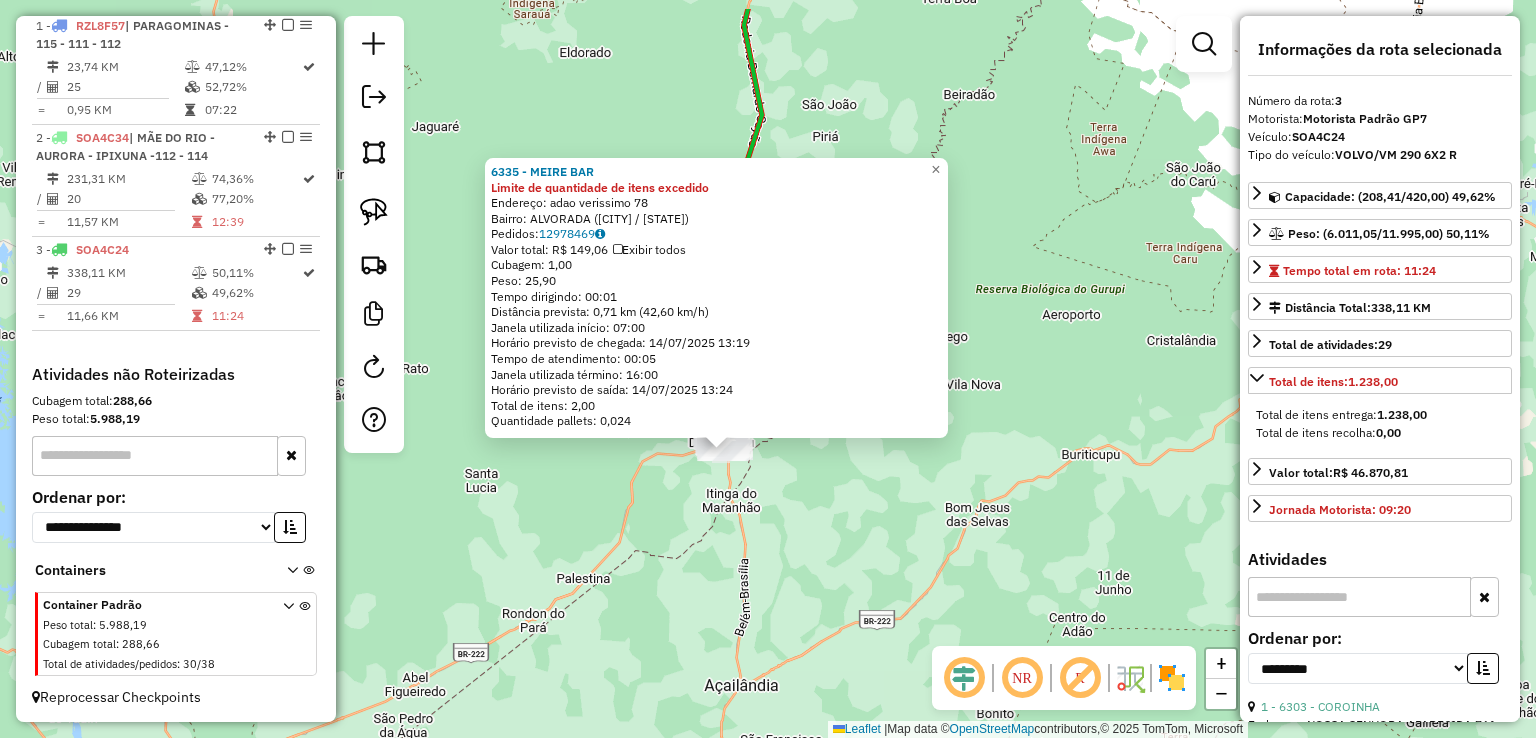 drag, startPoint x: 632, startPoint y: 451, endPoint x: 584, endPoint y: 543, distance: 103.768974 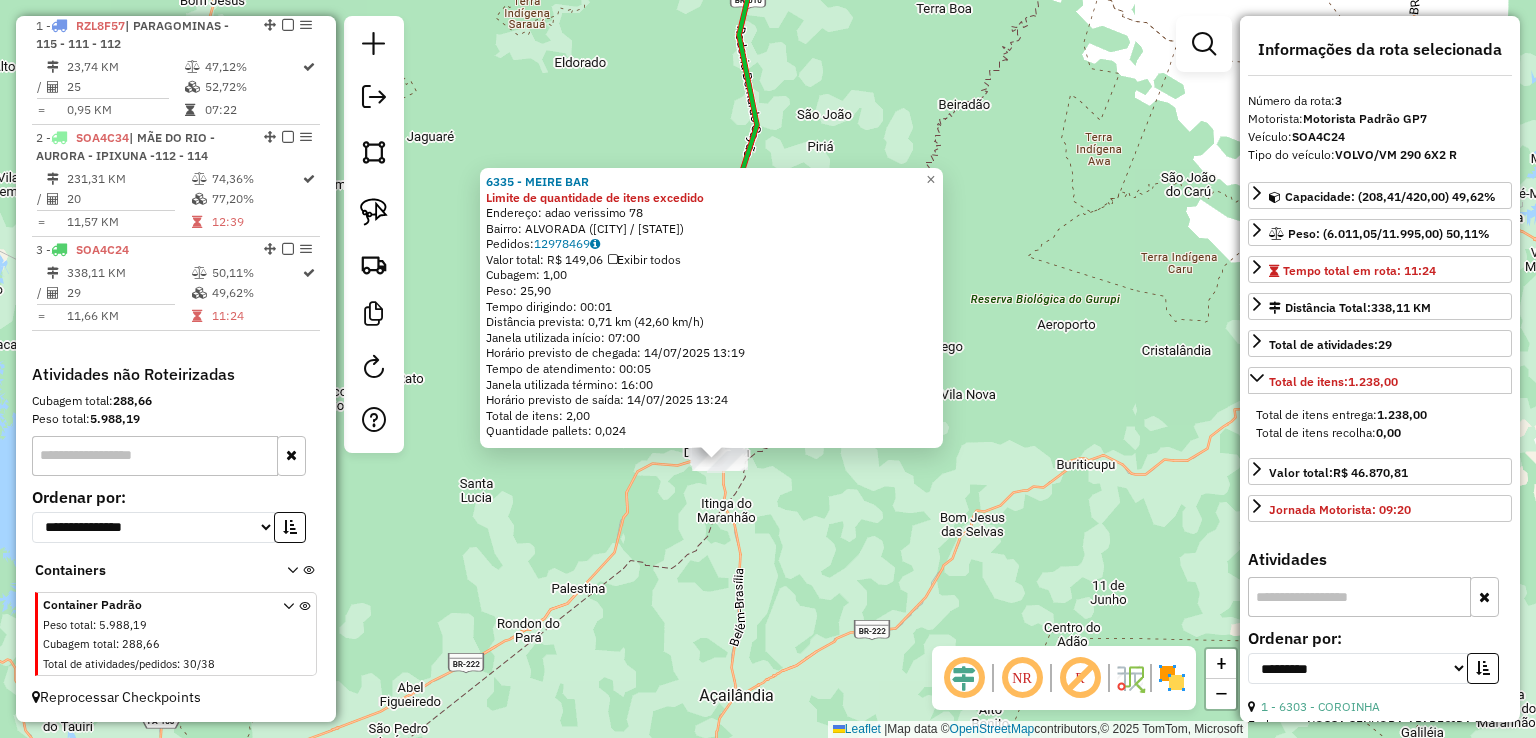 click on "6335 - MEIRE BAR Limite de quantidade de itens excedido  Endereço:  adao verissimo [NUMBER]   Bairro: ALVORADA ([CITY] / [STATE])   Pedidos:  [ORDER_ID]   Valor total: R$ 149,06   Exibir todos   Cubagem: 1,00  Peso: 25,90  Tempo dirigindo: 00:01   Distância prevista: 0,71 km (42,60 km/h)   Janela utilizada início: 07:00   Horário previsto de chegada: [DATE] [TIME]   Tempo de atendimento: 00:05   Janela utilizada término: 16:00   Horário previsto de saída: [DATE] [TIME]   Total de itens: 2,00   Quantidade pallets: 0,024  × Janela de atendimento Grade de atendimento Capacidade Transportadoras Veículos Cliente Pedidos  Rotas Selecione os dias de semana para filtrar as janelas de atendimento  Seg   Ter   Qua   Qui   Sex   Sáb   Dom  Informe o período da janela de atendimento: De: Até:  Filtrar exatamente a janela do cliente  Considerar janela de atendimento padrão  Selecione os dias de semana para filtrar as grades de atendimento  Seg   Ter   Qua   Qui   Sex   Sáb   Dom   Peso mínimo:   Peso máximo:" 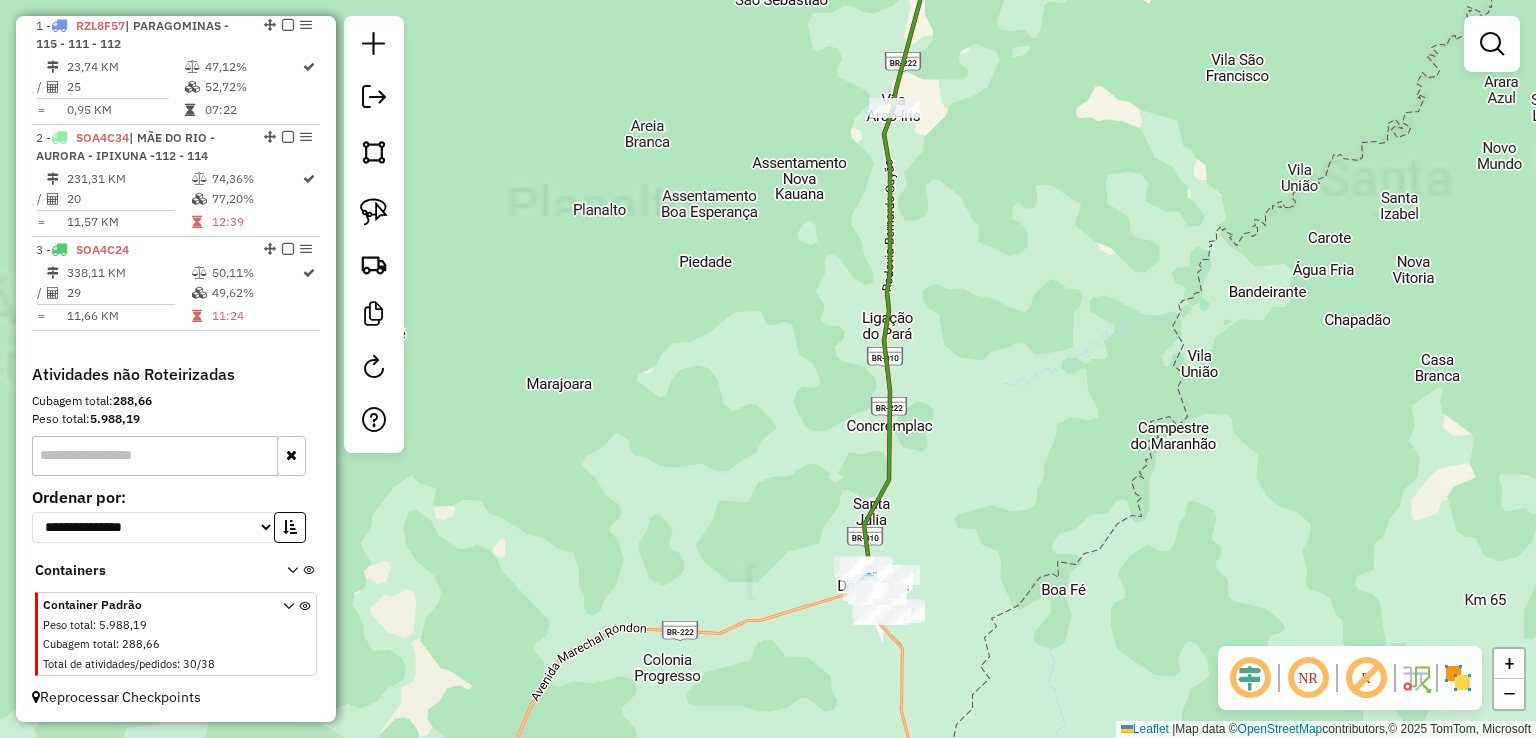 click on "Janela de atendimento Grade de atendimento Capacidade Transportadoras Veículos Cliente Pedidos  Rotas Selecione os dias de semana para filtrar as janelas de atendimento  Seg   Ter   Qua   Qui   Sex   Sáb   Dom  Informe o período da janela de atendimento: De: Até:  Filtrar exatamente a janela do cliente  Considerar janela de atendimento padrão  Selecione os dias de semana para filtrar as grades de atendimento  Seg   Ter   Qua   Qui   Sex   Sáb   Dom   Considerar clientes sem dia de atendimento cadastrado  Clientes fora do dia de atendimento selecionado Filtrar as atividades entre os valores definidos abaixo:  Peso mínimo:   Peso máximo:   Cubagem mínima:   Cubagem máxima:   De:   Até:  Filtrar as atividades entre o tempo de atendimento definido abaixo:  De:   Até:   Considerar capacidade total dos clientes não roteirizados Transportadora: Selecione um ou mais itens Tipo de veículo: Selecione um ou mais itens Veículo: Selecione um ou mais itens Motorista: Selecione um ou mais itens Nome: Rótulo:" 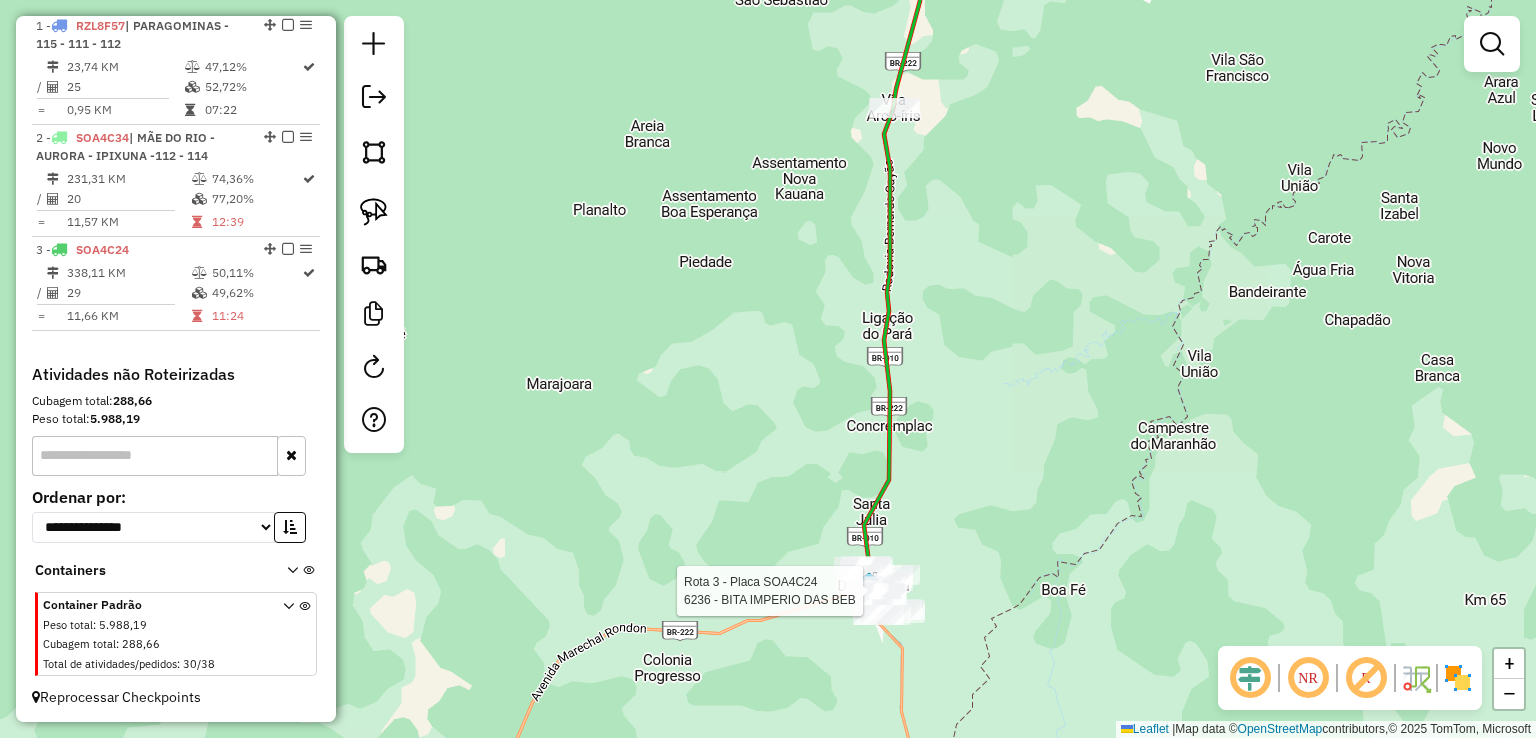 select on "**********" 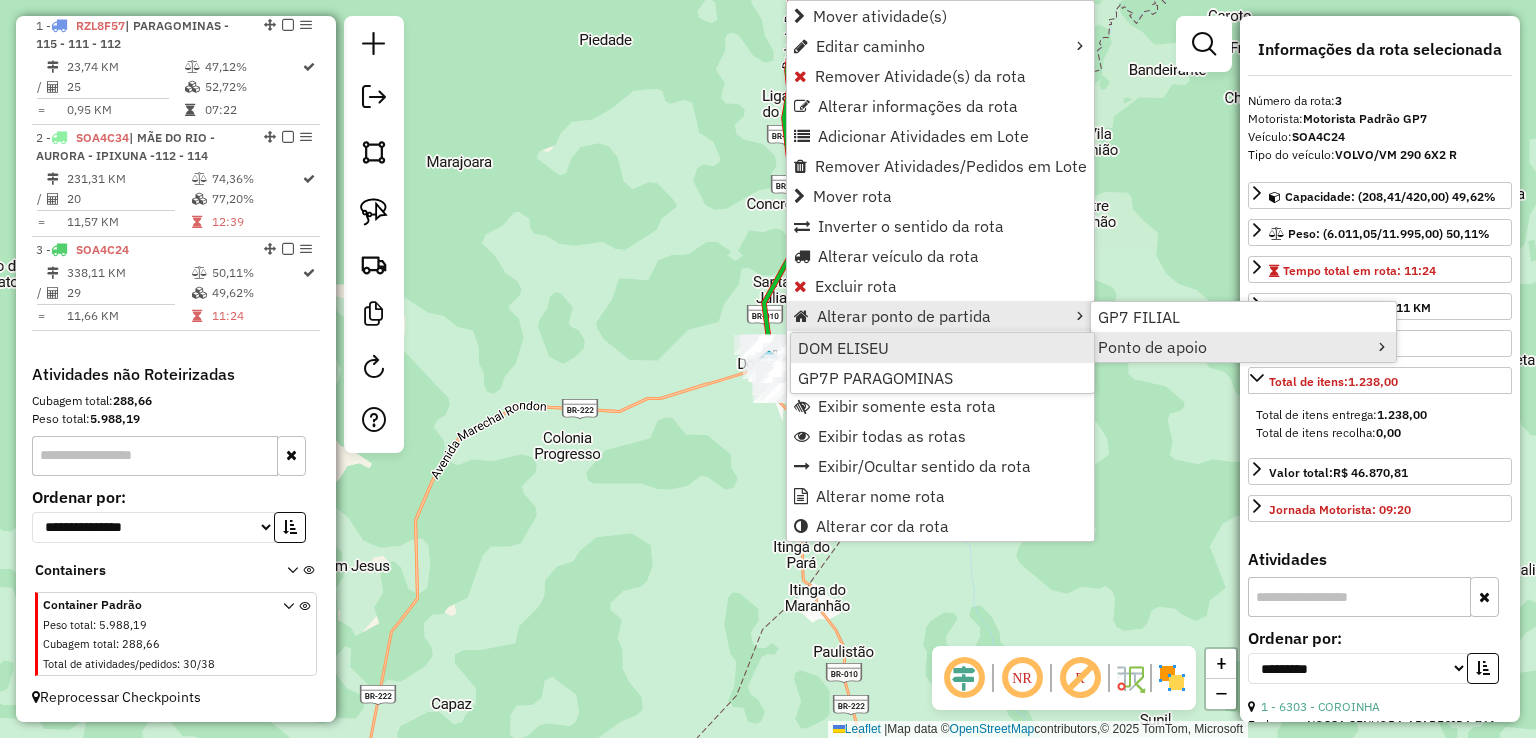 click on "DOM ELISEU" at bounding box center [942, 348] 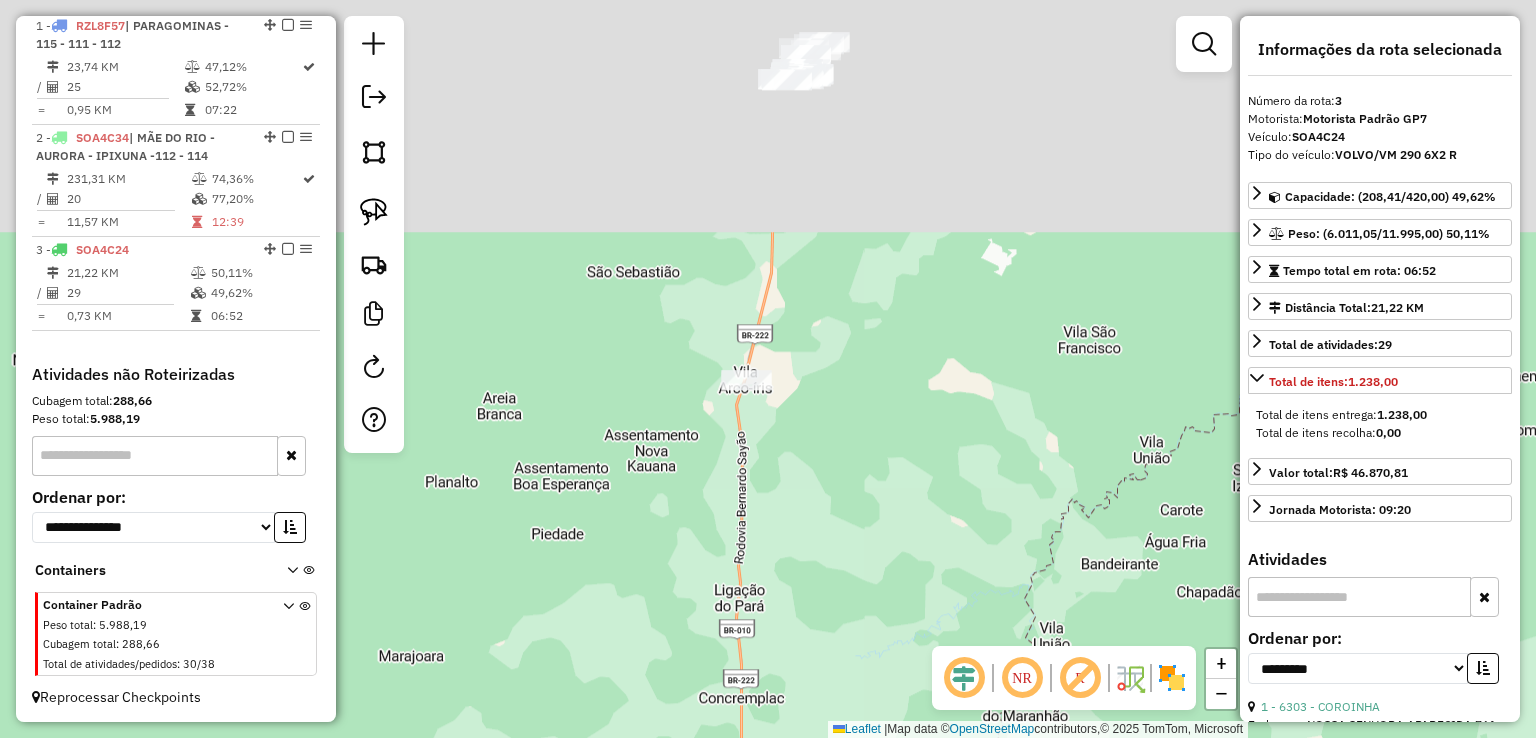 drag, startPoint x: 840, startPoint y: 167, endPoint x: 784, endPoint y: 686, distance: 522.01245 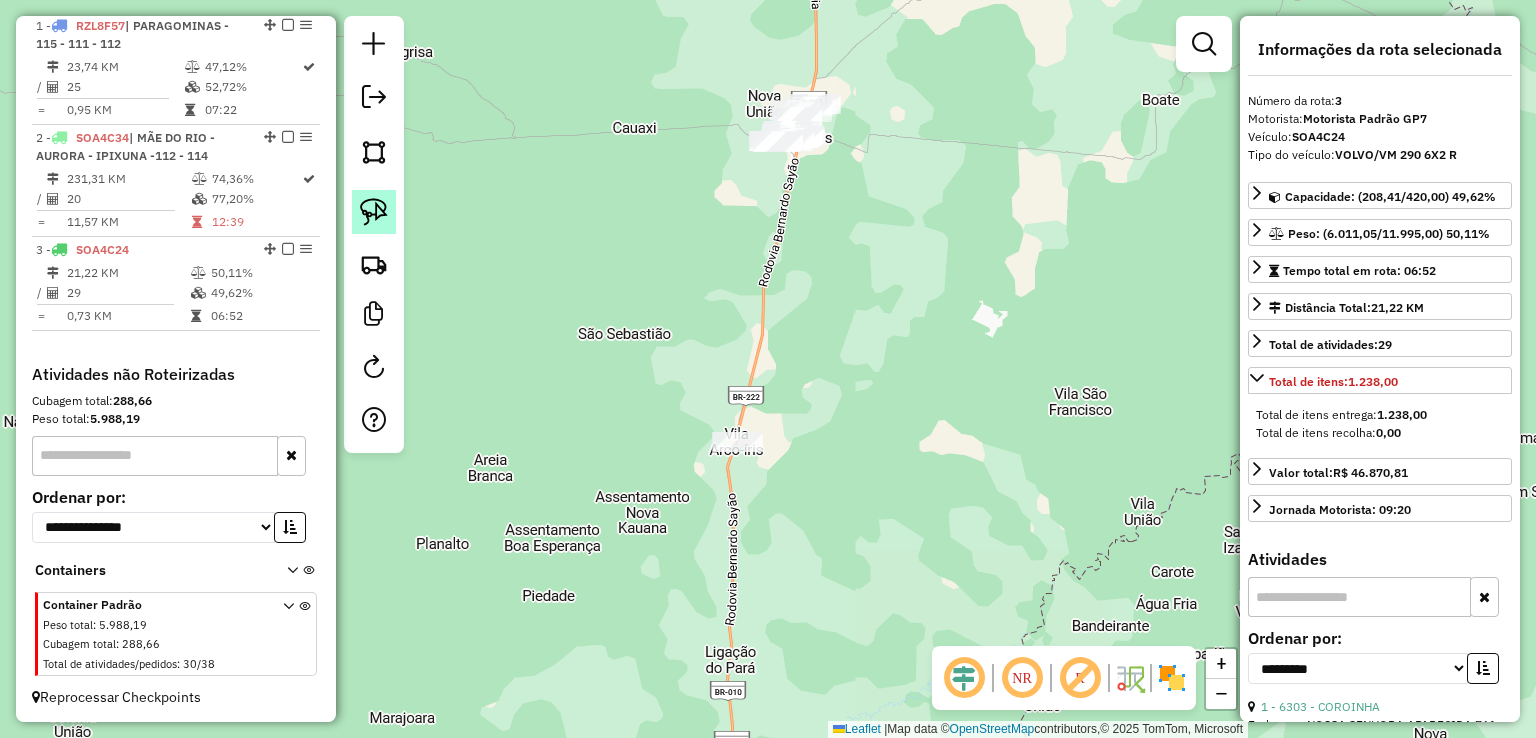 click 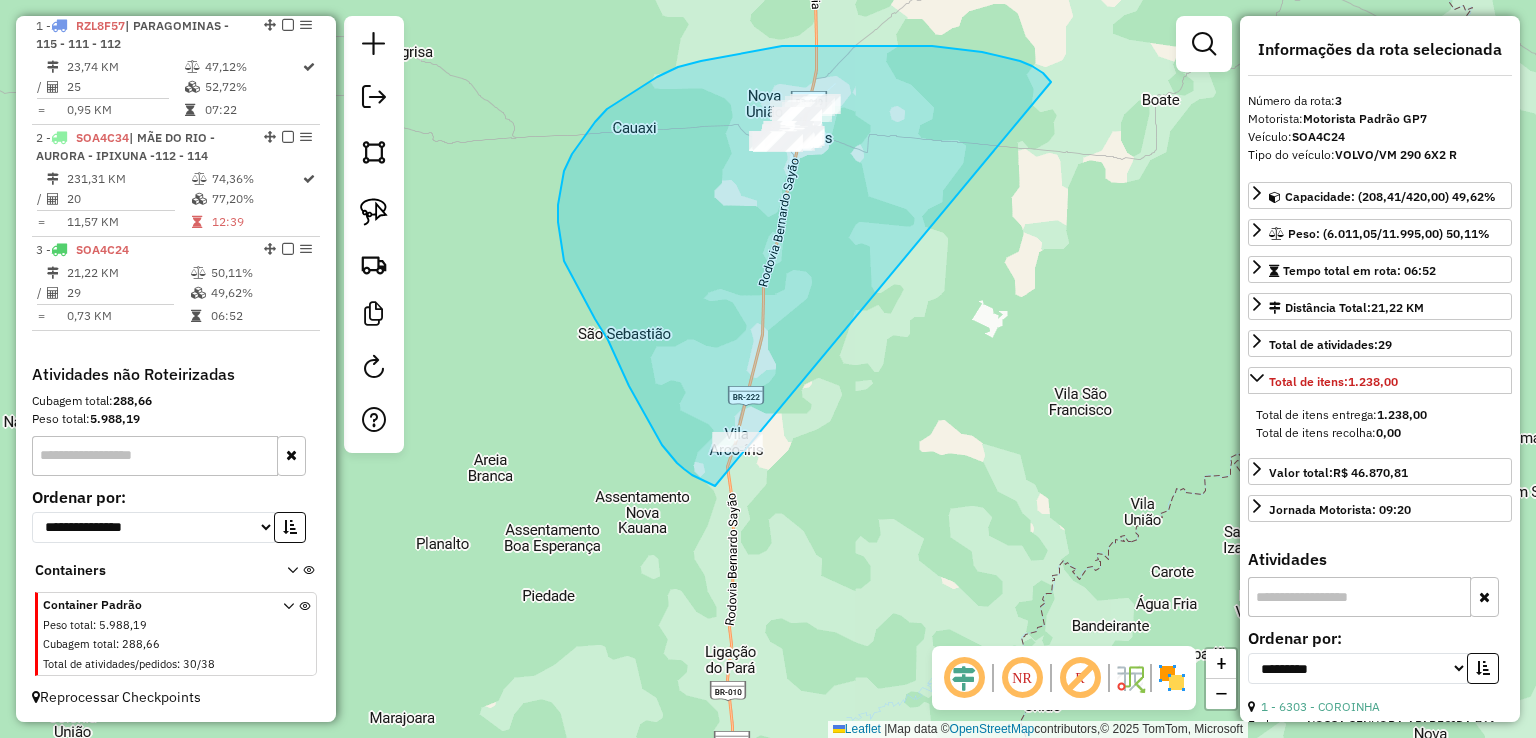drag, startPoint x: 1005, startPoint y: 57, endPoint x: 922, endPoint y: 429, distance: 381.14694 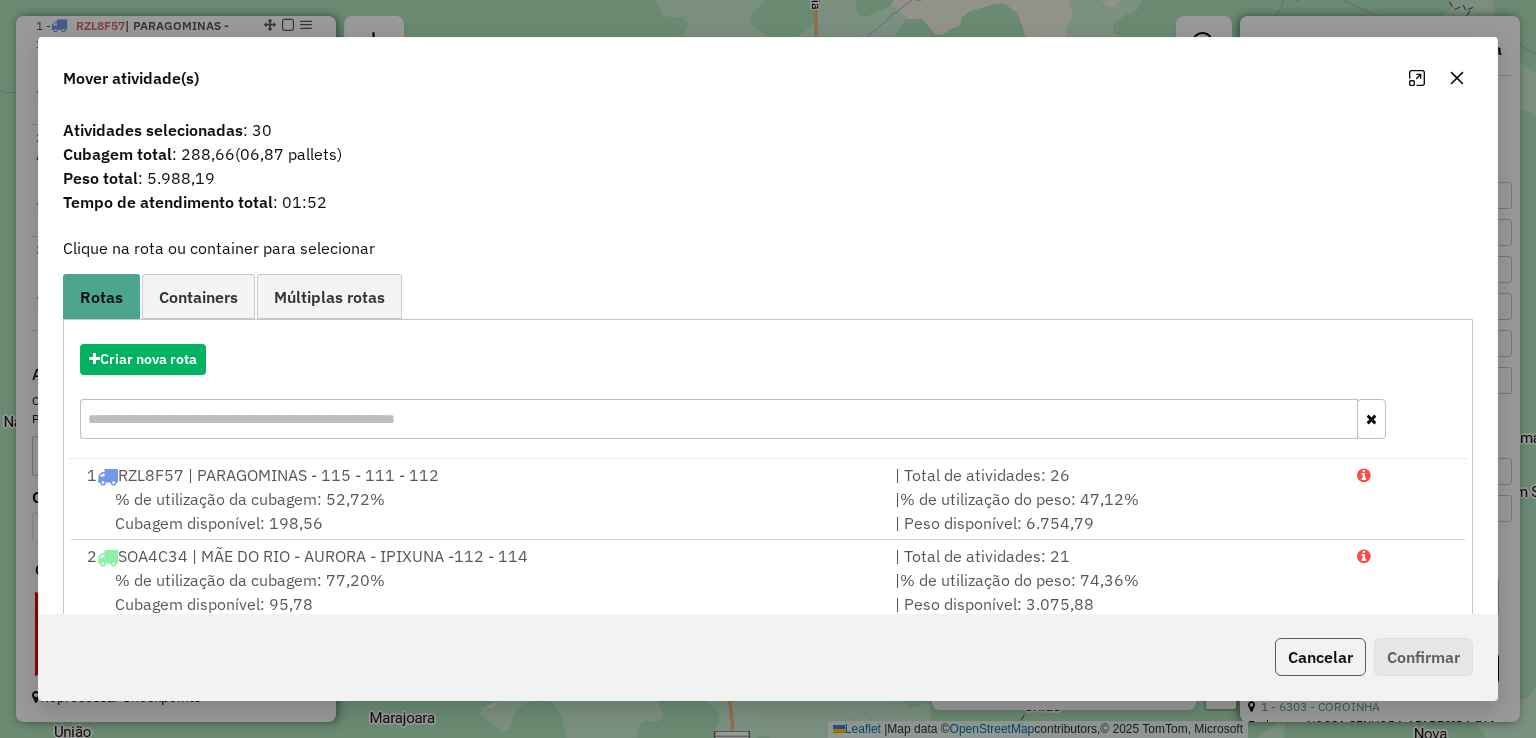 click on "Cancelar" 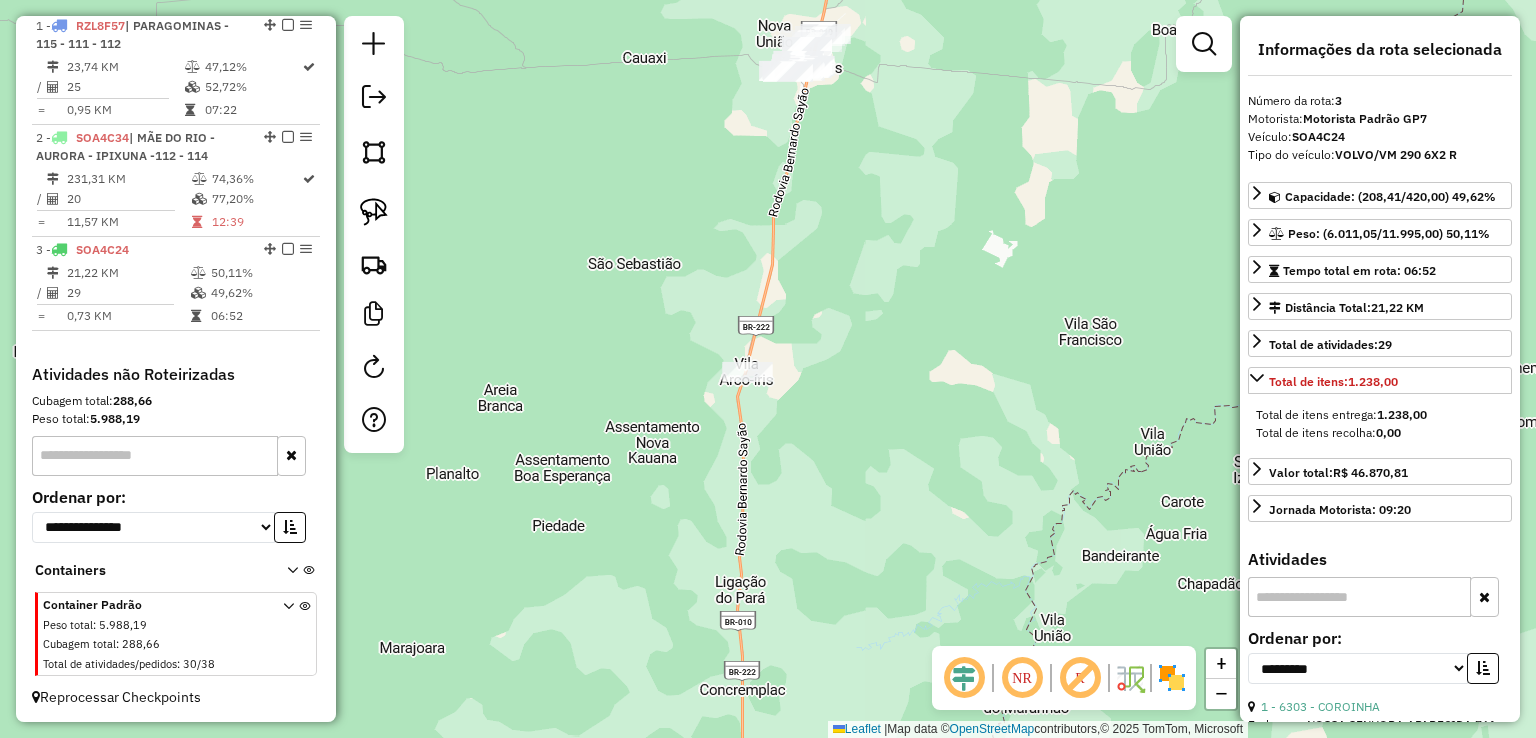 drag, startPoint x: 840, startPoint y: 567, endPoint x: 852, endPoint y: 226, distance: 341.2111 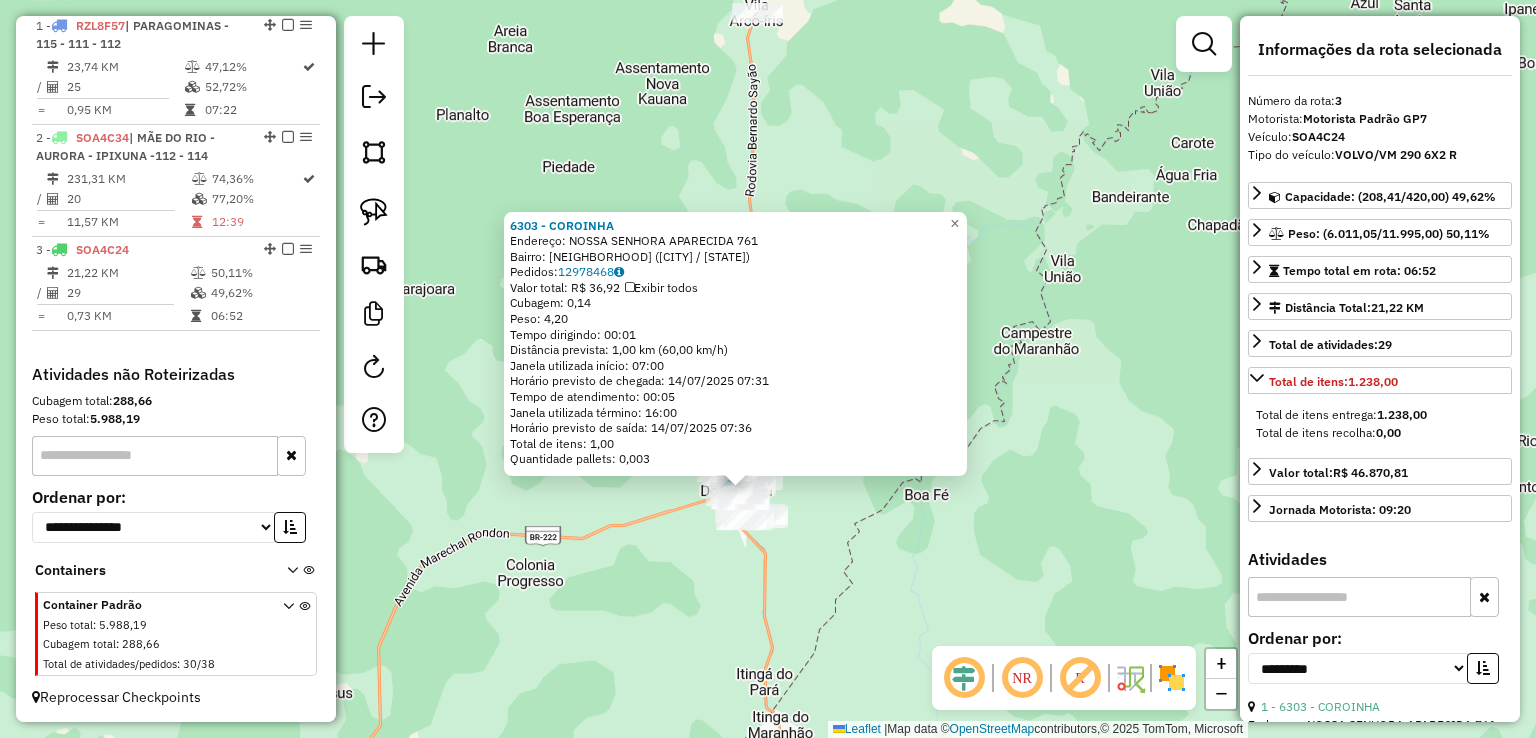 drag, startPoint x: 1042, startPoint y: 507, endPoint x: 940, endPoint y: 738, distance: 252.51732 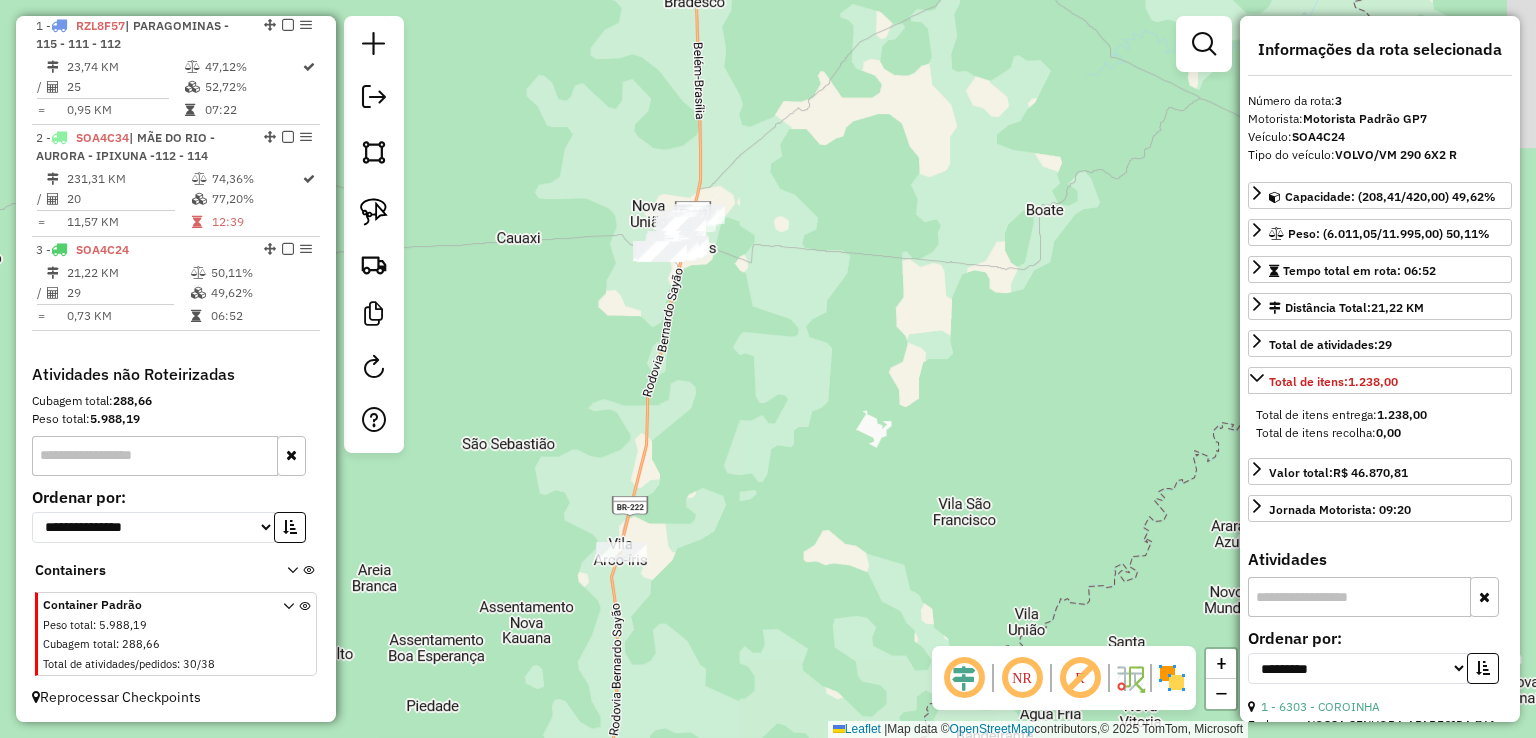 drag, startPoint x: 816, startPoint y: 457, endPoint x: 824, endPoint y: 541, distance: 84.38009 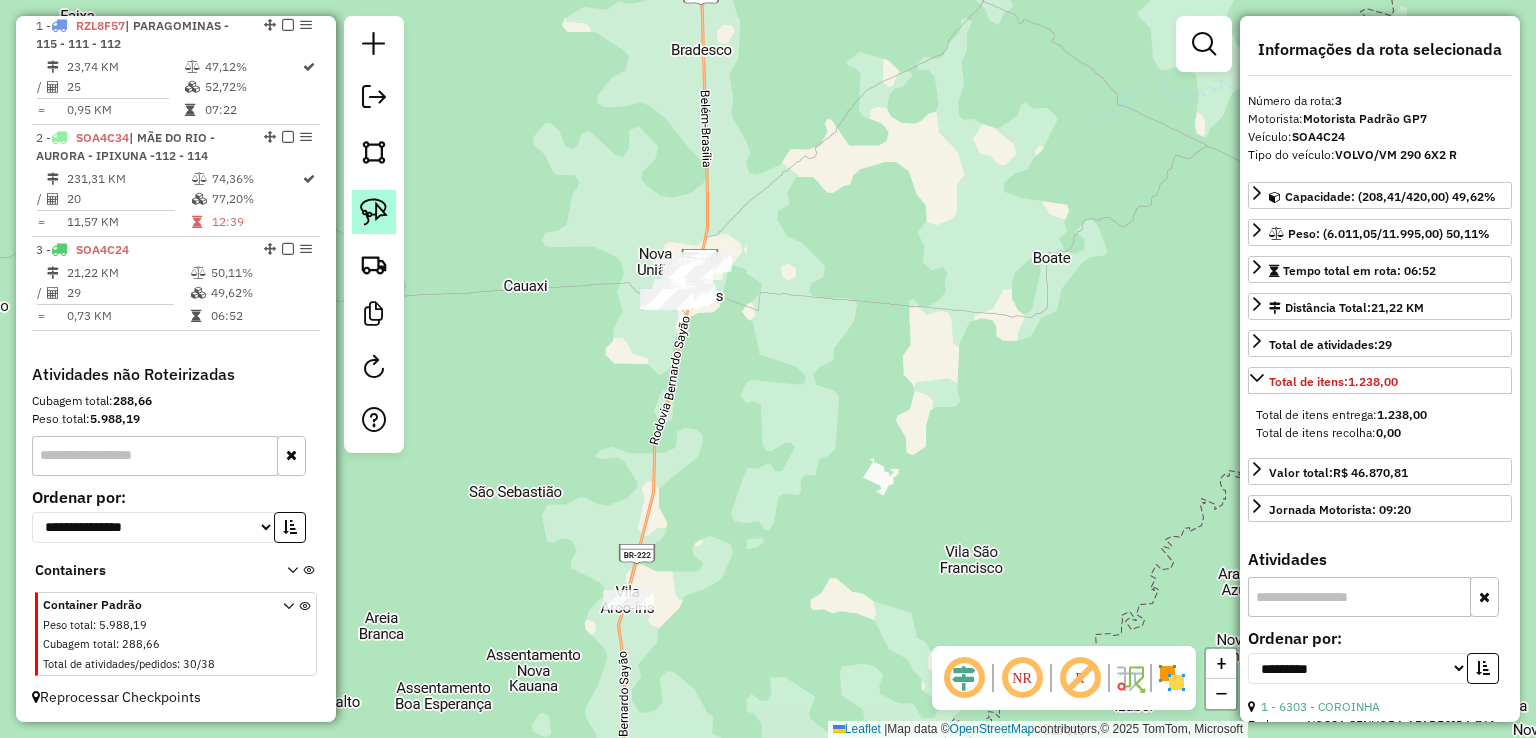 click 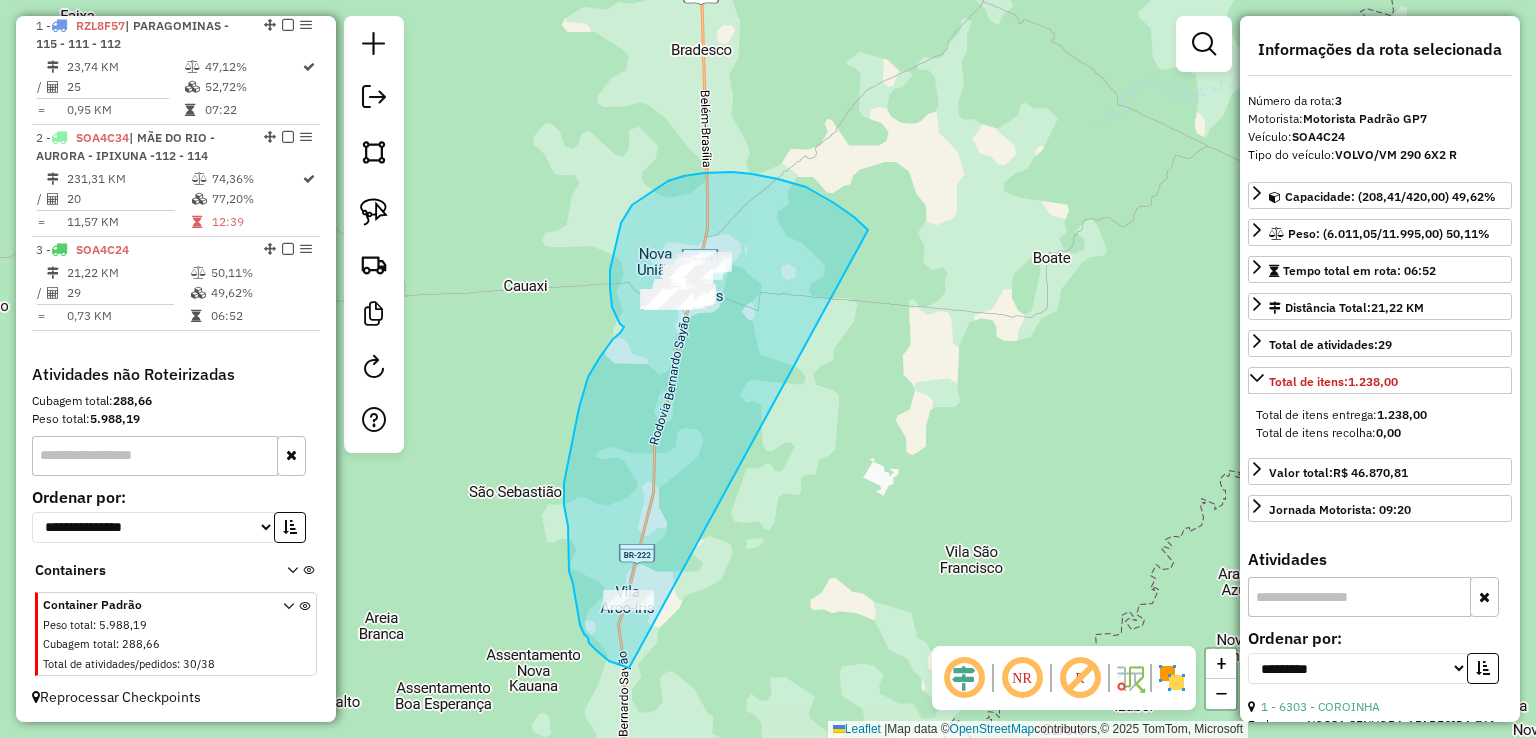 drag, startPoint x: 868, startPoint y: 230, endPoint x: 805, endPoint y: 581, distance: 356.60904 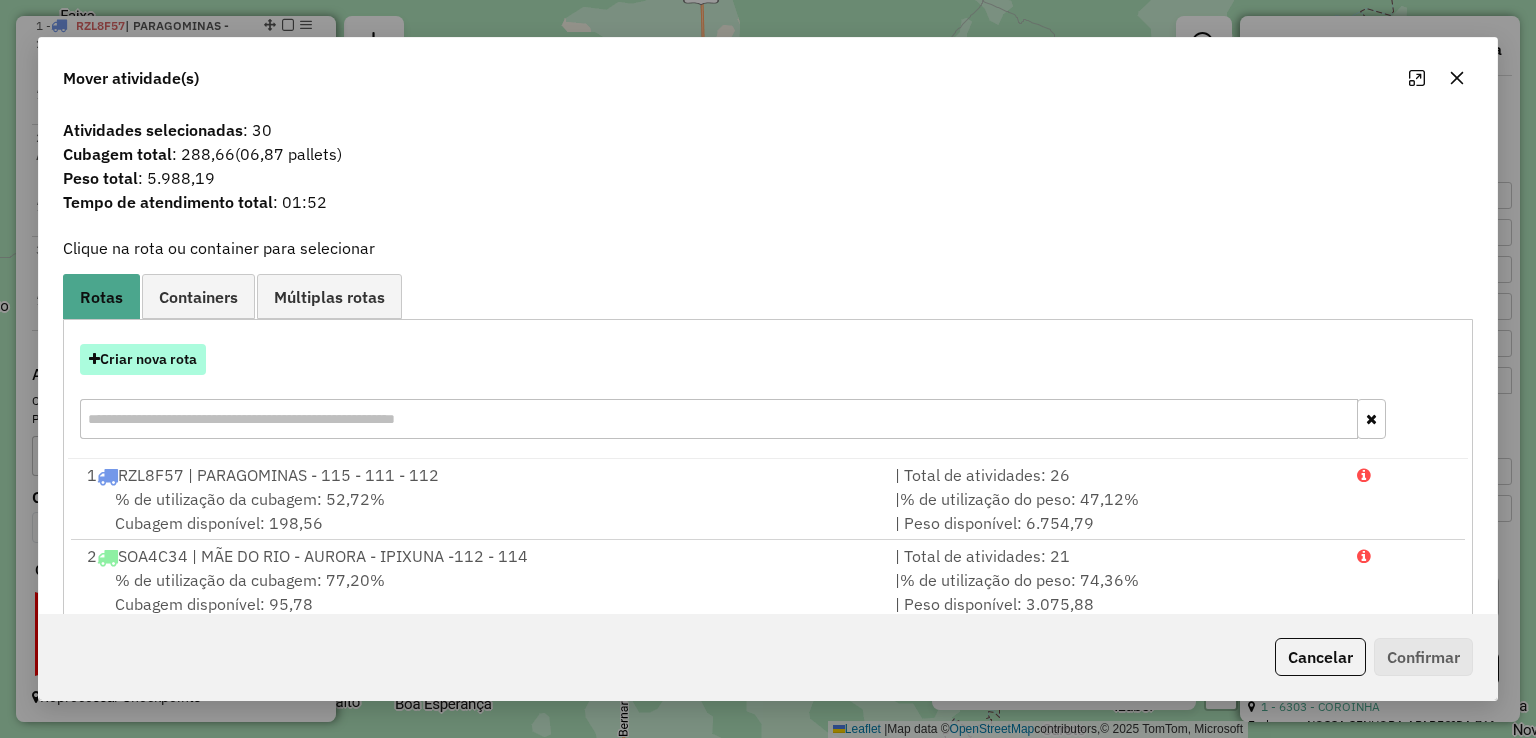 click on "Criar nova rota" at bounding box center [143, 359] 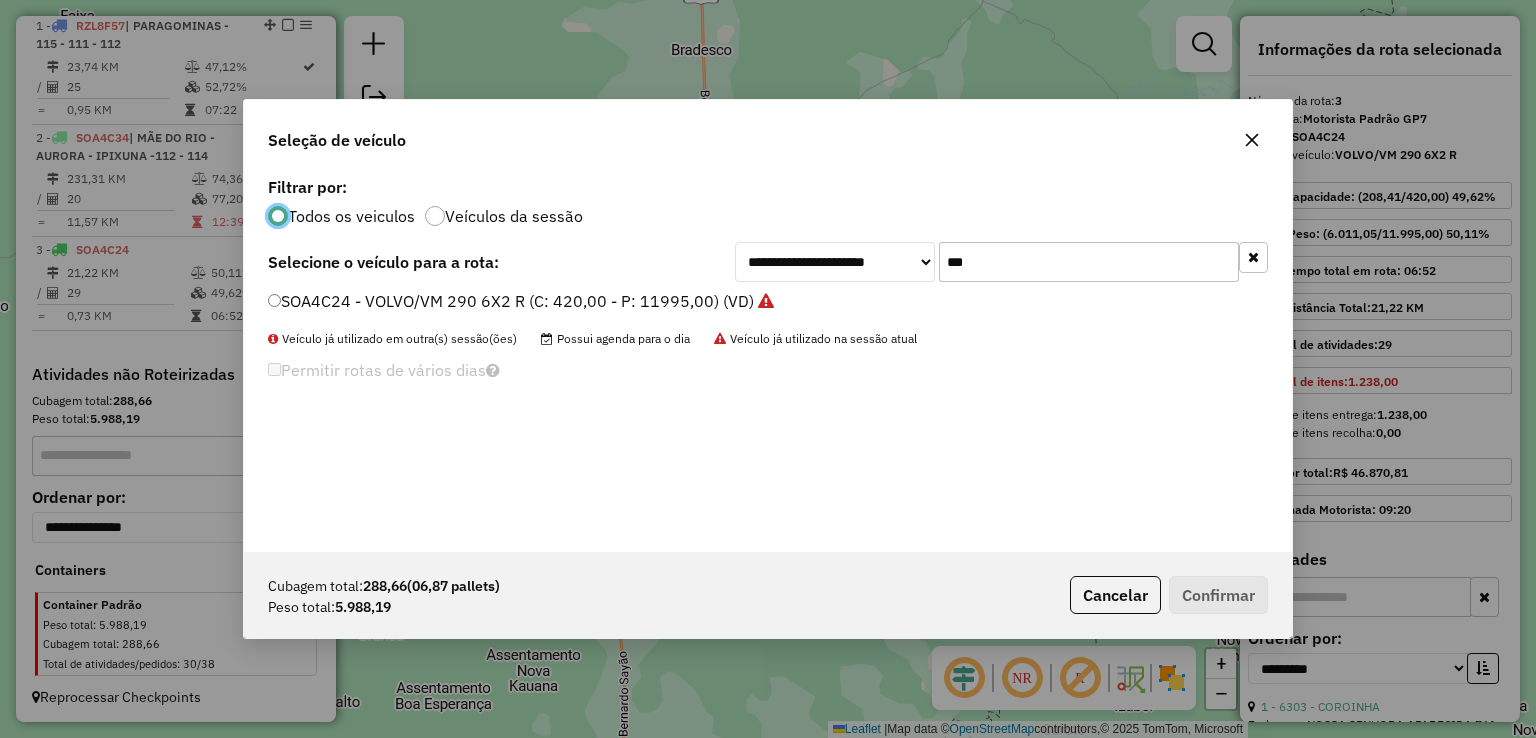 scroll, scrollTop: 10, scrollLeft: 6, axis: both 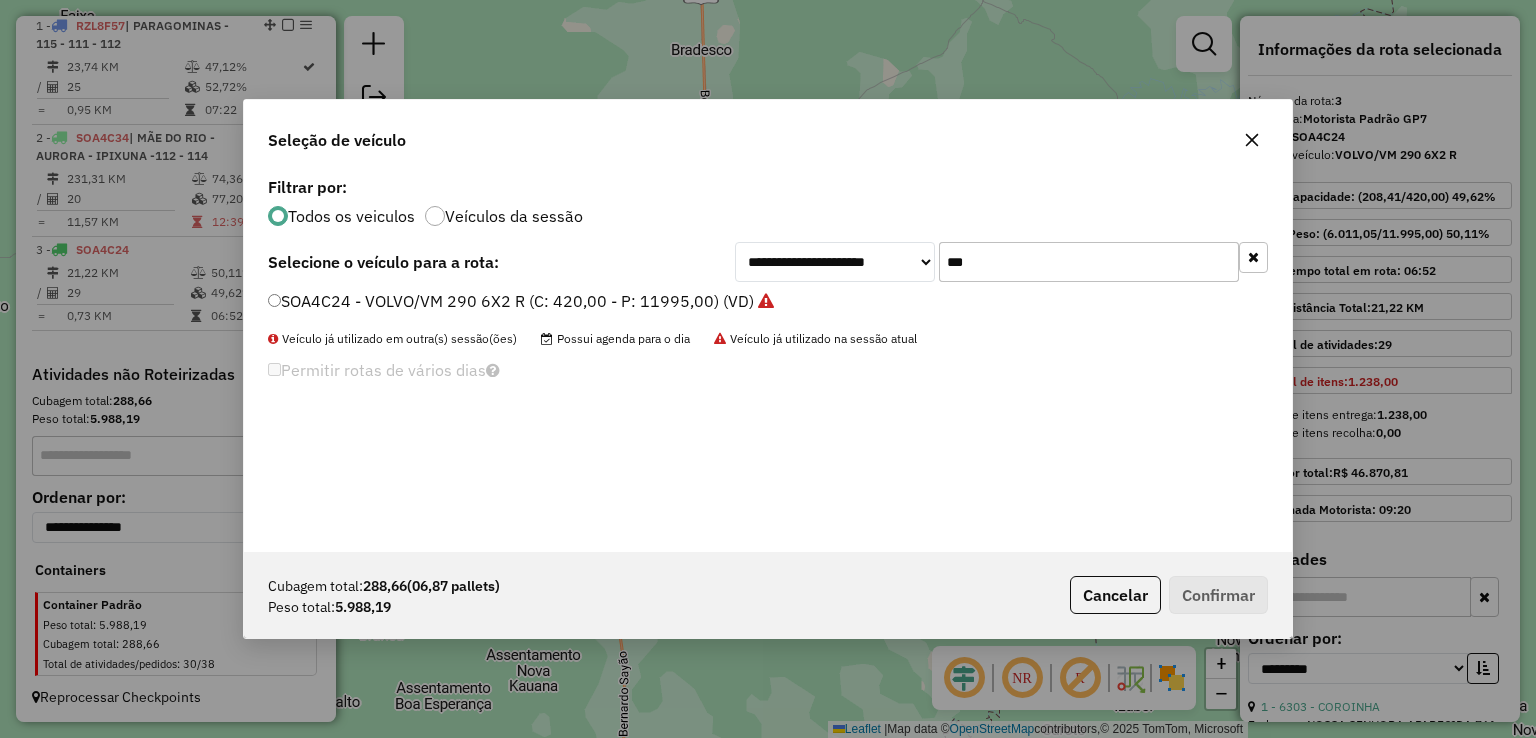 drag, startPoint x: 903, startPoint y: 246, endPoint x: 876, endPoint y: 245, distance: 27.018513 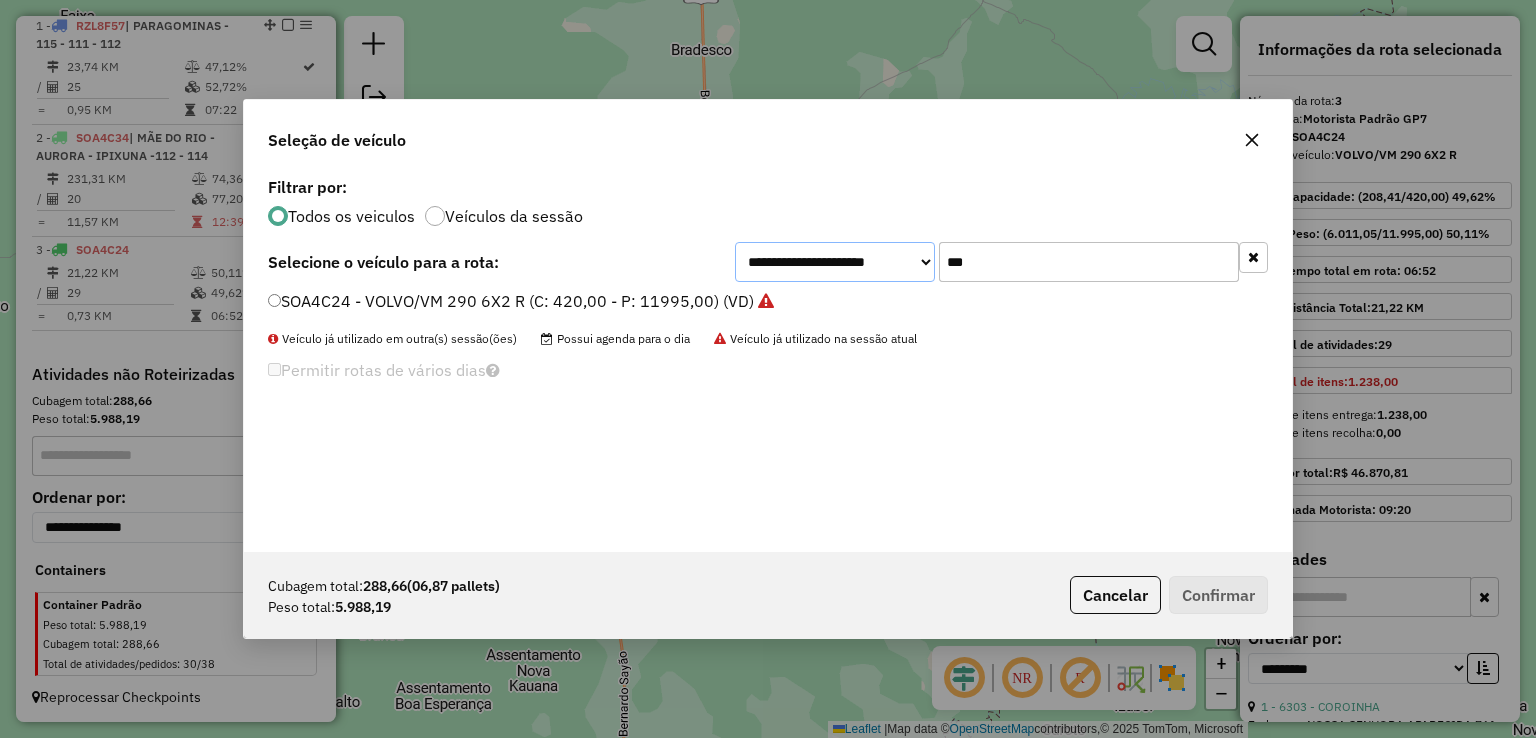 click on "**********" 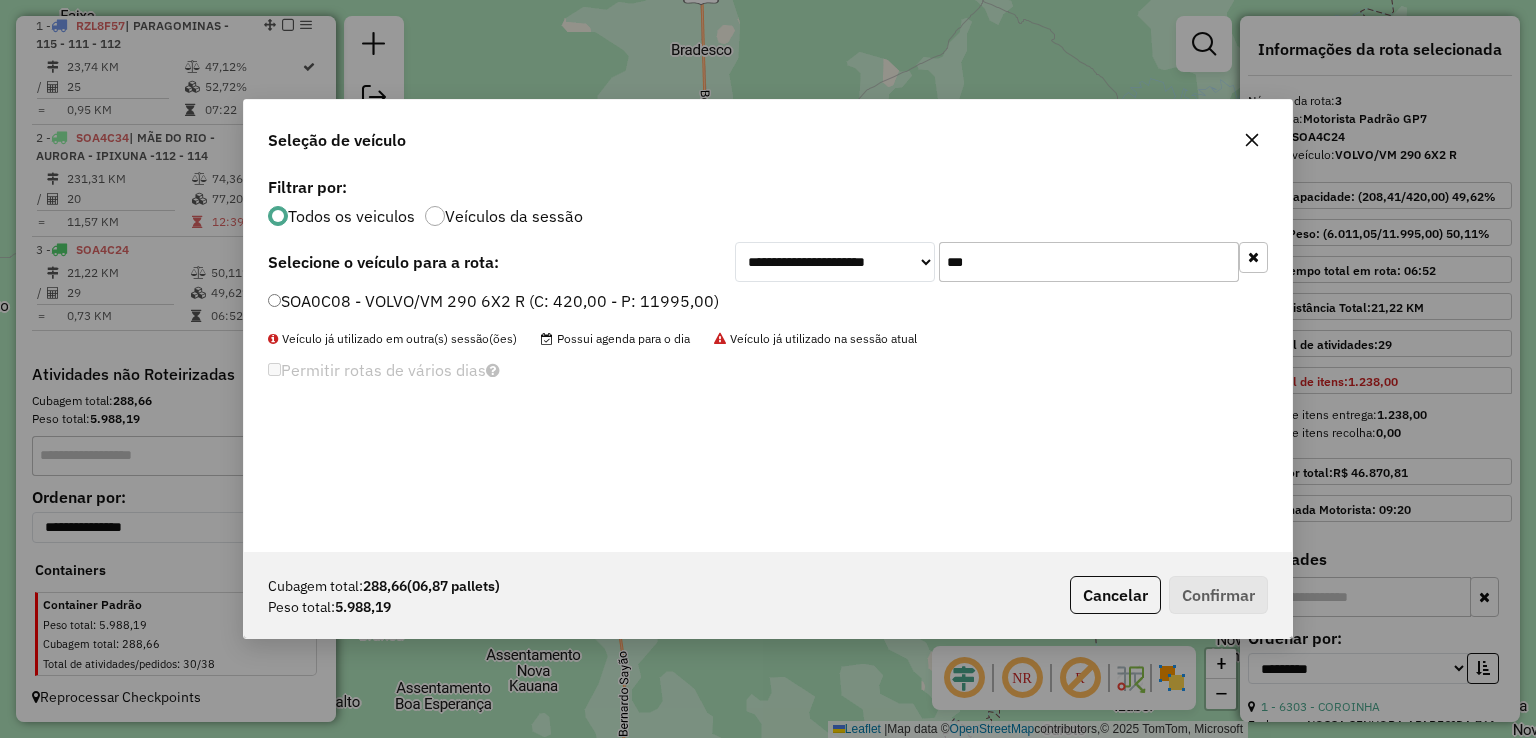type on "***" 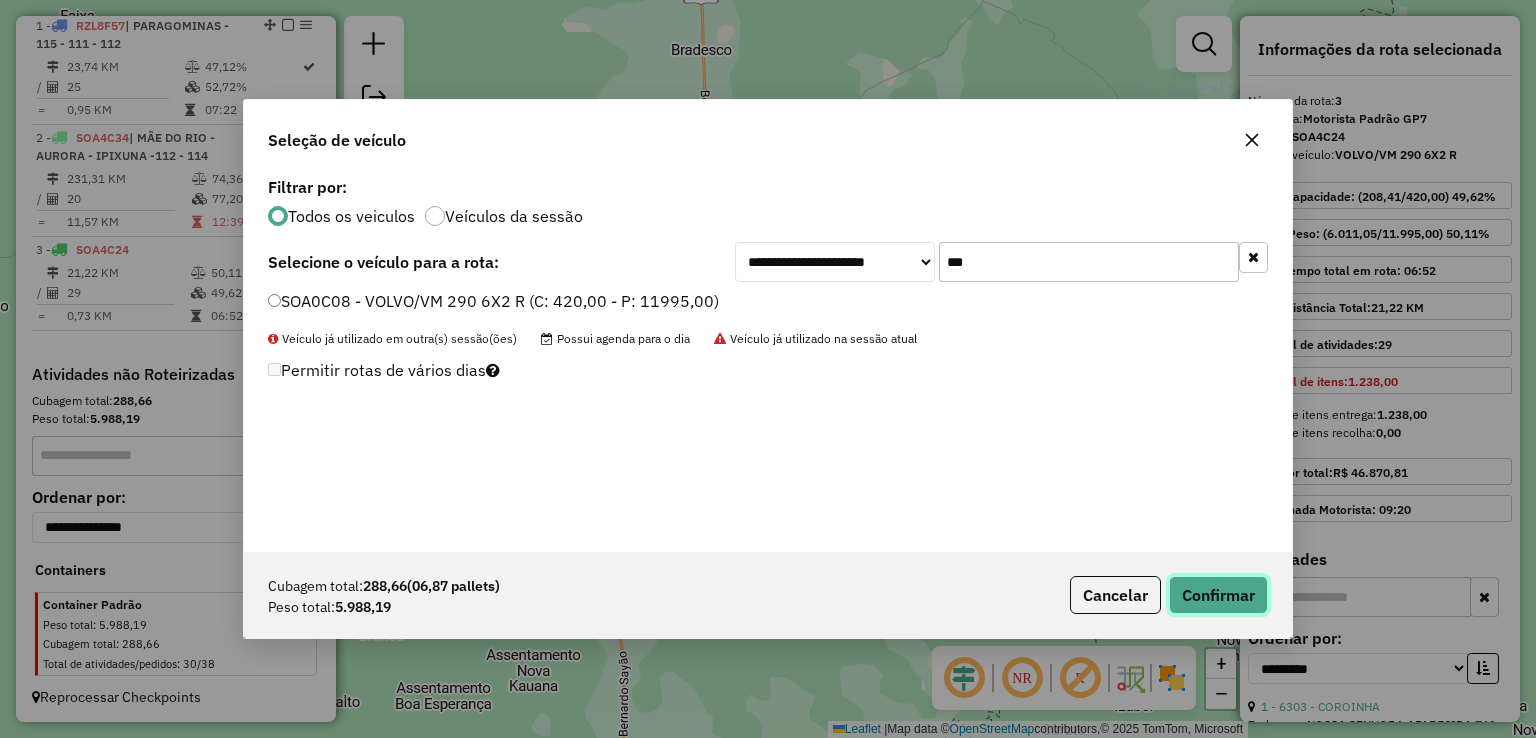 click on "Confirmar" 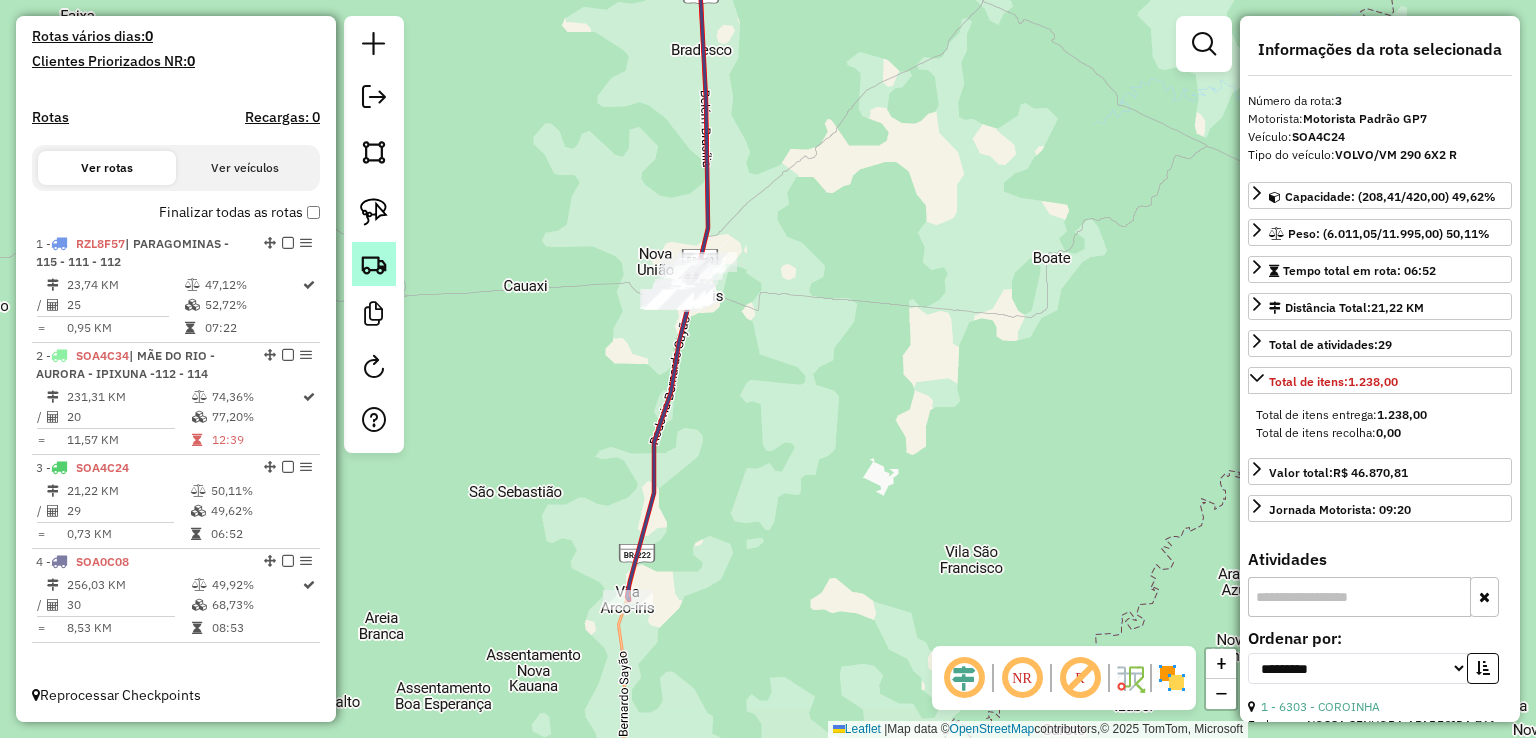 scroll, scrollTop: 533, scrollLeft: 0, axis: vertical 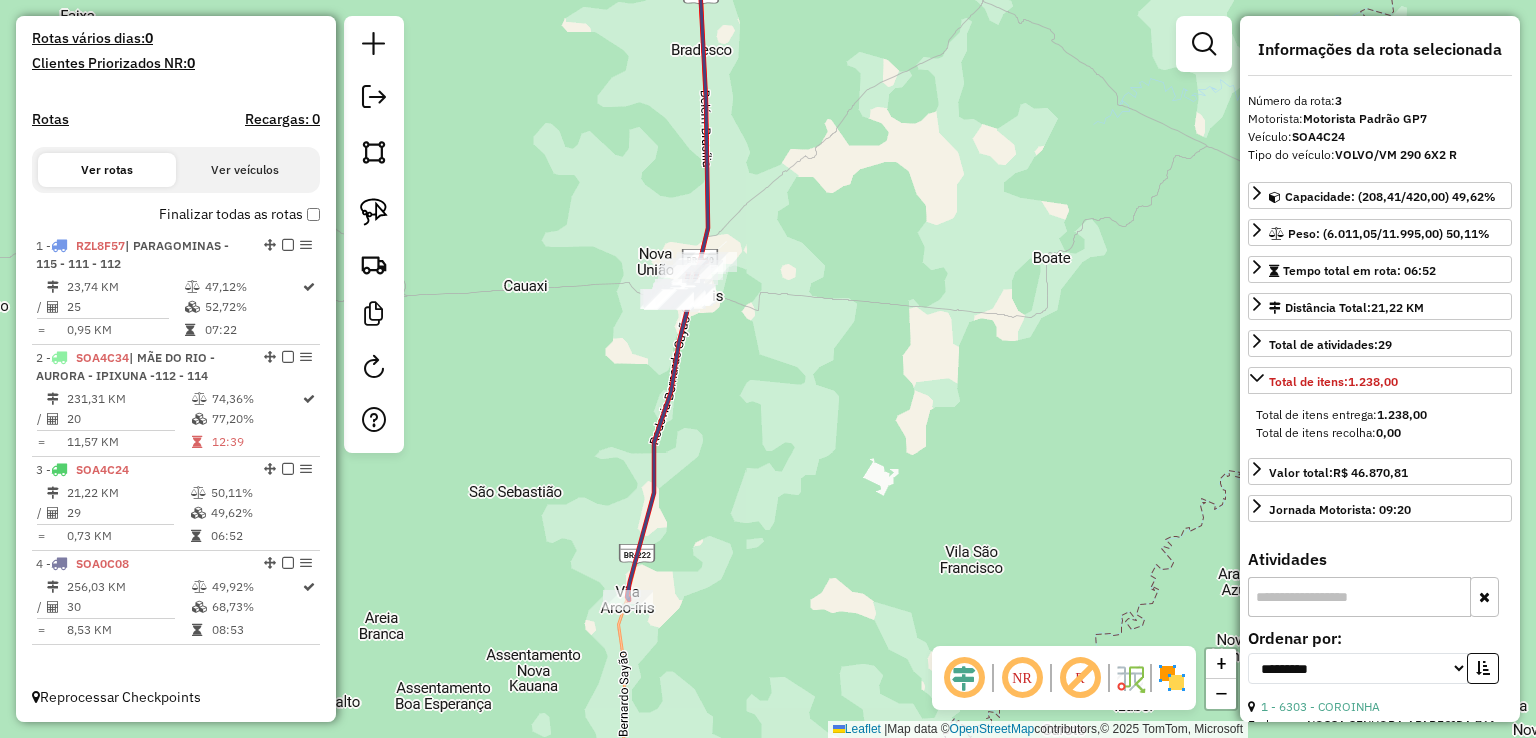 click on "Janela de atendimento Grade de atendimento Capacidade Transportadoras Veículos Cliente Pedidos  Rotas Selecione os dias de semana para filtrar as janelas de atendimento  Seg   Ter   Qua   Qui   Sex   Sáb   Dom  Informe o período da janela de atendimento: De: Até:  Filtrar exatamente a janela do cliente  Considerar janela de atendimento padrão  Selecione os dias de semana para filtrar as grades de atendimento  Seg   Ter   Qua   Qui   Sex   Sáb   Dom   Considerar clientes sem dia de atendimento cadastrado  Clientes fora do dia de atendimento selecionado Filtrar as atividades entre os valores definidos abaixo:  Peso mínimo:   Peso máximo:   Cubagem mínima:   Cubagem máxima:   De:   Até:  Filtrar as atividades entre o tempo de atendimento definido abaixo:  De:   Até:   Considerar capacidade total dos clientes não roteirizados Transportadora: Selecione um ou mais itens Tipo de veículo: Selecione um ou mais itens Veículo: Selecione um ou mais itens Motorista: Selecione um ou mais itens Nome: Rótulo:" 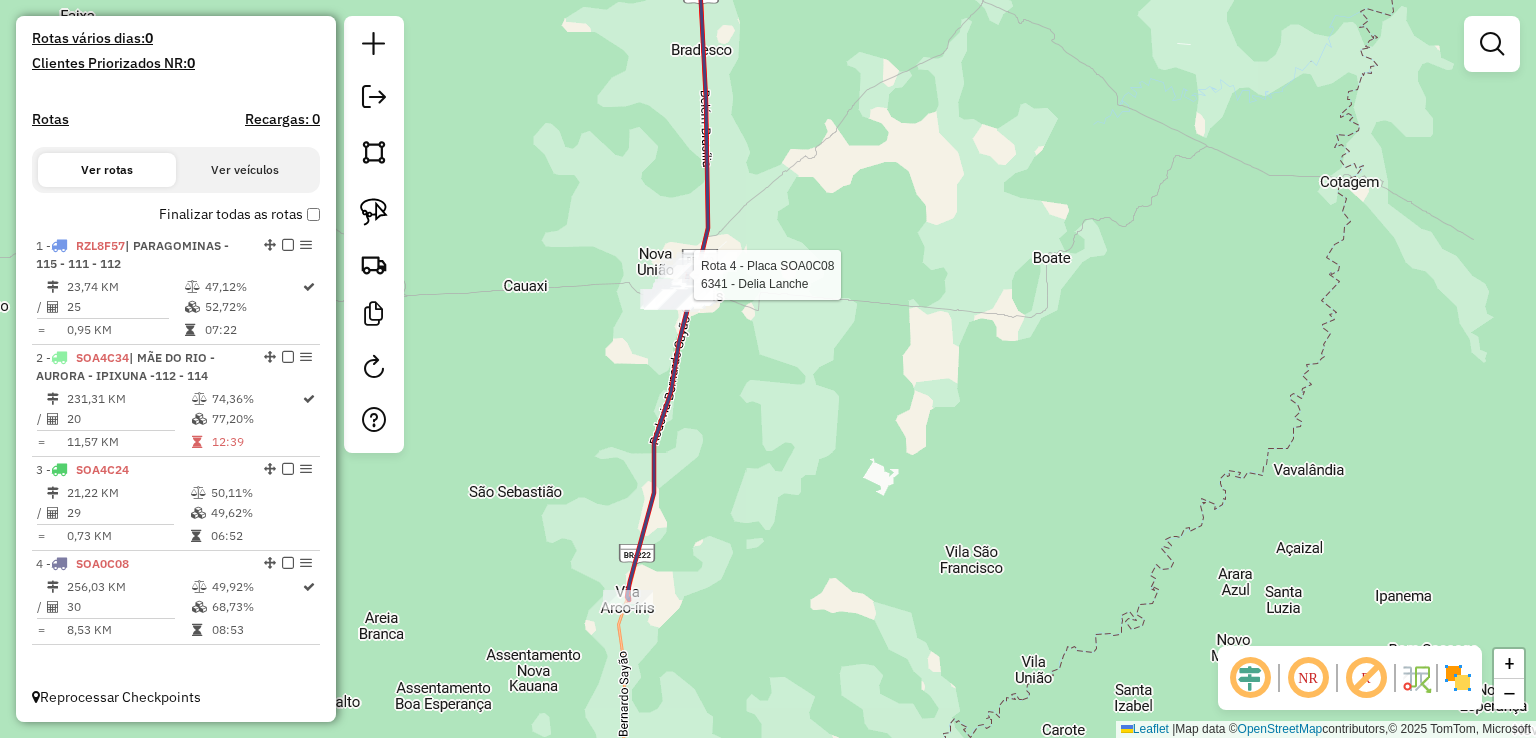 select on "**********" 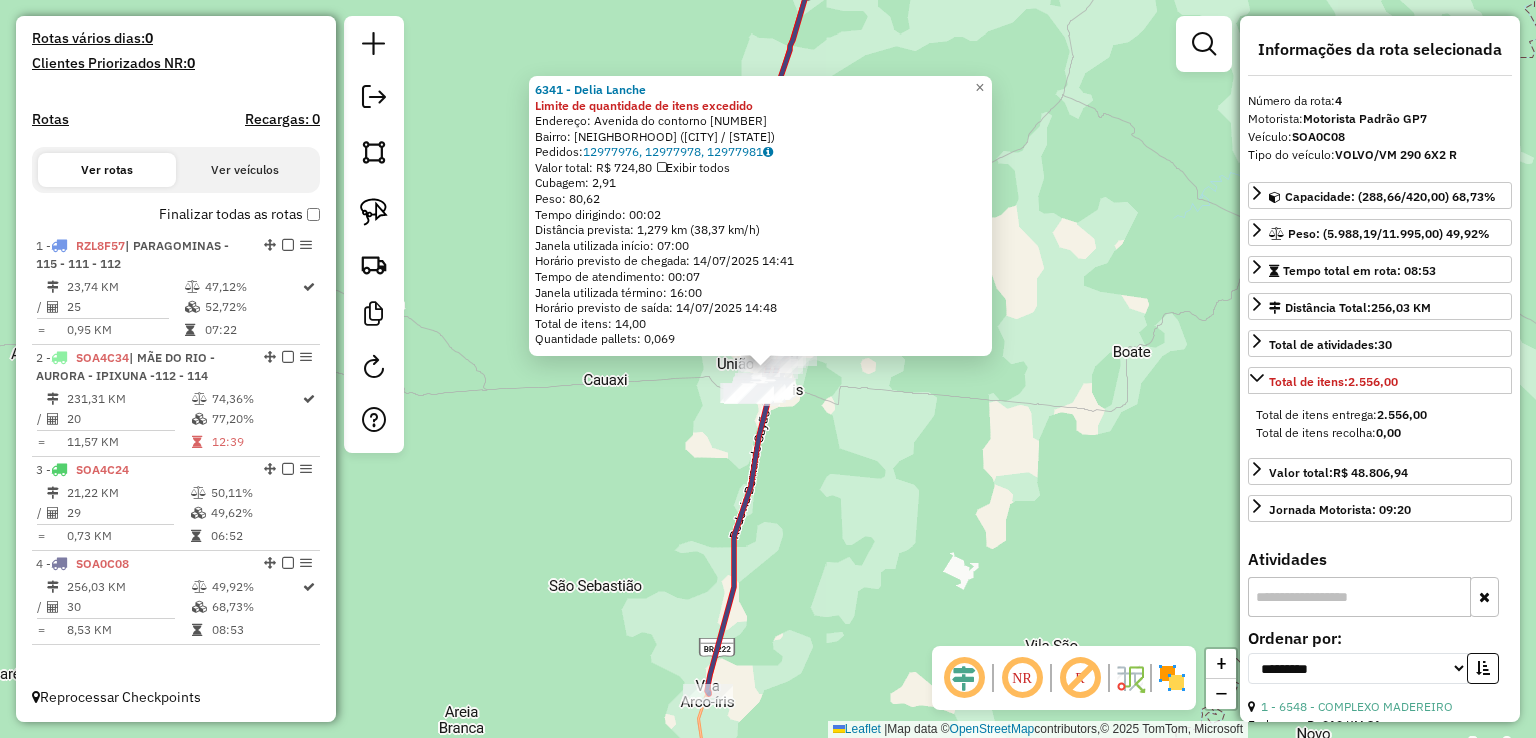drag, startPoint x: 891, startPoint y: 543, endPoint x: 898, endPoint y: 293, distance: 250.09798 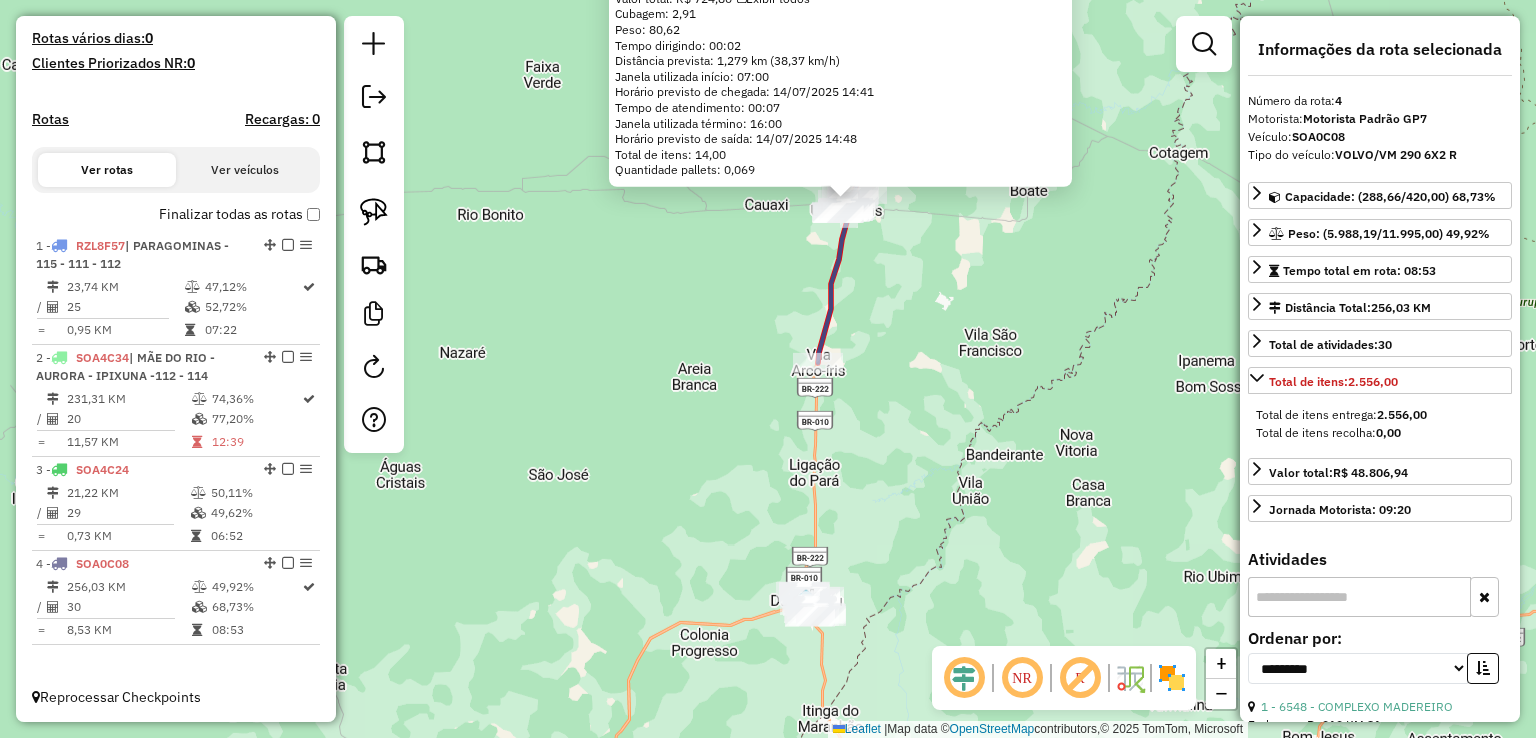 drag, startPoint x: 939, startPoint y: 441, endPoint x: 943, endPoint y: 337, distance: 104.0769 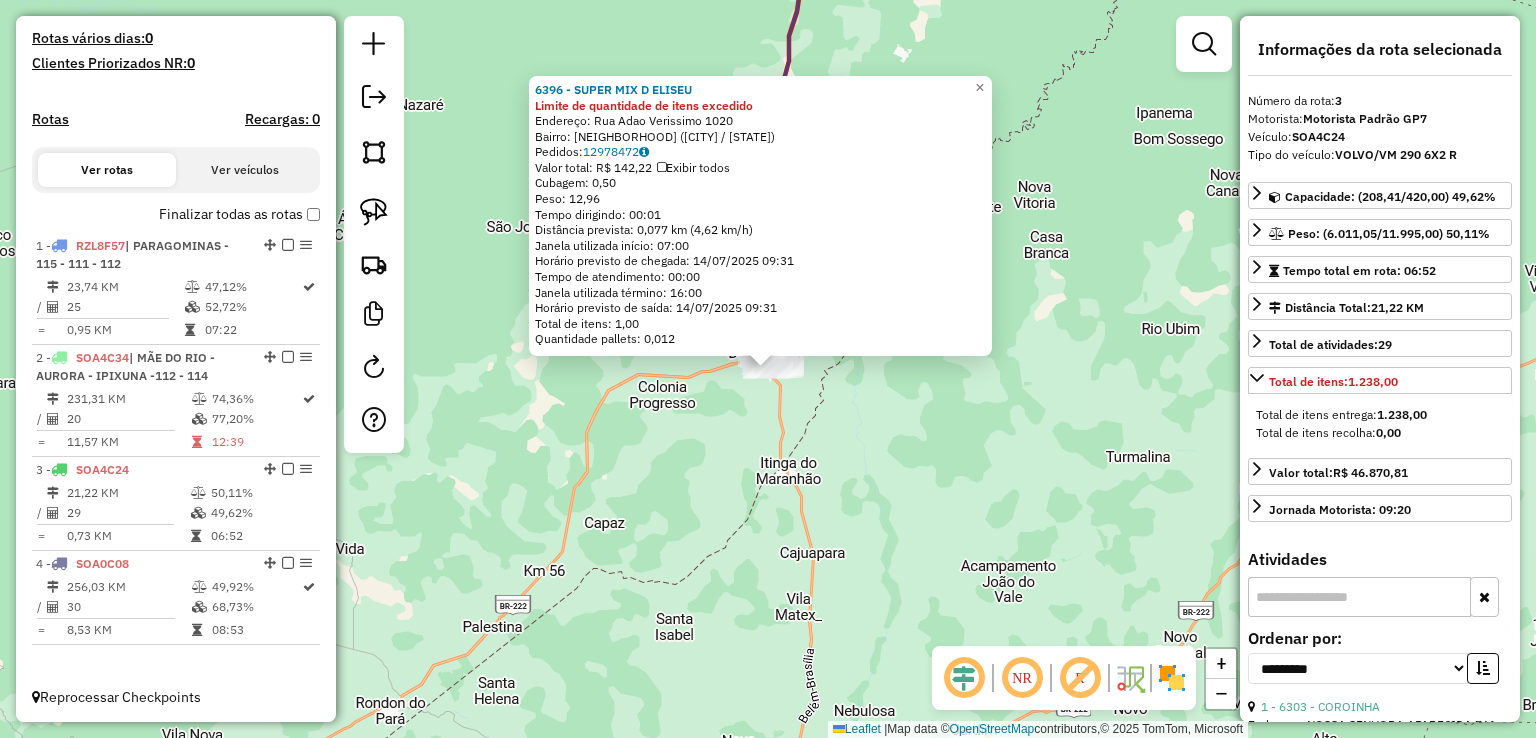 click on "6396 - SUPER MIX D ELISEU Limite de quantidade de itens excedido  Endereço:  Rua Adao Verissimo 1020   Bairro: BARTOLOMEU (DOM ELISEU / PA)   Pedidos:  12978472   Valor total: R$ 142,22   Exibir todos   Cubagem: 0,50  Peso: 12,96  Tempo dirigindo: 00:01   Distância prevista: 0,077 km (4,62 km/h)   Janela utilizada início: 07:00   Horário previsto de chegada: 14/07/2025 09:31   Tempo de atendimento: 00:00   Janela utilizada término: 16:00   Horário previsto de saída: 14/07/2025 09:31   Total de itens: 1,00   Quantidade pallets: 0,012  × Janela de atendimento Grade de atendimento Capacidade Transportadoras Veículos Cliente Pedidos  Rotas Selecione os dias de semana para filtrar as janelas de atendimento  Seg   Ter   Qua   Qui   Sex   Sáb   Dom  Informe o período da janela de atendimento: De: Até:  Filtrar exatamente a janela do cliente  Considerar janela de atendimento padrão  Selecione os dias de semana para filtrar as grades de atendimento  Seg   Ter   Qua   Qui   Sex   Sáb   Dom   De:   Até:" 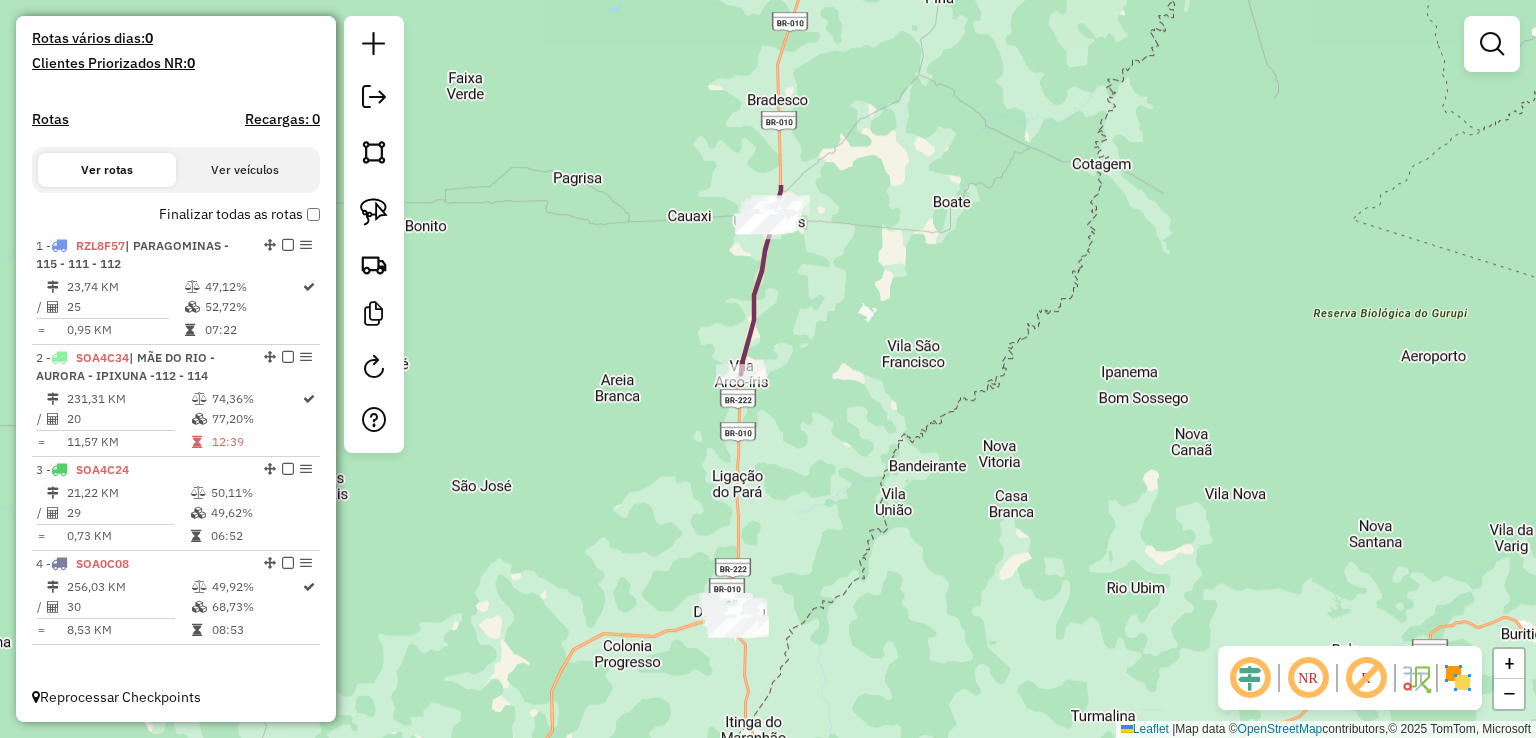 drag, startPoint x: 864, startPoint y: 269, endPoint x: 836, endPoint y: 484, distance: 216.81558 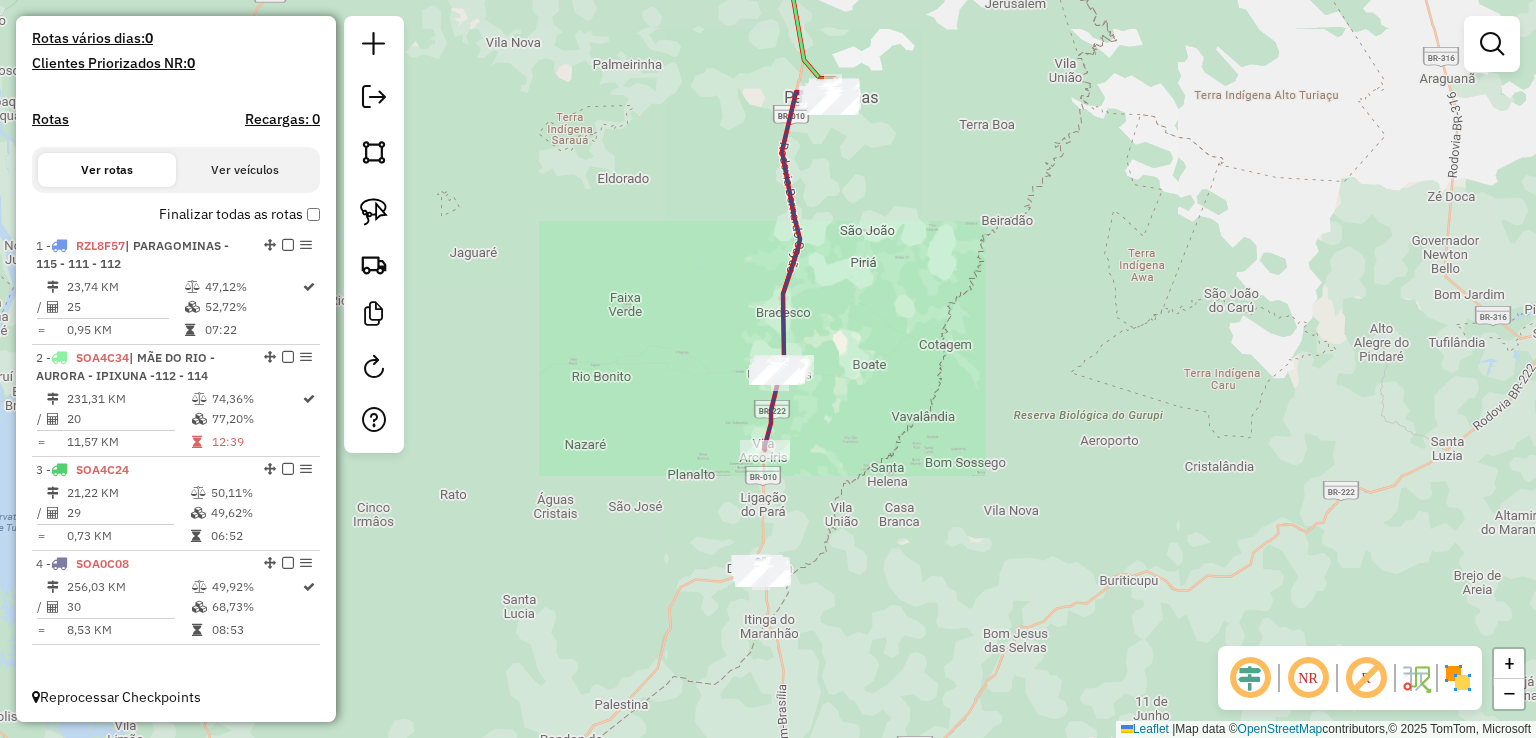 click on "Janela de atendimento Grade de atendimento Capacidade Transportadoras Veículos Cliente Pedidos  Rotas Selecione os dias de semana para filtrar as janelas de atendimento  Seg   Ter   Qua   Qui   Sex   Sáb   Dom  Informe o período da janela de atendimento: De: Até:  Filtrar exatamente a janela do cliente  Considerar janela de atendimento padrão  Selecione os dias de semana para filtrar as grades de atendimento  Seg   Ter   Qua   Qui   Sex   Sáb   Dom   Considerar clientes sem dia de atendimento cadastrado  Clientes fora do dia de atendimento selecionado Filtrar as atividades entre os valores definidos abaixo:  Peso mínimo:   Peso máximo:   Cubagem mínima:   Cubagem máxima:   De:   Até:  Filtrar as atividades entre o tempo de atendimento definido abaixo:  De:   Até:   Considerar capacidade total dos clientes não roteirizados Transportadora: Selecione um ou mais itens Tipo de veículo: Selecione um ou mais itens Veículo: Selecione um ou mais itens Motorista: Selecione um ou mais itens Nome: Rótulo:" 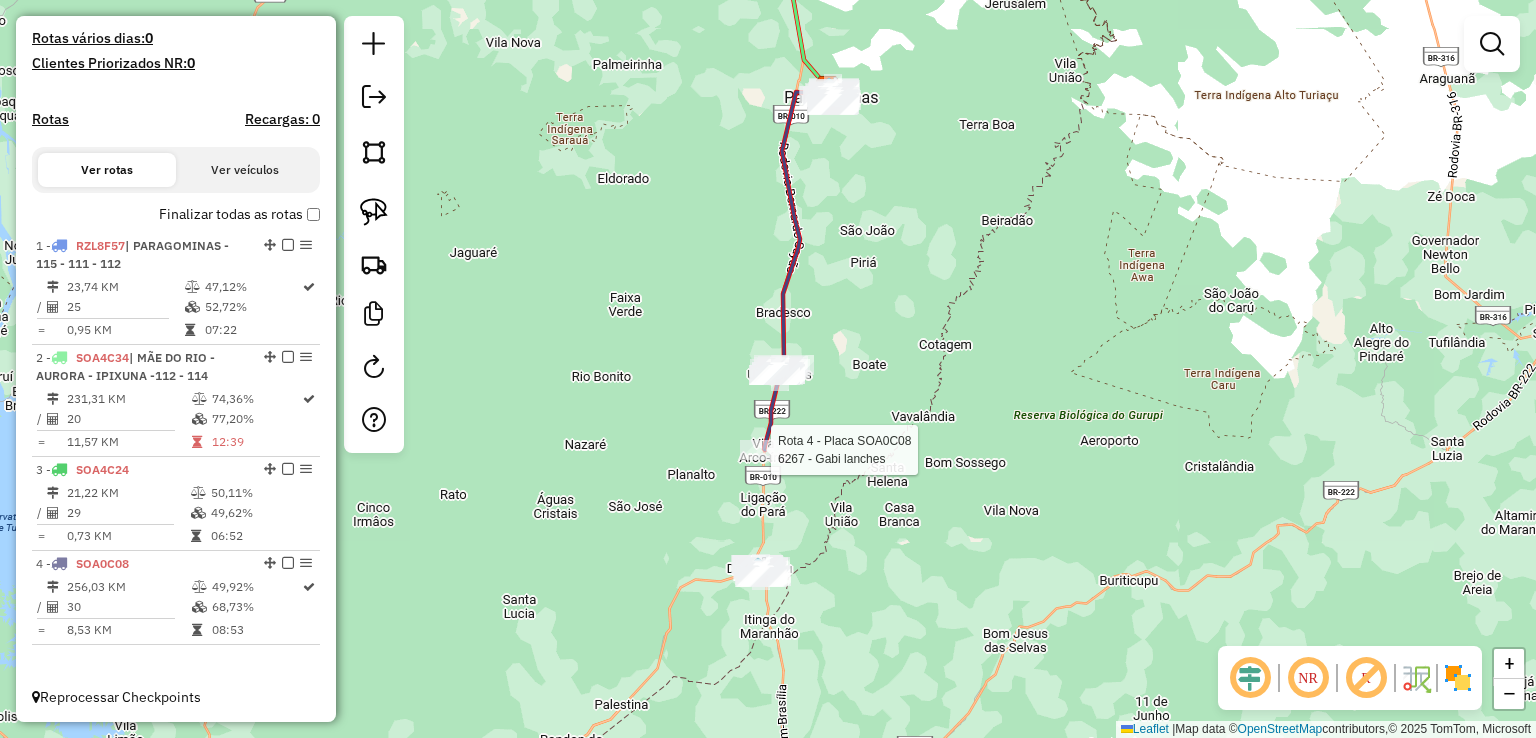 select on "**********" 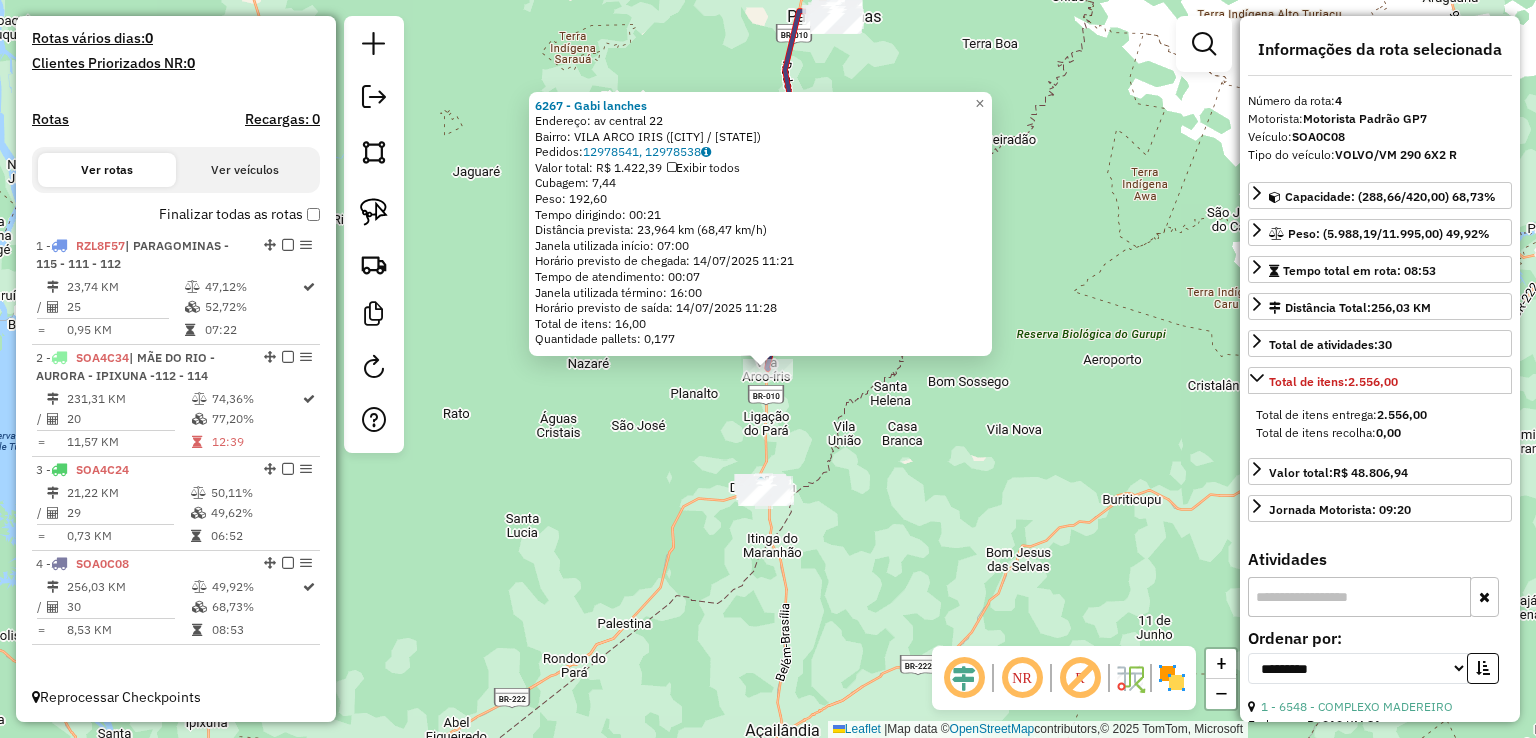 click on "6267 - Gabi lanches  Endereço:  av central 22   Bairro: VILA ARCO IRIS (ULIANOPOLIS / PA)   Pedidos:  12978541, 12978538   Valor total: R$ 1.422,39   Exibir todos   Cubagem: 7,44  Peso: 192,60  Tempo dirigindo: 00:21   Distância prevista: 23,964 km (68,47 km/h)   Janela utilizada início: 07:00   Horário previsto de chegada: 14/07/2025 11:21   Tempo de atendimento: 00:07   Janela utilizada término: 16:00   Horário previsto de saída: 14/07/2025 11:28   Total de itens: 16,00   Quantidade pallets: 0,177  × Janela de atendimento Grade de atendimento Capacidade Transportadoras Veículos Cliente Pedidos  Rotas Selecione os dias de semana para filtrar as janelas de atendimento  Seg   Ter   Qua   Qui   Sex   Sáb   Dom  Informe o período da janela de atendimento: De: Até:  Filtrar exatamente a janela do cliente  Considerar janela de atendimento padrão  Selecione os dias de semana para filtrar as grades de atendimento  Seg   Ter   Qua   Qui   Sex   Sáb   Dom   Clientes fora do dia de atendimento selecionado" 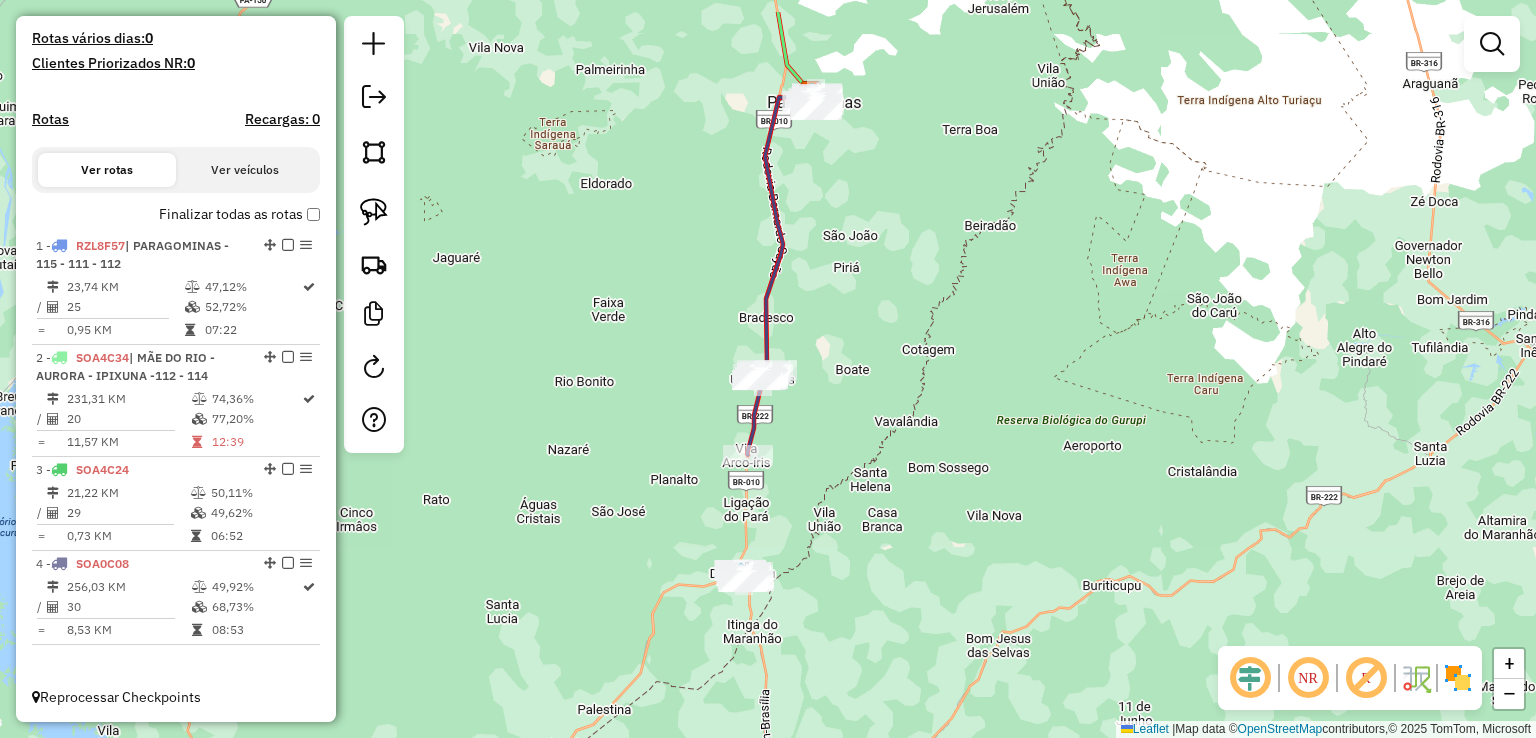 drag, startPoint x: 868, startPoint y: 212, endPoint x: 832, endPoint y: 641, distance: 430.50784 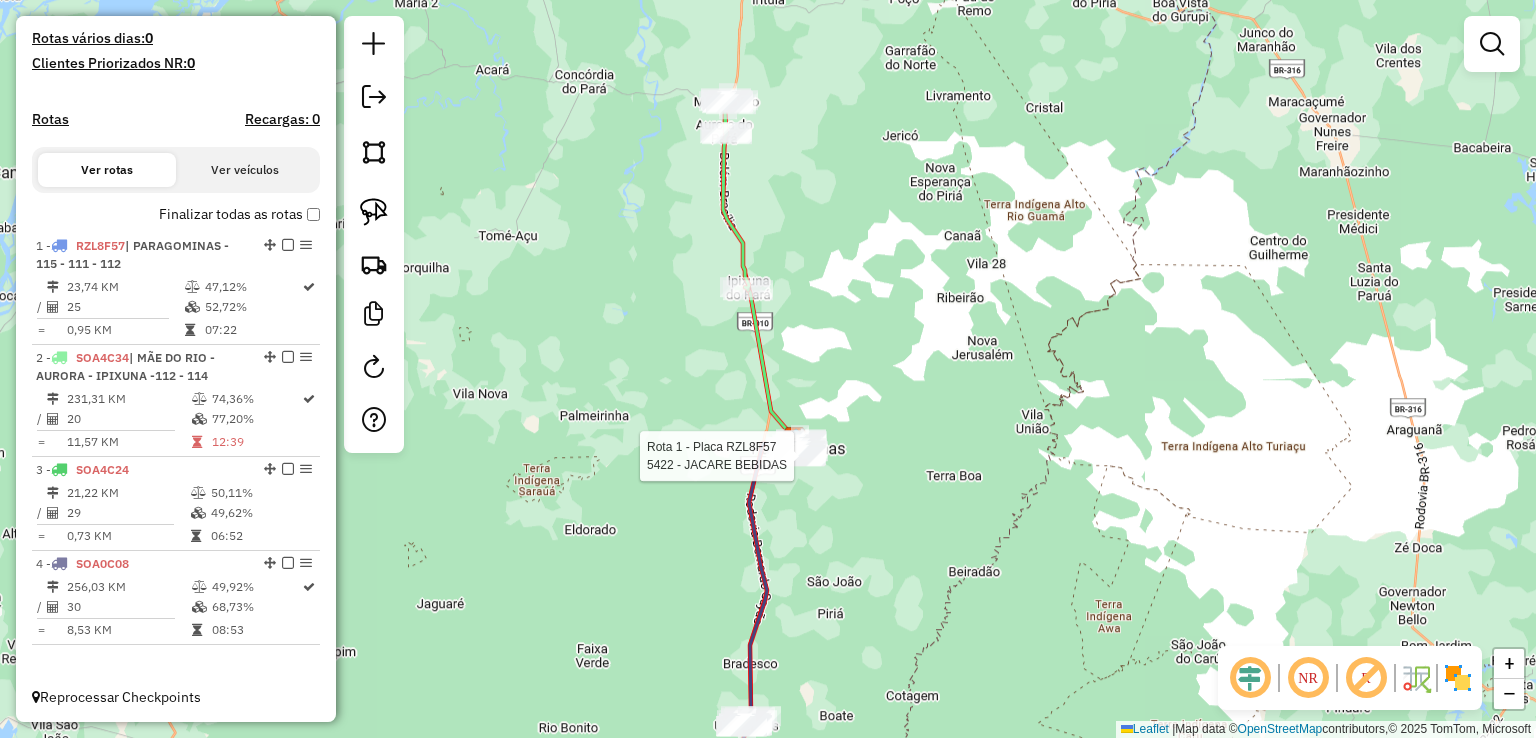select on "**********" 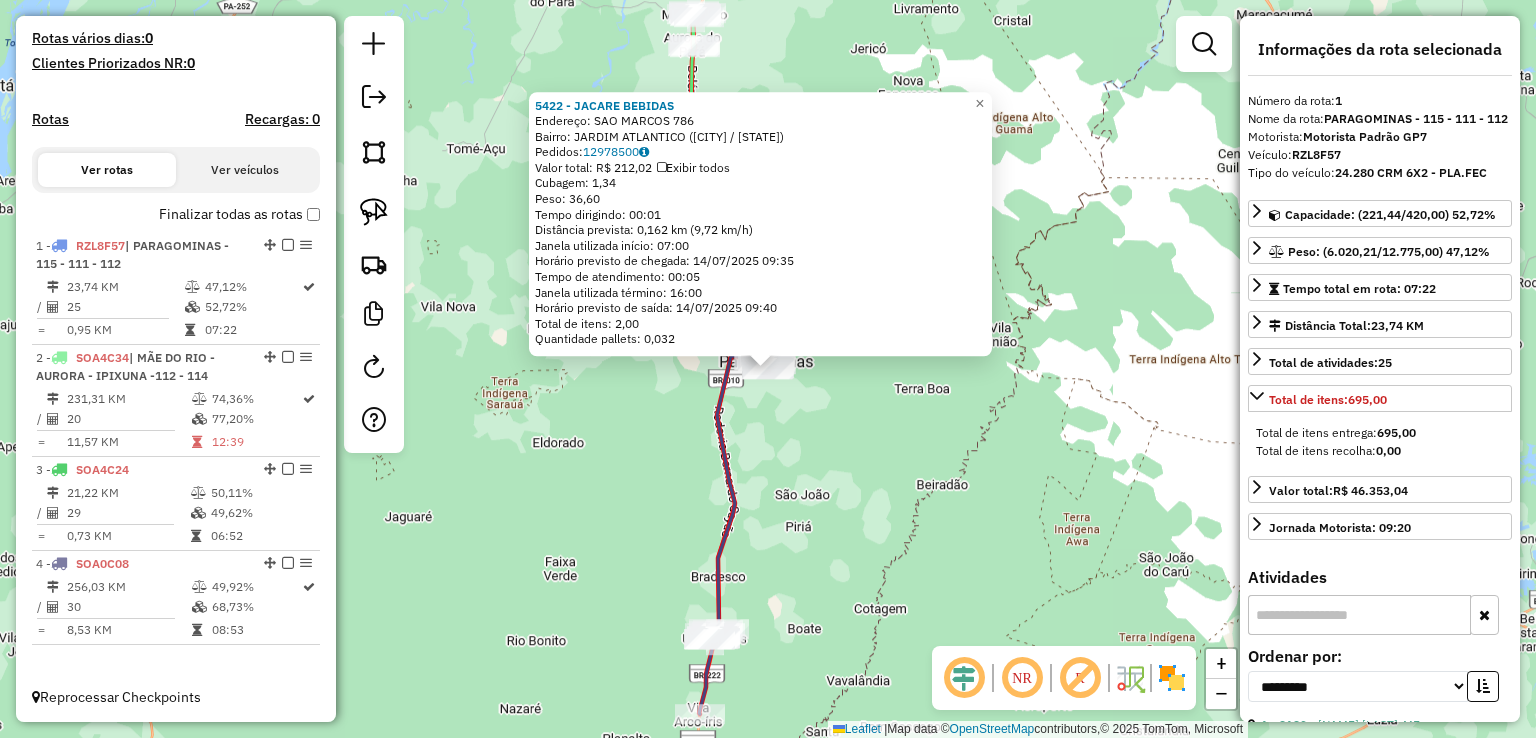 drag, startPoint x: 804, startPoint y: 551, endPoint x: 824, endPoint y: 653, distance: 103.94229 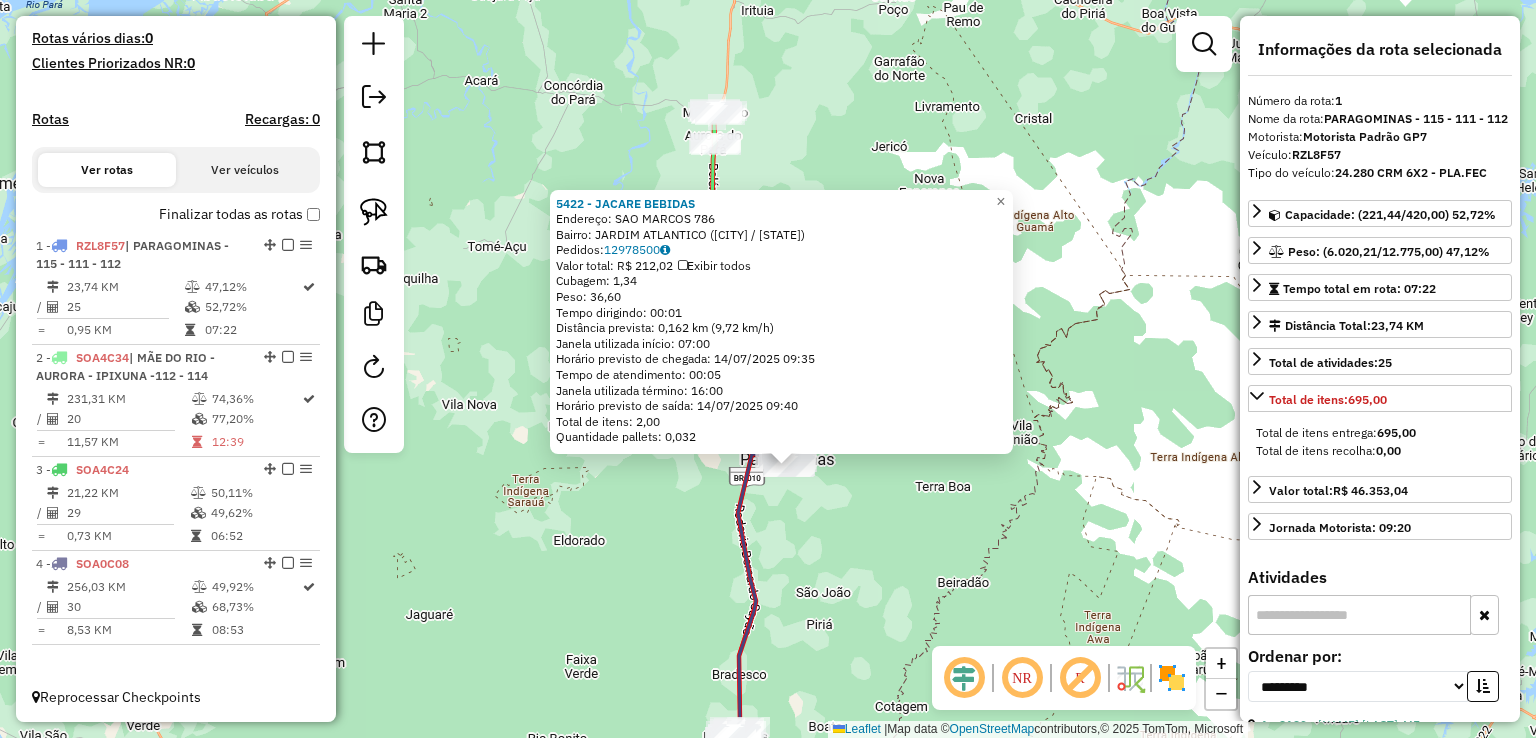 drag, startPoint x: 851, startPoint y: 634, endPoint x: 794, endPoint y: 309, distance: 329.9606 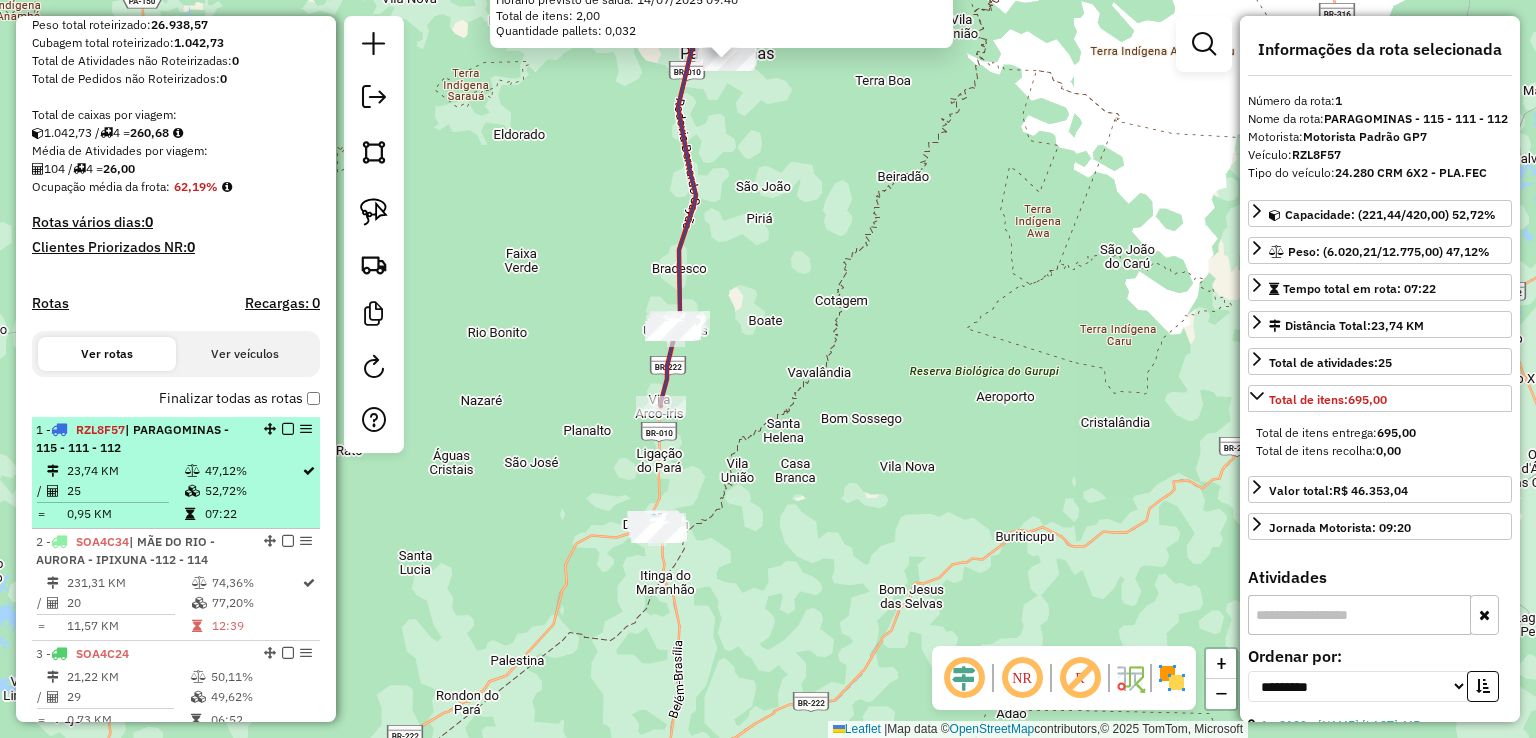 scroll, scrollTop: 333, scrollLeft: 0, axis: vertical 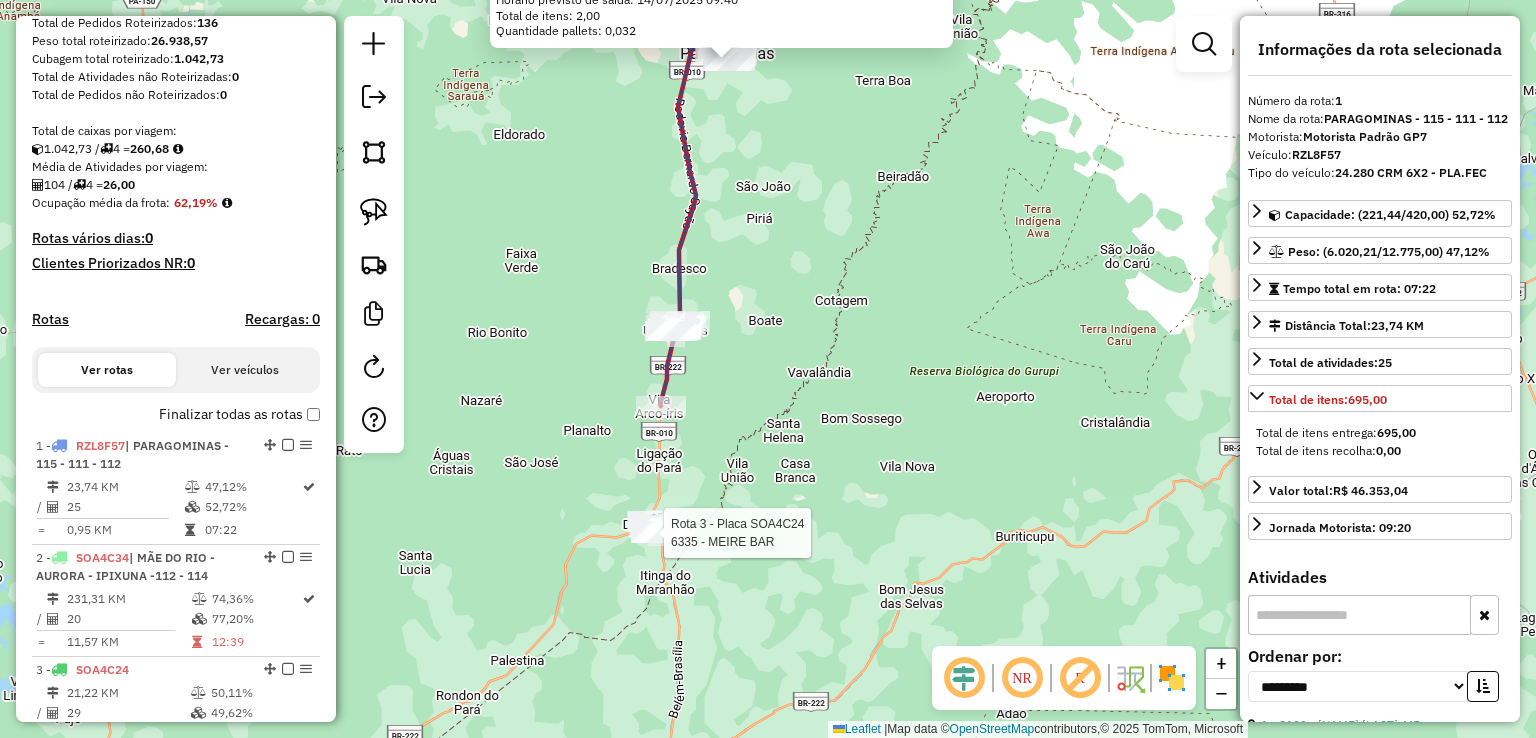 click 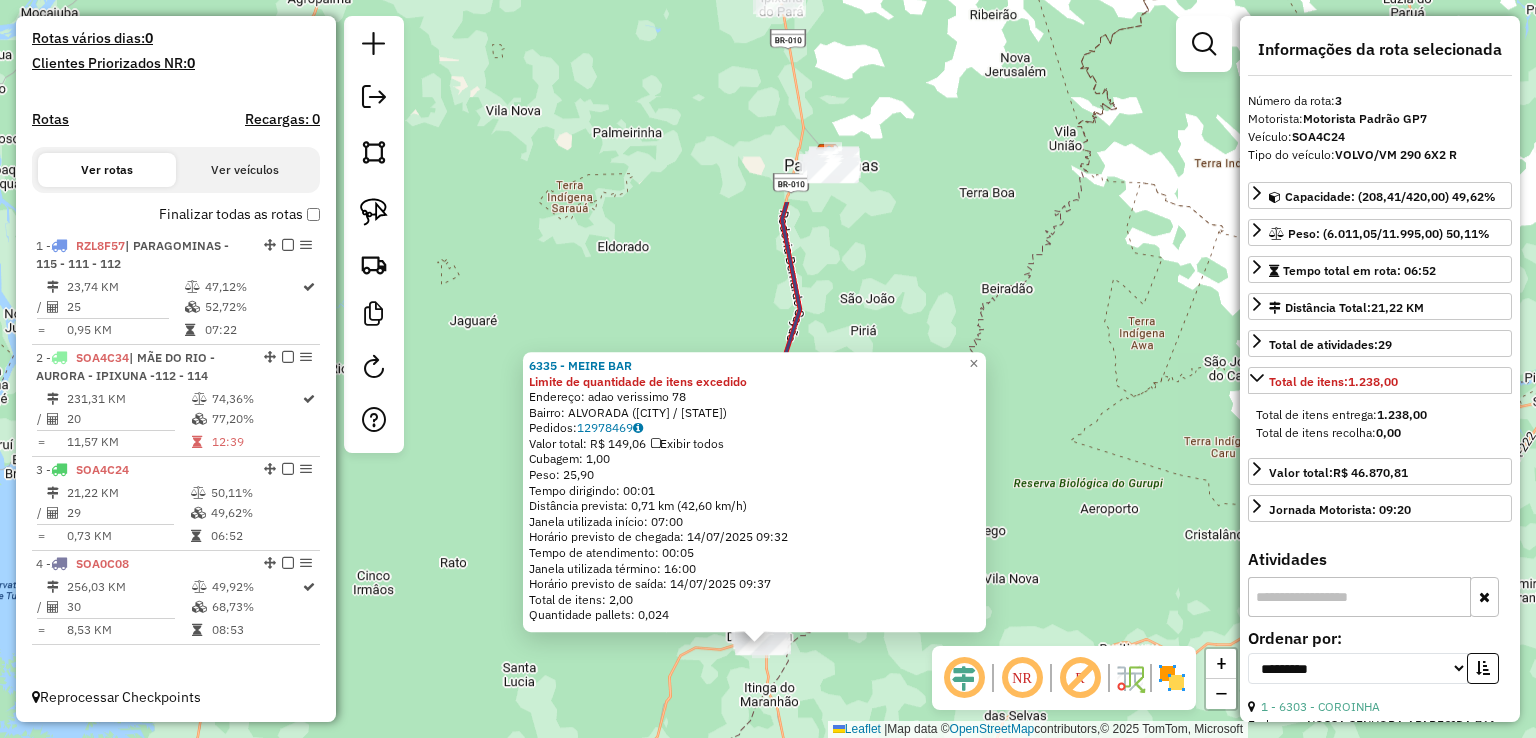 drag, startPoint x: 860, startPoint y: 477, endPoint x: 854, endPoint y: 776, distance: 299.06018 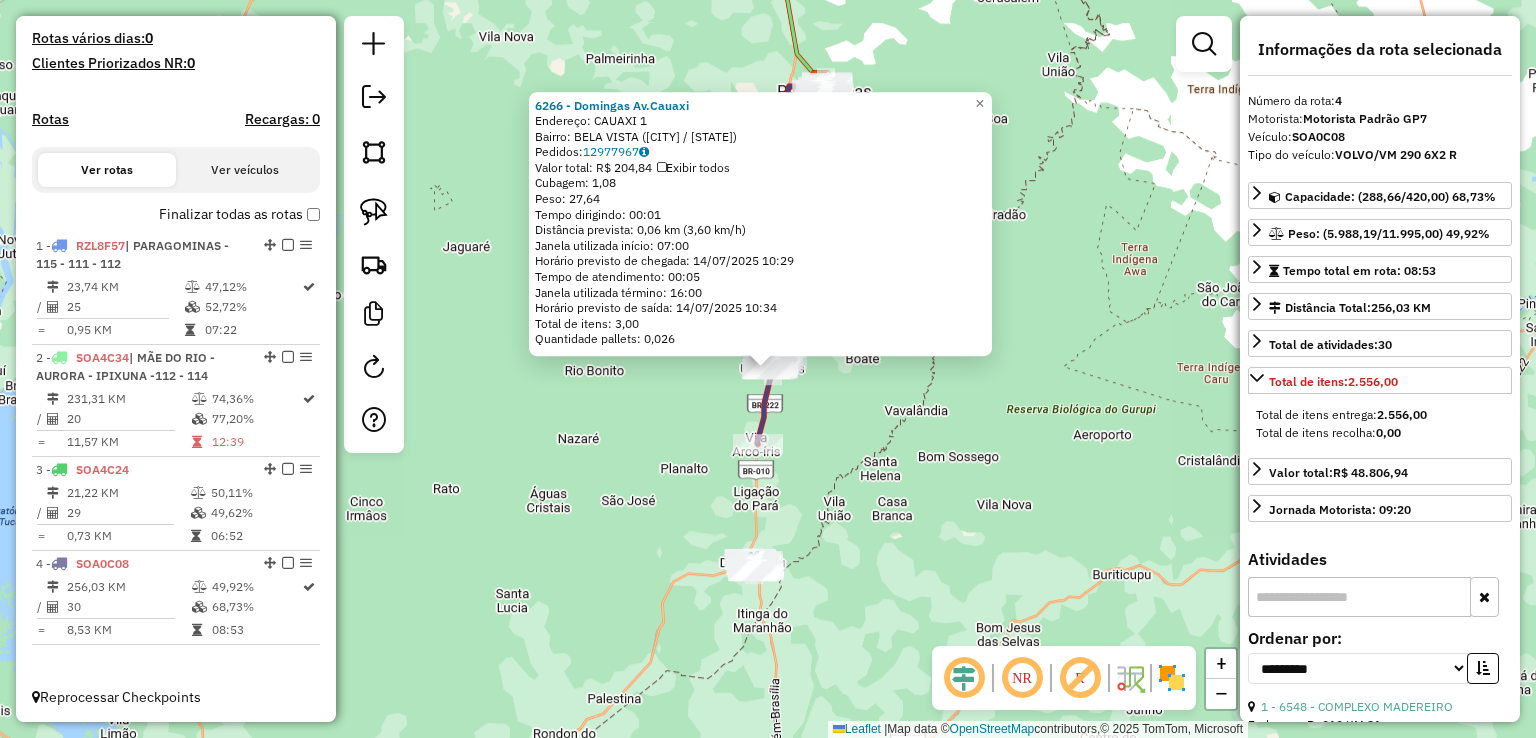 click on "6266 - Domingas Av.Cauaxi  Endereço:  CAUAXI 1   Bairro: BELA VISTA (ULIANOPOLIS / PA)   Pedidos:  12977967   Valor total: R$ 204,84   Exibir todos   Cubagem: 1,08  Peso: 27,64  Tempo dirigindo: 00:01   Distância prevista: 0,06 km (3,60 km/h)   Janela utilizada início: 07:00   Horário previsto de chegada: 14/07/2025 10:29   Tempo de atendimento: 00:05   Janela utilizada término: 16:00   Horário previsto de saída: 14/07/2025 10:34   Total de itens: 3,00   Quantidade pallets: 0,026  × Janela de atendimento Grade de atendimento Capacidade Transportadoras Veículos Cliente Pedidos  Rotas Selecione os dias de semana para filtrar as janelas de atendimento  Seg   Ter   Qua   Qui   Sex   Sáb   Dom  Informe o período da janela de atendimento: De: Até:  Filtrar exatamente a janela do cliente  Considerar janela de atendimento padrão  Selecione os dias de semana para filtrar as grades de atendimento  Seg   Ter   Qua   Qui   Sex   Sáb   Dom   Considerar clientes sem dia de atendimento cadastrado  De:   Até:" 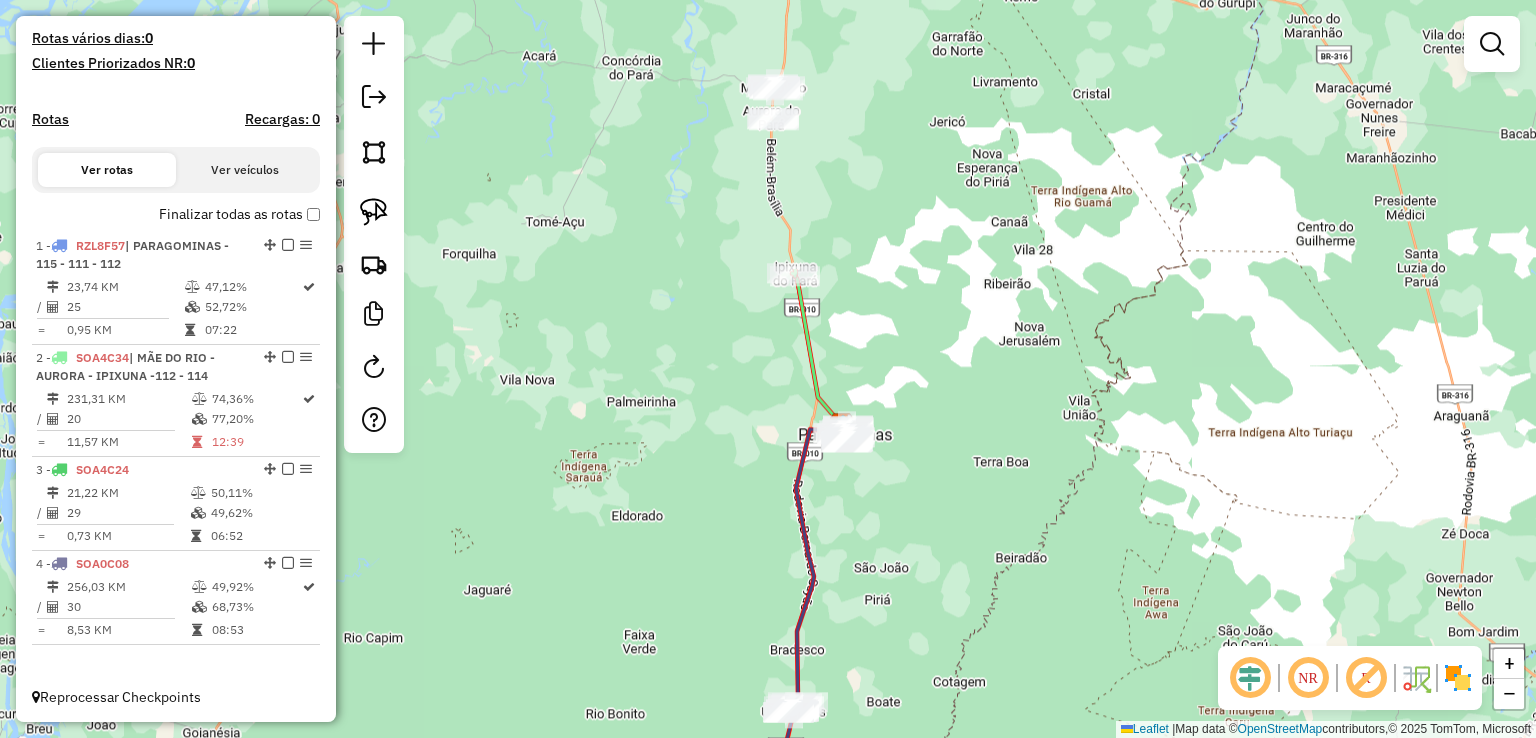 drag, startPoint x: 863, startPoint y: 437, endPoint x: 890, endPoint y: 776, distance: 340.07352 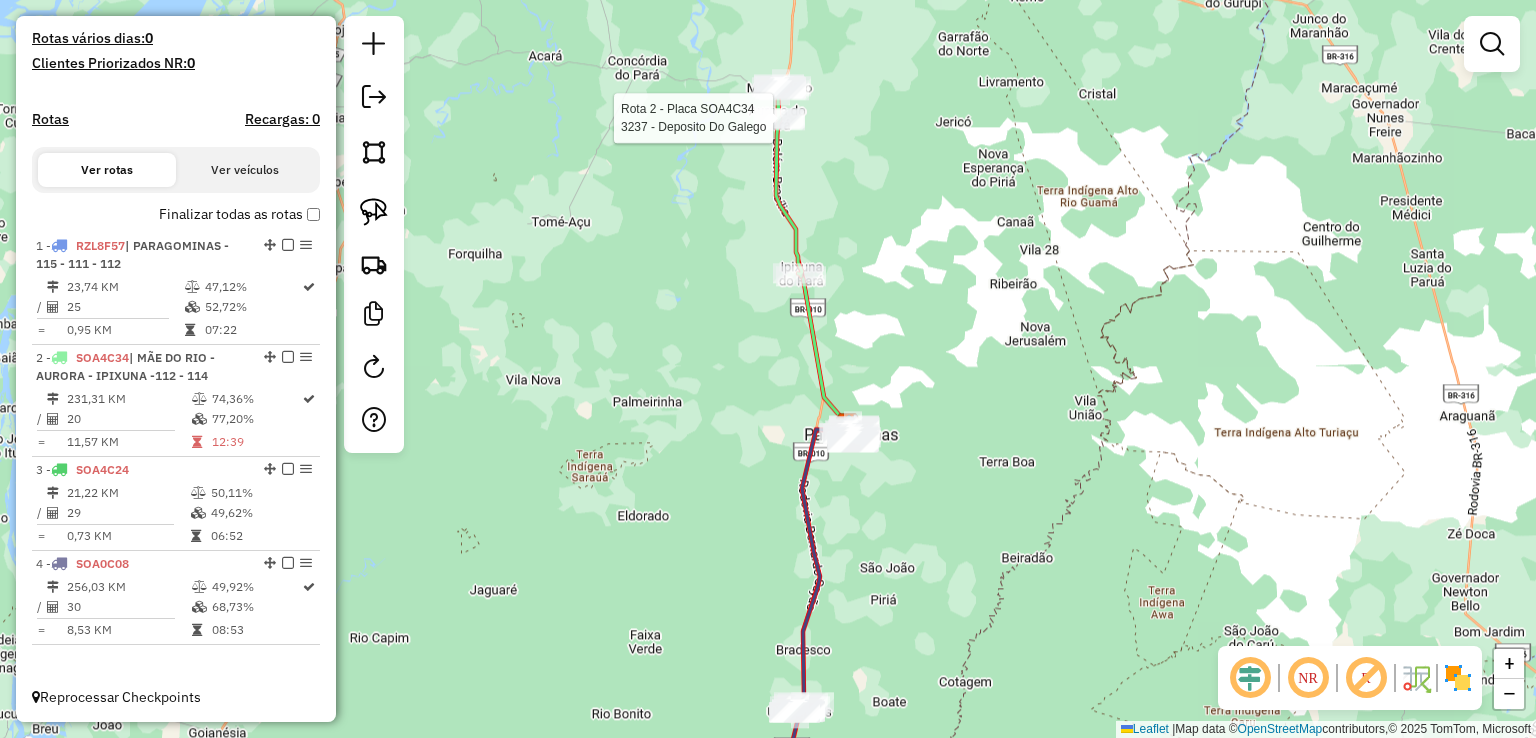select on "**********" 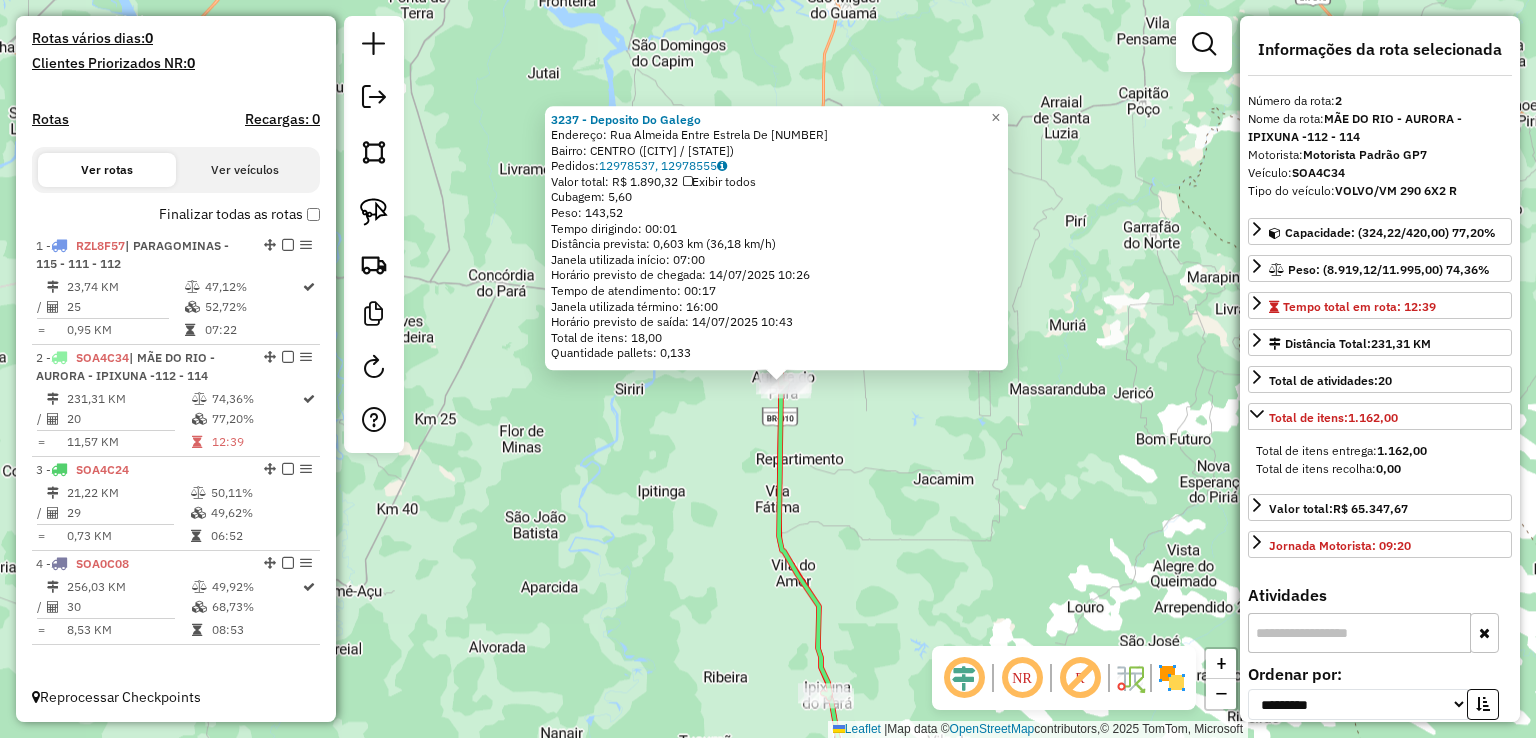 drag, startPoint x: 852, startPoint y: 581, endPoint x: 823, endPoint y: 387, distance: 196.15555 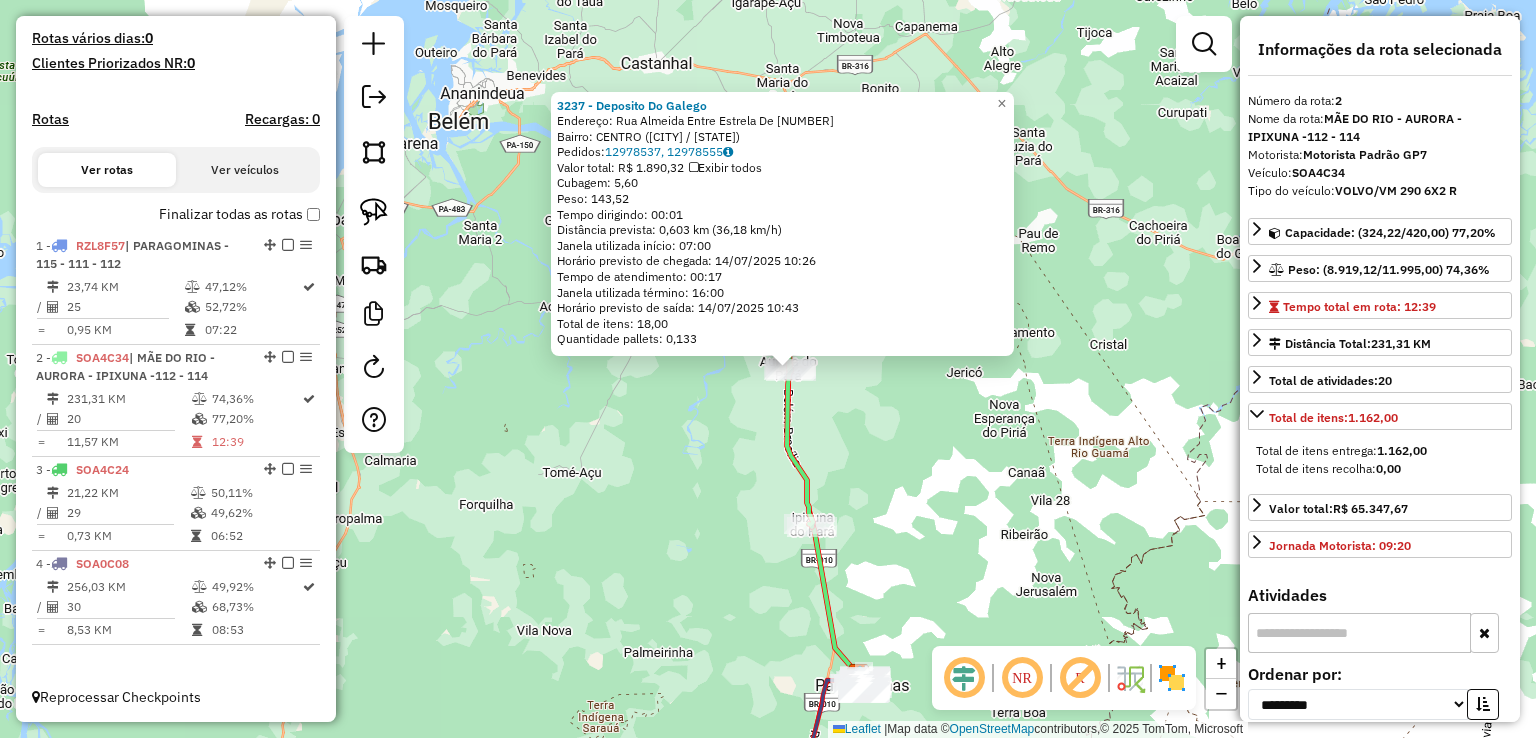 click on "Rota 2 - Placa SOA4C34  3305 - CENTER BEBIDAS 3237 - Deposito Do Galego  Endereço:  Rua Almeida  Entre Estrela De 21   Bairro: CENTRO (AURORA DO PARA / PA)   Pedidos:  12978537, 12978555   Valor total: R$ 1.890,32   Exibir todos   Cubagem: 5,60  Peso: 143,52  Tempo dirigindo: 00:01   Distância prevista: 0,603 km (36,18 km/h)   Janela utilizada início: 07:00   Horário previsto de chegada: 14/07/2025 10:26   Tempo de atendimento: 00:17   Janela utilizada término: 16:00   Horário previsto de saída: 14/07/2025 10:43   Total de itens: 18,00   Quantidade pallets: 0,133  × Janela de atendimento Grade de atendimento Capacidade Transportadoras Veículos Cliente Pedidos  Rotas Selecione os dias de semana para filtrar as janelas de atendimento  Seg   Ter   Qua   Qui   Sex   Sáb   Dom  Informe o período da janela de atendimento: De: Até:  Filtrar exatamente a janela do cliente  Considerar janela de atendimento padrão  Selecione os dias de semana para filtrar as grades de atendimento  Seg   Ter   Qua   Qui  +" 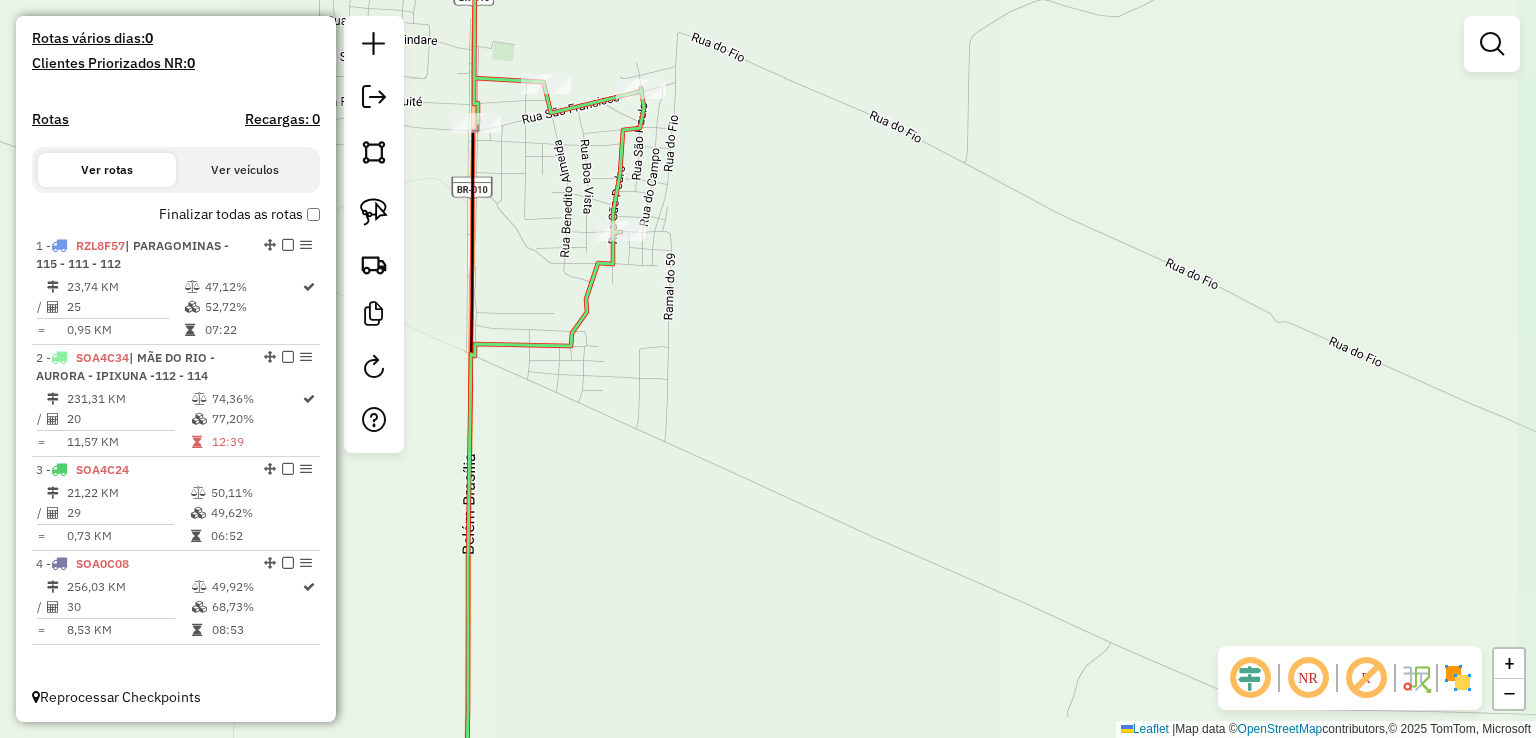 drag, startPoint x: 668, startPoint y: 282, endPoint x: 779, endPoint y: 469, distance: 217.46265 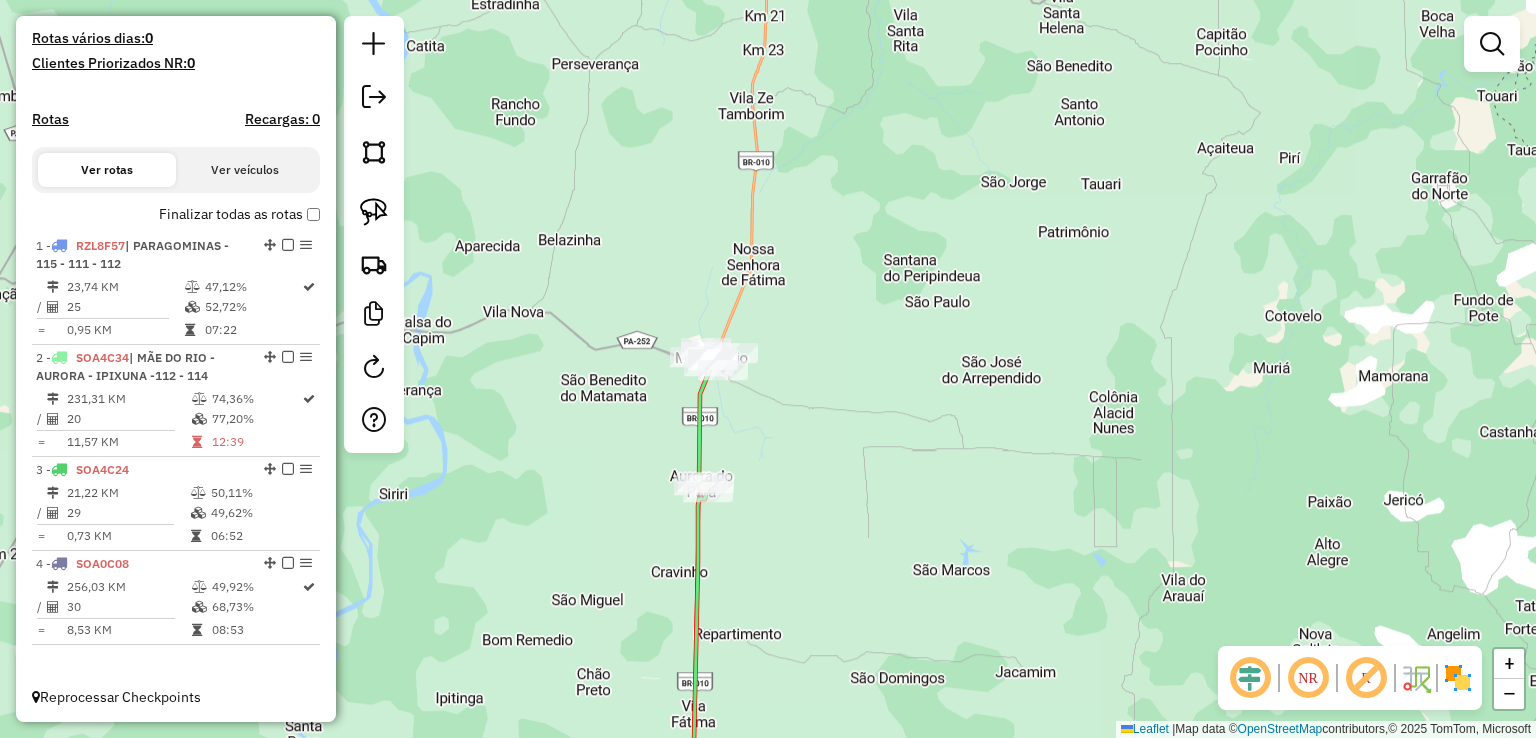 drag, startPoint x: 744, startPoint y: 237, endPoint x: 742, endPoint y: 432, distance: 195.01025 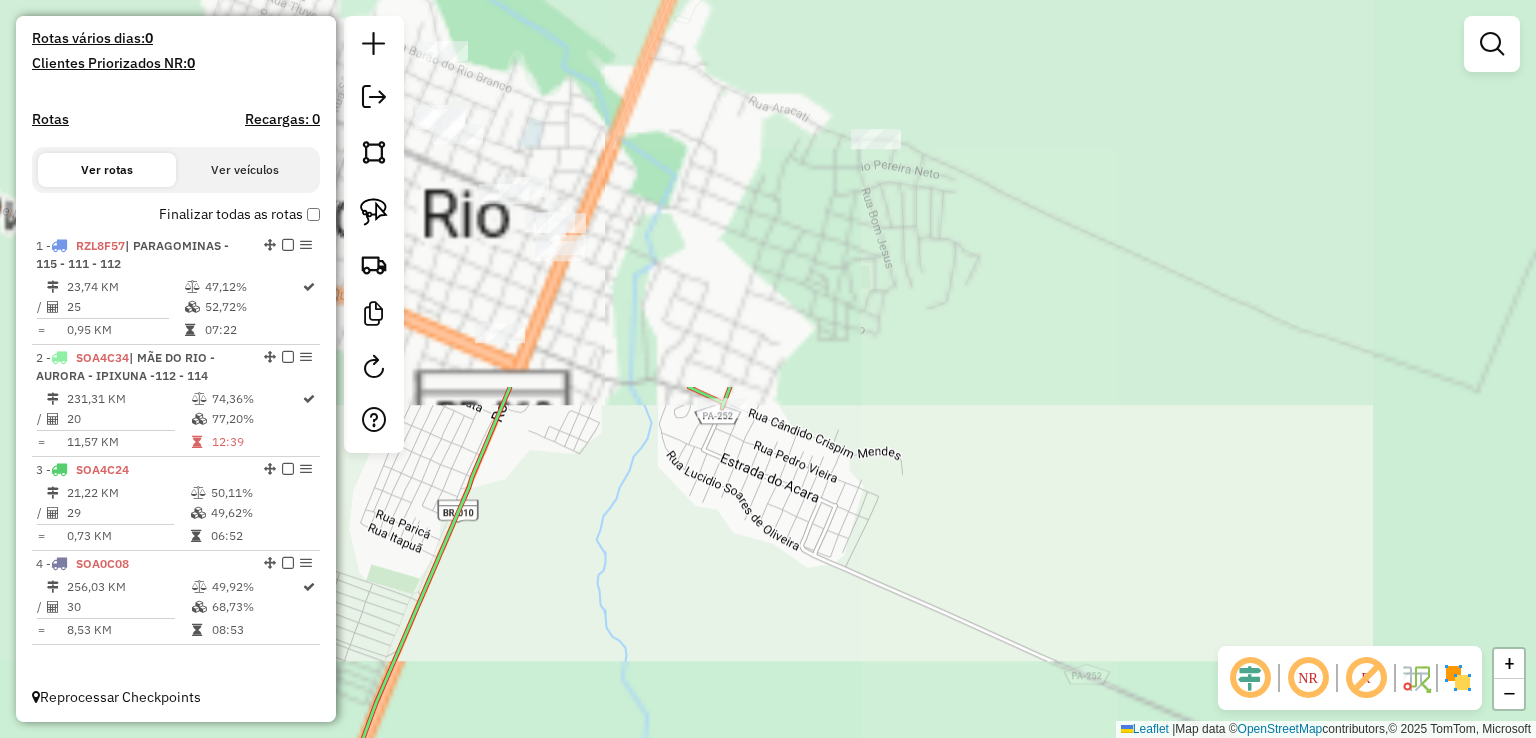 drag, startPoint x: 682, startPoint y: 276, endPoint x: 793, endPoint y: 737, distance: 474.17508 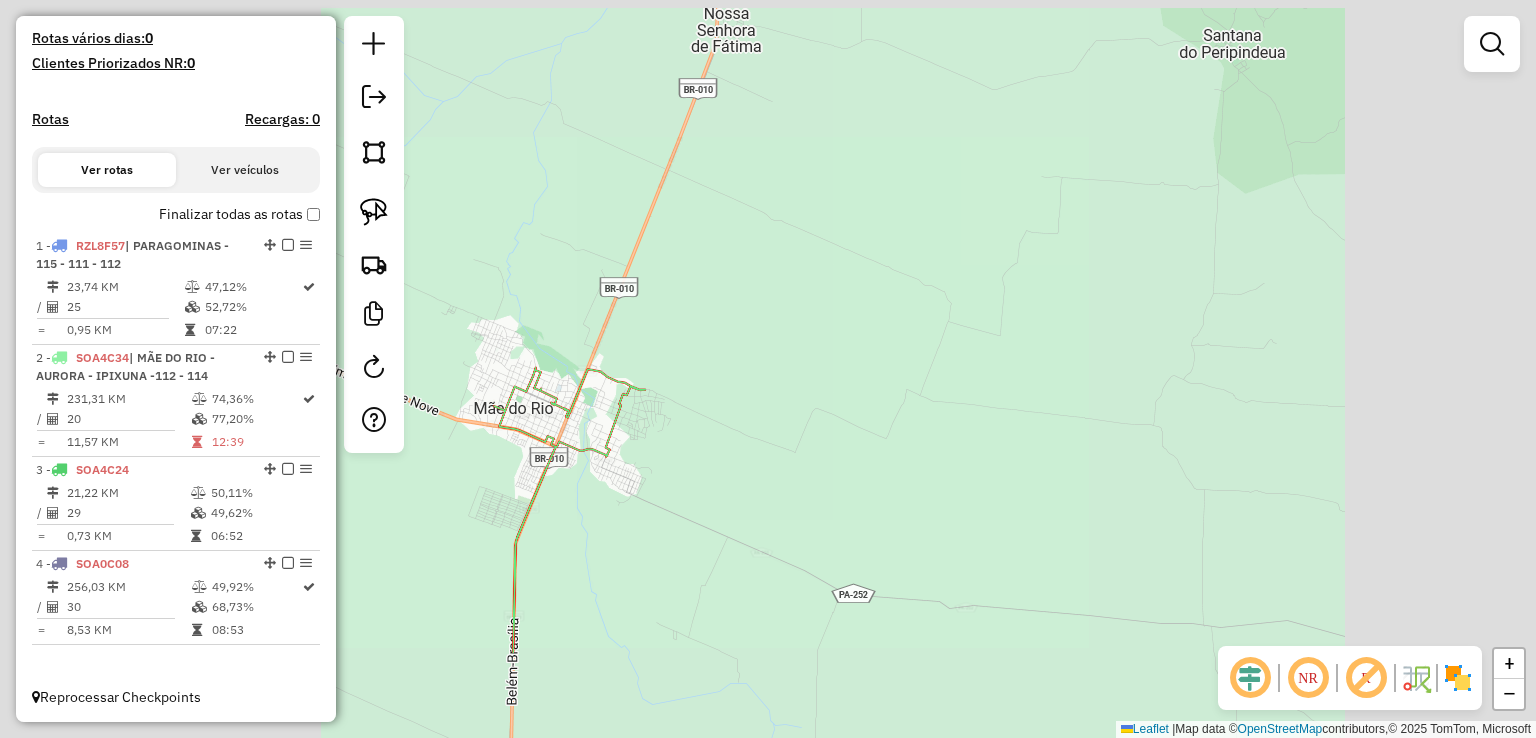 click on "Janela de atendimento Grade de atendimento Capacidade Transportadoras Veículos Cliente Pedidos  Rotas Selecione os dias de semana para filtrar as janelas de atendimento  Seg   Ter   Qua   Qui   Sex   Sáb   Dom  Informe o período da janela de atendimento: De: Até:  Filtrar exatamente a janela do cliente  Considerar janela de atendimento padrão  Selecione os dias de semana para filtrar as grades de atendimento  Seg   Ter   Qua   Qui   Sex   Sáb   Dom   Considerar clientes sem dia de atendimento cadastrado  Clientes fora do dia de atendimento selecionado Filtrar as atividades entre os valores definidos abaixo:  Peso mínimo:   Peso máximo:   Cubagem mínima:   Cubagem máxima:   De:   Até:  Filtrar as atividades entre o tempo de atendimento definido abaixo:  De:   Até:   Considerar capacidade total dos clientes não roteirizados Transportadora: Selecione um ou mais itens Tipo de veículo: Selecione um ou mais itens Veículo: Selecione um ou mais itens Motorista: Selecione um ou mais itens Nome: Rótulo:" 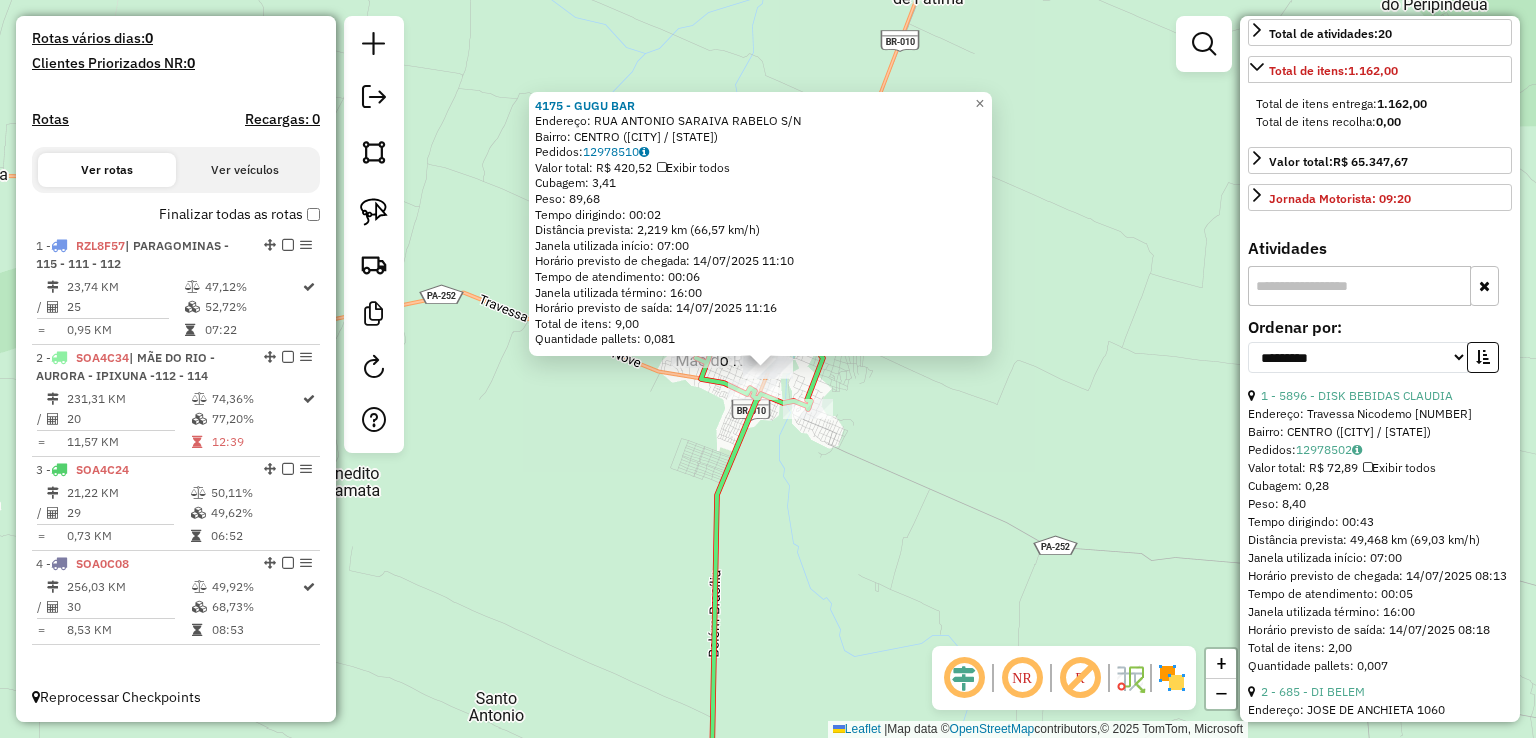scroll, scrollTop: 600, scrollLeft: 0, axis: vertical 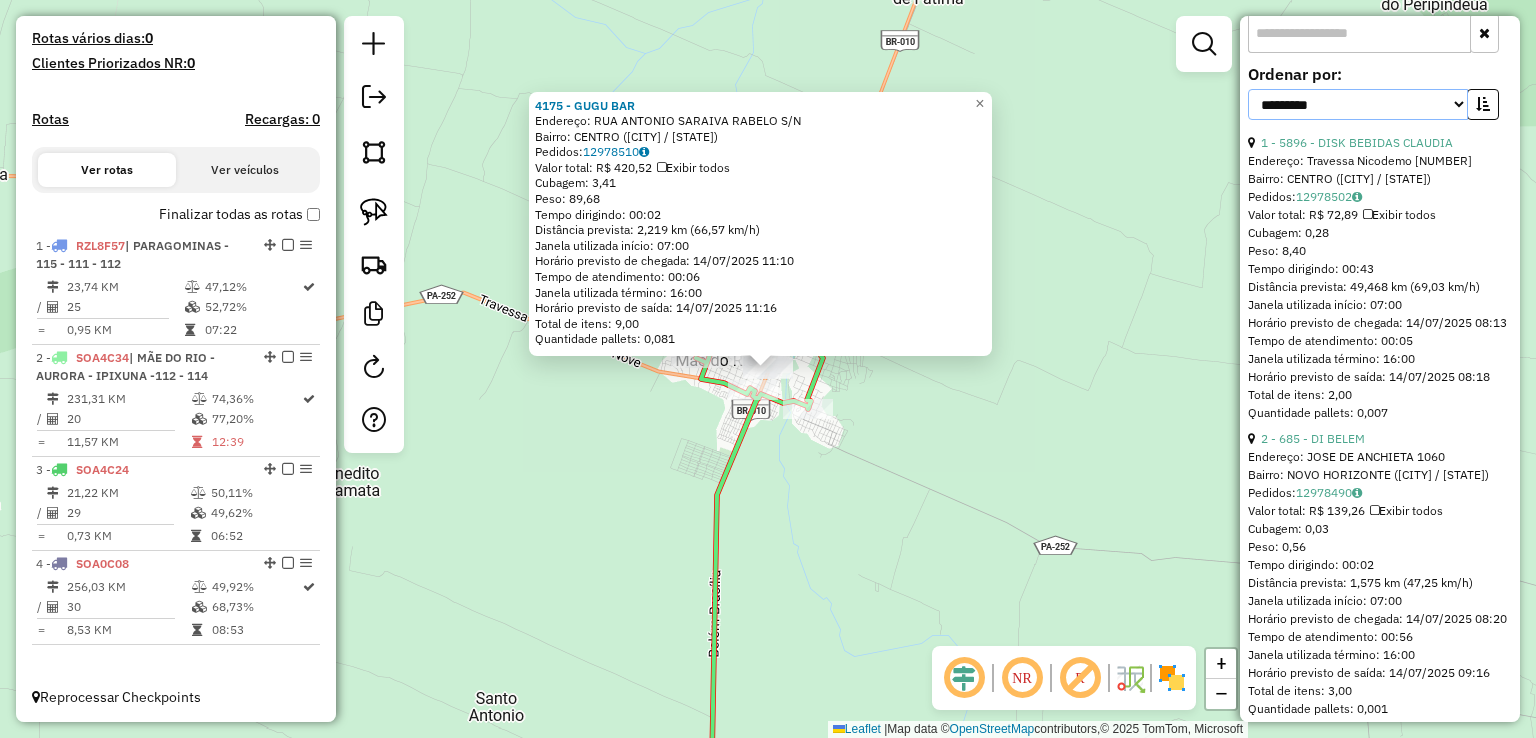 click on "**********" at bounding box center [1358, 104] 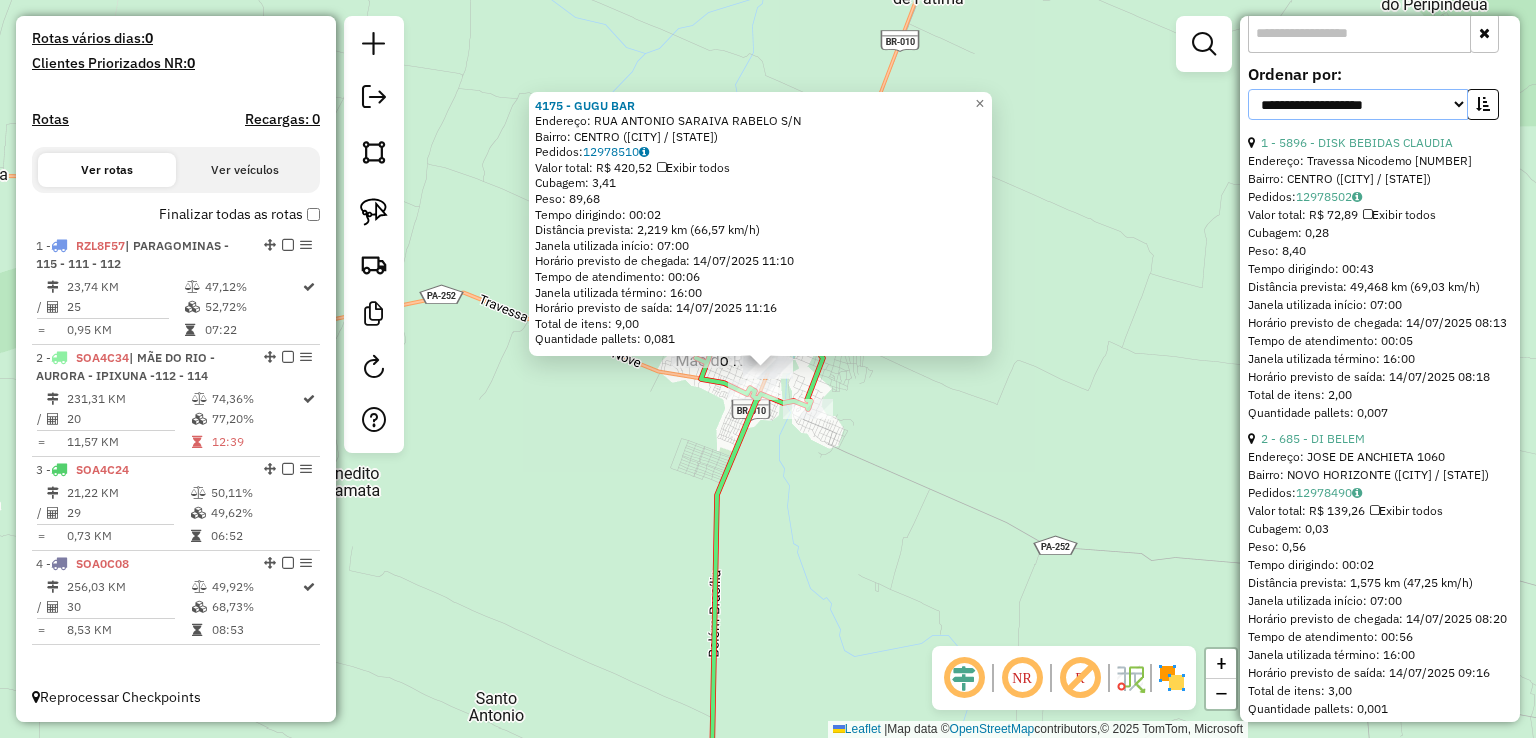 click on "**********" at bounding box center [1358, 104] 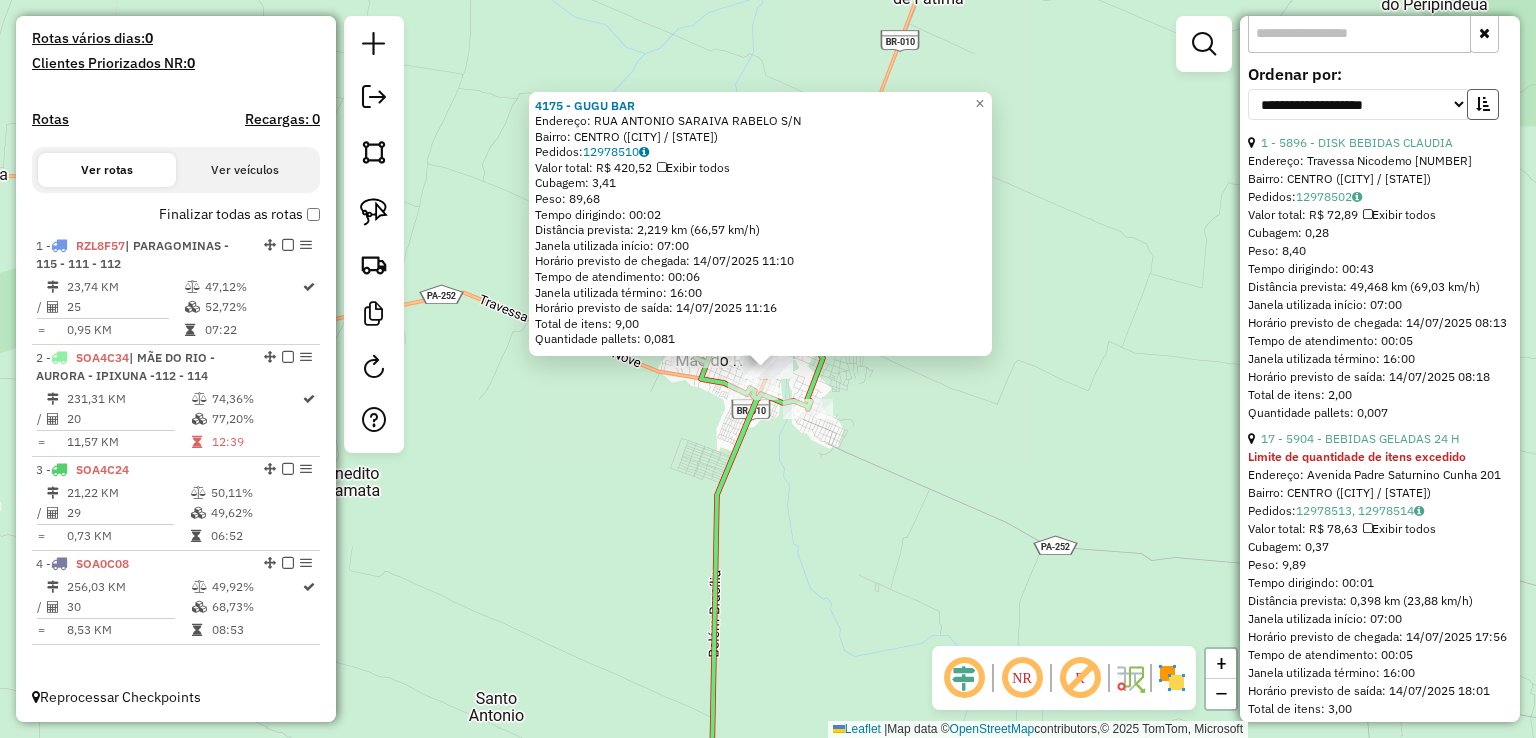 click at bounding box center (1483, 104) 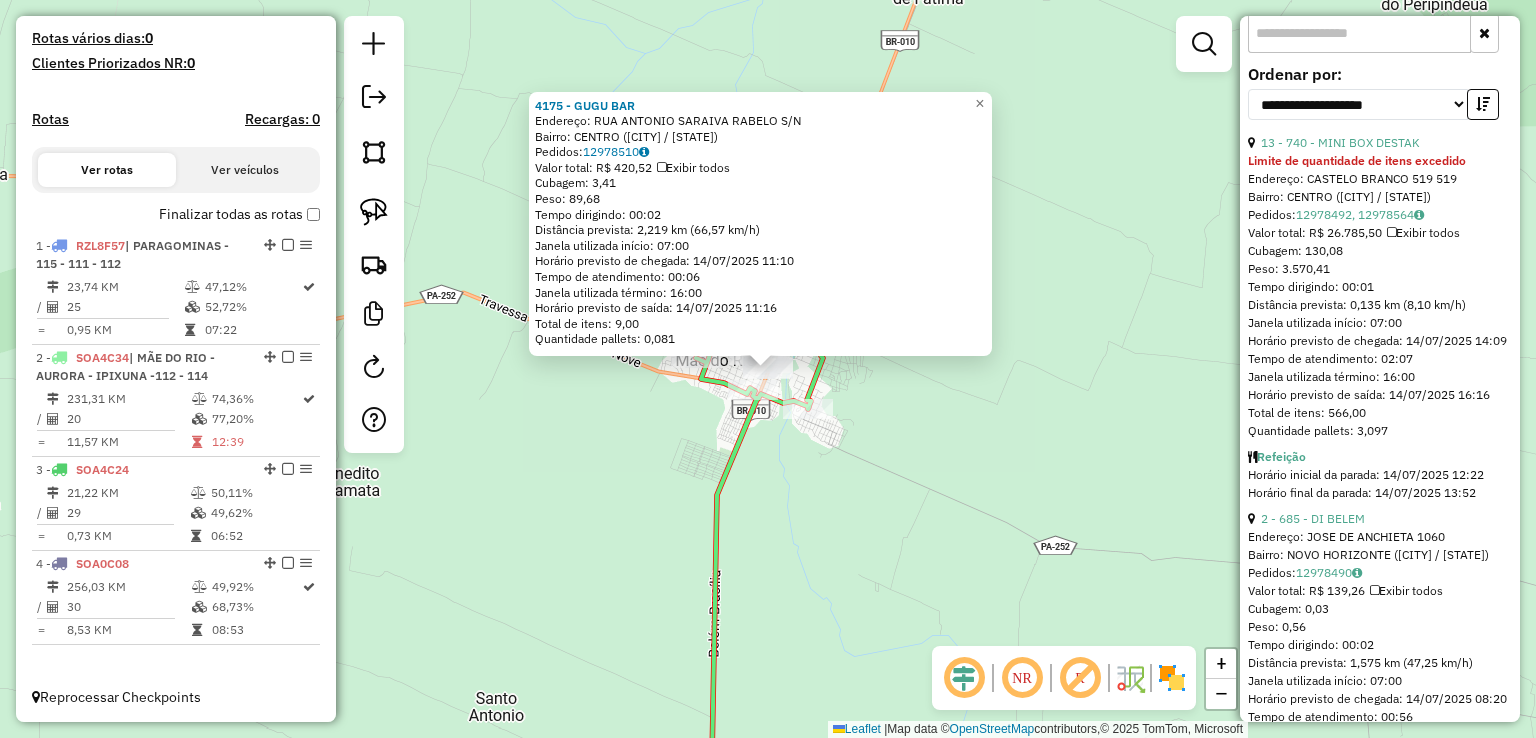 click on "4175 - GUGU BAR  Endereço:  RUA ANTONIO SARAIVA RABELO S/N   Bairro: CENTRO (MAE DO RIO / PA)   Pedidos:  12978510   Valor total: R$ 420,52   Exibir todos   Cubagem: 3,41  Peso: 89,68  Tempo dirigindo: 00:02   Distância prevista: 2,219 km (66,57 km/h)   Janela utilizada início: 07:00   Horário previsto de chegada: 14/07/2025 11:10   Tempo de atendimento: 00:06   Janela utilizada término: 16:00   Horário previsto de saída: 14/07/2025 11:16   Total de itens: 9,00   Quantidade pallets: 0,081  × Janela de atendimento Grade de atendimento Capacidade Transportadoras Veículos Cliente Pedidos  Rotas Selecione os dias de semana para filtrar as janelas de atendimento  Seg   Ter   Qua   Qui   Sex   Sáb   Dom  Informe o período da janela de atendimento: De: Até:  Filtrar exatamente a janela do cliente  Considerar janela de atendimento padrão  Selecione os dias de semana para filtrar as grades de atendimento  Seg   Ter   Qua   Qui   Sex   Sáb   Dom   Considerar clientes sem dia de atendimento cadastrado De:" 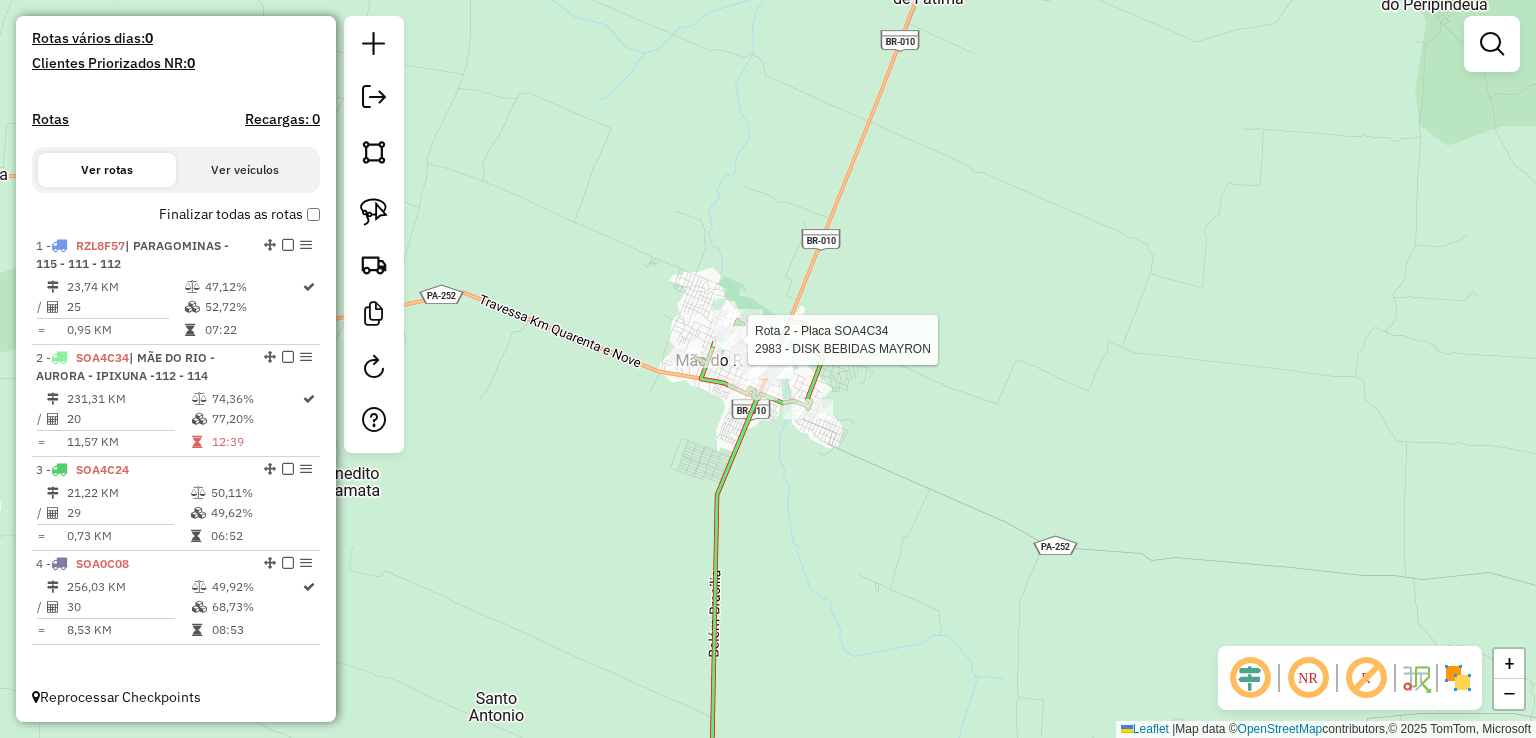 click 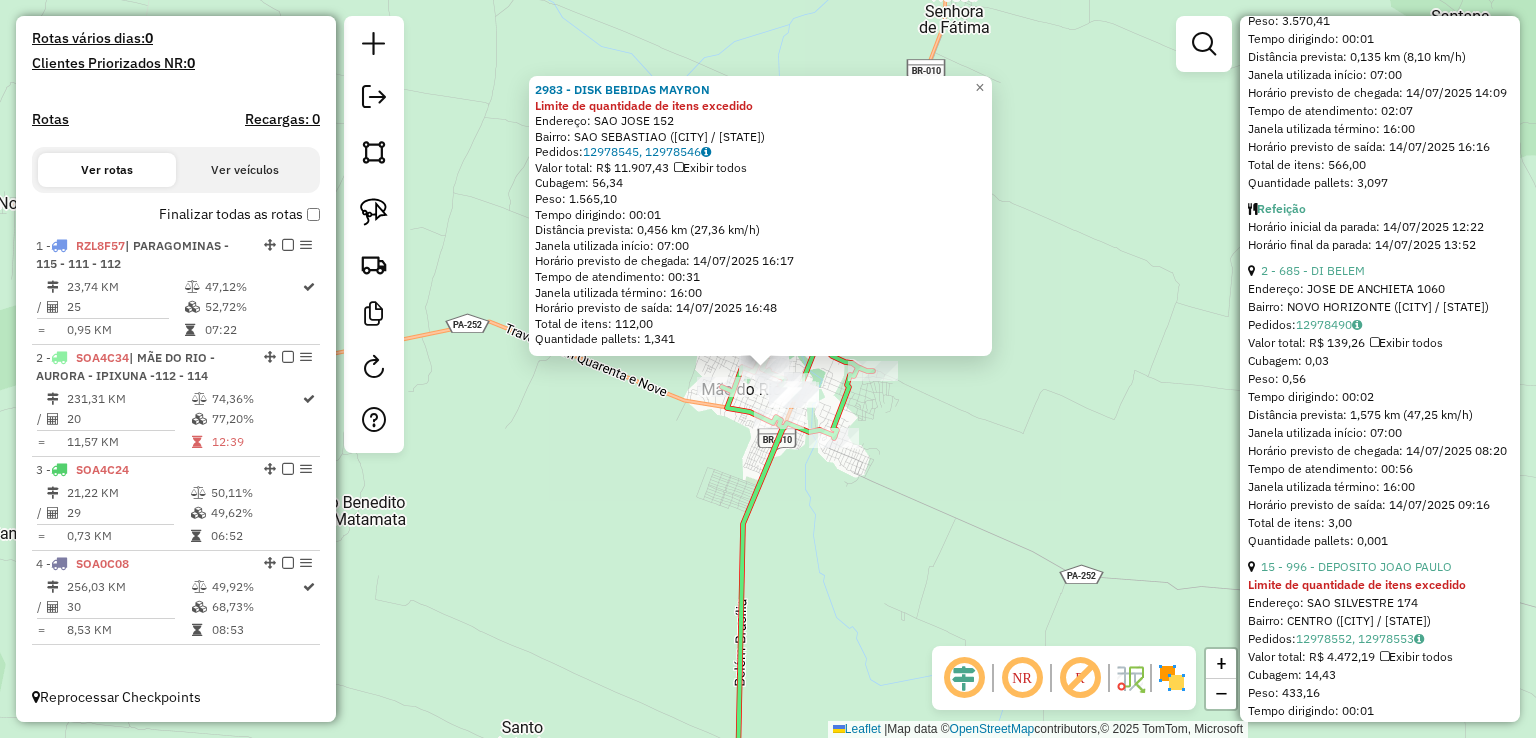 scroll, scrollTop: 900, scrollLeft: 0, axis: vertical 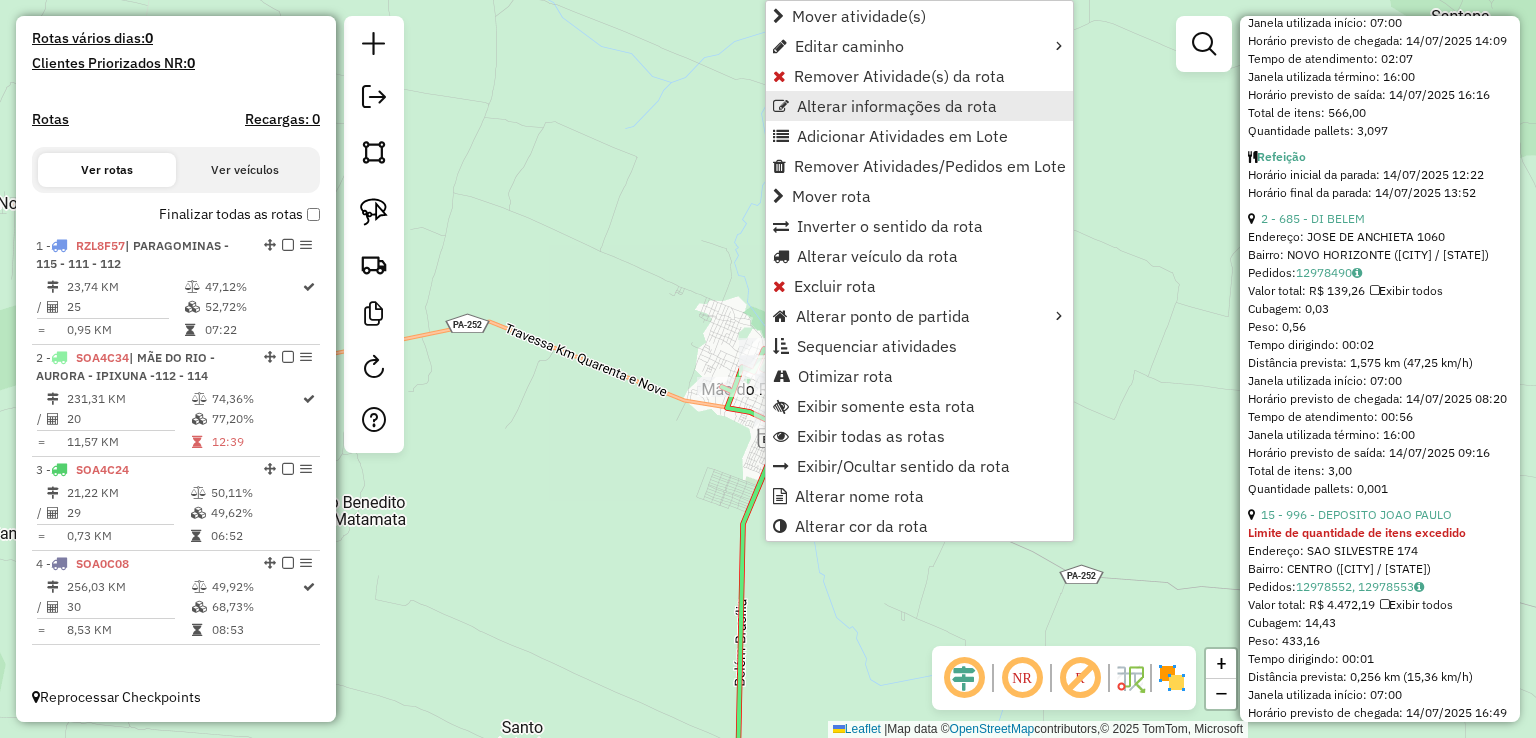 click on "Alterar informações da rota" at bounding box center [897, 106] 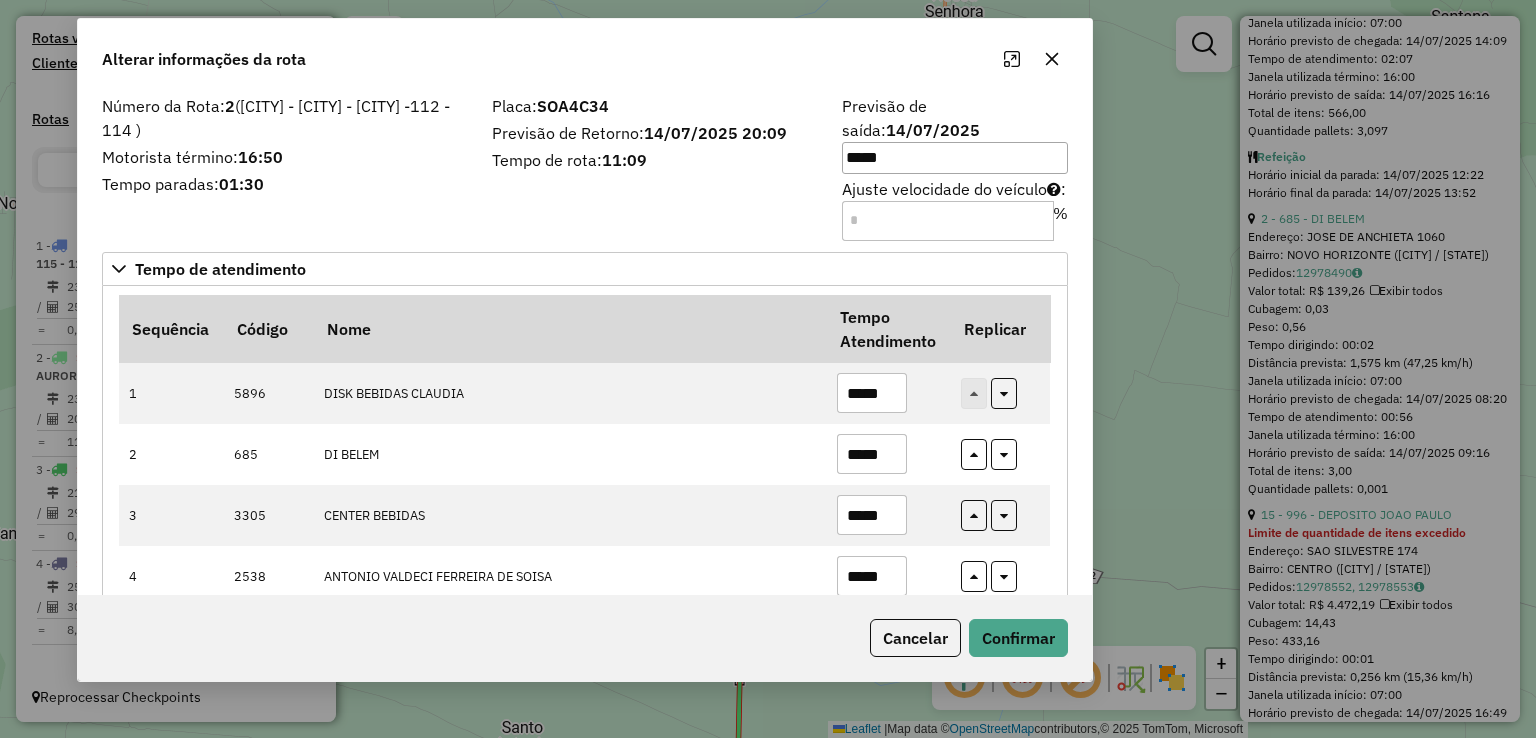 drag, startPoint x: 862, startPoint y: 73, endPoint x: 678, endPoint y: 9, distance: 194.81273 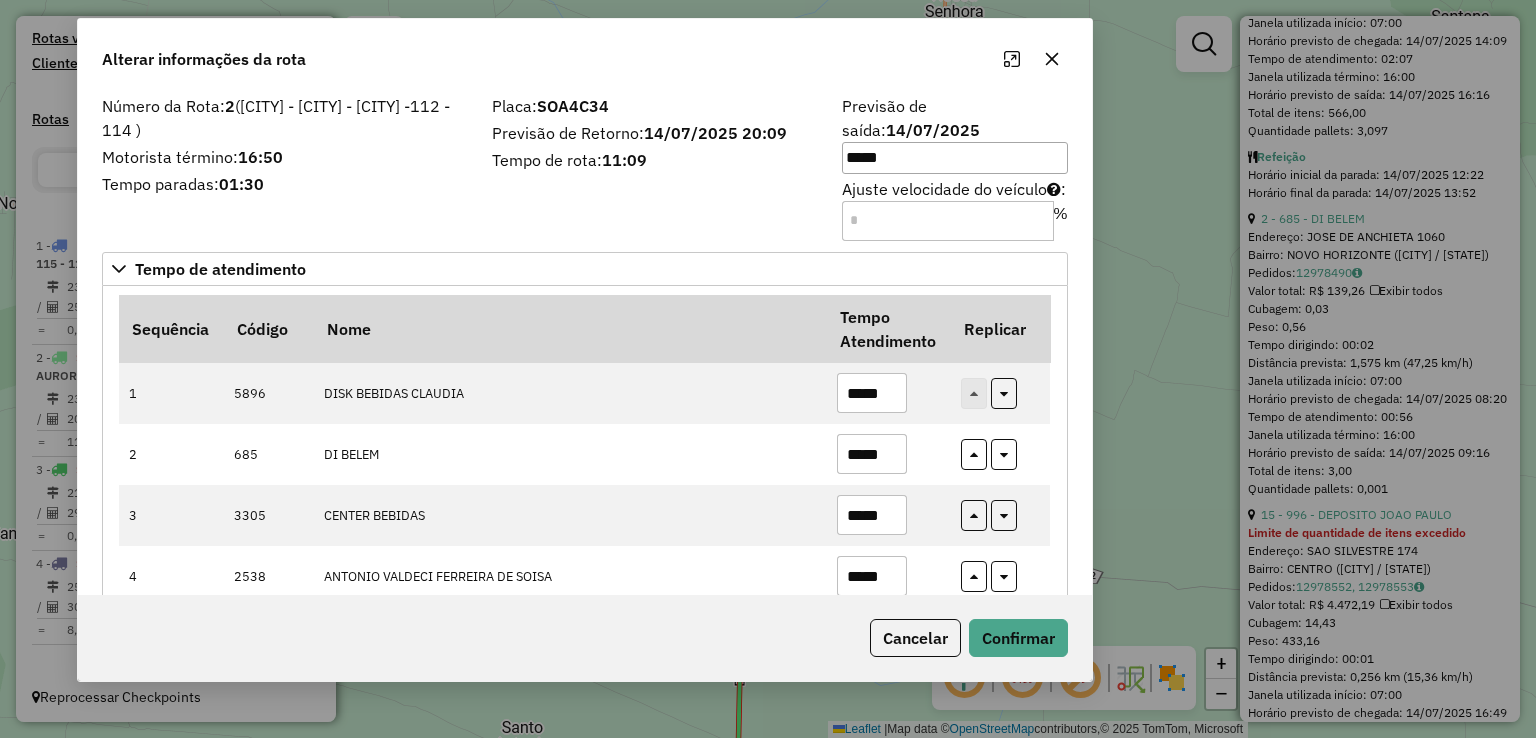 click on "Aguarde...  Pop-up bloqueado!  Seu navegador bloqueou automáticamente a abertura de uma nova janela.   Acesse as configurações e adicione o endereço do sistema a lista de permissão.   Fechar  Informações da Sessão 964734 - 14/07/2025     Criação: 12/07/2025 14:01   Depósito:  GP7 FILIAL  Total de rotas:  4  Distância Total:  532,30 km  Tempo total:  35:46  Valor total:  R$ 207.378,46  - Total roteirizado:  R$ 207.378,46  - Total não roteirizado:  R$ 0,00  Total de Atividades Roteirizadas:  104  Total de Pedidos Roteirizados:  136  Peso total roteirizado:  26.938,57  Cubagem total roteirizado:  1.042,73  Total de Atividades não Roteirizadas:  0  Total de Pedidos não Roteirizados:  0 Total de caixas por viagem:  1.042,73 /   4 =  260,68 Média de Atividades por viagem:  104 /   4 =  26,00 Ocupação média da frota:  62,19%   Rotas vários dias:  0  Clientes Priorizados NR:  0 Rotas  Recargas: 0   Ver rotas   Ver veículos  Finalizar todas as rotas   1 -       RZL8F57   23,74 KM  / =" at bounding box center [768, 369] 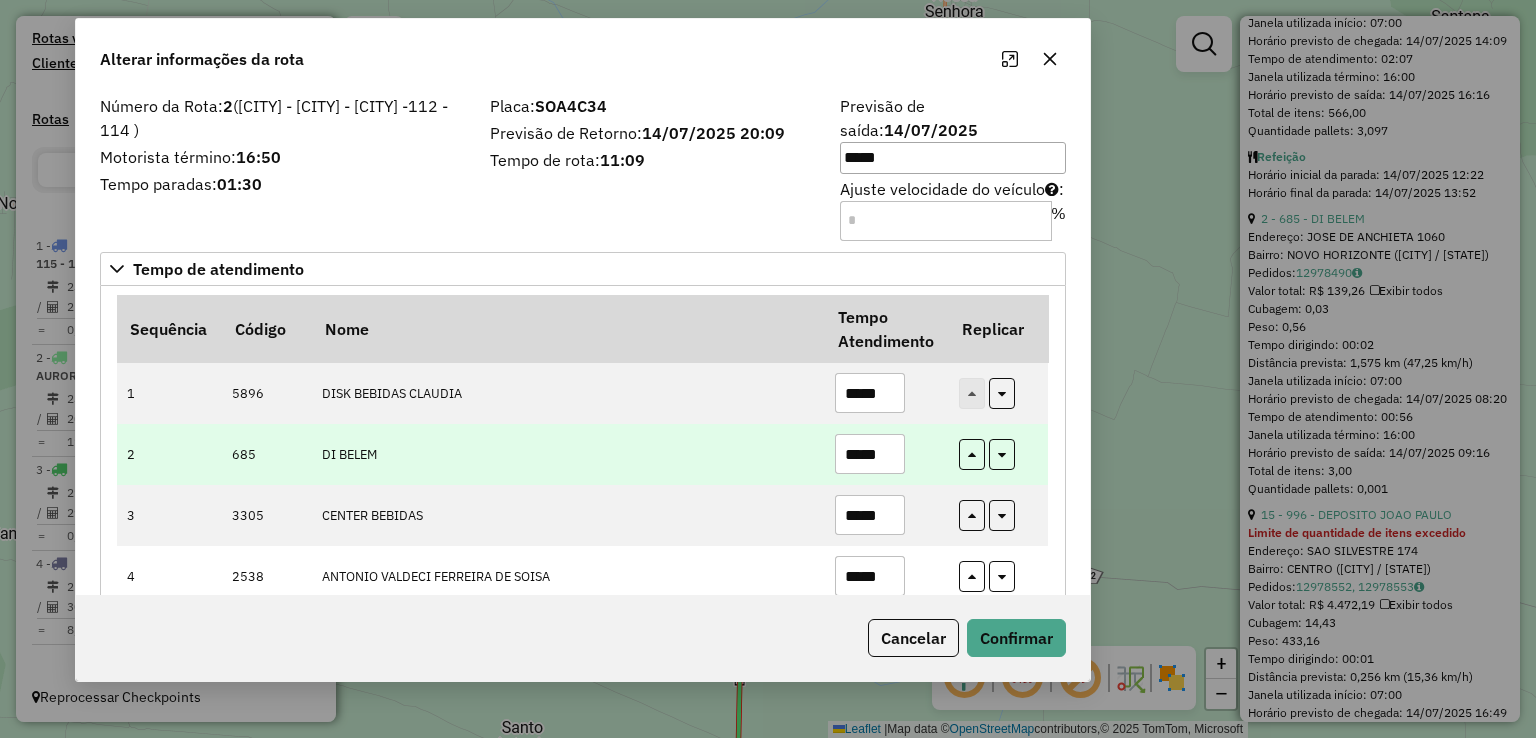 click on "*****" at bounding box center [870, 454] 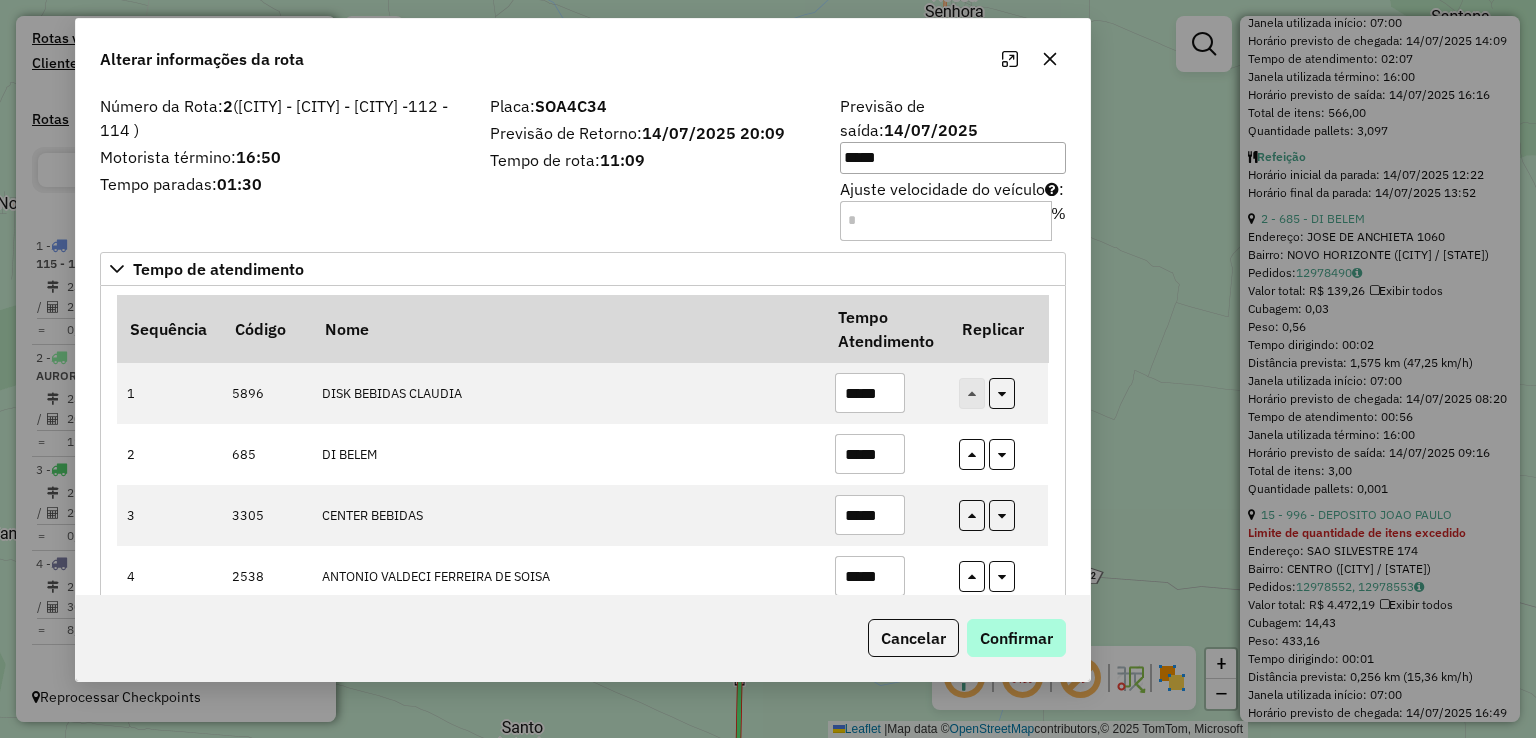 type on "*****" 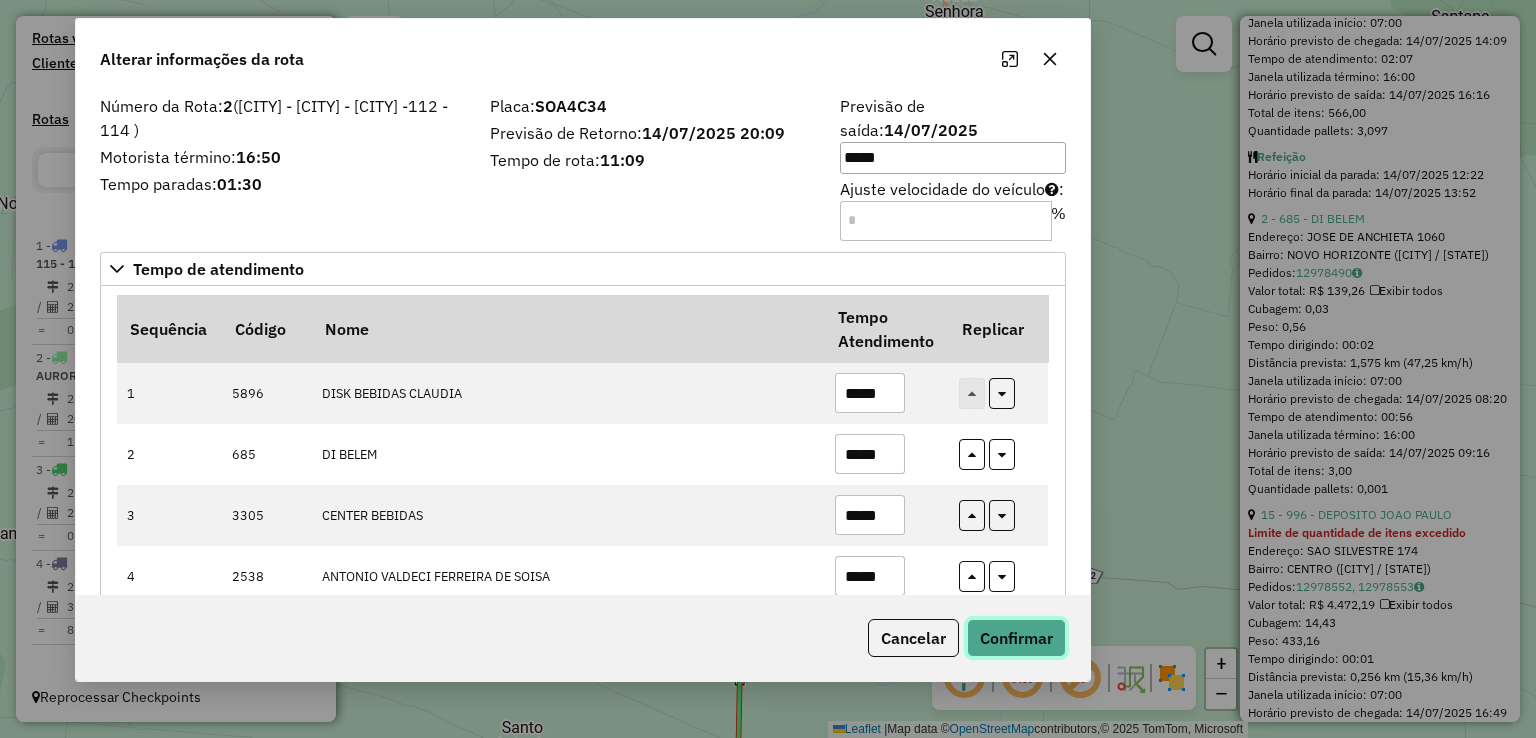 click on "Confirmar" 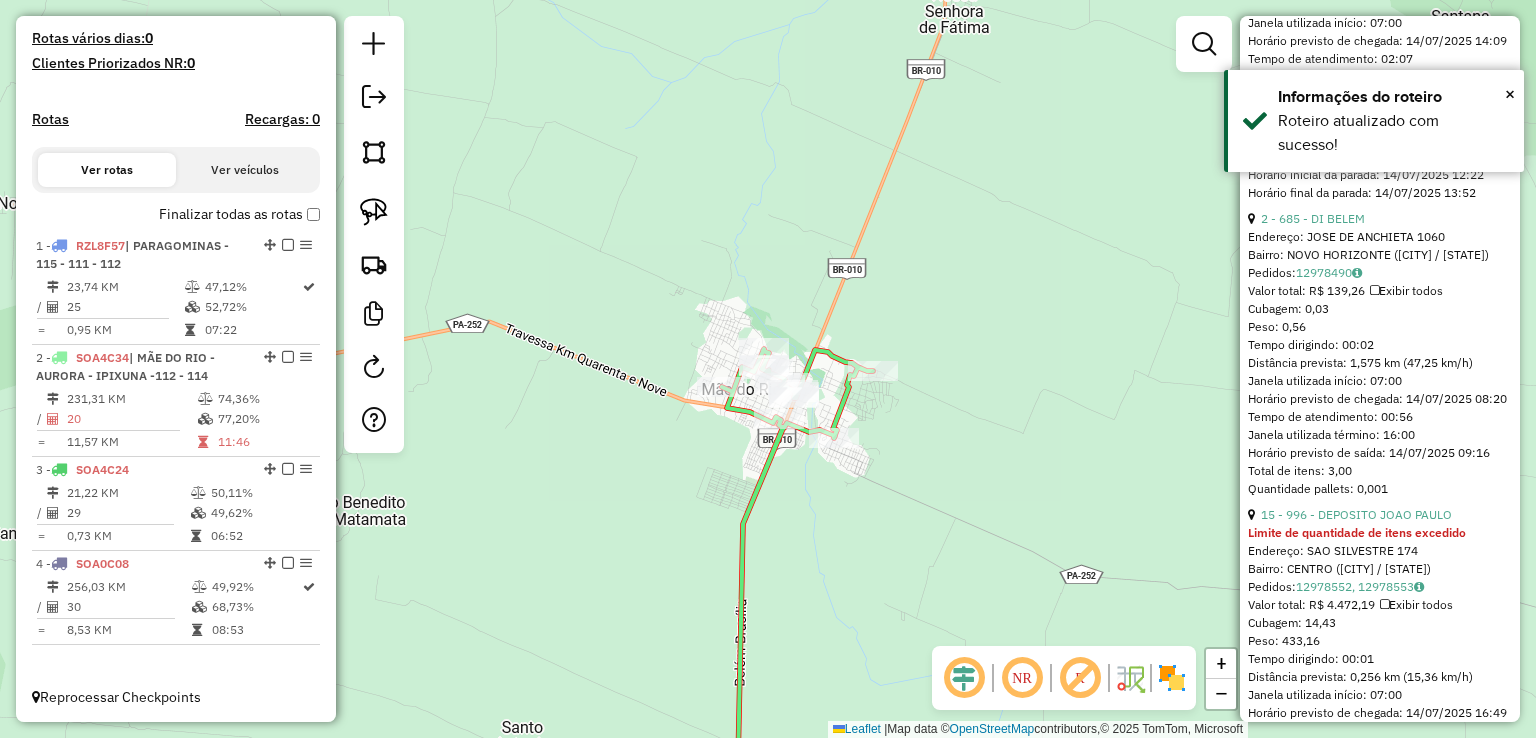 click on "Janela de atendimento Grade de atendimento Capacidade Transportadoras Veículos Cliente Pedidos  Rotas Selecione os dias de semana para filtrar as janelas de atendimento  Seg   Ter   Qua   Qui   Sex   Sáb   Dom  Informe o período da janela de atendimento: De: Até:  Filtrar exatamente a janela do cliente  Considerar janela de atendimento padrão  Selecione os dias de semana para filtrar as grades de atendimento  Seg   Ter   Qua   Qui   Sex   Sáb   Dom   Considerar clientes sem dia de atendimento cadastrado  Clientes fora do dia de atendimento selecionado Filtrar as atividades entre os valores definidos abaixo:  Peso mínimo:   Peso máximo:   Cubagem mínima:   Cubagem máxima:   De:   Até:  Filtrar as atividades entre o tempo de atendimento definido abaixo:  De:   Até:   Considerar capacidade total dos clientes não roteirizados Transportadora: Selecione um ou mais itens Tipo de veículo: Selecione um ou mais itens Veículo: Selecione um ou mais itens Motorista: Selecione um ou mais itens Nome: Rótulo:" 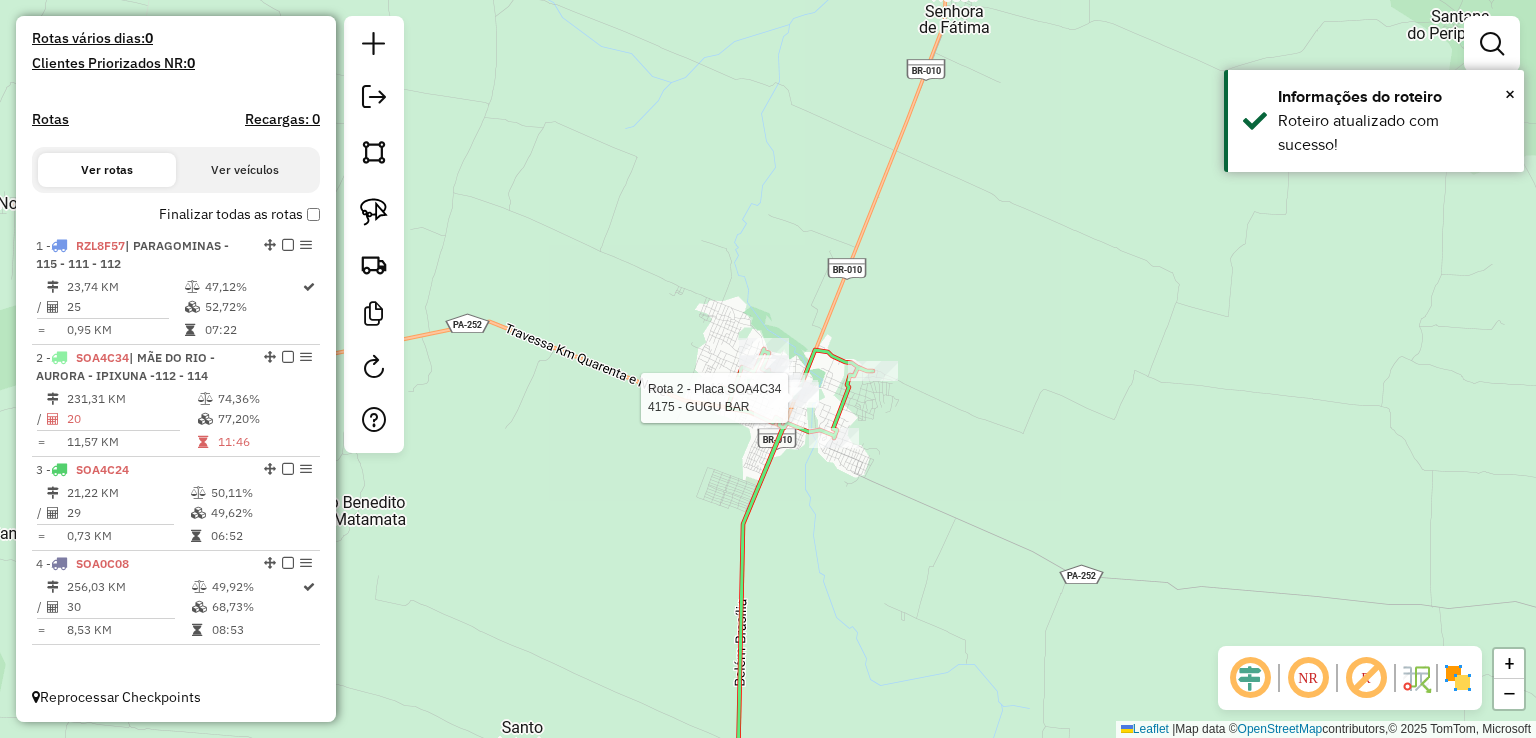 select on "**********" 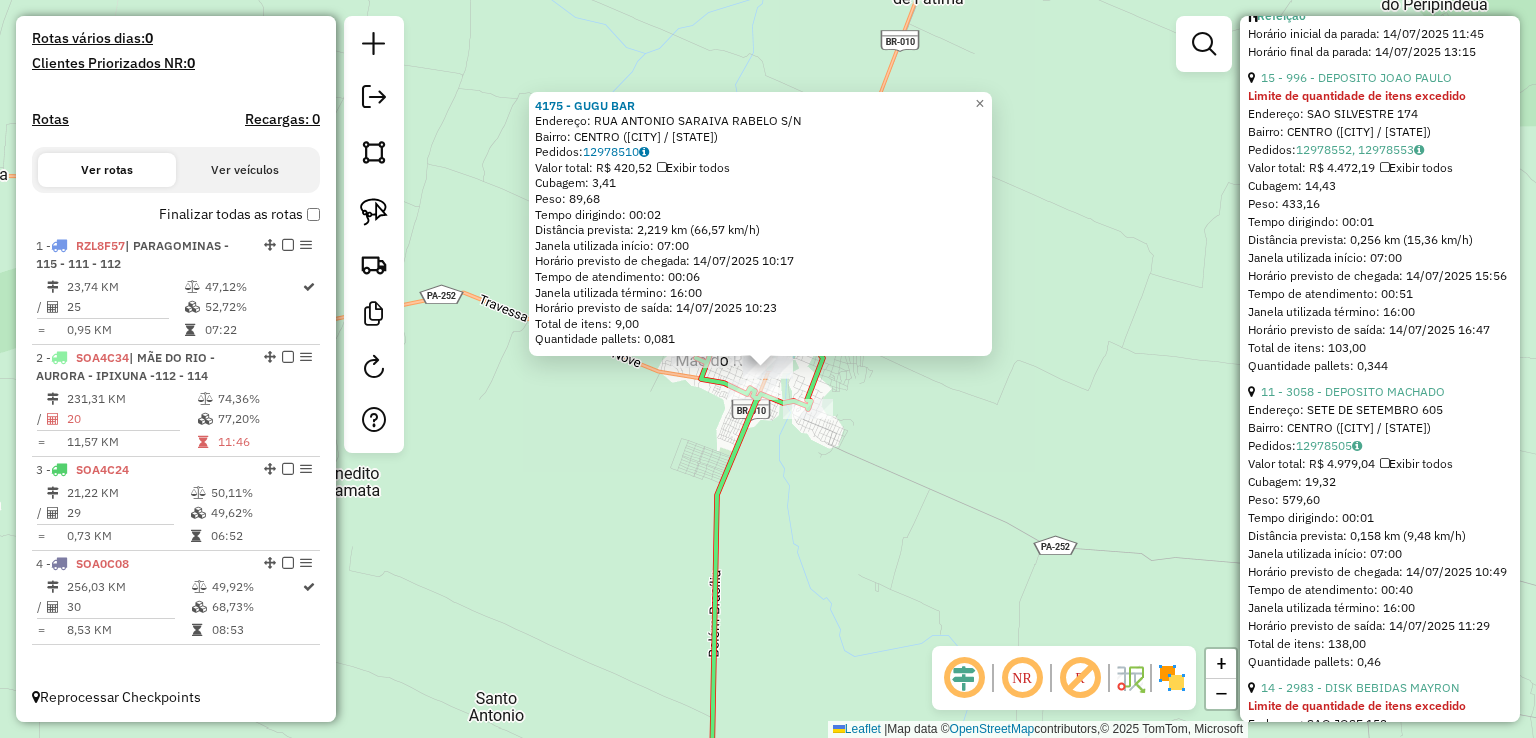 scroll, scrollTop: 1000, scrollLeft: 0, axis: vertical 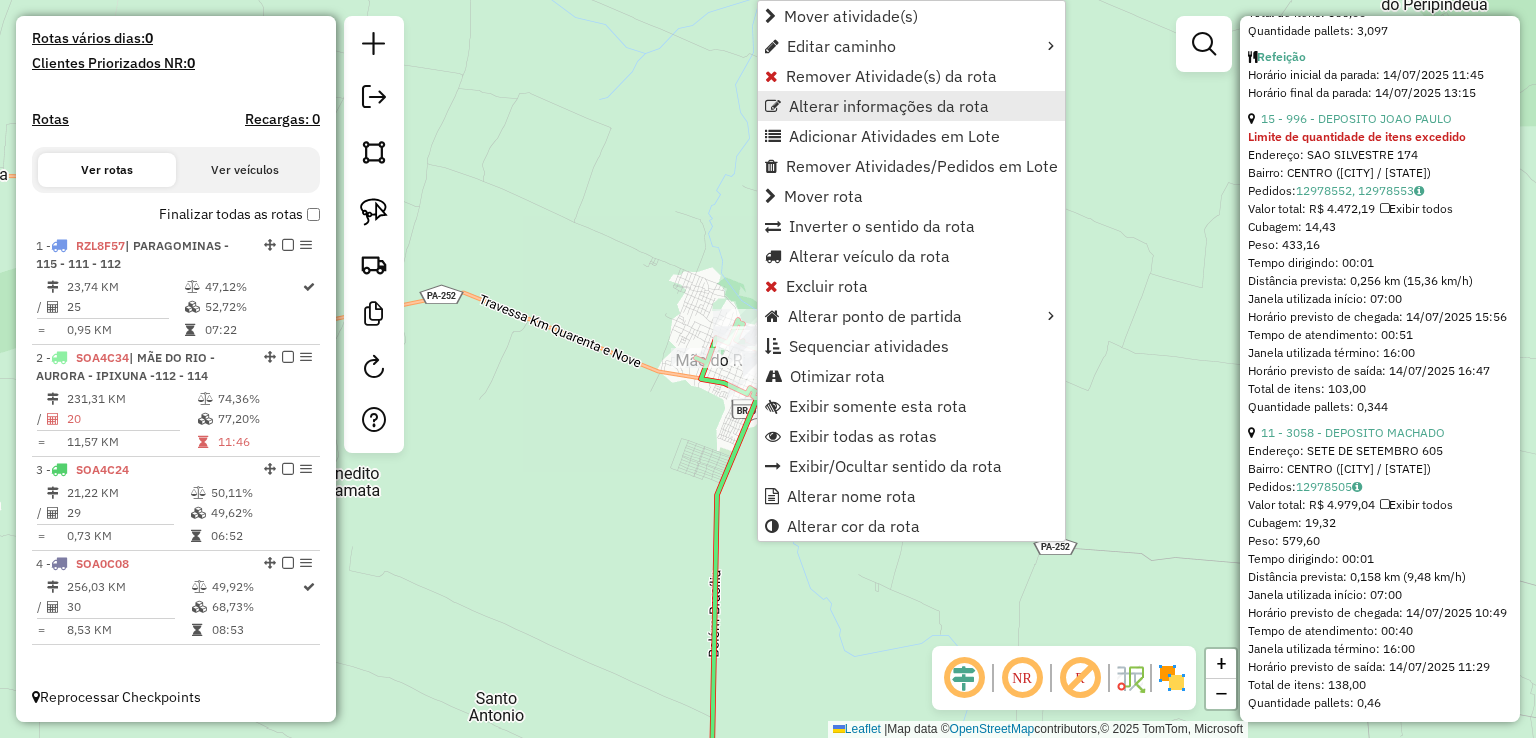 click on "Alterar informações da rota" at bounding box center [889, 106] 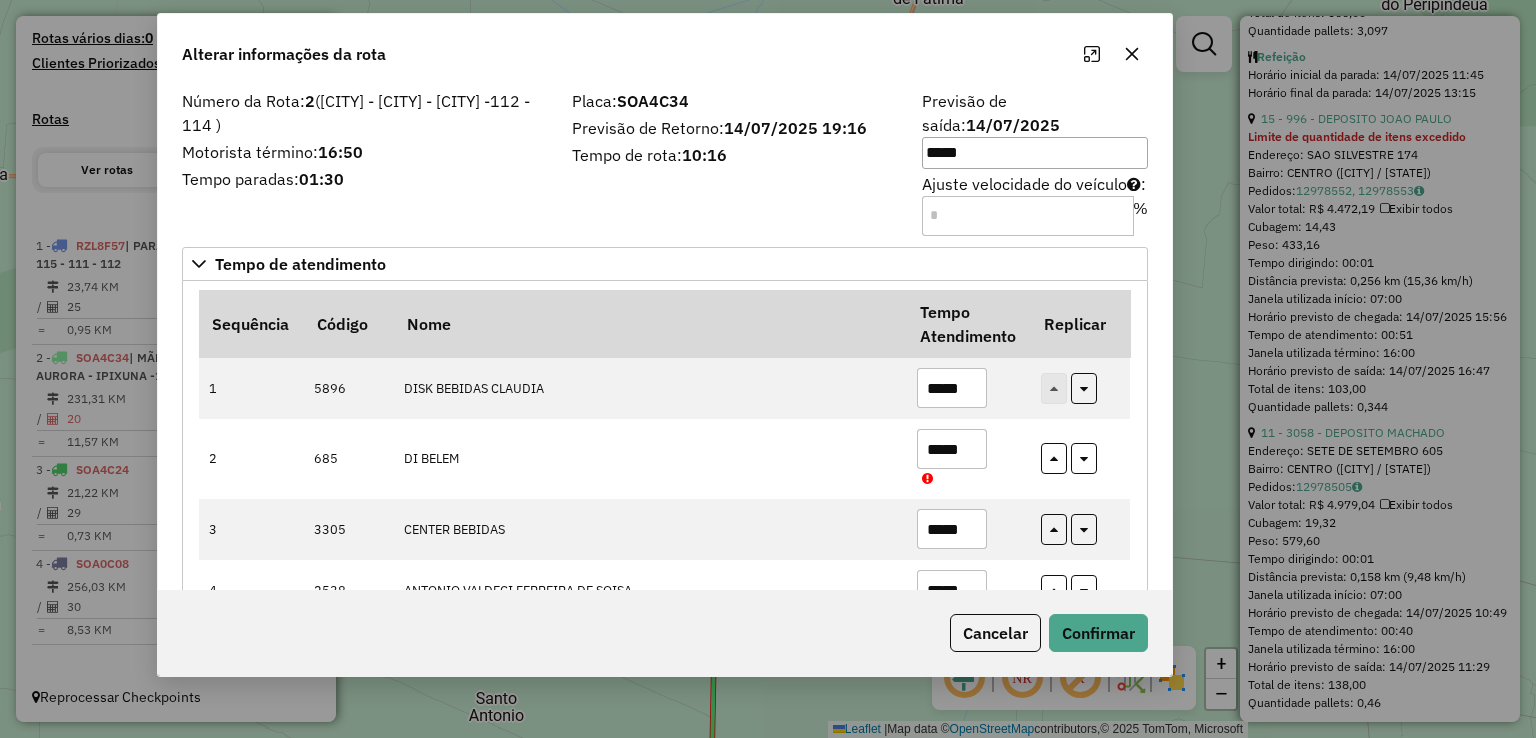 drag, startPoint x: 762, startPoint y: 65, endPoint x: 678, endPoint y: 49, distance: 85.51023 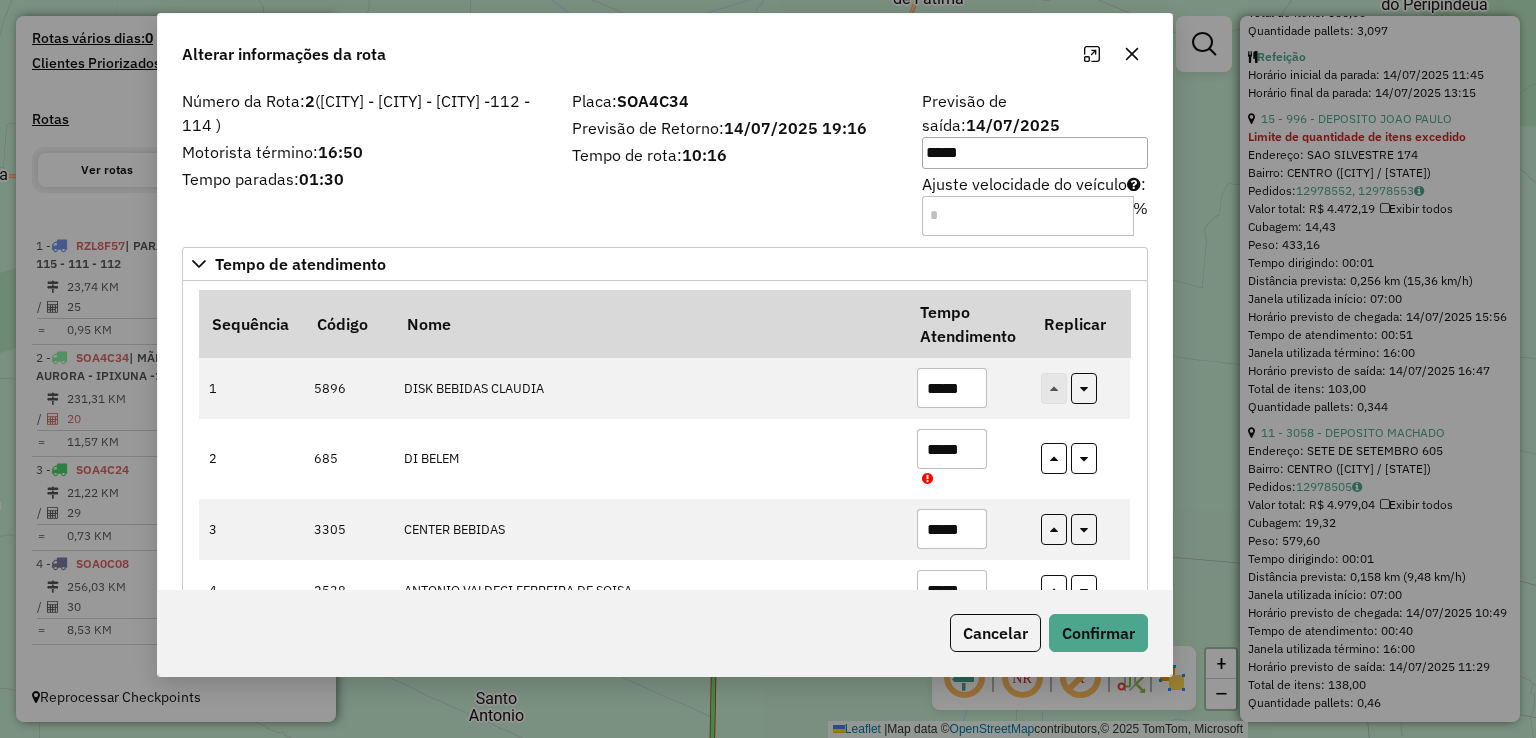 click on "Alterar informações da rota" 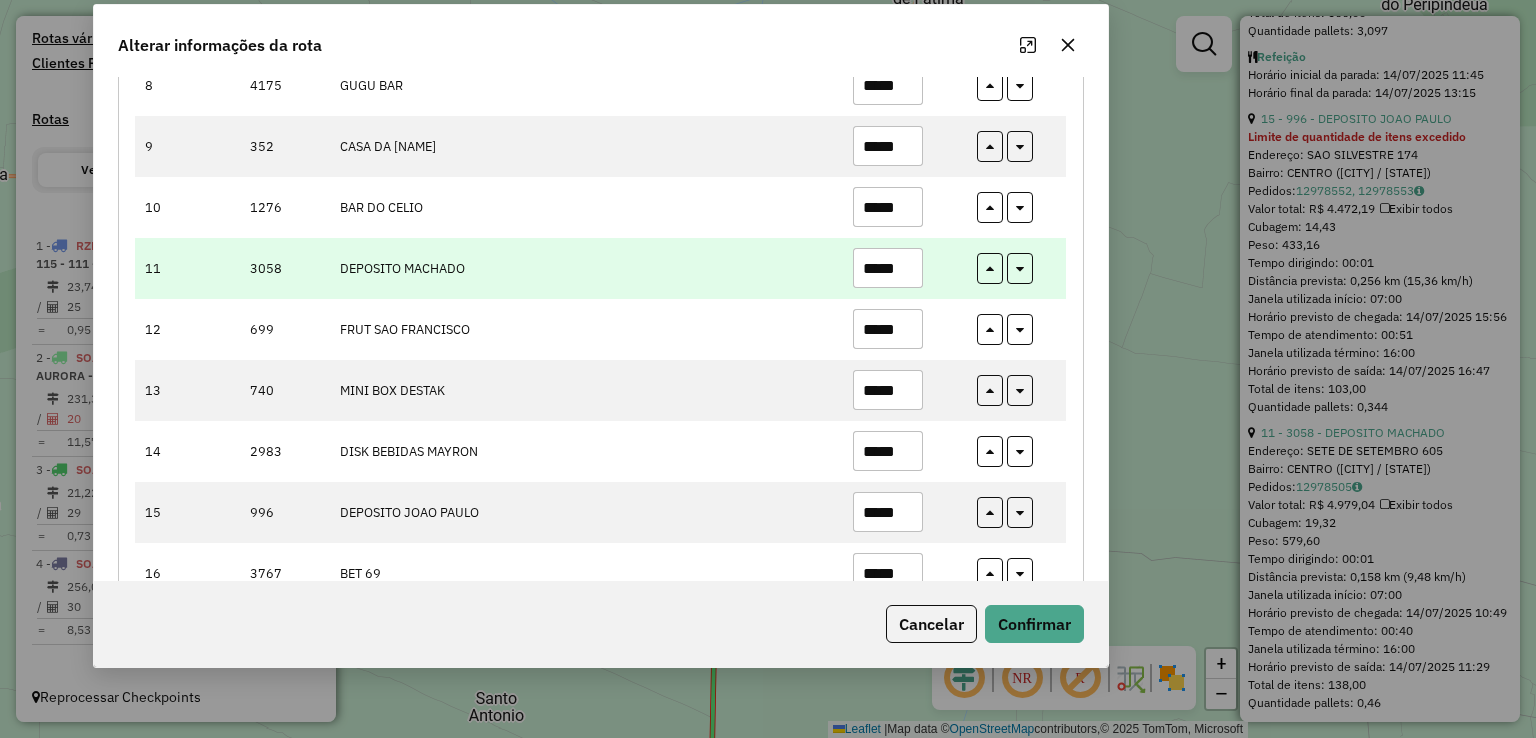 scroll, scrollTop: 800, scrollLeft: 0, axis: vertical 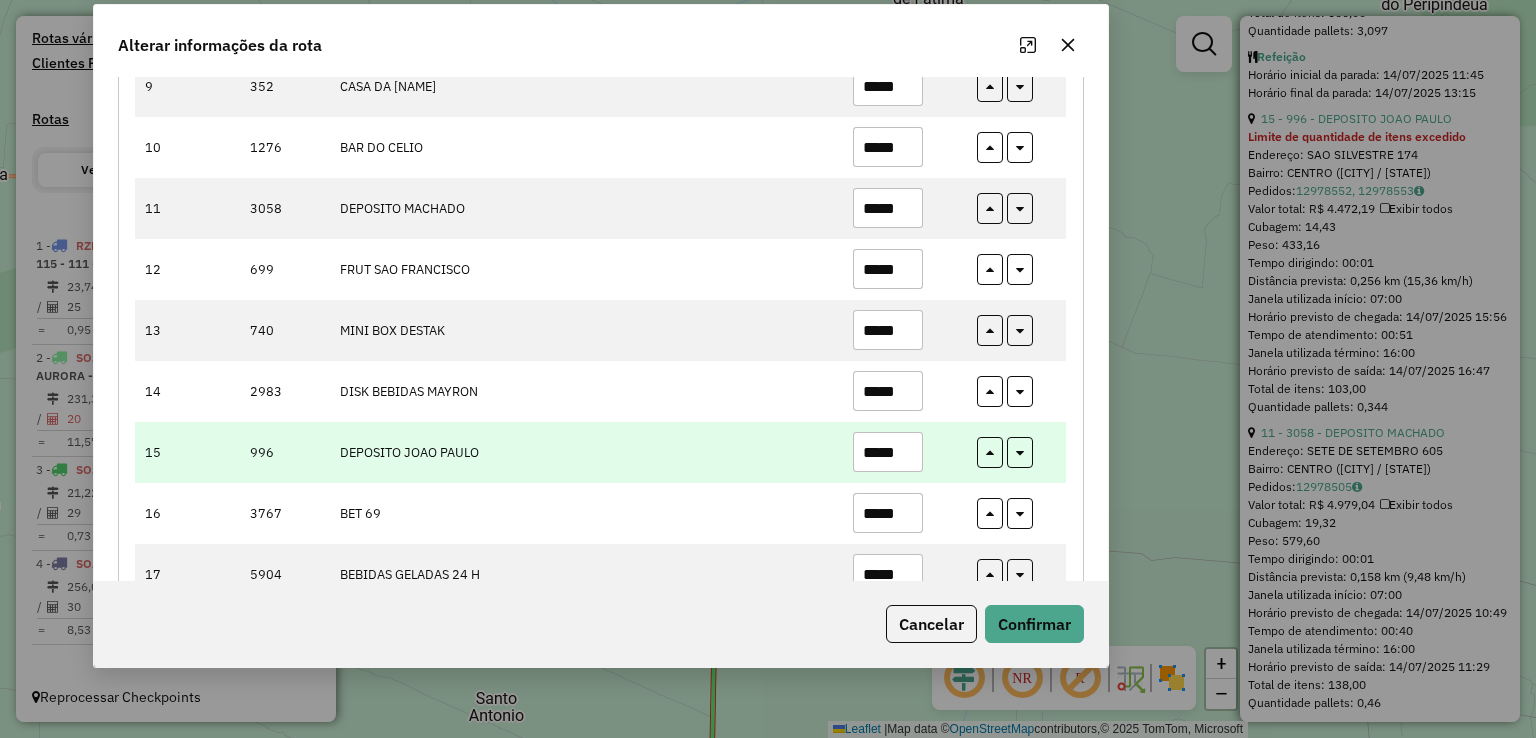 click on "*****" at bounding box center (888, 452) 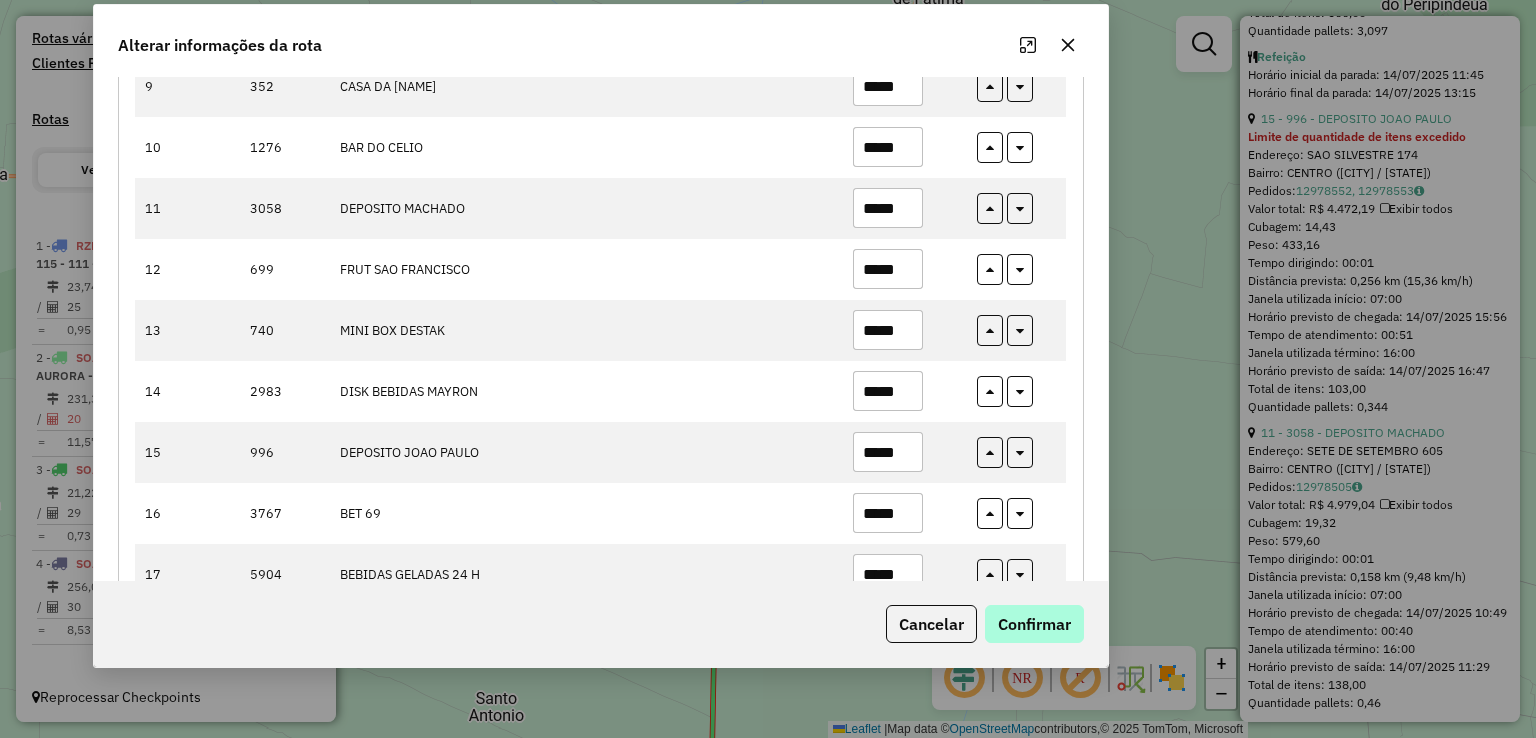 type on "*****" 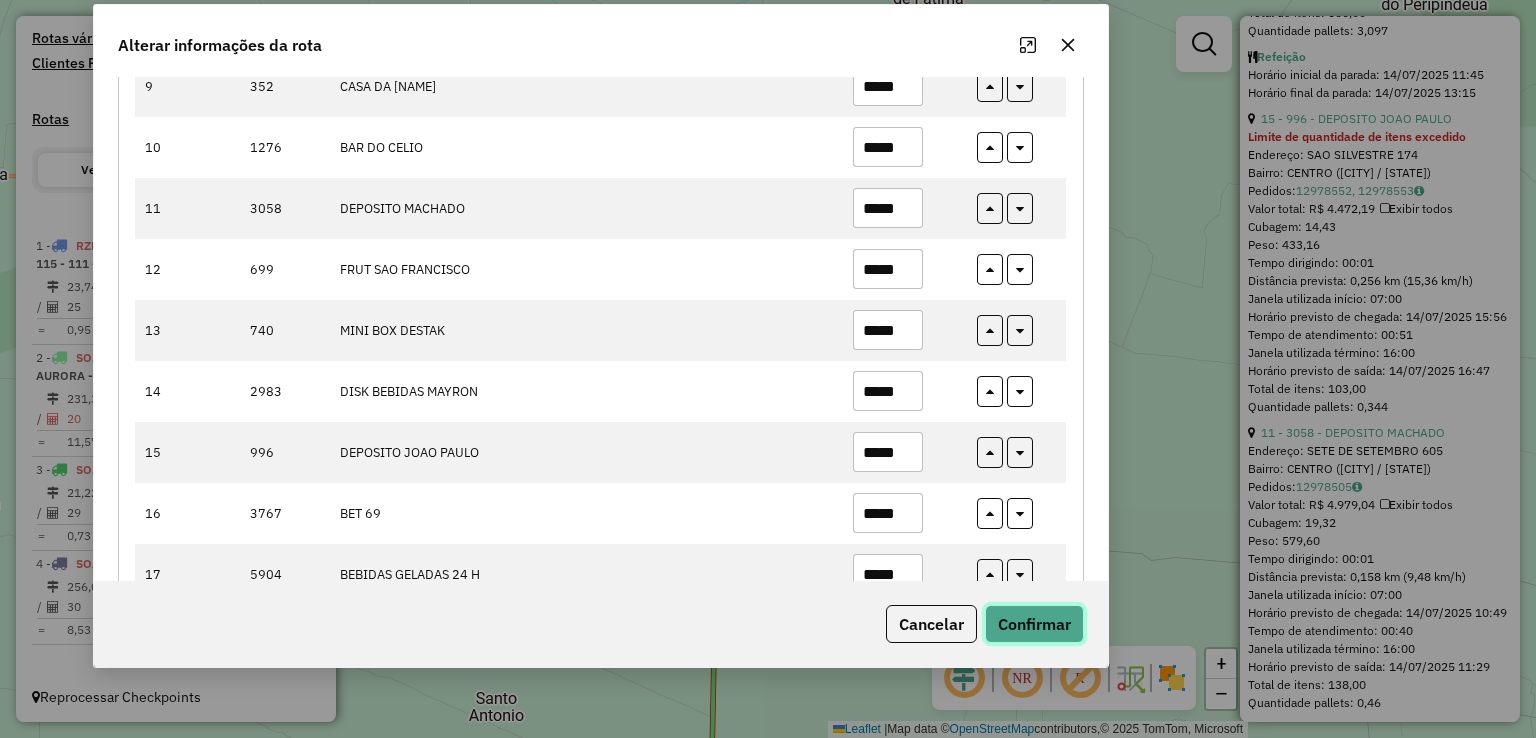 click on "Confirmar" 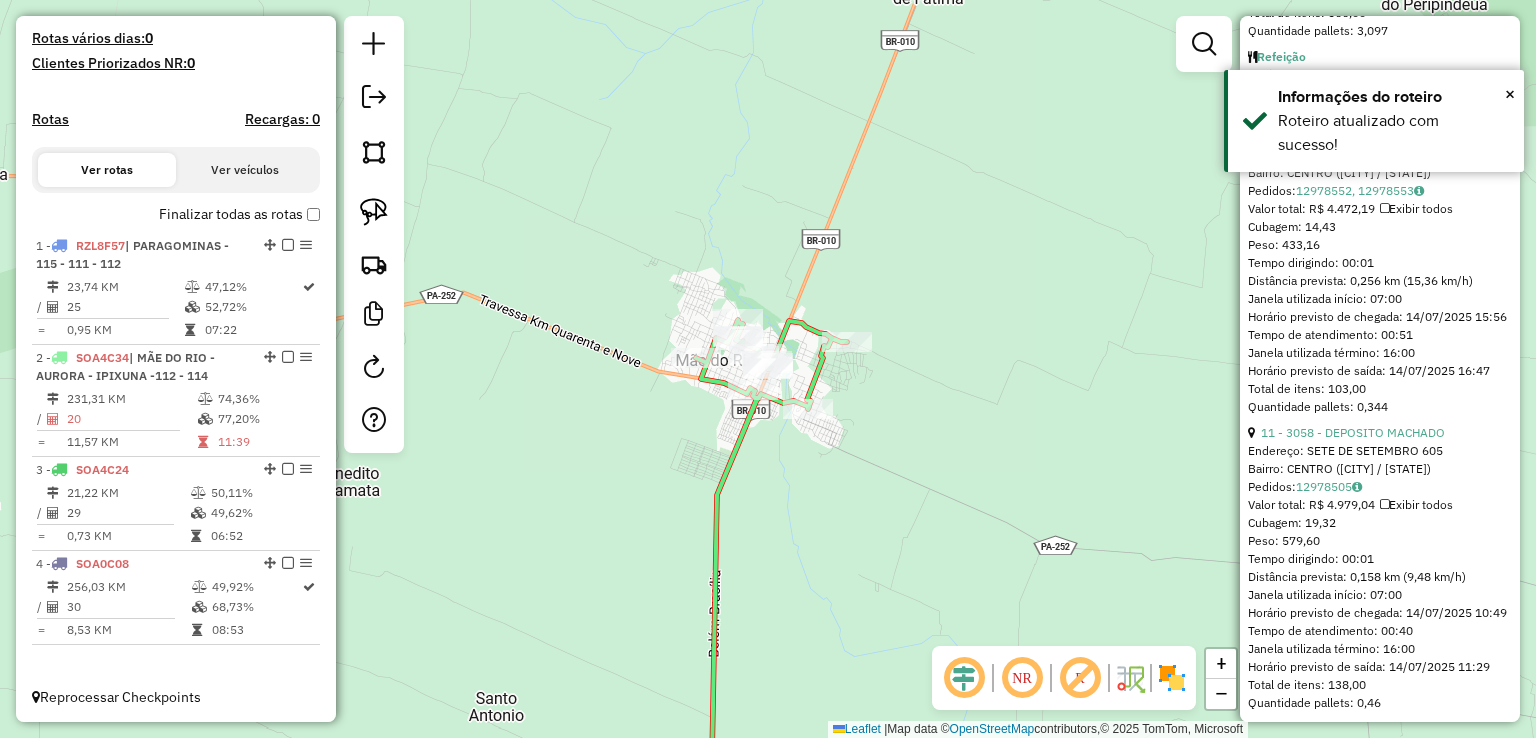 click on "Janela de atendimento Grade de atendimento Capacidade Transportadoras Veículos Cliente Pedidos  Rotas Selecione os dias de semana para filtrar as janelas de atendimento  Seg   Ter   Qua   Qui   Sex   Sáb   Dom  Informe o período da janela de atendimento: De: Até:  Filtrar exatamente a janela do cliente  Considerar janela de atendimento padrão  Selecione os dias de semana para filtrar as grades de atendimento  Seg   Ter   Qua   Qui   Sex   Sáb   Dom   Considerar clientes sem dia de atendimento cadastrado  Clientes fora do dia de atendimento selecionado Filtrar as atividades entre os valores definidos abaixo:  Peso mínimo:   Peso máximo:   Cubagem mínima:   Cubagem máxima:   De:   Até:  Filtrar as atividades entre o tempo de atendimento definido abaixo:  De:   Até:   Considerar capacidade total dos clientes não roteirizados Transportadora: Selecione um ou mais itens Tipo de veículo: Selecione um ou mais itens Veículo: Selecione um ou mais itens Motorista: Selecione um ou mais itens Nome: Rótulo:" 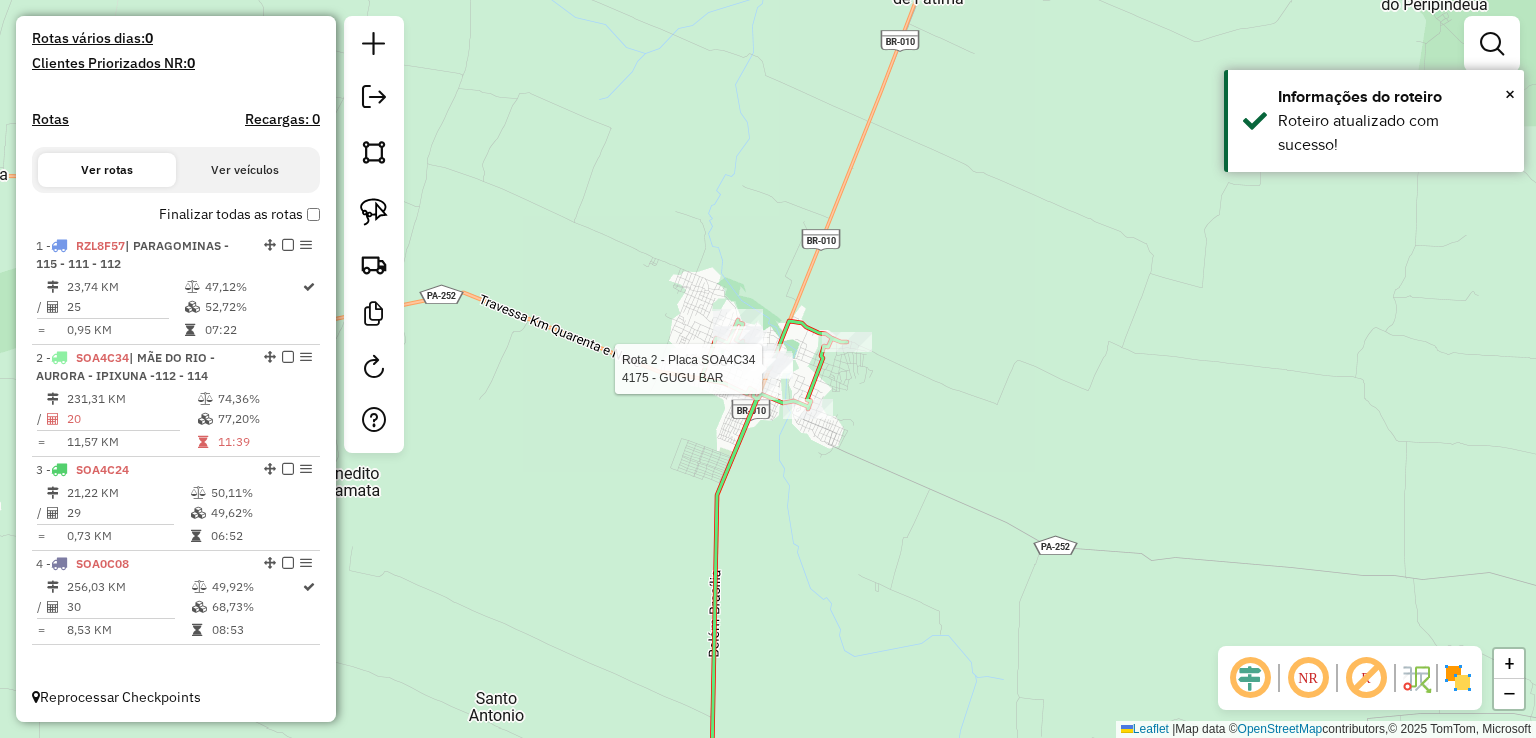 select on "**********" 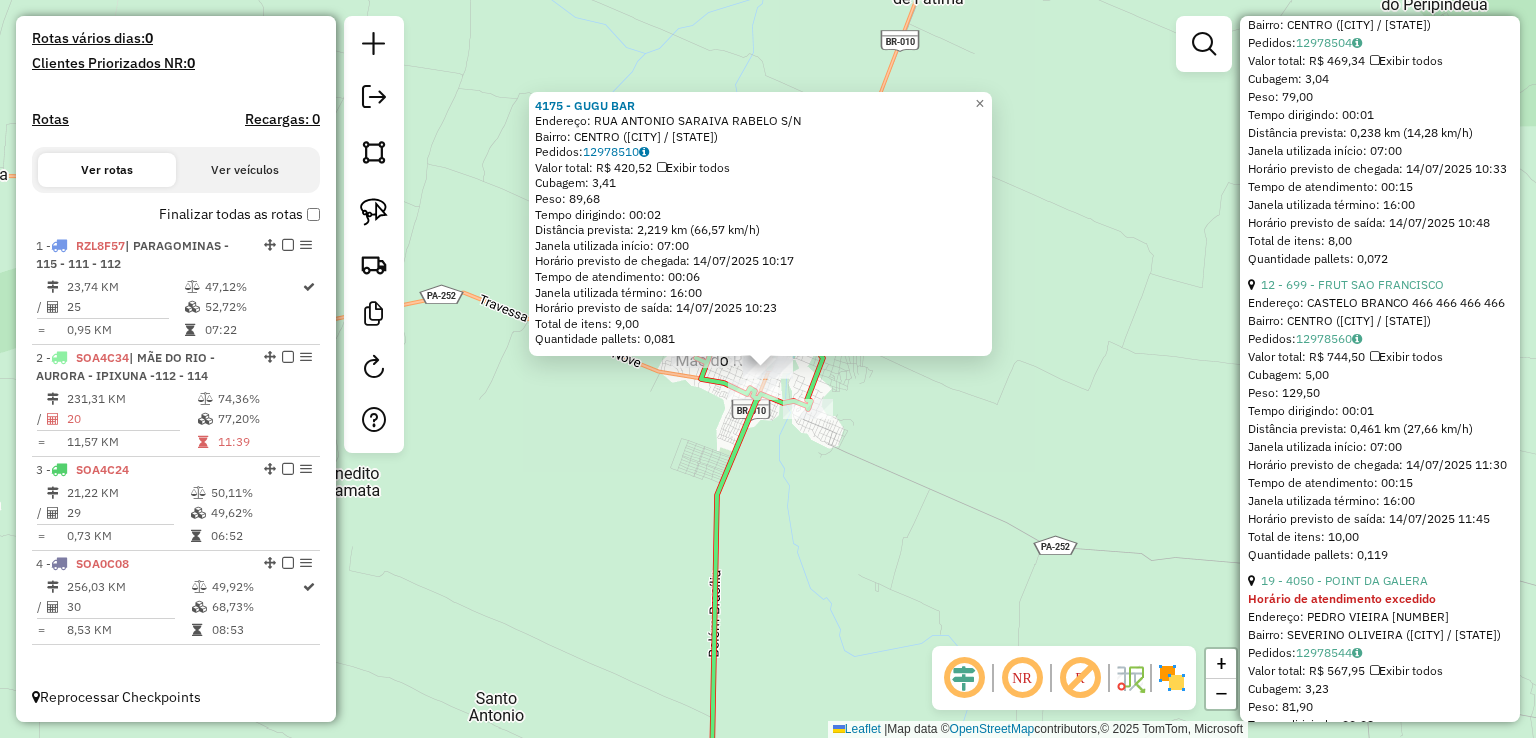 scroll, scrollTop: 2700, scrollLeft: 0, axis: vertical 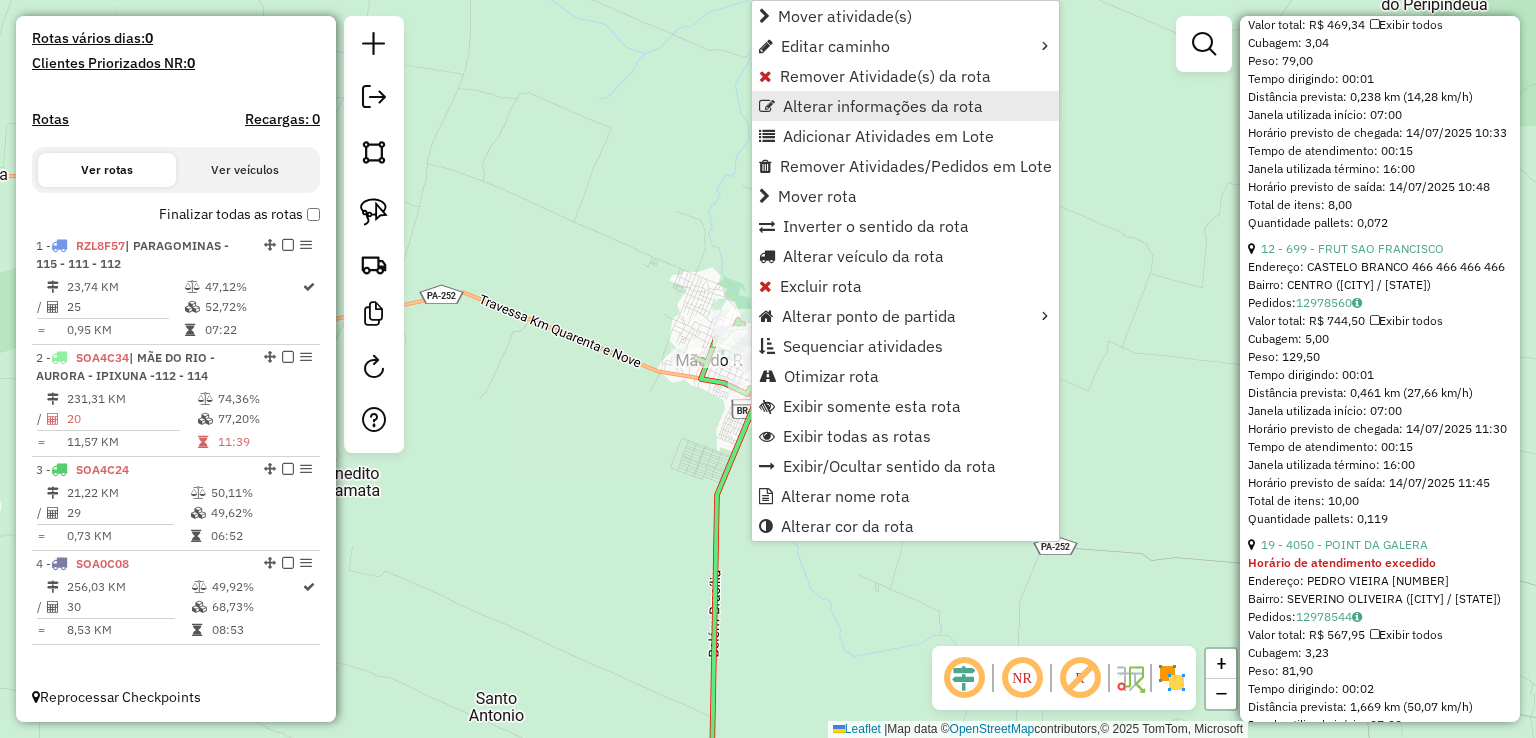 click on "Alterar informações da rota" at bounding box center [883, 106] 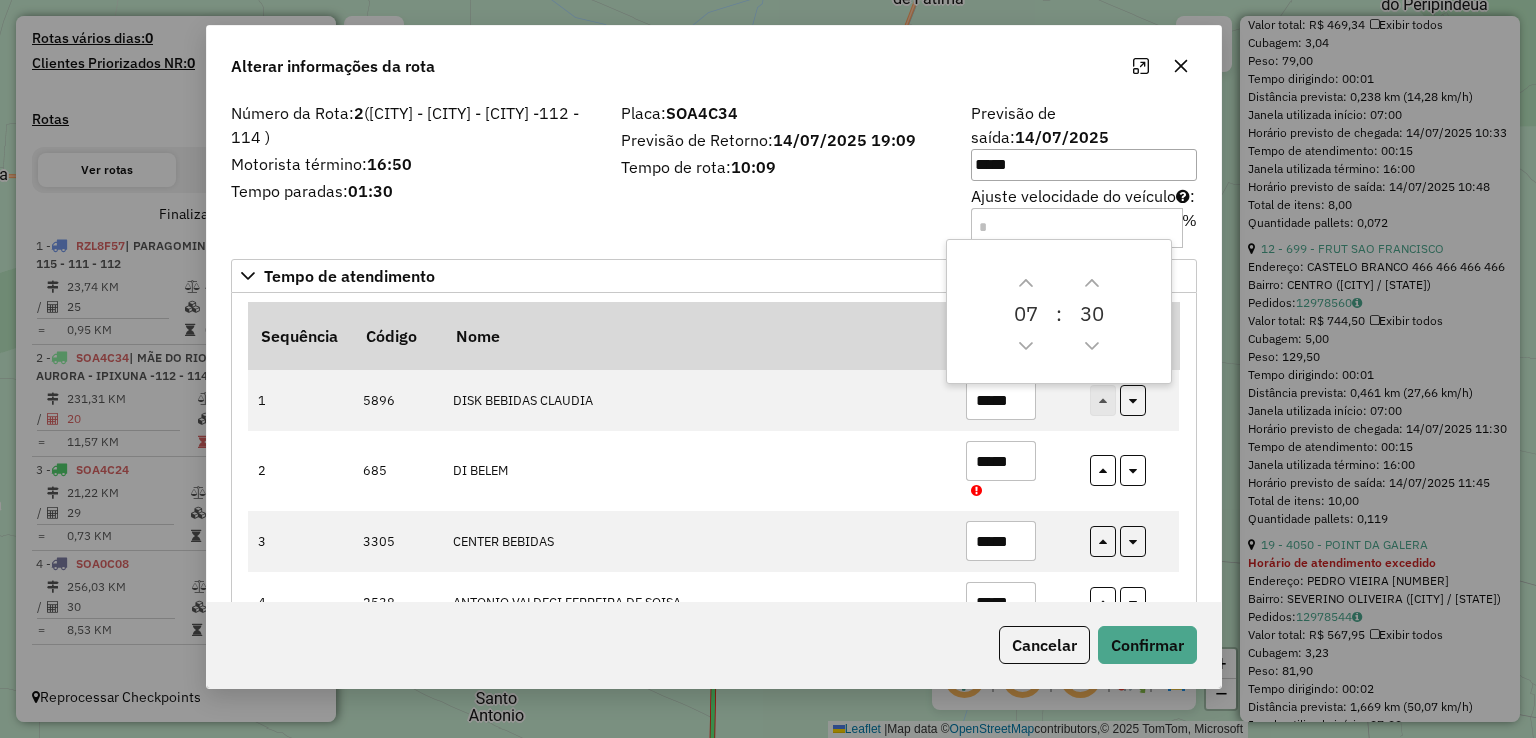 drag, startPoint x: 894, startPoint y: 77, endPoint x: 769, endPoint y: 48, distance: 128.31992 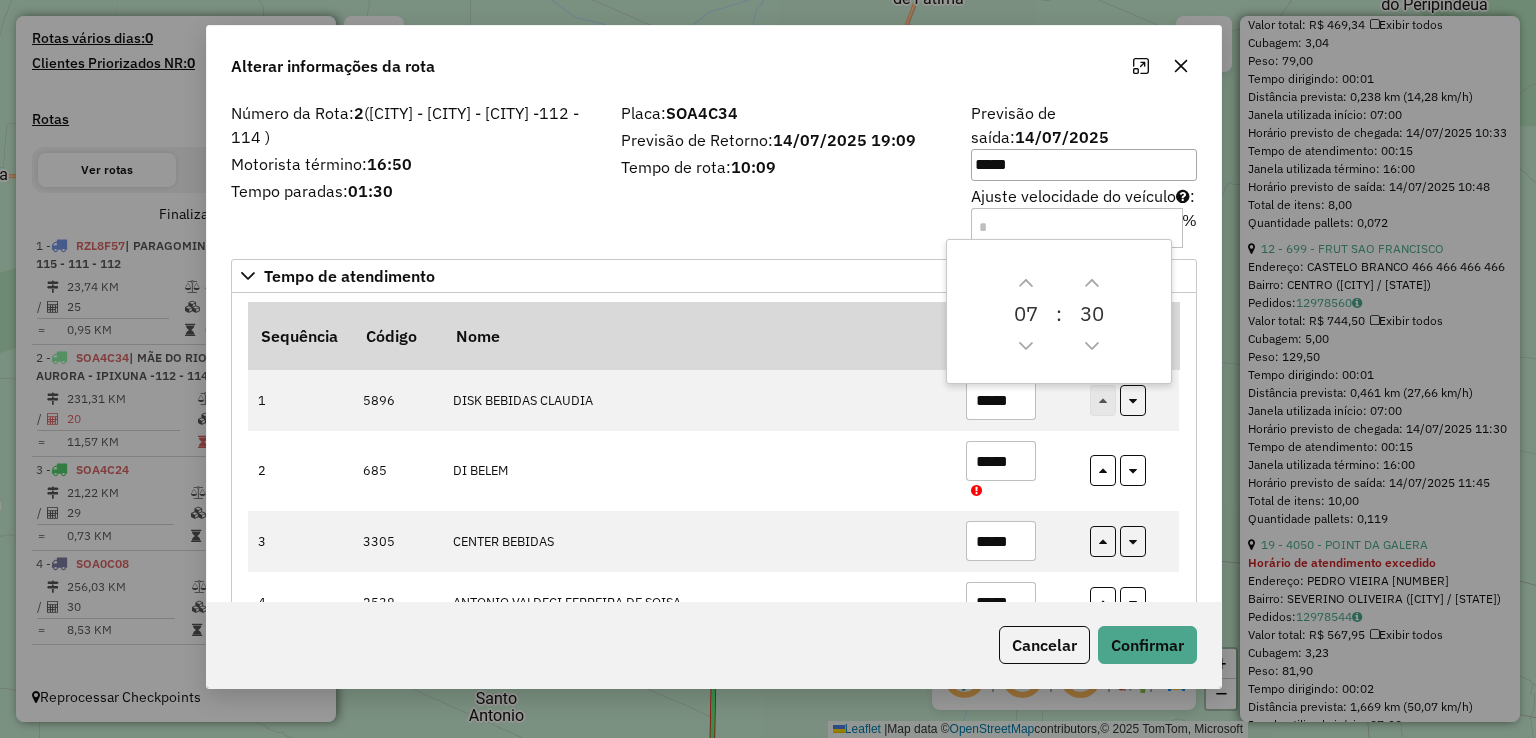 click on "Alterar informações da rota" 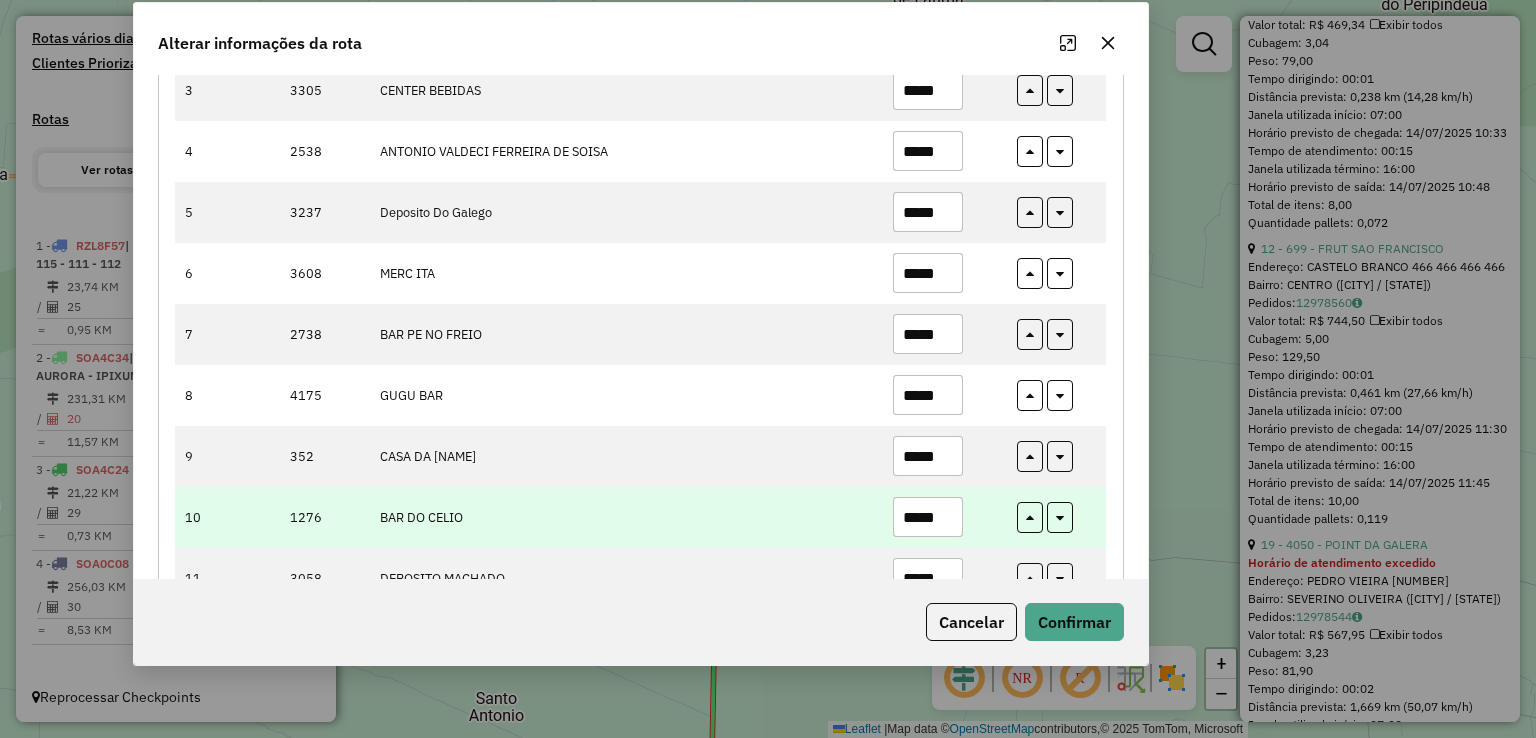 scroll, scrollTop: 500, scrollLeft: 0, axis: vertical 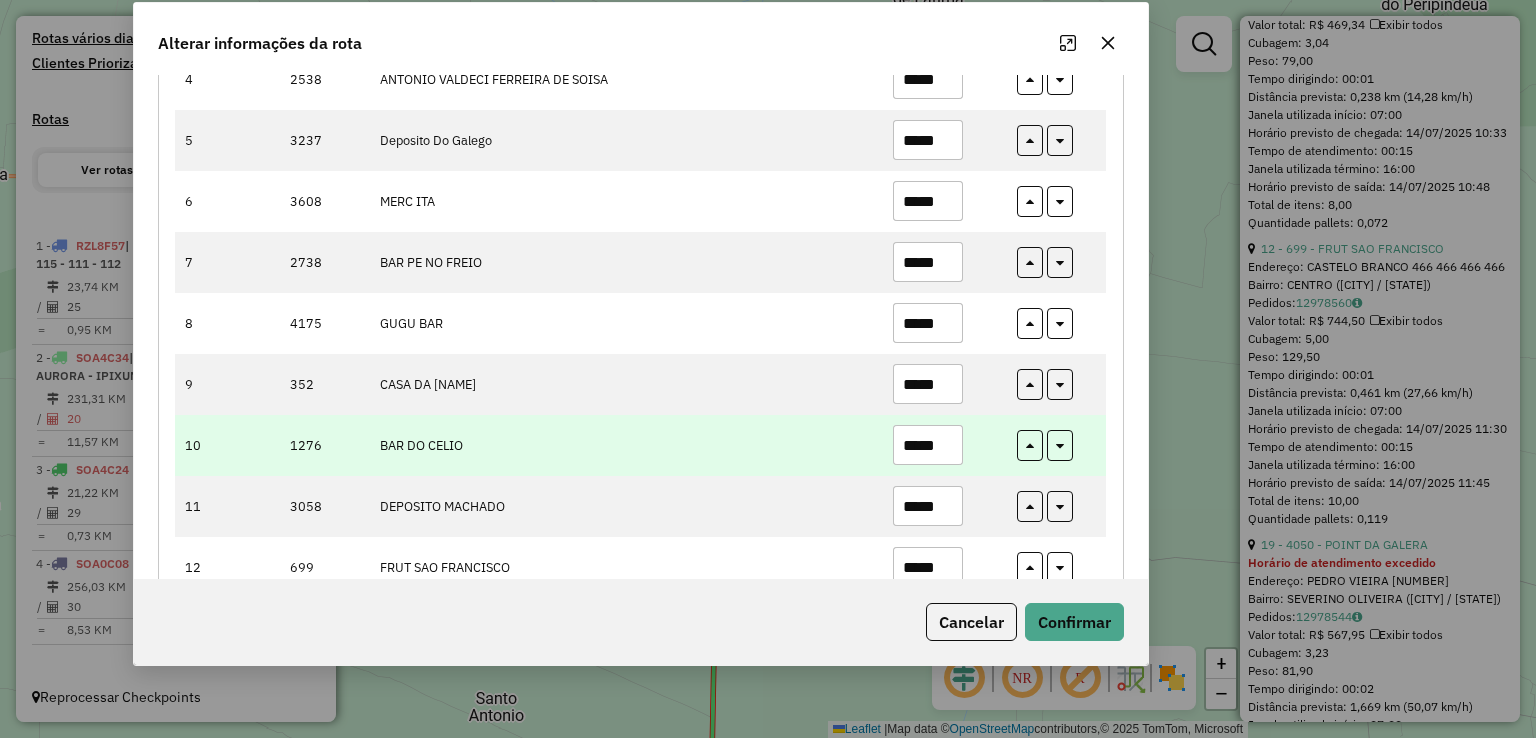 click on "*****" at bounding box center [928, 445] 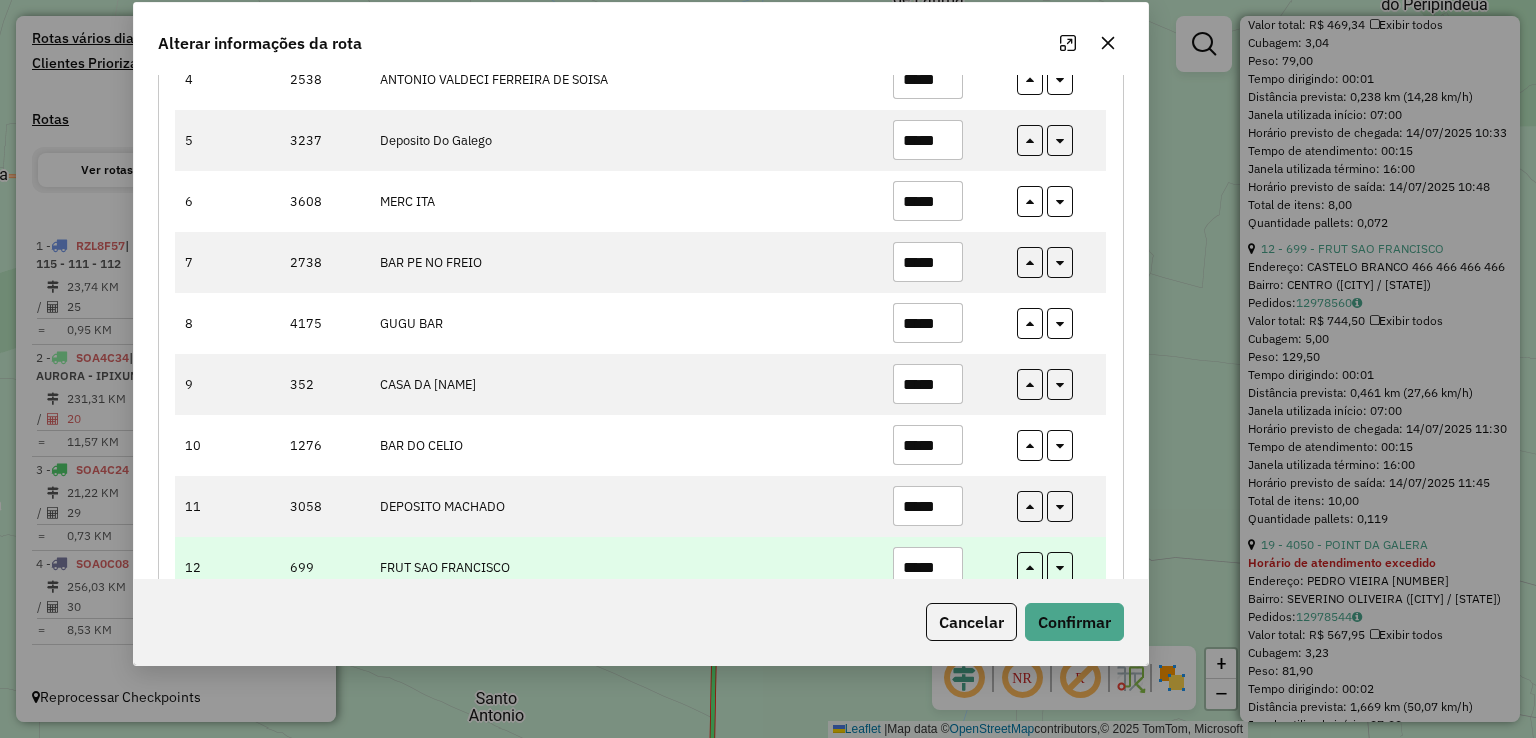 type on "*****" 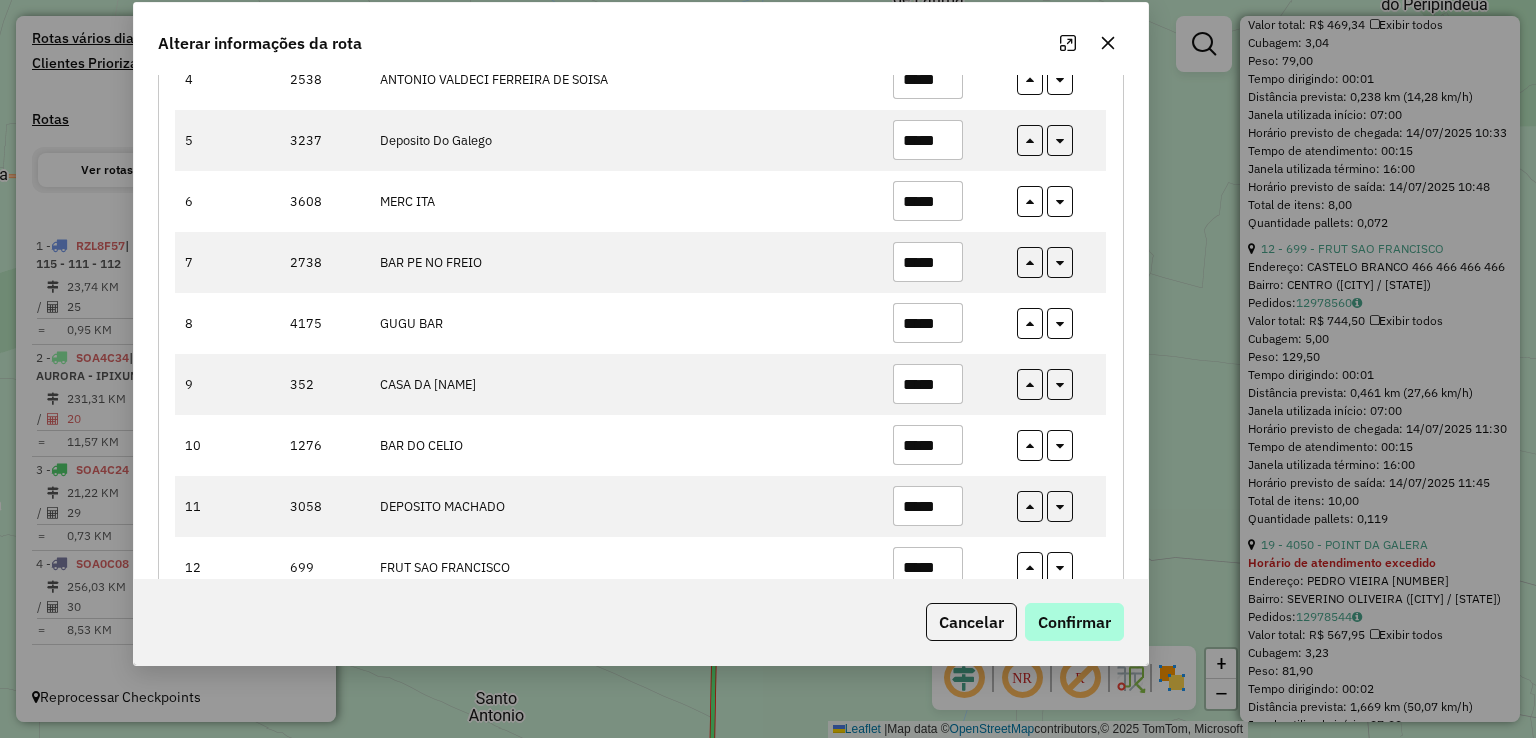 type on "*****" 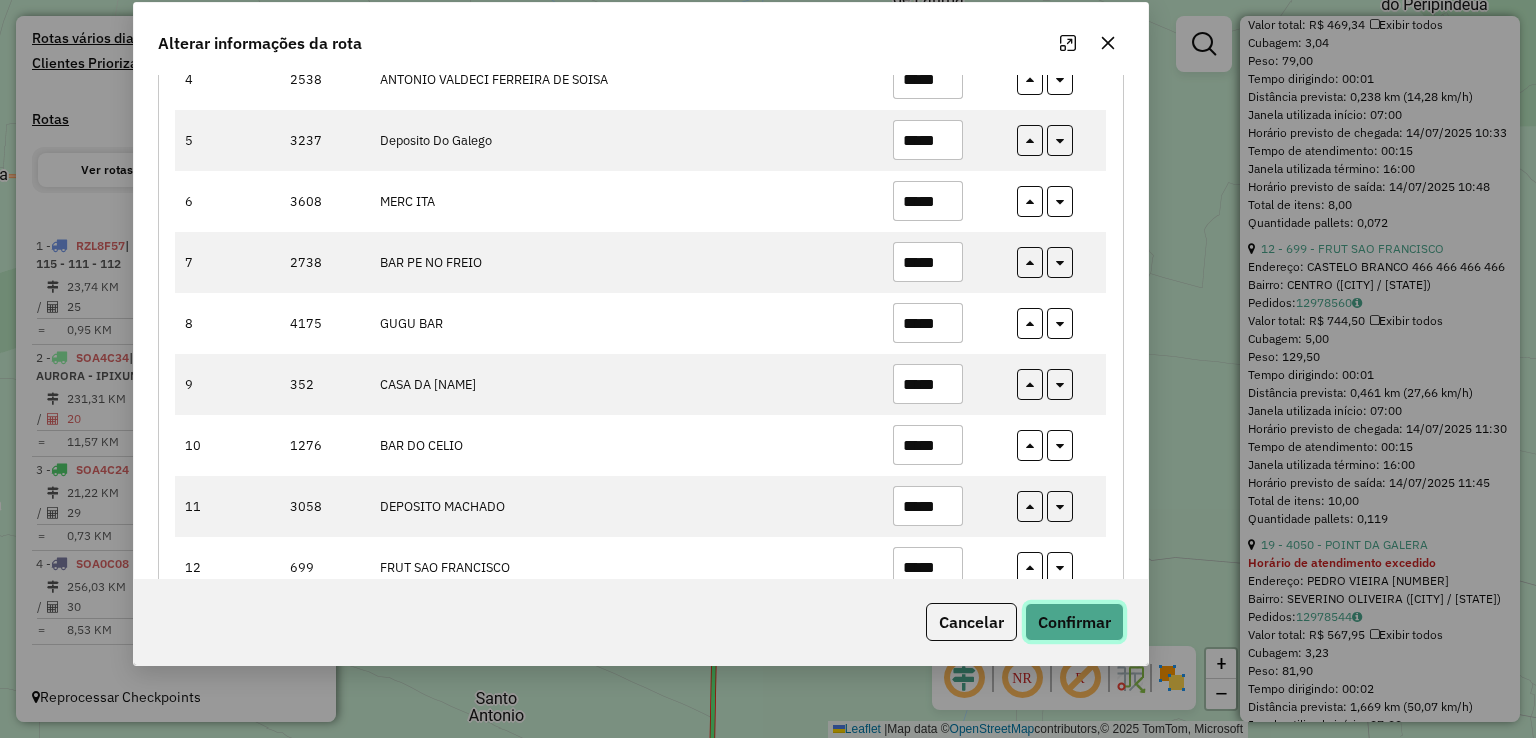 drag, startPoint x: 1098, startPoint y: 617, endPoint x: 882, endPoint y: 687, distance: 227.05946 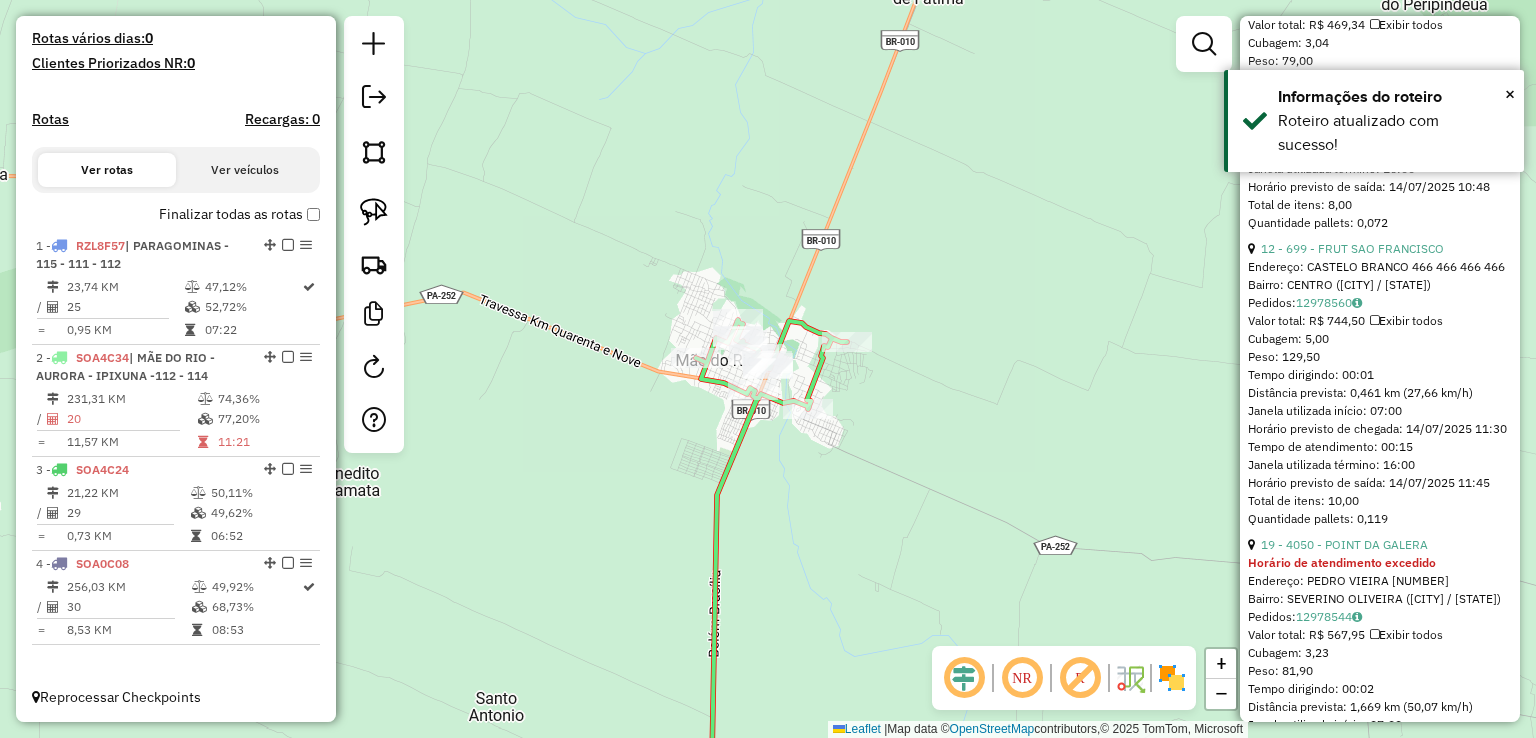 click on "Janela de atendimento Grade de atendimento Capacidade Transportadoras Veículos Cliente Pedidos  Rotas Selecione os dias de semana para filtrar as janelas de atendimento  Seg   Ter   Qua   Qui   Sex   Sáb   Dom  Informe o período da janela de atendimento: De: Até:  Filtrar exatamente a janela do cliente  Considerar janela de atendimento padrão  Selecione os dias de semana para filtrar as grades de atendimento  Seg   Ter   Qua   Qui   Sex   Sáb   Dom   Considerar clientes sem dia de atendimento cadastrado  Clientes fora do dia de atendimento selecionado Filtrar as atividades entre os valores definidos abaixo:  Peso mínimo:   Peso máximo:   Cubagem mínima:   Cubagem máxima:   De:   Até:  Filtrar as atividades entre o tempo de atendimento definido abaixo:  De:   Até:   Considerar capacidade total dos clientes não roteirizados Transportadora: Selecione um ou mais itens Tipo de veículo: Selecione um ou mais itens Veículo: Selecione um ou mais itens Motorista: Selecione um ou mais itens Nome: Rótulo:" 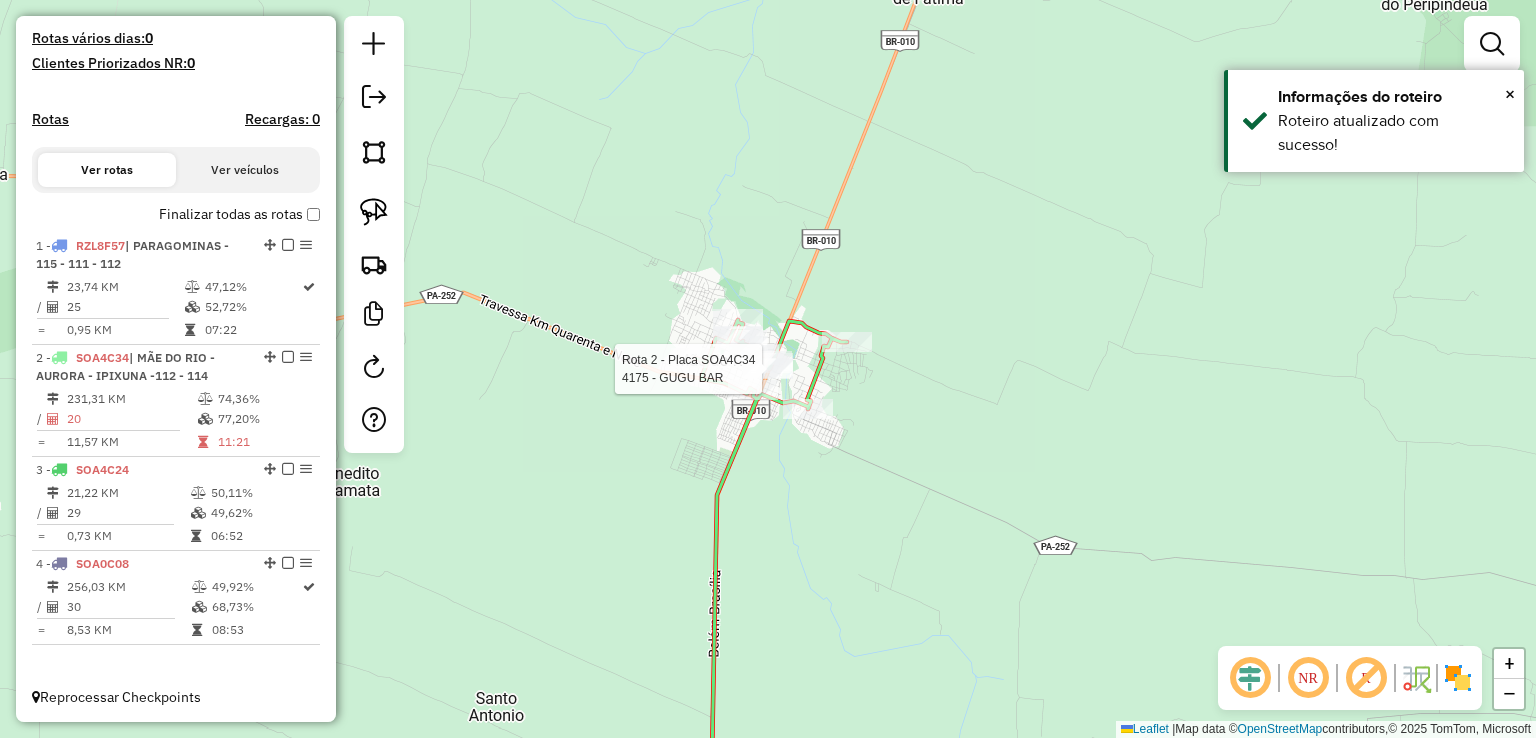 select on "**********" 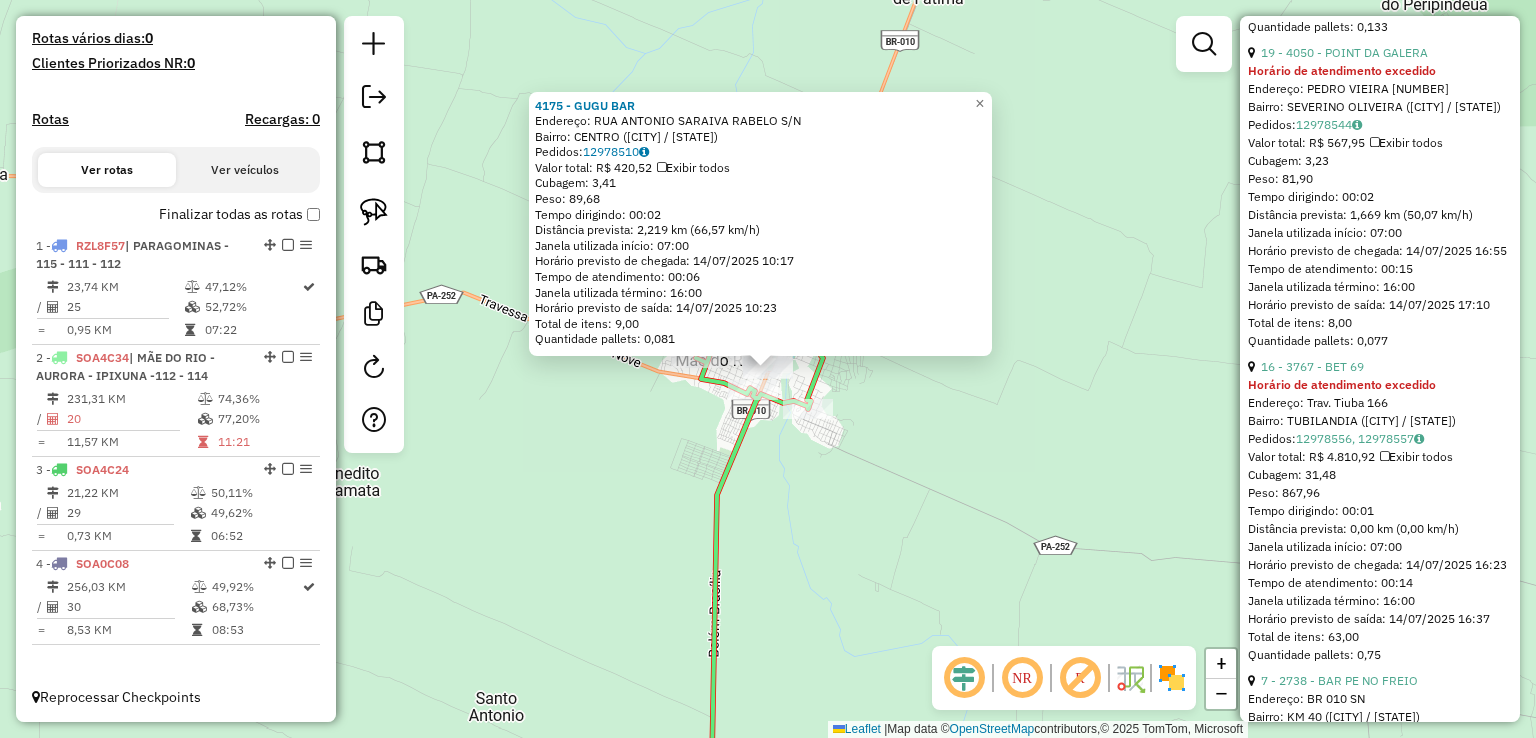 scroll, scrollTop: 2600, scrollLeft: 0, axis: vertical 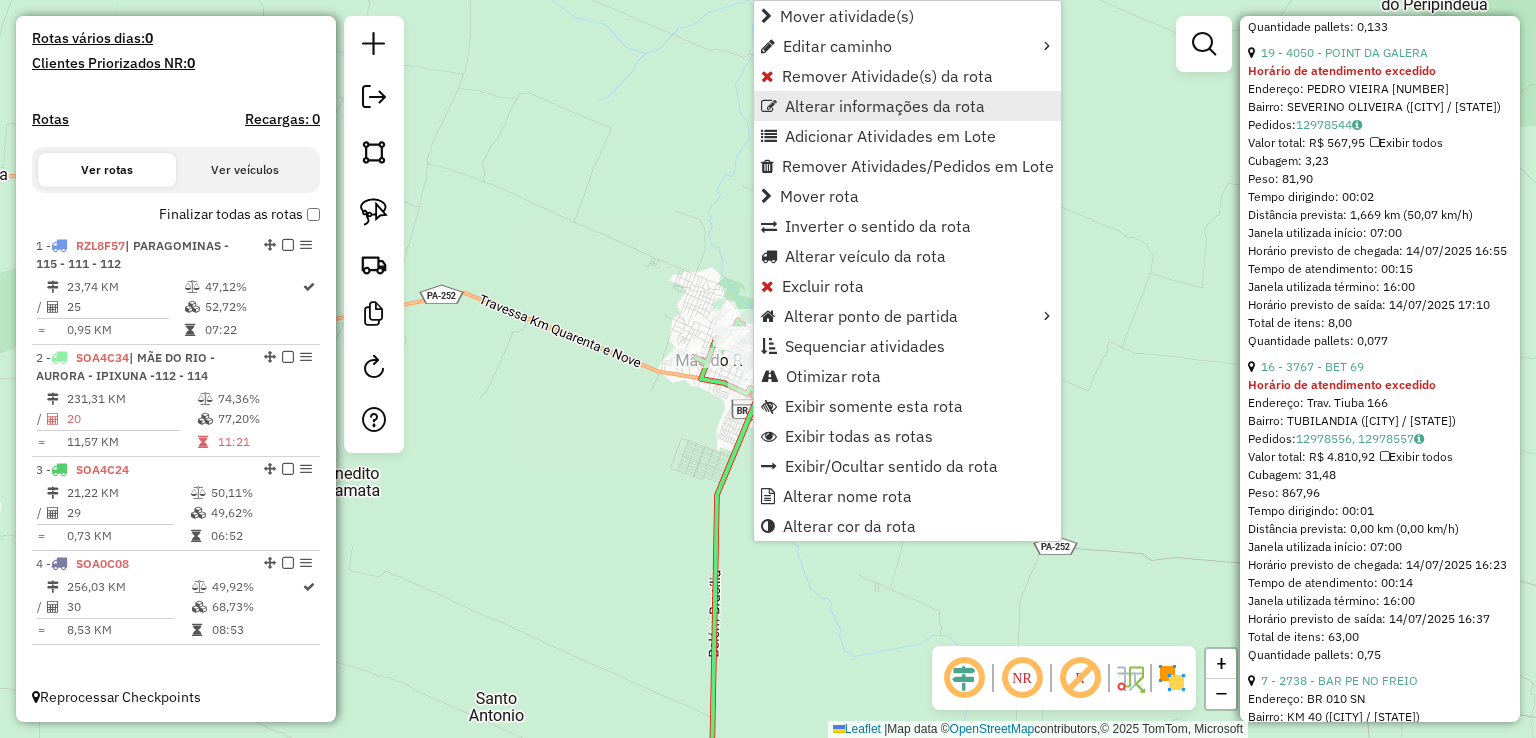 click on "Alterar informações da rota" at bounding box center (885, 106) 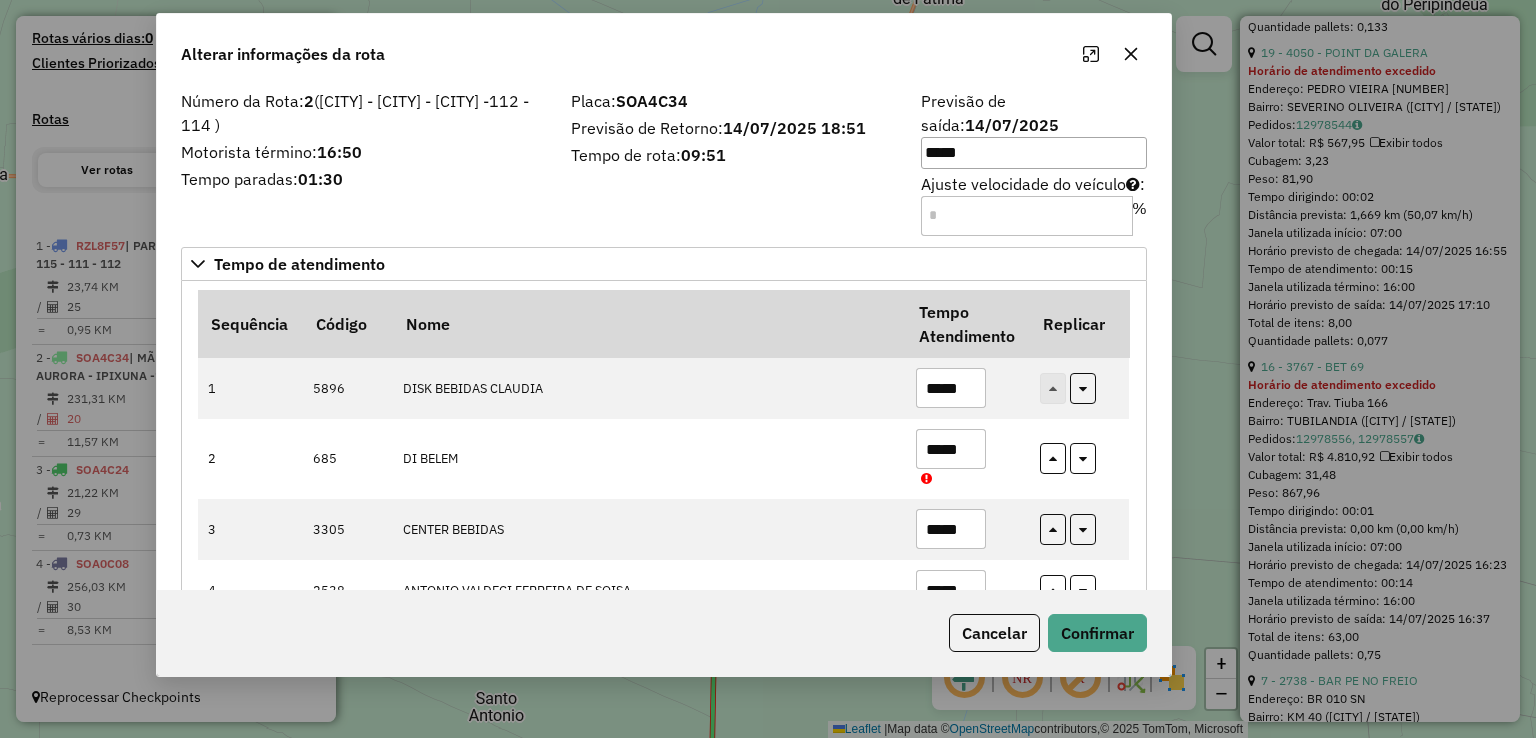 drag, startPoint x: 860, startPoint y: 93, endPoint x: 753, endPoint y: 67, distance: 110.11358 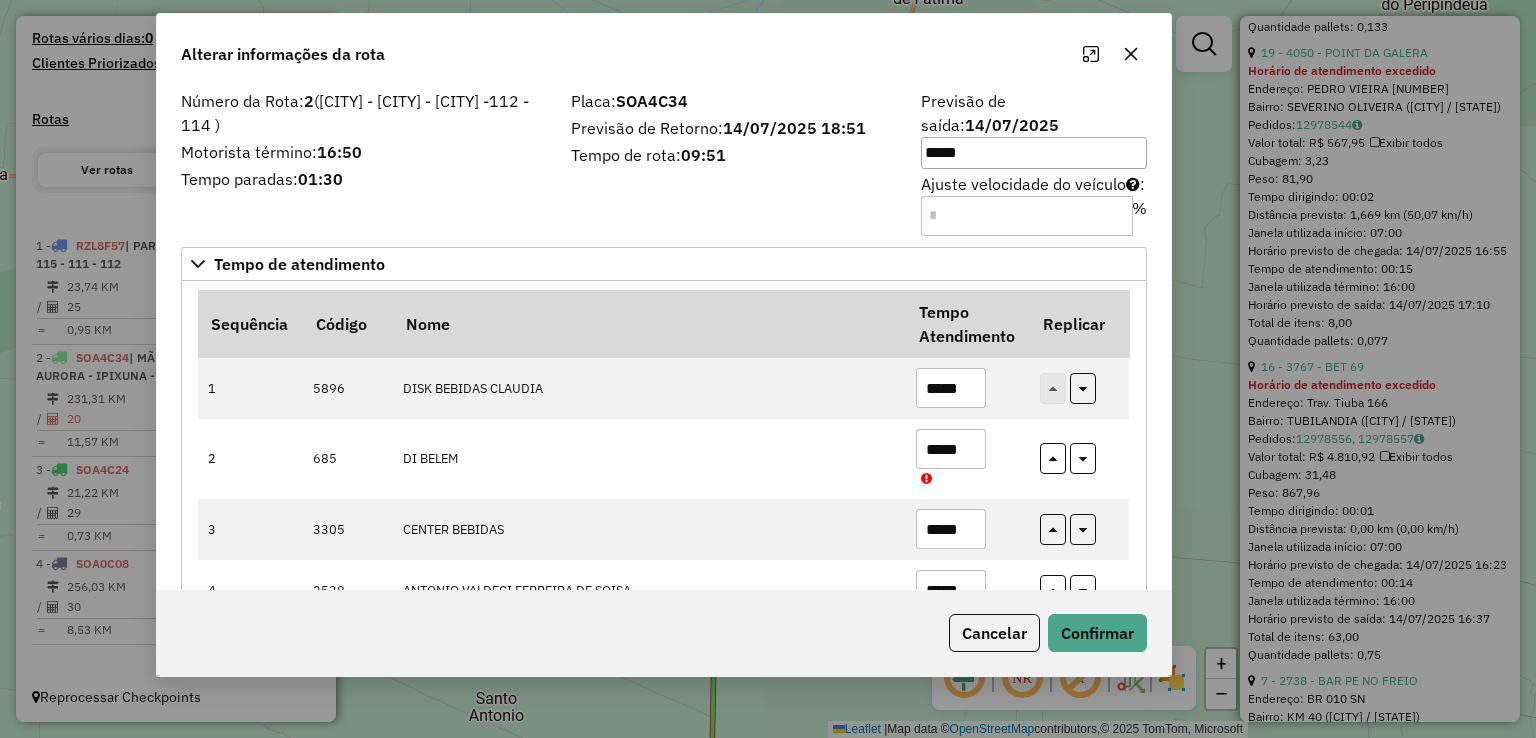 click on "Alterar informações da rota" 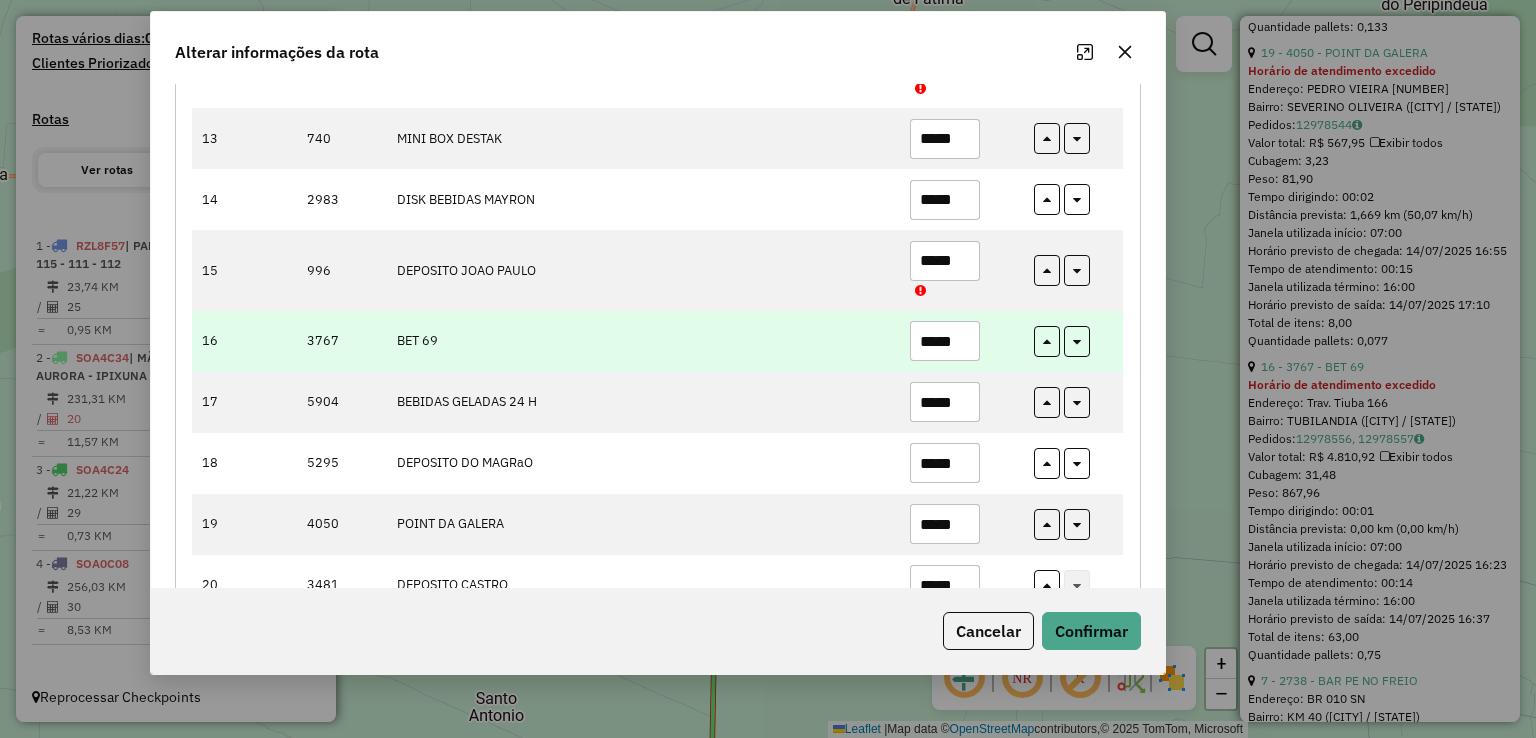 scroll, scrollTop: 1072, scrollLeft: 0, axis: vertical 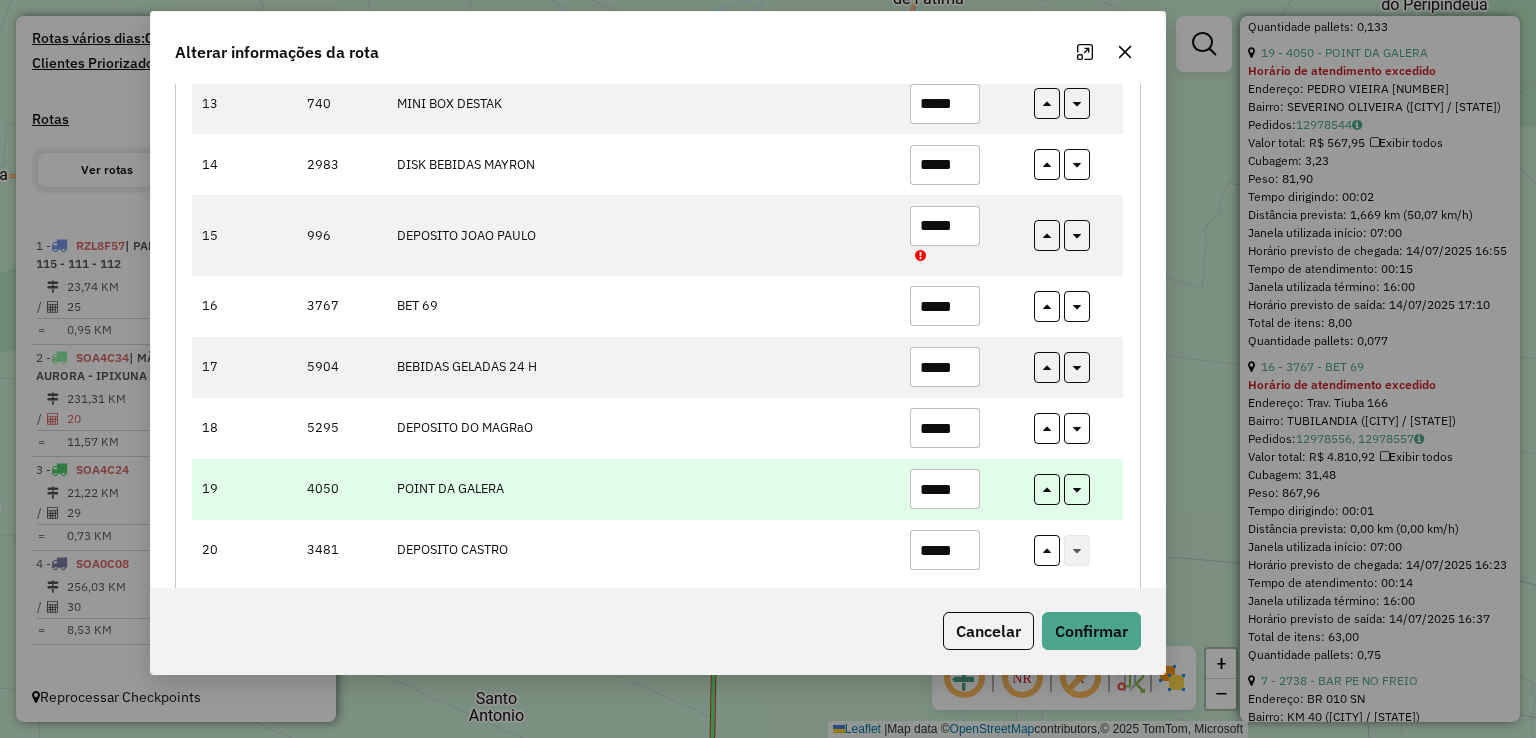 click on "*****" at bounding box center (945, 489) 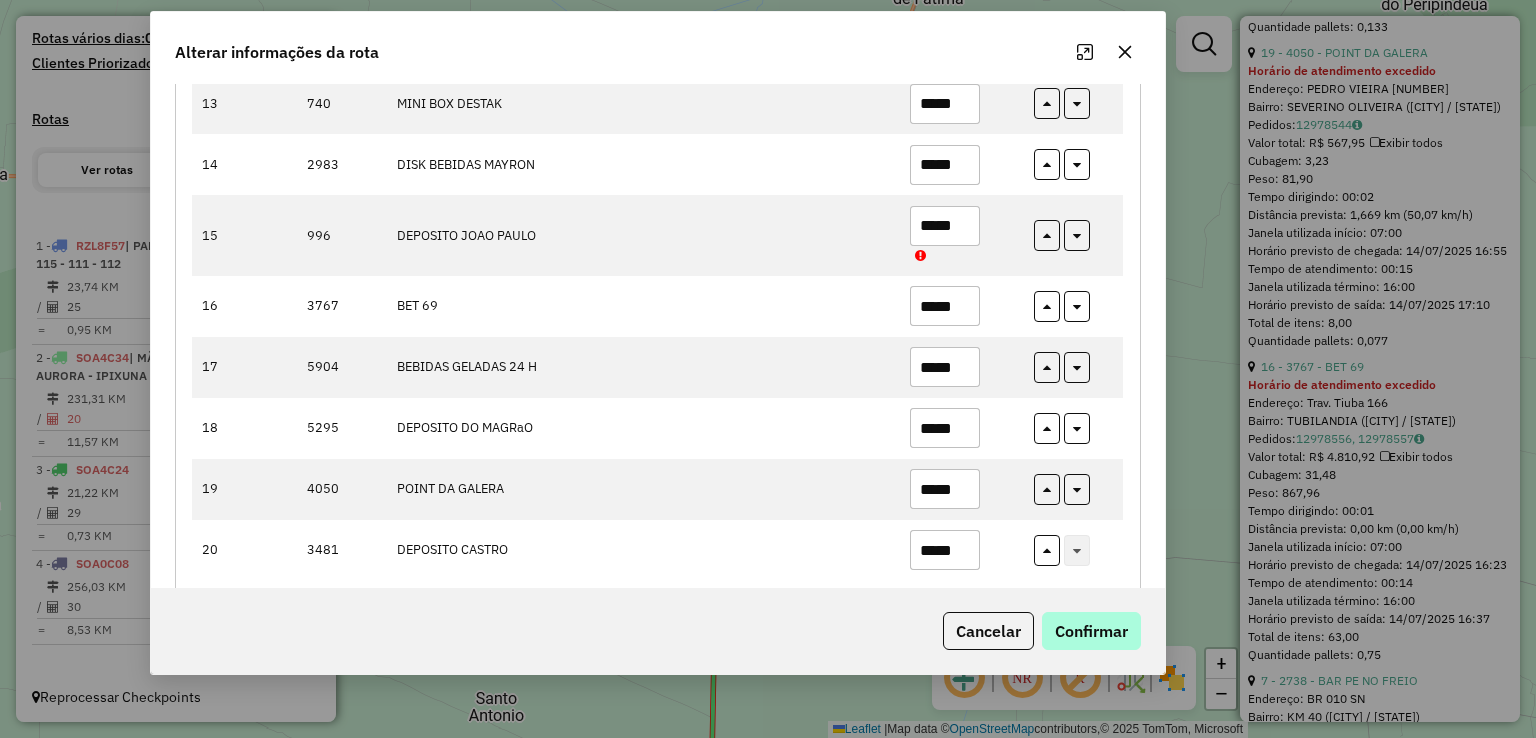 type on "*****" 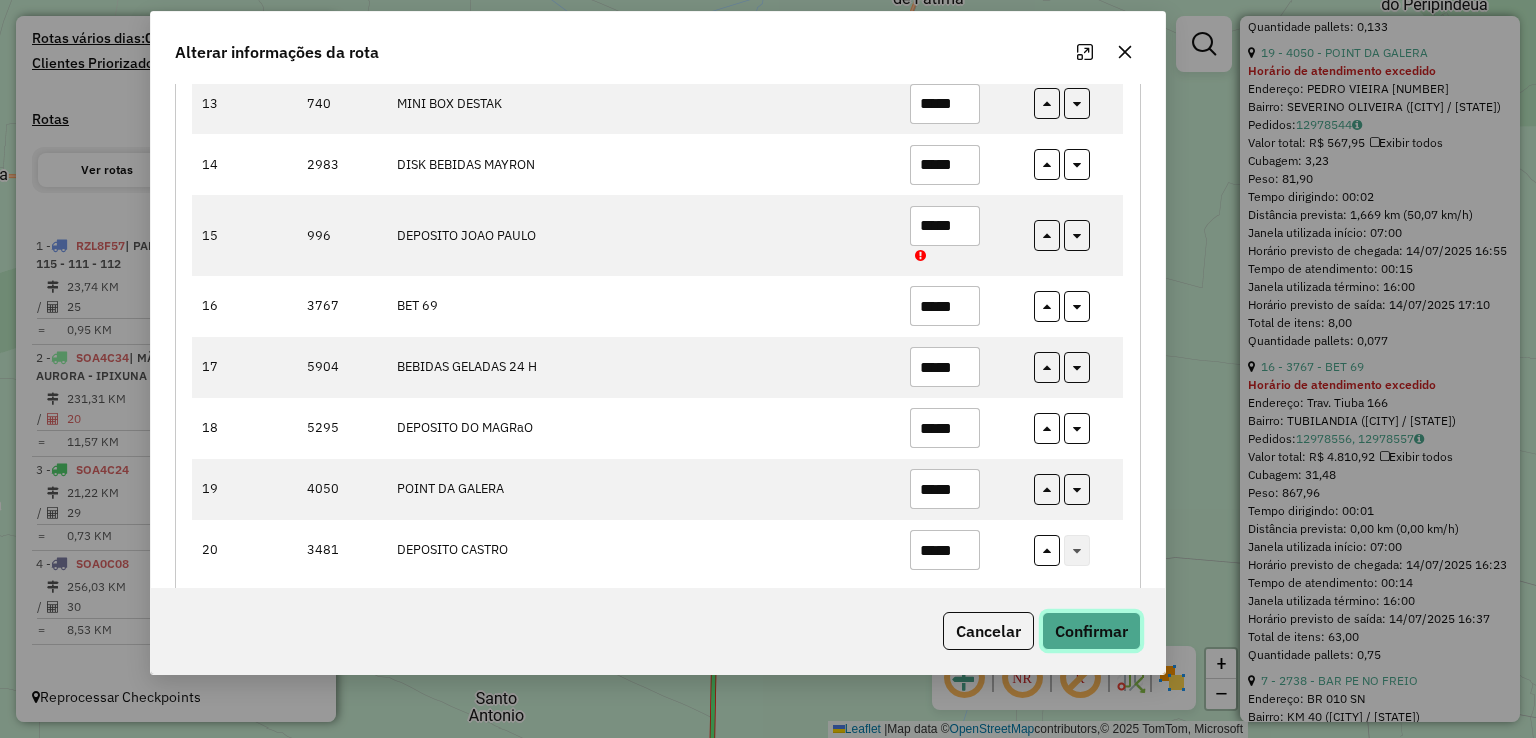 click on "Confirmar" 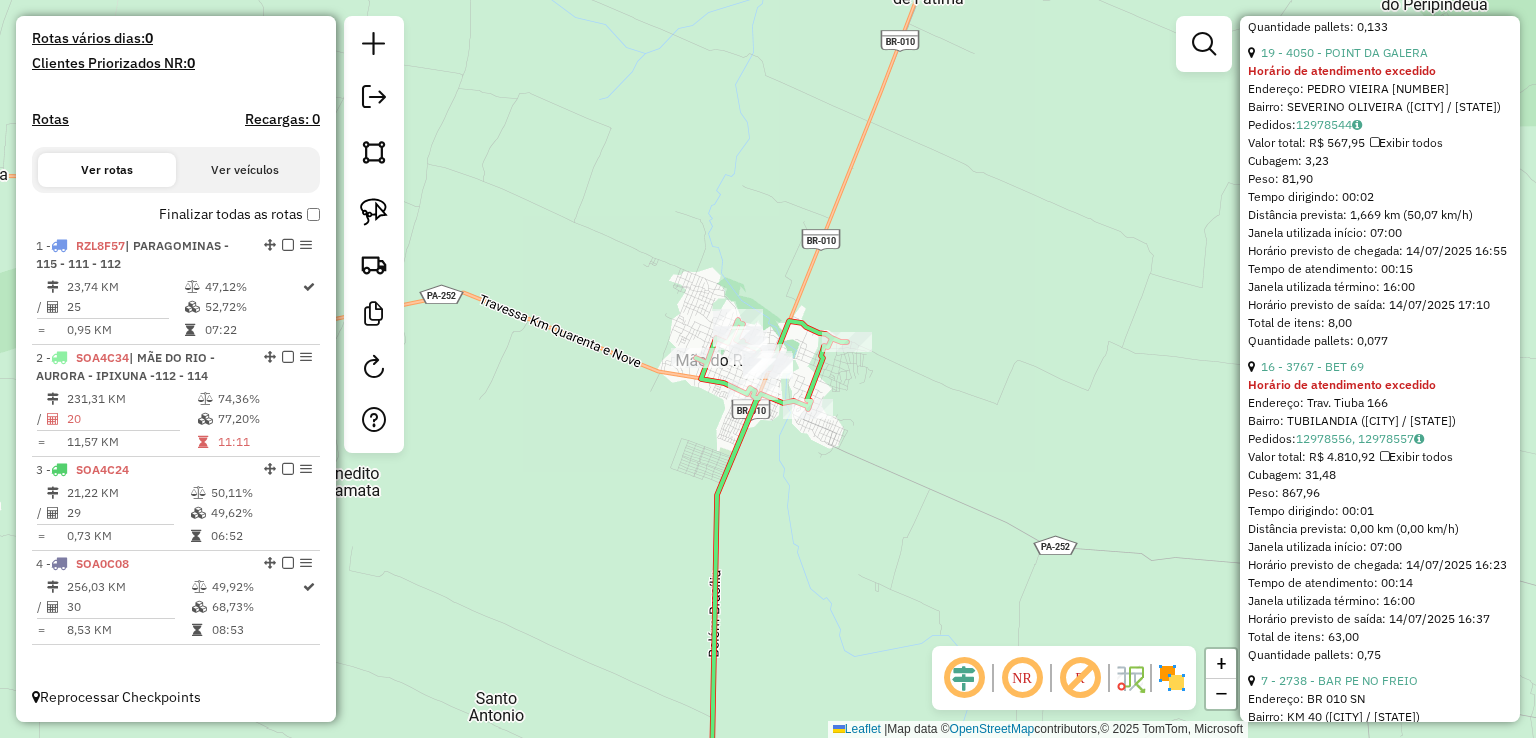 click on "Janela de atendimento Grade de atendimento Capacidade Transportadoras Veículos Cliente Pedidos  Rotas Selecione os dias de semana para filtrar as janelas de atendimento  Seg   Ter   Qua   Qui   Sex   Sáb   Dom  Informe o período da janela de atendimento: De: Até:  Filtrar exatamente a janela do cliente  Considerar janela de atendimento padrão  Selecione os dias de semana para filtrar as grades de atendimento  Seg   Ter   Qua   Qui   Sex   Sáb   Dom   Considerar clientes sem dia de atendimento cadastrado  Clientes fora do dia de atendimento selecionado Filtrar as atividades entre os valores definidos abaixo:  Peso mínimo:   Peso máximo:   Cubagem mínima:   Cubagem máxima:   De:   Até:  Filtrar as atividades entre o tempo de atendimento definido abaixo:  De:   Até:   Considerar capacidade total dos clientes não roteirizados Transportadora: Selecione um ou mais itens Tipo de veículo: Selecione um ou mais itens Veículo: Selecione um ou mais itens Motorista: Selecione um ou mais itens Nome: Rótulo:" 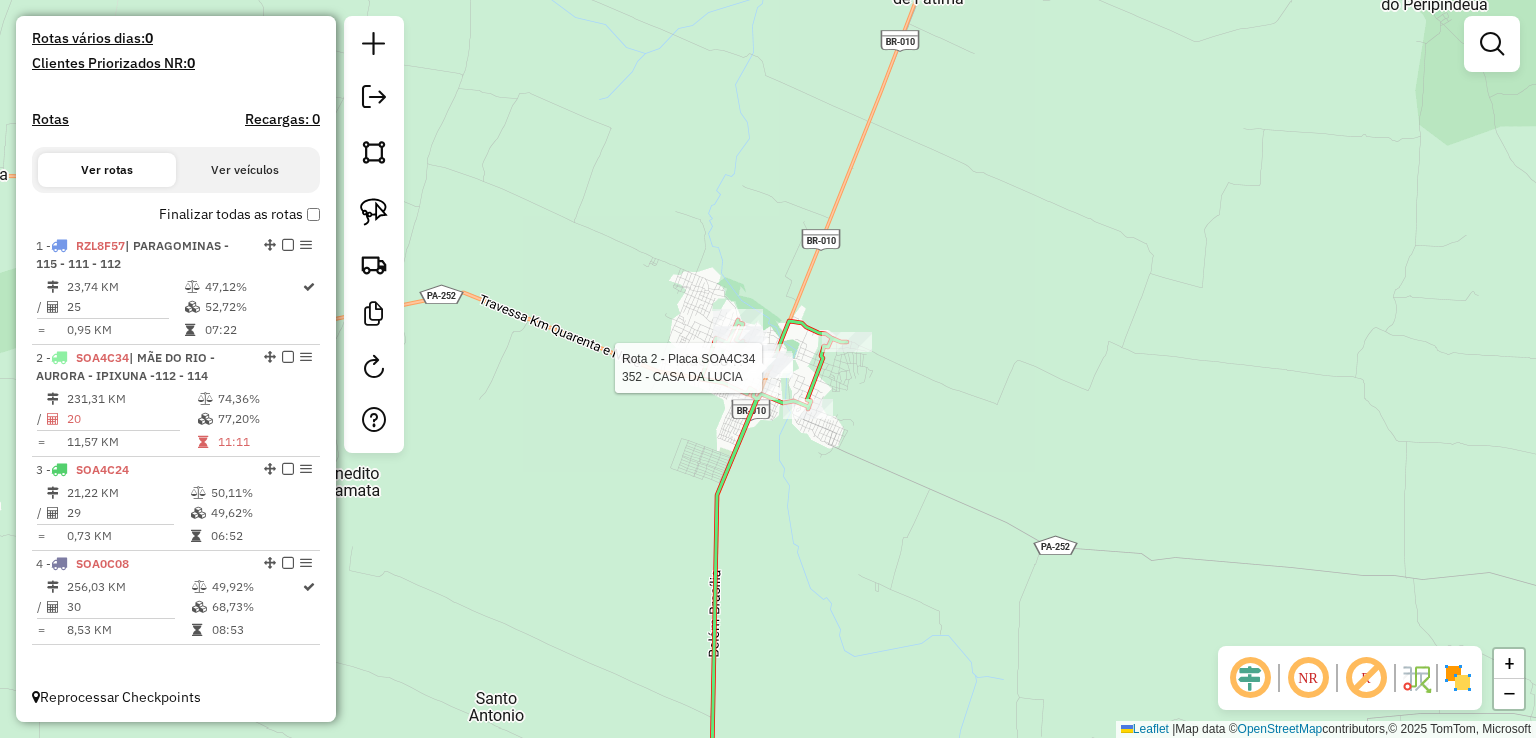 click 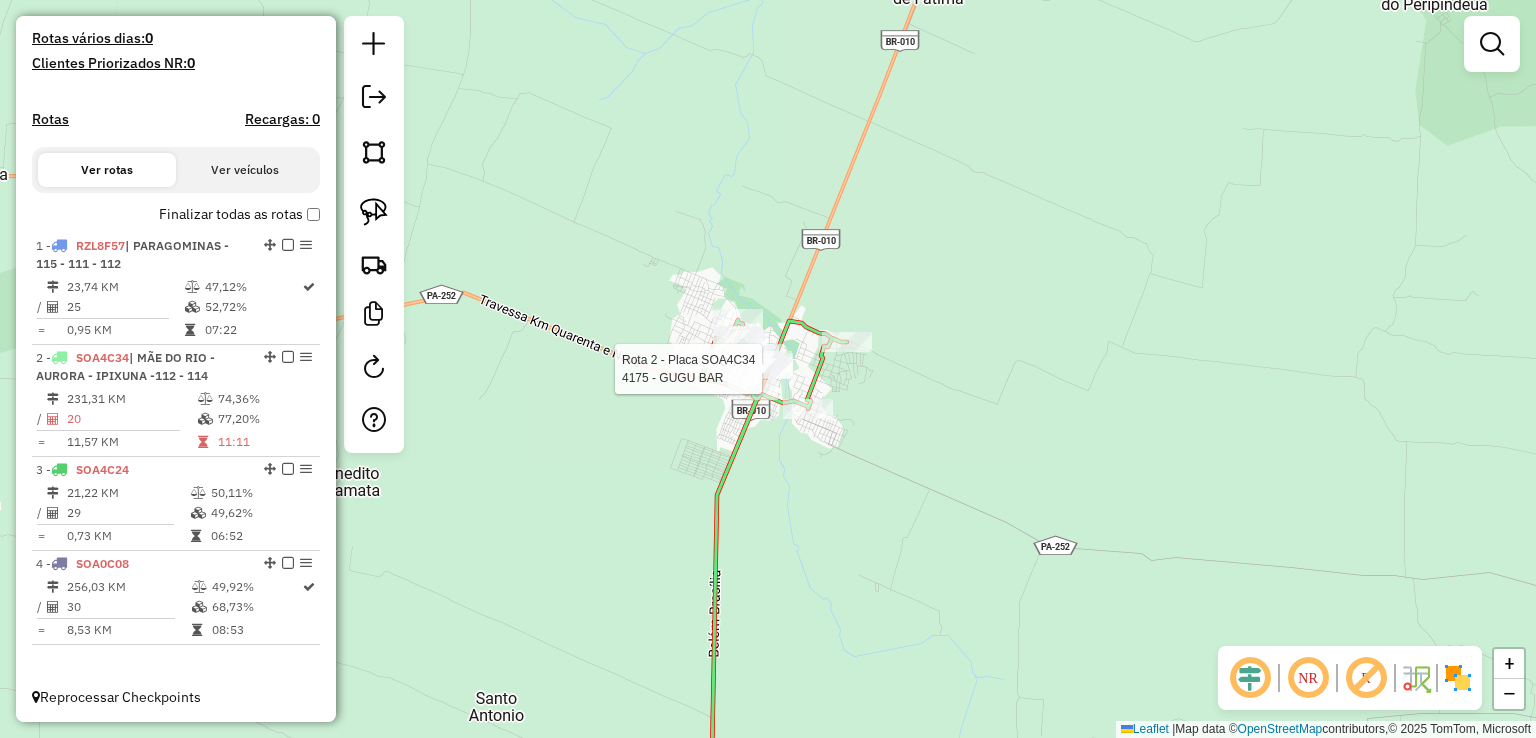 select on "**********" 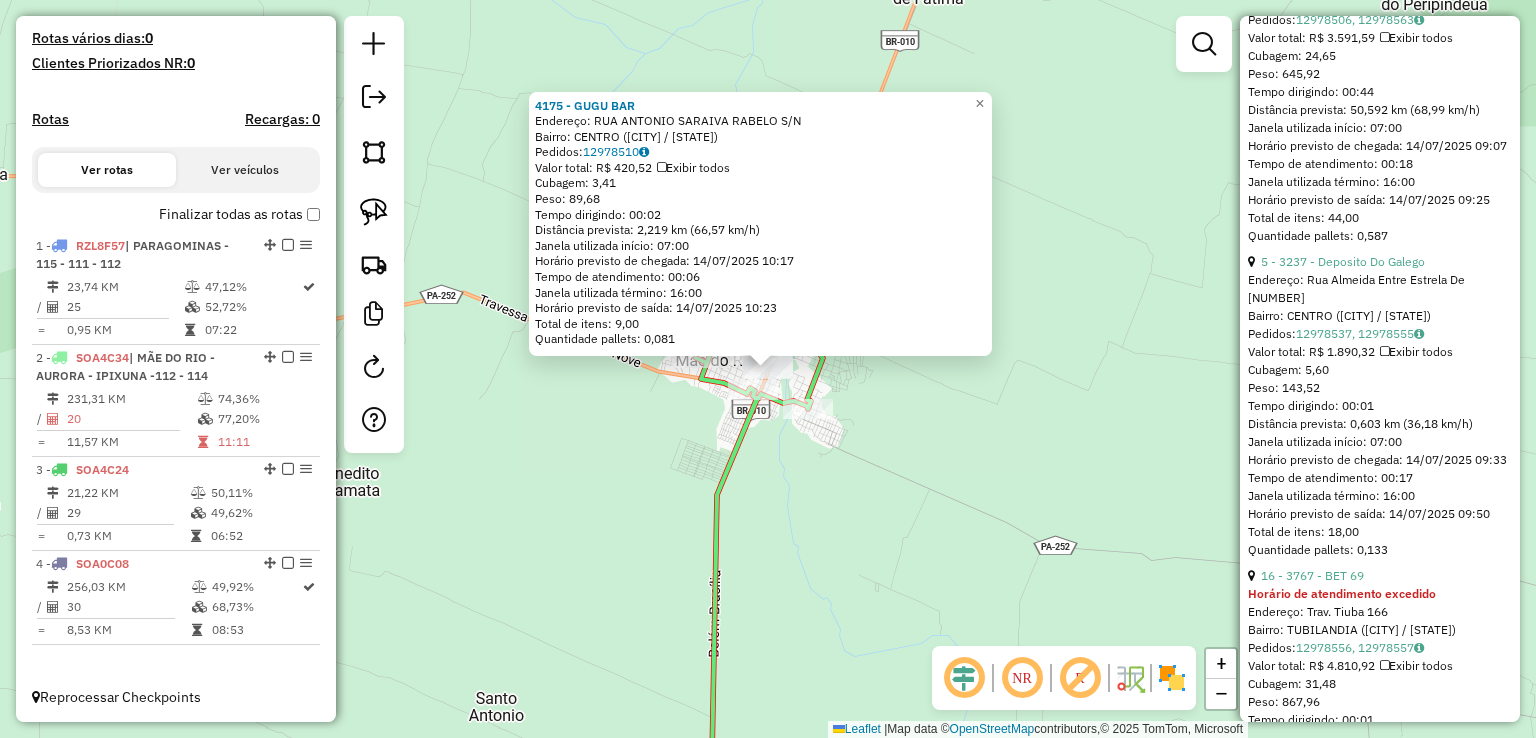 scroll, scrollTop: 2100, scrollLeft: 0, axis: vertical 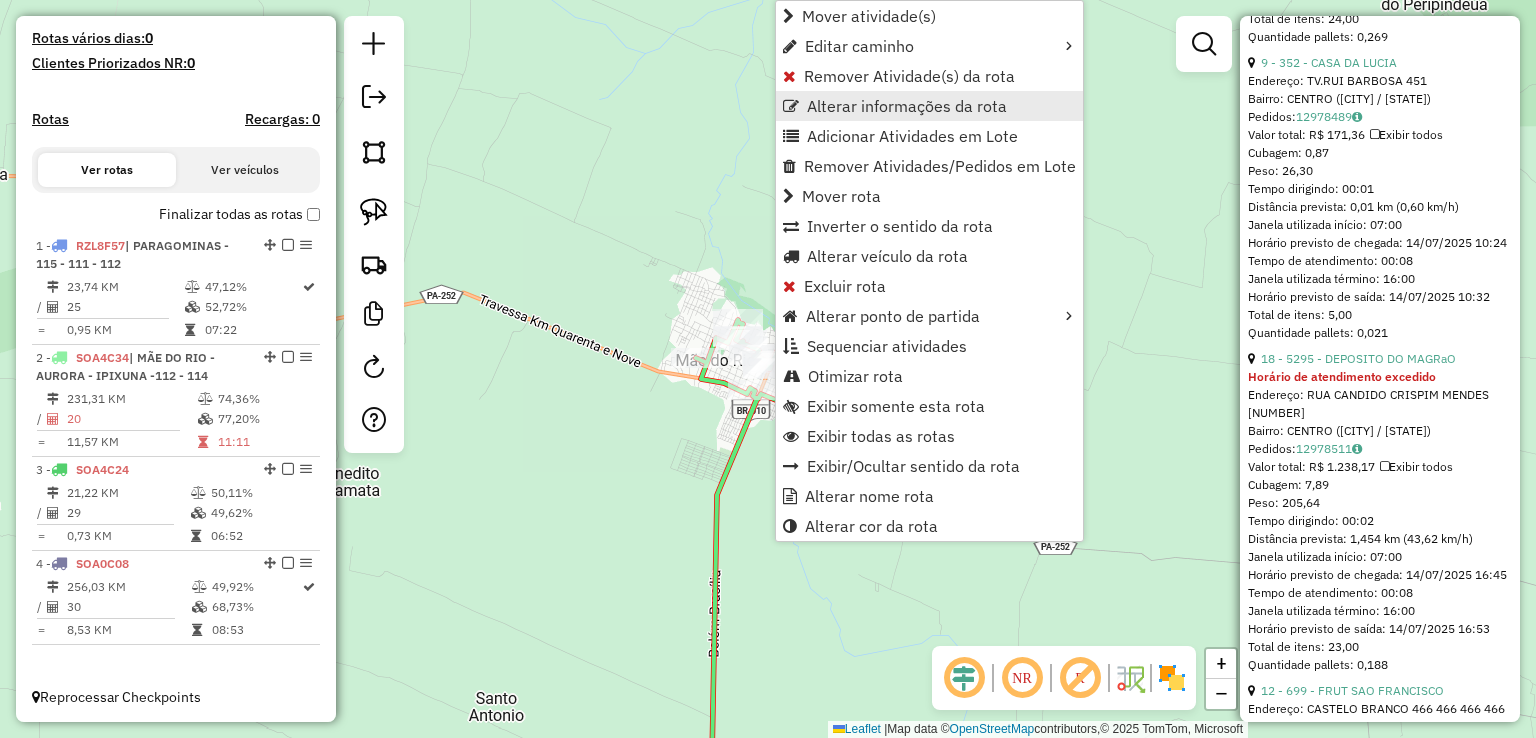 click on "Alterar informações da rota" at bounding box center [907, 106] 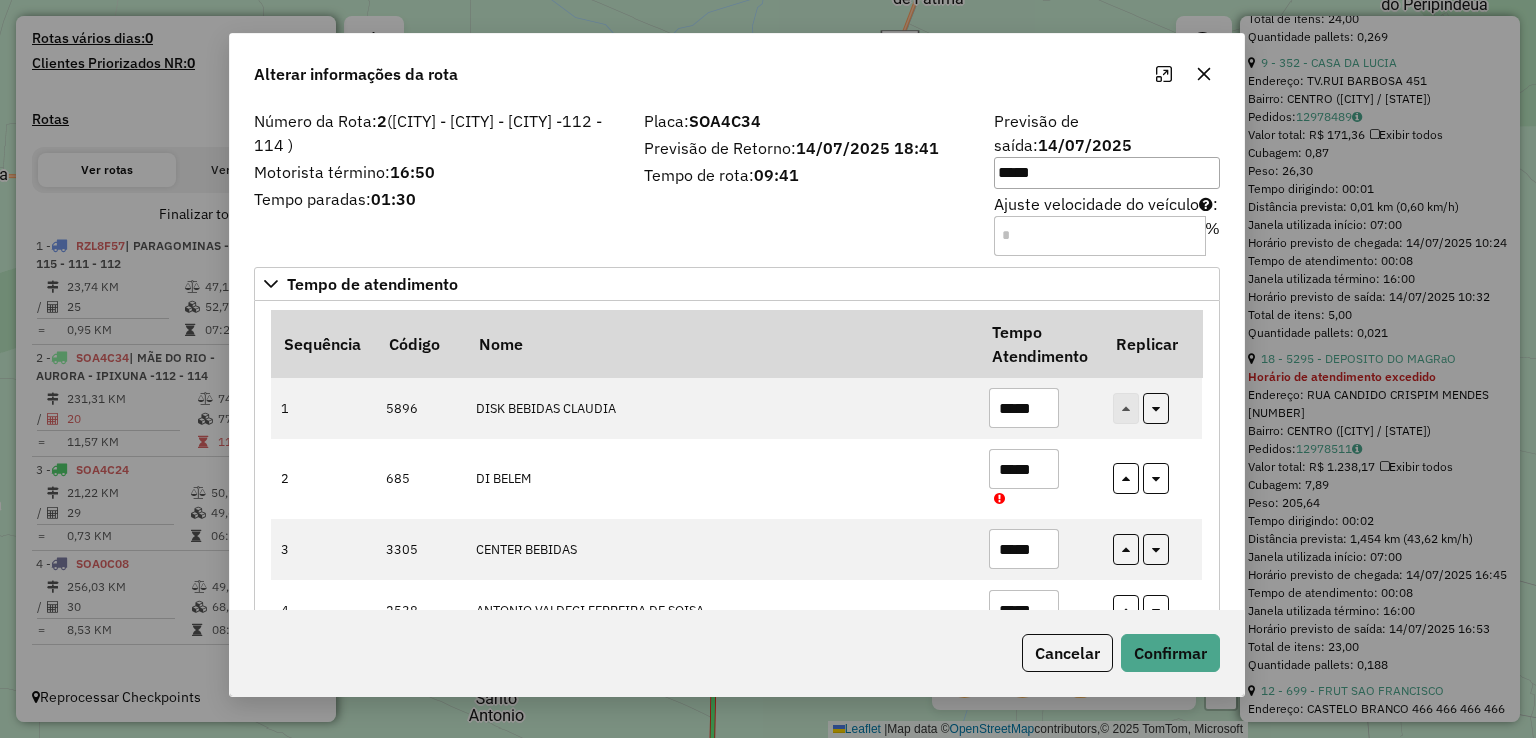 drag, startPoint x: 817, startPoint y: 105, endPoint x: 740, endPoint y: 78, distance: 81.596565 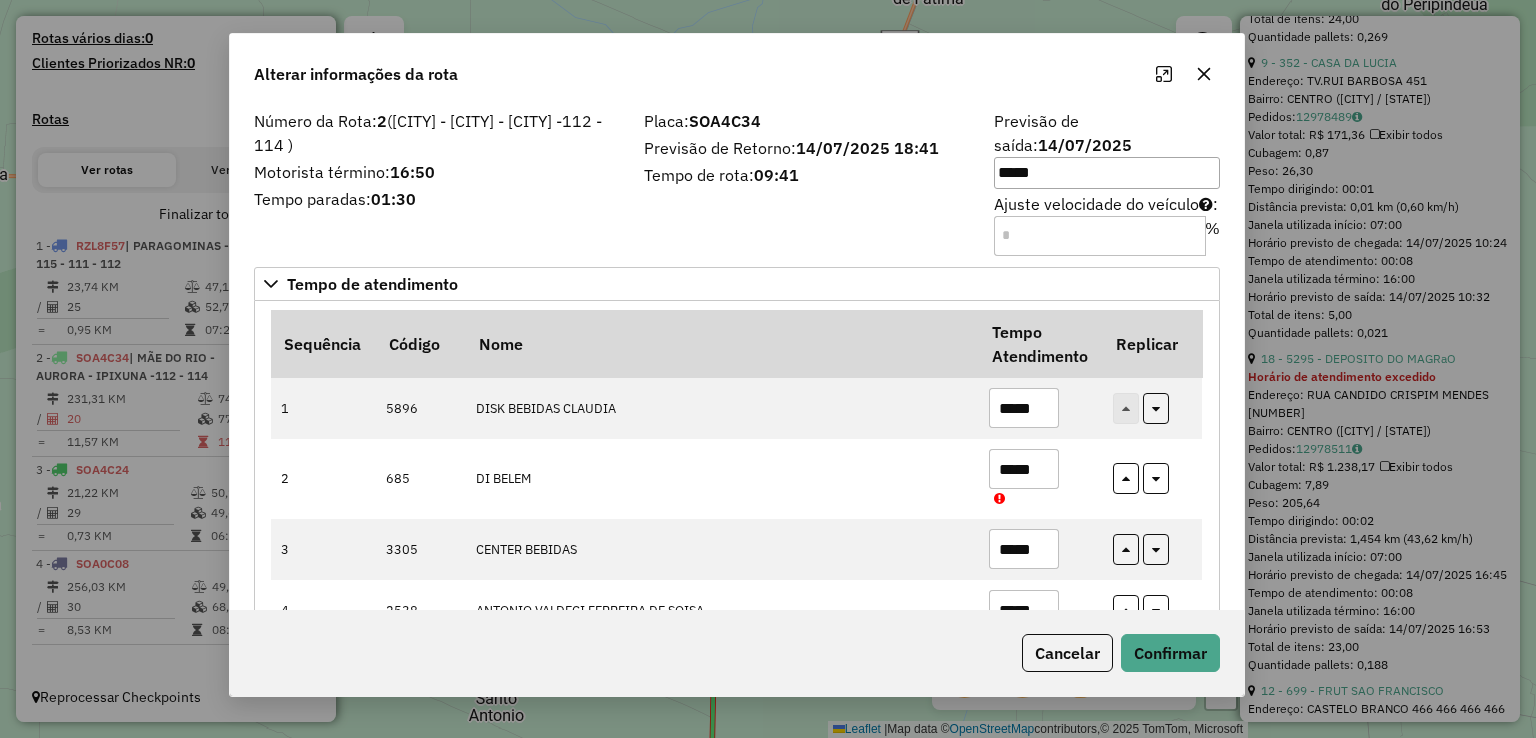 click on "Alterar informações da rota" 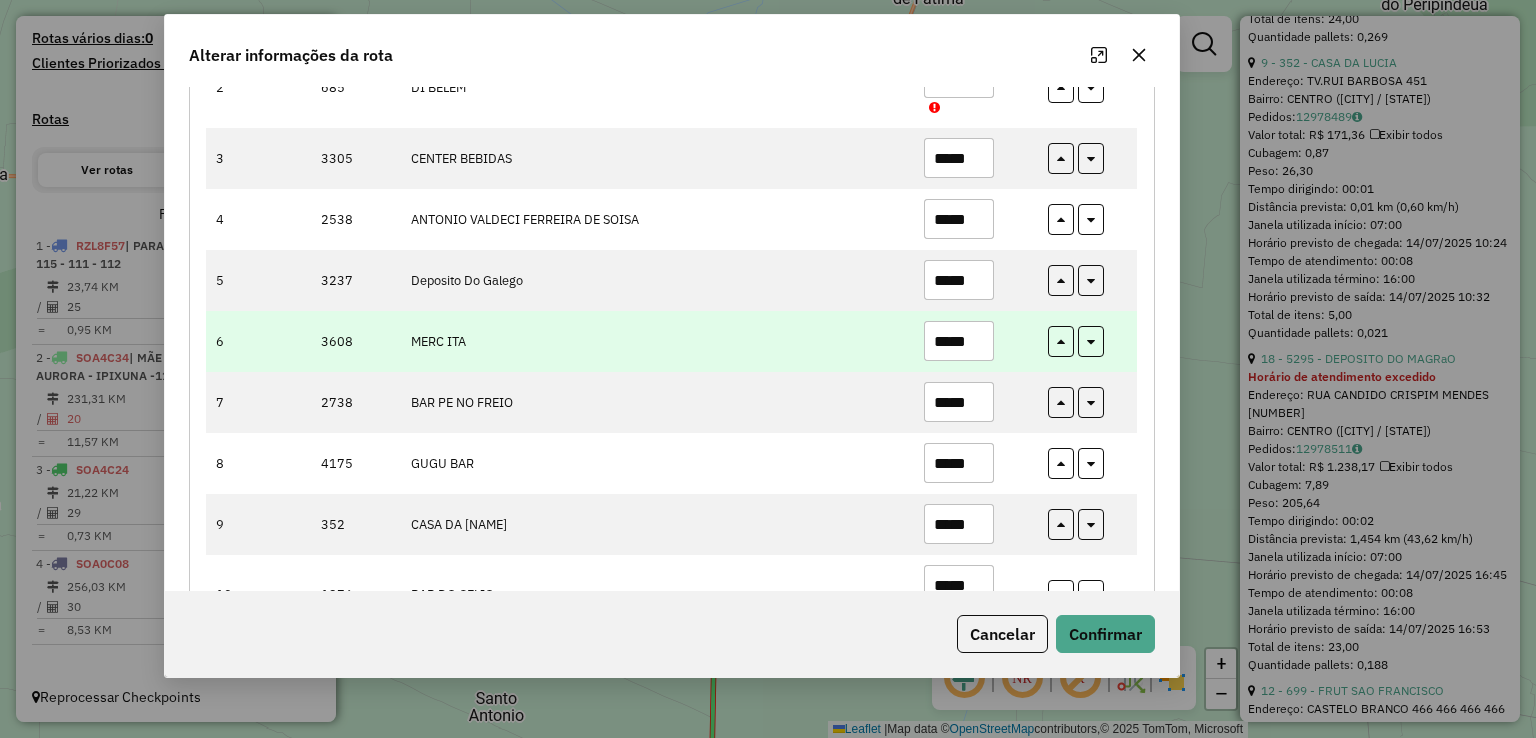 scroll, scrollTop: 600, scrollLeft: 0, axis: vertical 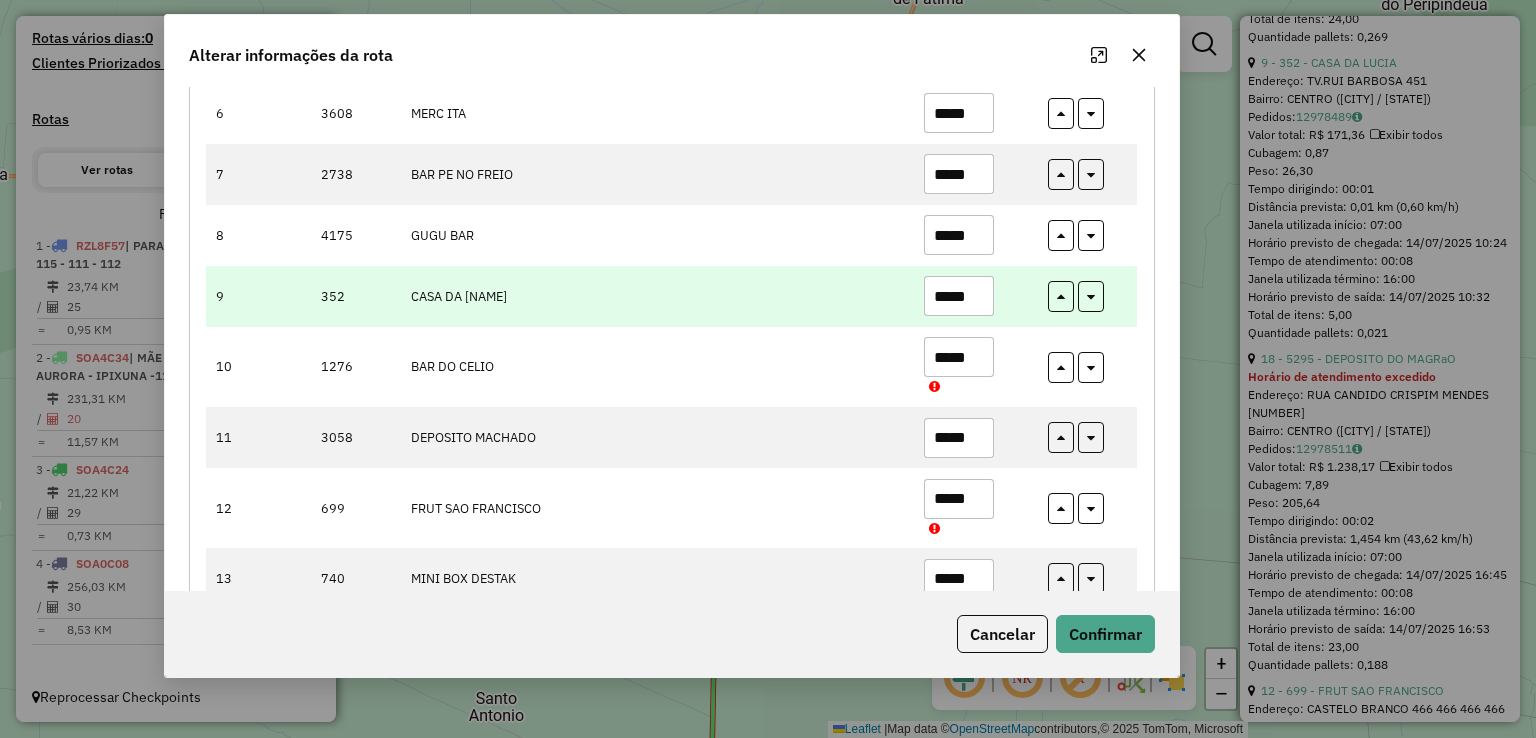 click on "*****" at bounding box center (959, 296) 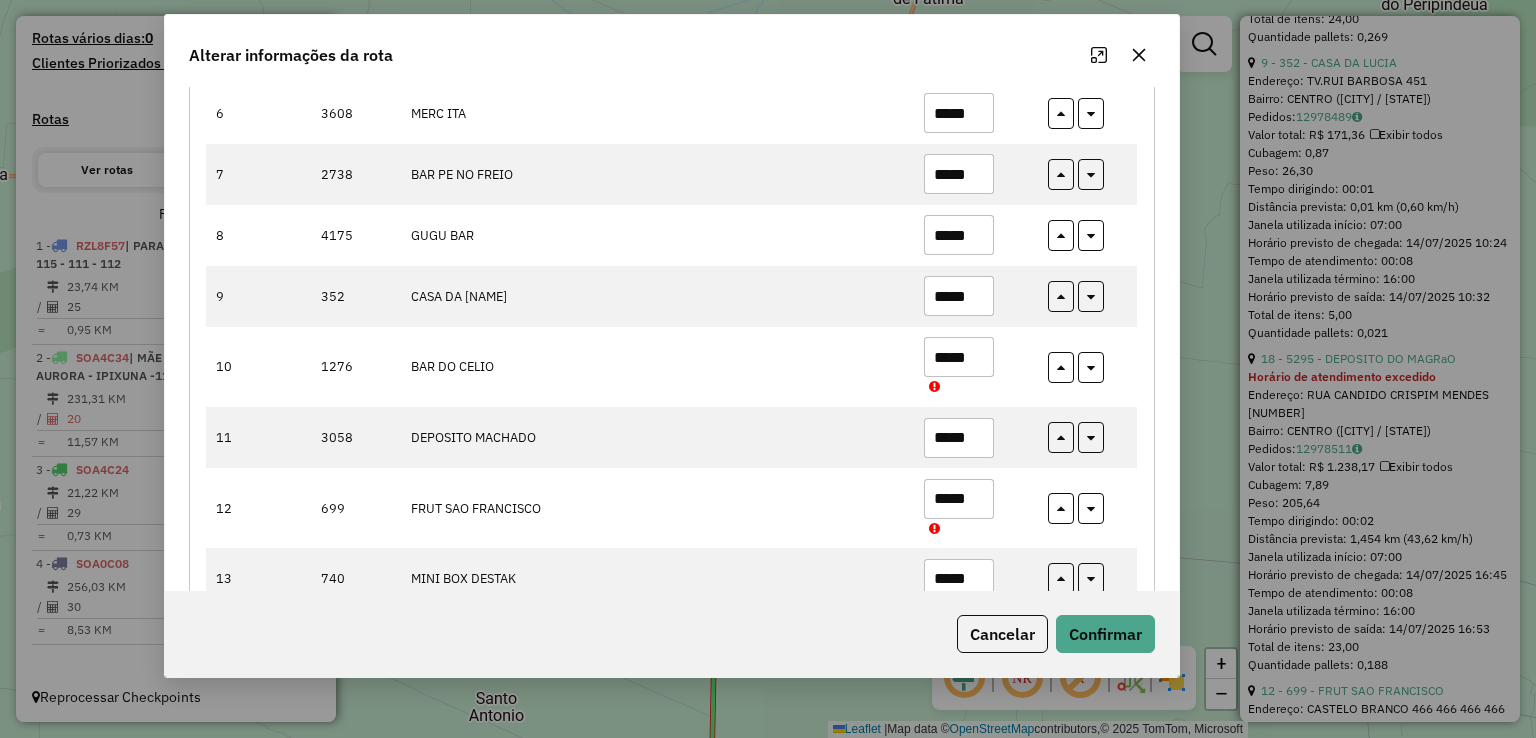 type on "*****" 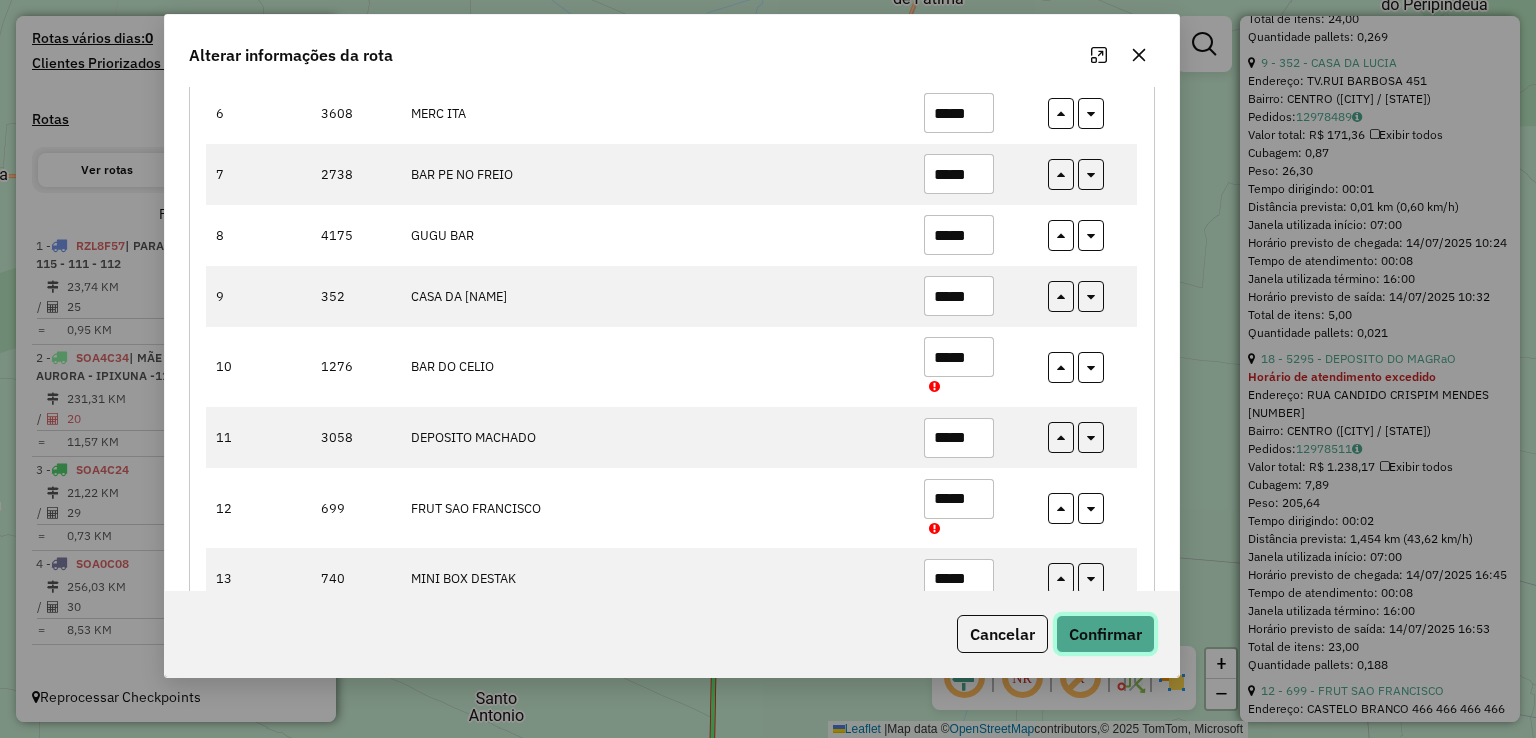 click on "Confirmar" 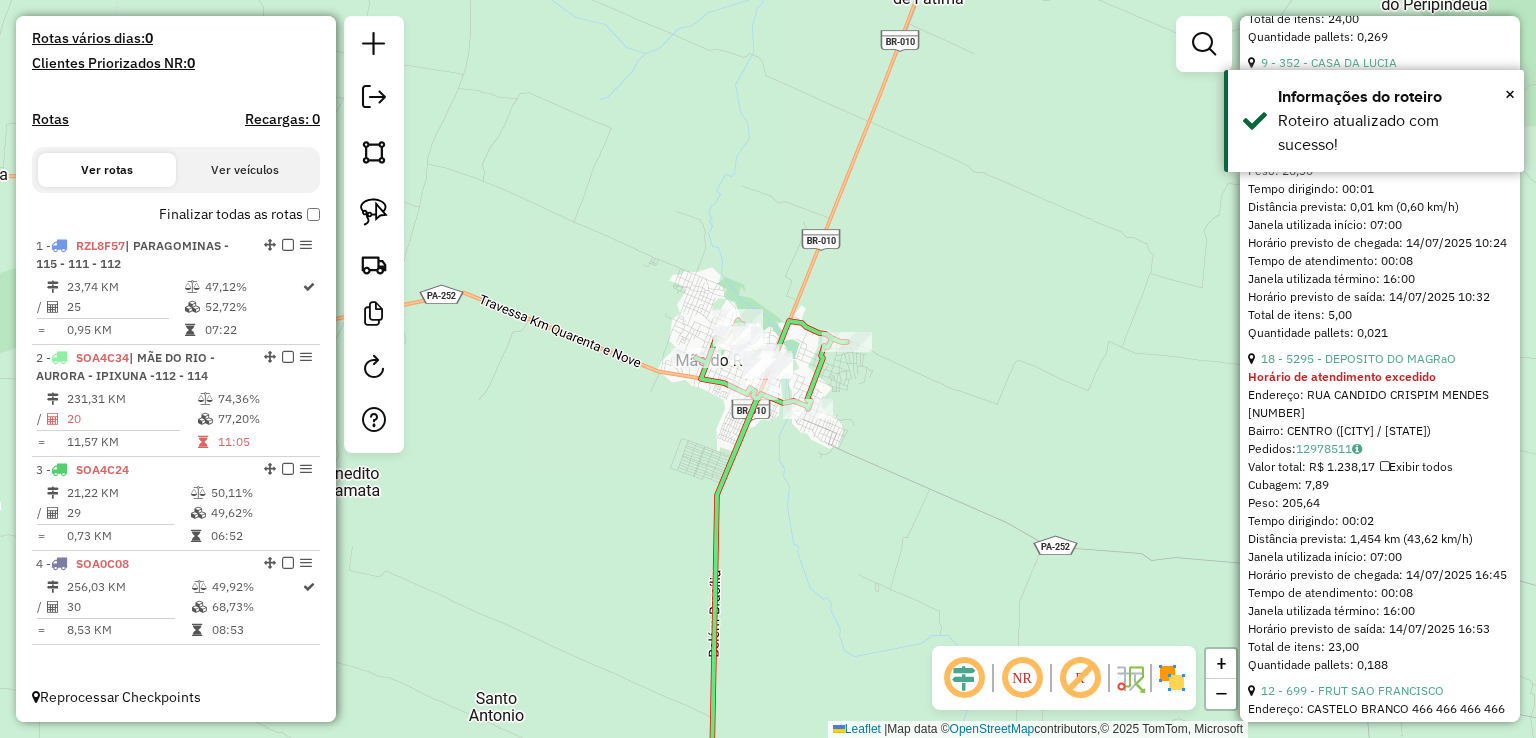 click on "Janela de atendimento Grade de atendimento Capacidade Transportadoras Veículos Cliente Pedidos  Rotas Selecione os dias de semana para filtrar as janelas de atendimento  Seg   Ter   Qua   Qui   Sex   Sáb   Dom  Informe o período da janela de atendimento: De: Até:  Filtrar exatamente a janela do cliente  Considerar janela de atendimento padrão  Selecione os dias de semana para filtrar as grades de atendimento  Seg   Ter   Qua   Qui   Sex   Sáb   Dom   Considerar clientes sem dia de atendimento cadastrado  Clientes fora do dia de atendimento selecionado Filtrar as atividades entre os valores definidos abaixo:  Peso mínimo:   Peso máximo:   Cubagem mínima:   Cubagem máxima:   De:   Até:  Filtrar as atividades entre o tempo de atendimento definido abaixo:  De:   Até:   Considerar capacidade total dos clientes não roteirizados Transportadora: Selecione um ou mais itens Tipo de veículo: Selecione um ou mais itens Veículo: Selecione um ou mais itens Motorista: Selecione um ou mais itens Nome: Rótulo:" 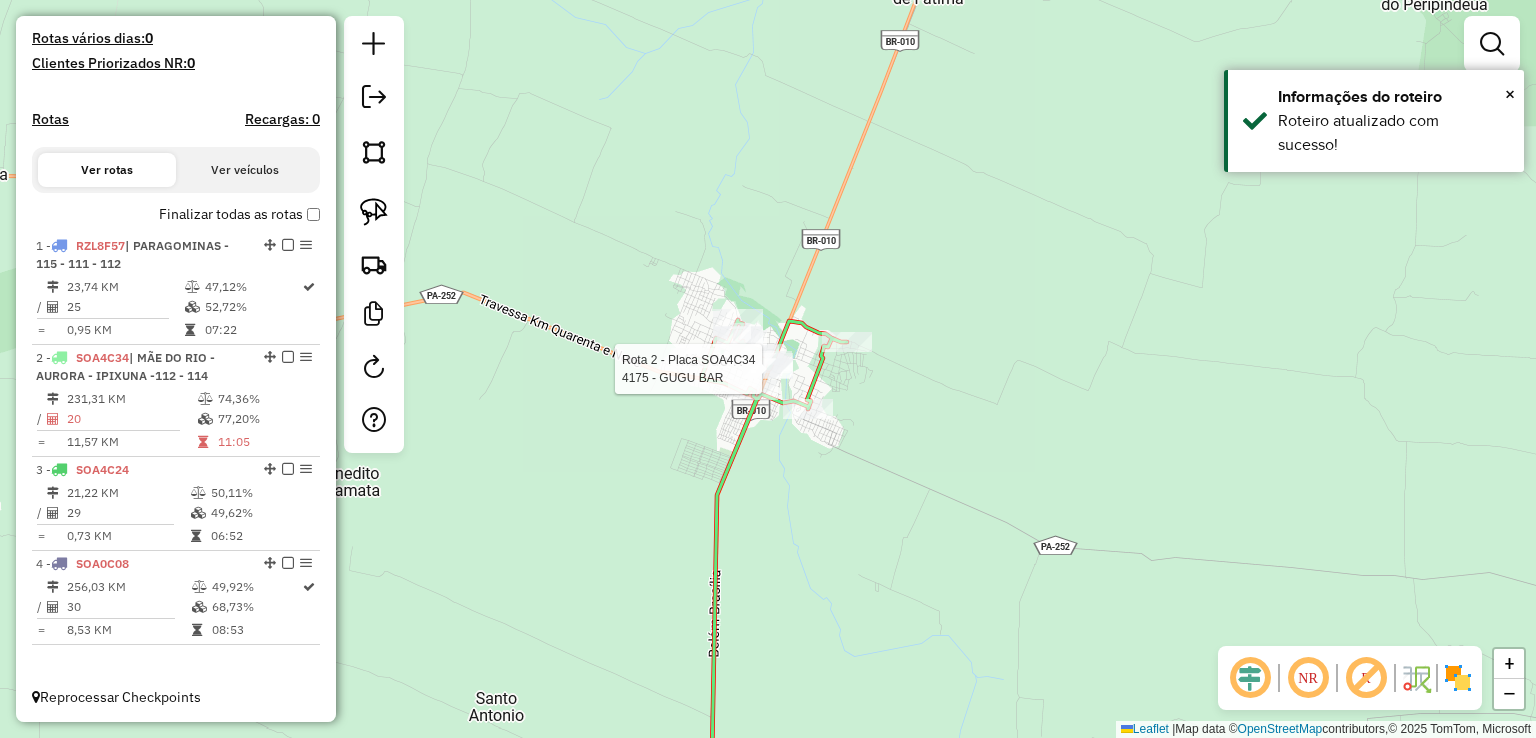 select on "**********" 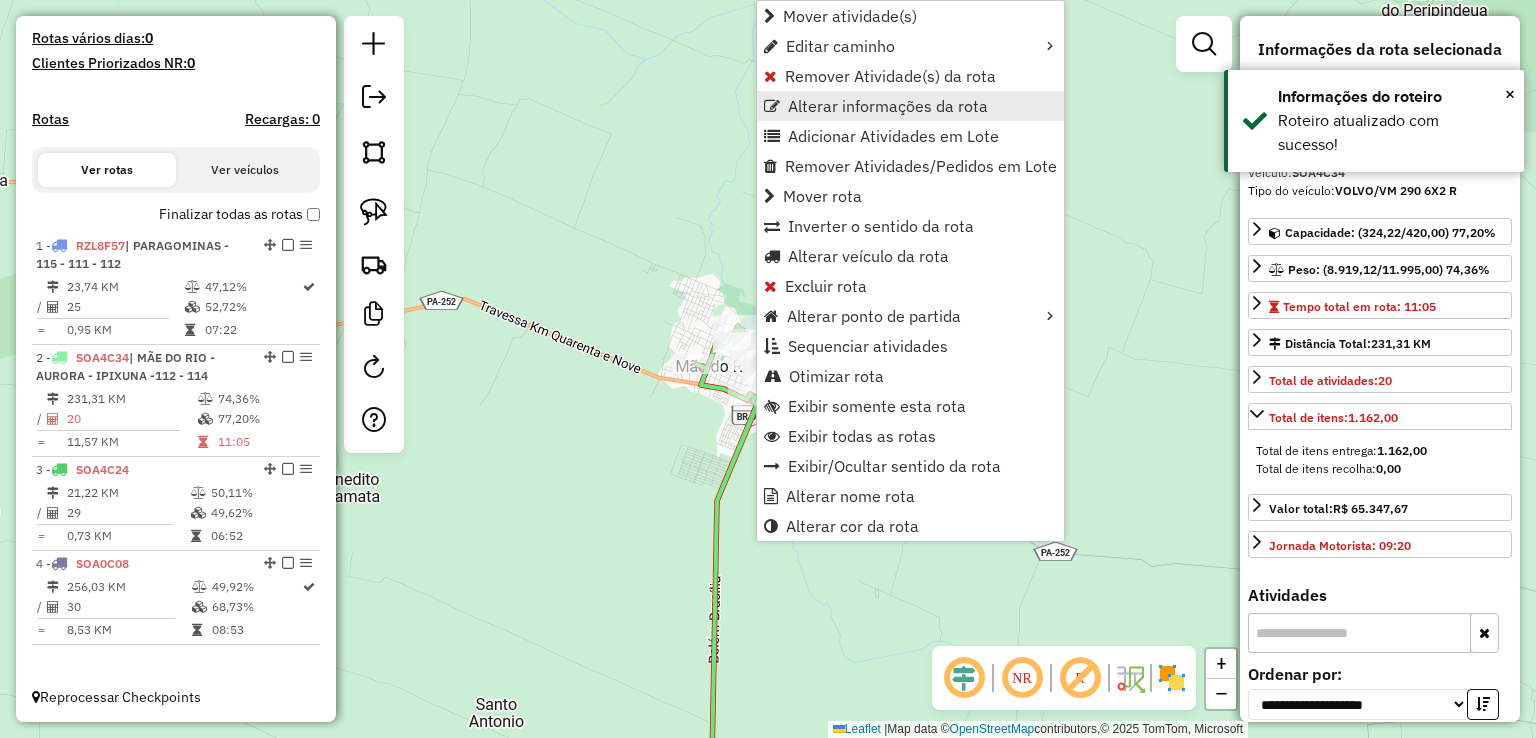click on "Alterar informações da rota" at bounding box center [888, 106] 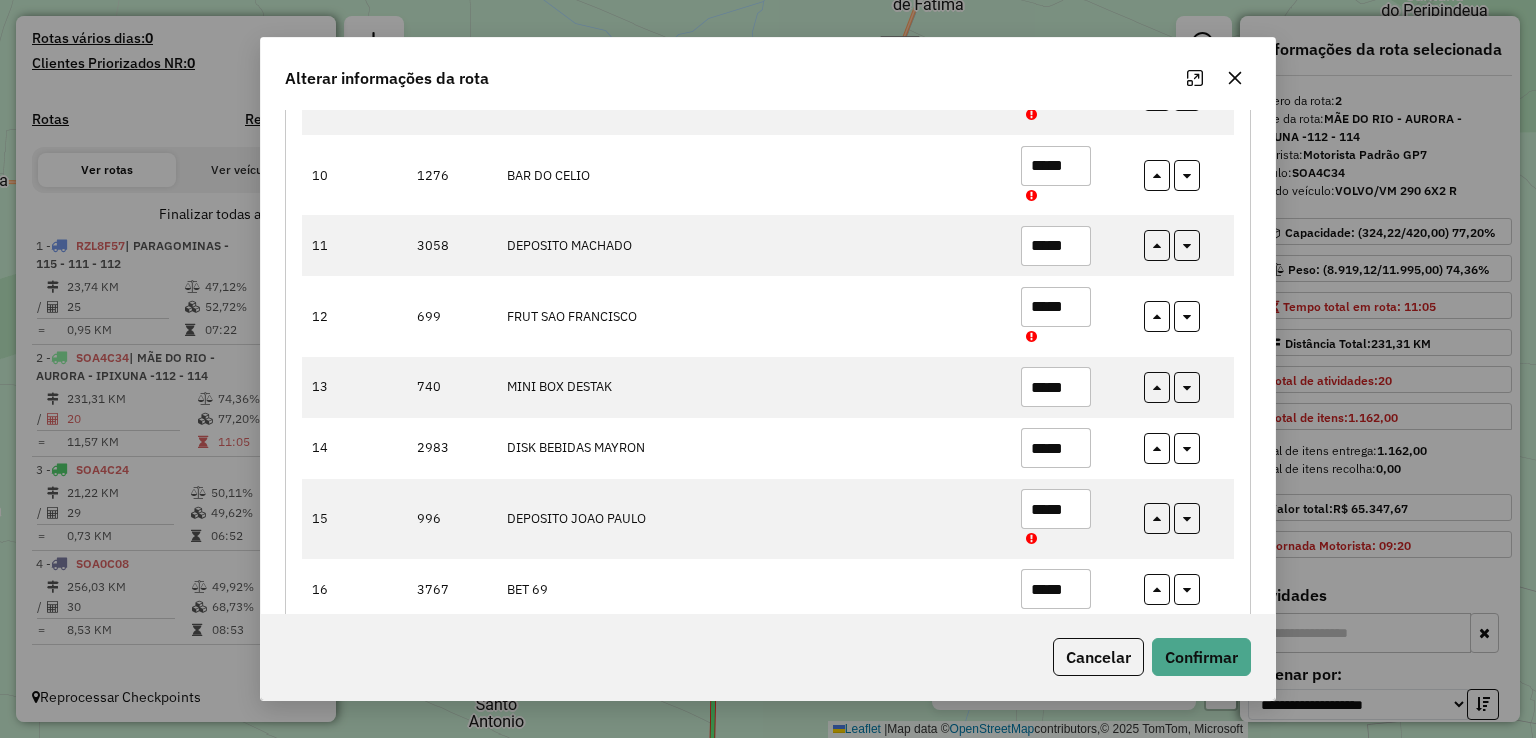 scroll, scrollTop: 711, scrollLeft: 0, axis: vertical 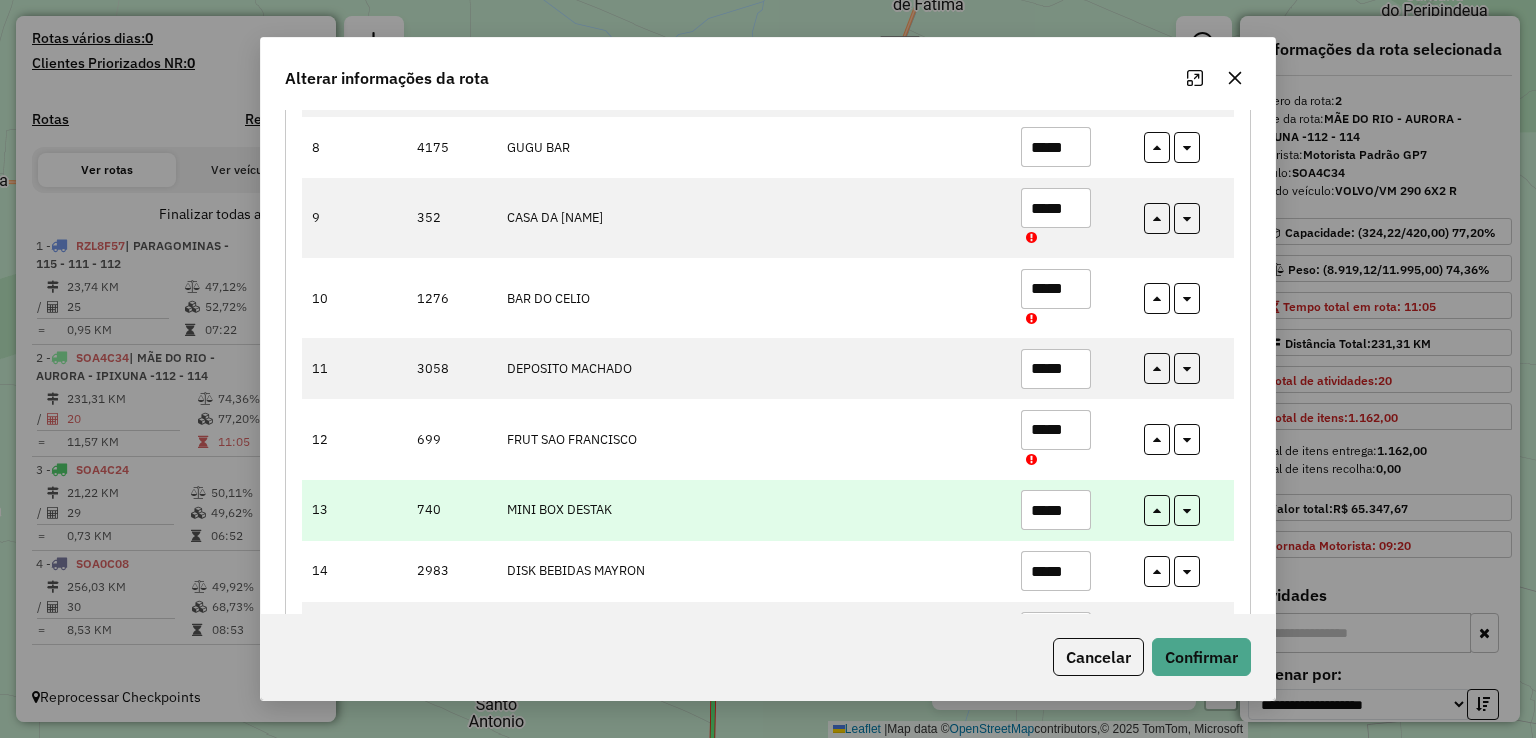 drag, startPoint x: 1073, startPoint y: 480, endPoint x: 935, endPoint y: 453, distance: 140.6165 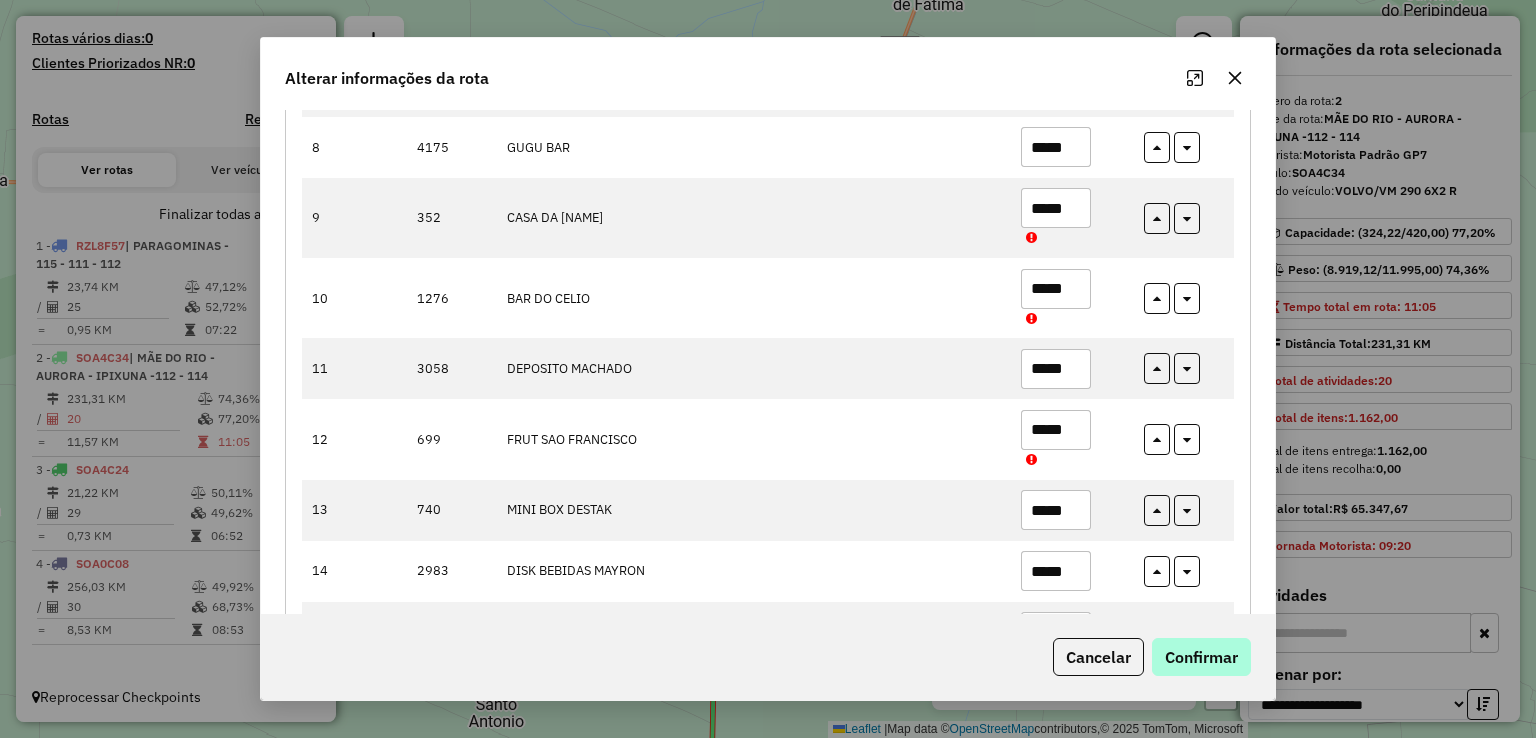 type on "*****" 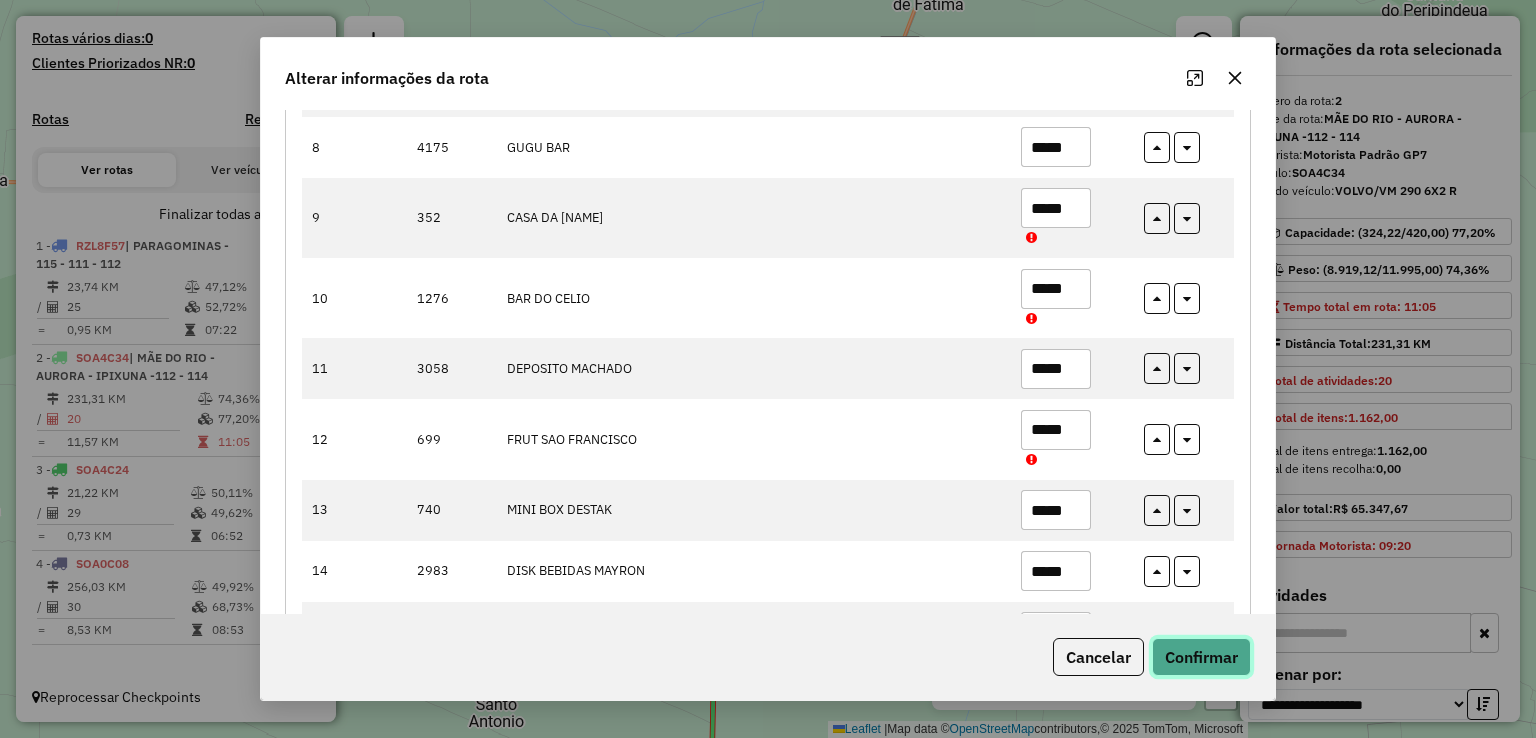 click on "Confirmar" 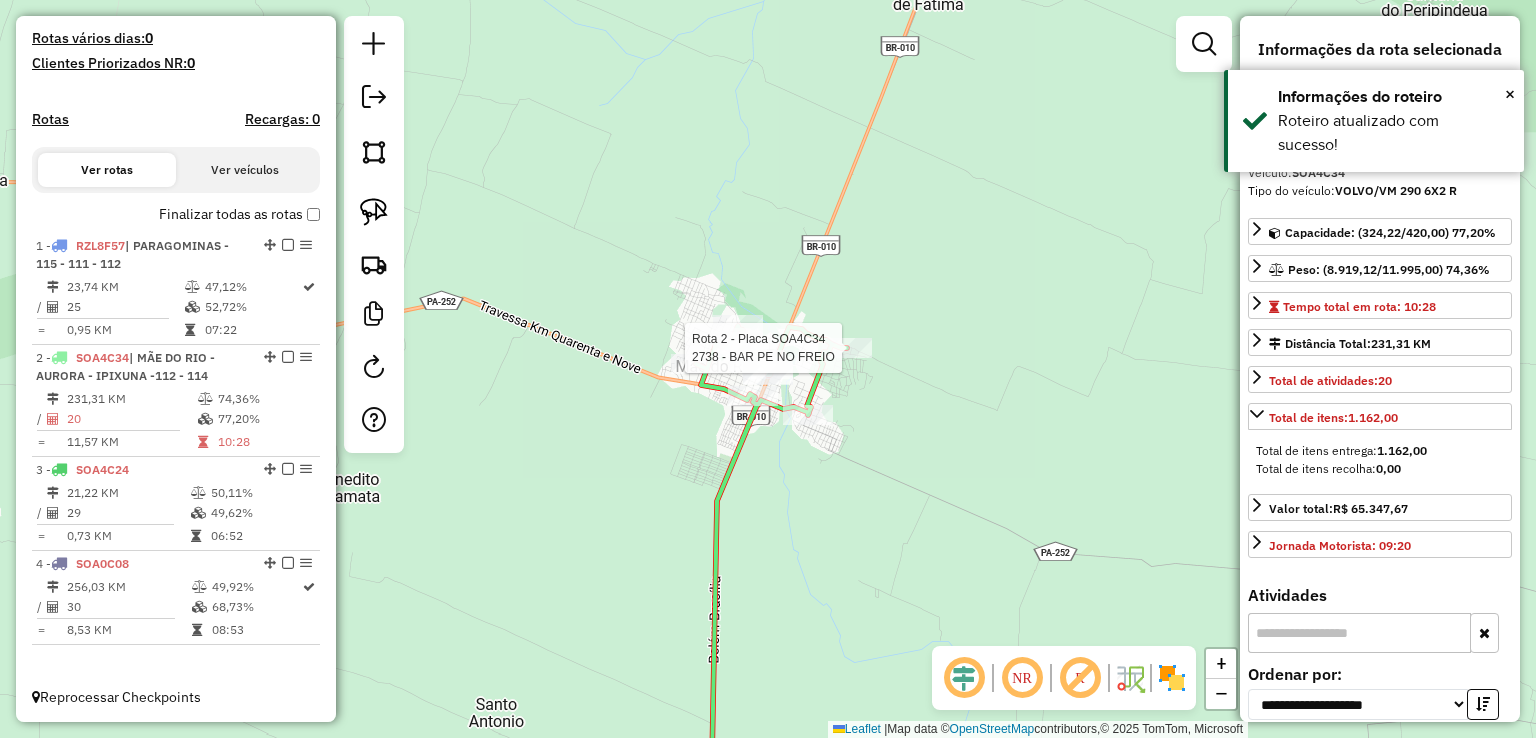 click on "Rota 2 - Placa SOA4C34  2738 - BAR PE NO FREIO Janela de atendimento Grade de atendimento Capacidade Transportadoras Veículos Cliente Pedidos  Rotas Selecione os dias de semana para filtrar as janelas de atendimento  Seg   Ter   Qua   Qui   Sex   Sáb   Dom  Informe o período da janela de atendimento: De: Até:  Filtrar exatamente a janela do cliente  Considerar janela de atendimento padrão  Selecione os dias de semana para filtrar as grades de atendimento  Seg   Ter   Qua   Qui   Sex   Sáb   Dom   Considerar clientes sem dia de atendimento cadastrado  Clientes fora do dia de atendimento selecionado Filtrar as atividades entre os valores definidos abaixo:  Peso mínimo:   Peso máximo:   Cubagem mínima:   Cubagem máxima:   De:   Até:  Filtrar as atividades entre o tempo de atendimento definido abaixo:  De:   Até:   Considerar capacidade total dos clientes não roteirizados Transportadora: Selecione um ou mais itens Tipo de veículo: Selecione um ou mais itens Veículo: Selecione um ou mais itens Nome:" 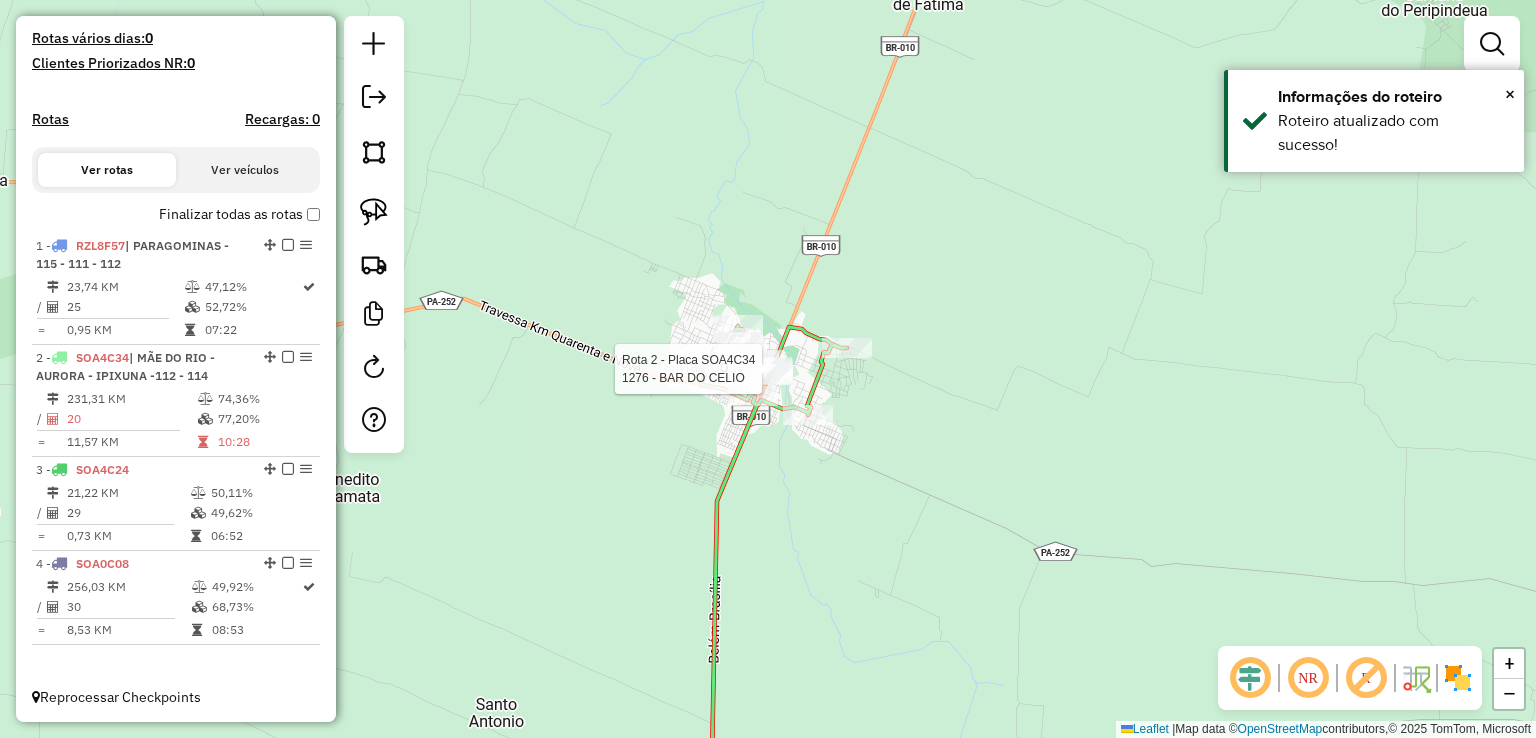 select on "**********" 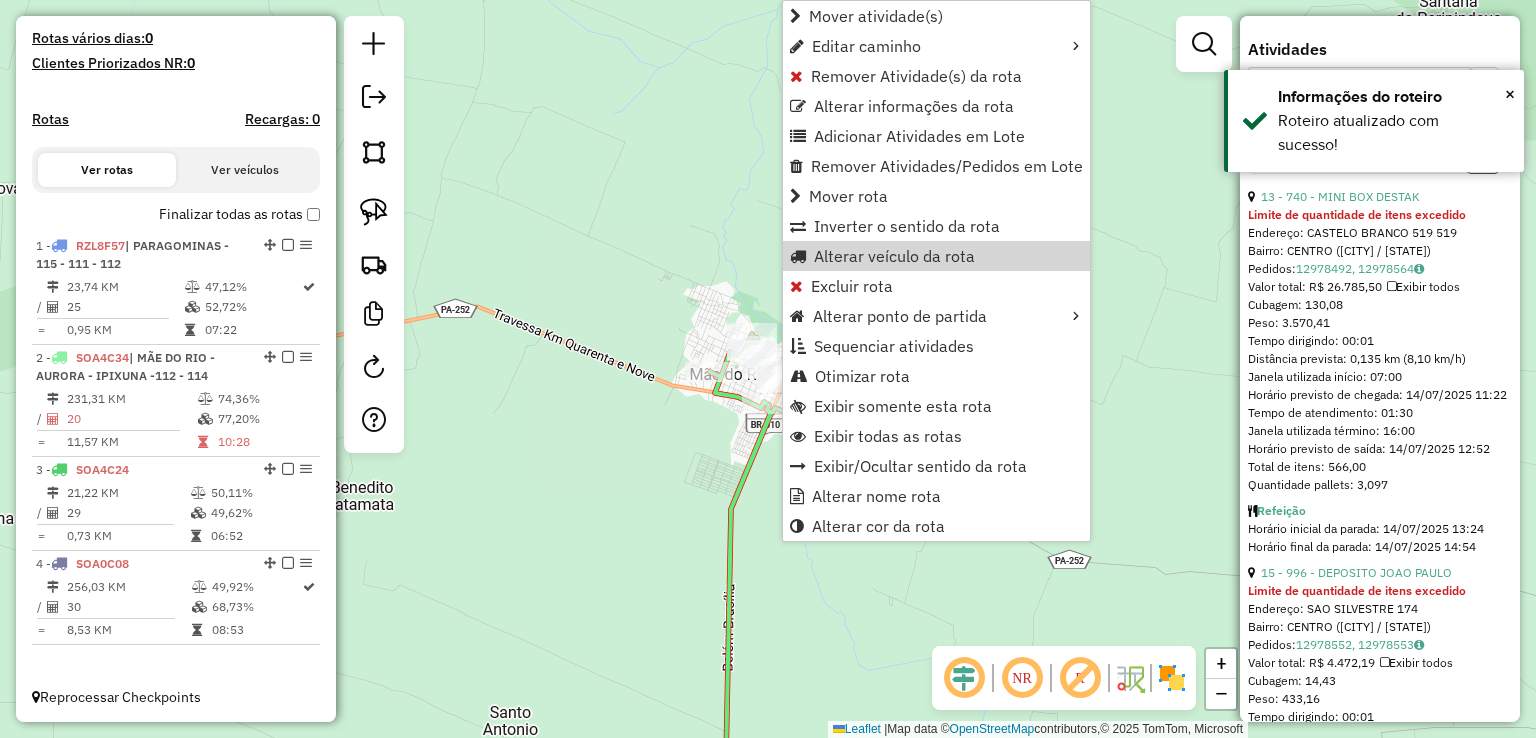scroll, scrollTop: 800, scrollLeft: 0, axis: vertical 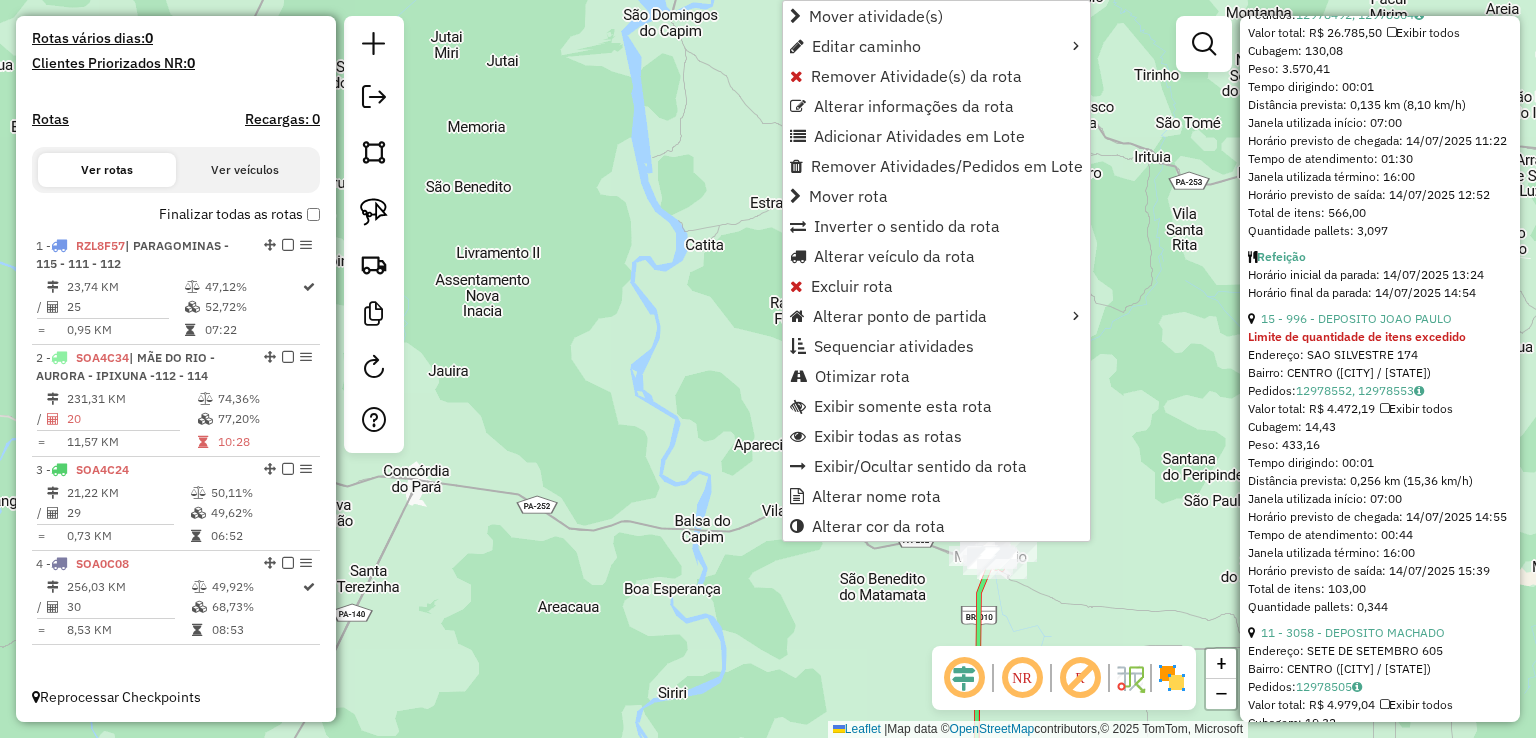 click on "Janela de atendimento Grade de atendimento Capacidade Transportadoras Veículos Cliente Pedidos  Rotas Selecione os dias de semana para filtrar as janelas de atendimento  Seg   Ter   Qua   Qui   Sex   Sáb   Dom  Informe o período da janela de atendimento: De: Até:  Filtrar exatamente a janela do cliente  Considerar janela de atendimento padrão  Selecione os dias de semana para filtrar as grades de atendimento  Seg   Ter   Qua   Qui   Sex   Sáb   Dom   Considerar clientes sem dia de atendimento cadastrado  Clientes fora do dia de atendimento selecionado Filtrar as atividades entre os valores definidos abaixo:  Peso mínimo:   Peso máximo:   Cubagem mínima:   Cubagem máxima:   De:   Até:  Filtrar as atividades entre o tempo de atendimento definido abaixo:  De:   Até:   Considerar capacidade total dos clientes não roteirizados Transportadora: Selecione um ou mais itens Tipo de veículo: Selecione um ou mais itens Veículo: Selecione um ou mais itens Motorista: Selecione um ou mais itens Nome: Rótulo:" 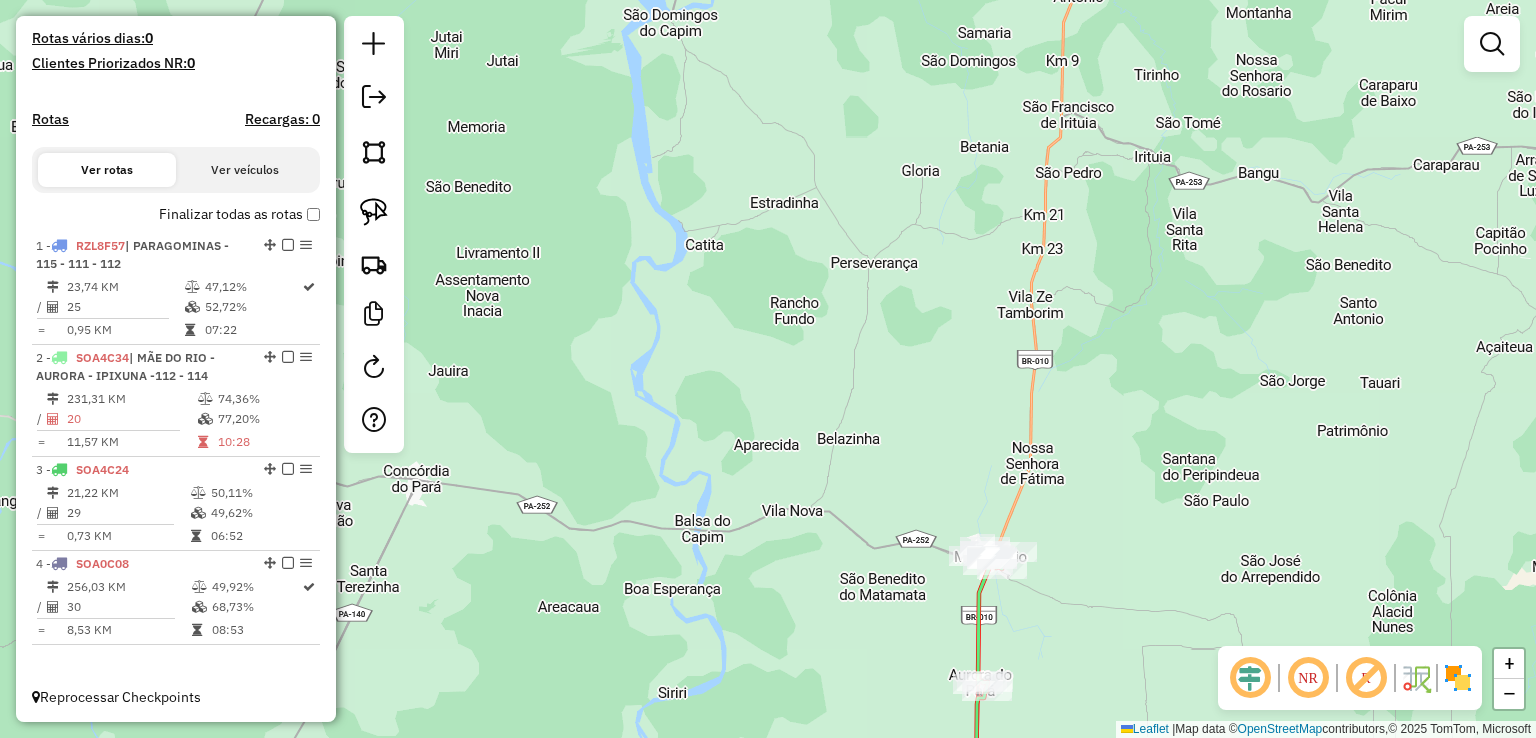 drag, startPoint x: 826, startPoint y: 446, endPoint x: 827, endPoint y: 280, distance: 166.003 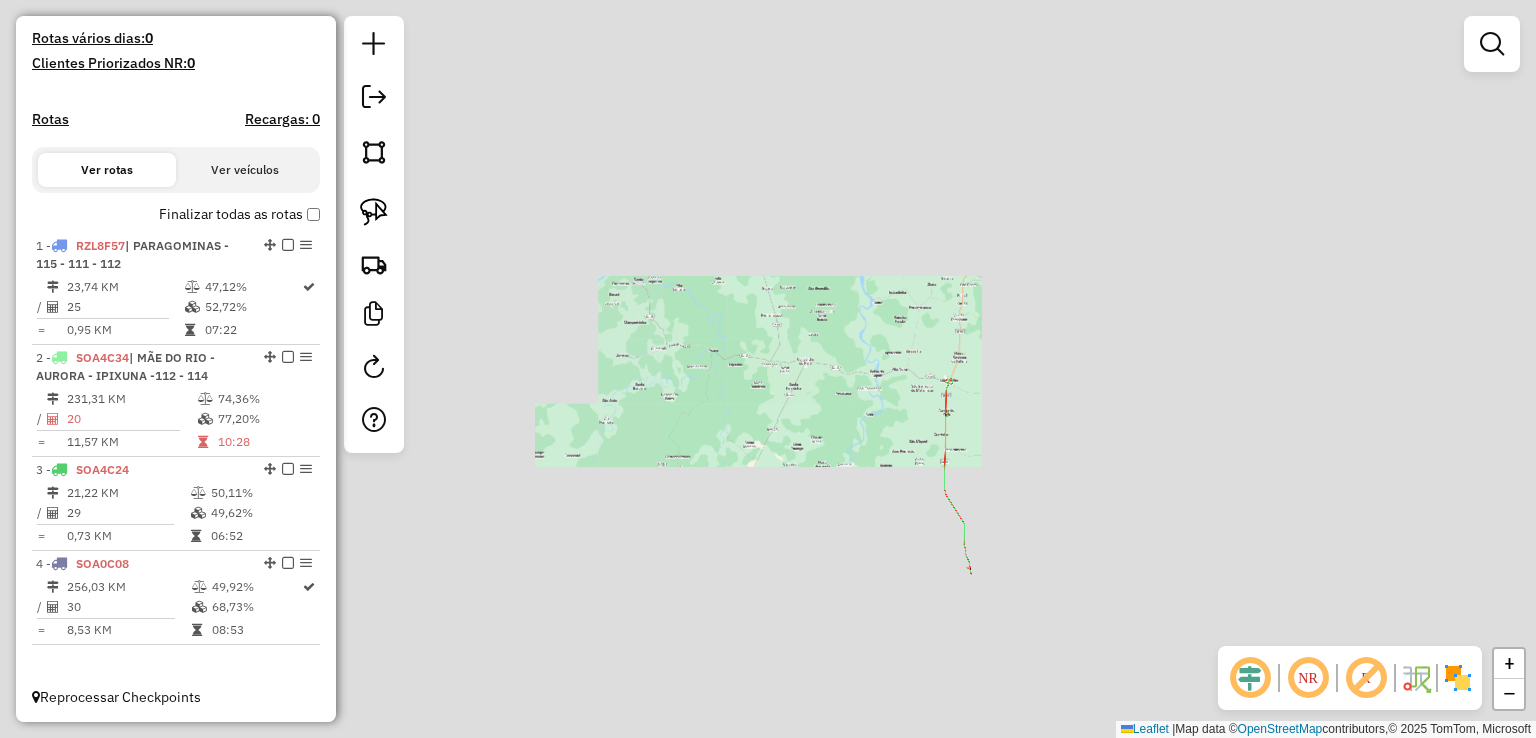 drag, startPoint x: 924, startPoint y: 321, endPoint x: 908, endPoint y: 246, distance: 76.687675 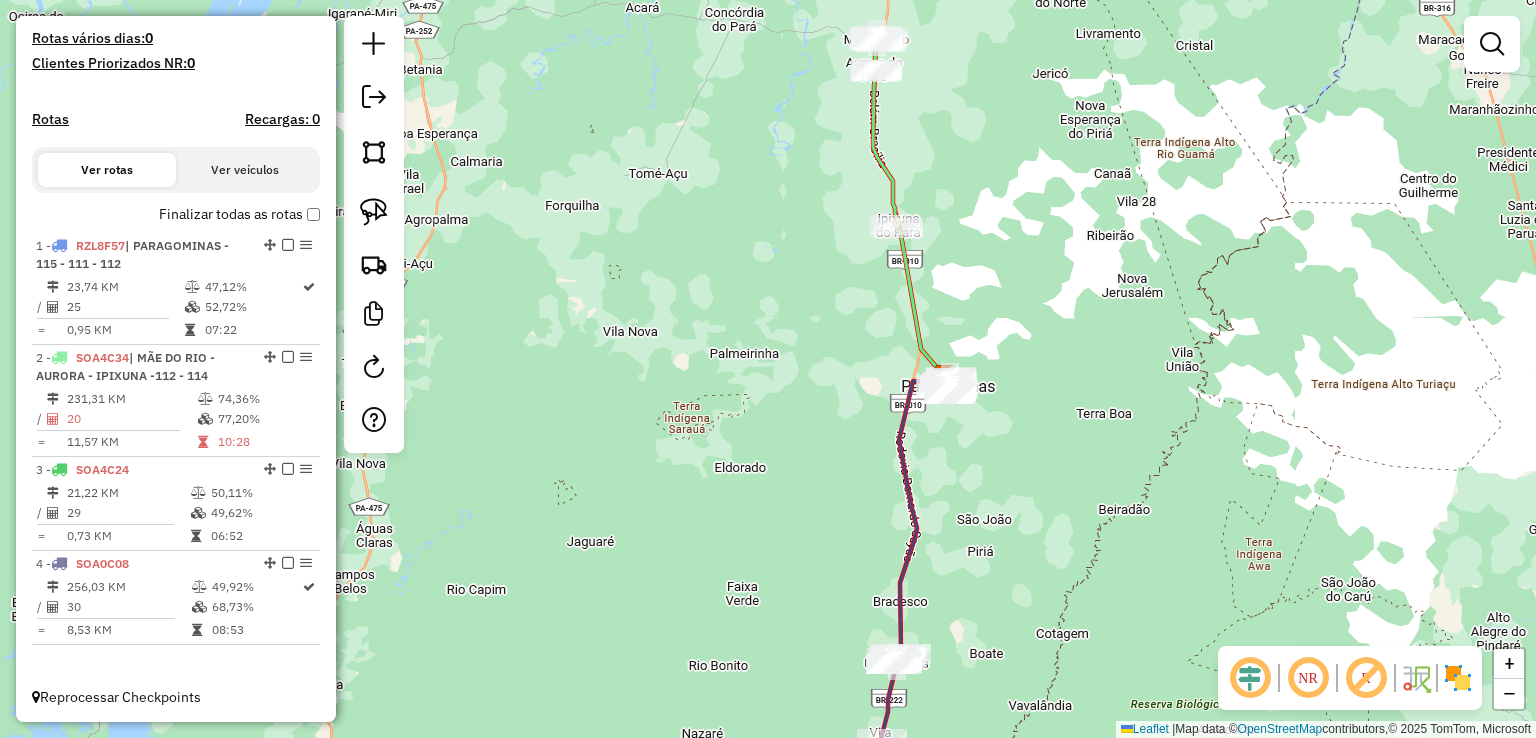 drag, startPoint x: 842, startPoint y: 258, endPoint x: 843, endPoint y: 205, distance: 53.009434 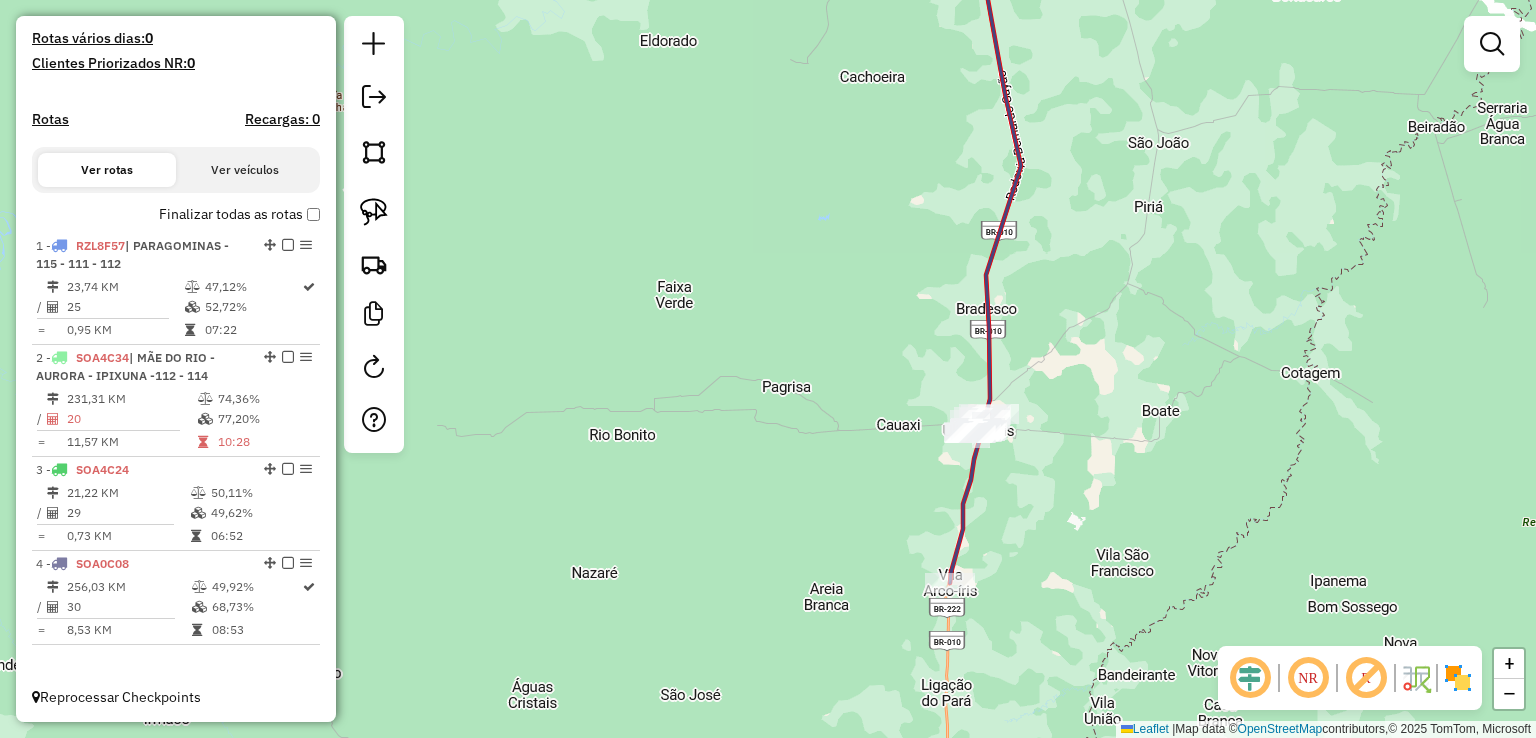 drag, startPoint x: 842, startPoint y: 629, endPoint x: 772, endPoint y: 333, distance: 304.16443 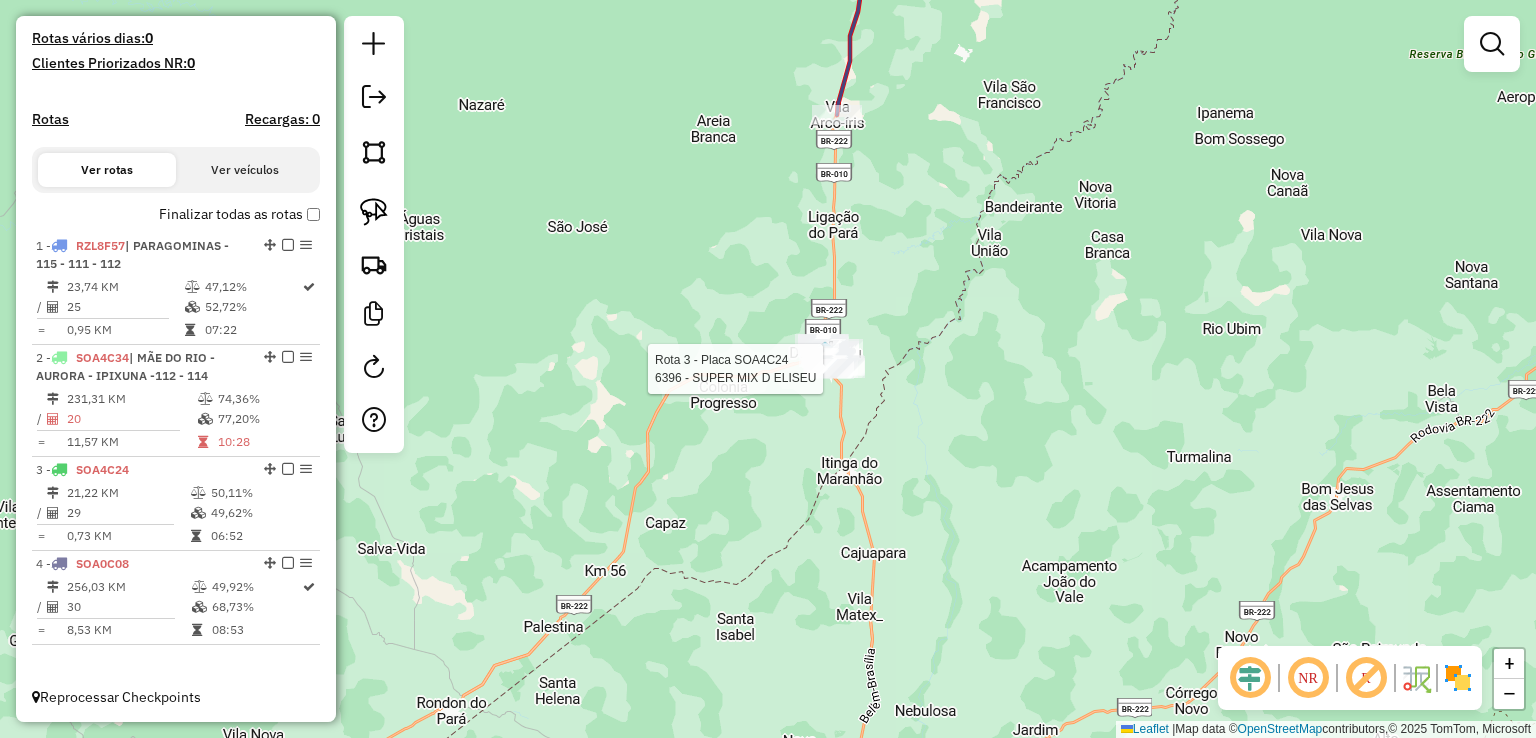 select on "**********" 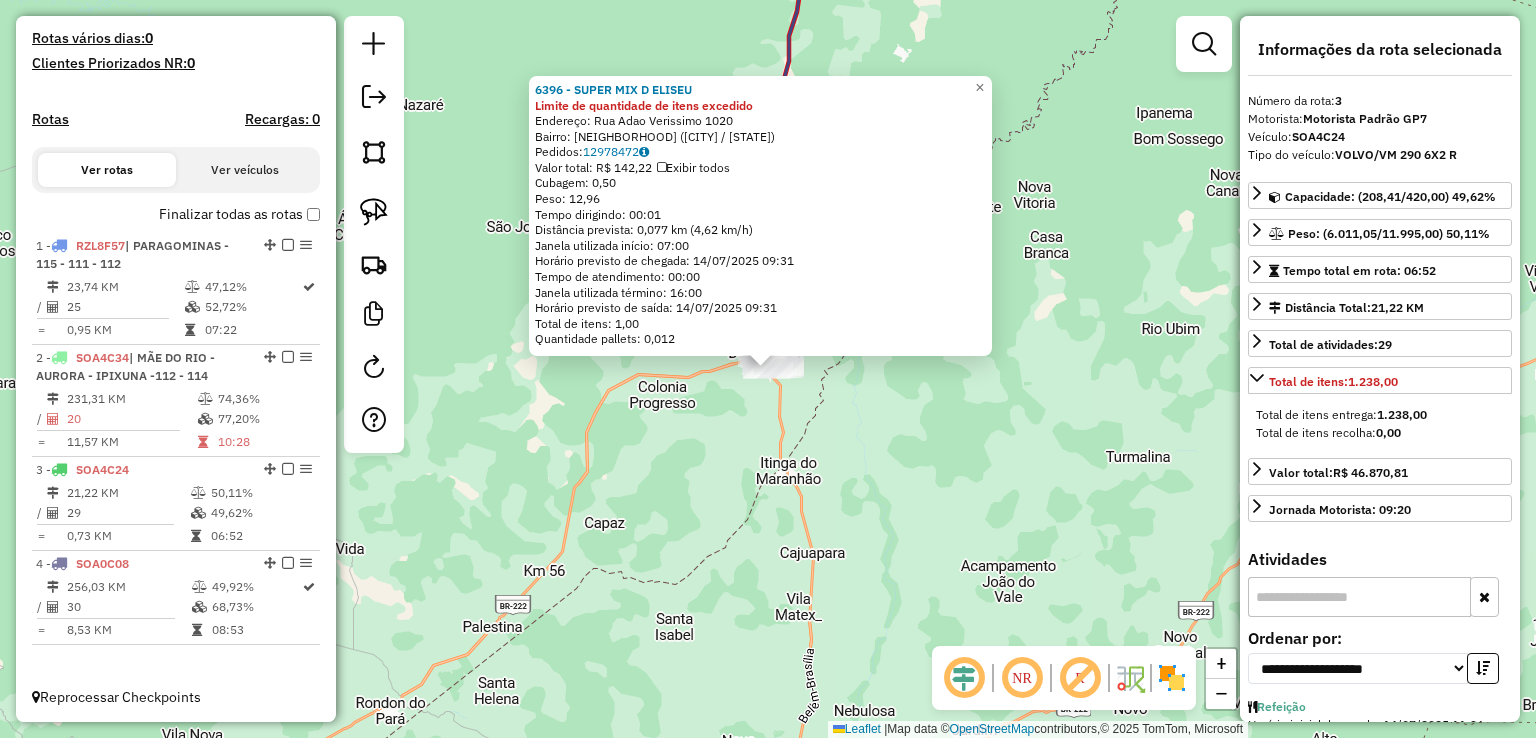 click on "Rota 3 - Placa SOA4C24  6396 - SUPER MIX D ELISEU 6396 - SUPER MIX D ELISEU Limite de quantidade de itens excedido  Endereço:  Rua Adao Verissimo 1020   Bairro: BARTOLOMEU (DOM ELISEU / PA)   Pedidos:  12978472   Valor total: R$ 142,22   Exibir todos   Cubagem: 0,50  Peso: 12,96  Tempo dirigindo: 00:01   Distância prevista: 0,077 km (4,62 km/h)   Janela utilizada início: 07:00   Horário previsto de chegada: 14/07/2025 09:31   Tempo de atendimento: 00:00   Janela utilizada término: 16:00   Horário previsto de saída: 14/07/2025 09:31   Total de itens: 1,00   Quantidade pallets: 0,012  × Janela de atendimento Grade de atendimento Capacidade Transportadoras Veículos Cliente Pedidos  Rotas Selecione os dias de semana para filtrar as janelas de atendimento  Seg   Ter   Qua   Qui   Sex   Sáb   Dom  Informe o período da janela de atendimento: De: Até:  Filtrar exatamente a janela do cliente  Considerar janela de atendimento padrão  Selecione os dias de semana para filtrar as grades de atendimento  Seg  +" 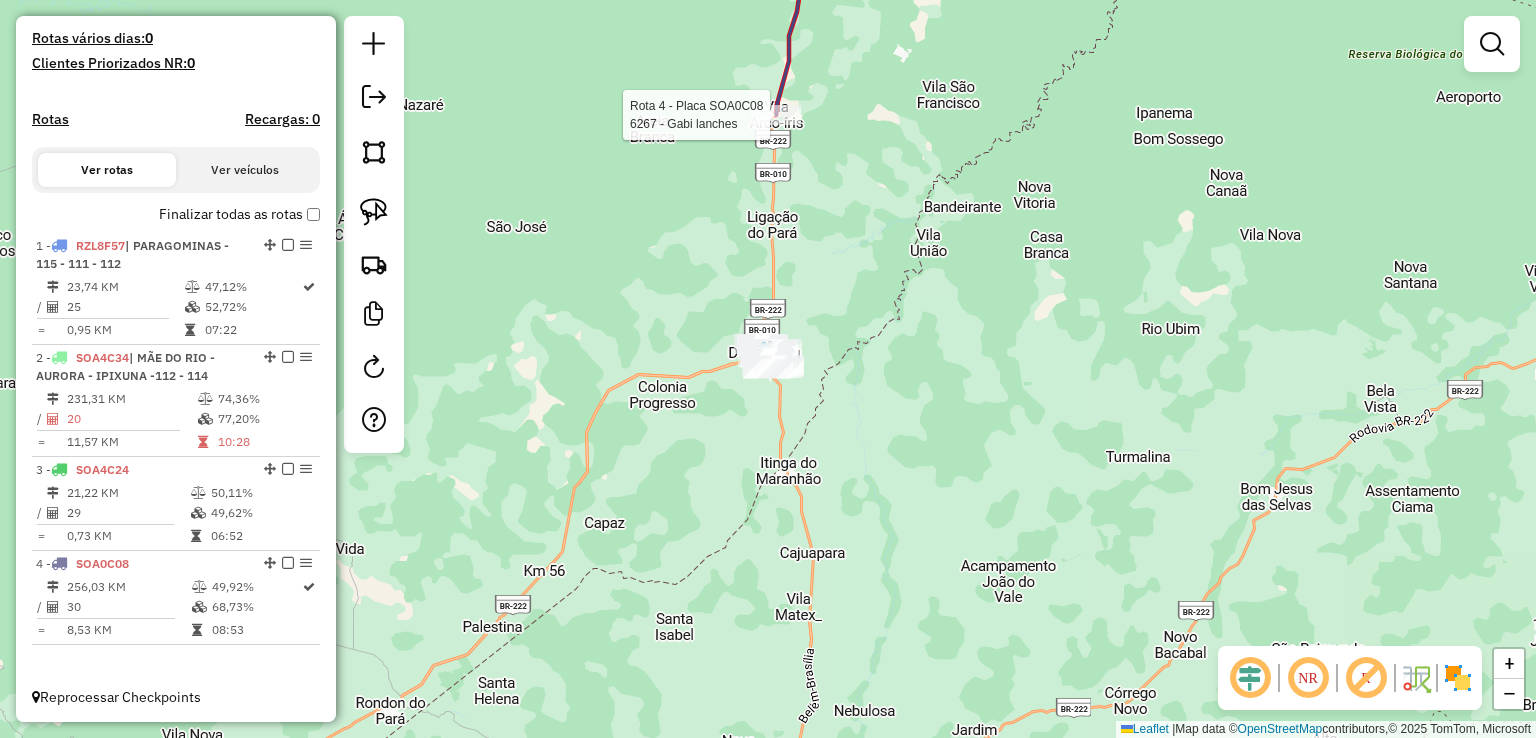 select on "**********" 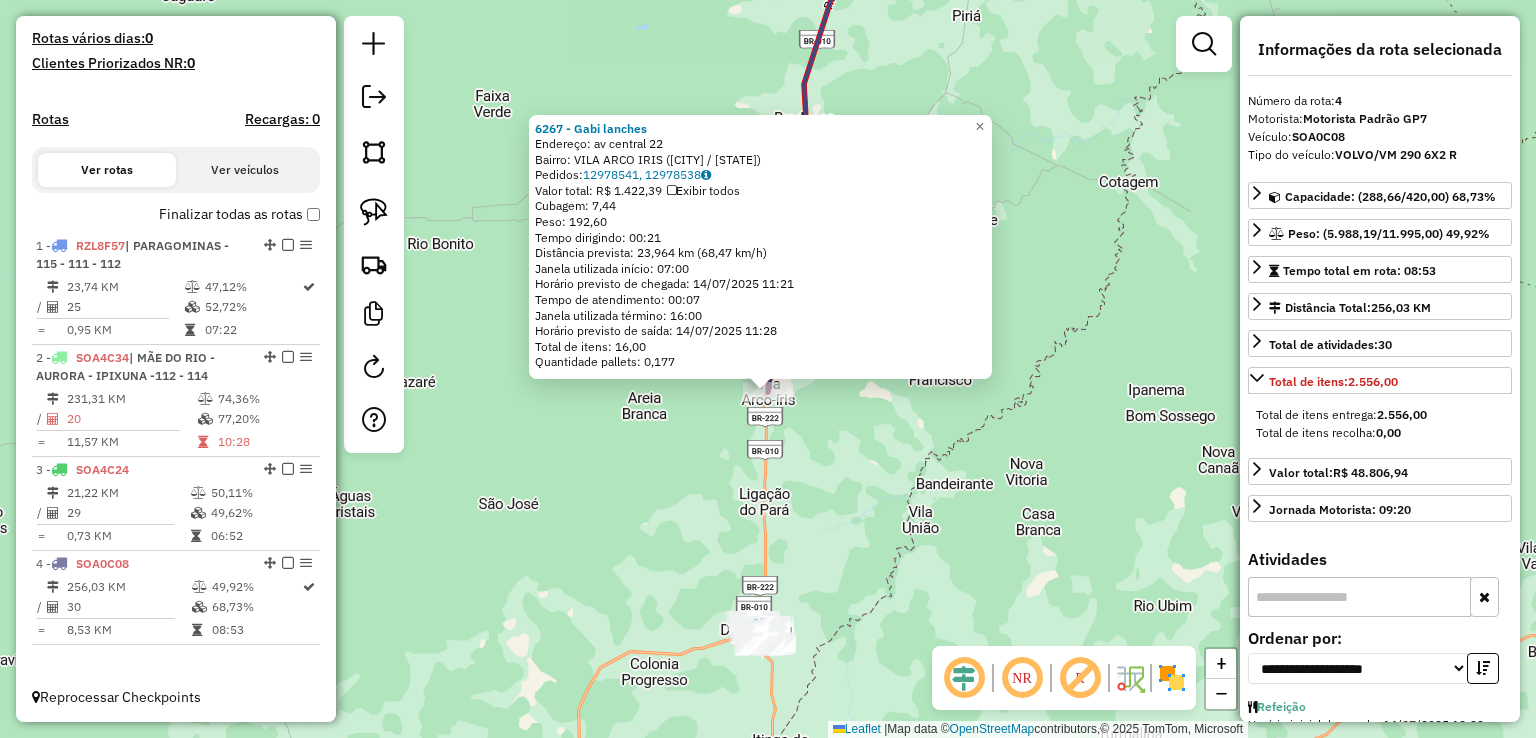 drag, startPoint x: 886, startPoint y: 429, endPoint x: 871, endPoint y: 565, distance: 136.8247 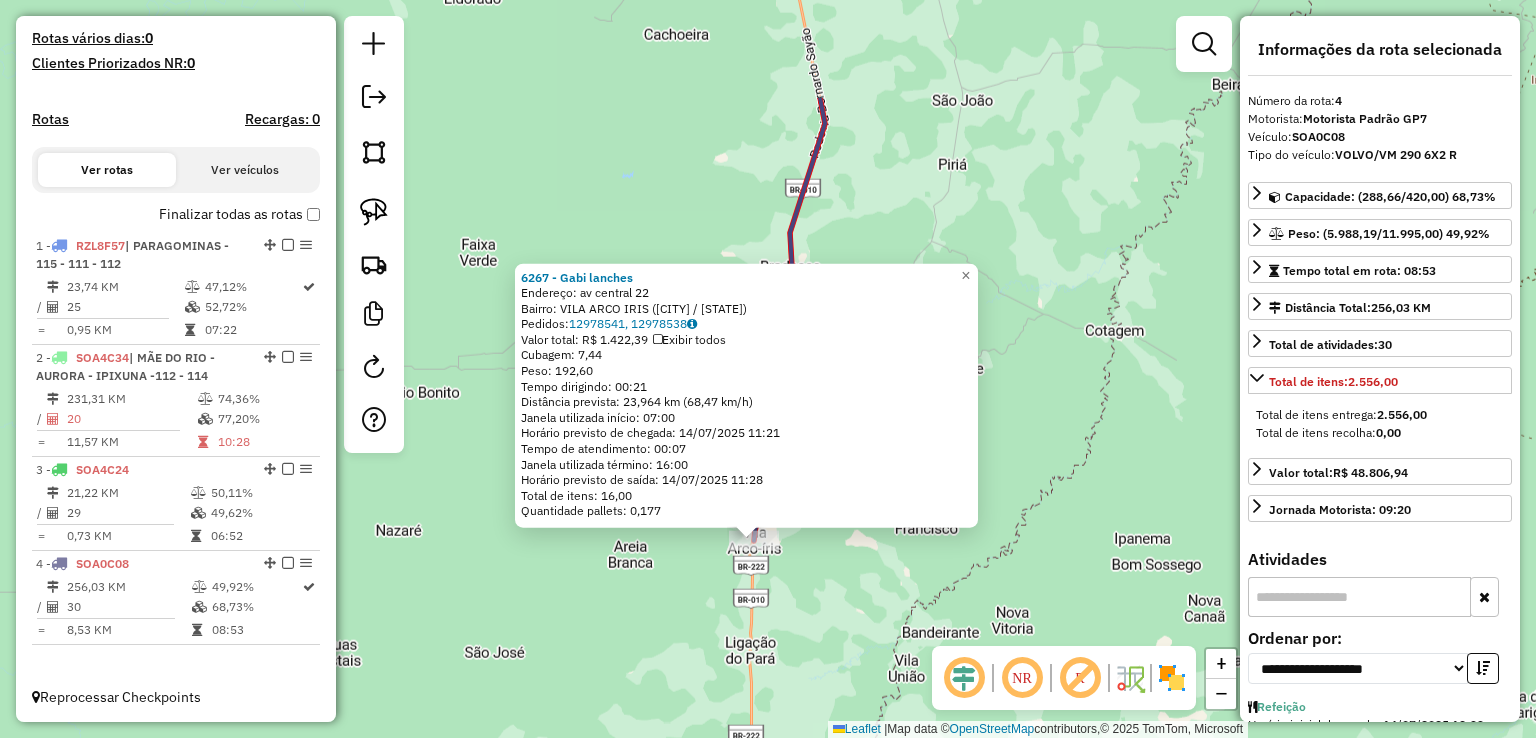 click on "6267 - Gabi lanches  Endereço:  av central 22   Bairro: VILA ARCO IRIS (ULIANOPOLIS / PA)   Pedidos:  12978541, 12978538   Valor total: R$ 1.422,39   Exibir todos   Cubagem: 7,44  Peso: 192,60  Tempo dirigindo: 00:21   Distância prevista: 23,964 km (68,47 km/h)   Janela utilizada início: 07:00   Horário previsto de chegada: 14/07/2025 11:21   Tempo de atendimento: 00:07   Janela utilizada término: 16:00   Horário previsto de saída: 14/07/2025 11:28   Total de itens: 16,00   Quantidade pallets: 0,177  × Janela de atendimento Grade de atendimento Capacidade Transportadoras Veículos Cliente Pedidos  Rotas Selecione os dias de semana para filtrar as janelas de atendimento  Seg   Ter   Qua   Qui   Sex   Sáb   Dom  Informe o período da janela de atendimento: De: Até:  Filtrar exatamente a janela do cliente  Considerar janela de atendimento padrão  Selecione os dias de semana para filtrar as grades de atendimento  Seg   Ter   Qua   Qui   Sex   Sáb   Dom   Clientes fora do dia de atendimento selecionado" 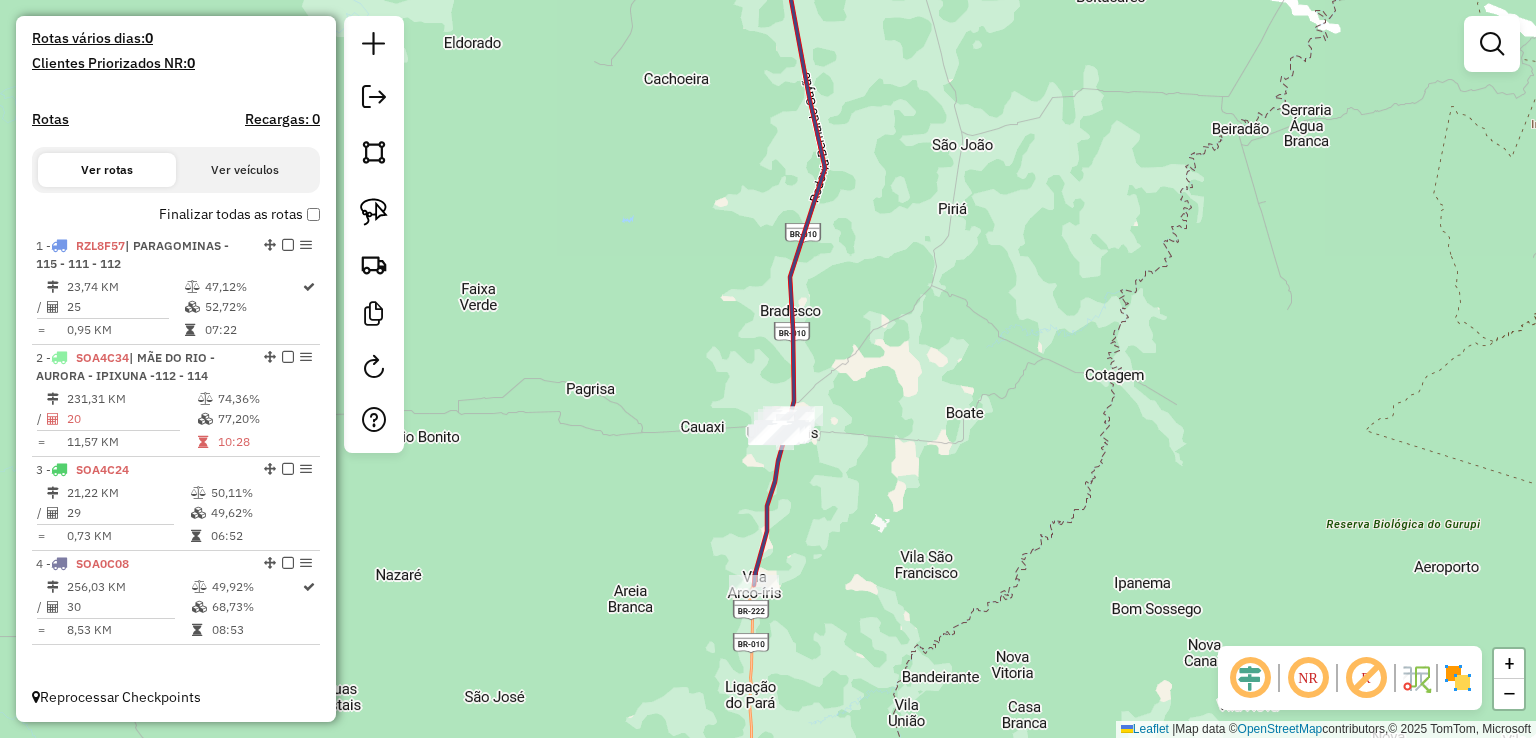 drag, startPoint x: 873, startPoint y: 469, endPoint x: 872, endPoint y: 641, distance: 172.00291 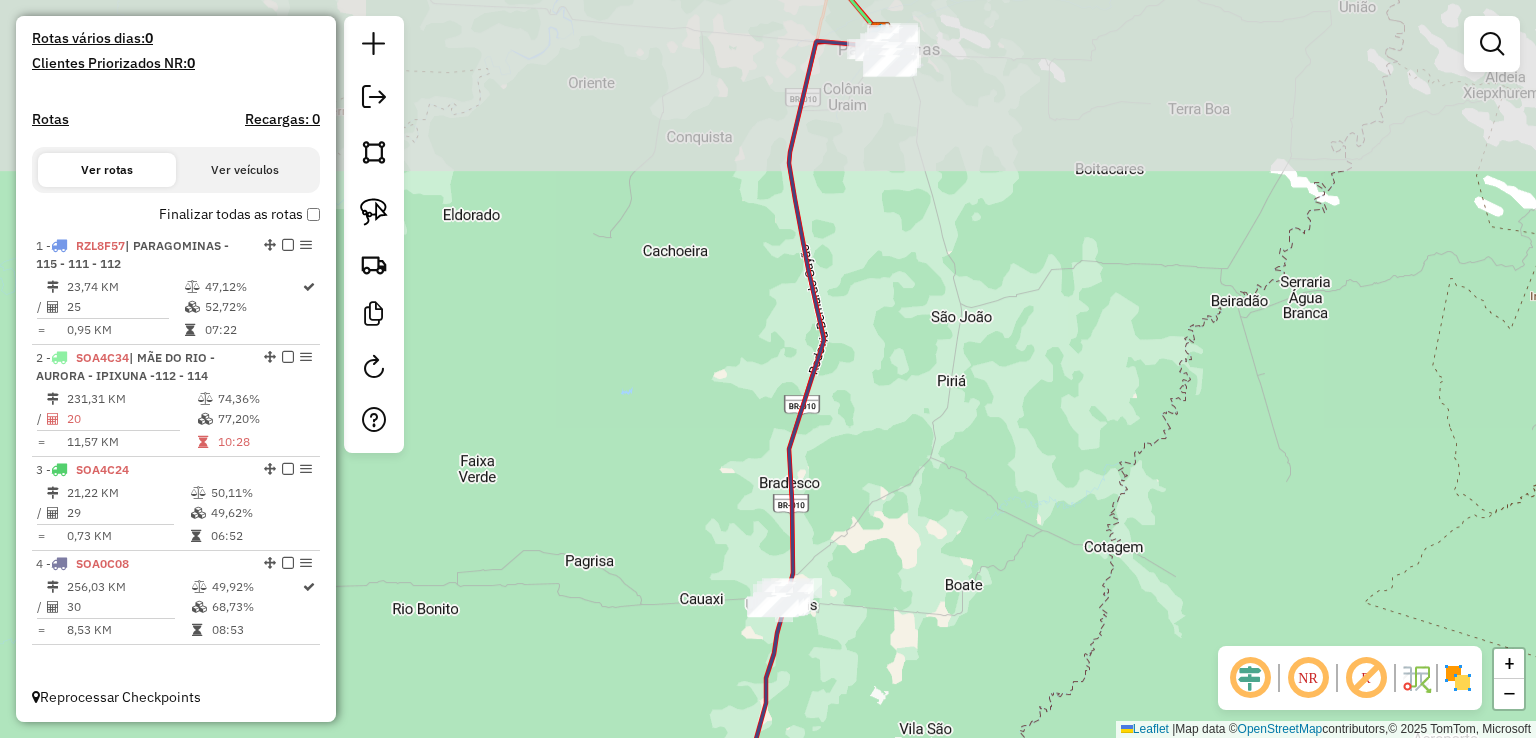 drag, startPoint x: 872, startPoint y: 641, endPoint x: 872, endPoint y: 613, distance: 28 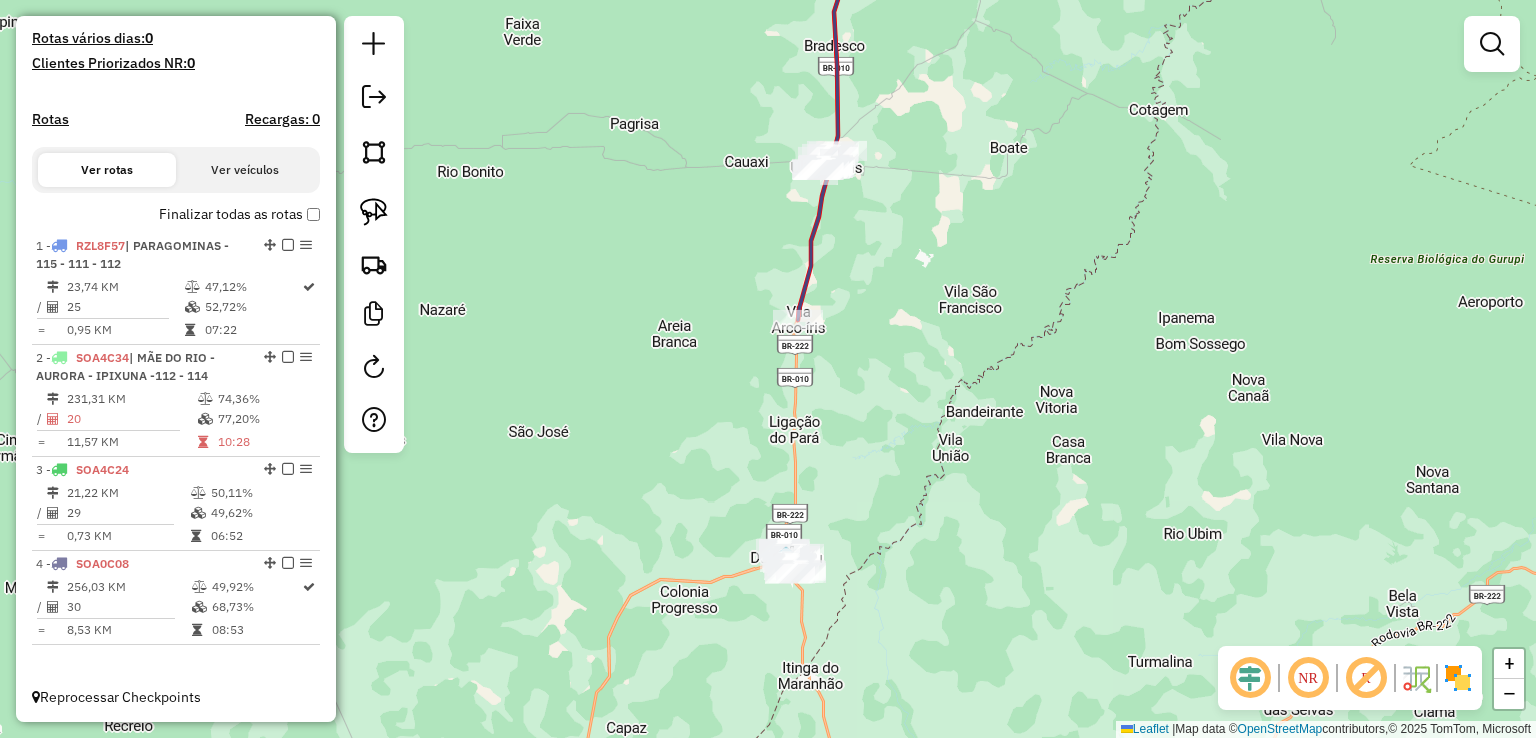 drag, startPoint x: 872, startPoint y: 613, endPoint x: 917, endPoint y: 198, distance: 417.43262 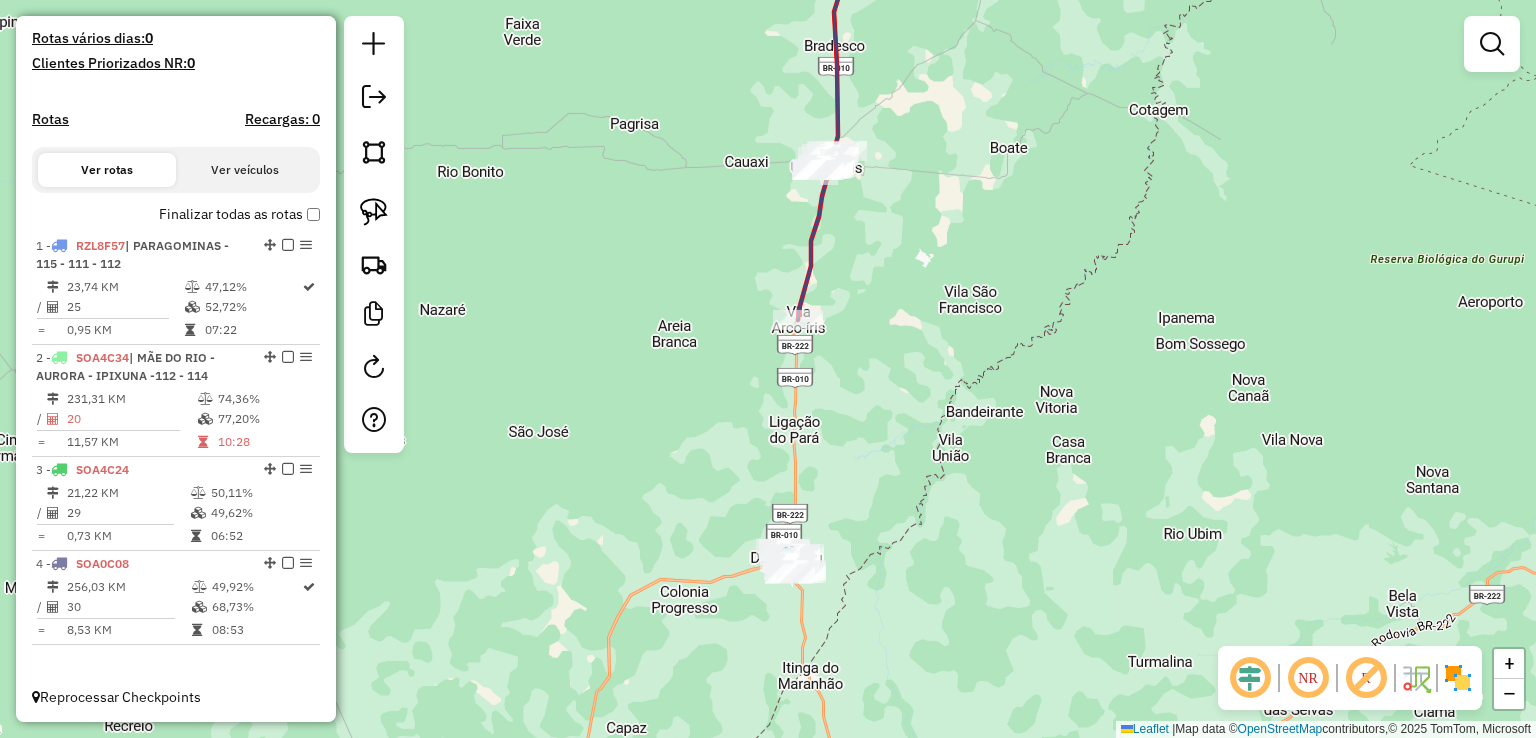click on "Janela de atendimento Grade de atendimento Capacidade Transportadoras Veículos Cliente Pedidos  Rotas Selecione os dias de semana para filtrar as janelas de atendimento  Seg   Ter   Qua   Qui   Sex   Sáb   Dom  Informe o período da janela de atendimento: De: Até:  Filtrar exatamente a janela do cliente  Considerar janela de atendimento padrão  Selecione os dias de semana para filtrar as grades de atendimento  Seg   Ter   Qua   Qui   Sex   Sáb   Dom   Considerar clientes sem dia de atendimento cadastrado  Clientes fora do dia de atendimento selecionado Filtrar as atividades entre os valores definidos abaixo:  Peso mínimo:   Peso máximo:   Cubagem mínima:   Cubagem máxima:   De:   Até:  Filtrar as atividades entre o tempo de atendimento definido abaixo:  De:   Até:   Considerar capacidade total dos clientes não roteirizados Transportadora: Selecione um ou mais itens Tipo de veículo: Selecione um ou mais itens Veículo: Selecione um ou mais itens Motorista: Selecione um ou mais itens Nome: Rótulo:" 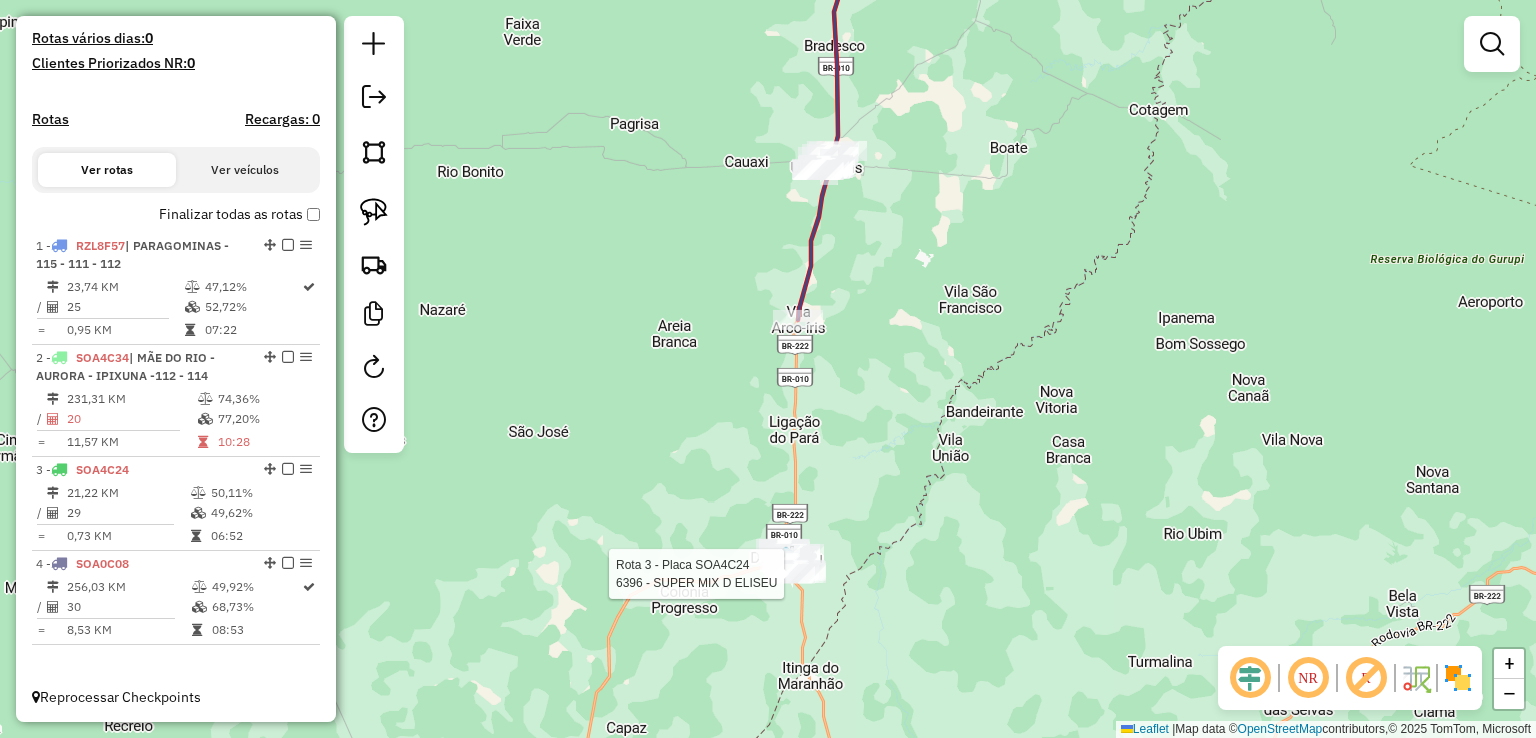 select on "**********" 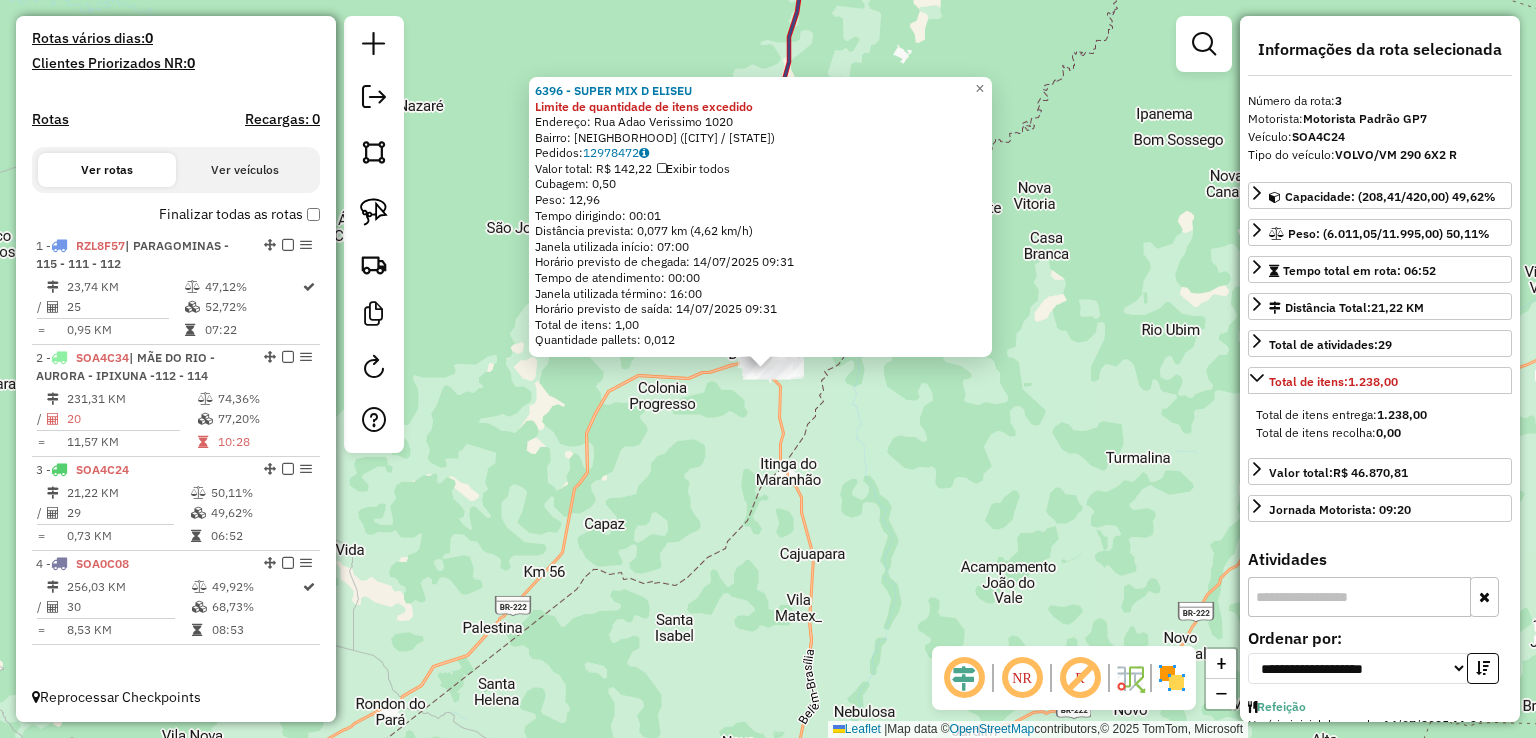 drag, startPoint x: 848, startPoint y: 469, endPoint x: 836, endPoint y: 527, distance: 59.22837 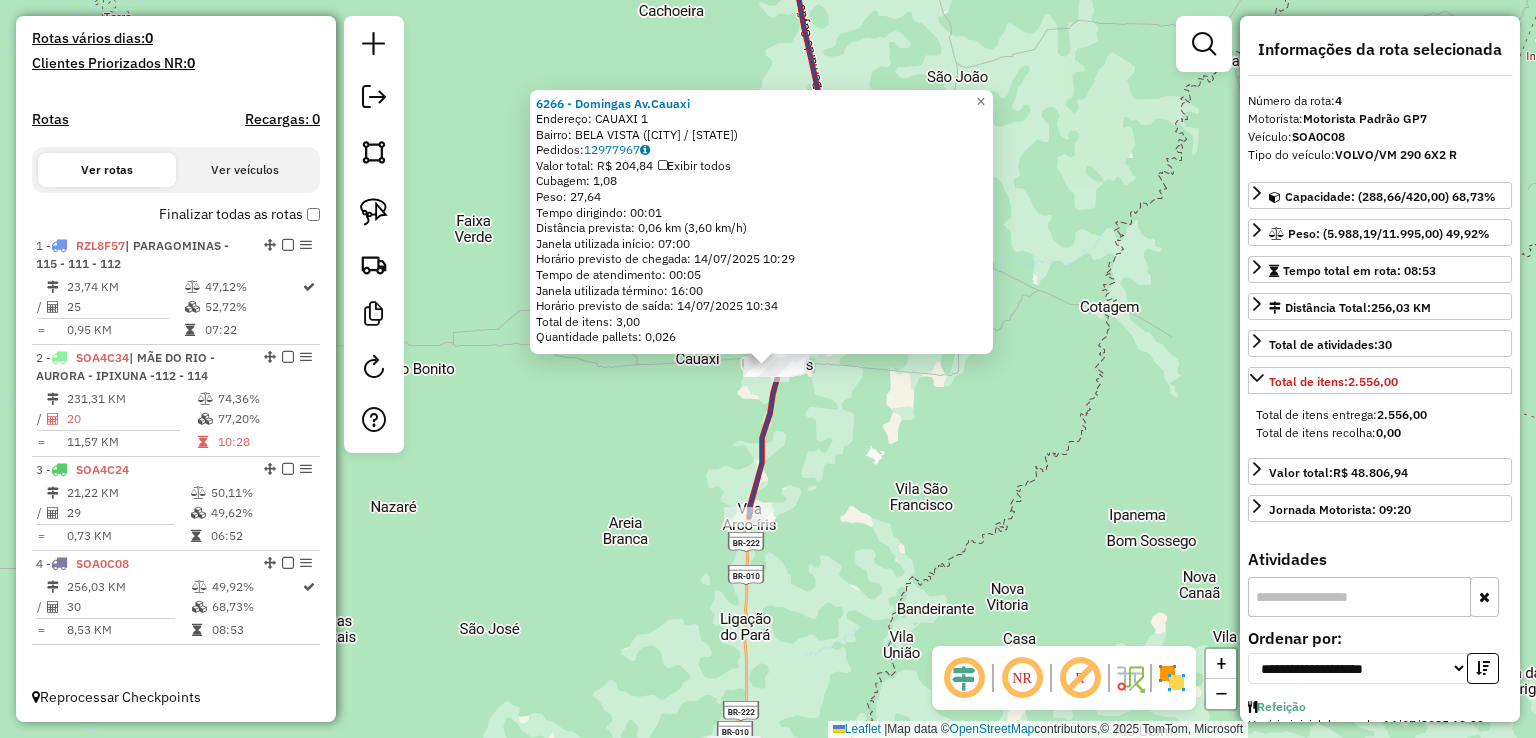 drag, startPoint x: 884, startPoint y: 432, endPoint x: 788, endPoint y: 776, distance: 357.14423 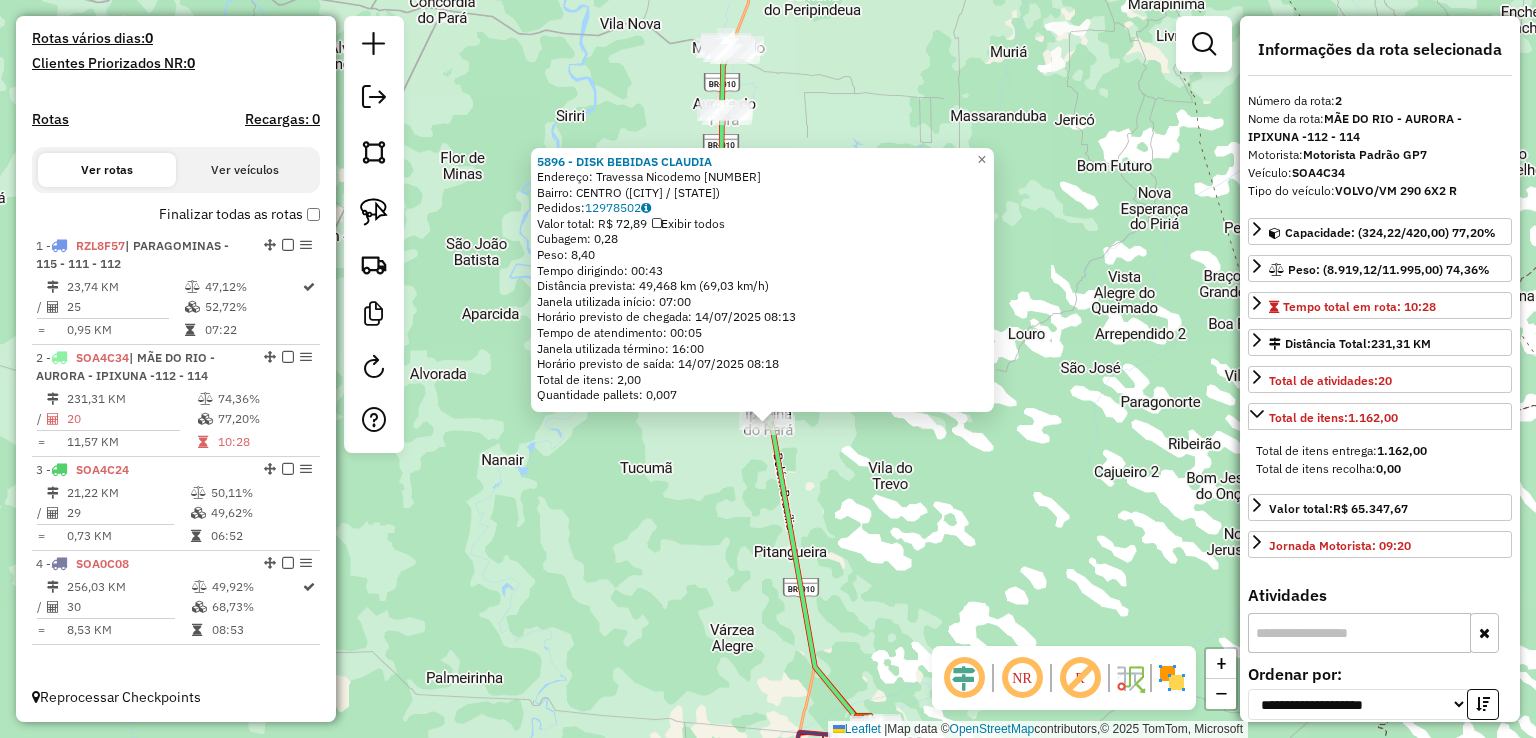 drag, startPoint x: 860, startPoint y: 455, endPoint x: 864, endPoint y: 565, distance: 110.0727 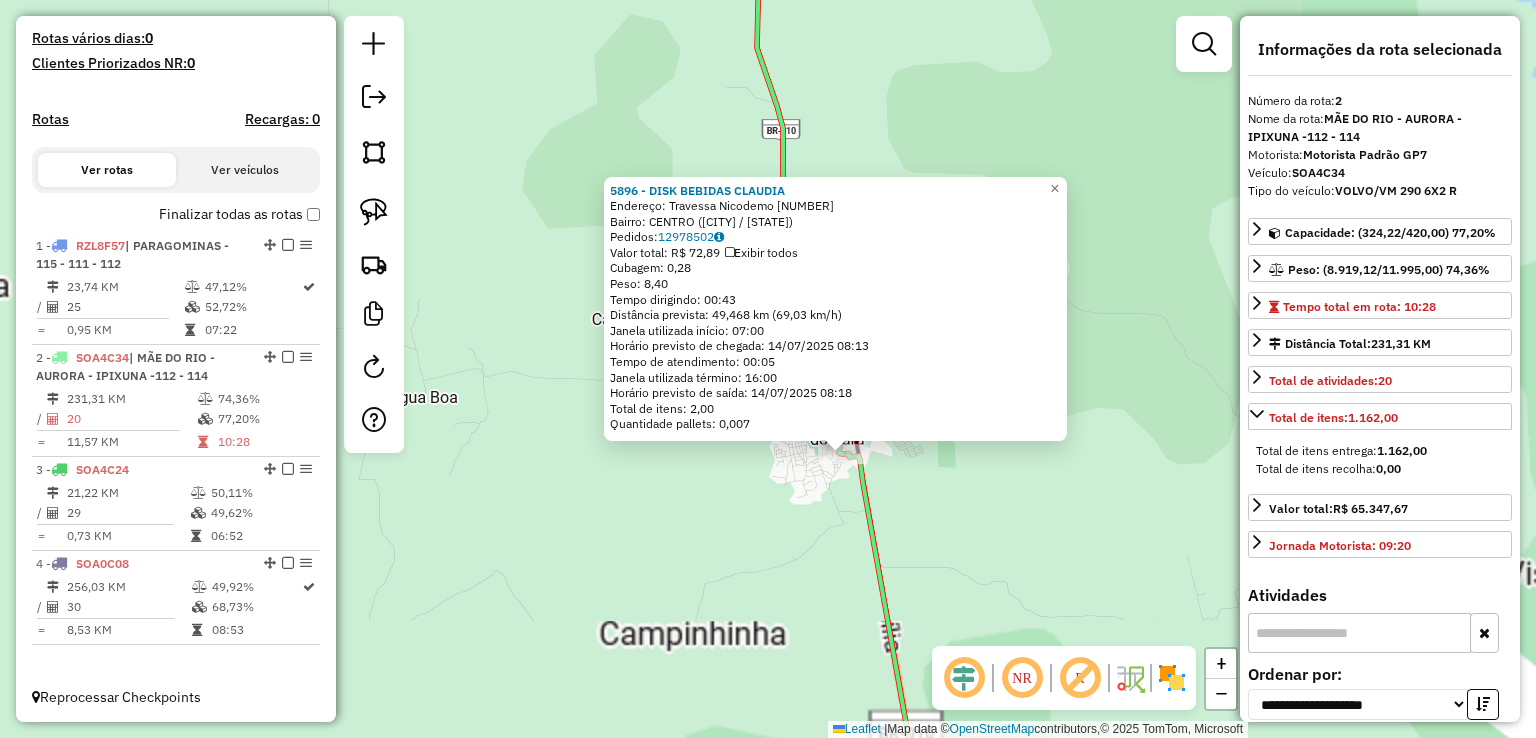 click on "5896 - DISK BEBIDAS CLAUDIA  Endereço:  Travessa Nicodemo 210   Bairro: CENTRO (IPIXUNA DO PARA / PA)   Pedidos:  12978502   Valor total: R$ 72,89   Exibir todos   Cubagem: 0,28  Peso: 8,40  Tempo dirigindo: 00:43   Distância prevista: 49,468 km (69,03 km/h)   Janela utilizada início: 07:00   Horário previsto de chegada: 14/07/2025 08:13   Tempo de atendimento: 00:05   Janela utilizada término: 16:00   Horário previsto de saída: 14/07/2025 08:18   Total de itens: 2,00   Quantidade pallets: 0,007  × Janela de atendimento Grade de atendimento Capacidade Transportadoras Veículos Cliente Pedidos  Rotas Selecione os dias de semana para filtrar as janelas de atendimento  Seg   Ter   Qua   Qui   Sex   Sáb   Dom  Informe o período da janela de atendimento: De: Até:  Filtrar exatamente a janela do cliente  Considerar janela de atendimento padrão  Selecione os dias de semana para filtrar as grades de atendimento  Seg   Ter   Qua   Qui   Sex   Sáb   Dom   Clientes fora do dia de atendimento selecionado De:" 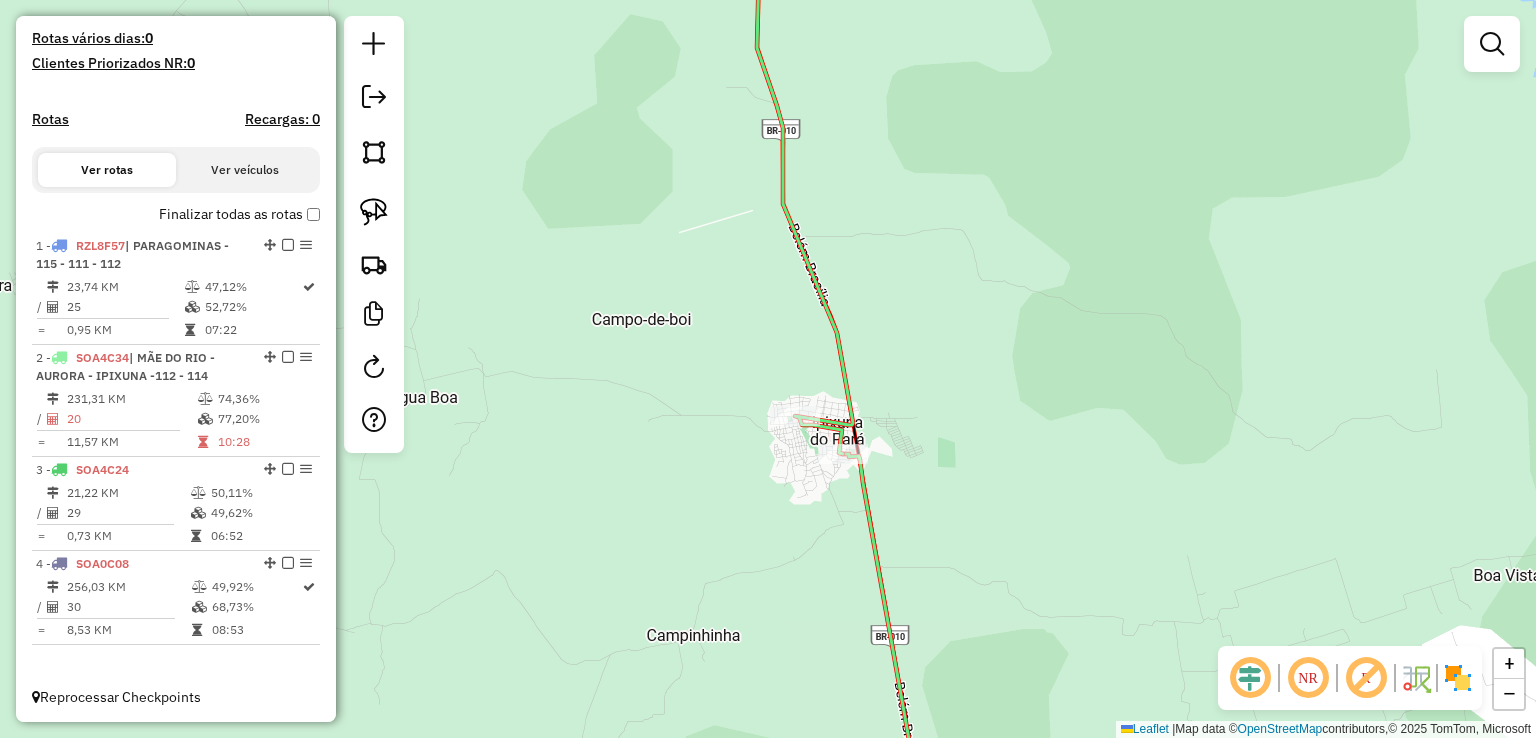 click 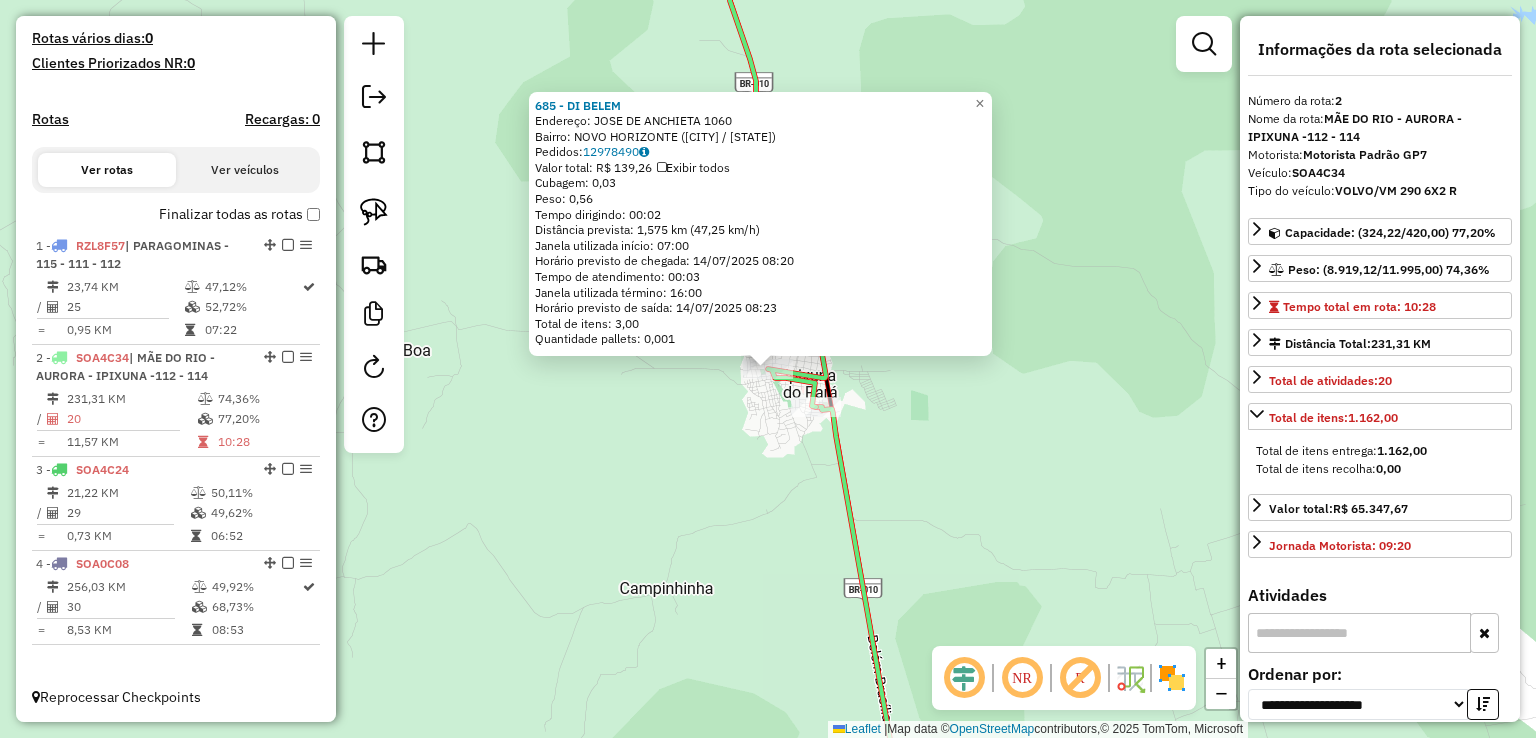 click on "685 - DI BELEM  Endereço:  JOSE DE ANCHIETA 1060   Bairro: NOVO HORIZONTE (IPIXUNA DO PARA / PA)   Pedidos:  12978490   Valor total: R$ 139,26   Exibir todos   Cubagem: 0,03  Peso: 0,56  Tempo dirigindo: 00:02   Distância prevista: 1,575 km (47,25 km/h)   Janela utilizada início: 07:00   Horário previsto de chegada: 14/07/2025 08:20   Tempo de atendimento: 00:03   Janela utilizada término: 16:00   Horário previsto de saída: 14/07/2025 08:23   Total de itens: 3,00   Quantidade pallets: 0,001  × Janela de atendimento Grade de atendimento Capacidade Transportadoras Veículos Cliente Pedidos  Rotas Selecione os dias de semana para filtrar as janelas de atendimento  Seg   Ter   Qua   Qui   Sex   Sáb   Dom  Informe o período da janela de atendimento: De: Até:  Filtrar exatamente a janela do cliente  Considerar janela de atendimento padrão  Selecione os dias de semana para filtrar as grades de atendimento  Seg   Ter   Qua   Qui   Sex   Sáb   Dom   Considerar clientes sem dia de atendimento cadastrado +" 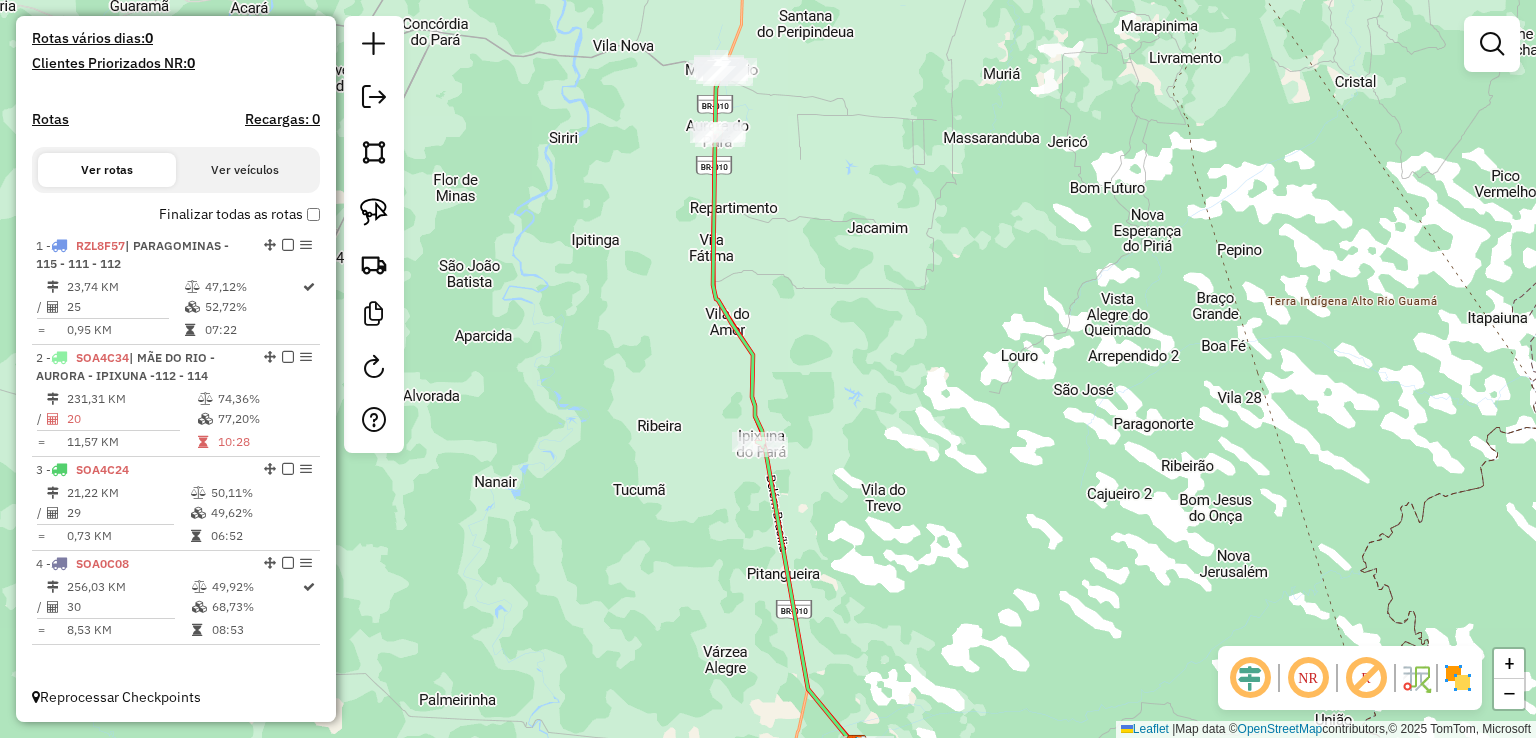 click on "Janela de atendimento Grade de atendimento Capacidade Transportadoras Veículos Cliente Pedidos  Rotas Selecione os dias de semana para filtrar as janelas de atendimento  Seg   Ter   Qua   Qui   Sex   Sáb   Dom  Informe o período da janela de atendimento: De: Até:  Filtrar exatamente a janela do cliente  Considerar janela de atendimento padrão  Selecione os dias de semana para filtrar as grades de atendimento  Seg   Ter   Qua   Qui   Sex   Sáb   Dom   Considerar clientes sem dia de atendimento cadastrado  Clientes fora do dia de atendimento selecionado Filtrar as atividades entre os valores definidos abaixo:  Peso mínimo:   Peso máximo:   Cubagem mínima:   Cubagem máxima:   De:   Até:  Filtrar as atividades entre o tempo de atendimento definido abaixo:  De:   Até:   Considerar capacidade total dos clientes não roteirizados Transportadora: Selecione um ou mais itens Tipo de veículo: Selecione um ou mais itens Veículo: Selecione um ou mais itens Motorista: Selecione um ou mais itens Nome: Rótulo:" 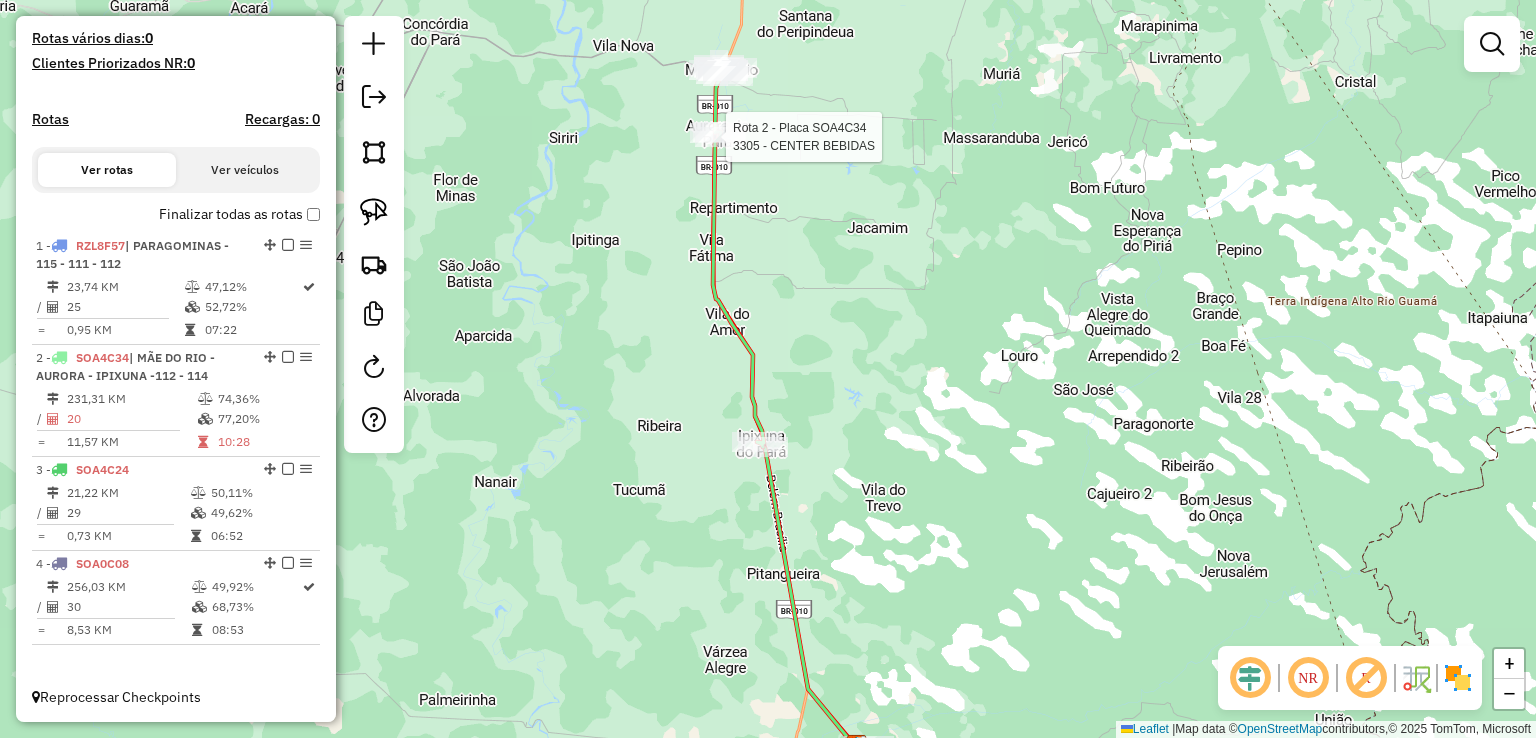 select on "**********" 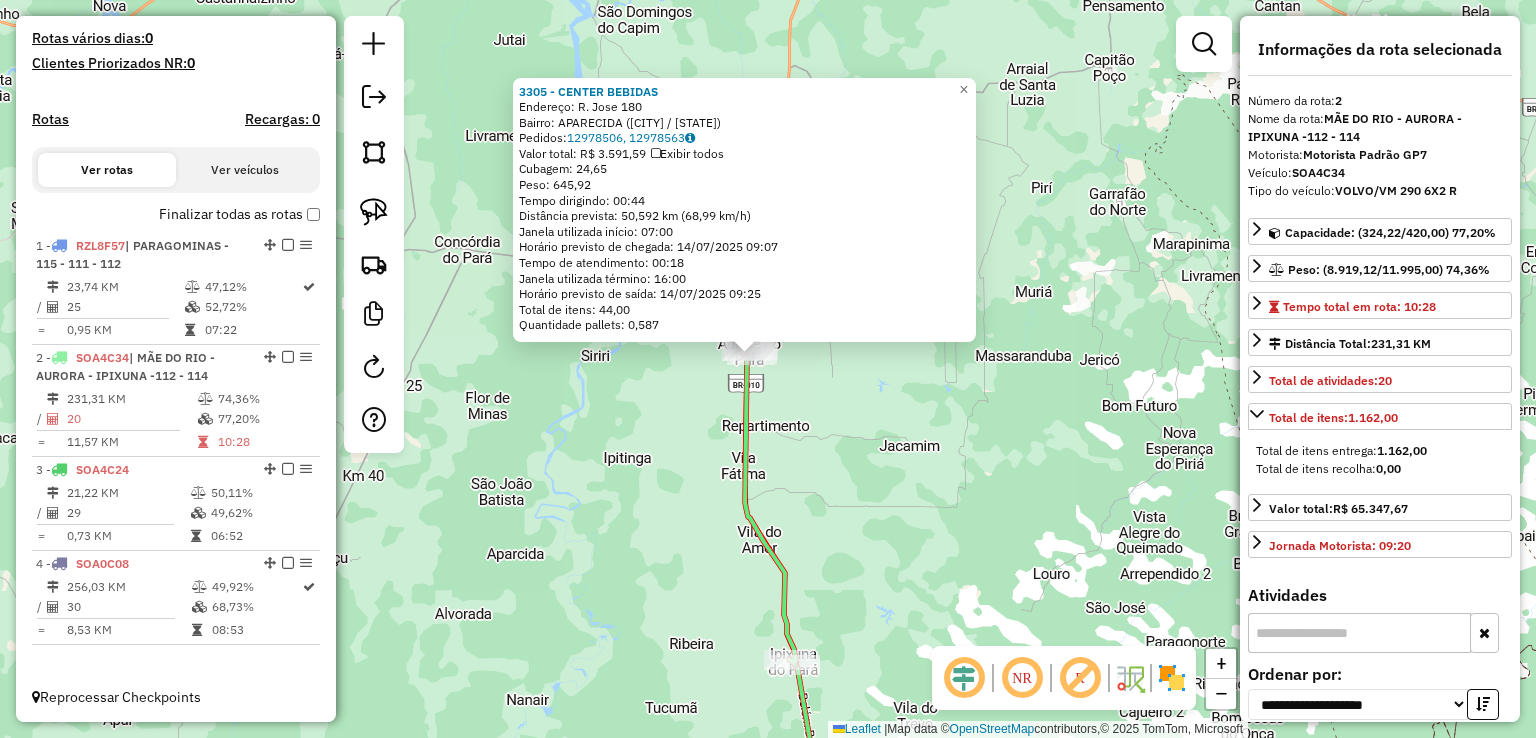 drag, startPoint x: 924, startPoint y: 524, endPoint x: 857, endPoint y: 310, distance: 224.24316 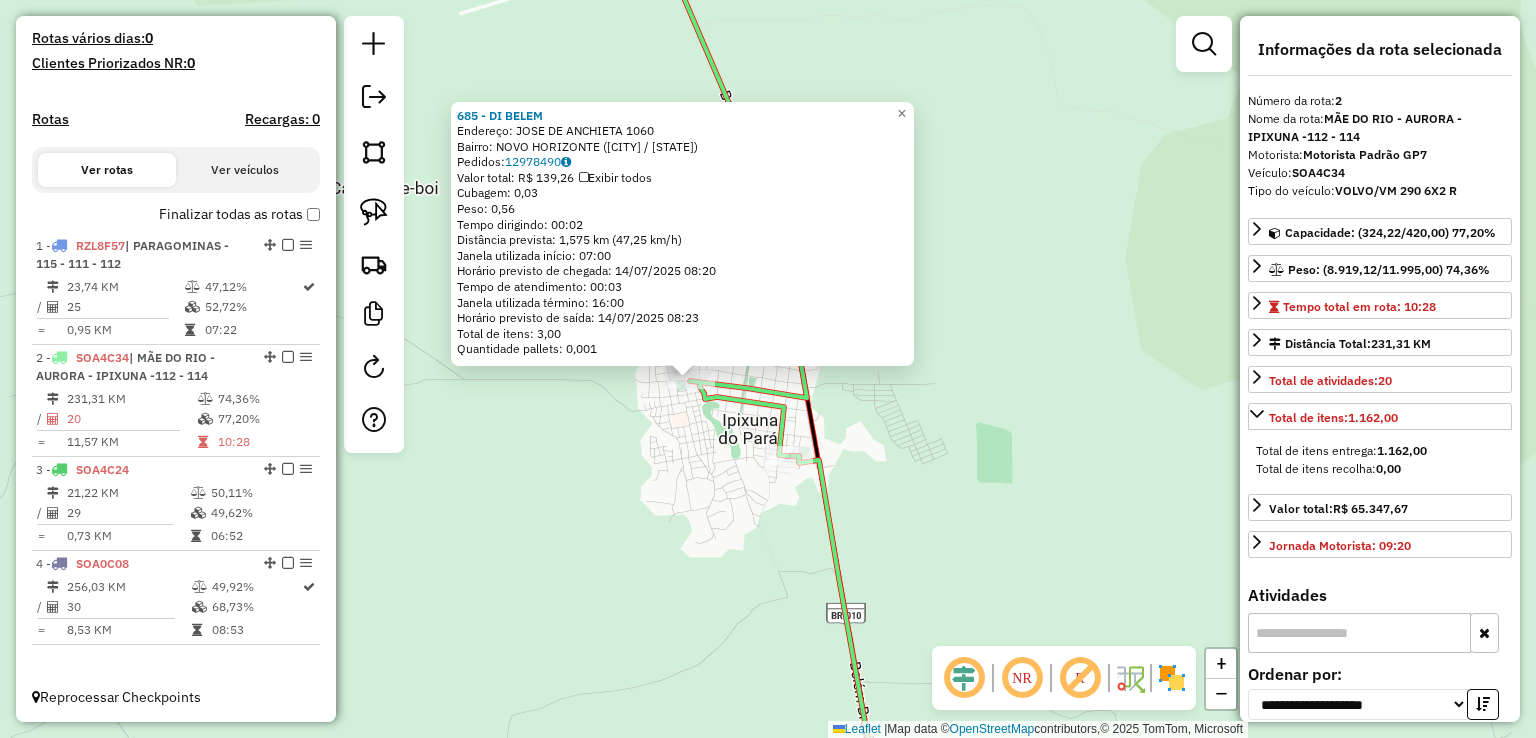 drag, startPoint x: 817, startPoint y: 462, endPoint x: 732, endPoint y: 474, distance: 85.84288 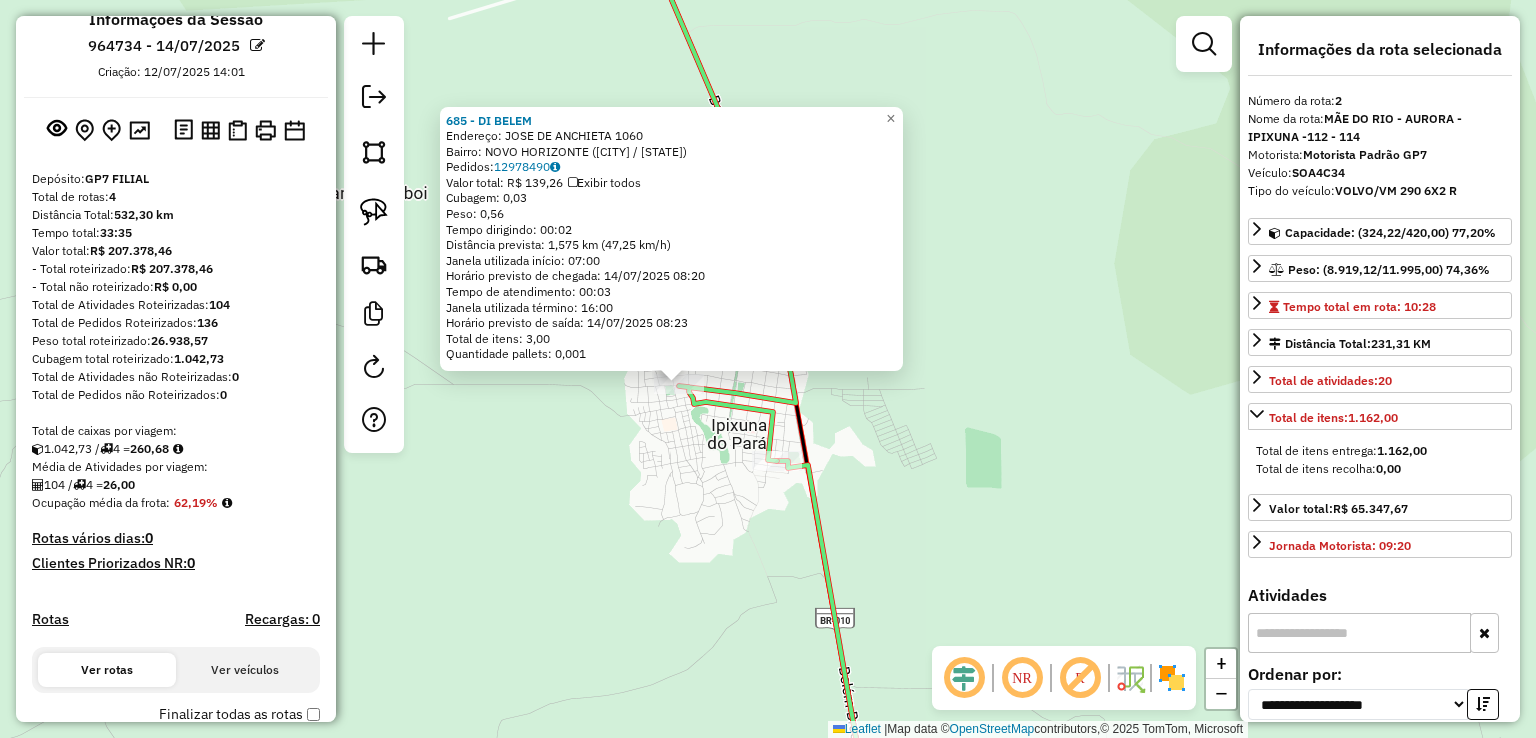 scroll, scrollTop: 0, scrollLeft: 0, axis: both 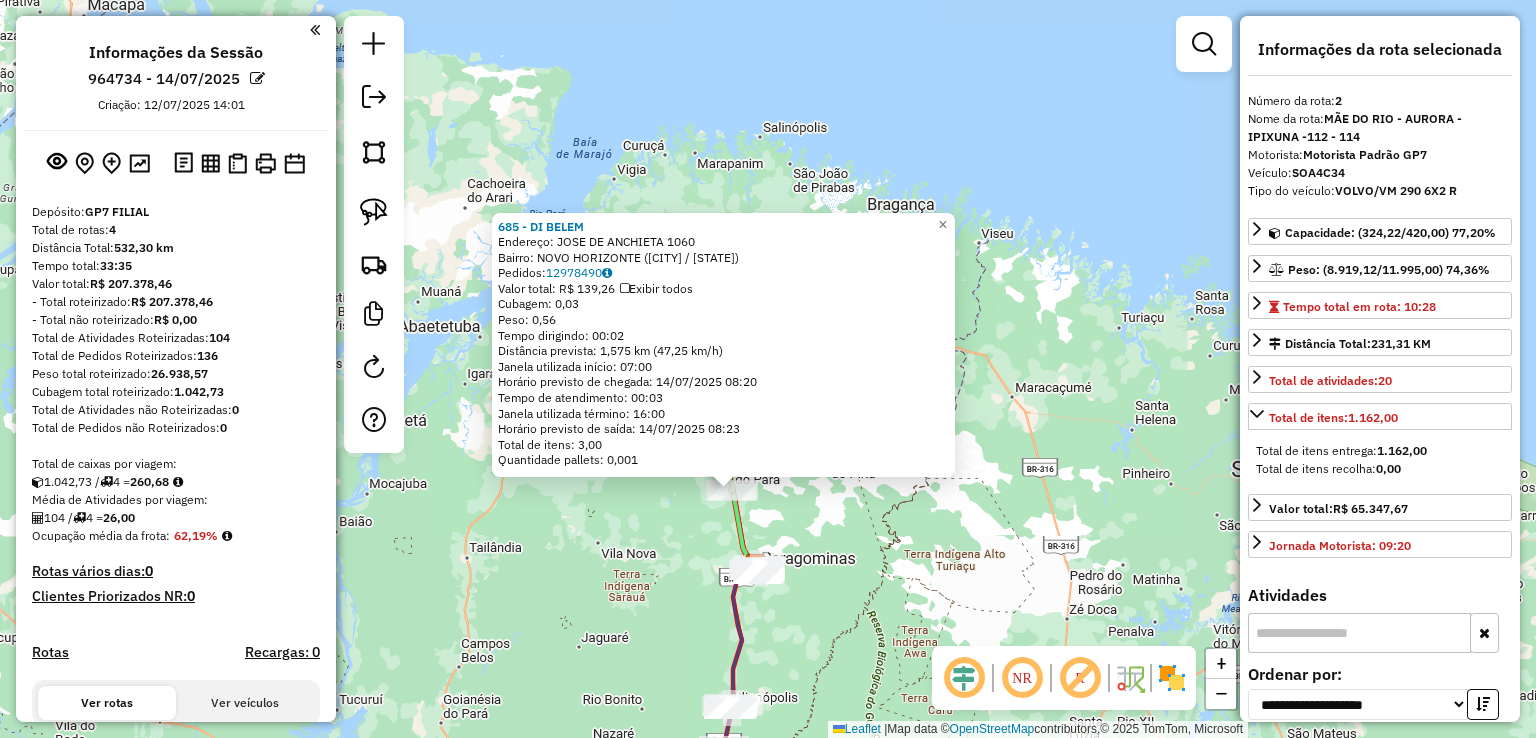 click on "Rota 1 - Placa RZL8F57  3479 - DOMINGAS DEP BEBIDAS 685 - DI BELEM  Endereço:  JOSE DE ANCHIETA 1060   Bairro: NOVO HORIZONTE (IPIXUNA DO PARA / PA)   Pedidos:  12978490   Valor total: R$ 139,26   Exibir todos   Cubagem: 0,03  Peso: 0,56  Tempo dirigindo: 00:02   Distância prevista: 1,575 km (47,25 km/h)   Janela utilizada início: 07:00   Horário previsto de chegada: 14/07/2025 08:20   Tempo de atendimento: 00:03   Janela utilizada término: 16:00   Horário previsto de saída: 14/07/2025 08:23   Total de itens: 3,00   Quantidade pallets: 0,001  × Janela de atendimento Grade de atendimento Capacidade Transportadoras Veículos Cliente Pedidos  Rotas Selecione os dias de semana para filtrar as janelas de atendimento  Seg   Ter   Qua   Qui   Sex   Sáb   Dom  Informe o período da janela de atendimento: De: Até:  Filtrar exatamente a janela do cliente  Considerar janela de atendimento padrão  Selecione os dias de semana para filtrar as grades de atendimento  Seg   Ter   Qua   Qui   Sex   Sáb   Dom   De:" 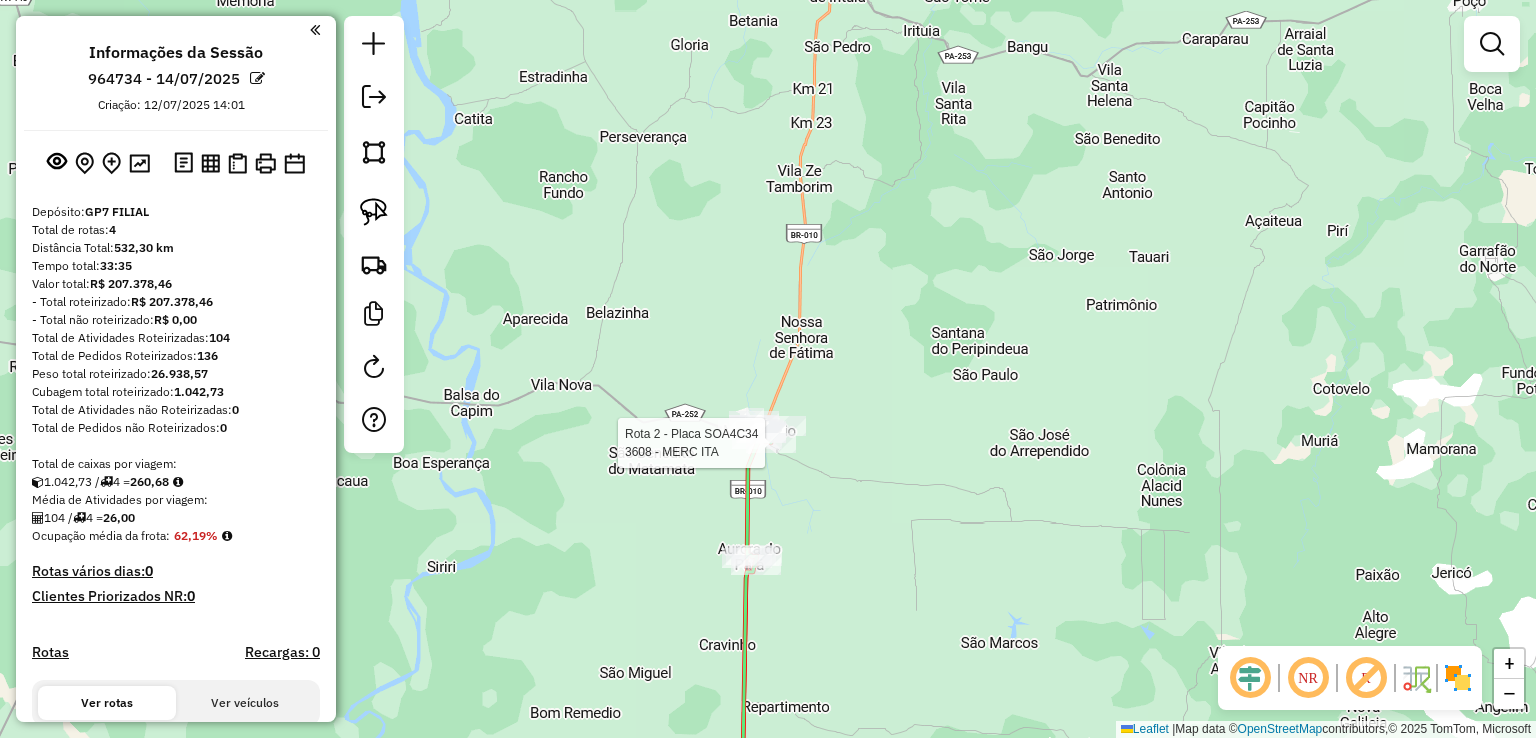 select on "**********" 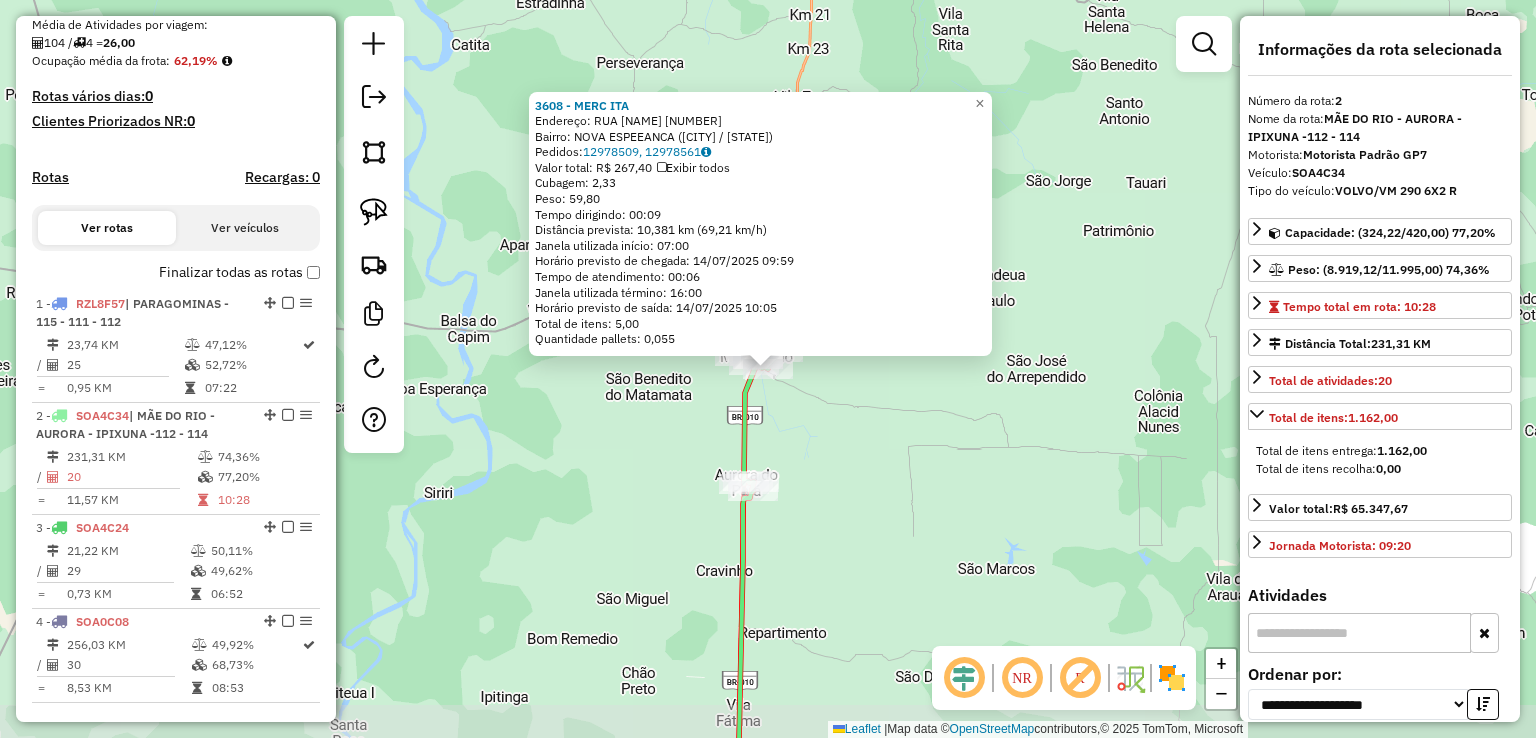 scroll, scrollTop: 533, scrollLeft: 0, axis: vertical 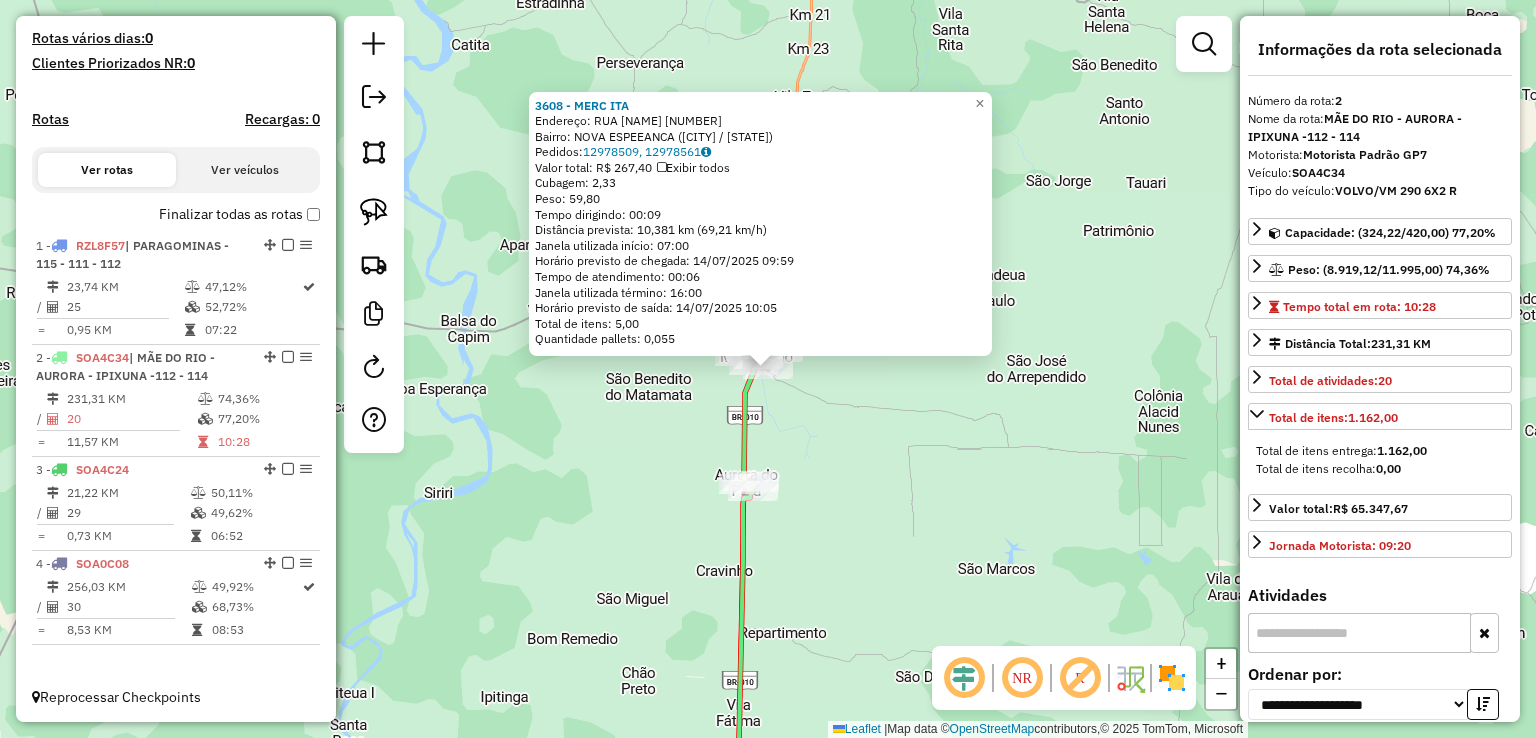 drag, startPoint x: 767, startPoint y: 450, endPoint x: 764, endPoint y: 429, distance: 21.213203 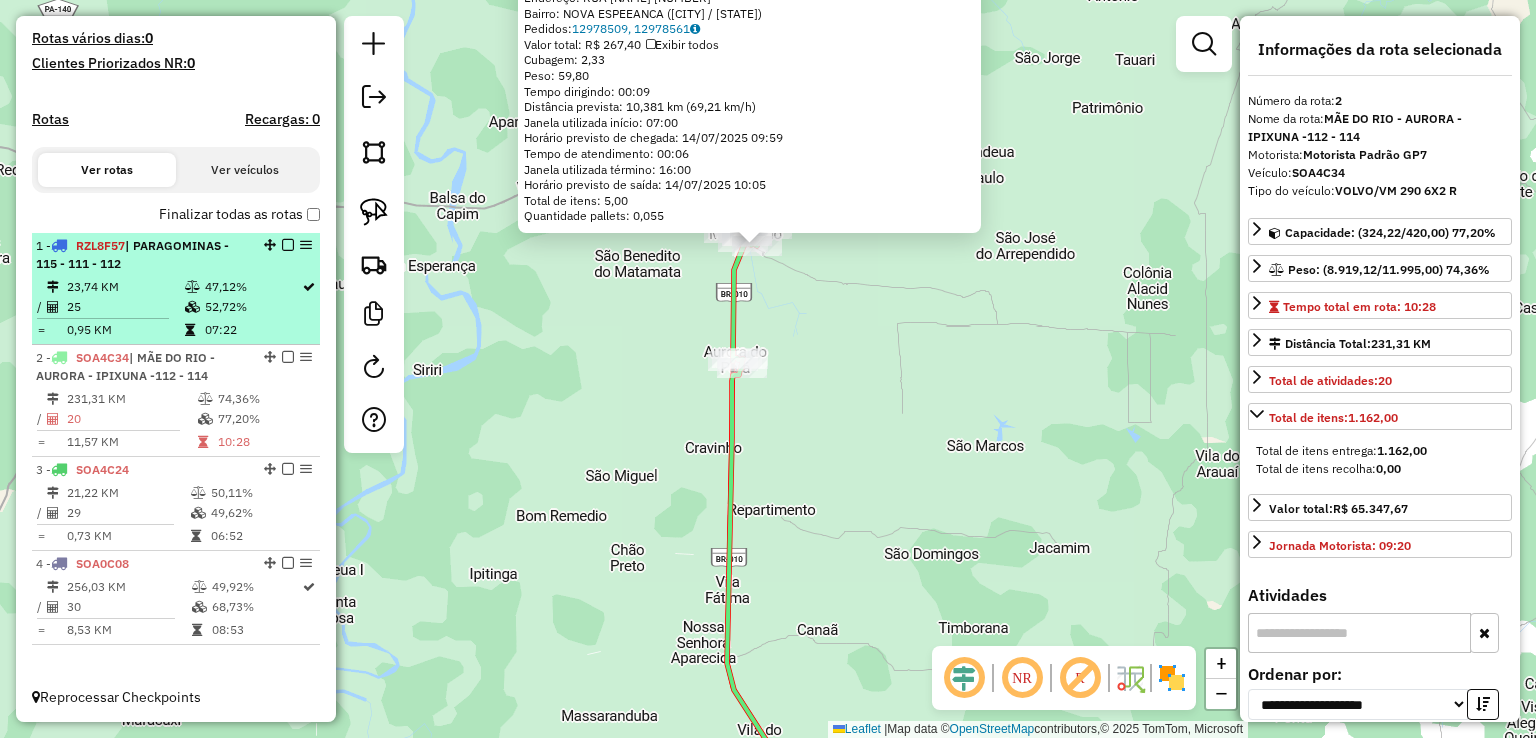 scroll, scrollTop: 0, scrollLeft: 0, axis: both 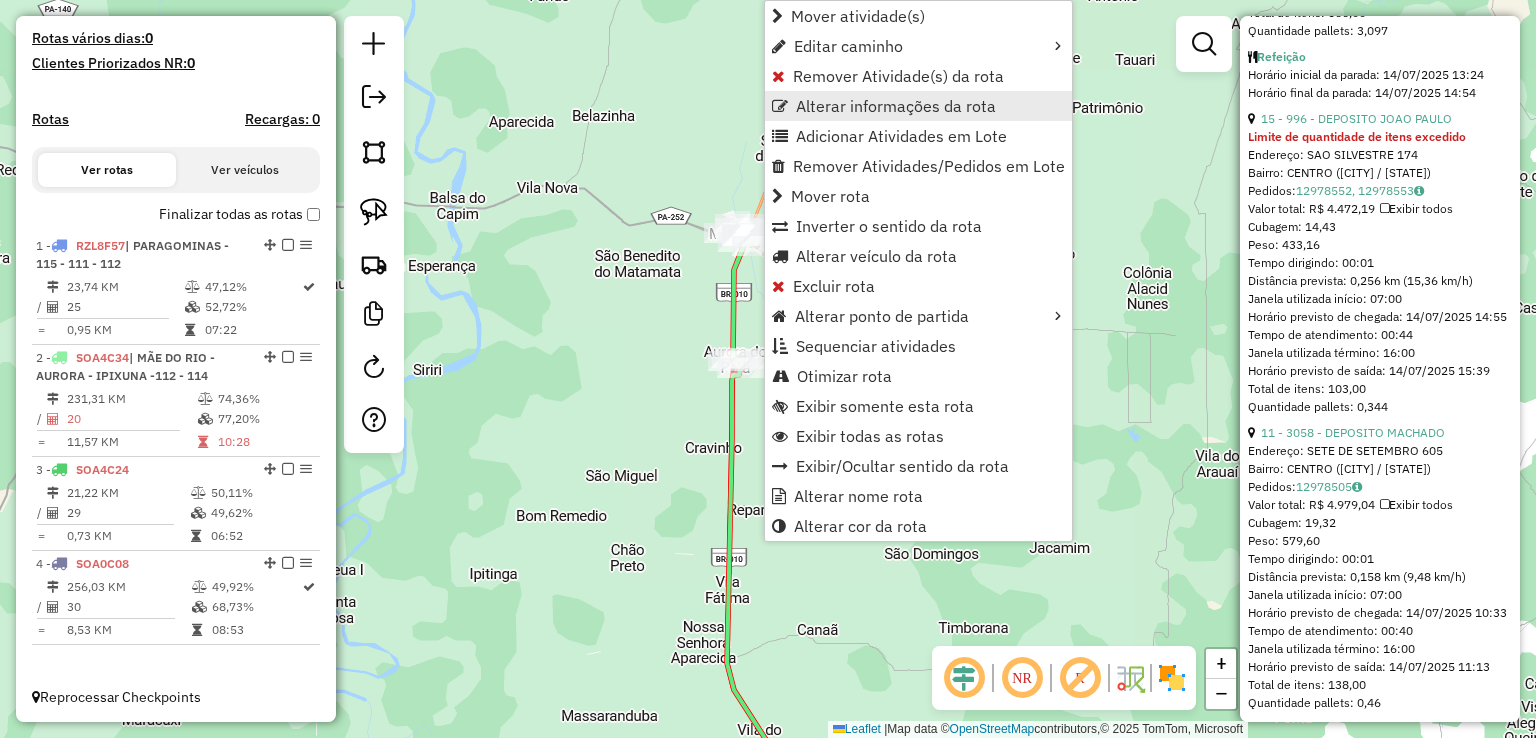 click on "Alterar informações da rota" at bounding box center [896, 106] 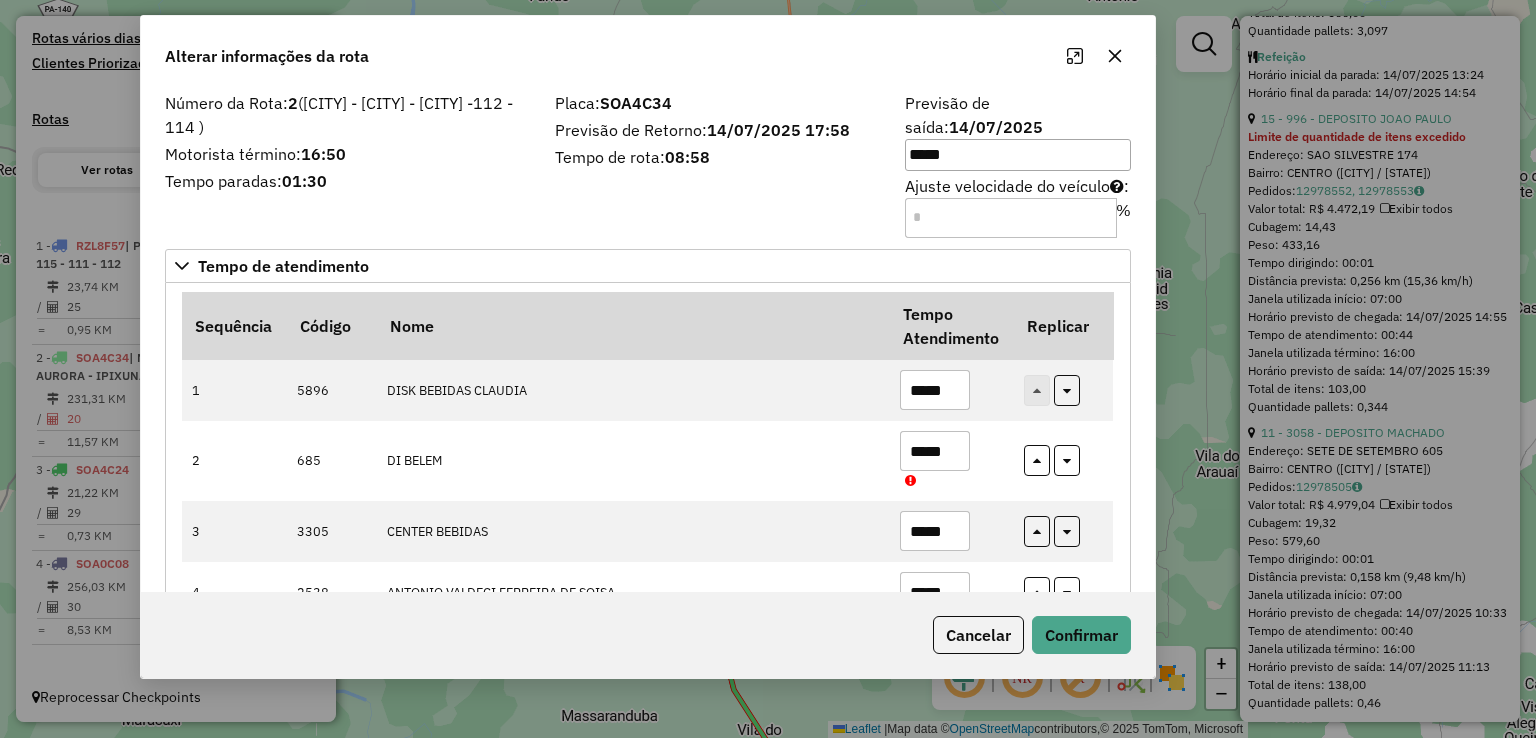 drag, startPoint x: 882, startPoint y: 86, endPoint x: 760, endPoint y: 61, distance: 124.53513 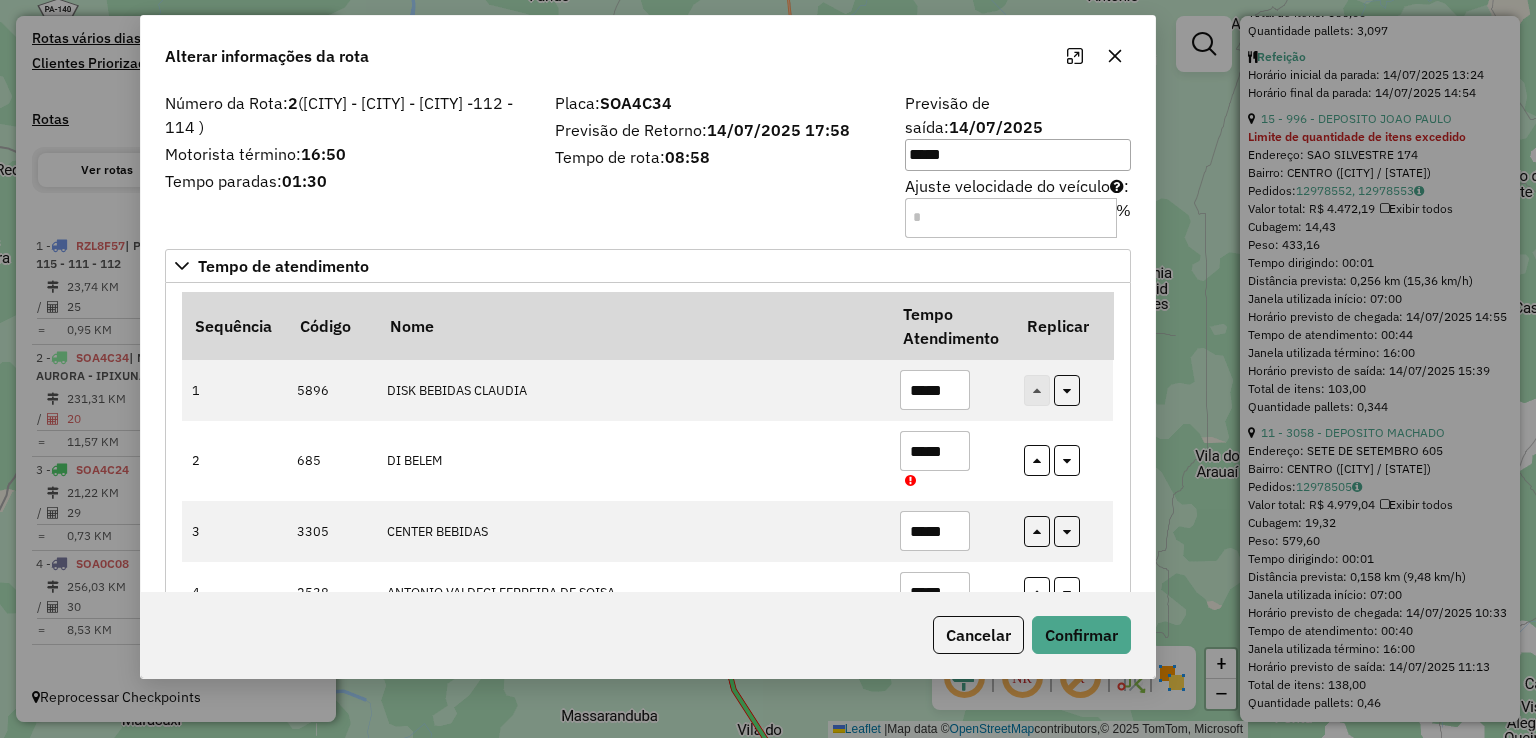 click on "Alterar informações da rota" 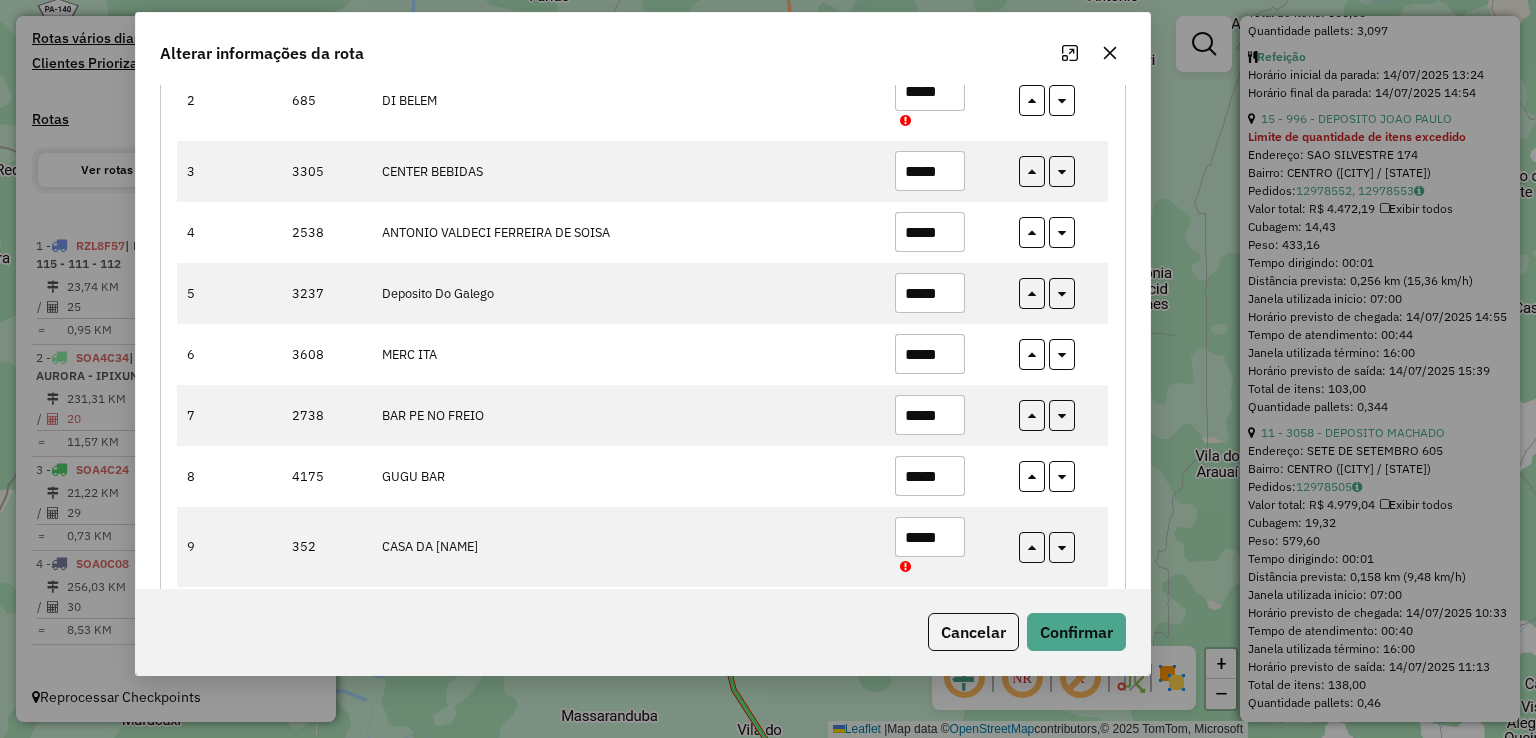 scroll, scrollTop: 600, scrollLeft: 0, axis: vertical 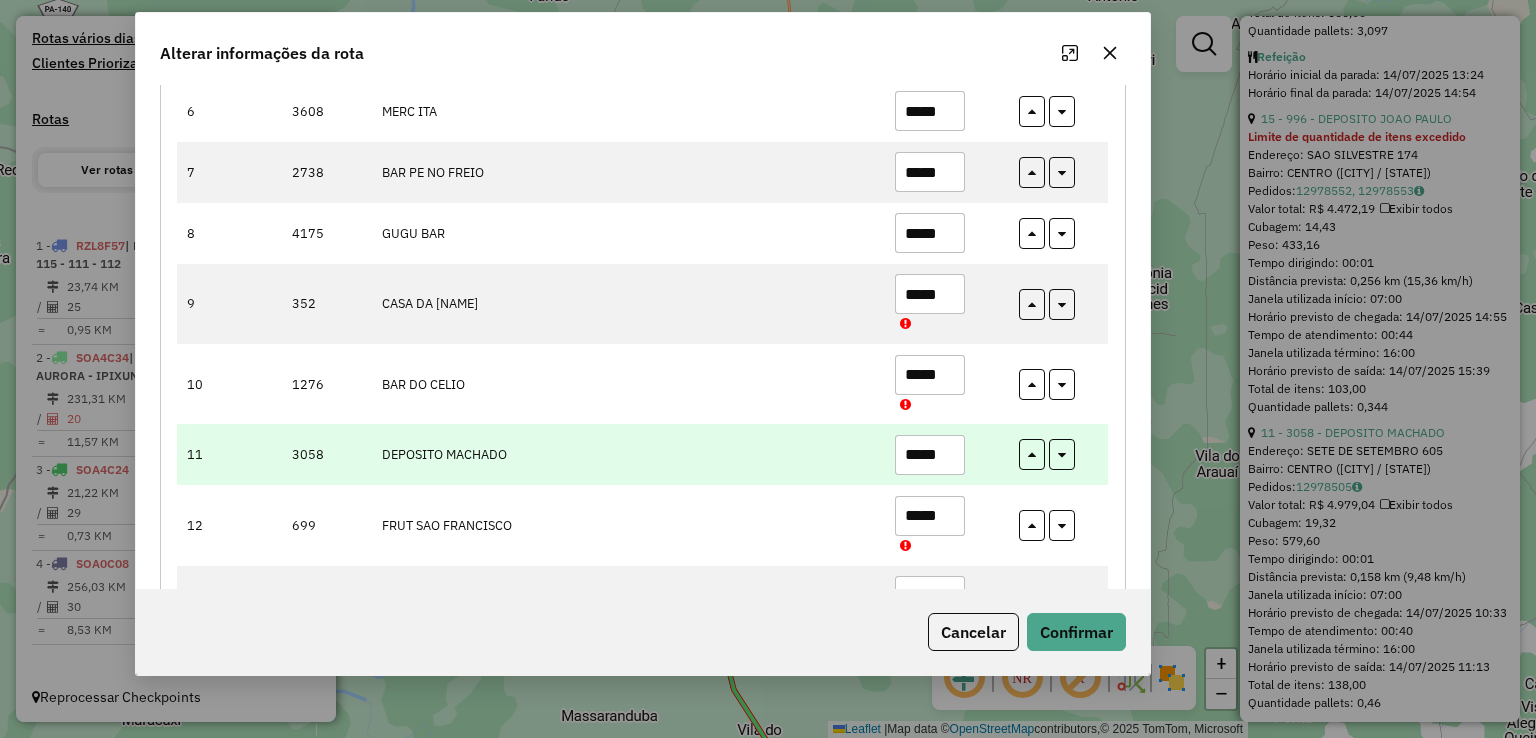 click on "*****" at bounding box center (930, 455) 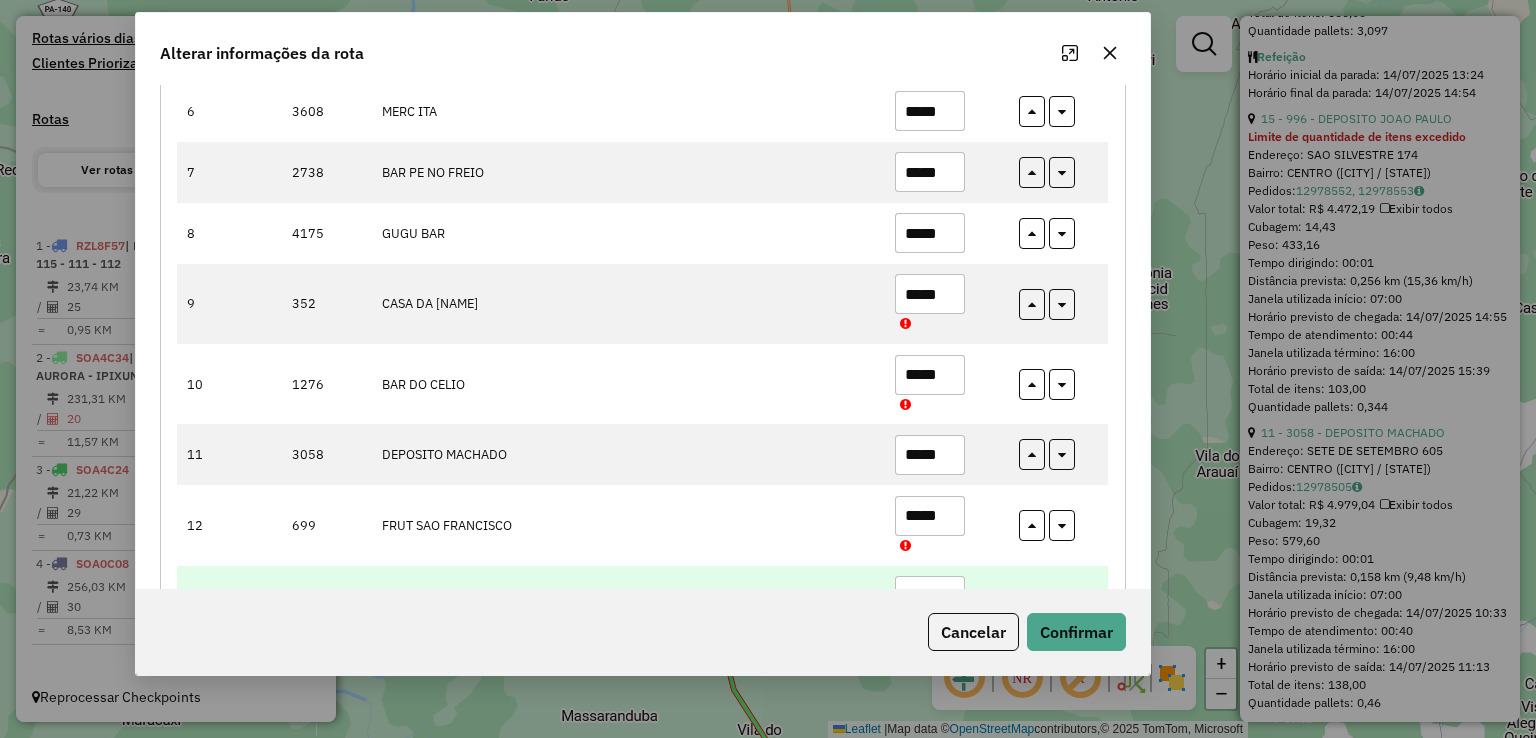 scroll, scrollTop: 1100, scrollLeft: 0, axis: vertical 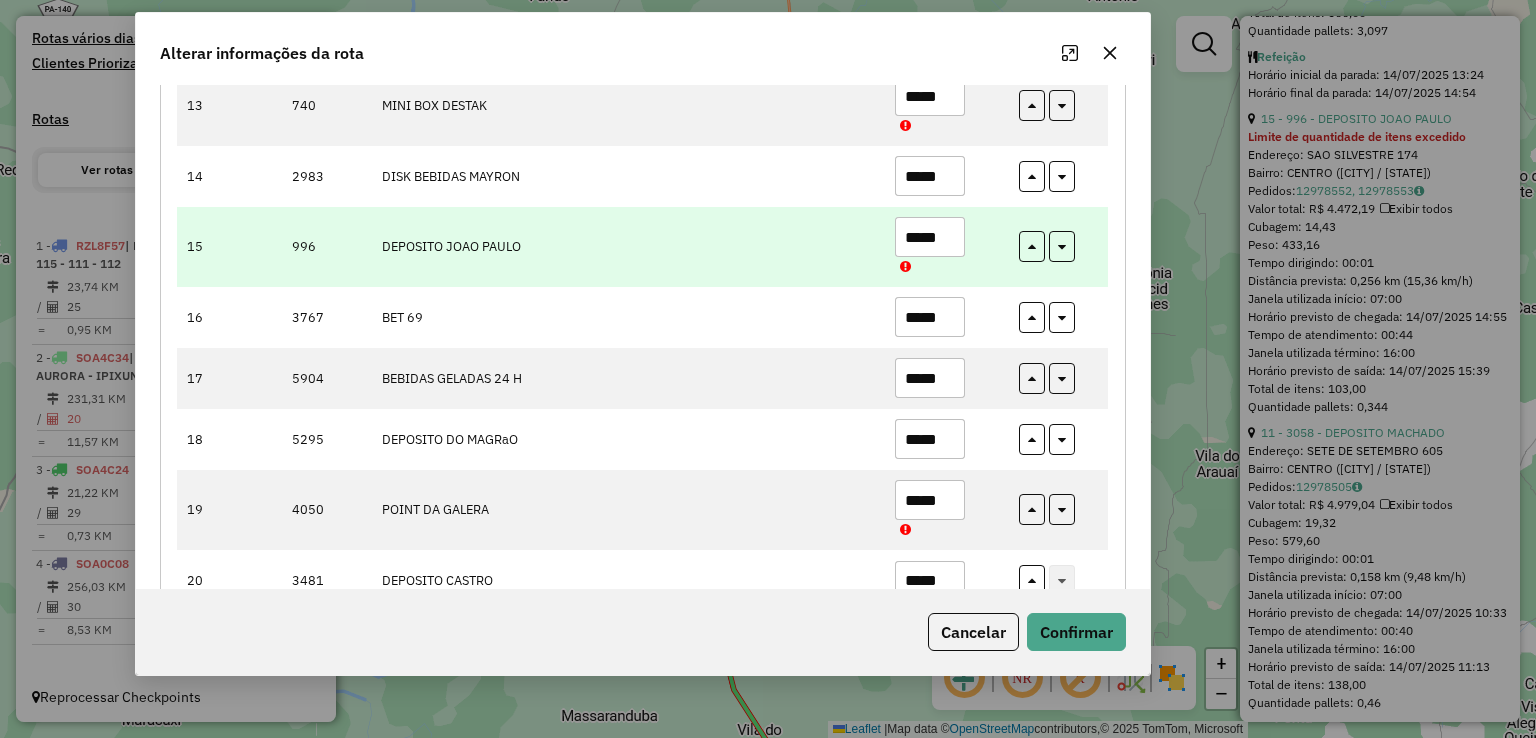 type on "*****" 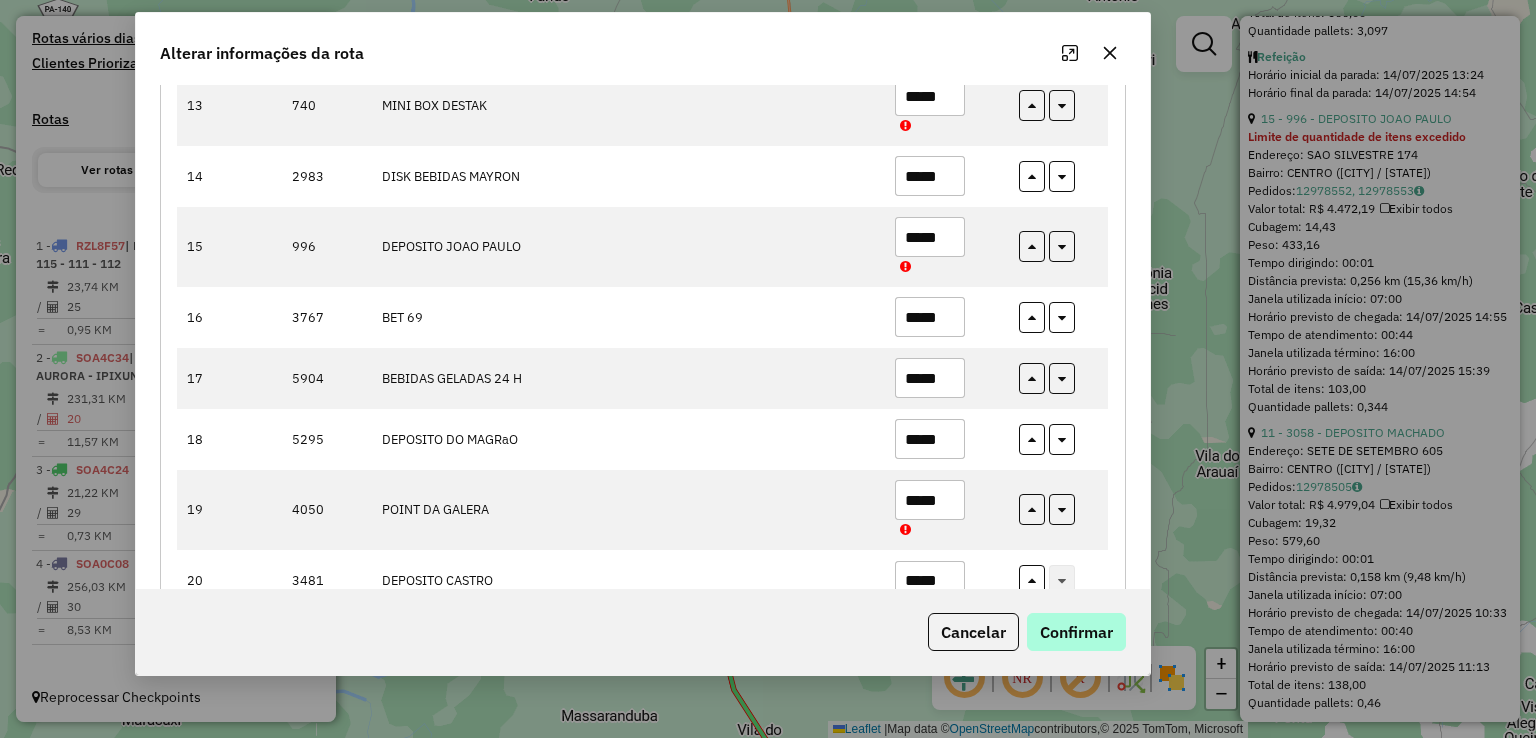 type on "*****" 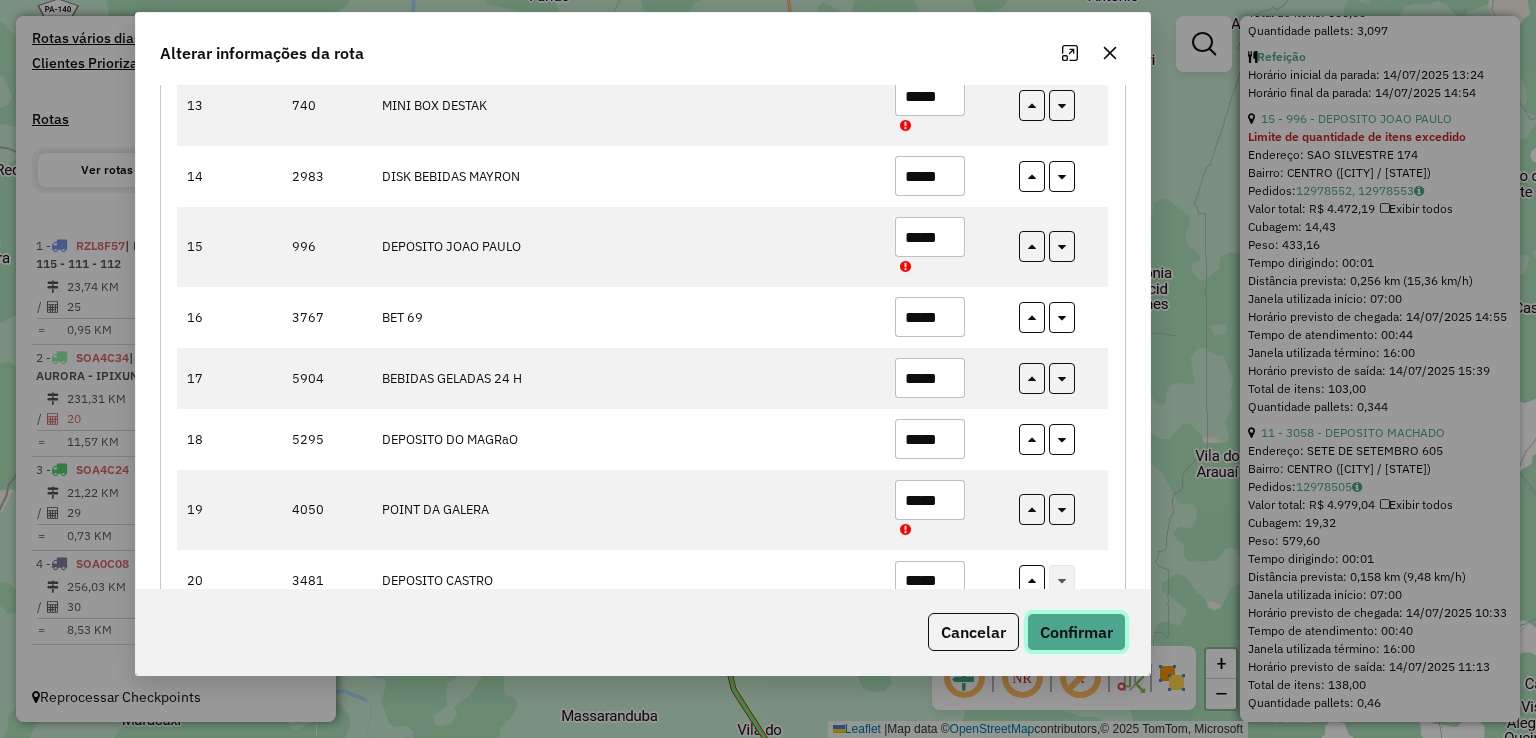 click on "Confirmar" 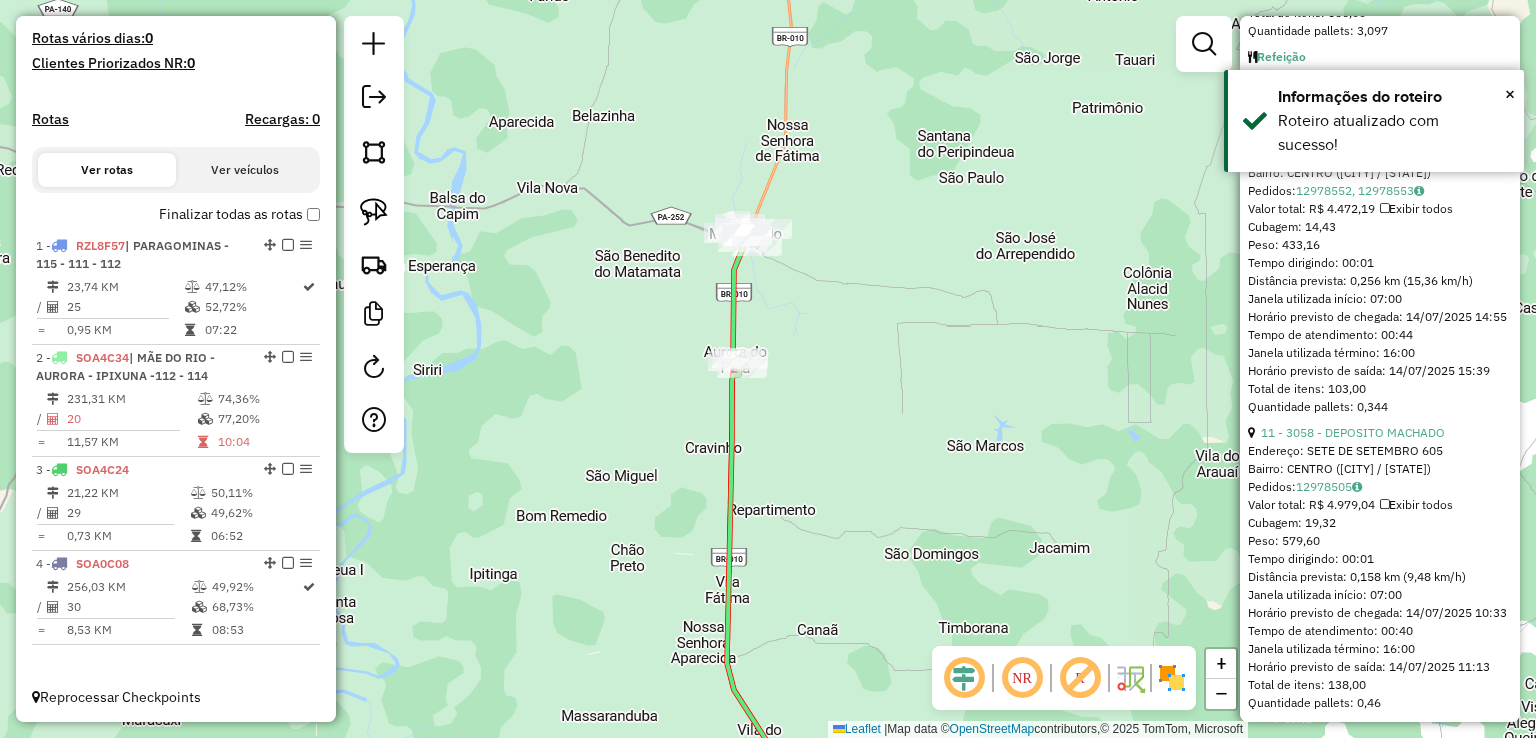 click on "Janela de atendimento Grade de atendimento Capacidade Transportadoras Veículos Cliente Pedidos  Rotas Selecione os dias de semana para filtrar as janelas de atendimento  Seg   Ter   Qua   Qui   Sex   Sáb   Dom  Informe o período da janela de atendimento: De: Até:  Filtrar exatamente a janela do cliente  Considerar janela de atendimento padrão  Selecione os dias de semana para filtrar as grades de atendimento  Seg   Ter   Qua   Qui   Sex   Sáb   Dom   Considerar clientes sem dia de atendimento cadastrado  Clientes fora do dia de atendimento selecionado Filtrar as atividades entre os valores definidos abaixo:  Peso mínimo:   Peso máximo:   Cubagem mínima:   Cubagem máxima:   De:   Até:  Filtrar as atividades entre o tempo de atendimento definido abaixo:  De:   Até:   Considerar capacidade total dos clientes não roteirizados Transportadora: Selecione um ou mais itens Tipo de veículo: Selecione um ou mais itens Veículo: Selecione um ou mais itens Motorista: Selecione um ou mais itens Nome: Rótulo:" 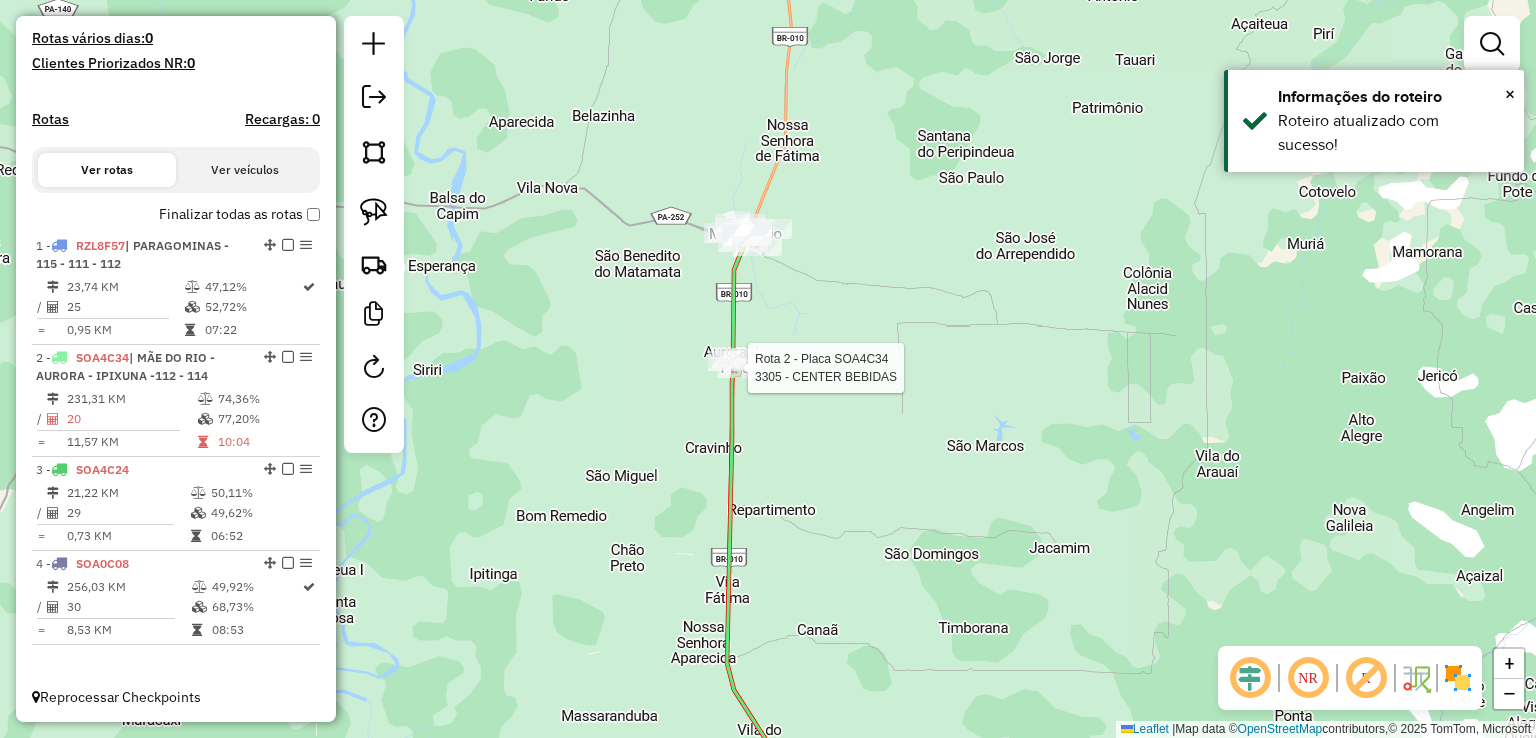 select on "**********" 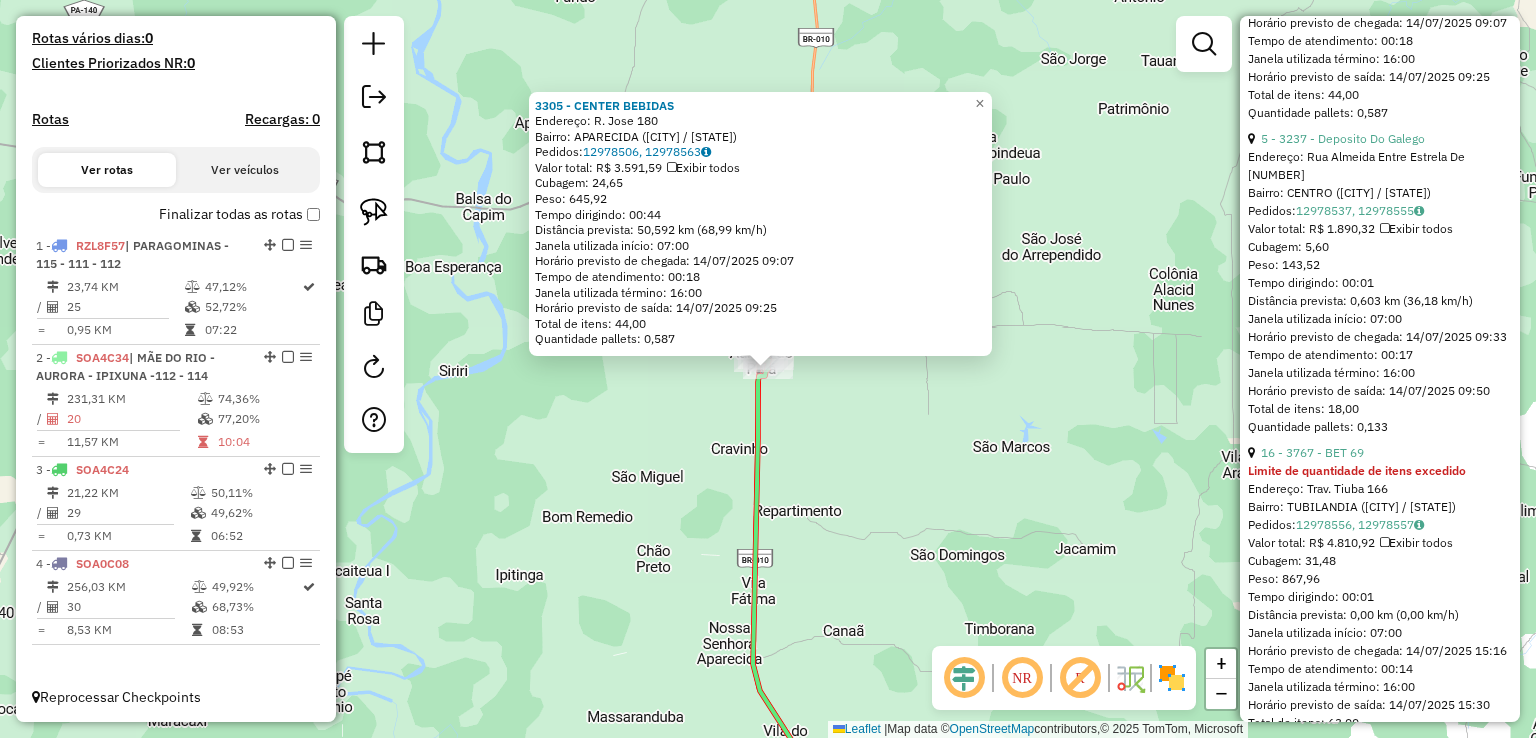 scroll, scrollTop: 2300, scrollLeft: 0, axis: vertical 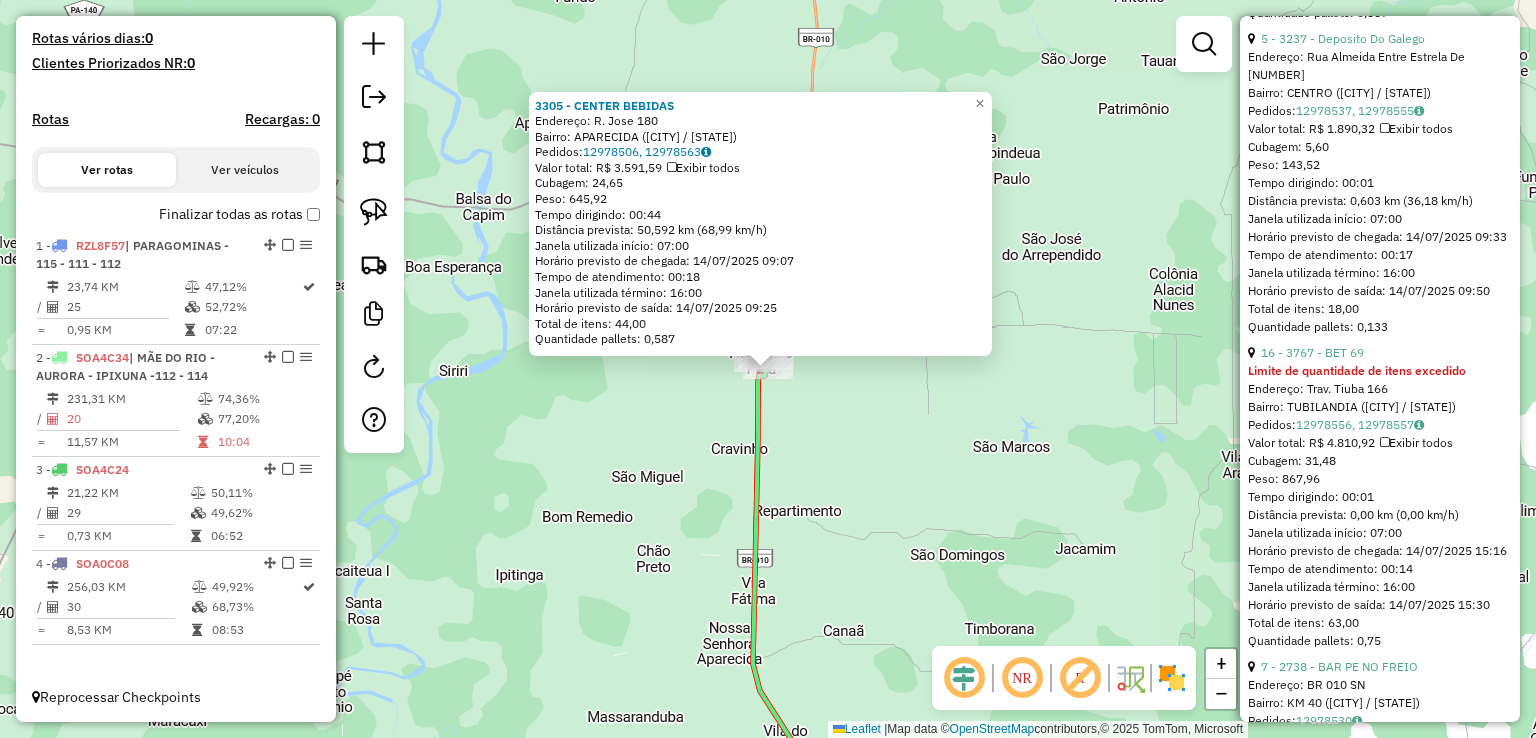 click on "3305 - CENTER BEBIDAS  Endereço:  R. Jose 180   Bairro: APARECIDA (AURORA DO PARA / PA)   Pedidos:  12978506, 12978563   Valor total: R$ 3.591,59   Exibir todos   Cubagem: 24,65  Peso: 645,92  Tempo dirigindo: 00:44   Distância prevista: 50,592 km (68,99 km/h)   Janela utilizada início: 07:00   Horário previsto de chegada: 14/07/2025 09:07   Tempo de atendimento: 00:18   Janela utilizada término: 16:00   Horário previsto de saída: 14/07/2025 09:25   Total de itens: 44,00   Quantidade pallets: 0,587  × Janela de atendimento Grade de atendimento Capacidade Transportadoras Veículos Cliente Pedidos  Rotas Selecione os dias de semana para filtrar as janelas de atendimento  Seg   Ter   Qua   Qui   Sex   Sáb   Dom  Informe o período da janela de atendimento: De: Até:  Filtrar exatamente a janela do cliente  Considerar janela de atendimento padrão  Selecione os dias de semana para filtrar as grades de atendimento  Seg   Ter   Qua   Qui   Sex   Sáb   Dom   Clientes fora do dia de atendimento selecionado" 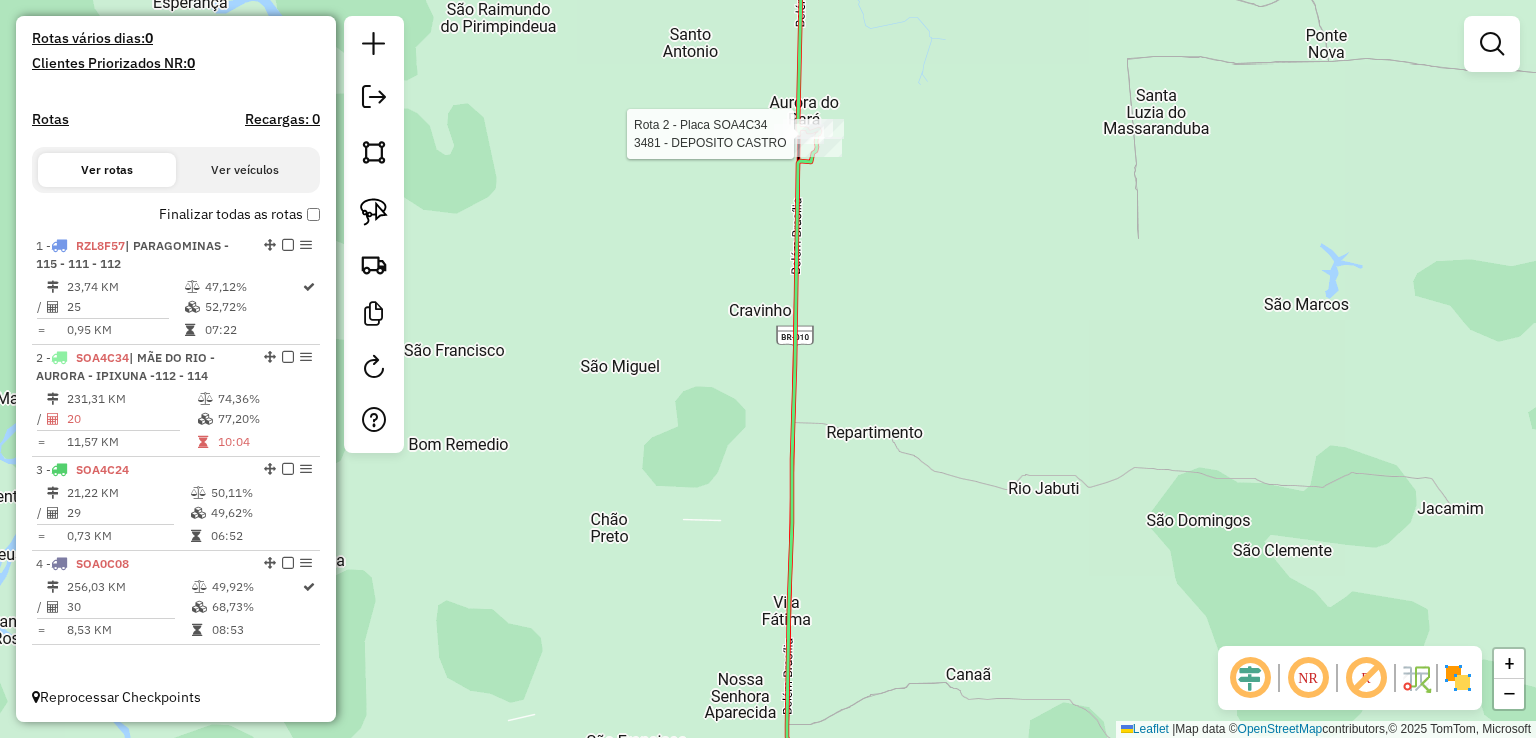 select on "**********" 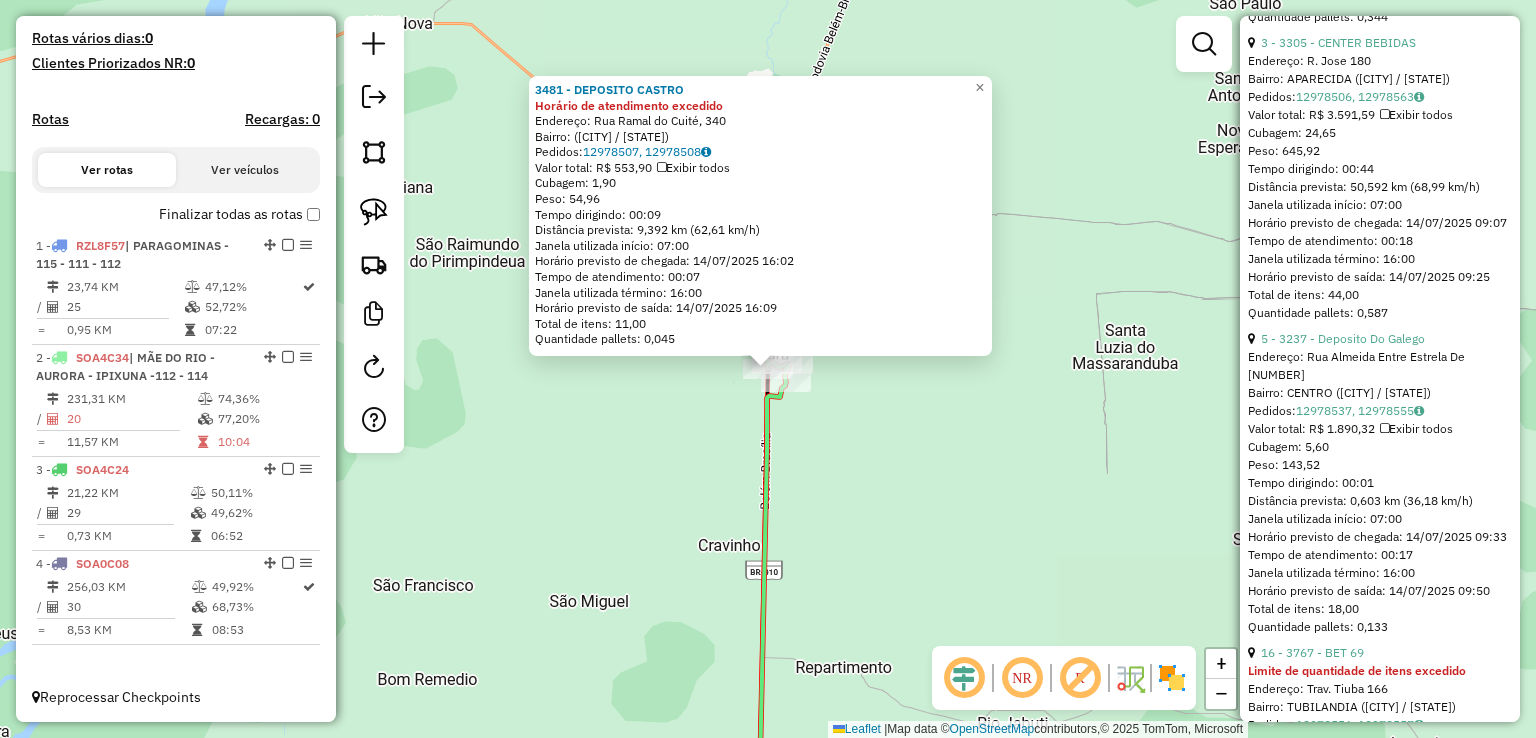 scroll, scrollTop: 2100, scrollLeft: 0, axis: vertical 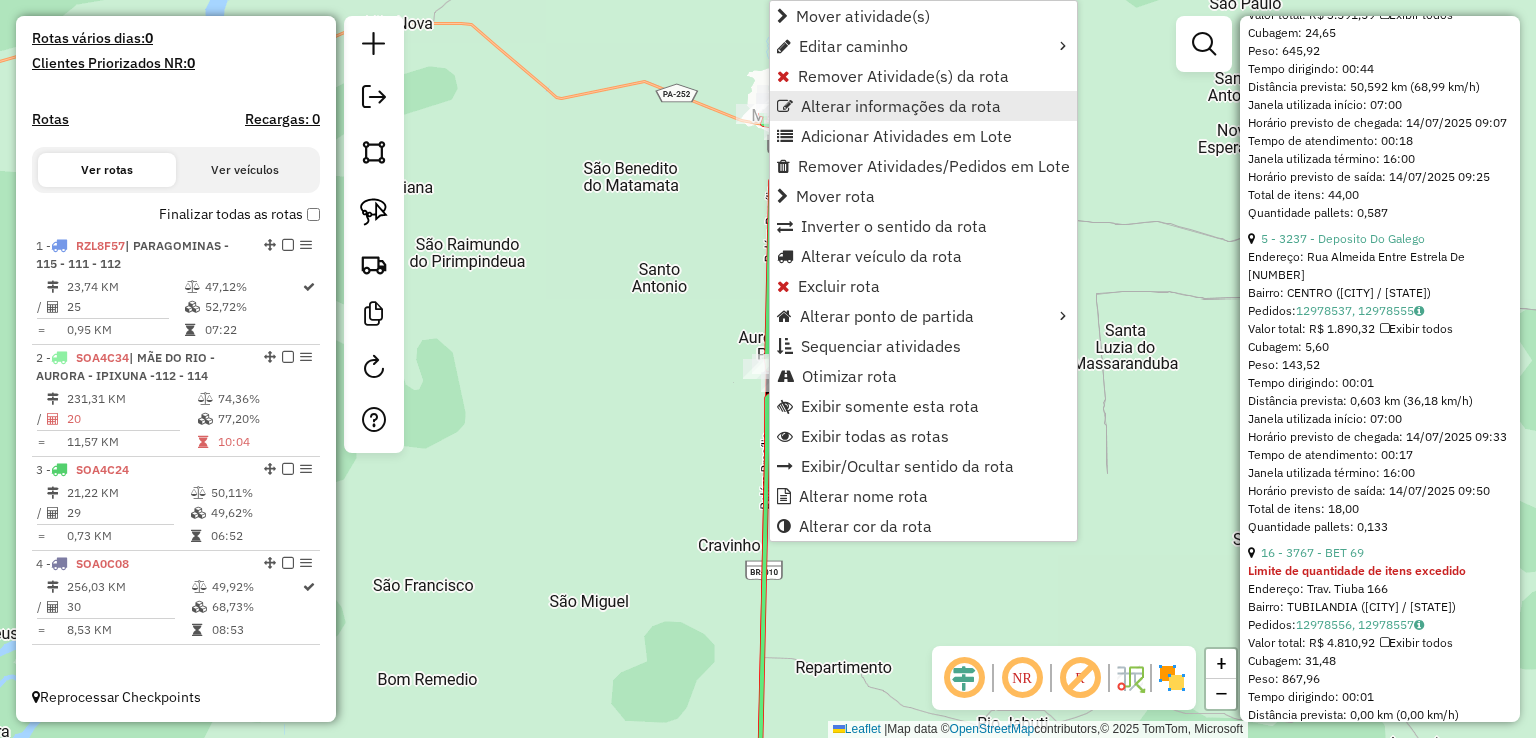 click on "Alterar informações da rota" at bounding box center (901, 106) 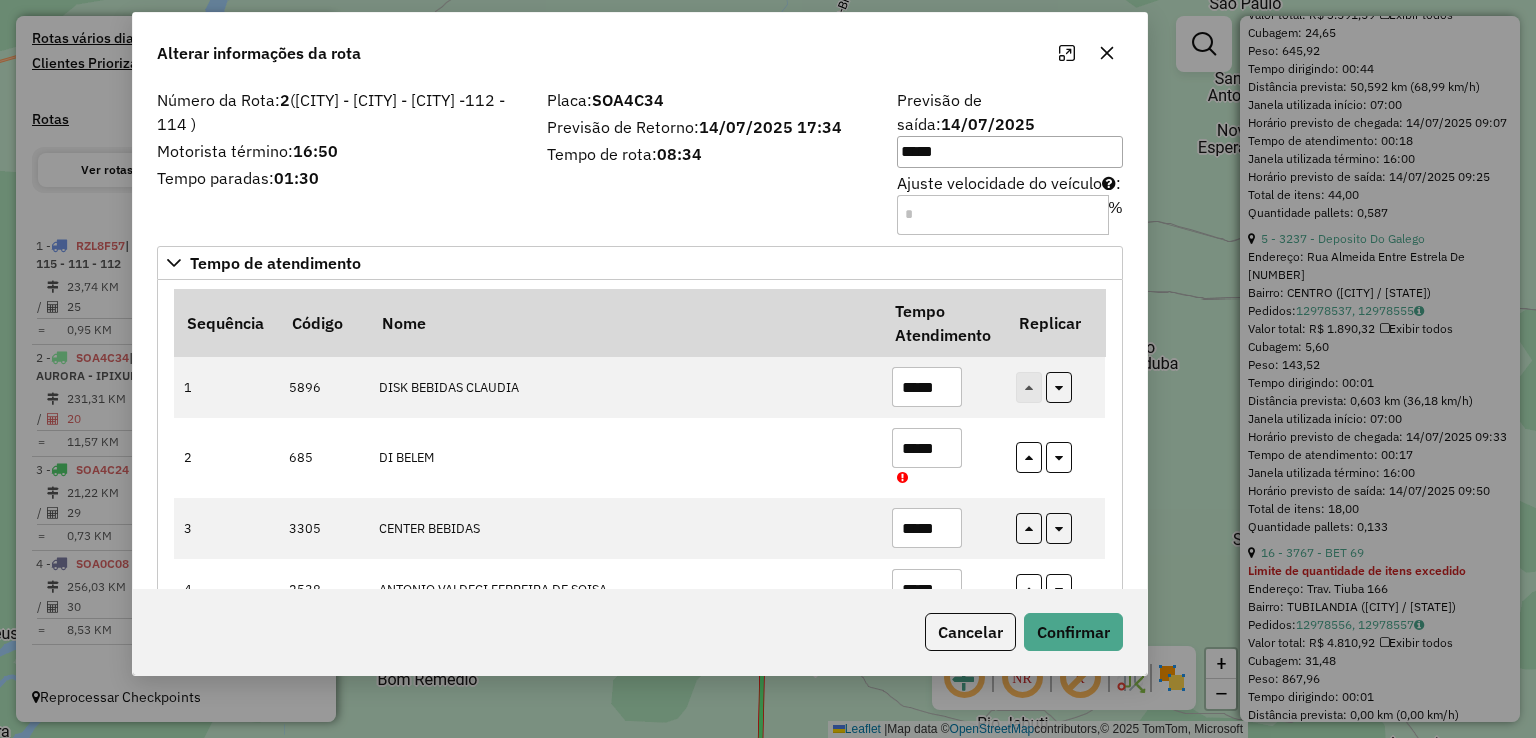 drag, startPoint x: 880, startPoint y: 77, endPoint x: 722, endPoint y: 45, distance: 161.20795 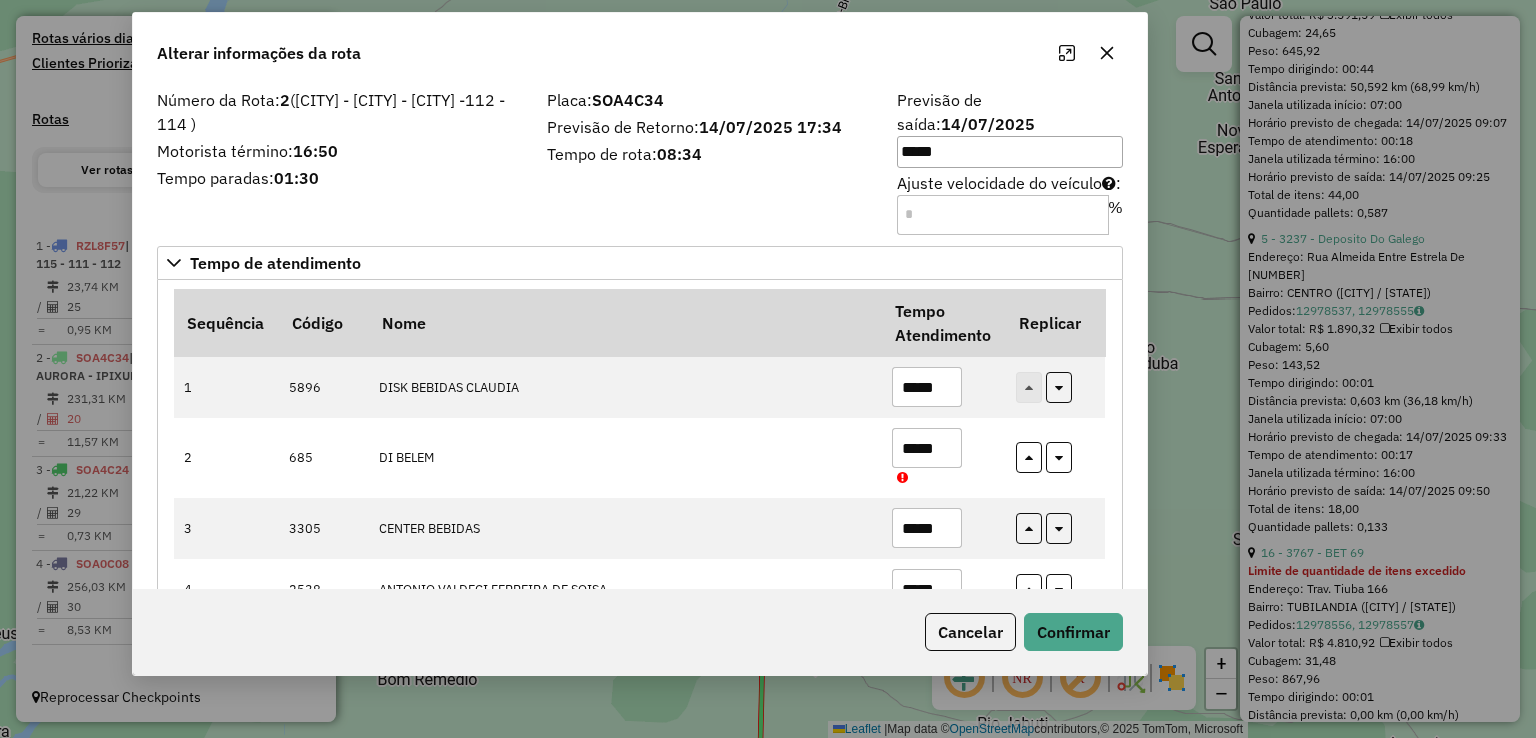 click on "Alterar informações da rota" 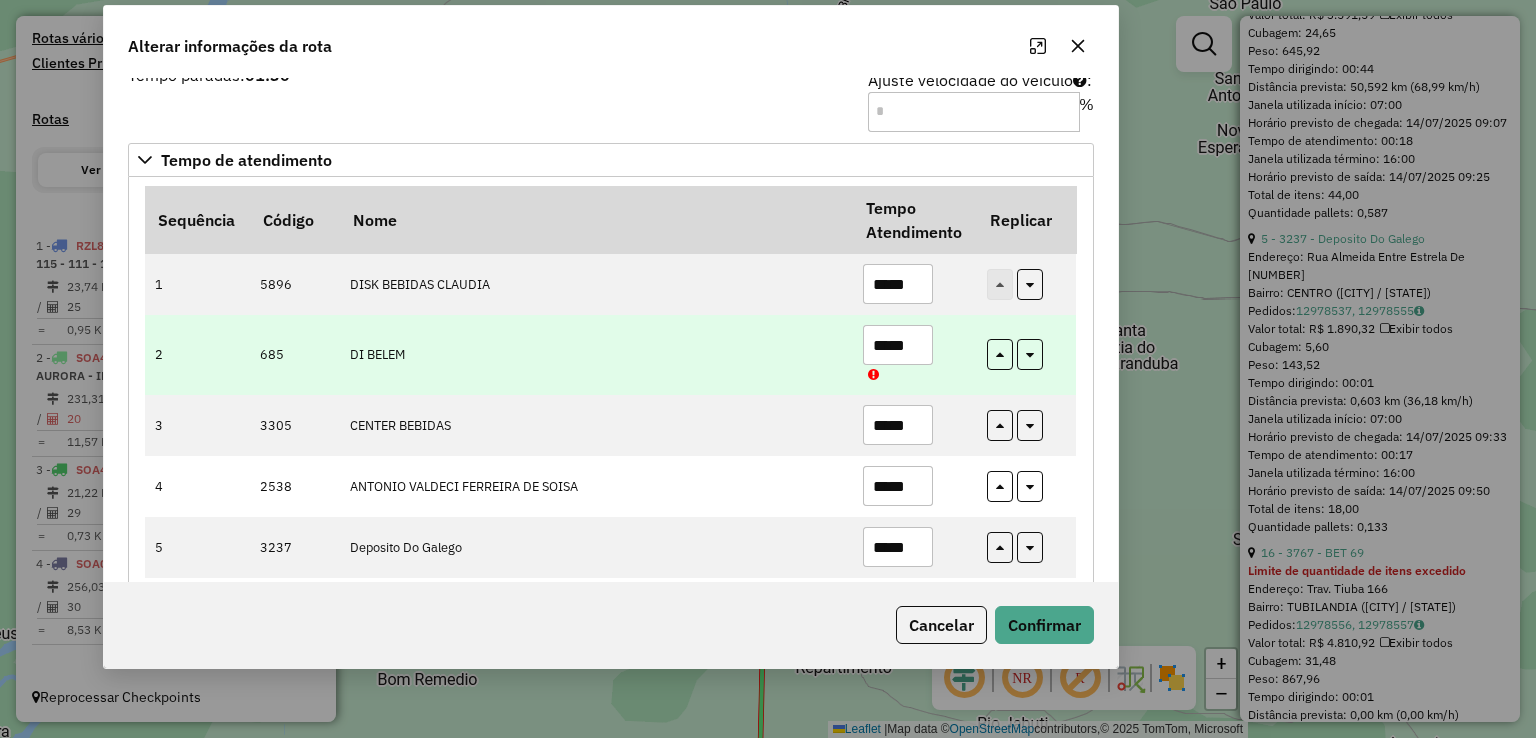 scroll, scrollTop: 200, scrollLeft: 0, axis: vertical 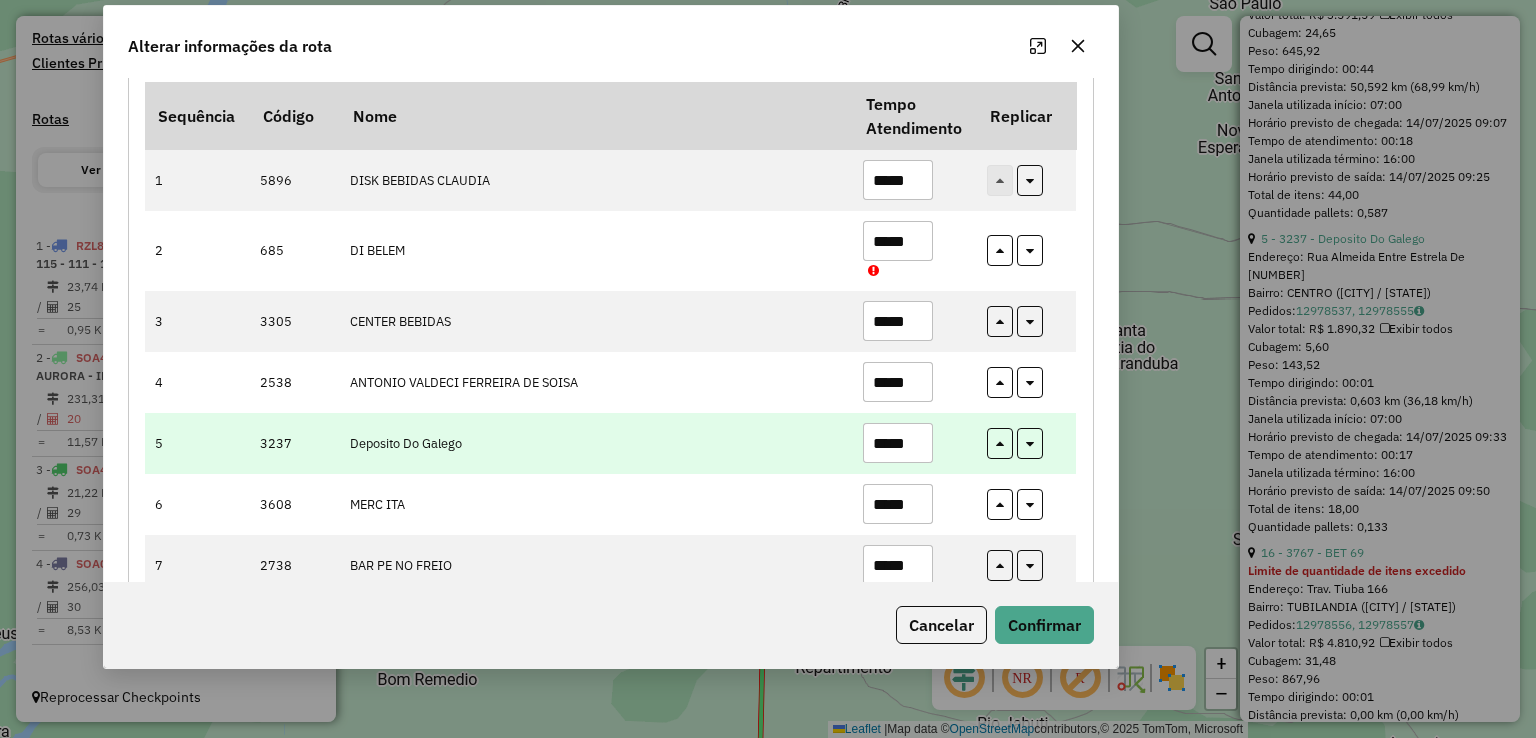 click on "*****" at bounding box center (898, 443) 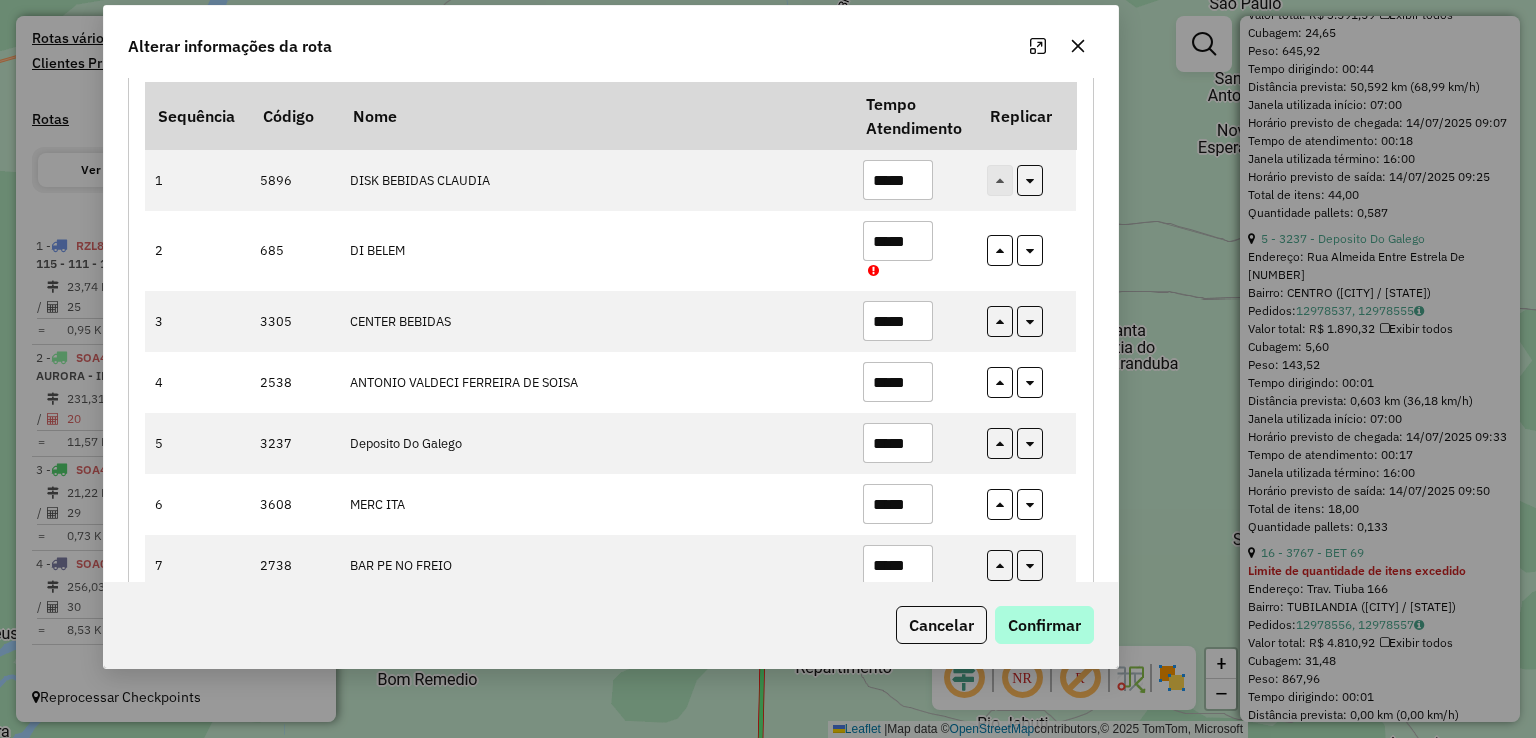type on "*****" 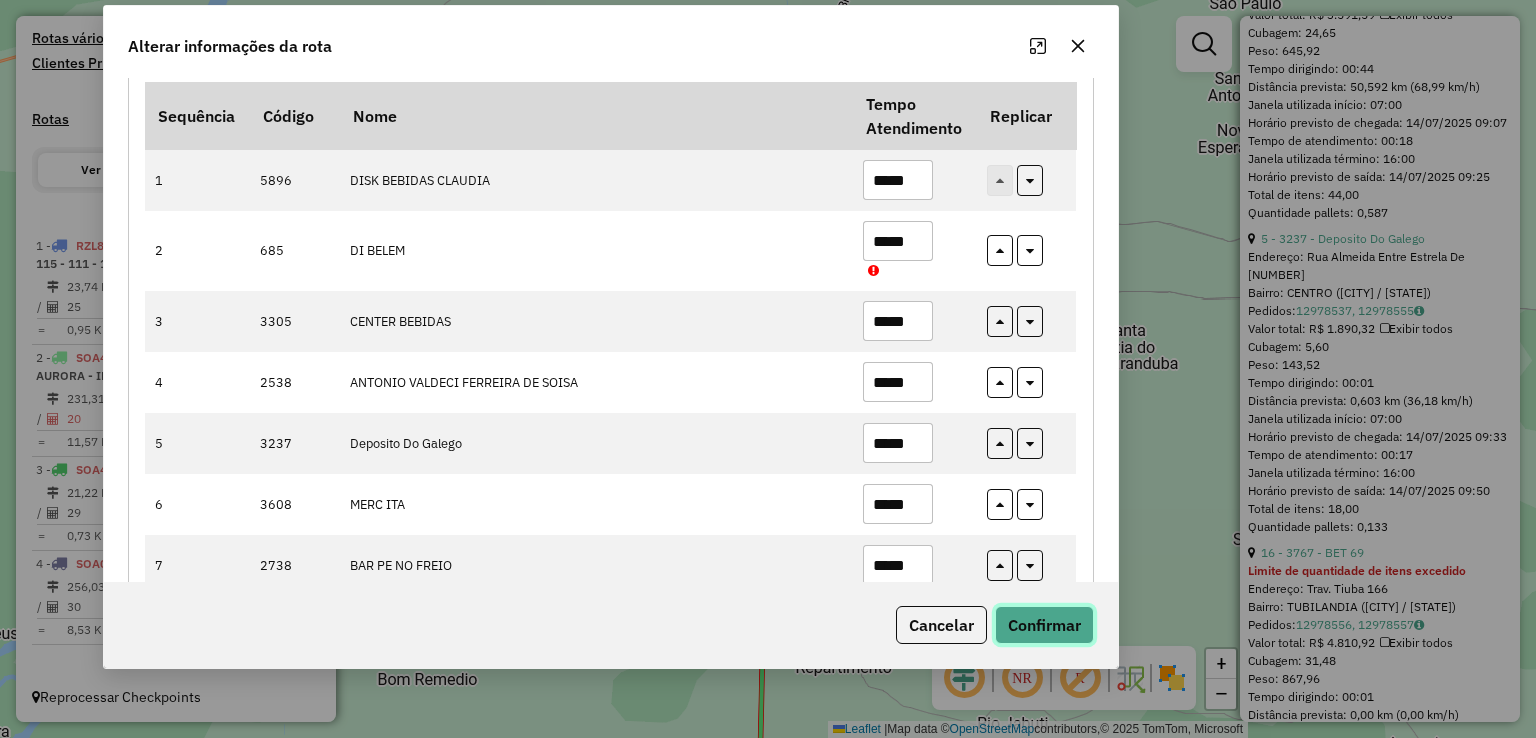 click on "Confirmar" 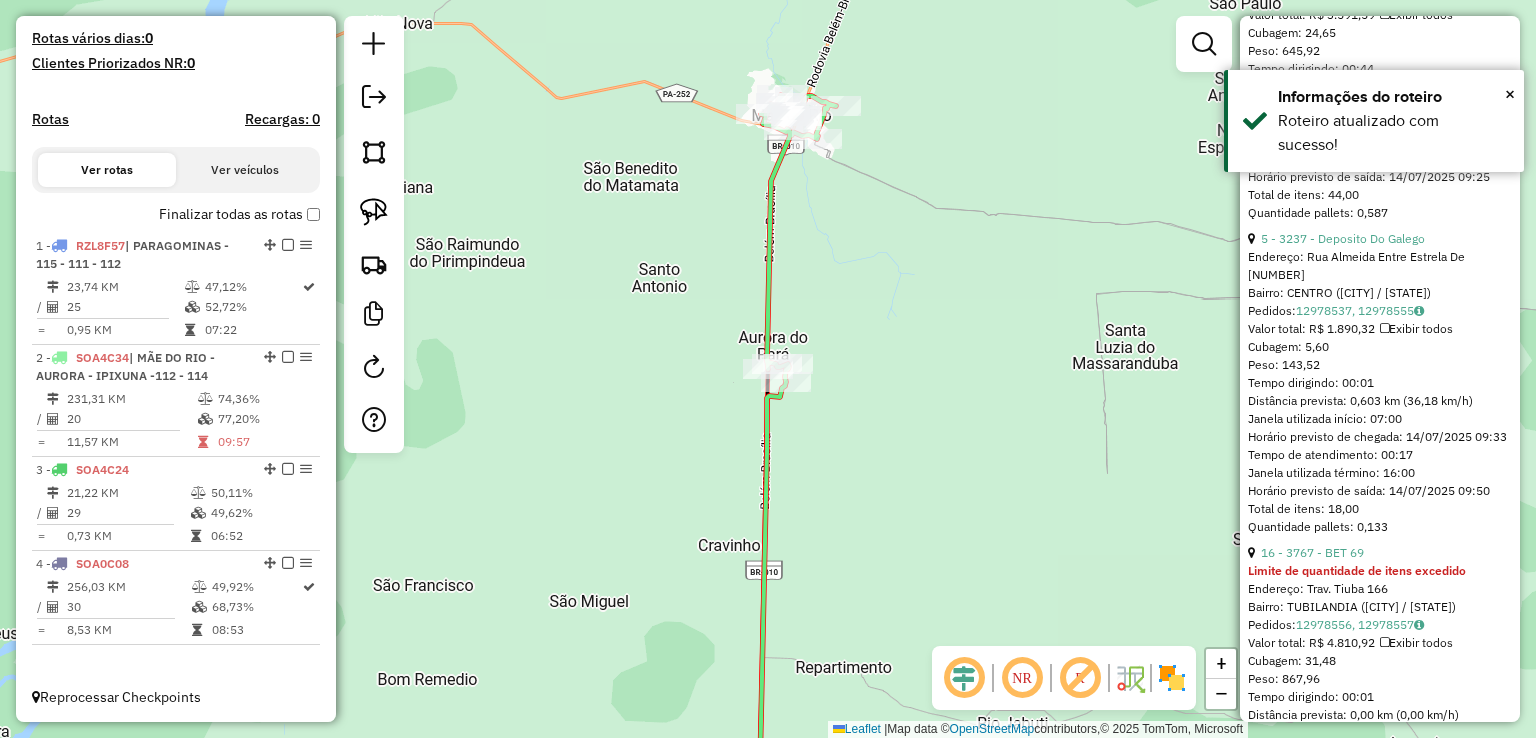 click on "Janela de atendimento Grade de atendimento Capacidade Transportadoras Veículos Cliente Pedidos  Rotas Selecione os dias de semana para filtrar as janelas de atendimento  Seg   Ter   Qua   Qui   Sex   Sáb   Dom  Informe o período da janela de atendimento: De: Até:  Filtrar exatamente a janela do cliente  Considerar janela de atendimento padrão  Selecione os dias de semana para filtrar as grades de atendimento  Seg   Ter   Qua   Qui   Sex   Sáb   Dom   Considerar clientes sem dia de atendimento cadastrado  Clientes fora do dia de atendimento selecionado Filtrar as atividades entre os valores definidos abaixo:  Peso mínimo:   Peso máximo:   Cubagem mínima:   Cubagem máxima:   De:   Até:  Filtrar as atividades entre o tempo de atendimento definido abaixo:  De:   Até:   Considerar capacidade total dos clientes não roteirizados Transportadora: Selecione um ou mais itens Tipo de veículo: Selecione um ou mais itens Veículo: Selecione um ou mais itens Motorista: Selecione um ou mais itens Nome: Rótulo:" 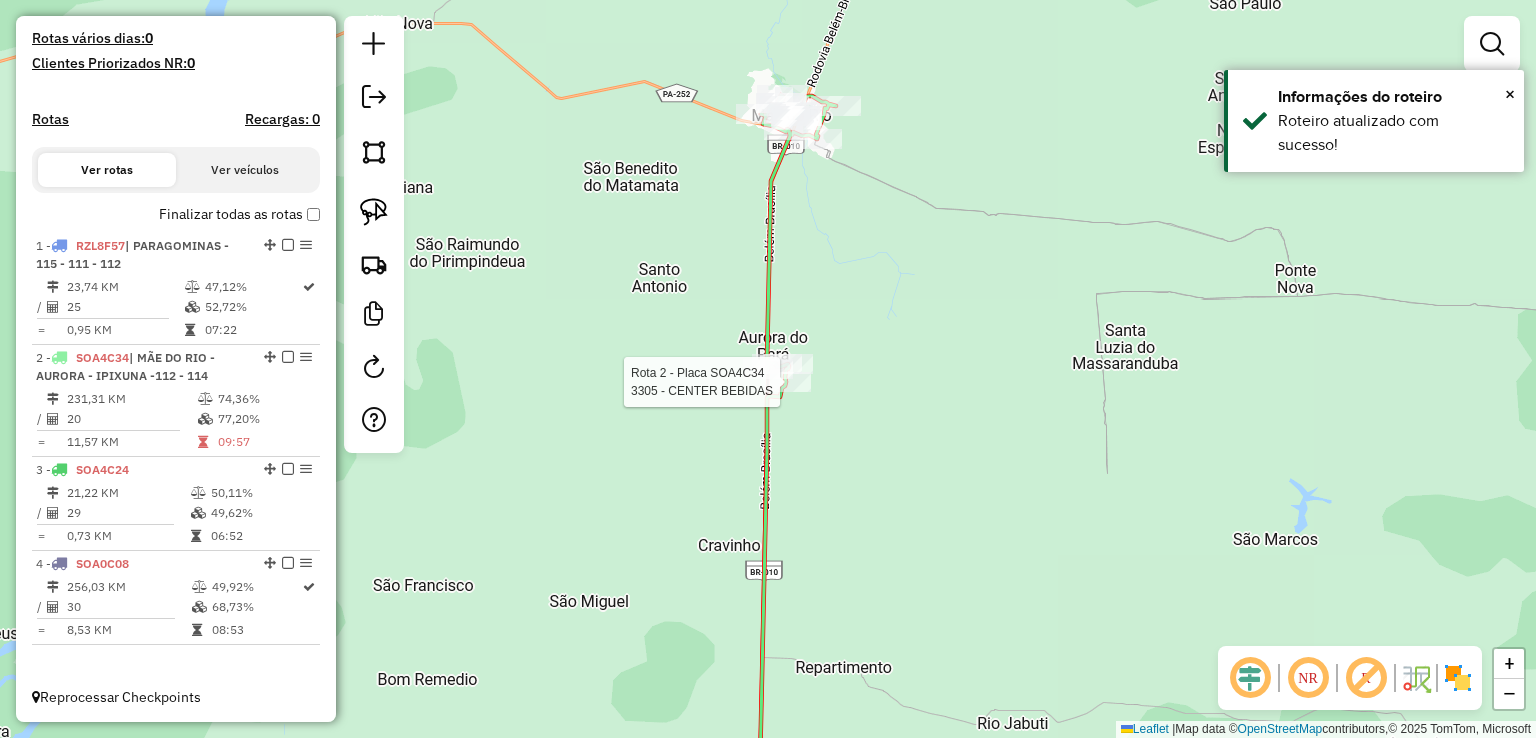 select on "**********" 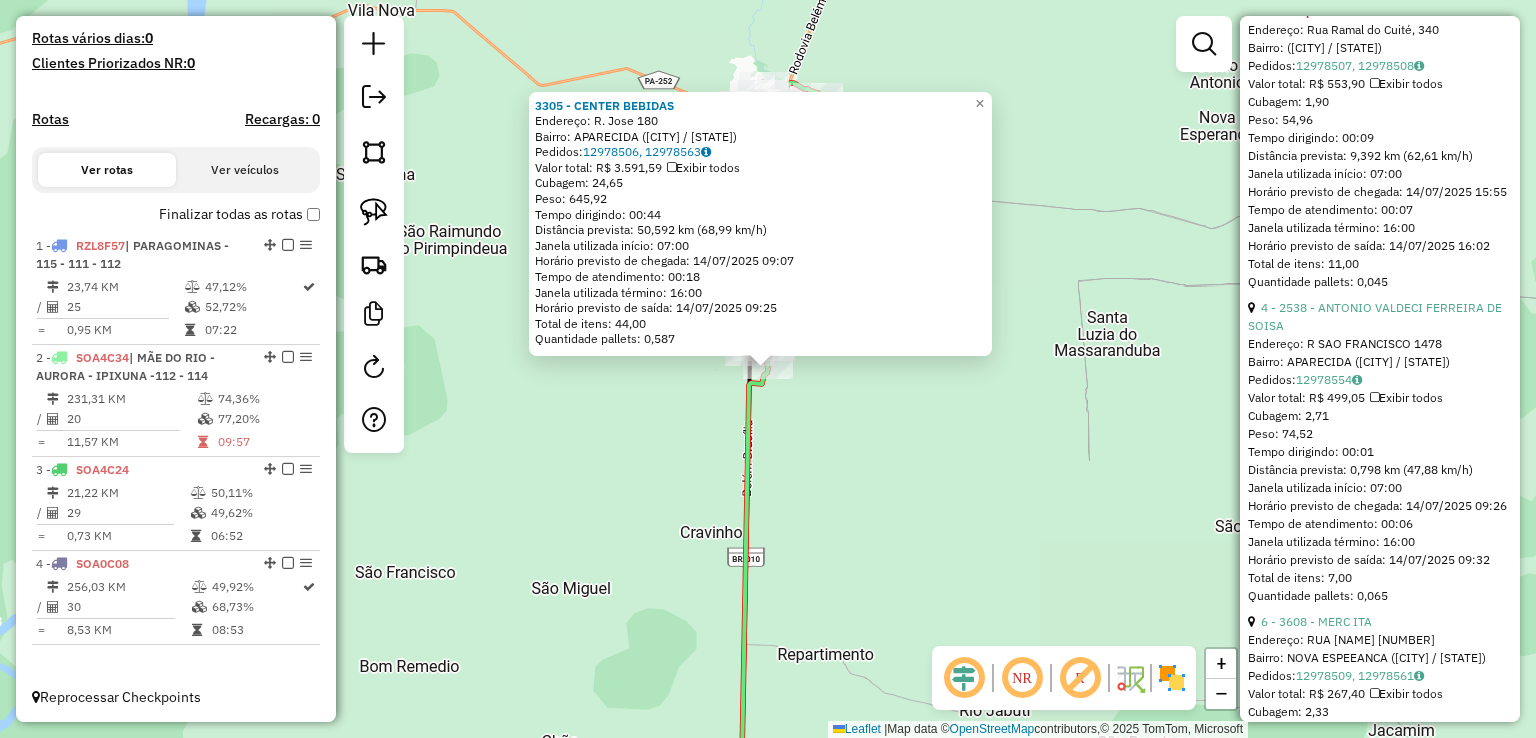 scroll, scrollTop: 3900, scrollLeft: 0, axis: vertical 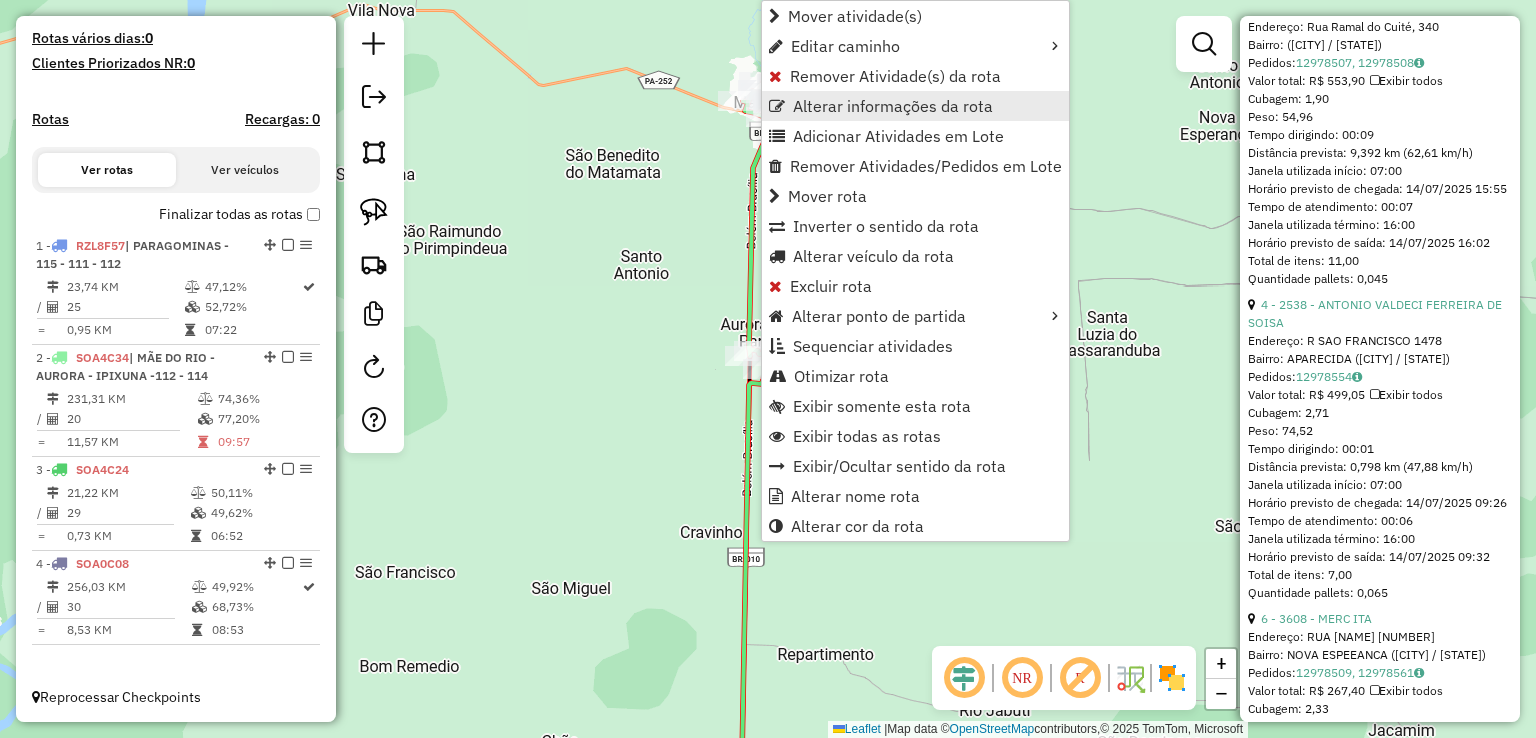 click on "Alterar informações da rota" at bounding box center [893, 106] 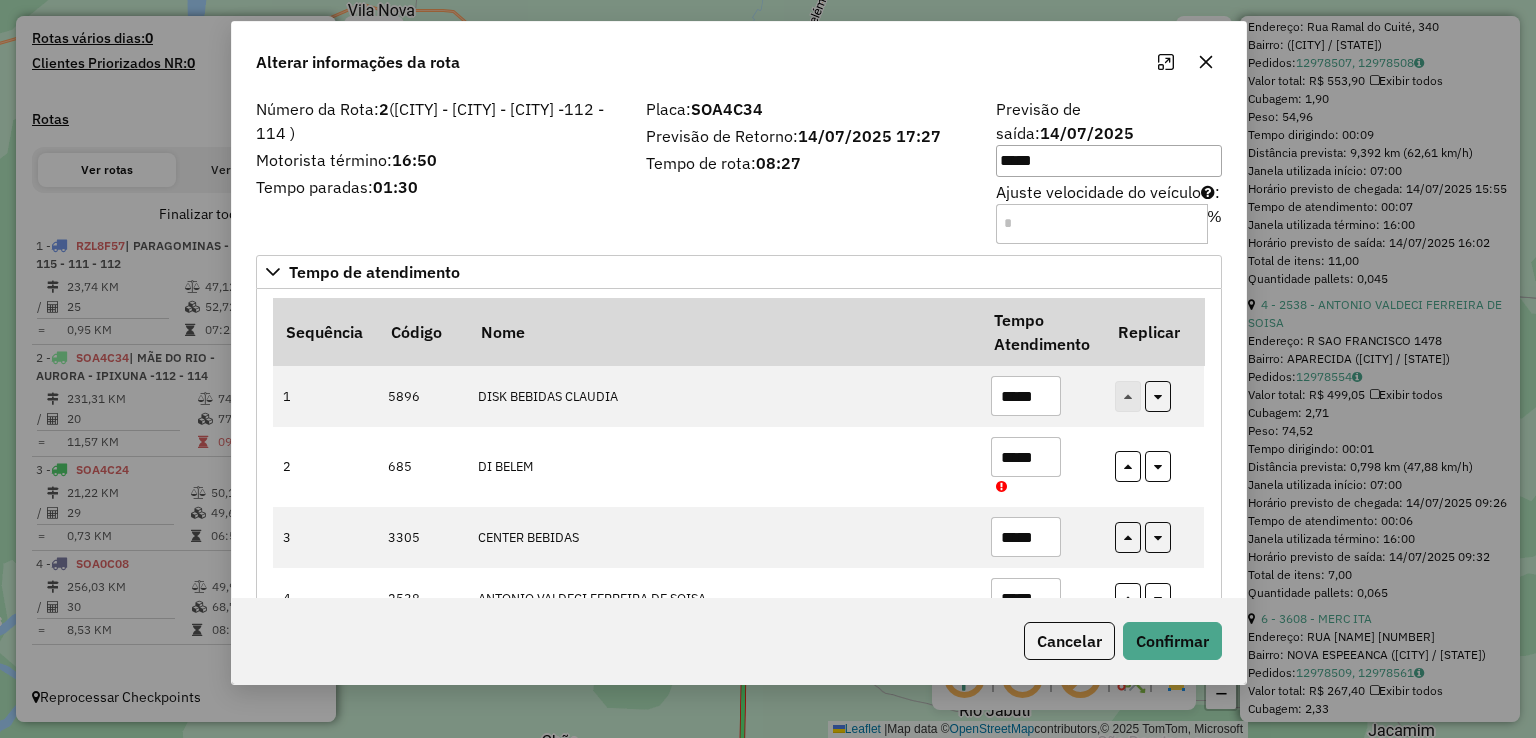 drag, startPoint x: 882, startPoint y: 103, endPoint x: 813, endPoint y: 59, distance: 81.8352 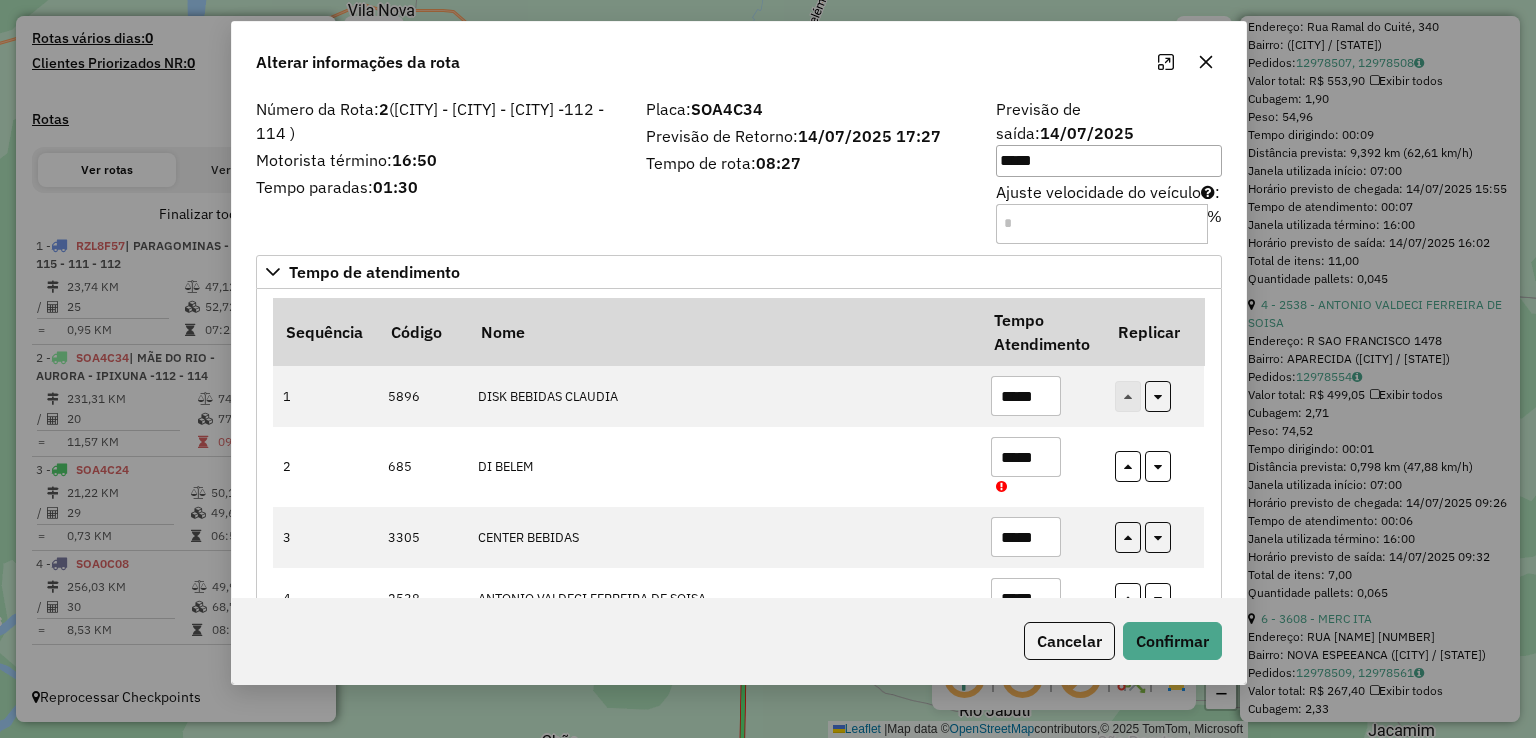 click on "Alterar informações da rota" 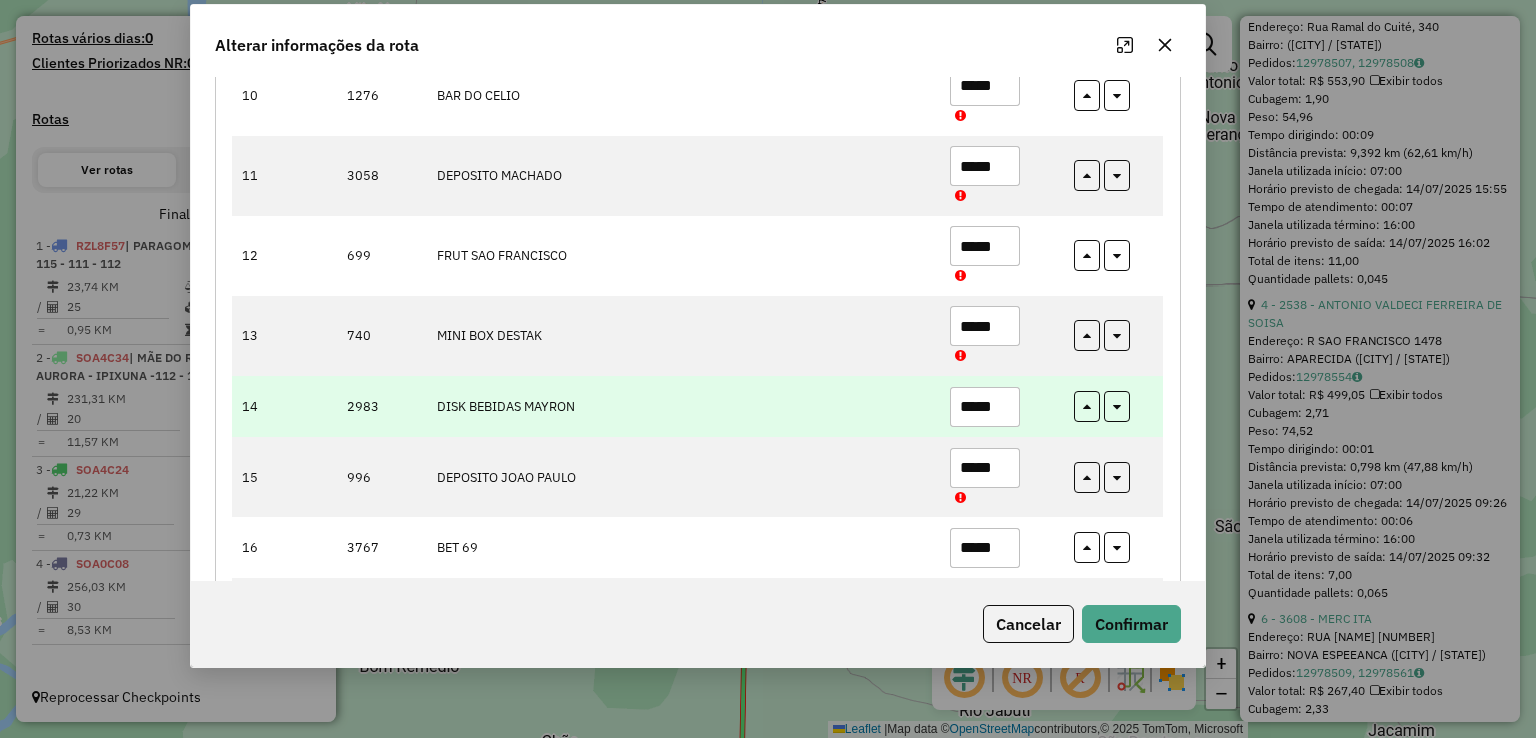 scroll, scrollTop: 1168, scrollLeft: 0, axis: vertical 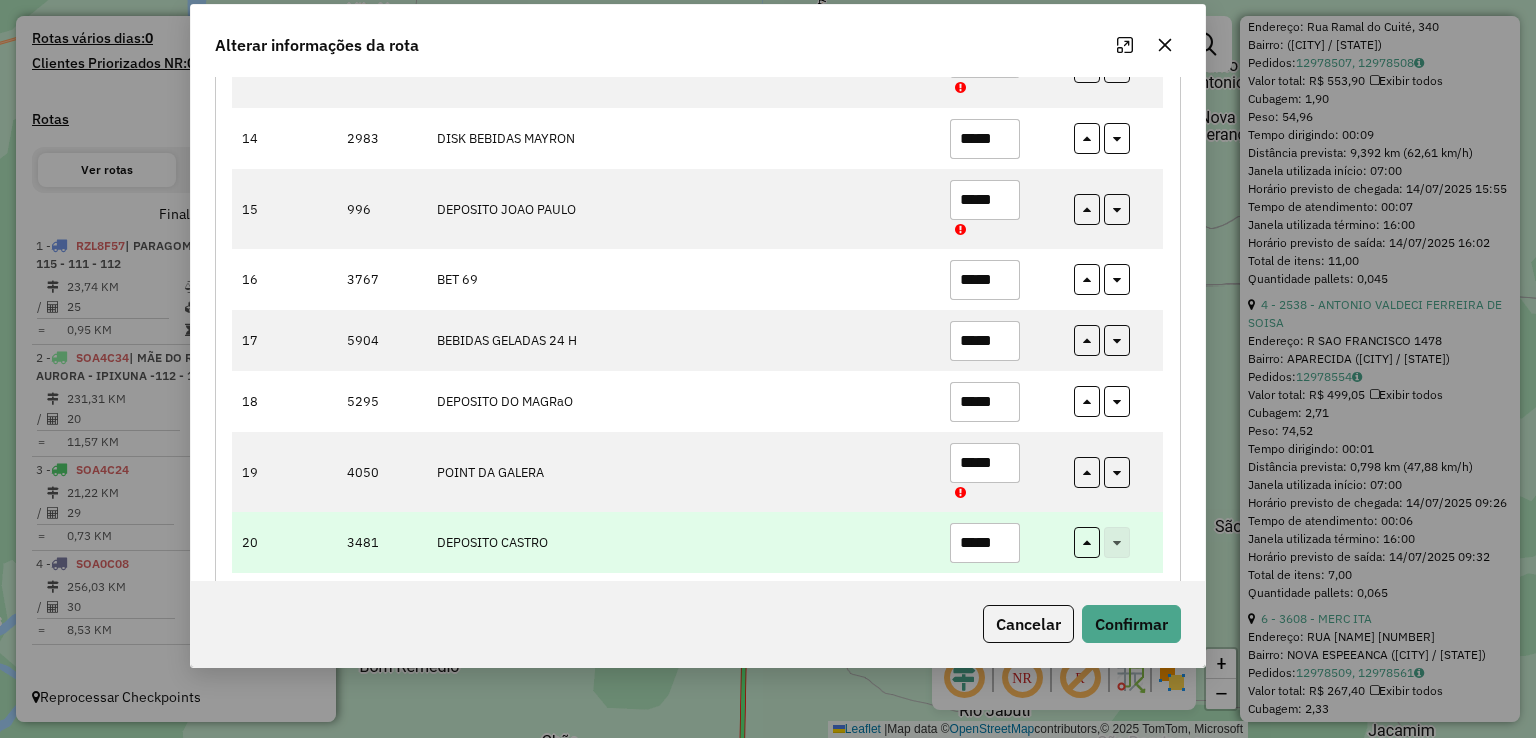 click on "*****" at bounding box center (985, 543) 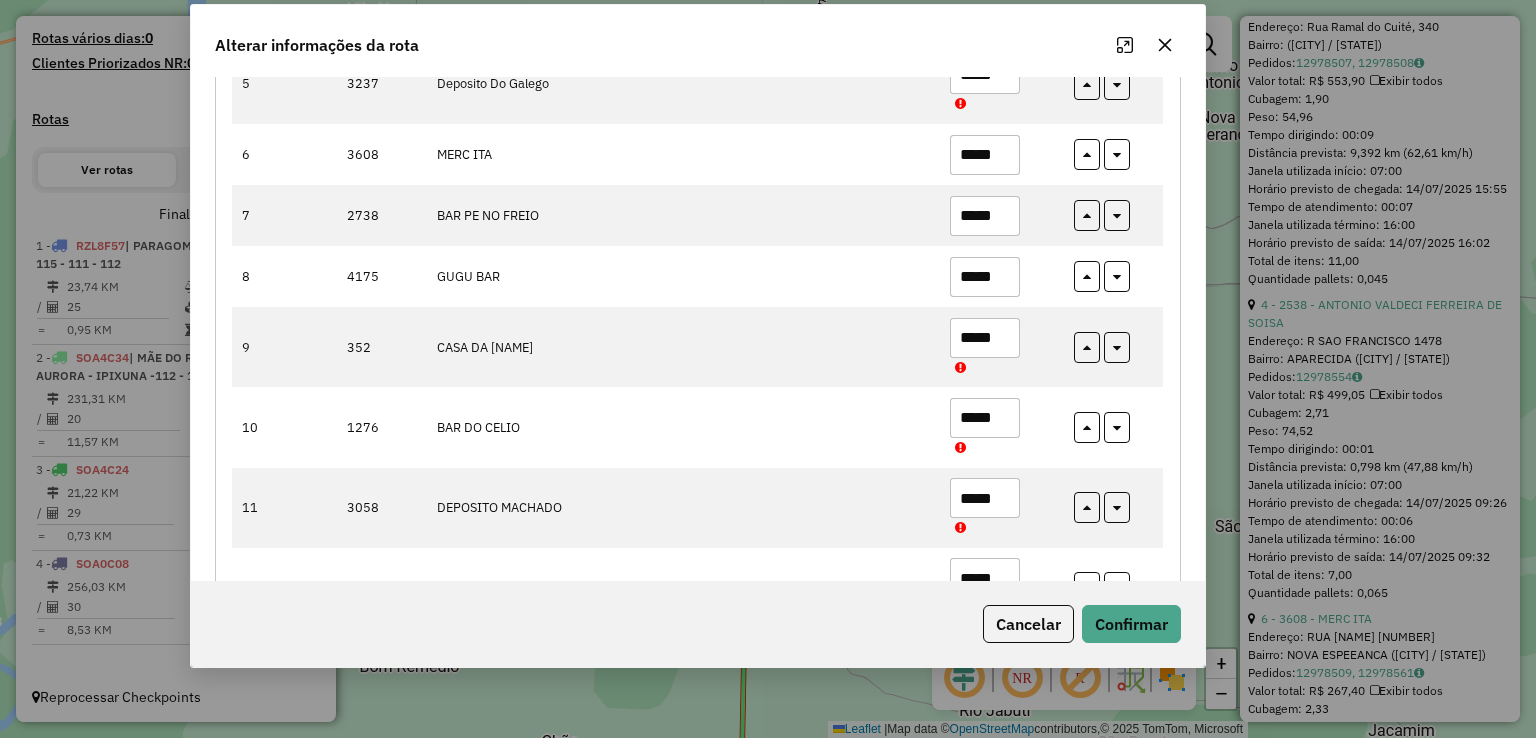 scroll, scrollTop: 0, scrollLeft: 0, axis: both 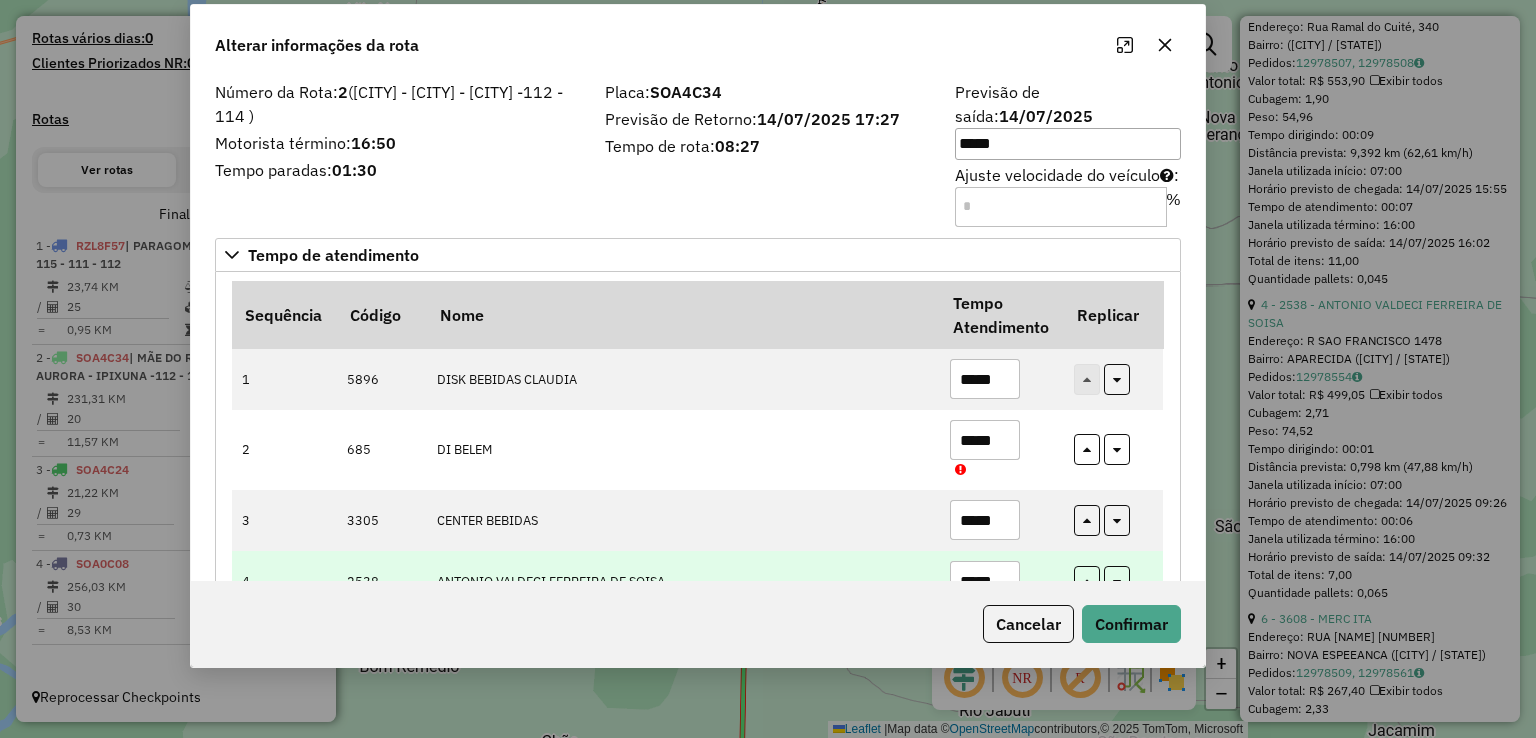 type on "*****" 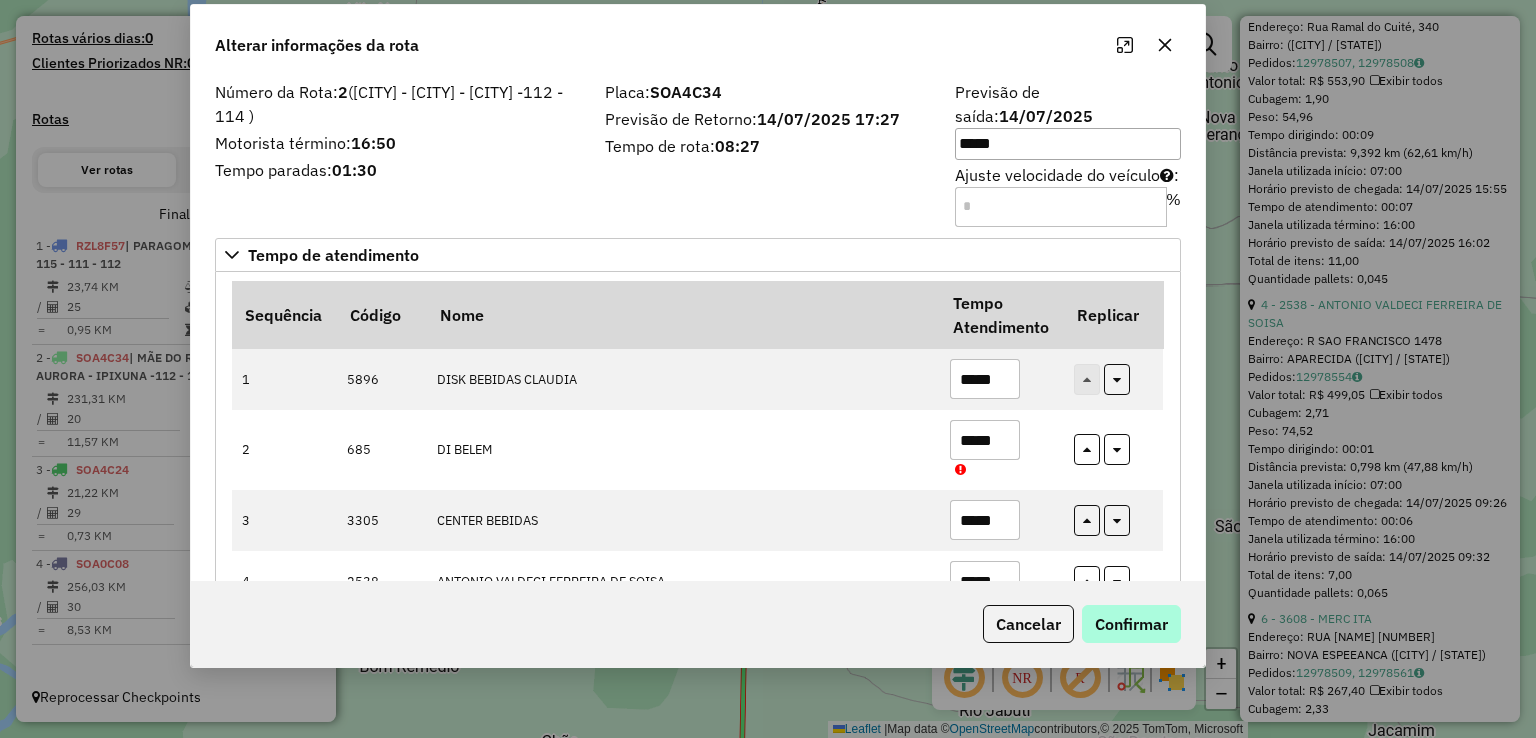 type on "*****" 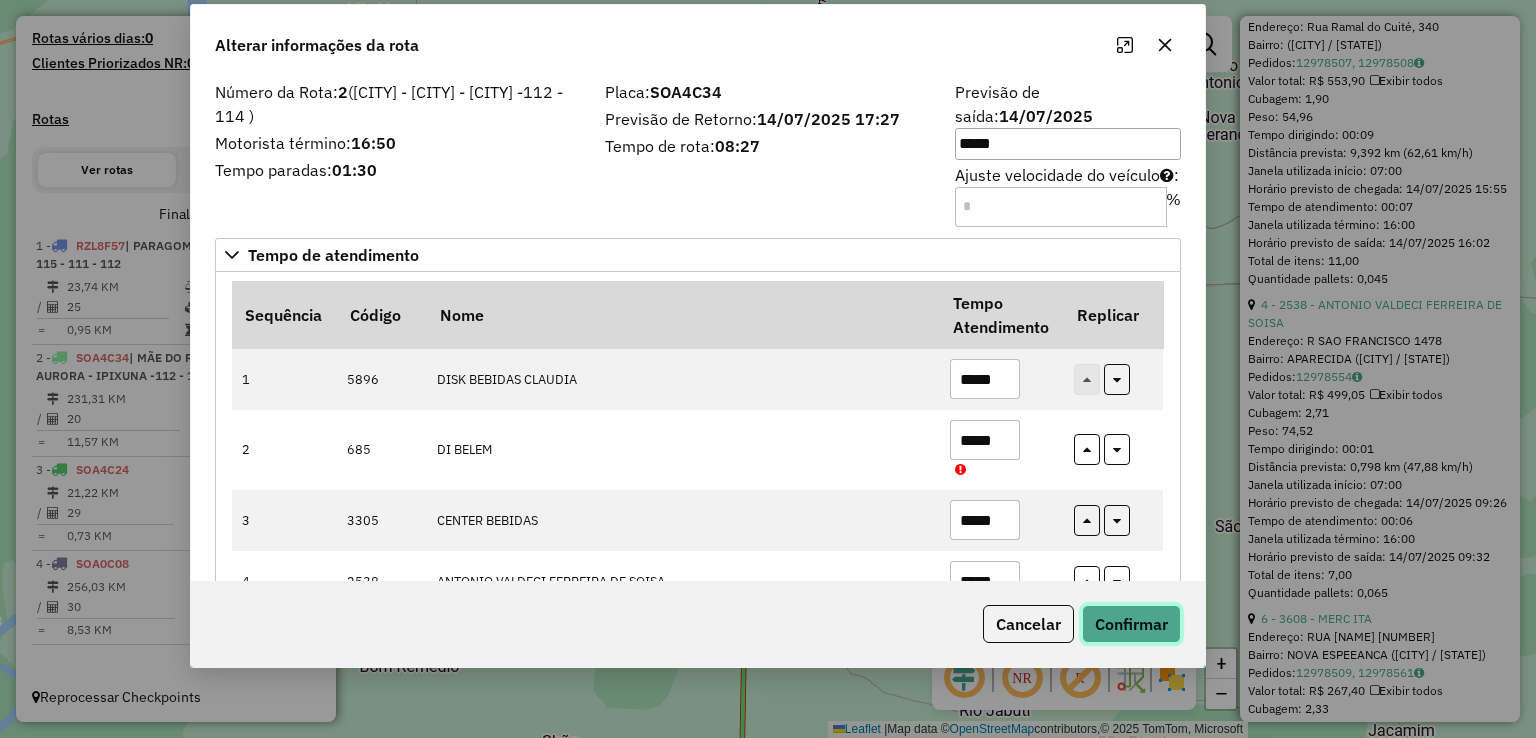 click on "Confirmar" 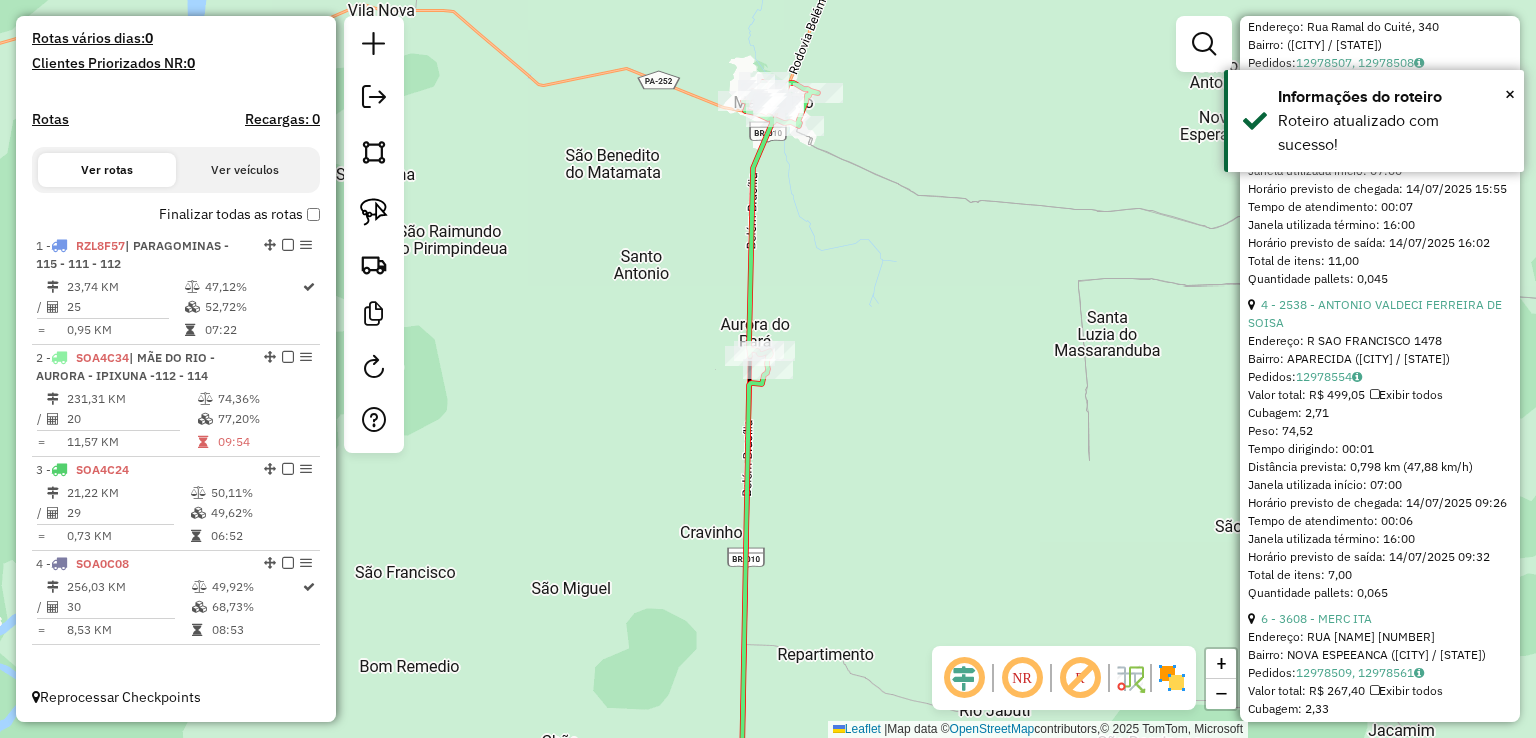 click on "Janela de atendimento Grade de atendimento Capacidade Transportadoras Veículos Cliente Pedidos  Rotas Selecione os dias de semana para filtrar as janelas de atendimento  Seg   Ter   Qua   Qui   Sex   Sáb   Dom  Informe o período da janela de atendimento: De: Até:  Filtrar exatamente a janela do cliente  Considerar janela de atendimento padrão  Selecione os dias de semana para filtrar as grades de atendimento  Seg   Ter   Qua   Qui   Sex   Sáb   Dom   Considerar clientes sem dia de atendimento cadastrado  Clientes fora do dia de atendimento selecionado Filtrar as atividades entre os valores definidos abaixo:  Peso mínimo:   Peso máximo:   Cubagem mínima:   Cubagem máxima:   De:   Até:  Filtrar as atividades entre o tempo de atendimento definido abaixo:  De:   Até:   Considerar capacidade total dos clientes não roteirizados Transportadora: Selecione um ou mais itens Tipo de veículo: Selecione um ou mais itens Veículo: Selecione um ou mais itens Motorista: Selecione um ou mais itens Nome: Rótulo:" 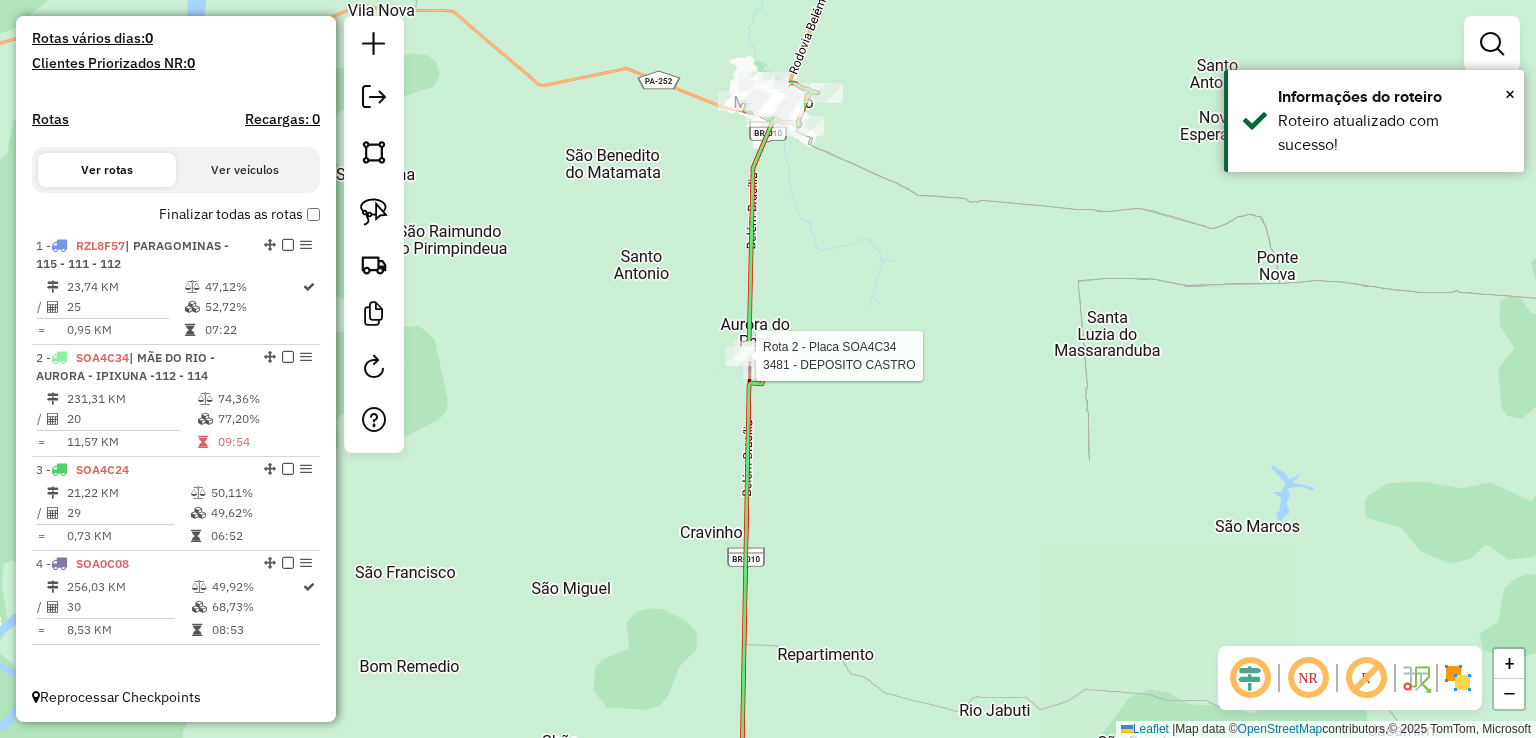 select on "**********" 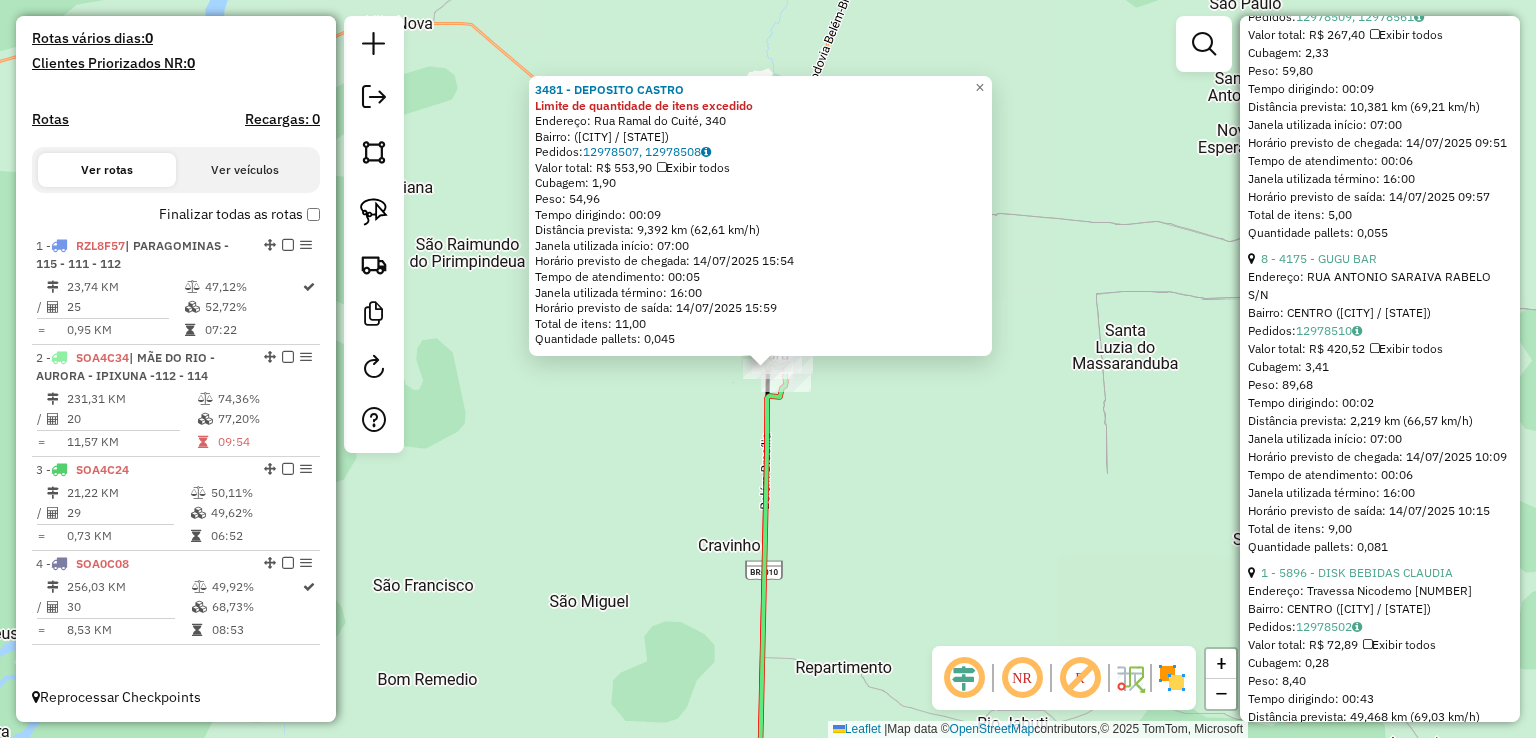scroll, scrollTop: 3900, scrollLeft: 0, axis: vertical 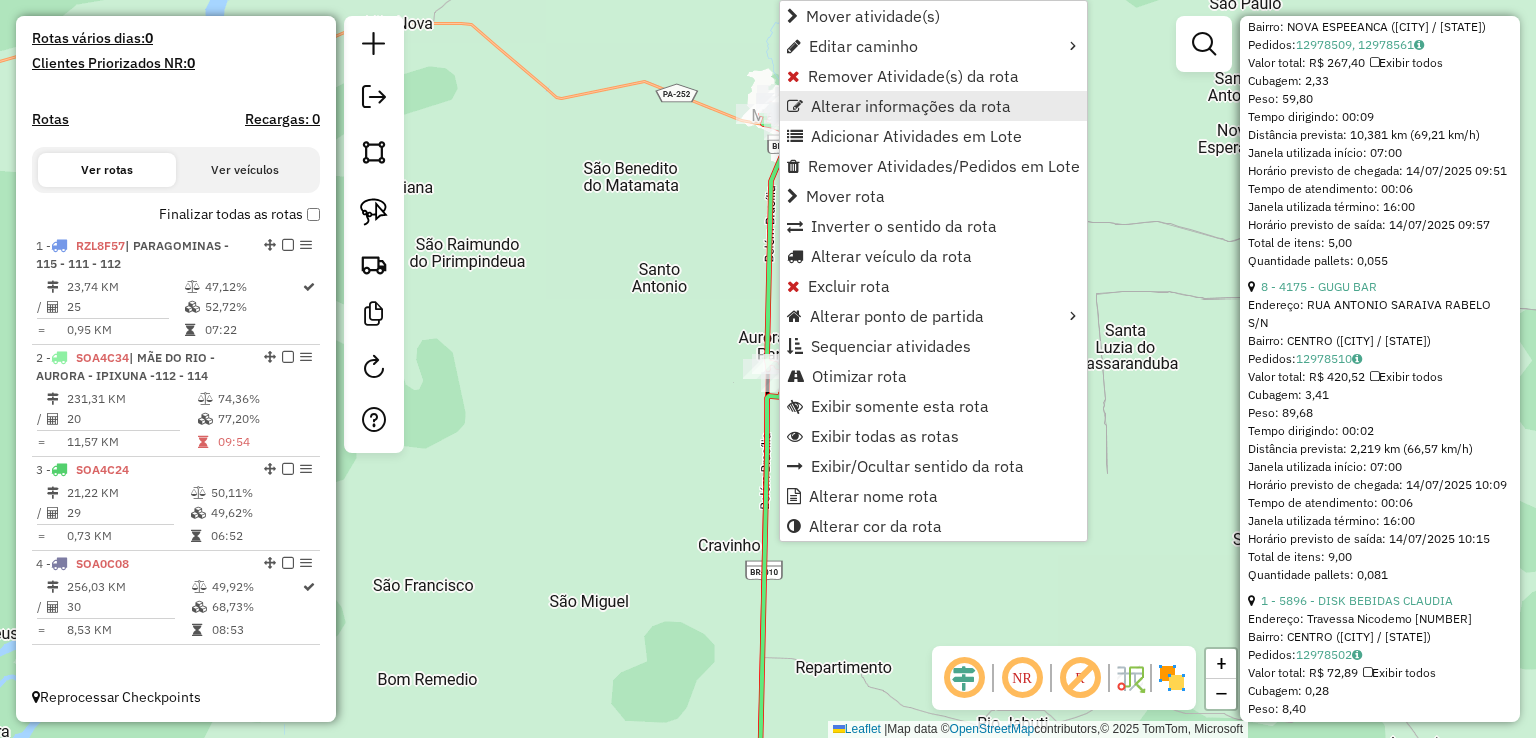click on "Alterar informações da rota" at bounding box center (911, 106) 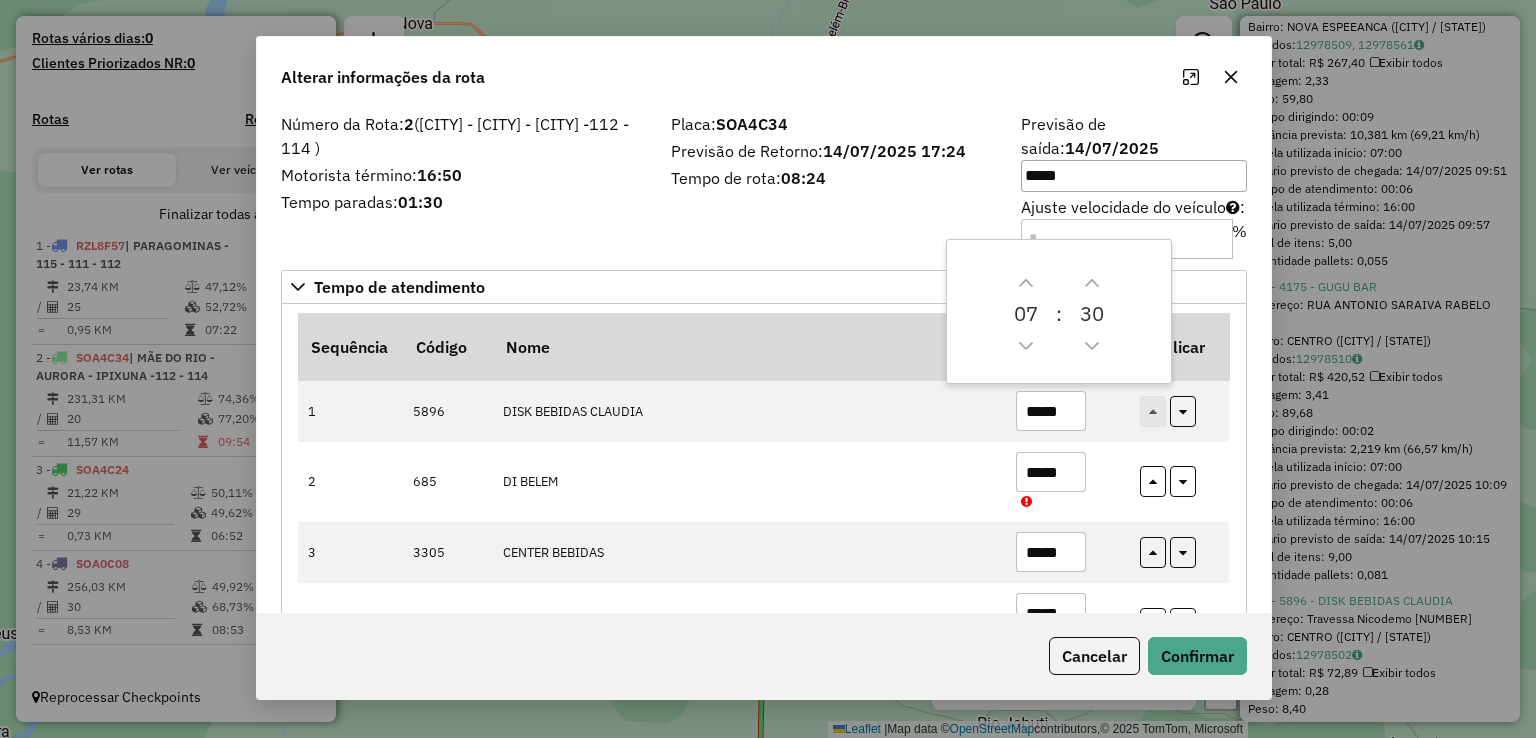 drag, startPoint x: 889, startPoint y: 102, endPoint x: 731, endPoint y: 52, distance: 165.72266 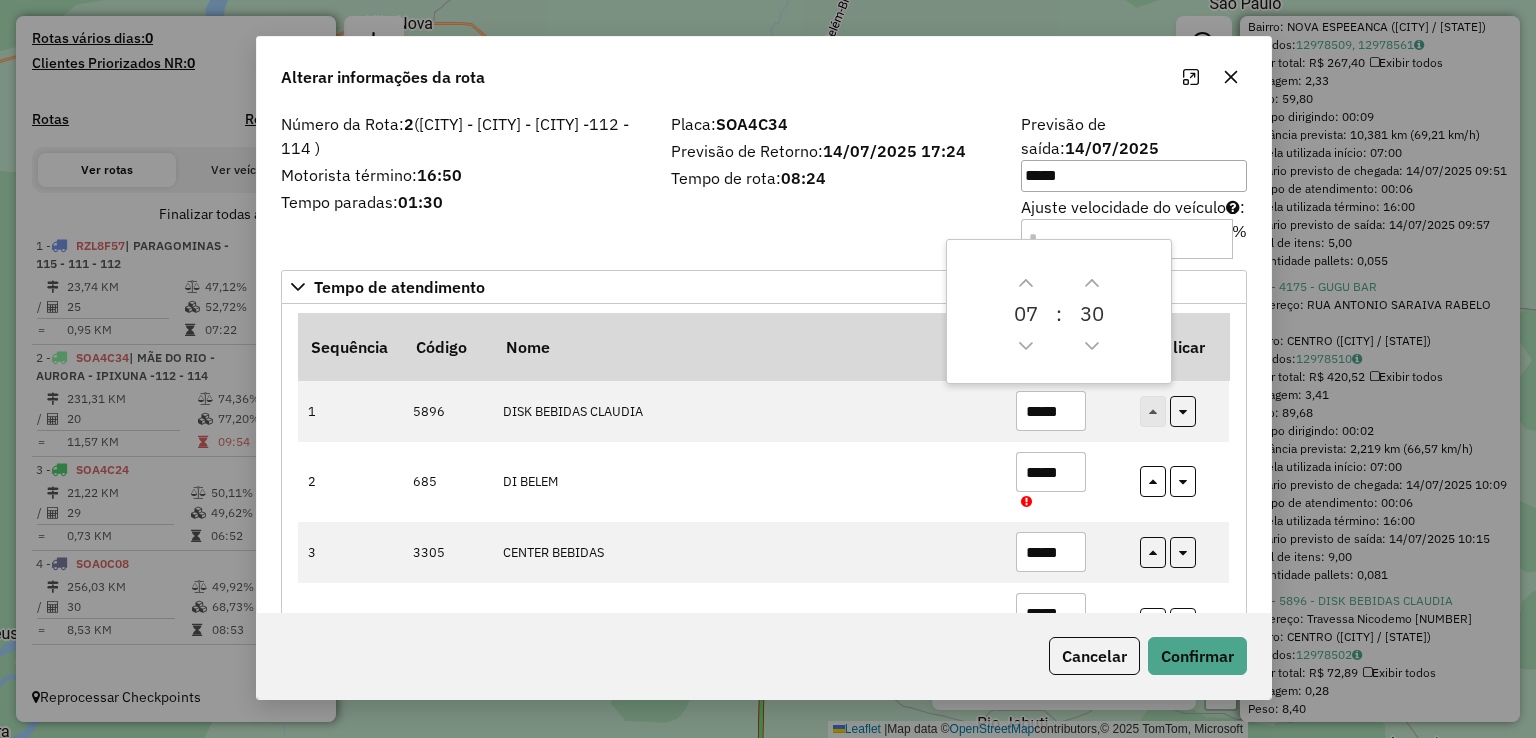 click on "Alterar informações da rota" 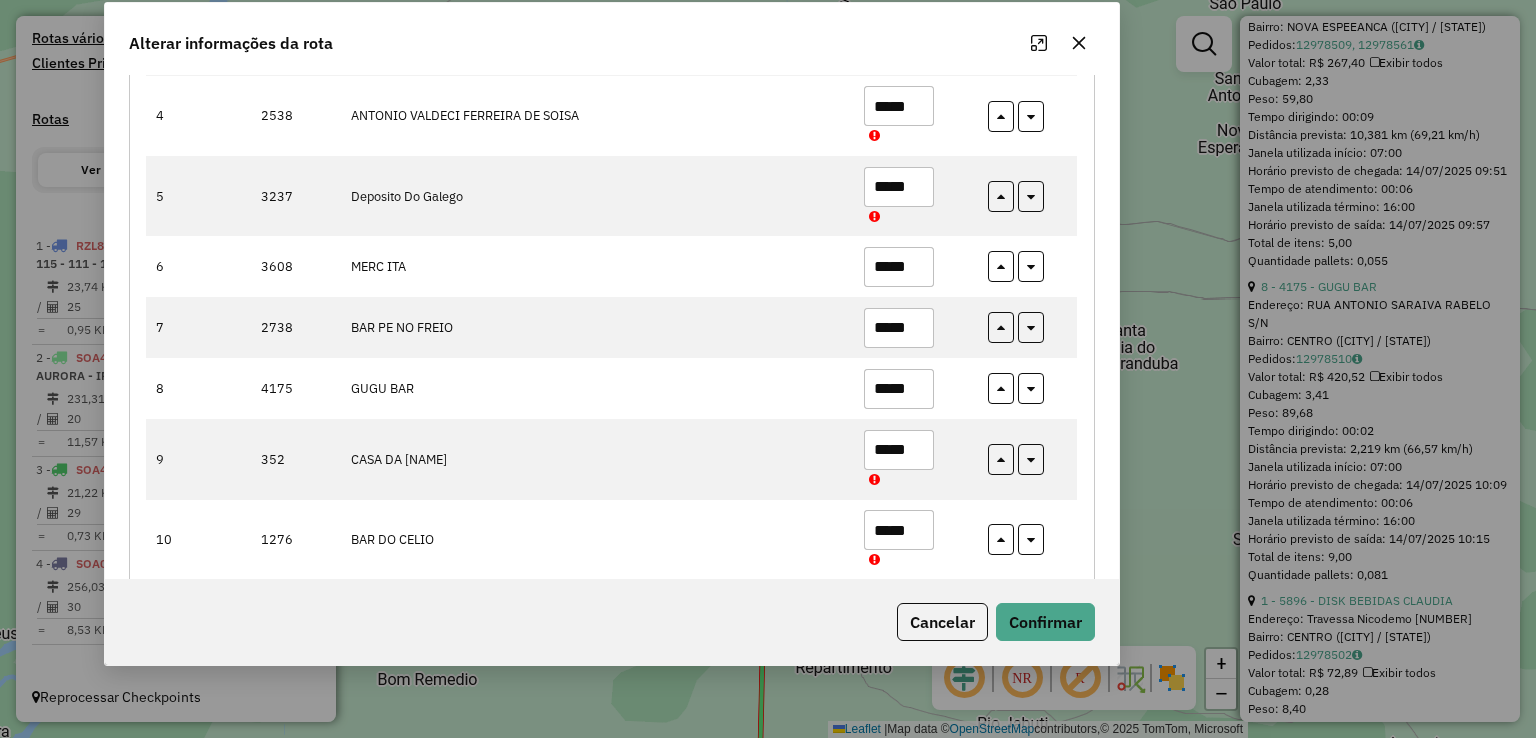 scroll, scrollTop: 600, scrollLeft: 0, axis: vertical 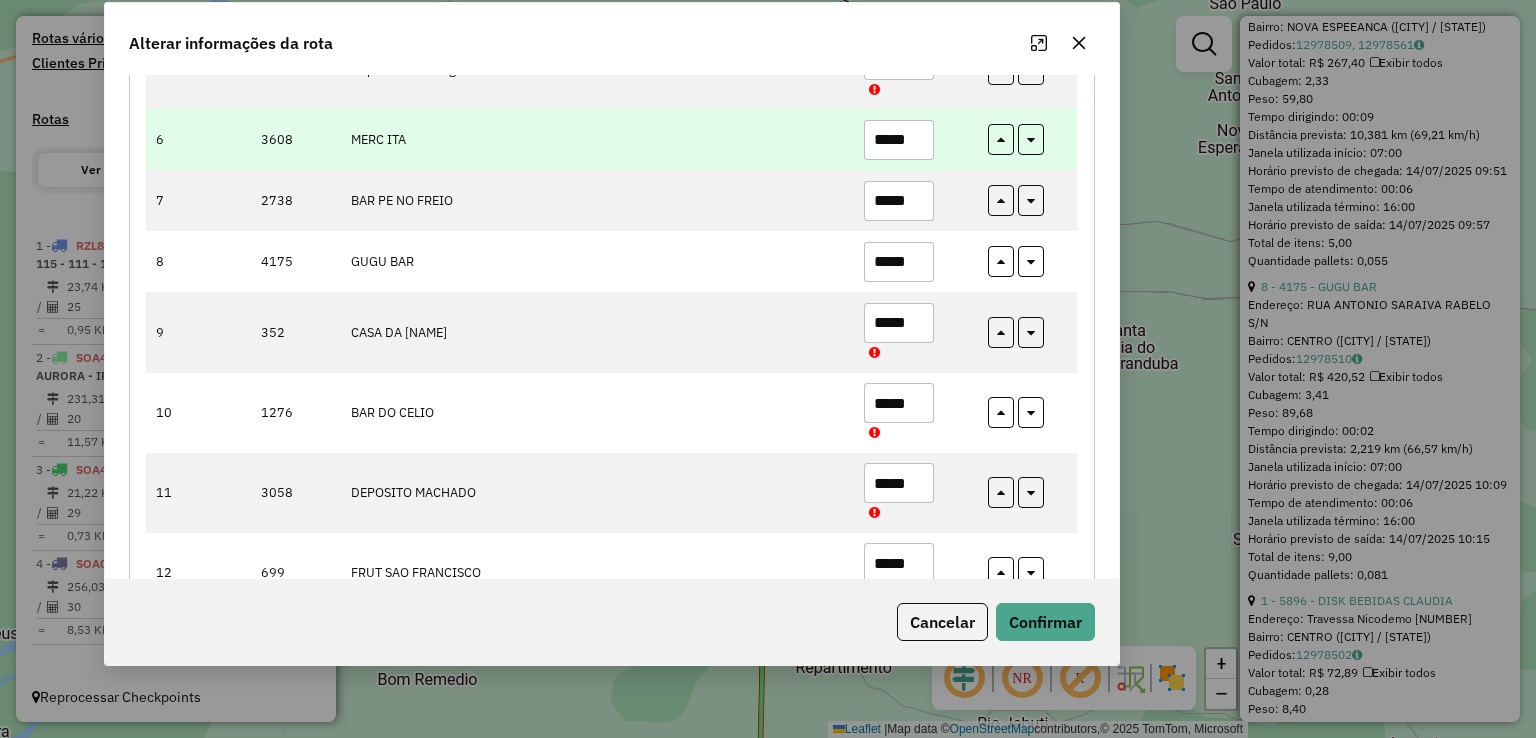 click on "*****" at bounding box center [899, 140] 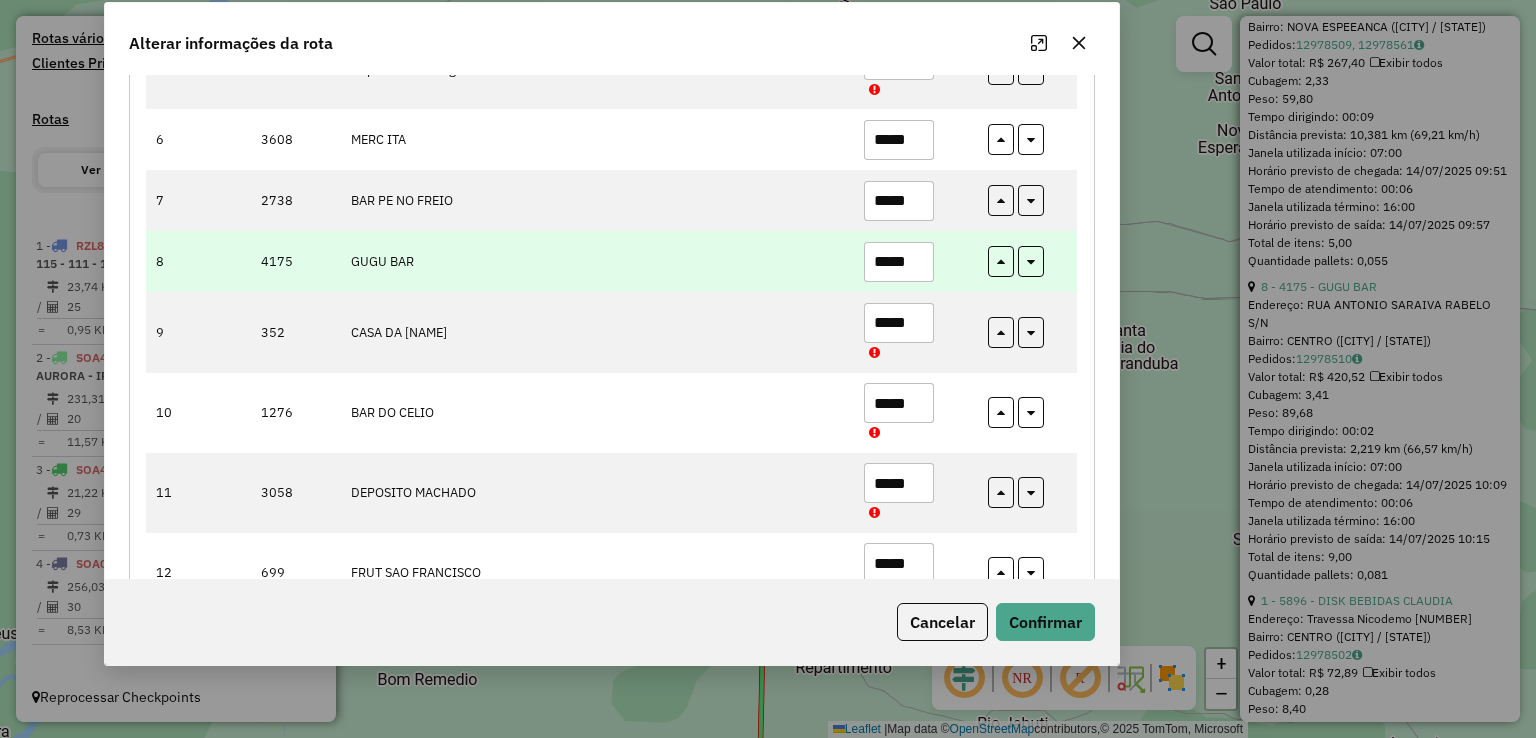 type on "*****" 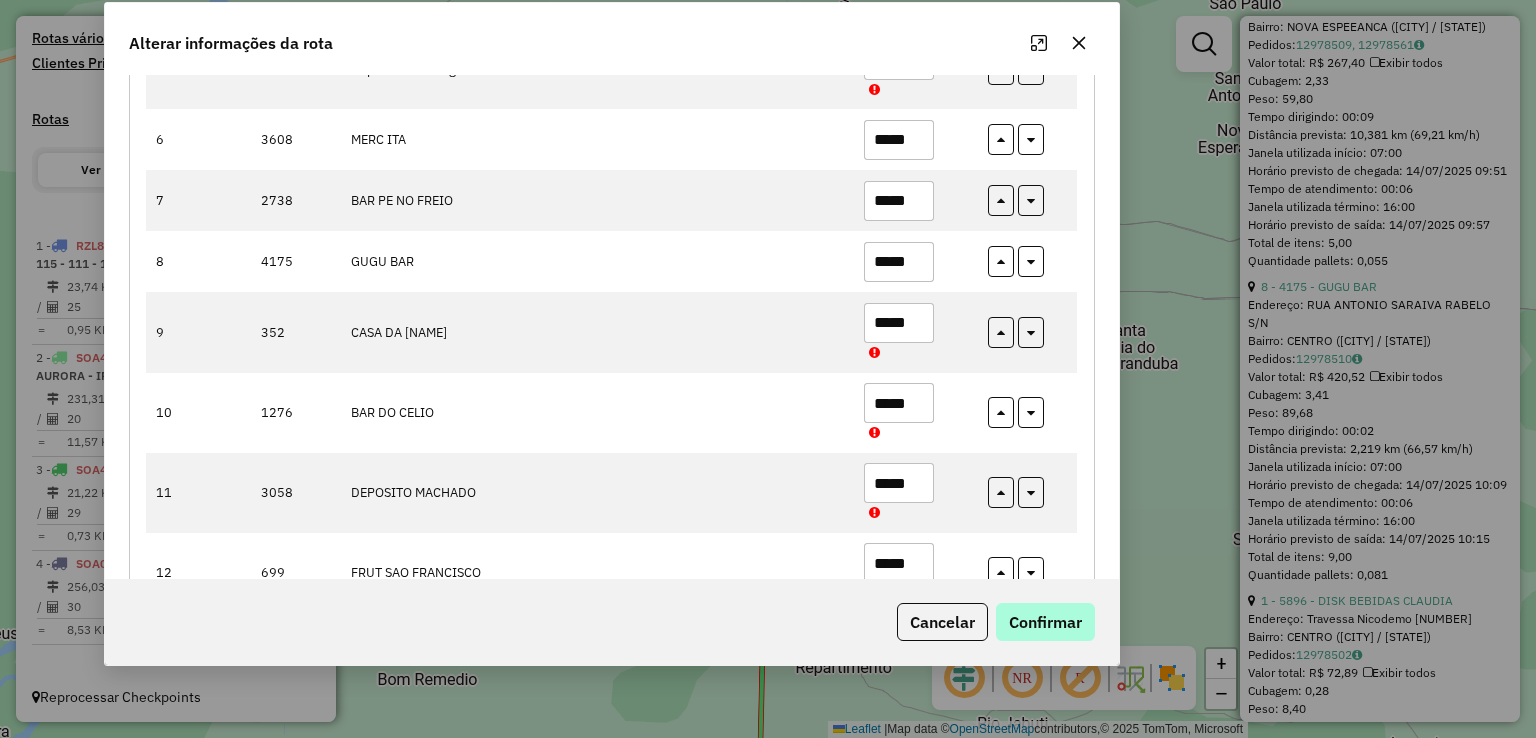 type on "*****" 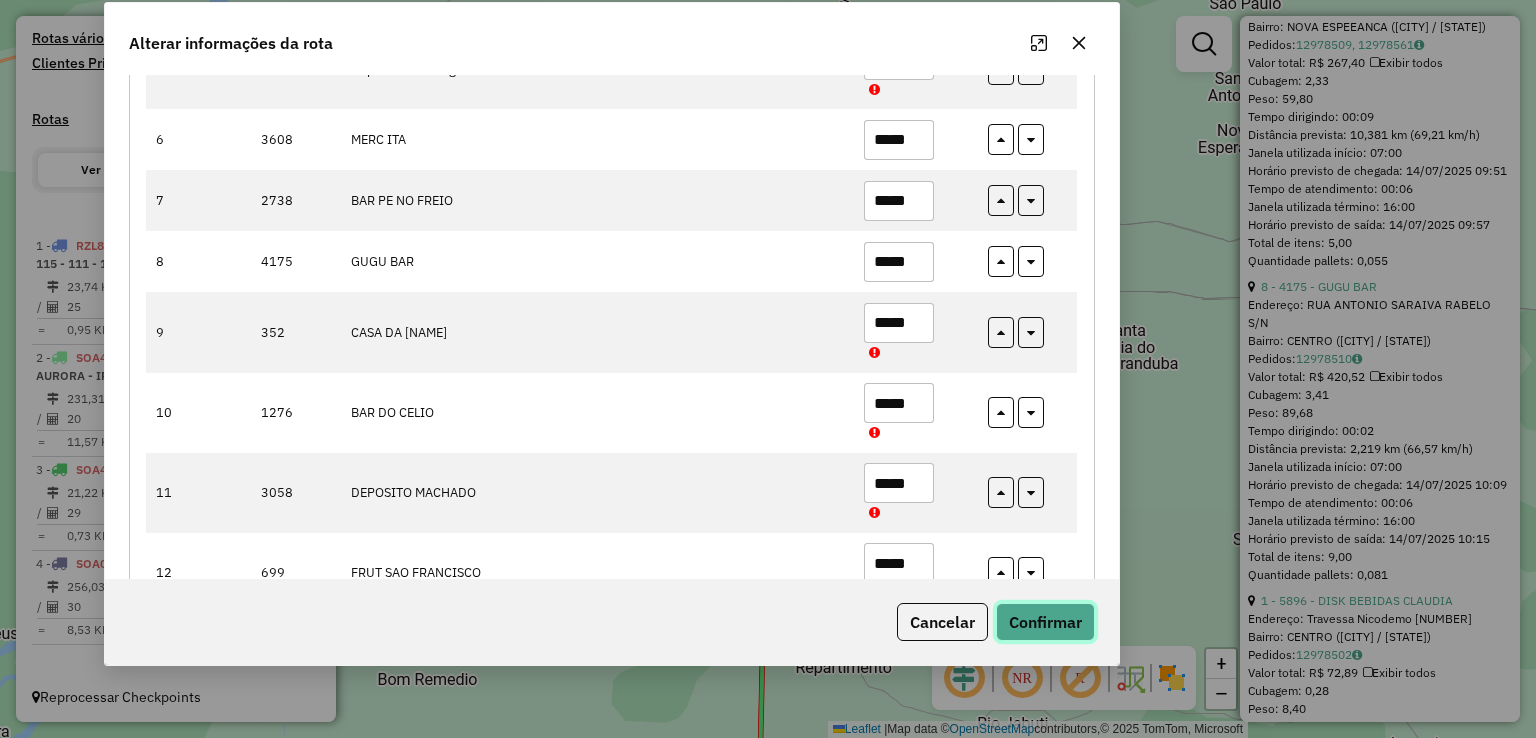 click on "Confirmar" 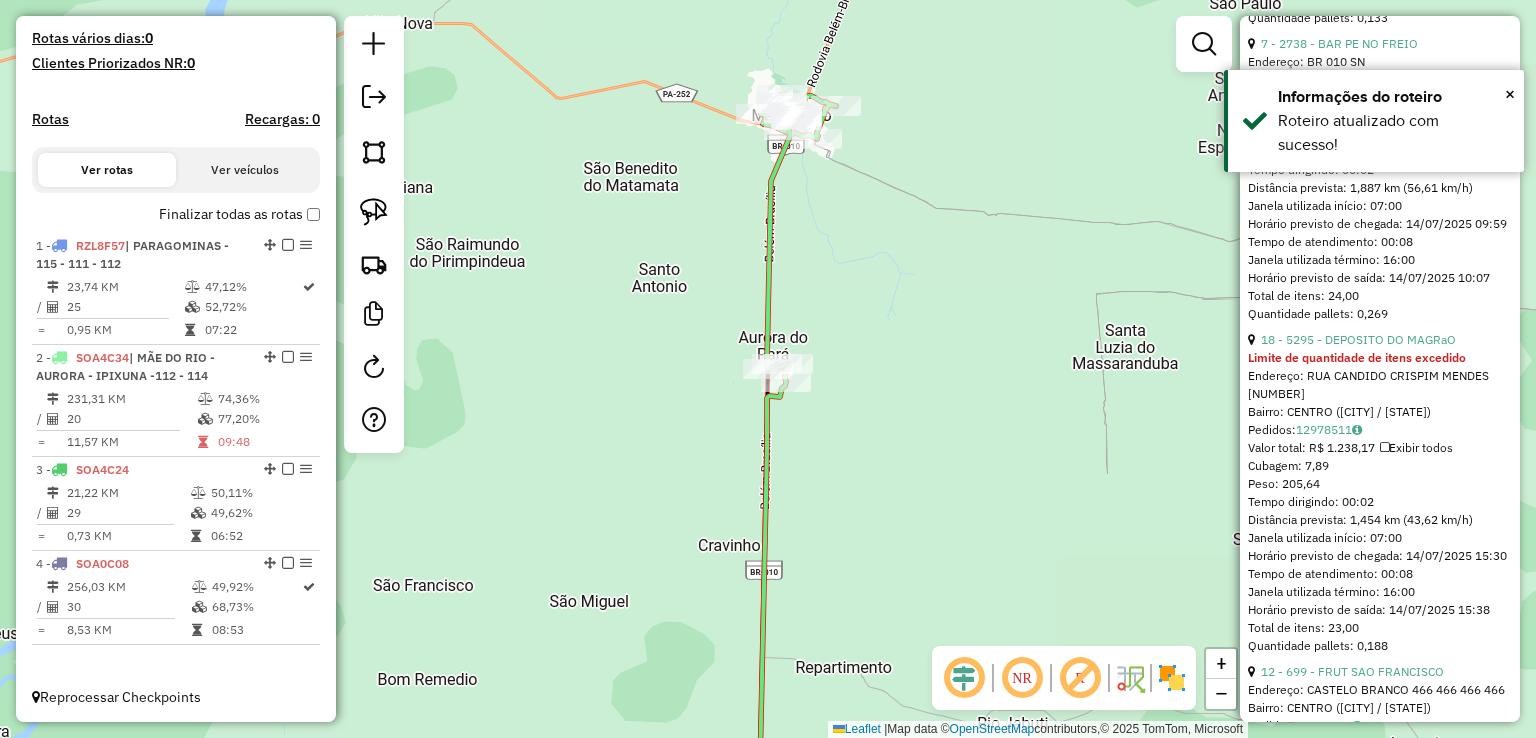 scroll, scrollTop: 2900, scrollLeft: 0, axis: vertical 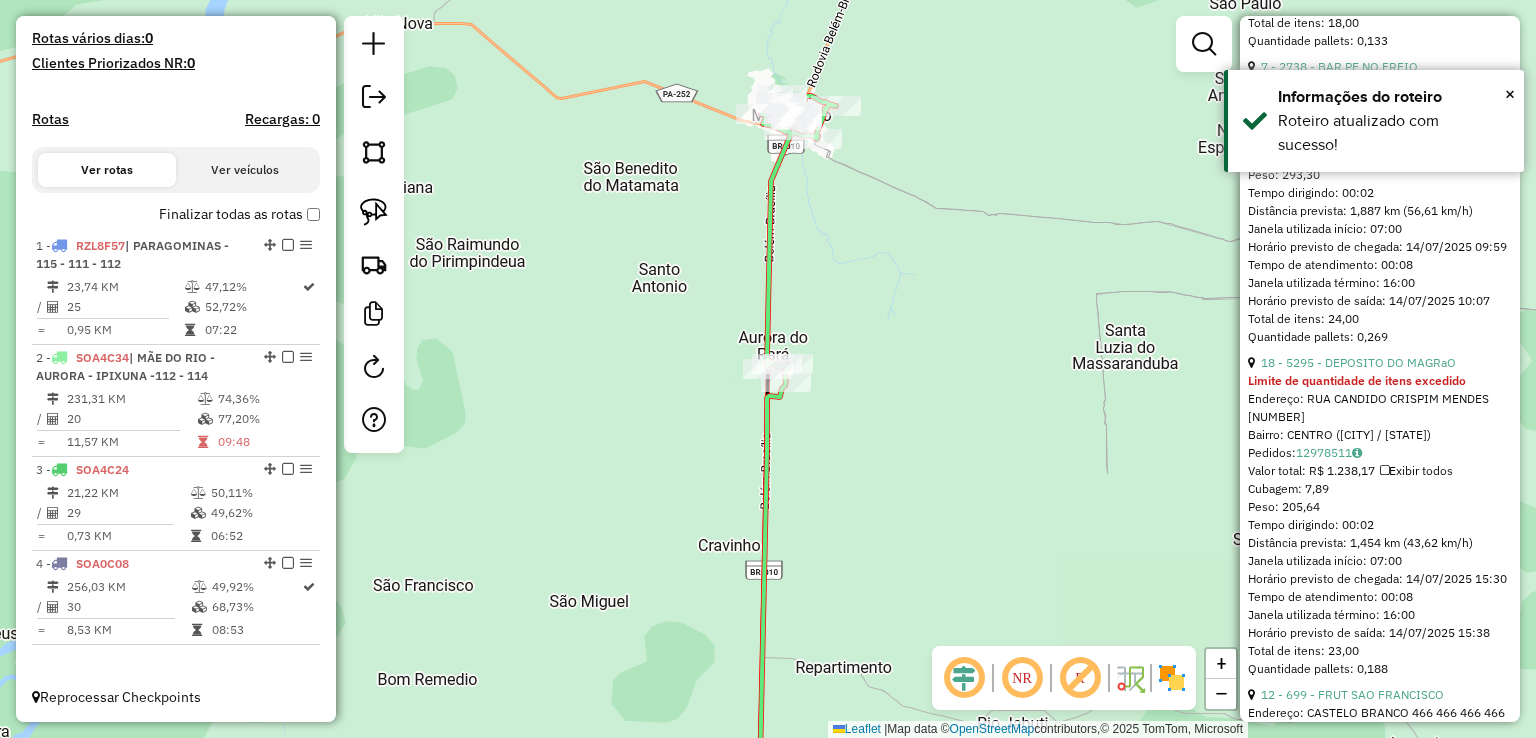 click on "Janela de atendimento Grade de atendimento Capacidade Transportadoras Veículos Cliente Pedidos  Rotas Selecione os dias de semana para filtrar as janelas de atendimento  Seg   Ter   Qua   Qui   Sex   Sáb   Dom  Informe o período da janela de atendimento: De: Até:  Filtrar exatamente a janela do cliente  Considerar janela de atendimento padrão  Selecione os dias de semana para filtrar as grades de atendimento  Seg   Ter   Qua   Qui   Sex   Sáb   Dom   Considerar clientes sem dia de atendimento cadastrado  Clientes fora do dia de atendimento selecionado Filtrar as atividades entre os valores definidos abaixo:  Peso mínimo:   Peso máximo:   Cubagem mínima:   Cubagem máxima:   De:   Até:  Filtrar as atividades entre o tempo de atendimento definido abaixo:  De:   Até:   Considerar capacidade total dos clientes não roteirizados Transportadora: Selecione um ou mais itens Tipo de veículo: Selecione um ou mais itens Veículo: Selecione um ou mais itens Motorista: Selecione um ou mais itens Nome: Rótulo:" 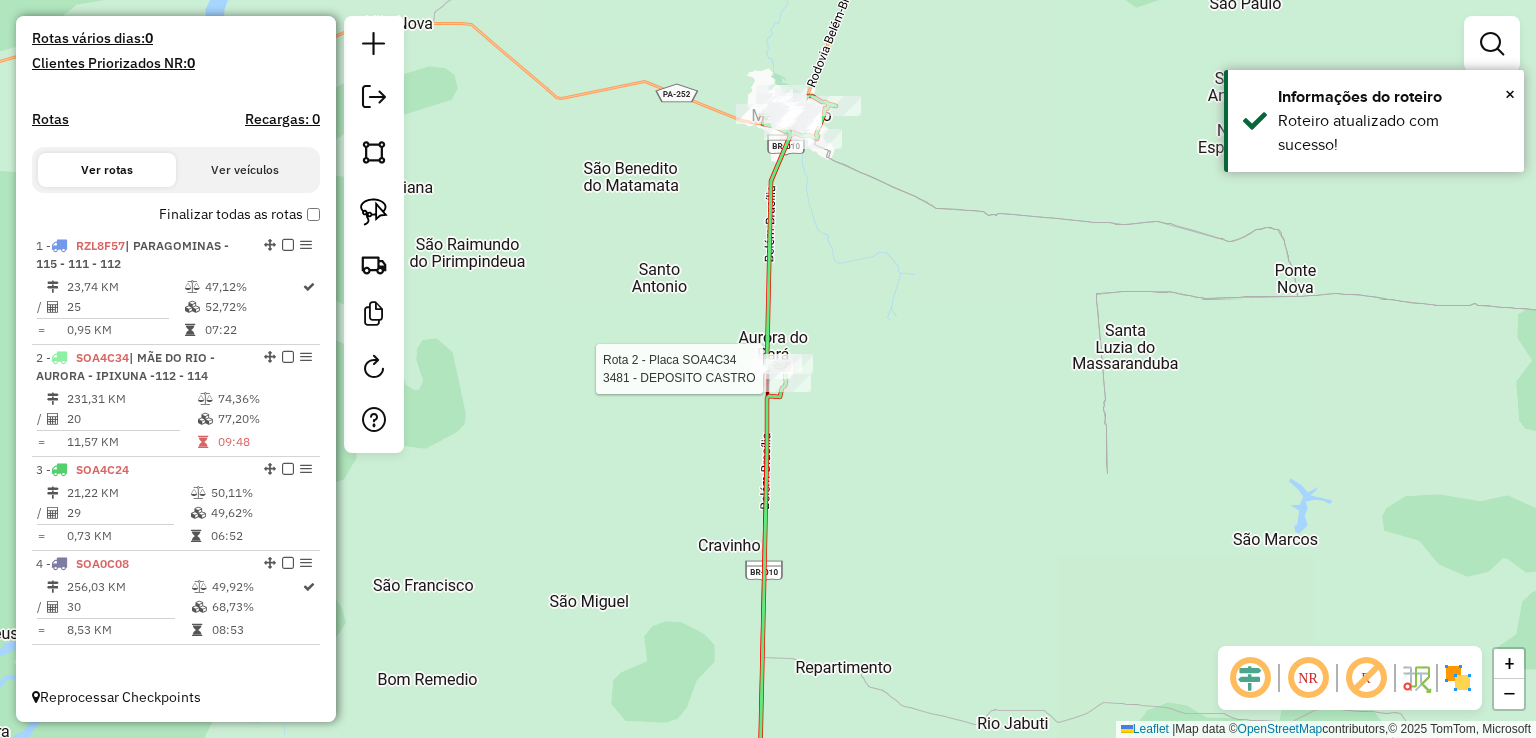 select on "**********" 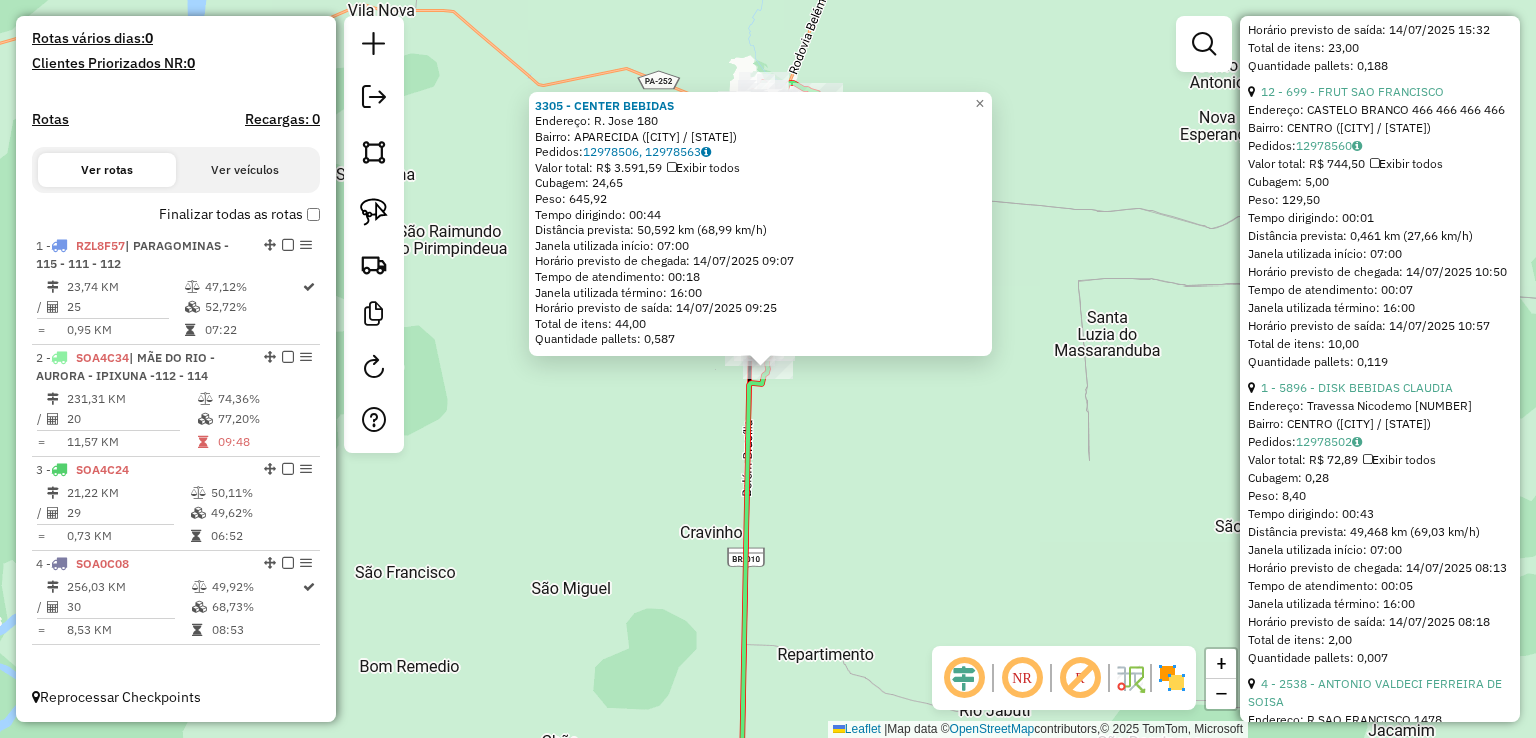 scroll, scrollTop: 3600, scrollLeft: 0, axis: vertical 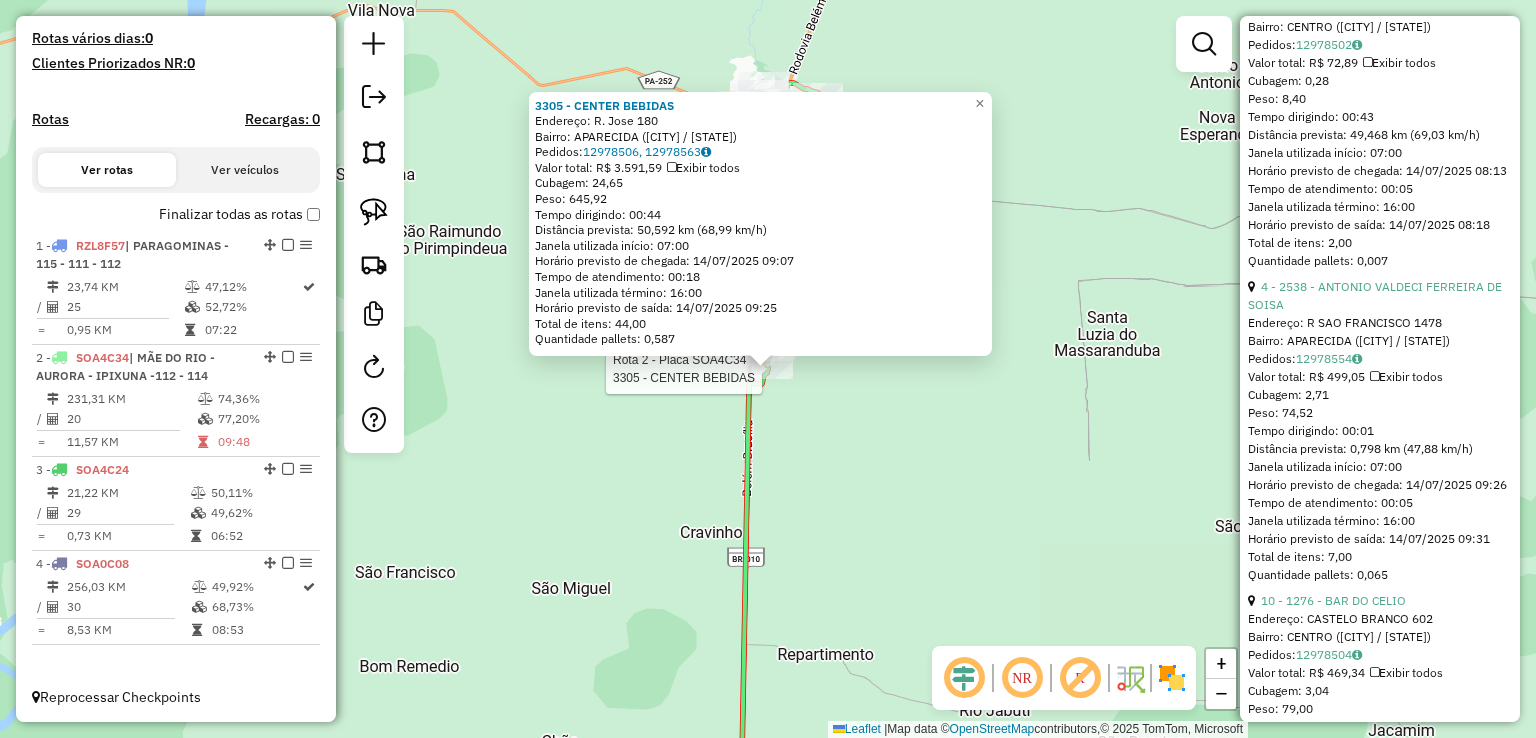 click on "Rota 2 - Placa SOA4C34  3305 - CENTER BEBIDAS 3305 - CENTER BEBIDAS  Endereço:  R. Jose 180   Bairro: APARECIDA (AURORA DO PARA / PA)   Pedidos:  12978506, 12978563   Valor total: R$ 3.591,59   Exibir todos   Cubagem: 24,65  Peso: 645,92  Tempo dirigindo: 00:44   Distância prevista: 50,592 km (68,99 km/h)   Janela utilizada início: 07:00   Horário previsto de chegada: 14/07/2025 09:07   Tempo de atendimento: 00:18   Janela utilizada término: 16:00   Horário previsto de saída: 14/07/2025 09:25   Total de itens: 44,00   Quantidade pallets: 0,587  × Janela de atendimento Grade de atendimento Capacidade Transportadoras Veículos Cliente Pedidos  Rotas Selecione os dias de semana para filtrar as janelas de atendimento  Seg   Ter   Qua   Qui   Sex   Sáb   Dom  Informe o período da janela de atendimento: De: Até:  Filtrar exatamente a janela do cliente  Considerar janela de atendimento padrão  Selecione os dias de semana para filtrar as grades de atendimento  Seg   Ter   Qua   Qui   Sex   Sáb   Dom  De:" 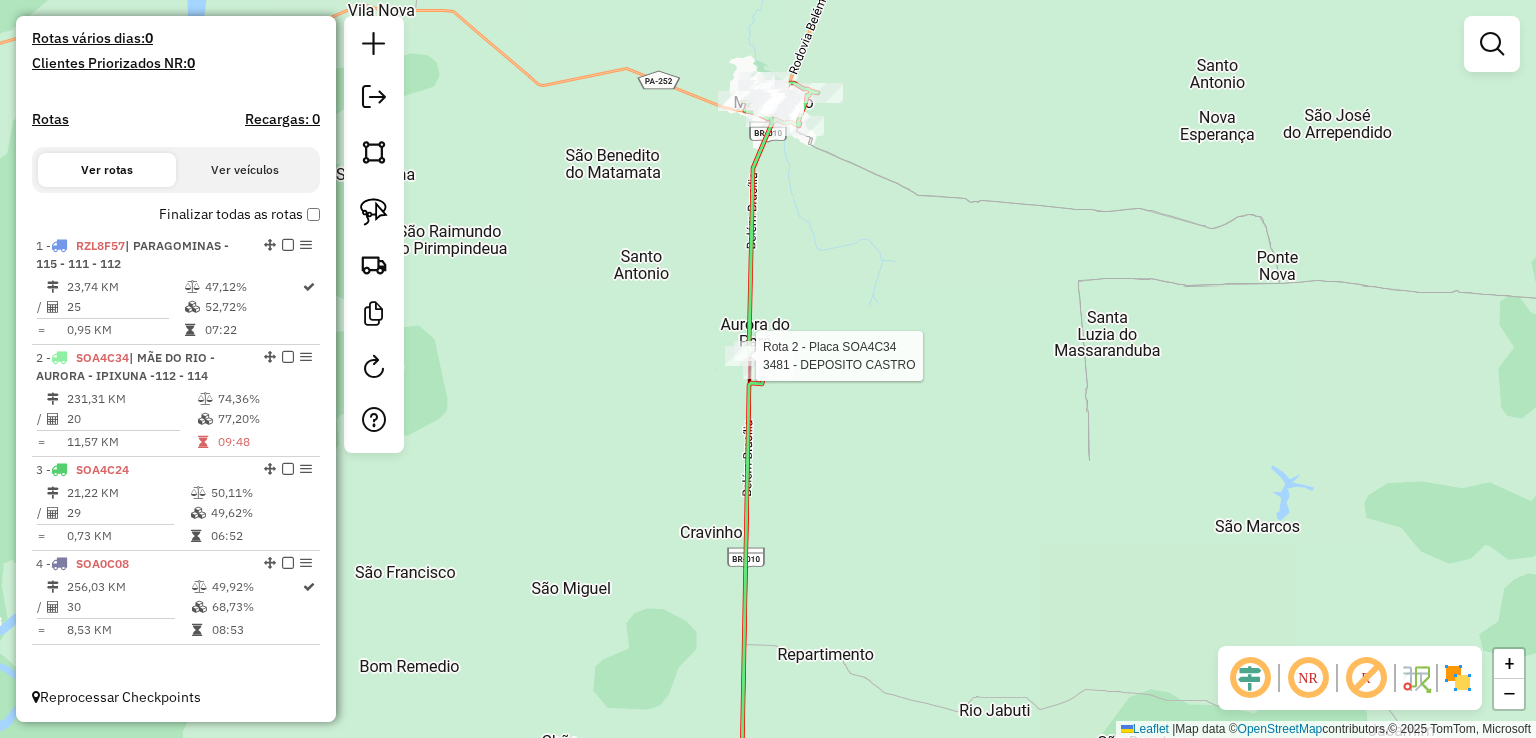 select on "**********" 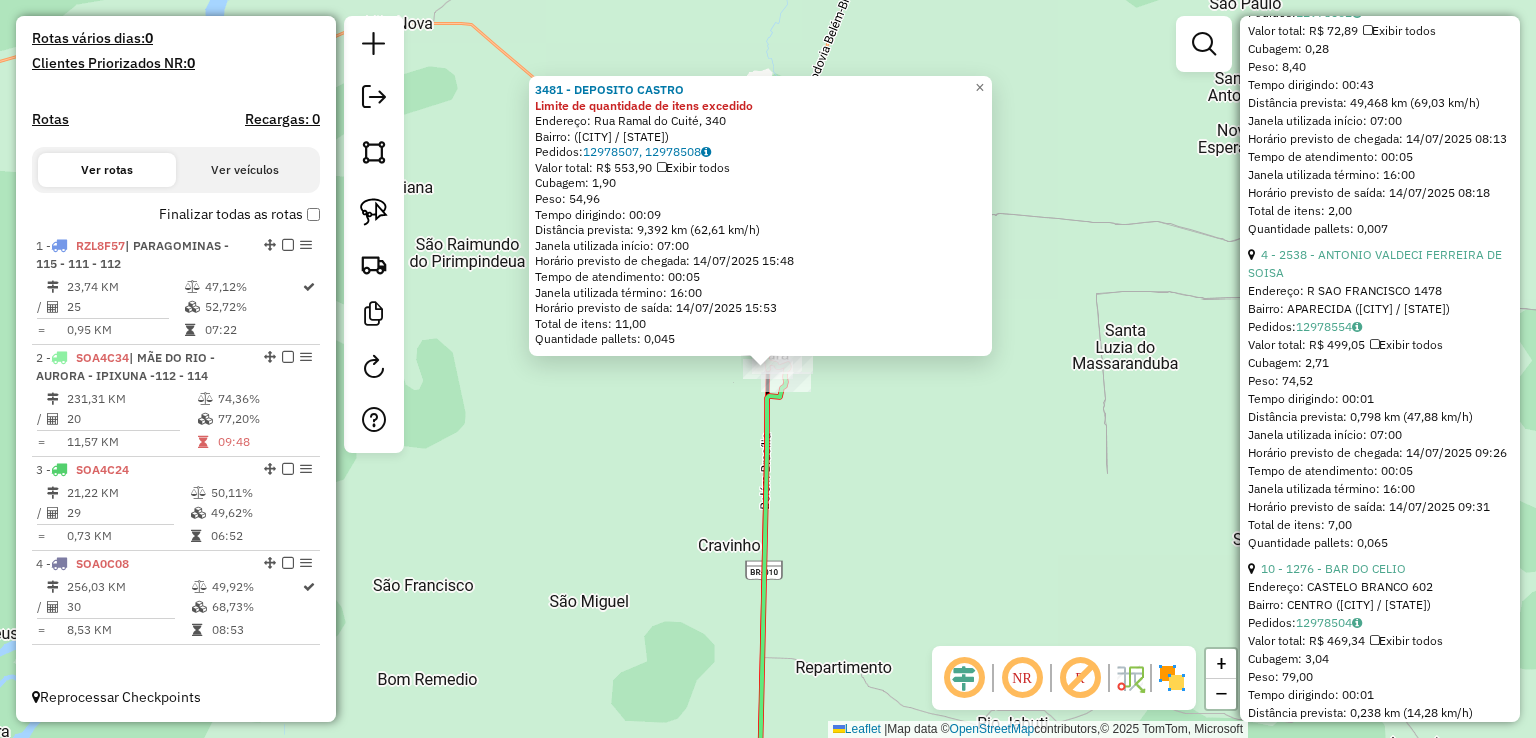 scroll, scrollTop: 3900, scrollLeft: 0, axis: vertical 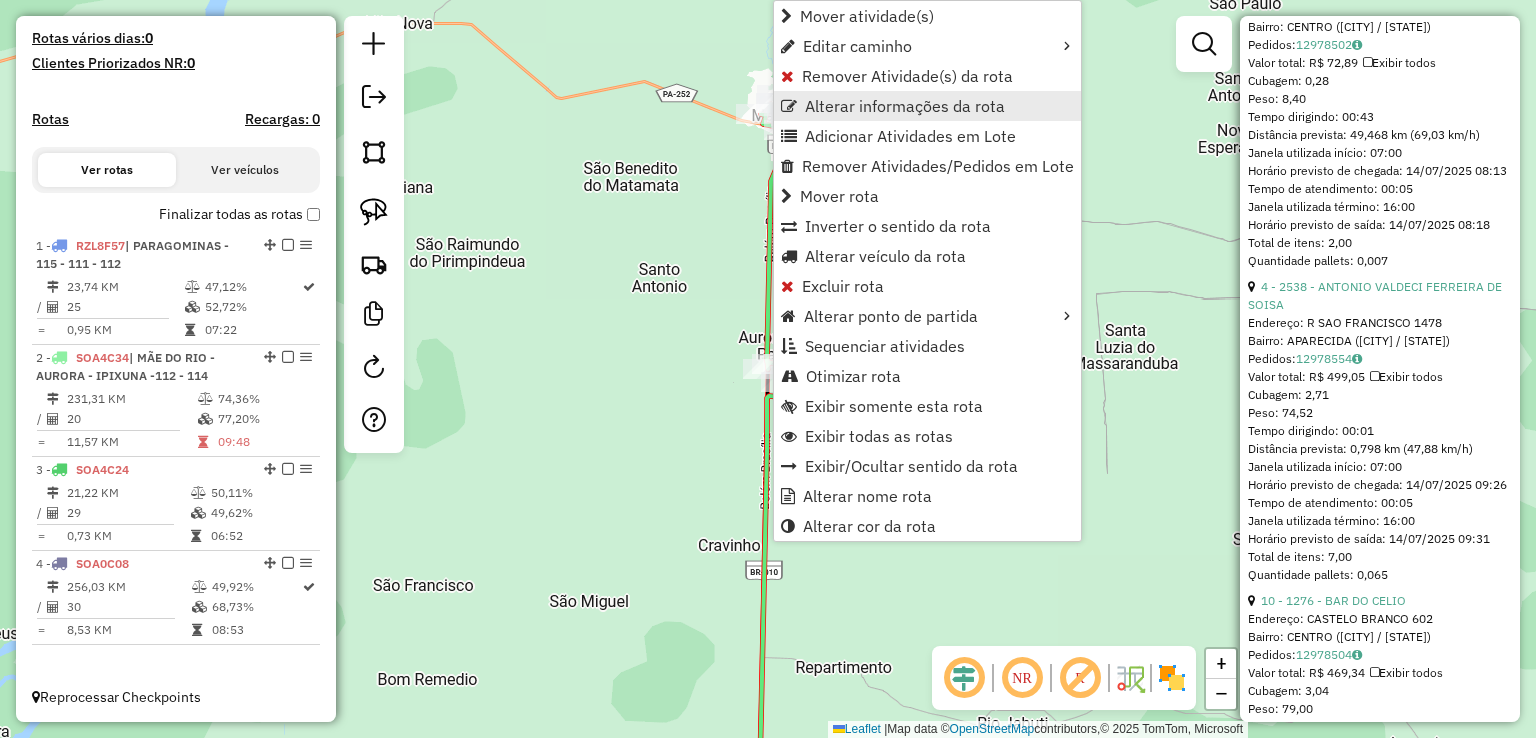 click on "Alterar informações da rota" at bounding box center [905, 106] 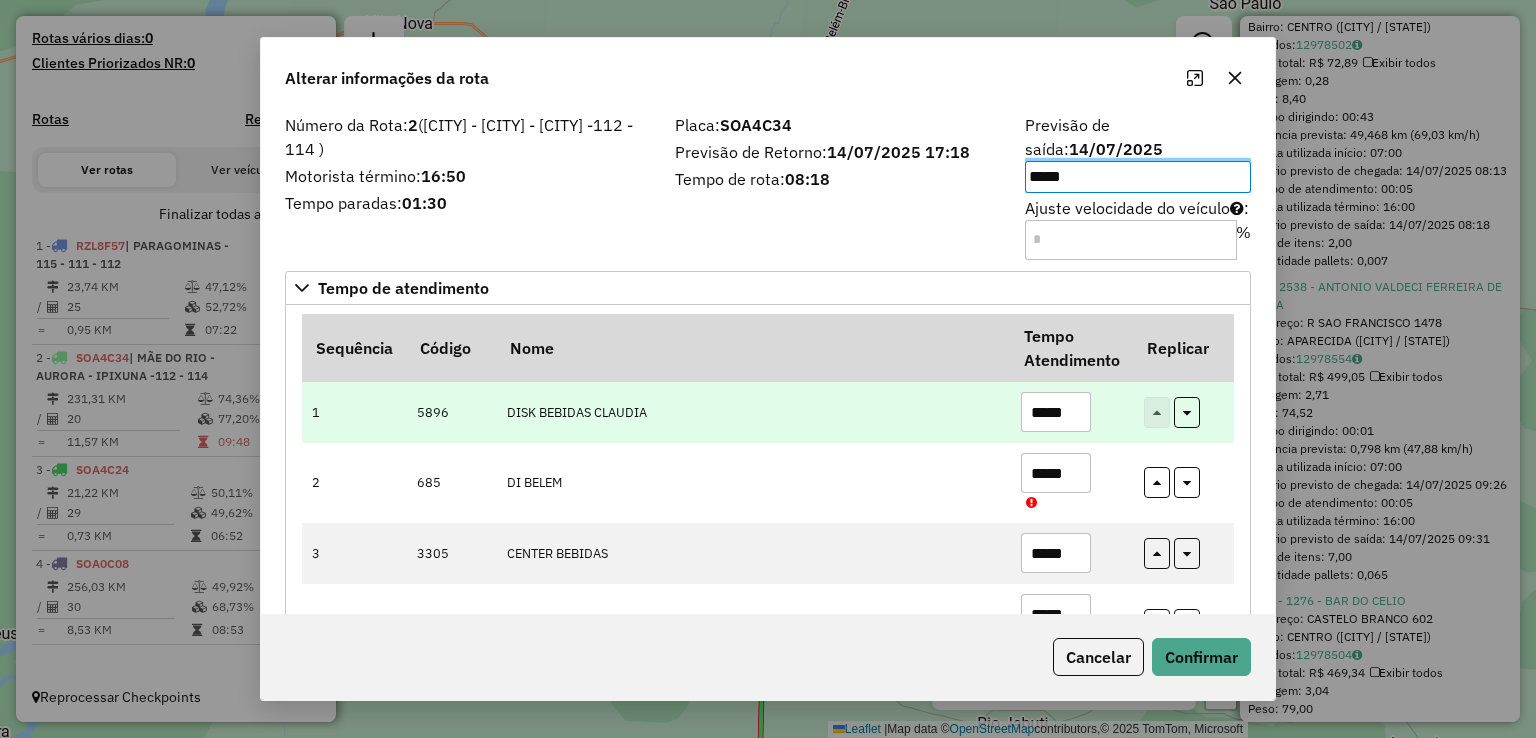 click on "*****" at bounding box center [1056, 412] 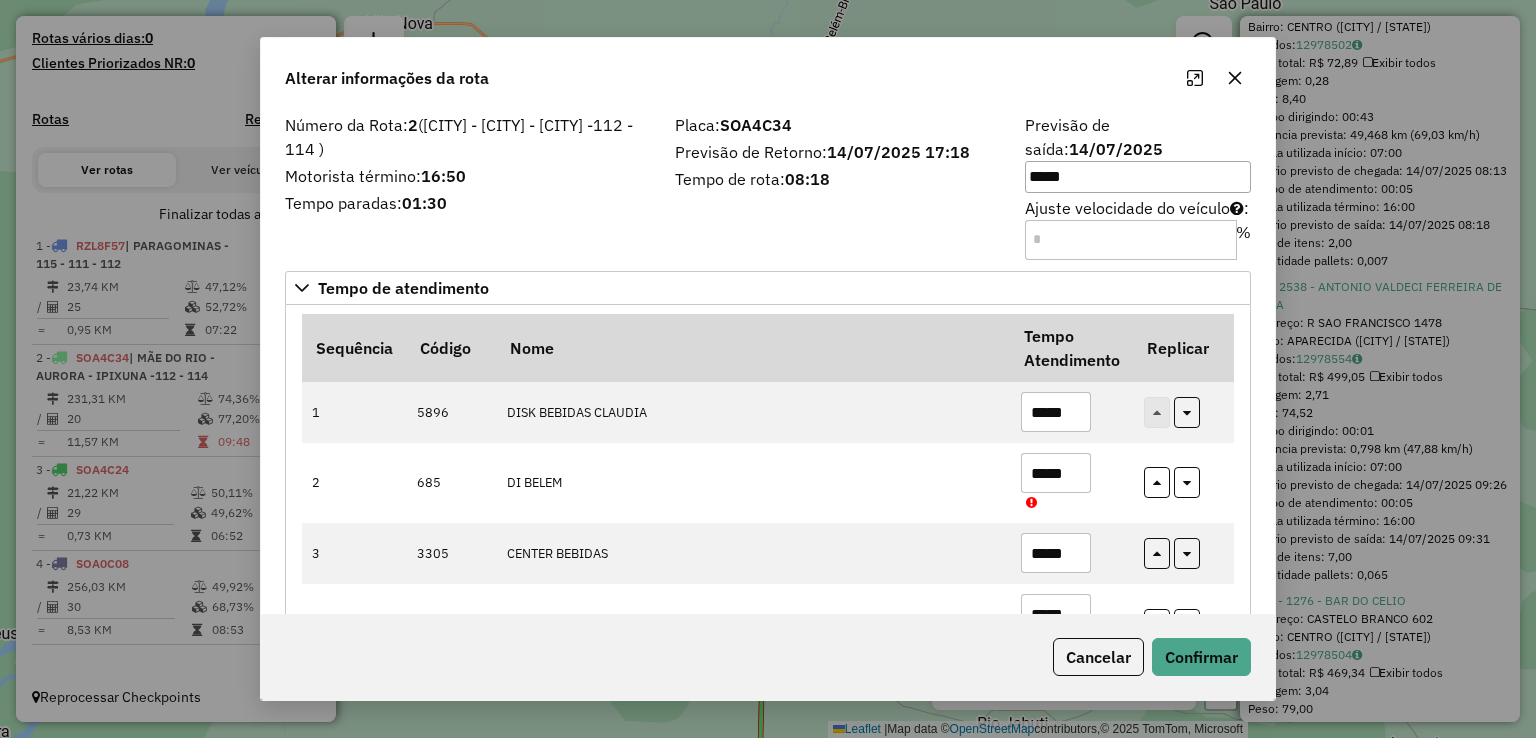 type on "*****" 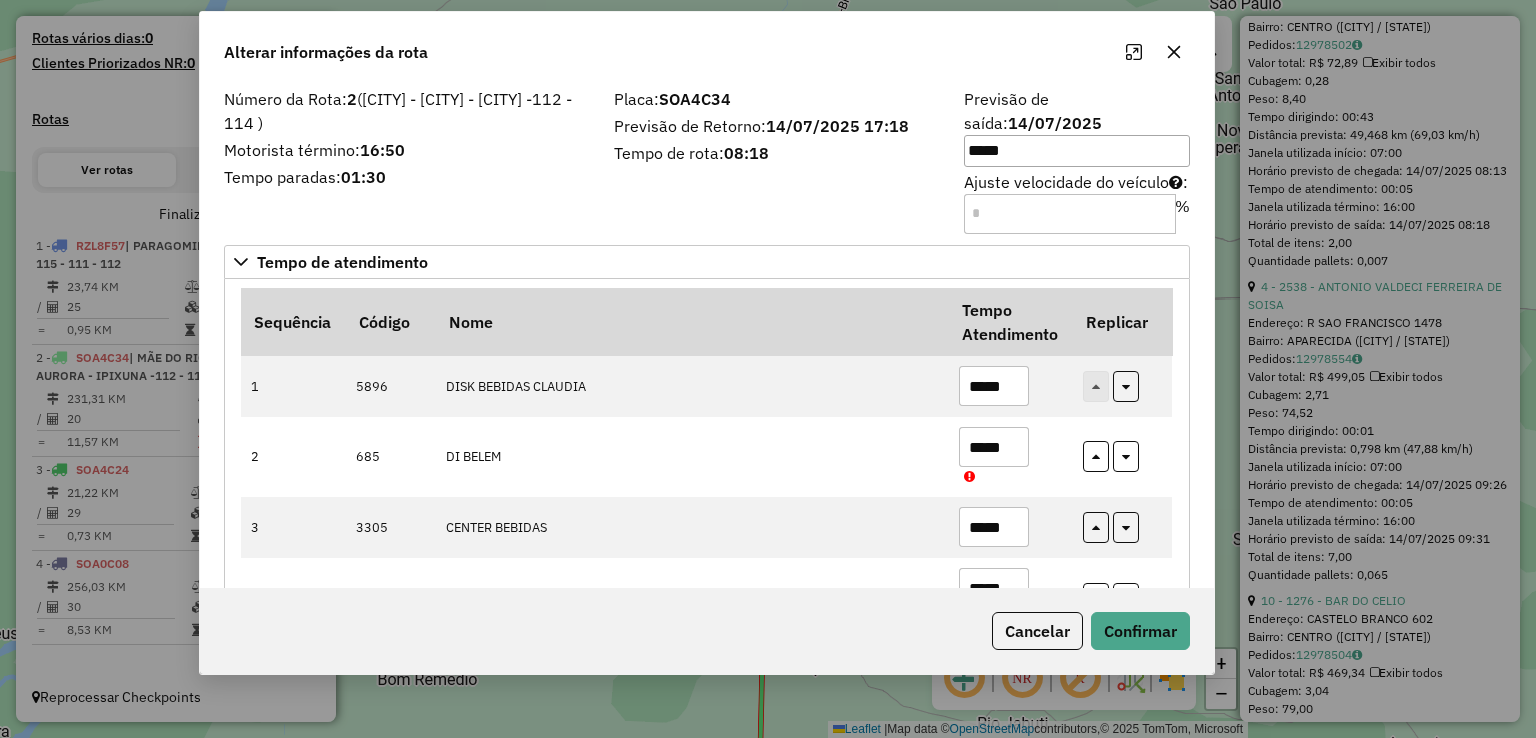 drag, startPoint x: 975, startPoint y: 79, endPoint x: 916, endPoint y: 53, distance: 64.4748 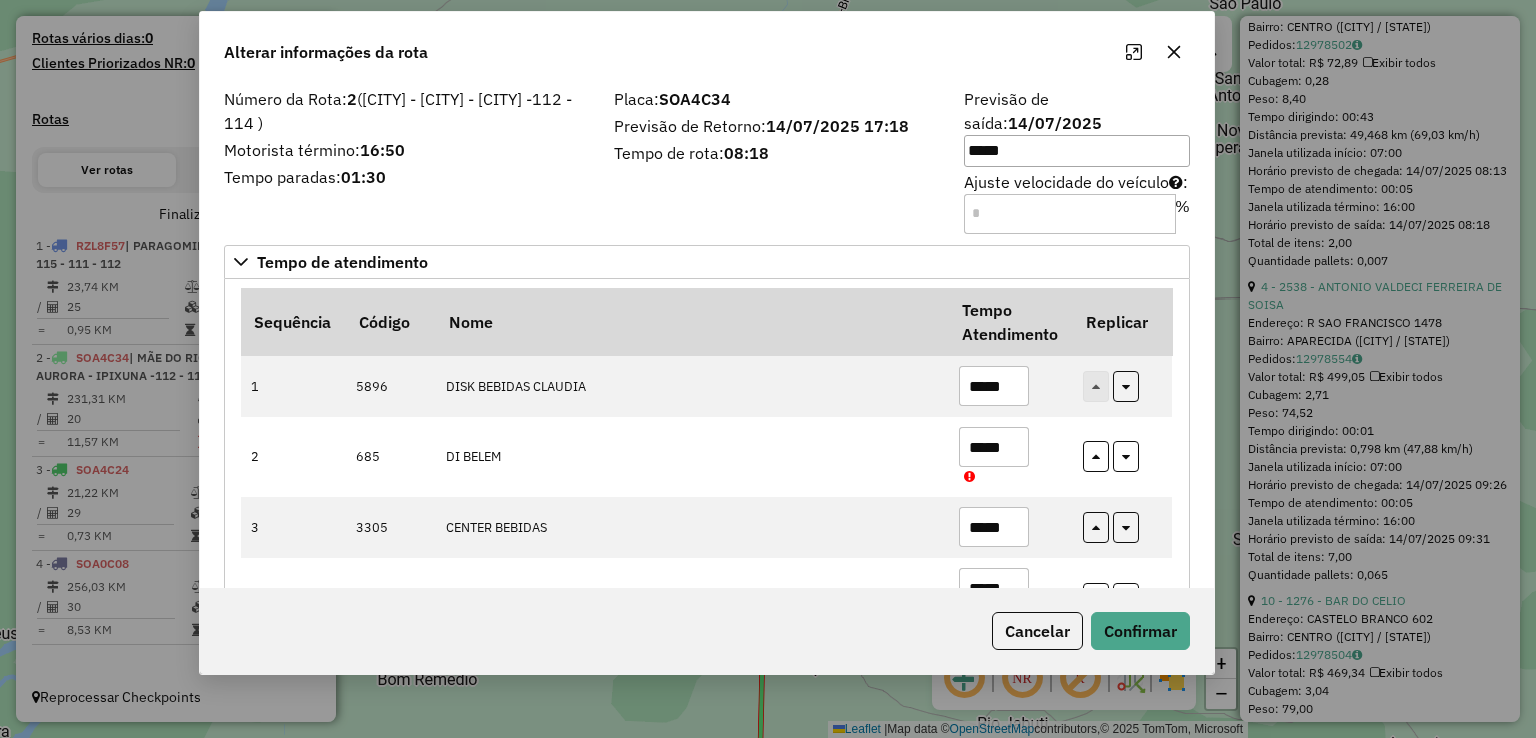 click on "Alterar informações da rota" 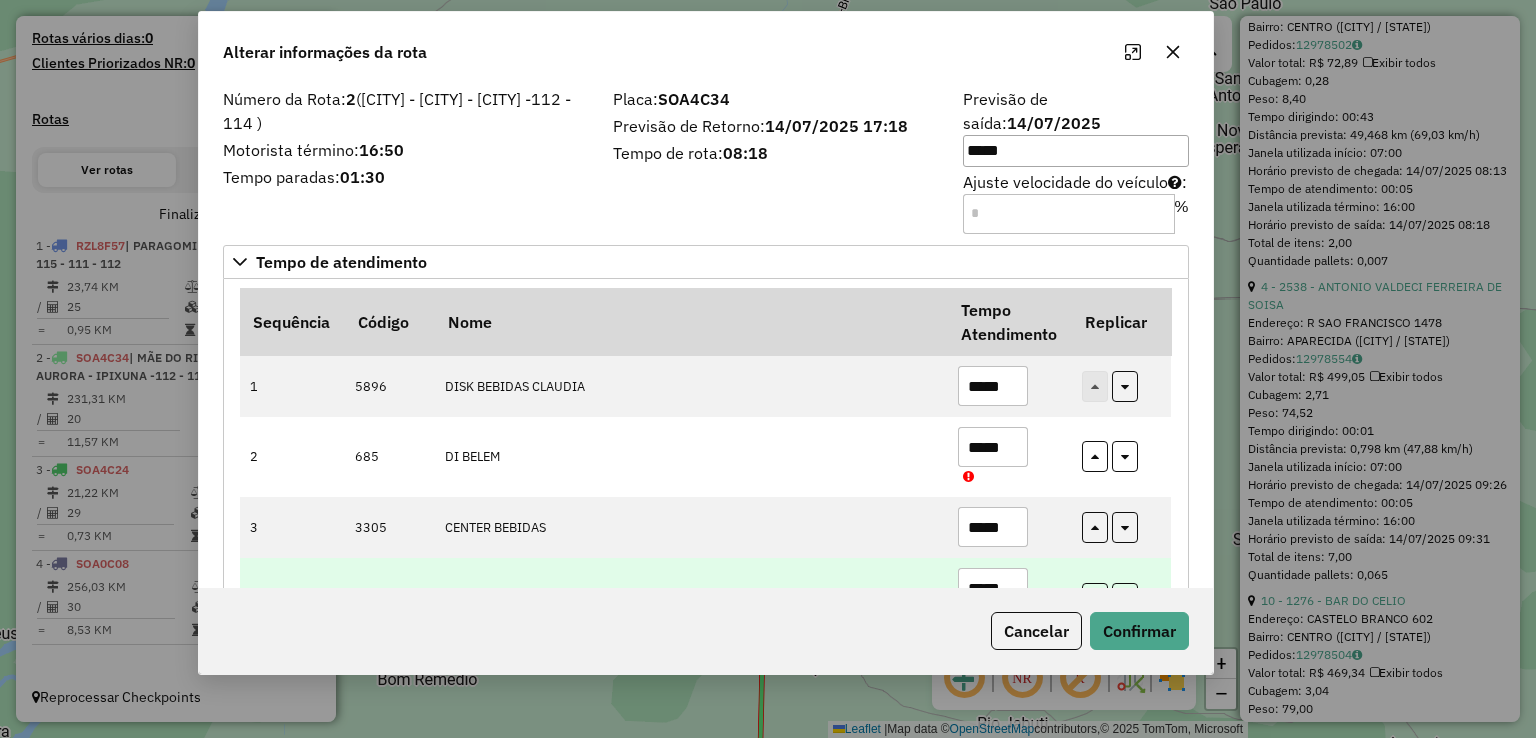 click on "*****" at bounding box center (993, 588) 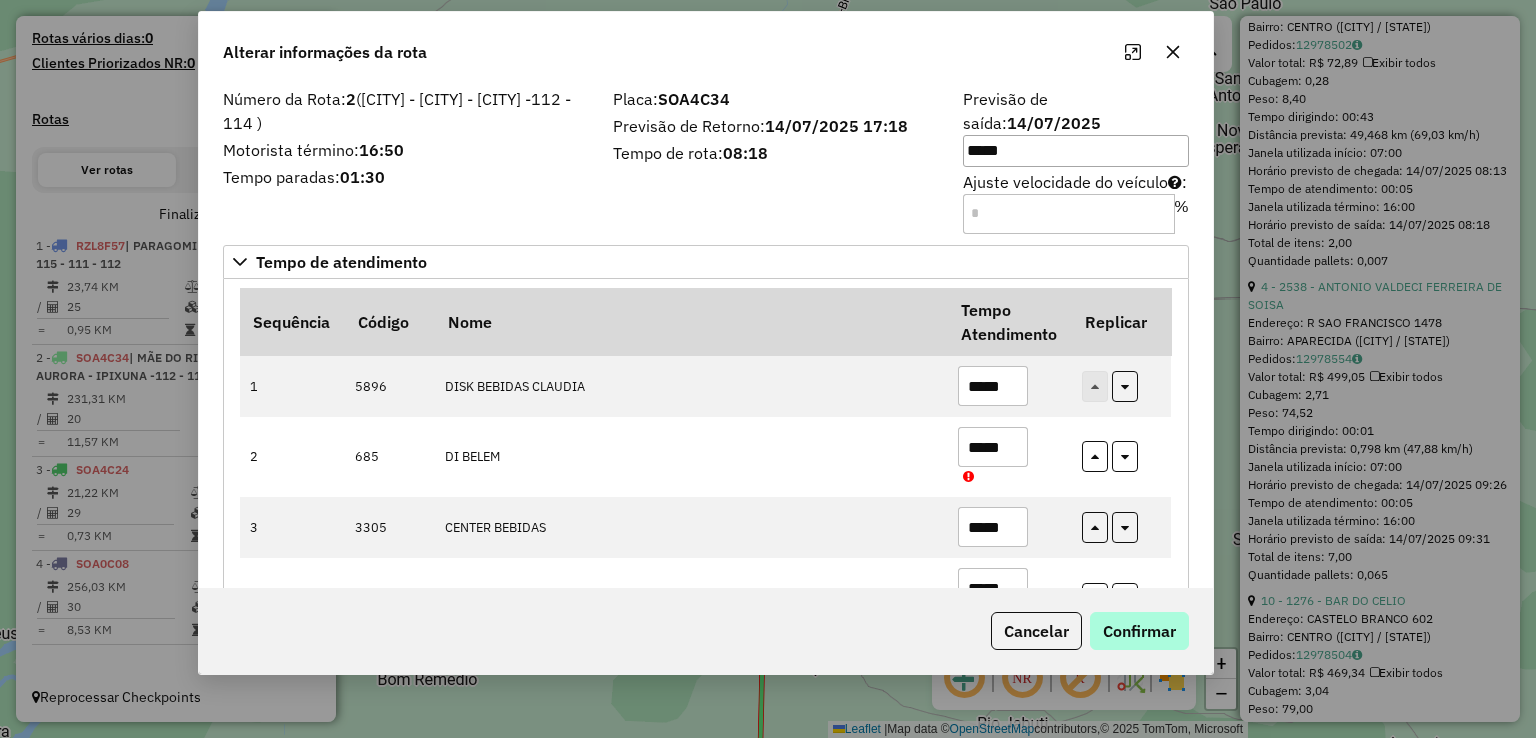 type on "*****" 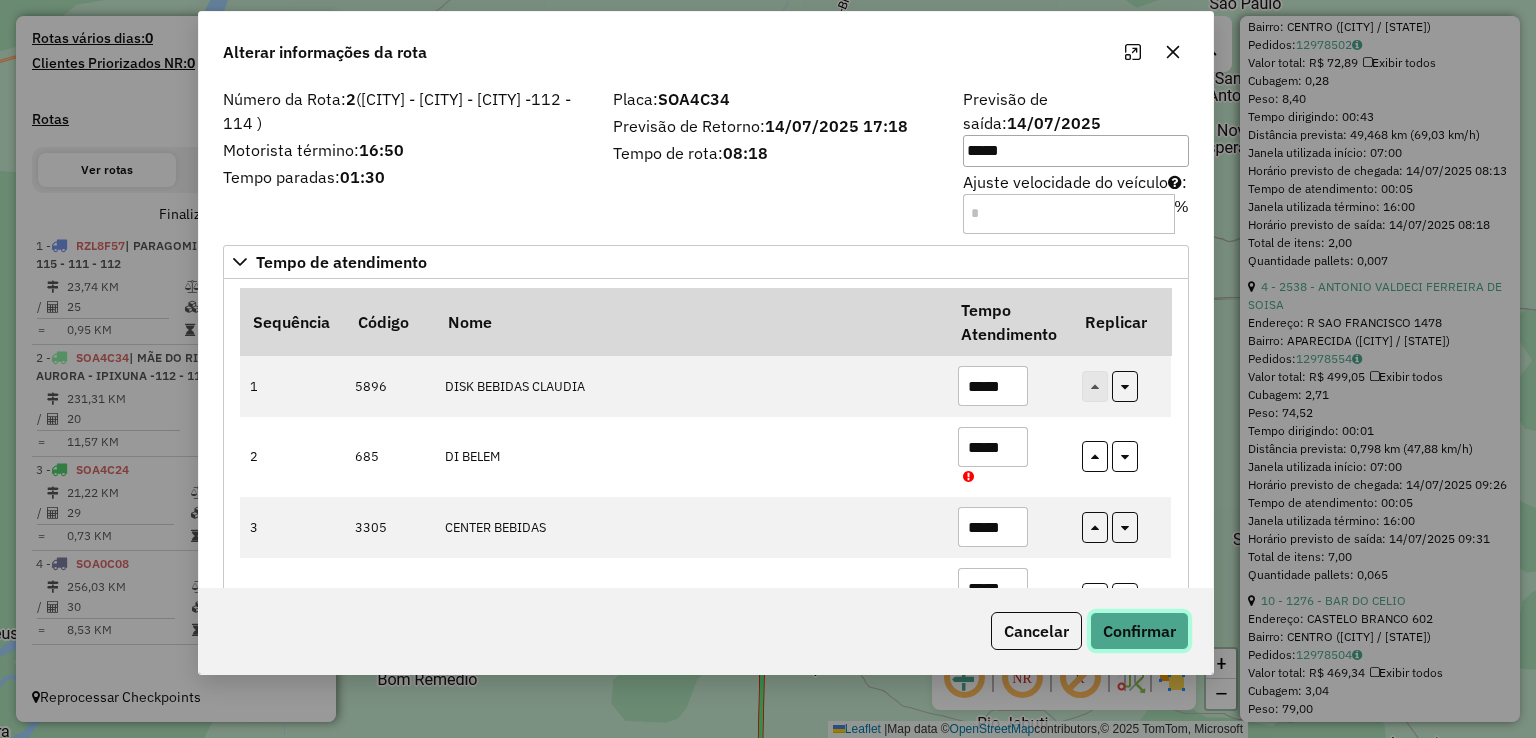 click on "Confirmar" 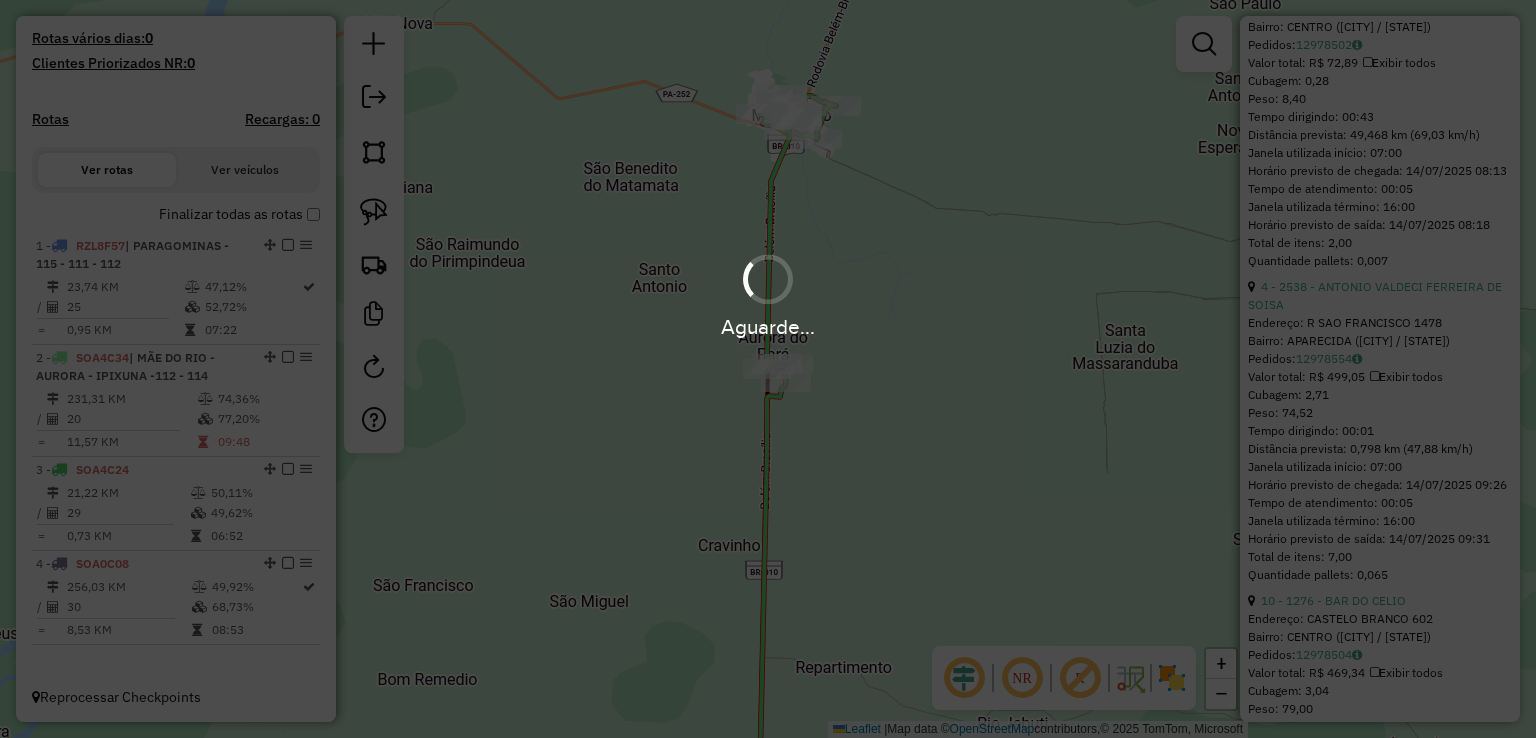 click on "Aguarde..." at bounding box center [768, 369] 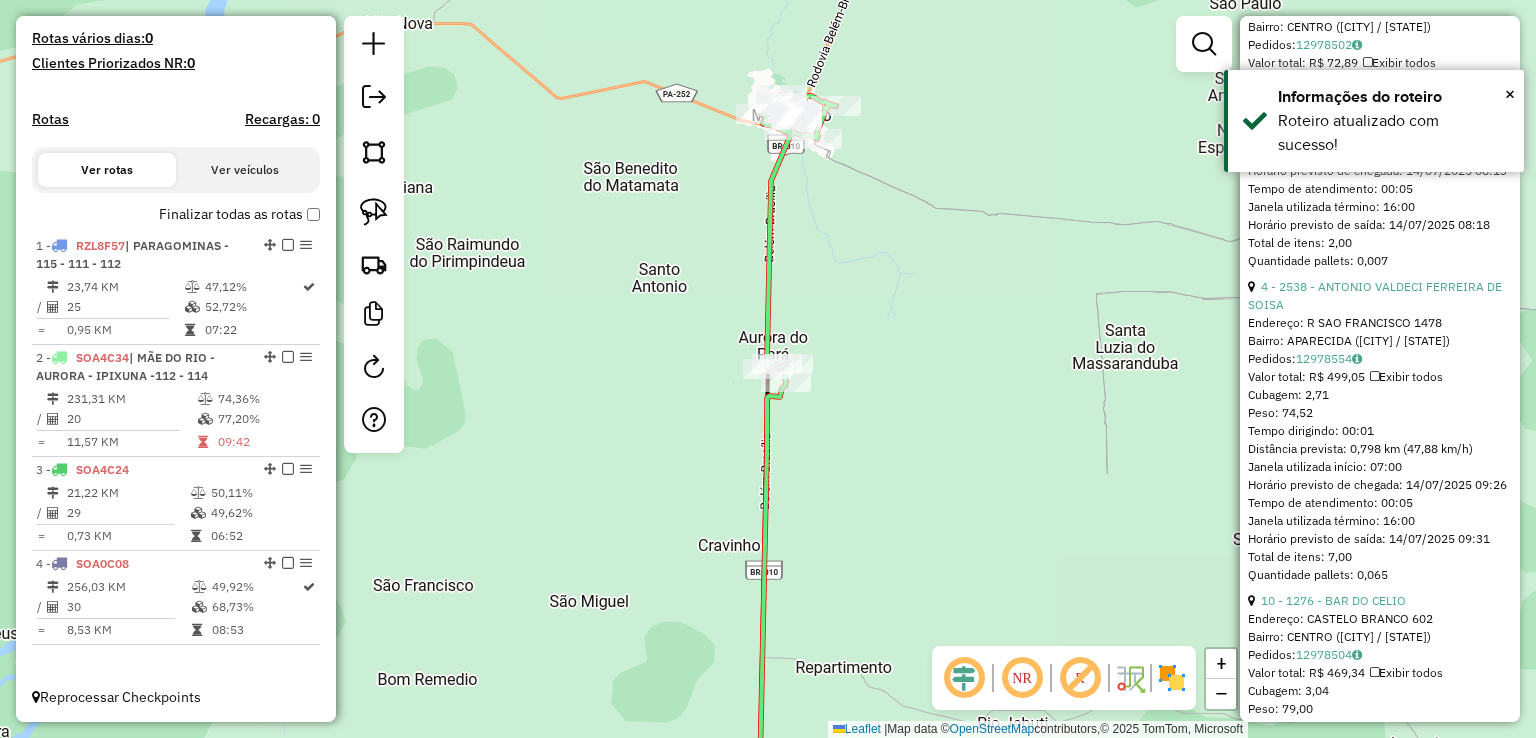 click on "Janela de atendimento Grade de atendimento Capacidade Transportadoras Veículos Cliente Pedidos  Rotas Selecione os dias de semana para filtrar as janelas de atendimento  Seg   Ter   Qua   Qui   Sex   Sáb   Dom  Informe o período da janela de atendimento: De: Até:  Filtrar exatamente a janela do cliente  Considerar janela de atendimento padrão  Selecione os dias de semana para filtrar as grades de atendimento  Seg   Ter   Qua   Qui   Sex   Sáb   Dom   Considerar clientes sem dia de atendimento cadastrado  Clientes fora do dia de atendimento selecionado Filtrar as atividades entre os valores definidos abaixo:  Peso mínimo:   Peso máximo:   Cubagem mínima:   Cubagem máxima:   De:   Até:  Filtrar as atividades entre o tempo de atendimento definido abaixo:  De:   Até:   Considerar capacidade total dos clientes não roteirizados Transportadora: Selecione um ou mais itens Tipo de veículo: Selecione um ou mais itens Veículo: Selecione um ou mais itens Motorista: Selecione um ou mais itens Nome: Rótulo:" 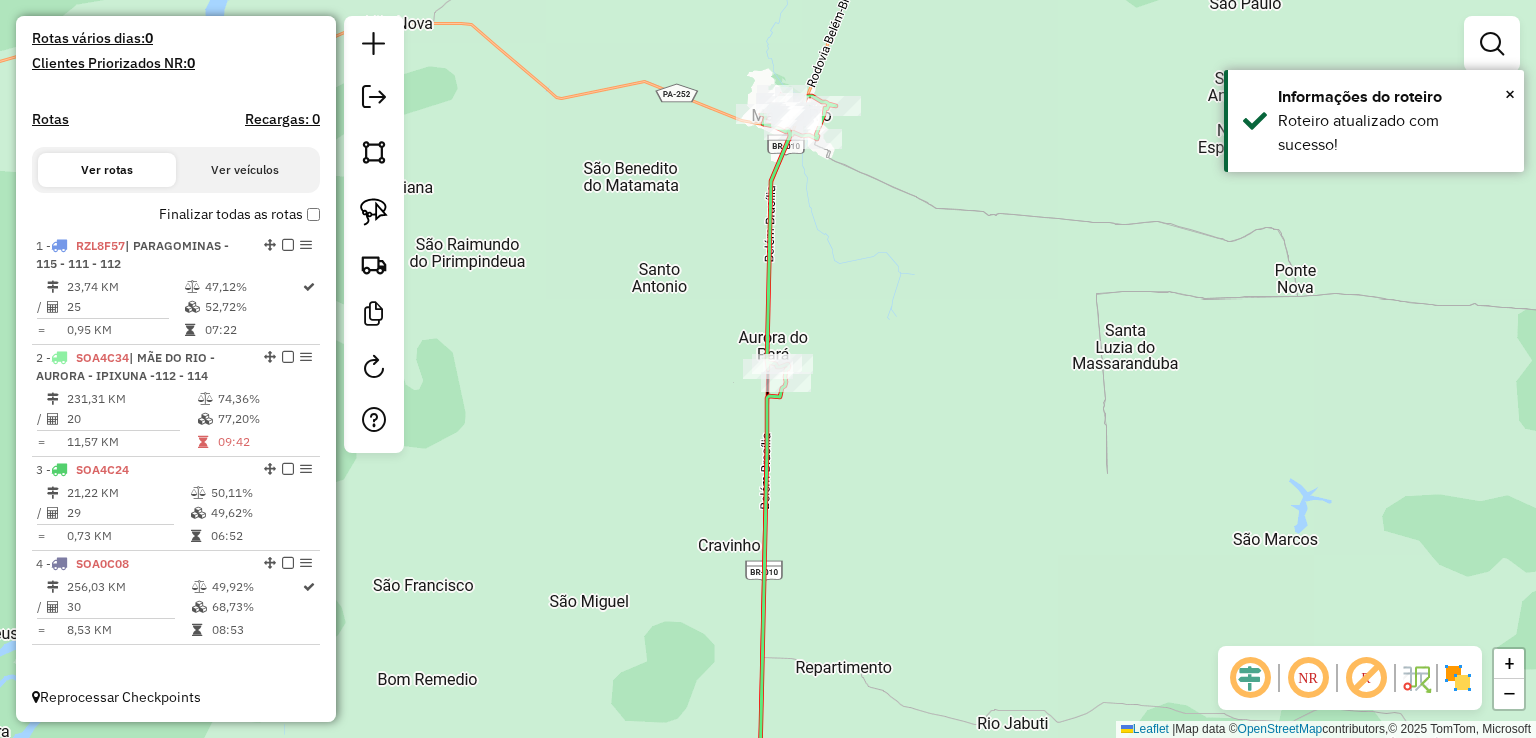 select on "**********" 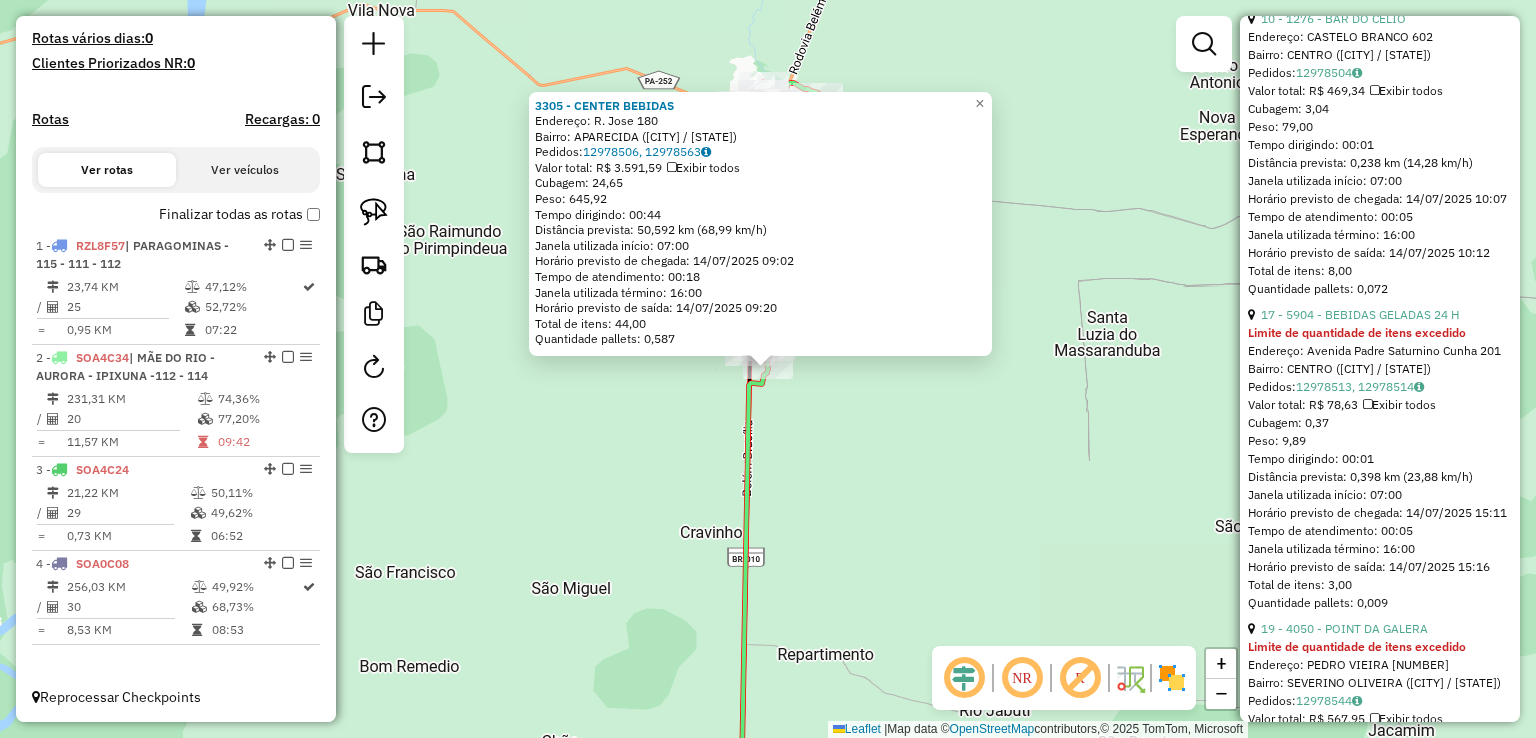 scroll, scrollTop: 3900, scrollLeft: 0, axis: vertical 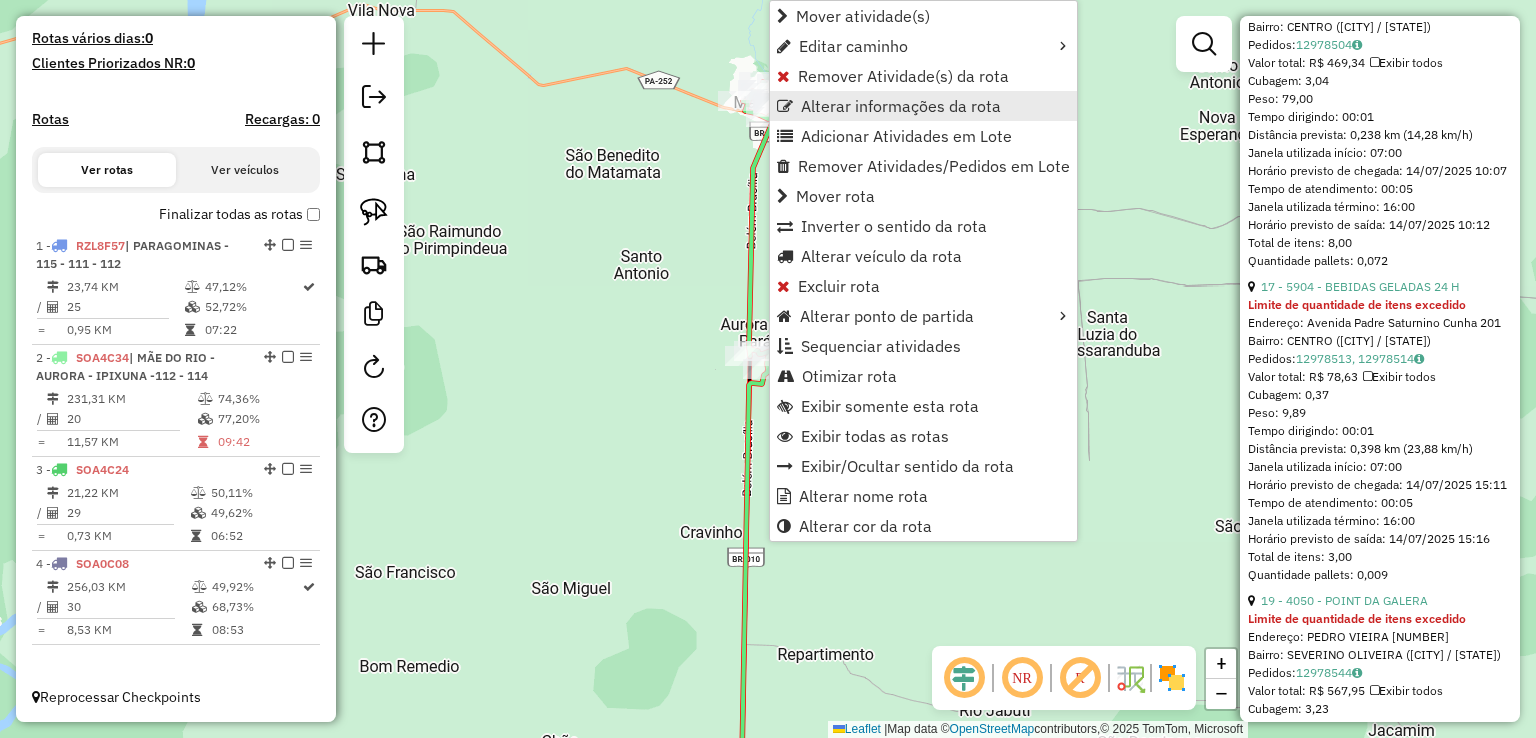 click on "Alterar informações da rota" at bounding box center [901, 106] 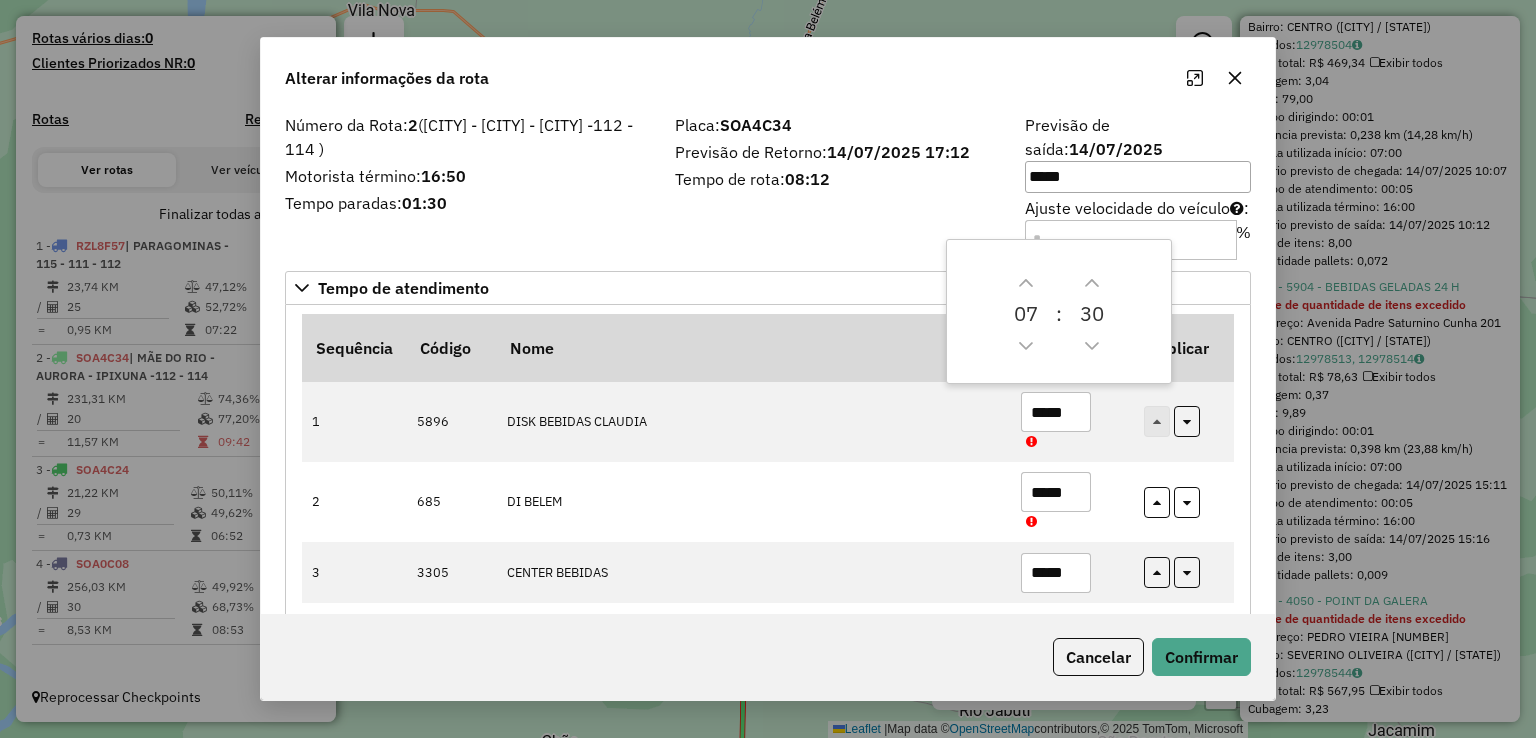 drag, startPoint x: 852, startPoint y: 94, endPoint x: 739, endPoint y: 71, distance: 115.316956 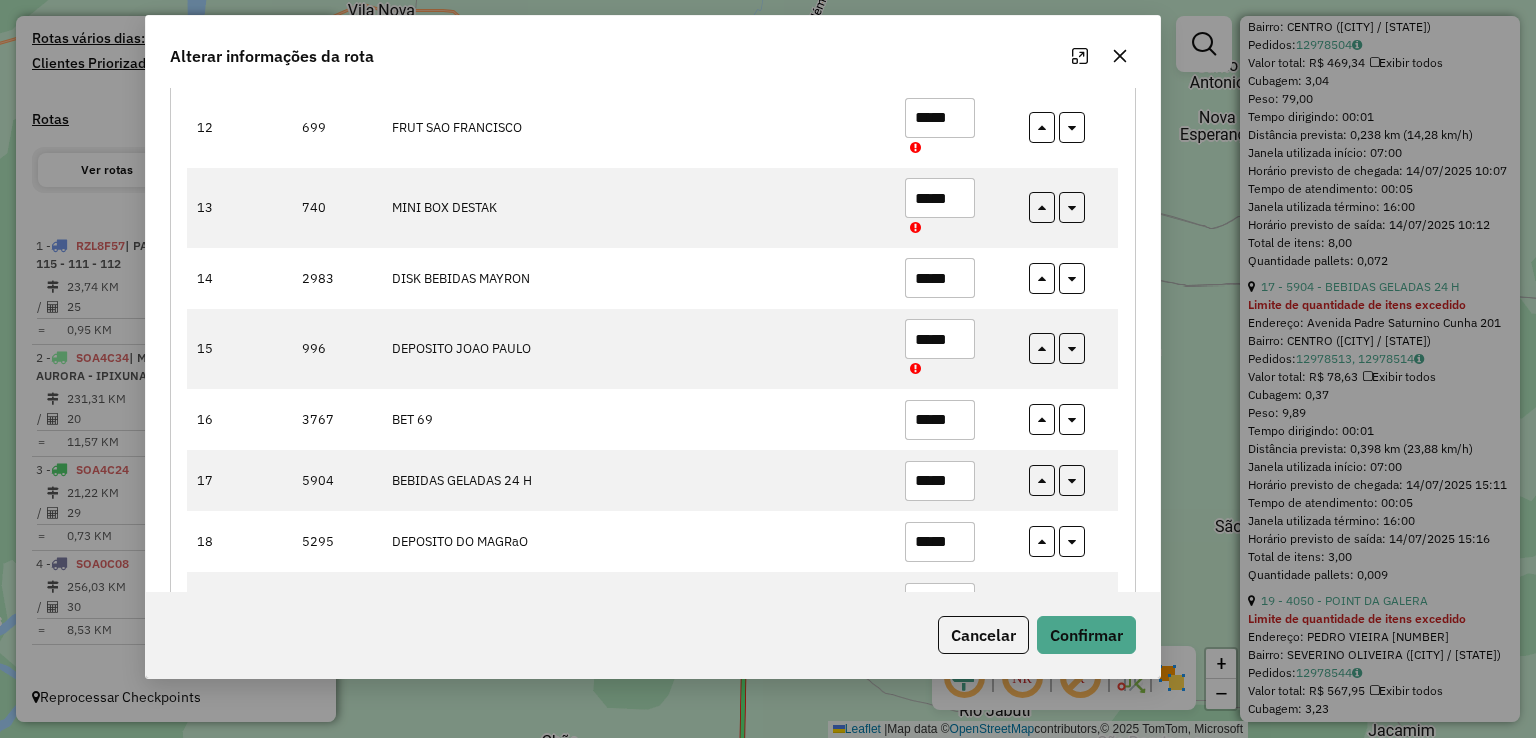 scroll, scrollTop: 1200, scrollLeft: 0, axis: vertical 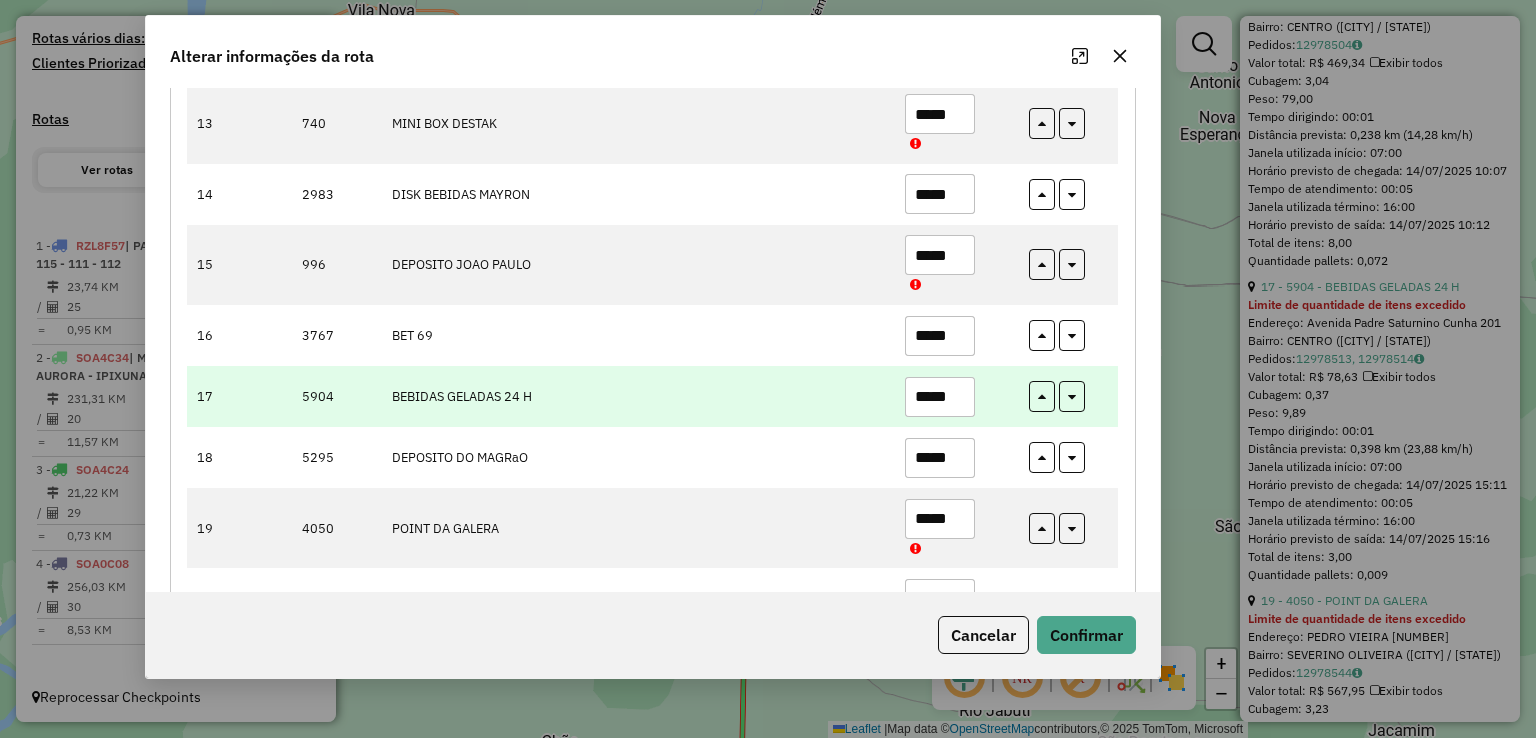 click on "*****" at bounding box center (940, 397) 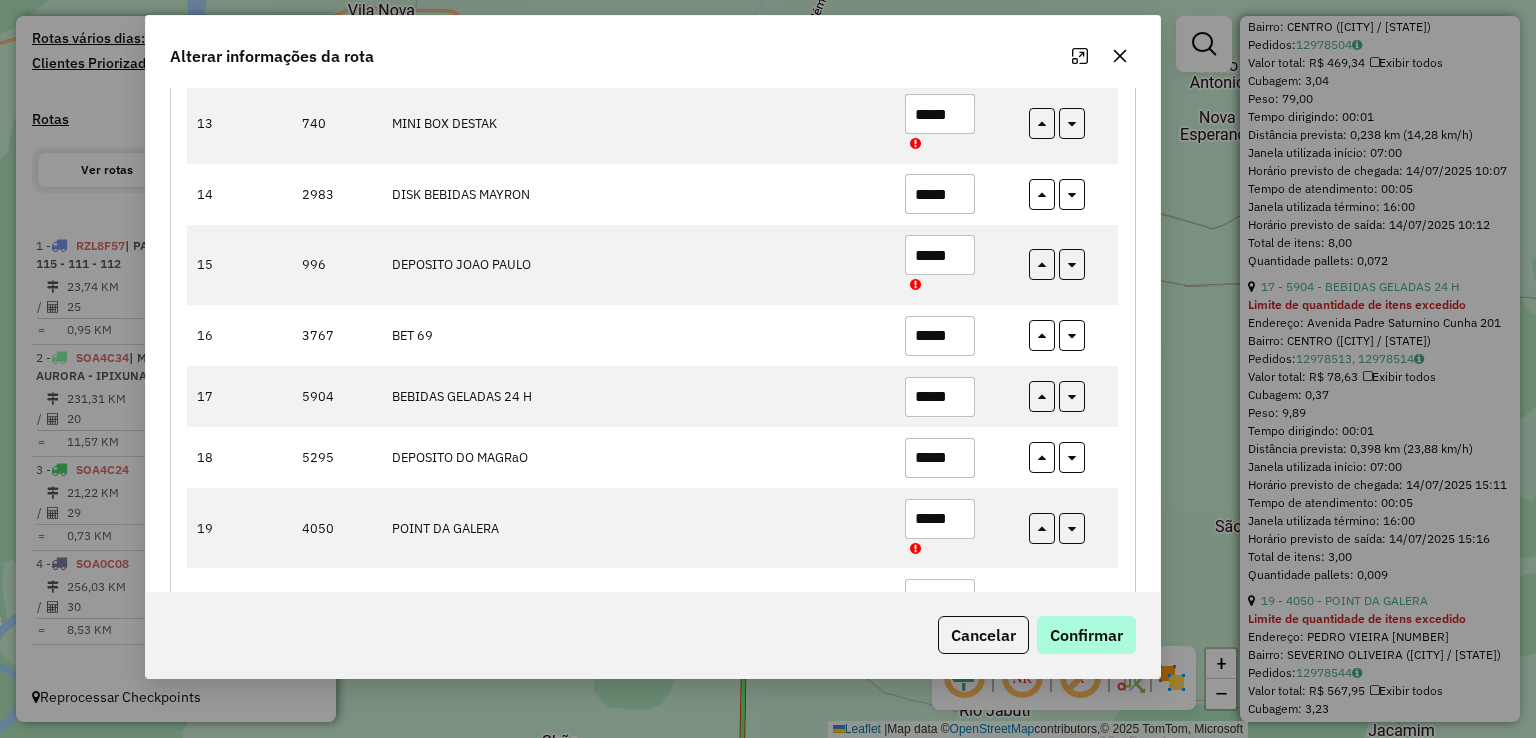 type on "*****" 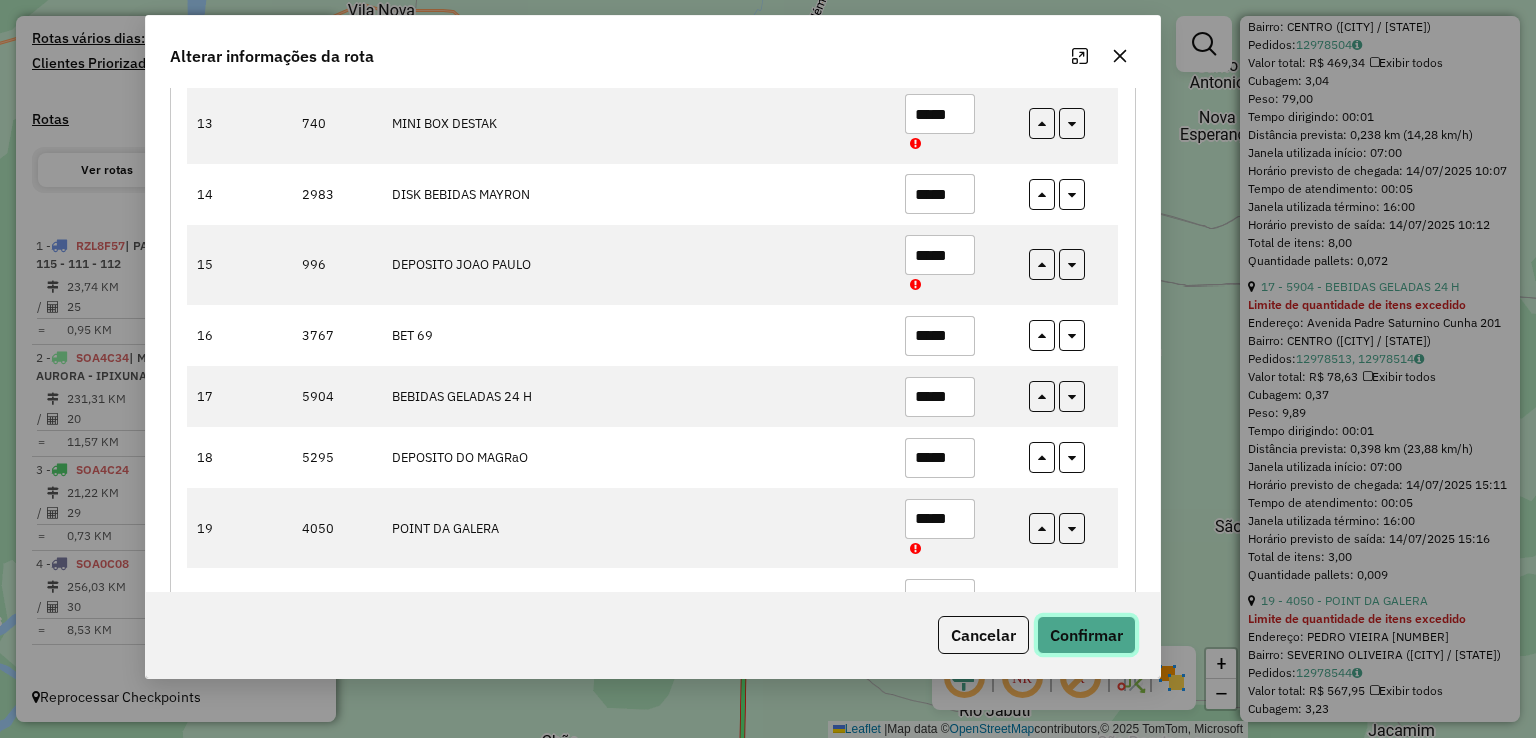 click on "Confirmar" 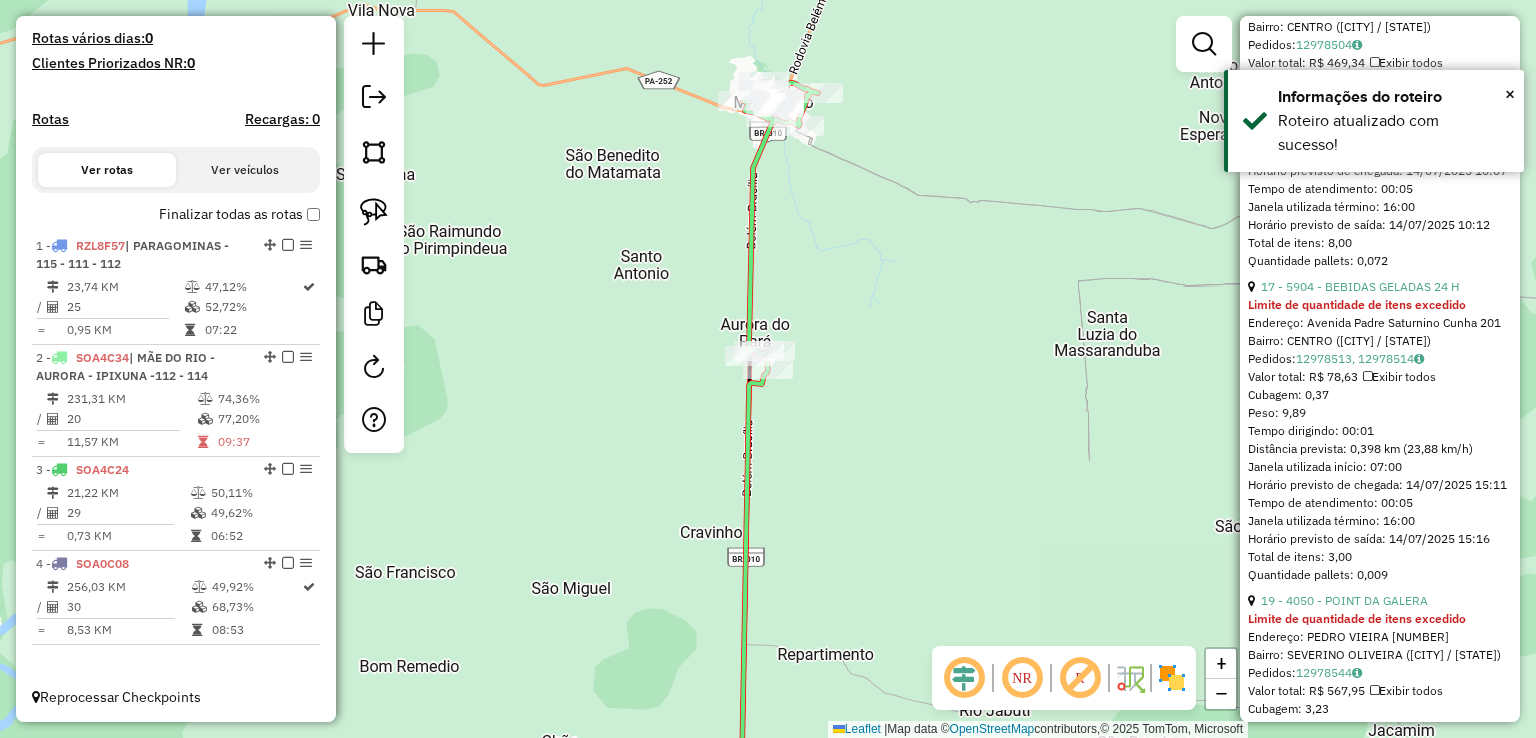click on "Janela de atendimento Grade de atendimento Capacidade Transportadoras Veículos Cliente Pedidos  Rotas Selecione os dias de semana para filtrar as janelas de atendimento  Seg   Ter   Qua   Qui   Sex   Sáb   Dom  Informe o período da janela de atendimento: De: Até:  Filtrar exatamente a janela do cliente  Considerar janela de atendimento padrão  Selecione os dias de semana para filtrar as grades de atendimento  Seg   Ter   Qua   Qui   Sex   Sáb   Dom   Considerar clientes sem dia de atendimento cadastrado  Clientes fora do dia de atendimento selecionado Filtrar as atividades entre os valores definidos abaixo:  Peso mínimo:   Peso máximo:   Cubagem mínima:   Cubagem máxima:   De:   Até:  Filtrar as atividades entre o tempo de atendimento definido abaixo:  De:   Até:   Considerar capacidade total dos clientes não roteirizados Transportadora: Selecione um ou mais itens Tipo de veículo: Selecione um ou mais itens Veículo: Selecione um ou mais itens Motorista: Selecione um ou mais itens Nome: Rótulo:" 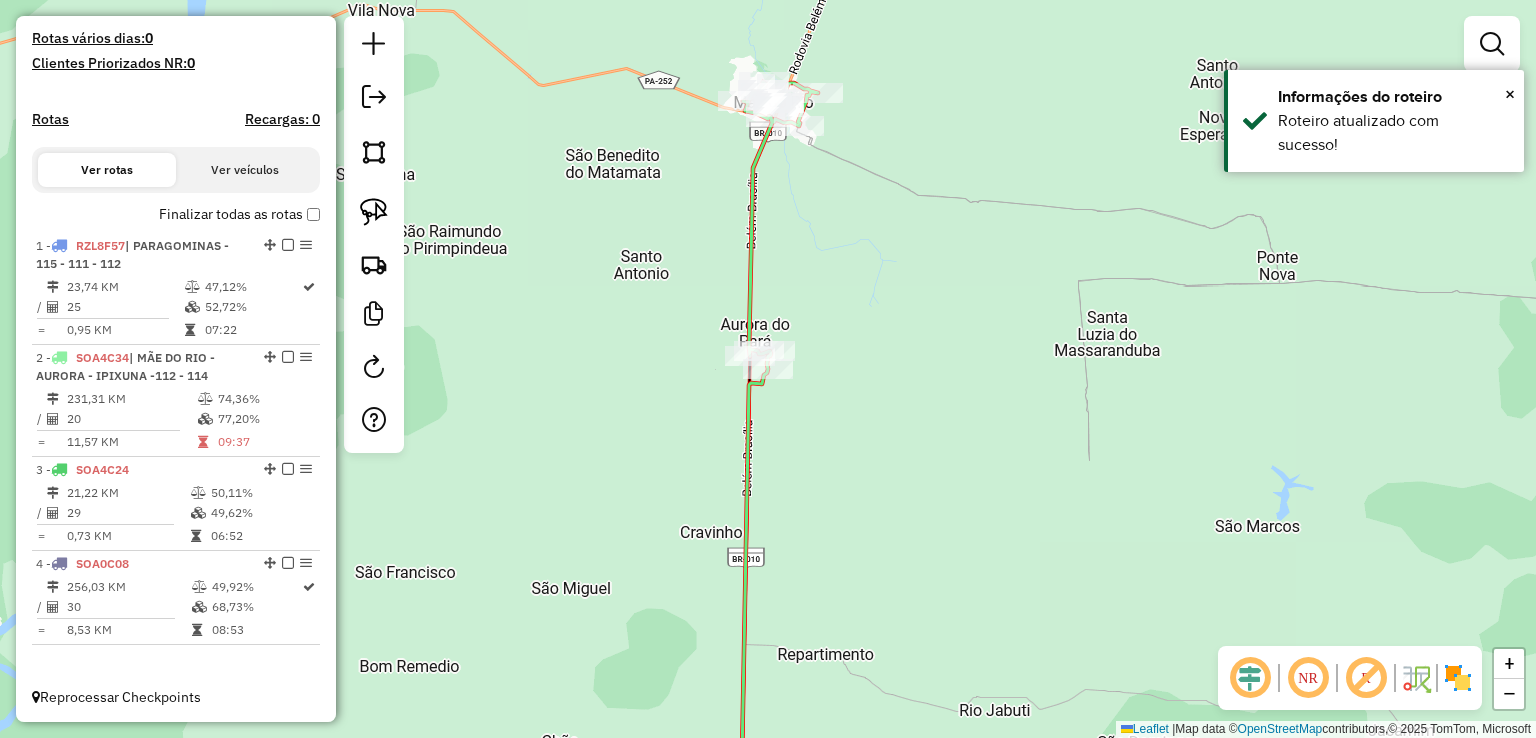 select on "**********" 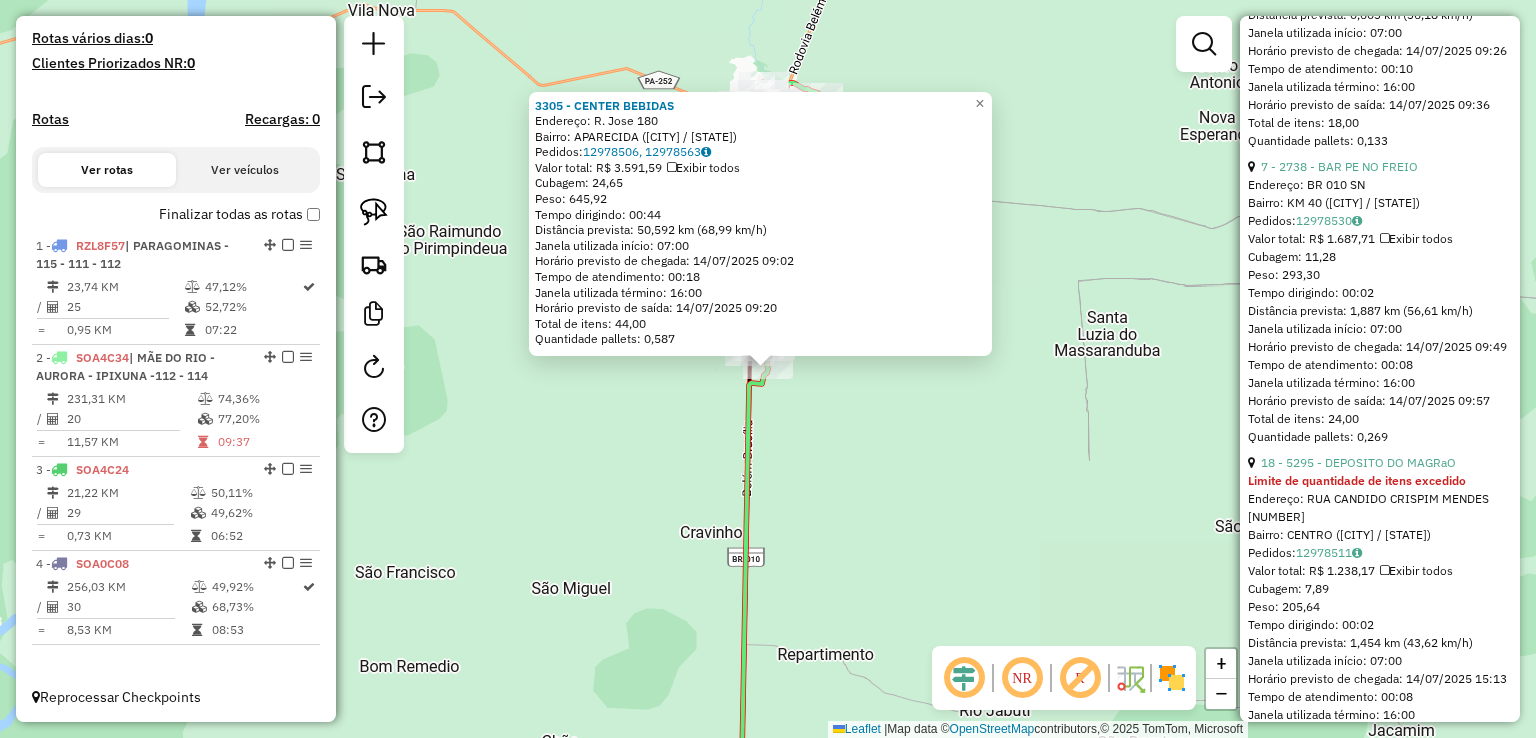 scroll, scrollTop: 2700, scrollLeft: 0, axis: vertical 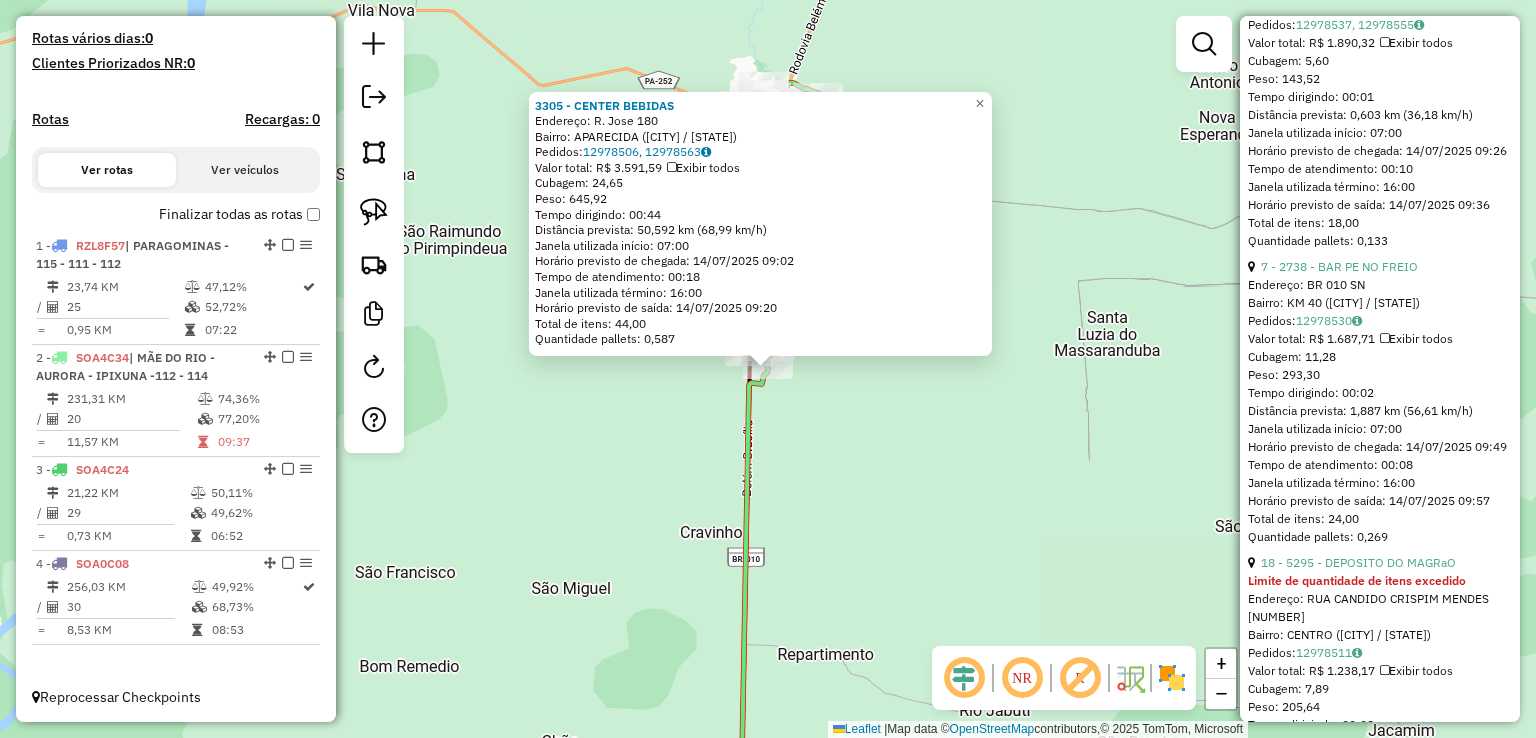 click on "3305 - CENTER BEBIDAS  Endereço:  R. Jose 180   Bairro: APARECIDA (AURORA DO PARA / PA)   Pedidos:  12978506, 12978563   Valor total: R$ 3.591,59   Exibir todos   Cubagem: 24,65  Peso: 645,92  Tempo dirigindo: 00:44   Distância prevista: 50,592 km (68,99 km/h)   Janela utilizada início: 07:00   Horário previsto de chegada: 14/07/2025 09:02   Tempo de atendimento: 00:18   Janela utilizada término: 16:00   Horário previsto de saída: 14/07/2025 09:20   Total de itens: 44,00   Quantidade pallets: 0,587  × Janela de atendimento Grade de atendimento Capacidade Transportadoras Veículos Cliente Pedidos  Rotas Selecione os dias de semana para filtrar as janelas de atendimento  Seg   Ter   Qua   Qui   Sex   Sáb   Dom  Informe o período da janela de atendimento: De: Até:  Filtrar exatamente a janela do cliente  Considerar janela de atendimento padrão  Selecione os dias de semana para filtrar as grades de atendimento  Seg   Ter   Qua   Qui   Sex   Sáb   Dom   Clientes fora do dia de atendimento selecionado" 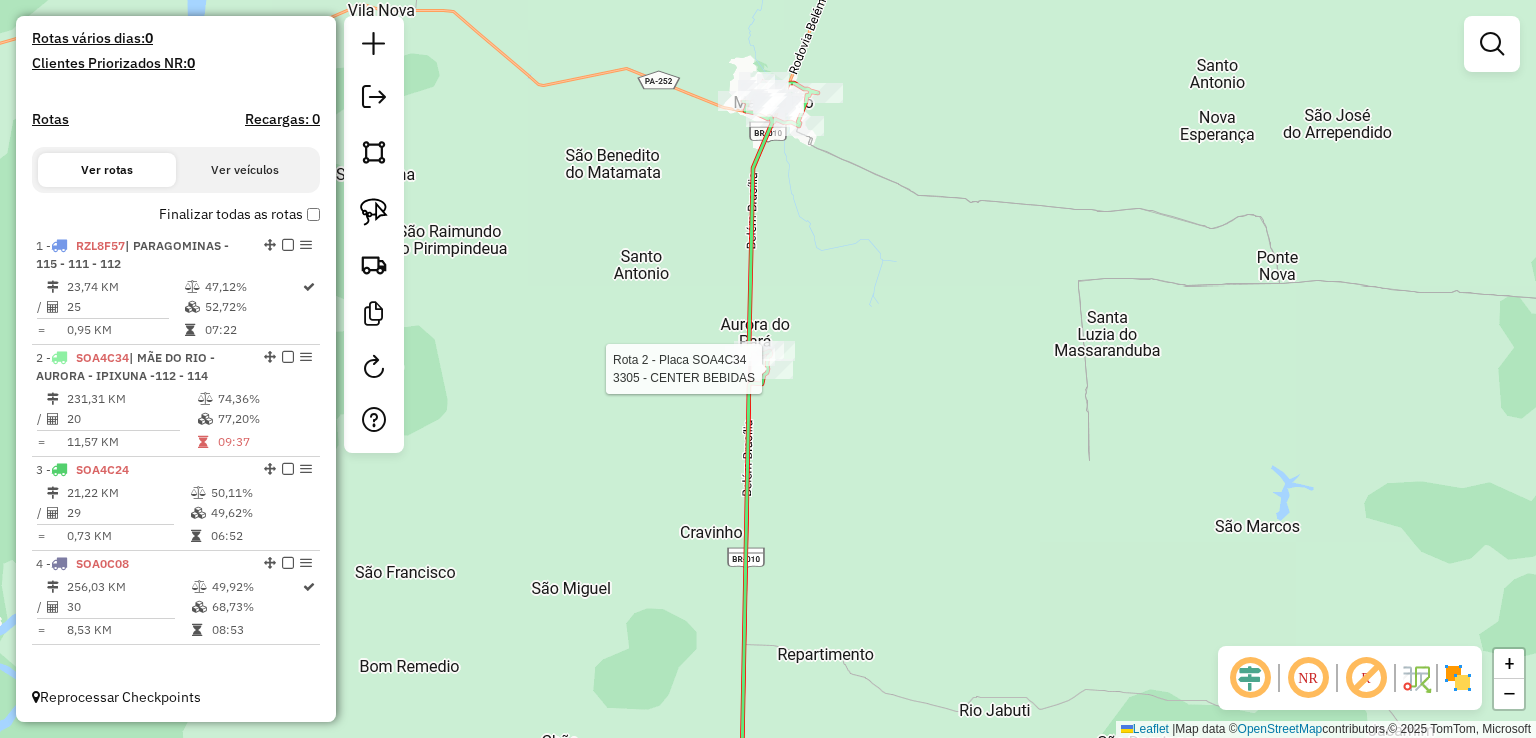 select on "**********" 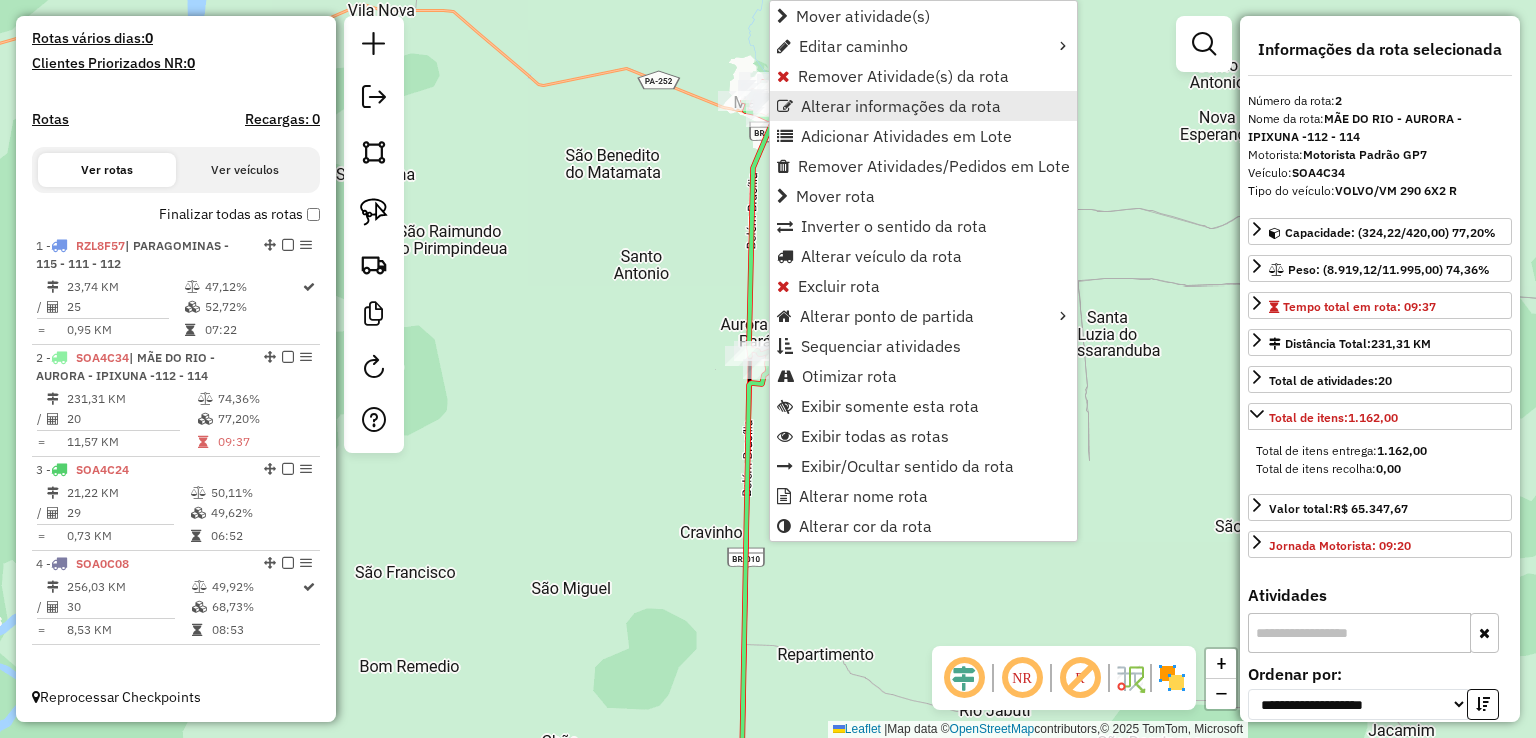 click on "Alterar informações da rota" at bounding box center [901, 106] 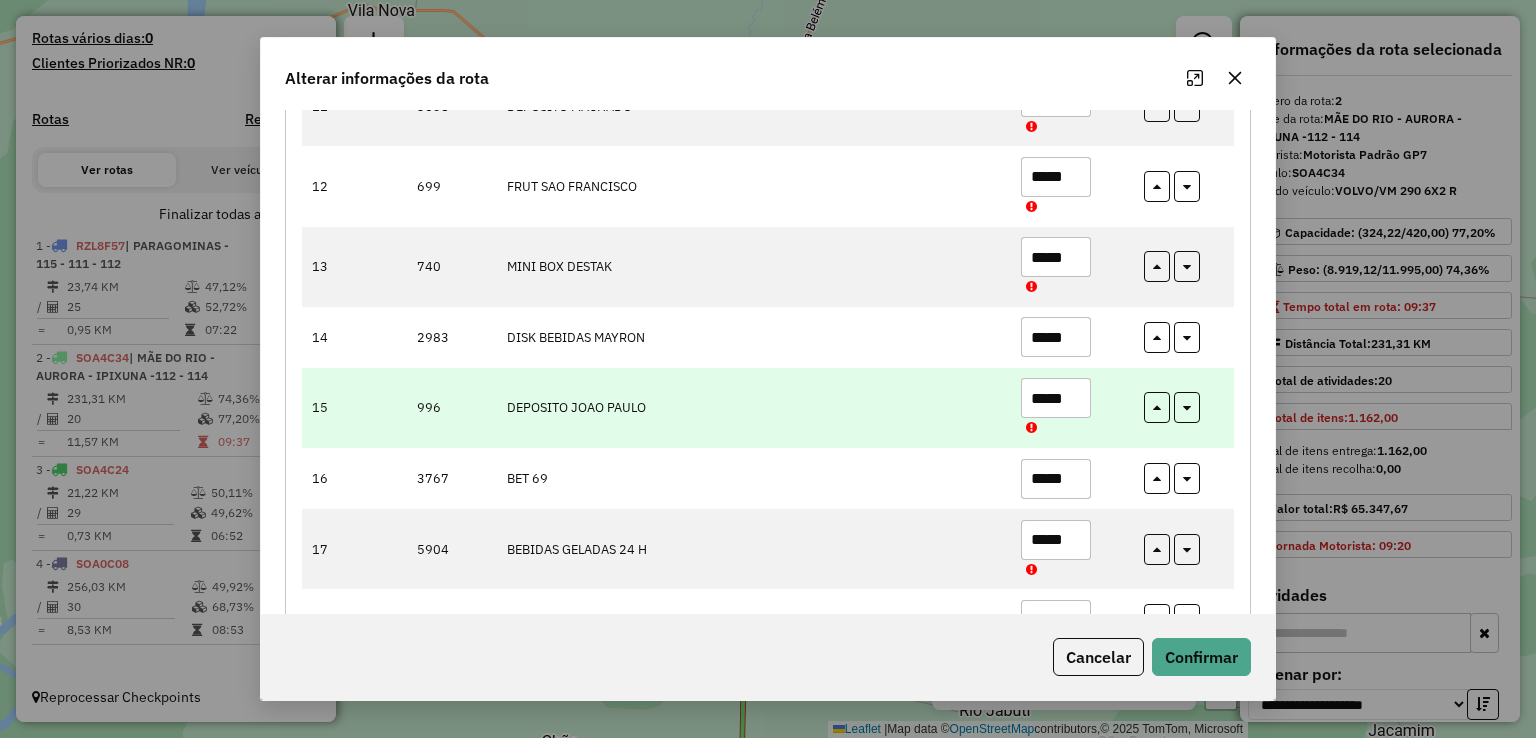 scroll, scrollTop: 1084, scrollLeft: 0, axis: vertical 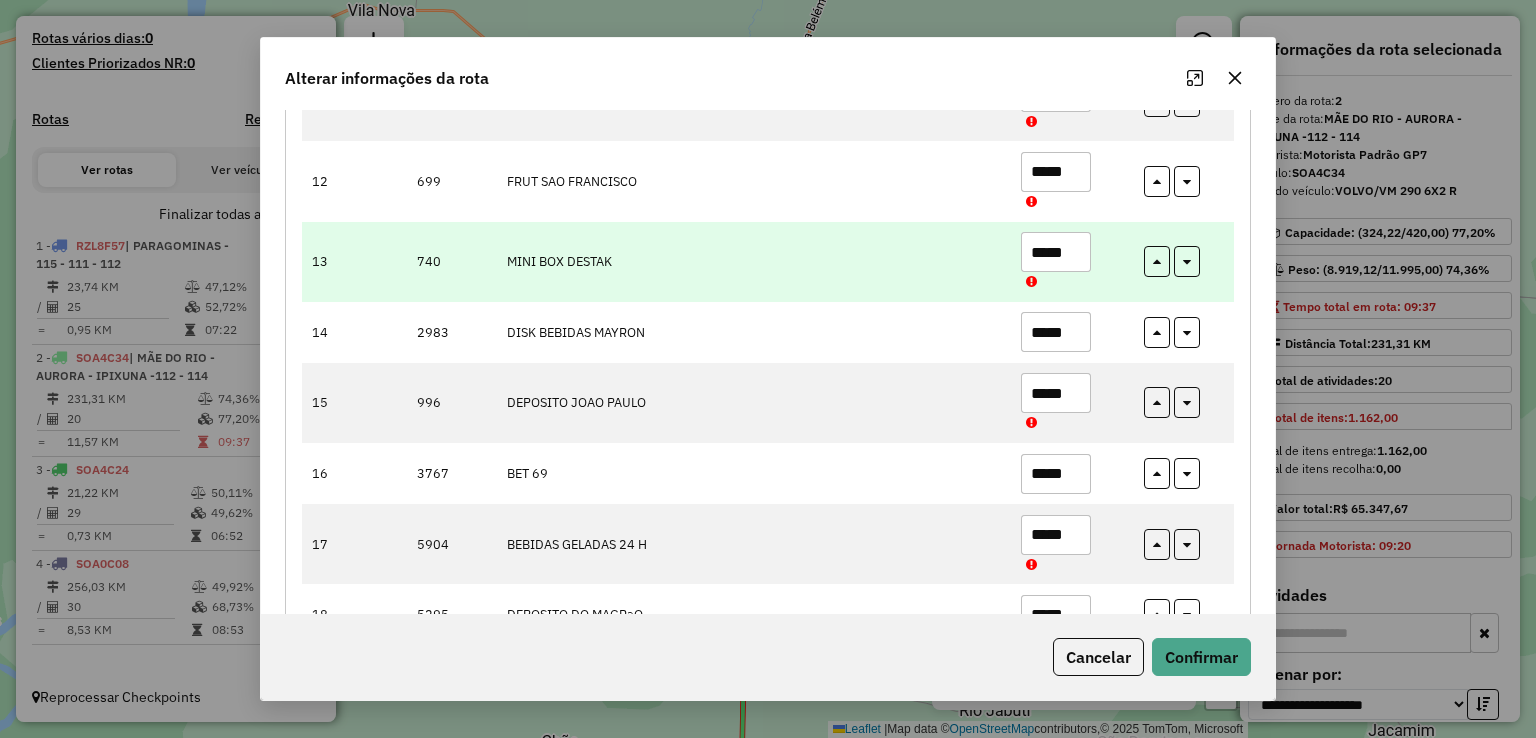 click on "*****" at bounding box center (1056, 252) 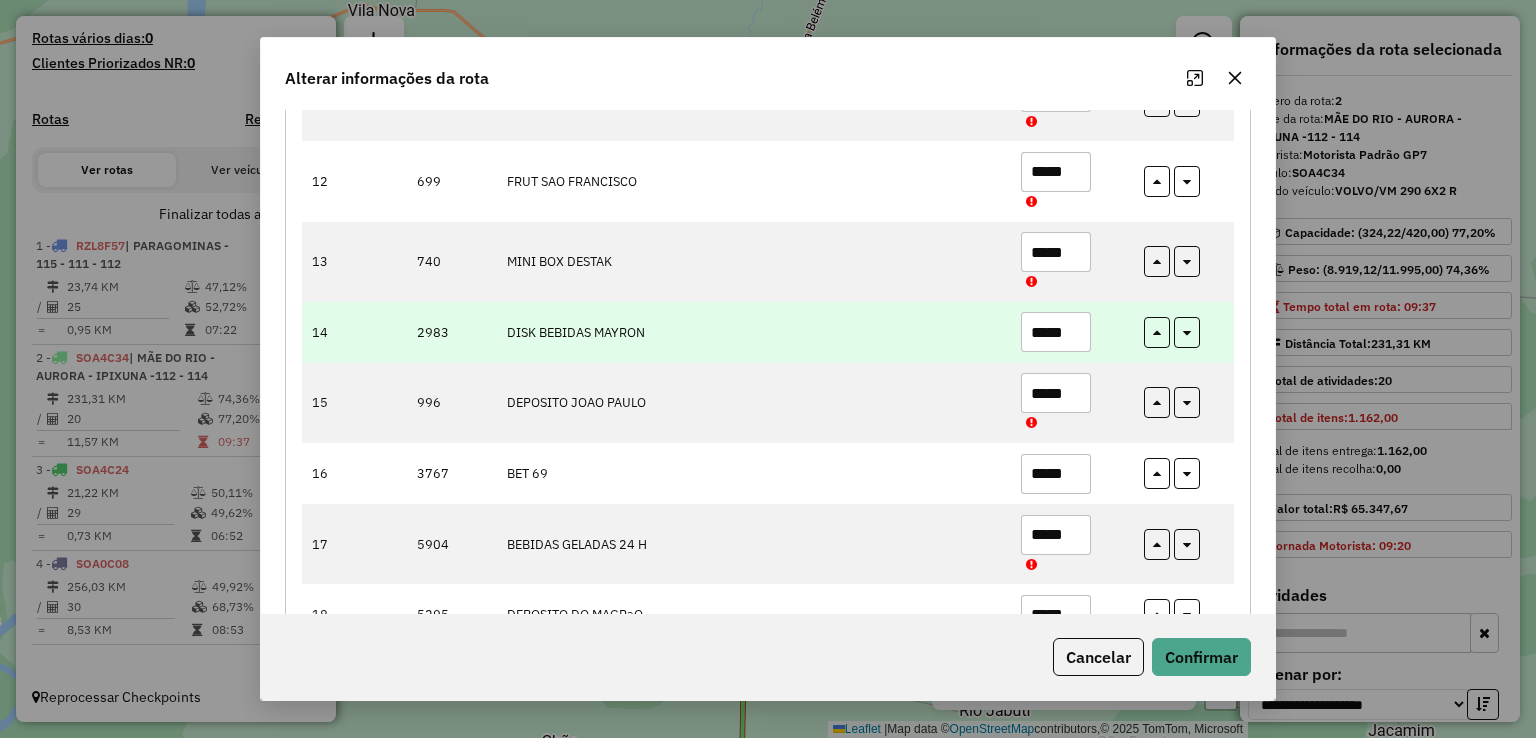 type on "*****" 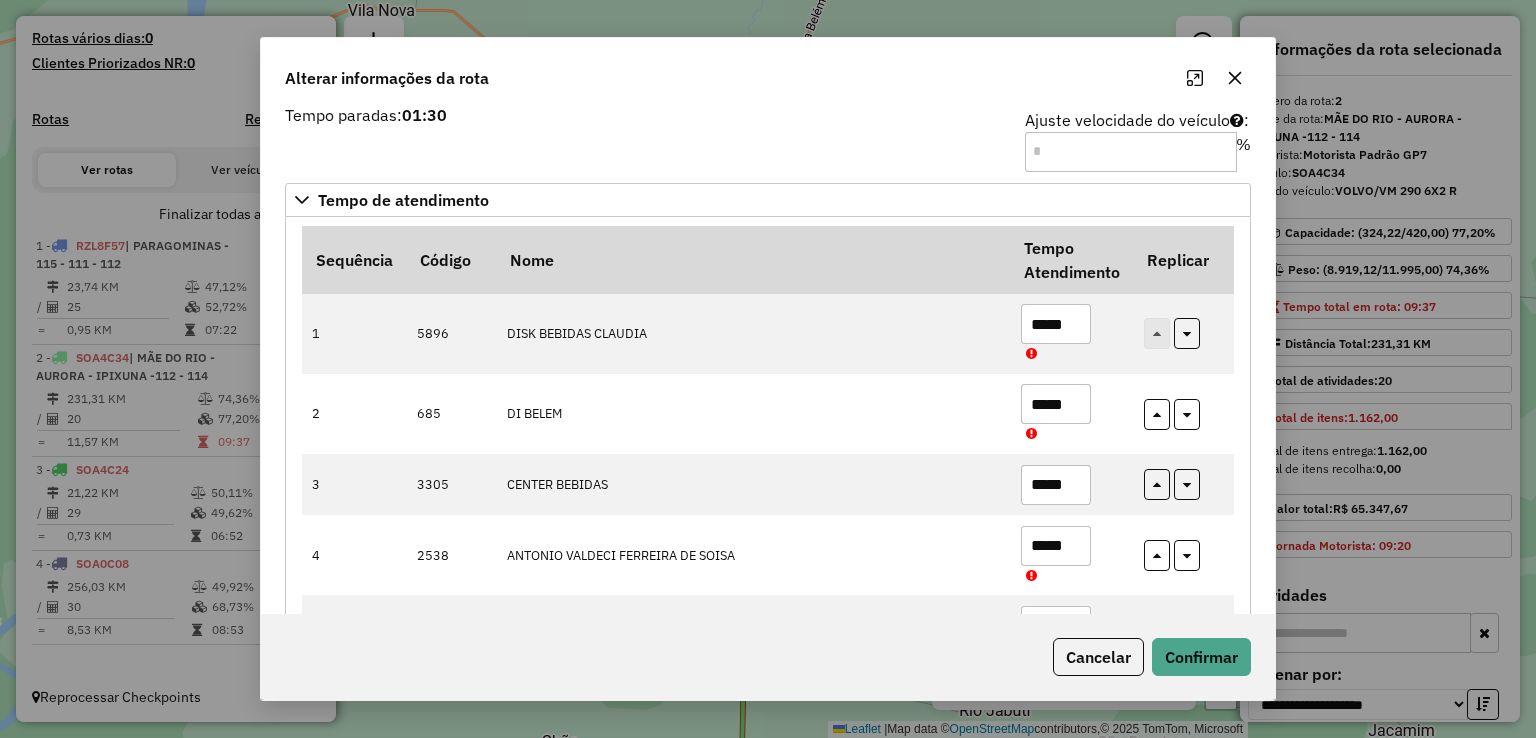 scroll, scrollTop: 84, scrollLeft: 0, axis: vertical 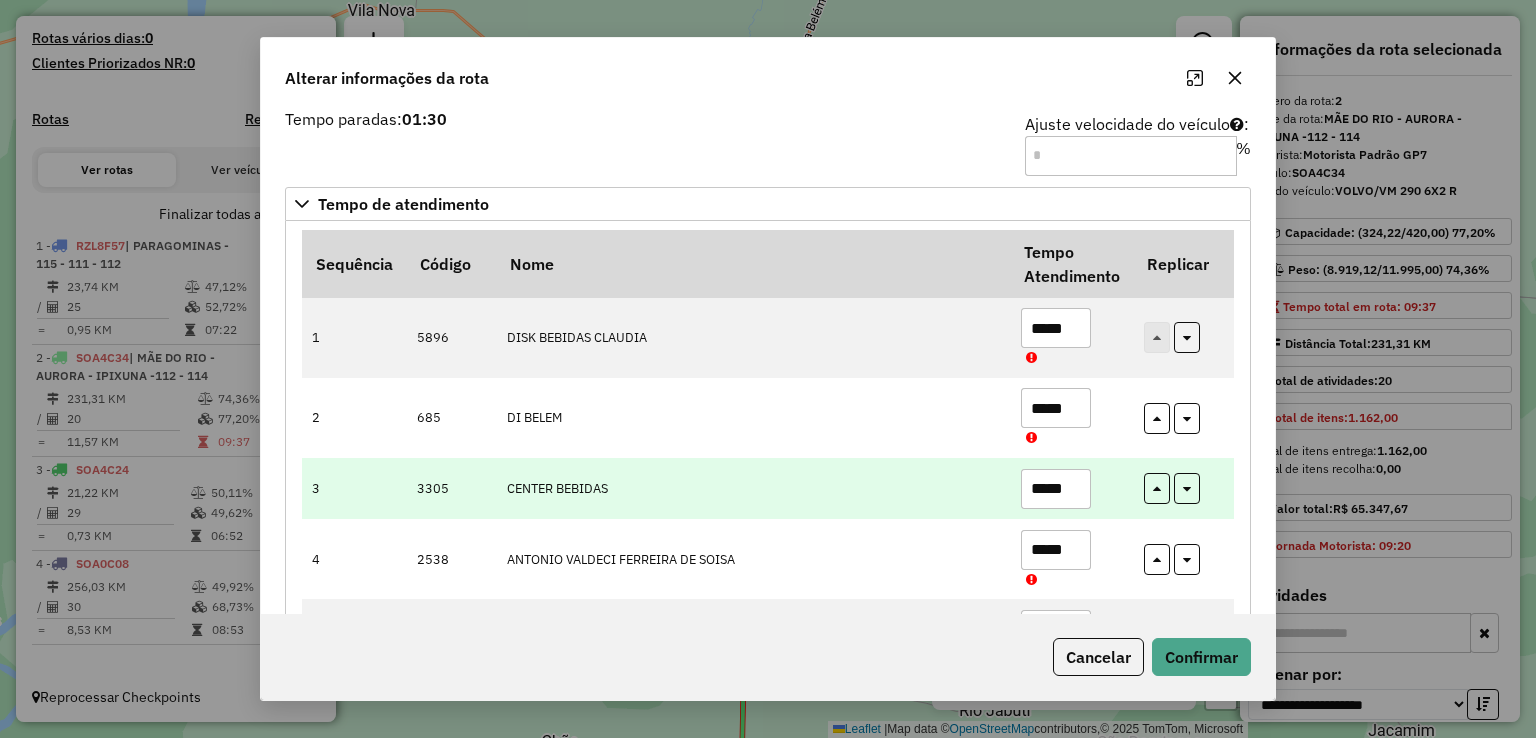 type on "*****" 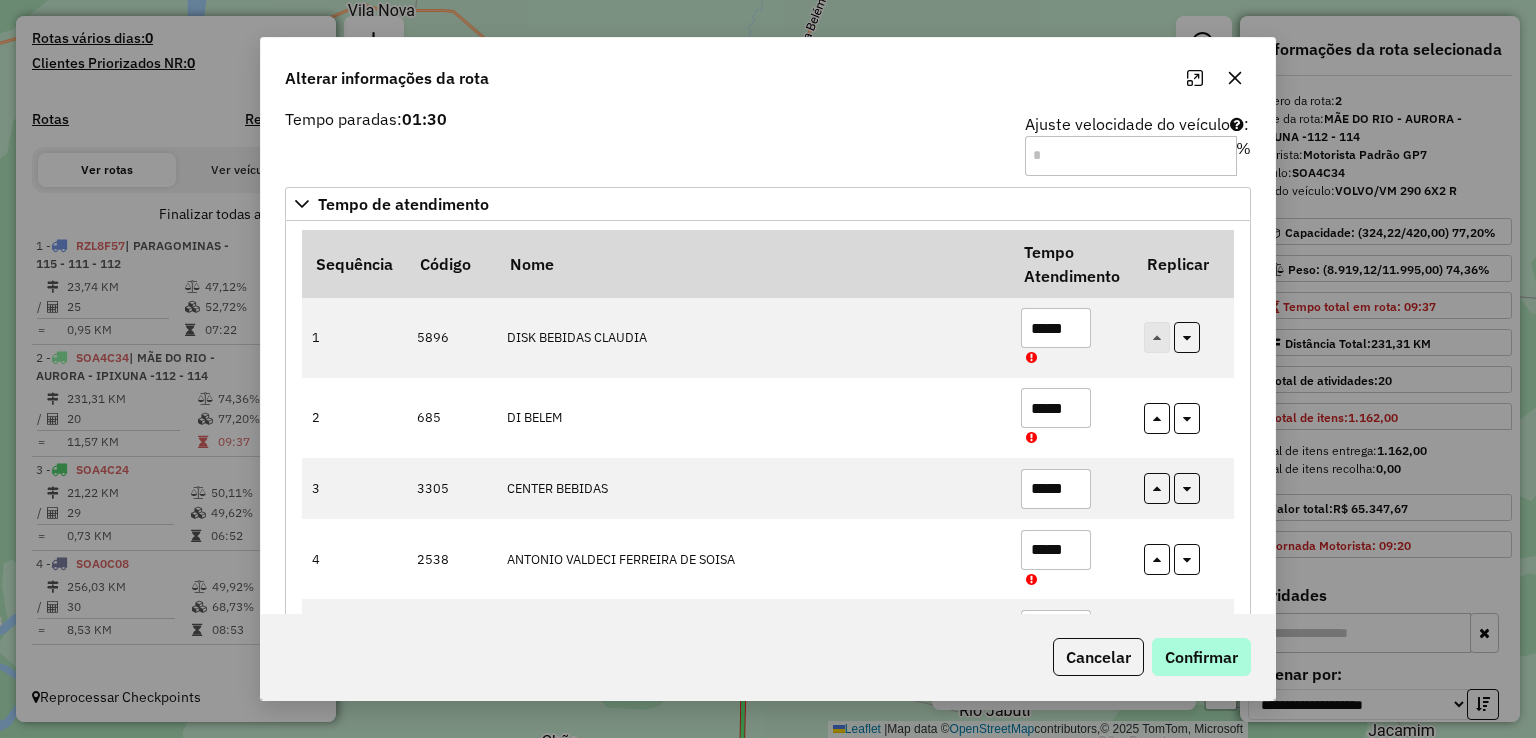 type on "*****" 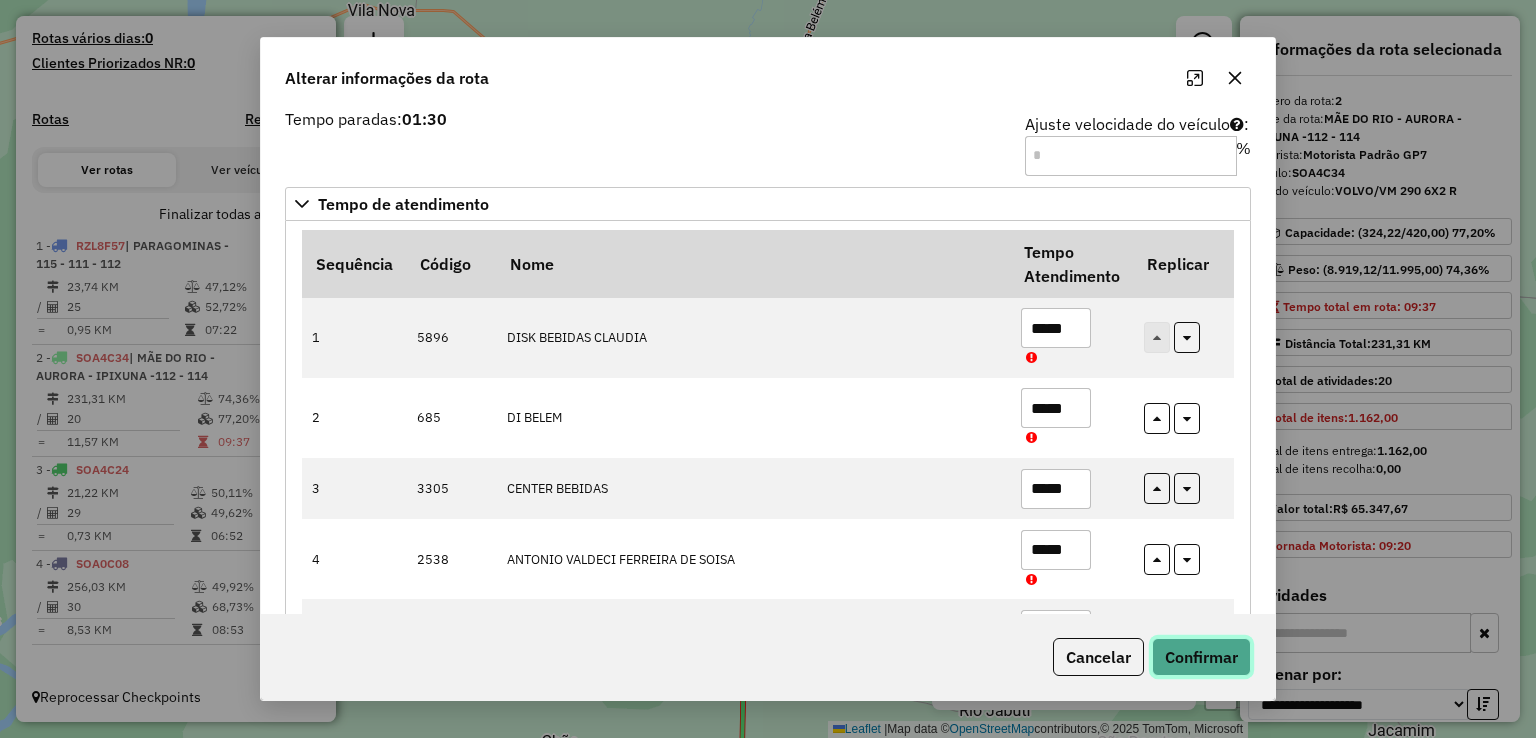 click on "Confirmar" 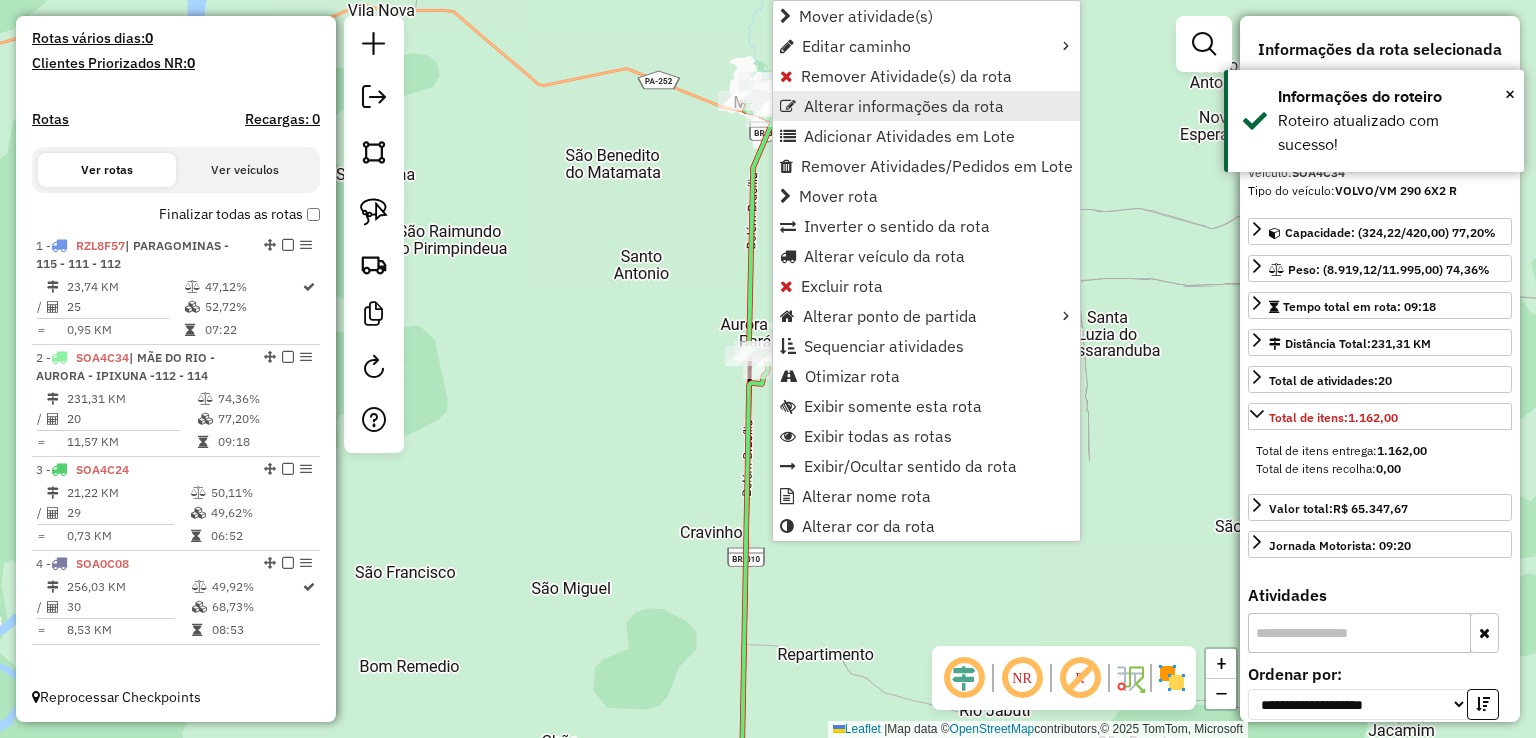 click on "Alterar informações da rota" at bounding box center [904, 106] 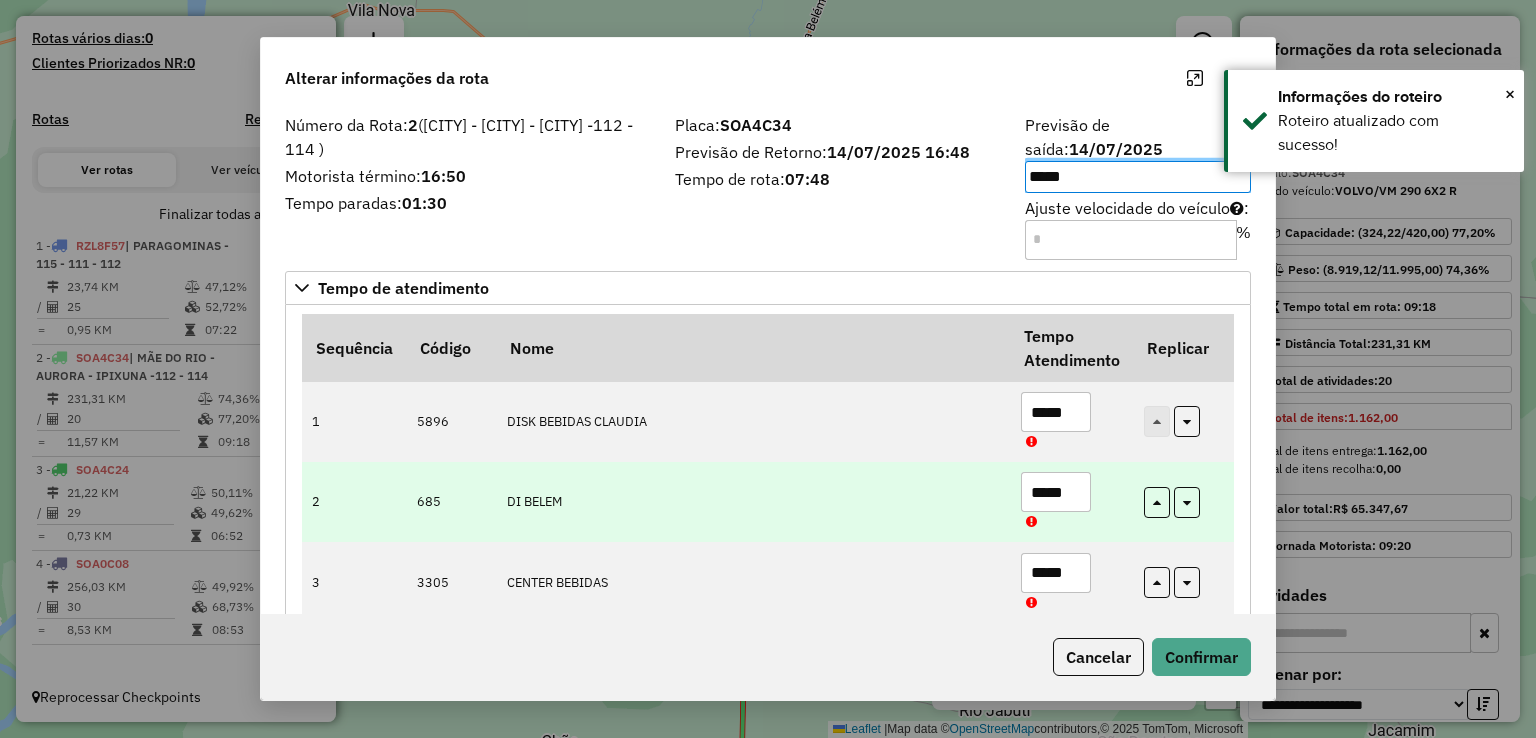 click on "*****" at bounding box center (1056, 492) 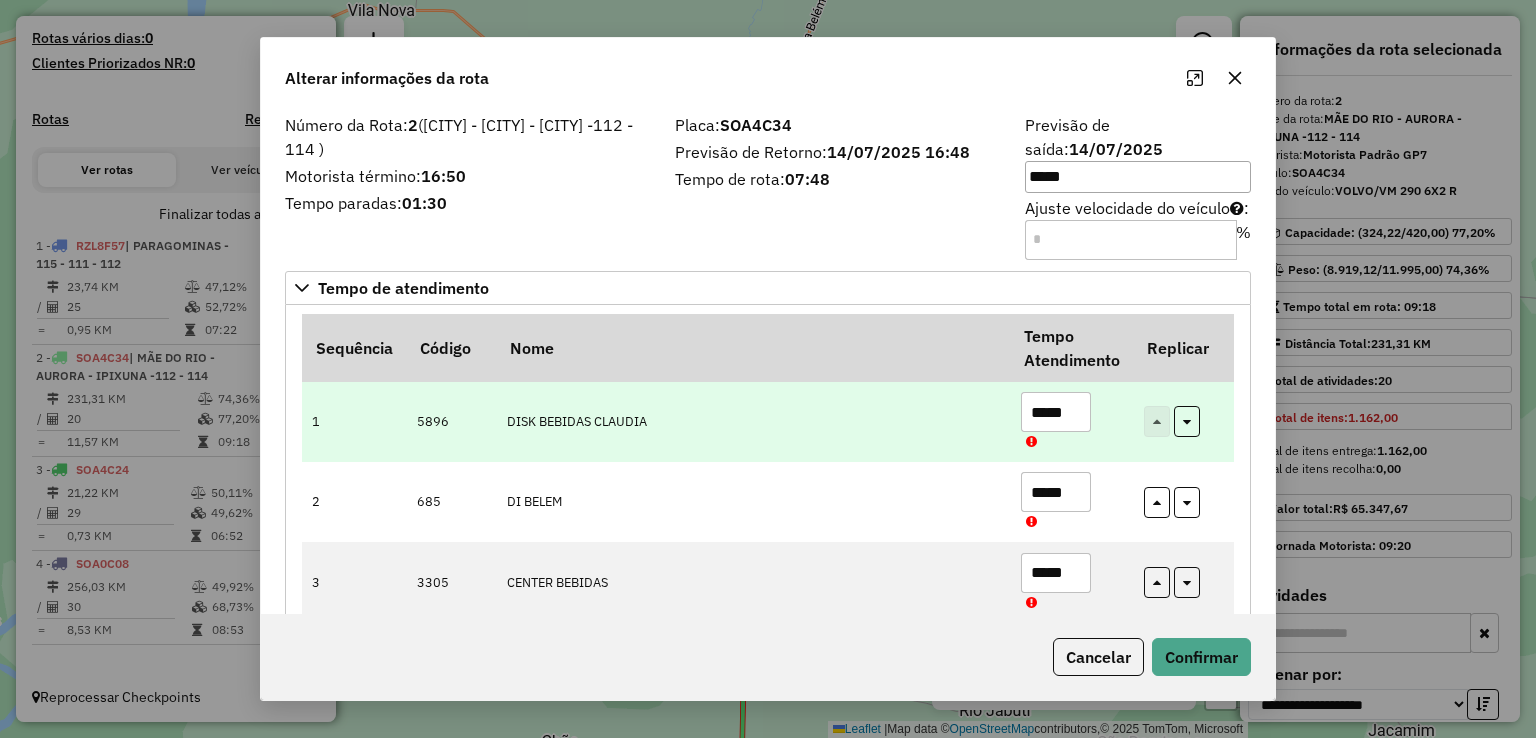 click on "*****" at bounding box center (1056, 412) 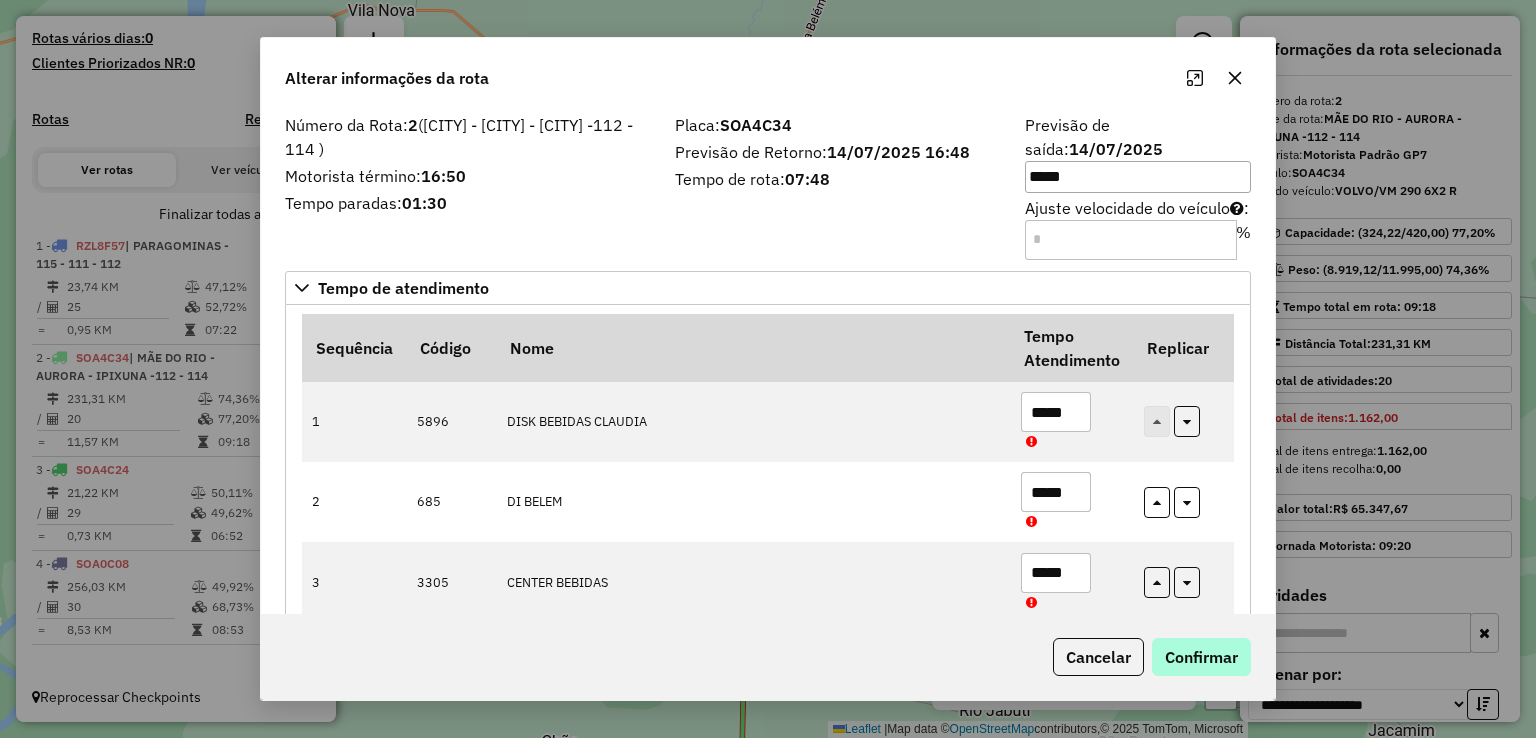 type on "*****" 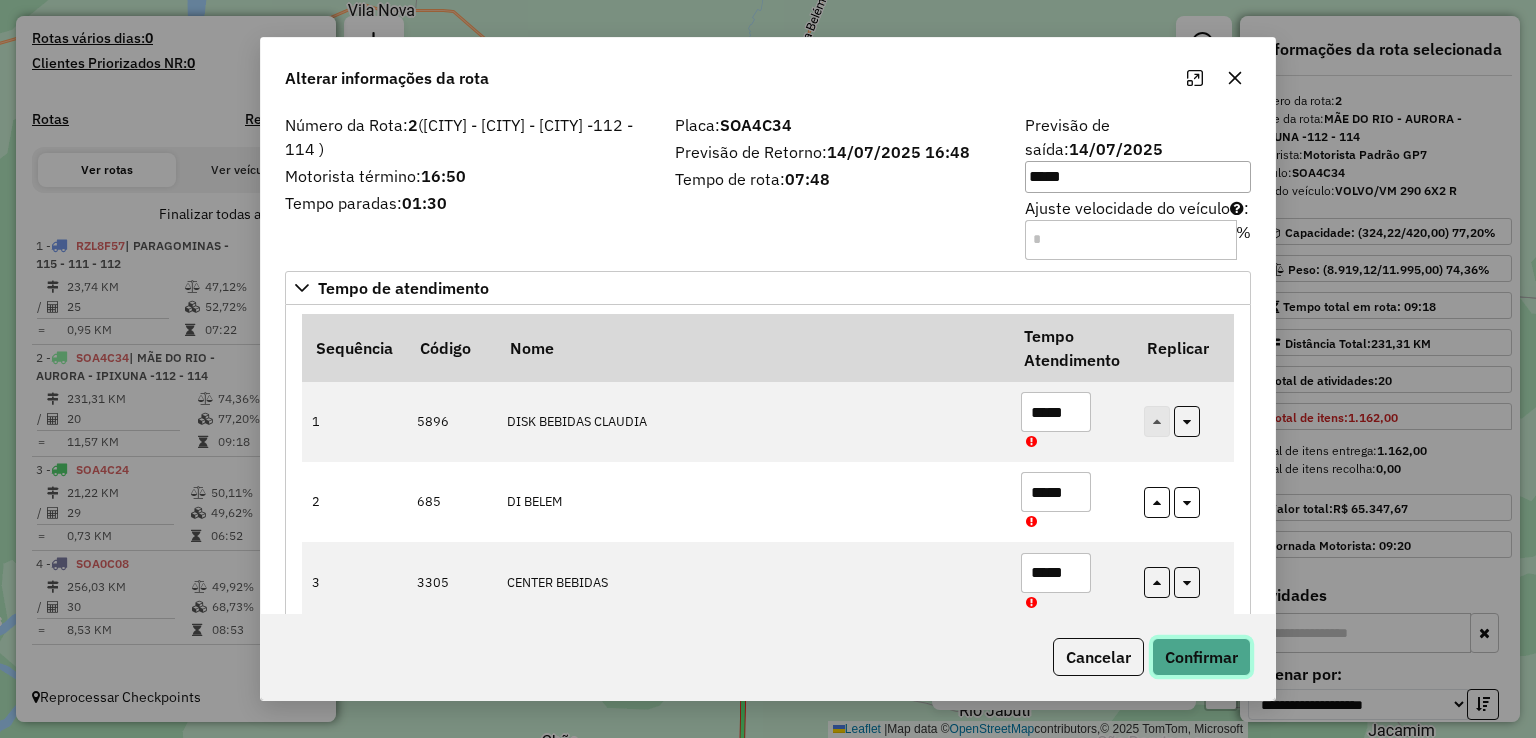 click on "Confirmar" 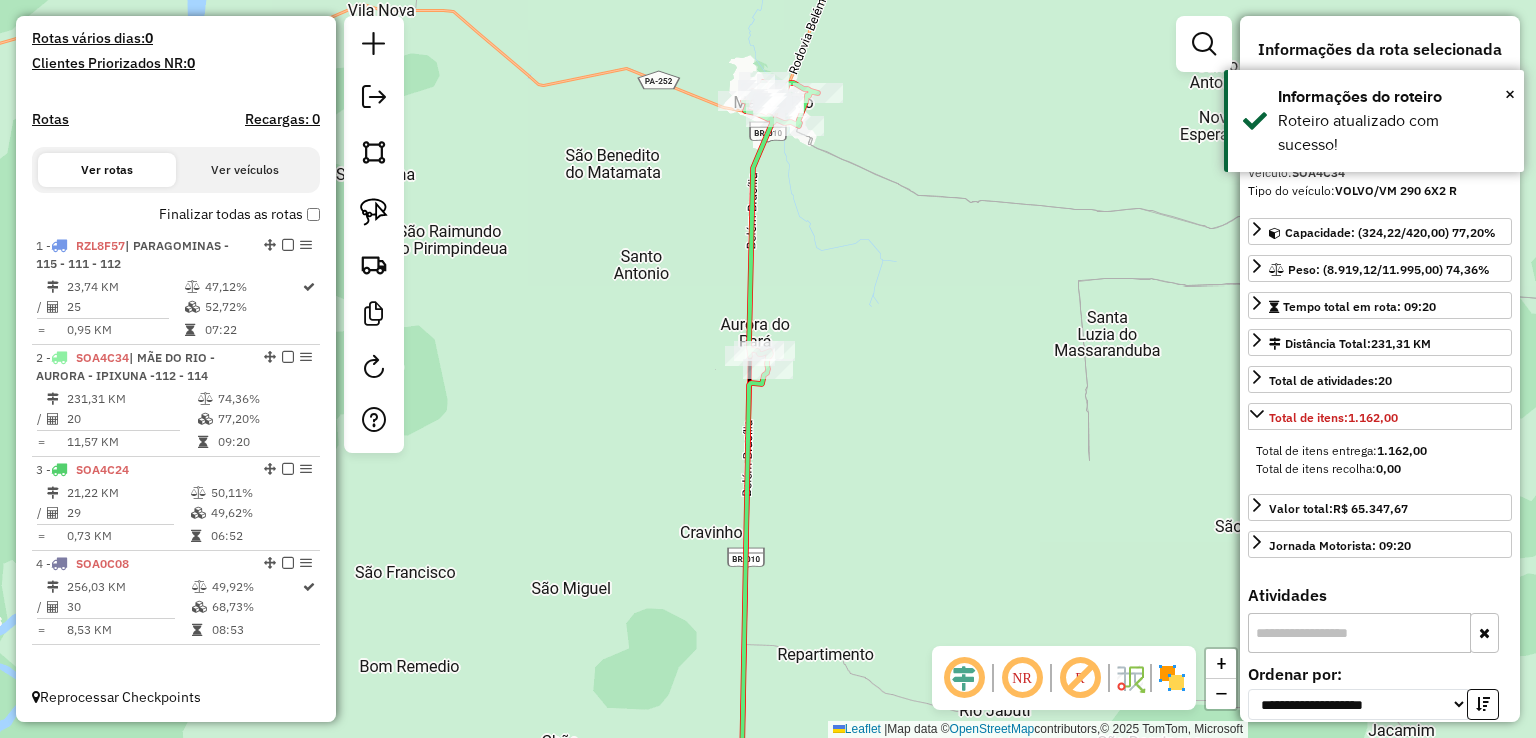 click on "Janela de atendimento Grade de atendimento Capacidade Transportadoras Veículos Cliente Pedidos  Rotas Selecione os dias de semana para filtrar as janelas de atendimento  Seg   Ter   Qua   Qui   Sex   Sáb   Dom  Informe o período da janela de atendimento: De: Até:  Filtrar exatamente a janela do cliente  Considerar janela de atendimento padrão  Selecione os dias de semana para filtrar as grades de atendimento  Seg   Ter   Qua   Qui   Sex   Sáb   Dom   Considerar clientes sem dia de atendimento cadastrado  Clientes fora do dia de atendimento selecionado Filtrar as atividades entre os valores definidos abaixo:  Peso mínimo:   Peso máximo:   Cubagem mínima:   Cubagem máxima:   De:   Até:  Filtrar as atividades entre o tempo de atendimento definido abaixo:  De:   Até:   Considerar capacidade total dos clientes não roteirizados Transportadora: Selecione um ou mais itens Tipo de veículo: Selecione um ou mais itens Veículo: Selecione um ou mais itens Motorista: Selecione um ou mais itens Nome: Rótulo:" 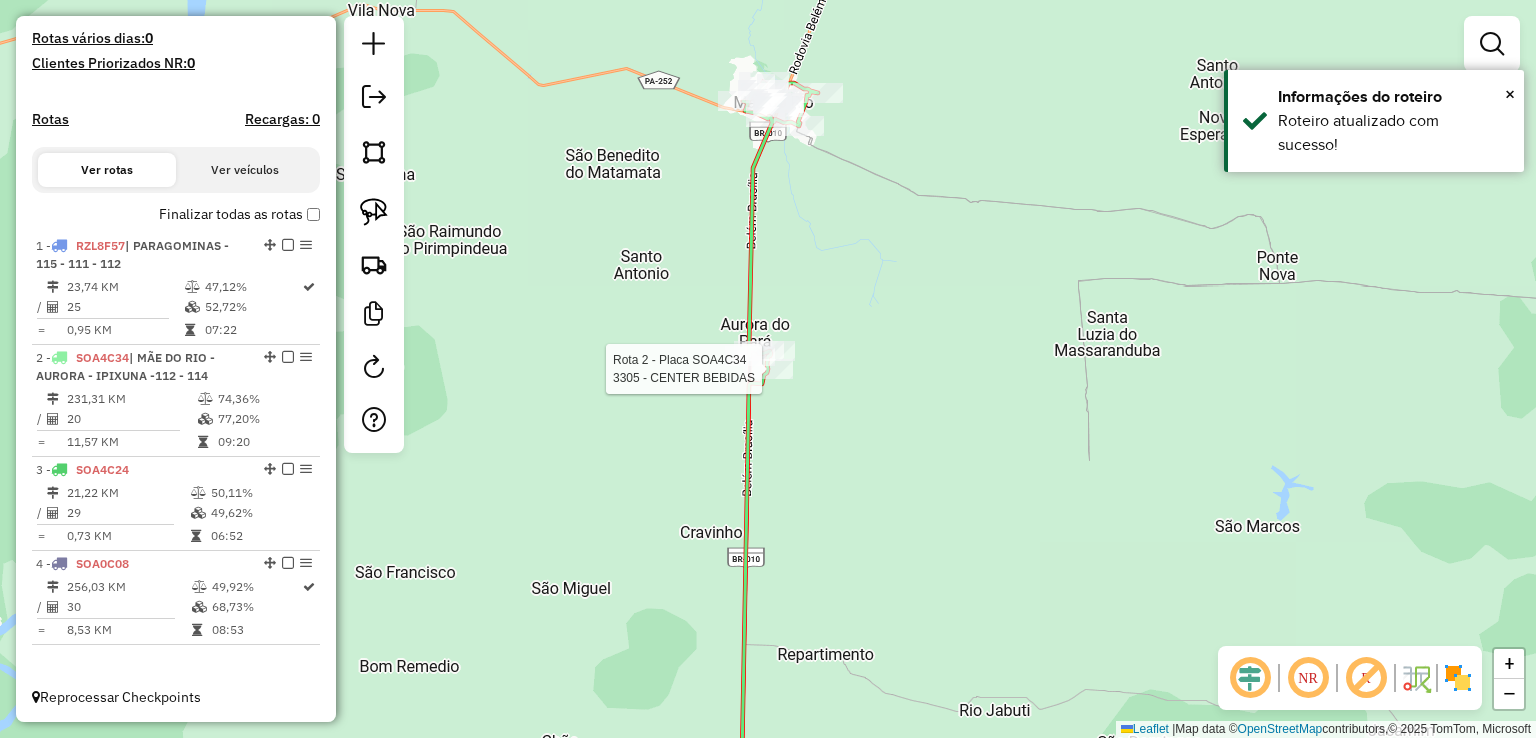 select on "**********" 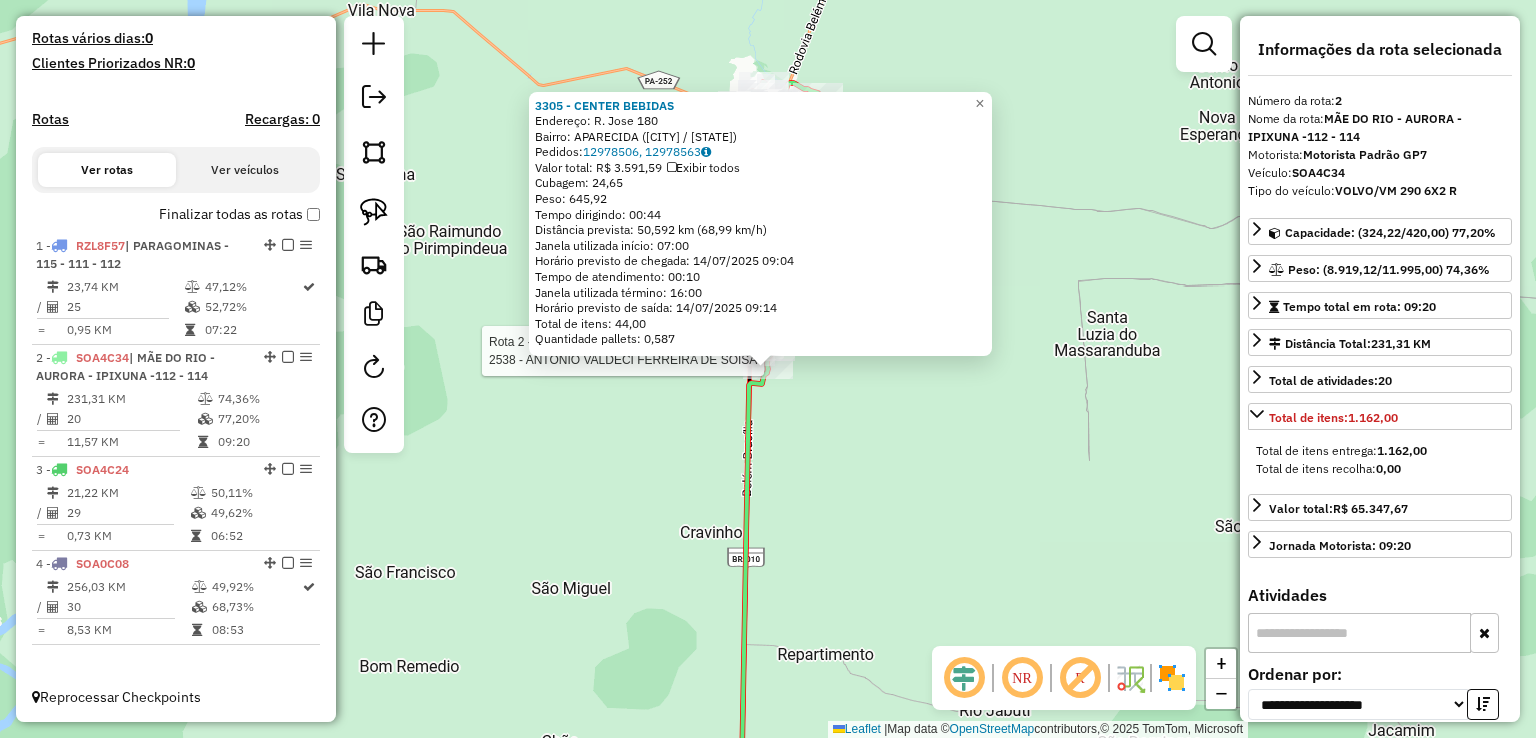 click on "Rota 2 - Placa SOA4C34  2538 - ANTONIO VALDECI FERREIRA DE SOISA 3305 - CENTER BEBIDAS  Endereço:  R. Jose 180   Bairro: APARECIDA (AURORA DO PARA / PA)   Pedidos:  12978506, 12978563   Valor total: R$ 3.591,59   Exibir todos   Cubagem: 24,65  Peso: 645,92  Tempo dirigindo: 00:44   Distância prevista: 50,592 km (68,99 km/h)   Janela utilizada início: 07:00   Horário previsto de chegada: 14/07/2025 09:04   Tempo de atendimento: 00:10   Janela utilizada término: 16:00   Horário previsto de saída: 14/07/2025 09:14   Total de itens: 44,00   Quantidade pallets: 0,587  × Janela de atendimento Grade de atendimento Capacidade Transportadoras Veículos Cliente Pedidos  Rotas Selecione os dias de semana para filtrar as janelas de atendimento  Seg   Ter   Qua   Qui   Sex   Sáb   Dom  Informe o período da janela de atendimento: De: Até:  Filtrar exatamente a janela do cliente  Considerar janela de atendimento padrão  Selecione os dias de semana para filtrar as grades de atendimento  Seg   Ter   Qua   Qui  De:" 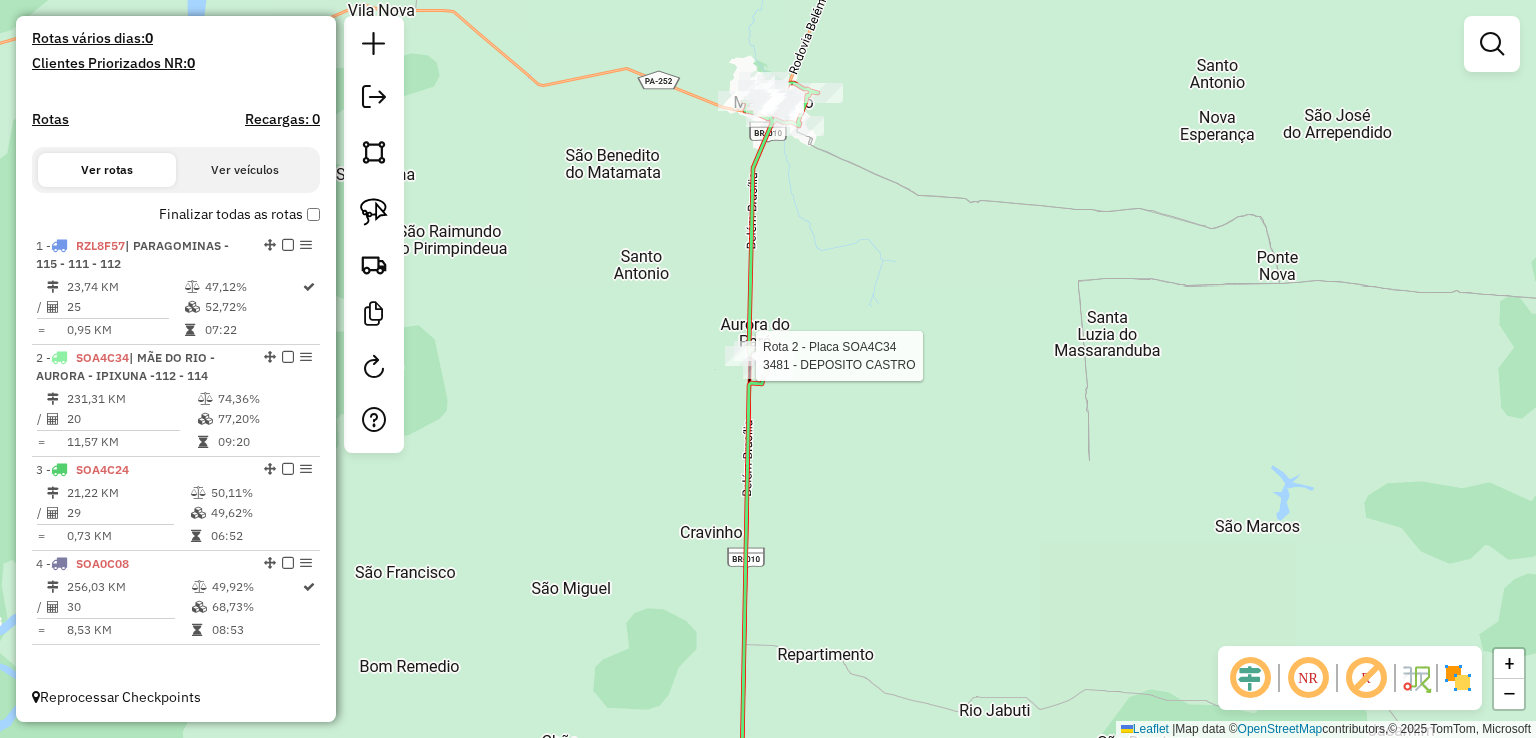 select on "**********" 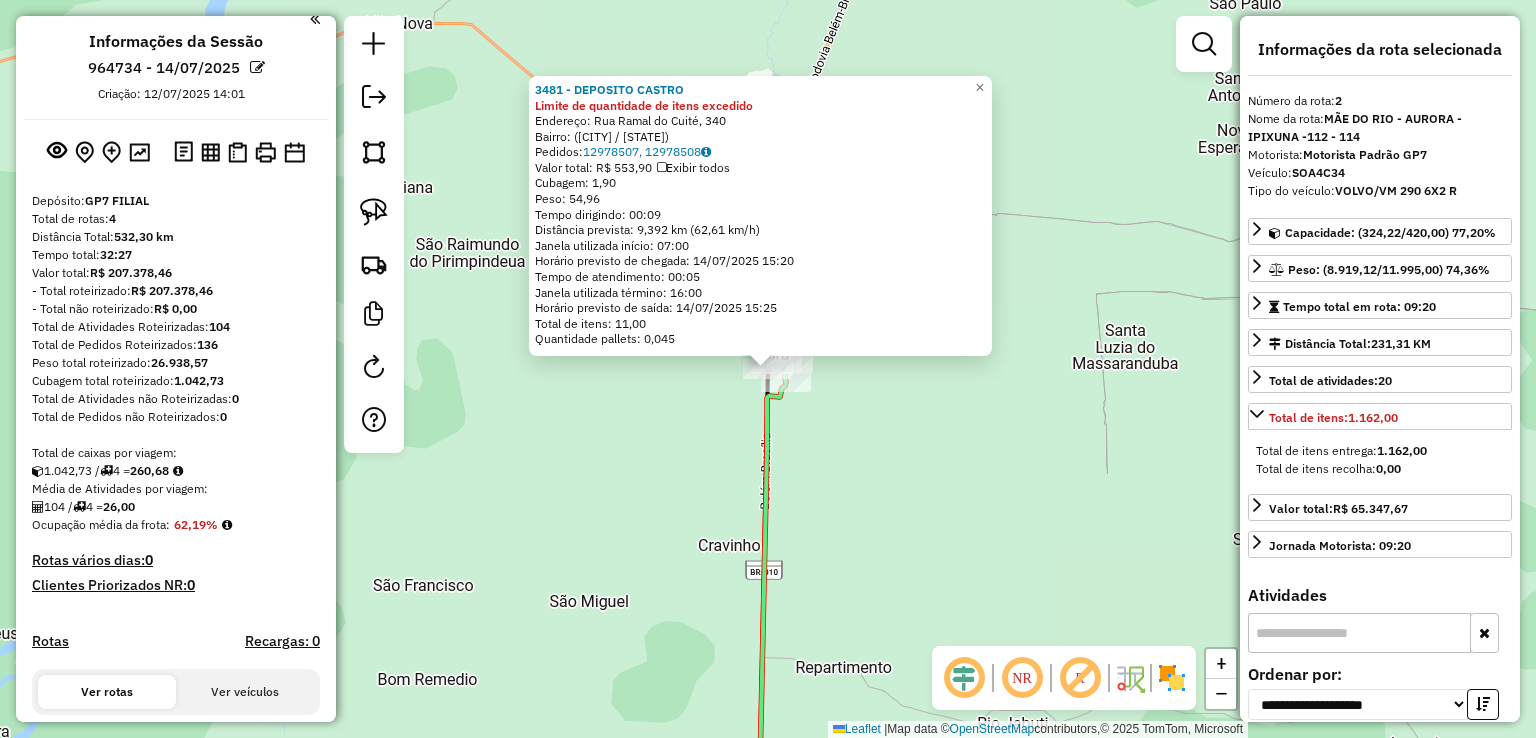 scroll, scrollTop: 0, scrollLeft: 0, axis: both 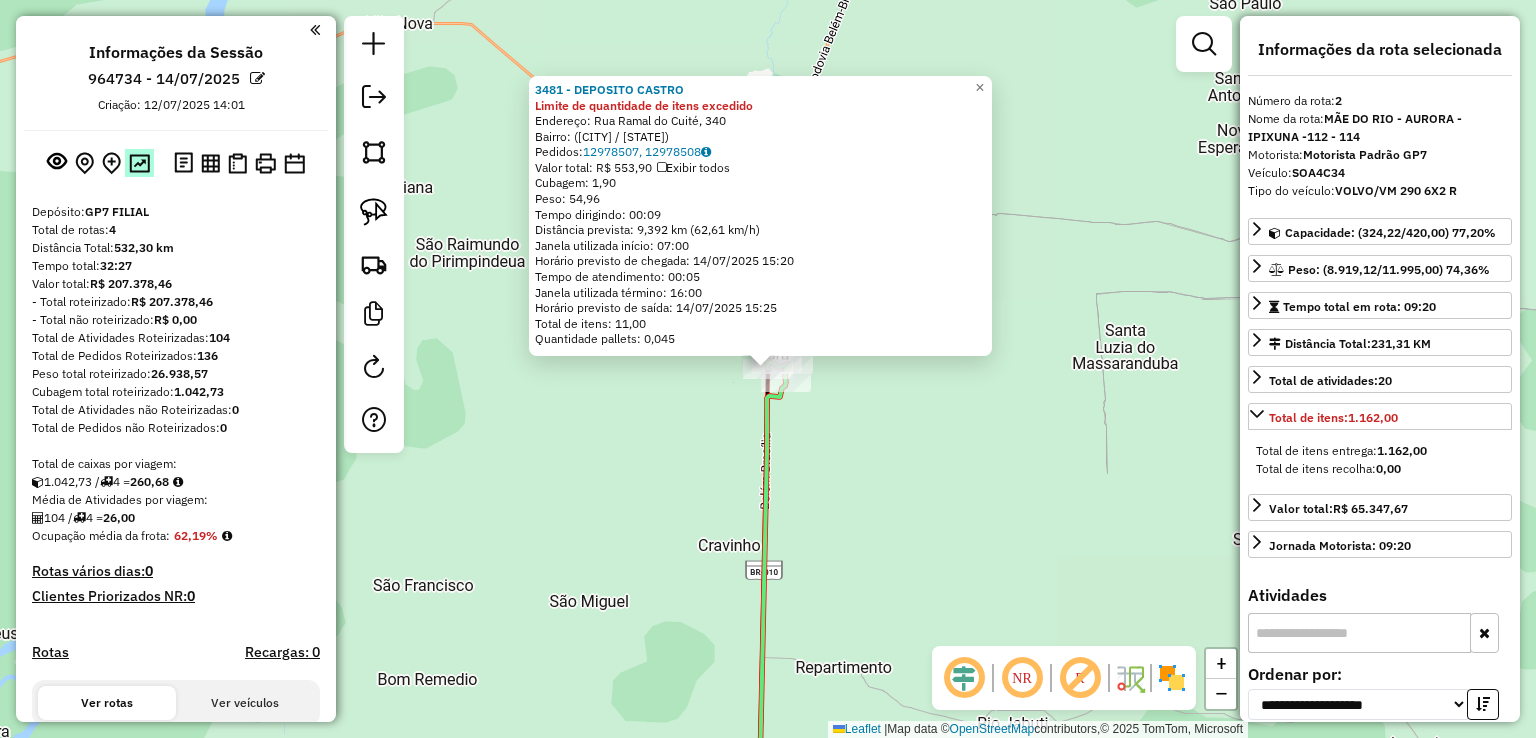 click at bounding box center (139, 163) 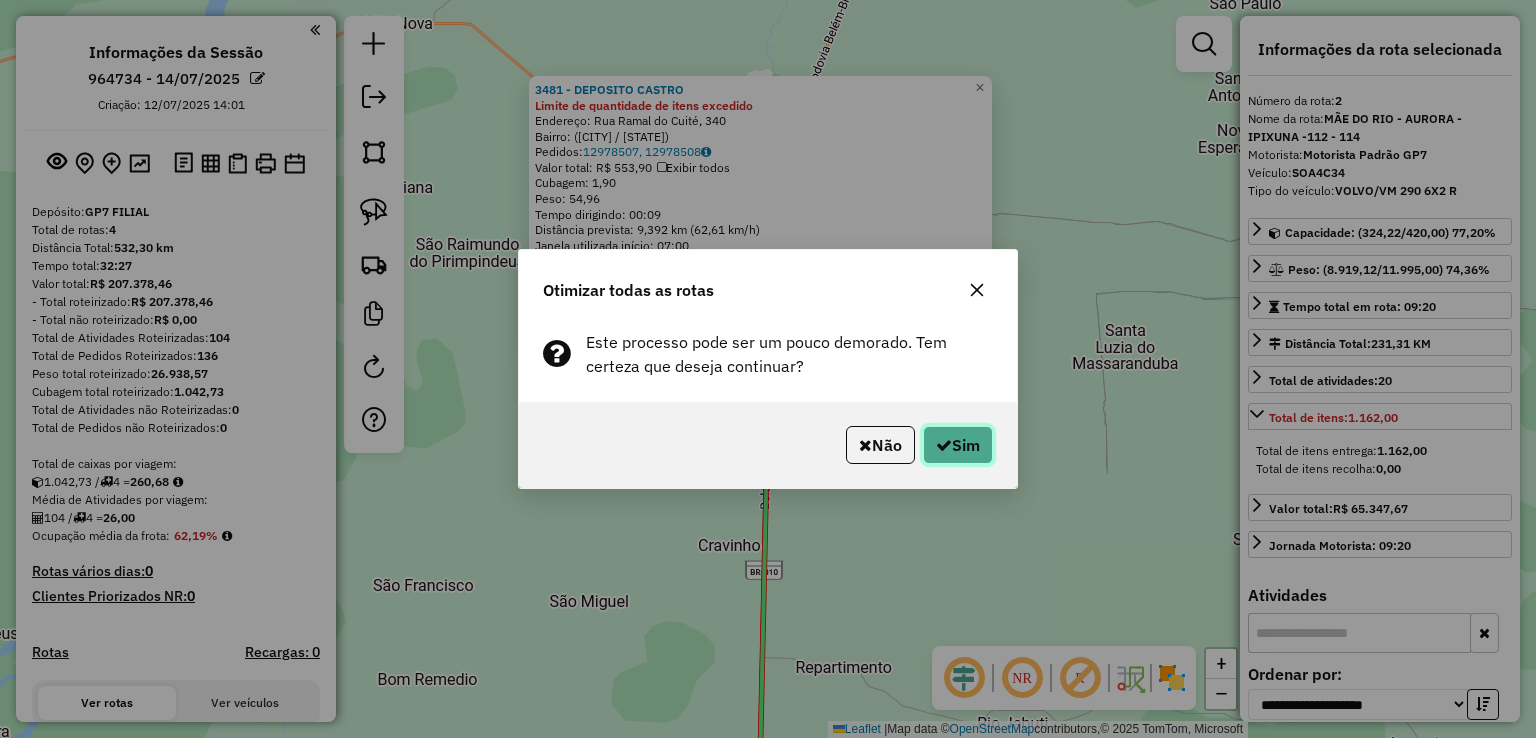 click on "Sim" 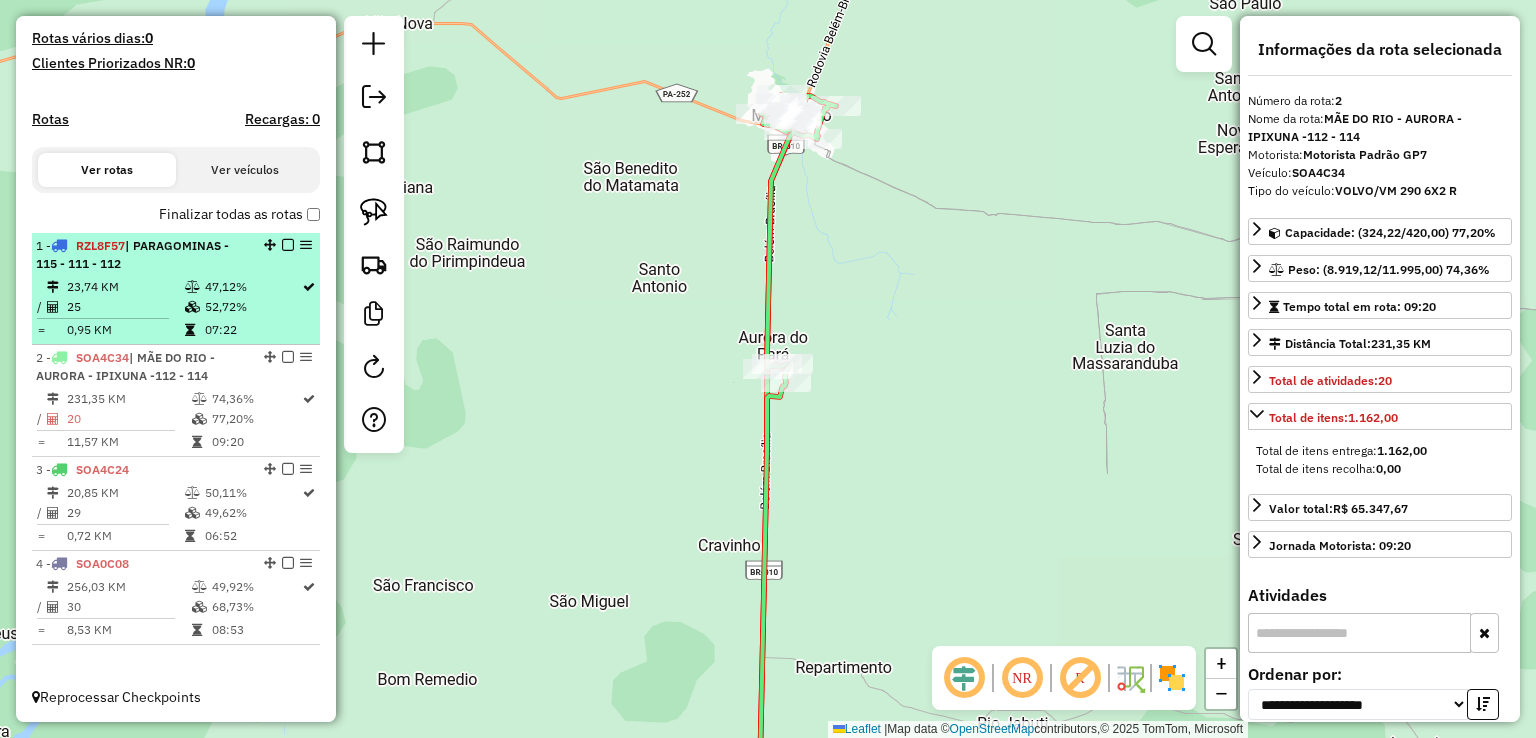 scroll, scrollTop: 0, scrollLeft: 0, axis: both 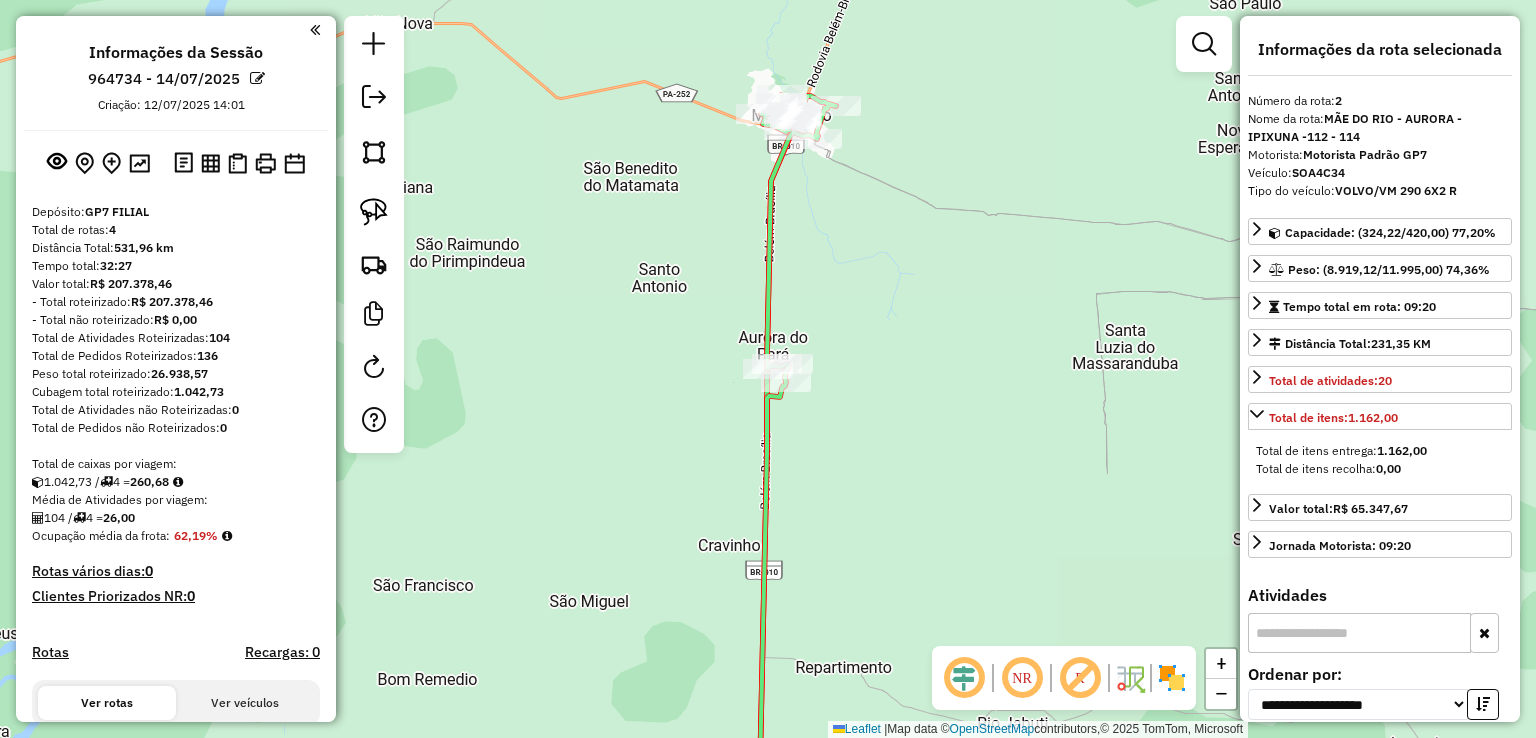 click on "Janela de atendimento Grade de atendimento Capacidade Transportadoras Veículos Cliente Pedidos  Rotas Selecione os dias de semana para filtrar as janelas de atendimento  Seg   Ter   Qua   Qui   Sex   Sáb   Dom  Informe o período da janela de atendimento: De: Até:  Filtrar exatamente a janela do cliente  Considerar janela de atendimento padrão  Selecione os dias de semana para filtrar as grades de atendimento  Seg   Ter   Qua   Qui   Sex   Sáb   Dom   Considerar clientes sem dia de atendimento cadastrado  Clientes fora do dia de atendimento selecionado Filtrar as atividades entre os valores definidos abaixo:  Peso mínimo:   Peso máximo:   Cubagem mínima:   Cubagem máxima:   De:   Até:  Filtrar as atividades entre o tempo de atendimento definido abaixo:  De:   Até:   Considerar capacidade total dos clientes não roteirizados Transportadora: Selecione um ou mais itens Tipo de veículo: Selecione um ou mais itens Veículo: Selecione um ou mais itens Motorista: Selecione um ou mais itens Nome: Rótulo:" 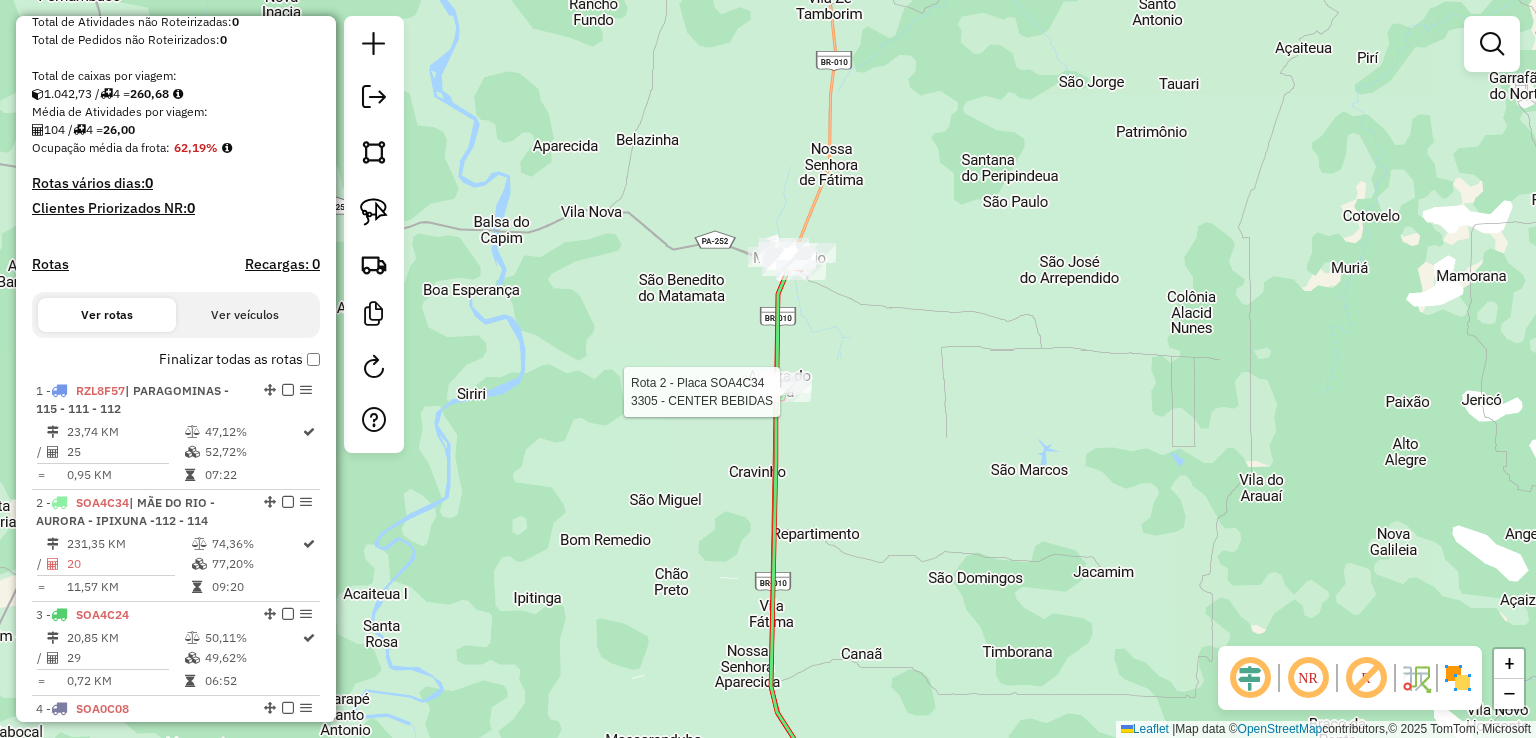 select on "**********" 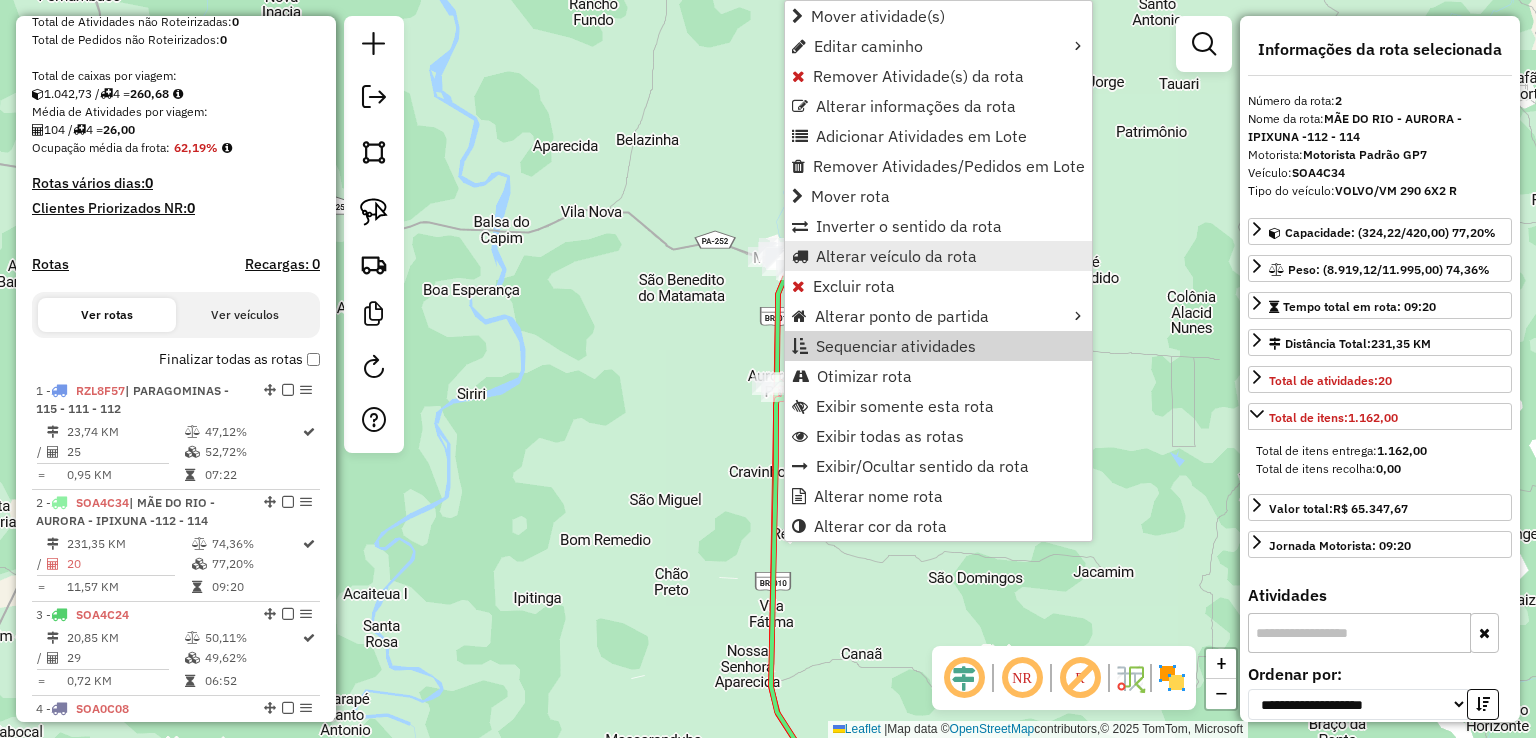 scroll, scrollTop: 533, scrollLeft: 0, axis: vertical 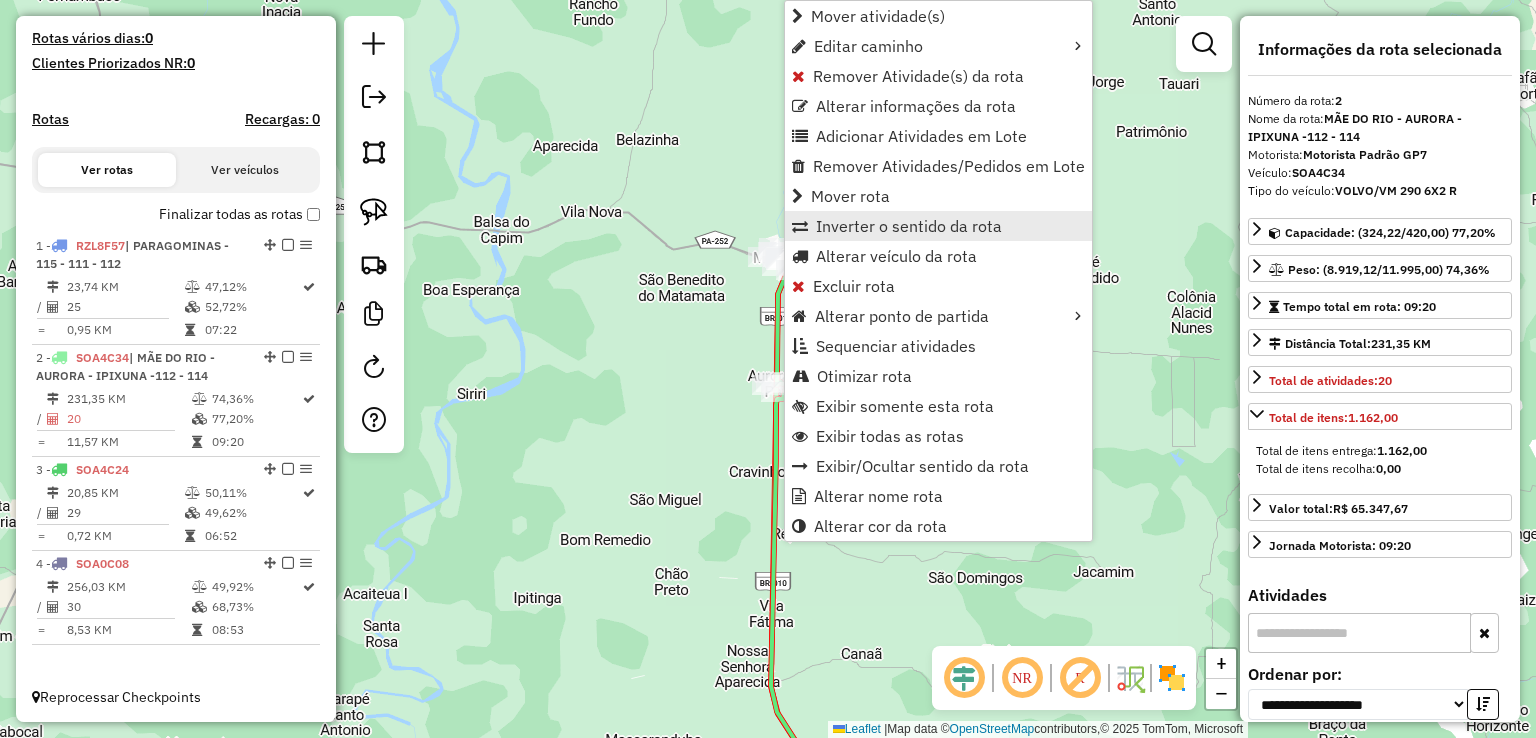 click on "Inverter o sentido da rota" at bounding box center (938, 226) 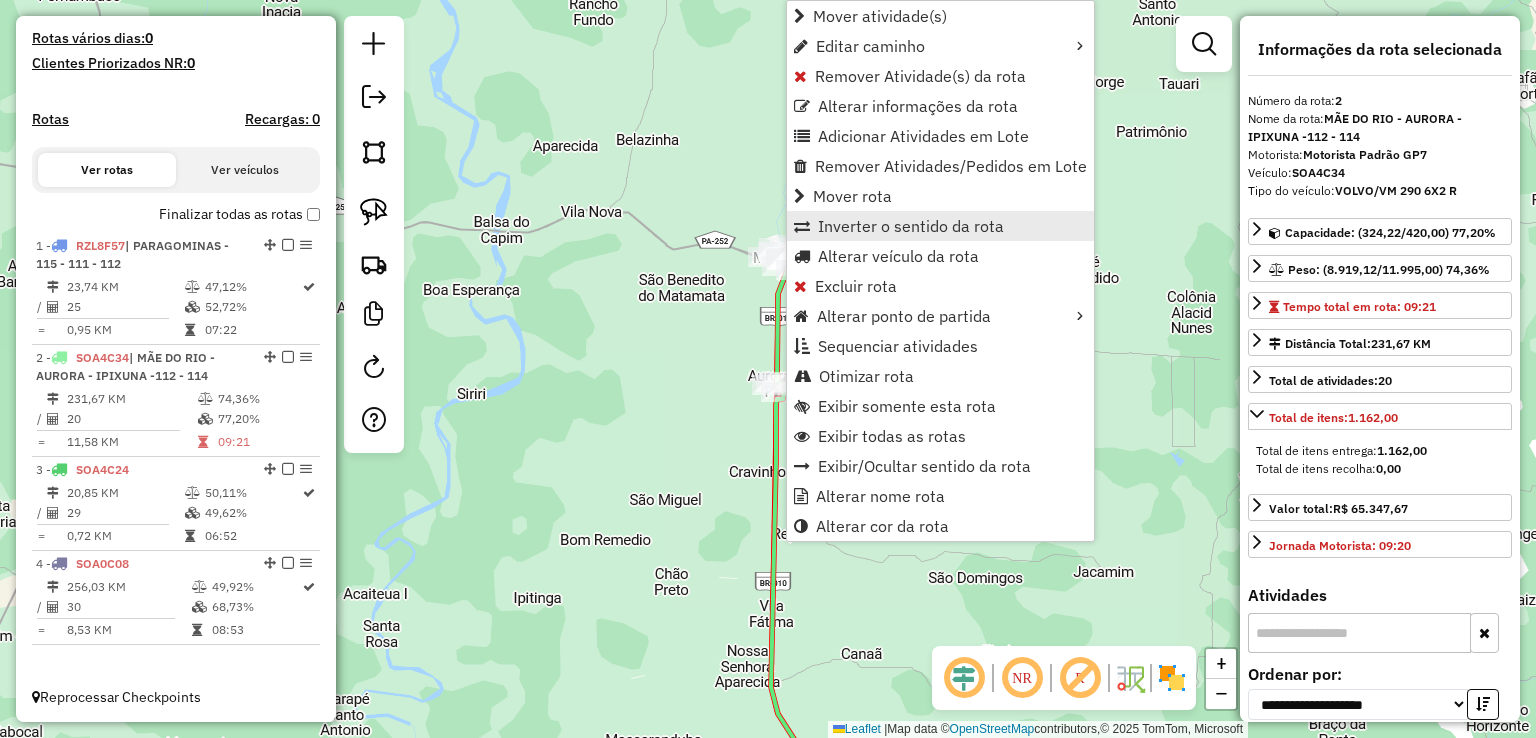 click on "Inverter o sentido da rota" at bounding box center [911, 226] 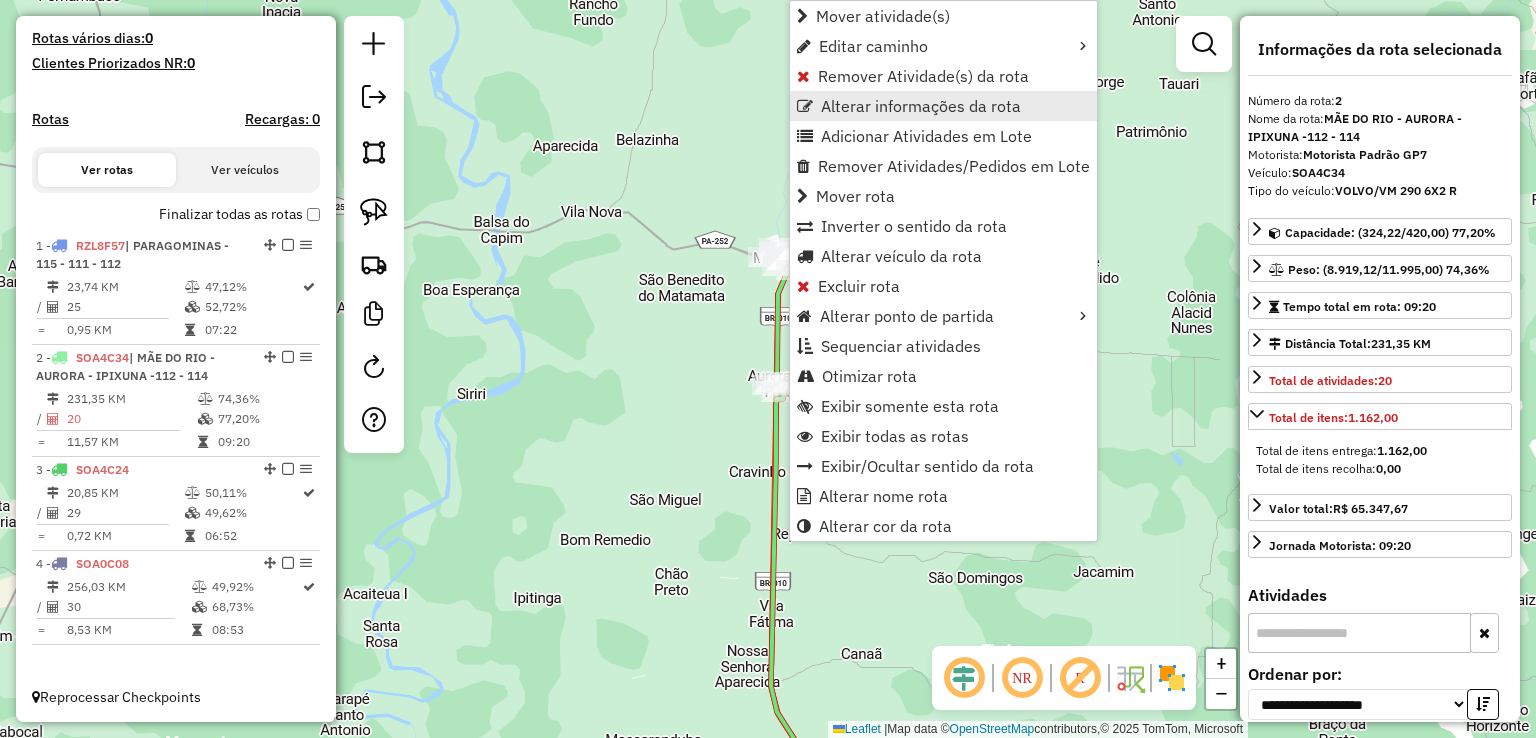 click on "Alterar informações da rota" at bounding box center (921, 106) 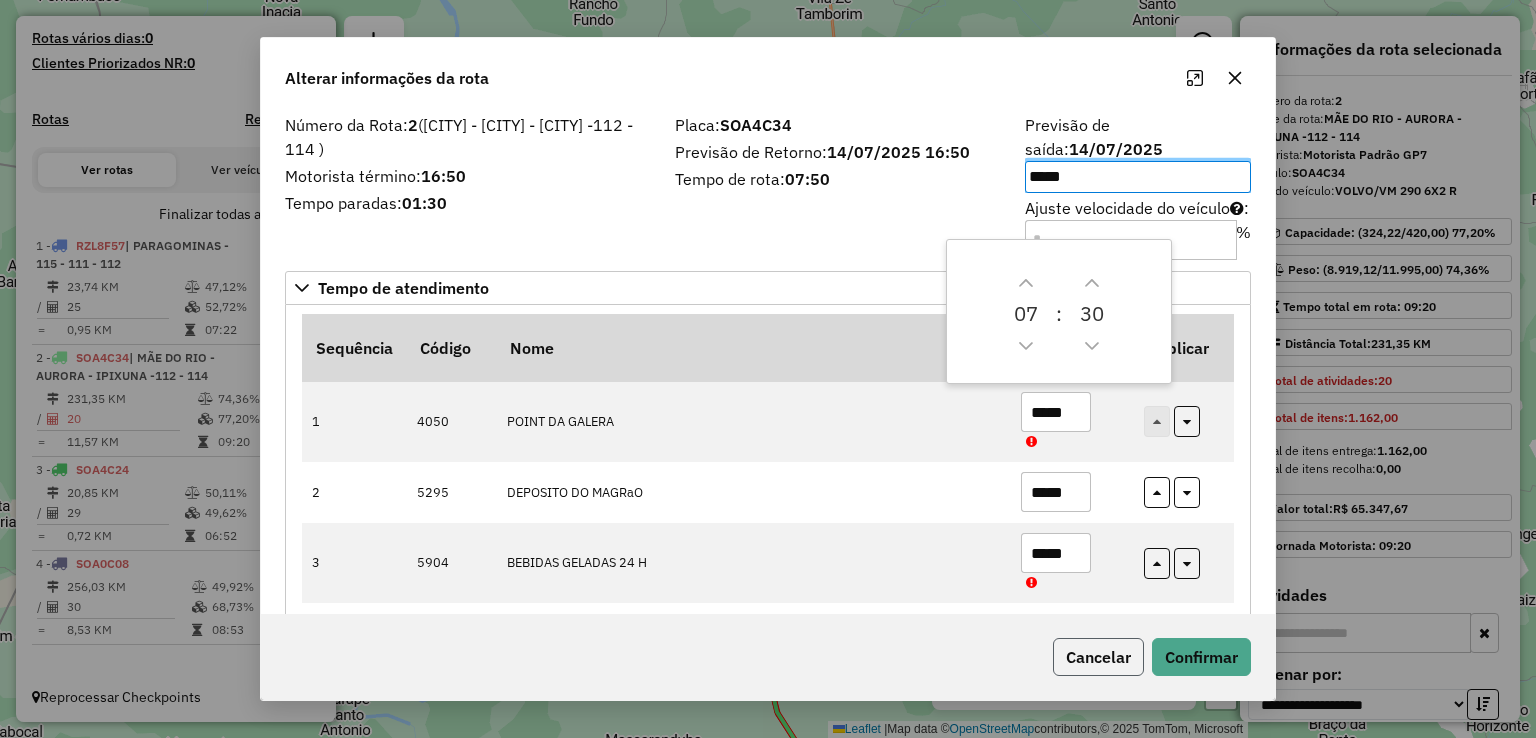 click on "Cancelar" 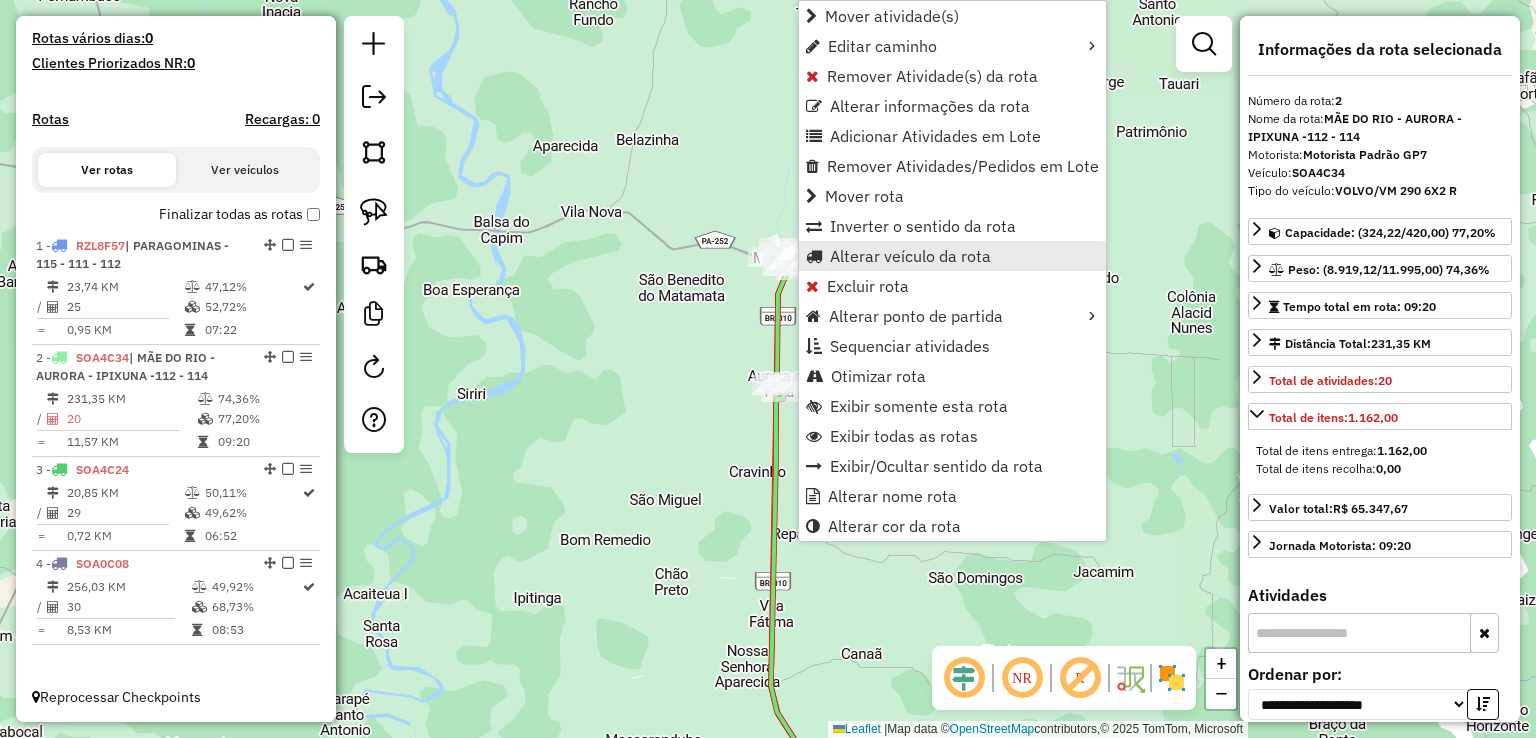 click on "Alterar veículo da rota" at bounding box center [910, 256] 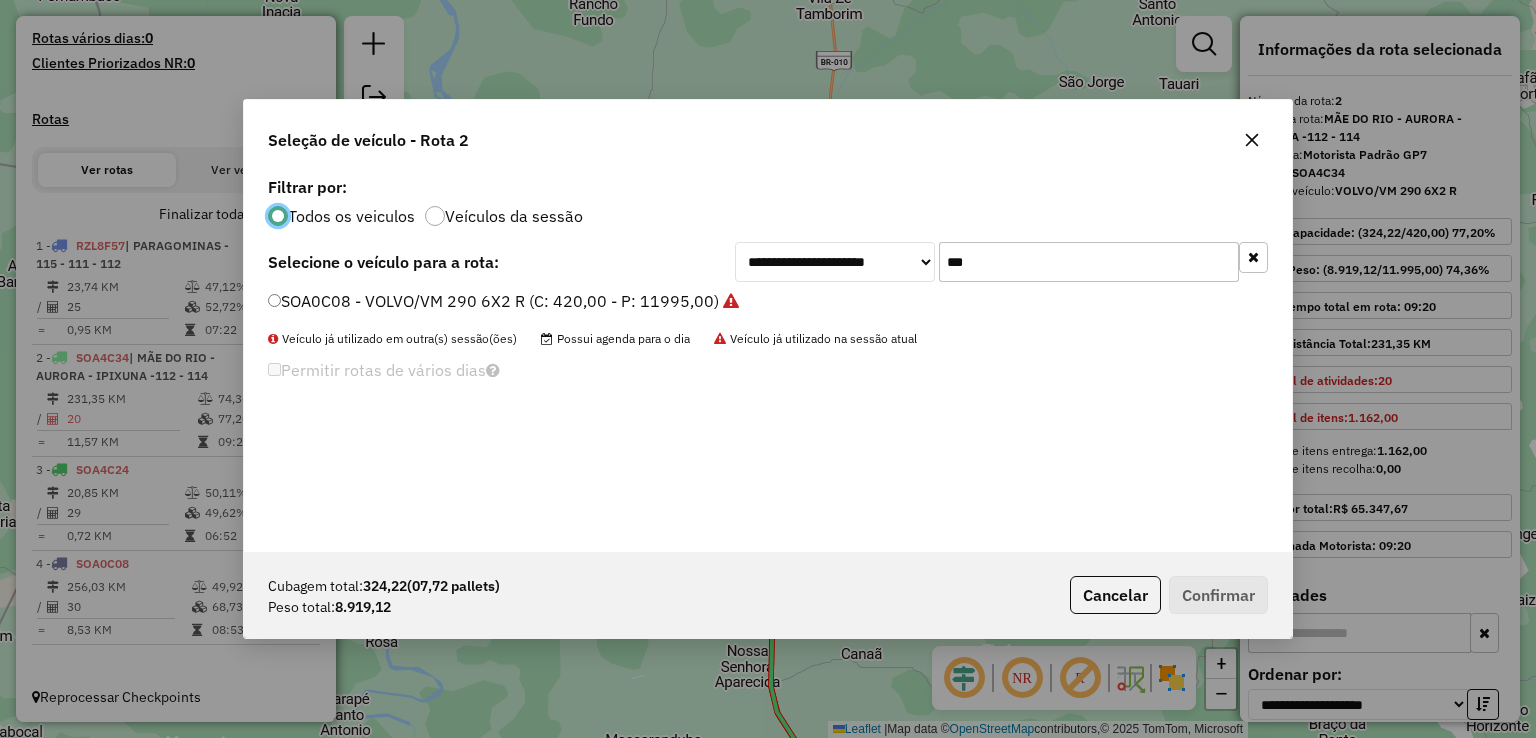 scroll, scrollTop: 10, scrollLeft: 6, axis: both 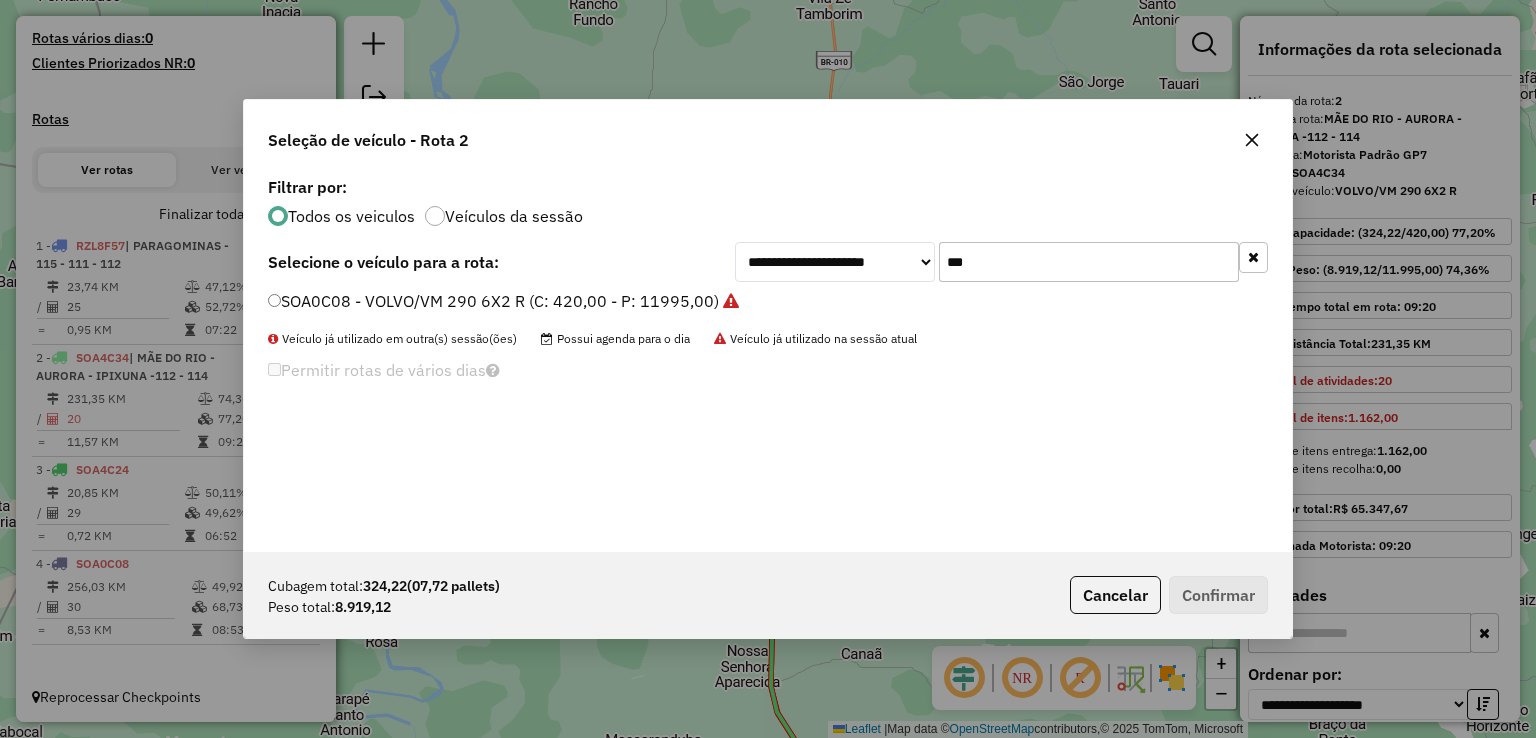 drag, startPoint x: 1011, startPoint y: 263, endPoint x: 776, endPoint y: 253, distance: 235.21268 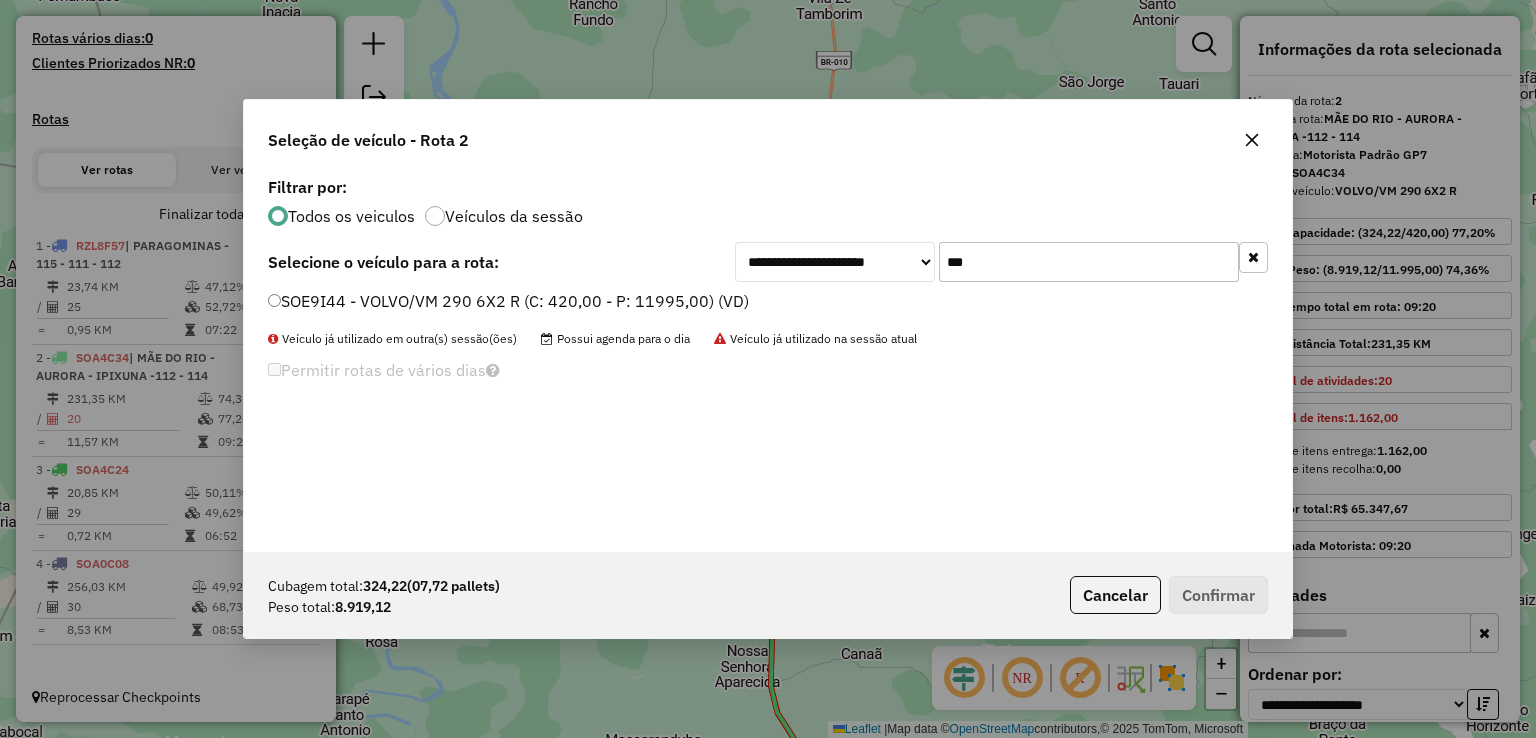 type on "***" 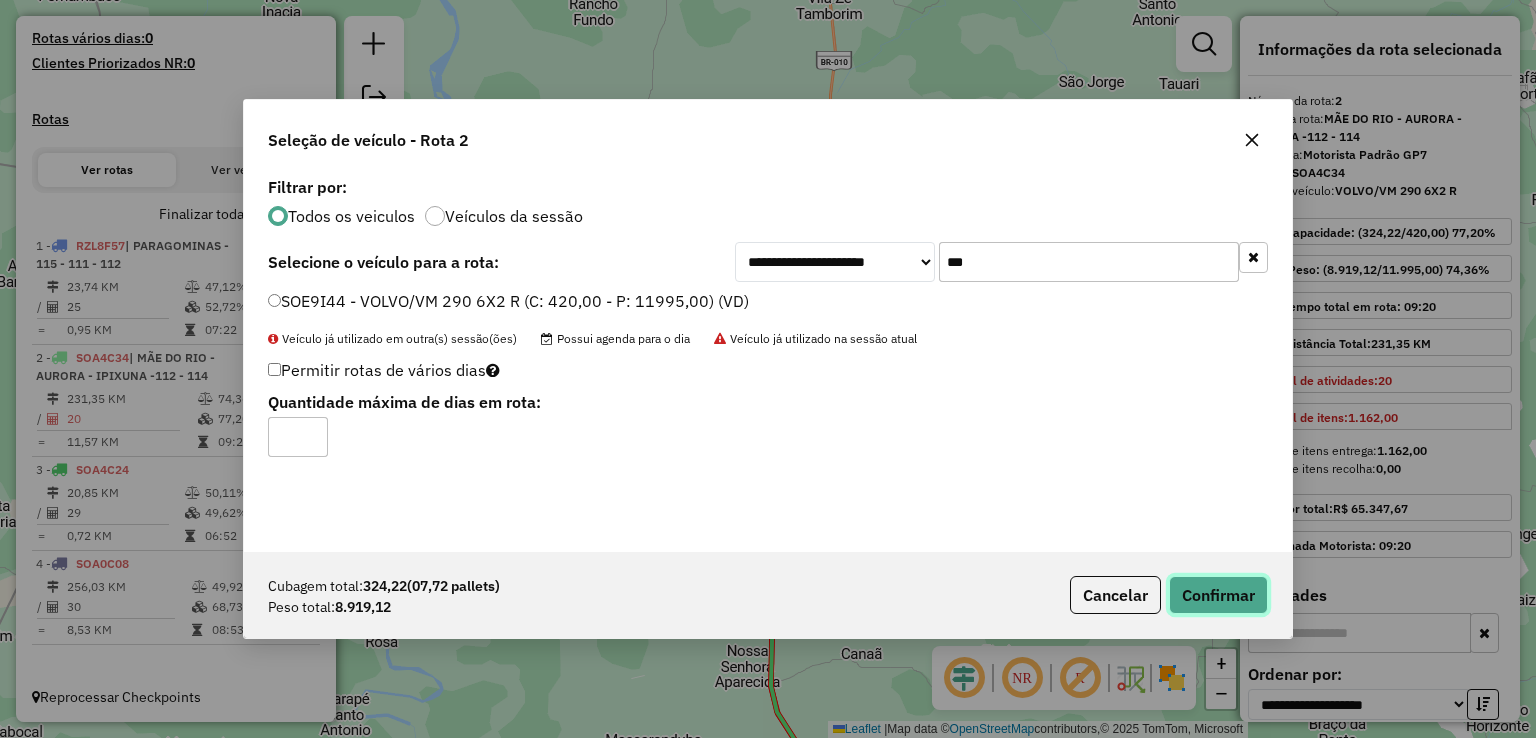 click on "Confirmar" 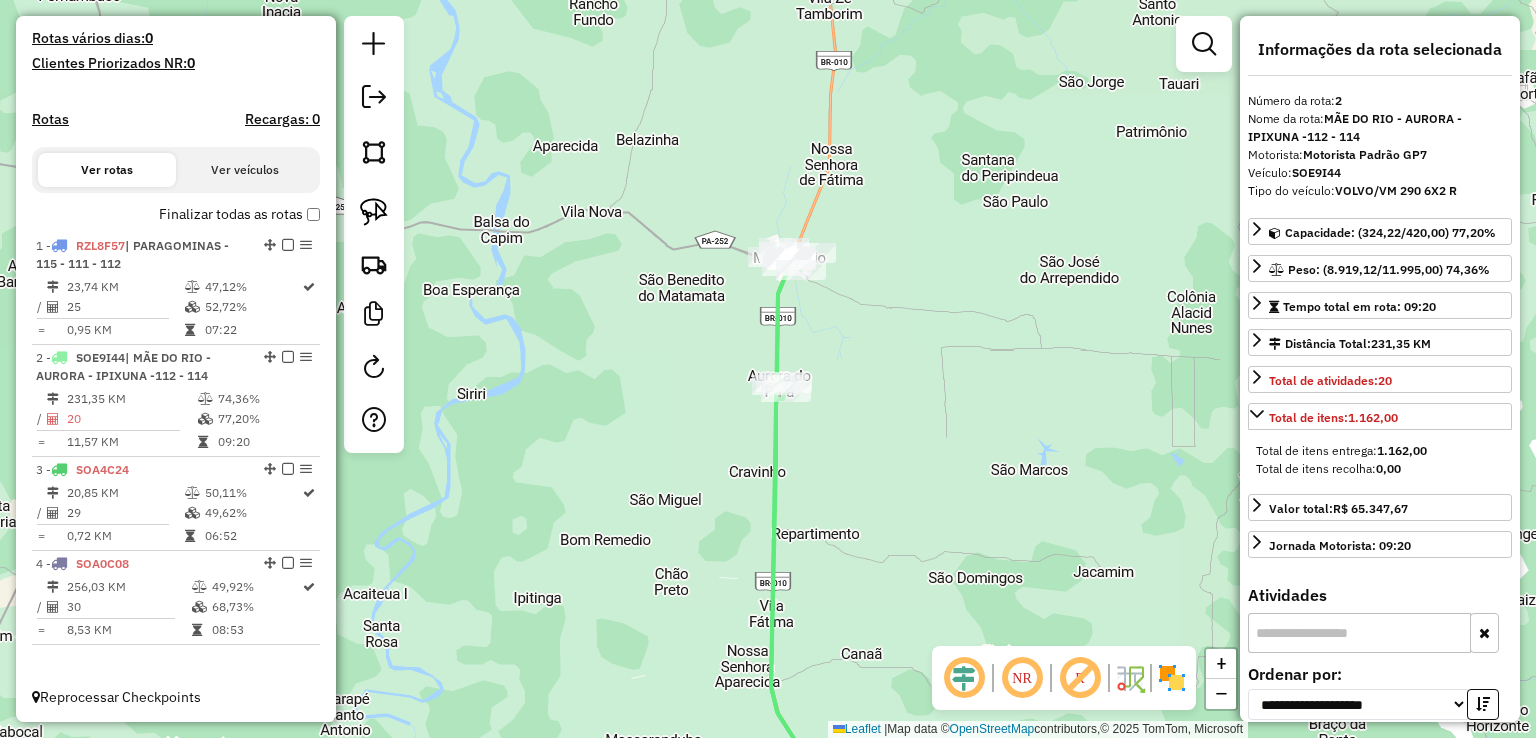 click on "Janela de atendimento Grade de atendimento Capacidade Transportadoras Veículos Cliente Pedidos  Rotas Selecione os dias de semana para filtrar as janelas de atendimento  Seg   Ter   Qua   Qui   Sex   Sáb   Dom  Informe o período da janela de atendimento: De: Até:  Filtrar exatamente a janela do cliente  Considerar janela de atendimento padrão  Selecione os dias de semana para filtrar as grades de atendimento  Seg   Ter   Qua   Qui   Sex   Sáb   Dom   Considerar clientes sem dia de atendimento cadastrado  Clientes fora do dia de atendimento selecionado Filtrar as atividades entre os valores definidos abaixo:  Peso mínimo:   Peso máximo:   Cubagem mínima:   Cubagem máxima:   De:   Até:  Filtrar as atividades entre o tempo de atendimento definido abaixo:  De:   Até:   Considerar capacidade total dos clientes não roteirizados Transportadora: Selecione um ou mais itens Tipo de veículo: Selecione um ou mais itens Veículo: Selecione um ou mais itens Motorista: Selecione um ou mais itens Nome: Rótulo:" 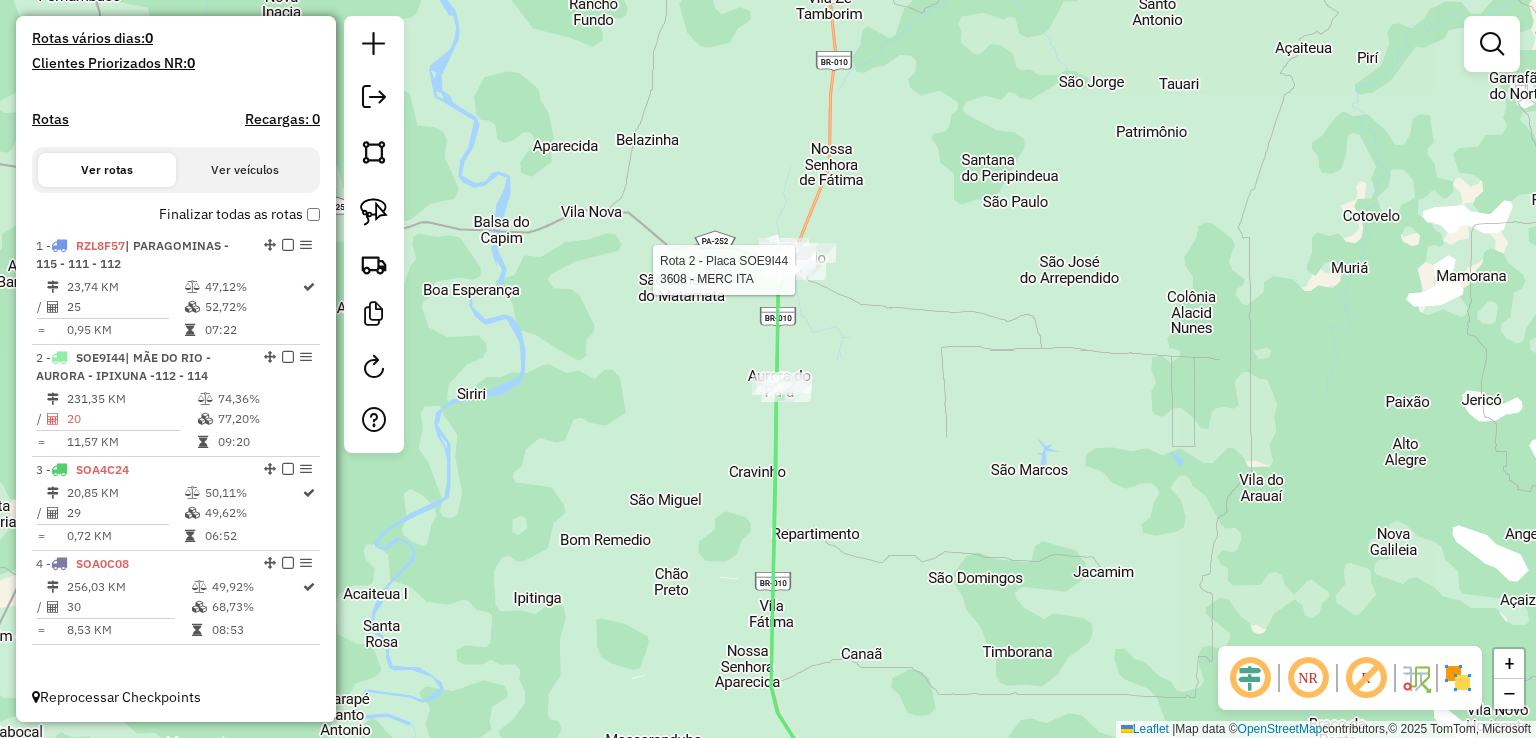 select on "**********" 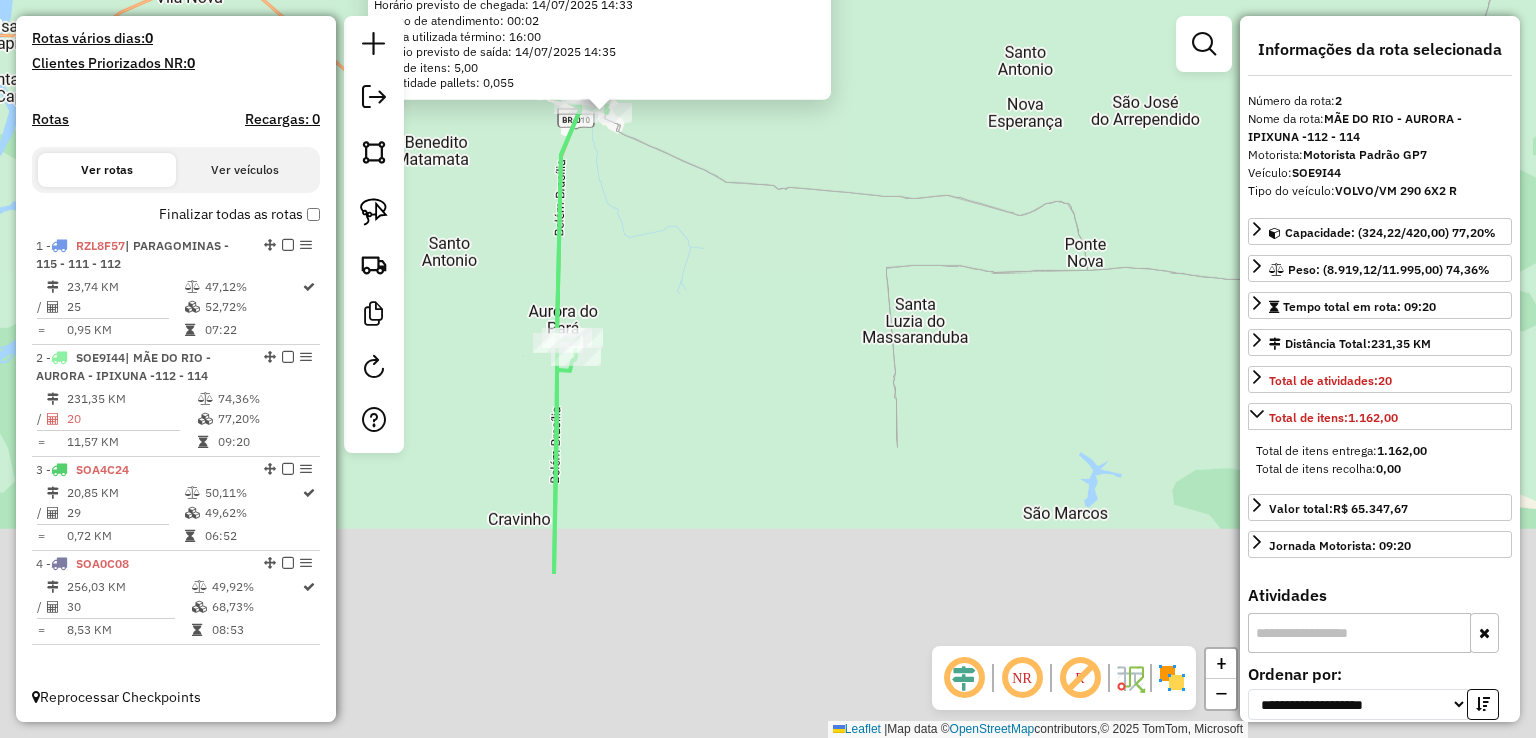 drag, startPoint x: 622, startPoint y: 209, endPoint x: 575, endPoint y: 33, distance: 182.16751 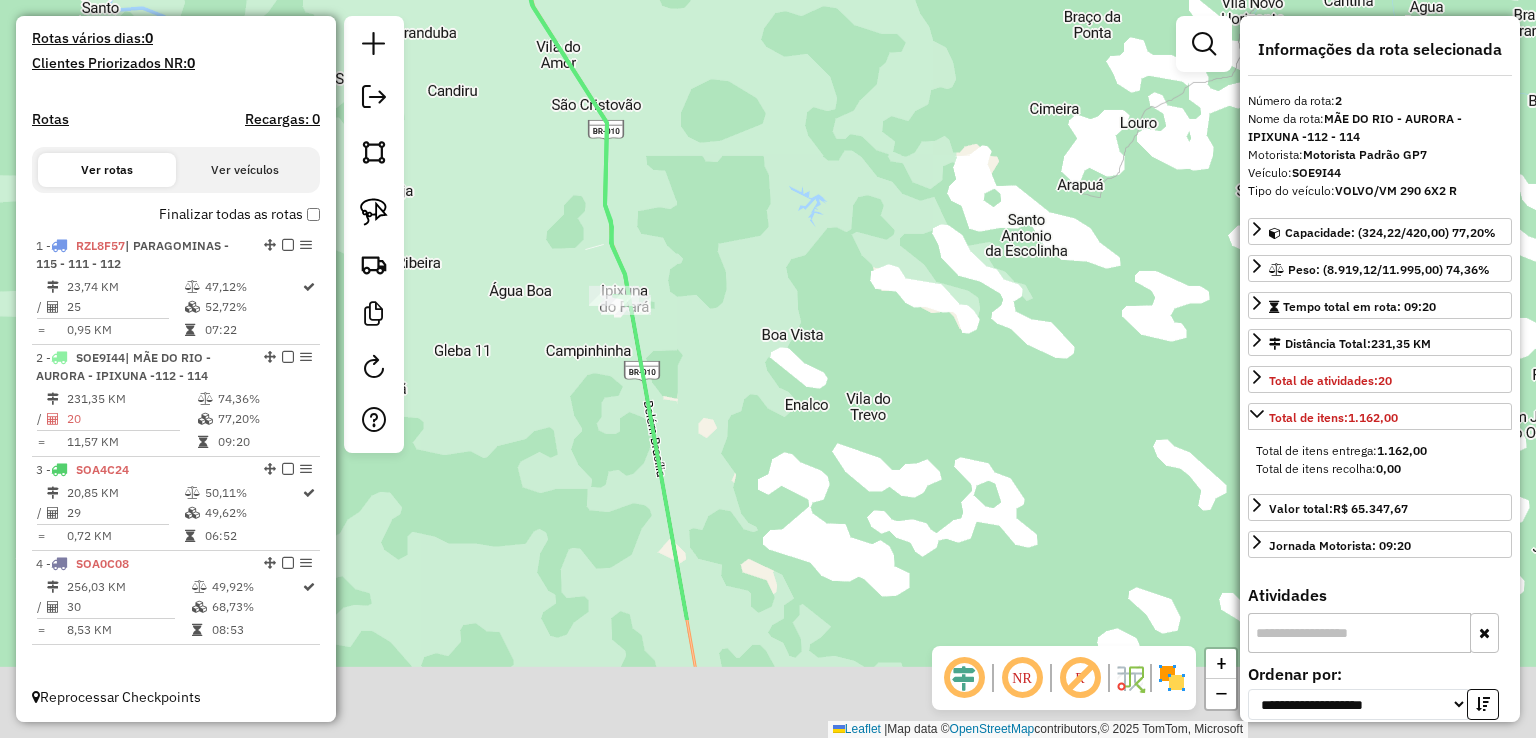drag, startPoint x: 764, startPoint y: 160, endPoint x: 800, endPoint y: 42, distance: 123.36936 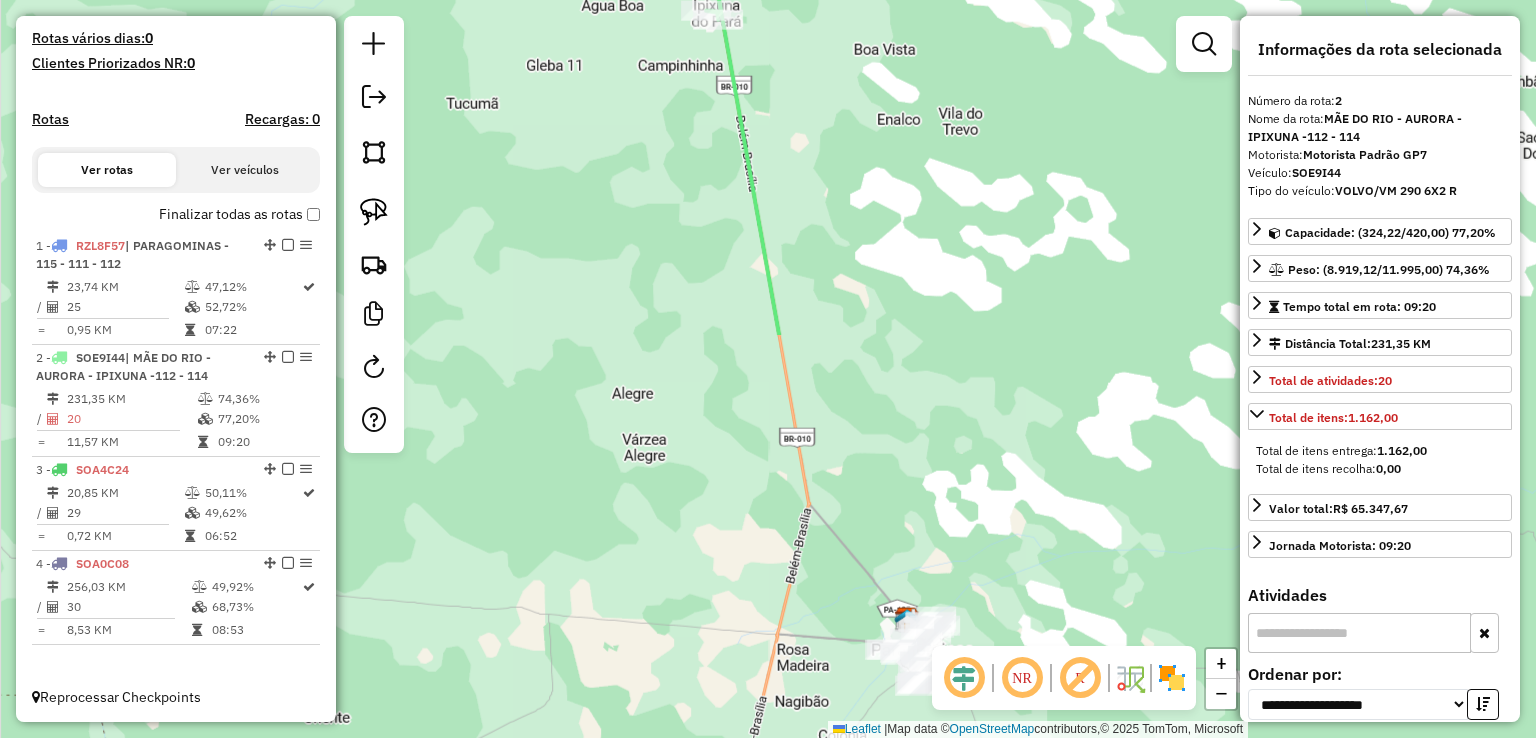 drag, startPoint x: 878, startPoint y: 505, endPoint x: 774, endPoint y: 204, distance: 318.46036 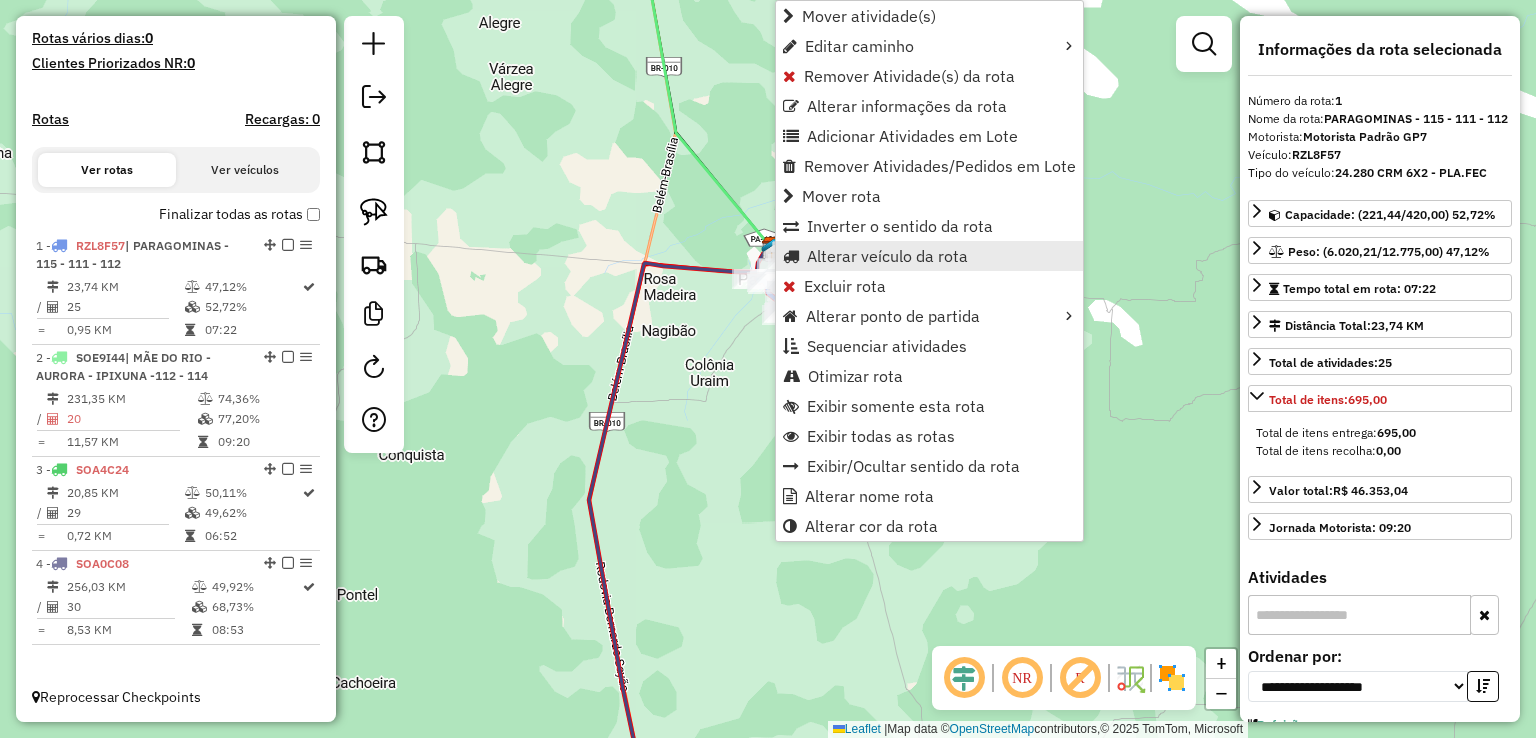 click on "Alterar veículo da rota" at bounding box center [887, 256] 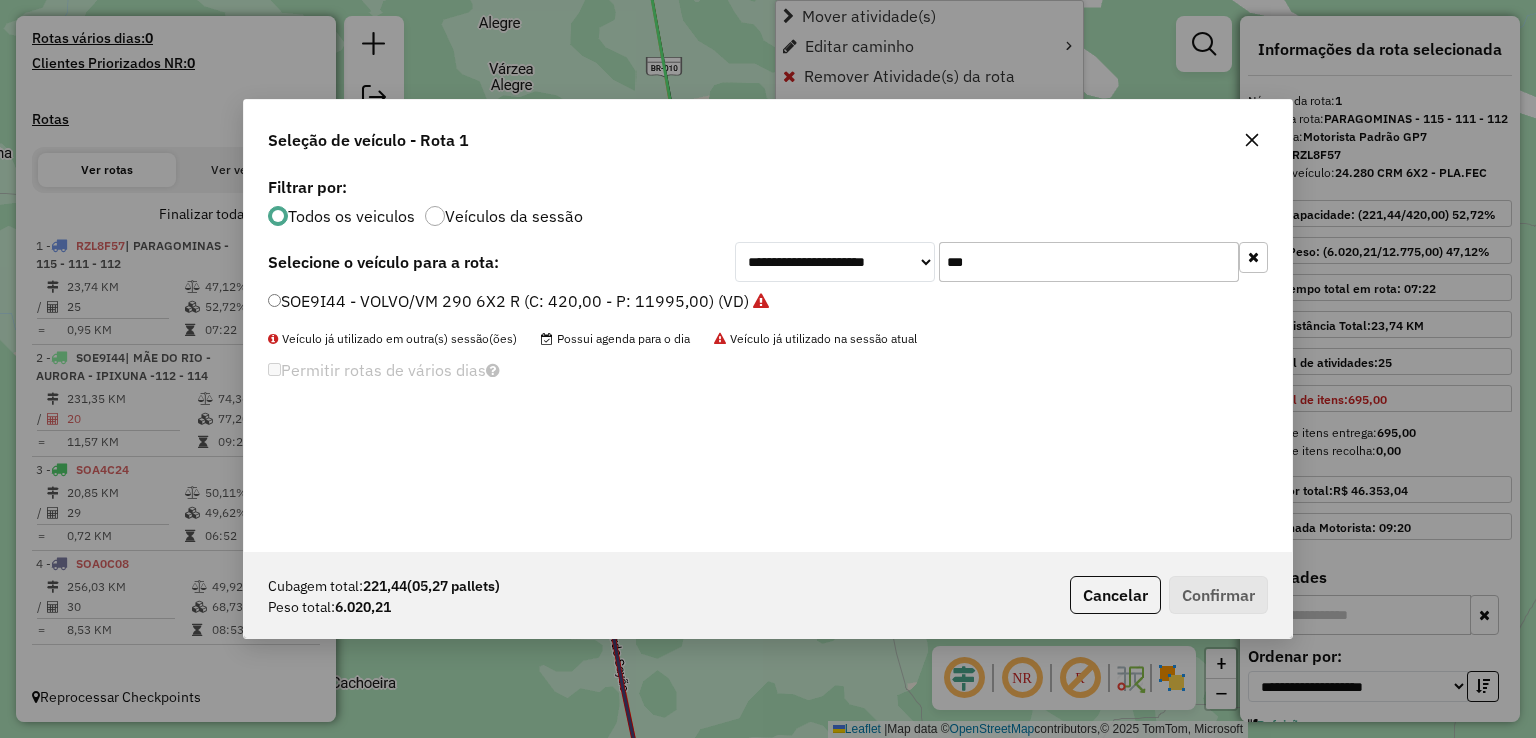 scroll, scrollTop: 10, scrollLeft: 6, axis: both 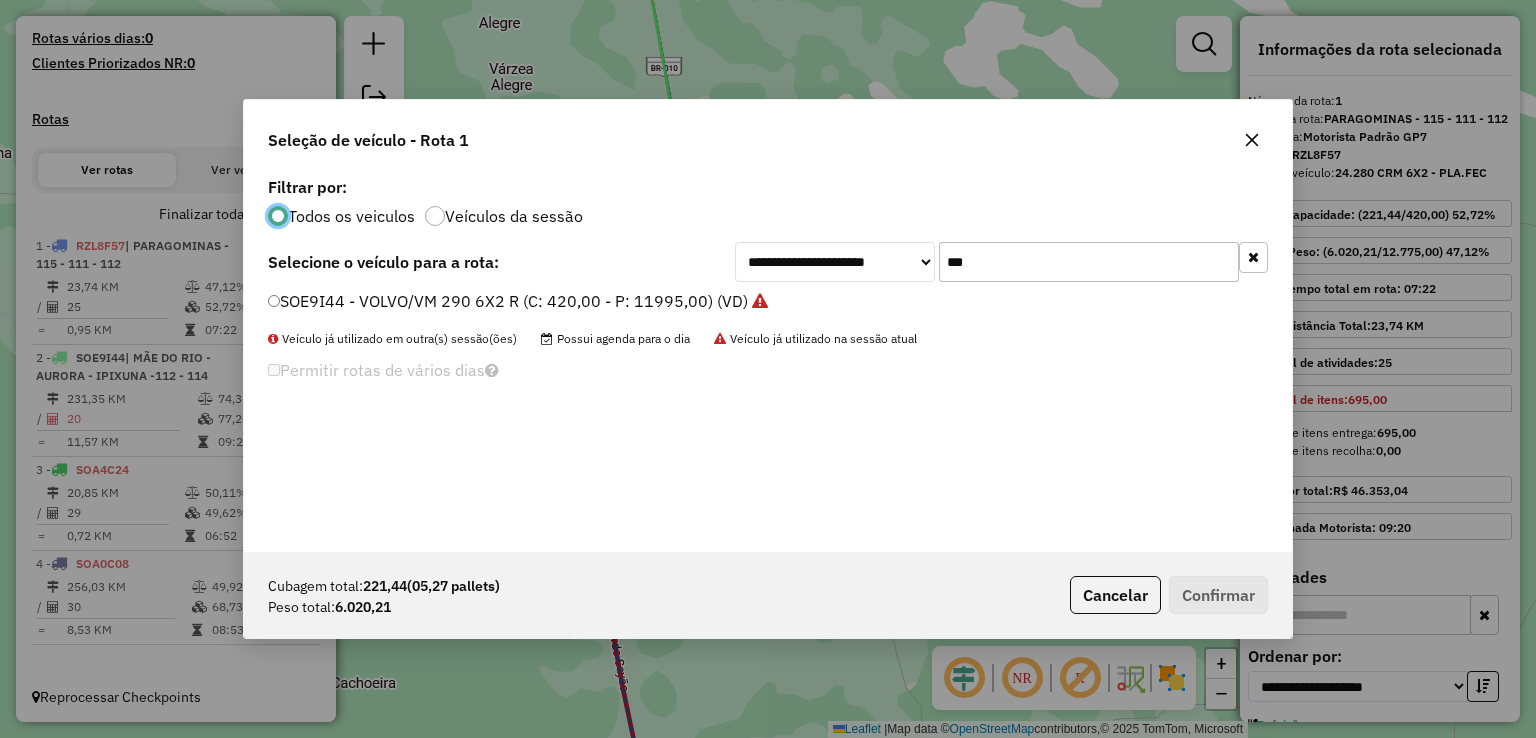 drag, startPoint x: 986, startPoint y: 254, endPoint x: 890, endPoint y: 254, distance: 96 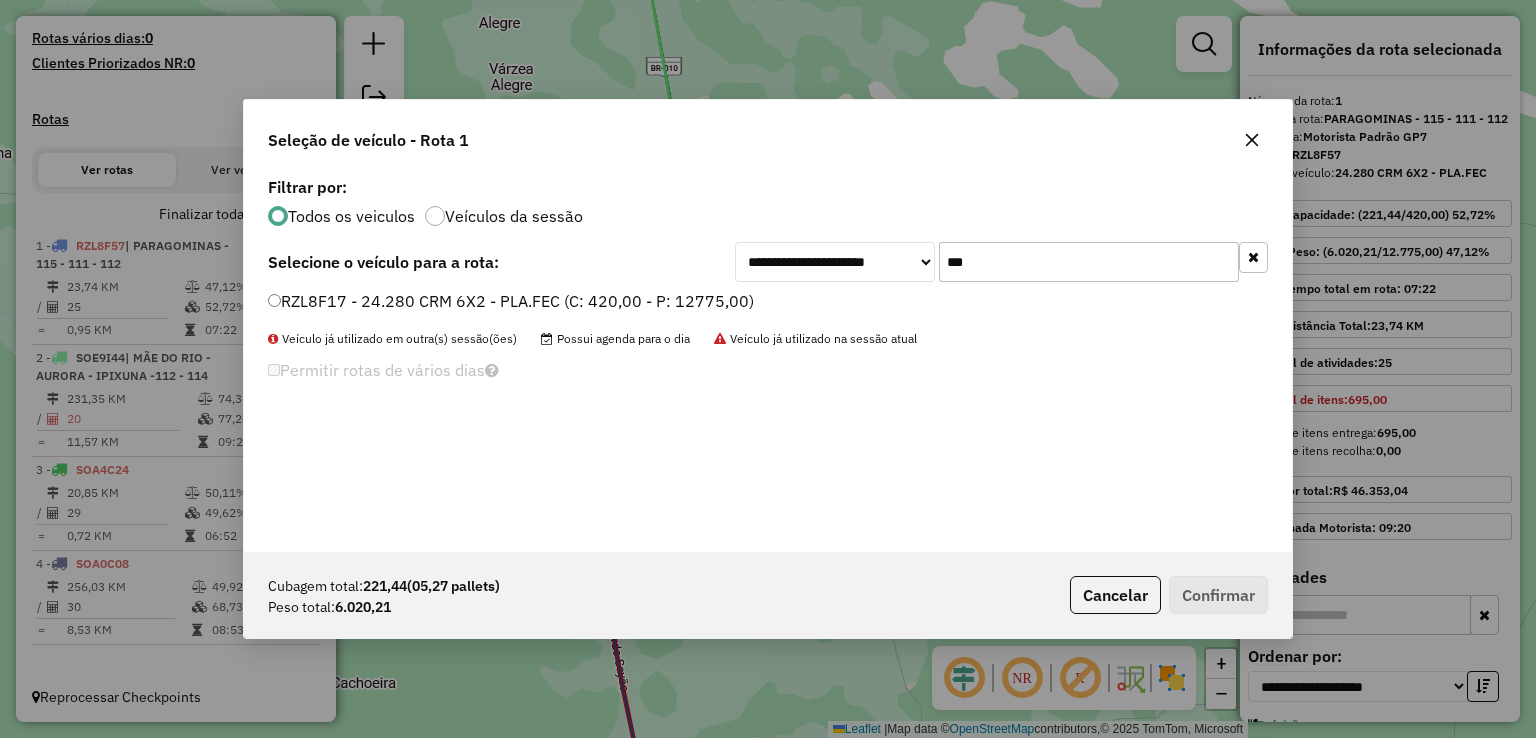 type on "***" 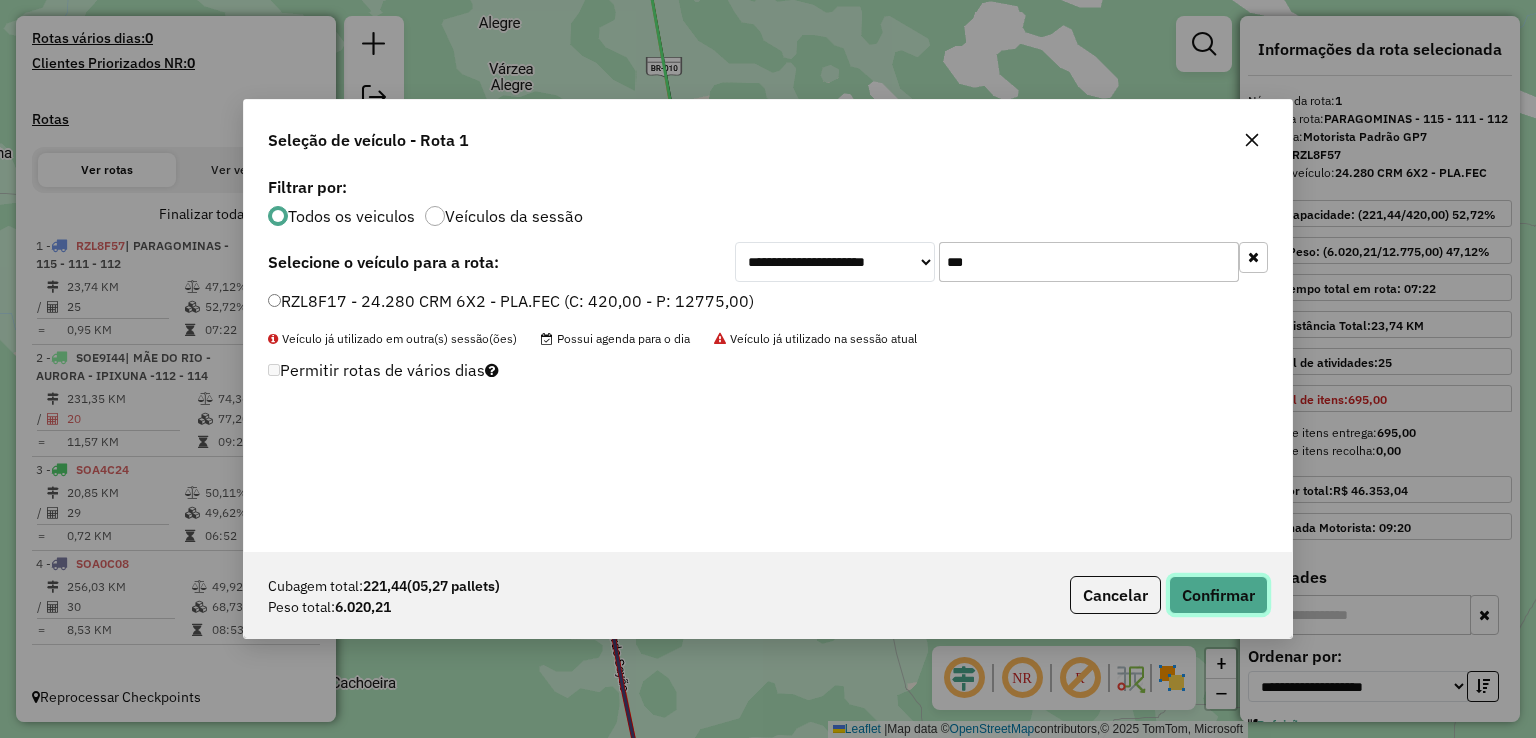 click on "Confirmar" 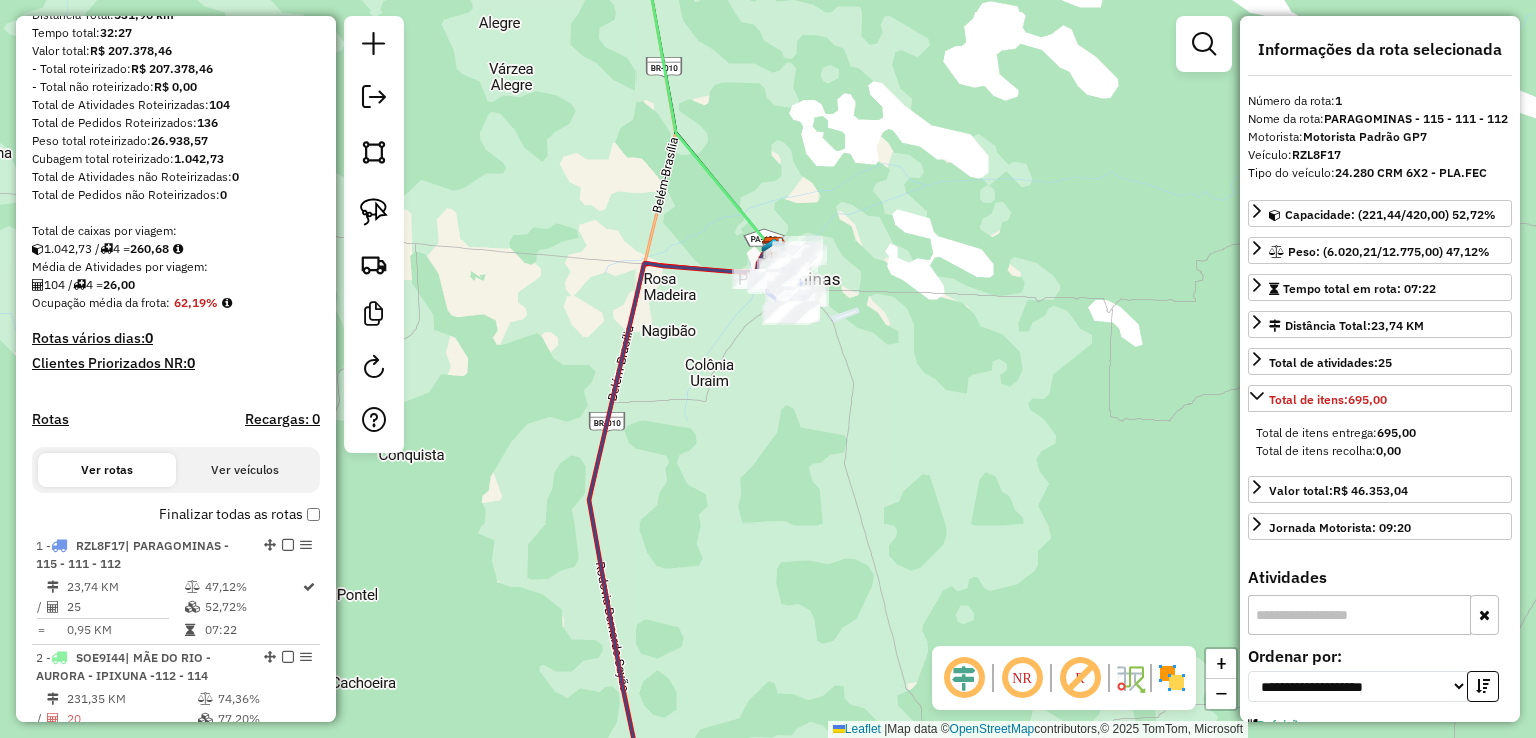 scroll, scrollTop: 0, scrollLeft: 0, axis: both 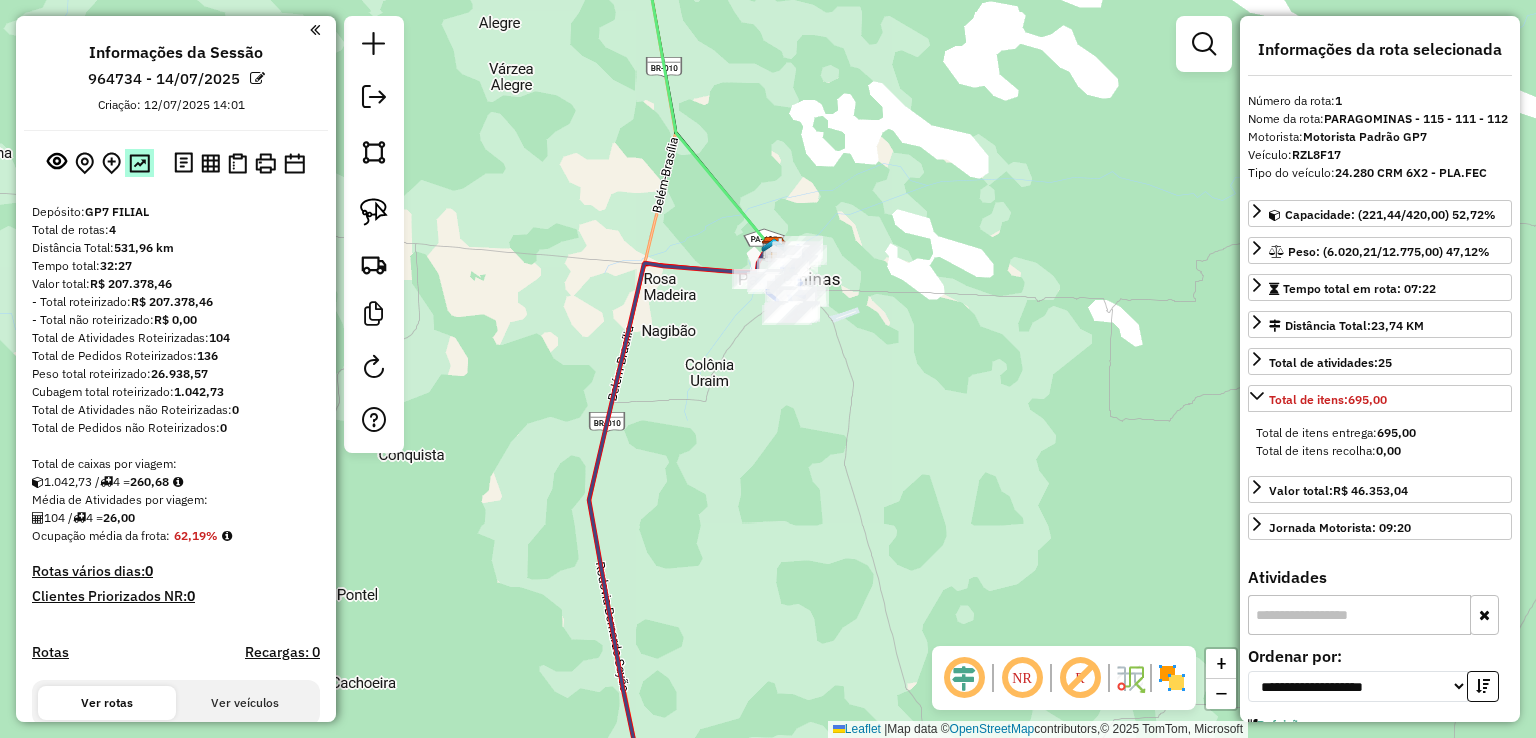 click at bounding box center (139, 163) 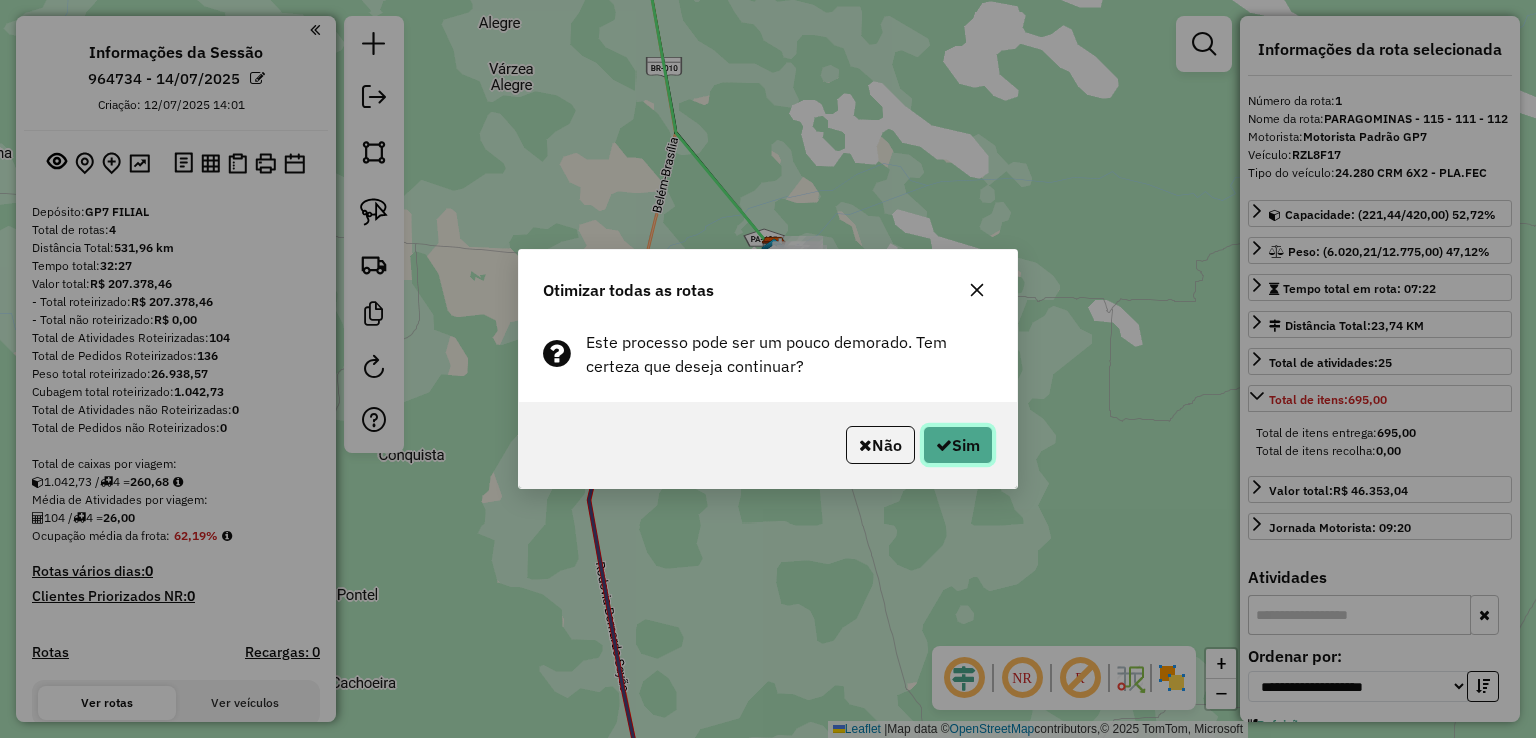 click on "Sim" 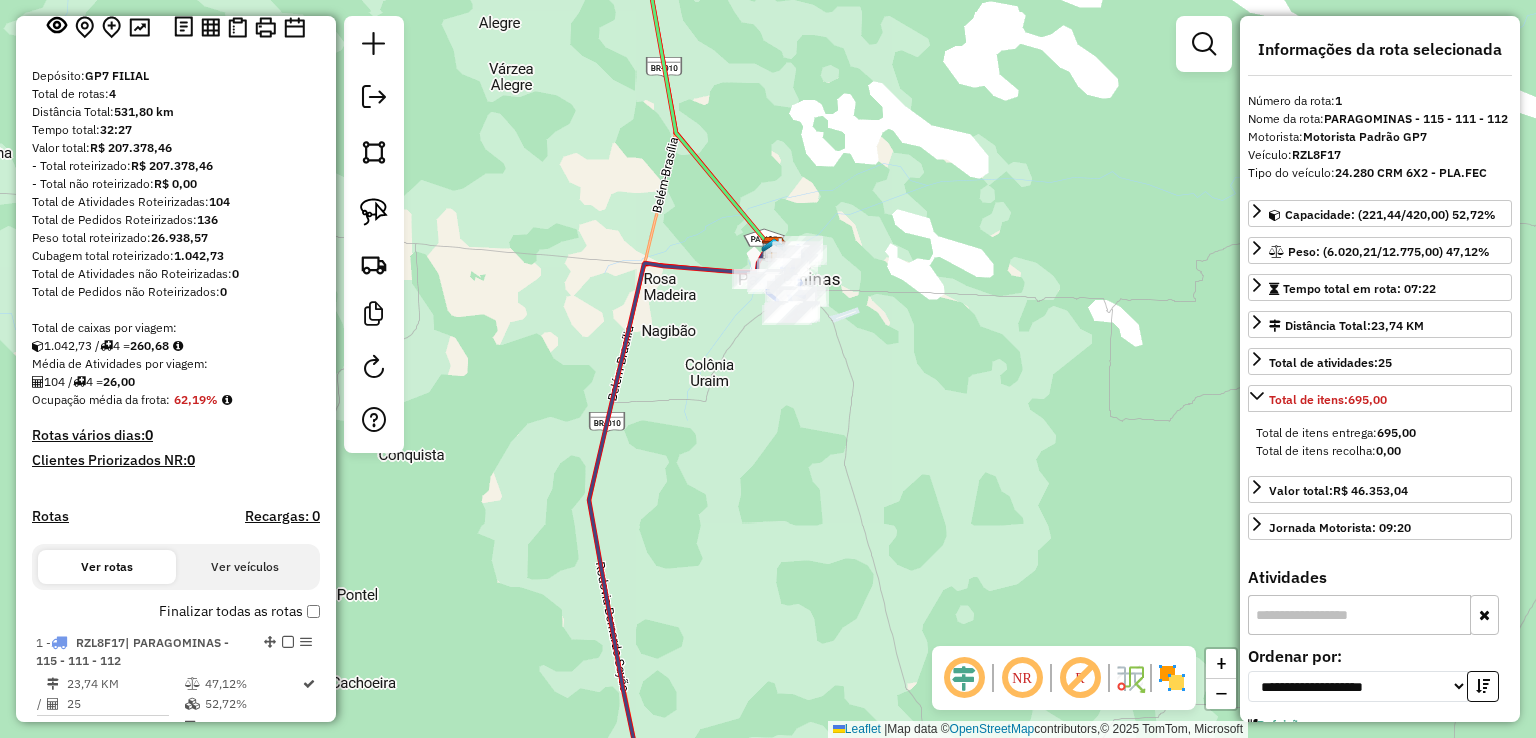 scroll, scrollTop: 0, scrollLeft: 0, axis: both 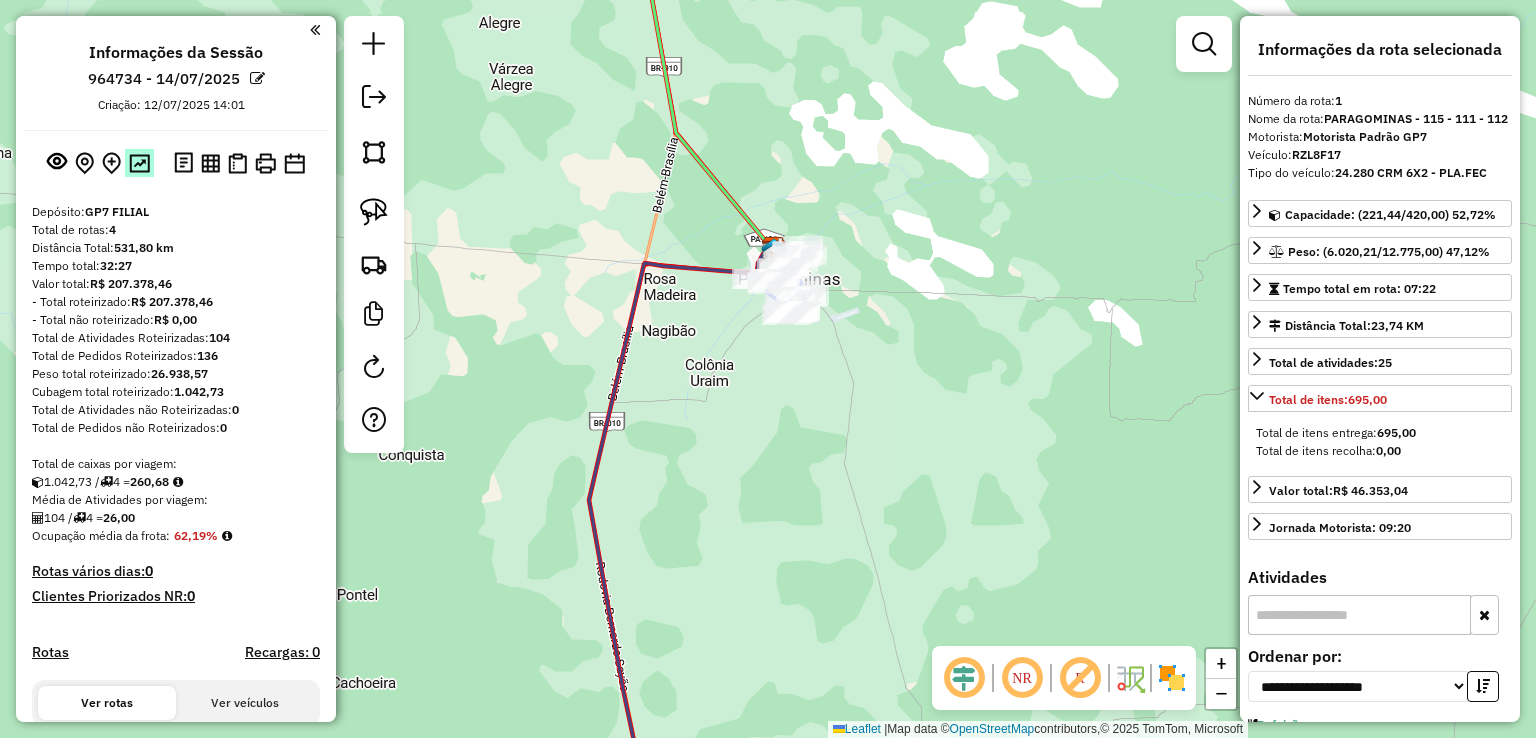 click at bounding box center (139, 163) 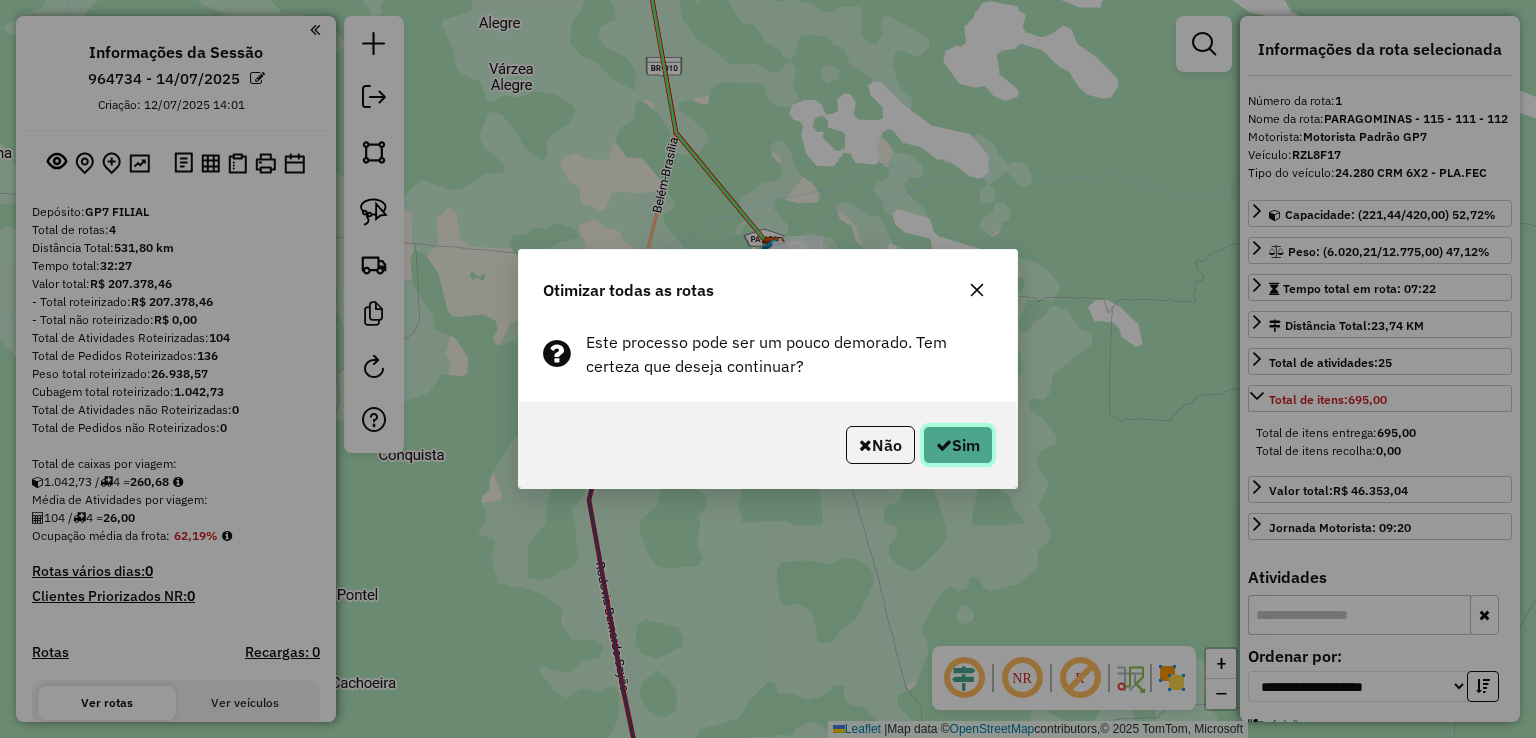 click on "Sim" 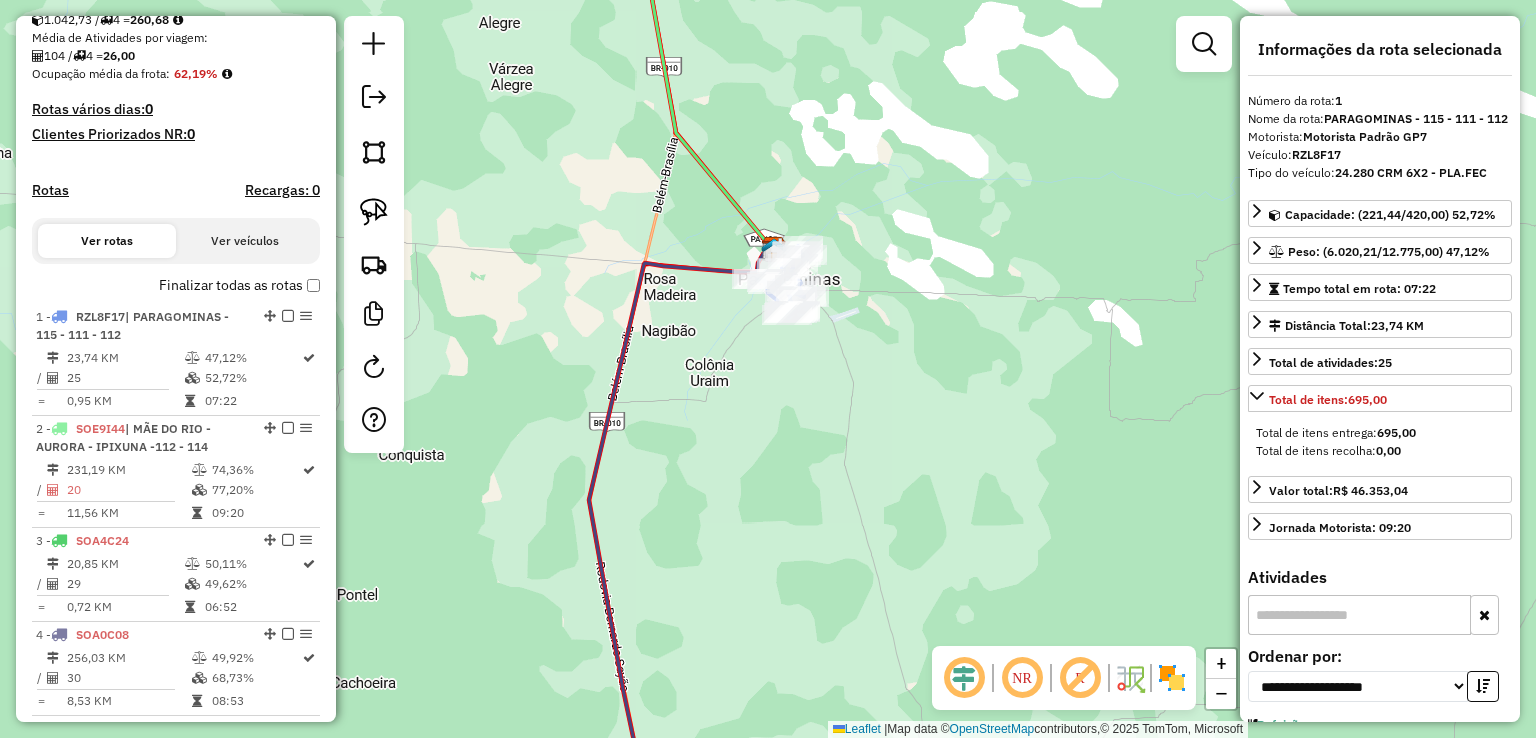 scroll, scrollTop: 433, scrollLeft: 0, axis: vertical 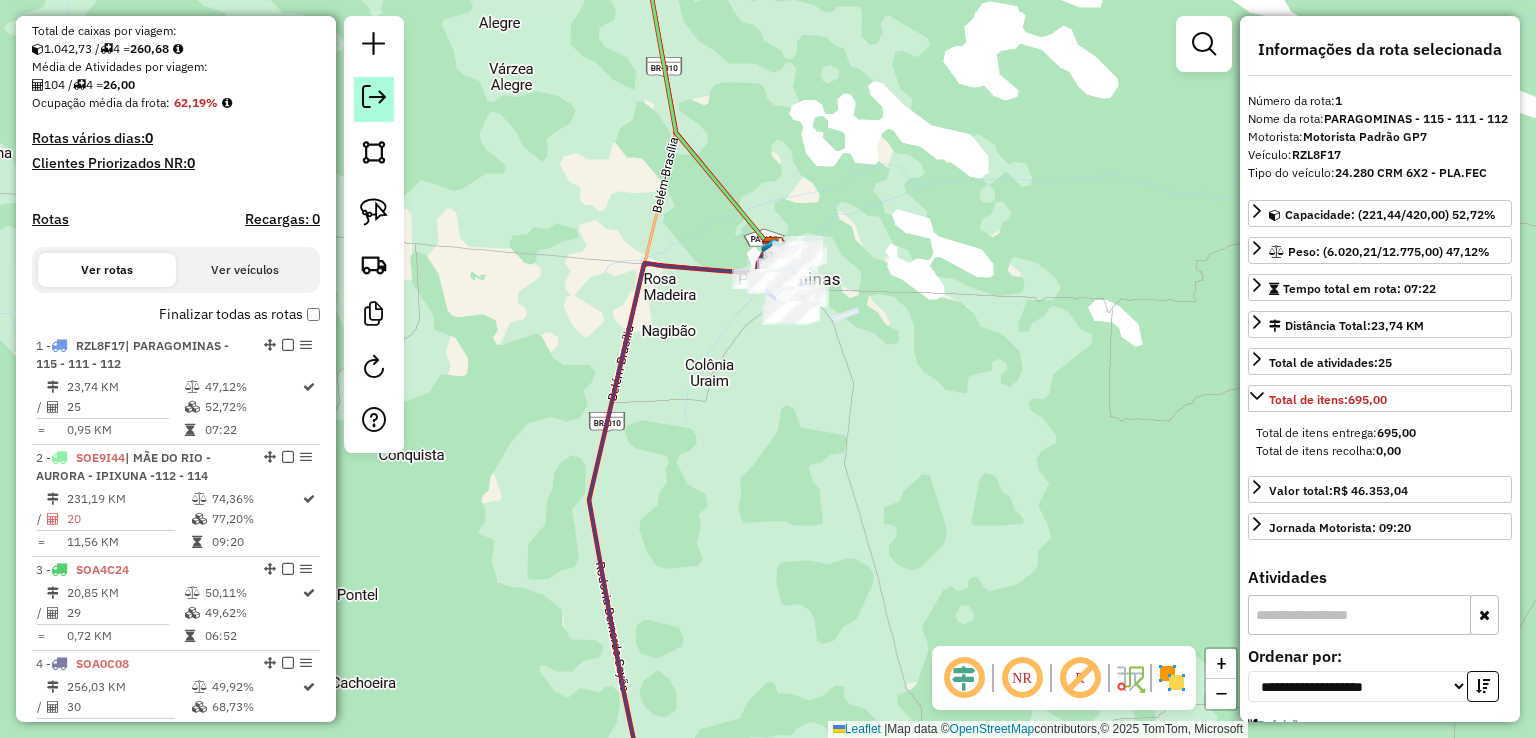 click 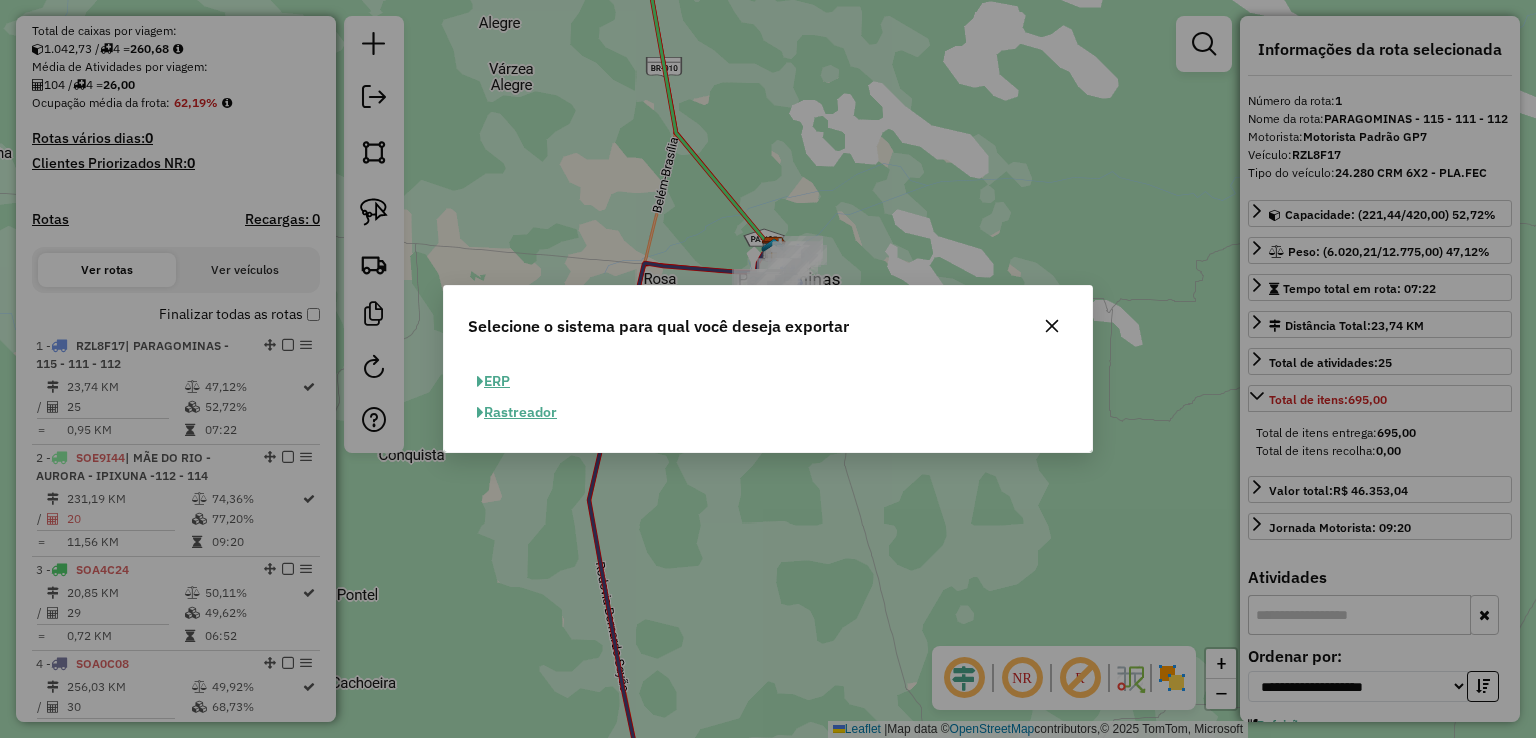 click on "ERP" 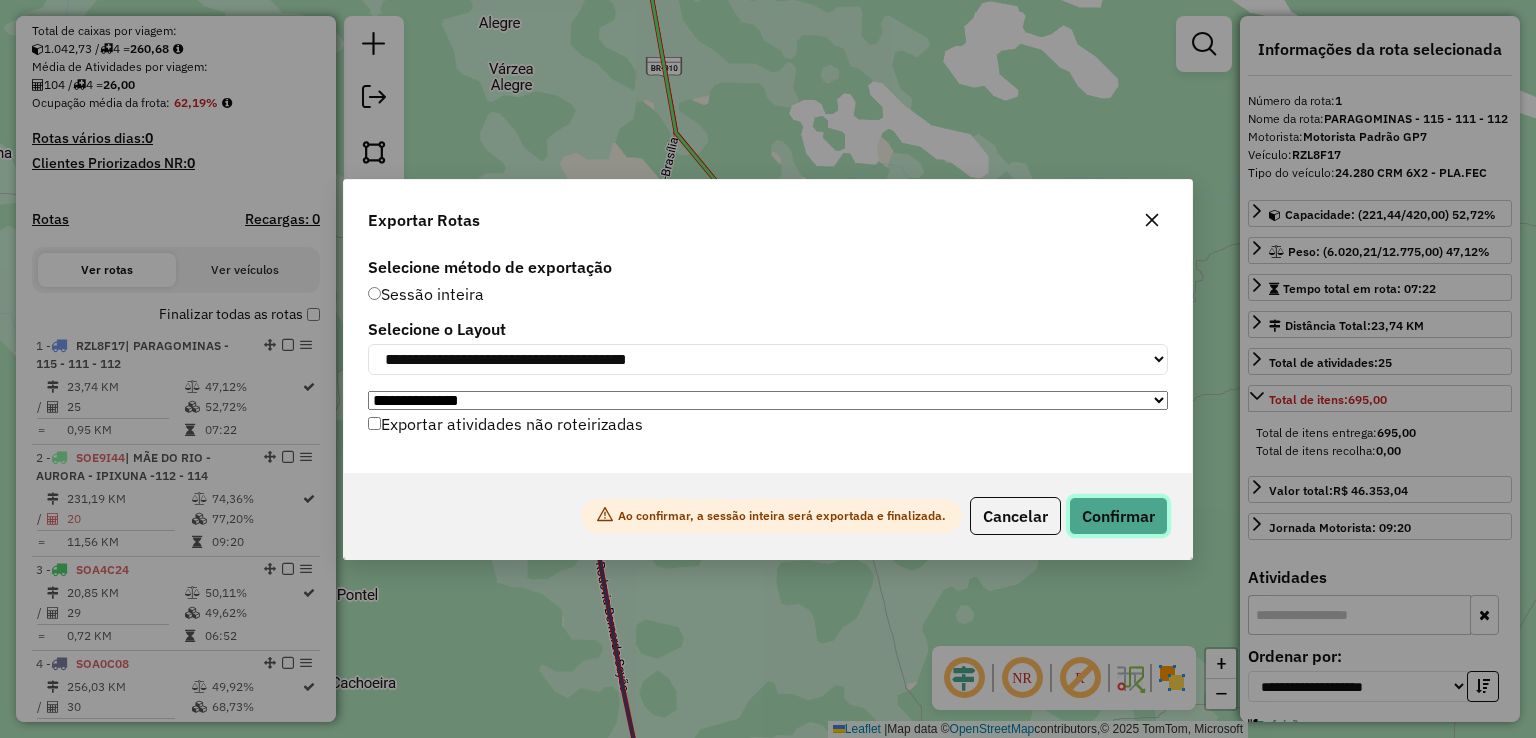 click on "Confirmar" 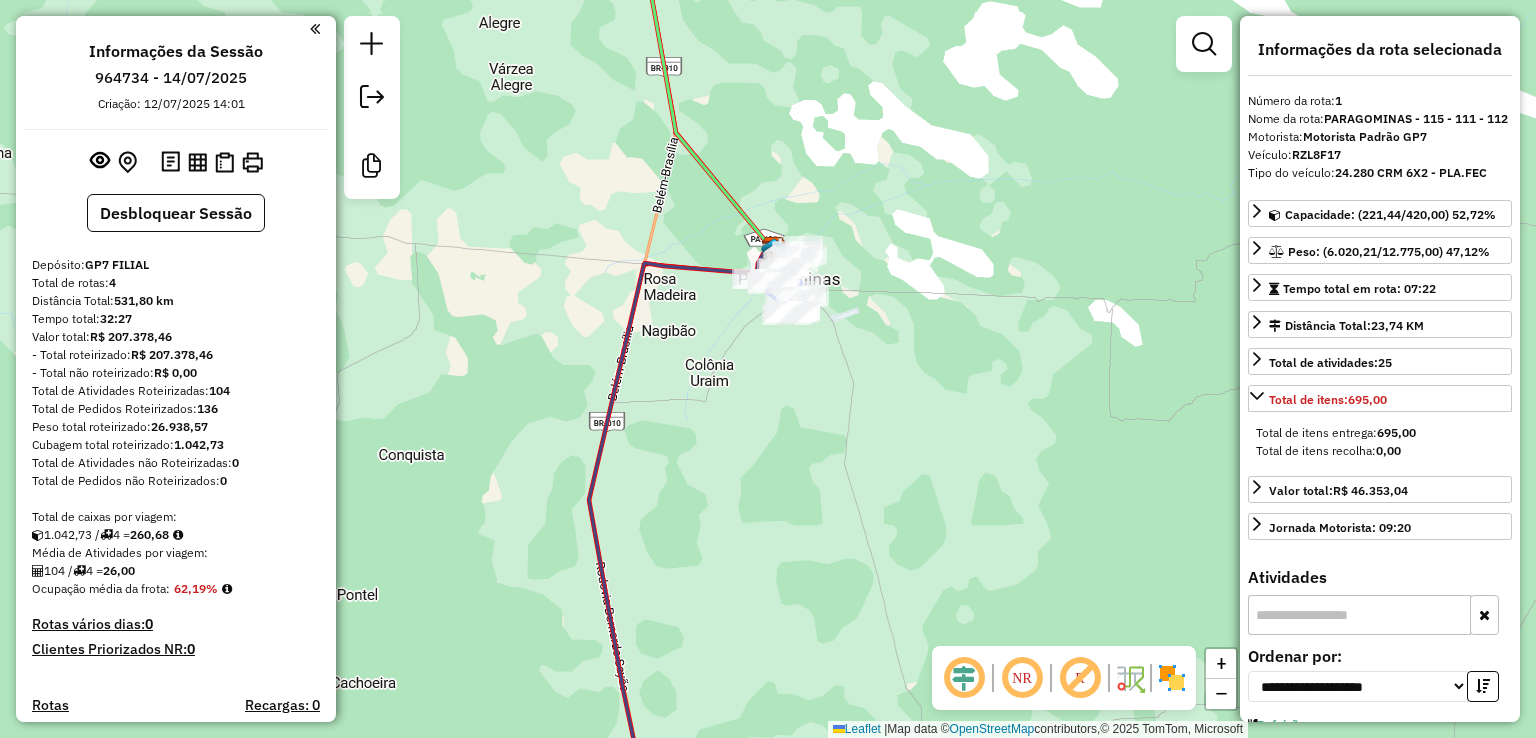 scroll, scrollTop: 0, scrollLeft: 0, axis: both 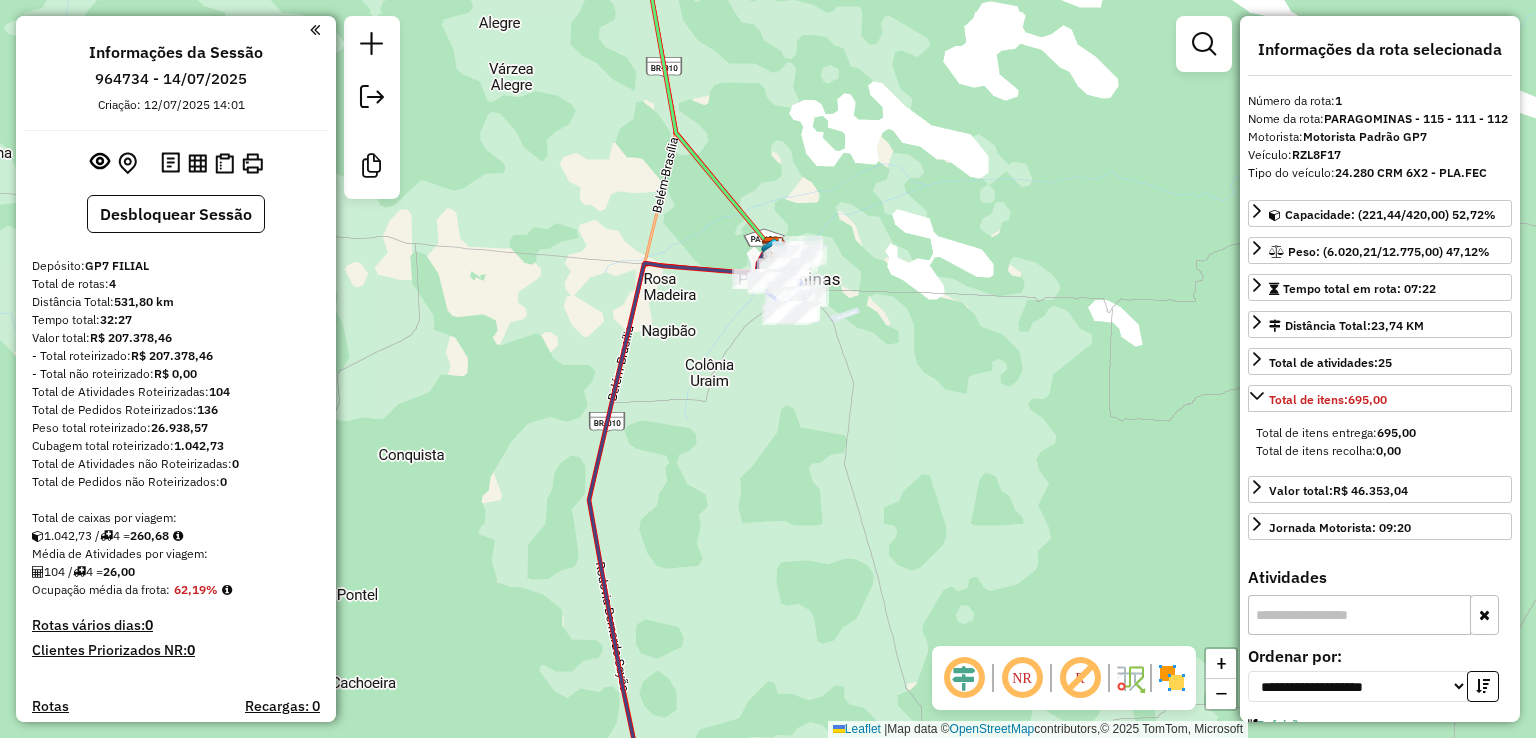 click on "Janela de atendimento Grade de atendimento Capacidade Transportadoras Veículos Cliente Pedidos  Rotas Selecione os dias de semana para filtrar as janelas de atendimento  Seg   Ter   Qua   Qui   Sex   Sáb   Dom  Informe o período da janela de atendimento: De: Até:  Filtrar exatamente a janela do cliente  Considerar janela de atendimento padrão  Selecione os dias de semana para filtrar as grades de atendimento  Seg   Ter   Qua   Qui   Sex   Sáb   Dom   Considerar clientes sem dia de atendimento cadastrado  Clientes fora do dia de atendimento selecionado Filtrar as atividades entre os valores definidos abaixo:  Peso mínimo:   Peso máximo:   Cubagem mínima:   Cubagem máxima:   De:   Até:  Filtrar as atividades entre o tempo de atendimento definido abaixo:  De:   Até:   Considerar capacidade total dos clientes não roteirizados Transportadora: Selecione um ou mais itens Tipo de veículo: Selecione um ou mais itens Veículo: Selecione um ou mais itens Motorista: Selecione um ou mais itens Nome: Rótulo:" 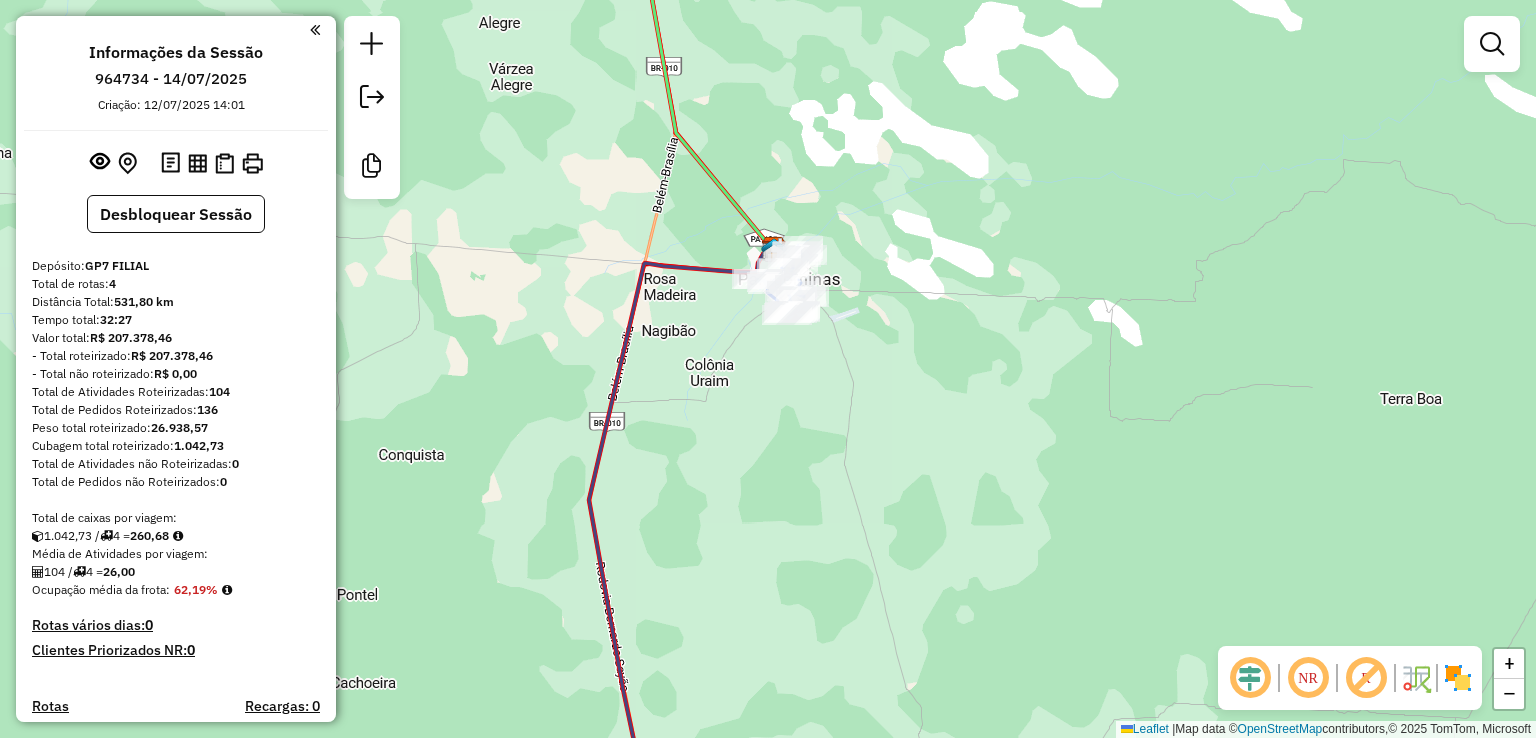 click on "Janela de atendimento Grade de atendimento Capacidade Transportadoras Veículos Cliente Pedidos  Rotas Selecione os dias de semana para filtrar as janelas de atendimento  Seg   Ter   Qua   Qui   Sex   Sáb   Dom  Informe o período da janela de atendimento: De: Até:  Filtrar exatamente a janela do cliente  Considerar janela de atendimento padrão  Selecione os dias de semana para filtrar as grades de atendimento  Seg   Ter   Qua   Qui   Sex   Sáb   Dom   Considerar clientes sem dia de atendimento cadastrado  Clientes fora do dia de atendimento selecionado Filtrar as atividades entre os valores definidos abaixo:  Peso mínimo:   Peso máximo:   Cubagem mínima:   Cubagem máxima:   De:   Até:  Filtrar as atividades entre o tempo de atendimento definido abaixo:  De:   Até:   Considerar capacidade total dos clientes não roteirizados Transportadora: Selecione um ou mais itens Tipo de veículo: Selecione um ou mais itens Veículo: Selecione um ou mais itens Motorista: Selecione um ou mais itens Nome: Rótulo:" 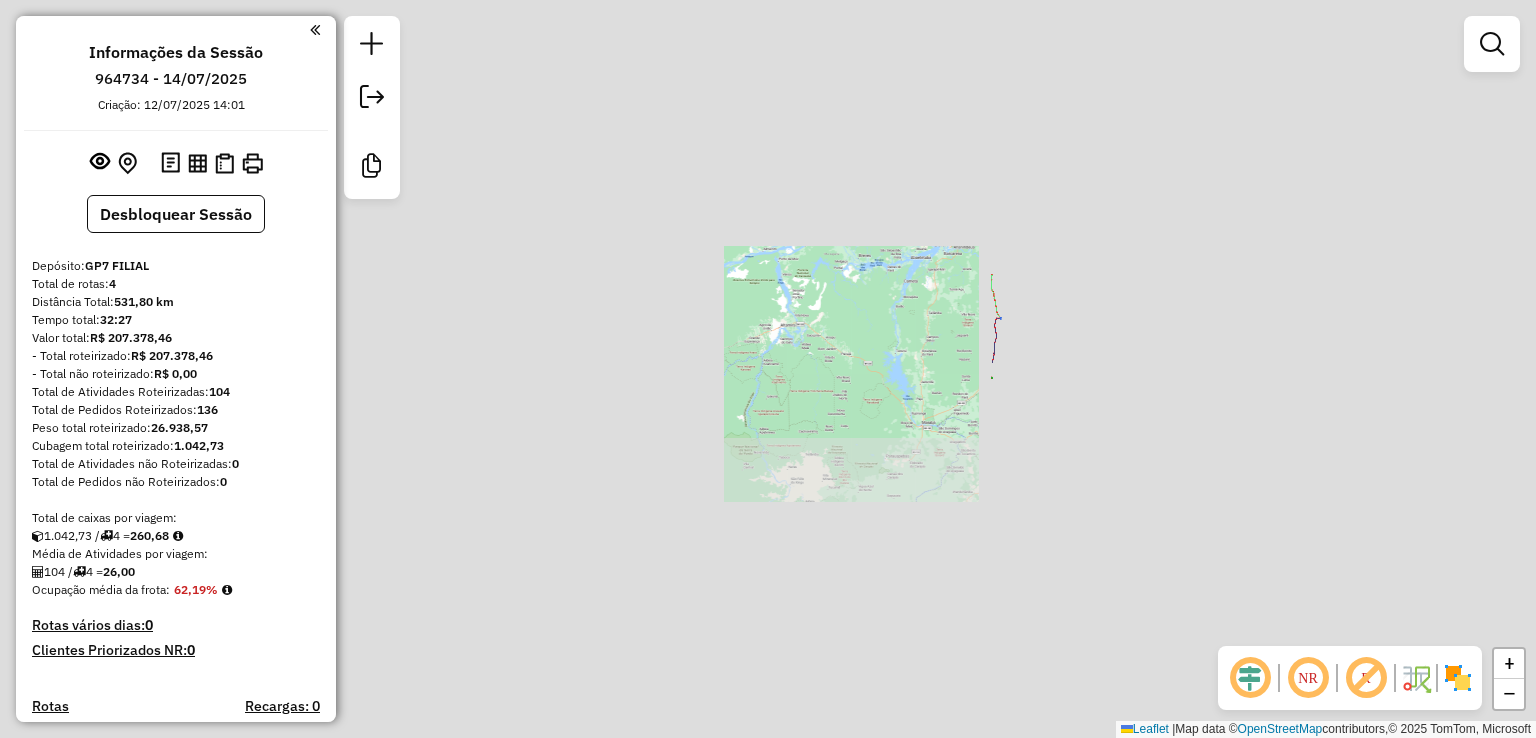 click on "Janela de atendimento Grade de atendimento Capacidade Transportadoras Veículos Cliente Pedidos  Rotas Selecione os dias de semana para filtrar as janelas de atendimento  Seg   Ter   Qua   Qui   Sex   Sáb   Dom  Informe o período da janela de atendimento: De: Até:  Filtrar exatamente a janela do cliente  Considerar janela de atendimento padrão  Selecione os dias de semana para filtrar as grades de atendimento  Seg   Ter   Qua   Qui   Sex   Sáb   Dom   Considerar clientes sem dia de atendimento cadastrado  Clientes fora do dia de atendimento selecionado Filtrar as atividades entre os valores definidos abaixo:  Peso mínimo:   Peso máximo:   Cubagem mínima:   Cubagem máxima:   De:   Até:  Filtrar as atividades entre o tempo de atendimento definido abaixo:  De:   Até:   Considerar capacidade total dos clientes não roteirizados Transportadora: Selecione um ou mais itens Tipo de veículo: Selecione um ou mais itens Veículo: Selecione um ou mais itens Motorista: Selecione um ou mais itens Nome: Rótulo:" 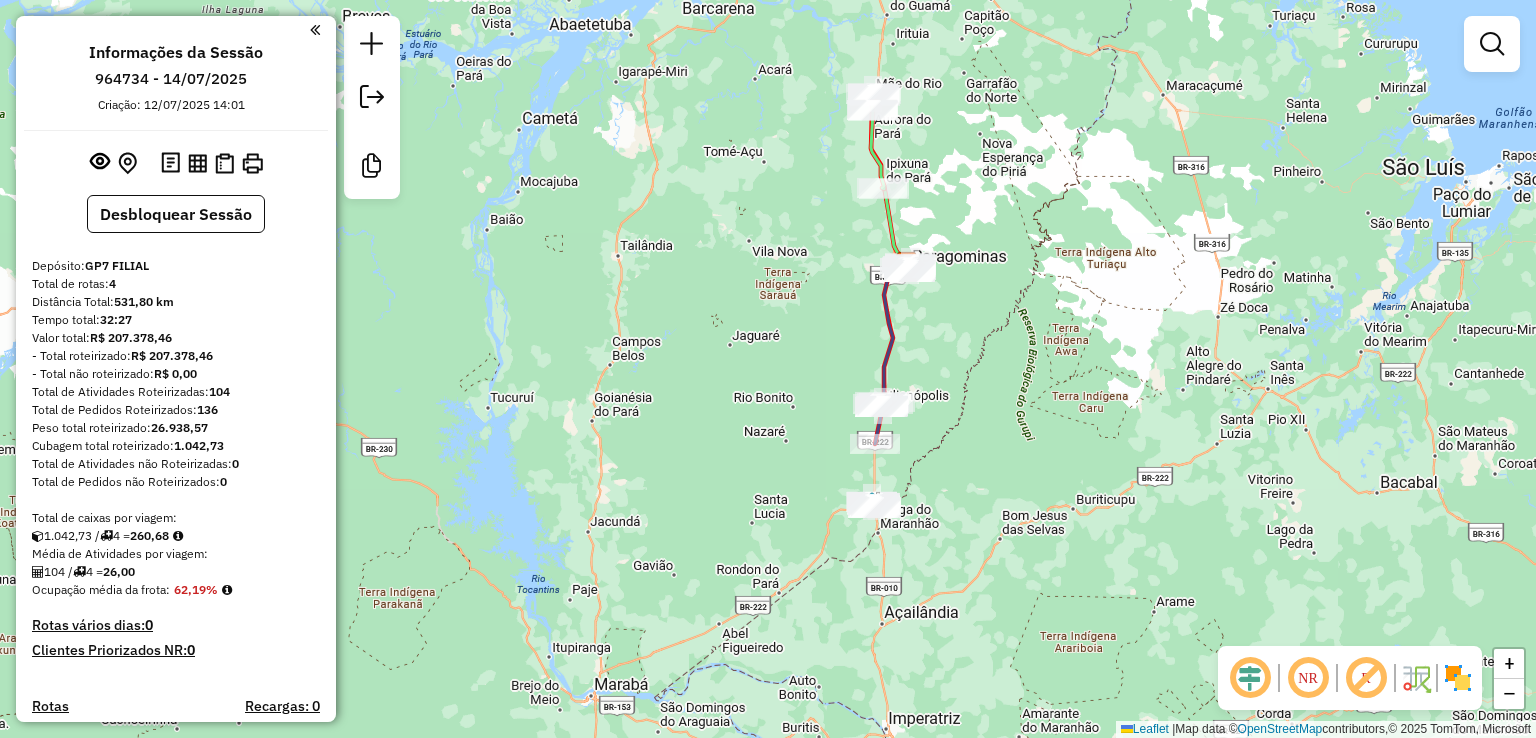 drag, startPoint x: 1058, startPoint y: 402, endPoint x: 1055, endPoint y: 345, distance: 57.07889 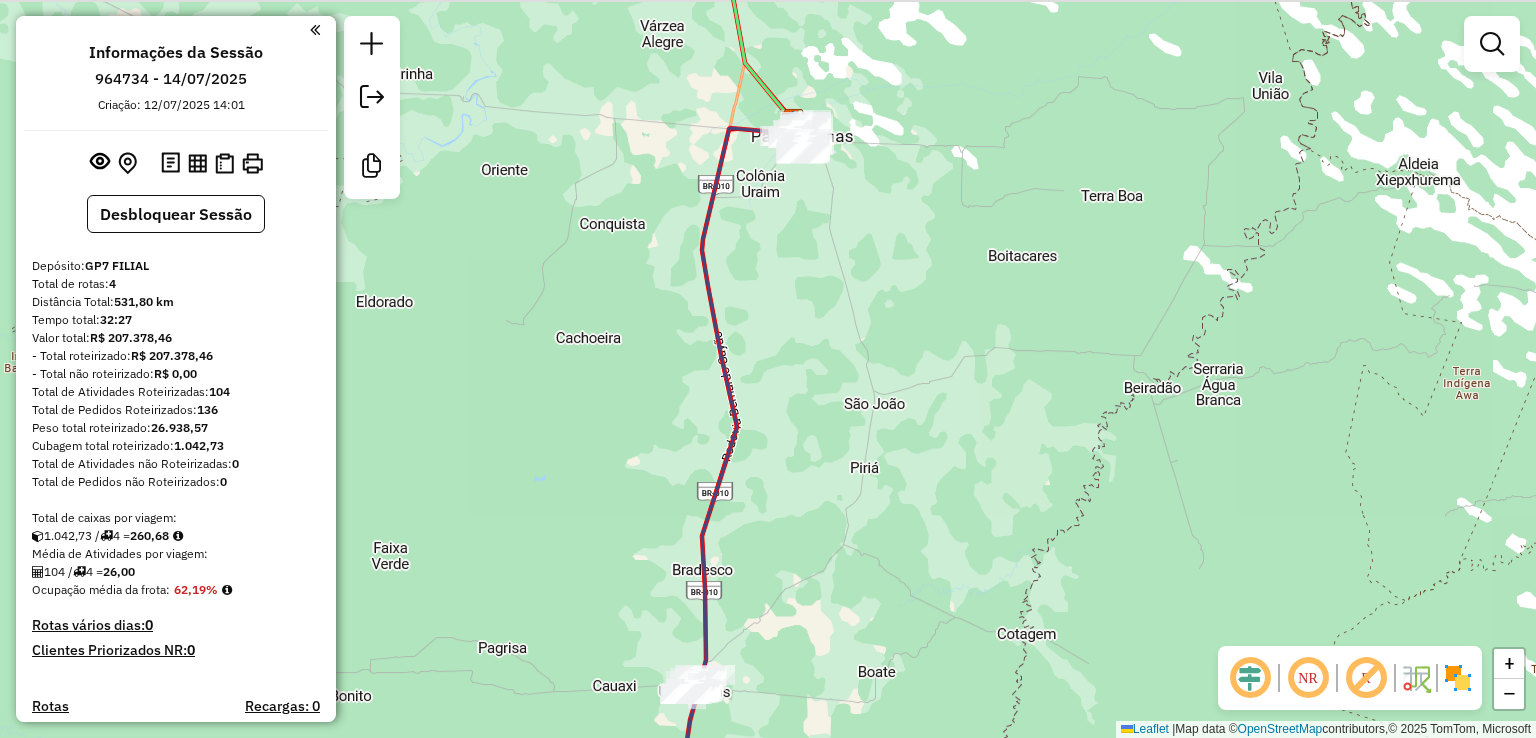drag, startPoint x: 808, startPoint y: 231, endPoint x: 813, endPoint y: 445, distance: 214.05841 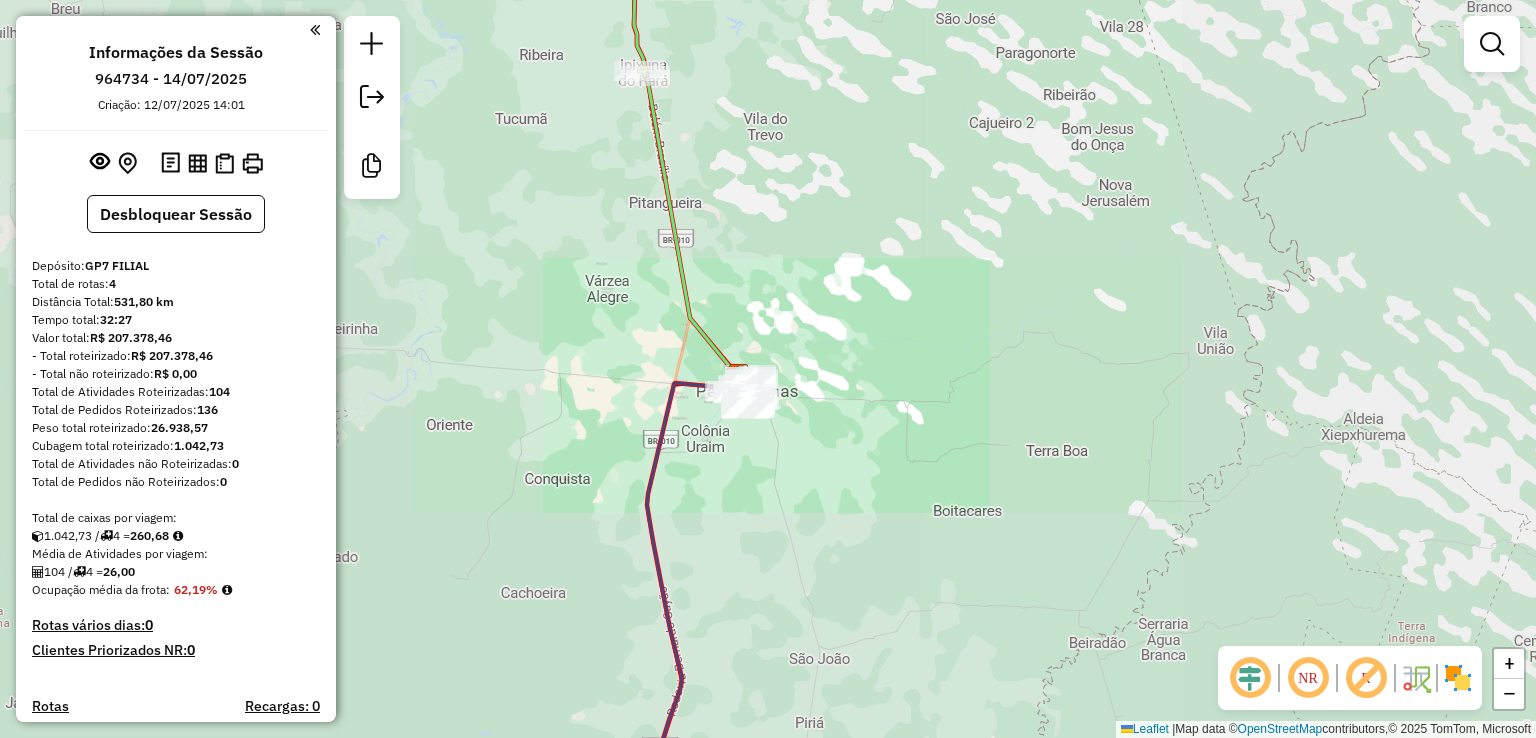 click on "Janela de atendimento Grade de atendimento Capacidade Transportadoras Veículos Cliente Pedidos  Rotas Selecione os dias de semana para filtrar as janelas de atendimento  Seg   Ter   Qua   Qui   Sex   Sáb   Dom  Informe o período da janela de atendimento: De: Até:  Filtrar exatamente a janela do cliente  Considerar janela de atendimento padrão  Selecione os dias de semana para filtrar as grades de atendimento  Seg   Ter   Qua   Qui   Sex   Sáb   Dom   Considerar clientes sem dia de atendimento cadastrado  Clientes fora do dia de atendimento selecionado Filtrar as atividades entre os valores definidos abaixo:  Peso mínimo:   Peso máximo:   Cubagem mínima:   Cubagem máxima:   De:   Até:  Filtrar as atividades entre o tempo de atendimento definido abaixo:  De:   Até:   Considerar capacidade total dos clientes não roteirizados Transportadora: Selecione um ou mais itens Tipo de veículo: Selecione um ou mais itens Veículo: Selecione um ou mais itens Motorista: Selecione um ou mais itens Nome: Rótulo:" 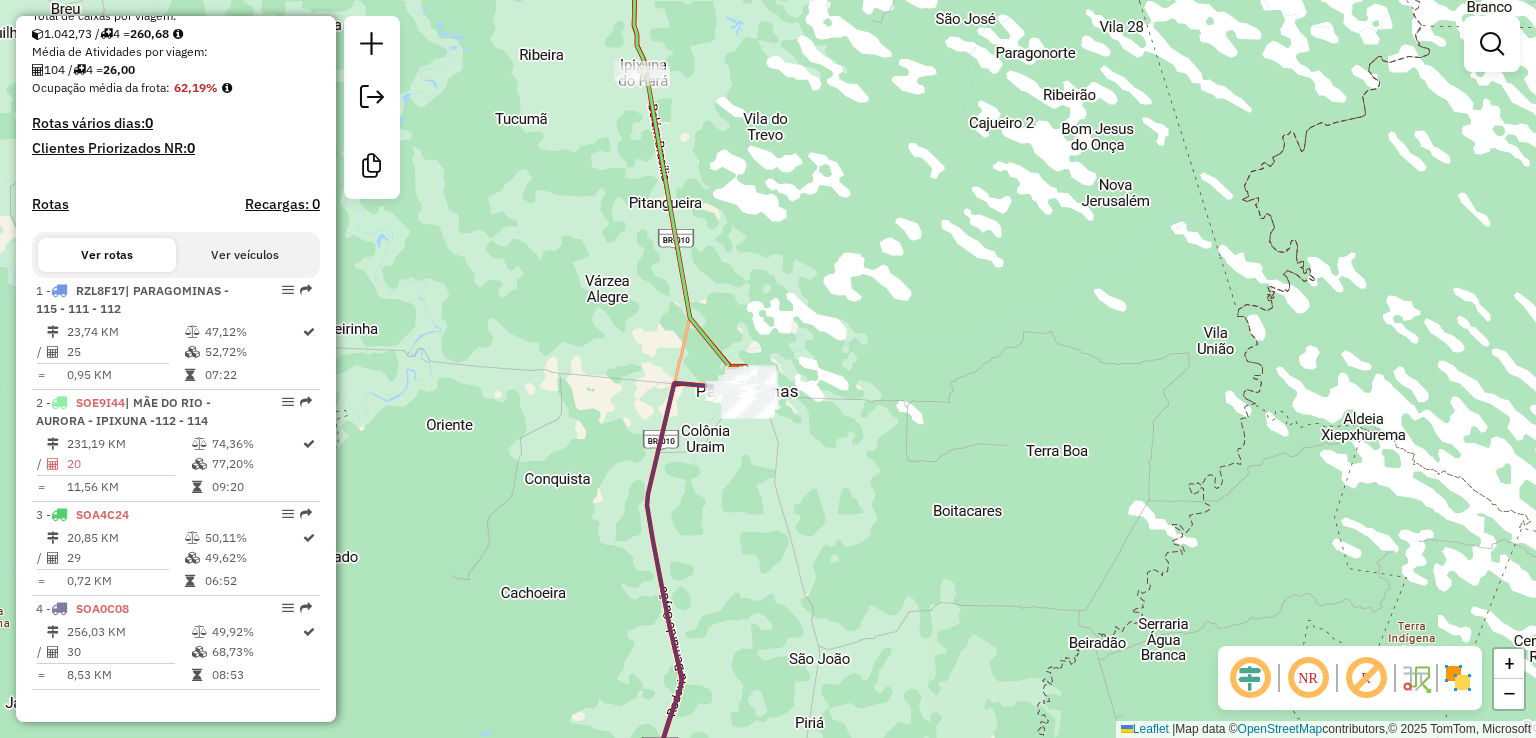 scroll, scrollTop: 0, scrollLeft: 0, axis: both 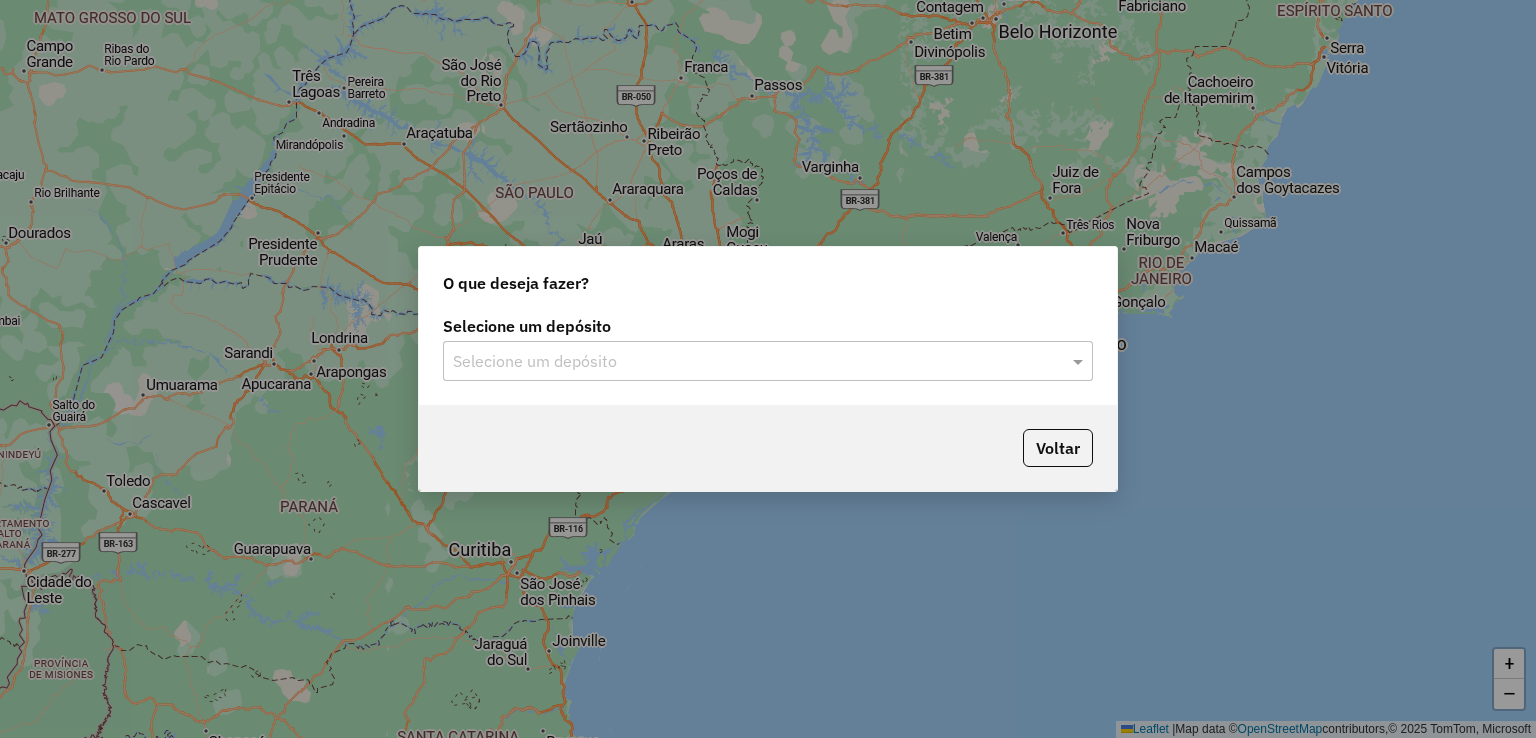 click 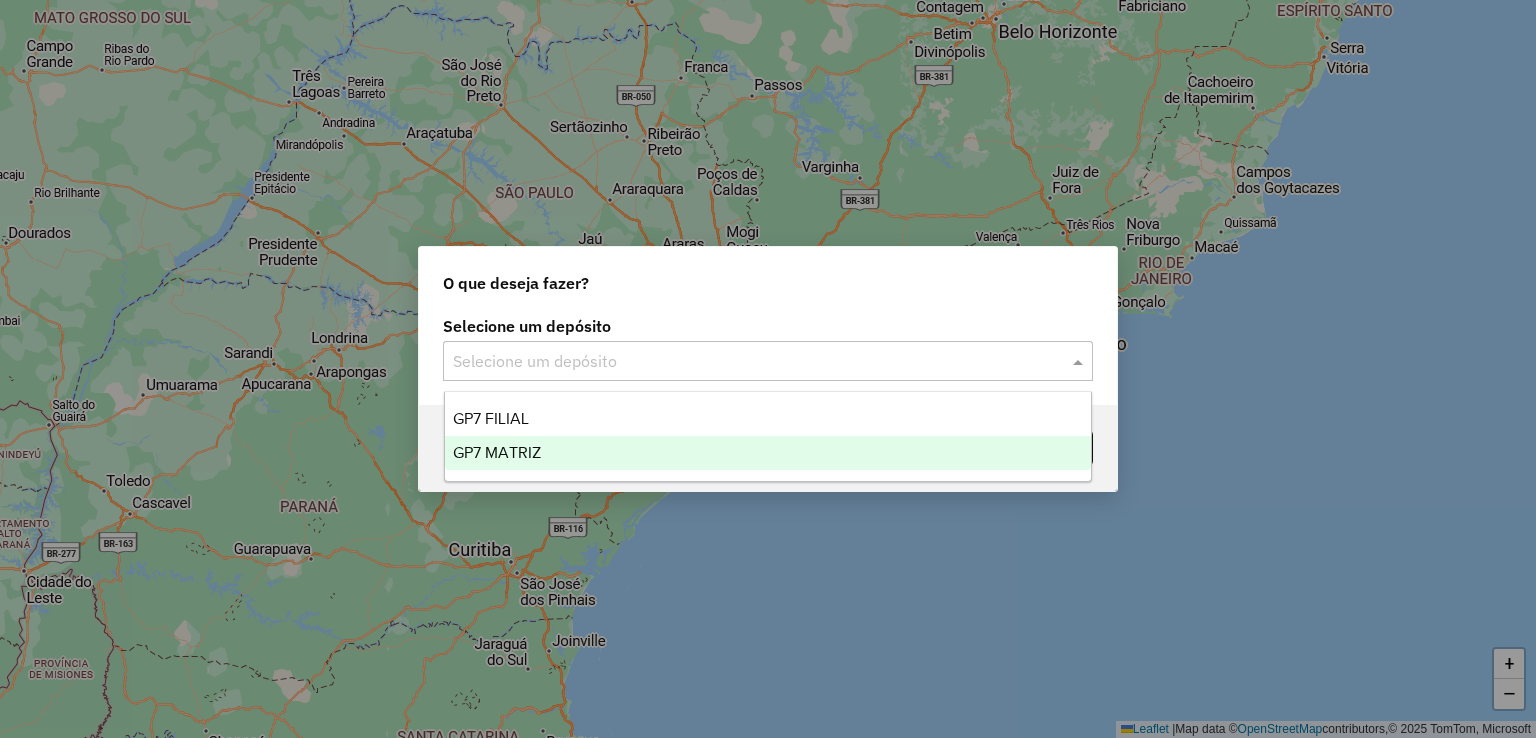 click on "GP7 MATRIZ" at bounding box center [768, 453] 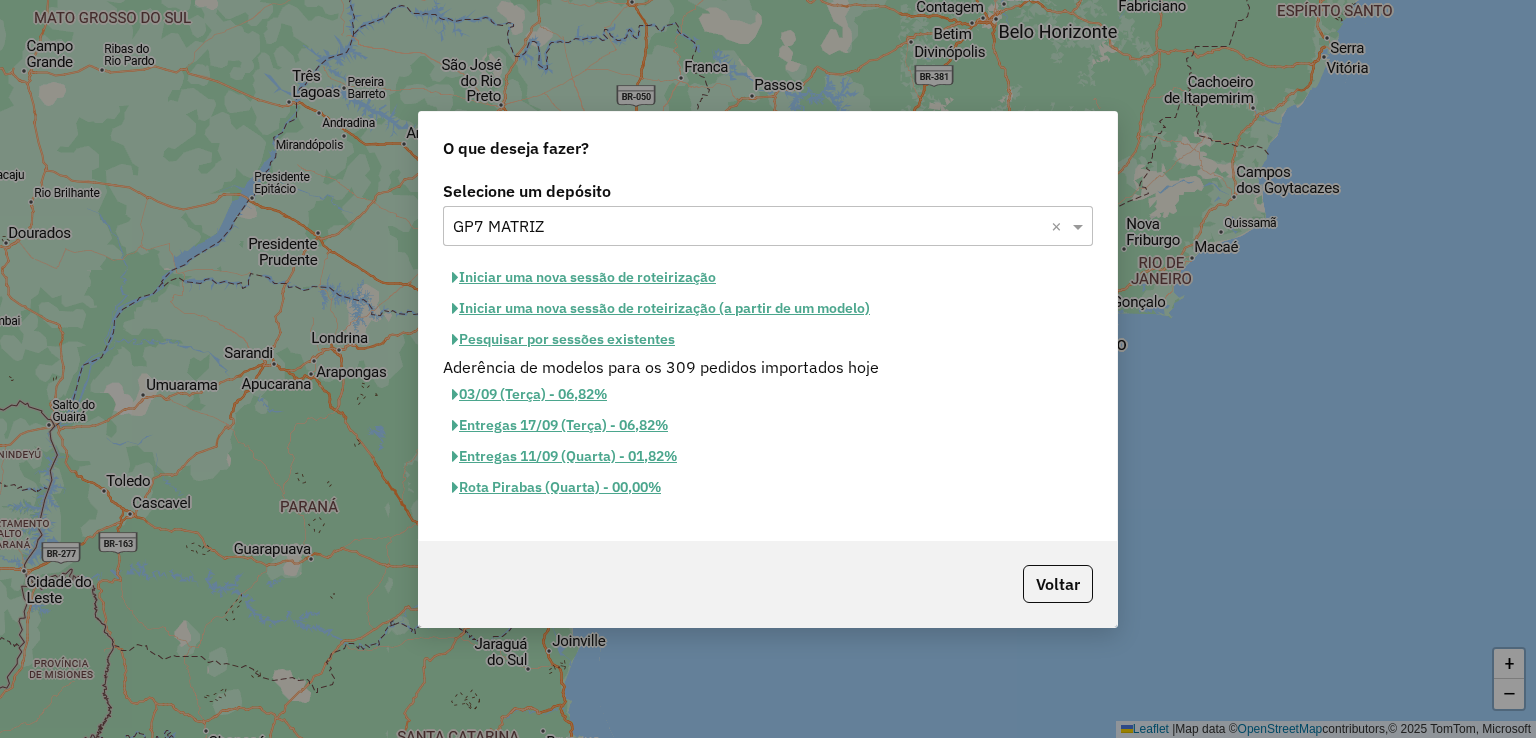 click on "Iniciar uma nova sessão de roteirização" 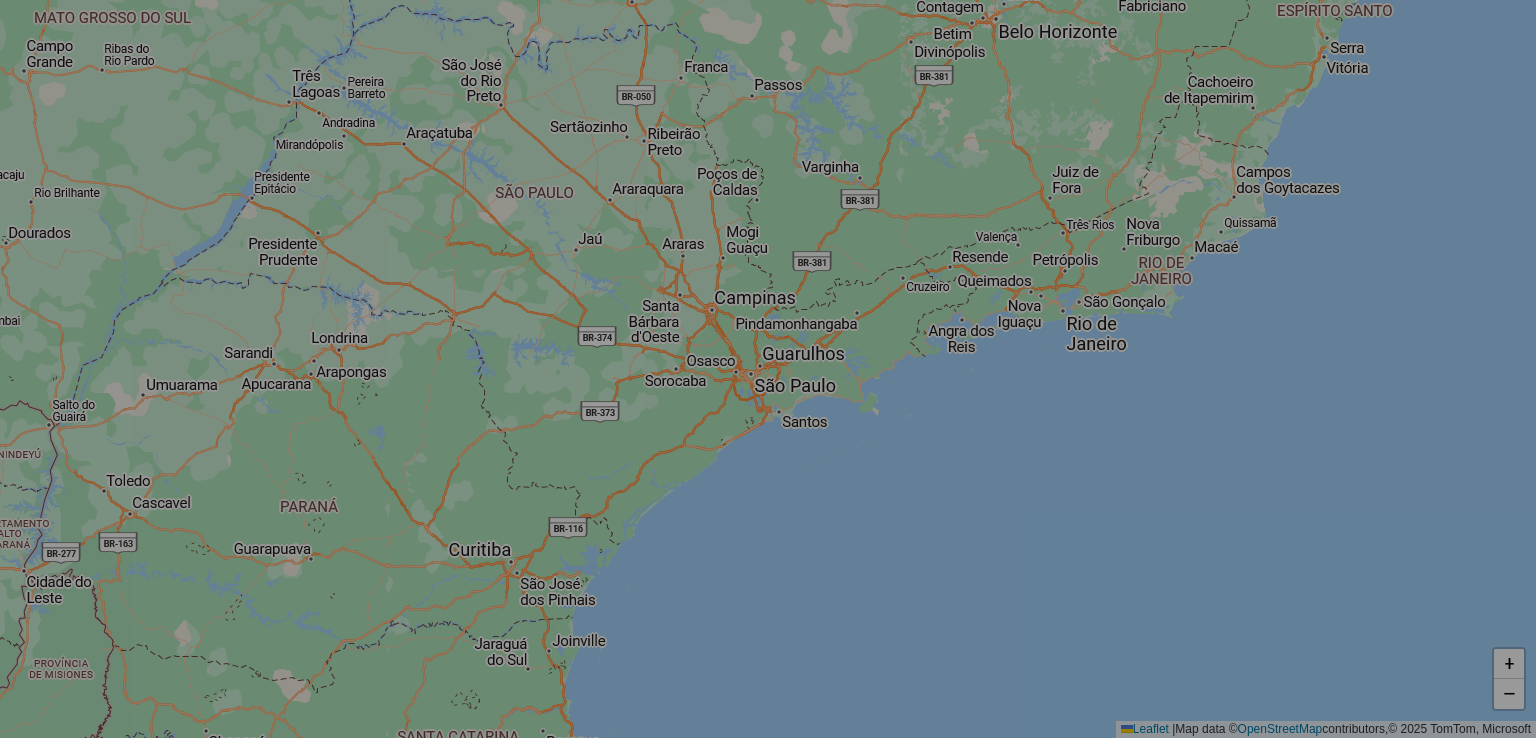 select on "*" 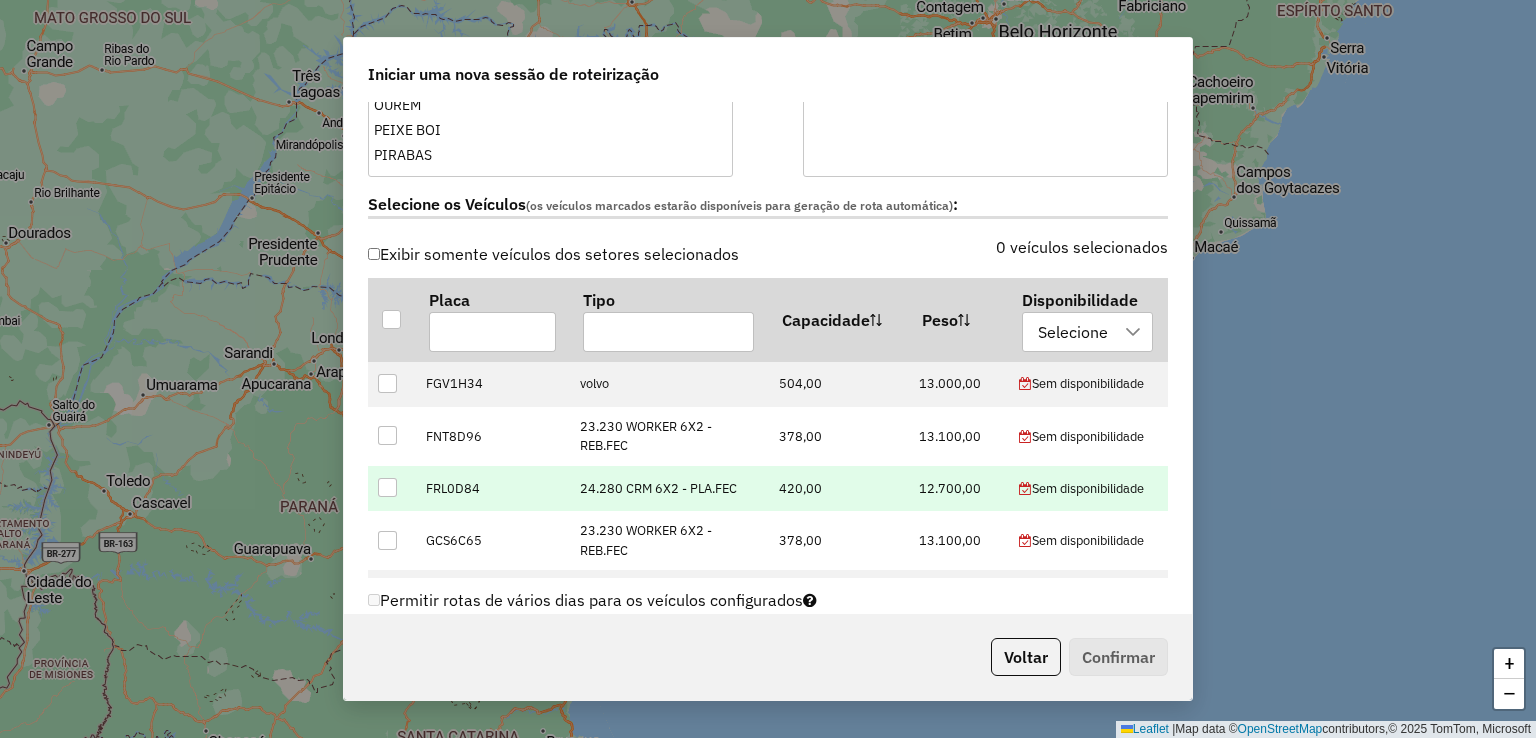 scroll, scrollTop: 700, scrollLeft: 0, axis: vertical 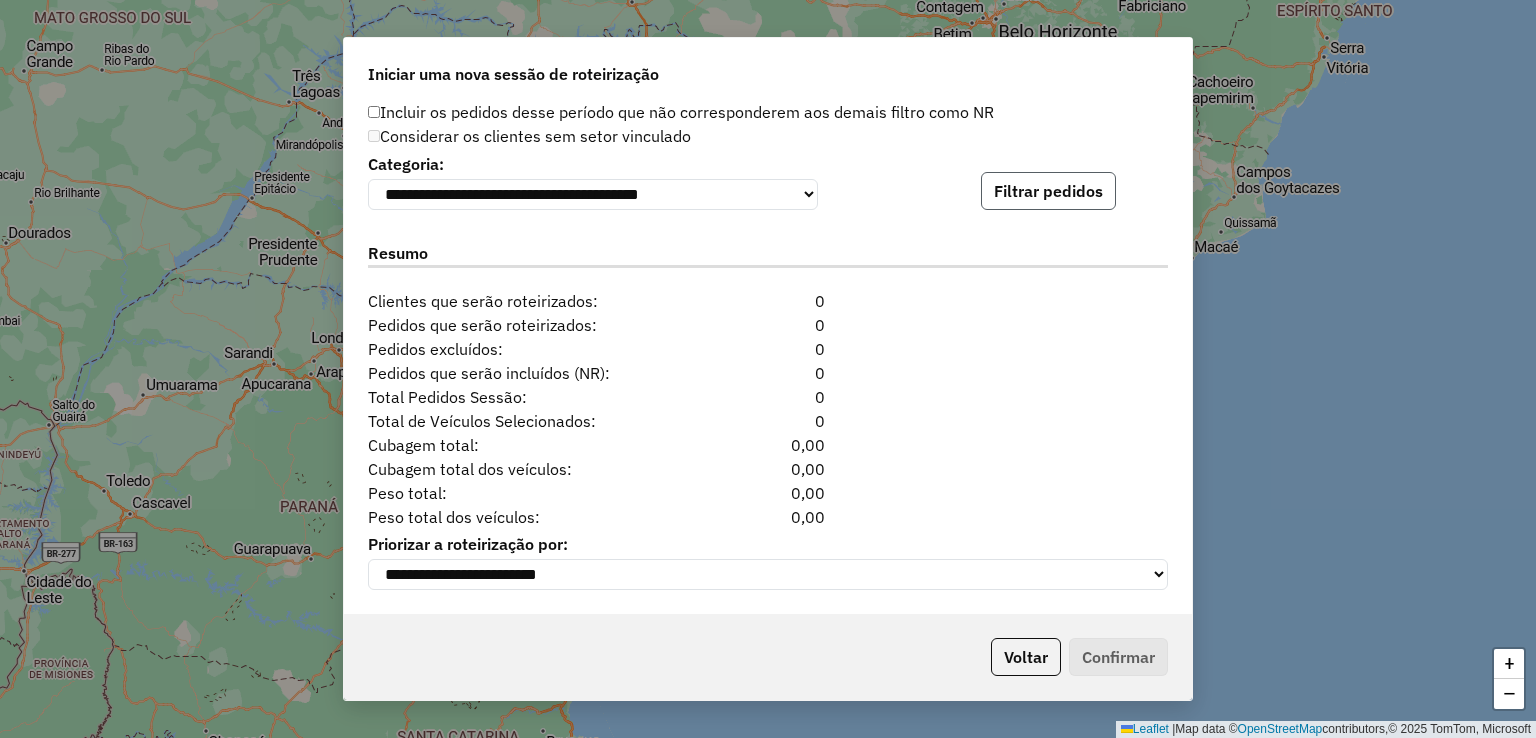 click on "Filtrar pedidos" 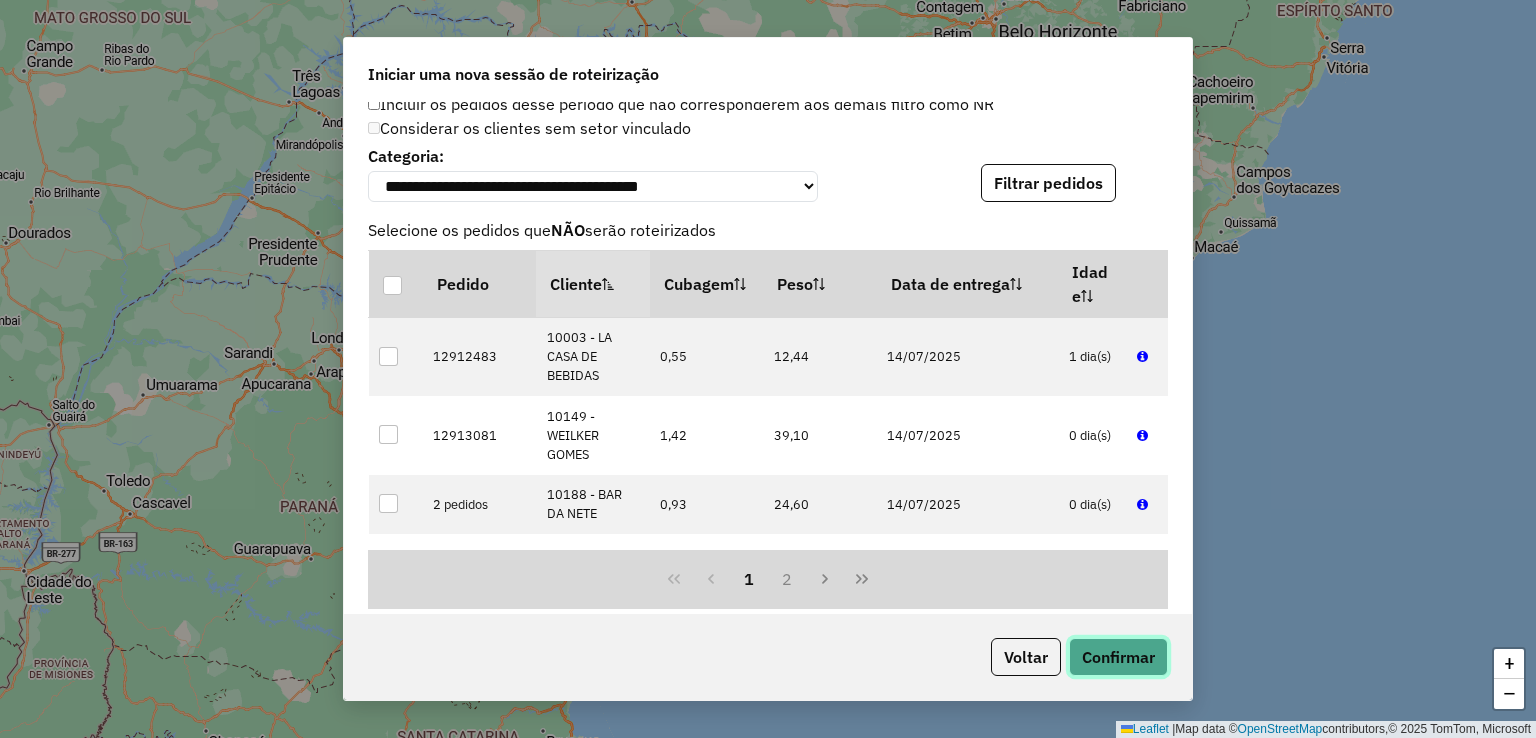 click on "Confirmar" 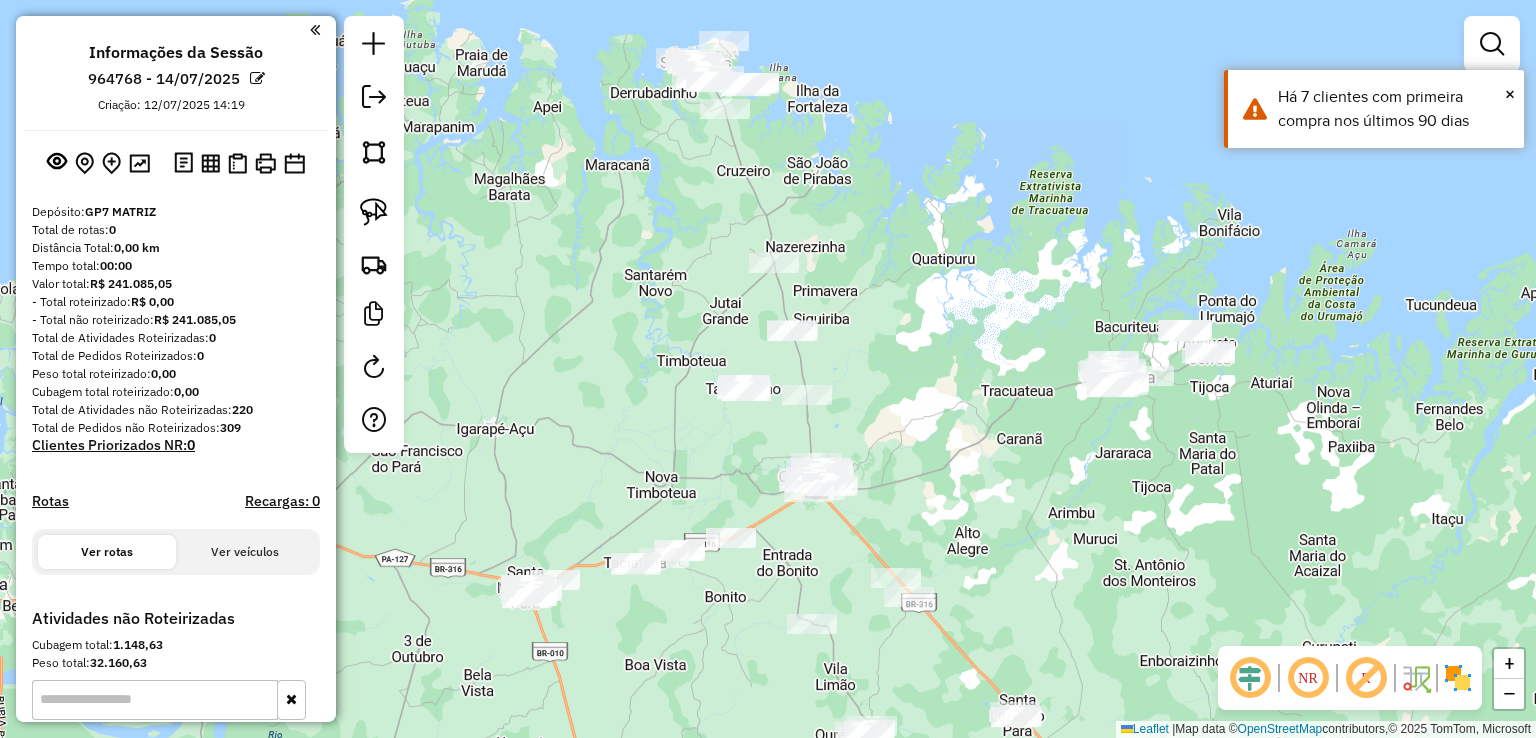 drag, startPoint x: 794, startPoint y: 219, endPoint x: 858, endPoint y: 501, distance: 289.17123 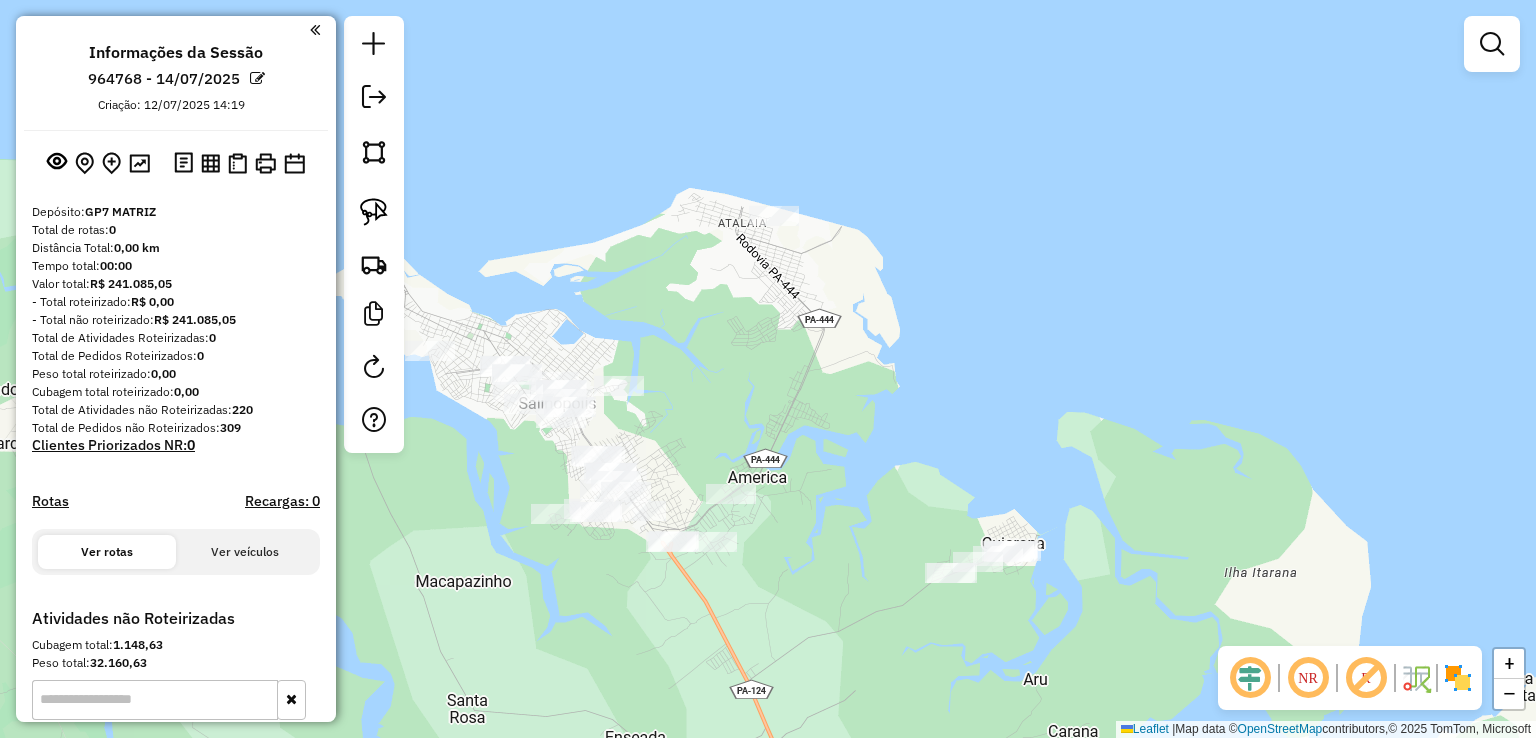 drag, startPoint x: 788, startPoint y: 379, endPoint x: 785, endPoint y: 196, distance: 183.02458 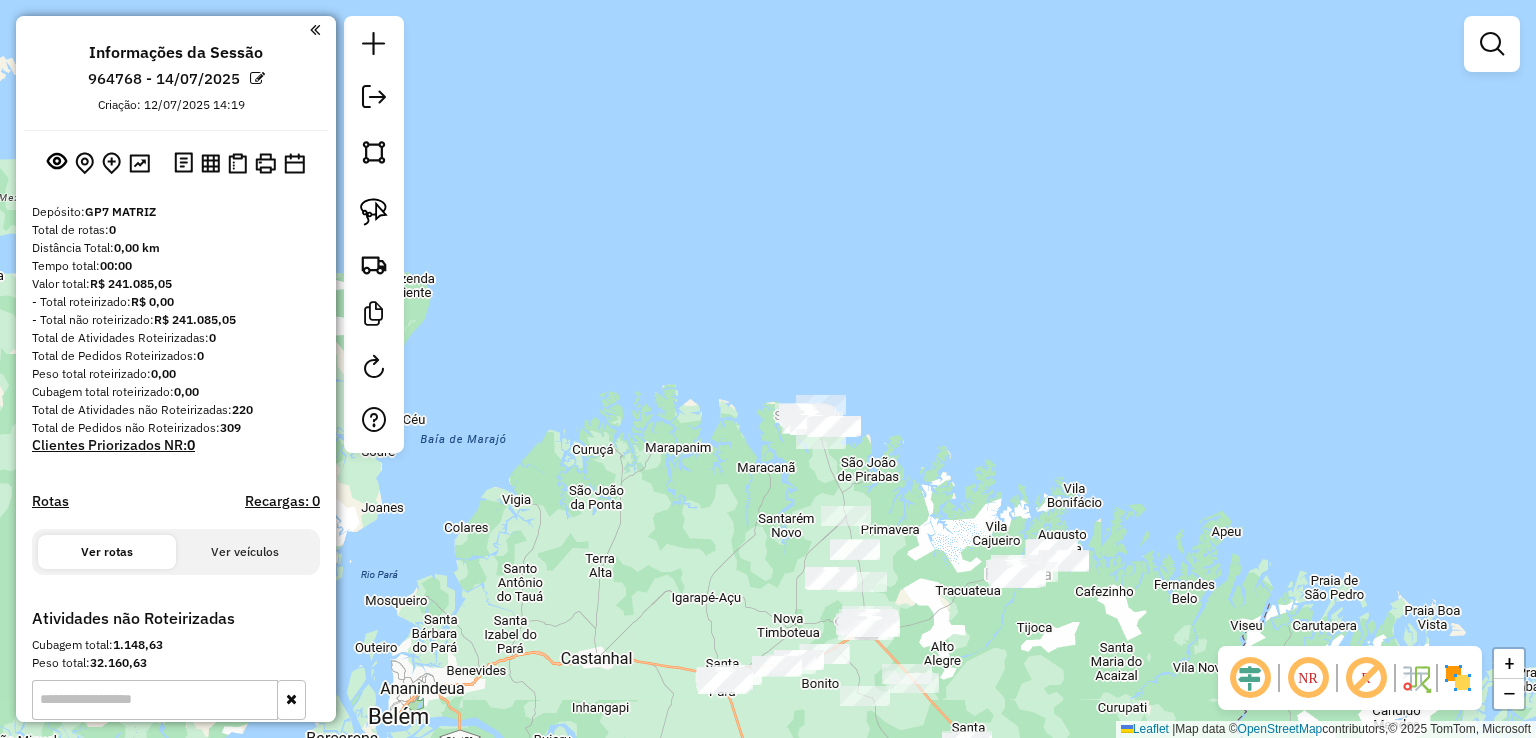 drag, startPoint x: 917, startPoint y: 512, endPoint x: 883, endPoint y: 266, distance: 248.33849 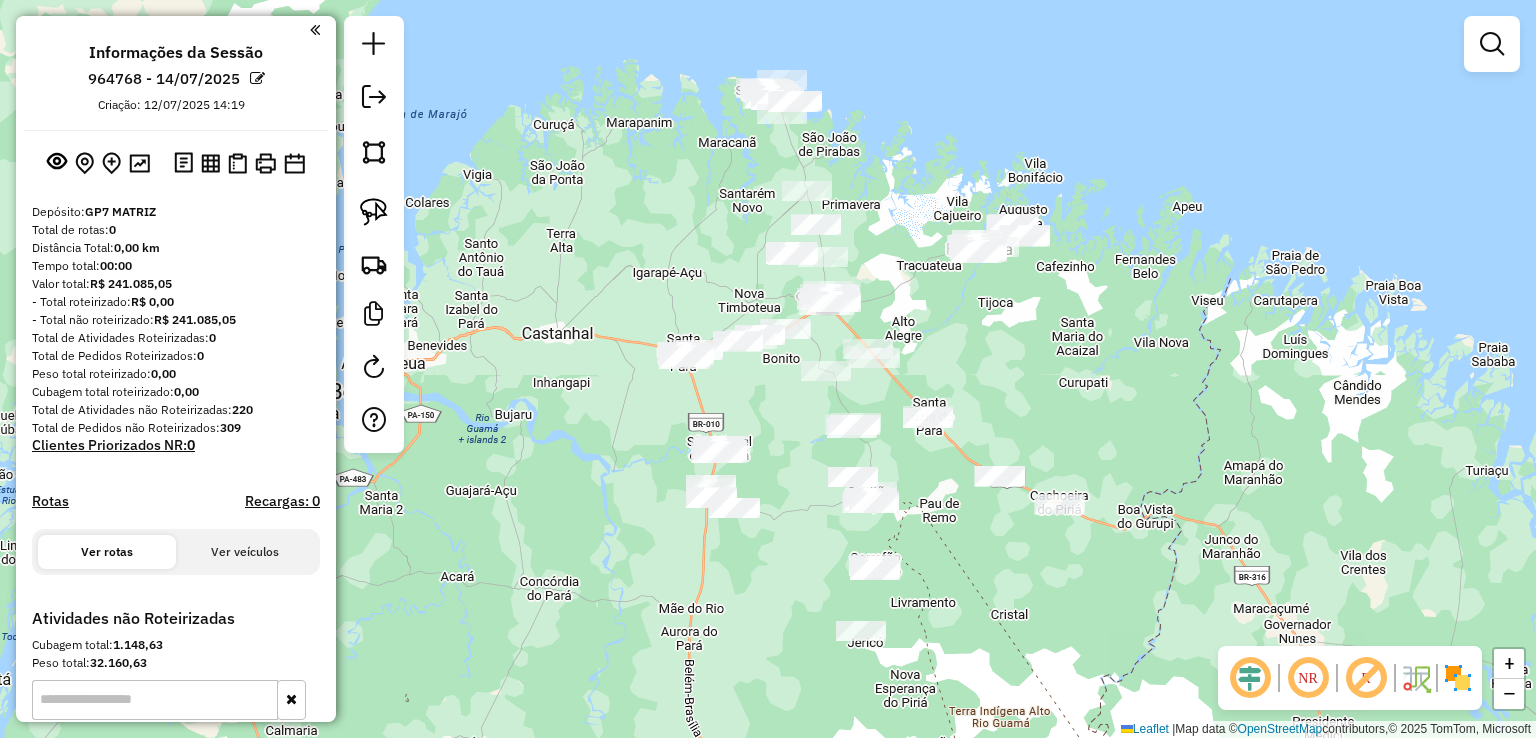 click on "Janela de atendimento Grade de atendimento Capacidade Transportadoras Veículos Cliente Pedidos  Rotas Selecione os dias de semana para filtrar as janelas de atendimento  Seg   Ter   Qua   Qui   Sex   Sáb   Dom  Informe o período da janela de atendimento: De: Até:  Filtrar exatamente a janela do cliente  Considerar janela de atendimento padrão  Selecione os dias de semana para filtrar as grades de atendimento  Seg   Ter   Qua   Qui   Sex   Sáb   Dom   Considerar clientes sem dia de atendimento cadastrado  Clientes fora do dia de atendimento selecionado Filtrar as atividades entre os valores definidos abaixo:  Peso mínimo:   Peso máximo:   Cubagem mínima:   Cubagem máxima:   De:   Até:  Filtrar as atividades entre o tempo de atendimento definido abaixo:  De:   Até:   Considerar capacidade total dos clientes não roteirizados Transportadora: Selecione um ou mais itens Tipo de veículo: Selecione um ou mais itens Veículo: Selecione um ou mais itens Motorista: Selecione um ou mais itens Nome: Rótulo:" 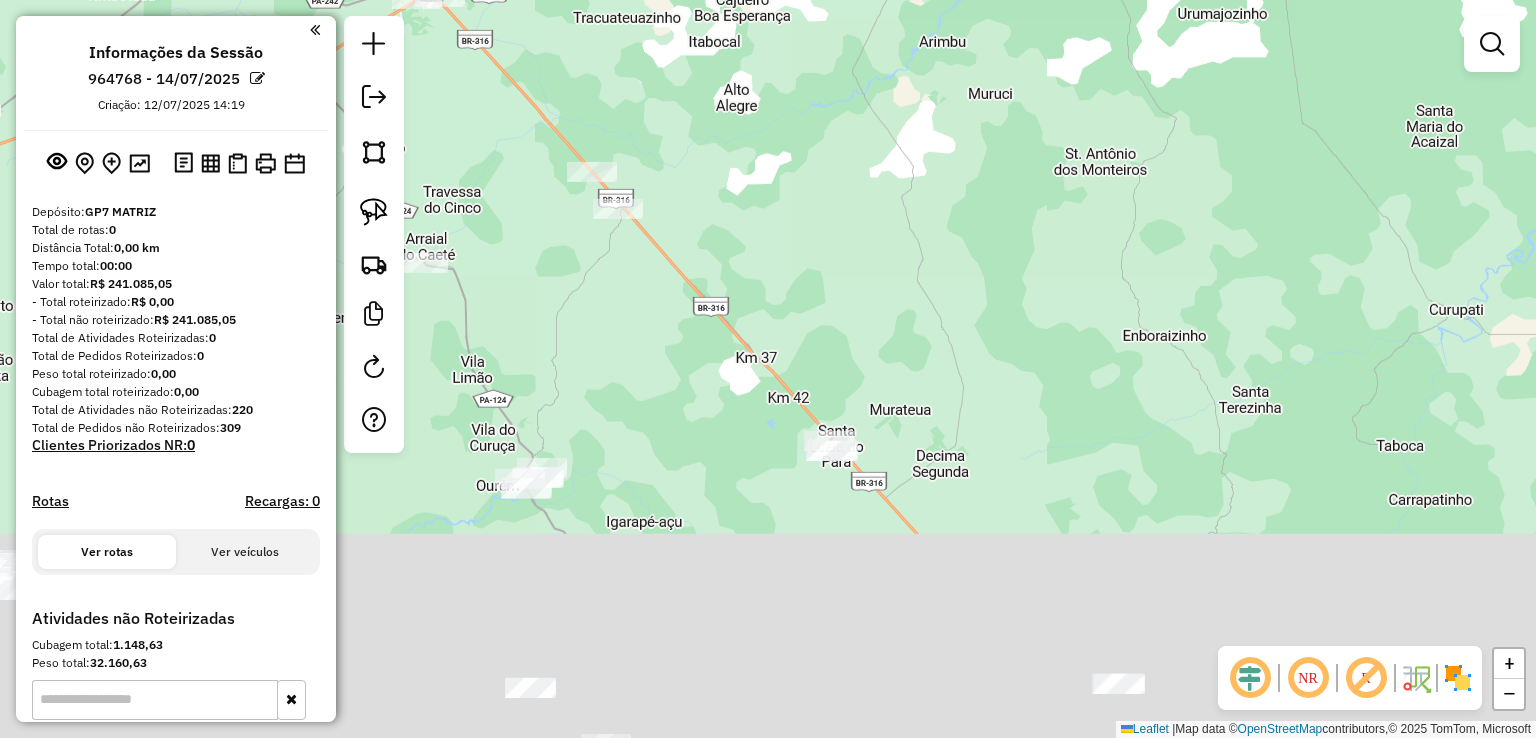 drag, startPoint x: 872, startPoint y: 297, endPoint x: 721, endPoint y: 64, distance: 277.65085 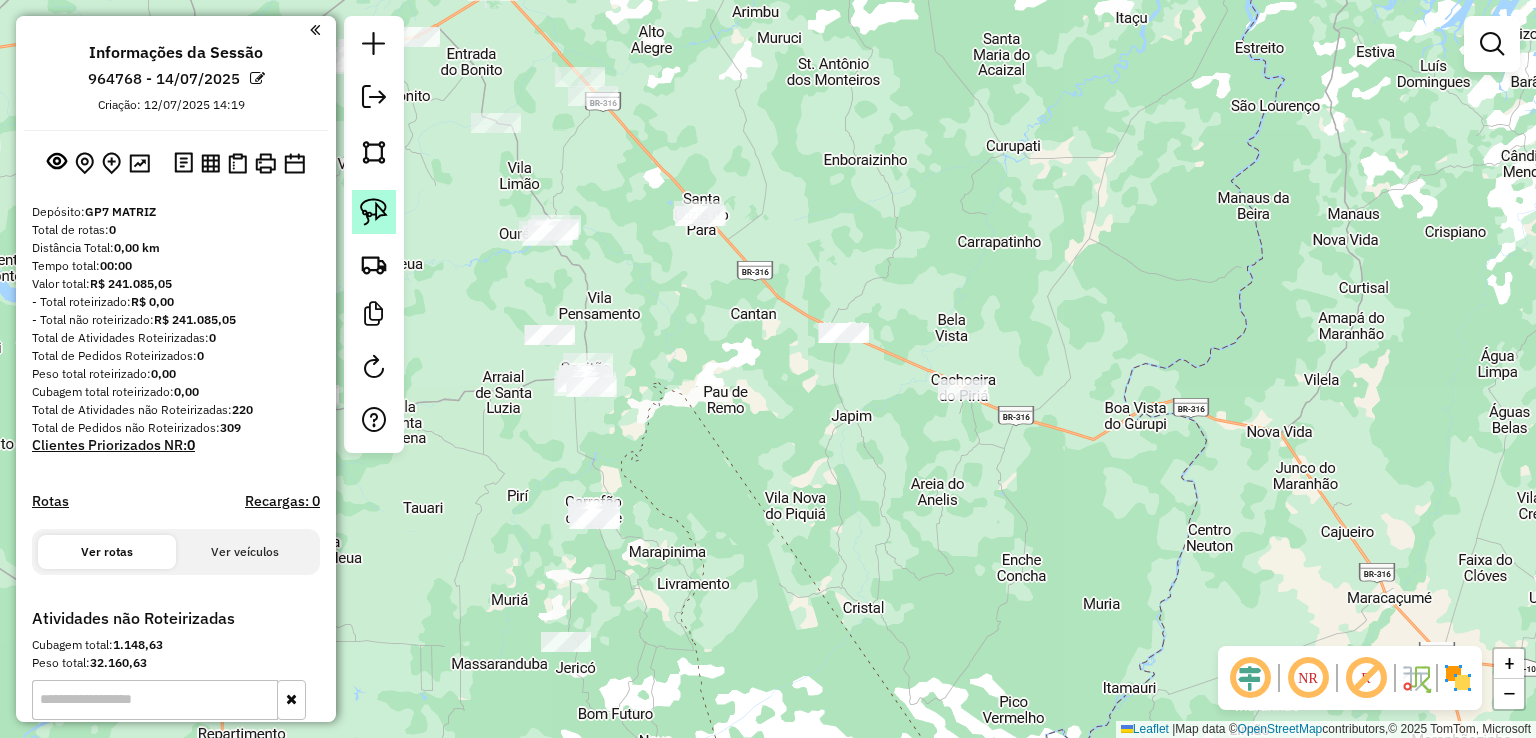 click 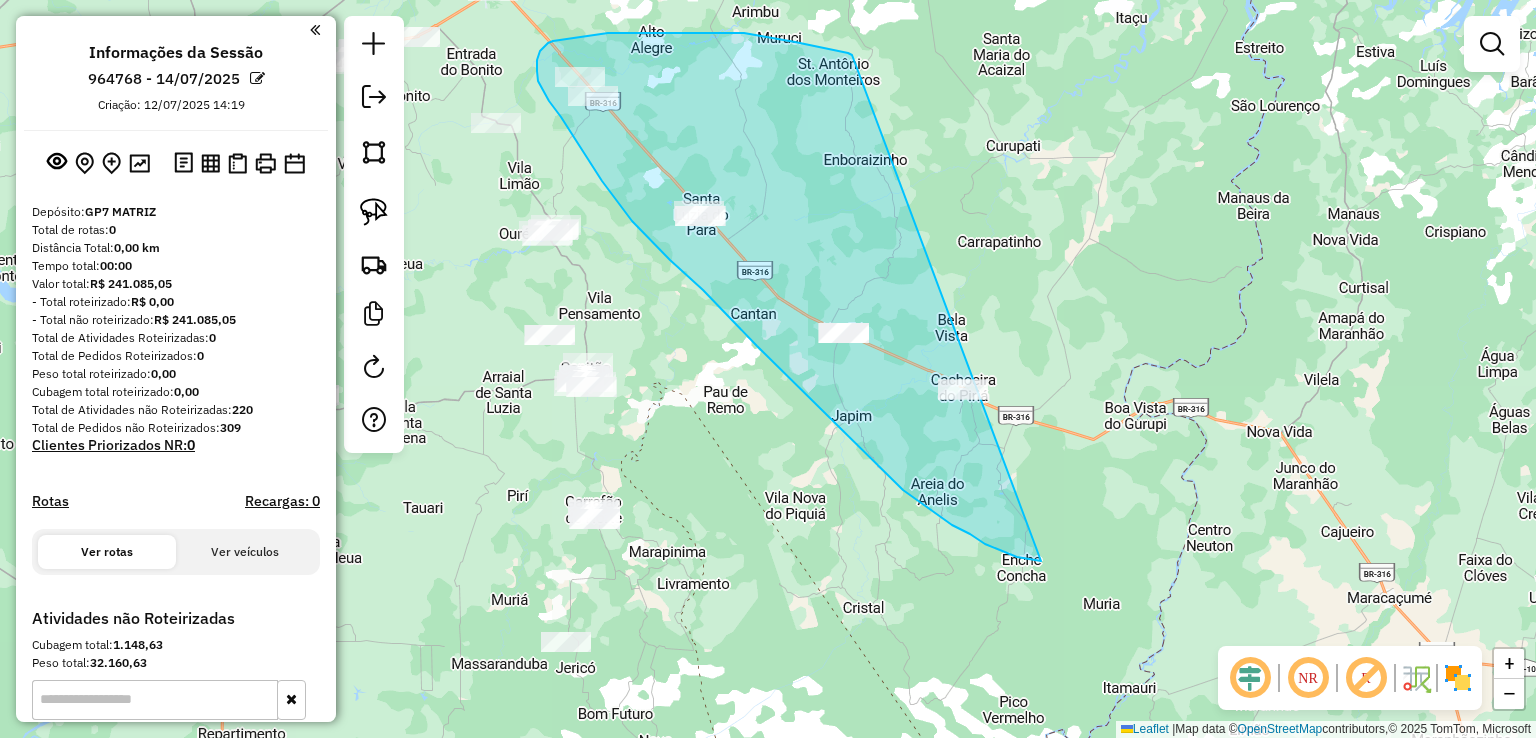 drag, startPoint x: 834, startPoint y: 50, endPoint x: 1147, endPoint y: 489, distance: 539.15674 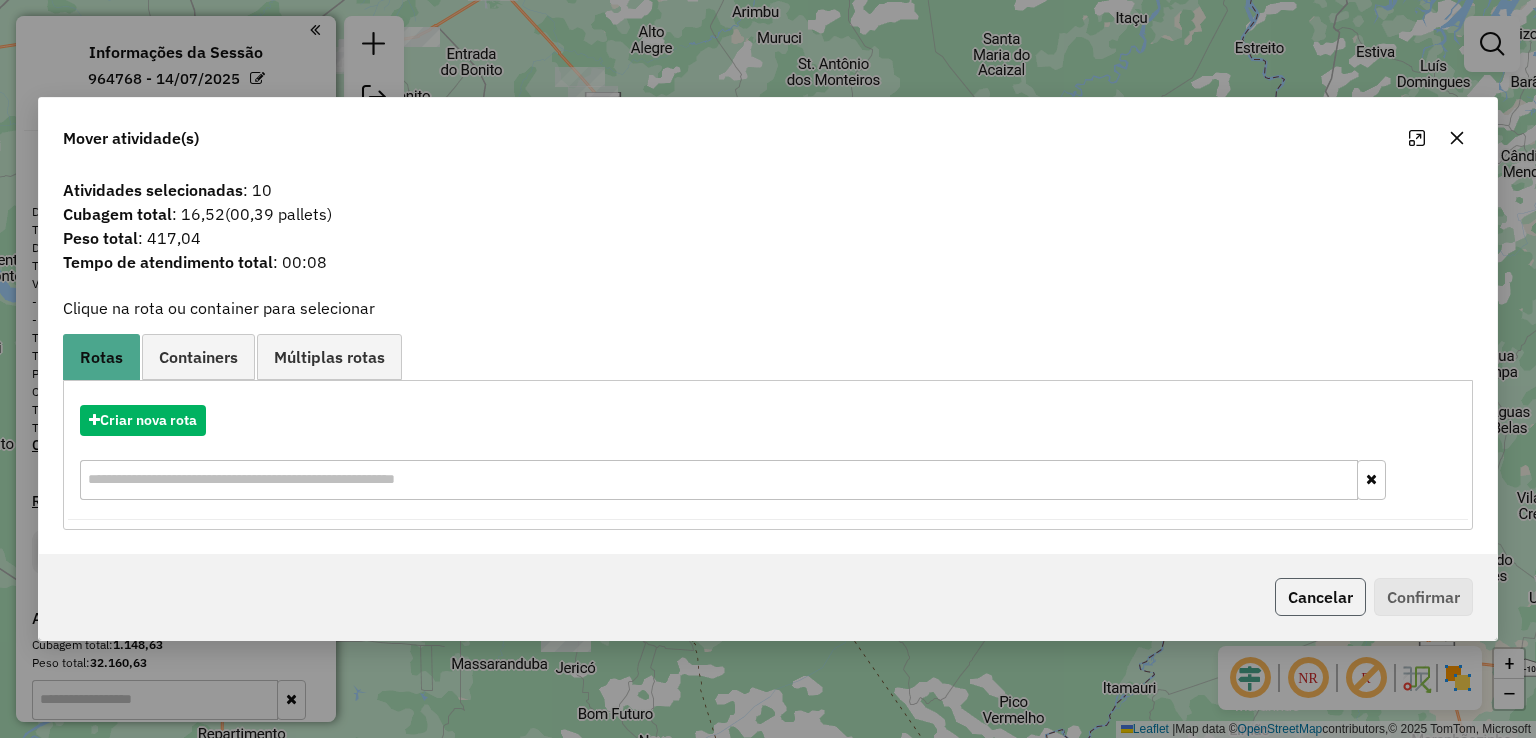 click on "Cancelar" 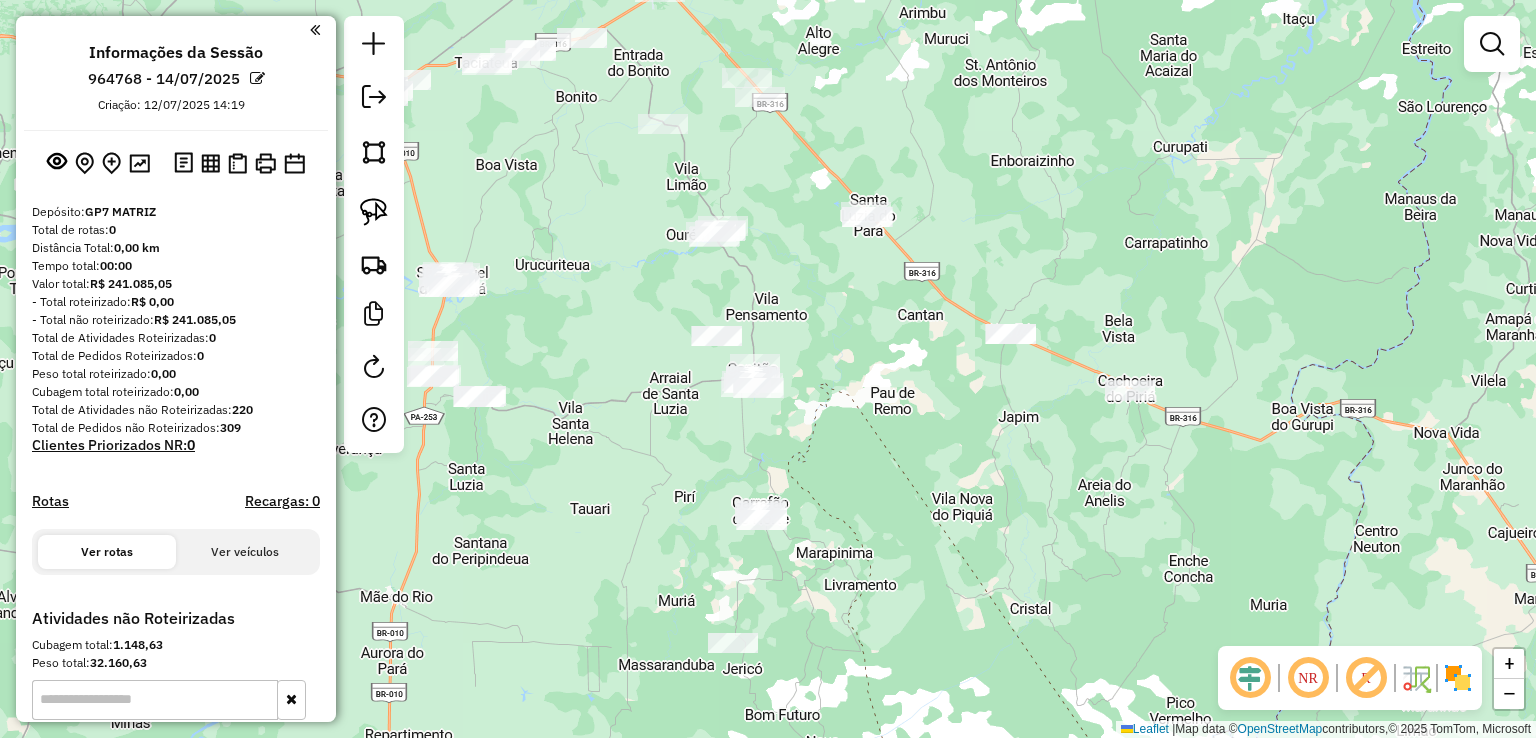 drag, startPoint x: 831, startPoint y: 453, endPoint x: 1240, endPoint y: 449, distance: 409.01956 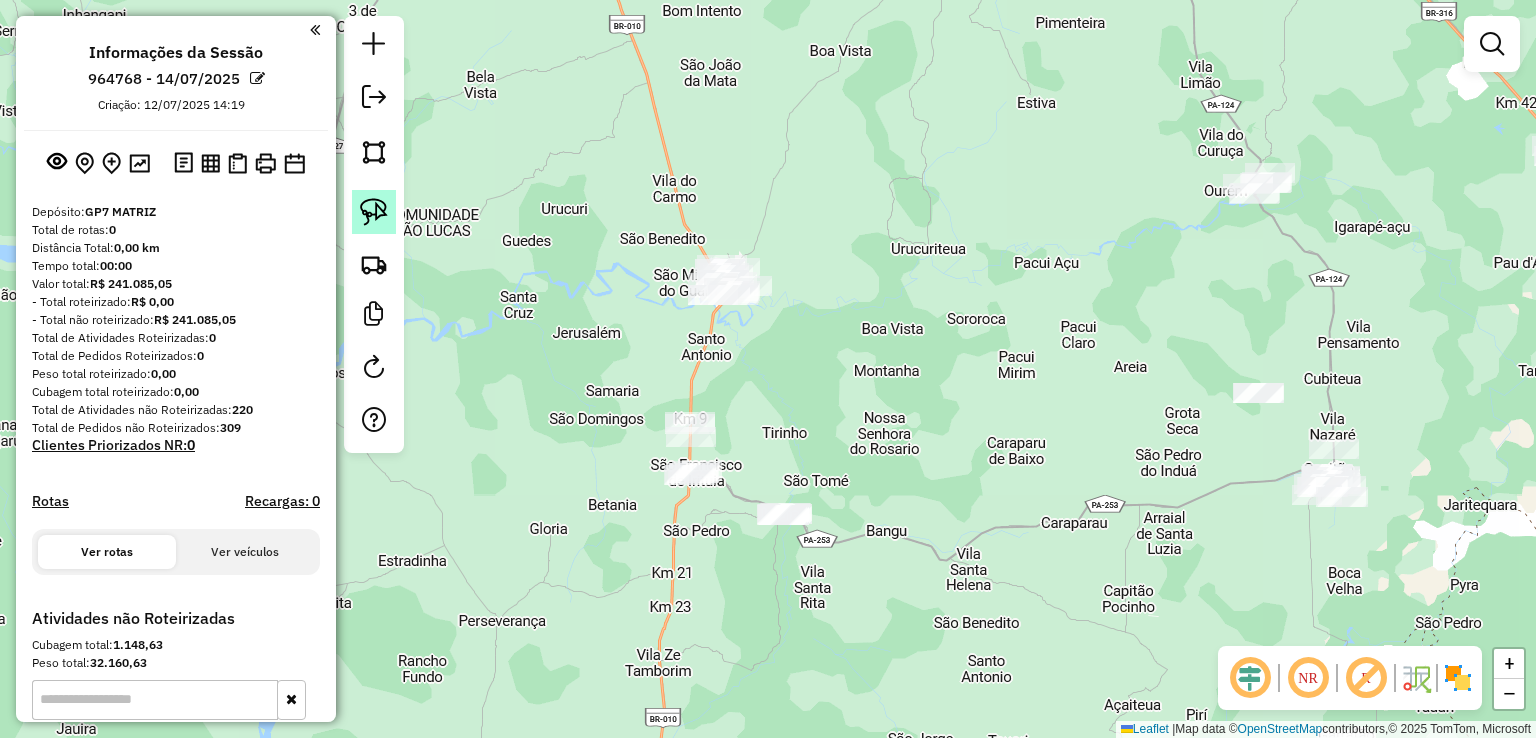 click 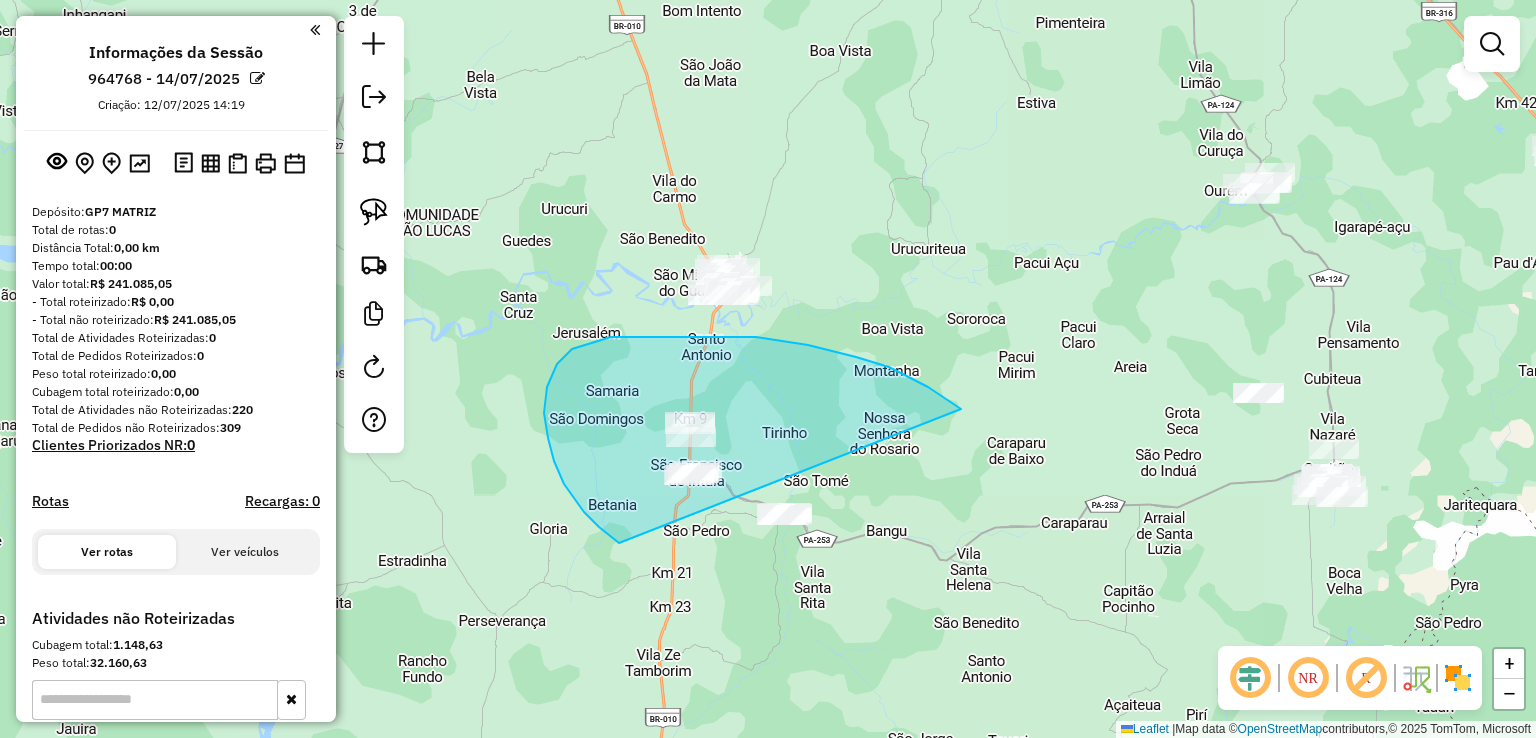 drag, startPoint x: 952, startPoint y: 402, endPoint x: 956, endPoint y: 517, distance: 115.06954 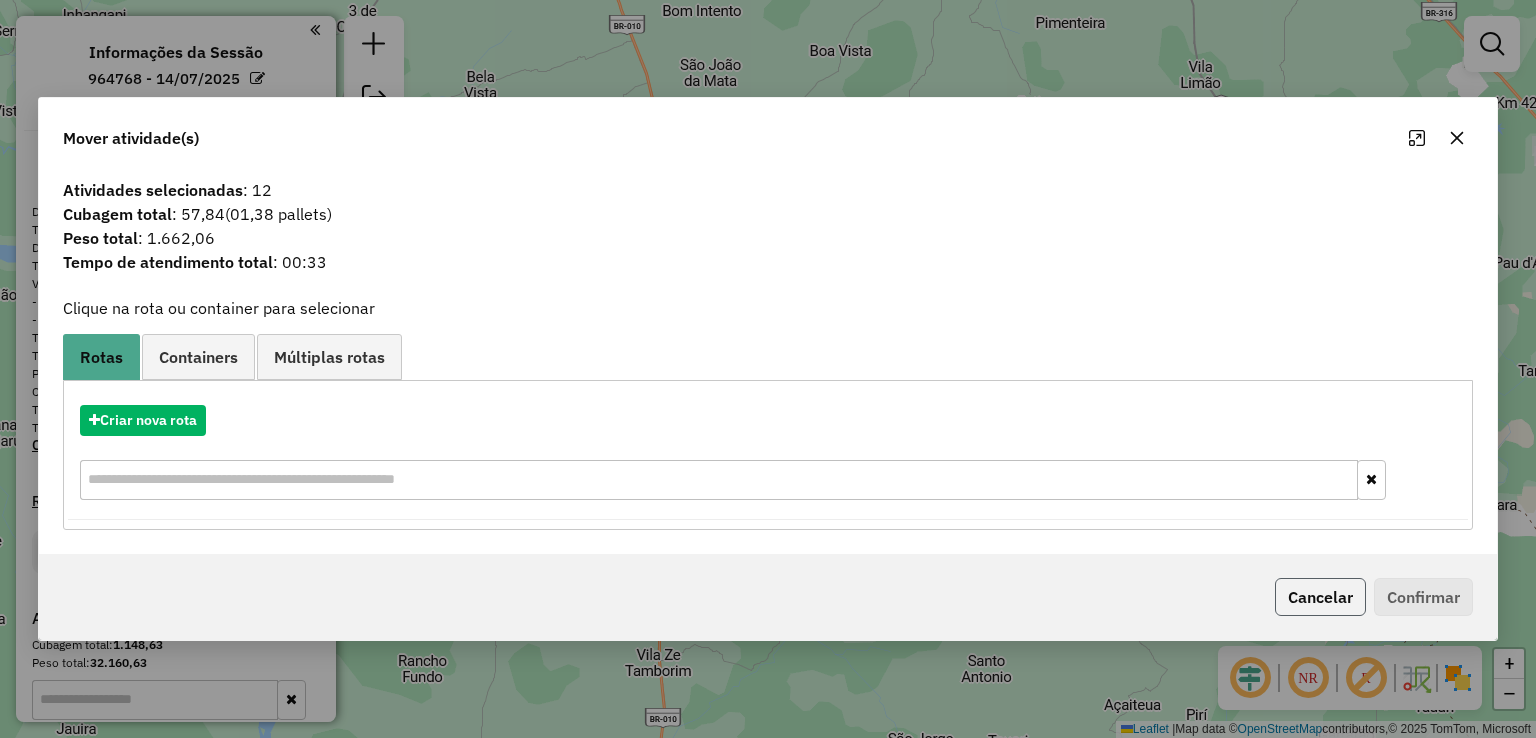 click on "Cancelar" 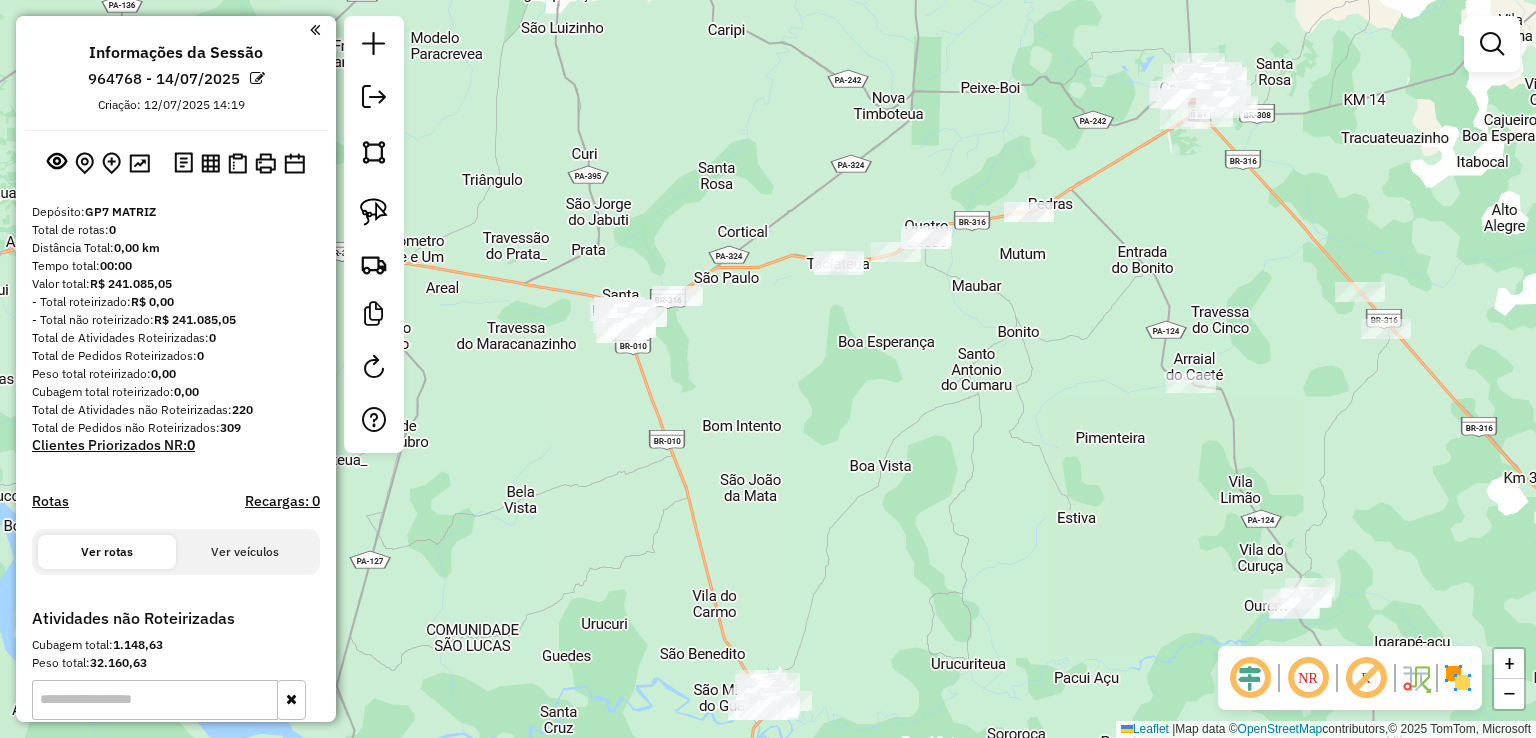 drag, startPoint x: 684, startPoint y: 377, endPoint x: 676, endPoint y: 354, distance: 24.351591 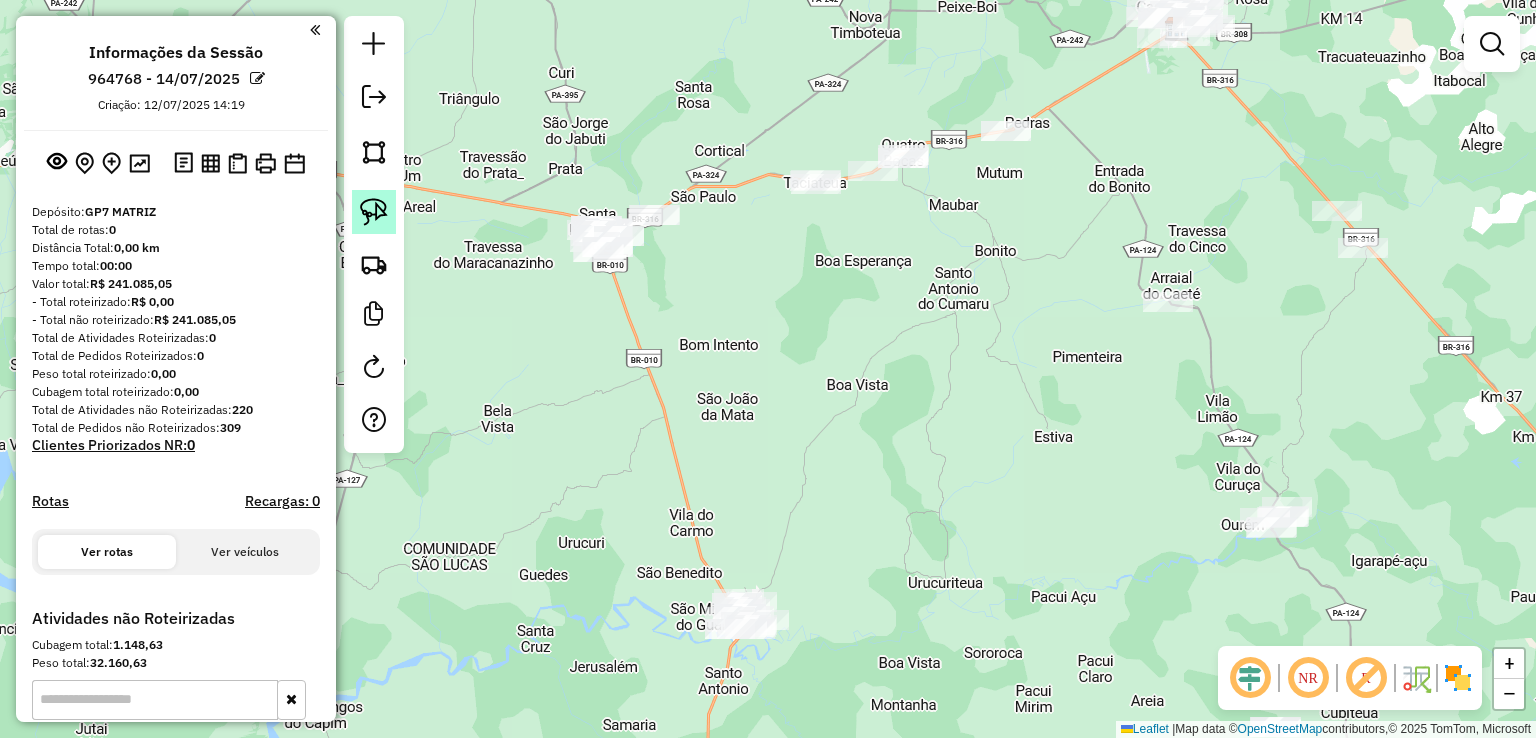 click 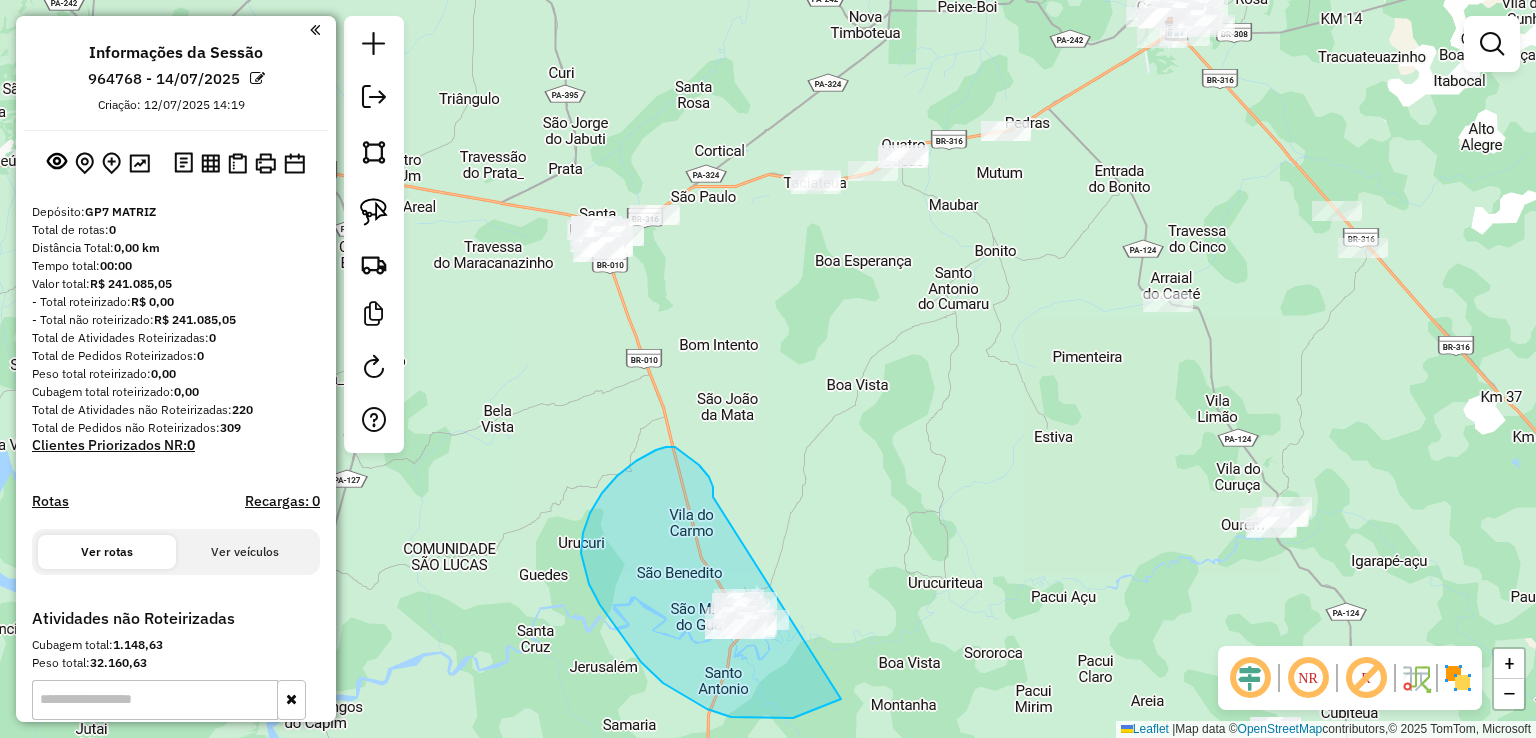 drag, startPoint x: 713, startPoint y: 497, endPoint x: 923, endPoint y: 509, distance: 210.34258 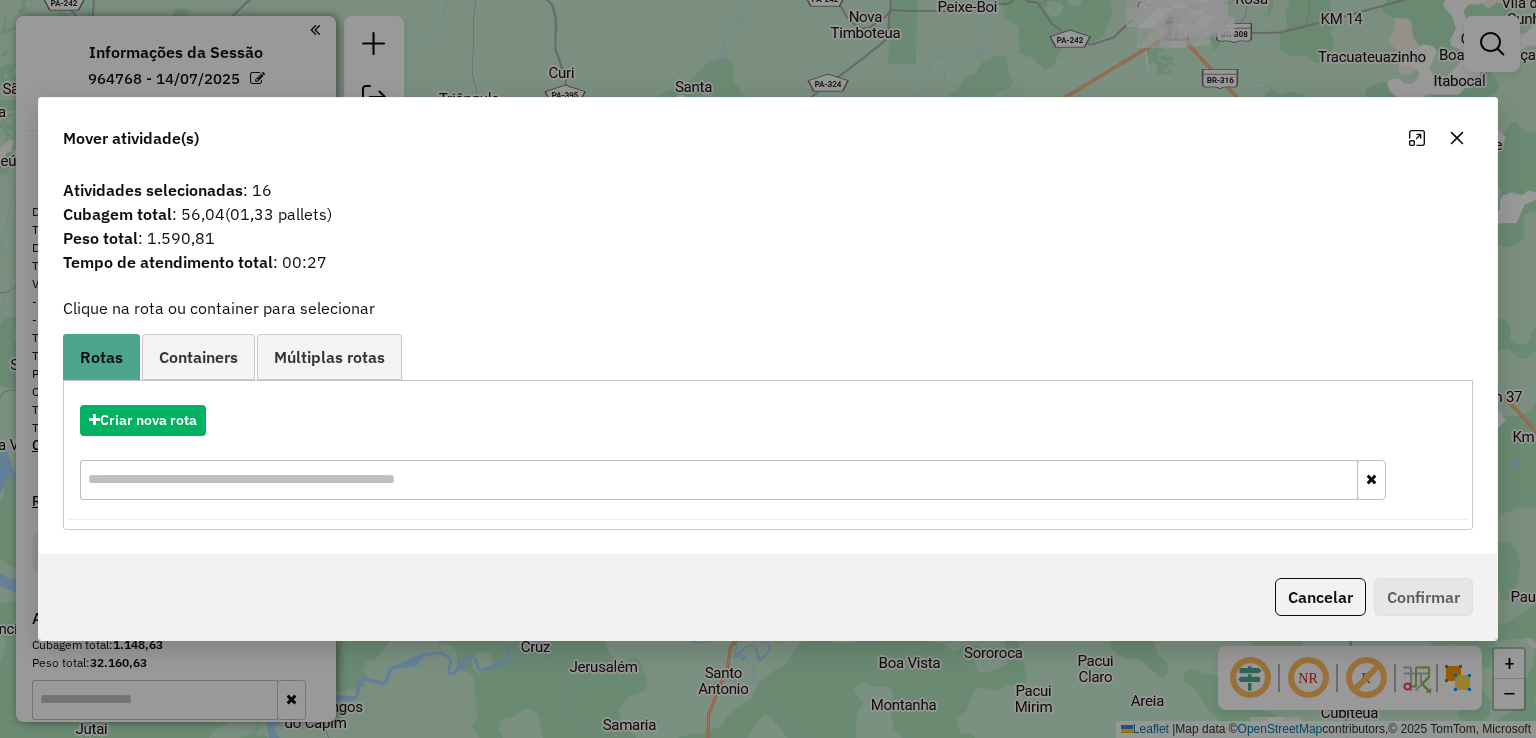 click on "Cancelar   Confirmar" 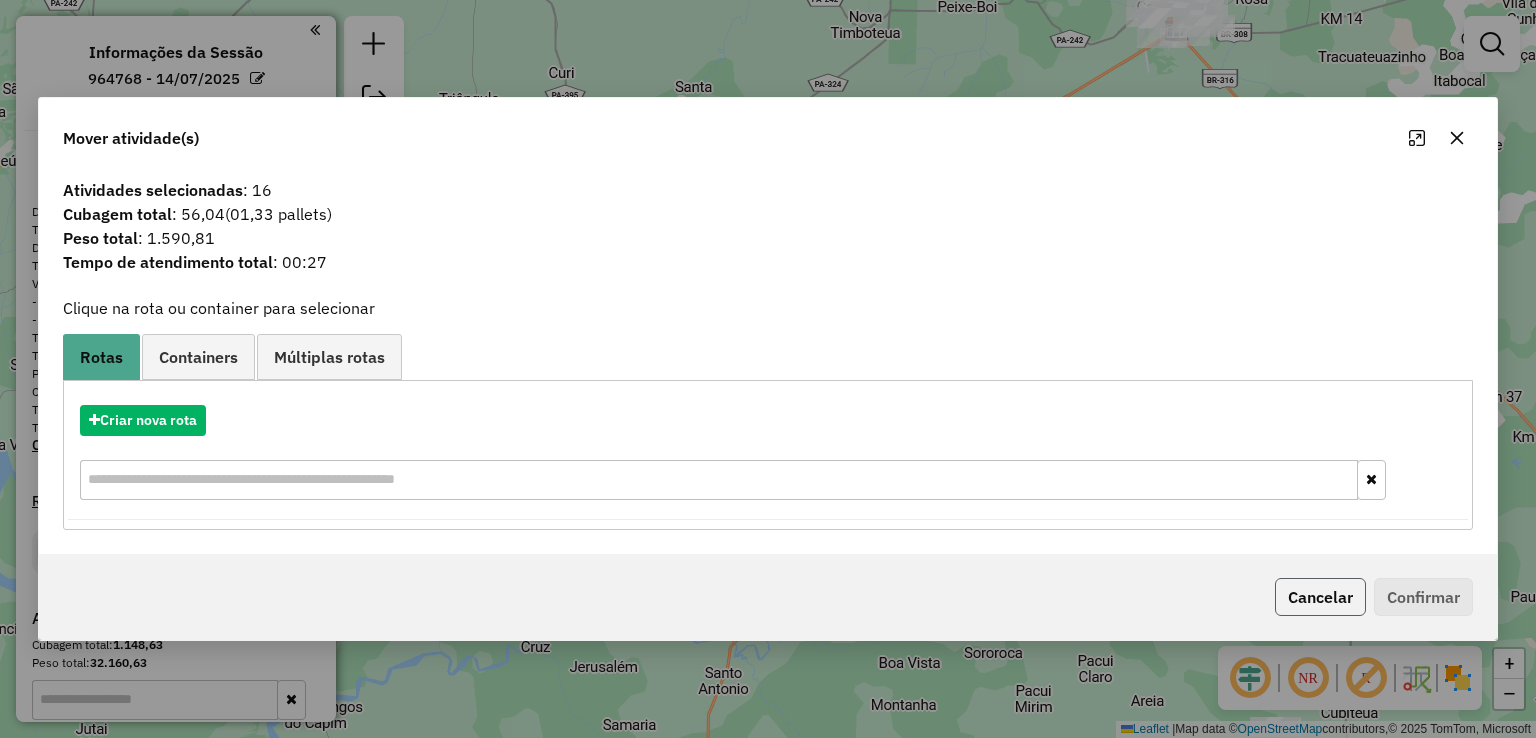 click on "Cancelar" 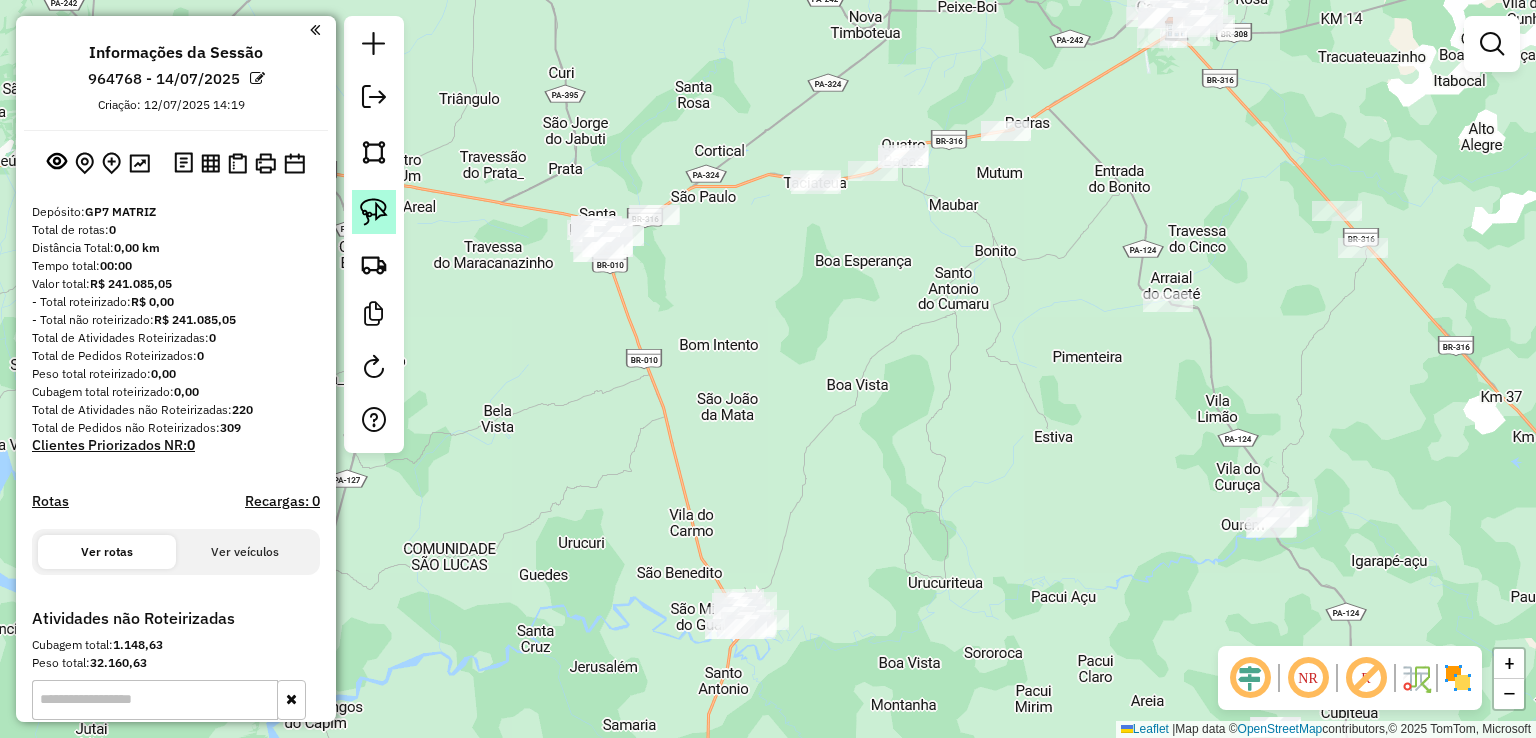click 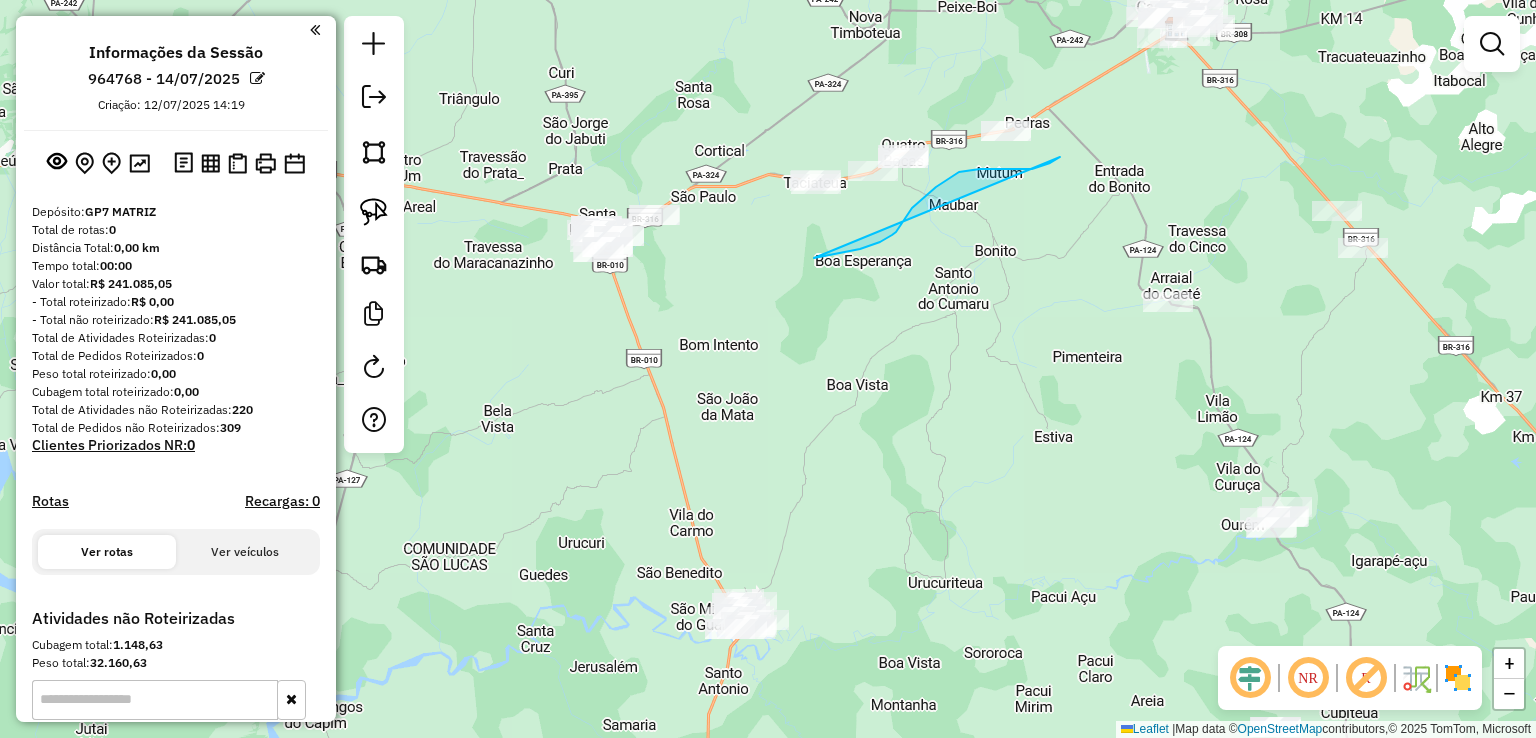 drag, startPoint x: 836, startPoint y: 253, endPoint x: 1101, endPoint y: 82, distance: 315.3823 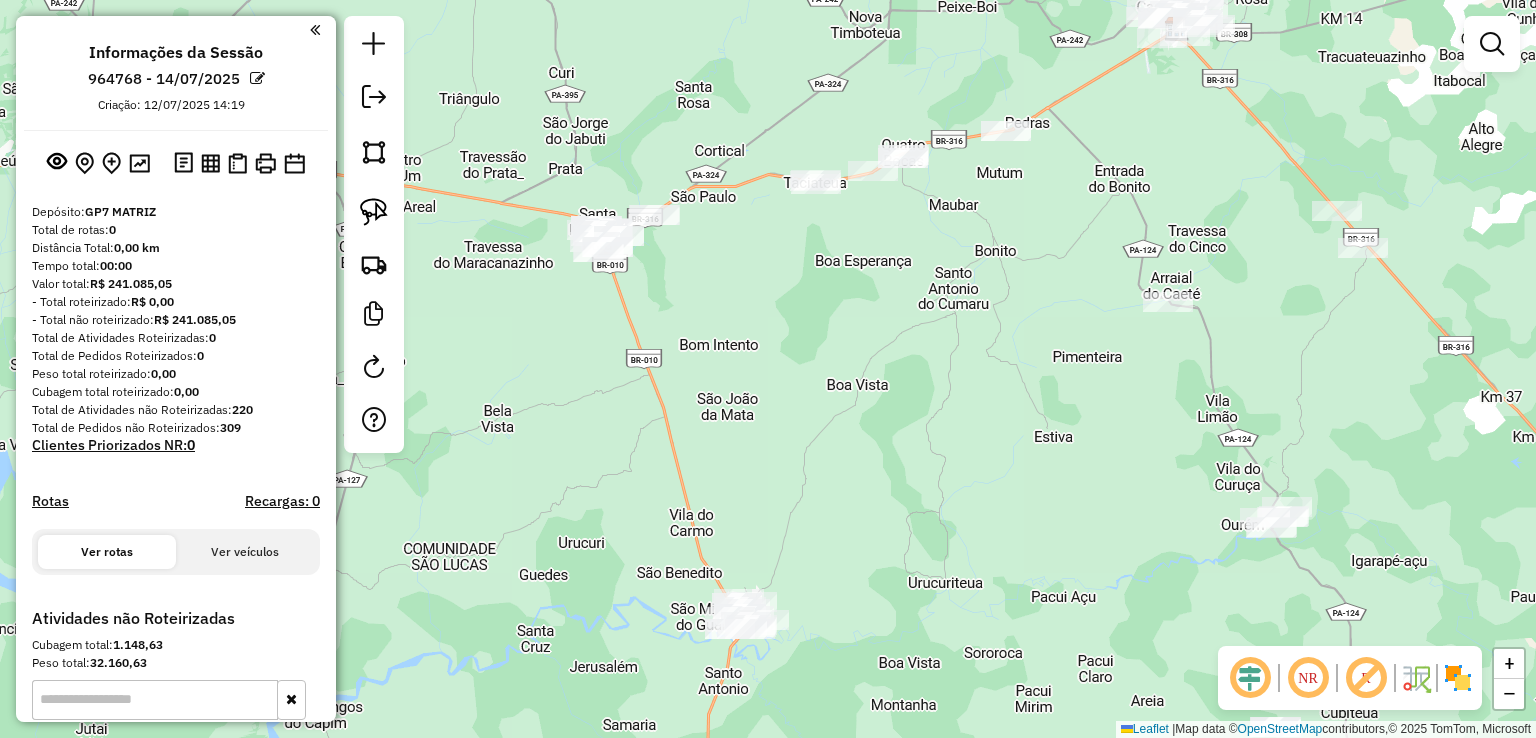 click on "Janela de atendimento Grade de atendimento Capacidade Transportadoras Veículos Cliente Pedidos  Rotas Selecione os dias de semana para filtrar as janelas de atendimento  Seg   Ter   Qua   Qui   Sex   Sáb   Dom  Informe o período da janela de atendimento: De: Até:  Filtrar exatamente a janela do cliente  Considerar janela de atendimento padrão  Selecione os dias de semana para filtrar as grades de atendimento  Seg   Ter   Qua   Qui   Sex   Sáb   Dom   Considerar clientes sem dia de atendimento cadastrado  Clientes fora do dia de atendimento selecionado Filtrar as atividades entre os valores definidos abaixo:  Peso mínimo:   Peso máximo:   Cubagem mínima:   Cubagem máxima:   De:   Até:  Filtrar as atividades entre o tempo de atendimento definido abaixo:  De:   Até:   Considerar capacidade total dos clientes não roteirizados Transportadora: Selecione um ou mais itens Tipo de veículo: Selecione um ou mais itens Veículo: Selecione um ou mais itens Motorista: Selecione um ou mais itens Nome: Rótulo:" 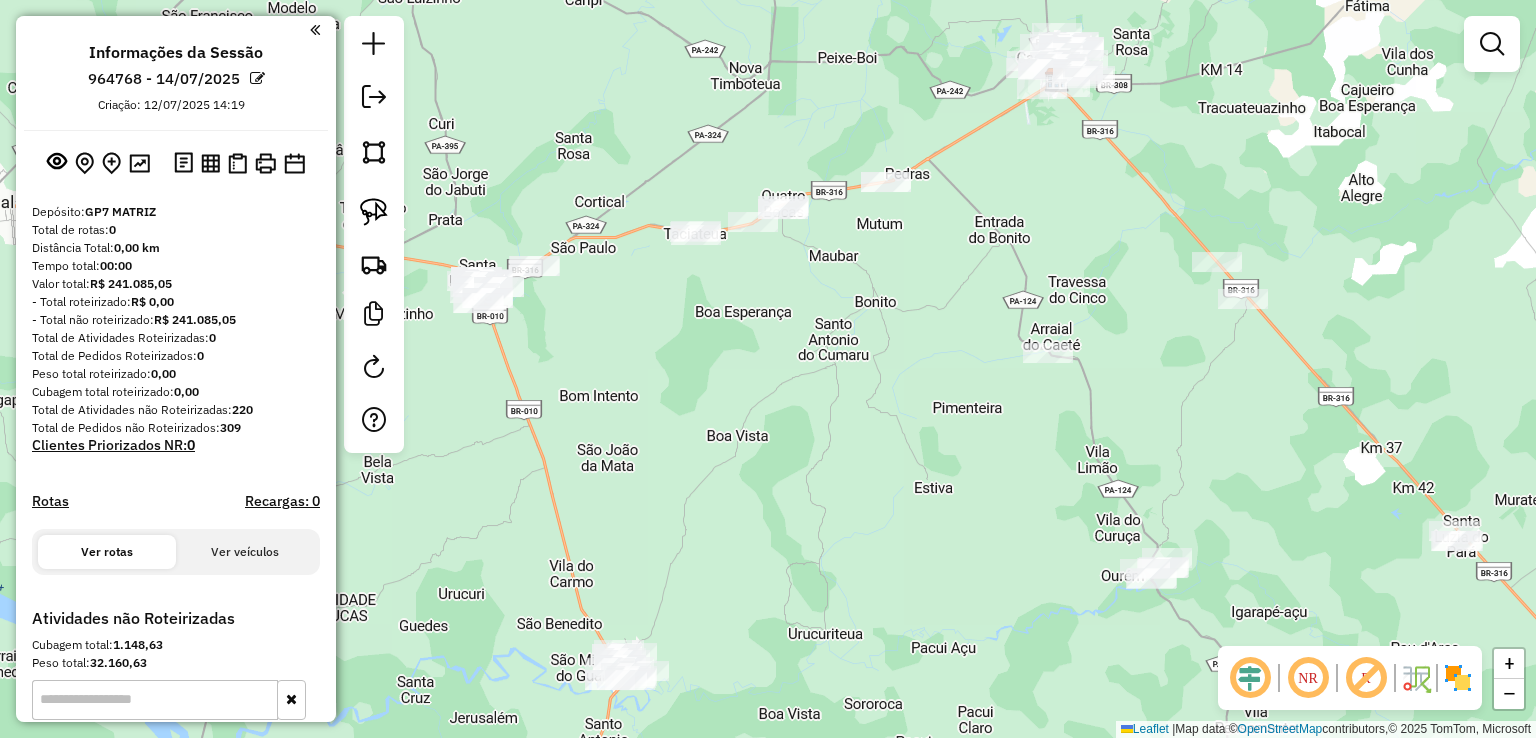 drag, startPoint x: 462, startPoint y: 128, endPoint x: 436, endPoint y: 153, distance: 36.069378 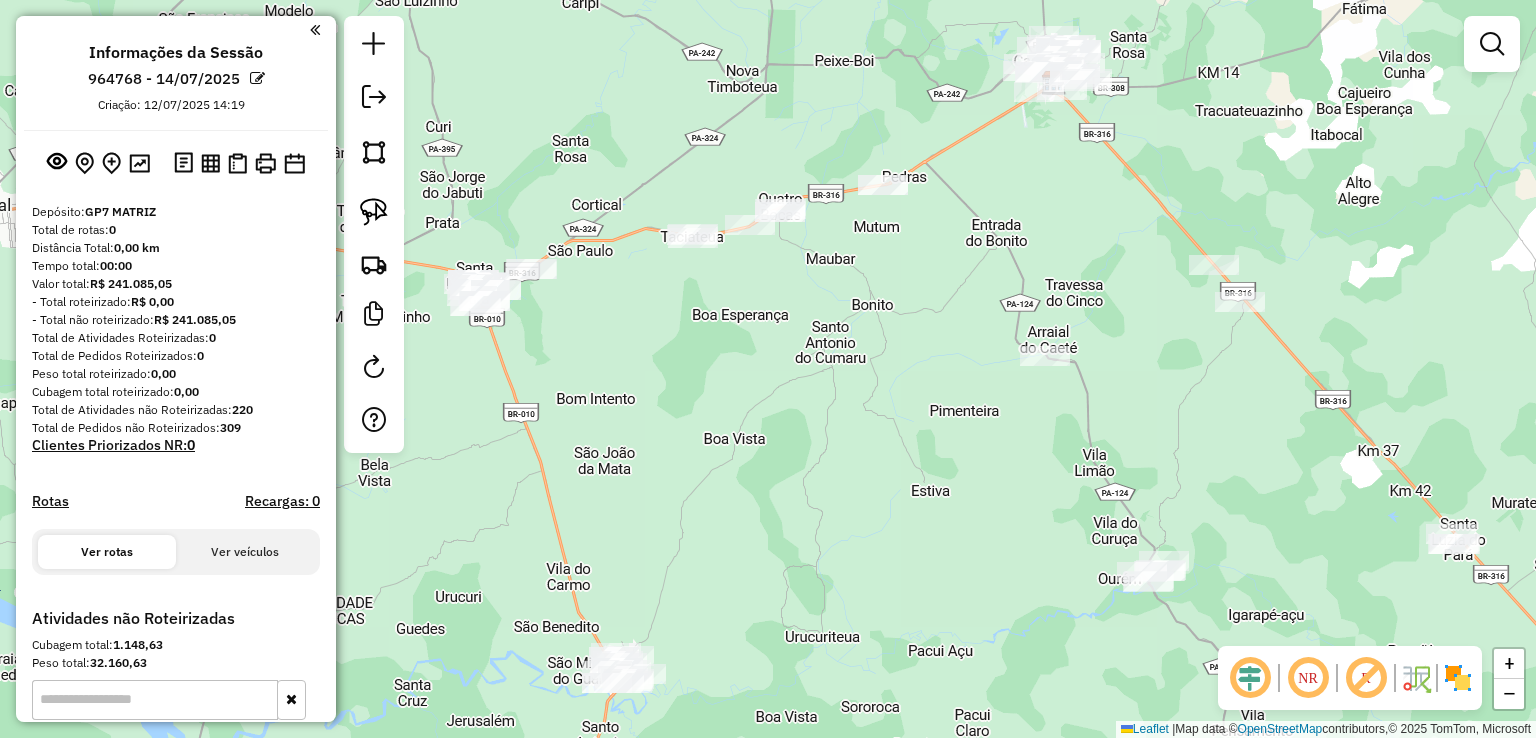 drag, startPoint x: 745, startPoint y: 413, endPoint x: 828, endPoint y: 397, distance: 84.5281 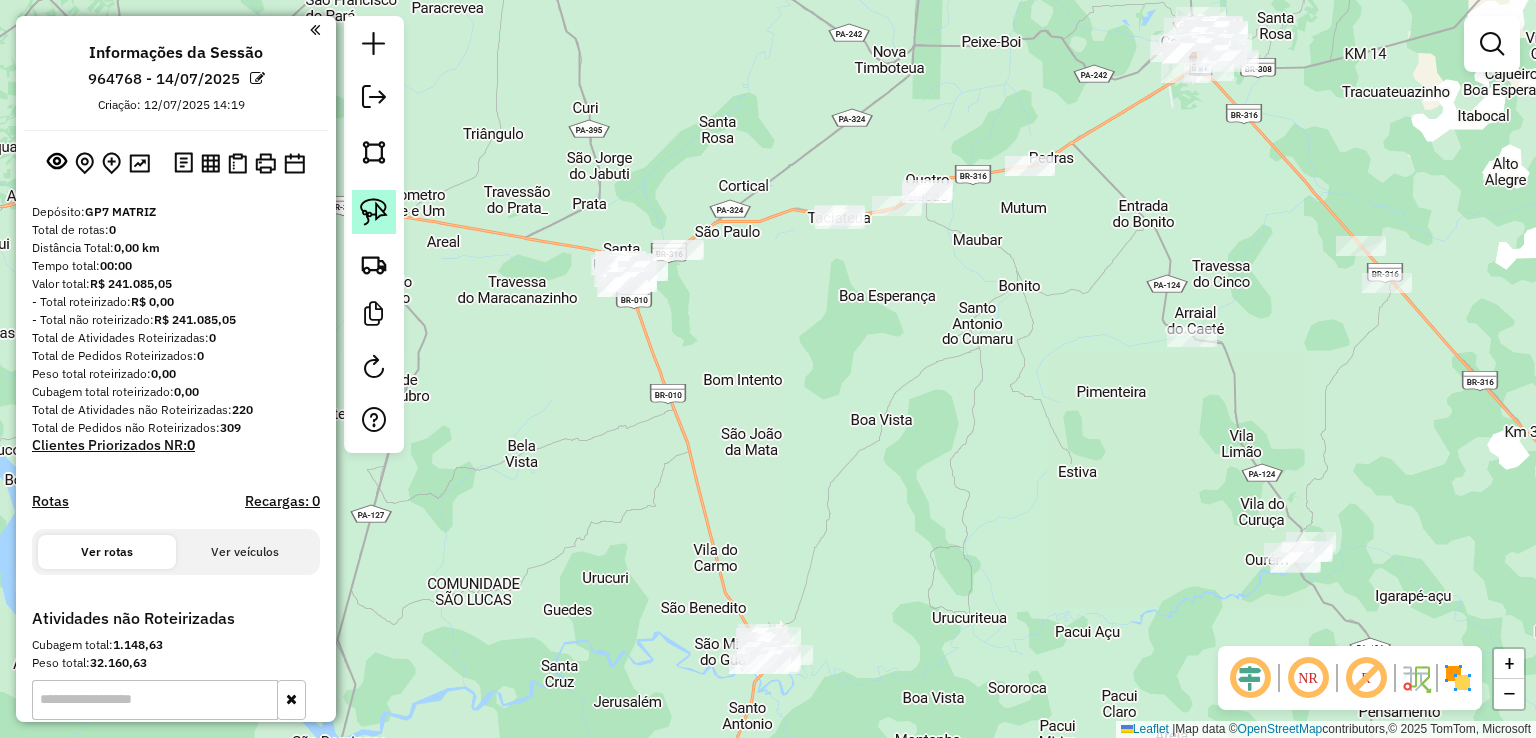 click 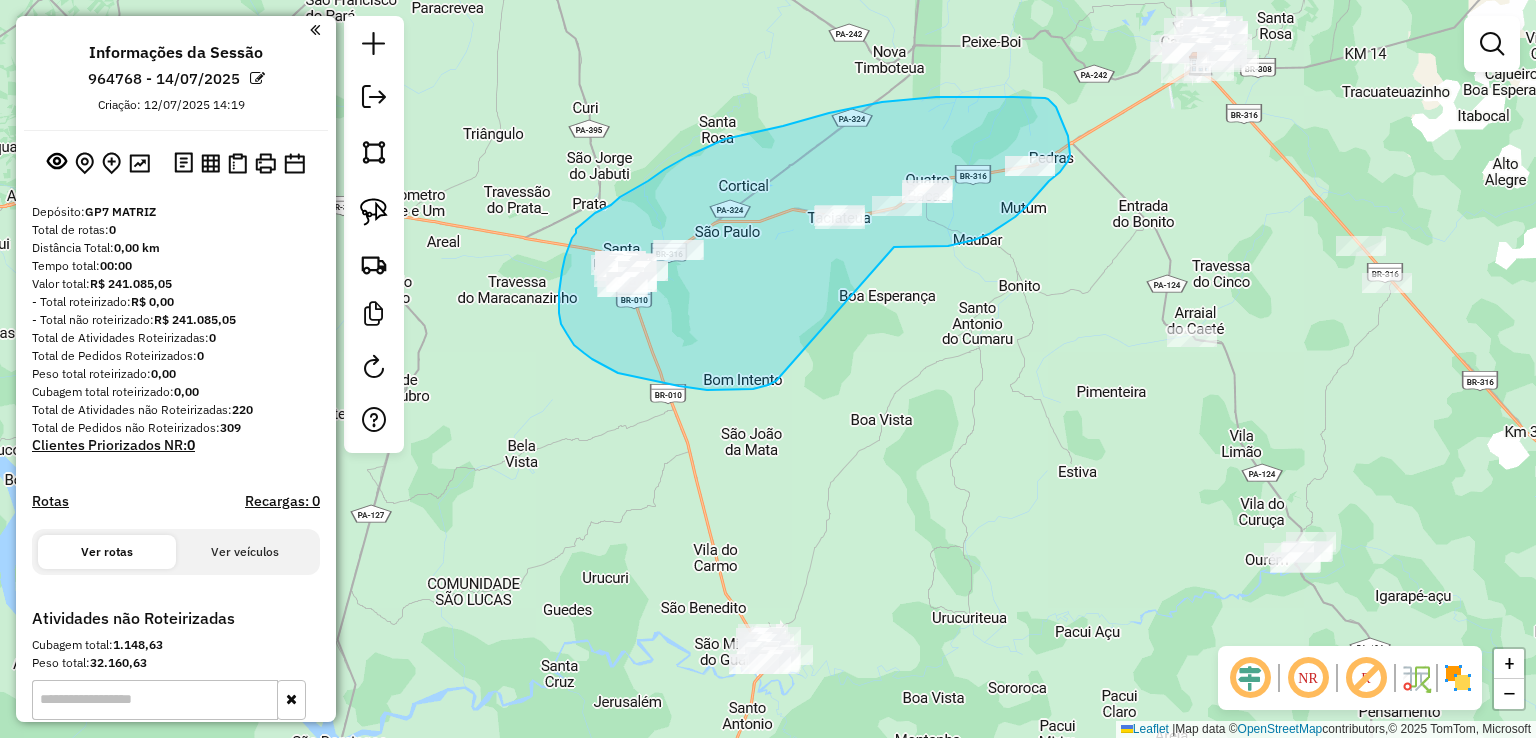 drag, startPoint x: 963, startPoint y: 242, endPoint x: 798, endPoint y: 366, distance: 206.4001 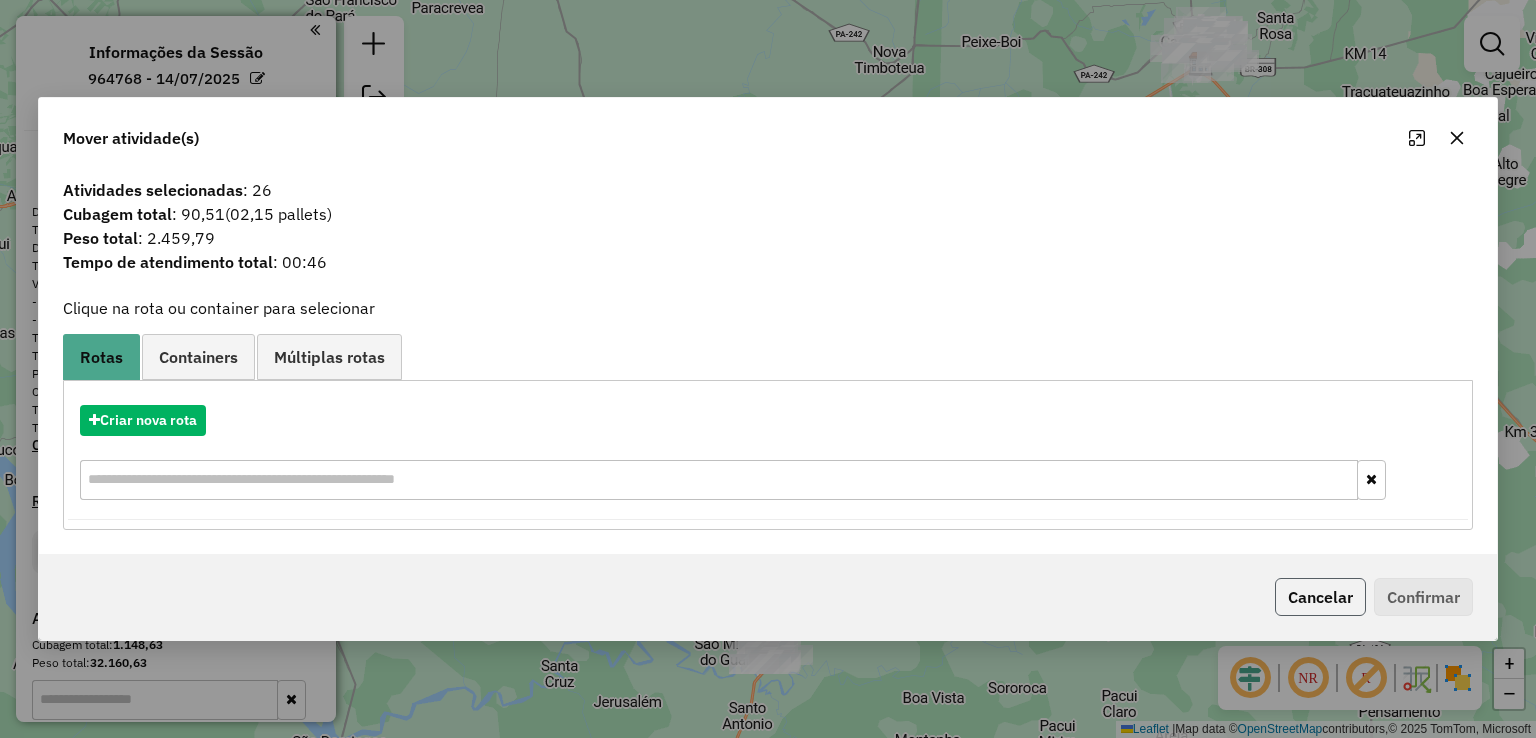 click on "Cancelar" 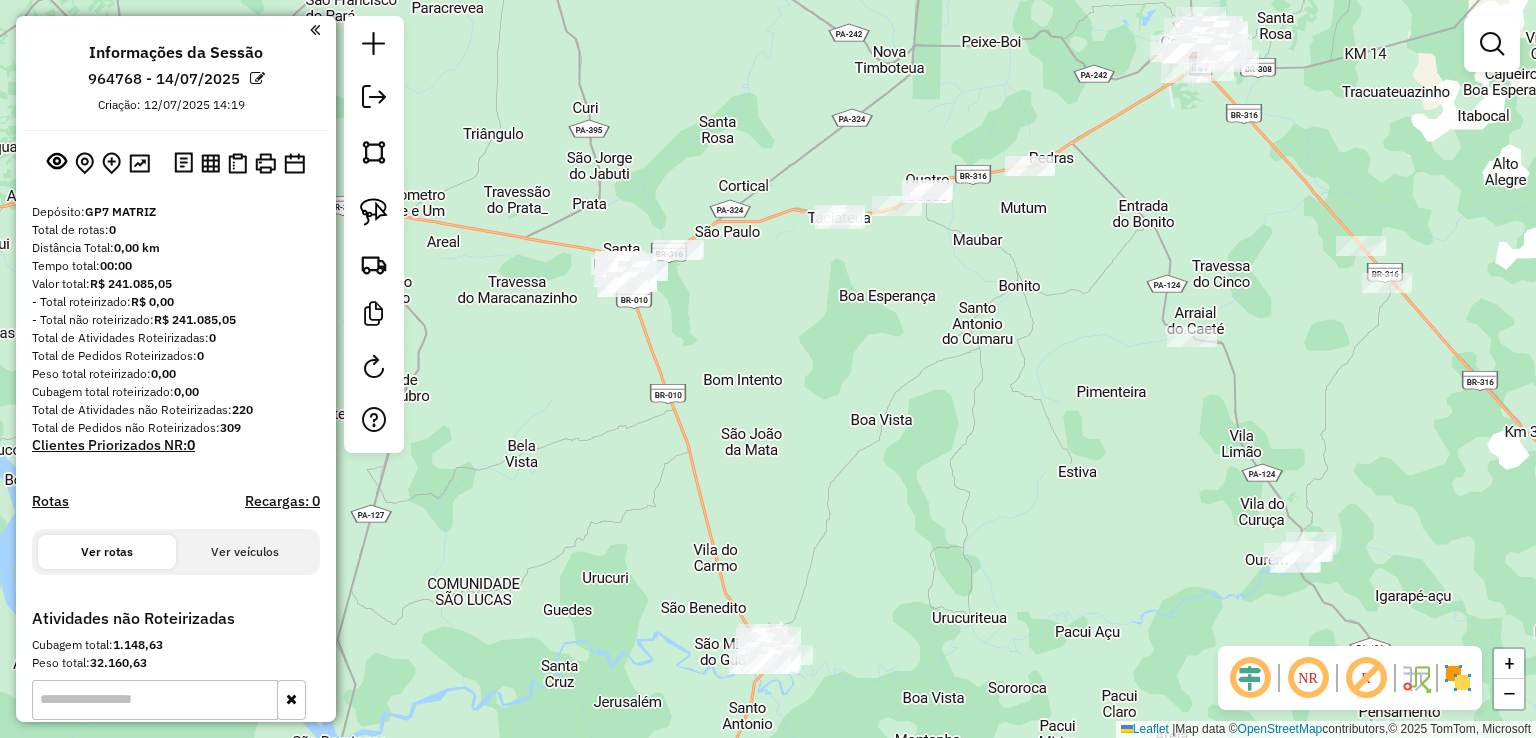 drag, startPoint x: 892, startPoint y: 270, endPoint x: 807, endPoint y: 169, distance: 132.00757 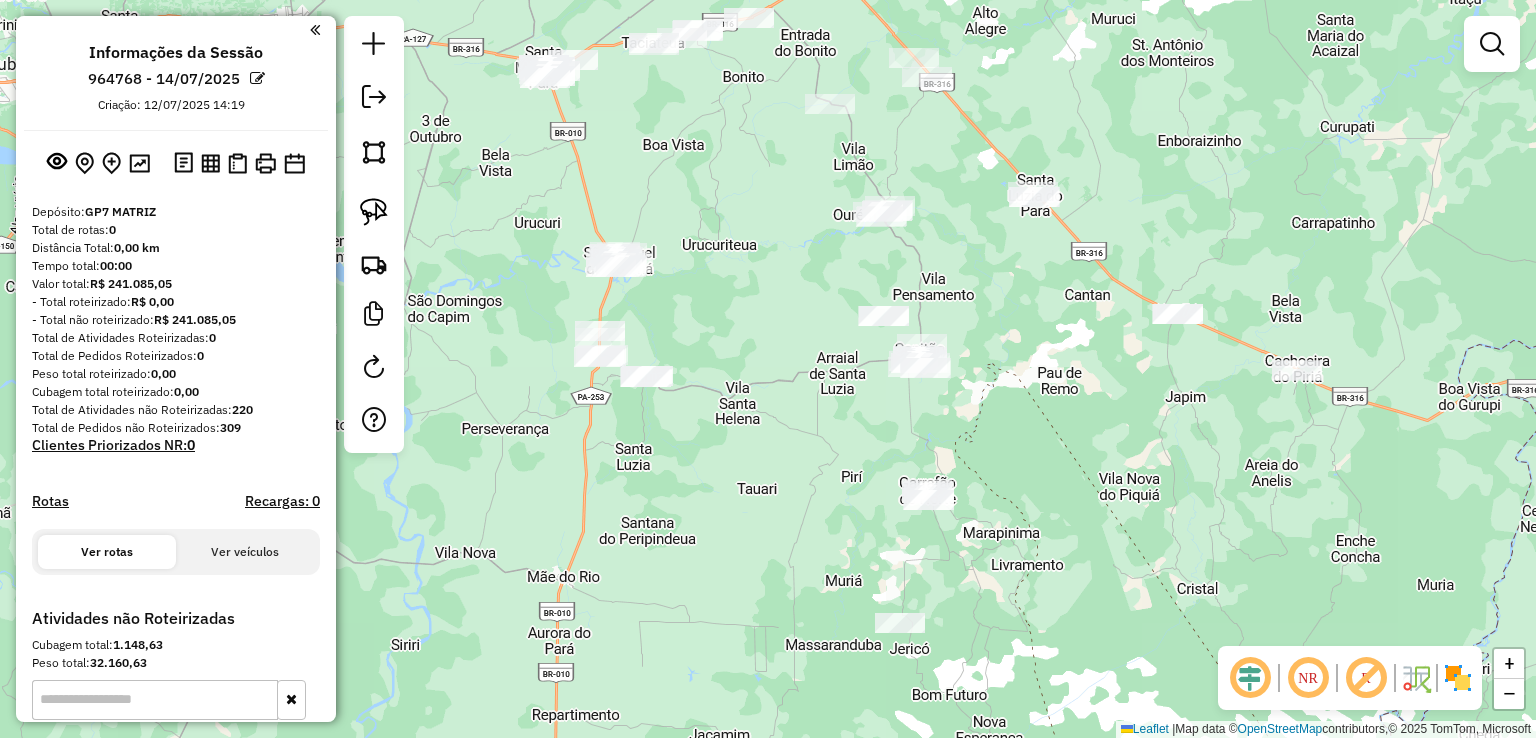 drag, startPoint x: 976, startPoint y: 414, endPoint x: 993, endPoint y: 624, distance: 210.68697 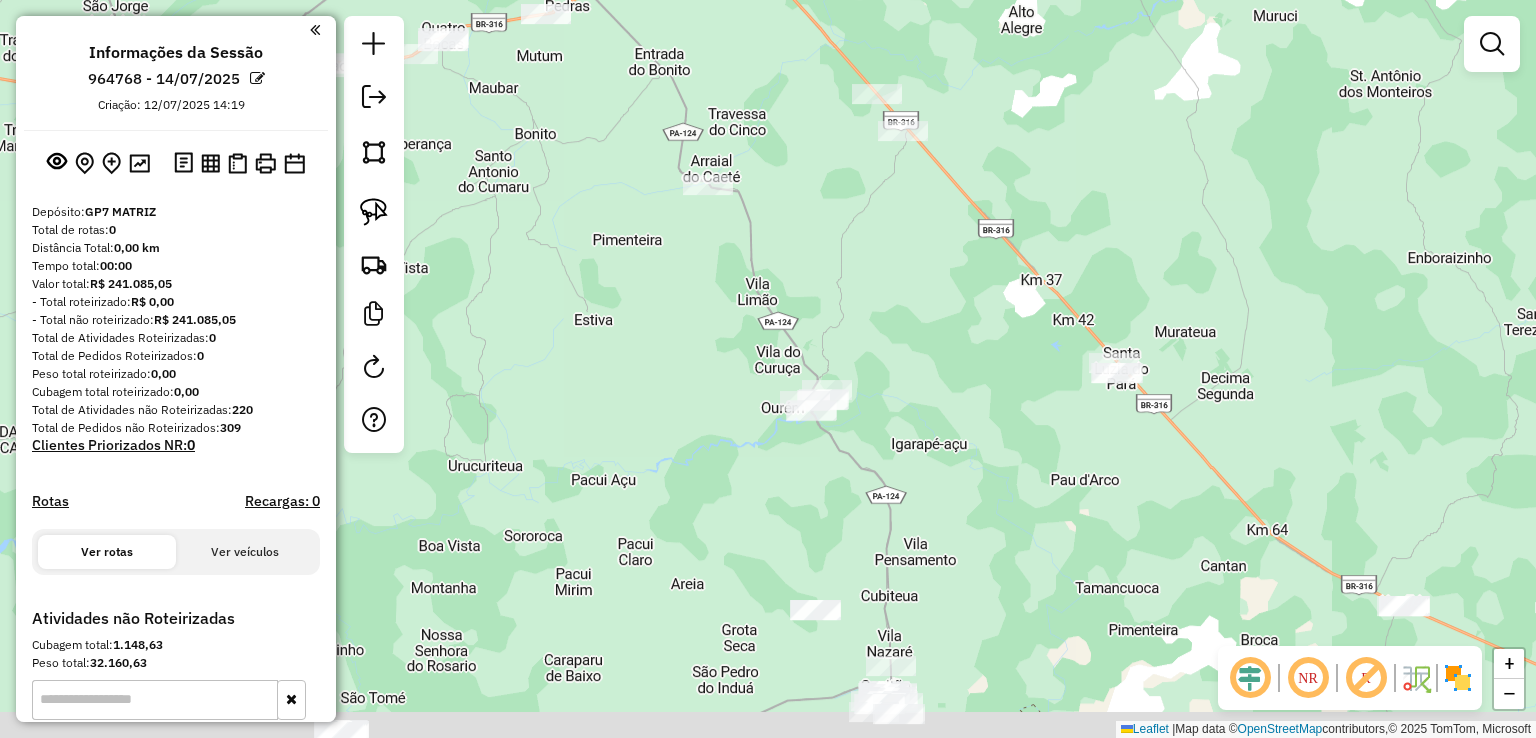 drag, startPoint x: 892, startPoint y: 427, endPoint x: 864, endPoint y: 267, distance: 162.43152 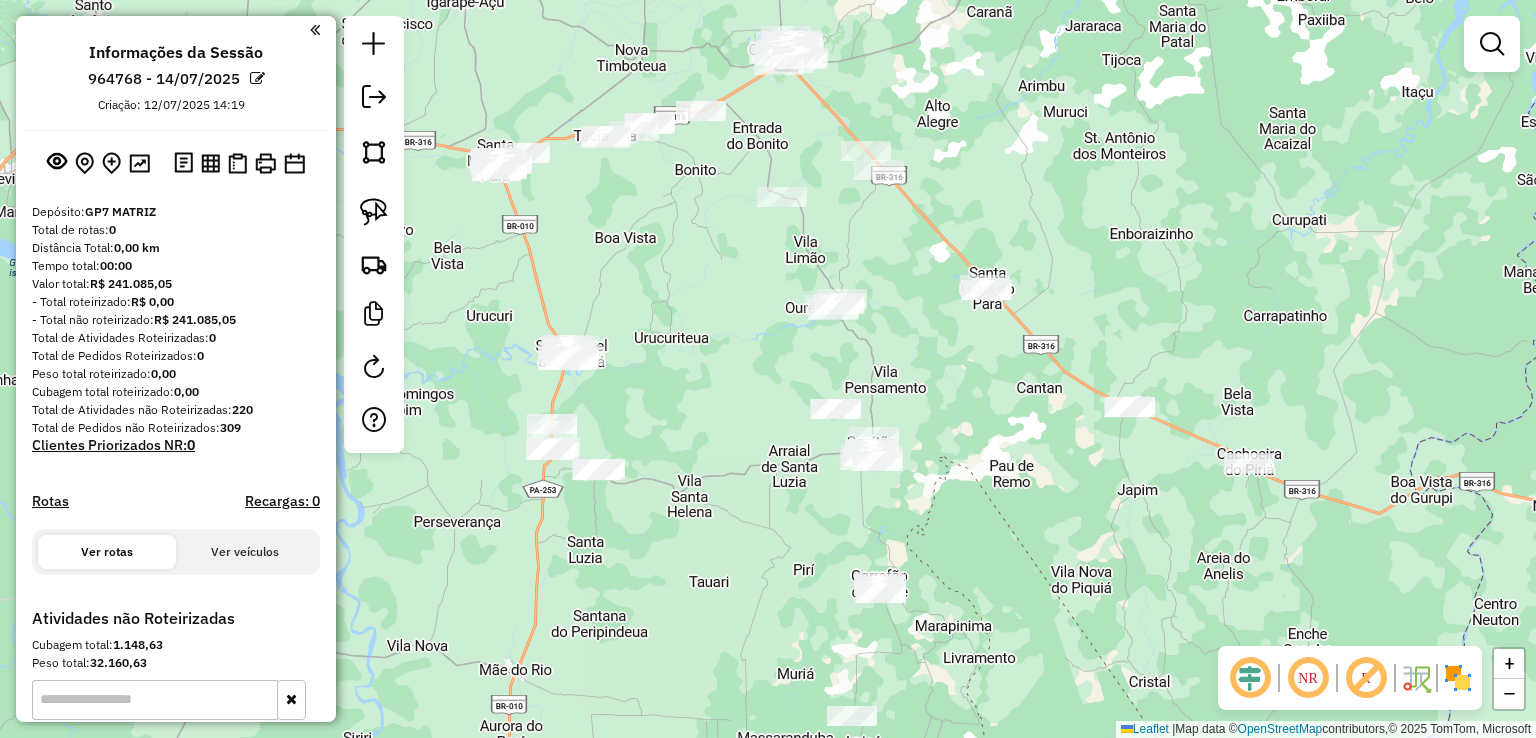 drag, startPoint x: 1062, startPoint y: 104, endPoint x: 1072, endPoint y: 431, distance: 327.15286 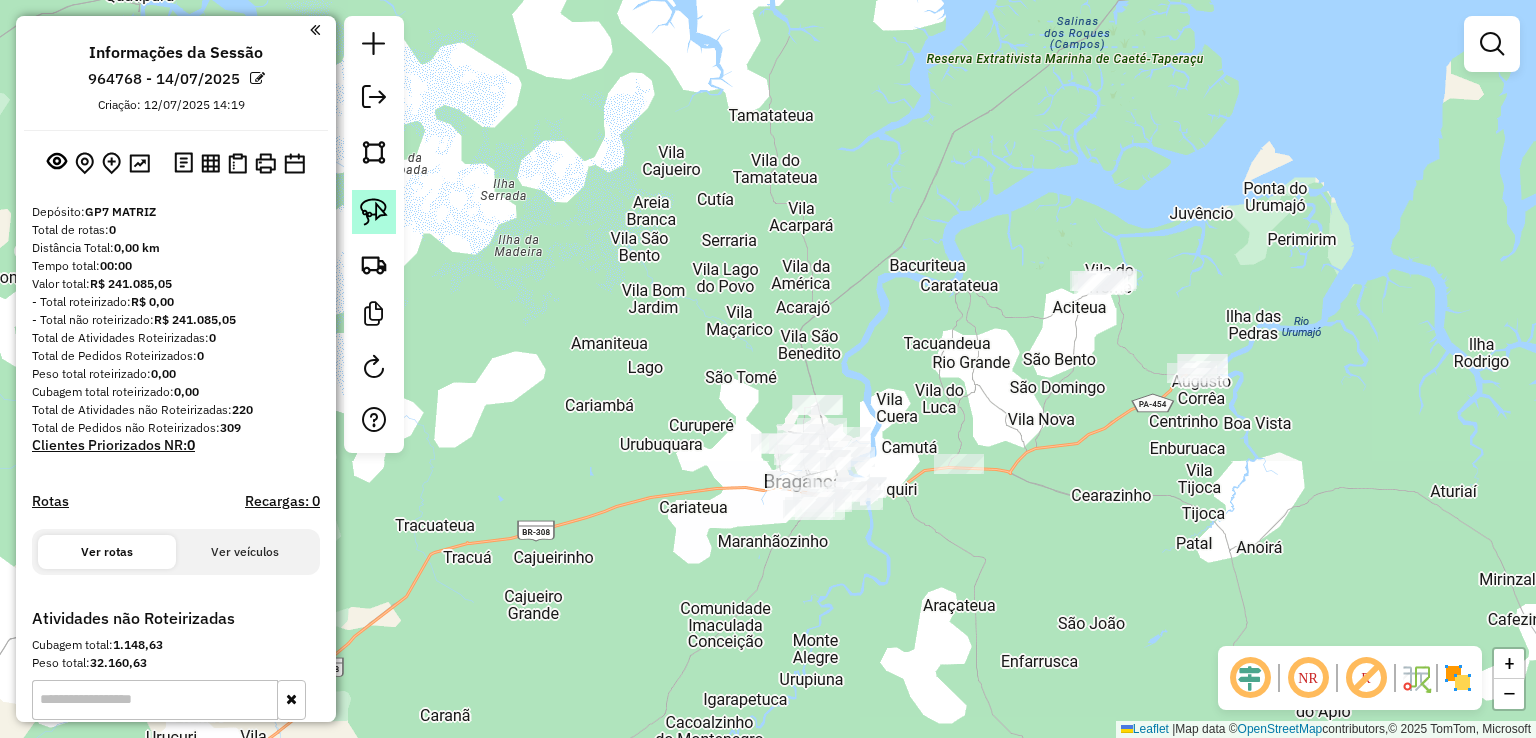 click 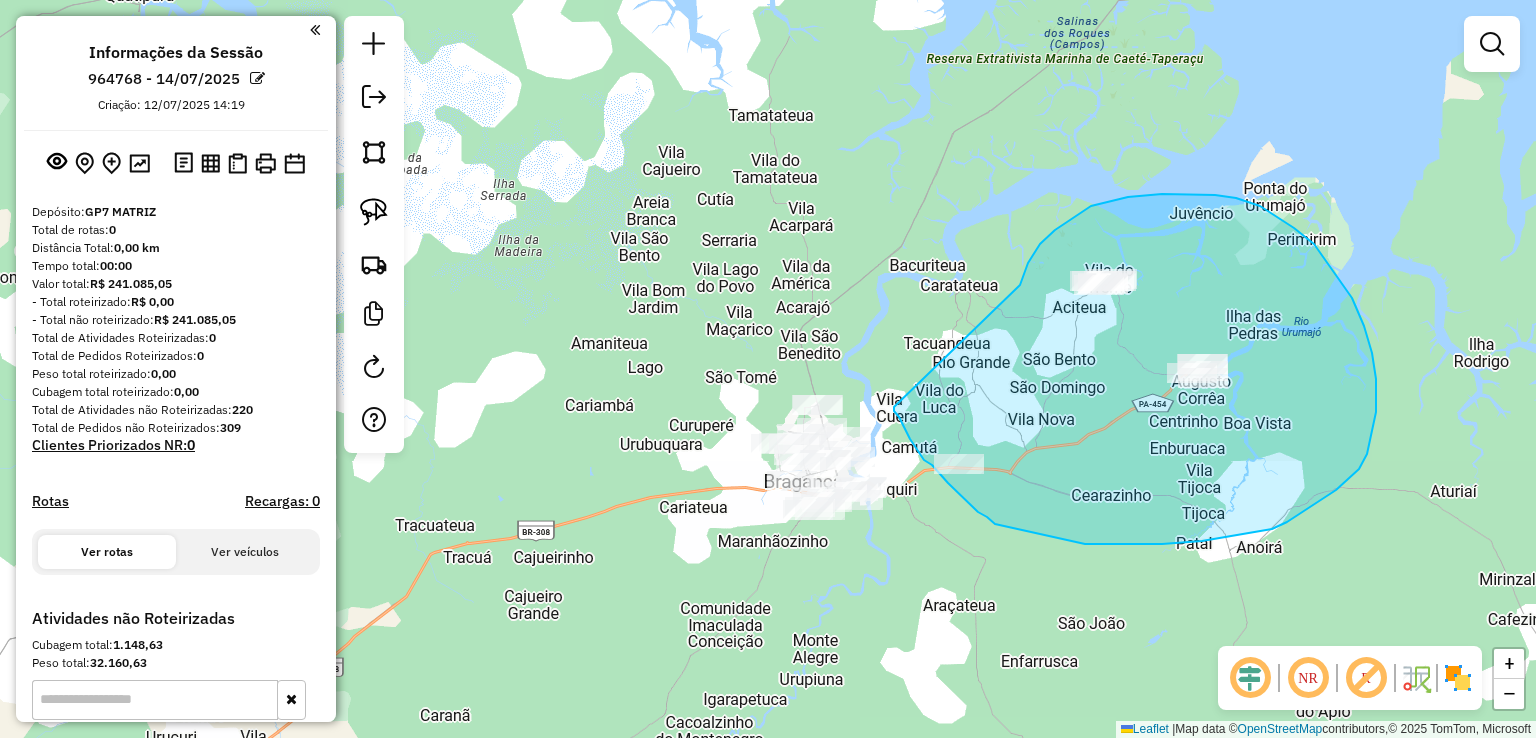 drag, startPoint x: 1055, startPoint y: 230, endPoint x: 895, endPoint y: 400, distance: 233.45235 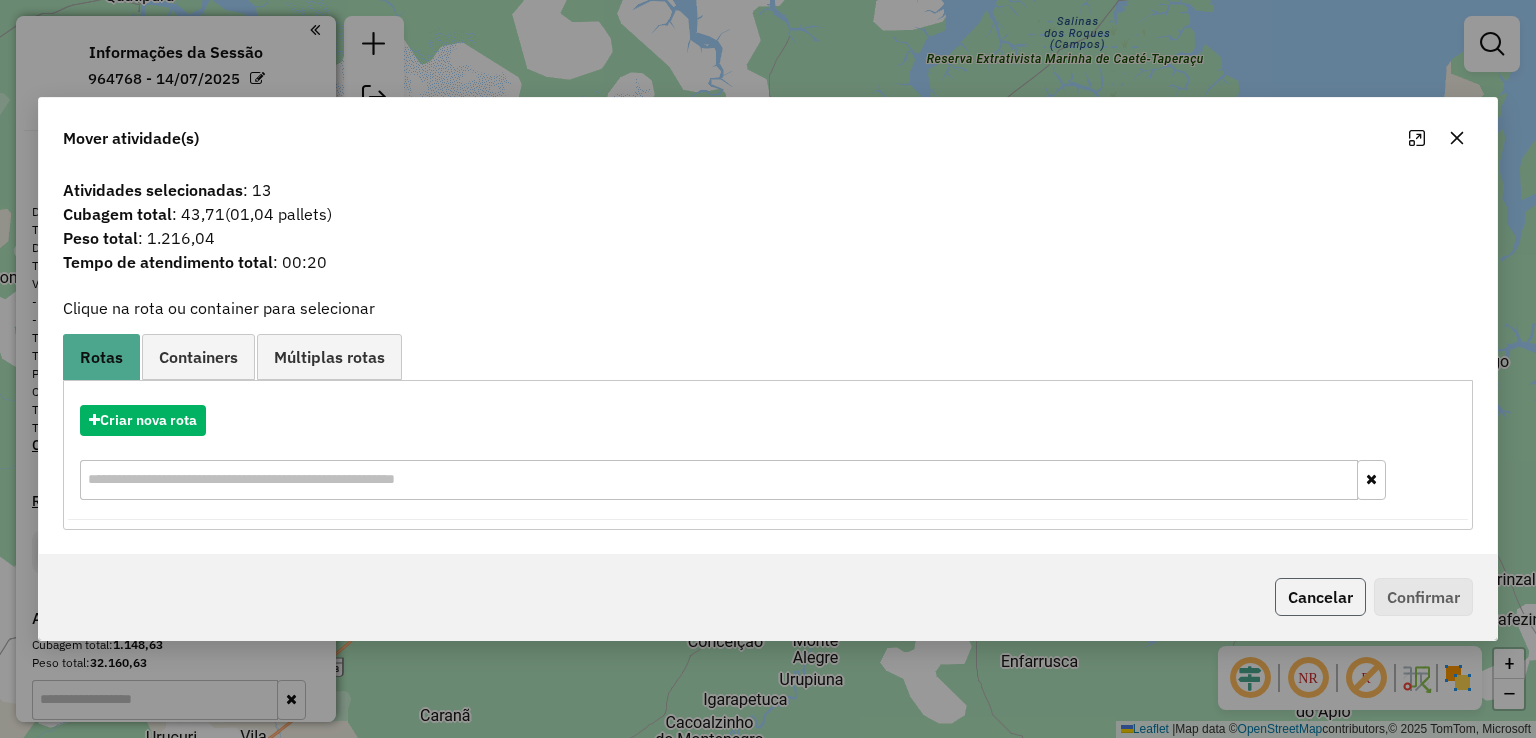click on "Cancelar" 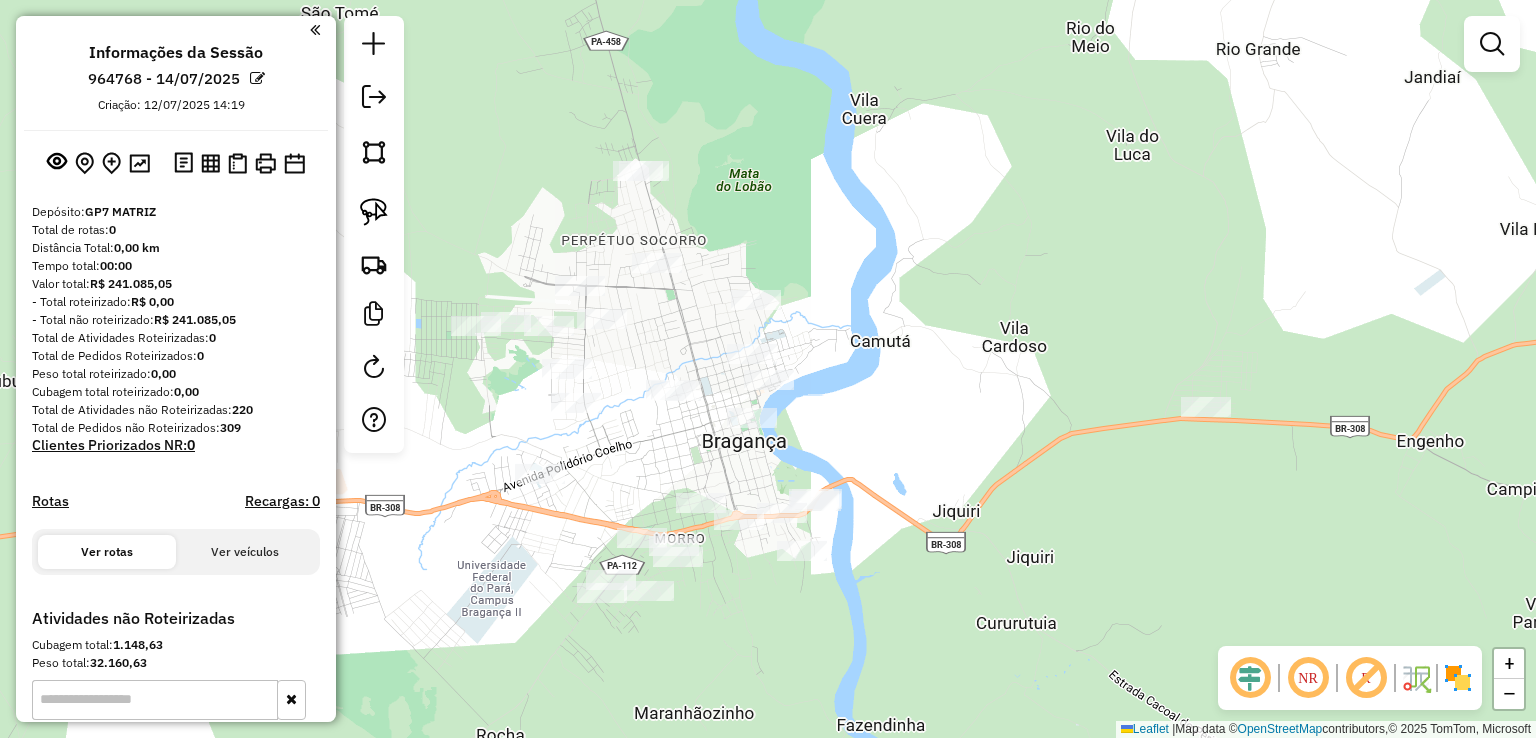 drag, startPoint x: 808, startPoint y: 456, endPoint x: 793, endPoint y: 444, distance: 19.209373 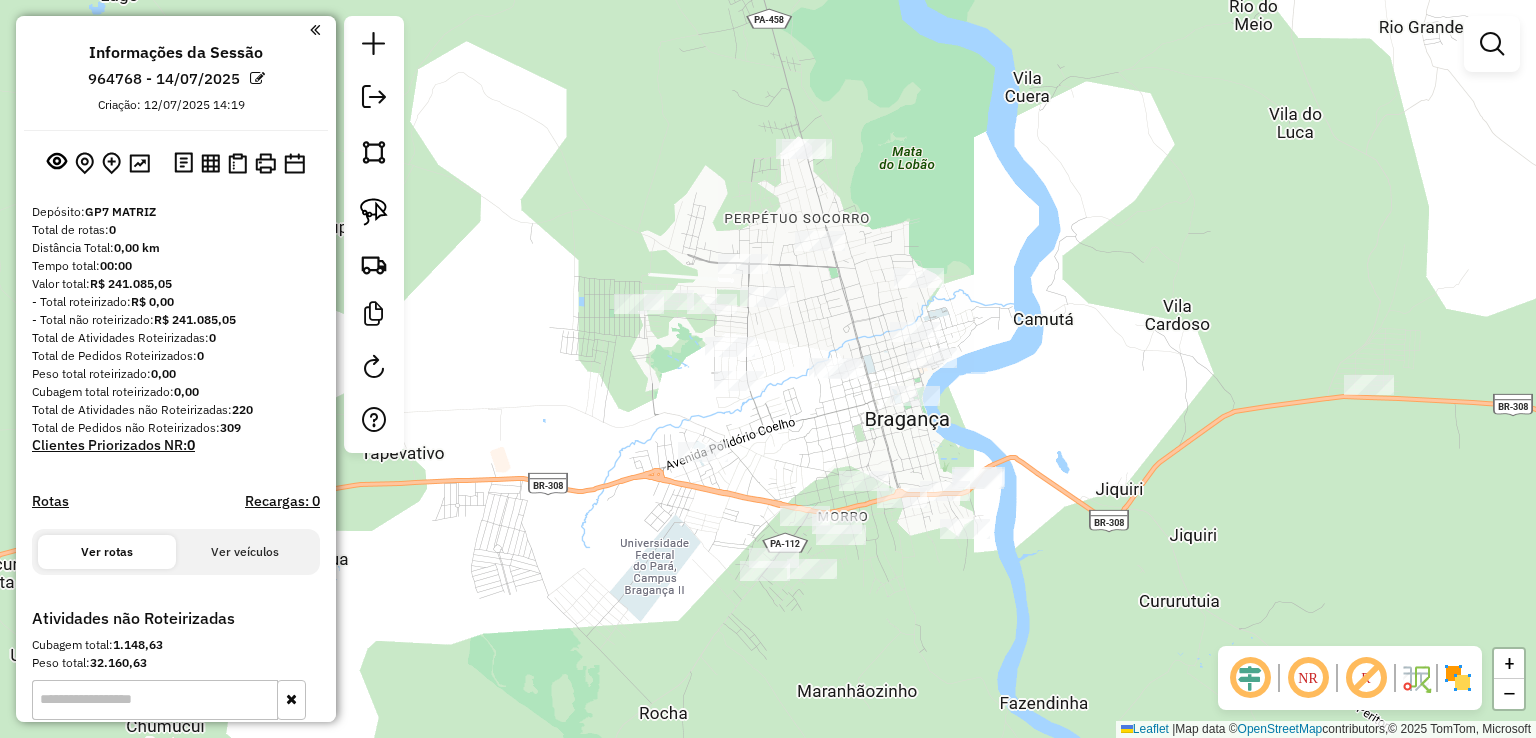 drag, startPoint x: 807, startPoint y: 368, endPoint x: 878, endPoint y: 340, distance: 76.321686 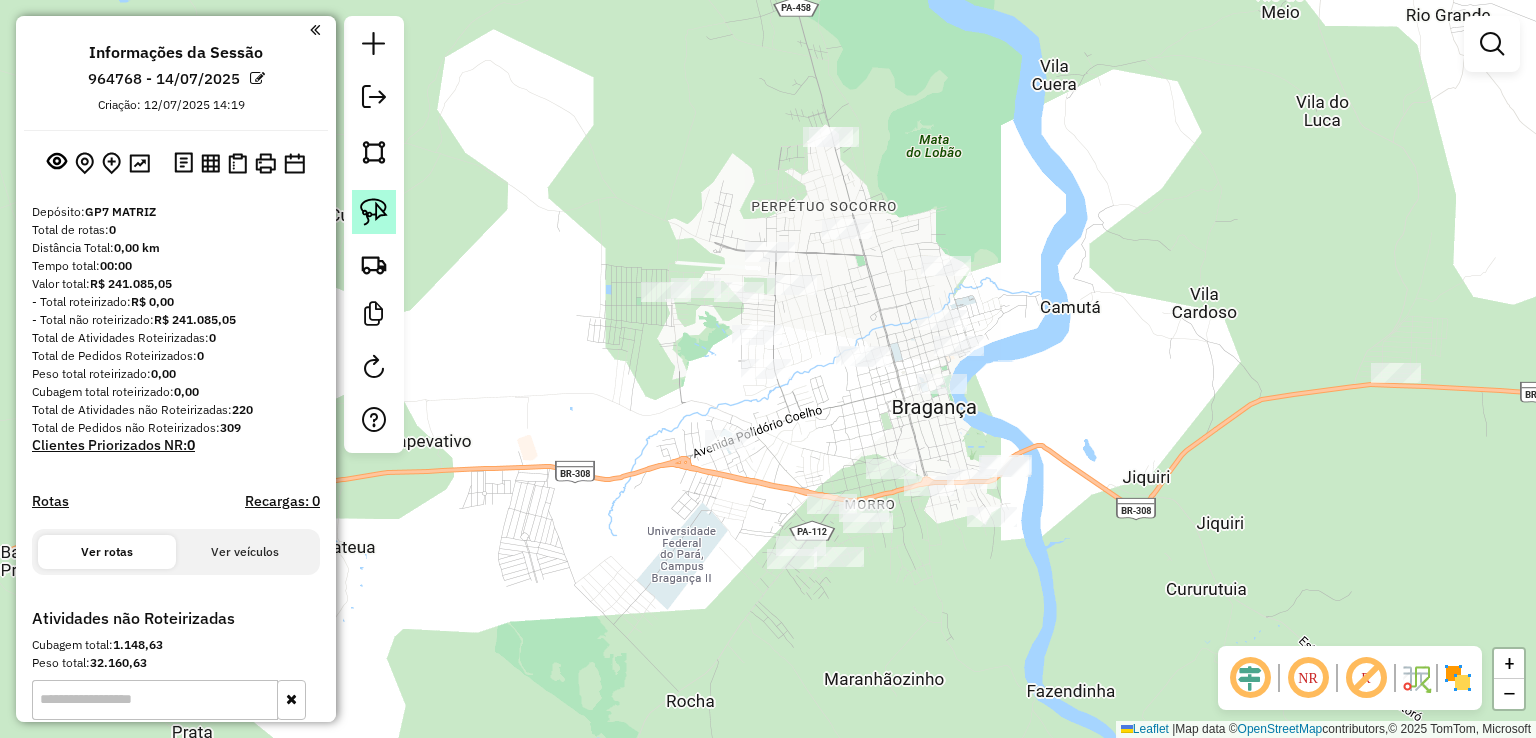 click 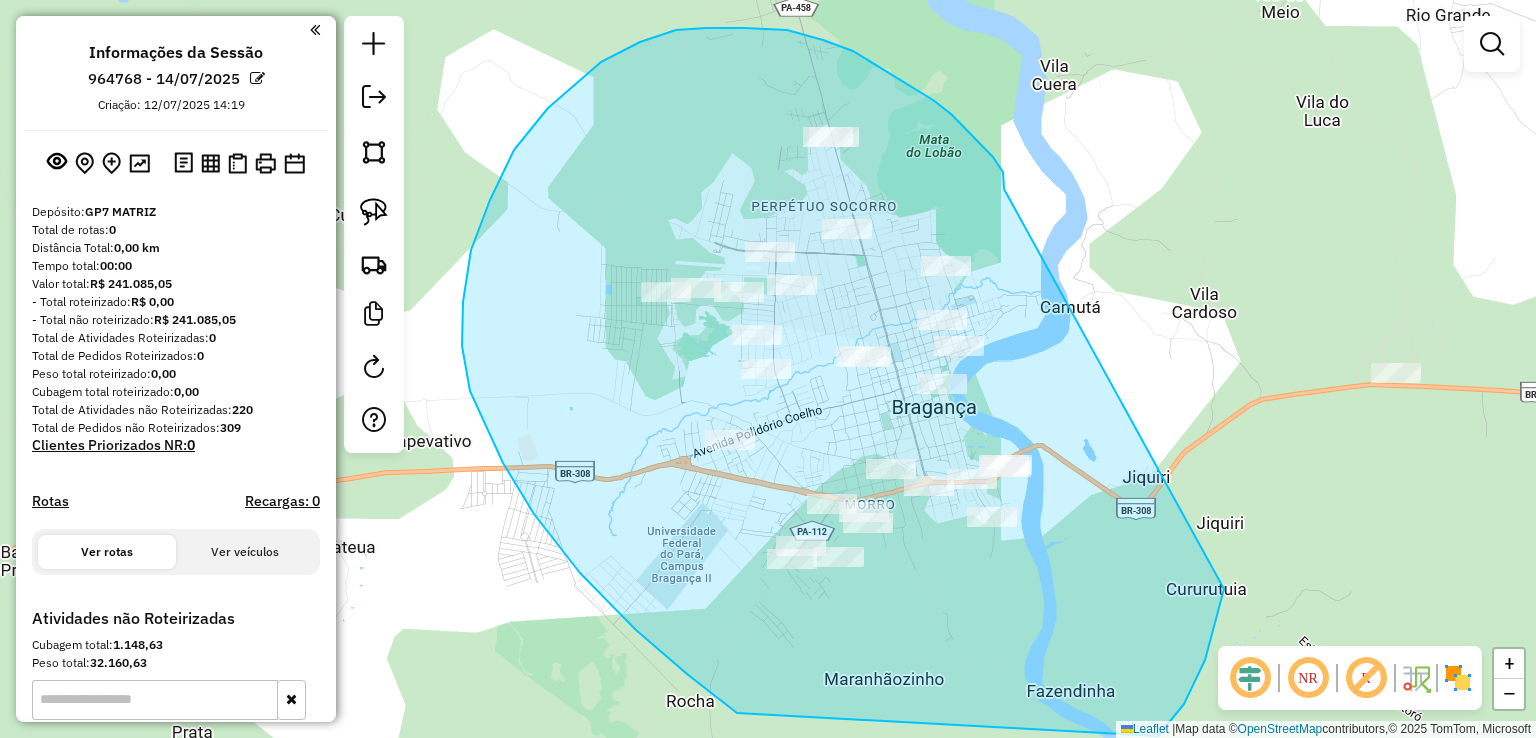 drag, startPoint x: 933, startPoint y: 100, endPoint x: 1241, endPoint y: 445, distance: 462.48135 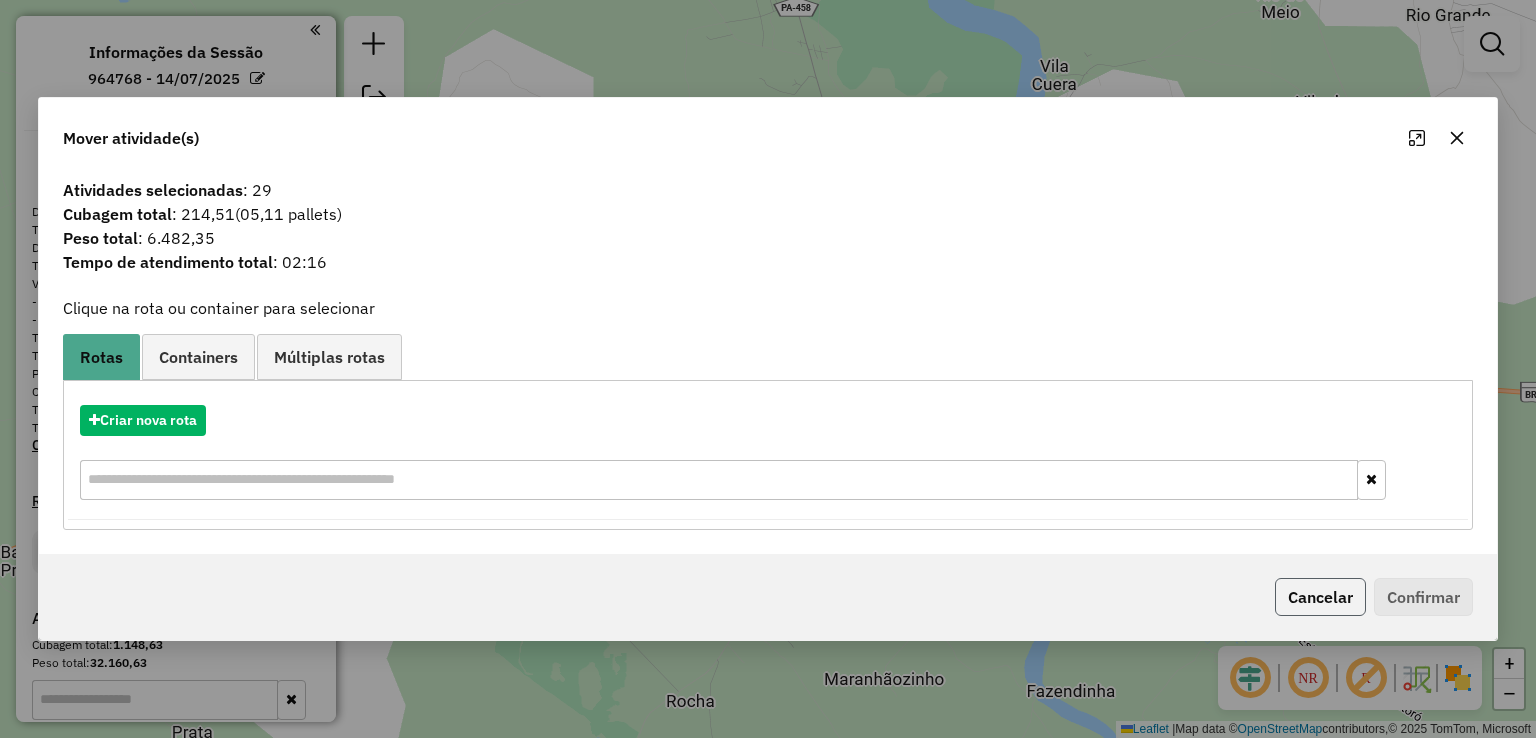 click on "Cancelar" 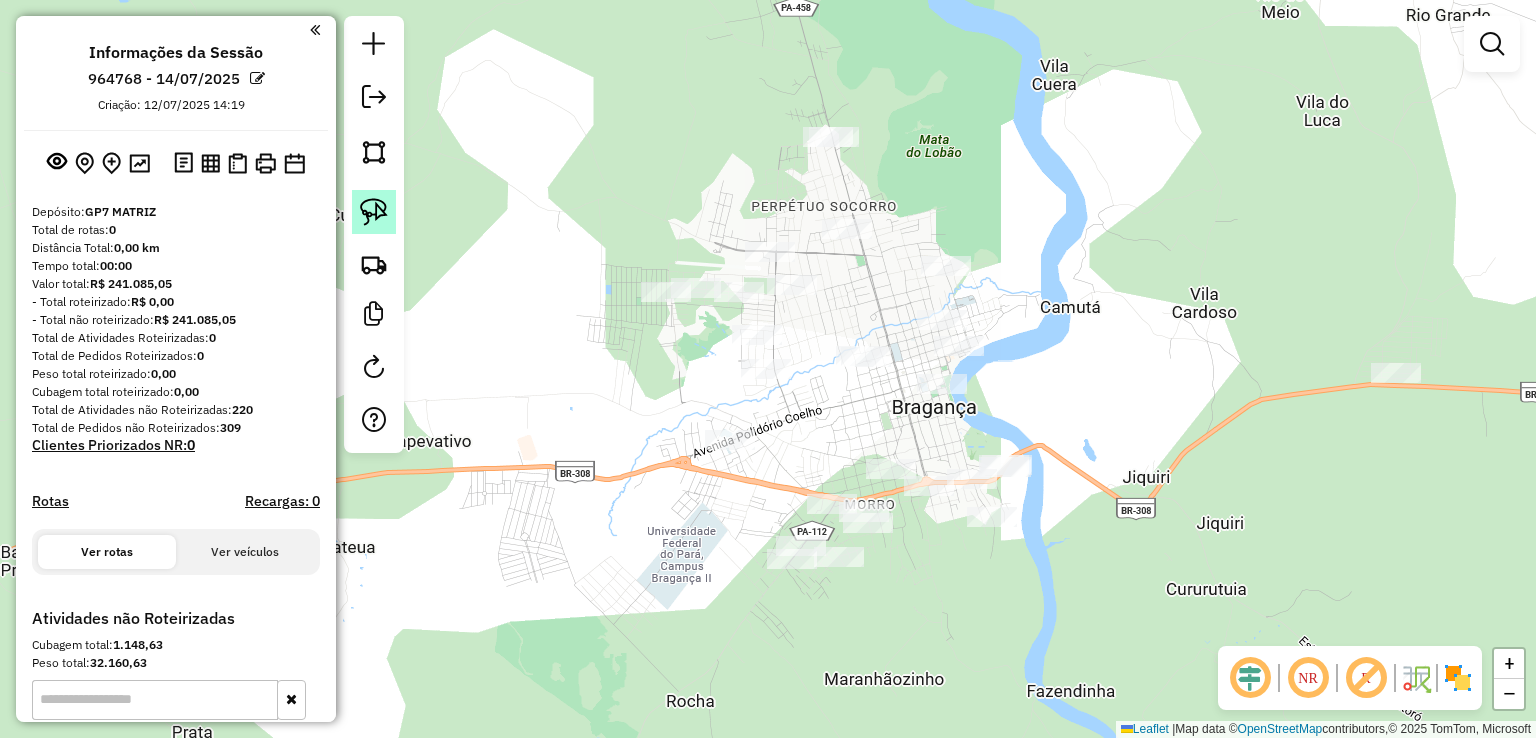 click 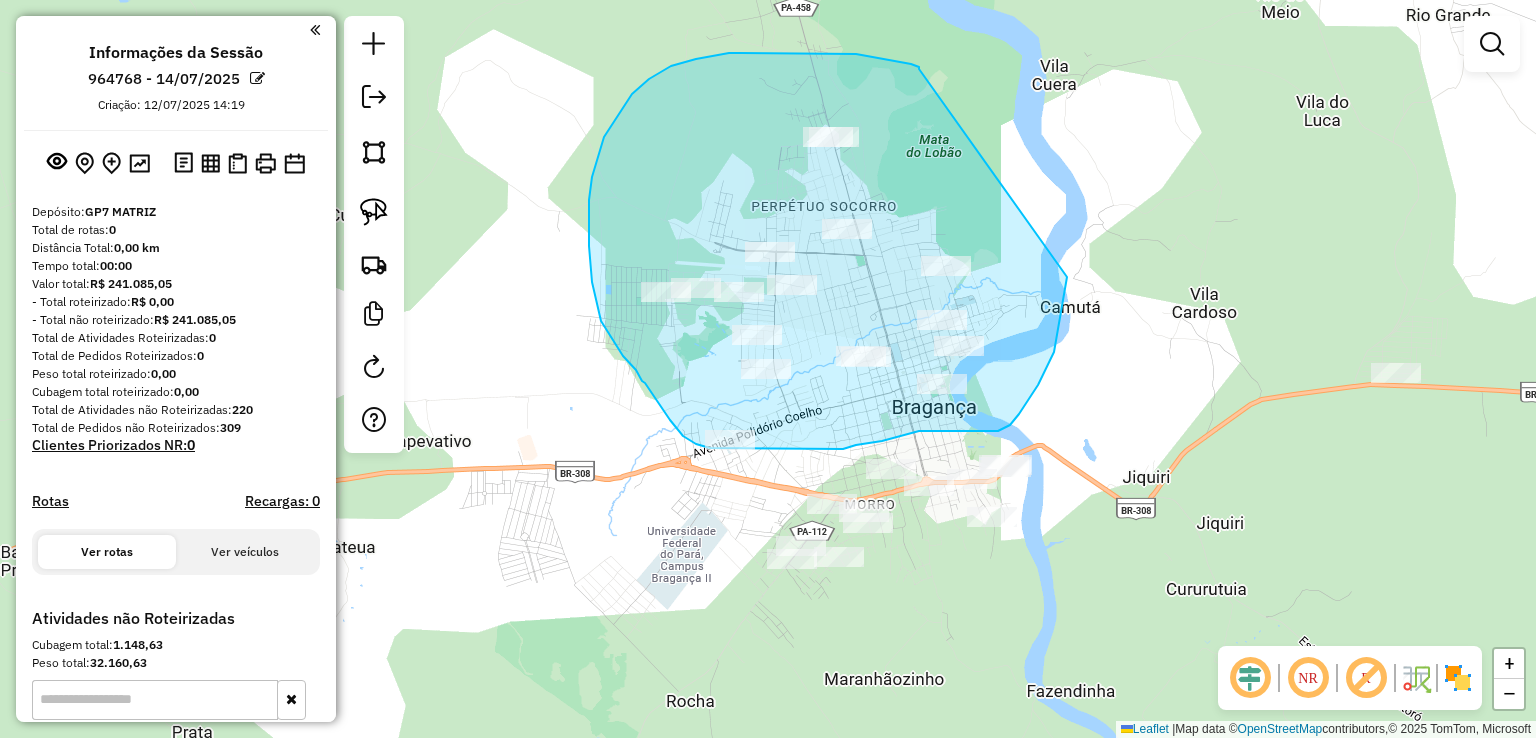 drag, startPoint x: 919, startPoint y: 69, endPoint x: 1069, endPoint y: 224, distance: 215.69655 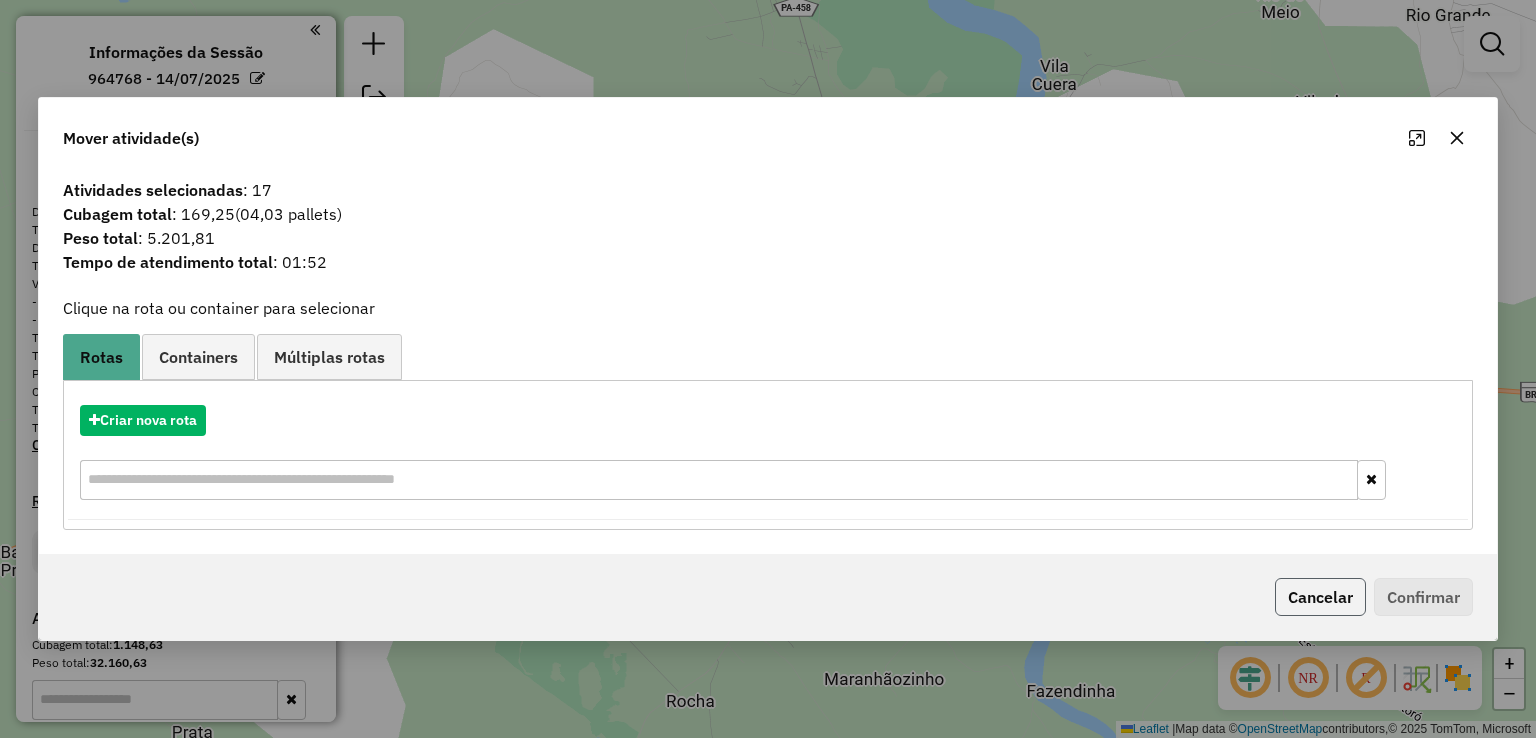 click on "Cancelar" 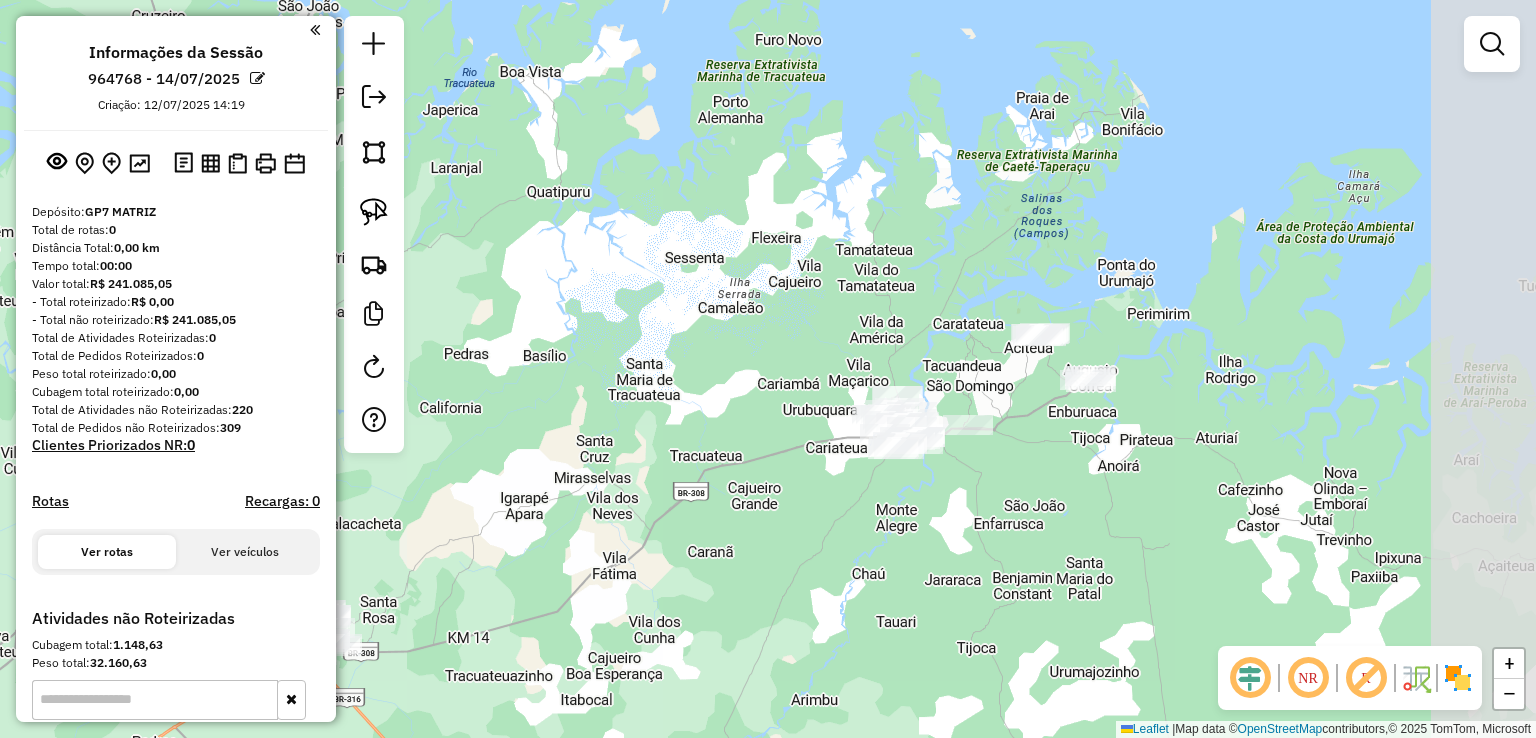 drag, startPoint x: 1184, startPoint y: 471, endPoint x: 1007, endPoint y: 497, distance: 178.89941 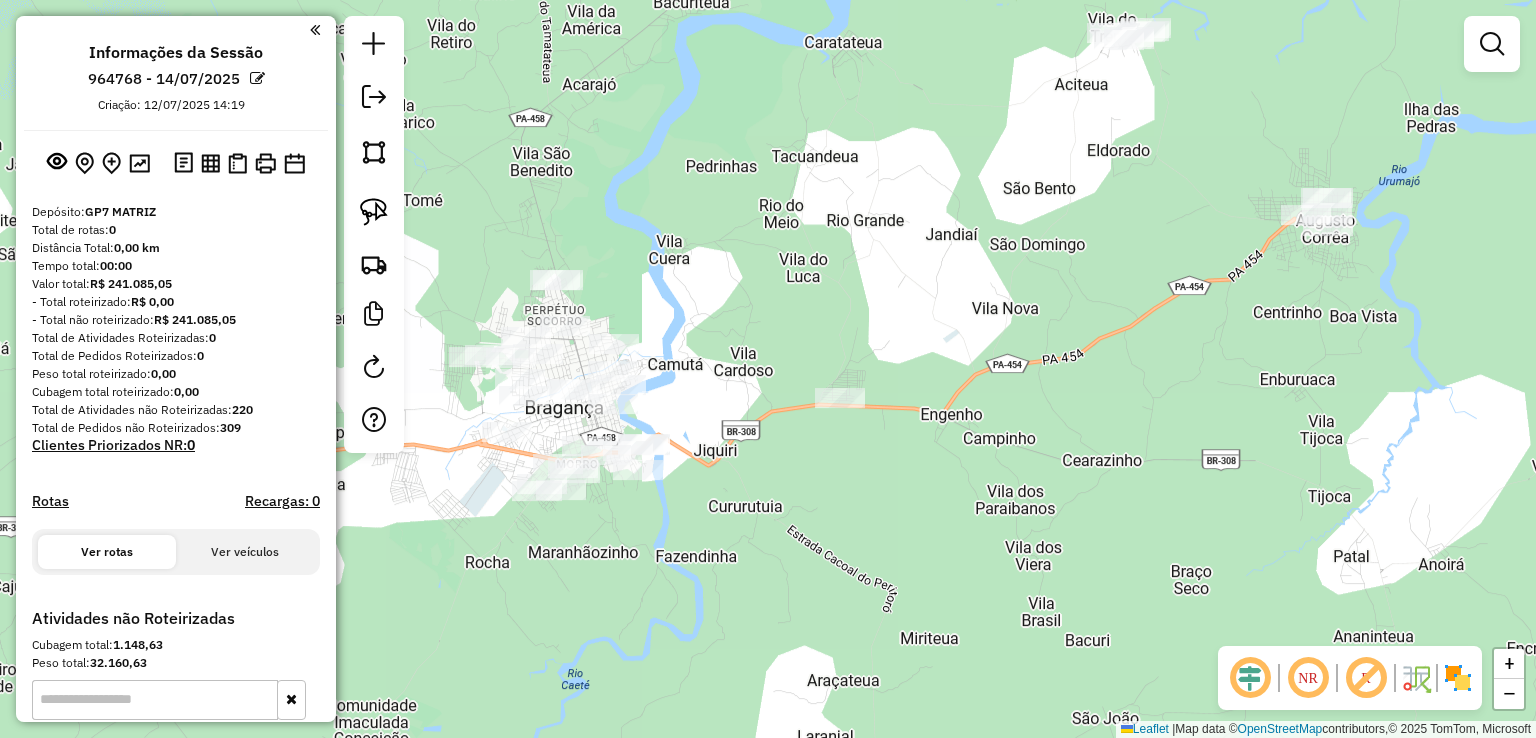 drag, startPoint x: 986, startPoint y: 456, endPoint x: 956, endPoint y: 589, distance: 136.34148 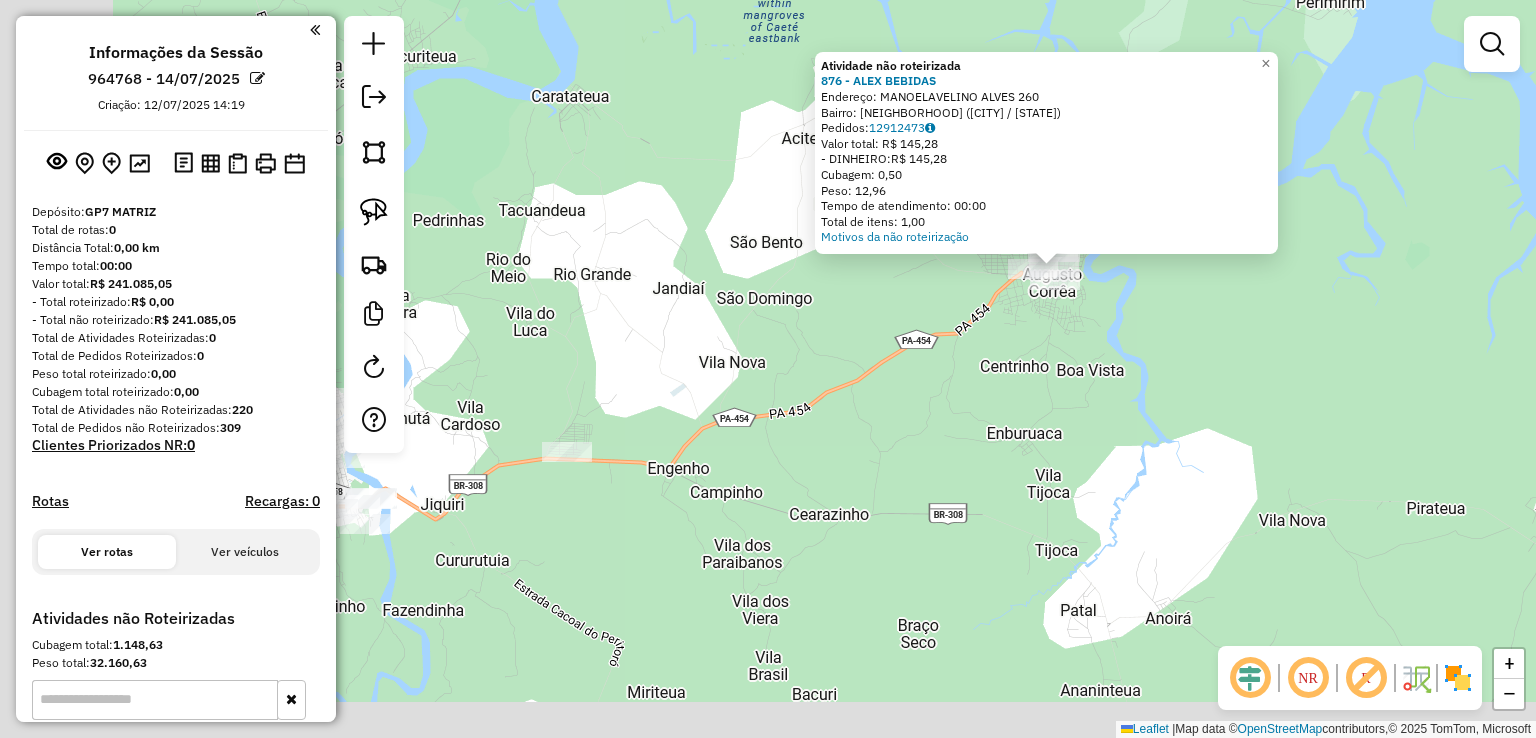 drag, startPoint x: 953, startPoint y: 448, endPoint x: 1172, endPoint y: 263, distance: 286.681 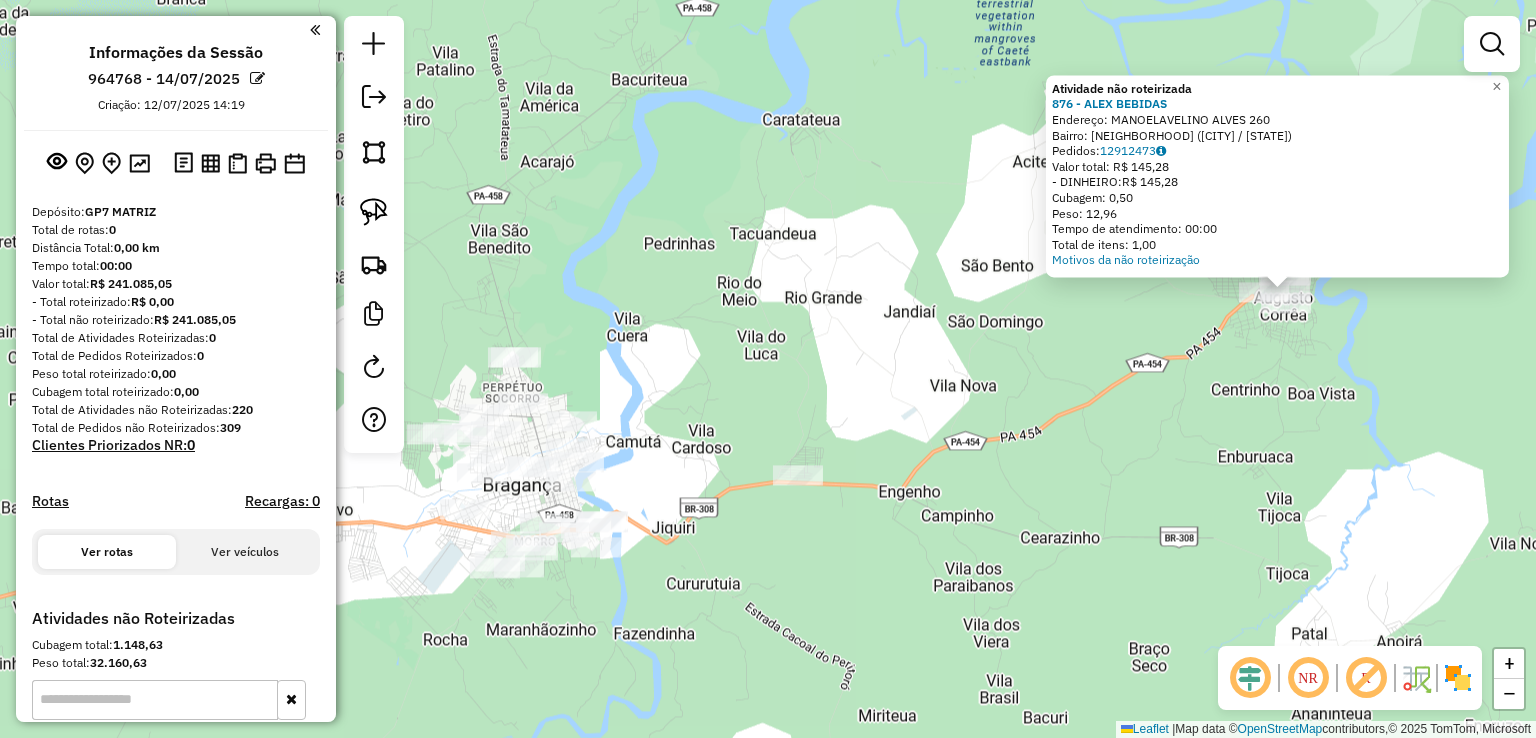 drag, startPoint x: 1265, startPoint y: 245, endPoint x: 1301, endPoint y: 364, distance: 124.32619 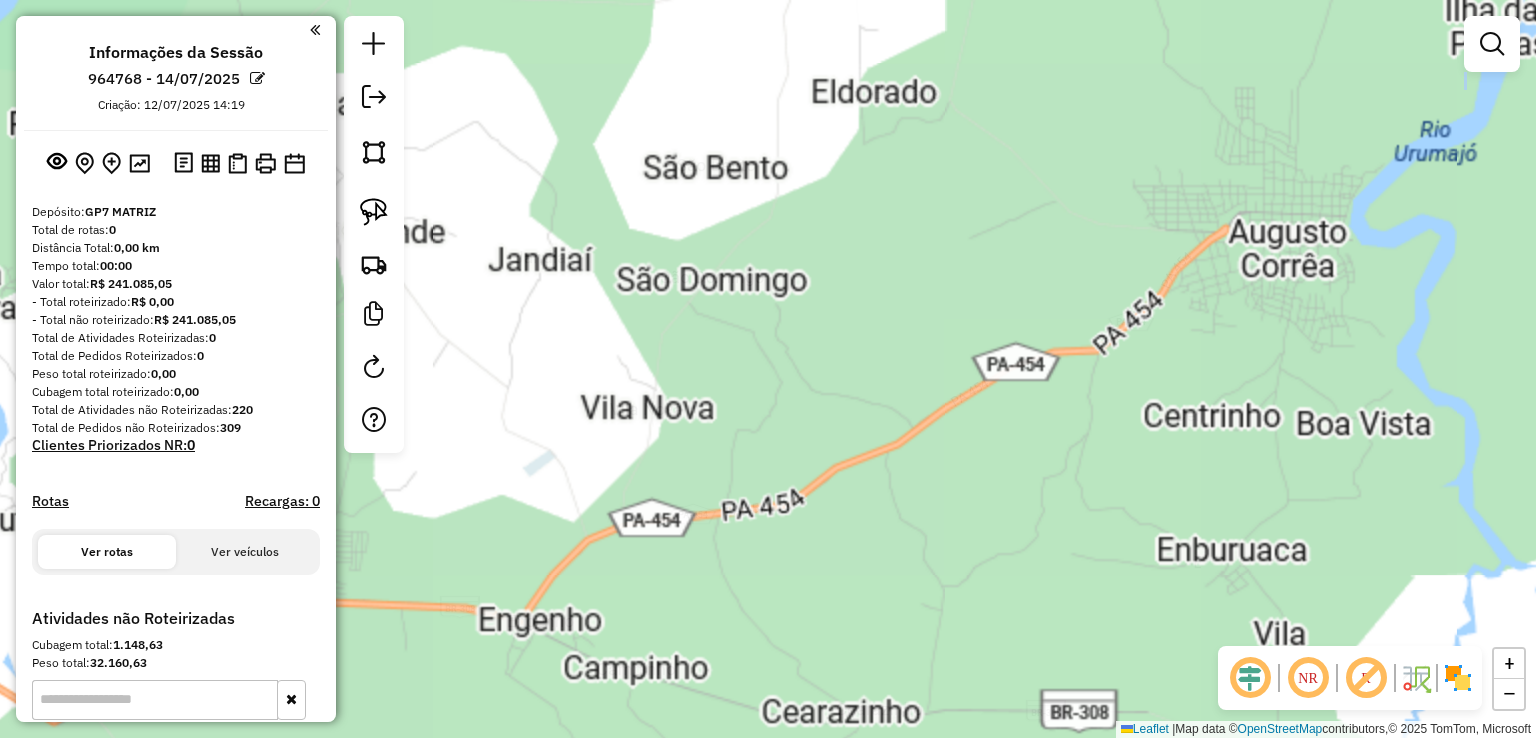drag, startPoint x: 1359, startPoint y: 361, endPoint x: 1375, endPoint y: 355, distance: 17.088007 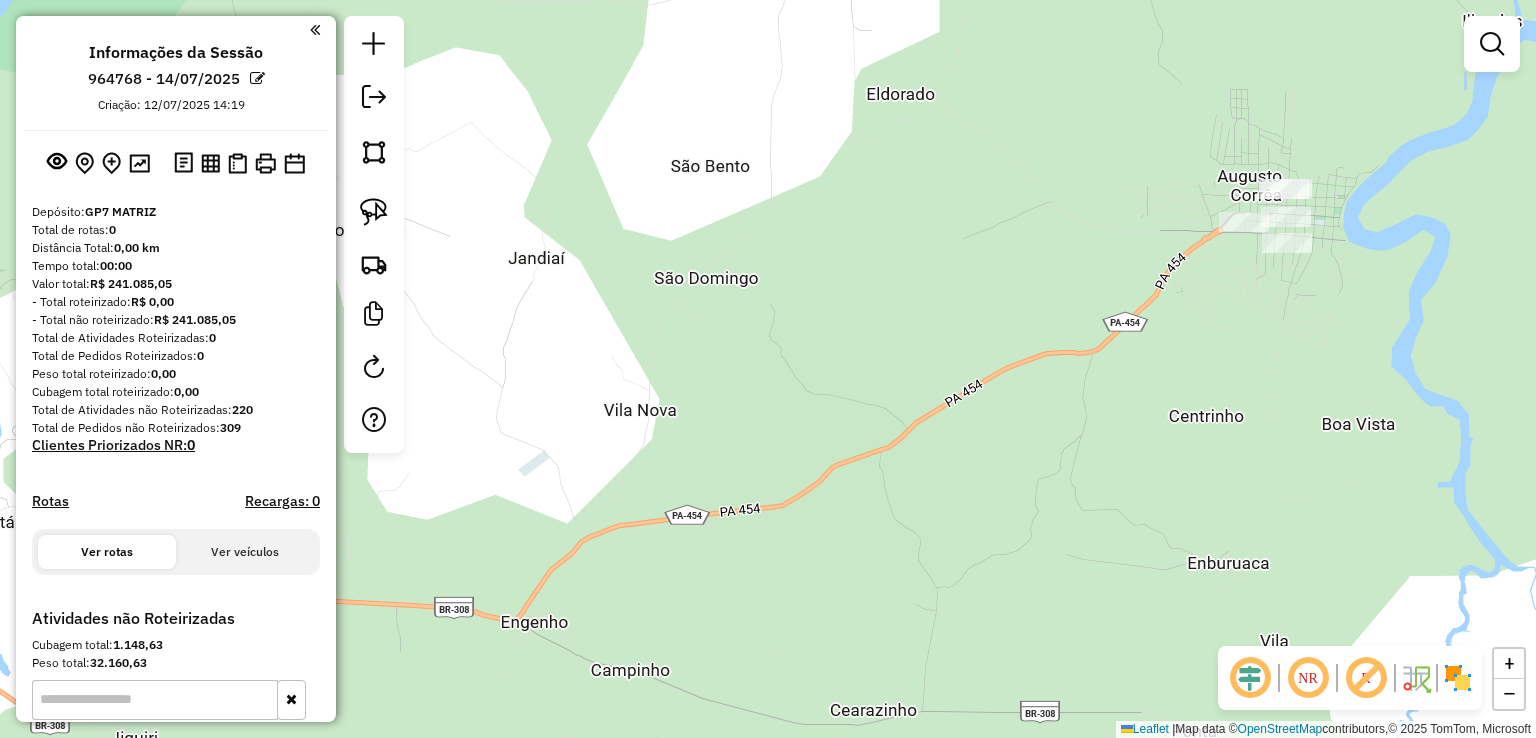click on "Janela de atendimento Grade de atendimento Capacidade Transportadoras Veículos Cliente Pedidos  Rotas Selecione os dias de semana para filtrar as janelas de atendimento  Seg   Ter   Qua   Qui   Sex   Sáb   Dom  Informe o período da janela de atendimento: De: Até:  Filtrar exatamente a janela do cliente  Considerar janela de atendimento padrão  Selecione os dias de semana para filtrar as grades de atendimento  Seg   Ter   Qua   Qui   Sex   Sáb   Dom   Considerar clientes sem dia de atendimento cadastrado  Clientes fora do dia de atendimento selecionado Filtrar as atividades entre os valores definidos abaixo:  Peso mínimo:   Peso máximo:   Cubagem mínima:   Cubagem máxima:   De:   Até:  Filtrar as atividades entre o tempo de atendimento definido abaixo:  De:   Até:   Considerar capacidade total dos clientes não roteirizados Transportadora: Selecione um ou mais itens Tipo de veículo: Selecione um ou mais itens Veículo: Selecione um ou mais itens Motorista: Selecione um ou mais itens Nome: Rótulo:" 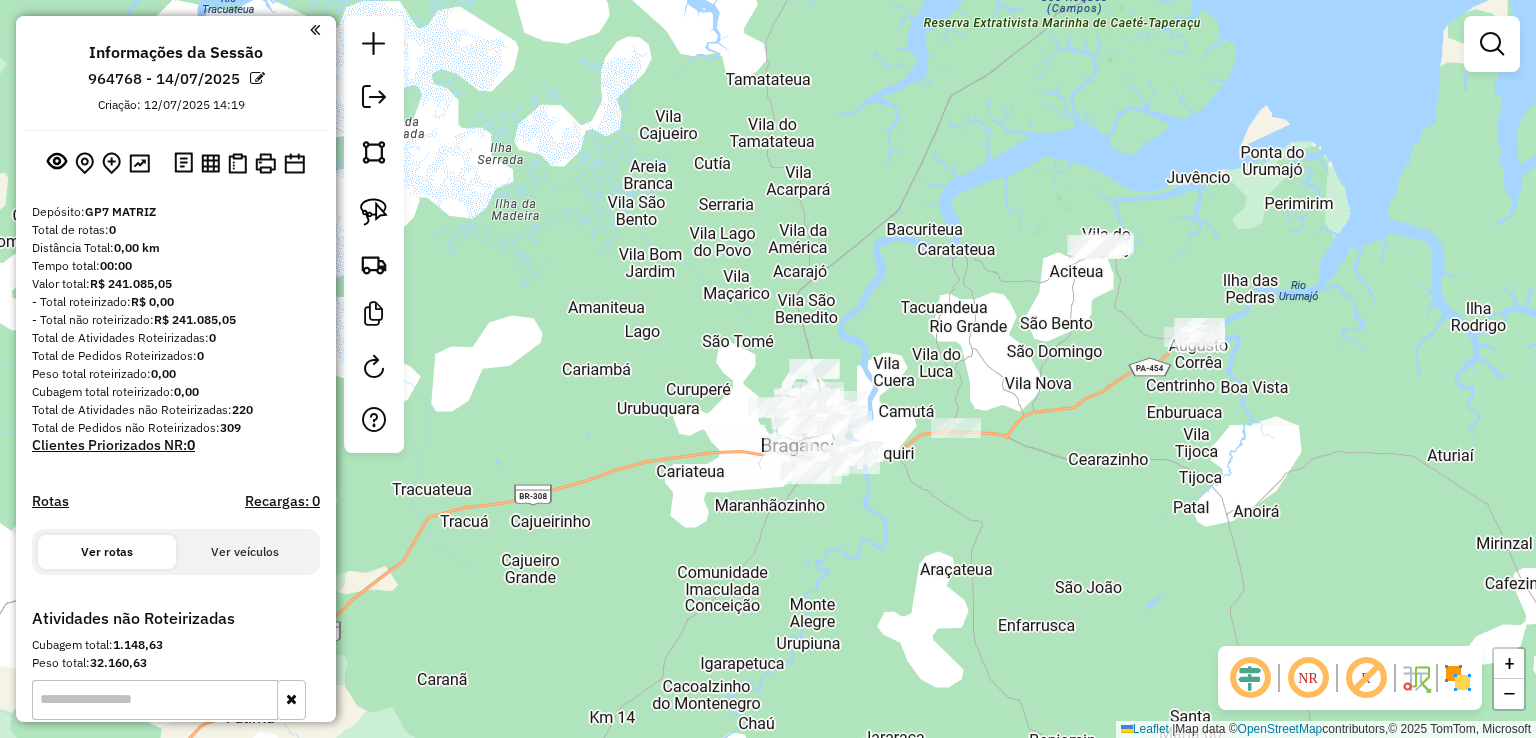 drag, startPoint x: 1204, startPoint y: 289, endPoint x: 1109, endPoint y: 373, distance: 126.81088 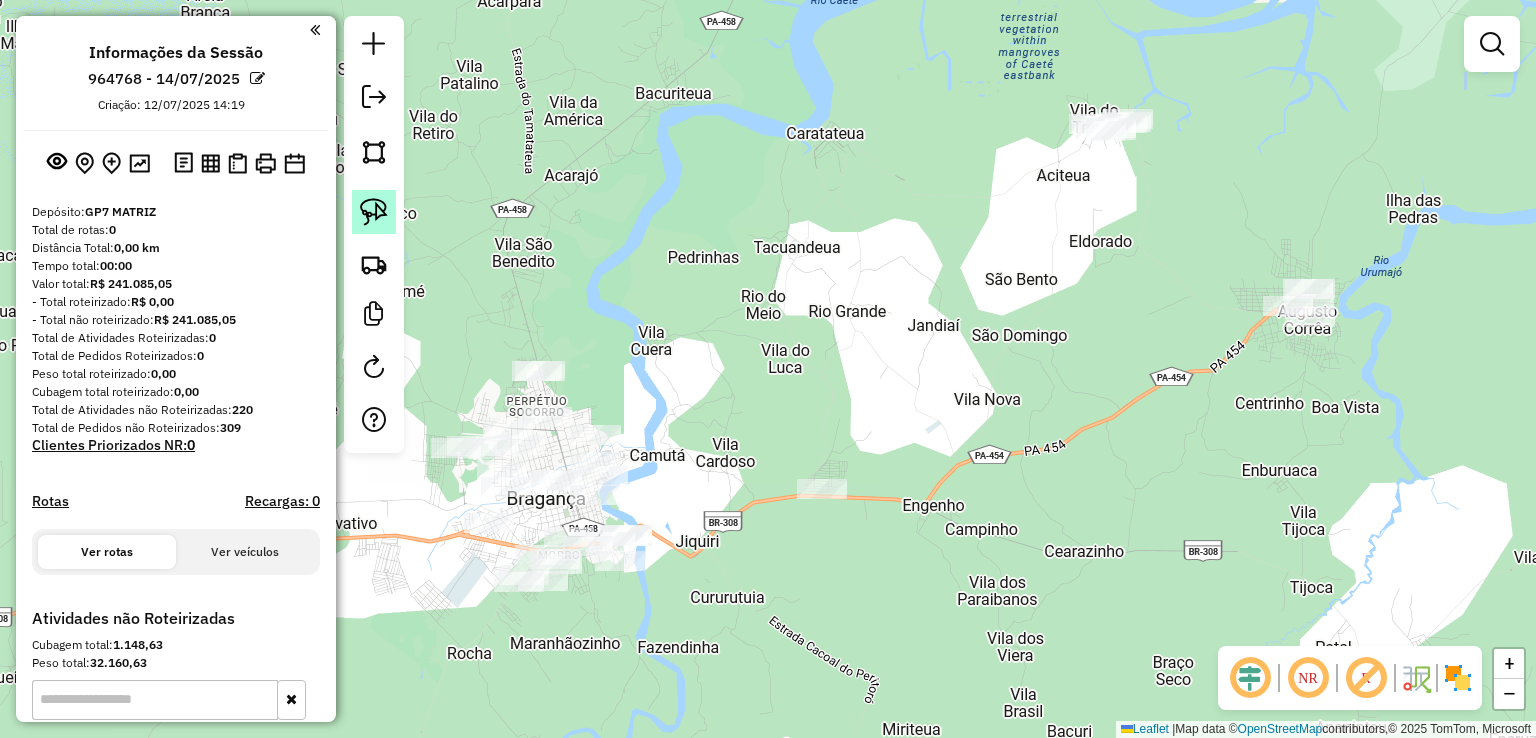 click 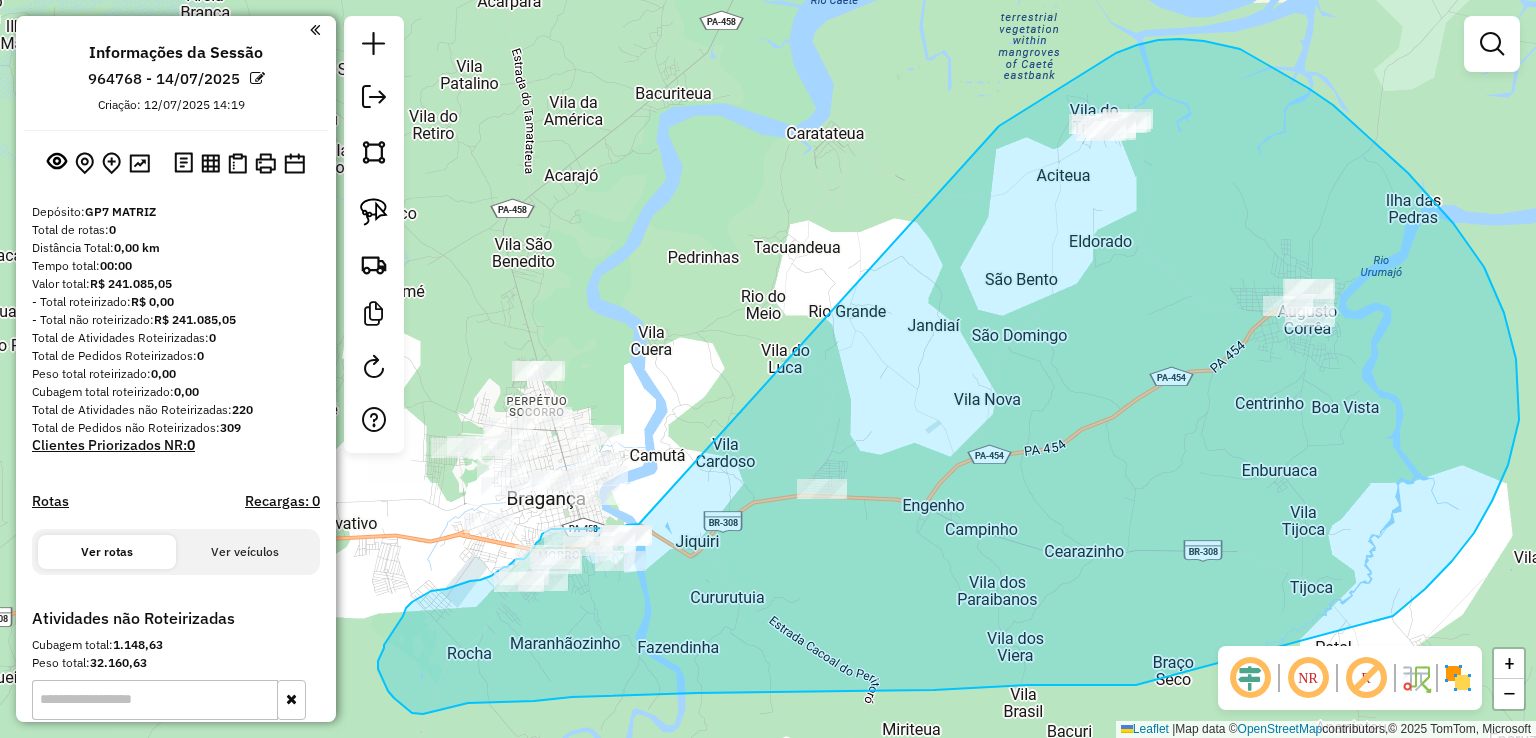 drag, startPoint x: 1008, startPoint y: 121, endPoint x: 708, endPoint y: 505, distance: 487.2946 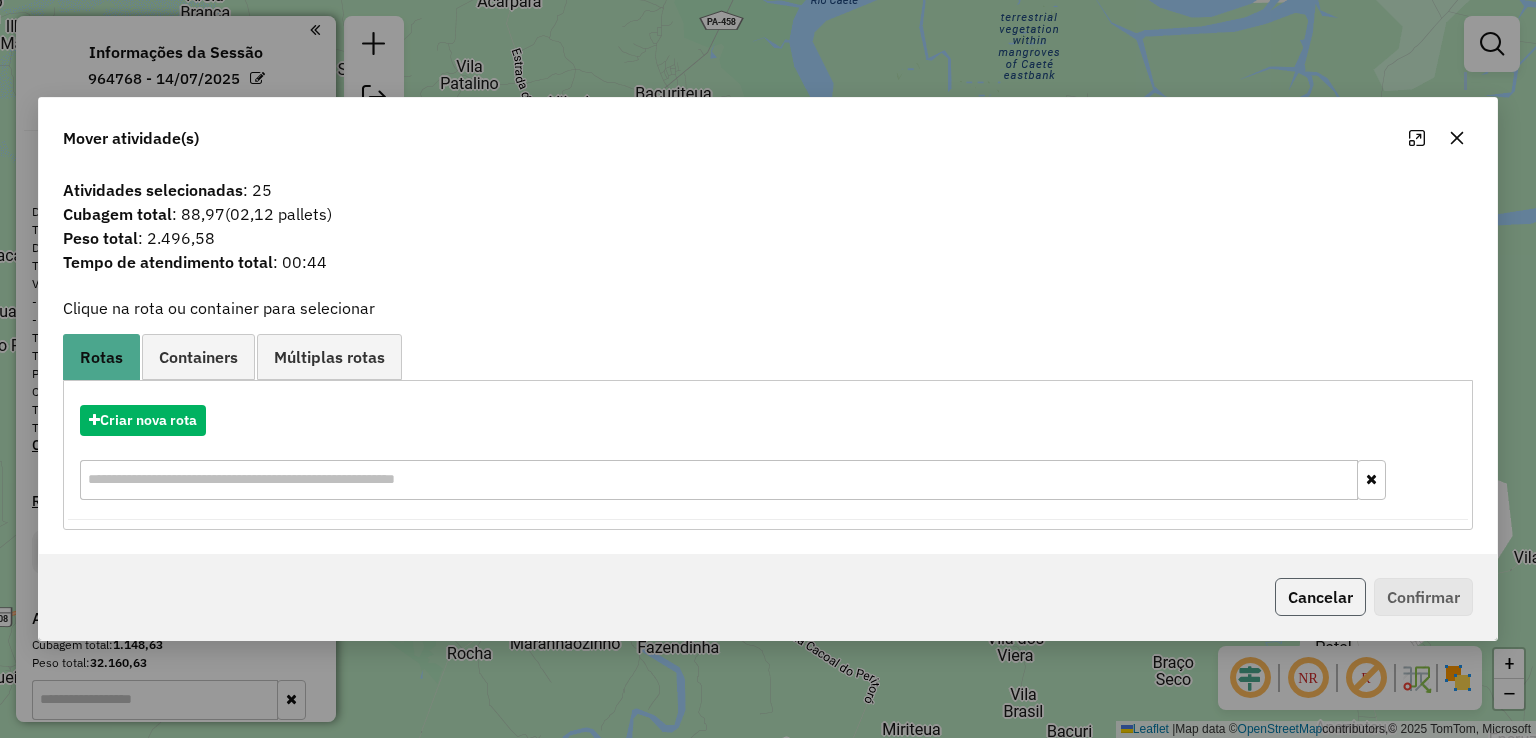 click on "Cancelar" 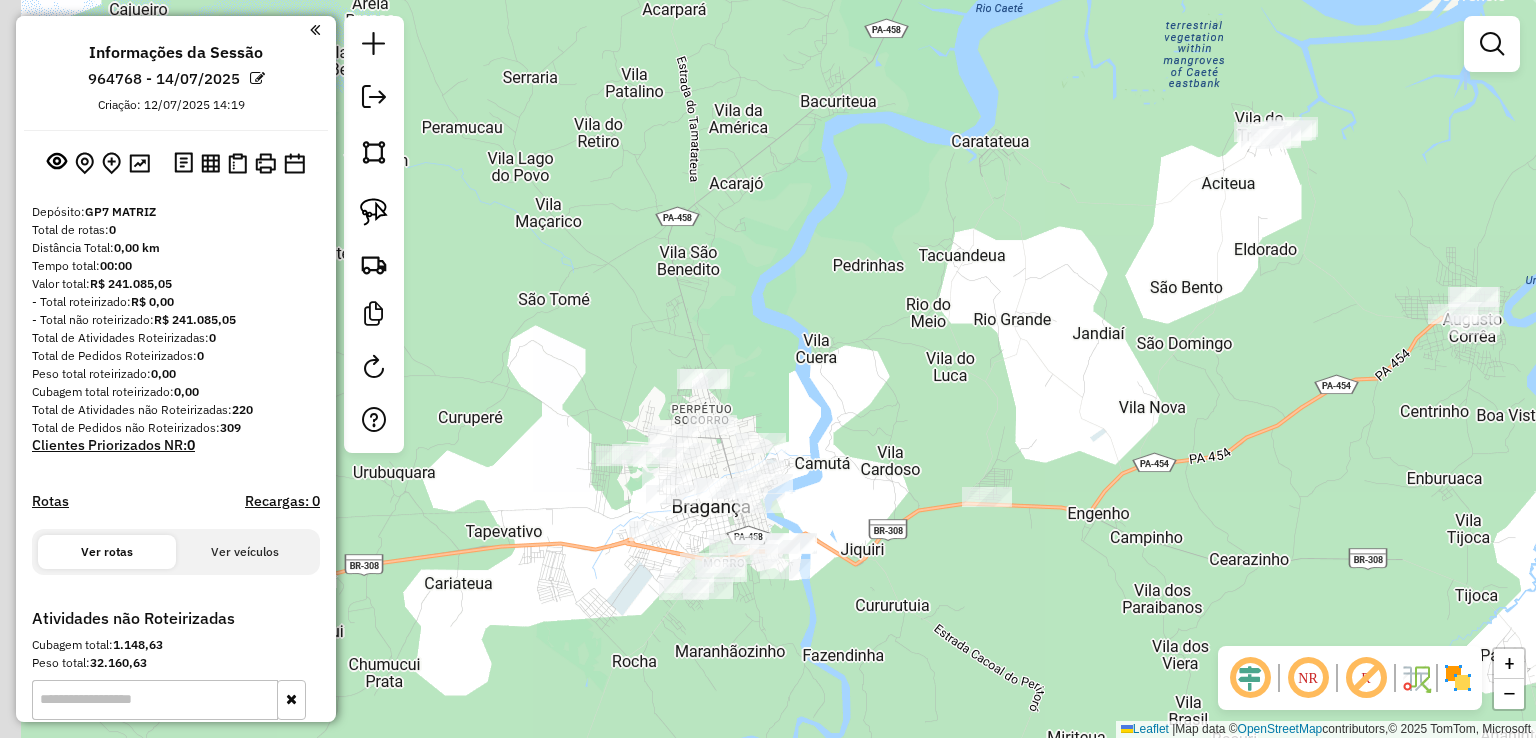 drag, startPoint x: 772, startPoint y: 410, endPoint x: 1051, endPoint y: 409, distance: 279.0018 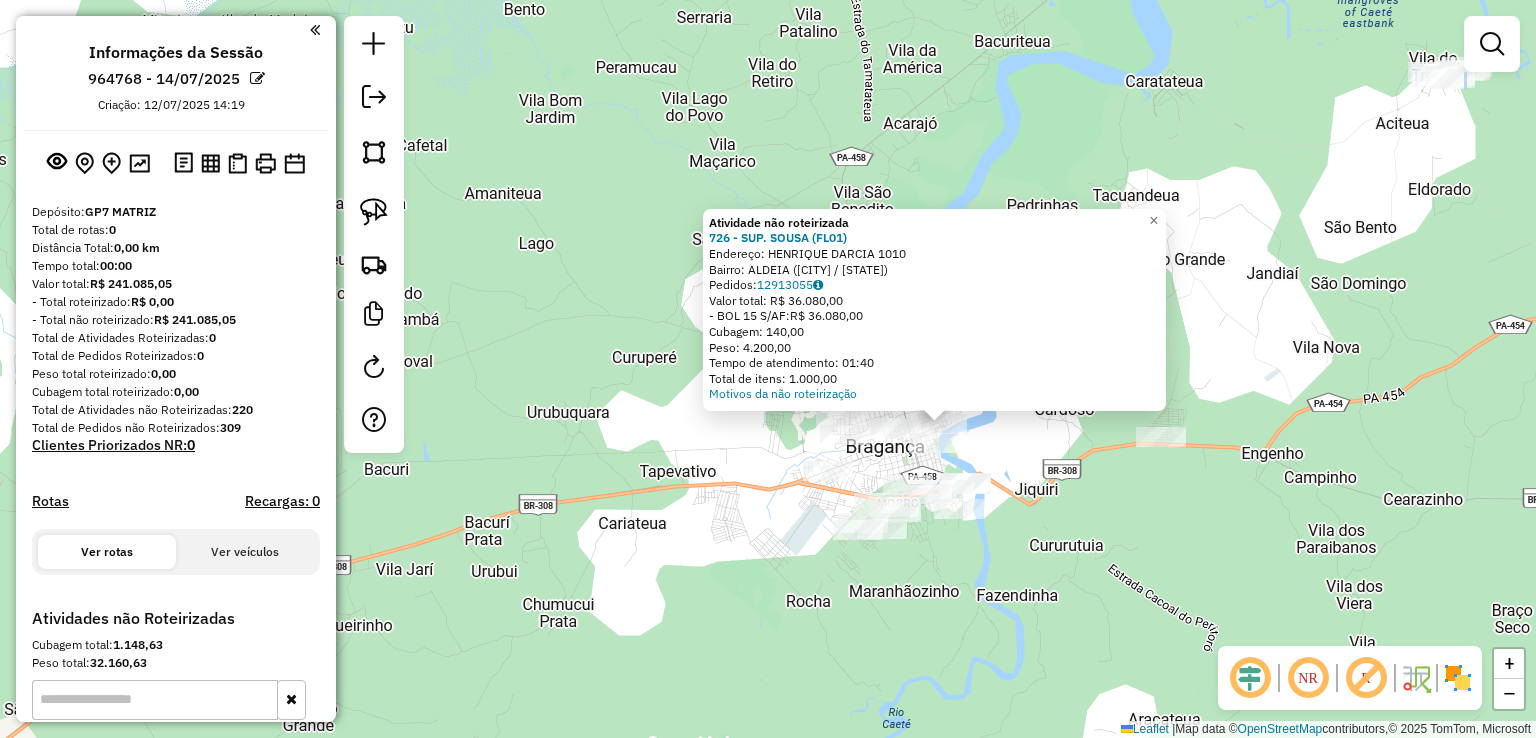 drag, startPoint x: 783, startPoint y: 497, endPoint x: 1237, endPoint y: 382, distance: 468.33856 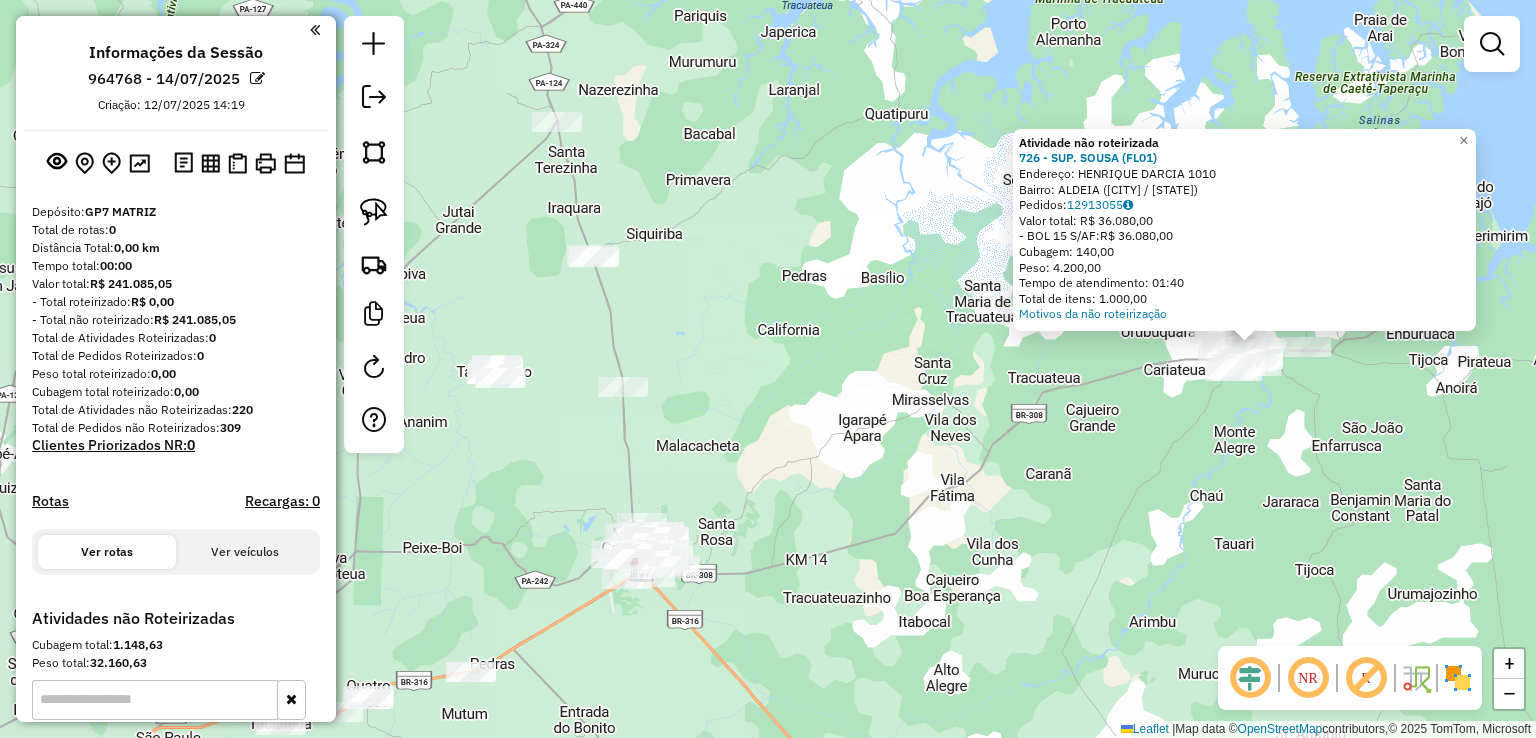 click on "Atividade não roteirizada 726 - SUP. SOUSA (FL01)  Endereço:  HENRIQUE DARCIA 1010   Bairro: ALDEIA (BRAGANCA / PA)   Pedidos:  12913055   Valor total: R$ 36.080,00   - BOL 15 S/AF:  R$ 36.080,00   Cubagem: 140,00   Peso: 4.200,00   Tempo de atendimento: 01:40   Total de itens: 1.000,00  Motivos da não roteirização × Janela de atendimento Grade de atendimento Capacidade Transportadoras Veículos Cliente Pedidos  Rotas Selecione os dias de semana para filtrar as janelas de atendimento  Seg   Ter   Qua   Qui   Sex   Sáb   Dom  Informe o período da janela de atendimento: De: Até:  Filtrar exatamente a janela do cliente  Considerar janela de atendimento padrão  Selecione os dias de semana para filtrar as grades de atendimento  Seg   Ter   Qua   Qui   Sex   Sáb   Dom   Considerar clientes sem dia de atendimento cadastrado  Clientes fora do dia de atendimento selecionado Filtrar as atividades entre os valores definidos abaixo:  Peso mínimo:   Peso máximo:   Cubagem mínima:   Cubagem máxima:   De:  +" 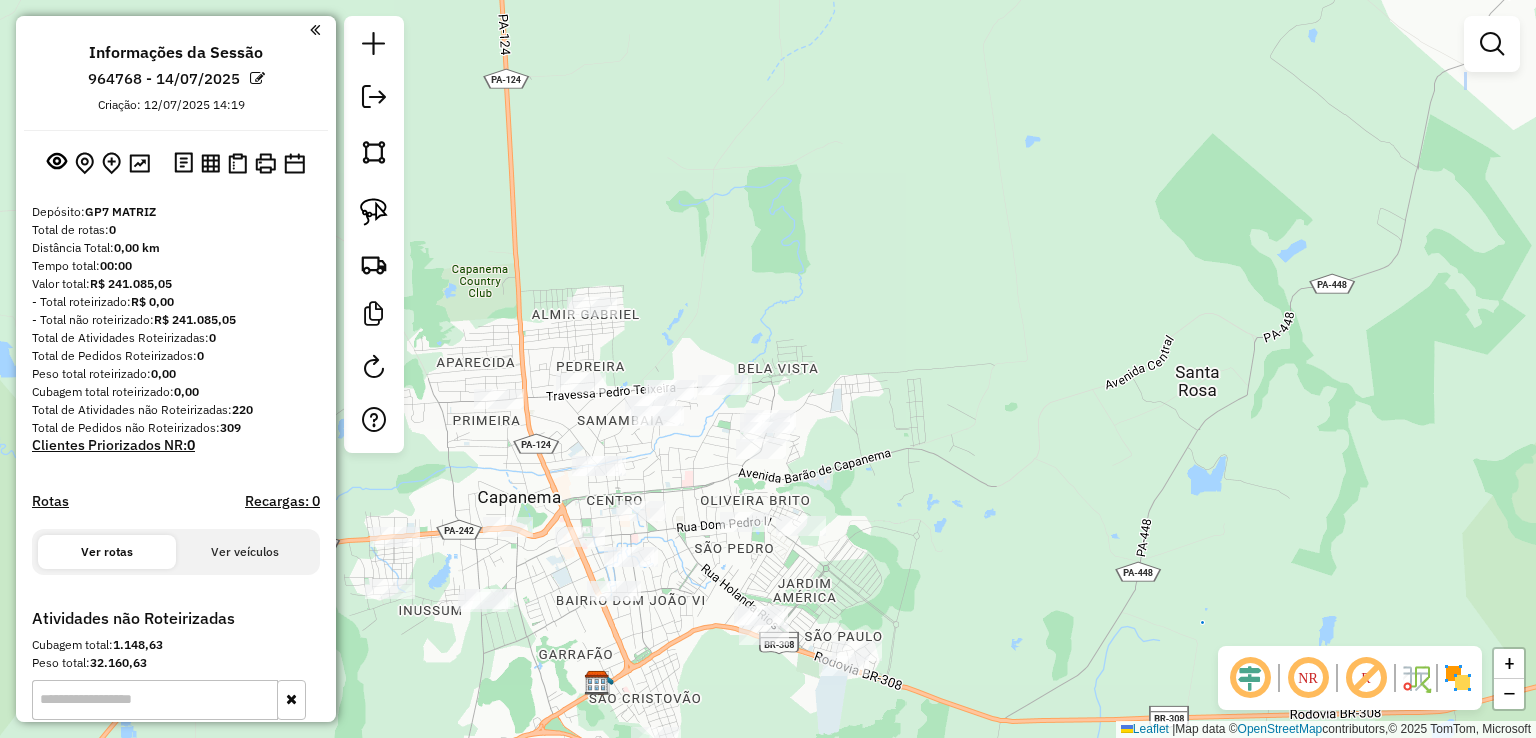 drag, startPoint x: 912, startPoint y: 441, endPoint x: 1046, endPoint y: 311, distance: 186.69762 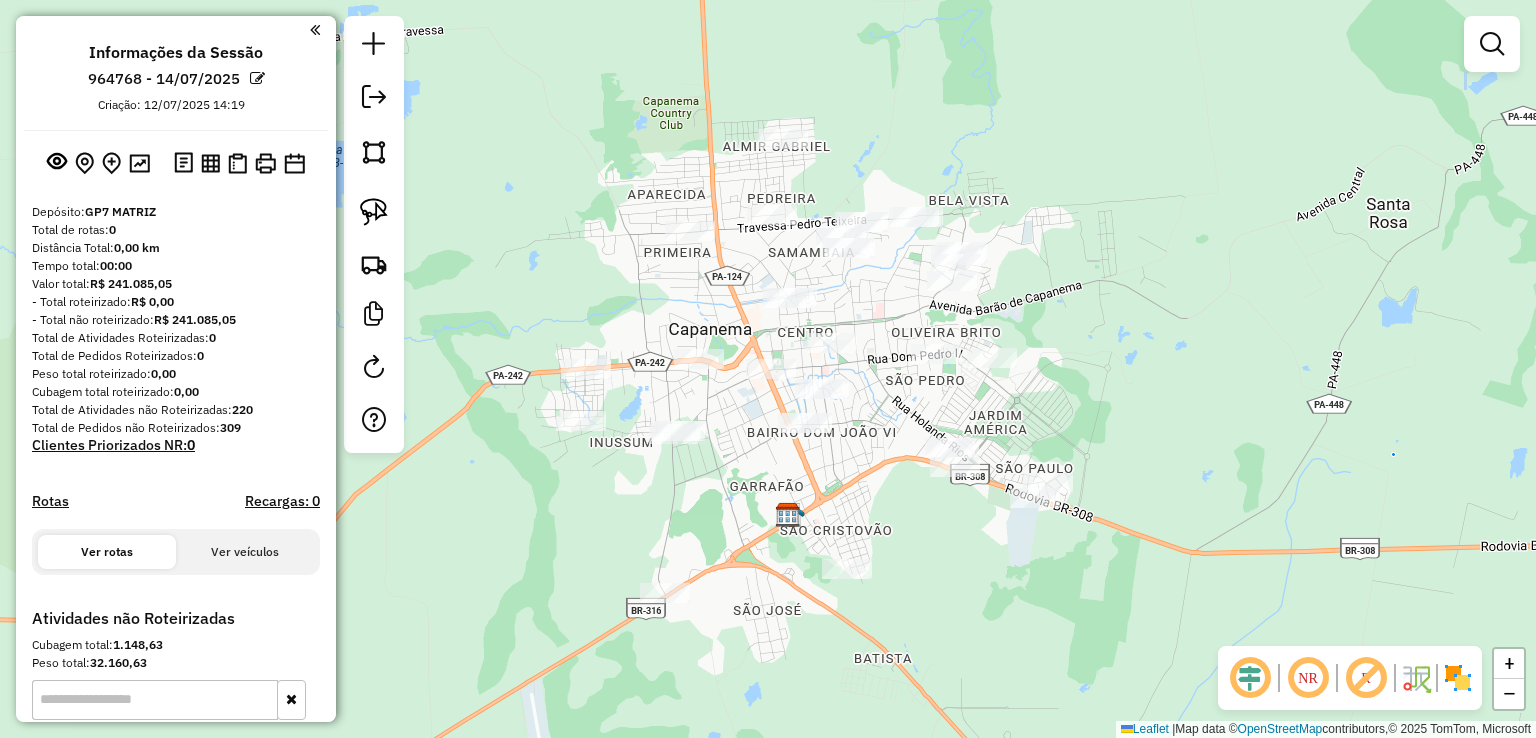 drag, startPoint x: 1046, startPoint y: 311, endPoint x: 1124, endPoint y: 265, distance: 90.55385 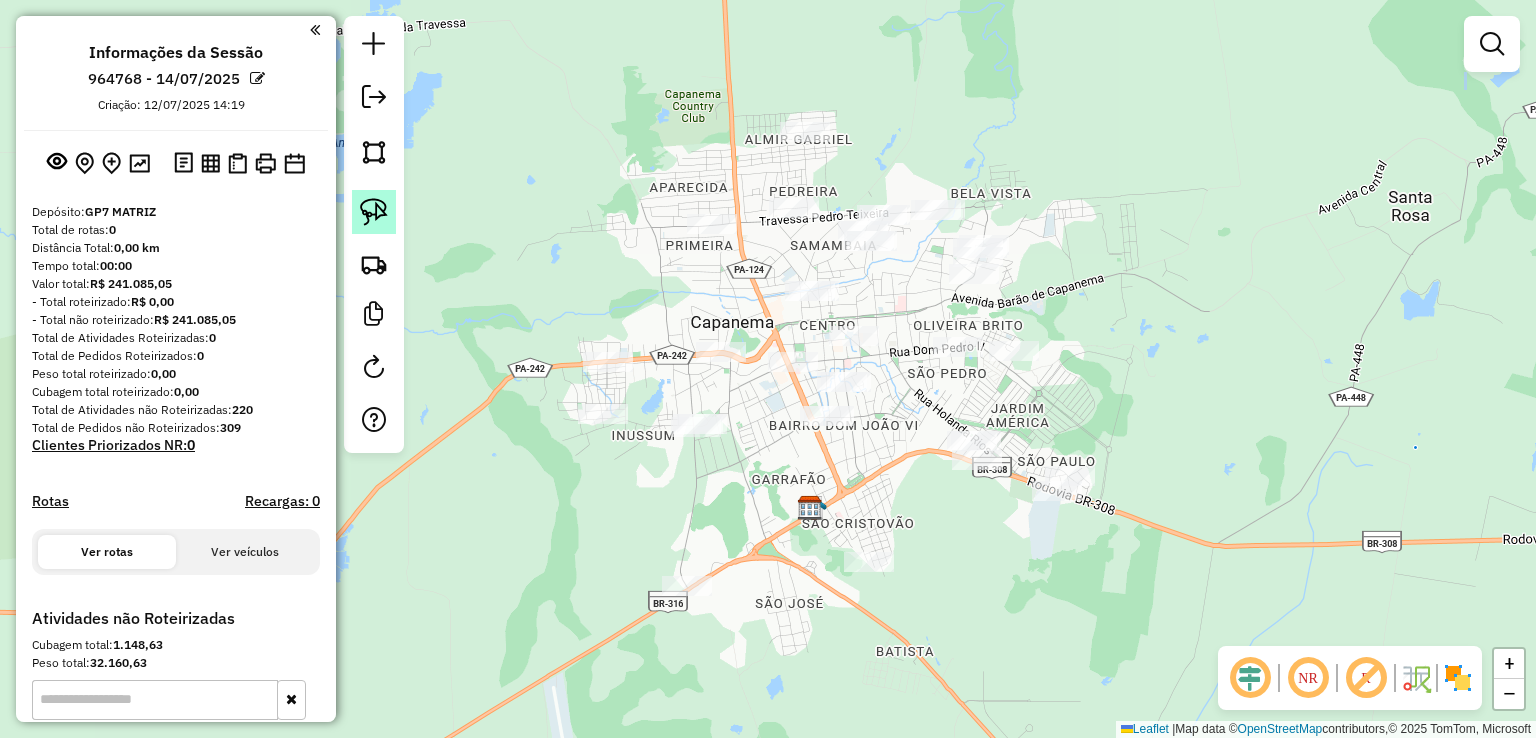 click 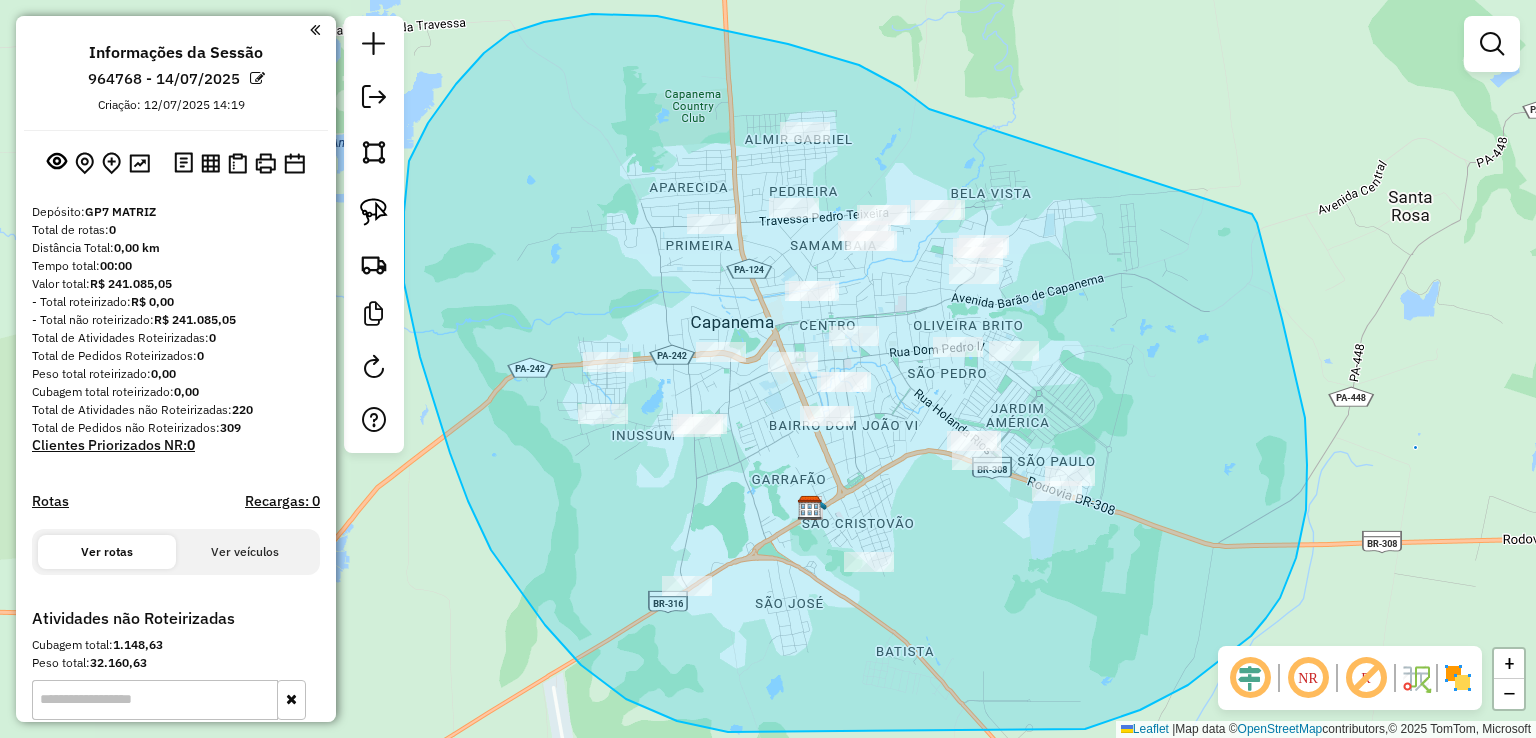 drag, startPoint x: 859, startPoint y: 65, endPoint x: 1248, endPoint y: 210, distance: 415.14575 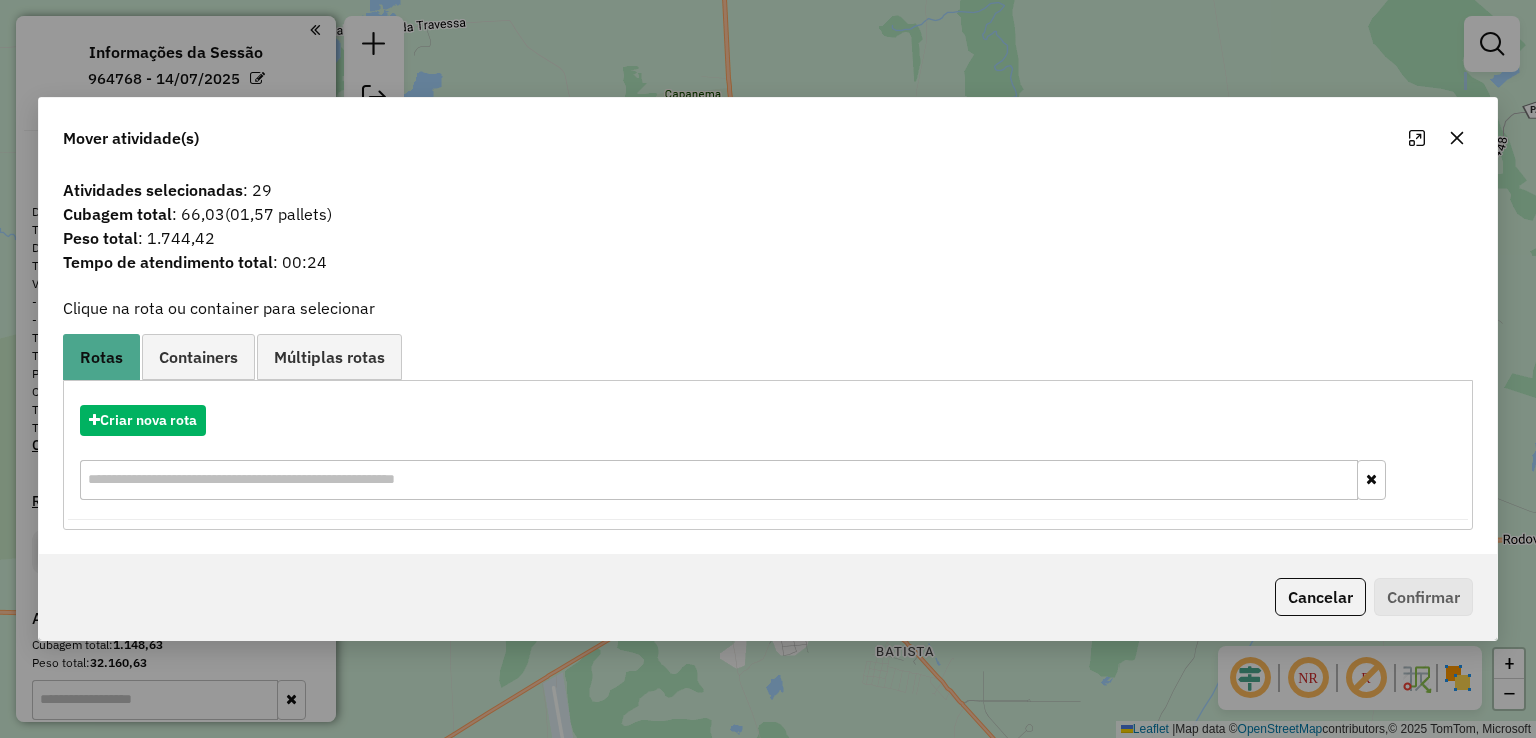 drag, startPoint x: 1323, startPoint y: 585, endPoint x: 1024, endPoint y: 576, distance: 299.1354 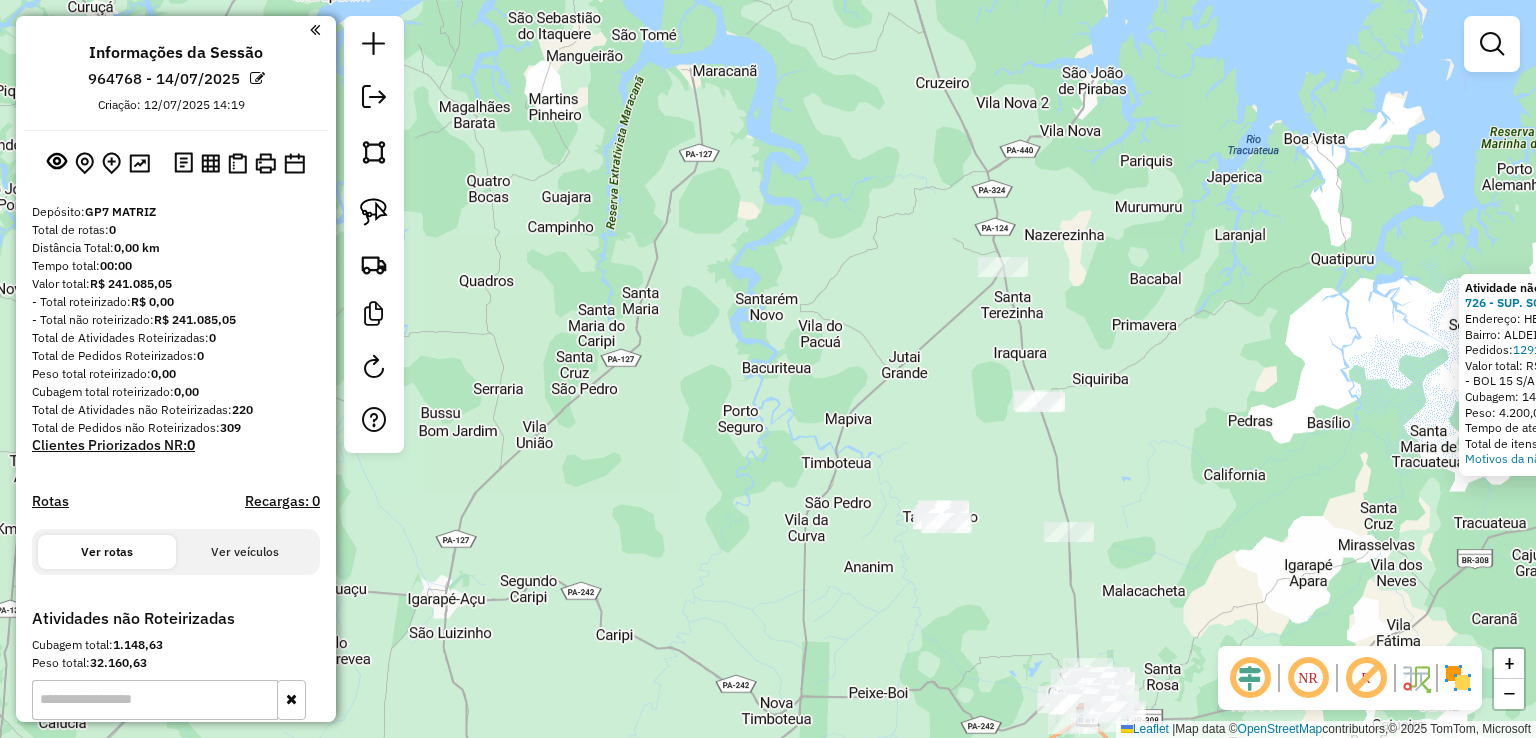 drag, startPoint x: 1090, startPoint y: 92, endPoint x: 1024, endPoint y: 476, distance: 389.63058 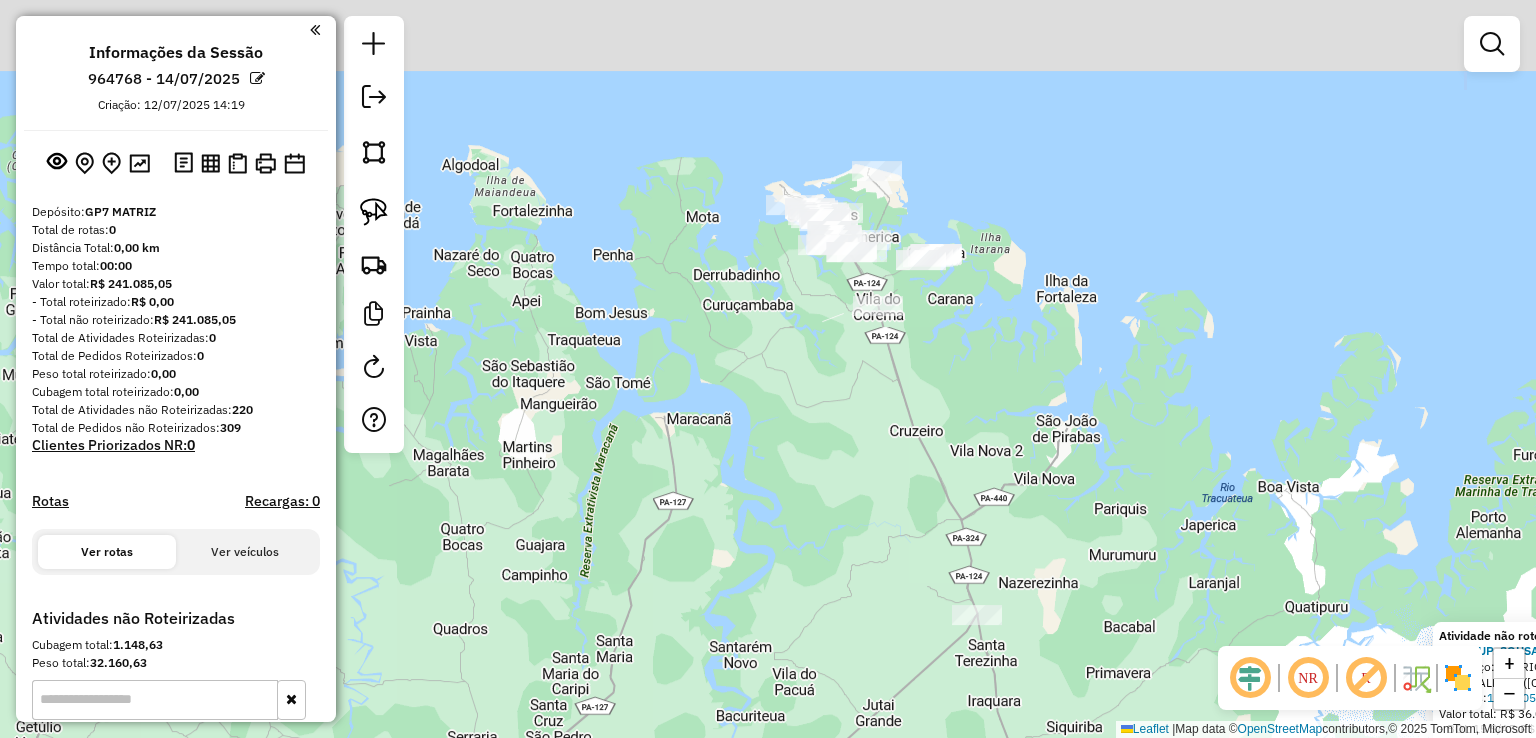 drag, startPoint x: 959, startPoint y: 132, endPoint x: 914, endPoint y: 322, distance: 195.25624 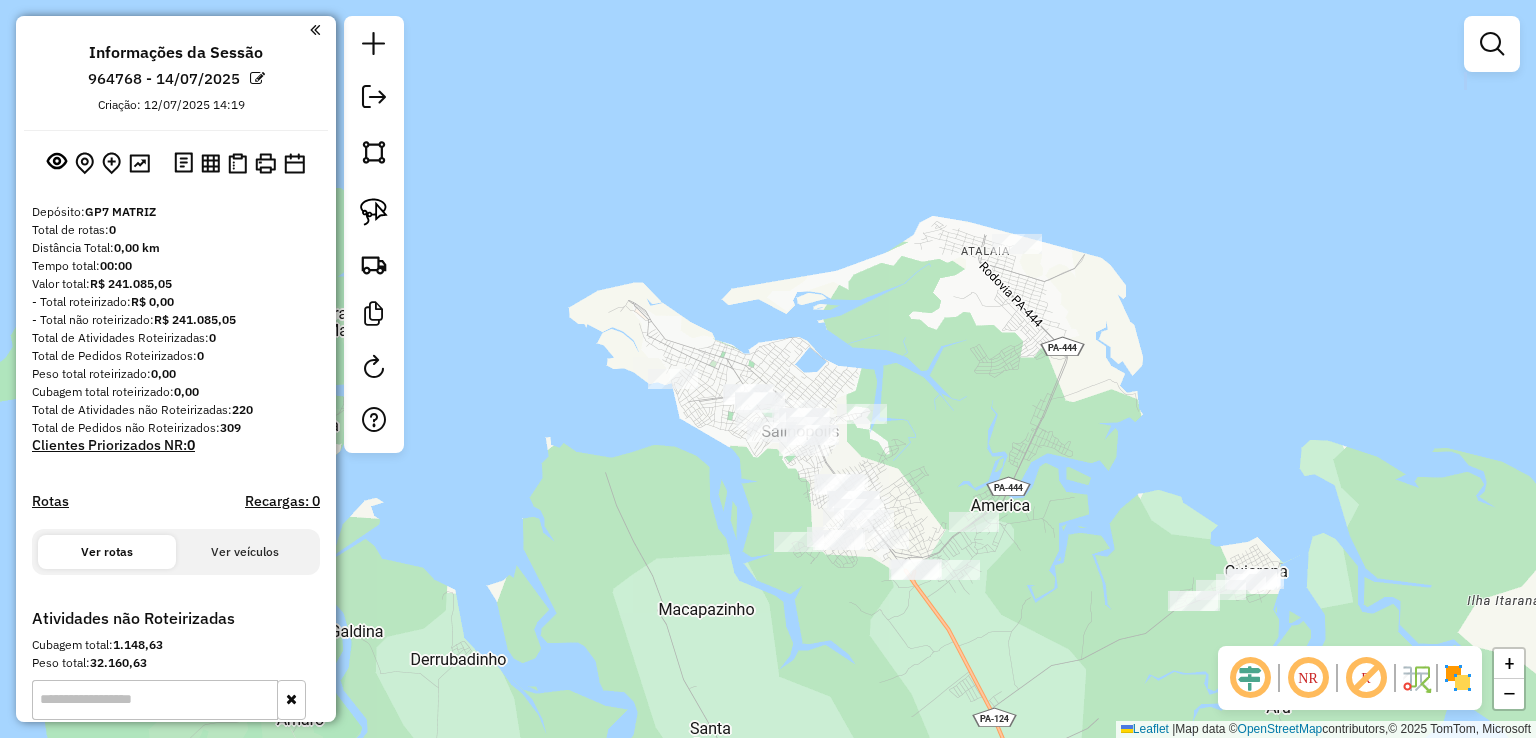 drag, startPoint x: 1000, startPoint y: 389, endPoint x: 1000, endPoint y: 174, distance: 215 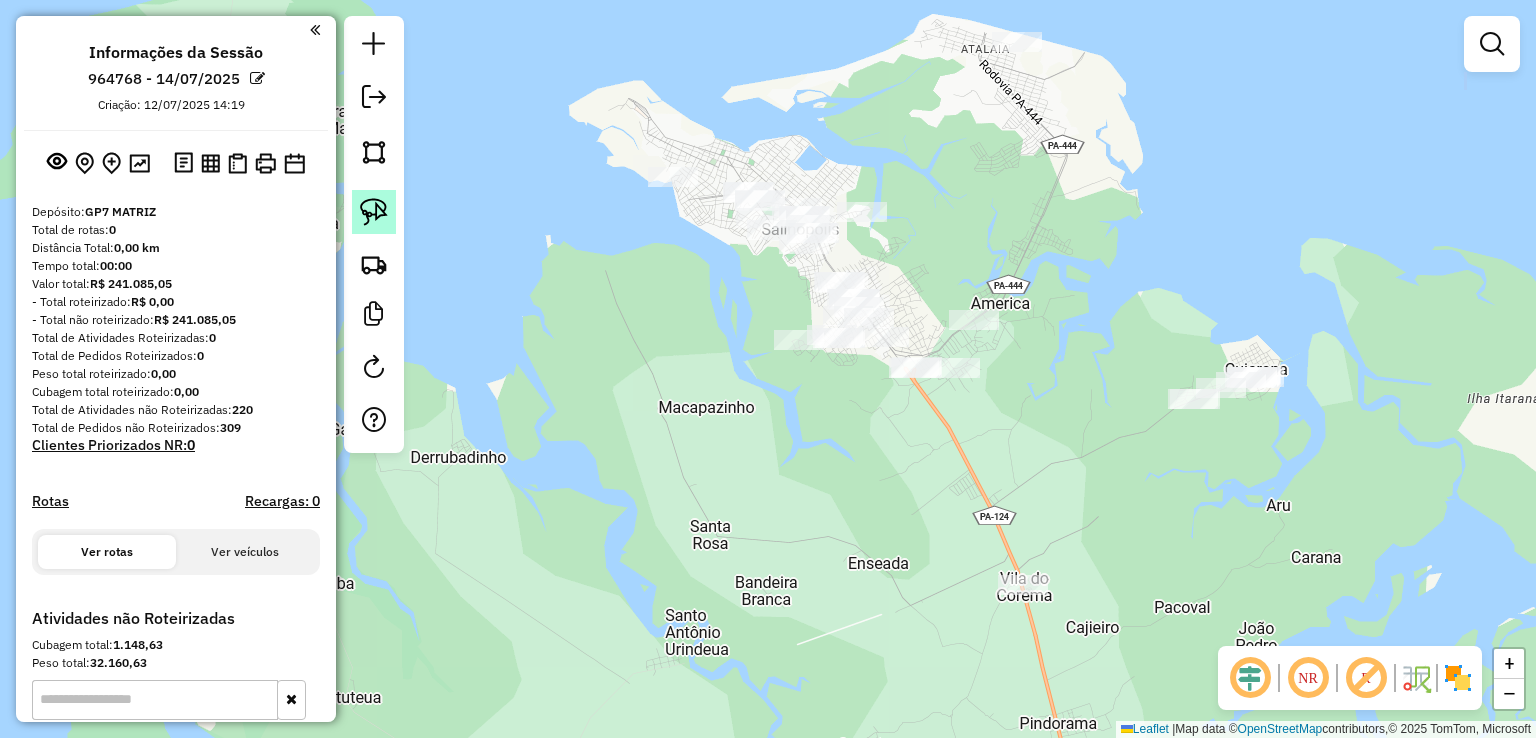 click 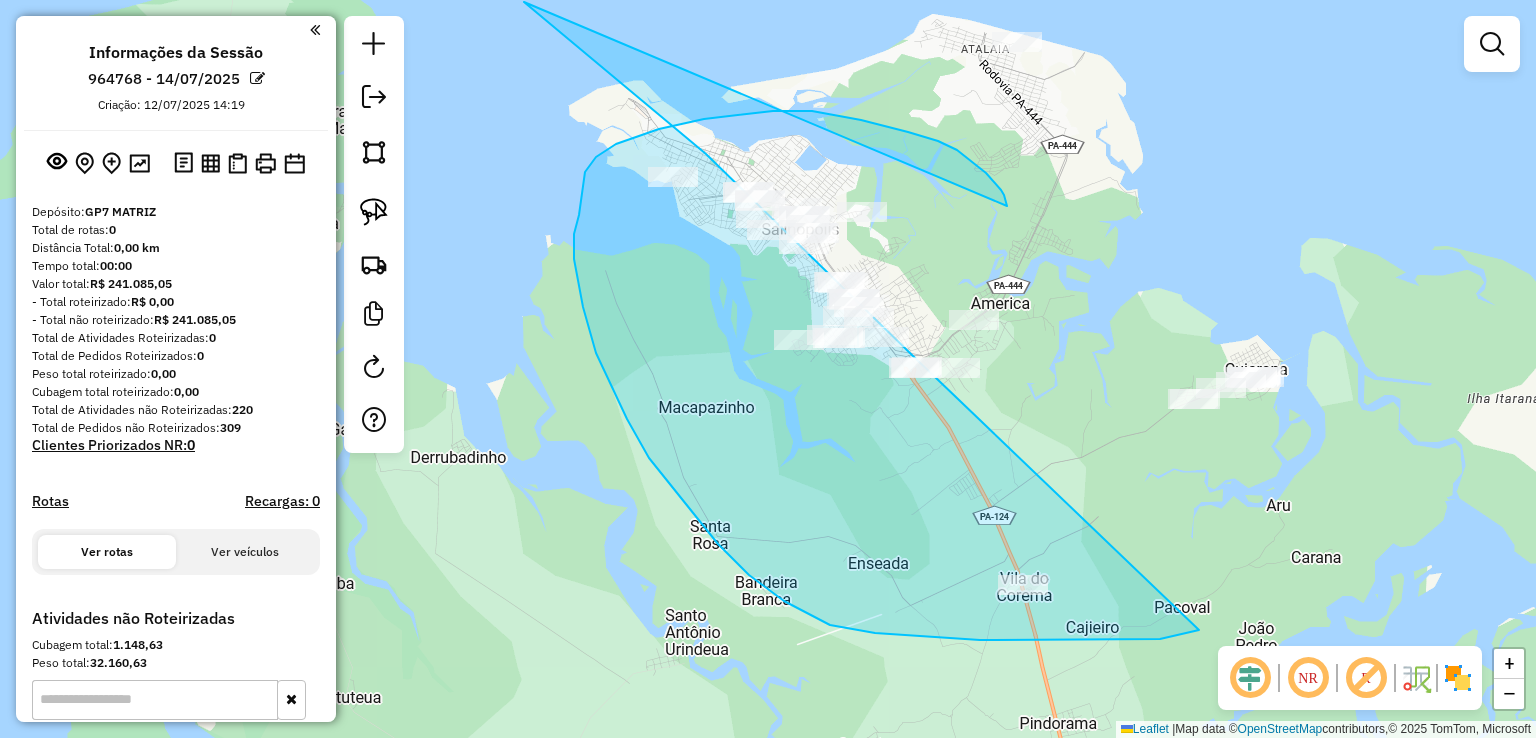 drag, startPoint x: 908, startPoint y: 132, endPoint x: 730, endPoint y: -87, distance: 282.21445 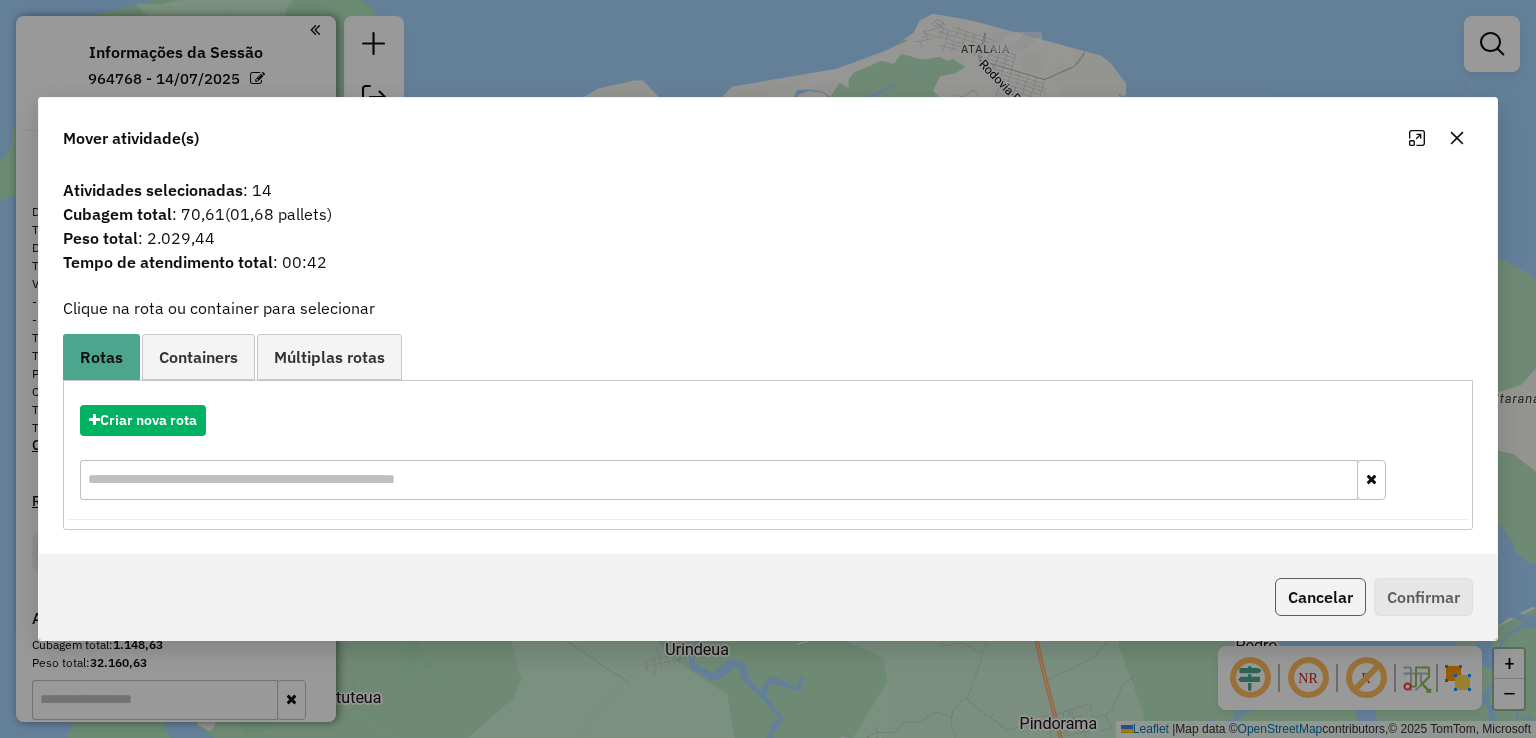 click on "Cancelar" 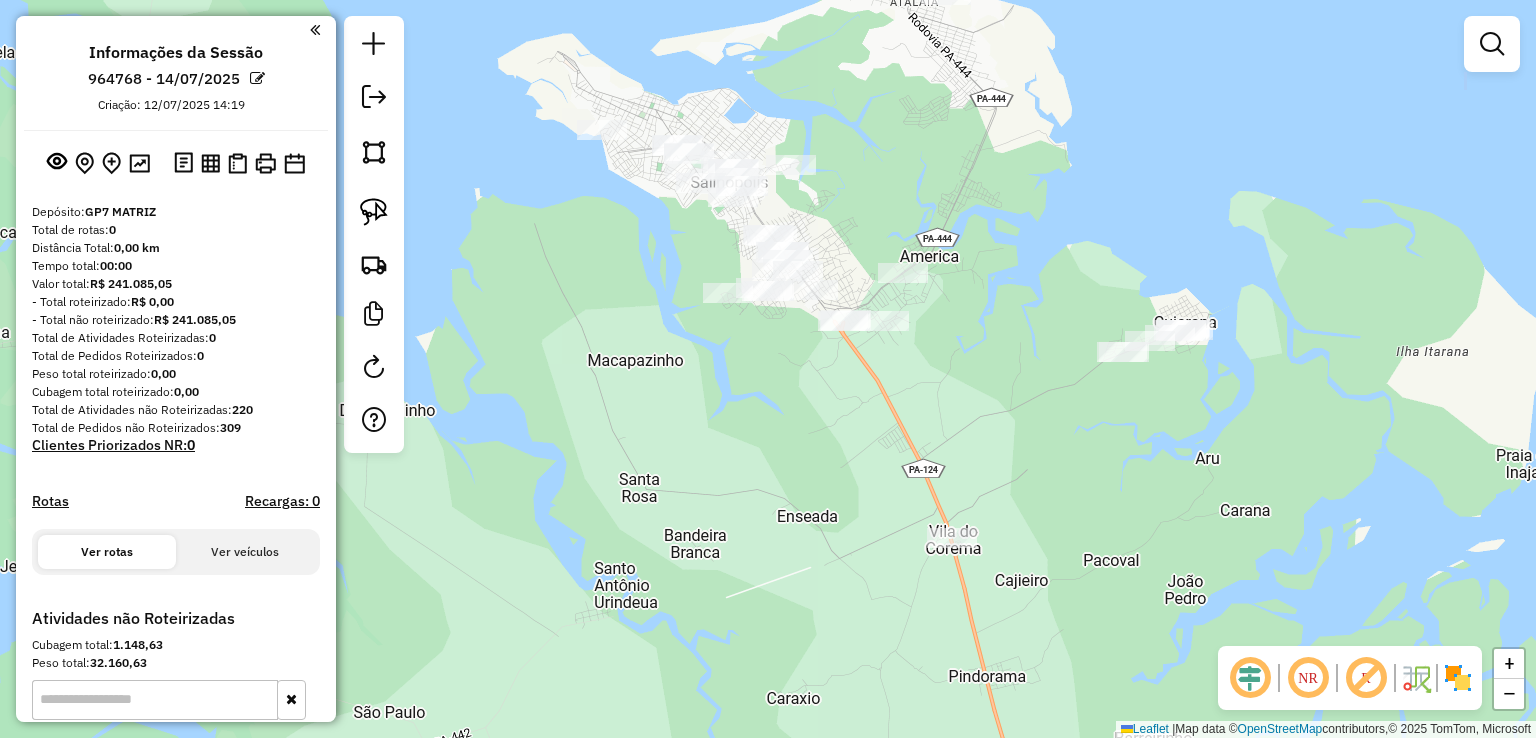 drag, startPoint x: 872, startPoint y: 261, endPoint x: 832, endPoint y: 237, distance: 46.647614 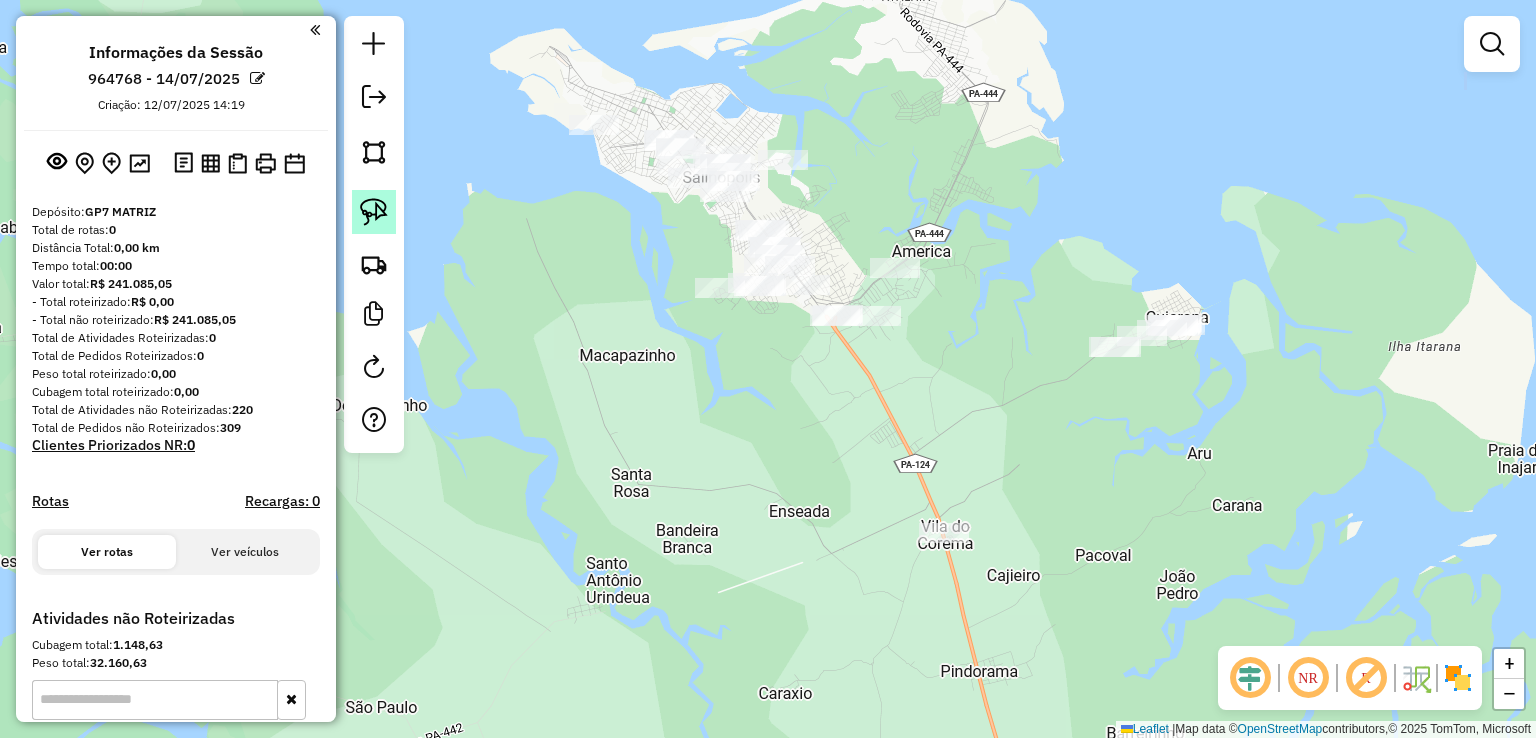 click 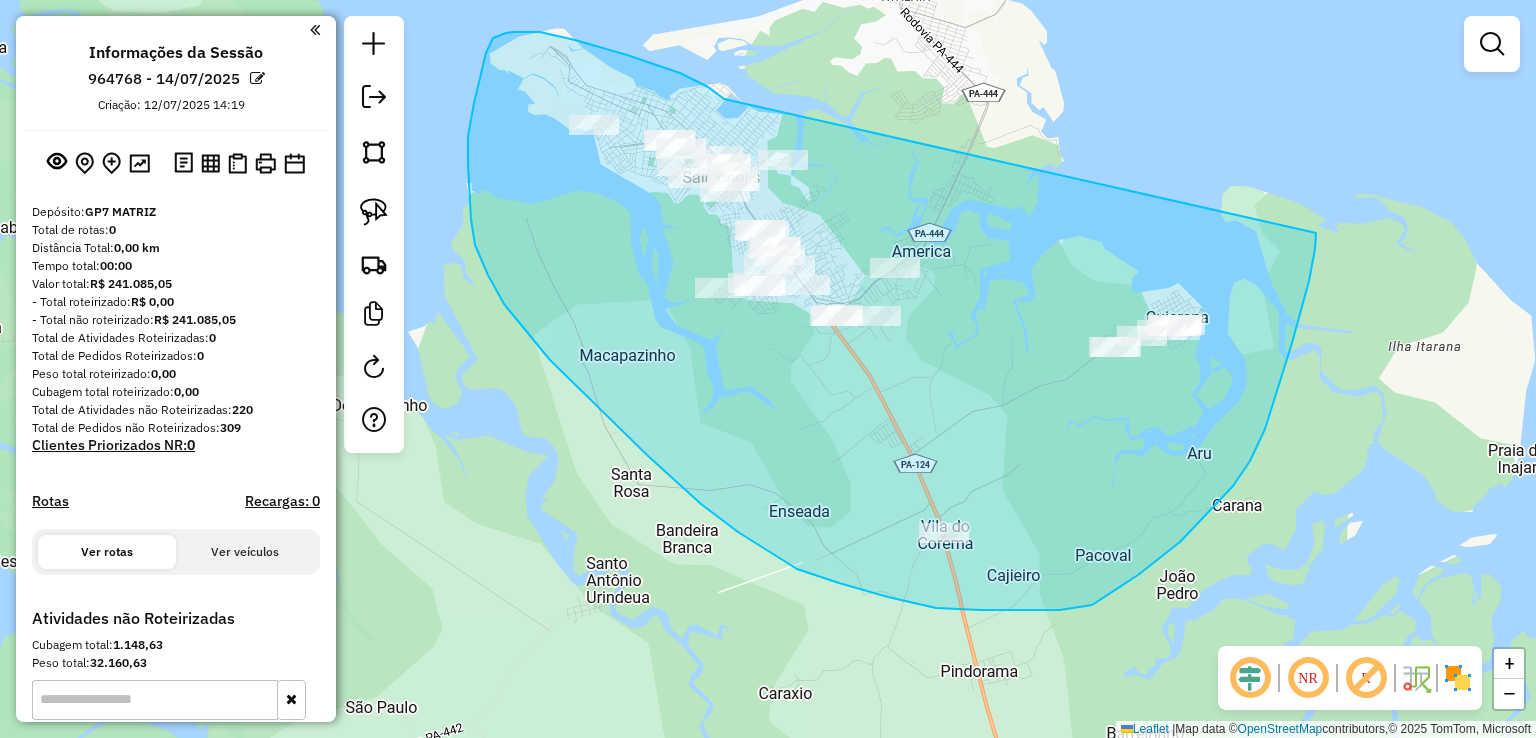 drag, startPoint x: 708, startPoint y: 87, endPoint x: 1316, endPoint y: 197, distance: 617.87054 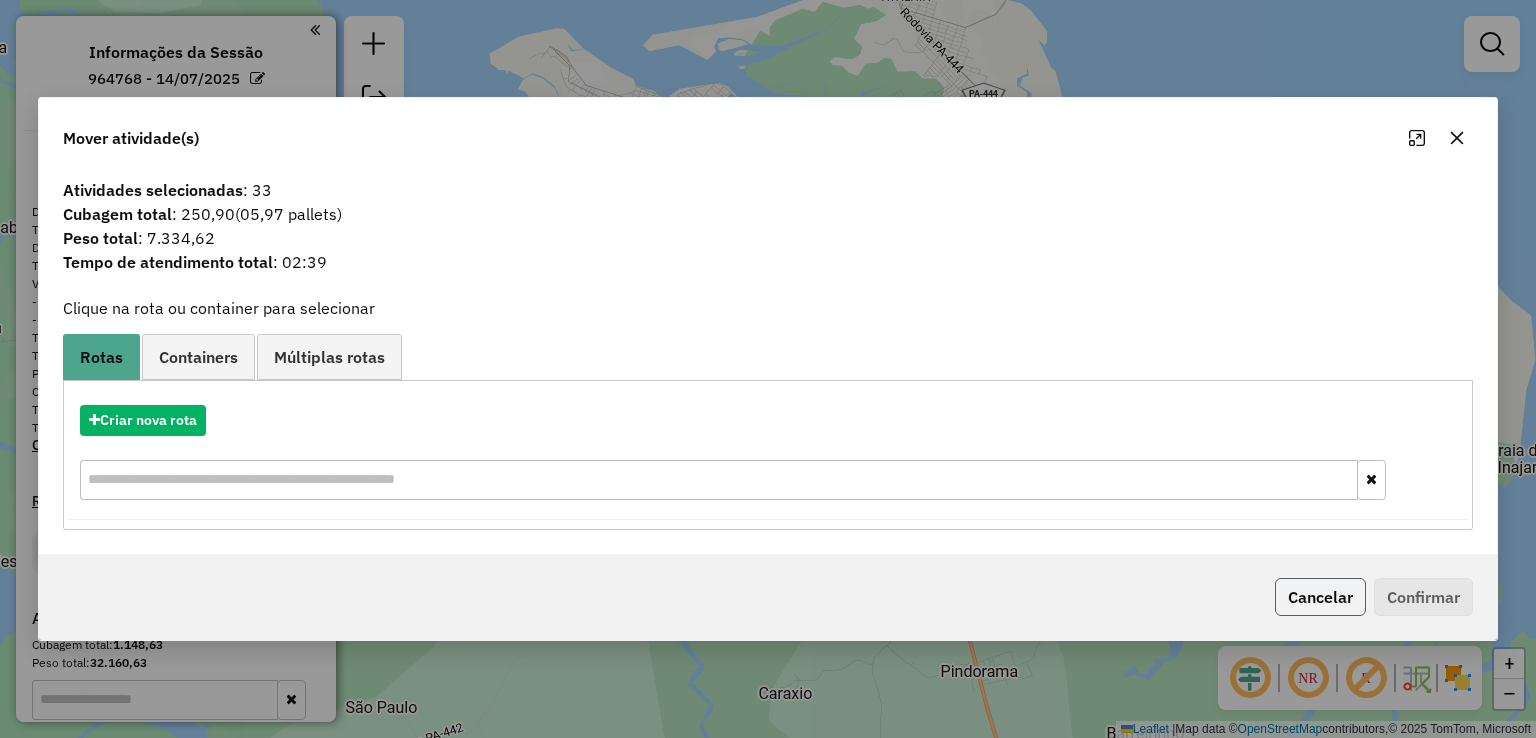 click on "Cancelar" 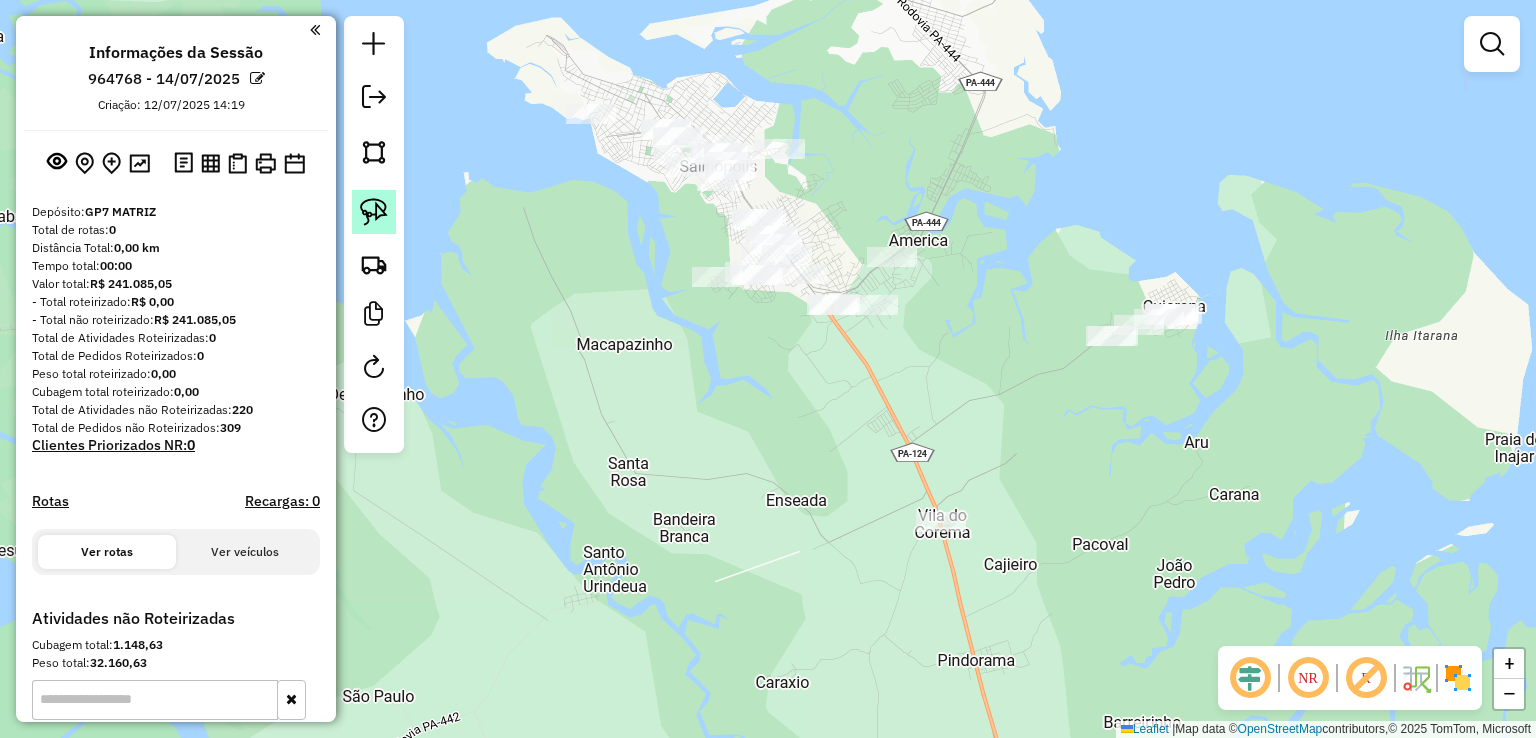 click 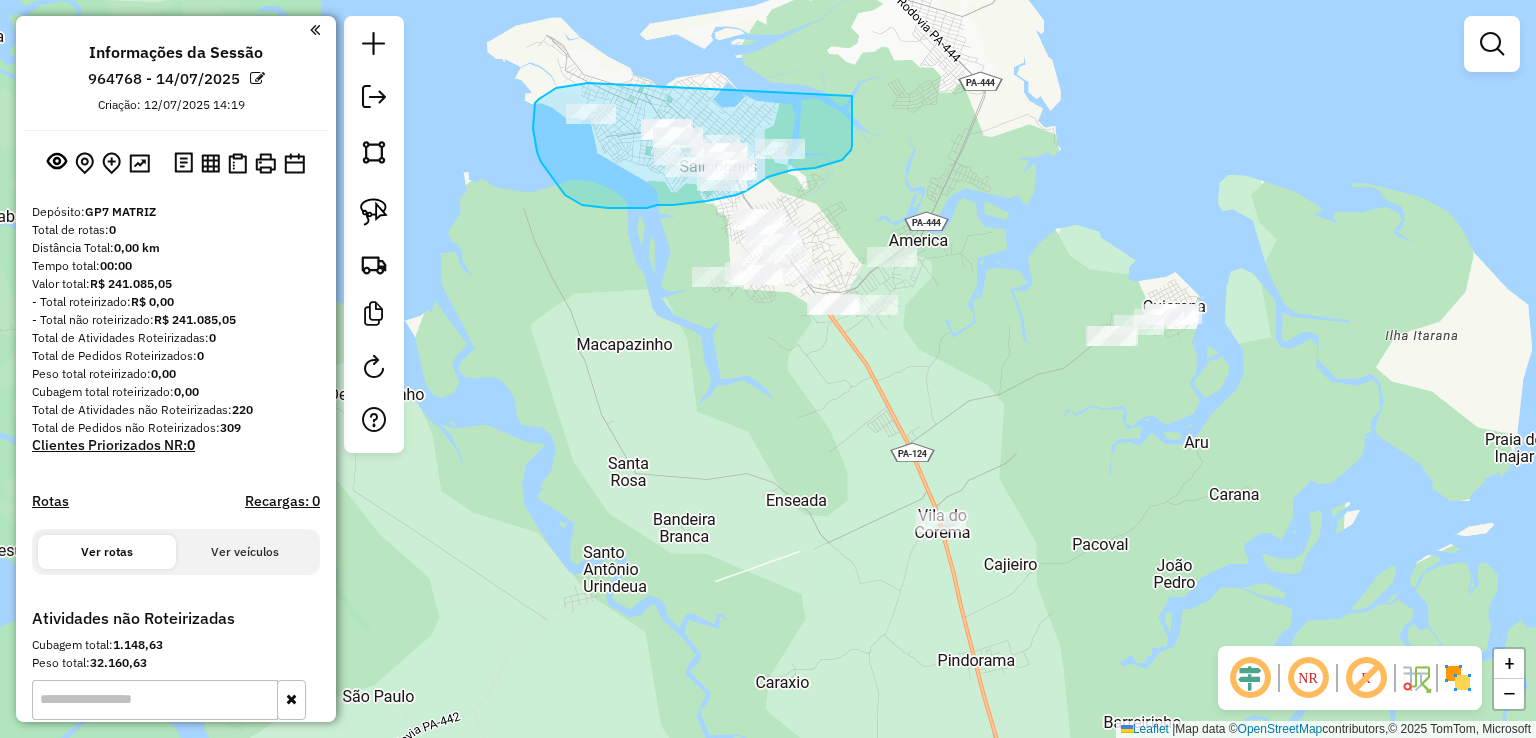 drag, startPoint x: 550, startPoint y: 92, endPoint x: 852, endPoint y: 94, distance: 302.00662 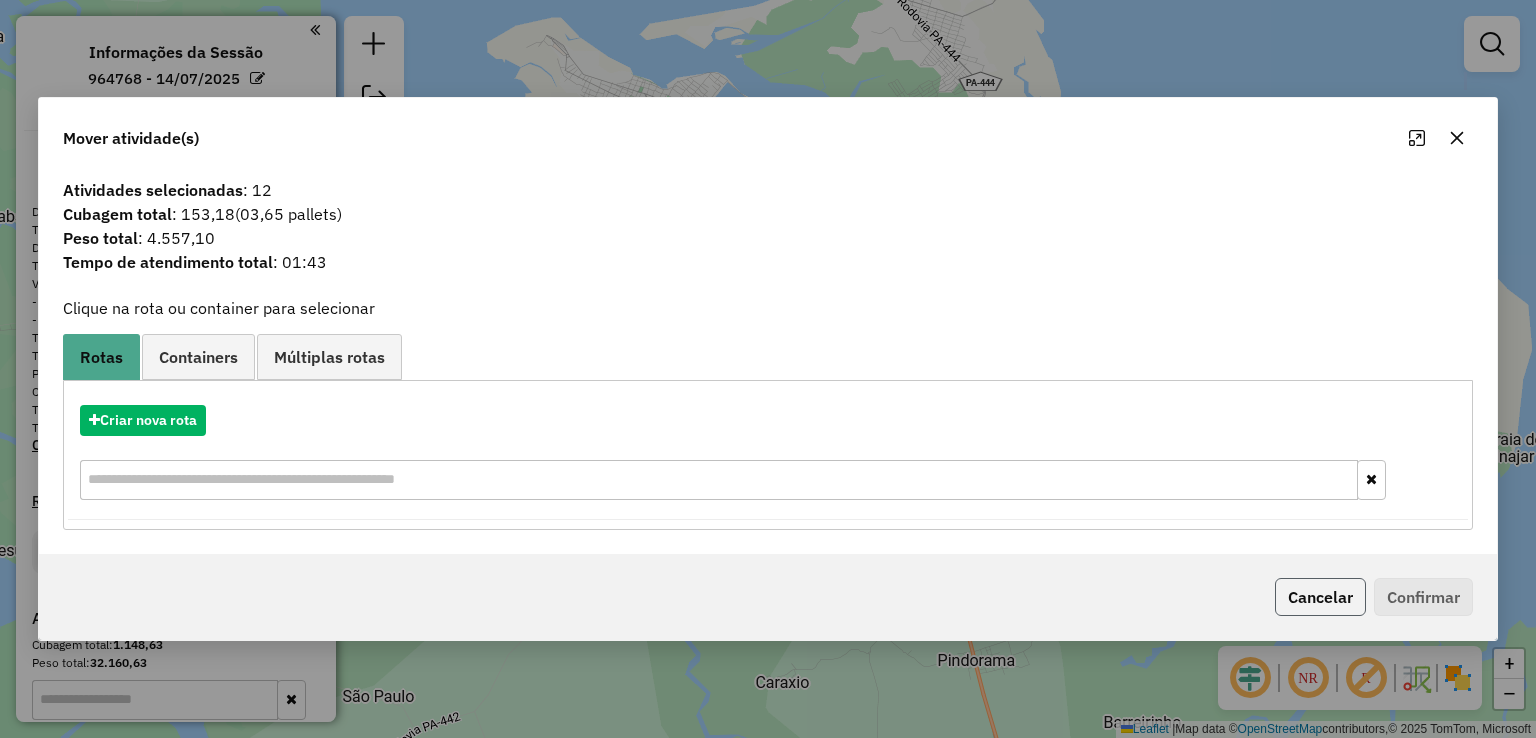 click on "Cancelar" 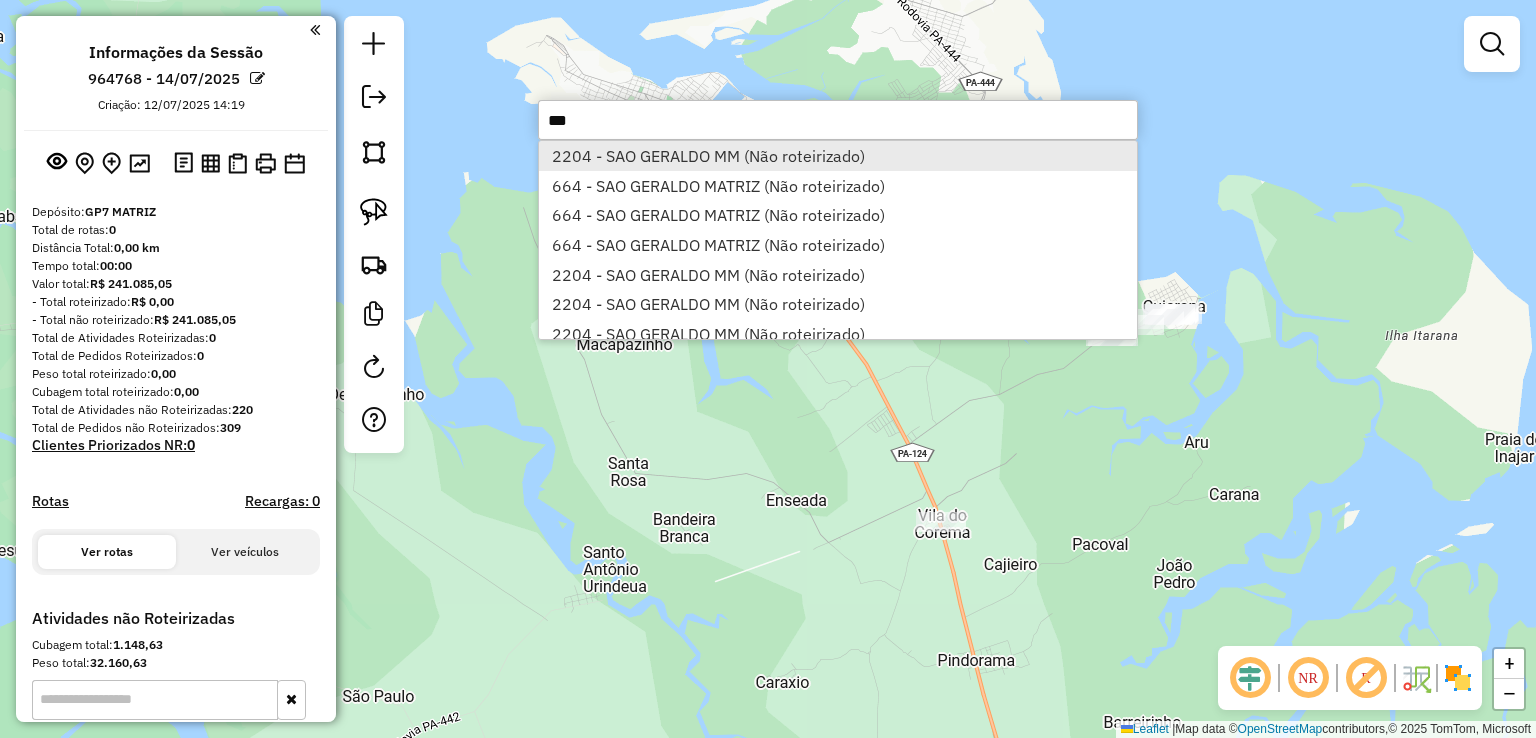 type on "***" 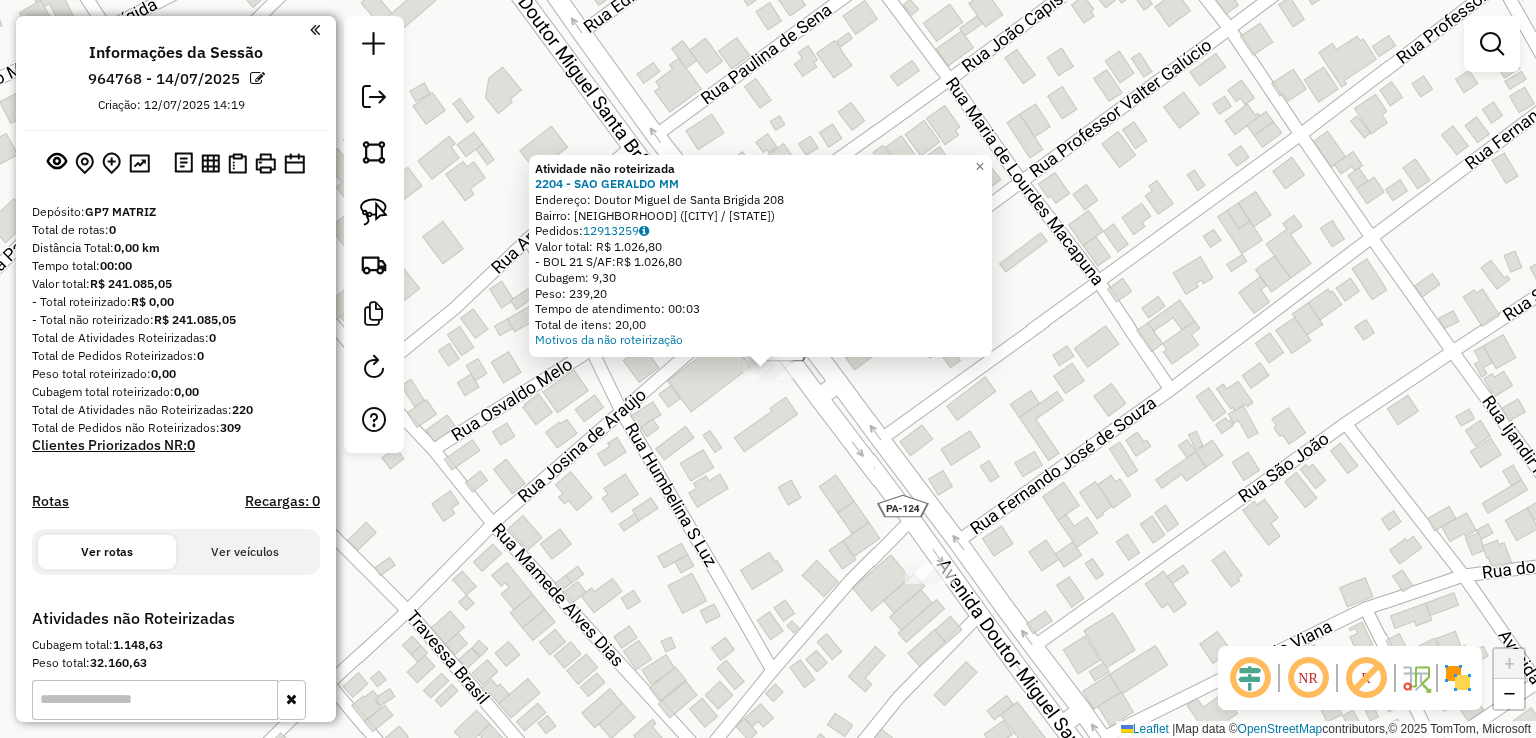 click on "Atividade não roteirizada 2204 - SAO GERALDO MM  Endereço:  Doutor Miguel de Santa Brigida 208   Bairro: CENTRO (SALINOPOLIS / PA)   Pedidos:  12913259   Valor total: R$ 1.026,80   - BOL 21 S/AF:  R$ 1.026,80   Cubagem: 9,30   Peso: 239,20   Tempo de atendimento: 00:03   Total de itens: 20,00  Motivos da não roteirização × Janela de atendimento Grade de atendimento Capacidade Transportadoras Veículos Cliente Pedidos  Rotas Selecione os dias de semana para filtrar as janelas de atendimento  Seg   Ter   Qua   Qui   Sex   Sáb   Dom  Informe o período da janela de atendimento: De: Até:  Filtrar exatamente a janela do cliente  Considerar janela de atendimento padrão  Selecione os dias de semana para filtrar as grades de atendimento  Seg   Ter   Qua   Qui   Sex   Sáb   Dom   Considerar clientes sem dia de atendimento cadastrado  Clientes fora do dia de atendimento selecionado Filtrar as atividades entre os valores definidos abaixo:  Peso mínimo:   Peso máximo:   Cubagem mínima:   Cubagem máxima:  +" 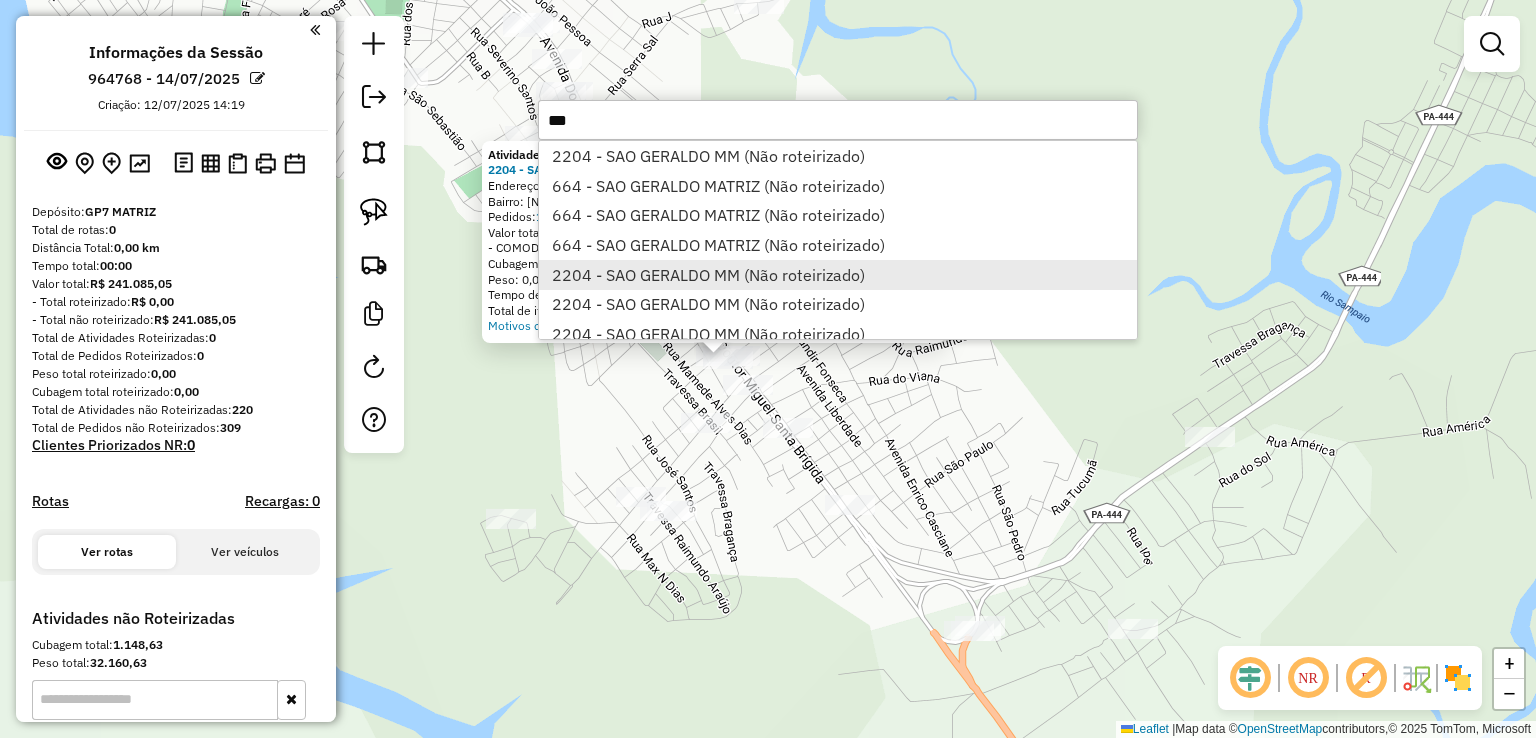 type on "***" 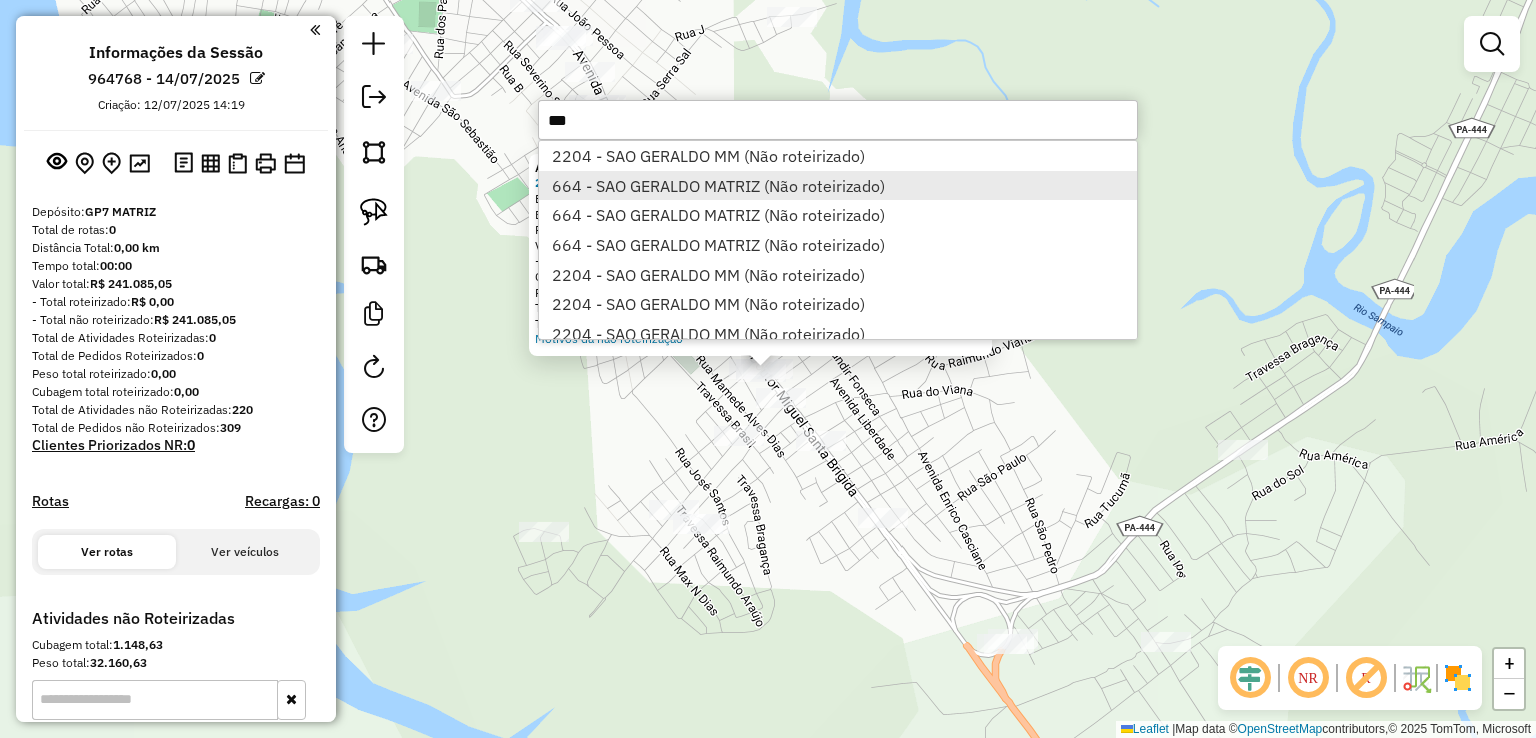 type on "***" 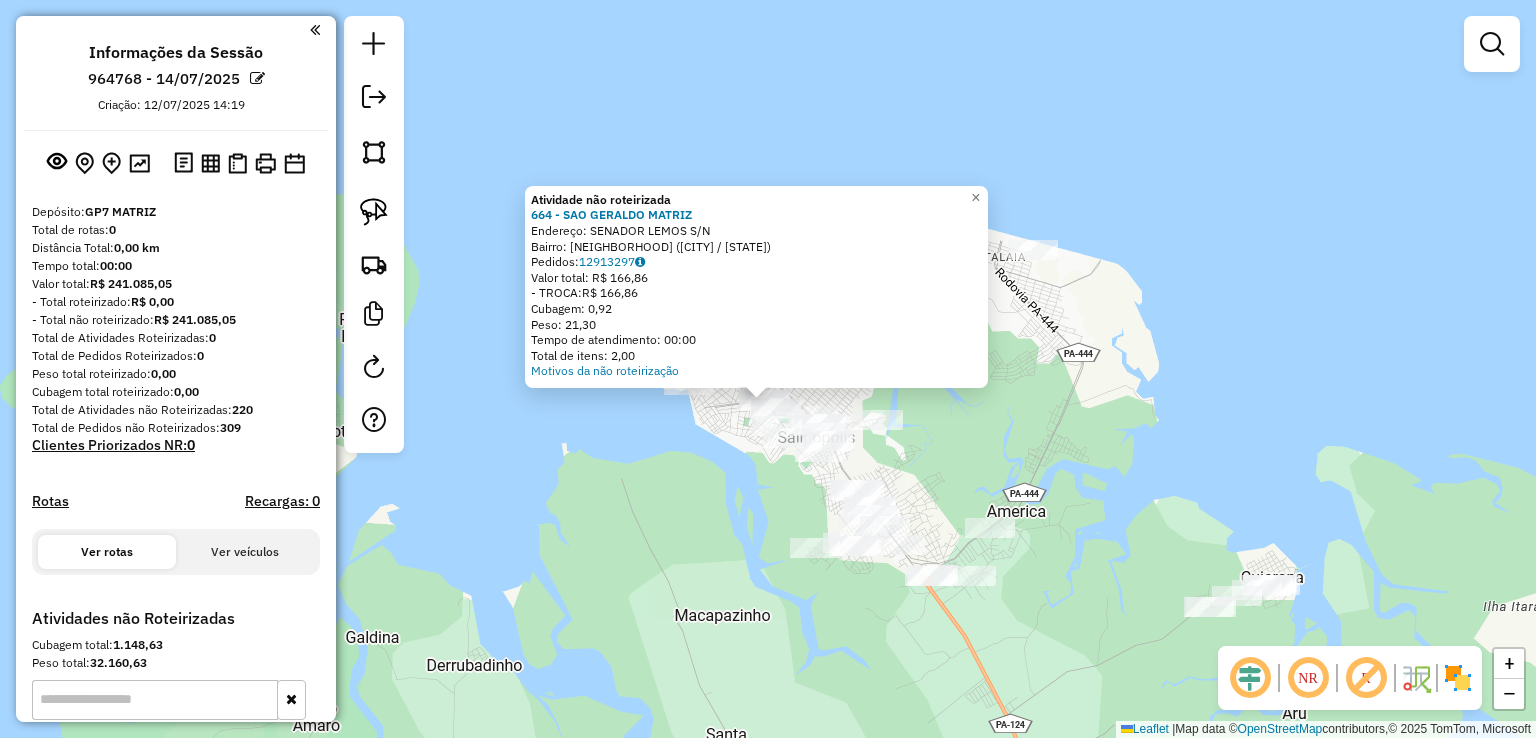 drag, startPoint x: 1036, startPoint y: 374, endPoint x: 924, endPoint y: 206, distance: 201.91087 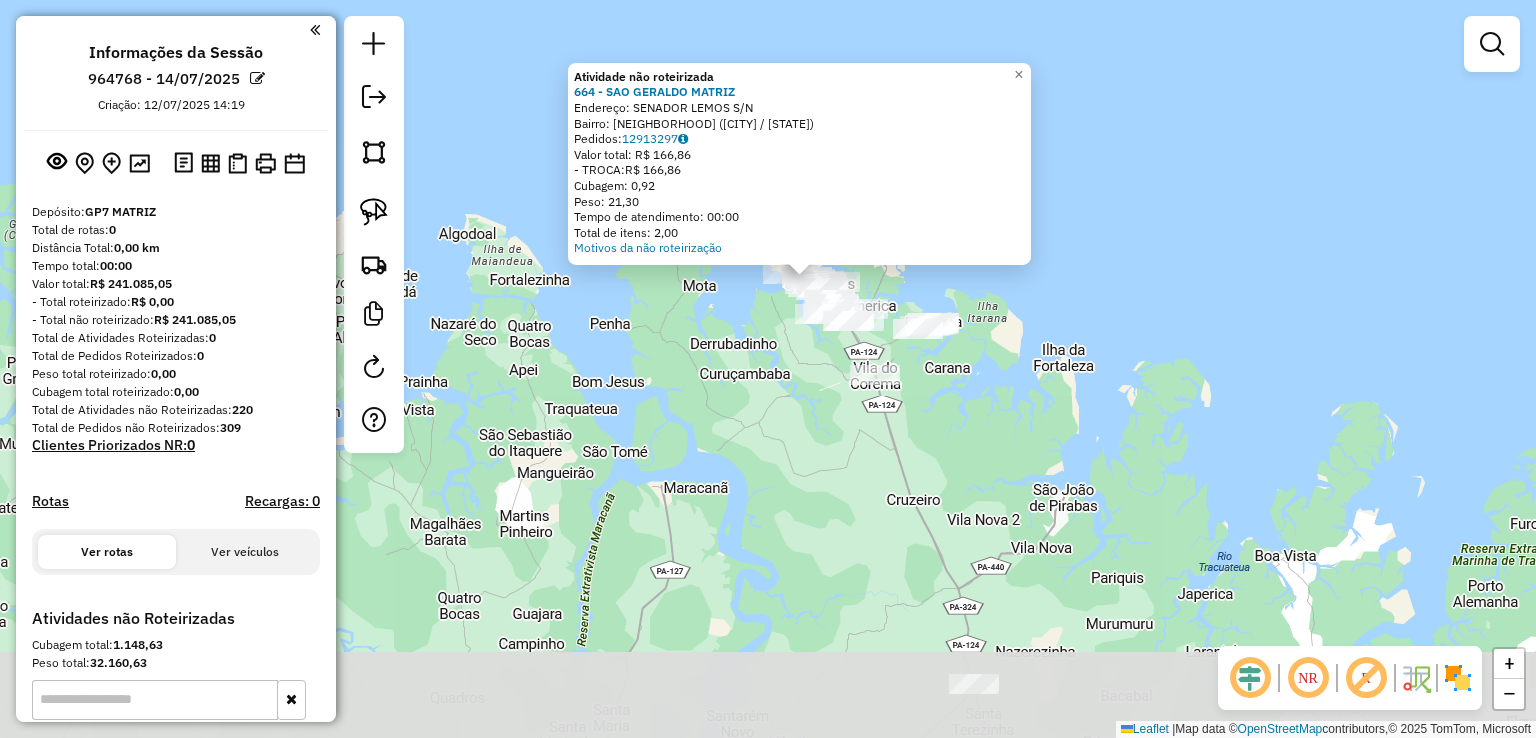 drag, startPoint x: 1051, startPoint y: 574, endPoint x: 861, endPoint y: 123, distance: 489.3884 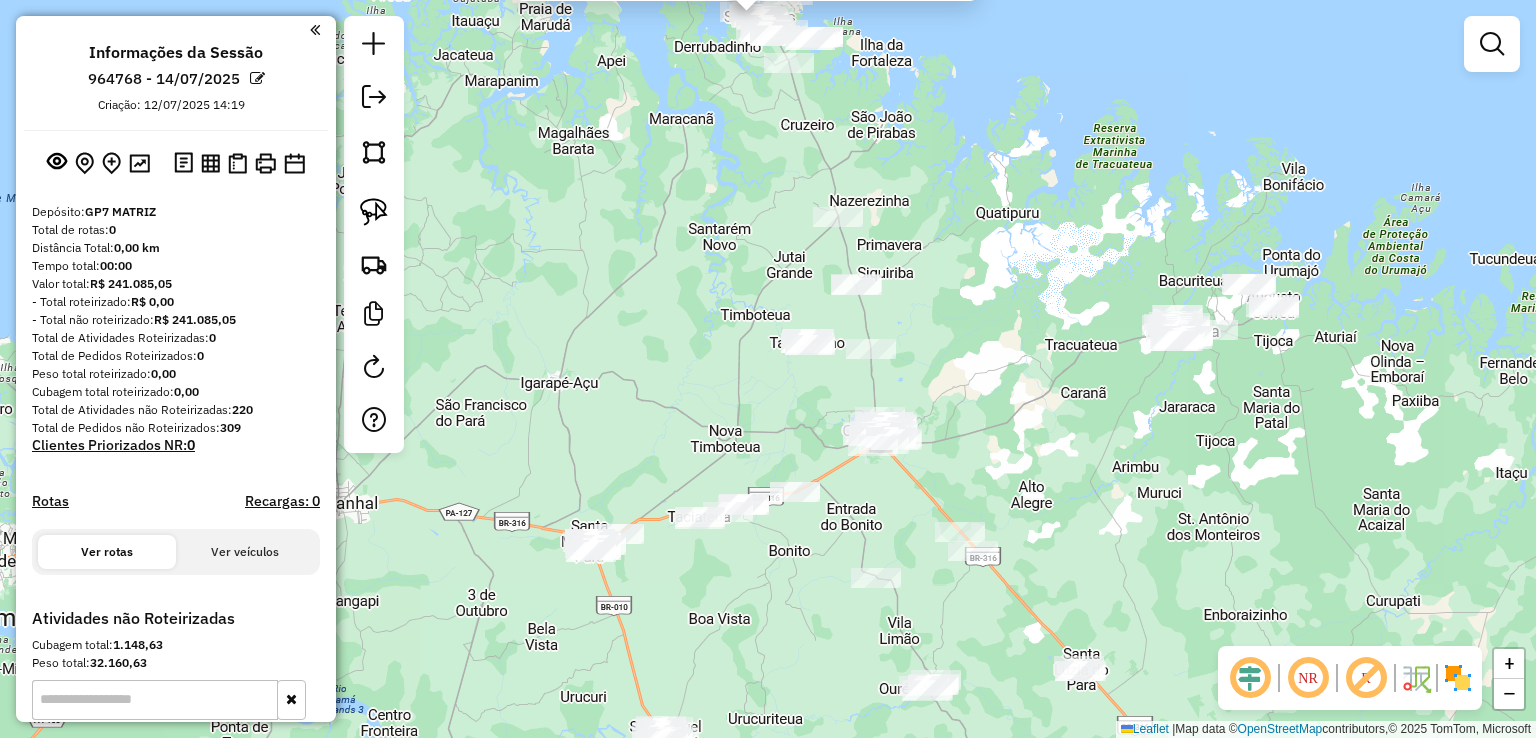drag, startPoint x: 1119, startPoint y: 522, endPoint x: 943, endPoint y: 103, distance: 454.4634 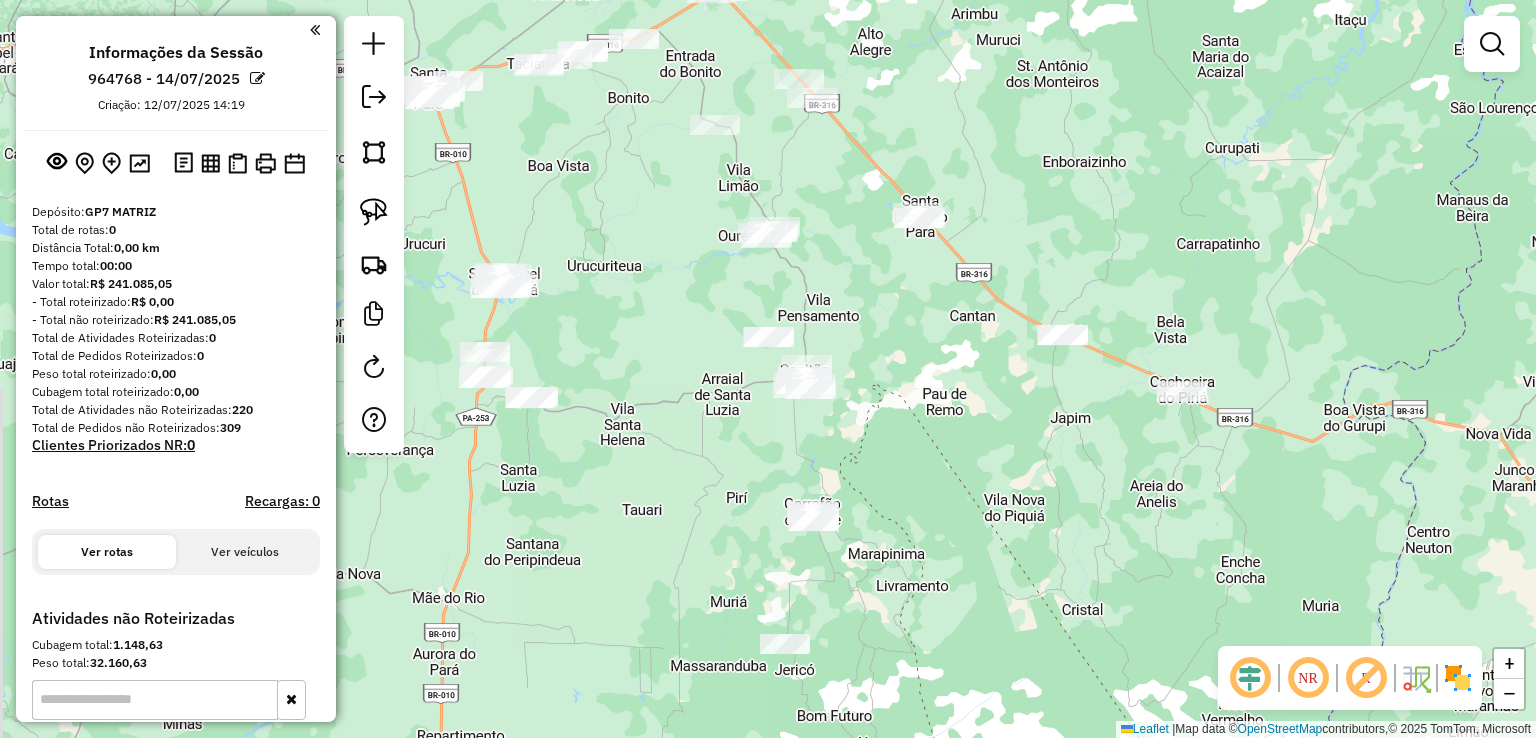 drag, startPoint x: 880, startPoint y: 301, endPoint x: 980, endPoint y: 461, distance: 188.67963 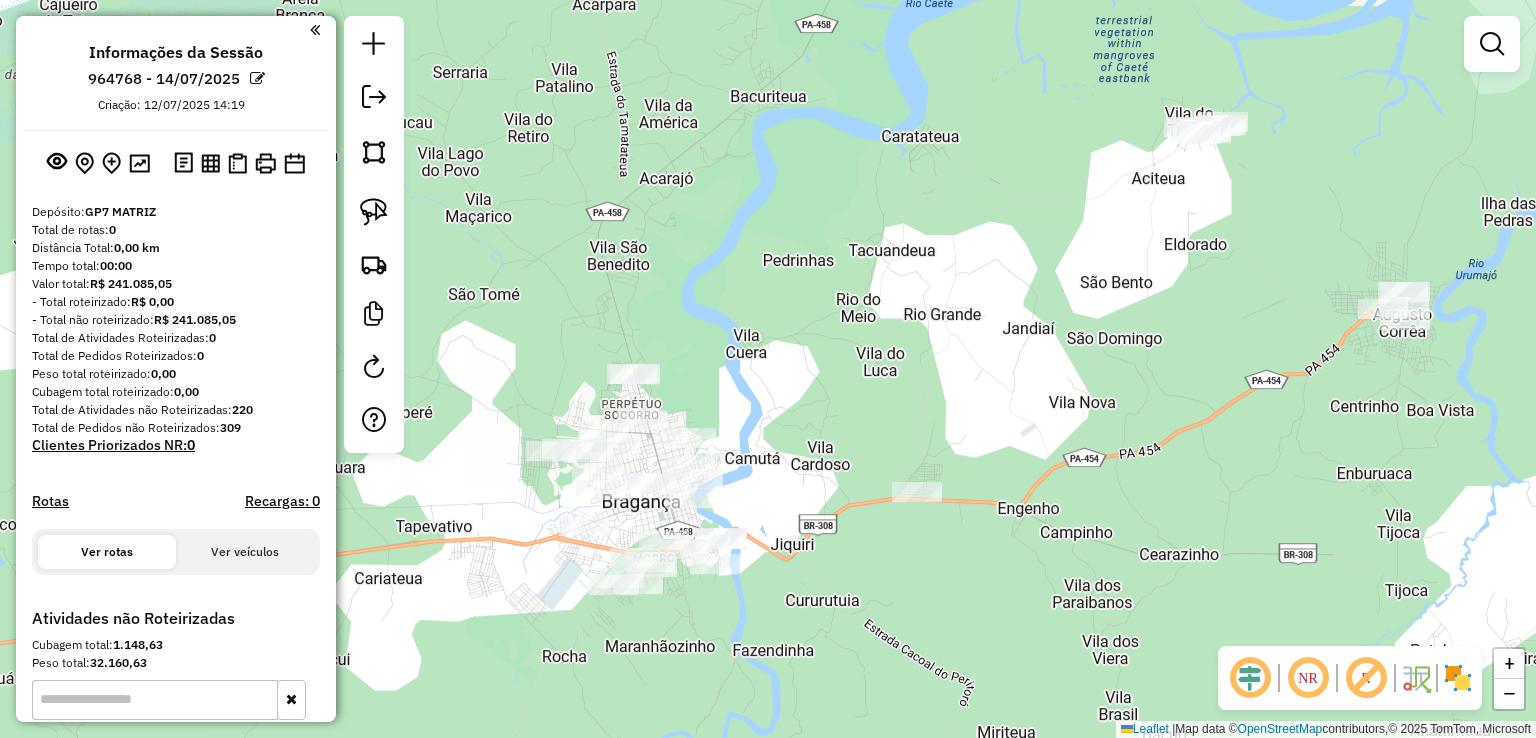 drag, startPoint x: 1113, startPoint y: 190, endPoint x: 1094, endPoint y: 348, distance: 159.1383 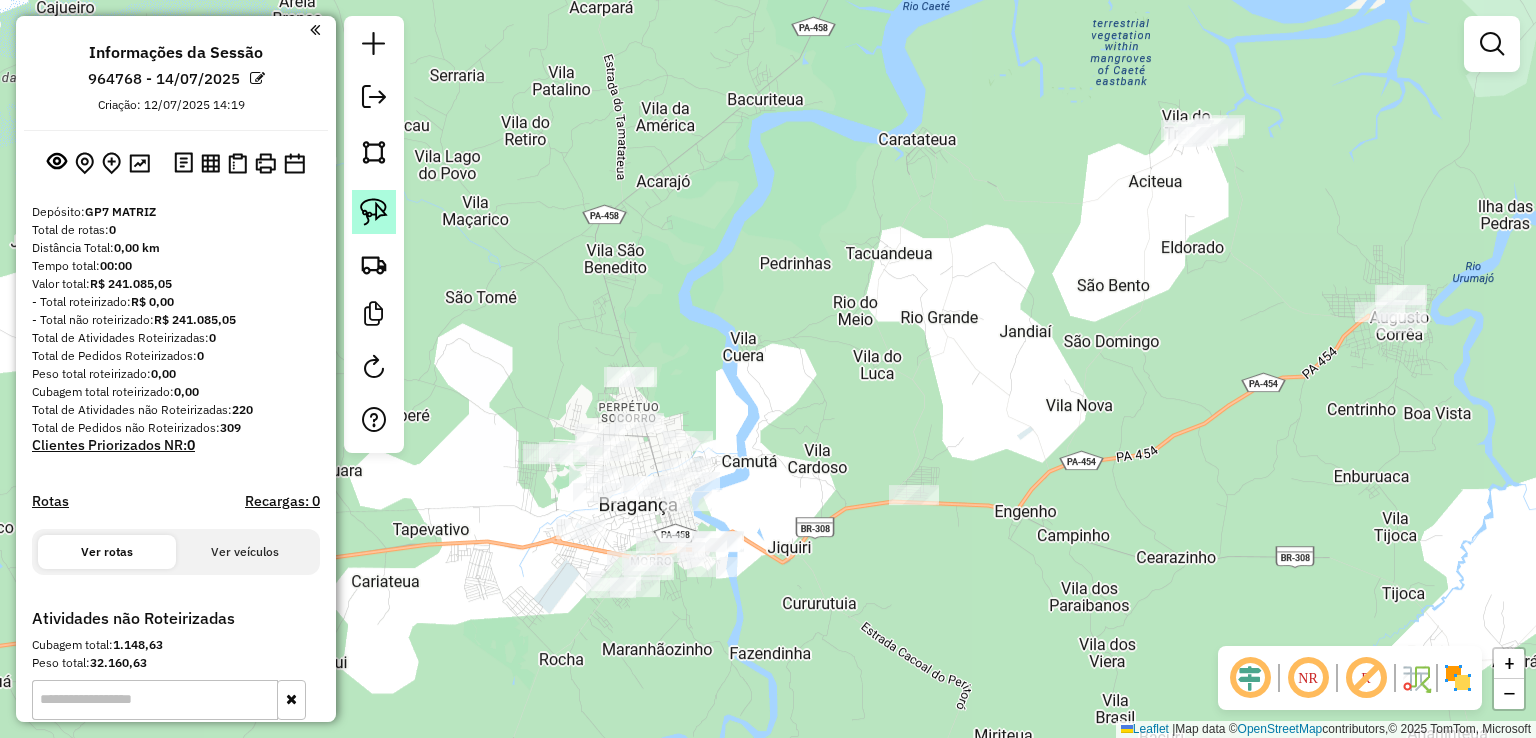 click 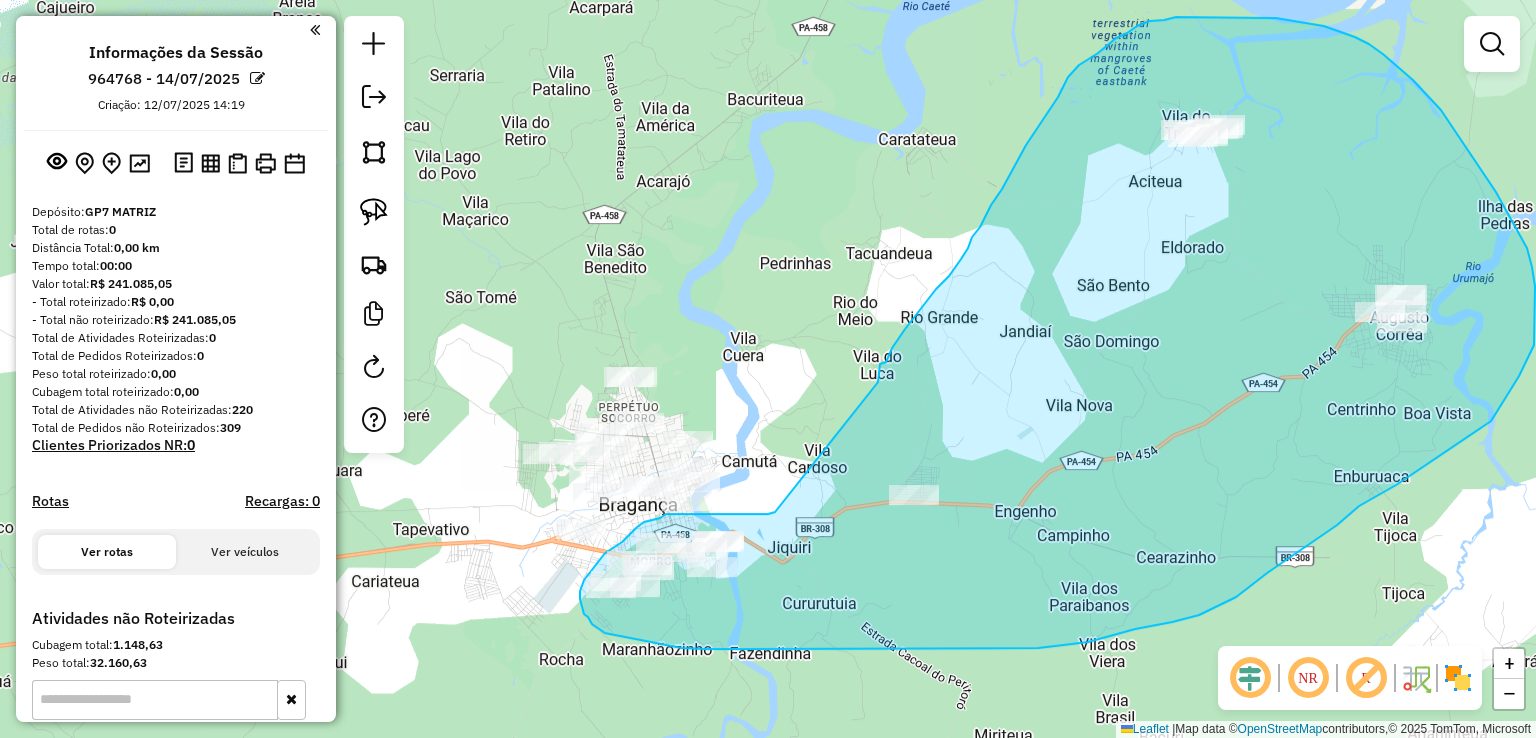 drag, startPoint x: 764, startPoint y: 514, endPoint x: 880, endPoint y: 432, distance: 142.05632 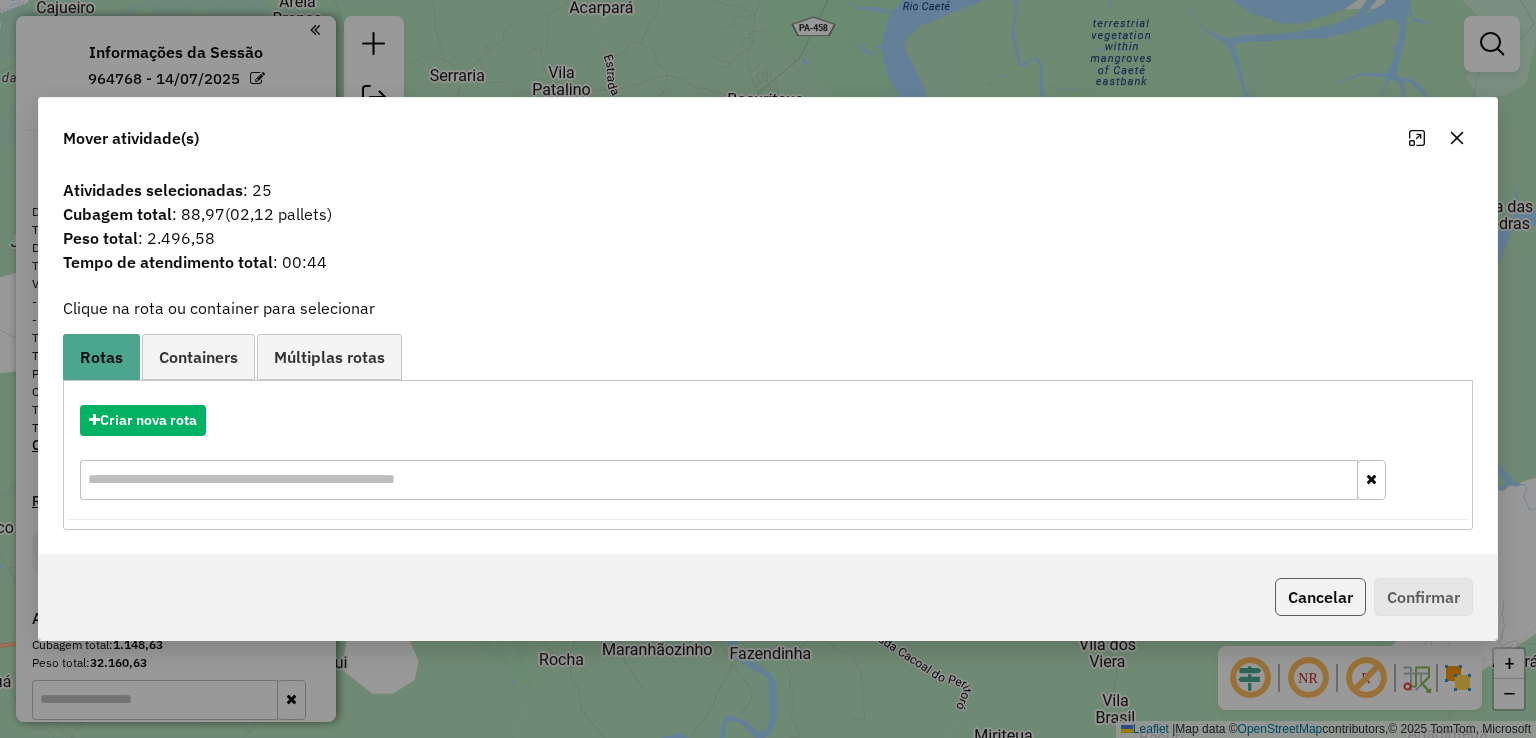 click on "Cancelar" 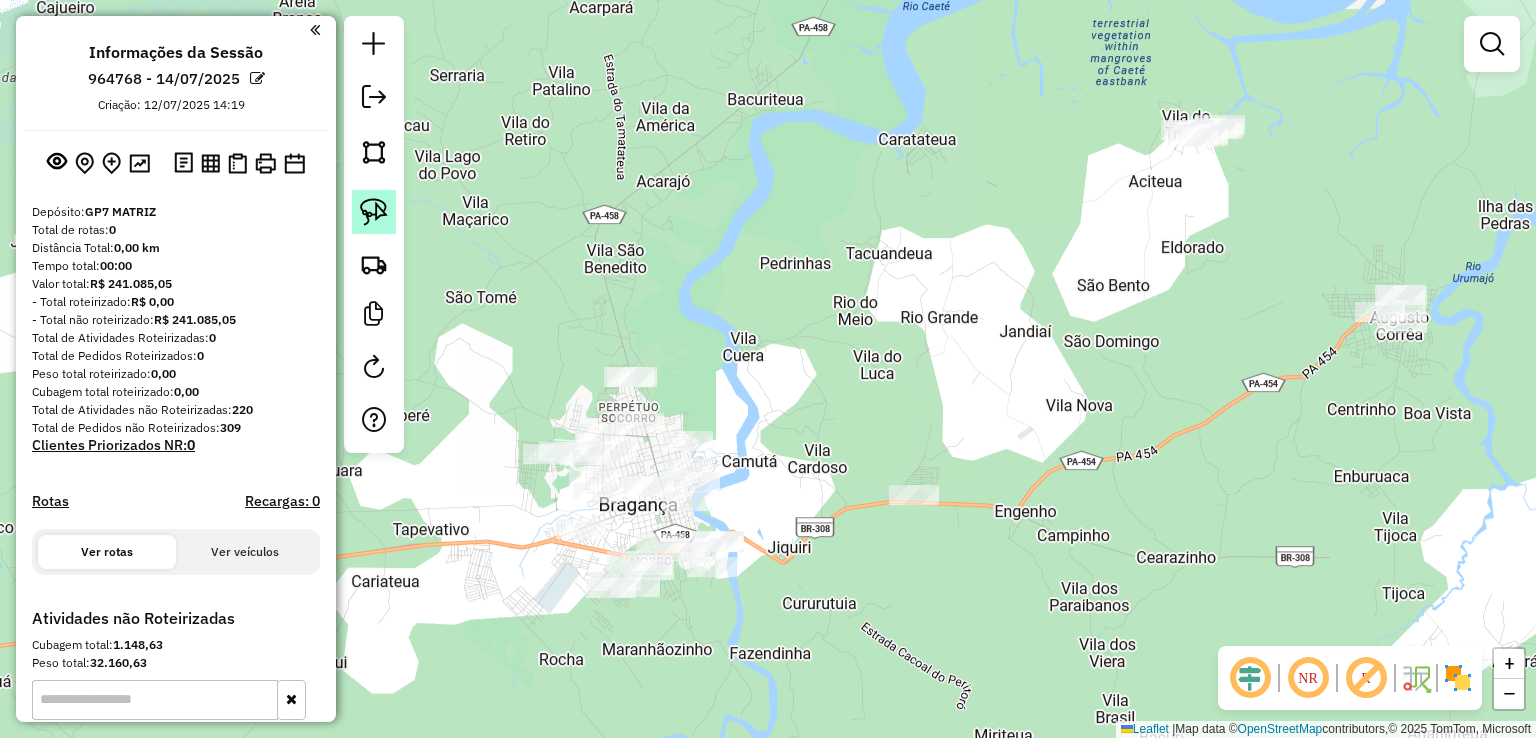 click 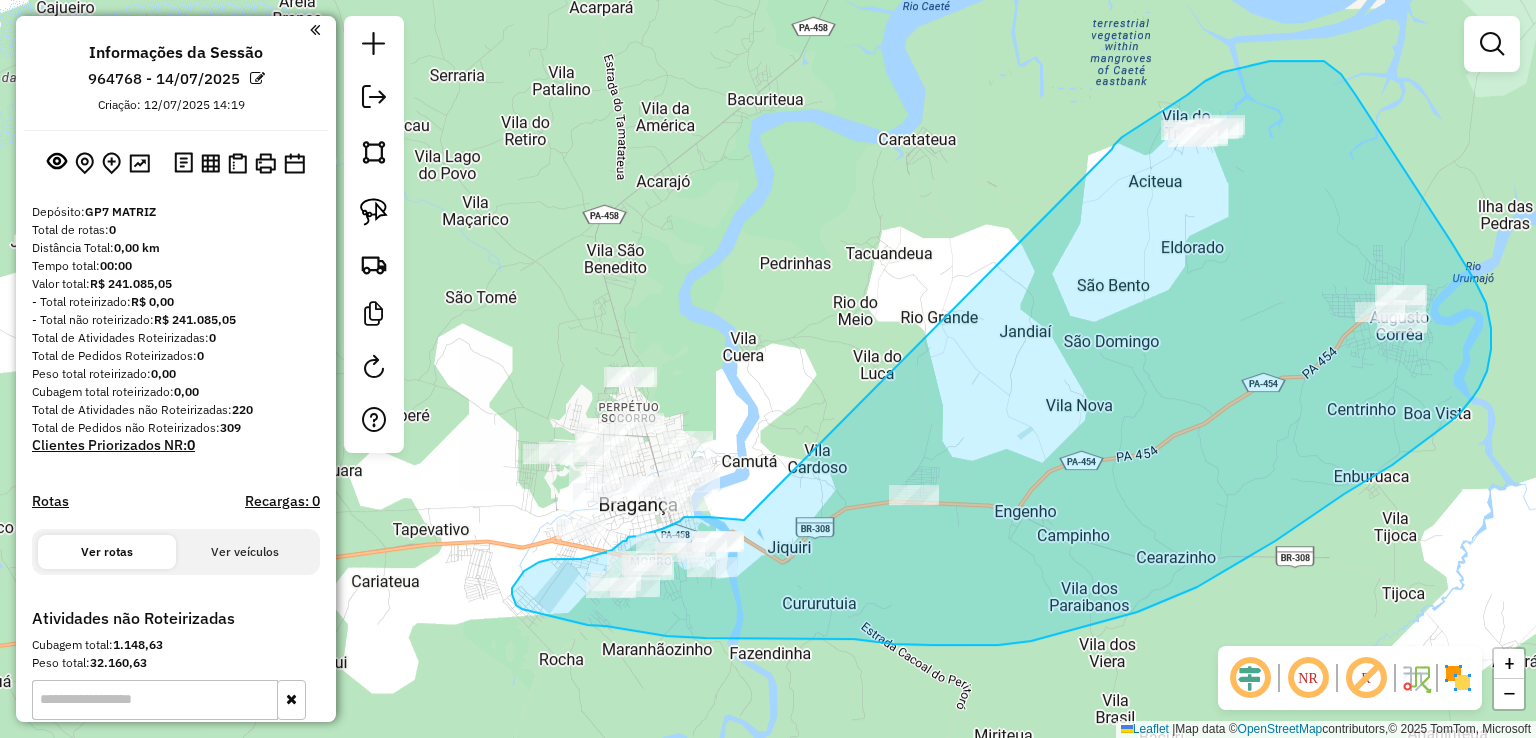 drag, startPoint x: 1112, startPoint y: 149, endPoint x: 766, endPoint y: 517, distance: 505.11386 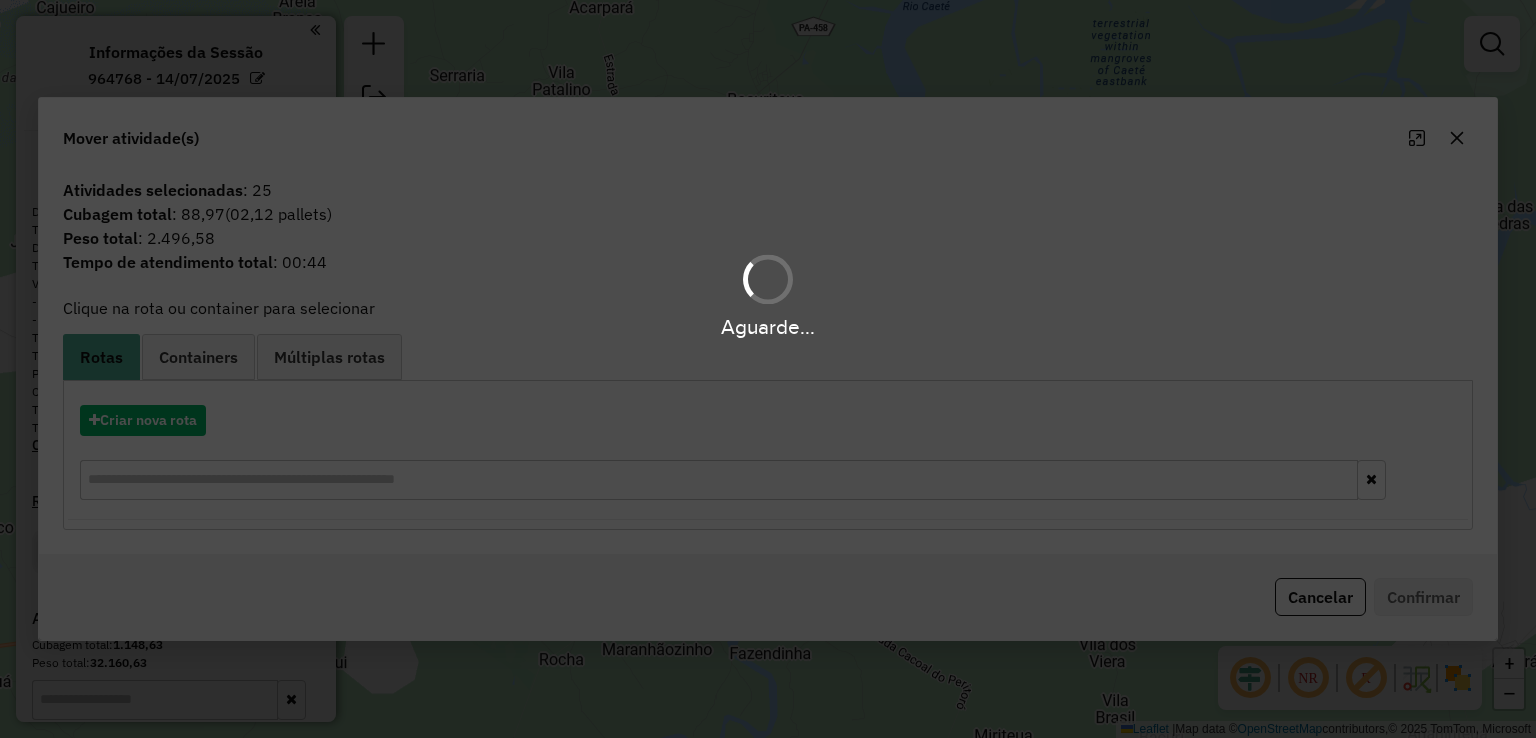 click on "Aguarde..." at bounding box center (768, 369) 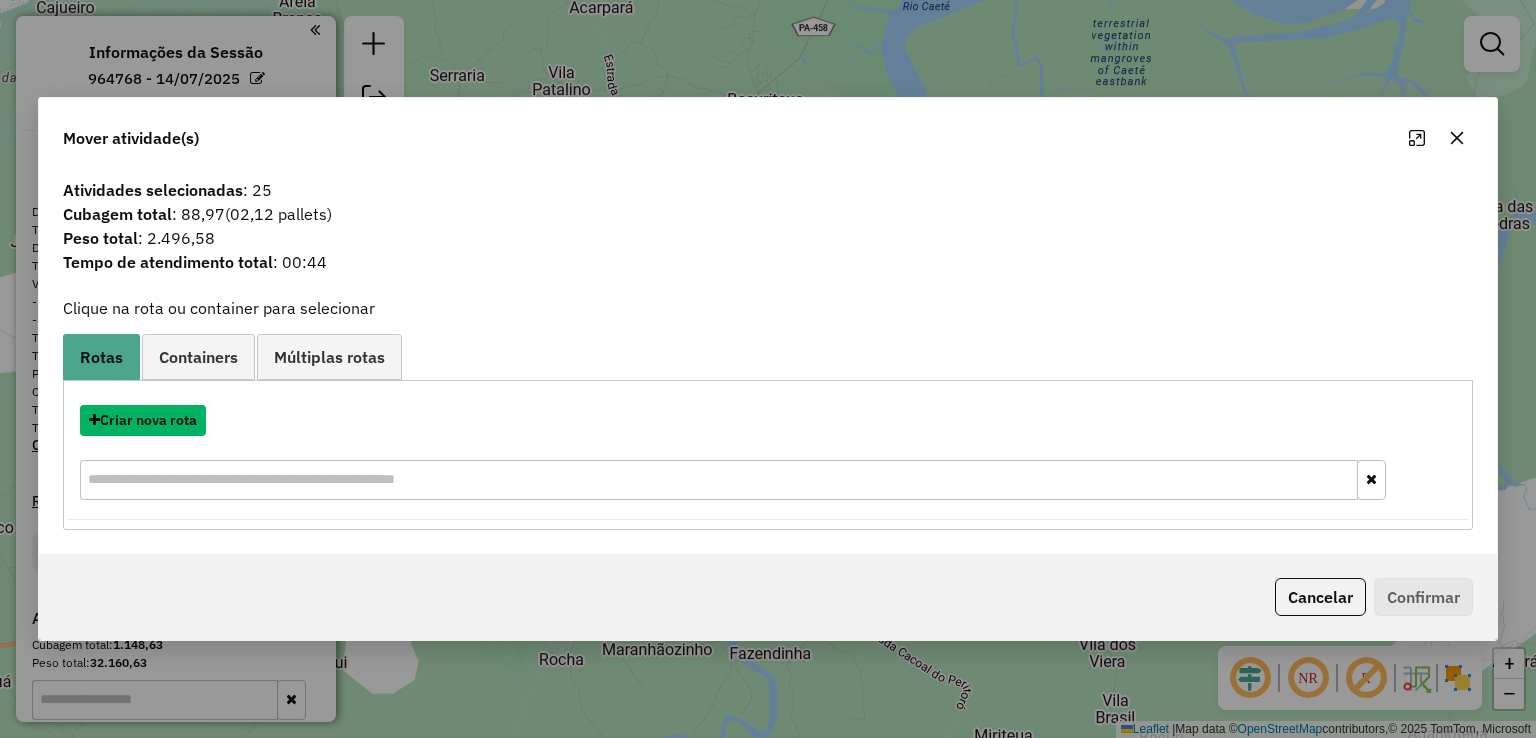 click on "Criar nova rota" at bounding box center [143, 420] 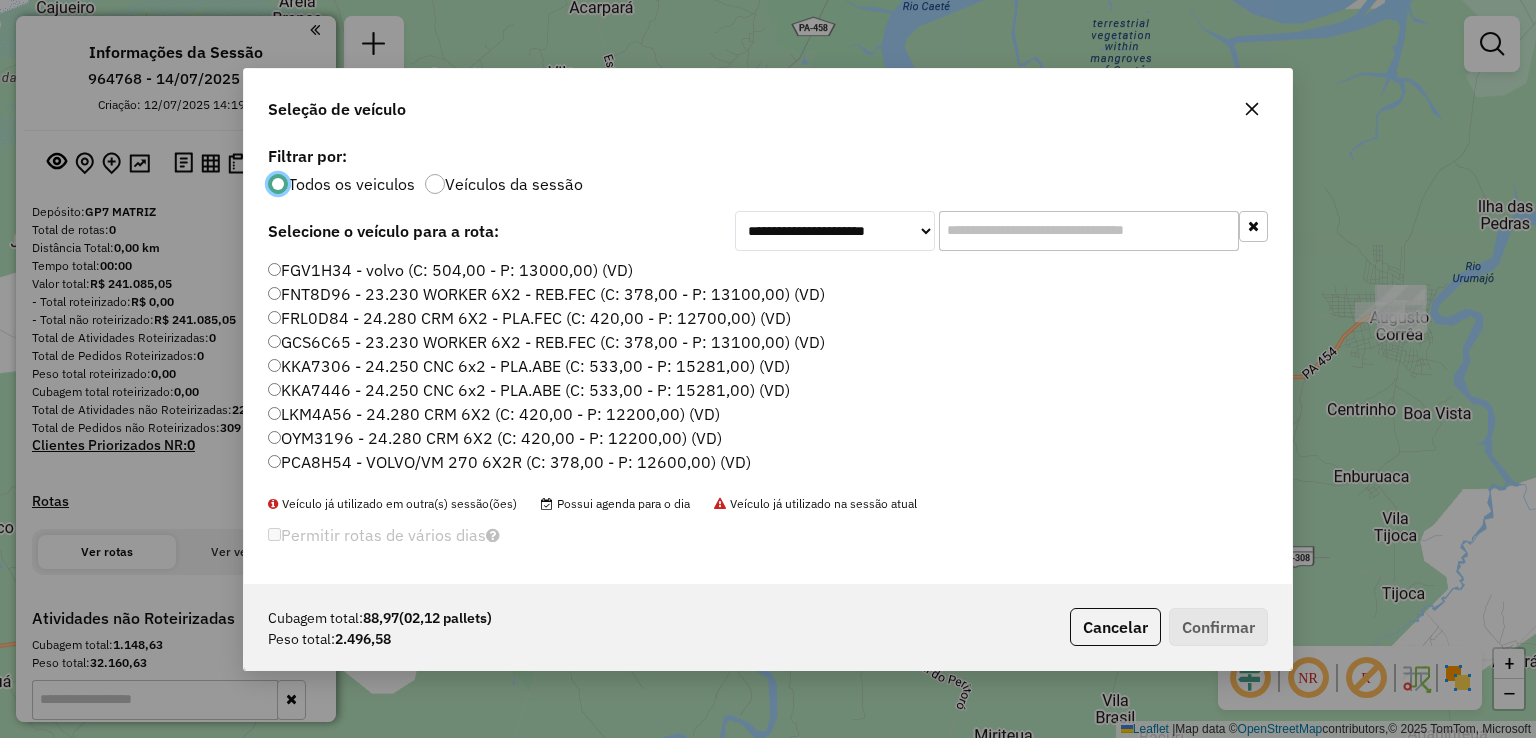 scroll, scrollTop: 10, scrollLeft: 6, axis: both 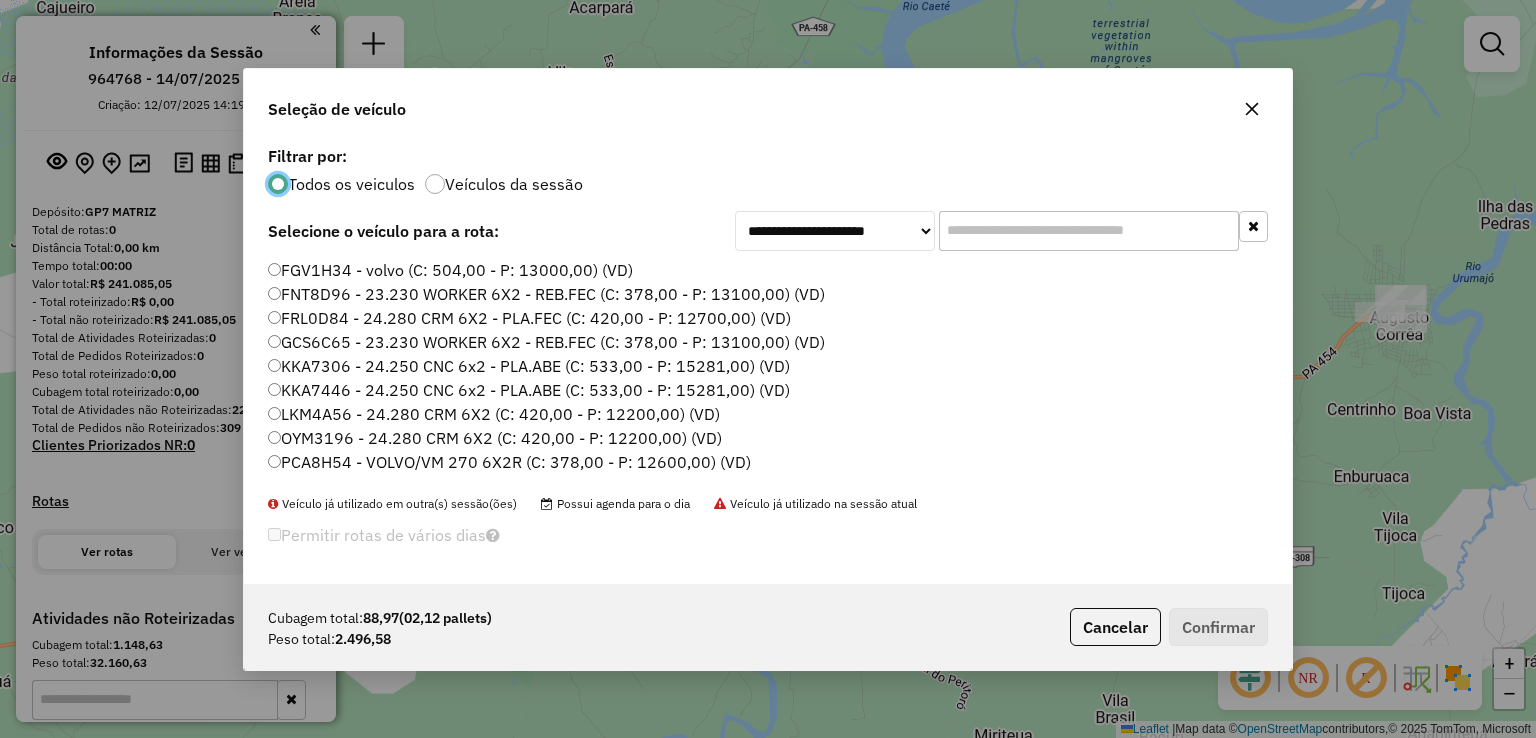 click 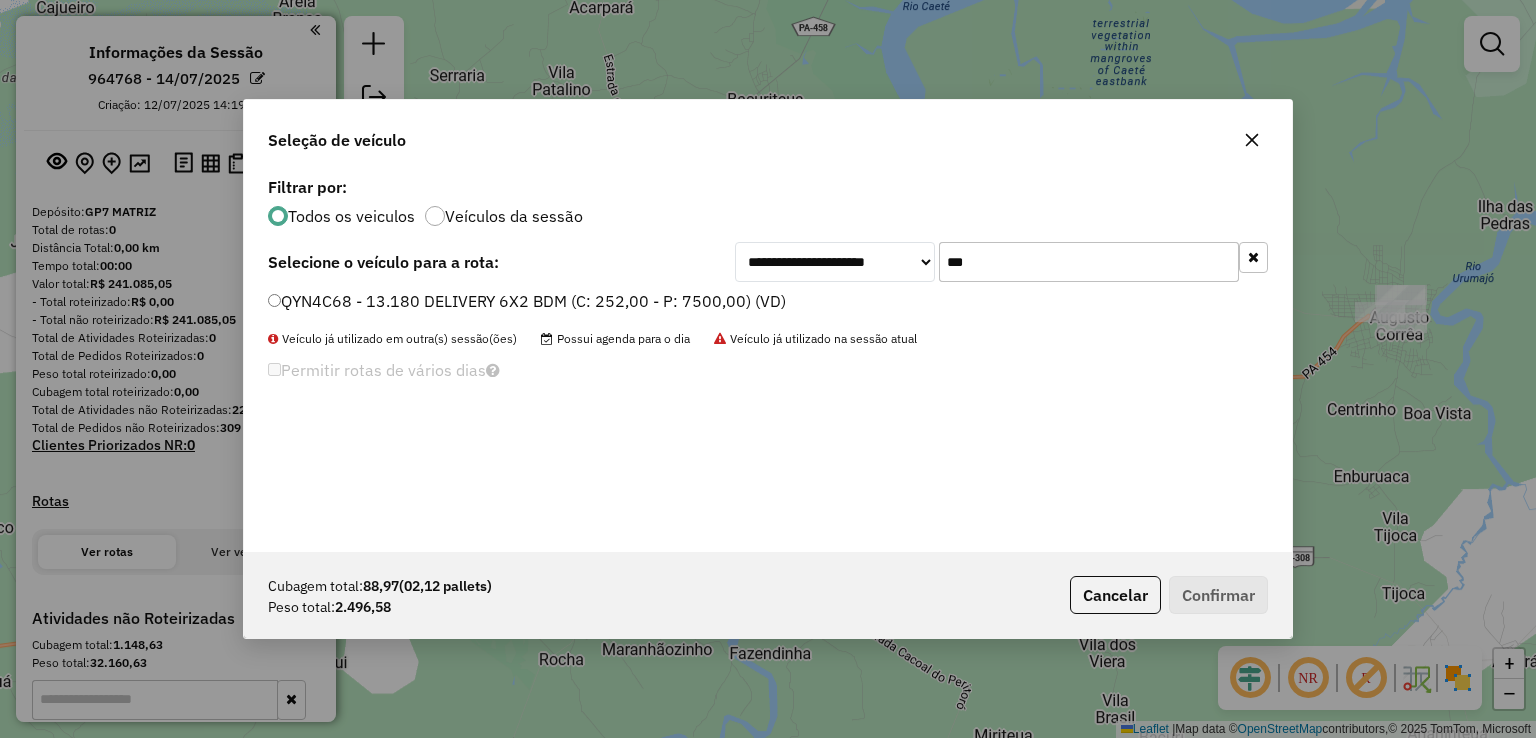 type on "***" 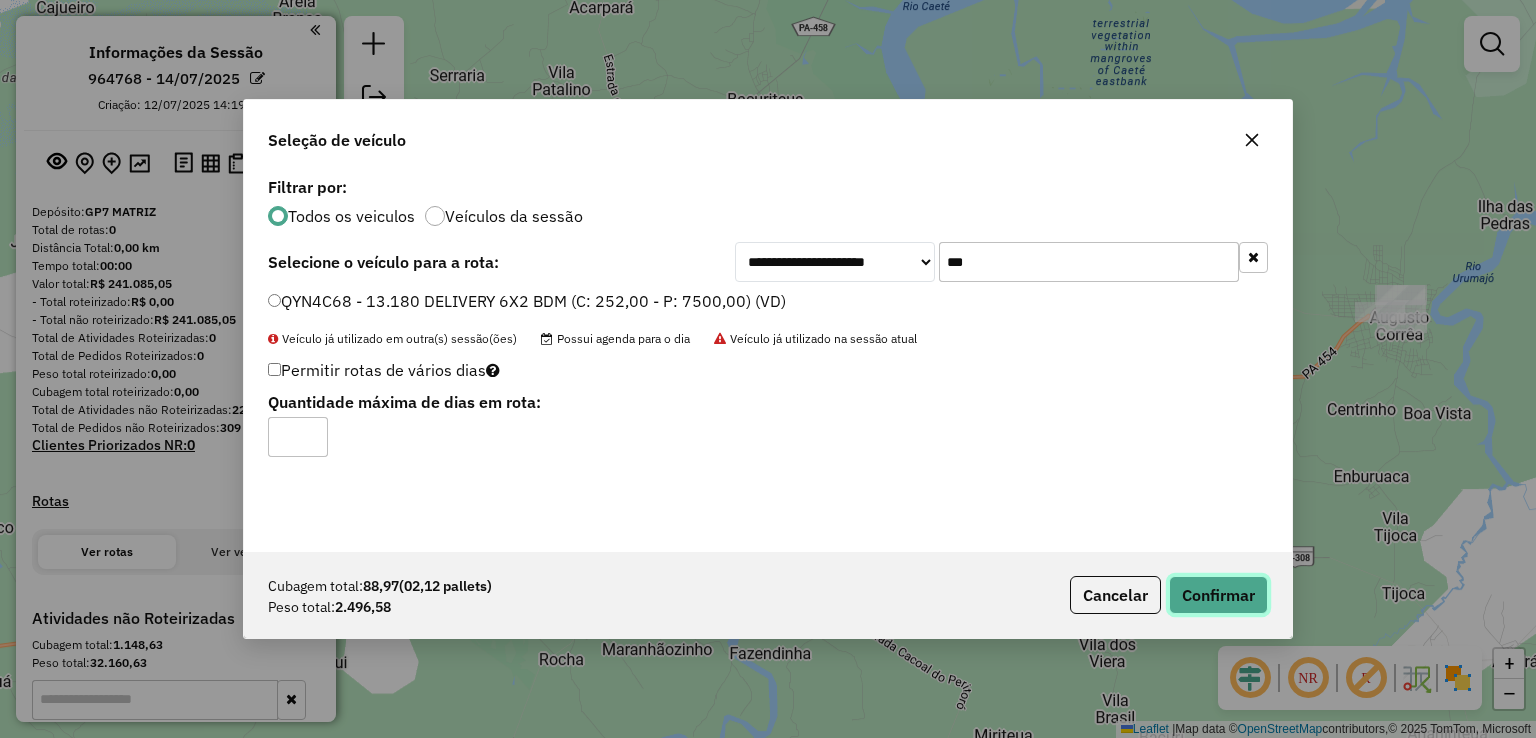 click on "Confirmar" 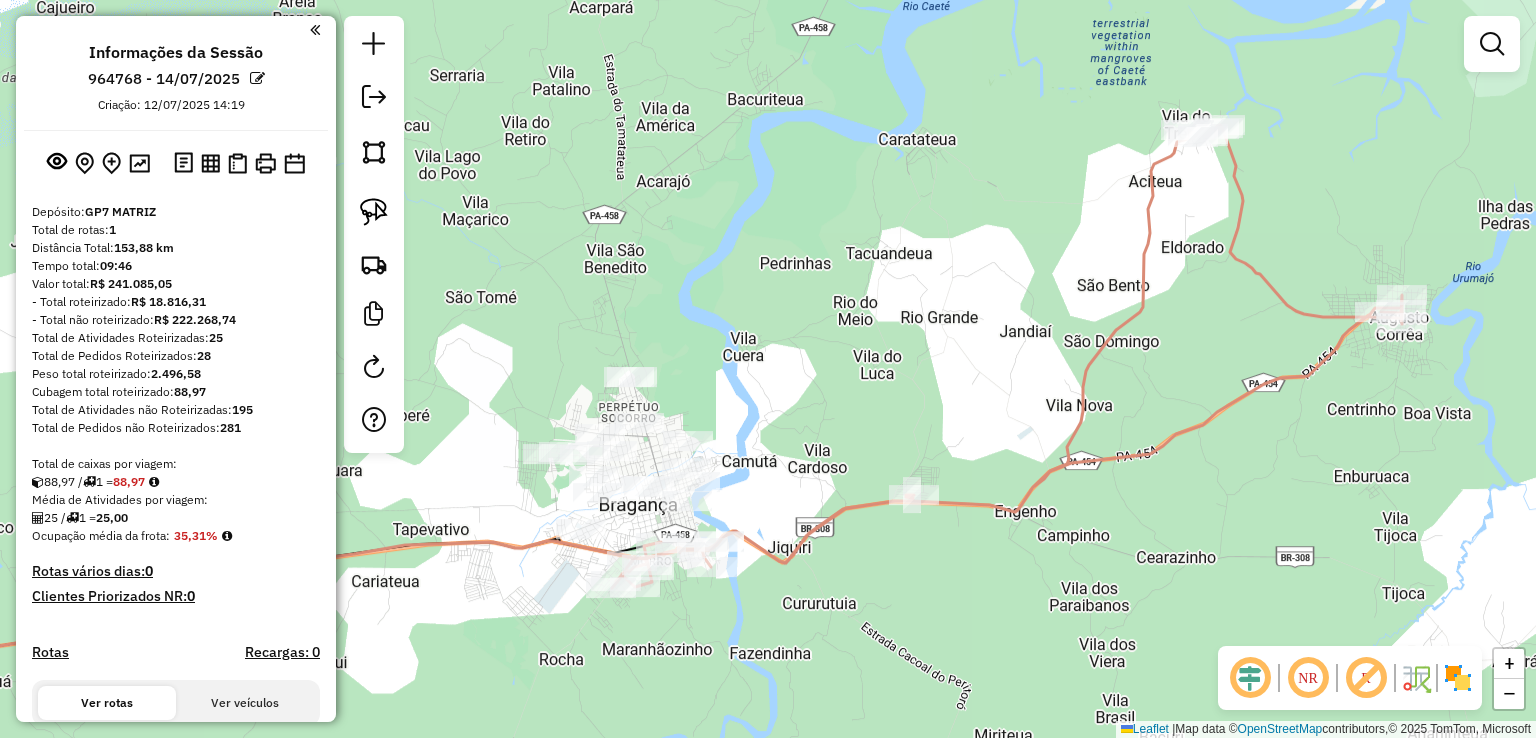 click on "Atividade não roteirizada 664 - SAO GERALDO MATRIZ  Endereço:  SENADOR LEMOS S/N   Bairro: CENTRO (SALINOPOLIS / PA)   Pedidos:  12913297   Valor total: R$ 166,86   - TROCA:  R$ 166,86   Cubagem: 0,92   Peso: 21,30   Tempo de atendimento: 00:00   Total de itens: 2,00  Motivos da não roteirização × Janela de atendimento Grade de atendimento Capacidade Transportadoras Veículos Cliente Pedidos  Rotas Selecione os dias de semana para filtrar as janelas de atendimento  Seg   Ter   Qua   Qui   Sex   Sáb   Dom  Informe o período da janela de atendimento: De: Até:  Filtrar exatamente a janela do cliente  Considerar janela de atendimento padrão  Selecione os dias de semana para filtrar as grades de atendimento  Seg   Ter   Qua   Qui   Sex   Sáb   Dom   Considerar clientes sem dia de atendimento cadastrado  Clientes fora do dia de atendimento selecionado Filtrar as atividades entre os valores definidos abaixo:  Peso mínimo:   Peso máximo:   Cubagem mínima:   Cubagem máxima:   De:   Até:   De:   Até:" 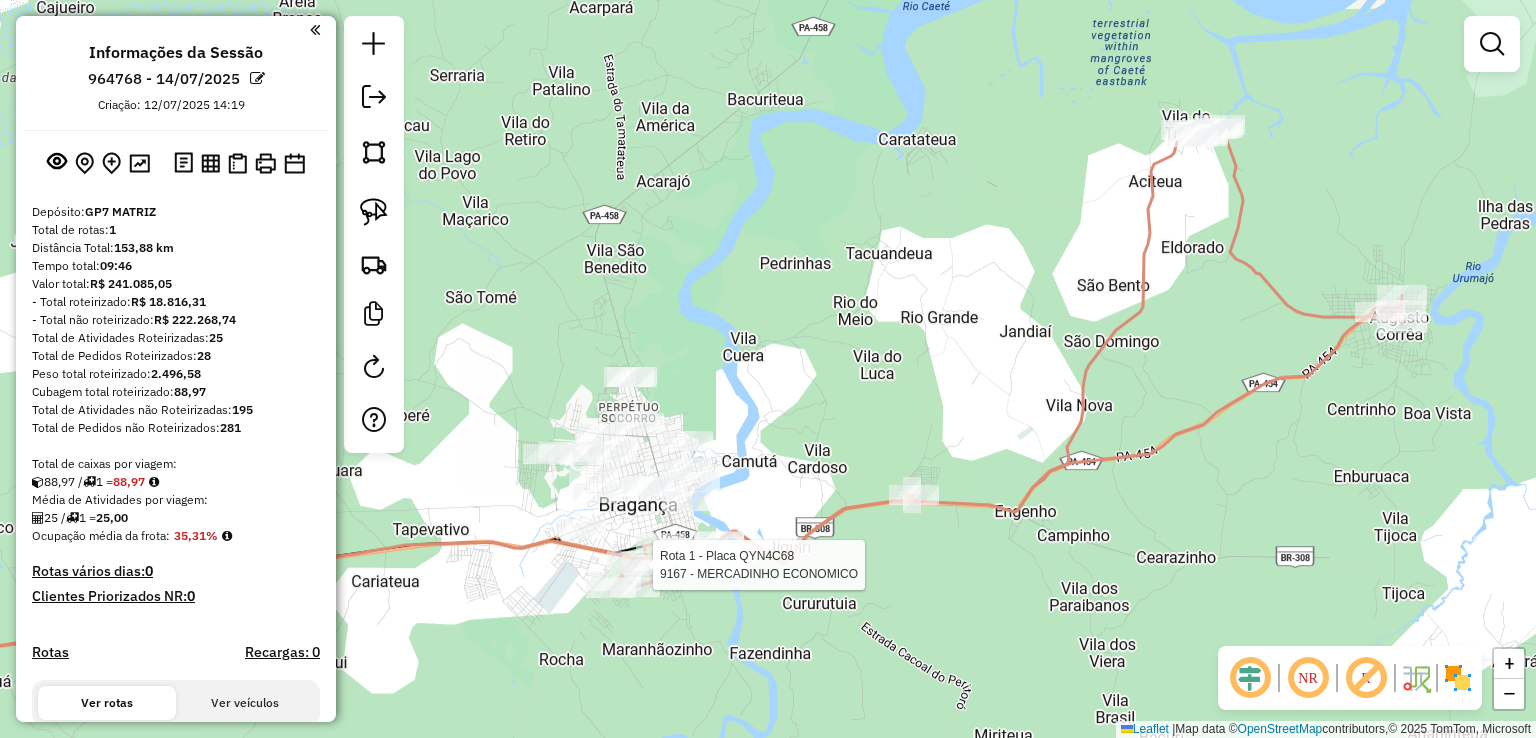select on "**********" 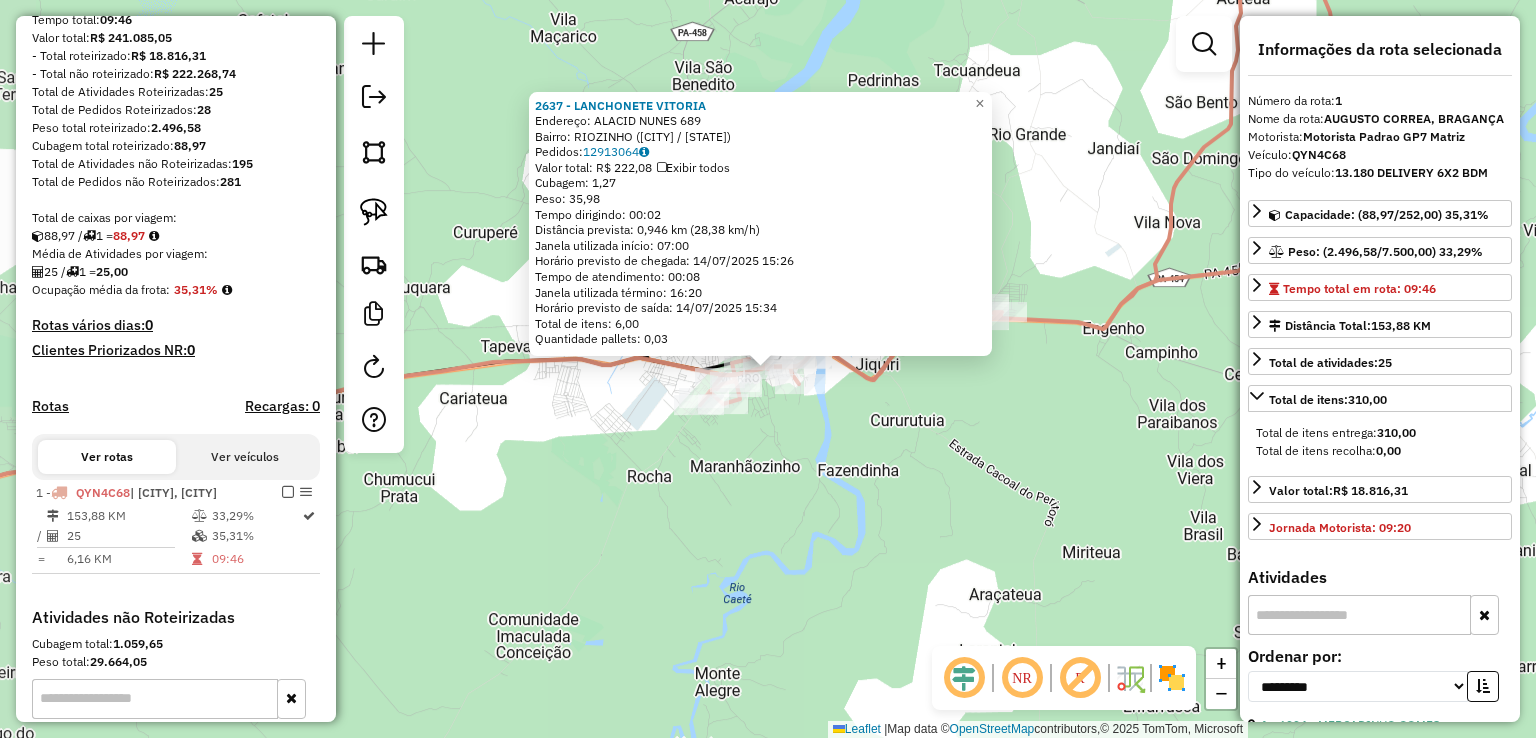 scroll, scrollTop: 508, scrollLeft: 0, axis: vertical 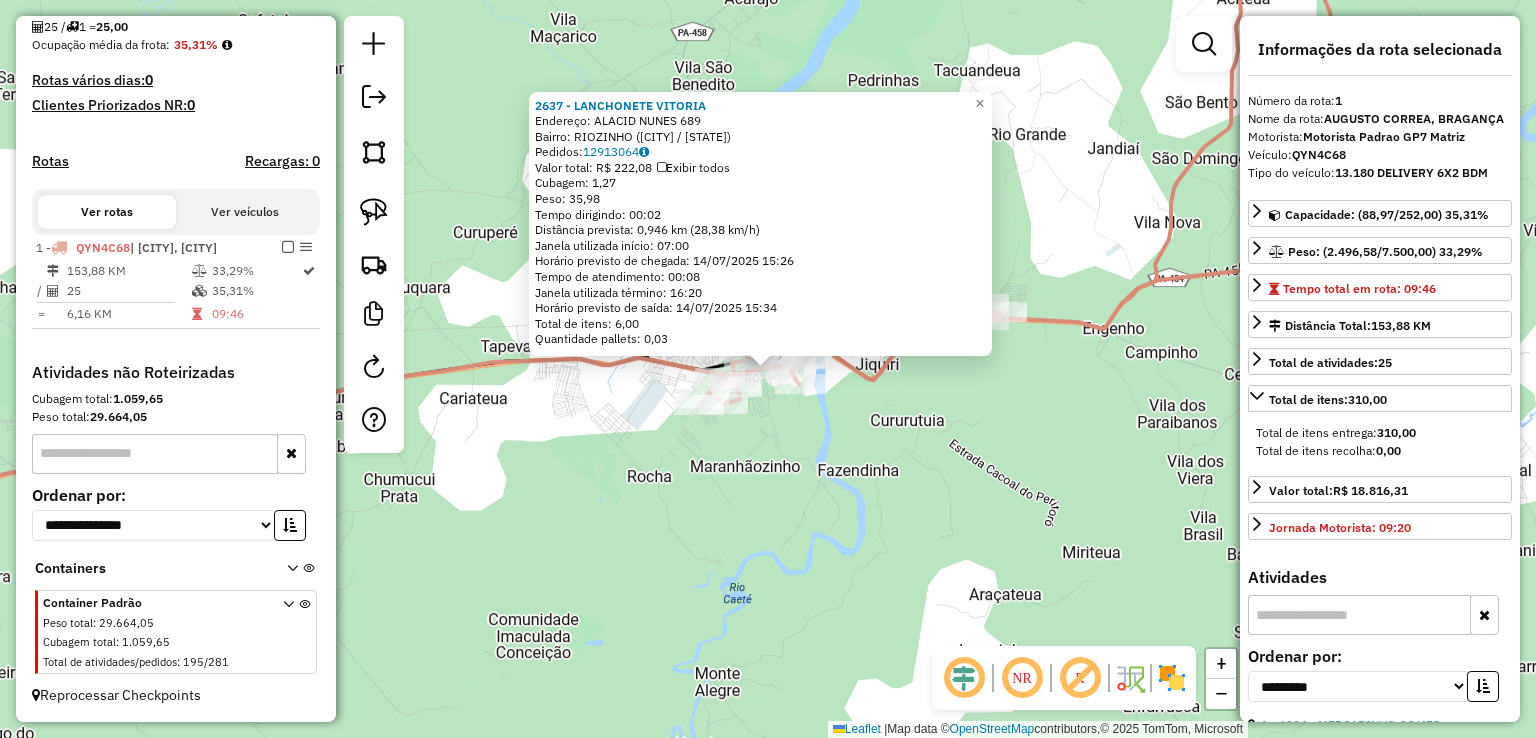 drag, startPoint x: 675, startPoint y: 537, endPoint x: 752, endPoint y: 605, distance: 102.7278 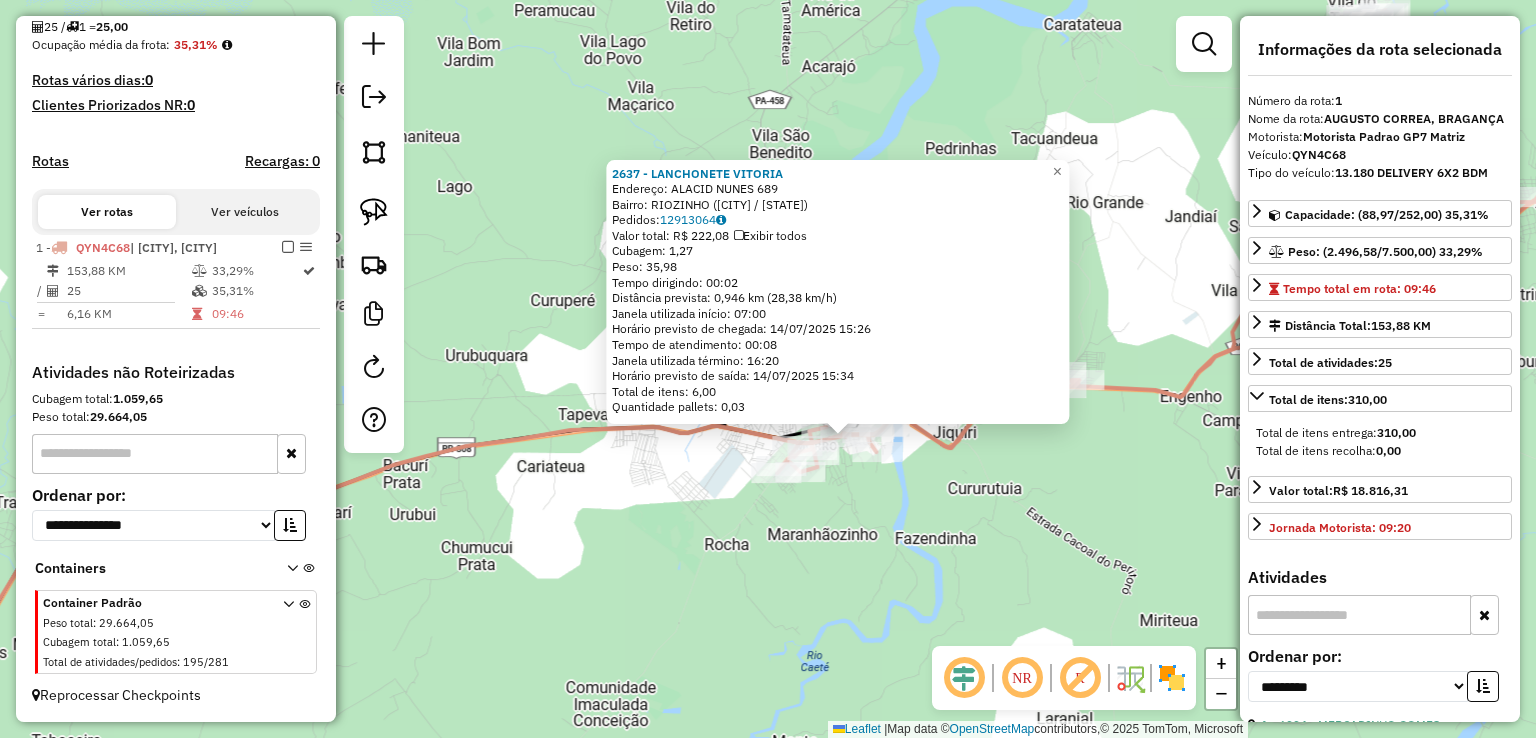 click on "2637 - LANCHONETE VITORIA  Endereço:  ALACID NUNES 689   Bairro: RIOZINHO (BRAGANCA / PA)   Pedidos:  12913064   Valor total: R$ 222,08   Exibir todos   Cubagem: 1,27  Peso: 35,98  Tempo dirigindo: 00:02   Distância prevista: 0,946 km (28,38 km/h)   Janela utilizada início: 07:00   Horário previsto de chegada: 14/07/2025 15:26   Tempo de atendimento: 00:08   Janela utilizada término: 16:20   Horário previsto de saída: 14/07/2025 15:34   Total de itens: 6,00   Quantidade pallets: 0,03  × Janela de atendimento Grade de atendimento Capacidade Transportadoras Veículos Cliente Pedidos  Rotas Selecione os dias de semana para filtrar as janelas de atendimento  Seg   Ter   Qua   Qui   Sex   Sáb   Dom  Informe o período da janela de atendimento: De: Até:  Filtrar exatamente a janela do cliente  Considerar janela de atendimento padrão  Selecione os dias de semana para filtrar as grades de atendimento  Seg   Ter   Qua   Qui   Sex   Sáb   Dom   Considerar clientes sem dia de atendimento cadastrado  De:  De:" 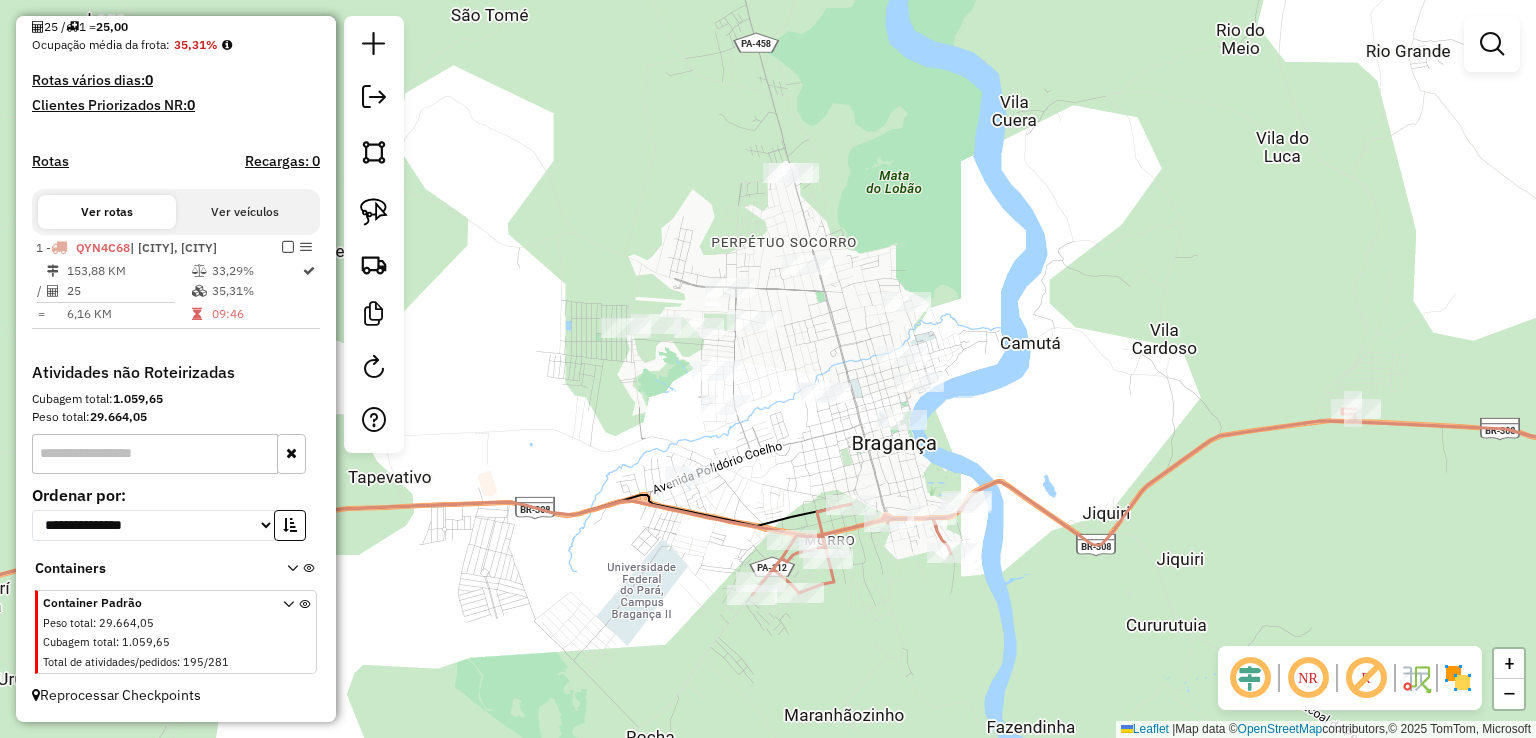 click on "Janela de atendimento Grade de atendimento Capacidade Transportadoras Veículos Cliente Pedidos  Rotas Selecione os dias de semana para filtrar as janelas de atendimento  Seg   Ter   Qua   Qui   Sex   Sáb   Dom  Informe o período da janela de atendimento: De: Até:  Filtrar exatamente a janela do cliente  Considerar janela de atendimento padrão  Selecione os dias de semana para filtrar as grades de atendimento  Seg   Ter   Qua   Qui   Sex   Sáb   Dom   Considerar clientes sem dia de atendimento cadastrado  Clientes fora do dia de atendimento selecionado Filtrar as atividades entre os valores definidos abaixo:  Peso mínimo:   Peso máximo:   Cubagem mínima:   Cubagem máxima:   De:   Até:  Filtrar as atividades entre o tempo de atendimento definido abaixo:  De:   Até:   Considerar capacidade total dos clientes não roteirizados Transportadora: Selecione um ou mais itens Tipo de veículo: Selecione um ou mais itens Veículo: Selecione um ou mais itens Motorista: Selecione um ou mais itens Nome: Rótulo:" 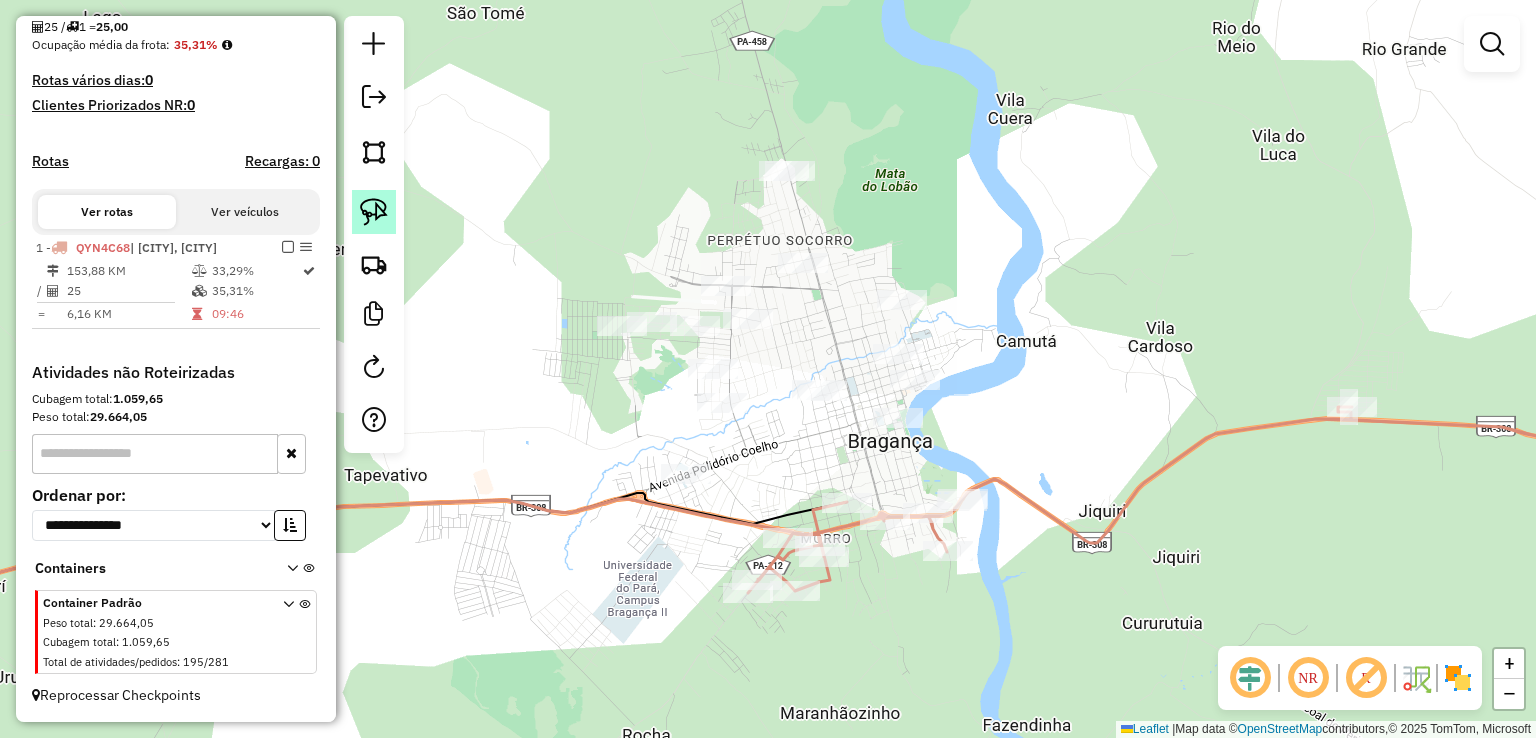 click 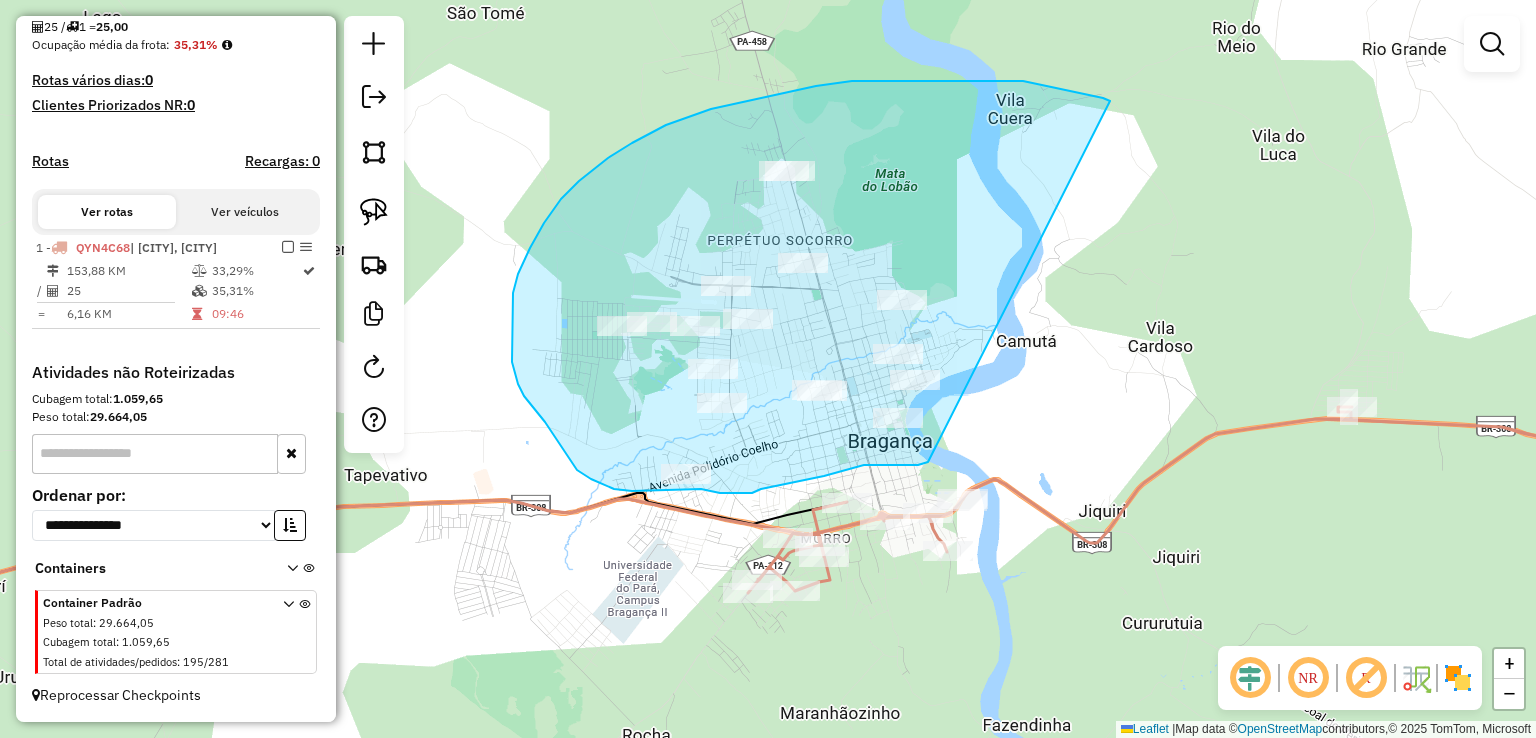 drag, startPoint x: 852, startPoint y: 81, endPoint x: 1028, endPoint y: 365, distance: 334.11374 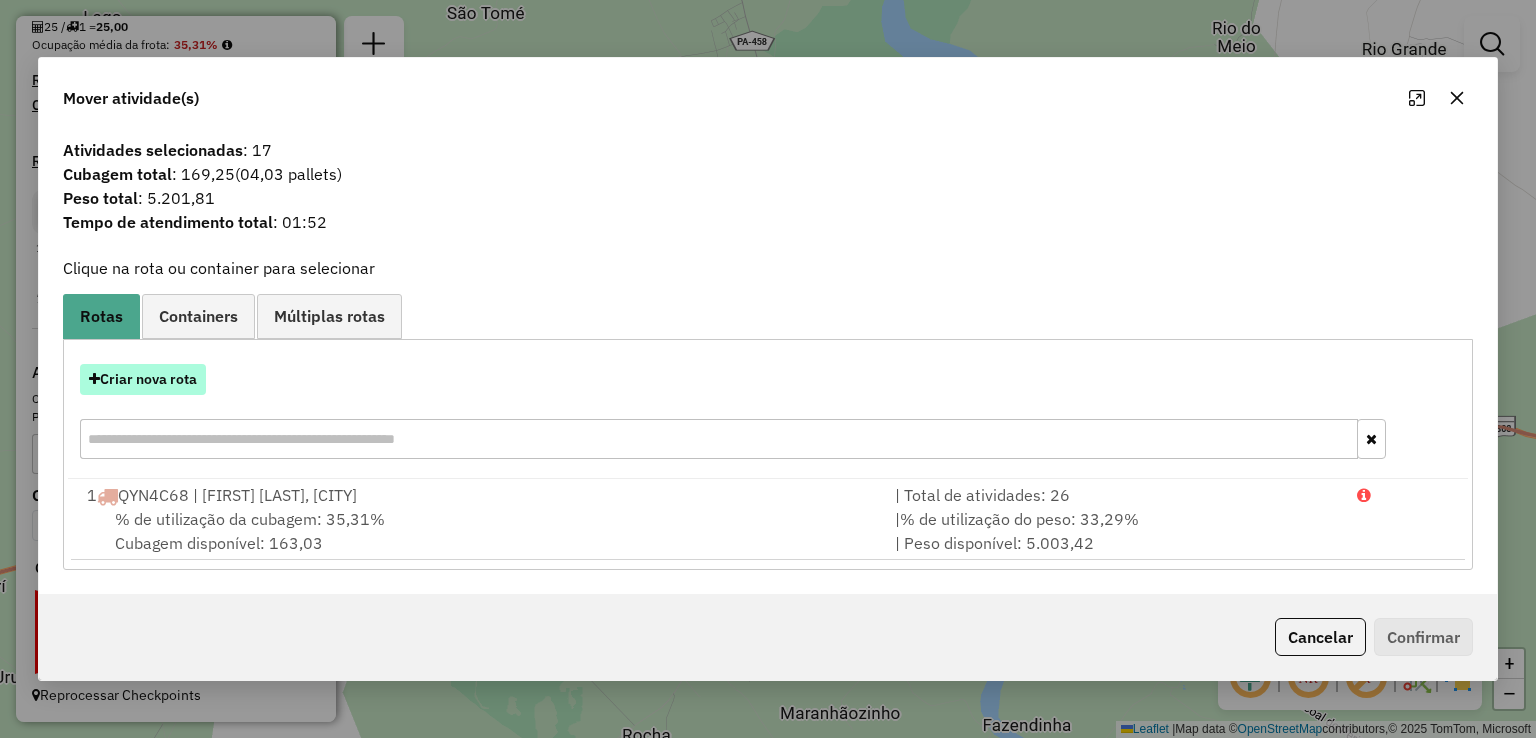 click on "Criar nova rota" at bounding box center [143, 379] 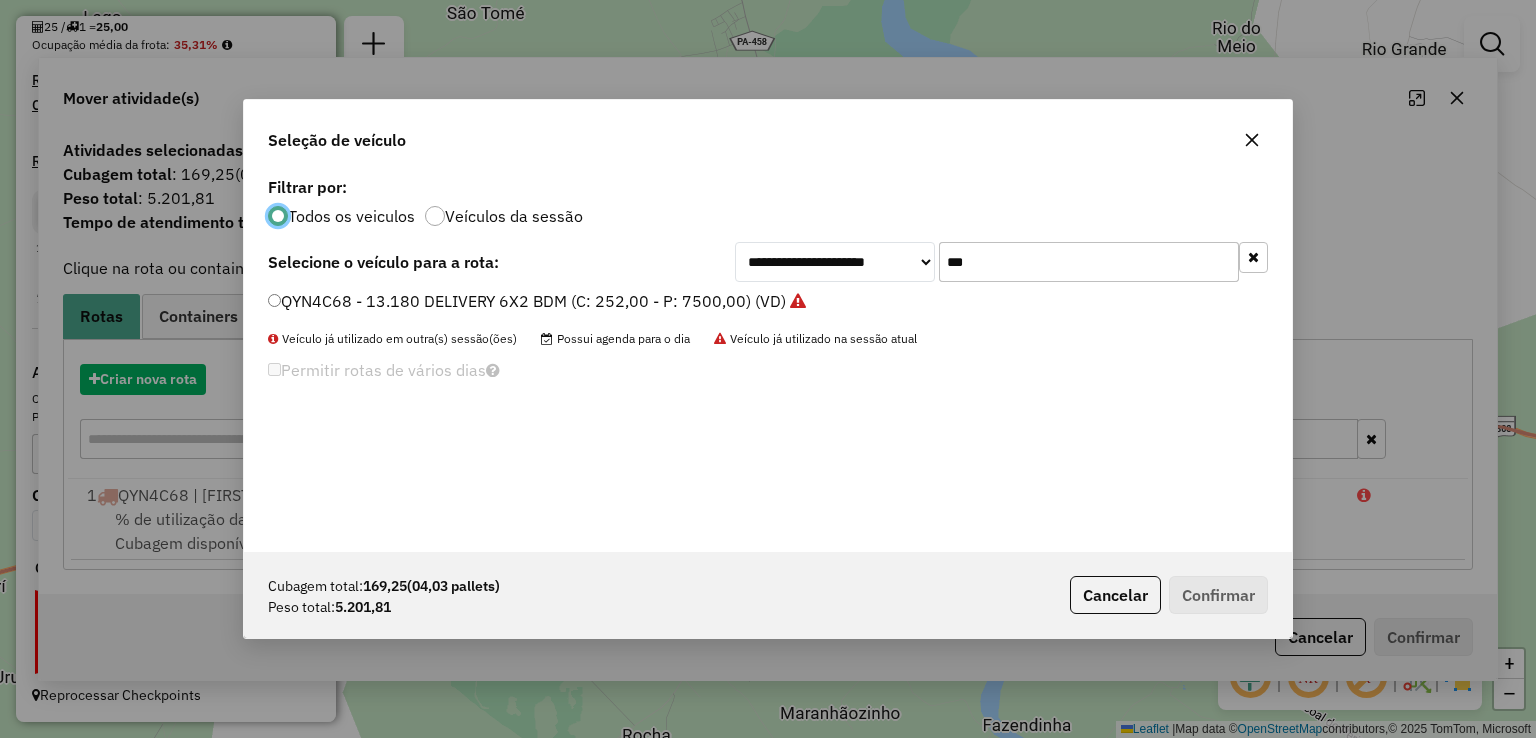 scroll, scrollTop: 10, scrollLeft: 6, axis: both 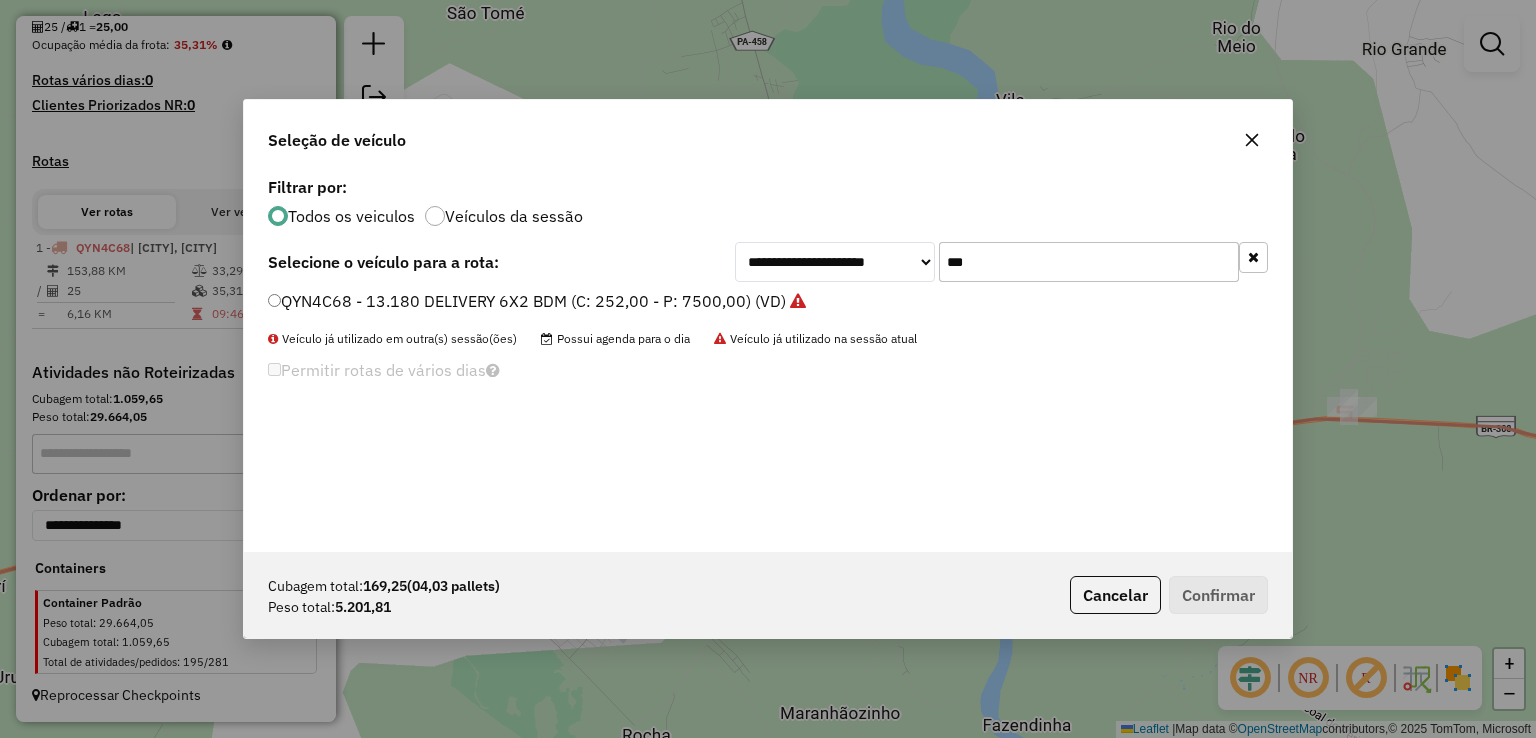 drag, startPoint x: 1035, startPoint y: 255, endPoint x: 808, endPoint y: 257, distance: 227.0088 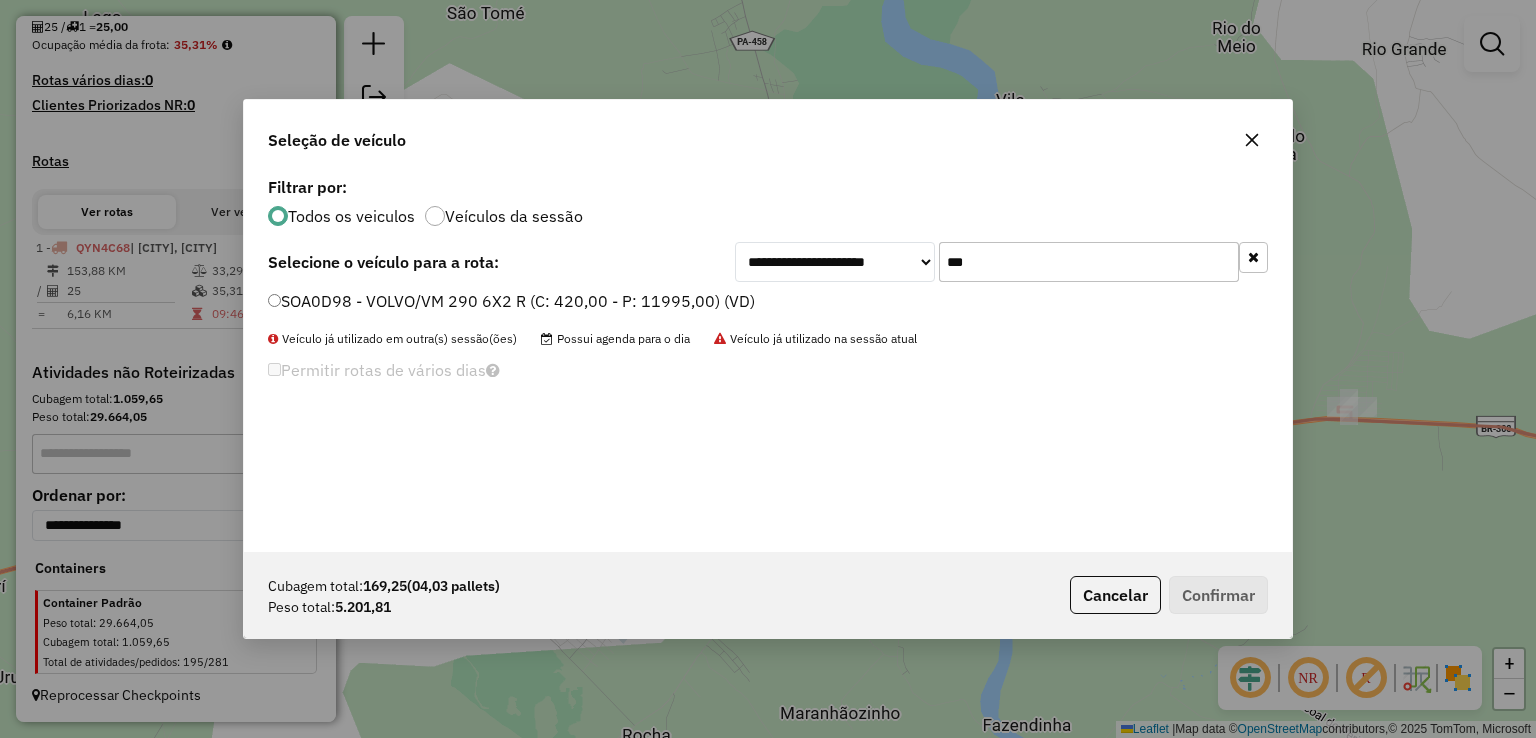 type on "***" 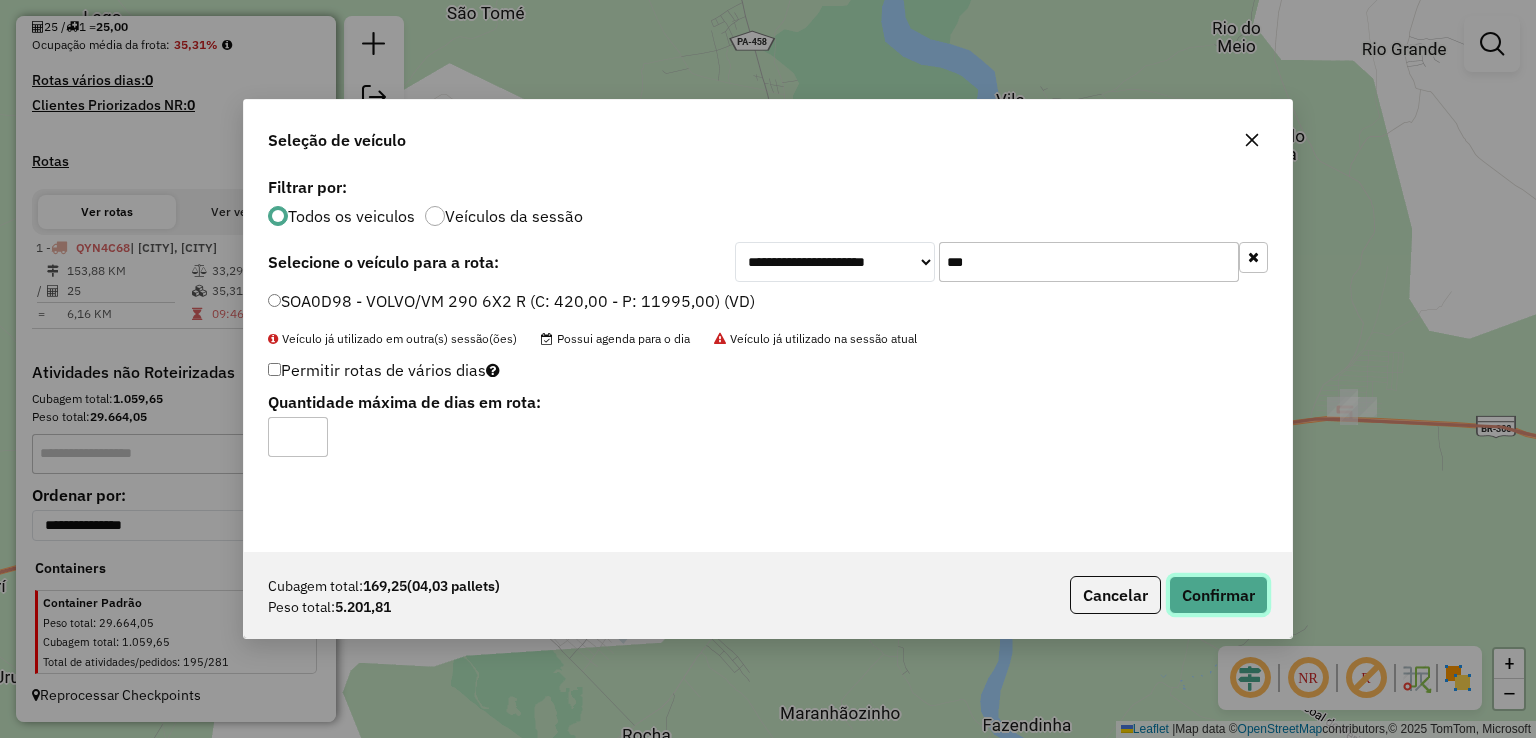 click on "Confirmar" 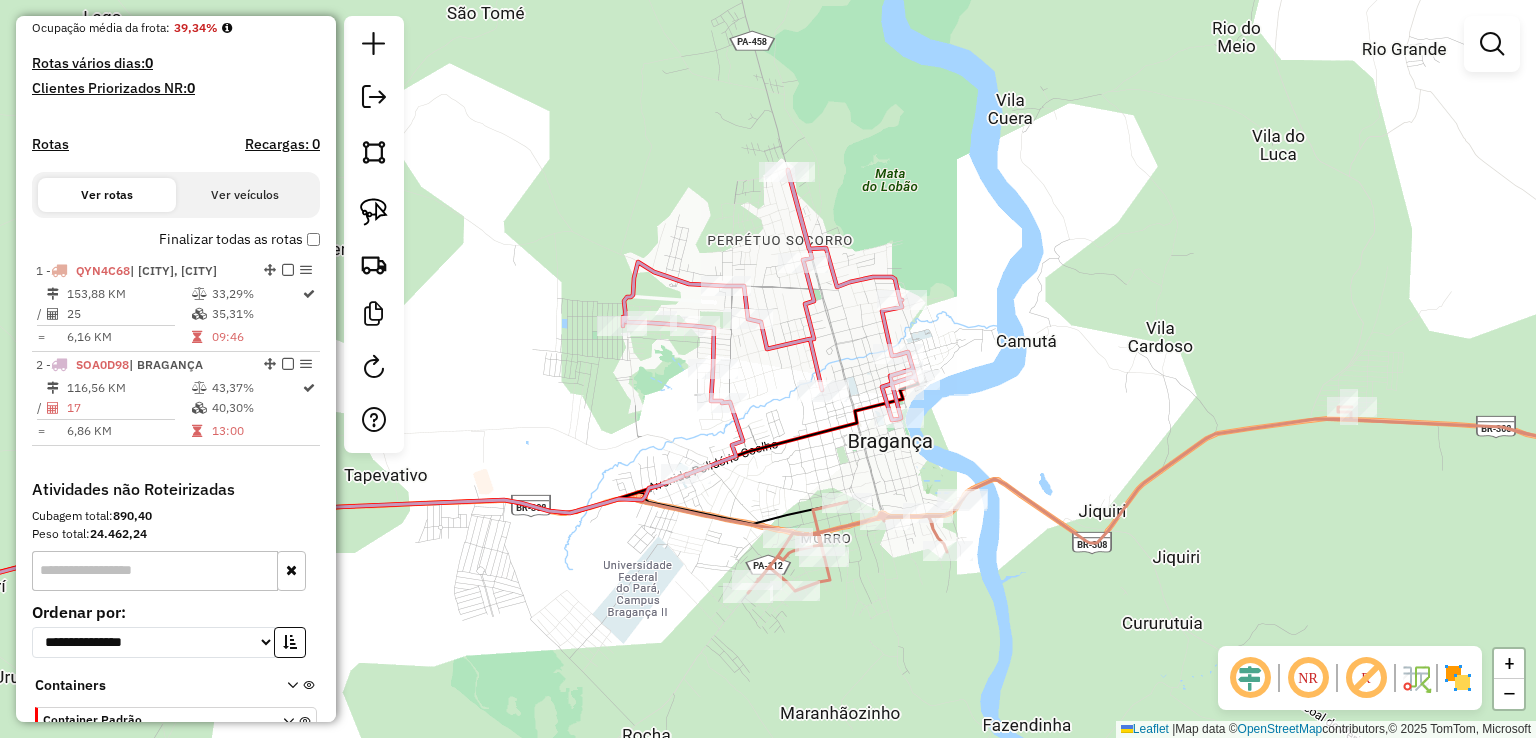 click on "Janela de atendimento Grade de atendimento Capacidade Transportadoras Veículos Cliente Pedidos  Rotas Selecione os dias de semana para filtrar as janelas de atendimento  Seg   Ter   Qua   Qui   Sex   Sáb   Dom  Informe o período da janela de atendimento: De: Até:  Filtrar exatamente a janela do cliente  Considerar janela de atendimento padrão  Selecione os dias de semana para filtrar as grades de atendimento  Seg   Ter   Qua   Qui   Sex   Sáb   Dom   Considerar clientes sem dia de atendimento cadastrado  Clientes fora do dia de atendimento selecionado Filtrar as atividades entre os valores definidos abaixo:  Peso mínimo:   Peso máximo:   Cubagem mínima:   Cubagem máxima:   De:   Até:  Filtrar as atividades entre o tempo de atendimento definido abaixo:  De:   Até:   Considerar capacidade total dos clientes não roteirizados Transportadora: Selecione um ou mais itens Tipo de veículo: Selecione um ou mais itens Veículo: Selecione um ou mais itens Motorista: Selecione um ou mais itens Nome: Rótulo:" 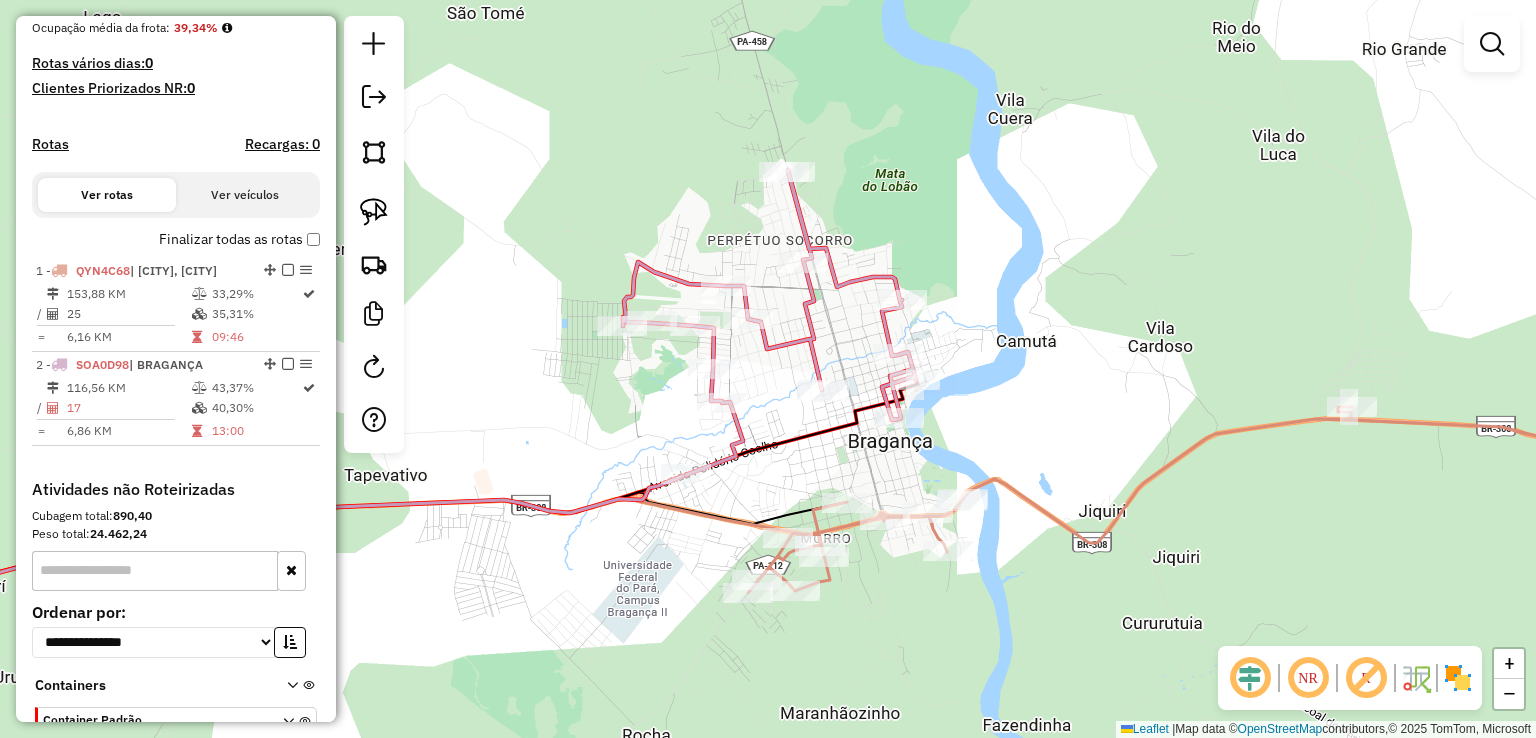 click 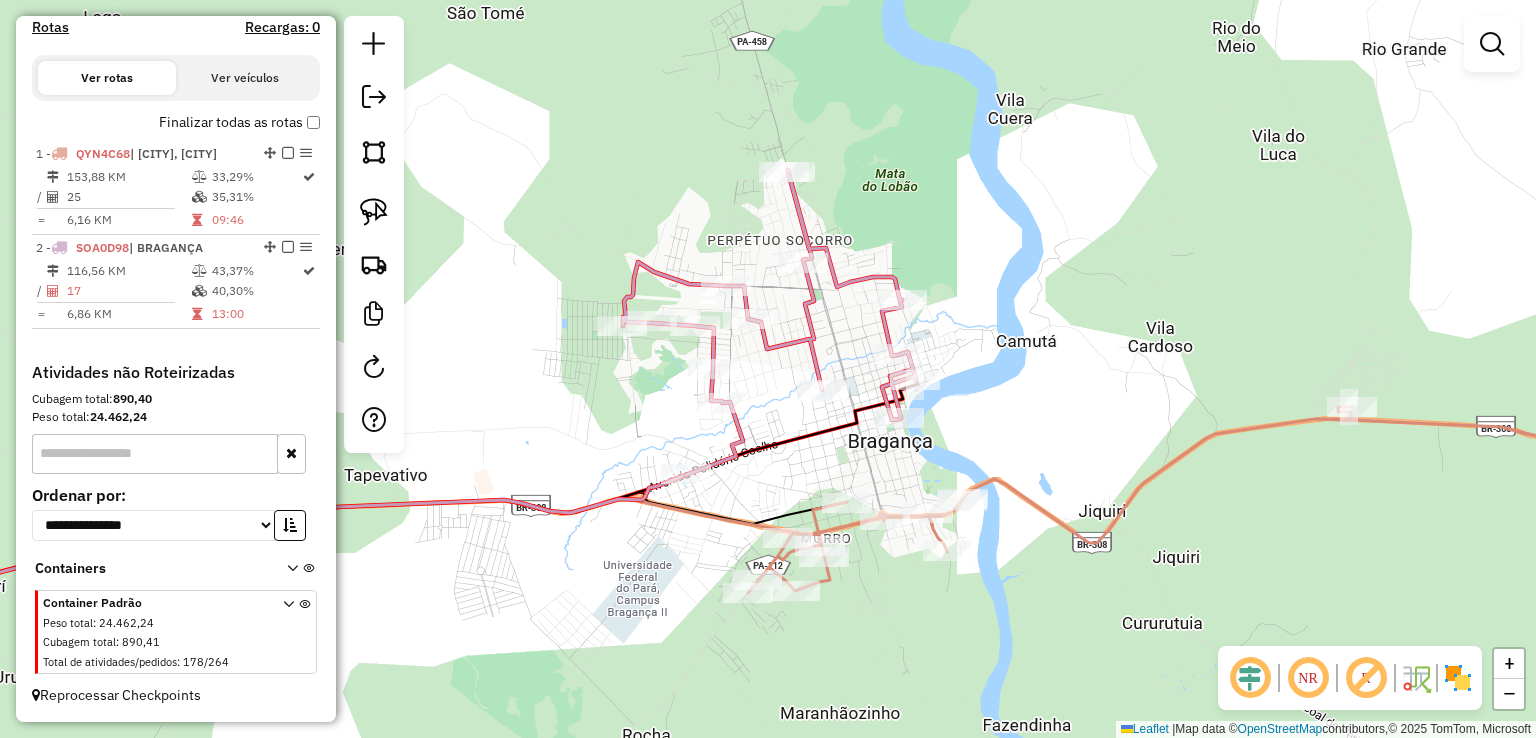select on "**********" 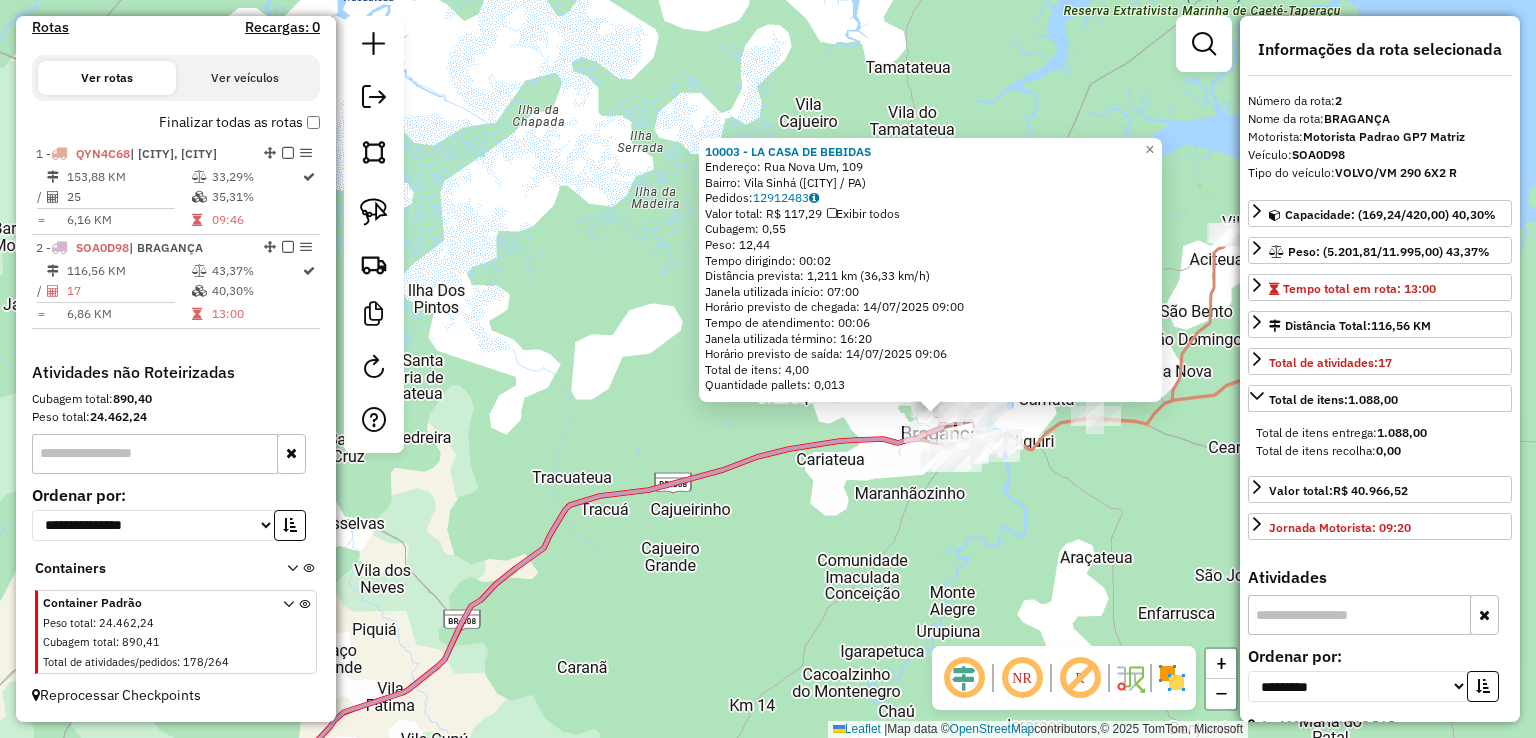 drag, startPoint x: 1041, startPoint y: 539, endPoint x: 768, endPoint y: 555, distance: 273.46848 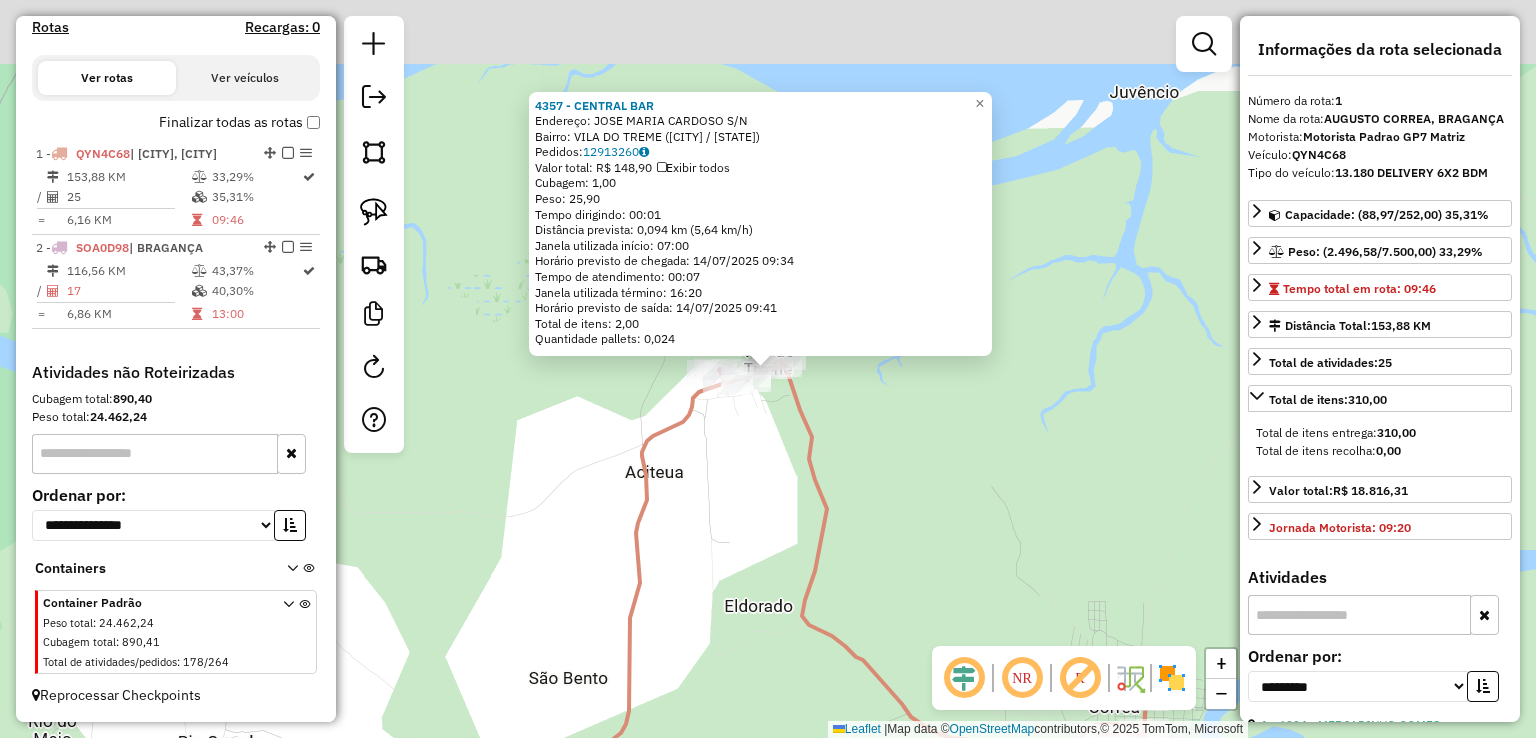 drag, startPoint x: 903, startPoint y: 337, endPoint x: 1001, endPoint y: 184, distance: 181.6948 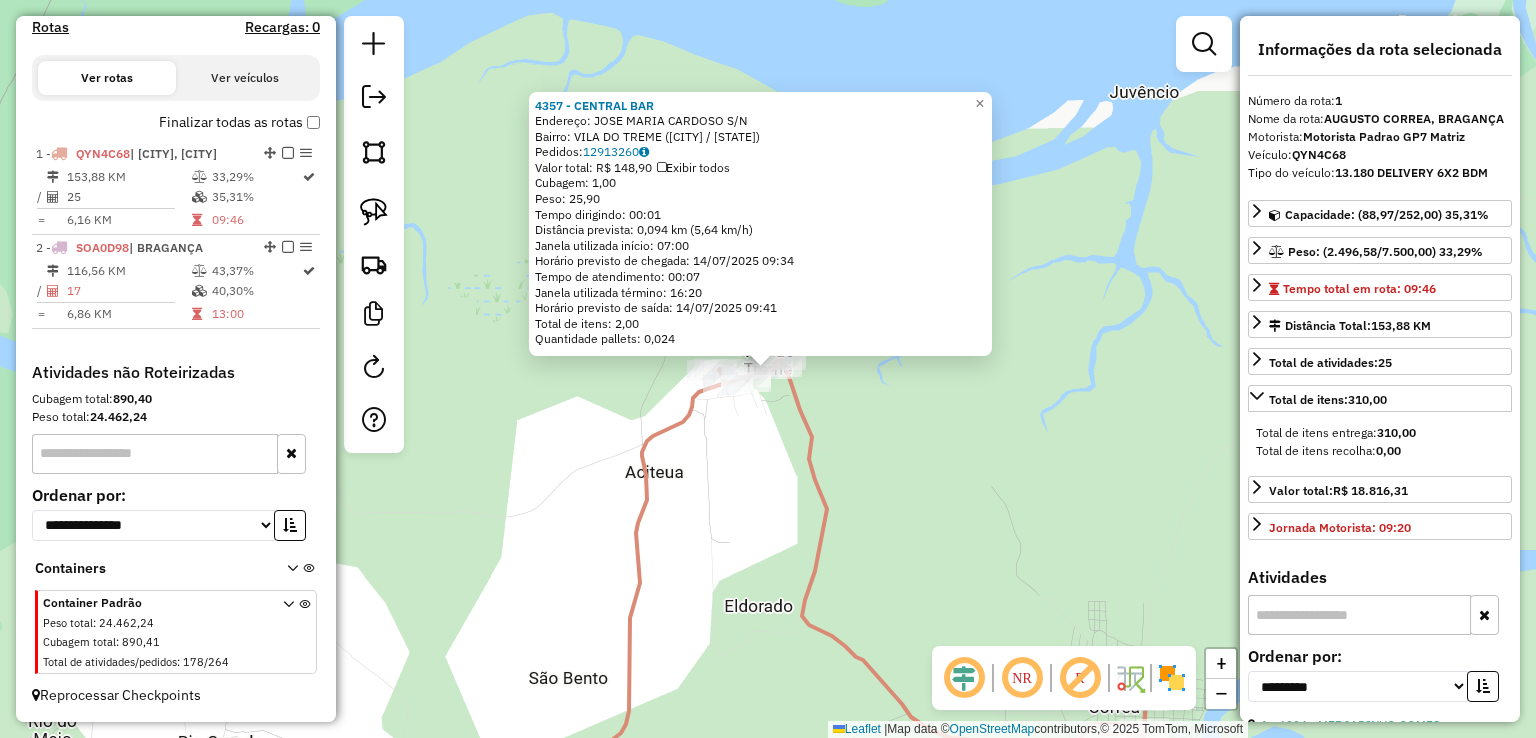 click on "4357 - CENTRAL BAR  Endereço:  JOSE MARIA CARDOSO S/N   Bairro: VILA DO TREME (BRAGANCA / PA)   Pedidos:  12913260   Valor total: R$ 148,90   Exibir todos   Cubagem: 1,00  Peso: 25,90  Tempo dirigindo: 00:01   Distância prevista: 0,094 km (5,64 km/h)   Janela utilizada início: 07:00   Horário previsto de chegada: 14/07/2025 09:34   Tempo de atendimento: 00:07   Janela utilizada término: 16:20   Horário previsto de saída: 14/07/2025 09:41   Total de itens: 2,00   Quantidade pallets: 0,024  × Janela de atendimento Grade de atendimento Capacidade Transportadoras Veículos Cliente Pedidos  Rotas Selecione os dias de semana para filtrar as janelas de atendimento  Seg   Ter   Qua   Qui   Sex   Sáb   Dom  Informe o período da janela de atendimento: De: Até:  Filtrar exatamente a janela do cliente  Considerar janela de atendimento padrão  Selecione os dias de semana para filtrar as grades de atendimento  Seg   Ter   Qua   Qui   Sex   Sáb   Dom   Considerar clientes sem dia de atendimento cadastrado  De:" 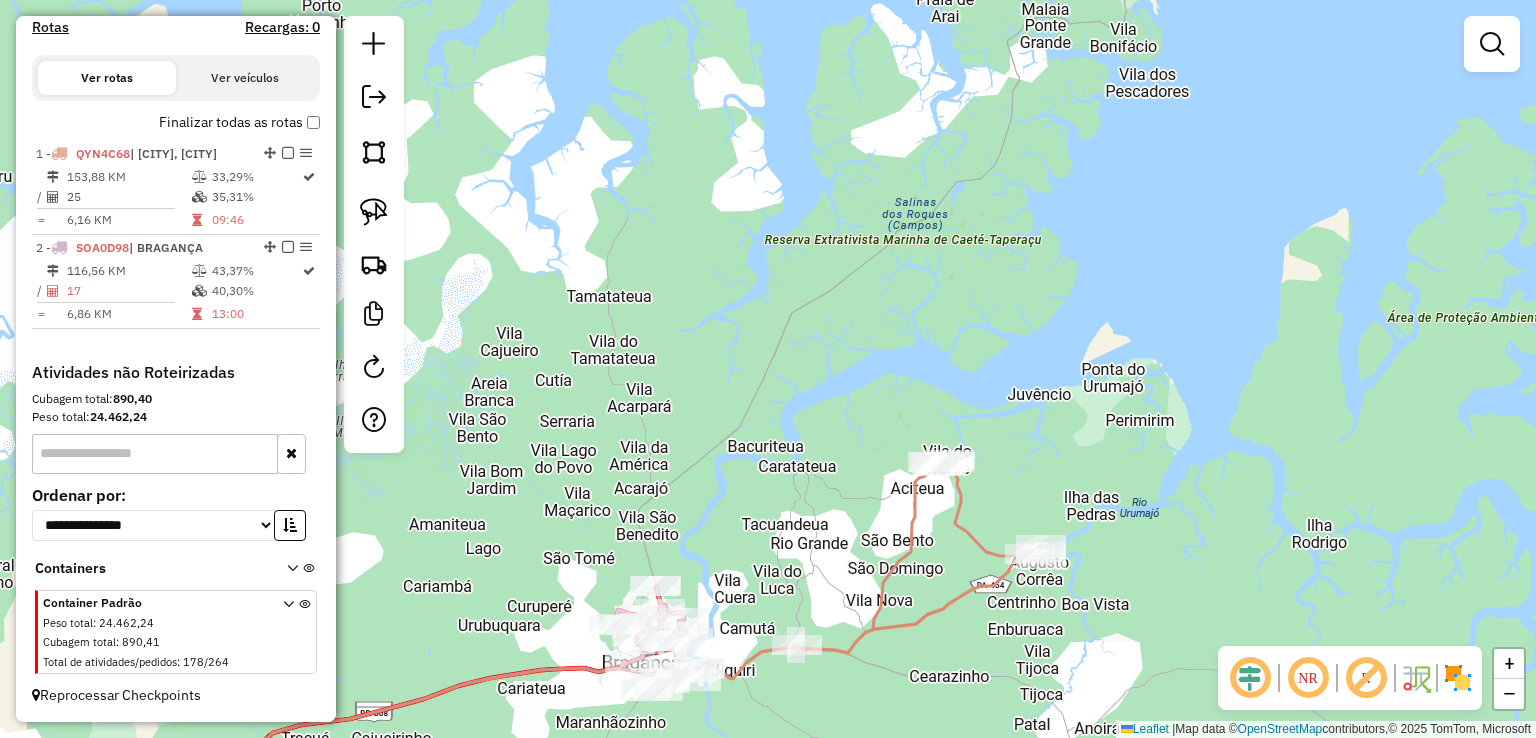 drag, startPoint x: 1021, startPoint y: 501, endPoint x: 1060, endPoint y: 281, distance: 223.43008 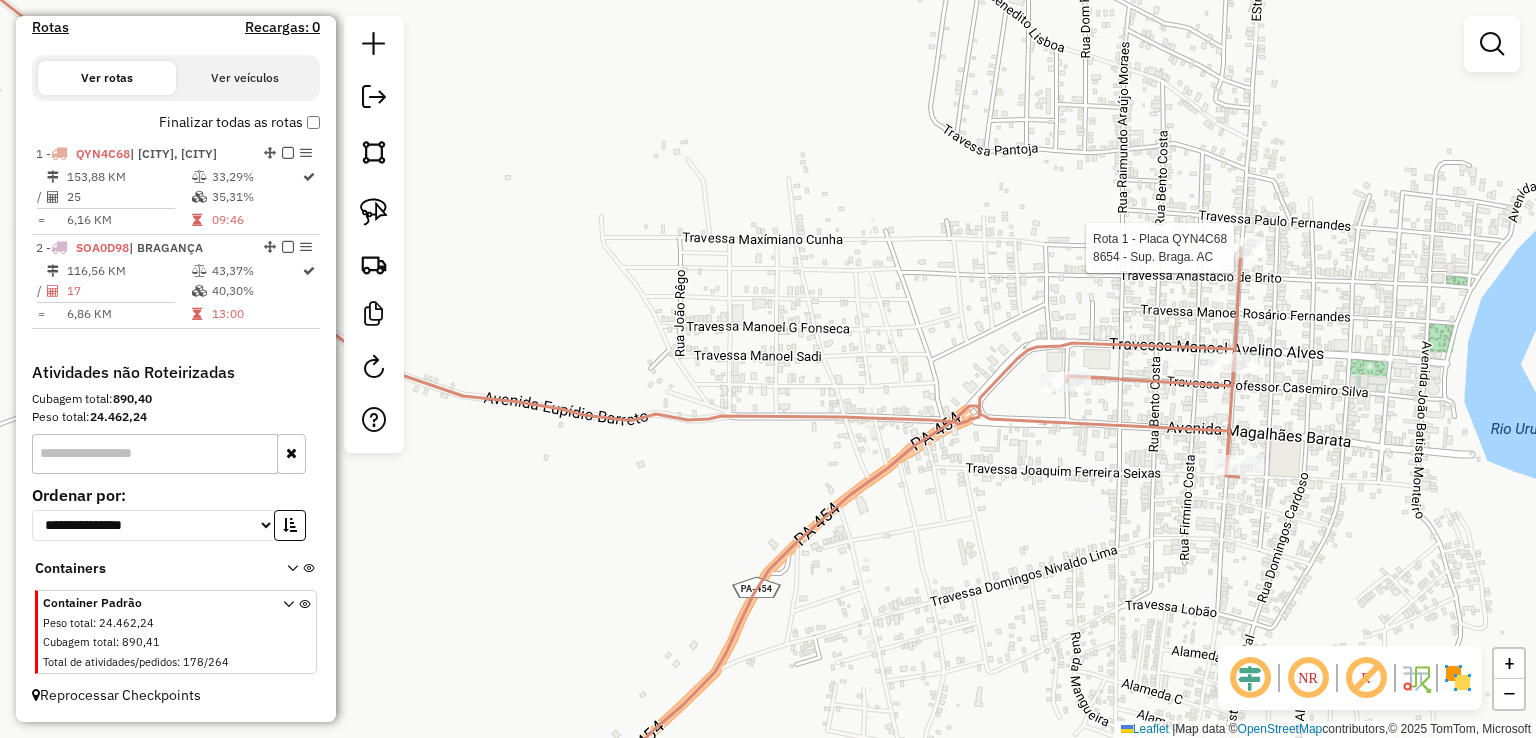 select on "**********" 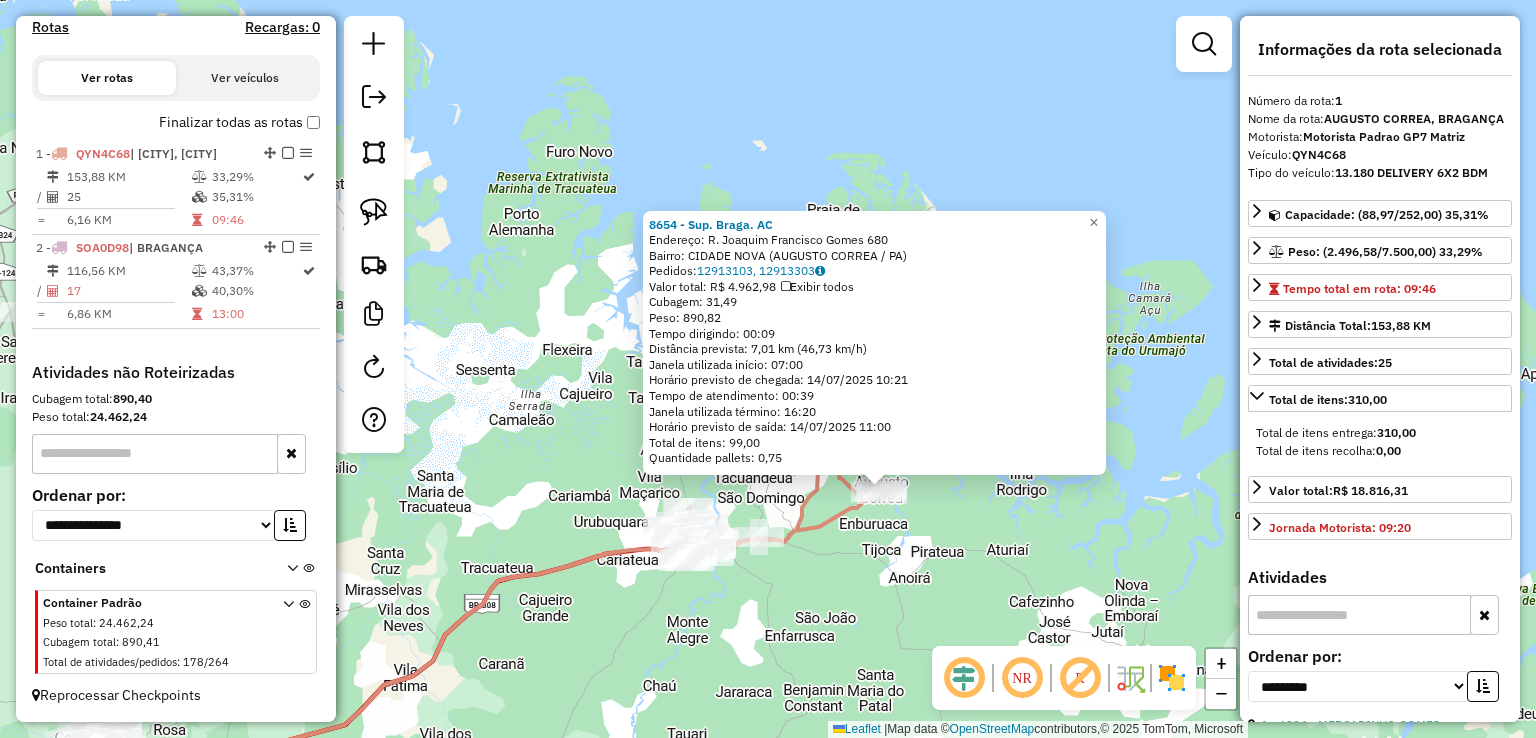 click on "Rota 1 - Placa QYN4C68  1302 - BAR E MERC. FERREIRA 8654 - Sup. Braga. AC  Endereço:  R. Joaquim Francisco Gomes 680   Bairro: CIDADE NOVA (AUGUSTO CORREA / PA)   Pedidos:  12913103, 12913303   Valor total: R$ 4.962,98   Exibir todos   Cubagem: 31,49  Peso: 890,82  Tempo dirigindo: 00:09   Distância prevista: 7,01 km (46,73 km/h)   Janela utilizada início: 07:00   Horário previsto de chegada: 14/07/2025 10:21   Tempo de atendimento: 00:39   Janela utilizada término: 16:20   Horário previsto de saída: 14/07/2025 11:00   Total de itens: 99,00   Quantidade pallets: 0,75  × Janela de atendimento Grade de atendimento Capacidade Transportadoras Veículos Cliente Pedidos  Rotas Selecione os dias de semana para filtrar as janelas de atendimento  Seg   Ter   Qua   Qui   Sex   Sáb   Dom  Informe o período da janela de atendimento: De: Até:  Filtrar exatamente a janela do cliente  Considerar janela de atendimento padrão  Selecione os dias de semana para filtrar as grades de atendimento  Seg   Ter   Qua  De:" 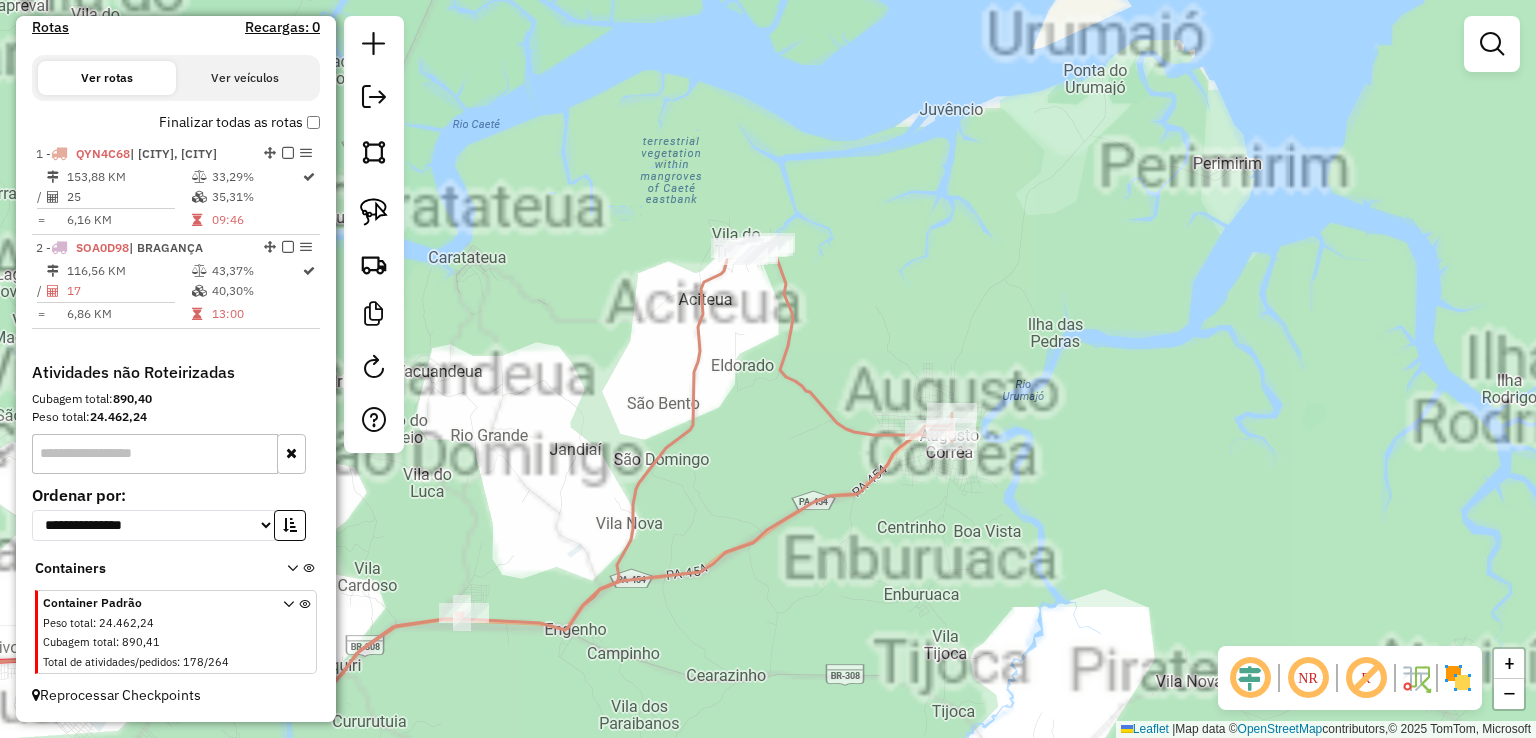 drag, startPoint x: 850, startPoint y: 517, endPoint x: 1097, endPoint y: 411, distance: 268.7843 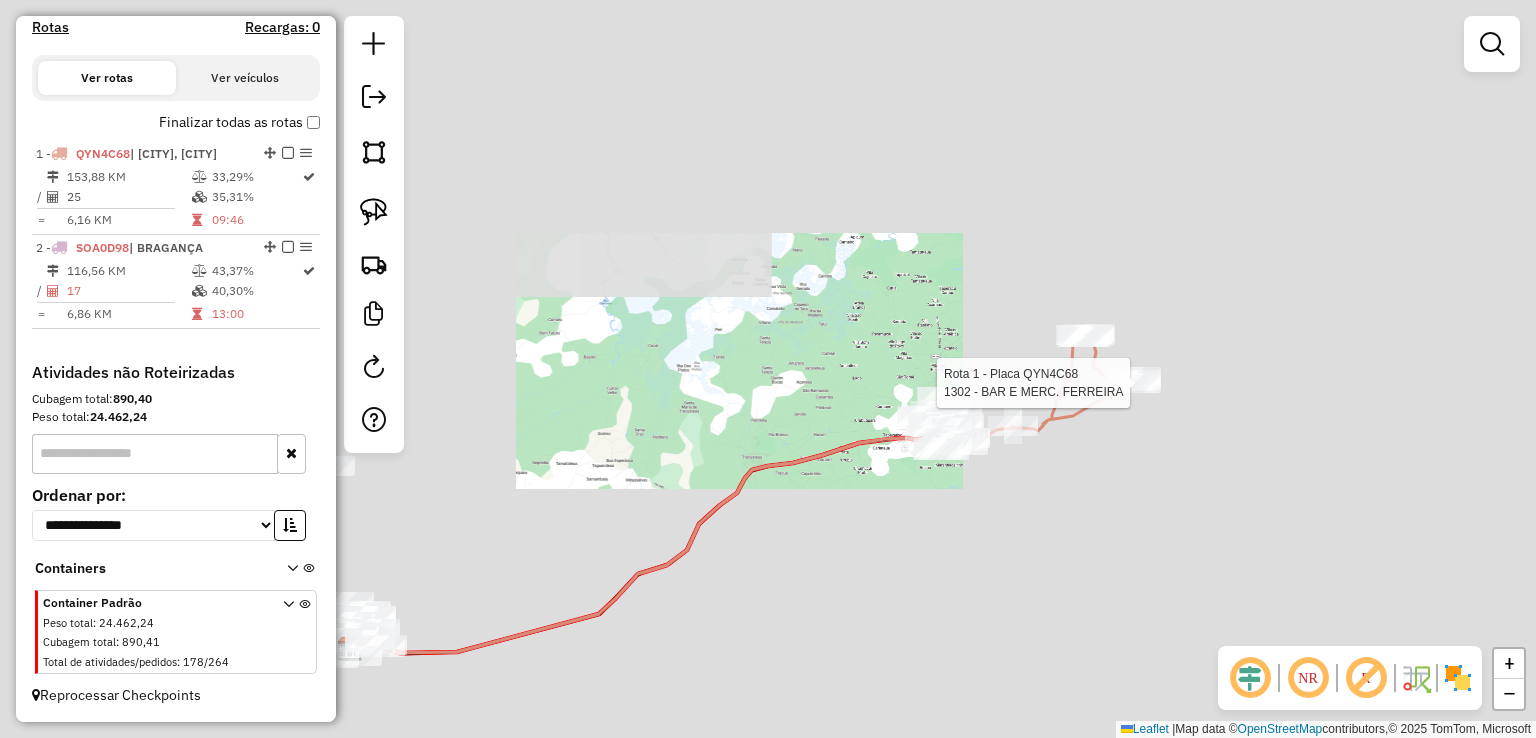 click on "Rota 1 - Placa QYN4C68  1302 - BAR E MERC. FERREIRA Janela de atendimento Grade de atendimento Capacidade Transportadoras Veículos Cliente Pedidos  Rotas Selecione os dias de semana para filtrar as janelas de atendimento  Seg   Ter   Qua   Qui   Sex   Sáb   Dom  Informe o período da janela de atendimento: De: Até:  Filtrar exatamente a janela do cliente  Considerar janela de atendimento padrão  Selecione os dias de semana para filtrar as grades de atendimento  Seg   Ter   Qua   Qui   Sex   Sáb   Dom   Considerar clientes sem dia de atendimento cadastrado  Clientes fora do dia de atendimento selecionado Filtrar as atividades entre os valores definidos abaixo:  Peso mínimo:   Peso máximo:   Cubagem mínima:   Cubagem máxima:   De:   Até:  Filtrar as atividades entre o tempo de atendimento definido abaixo:  De:   Até:   Considerar capacidade total dos clientes não roteirizados Transportadora: Selecione um ou mais itens Tipo de veículo: Selecione um ou mais itens Veículo: Selecione um ou mais itens" 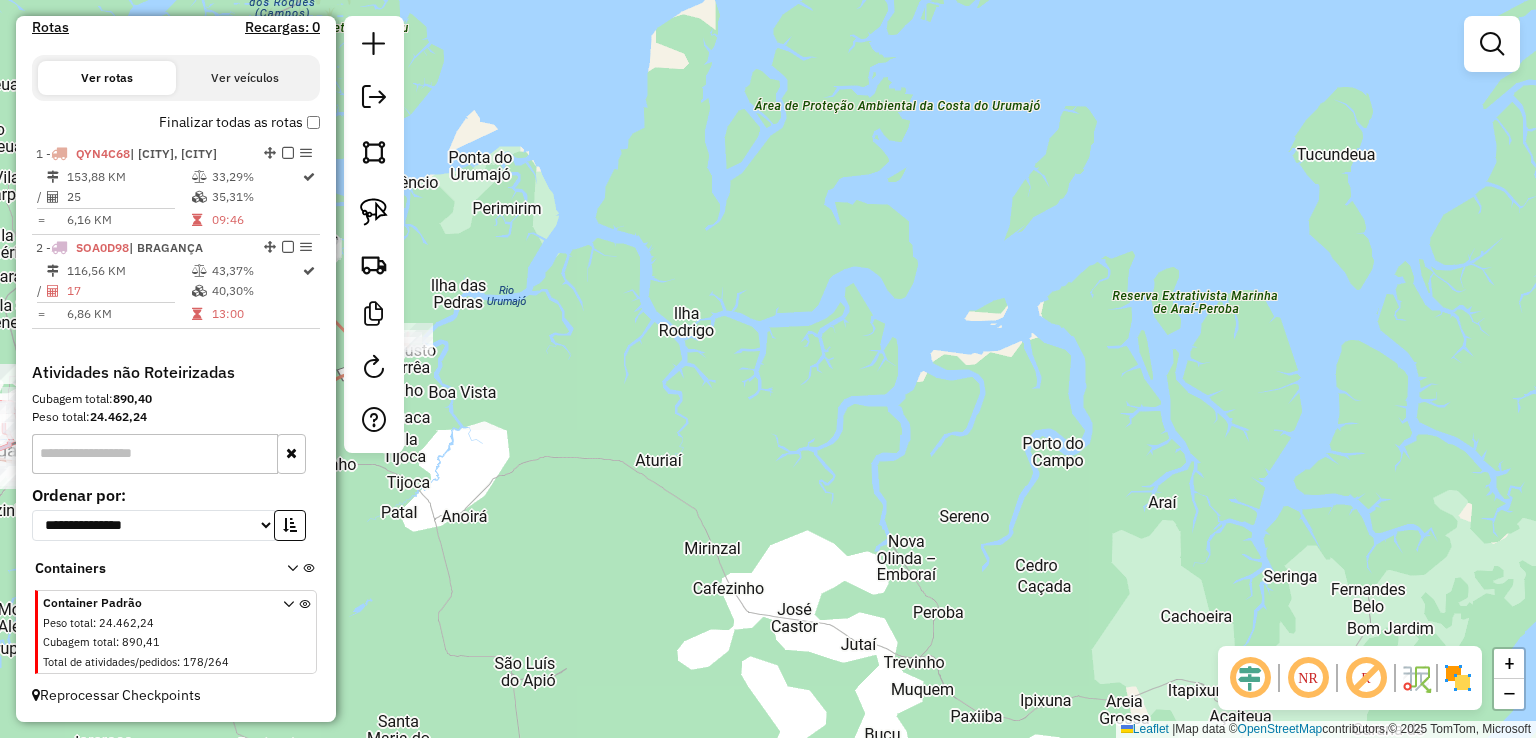drag, startPoint x: 766, startPoint y: 531, endPoint x: 1286, endPoint y: 254, distance: 589.1765 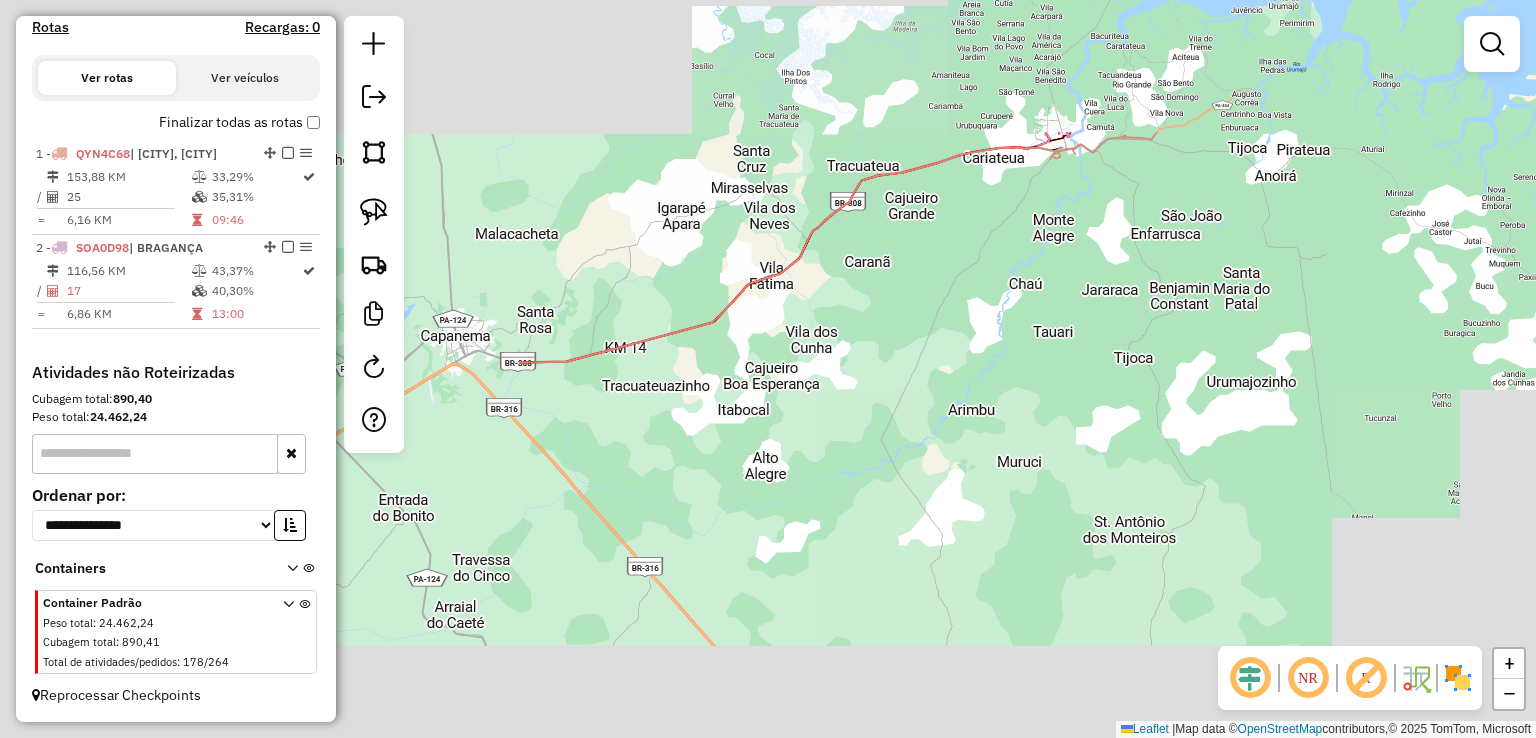drag, startPoint x: 1190, startPoint y: 340, endPoint x: 1156, endPoint y: 494, distance: 157.70859 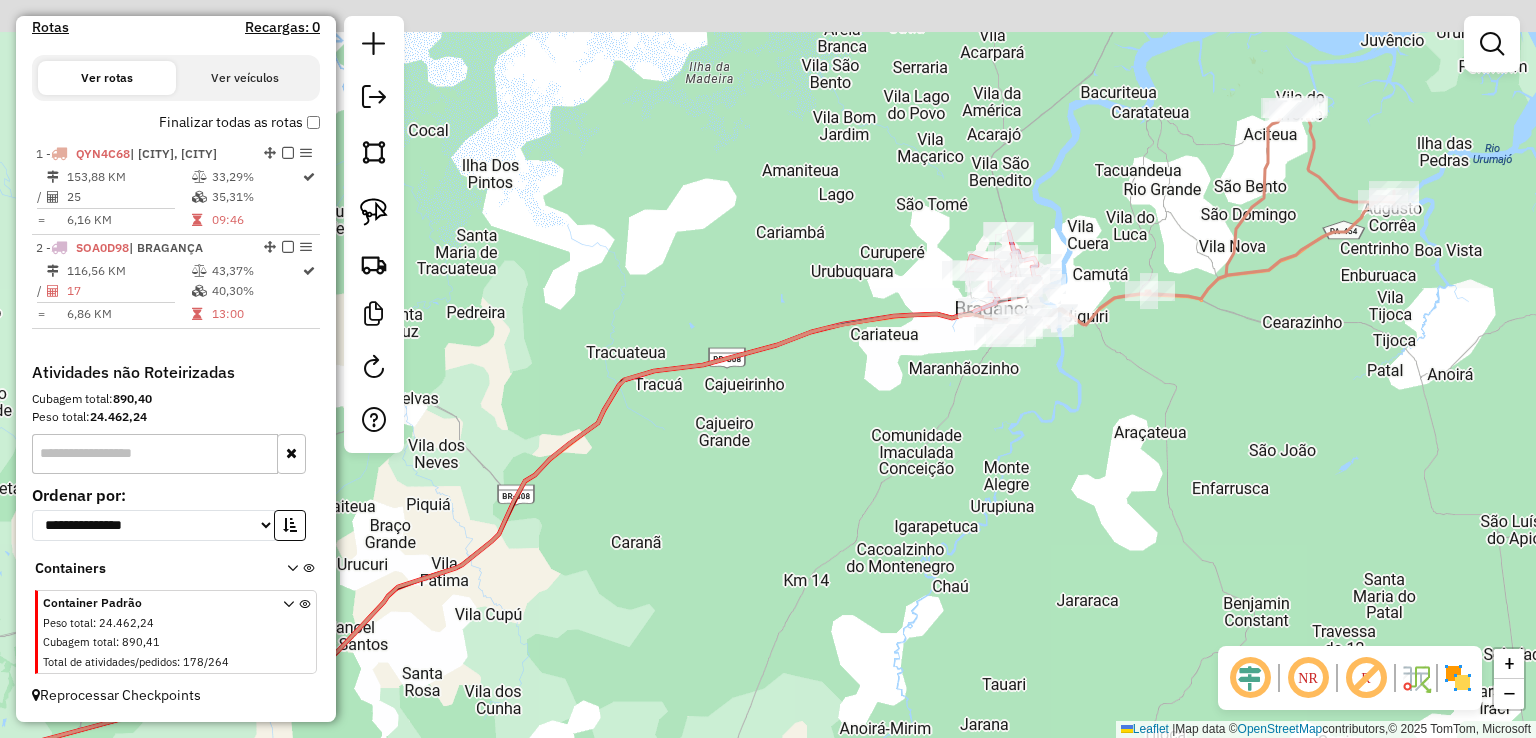 drag, startPoint x: 1100, startPoint y: 86, endPoint x: 1100, endPoint y: 207, distance: 121 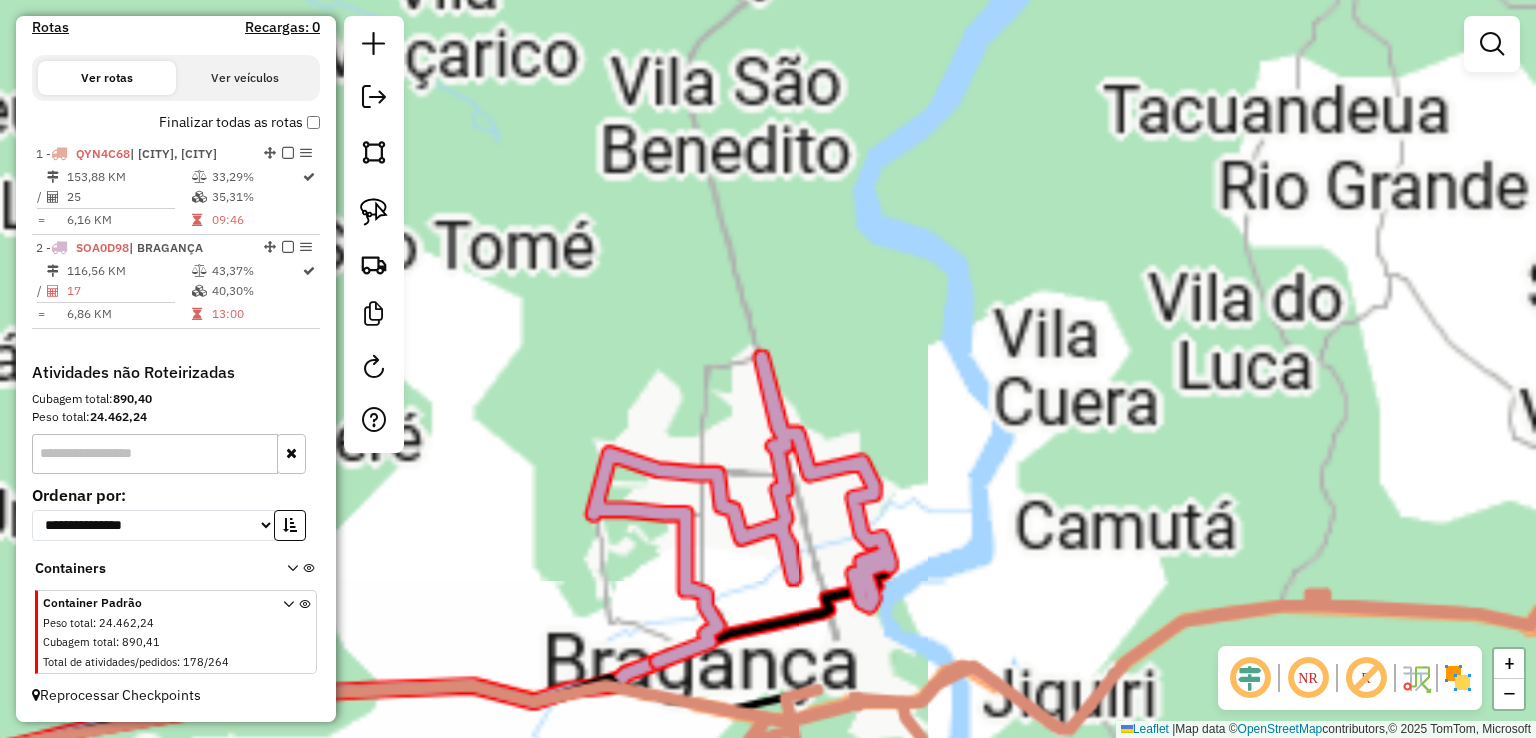 click on "Janela de atendimento Grade de atendimento Capacidade Transportadoras Veículos Cliente Pedidos  Rotas Selecione os dias de semana para filtrar as janelas de atendimento  Seg   Ter   Qua   Qui   Sex   Sáb   Dom  Informe o período da janela de atendimento: De: Até:  Filtrar exatamente a janela do cliente  Considerar janela de atendimento padrão  Selecione os dias de semana para filtrar as grades de atendimento  Seg   Ter   Qua   Qui   Sex   Sáb   Dom   Considerar clientes sem dia de atendimento cadastrado  Clientes fora do dia de atendimento selecionado Filtrar as atividades entre os valores definidos abaixo:  Peso mínimo:   Peso máximo:   Cubagem mínima:   Cubagem máxima:   De:   Até:  Filtrar as atividades entre o tempo de atendimento definido abaixo:  De:   Até:   Considerar capacidade total dos clientes não roteirizados Transportadora: Selecione um ou mais itens Tipo de veículo: Selecione um ou mais itens Veículo: Selecione um ou mais itens Motorista: Selecione um ou mais itens Nome: Rótulo:" 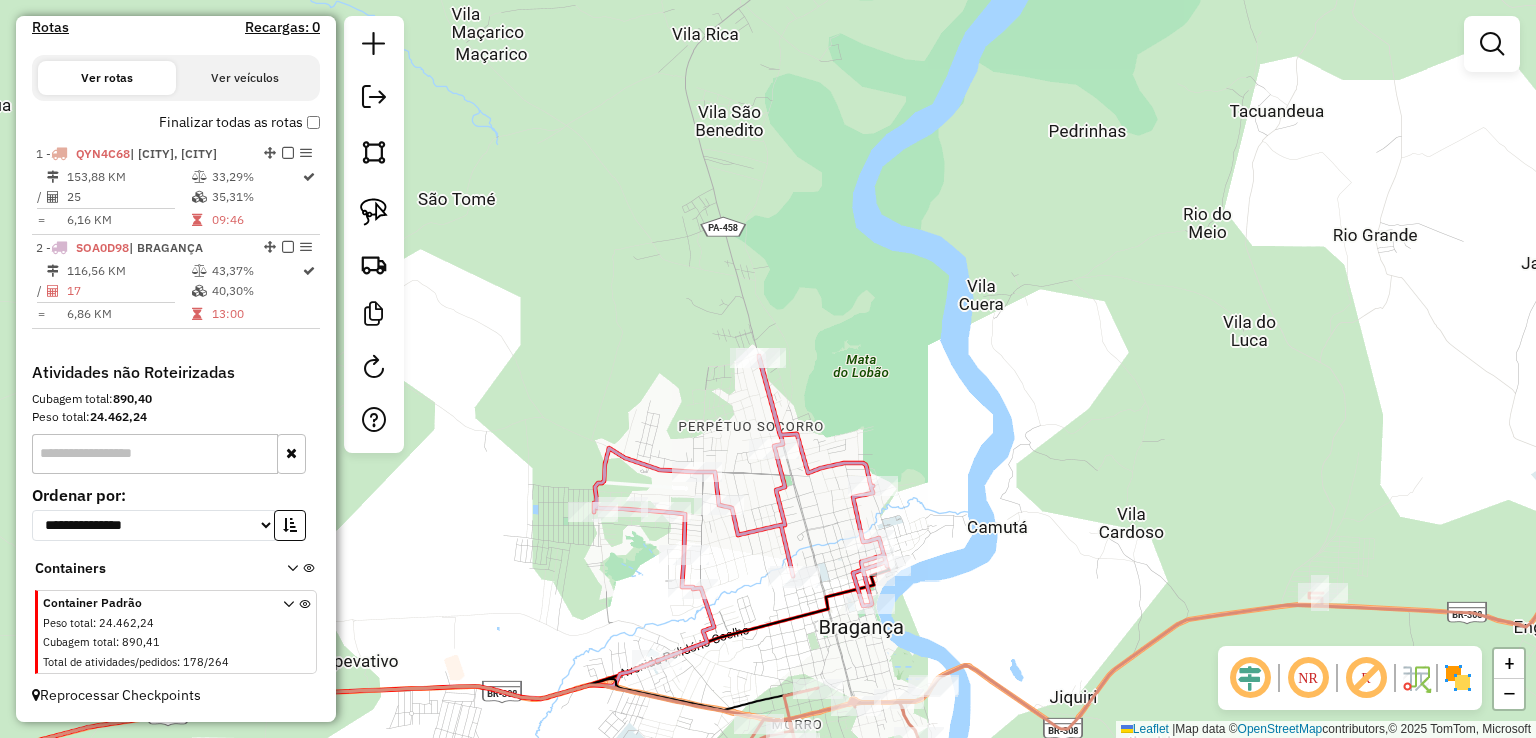 click on "Janela de atendimento Grade de atendimento Capacidade Transportadoras Veículos Cliente Pedidos  Rotas Selecione os dias de semana para filtrar as janelas de atendimento  Seg   Ter   Qua   Qui   Sex   Sáb   Dom  Informe o período da janela de atendimento: De: Até:  Filtrar exatamente a janela do cliente  Considerar janela de atendimento padrão  Selecione os dias de semana para filtrar as grades de atendimento  Seg   Ter   Qua   Qui   Sex   Sáb   Dom   Considerar clientes sem dia de atendimento cadastrado  Clientes fora do dia de atendimento selecionado Filtrar as atividades entre os valores definidos abaixo:  Peso mínimo:   Peso máximo:   Cubagem mínima:   Cubagem máxima:   De:   Até:  Filtrar as atividades entre o tempo de atendimento definido abaixo:  De:   Até:   Considerar capacidade total dos clientes não roteirizados Transportadora: Selecione um ou mais itens Tipo de veículo: Selecione um ou mais itens Veículo: Selecione um ou mais itens Motorista: Selecione um ou mais itens Nome: Rótulo:" 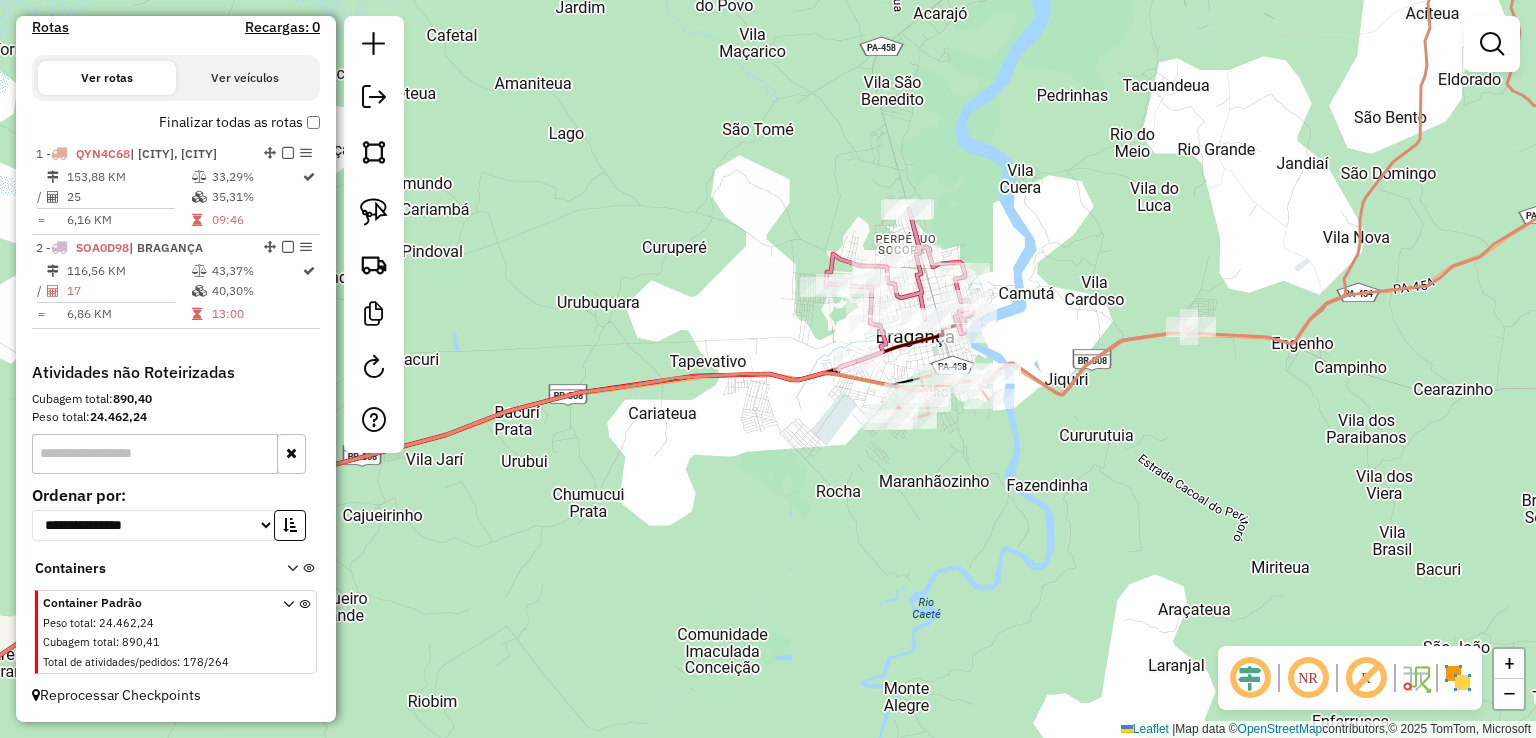 click on "Janela de atendimento Grade de atendimento Capacidade Transportadoras Veículos Cliente Pedidos  Rotas Selecione os dias de semana para filtrar as janelas de atendimento  Seg   Ter   Qua   Qui   Sex   Sáb   Dom  Informe o período da janela de atendimento: De: Até:  Filtrar exatamente a janela do cliente  Considerar janela de atendimento padrão  Selecione os dias de semana para filtrar as grades de atendimento  Seg   Ter   Qua   Qui   Sex   Sáb   Dom   Considerar clientes sem dia de atendimento cadastrado  Clientes fora do dia de atendimento selecionado Filtrar as atividades entre os valores definidos abaixo:  Peso mínimo:   Peso máximo:   Cubagem mínima:   Cubagem máxima:   De:   Até:  Filtrar as atividades entre o tempo de atendimento definido abaixo:  De:   Até:   Considerar capacidade total dos clientes não roteirizados Transportadora: Selecione um ou mais itens Tipo de veículo: Selecione um ou mais itens Veículo: Selecione um ou mais itens Motorista: Selecione um ou mais itens Nome: Rótulo:" 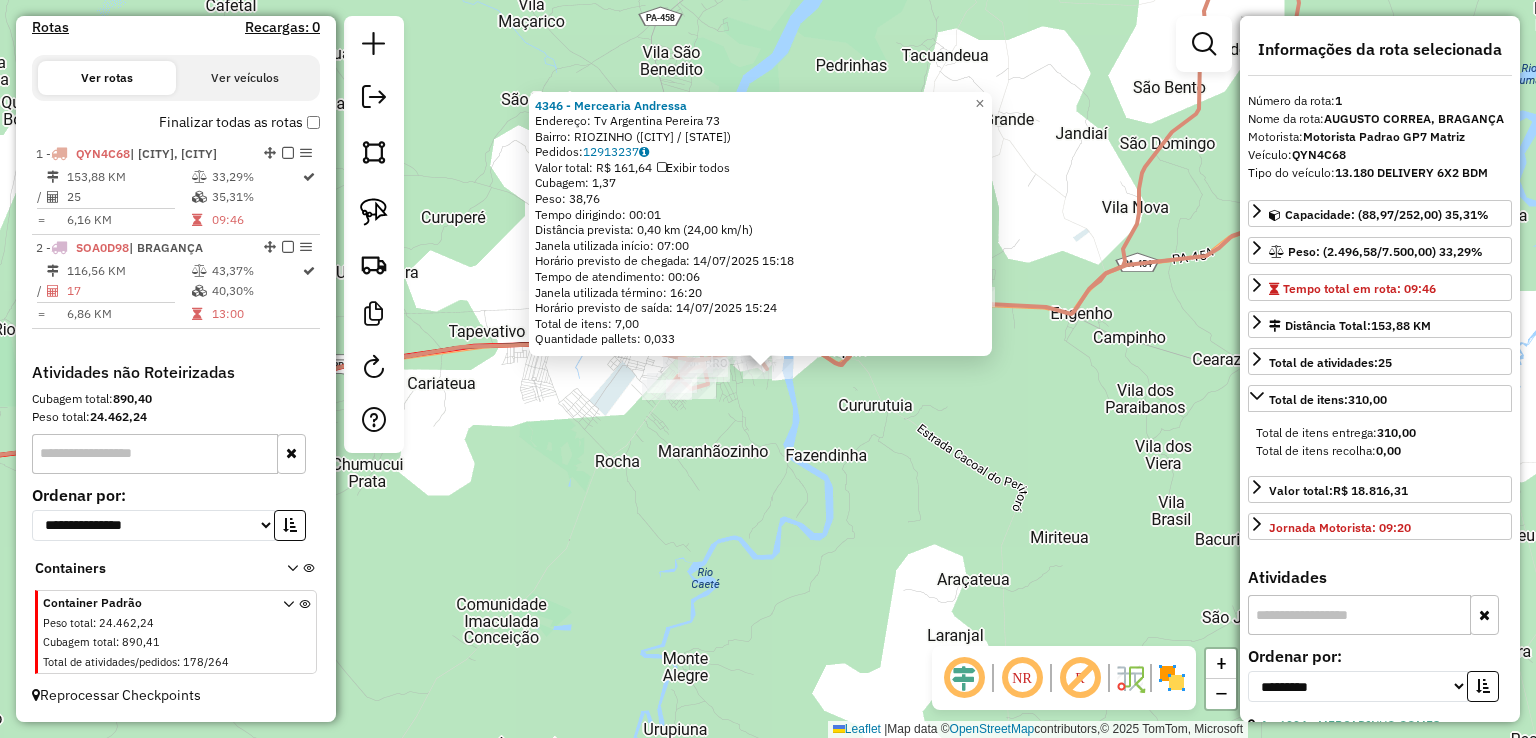 drag, startPoint x: 860, startPoint y: 427, endPoint x: 839, endPoint y: 521, distance: 96.317184 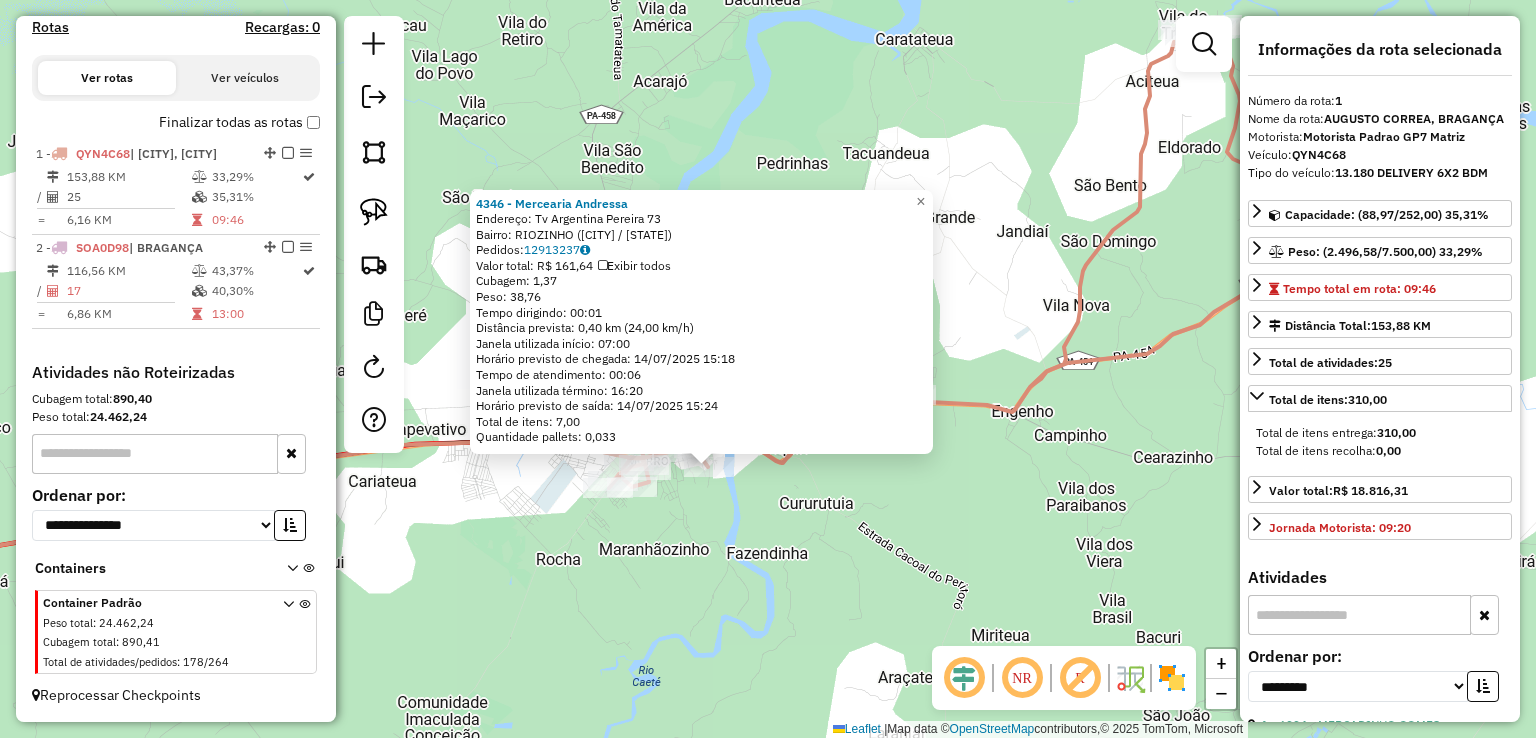 drag, startPoint x: 837, startPoint y: 517, endPoint x: 785, endPoint y: 525, distance: 52.611786 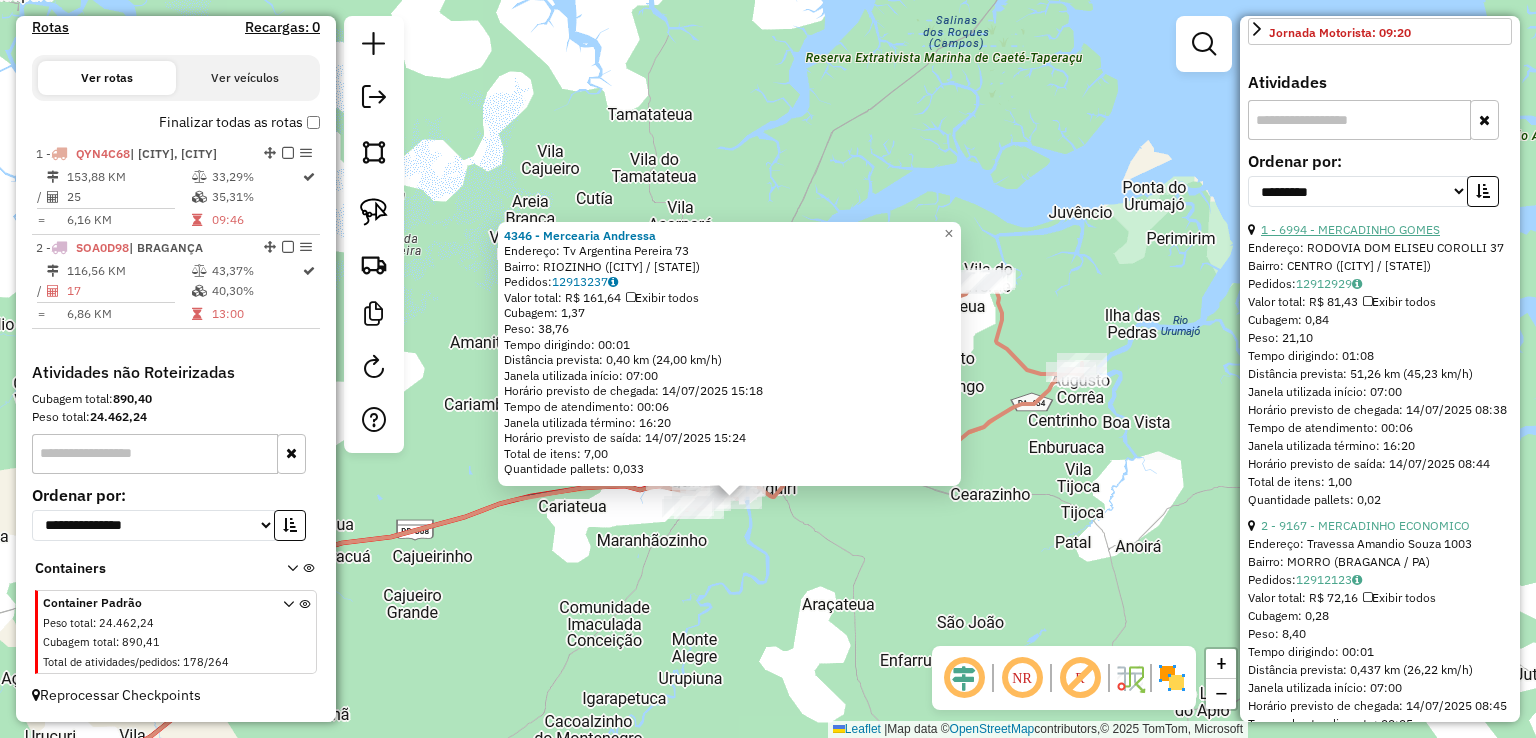scroll, scrollTop: 500, scrollLeft: 0, axis: vertical 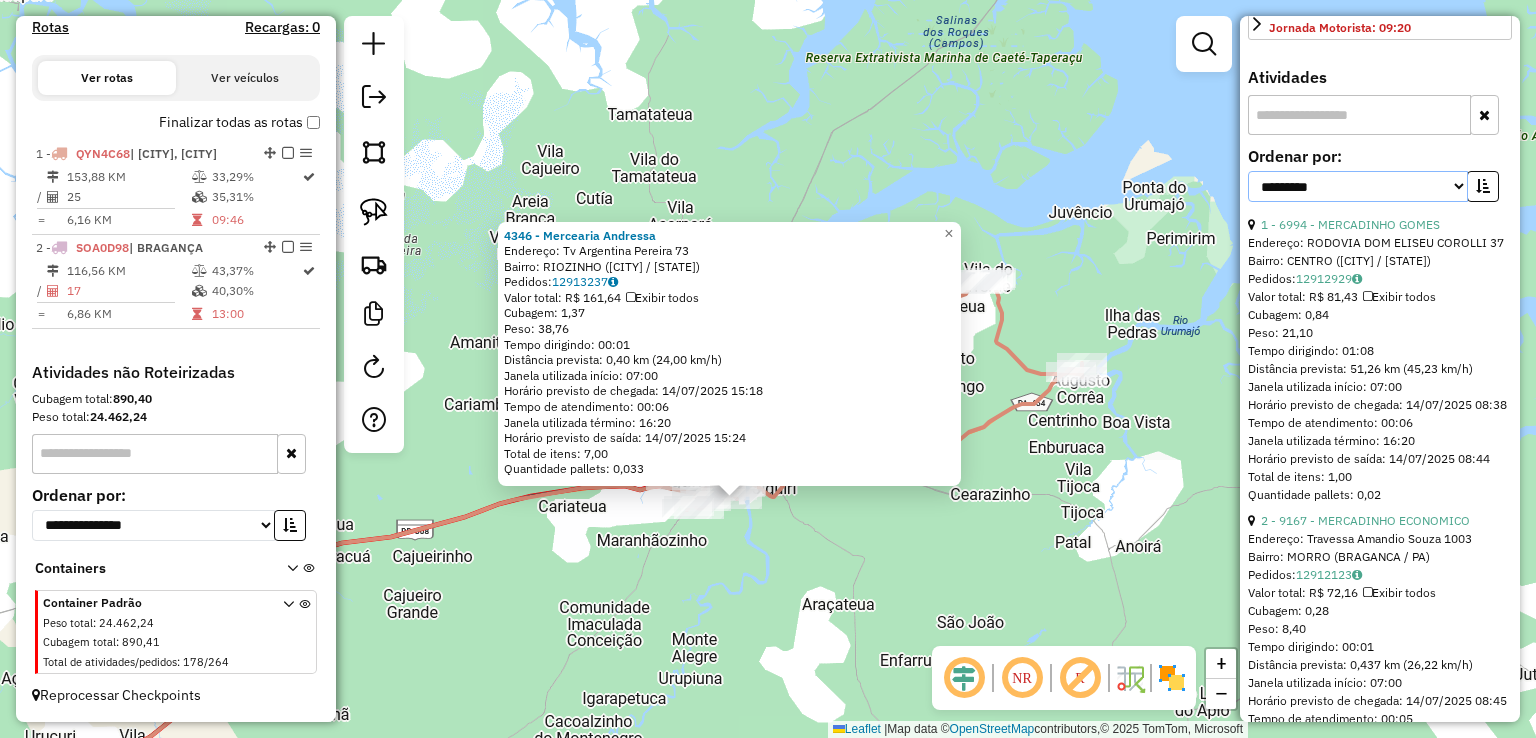 click on "**********" at bounding box center (1358, 186) 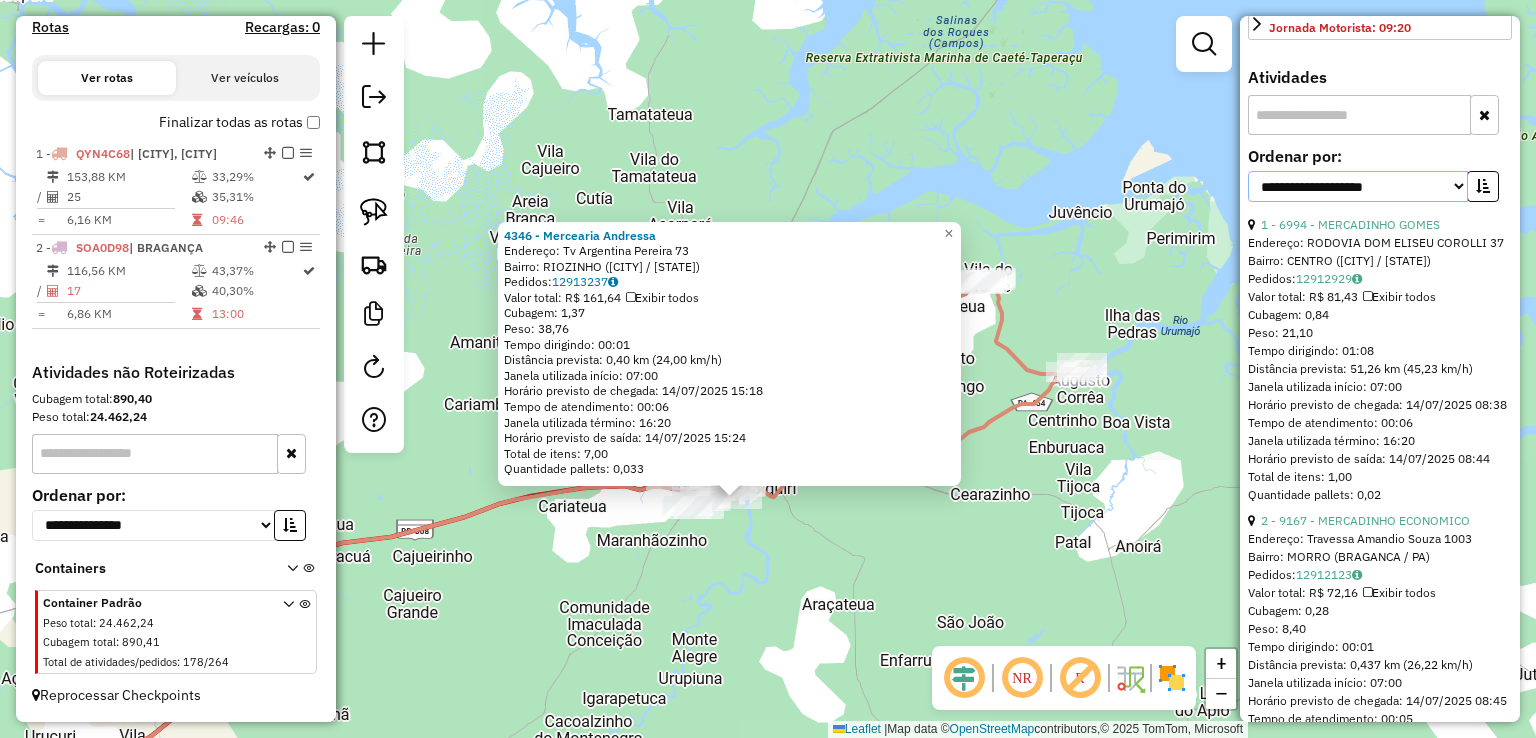 click on "**********" at bounding box center (1358, 186) 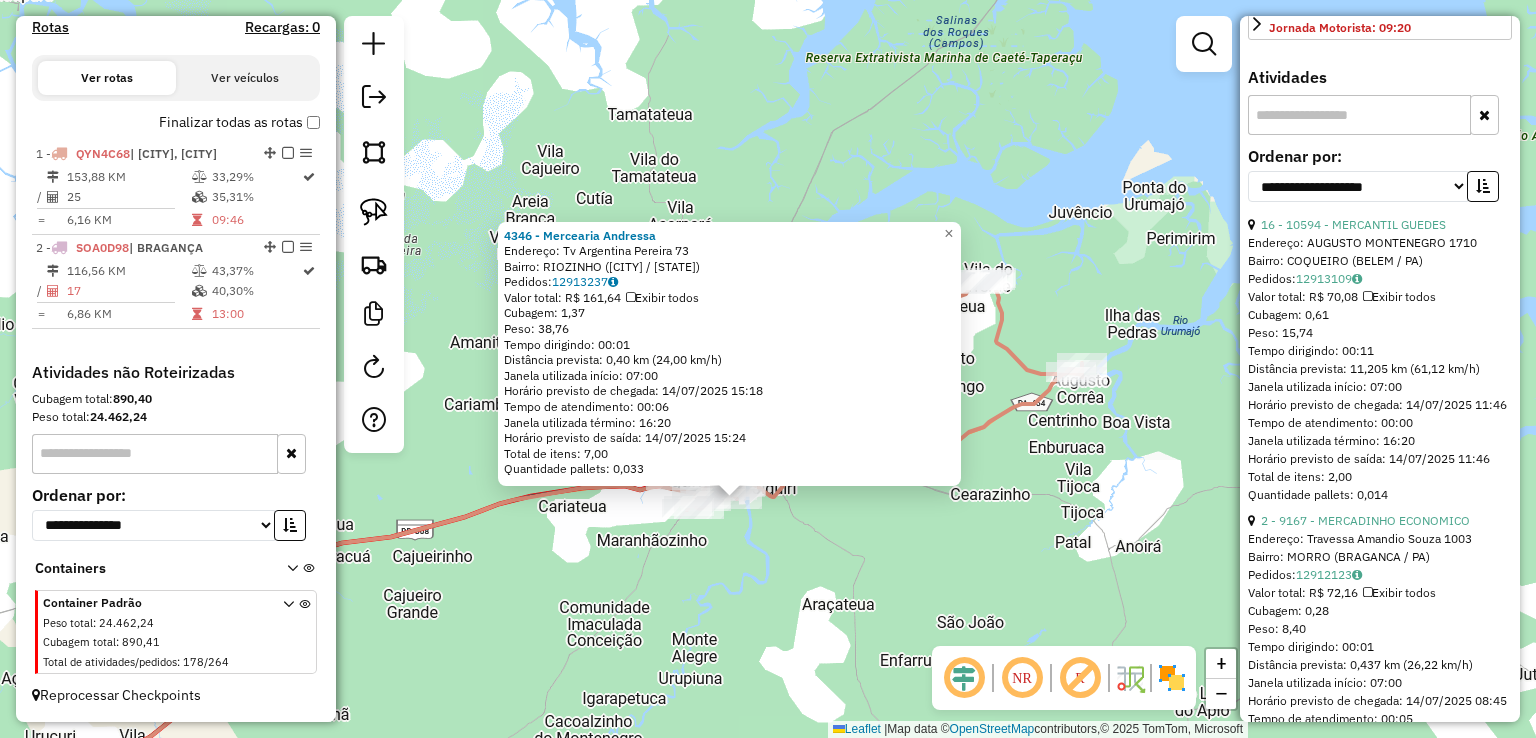 click on "4346 - Mercearia Andressa  Endereço:  Tv Argentina Pereira 73   Bairro: RIOZINHO (BRAGANCA / PA)   Pedidos:  12913237   Valor total: R$ 161,64   Exibir todos   Cubagem: 1,37  Peso: 38,76  Tempo dirigindo: 00:01   Distância prevista: 0,40 km (24,00 km/h)   Janela utilizada início: 07:00   Horário previsto de chegada: 14/07/2025 15:18   Tempo de atendimento: 00:06   Janela utilizada término: 16:20   Horário previsto de saída: 14/07/2025 15:24   Total de itens: 7,00   Quantidade pallets: 0,033  × Janela de atendimento Grade de atendimento Capacidade Transportadoras Veículos Cliente Pedidos  Rotas Selecione os dias de semana para filtrar as janelas de atendimento  Seg   Ter   Qua   Qui   Sex   Sáb   Dom  Informe o período da janela de atendimento: De: Até:  Filtrar exatamente a janela do cliente  Considerar janela de atendimento padrão  Selecione os dias de semana para filtrar as grades de atendimento  Seg   Ter   Qua   Qui   Sex   Sáb   Dom   Considerar clientes sem dia de atendimento cadastrado +" 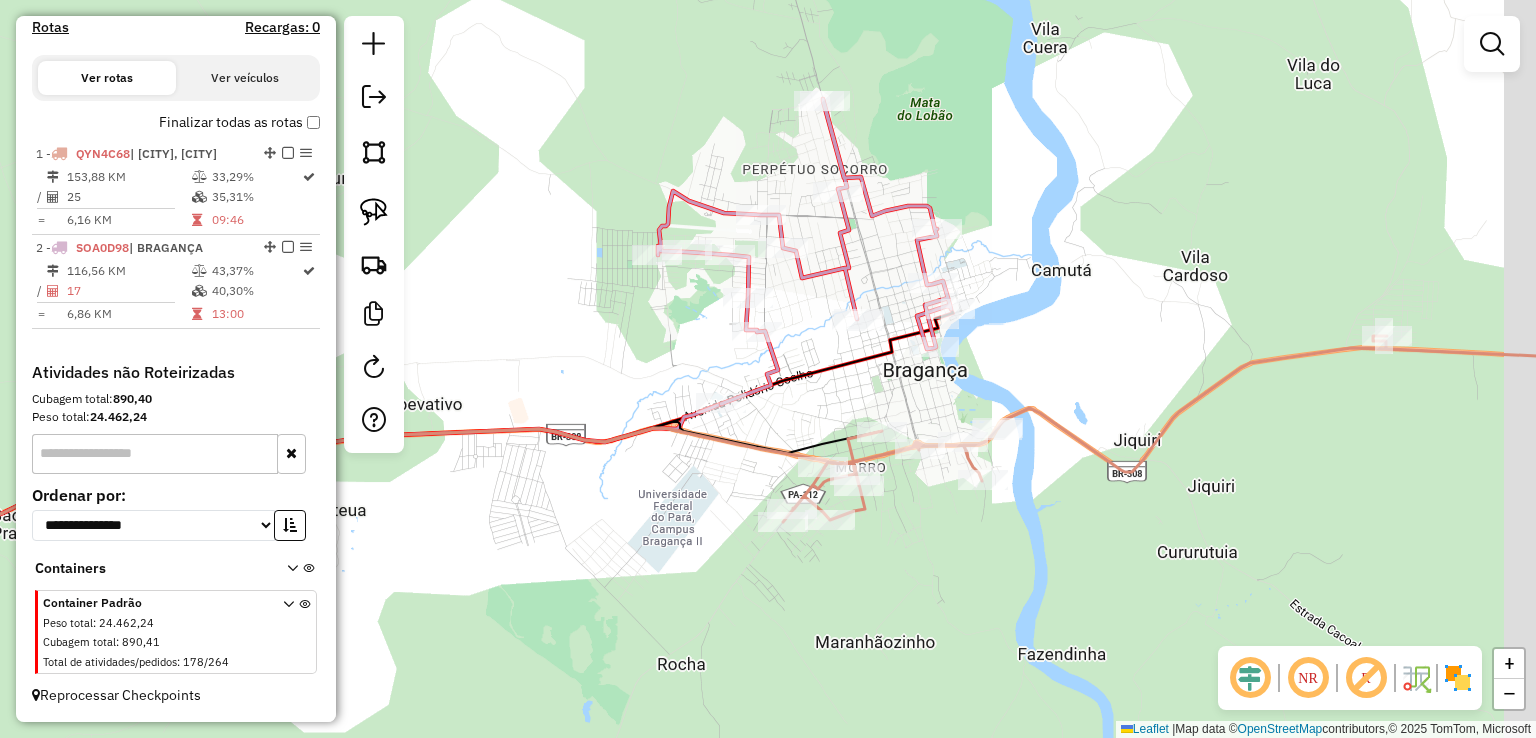 drag, startPoint x: 1164, startPoint y: 417, endPoint x: 1032, endPoint y: 440, distance: 133.9888 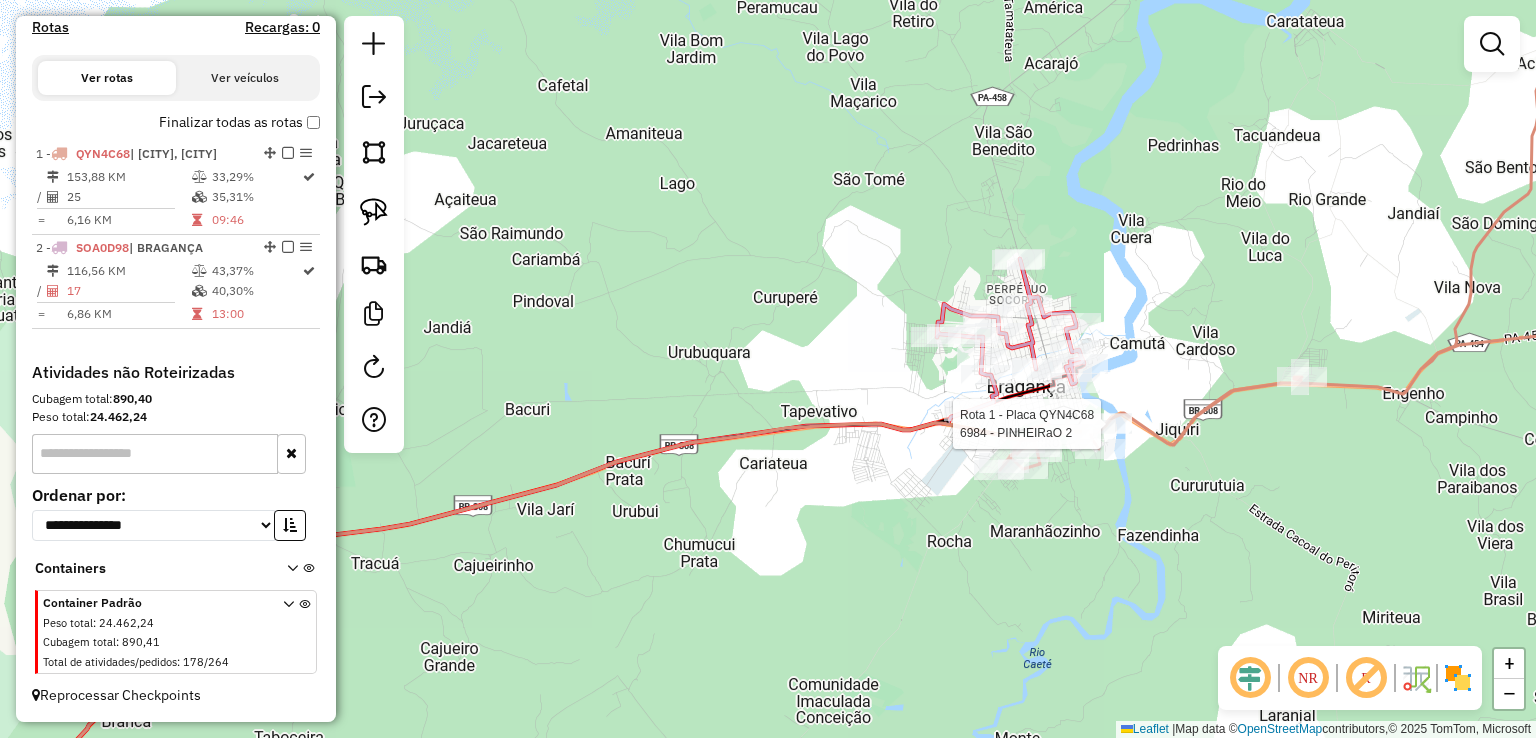 drag, startPoint x: 1390, startPoint y: 375, endPoint x: 996, endPoint y: 425, distance: 397.1599 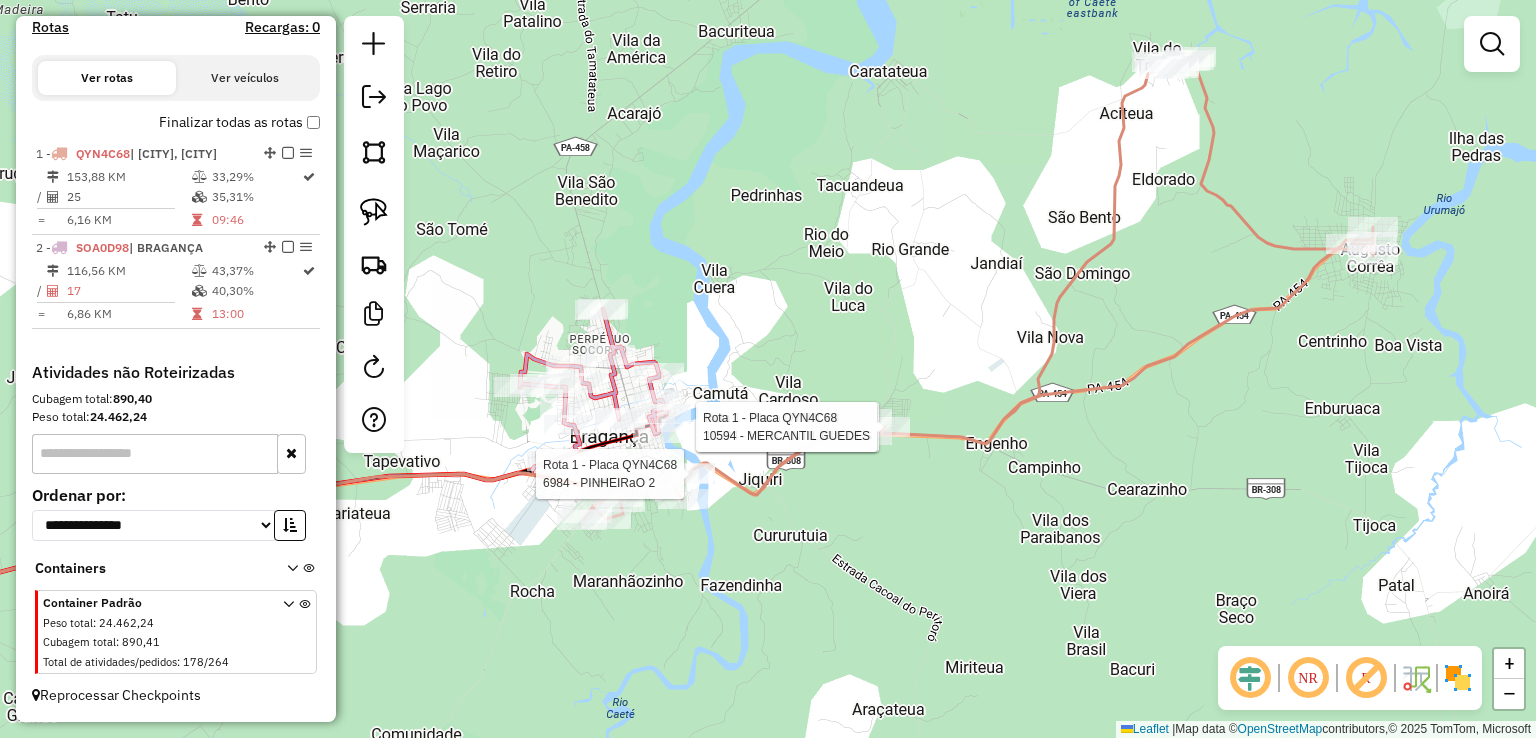 click on "Rota 1 - Placa QYN4C68  6984 - PINHEIRaO 2 Rota 1 - Placa QYN4C68  10594 - MERCANTIL GUEDES Rota 1 - Placa QYN4C68  10594 - MERCANTIL GUEDES Janela de atendimento Grade de atendimento Capacidade Transportadoras Veículos Cliente Pedidos  Rotas Selecione os dias de semana para filtrar as janelas de atendimento  Seg   Ter   Qua   Qui   Sex   Sáb   Dom  Informe o período da janela de atendimento: De: Até:  Filtrar exatamente a janela do cliente  Considerar janela de atendimento padrão  Selecione os dias de semana para filtrar as grades de atendimento  Seg   Ter   Qua   Qui   Sex   Sáb   Dom   Considerar clientes sem dia de atendimento cadastrado  Clientes fora do dia de atendimento selecionado Filtrar as atividades entre os valores definidos abaixo:  Peso mínimo:   Peso máximo:   Cubagem mínima:   Cubagem máxima:   De:   Até:  Filtrar as atividades entre o tempo de atendimento definido abaixo:  De:   Até:   Considerar capacidade total dos clientes não roteirizados Transportadora: Tipo de veículo: +" 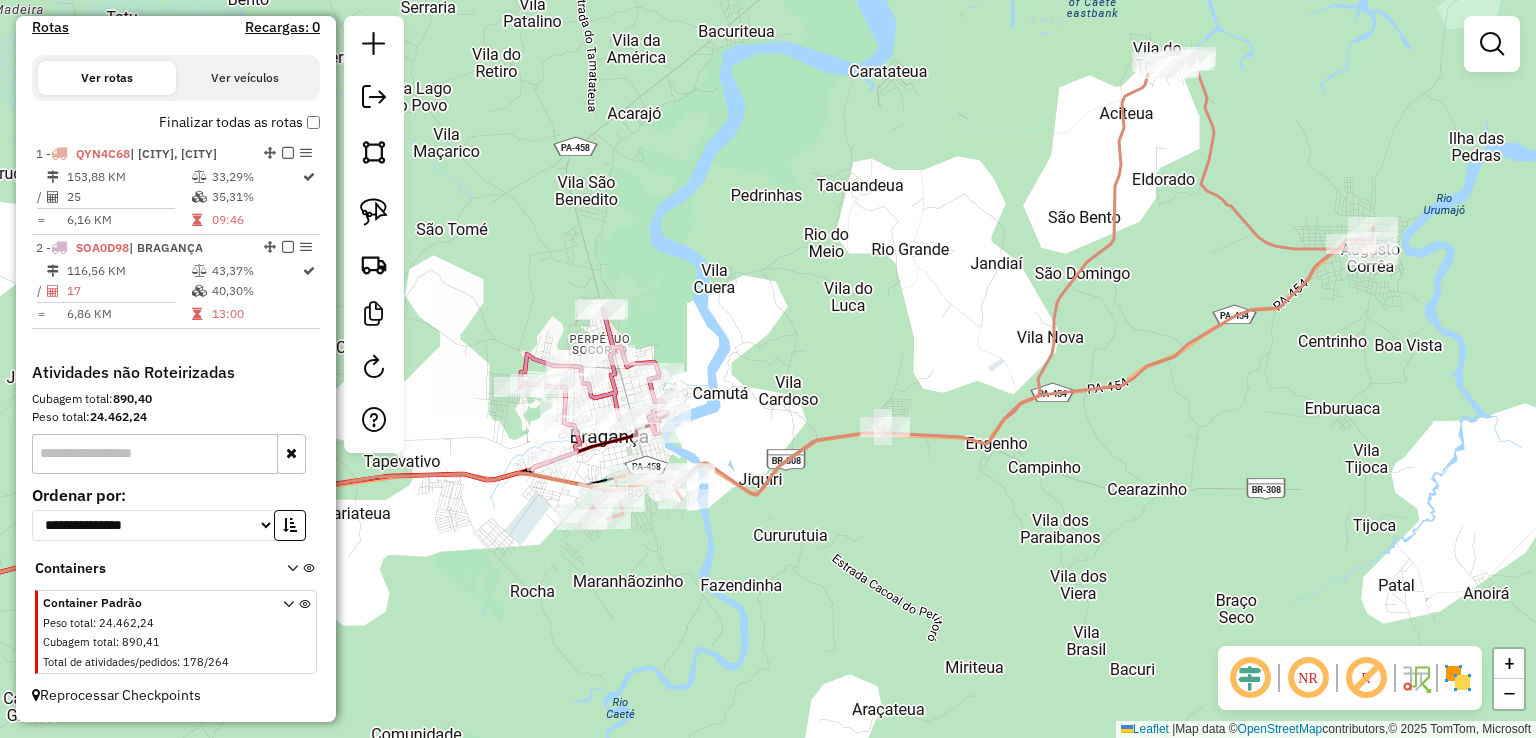 drag, startPoint x: 1037, startPoint y: 458, endPoint x: 1067, endPoint y: 448, distance: 31.622776 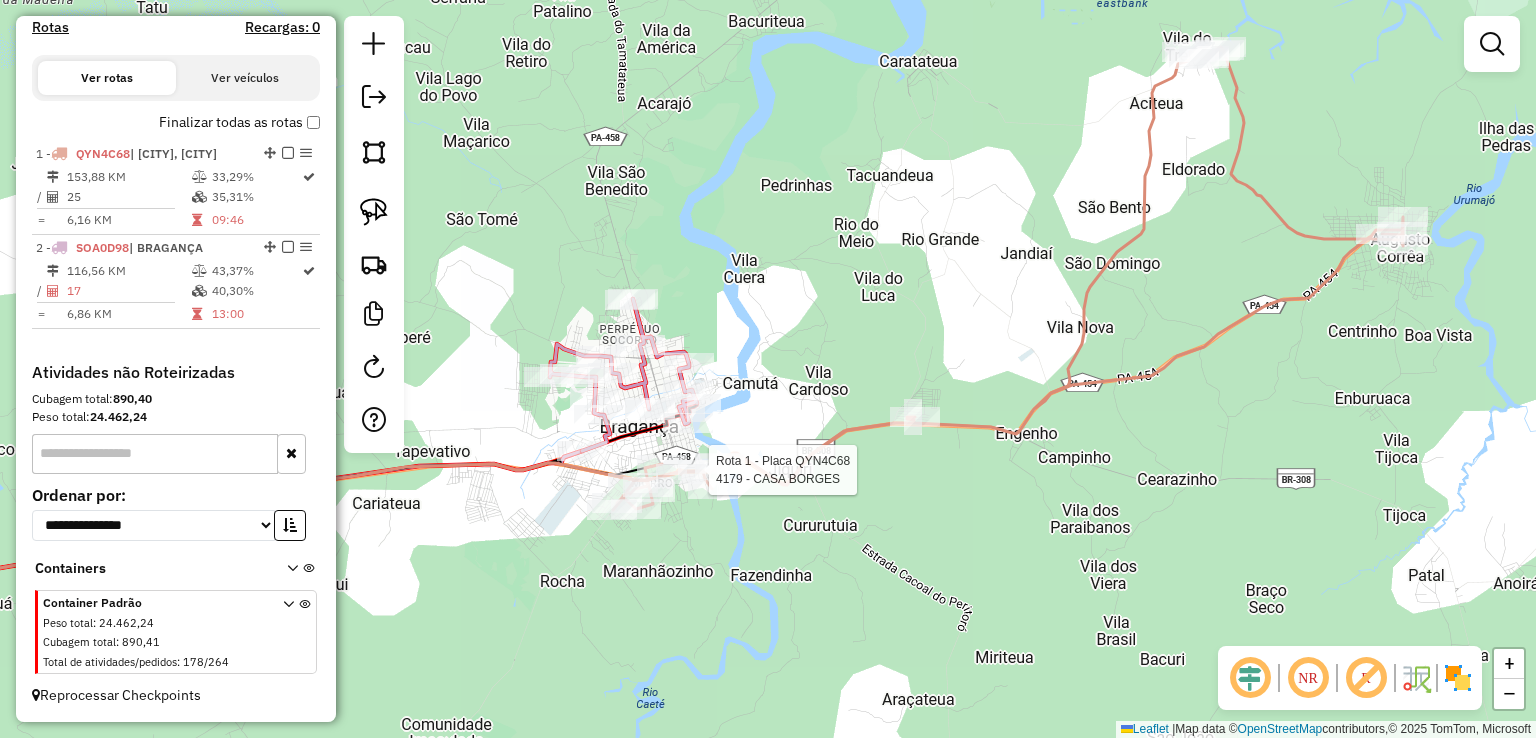 select on "**********" 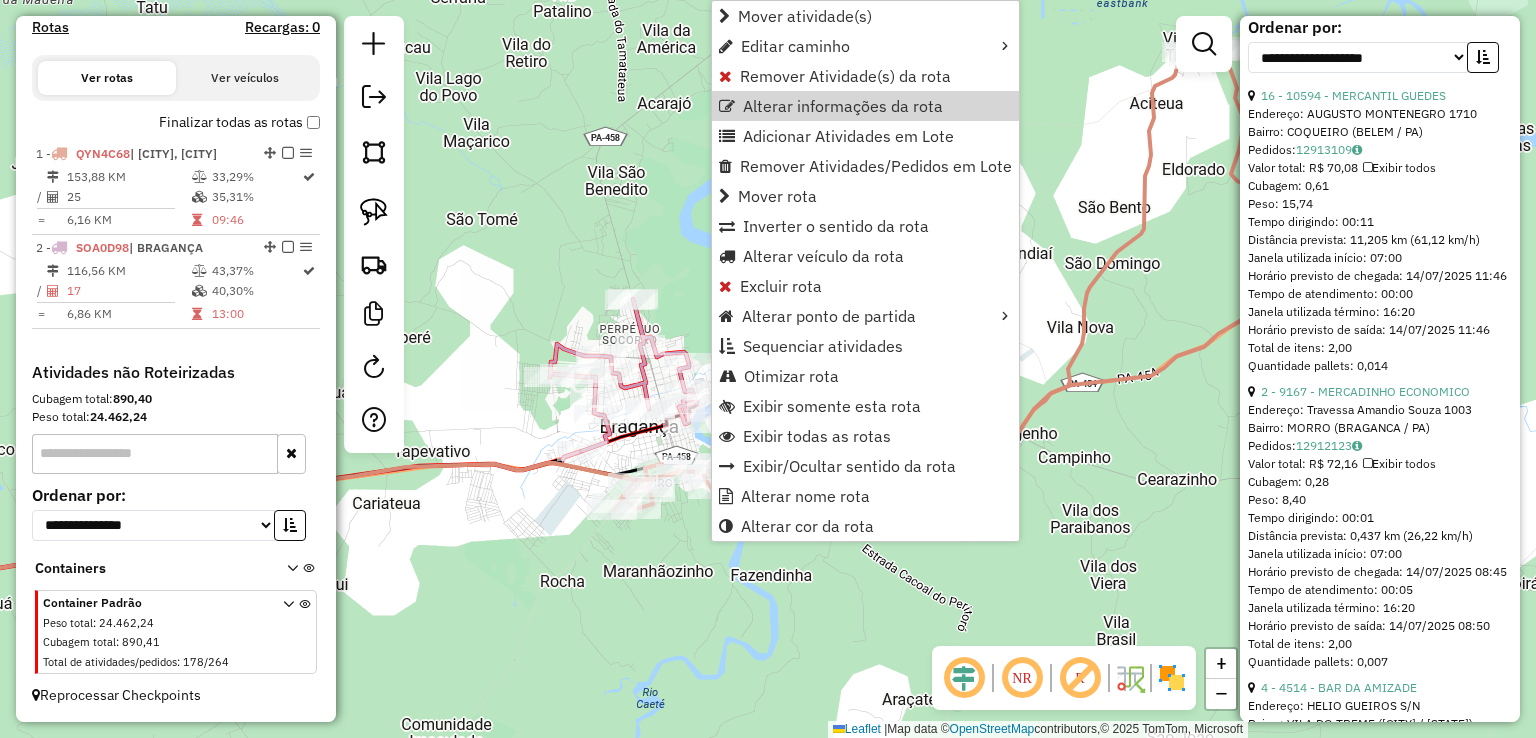 scroll, scrollTop: 600, scrollLeft: 0, axis: vertical 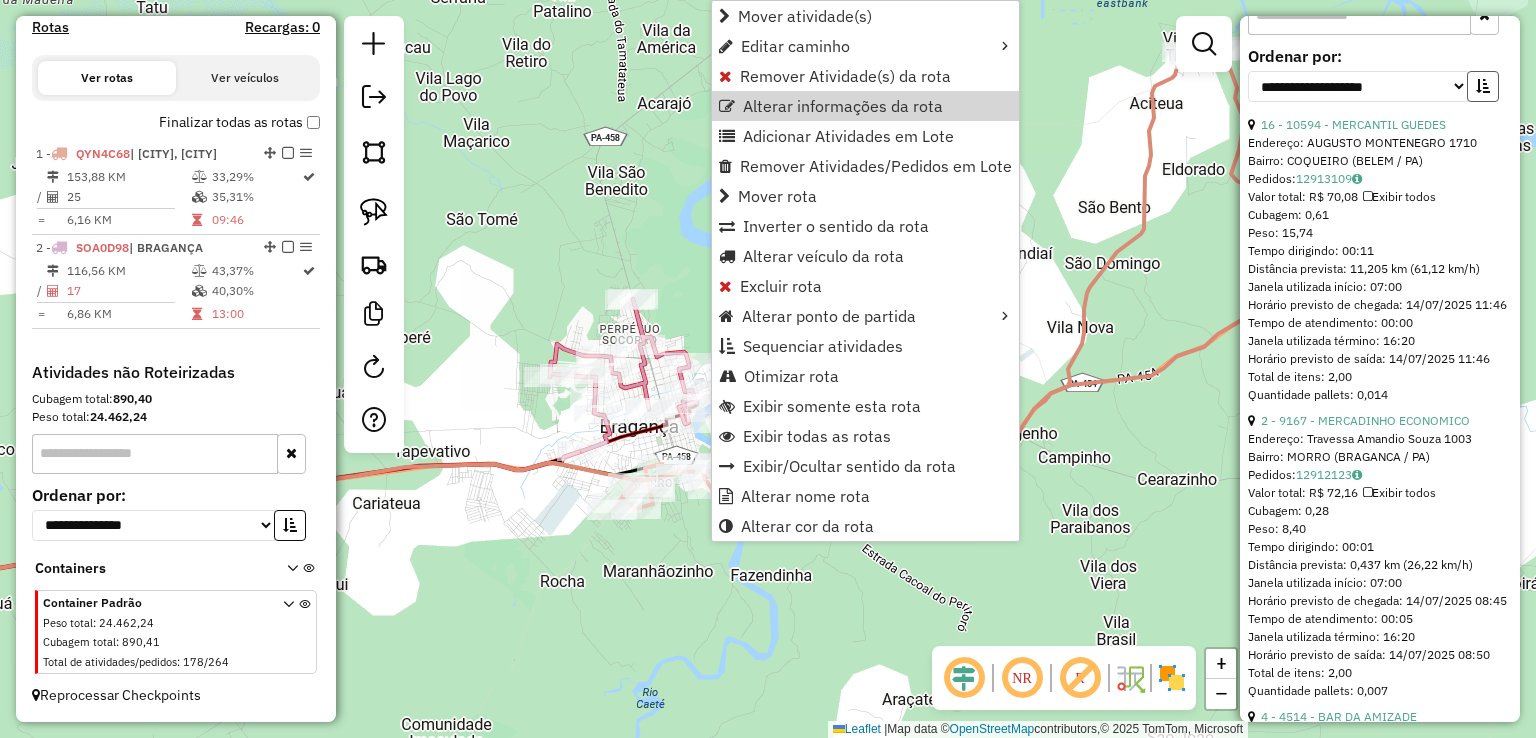 click at bounding box center (1483, 86) 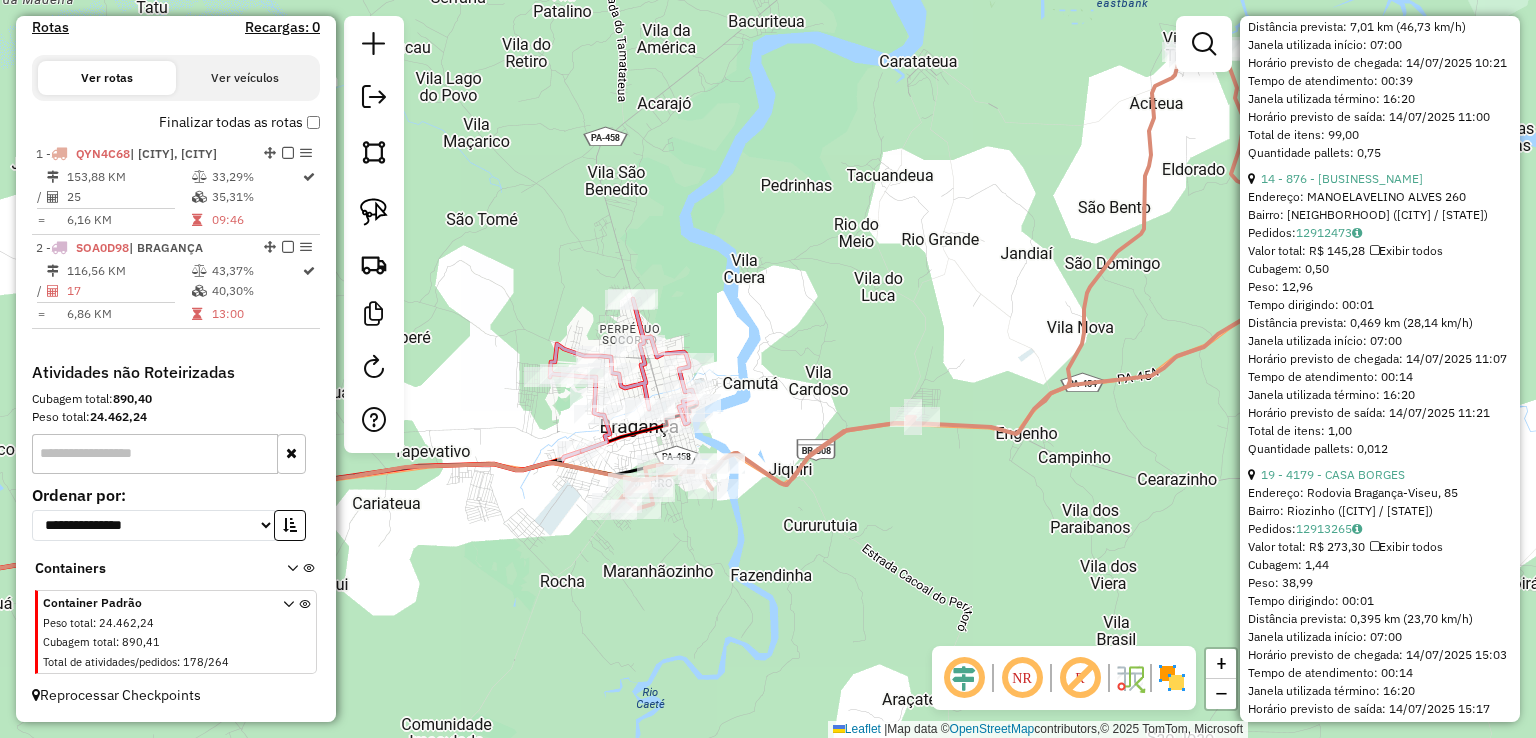 scroll, scrollTop: 1300, scrollLeft: 0, axis: vertical 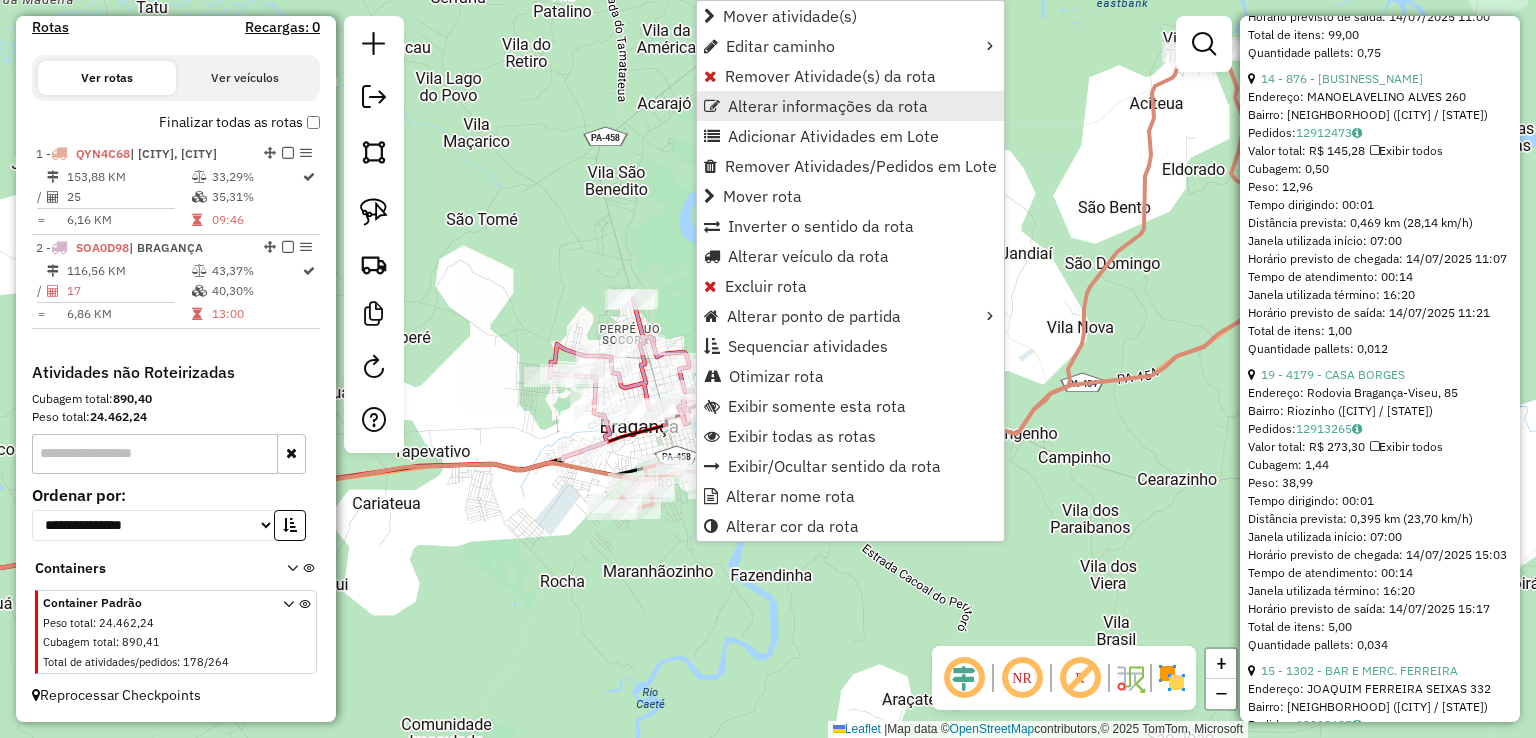 click on "Alterar informações da rota" at bounding box center [828, 106] 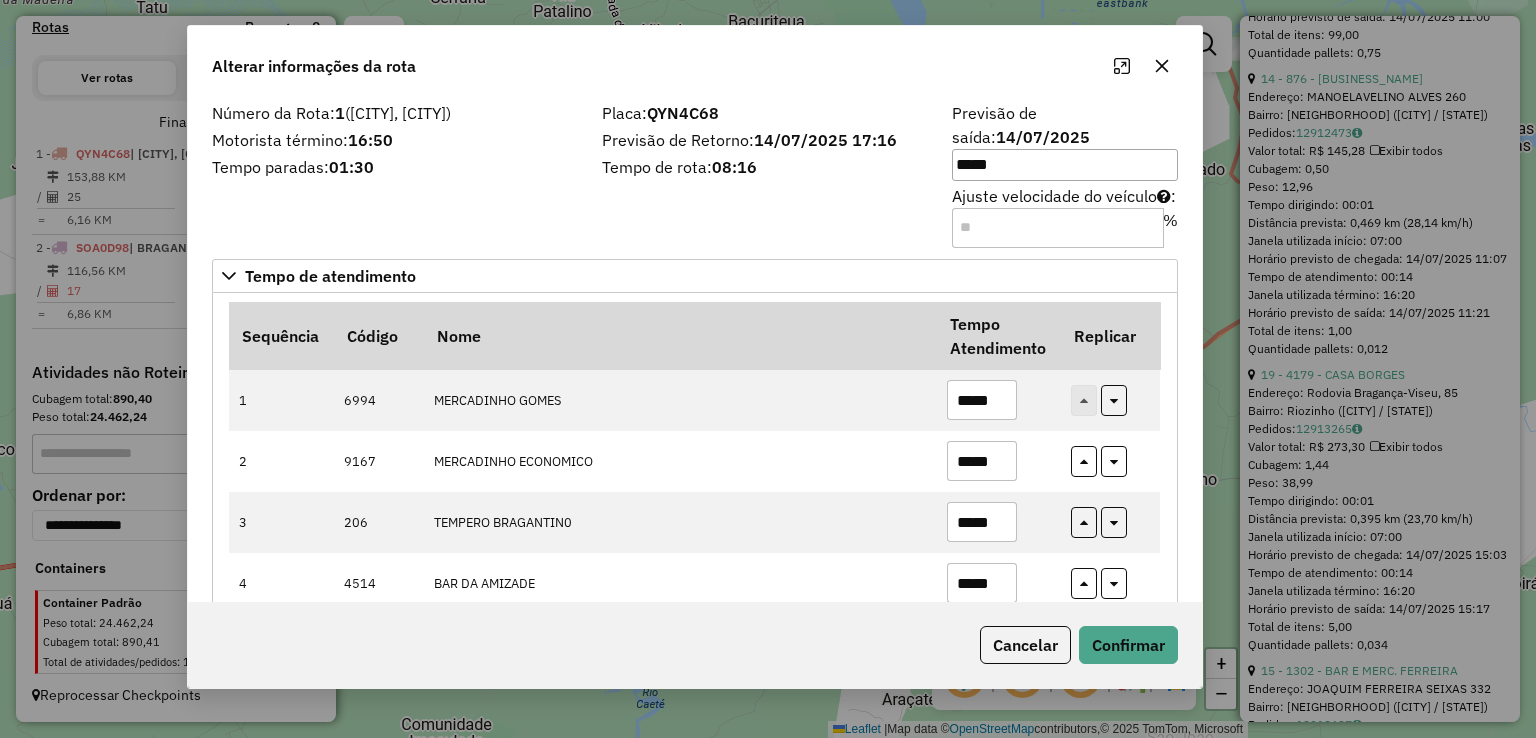 drag, startPoint x: 802, startPoint y: 69, endPoint x: 727, endPoint y: 55, distance: 76.29548 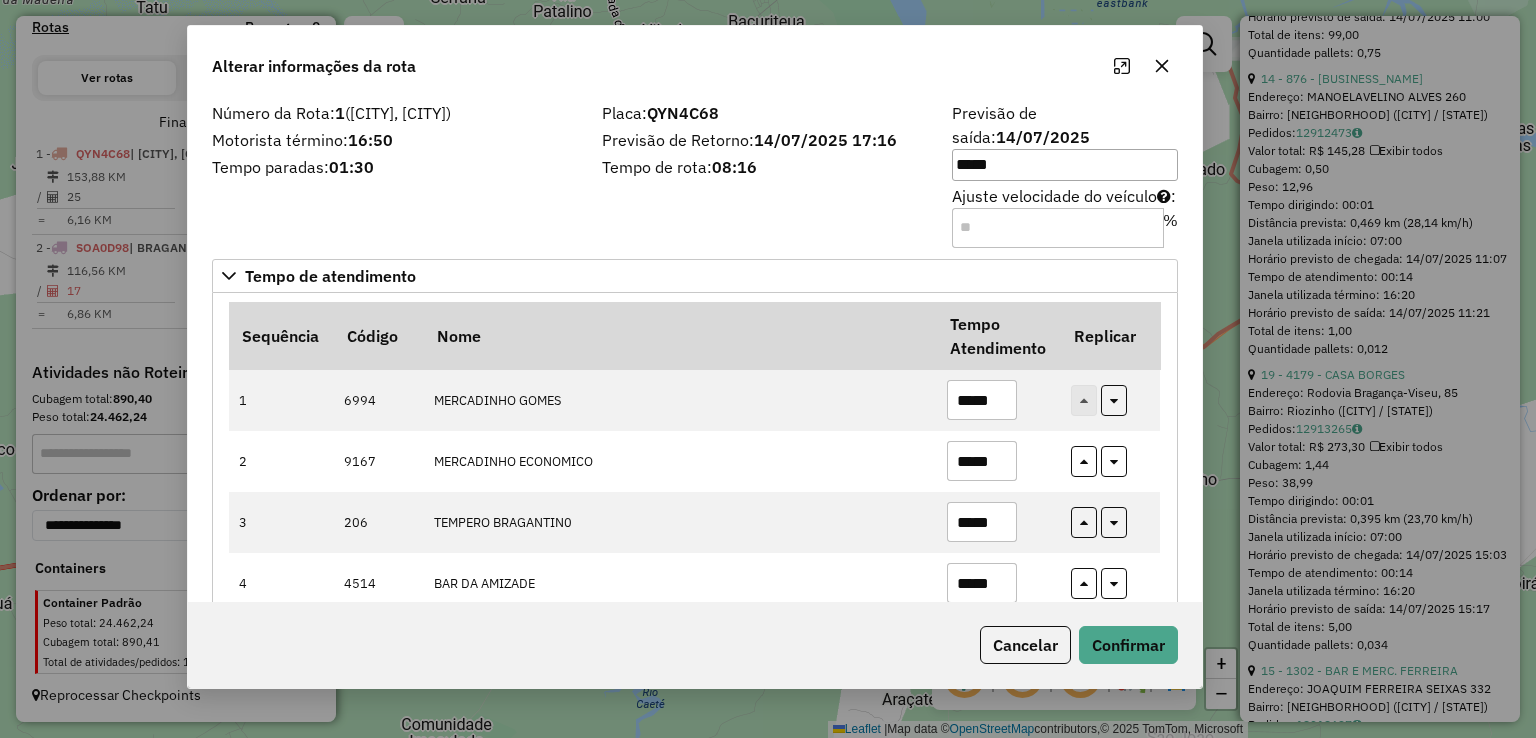 click on "Alterar informações da rota" 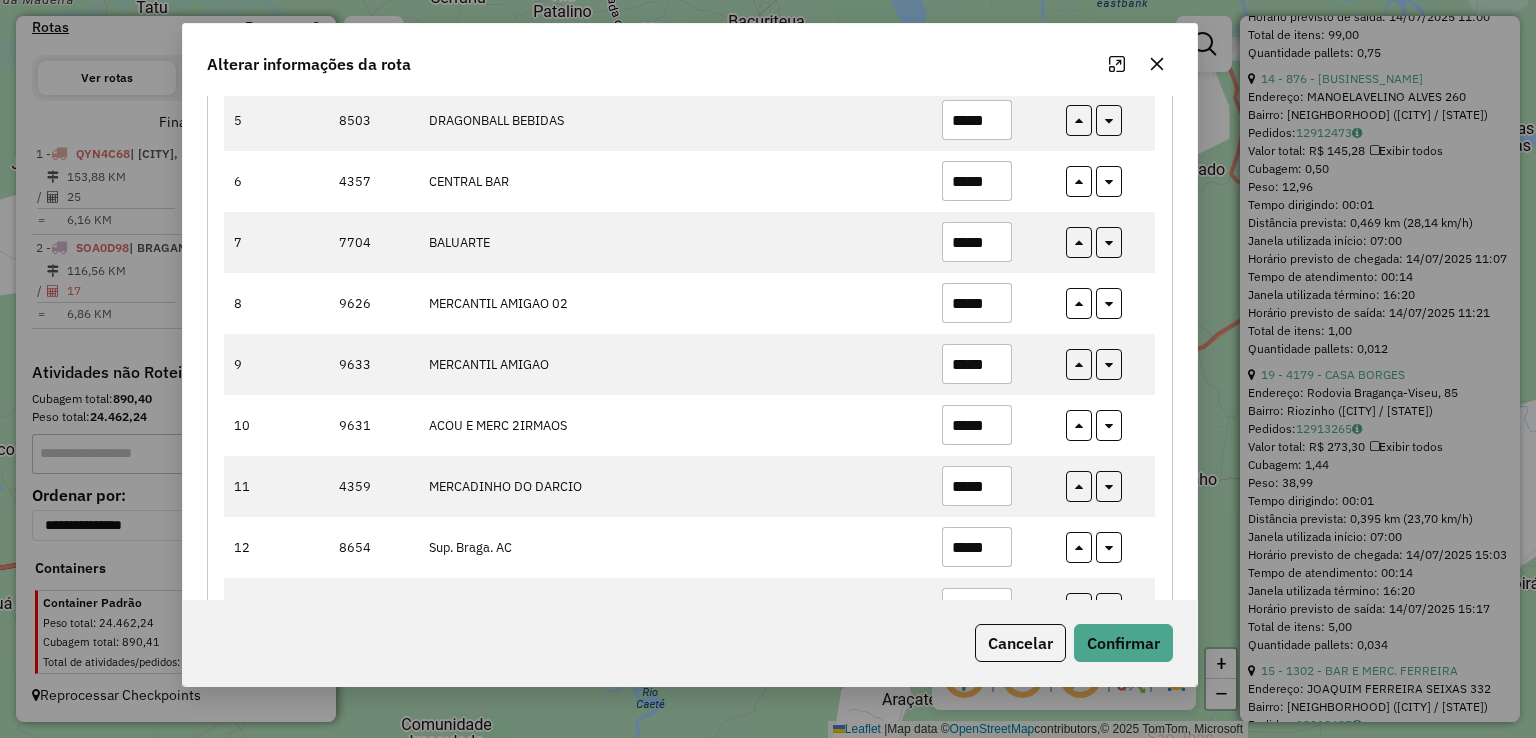 scroll, scrollTop: 700, scrollLeft: 0, axis: vertical 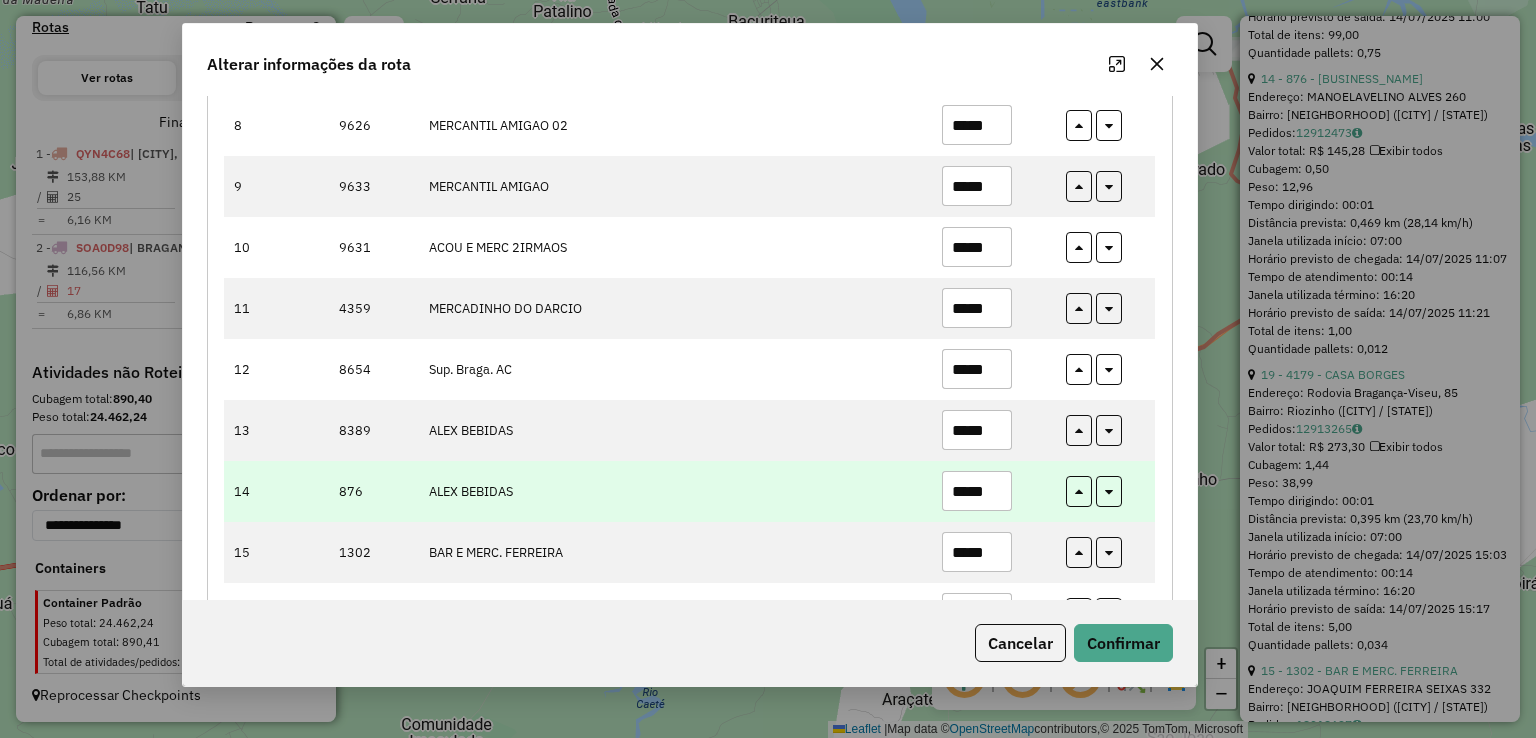 click on "*****" at bounding box center [977, 491] 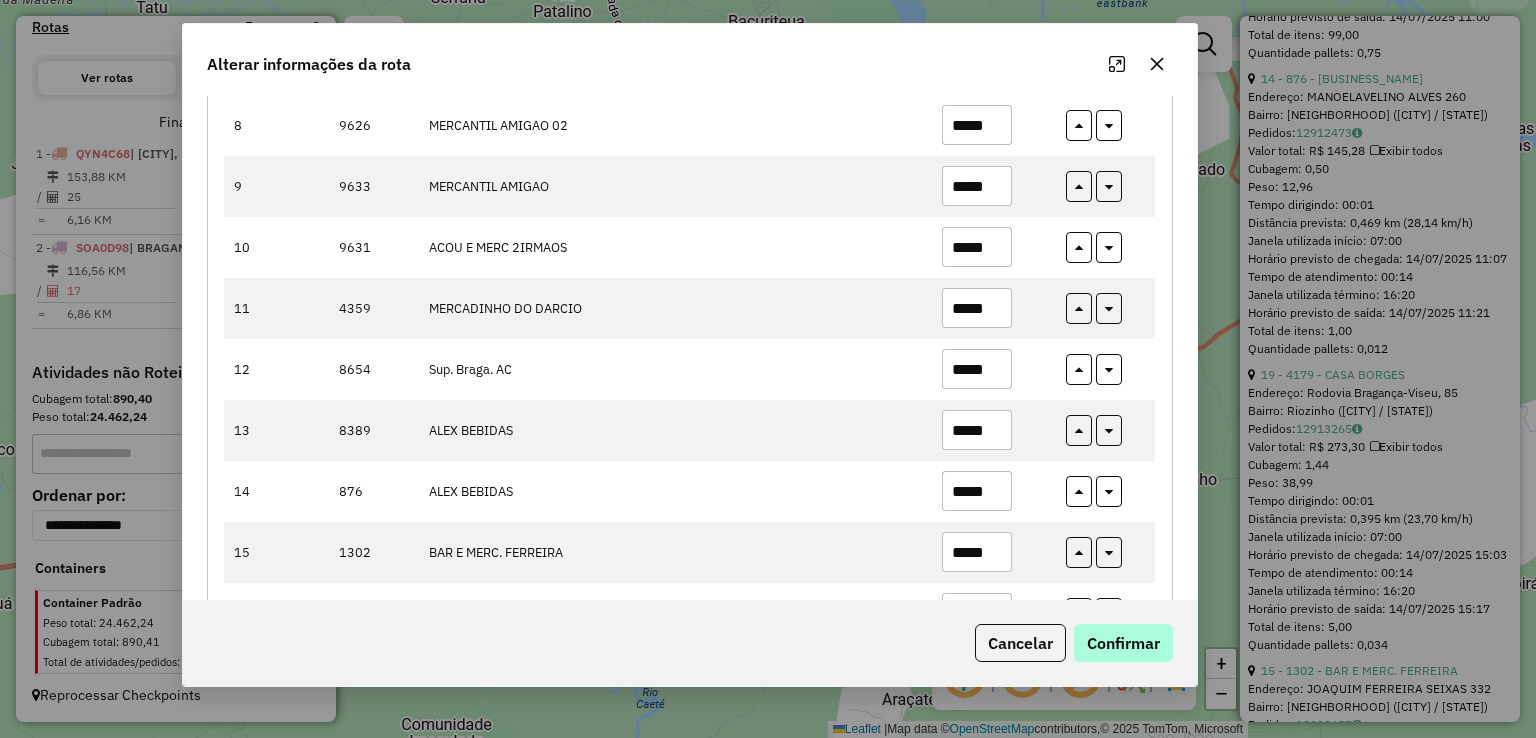 type on "*****" 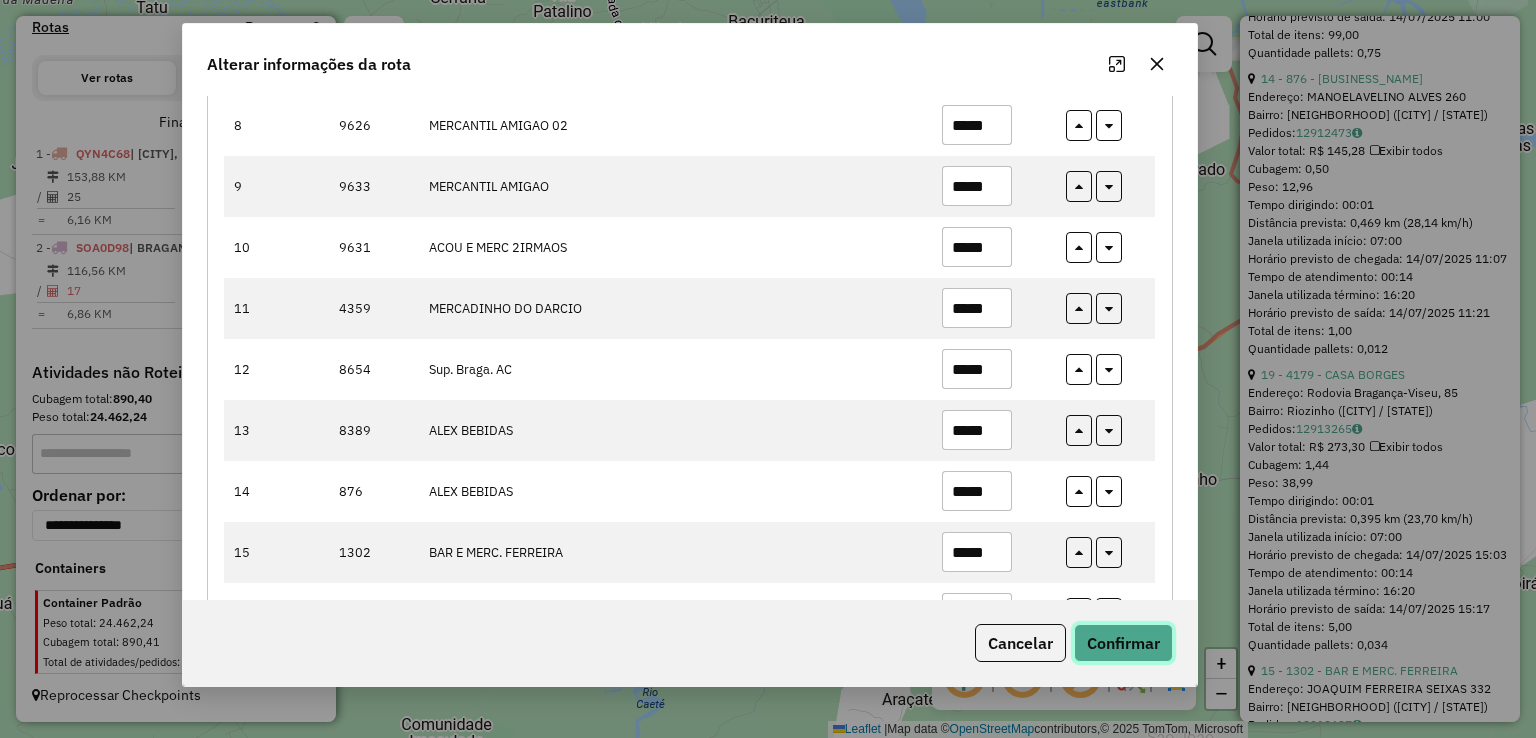 click on "Confirmar" 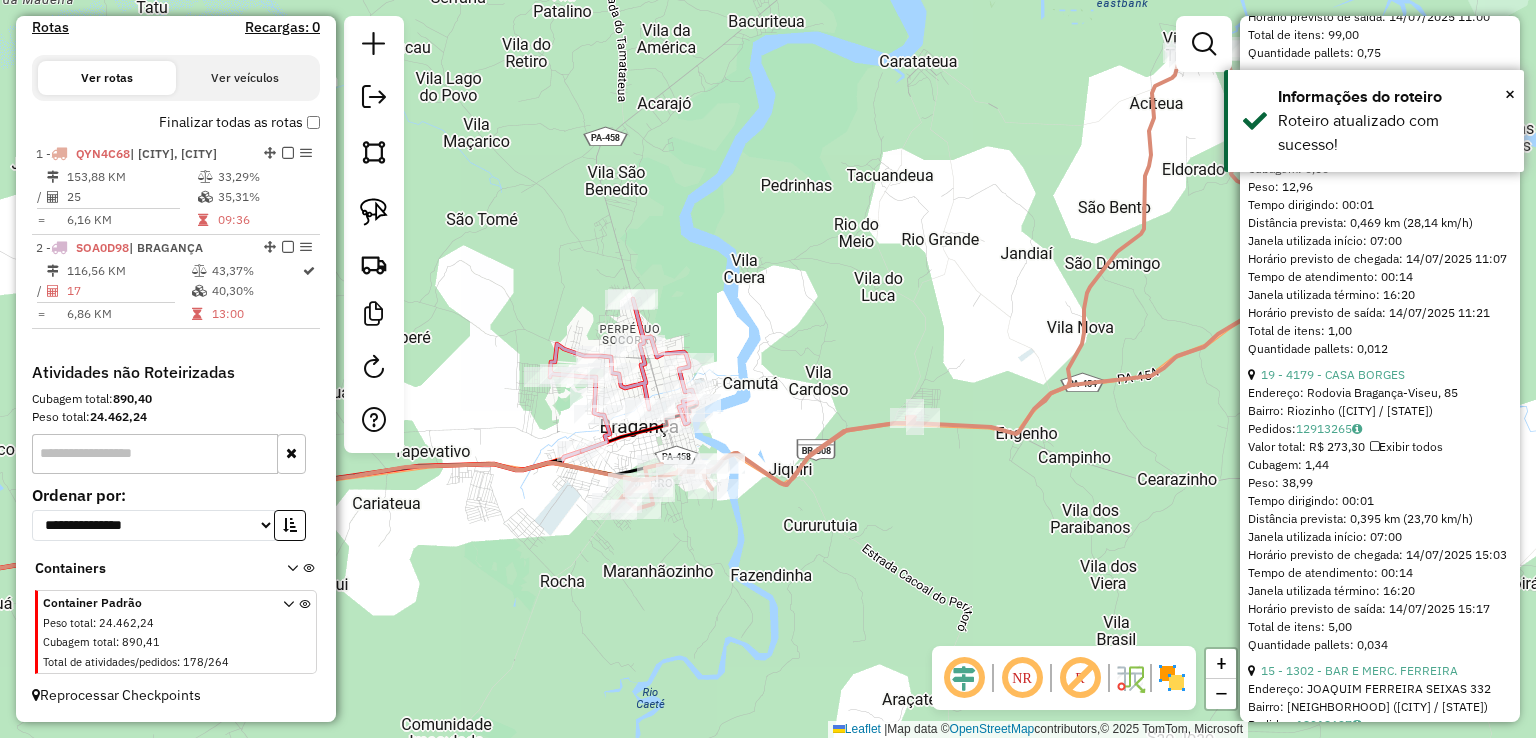 click on "Janela de atendimento Grade de atendimento Capacidade Transportadoras Veículos Cliente Pedidos  Rotas Selecione os dias de semana para filtrar as janelas de atendimento  Seg   Ter   Qua   Qui   Sex   Sáb   Dom  Informe o período da janela de atendimento: De: Até:  Filtrar exatamente a janela do cliente  Considerar janela de atendimento padrão  Selecione os dias de semana para filtrar as grades de atendimento  Seg   Ter   Qua   Qui   Sex   Sáb   Dom   Considerar clientes sem dia de atendimento cadastrado  Clientes fora do dia de atendimento selecionado Filtrar as atividades entre os valores definidos abaixo:  Peso mínimo:   Peso máximo:   Cubagem mínima:   Cubagem máxima:   De:   Até:  Filtrar as atividades entre o tempo de atendimento definido abaixo:  De:   Até:   Considerar capacidade total dos clientes não roteirizados Transportadora: Selecione um ou mais itens Tipo de veículo: Selecione um ou mais itens Veículo: Selecione um ou mais itens Motorista: Selecione um ou mais itens Nome: Rótulo:" 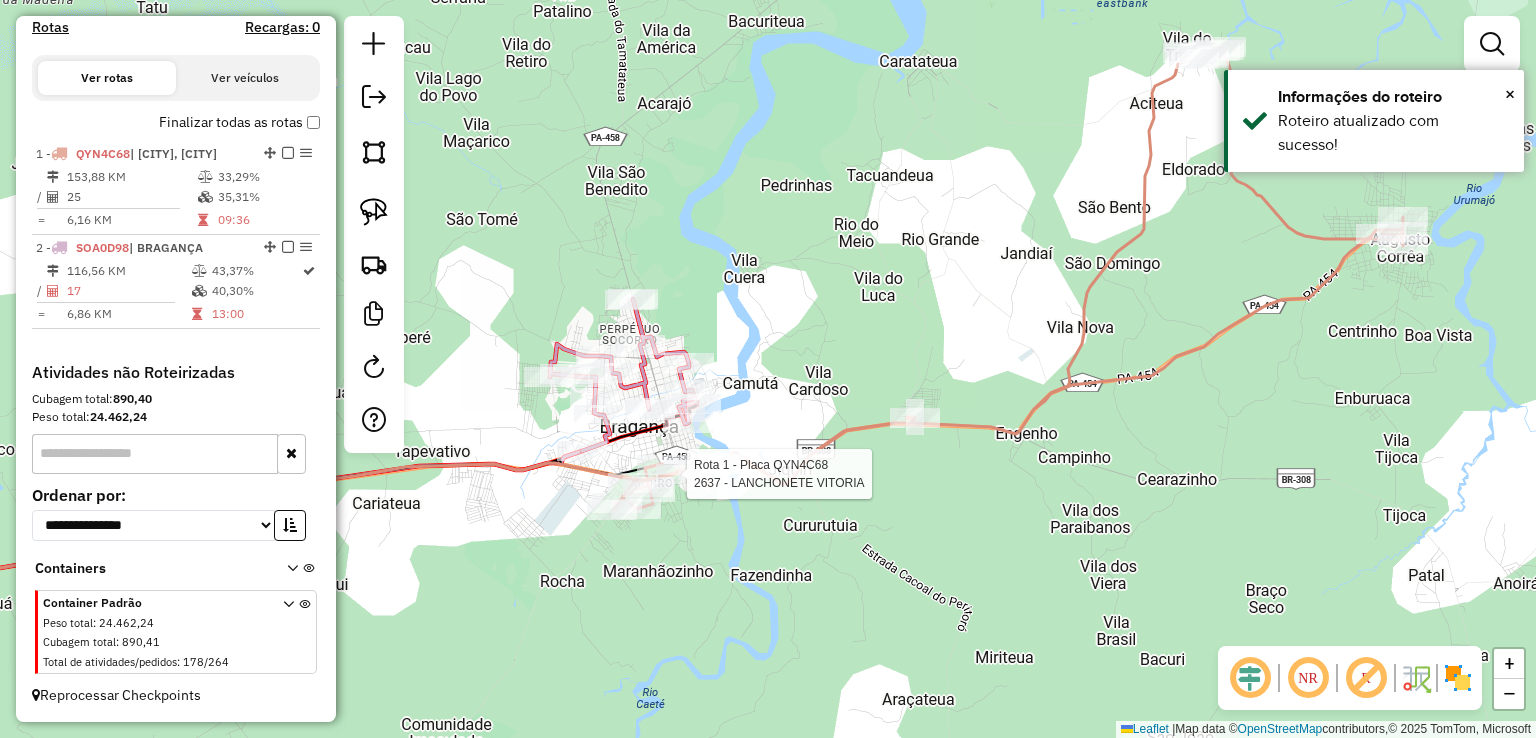 select on "**********" 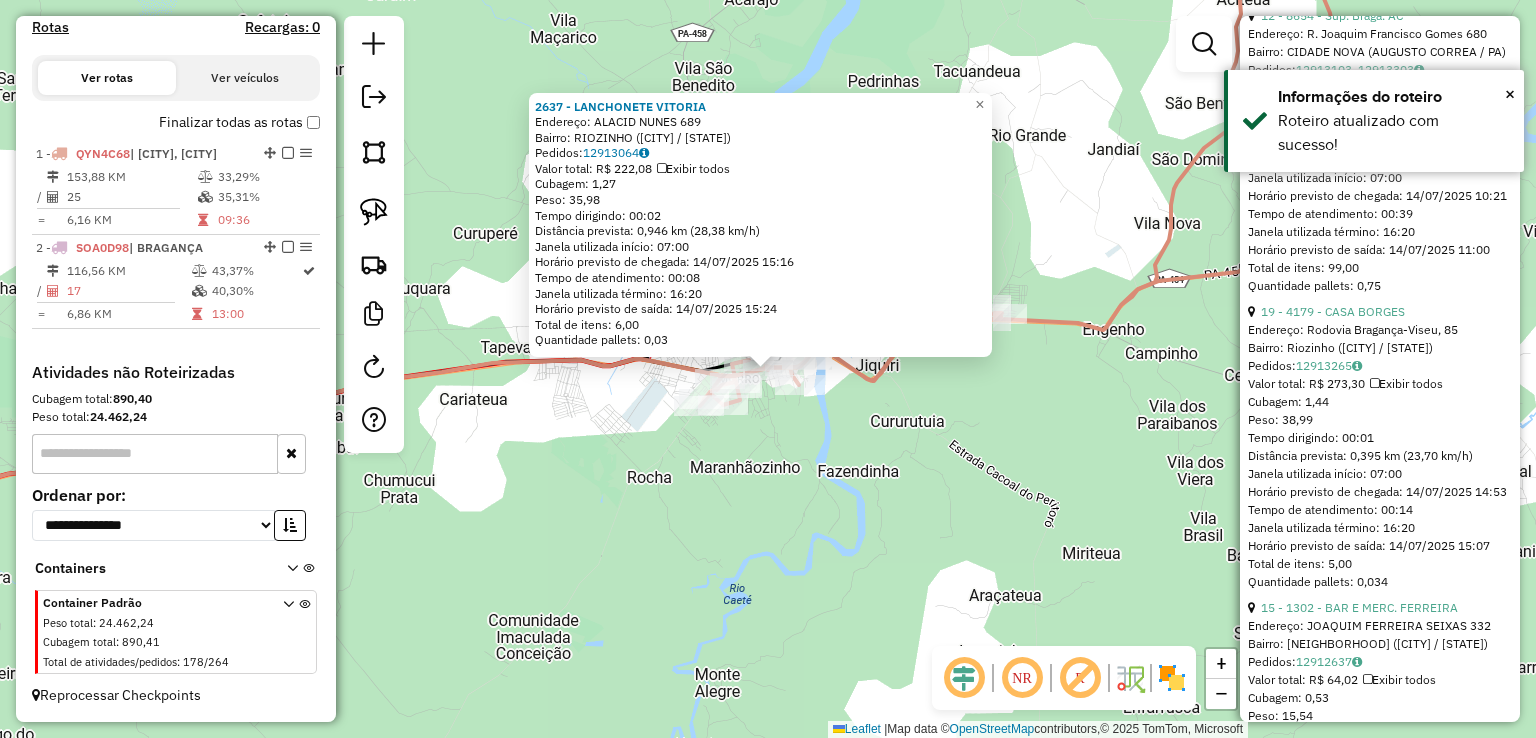 scroll, scrollTop: 1100, scrollLeft: 0, axis: vertical 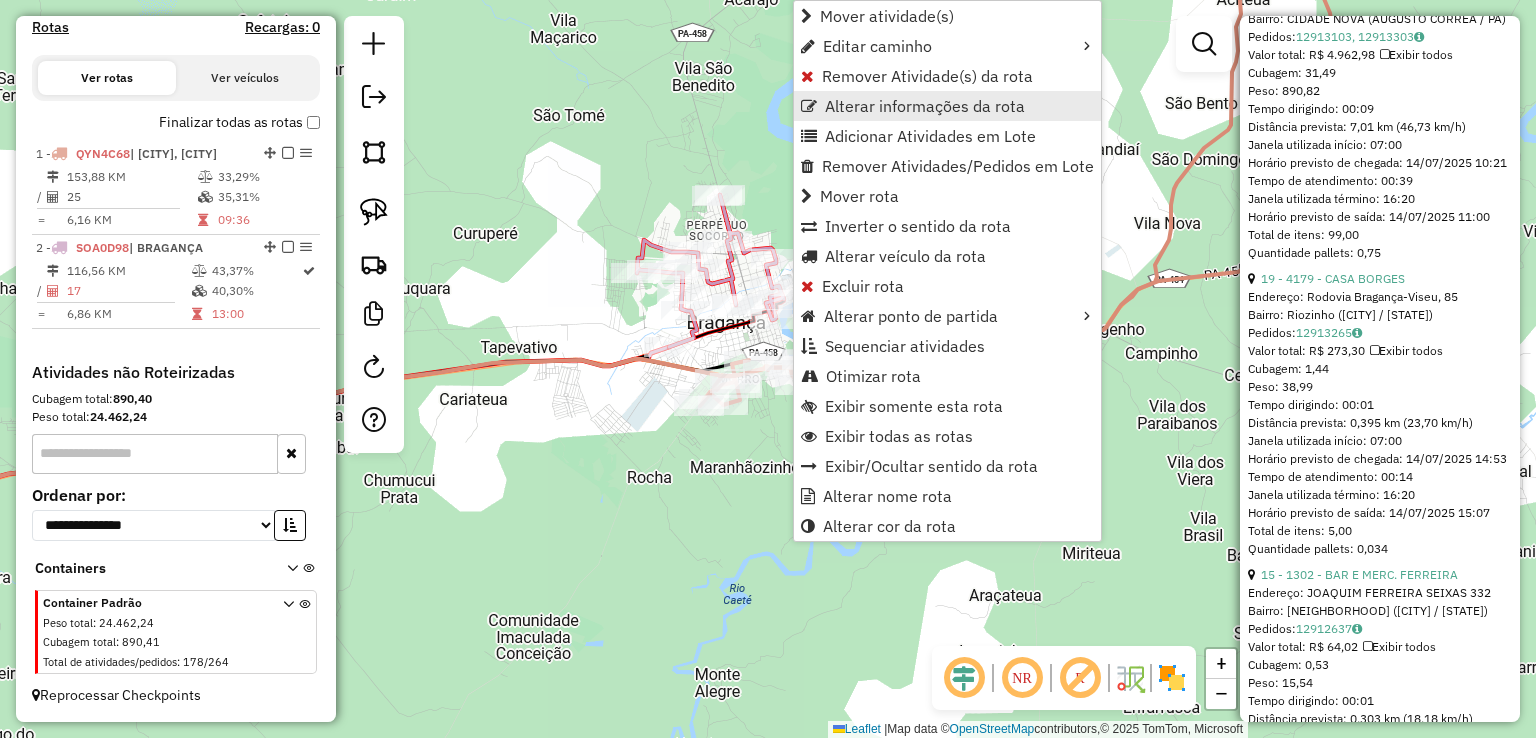 click on "Alterar informações da rota" at bounding box center [925, 106] 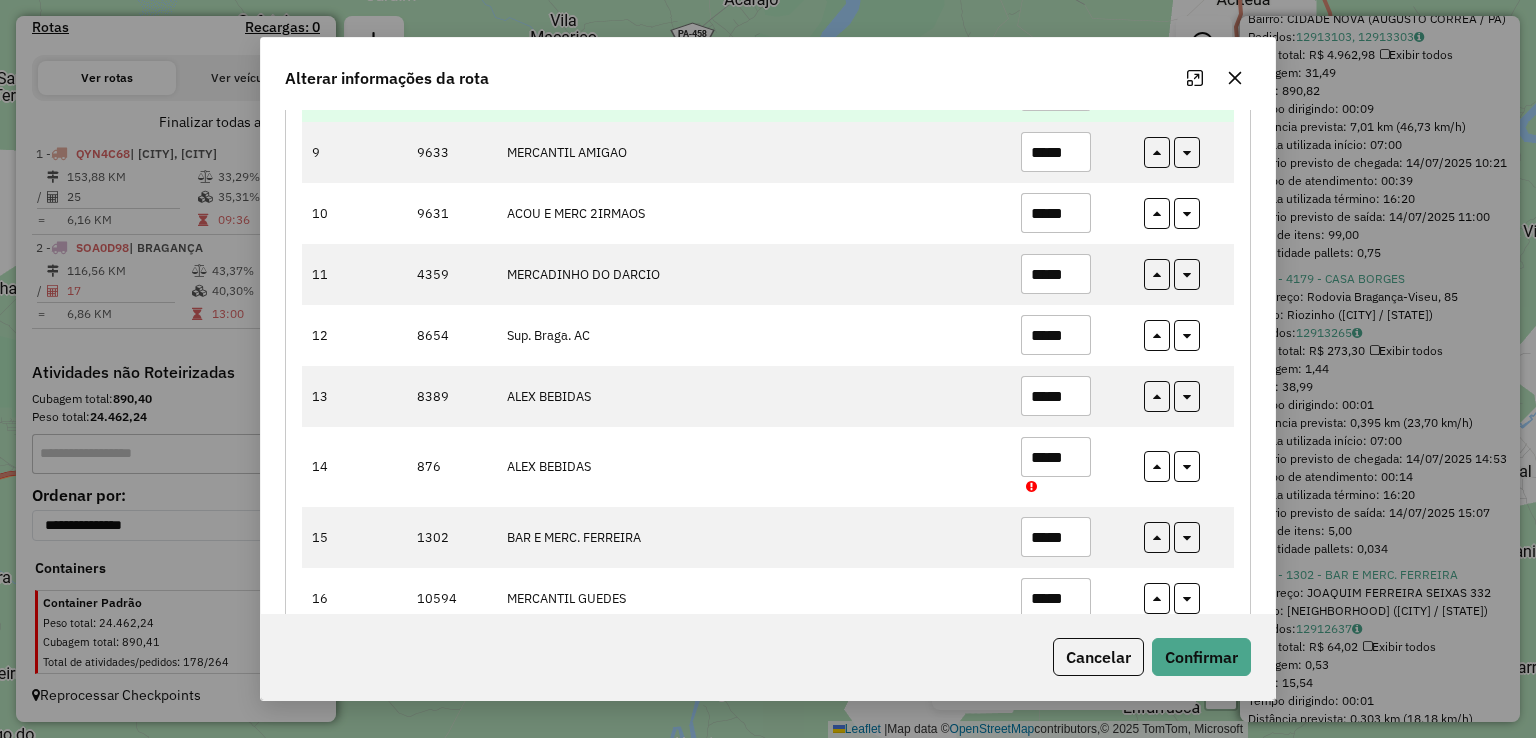 scroll, scrollTop: 900, scrollLeft: 0, axis: vertical 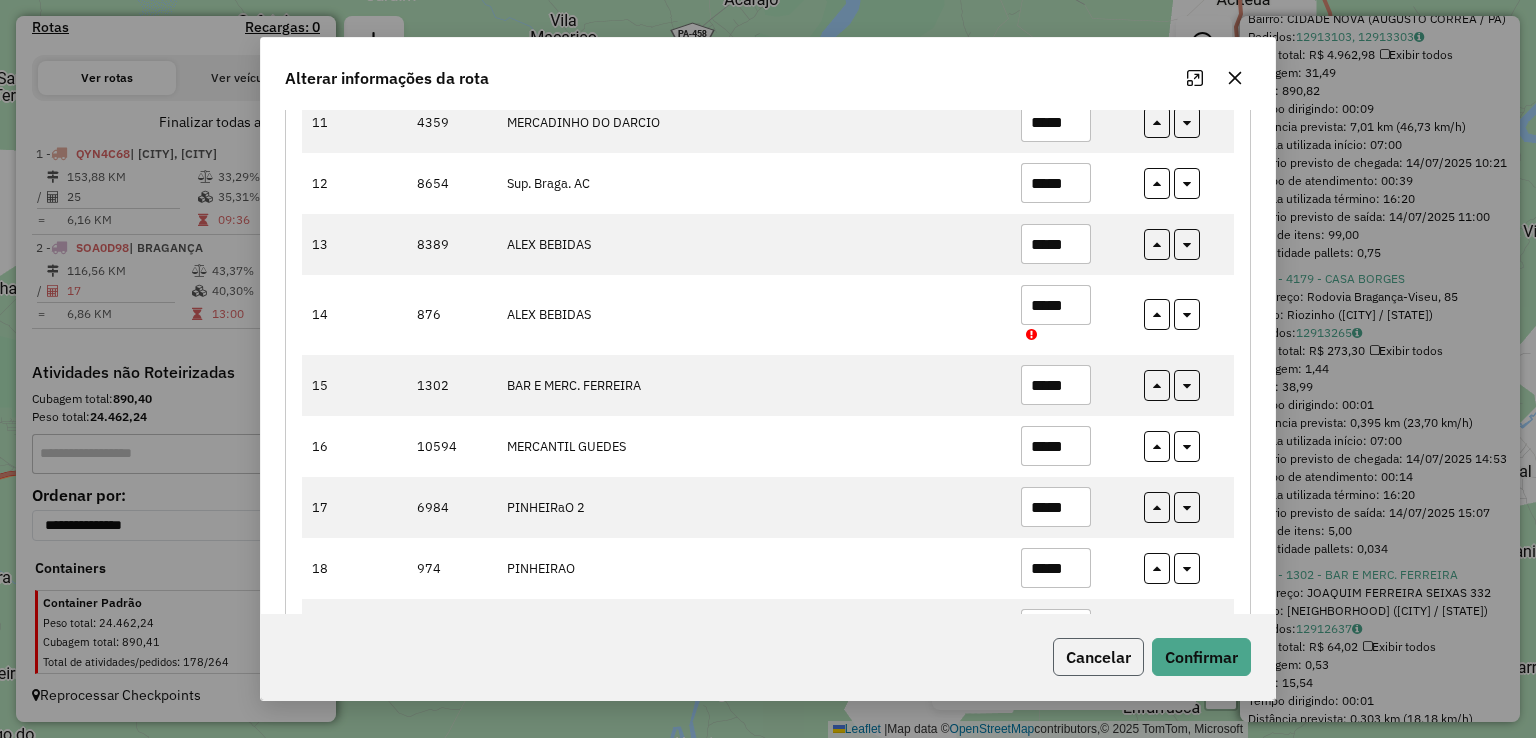 click on "Cancelar" 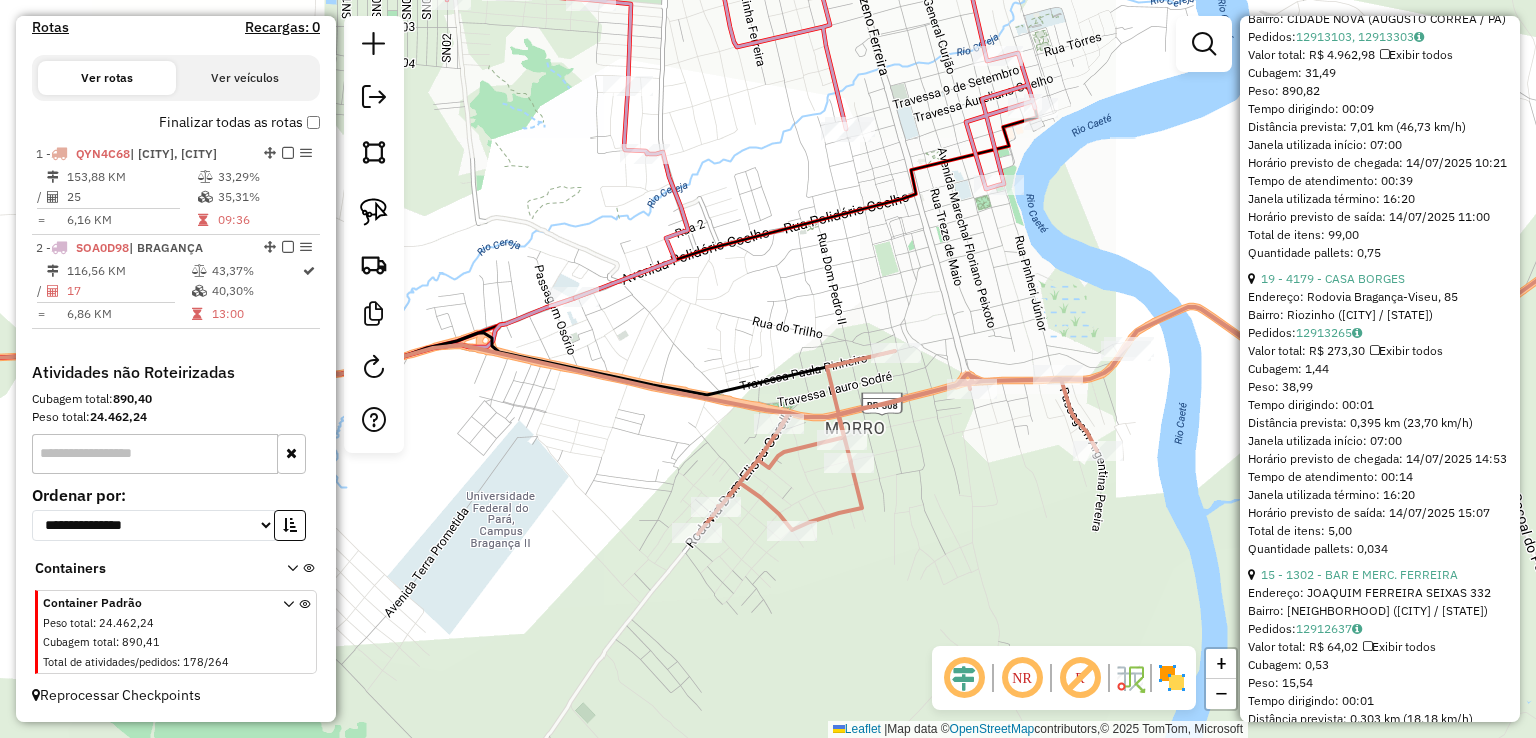 drag, startPoint x: 796, startPoint y: 298, endPoint x: 786, endPoint y: 339, distance: 42.201897 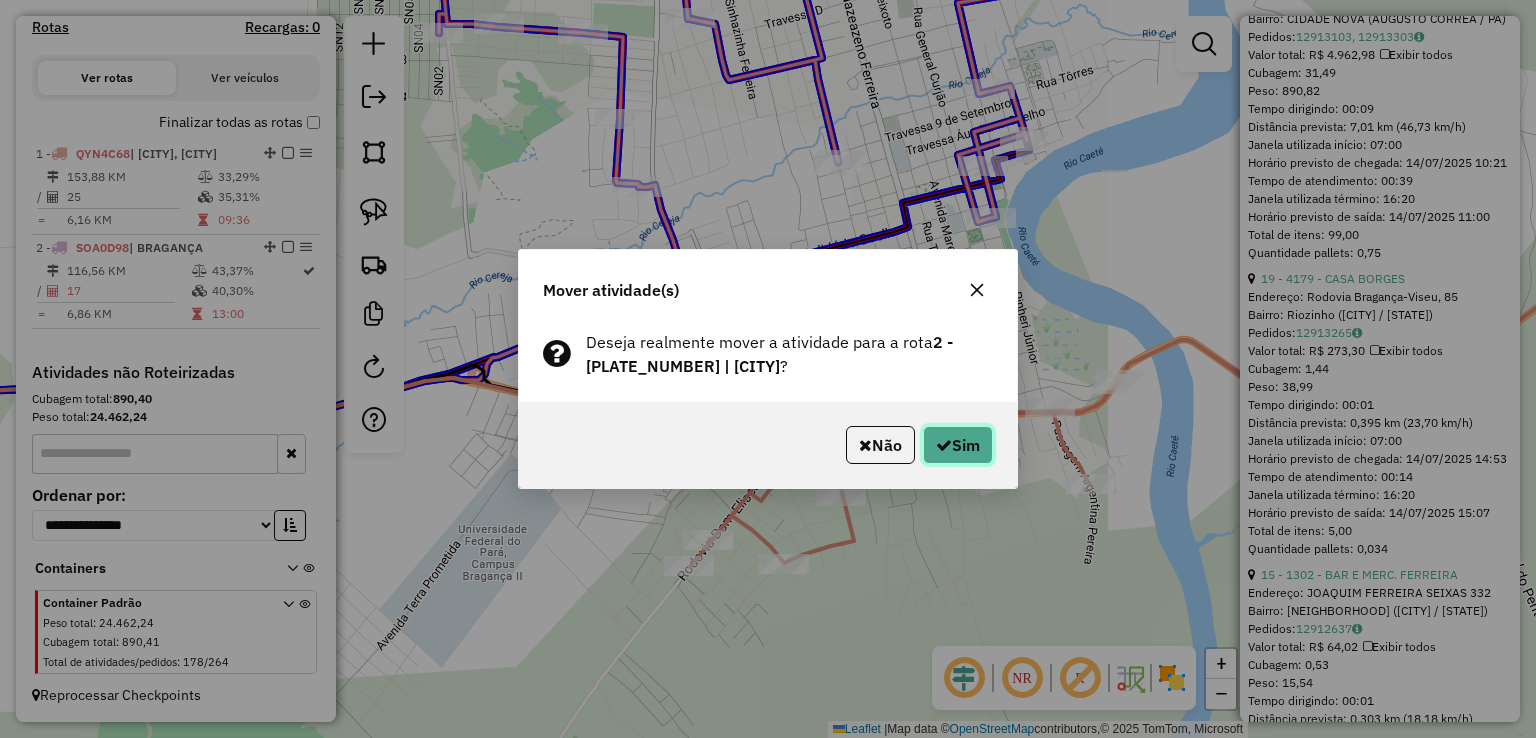 click on "Sim" 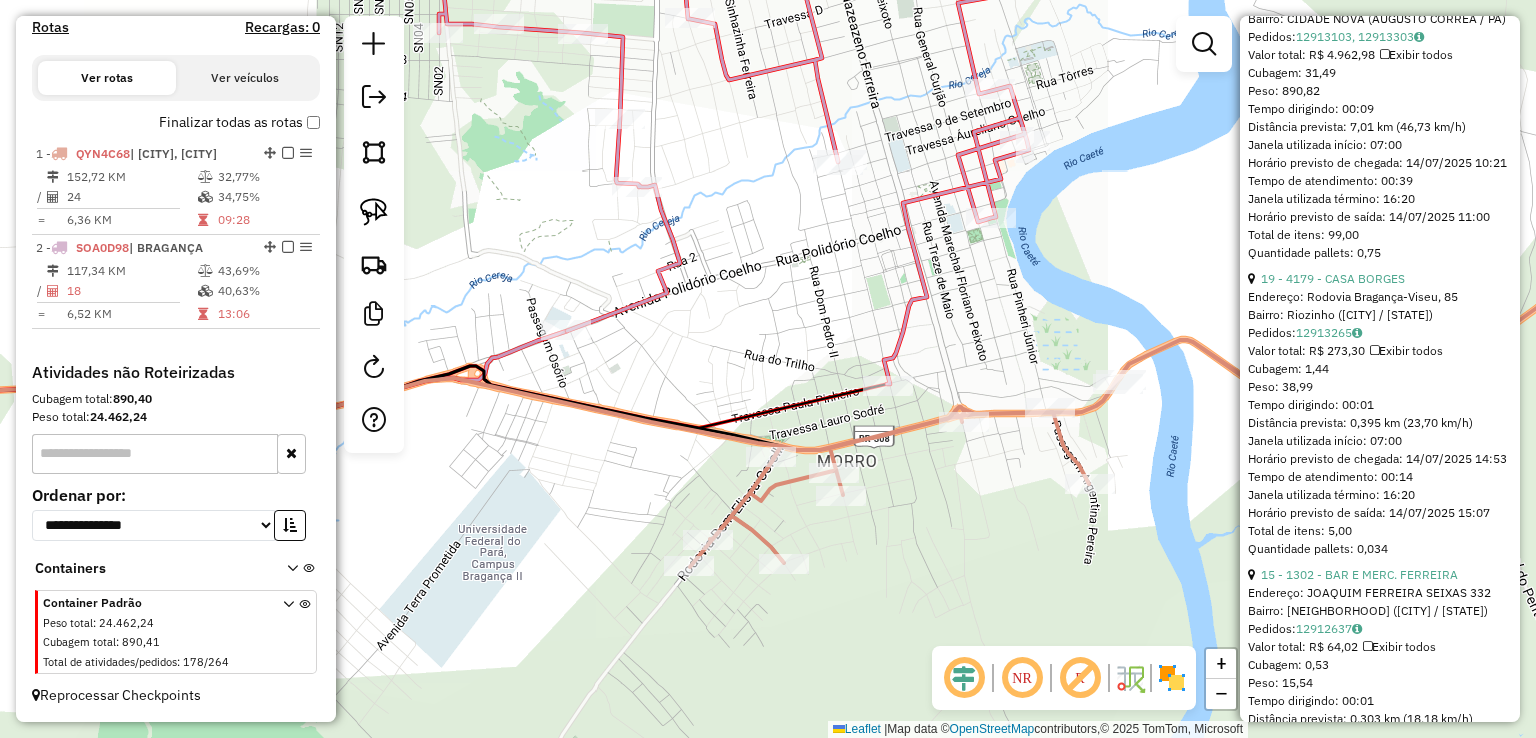 click on "Janela de atendimento Grade de atendimento Capacidade Transportadoras Veículos Cliente Pedidos  Rotas Selecione os dias de semana para filtrar as janelas de atendimento  Seg   Ter   Qua   Qui   Sex   Sáb   Dom  Informe o período da janela de atendimento: De: Até:  Filtrar exatamente a janela do cliente  Considerar janela de atendimento padrão  Selecione os dias de semana para filtrar as grades de atendimento  Seg   Ter   Qua   Qui   Sex   Sáb   Dom   Considerar clientes sem dia de atendimento cadastrado  Clientes fora do dia de atendimento selecionado Filtrar as atividades entre os valores definidos abaixo:  Peso mínimo:   Peso máximo:   Cubagem mínima:   Cubagem máxima:   De:   Até:  Filtrar as atividades entre o tempo de atendimento definido abaixo:  De:   Até:   Considerar capacidade total dos clientes não roteirizados Transportadora: Selecione um ou mais itens Tipo de veículo: Selecione um ou mais itens Veículo: Selecione um ou mais itens Motorista: Selecione um ou mais itens Nome: Rótulo:" 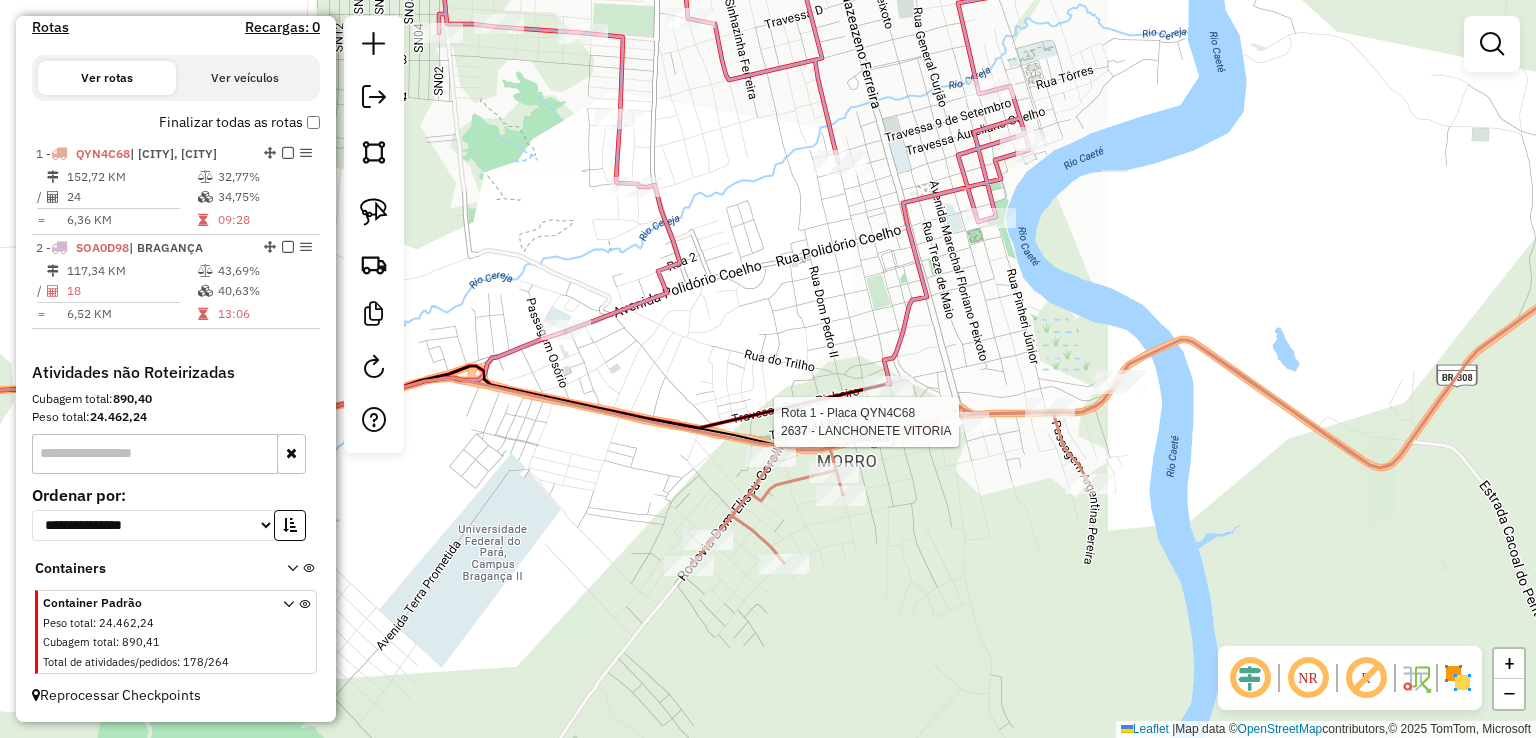select on "**********" 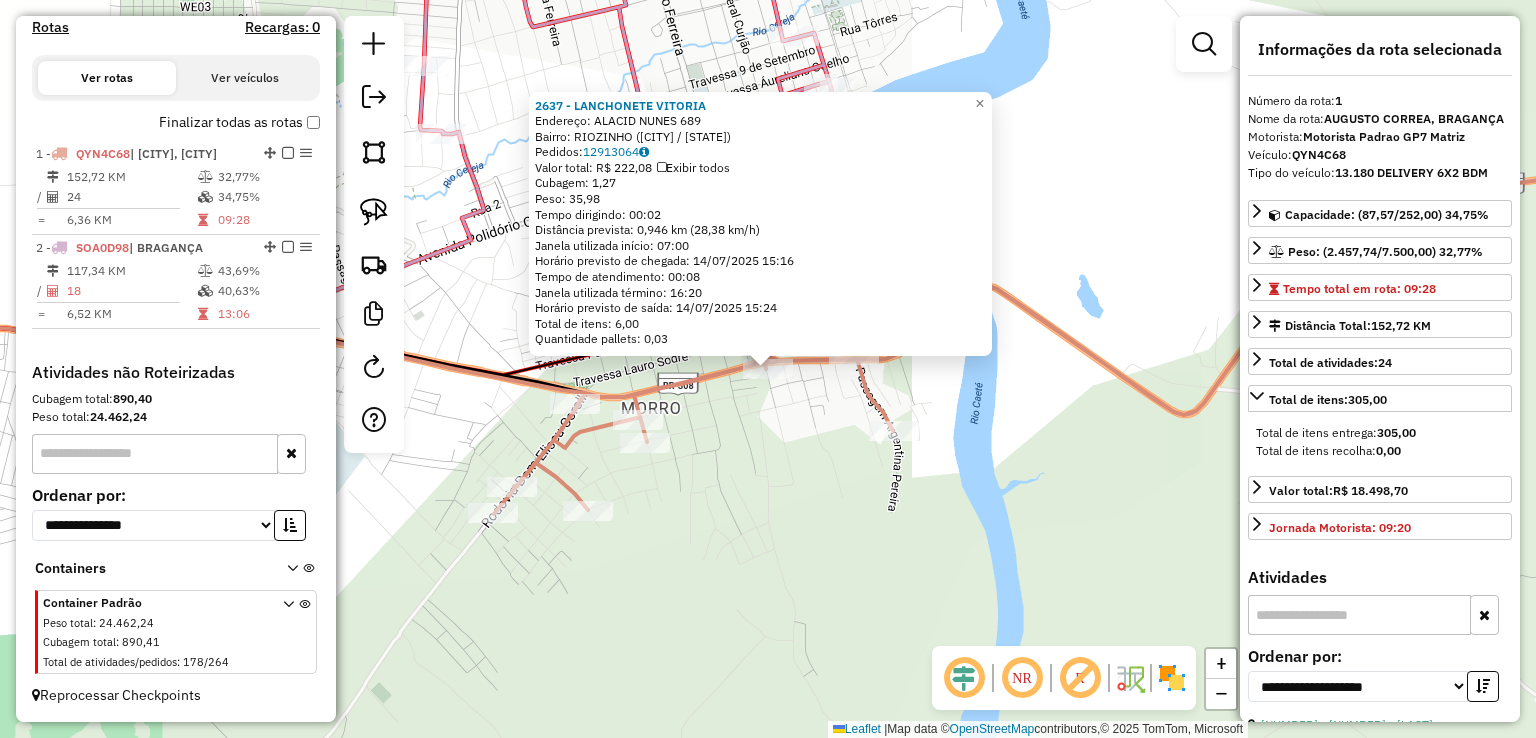 click on "Rota 1 - Placa QYN4C68  4346 - Mercearia Andressa 2637 - LANCHONETE VITORIA  Endereço:  ALACID NUNES 689   Bairro: RIOZINHO (BRAGANCA / PA)   Pedidos:  12913064   Valor total: R$ 222,08   Exibir todos   Cubagem: 1,27  Peso: 35,98  Tempo dirigindo: 00:02   Distância prevista: 0,946 km (28,38 km/h)   Janela utilizada início: 07:00   Horário previsto de chegada: 14/07/2025 15:16   Tempo de atendimento: 00:08   Janela utilizada término: 16:20   Horário previsto de saída: 14/07/2025 15:24   Total de itens: 6,00   Quantidade pallets: 0,03  × Janela de atendimento Grade de atendimento Capacidade Transportadoras Veículos Cliente Pedidos  Rotas Selecione os dias de semana para filtrar as janelas de atendimento  Seg   Ter   Qua   Qui   Sex   Sáb   Dom  Informe o período da janela de atendimento: De: Até:  Filtrar exatamente a janela do cliente  Considerar janela de atendimento padrão  Selecione os dias de semana para filtrar as grades de atendimento  Seg   Ter   Qua   Qui   Sex   Sáb   Dom   De:   Até:" 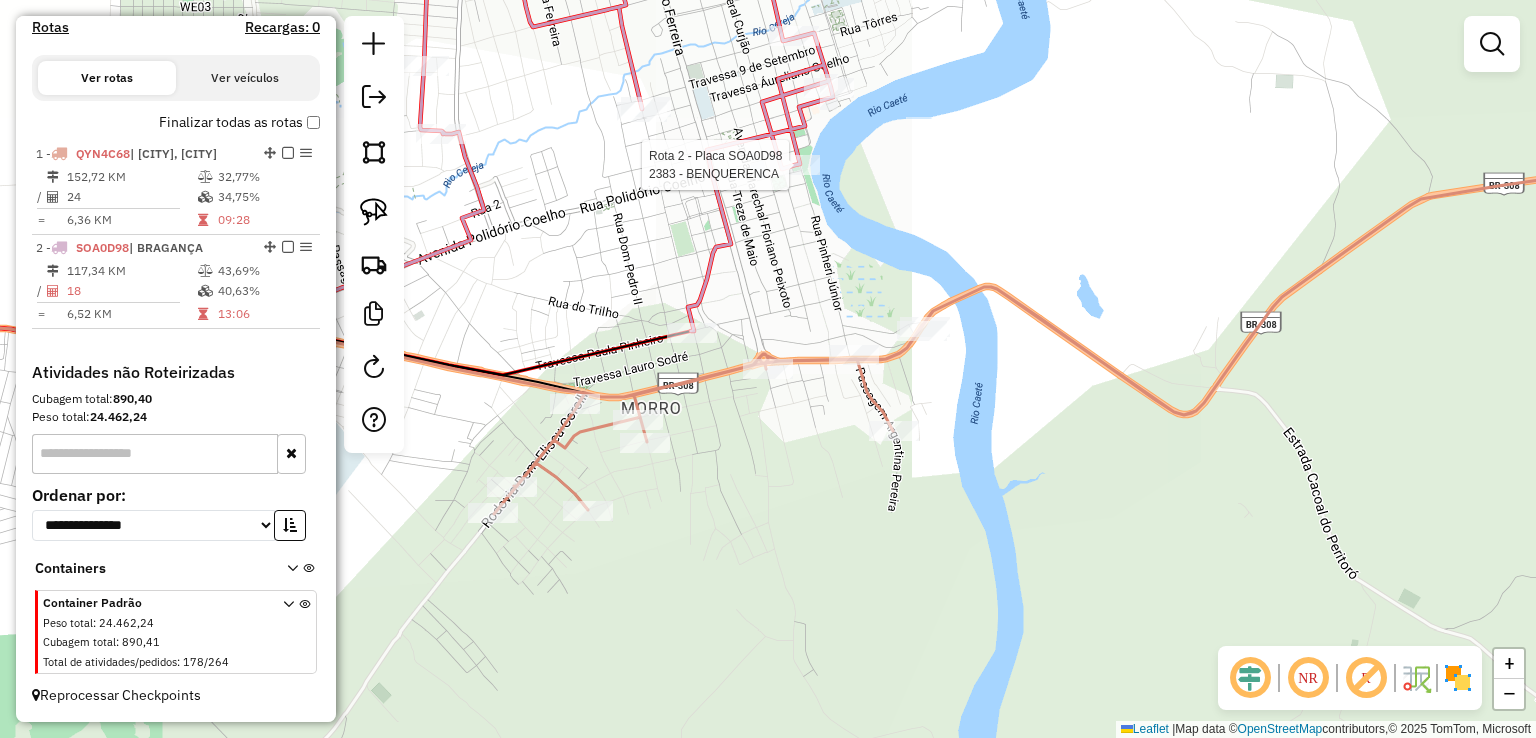 select on "**********" 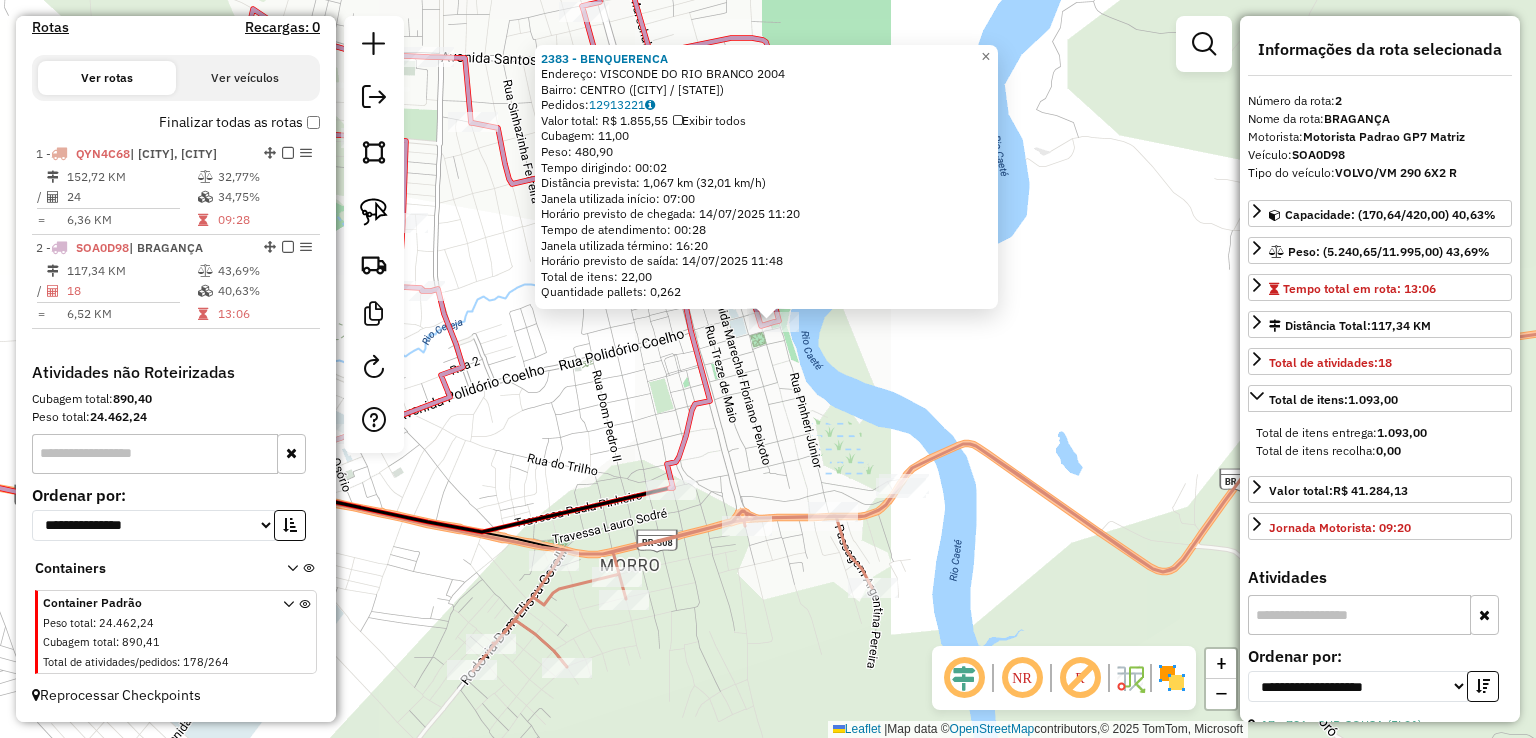 drag, startPoint x: 719, startPoint y: 453, endPoint x: 732, endPoint y: 321, distance: 132.63861 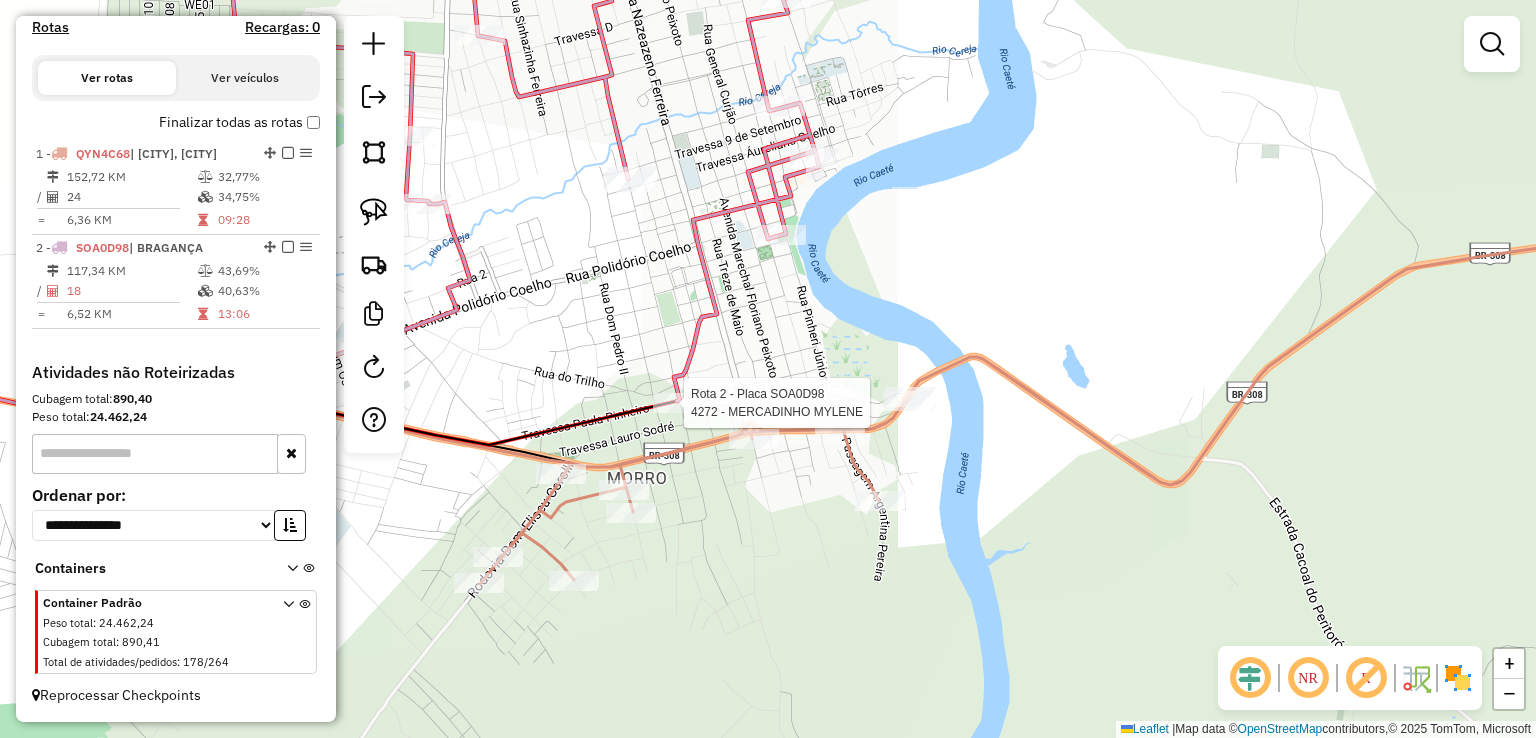 select on "**********" 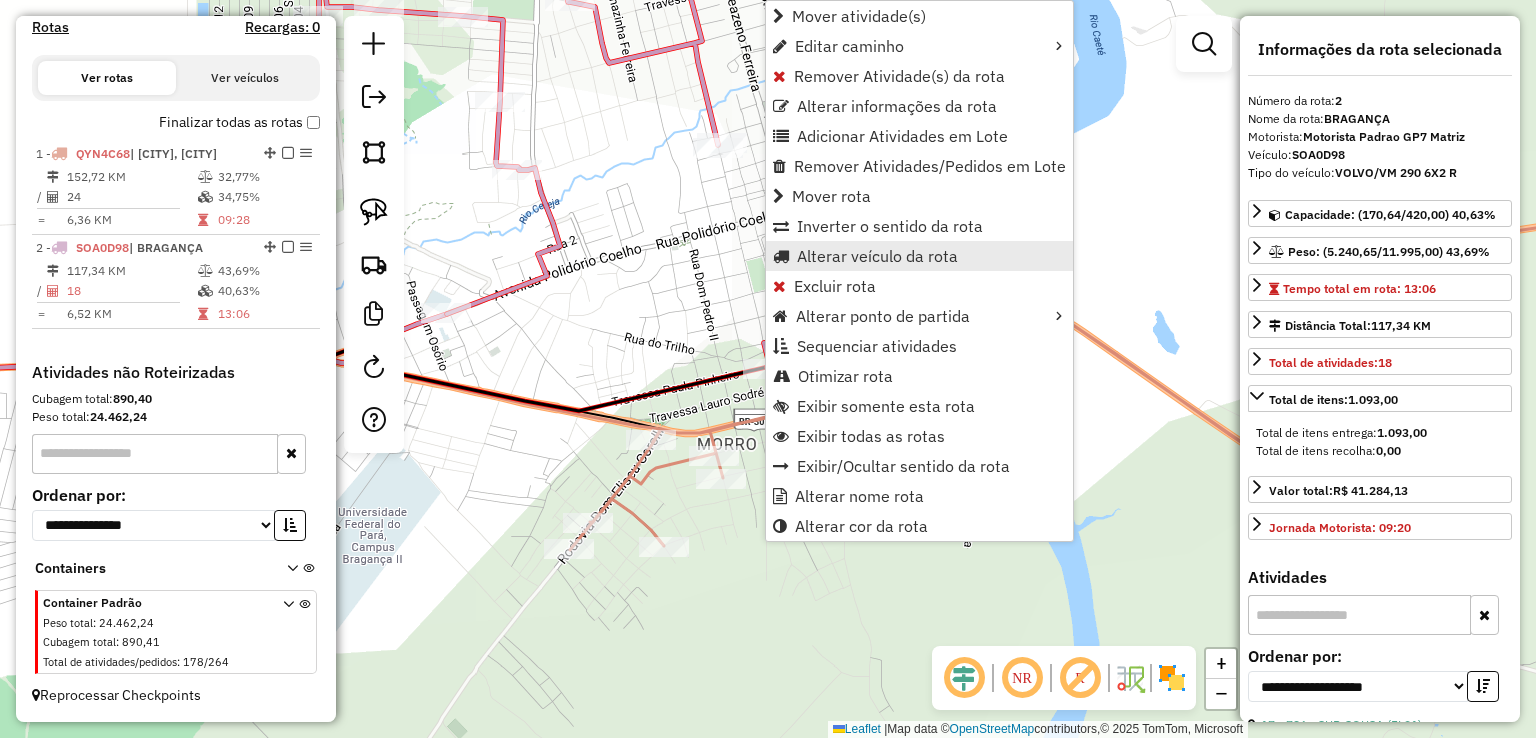 click on "Alterar veículo da rota" at bounding box center (877, 256) 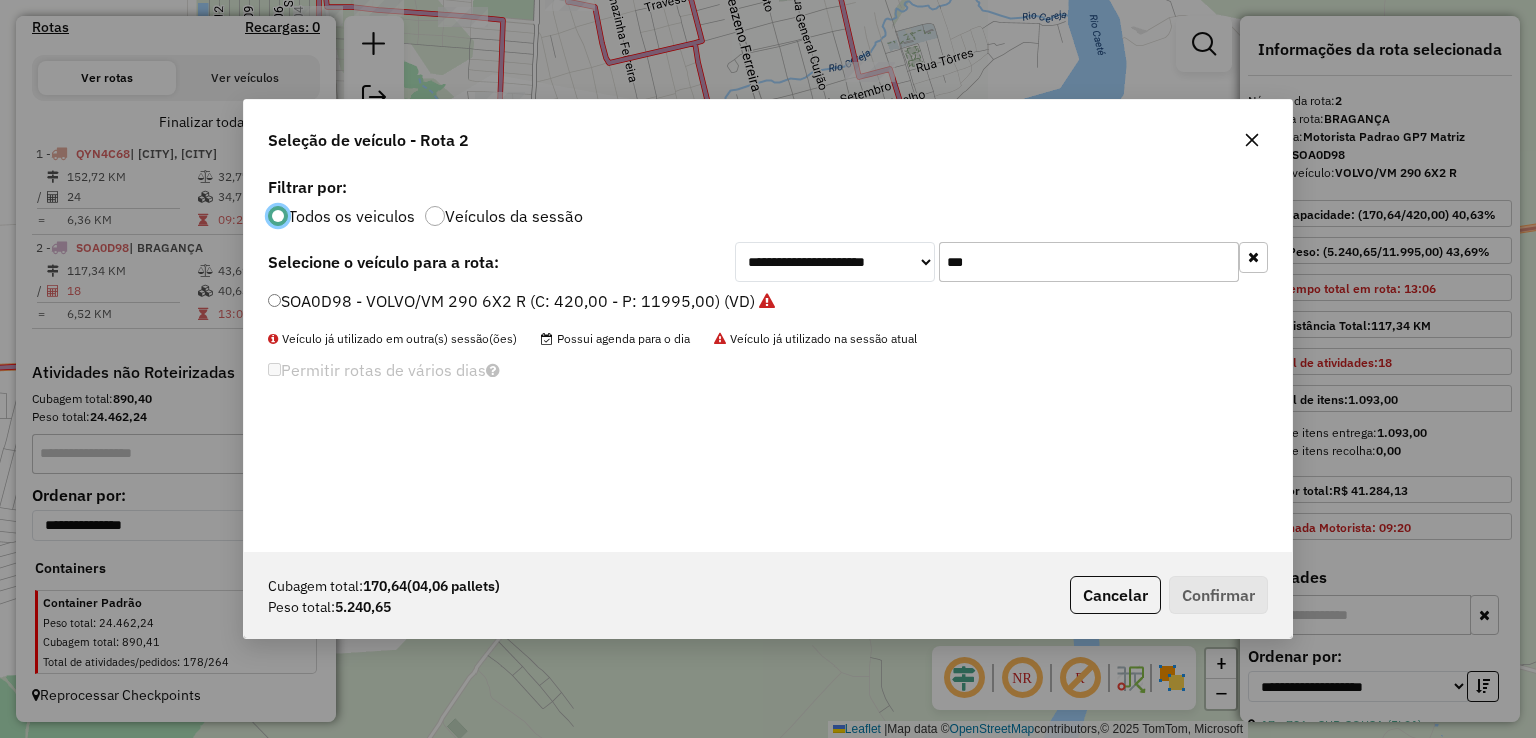 scroll, scrollTop: 10, scrollLeft: 6, axis: both 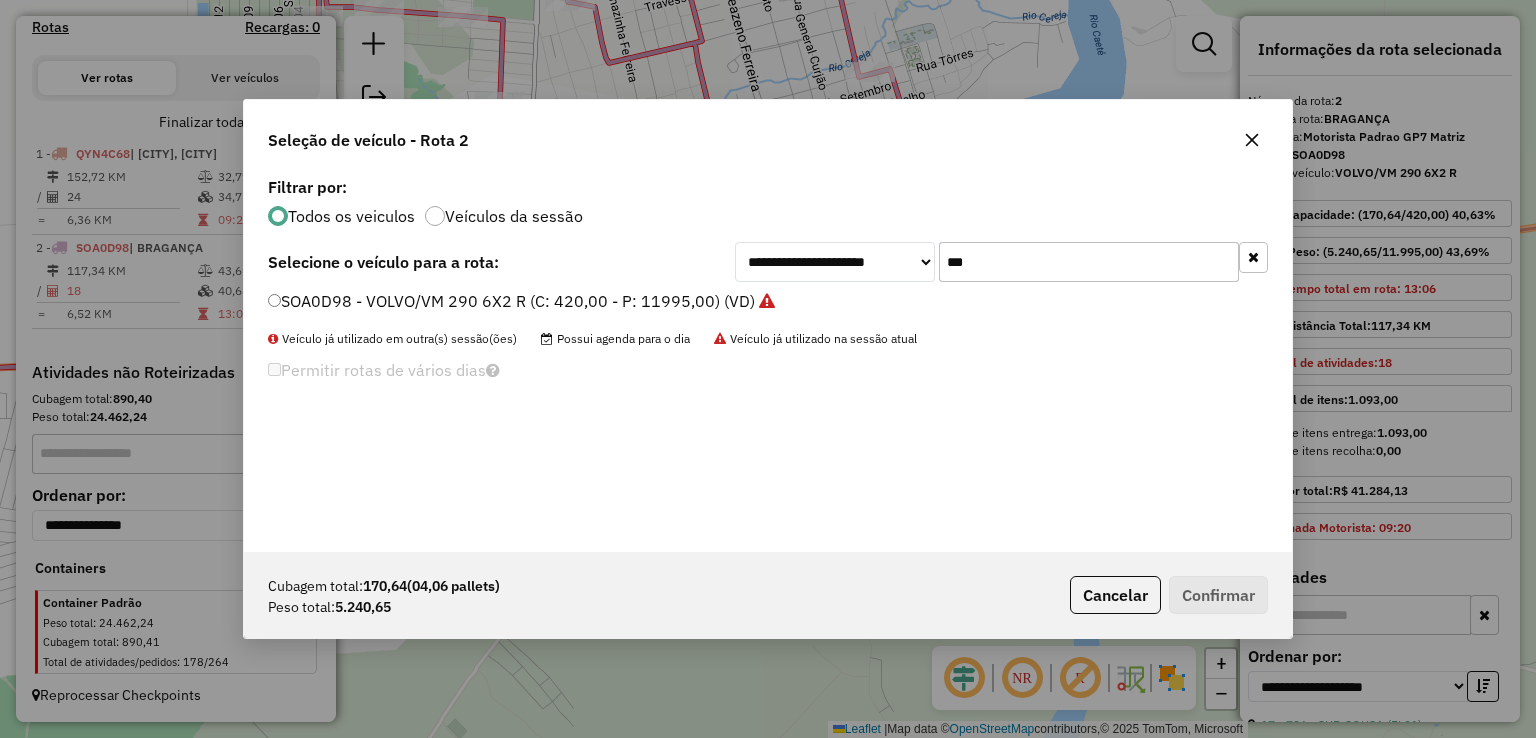 drag, startPoint x: 951, startPoint y: 263, endPoint x: 901, endPoint y: 255, distance: 50.635956 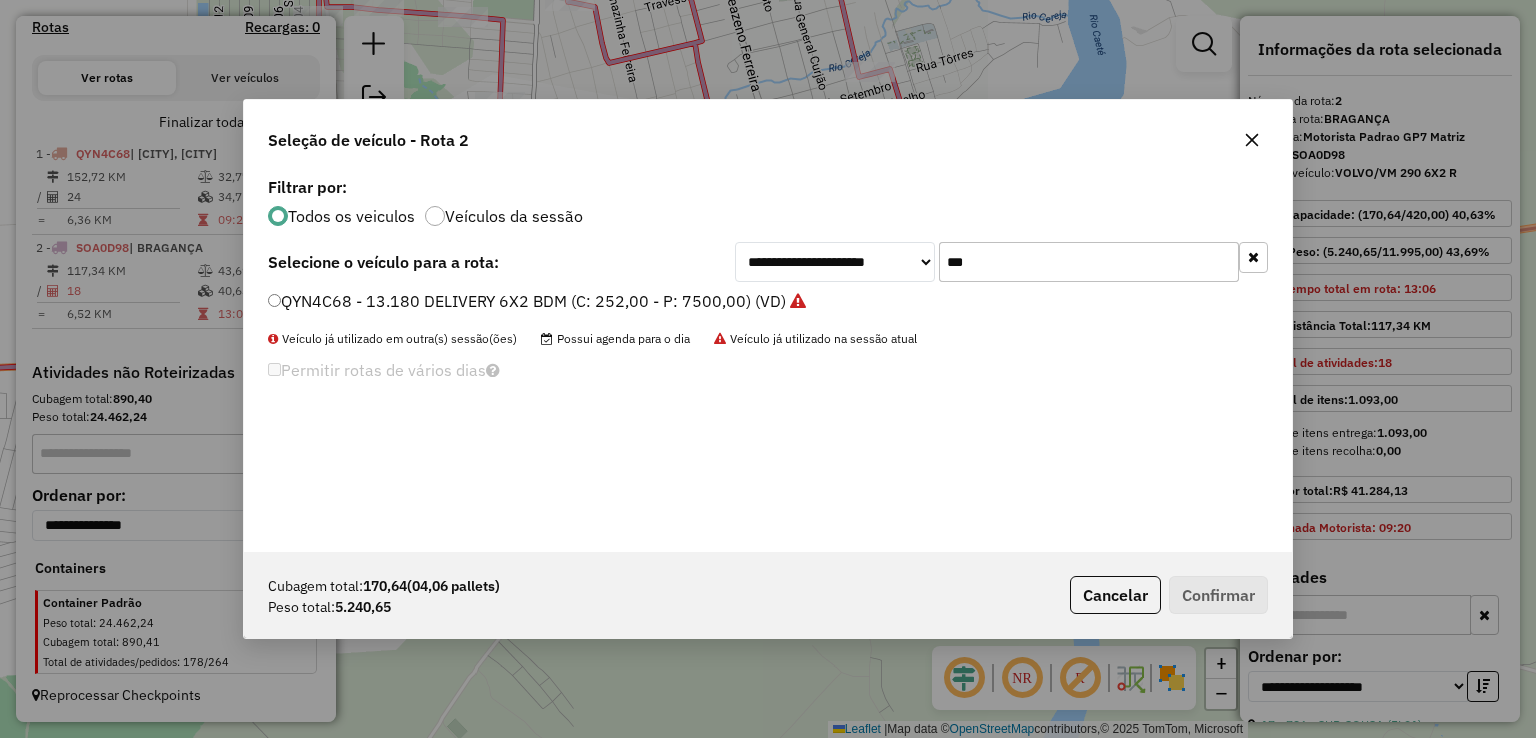 type on "***" 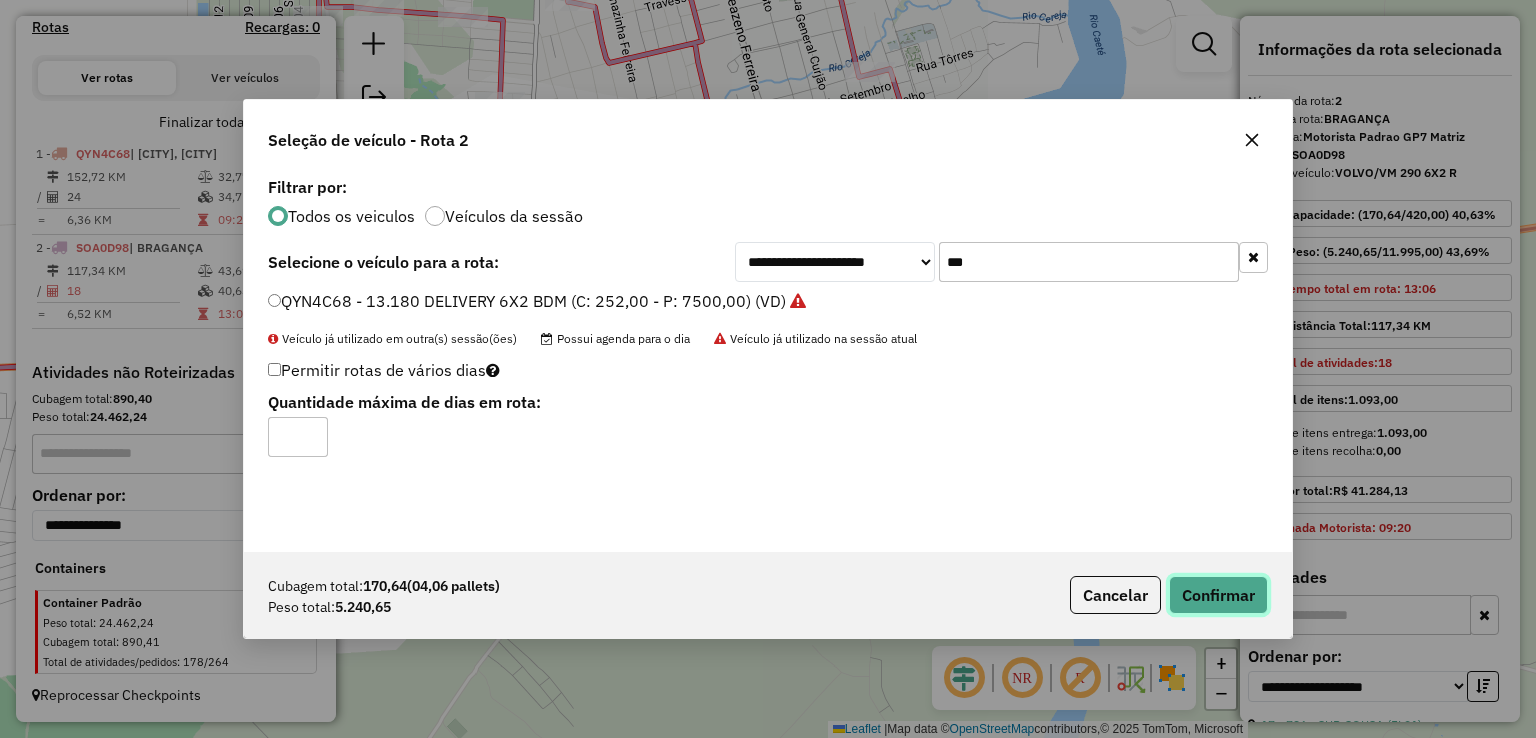 click on "Confirmar" 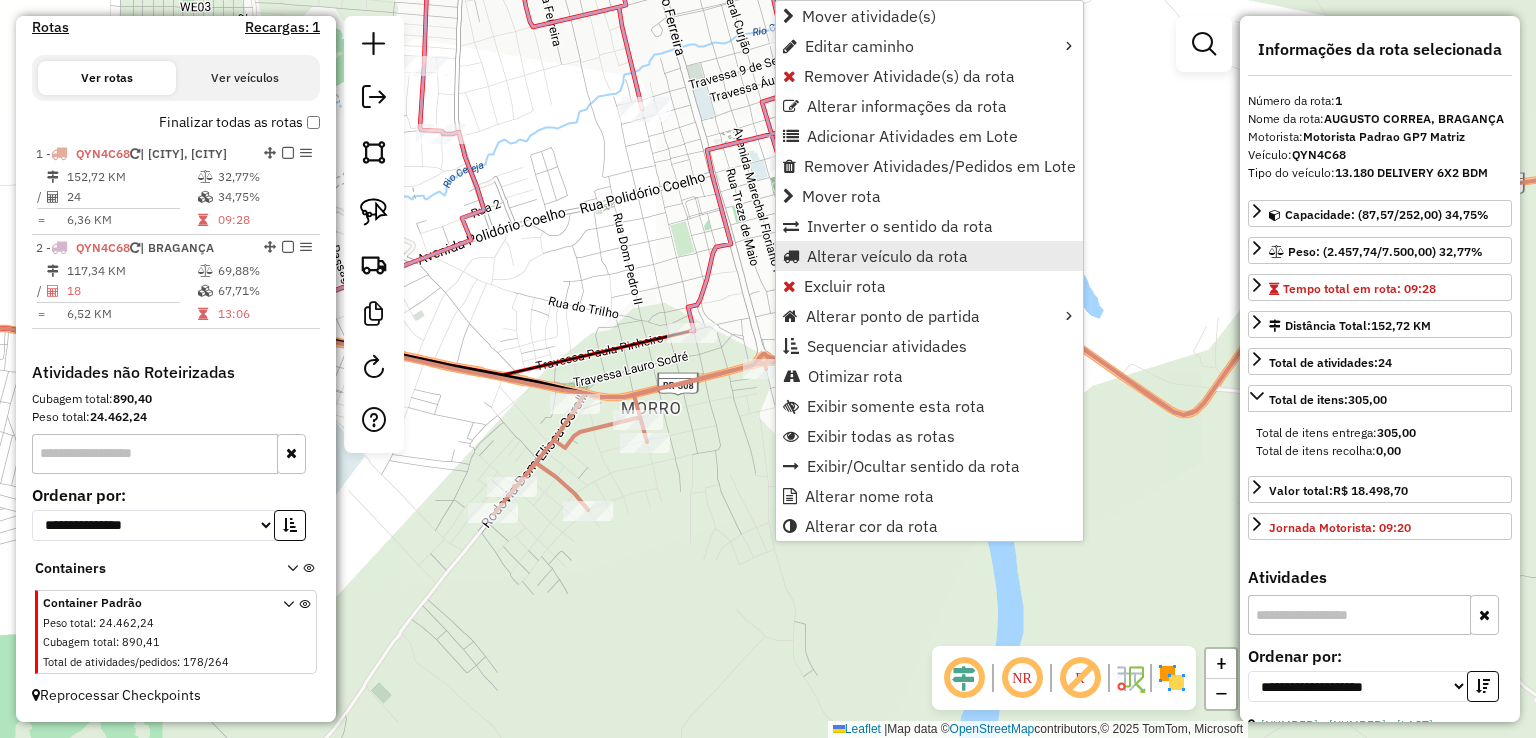 click on "Alterar veículo da rota" at bounding box center (887, 256) 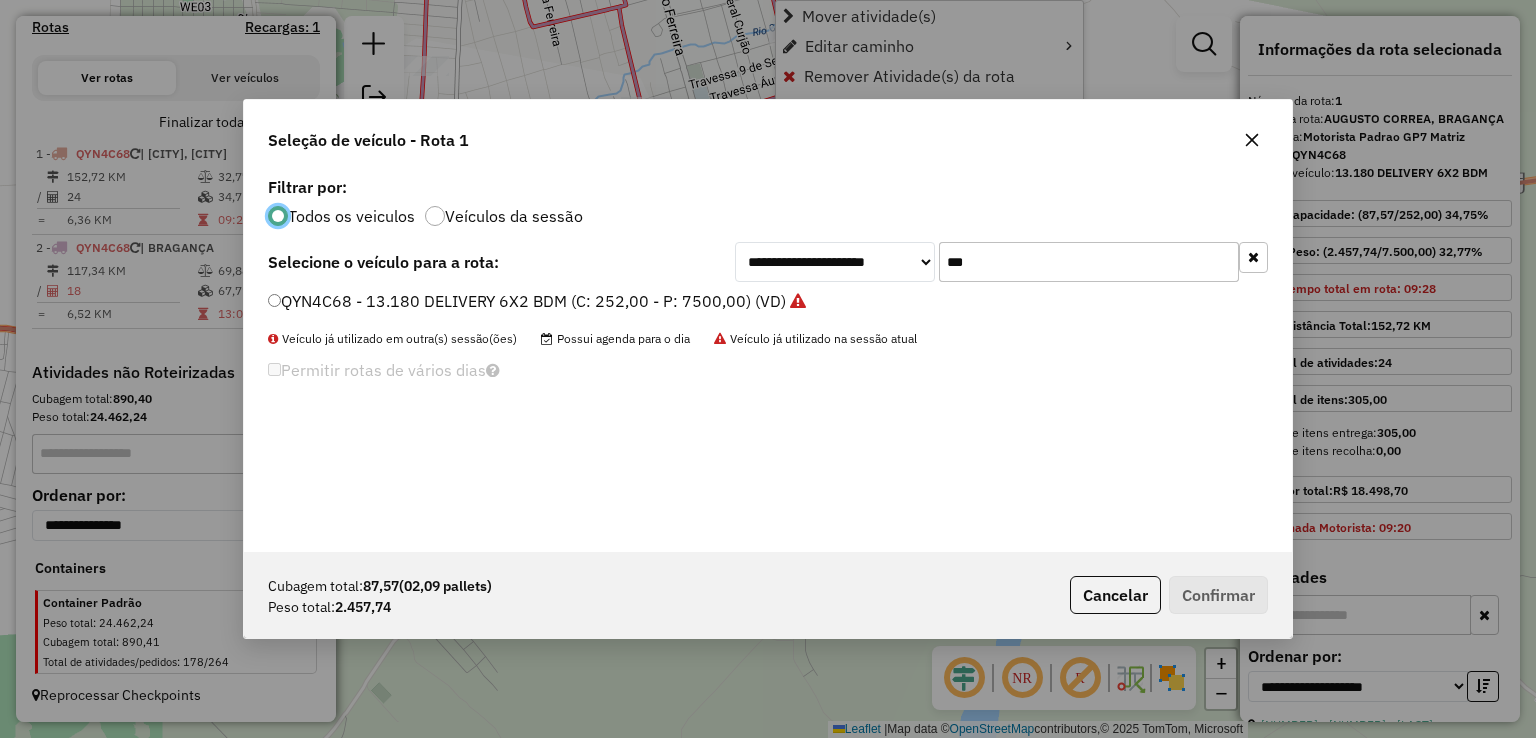 scroll, scrollTop: 10, scrollLeft: 6, axis: both 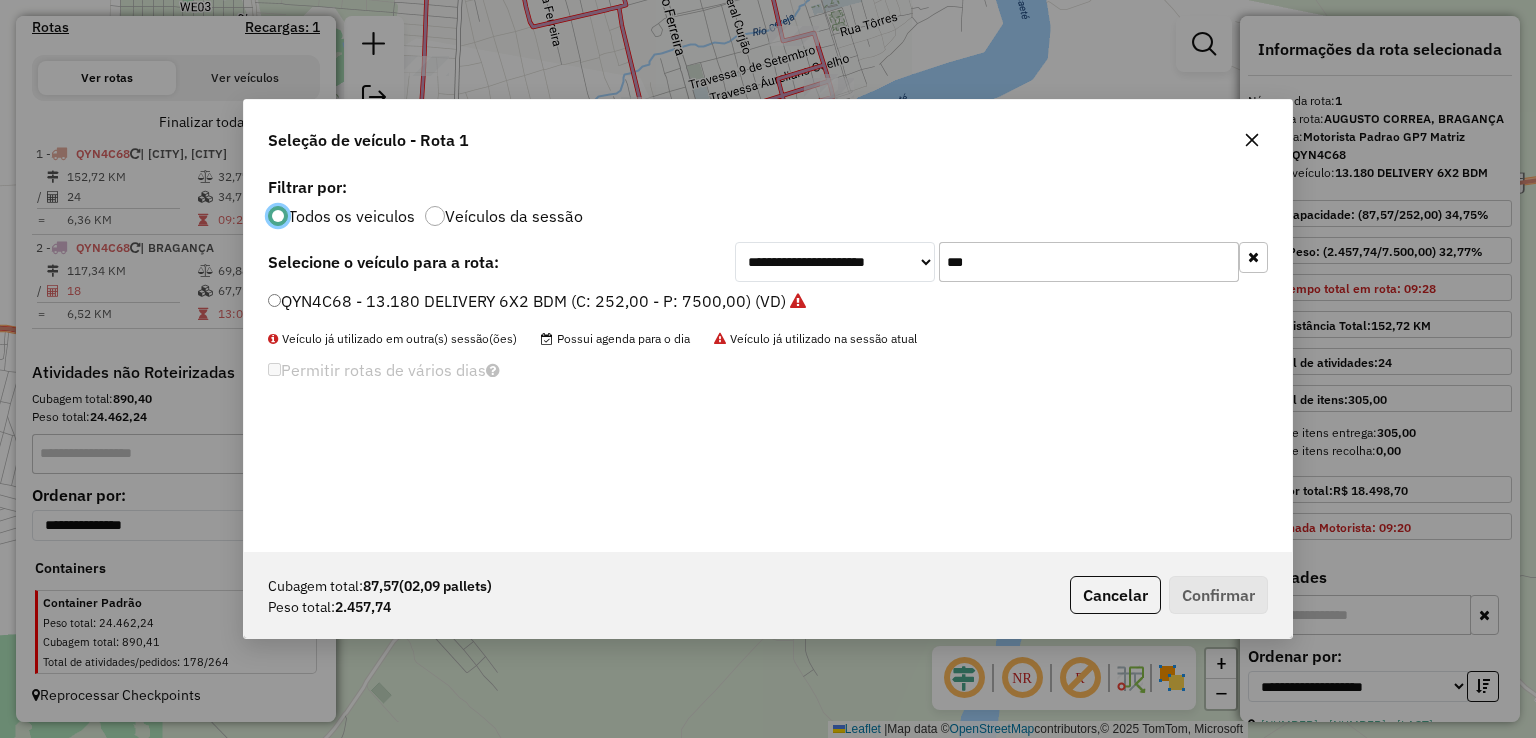 click on "**********" 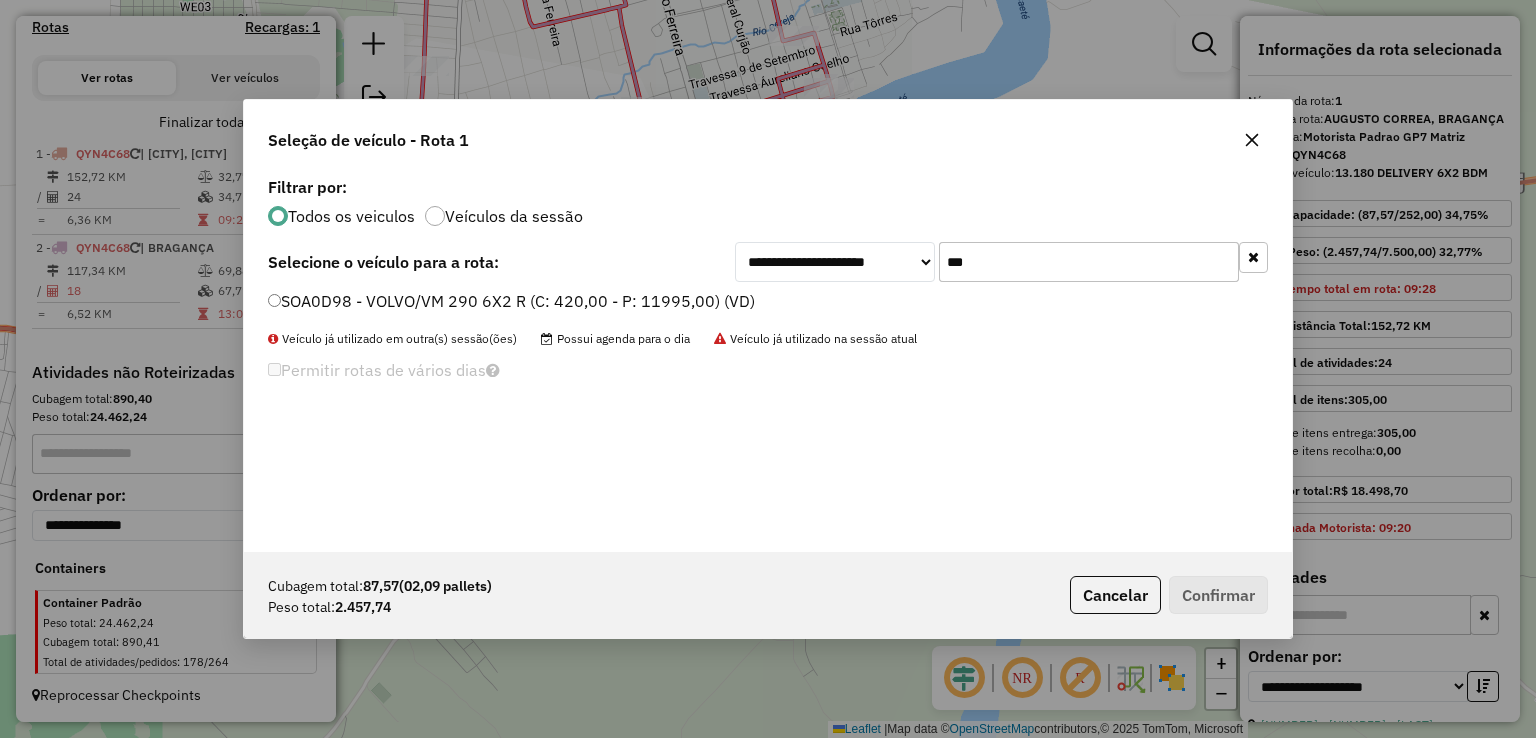 click on "SOA0D98 - VOLVO/VM 290 6X2 R (C: 420,00 - P: 11995,00) (VD)" 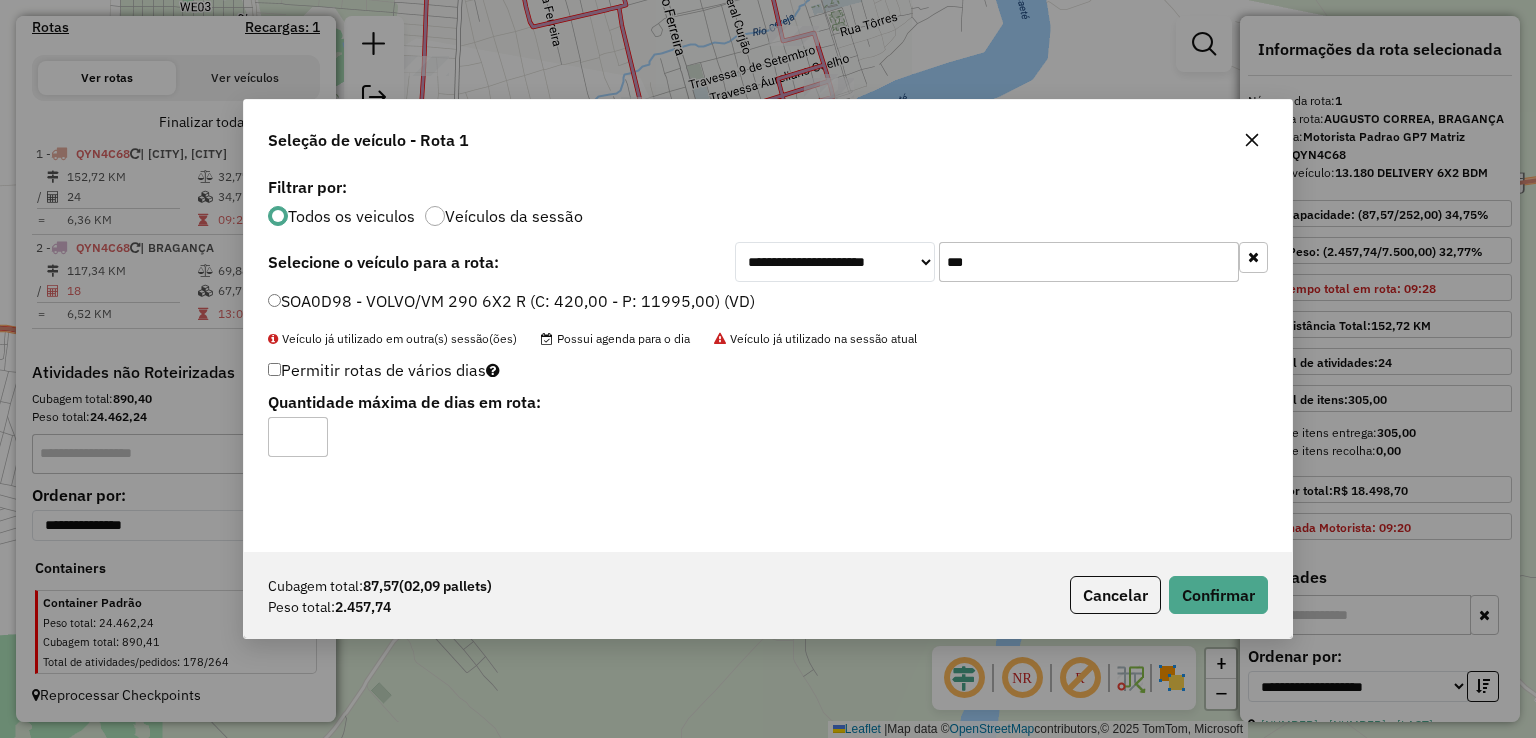 drag, startPoint x: 1038, startPoint y: 251, endPoint x: 862, endPoint y: 249, distance: 176.01137 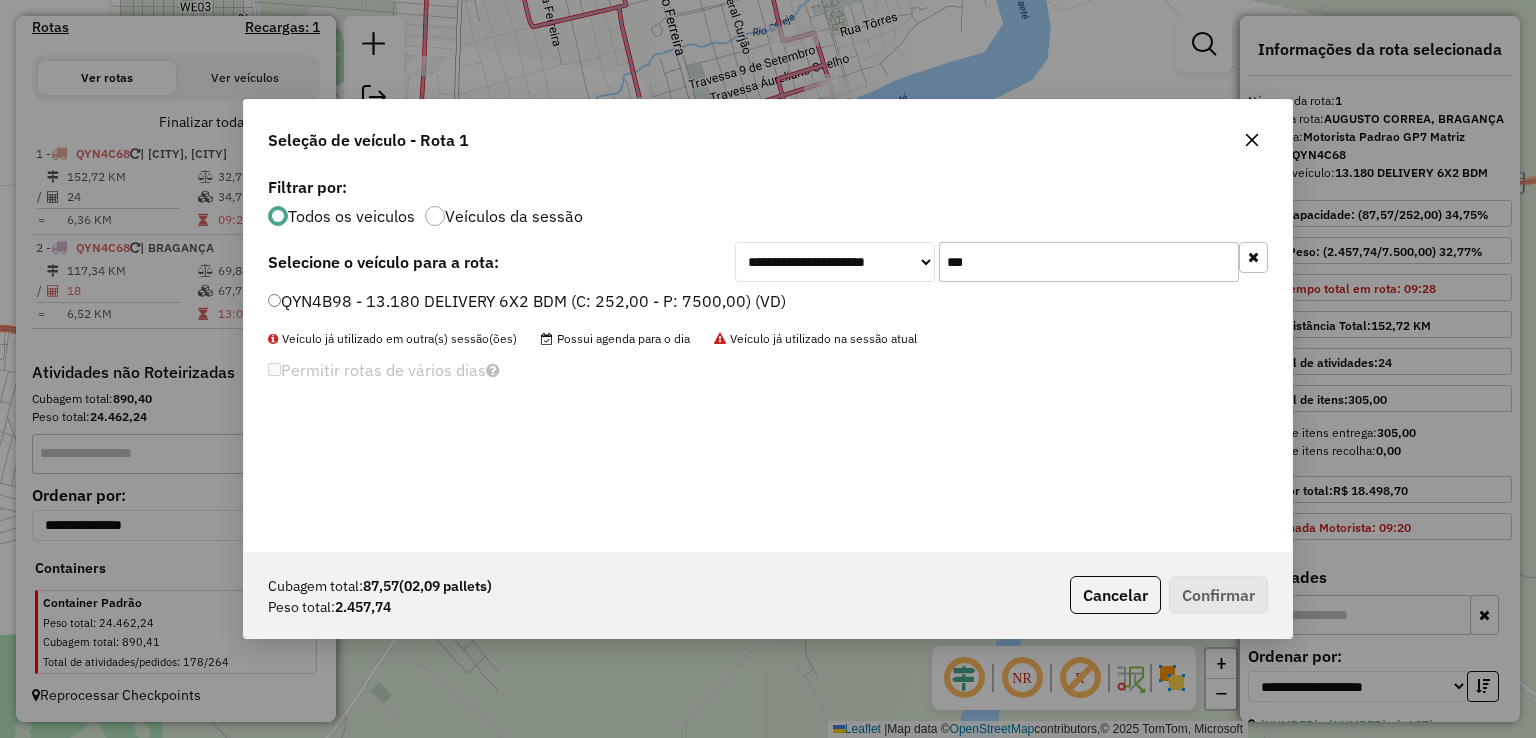 type on "***" 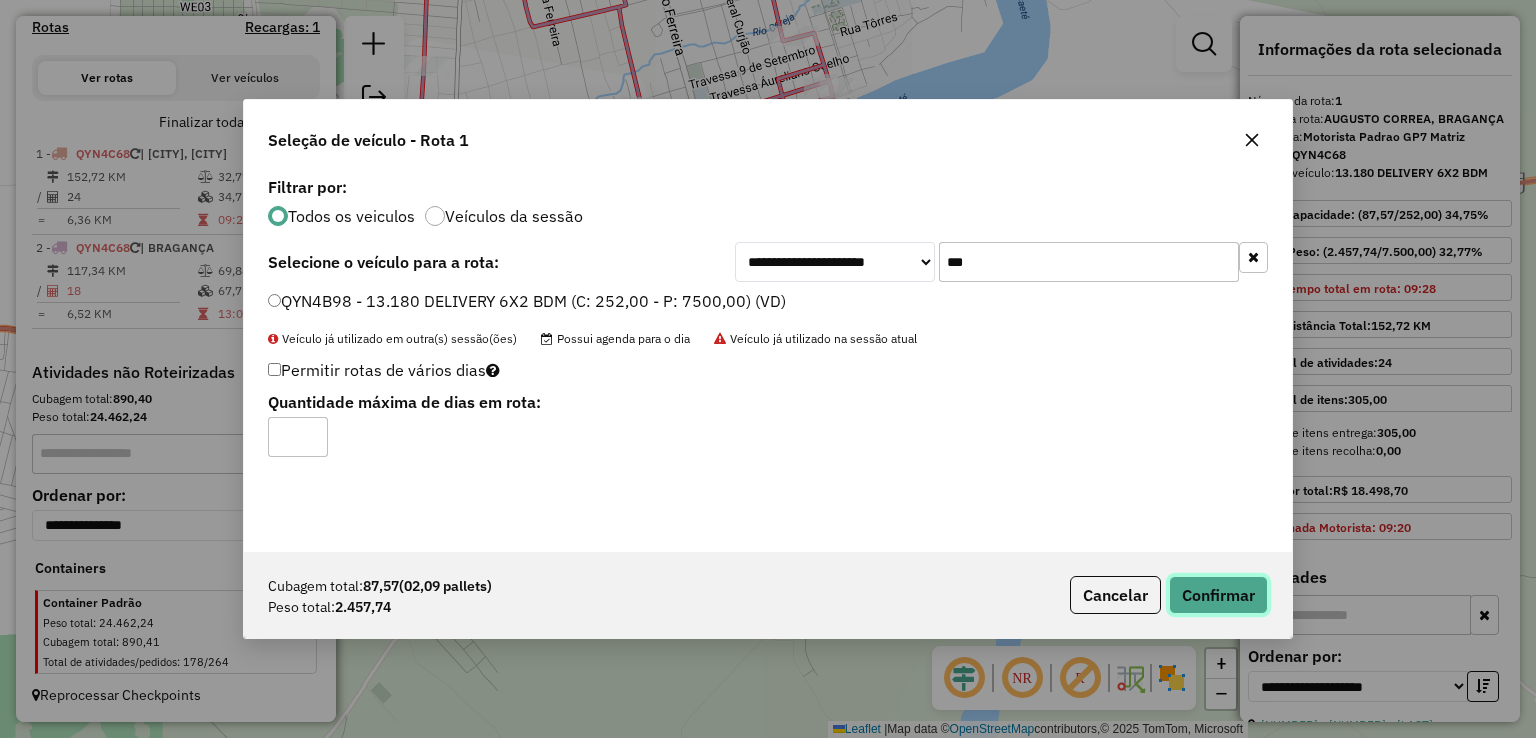 click on "Confirmar" 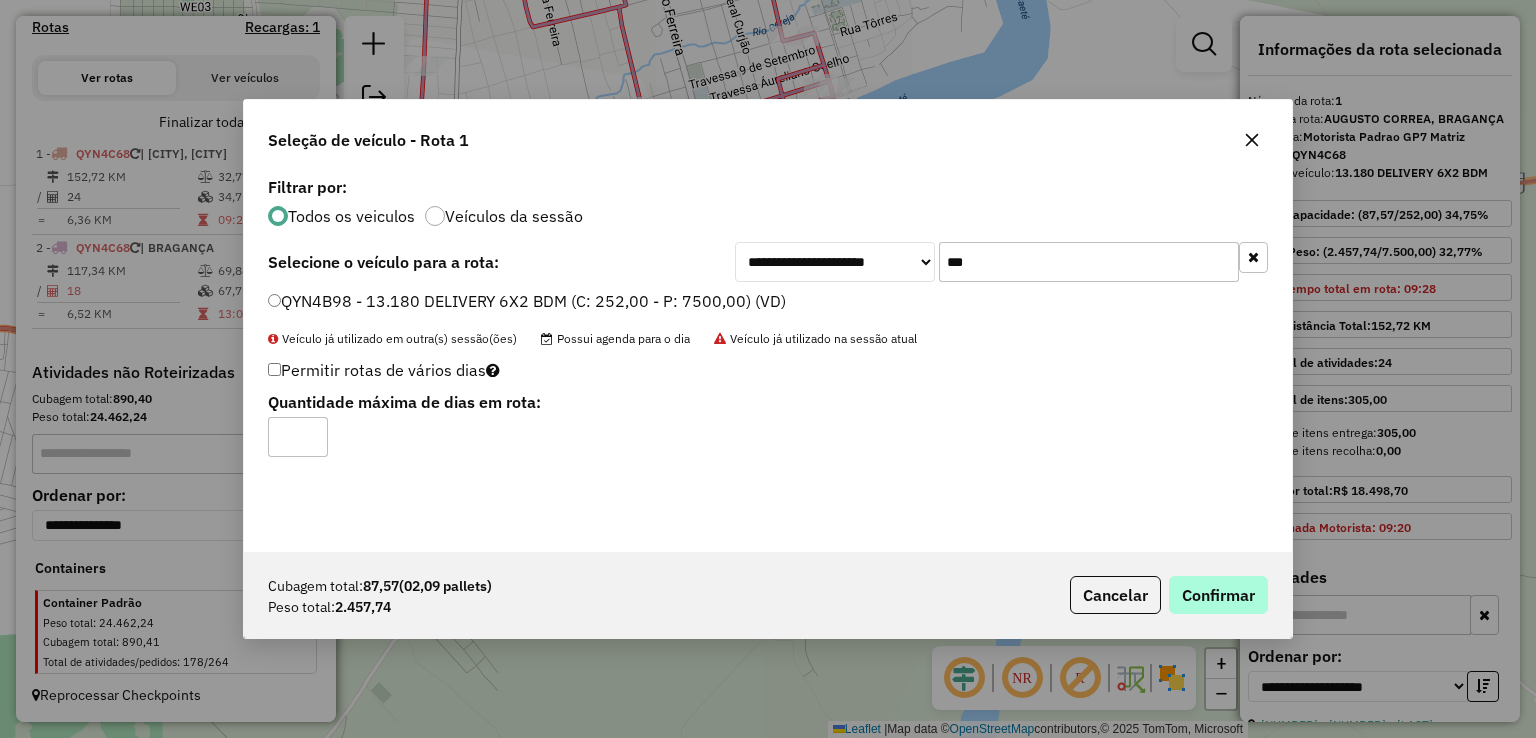 click on "Aguarde..." at bounding box center [0, 0] 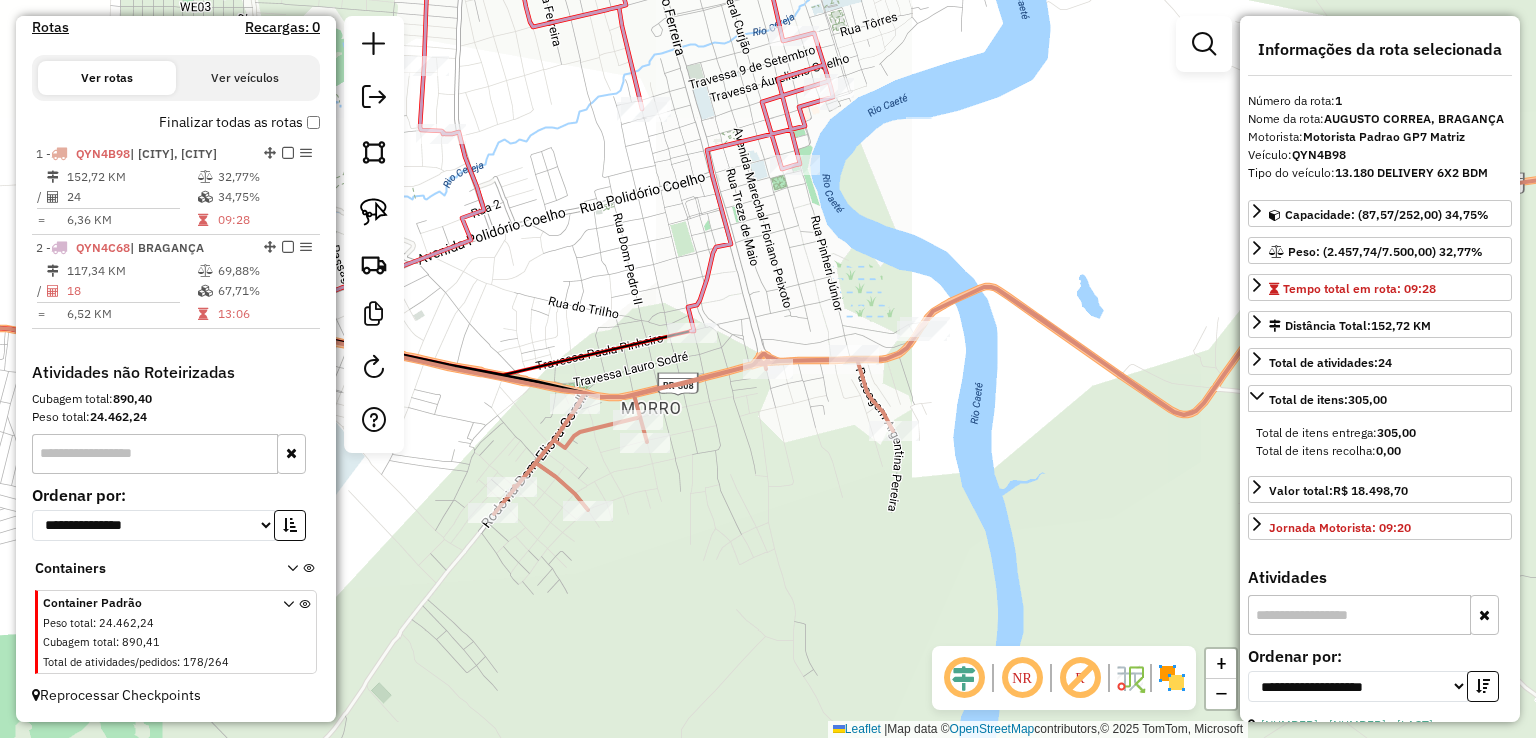 click on "Janela de atendimento Grade de atendimento Capacidade Transportadoras Veículos Cliente Pedidos  Rotas Selecione os dias de semana para filtrar as janelas de atendimento  Seg   Ter   Qua   Qui   Sex   Sáb   Dom  Informe o período da janela de atendimento: De: Até:  Filtrar exatamente a janela do cliente  Considerar janela de atendimento padrão  Selecione os dias de semana para filtrar as grades de atendimento  Seg   Ter   Qua   Qui   Sex   Sáb   Dom   Considerar clientes sem dia de atendimento cadastrado  Clientes fora do dia de atendimento selecionado Filtrar as atividades entre os valores definidos abaixo:  Peso mínimo:   Peso máximo:   Cubagem mínima:   Cubagem máxima:   De:   Até:  Filtrar as atividades entre o tempo de atendimento definido abaixo:  De:   Até:   Considerar capacidade total dos clientes não roteirizados Transportadora: Selecione um ou mais itens Tipo de veículo: Selecione um ou mais itens Veículo: Selecione um ou mais itens Motorista: Selecione um ou mais itens Nome: Rótulo:" 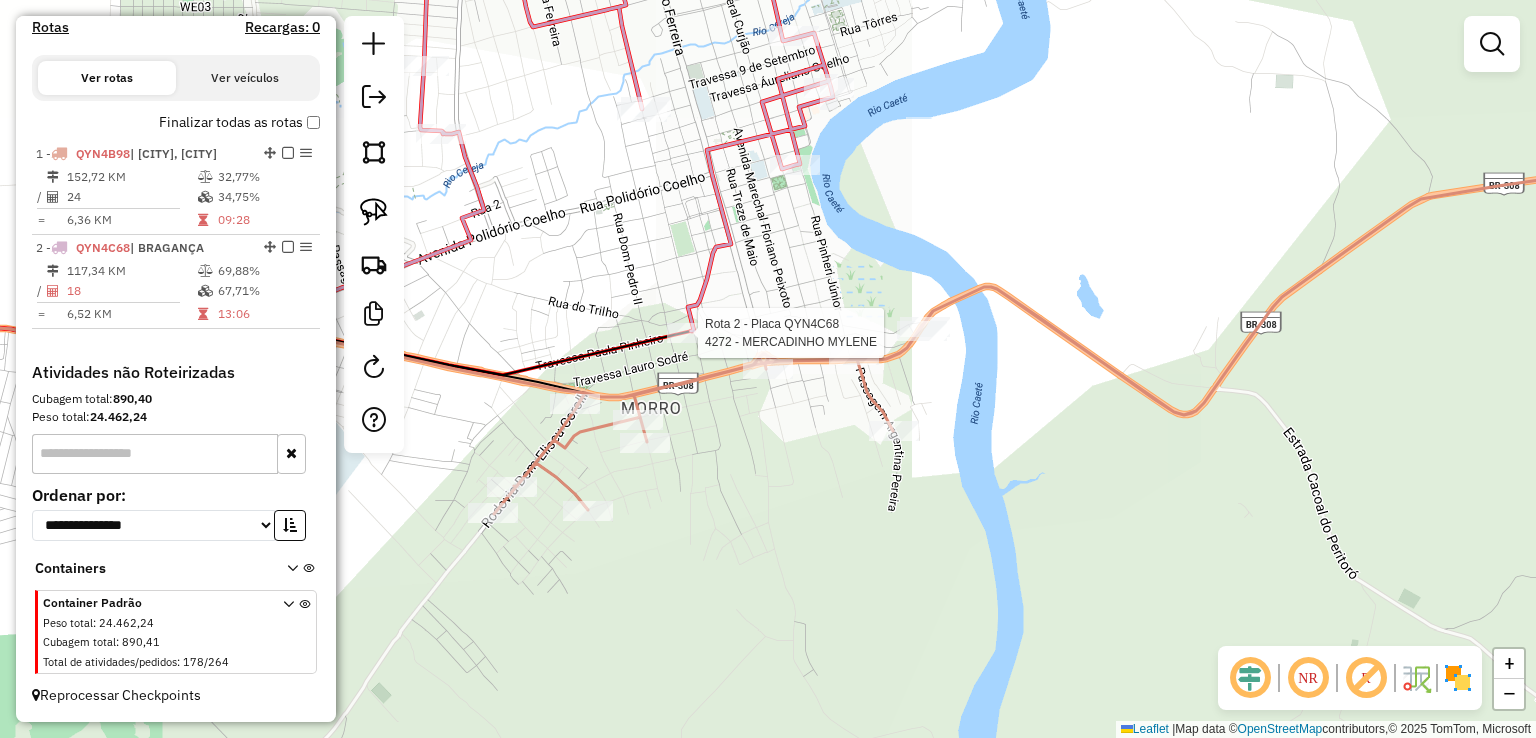 select on "**********" 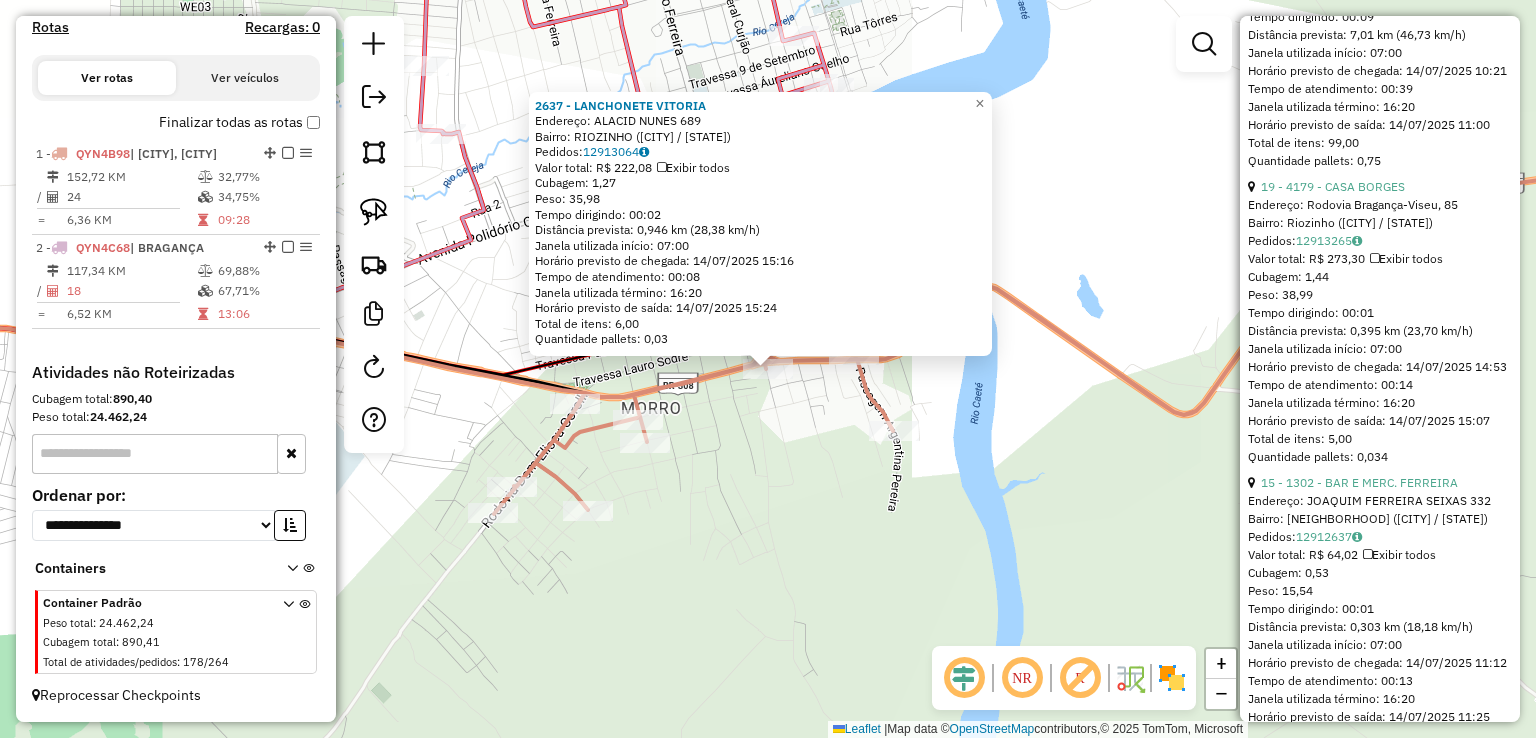 scroll, scrollTop: 1200, scrollLeft: 0, axis: vertical 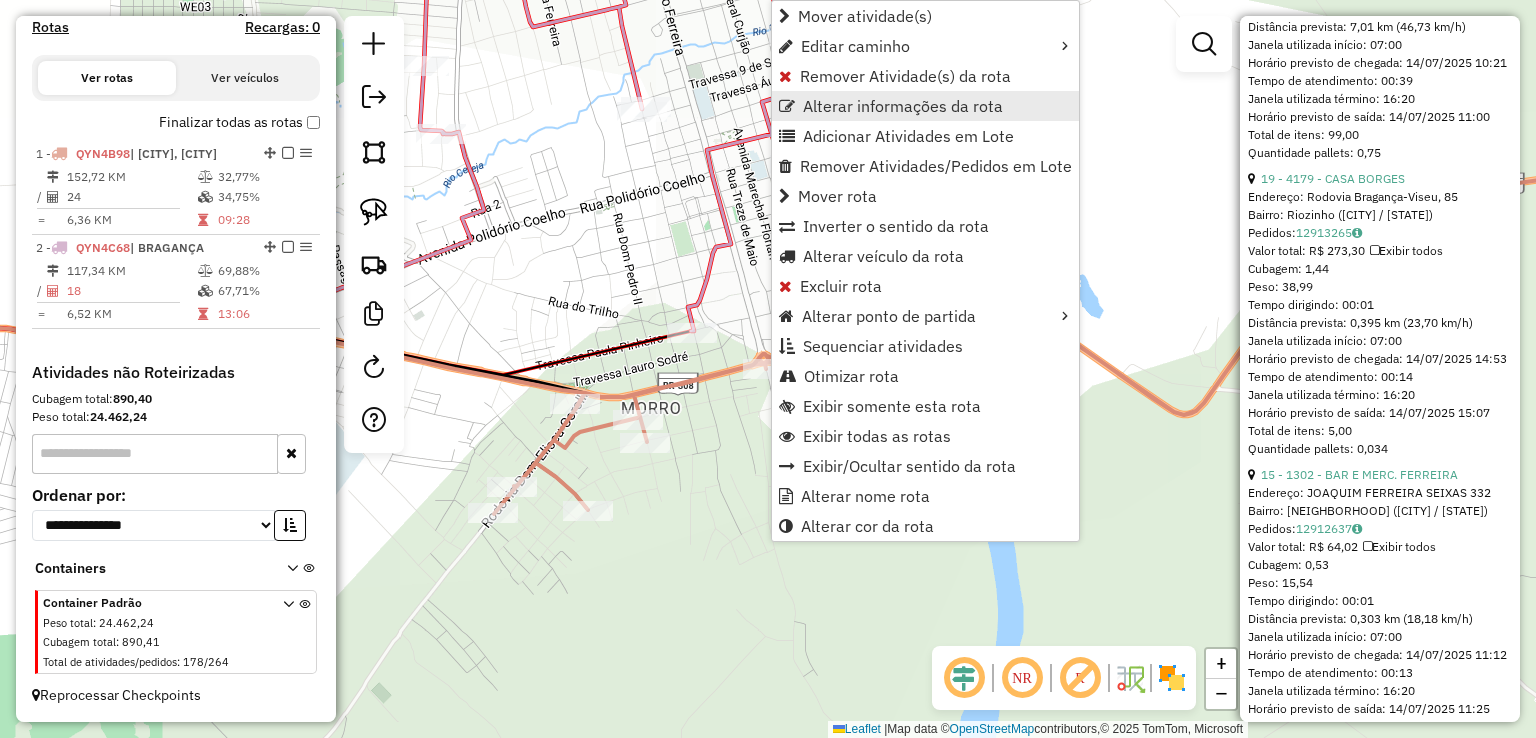 click on "Alterar informações da rota" at bounding box center [903, 106] 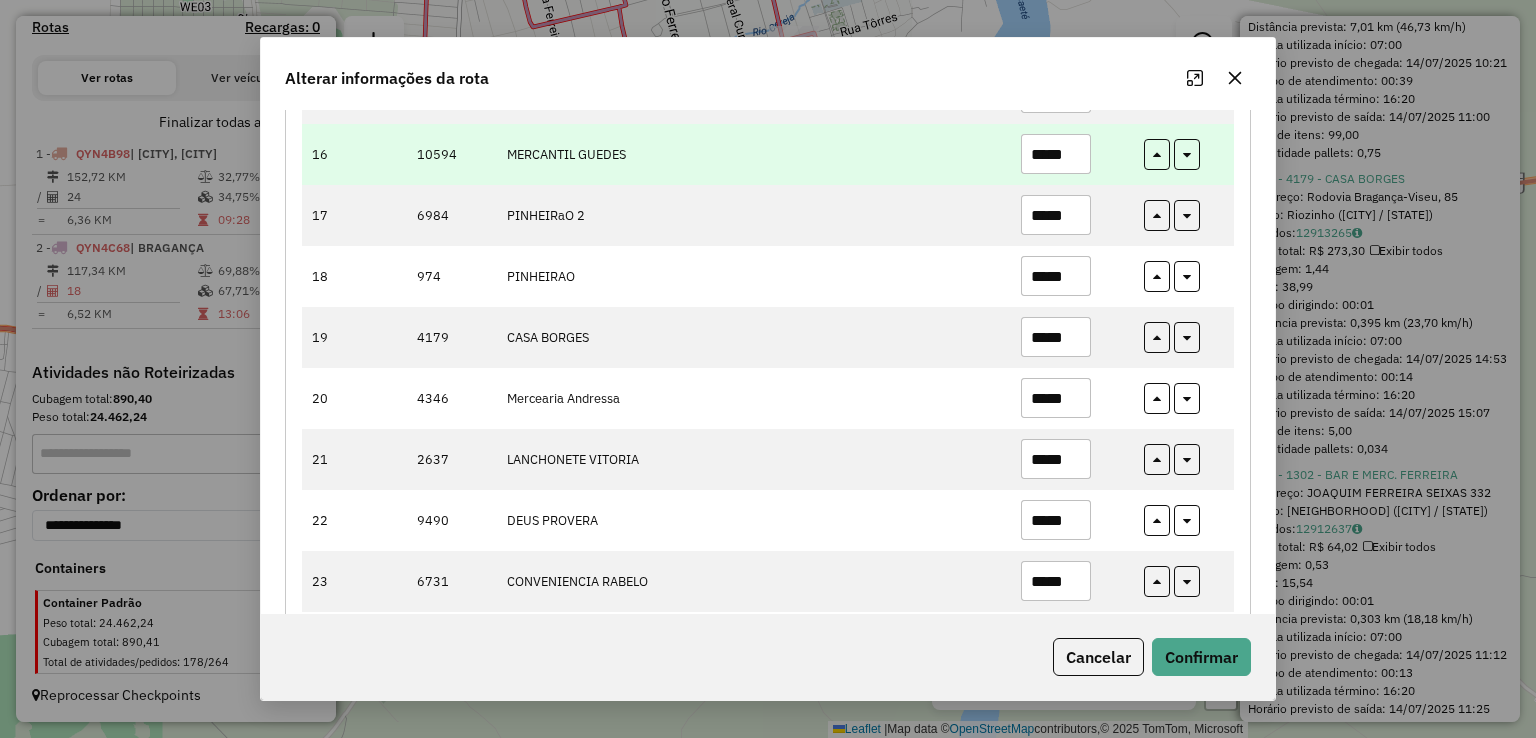 scroll, scrollTop: 1200, scrollLeft: 0, axis: vertical 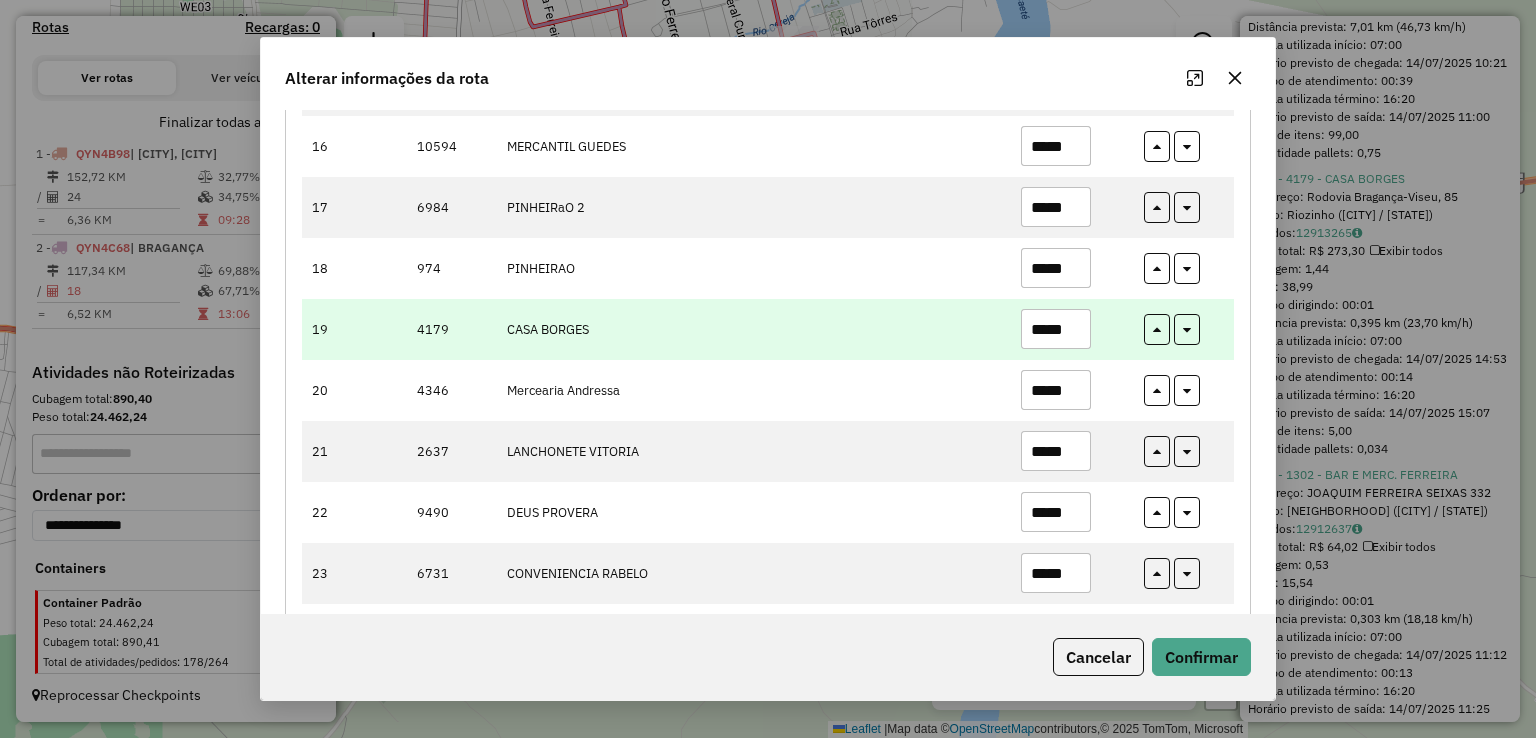 click on "*****" at bounding box center (1056, 329) 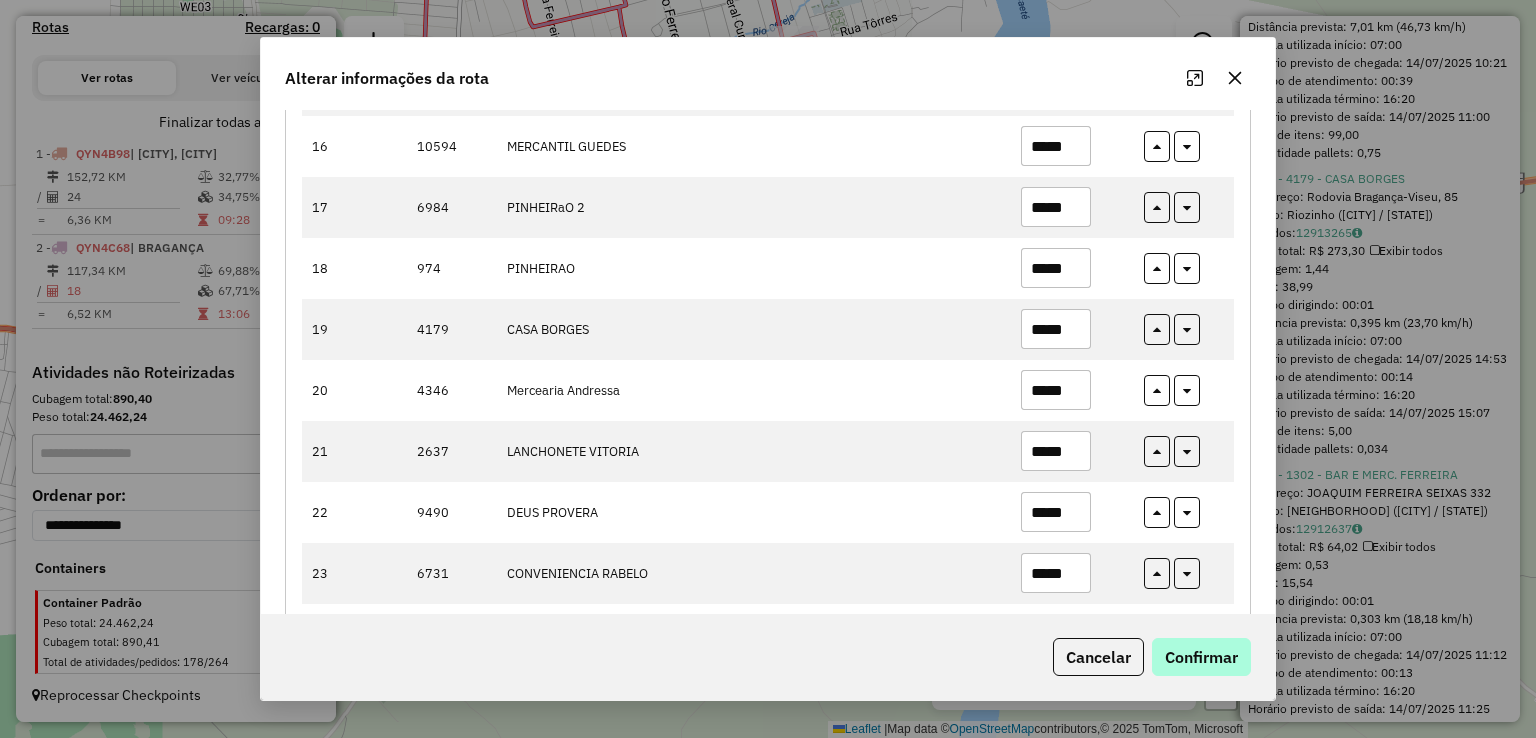 type on "*****" 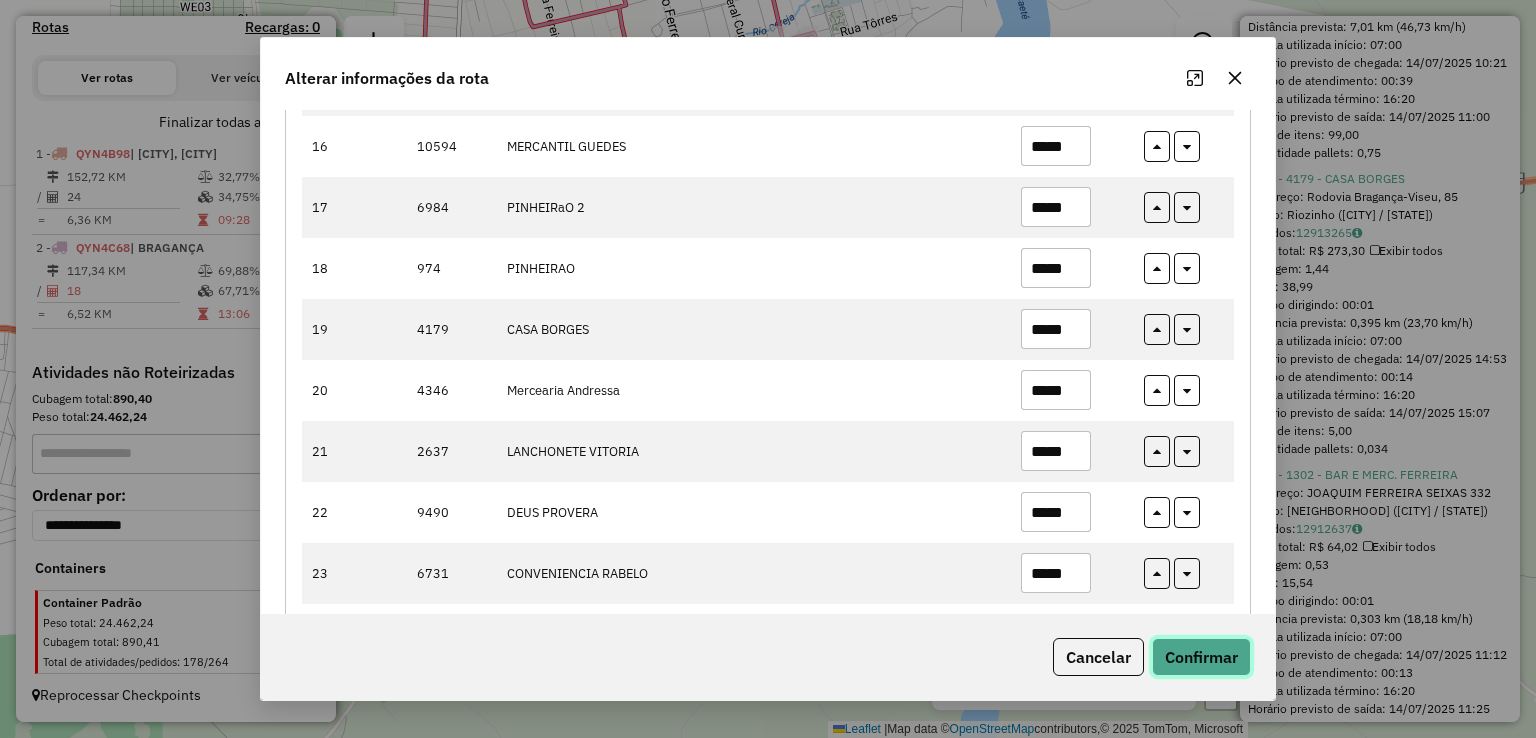 click on "Confirmar" 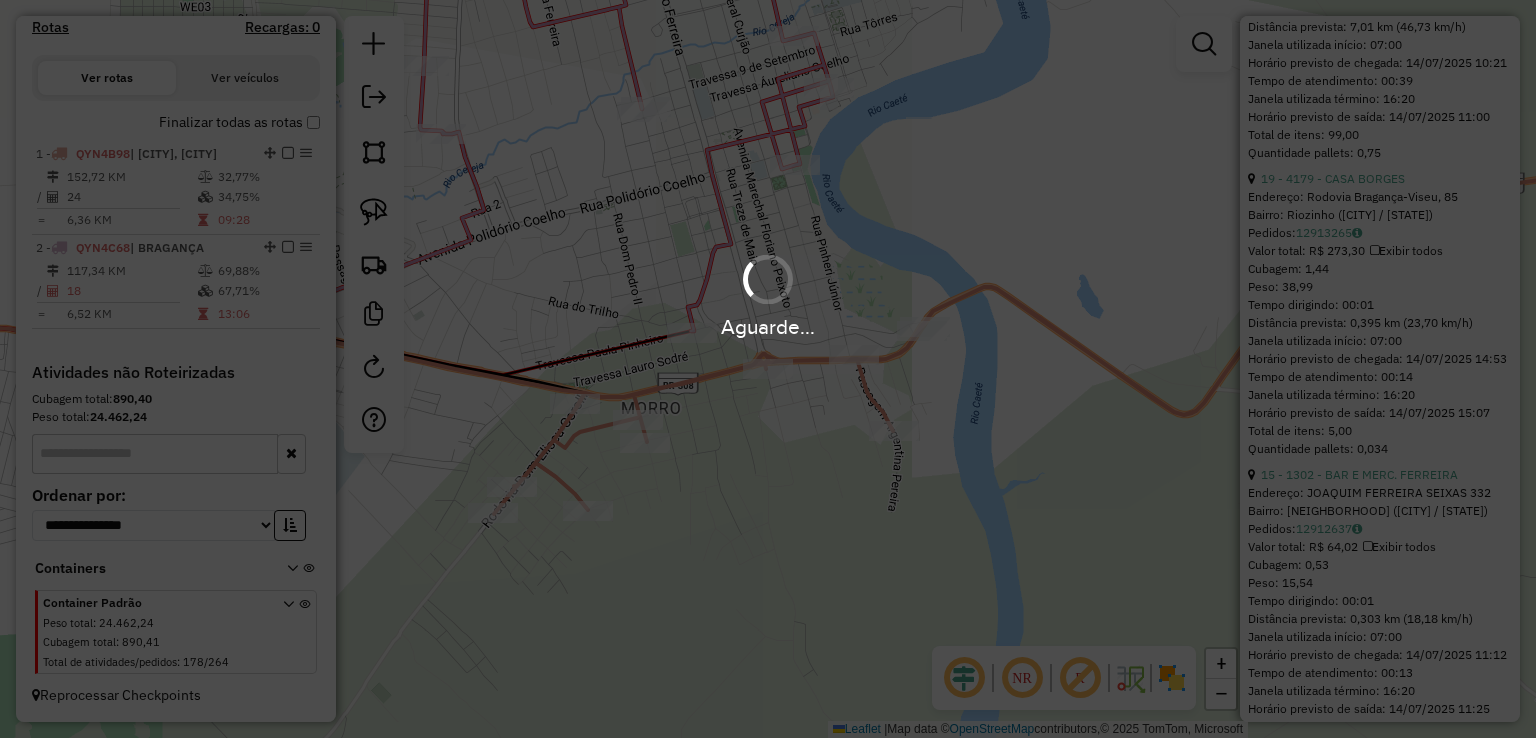 click on "Aguarde..." at bounding box center (768, 369) 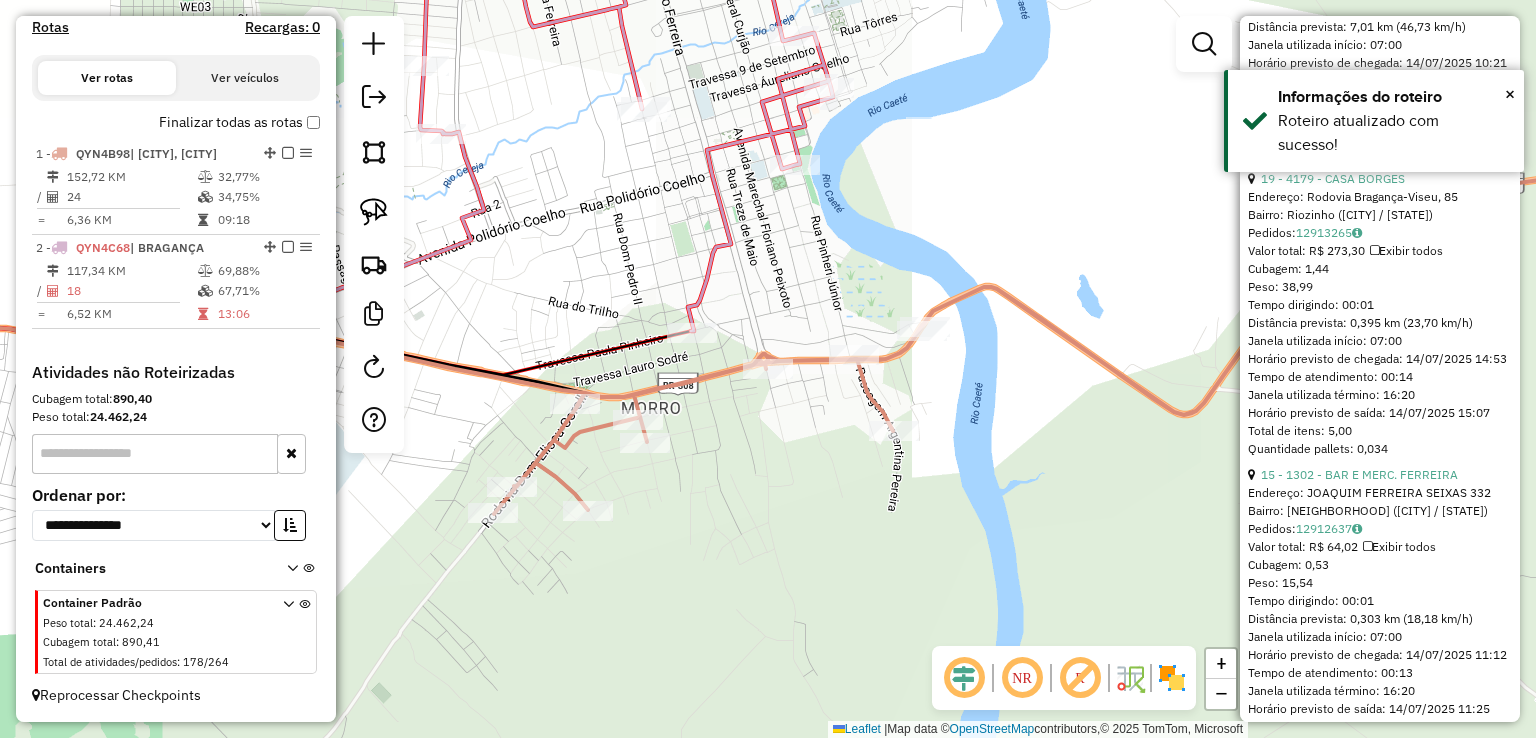 click on "Janela de atendimento Grade de atendimento Capacidade Transportadoras Veículos Cliente Pedidos  Rotas Selecione os dias de semana para filtrar as janelas de atendimento  Seg   Ter   Qua   Qui   Sex   Sáb   Dom  Informe o período da janela de atendimento: De: Até:  Filtrar exatamente a janela do cliente  Considerar janela de atendimento padrão  Selecione os dias de semana para filtrar as grades de atendimento  Seg   Ter   Qua   Qui   Sex   Sáb   Dom   Considerar clientes sem dia de atendimento cadastrado  Clientes fora do dia de atendimento selecionado Filtrar as atividades entre os valores definidos abaixo:  Peso mínimo:   Peso máximo:   Cubagem mínima:   Cubagem máxima:   De:   Até:  Filtrar as atividades entre o tempo de atendimento definido abaixo:  De:   Até:   Considerar capacidade total dos clientes não roteirizados Transportadora: Selecione um ou mais itens Tipo de veículo: Selecione um ou mais itens Veículo: Selecione um ou mais itens Motorista: Selecione um ou mais itens Nome: Rótulo:" 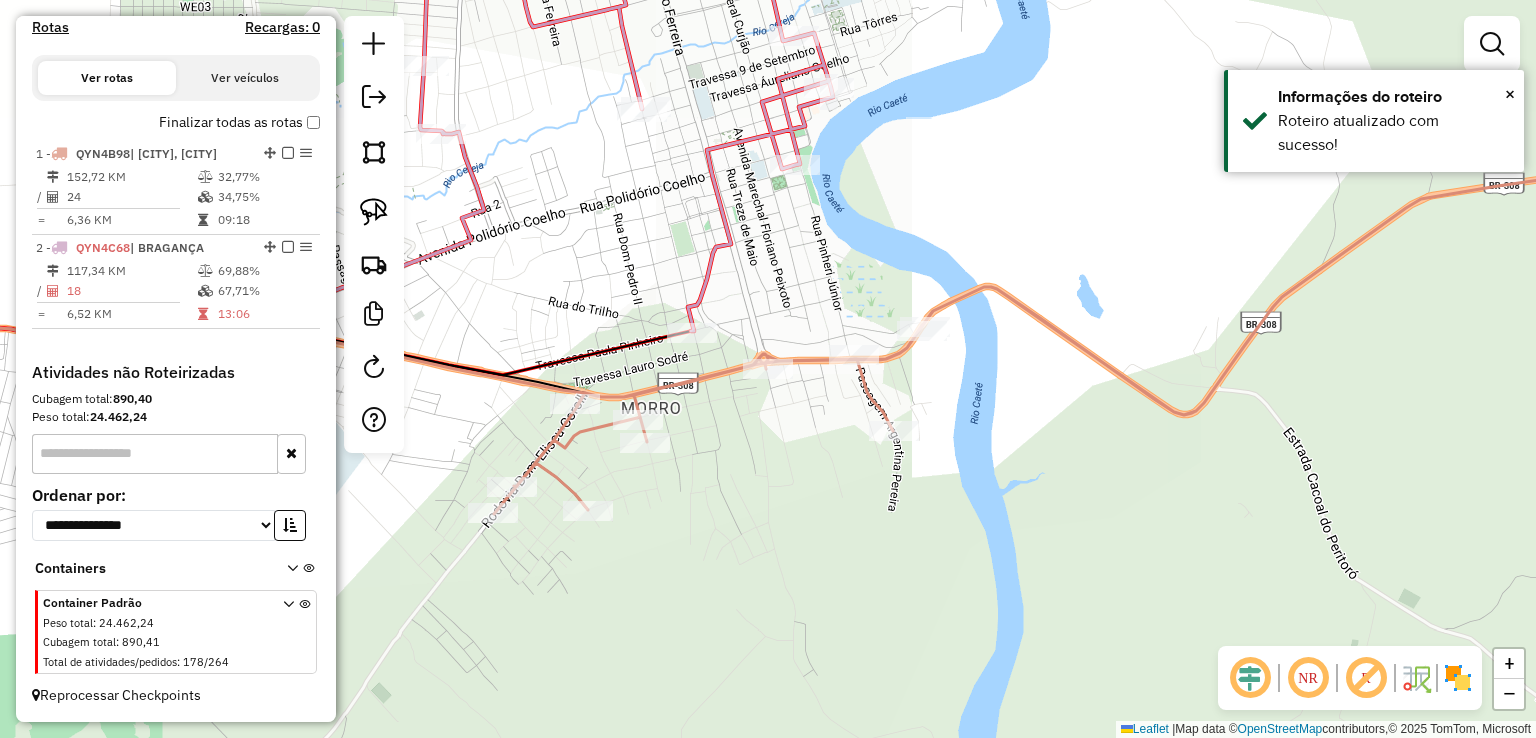 select on "**********" 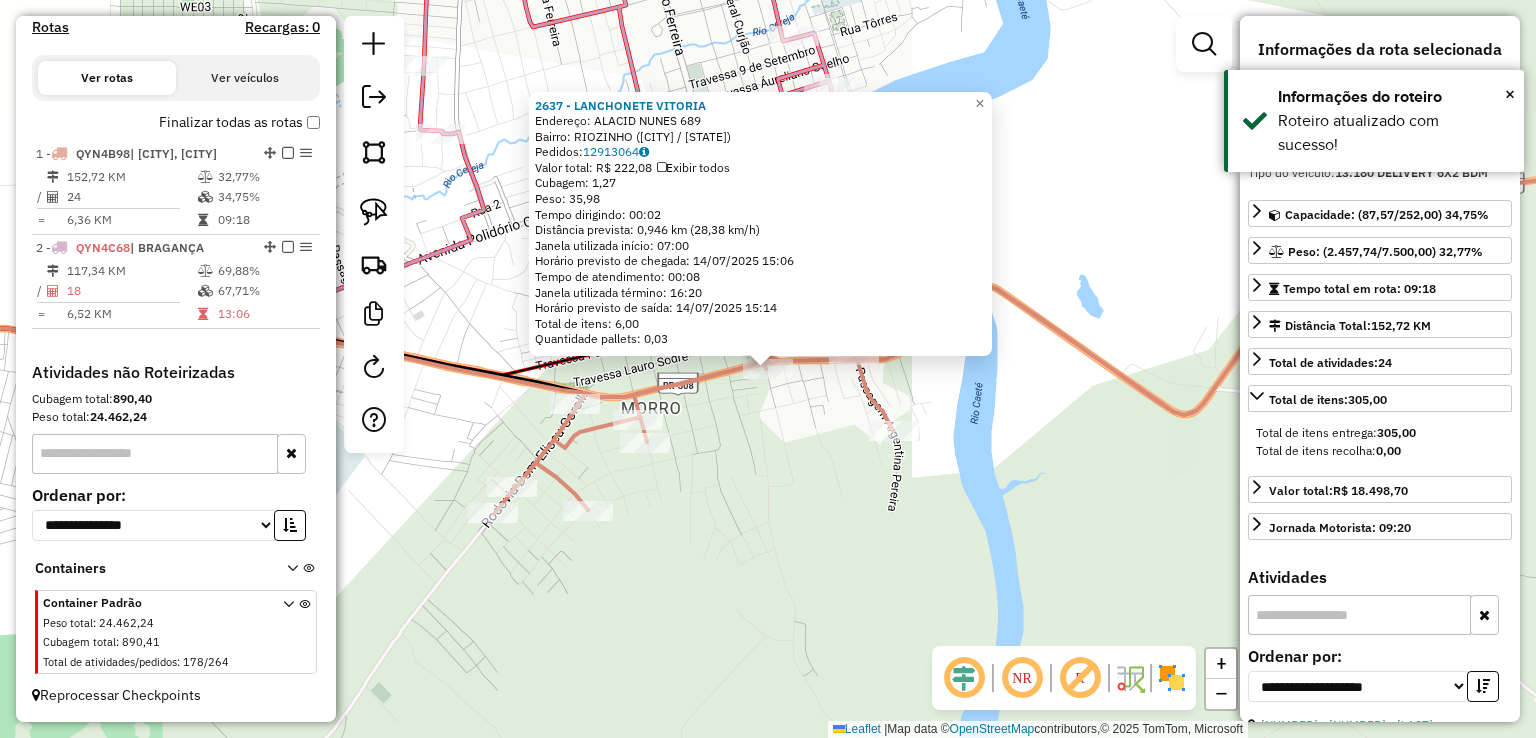 drag, startPoint x: 744, startPoint y: 484, endPoint x: 748, endPoint y: 541, distance: 57.14018 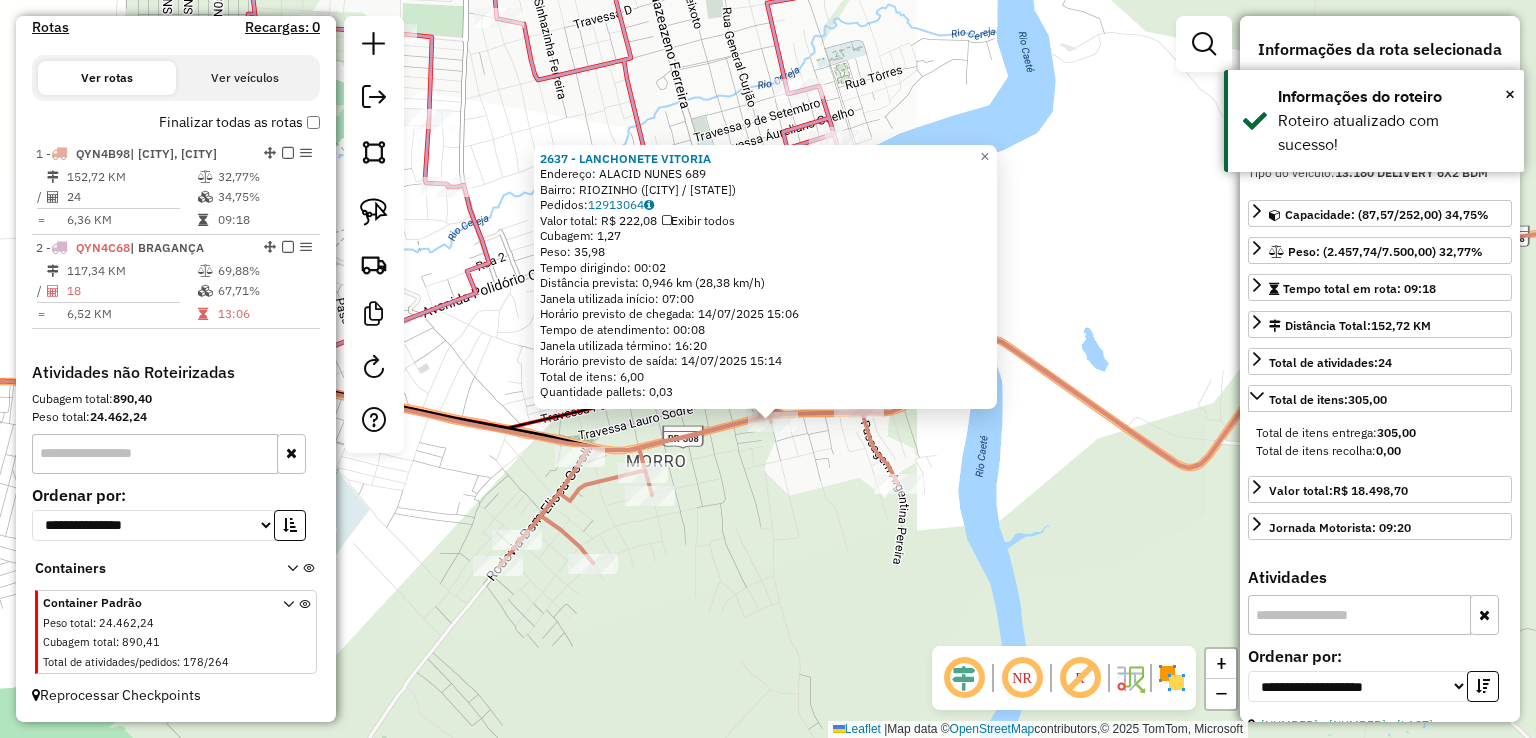 click on "2637 - LANCHONETE VITORIA  Endereço:  ALACID NUNES 689   Bairro: RIOZINHO (BRAGANCA / PA)   Pedidos:  12913064   Valor total: R$ 222,08   Exibir todos   Cubagem: 1,27  Peso: 35,98  Tempo dirigindo: 00:02   Distância prevista: 0,946 km (28,38 km/h)   Janela utilizada início: 07:00   Horário previsto de chegada: 14/07/2025 15:06   Tempo de atendimento: 00:08   Janela utilizada término: 16:20   Horário previsto de saída: 14/07/2025 15:14   Total de itens: 6,00   Quantidade pallets: 0,03  × Janela de atendimento Grade de atendimento Capacidade Transportadoras Veículos Cliente Pedidos  Rotas Selecione os dias de semana para filtrar as janelas de atendimento  Seg   Ter   Qua   Qui   Sex   Sáb   Dom  Informe o período da janela de atendimento: De: Até:  Filtrar exatamente a janela do cliente  Considerar janela de atendimento padrão  Selecione os dias de semana para filtrar as grades de atendimento  Seg   Ter   Qua   Qui   Sex   Sáb   Dom   Considerar clientes sem dia de atendimento cadastrado  De:  De:" 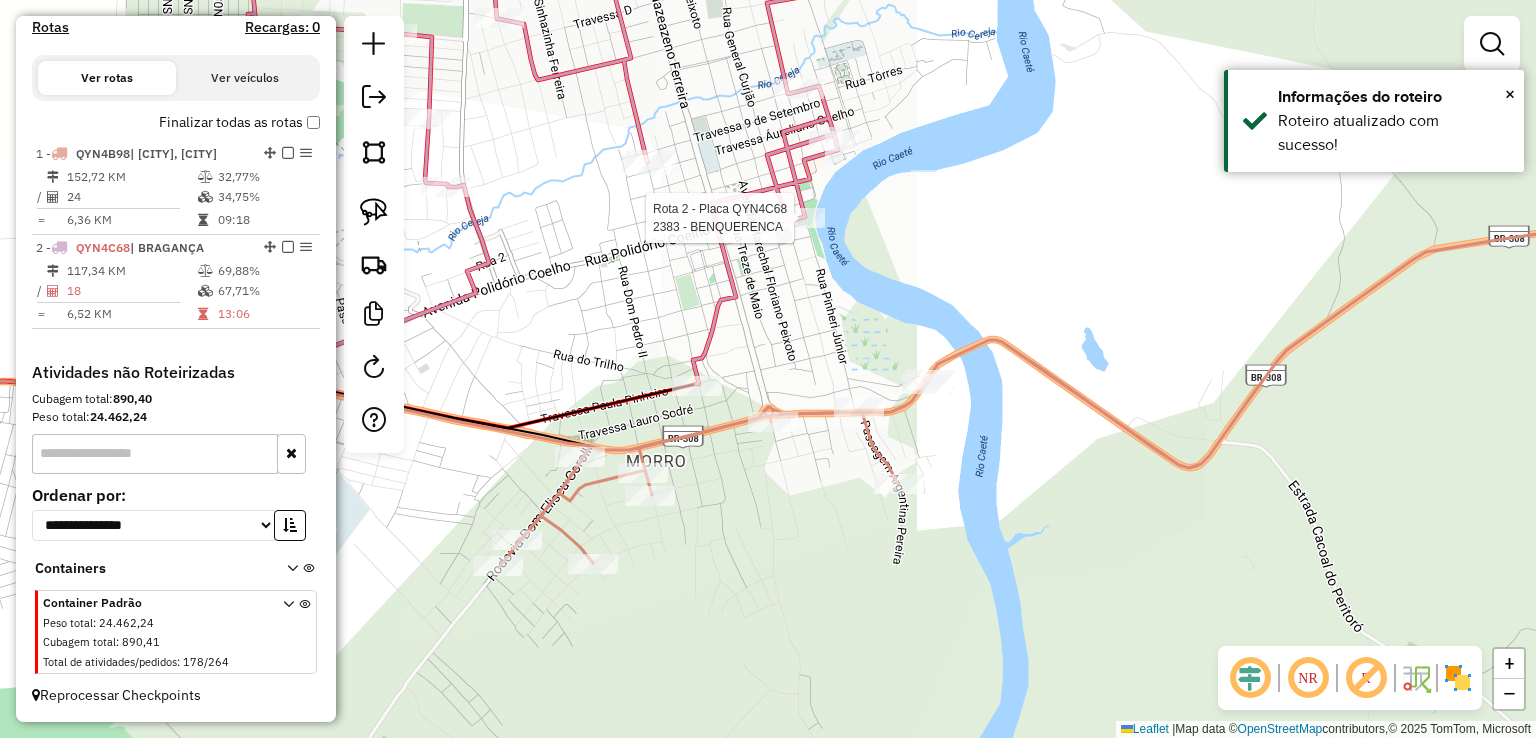 select on "**********" 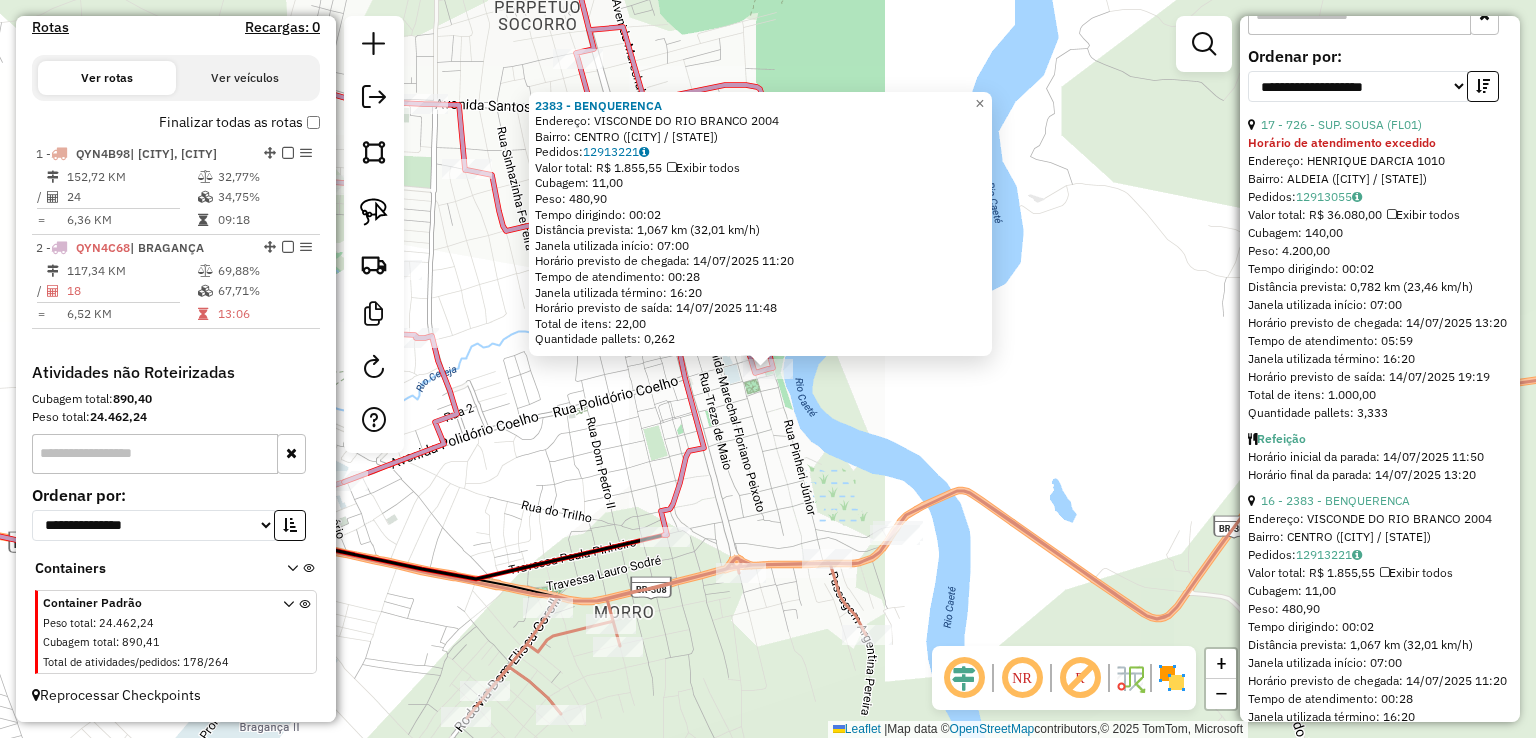scroll, scrollTop: 700, scrollLeft: 0, axis: vertical 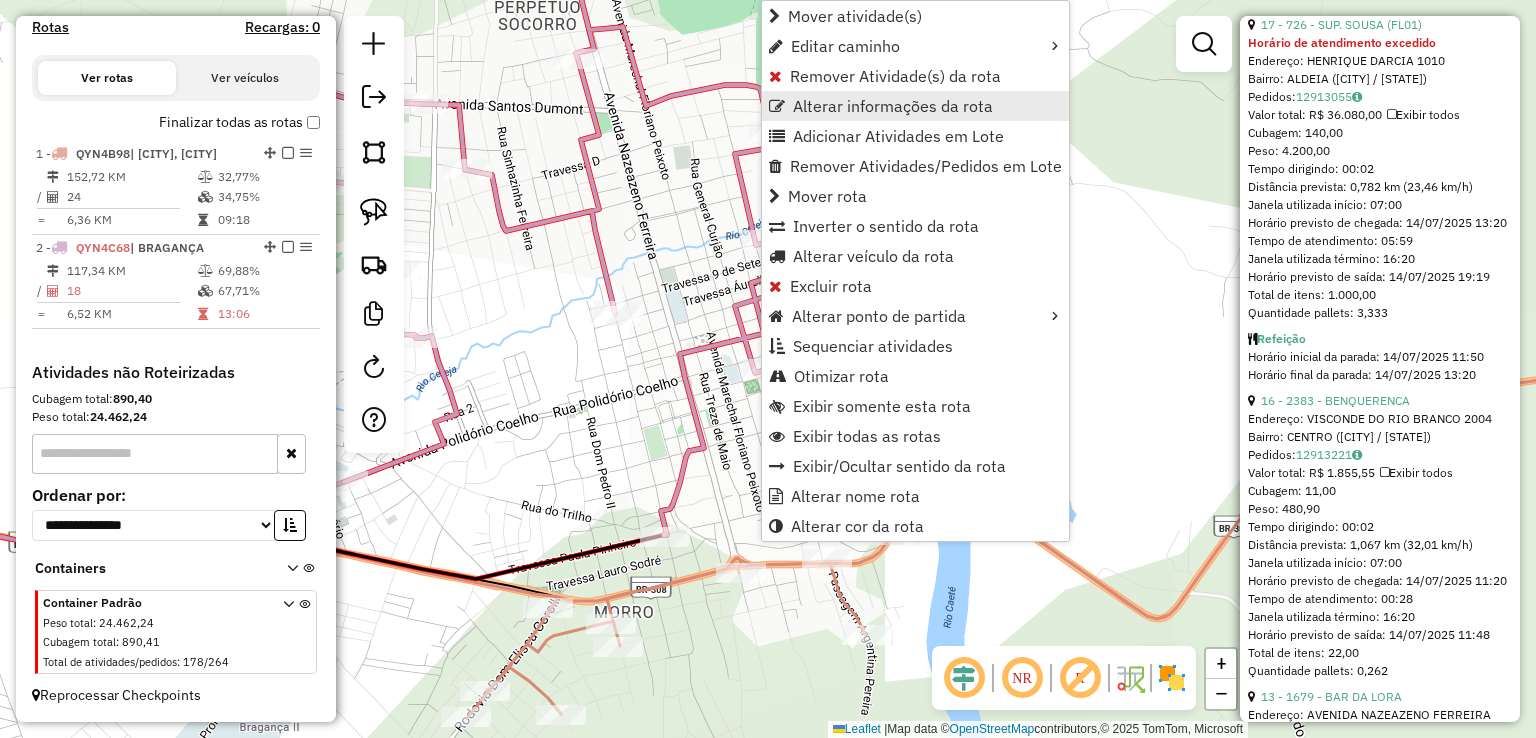 click on "Alterar informações da rota" at bounding box center [893, 106] 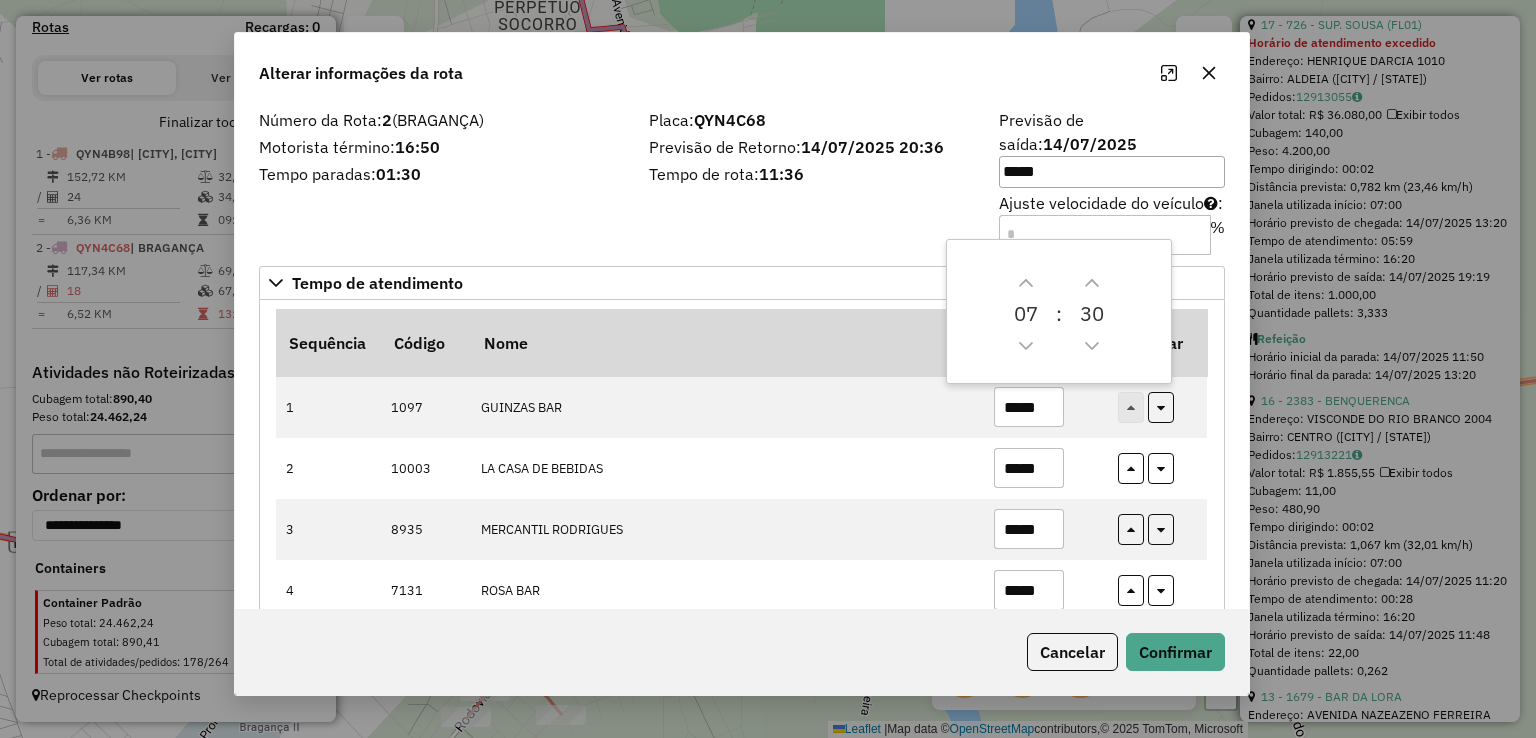 drag, startPoint x: 892, startPoint y: 65, endPoint x: 756, endPoint y: 41, distance: 138.10141 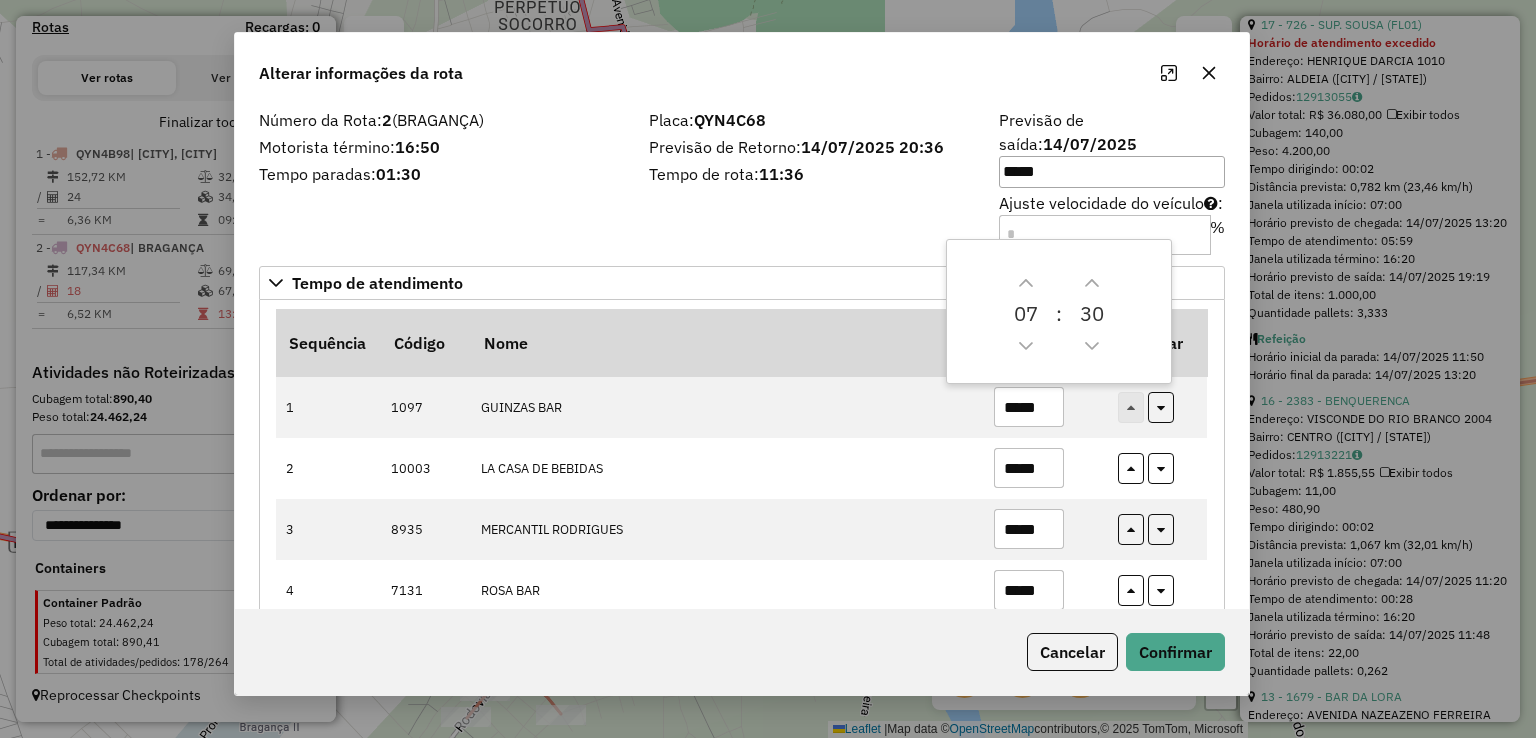 click on "Alterar informações da rota" 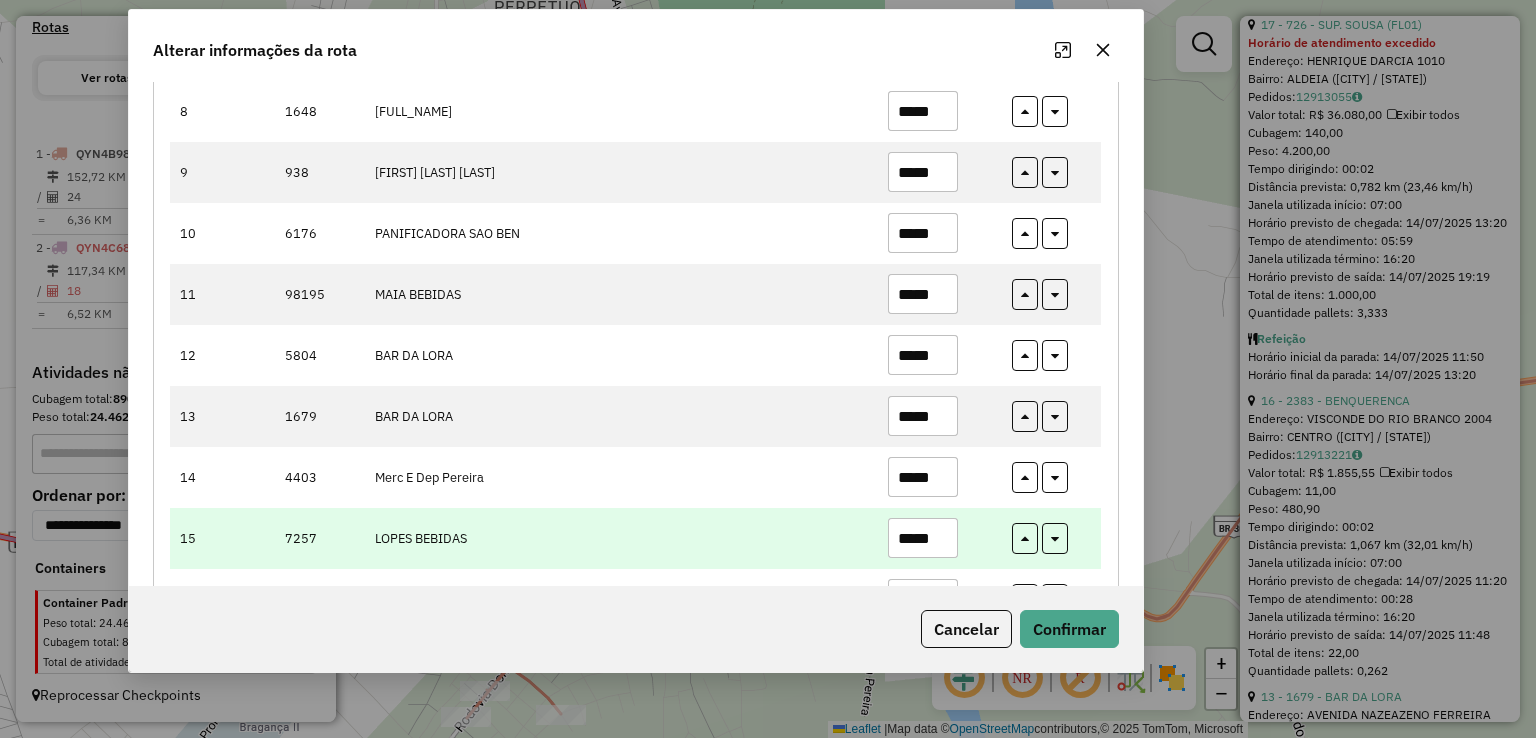 scroll, scrollTop: 874, scrollLeft: 0, axis: vertical 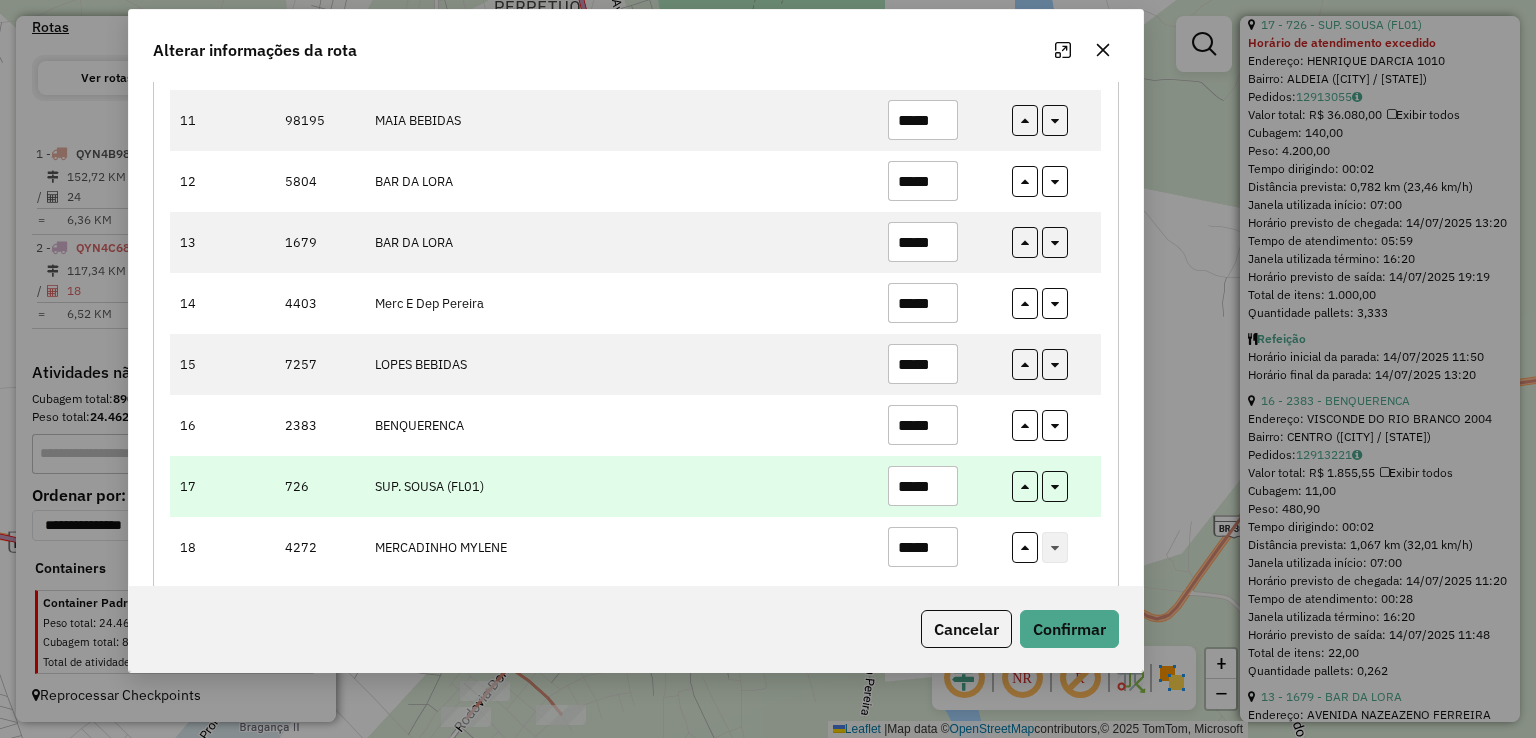 click on "*****" at bounding box center (923, 486) 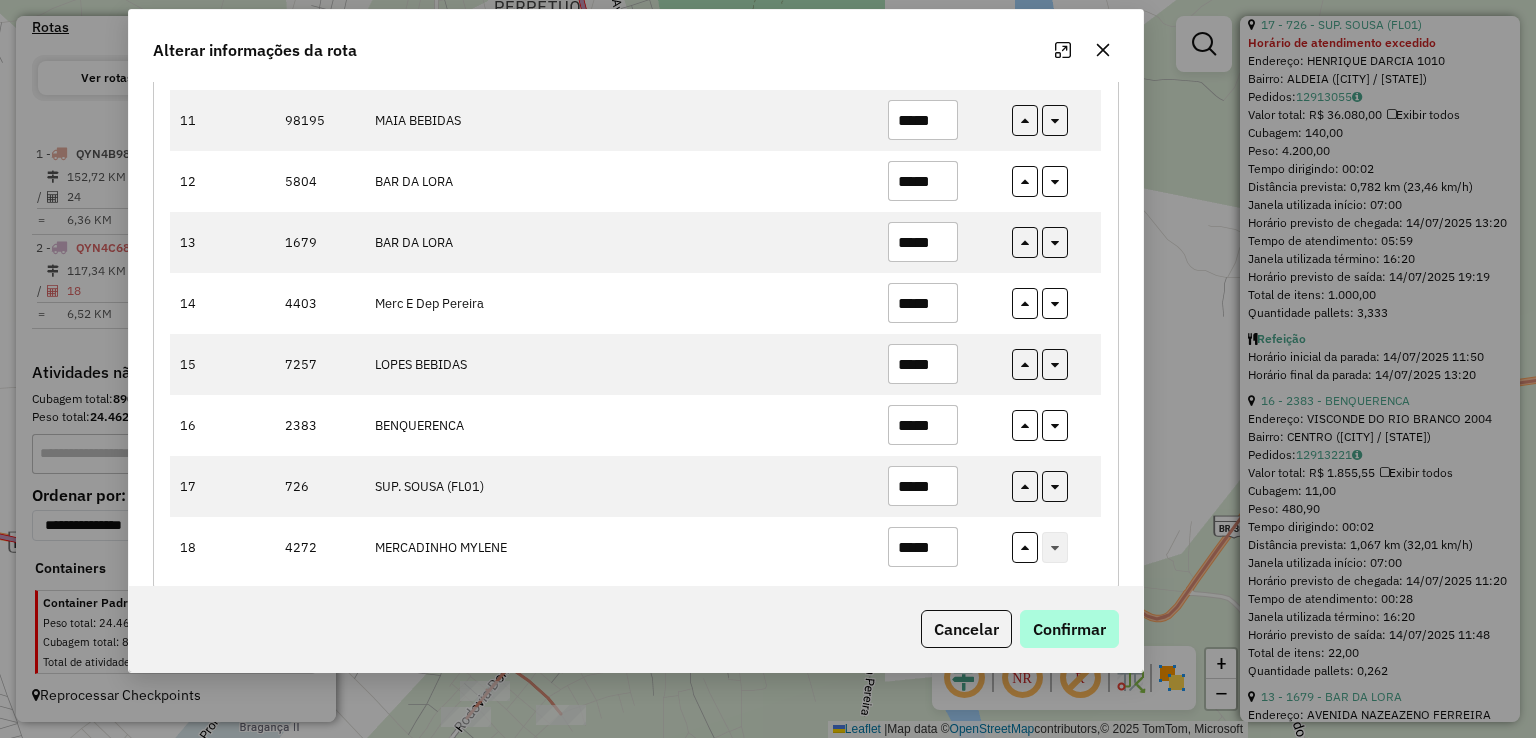 type on "*****" 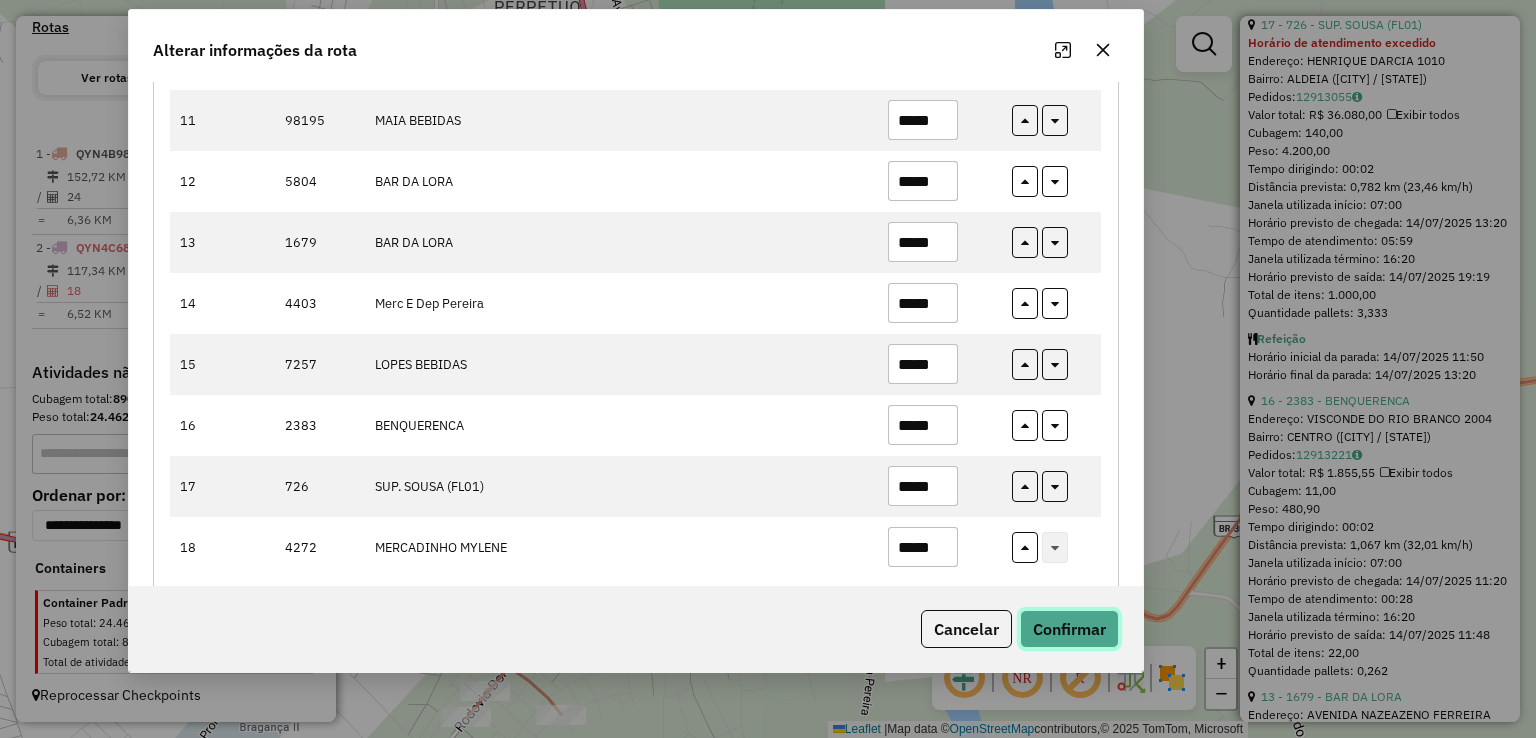 click on "Confirmar" 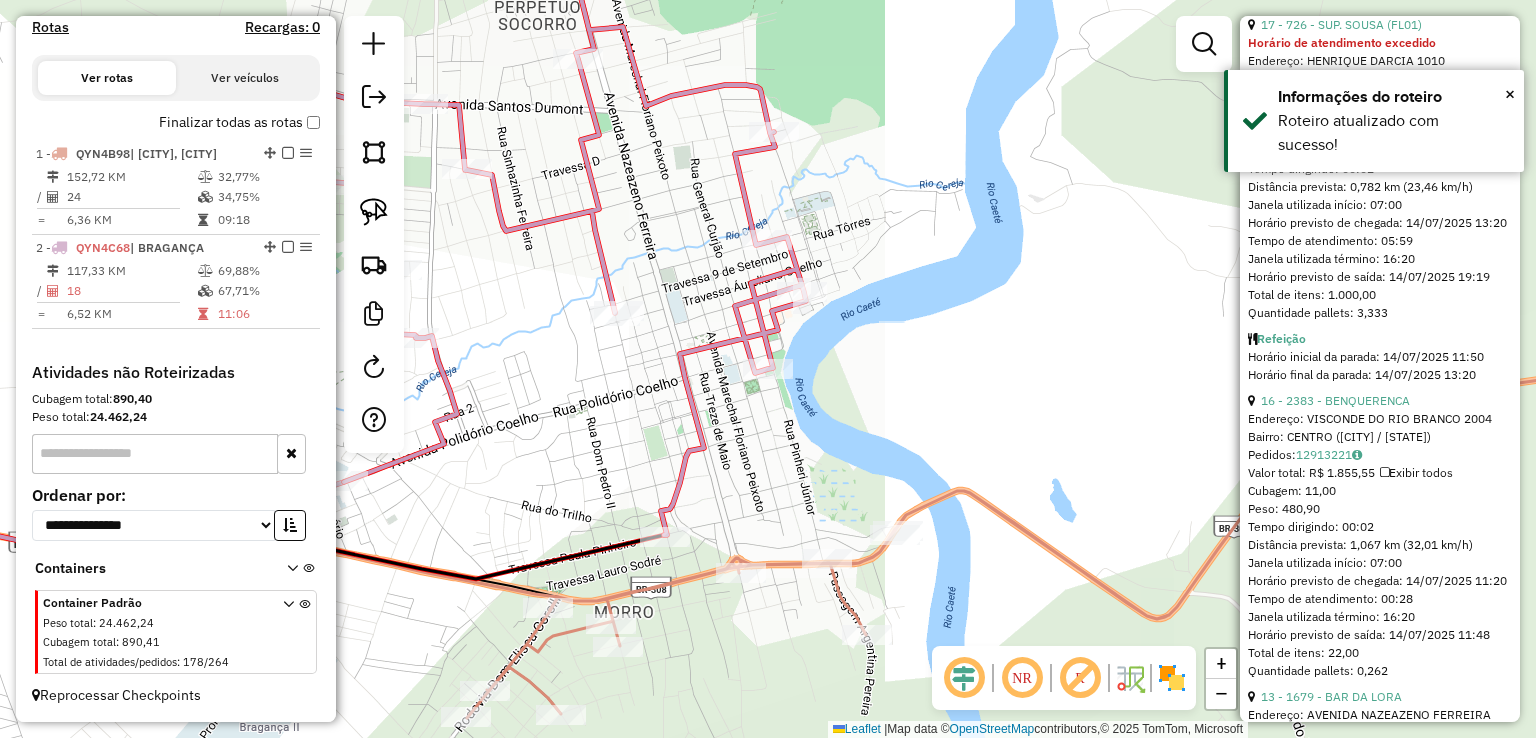 drag, startPoint x: 628, startPoint y: 453, endPoint x: 618, endPoint y: 452, distance: 10.049875 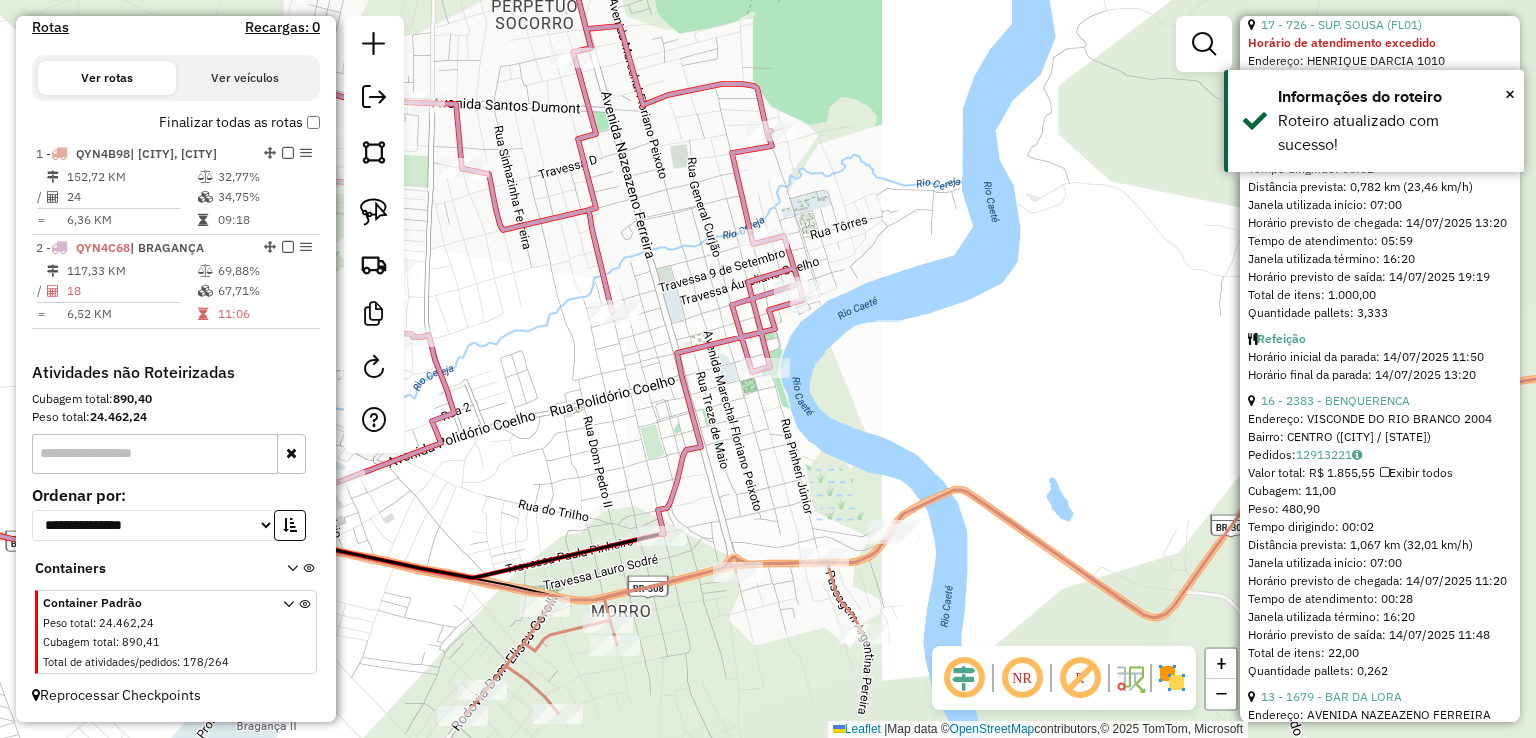click on "Rota 2 - Placa QYN4C68  938 - FRANCILENE DO SOCORRO SILVA NACIMENTO Janela de atendimento Grade de atendimento Capacidade Transportadoras Veículos Cliente Pedidos  Rotas Selecione os dias de semana para filtrar as janelas de atendimento  Seg   Ter   Qua   Qui   Sex   Sáb   Dom  Informe o período da janela de atendimento: De: Até:  Filtrar exatamente a janela do cliente  Considerar janela de atendimento padrão  Selecione os dias de semana para filtrar as grades de atendimento  Seg   Ter   Qua   Qui   Sex   Sáb   Dom   Considerar clientes sem dia de atendimento cadastrado  Clientes fora do dia de atendimento selecionado Filtrar as atividades entre os valores definidos abaixo:  Peso mínimo:   Peso máximo:   Cubagem mínima:   Cubagem máxima:   De:   Até:  Filtrar as atividades entre o tempo de atendimento definido abaixo:  De:   Até:   Considerar capacidade total dos clientes não roteirizados Transportadora: Selecione um ou mais itens Tipo de veículo: Selecione um ou mais itens Veículo: Motorista:" 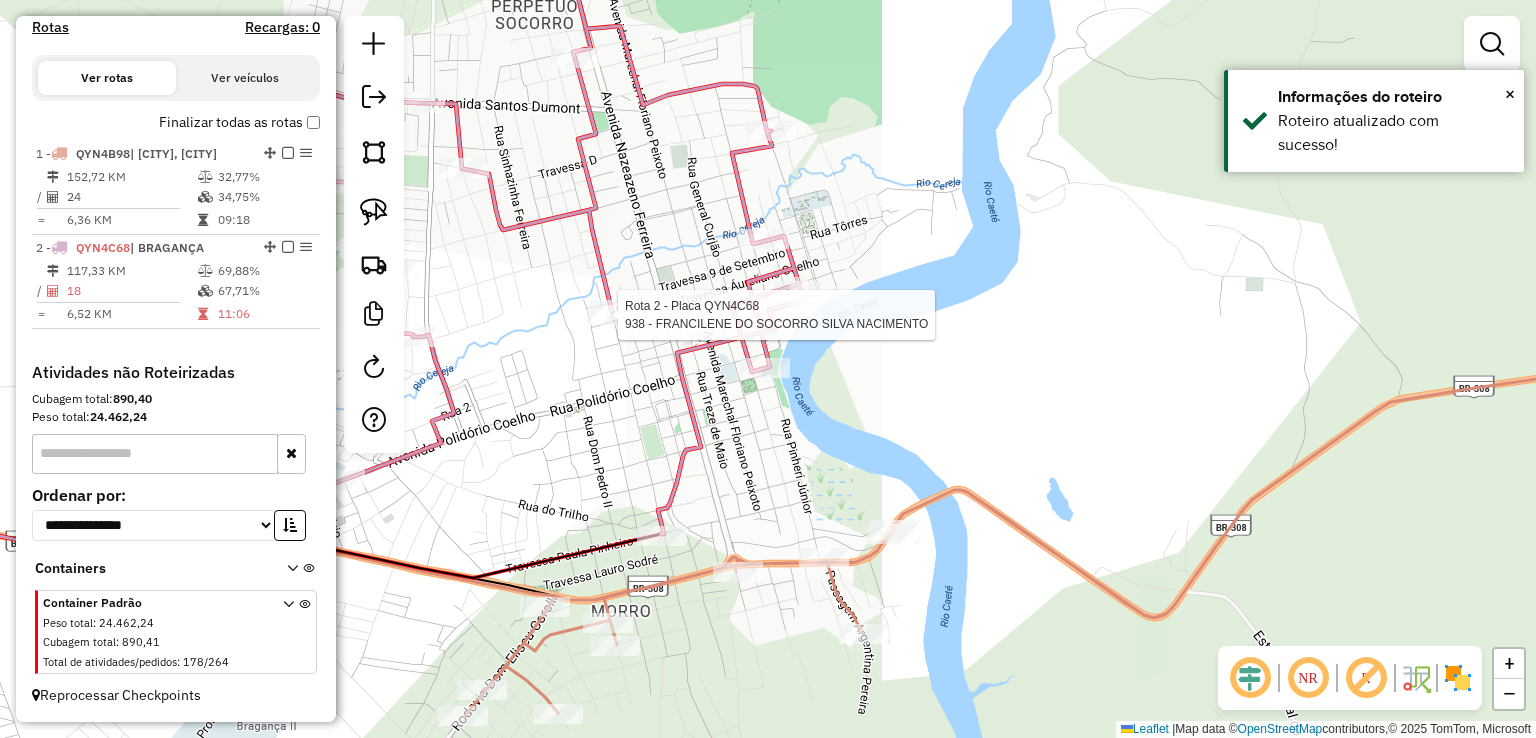 select on "**********" 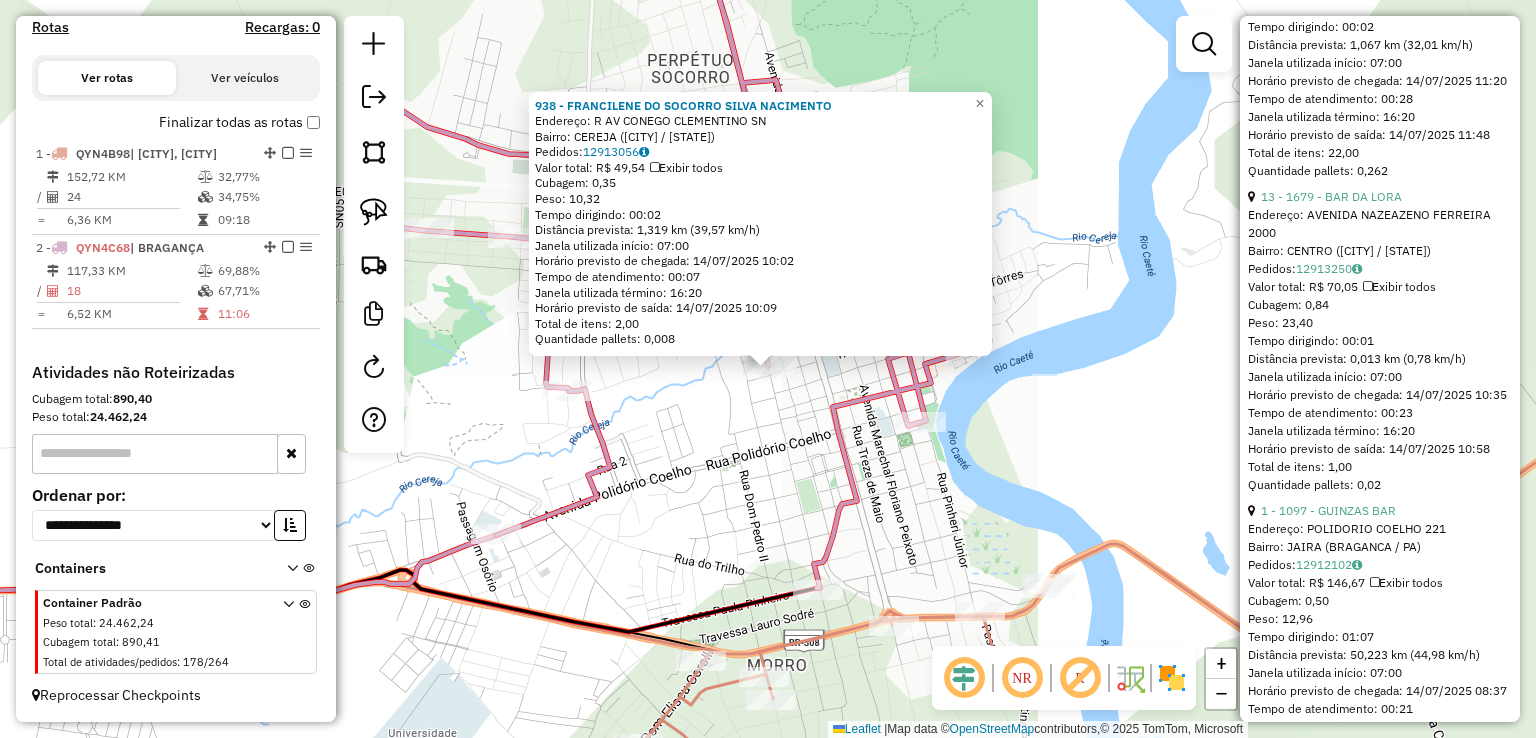 scroll, scrollTop: 1300, scrollLeft: 0, axis: vertical 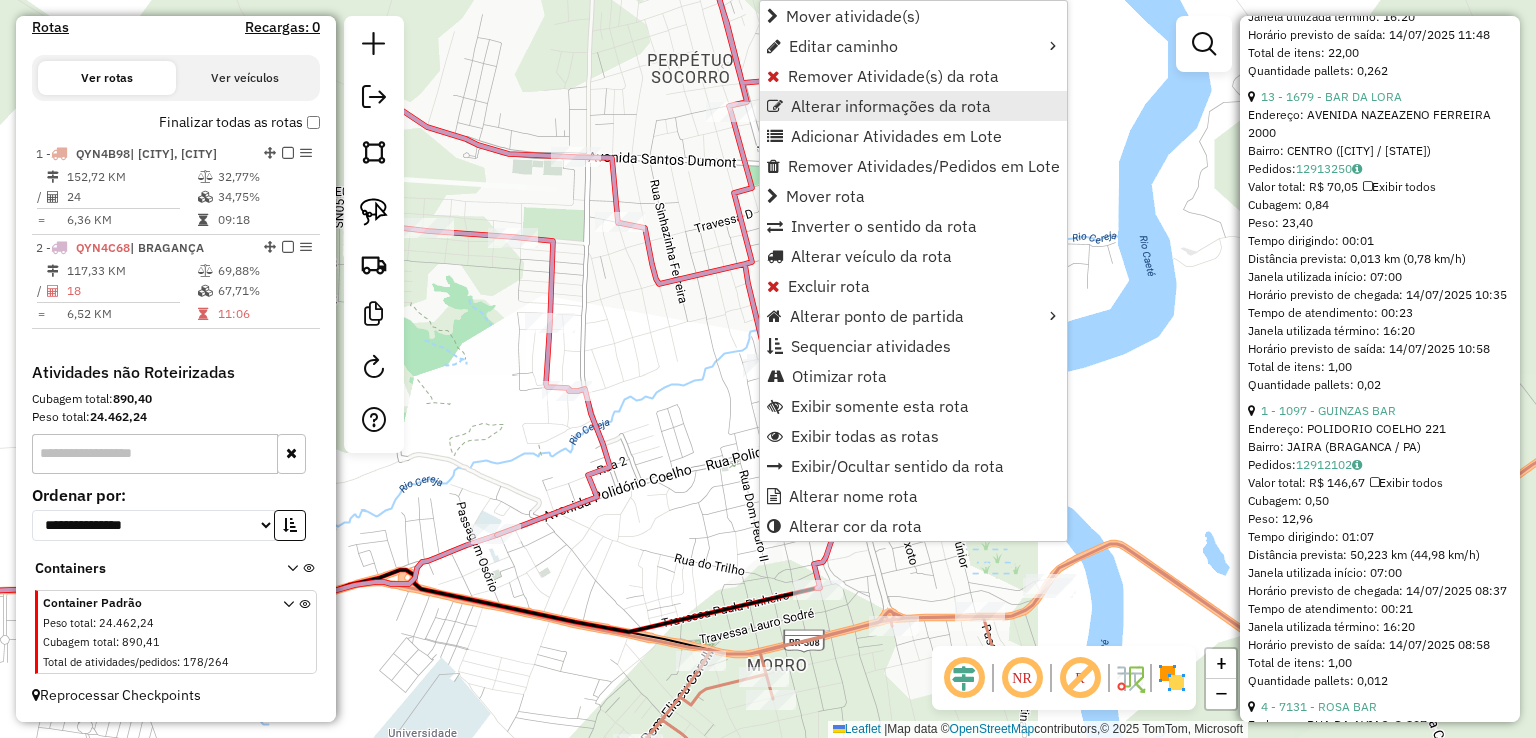 click on "Alterar informações da rota" at bounding box center [891, 106] 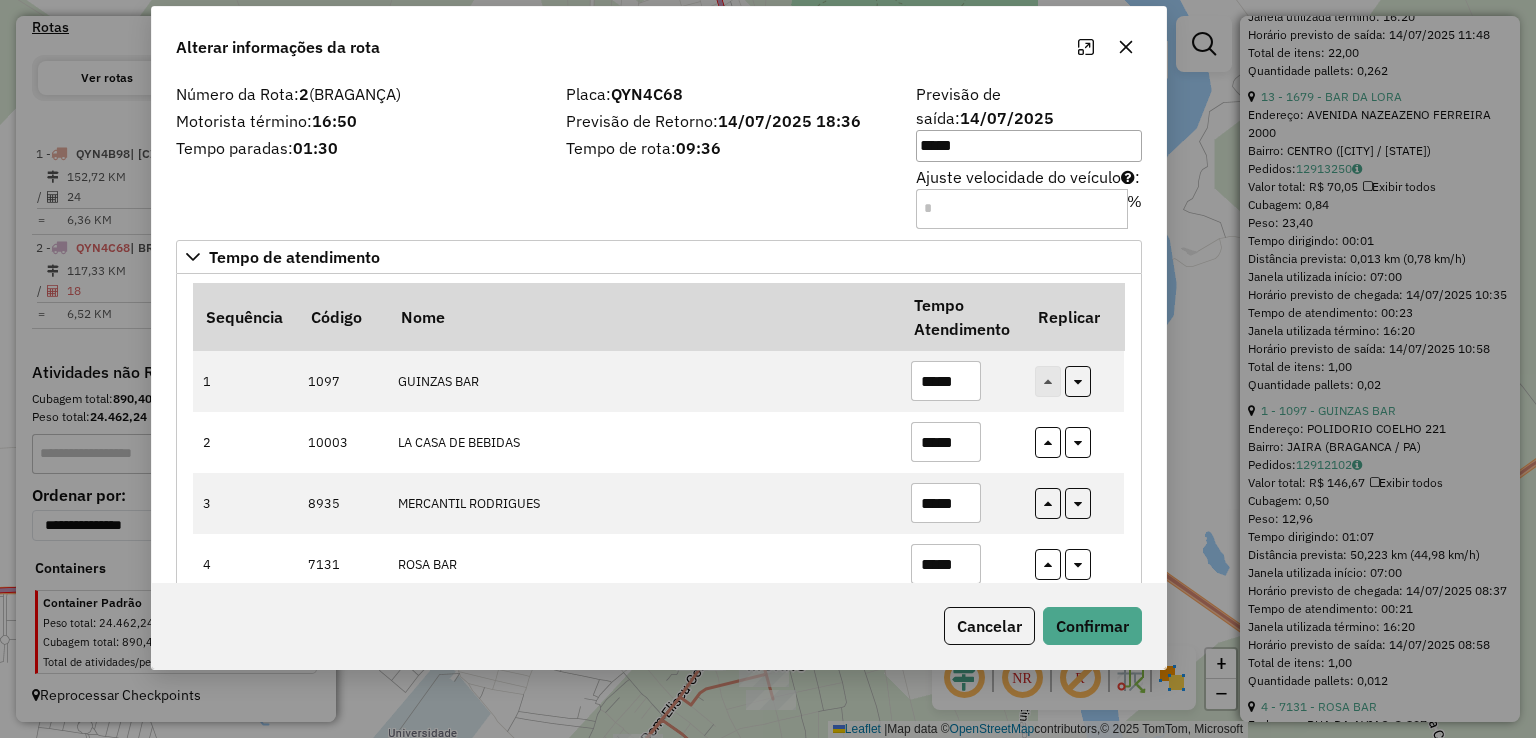 drag, startPoint x: 817, startPoint y: 109, endPoint x: 711, endPoint y: 64, distance: 115.15642 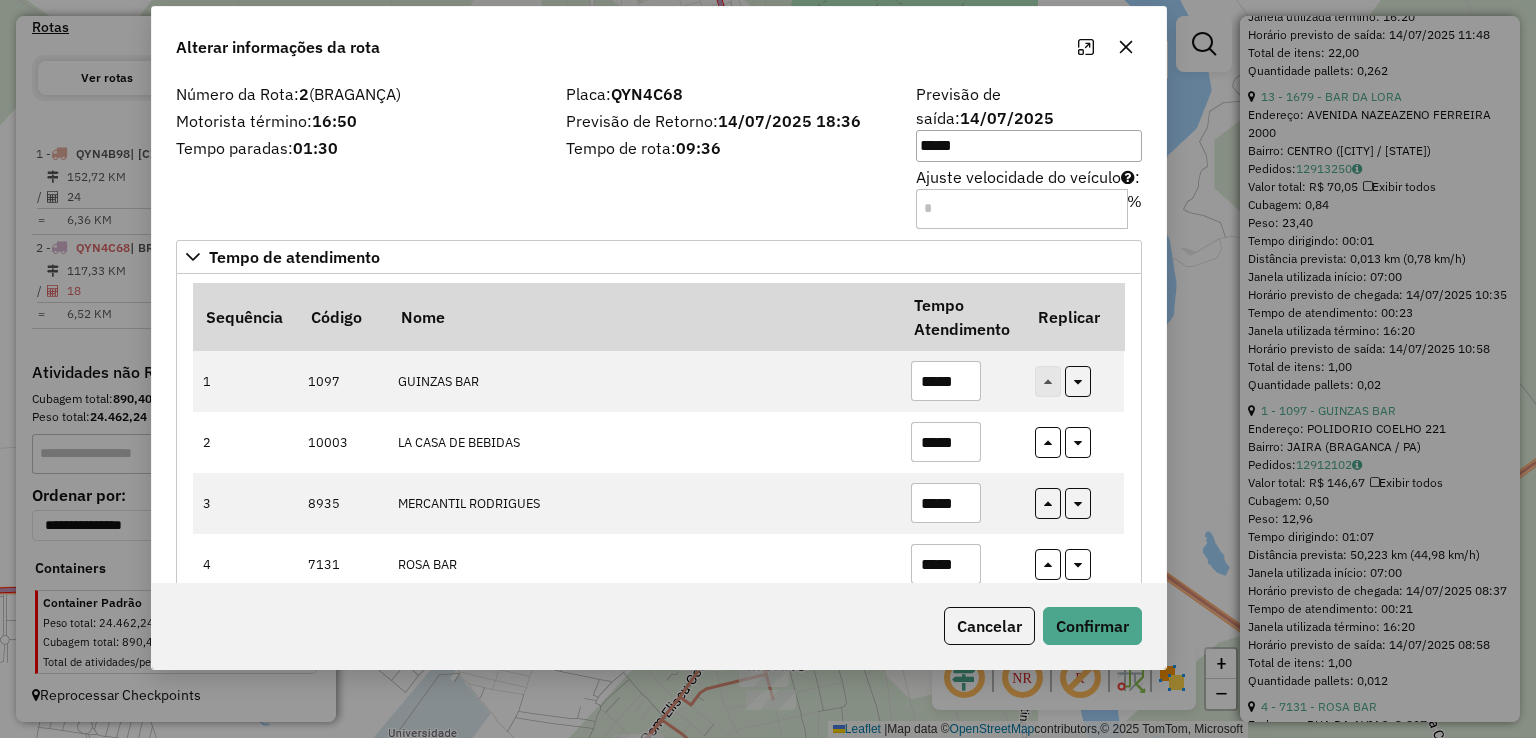 click on "Alterar informações da rota" 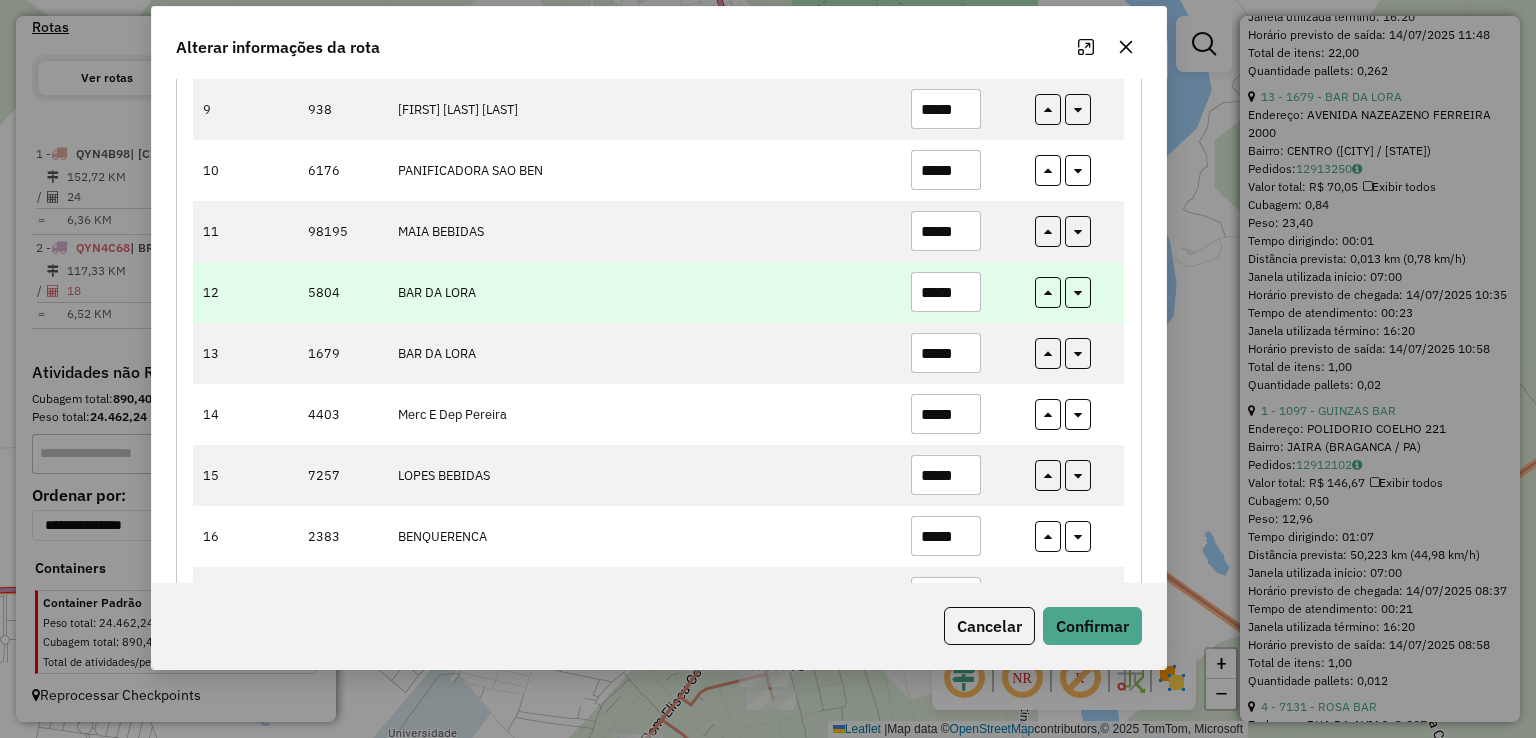 scroll, scrollTop: 593, scrollLeft: 0, axis: vertical 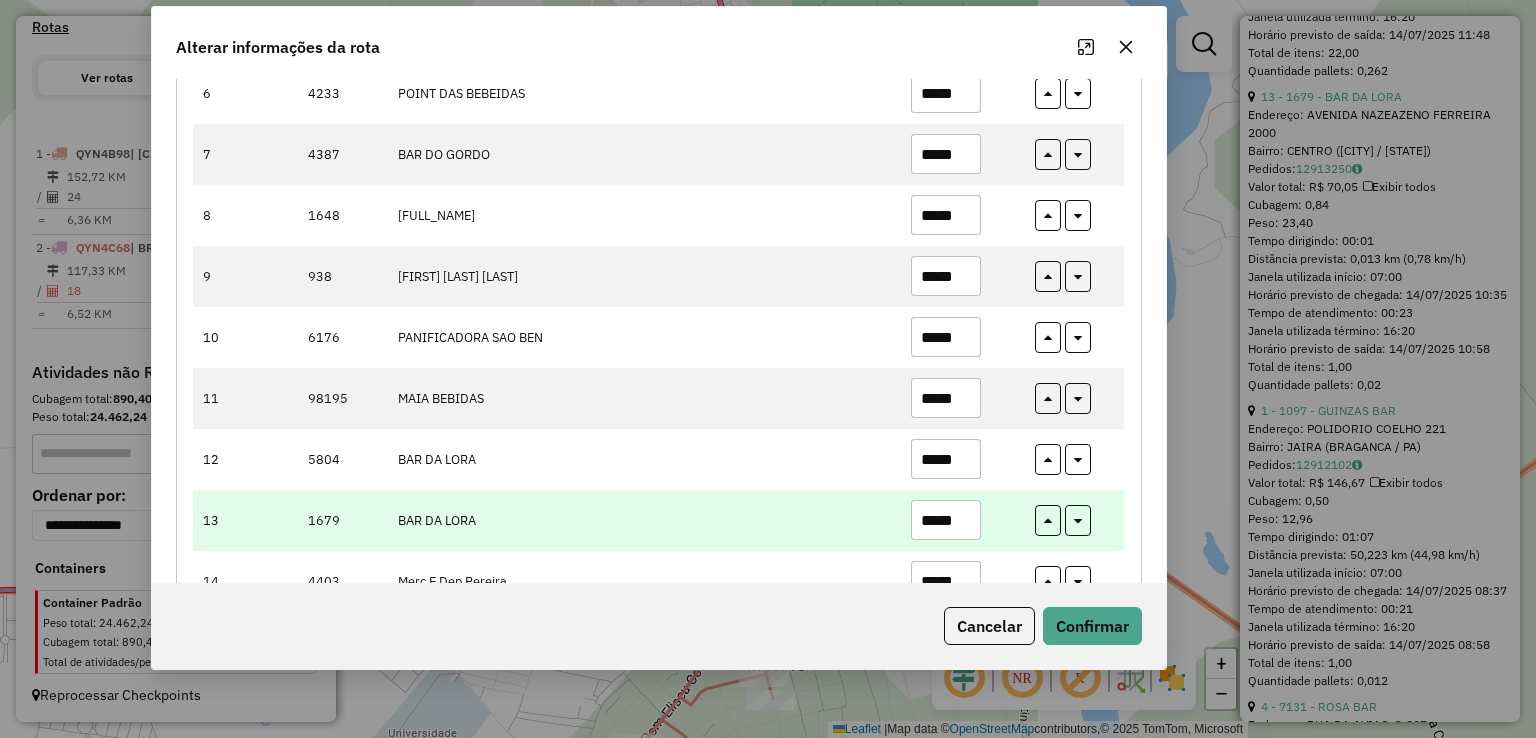 click on "*****" at bounding box center (946, 520) 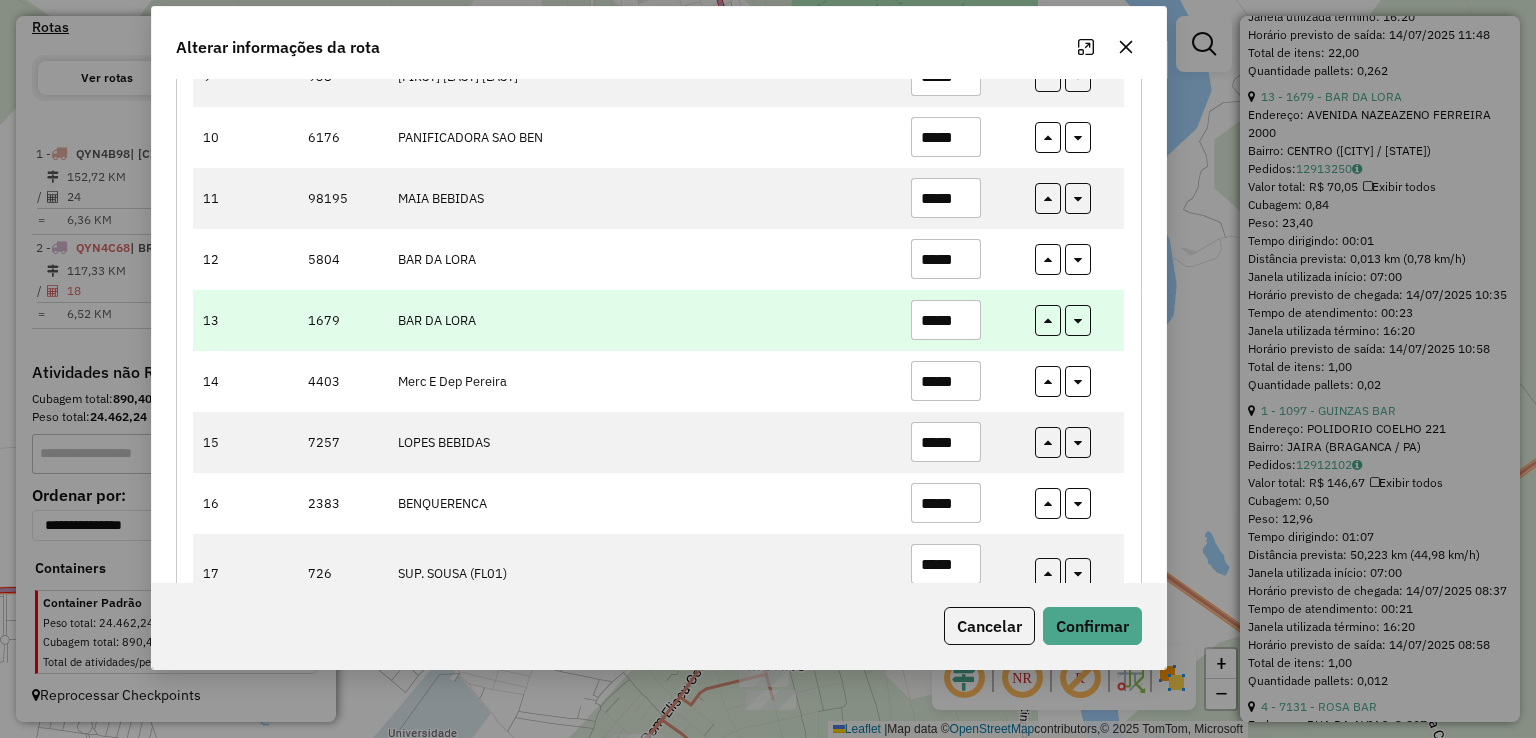 scroll, scrollTop: 93, scrollLeft: 0, axis: vertical 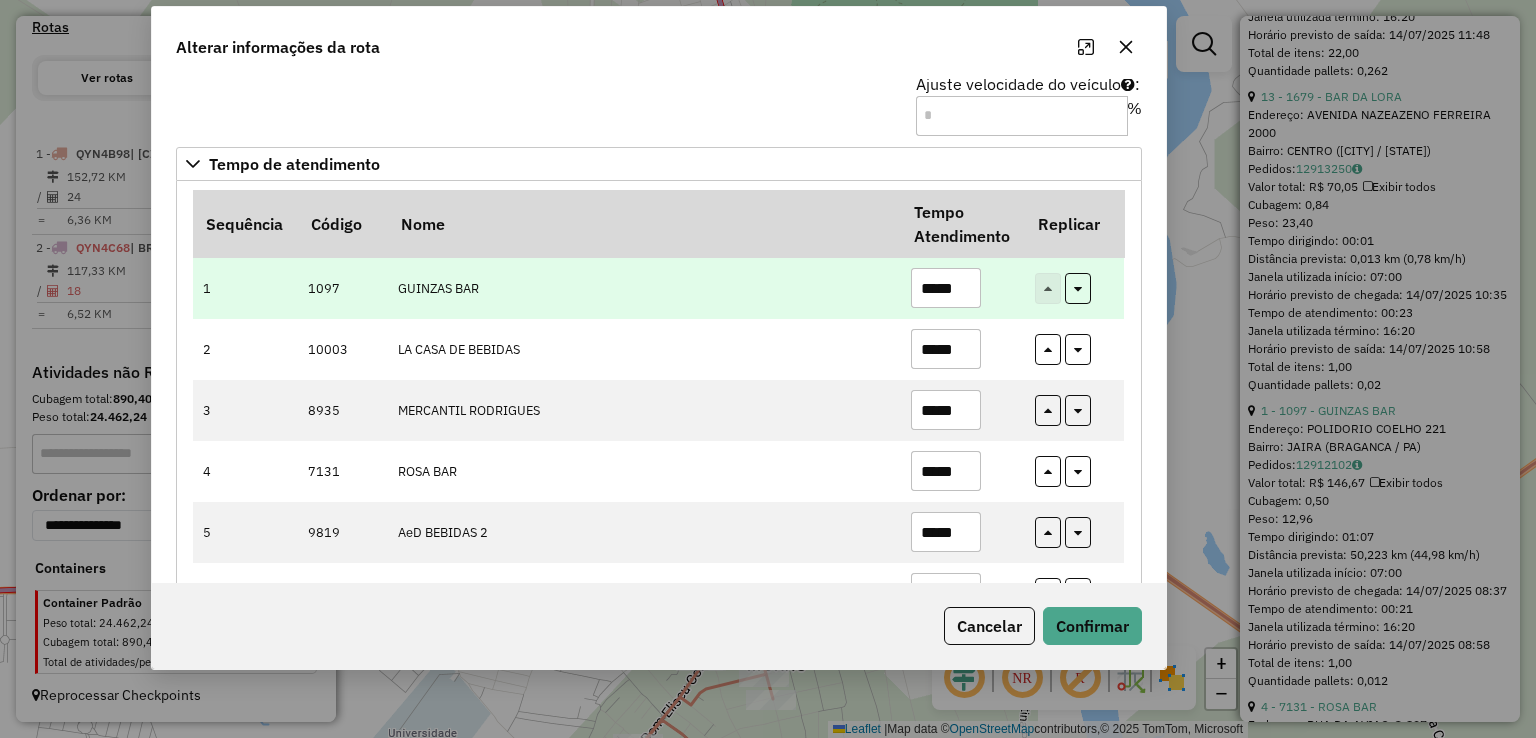 click on "*****" at bounding box center (946, 288) 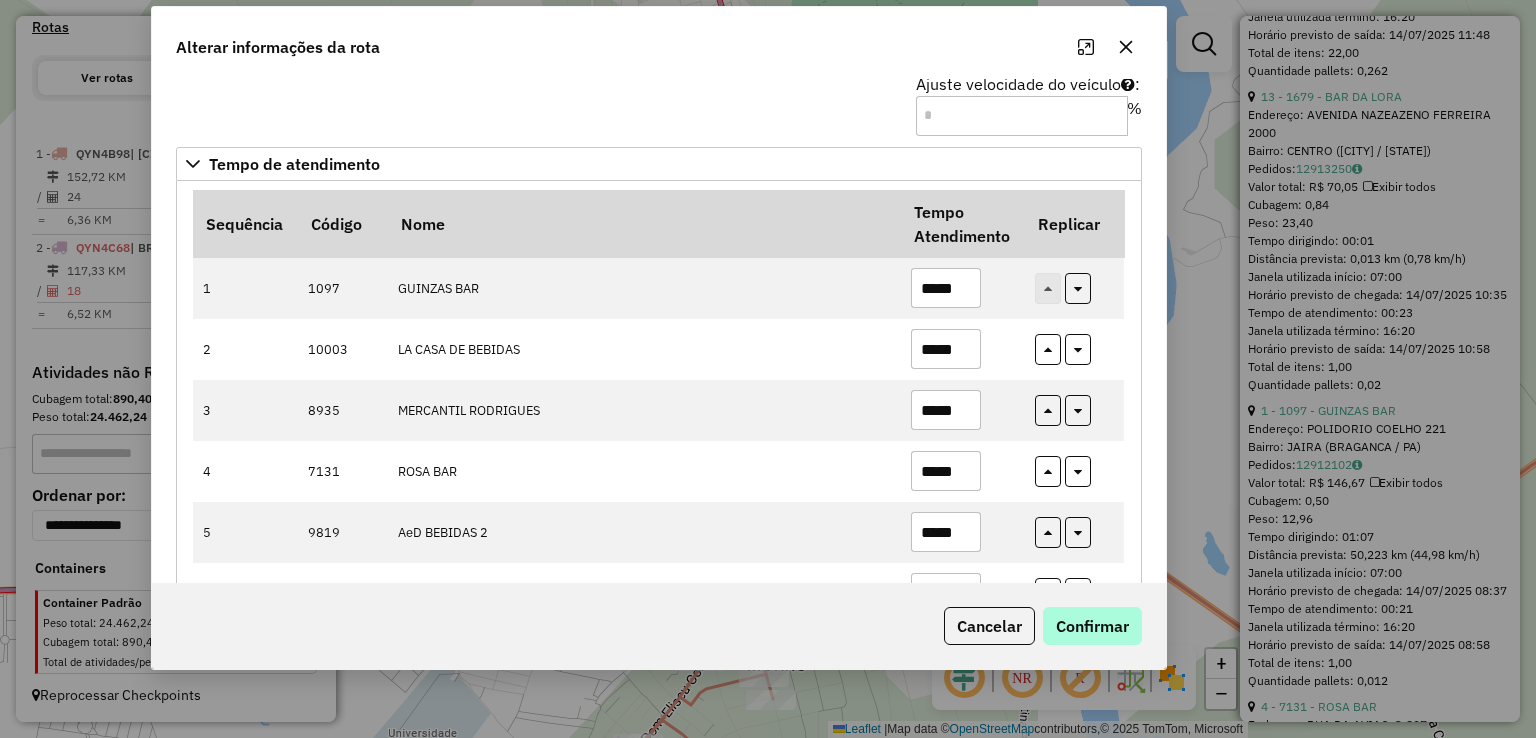 type on "*****" 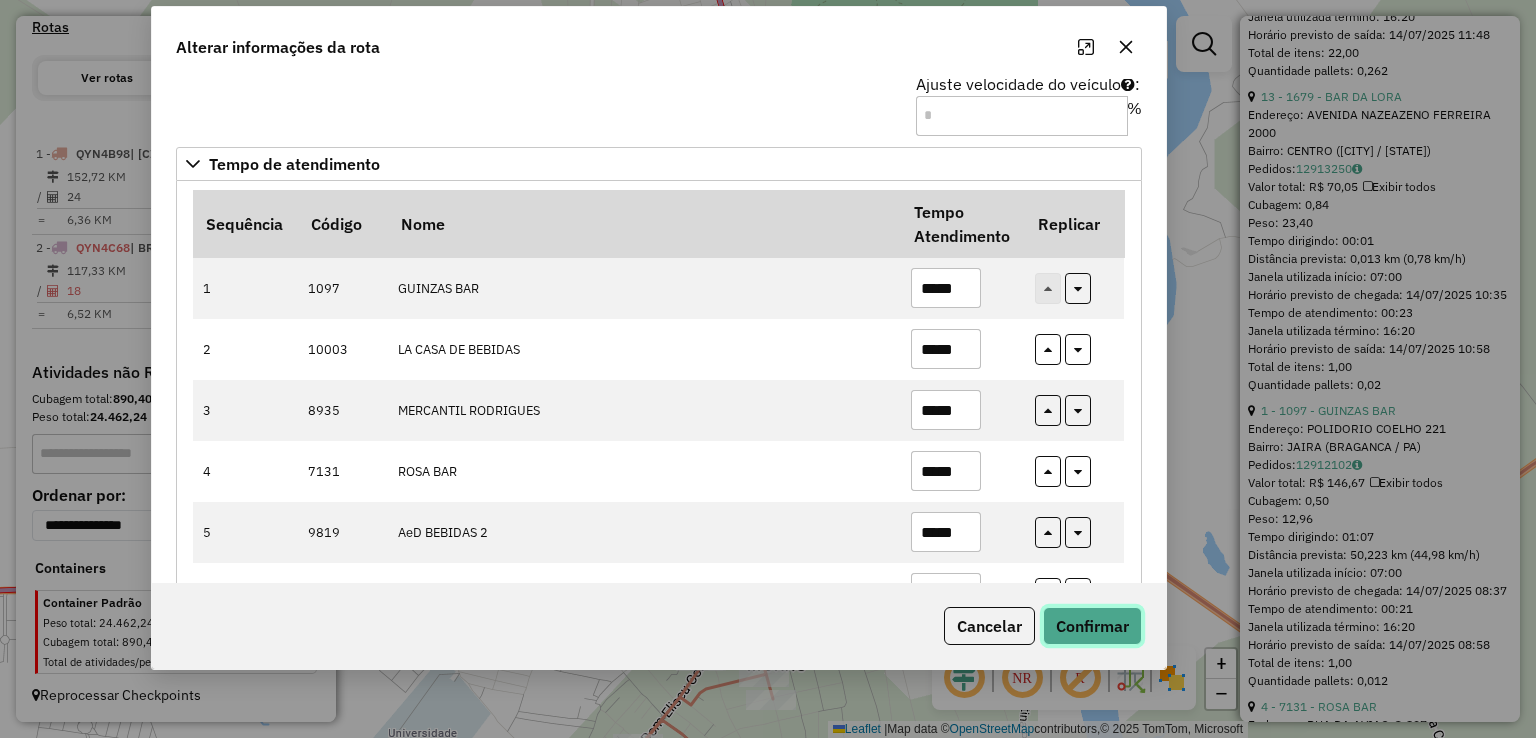 click on "Confirmar" 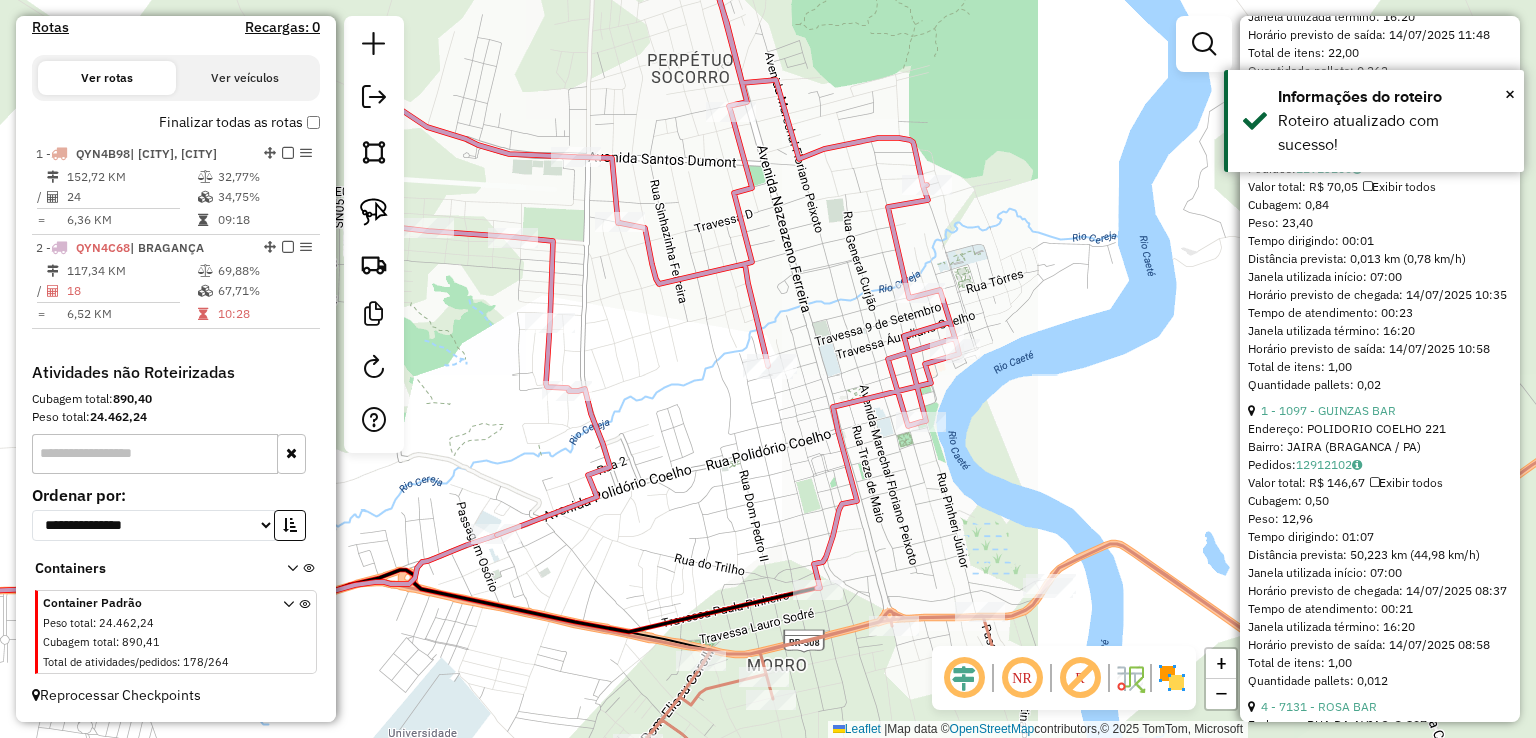 click on "Janela de atendimento Grade de atendimento Capacidade Transportadoras Veículos Cliente Pedidos  Rotas Selecione os dias de semana para filtrar as janelas de atendimento  Seg   Ter   Qua   Qui   Sex   Sáb   Dom  Informe o período da janela de atendimento: De: Até:  Filtrar exatamente a janela do cliente  Considerar janela de atendimento padrão  Selecione os dias de semana para filtrar as grades de atendimento  Seg   Ter   Qua   Qui   Sex   Sáb   Dom   Considerar clientes sem dia de atendimento cadastrado  Clientes fora do dia de atendimento selecionado Filtrar as atividades entre os valores definidos abaixo:  Peso mínimo:   Peso máximo:   Cubagem mínima:   Cubagem máxima:   De:   Até:  Filtrar as atividades entre o tempo de atendimento definido abaixo:  De:   Até:   Considerar capacidade total dos clientes não roteirizados Transportadora: Selecione um ou mais itens Tipo de veículo: Selecione um ou mais itens Veículo: Selecione um ou mais itens Motorista: Selecione um ou mais itens Nome: Rótulo:" 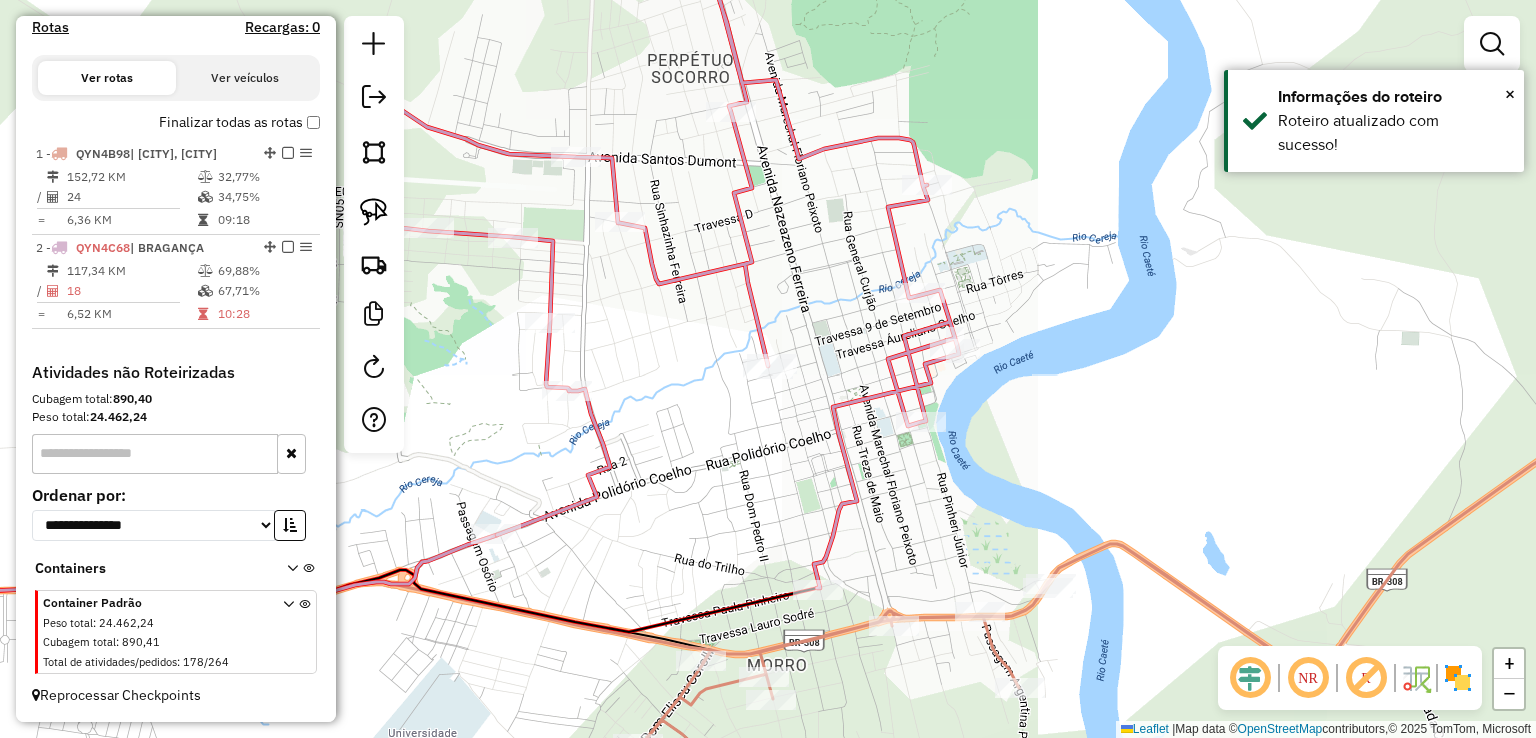 select on "**********" 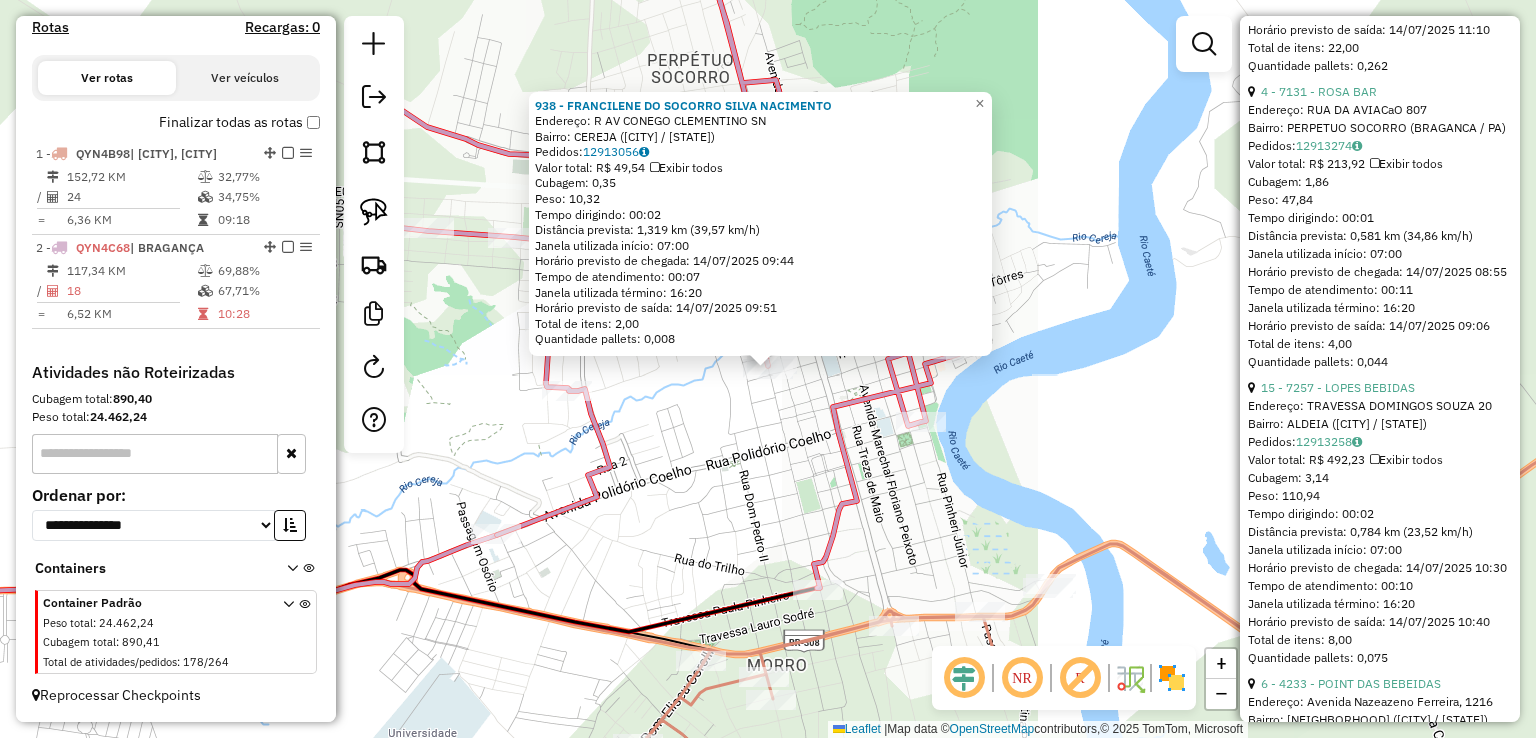 scroll, scrollTop: 1300, scrollLeft: 0, axis: vertical 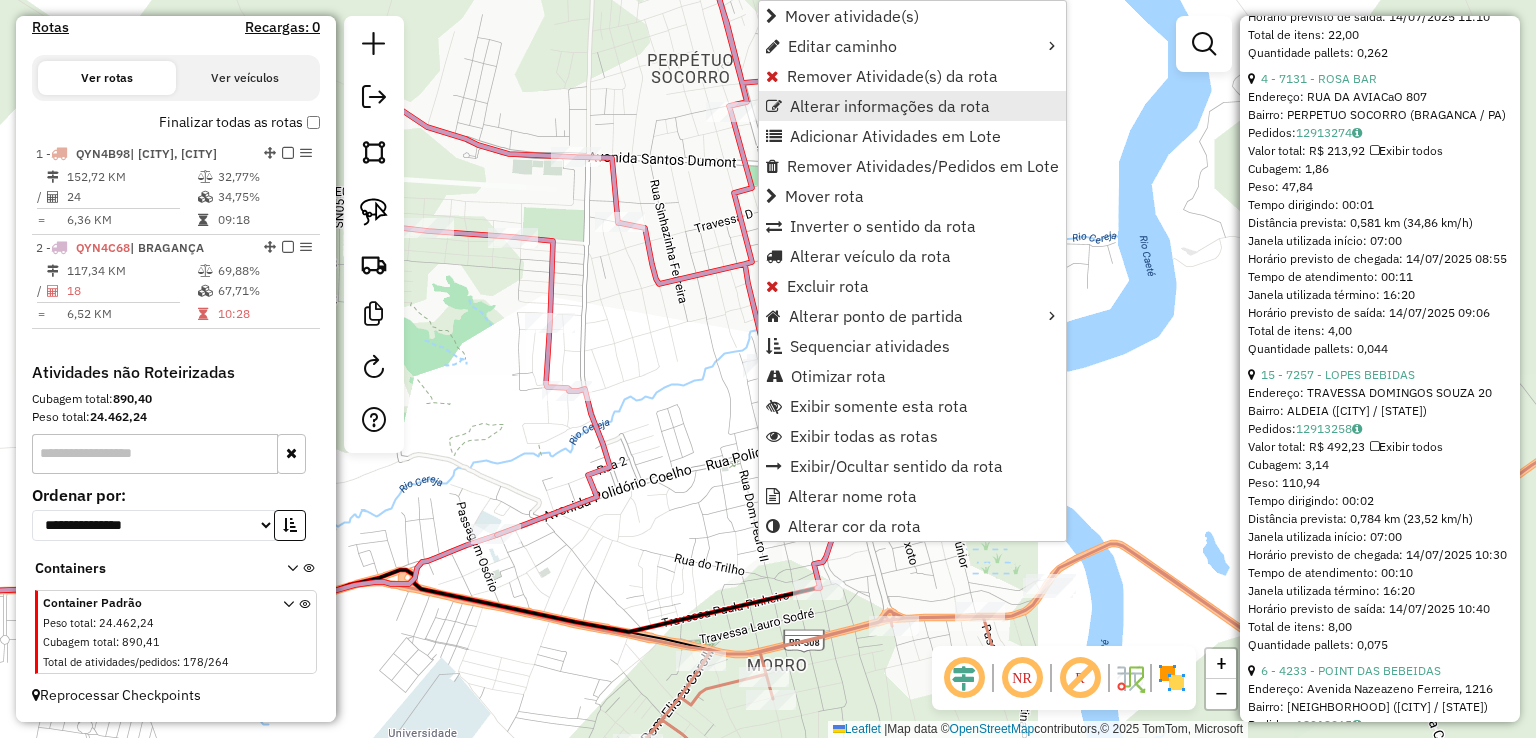 click on "Alterar informações da rota" at bounding box center (890, 106) 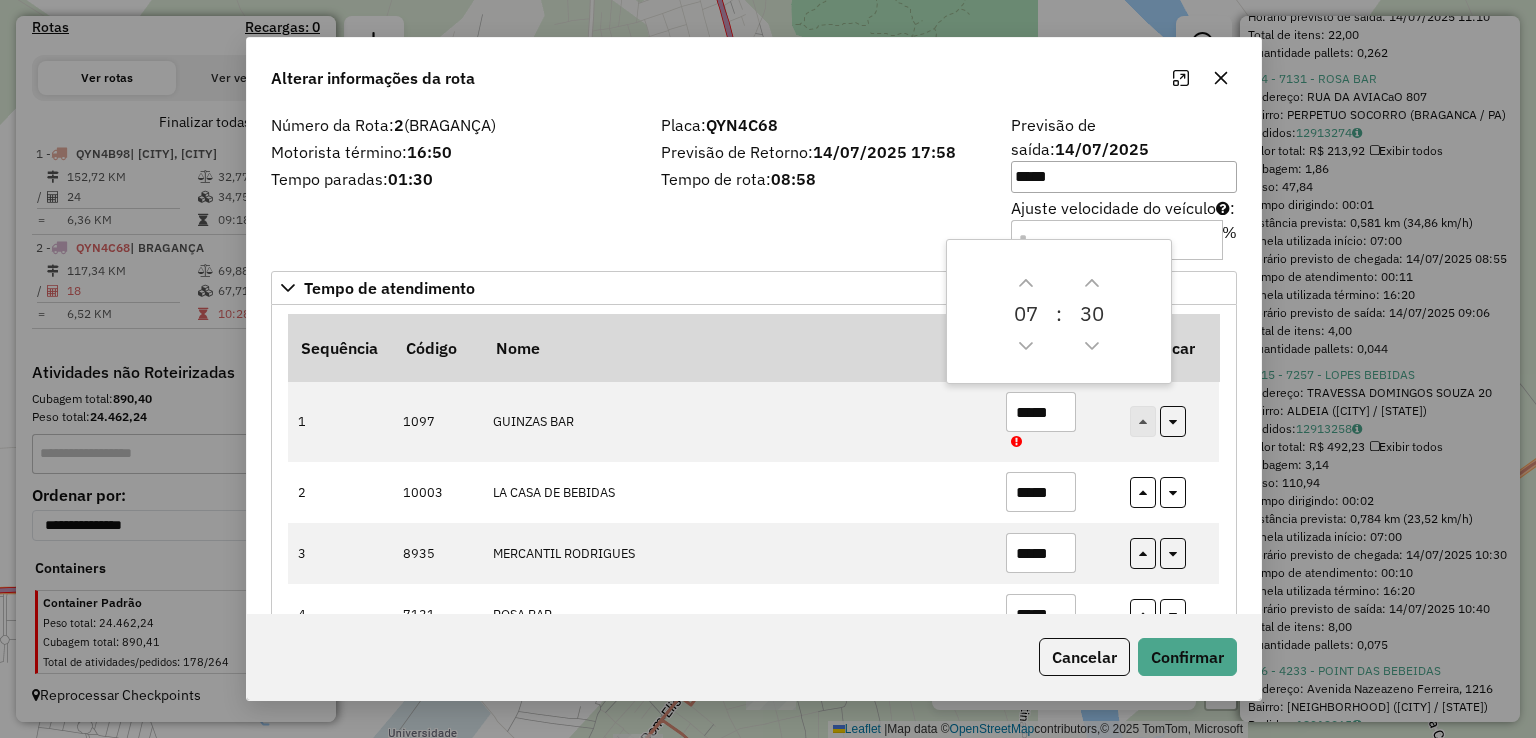 drag, startPoint x: 864, startPoint y: 85, endPoint x: 740, endPoint y: 54, distance: 127.81628 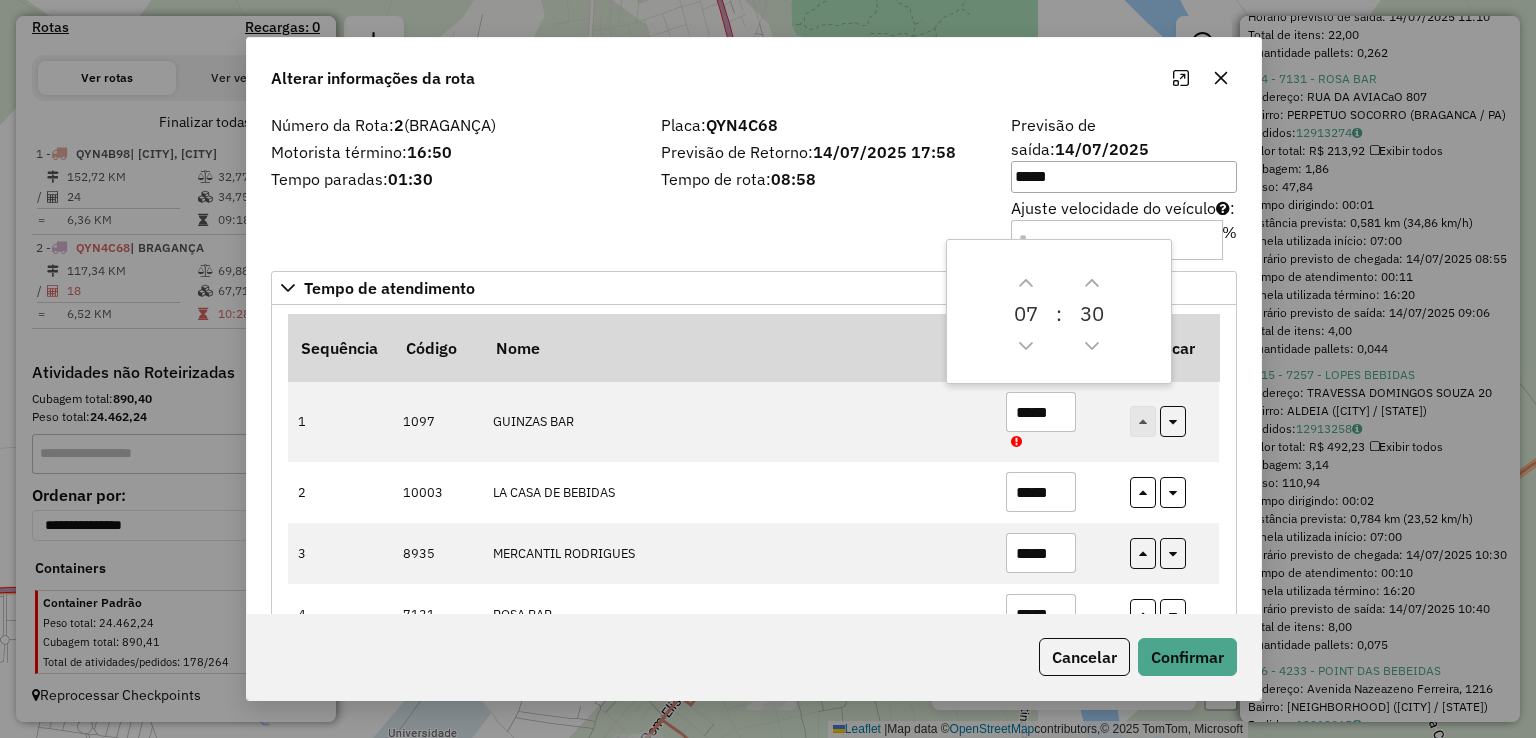 click on "Alterar informações da rota" 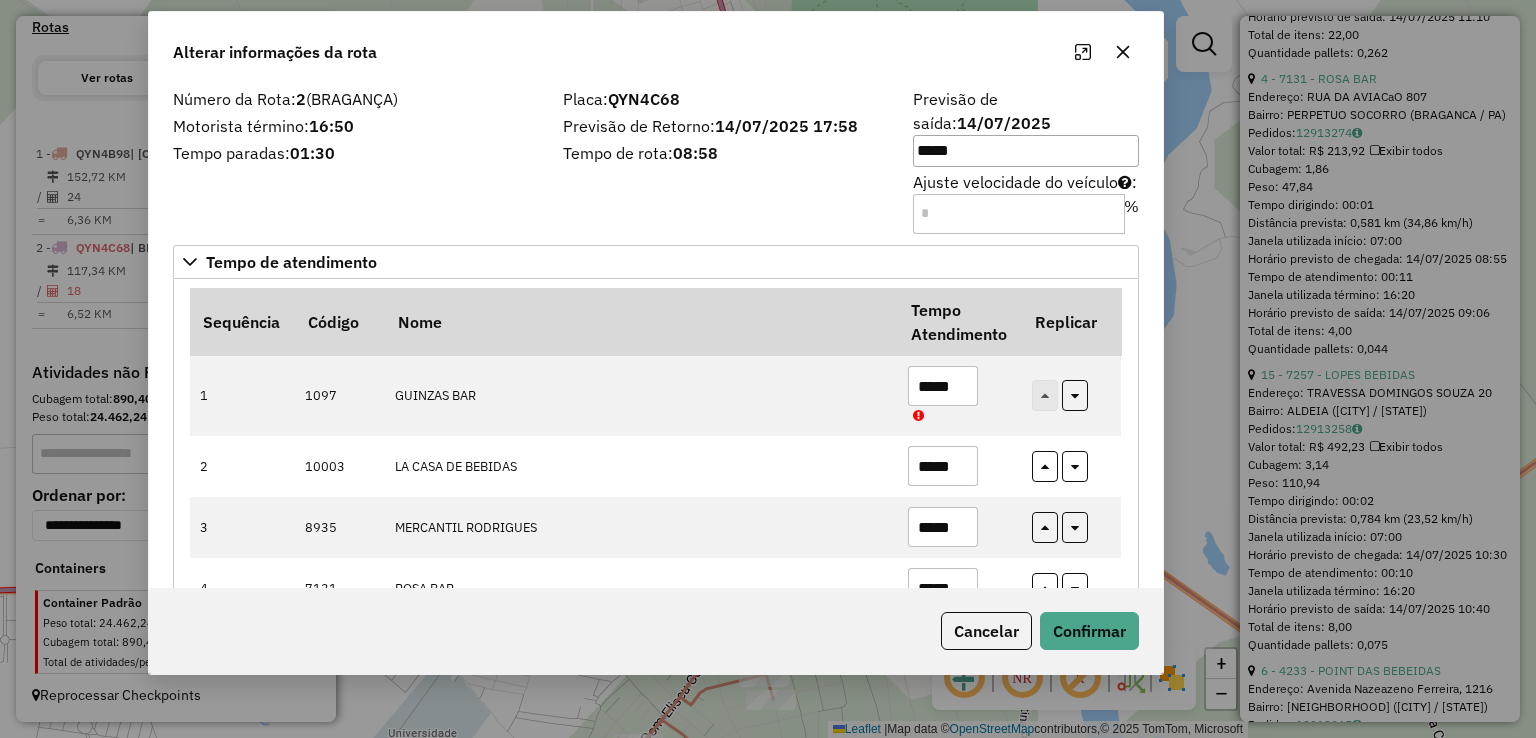 drag, startPoint x: 863, startPoint y: 61, endPoint x: 816, endPoint y: 58, distance: 47.095646 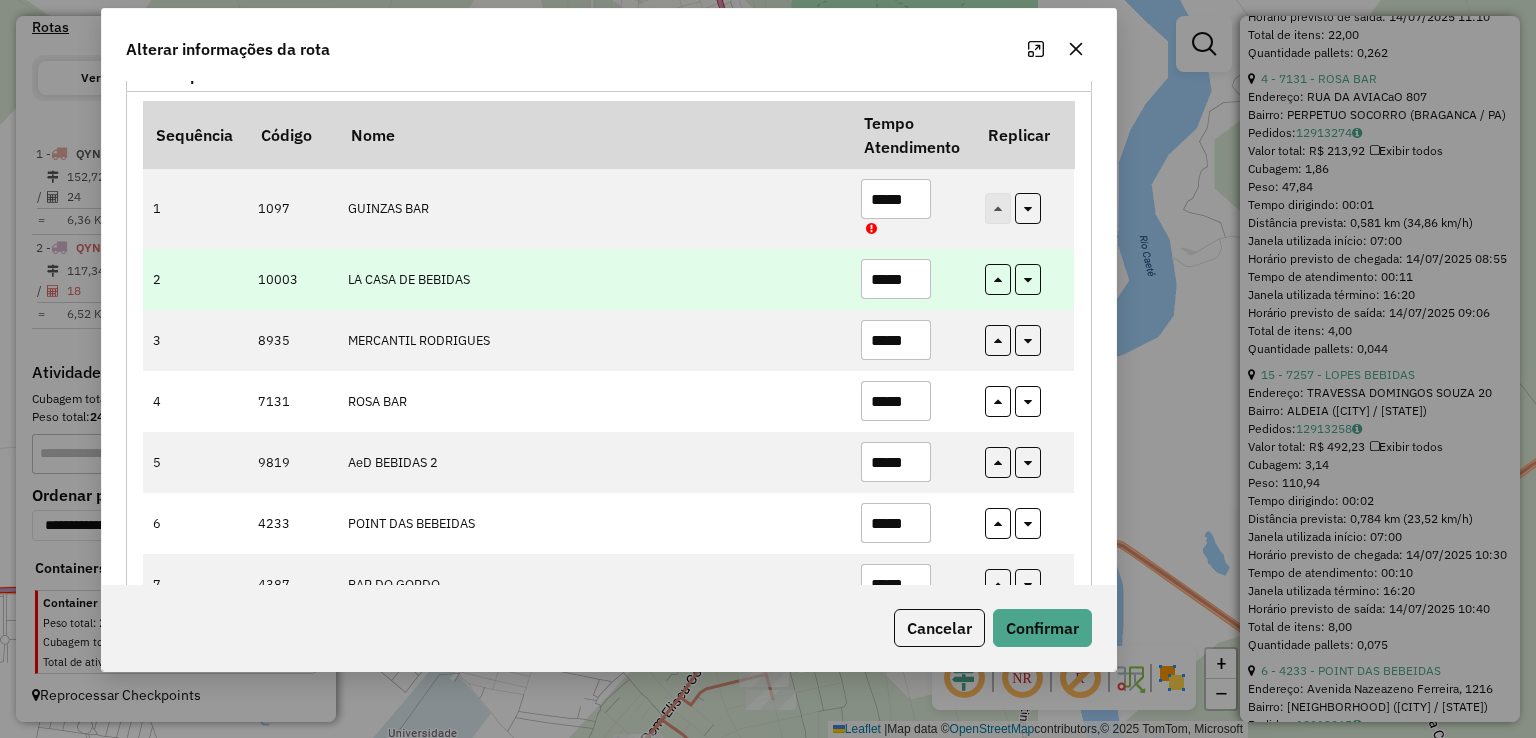 scroll, scrollTop: 300, scrollLeft: 0, axis: vertical 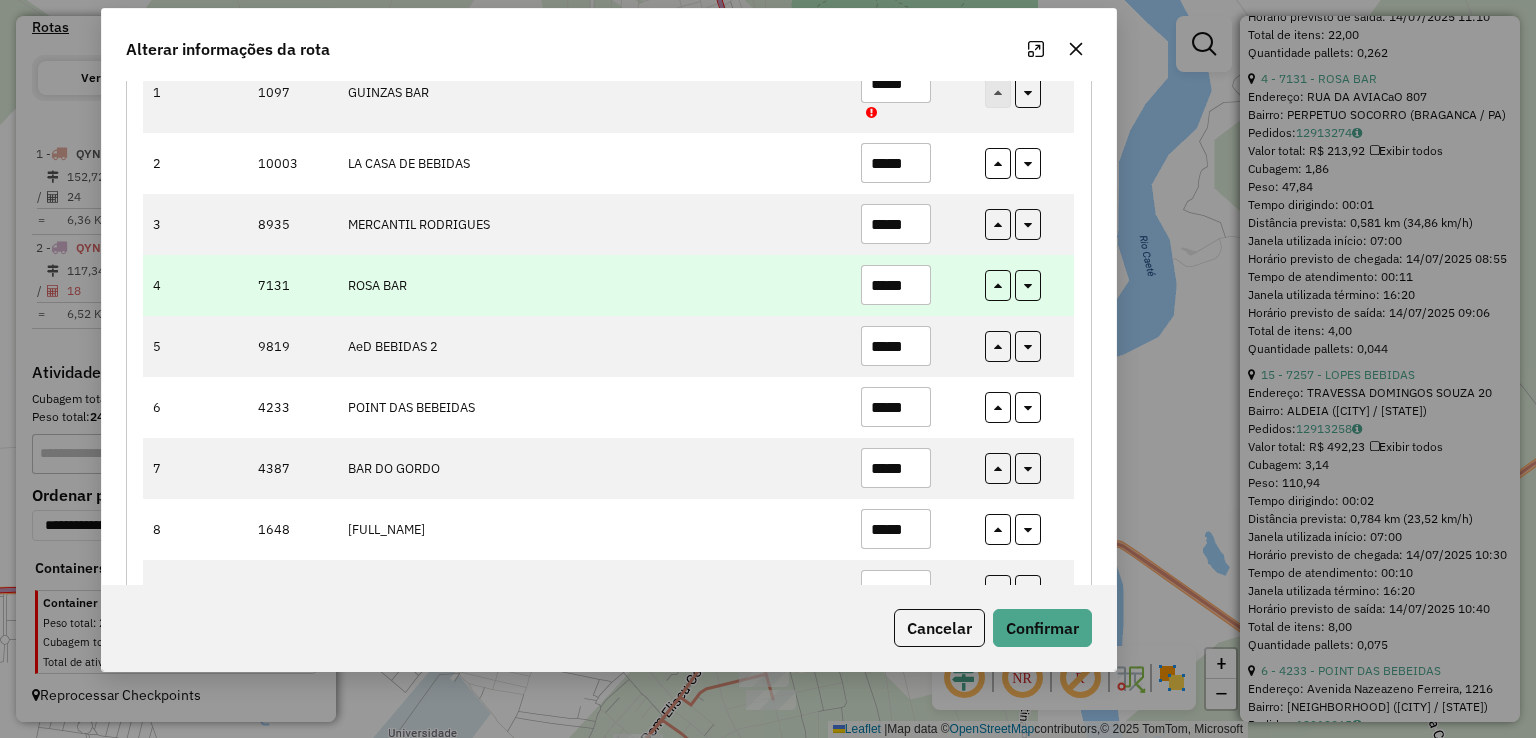 click on "*****" at bounding box center [896, 285] 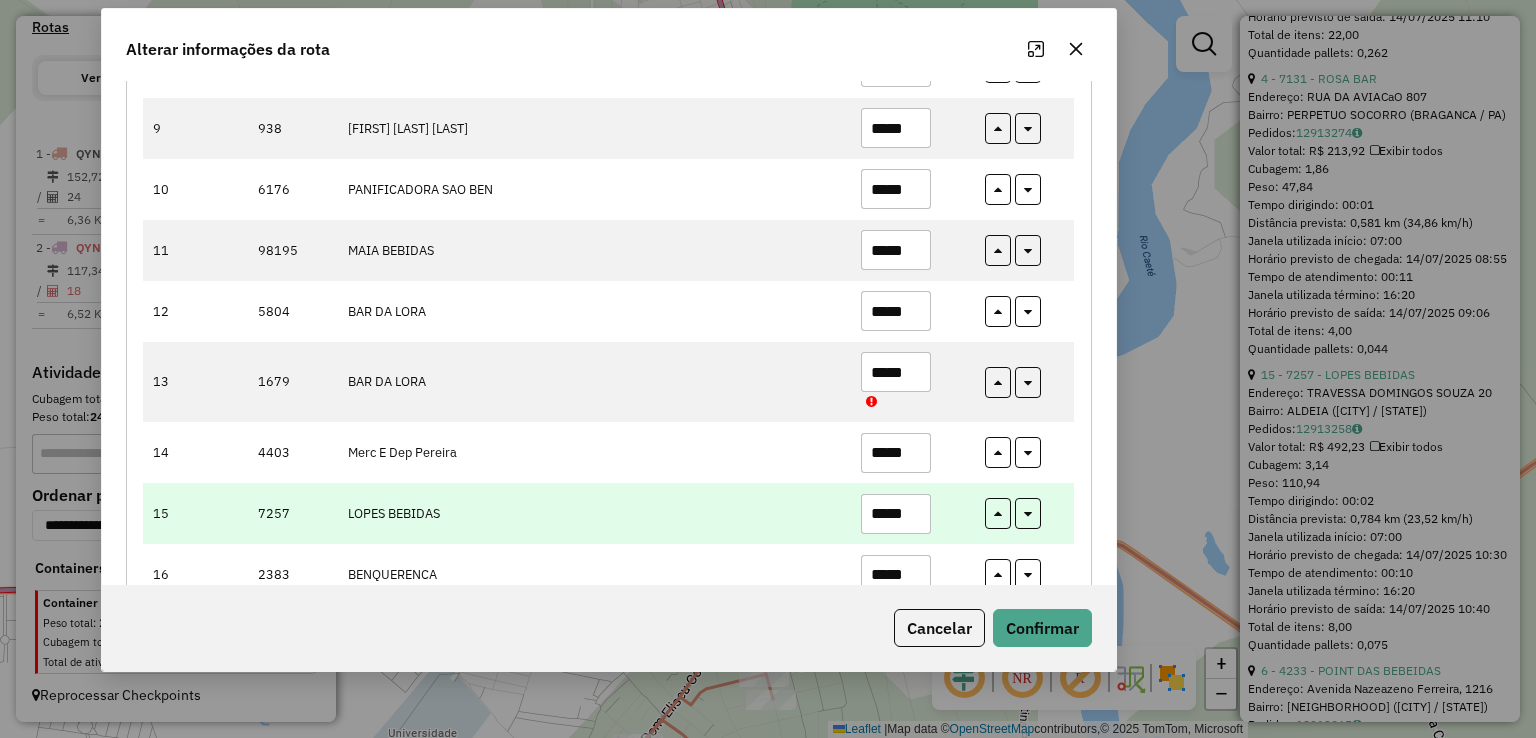 scroll, scrollTop: 800, scrollLeft: 0, axis: vertical 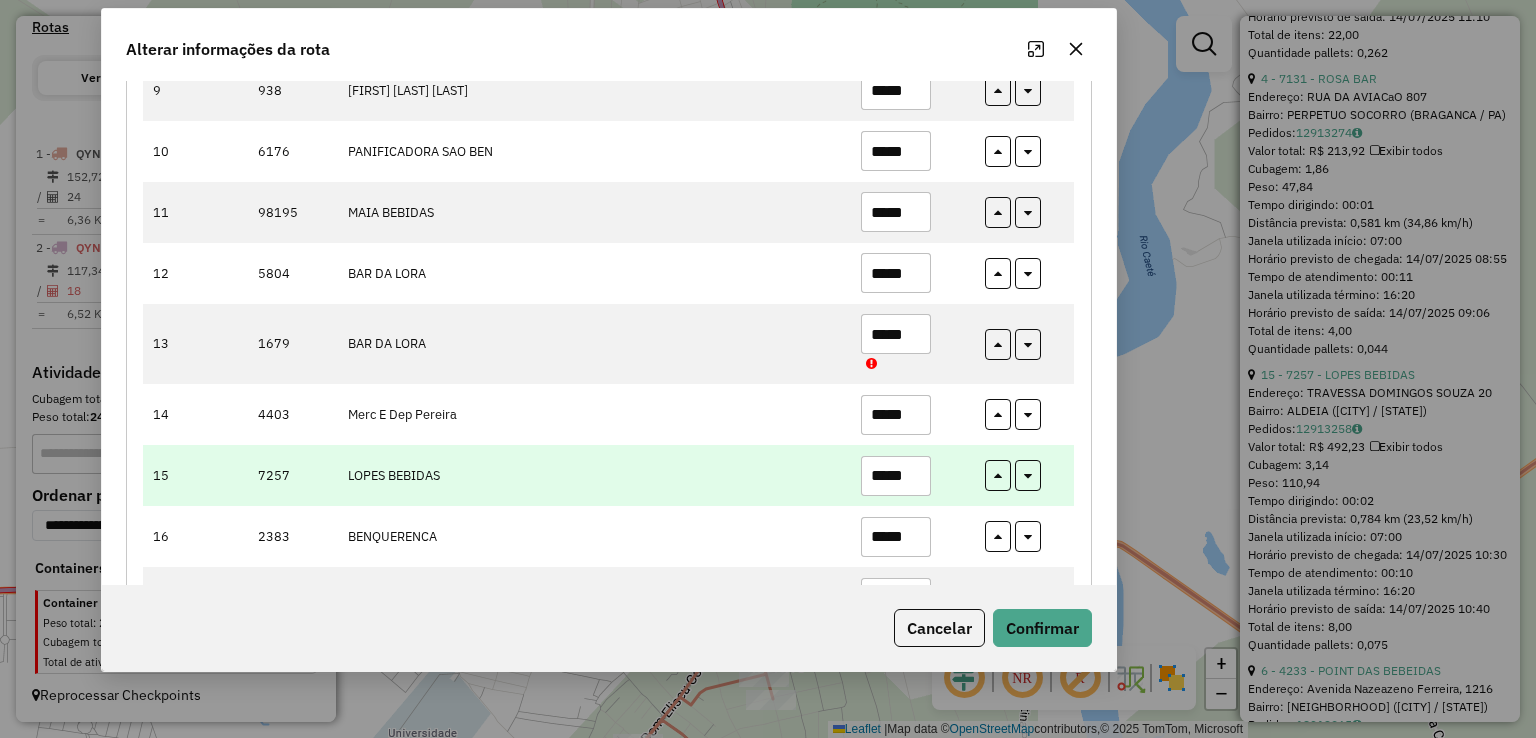 type on "*****" 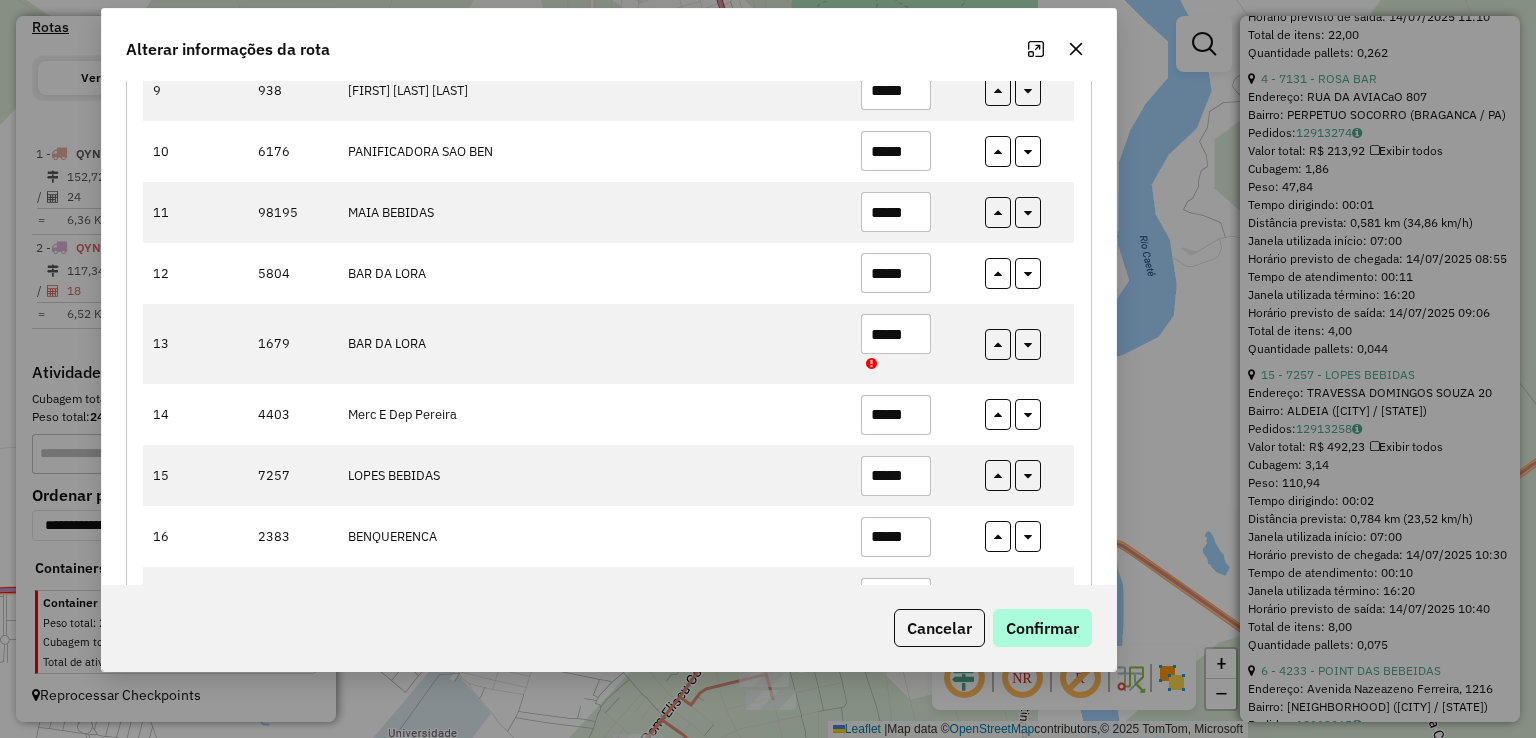 type on "*****" 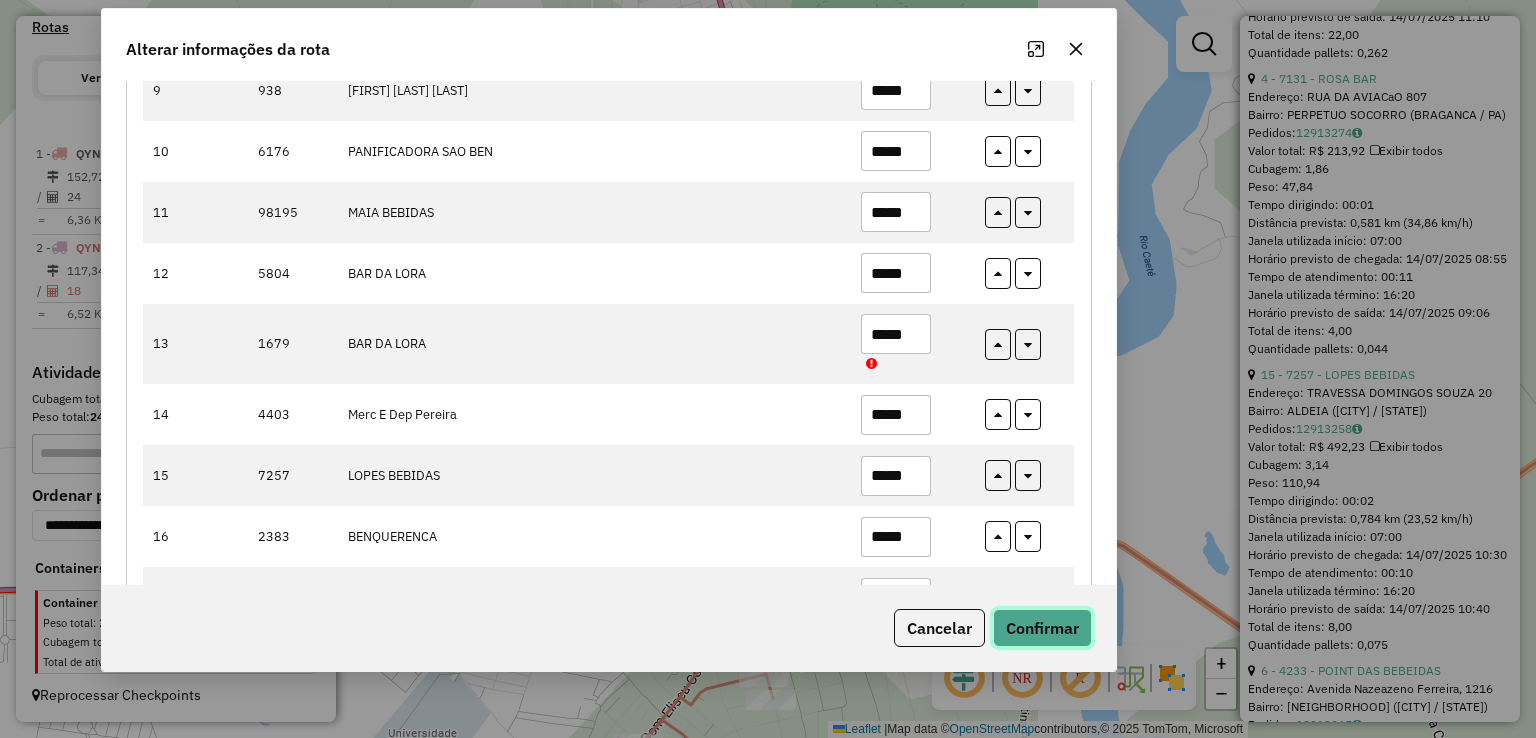 click on "Confirmar" 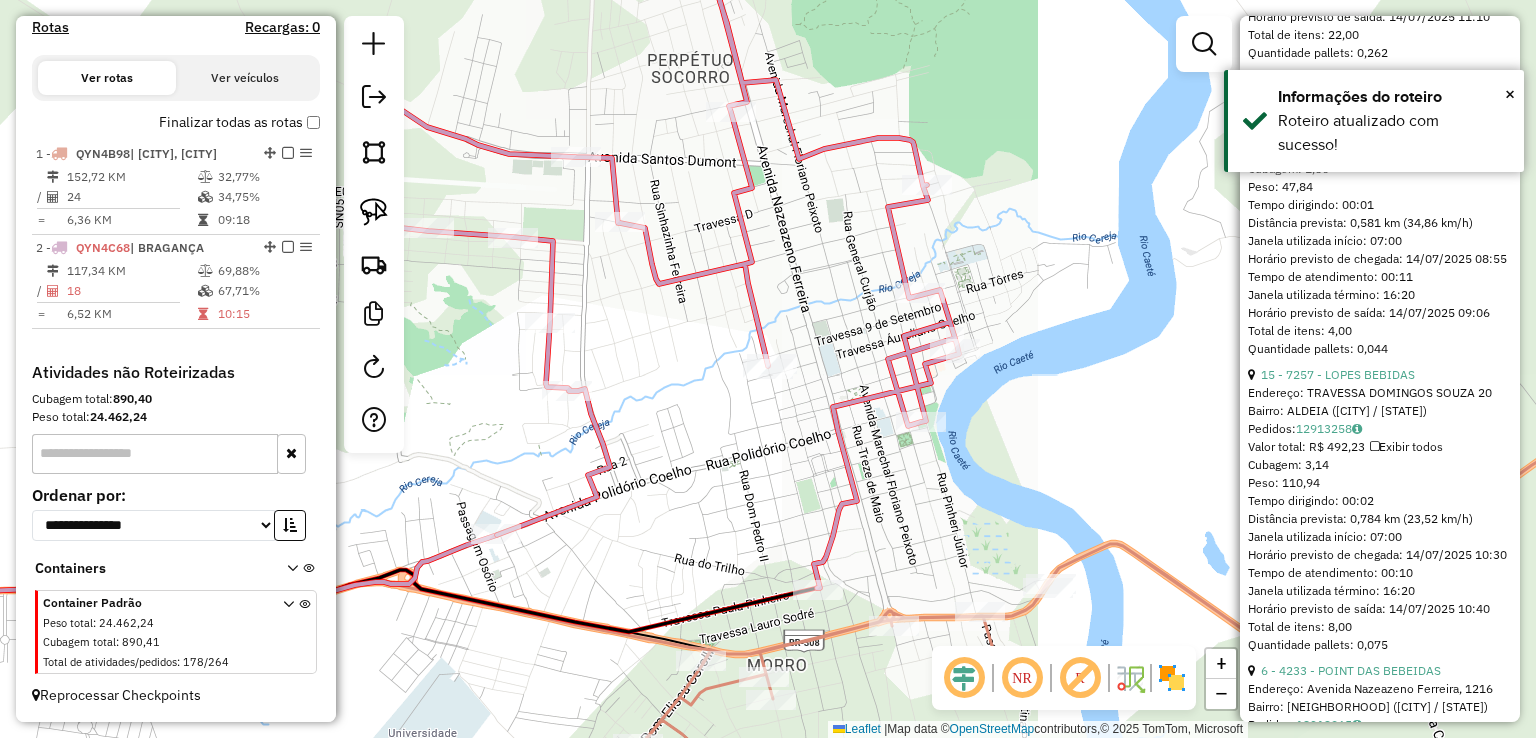 click on "Janela de atendimento Grade de atendimento Capacidade Transportadoras Veículos Cliente Pedidos  Rotas Selecione os dias de semana para filtrar as janelas de atendimento  Seg   Ter   Qua   Qui   Sex   Sáb   Dom  Informe o período da janela de atendimento: De: Até:  Filtrar exatamente a janela do cliente  Considerar janela de atendimento padrão  Selecione os dias de semana para filtrar as grades de atendimento  Seg   Ter   Qua   Qui   Sex   Sáb   Dom   Considerar clientes sem dia de atendimento cadastrado  Clientes fora do dia de atendimento selecionado Filtrar as atividades entre os valores definidos abaixo:  Peso mínimo:   Peso máximo:   Cubagem mínima:   Cubagem máxima:   De:   Até:  Filtrar as atividades entre o tempo de atendimento definido abaixo:  De:   Até:   Considerar capacidade total dos clientes não roteirizados Transportadora: Selecione um ou mais itens Tipo de veículo: Selecione um ou mais itens Veículo: Selecione um ou mais itens Motorista: Selecione um ou mais itens Nome: Rótulo:" 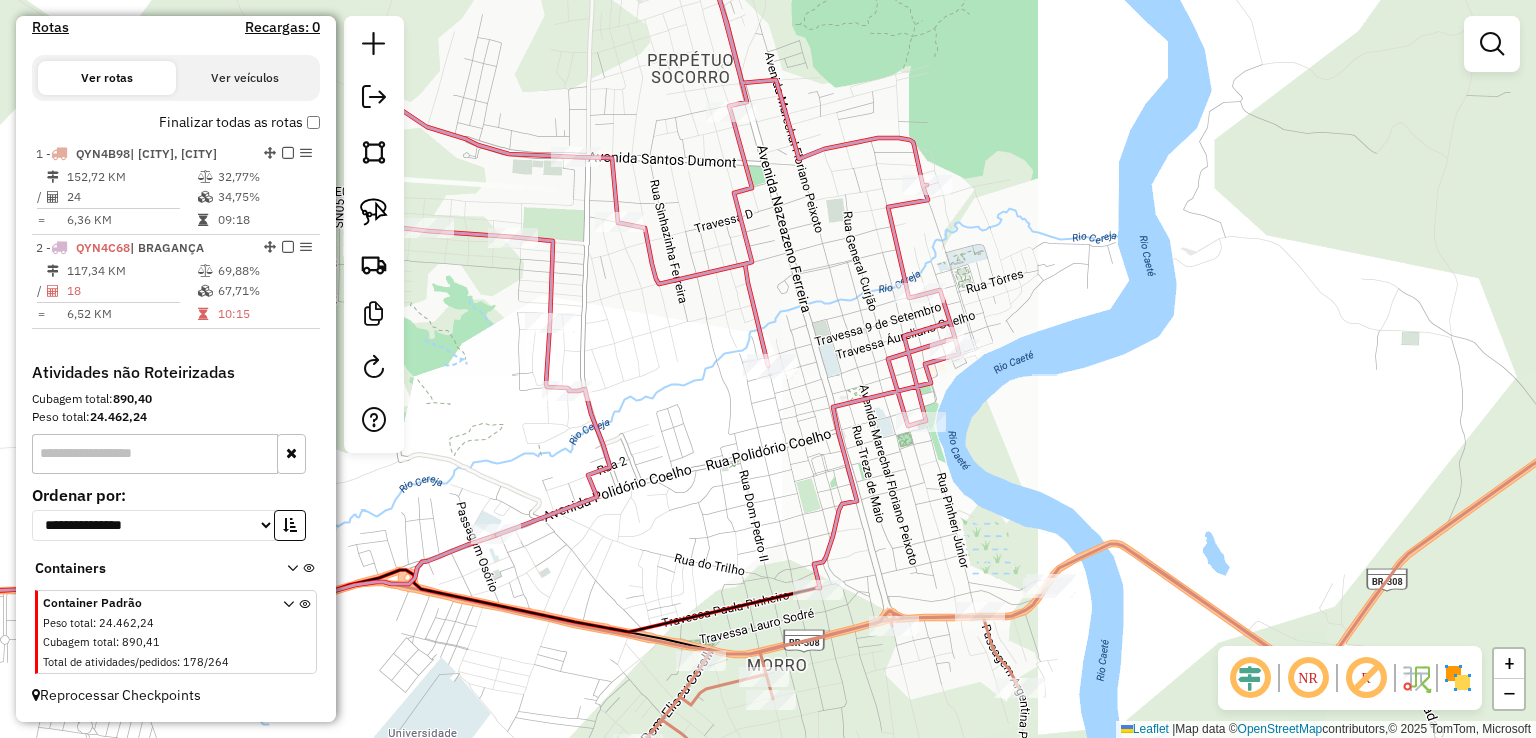click on "Janela de atendimento Grade de atendimento Capacidade Transportadoras Veículos Cliente Pedidos  Rotas Selecione os dias de semana para filtrar as janelas de atendimento  Seg   Ter   Qua   Qui   Sex   Sáb   Dom  Informe o período da janela de atendimento: De: Até:  Filtrar exatamente a janela do cliente  Considerar janela de atendimento padrão  Selecione os dias de semana para filtrar as grades de atendimento  Seg   Ter   Qua   Qui   Sex   Sáb   Dom   Considerar clientes sem dia de atendimento cadastrado  Clientes fora do dia de atendimento selecionado Filtrar as atividades entre os valores definidos abaixo:  Peso mínimo:   Peso máximo:   Cubagem mínima:   Cubagem máxima:   De:   Até:  Filtrar as atividades entre o tempo de atendimento definido abaixo:  De:   Até:   Considerar capacidade total dos clientes não roteirizados Transportadora: Selecione um ou mais itens Tipo de veículo: Selecione um ou mais itens Veículo: Selecione um ou mais itens Motorista: Selecione um ou mais itens Nome: Rótulo:" 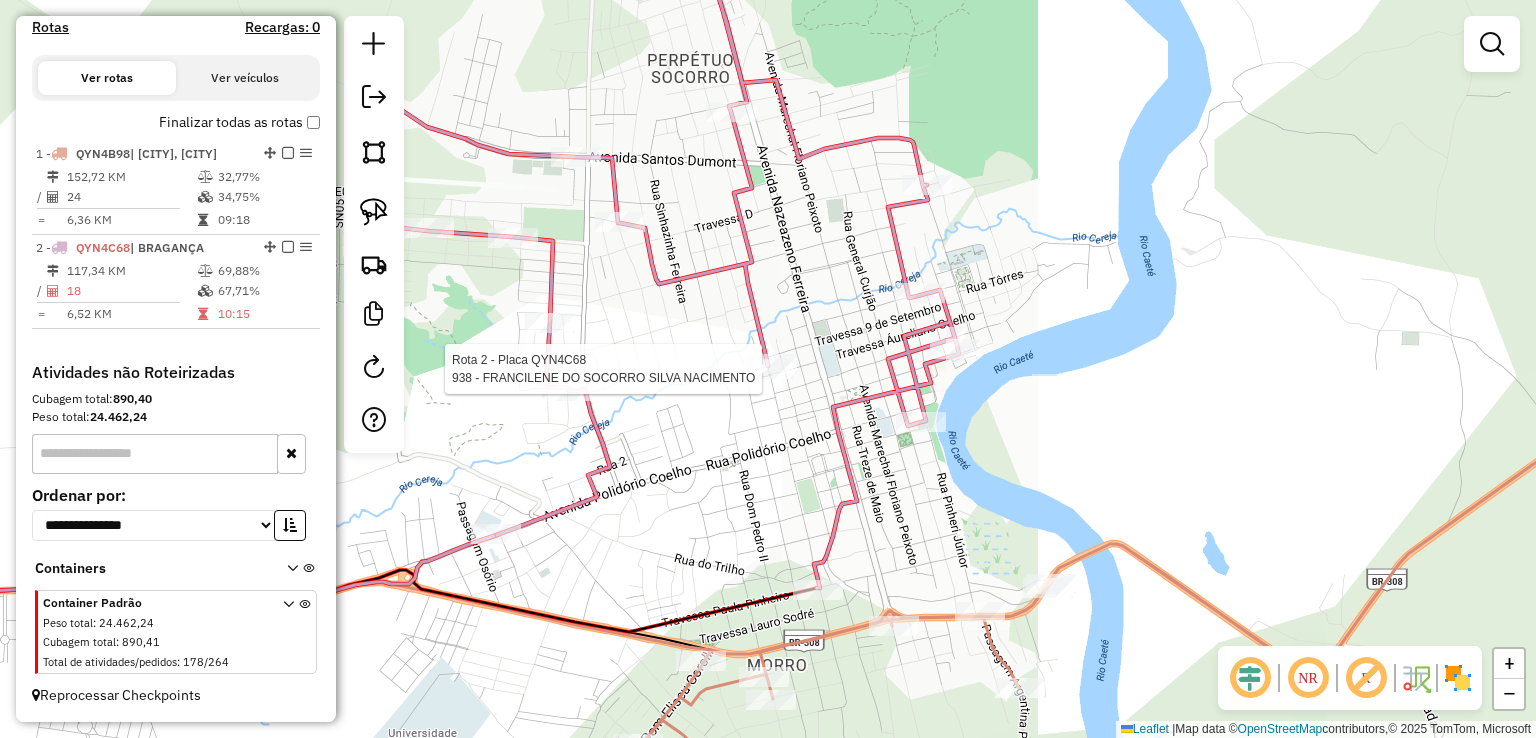 select on "**********" 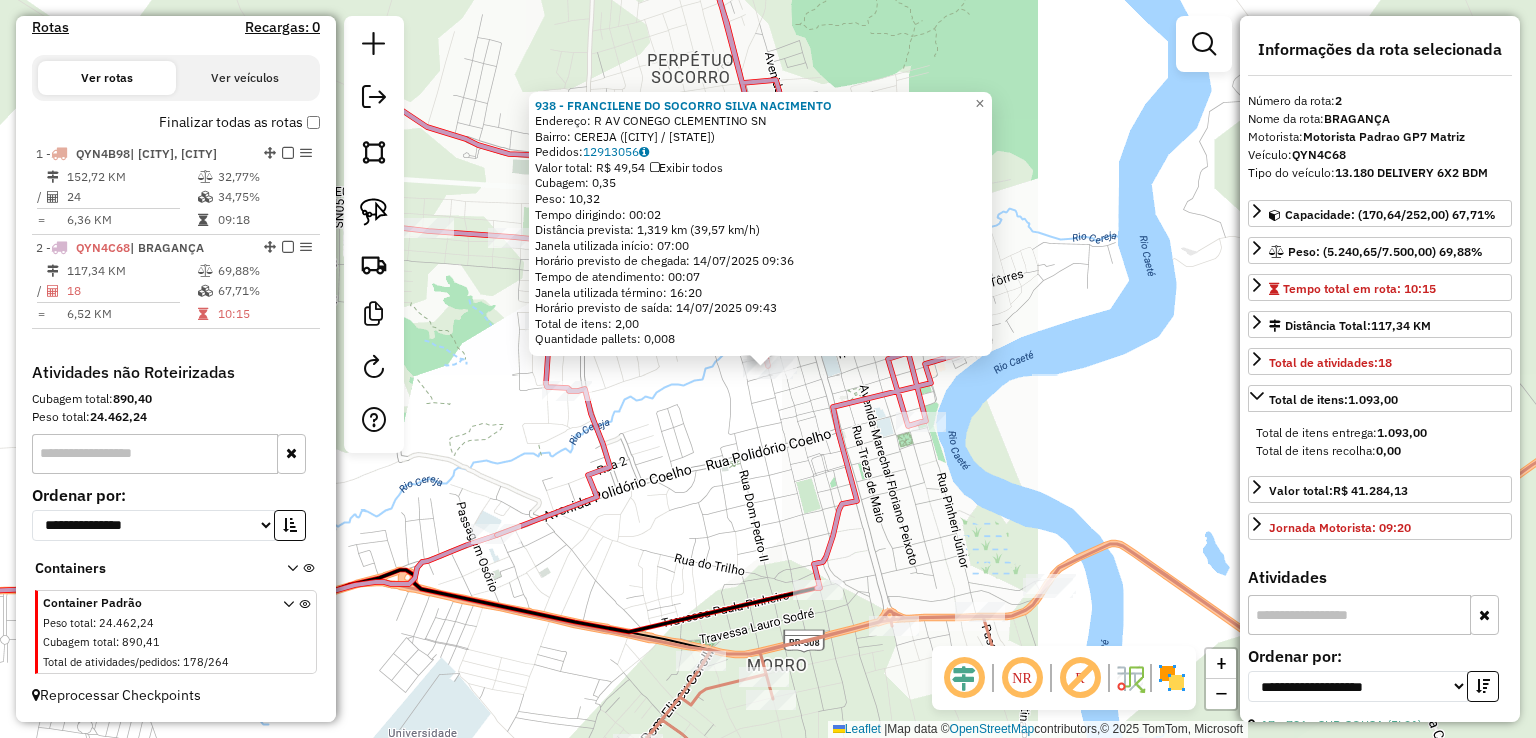 scroll, scrollTop: 100, scrollLeft: 0, axis: vertical 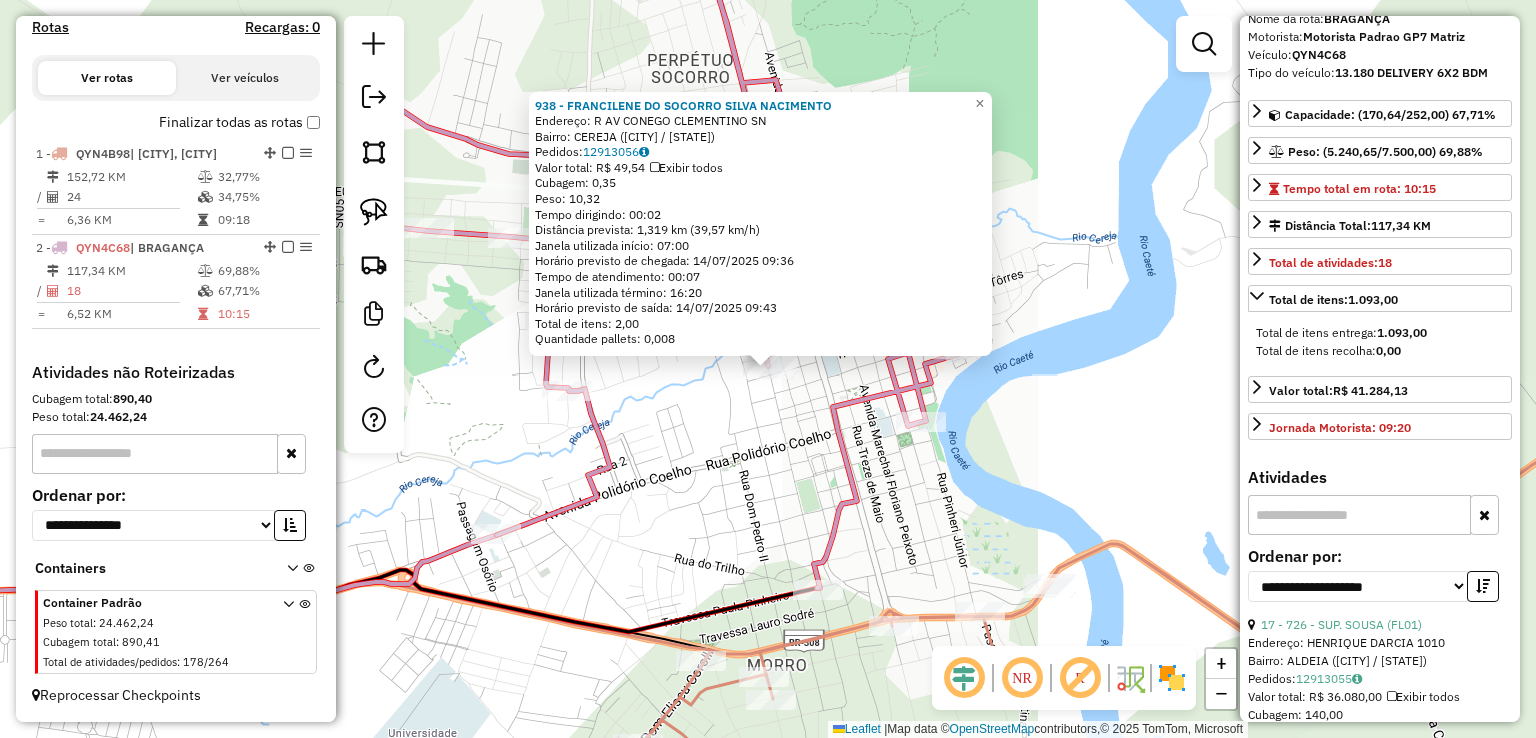 click on "938 - FRANCILENE DO SOCORRO SILVA NACIMENTO  Endereço: R   AV CONEGO CLEMENTINO           SN   Bairro: CEREJA (BRAGANCA / PA)   Pedidos:  12913056   Valor total: R$ 49,54   Exibir todos   Cubagem: 0,35  Peso: 10,32  Tempo dirigindo: 00:02   Distância prevista: 1,319 km (39,57 km/h)   Janela utilizada início: 07:00   Horário previsto de chegada: 14/07/2025 09:36   Tempo de atendimento: 00:07   Janela utilizada término: 16:20   Horário previsto de saída: 14/07/2025 09:43   Total de itens: 2,00   Quantidade pallets: 0,008  × Janela de atendimento Grade de atendimento Capacidade Transportadoras Veículos Cliente Pedidos  Rotas Selecione os dias de semana para filtrar as janelas de atendimento  Seg   Ter   Qua   Qui   Sex   Sáb   Dom  Informe o período da janela de atendimento: De: Até:  Filtrar exatamente a janela do cliente  Considerar janela de atendimento padrão  Selecione os dias de semana para filtrar as grades de atendimento  Seg   Ter   Qua   Qui   Sex   Sáb   Dom   Peso mínimo:   De:   De:" 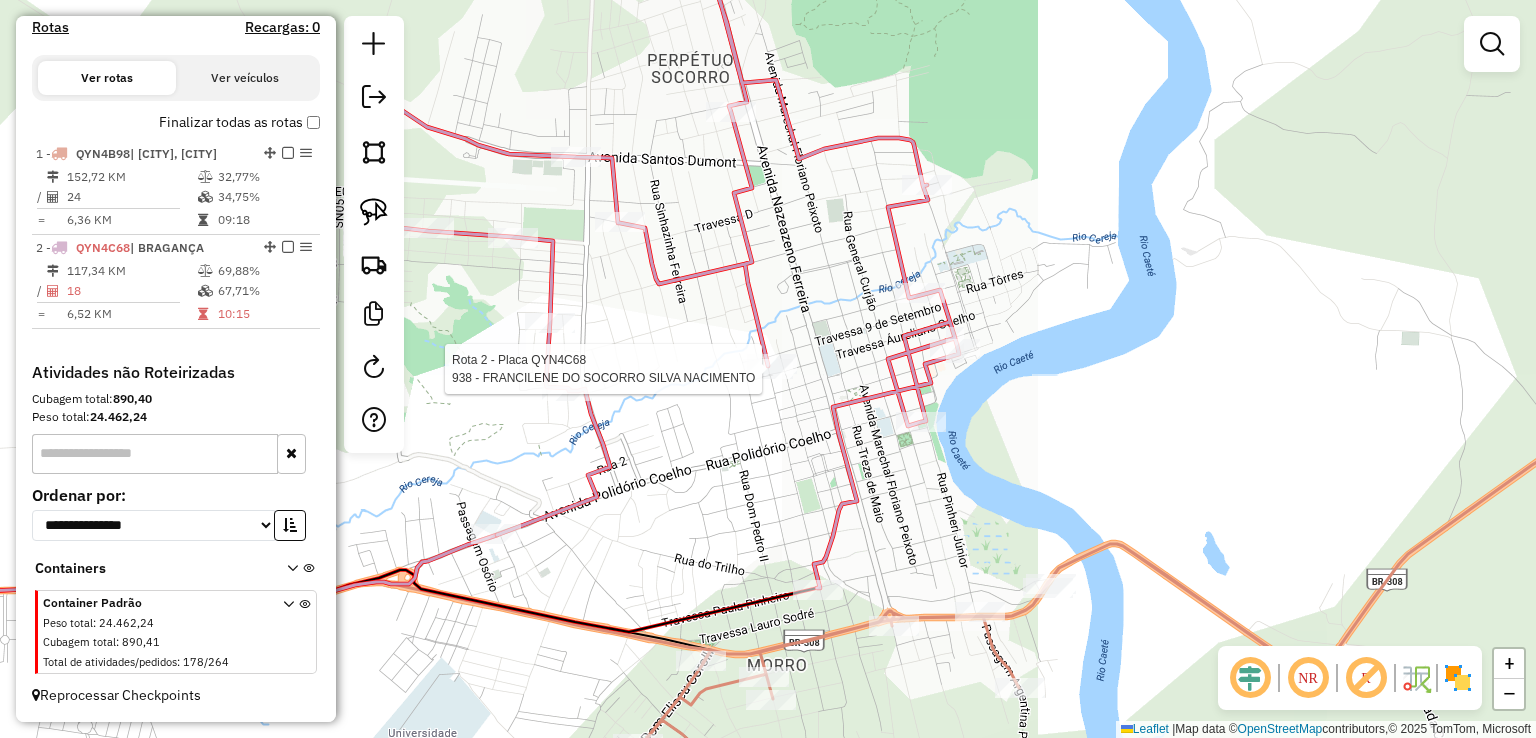 select on "**********" 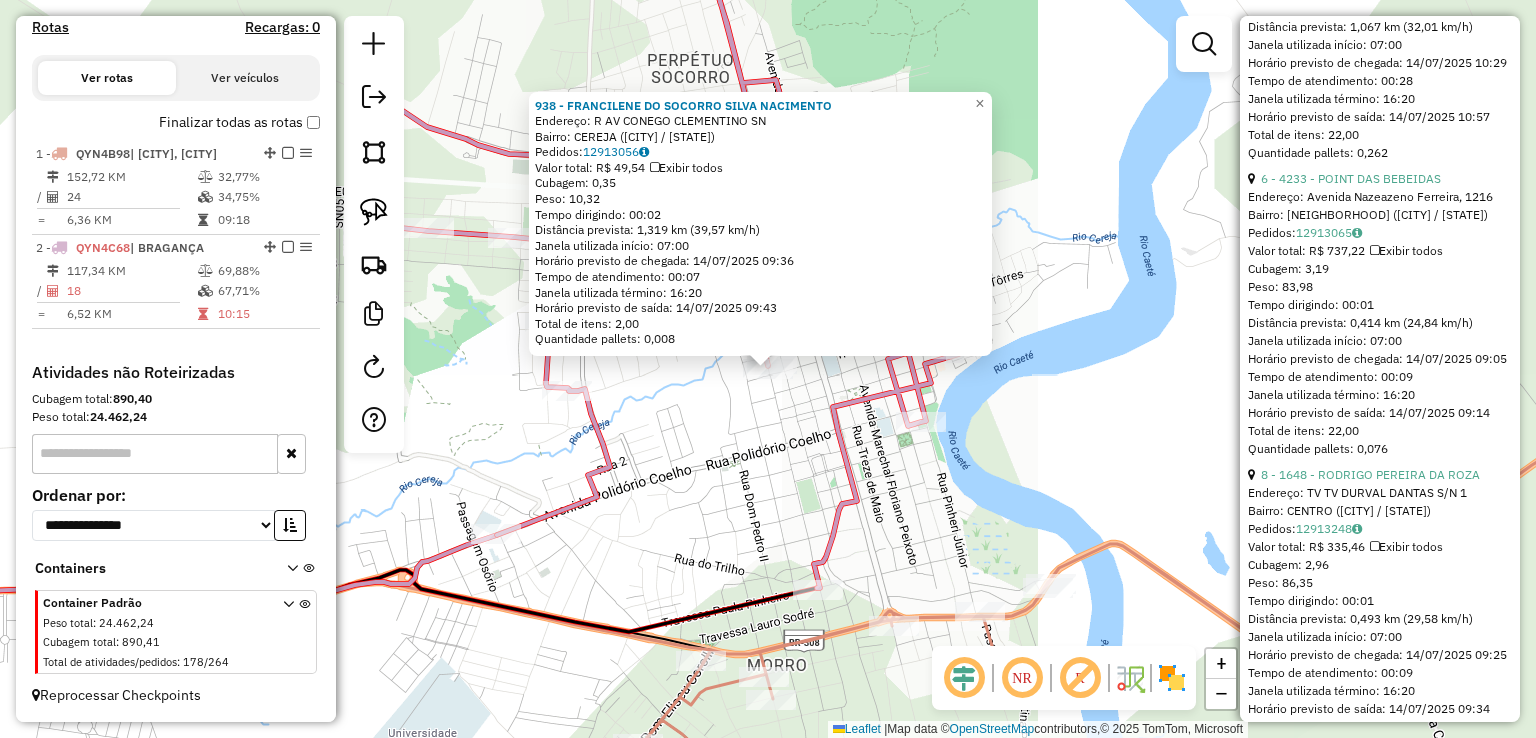scroll, scrollTop: 1300, scrollLeft: 0, axis: vertical 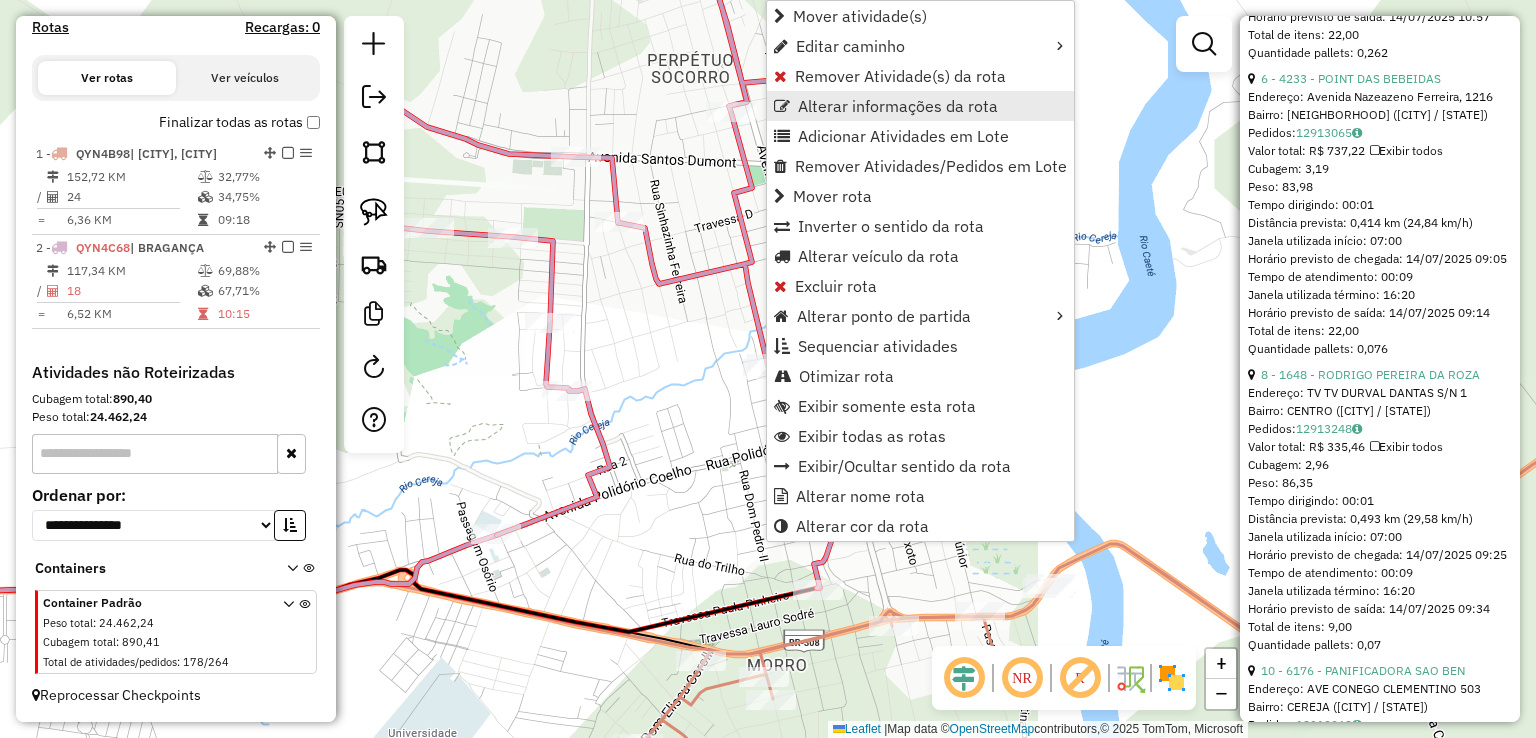 click on "Alterar informações da rota" at bounding box center [898, 106] 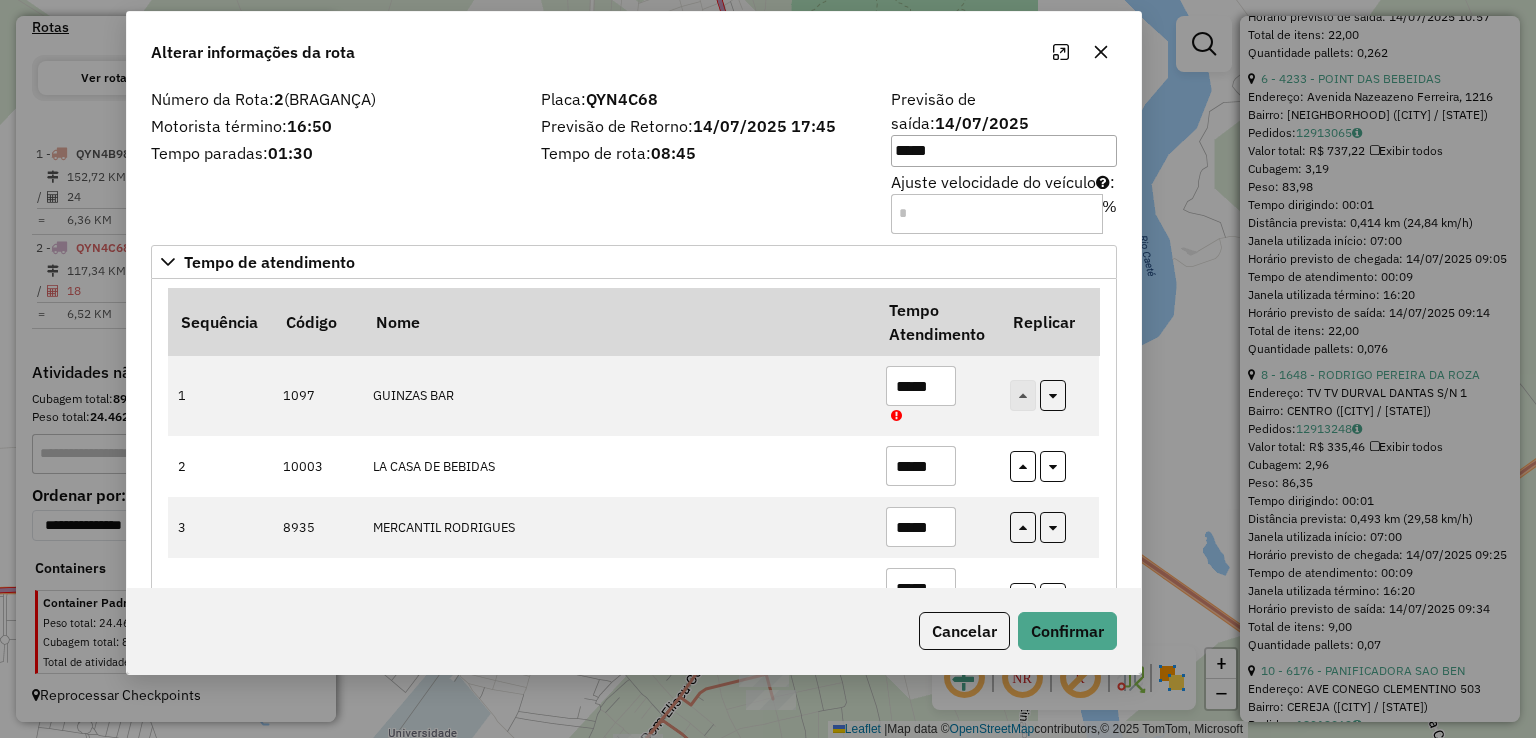 drag, startPoint x: 843, startPoint y: 85, endPoint x: 691, endPoint y: 73, distance: 152.47295 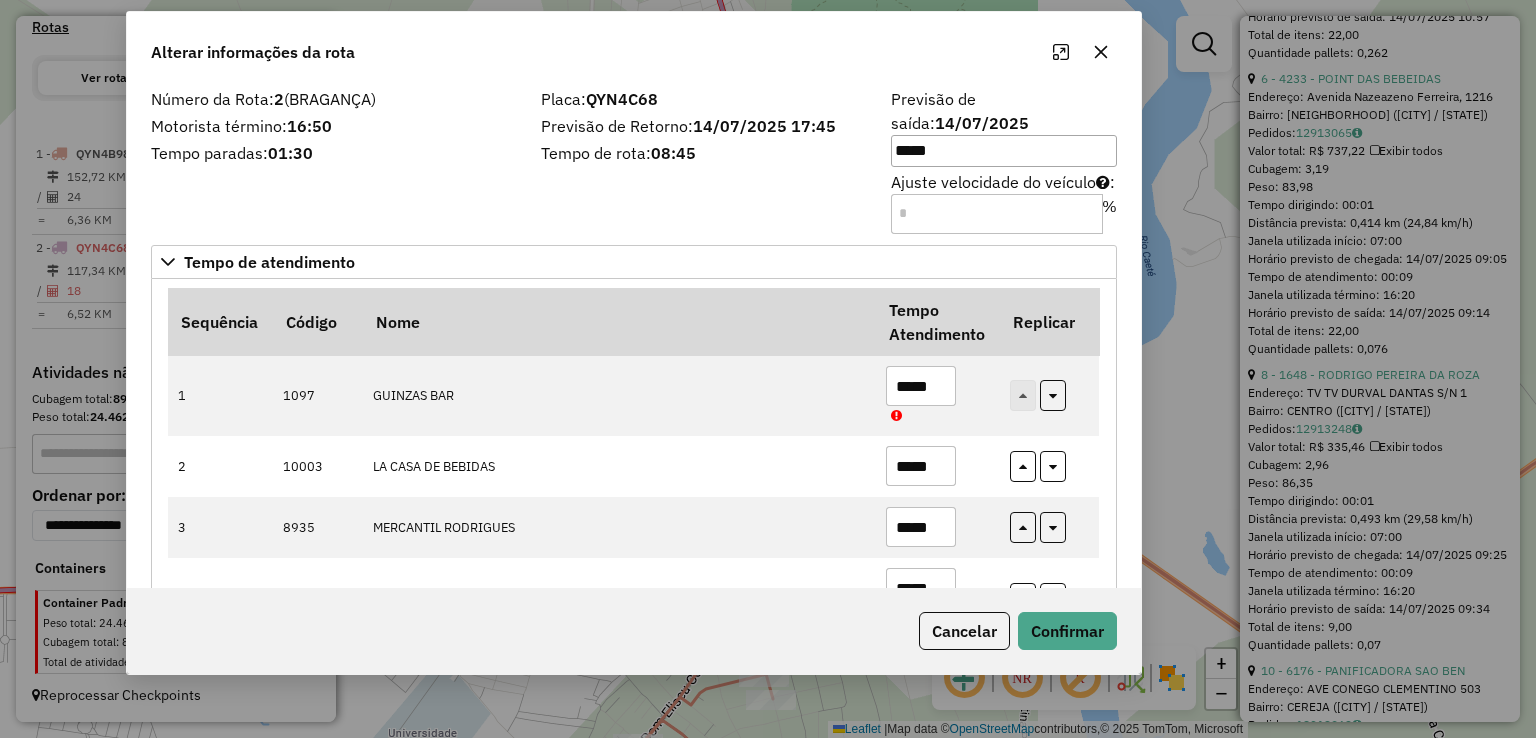 click on "Alterar informações da rota" 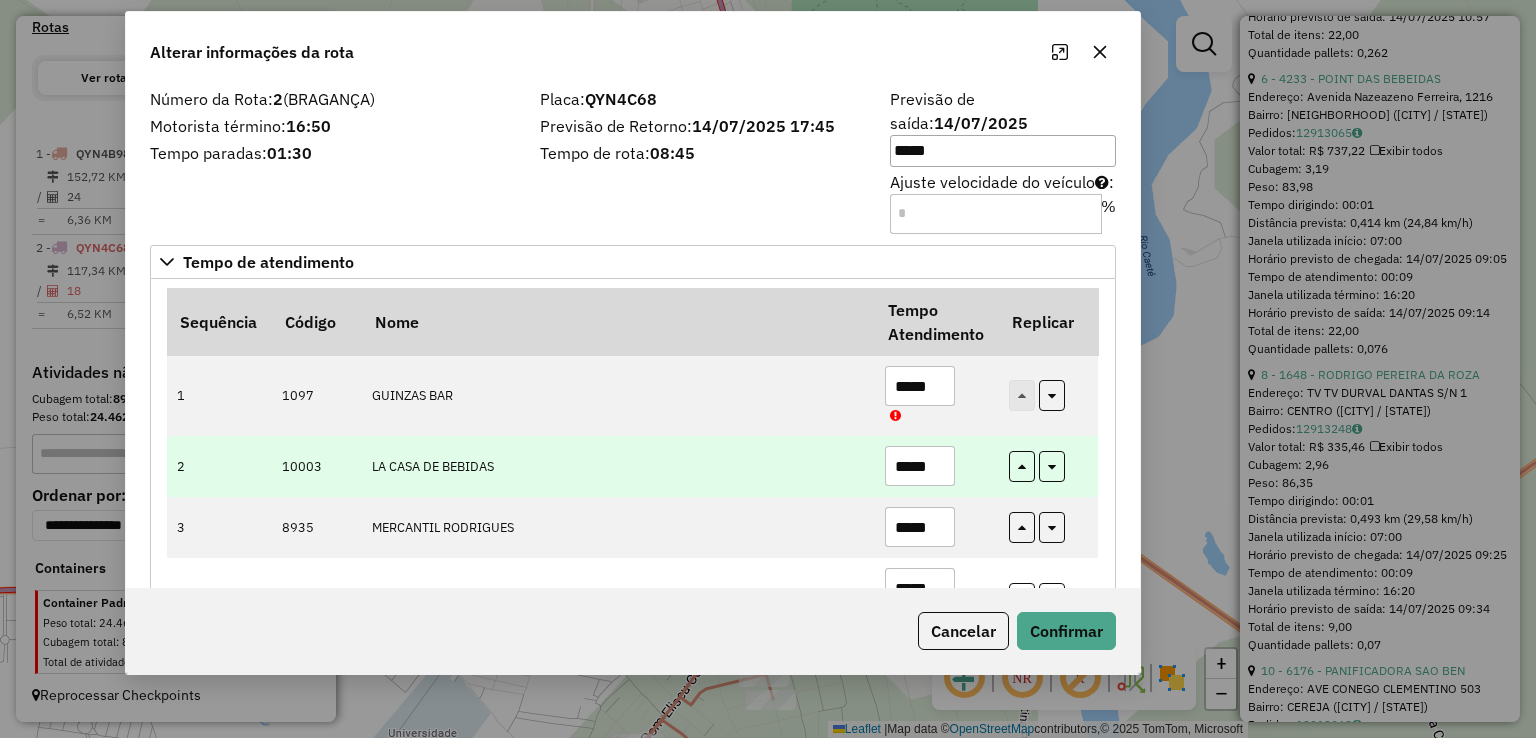 scroll, scrollTop: 400, scrollLeft: 0, axis: vertical 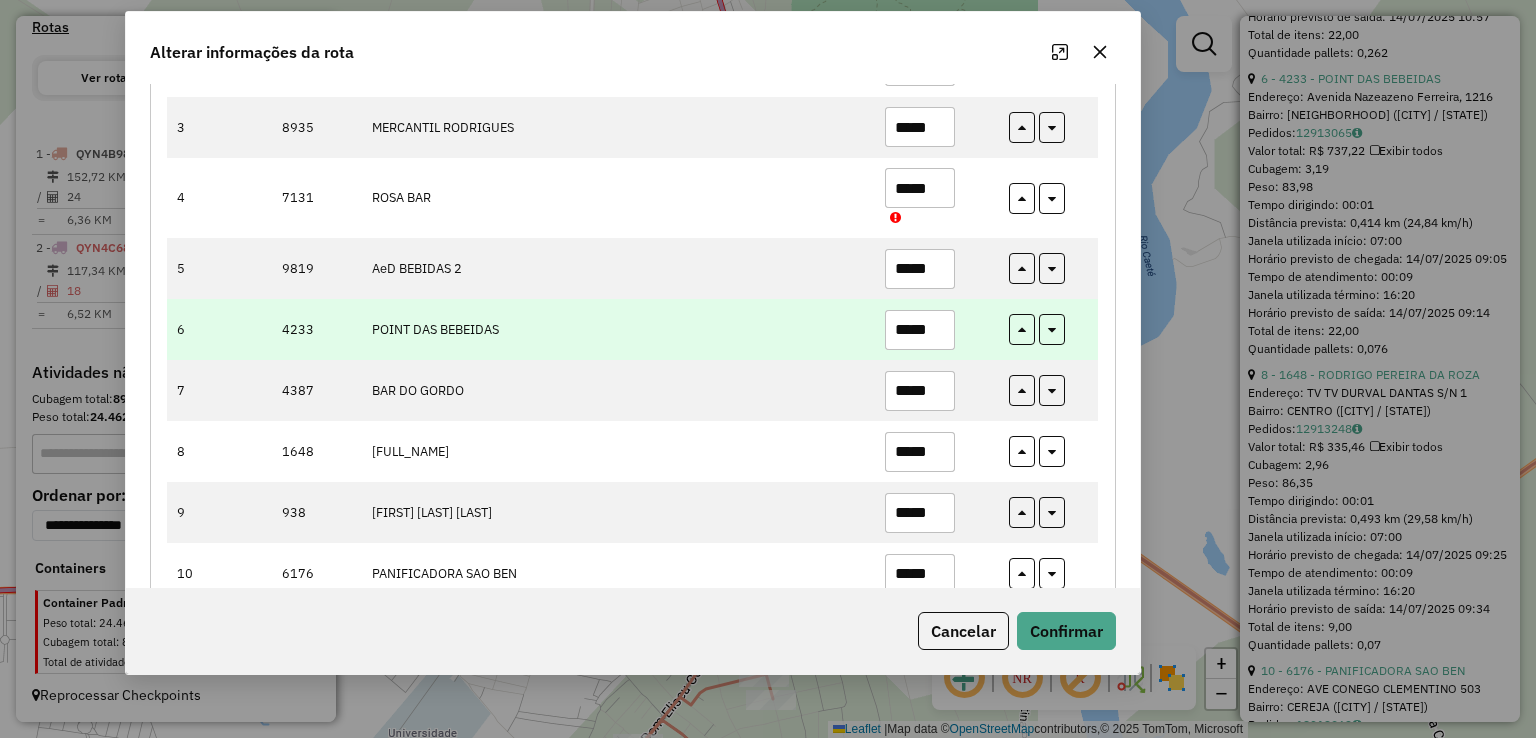 click on "*****" at bounding box center (920, 330) 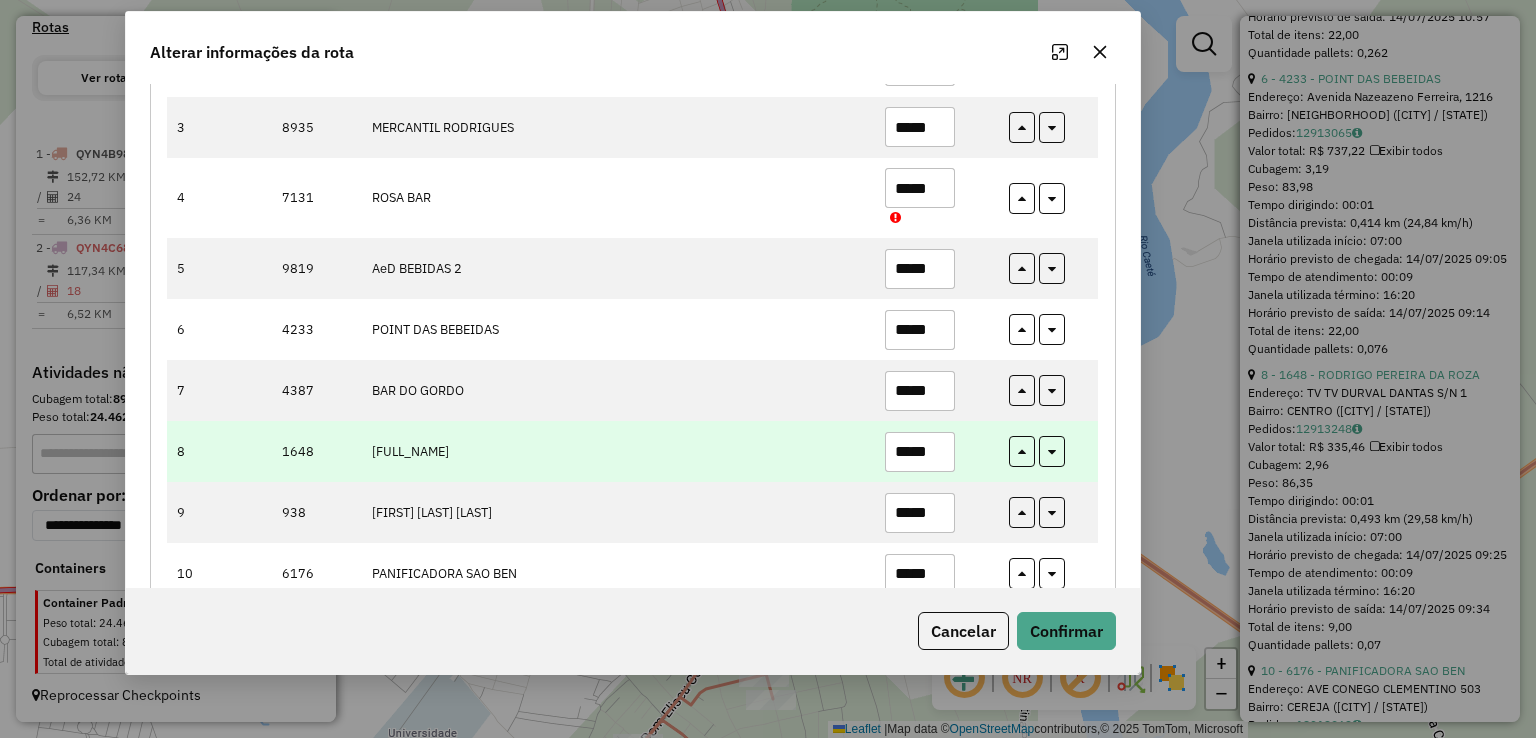 type on "*****" 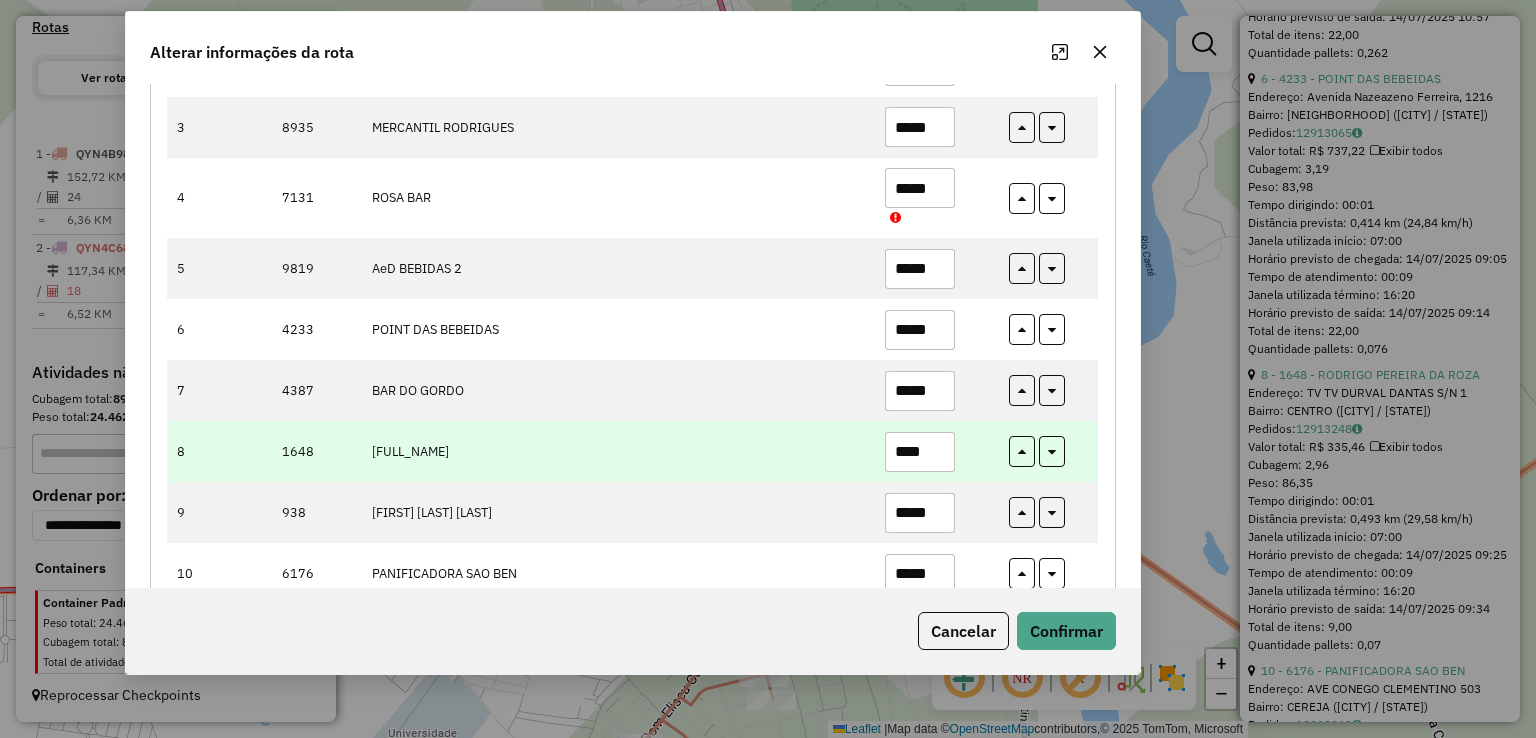 scroll, scrollTop: 500, scrollLeft: 0, axis: vertical 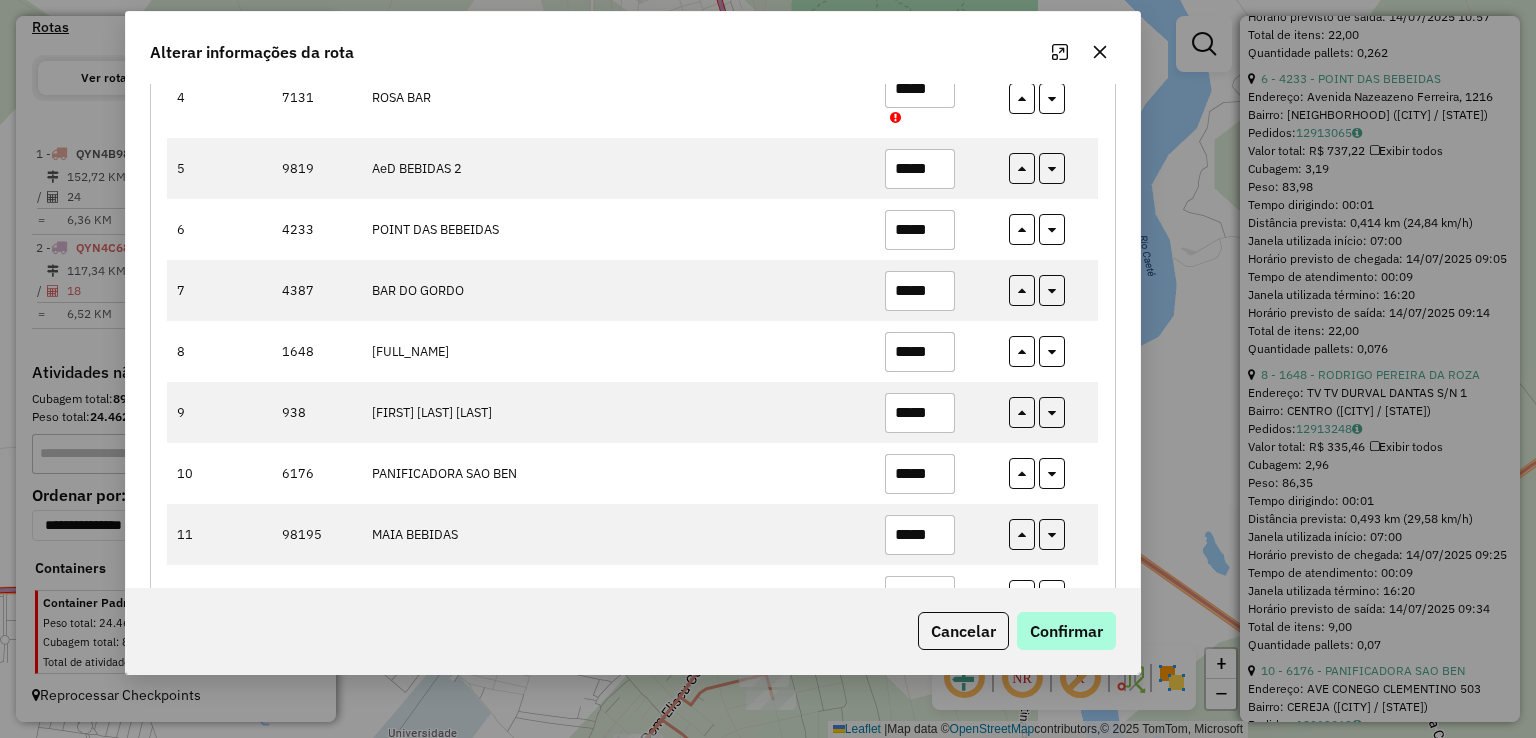 type on "*****" 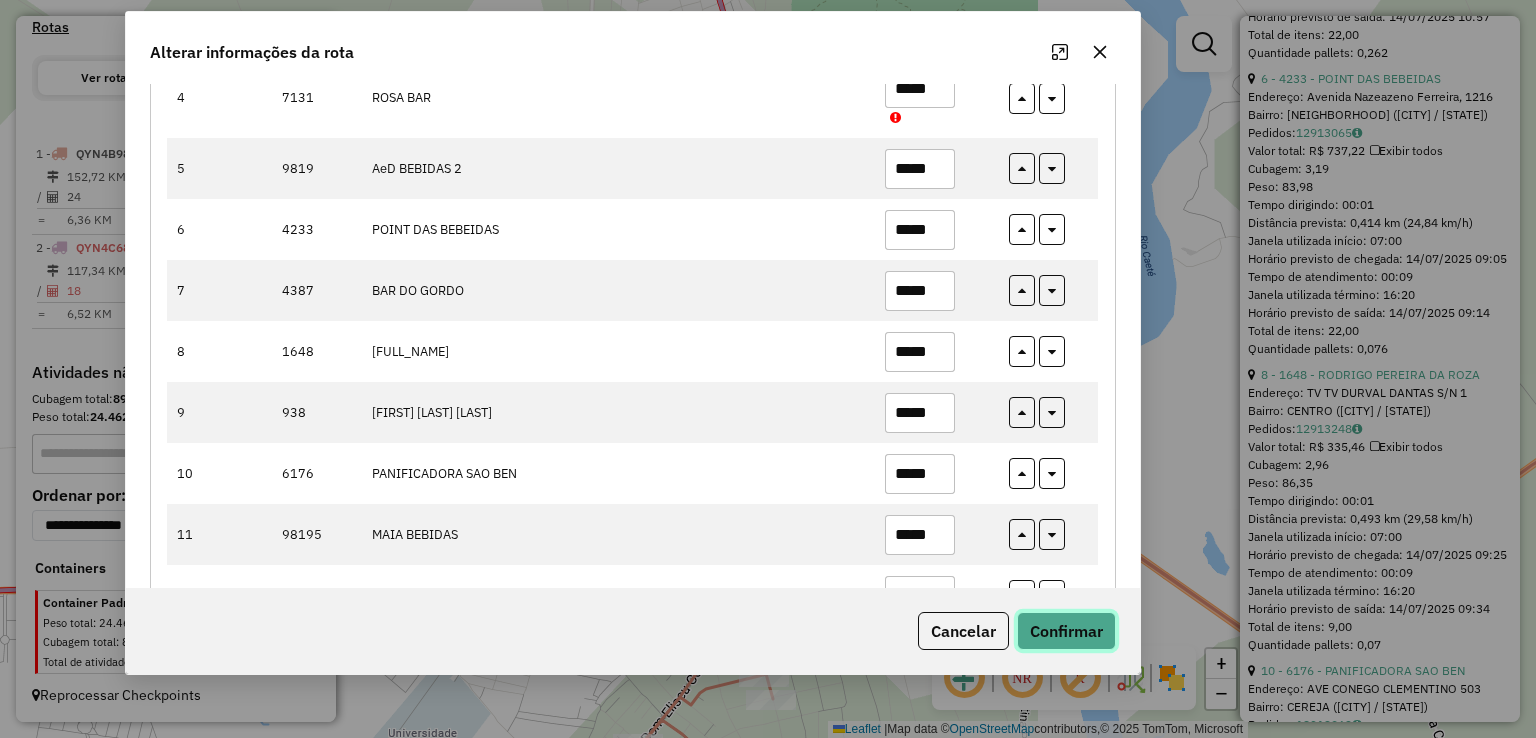 click on "Confirmar" 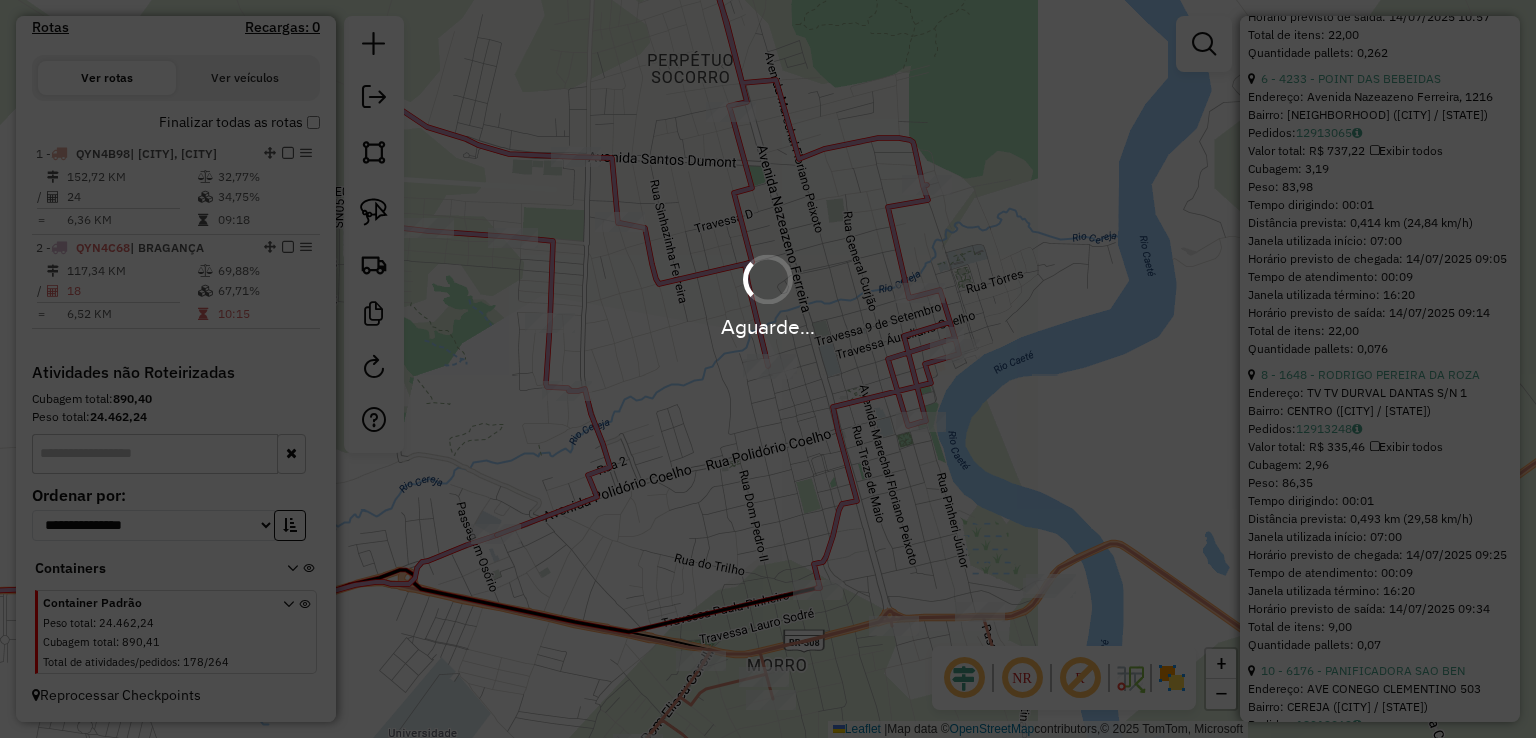click on "Aguarde..." at bounding box center (768, 369) 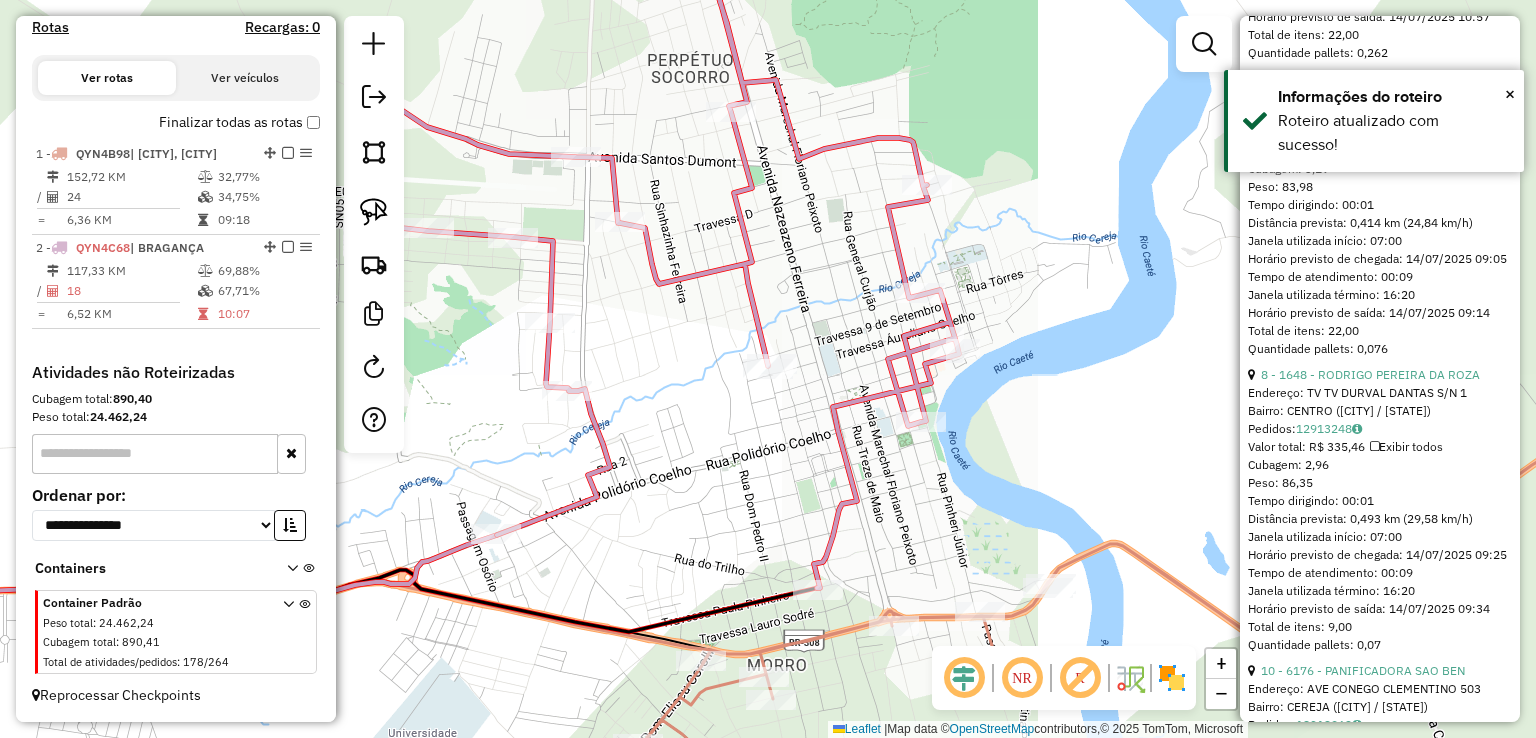 click on "Janela de atendimento Grade de atendimento Capacidade Transportadoras Veículos Cliente Pedidos  Rotas Selecione os dias de semana para filtrar as janelas de atendimento  Seg   Ter   Qua   Qui   Sex   Sáb   Dom  Informe o período da janela de atendimento: De: Até:  Filtrar exatamente a janela do cliente  Considerar janela de atendimento padrão  Selecione os dias de semana para filtrar as grades de atendimento  Seg   Ter   Qua   Qui   Sex   Sáb   Dom   Considerar clientes sem dia de atendimento cadastrado  Clientes fora do dia de atendimento selecionado Filtrar as atividades entre os valores definidos abaixo:  Peso mínimo:   Peso máximo:   Cubagem mínima:   Cubagem máxima:   De:   Até:  Filtrar as atividades entre o tempo de atendimento definido abaixo:  De:   Até:   Considerar capacidade total dos clientes não roteirizados Transportadora: Selecione um ou mais itens Tipo de veículo: Selecione um ou mais itens Veículo: Selecione um ou mais itens Motorista: Selecione um ou mais itens Nome: Rótulo:" 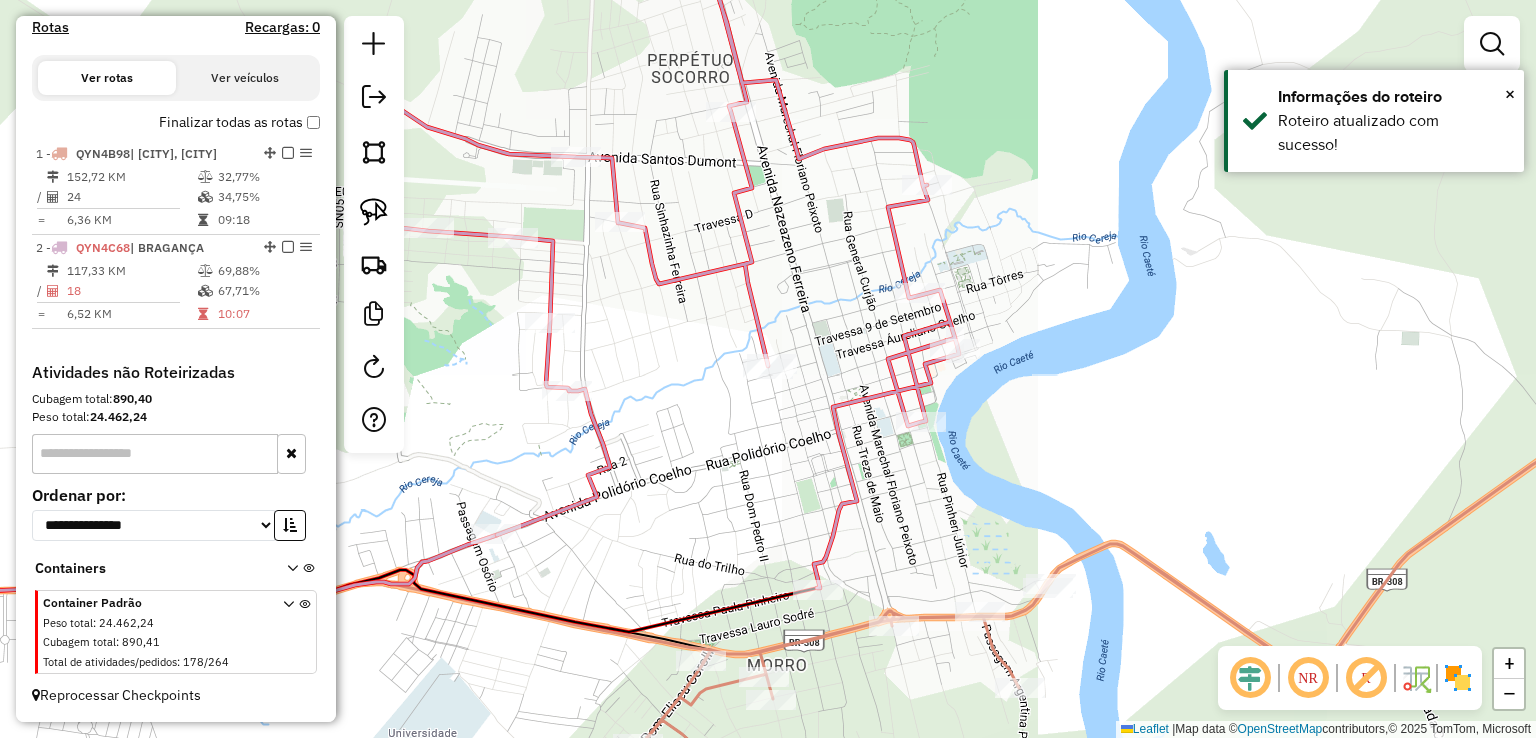 click on "Janela de atendimento Grade de atendimento Capacidade Transportadoras Veículos Cliente Pedidos  Rotas Selecione os dias de semana para filtrar as janelas de atendimento  Seg   Ter   Qua   Qui   Sex   Sáb   Dom  Informe o período da janela de atendimento: De: Até:  Filtrar exatamente a janela do cliente  Considerar janela de atendimento padrão  Selecione os dias de semana para filtrar as grades de atendimento  Seg   Ter   Qua   Qui   Sex   Sáb   Dom   Considerar clientes sem dia de atendimento cadastrado  Clientes fora do dia de atendimento selecionado Filtrar as atividades entre os valores definidos abaixo:  Peso mínimo:   Peso máximo:   Cubagem mínima:   Cubagem máxima:   De:   Até:  Filtrar as atividades entre o tempo de atendimento definido abaixo:  De:   Até:   Considerar capacidade total dos clientes não roteirizados Transportadora: Selecione um ou mais itens Tipo de veículo: Selecione um ou mais itens Veículo: Selecione um ou mais itens Motorista: Selecione um ou mais itens Nome: Rótulo:" 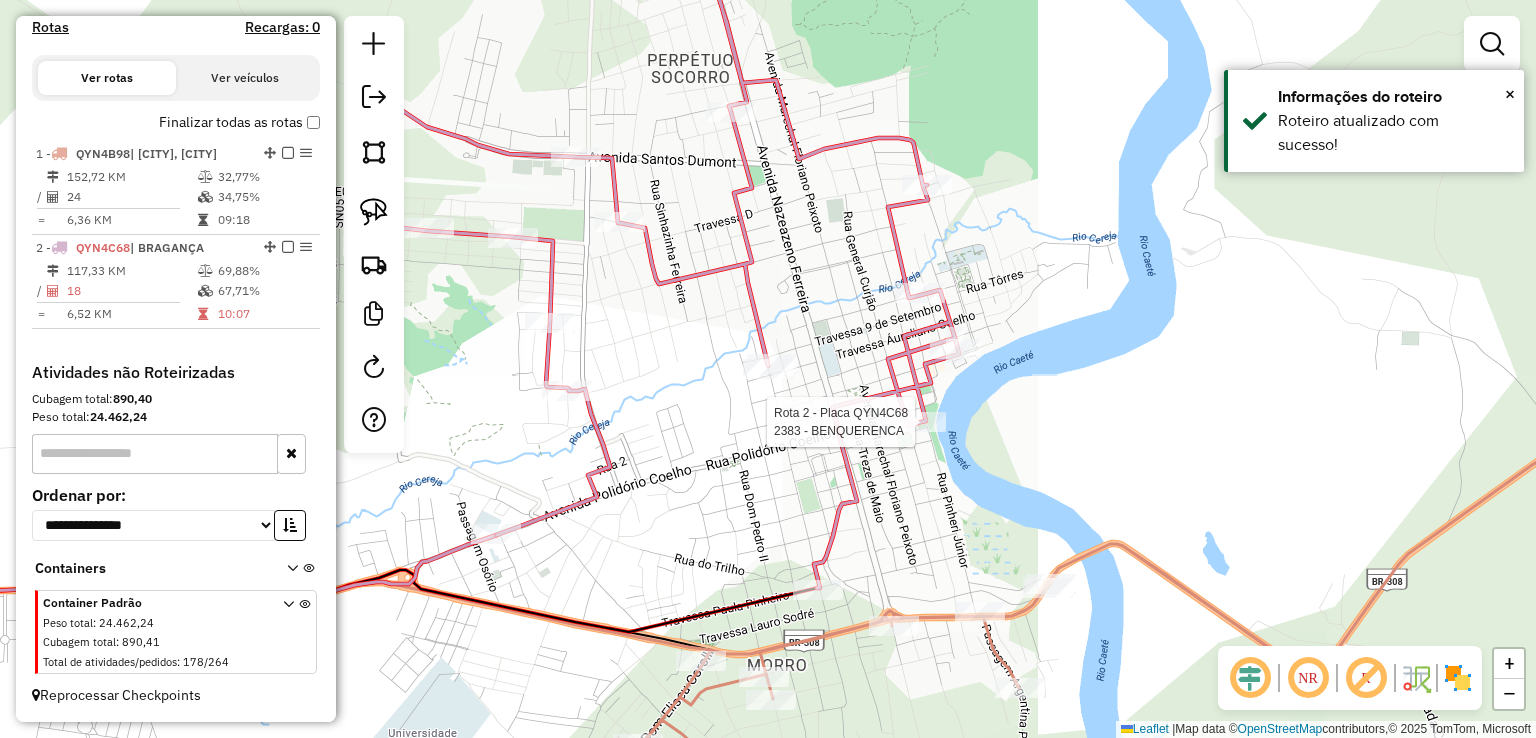 select on "**********" 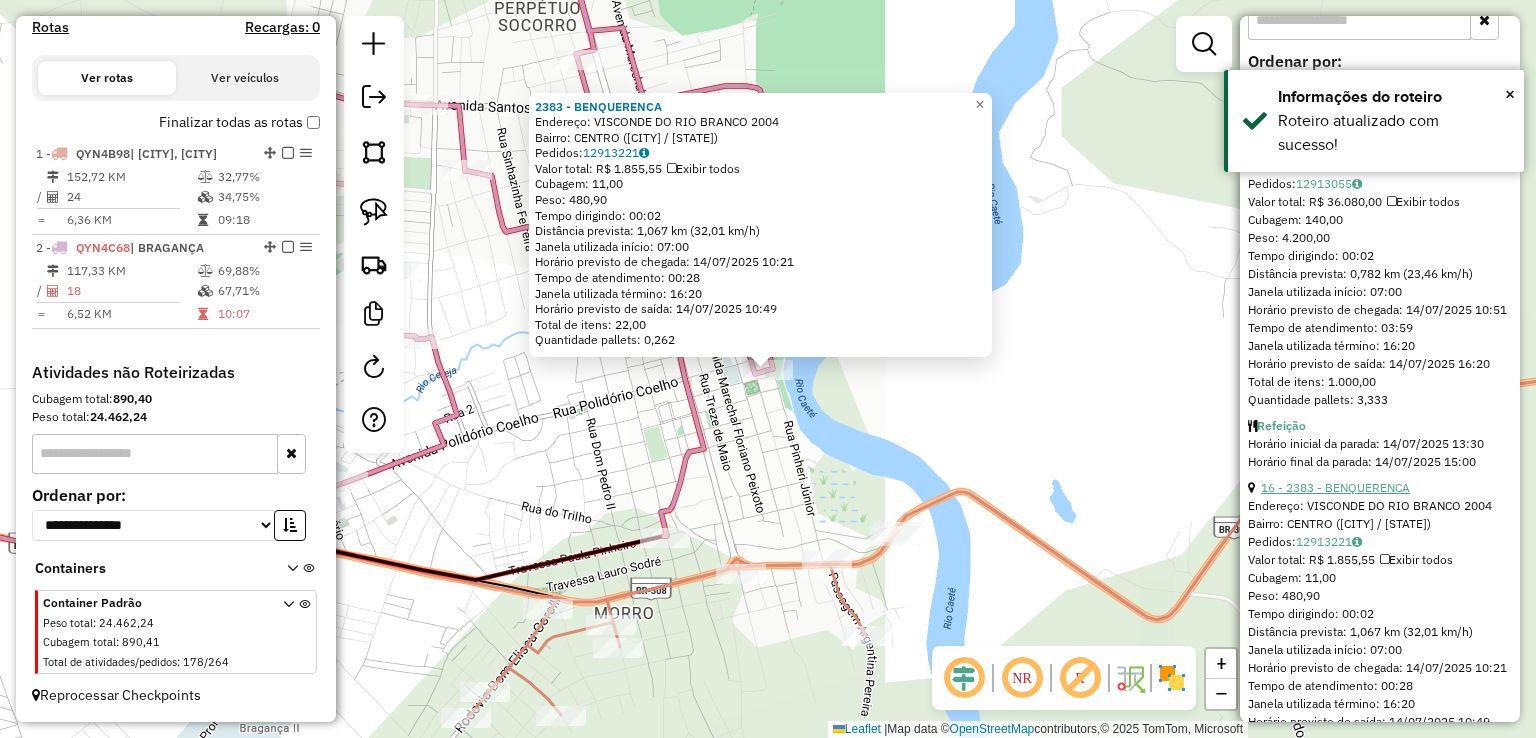 scroll, scrollTop: 900, scrollLeft: 0, axis: vertical 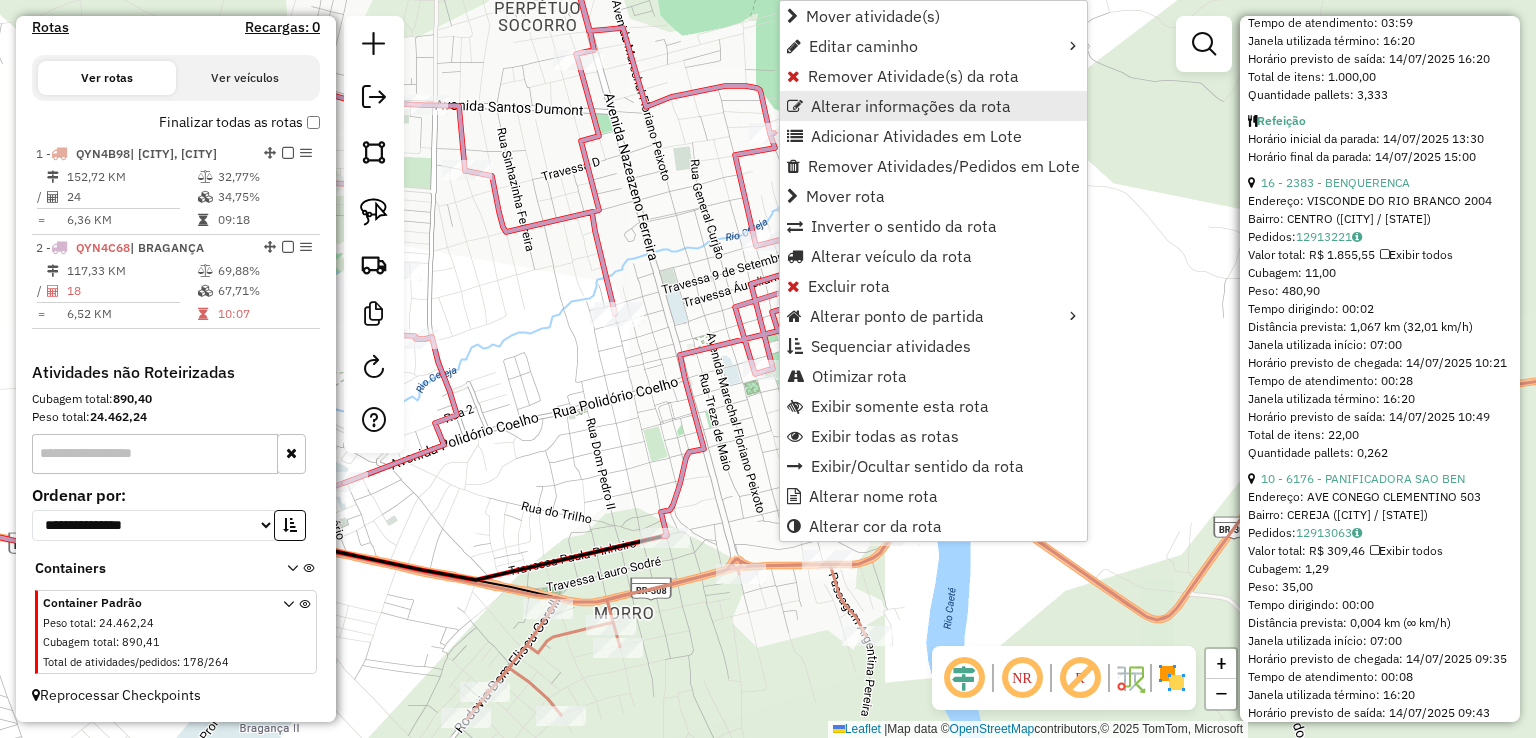 click on "Alterar informações da rota" at bounding box center (911, 106) 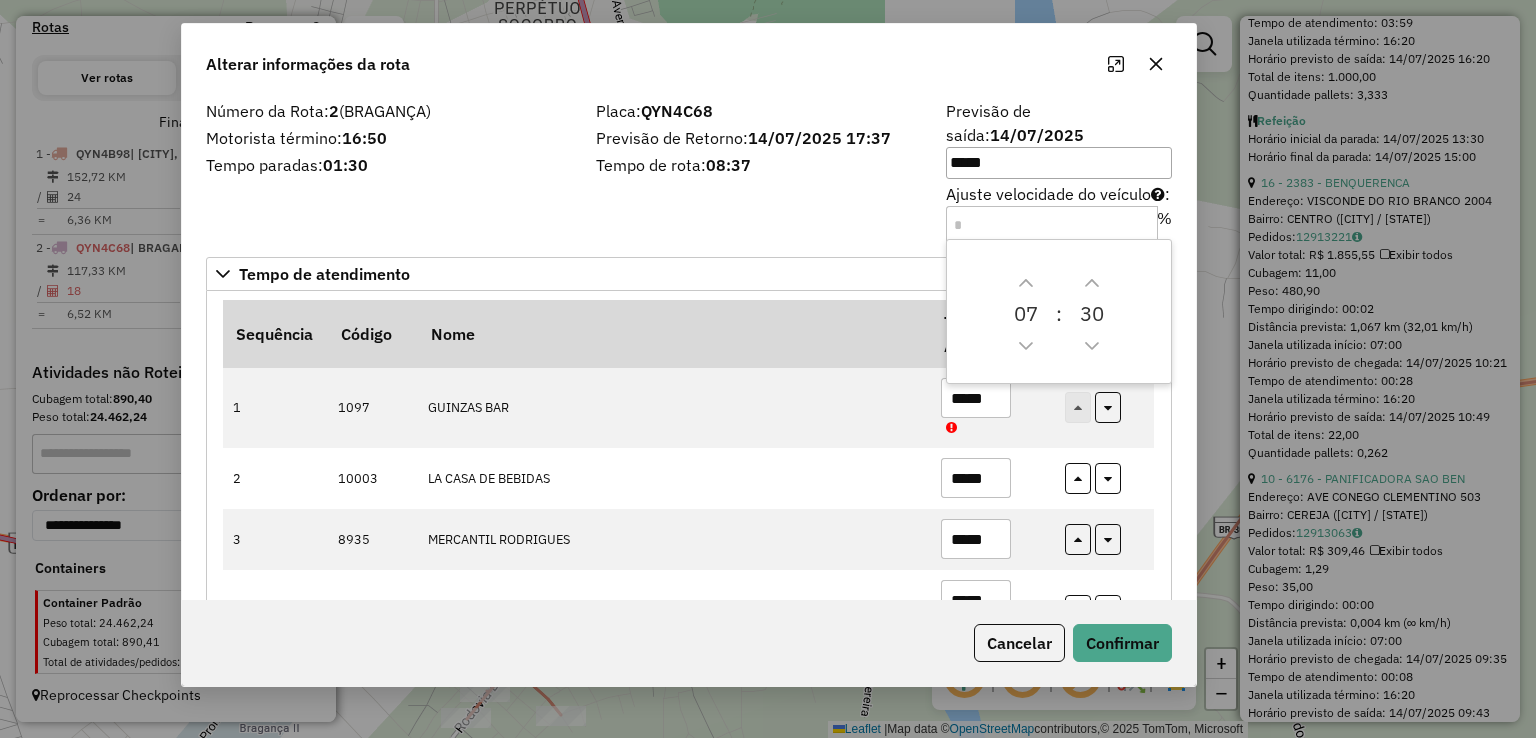 drag, startPoint x: 848, startPoint y: 105, endPoint x: 714, endPoint y: 77, distance: 136.89412 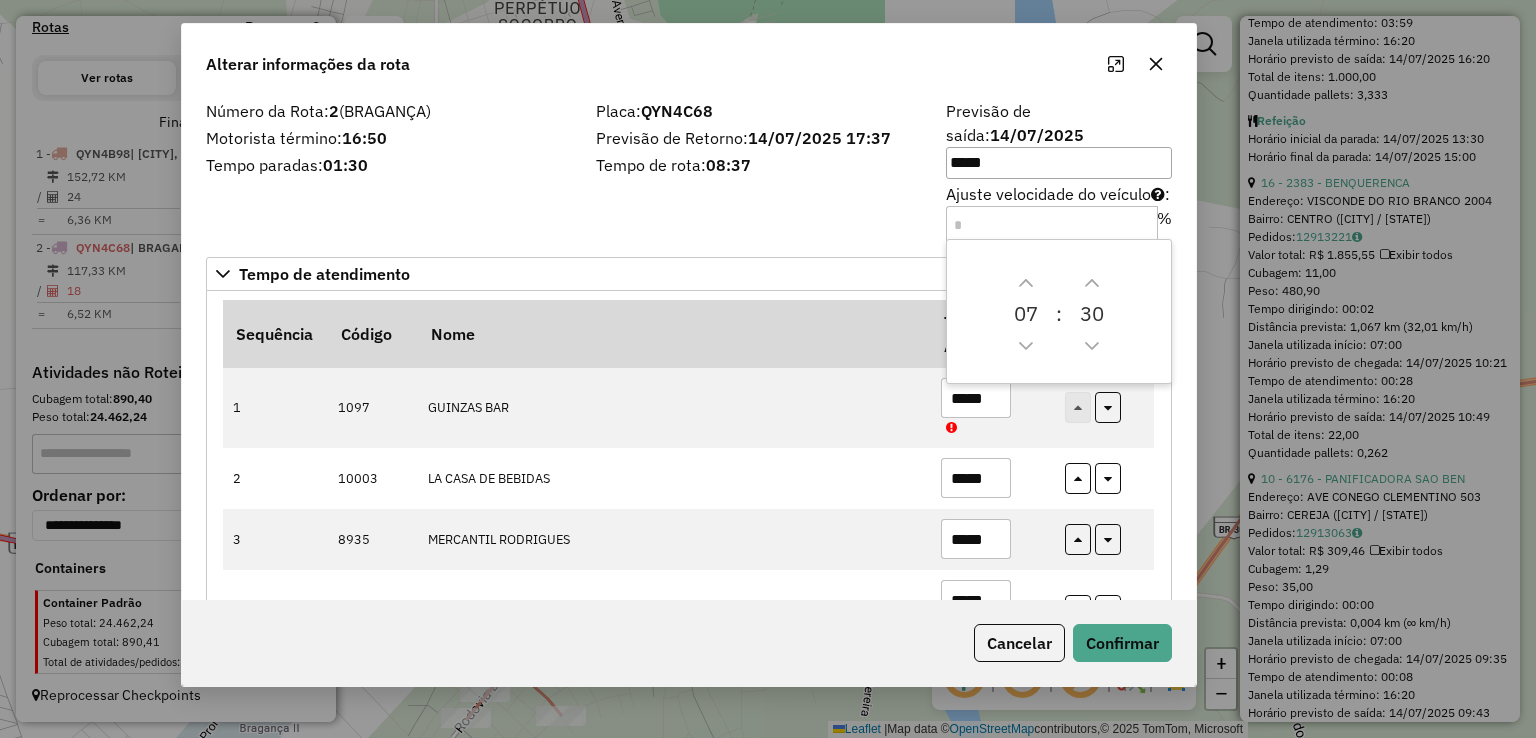 click on "Alterar informações da rota" 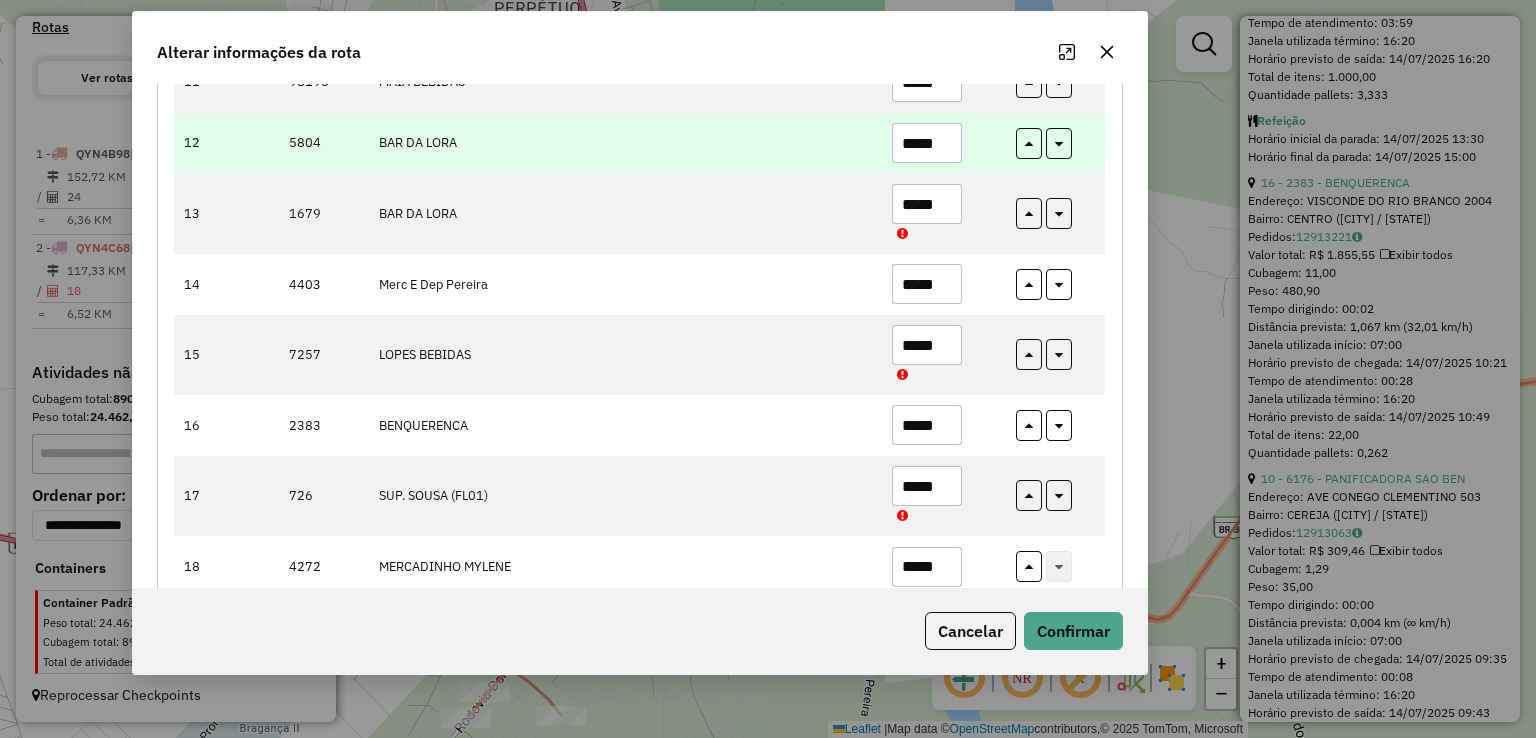 scroll, scrollTop: 1008, scrollLeft: 0, axis: vertical 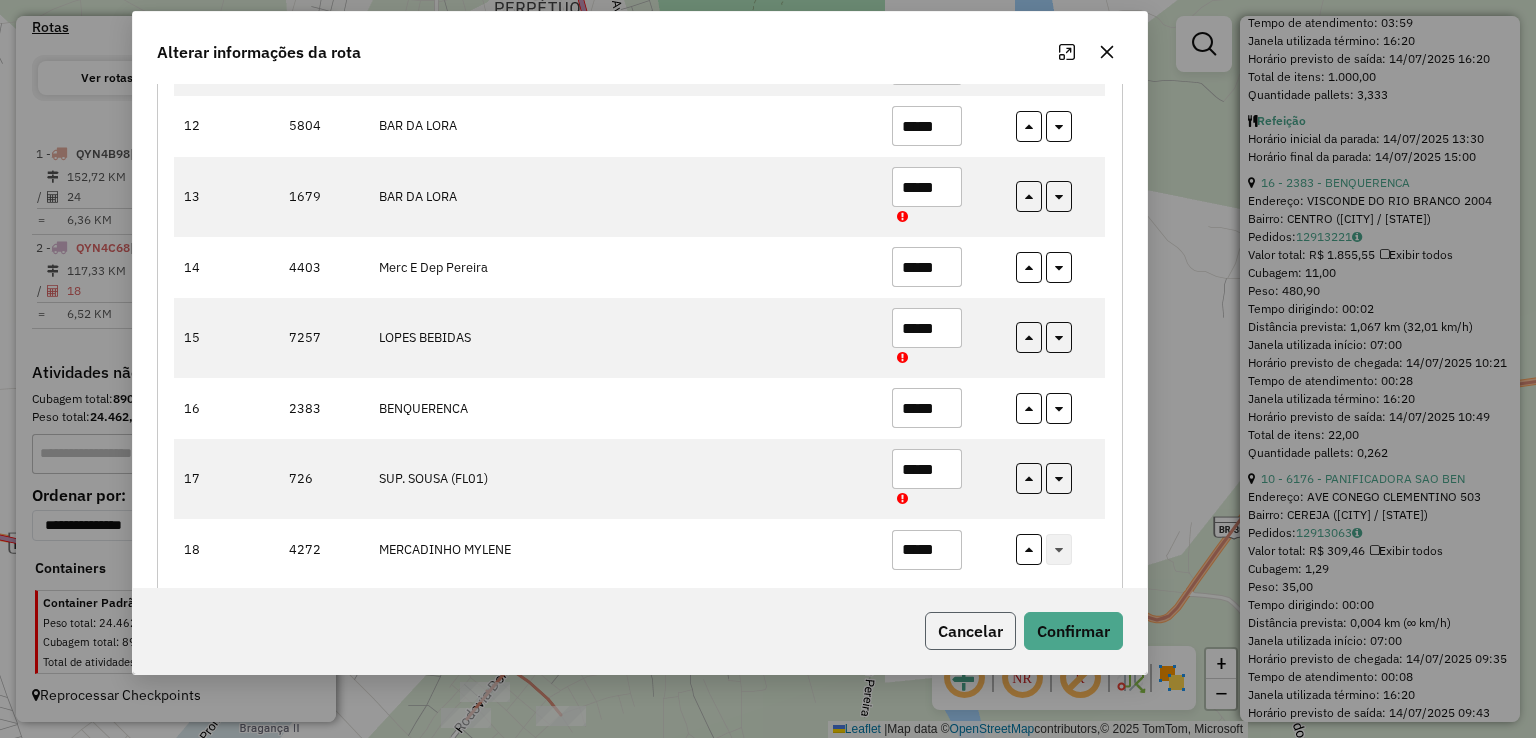 click on "Cancelar" 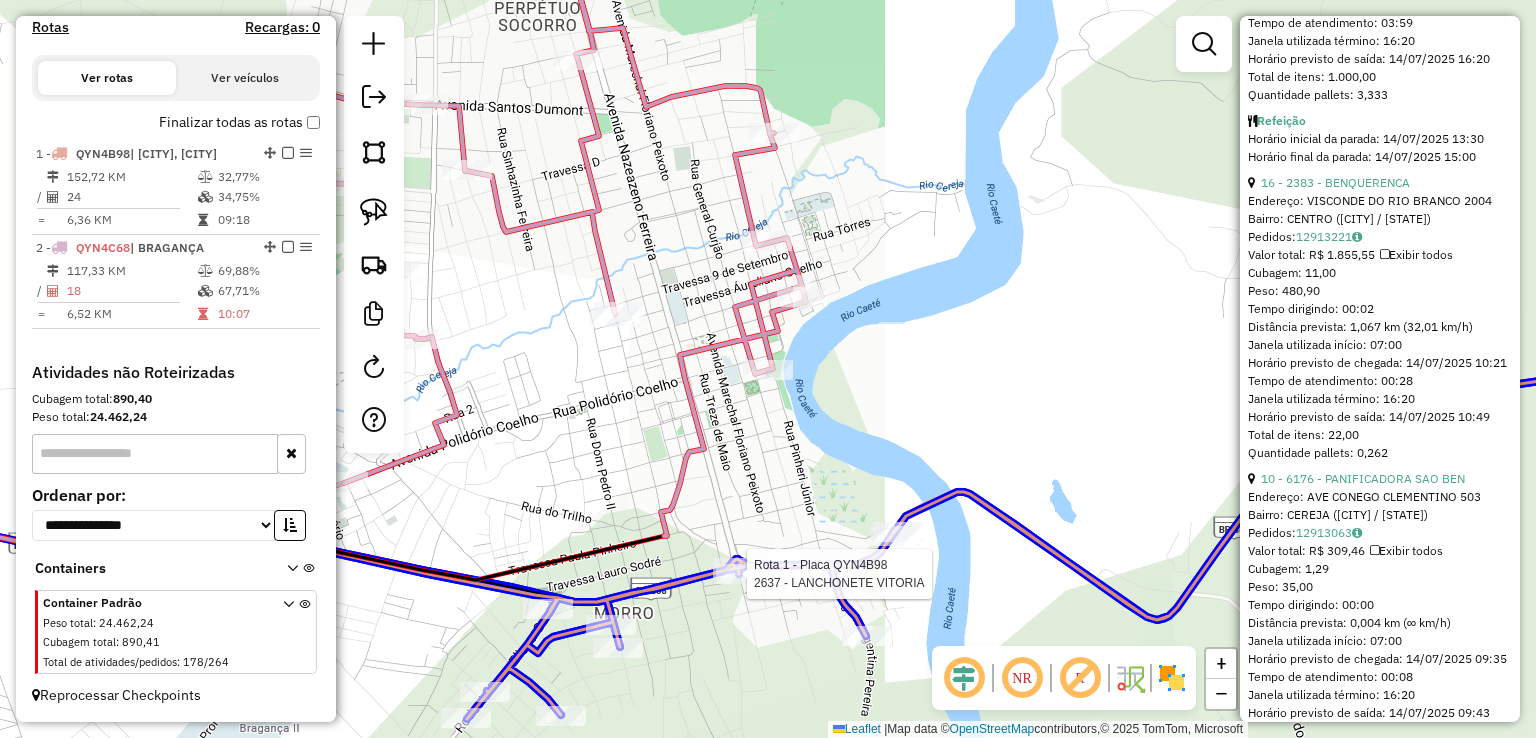 click 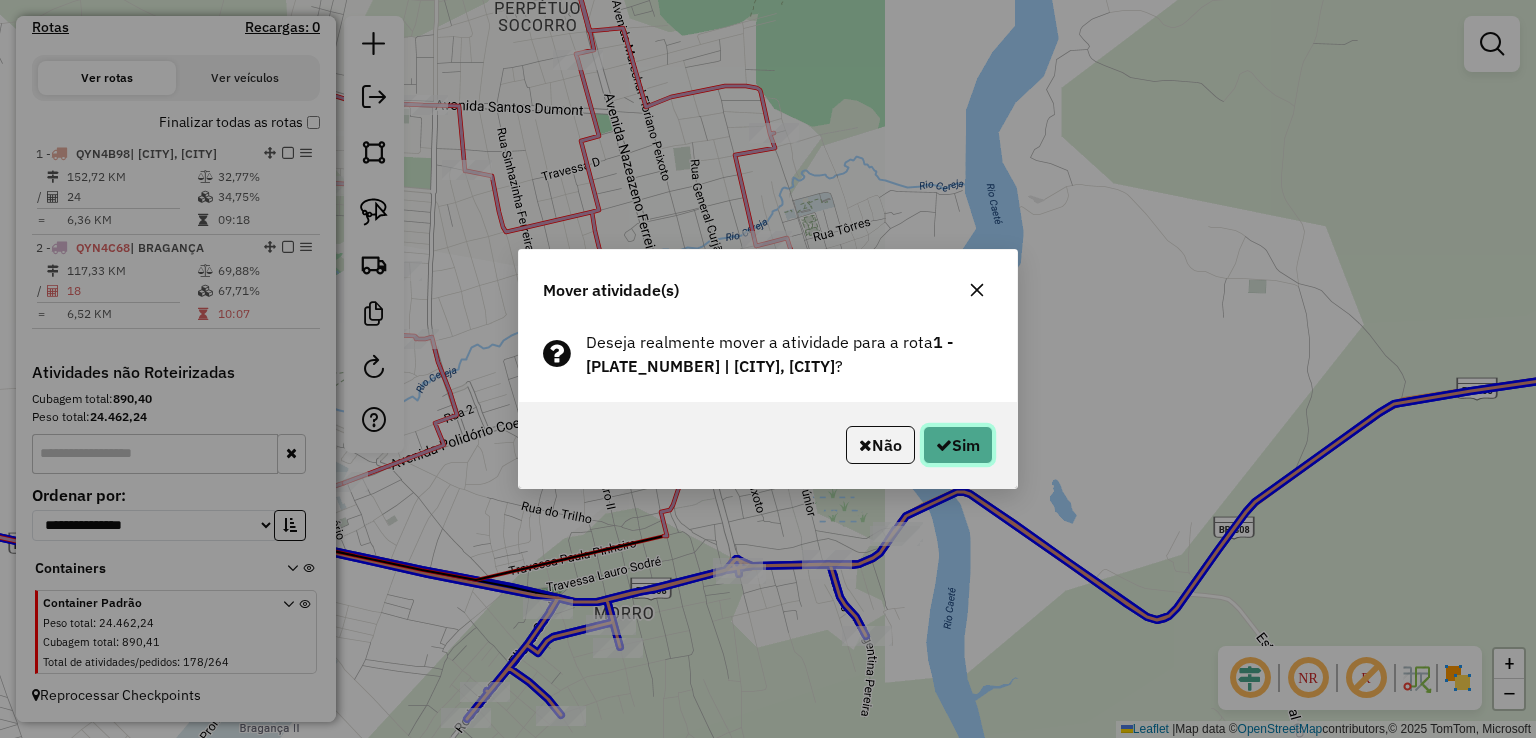 click on "Sim" 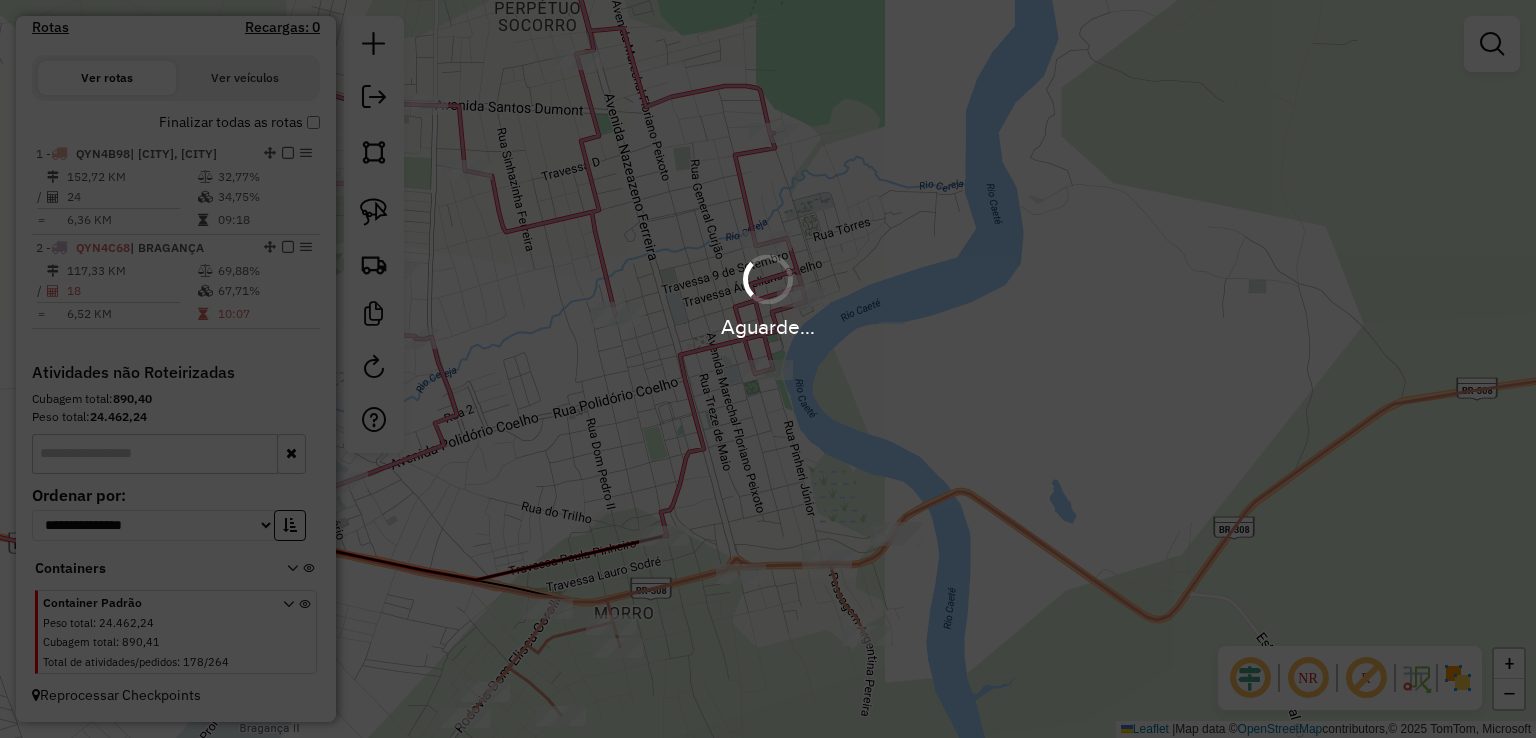 click on "Aguarde..." at bounding box center (768, 369) 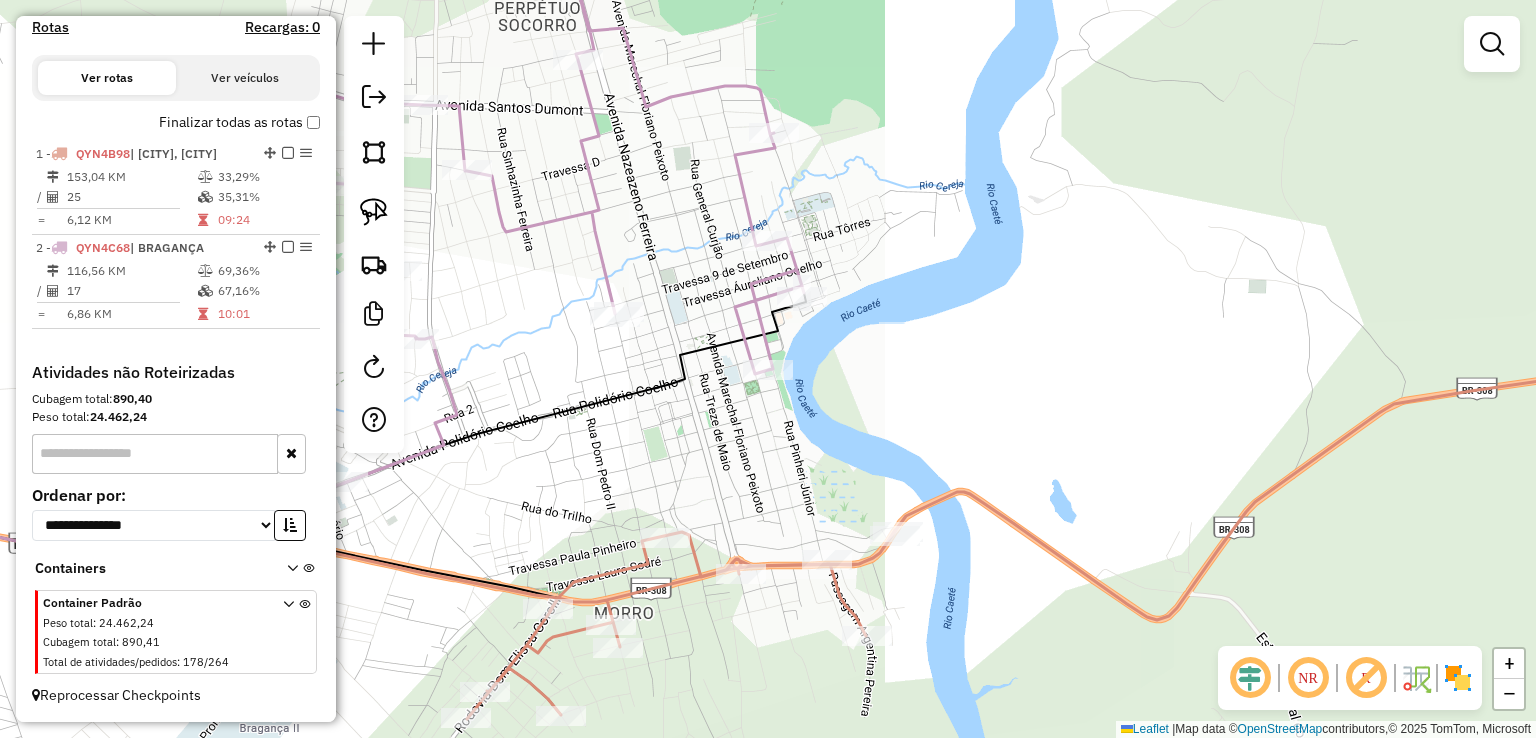 click on "Janela de atendimento Grade de atendimento Capacidade Transportadoras Veículos Cliente Pedidos  Rotas Selecione os dias de semana para filtrar as janelas de atendimento  Seg   Ter   Qua   Qui   Sex   Sáb   Dom  Informe o período da janela de atendimento: De: Até:  Filtrar exatamente a janela do cliente  Considerar janela de atendimento padrão  Selecione os dias de semana para filtrar as grades de atendimento  Seg   Ter   Qua   Qui   Sex   Sáb   Dom   Considerar clientes sem dia de atendimento cadastrado  Clientes fora do dia de atendimento selecionado Filtrar as atividades entre os valores definidos abaixo:  Peso mínimo:   Peso máximo:   Cubagem mínima:   Cubagem máxima:   De:   Até:  Filtrar as atividades entre o tempo de atendimento definido abaixo:  De:   Até:   Considerar capacidade total dos clientes não roteirizados Transportadora: Selecione um ou mais itens Tipo de veículo: Selecione um ou mais itens Veículo: Selecione um ou mais itens Motorista: Selecione um ou mais itens Nome: Rótulo:" 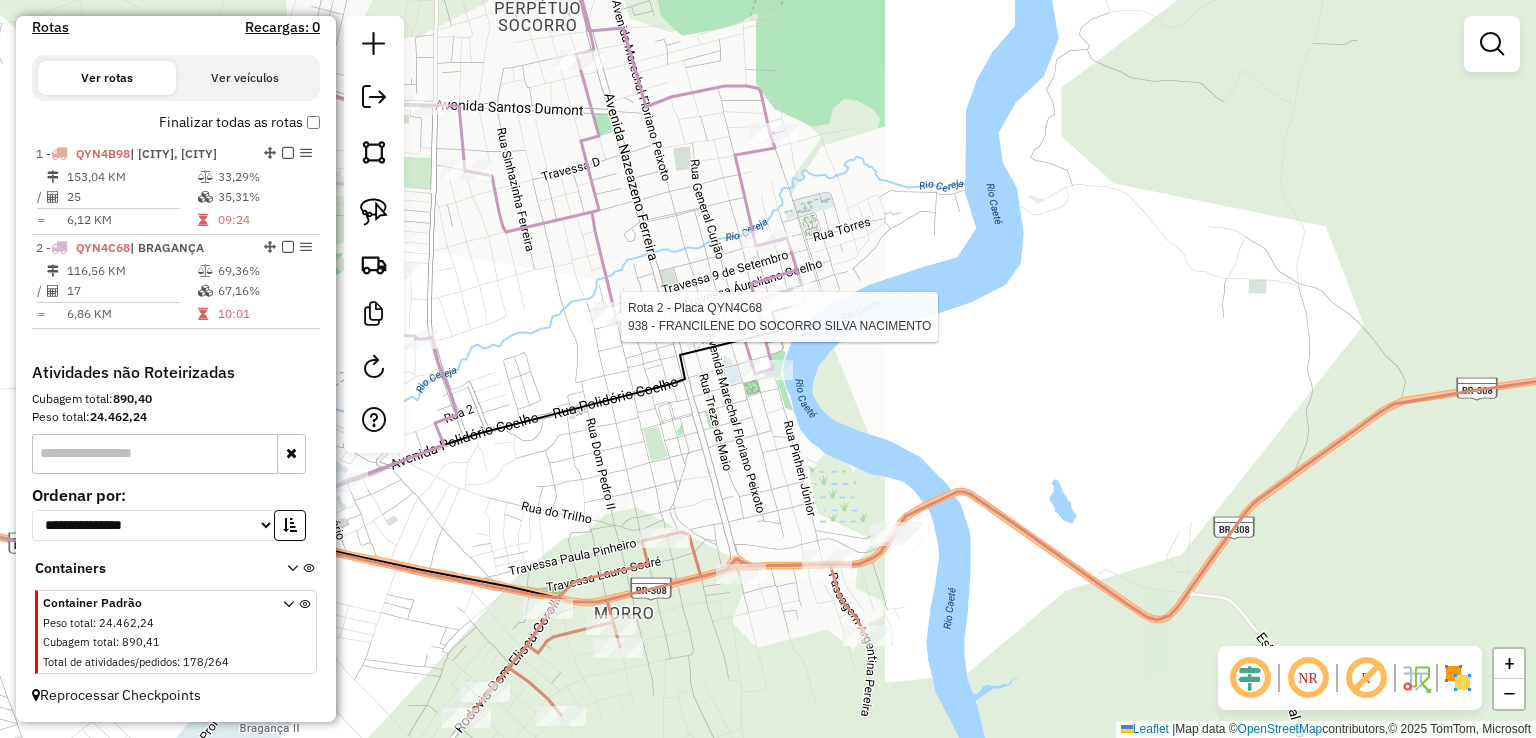 select on "**********" 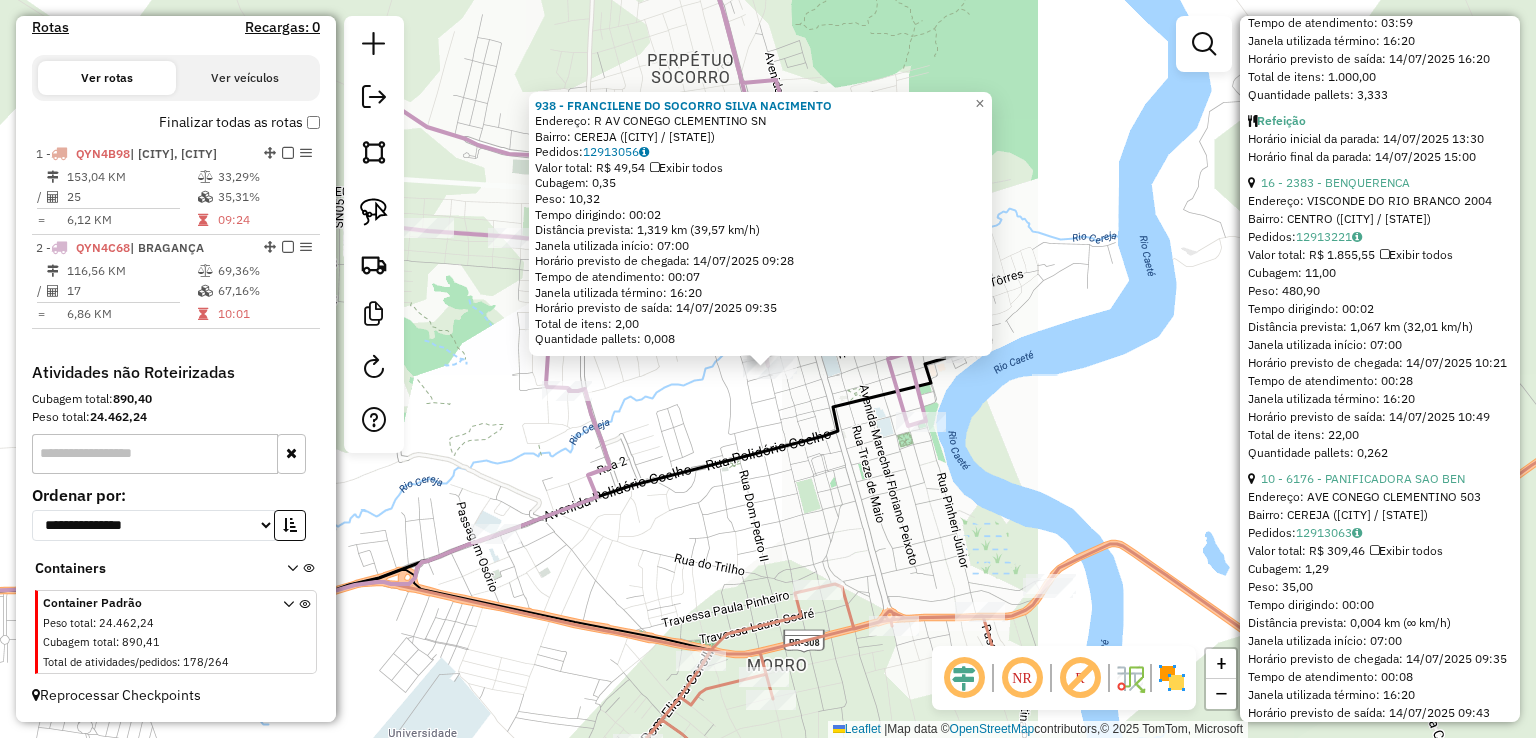 scroll, scrollTop: 1000, scrollLeft: 0, axis: vertical 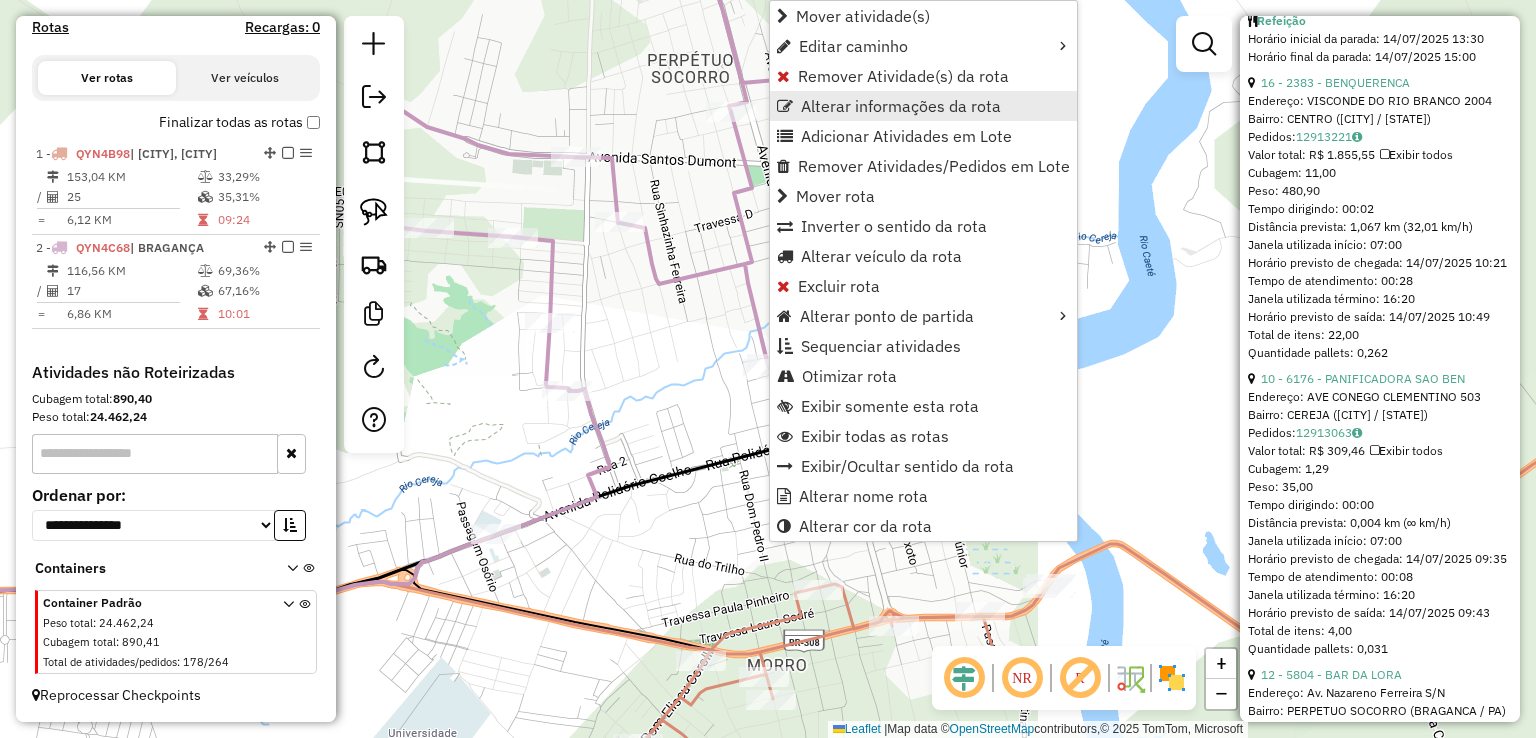 click on "Alterar informações da rota" at bounding box center (901, 106) 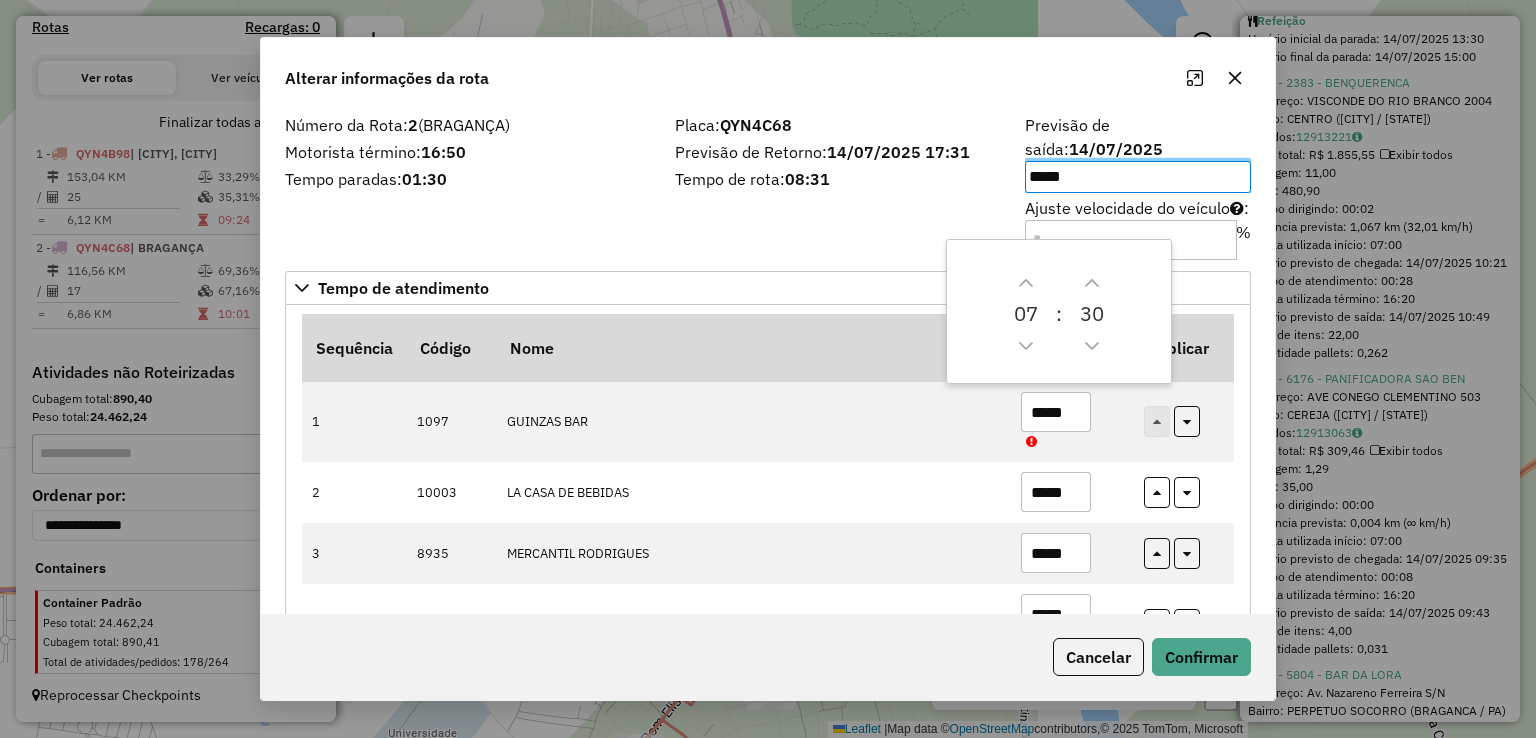 drag, startPoint x: 719, startPoint y: 64, endPoint x: 691, endPoint y: 57, distance: 28.86174 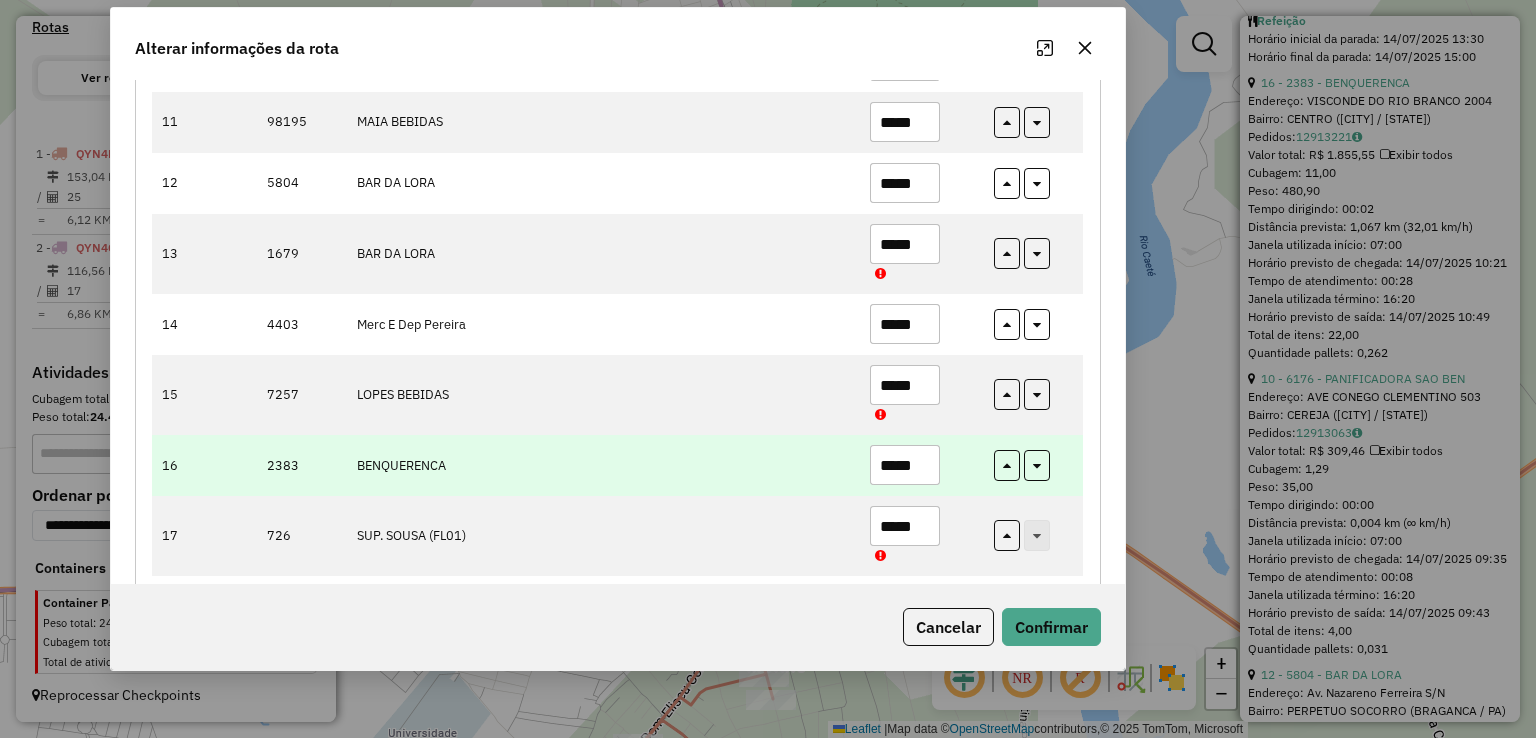 scroll, scrollTop: 948, scrollLeft: 0, axis: vertical 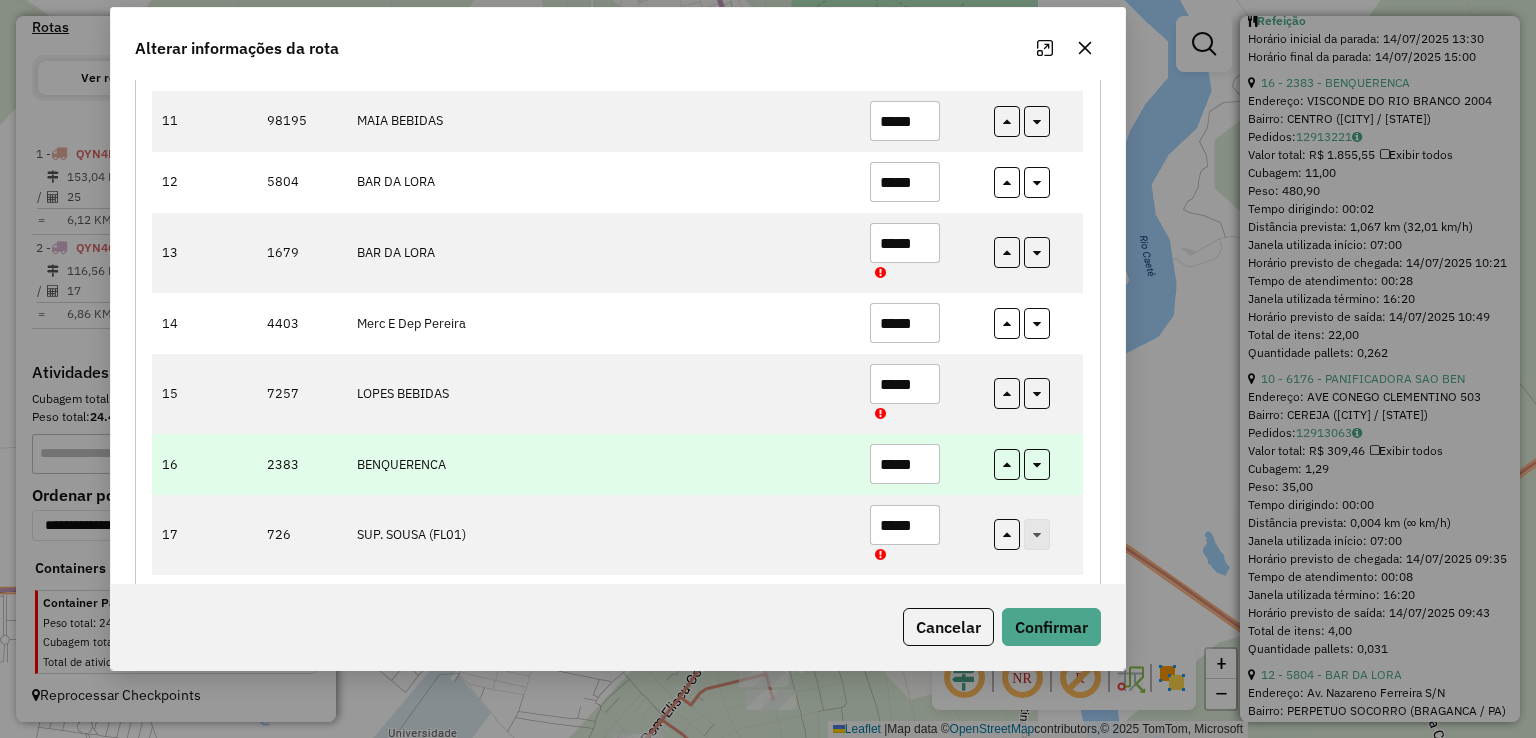 click on "*****" at bounding box center [905, 464] 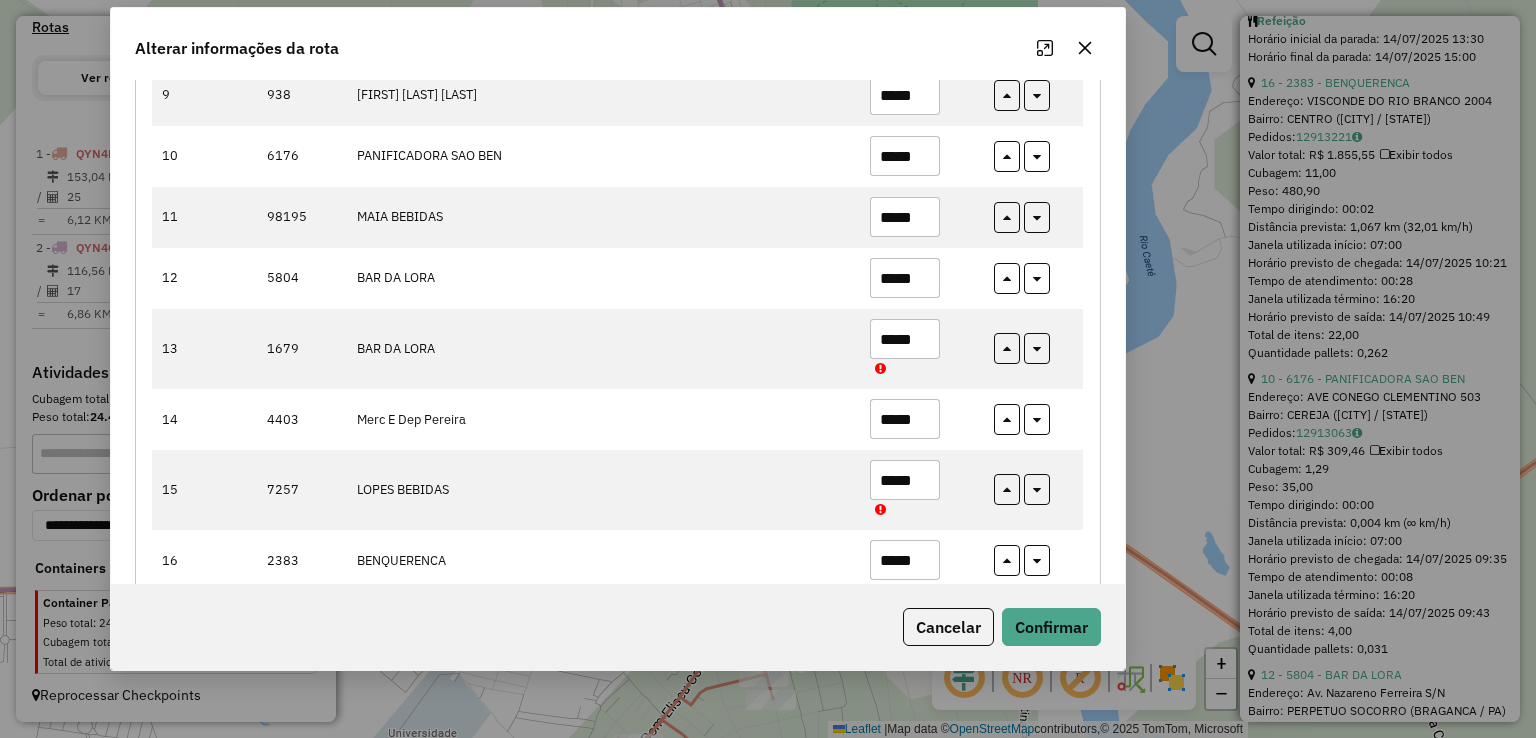 scroll, scrollTop: 848, scrollLeft: 0, axis: vertical 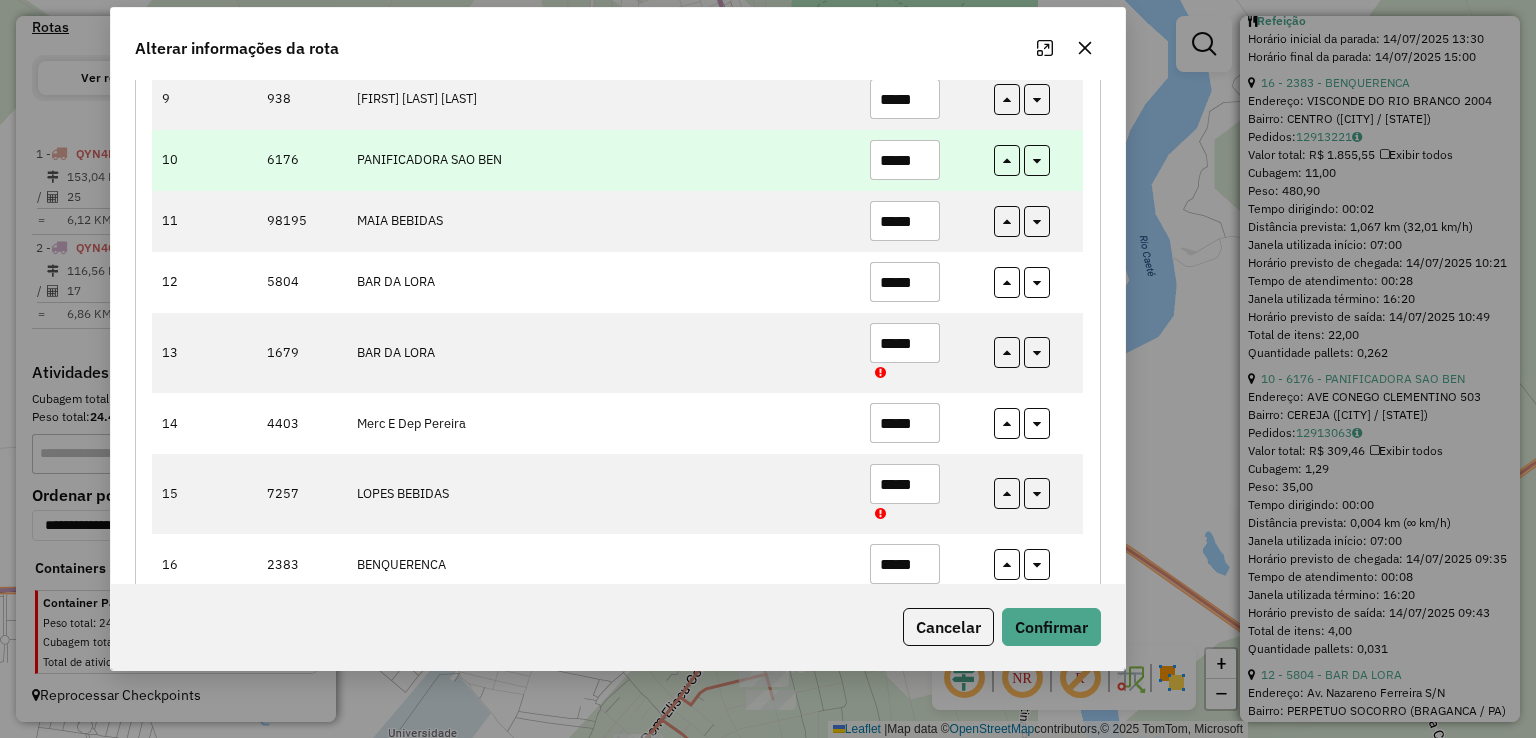 type on "*****" 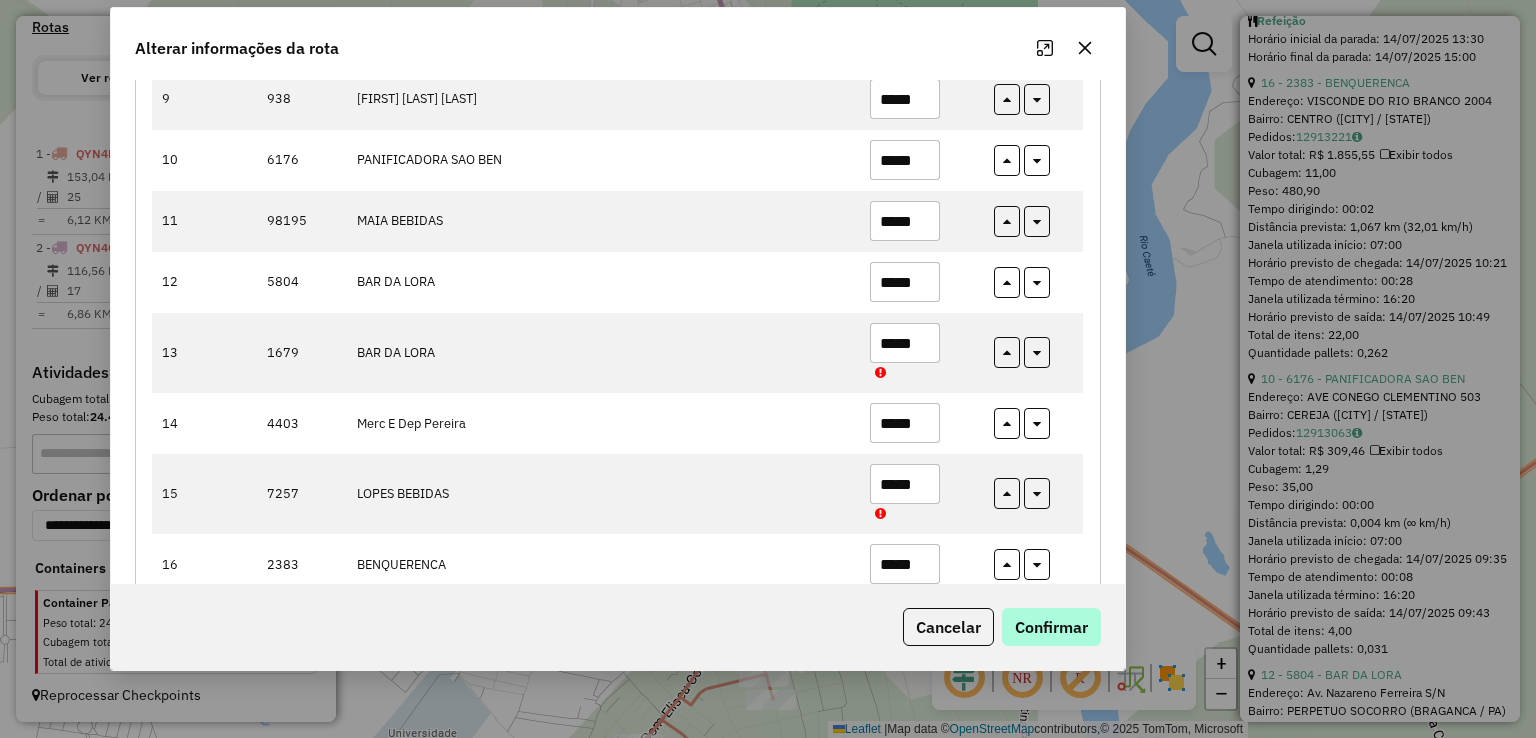type on "*****" 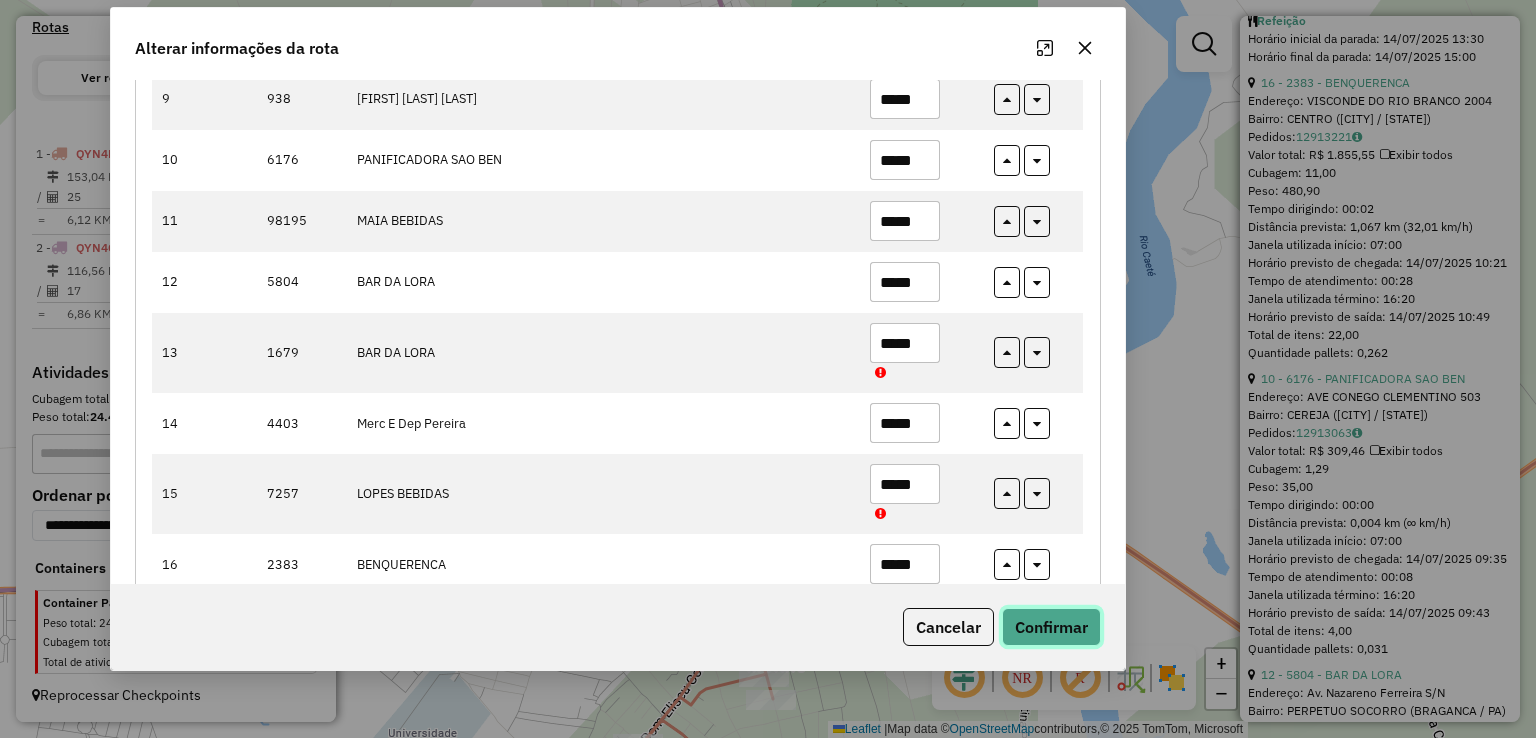 click on "Confirmar" 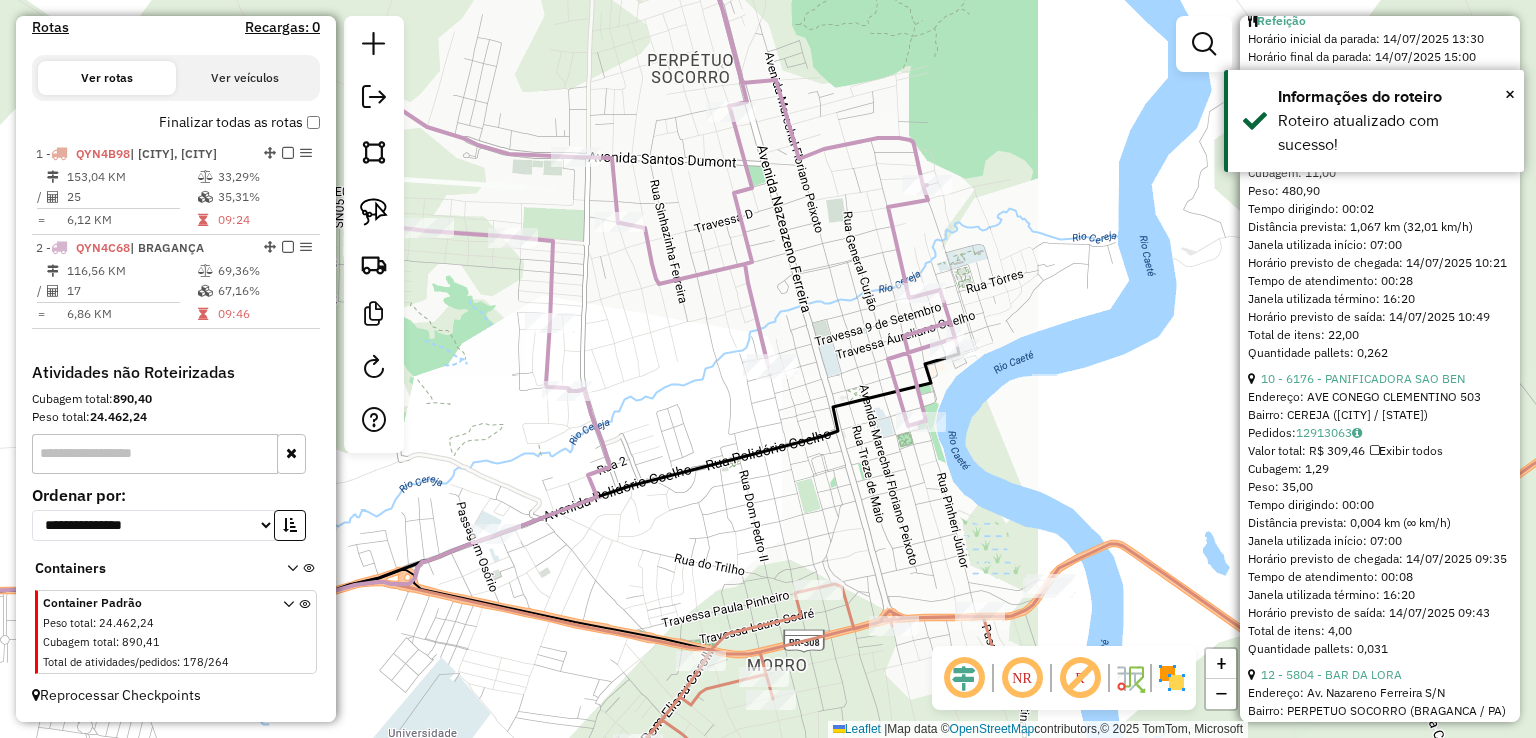 click 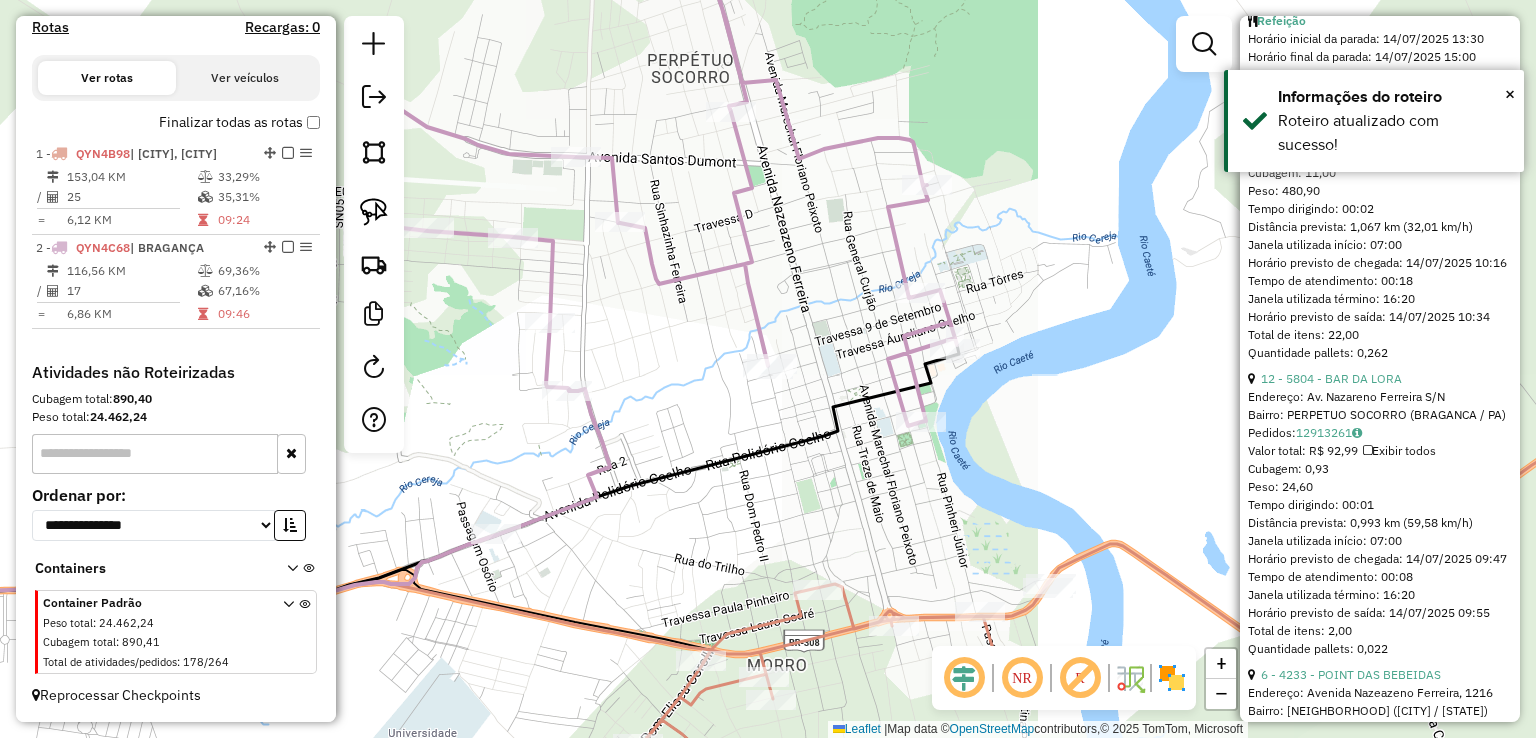 click on "Rota 2 - Placa QYN4C68  938 - FRANCILENE DO SOCORRO SILVA NACIMENTO Rota 2 - Placa QYN4C68  6176 - PANIFICADORA SAO BEN Janela de atendimento Grade de atendimento Capacidade Transportadoras Veículos Cliente Pedidos  Rotas Selecione os dias de semana para filtrar as janelas de atendimento  Seg   Ter   Qua   Qui   Sex   Sáb   Dom  Informe o período da janela de atendimento: De: Até:  Filtrar exatamente a janela do cliente  Considerar janela de atendimento padrão  Selecione os dias de semana para filtrar as grades de atendimento  Seg   Ter   Qua   Qui   Sex   Sáb   Dom   Considerar clientes sem dia de atendimento cadastrado  Clientes fora do dia de atendimento selecionado Filtrar as atividades entre os valores definidos abaixo:  Peso mínimo:   Peso máximo:   Cubagem mínima:   Cubagem máxima:   De:   Até:  Filtrar as atividades entre o tempo de atendimento definido abaixo:  De:   Até:   Considerar capacidade total dos clientes não roteirizados Transportadora: Selecione um ou mais itens Veículo: De:" 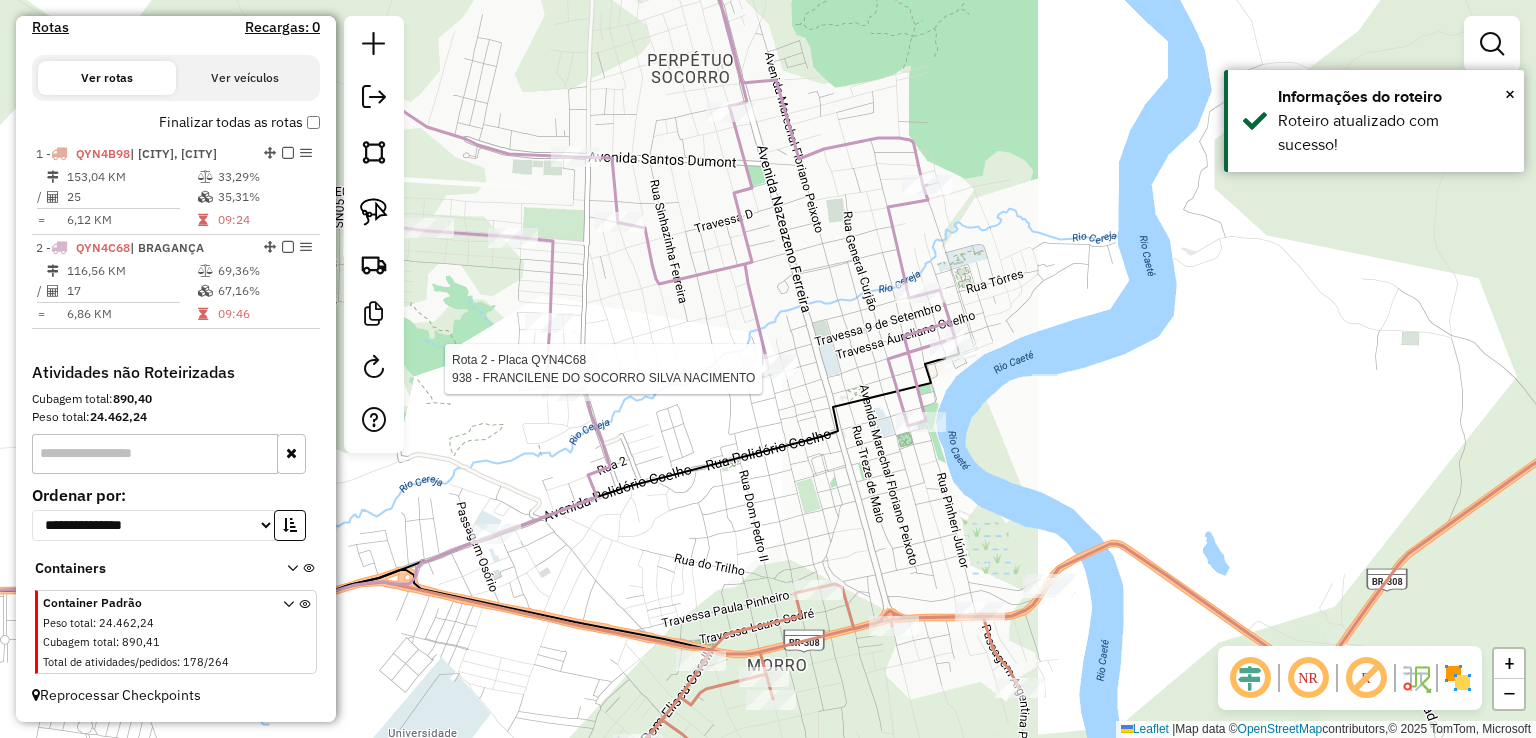 select on "**********" 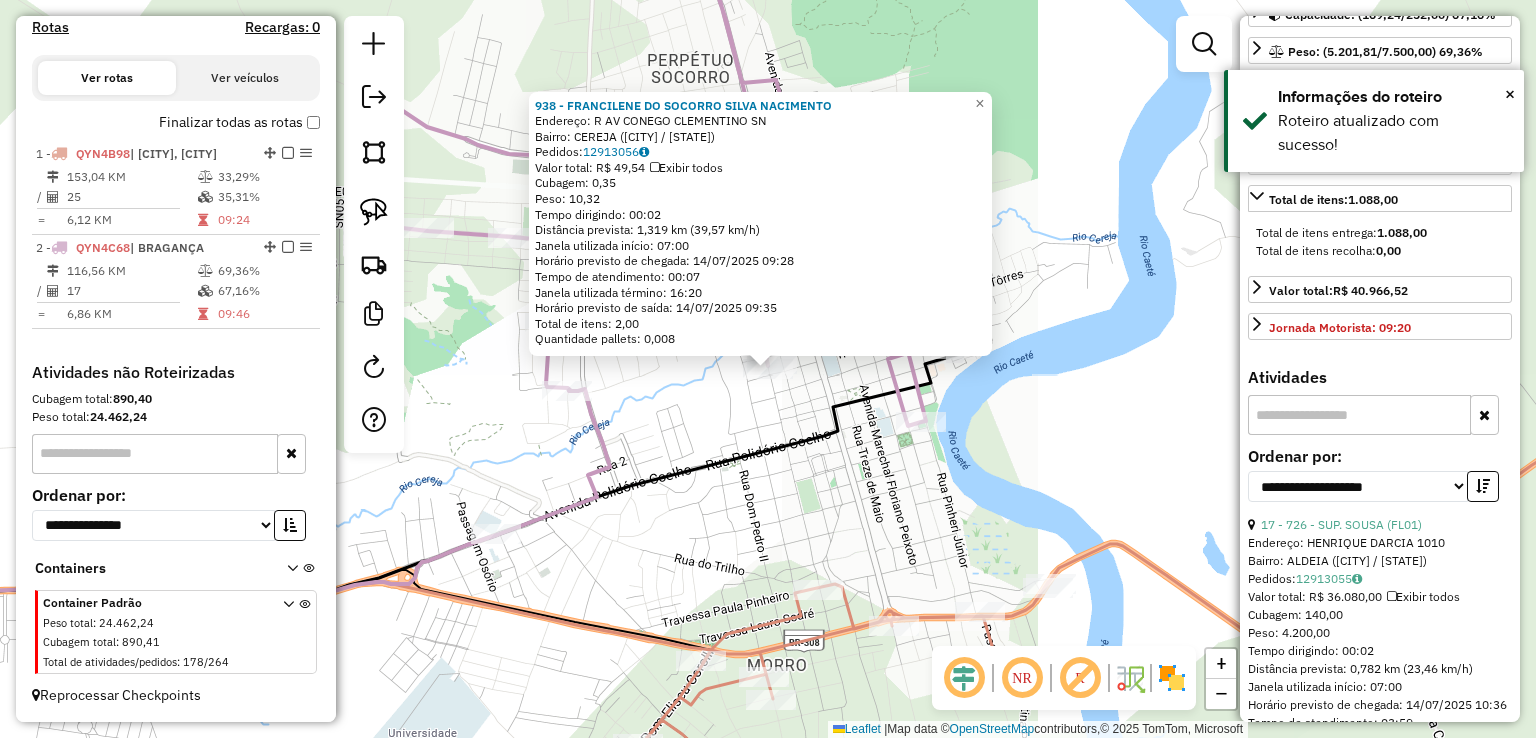 scroll, scrollTop: 600, scrollLeft: 0, axis: vertical 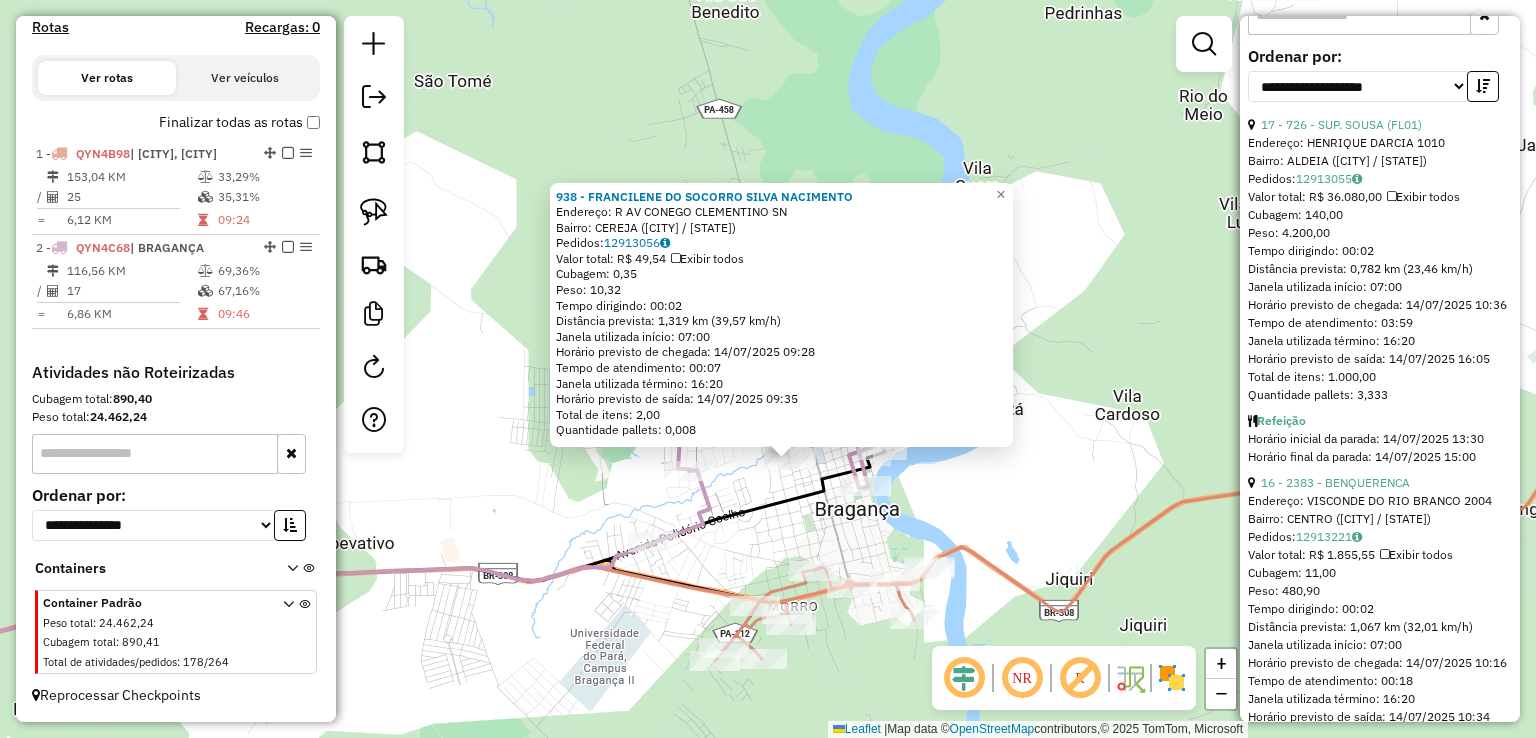 click on "938 - FRANCILENE DO SOCORRO SILVA NACIMENTO  Endereço: R   AV CONEGO CLEMENTINO           SN   Bairro: CEREJA (BRAGANCA / PA)   Pedidos:  12913056   Valor total: R$ 49,54   Exibir todos   Cubagem: 0,35  Peso: 10,32  Tempo dirigindo: 00:02   Distância prevista: 1,319 km (39,57 km/h)   Janela utilizada início: 07:00   Horário previsto de chegada: 14/07/2025 09:28   Tempo de atendimento: 00:07   Janela utilizada término: 16:20   Horário previsto de saída: 14/07/2025 09:35   Total de itens: 2,00   Quantidade pallets: 0,008  × Janela de atendimento Grade de atendimento Capacidade Transportadoras Veículos Cliente Pedidos  Rotas Selecione os dias de semana para filtrar as janelas de atendimento  Seg   Ter   Qua   Qui   Sex   Sáb   Dom  Informe o período da janela de atendimento: De: Até:  Filtrar exatamente a janela do cliente  Considerar janela de atendimento padrão  Selecione os dias de semana para filtrar as grades de atendimento  Seg   Ter   Qua   Qui   Sex   Sáb   Dom   Peso mínimo:   De:   De:" 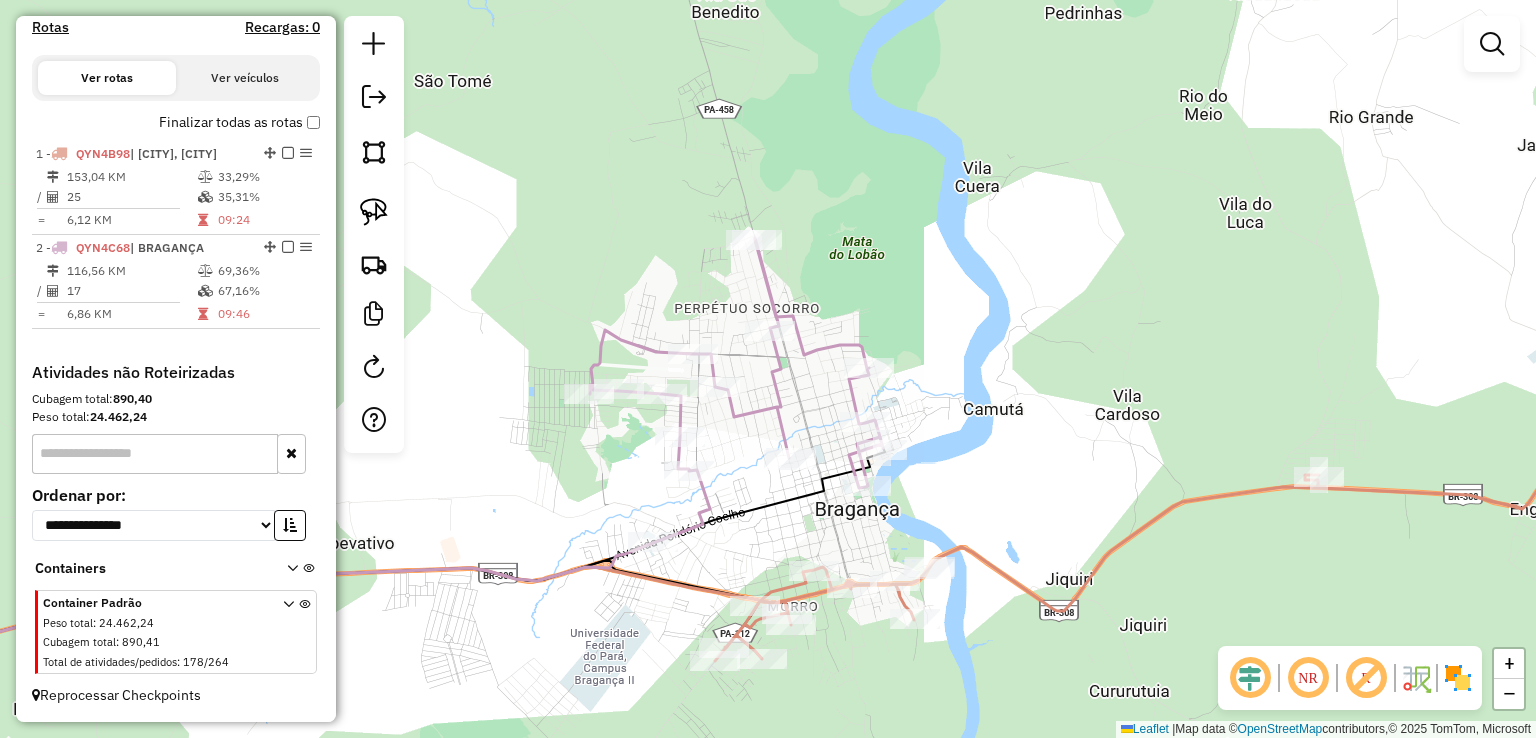 click 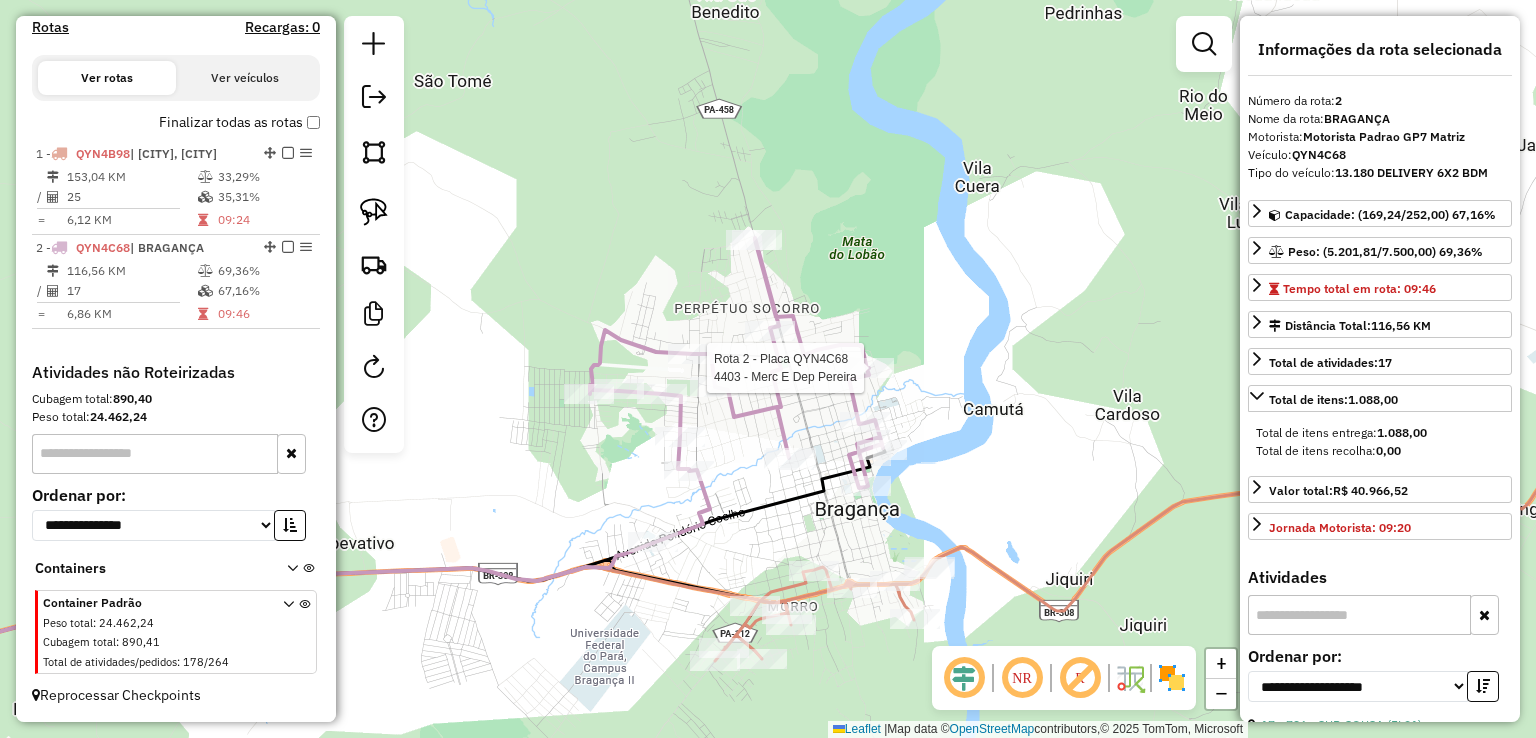 click on "Rota 2 - Placa QYN4C68  4403 - Merc E Dep Pereira Janela de atendimento Grade de atendimento Capacidade Transportadoras Veículos Cliente Pedidos  Rotas Selecione os dias de semana para filtrar as janelas de atendimento  Seg   Ter   Qua   Qui   Sex   Sáb   Dom  Informe o período da janela de atendimento: De: Até:  Filtrar exatamente a janela do cliente  Considerar janela de atendimento padrão  Selecione os dias de semana para filtrar as grades de atendimento  Seg   Ter   Qua   Qui   Sex   Sáb   Dom   Considerar clientes sem dia de atendimento cadastrado  Clientes fora do dia de atendimento selecionado Filtrar as atividades entre os valores definidos abaixo:  Peso mínimo:   Peso máximo:   Cubagem mínima:   Cubagem máxima:   De:   Até:  Filtrar as atividades entre o tempo de atendimento definido abaixo:  De:   Até:   Considerar capacidade total dos clientes não roteirizados Transportadora: Selecione um ou mais itens Tipo de veículo: Selecione um ou mais itens Veículo: Selecione um ou mais itens +" 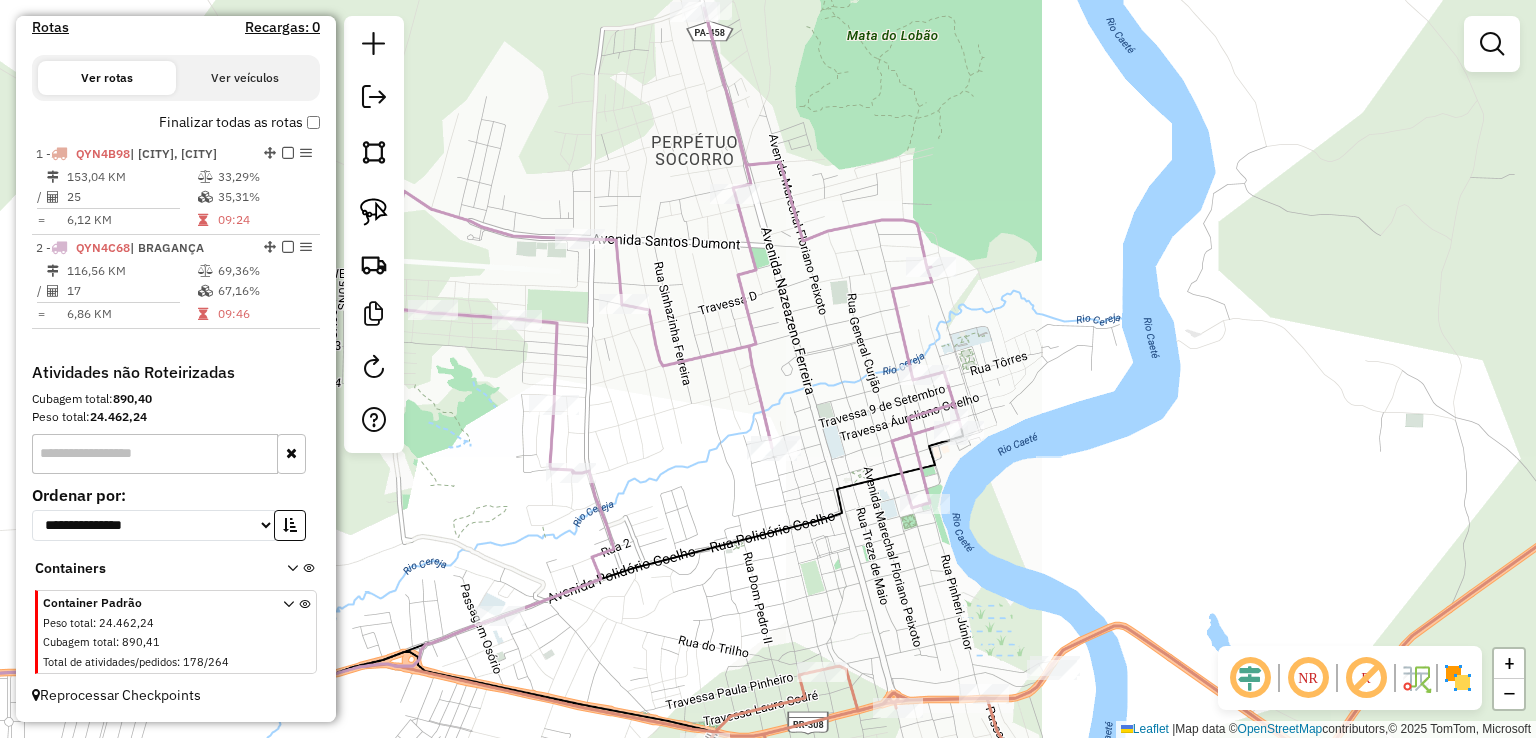 click 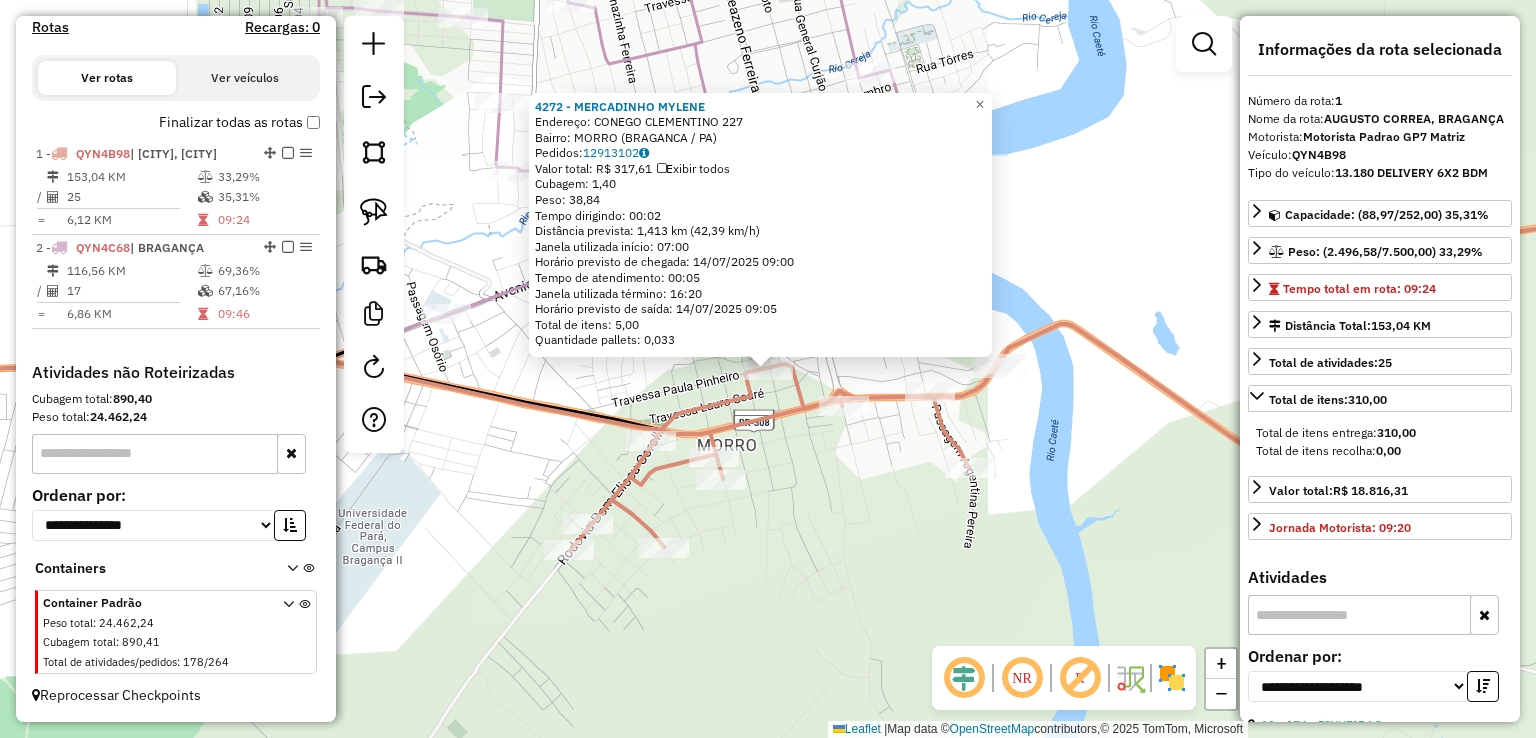 click on "4272 - MERCADINHO MYLENE  Endereço:  CONEGO CLEMENTINO 227   Bairro: MORRO (BRAGANCA / PA)   Pedidos:  12913102   Valor total: R$ 317,61   Exibir todos   Cubagem: 1,40  Peso: 38,84  Tempo dirigindo: 00:02   Distância prevista: 1,413 km (42,39 km/h)   Janela utilizada início: 07:00   Horário previsto de chegada: 14/07/2025 09:00   Tempo de atendimento: 00:05   Janela utilizada término: 16:20   Horário previsto de saída: 14/07/2025 09:05   Total de itens: 5,00   Quantidade pallets: 0,033  × Janela de atendimento Grade de atendimento Capacidade Transportadoras Veículos Cliente Pedidos  Rotas Selecione os dias de semana para filtrar as janelas de atendimento  Seg   Ter   Qua   Qui   Sex   Sáb   Dom  Informe o período da janela de atendimento: De: Até:  Filtrar exatamente a janela do cliente  Considerar janela de atendimento padrão  Selecione os dias de semana para filtrar as grades de atendimento  Seg   Ter   Qua   Qui   Sex   Sáb   Dom   Considerar clientes sem dia de atendimento cadastrado  De:  +" 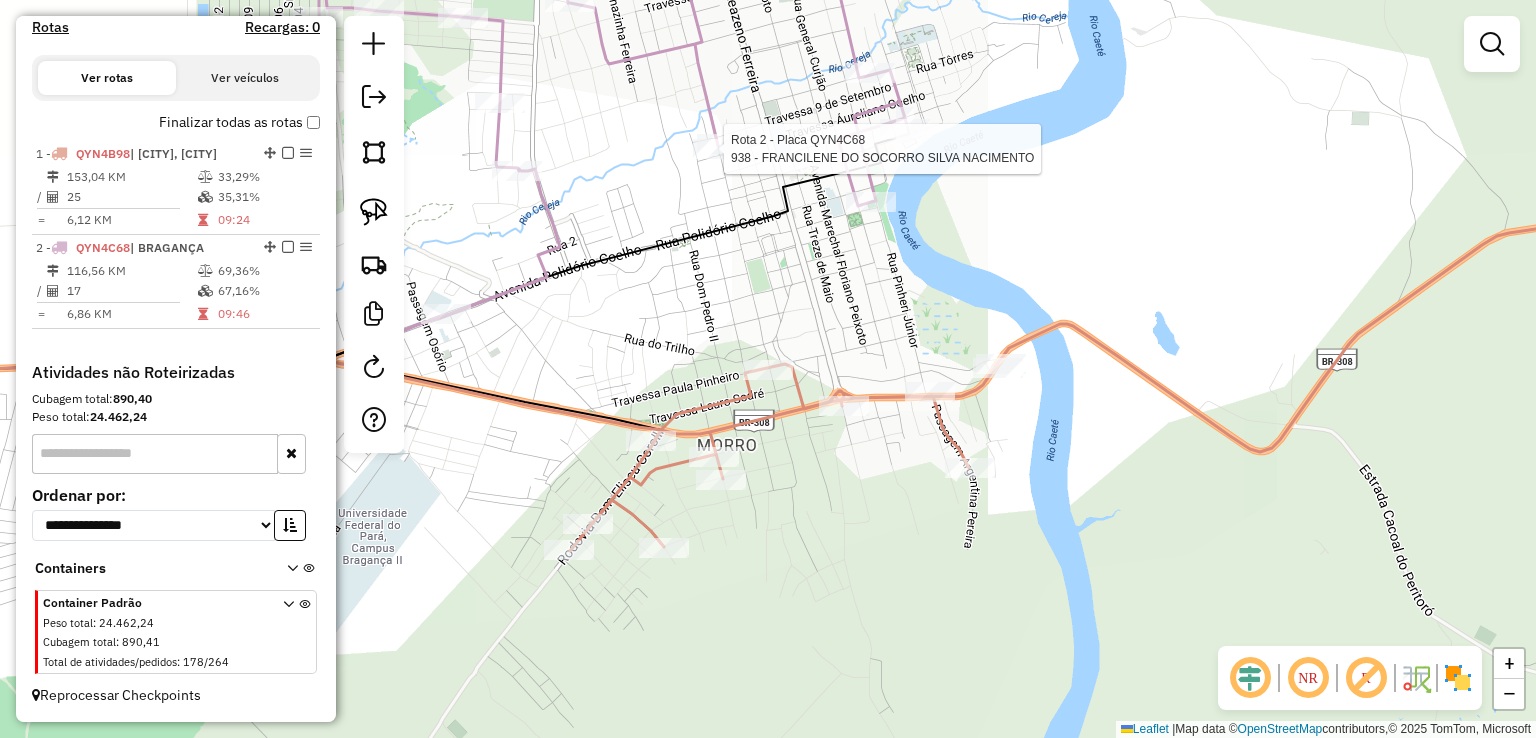 select on "**********" 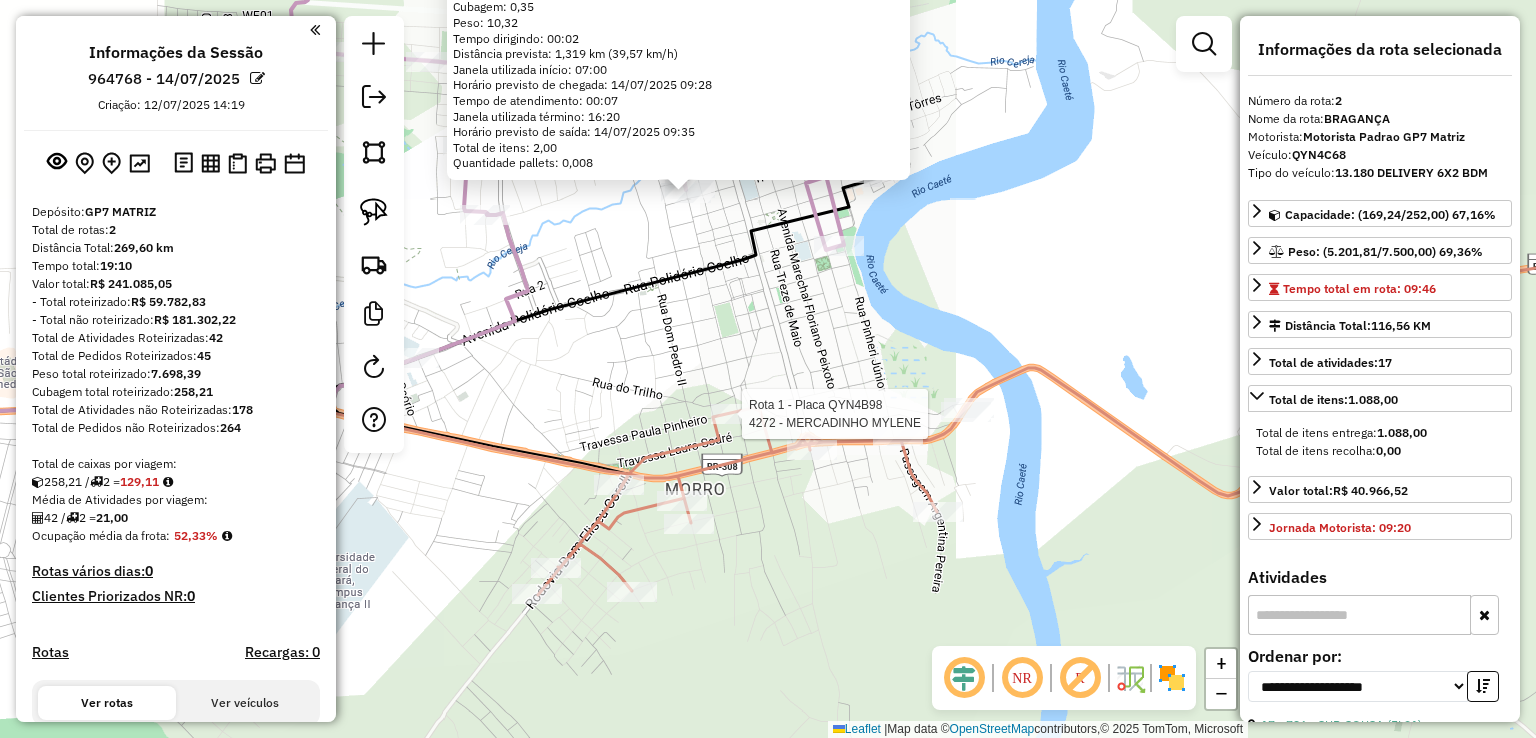 select on "**********" 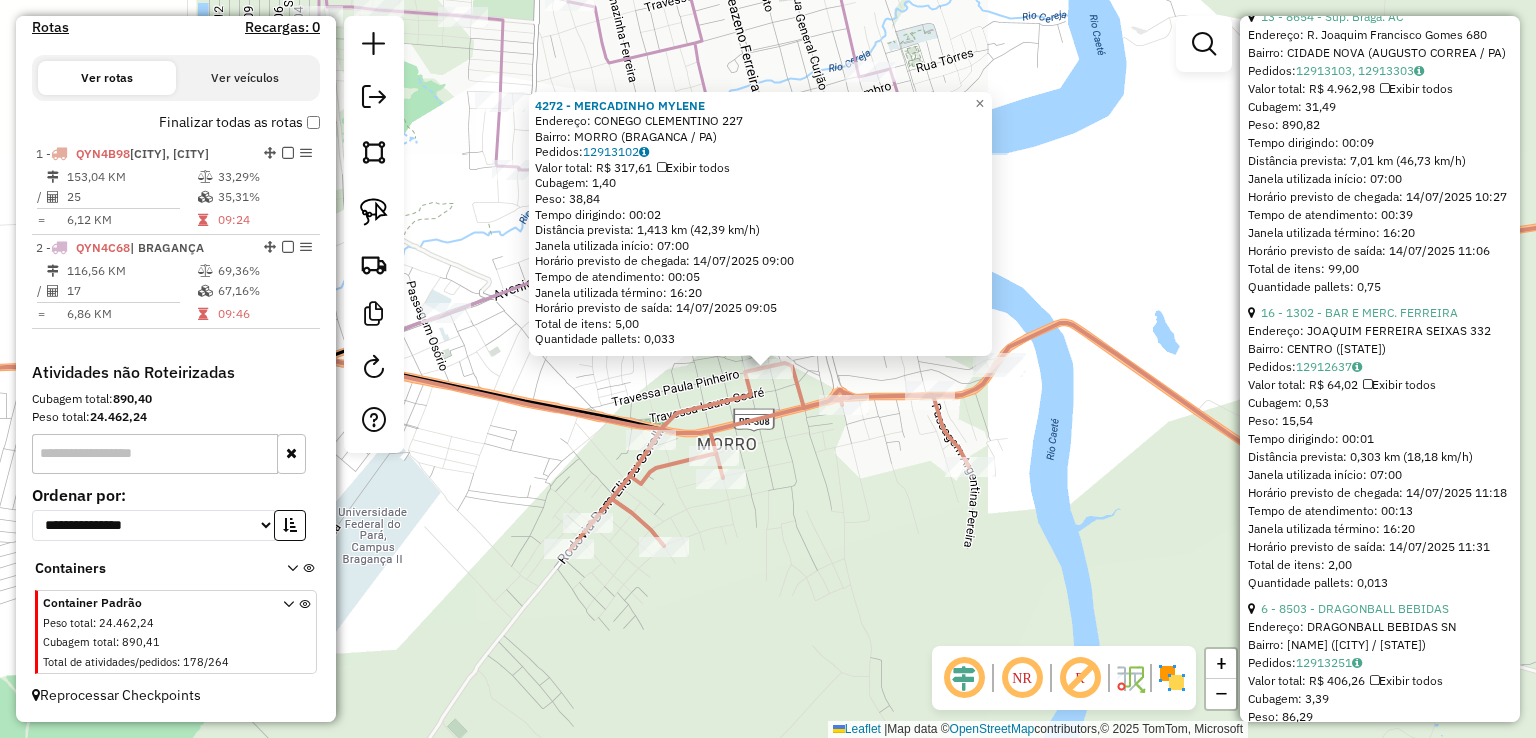 scroll, scrollTop: 1100, scrollLeft: 0, axis: vertical 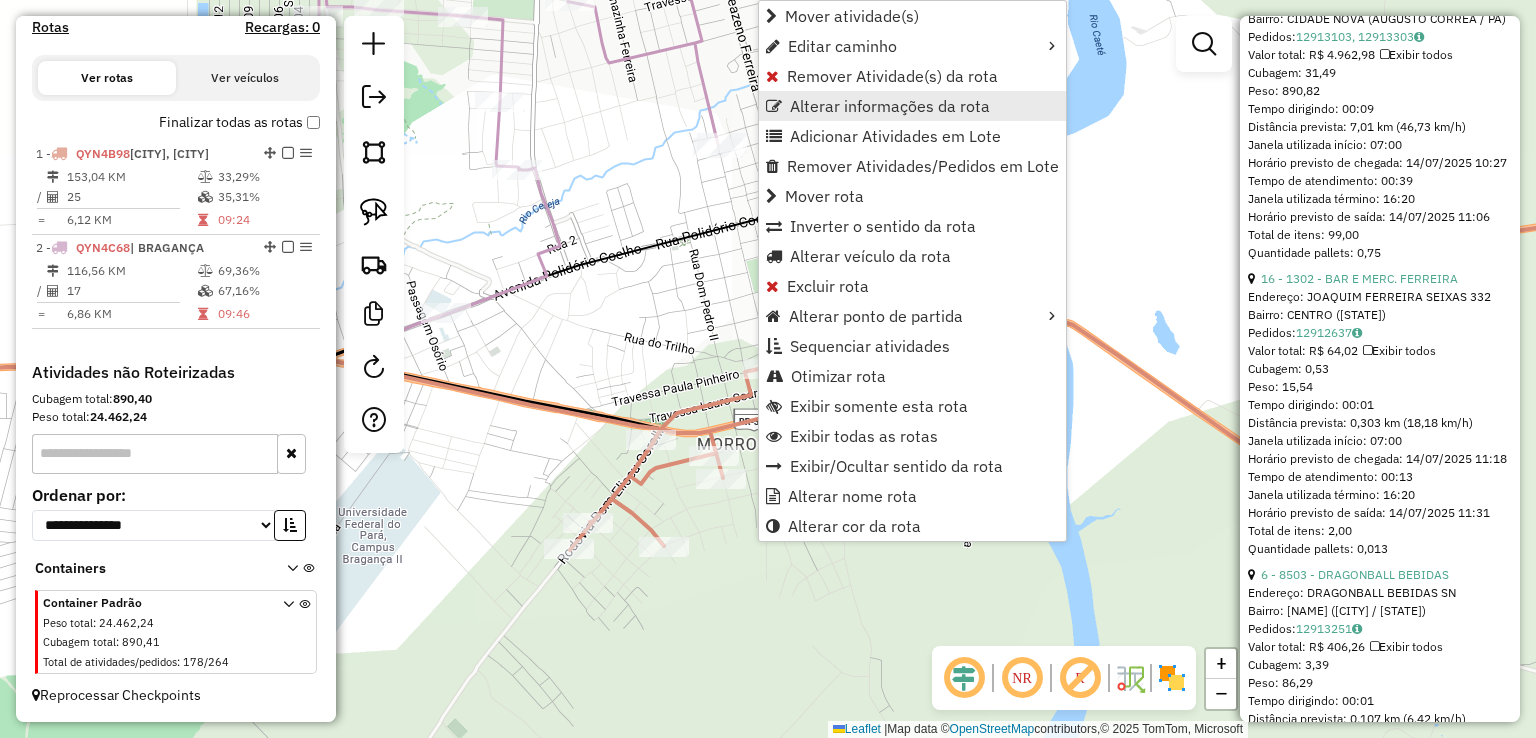 click on "Alterar informações da rota" at bounding box center (890, 106) 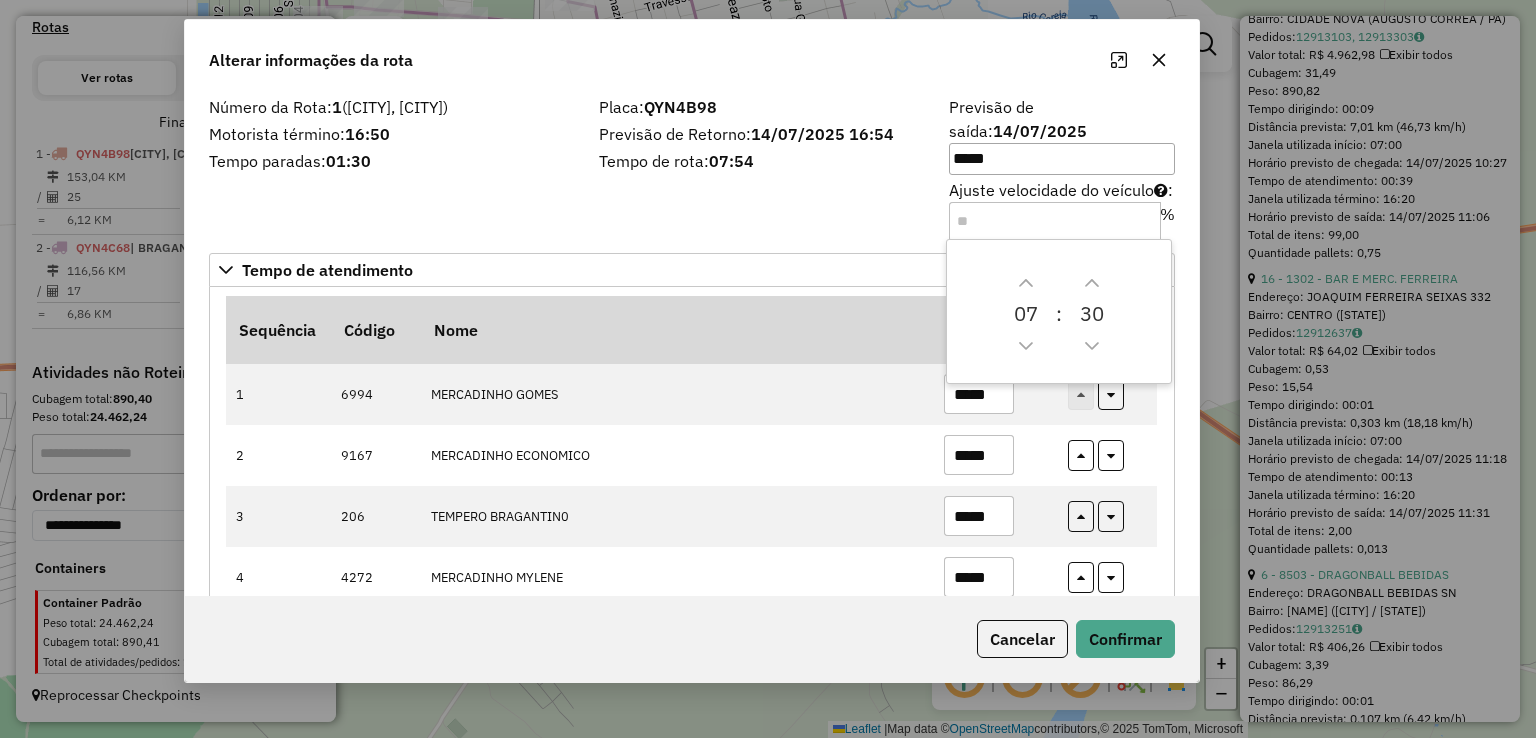 drag, startPoint x: 976, startPoint y: 51, endPoint x: 906, endPoint y: 28, distance: 73.68175 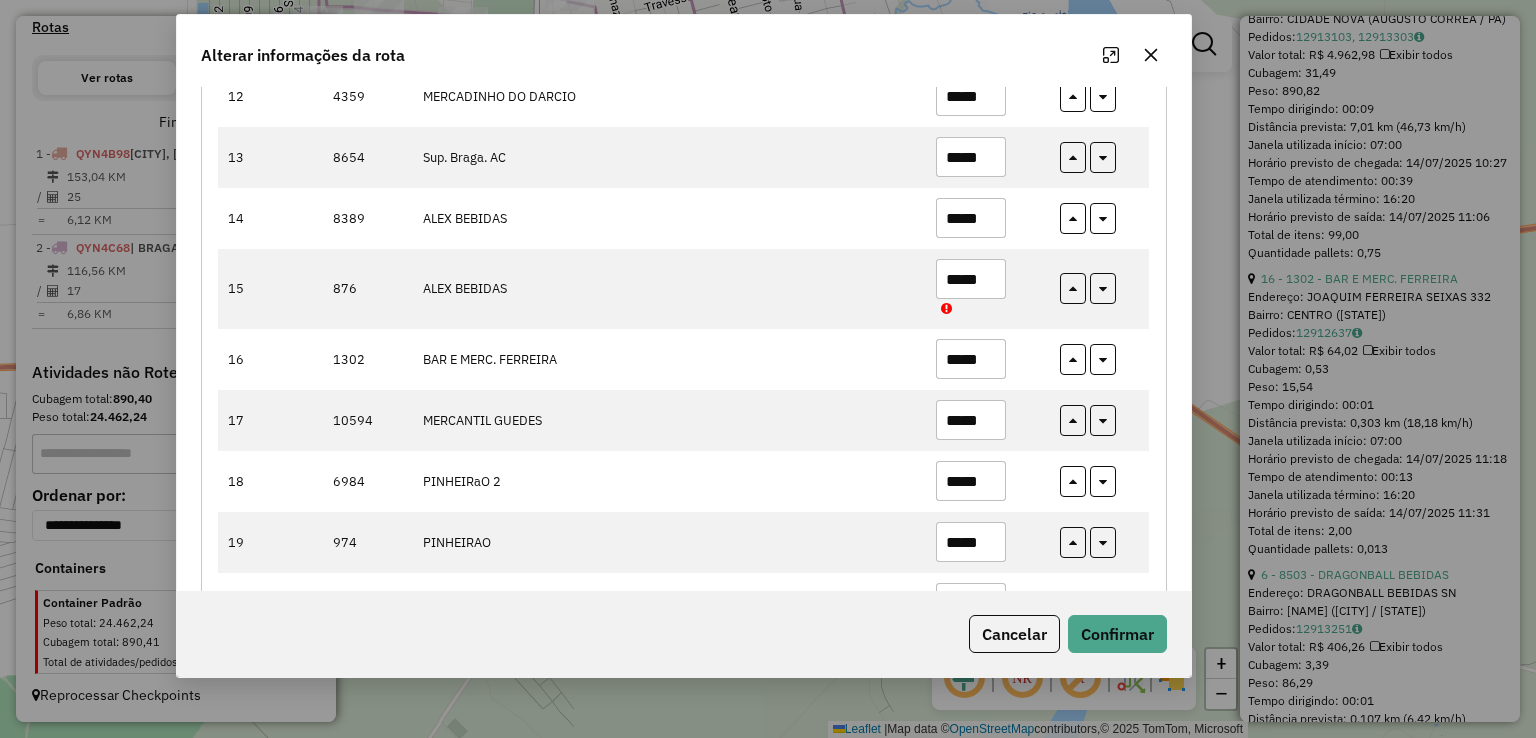scroll, scrollTop: 1000, scrollLeft: 0, axis: vertical 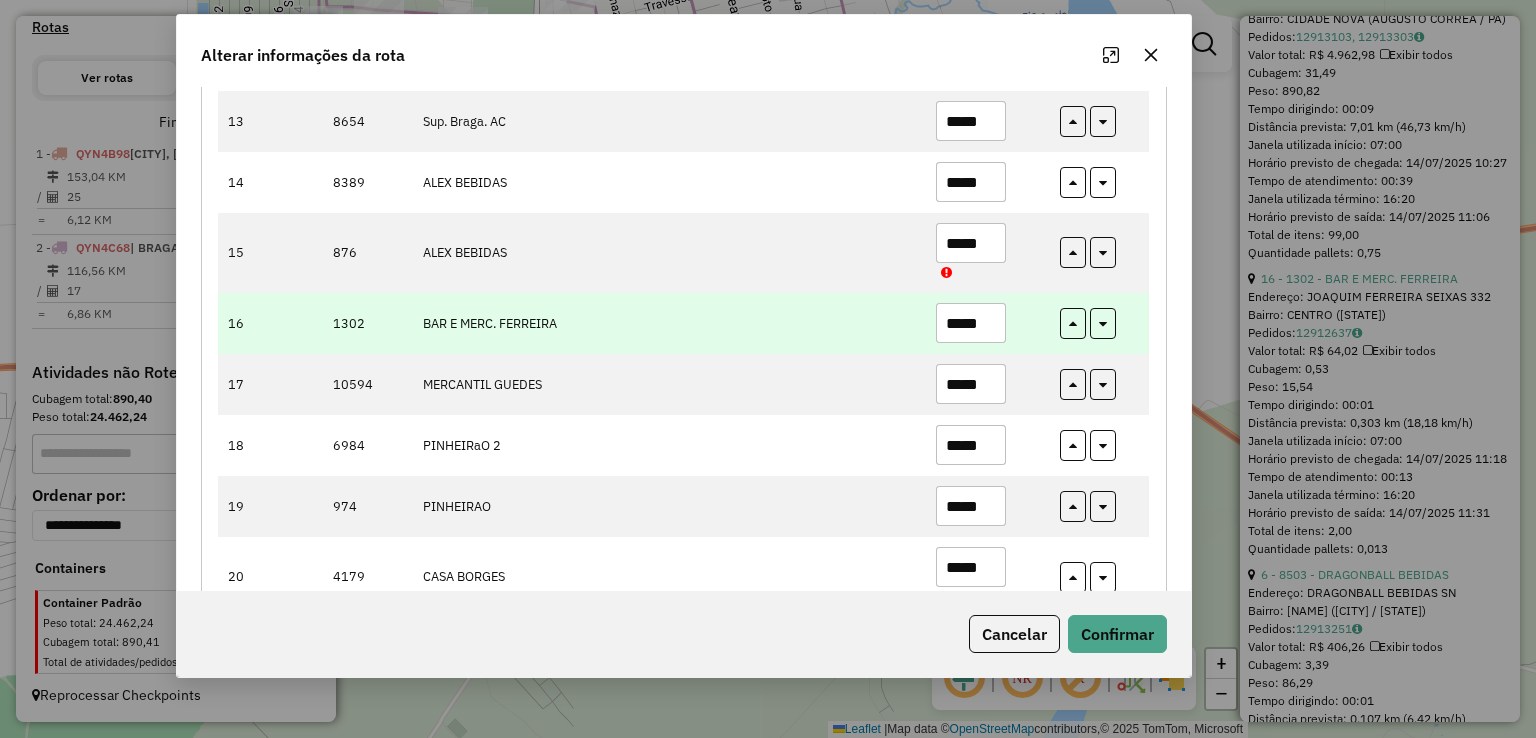 click on "*****" at bounding box center [971, 323] 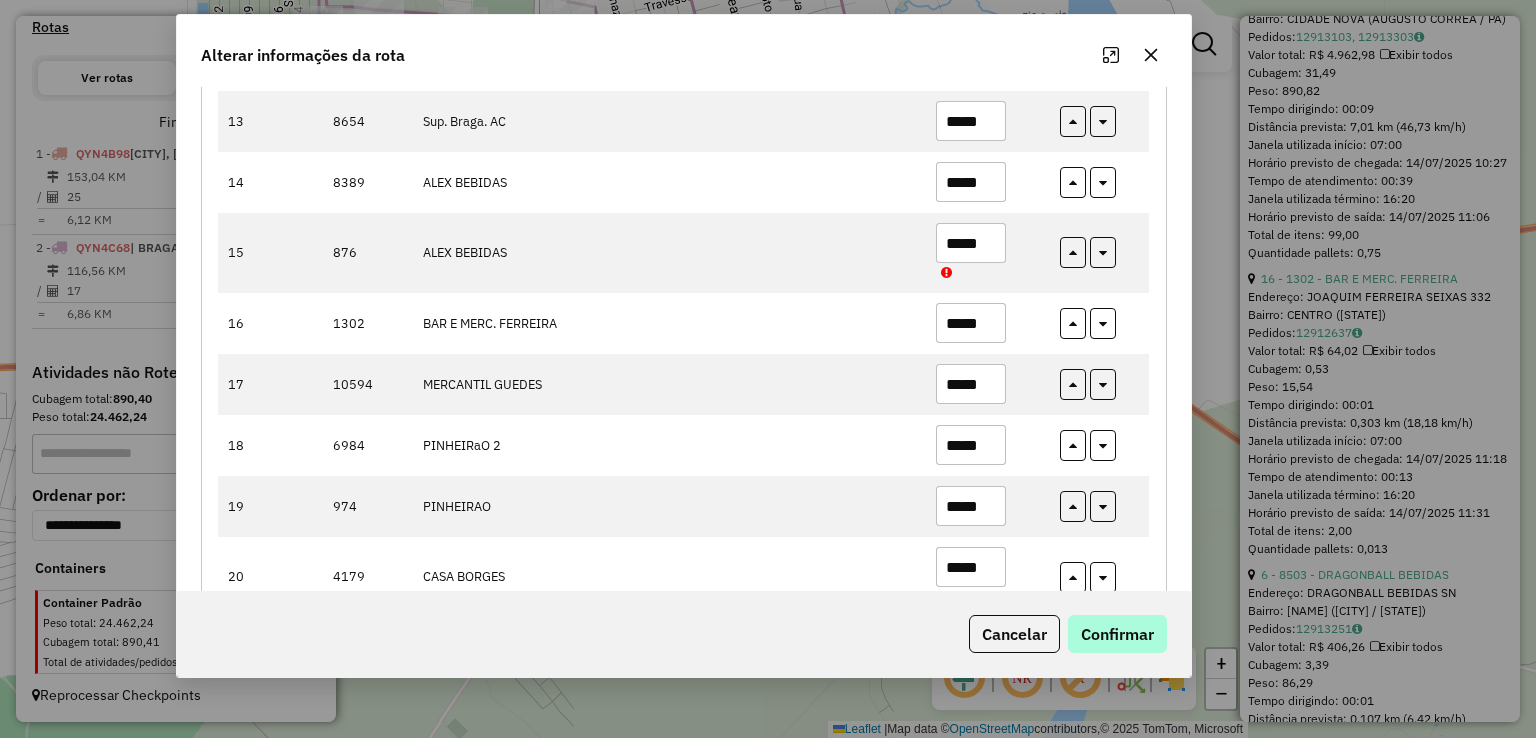 type on "*****" 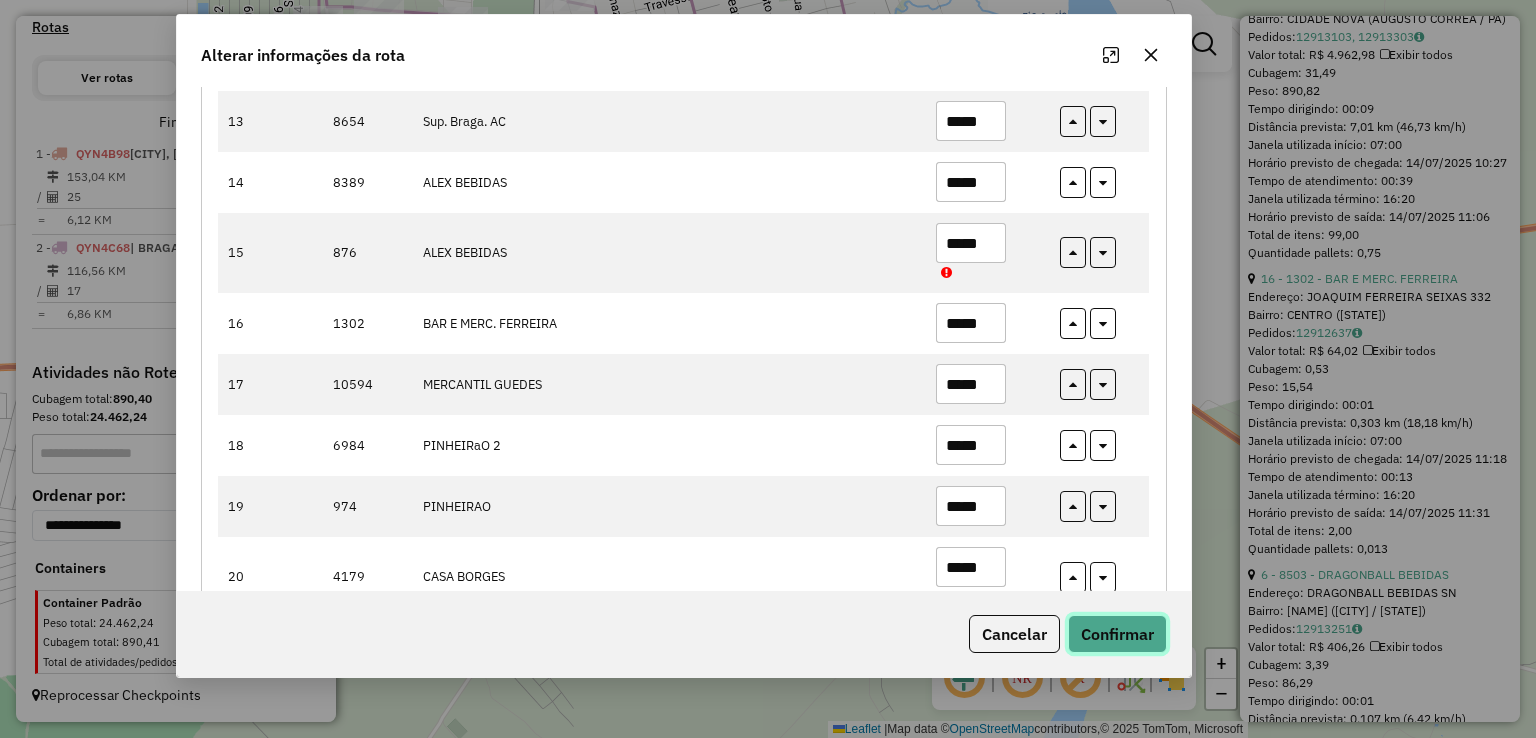 click on "Confirmar" 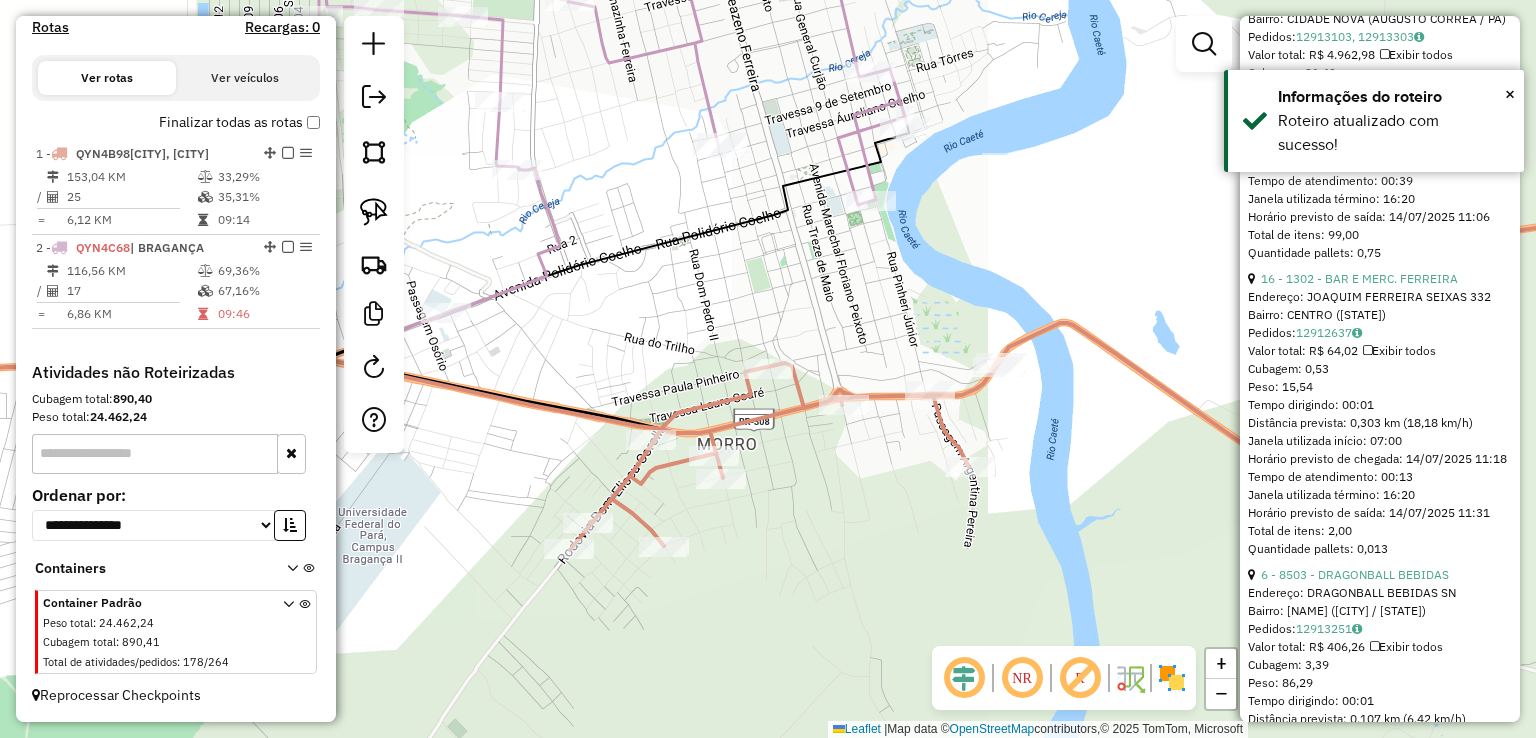 click on "Rota 1 - Placa QYN4B98  4179 - CASA BORGES Janela de atendimento Grade de atendimento Capacidade Transportadoras Veículos Cliente Pedidos  Rotas Selecione os dias de semana para filtrar as janelas de atendimento  Seg   Ter   Qua   Qui   Sex   Sáb   Dom  Informe o período da janela de atendimento: De: Até:  Filtrar exatamente a janela do cliente  Considerar janela de atendimento padrão  Selecione os dias de semana para filtrar as grades de atendimento  Seg   Ter   Qua   Qui   Sex   Sáb   Dom   Considerar clientes sem dia de atendimento cadastrado  Clientes fora do dia de atendimento selecionado Filtrar as atividades entre os valores definidos abaixo:  Peso mínimo:   Peso máximo:   Cubagem mínima:   Cubagem máxima:   De:   Até:  Filtrar as atividades entre o tempo de atendimento definido abaixo:  De:   Até:   Considerar capacidade total dos clientes não roteirizados Transportadora: Selecione um ou mais itens Tipo de veículo: Selecione um ou mais itens Veículo: Selecione um ou mais itens Nome: De:" 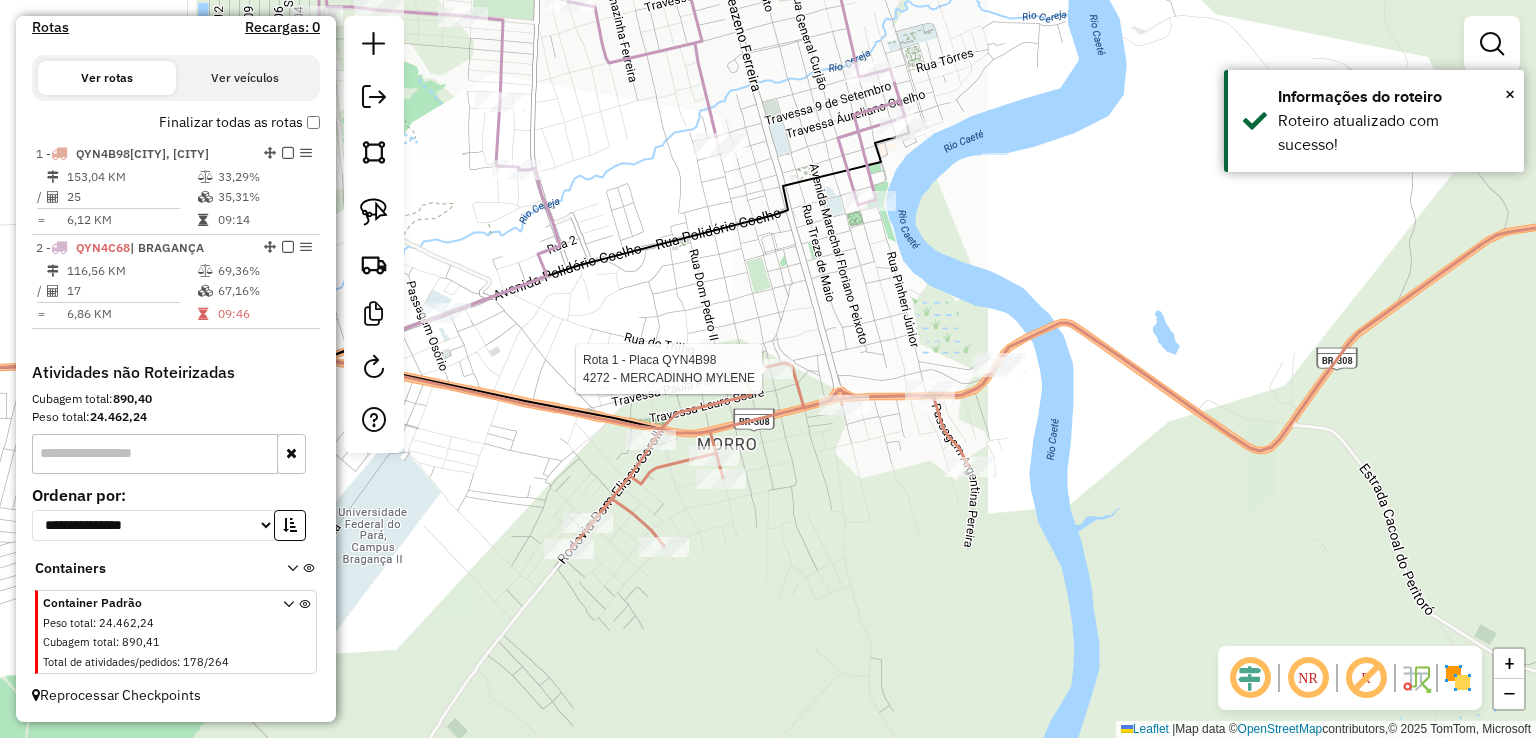 click 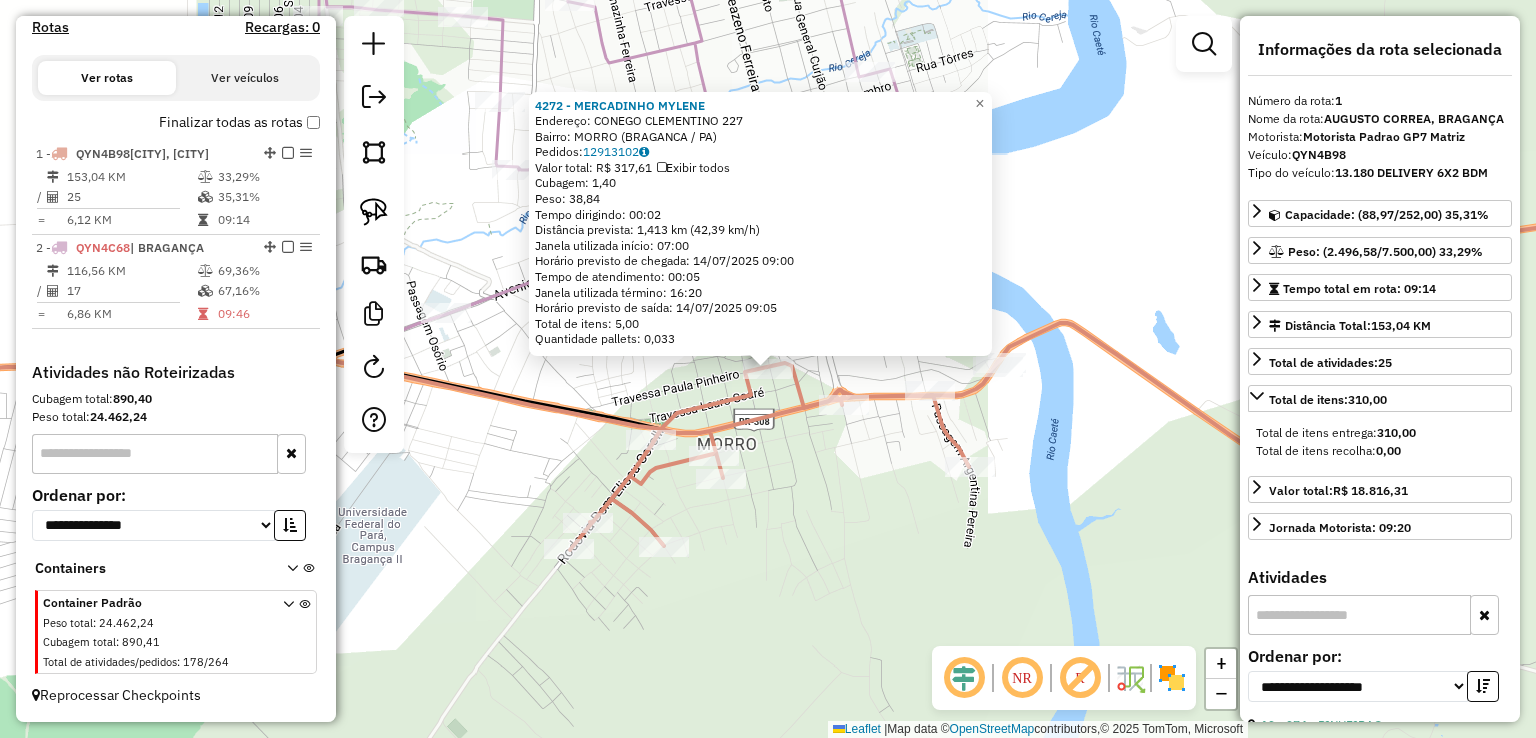 click on "4272 - MERCADINHO MYLENE  Endereço:  CONEGO CLEMENTINO 227   Bairro: MORRO (BRAGANCA / PA)   Pedidos:  12913102   Valor total: R$ 317,61   Exibir todos   Cubagem: 1,40  Peso: 38,84  Tempo dirigindo: 00:02   Distância prevista: 1,413 km (42,39 km/h)   Janela utilizada início: 07:00   Horário previsto de chegada: 14/07/2025 09:00   Tempo de atendimento: 00:05   Janela utilizada término: 16:20   Horário previsto de saída: 14/07/2025 09:05   Total de itens: 5,00   Quantidade pallets: 0,033  × Janela de atendimento Grade de atendimento Capacidade Transportadoras Veículos Cliente Pedidos  Rotas Selecione os dias de semana para filtrar as janelas de atendimento  Seg   Ter   Qua   Qui   Sex   Sáb   Dom  Informe o período da janela de atendimento: De: Até:  Filtrar exatamente a janela do cliente  Considerar janela de atendimento padrão  Selecione os dias de semana para filtrar as grades de atendimento  Seg   Ter   Qua   Qui   Sex   Sáb   Dom   Considerar clientes sem dia de atendimento cadastrado  De:  +" 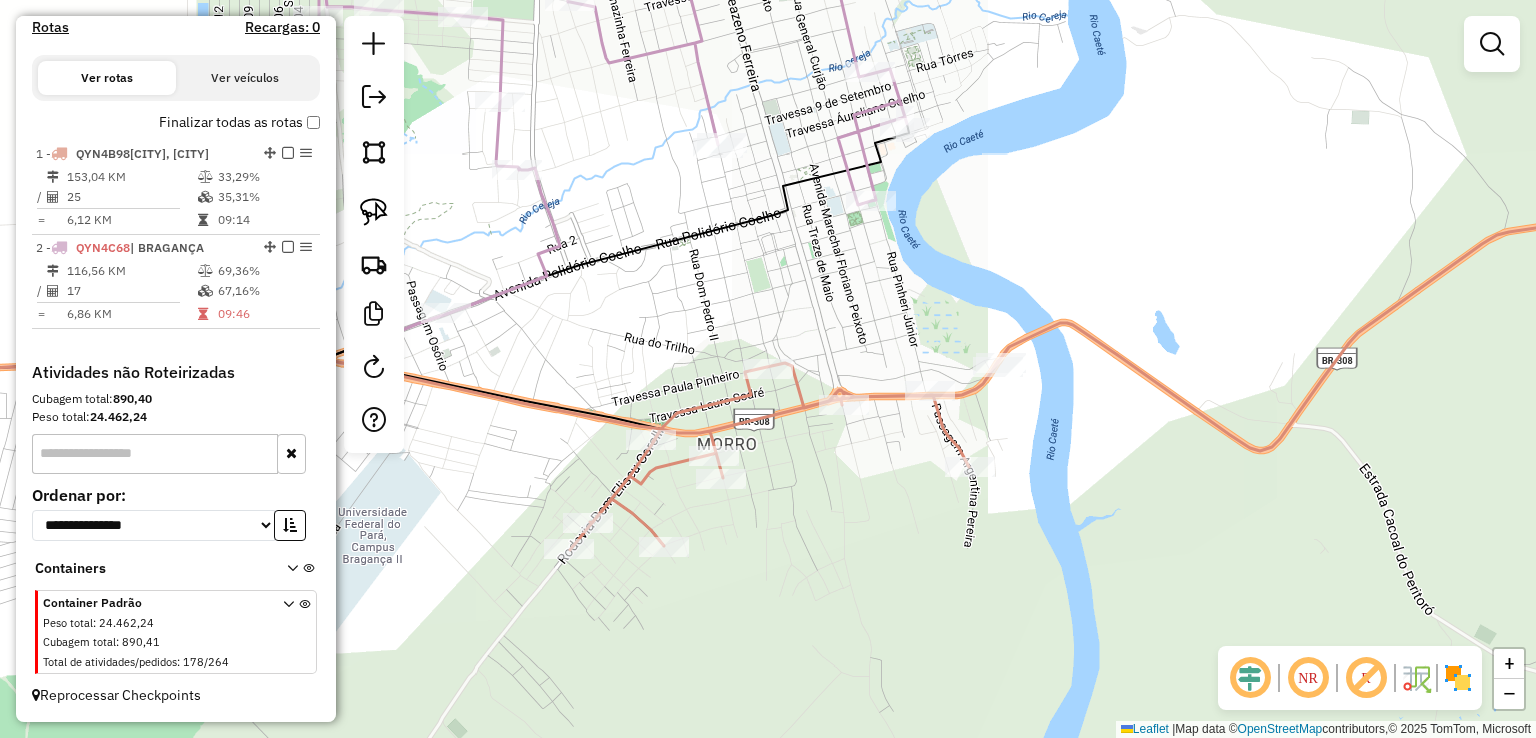 drag, startPoint x: 672, startPoint y: 173, endPoint x: 742, endPoint y: 407, distance: 244.24577 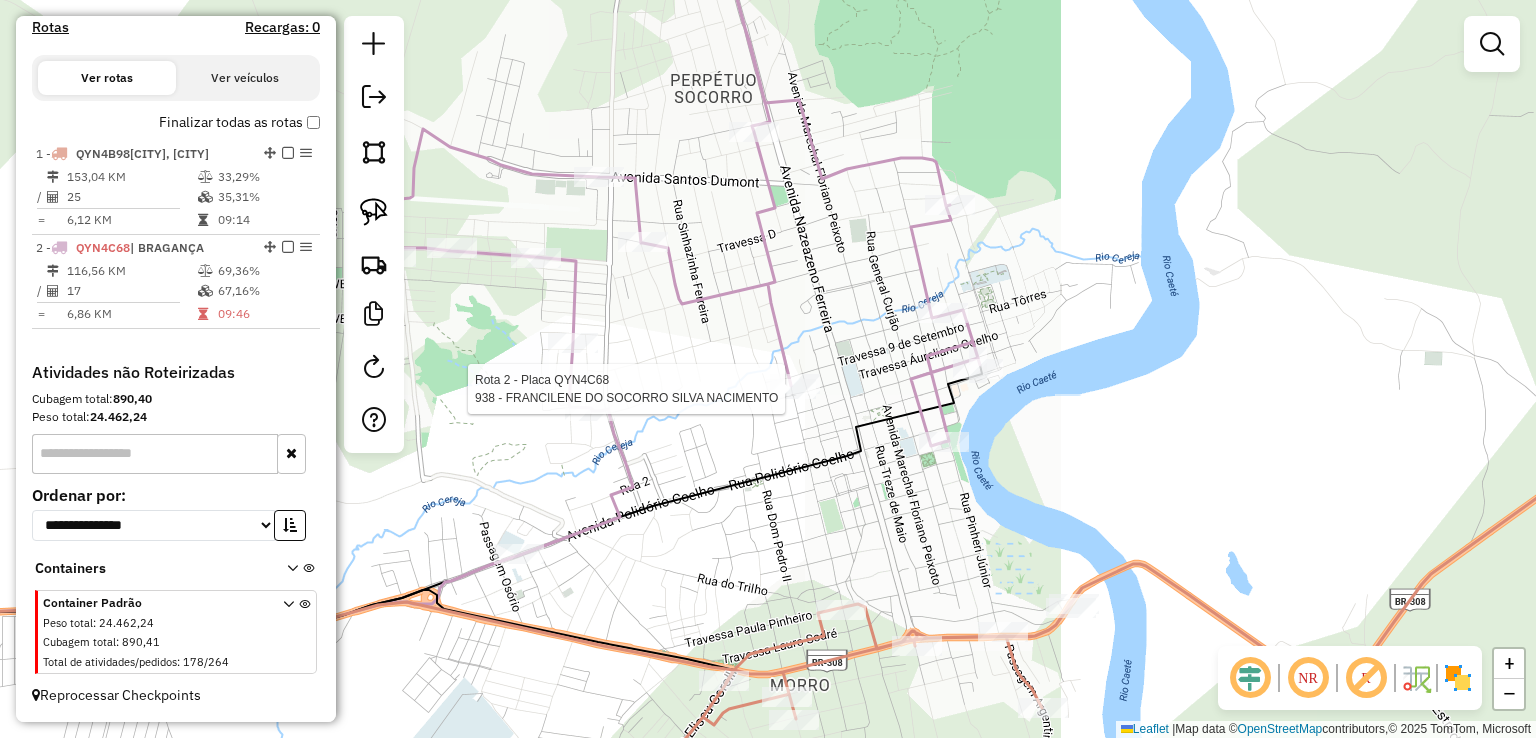select on "**********" 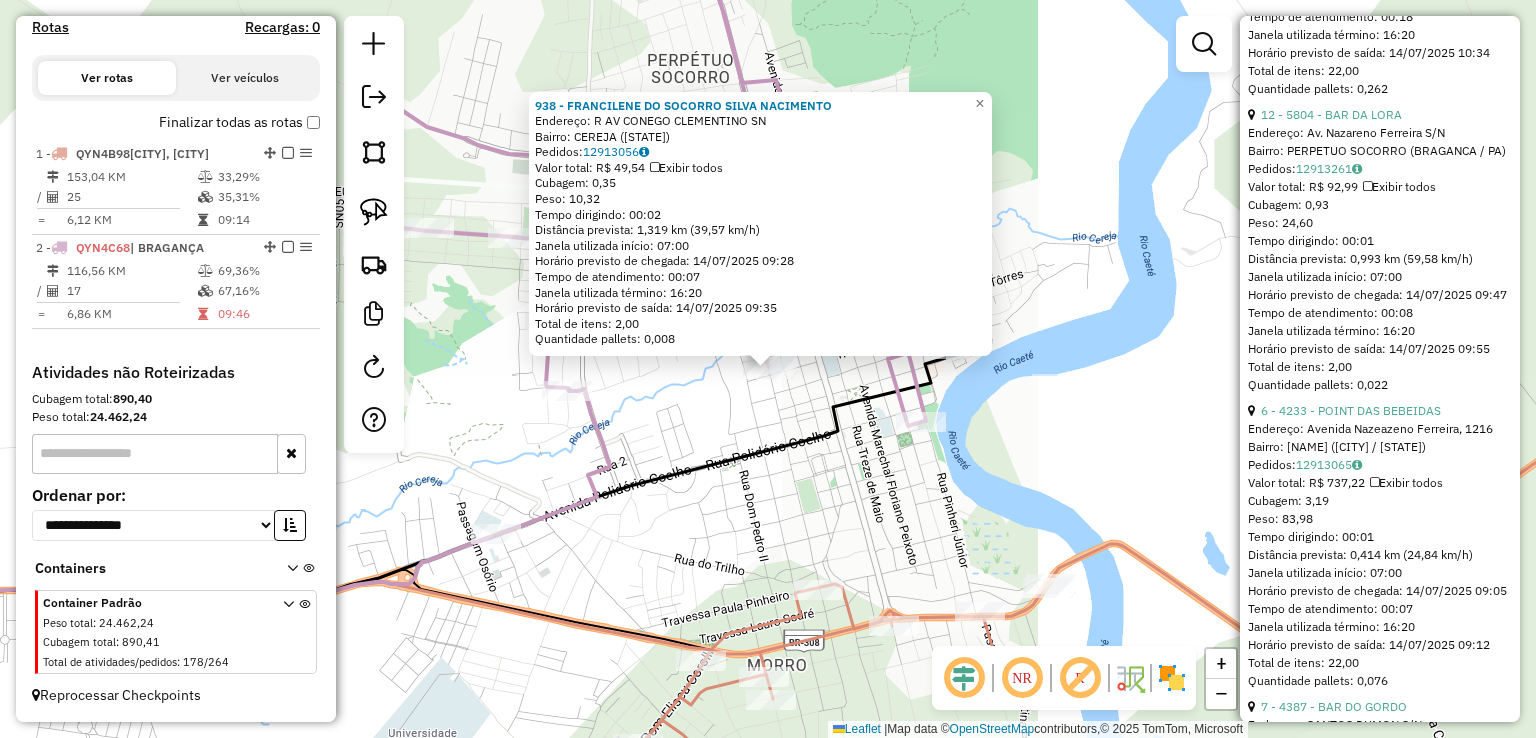 scroll, scrollTop: 1300, scrollLeft: 0, axis: vertical 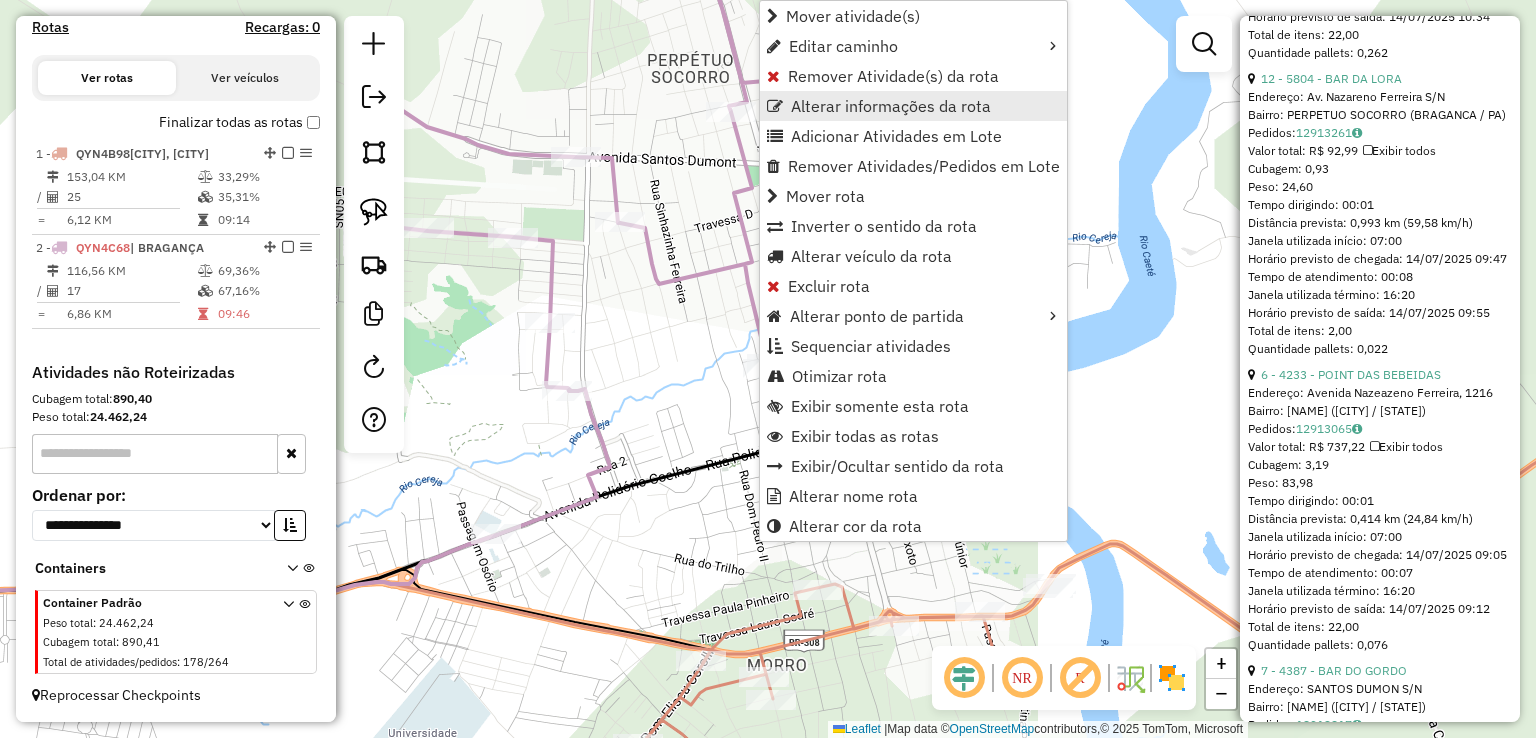 click on "Alterar informações da rota" at bounding box center (891, 106) 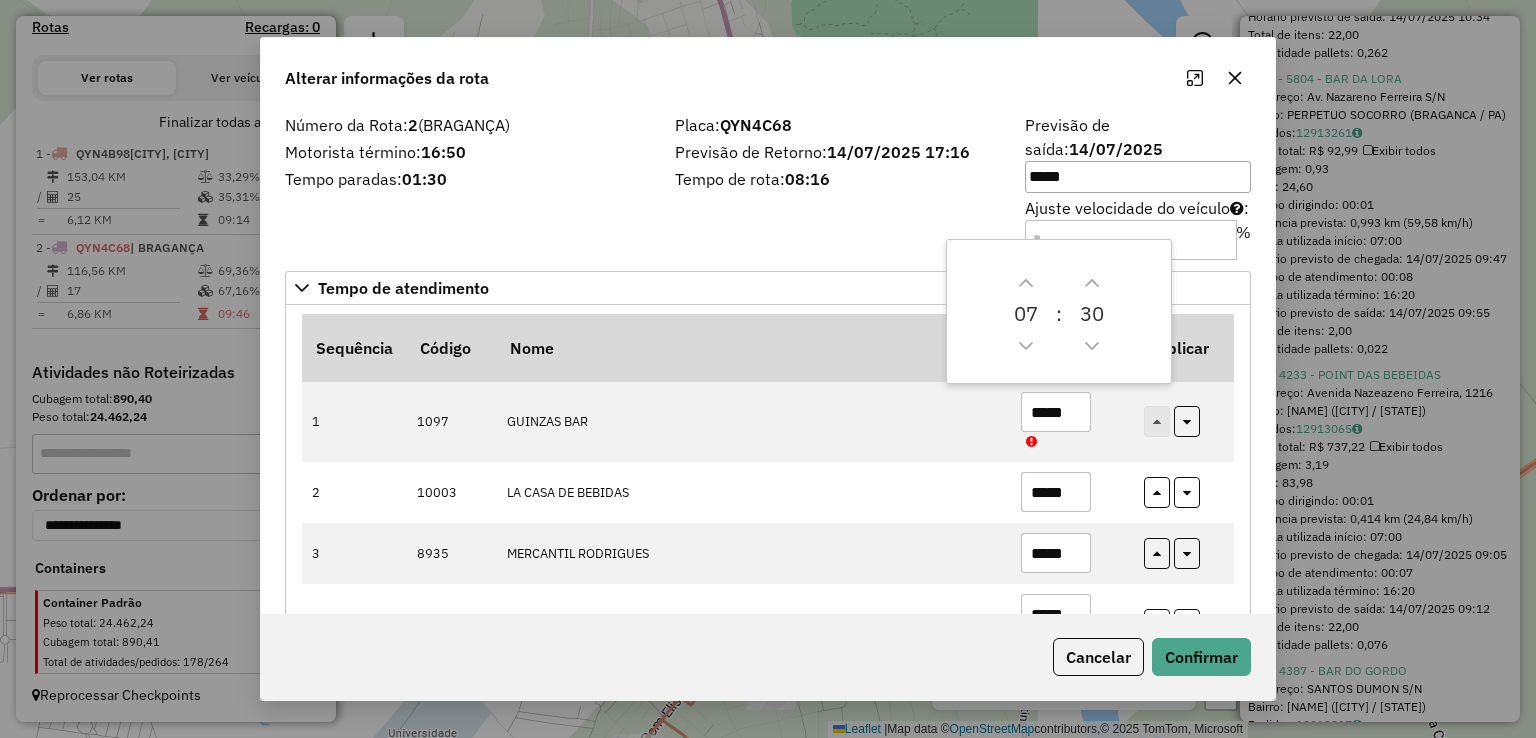 drag, startPoint x: 831, startPoint y: 101, endPoint x: 753, endPoint y: 67, distance: 85.08819 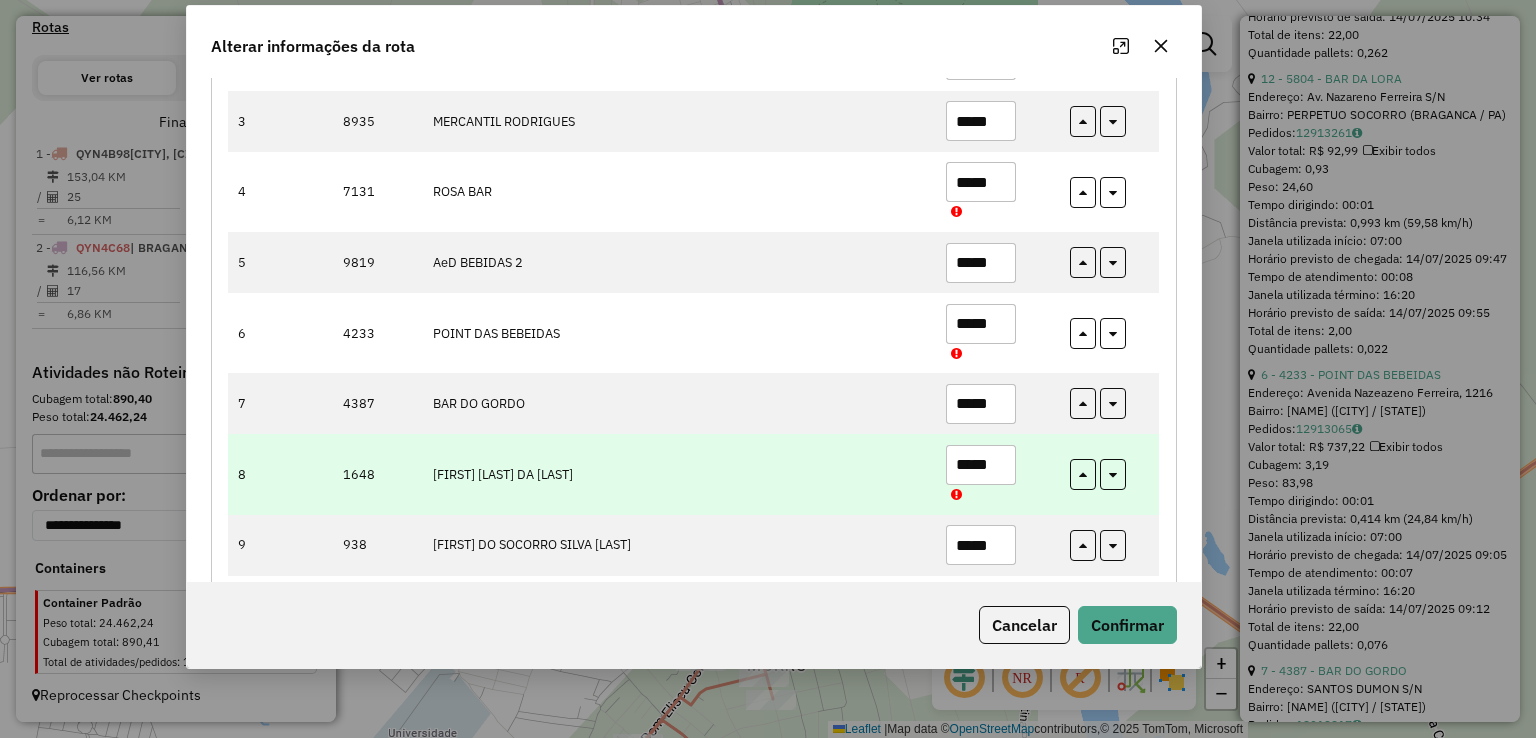 scroll, scrollTop: 700, scrollLeft: 0, axis: vertical 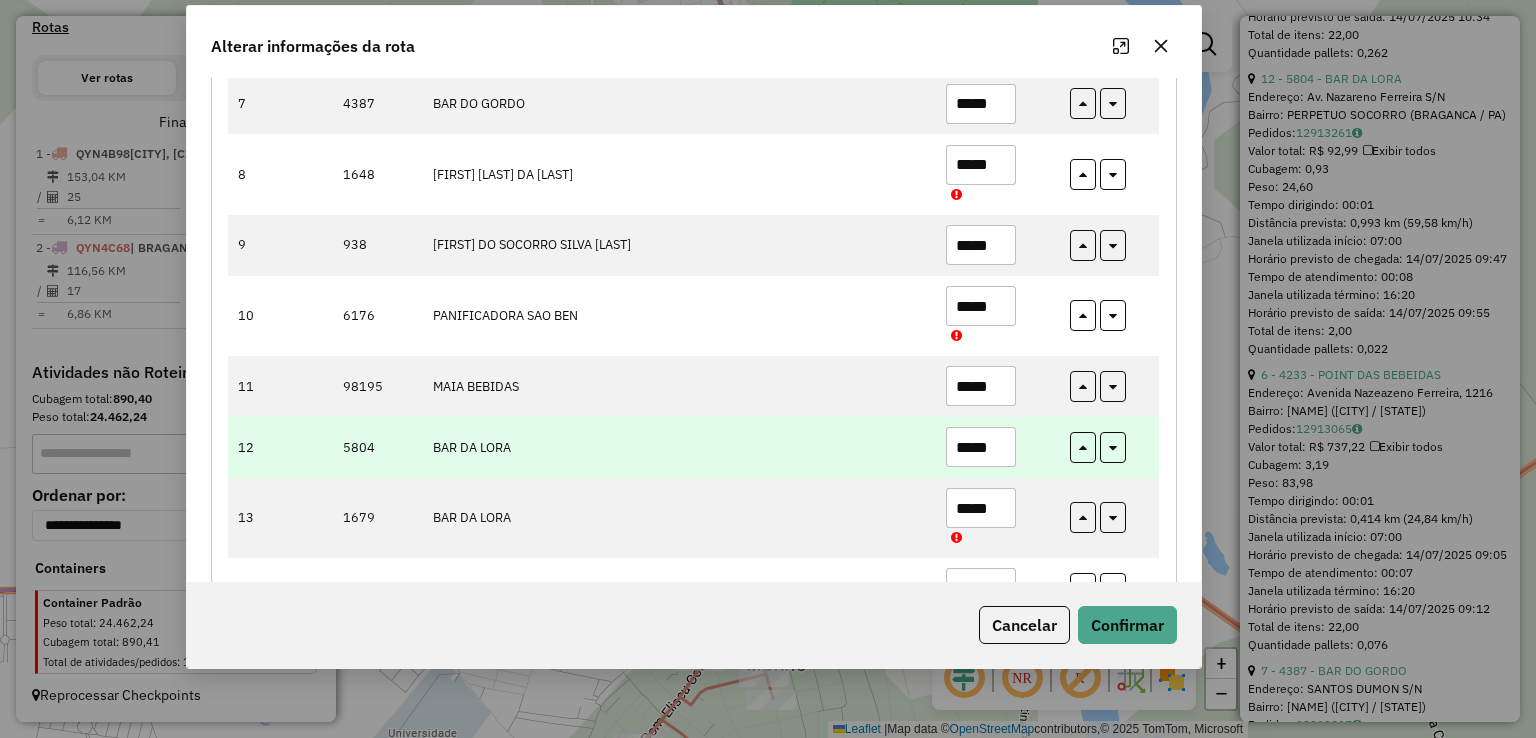 click on "*****" at bounding box center (981, 447) 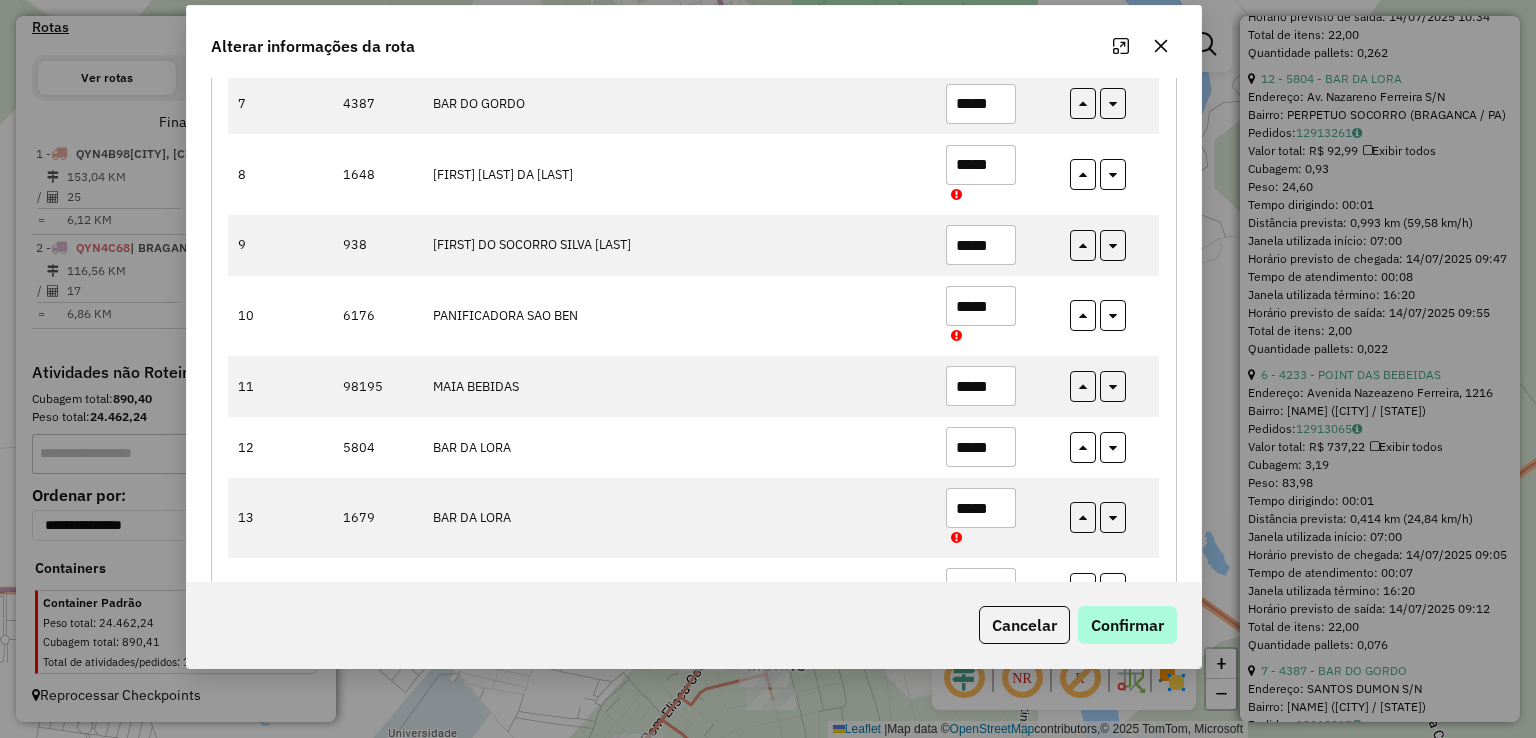 type on "*****" 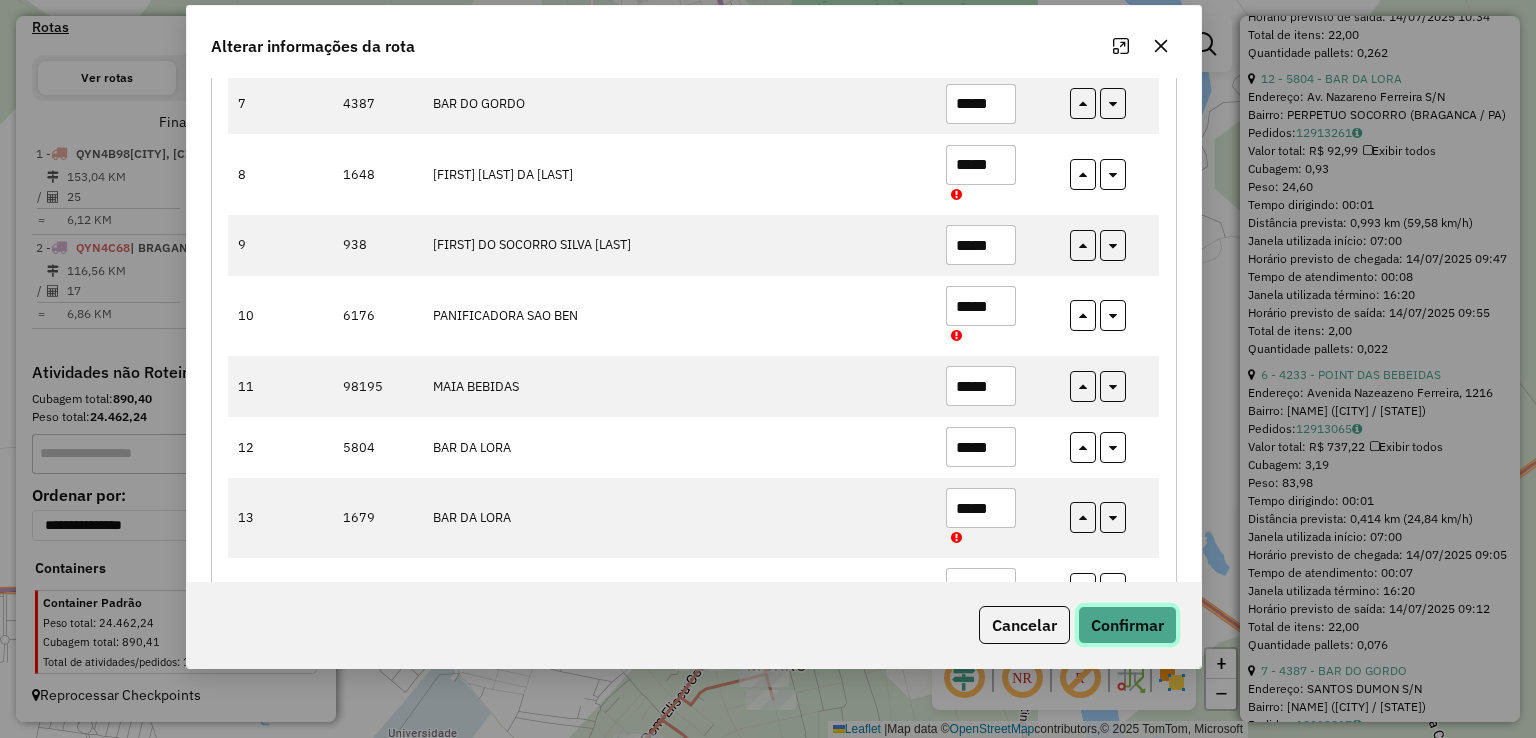 click on "Confirmar" 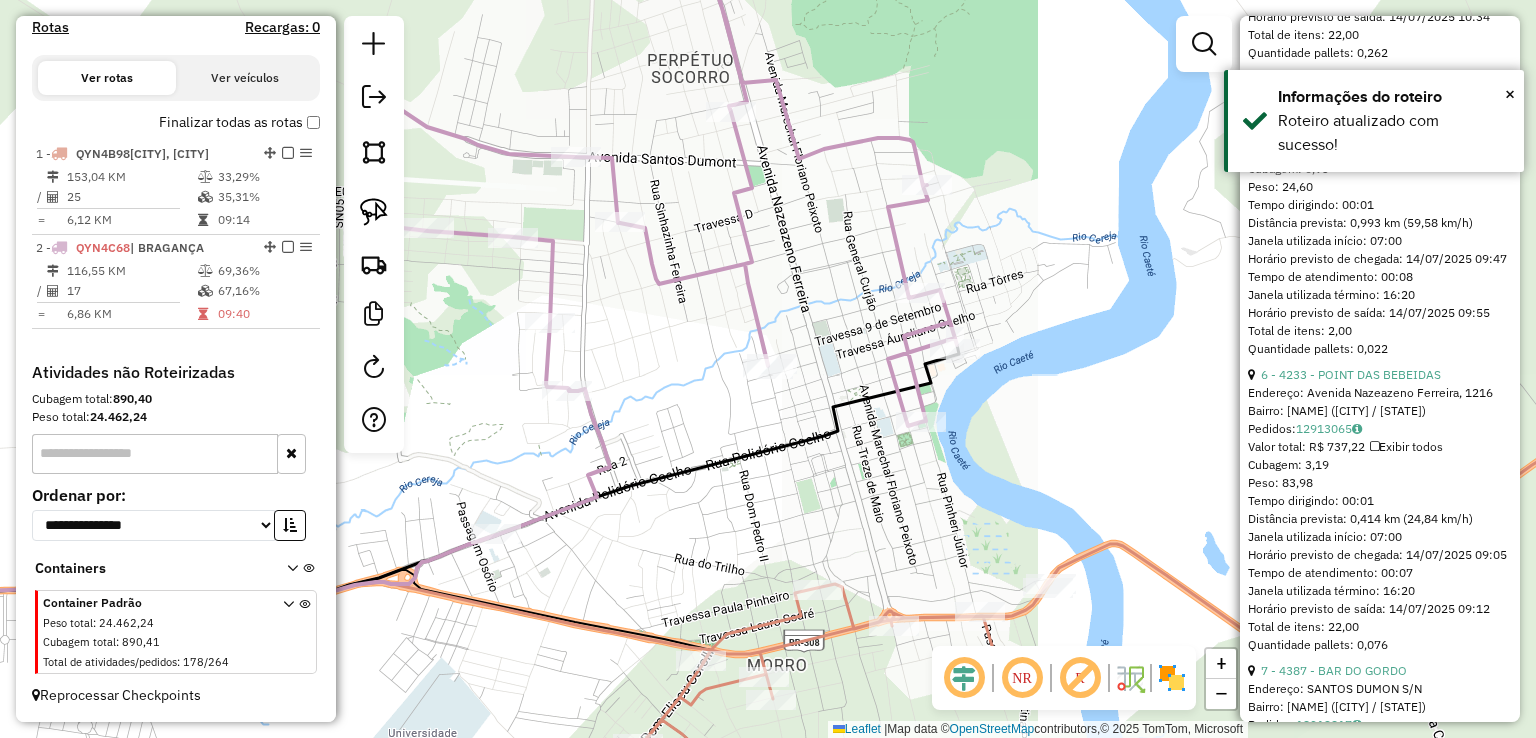 click 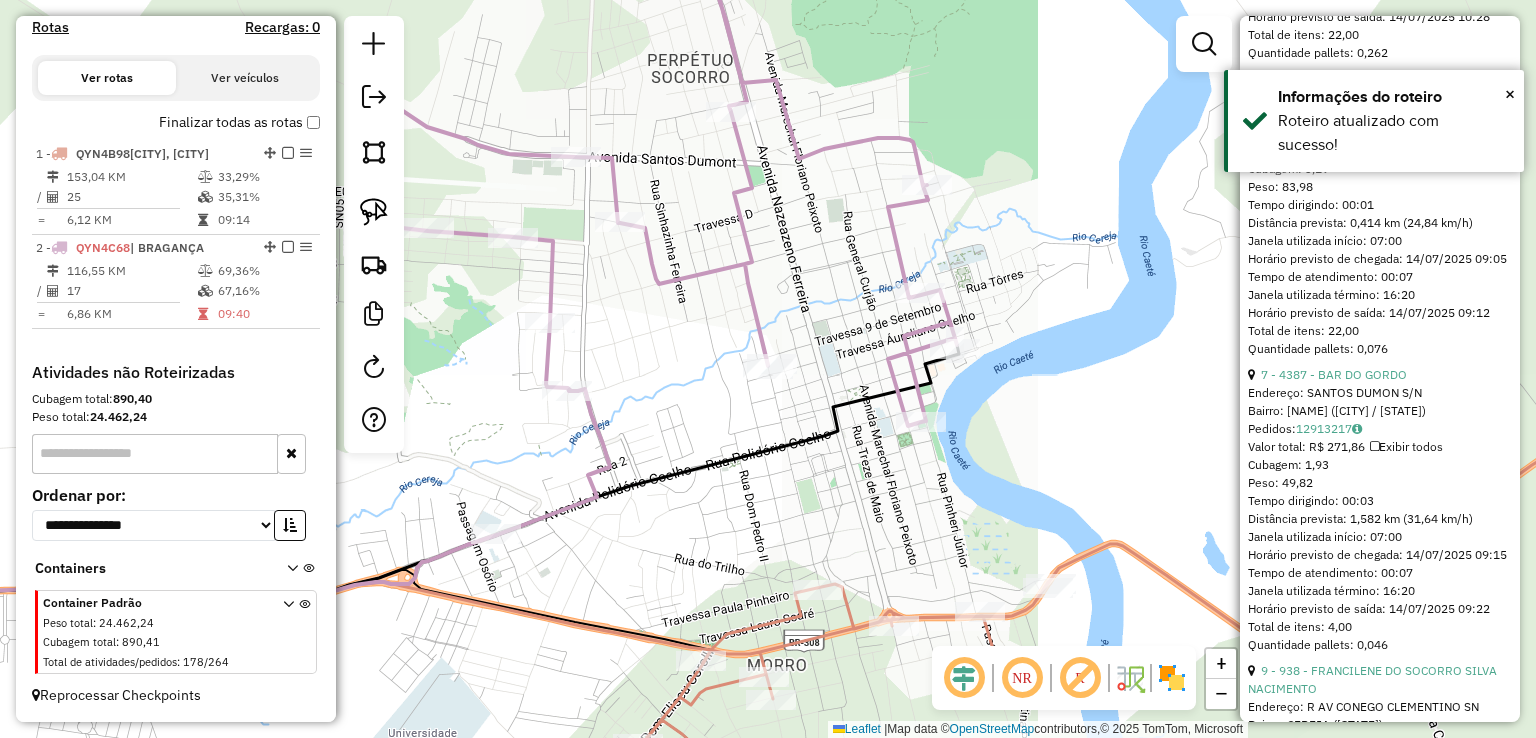 click on "Janela de atendimento Grade de atendimento Capacidade Transportadoras Veículos Cliente Pedidos  Rotas Selecione os dias de semana para filtrar as janelas de atendimento  Seg   Ter   Qua   Qui   Sex   Sáb   Dom  Informe o período da janela de atendimento: De: Até:  Filtrar exatamente a janela do cliente  Considerar janela de atendimento padrão  Selecione os dias de semana para filtrar as grades de atendimento  Seg   Ter   Qua   Qui   Sex   Sáb   Dom   Considerar clientes sem dia de atendimento cadastrado  Clientes fora do dia de atendimento selecionado Filtrar as atividades entre os valores definidos abaixo:  Peso mínimo:   Peso máximo:   Cubagem mínima:   Cubagem máxima:   De:   Até:  Filtrar as atividades entre o tempo de atendimento definido abaixo:  De:   Até:   Considerar capacidade total dos clientes não roteirizados Transportadora: Selecione um ou mais itens Tipo de veículo: Selecione um ou mais itens Veículo: Selecione um ou mais itens Motorista: Selecione um ou mais itens Nome: Rótulo:" 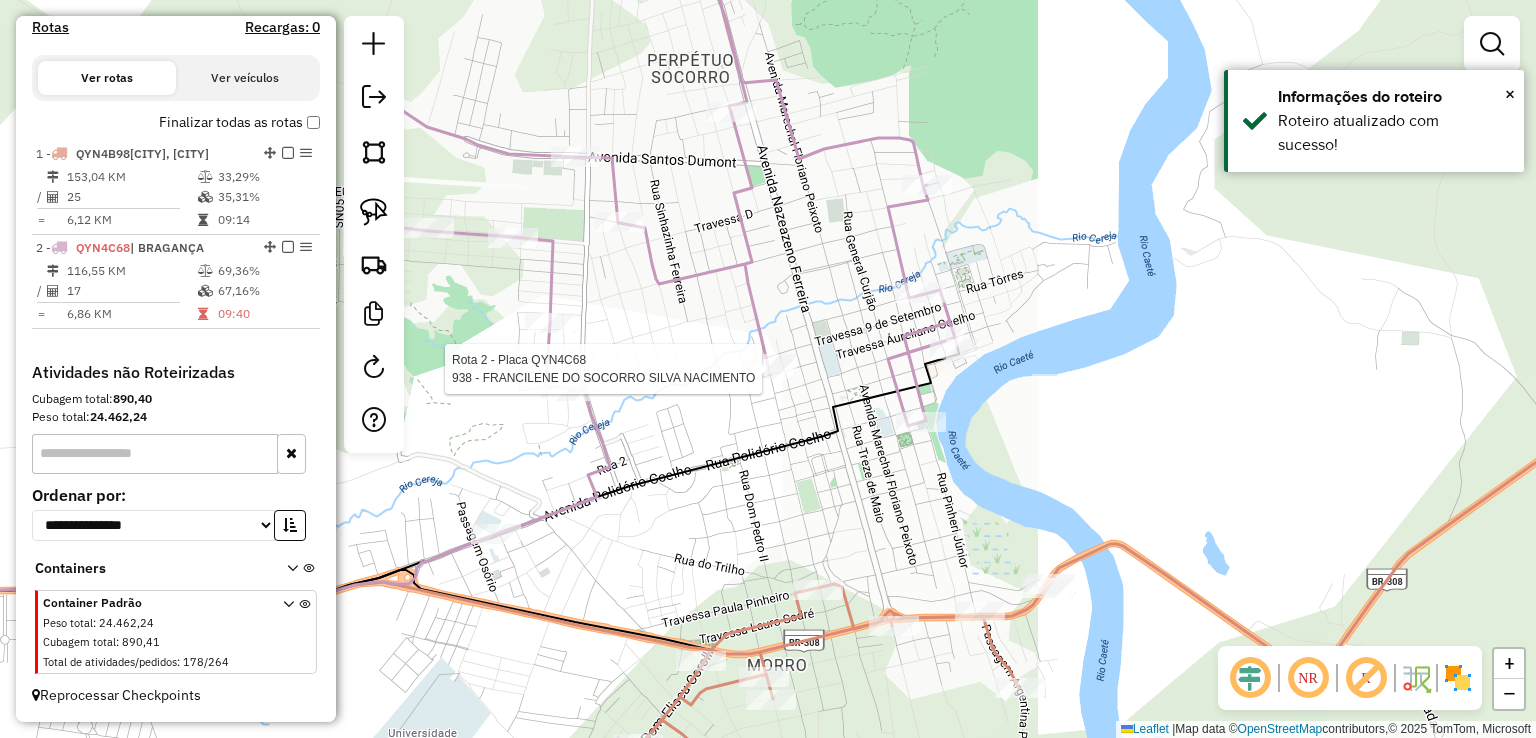 select on "**********" 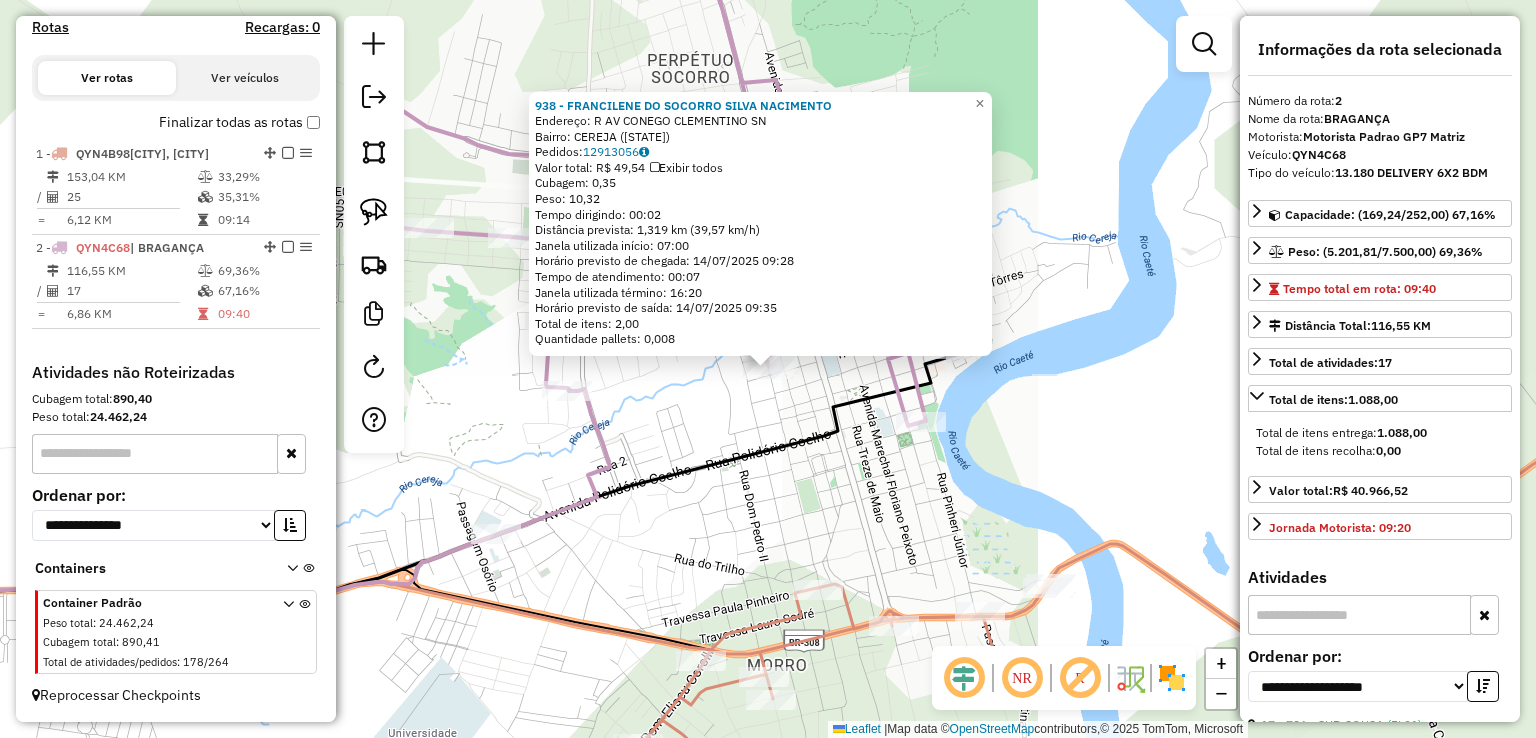 click on "938 - FRANCILENE DO SOCORRO SILVA NACIMENTO  Endereço: R   AV CONEGO CLEMENTINO           SN   Bairro: CEREJA (BRAGANCA / PA)   Pedidos:  12913056   Valor total: R$ 49,54   Exibir todos   Cubagem: 0,35  Peso: 10,32  Tempo dirigindo: 00:02   Distância prevista: 1,319 km (39,57 km/h)   Janela utilizada início: 07:00   Horário previsto de chegada: 14/07/2025 09:28   Tempo de atendimento: 00:07   Janela utilizada término: 16:20   Horário previsto de saída: 14/07/2025 09:35   Total de itens: 2,00   Quantidade pallets: 0,008  × Janela de atendimento Grade de atendimento Capacidade Transportadoras Veículos Cliente Pedidos  Rotas Selecione os dias de semana para filtrar as janelas de atendimento  Seg   Ter   Qua   Qui   Sex   Sáb   Dom  Informe o período da janela de atendimento: De: Até:  Filtrar exatamente a janela do cliente  Considerar janela de atendimento padrão  Selecione os dias de semana para filtrar as grades de atendimento  Seg   Ter   Qua   Qui   Sex   Sáb   Dom   Peso mínimo:   De:   De:" 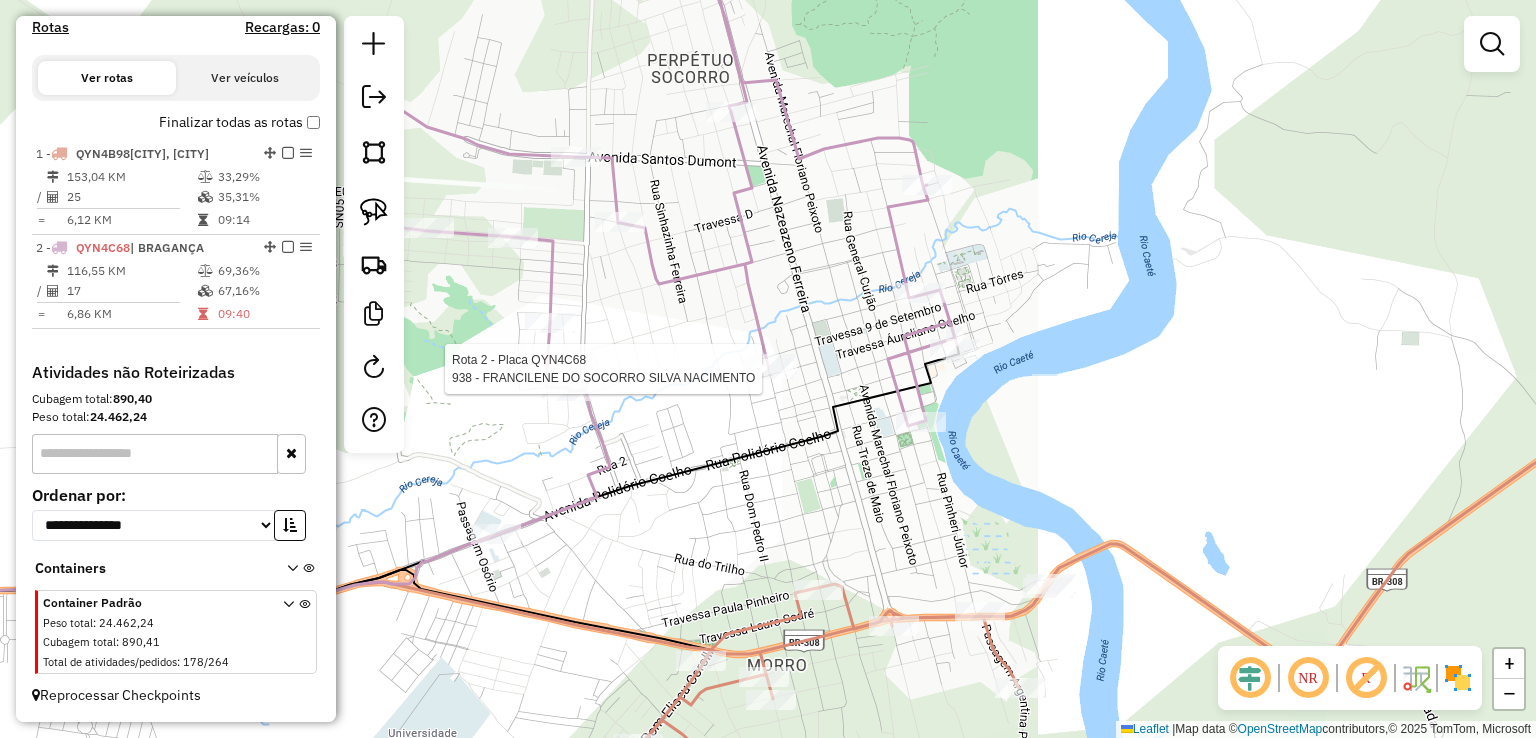 select on "**********" 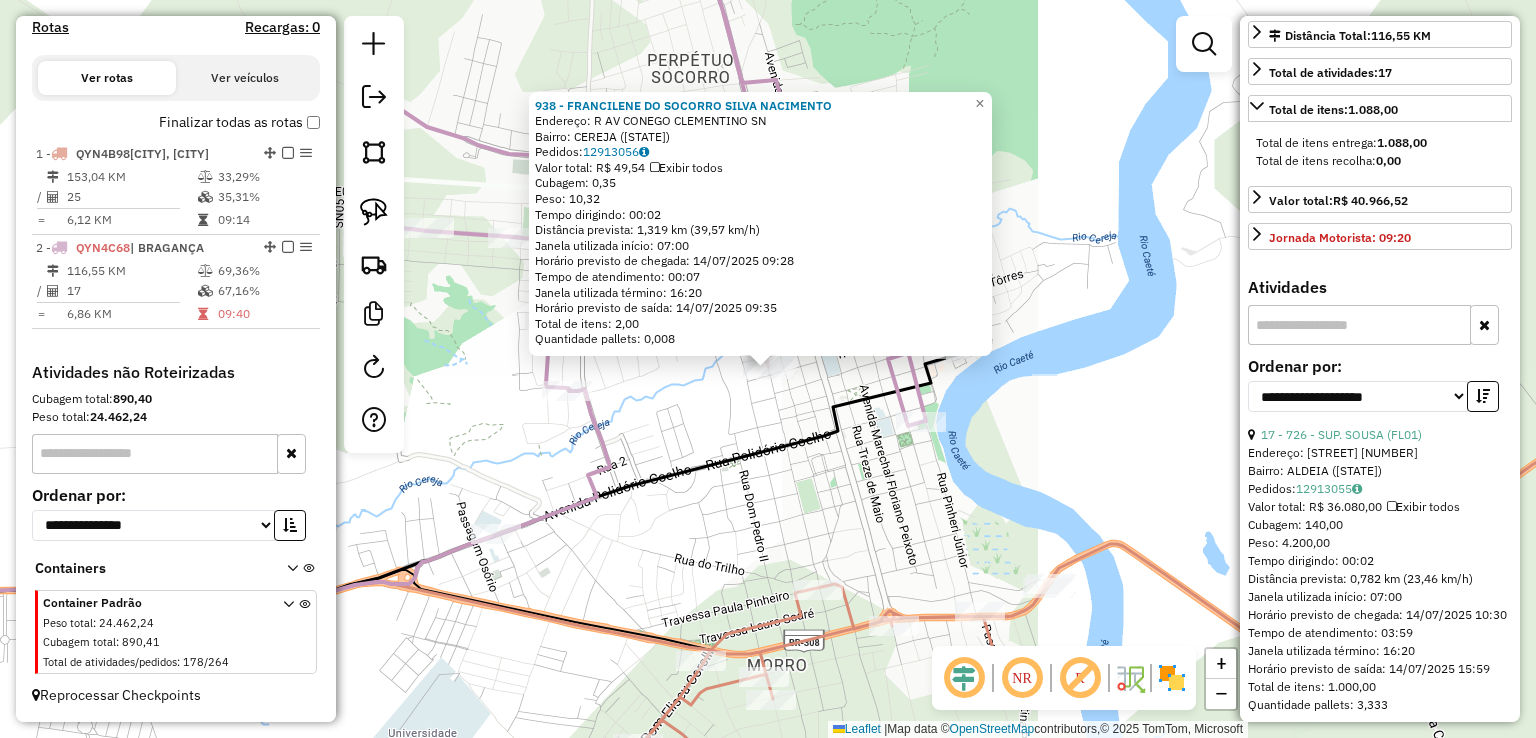 scroll, scrollTop: 300, scrollLeft: 0, axis: vertical 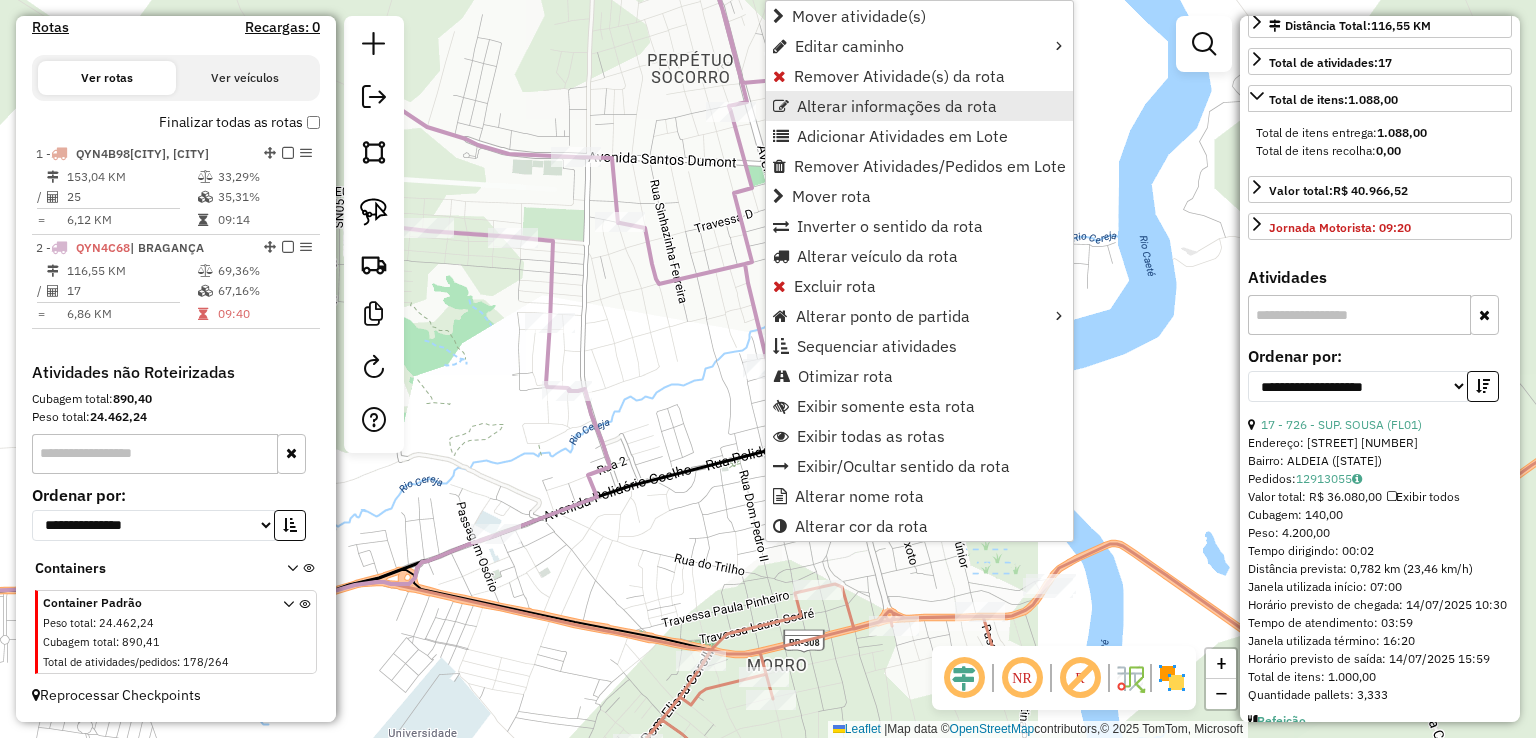 click on "Alterar informações da rota" at bounding box center (897, 106) 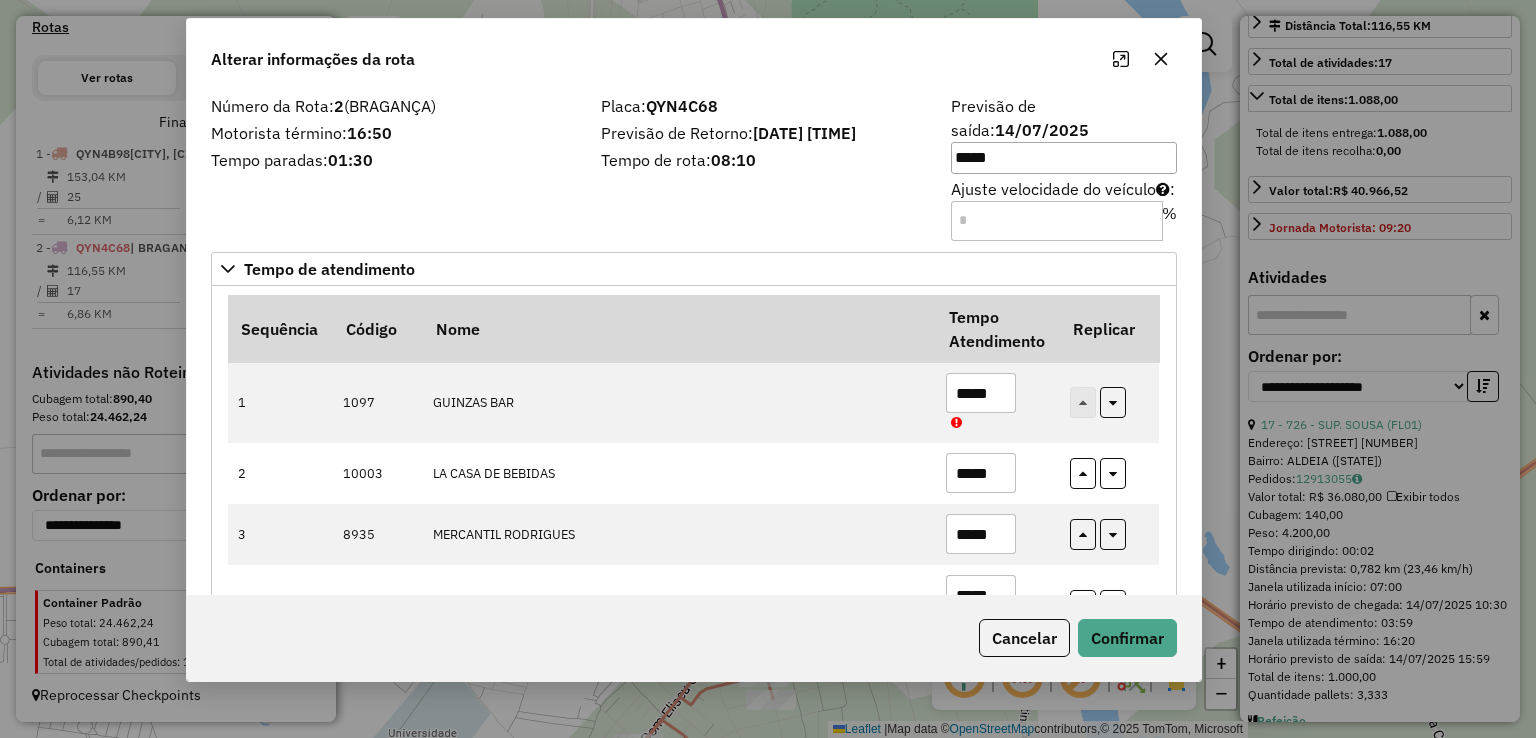 drag, startPoint x: 851, startPoint y: 92, endPoint x: 733, endPoint y: 64, distance: 121.27654 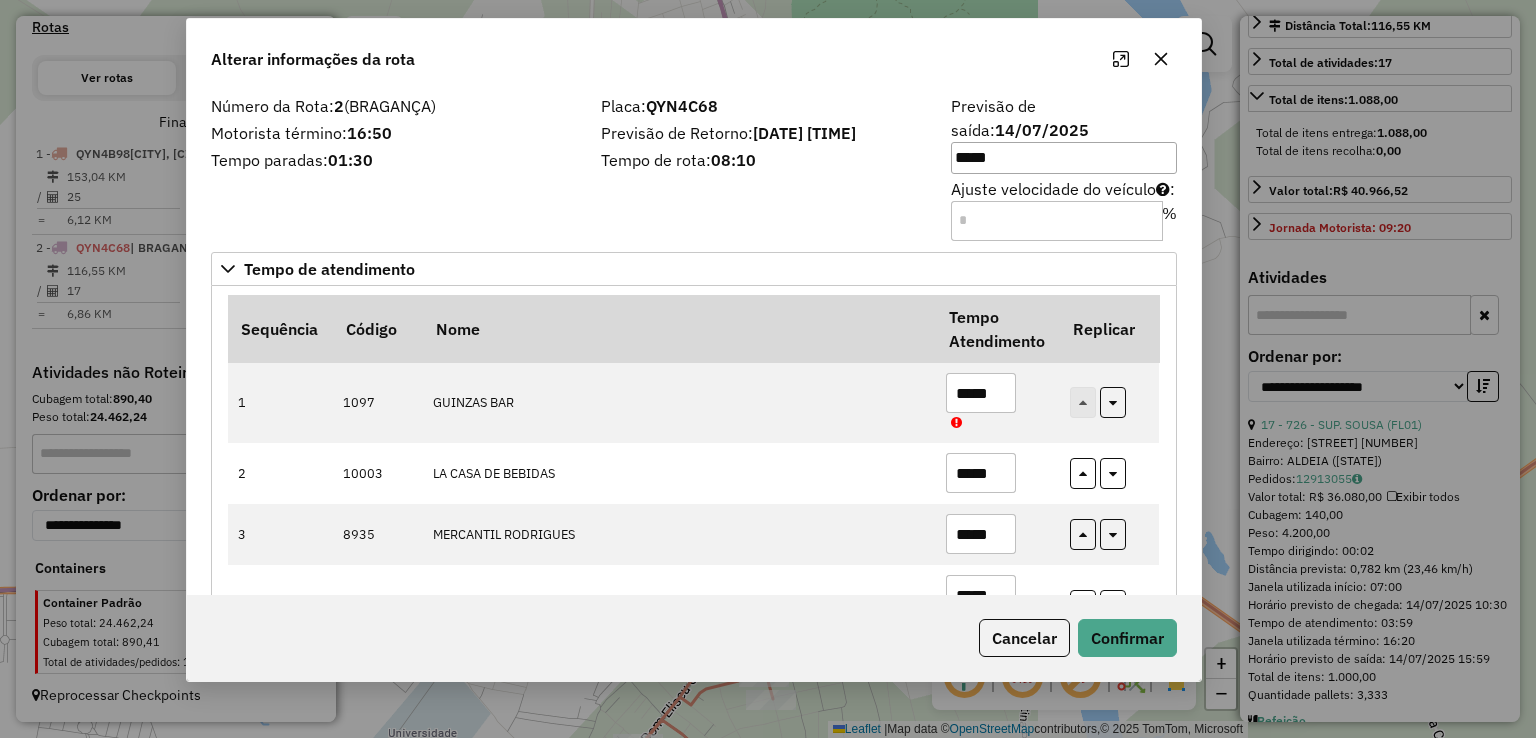 click on "Alterar informações da rota" 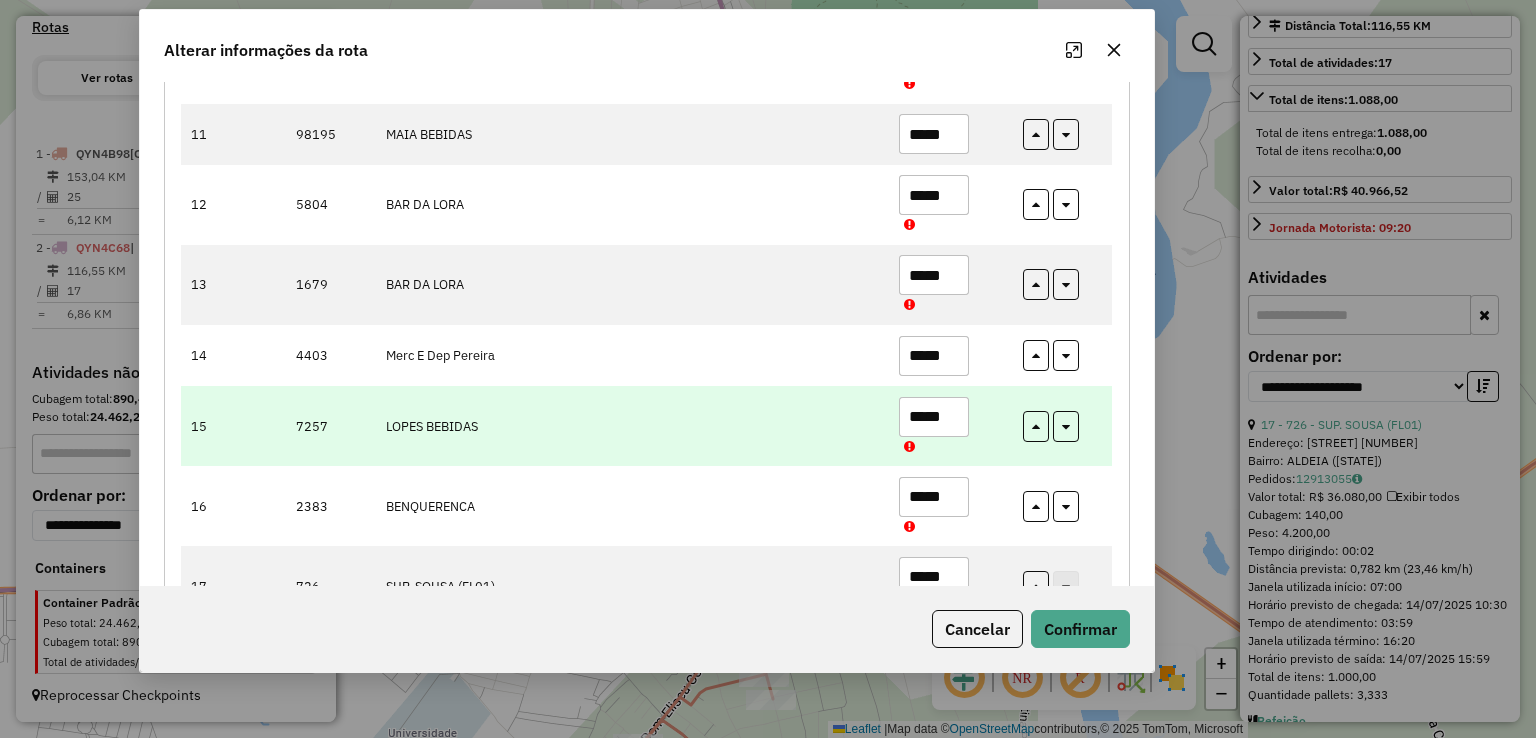 scroll, scrollTop: 1005, scrollLeft: 0, axis: vertical 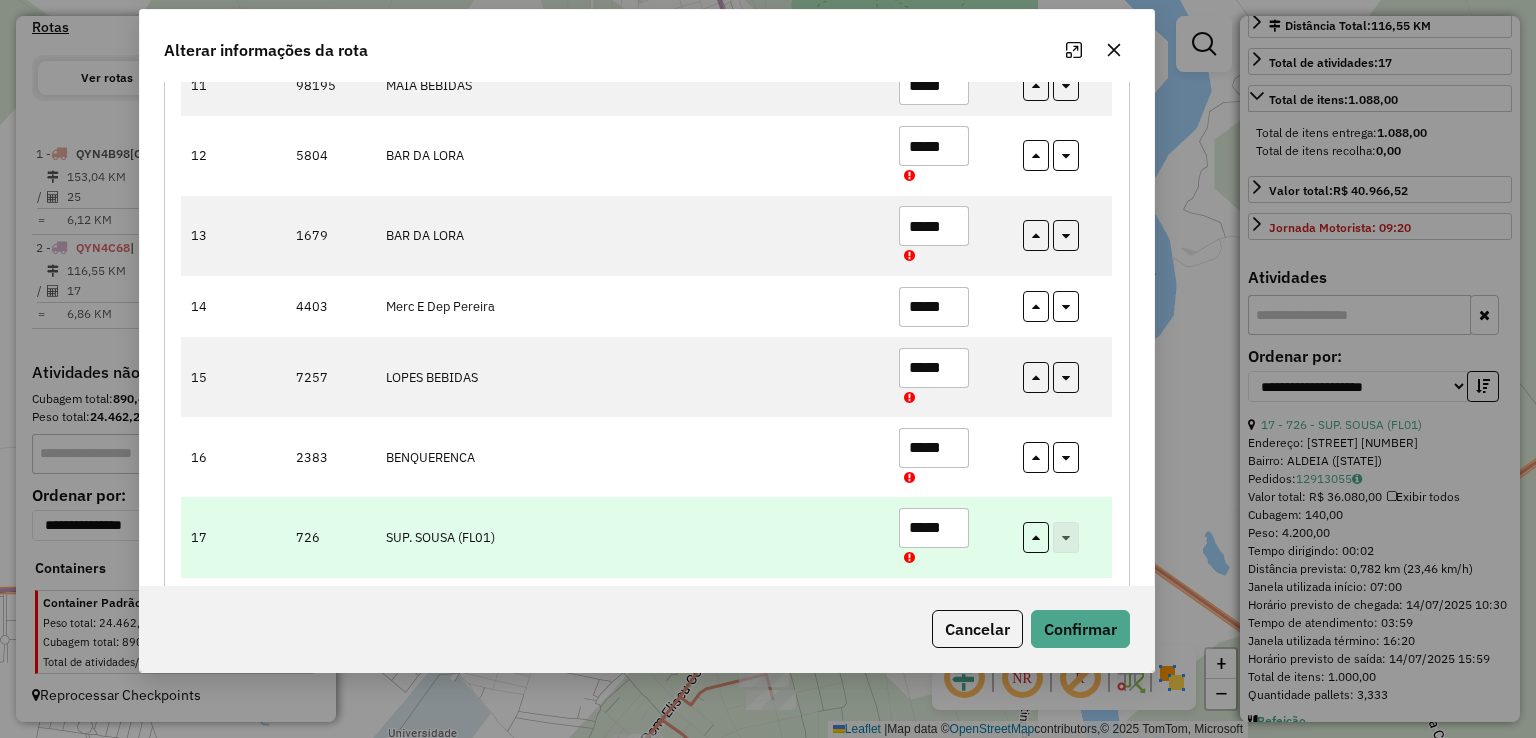 click on "*****" at bounding box center [934, 528] 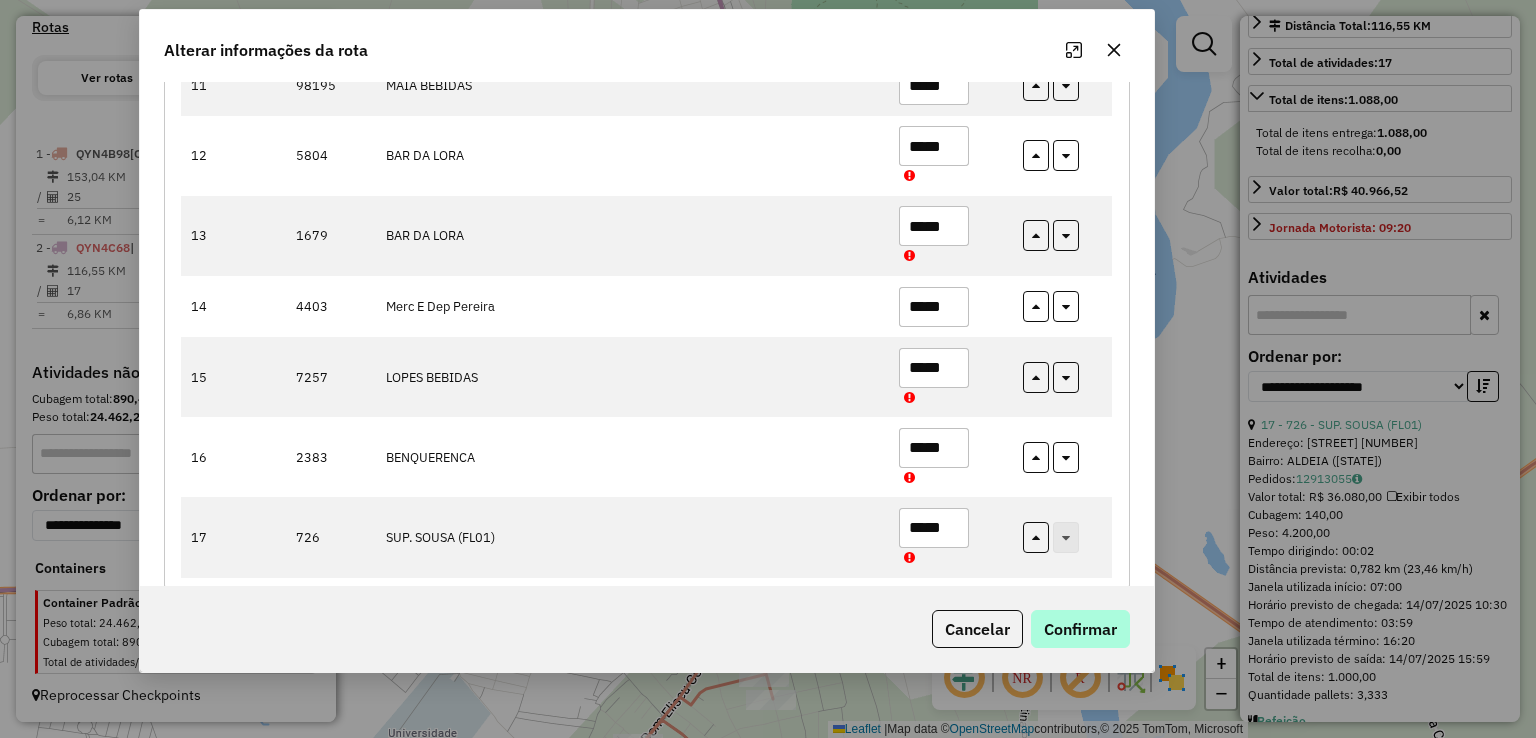 type on "*****" 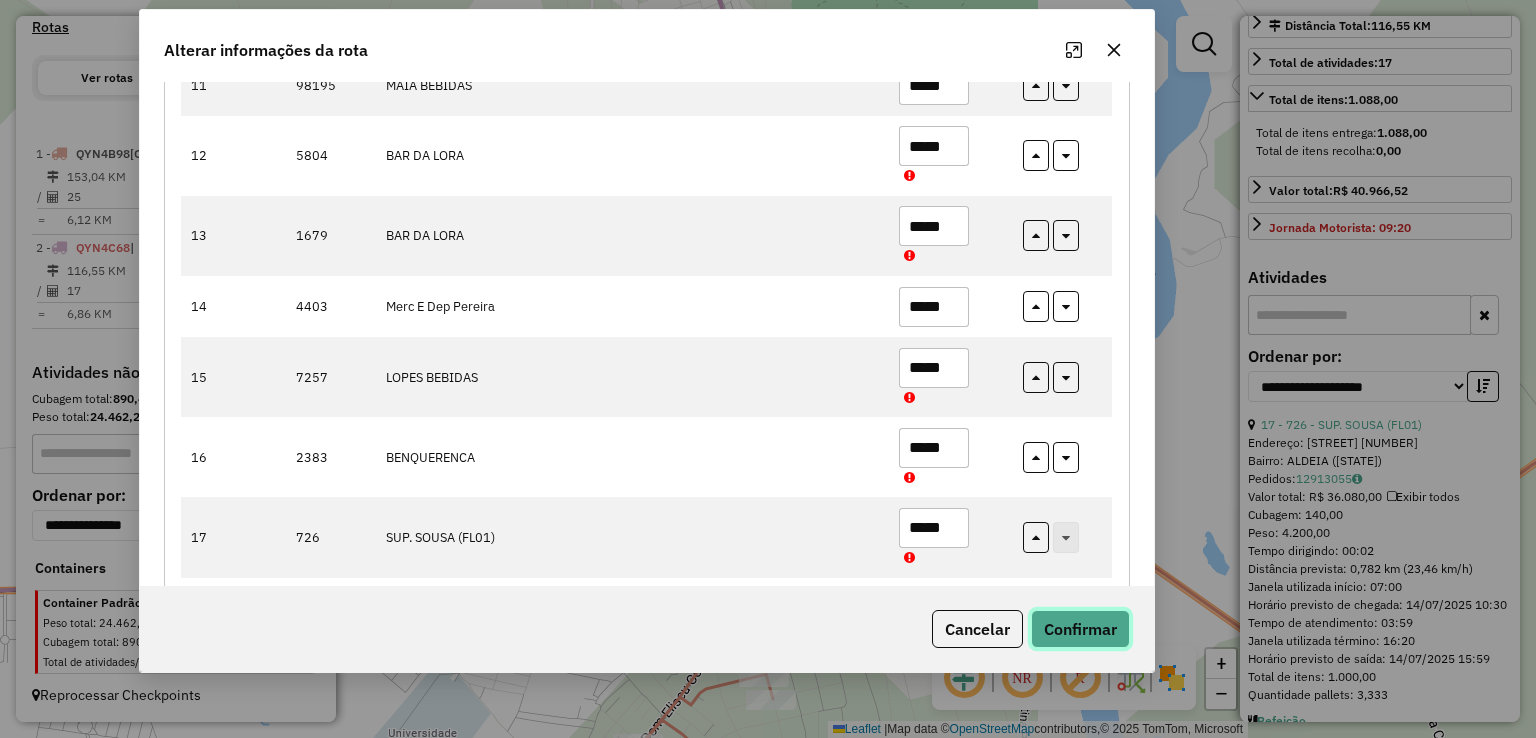 click on "Confirmar" 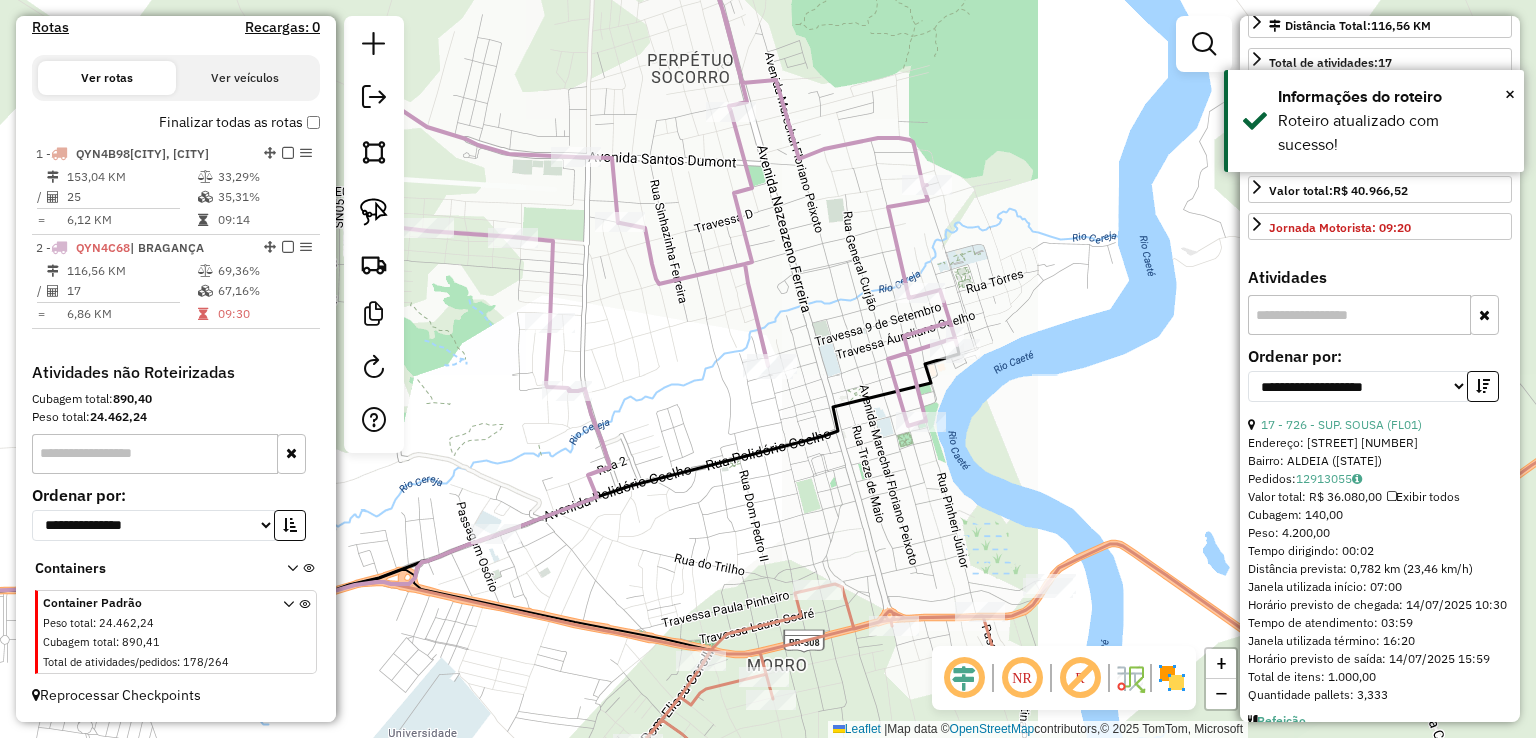click on "Janela de atendimento Grade de atendimento Capacidade Transportadoras Veículos Cliente Pedidos  Rotas Selecione os dias de semana para filtrar as janelas de atendimento  Seg   Ter   Qua   Qui   Sex   Sáb   Dom  Informe o período da janela de atendimento: De: Até:  Filtrar exatamente a janela do cliente  Considerar janela de atendimento padrão  Selecione os dias de semana para filtrar as grades de atendimento  Seg   Ter   Qua   Qui   Sex   Sáb   Dom   Considerar clientes sem dia de atendimento cadastrado  Clientes fora do dia de atendimento selecionado Filtrar as atividades entre os valores definidos abaixo:  Peso mínimo:   Peso máximo:   Cubagem mínima:   Cubagem máxima:   De:   Até:  Filtrar as atividades entre o tempo de atendimento definido abaixo:  De:   Até:   Considerar capacidade total dos clientes não roteirizados Transportadora: Selecione um ou mais itens Tipo de veículo: Selecione um ou mais itens Veículo: Selecione um ou mais itens Motorista: Selecione um ou mais itens Nome: Rótulo:" 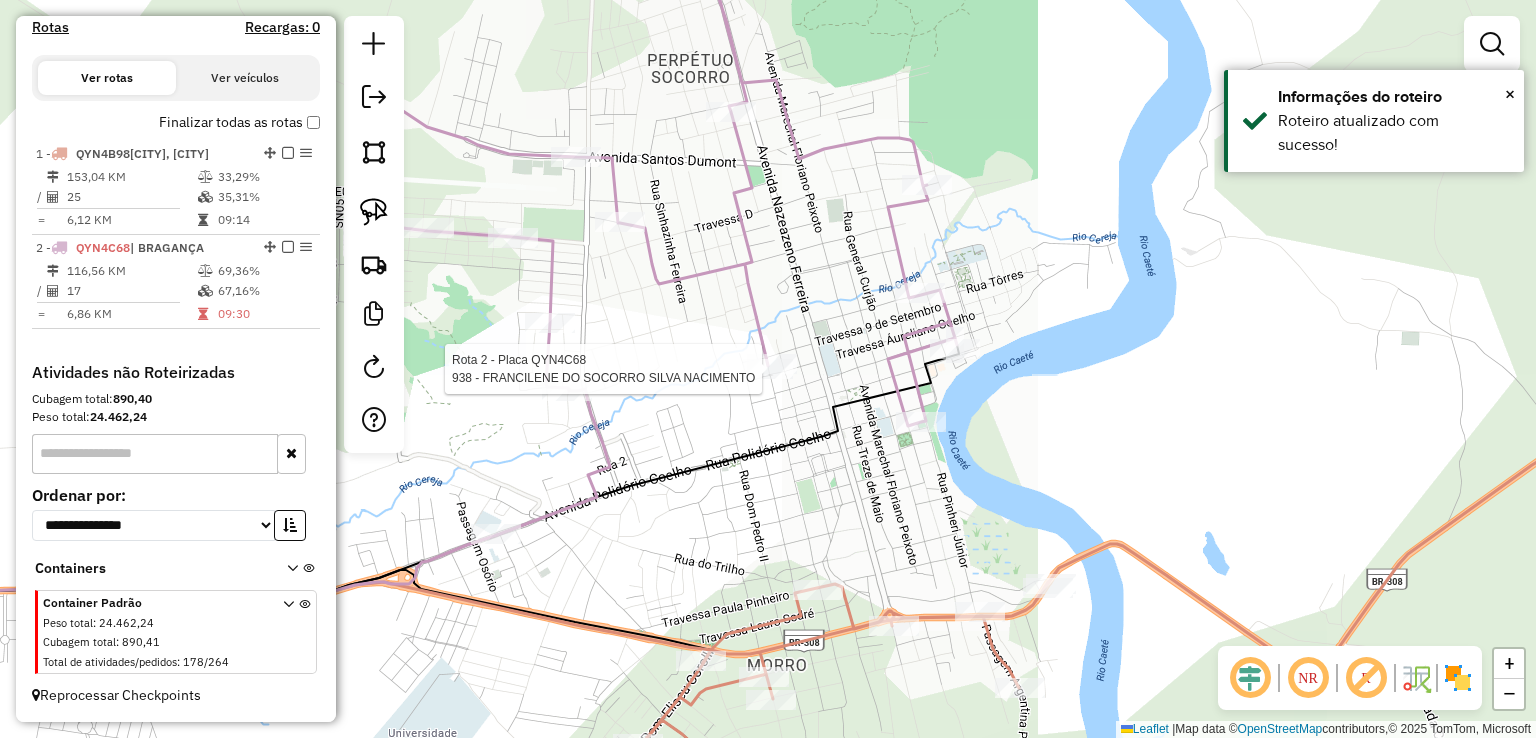 select on "**********" 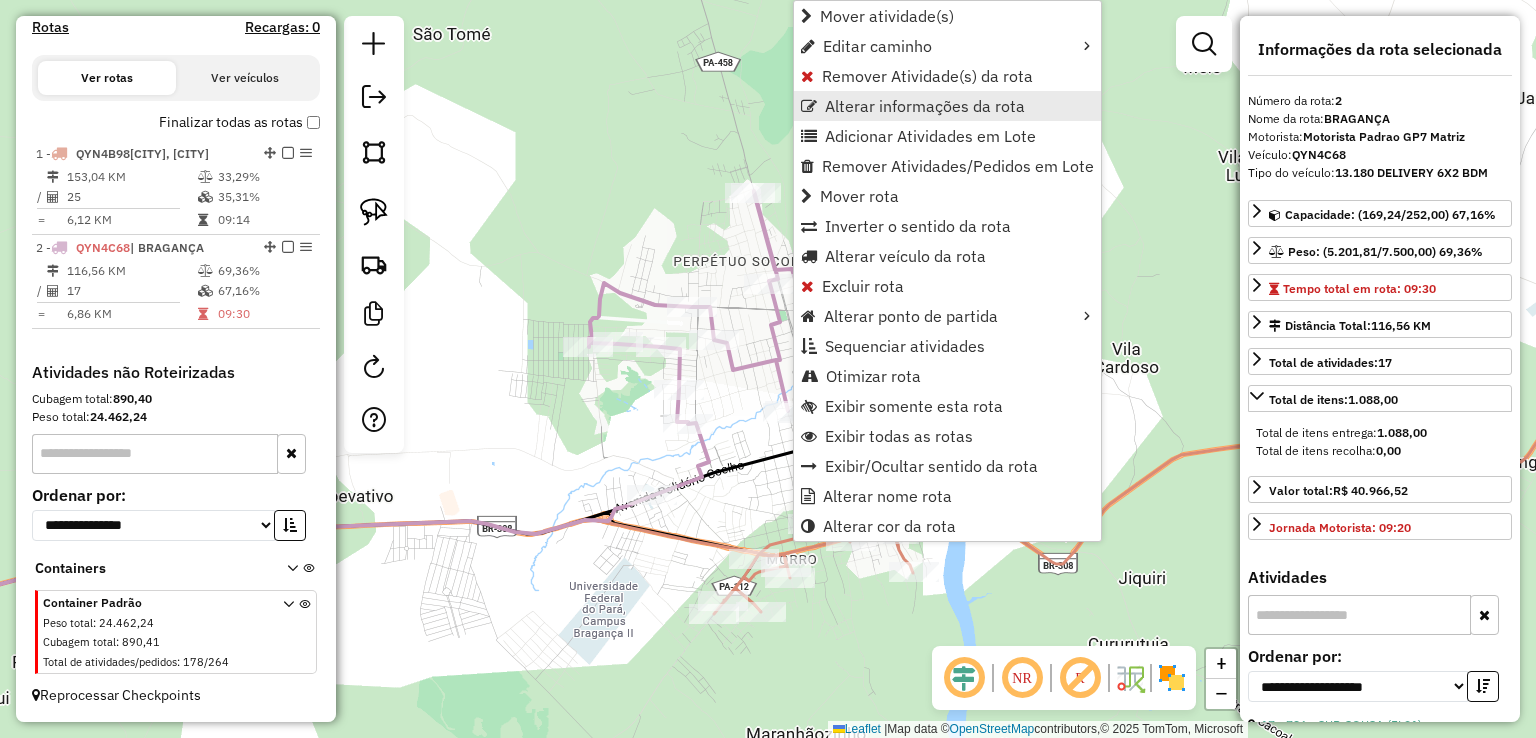 click on "Alterar informações da rota" at bounding box center [925, 106] 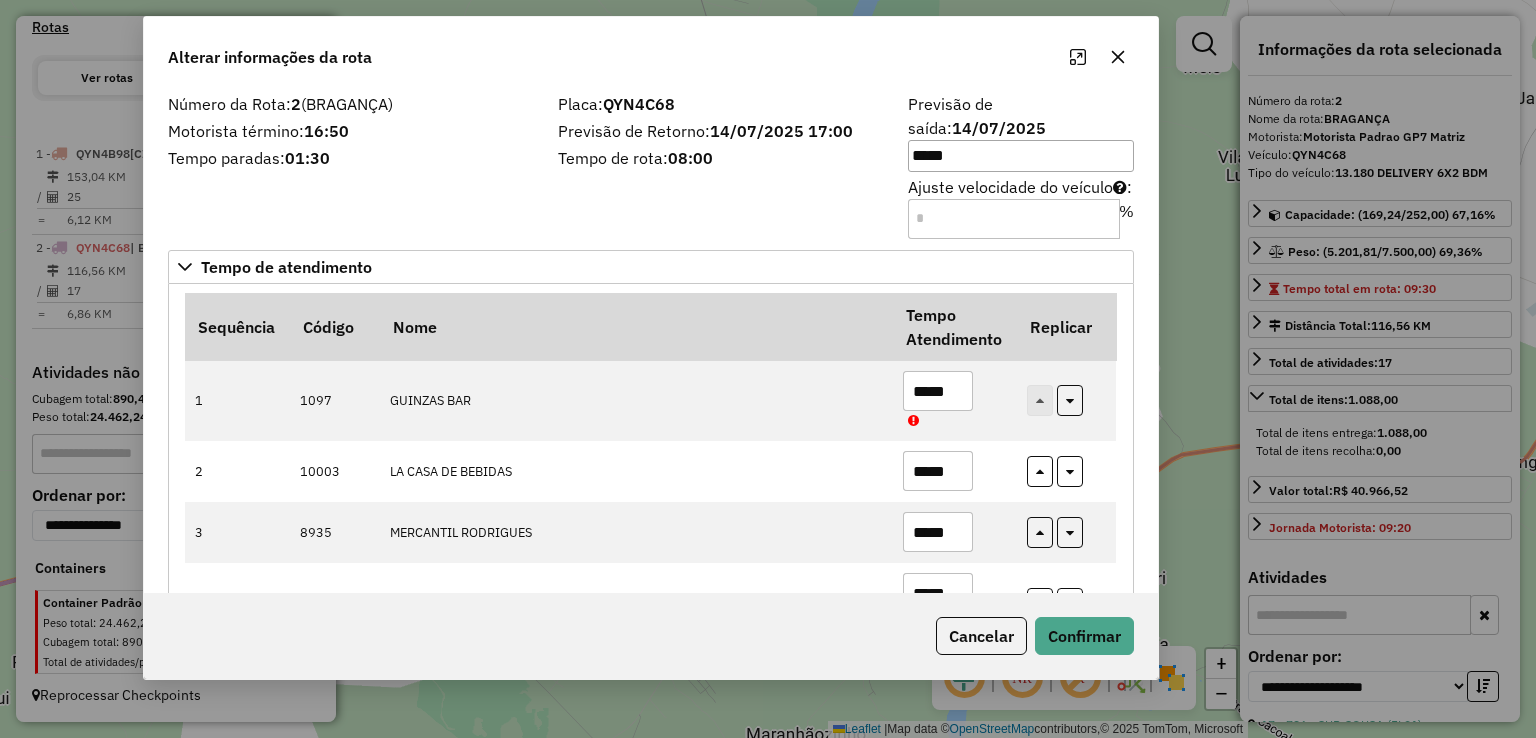 drag, startPoint x: 862, startPoint y: 102, endPoint x: 748, endPoint y: 81, distance: 115.918076 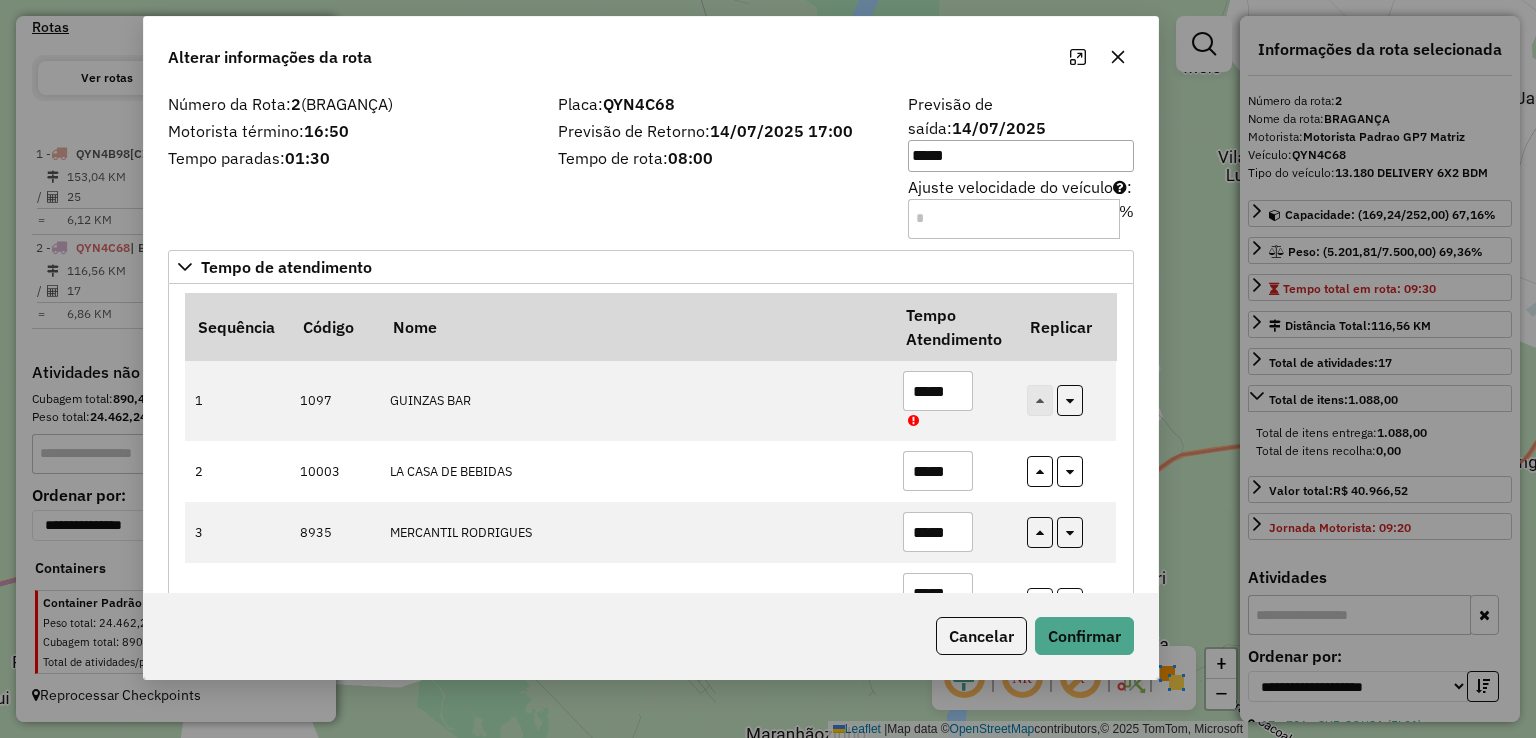 click on "Alterar informações da rota" 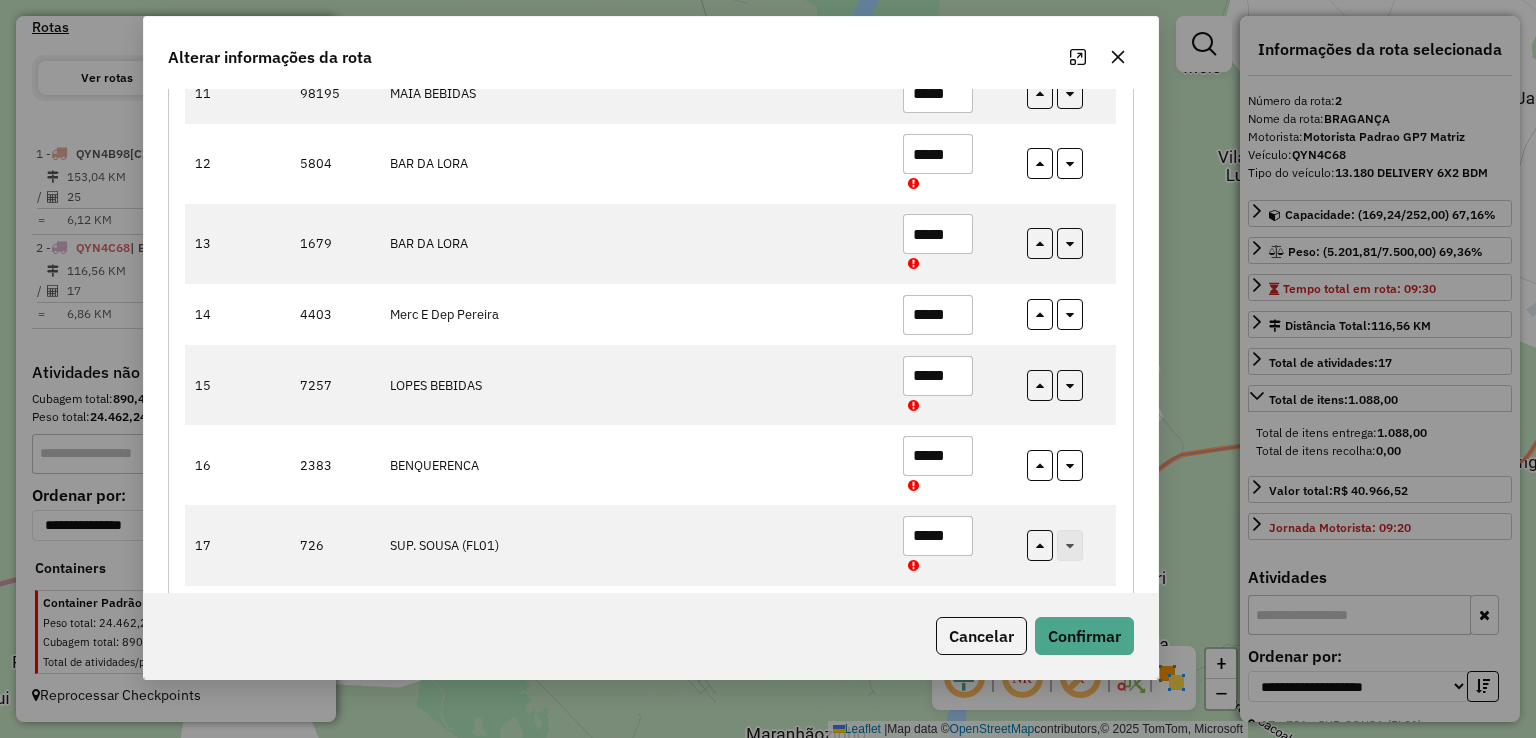 scroll, scrollTop: 1005, scrollLeft: 0, axis: vertical 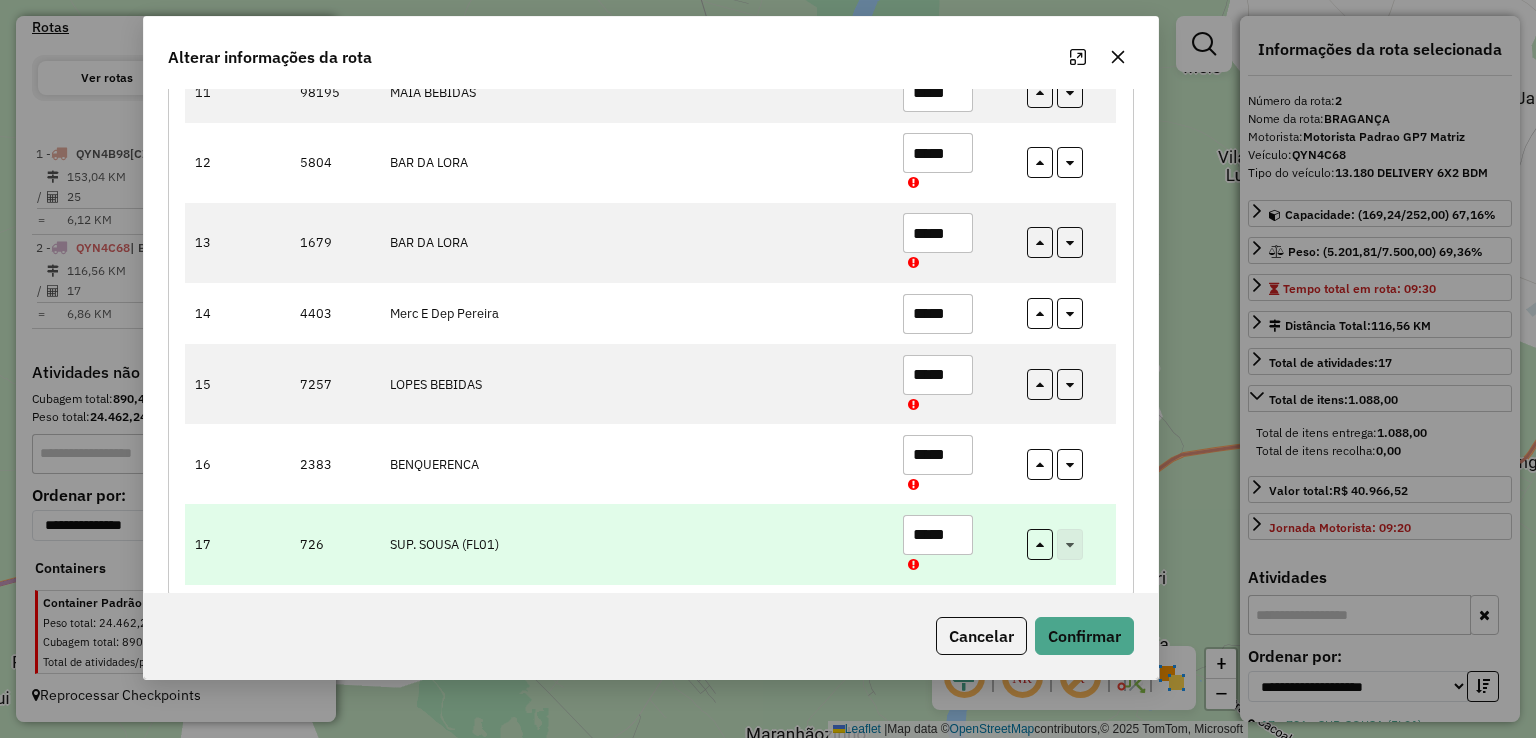 click on "*****" at bounding box center (938, 535) 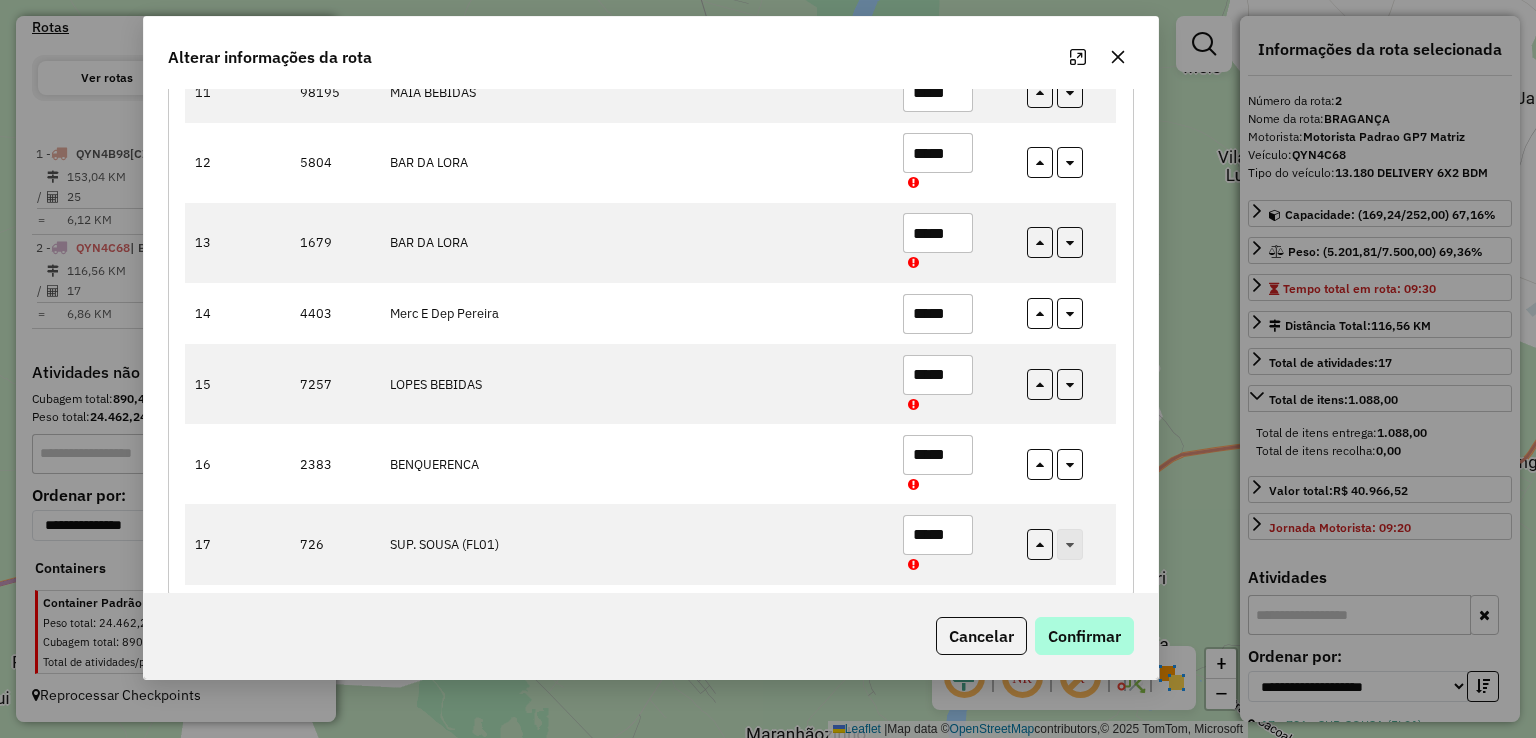 type on "*****" 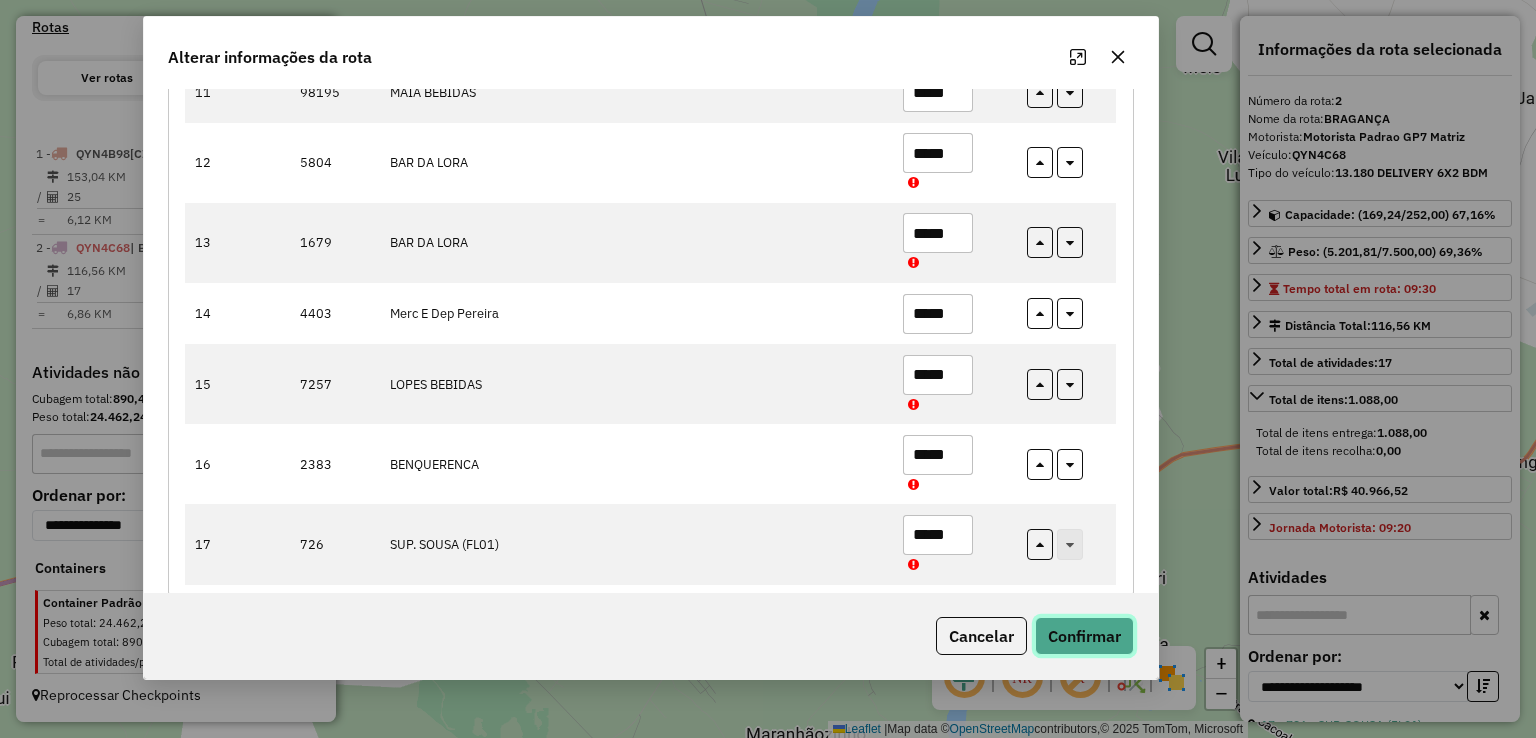 click on "Confirmar" 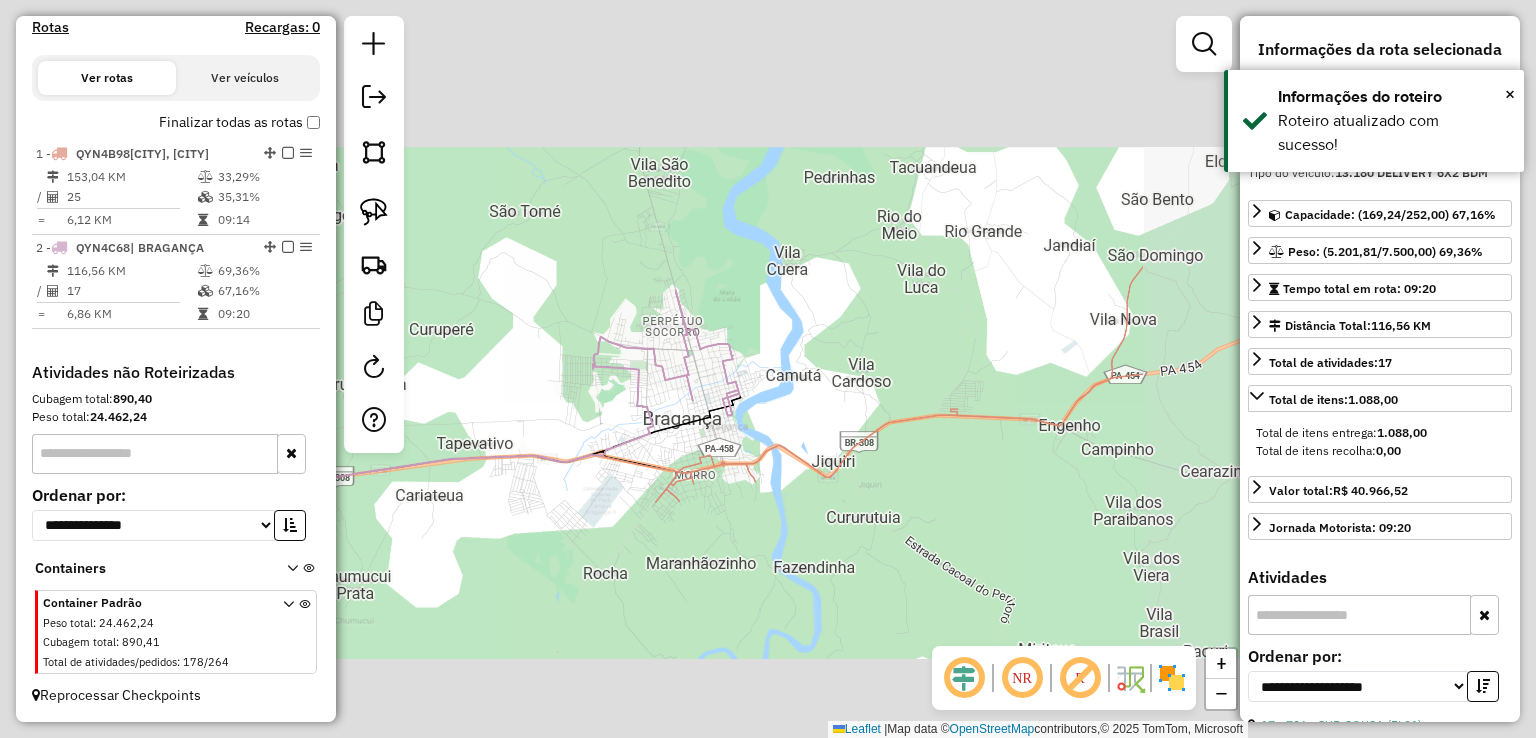 click on "Janela de atendimento Grade de atendimento Capacidade Transportadoras Veículos Cliente Pedidos  Rotas Selecione os dias de semana para filtrar as janelas de atendimento  Seg   Ter   Qua   Qui   Sex   Sáb   Dom  Informe o período da janela de atendimento: De: Até:  Filtrar exatamente a janela do cliente  Considerar janela de atendimento padrão  Selecione os dias de semana para filtrar as grades de atendimento  Seg   Ter   Qua   Qui   Sex   Sáb   Dom   Considerar clientes sem dia de atendimento cadastrado  Clientes fora do dia de atendimento selecionado Filtrar as atividades entre os valores definidos abaixo:  Peso mínimo:   Peso máximo:   Cubagem mínima:   Cubagem máxima:   De:   Até:  Filtrar as atividades entre o tempo de atendimento definido abaixo:  De:   Até:   Considerar capacidade total dos clientes não roteirizados Transportadora: Selecione um ou mais itens Tipo de veículo: Selecione um ou mais itens Veículo: Selecione um ou mais itens Motorista: Selecione um ou mais itens Nome: Rótulo:" 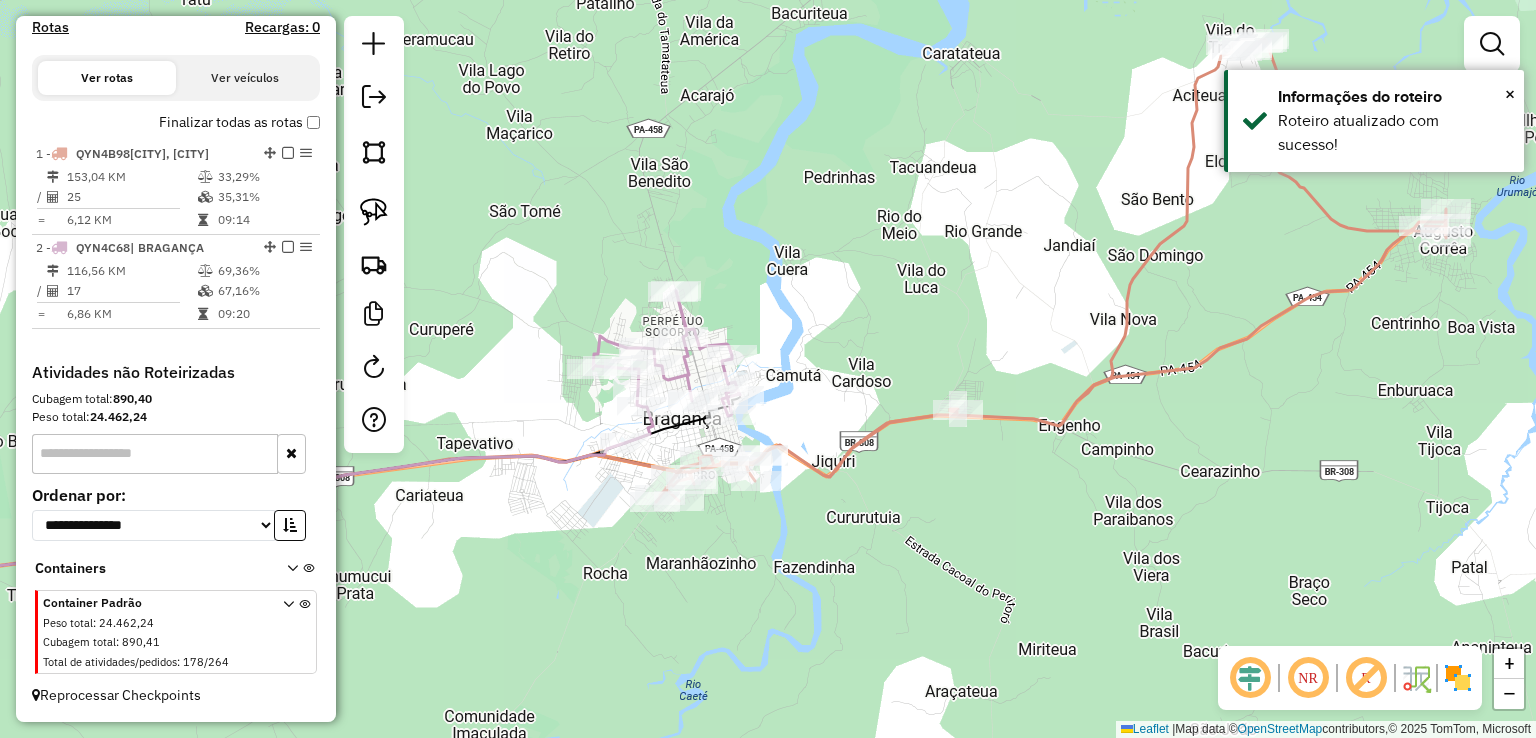 click on "Janela de atendimento Grade de atendimento Capacidade Transportadoras Veículos Cliente Pedidos  Rotas Selecione os dias de semana para filtrar as janelas de atendimento  Seg   Ter   Qua   Qui   Sex   Sáb   Dom  Informe o período da janela de atendimento: De: Até:  Filtrar exatamente a janela do cliente  Considerar janela de atendimento padrão  Selecione os dias de semana para filtrar as grades de atendimento  Seg   Ter   Qua   Qui   Sex   Sáb   Dom   Considerar clientes sem dia de atendimento cadastrado  Clientes fora do dia de atendimento selecionado Filtrar as atividades entre os valores definidos abaixo:  Peso mínimo:   Peso máximo:   Cubagem mínima:   Cubagem máxima:   De:   Até:  Filtrar as atividades entre o tempo de atendimento definido abaixo:  De:   Até:   Considerar capacidade total dos clientes não roteirizados Transportadora: Selecione um ou mais itens Tipo de veículo: Selecione um ou mais itens Veículo: Selecione um ou mais itens Motorista: Selecione um ou mais itens Nome: Rótulo:" 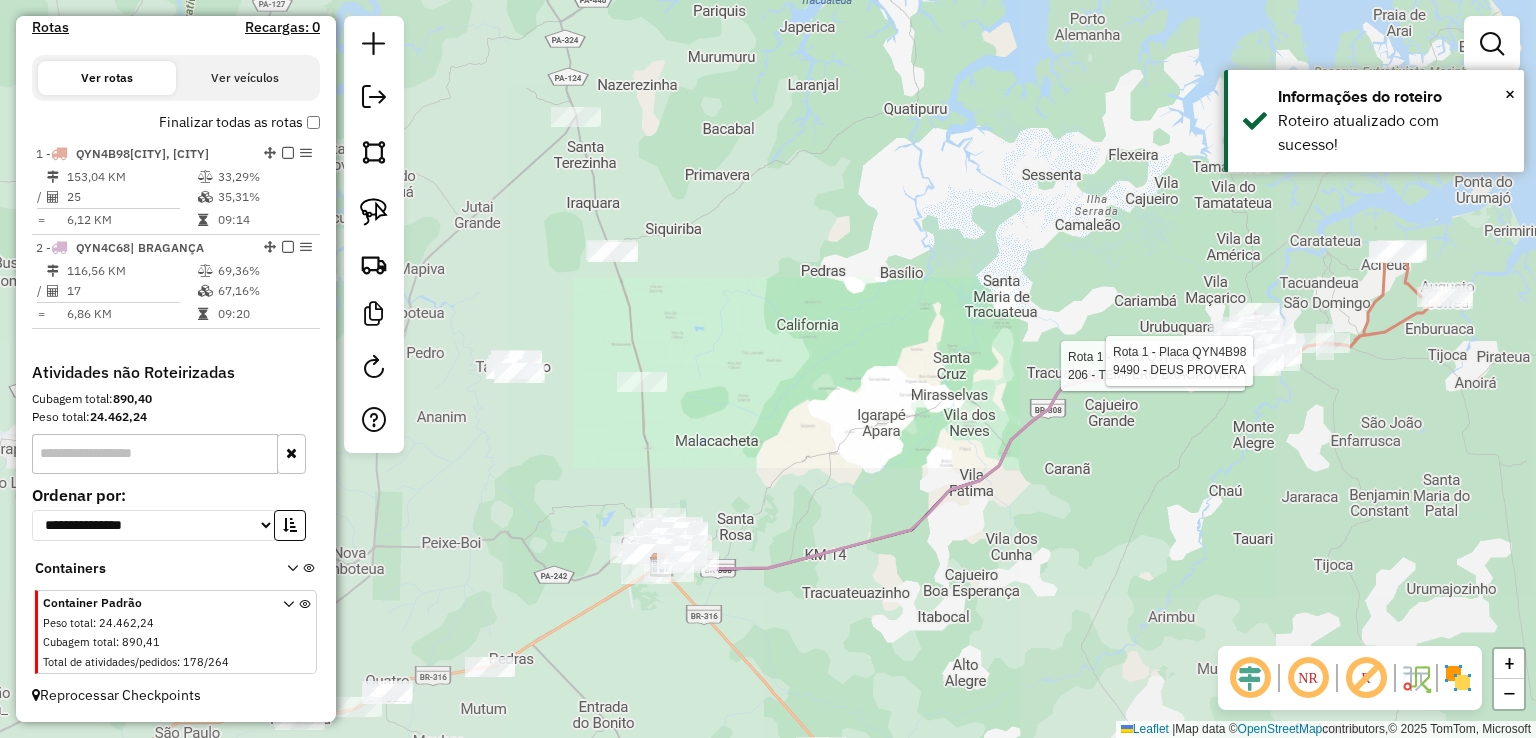 drag, startPoint x: 1021, startPoint y: 448, endPoint x: 1044, endPoint y: 399, distance: 54.129475 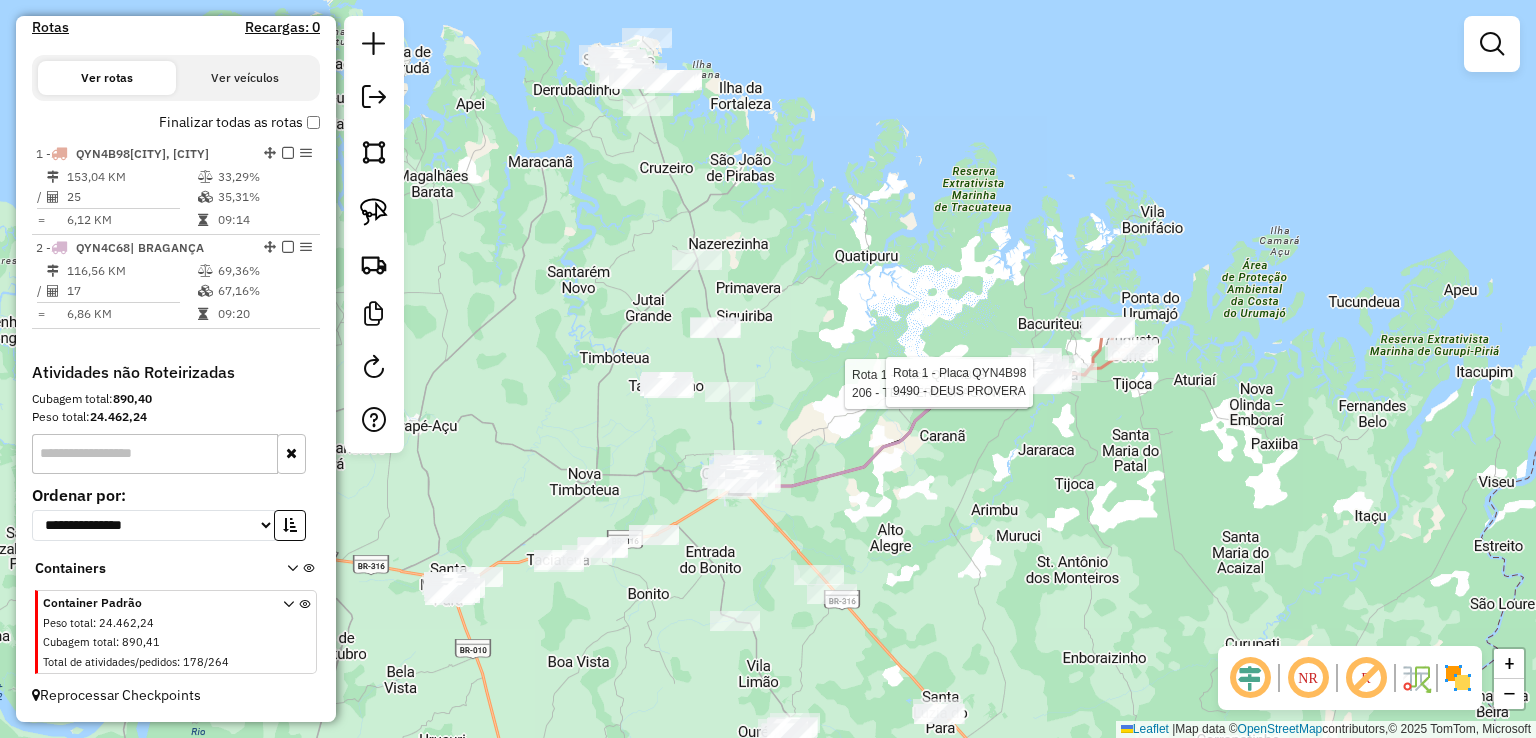 drag, startPoint x: 719, startPoint y: 210, endPoint x: 731, endPoint y: 246, distance: 37.94733 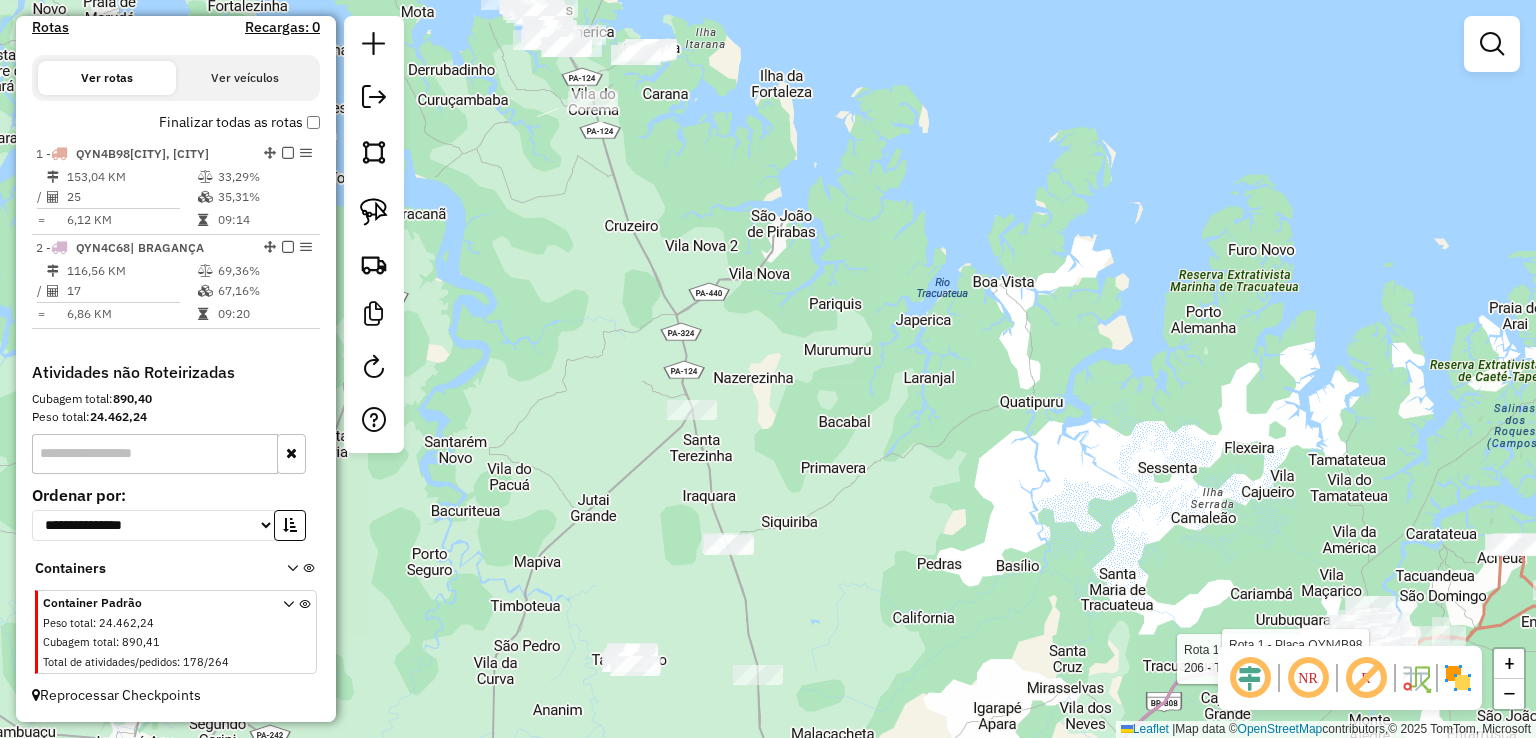 drag, startPoint x: 731, startPoint y: 246, endPoint x: 737, endPoint y: 316, distance: 70.256676 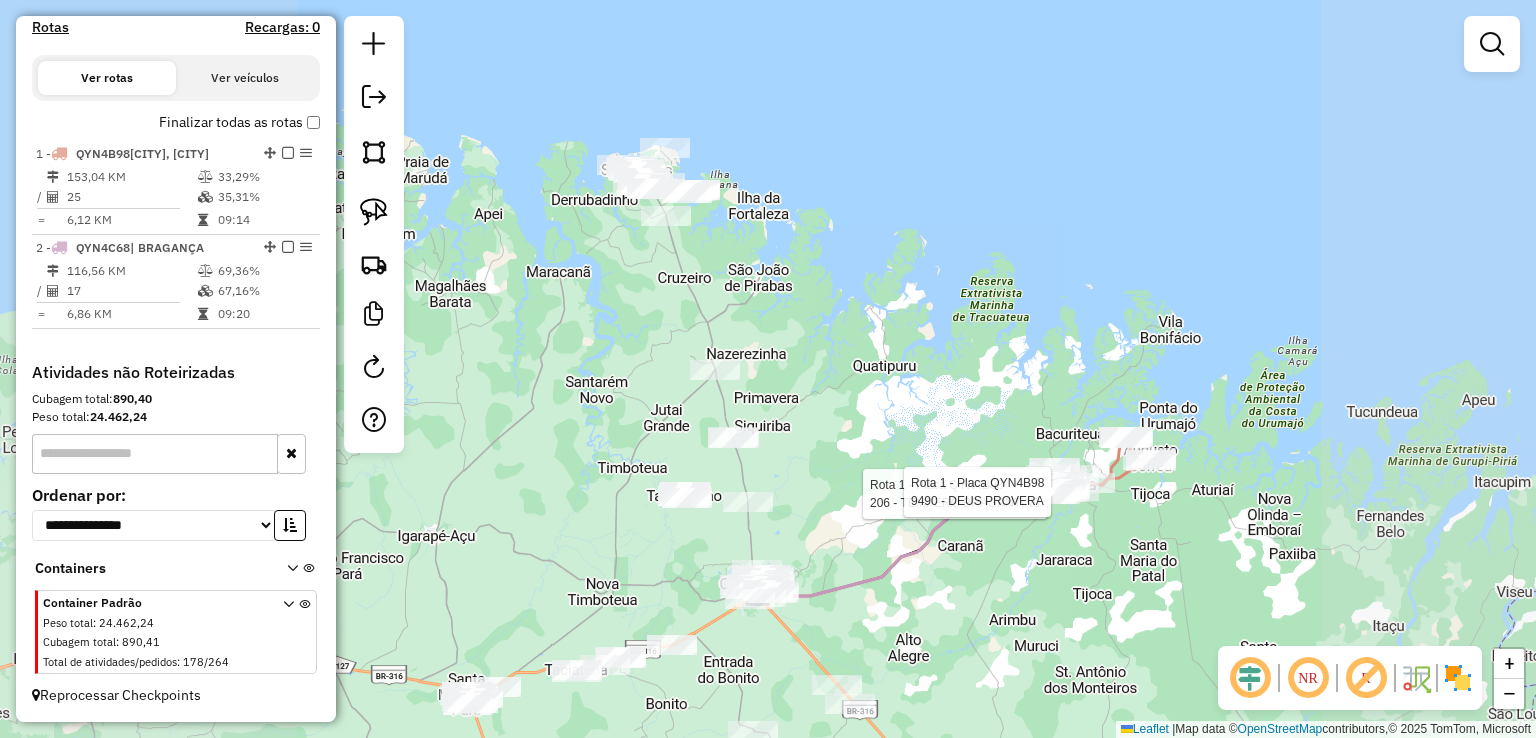 drag, startPoint x: 792, startPoint y: 441, endPoint x: 796, endPoint y: 143, distance: 298.02686 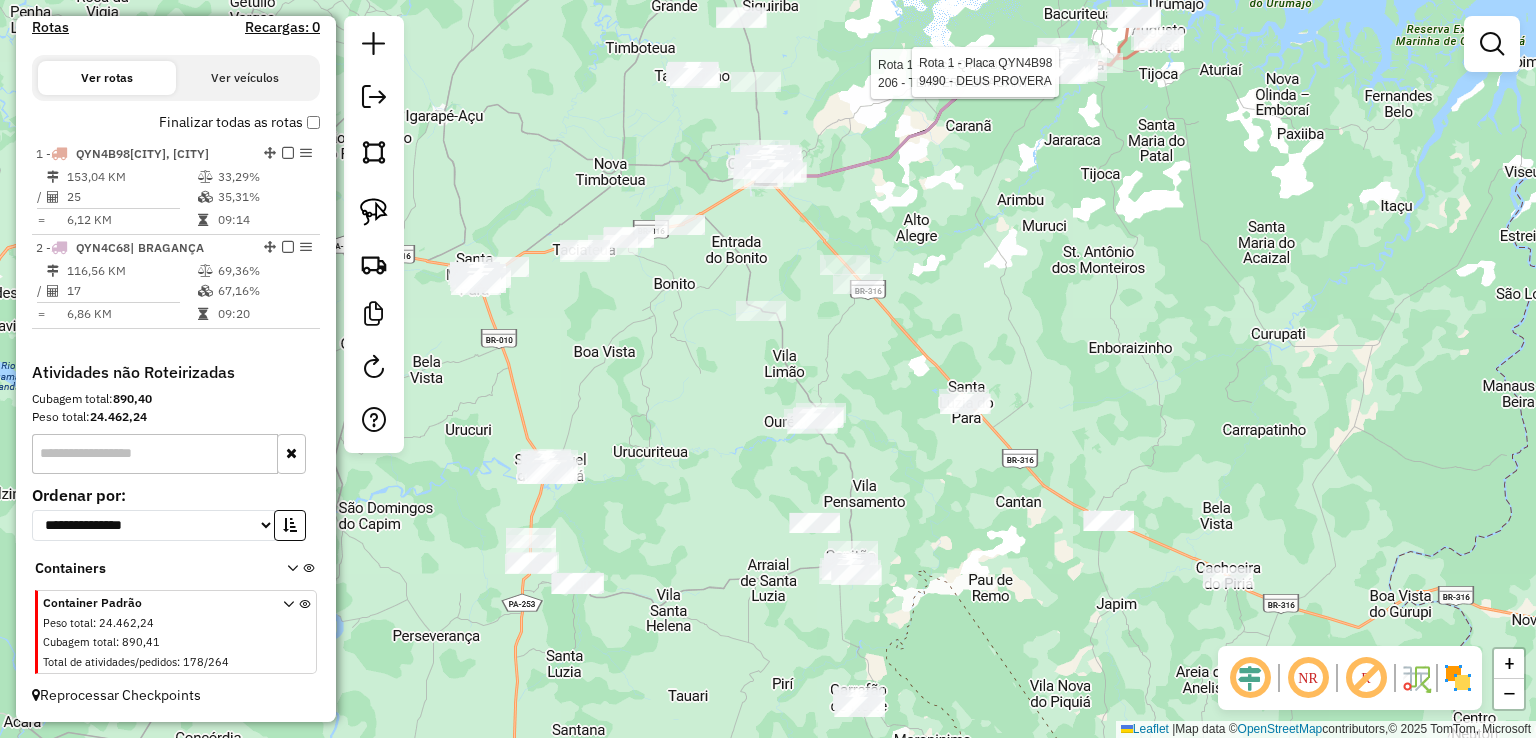 drag, startPoint x: 852, startPoint y: 397, endPoint x: 852, endPoint y: 385, distance: 12 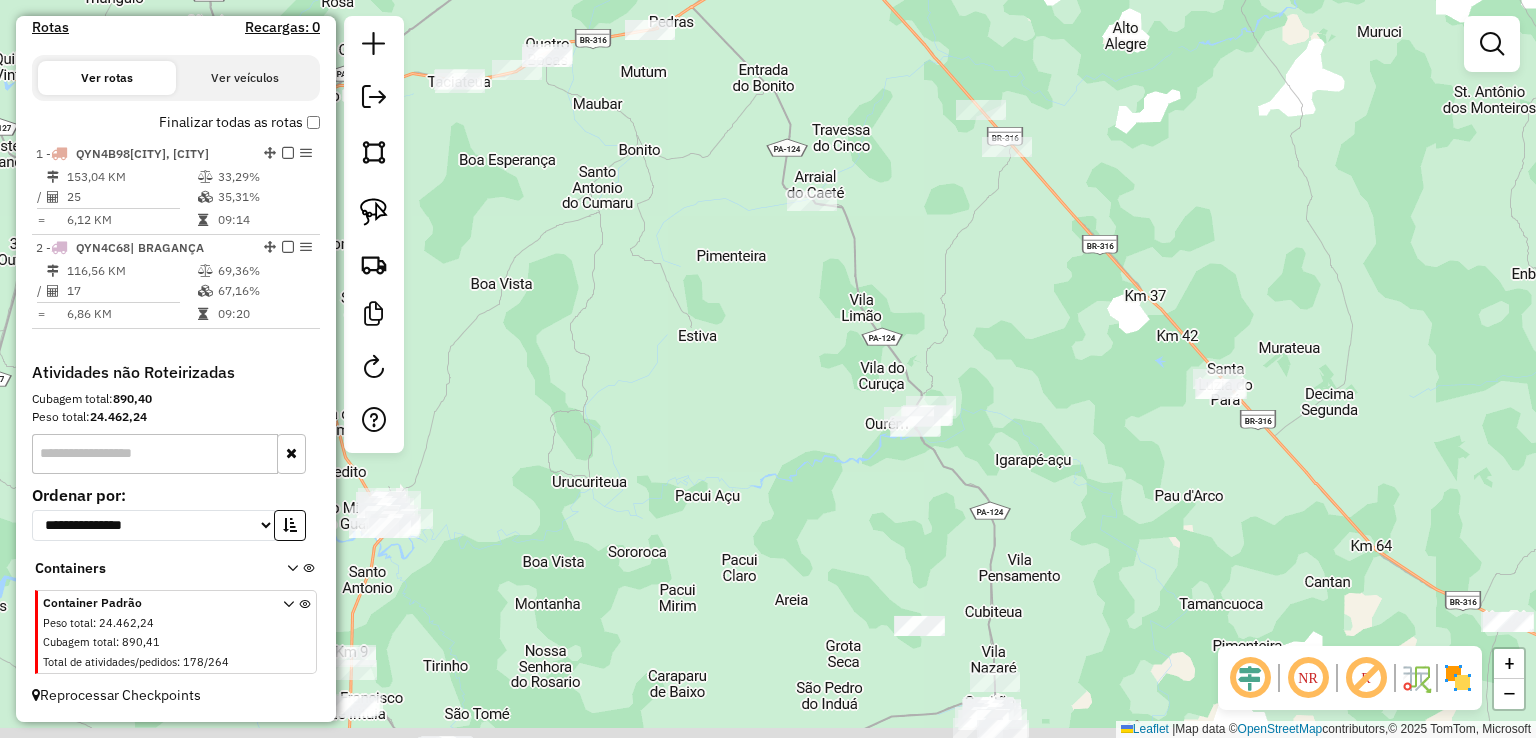 drag, startPoint x: 725, startPoint y: 409, endPoint x: 640, endPoint y: 144, distance: 278.2984 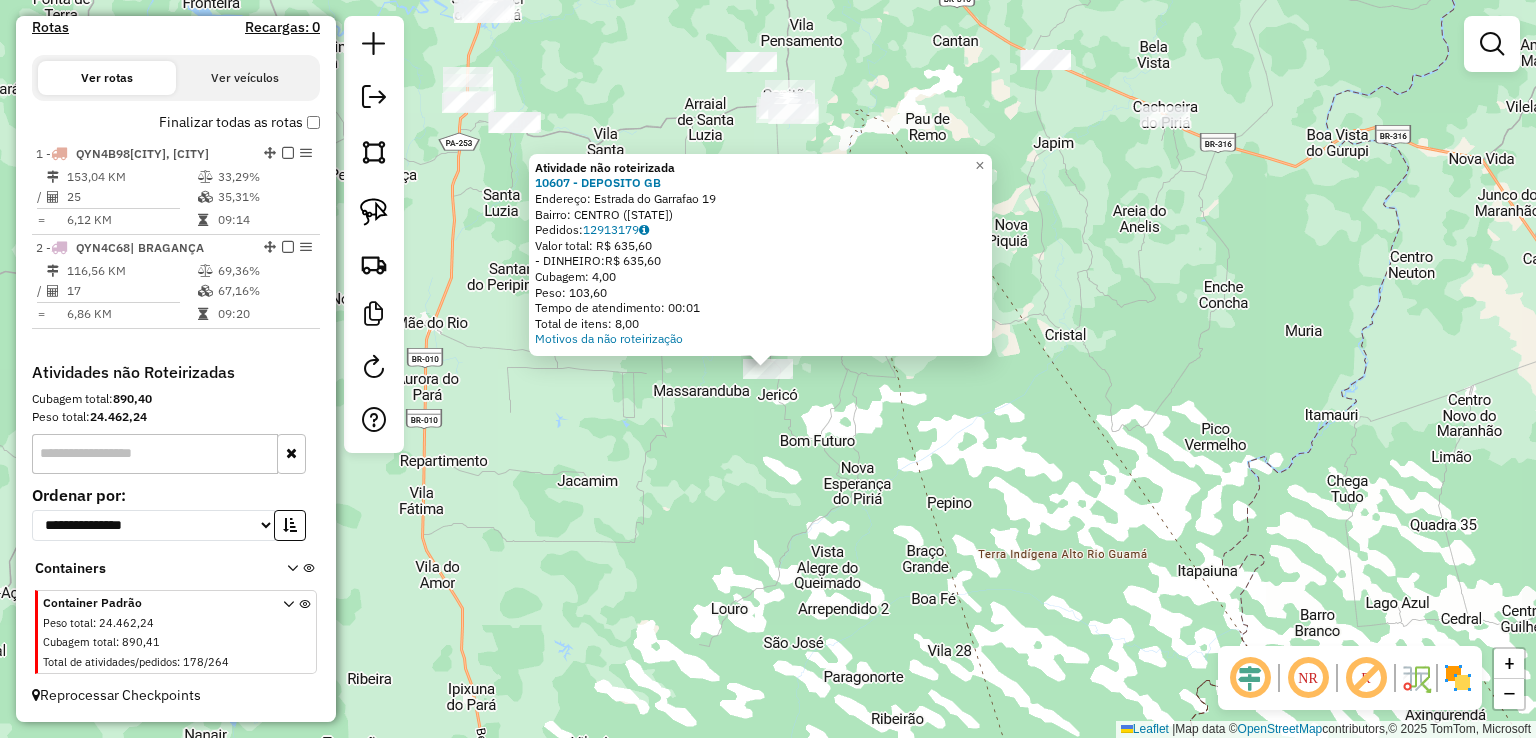 drag, startPoint x: 748, startPoint y: 421, endPoint x: 748, endPoint y: 528, distance: 107 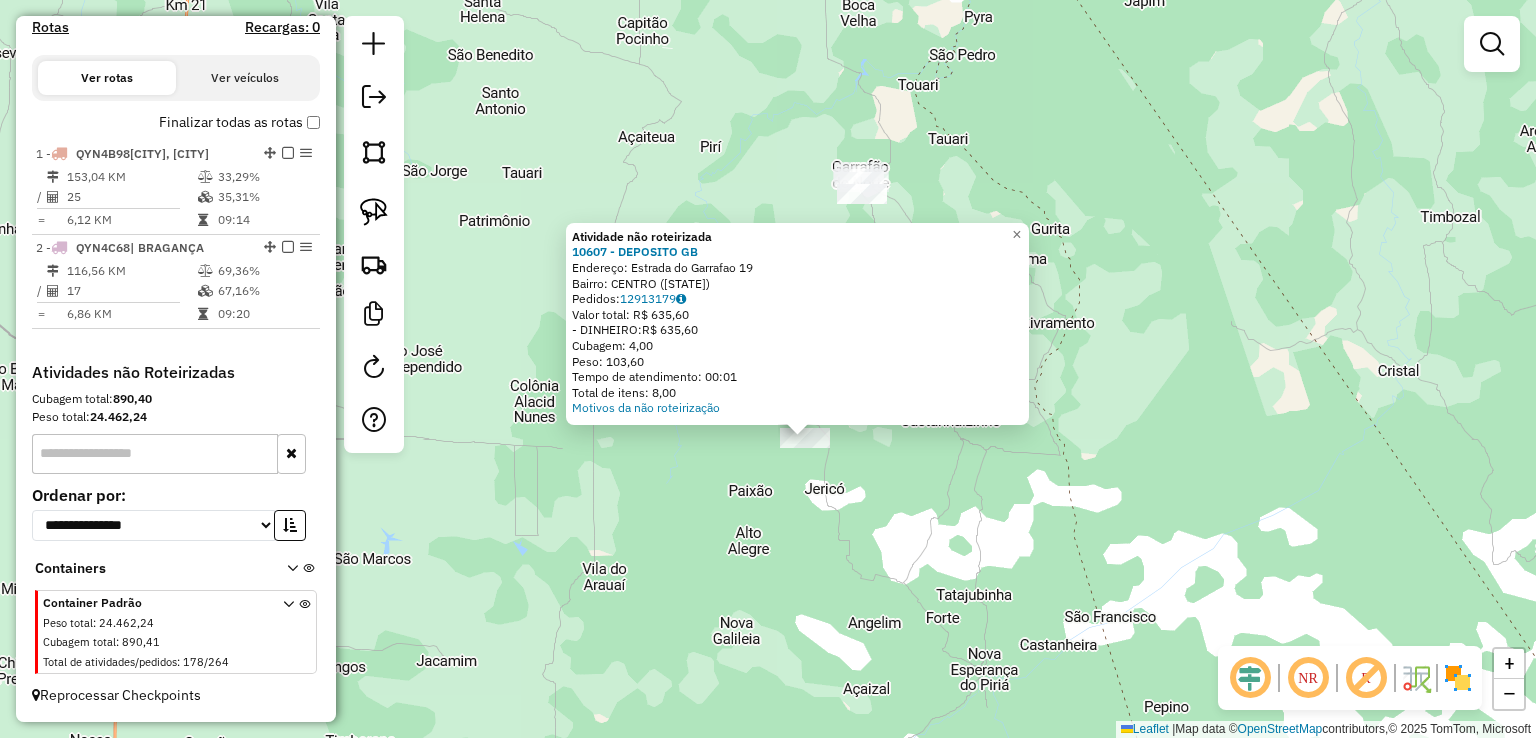 click on "Atividade não roteirizada 10607 - DEPOSITO GB  Endereço:  Estrada do Garrafao 19   Bairro: CENTRO (GARRAFAO DO NORTE / PA)   Pedidos:  12913179   Valor total: R$ 635,60   - DINHEIRO:  R$ 635,60   Cubagem: 4,00   Peso: 103,60   Tempo de atendimento: 00:01   Total de itens: 8,00  Motivos da não roteirização × Janela de atendimento Grade de atendimento Capacidade Transportadoras Veículos Cliente Pedidos  Rotas Selecione os dias de semana para filtrar as janelas de atendimento  Seg   Ter   Qua   Qui   Sex   Sáb   Dom  Informe o período da janela de atendimento: De: Até:  Filtrar exatamente a janela do cliente  Considerar janela de atendimento padrão  Selecione os dias de semana para filtrar as grades de atendimento  Seg   Ter   Qua   Qui   Sex   Sáb   Dom   Considerar clientes sem dia de atendimento cadastrado  Clientes fora do dia de atendimento selecionado Filtrar as atividades entre os valores definidos abaixo:  Peso mínimo:   Peso máximo:   Cubagem mínima:   Cubagem máxima:   De:   Até:  De:" 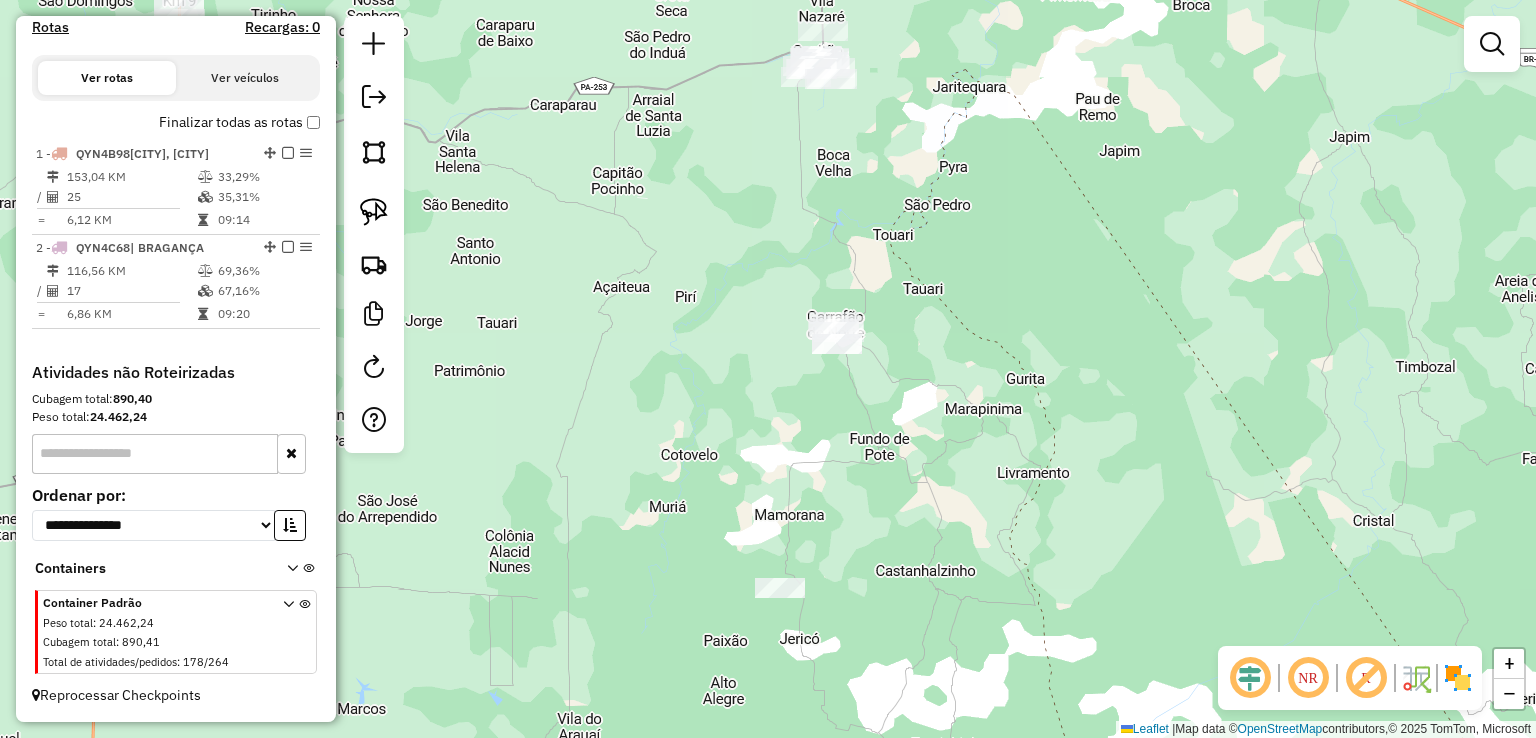 click on "Janela de atendimento Grade de atendimento Capacidade Transportadoras Veículos Cliente Pedidos  Rotas Selecione os dias de semana para filtrar as janelas de atendimento  Seg   Ter   Qua   Qui   Sex   Sáb   Dom  Informe o período da janela de atendimento: De: Até:  Filtrar exatamente a janela do cliente  Considerar janela de atendimento padrão  Selecione os dias de semana para filtrar as grades de atendimento  Seg   Ter   Qua   Qui   Sex   Sáb   Dom   Considerar clientes sem dia de atendimento cadastrado  Clientes fora do dia de atendimento selecionado Filtrar as atividades entre os valores definidos abaixo:  Peso mínimo:   Peso máximo:   Cubagem mínima:   Cubagem máxima:   De:   Até:  Filtrar as atividades entre o tempo de atendimento definido abaixo:  De:   Até:   Considerar capacidade total dos clientes não roteirizados Transportadora: Selecione um ou mais itens Tipo de veículo: Selecione um ou mais itens Veículo: Selecione um ou mais itens Motorista: Selecione um ou mais itens Nome: Rótulo:" 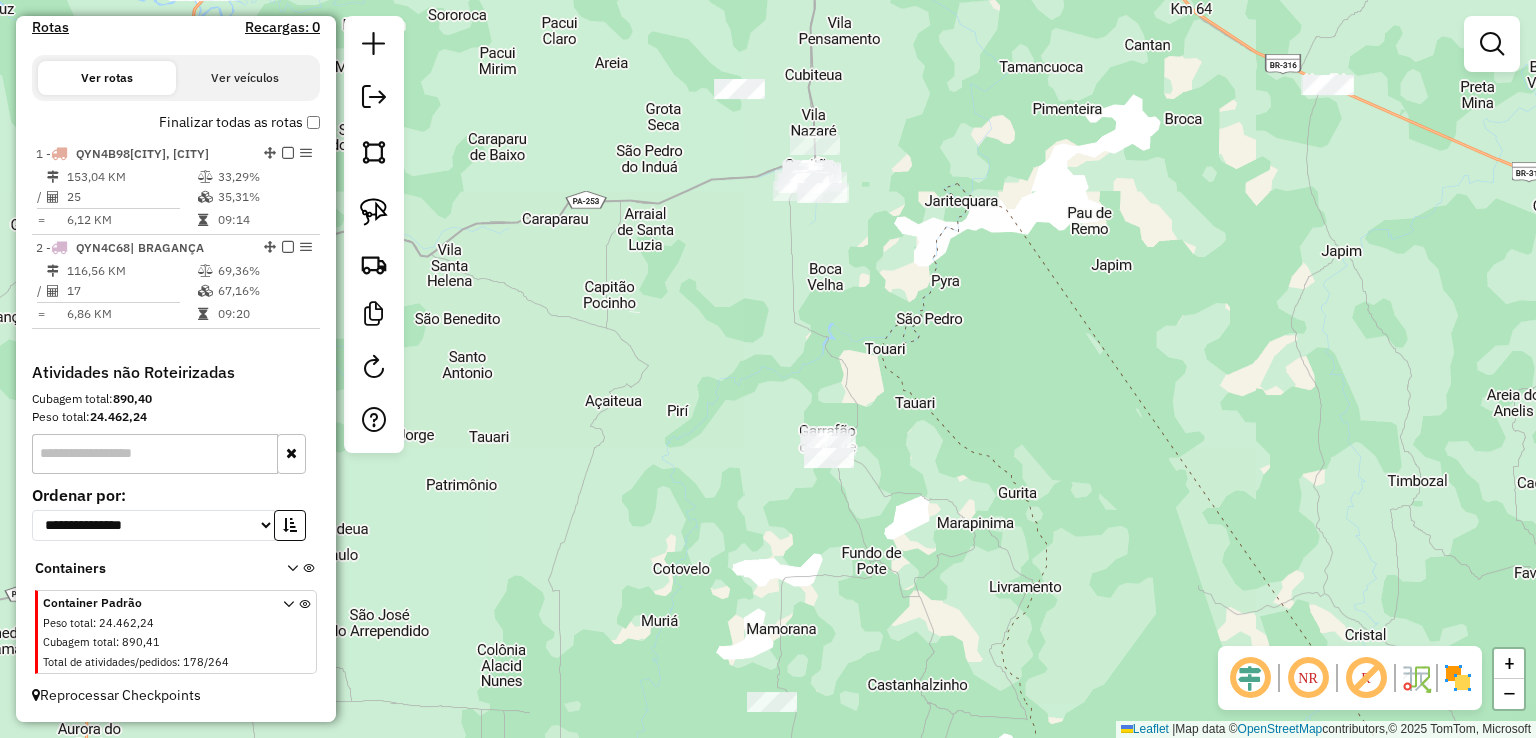 drag, startPoint x: 900, startPoint y: 153, endPoint x: 892, endPoint y: 274, distance: 121.264175 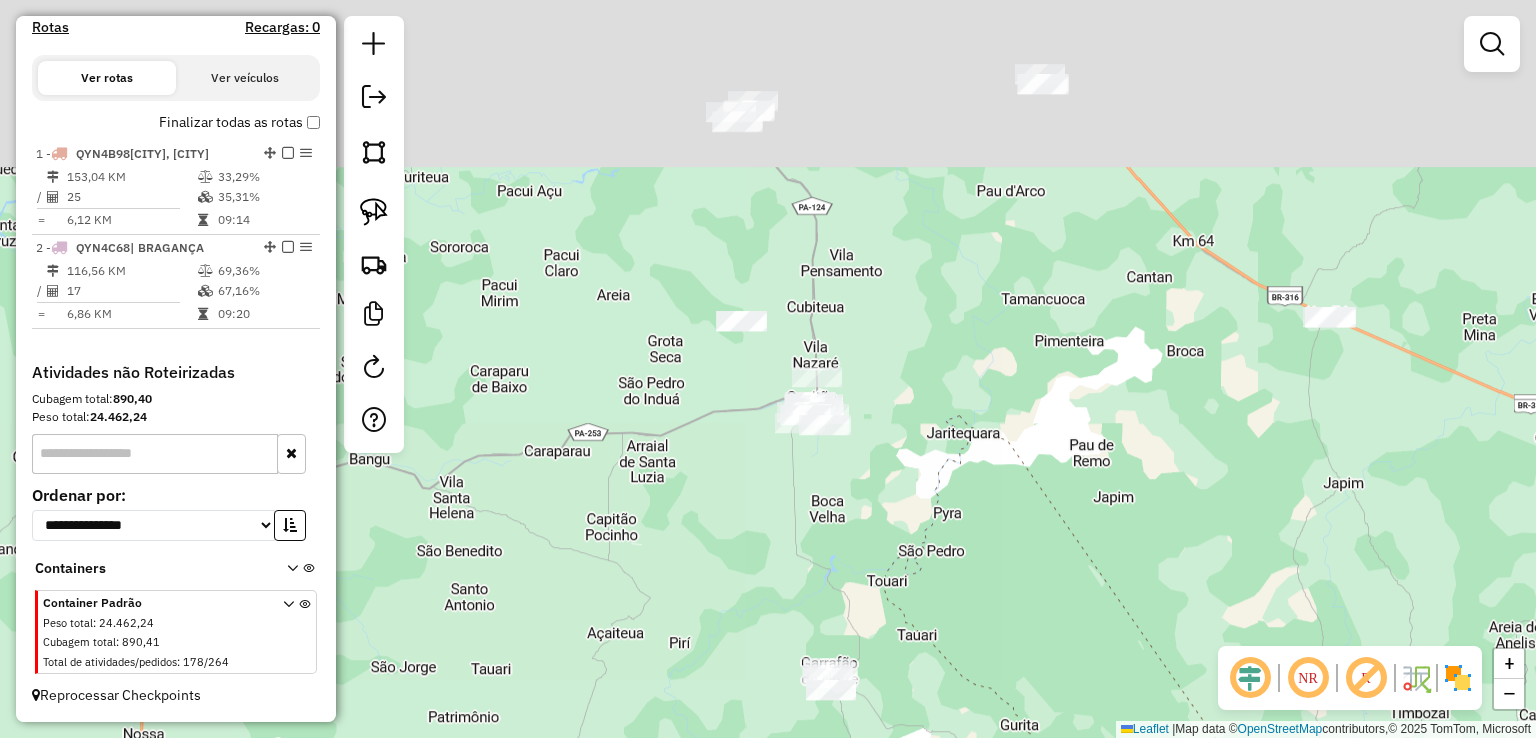 drag, startPoint x: 895, startPoint y: 347, endPoint x: 881, endPoint y: 597, distance: 250.3917 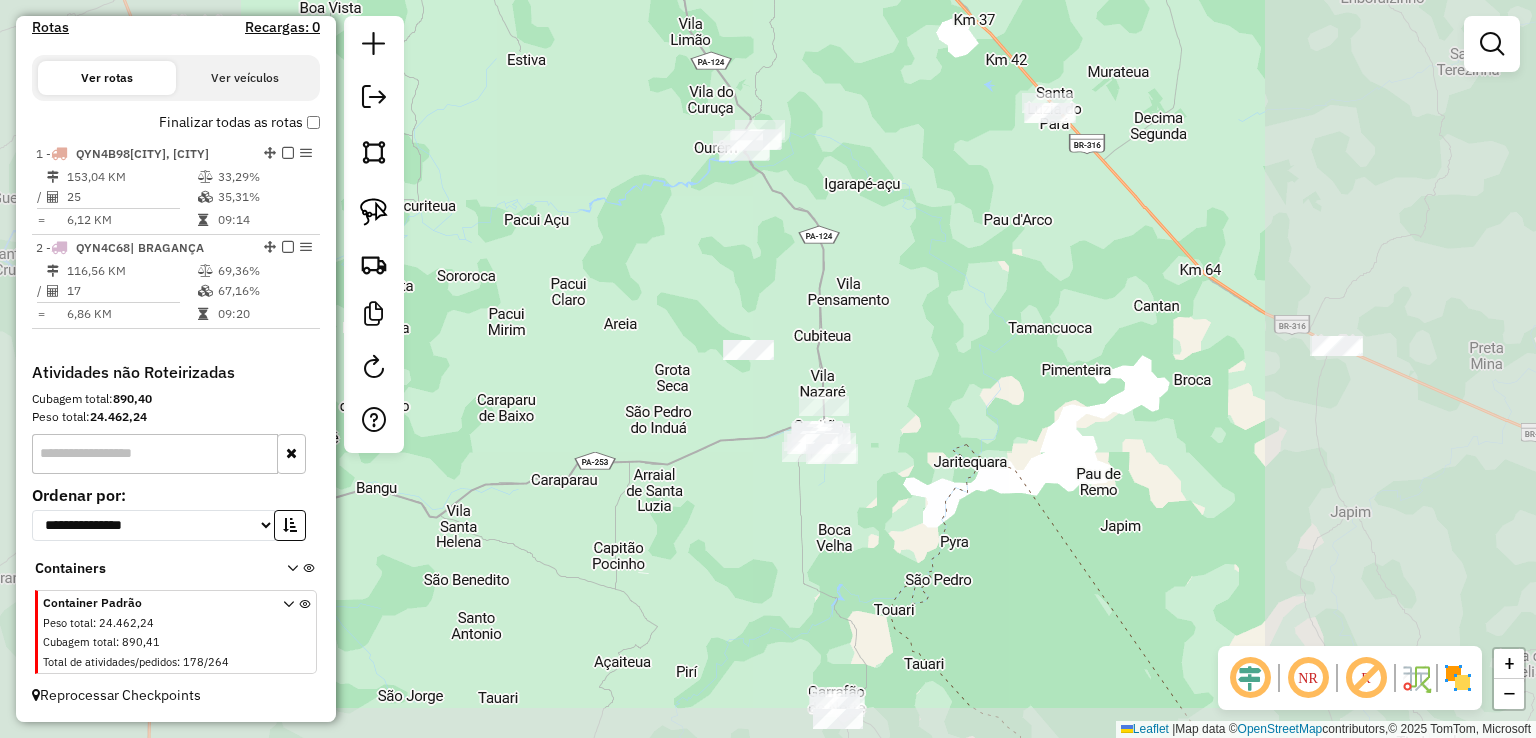 click on "Janela de atendimento Grade de atendimento Capacidade Transportadoras Veículos Cliente Pedidos  Rotas Selecione os dias de semana para filtrar as janelas de atendimento  Seg   Ter   Qua   Qui   Sex   Sáb   Dom  Informe o período da janela de atendimento: De: Até:  Filtrar exatamente a janela do cliente  Considerar janela de atendimento padrão  Selecione os dias de semana para filtrar as grades de atendimento  Seg   Ter   Qua   Qui   Sex   Sáb   Dom   Considerar clientes sem dia de atendimento cadastrado  Clientes fora do dia de atendimento selecionado Filtrar as atividades entre os valores definidos abaixo:  Peso mínimo:   Peso máximo:   Cubagem mínima:   Cubagem máxima:   De:   Até:  Filtrar as atividades entre o tempo de atendimento definido abaixo:  De:   Até:   Considerar capacidade total dos clientes não roteirizados Transportadora: Selecione um ou mais itens Tipo de veículo: Selecione um ou mais itens Veículo: Selecione um ou mais itens Motorista: Selecione um ou mais itens Nome: Rótulo:" 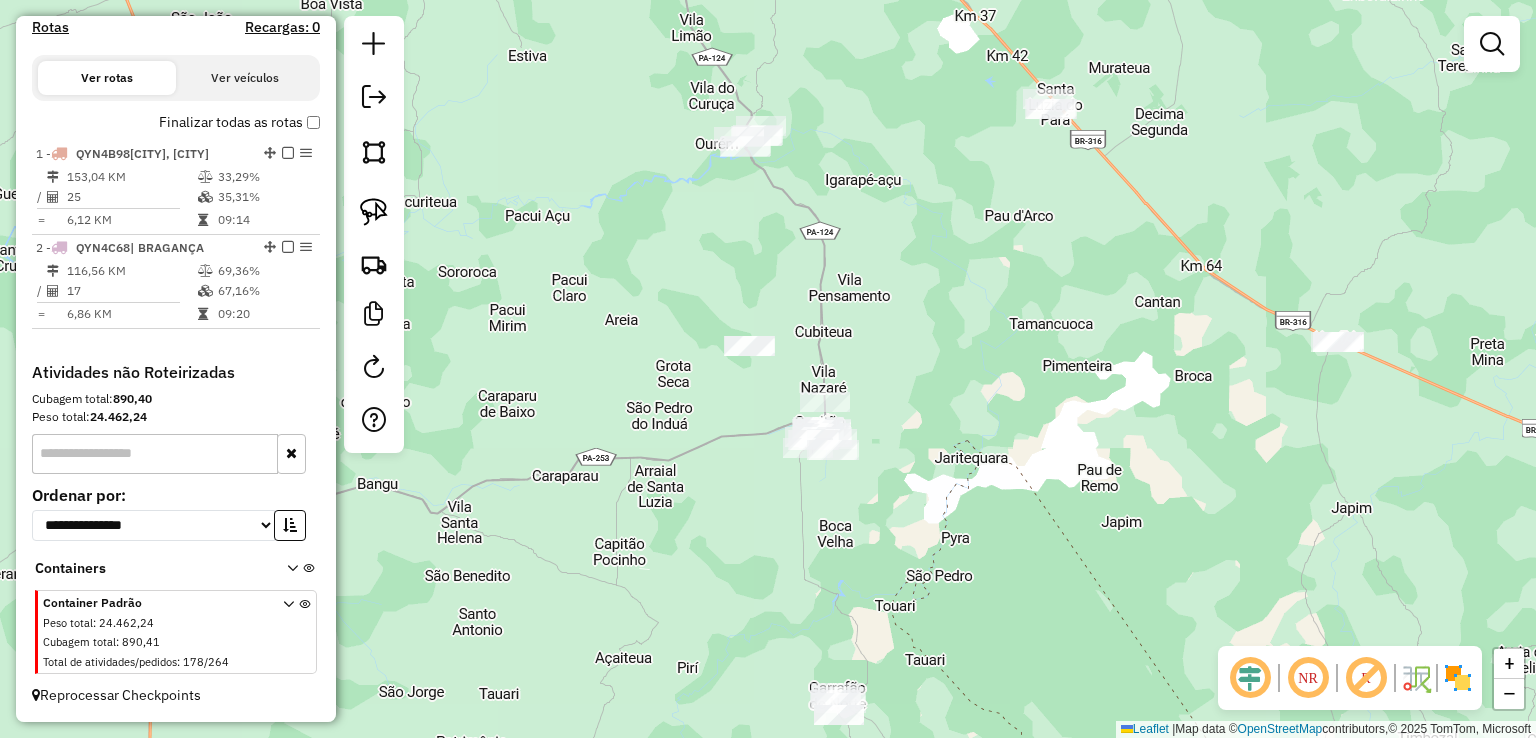 drag, startPoint x: 610, startPoint y: 409, endPoint x: 564, endPoint y: 301, distance: 117.388245 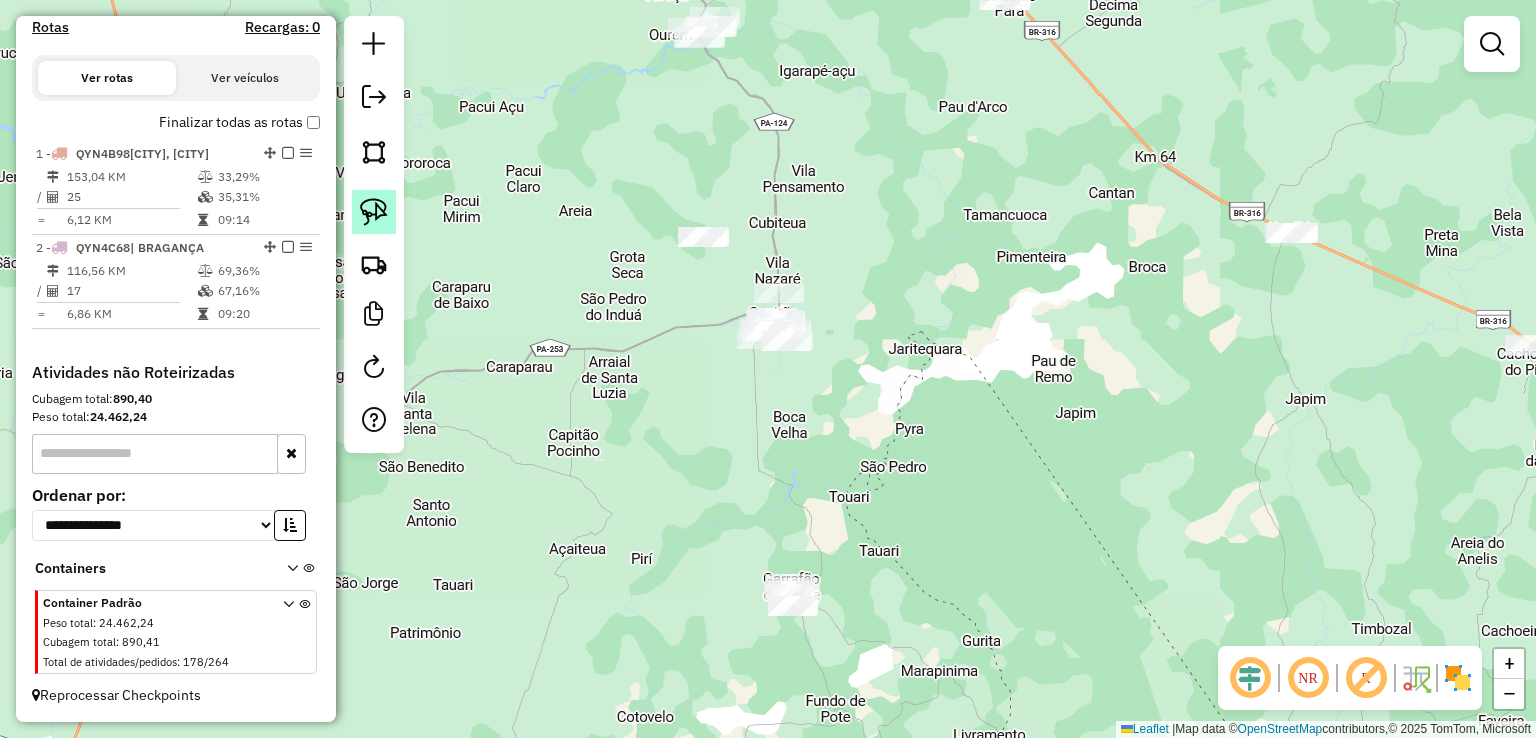 click 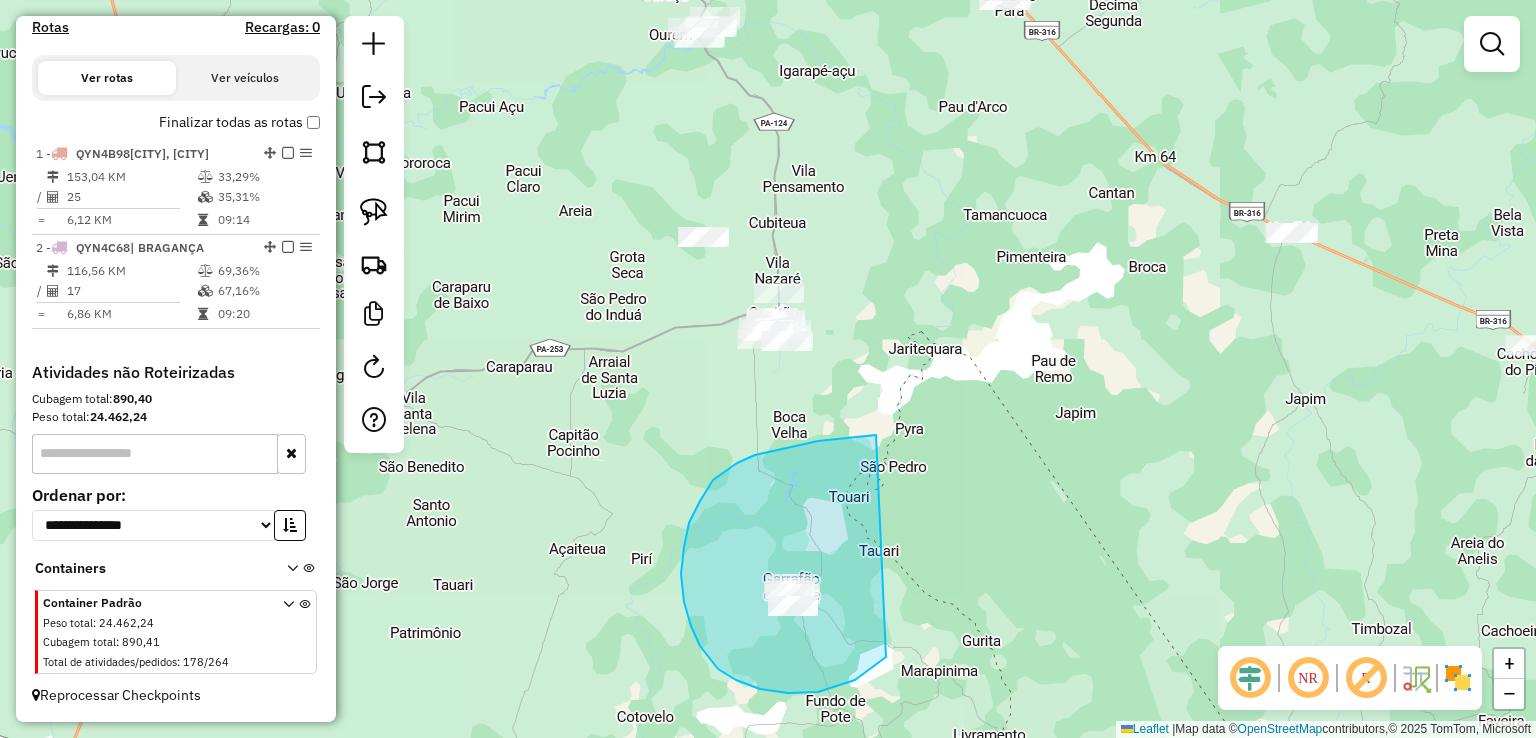 drag, startPoint x: 755, startPoint y: 455, endPoint x: 960, endPoint y: 559, distance: 229.8717 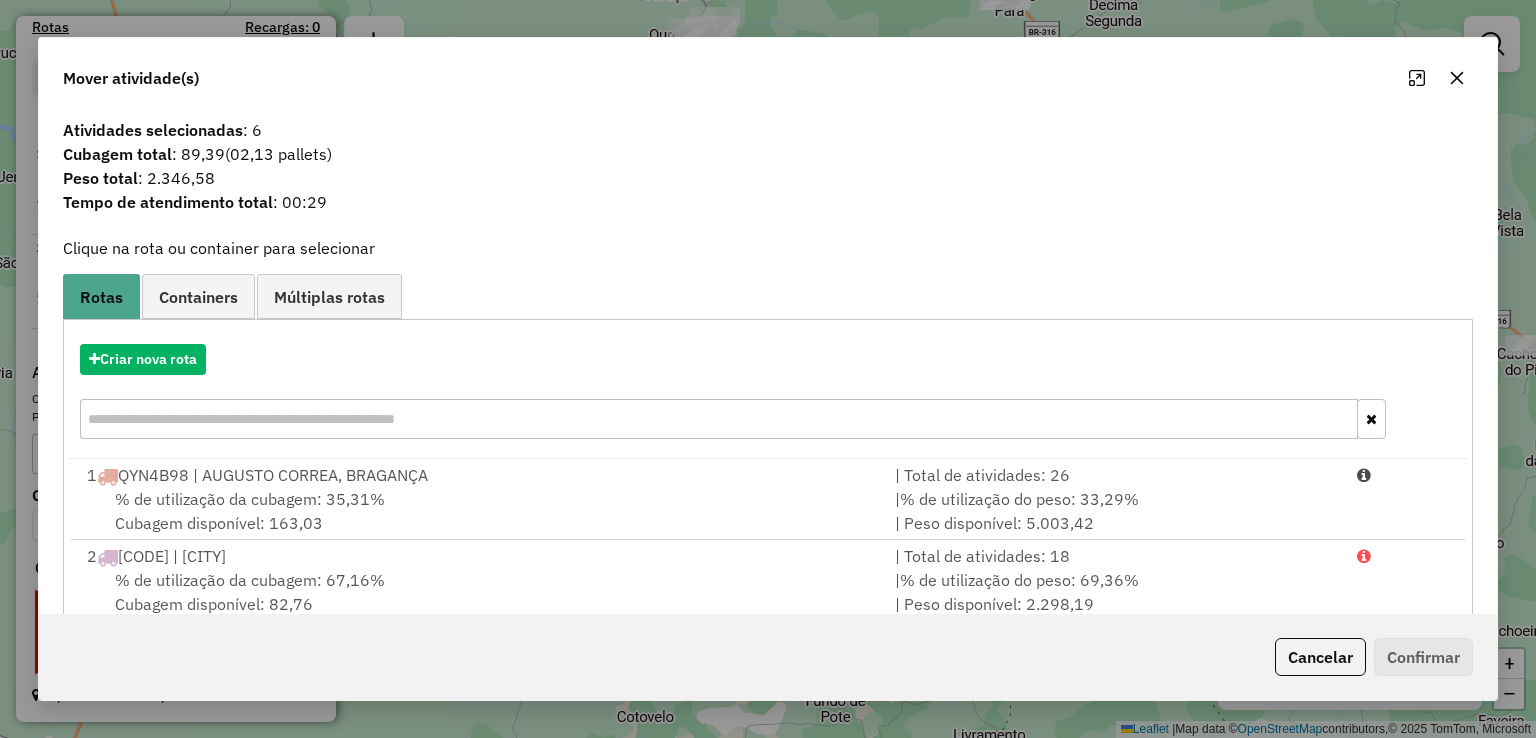 click on "Cancelar" 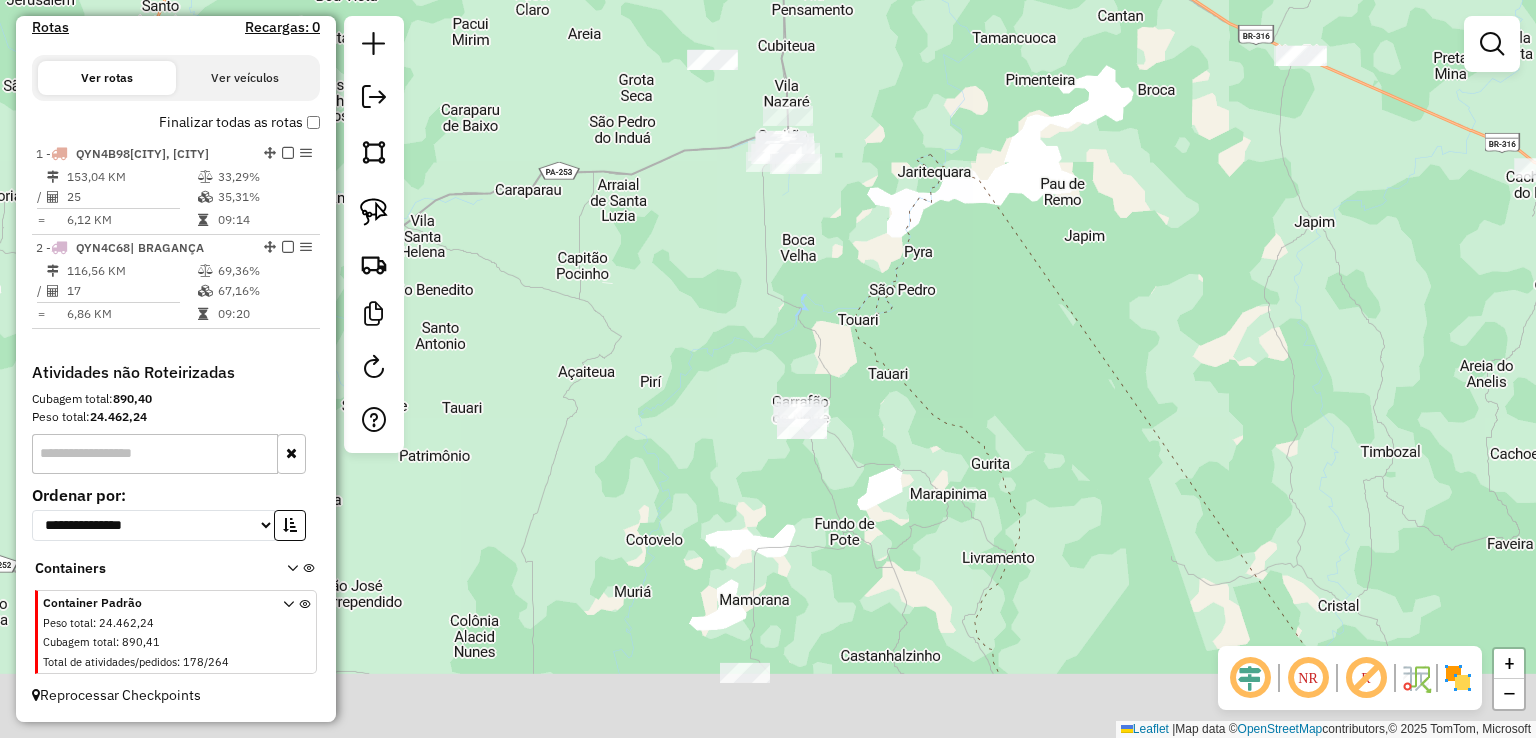 drag, startPoint x: 860, startPoint y: 653, endPoint x: 869, endPoint y: 453, distance: 200.2024 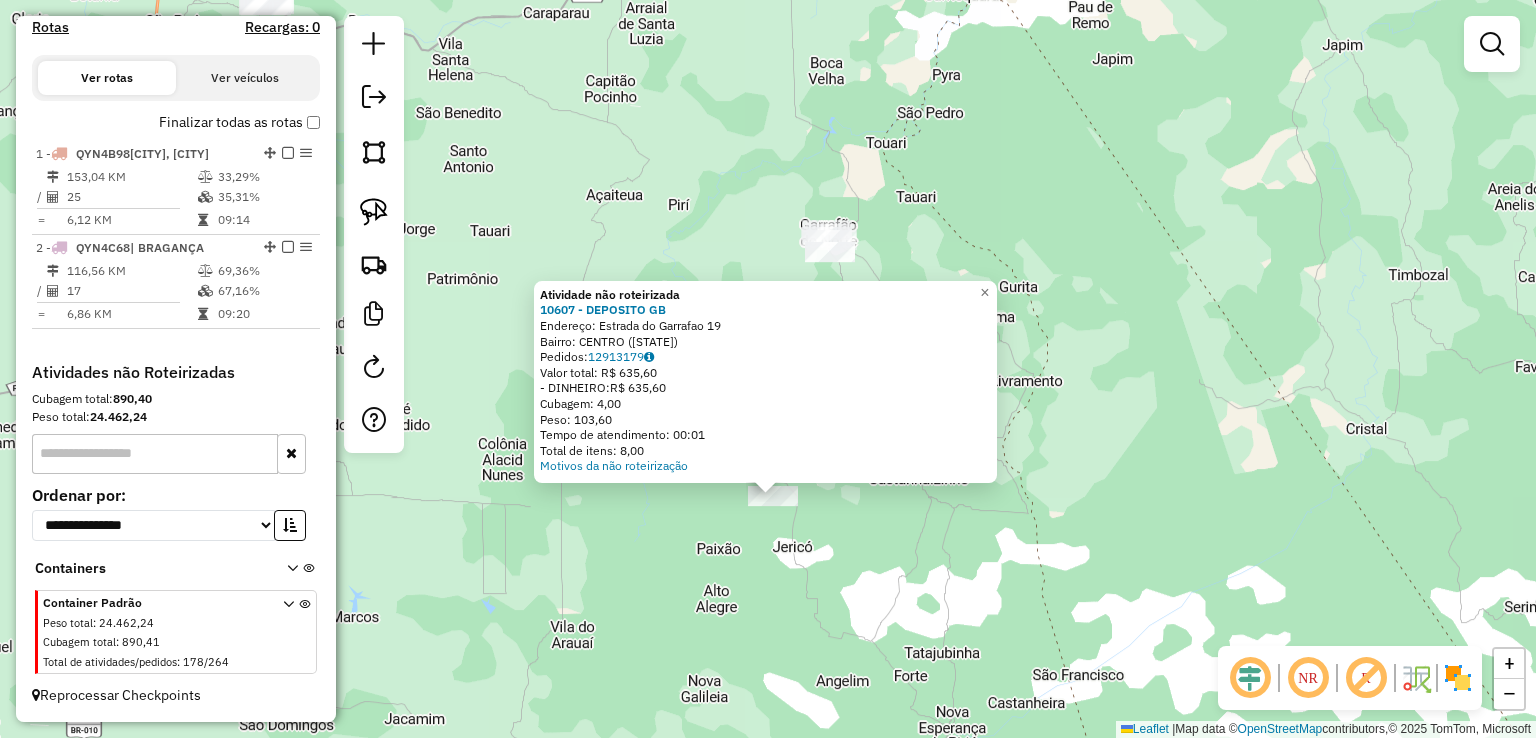 drag, startPoint x: 864, startPoint y: 433, endPoint x: 880, endPoint y: 616, distance: 183.69812 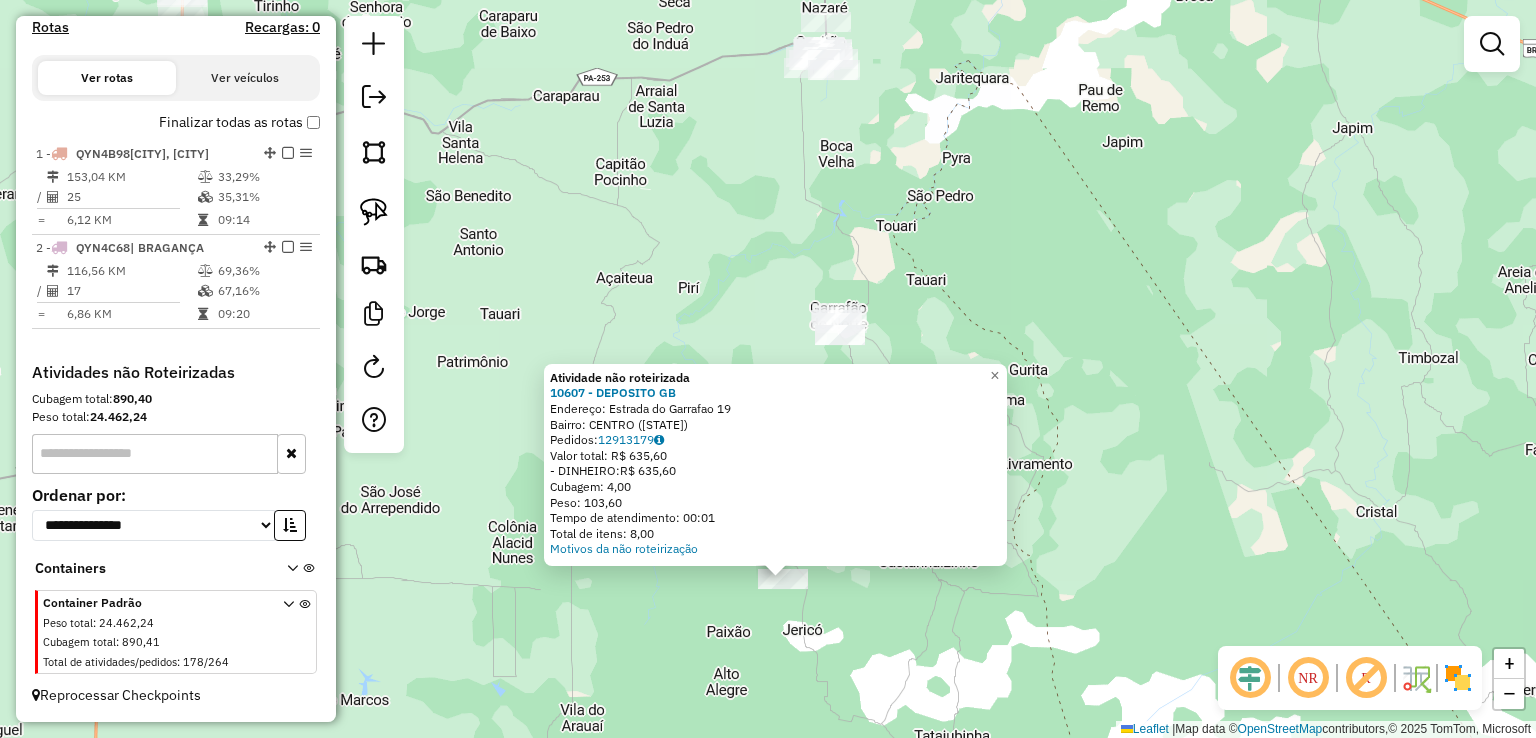 drag, startPoint x: 1004, startPoint y: 279, endPoint x: 974, endPoint y: 493, distance: 216.09258 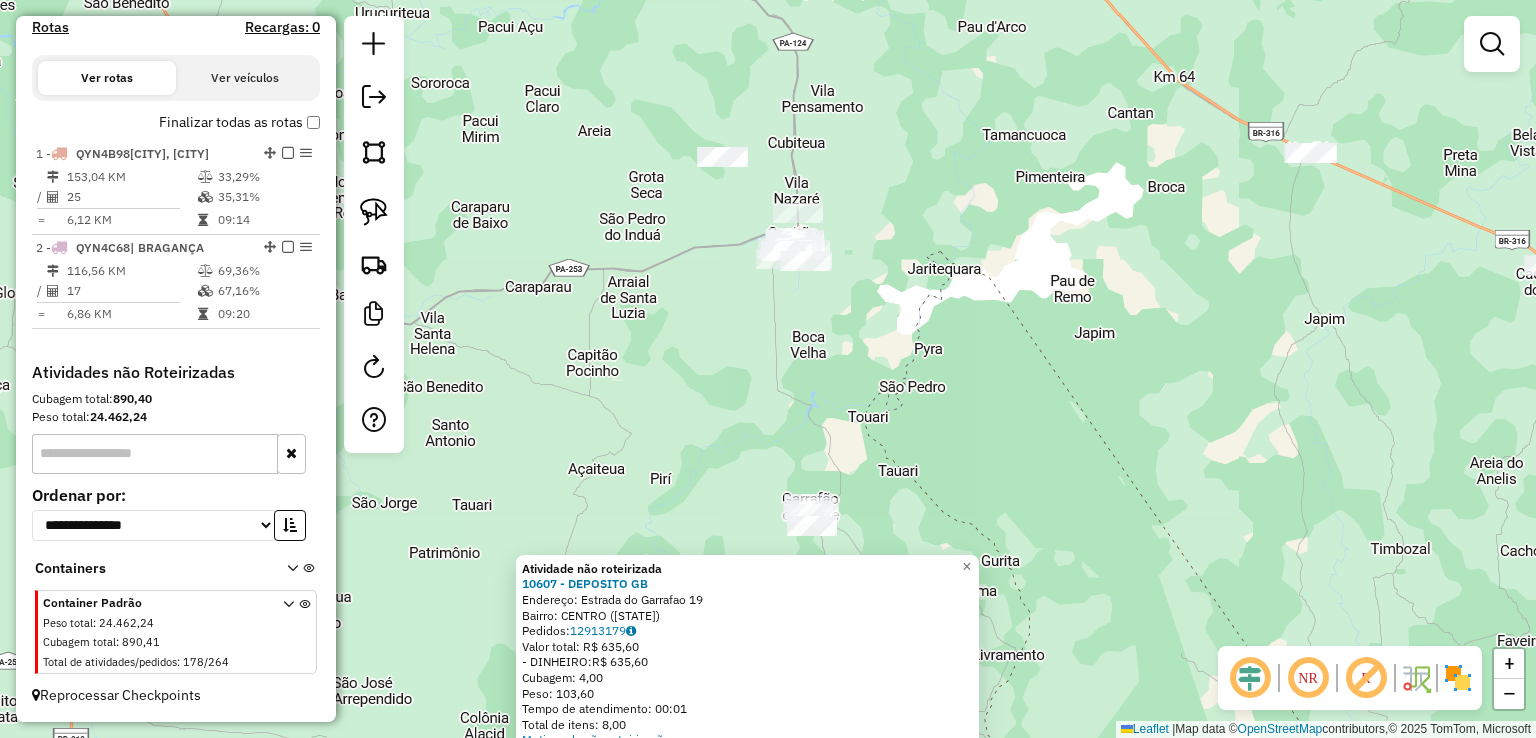 drag, startPoint x: 982, startPoint y: 439, endPoint x: 975, endPoint y: 522, distance: 83.294655 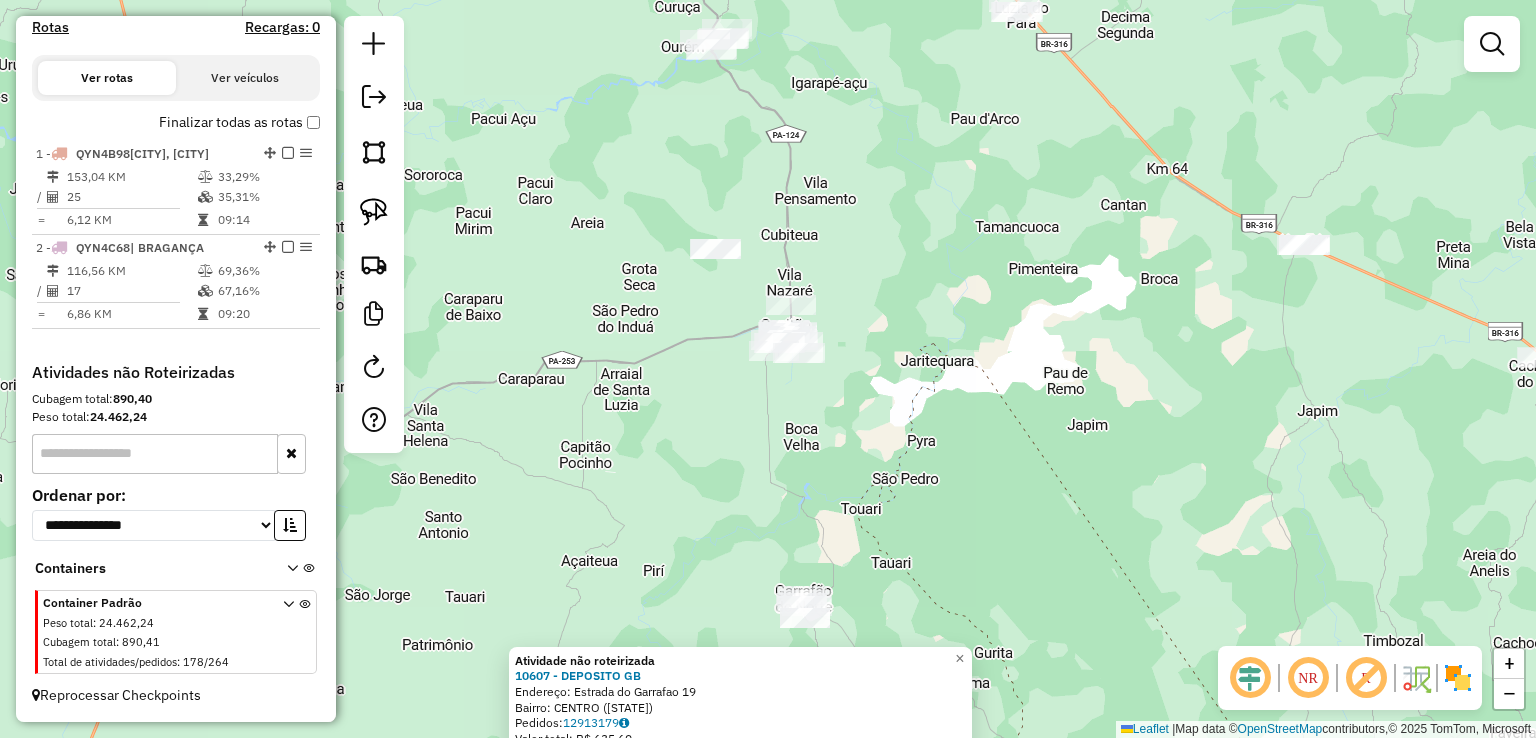 drag, startPoint x: 976, startPoint y: 476, endPoint x: 976, endPoint y: 573, distance: 97 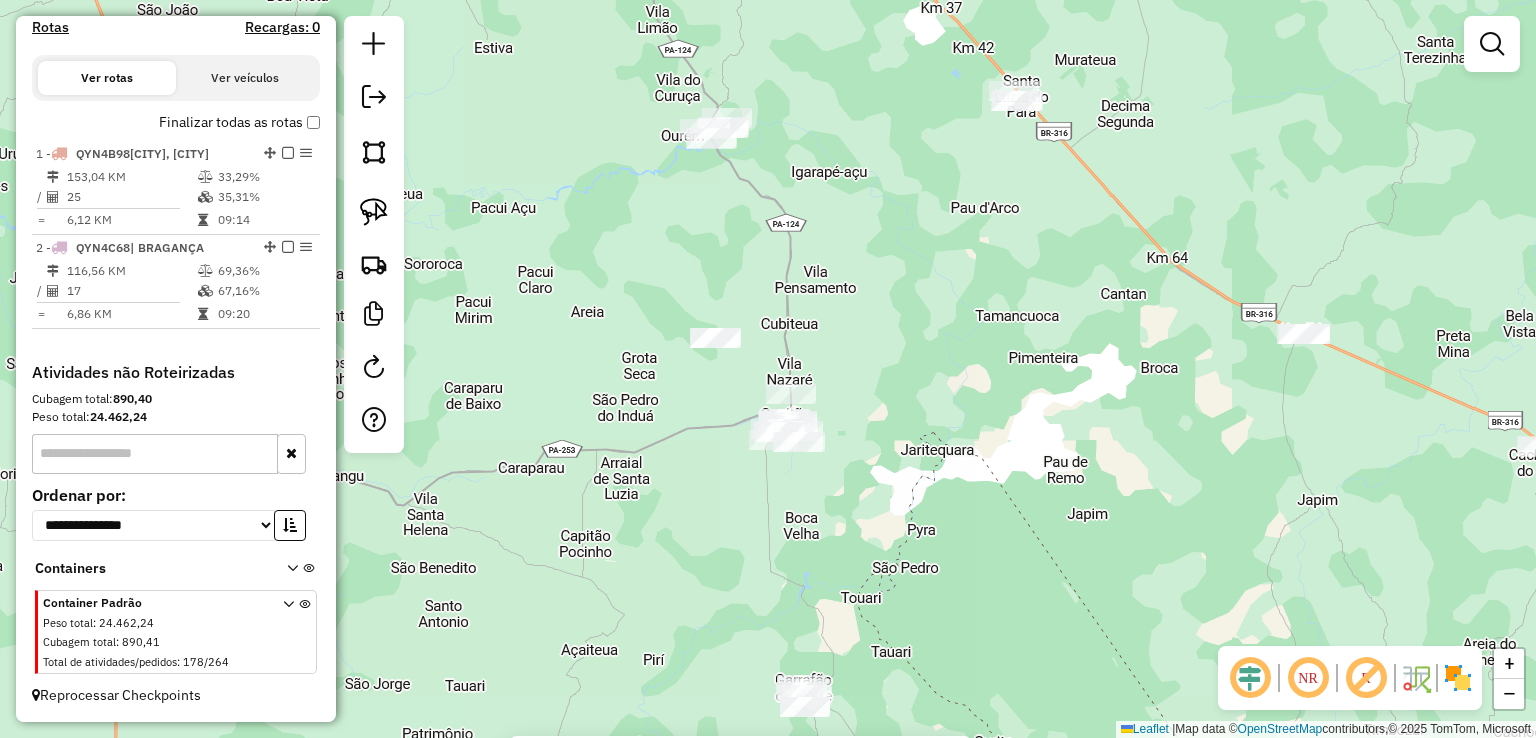 click on "Atividade não roteirizada 10607 - DEPOSITO GB  Endereço:  Estrada do Garrafao 19   Bairro: CENTRO (GARRAFAO DO NORTE / PA)   Pedidos:  12913179   Valor total: R$ 635,60   - DINHEIRO:  R$ 635,60   Cubagem: 4,00   Peso: 103,60   Tempo de atendimento: 00:01   Total de itens: 8,00  Motivos da não roteirização × Janela de atendimento Grade de atendimento Capacidade Transportadoras Veículos Cliente Pedidos  Rotas Selecione os dias de semana para filtrar as janelas de atendimento  Seg   Ter   Qua   Qui   Sex   Sáb   Dom  Informe o período da janela de atendimento: De: Até:  Filtrar exatamente a janela do cliente  Considerar janela de atendimento padrão  Selecione os dias de semana para filtrar as grades de atendimento  Seg   Ter   Qua   Qui   Sex   Sáb   Dom   Considerar clientes sem dia de atendimento cadastrado  Clientes fora do dia de atendimento selecionado Filtrar as atividades entre os valores definidos abaixo:  Peso mínimo:   Peso máximo:   Cubagem mínima:   Cubagem máxima:   De:   Até:  De:" 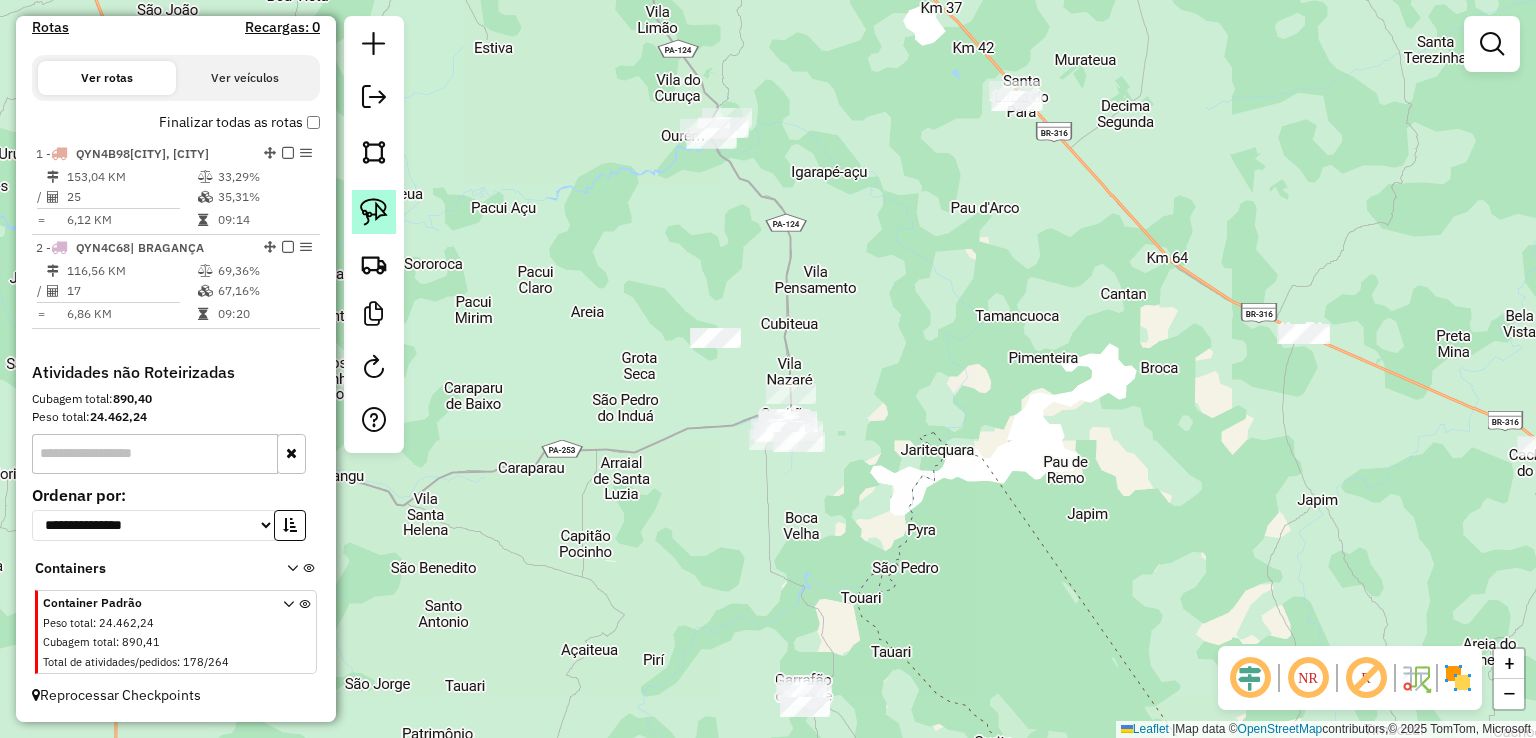 click 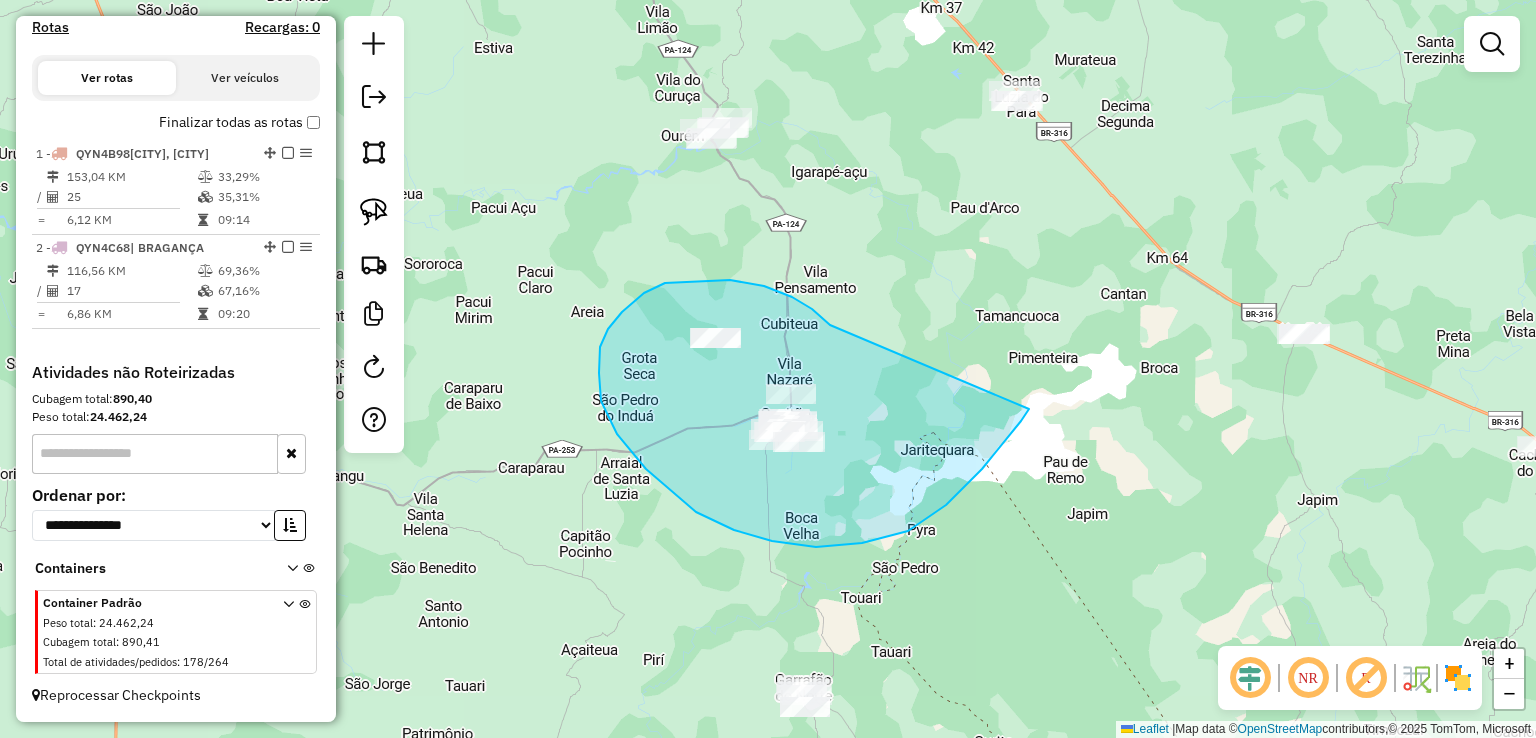 drag, startPoint x: 622, startPoint y: 312, endPoint x: 1046, endPoint y: 378, distance: 429.10605 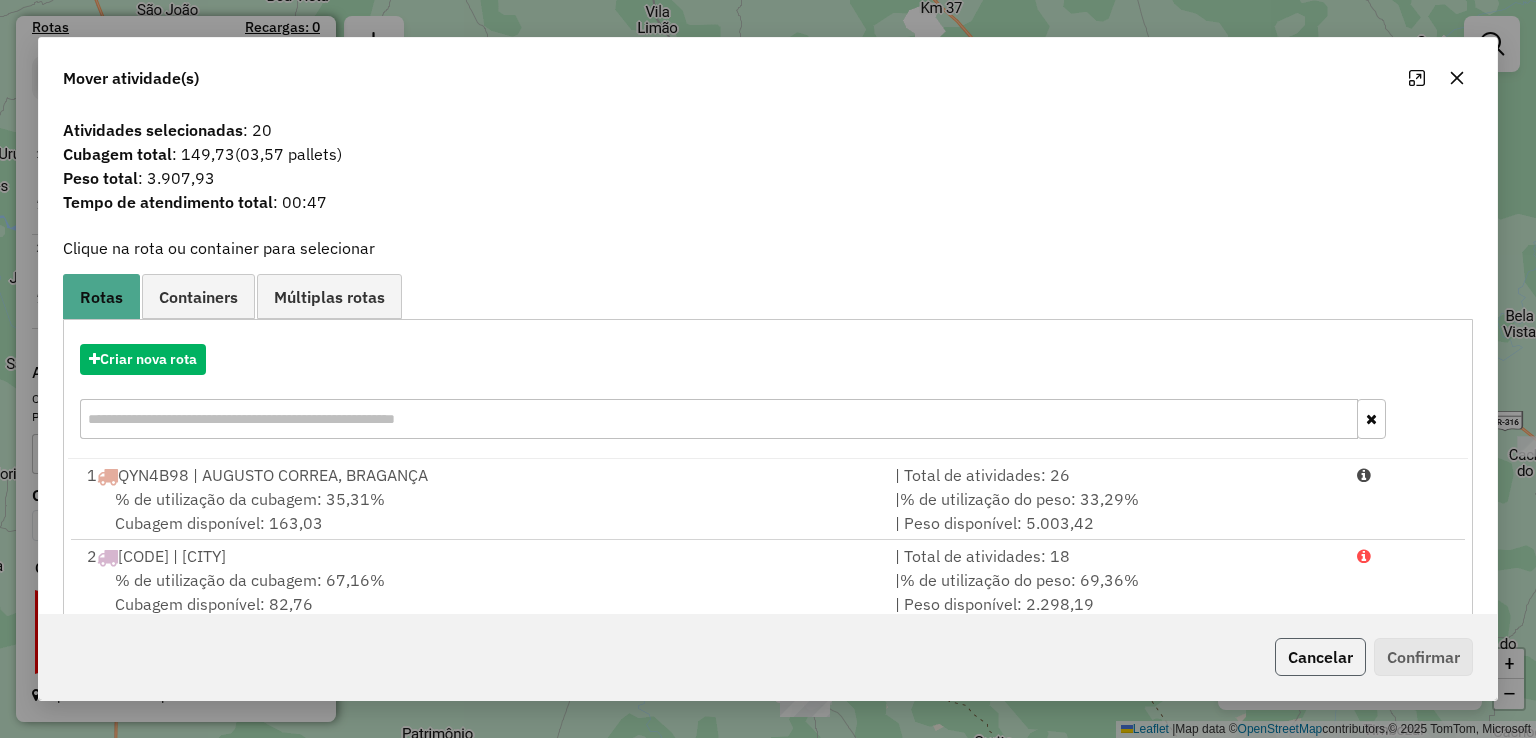 click on "Cancelar" 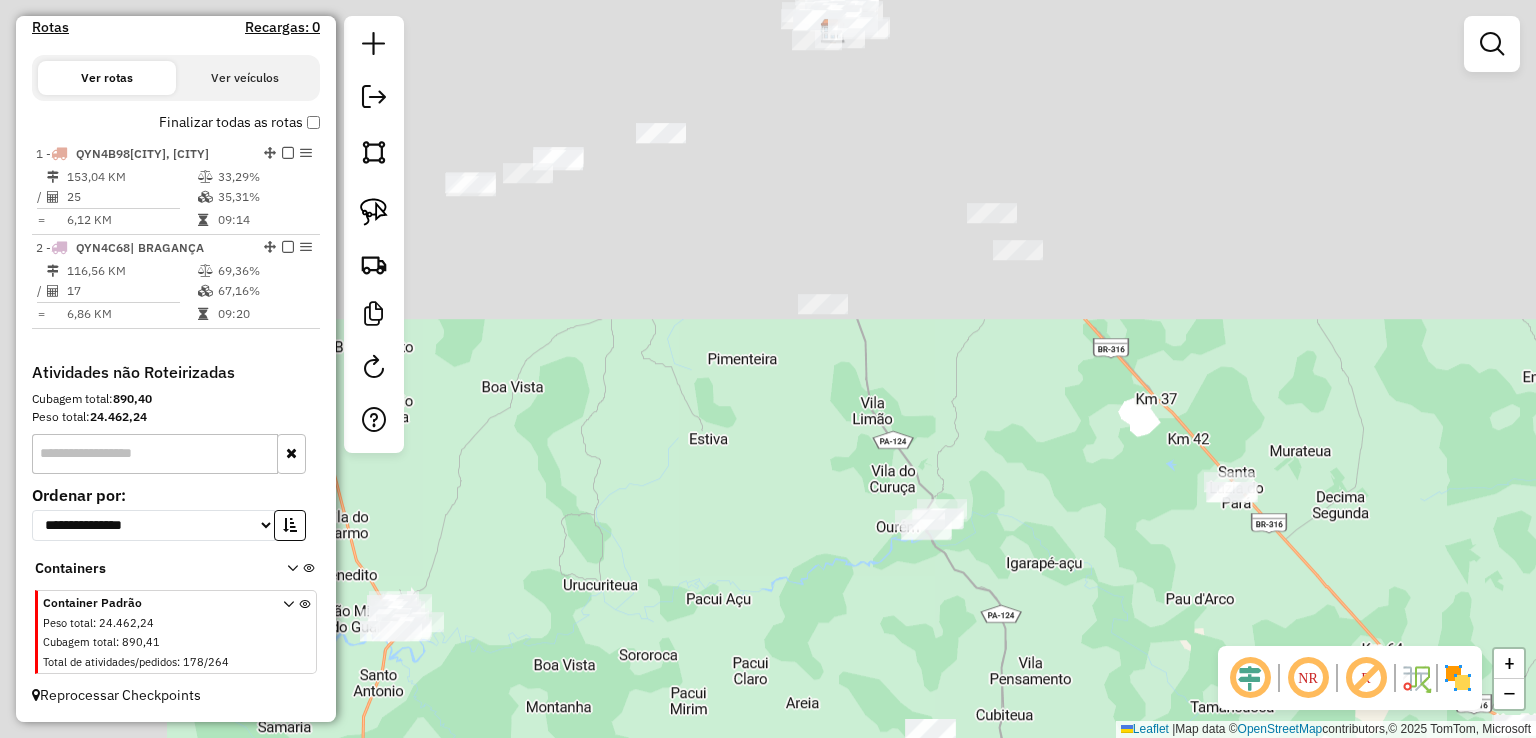 drag, startPoint x: 834, startPoint y: 325, endPoint x: 1051, endPoint y: 716, distance: 447.18005 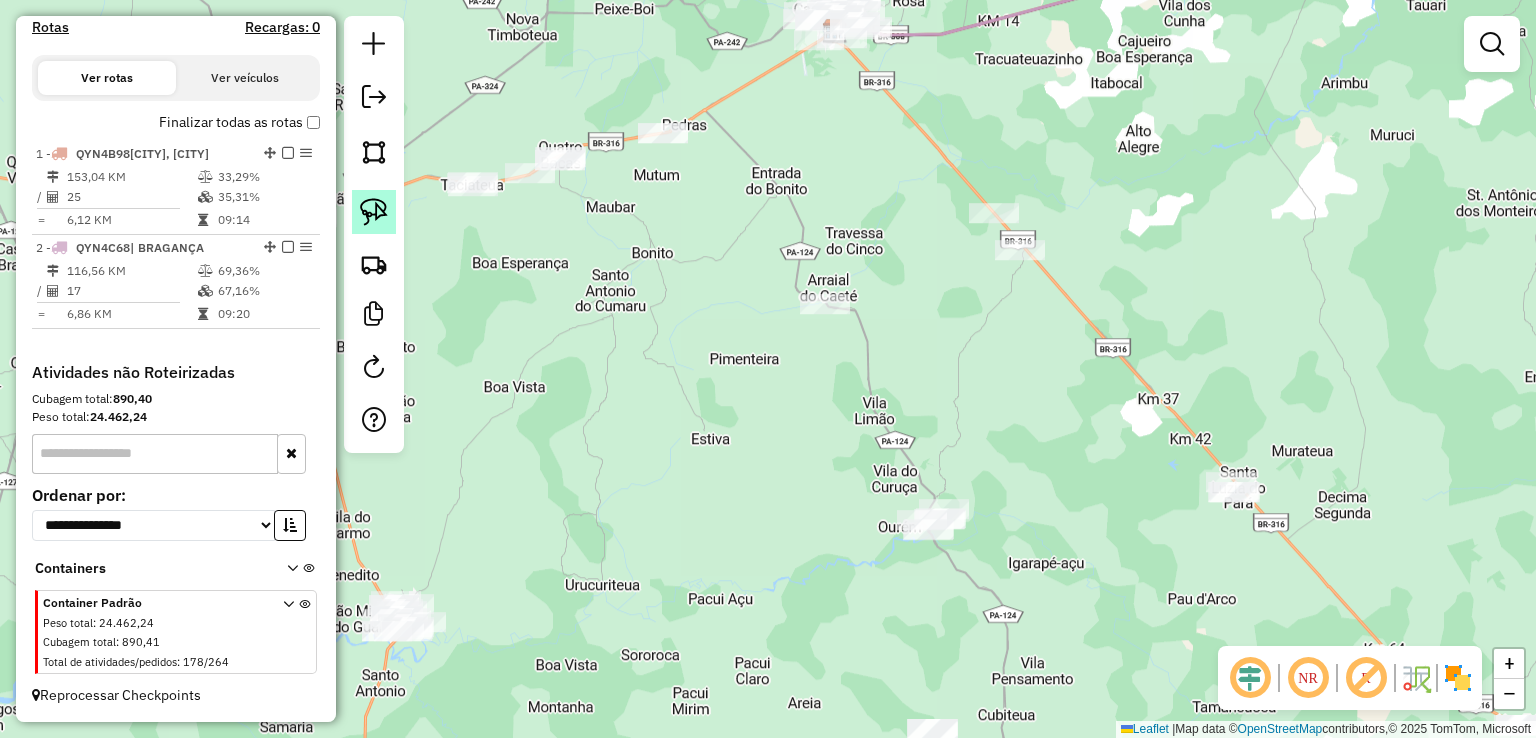 click 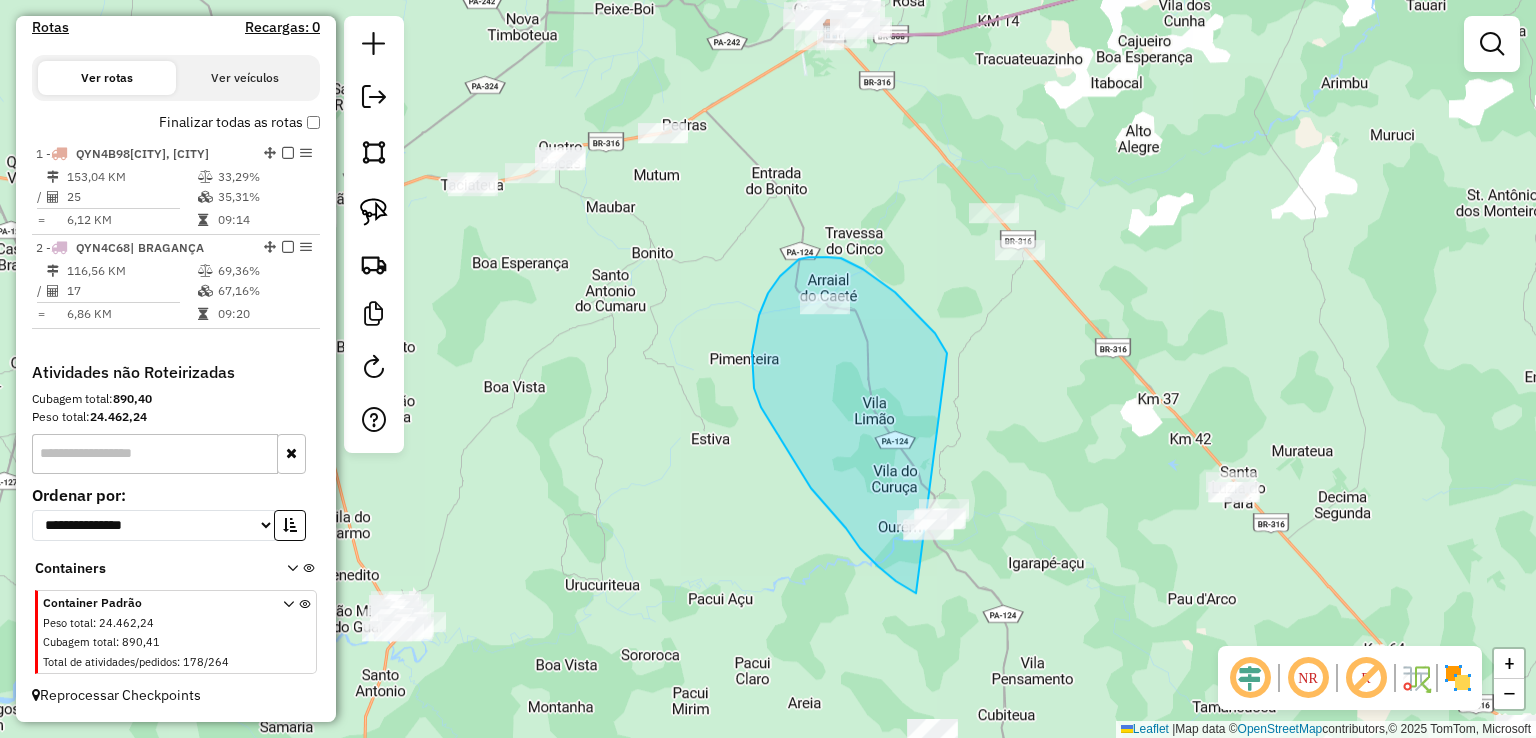 drag, startPoint x: 911, startPoint y: 307, endPoint x: 1046, endPoint y: 513, distance: 246.29454 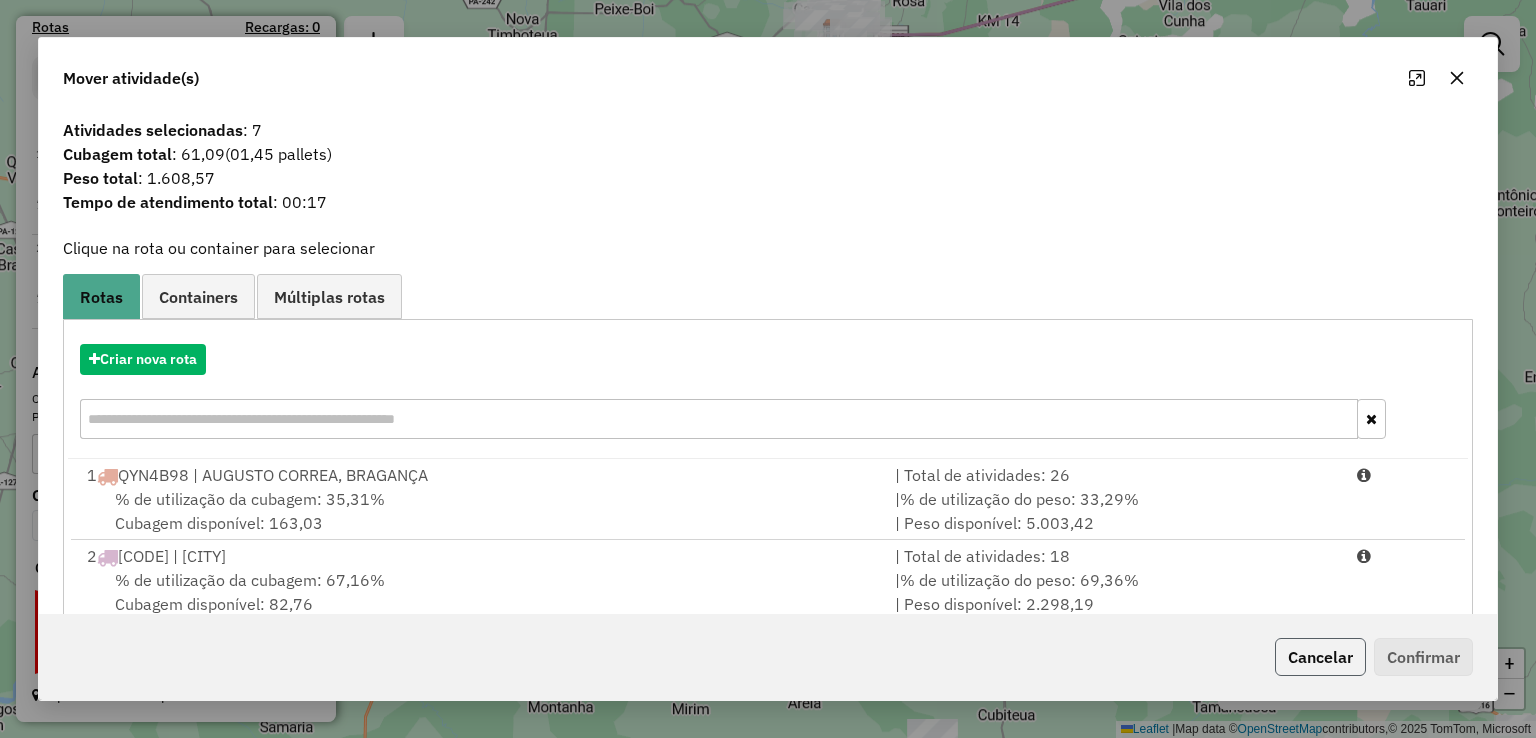 click on "Cancelar" 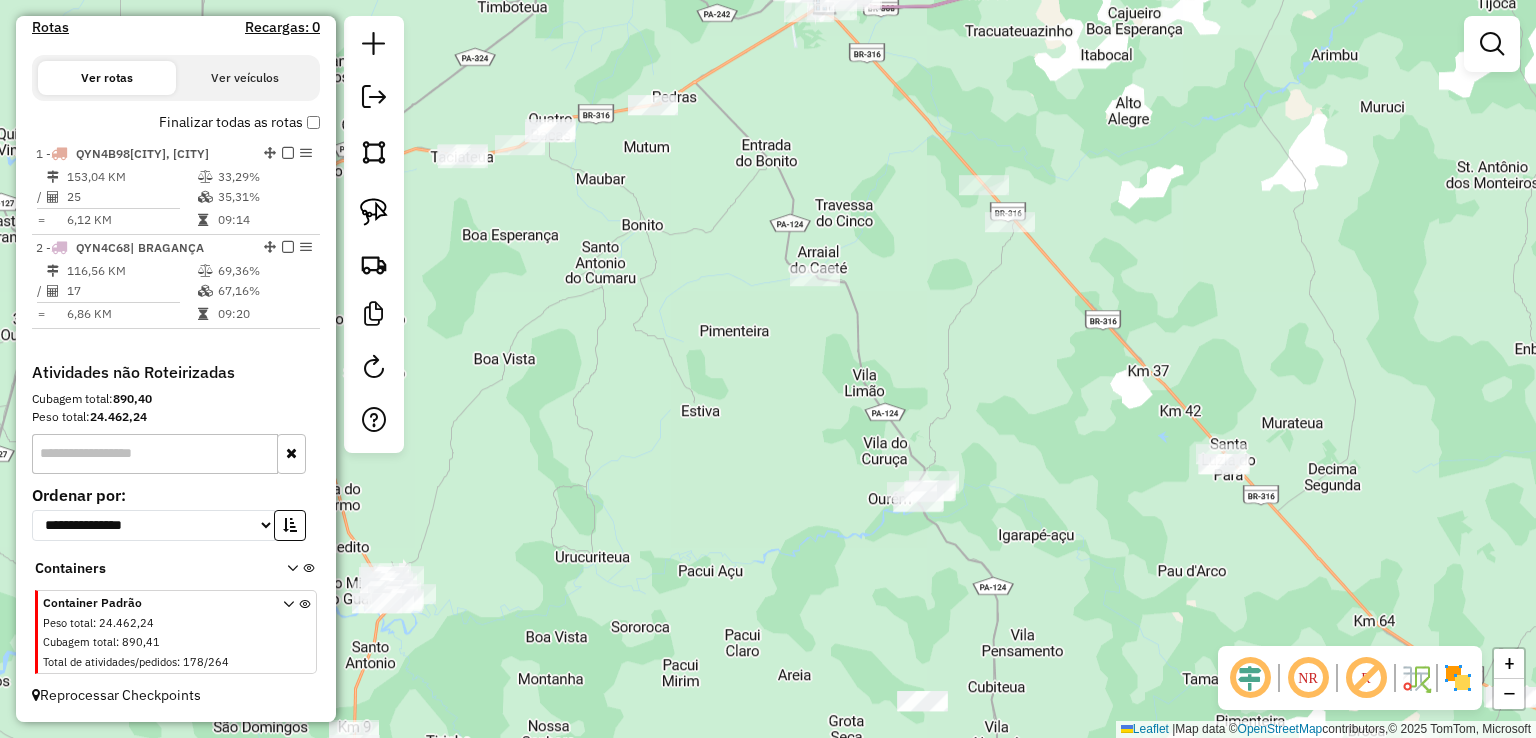 drag, startPoint x: 1117, startPoint y: 617, endPoint x: 997, endPoint y: 322, distance: 318.47293 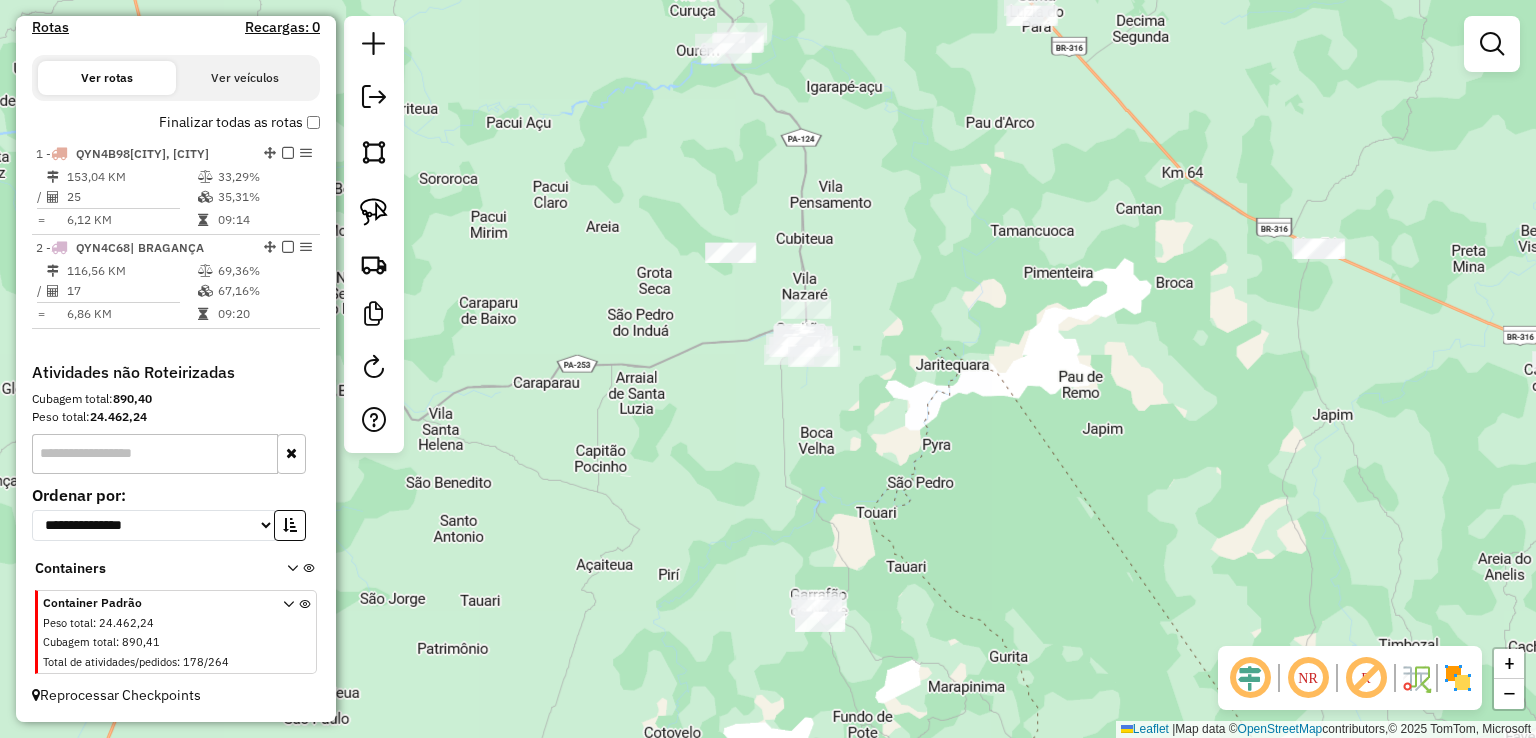 drag, startPoint x: 944, startPoint y: 454, endPoint x: 1004, endPoint y: 625, distance: 181.22086 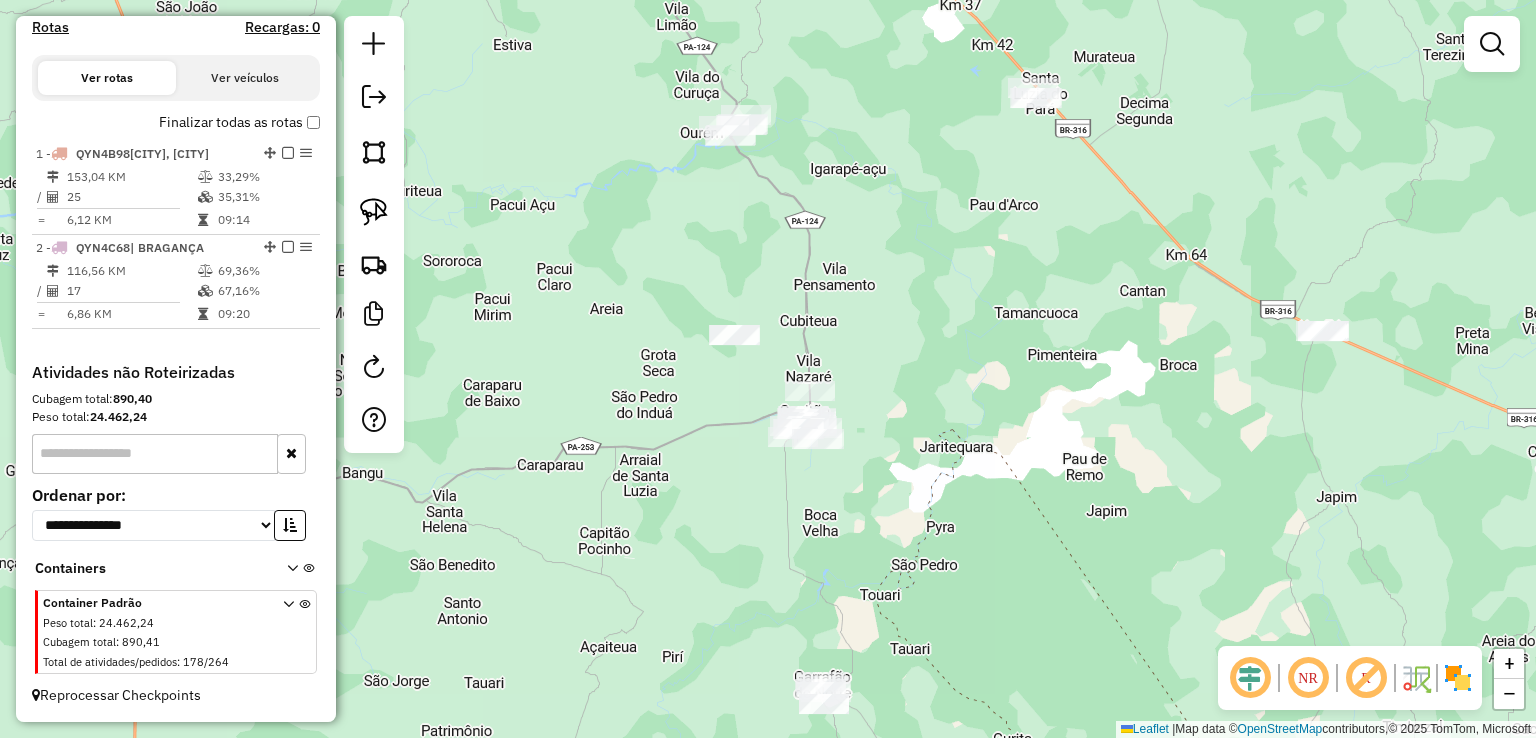 click on "Janela de atendimento Grade de atendimento Capacidade Transportadoras Veículos Cliente Pedidos  Rotas Selecione os dias de semana para filtrar as janelas de atendimento  Seg   Ter   Qua   Qui   Sex   Sáb   Dom  Informe o período da janela de atendimento: De: Até:  Filtrar exatamente a janela do cliente  Considerar janela de atendimento padrão  Selecione os dias de semana para filtrar as grades de atendimento  Seg   Ter   Qua   Qui   Sex   Sáb   Dom   Considerar clientes sem dia de atendimento cadastrado  Clientes fora do dia de atendimento selecionado Filtrar as atividades entre os valores definidos abaixo:  Peso mínimo:   Peso máximo:   Cubagem mínima:   Cubagem máxima:   De:   Até:  Filtrar as atividades entre o tempo de atendimento definido abaixo:  De:   Até:   Considerar capacidade total dos clientes não roteirizados Transportadora: Selecione um ou mais itens Tipo de veículo: Selecione um ou mais itens Veículo: Selecione um ou mais itens Motorista: Selecione um ou mais itens Nome: Rótulo:" 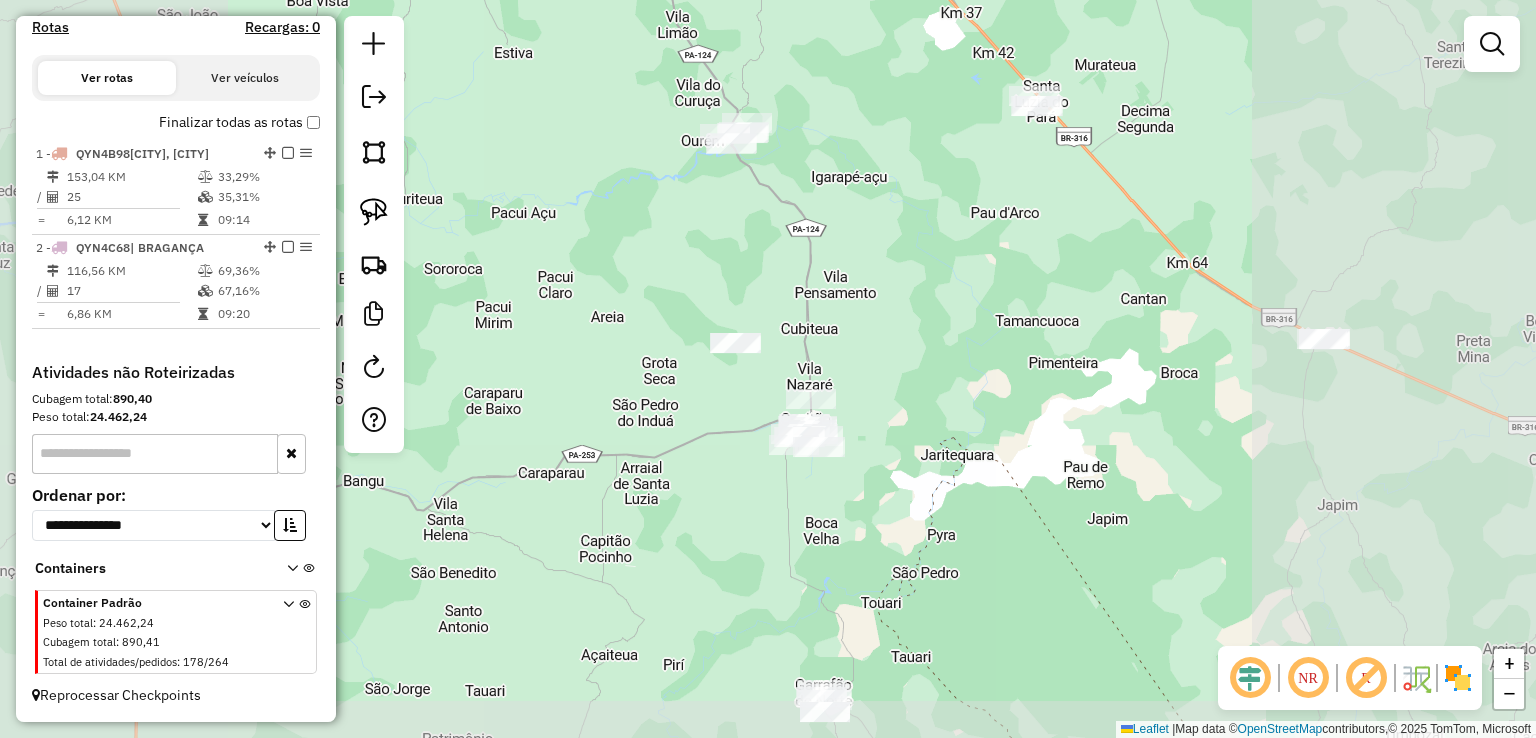 click on "Janela de atendimento Grade de atendimento Capacidade Transportadoras Veículos Cliente Pedidos  Rotas Selecione os dias de semana para filtrar as janelas de atendimento  Seg   Ter   Qua   Qui   Sex   Sáb   Dom  Informe o período da janela de atendimento: De: Até:  Filtrar exatamente a janela do cliente  Considerar janela de atendimento padrão  Selecione os dias de semana para filtrar as grades de atendimento  Seg   Ter   Qua   Qui   Sex   Sáb   Dom   Considerar clientes sem dia de atendimento cadastrado  Clientes fora do dia de atendimento selecionado Filtrar as atividades entre os valores definidos abaixo:  Peso mínimo:   Peso máximo:   Cubagem mínima:   Cubagem máxima:   De:   Até:  Filtrar as atividades entre o tempo de atendimento definido abaixo:  De:   Até:   Considerar capacidade total dos clientes não roteirizados Transportadora: Selecione um ou mais itens Tipo de veículo: Selecione um ou mais itens Veículo: Selecione um ou mais itens Motorista: Selecione um ou mais itens Nome: Rótulo:" 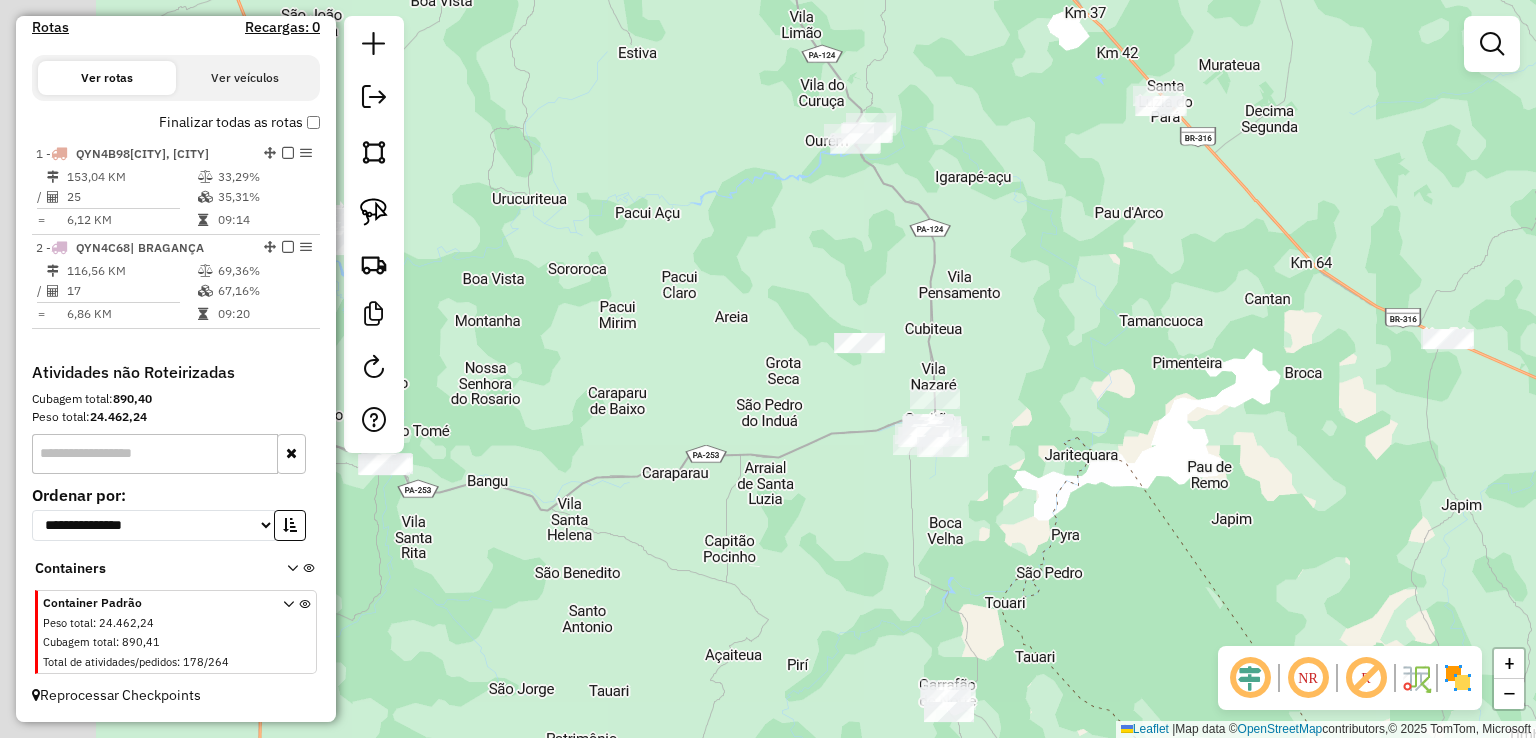 drag, startPoint x: 876, startPoint y: 673, endPoint x: 1176, endPoint y: 653, distance: 300.66592 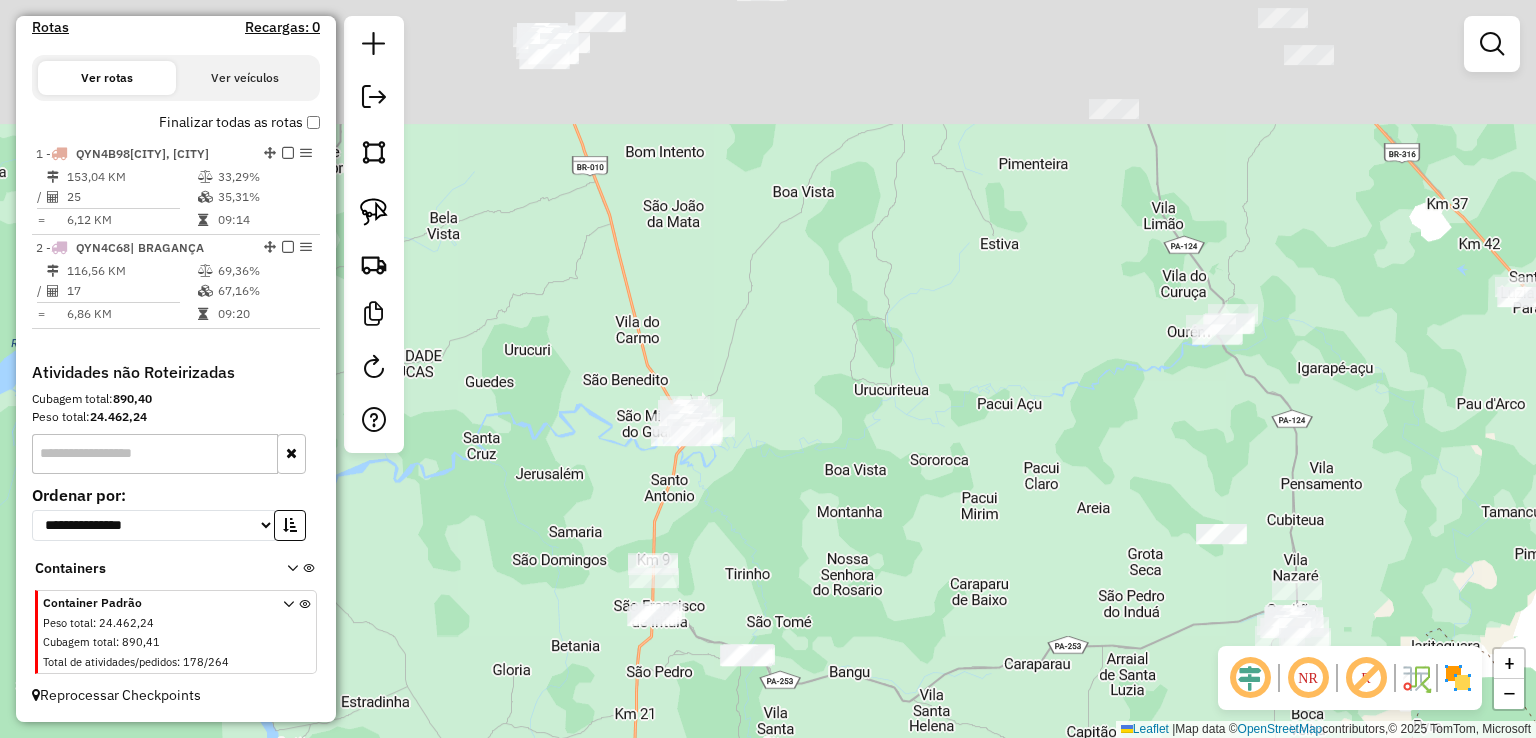 drag, startPoint x: 752, startPoint y: 499, endPoint x: 928, endPoint y: 694, distance: 262.68042 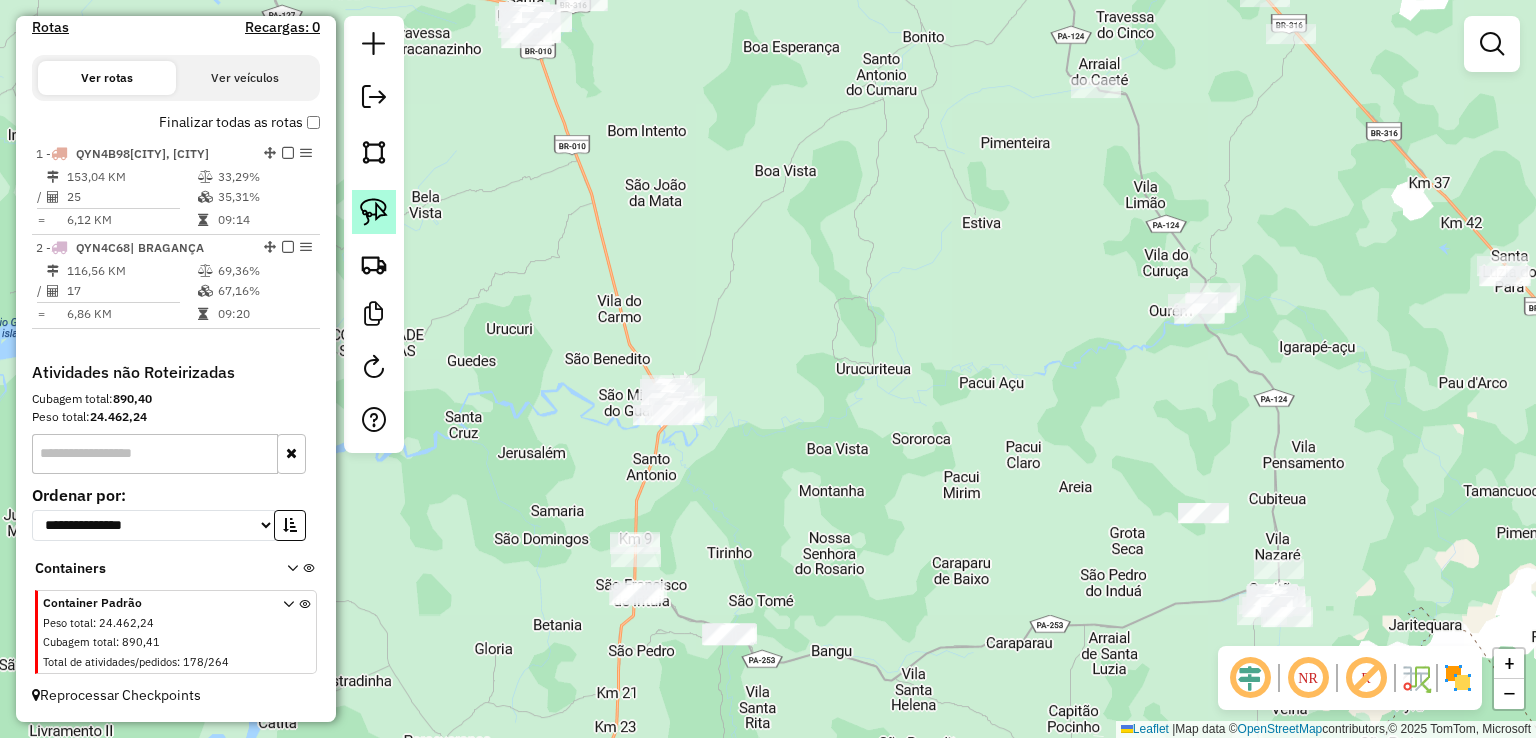 click 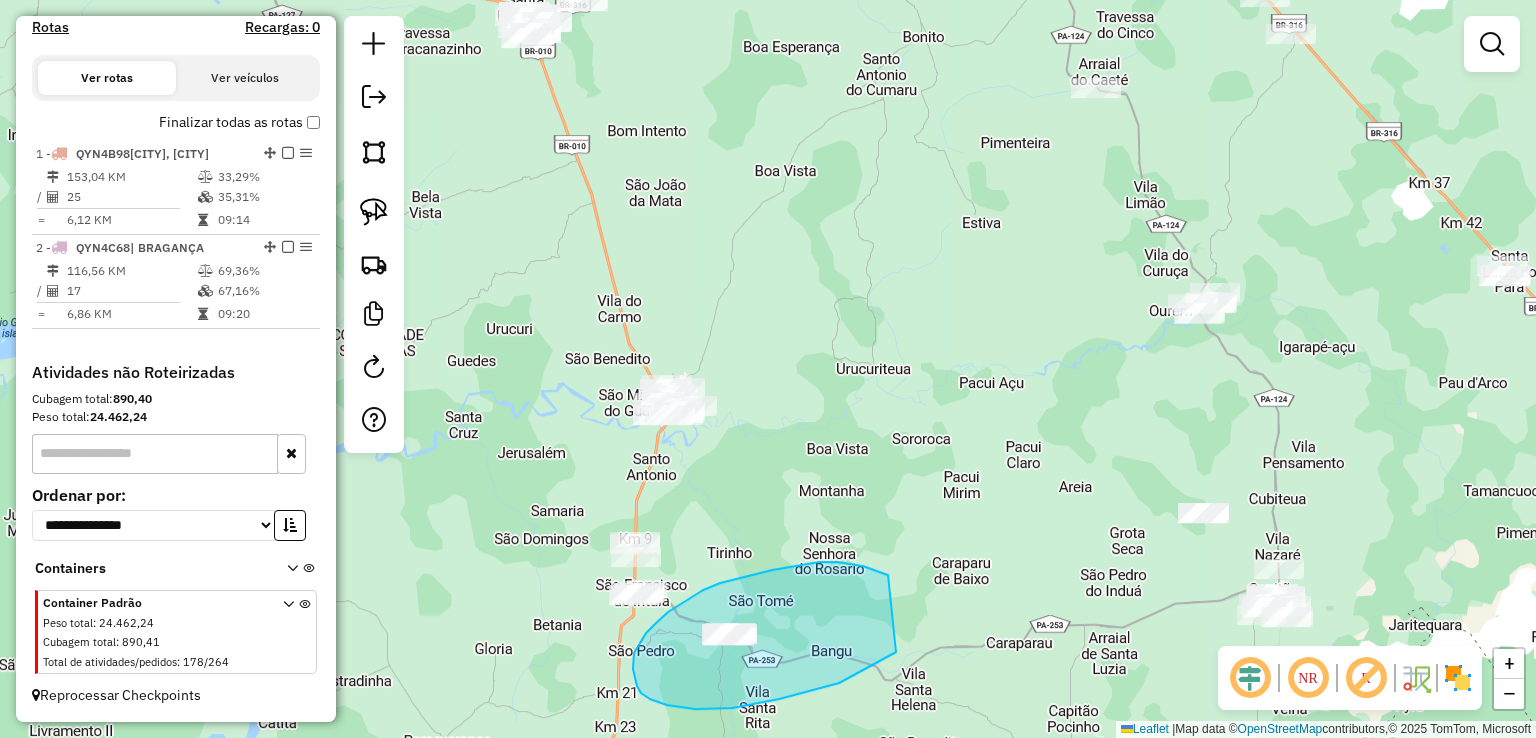 drag, startPoint x: 882, startPoint y: 572, endPoint x: 936, endPoint y: 608, distance: 64.899925 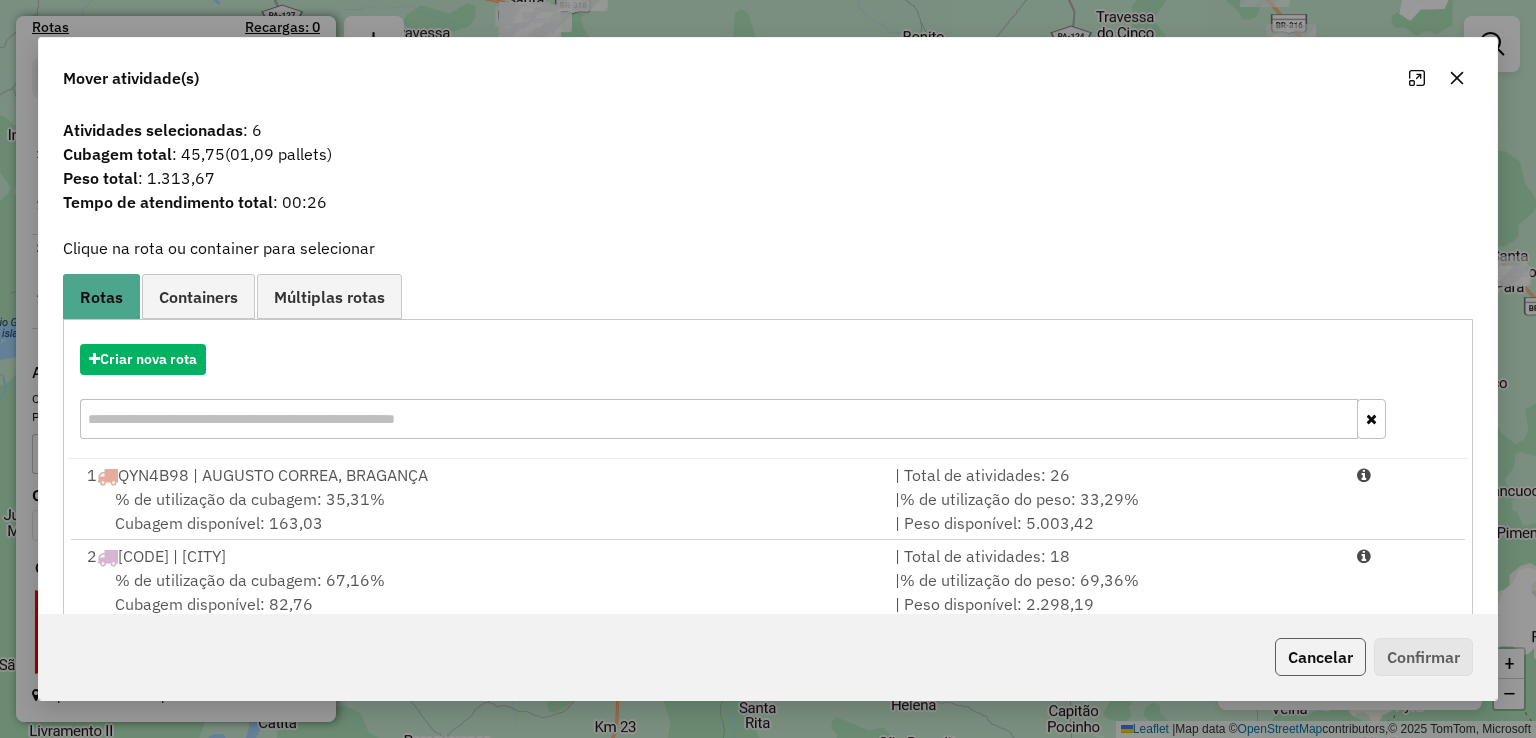 click on "Cancelar" 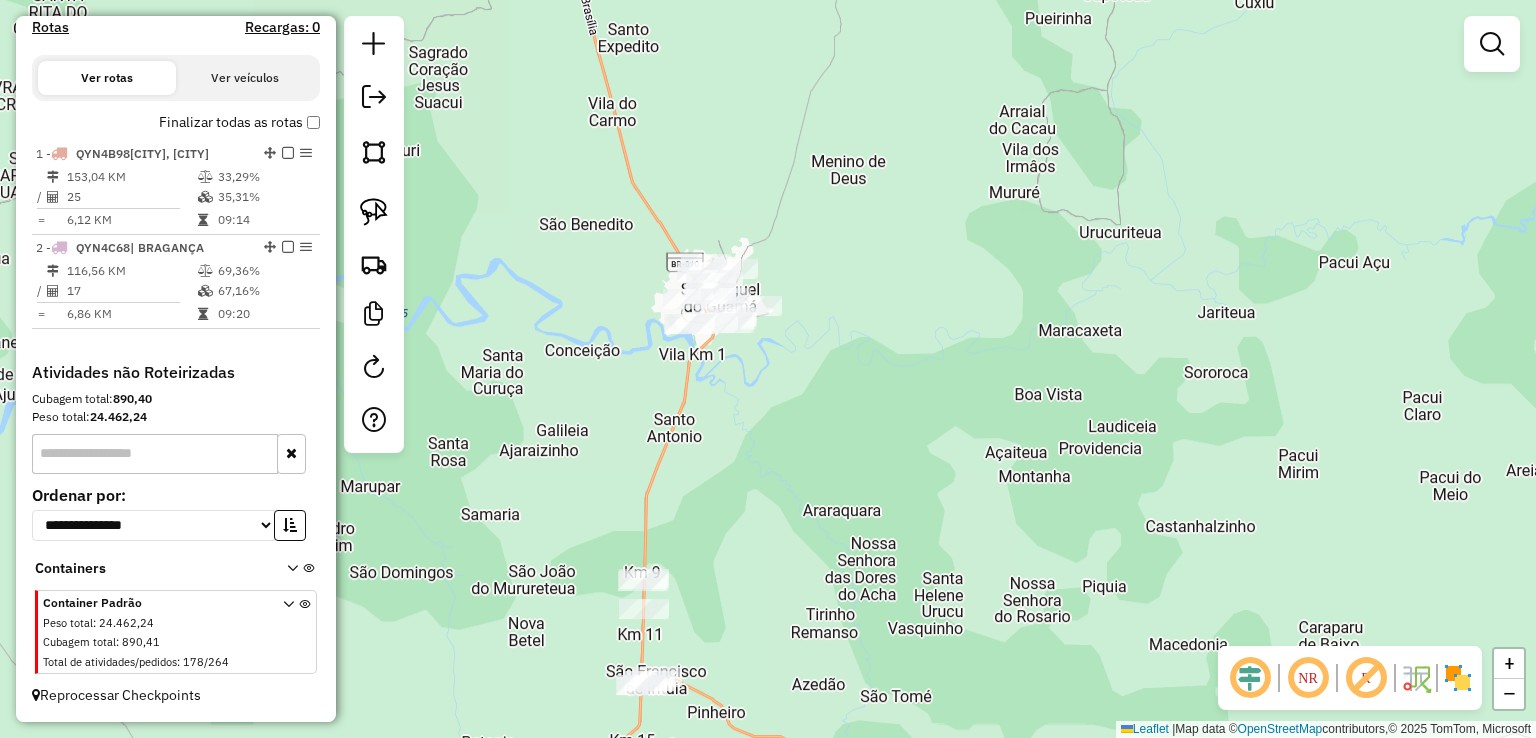 drag, startPoint x: 688, startPoint y: 510, endPoint x: 676, endPoint y: 435, distance: 75.95393 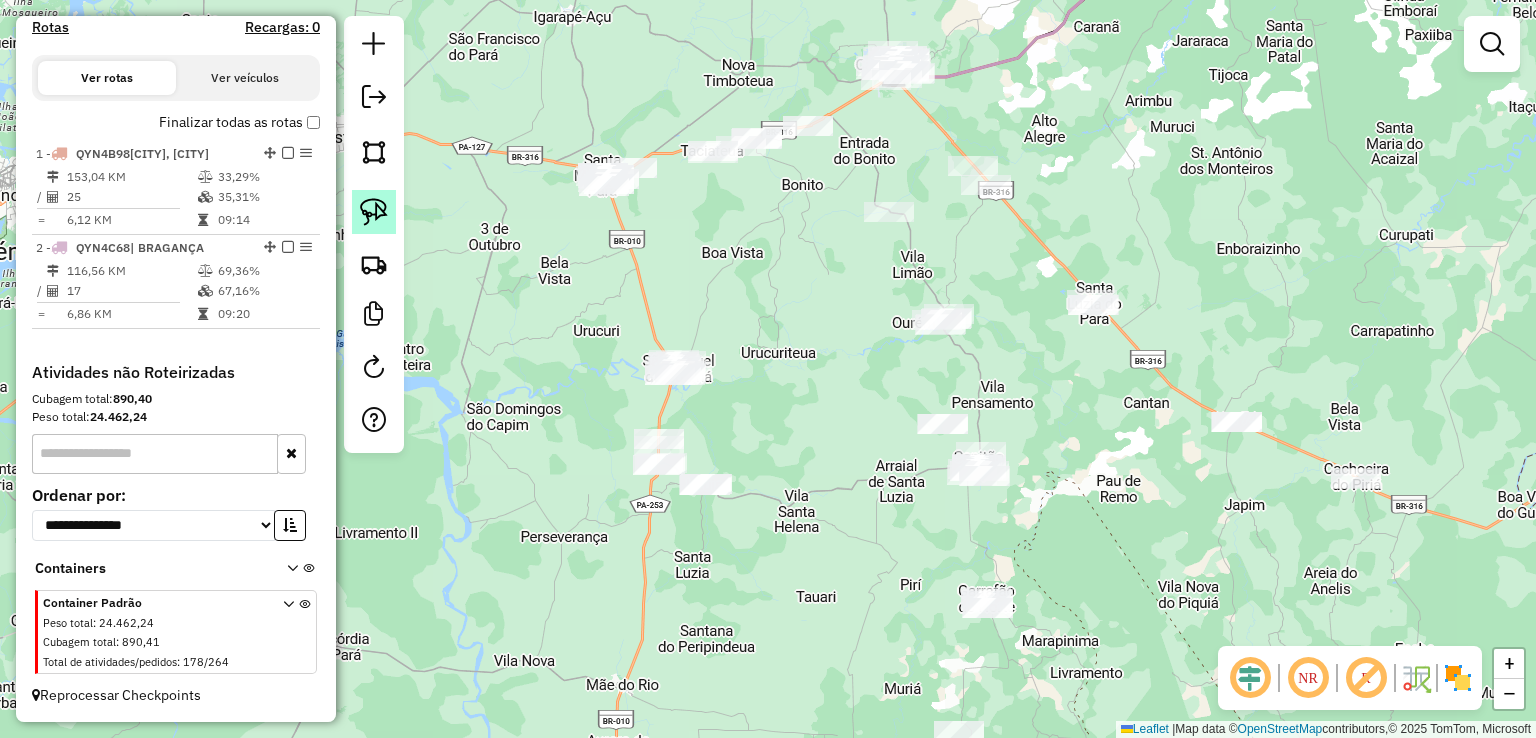 click 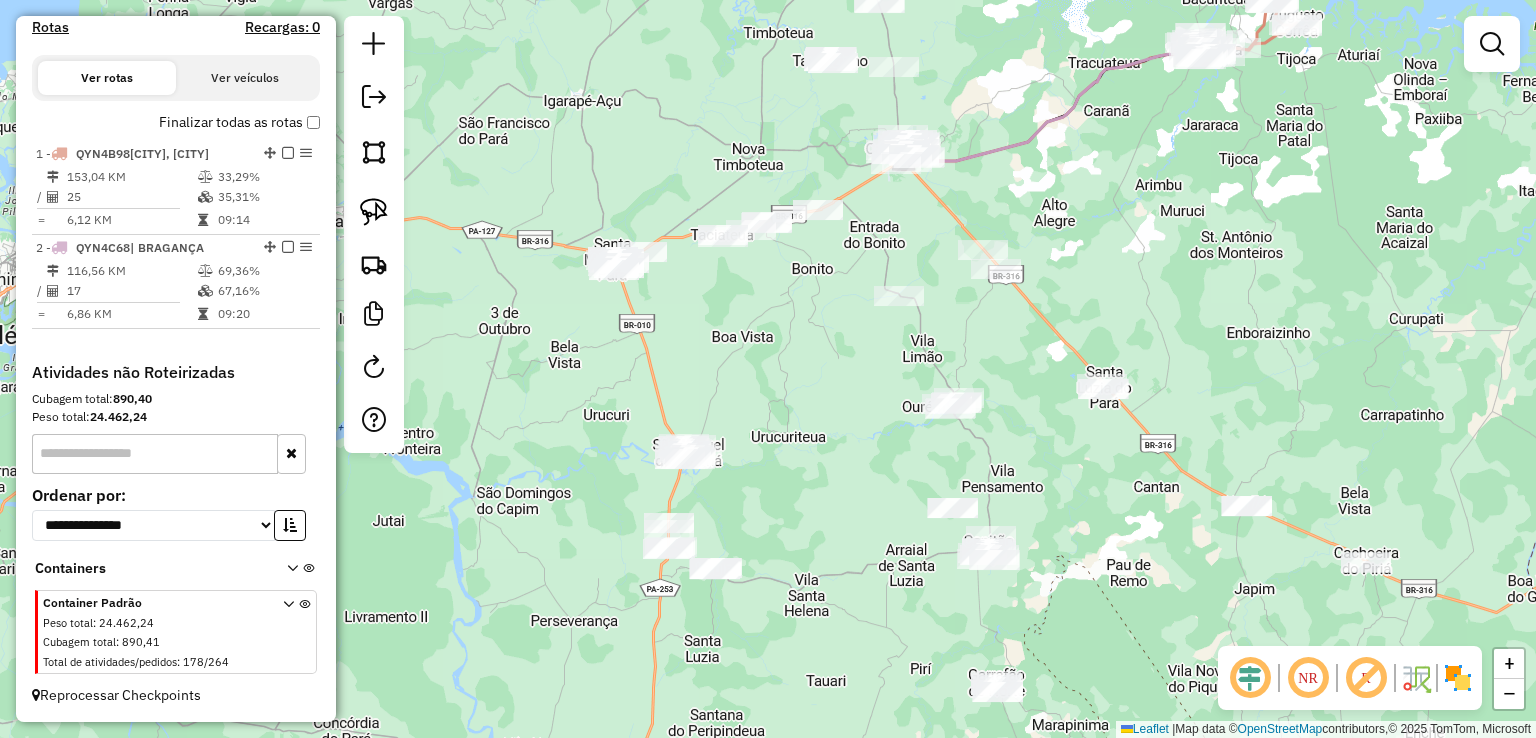 drag, startPoint x: 560, startPoint y: 307, endPoint x: 699, endPoint y: 325, distance: 140.16063 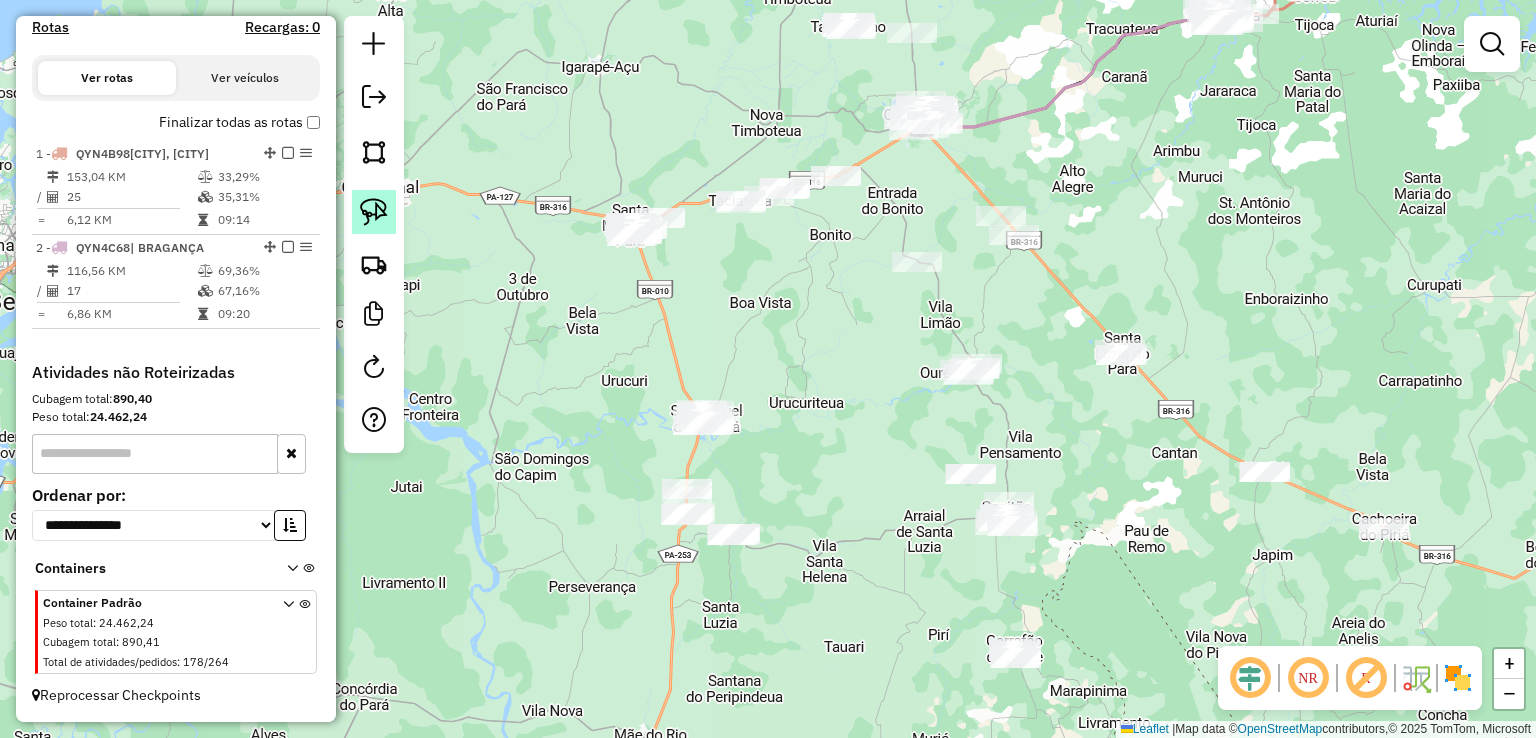 click 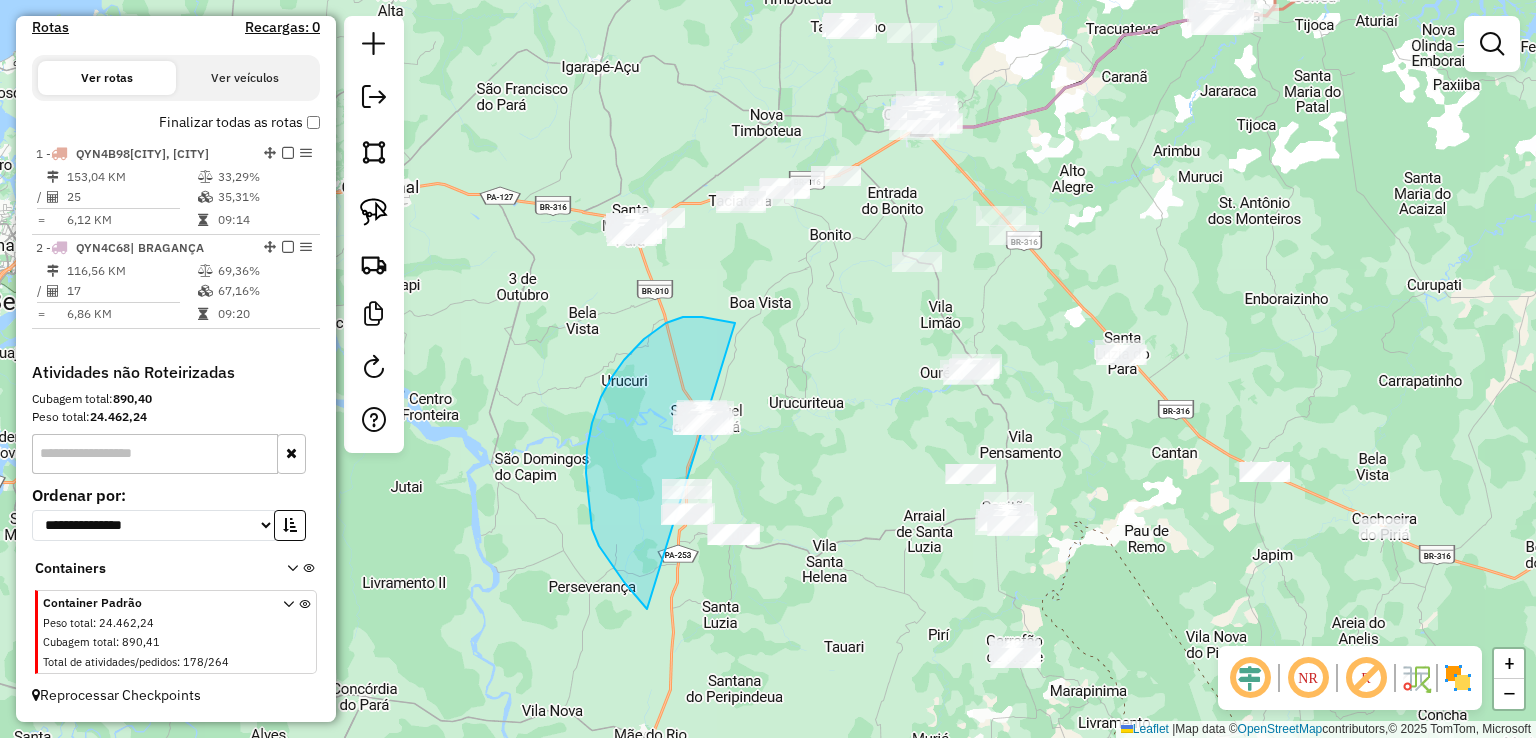 drag, startPoint x: 702, startPoint y: 317, endPoint x: 844, endPoint y: 376, distance: 153.7693 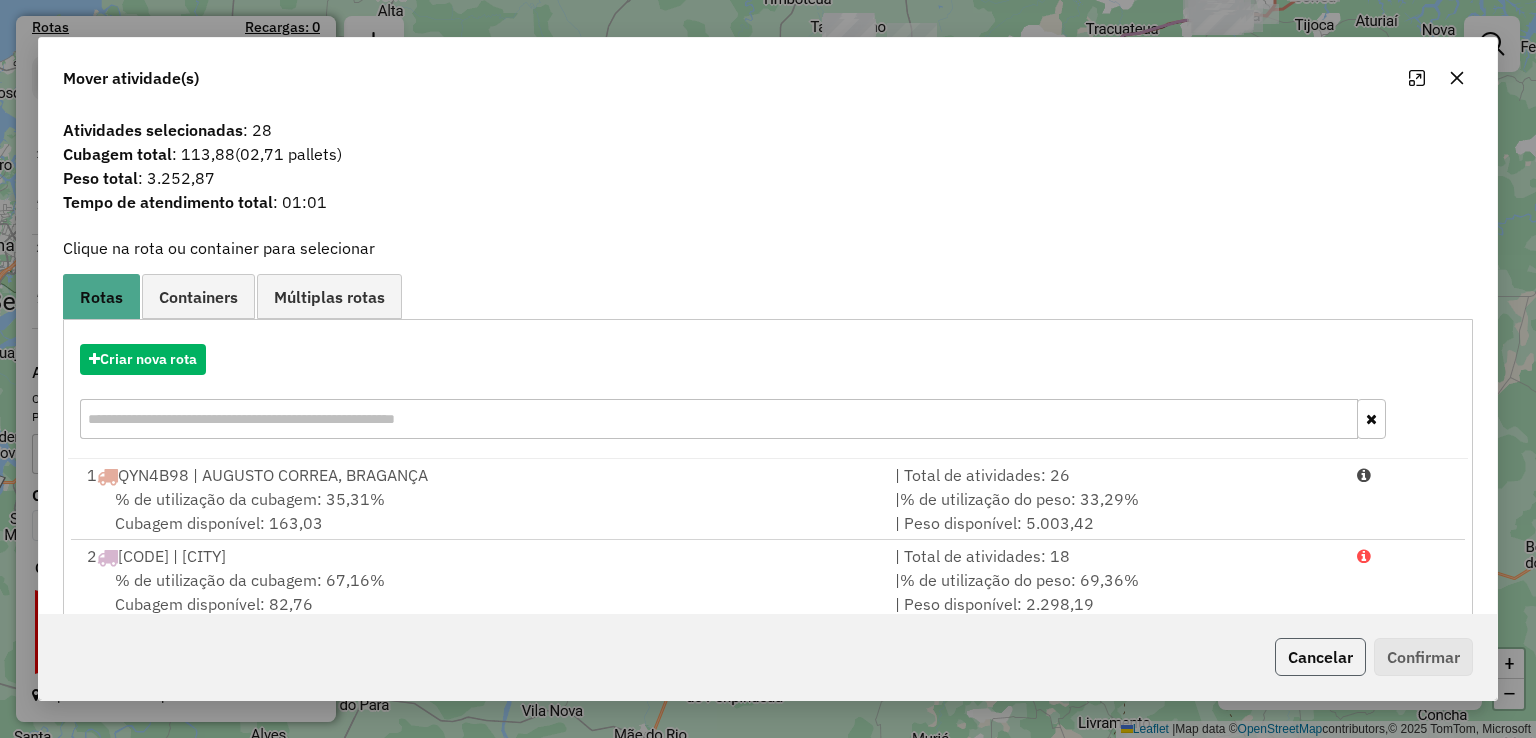 click on "Cancelar" 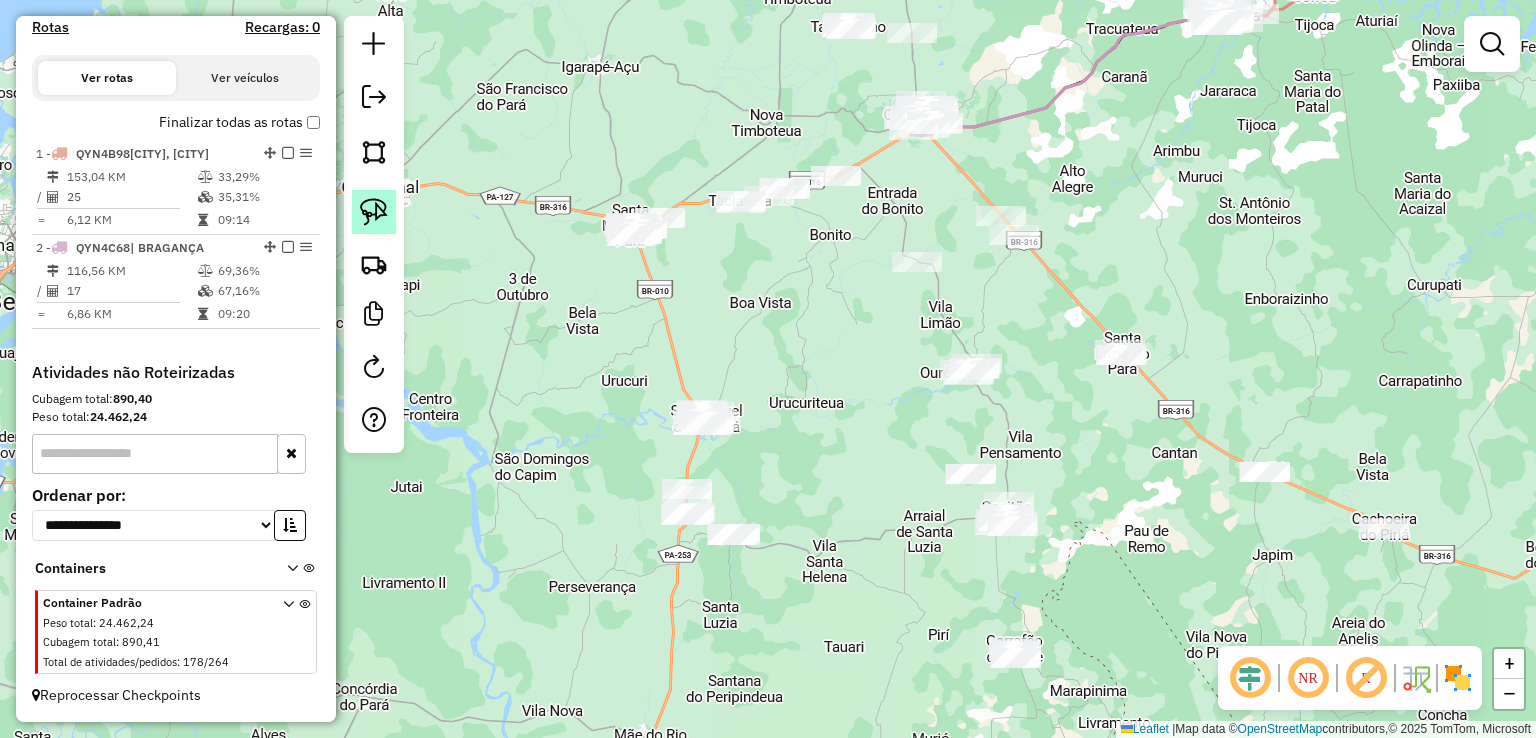 click 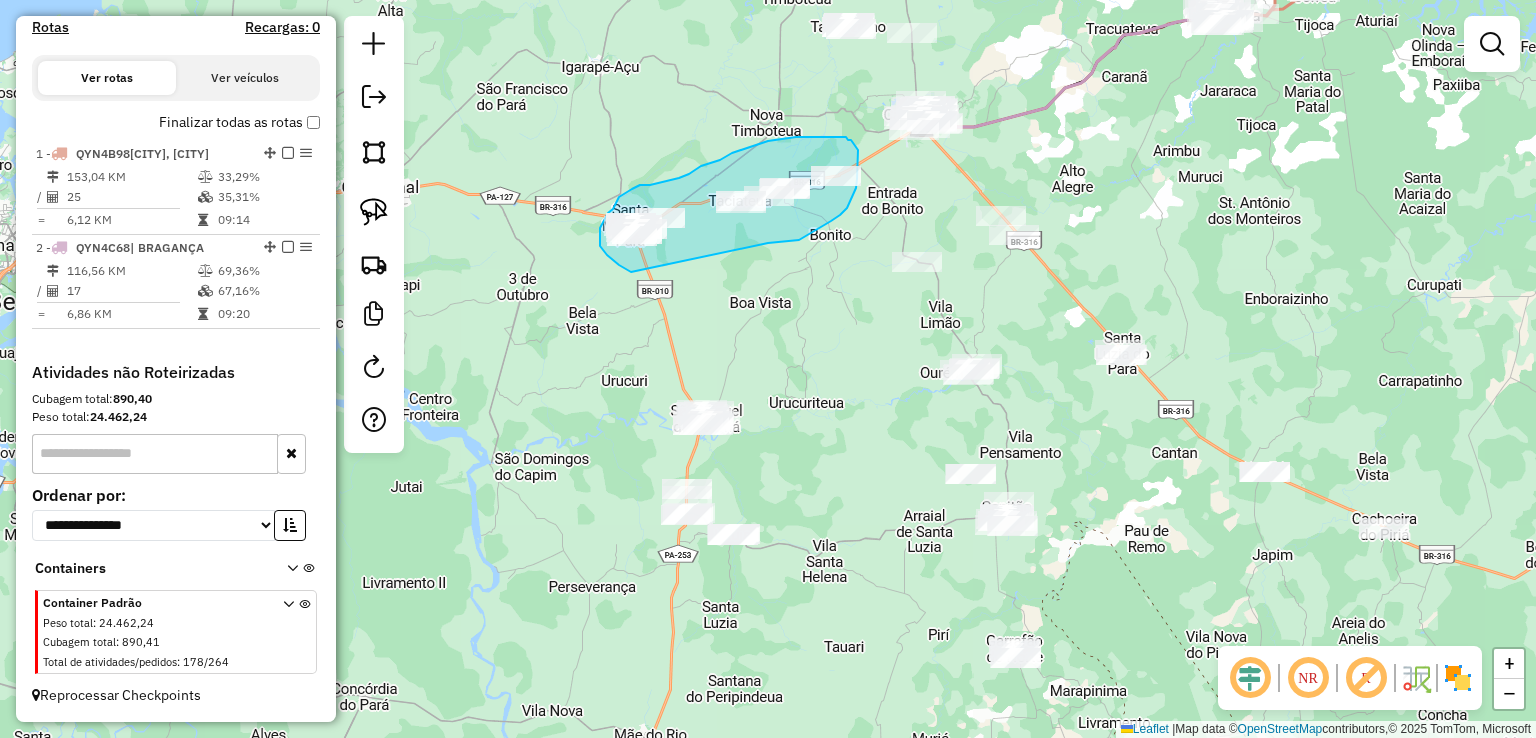drag, startPoint x: 768, startPoint y: 243, endPoint x: 631, endPoint y: 272, distance: 140.0357 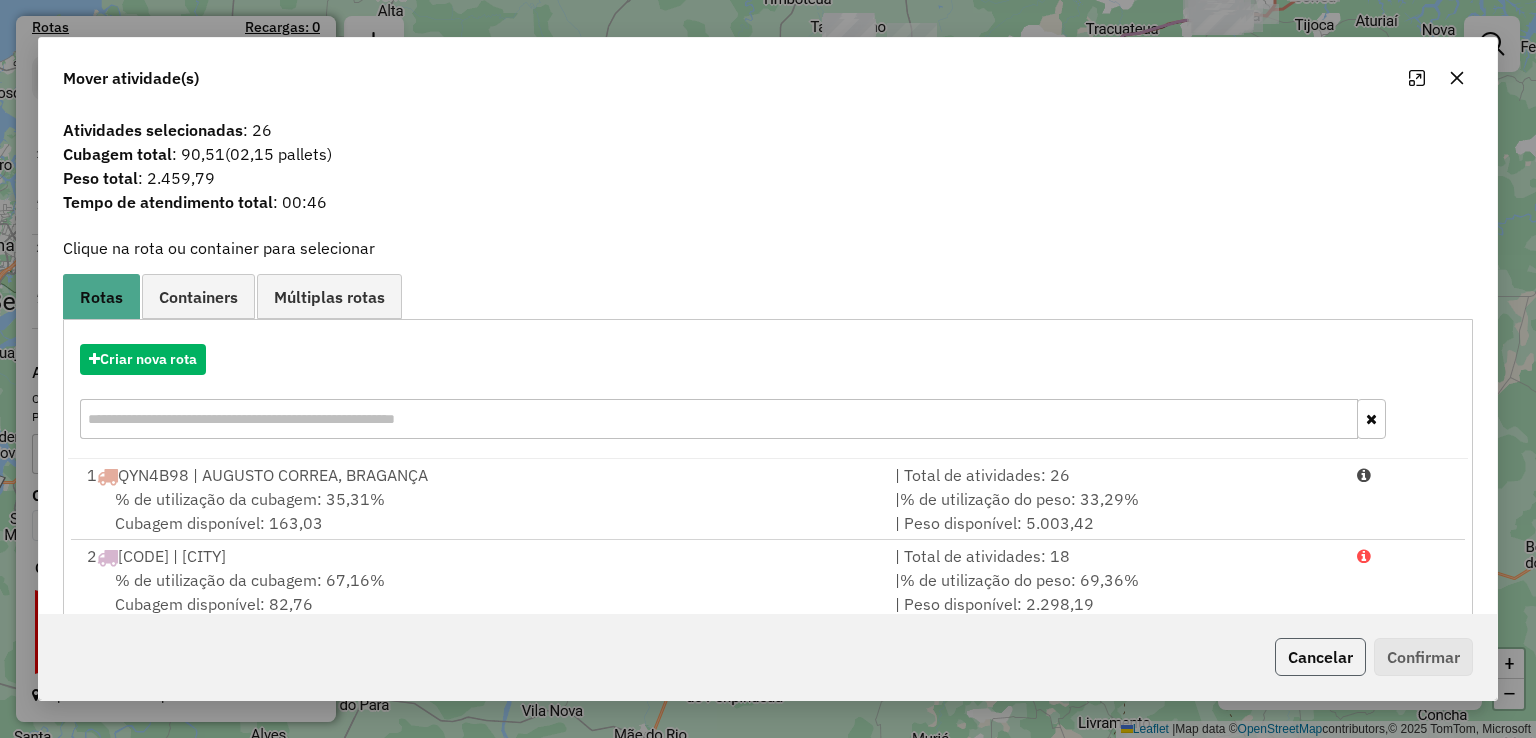 click on "Cancelar" 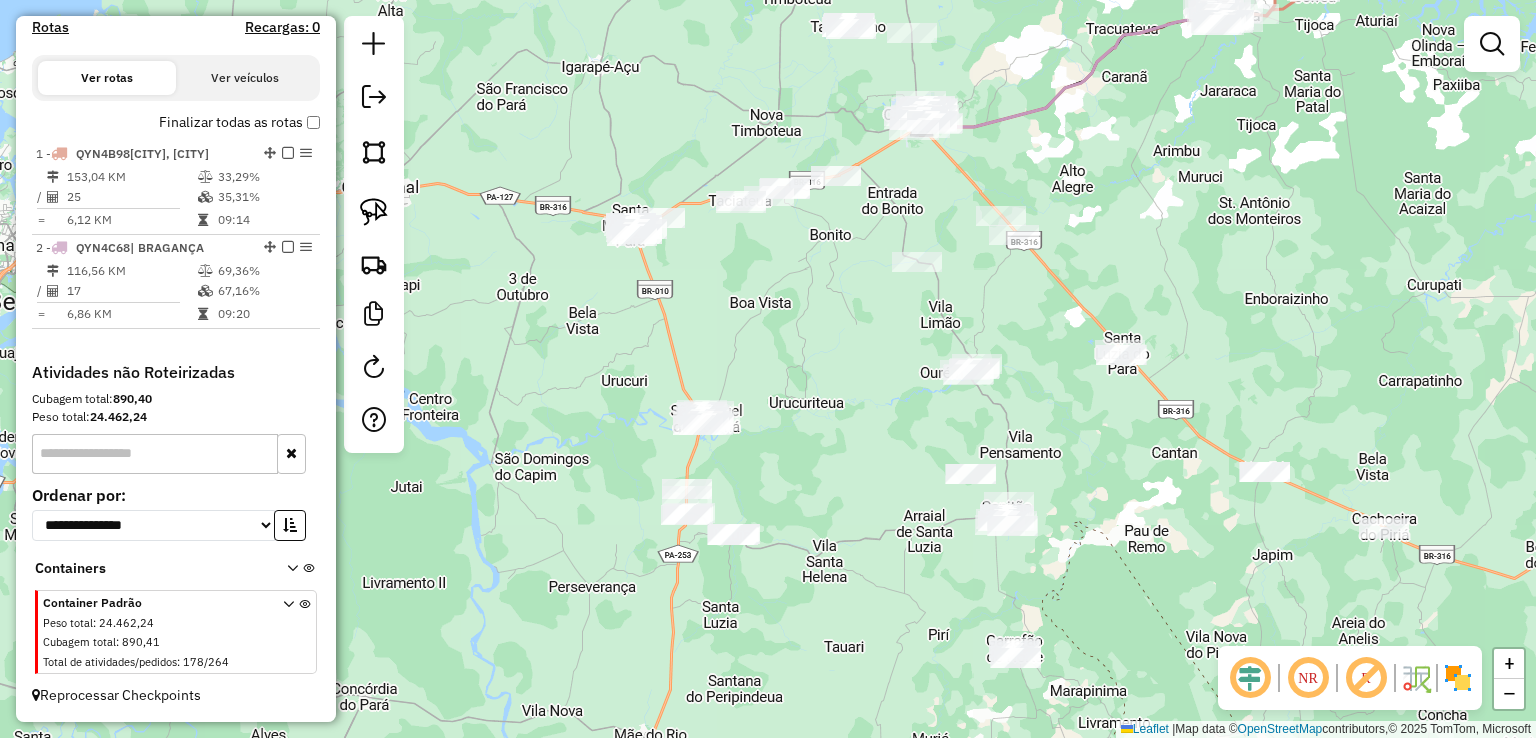 drag, startPoint x: 1158, startPoint y: 479, endPoint x: 1052, endPoint y: 473, distance: 106.16968 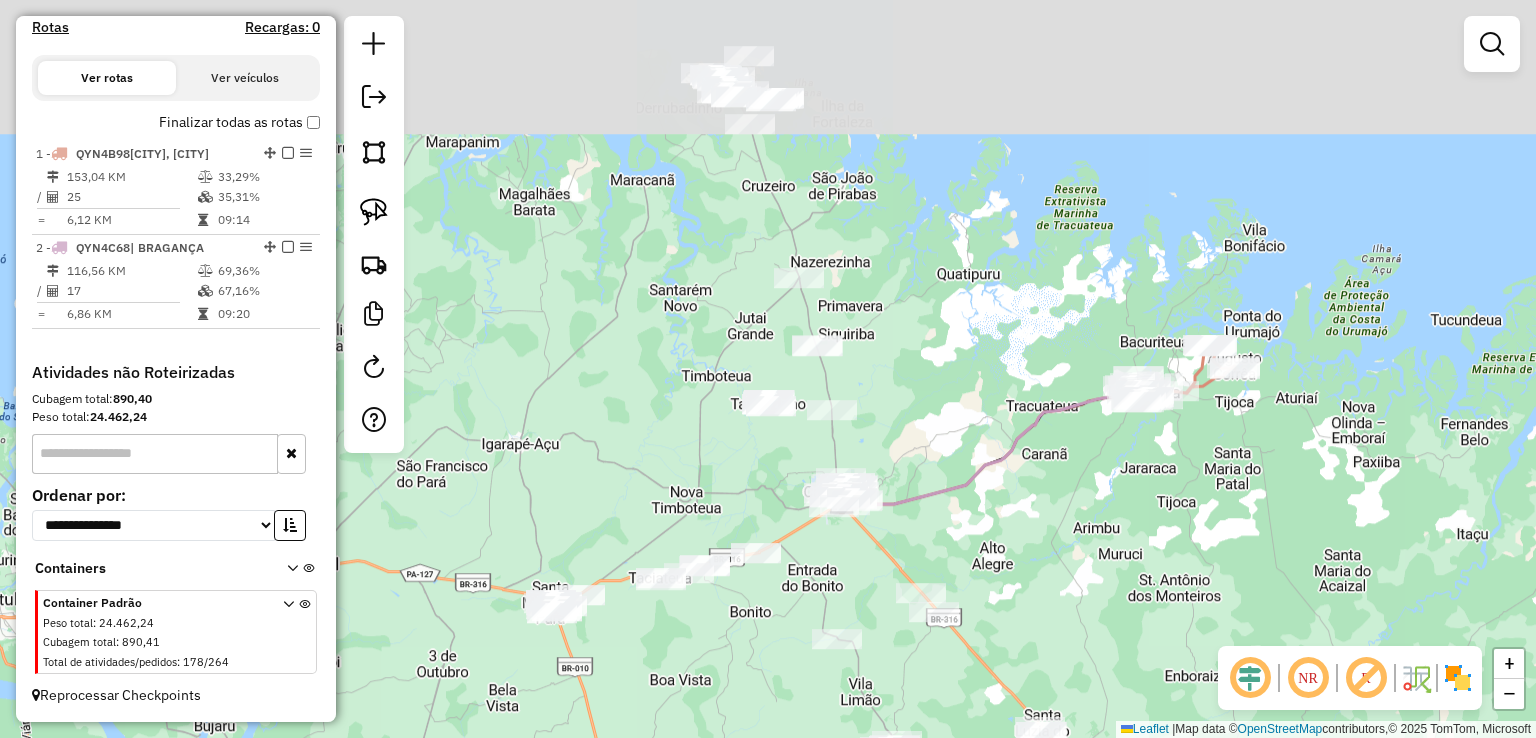drag, startPoint x: 921, startPoint y: 297, endPoint x: 953, endPoint y: 742, distance: 446.14908 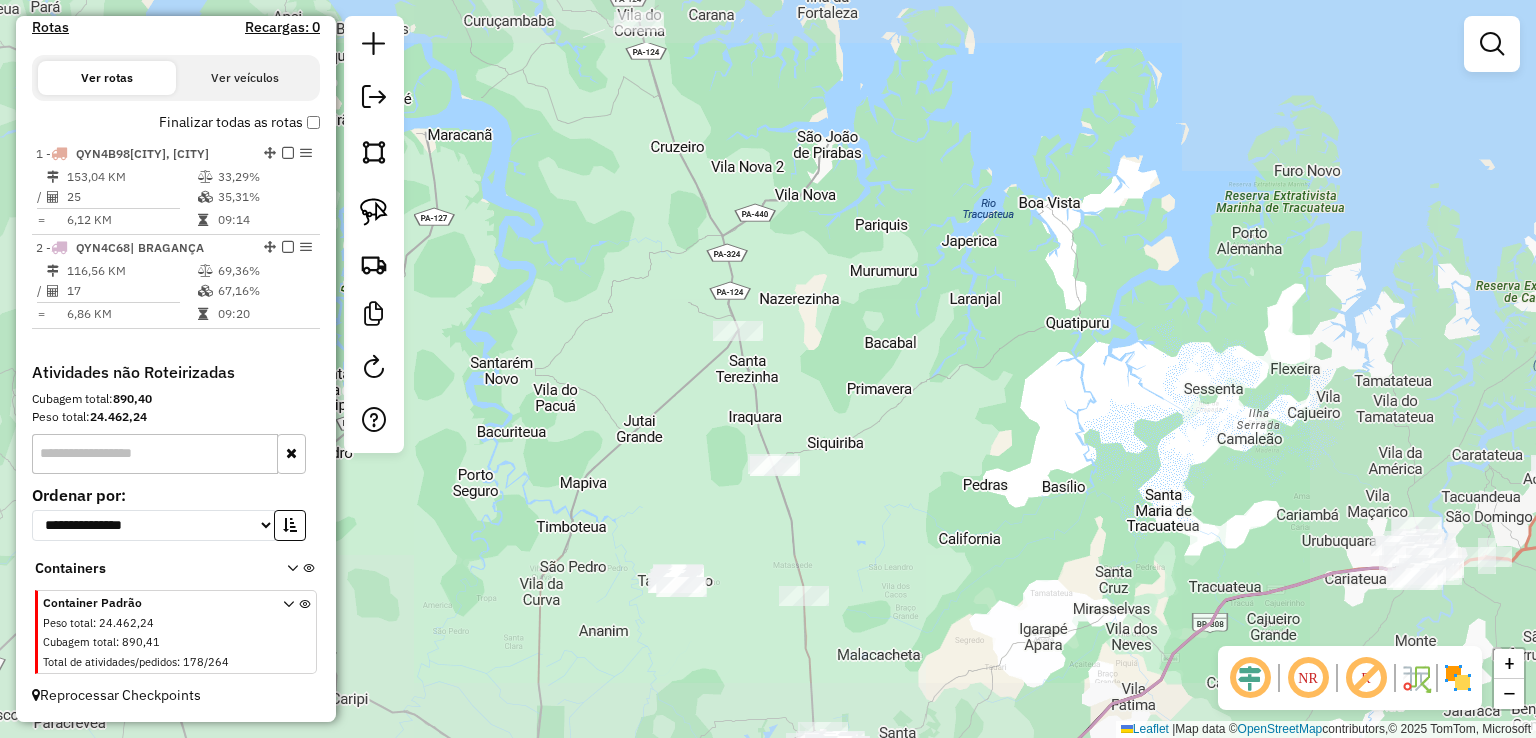 drag, startPoint x: 848, startPoint y: 505, endPoint x: 848, endPoint y: 458, distance: 47 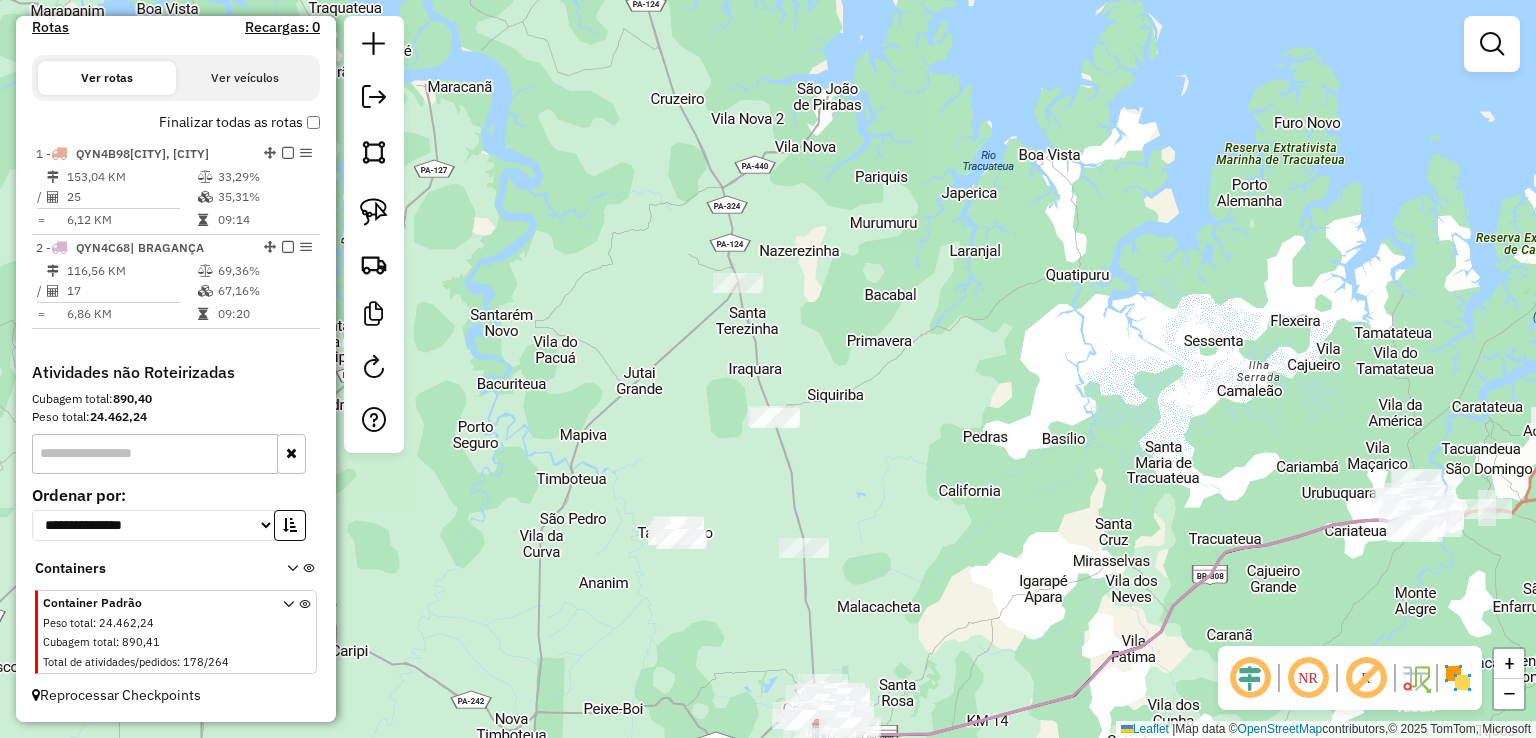 drag, startPoint x: 868, startPoint y: 554, endPoint x: 844, endPoint y: 405, distance: 150.9205 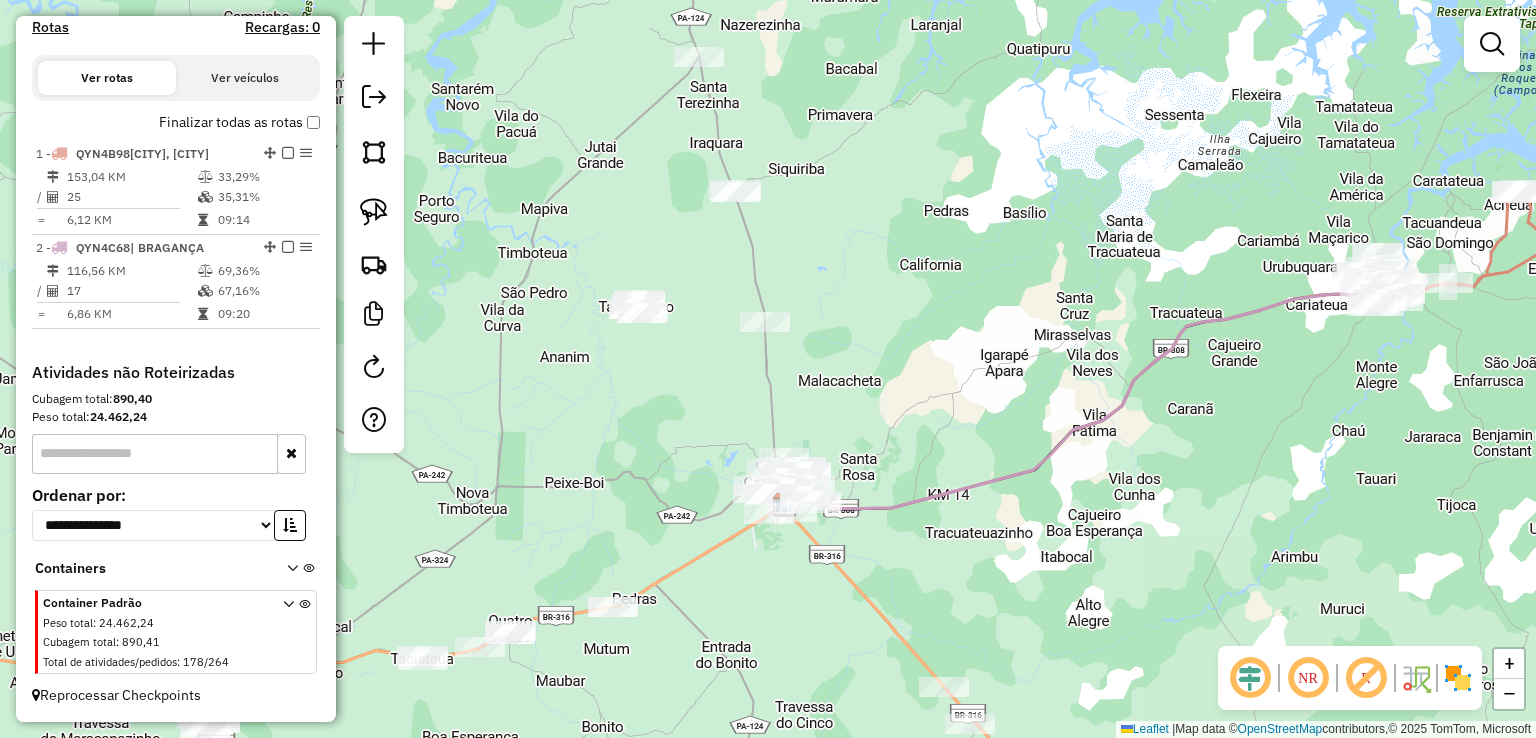 click on "Janela de atendimento Grade de atendimento Capacidade Transportadoras Veículos Cliente Pedidos  Rotas Selecione os dias de semana para filtrar as janelas de atendimento  Seg   Ter   Qua   Qui   Sex   Sáb   Dom  Informe o período da janela de atendimento: De: Até:  Filtrar exatamente a janela do cliente  Considerar janela de atendimento padrão  Selecione os dias de semana para filtrar as grades de atendimento  Seg   Ter   Qua   Qui   Sex   Sáb   Dom   Considerar clientes sem dia de atendimento cadastrado  Clientes fora do dia de atendimento selecionado Filtrar as atividades entre os valores definidos abaixo:  Peso mínimo:   Peso máximo:   Cubagem mínima:   Cubagem máxima:   De:   Até:  Filtrar as atividades entre o tempo de atendimento definido abaixo:  De:   Até:   Considerar capacidade total dos clientes não roteirizados Transportadora: Selecione um ou mais itens Tipo de veículo: Selecione um ou mais itens Veículo: Selecione um ou mais itens Motorista: Selecione um ou mais itens Nome: Rótulo:" 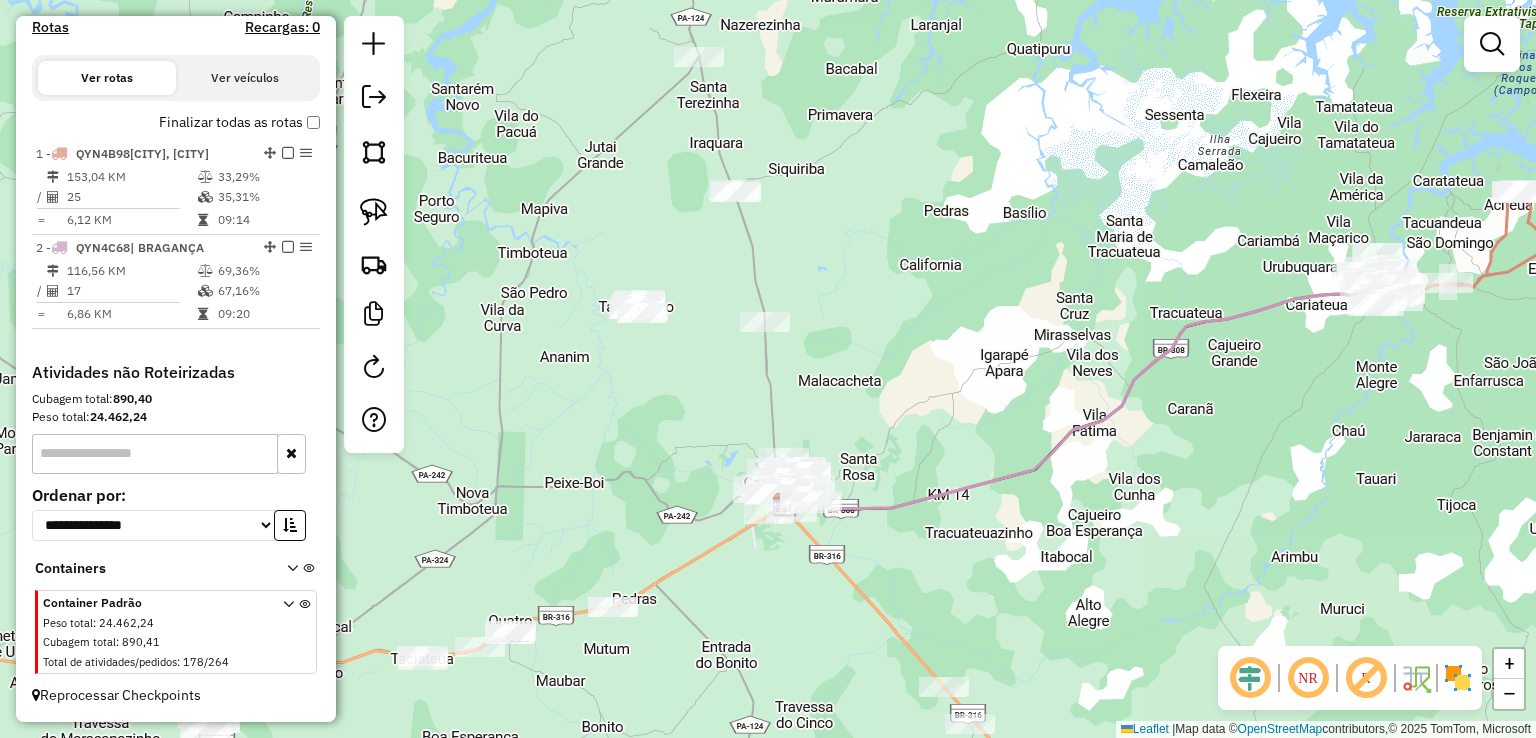 click on "Janela de atendimento Grade de atendimento Capacidade Transportadoras Veículos Cliente Pedidos  Rotas Selecione os dias de semana para filtrar as janelas de atendimento  Seg   Ter   Qua   Qui   Sex   Sáb   Dom  Informe o período da janela de atendimento: De: Até:  Filtrar exatamente a janela do cliente  Considerar janela de atendimento padrão  Selecione os dias de semana para filtrar as grades de atendimento  Seg   Ter   Qua   Qui   Sex   Sáb   Dom   Considerar clientes sem dia de atendimento cadastrado  Clientes fora do dia de atendimento selecionado Filtrar as atividades entre os valores definidos abaixo:  Peso mínimo:   Peso máximo:   Cubagem mínima:   Cubagem máxima:   De:   Até:  Filtrar as atividades entre o tempo de atendimento definido abaixo:  De:   Até:   Considerar capacidade total dos clientes não roteirizados Transportadora: Selecione um ou mais itens Tipo de veículo: Selecione um ou mais itens Veículo: Selecione um ou mais itens Motorista: Selecione um ou mais itens Nome: Rótulo:" 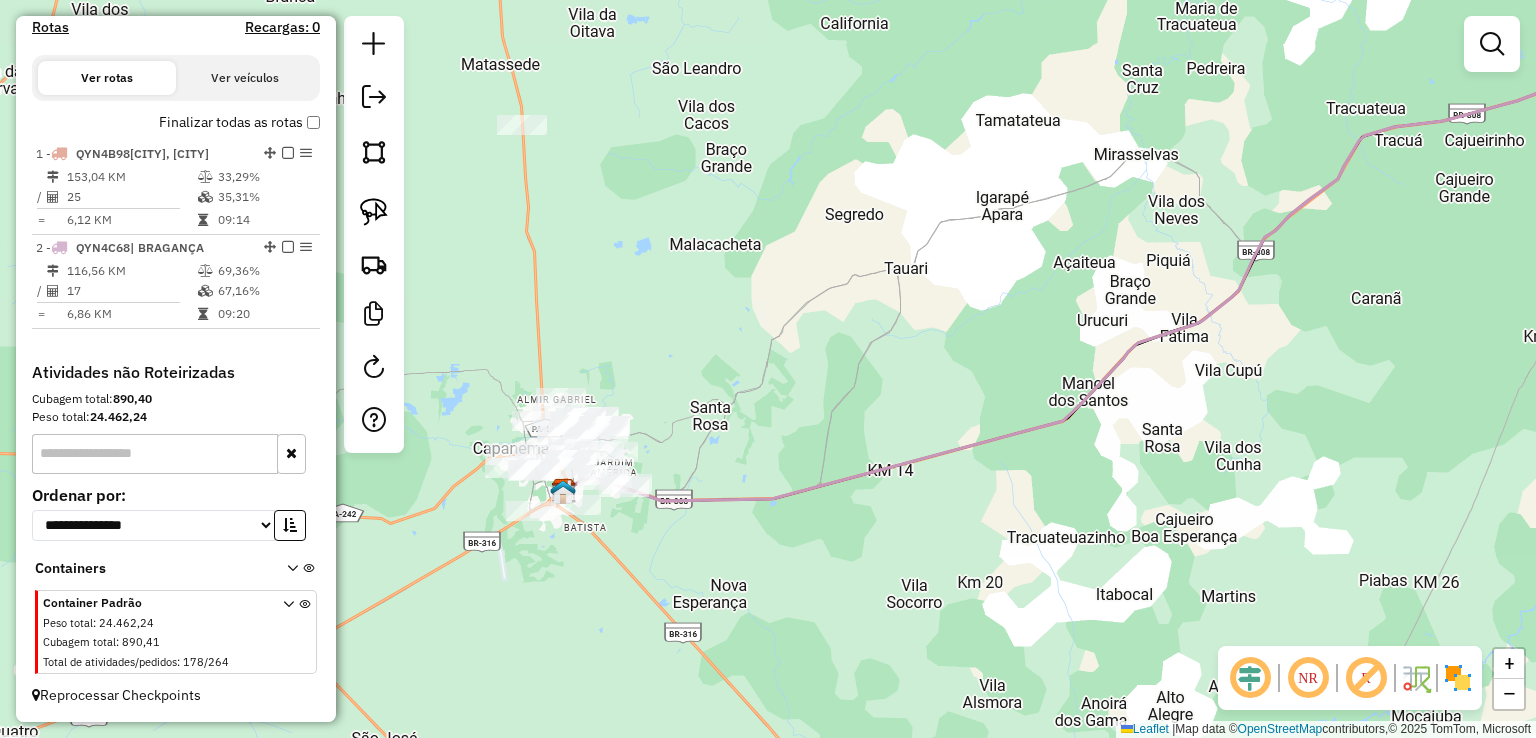 drag, startPoint x: 652, startPoint y: 342, endPoint x: 877, endPoint y: 478, distance: 262.90872 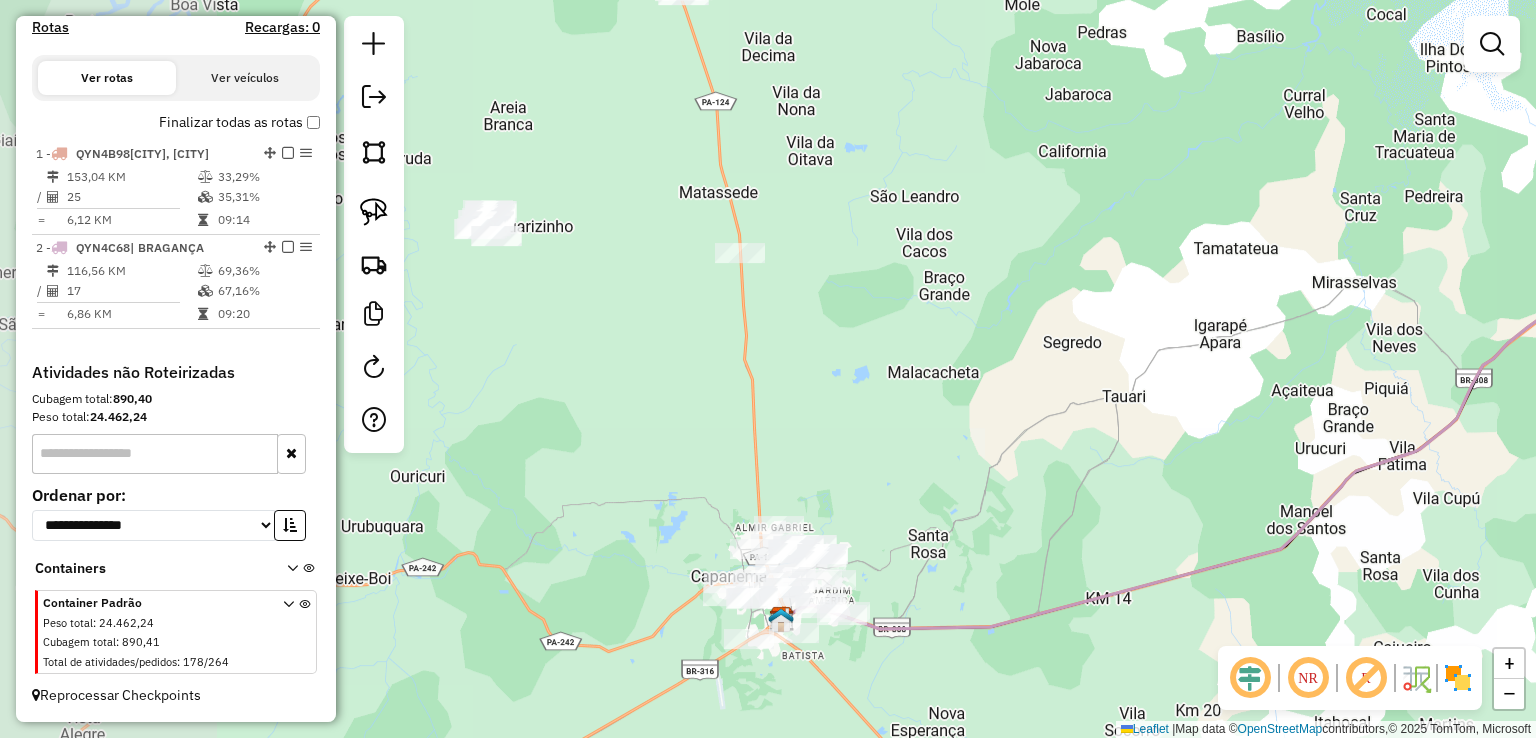 drag, startPoint x: 877, startPoint y: 478, endPoint x: 910, endPoint y: 482, distance: 33.24154 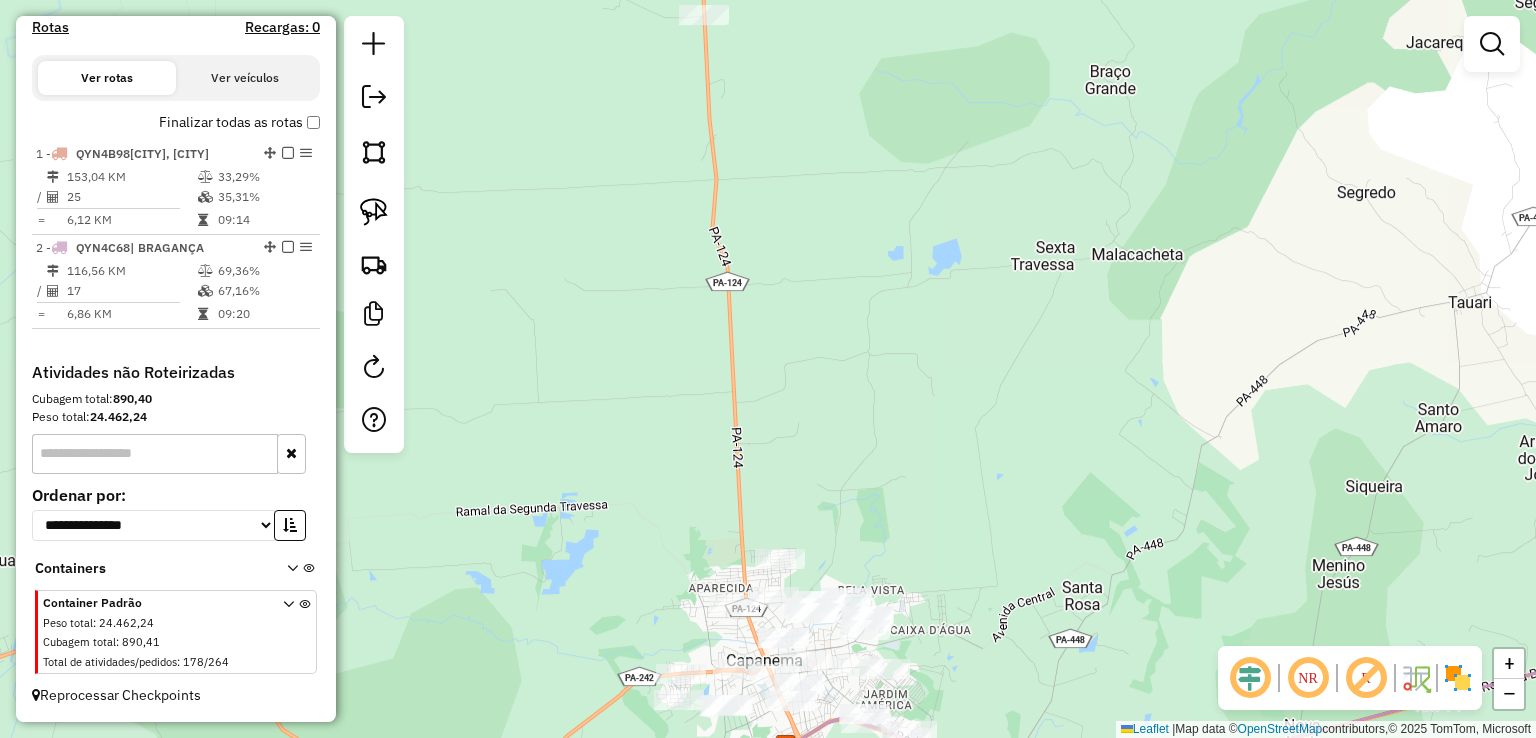 drag, startPoint x: 954, startPoint y: 423, endPoint x: 956, endPoint y: 381, distance: 42.047592 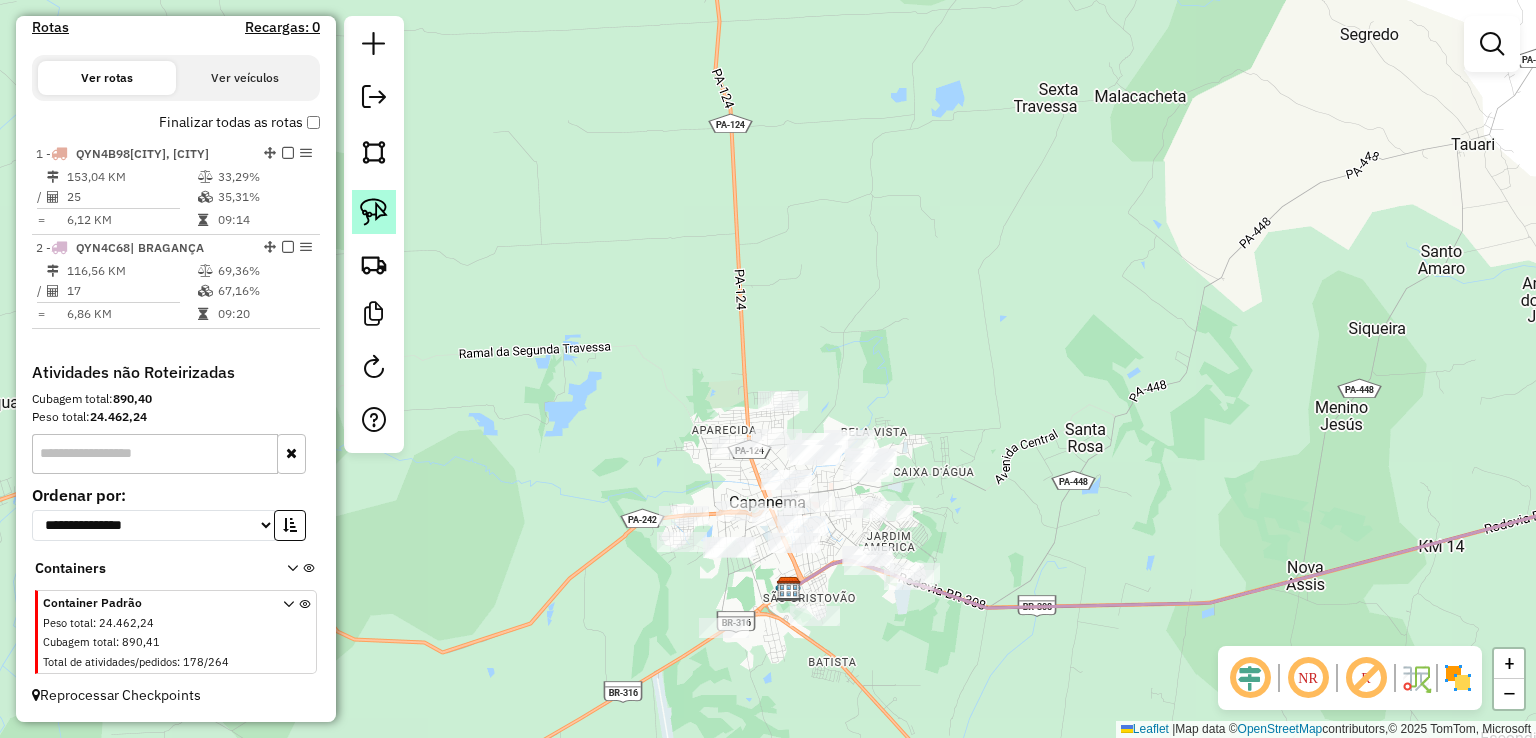 click 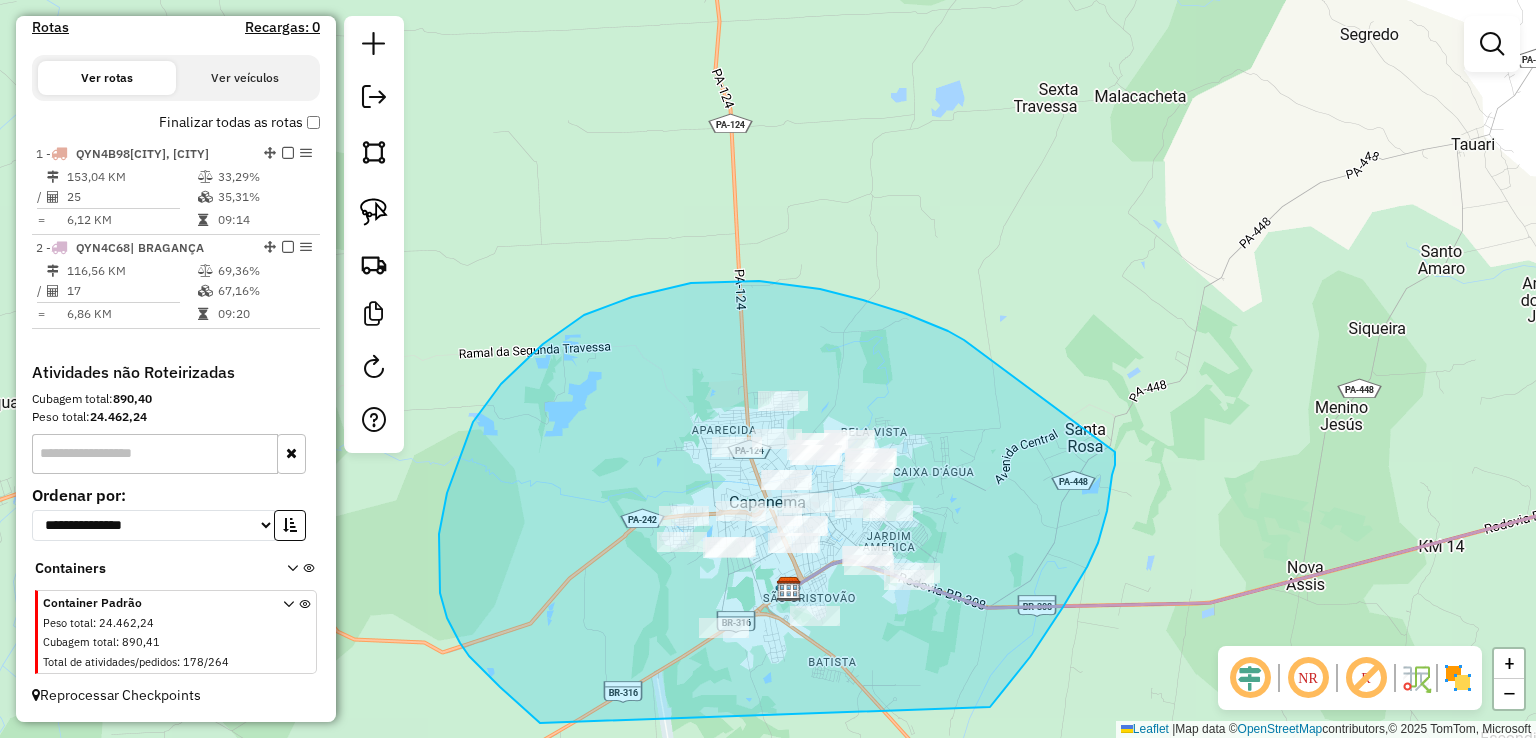 drag, startPoint x: 759, startPoint y: 281, endPoint x: 1112, endPoint y: 451, distance: 391.80225 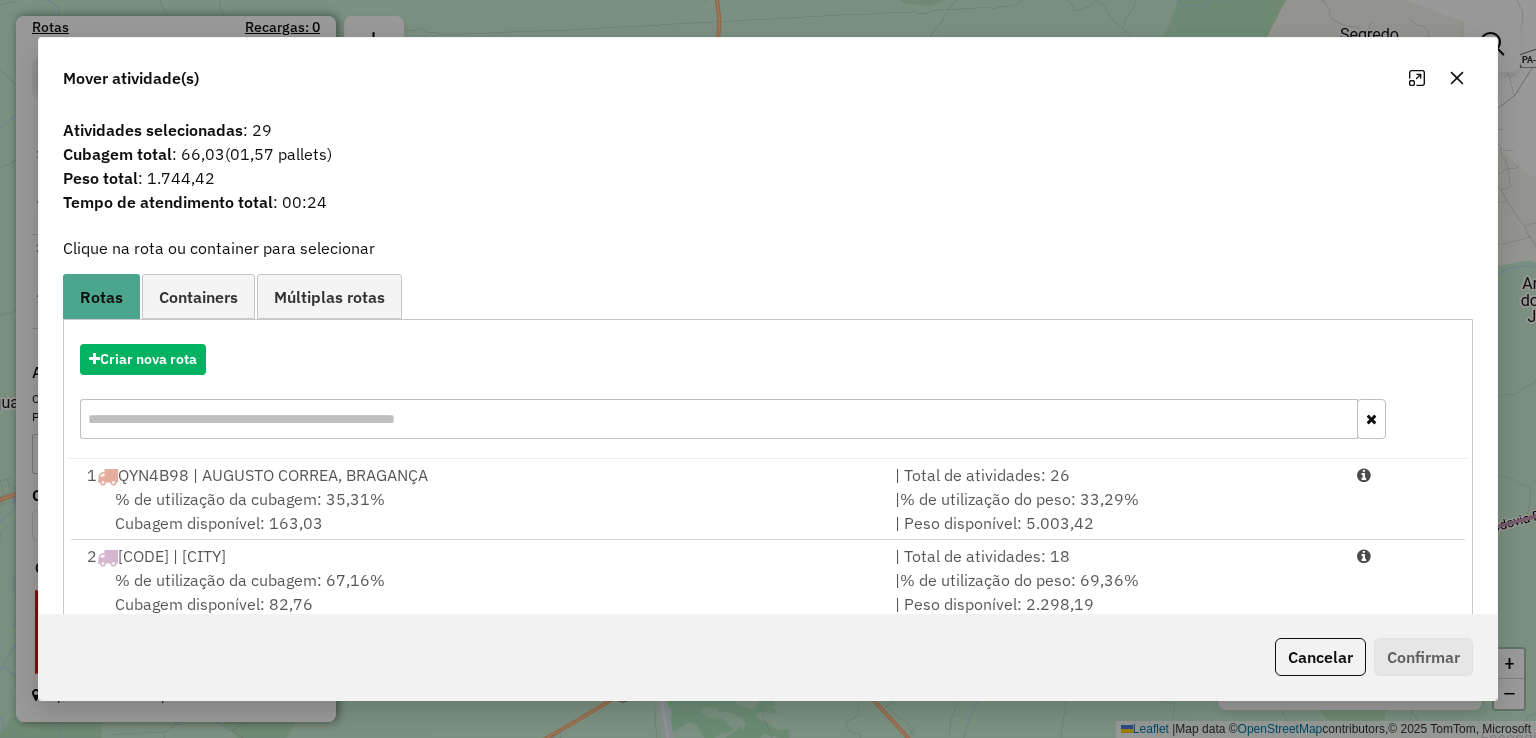 click on "Criar nova rota" at bounding box center (767, 394) 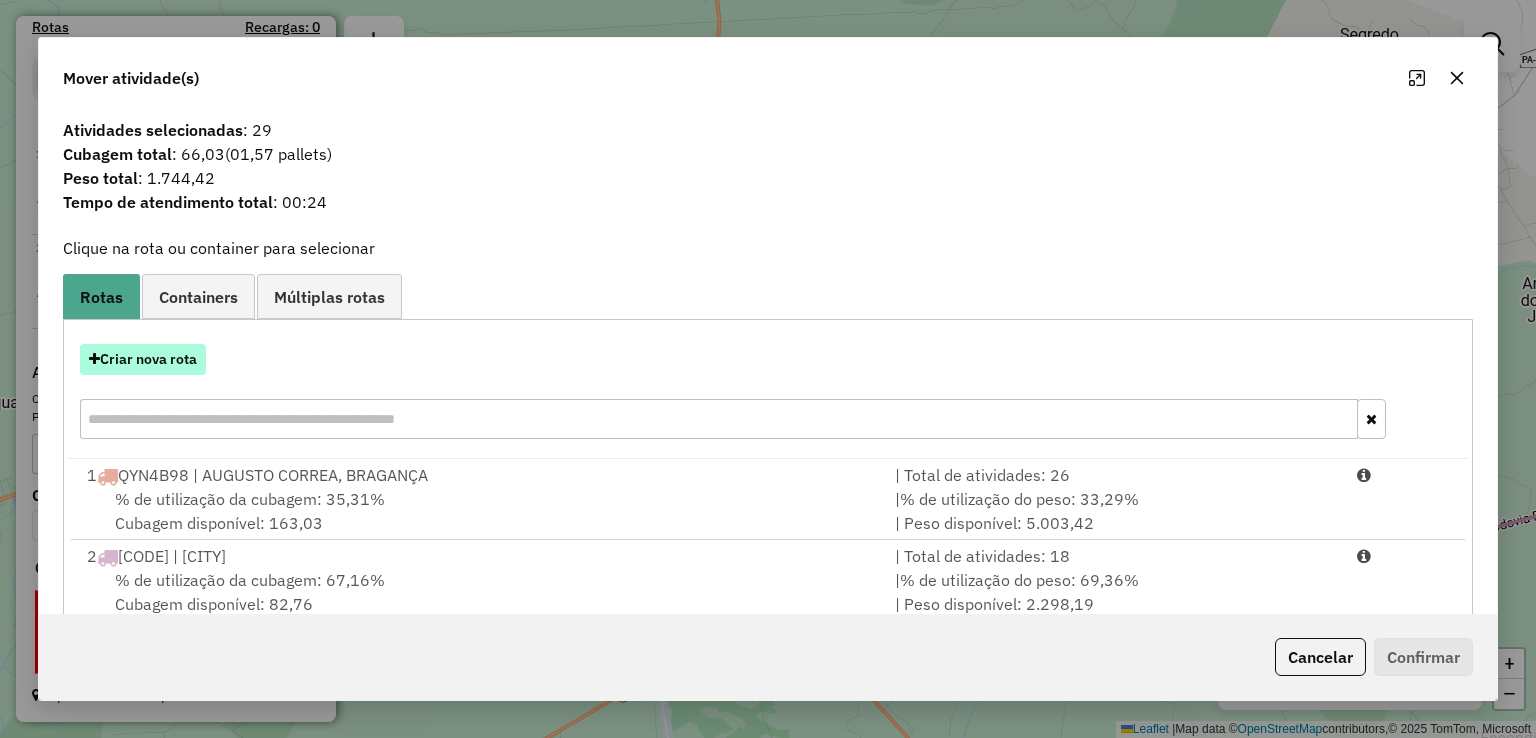click on "Criar nova rota" at bounding box center [143, 359] 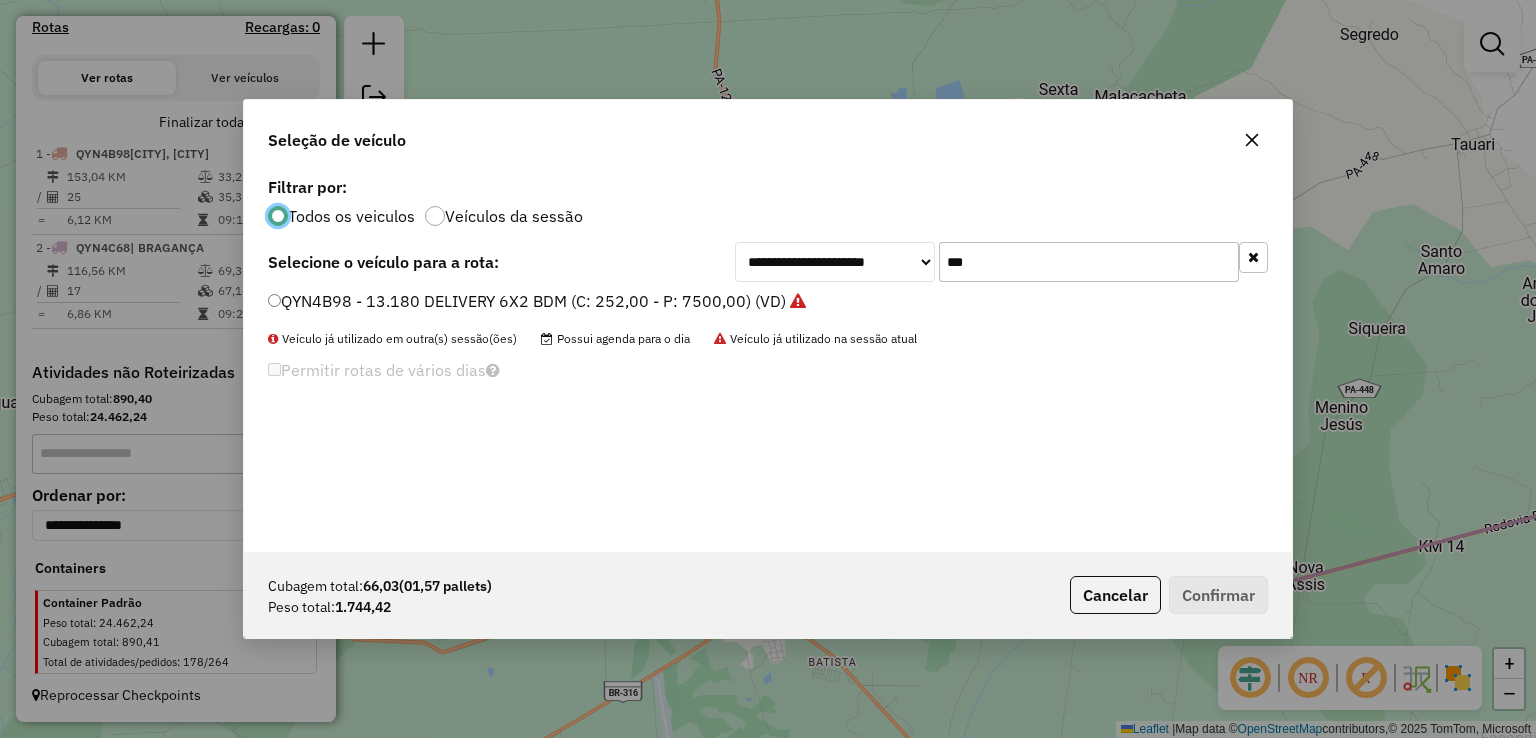 scroll, scrollTop: 10, scrollLeft: 6, axis: both 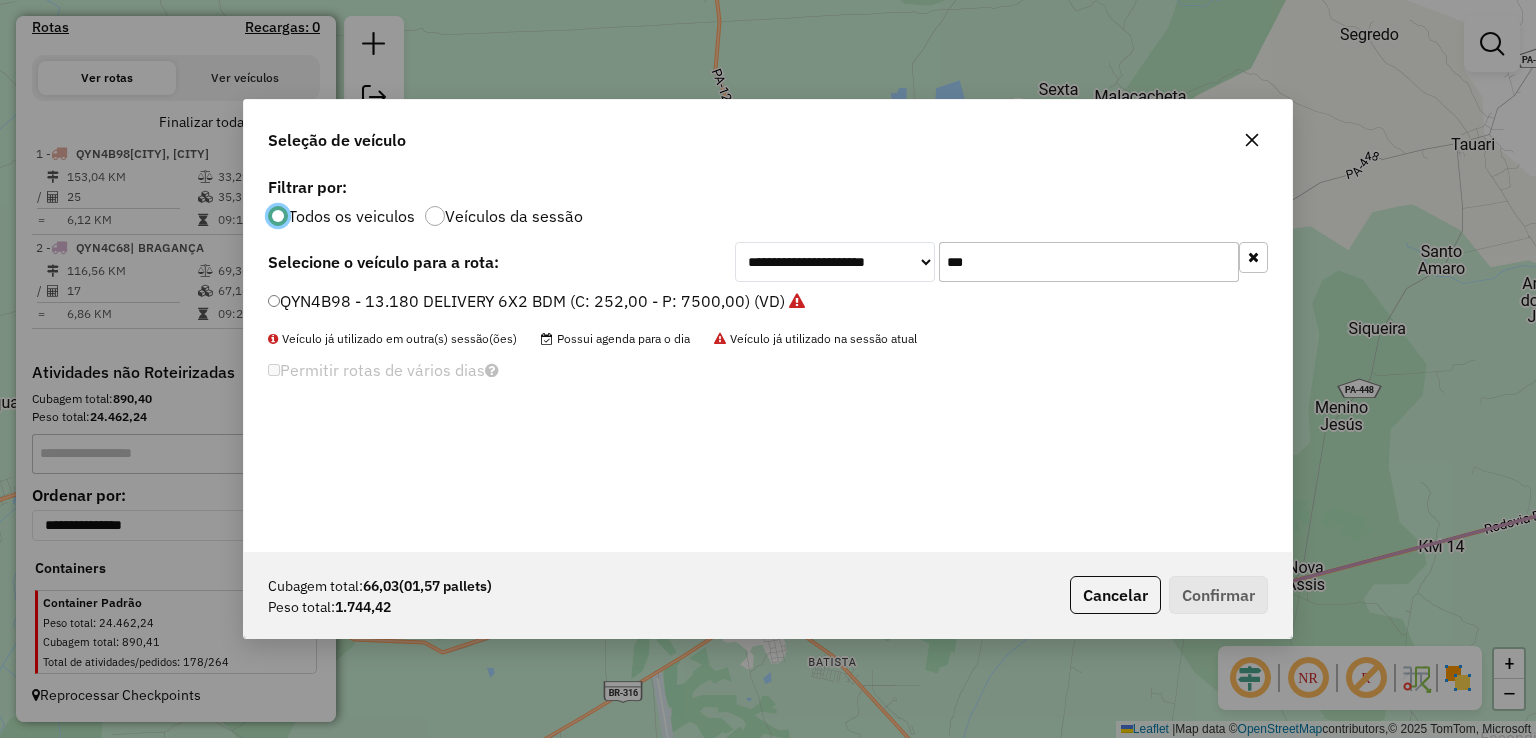 click 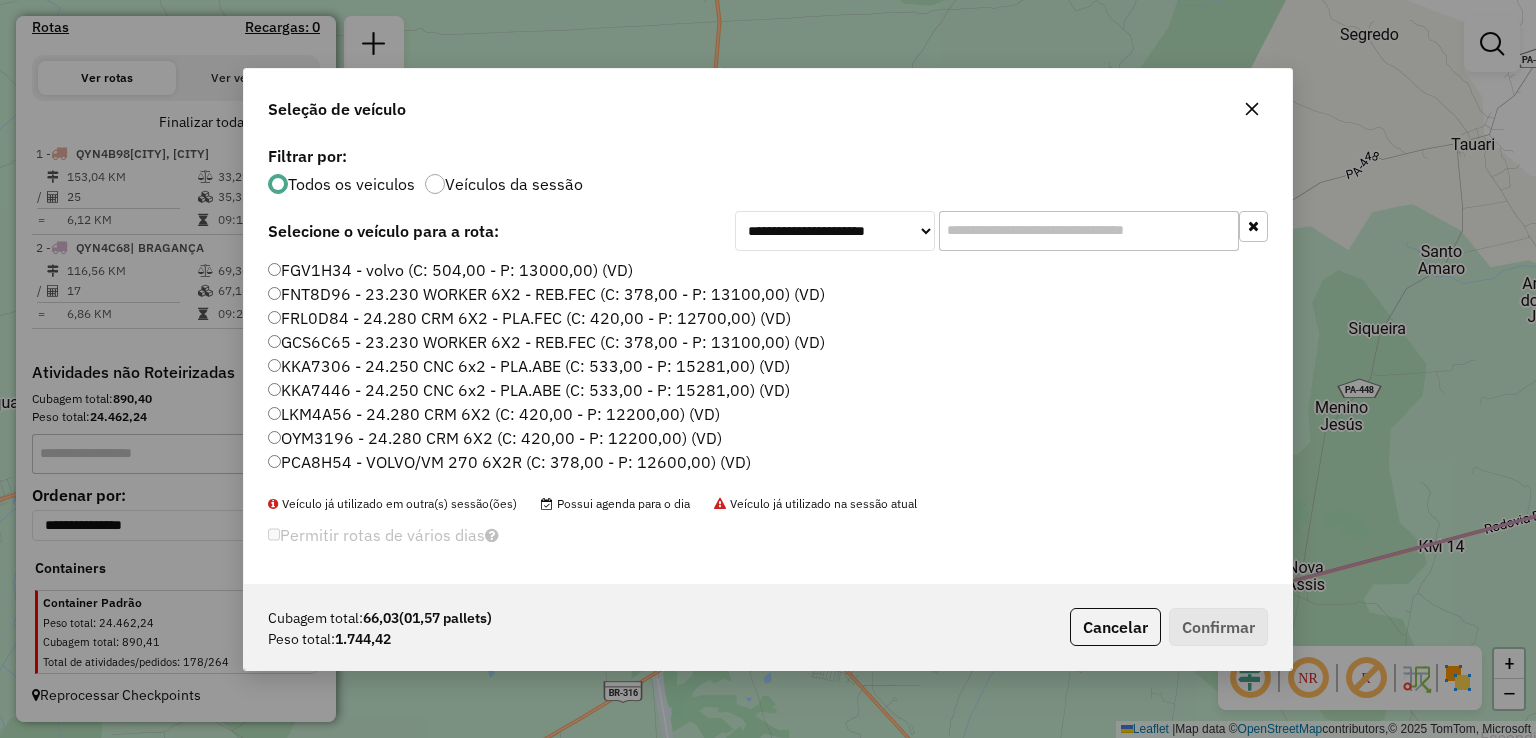 click on "Seleção de veículo" 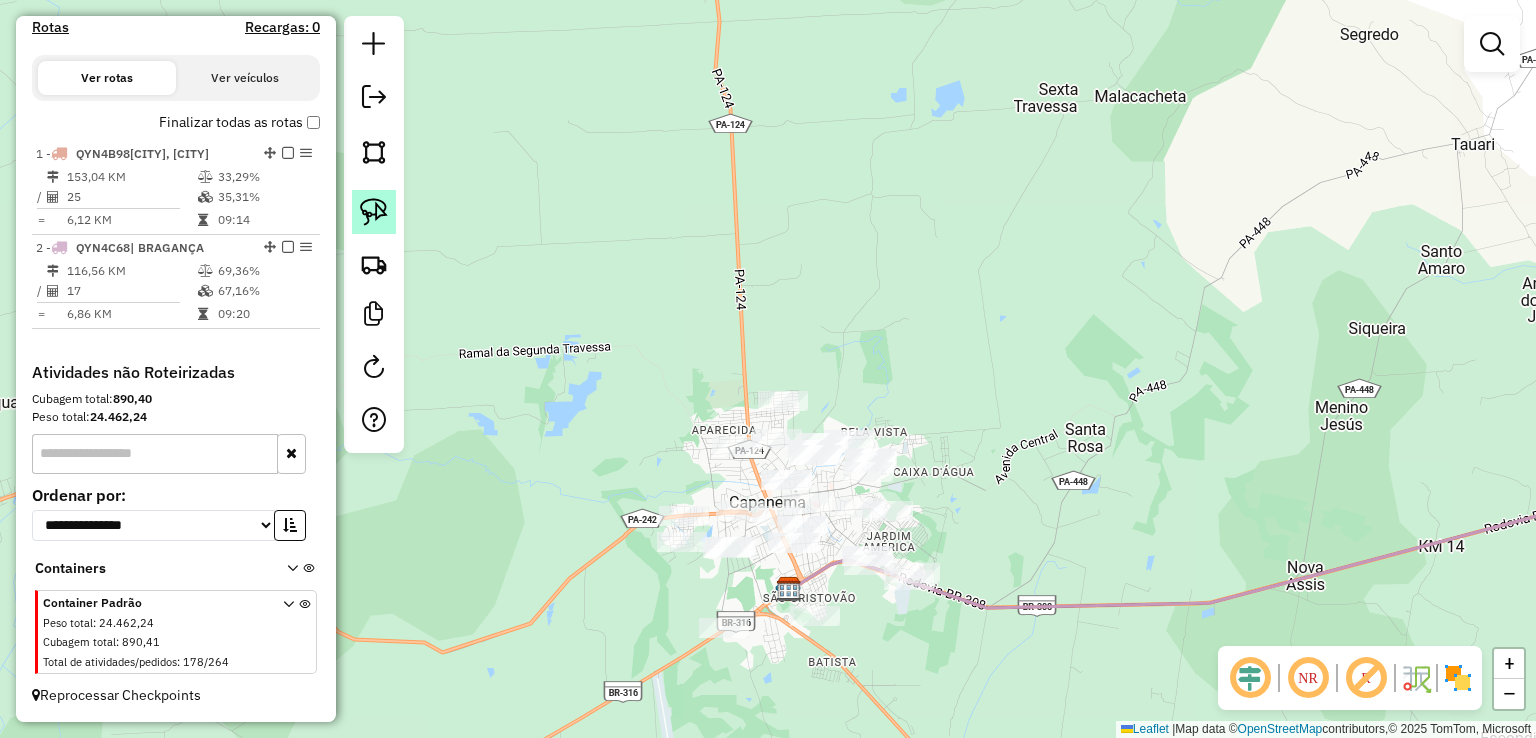 click 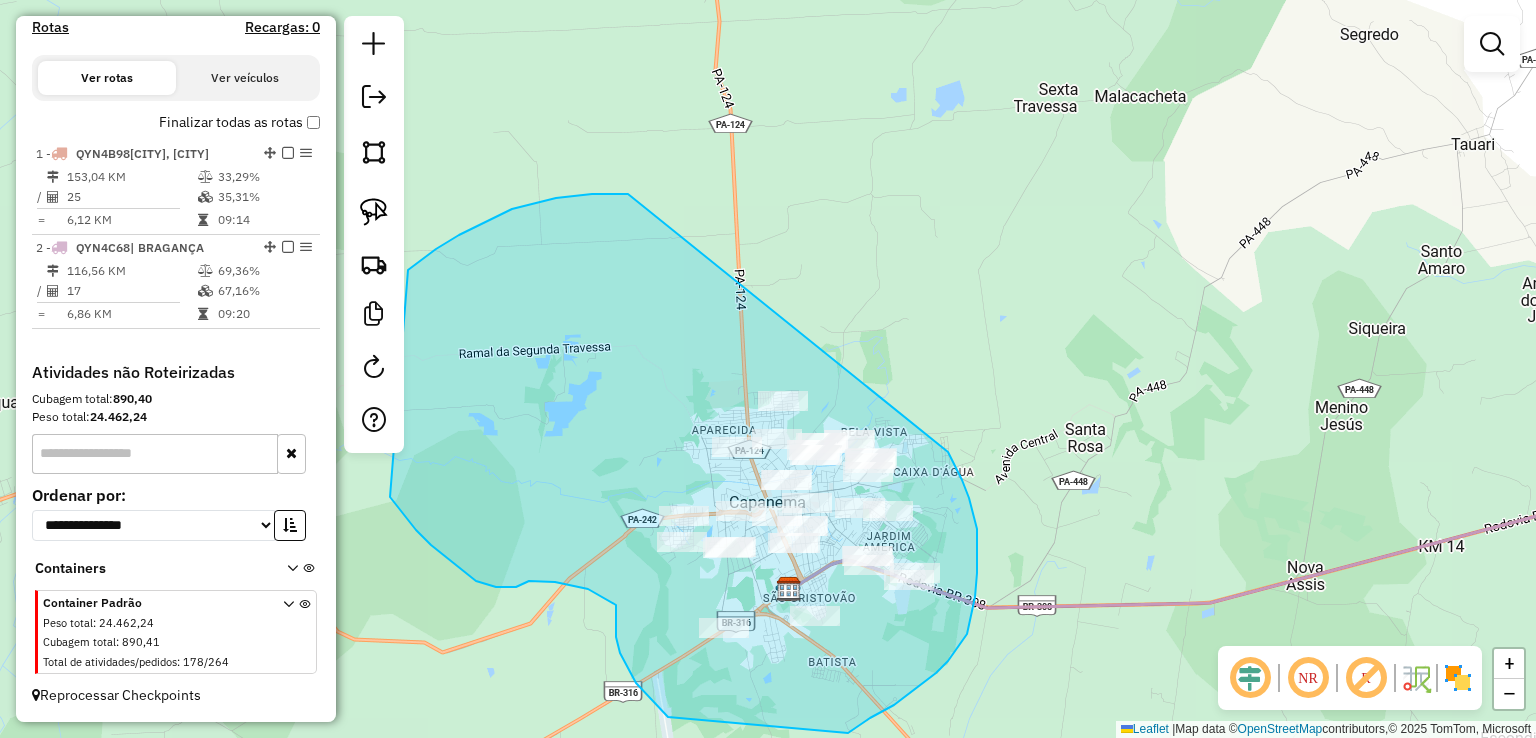 drag, startPoint x: 556, startPoint y: 198, endPoint x: 928, endPoint y: 416, distance: 431.1705 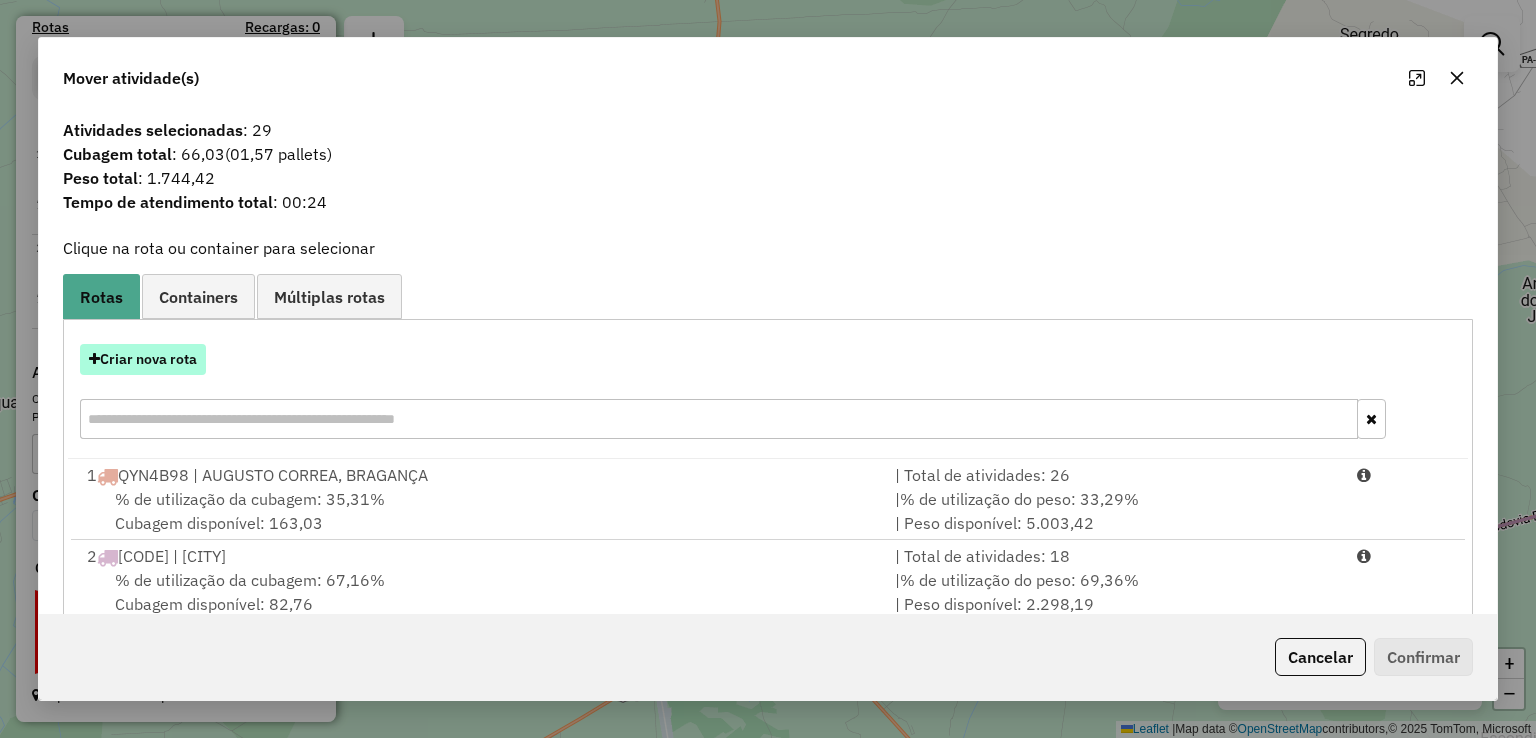 click on "Criar nova rota" at bounding box center (143, 359) 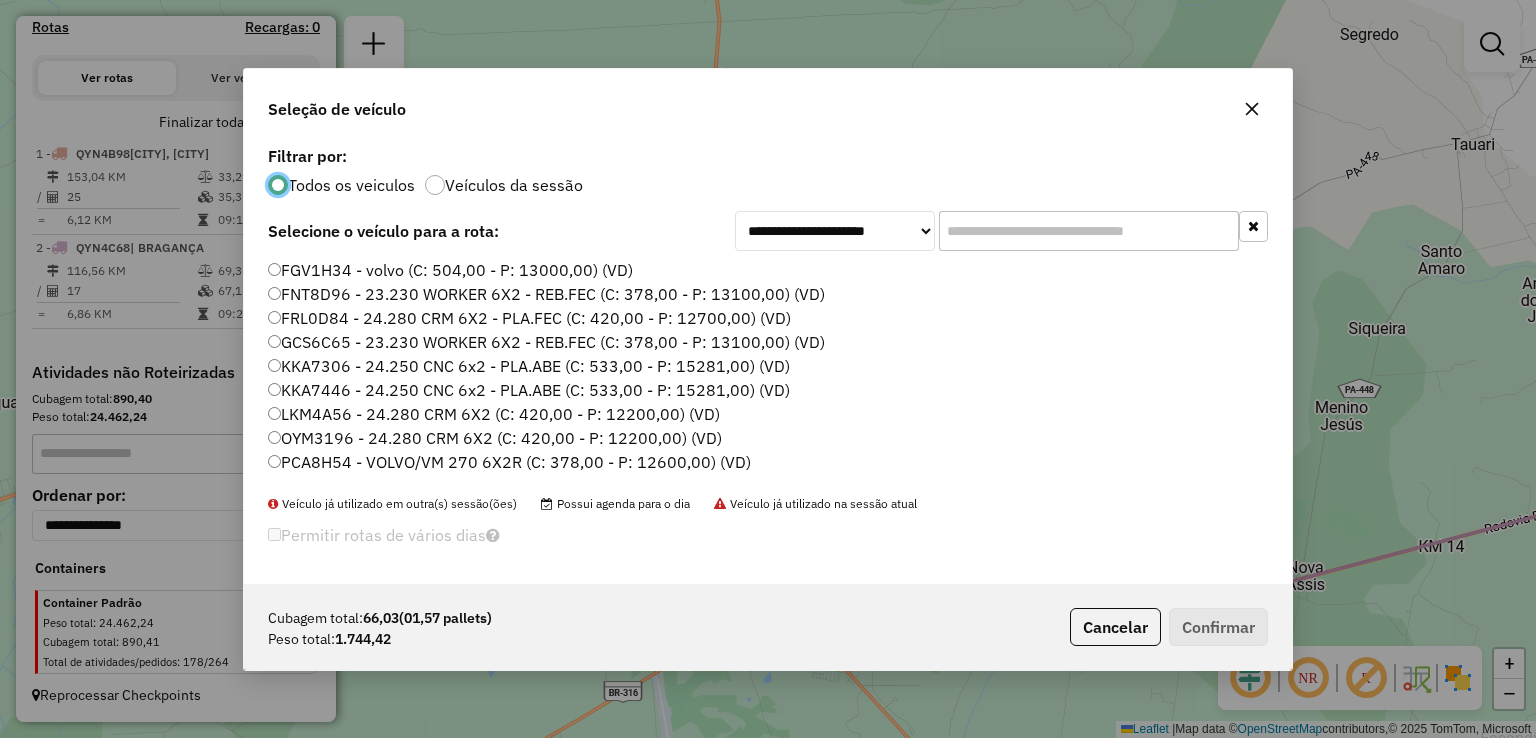 scroll, scrollTop: 10, scrollLeft: 6, axis: both 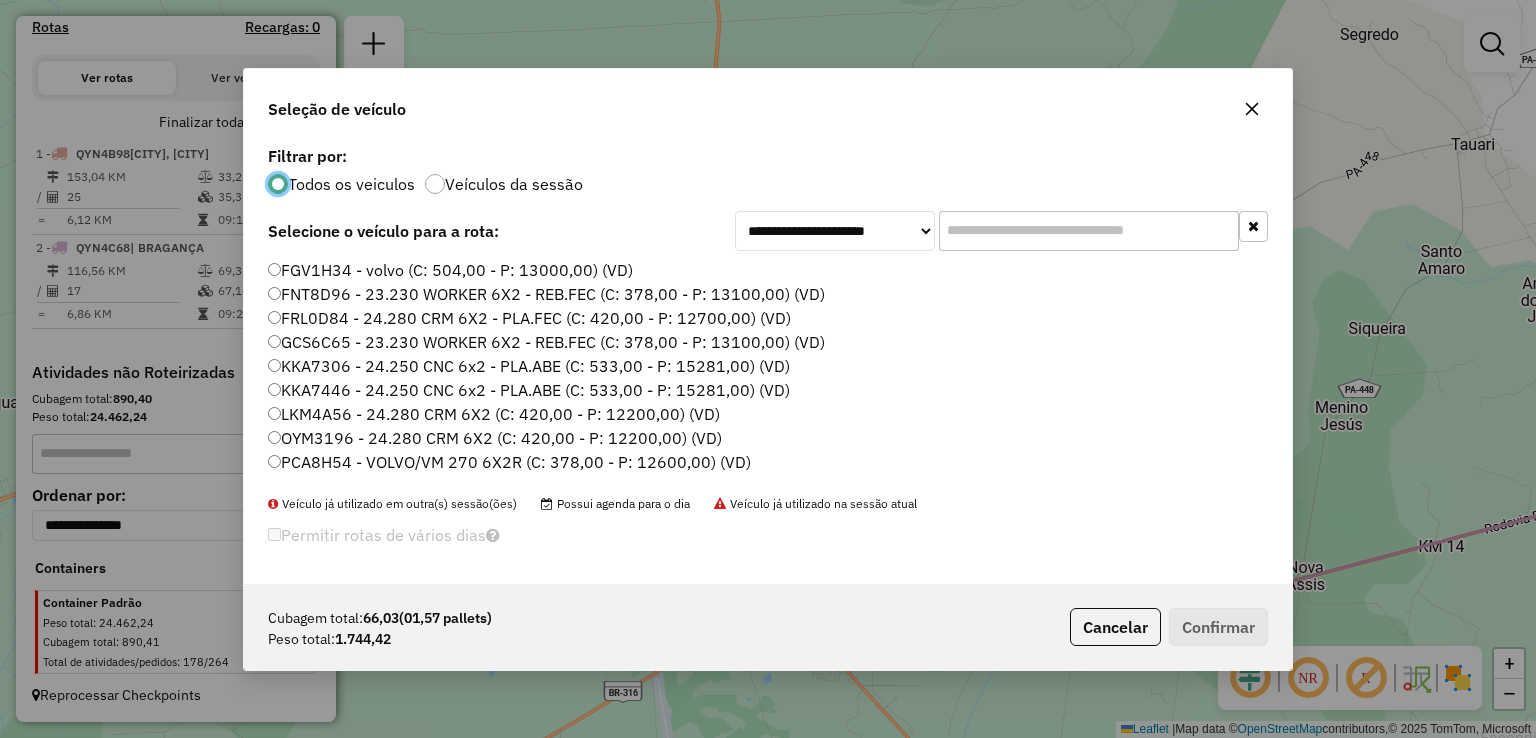 click 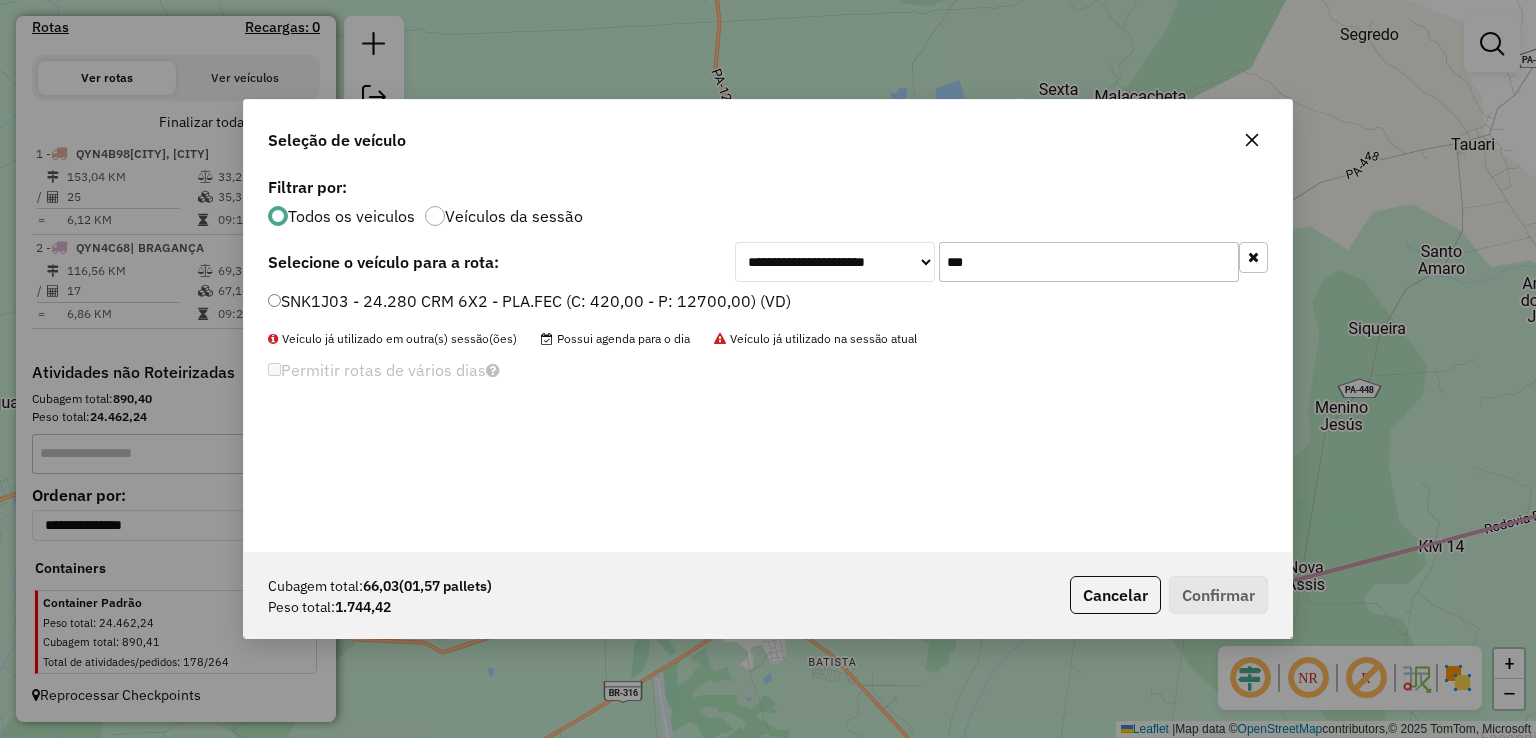 type on "***" 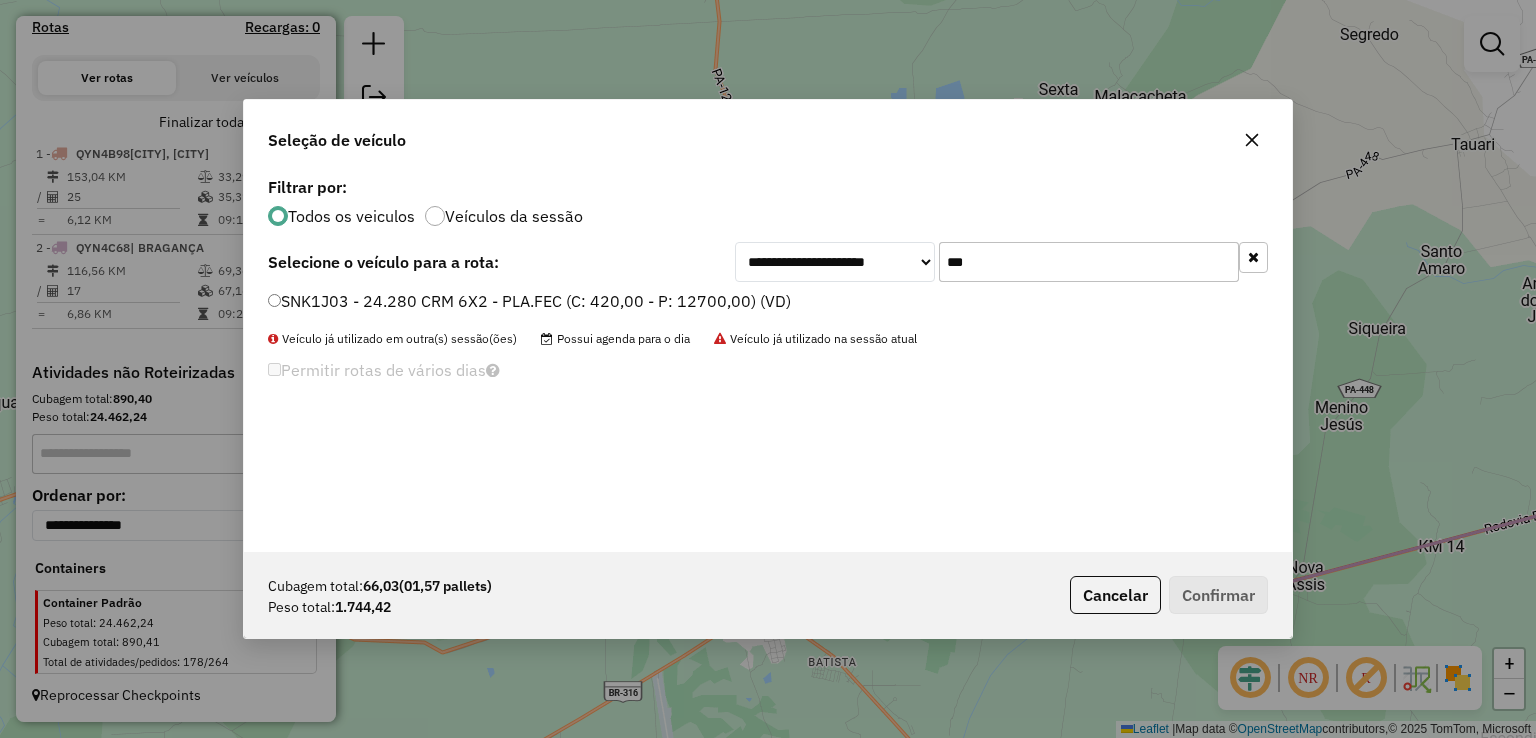 click on "**********" 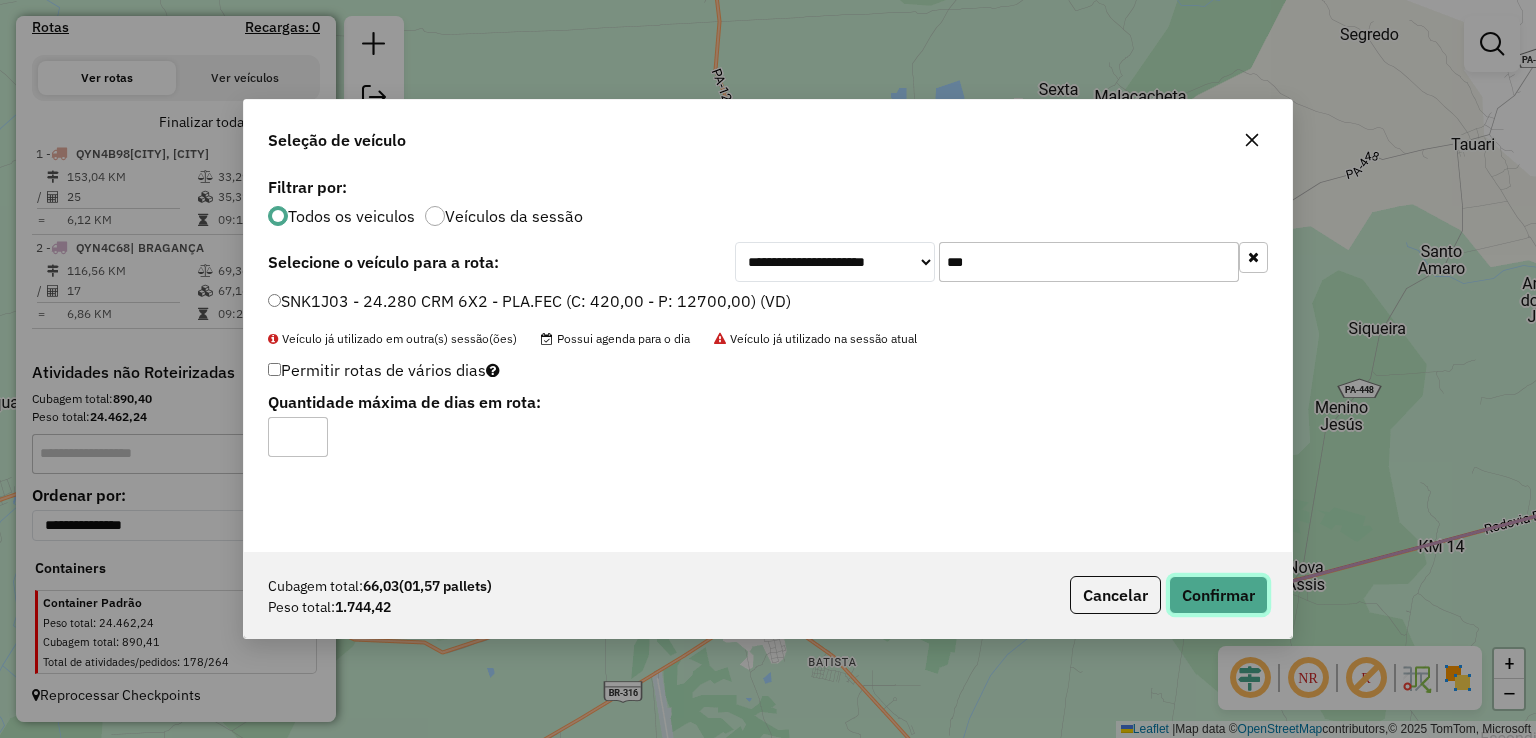 click on "Confirmar" 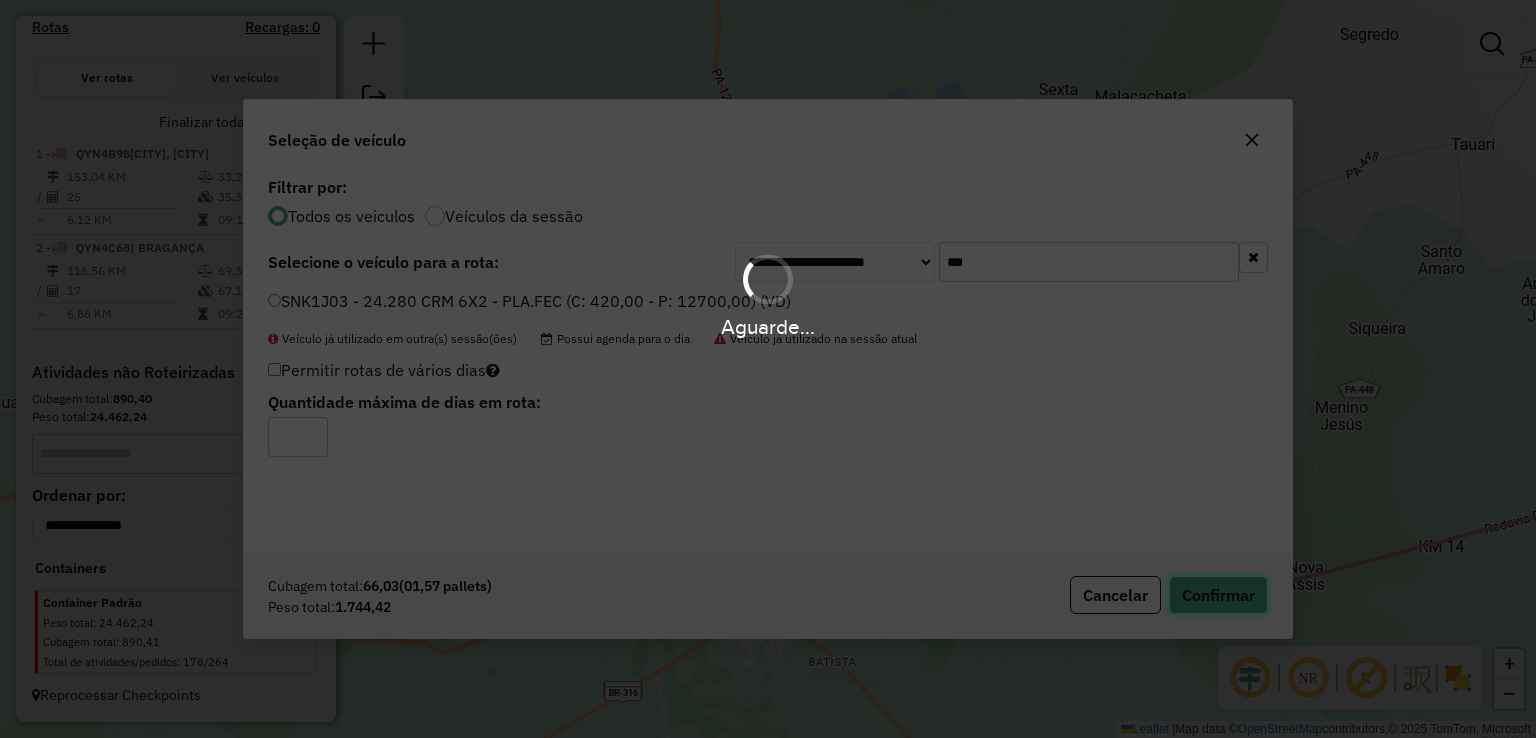 type 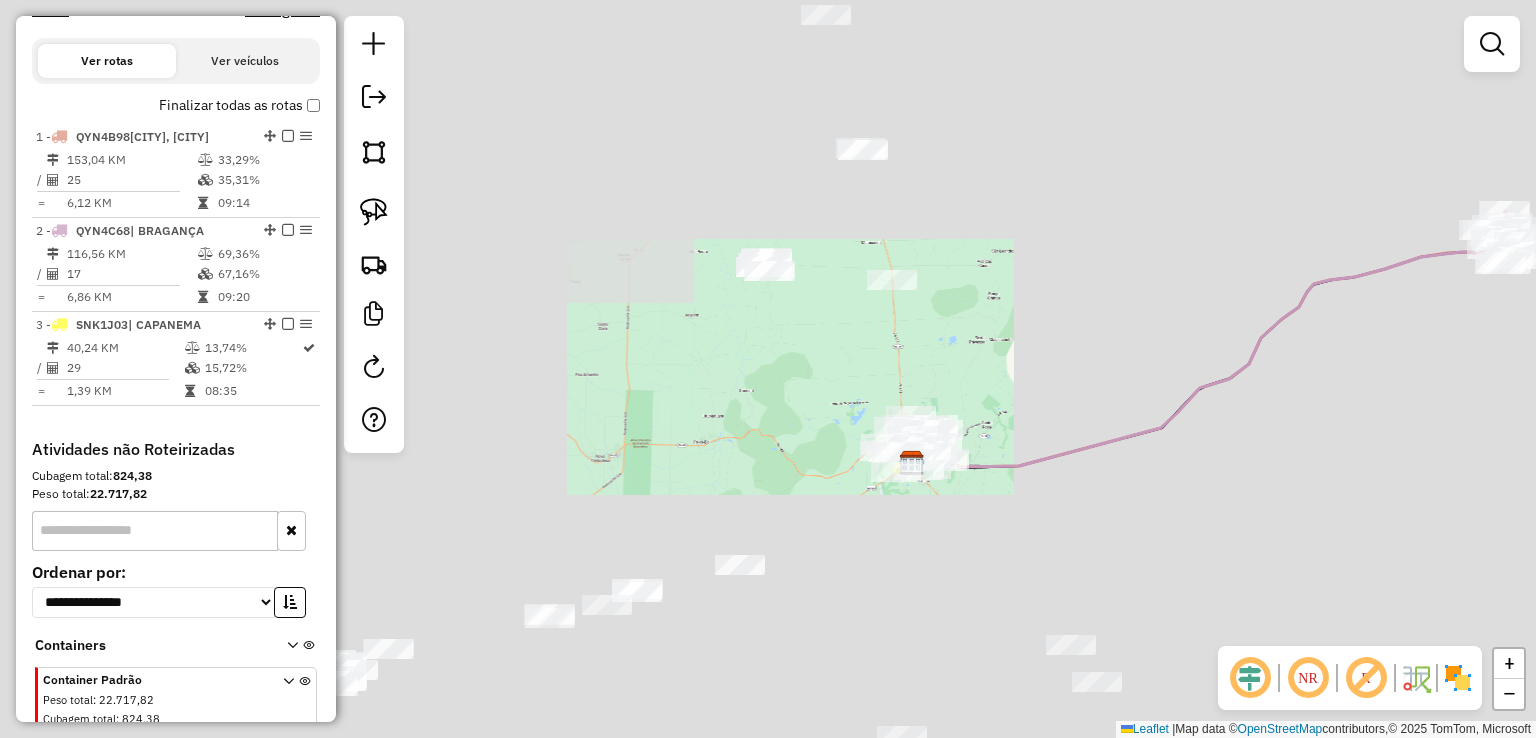 click on "Janela de atendimento Grade de atendimento Capacidade Transportadoras Veículos Cliente Pedidos  Rotas Selecione os dias de semana para filtrar as janelas de atendimento  Seg   Ter   Qua   Qui   Sex   Sáb   Dom  Informe o período da janela de atendimento: De: Até:  Filtrar exatamente a janela do cliente  Considerar janela de atendimento padrão  Selecione os dias de semana para filtrar as grades de atendimento  Seg   Ter   Qua   Qui   Sex   Sáb   Dom   Considerar clientes sem dia de atendimento cadastrado  Clientes fora do dia de atendimento selecionado Filtrar as atividades entre os valores definidos abaixo:  Peso mínimo:   Peso máximo:   Cubagem mínima:   Cubagem máxima:   De:   Até:  Filtrar as atividades entre o tempo de atendimento definido abaixo:  De:   Até:   Considerar capacidade total dos clientes não roteirizados Transportadora: Selecione um ou mais itens Tipo de veículo: Selecione um ou mais itens Veículo: Selecione um ou mais itens Motorista: Selecione um ou mais itens Nome: Rótulo:" 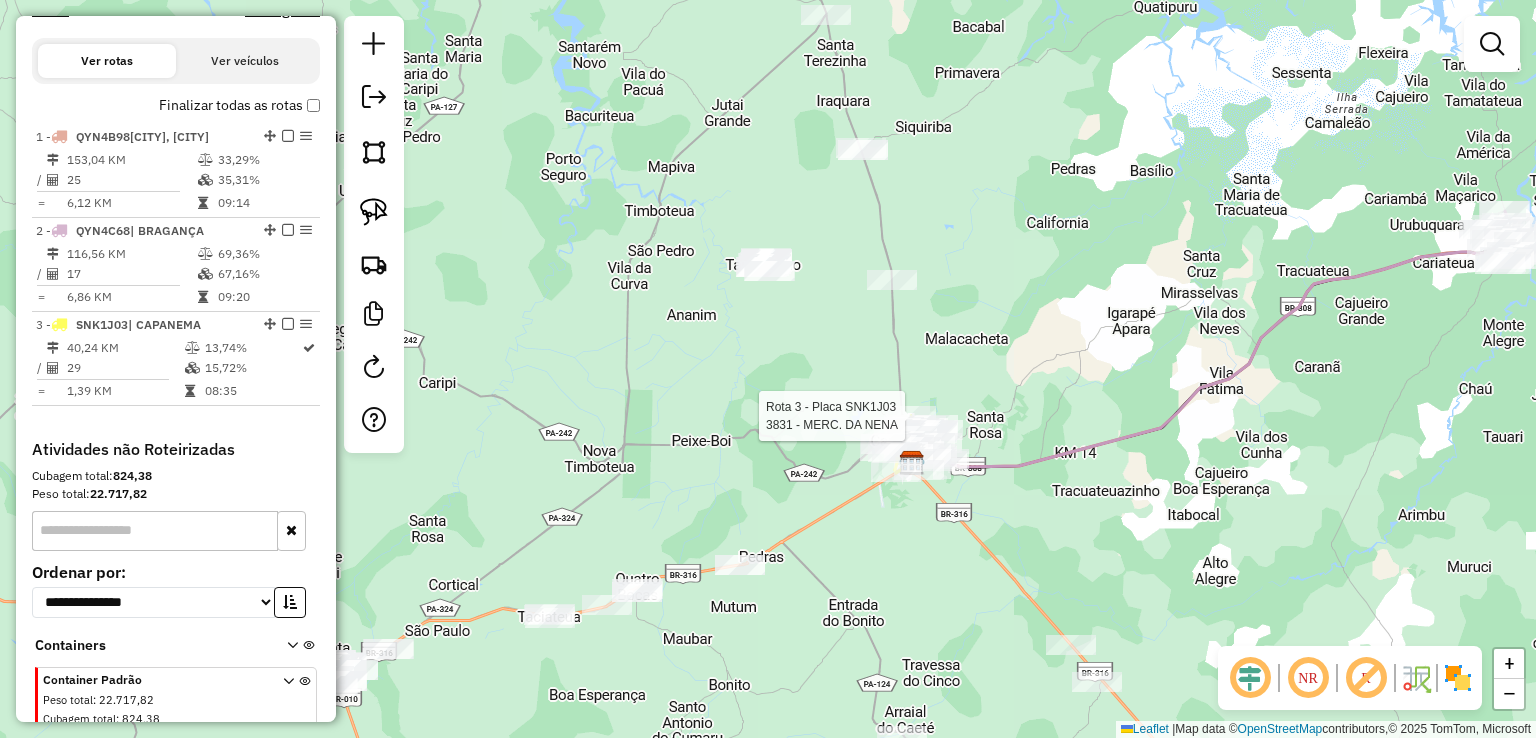scroll, scrollTop: 736, scrollLeft: 0, axis: vertical 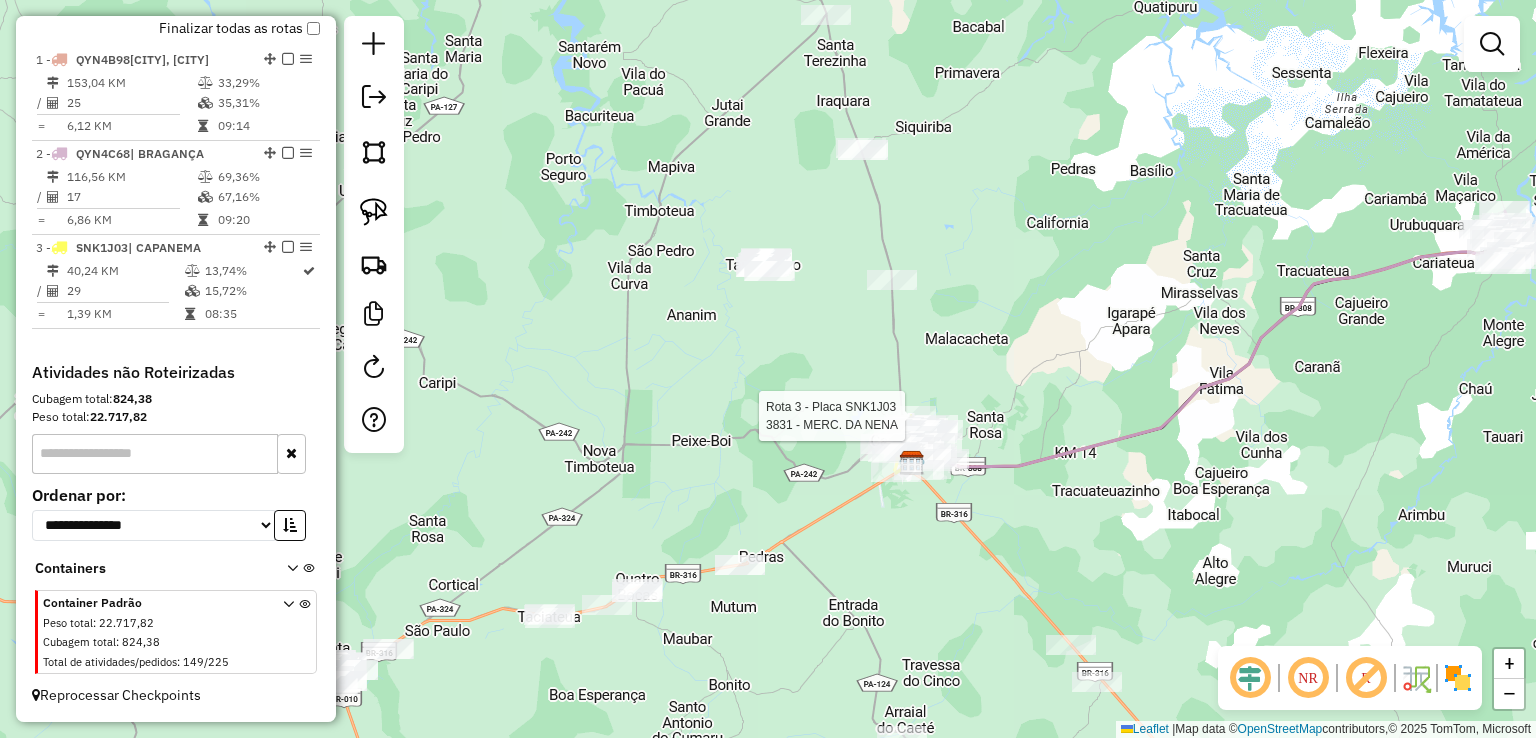 select on "**********" 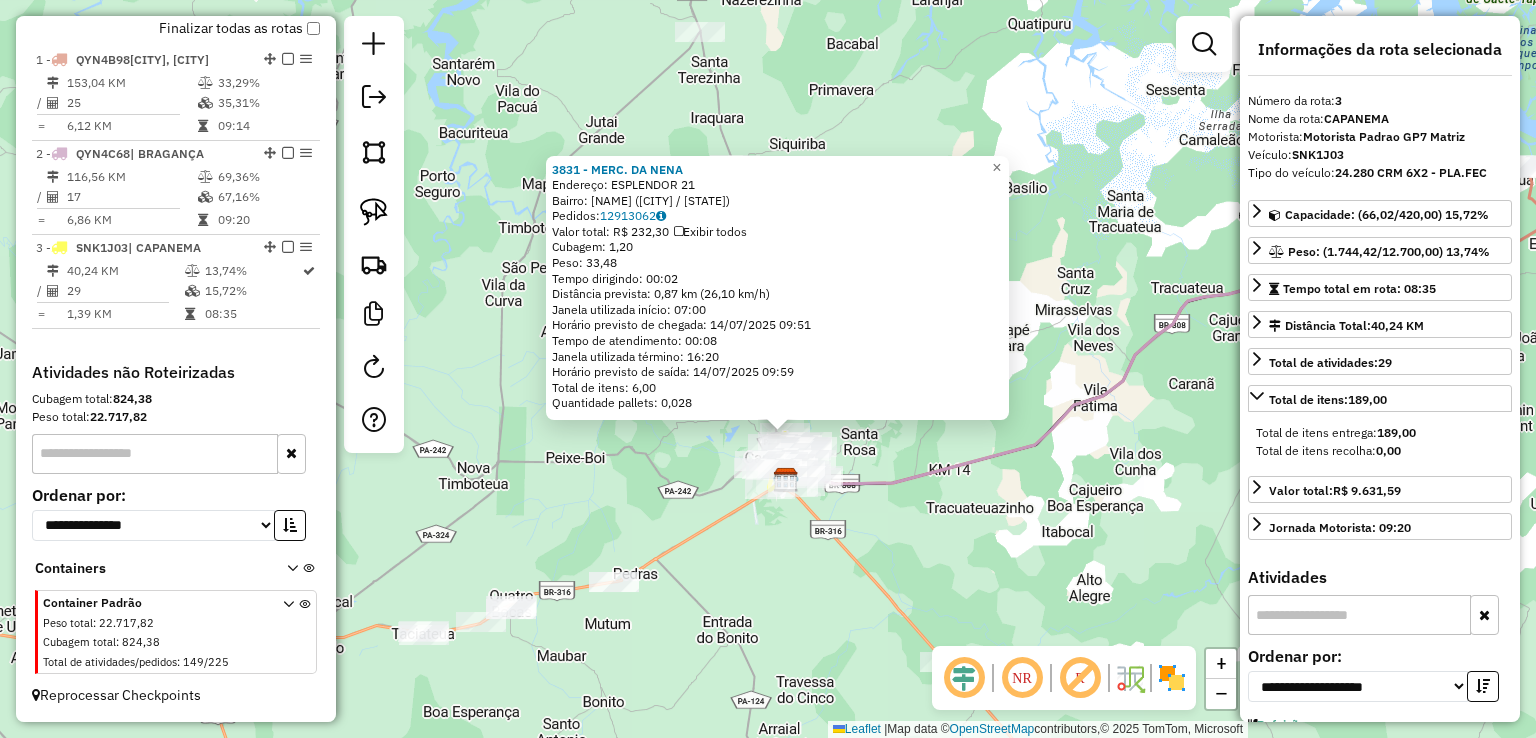 drag, startPoint x: 916, startPoint y: 437, endPoint x: 944, endPoint y: 559, distance: 125.17188 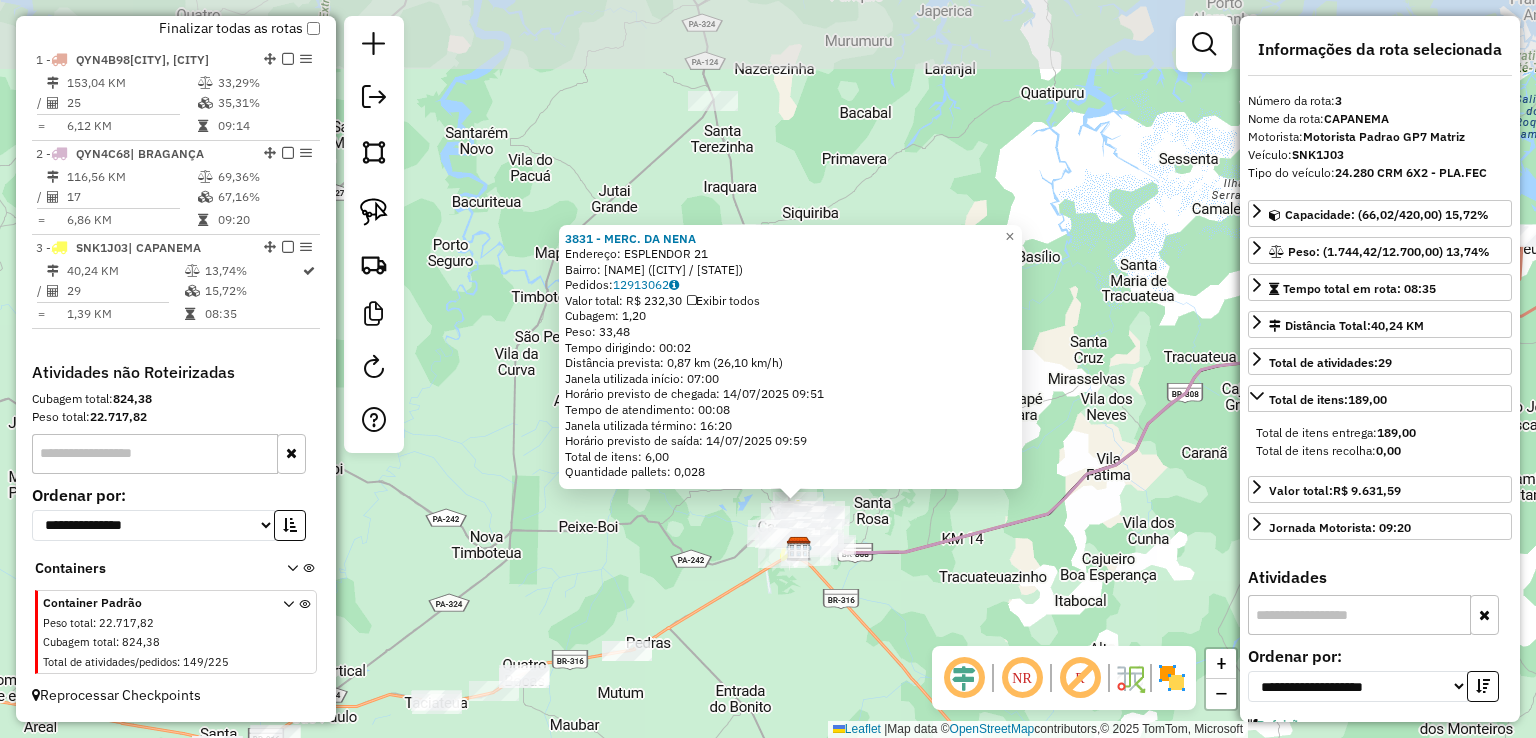 click on "3831 - MERC. DA NENA  Endereço:  ESPLENDOR 21   Bairro: ALMIR GABRIEL (CAPANEMA / PA)   Pedidos:  12913062   Valor total: R$ 232,30   Exibir todos   Cubagem: 1,20  Peso: 33,48  Tempo dirigindo: 00:02   Distância prevista: 0,87 km (26,10 km/h)   Janela utilizada início: 07:00   Horário previsto de chegada: 14/07/2025 09:51   Tempo de atendimento: 00:08   Janela utilizada término: 16:20   Horário previsto de saída: 14/07/2025 09:59   Total de itens: 6,00   Quantidade pallets: 0,028  × Janela de atendimento Grade de atendimento Capacidade Transportadoras Veículos Cliente Pedidos  Rotas Selecione os dias de semana para filtrar as janelas de atendimento  Seg   Ter   Qua   Qui   Sex   Sáb   Dom  Informe o período da janela de atendimento: De: Até:  Filtrar exatamente a janela do cliente  Considerar janela de atendimento padrão  Selecione os dias de semana para filtrar as grades de atendimento  Seg   Ter   Qua   Qui   Sex   Sáb   Dom   Considerar clientes sem dia de atendimento cadastrado  De:   Até:" 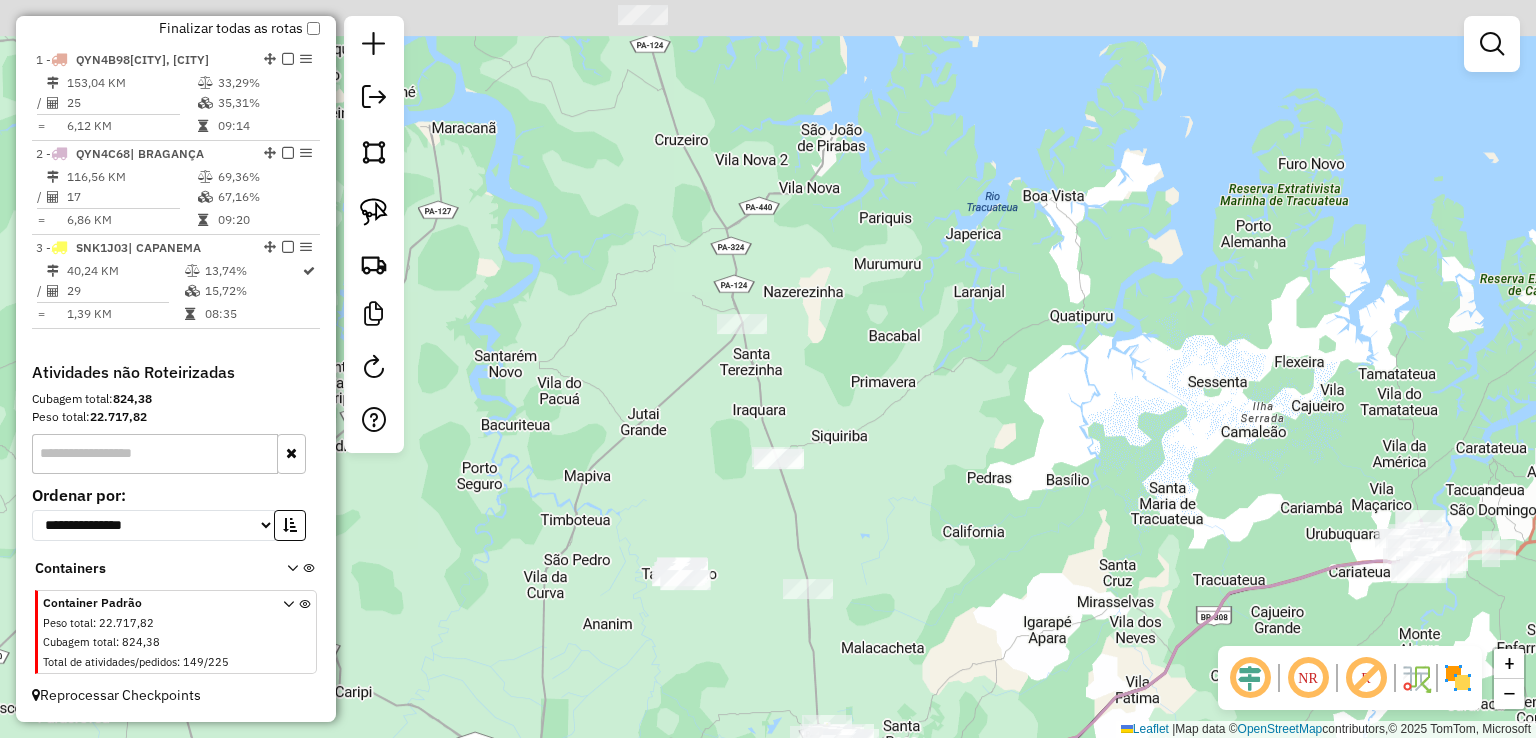 drag, startPoint x: 794, startPoint y: 274, endPoint x: 826, endPoint y: 510, distance: 238.1596 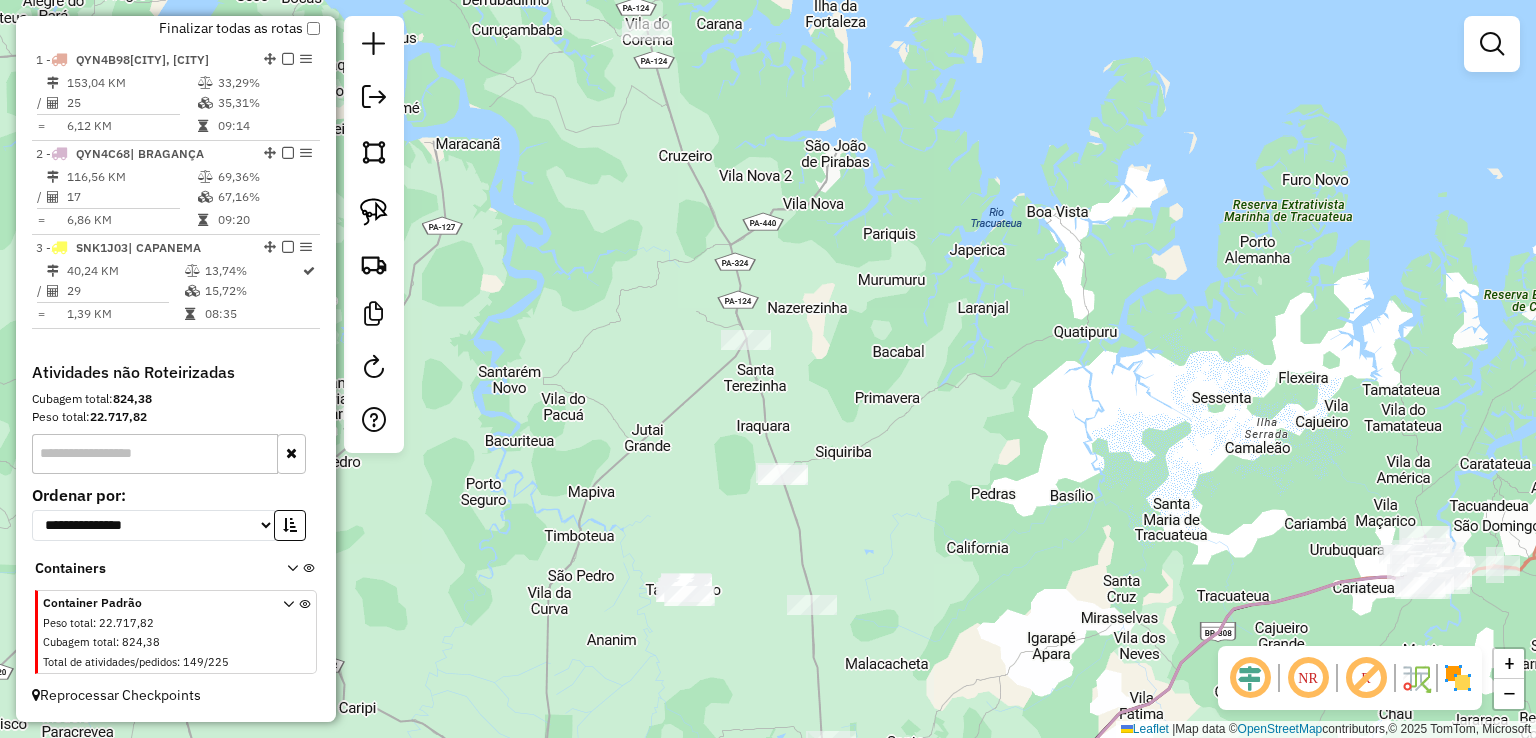 drag, startPoint x: 823, startPoint y: 437, endPoint x: 836, endPoint y: 516, distance: 80.06248 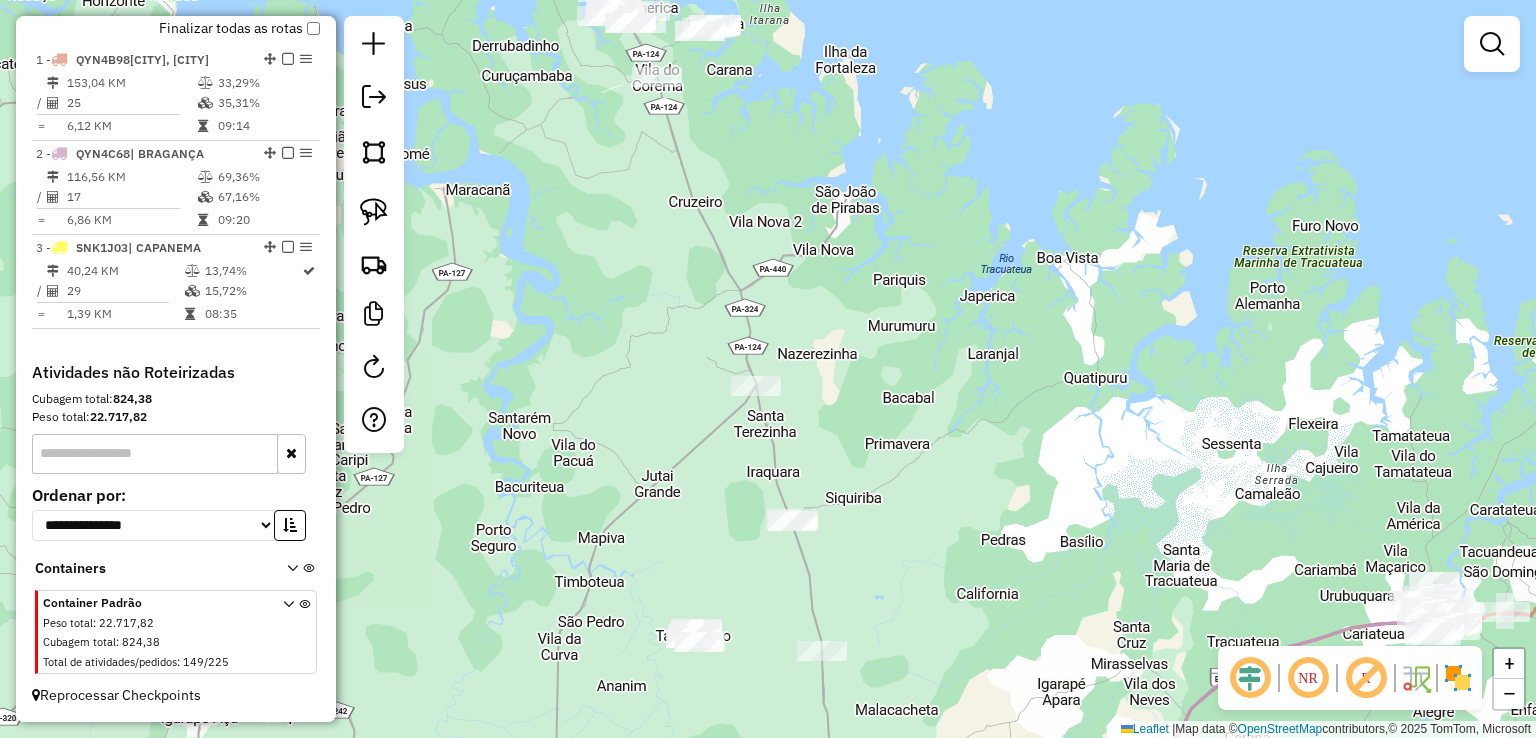 drag, startPoint x: 835, startPoint y: 507, endPoint x: 831, endPoint y: 469, distance: 38.209946 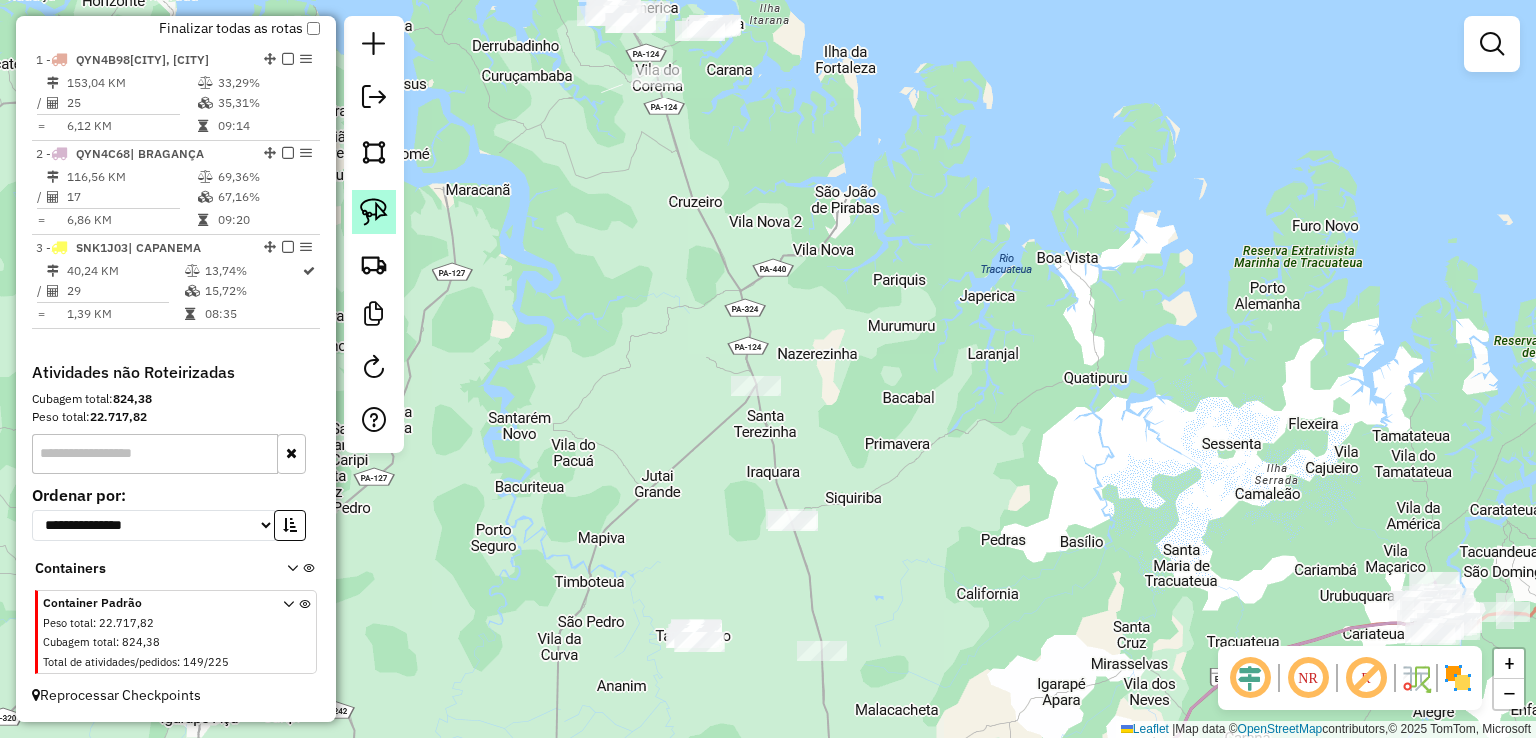 click 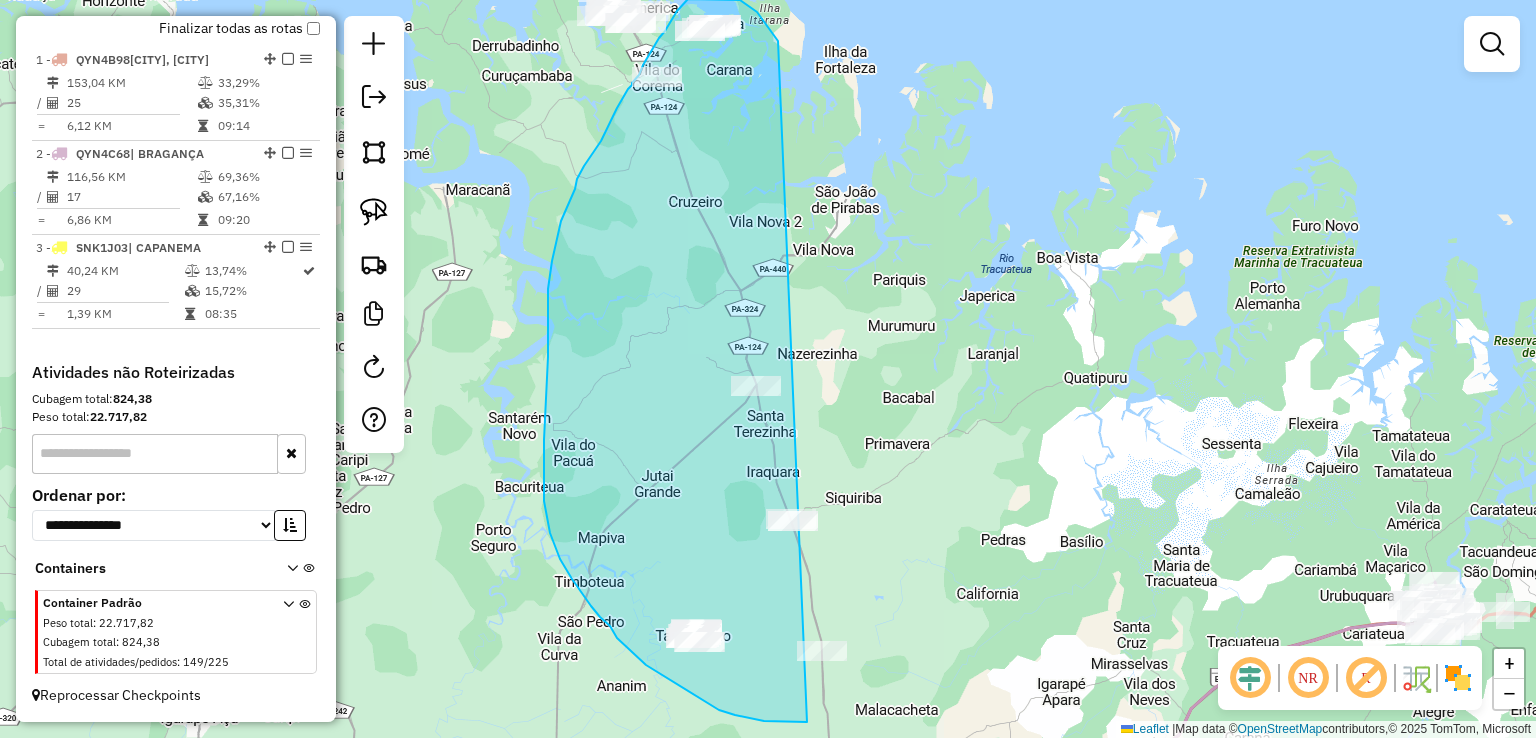 drag, startPoint x: 760, startPoint y: 17, endPoint x: 980, endPoint y: 428, distance: 466.177 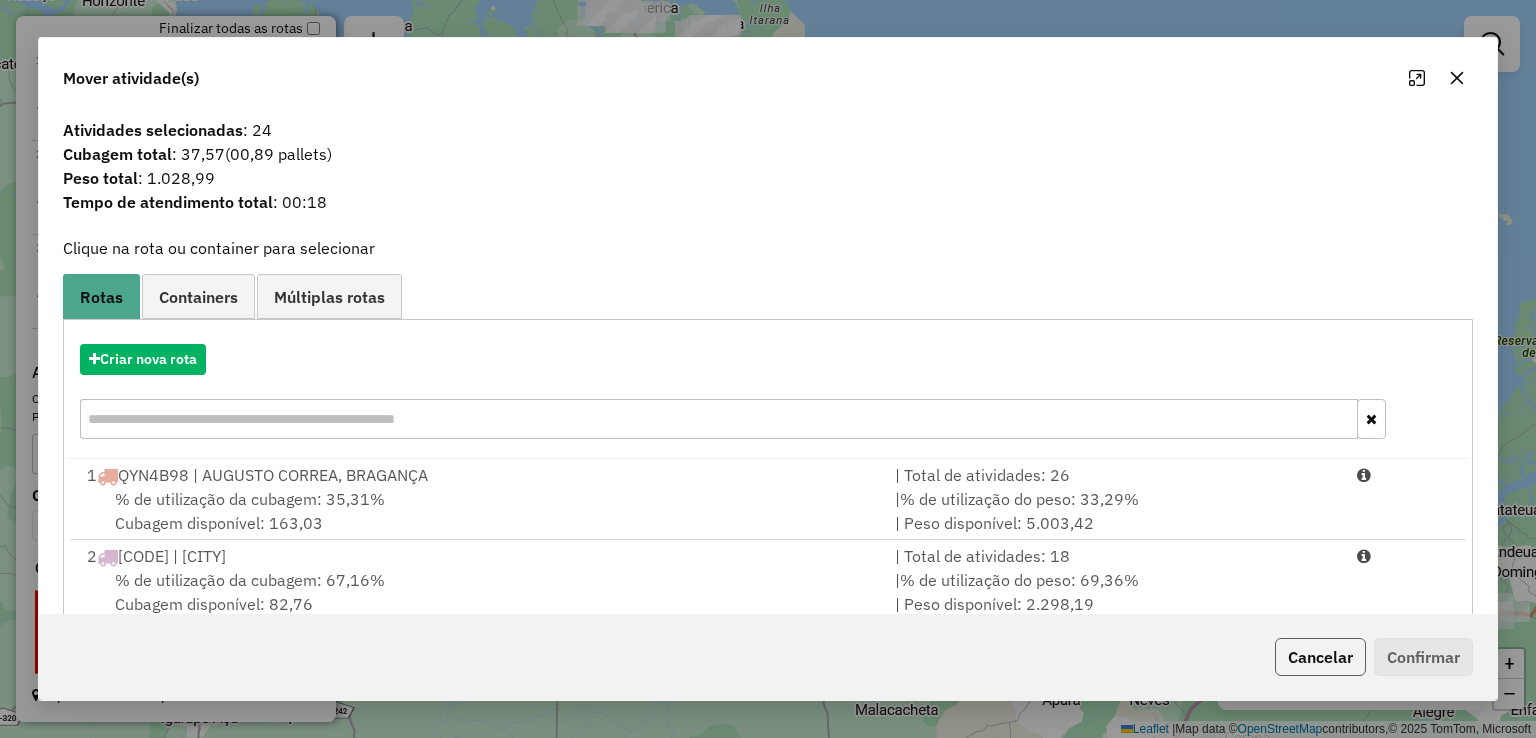 click on "Cancelar" 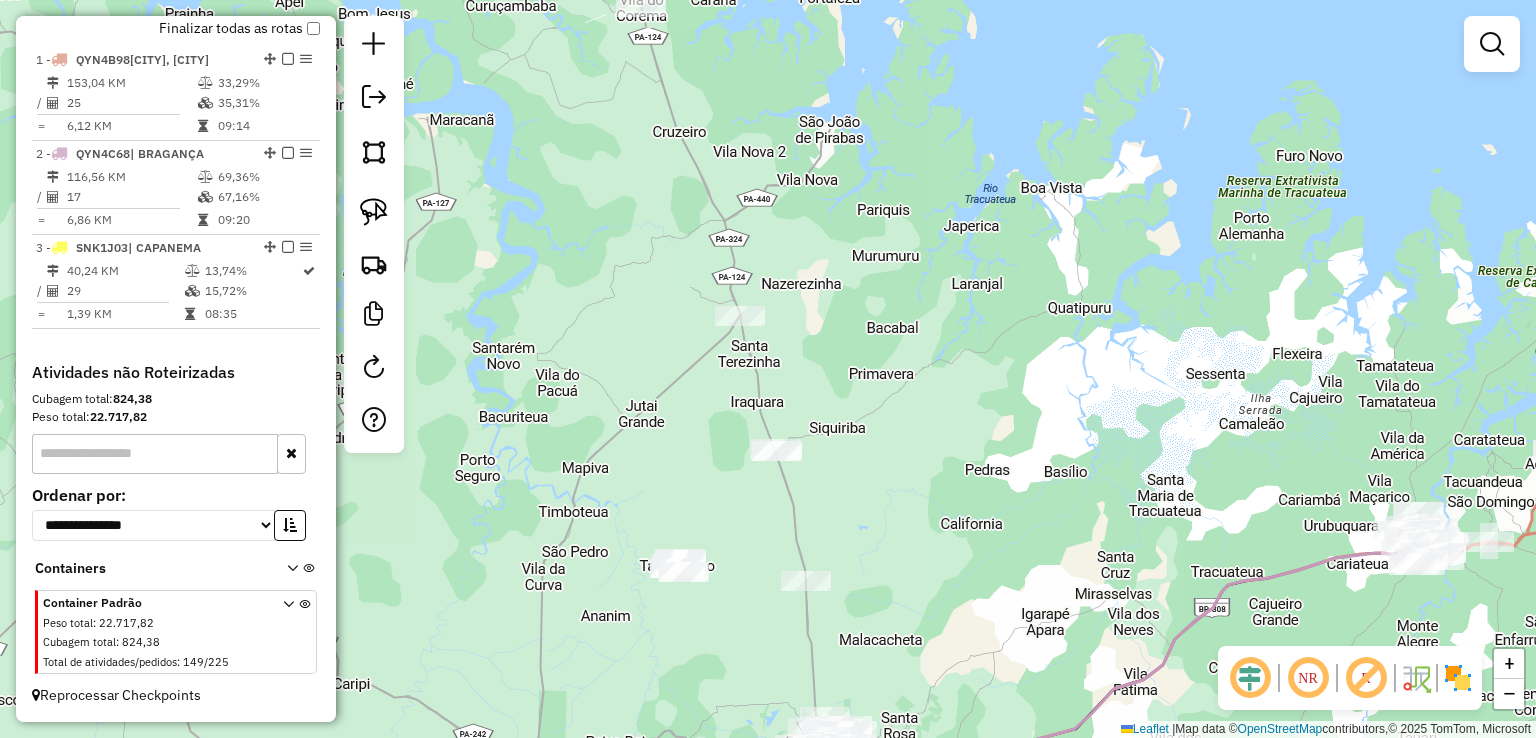drag, startPoint x: 1084, startPoint y: 591, endPoint x: 1022, endPoint y: 327, distance: 271.1826 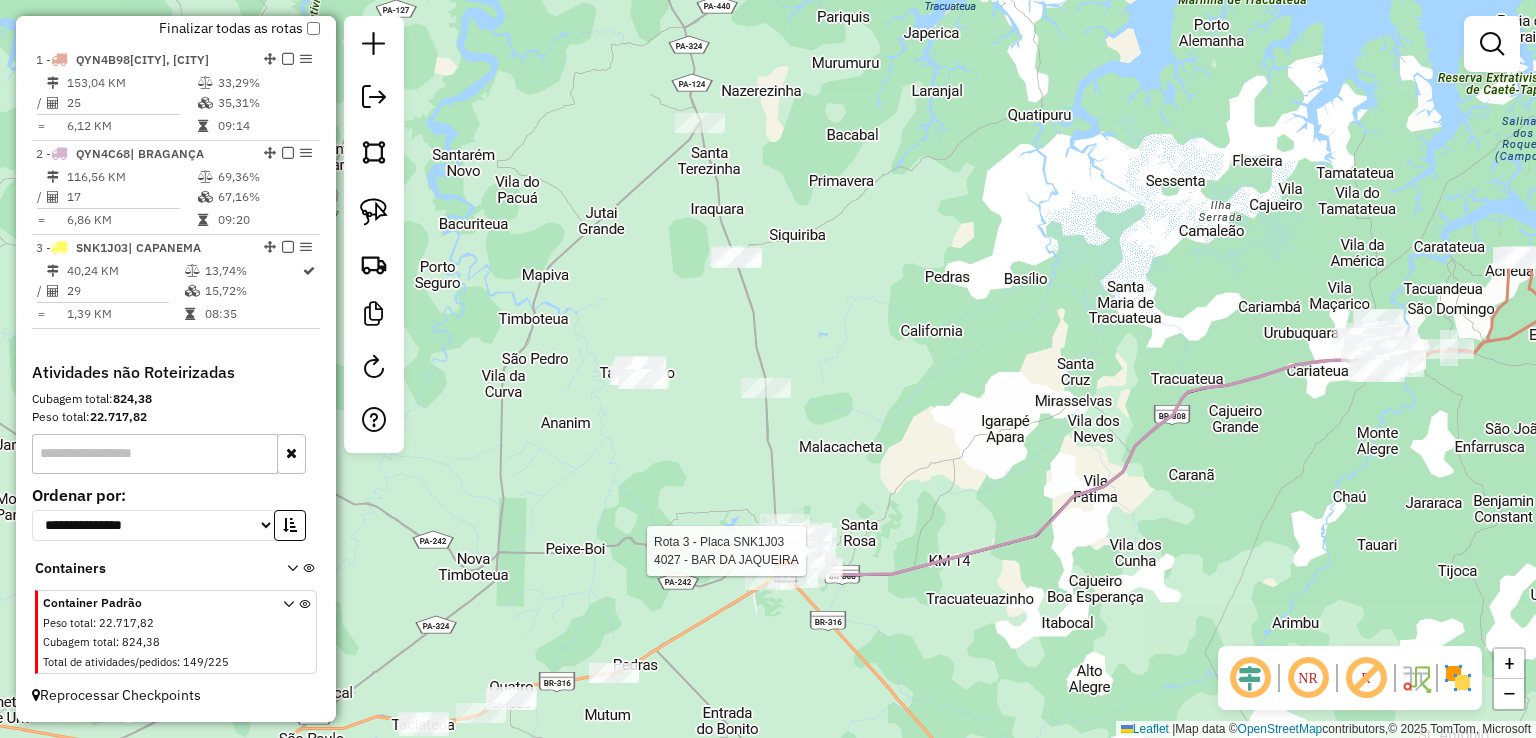 select on "**********" 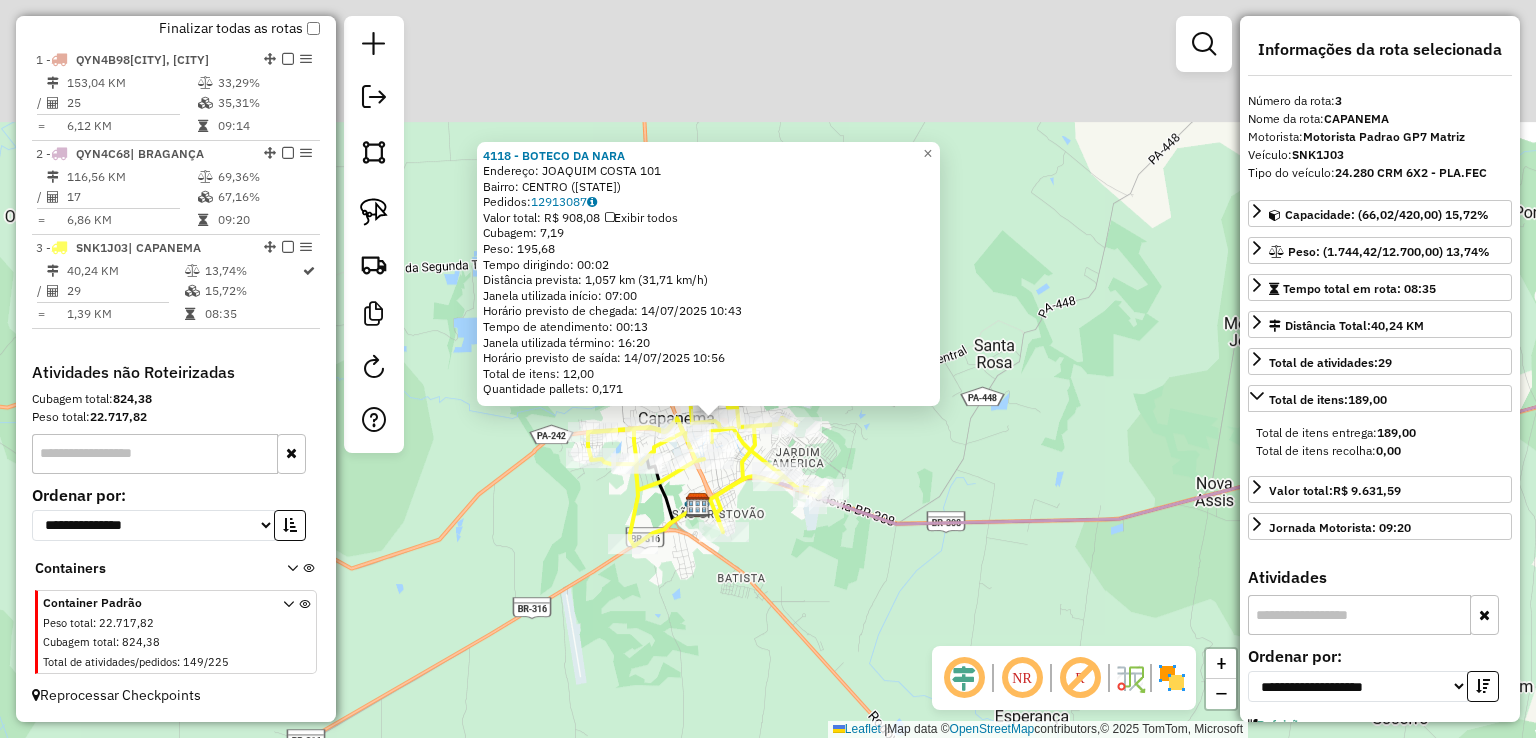 drag, startPoint x: 964, startPoint y: 396, endPoint x: 864, endPoint y: 623, distance: 248.0504 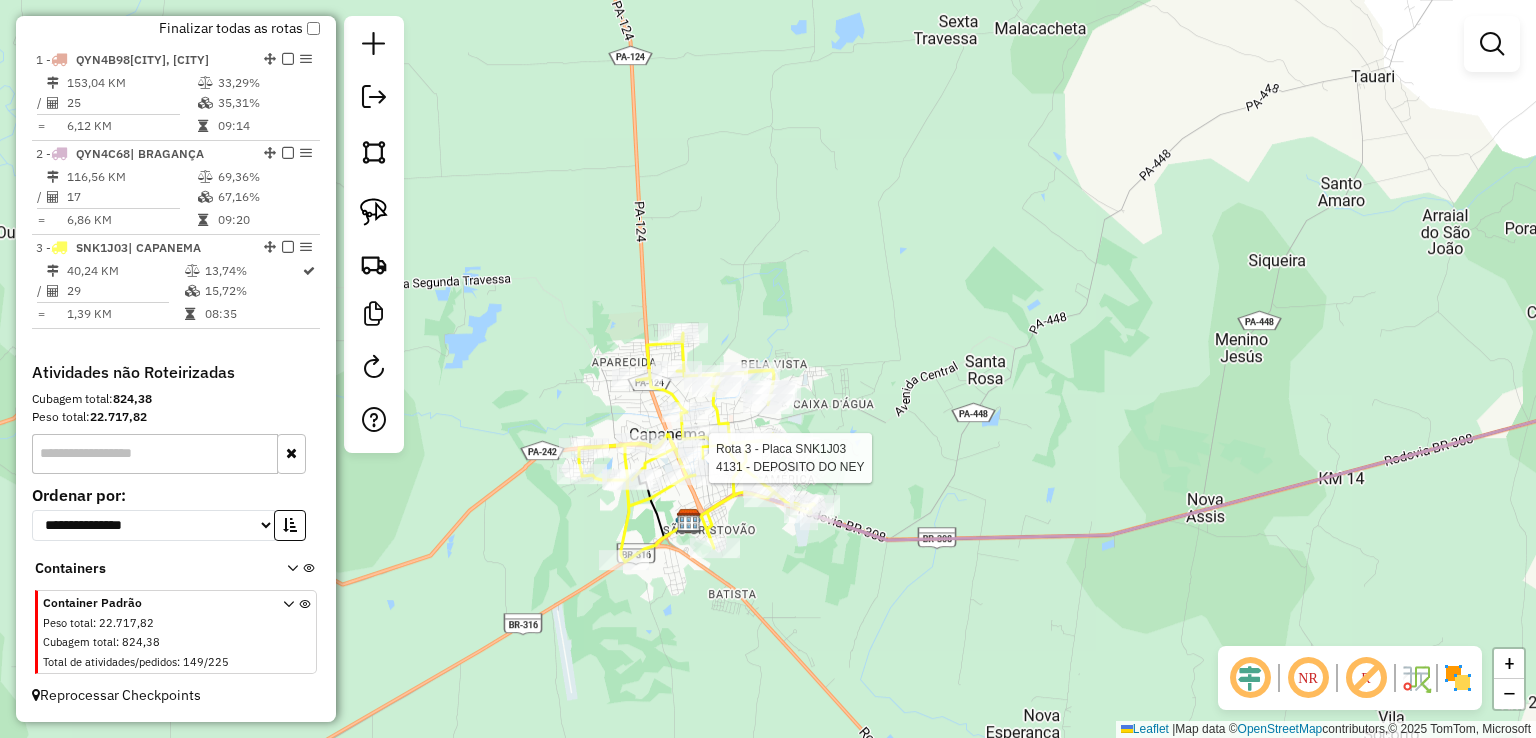 select on "**********" 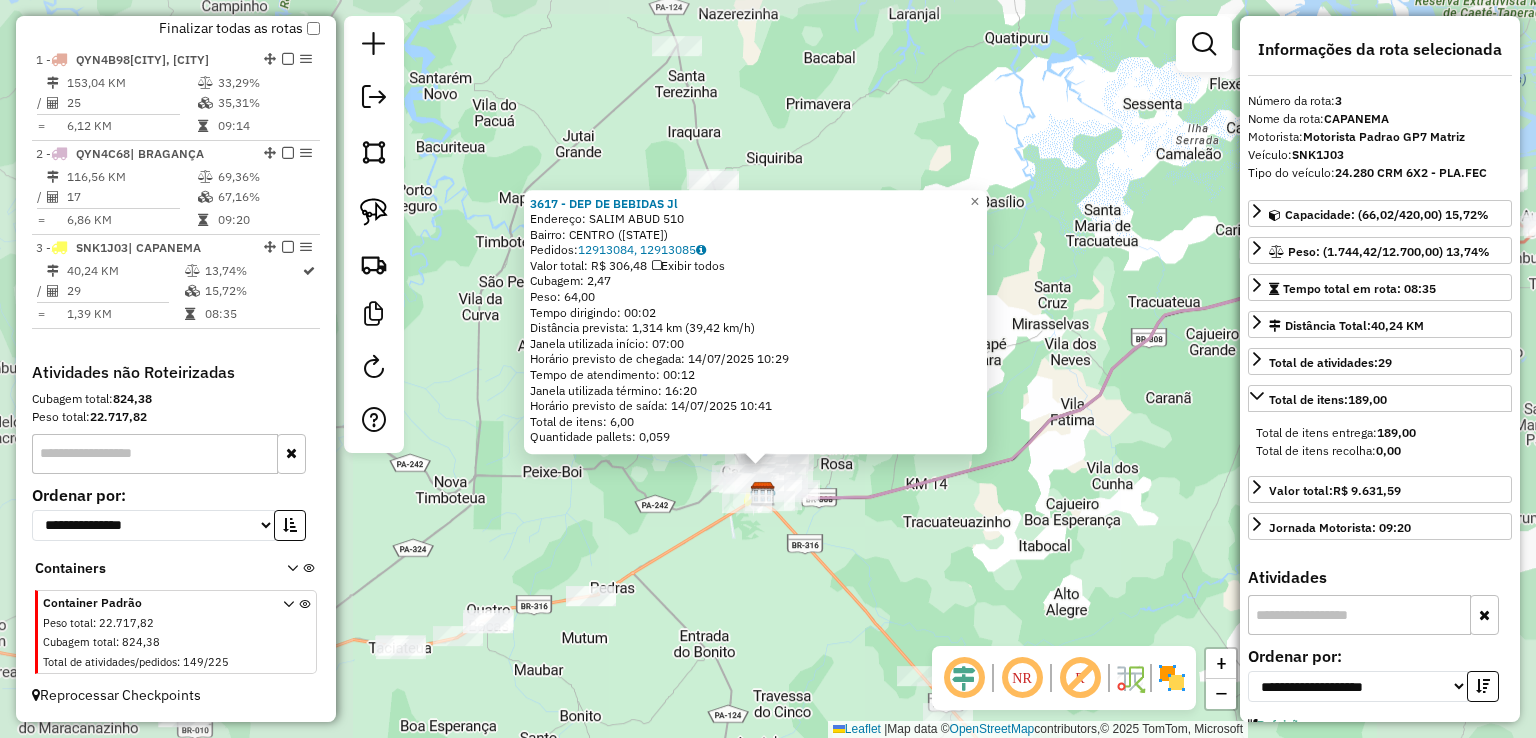 click on "3617 - DEP DE BEBIDAS  Jl  Endereço:  SALIM ABUD 510   Bairro: CENTRO (CAPANEMA / PA)   Pedidos:  12913084, 12913085   Valor total: R$ 306,48   Exibir todos   Cubagem: 2,47  Peso: 64,00  Tempo dirigindo: 00:02   Distância prevista: 1,314 km (39,42 km/h)   Janela utilizada início: 07:00   Horário previsto de chegada: 14/07/2025 10:29   Tempo de atendimento: 00:12   Janela utilizada término: 16:20   Horário previsto de saída: 14/07/2025 10:41   Total de itens: 6,00   Quantidade pallets: 0,059  × Janela de atendimento Grade de atendimento Capacidade Transportadoras Veículos Cliente Pedidos  Rotas Selecione os dias de semana para filtrar as janelas de atendimento  Seg   Ter   Qua   Qui   Sex   Sáb   Dom  Informe o período da janela de atendimento: De: Até:  Filtrar exatamente a janela do cliente  Considerar janela de atendimento padrão  Selecione os dias de semana para filtrar as grades de atendimento  Seg   Ter   Qua   Qui   Sex   Sáb   Dom   Considerar clientes sem dia de atendimento cadastrado +" 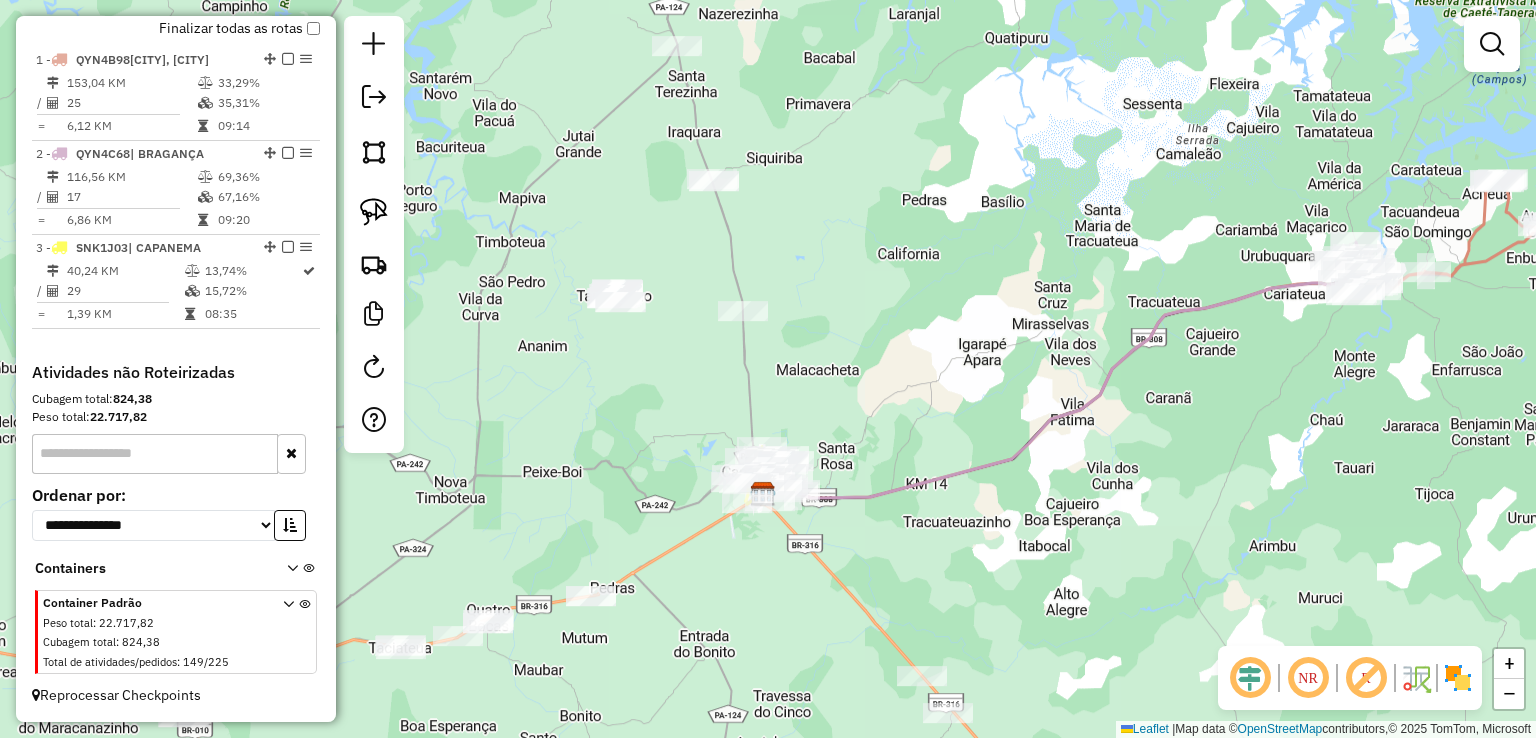 click on "Janela de atendimento Grade de atendimento Capacidade Transportadoras Veículos Cliente Pedidos  Rotas Selecione os dias de semana para filtrar as janelas de atendimento  Seg   Ter   Qua   Qui   Sex   Sáb   Dom  Informe o período da janela de atendimento: De: Até:  Filtrar exatamente a janela do cliente  Considerar janela de atendimento padrão  Selecione os dias de semana para filtrar as grades de atendimento  Seg   Ter   Qua   Qui   Sex   Sáb   Dom   Considerar clientes sem dia de atendimento cadastrado  Clientes fora do dia de atendimento selecionado Filtrar as atividades entre os valores definidos abaixo:  Peso mínimo:   Peso máximo:   Cubagem mínima:   Cubagem máxima:   De:   Até:  Filtrar as atividades entre o tempo de atendimento definido abaixo:  De:   Até:   Considerar capacidade total dos clientes não roteirizados Transportadora: Selecione um ou mais itens Tipo de veículo: Selecione um ou mais itens Veículo: Selecione um ou mais itens Motorista: Selecione um ou mais itens Nome: Rótulo:" 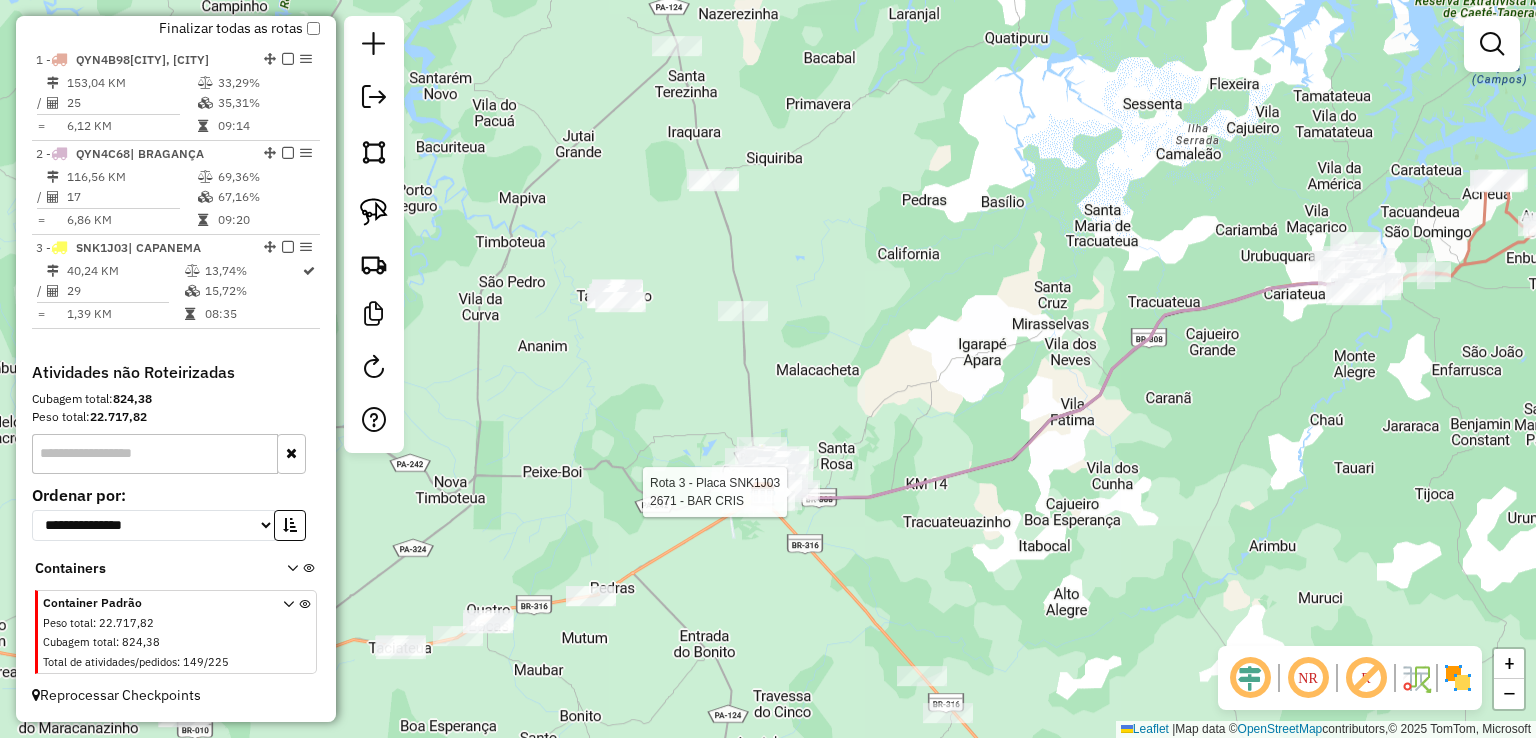 select on "**********" 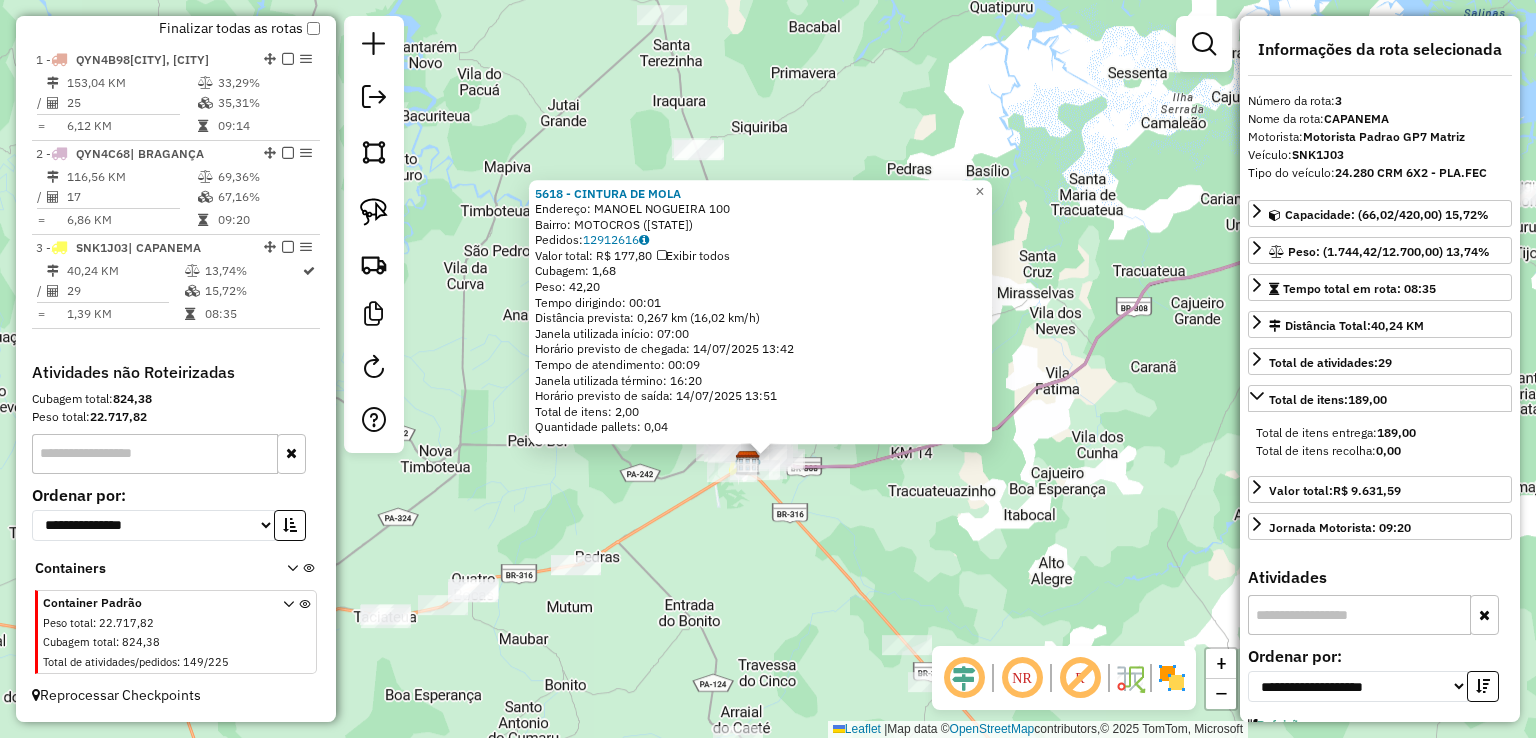 drag, startPoint x: 833, startPoint y: 574, endPoint x: 832, endPoint y: 691, distance: 117.00427 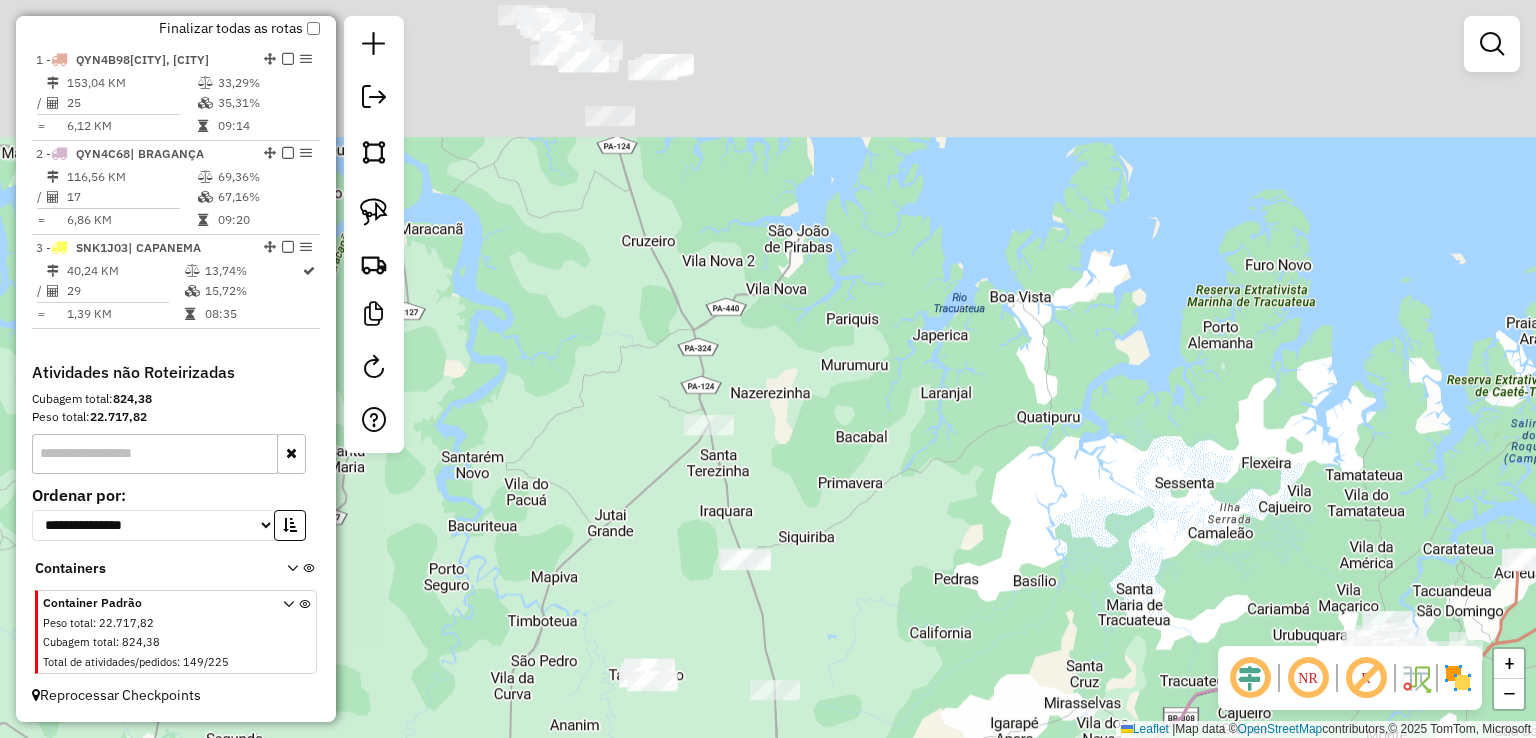 drag, startPoint x: 864, startPoint y: 385, endPoint x: 894, endPoint y: 525, distance: 143.1782 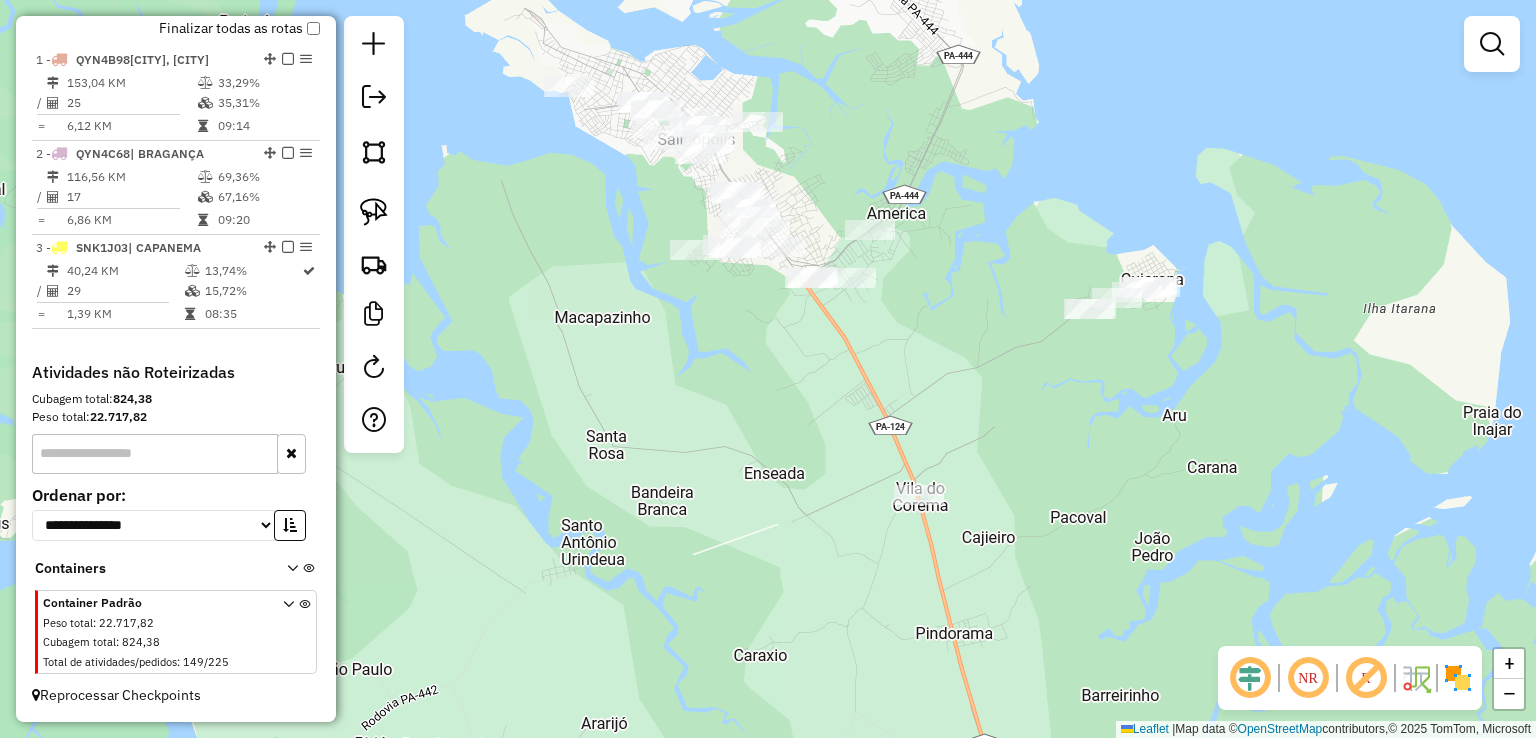 drag, startPoint x: 660, startPoint y: 229, endPoint x: 640, endPoint y: 231, distance: 20.09975 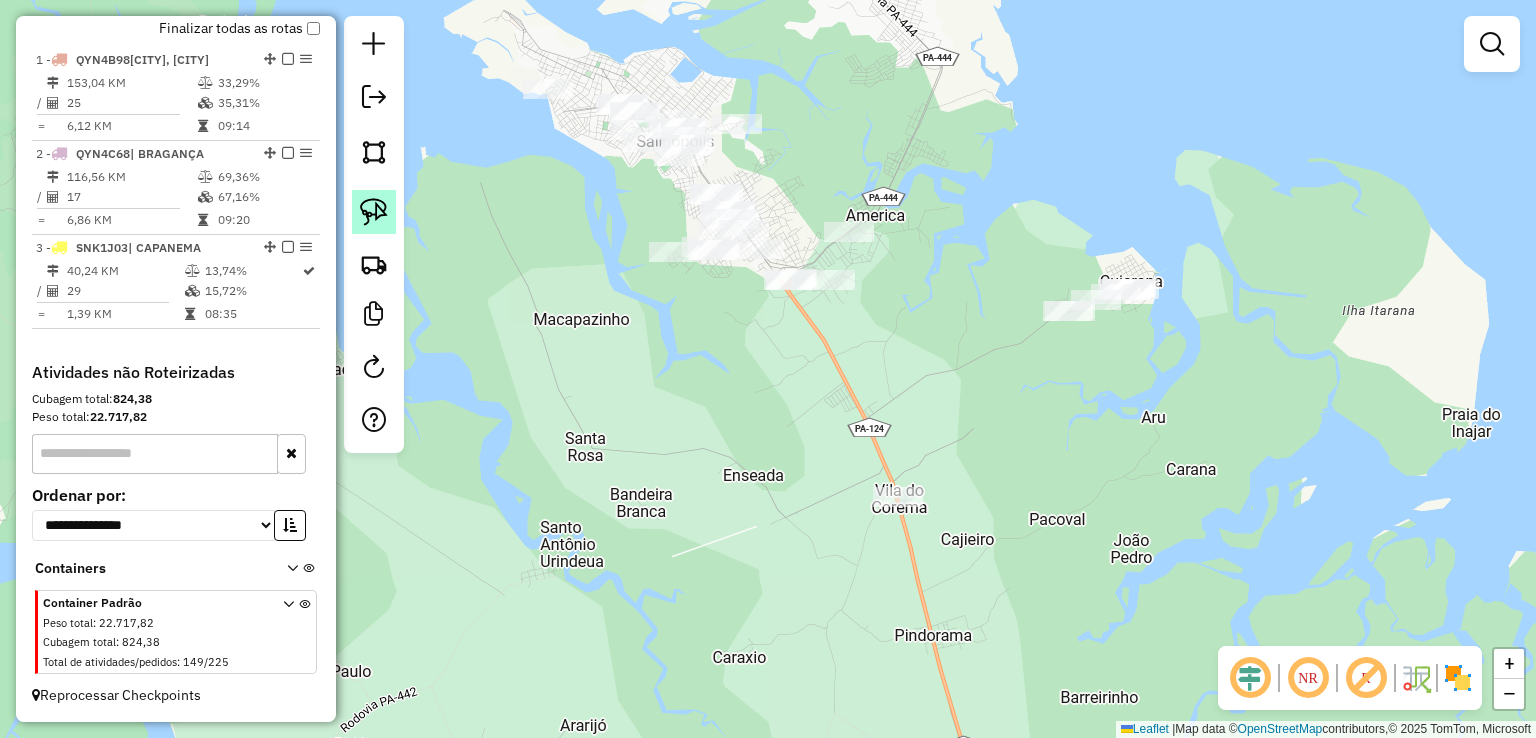 click 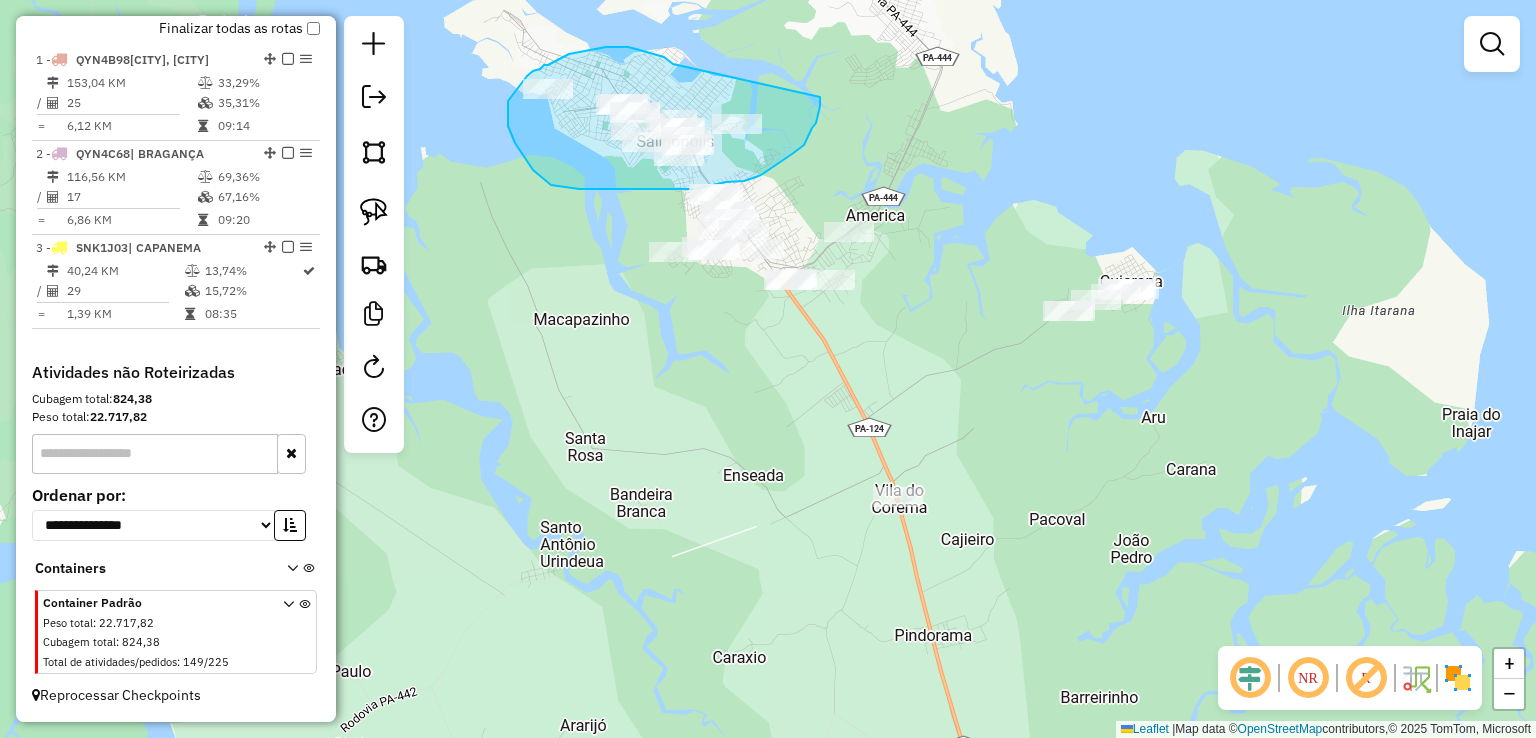 drag, startPoint x: 664, startPoint y: 57, endPoint x: 820, endPoint y: 78, distance: 157.40712 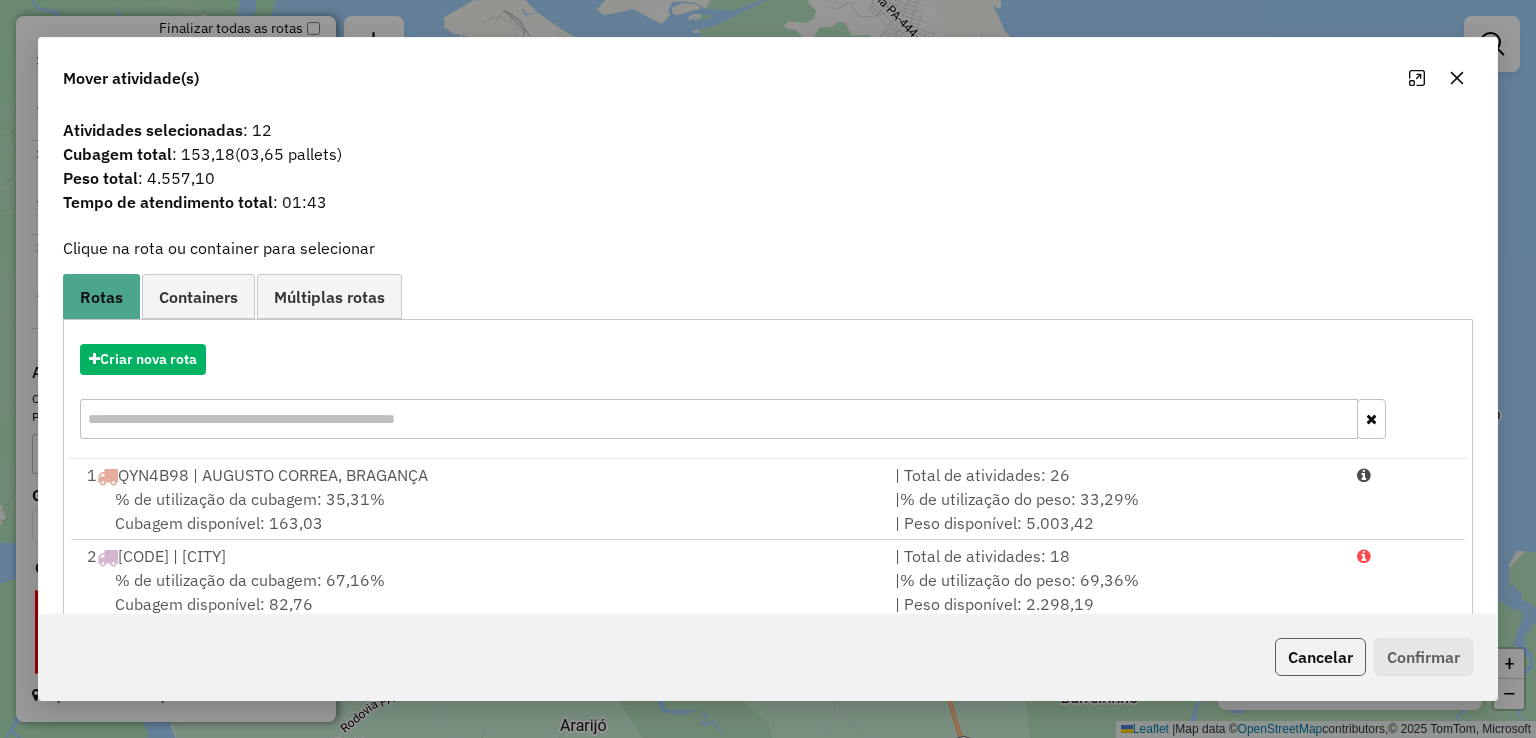 click on "Cancelar" 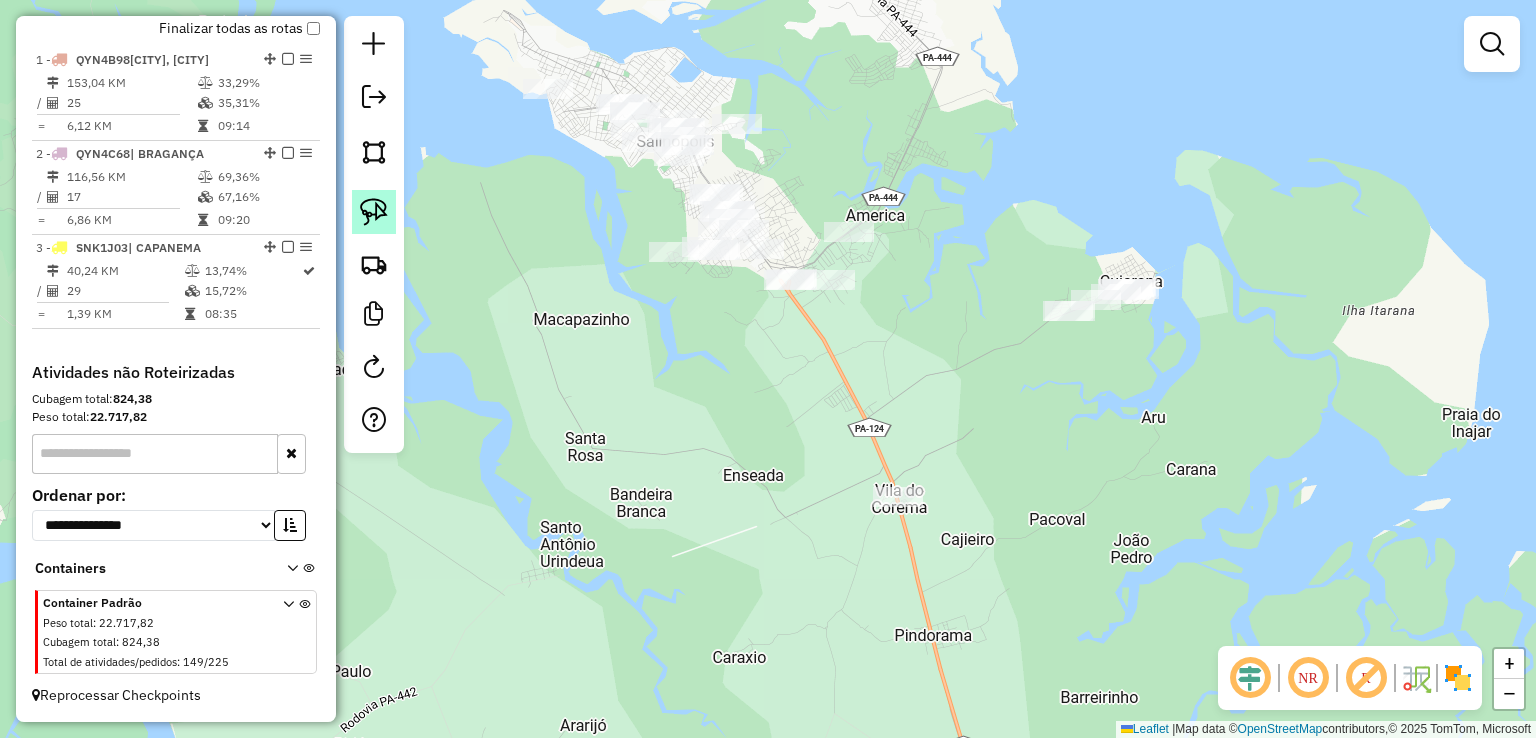 click 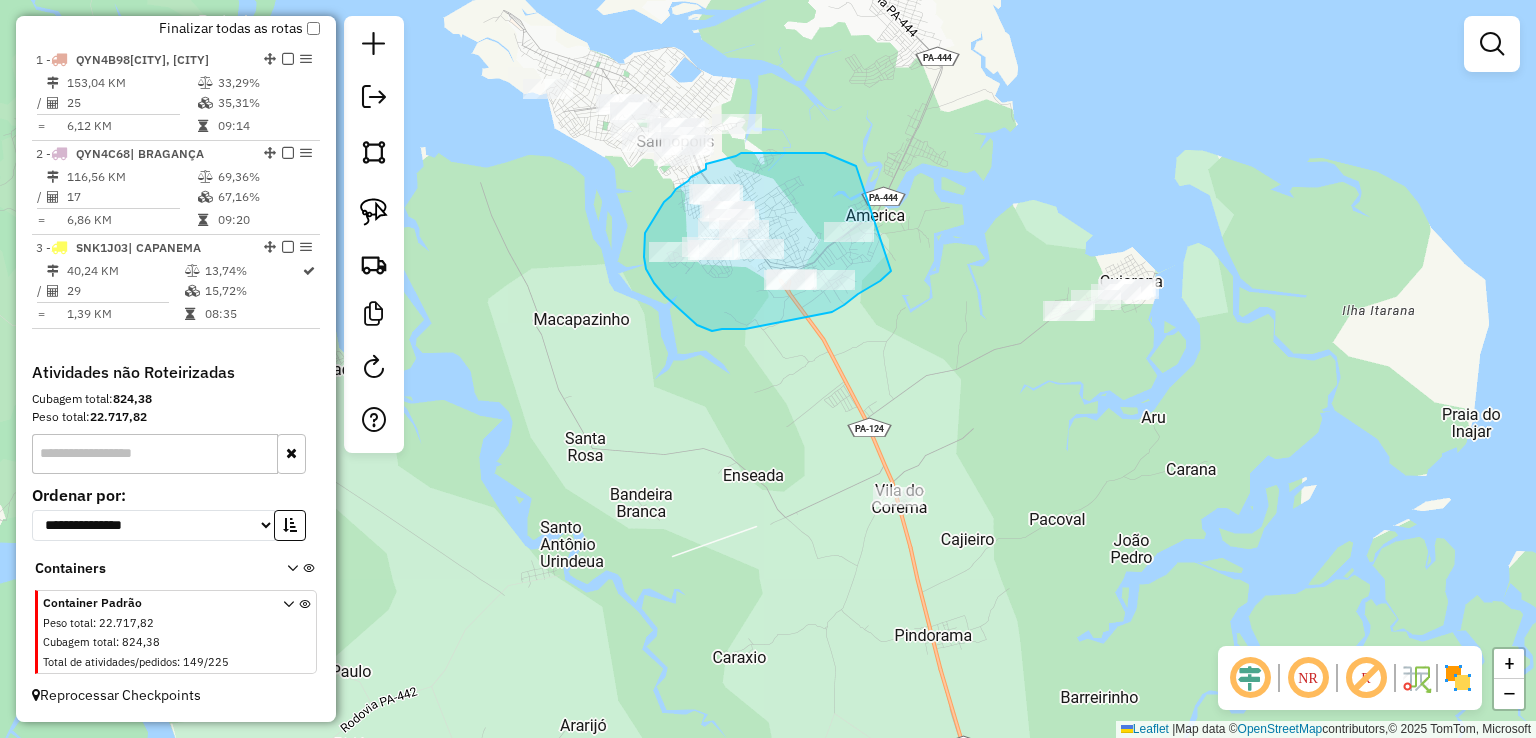 drag, startPoint x: 825, startPoint y: 153, endPoint x: 909, endPoint y: 236, distance: 118.08895 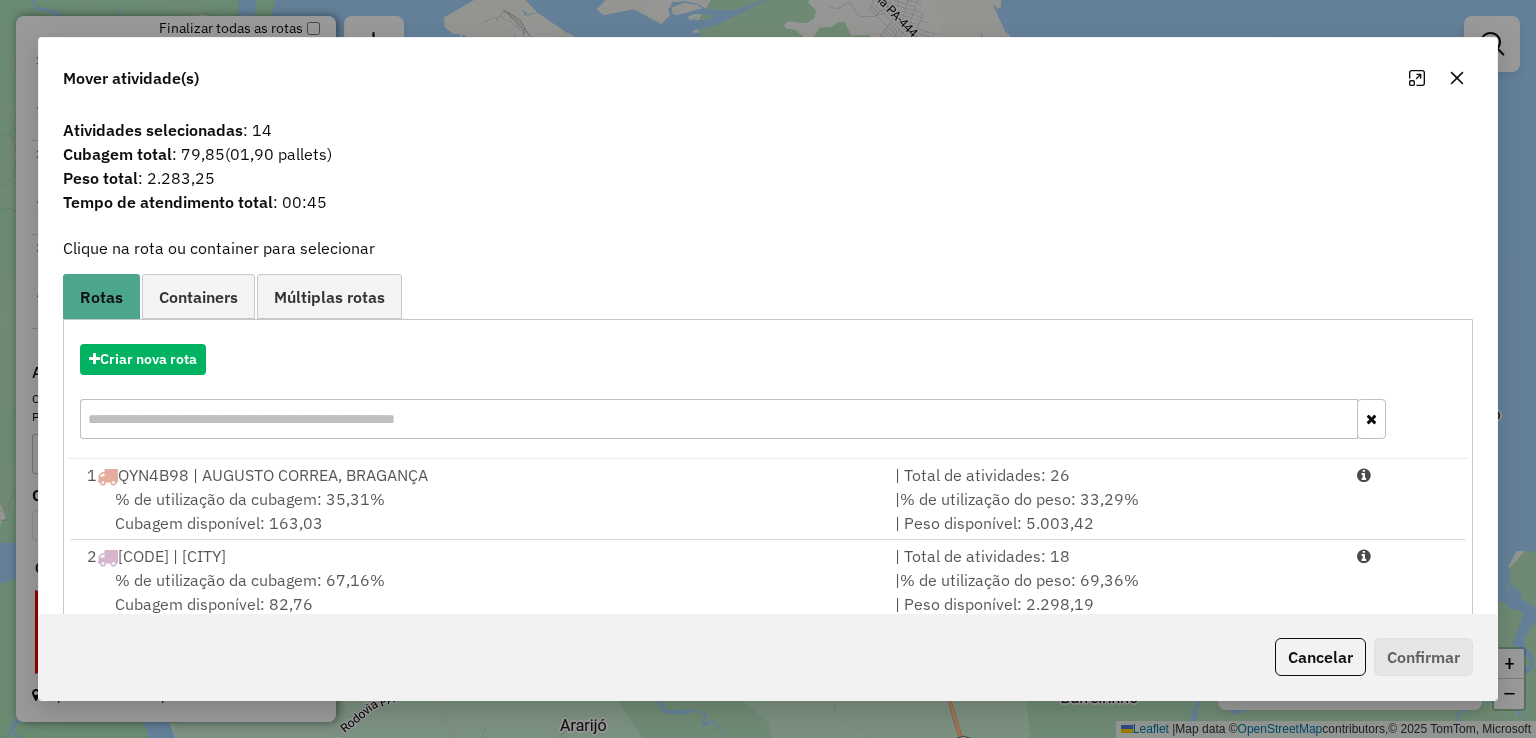 click on "Cancelar   Confirmar" 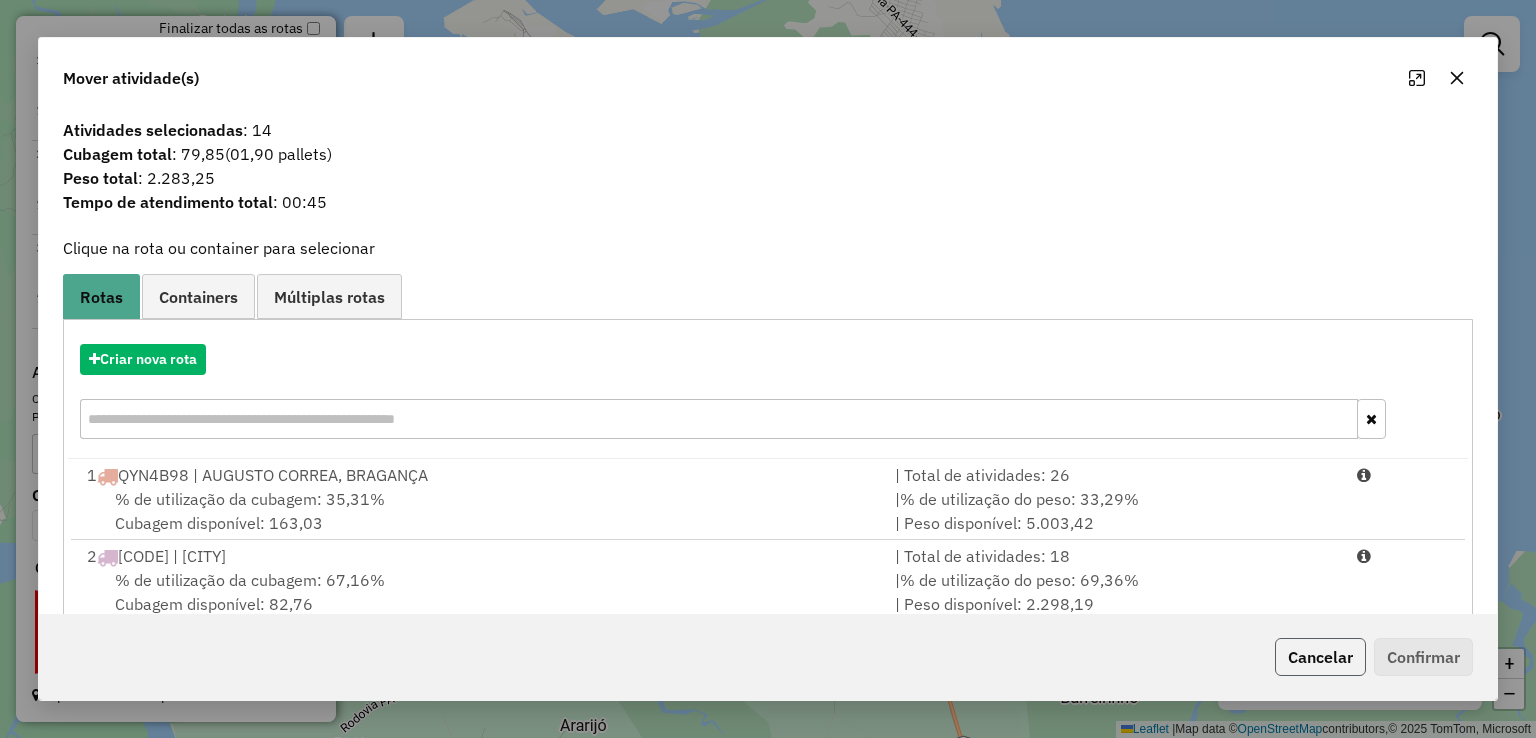 click on "Cancelar" 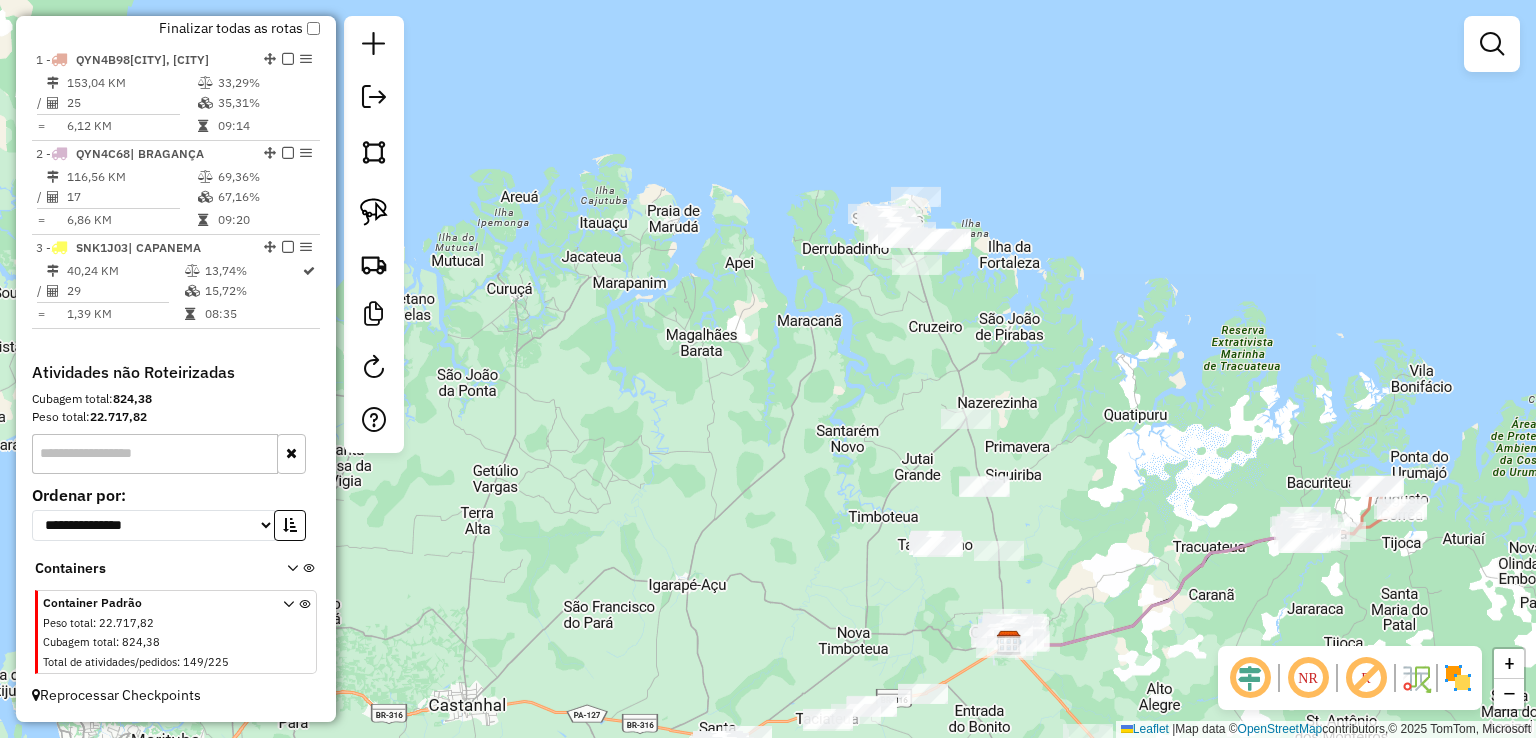 drag, startPoint x: 1004, startPoint y: 457, endPoint x: 972, endPoint y: 317, distance: 143.61058 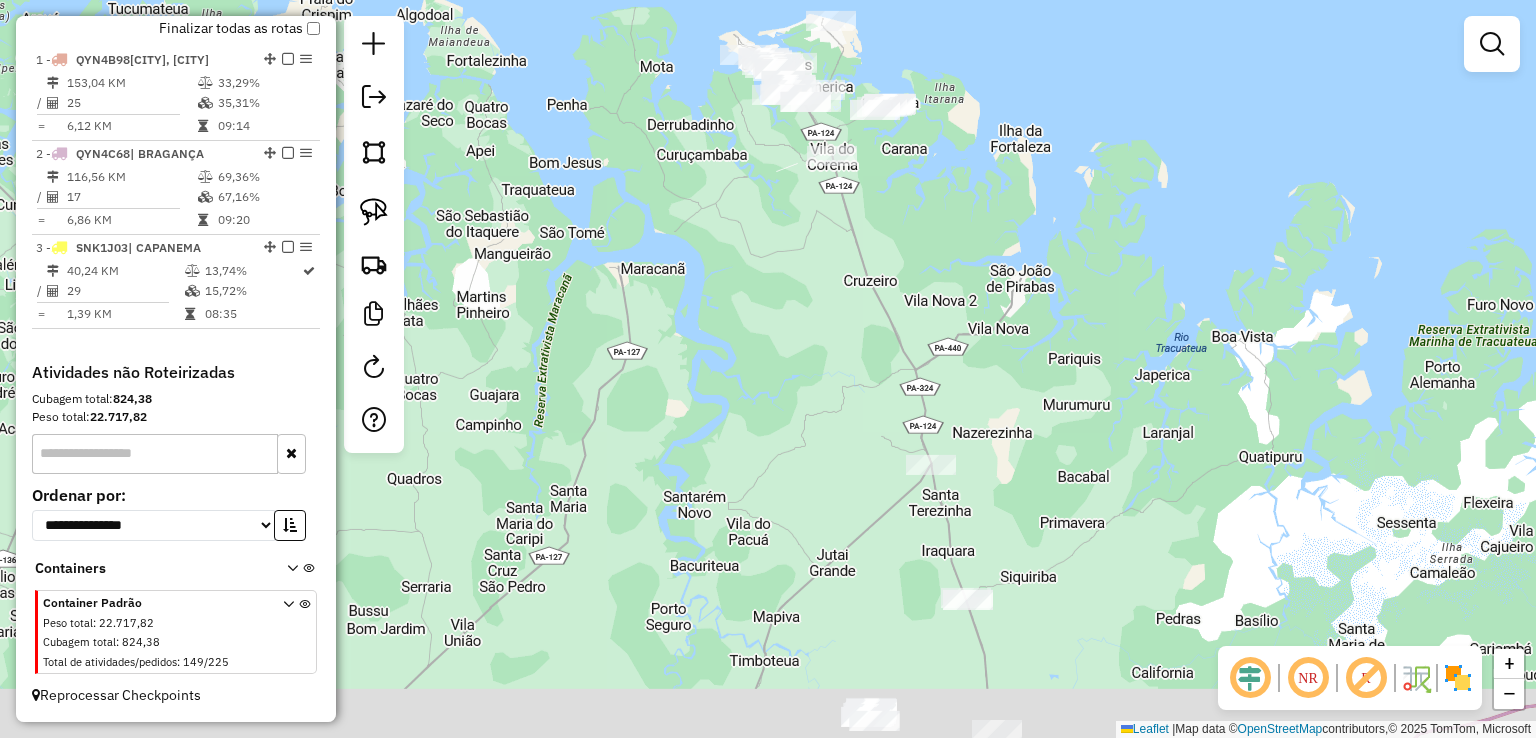 drag, startPoint x: 970, startPoint y: 317, endPoint x: 936, endPoint y: 229, distance: 94.33981 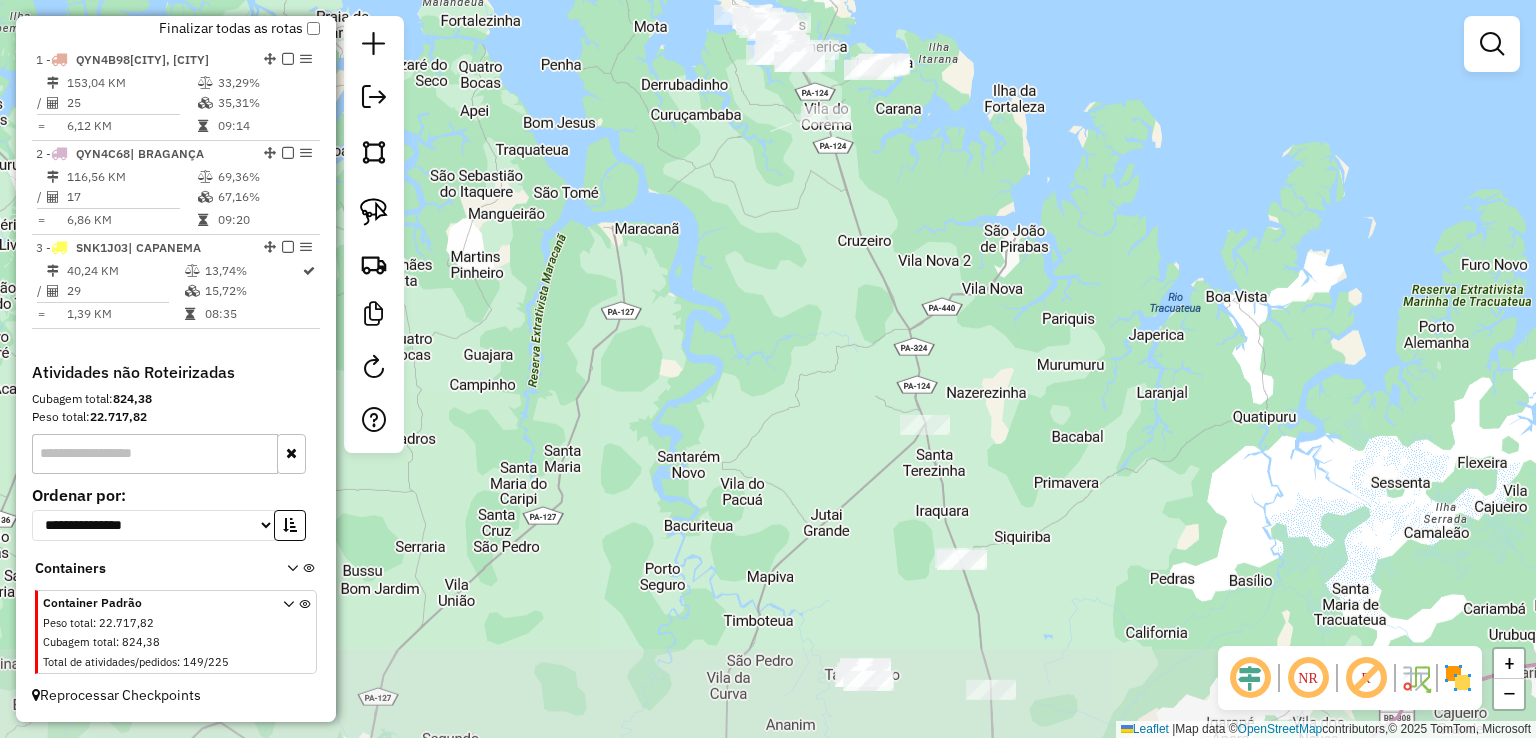 click on "Janela de atendimento Grade de atendimento Capacidade Transportadoras Veículos Cliente Pedidos  Rotas Selecione os dias de semana para filtrar as janelas de atendimento  Seg   Ter   Qua   Qui   Sex   Sáb   Dom  Informe o período da janela de atendimento: De: Até:  Filtrar exatamente a janela do cliente  Considerar janela de atendimento padrão  Selecione os dias de semana para filtrar as grades de atendimento  Seg   Ter   Qua   Qui   Sex   Sáb   Dom   Considerar clientes sem dia de atendimento cadastrado  Clientes fora do dia de atendimento selecionado Filtrar as atividades entre os valores definidos abaixo:  Peso mínimo:   Peso máximo:   Cubagem mínima:   Cubagem máxima:   De:   Até:  Filtrar as atividades entre o tempo de atendimento definido abaixo:  De:   Até:   Considerar capacidade total dos clientes não roteirizados Transportadora: Selecione um ou mais itens Tipo de veículo: Selecione um ou mais itens Veículo: Selecione um ou mais itens Motorista: Selecione um ou mais itens Nome: Rótulo:" 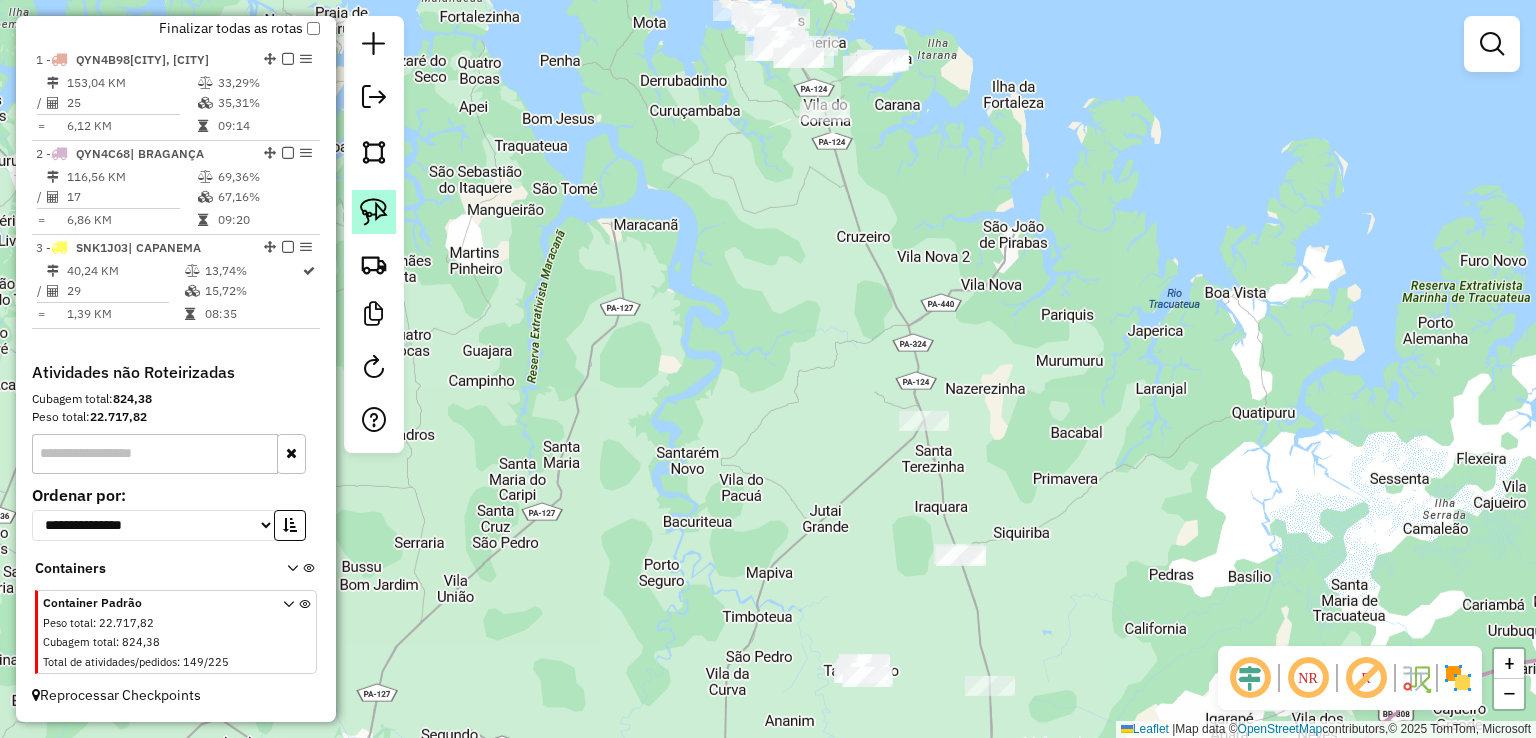 click 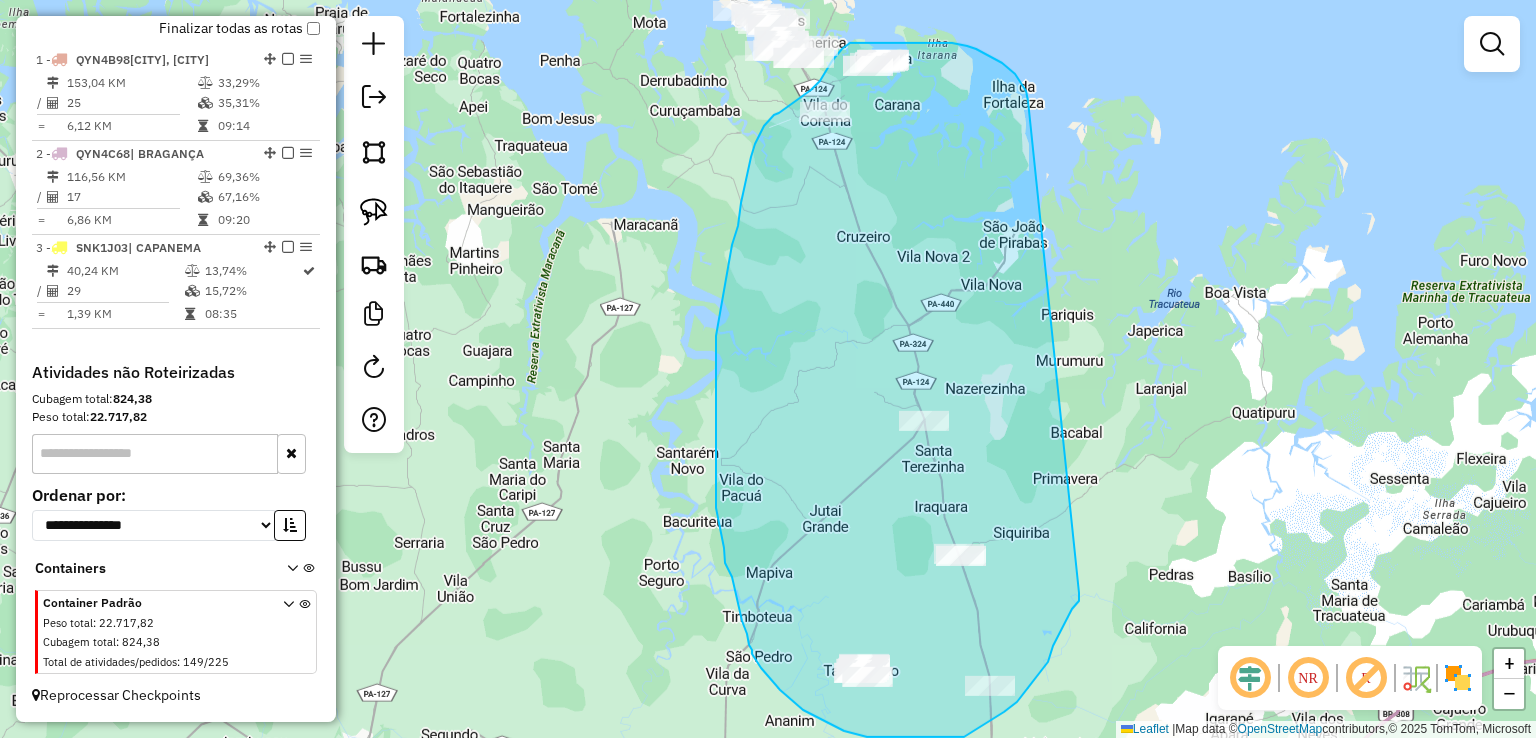 drag, startPoint x: 1028, startPoint y: 99, endPoint x: 1079, endPoint y: 576, distance: 479.71866 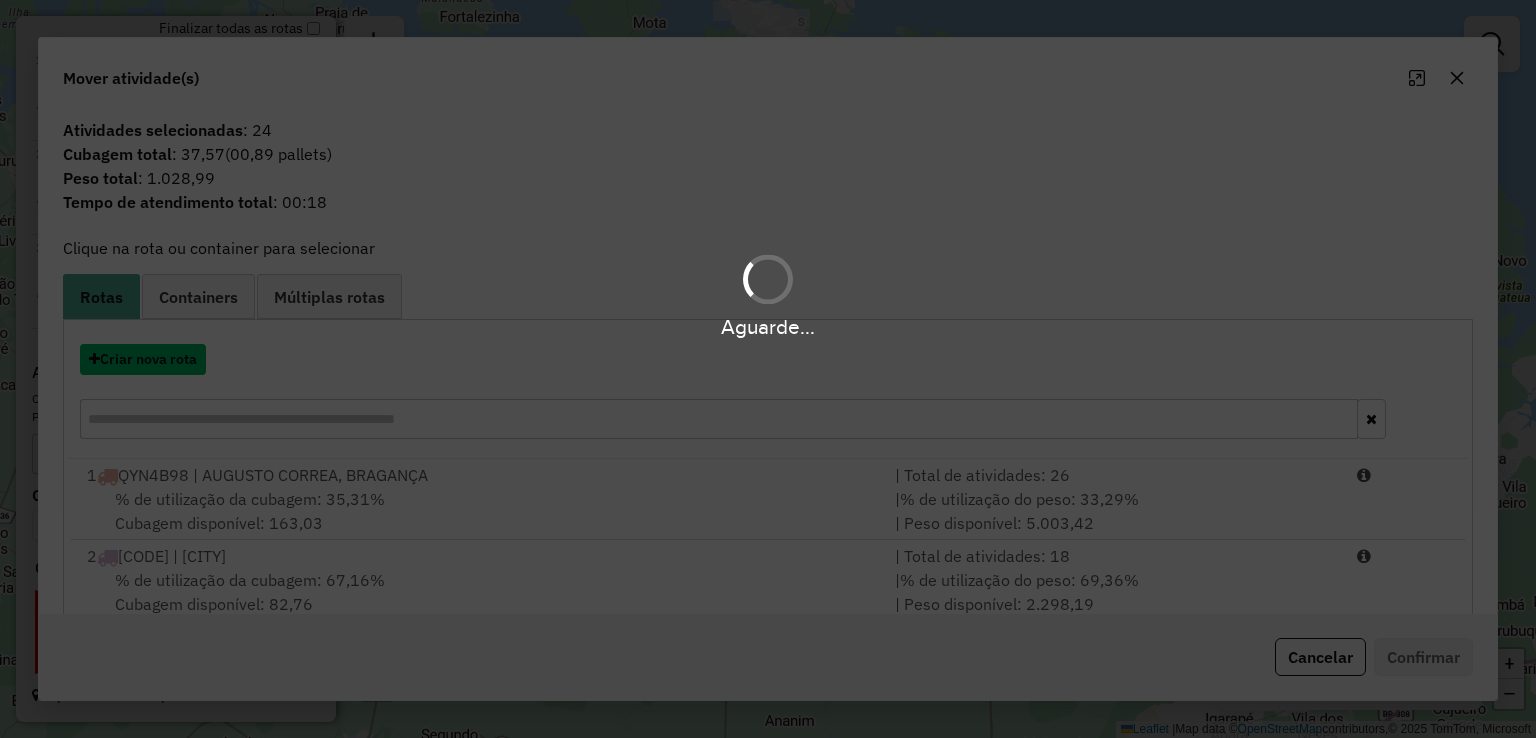 click on "Criar nova rota" at bounding box center [143, 359] 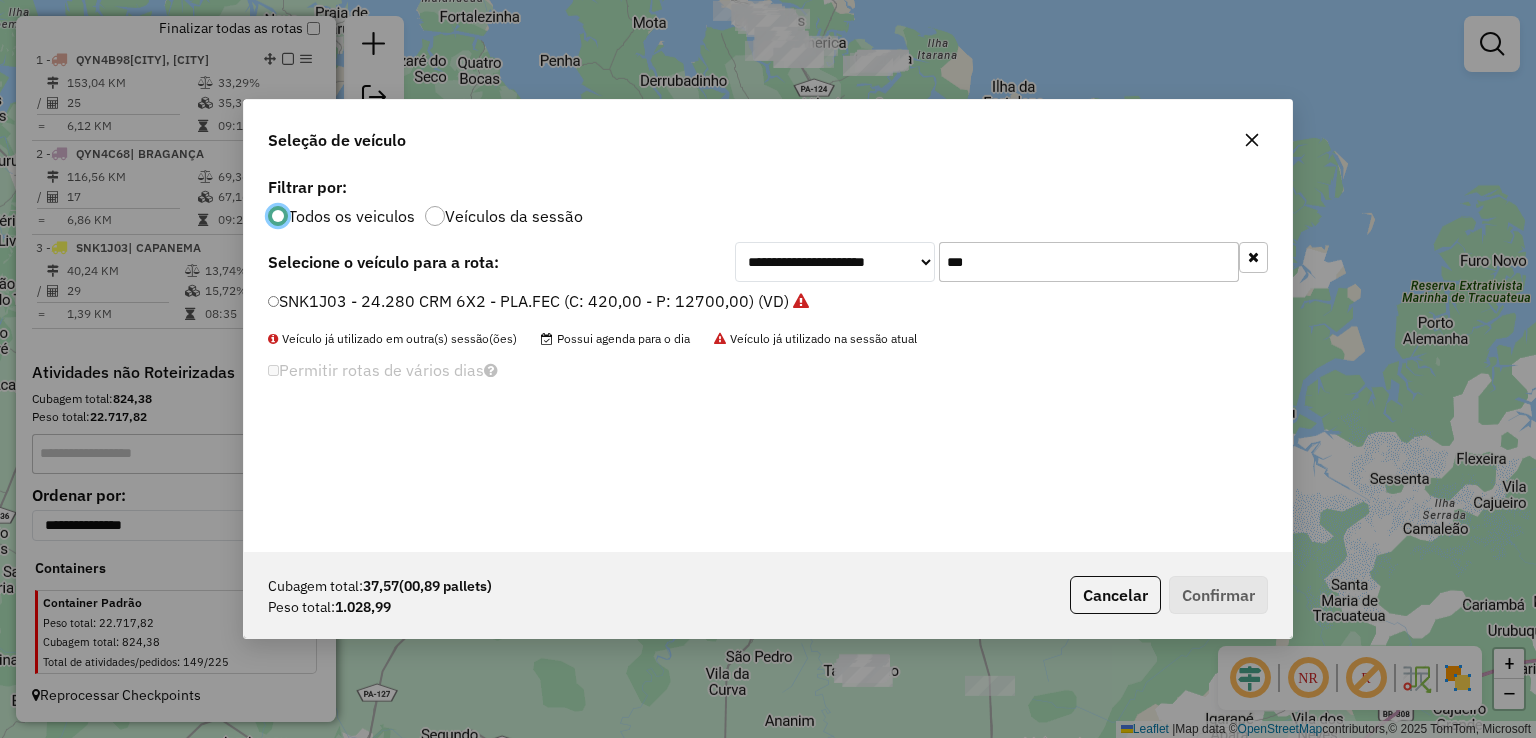 scroll, scrollTop: 10, scrollLeft: 6, axis: both 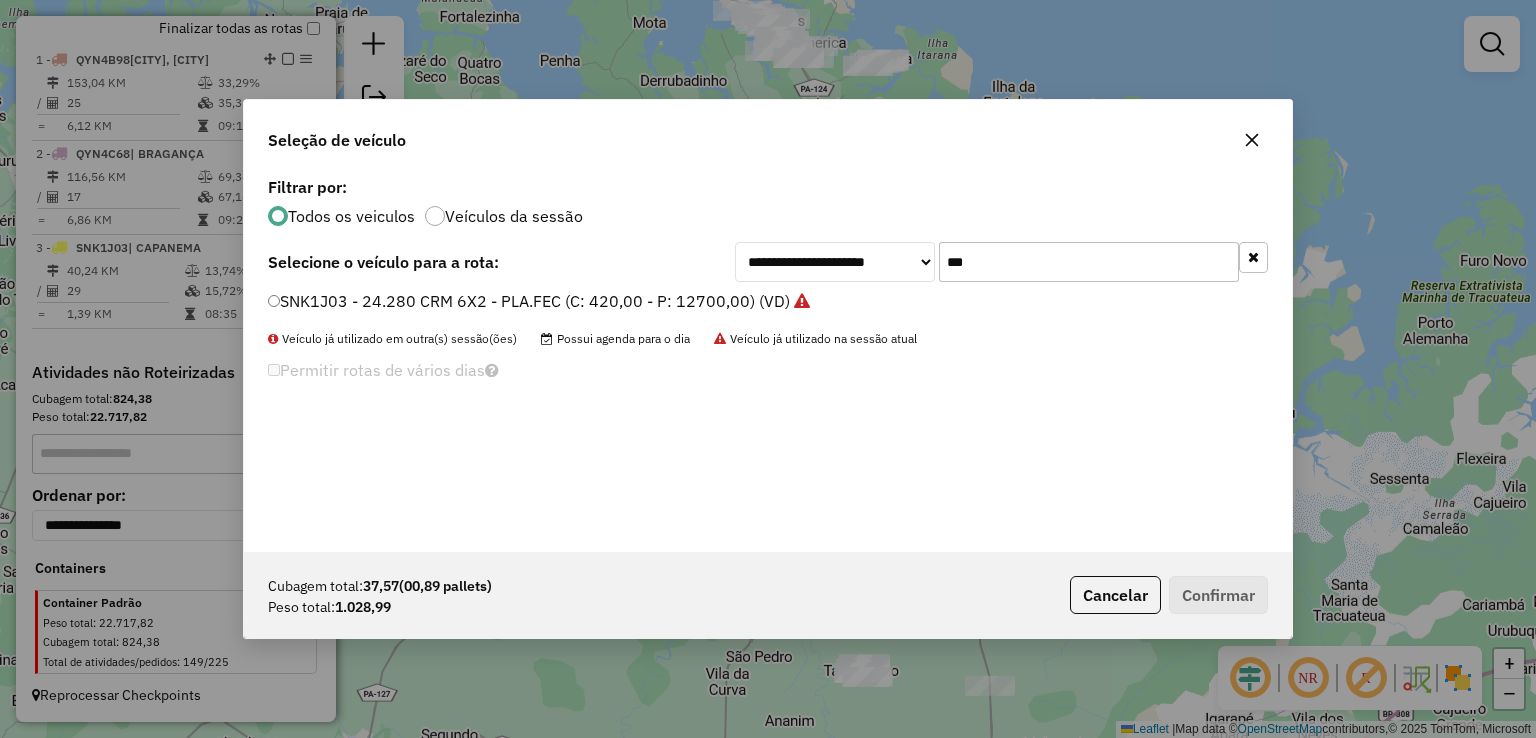 drag, startPoint x: 1087, startPoint y: 251, endPoint x: 820, endPoint y: 251, distance: 267 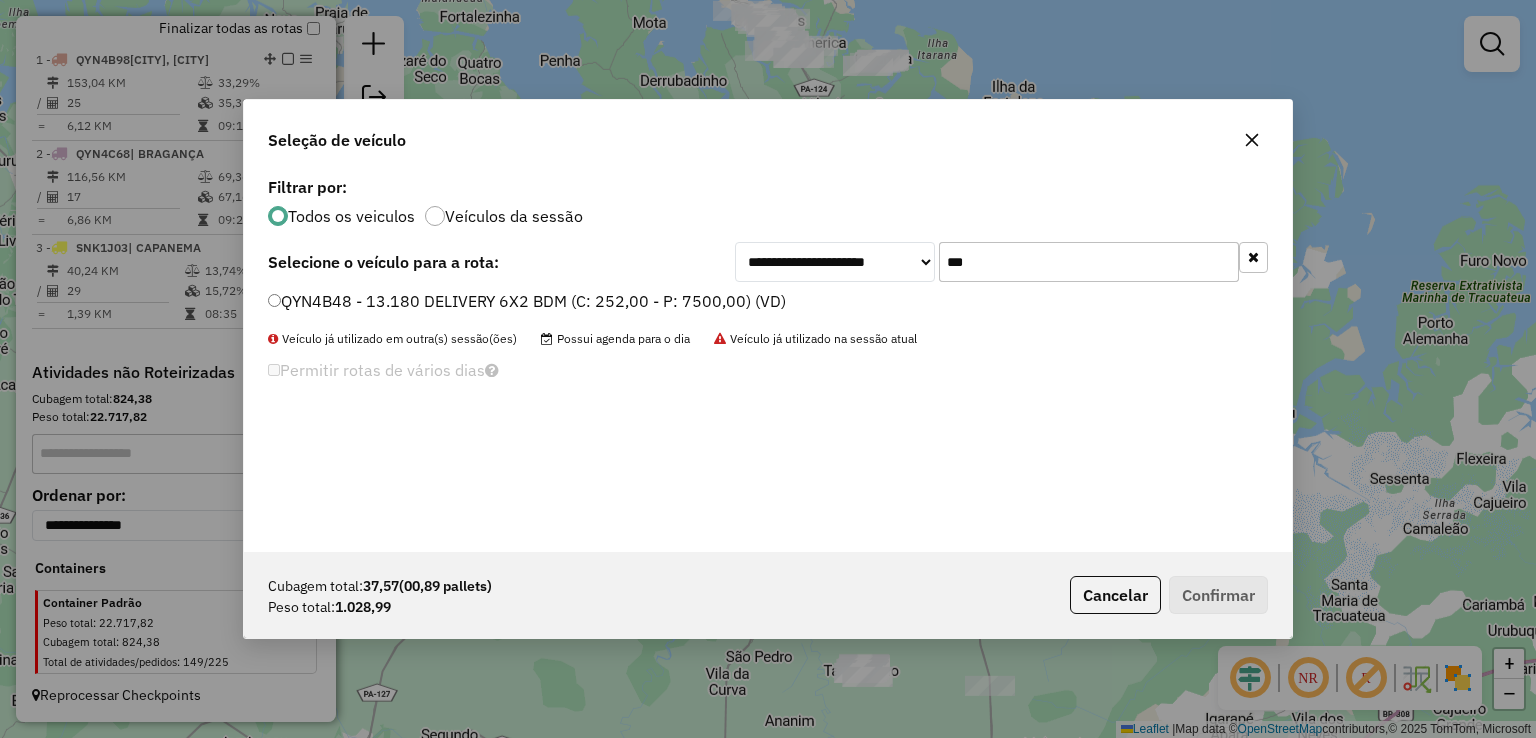 type on "***" 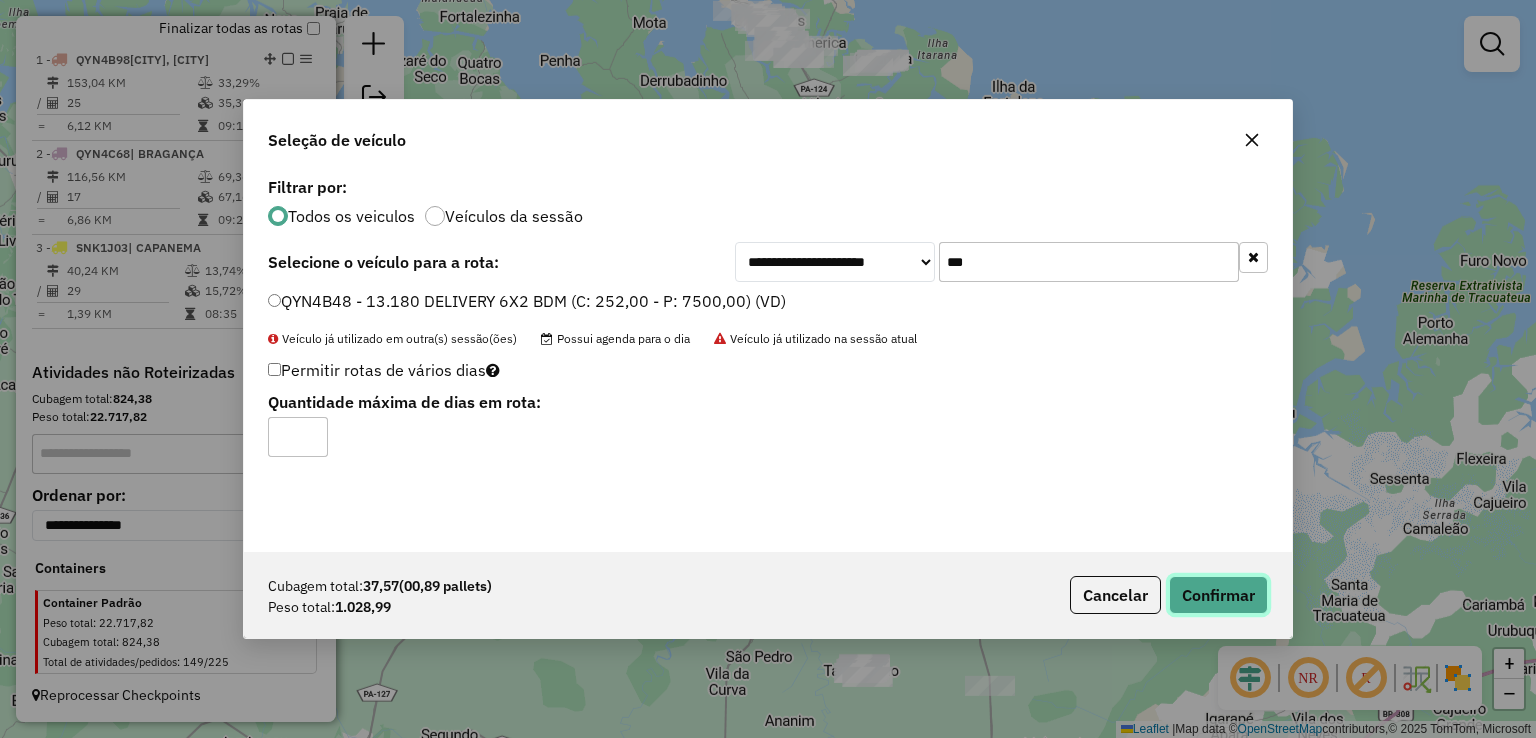 click on "Confirmar" 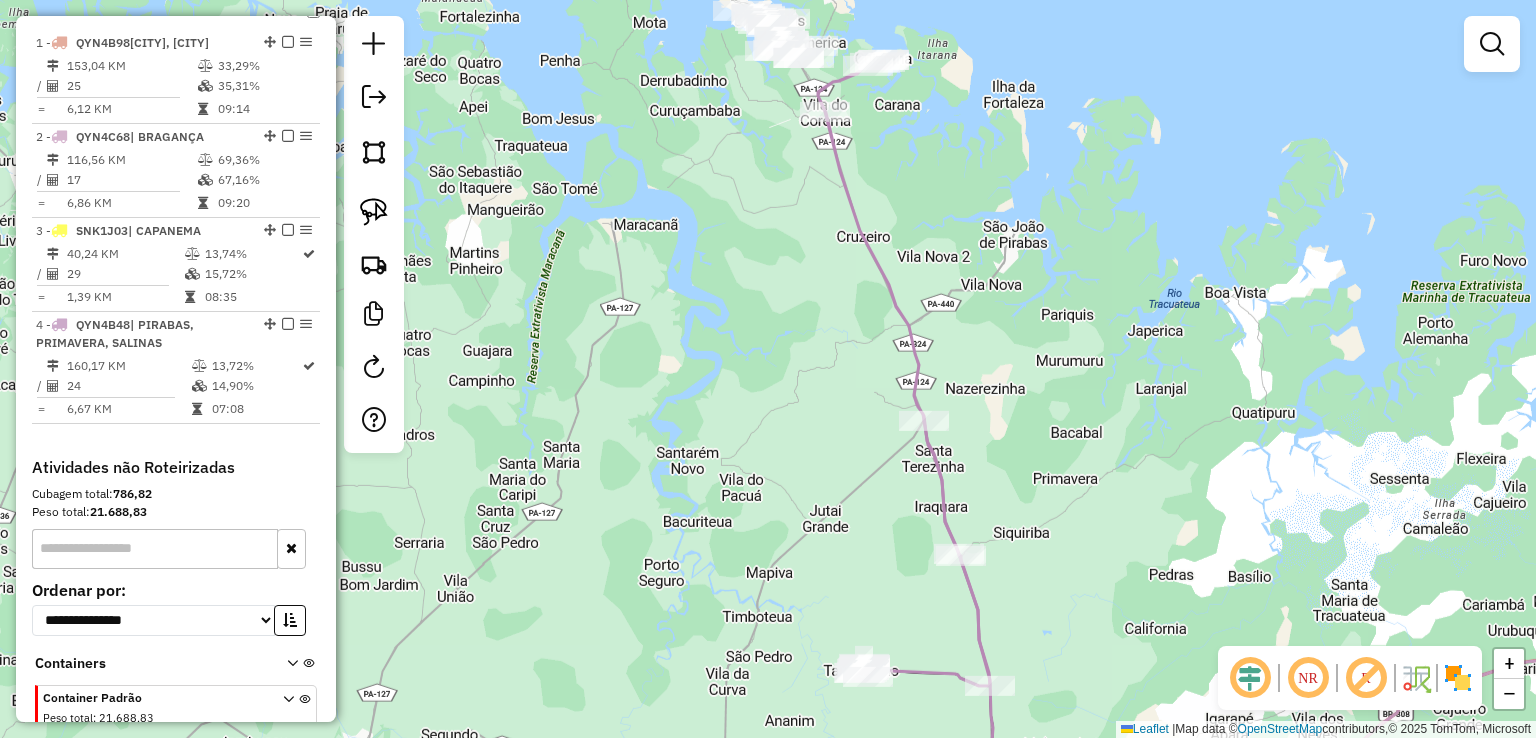 click on "Janela de atendimento Grade de atendimento Capacidade Transportadoras Veículos Cliente Pedidos  Rotas Selecione os dias de semana para filtrar as janelas de atendimento  Seg   Ter   Qua   Qui   Sex   Sáb   Dom  Informe o período da janela de atendimento: De: Até:  Filtrar exatamente a janela do cliente  Considerar janela de atendimento padrão  Selecione os dias de semana para filtrar as grades de atendimento  Seg   Ter   Qua   Qui   Sex   Sáb   Dom   Considerar clientes sem dia de atendimento cadastrado  Clientes fora do dia de atendimento selecionado Filtrar as atividades entre os valores definidos abaixo:  Peso mínimo:   Peso máximo:   Cubagem mínima:   Cubagem máxima:   De:   Até:  Filtrar as atividades entre o tempo de atendimento definido abaixo:  De:   Até:   Considerar capacidade total dos clientes não roteirizados Transportadora: Selecione um ou mais itens Tipo de veículo: Selecione um ou mais itens Veículo: Selecione um ou mais itens Motorista: Selecione um ou mais itens Nome: Rótulo:" 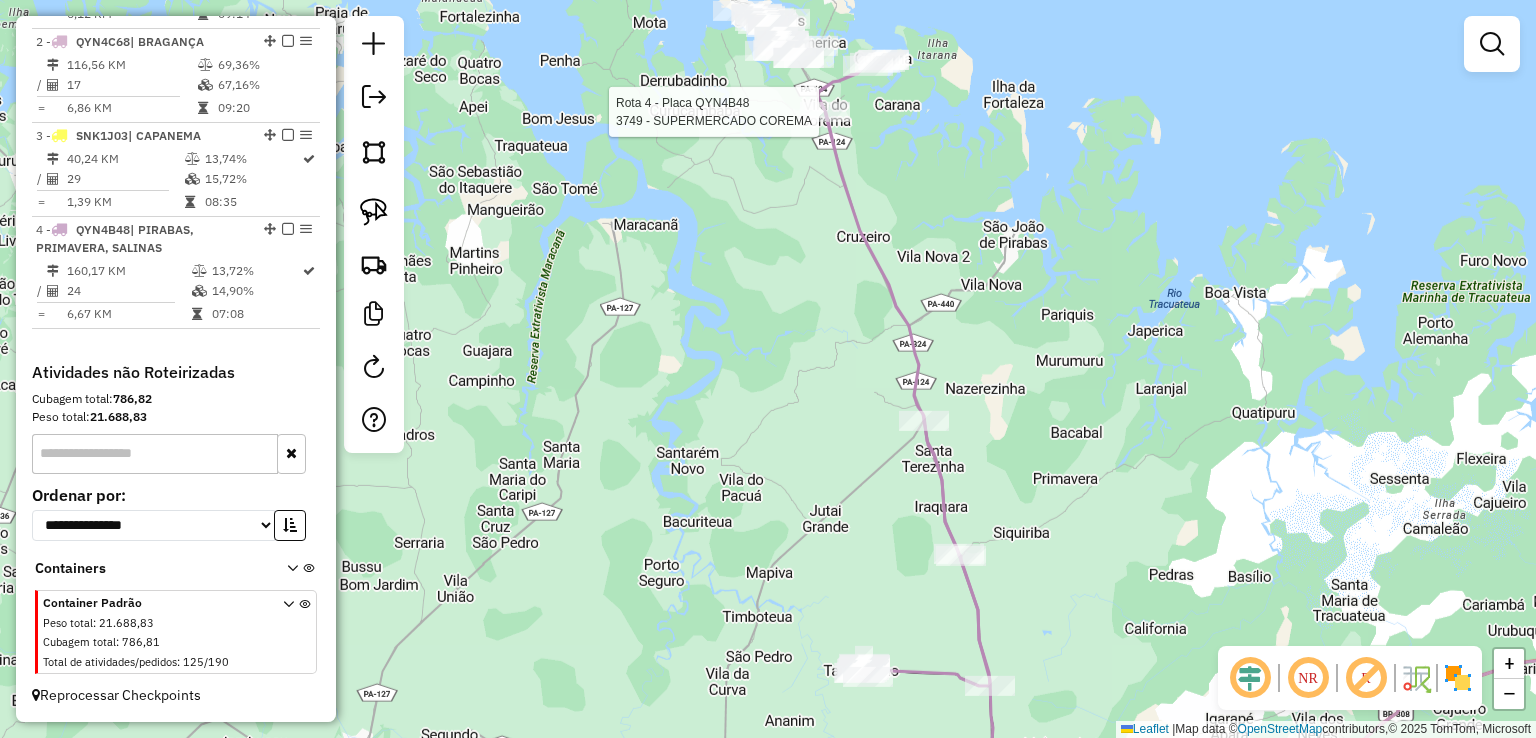 select on "**********" 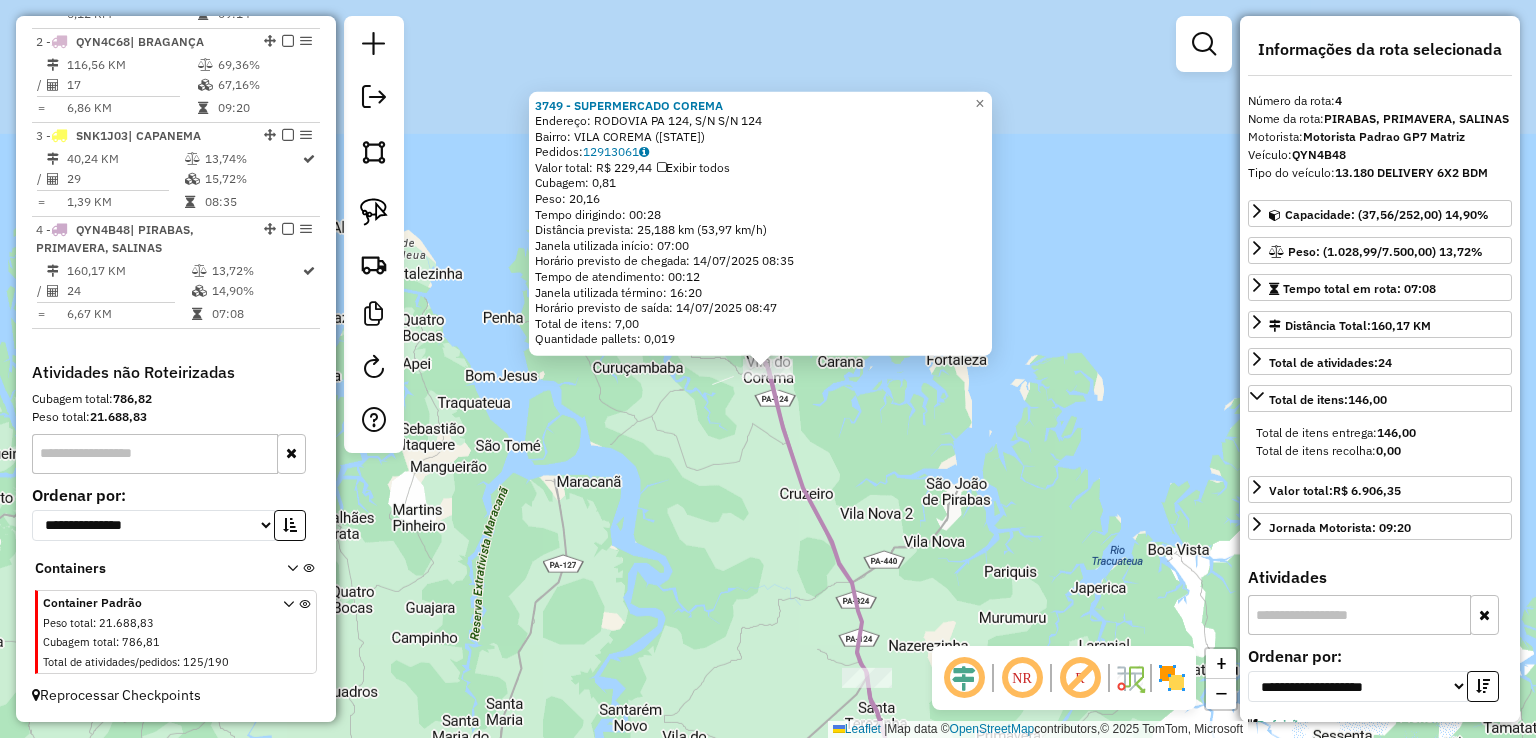 scroll, scrollTop: 848, scrollLeft: 0, axis: vertical 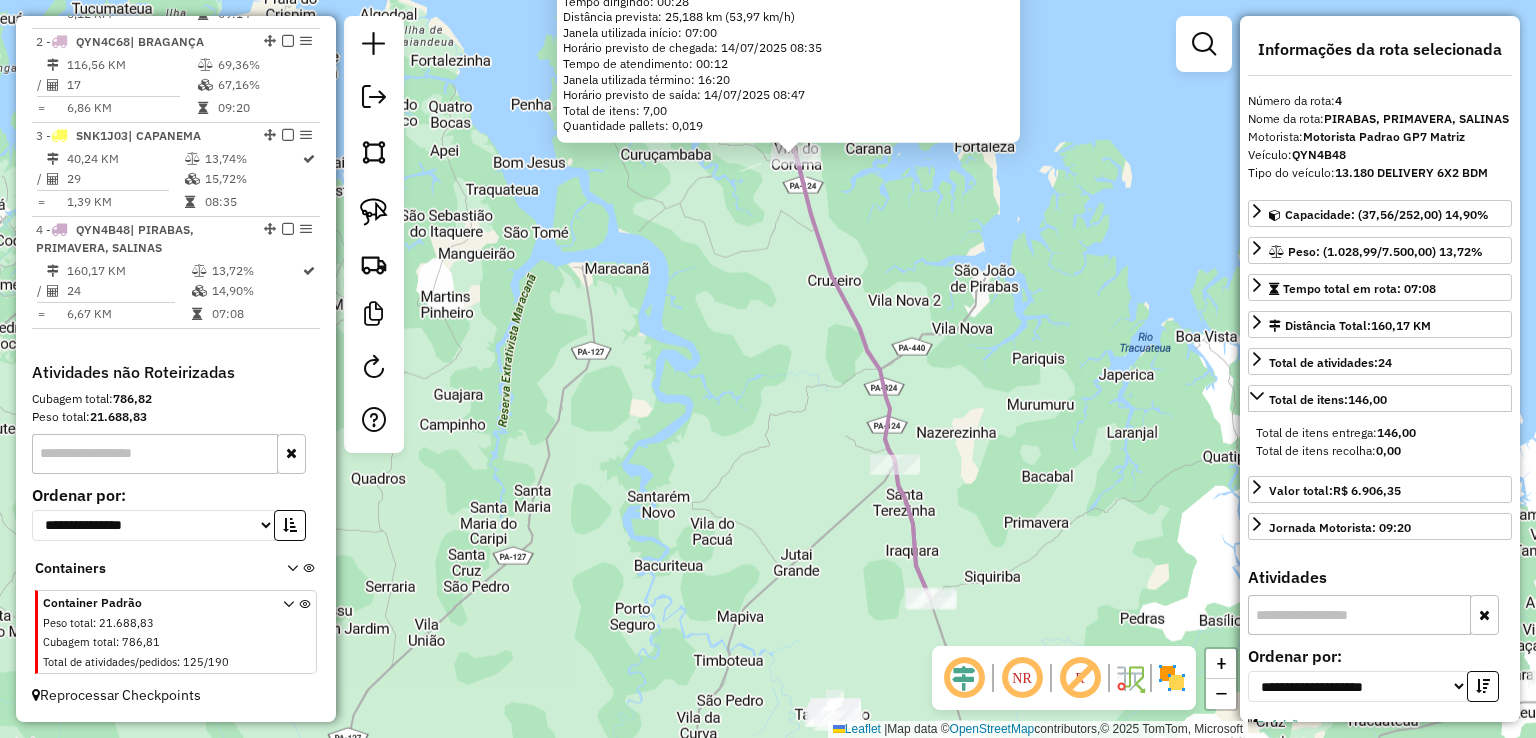 drag, startPoint x: 920, startPoint y: 463, endPoint x: 931, endPoint y: 239, distance: 224.26993 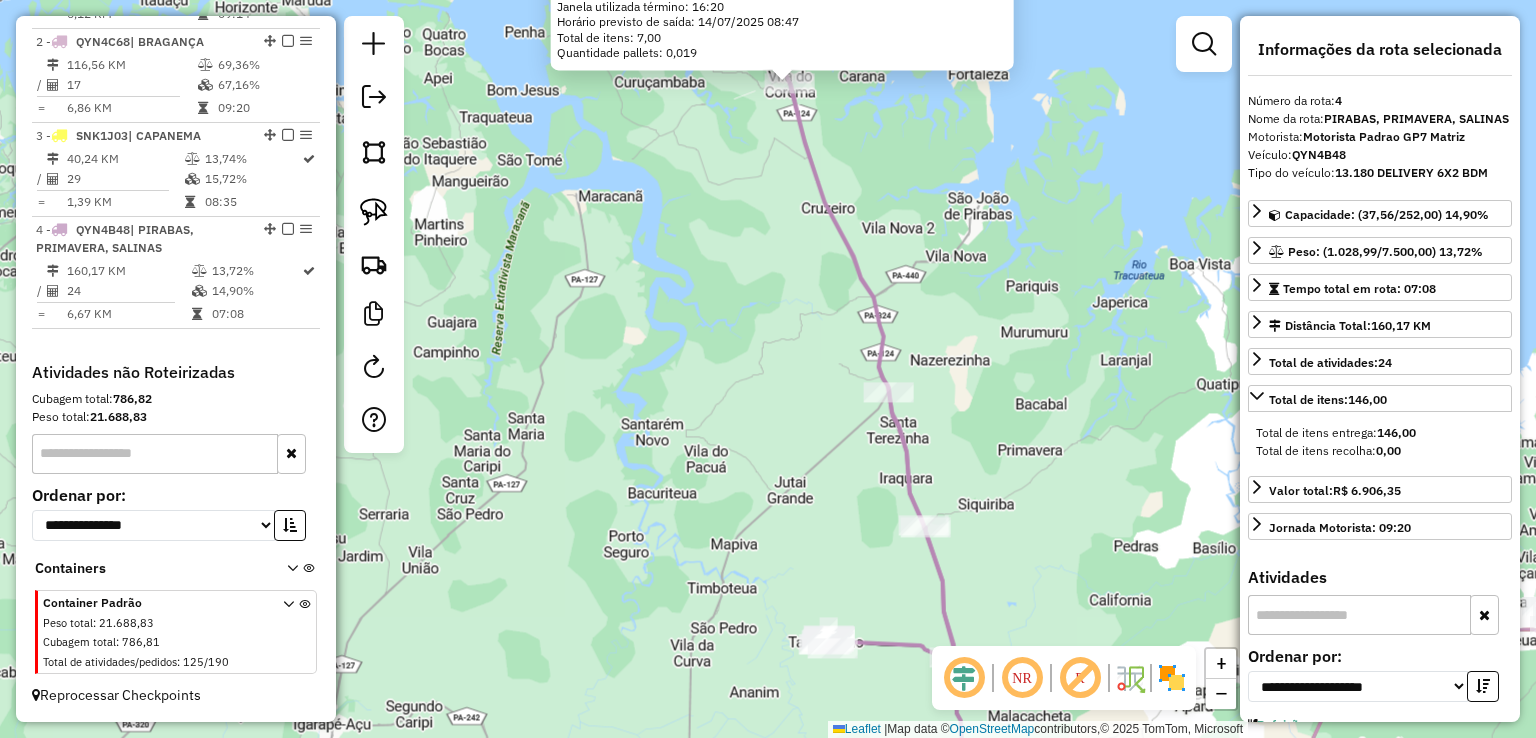 drag, startPoint x: 954, startPoint y: 378, endPoint x: 904, endPoint y: 174, distance: 210.03809 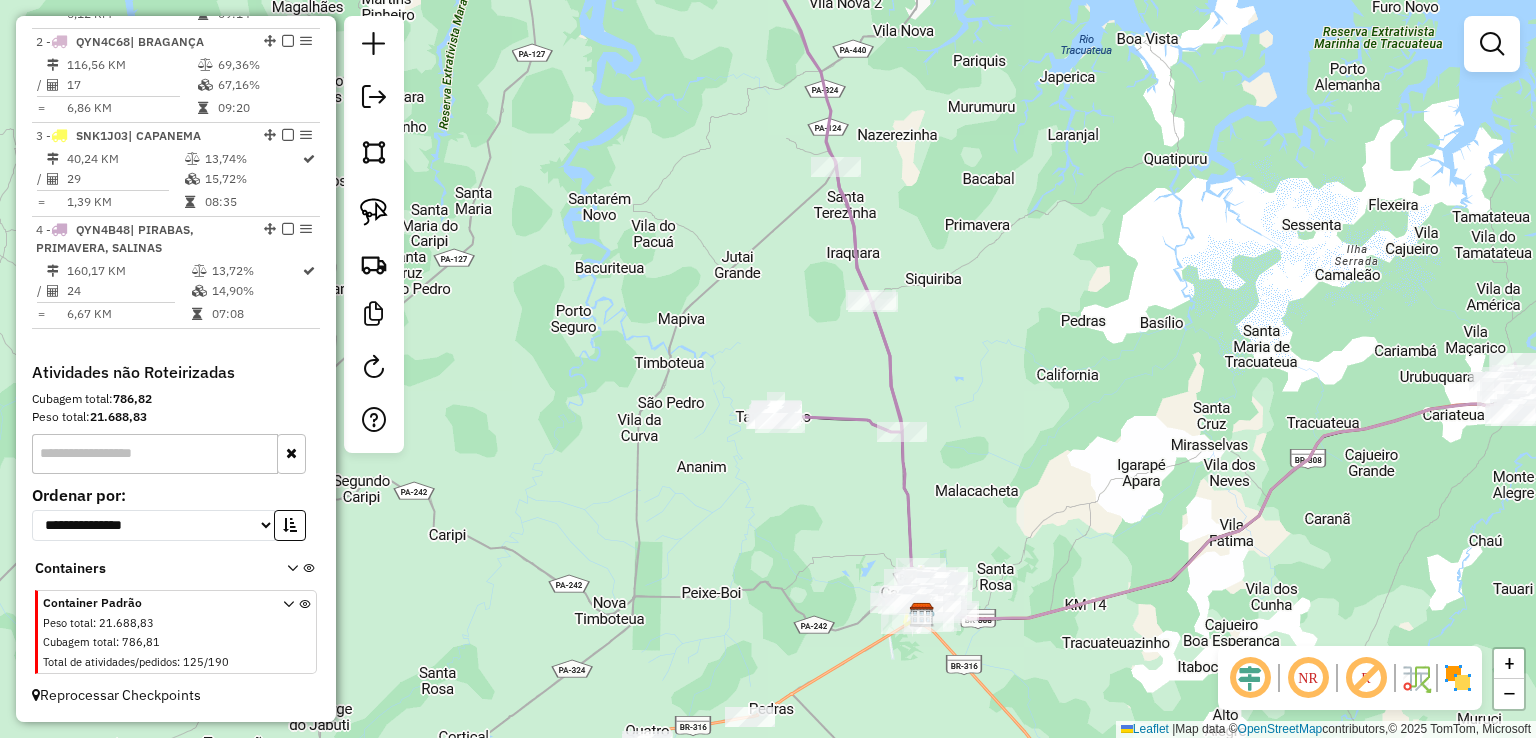 drag, startPoint x: 952, startPoint y: 446, endPoint x: 902, endPoint y: 201, distance: 250.04999 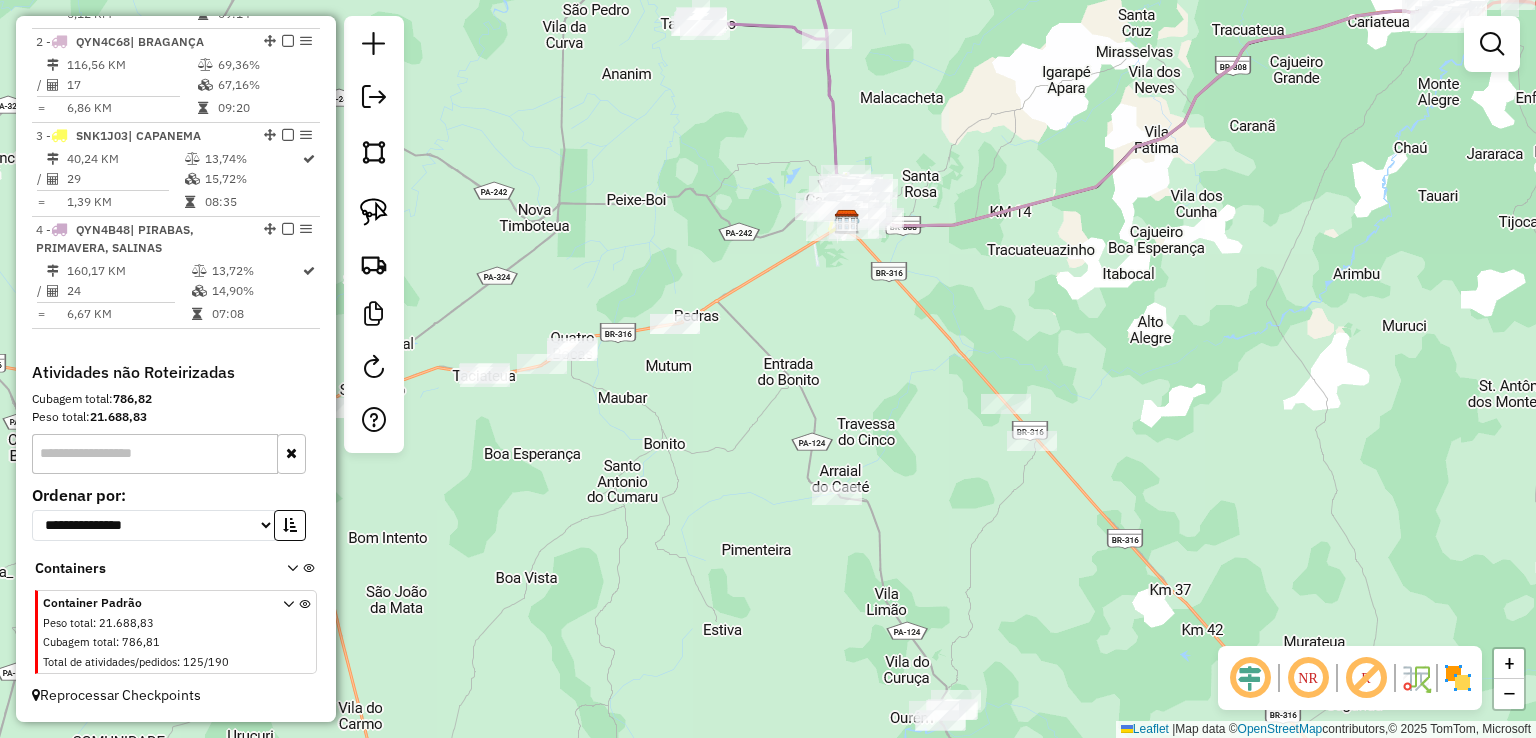 drag, startPoint x: 944, startPoint y: 461, endPoint x: 910, endPoint y: 286, distance: 178.27226 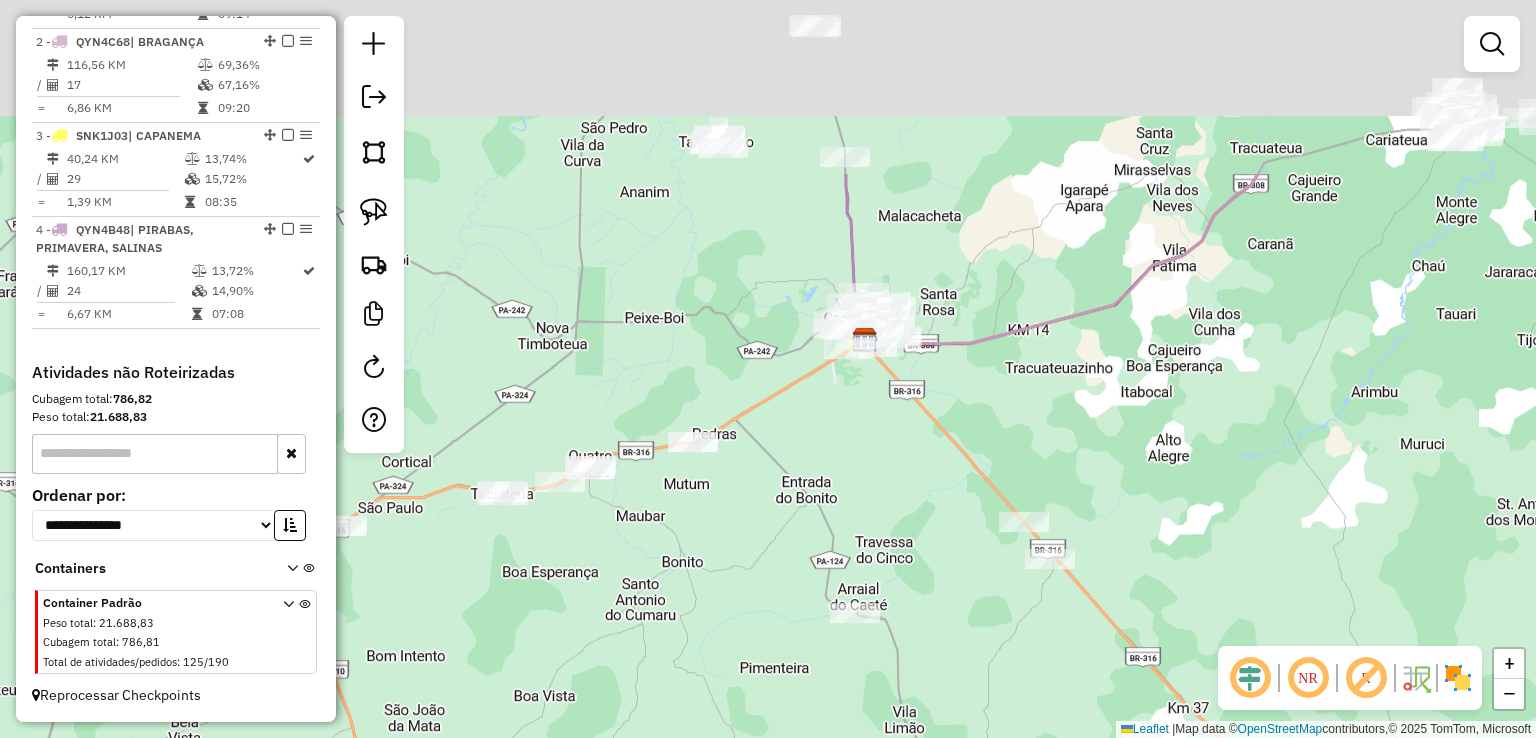 drag, startPoint x: 857, startPoint y: 237, endPoint x: 878, endPoint y: 635, distance: 398.55365 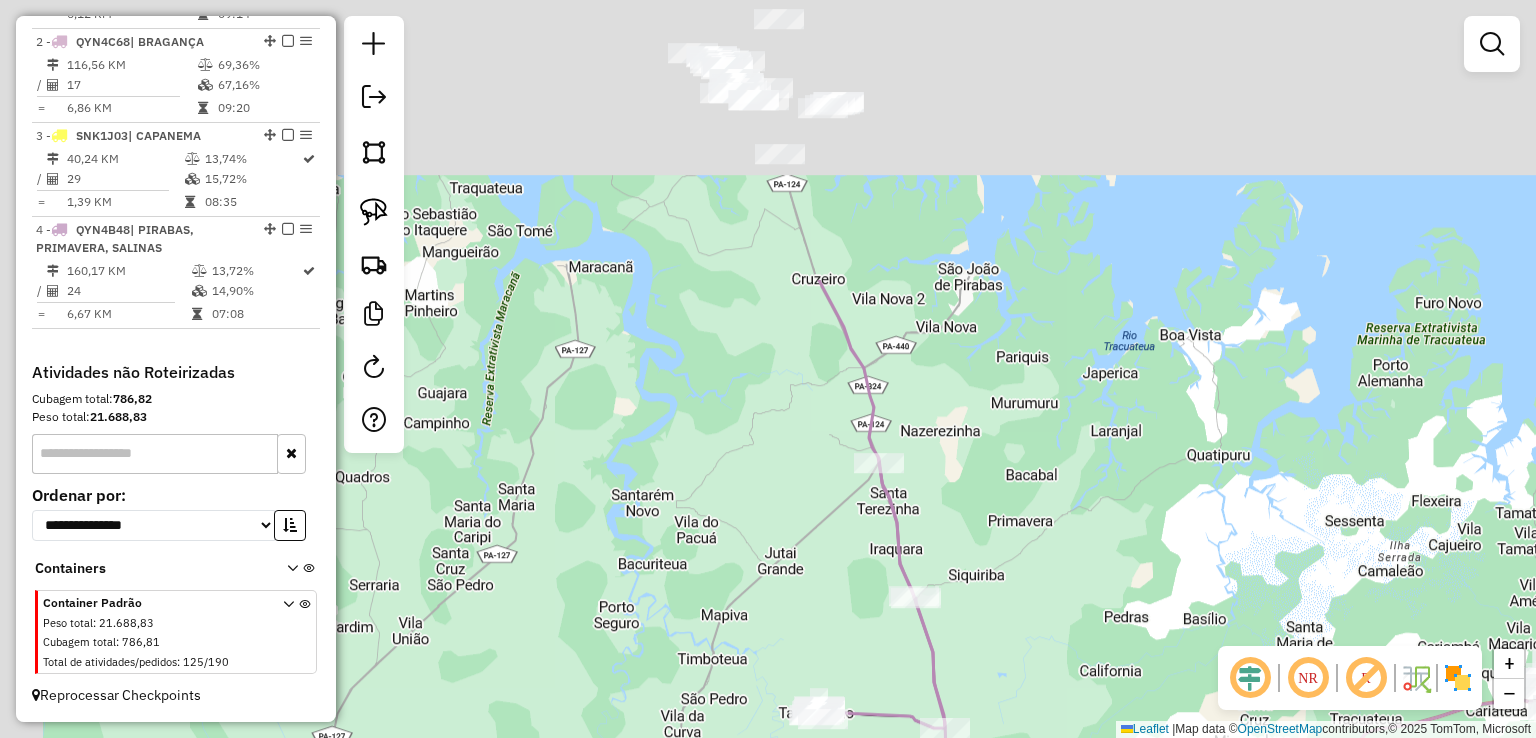 drag, startPoint x: 892, startPoint y: 185, endPoint x: 974, endPoint y: 539, distance: 363.37308 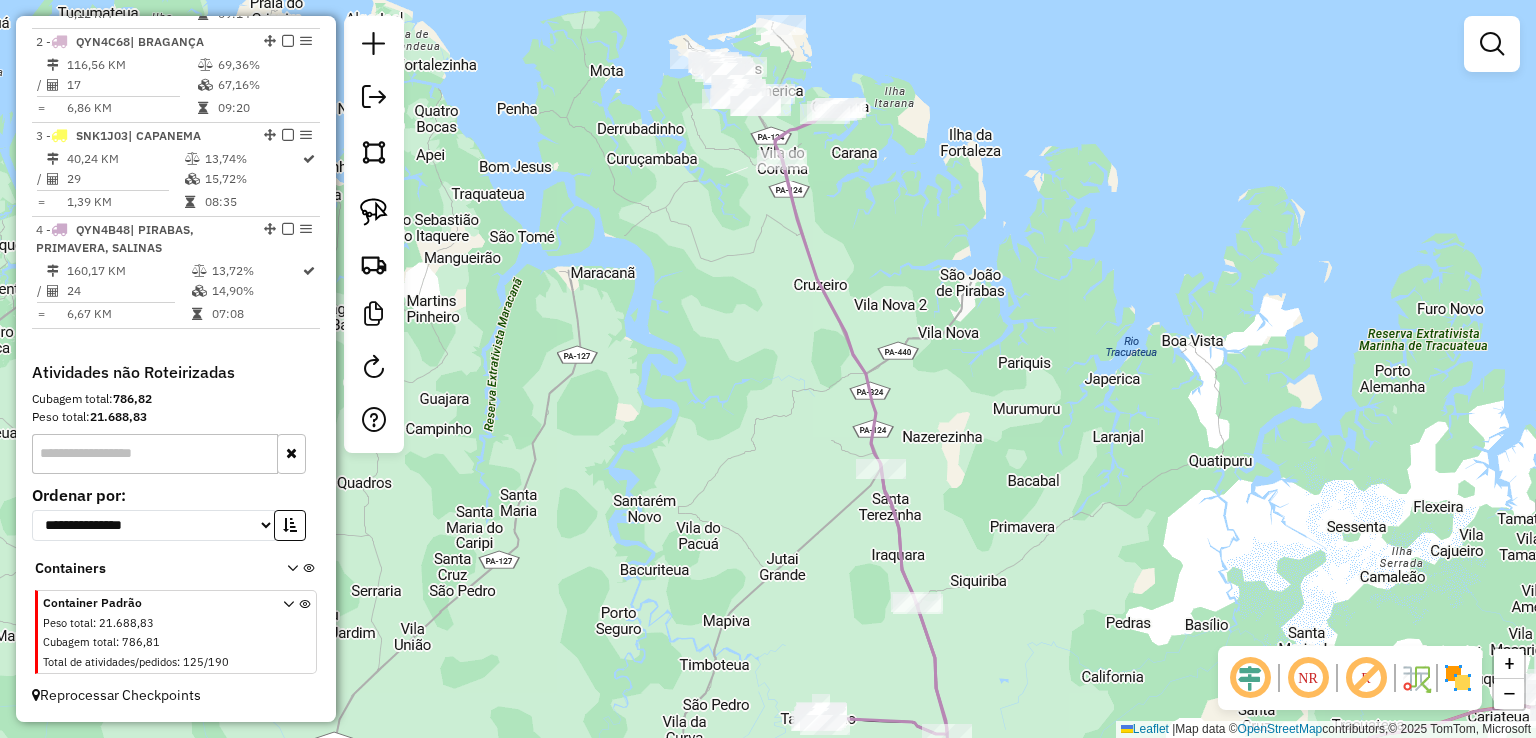 click on "Janela de atendimento Grade de atendimento Capacidade Transportadoras Veículos Cliente Pedidos  Rotas Selecione os dias de semana para filtrar as janelas de atendimento  Seg   Ter   Qua   Qui   Sex   Sáb   Dom  Informe o período da janela de atendimento: De: Até:  Filtrar exatamente a janela do cliente  Considerar janela de atendimento padrão  Selecione os dias de semana para filtrar as grades de atendimento  Seg   Ter   Qua   Qui   Sex   Sáb   Dom   Considerar clientes sem dia de atendimento cadastrado  Clientes fora do dia de atendimento selecionado Filtrar as atividades entre os valores definidos abaixo:  Peso mínimo:   Peso máximo:   Cubagem mínima:   Cubagem máxima:   De:   Até:  Filtrar as atividades entre o tempo de atendimento definido abaixo:  De:   Até:   Considerar capacidade total dos clientes não roteirizados Transportadora: Selecione um ou mais itens Tipo de veículo: Selecione um ou mais itens Veículo: Selecione um ou mais itens Motorista: Selecione um ou mais itens Nome: Rótulo:" 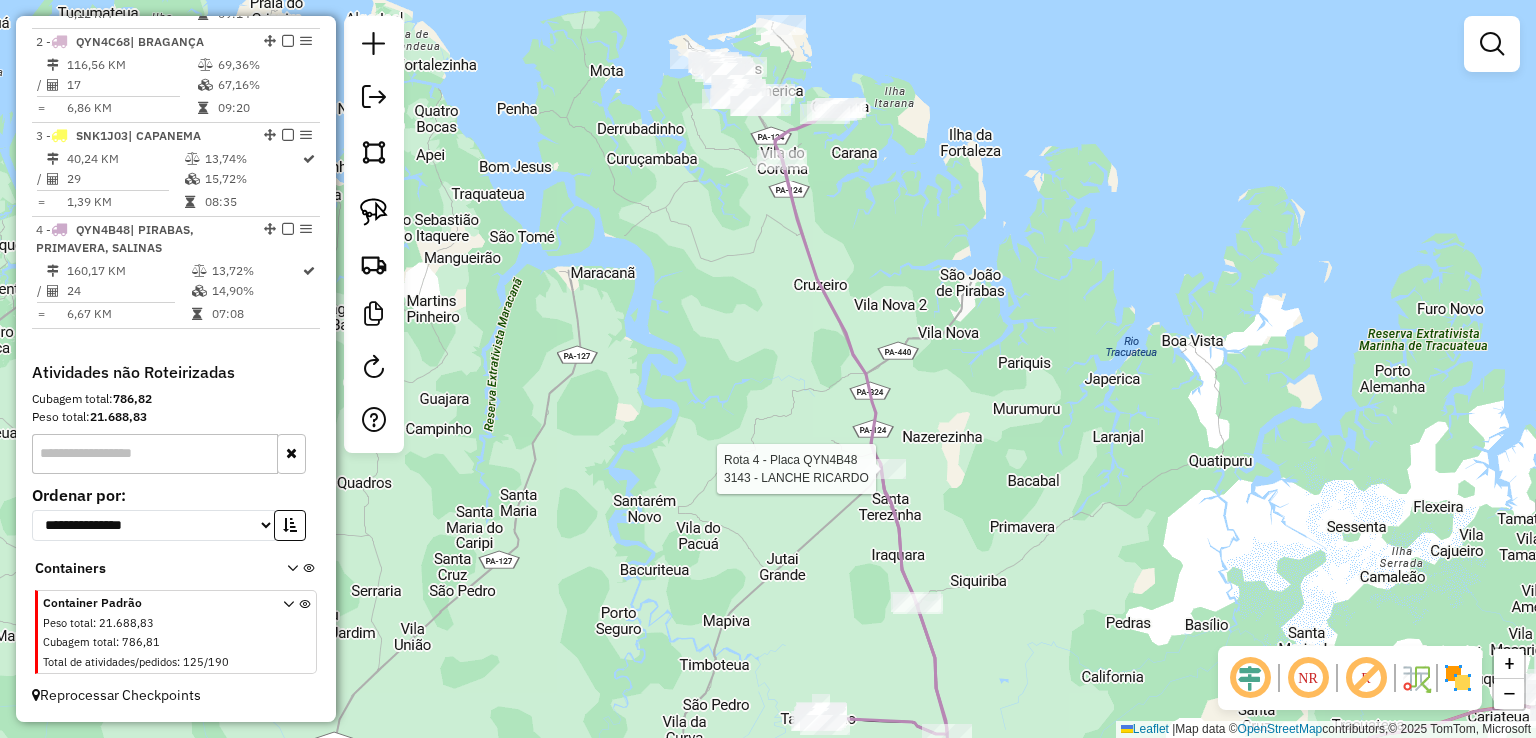 select on "**********" 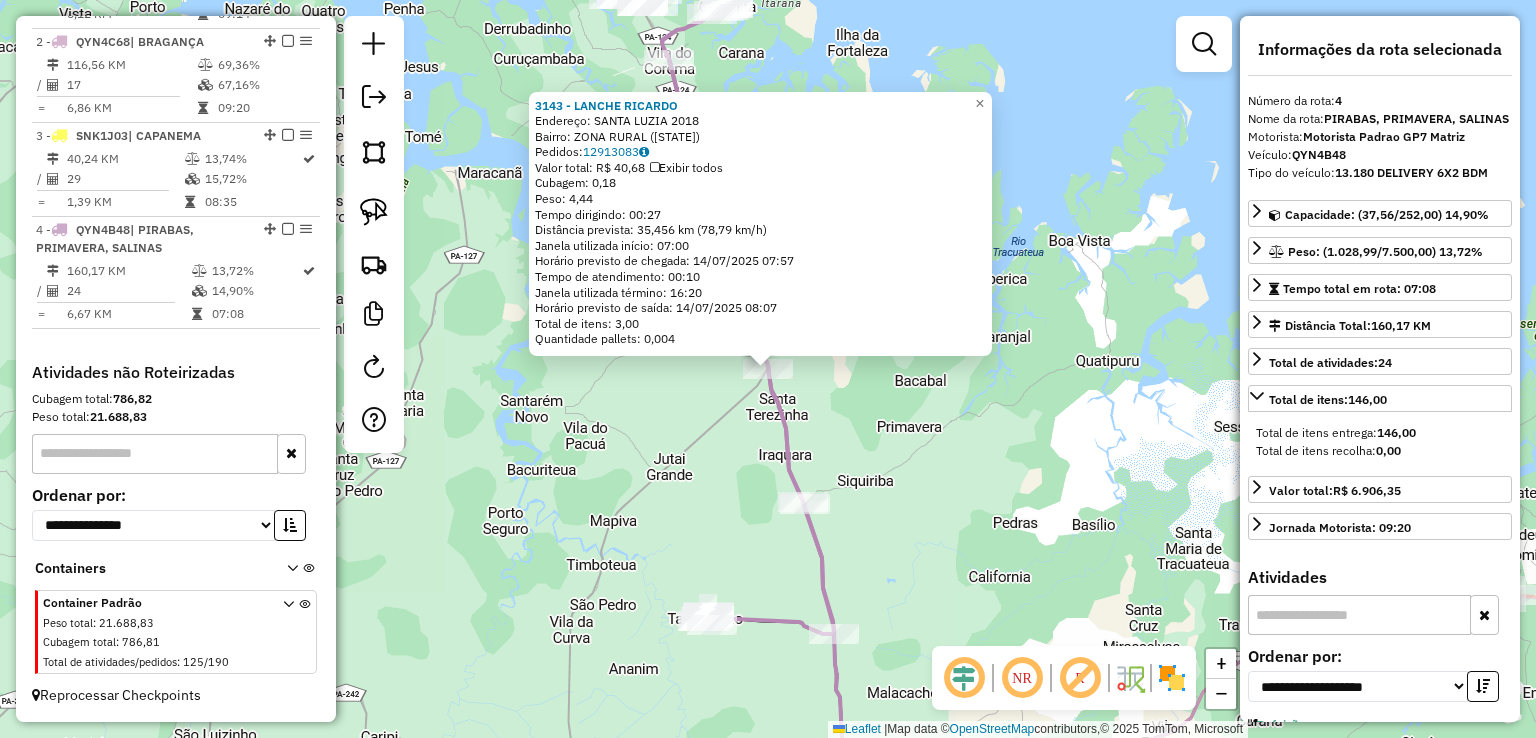 click on "3143 - LANCHE RICARDO  Endereço:  SANTA LUZIA 2018   Bairro: ZONA RURAL (SALINOPOLIS / PA)   Pedidos:  12913083   Valor total: R$ 40,68   Exibir todos   Cubagem: 0,18  Peso: 4,44  Tempo dirigindo: 00:27   Distância prevista: 35,456 km (78,79 km/h)   Janela utilizada início: 07:00   Horário previsto de chegada: 14/07/2025 07:57   Tempo de atendimento: 00:10   Janela utilizada término: 16:20   Horário previsto de saída: 14/07/2025 08:07   Total de itens: 3,00   Quantidade pallets: 0,004  × Janela de atendimento Grade de atendimento Capacidade Transportadoras Veículos Cliente Pedidos  Rotas Selecione os dias de semana para filtrar as janelas de atendimento  Seg   Ter   Qua   Qui   Sex   Sáb   Dom  Informe o período da janela de atendimento: De: Até:  Filtrar exatamente a janela do cliente  Considerar janela de atendimento padrão  Selecione os dias de semana para filtrar as grades de atendimento  Seg   Ter   Qua   Qui   Sex   Sáb   Dom   Considerar clientes sem dia de atendimento cadastrado  De:  +" 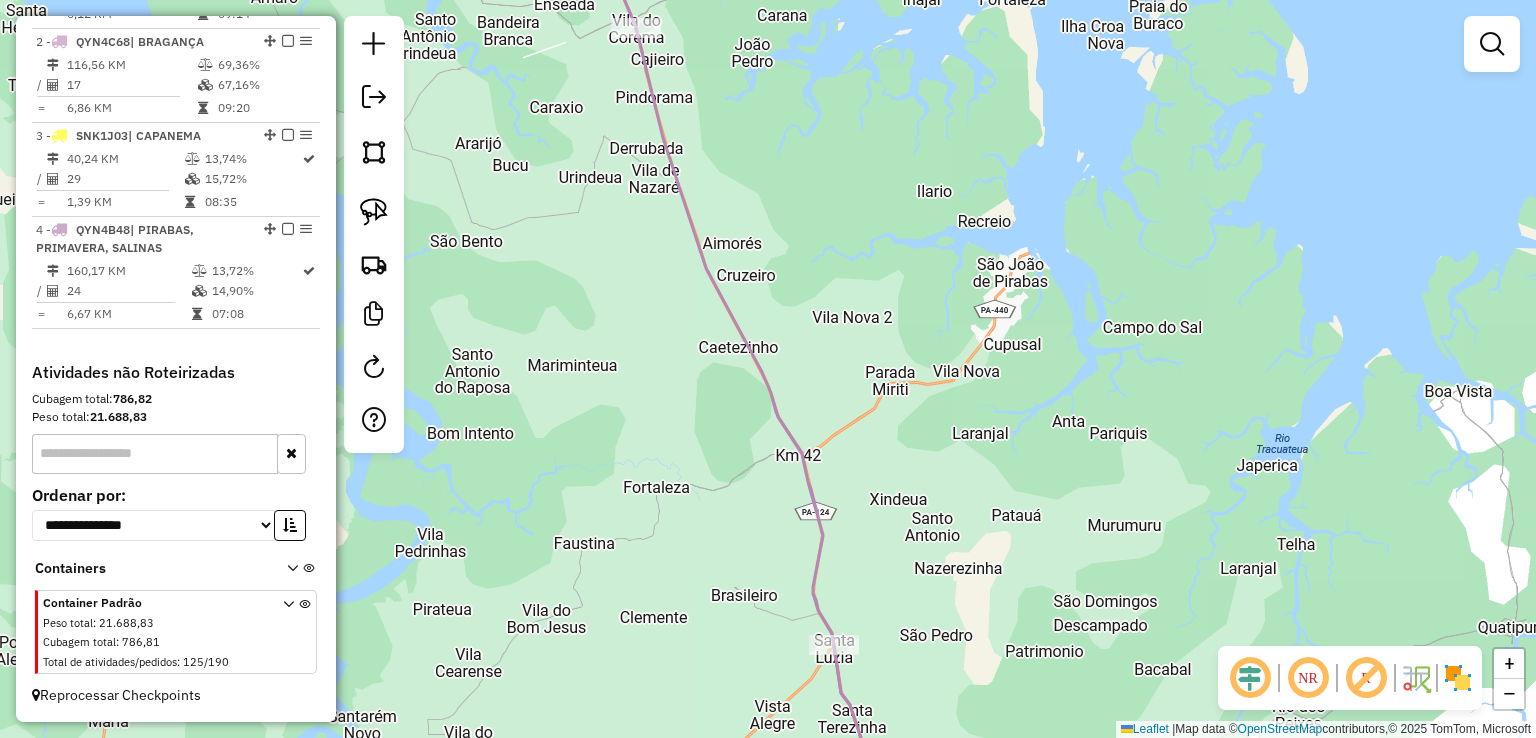click on "Janela de atendimento Grade de atendimento Capacidade Transportadoras Veículos Cliente Pedidos  Rotas Selecione os dias de semana para filtrar as janelas de atendimento  Seg   Ter   Qua   Qui   Sex   Sáb   Dom  Informe o período da janela de atendimento: De: Até:  Filtrar exatamente a janela do cliente  Considerar janela de atendimento padrão  Selecione os dias de semana para filtrar as grades de atendimento  Seg   Ter   Qua   Qui   Sex   Sáb   Dom   Considerar clientes sem dia de atendimento cadastrado  Clientes fora do dia de atendimento selecionado Filtrar as atividades entre os valores definidos abaixo:  Peso mínimo:   Peso máximo:   Cubagem mínima:   Cubagem máxima:   De:   Até:  Filtrar as atividades entre o tempo de atendimento definido abaixo:  De:   Até:   Considerar capacidade total dos clientes não roteirizados Transportadora: Selecione um ou mais itens Tipo de veículo: Selecione um ou mais itens Veículo: Selecione um ou mais itens Motorista: Selecione um ou mais itens Nome: Rótulo:" 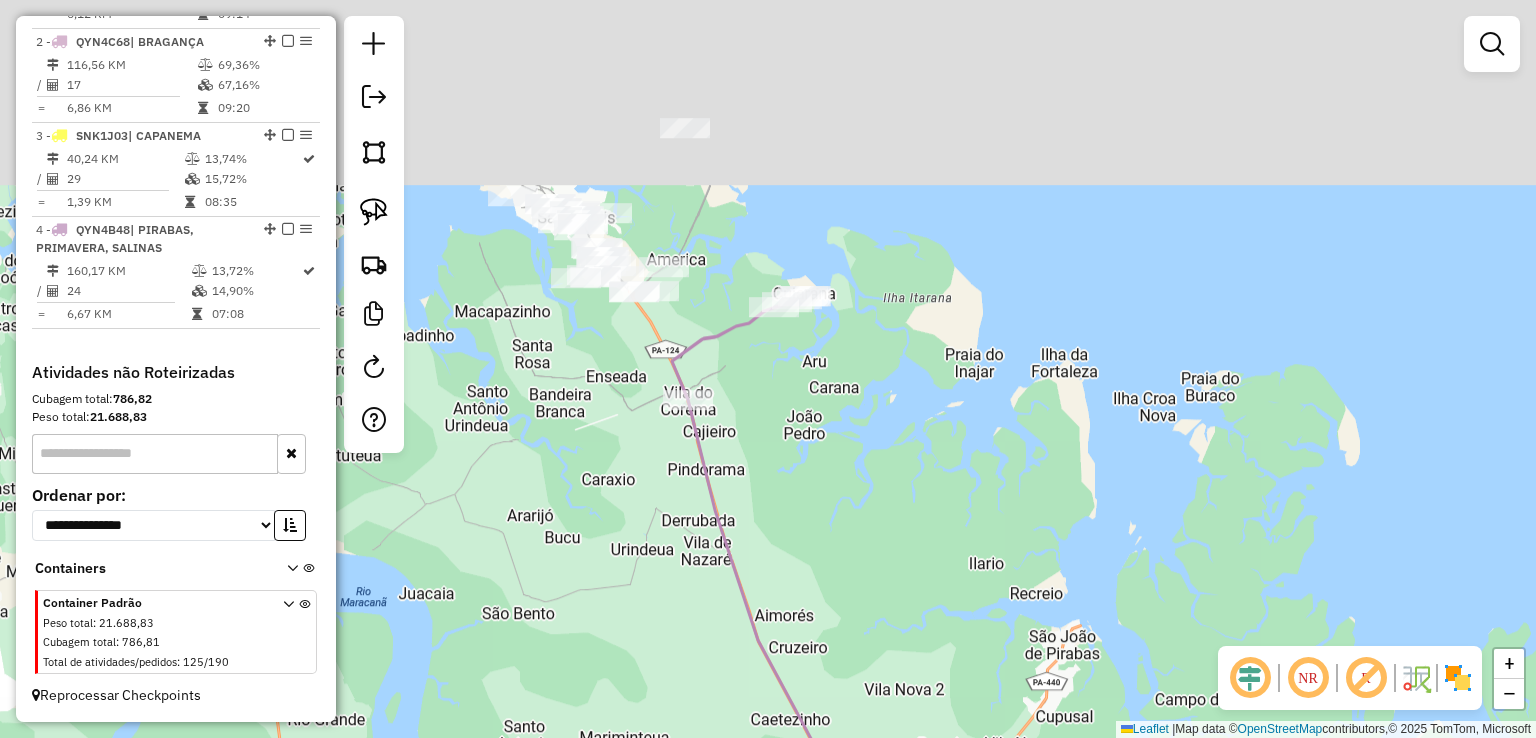 drag, startPoint x: 744, startPoint y: 405, endPoint x: 760, endPoint y: 495, distance: 91.411156 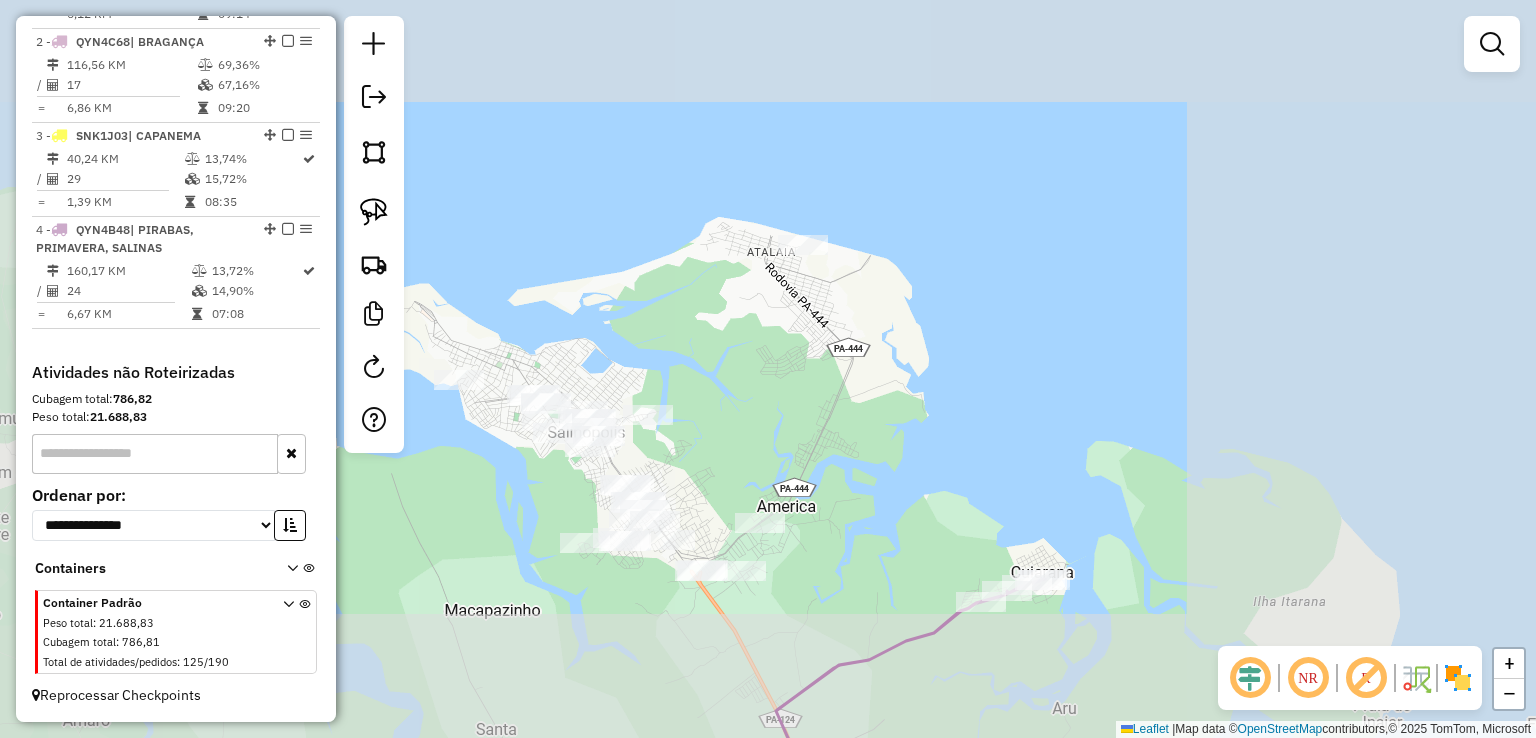 drag, startPoint x: 676, startPoint y: 428, endPoint x: 793, endPoint y: 345, distance: 143.45033 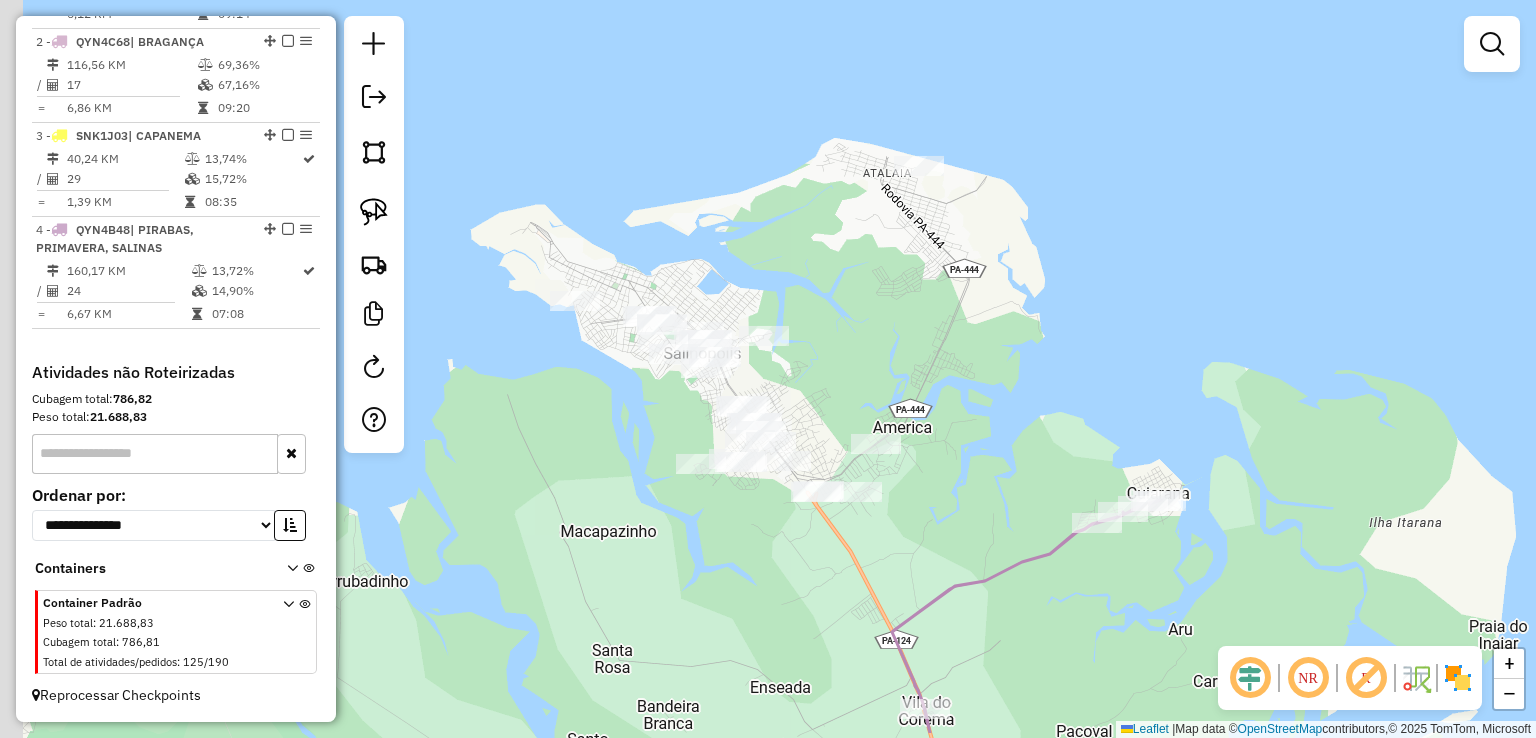click on "Janela de atendimento Grade de atendimento Capacidade Transportadoras Veículos Cliente Pedidos  Rotas Selecione os dias de semana para filtrar as janelas de atendimento  Seg   Ter   Qua   Qui   Sex   Sáb   Dom  Informe o período da janela de atendimento: De: Até:  Filtrar exatamente a janela do cliente  Considerar janela de atendimento padrão  Selecione os dias de semana para filtrar as grades de atendimento  Seg   Ter   Qua   Qui   Sex   Sáb   Dom   Considerar clientes sem dia de atendimento cadastrado  Clientes fora do dia de atendimento selecionado Filtrar as atividades entre os valores definidos abaixo:  Peso mínimo:   Peso máximo:   Cubagem mínima:   Cubagem máxima:   De:   Até:  Filtrar as atividades entre o tempo de atendimento definido abaixo:  De:   Até:   Considerar capacidade total dos clientes não roteirizados Transportadora: Selecione um ou mais itens Tipo de veículo: Selecione um ou mais itens Veículo: Selecione um ou mais itens Motorista: Selecione um ou mais itens Nome: Rótulo:" 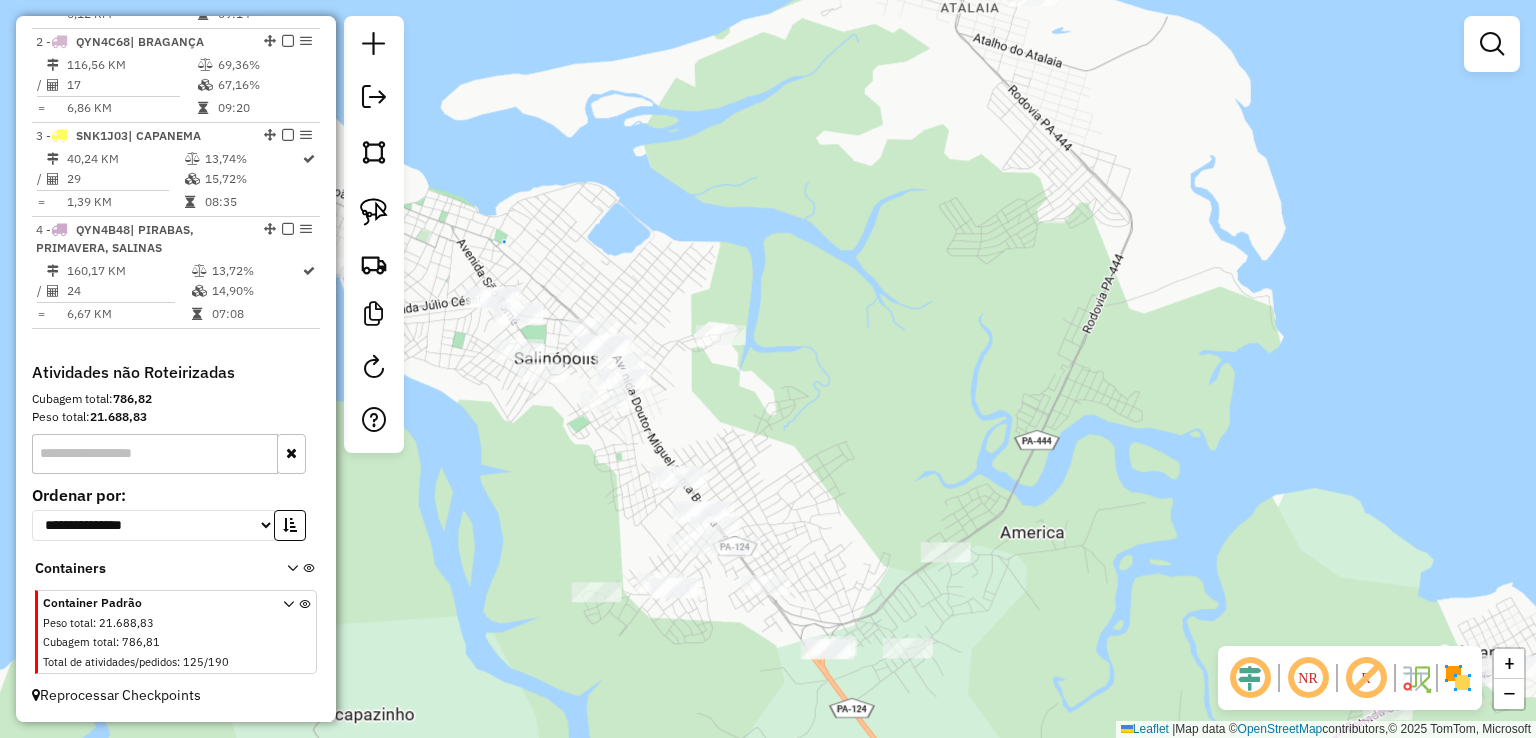 drag, startPoint x: 808, startPoint y: 325, endPoint x: 908, endPoint y: 213, distance: 150.14659 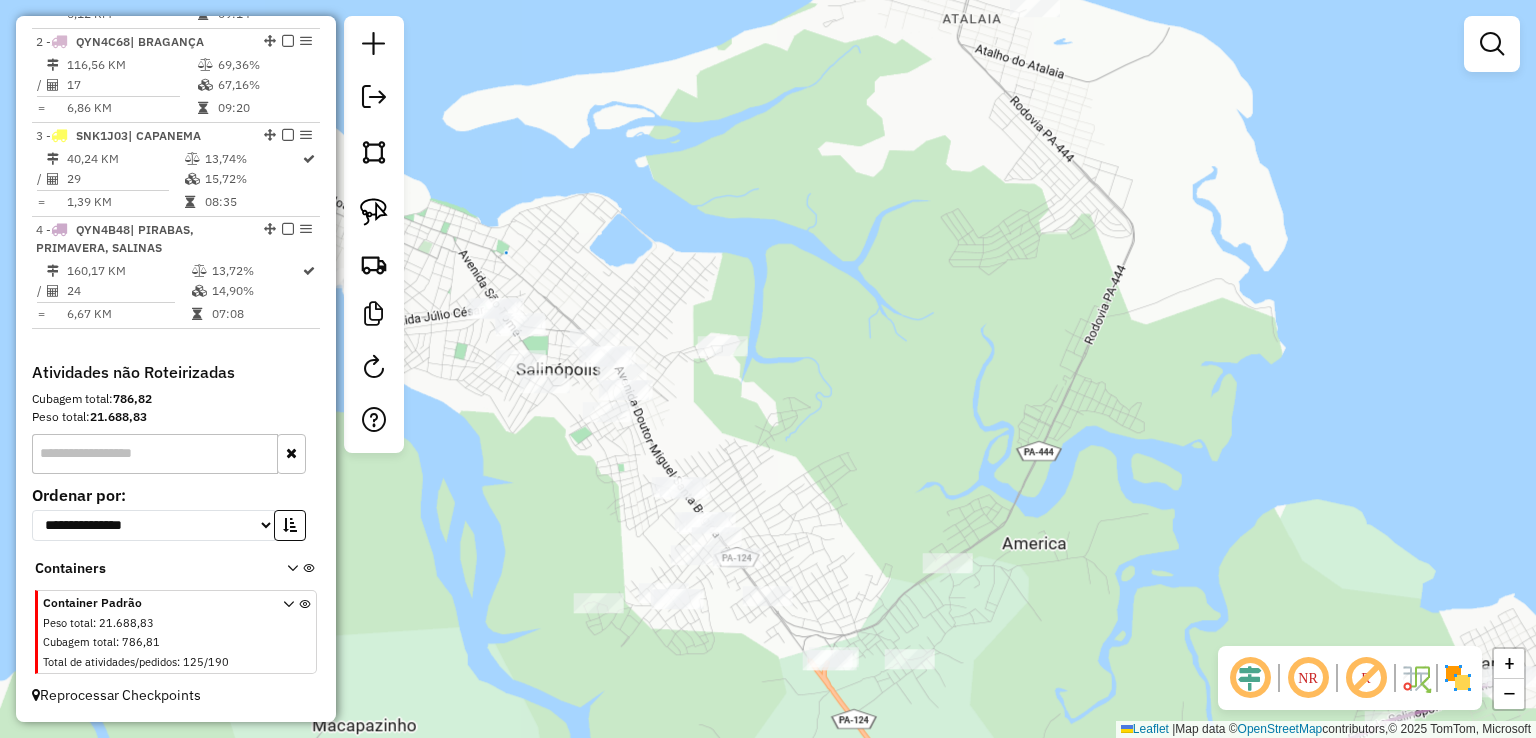 click on "Janela de atendimento Grade de atendimento Capacidade Transportadoras Veículos Cliente Pedidos  Rotas Selecione os dias de semana para filtrar as janelas de atendimento  Seg   Ter   Qua   Qui   Sex   Sáb   Dom  Informe o período da janela de atendimento: De: Até:  Filtrar exatamente a janela do cliente  Considerar janela de atendimento padrão  Selecione os dias de semana para filtrar as grades de atendimento  Seg   Ter   Qua   Qui   Sex   Sáb   Dom   Considerar clientes sem dia de atendimento cadastrado  Clientes fora do dia de atendimento selecionado Filtrar as atividades entre os valores definidos abaixo:  Peso mínimo:   Peso máximo:   Cubagem mínima:   Cubagem máxima:   De:   Até:  Filtrar as atividades entre o tempo de atendimento definido abaixo:  De:   Até:   Considerar capacidade total dos clientes não roteirizados Transportadora: Selecione um ou mais itens Tipo de veículo: Selecione um ou mais itens Veículo: Selecione um ou mais itens Motorista: Selecione um ou mais itens Nome: Rótulo:" 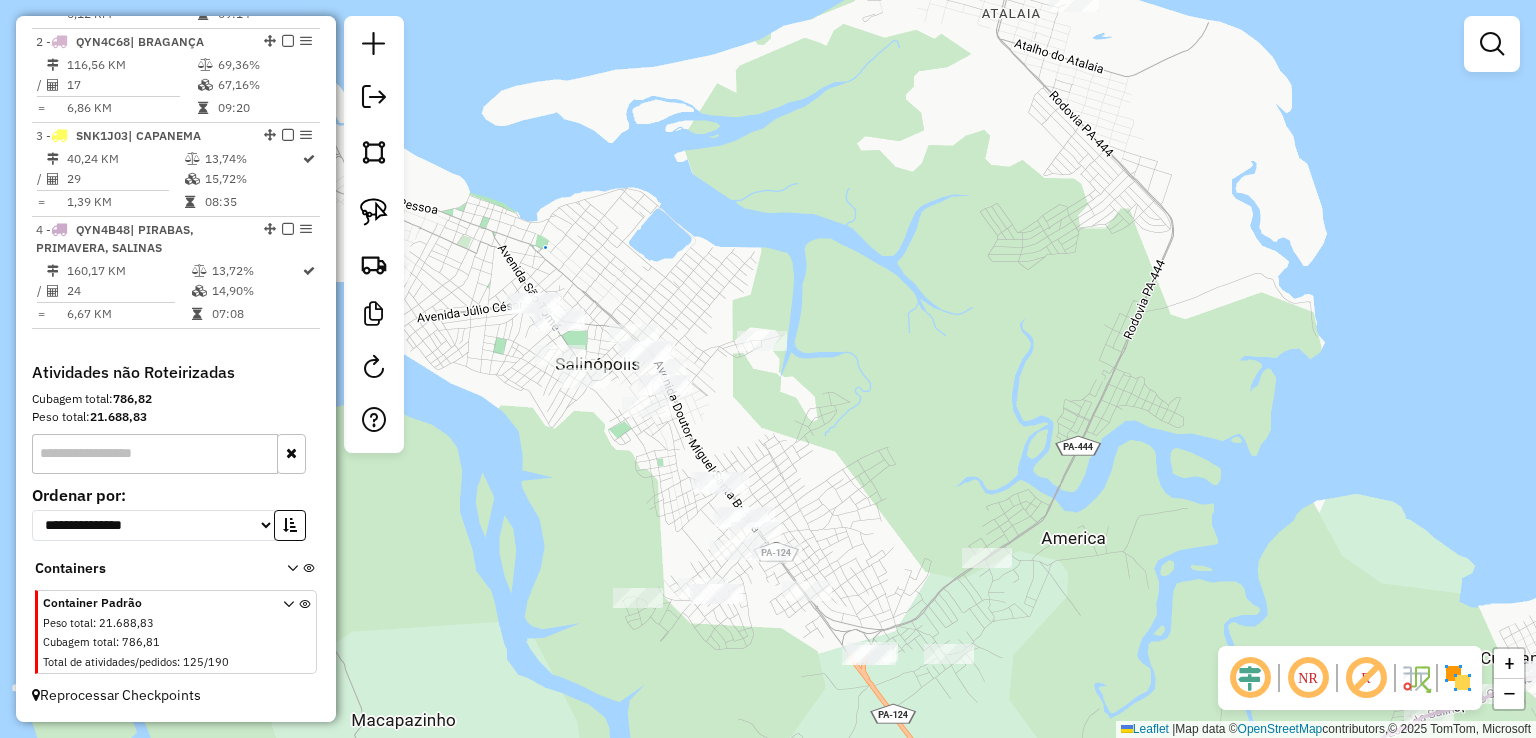 drag, startPoint x: 851, startPoint y: 322, endPoint x: 985, endPoint y: 257, distance: 148.93288 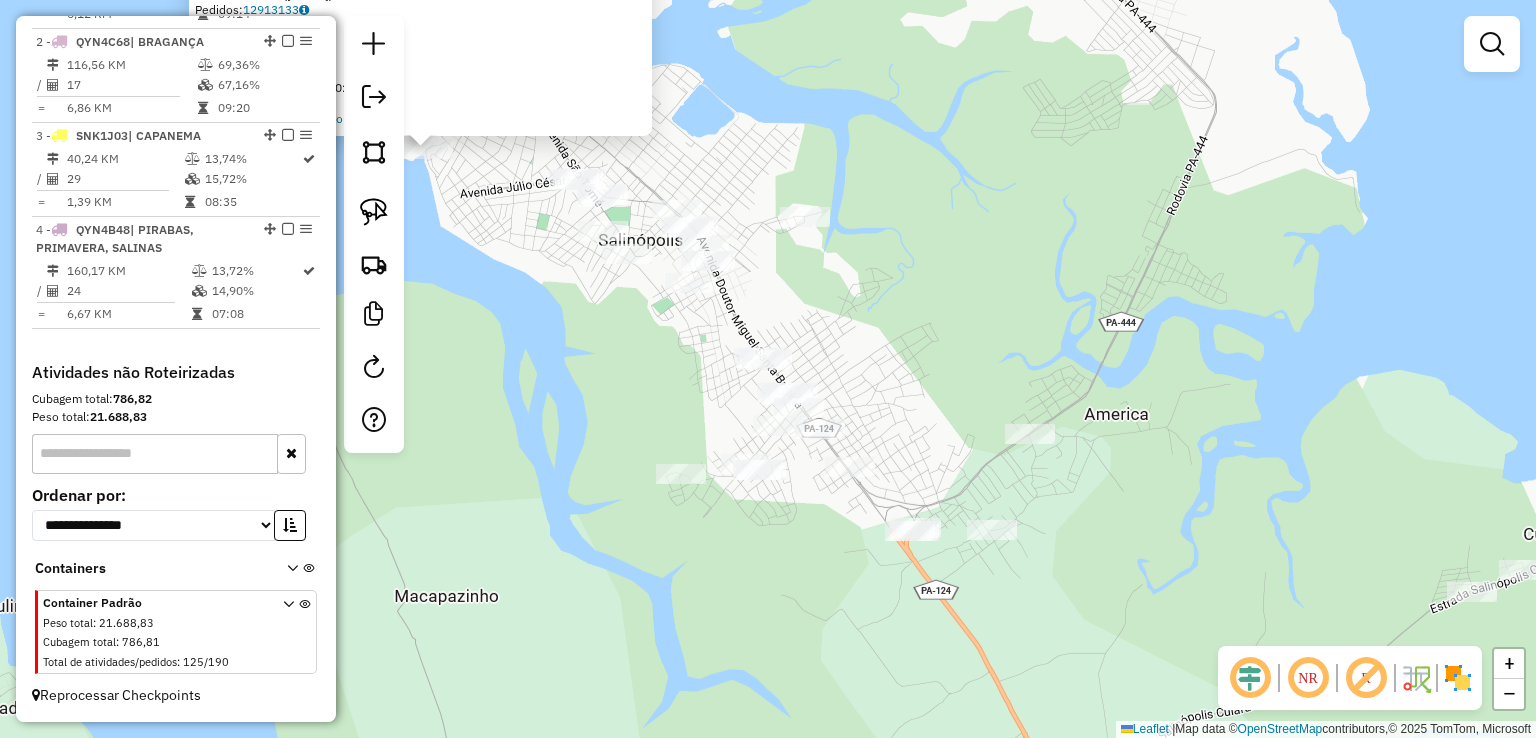 drag, startPoint x: 884, startPoint y: 559, endPoint x: 540, endPoint y: 336, distance: 409.9573 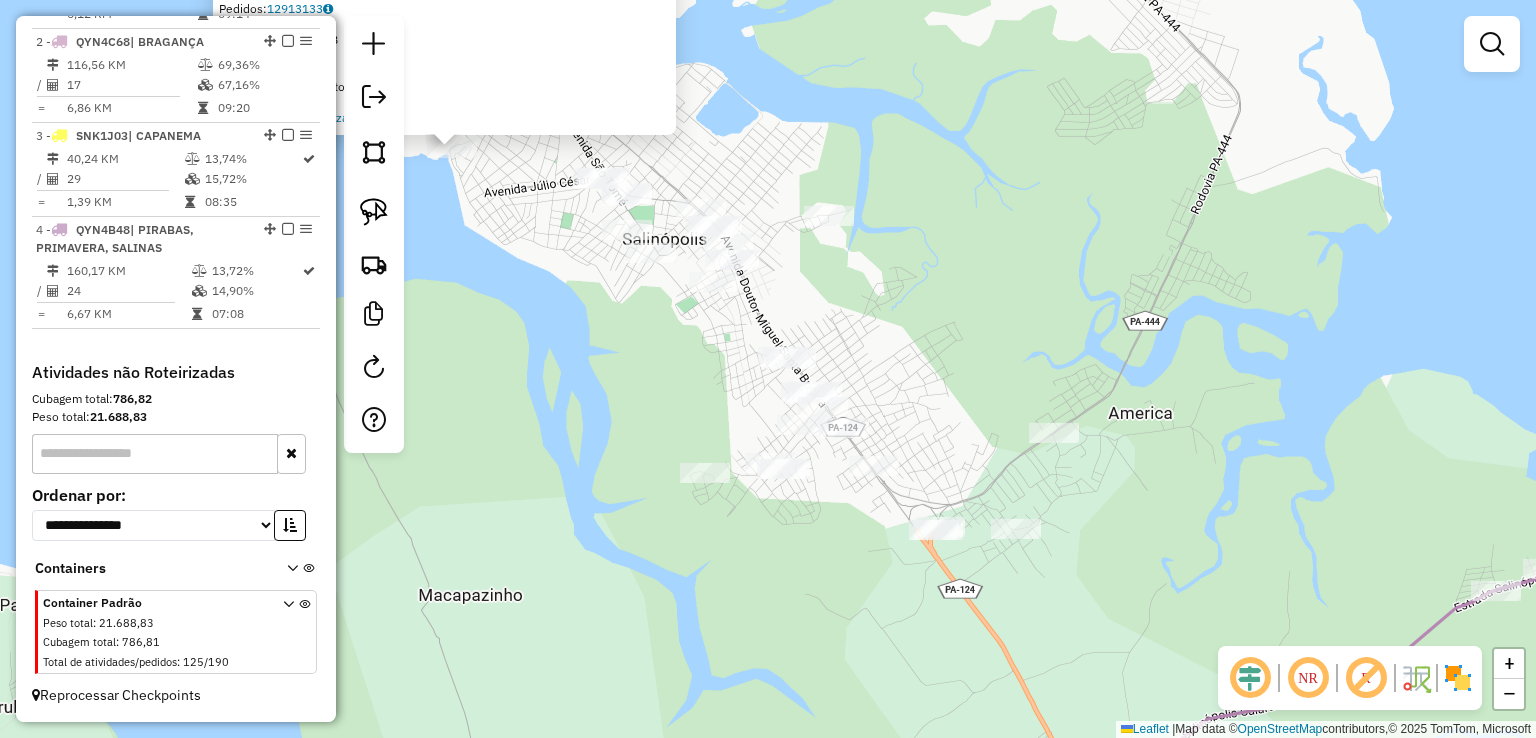 drag, startPoint x: 598, startPoint y: 357, endPoint x: 644, endPoint y: 356, distance: 46.010868 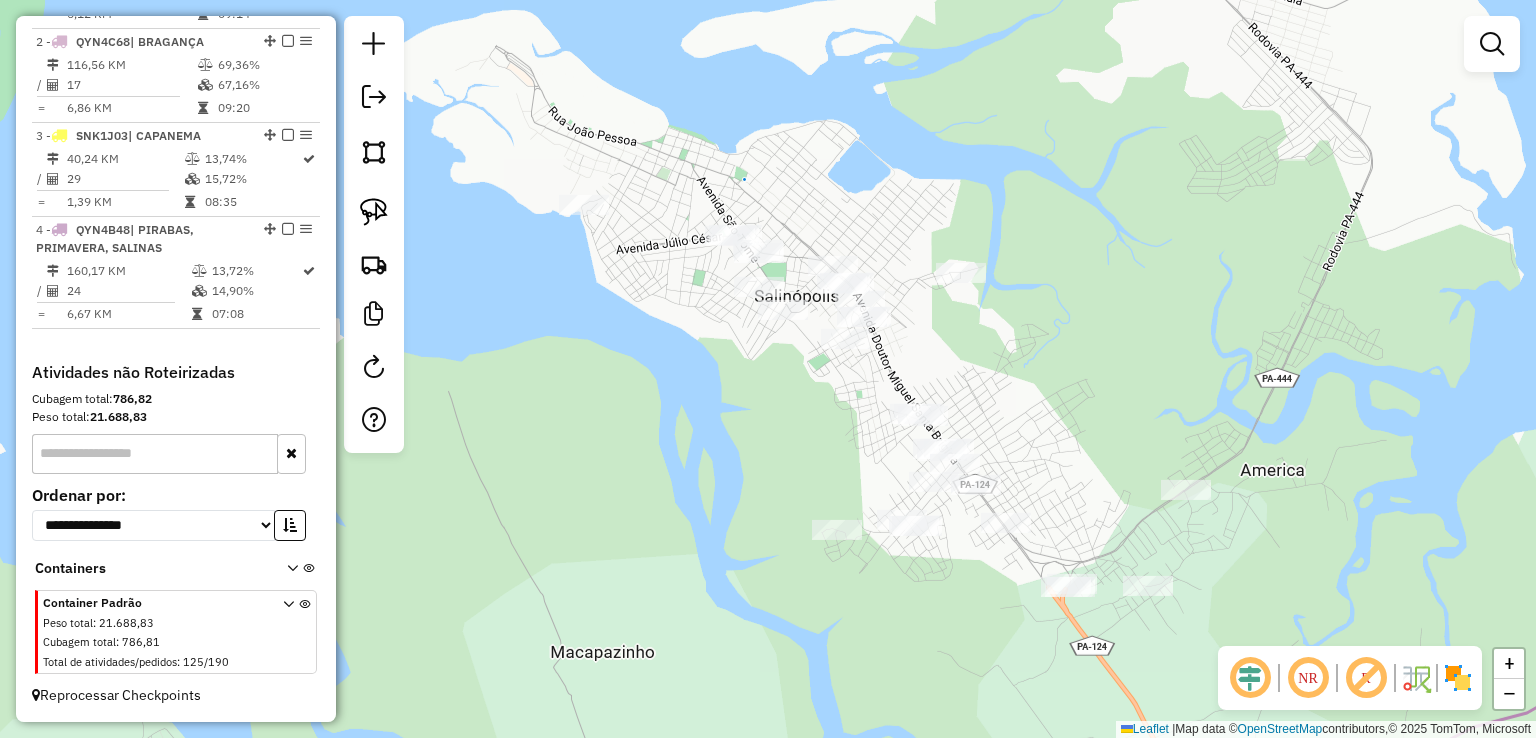 drag, startPoint x: 654, startPoint y: 358, endPoint x: 738, endPoint y: 413, distance: 100.40418 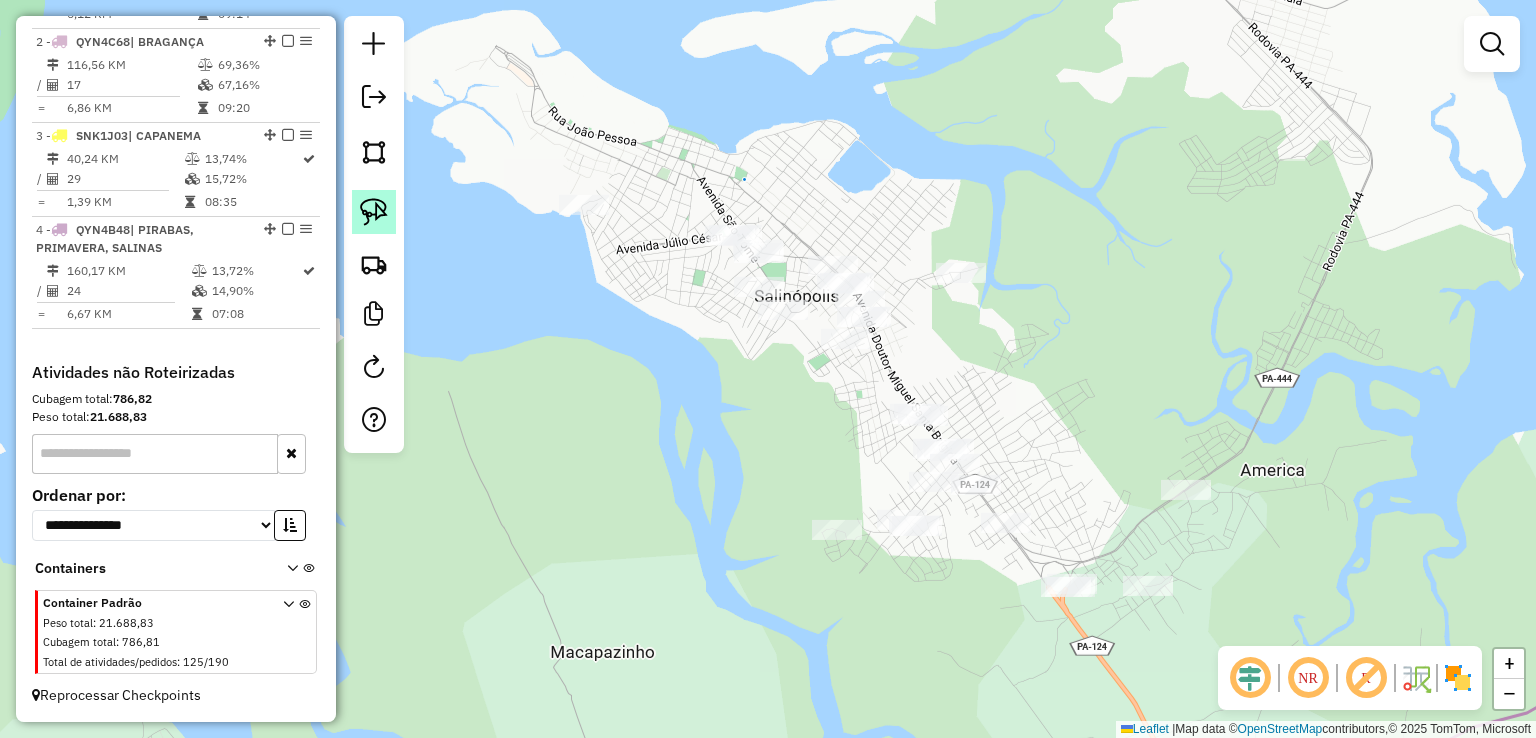 click 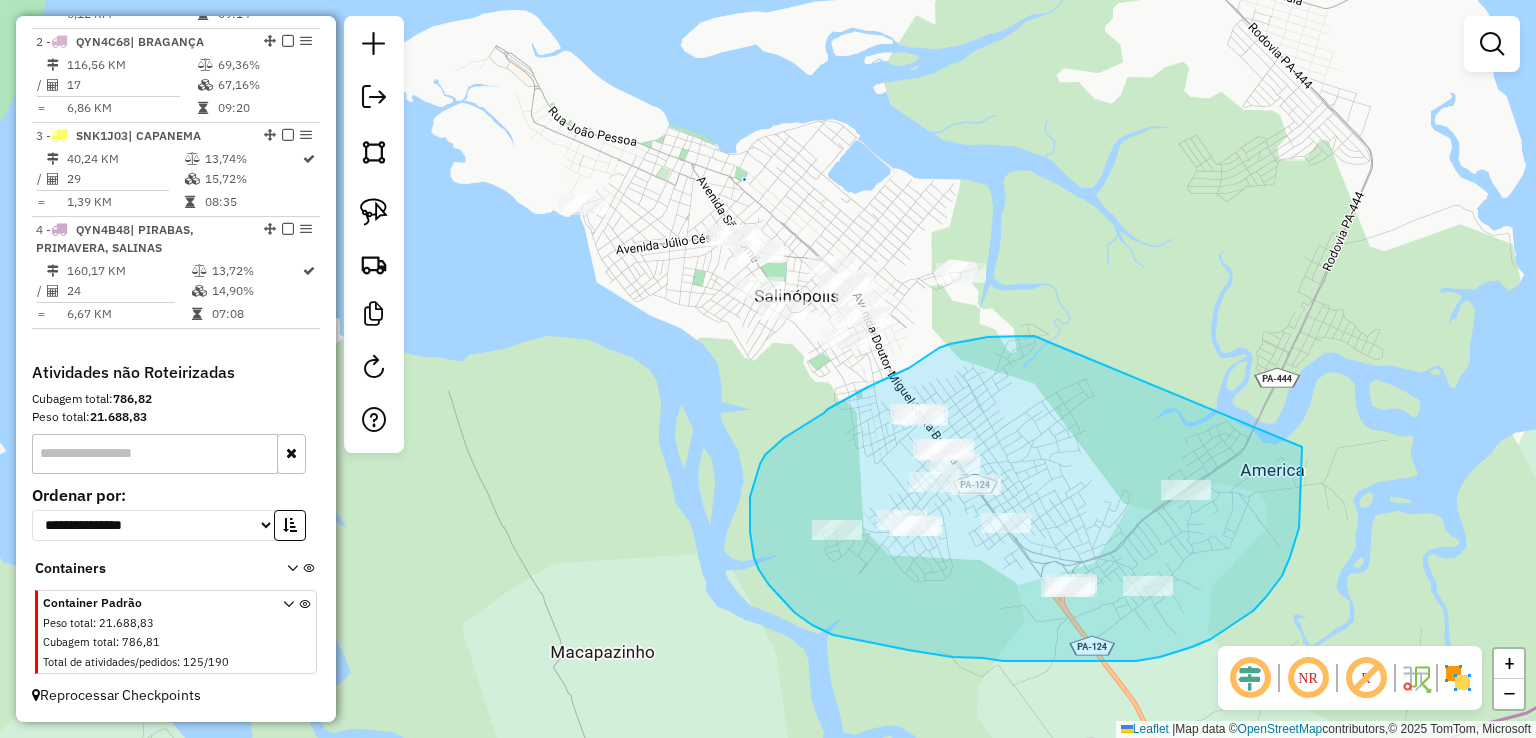 drag, startPoint x: 963, startPoint y: 342, endPoint x: 1200, endPoint y: 357, distance: 237.47421 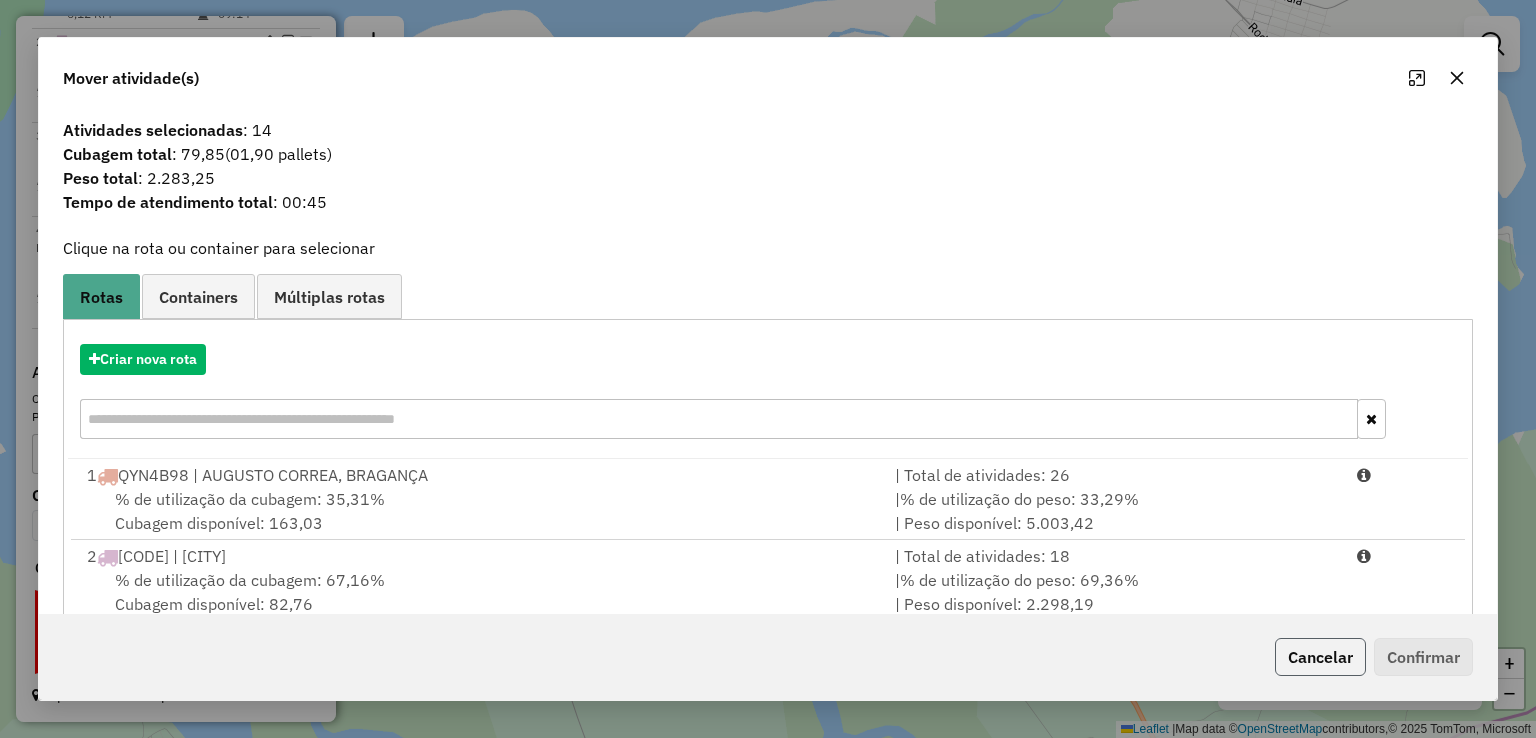 click on "Cancelar" 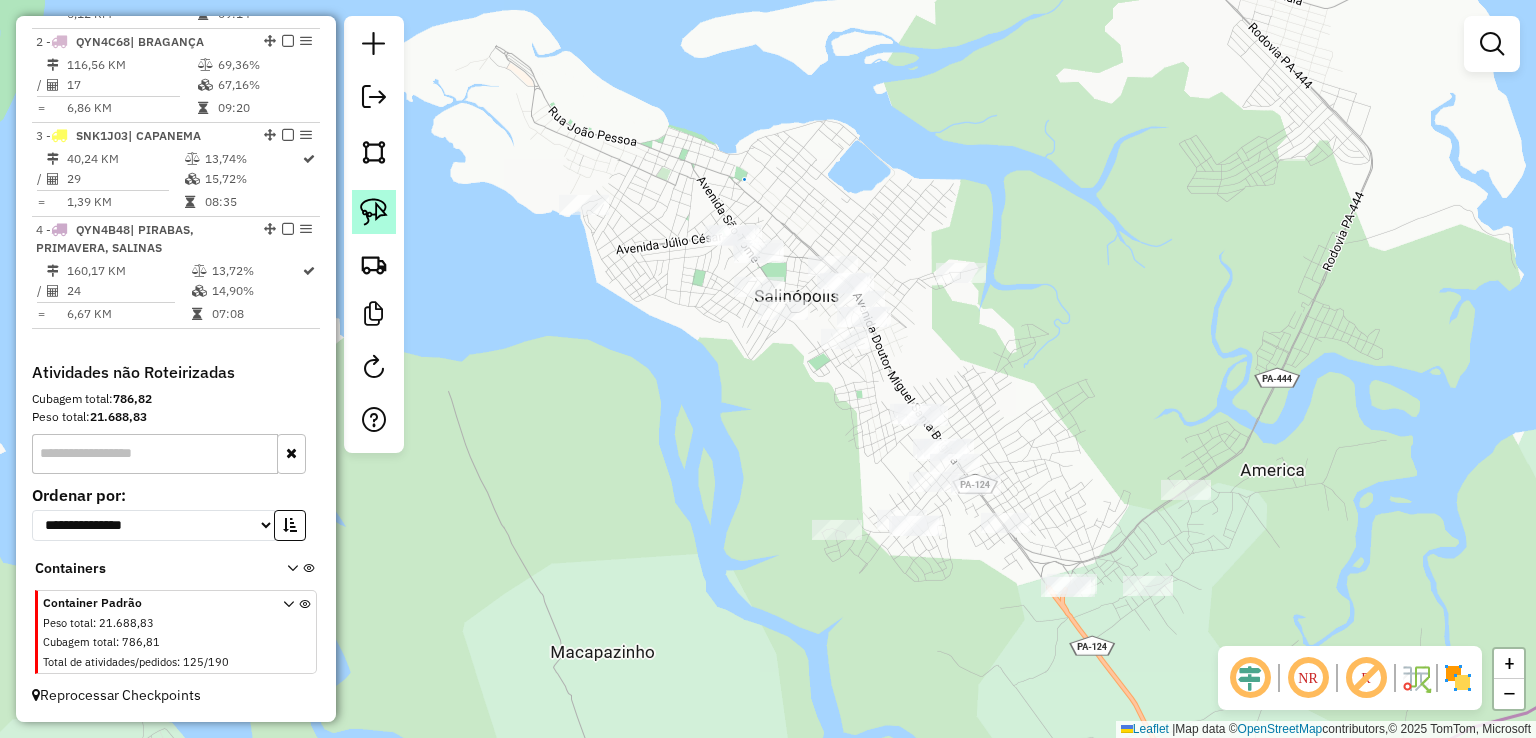 click 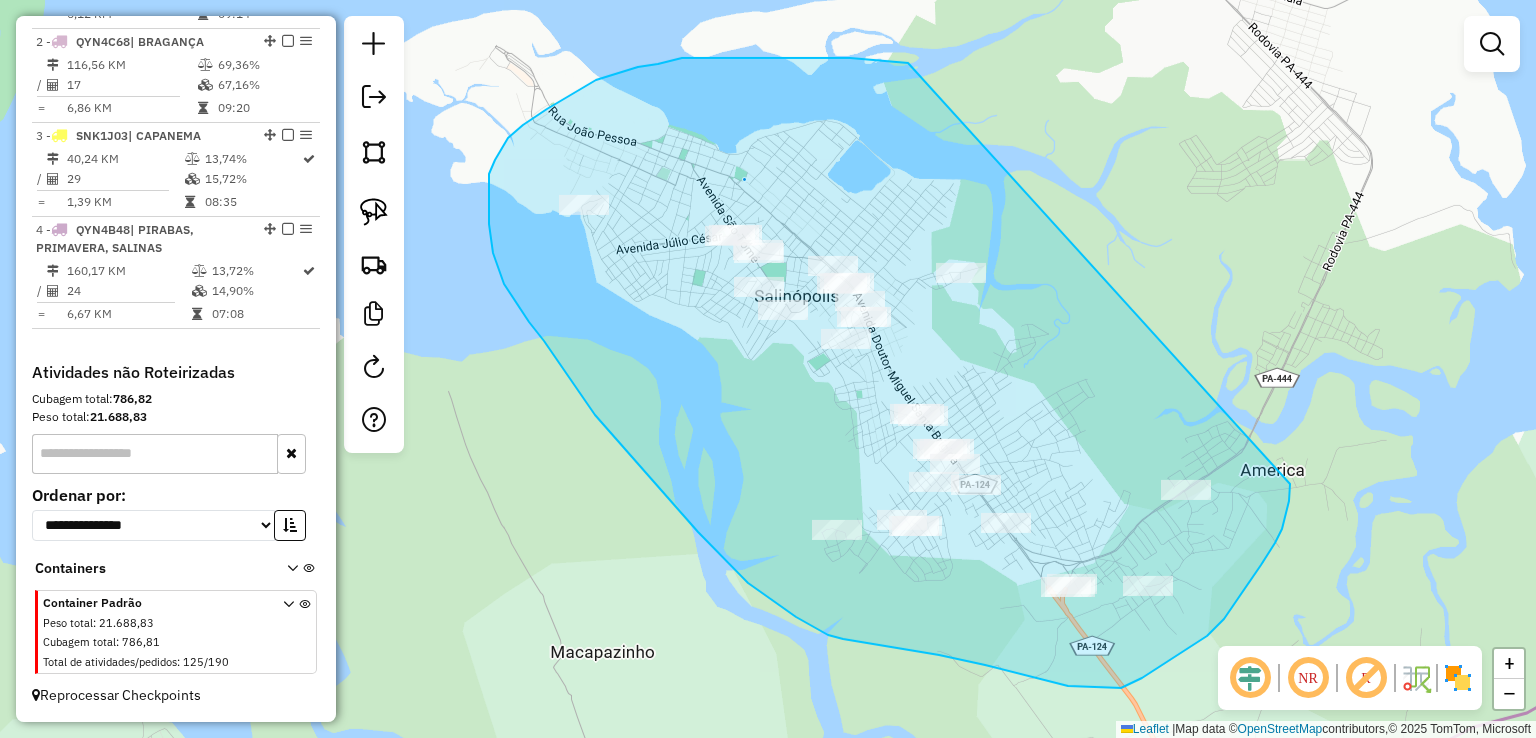 drag, startPoint x: 682, startPoint y: 58, endPoint x: 1245, endPoint y: 360, distance: 638.88416 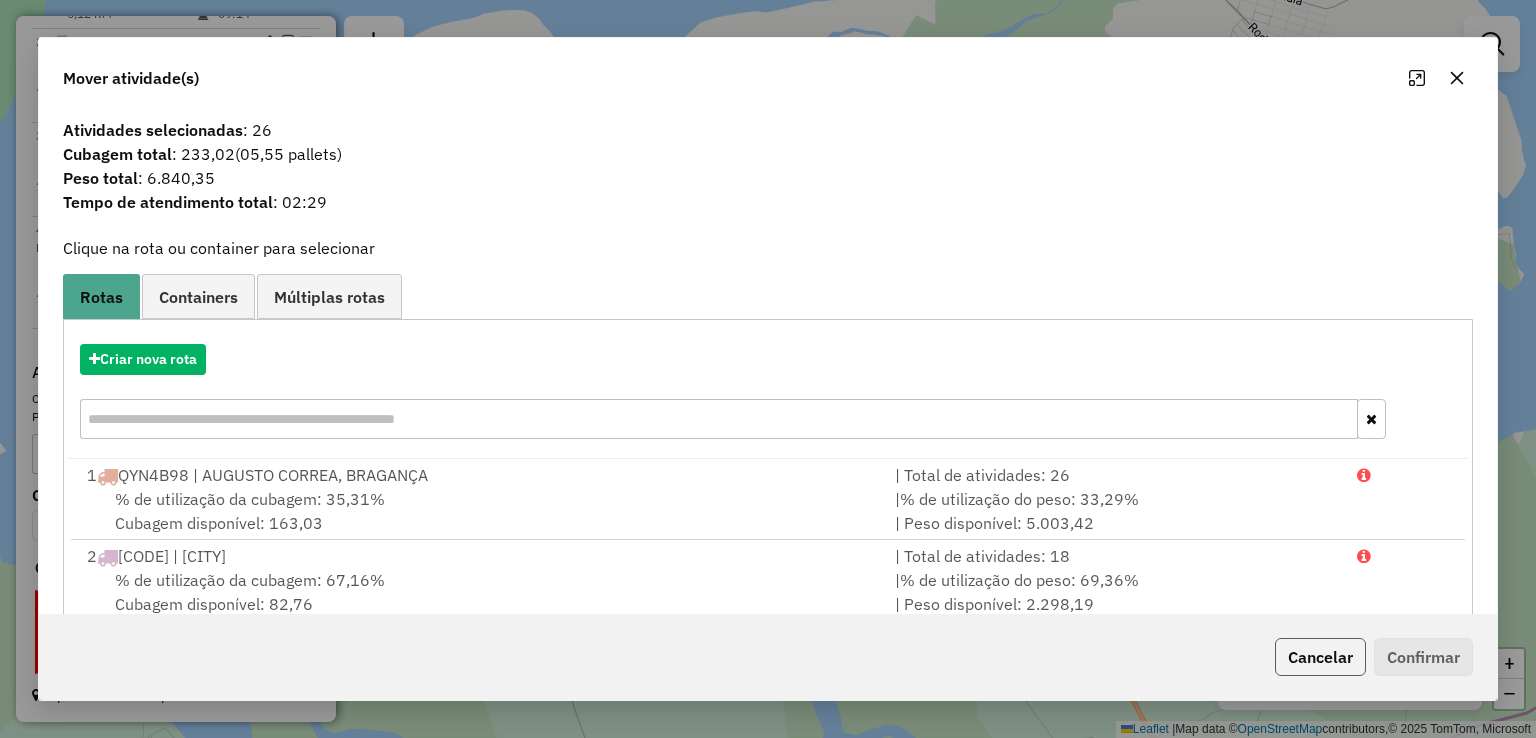 click on "Cancelar" 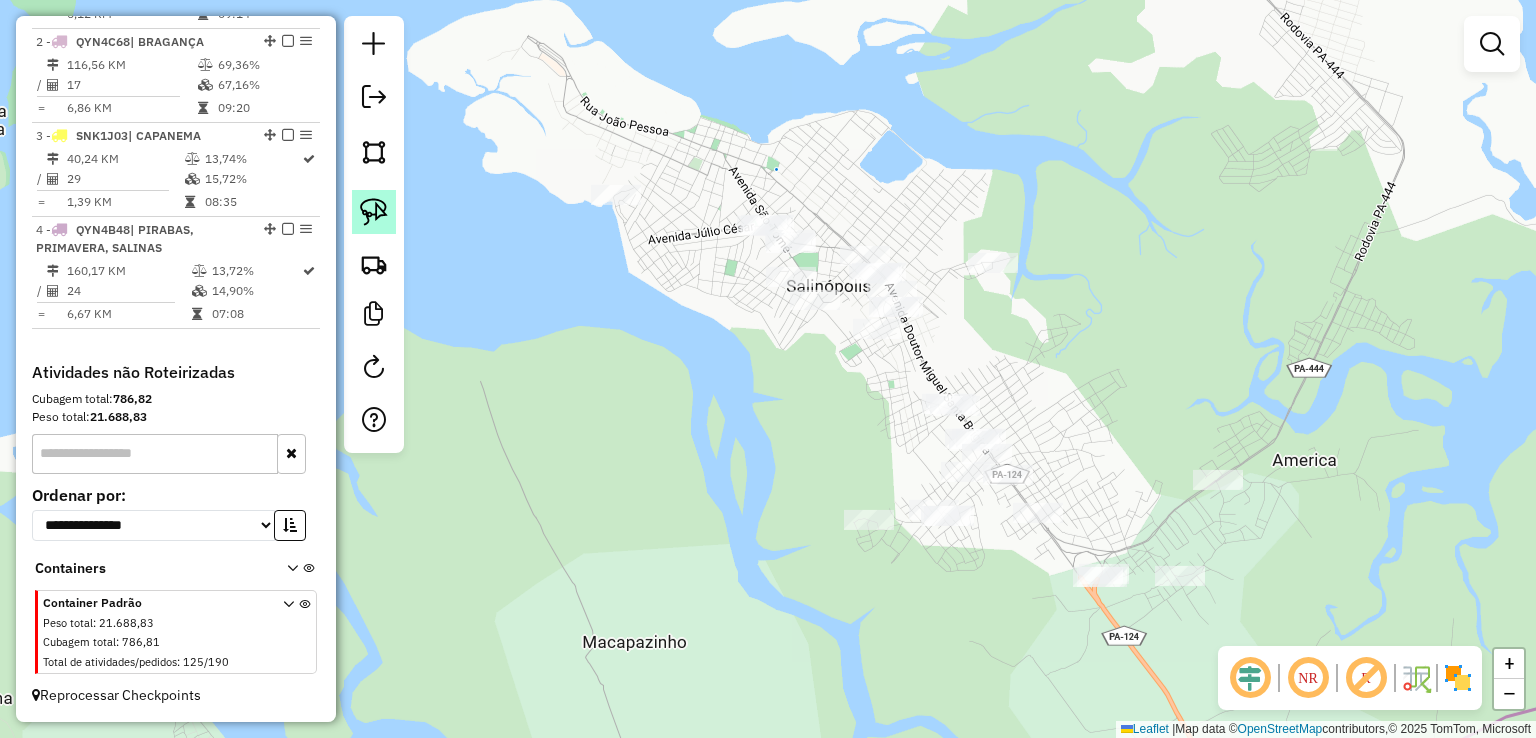 click 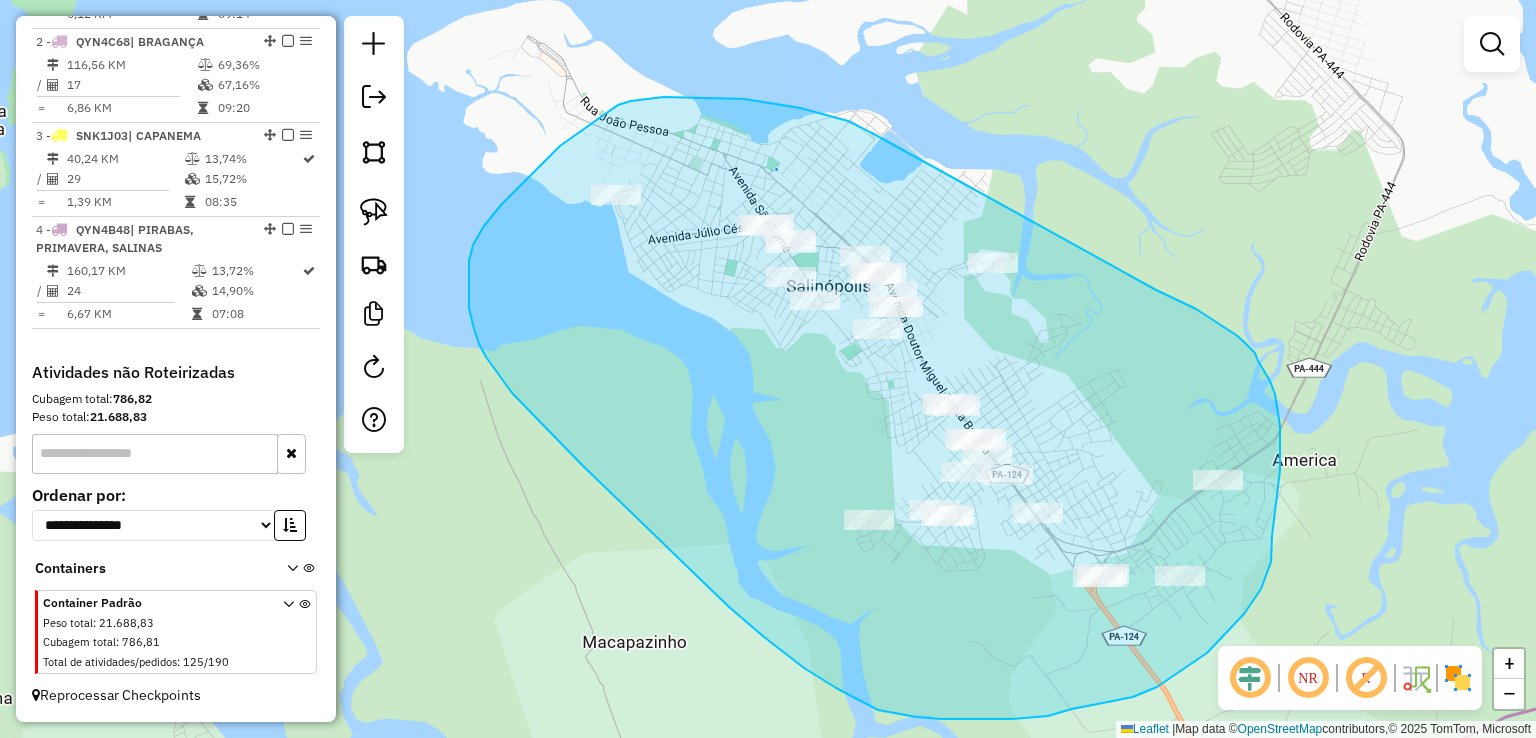 drag, startPoint x: 800, startPoint y: 108, endPoint x: 1084, endPoint y: 257, distance: 320.71326 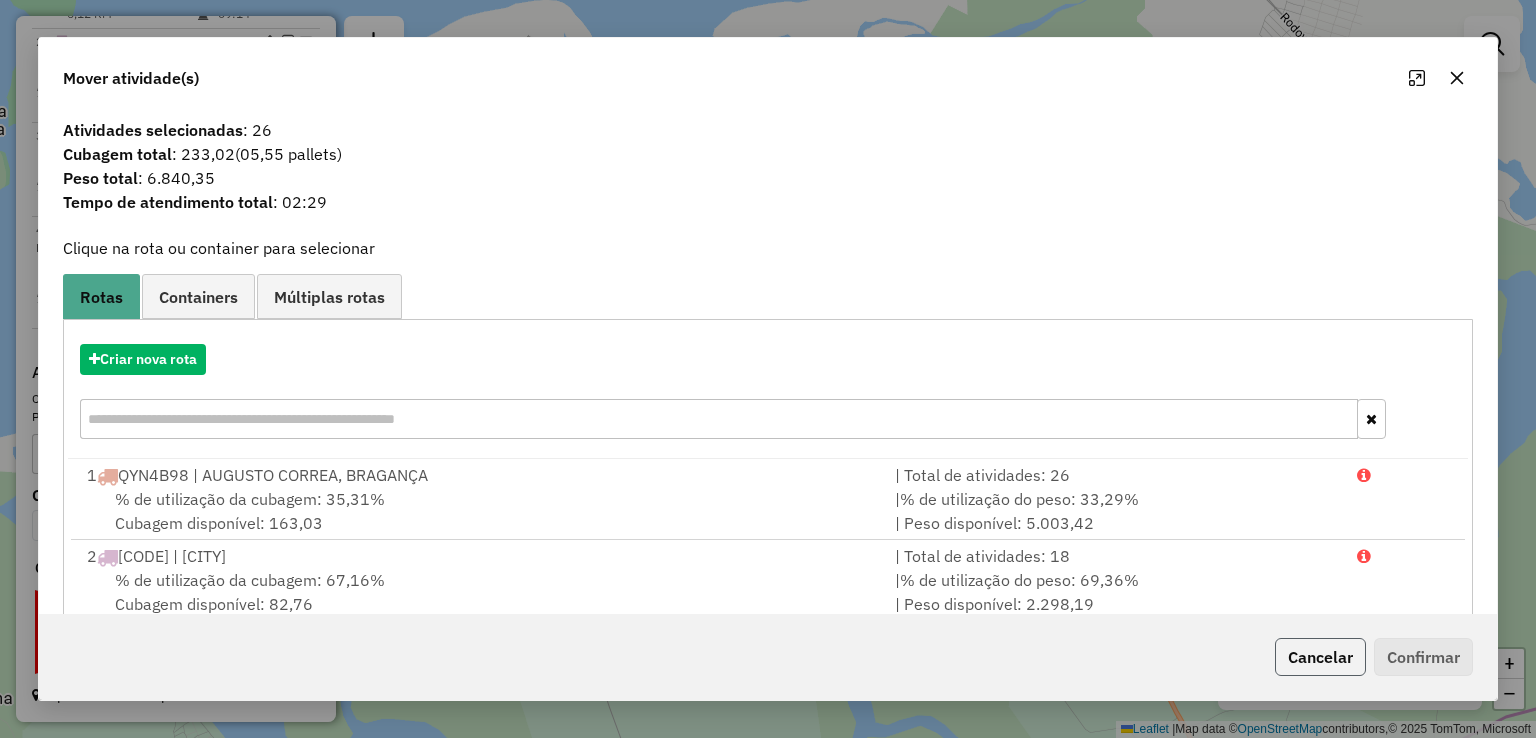 click on "Cancelar" 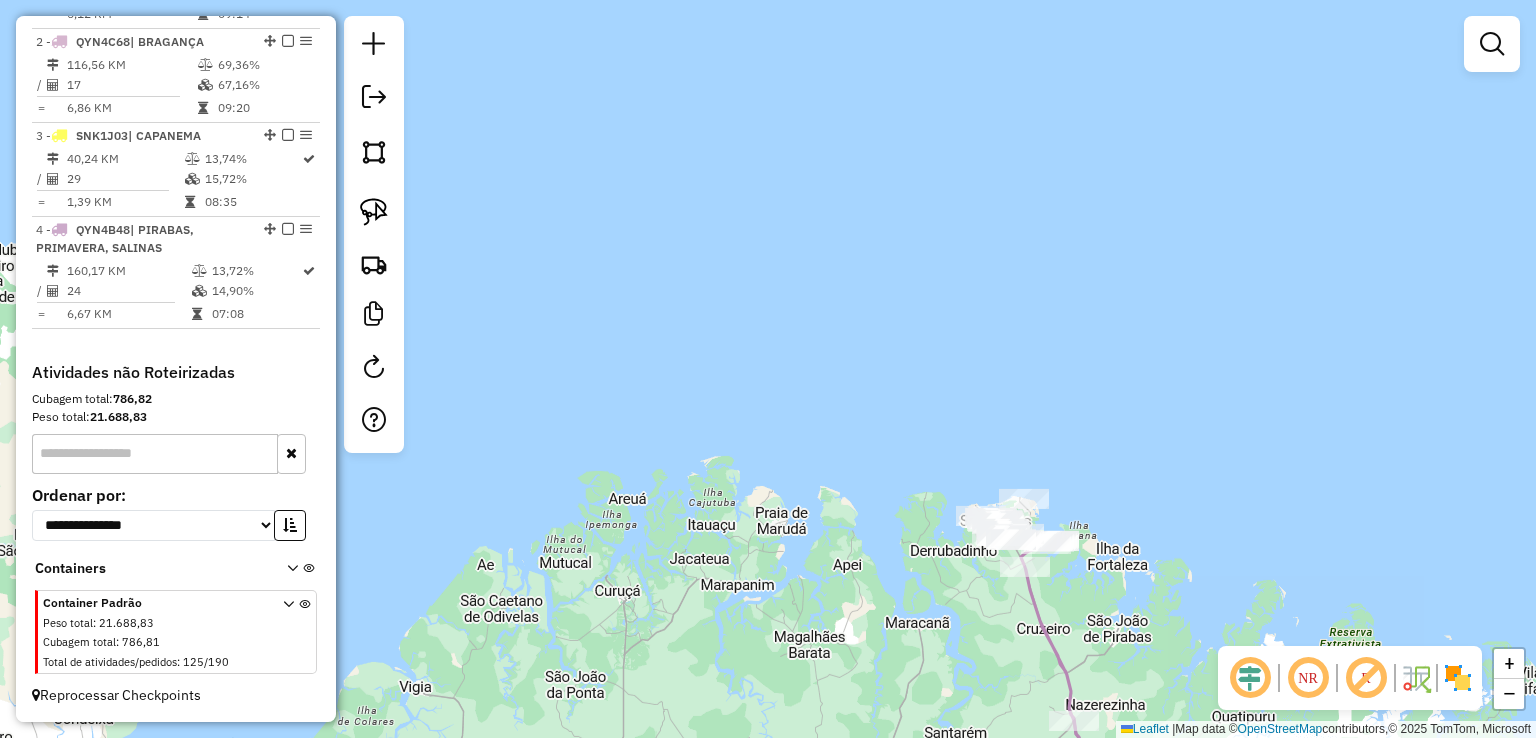 drag, startPoint x: 919, startPoint y: 607, endPoint x: 917, endPoint y: 310, distance: 297.00674 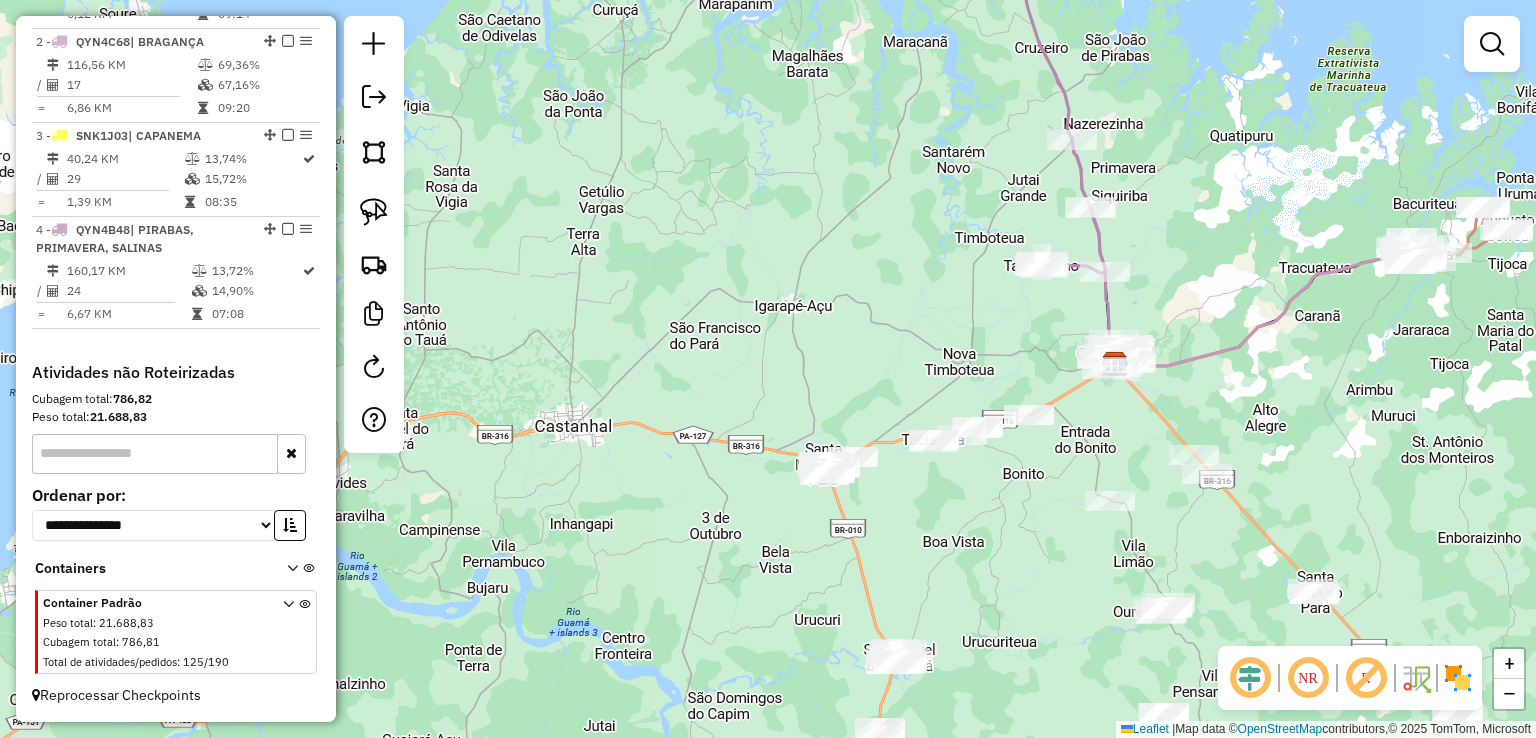drag, startPoint x: 884, startPoint y: 624, endPoint x: 884, endPoint y: 251, distance: 373 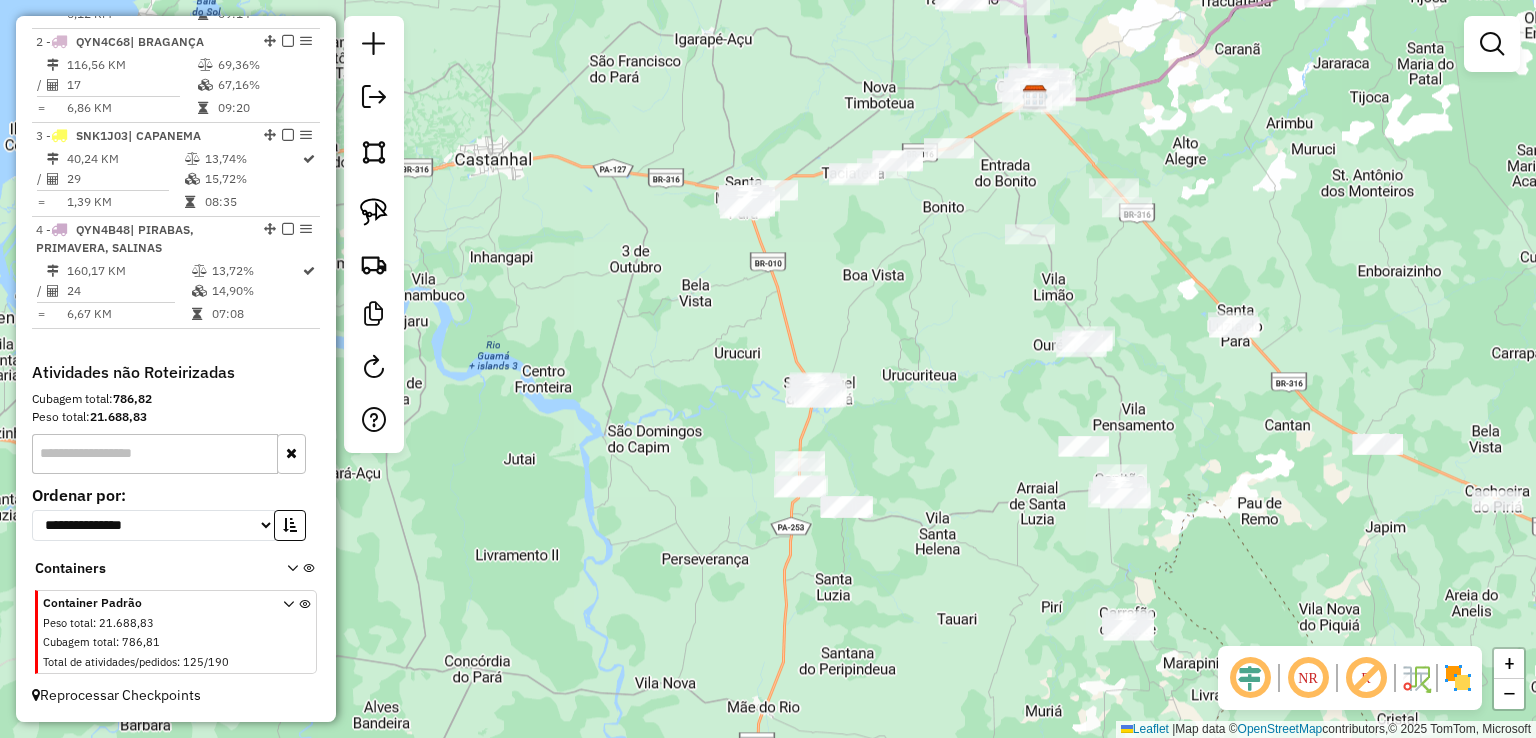 drag, startPoint x: 1028, startPoint y: 515, endPoint x: 836, endPoint y: 415, distance: 216.48094 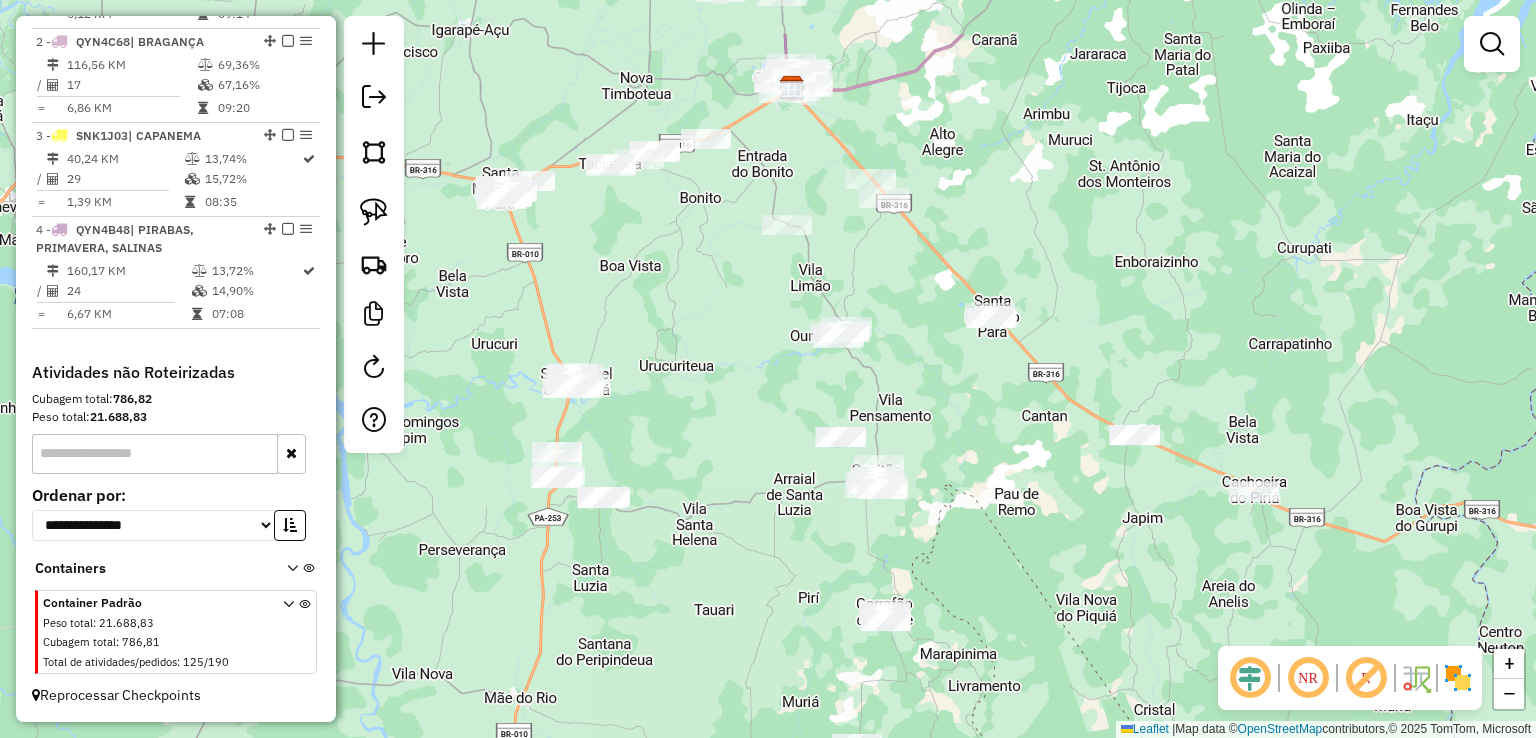 drag, startPoint x: 1069, startPoint y: 575, endPoint x: 995, endPoint y: 776, distance: 214.18916 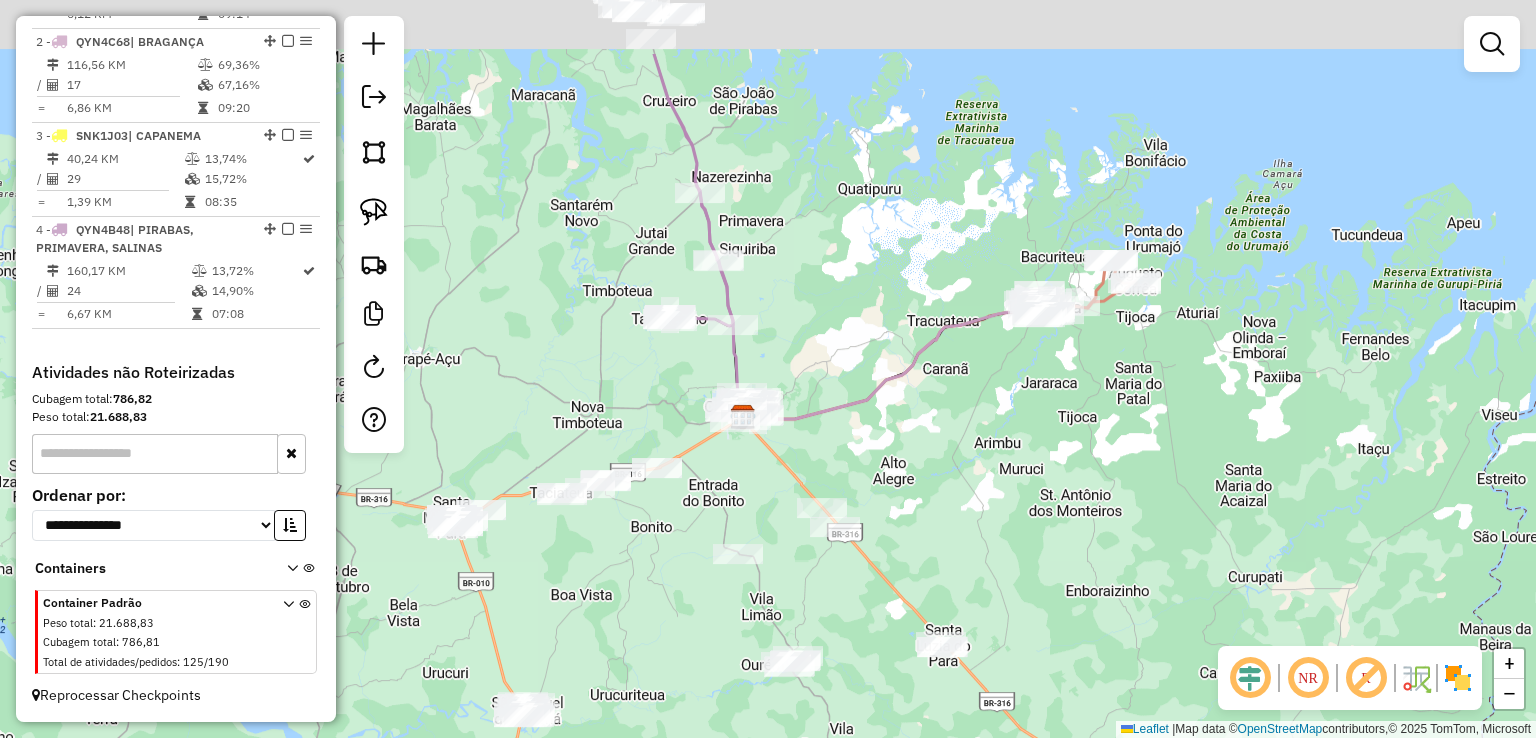 drag, startPoint x: 838, startPoint y: 246, endPoint x: 961, endPoint y: 581, distance: 356.8669 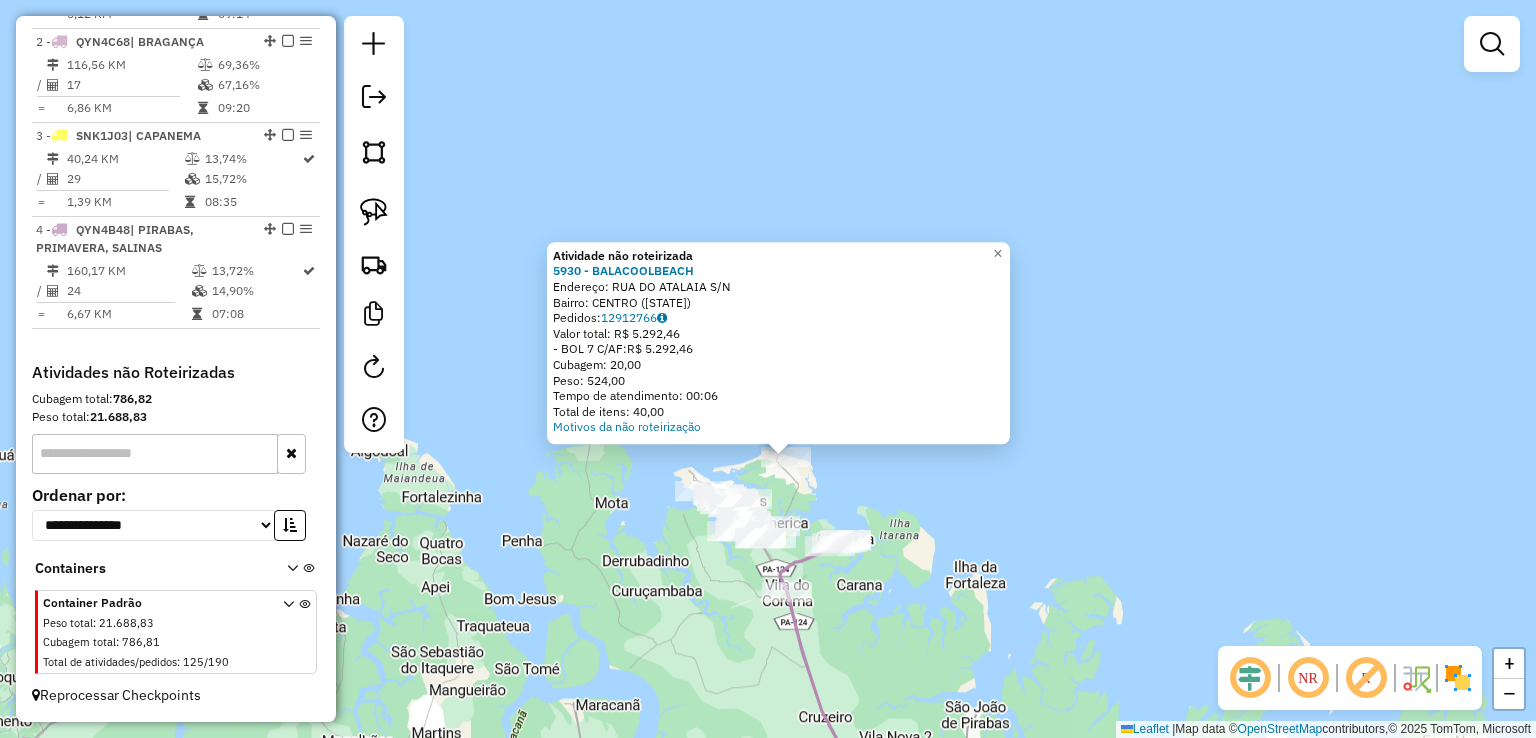 drag, startPoint x: 896, startPoint y: 389, endPoint x: 880, endPoint y: 271, distance: 119.0798 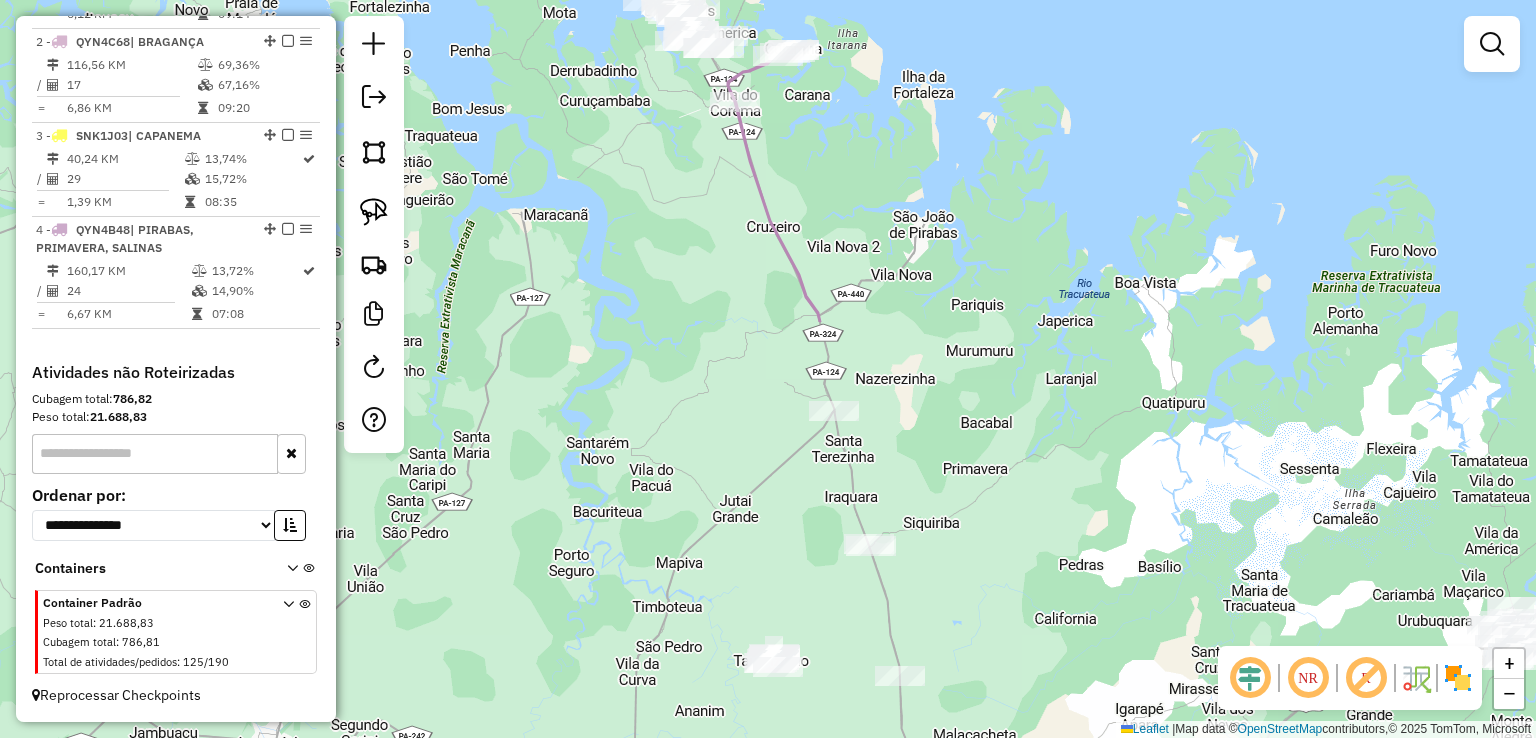 click on "Atividade não roteirizada 5930 - BALACOOLBEACH  Endereço:  RUA DO ATALAIA S/N   Bairro: CENTRO (SALINOPOLIS / PA)   Pedidos:  12912766   Valor total: R$ 5.292,46   - BOL 7 C/AF:  R$ 5.292,46   Cubagem: 20,00   Peso: 524,00   Tempo de atendimento: 00:06   Total de itens: 40,00  Motivos da não roteirização × Janela de atendimento Grade de atendimento Capacidade Transportadoras Veículos Cliente Pedidos  Rotas Selecione os dias de semana para filtrar as janelas de atendimento  Seg   Ter   Qua   Qui   Sex   Sáb   Dom  Informe o período da janela de atendimento: De: Até:  Filtrar exatamente a janela do cliente  Considerar janela de atendimento padrão  Selecione os dias de semana para filtrar as grades de atendimento  Seg   Ter   Qua   Qui   Sex   Sáb   Dom   Considerar clientes sem dia de atendimento cadastrado  Clientes fora do dia de atendimento selecionado Filtrar as atividades entre os valores definidos abaixo:  Peso mínimo:   Peso máximo:   Cubagem mínima:   Cubagem máxima:   De:   Até:   De:" 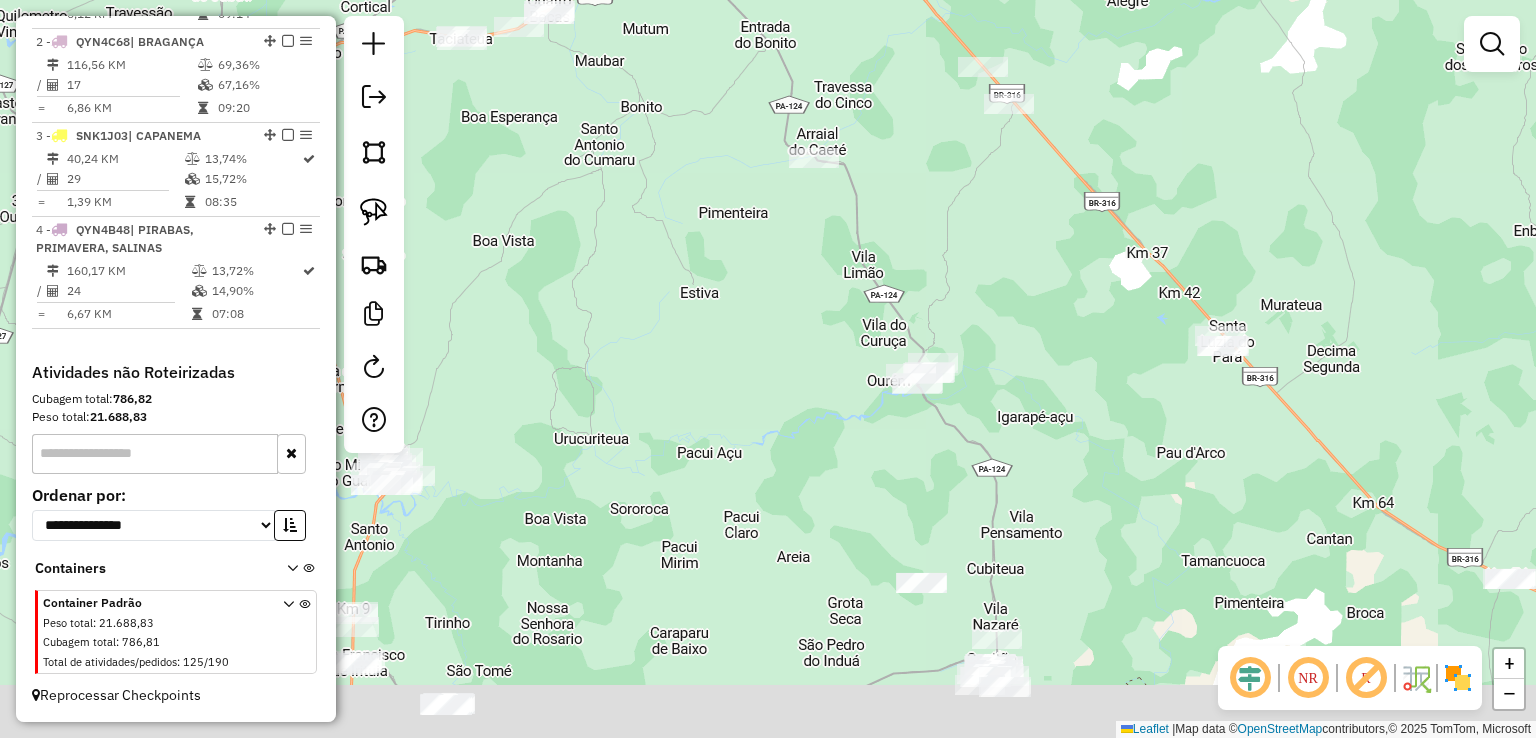 drag, startPoint x: 902, startPoint y: 270, endPoint x: 891, endPoint y: 135, distance: 135.4474 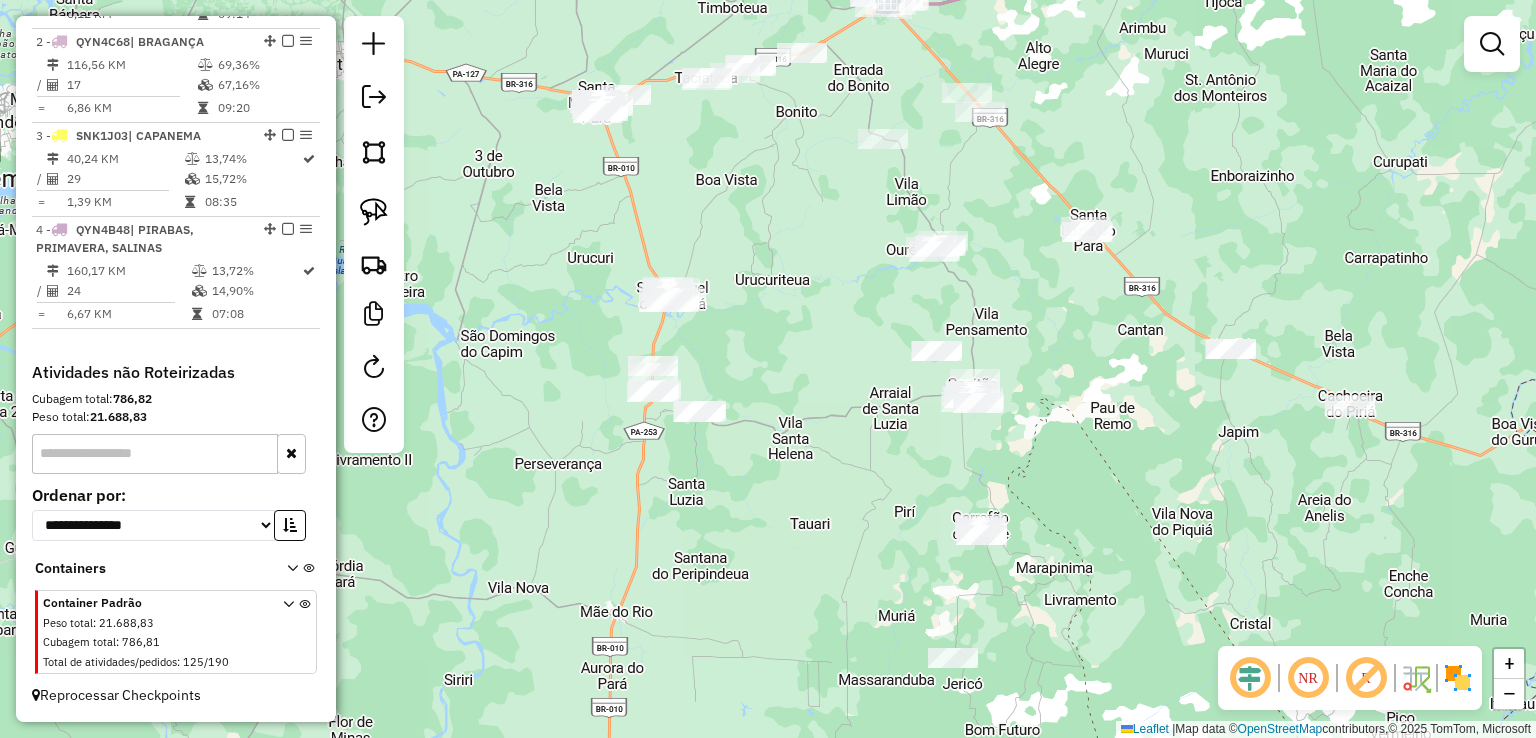click on "Atividade não roteirizada 5930 - BALACOOLBEACH  Endereço:  RUA DO ATALAIA S/N   Bairro: CENTRO (SALINOPOLIS / PA)   Pedidos:  12912766   Valor total: R$ 5.292,46   - BOL 7 C/AF:  R$ 5.292,46   Cubagem: 20,00   Peso: 524,00   Tempo de atendimento: 00:06   Total de itens: 40,00  Motivos da não roteirização × Janela de atendimento Grade de atendimento Capacidade Transportadoras Veículos Cliente Pedidos  Rotas Selecione os dias de semana para filtrar as janelas de atendimento  Seg   Ter   Qua   Qui   Sex   Sáb   Dom  Informe o período da janela de atendimento: De: Até:  Filtrar exatamente a janela do cliente  Considerar janela de atendimento padrão  Selecione os dias de semana para filtrar as grades de atendimento  Seg   Ter   Qua   Qui   Sex   Sáb   Dom   Considerar clientes sem dia de atendimento cadastrado  Clientes fora do dia de atendimento selecionado Filtrar as atividades entre os valores definidos abaixo:  Peso mínimo:   Peso máximo:   Cubagem mínima:   Cubagem máxima:   De:   Até:   De:" 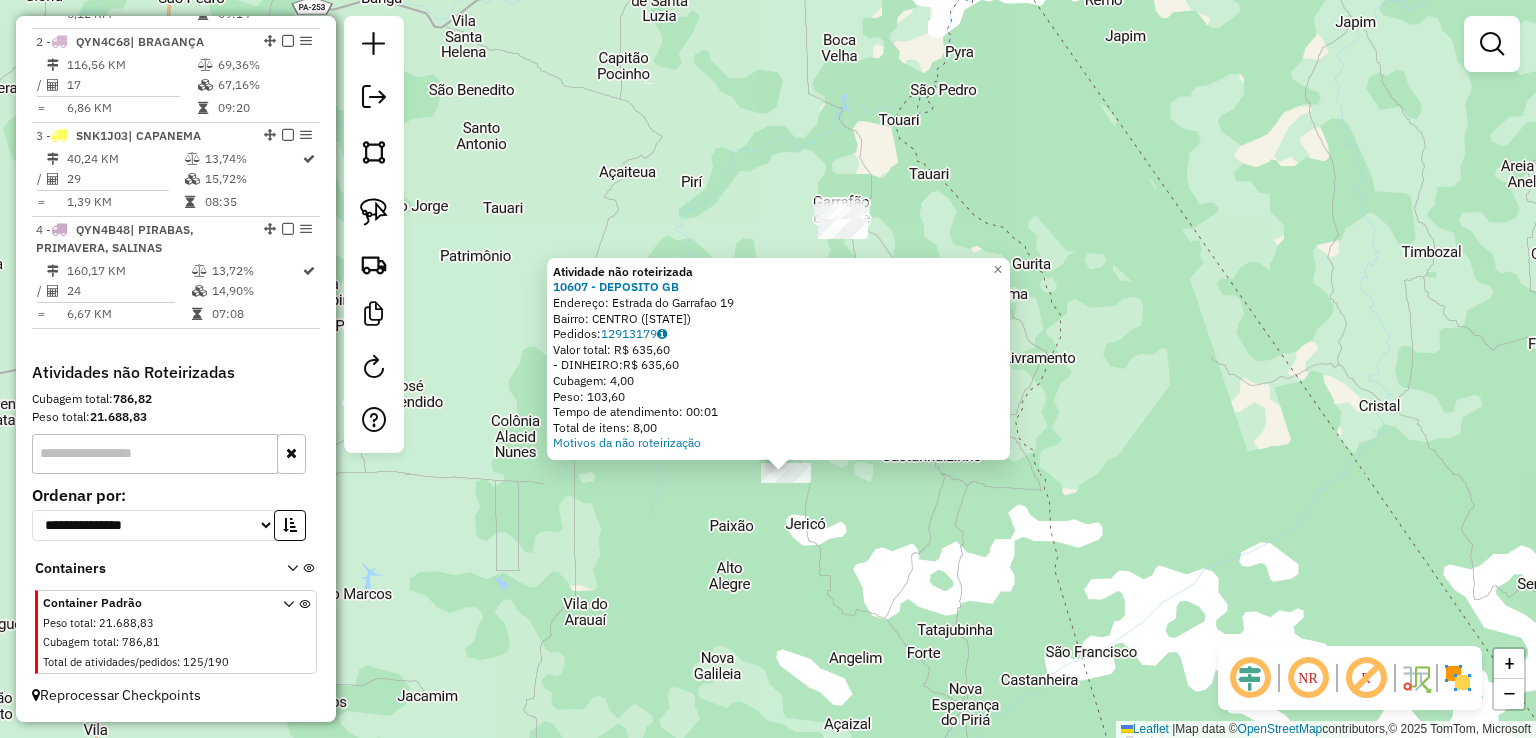 drag, startPoint x: 810, startPoint y: 465, endPoint x: 835, endPoint y: 603, distance: 140.24622 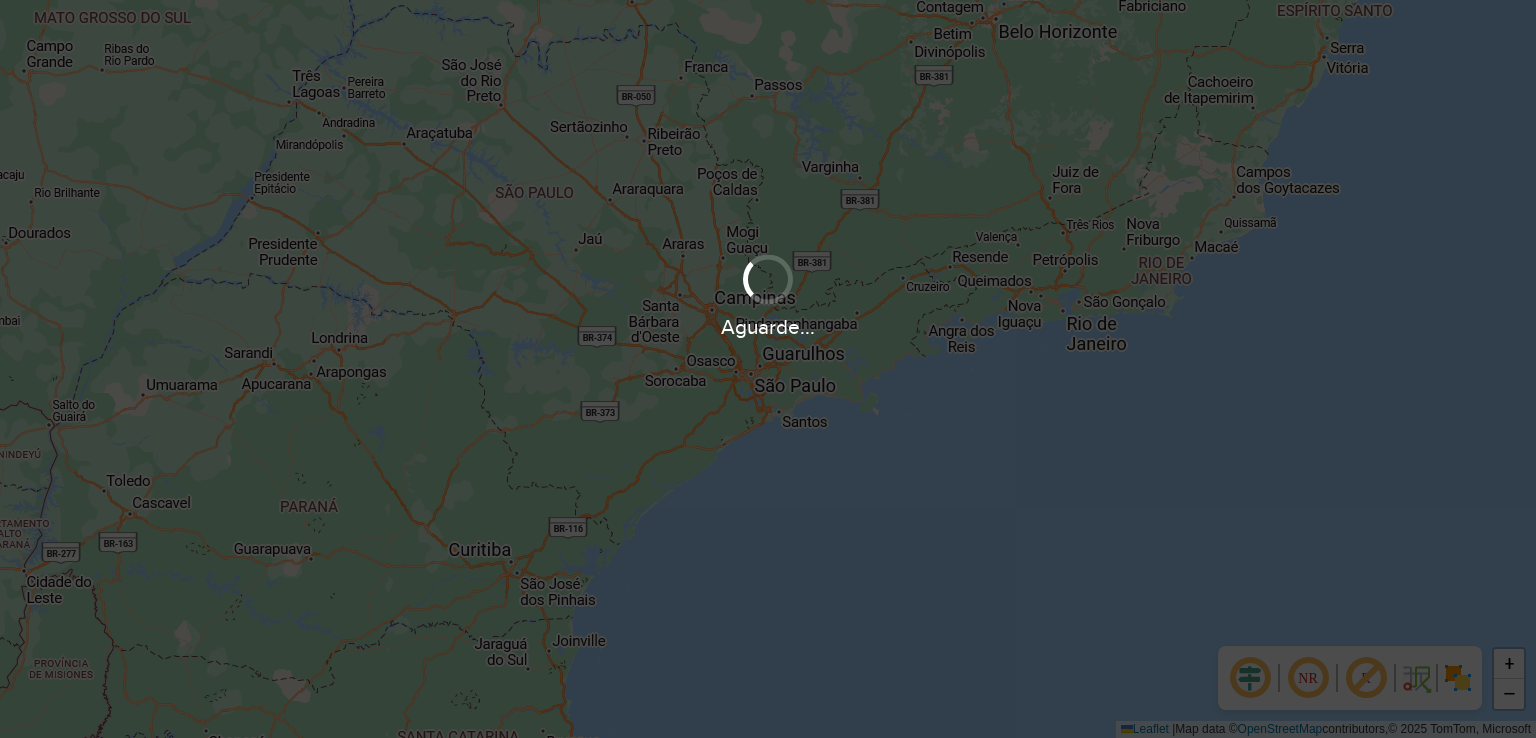 scroll, scrollTop: 0, scrollLeft: 0, axis: both 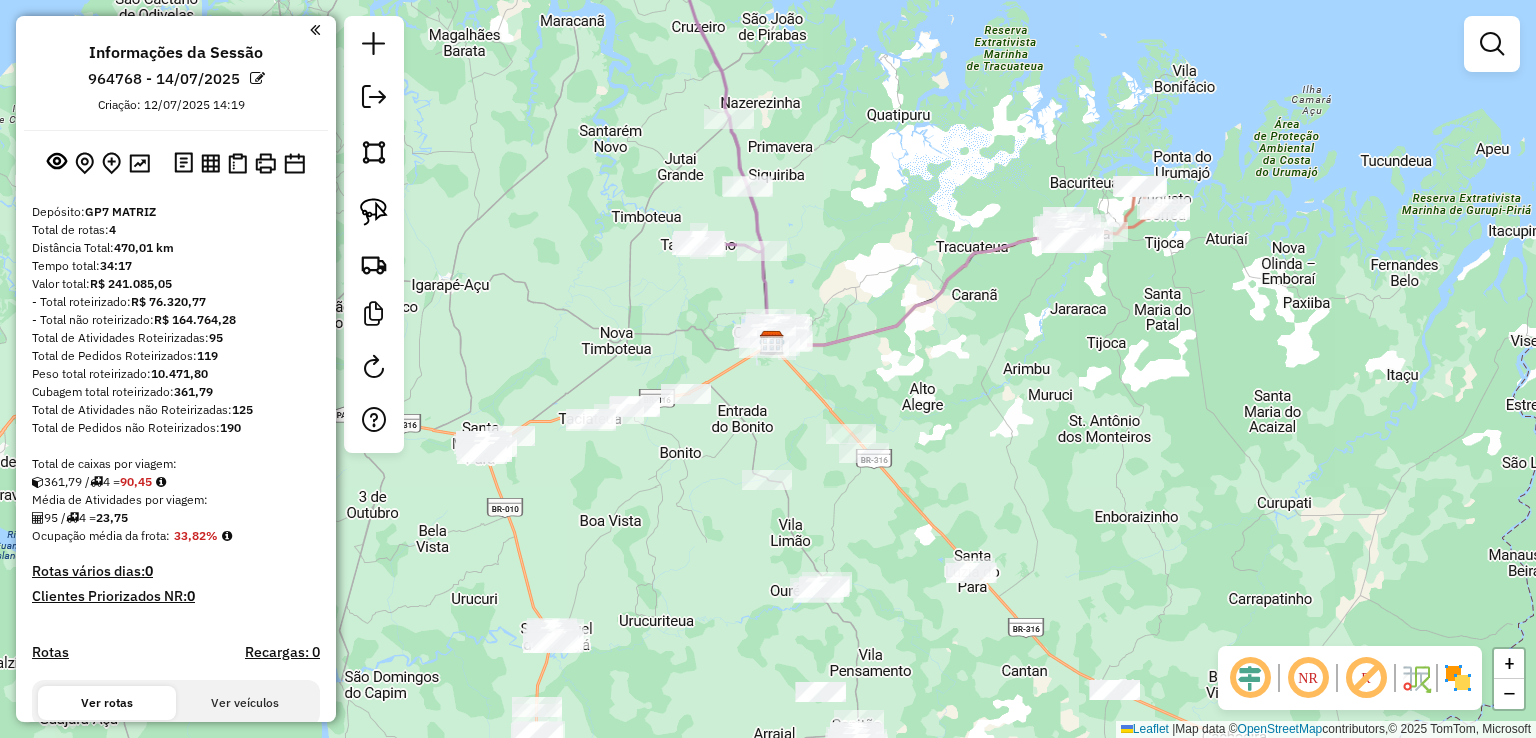 drag, startPoint x: 932, startPoint y: 417, endPoint x: 932, endPoint y: 76, distance: 341 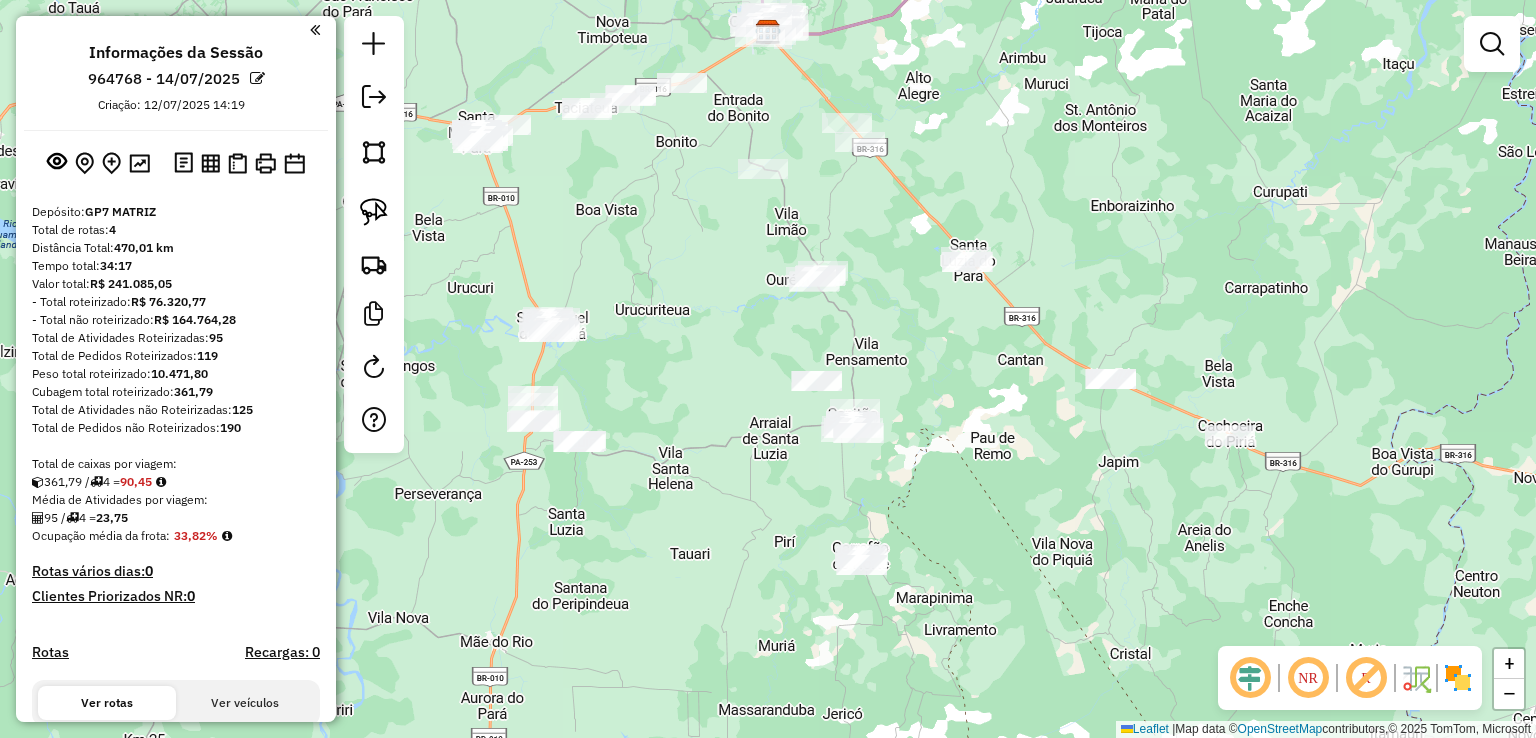 click on "Janela de atendimento Grade de atendimento Capacidade Transportadoras Veículos Cliente Pedidos  Rotas Selecione os dias de semana para filtrar as janelas de atendimento  Seg   Ter   Qua   Qui   Sex   Sáb   Dom  Informe o período da janela de atendimento: De: Até:  Filtrar exatamente a janela do cliente  Considerar janela de atendimento padrão  Selecione os dias de semana para filtrar as grades de atendimento  Seg   Ter   Qua   Qui   Sex   Sáb   Dom   Considerar clientes sem dia de atendimento cadastrado  Clientes fora do dia de atendimento selecionado Filtrar as atividades entre os valores definidos abaixo:  Peso mínimo:   Peso máximo:   Cubagem mínima:   Cubagem máxima:   De:   Até:  Filtrar as atividades entre o tempo de atendimento definido abaixo:  De:   Até:   Considerar capacidade total dos clientes não roteirizados Transportadora: Selecione um ou mais itens Tipo de veículo: Selecione um ou mais itens Veículo: Selecione um ou mais itens Motorista: Selecione um ou mais itens Nome: Rótulo:" 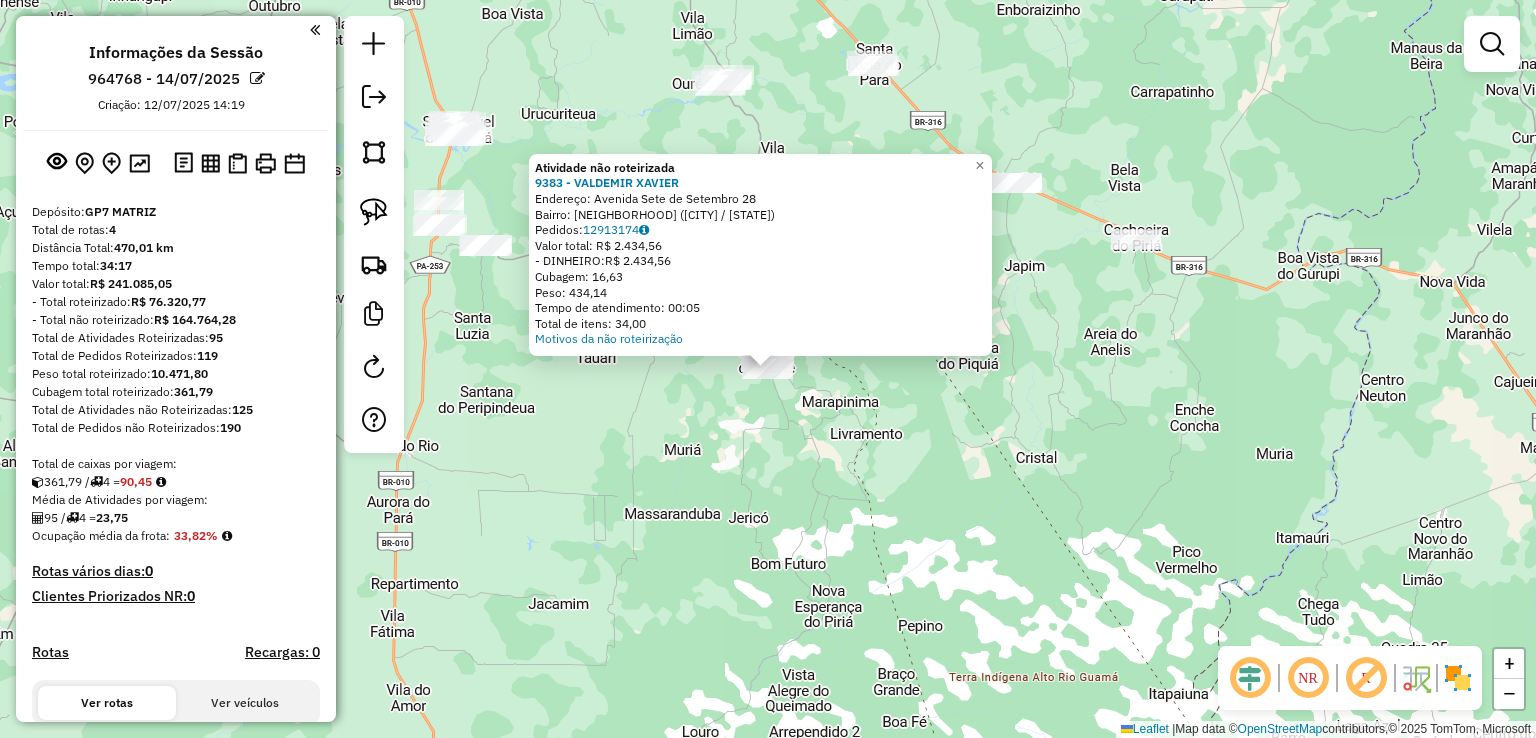 drag, startPoint x: 813, startPoint y: 422, endPoint x: 772, endPoint y: 622, distance: 204.15926 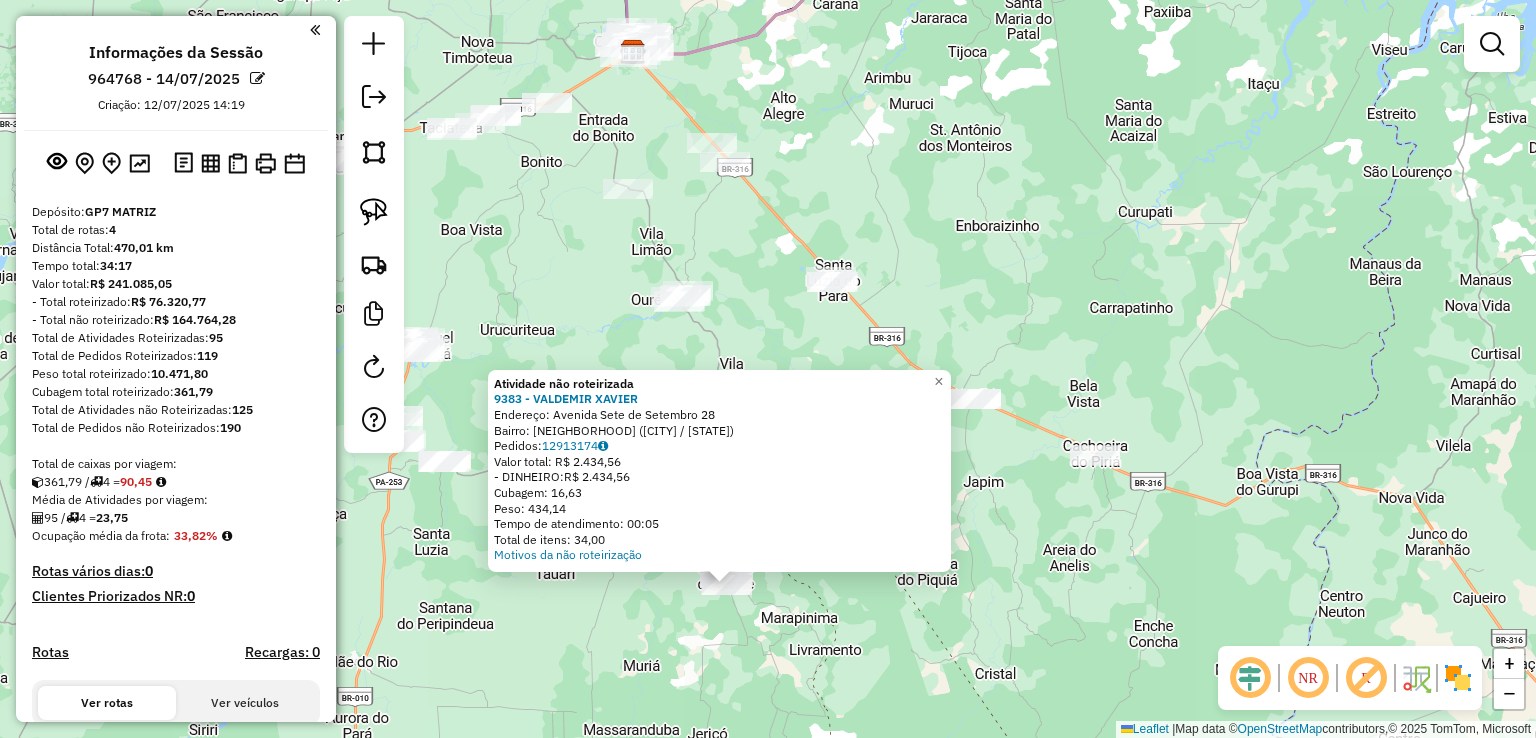 click on "Atividade não roteirizada [NUMBER] - [FULL_NAME]  Endereço:  [STREET_NAME] [NUMBER]   Bairro: [NEIGHBORHOOD] ([CITY] / [STATE])   Pedidos:  [ORDER_ID]   Valor total: R$ [PRICE]   - DINHEIRO:  R$ [PRICE]   Cubagem: [CUBAGE]   Peso: [WEIGHT]   Tempo de atendimento: [TIME]   Total de itens: [NUMBER]  Motivos da não roteirização" 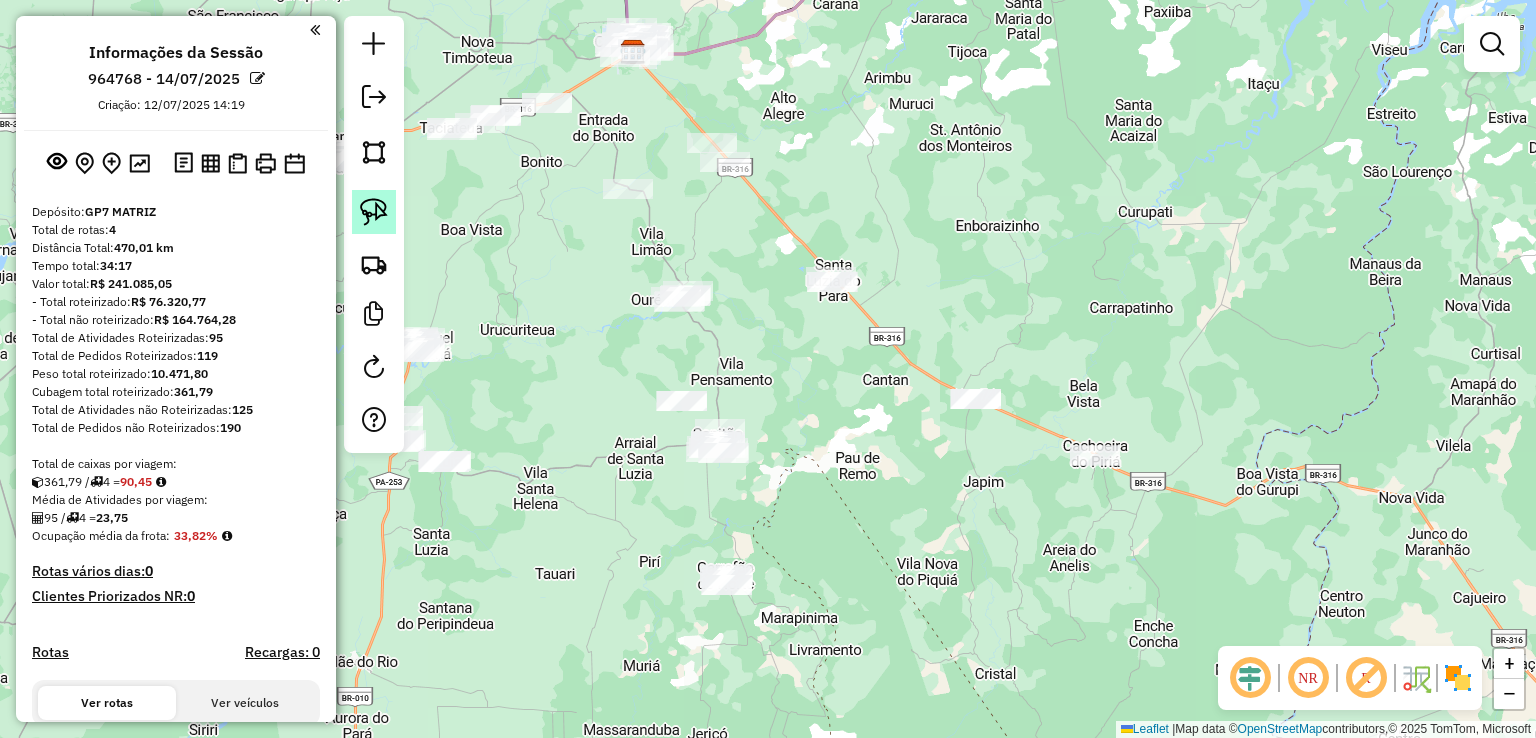 click 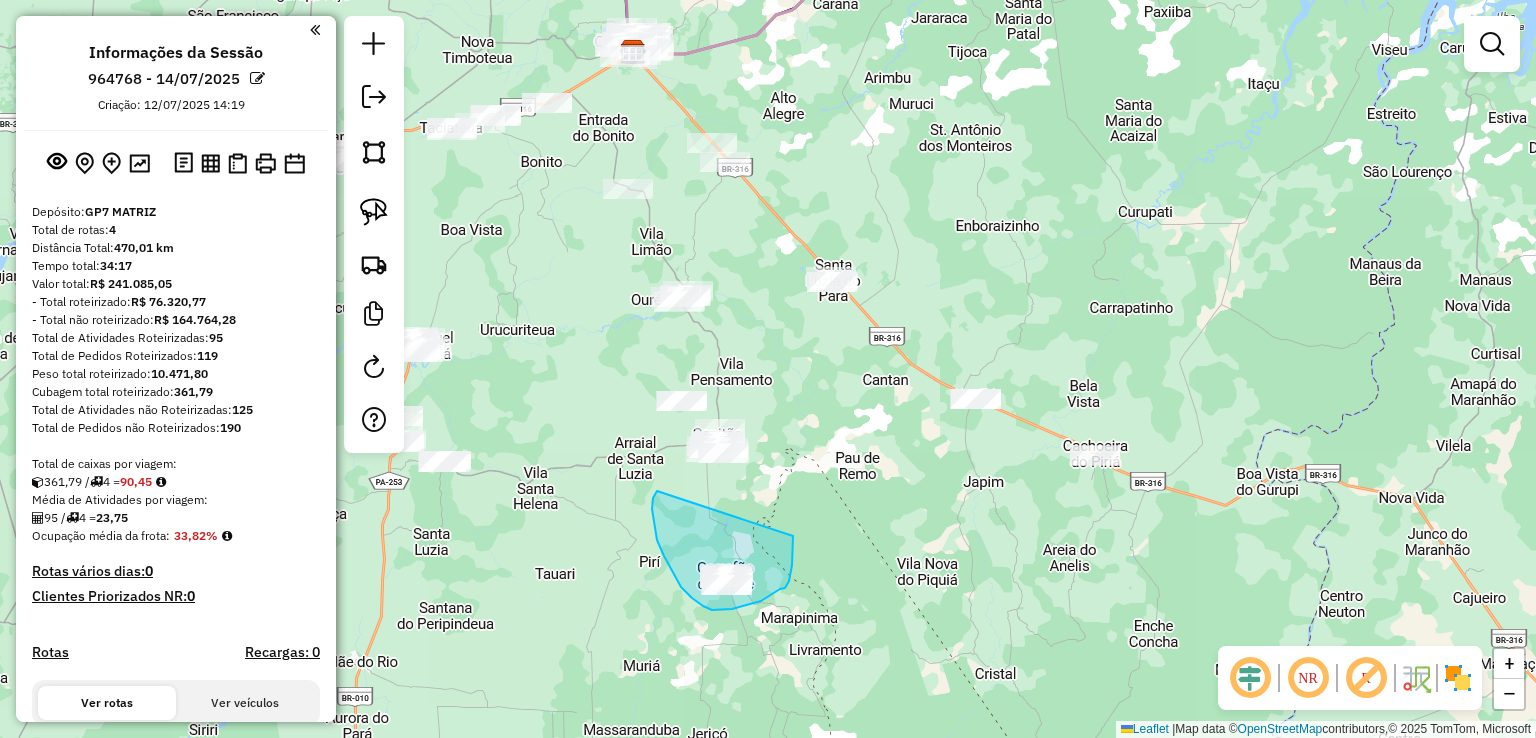 drag, startPoint x: 653, startPoint y: 501, endPoint x: 793, endPoint y: 536, distance: 144.3087 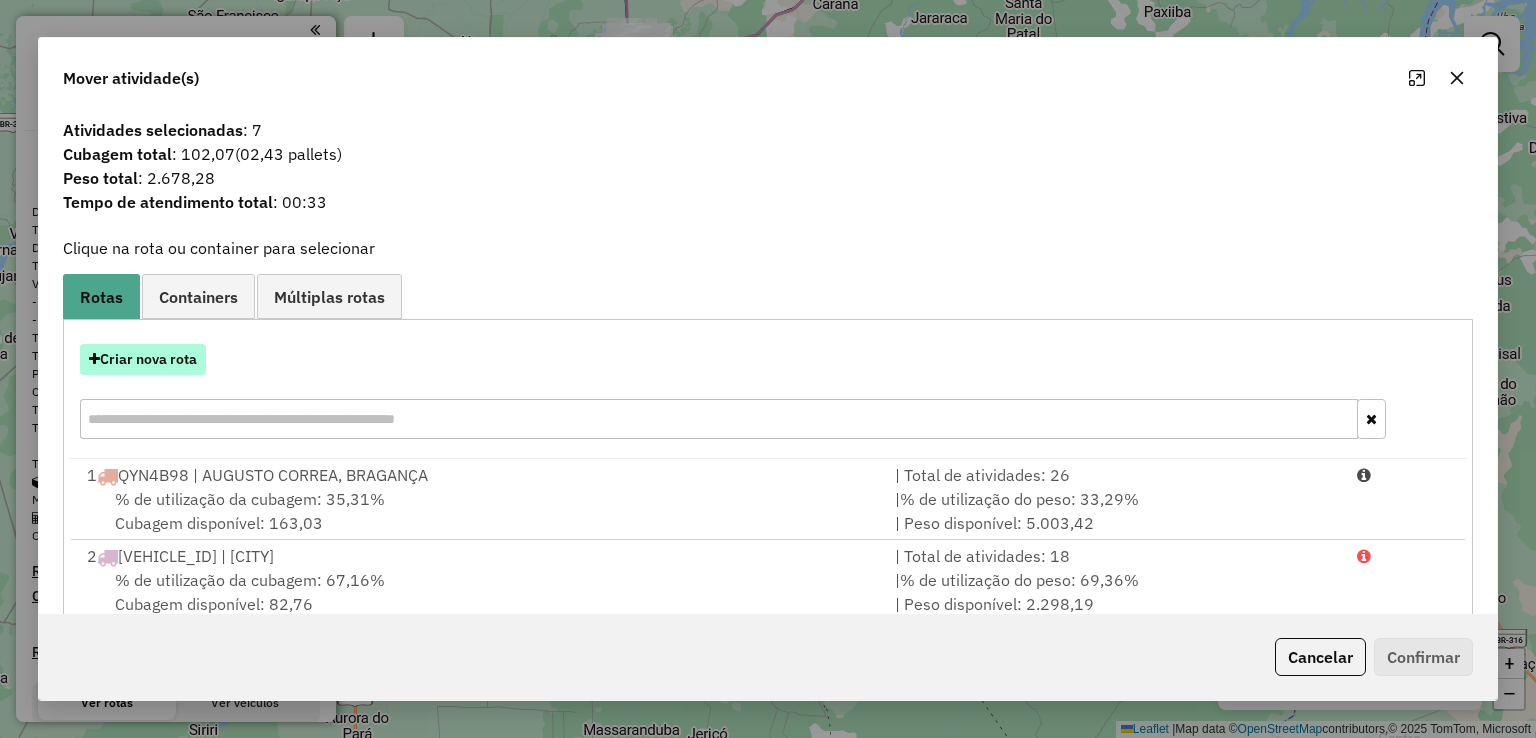 click on "Criar nova rota" at bounding box center (143, 359) 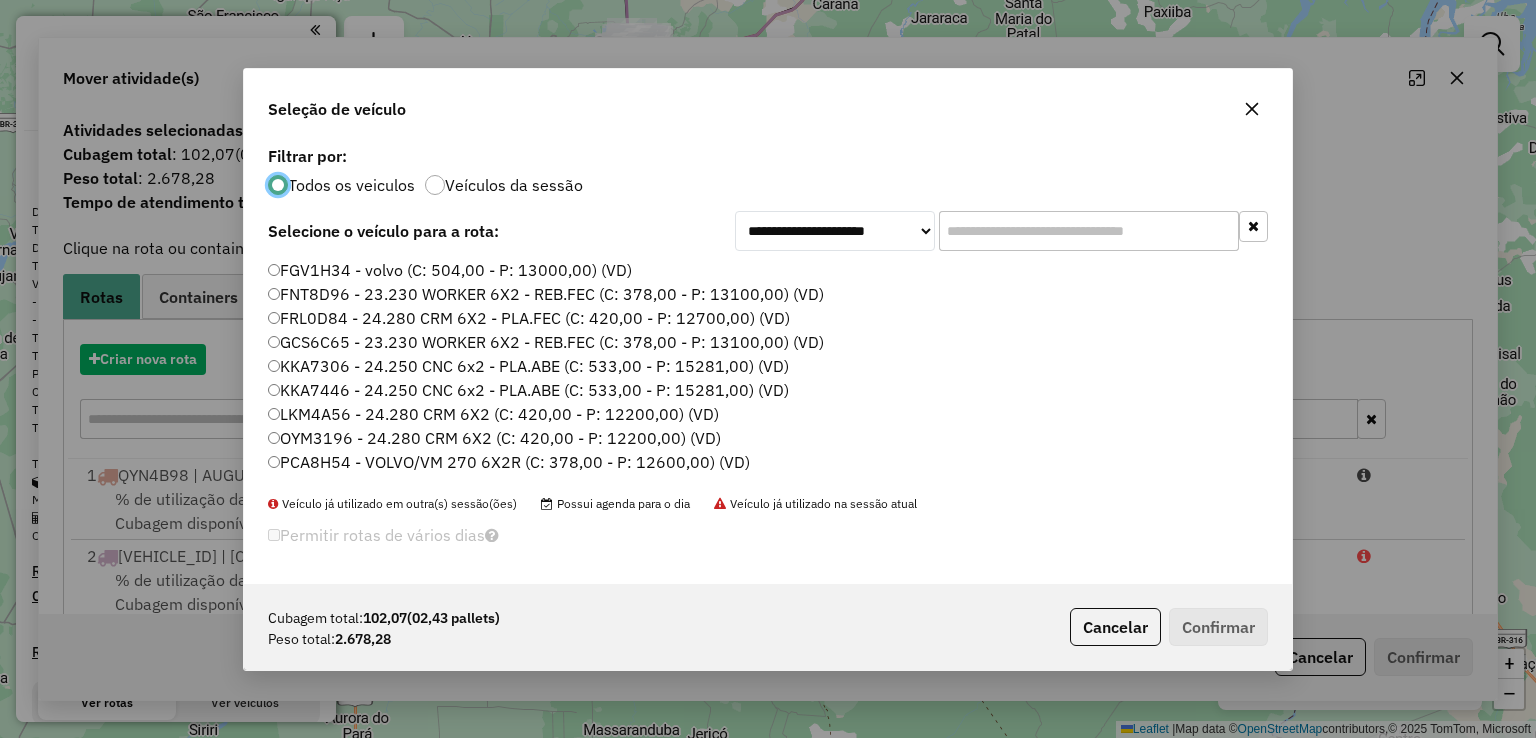 scroll, scrollTop: 10, scrollLeft: 6, axis: both 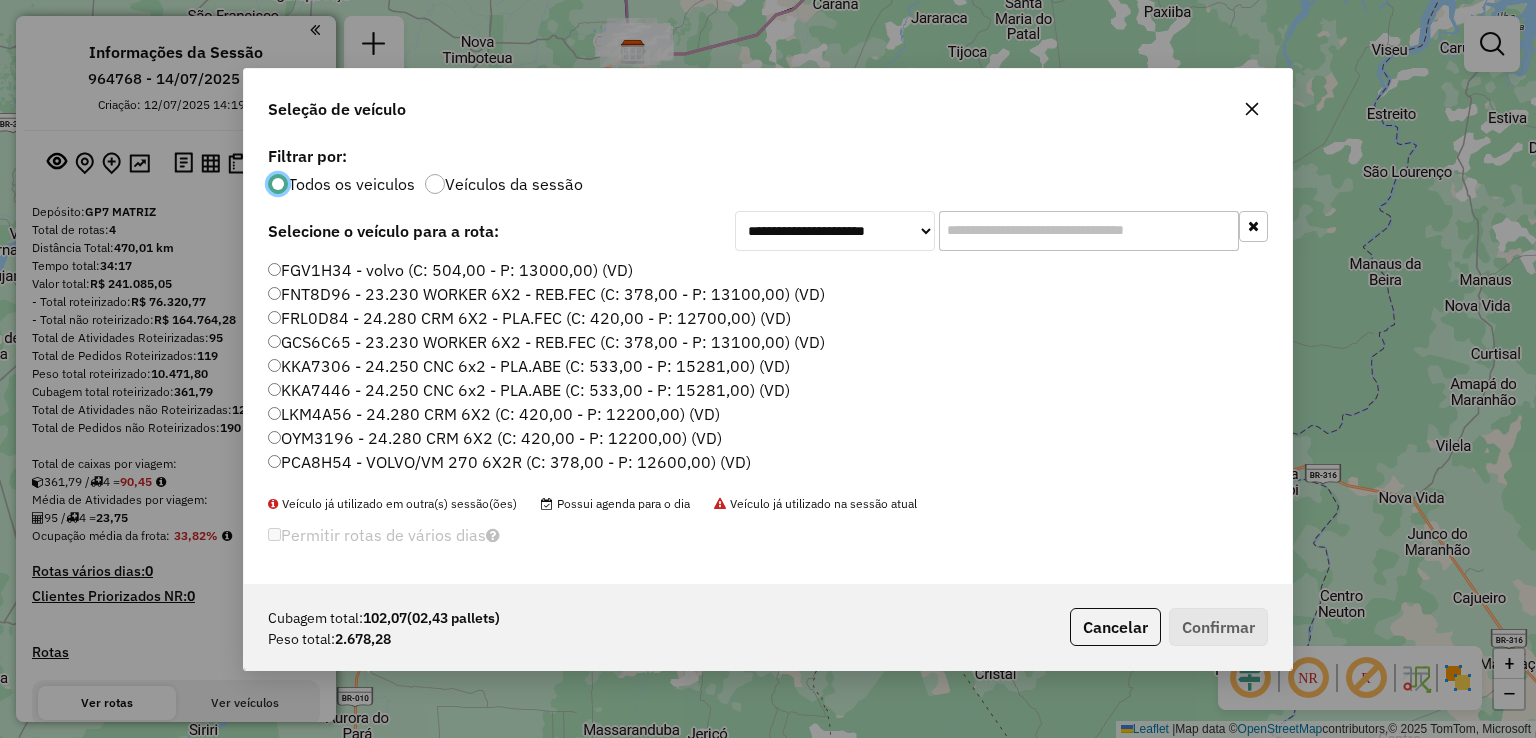 click 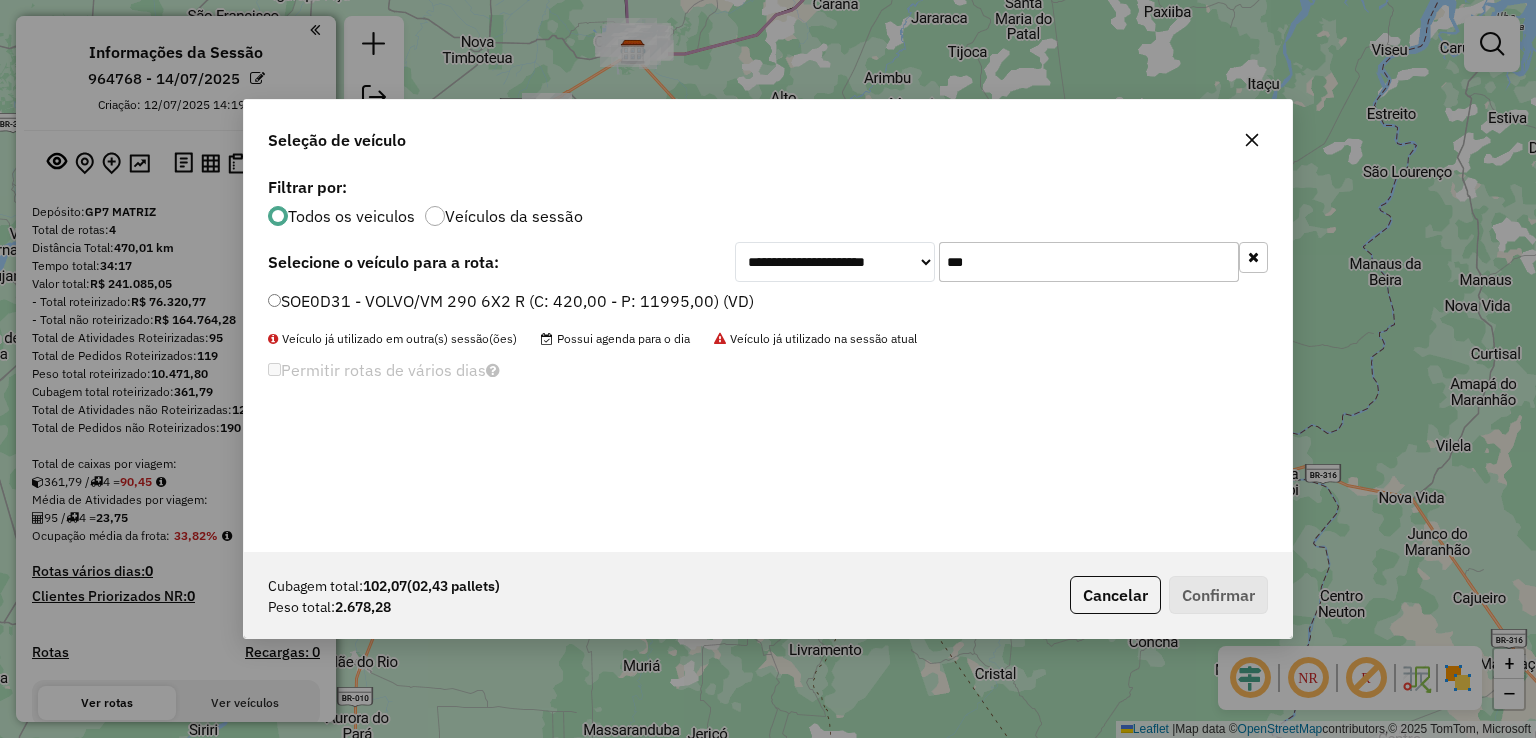 type on "***" 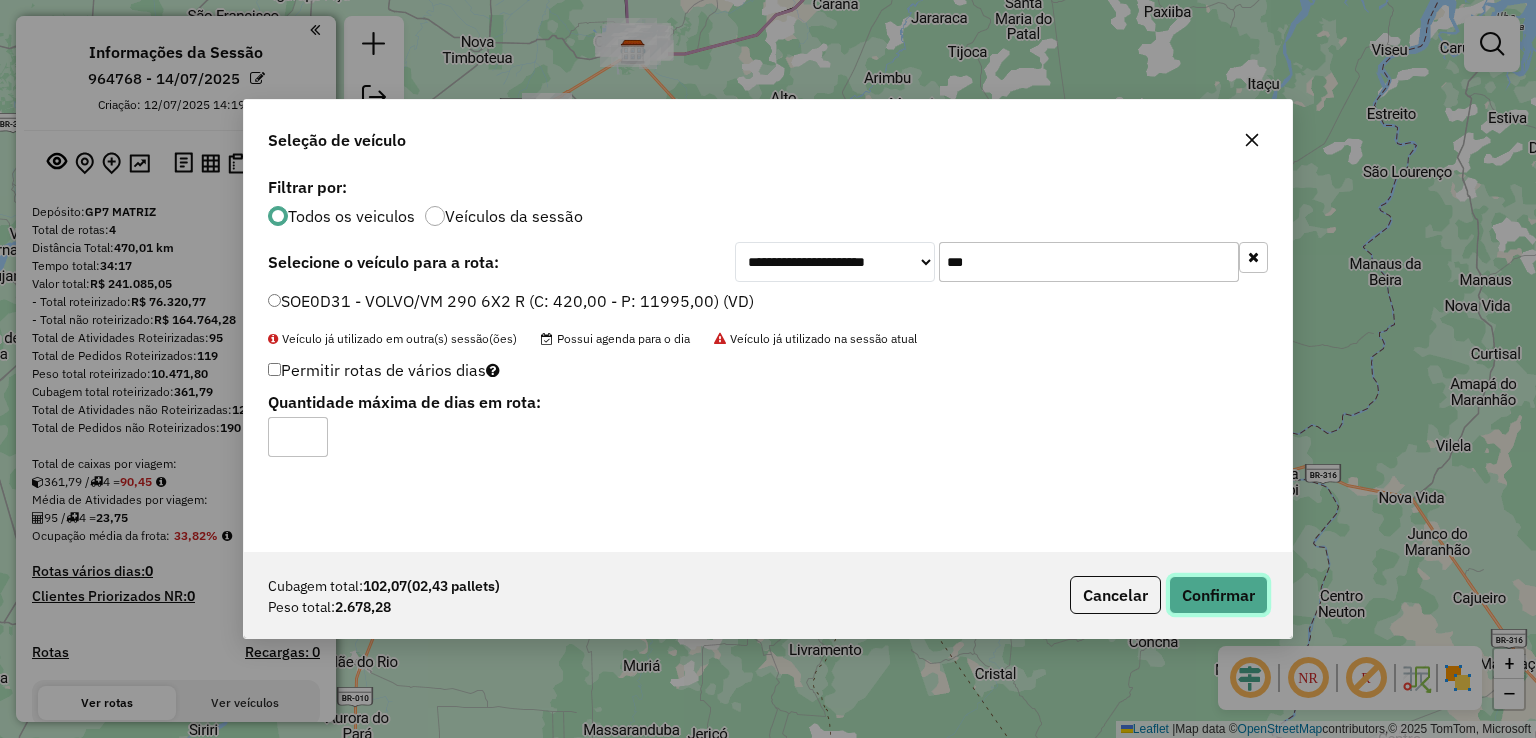 click on "Confirmar" 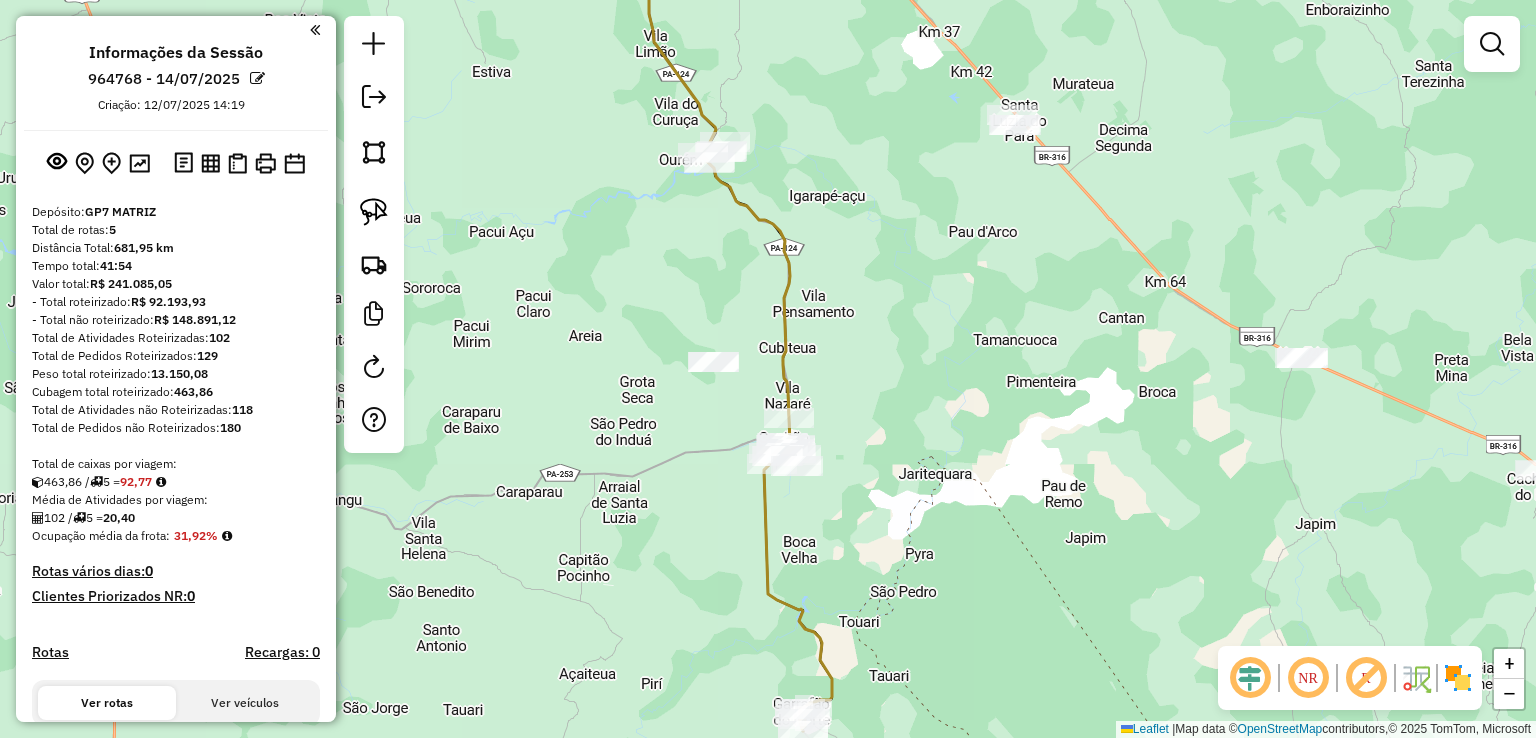 click on "Janela de atendimento Grade de atendimento Capacidade Transportadoras Veículos Cliente Pedidos  Rotas Selecione os dias de semana para filtrar as janelas de atendimento  Seg   Ter   Qua   Qui   Sex   Sáb   Dom  Informe o período da janela de atendimento: De: Até:  Filtrar exatamente a janela do cliente  Considerar janela de atendimento padrão  Selecione os dias de semana para filtrar as grades de atendimento  Seg   Ter   Qua   Qui   Sex   Sáb   Dom   Considerar clientes sem dia de atendimento cadastrado  Clientes fora do dia de atendimento selecionado Filtrar as atividades entre os valores definidos abaixo:  Peso mínimo:   Peso máximo:   Cubagem mínima:   Cubagem máxima:   De:   Até:  Filtrar as atividades entre o tempo de atendimento definido abaixo:  De:   Até:   Considerar capacidade total dos clientes não roteirizados Transportadora: Selecione um ou mais itens Tipo de veículo: Selecione um ou mais itens Veículo: Selecione um ou mais itens Motorista: Selecione um ou mais itens Nome: Rótulo:" 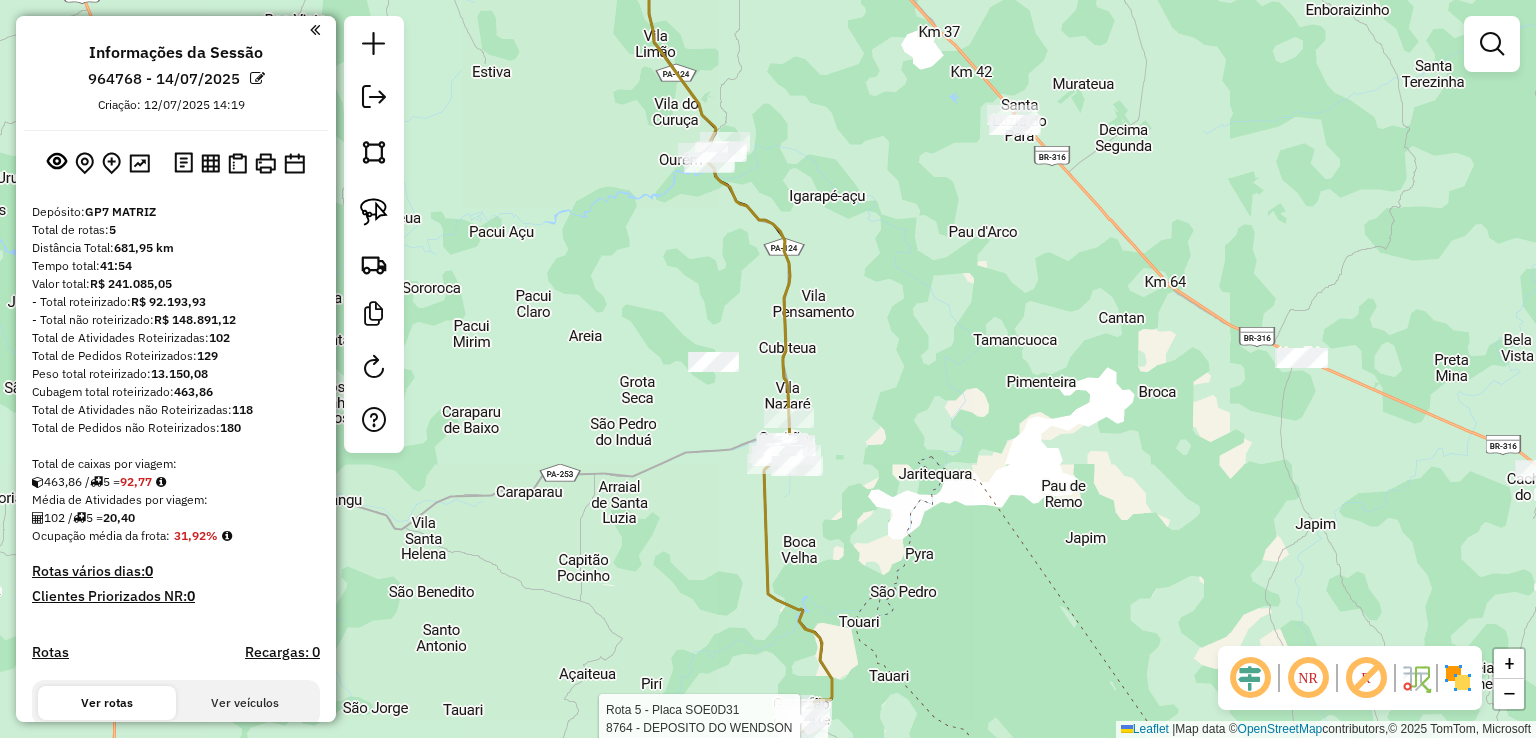 select on "**********" 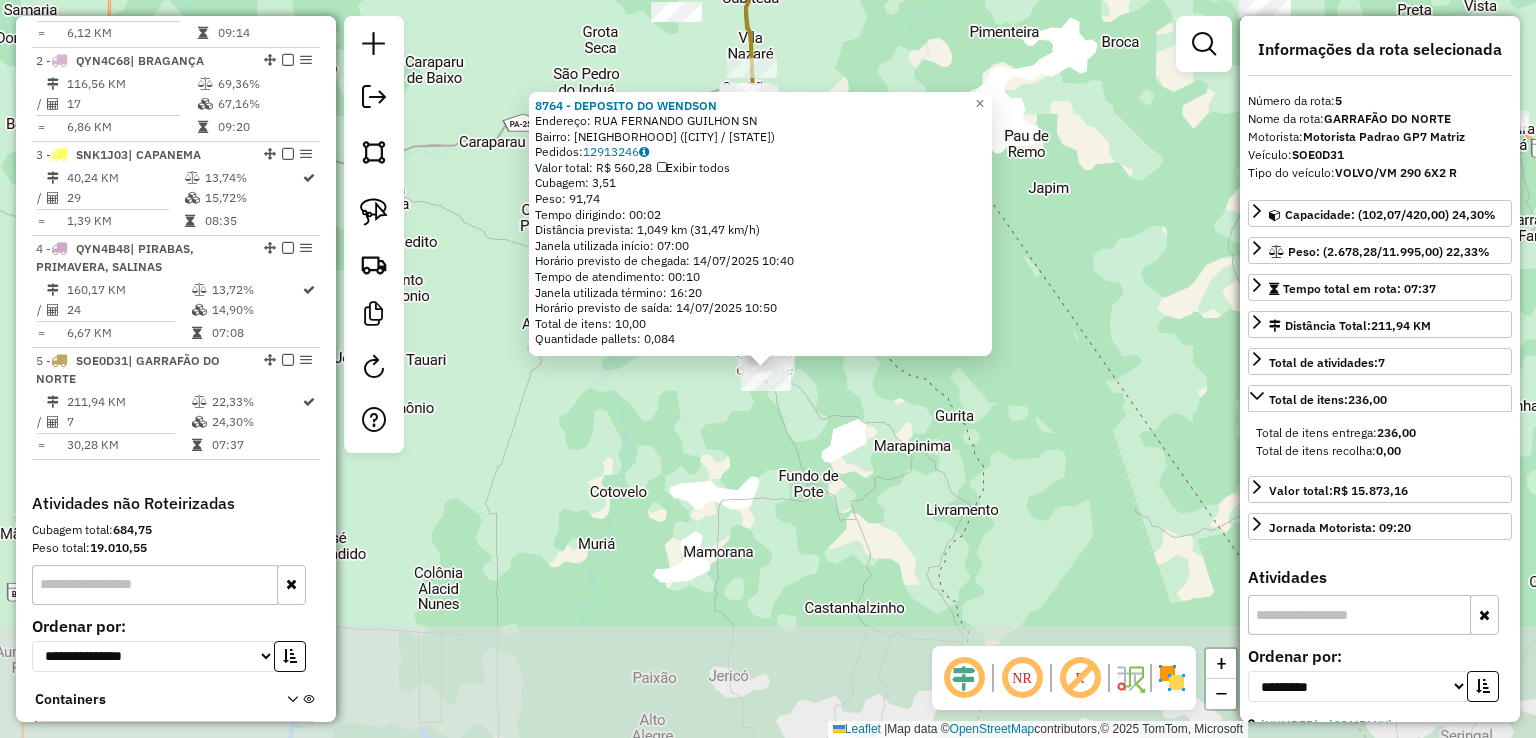 scroll, scrollTop: 959, scrollLeft: 0, axis: vertical 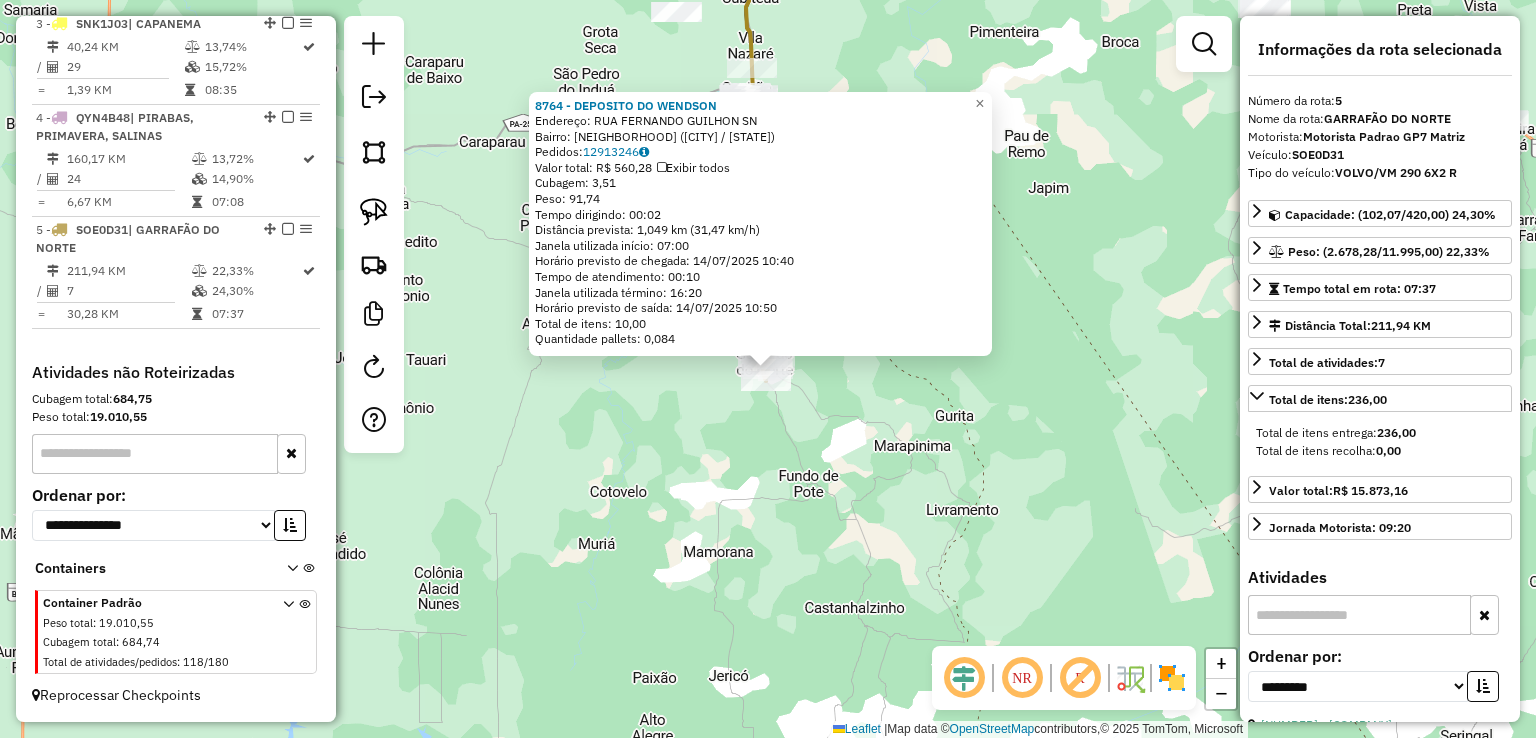 drag, startPoint x: 842, startPoint y: 488, endPoint x: 840, endPoint y: 636, distance: 148.01352 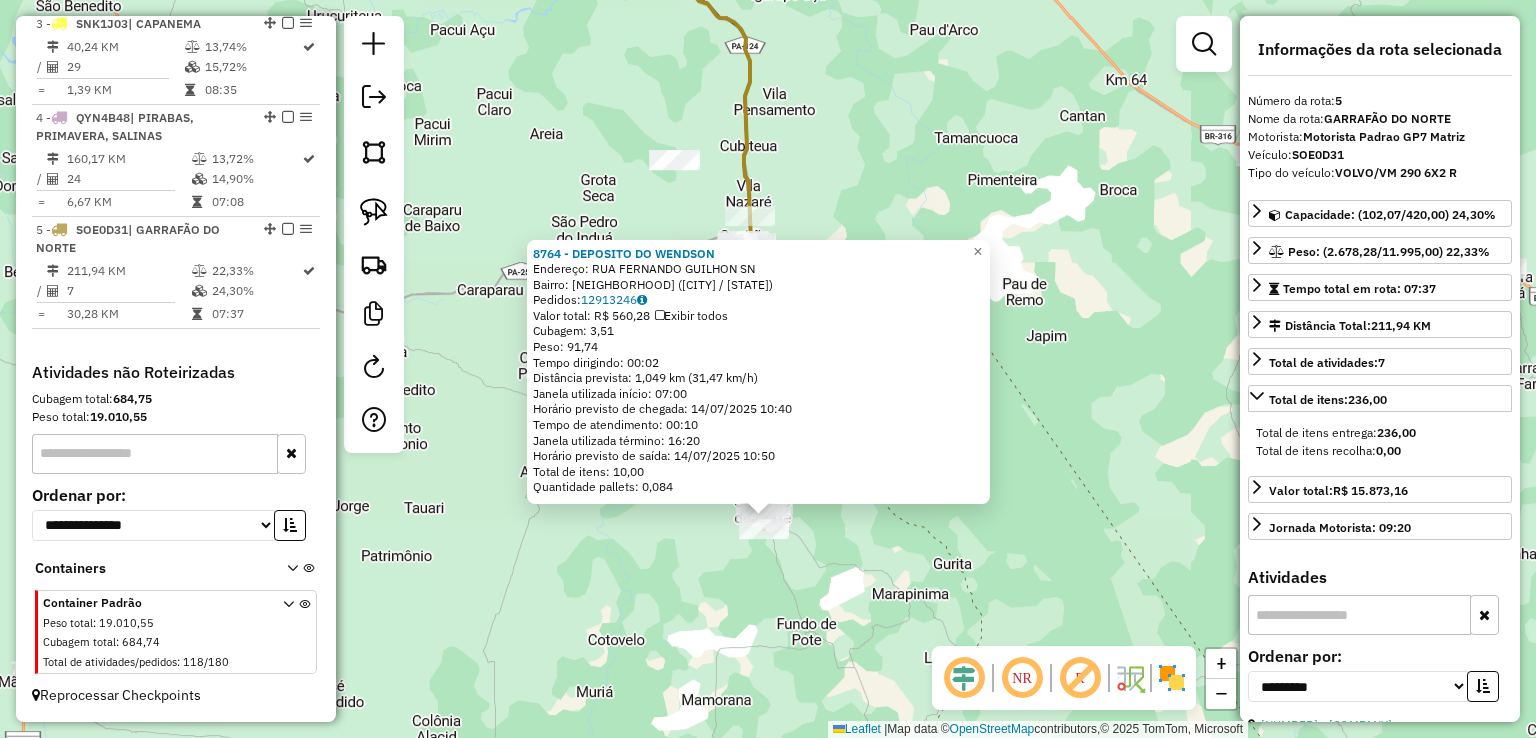 click on "[COMPANY]  Endereço:  [STREET_NAME] [NUMBER]   Bairro: [NEIGHBORHOOD] ([CITY] / [STATE])   Pedidos:  [ORDER_ID]   Valor total: R$ [PRICE]   Exibir todos   Cubagem: [CUBAGE]  Peso: [WEIGHT]  Tempo dirigindo: [TIME]   Distância prevista: [DISTANCE] km ([SPEED] km/h)   Janela utilizada início: [TIME]   Horário previsto de chegada: [DATE] [TIME]   Tempo de atendimento: [TIME]   Janela utilizada término: [TIME]   Horário previsto de saída: [DATE] [TIME]   Total de itens: [NUMBER],00   Quantidade pallets: [PALLETS]  × Janela de atendimento Grade de atendimento Capacidade Transportadoras Veículos Cliente Pedidos  Rotas Selecione os dias de semana para filtrar as janelas de atendimento  Seg   Ter   Qua   Qui   Sex   Sáb   Dom  Informe o período da janela de atendimento: De: Até:  Filtrar exatamente a janela do cliente  Considerar janela de atendimento padrão  Selecione os dias de semana para filtrar as grades de atendimento  Seg   Ter   Qua   Qui   Sex   Sáb   Dom   Peso mínimo:   Peso máximo:   De:   Até:  +" 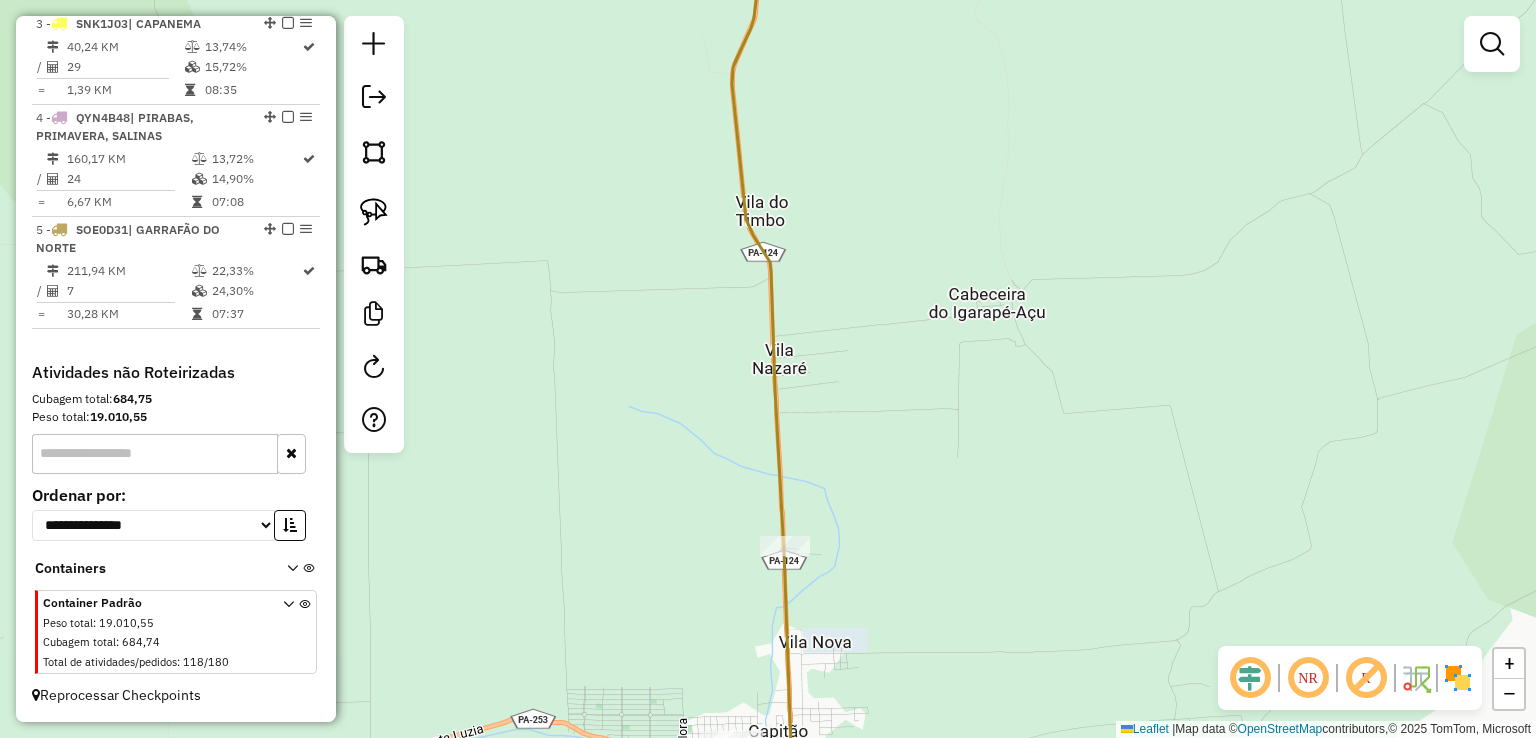 drag, startPoint x: 845, startPoint y: 457, endPoint x: 850, endPoint y: -2, distance: 459.02722 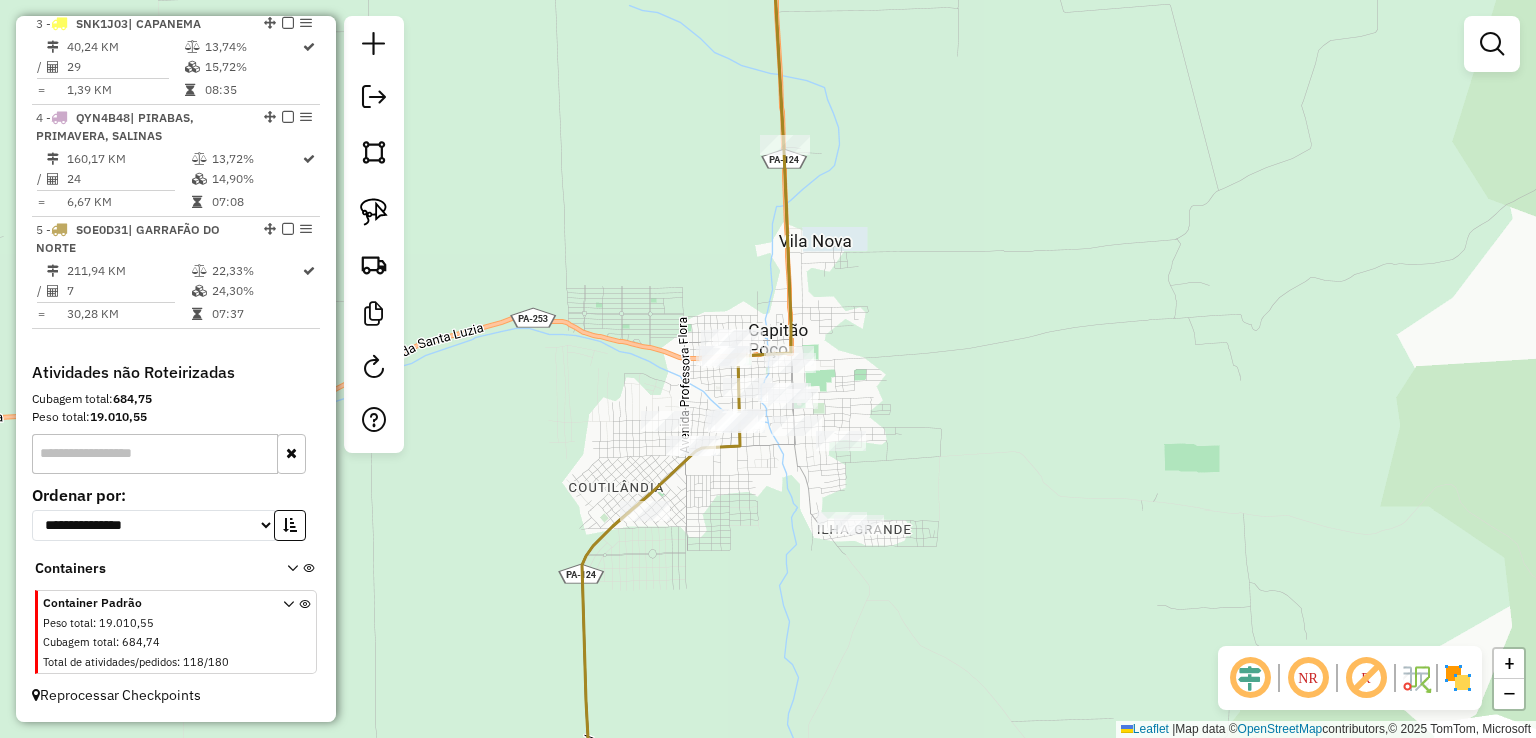 drag, startPoint x: 909, startPoint y: 282, endPoint x: 926, endPoint y: 257, distance: 30.232433 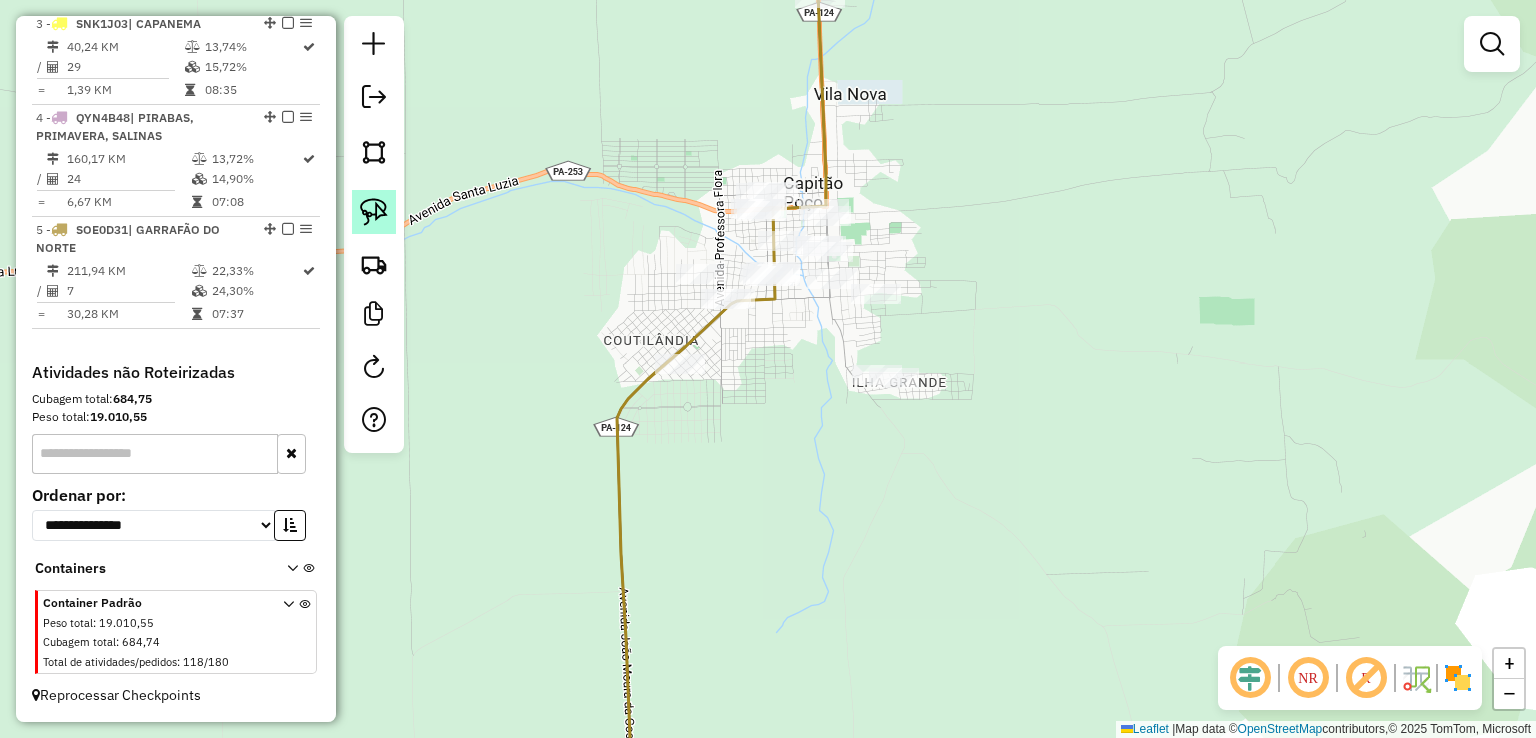 click 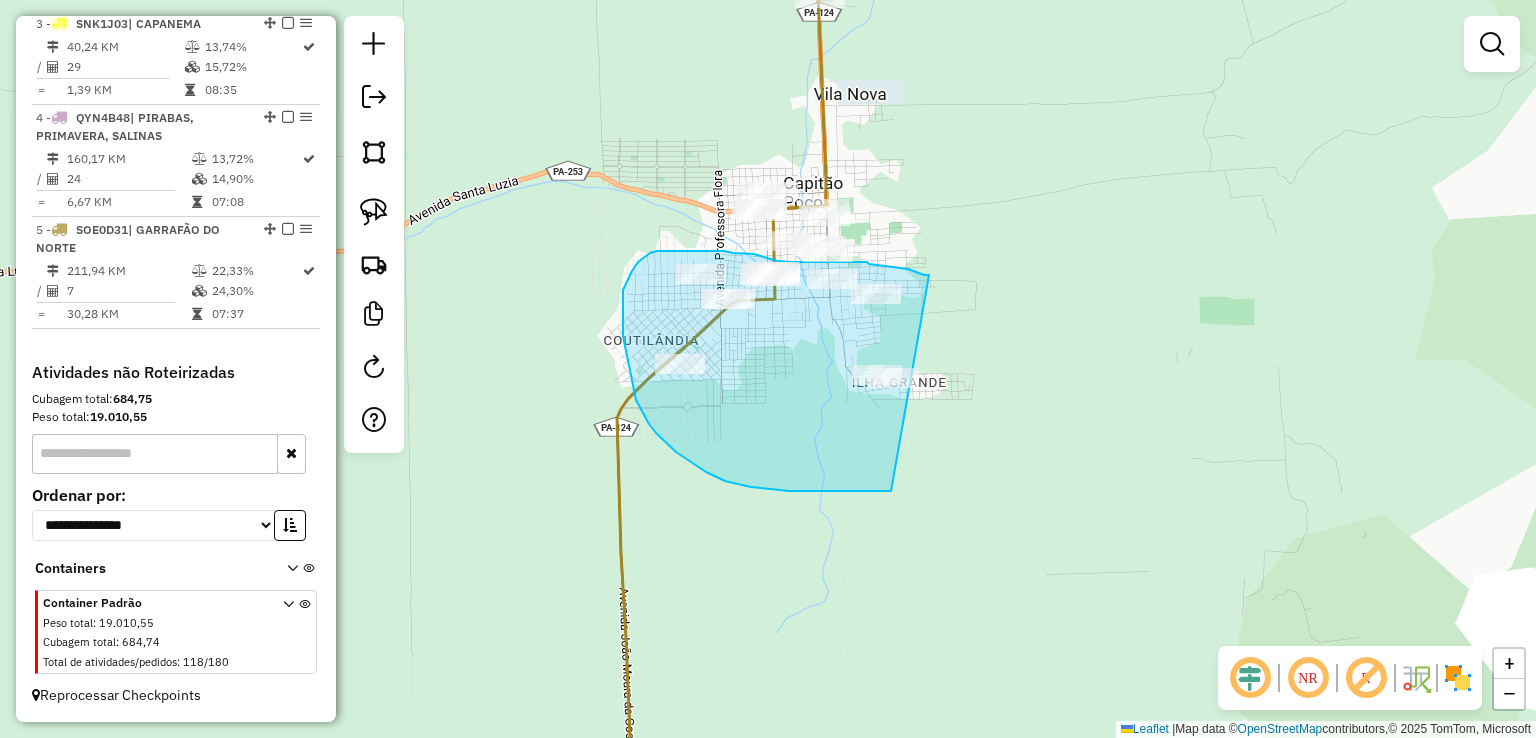 drag, startPoint x: 929, startPoint y: 275, endPoint x: 1089, endPoint y: 365, distance: 183.57559 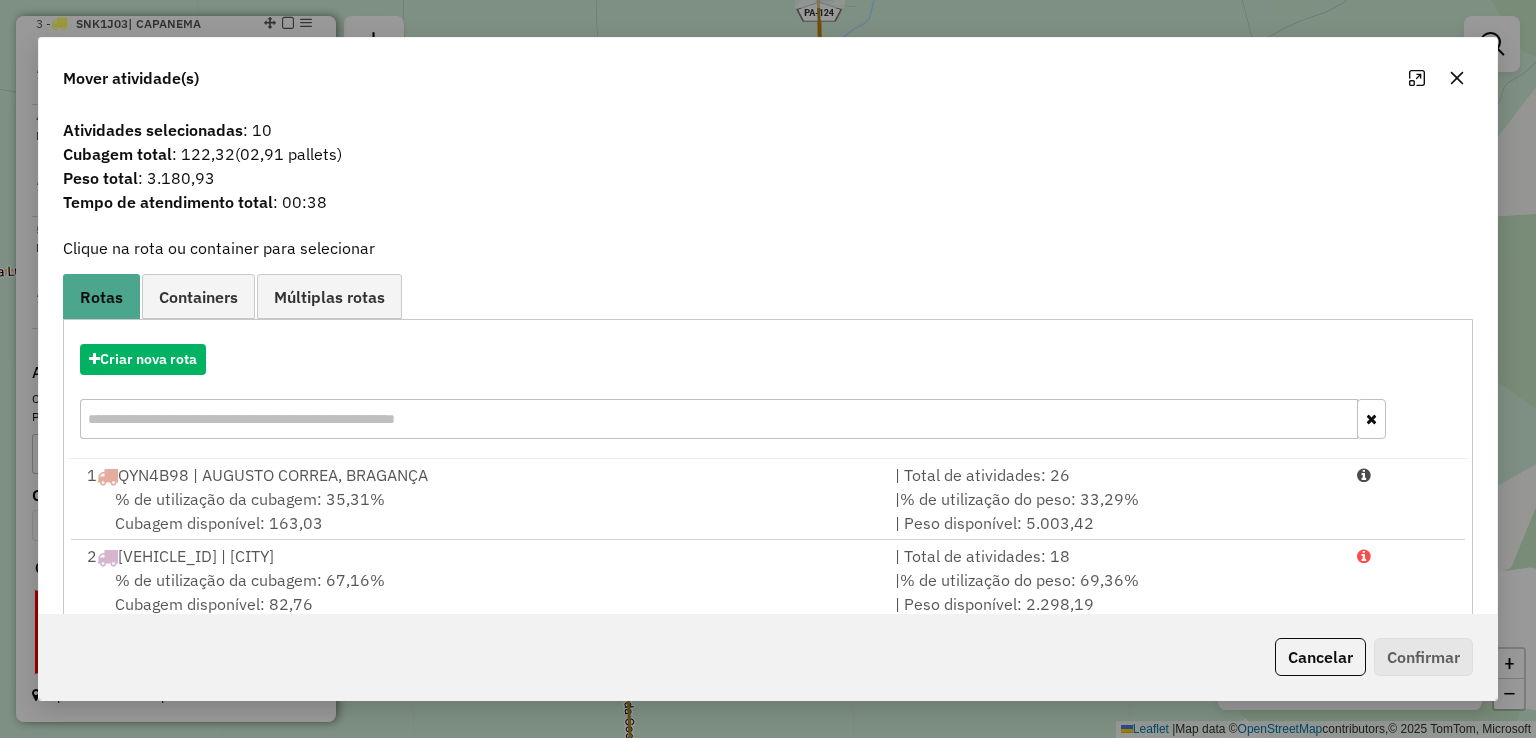 click at bounding box center (718, 419) 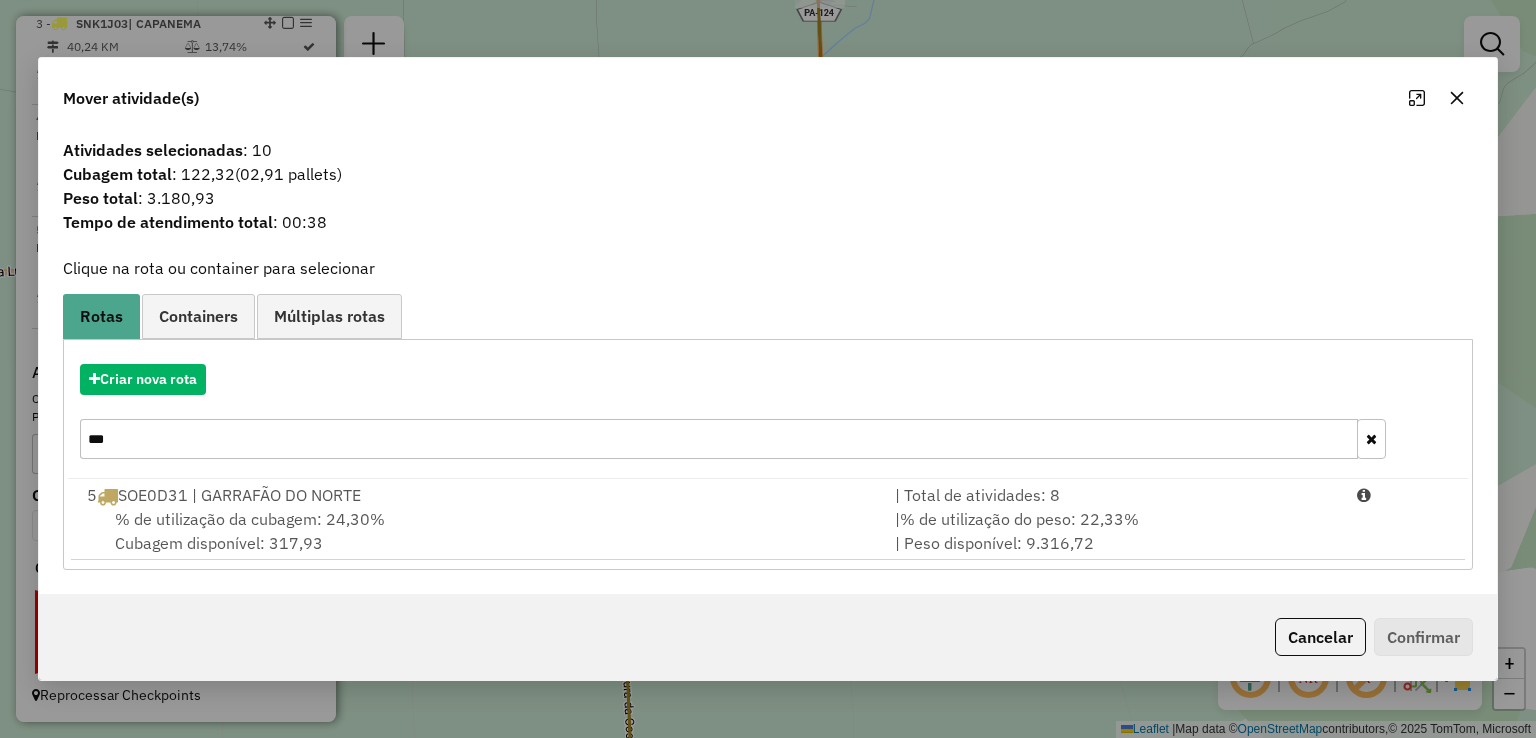 type on "***" 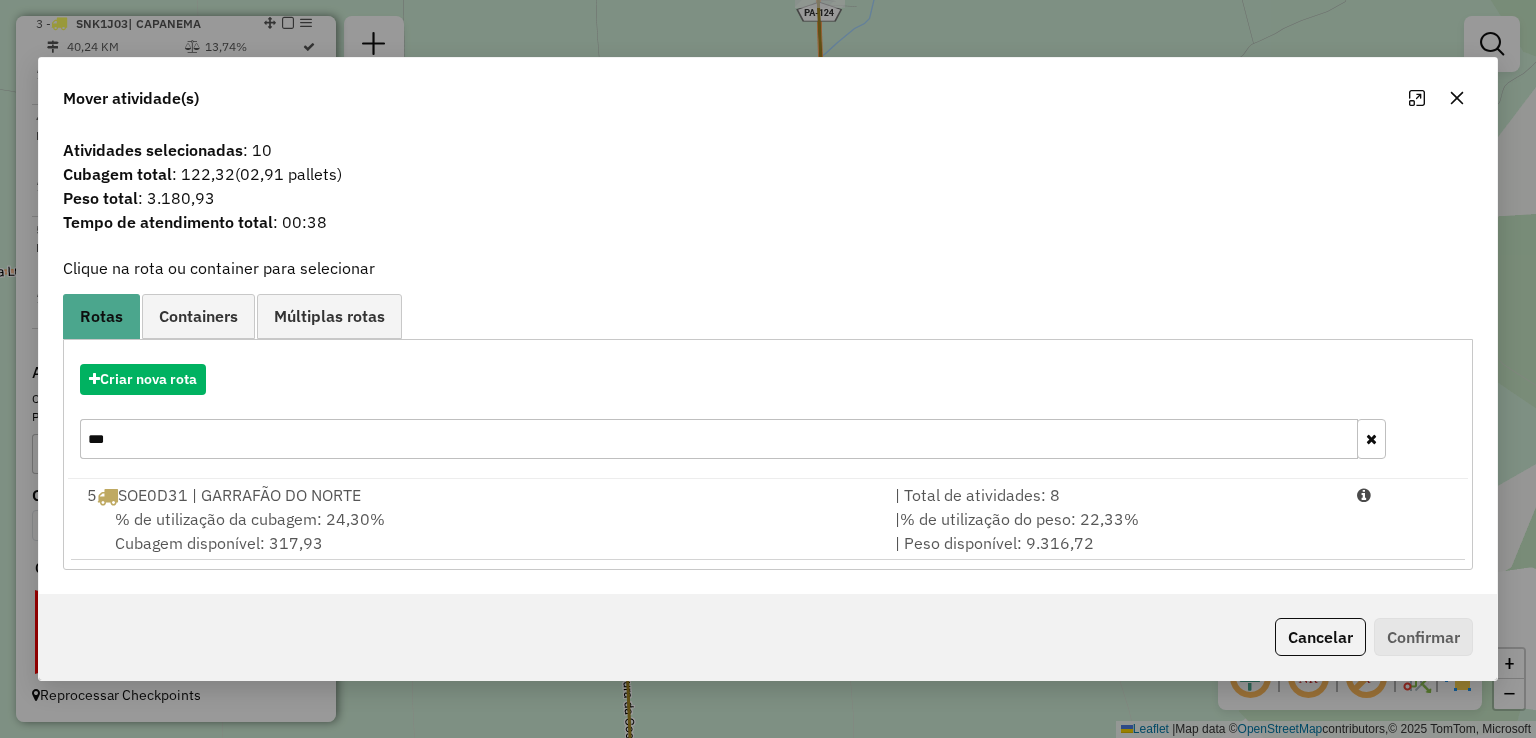 click on "Atividades selecionadas : [NUMBER] Cubagem total  : [CUBAGE]   ([PALLETS] pallets)  Peso total : [WEIGHT] Tempo de atendimento total : [TIME]  Clique na rota ou container para selecionar   Rotas Containers Múltiplas rotas  Criar nova rota  ***  [NUMBER]  [VEHICLE_ID] | [CITY]  | Total de atividades: [NUMBER]  % de utilização da cubagem: [PERCENTAGE]%  Cubagem disponível: [CUBAGE]   |  % de utilização do peso: [PERCENTAGE]%  | Peso disponível: [WEIGHT]   Criar novo container  Container Padrão  Peso total: [WEIGHT]   Cubagem total: [CUBAGE]   Total de atividades/pedidos: [NUMBER]  Selecione os Veículos  (é necessário selecionar ao menos 1 veículo) : Disponíveis: [NUMBER]  [VEHICLE_ID] - [VEHICLE_MODEL] (C: [CUBAGE] - P: [WEIGHT]) (VD)   [VEHICLE_ID] - [VEHICLE_MODEL] (C: [CUBAGE] - P: [WEIGHT]) (VD)   [VEHICLE_ID] - [VEHICLE_MODEL] (C: [CUBAGE] - P: [WEIGHT]) (VD)   [VEHICLE_ID] - [VEHICLE_MODEL] (C: [CUBAGE] - P: [WEIGHT]) (VD)   [VEHICLE_ID] - [VEHICLE_MODEL] (C: [CUBAGE] - P: [WEIGHT]) (VD)   [VEHICLE_ID] - [VEHICLE_MODEL] (C: [CUBAGE] - P: [WEIGHT]) (VD)" 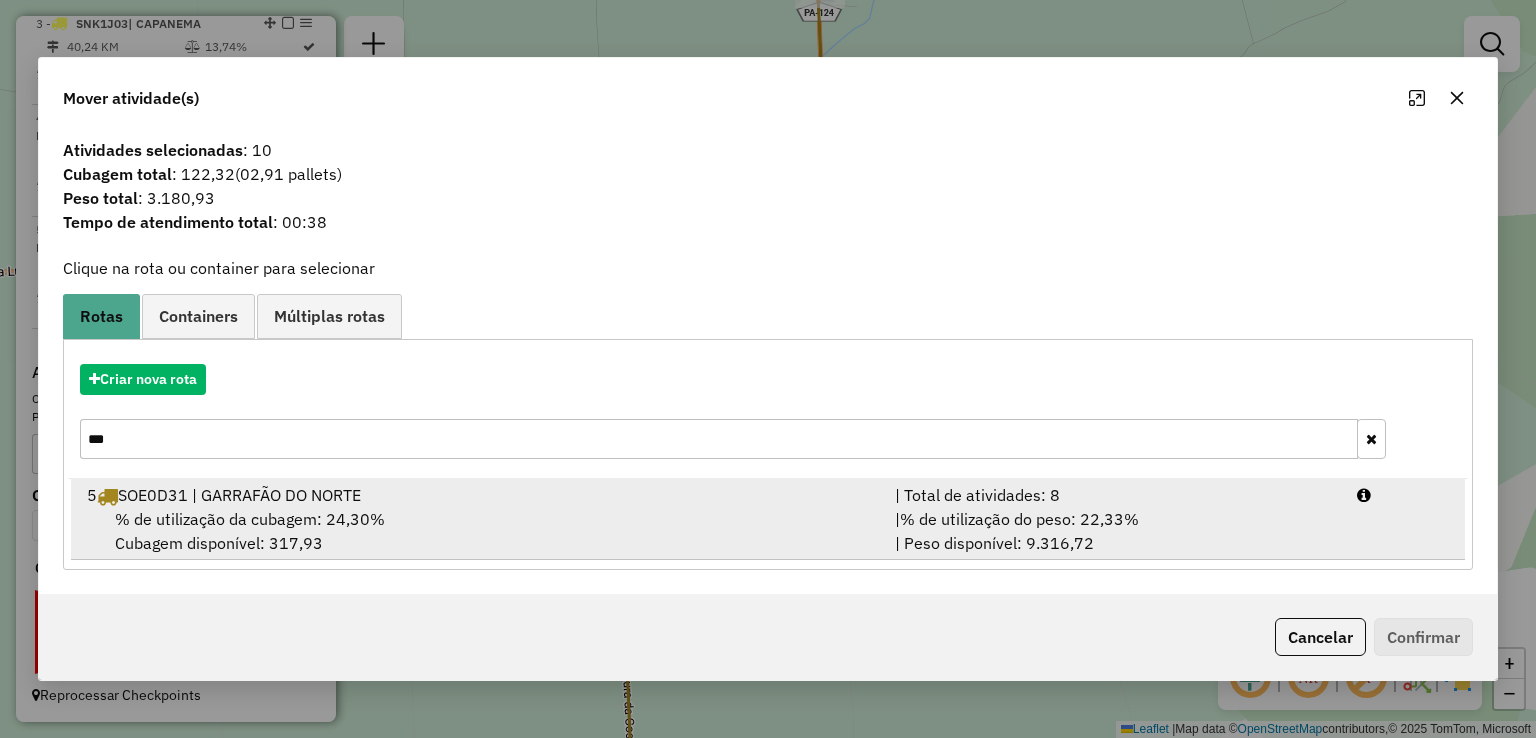 click on "[NUMBER]  [VEHICLE_ID] | [CITY]" at bounding box center [479, 495] 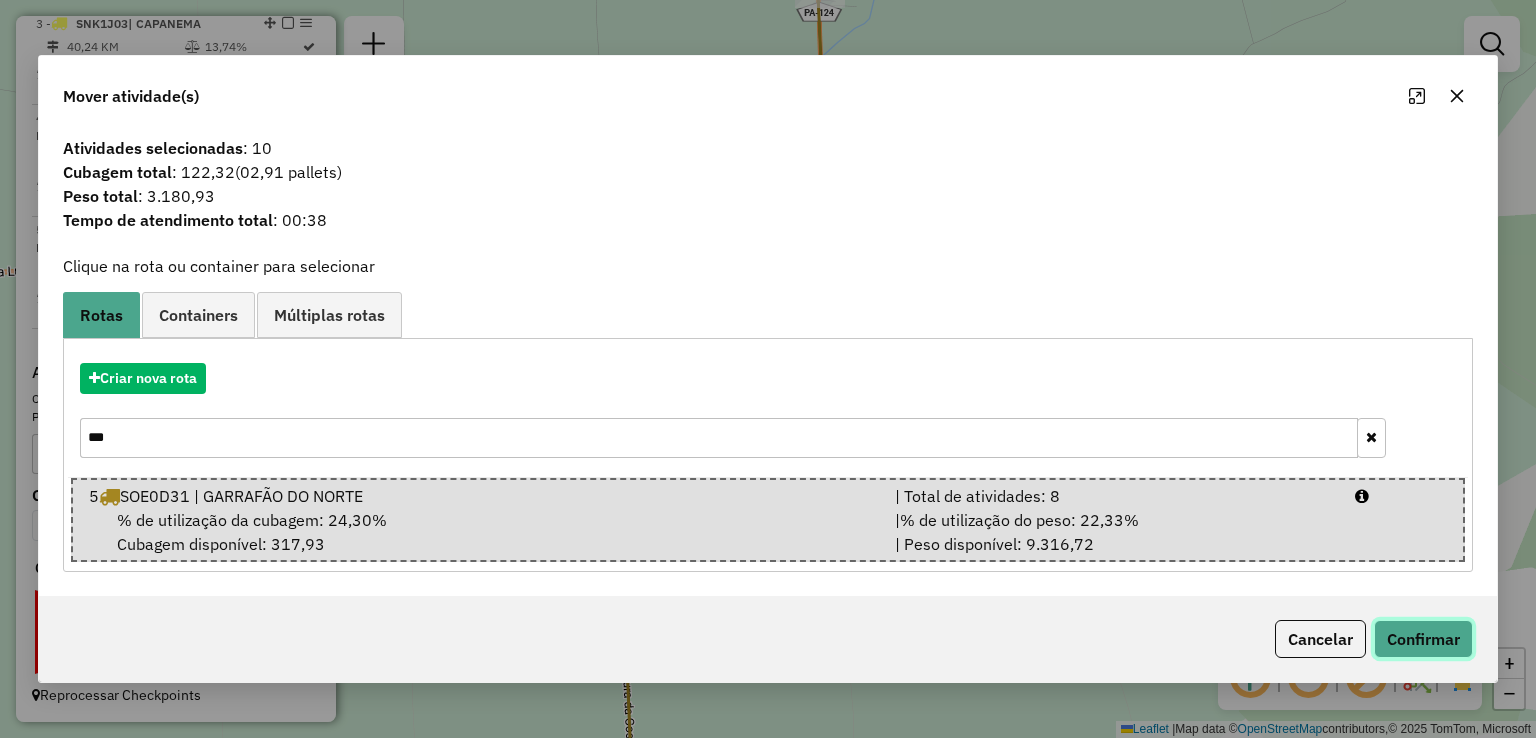 click on "Confirmar" 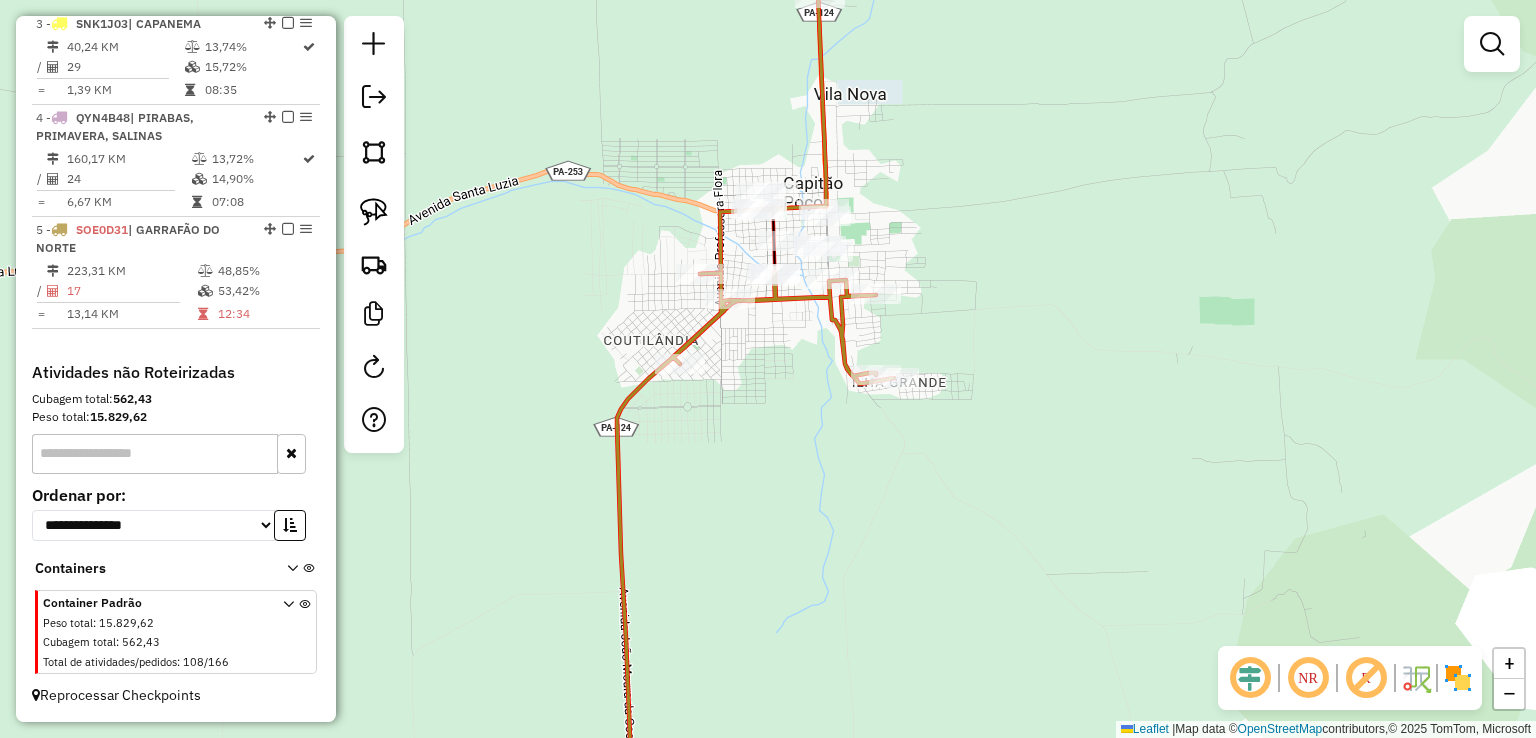 click on "Janela de atendimento Grade de atendimento Capacidade Transportadoras Veículos Cliente Pedidos  Rotas Selecione os dias de semana para filtrar as janelas de atendimento  Seg   Ter   Qua   Qui   Sex   Sáb   Dom  Informe o período da janela de atendimento: De: Até:  Filtrar exatamente a janela do cliente  Considerar janela de atendimento padrão  Selecione os dias de semana para filtrar as grades de atendimento  Seg   Ter   Qua   Qui   Sex   Sáb   Dom   Considerar clientes sem dia de atendimento cadastrado  Clientes fora do dia de atendimento selecionado Filtrar as atividades entre os valores definidos abaixo:  Peso mínimo:   Peso máximo:   Cubagem mínima:   Cubagem máxima:   De:   Até:  Filtrar as atividades entre o tempo de atendimento definido abaixo:  De:   Até:   Considerar capacidade total dos clientes não roteirizados Transportadora: Selecione um ou mais itens Tipo de veículo: Selecione um ou mais itens Veículo: Selecione um ou mais itens Motorista: Selecione um ou mais itens Nome: Rótulo:" 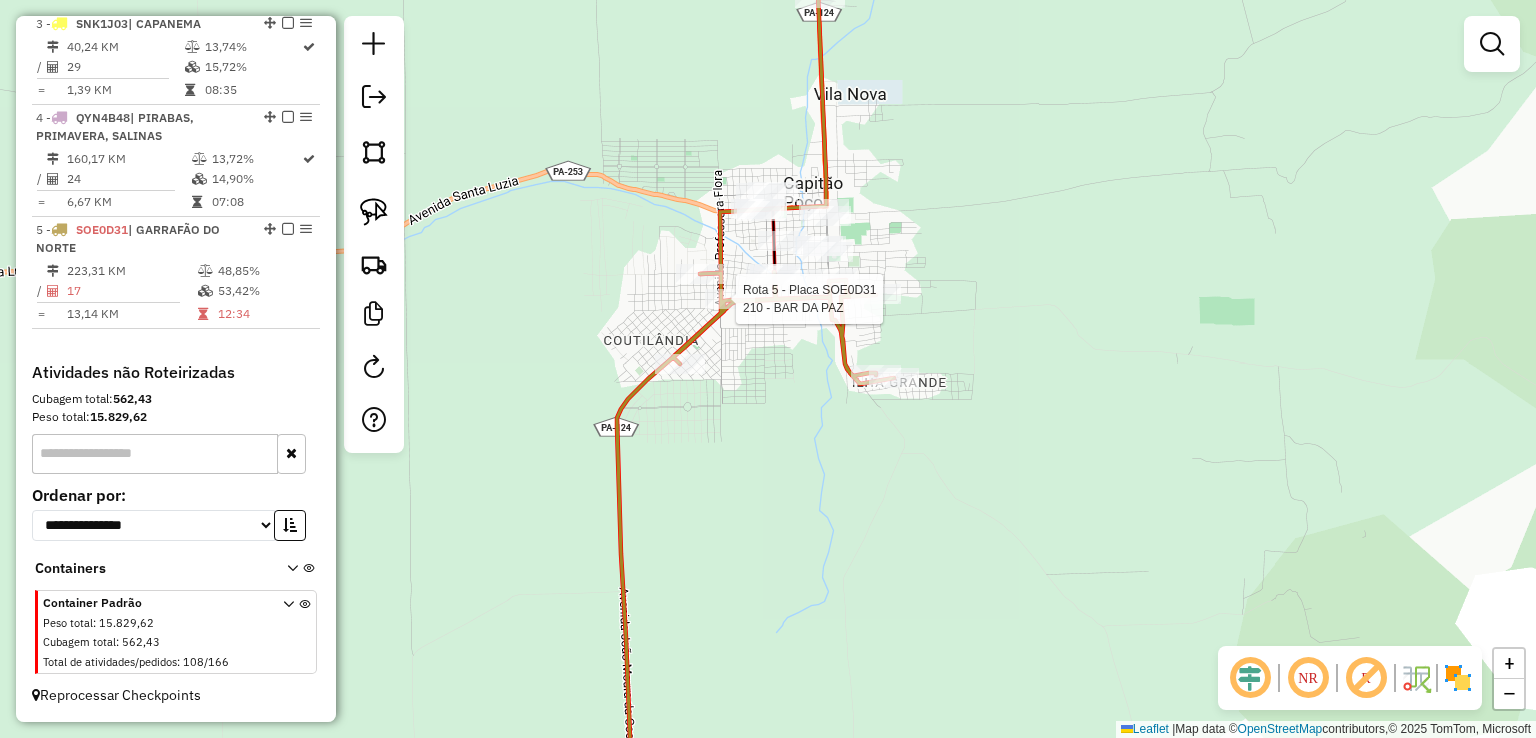 select on "**********" 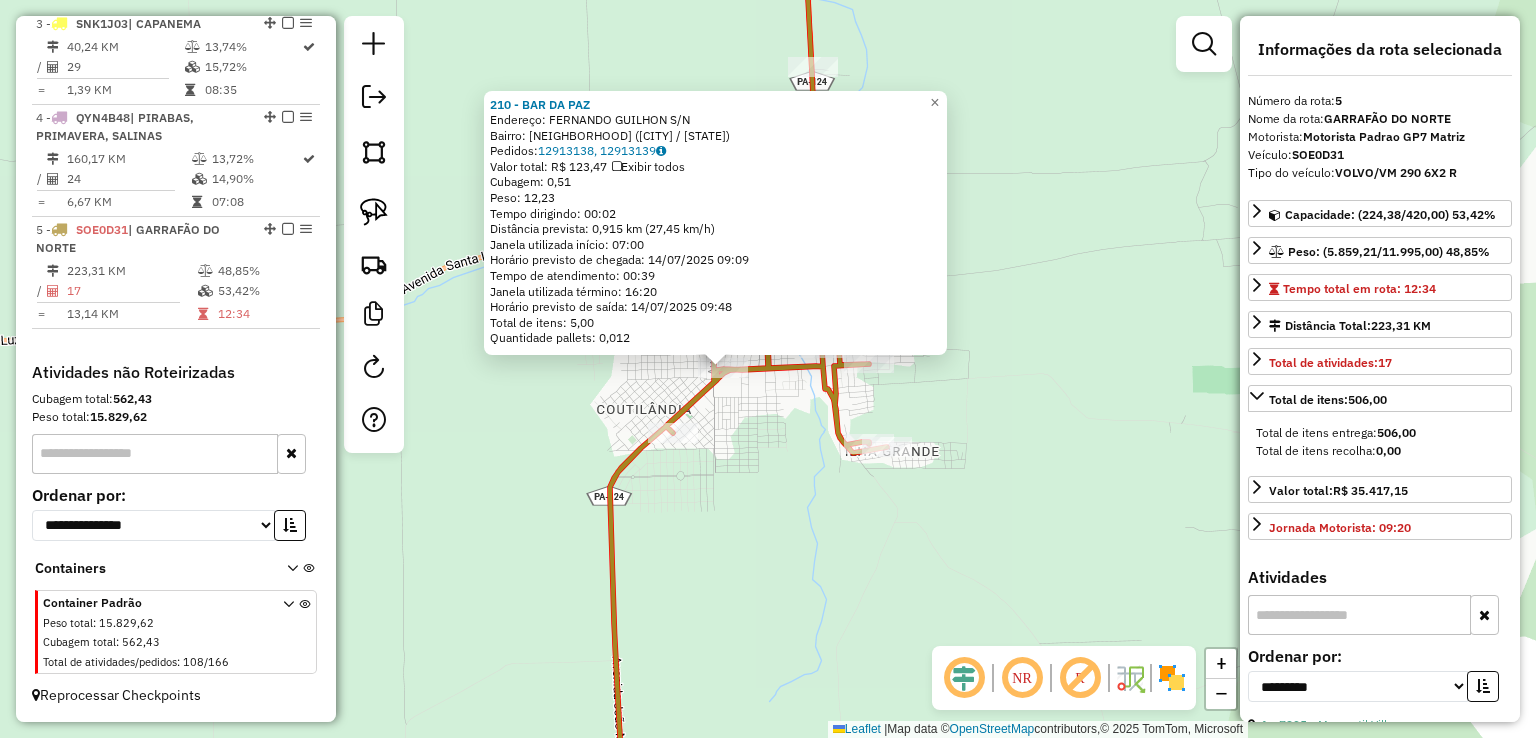 drag, startPoint x: 757, startPoint y: 483, endPoint x: 708, endPoint y: 489, distance: 49.365982 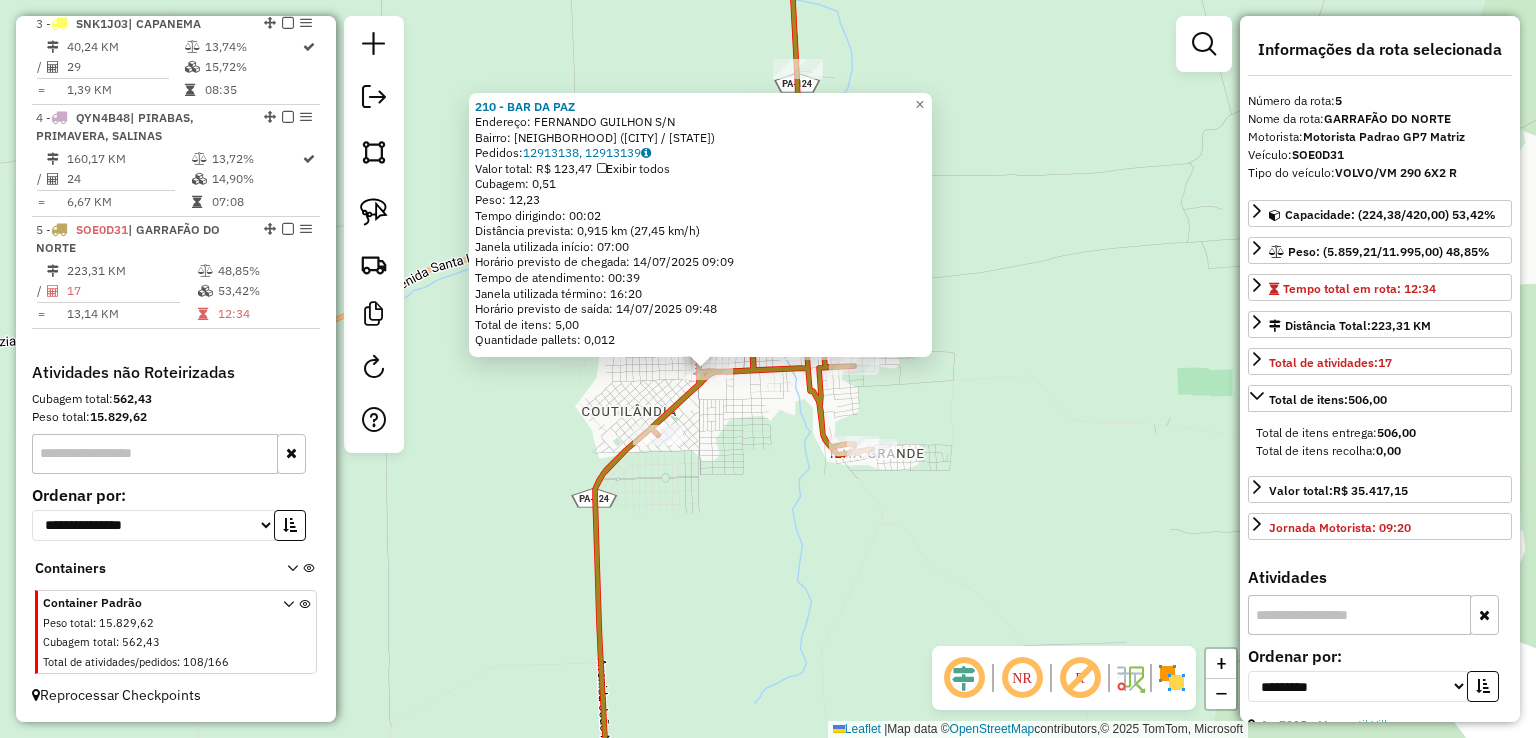 click on "[NUMBER] - [COMPANY_NAME]  Endereço:  [STREET_NAME]   Bairro: [NEIGHBORHOOD] ([CITY] / [STATE])   Pedidos:  [ORDER_ID], [ORDER_ID]   Valor total: R$ [PRICE]   Exibir todos   Cubagem: [CUBAGE]  Peso: [WEIGHT]  Tempo dirigindo: [TIME]   Distância prevista: [DISTANCE] km ([SPEED] km/h)   Janela utilizada início: [TIME]   Horário previsto de chegada: [DATE] [TIME]   Tempo de atendimento: [TIME]   Janela utilizada término: [TIME]   Horário previsto de saída: [DATE] [TIME]   Total de itens: [NUMBER],00   Quantidade pallets: [PALLETS]  × Janela de atendimento Grade de atendimento Capacidade Transportadoras Veículos Cliente Pedidos  Rotas Selecione os dias de semana para filtrar as janelas de atendimento  Seg   Ter   Qua   Qui   Sex   Sáb   Dom  Informe o período da janela de atendimento: De: Até:  Filtrar exatamente a janela do cliente  Considerar janela de atendimento padrão  Selecione os dias de semana para filtrar as grades de atendimento  Seg   Ter   Qua   Qui   Sex   Sáb   Dom   Clientes fora do dia de atendimento selecionado De:" 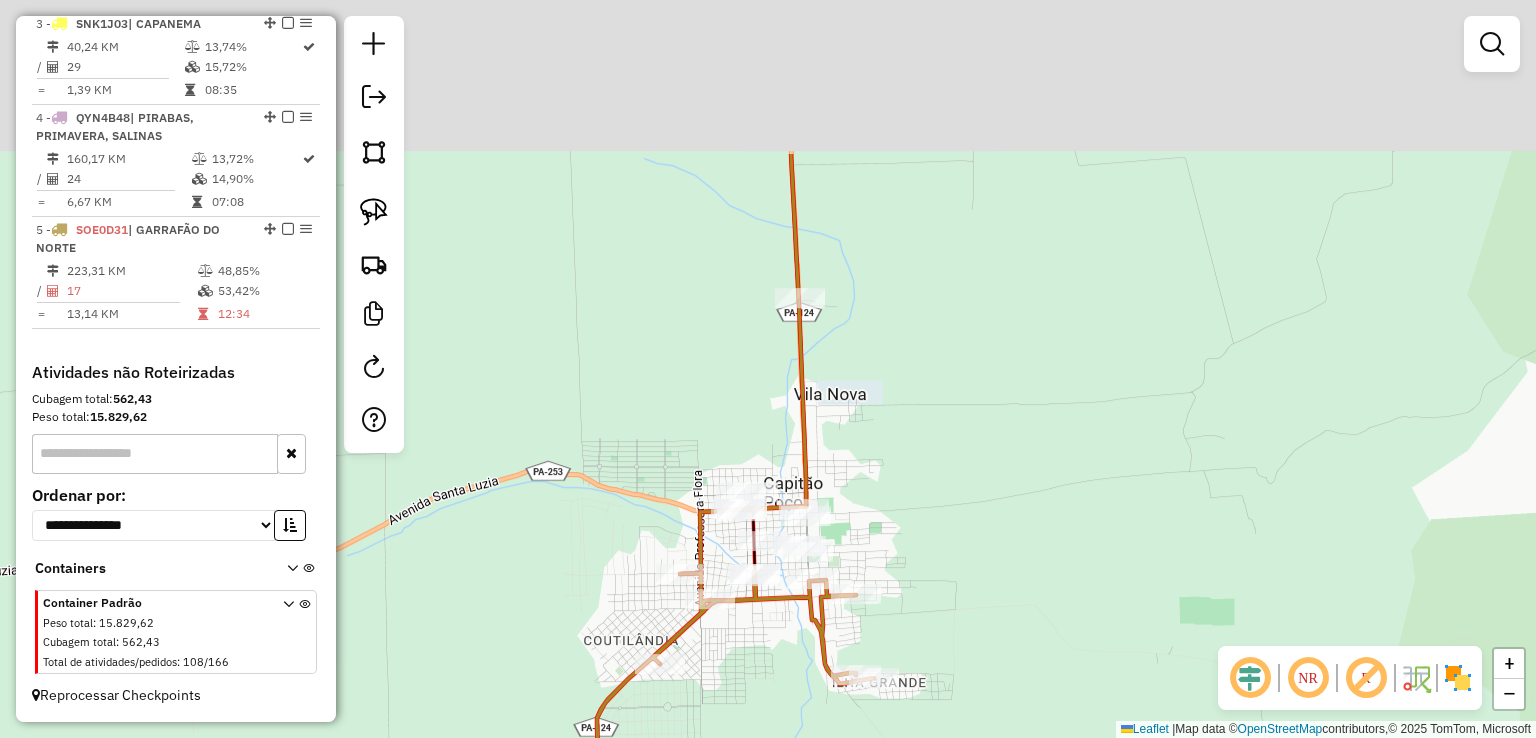 drag, startPoint x: 678, startPoint y: 275, endPoint x: 680, endPoint y: 505, distance: 230.0087 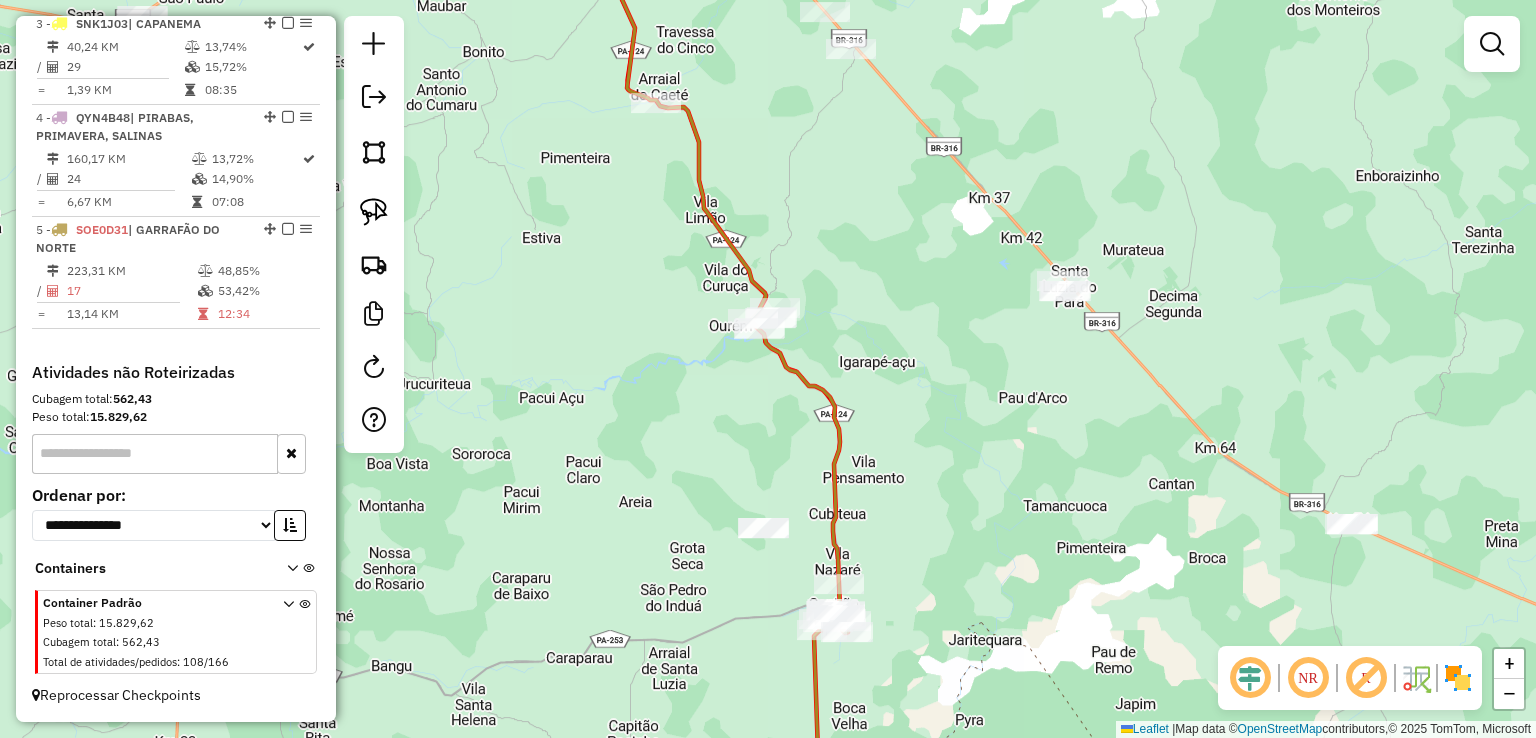 drag, startPoint x: 532, startPoint y: 340, endPoint x: 503, endPoint y: 253, distance: 91.706055 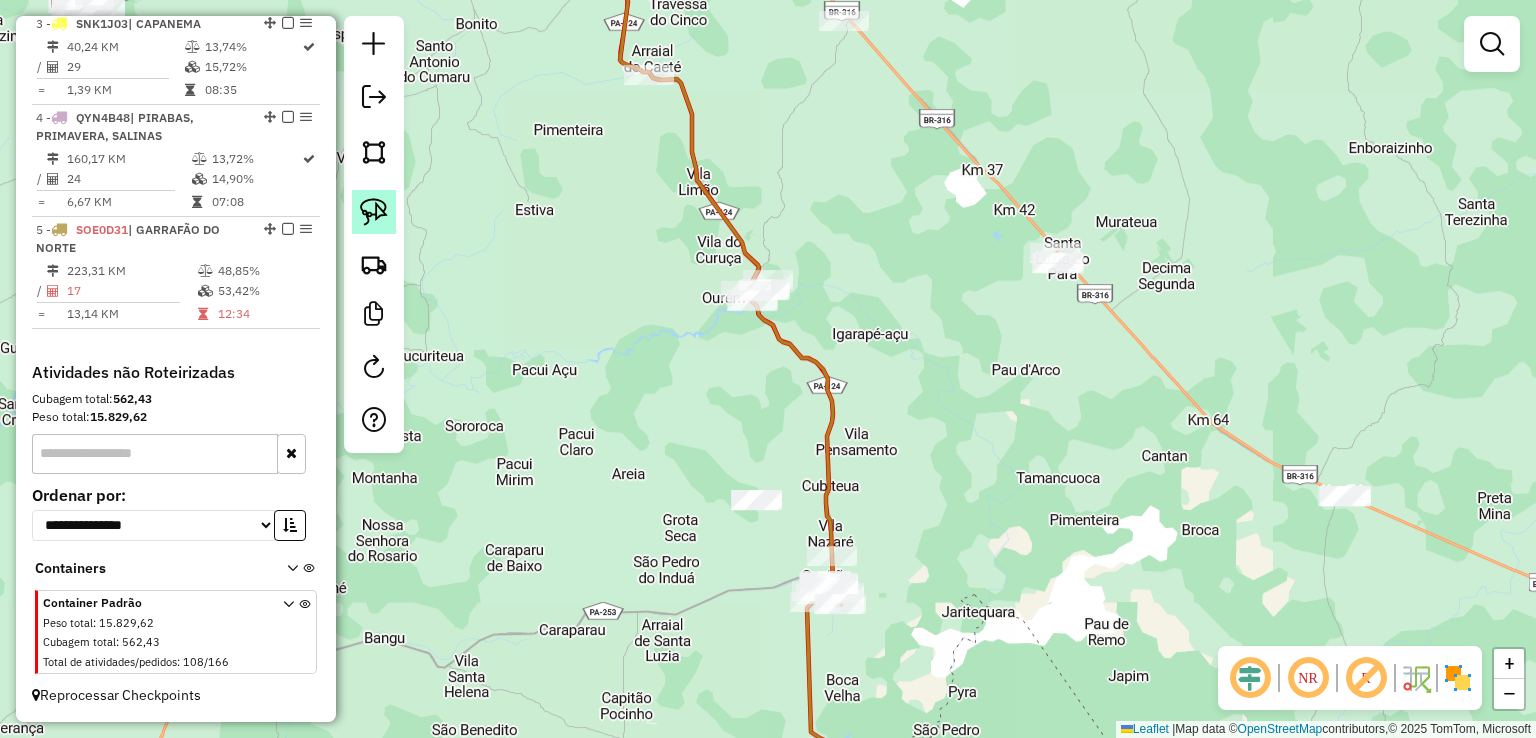 click 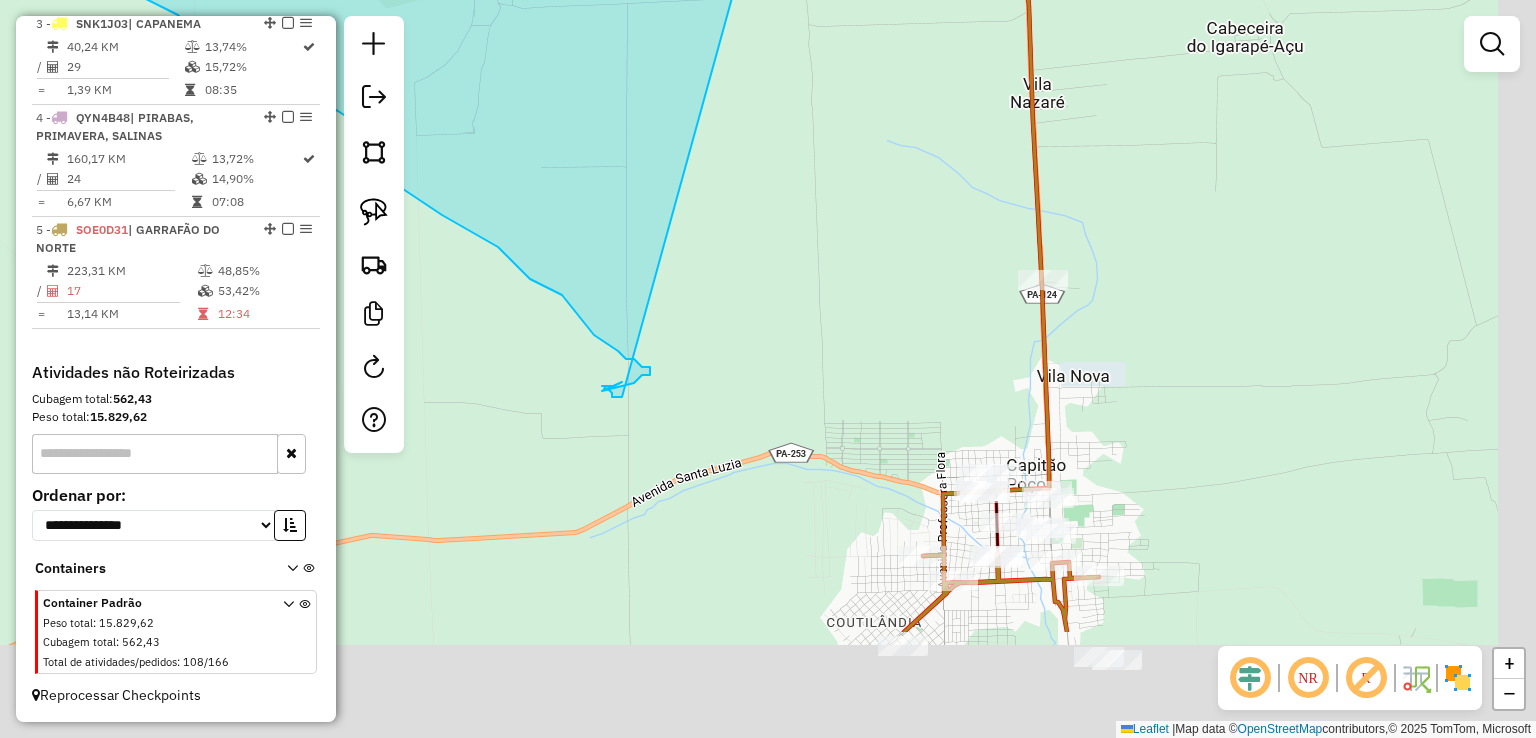 drag, startPoint x: 912, startPoint y: 548, endPoint x: 800, endPoint y: 400, distance: 185.60173 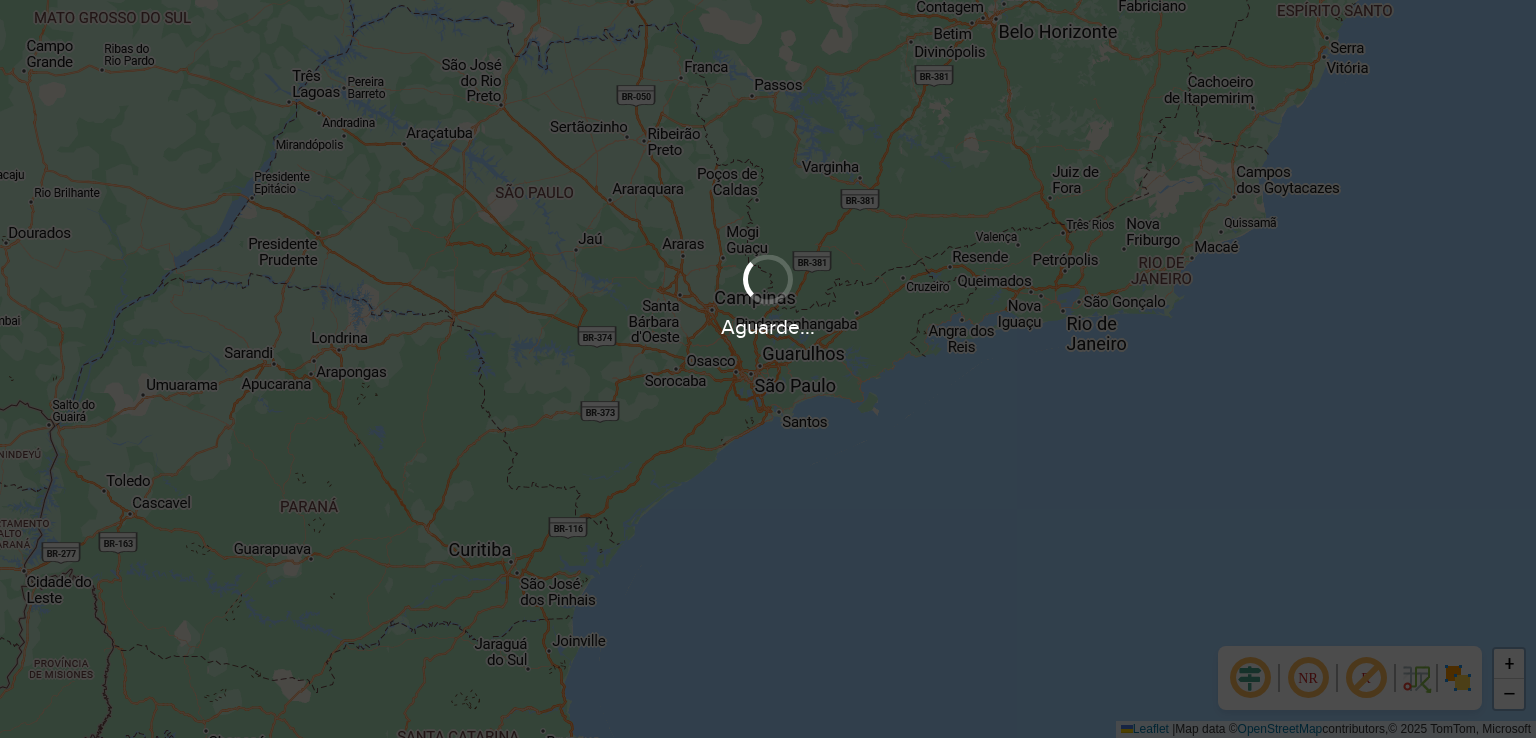 scroll, scrollTop: 0, scrollLeft: 0, axis: both 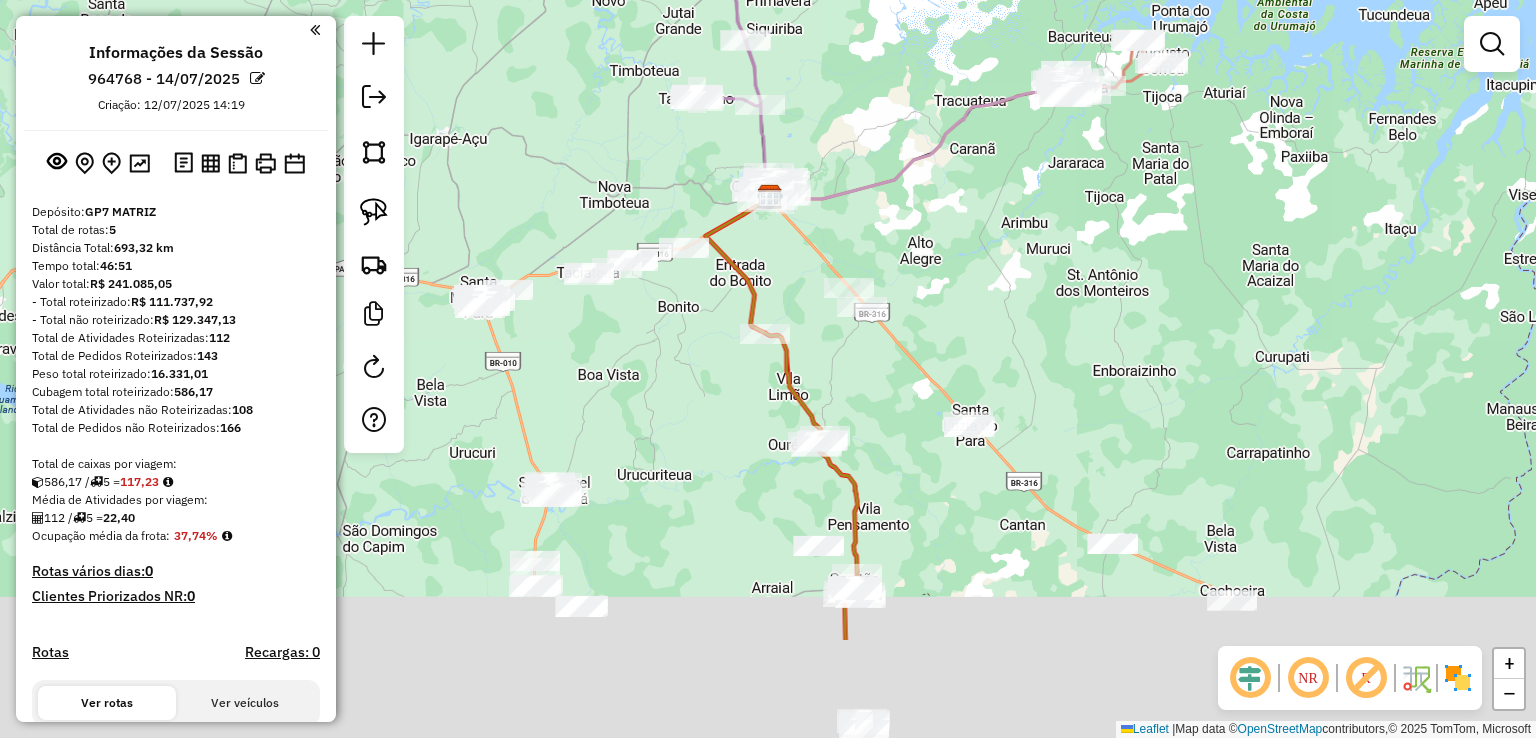 drag, startPoint x: 925, startPoint y: 421, endPoint x: 948, endPoint y: 83, distance: 338.78165 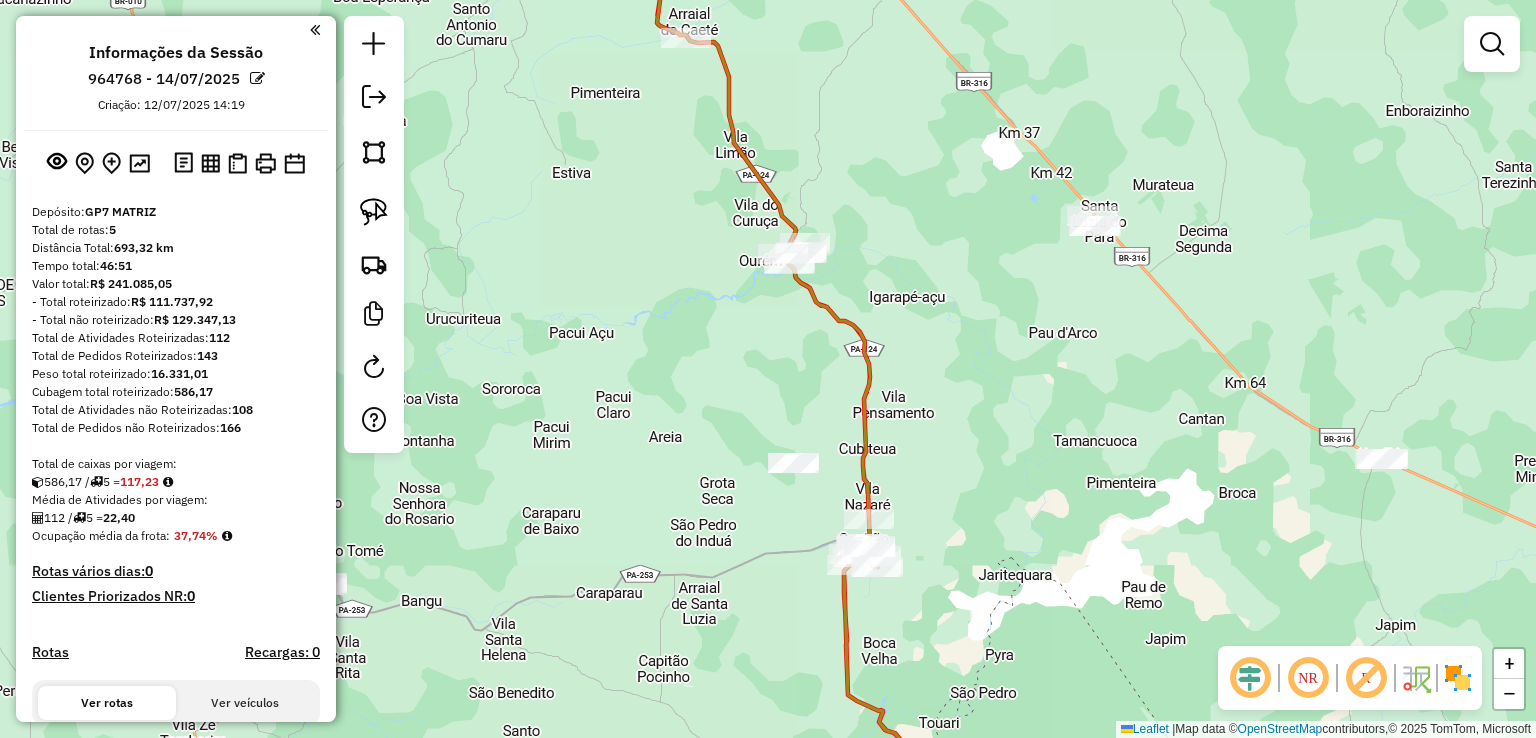 click on "Janela de atendimento Grade de atendimento Capacidade Transportadoras Veículos Cliente Pedidos  Rotas Selecione os dias de semana para filtrar as janelas de atendimento  Seg   Ter   Qua   Qui   Sex   Sáb   Dom  Informe o período da janela de atendimento: De: Até:  Filtrar exatamente a janela do cliente  Considerar janela de atendimento padrão  Selecione os dias de semana para filtrar as grades de atendimento  Seg   Ter   Qua   Qui   Sex   Sáb   Dom   Considerar clientes sem dia de atendimento cadastrado  Clientes fora do dia de atendimento selecionado Filtrar as atividades entre os valores definidos abaixo:  Peso mínimo:   Peso máximo:   Cubagem mínima:   Cubagem máxima:   De:   Até:  Filtrar as atividades entre o tempo de atendimento definido abaixo:  De:   Até:   Considerar capacidade total dos clientes não roteirizados Transportadora: Selecione um ou mais itens Tipo de veículo: Selecione um ou mais itens Veículo: Selecione um ou mais itens Motorista: Selecione um ou mais itens Nome: Rótulo:" 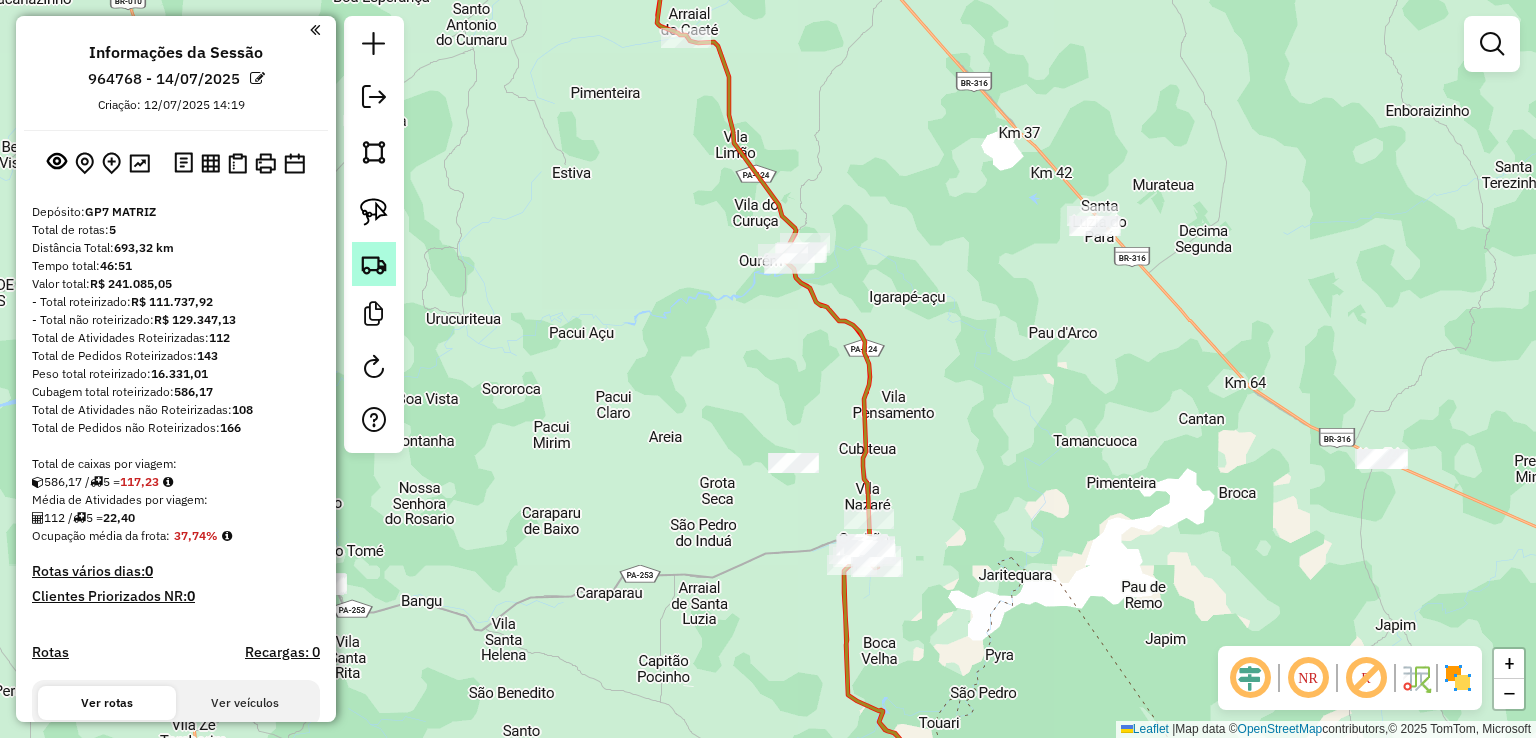 click 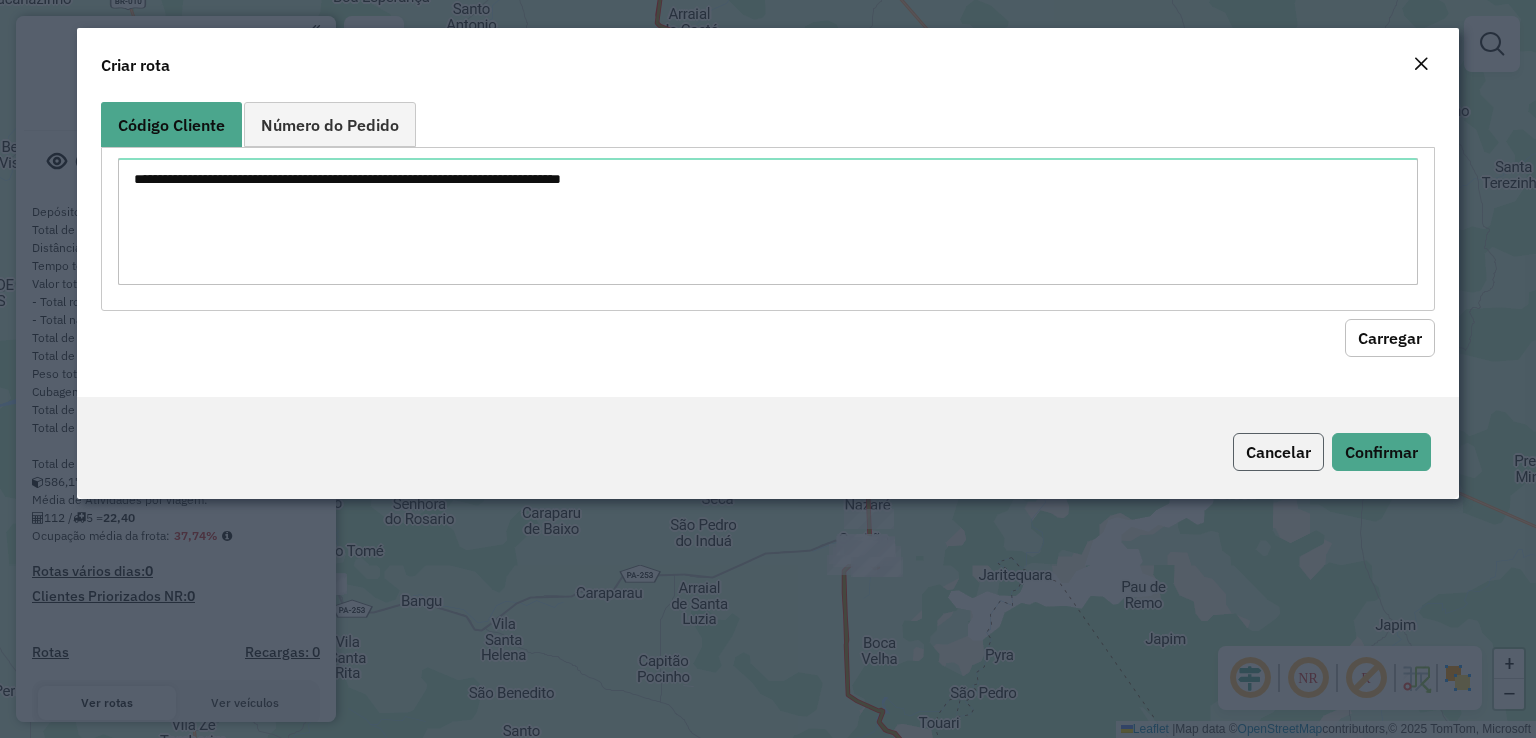 click on "Cancelar" 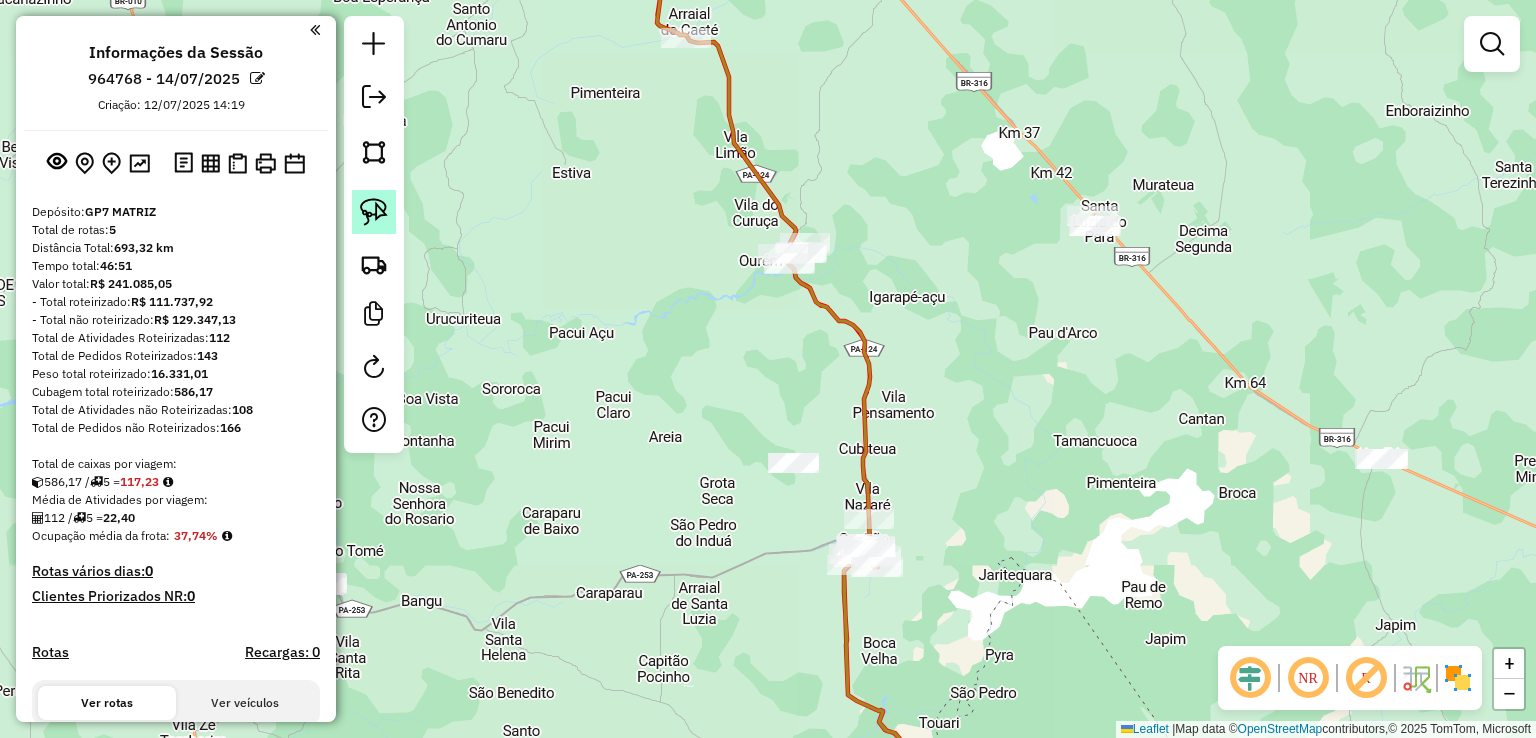 click 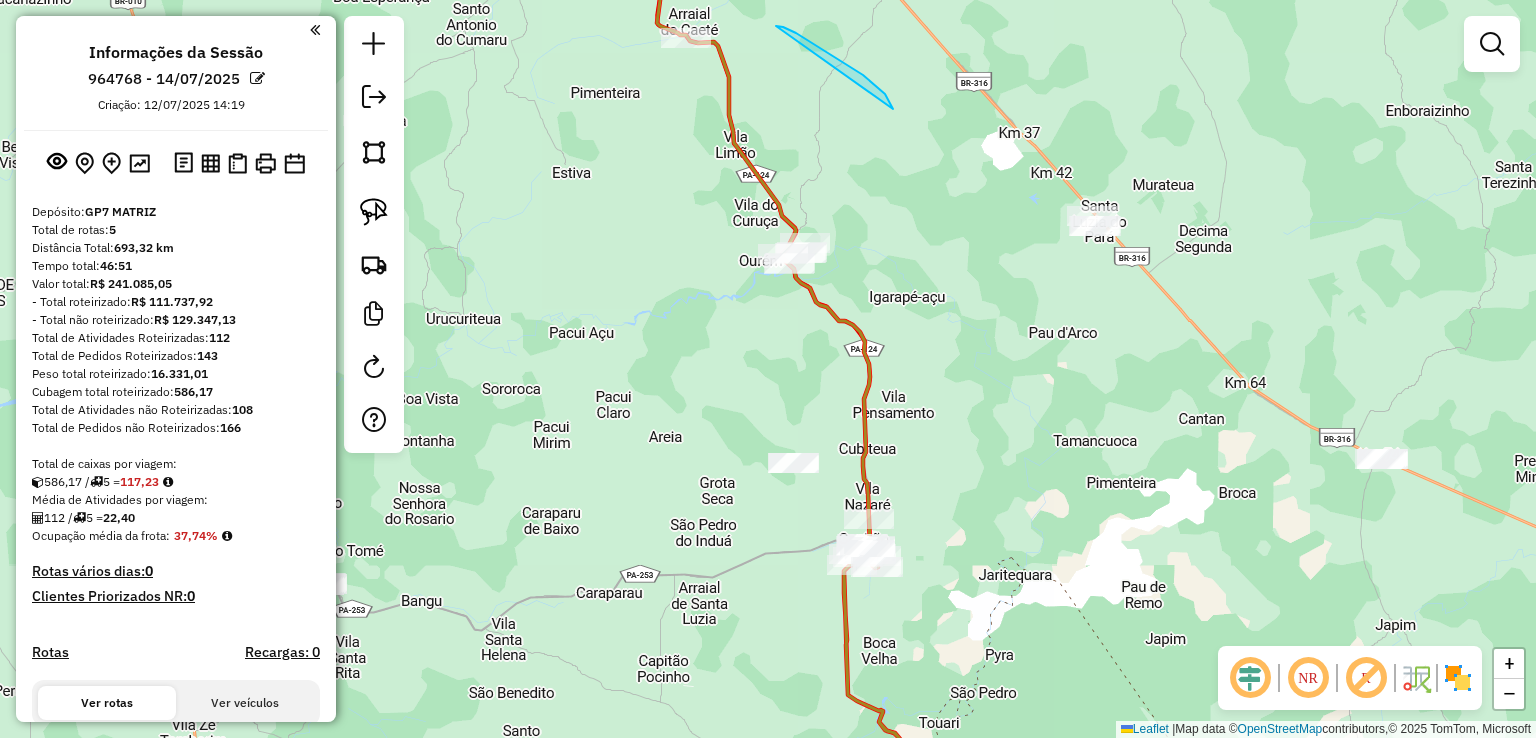 drag, startPoint x: 885, startPoint y: 94, endPoint x: 698, endPoint y: 17, distance: 202.23254 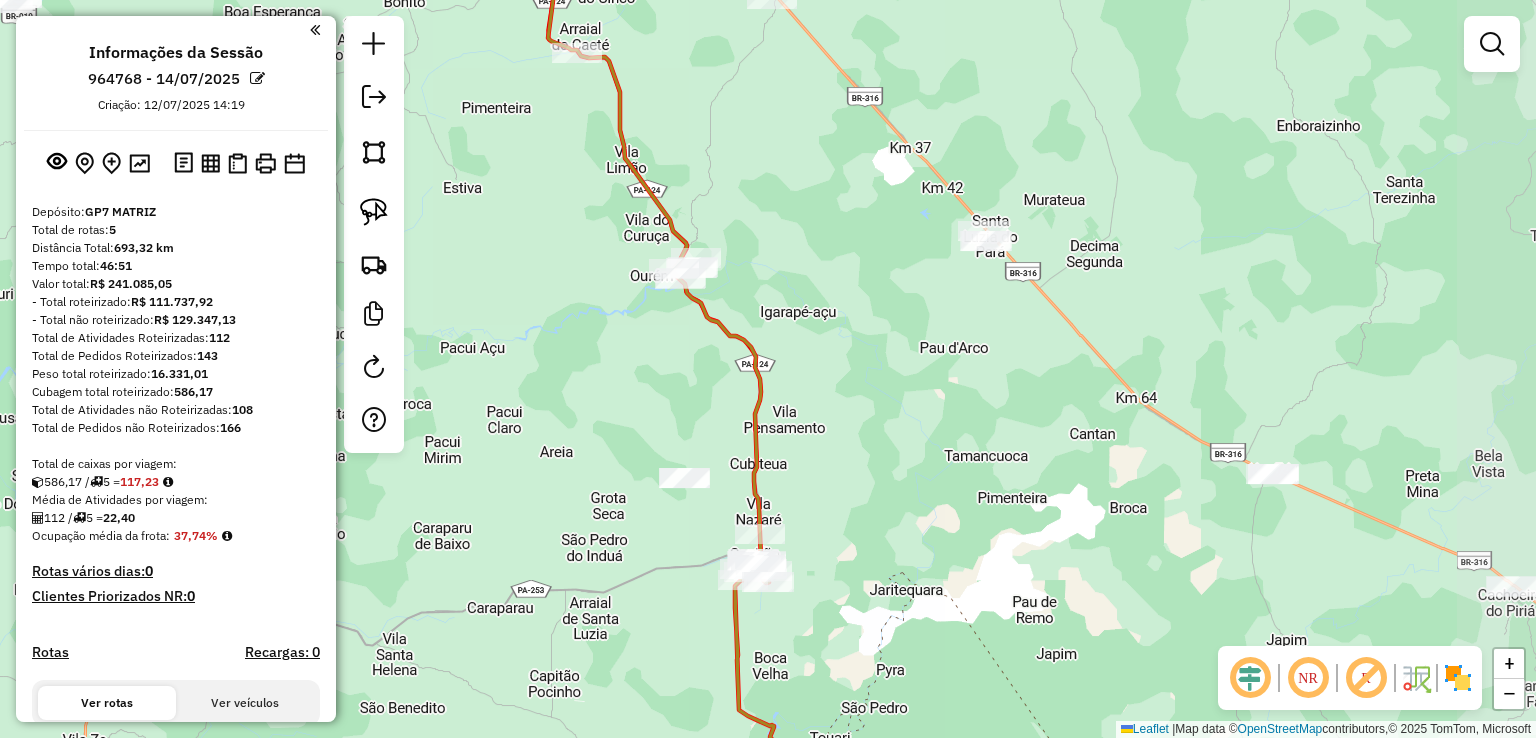 drag, startPoint x: 698, startPoint y: 17, endPoint x: 694, endPoint y: 79, distance: 62.1289 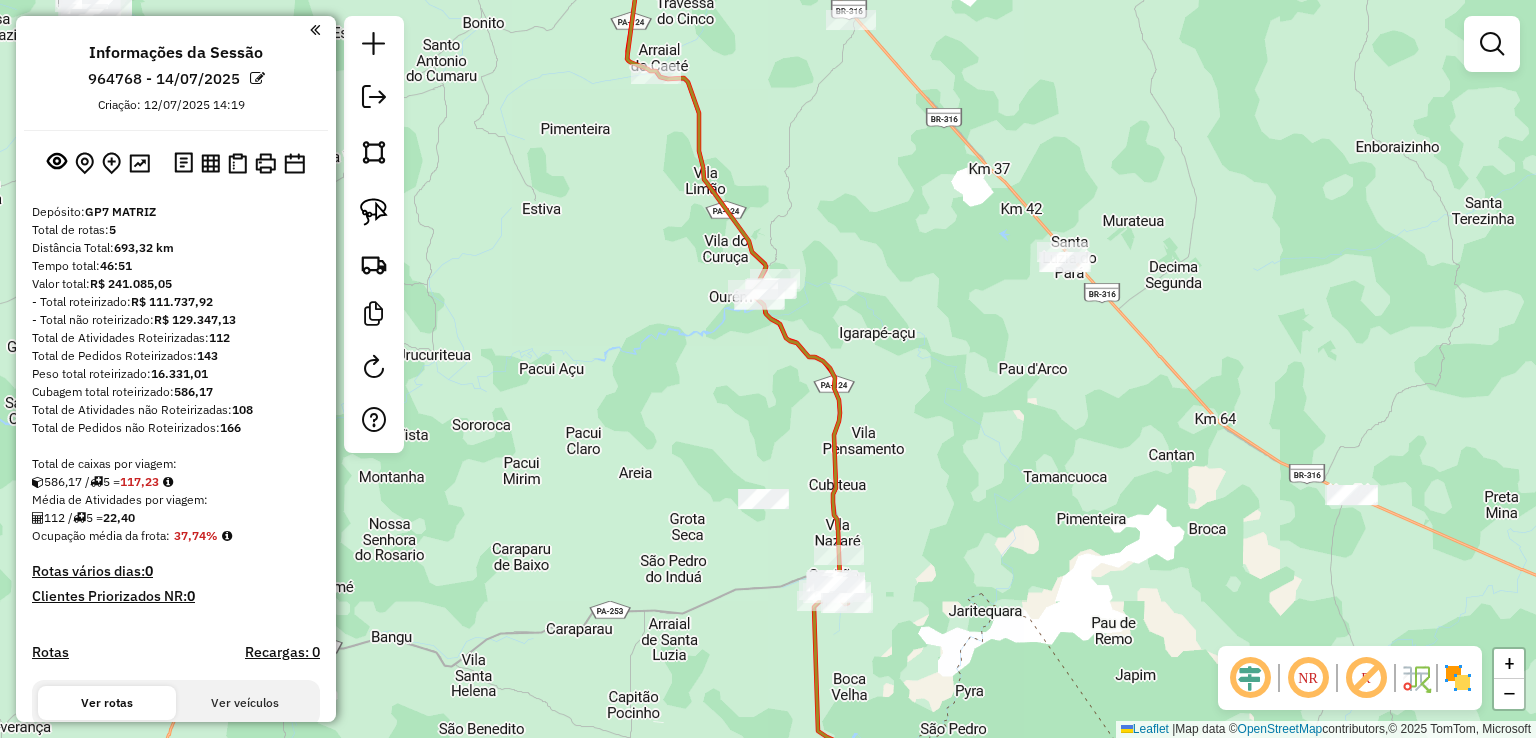 drag, startPoint x: 820, startPoint y: 126, endPoint x: 864, endPoint y: 129, distance: 44.102154 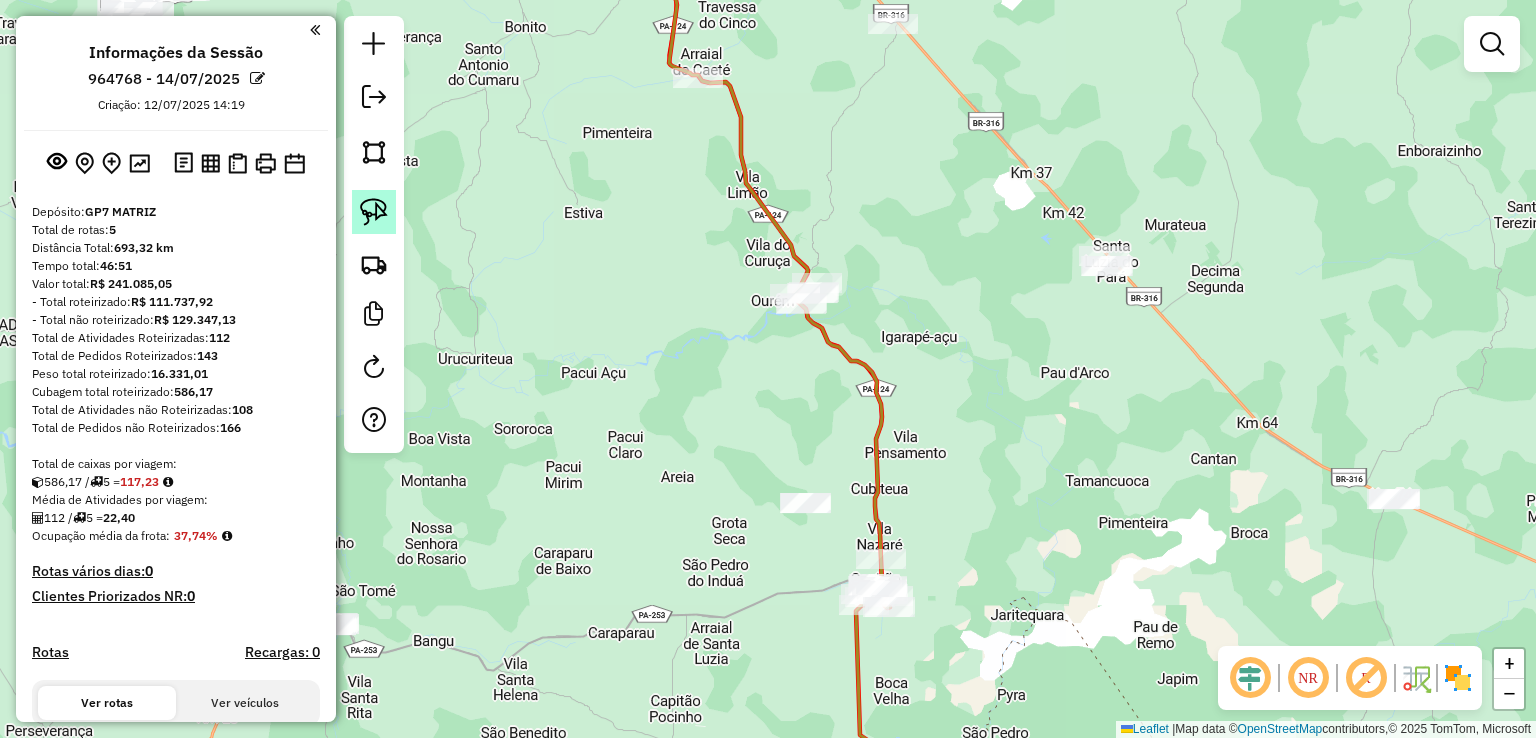 click 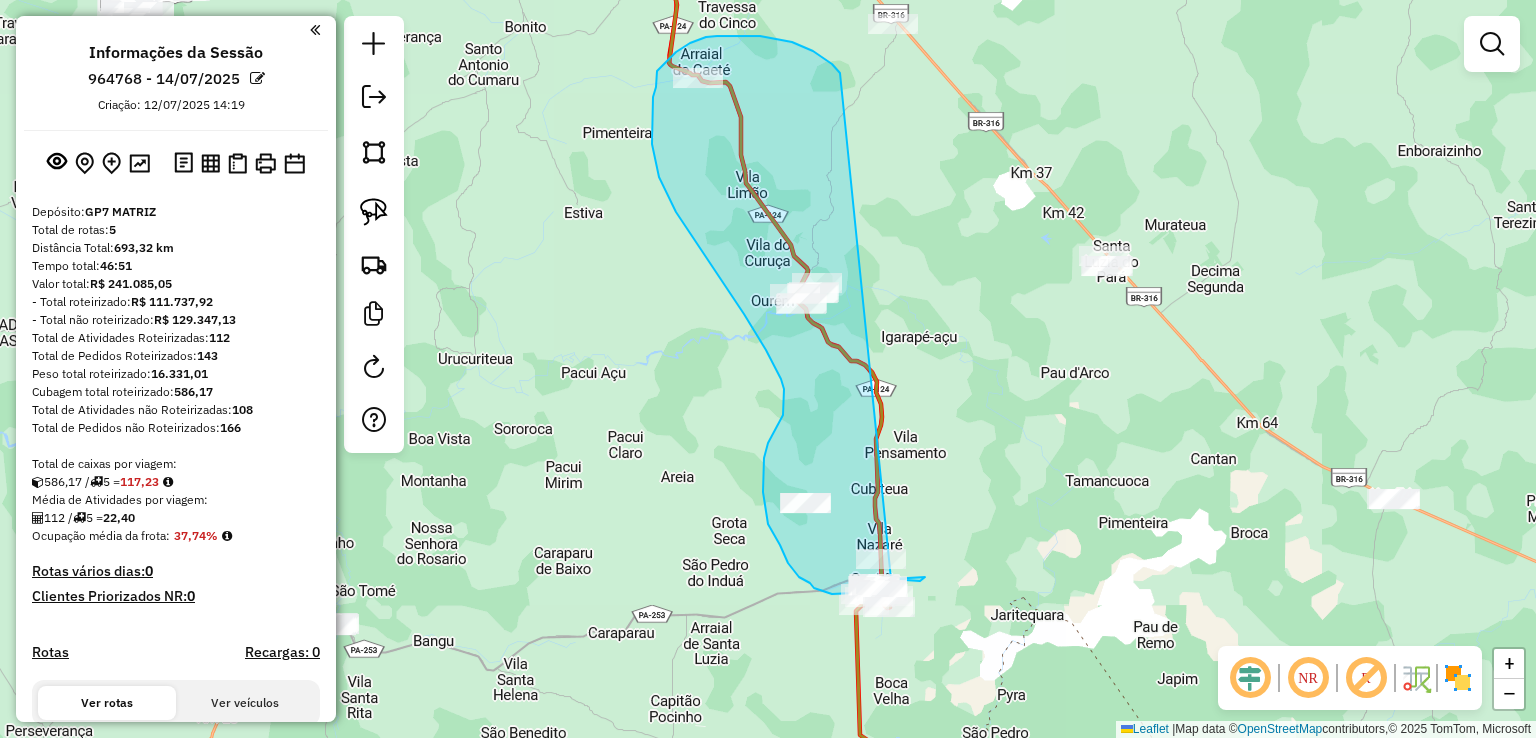 drag, startPoint x: 813, startPoint y: 51, endPoint x: 928, endPoint y: 572, distance: 533.541 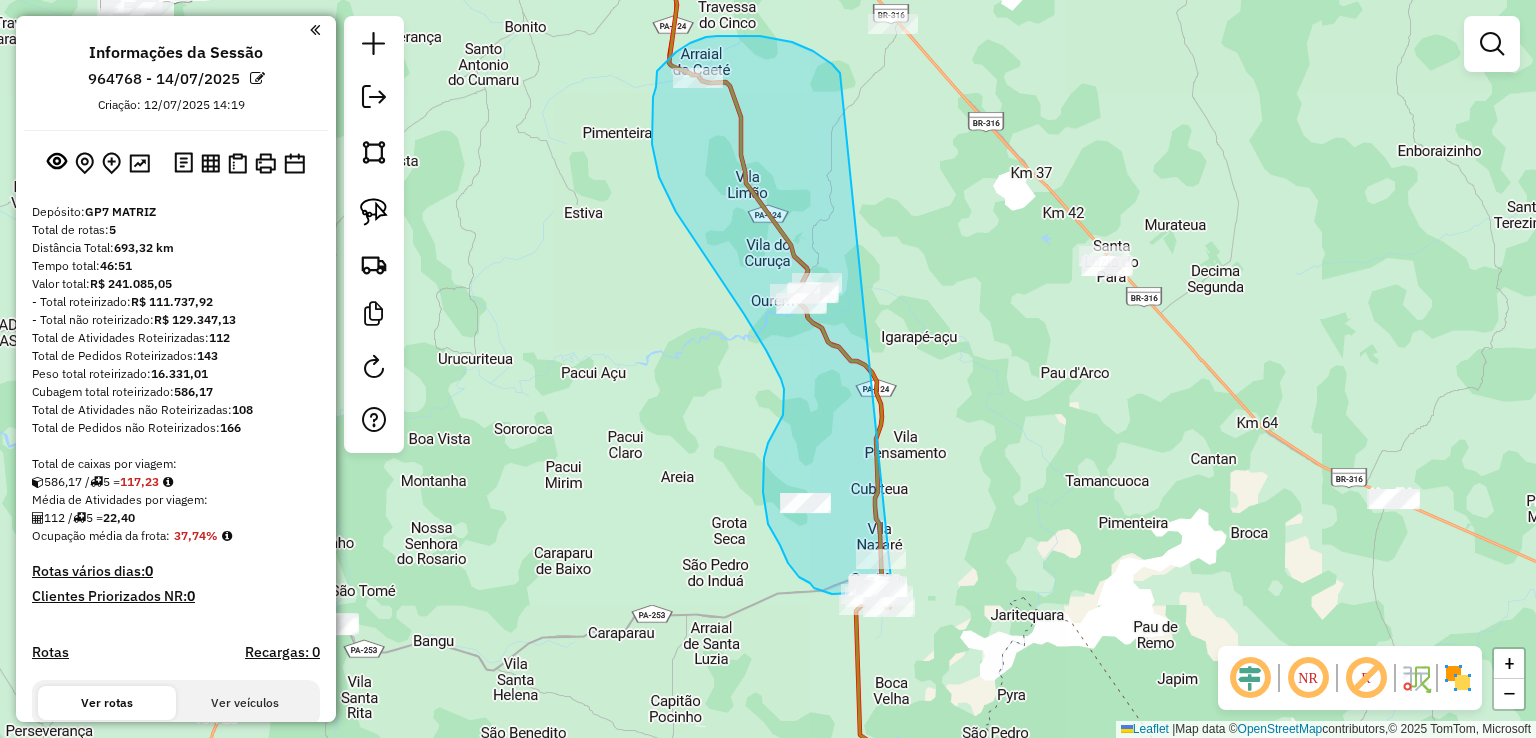 click on "Janela de atendimento Grade de atendimento Capacidade Transportadoras Veículos Cliente Pedidos  Rotas Selecione os dias de semana para filtrar as janelas de atendimento  Seg   Ter   Qua   Qui   Sex   Sáb   Dom  Informe o período da janela de atendimento: De: Até:  Filtrar exatamente a janela do cliente  Considerar janela de atendimento padrão  Selecione os dias de semana para filtrar as grades de atendimento  Seg   Ter   Qua   Qui   Sex   Sáb   Dom   Considerar clientes sem dia de atendimento cadastrado  Clientes fora do dia de atendimento selecionado Filtrar as atividades entre os valores definidos abaixo:  Peso mínimo:   Peso máximo:   Cubagem mínima:   Cubagem máxima:   De:   Até:  Filtrar as atividades entre o tempo de atendimento definido abaixo:  De:   Até:   Considerar capacidade total dos clientes não roteirizados Transportadora: Selecione um ou mais itens Tipo de veículo: Selecione um ou mais itens Veículo: Selecione um ou mais itens Motorista: Selecione um ou mais itens Nome: Rótulo:" 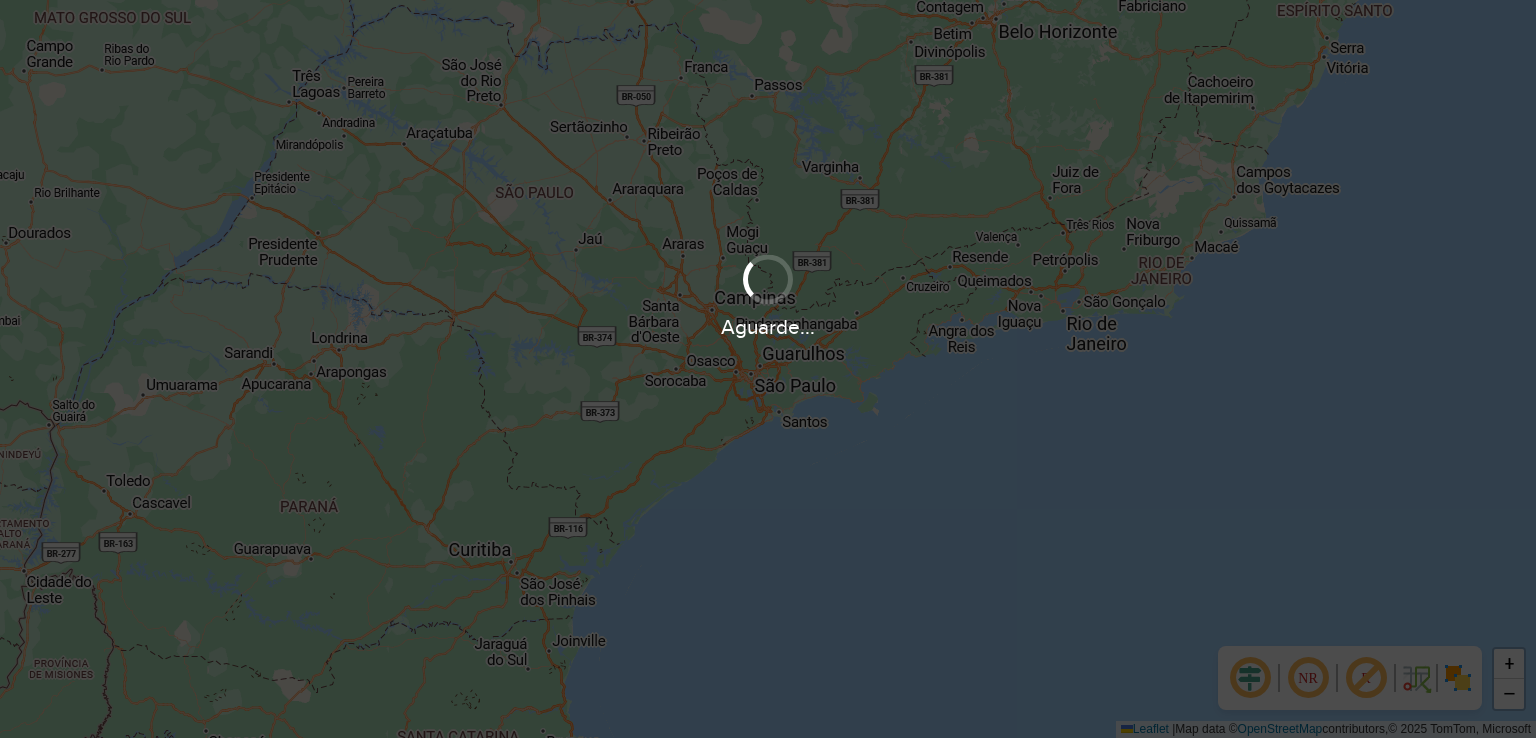 scroll, scrollTop: 0, scrollLeft: 0, axis: both 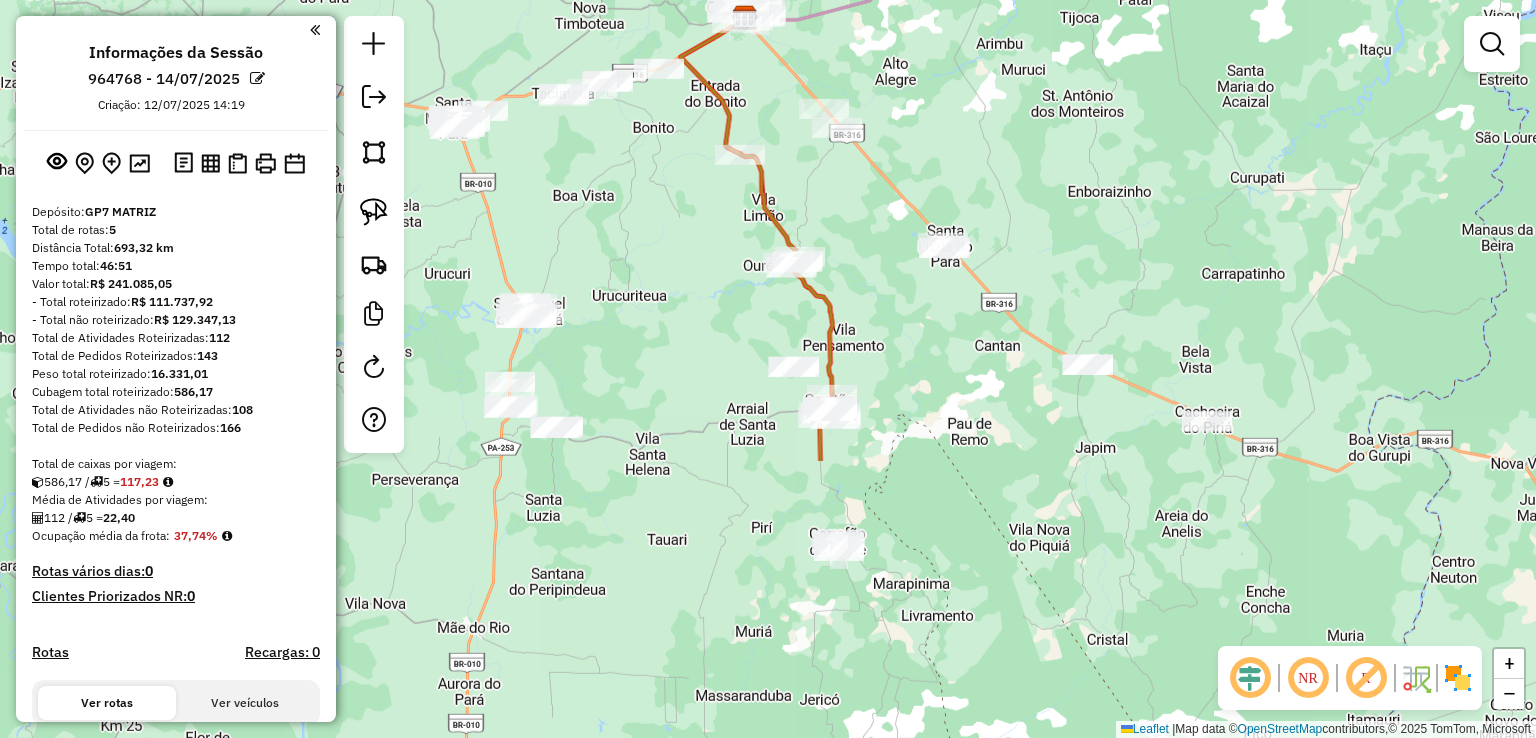 drag, startPoint x: 847, startPoint y: 515, endPoint x: 829, endPoint y: 189, distance: 326.49655 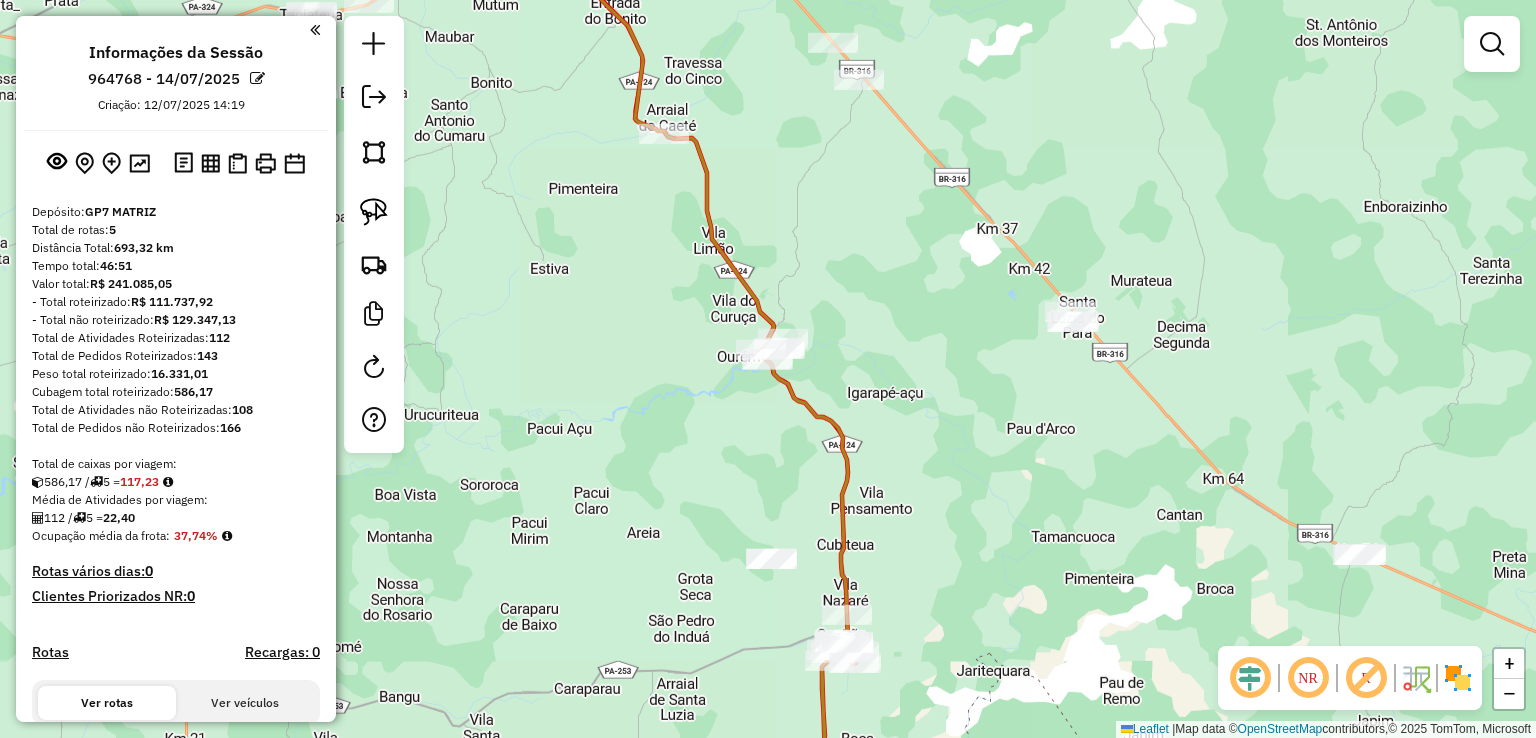 click on "Janela de atendimento Grade de atendimento Capacidade Transportadoras Veículos Cliente Pedidos  Rotas Selecione os dias de semana para filtrar as janelas de atendimento  Seg   Ter   Qua   Qui   Sex   Sáb   Dom  Informe o período da janela de atendimento: De: Até:  Filtrar exatamente a janela do cliente  Considerar janela de atendimento padrão  Selecione os dias de semana para filtrar as grades de atendimento  Seg   Ter   Qua   Qui   Sex   Sáb   Dom   Considerar clientes sem dia de atendimento cadastrado  Clientes fora do dia de atendimento selecionado Filtrar as atividades entre os valores definidos abaixo:  Peso mínimo:   Peso máximo:   Cubagem mínima:   Cubagem máxima:   De:   Até:  Filtrar as atividades entre o tempo de atendimento definido abaixo:  De:   Até:   Considerar capacidade total dos clientes não roteirizados Transportadora: Selecione um ou mais itens Tipo de veículo: Selecione um ou mais itens Veículo: Selecione um ou mais itens Motorista: Selecione um ou mais itens Nome: Rótulo:" 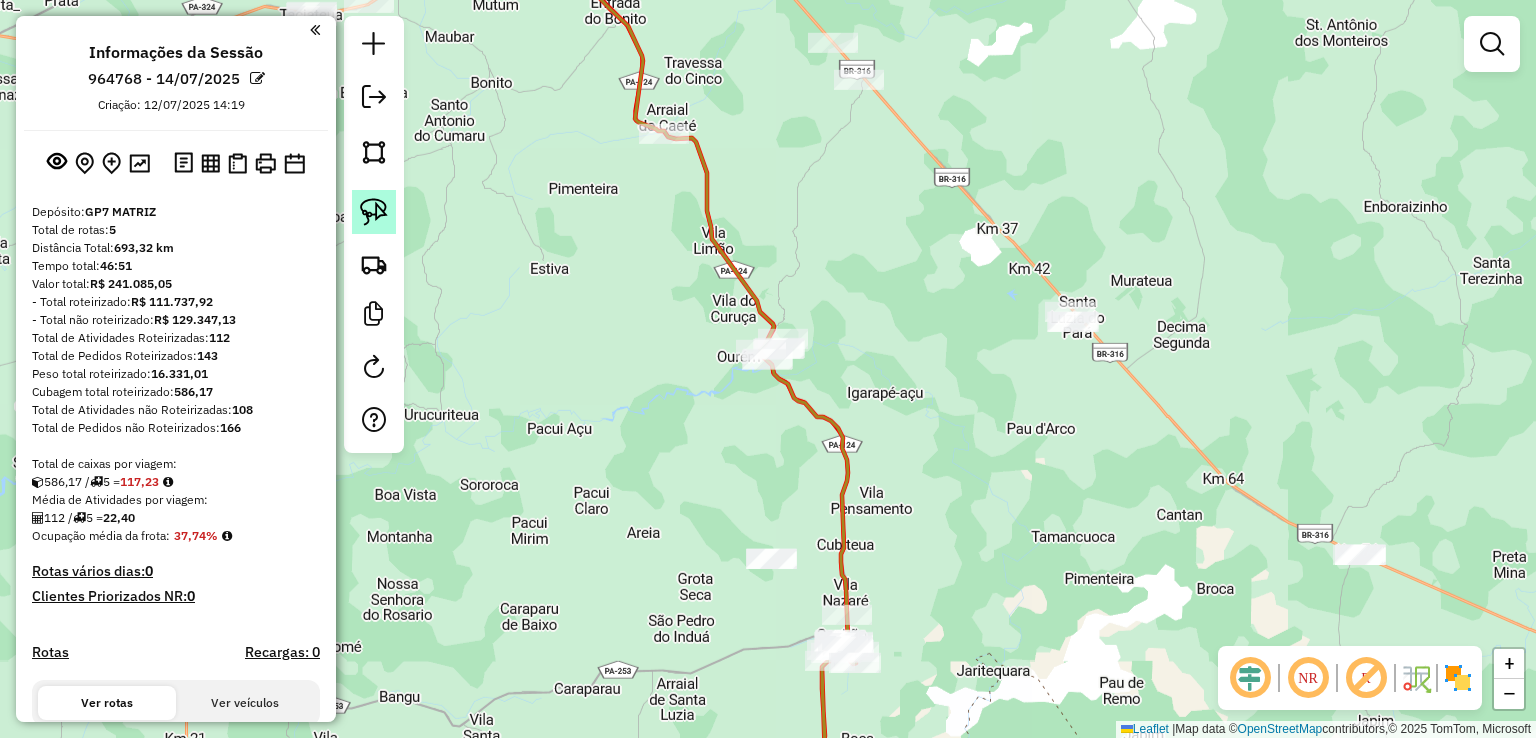 click 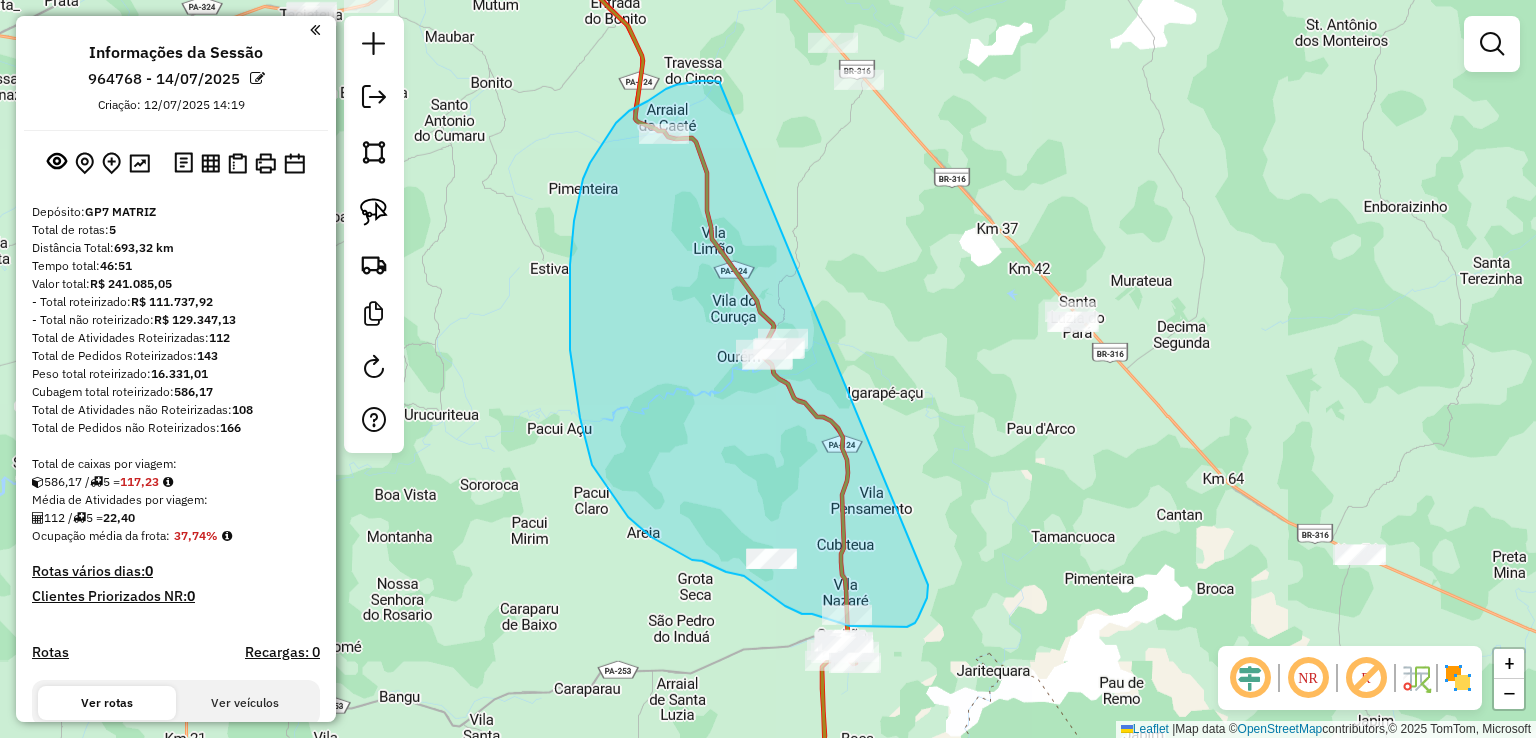 drag, startPoint x: 720, startPoint y: 82, endPoint x: 921, endPoint y: 457, distance: 425.4715 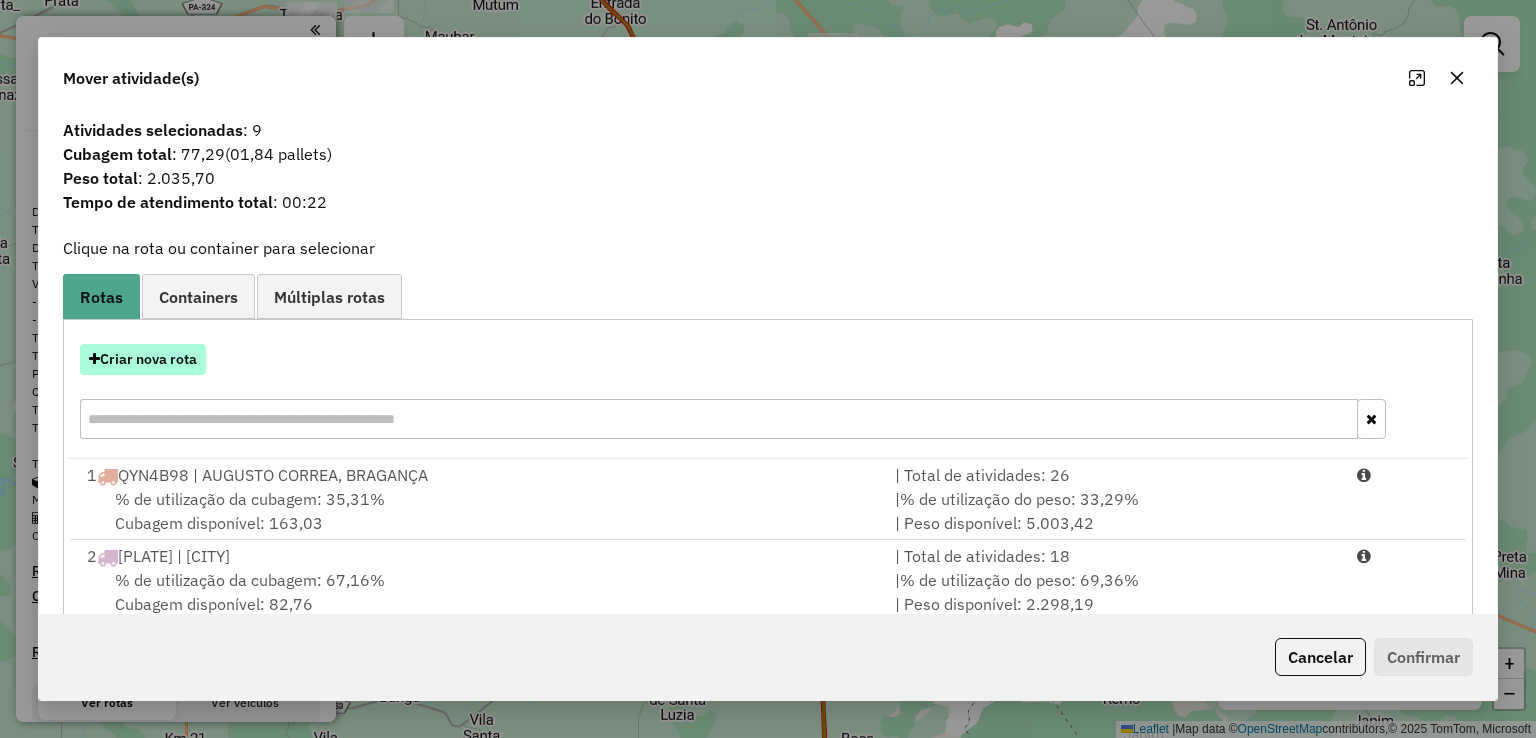 click on "Criar nova rota" at bounding box center [767, 394] 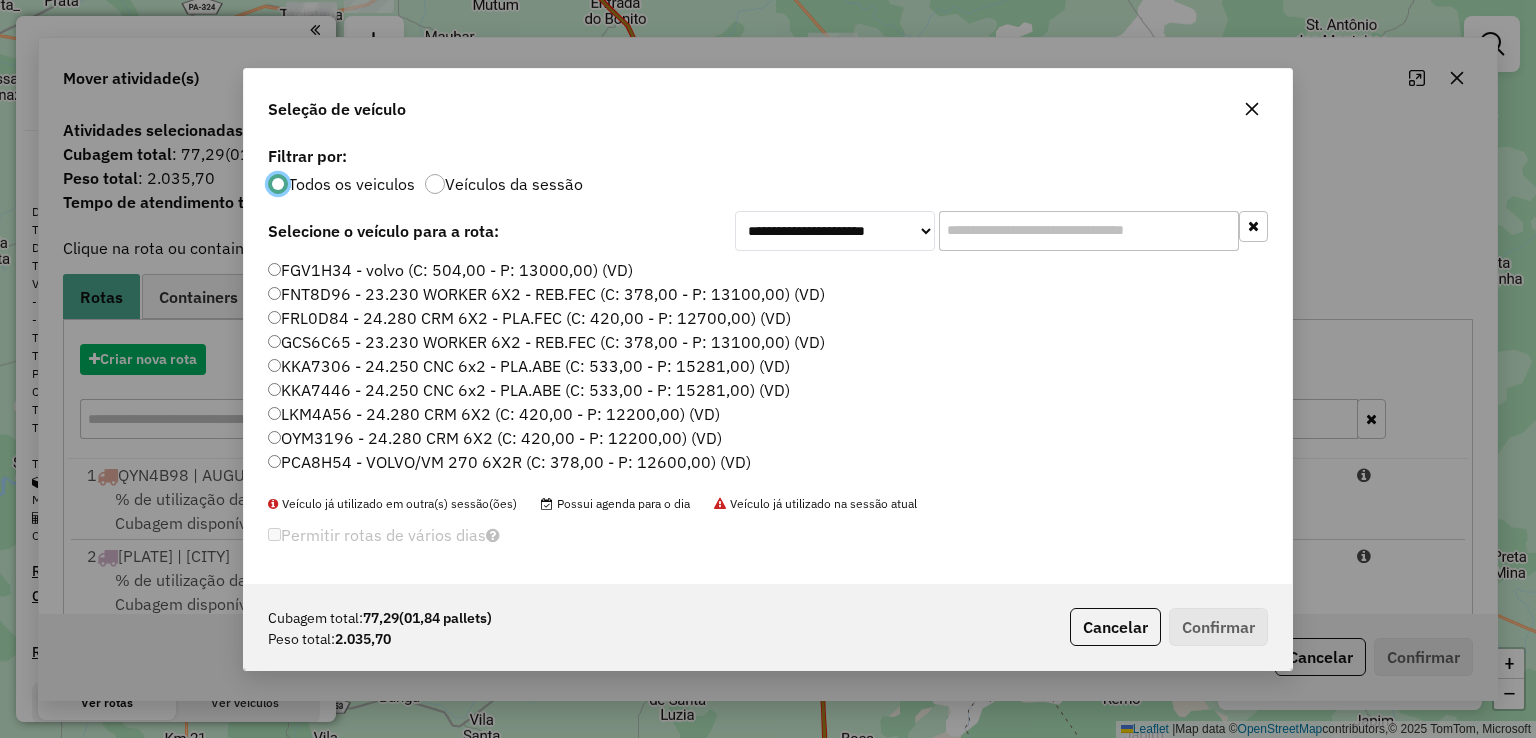 scroll, scrollTop: 10, scrollLeft: 6, axis: both 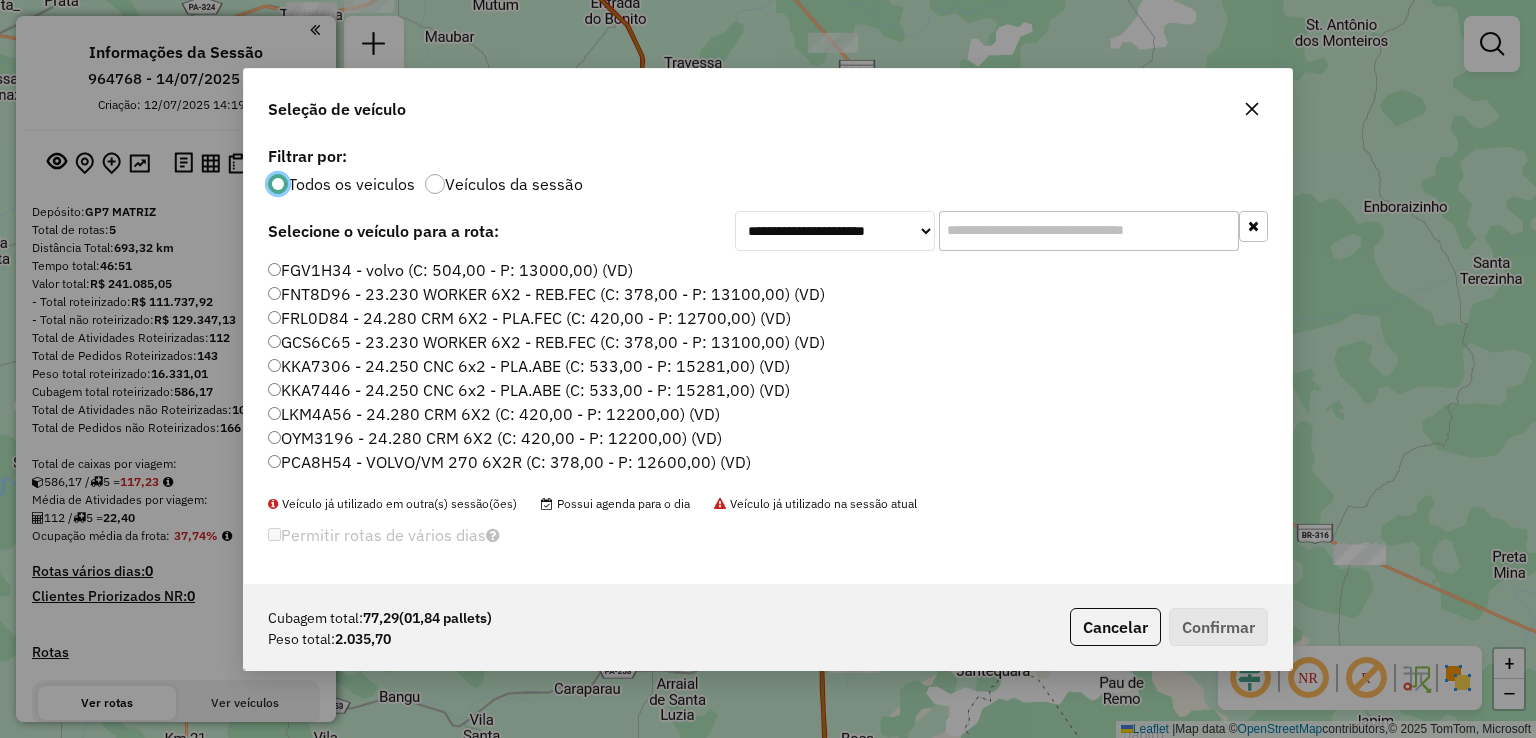 click 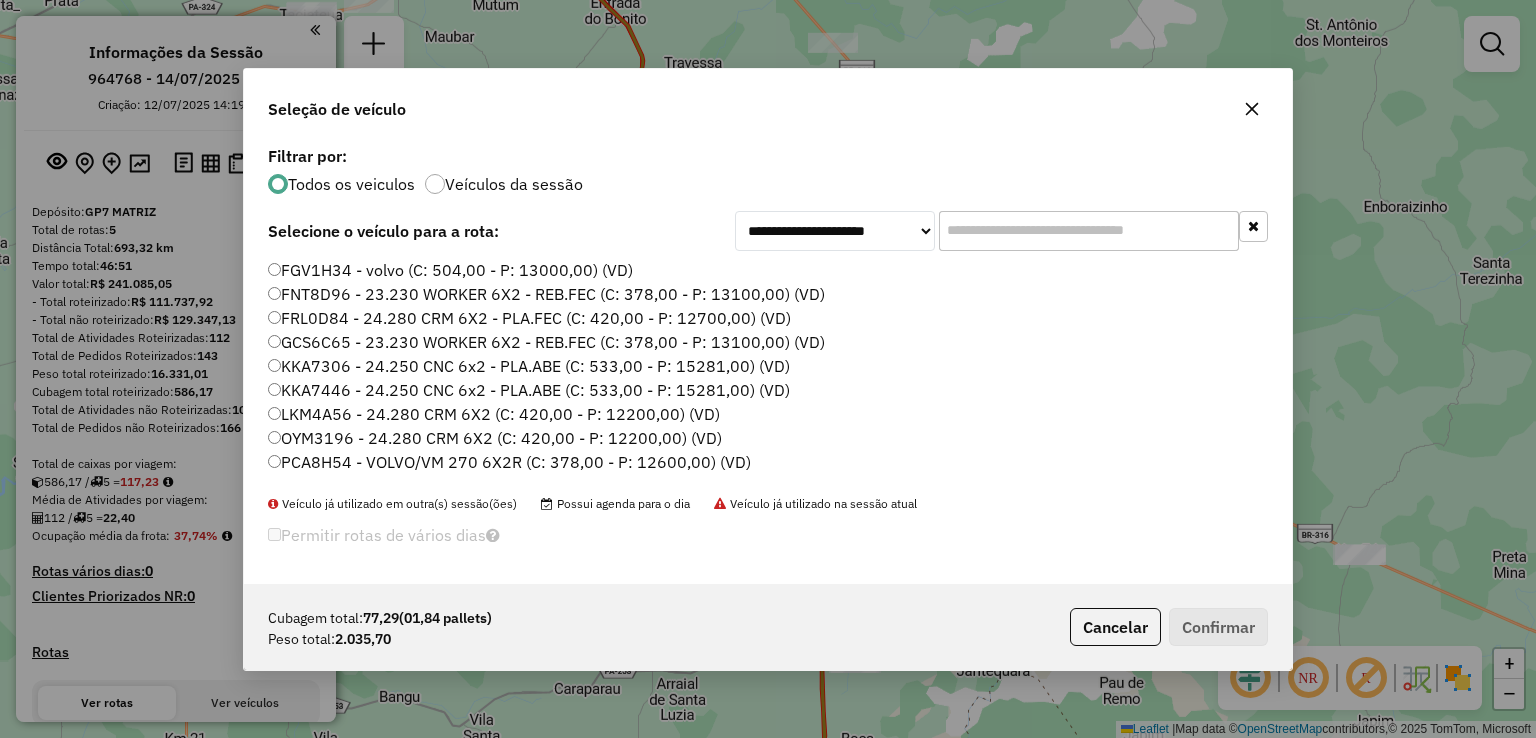 click 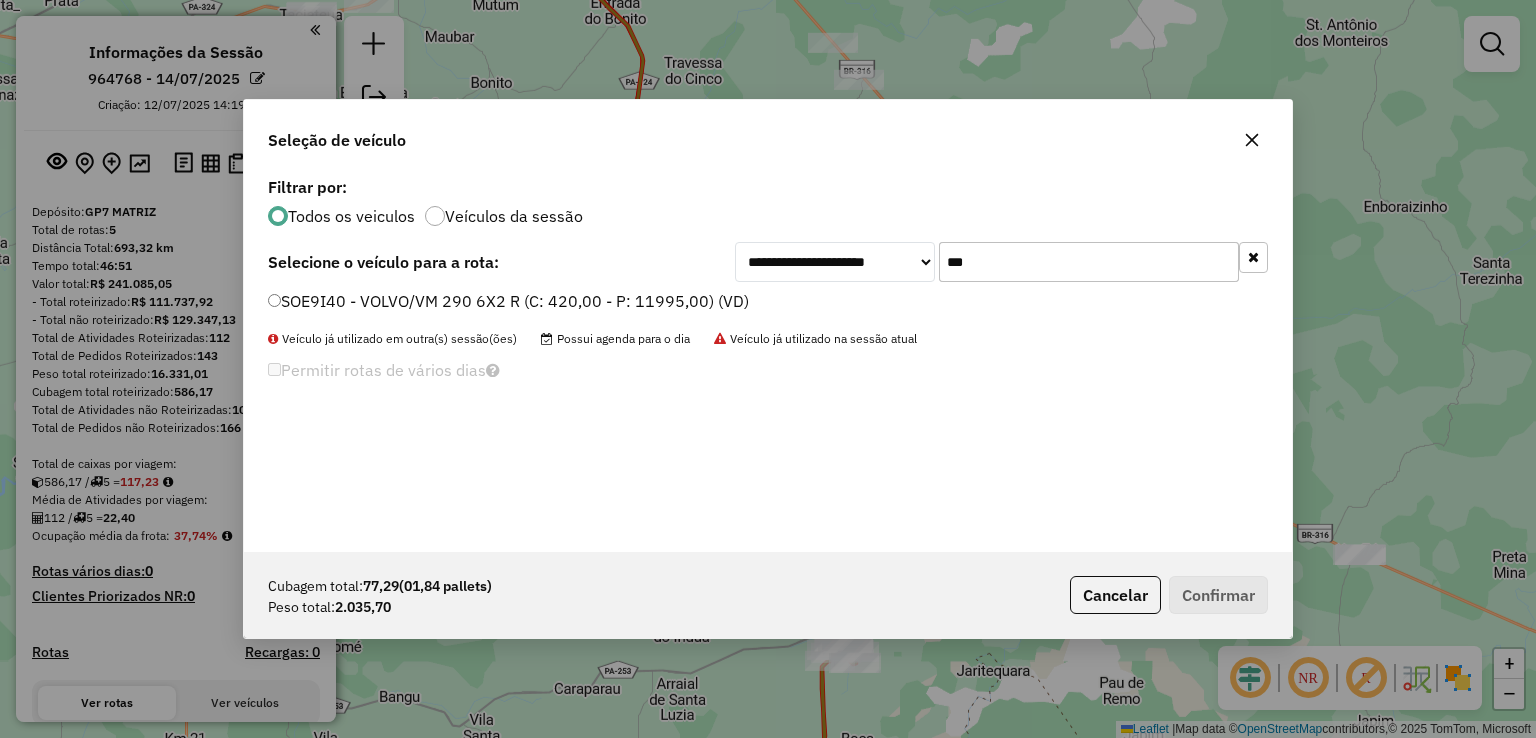 type on "***" 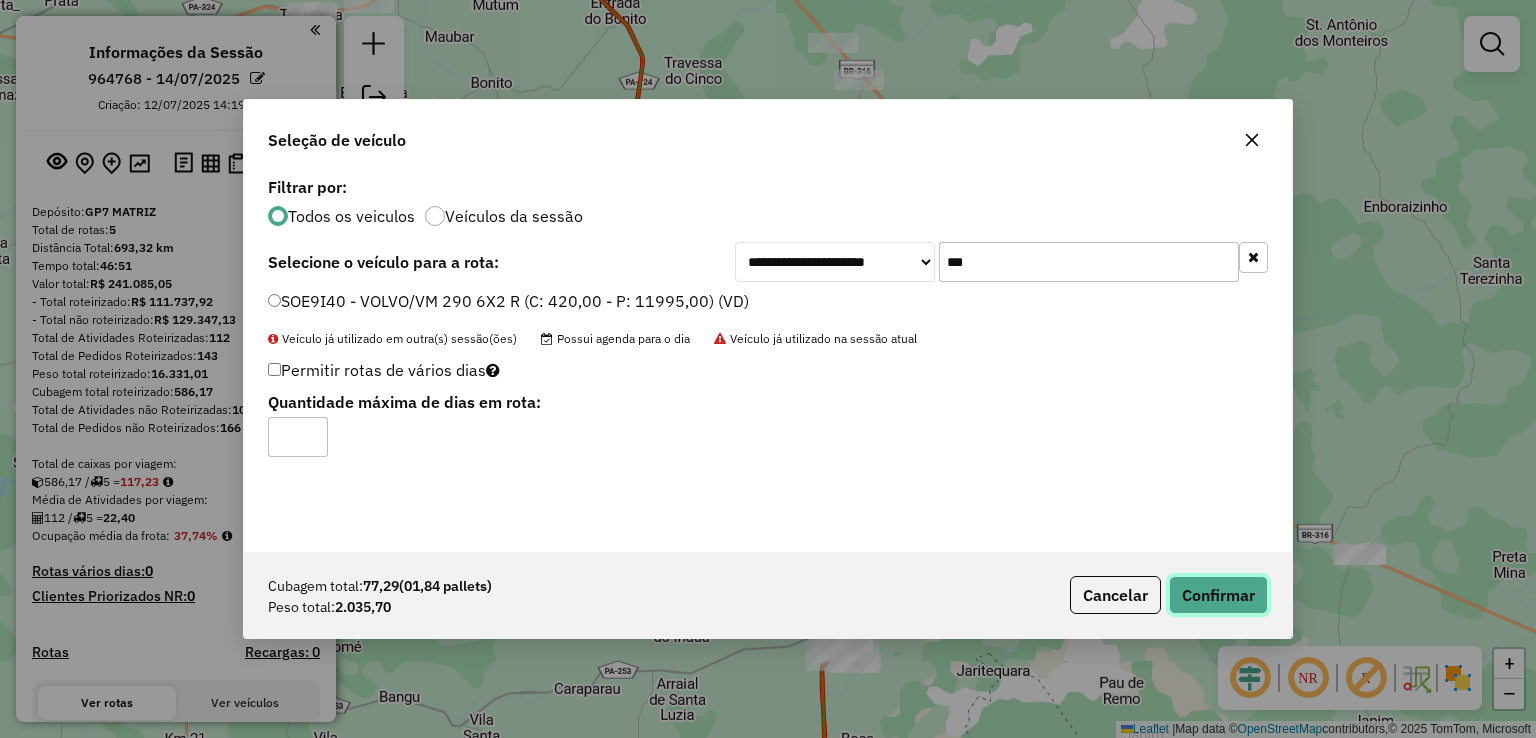 drag, startPoint x: 1200, startPoint y: 588, endPoint x: 1125, endPoint y: 545, distance: 86.4523 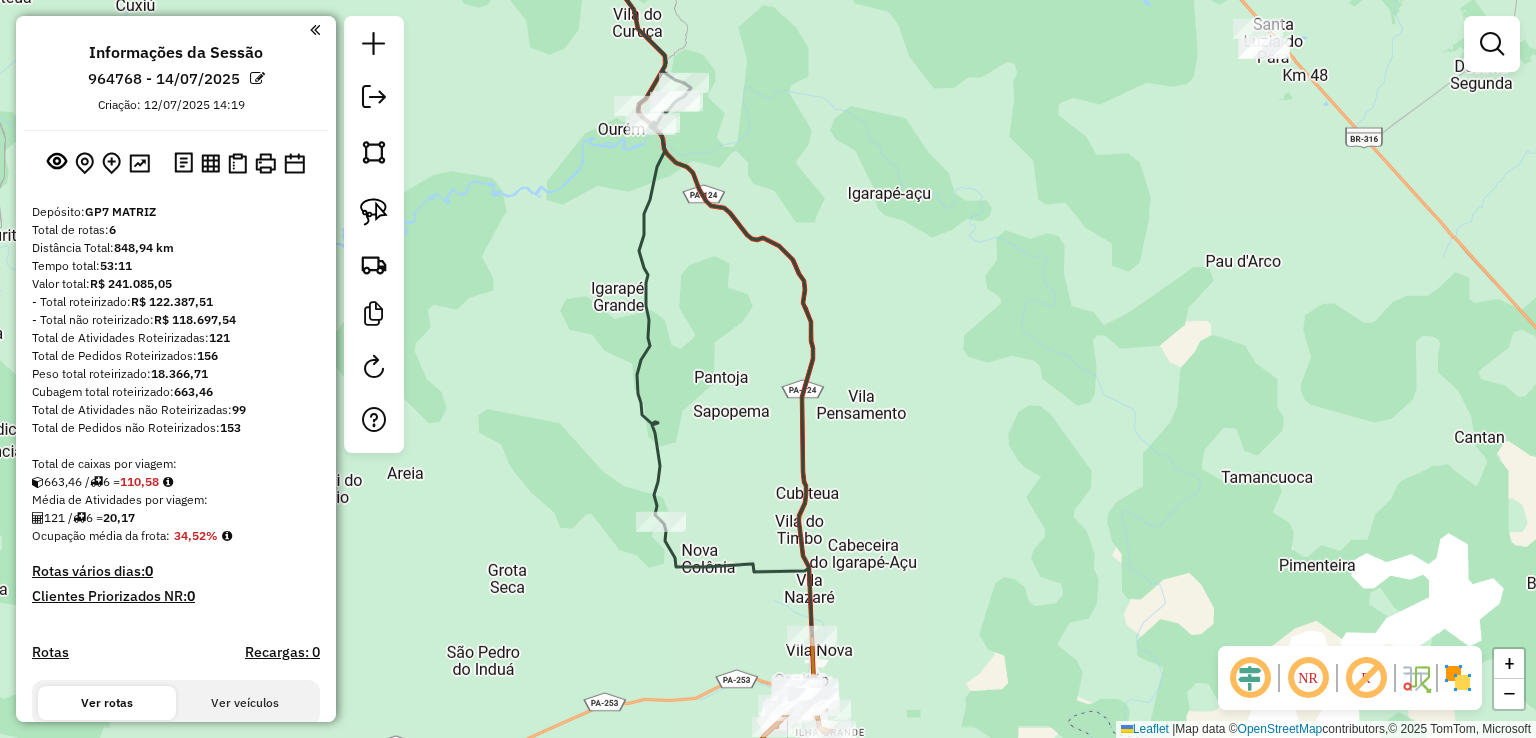 click on "Janela de atendimento Grade de atendimento Capacidade Transportadoras Veículos Cliente Pedidos  Rotas Selecione os dias de semana para filtrar as janelas de atendimento  Seg   Ter   Qua   Qui   Sex   Sáb   Dom  Informe o período da janela de atendimento: De: Até:  Filtrar exatamente a janela do cliente  Considerar janela de atendimento padrão  Selecione os dias de semana para filtrar as grades de atendimento  Seg   Ter   Qua   Qui   Sex   Sáb   Dom   Considerar clientes sem dia de atendimento cadastrado  Clientes fora do dia de atendimento selecionado Filtrar as atividades entre os valores definidos abaixo:  Peso mínimo:   Peso máximo:   Cubagem mínima:   Cubagem máxima:   De:   Até:  Filtrar as atividades entre o tempo de atendimento definido abaixo:  De:   Até:   Considerar capacidade total dos clientes não roteirizados Transportadora: Selecione um ou mais itens Tipo de veículo: Selecione um ou mais itens Veículo: Selecione um ou mais itens Motorista: Selecione um ou mais itens Nome: Rótulo:" 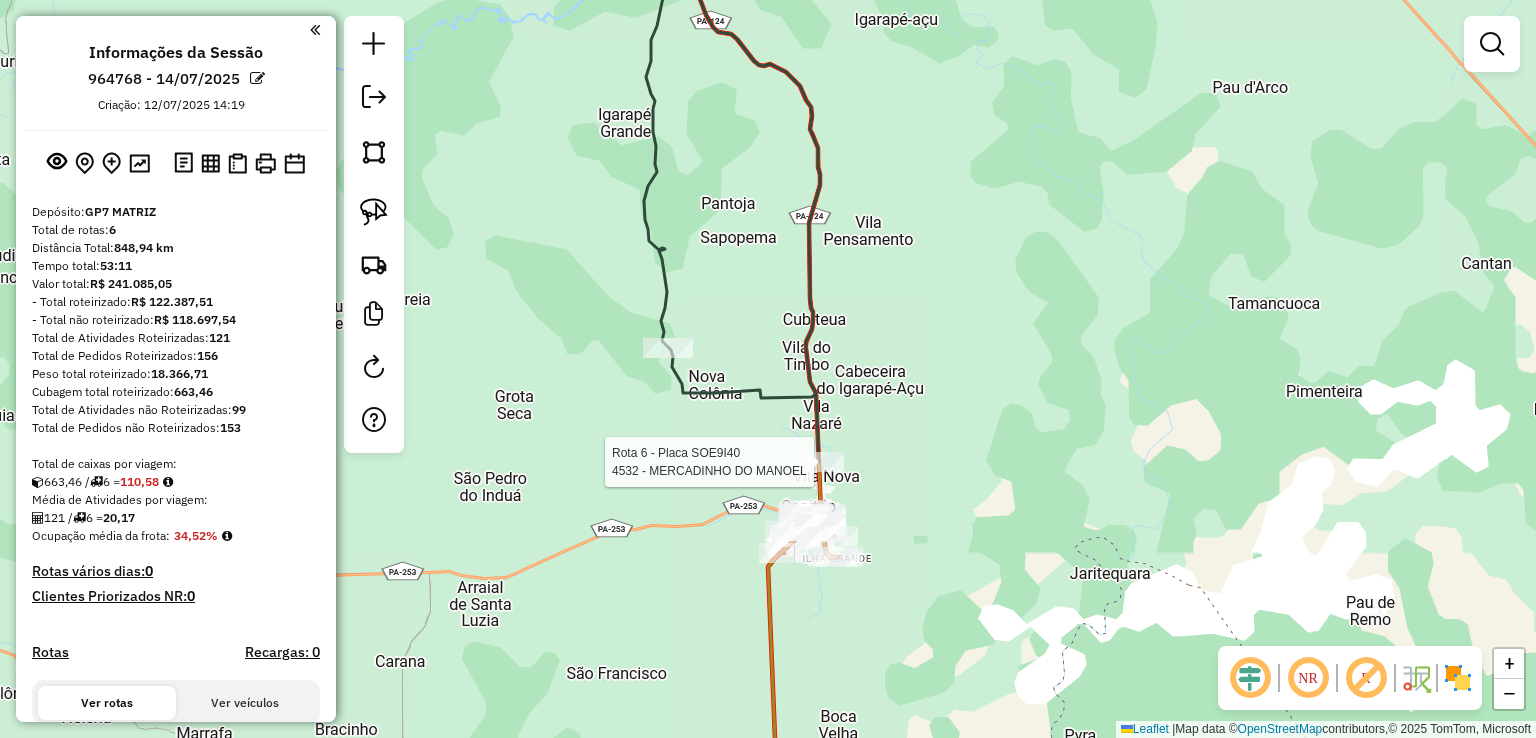 click 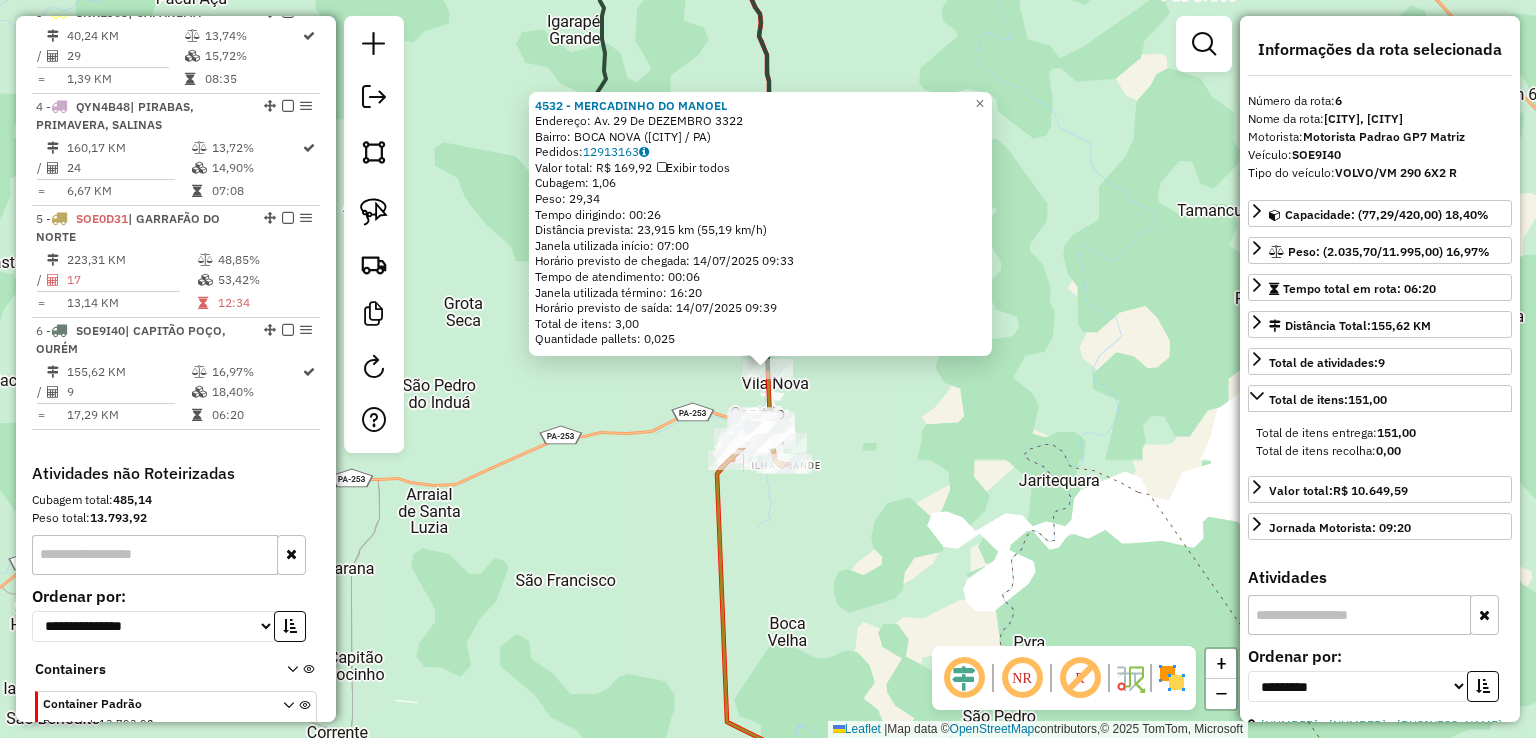scroll, scrollTop: 1071, scrollLeft: 0, axis: vertical 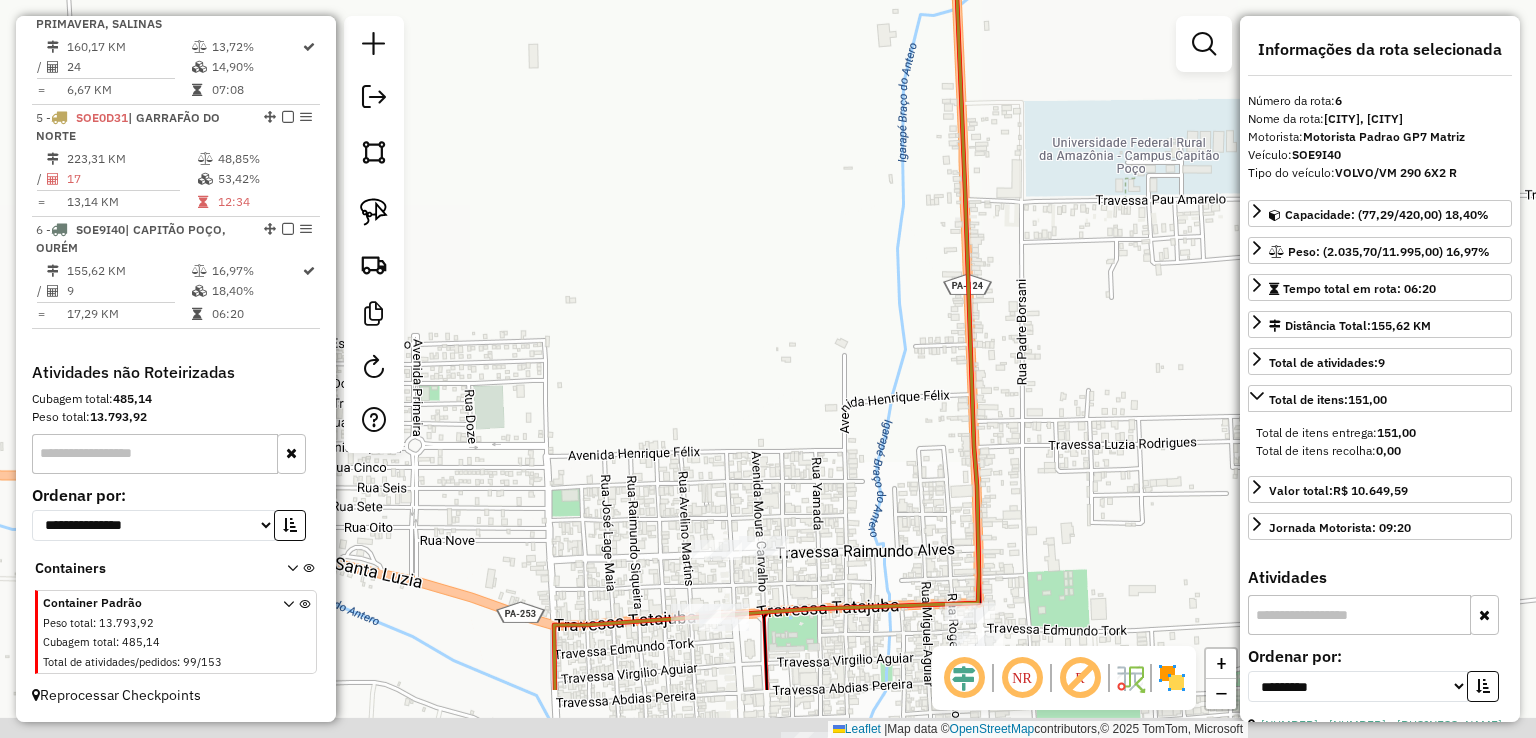 drag, startPoint x: 857, startPoint y: 405, endPoint x: 835, endPoint y: 207, distance: 199.21848 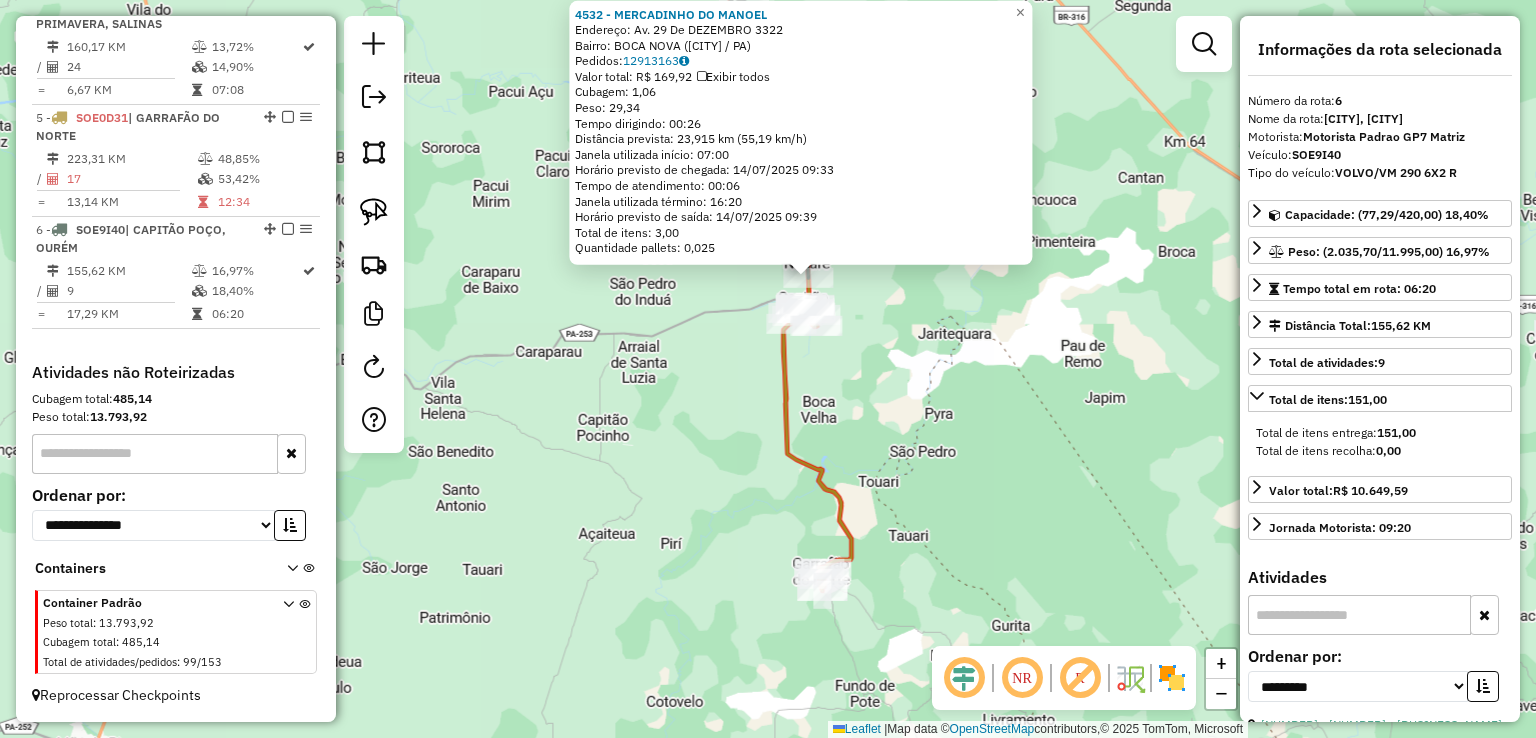 click on "[NUMBER] - [BUSINESS_NAME] Endereço: [STREET_NAME] [NUMBER] Bairro: [NAME] ([CITY] / [STATE]) Pedidos: [NUMBER] Valor total: R$ [PRICE] Exibir todos Cubagem: [NUMBER] Peso: [NUMBER] Tempo dirigindo: [TIME] Distância prevista: [NUMBER] km ([NUMBER]/h) Janela utilizada início: [TIME] Horário previsto de chegada: [DATE] [TIME] Tempo de atendimento: [TIME] Janela utilizada término: [TIME] Horário previsto de saída: [DATE] [TIME] Total de itens: [NUMBER] Quantidade pallets: [NUMBER] × Janela de atendimento Grade de atendimento Capacidade Transportadoras Veículos Cliente Pedidos Rotas Selecione os dias de semana para filtrar as janelas de atendimento Seg Ter Qua Qui Sex Sáb Dom Informe o período da janela de atendimento: De: Até: Filtrar exatamente a janela do cliente Considerar janela de atendimento padrão Selecione os dias de semana para filtrar as grades de atendimento Seg Ter Qua Qui Sex Sáb Dom Clientes fora do dia de atendimento selecionado" 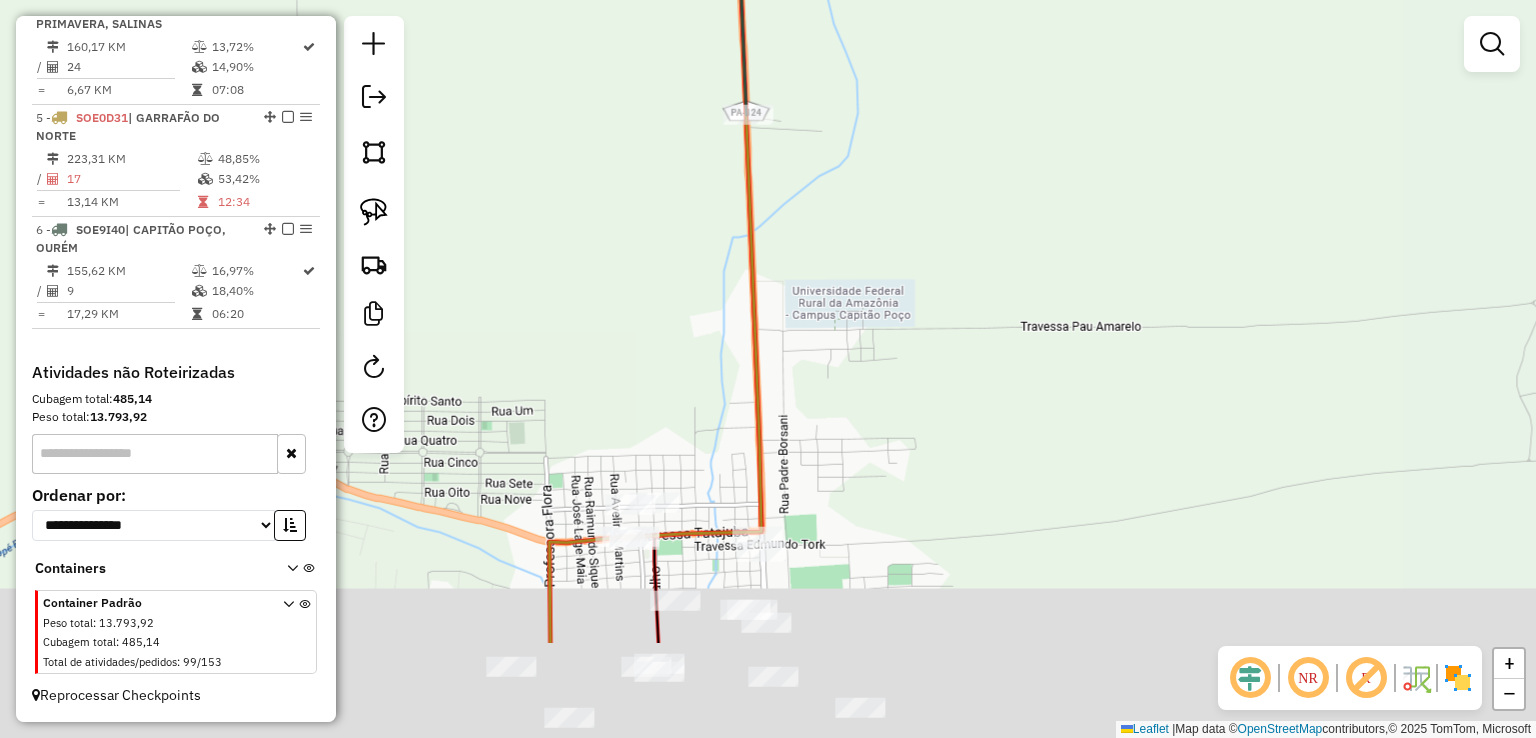 drag, startPoint x: 800, startPoint y: 513, endPoint x: 841, endPoint y: 313, distance: 204.15926 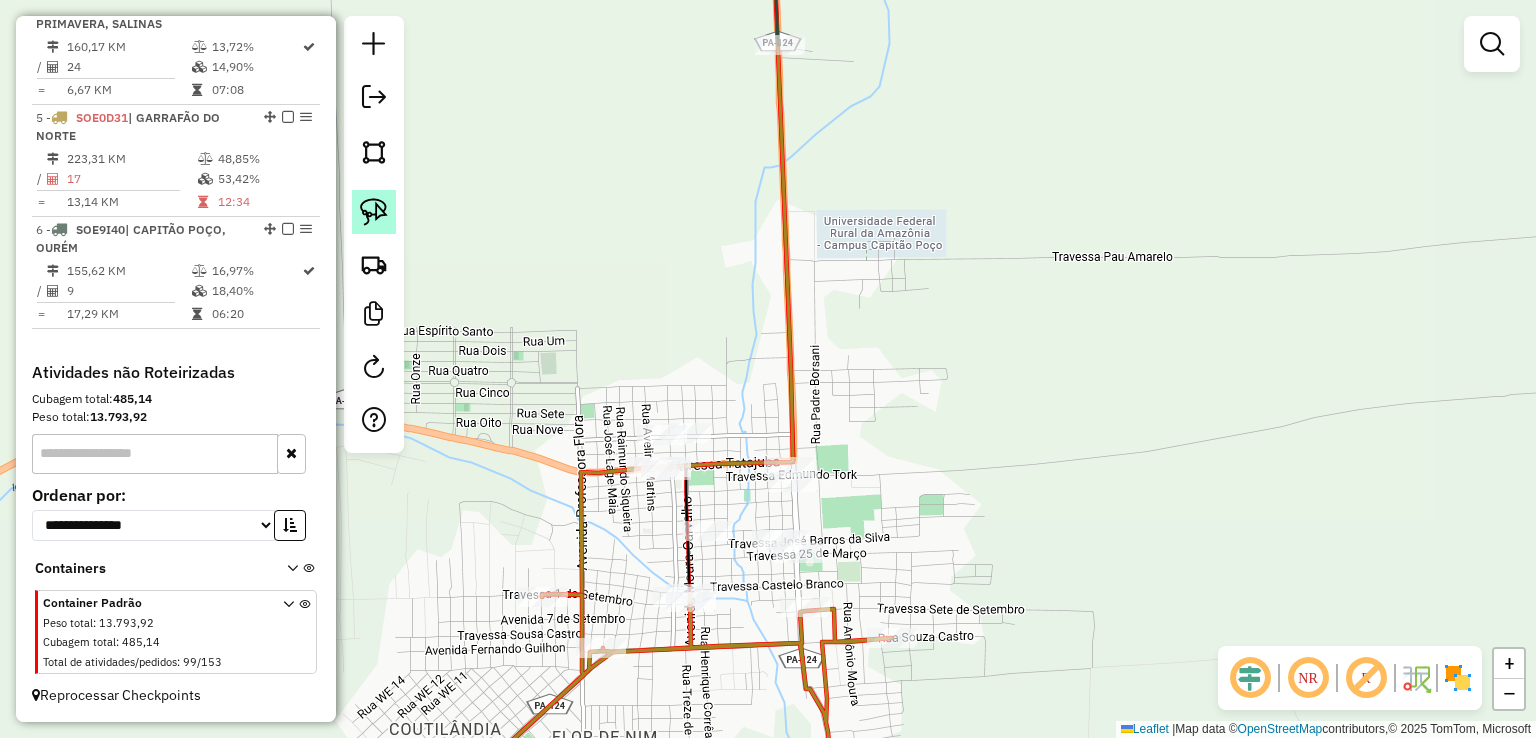 click 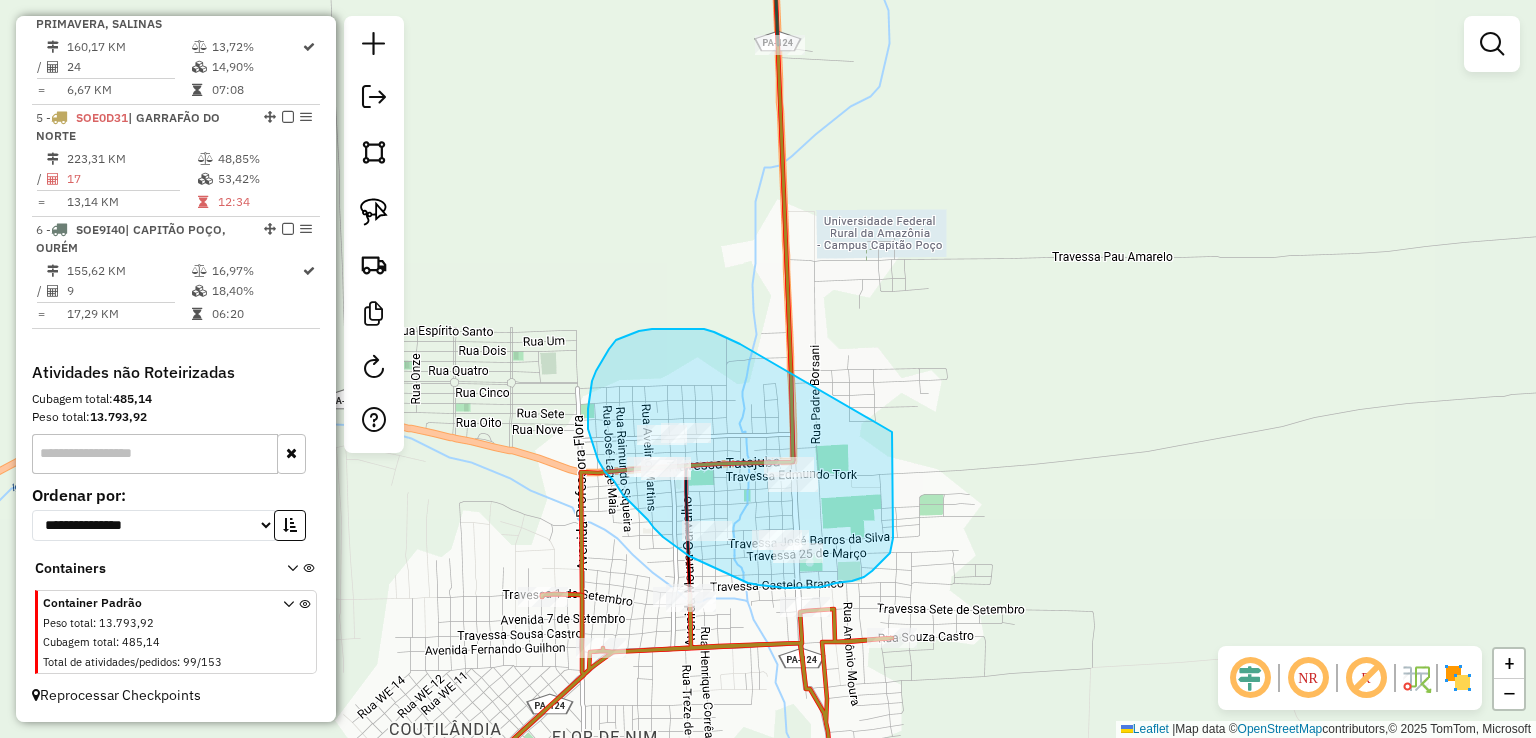 drag, startPoint x: 684, startPoint y: 329, endPoint x: 890, endPoint y: 426, distance: 227.69498 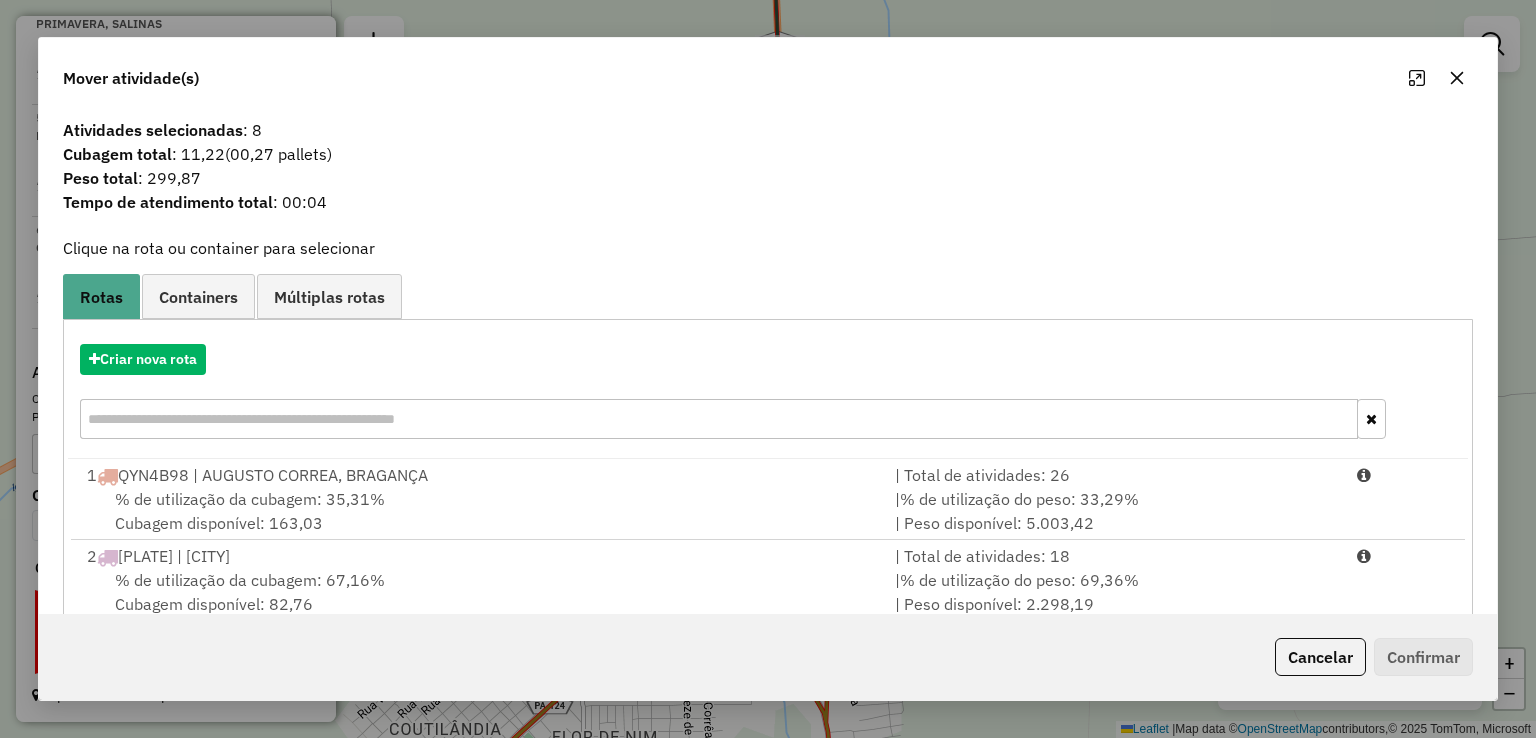 click at bounding box center [718, 419] 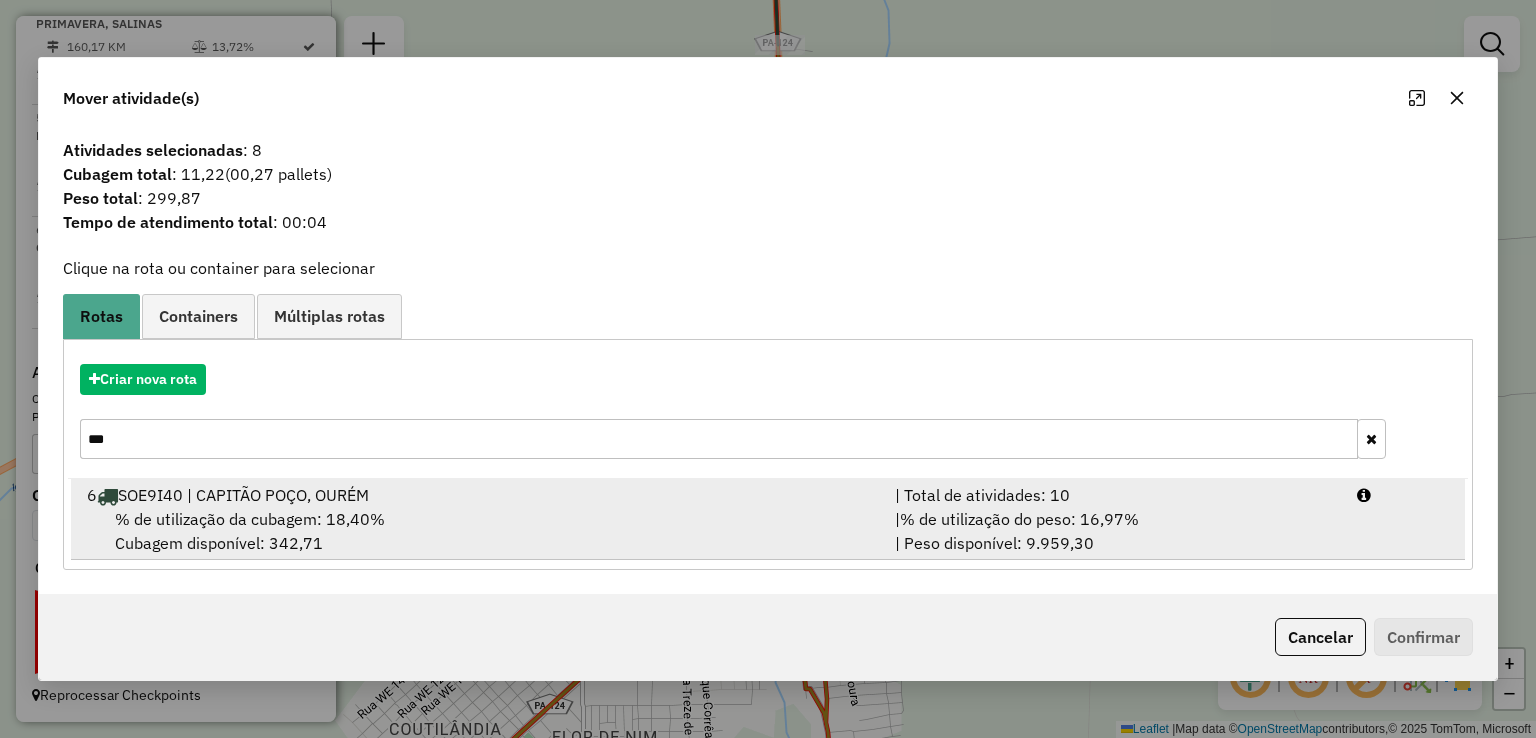 type on "***" 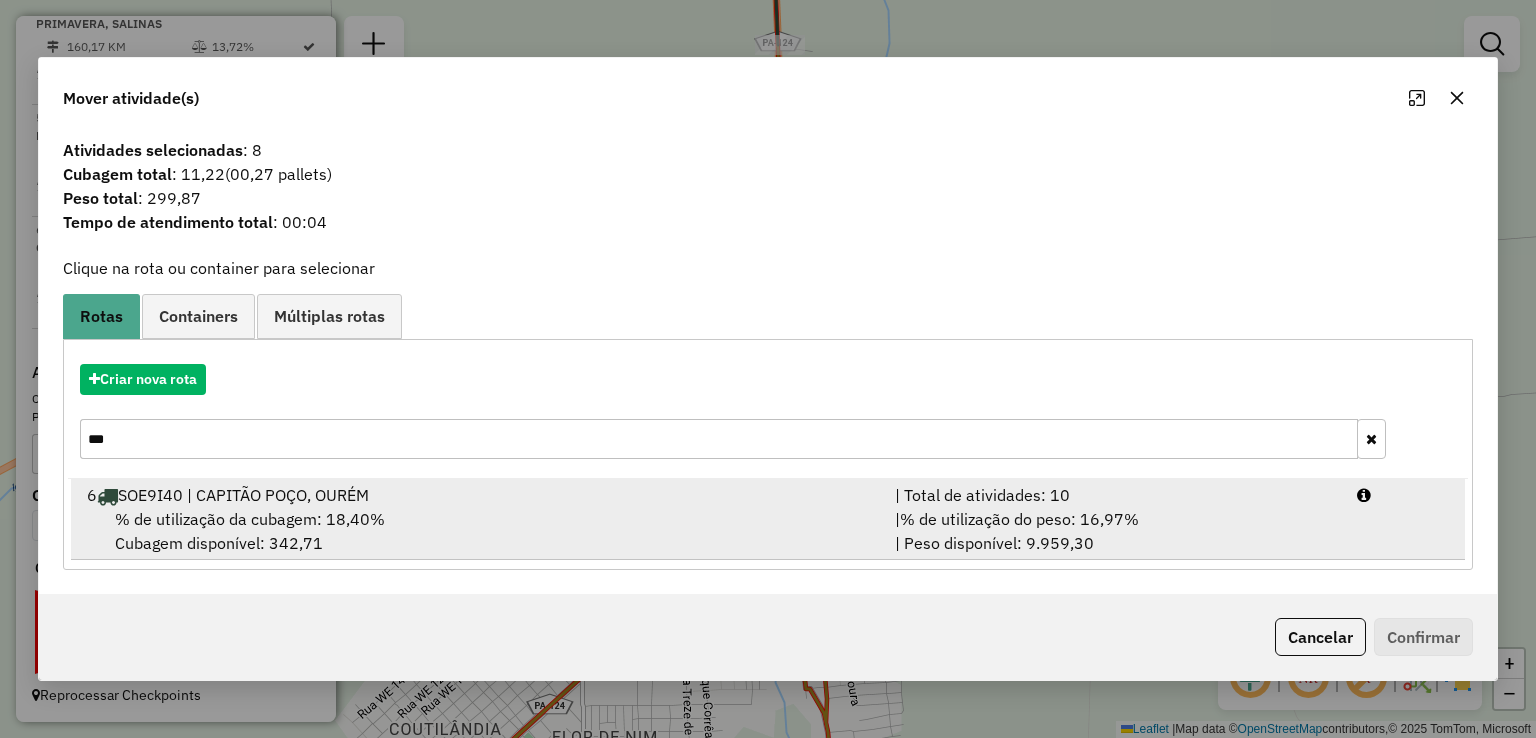 click on "% de utilização da cubagem: 18,40%  Cubagem disponível: 342,71" at bounding box center (479, 531) 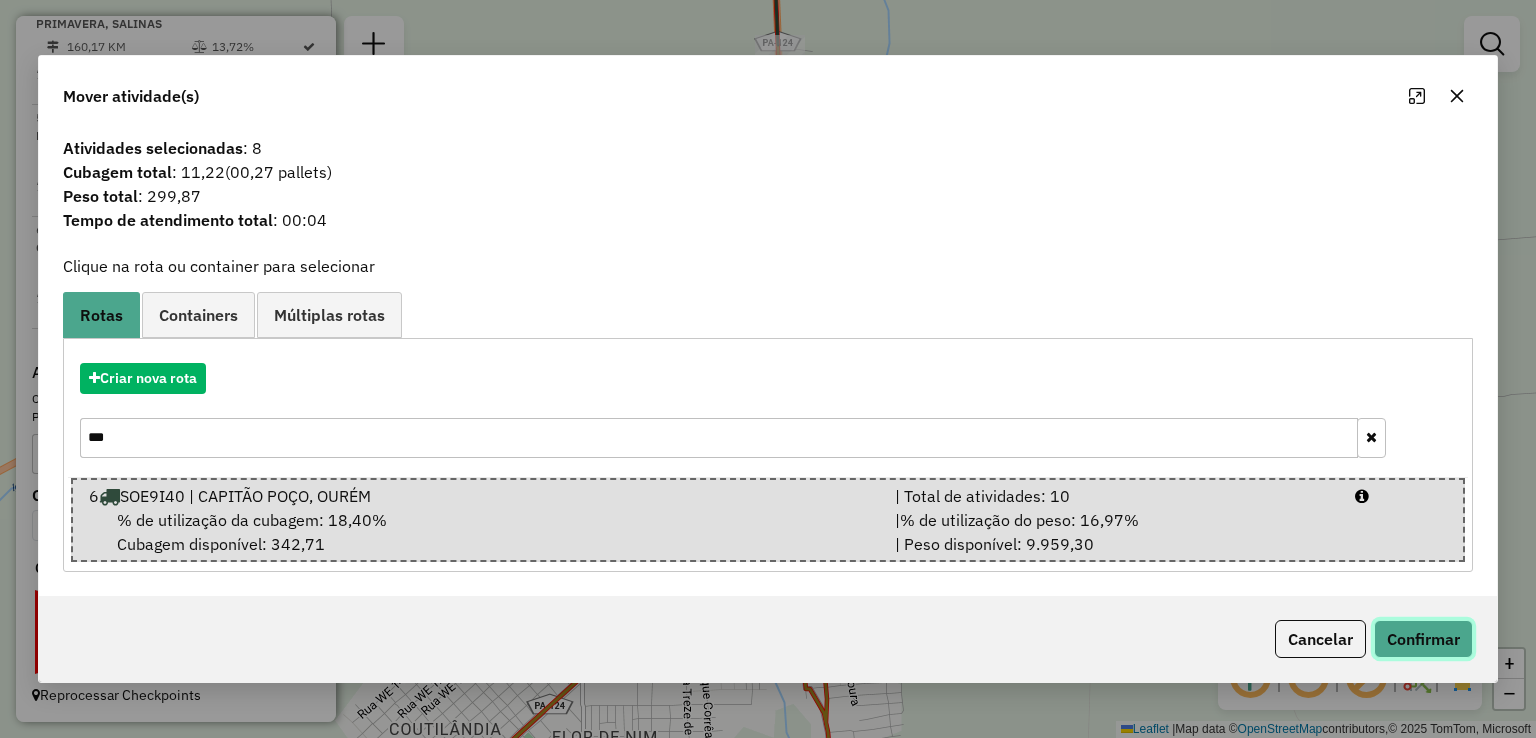 click on "Confirmar" 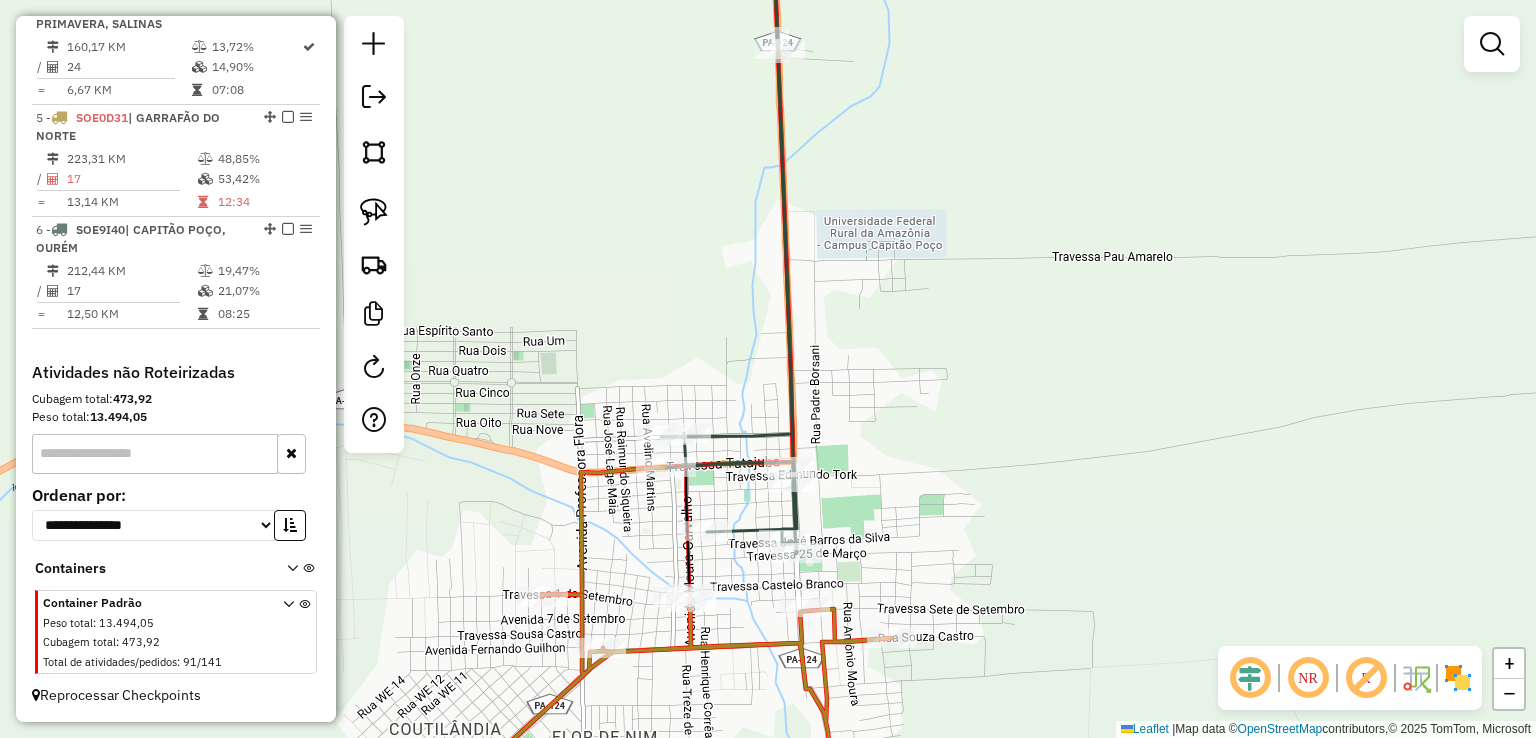 click on "Janela de atendimento Grade de atendimento Capacidade Transportadoras Veículos Cliente Pedidos  Rotas Selecione os dias de semana para filtrar as janelas de atendimento  Seg   Ter   Qua   Qui   Sex   Sáb   Dom  Informe o período da janela de atendimento: De: Até:  Filtrar exatamente a janela do cliente  Considerar janela de atendimento padrão  Selecione os dias de semana para filtrar as grades de atendimento  Seg   Ter   Qua   Qui   Sex   Sáb   Dom   Considerar clientes sem dia de atendimento cadastrado  Clientes fora do dia de atendimento selecionado Filtrar as atividades entre os valores definidos abaixo:  Peso mínimo:   Peso máximo:   Cubagem mínima:   Cubagem máxima:   De:   Até:  Filtrar as atividades entre o tempo de atendimento definido abaixo:  De:   Até:   Considerar capacidade total dos clientes não roteirizados Transportadora: Selecione um ou mais itens Tipo de veículo: Selecione um ou mais itens Veículo: Selecione um ou mais itens Motorista: Selecione um ou mais itens Nome: Rótulo:" 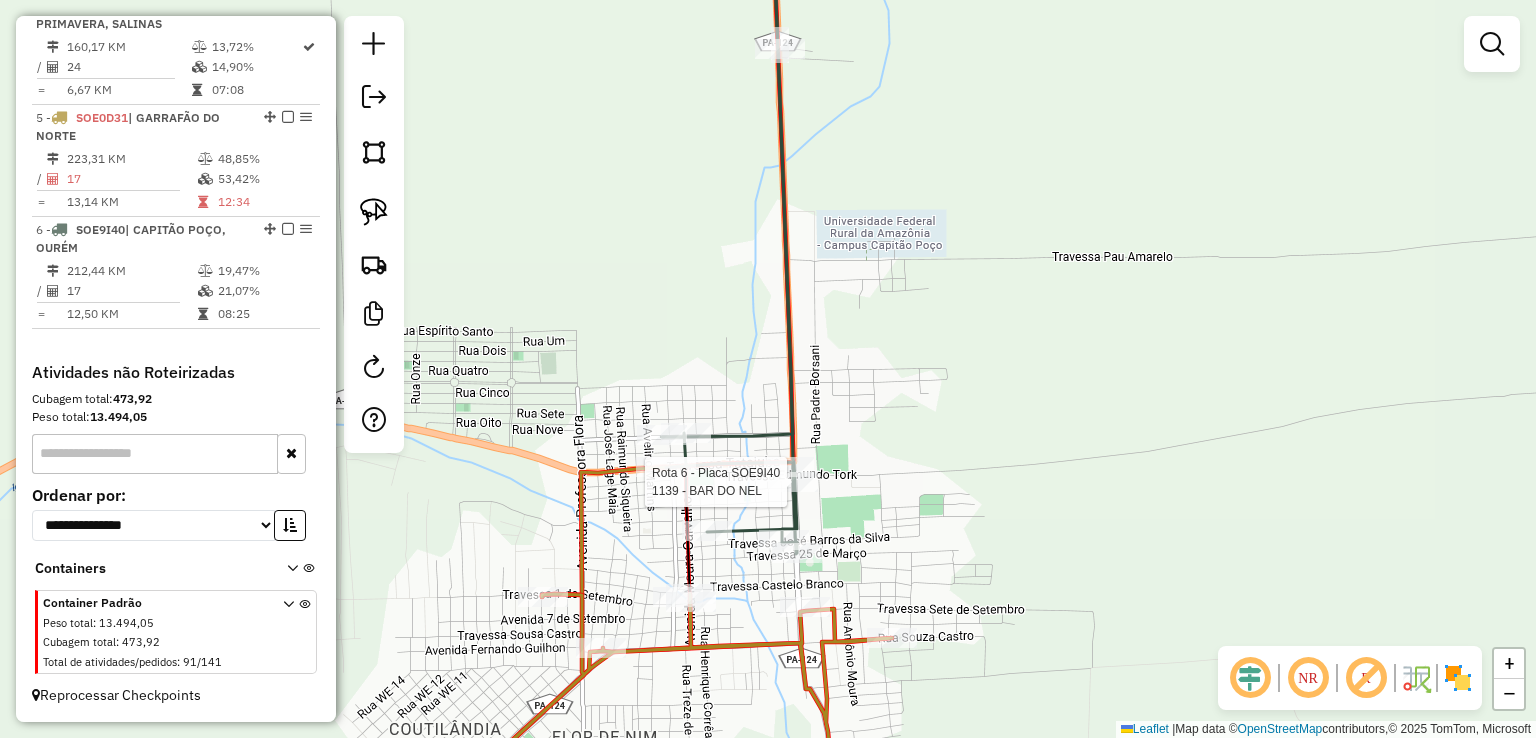 select on "**********" 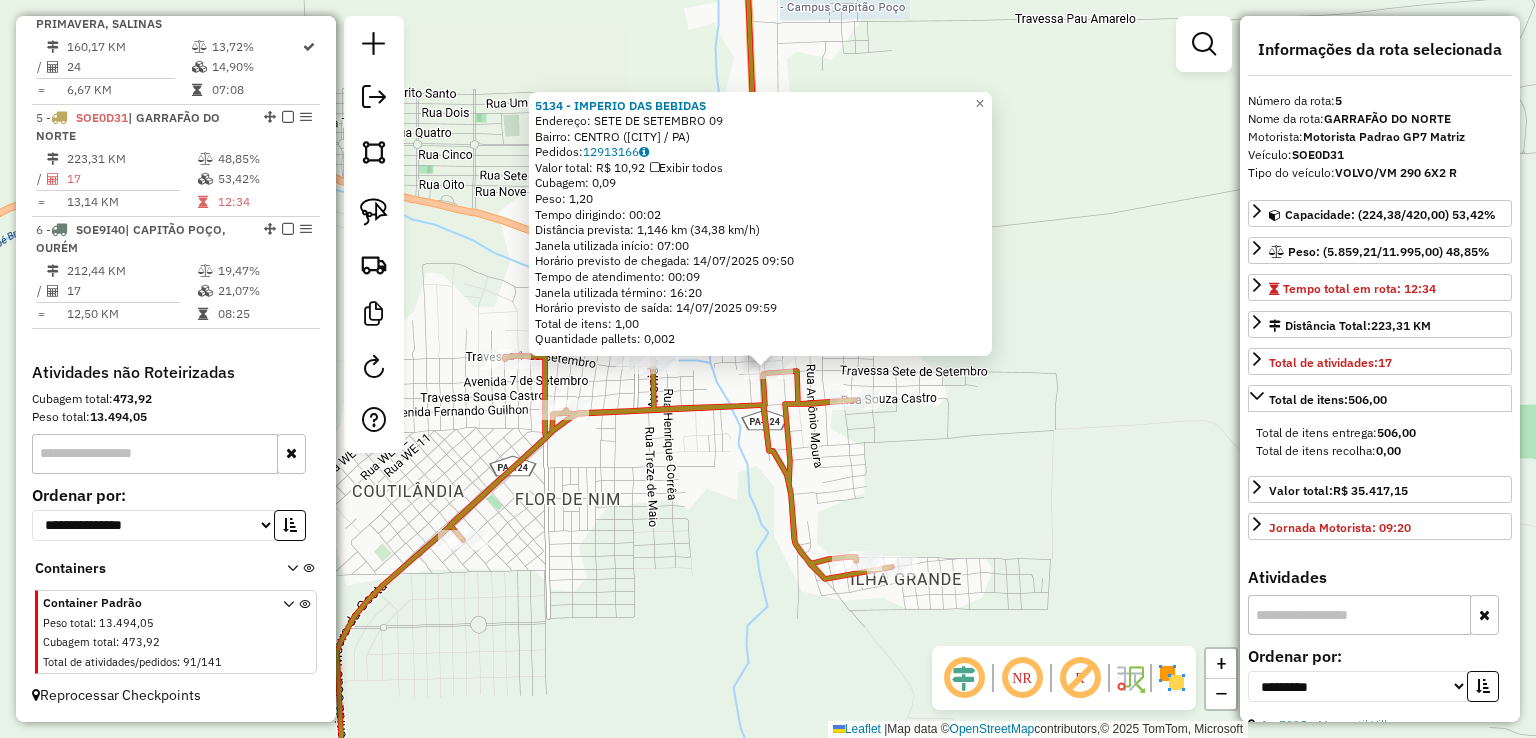 click on "[NUMBER] - [BUSINESS_NAME] Endereço: [STREET_NAME] [NUMBER] Bairro: [NAME] ([CITY] / [STATE]) Pedidos: [NUMBER] Valor total: R$ [PRICE] Exibir todos Cubagem: [NUMBER] Peso: [NUMBER] Tempo dirigindo: [TIME] Distância prevista: [NUMBER] km ([NUMBER]/h) Janela utilizada início: [TIME] Horário previsto de chegada: [DATE] [TIME] Tempo de atendimento: [TIME] Janela utilizada término: [TIME] Horário previsto de saída: [DATE] [TIME] Total de itens: [NUMBER] Quantidade pallets: [NUMBER] × Janela de atendimento Grade de atendimento Capacidade Transportadoras Veículos Cliente Pedidos Rotas Selecione os dias de semana para filtrar as janelas de atendimento Seg Ter Qua Qui Sex Sáb Dom Informe o período da janela de atendimento: De: Até: Filtrar exatamente a janela do cliente Considerar janela de atendimento padrão Selecione os dias de semana para filtrar as grades de atendimento Seg Ter Qua Qui Sex Sáb Dom Considerar clientes sem dia de atendimento cadastrado De:" 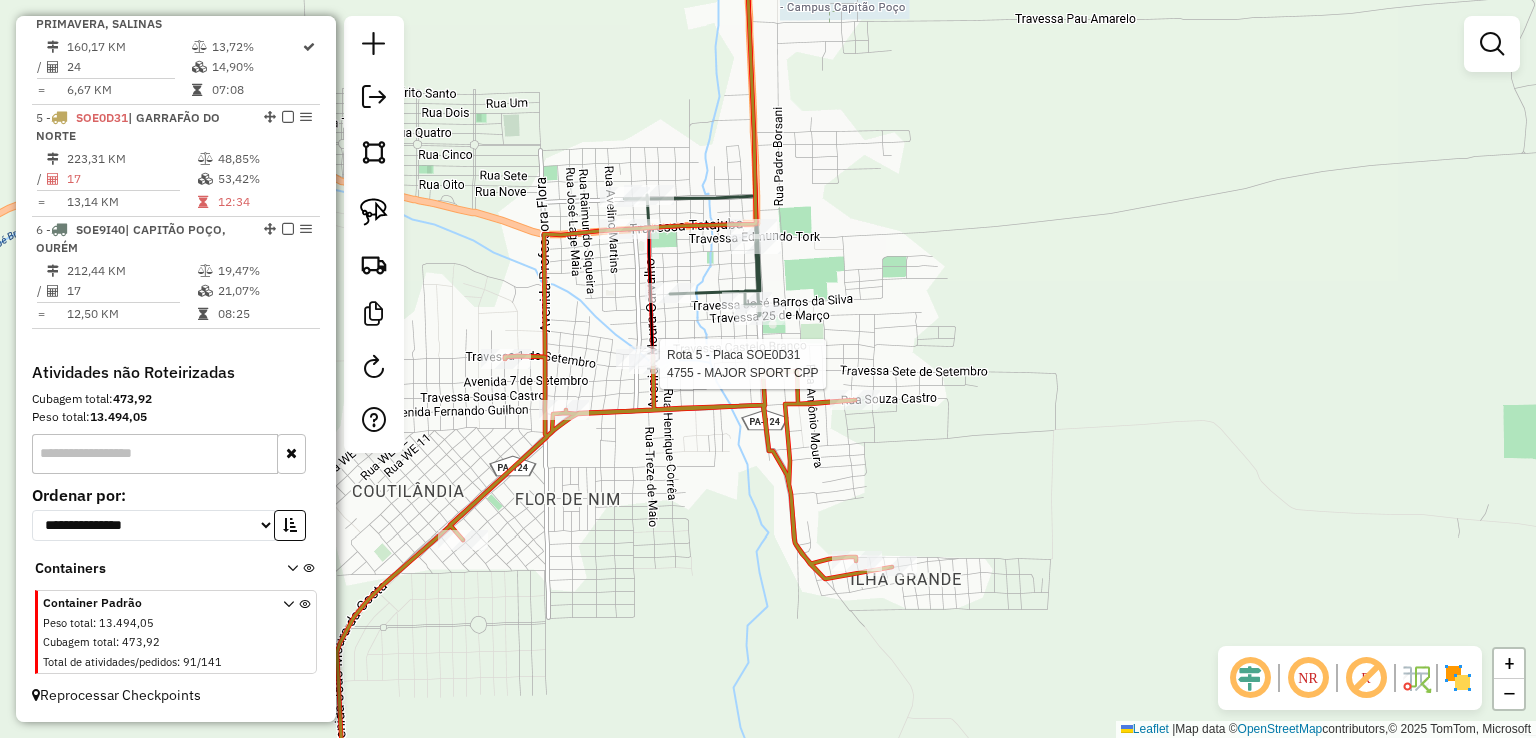 select on "**********" 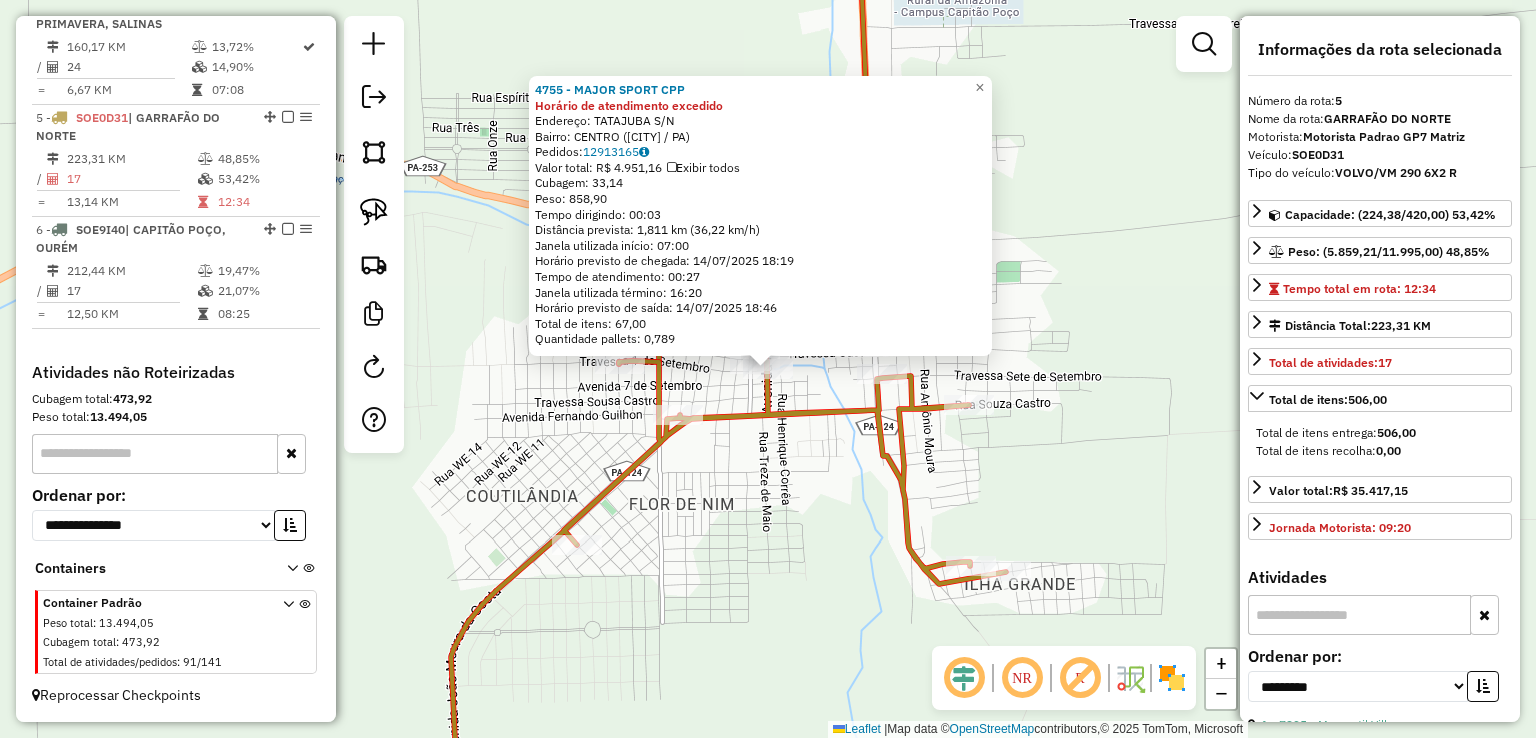 click on "Rota 5 - Placa SOE0D31  210 - BAR DA PAZ 4755 - MAJOR SPORT CPP Horário de atendimento excedido  Endereço:  TATAJUBA S/N   Bairro: CENTRO ([CITY] / PA)   Pedidos:  12913165   Valor total: R$ 4.951,16   Exibir todos   Cubagem: 33,14  Peso: 858,90  Tempo dirigindo: 00:03   Distância prevista: 1,811 km (36,22 km/h)   Janela utilizada início: 07:00   Horário previsto de chegada: 14/[MONTH]/2025 18:19   Tempo de atendimento: 00:27   Janela utilizada término: 16:20   Horário previsto de saída: 14/[MONTH]/2025 18:46   Total de itens: 67,00   Quantidade pallets: 0,789  × Janela de atendimento Grade de atendimento Capacidade Transportadoras Veículos Cliente Pedidos  Rotas Selecione os dias de semana para filtrar as janelas de atendimento  Seg   Ter   Qua   Qui   Sex   Sáb   Dom  Informe o período da janela de atendimento: De: Até:  Filtrar exatamente a janela do cliente  Considerar janela de atendimento padrão  Selecione os dias de semana para filtrar as grades de atendimento  Seg   Ter   Qua   Qui   Sex  +" 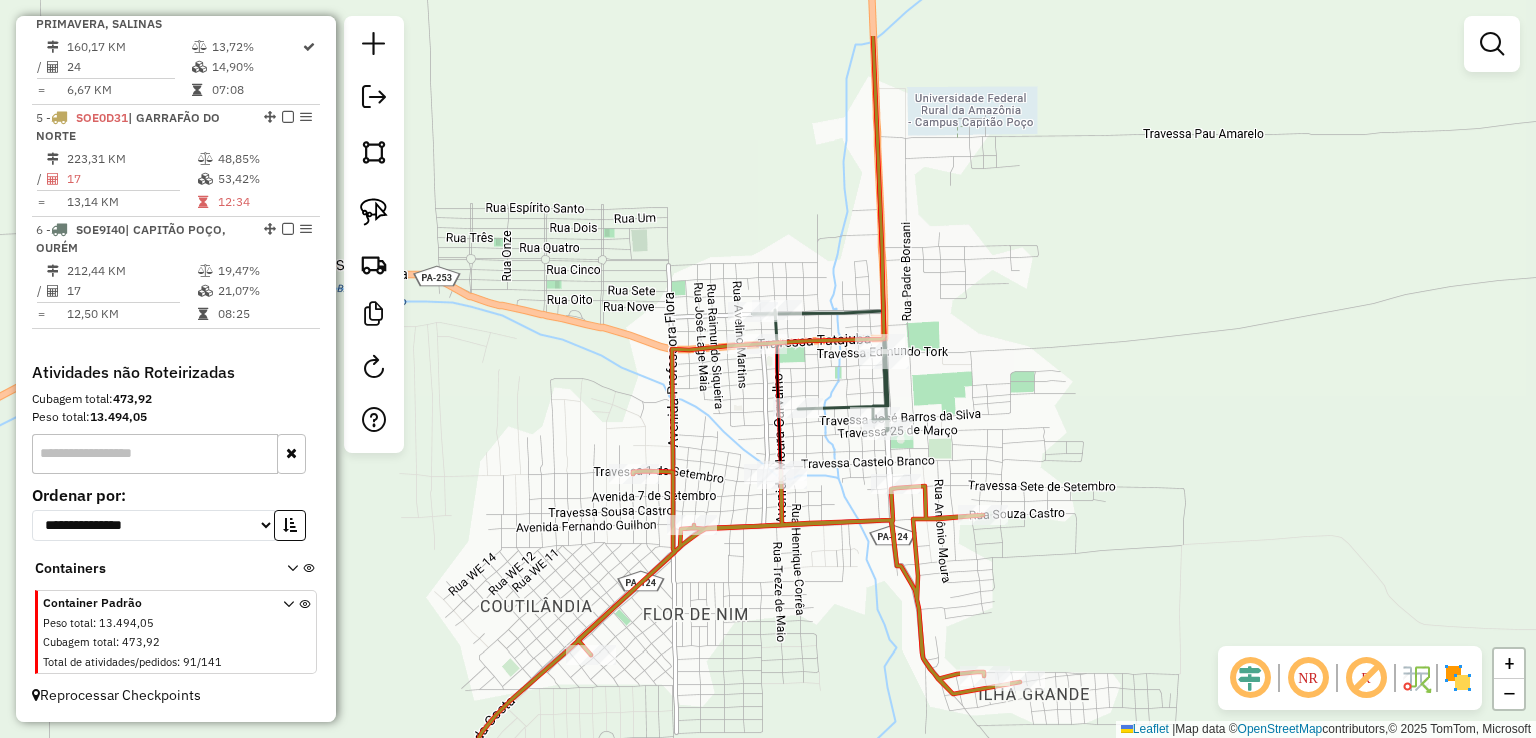 drag, startPoint x: 839, startPoint y: 535, endPoint x: 848, endPoint y: 583, distance: 48.83646 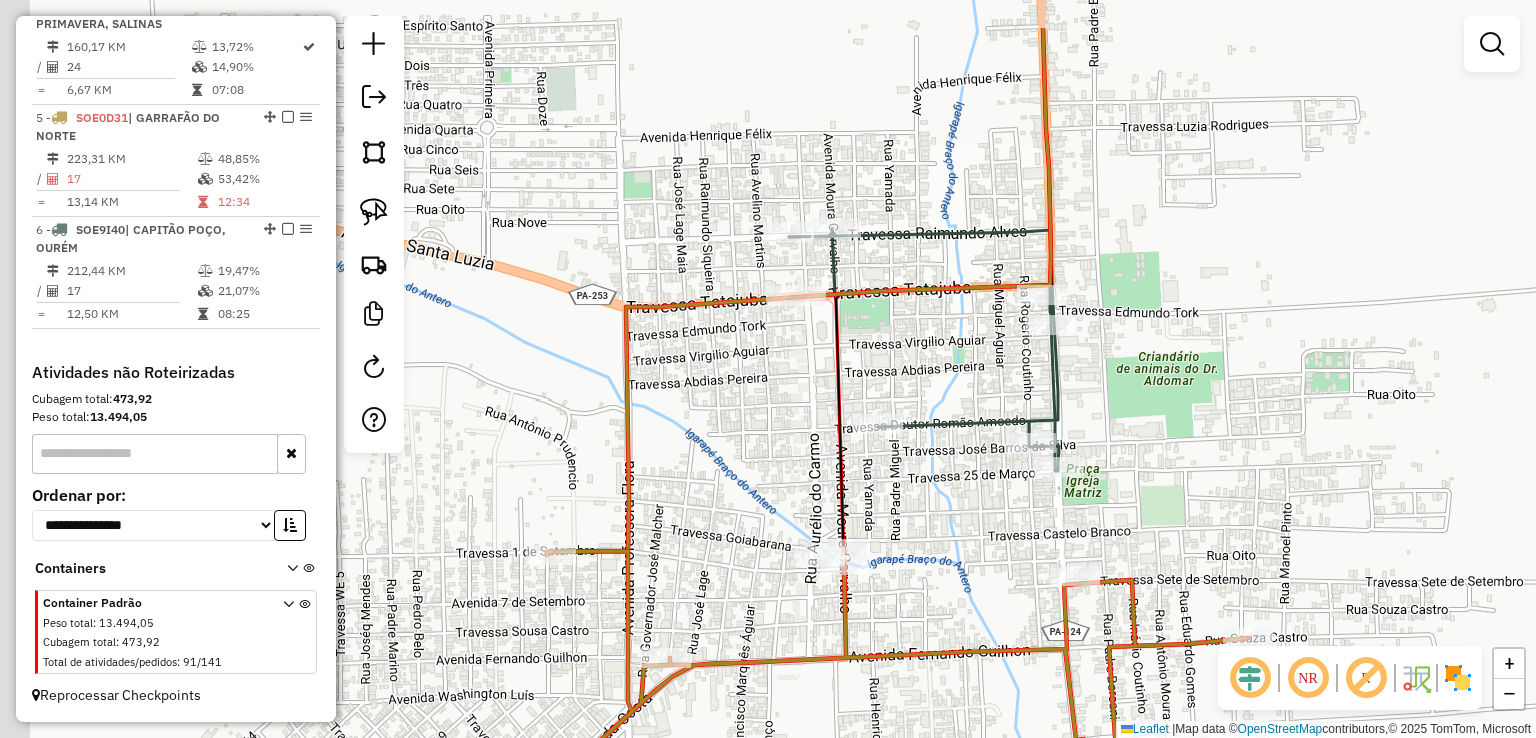 drag, startPoint x: 903, startPoint y: 537, endPoint x: 944, endPoint y: 579, distance: 58.694122 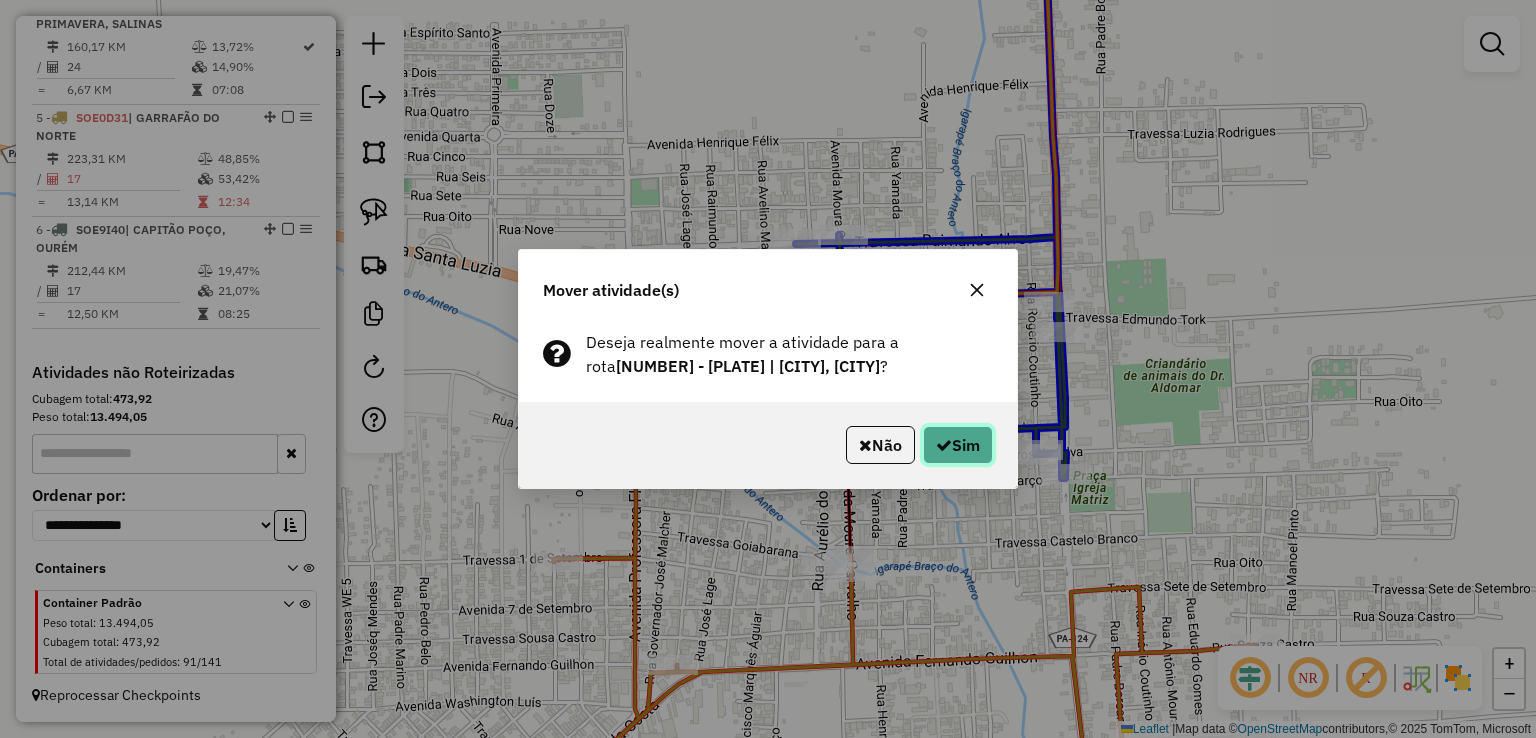 click on "Sim" 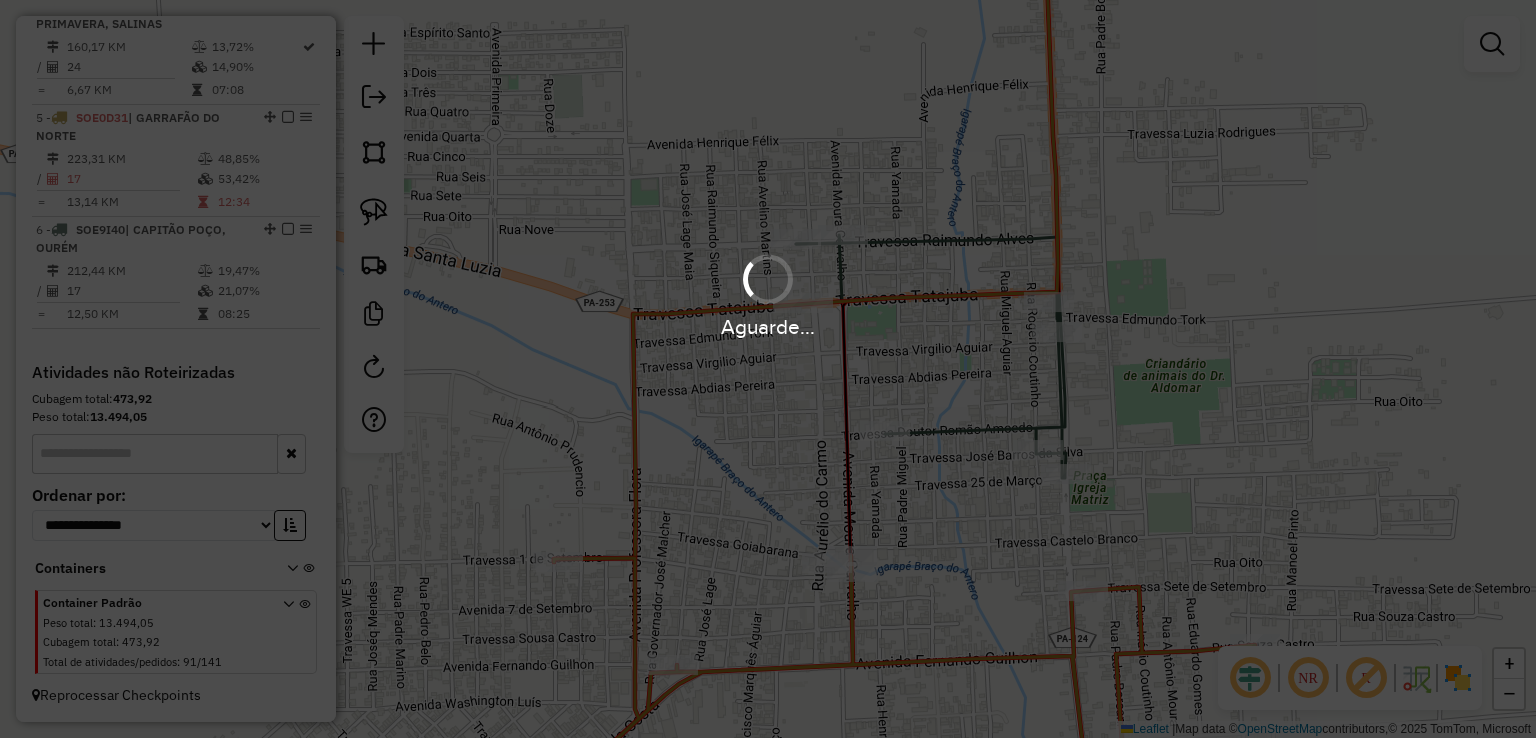 click on "Aguarde..." at bounding box center [768, 369] 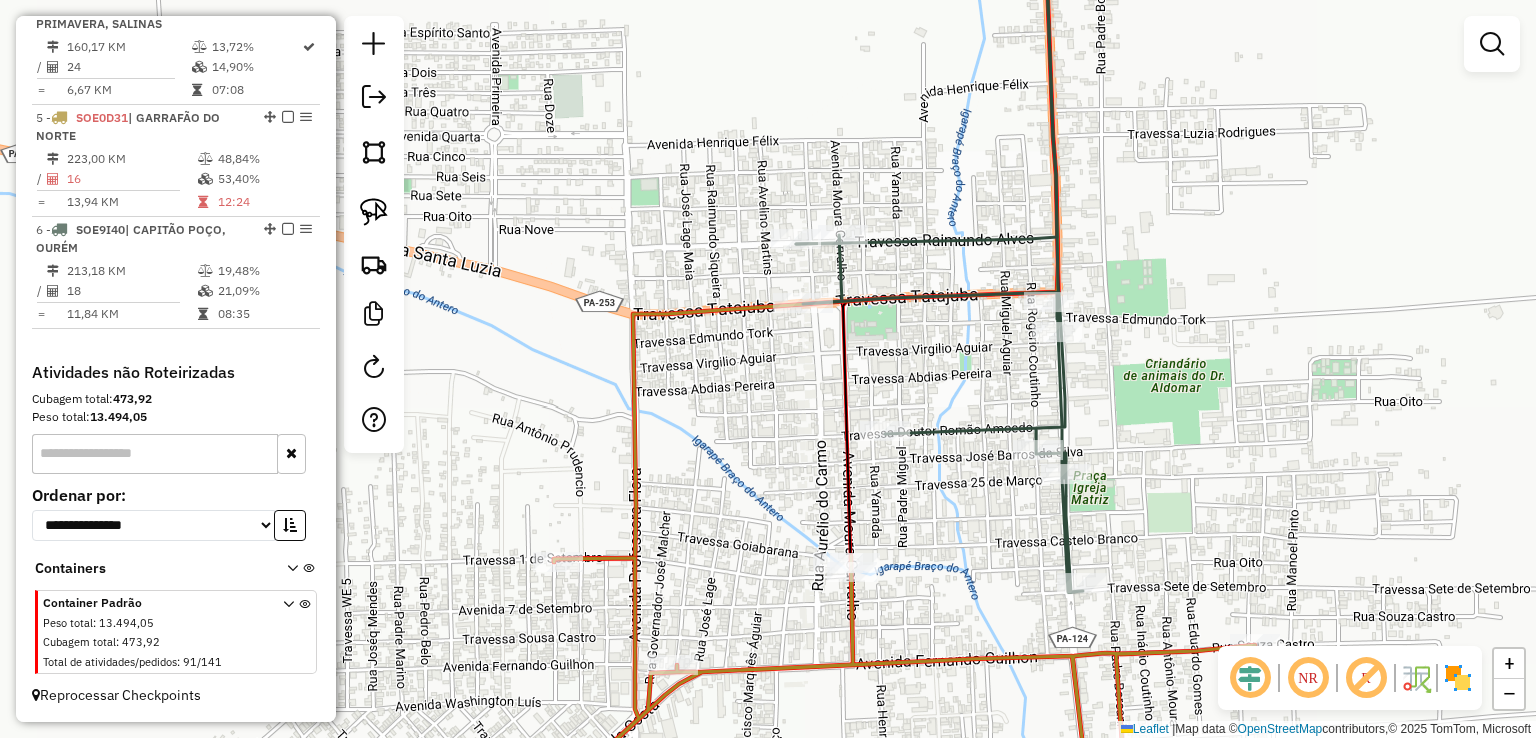 click on "Janela de atendimento Grade de atendimento Capacidade Transportadoras Veículos Cliente Pedidos  Rotas Selecione os dias de semana para filtrar as janelas de atendimento  Seg   Ter   Qua   Qui   Sex   Sáb   Dom  Informe o período da janela de atendimento: De: Até:  Filtrar exatamente a janela do cliente  Considerar janela de atendimento padrão  Selecione os dias de semana para filtrar as grades de atendimento  Seg   Ter   Qua   Qui   Sex   Sáb   Dom   Considerar clientes sem dia de atendimento cadastrado  Clientes fora do dia de atendimento selecionado Filtrar as atividades entre os valores definidos abaixo:  Peso mínimo:   Peso máximo:   Cubagem mínima:   Cubagem máxima:   De:   Até:  Filtrar as atividades entre o tempo de atendimento definido abaixo:  De:   Até:   Considerar capacidade total dos clientes não roteirizados Transportadora: Selecione um ou mais itens Tipo de veículo: Selecione um ou mais itens Veículo: Selecione um ou mais itens Motorista: Selecione um ou mais itens Nome: Rótulo:" 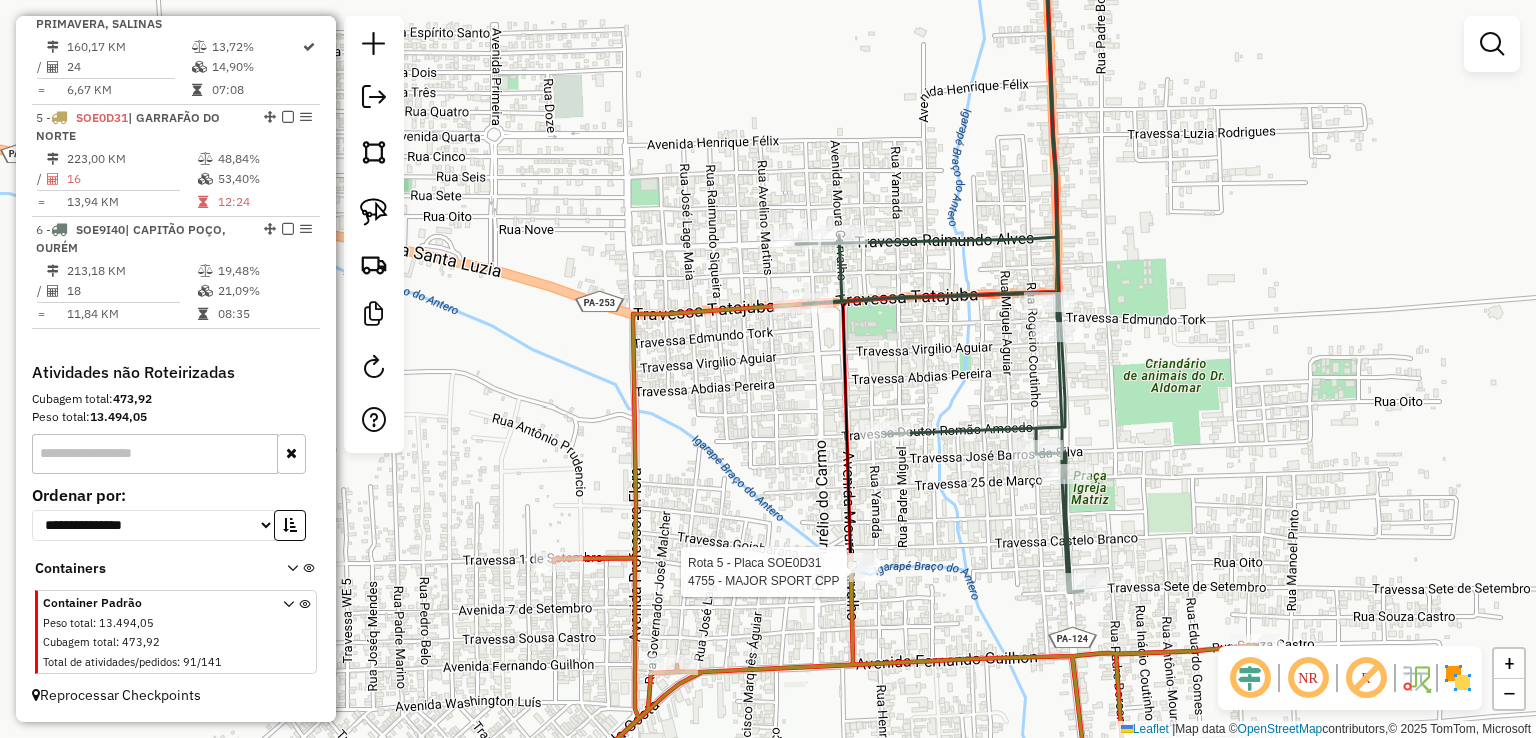 select on "**********" 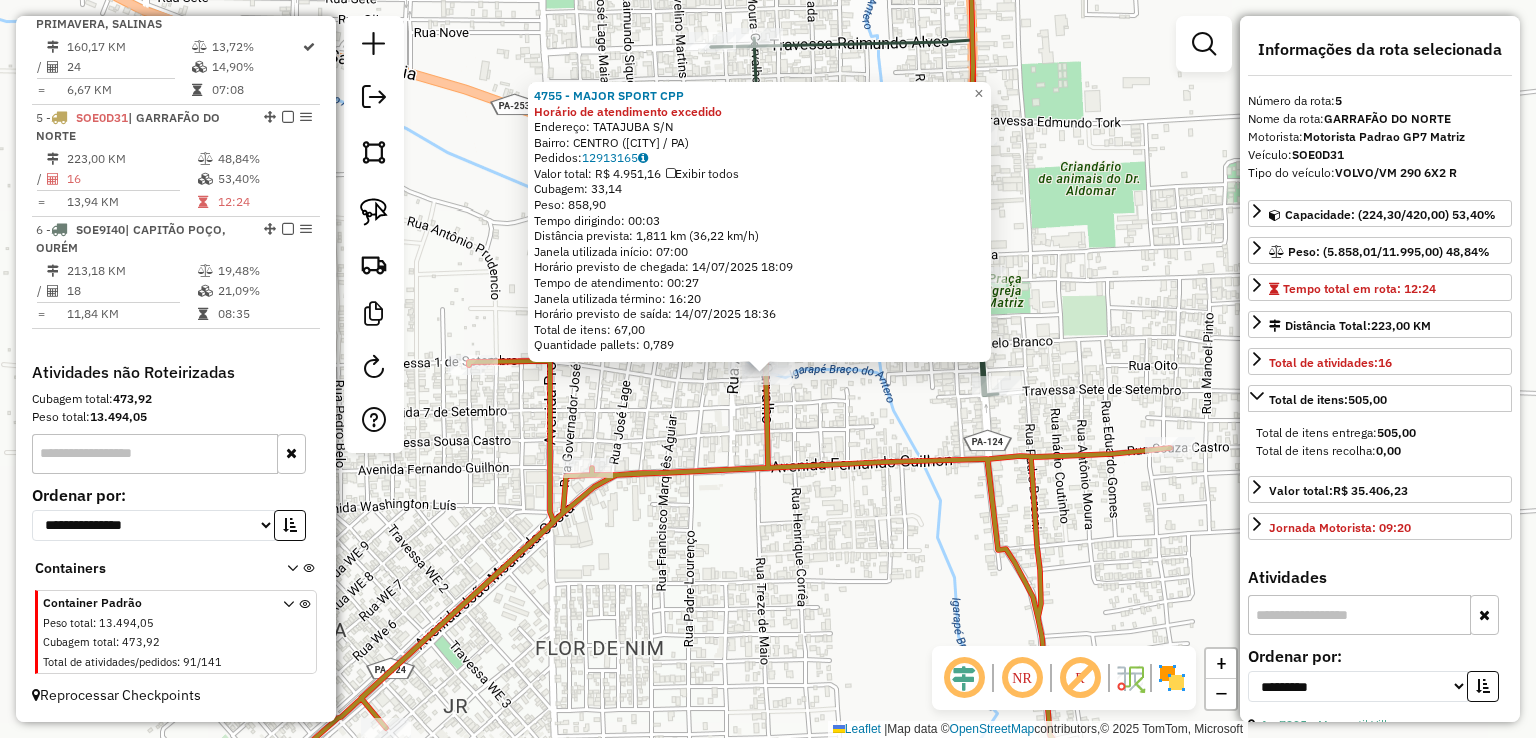 drag, startPoint x: 896, startPoint y: 531, endPoint x: 872, endPoint y: 636, distance: 107.70794 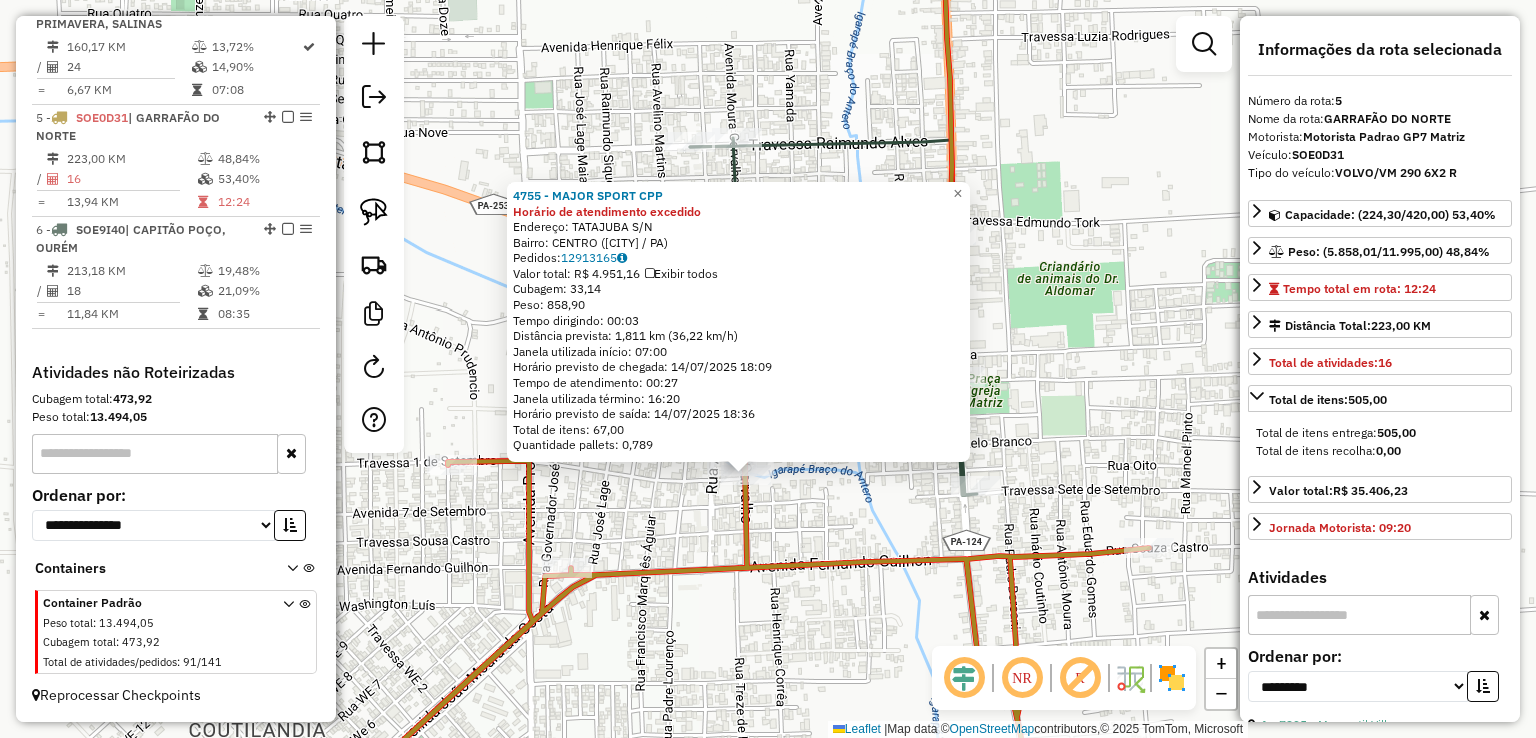 drag, startPoint x: 945, startPoint y: 176, endPoint x: 933, endPoint y: 149, distance: 29.546574 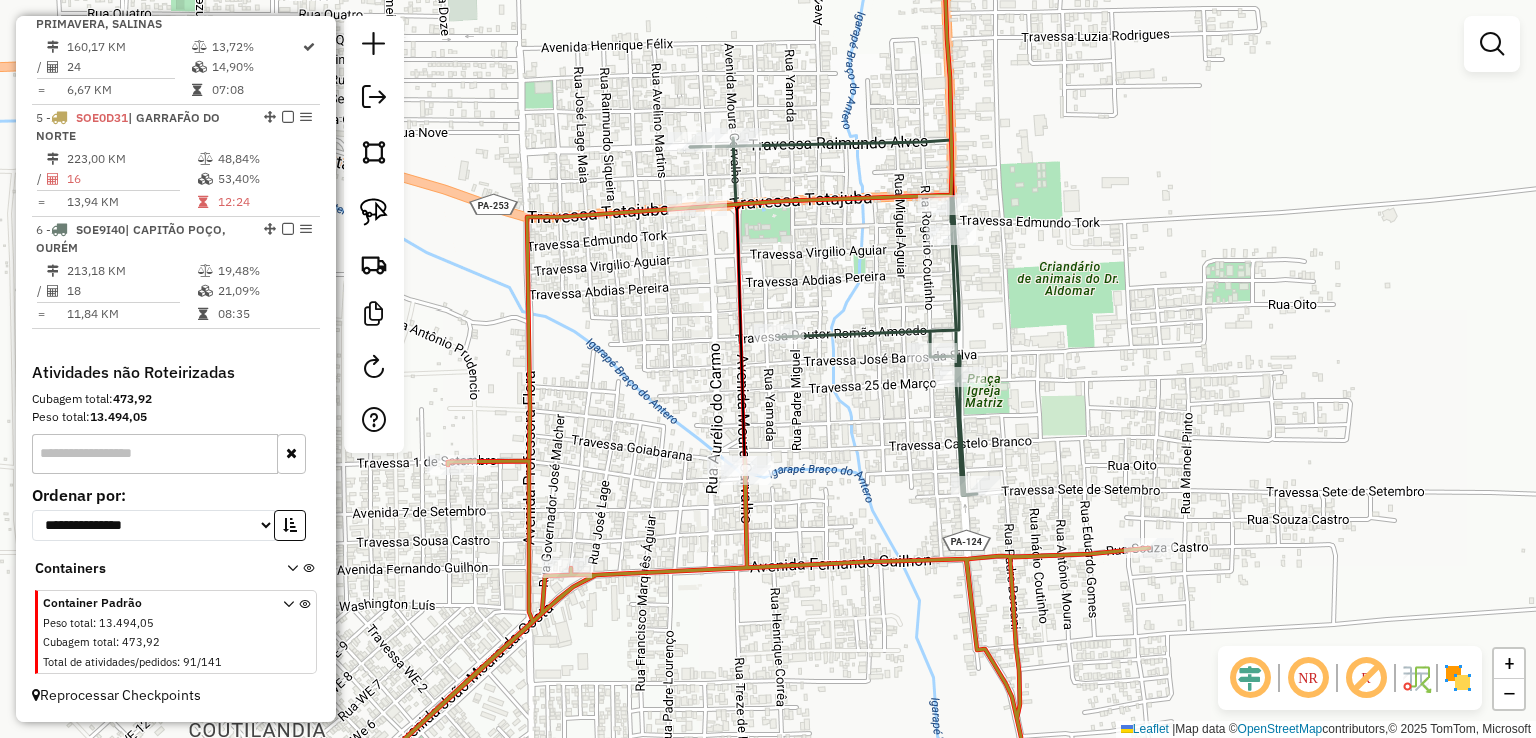 drag, startPoint x: 933, startPoint y: 149, endPoint x: 952, endPoint y: 155, distance: 19.924858 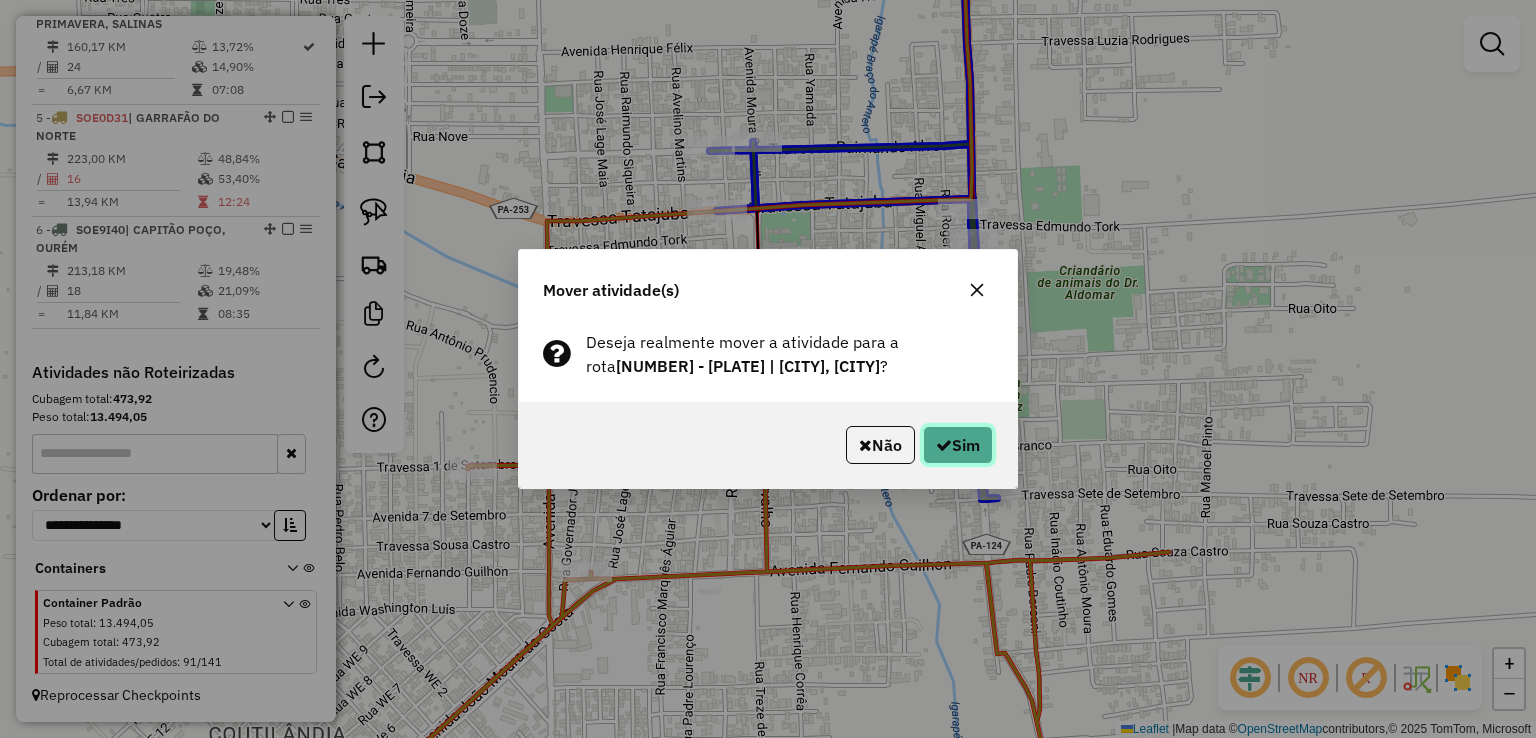 click 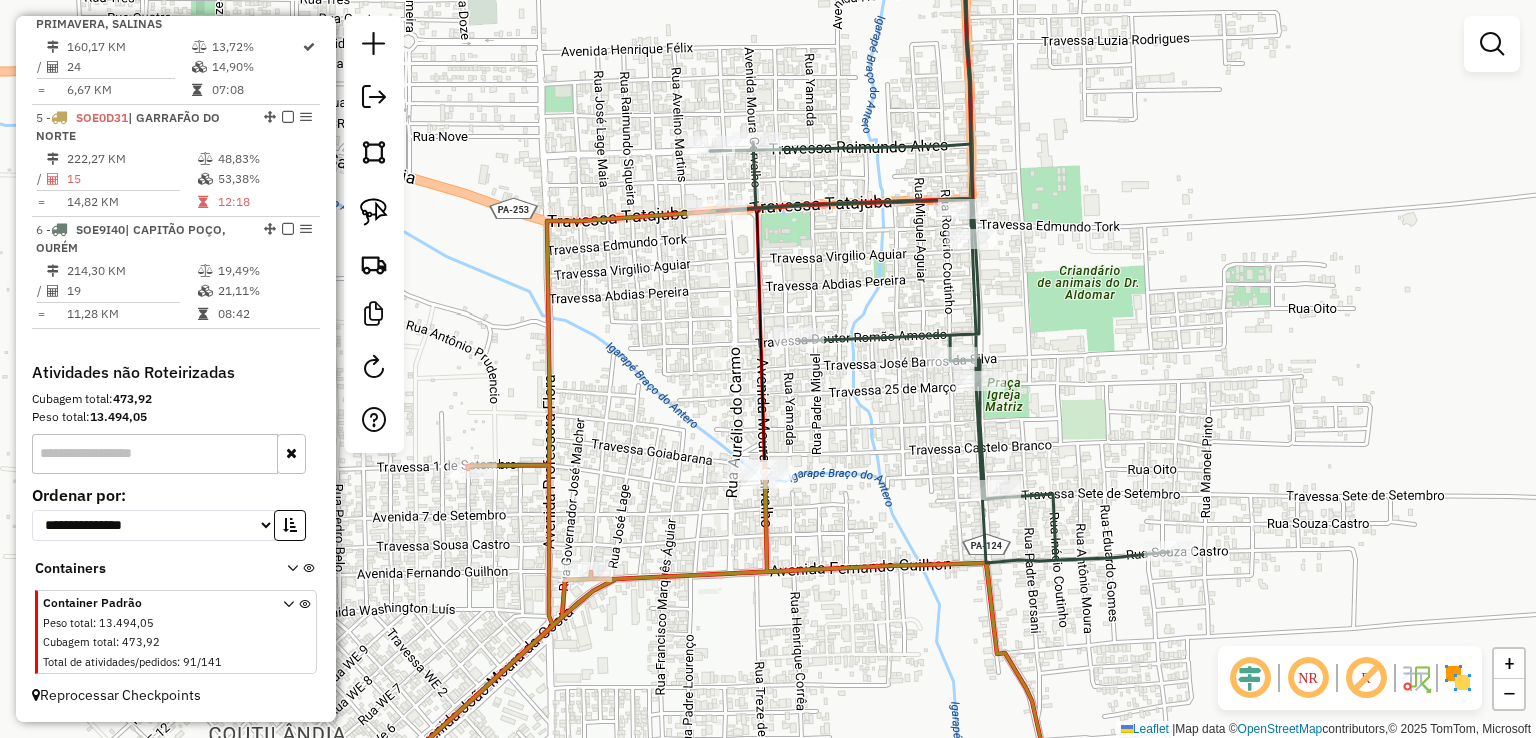 click on "Janela de atendimento Grade de atendimento Capacidade Transportadoras Veículos Cliente Pedidos  Rotas Selecione os dias de semana para filtrar as janelas de atendimento  Seg   Ter   Qua   Qui   Sex   Sáb   Dom  Informe o período da janela de atendimento: De: Até:  Filtrar exatamente a janela do cliente  Considerar janela de atendimento padrão  Selecione os dias de semana para filtrar as grades de atendimento  Seg   Ter   Qua   Qui   Sex   Sáb   Dom   Considerar clientes sem dia de atendimento cadastrado  Clientes fora do dia de atendimento selecionado Filtrar as atividades entre os valores definidos abaixo:  Peso mínimo:   Peso máximo:   Cubagem mínima:   Cubagem máxima:   De:   Até:  Filtrar as atividades entre o tempo de atendimento definido abaixo:  De:   Até:   Considerar capacidade total dos clientes não roteirizados Transportadora: Selecione um ou mais itens Tipo de veículo: Selecione um ou mais itens Veículo: Selecione um ou mais itens Motorista: Selecione um ou mais itens Nome: Rótulo:" 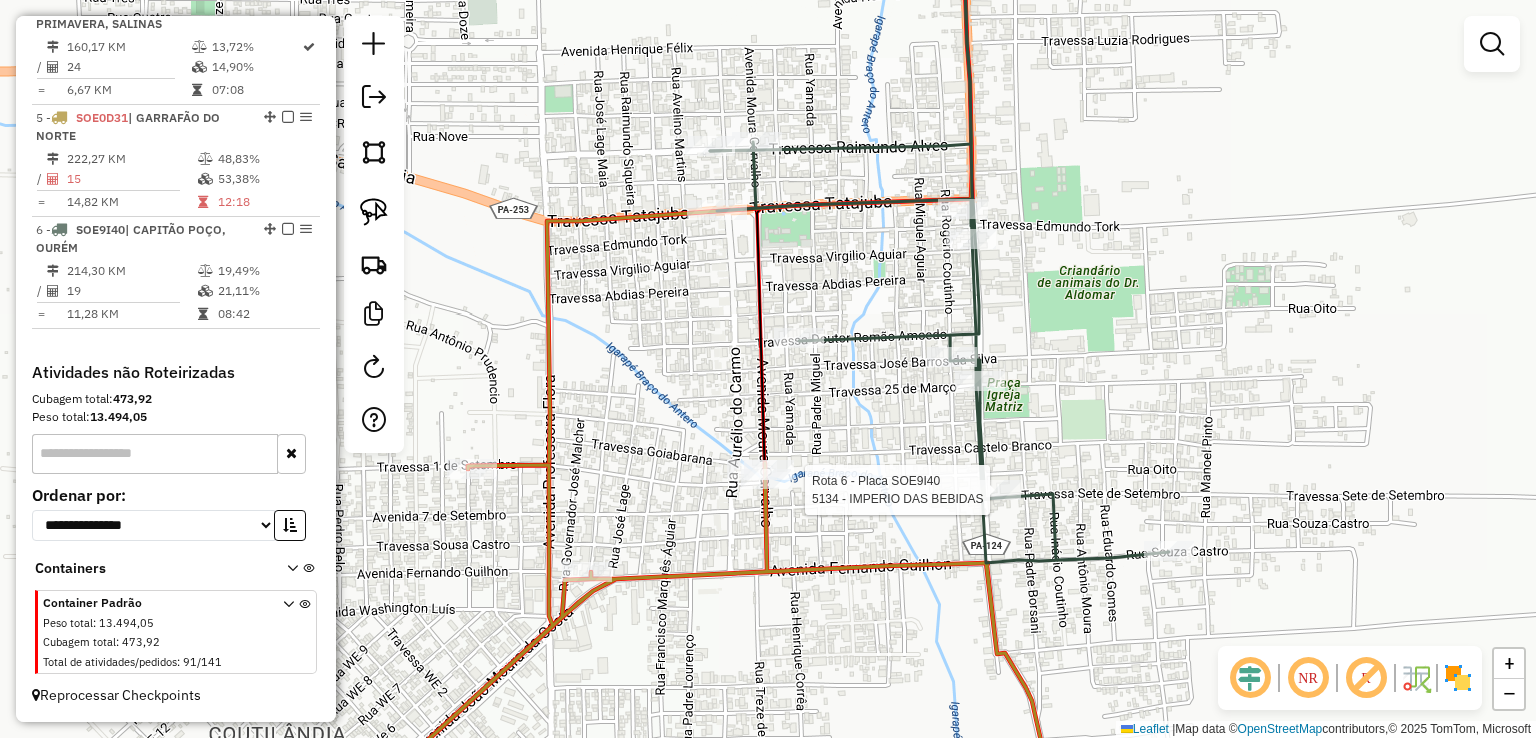 select on "**********" 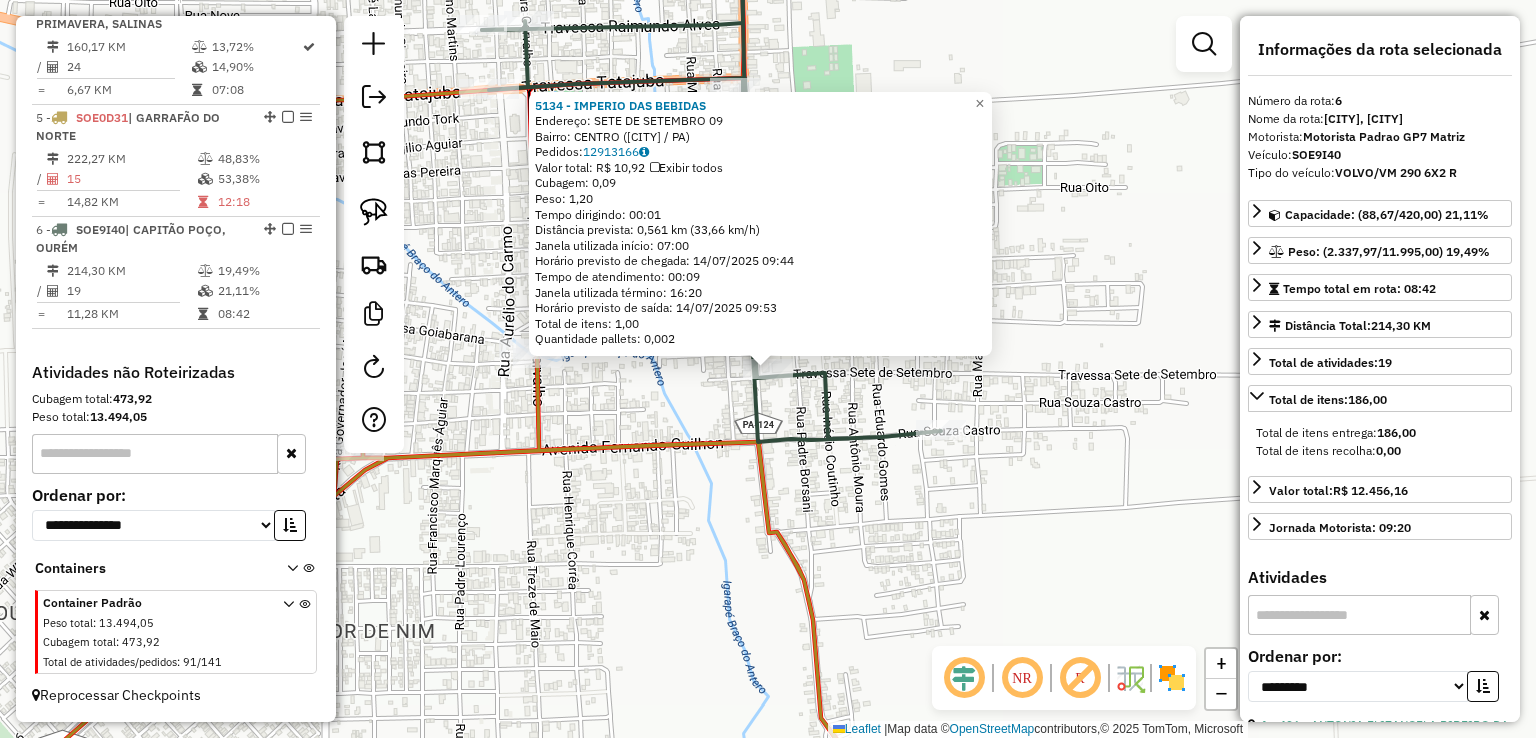 drag, startPoint x: 971, startPoint y: 554, endPoint x: 973, endPoint y: 409, distance: 145.0138 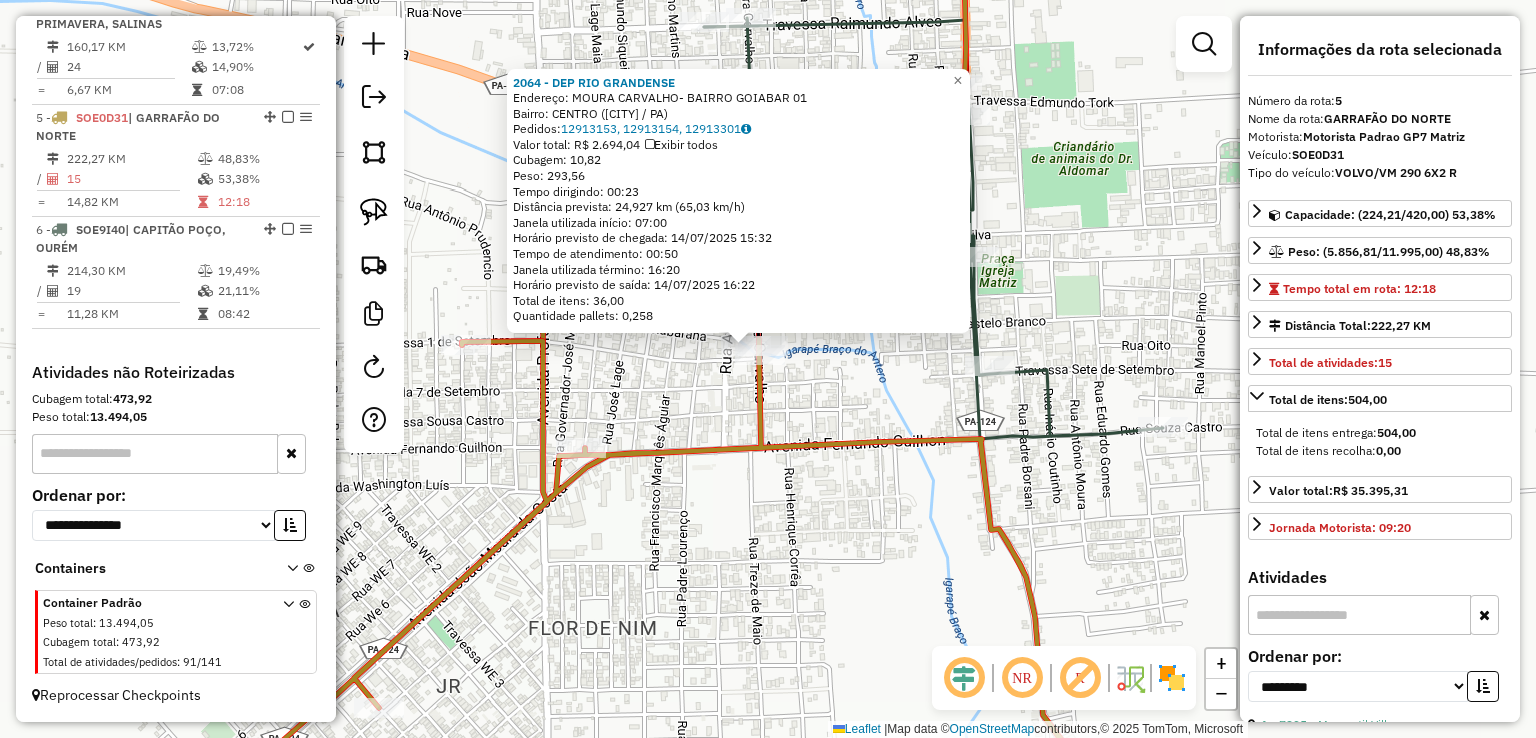 drag, startPoint x: 1068, startPoint y: 482, endPoint x: 888, endPoint y: 213, distance: 323.66803 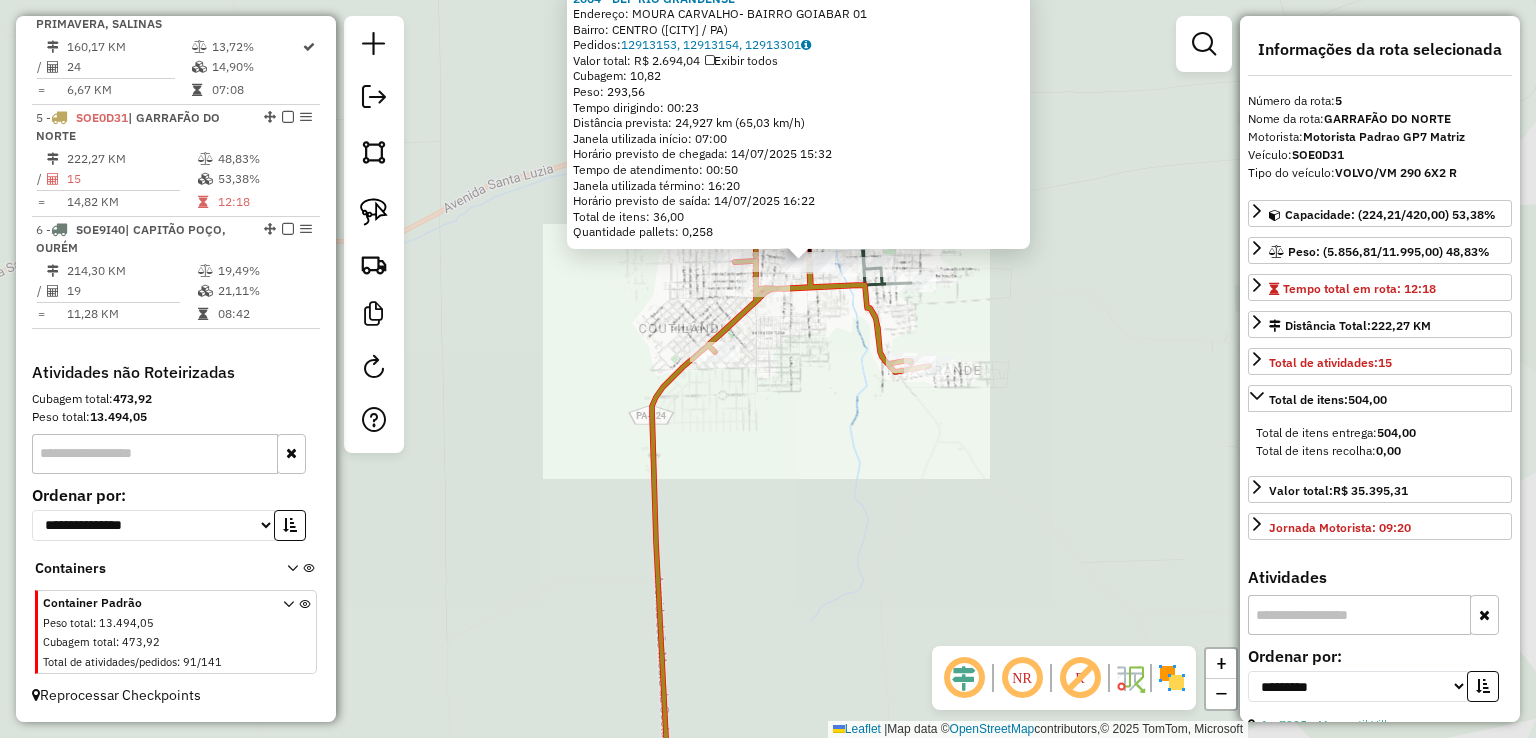 click on "2064 - DEP RIO GRANDENSE  Endereço:  MOURA CARVALHO- BAIRRO GOIABAR 01   Bairro: CENTRO ([CITY] / PA)   Pedidos:  12913153, 12913154, 12913301   Valor total: R$ 2.694,04   Exibir todos   Cubagem: 10,82  Peso: 293,56  Tempo dirigindo: 00:23   Distância prevista: 24,927 km (65,03 km/h)   Janela utilizada início: 07:00   Horário previsto de chegada: 14/[MONTH]/2025 15:32   Tempo de atendimento: 00:50   Janela utilizada término: 16:20   Horário previsto de saída: 14/[MONTH]/2025 16:22   Total de itens: 36,00   Quantidade pallets: 0,258  × Janela de atendimento Grade de atendimento Capacidade Transportadoras Veículos Cliente Pedidos  Rotas Selecione os dias de semana para filtrar as janelas de atendimento  Seg   Ter   Qua   Qui   Sex   Sáb   Dom  Informe o período da janela de atendimento: De: Até:  Filtrar exatamente a janela do cliente  Considerar janela de atendimento padrão  Selecione os dias de semana para filtrar as grades de atendimento  Seg   Ter   Qua   Qui   Sex   Sáb   Dom   Peso mínimo:  De:" 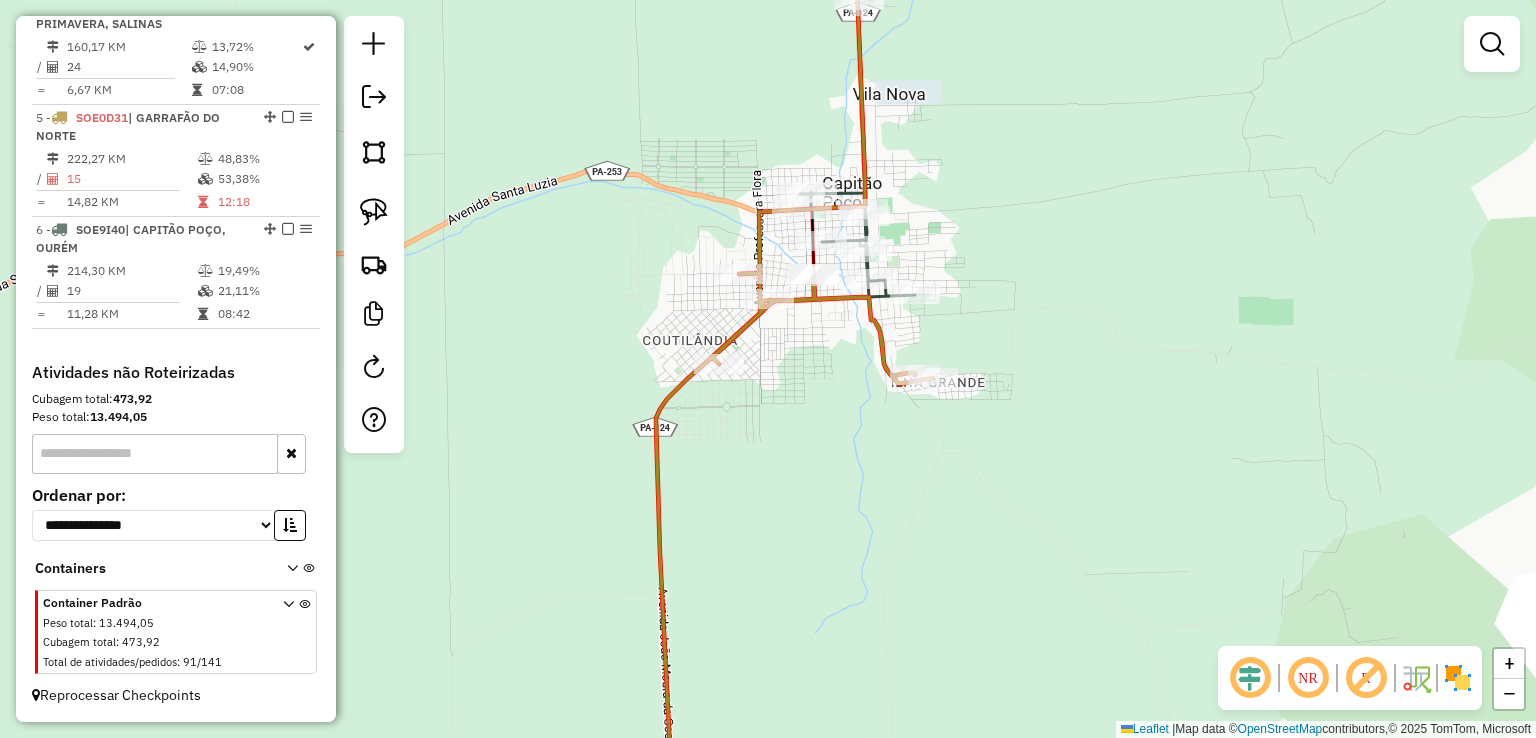 drag, startPoint x: 612, startPoint y: 166, endPoint x: 751, endPoint y: 614, distance: 469.06824 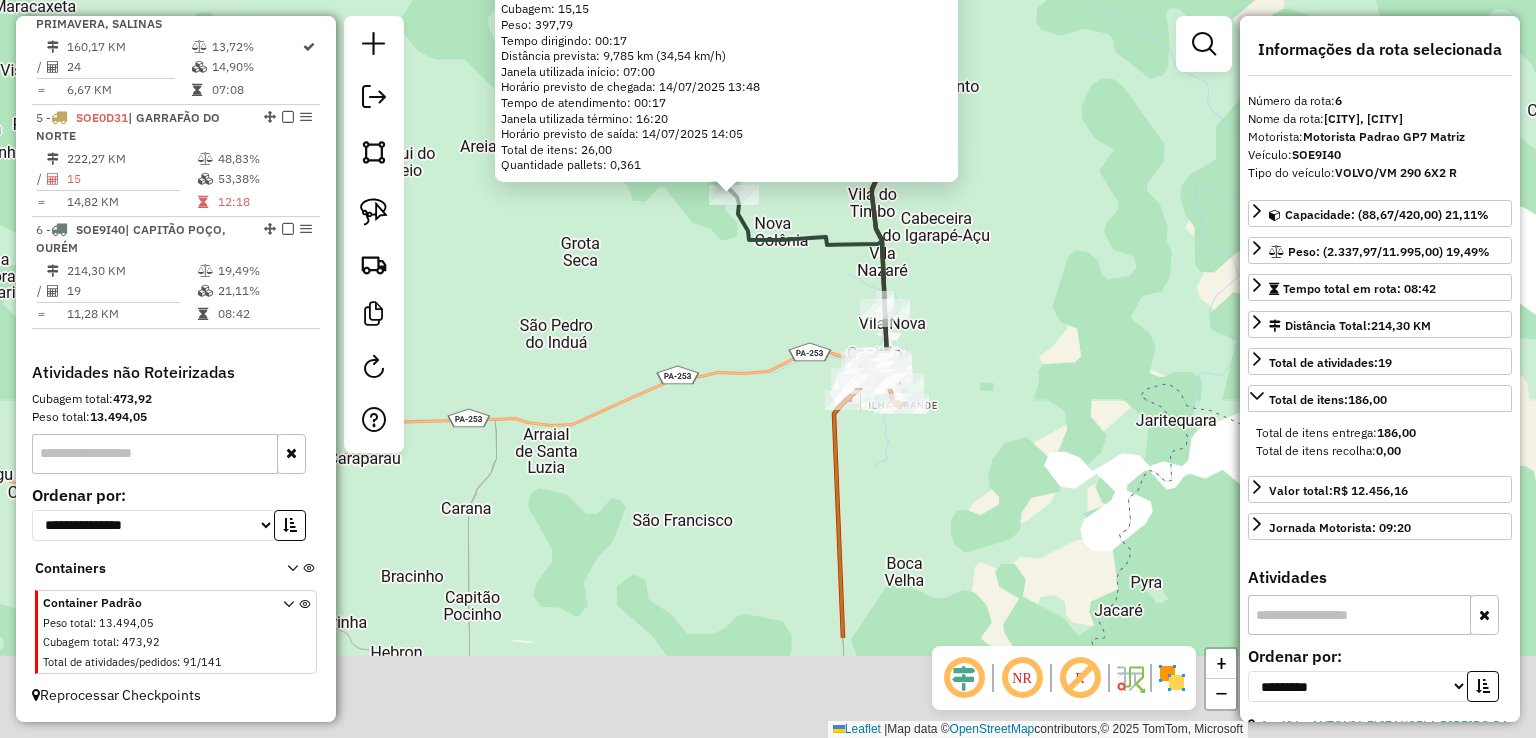 drag, startPoint x: 786, startPoint y: 488, endPoint x: 681, endPoint y: 177, distance: 328.24686 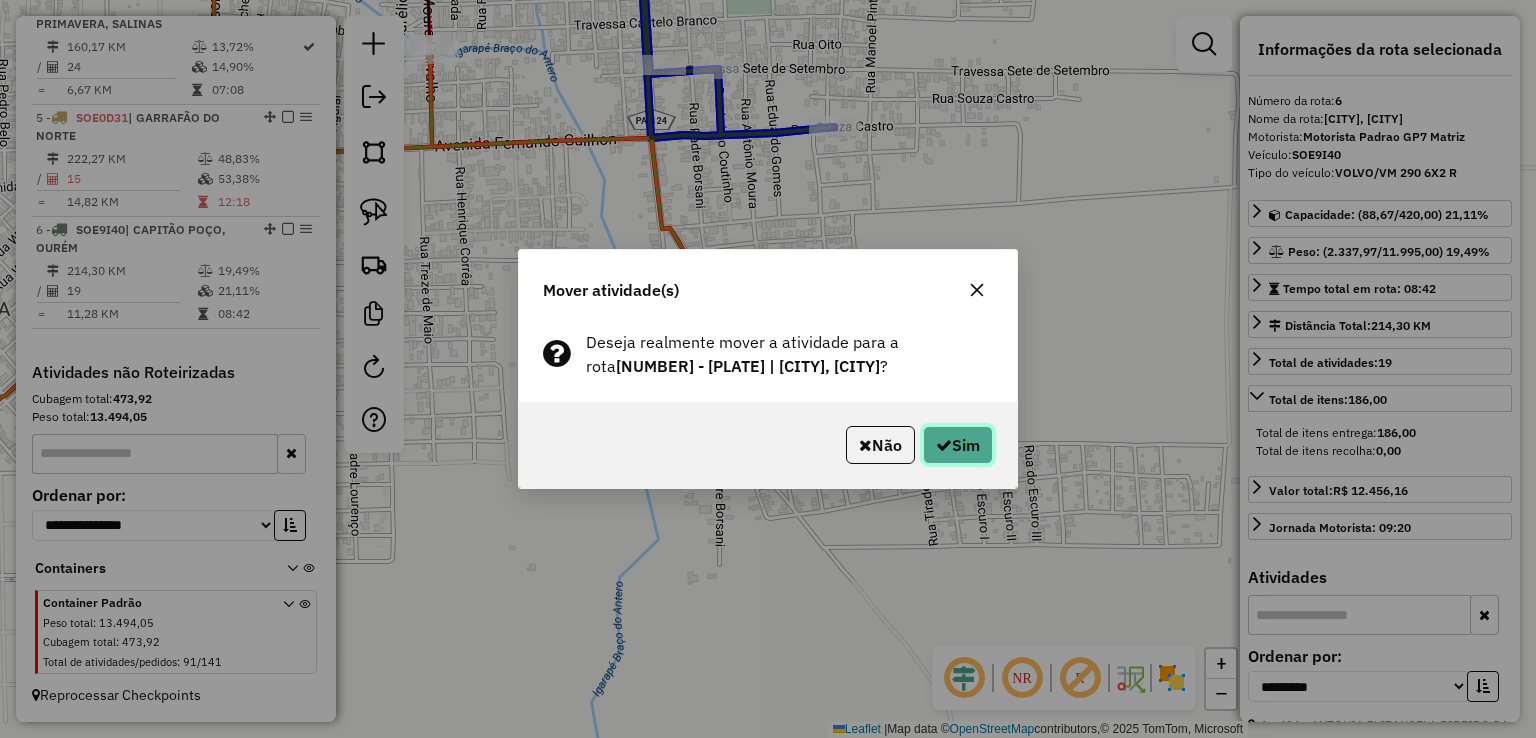 click on "Sim" 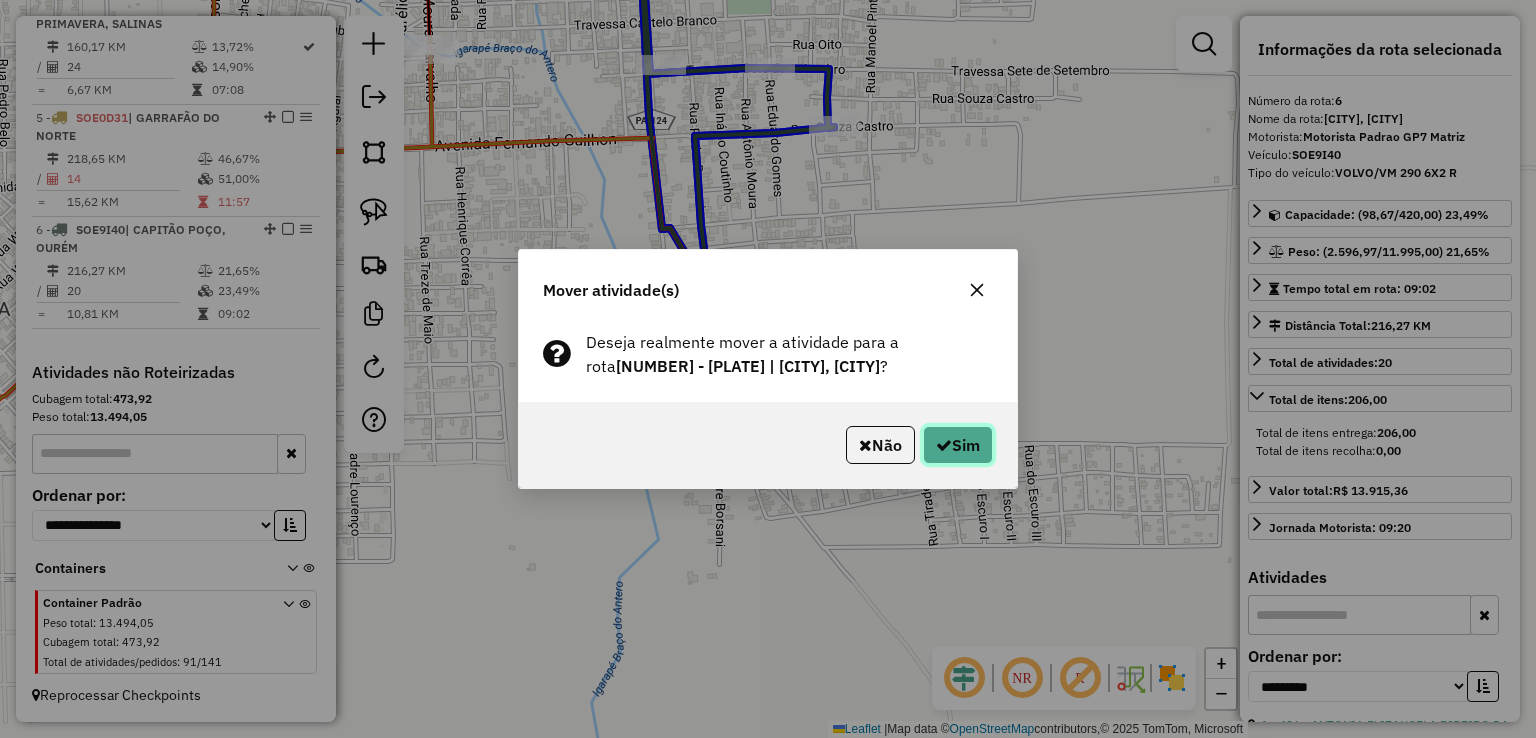 click on "Sim" 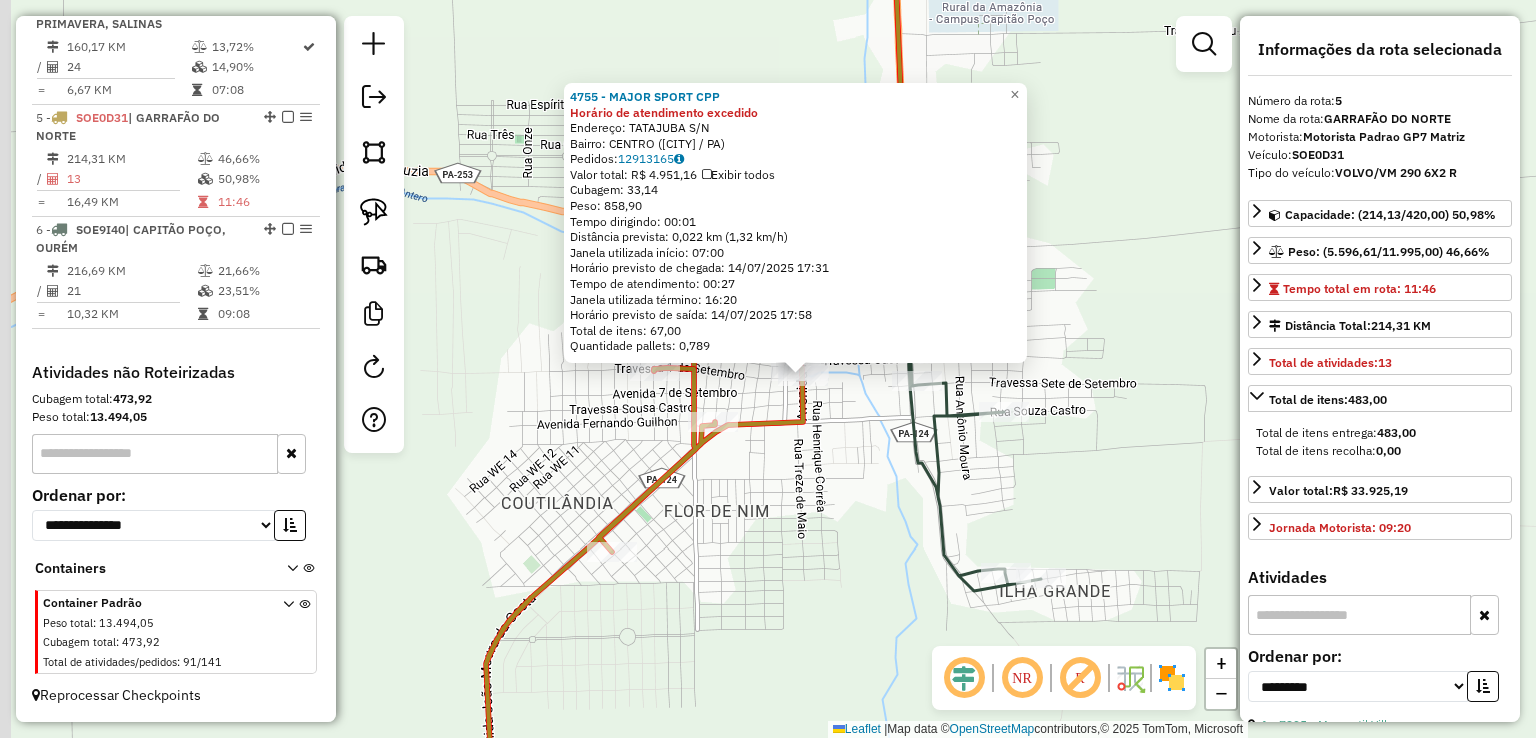 drag, startPoint x: 700, startPoint y: 448, endPoint x: 776, endPoint y: 458, distance: 76.655075 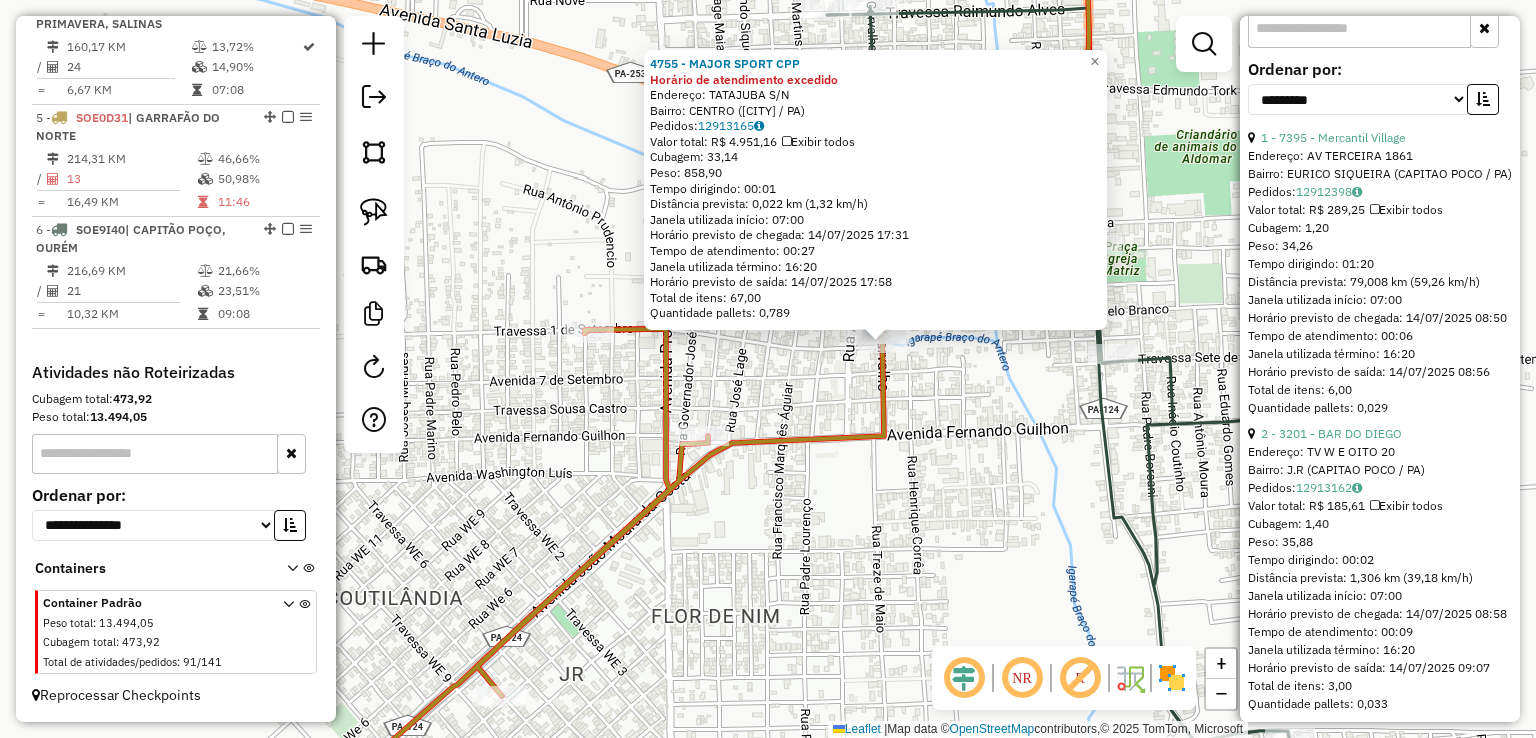 scroll, scrollTop: 600, scrollLeft: 0, axis: vertical 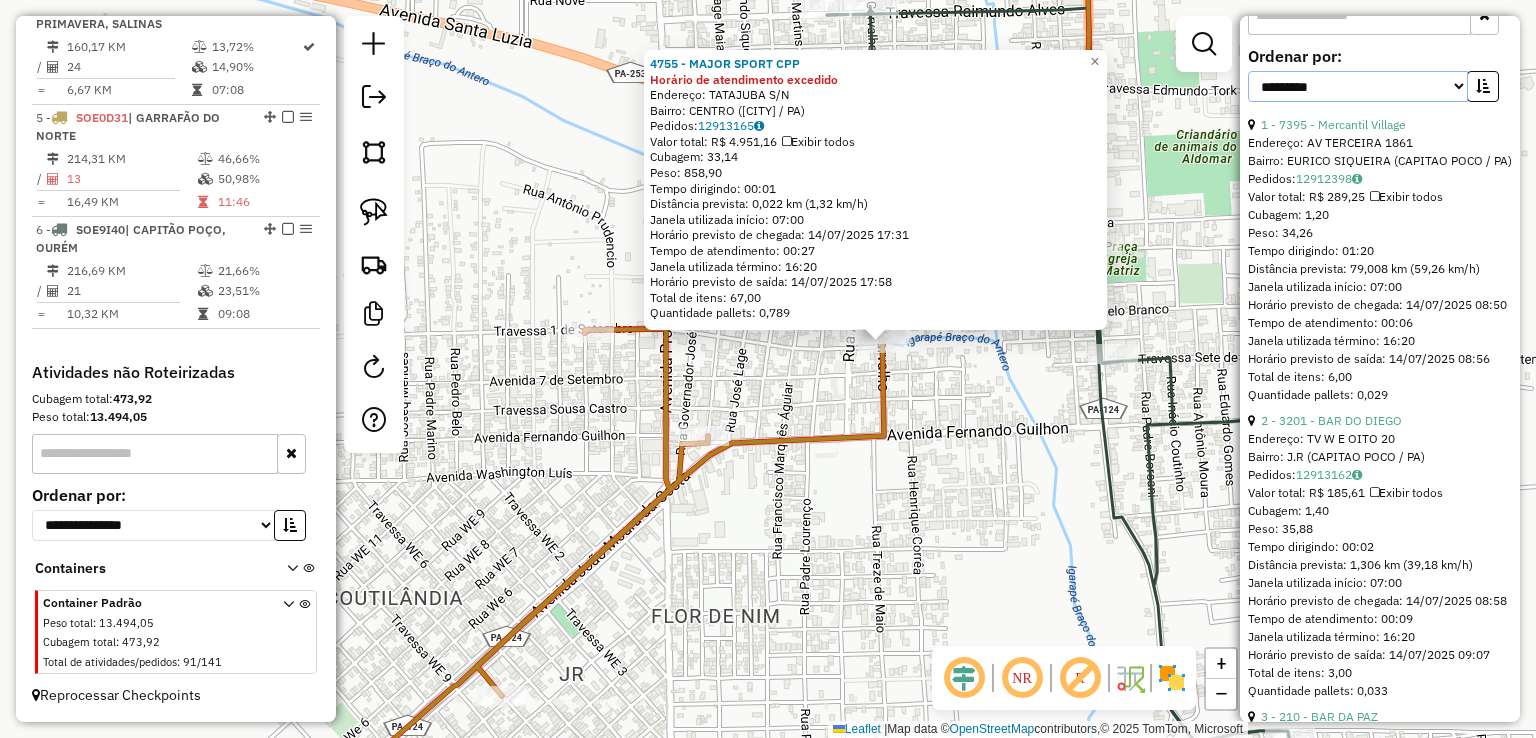 click on "**********" at bounding box center [1358, 86] 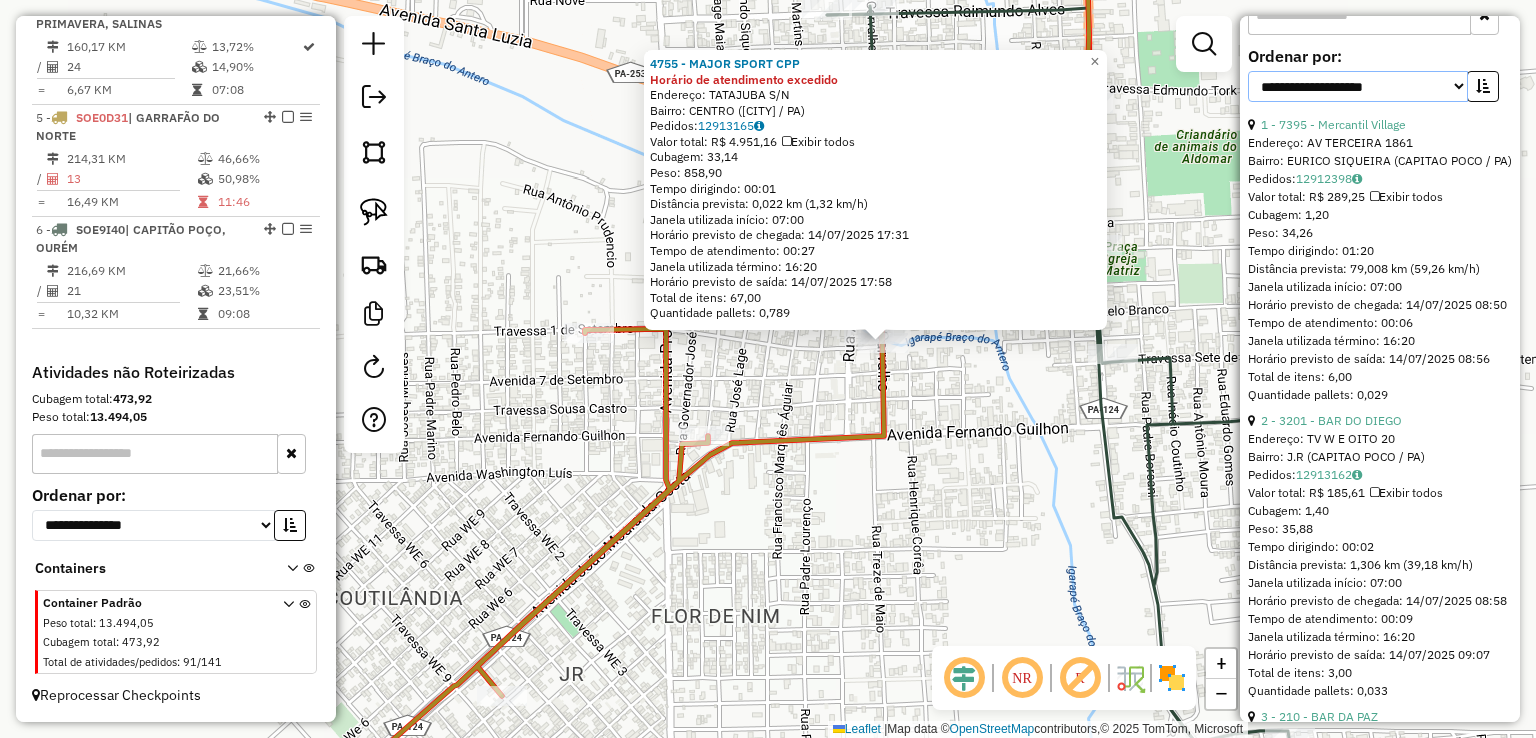 click on "**********" at bounding box center (1358, 86) 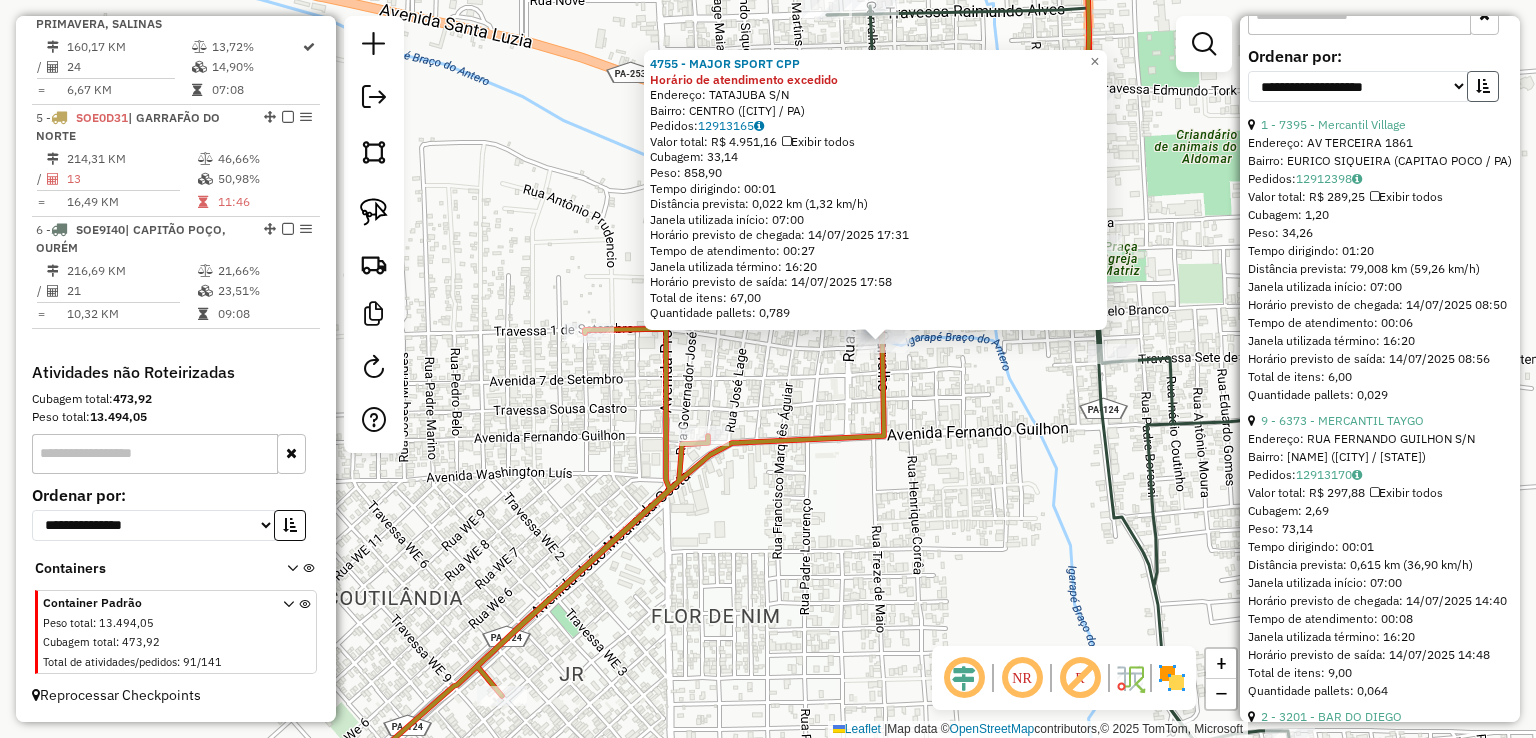 click at bounding box center [1483, 86] 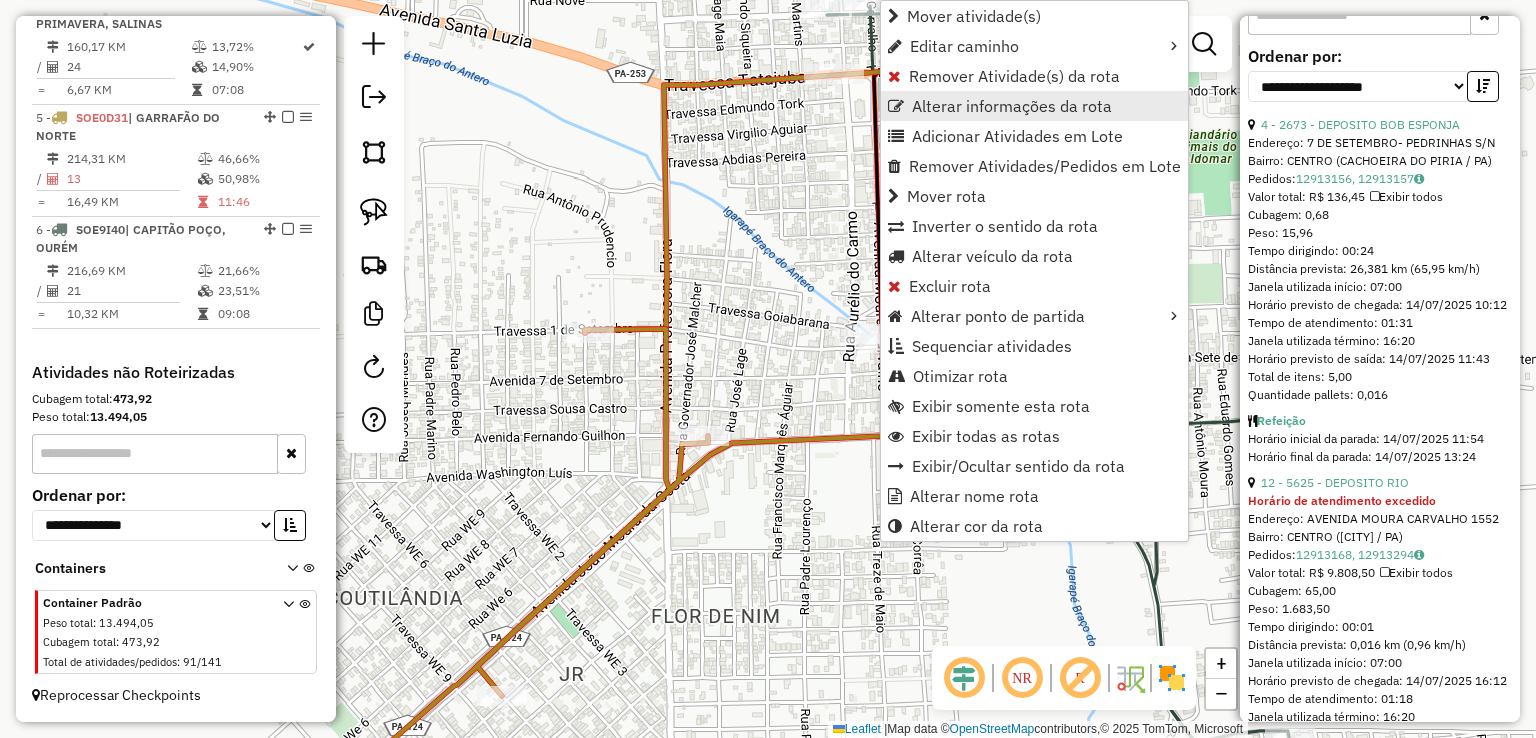 click on "Alterar informações da rota" at bounding box center (1012, 106) 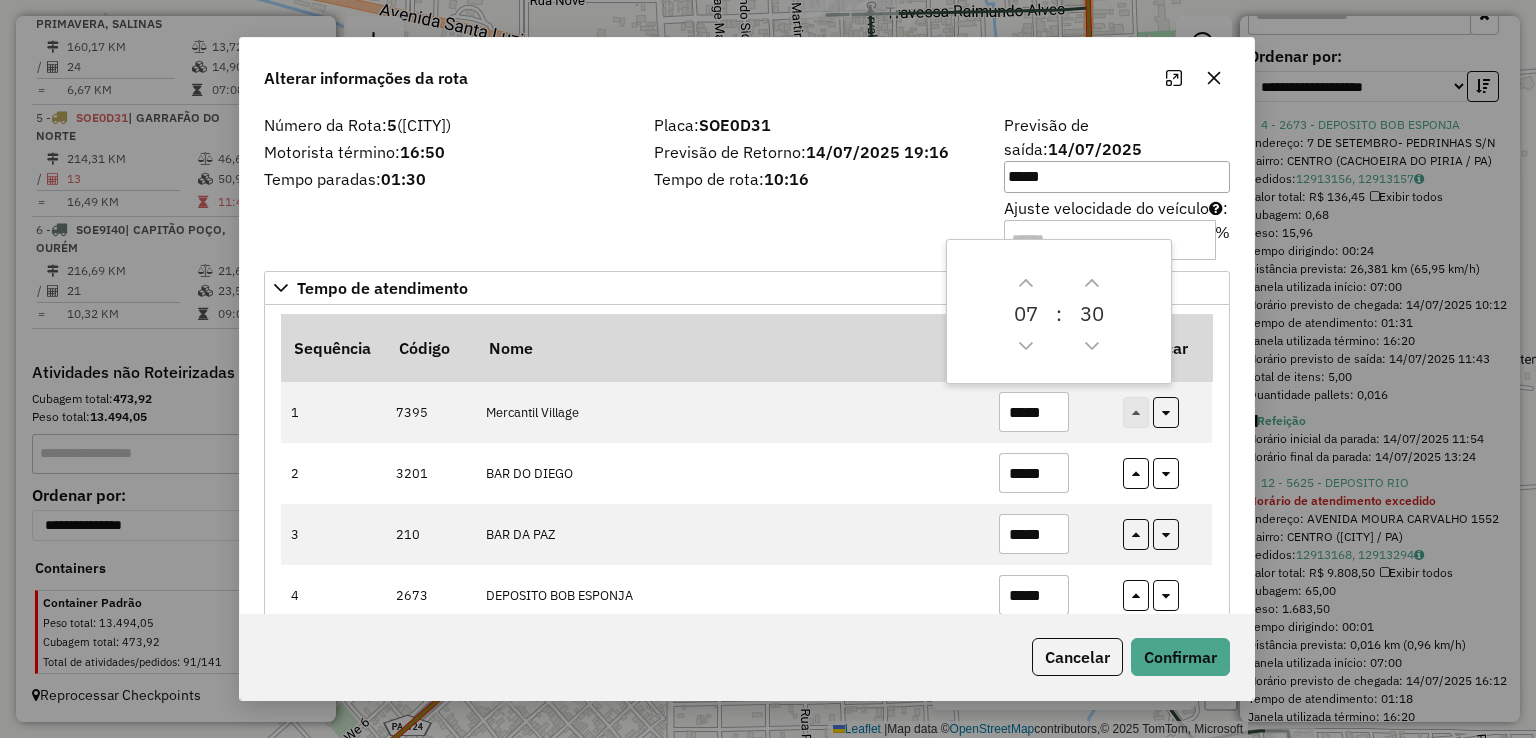 drag, startPoint x: 947, startPoint y: 89, endPoint x: 797, endPoint y: 62, distance: 152.41063 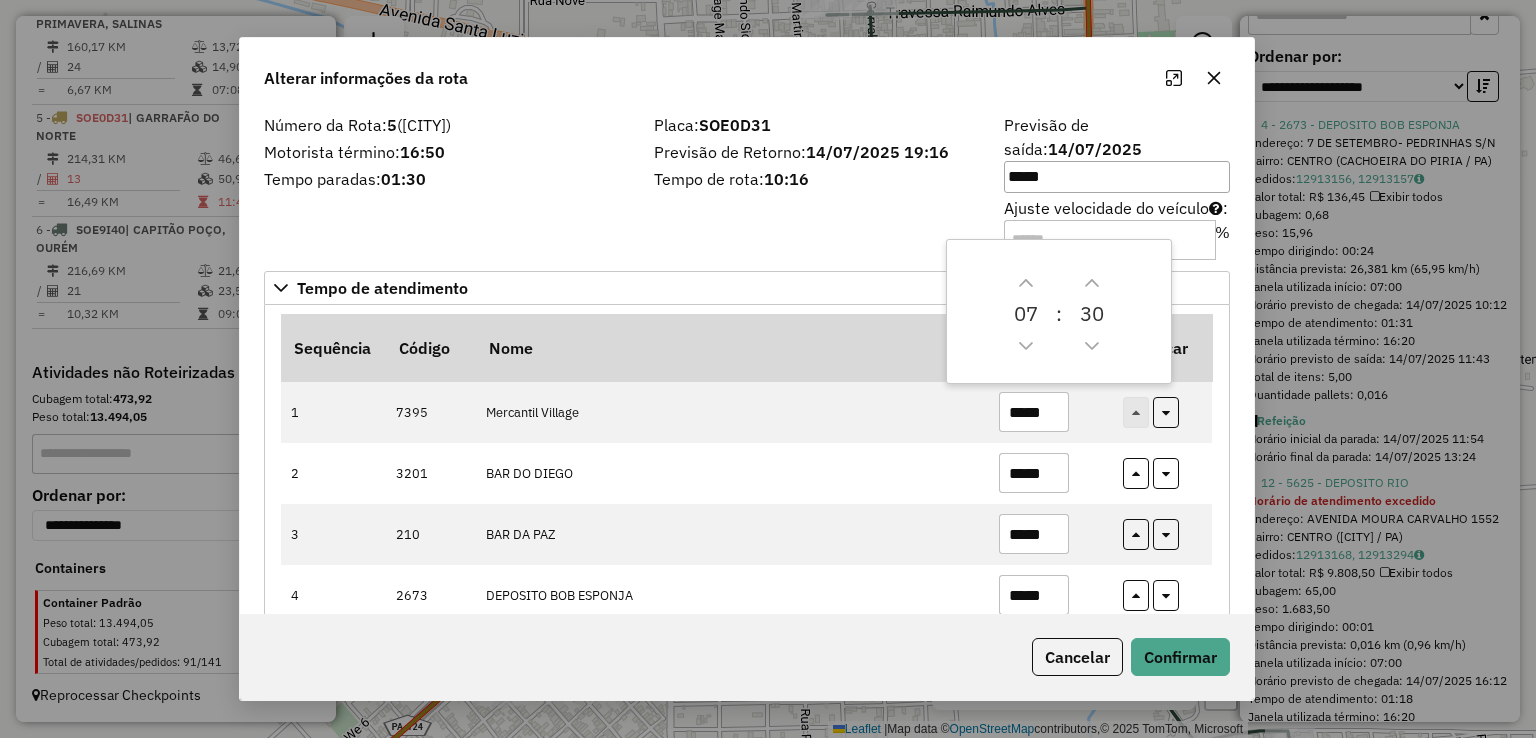 click on "Alterar informações da rota" 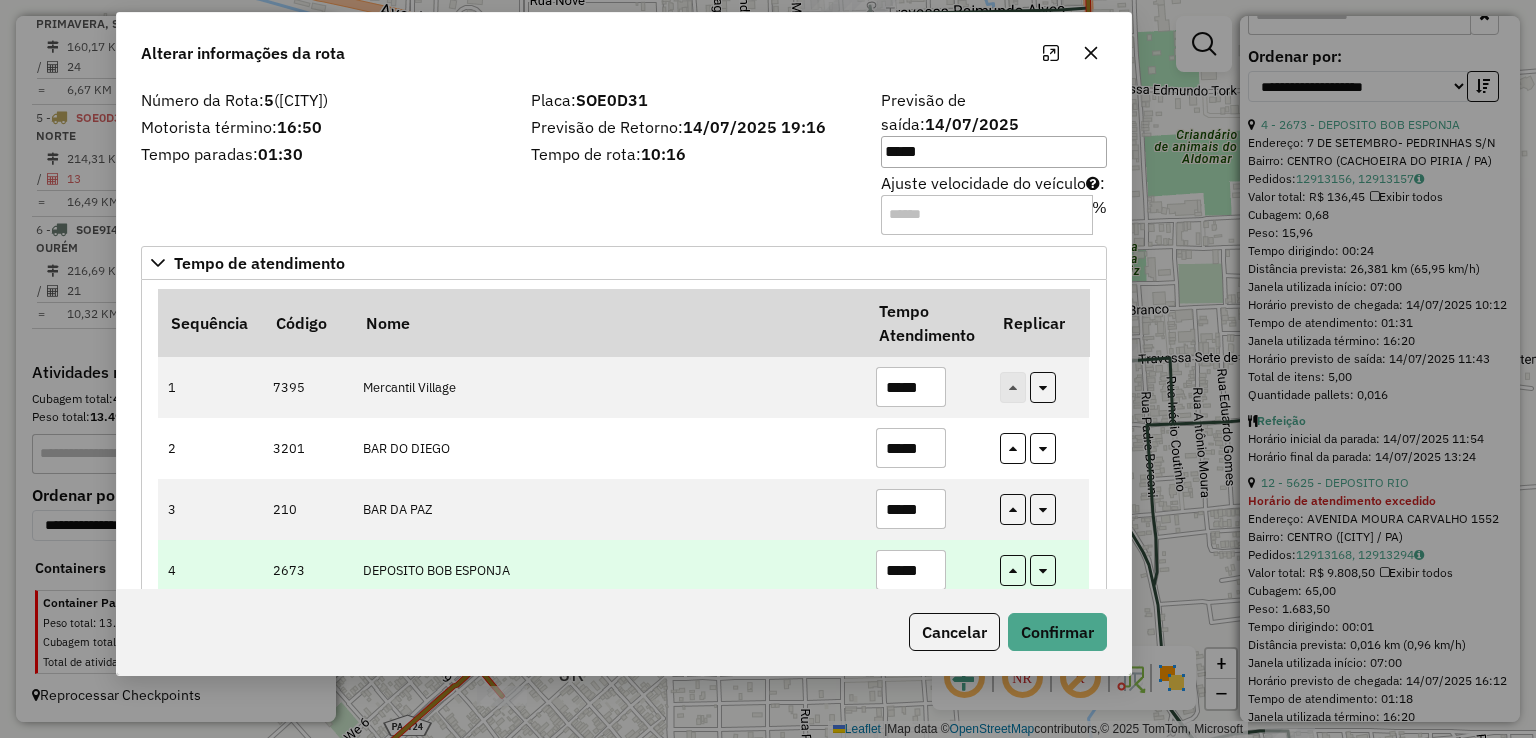 drag, startPoint x: 933, startPoint y: 552, endPoint x: 839, endPoint y: 537, distance: 95.189285 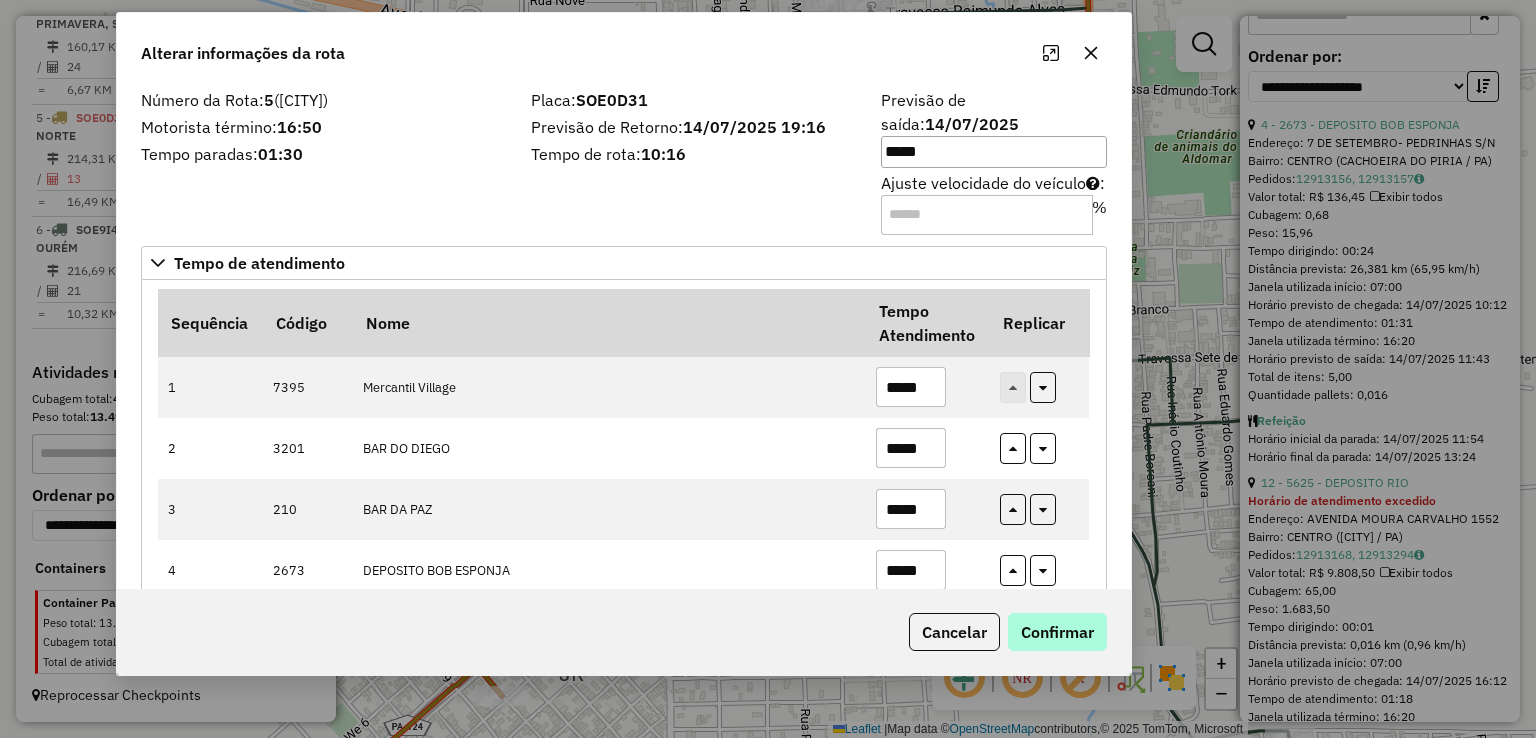 type on "*****" 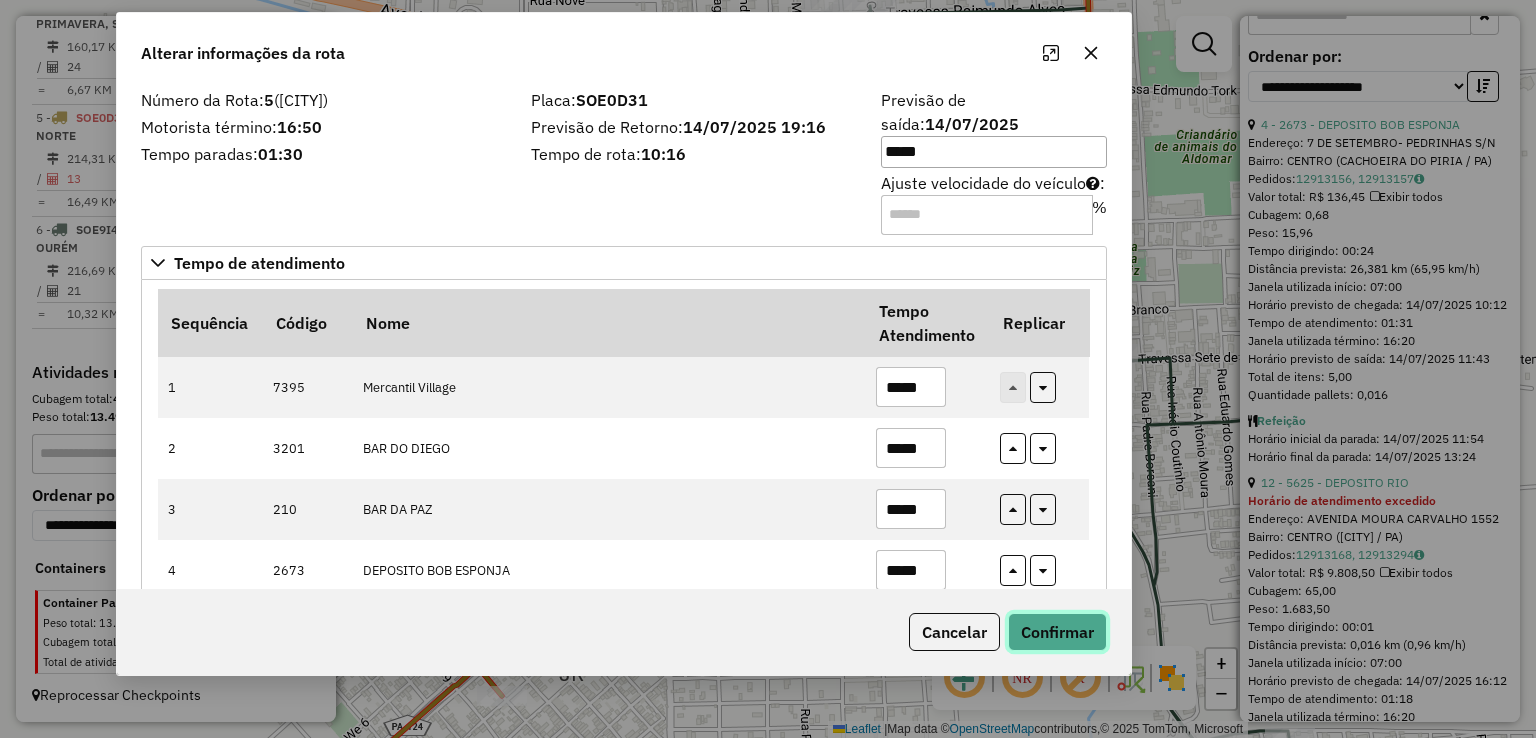 click on "Confirmar" 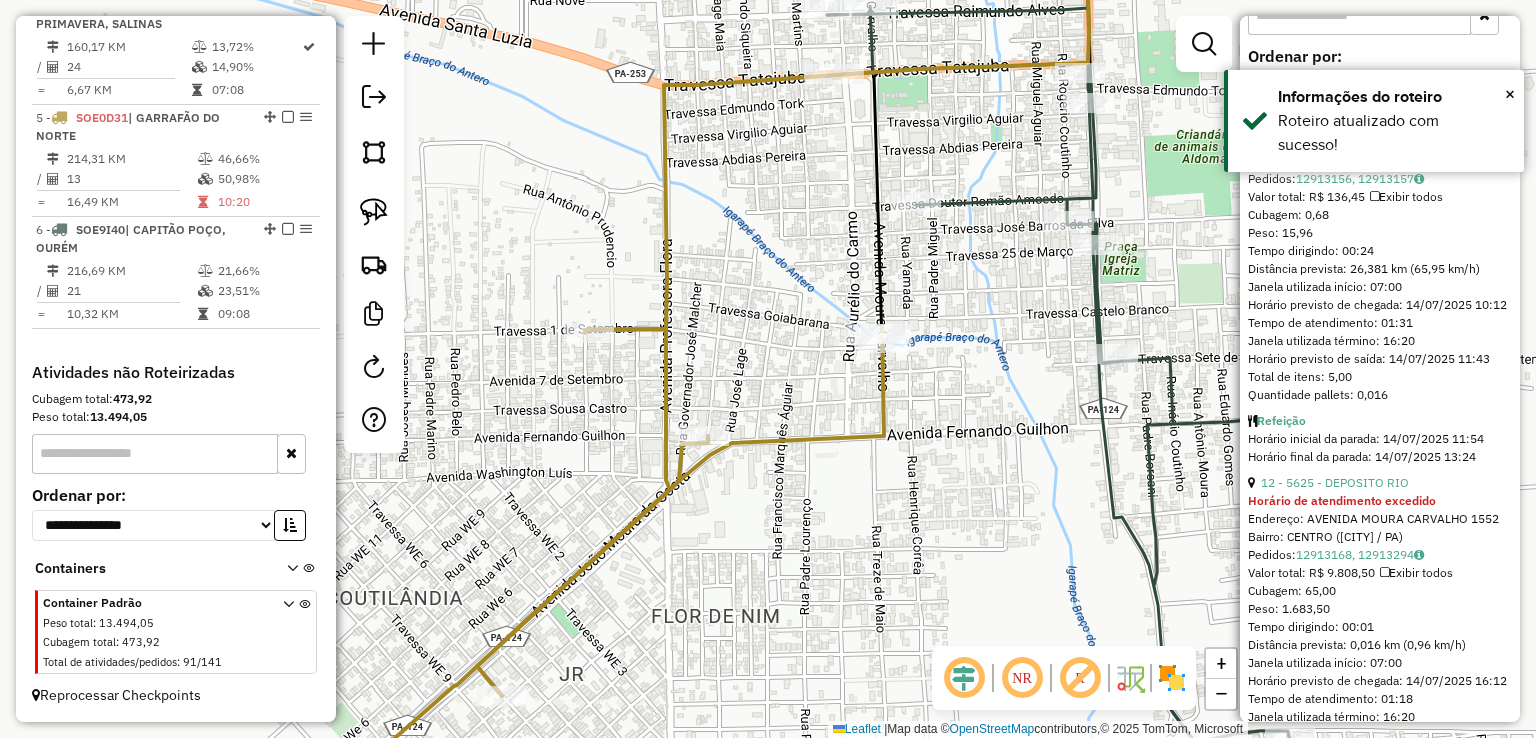 click on "Janela de atendimento Grade de atendimento Capacidade Transportadoras Veículos Cliente Pedidos  Rotas Selecione os dias de semana para filtrar as janelas de atendimento  Seg   Ter   Qua   Qui   Sex   Sáb   Dom  Informe o período da janela de atendimento: De: Até:  Filtrar exatamente a janela do cliente  Considerar janela de atendimento padrão  Selecione os dias de semana para filtrar as grades de atendimento  Seg   Ter   Qua   Qui   Sex   Sáb   Dom   Considerar clientes sem dia de atendimento cadastrado  Clientes fora do dia de atendimento selecionado Filtrar as atividades entre os valores definidos abaixo:  Peso mínimo:   Peso máximo:   Cubagem mínima:   Cubagem máxima:   De:   Até:  Filtrar as atividades entre o tempo de atendimento definido abaixo:  De:   Até:   Considerar capacidade total dos clientes não roteirizados Transportadora: Selecione um ou mais itens Tipo de veículo: Selecione um ou mais itens Veículo: Selecione um ou mais itens Motorista: Selecione um ou mais itens Nome: Rótulo:" 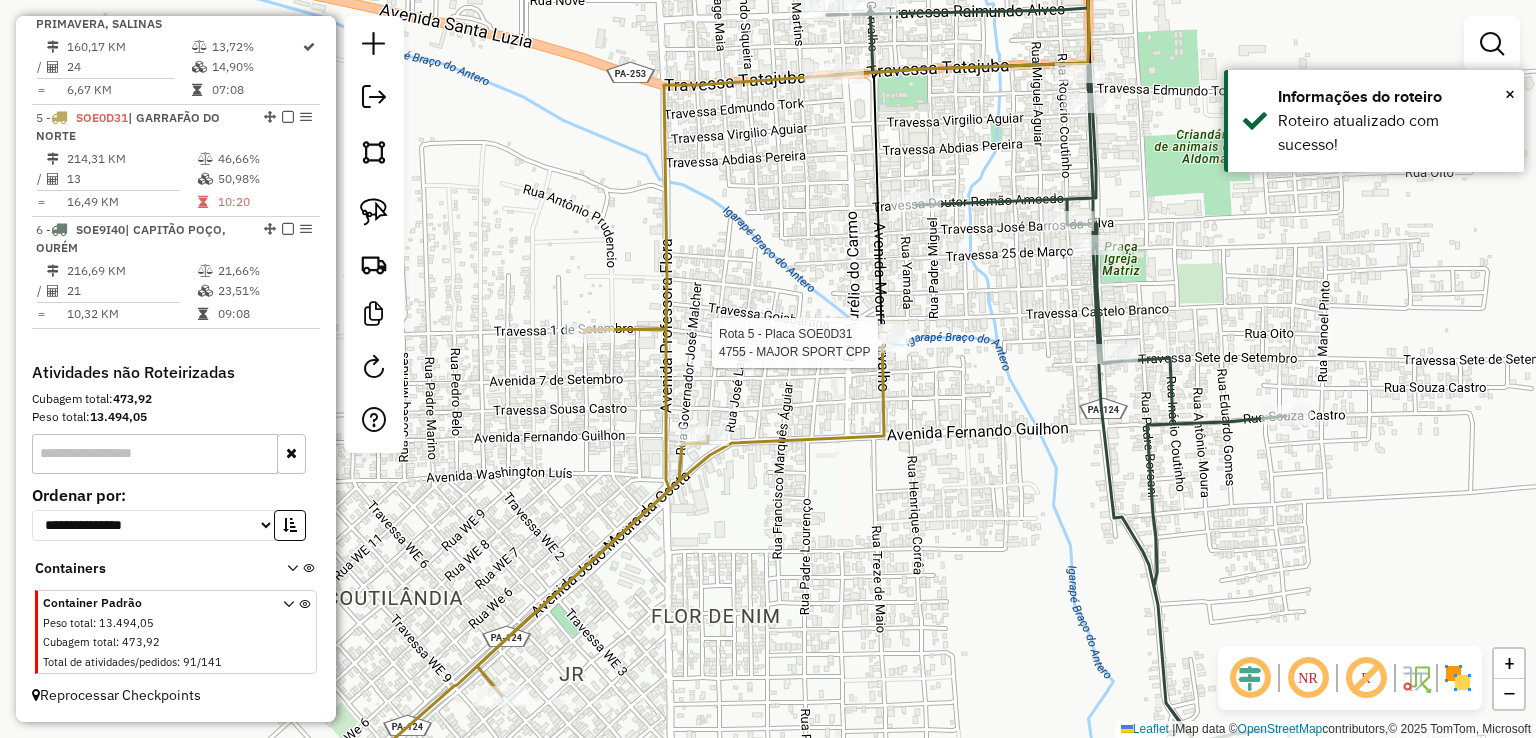 select on "**********" 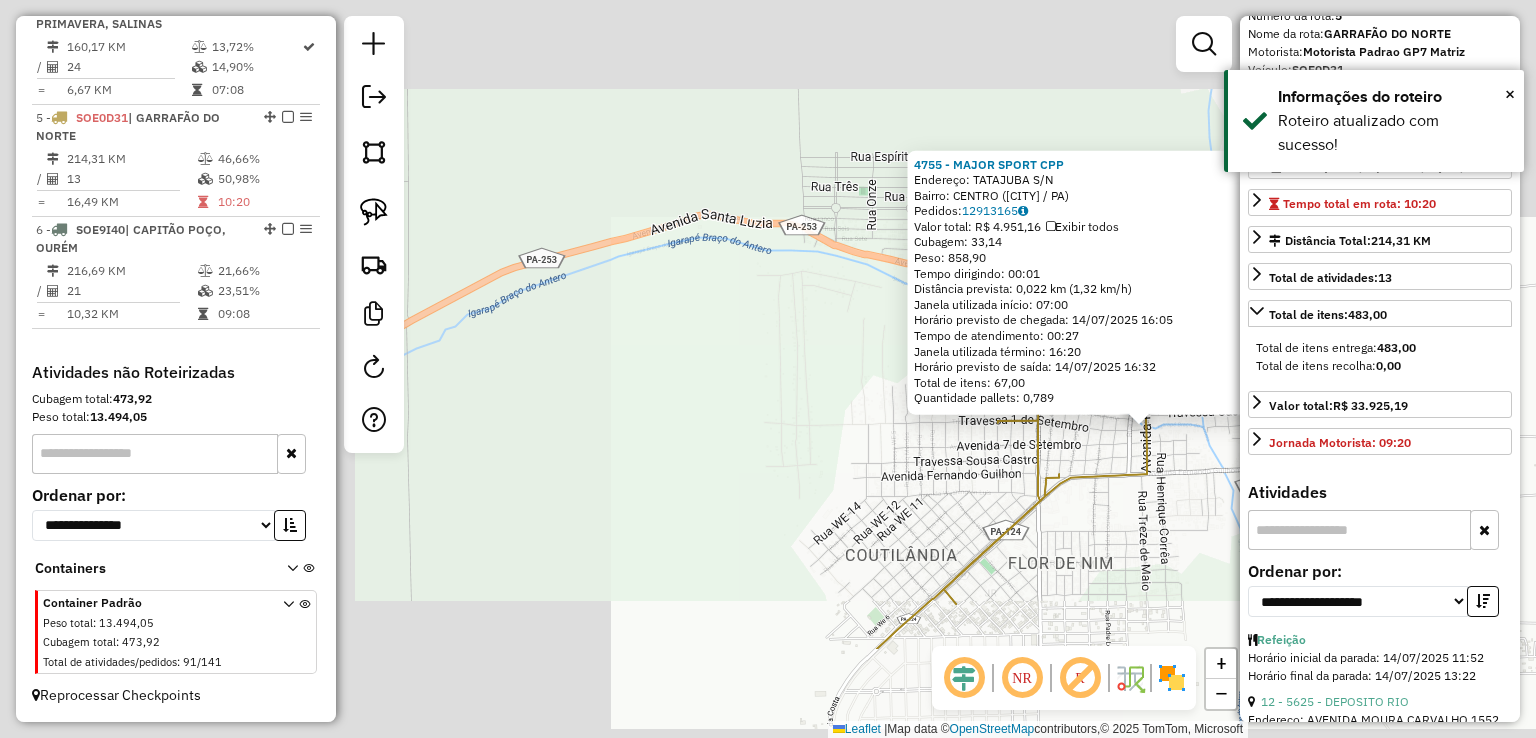scroll, scrollTop: 500, scrollLeft: 0, axis: vertical 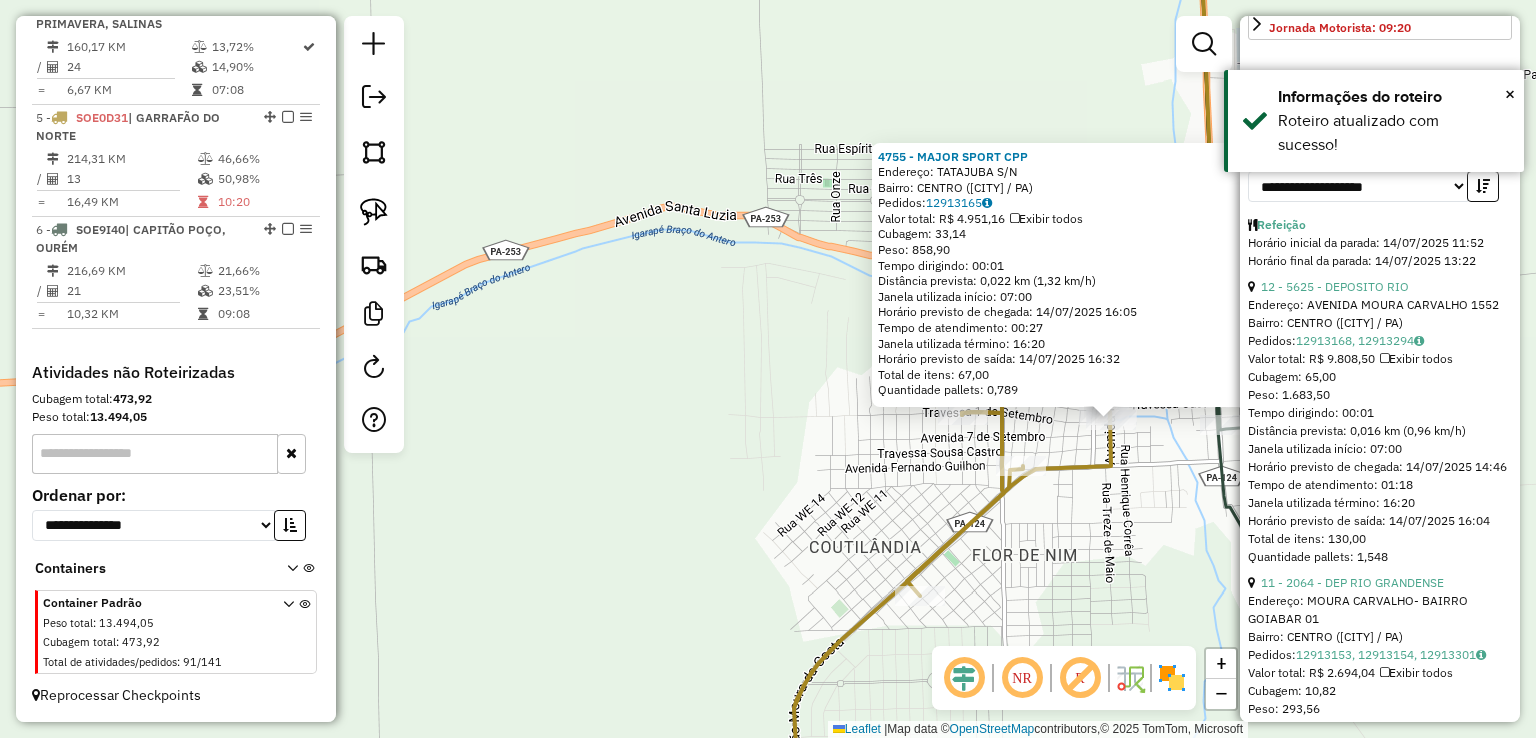 drag, startPoint x: 1032, startPoint y: 564, endPoint x: 1005, endPoint y: 561, distance: 27.166155 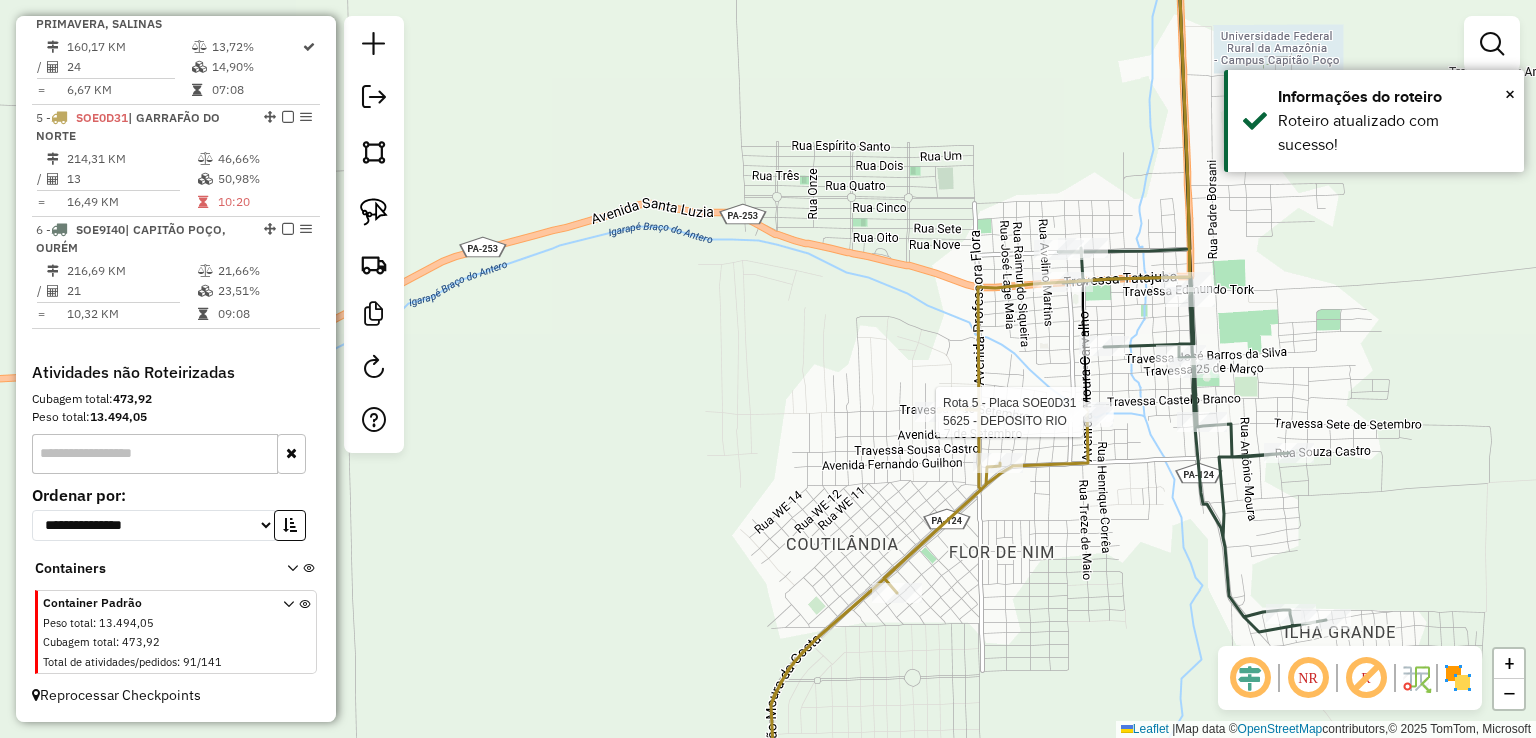 select on "**********" 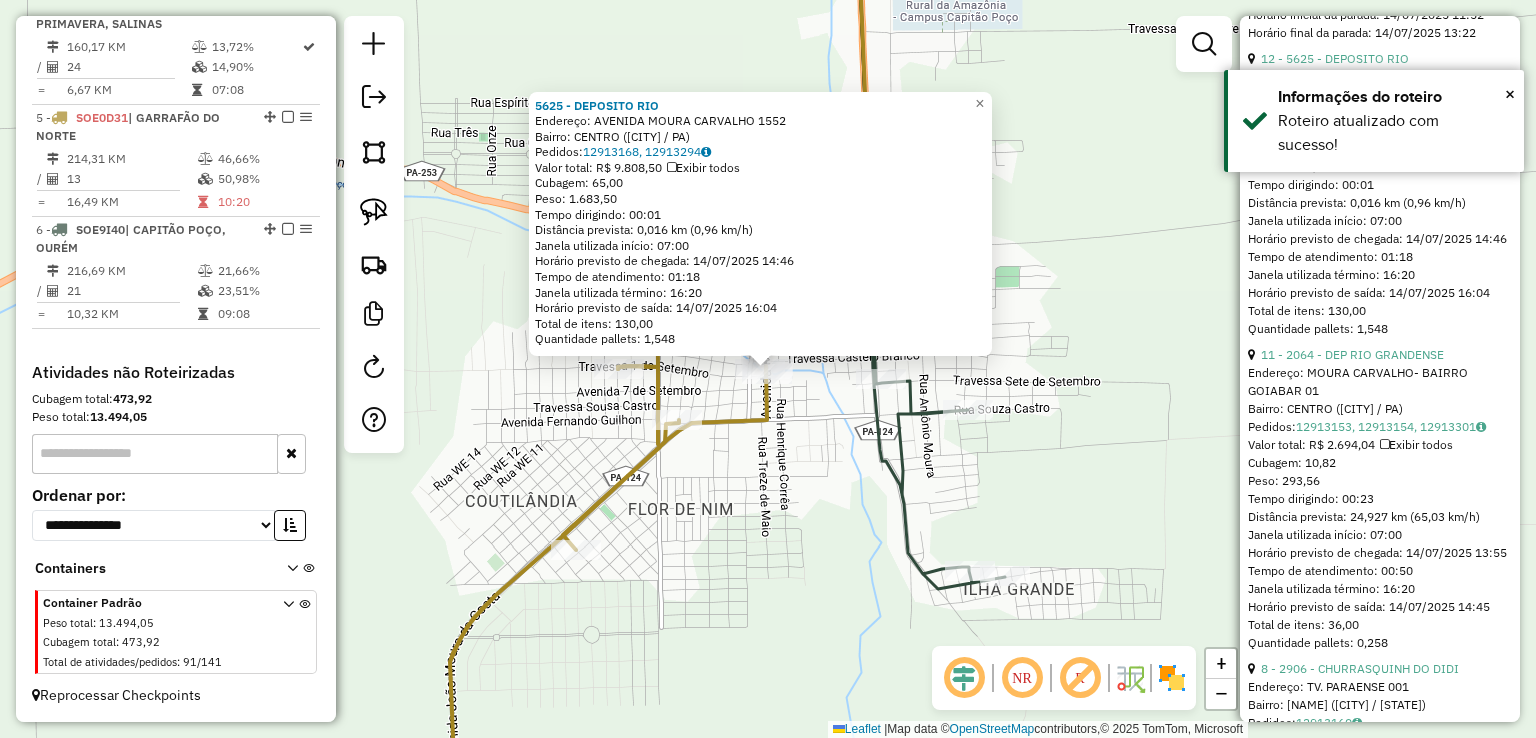 scroll, scrollTop: 900, scrollLeft: 0, axis: vertical 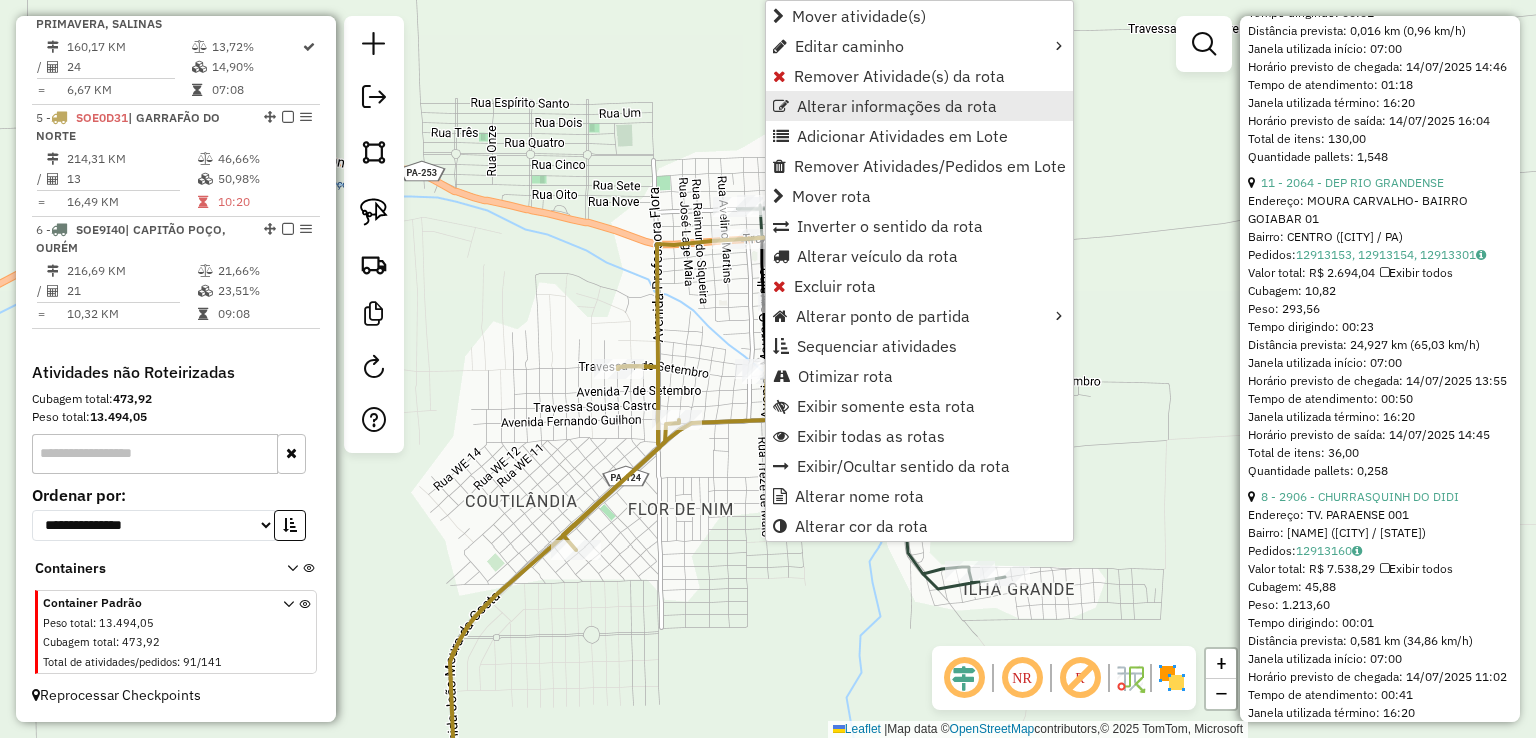 click on "Alterar informações da rota" at bounding box center [897, 106] 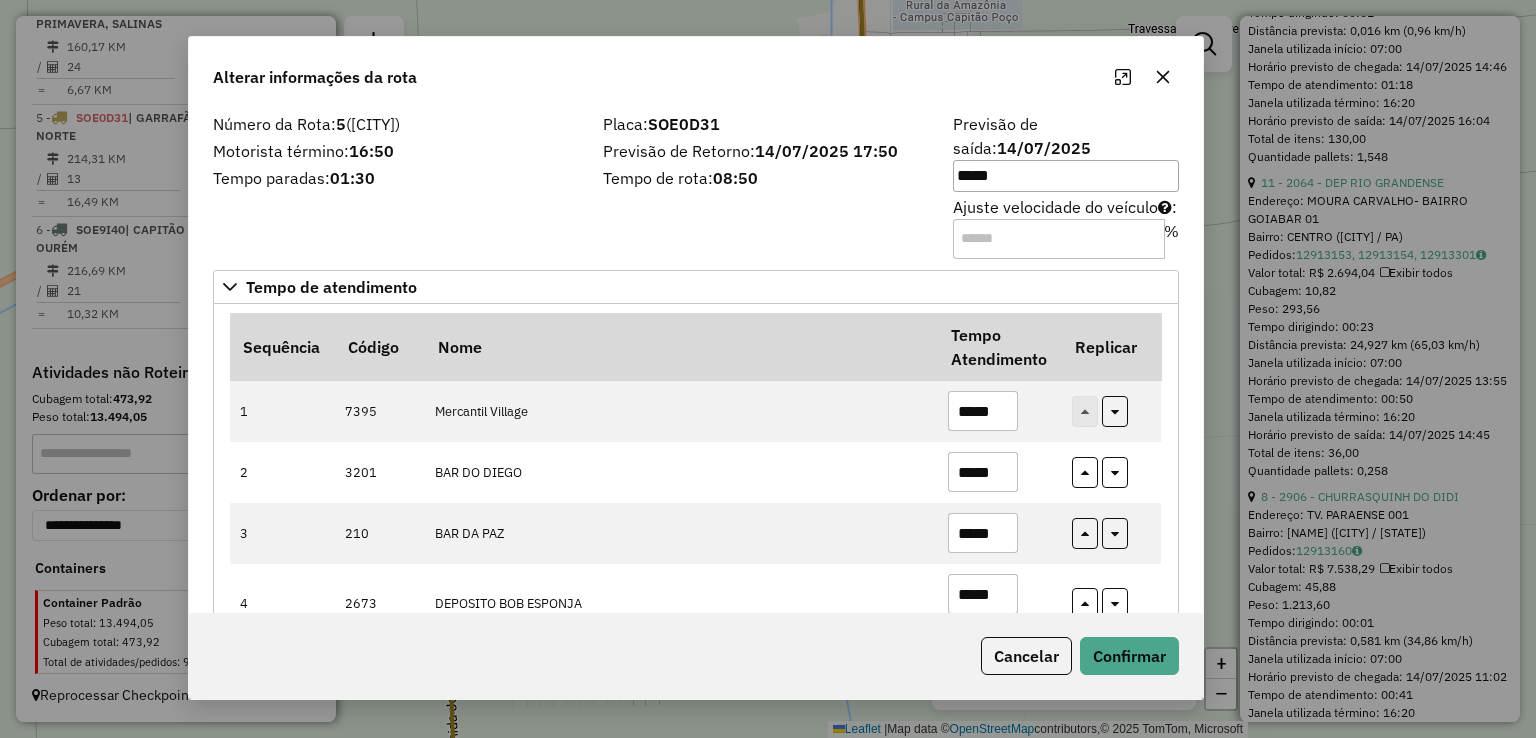 click on "Alterar informações da rota" 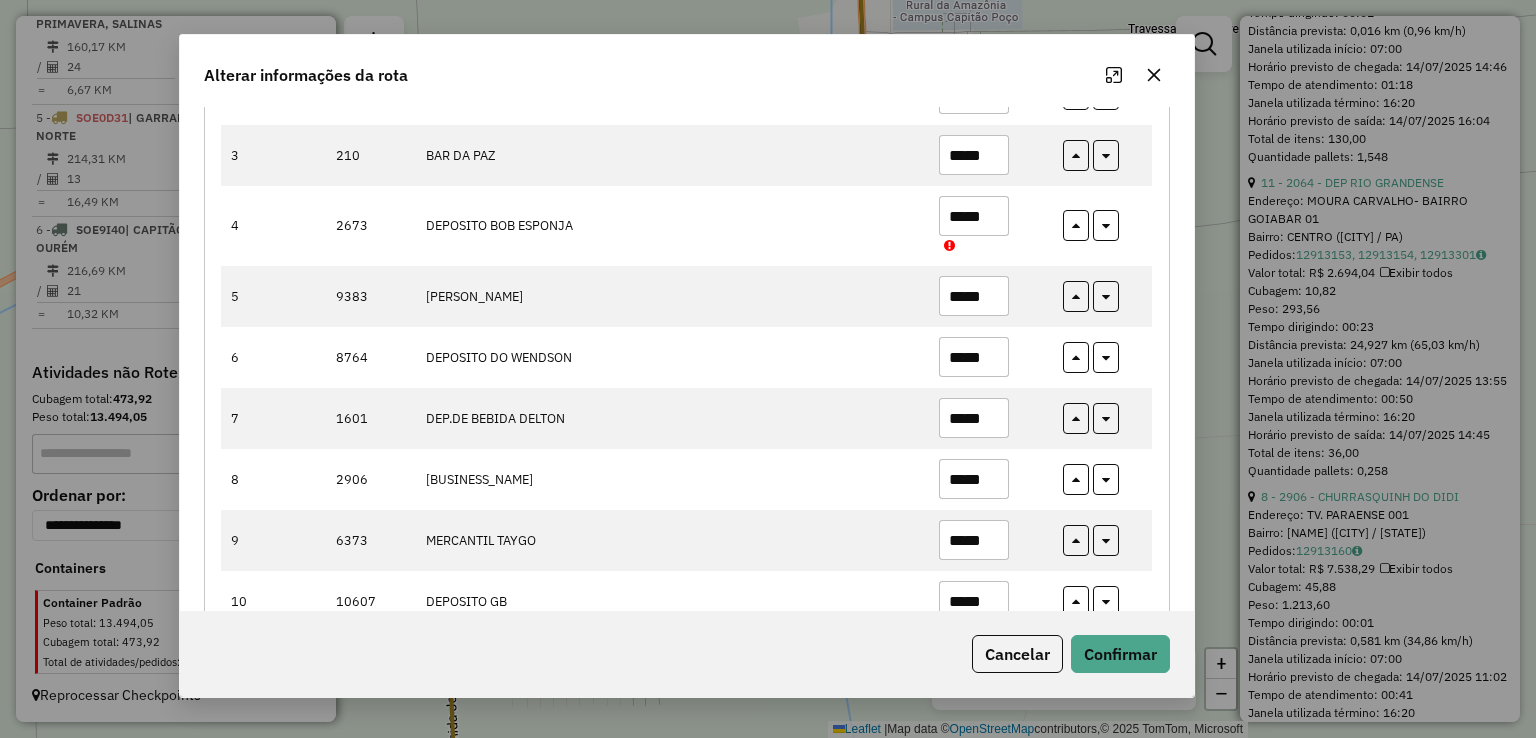 scroll, scrollTop: 500, scrollLeft: 0, axis: vertical 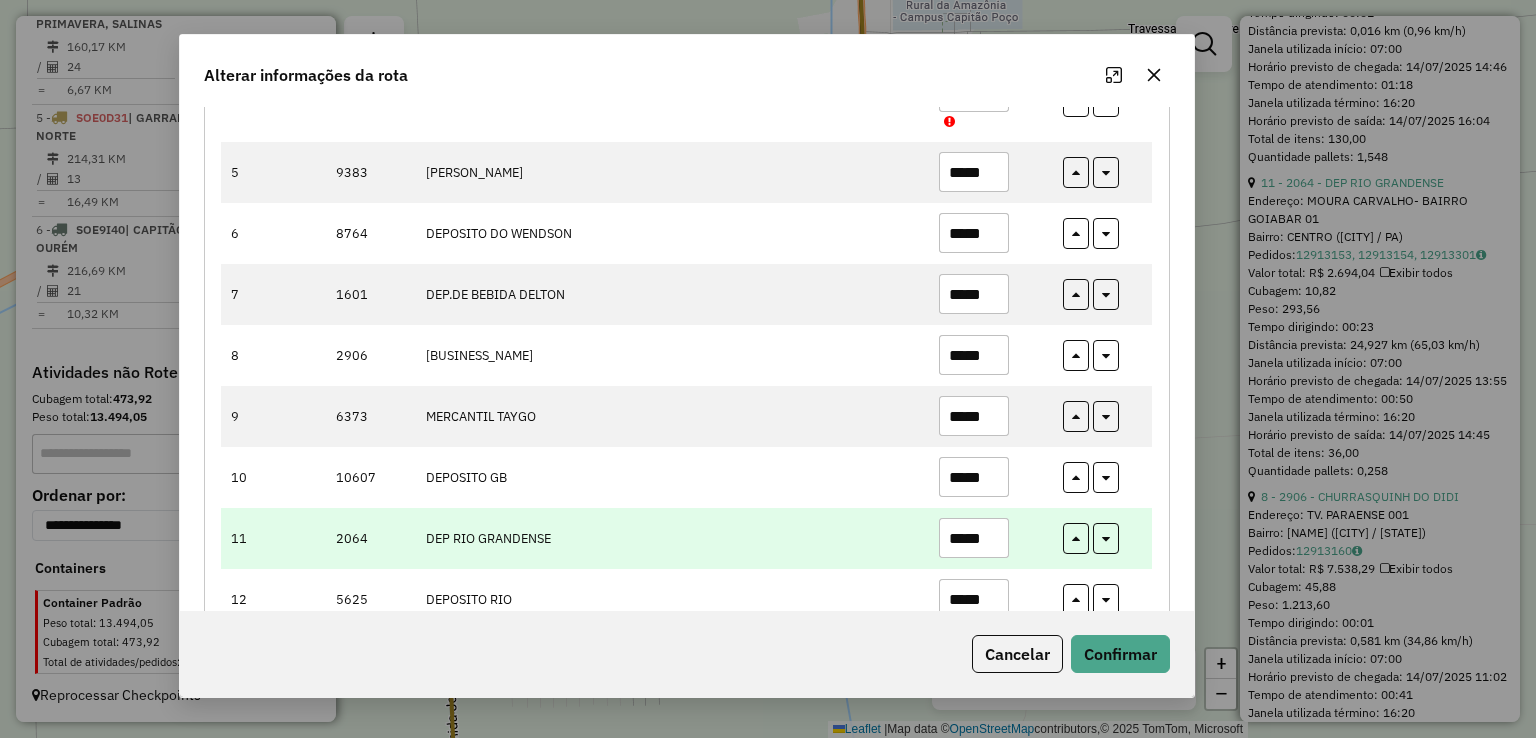 click on "*****" at bounding box center (974, 538) 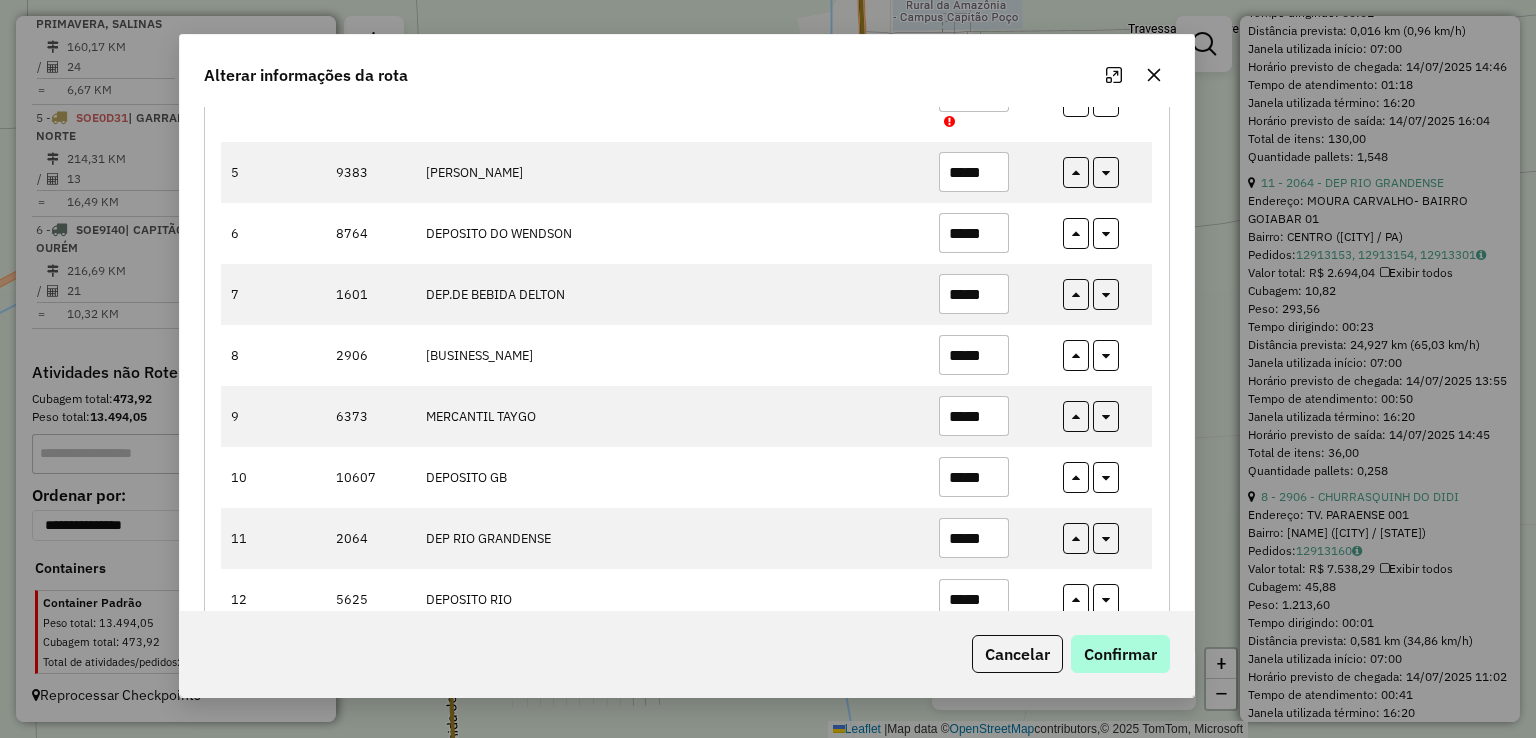 type on "*****" 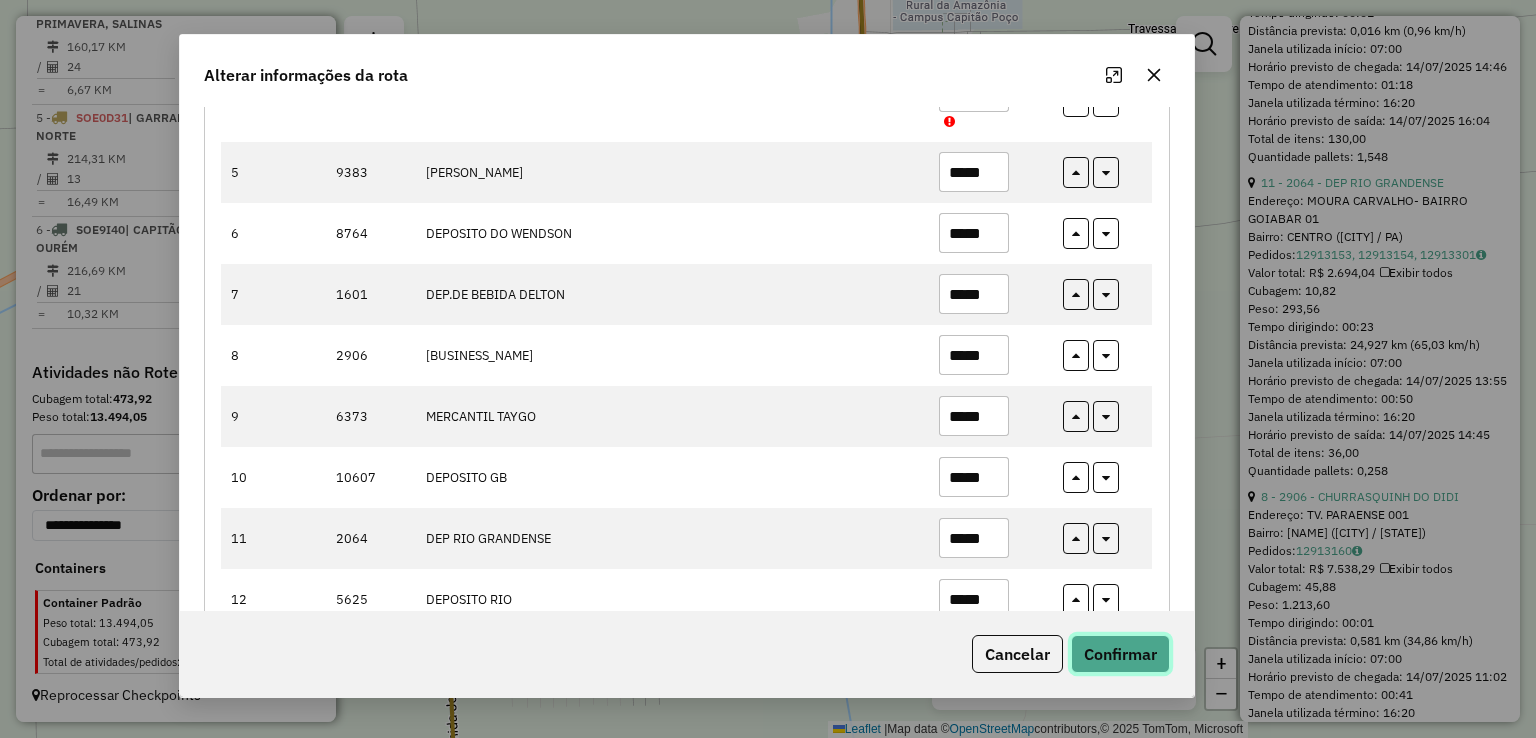 click on "Confirmar" 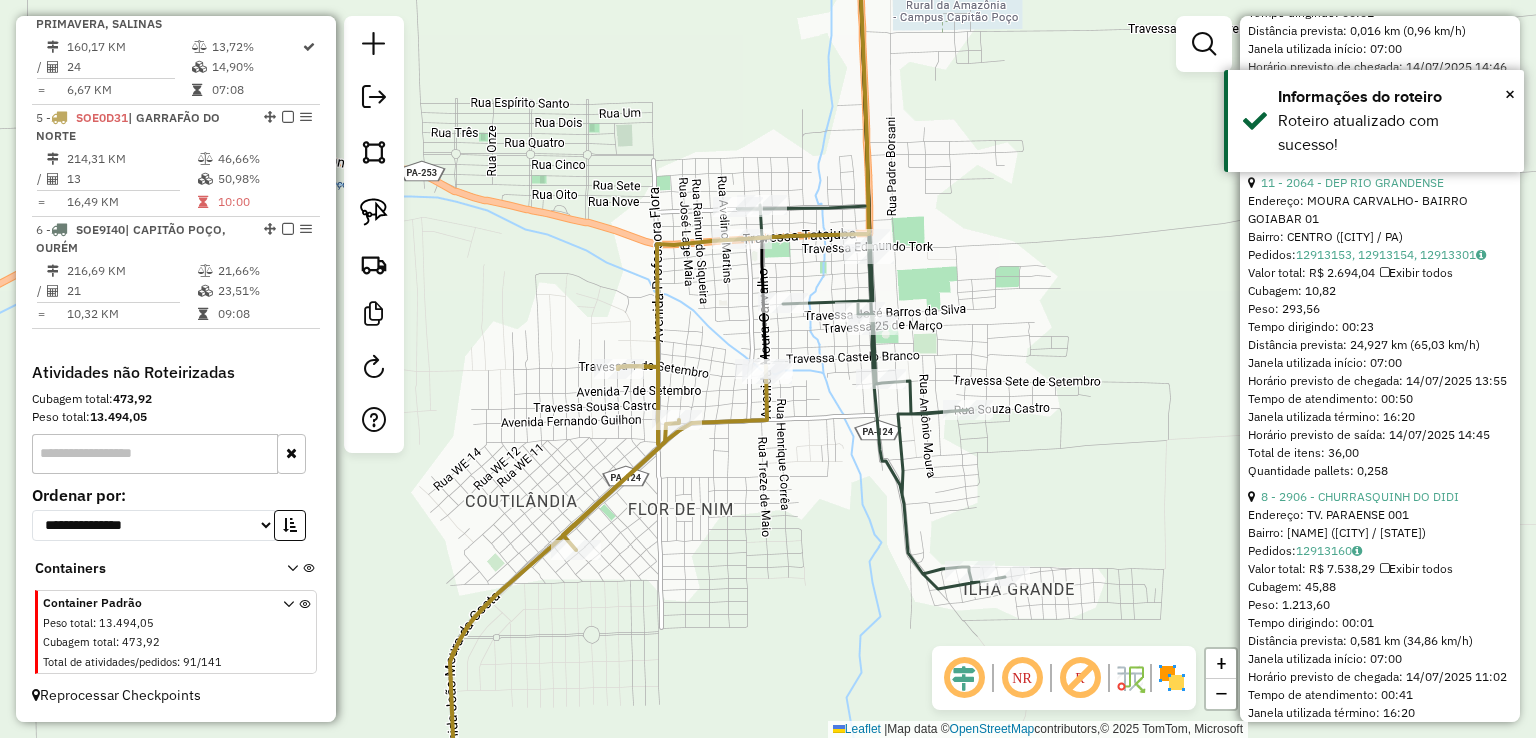 click on "Janela de atendimento Grade de atendimento Capacidade Transportadoras Veículos Cliente Pedidos  Rotas Selecione os dias de semana para filtrar as janelas de atendimento  Seg   Ter   Qua   Qui   Sex   Sáb   Dom  Informe o período da janela de atendimento: De: Até:  Filtrar exatamente a janela do cliente  Considerar janela de atendimento padrão  Selecione os dias de semana para filtrar as grades de atendimento  Seg   Ter   Qua   Qui   Sex   Sáb   Dom   Considerar clientes sem dia de atendimento cadastrado  Clientes fora do dia de atendimento selecionado Filtrar as atividades entre os valores definidos abaixo:  Peso mínimo:   Peso máximo:   Cubagem mínima:   Cubagem máxima:   De:   Até:  Filtrar as atividades entre o tempo de atendimento definido abaixo:  De:   Até:   Considerar capacidade total dos clientes não roteirizados Transportadora: Selecione um ou mais itens Tipo de veículo: Selecione um ou mais itens Veículo: Selecione um ou mais itens Motorista: Selecione um ou mais itens Nome: Rótulo:" 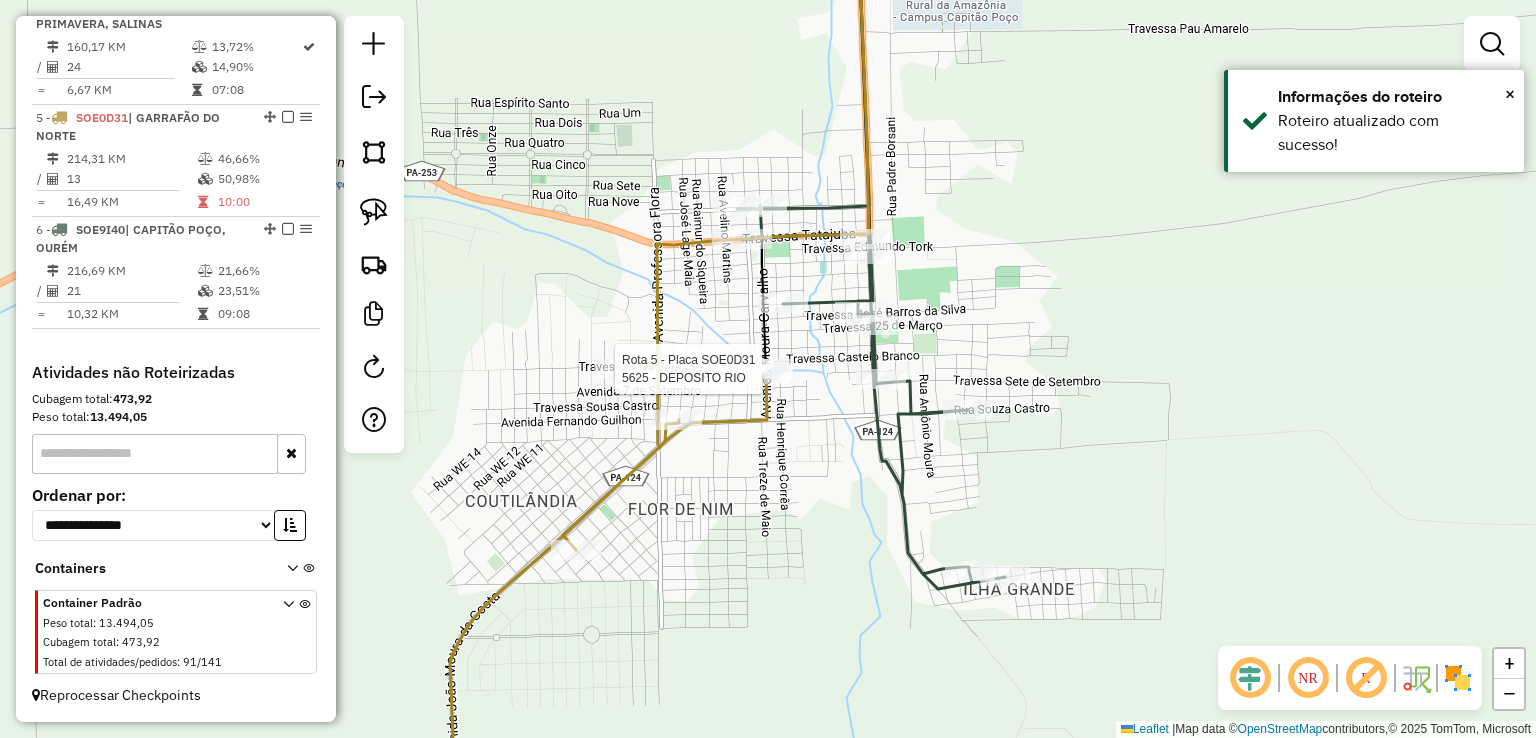 select on "**********" 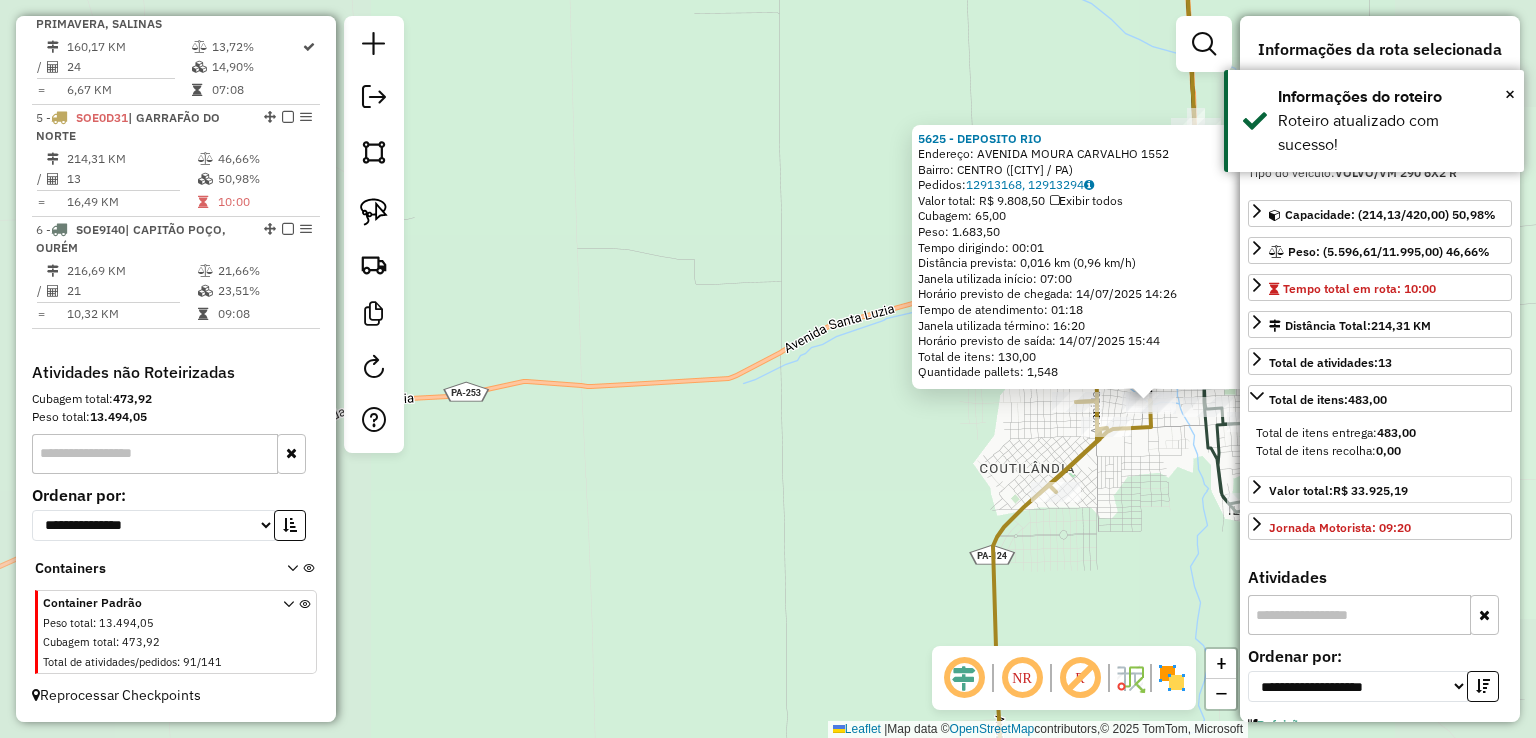 scroll, scrollTop: 600, scrollLeft: 0, axis: vertical 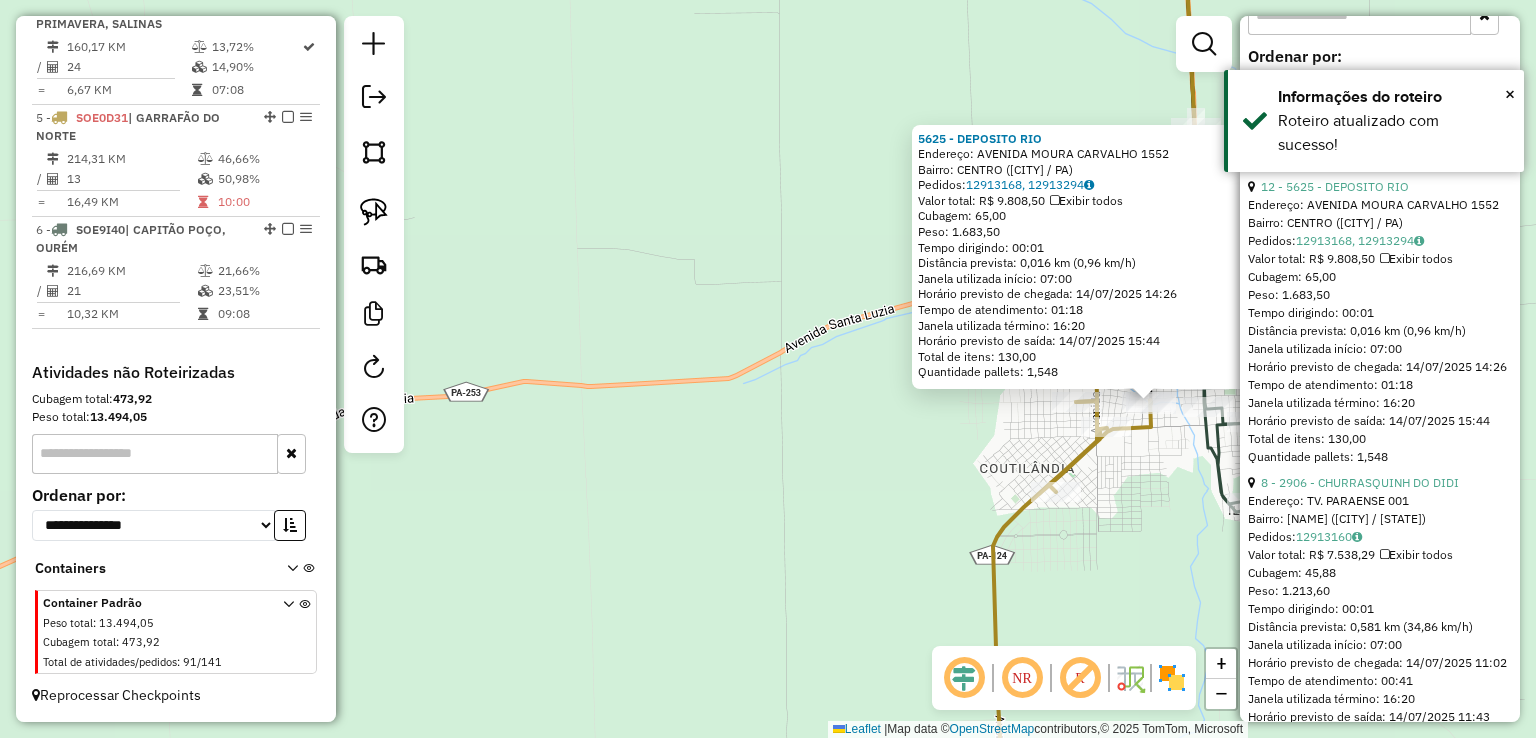 drag, startPoint x: 1110, startPoint y: 549, endPoint x: 992, endPoint y: 525, distance: 120.41595 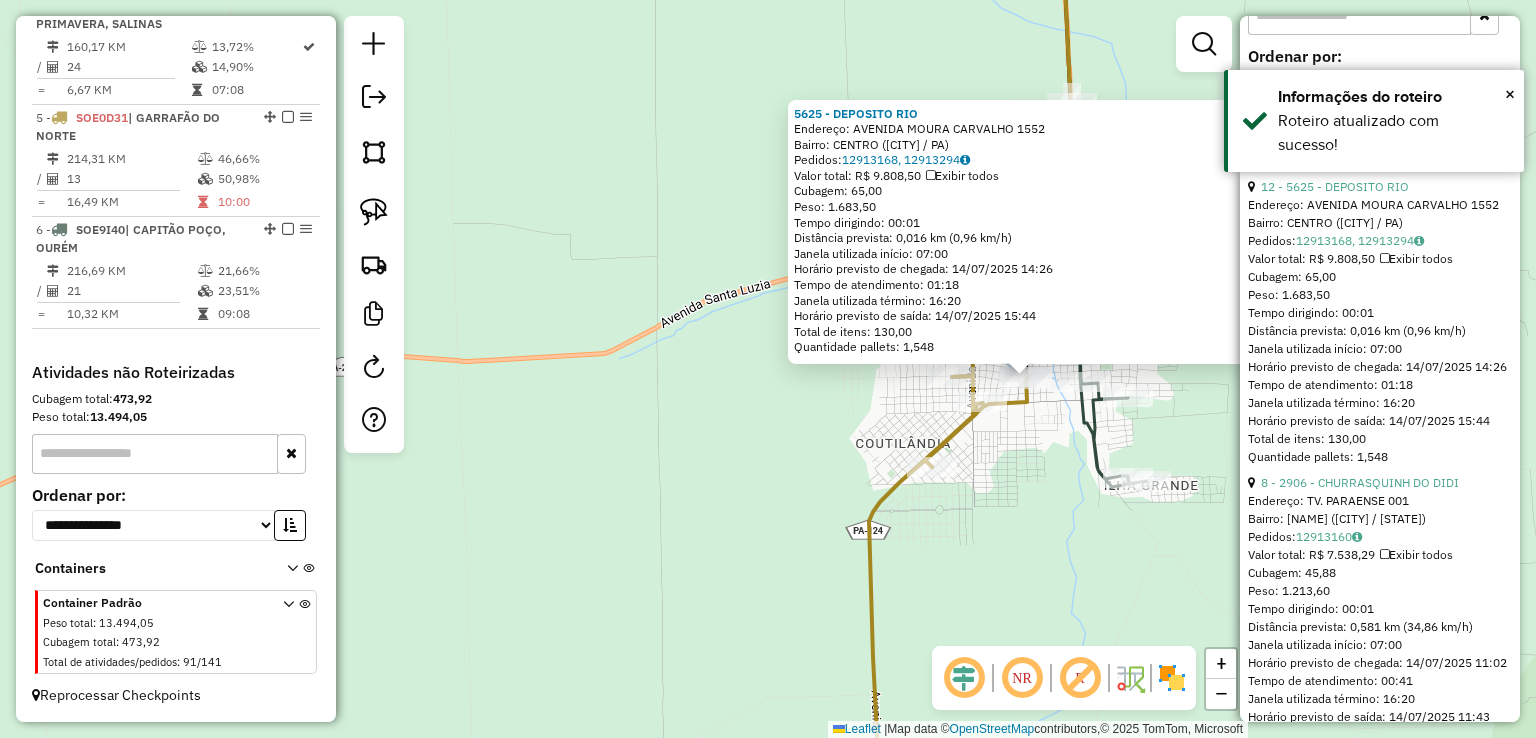 scroll, scrollTop: 1100, scrollLeft: 0, axis: vertical 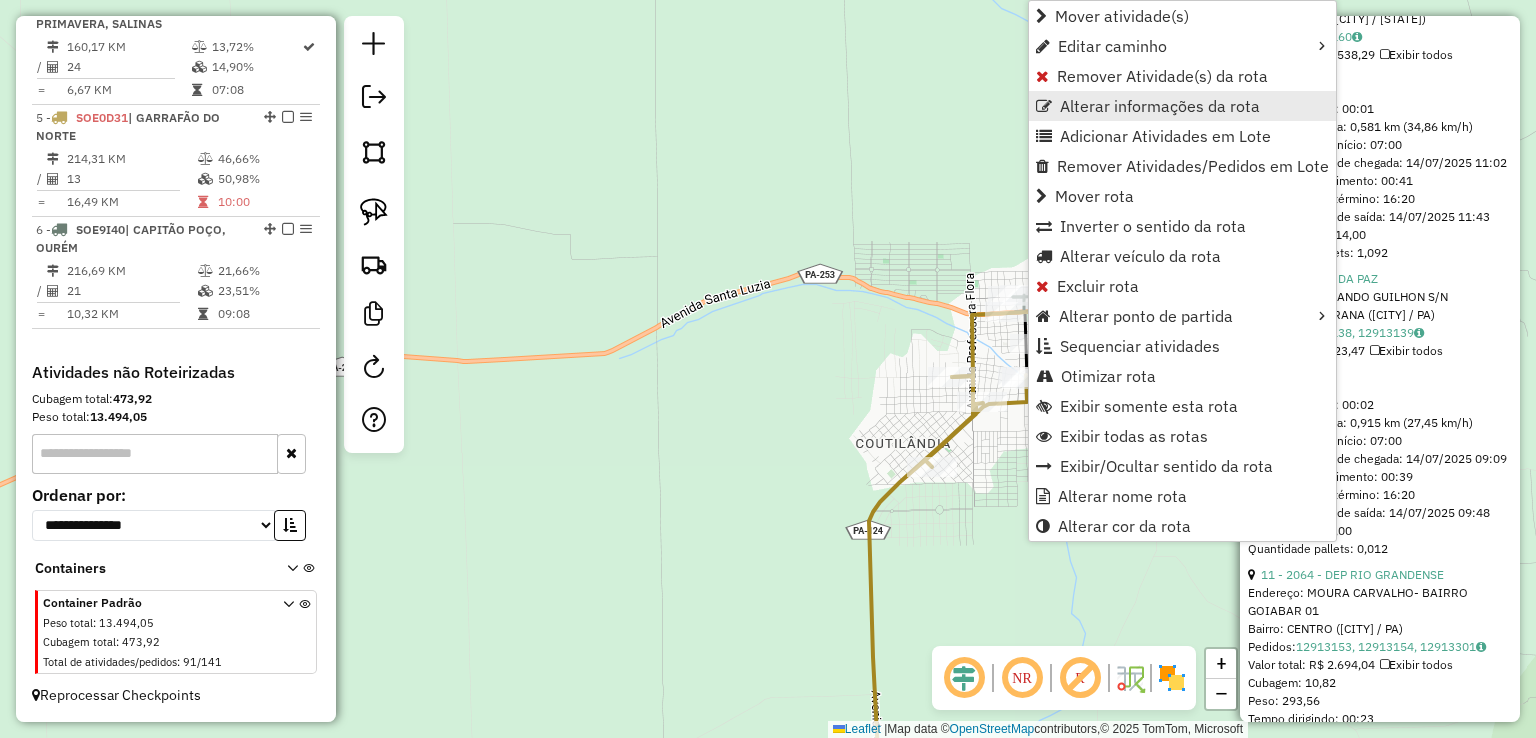 click on "Alterar informações da rota" at bounding box center [1160, 106] 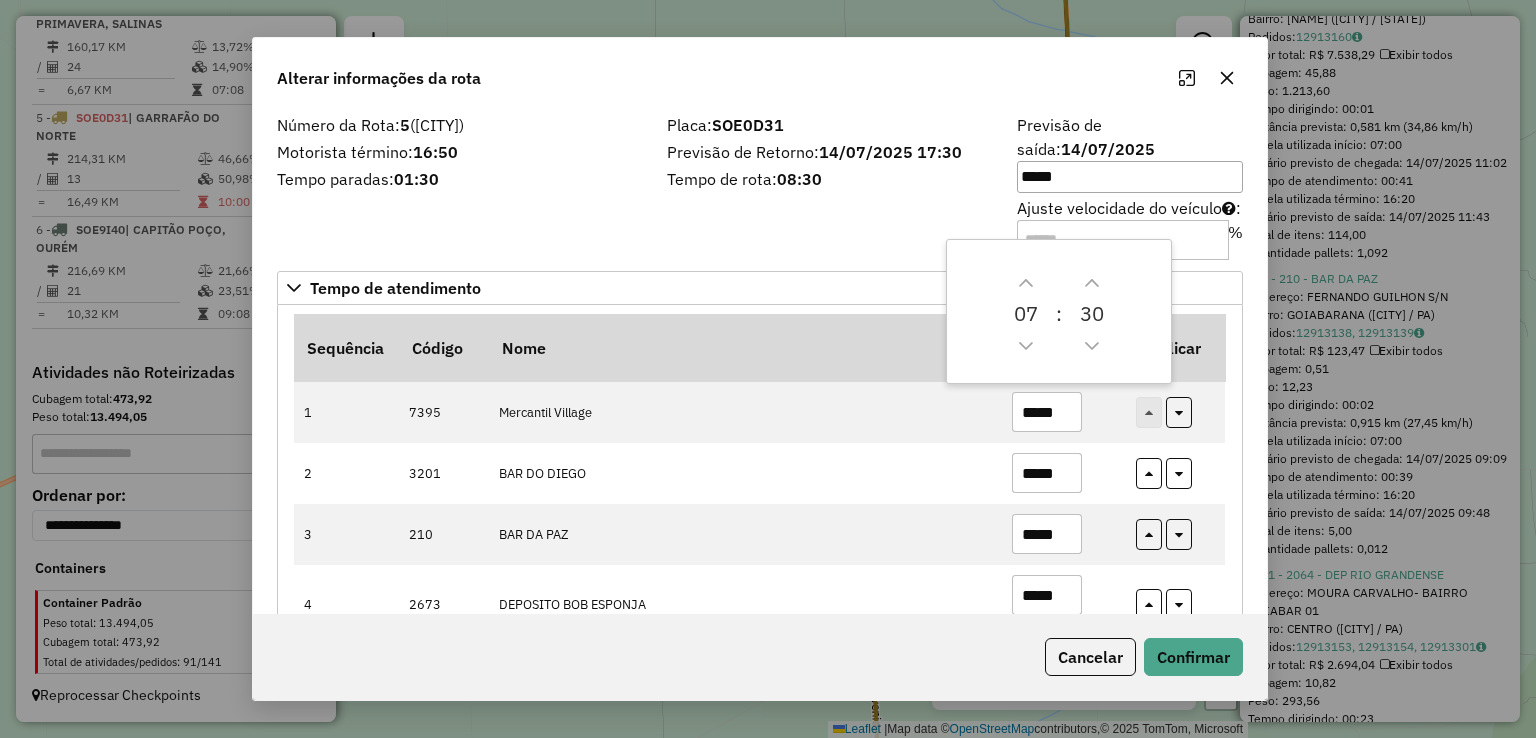 drag, startPoint x: 1097, startPoint y: 105, endPoint x: 991, endPoint y: 93, distance: 106.677086 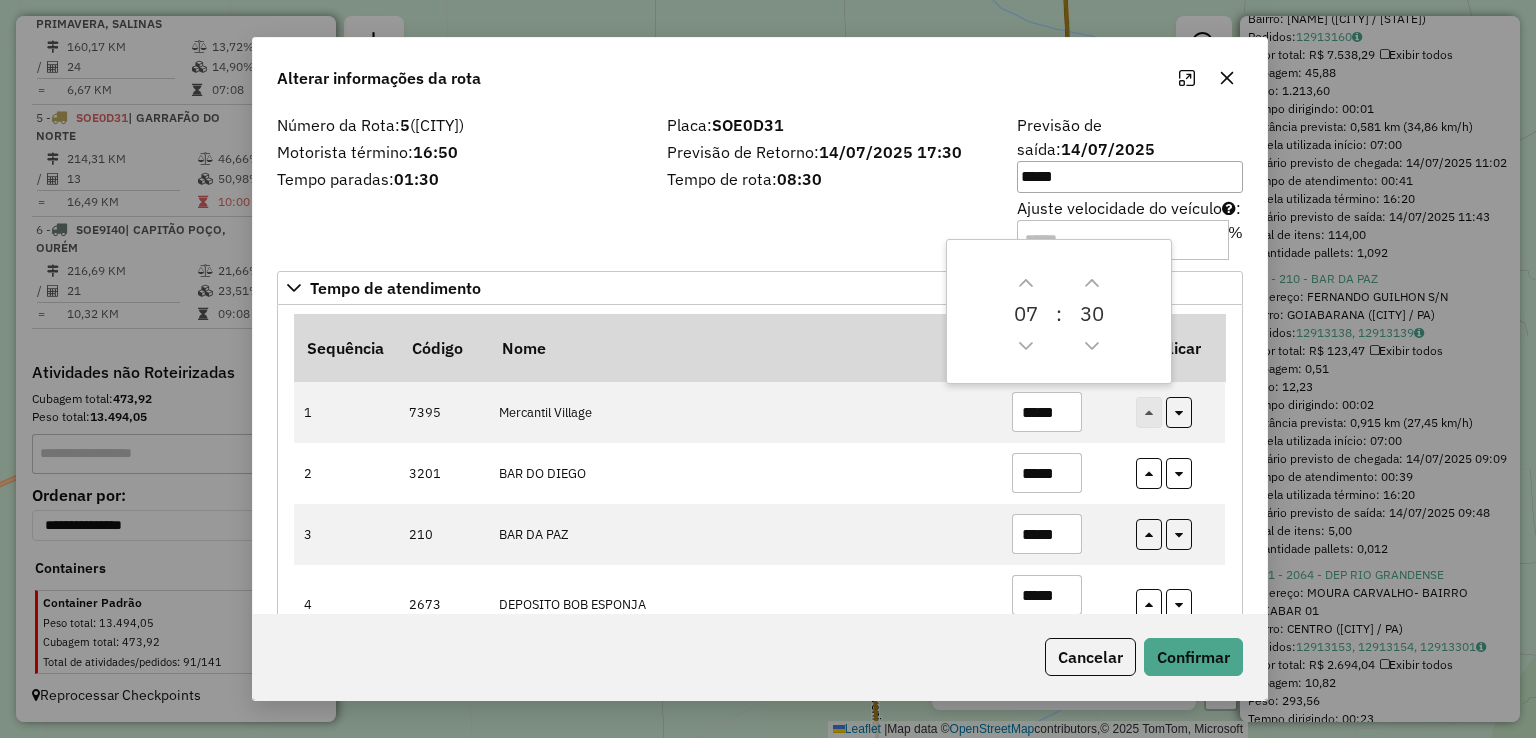 click on "Alterar informações da rota" 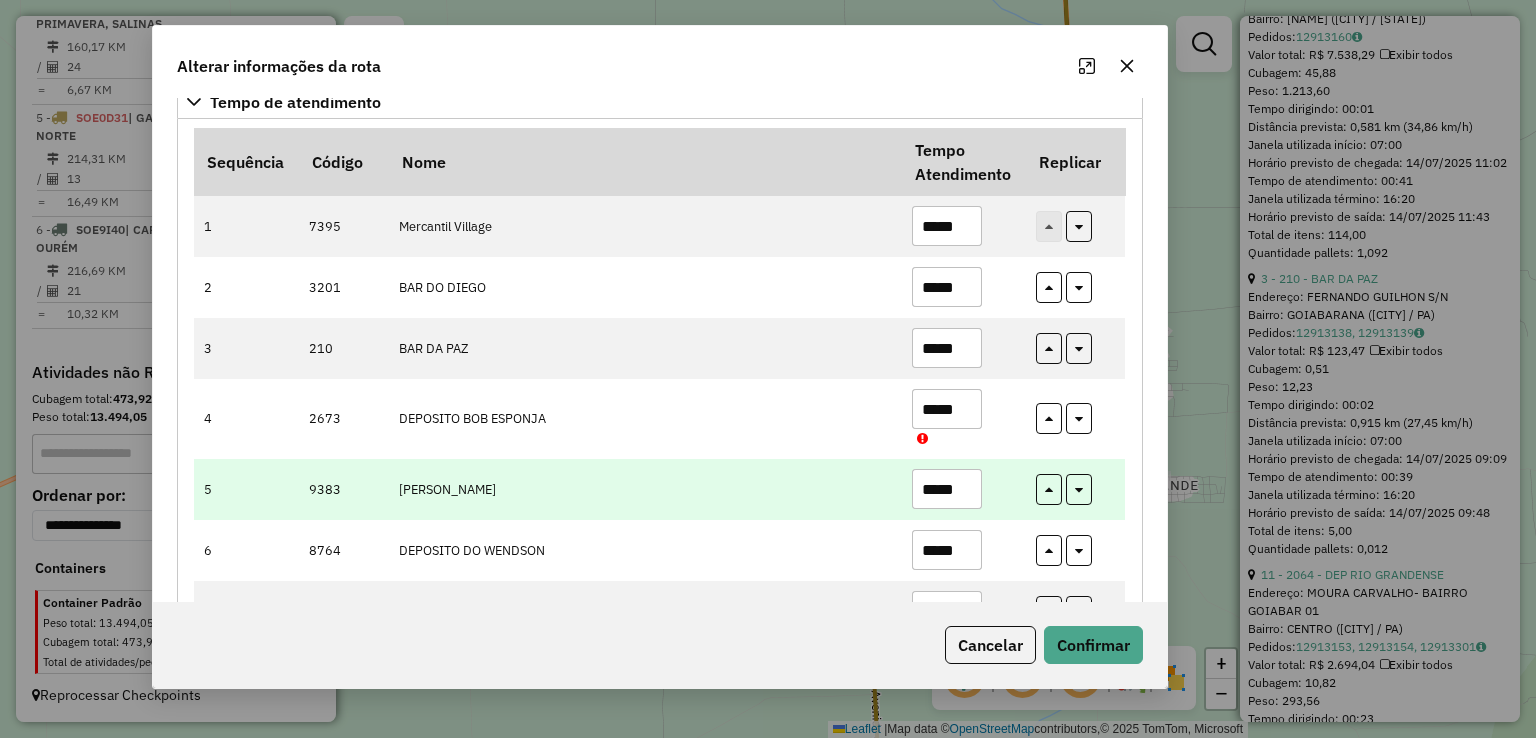 scroll, scrollTop: 300, scrollLeft: 0, axis: vertical 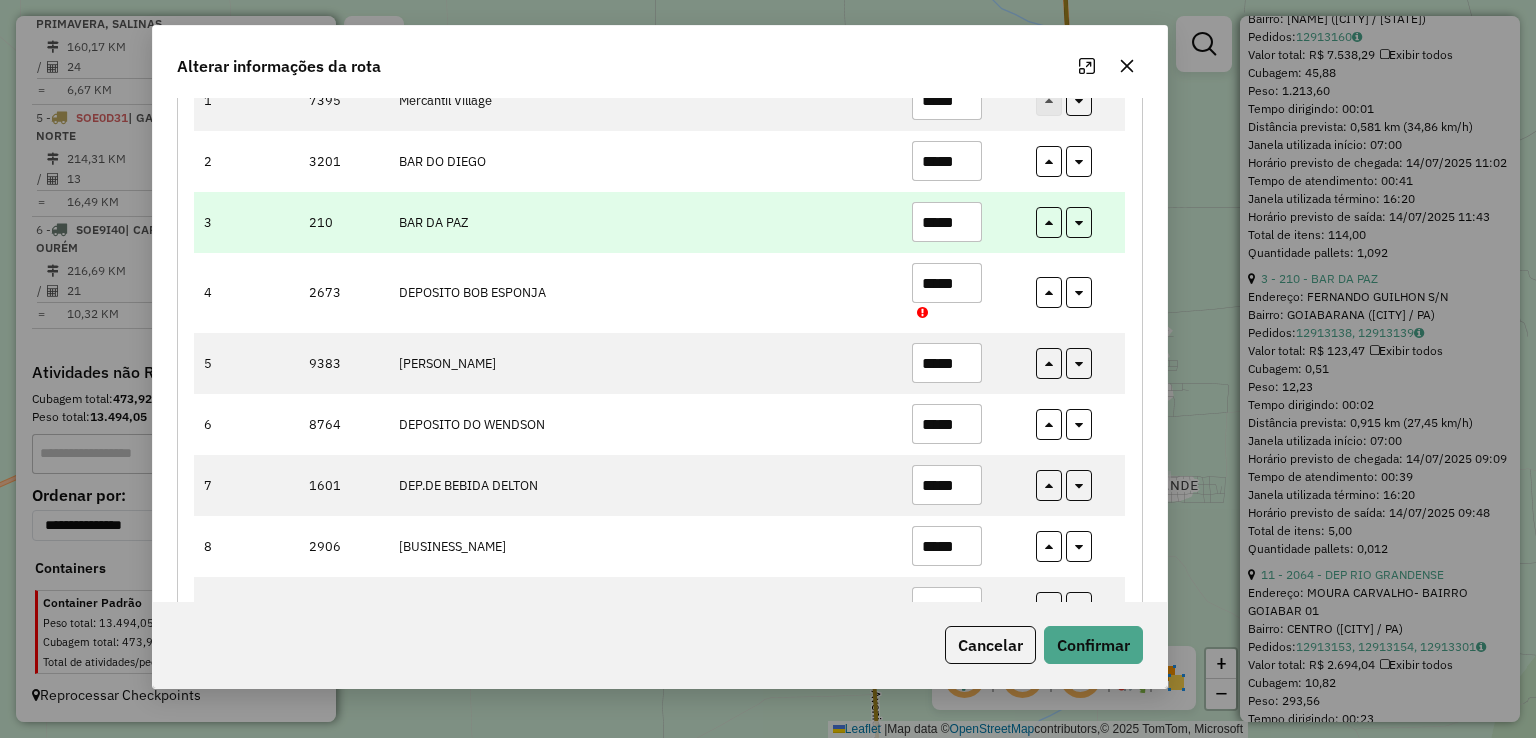 click on "*****" at bounding box center [947, 222] 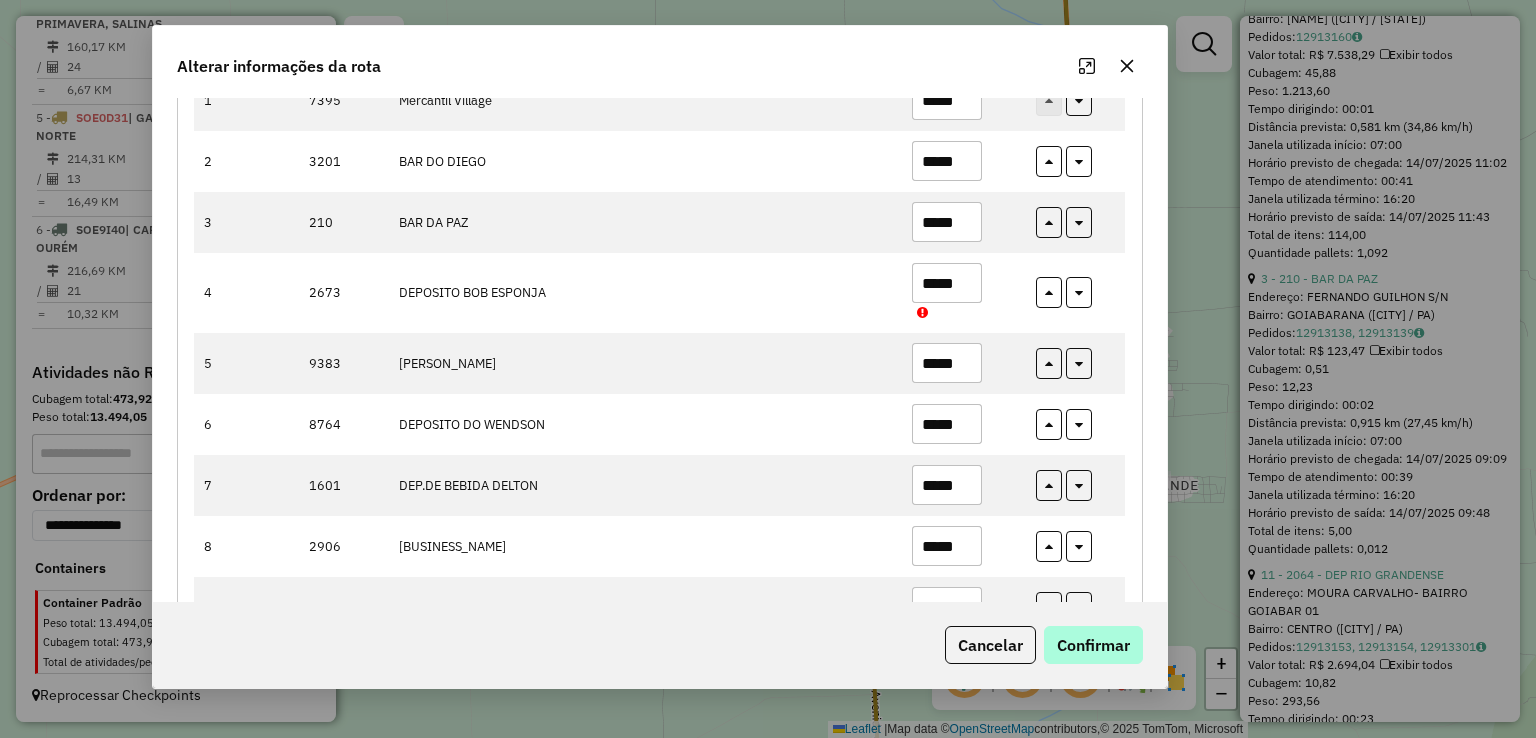 type on "*****" 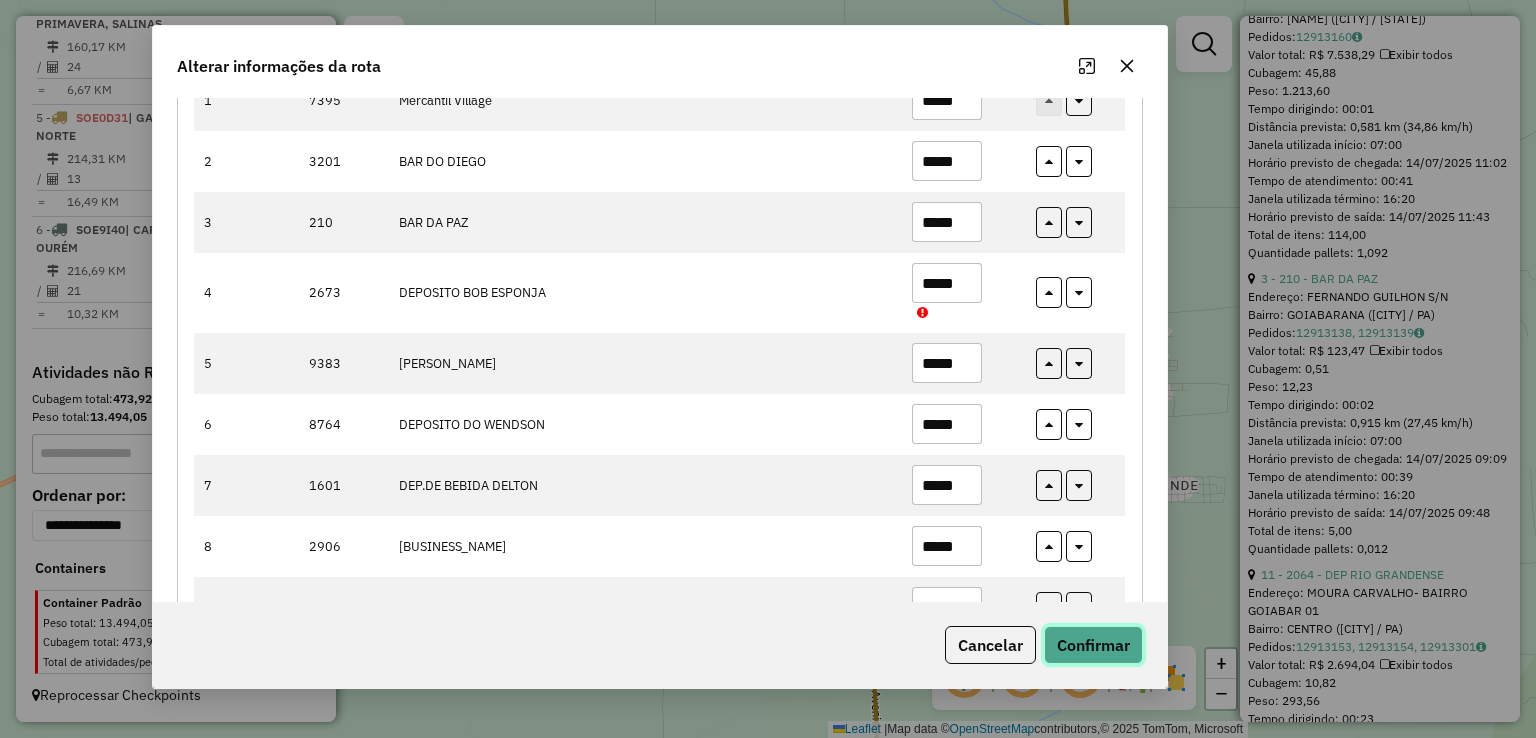 click on "Confirmar" 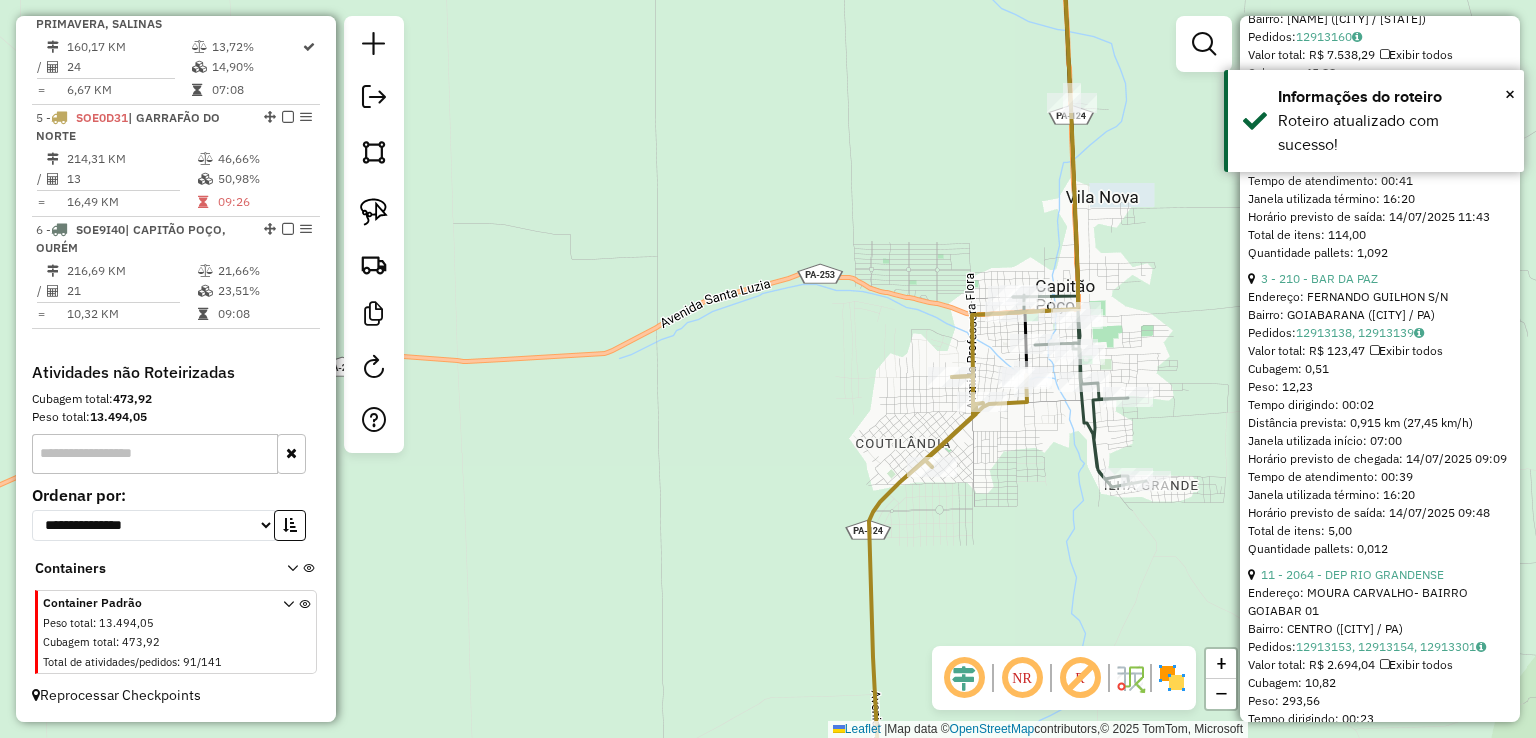 click on "Janela de atendimento Grade de atendimento Capacidade Transportadoras Veículos Cliente Pedidos  Rotas Selecione os dias de semana para filtrar as janelas de atendimento  Seg   Ter   Qua   Qui   Sex   Sáb   Dom  Informe o período da janela de atendimento: De: Até:  Filtrar exatamente a janela do cliente  Considerar janela de atendimento padrão  Selecione os dias de semana para filtrar as grades de atendimento  Seg   Ter   Qua   Qui   Sex   Sáb   Dom   Considerar clientes sem dia de atendimento cadastrado  Clientes fora do dia de atendimento selecionado Filtrar as atividades entre os valores definidos abaixo:  Peso mínimo:   Peso máximo:   Cubagem mínima:   Cubagem máxima:   De:   Até:  Filtrar as atividades entre o tempo de atendimento definido abaixo:  De:   Até:   Considerar capacidade total dos clientes não roteirizados Transportadora: Selecione um ou mais itens Tipo de veículo: Selecione um ou mais itens Veículo: Selecione um ou mais itens Motorista: Selecione um ou mais itens Nome: Rótulo:" 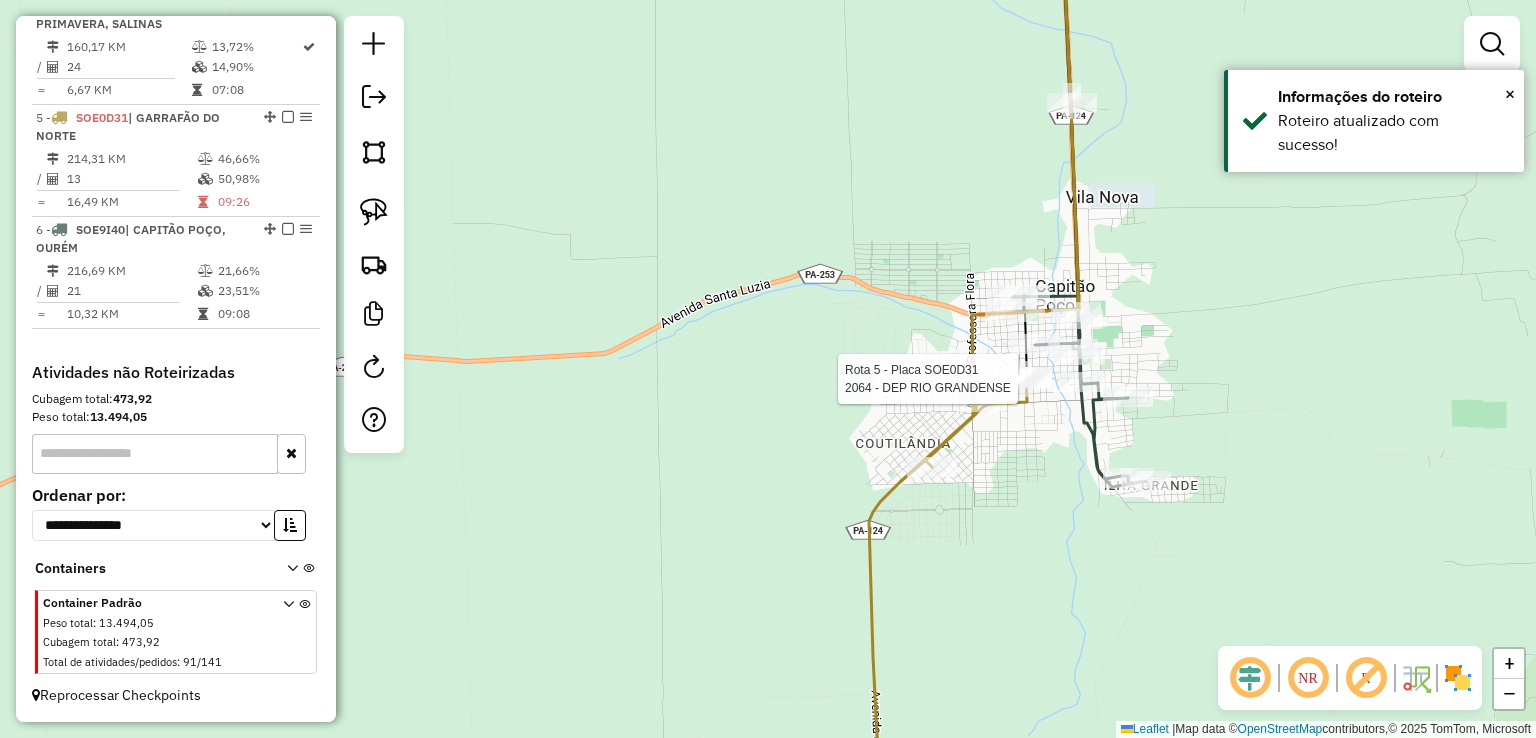 select on "**********" 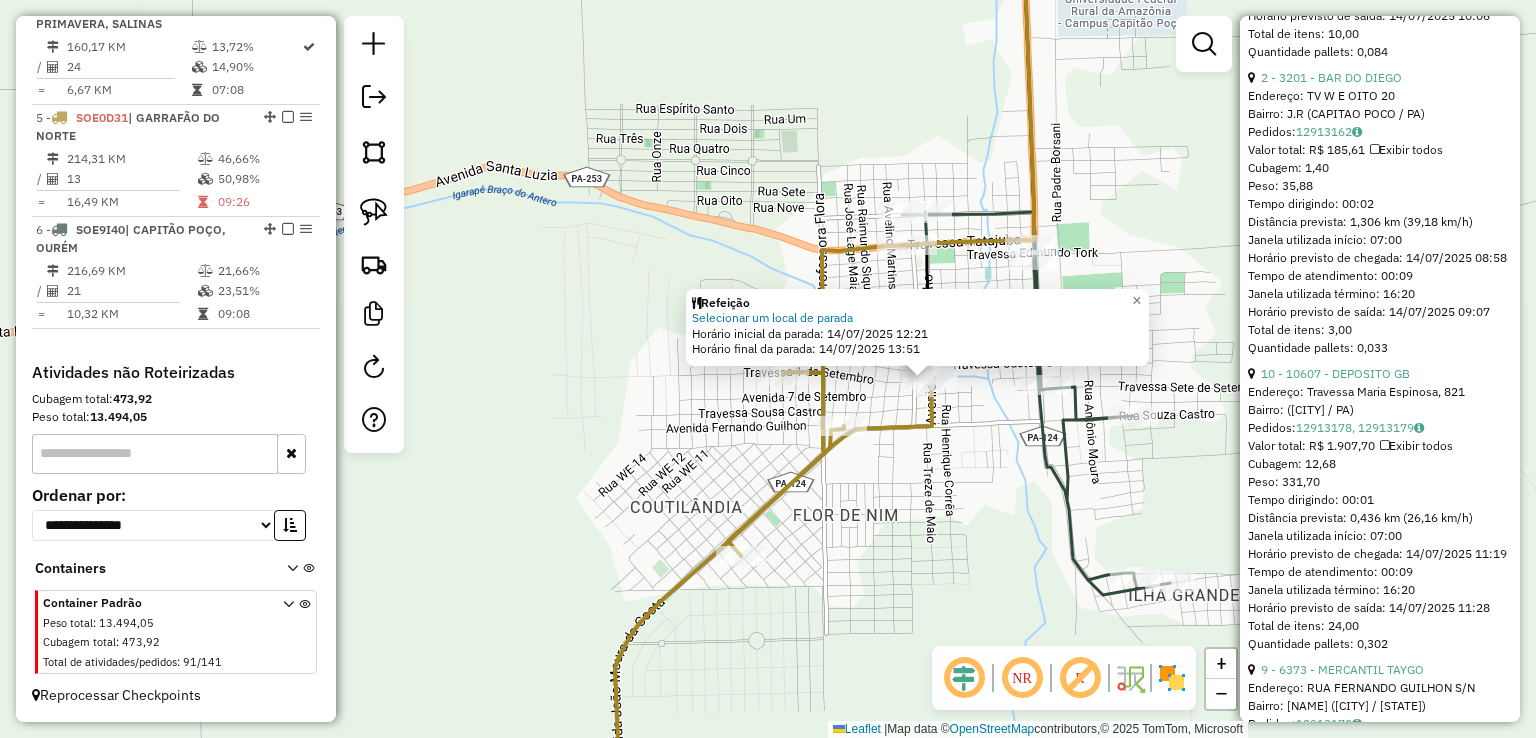 scroll, scrollTop: 2800, scrollLeft: 0, axis: vertical 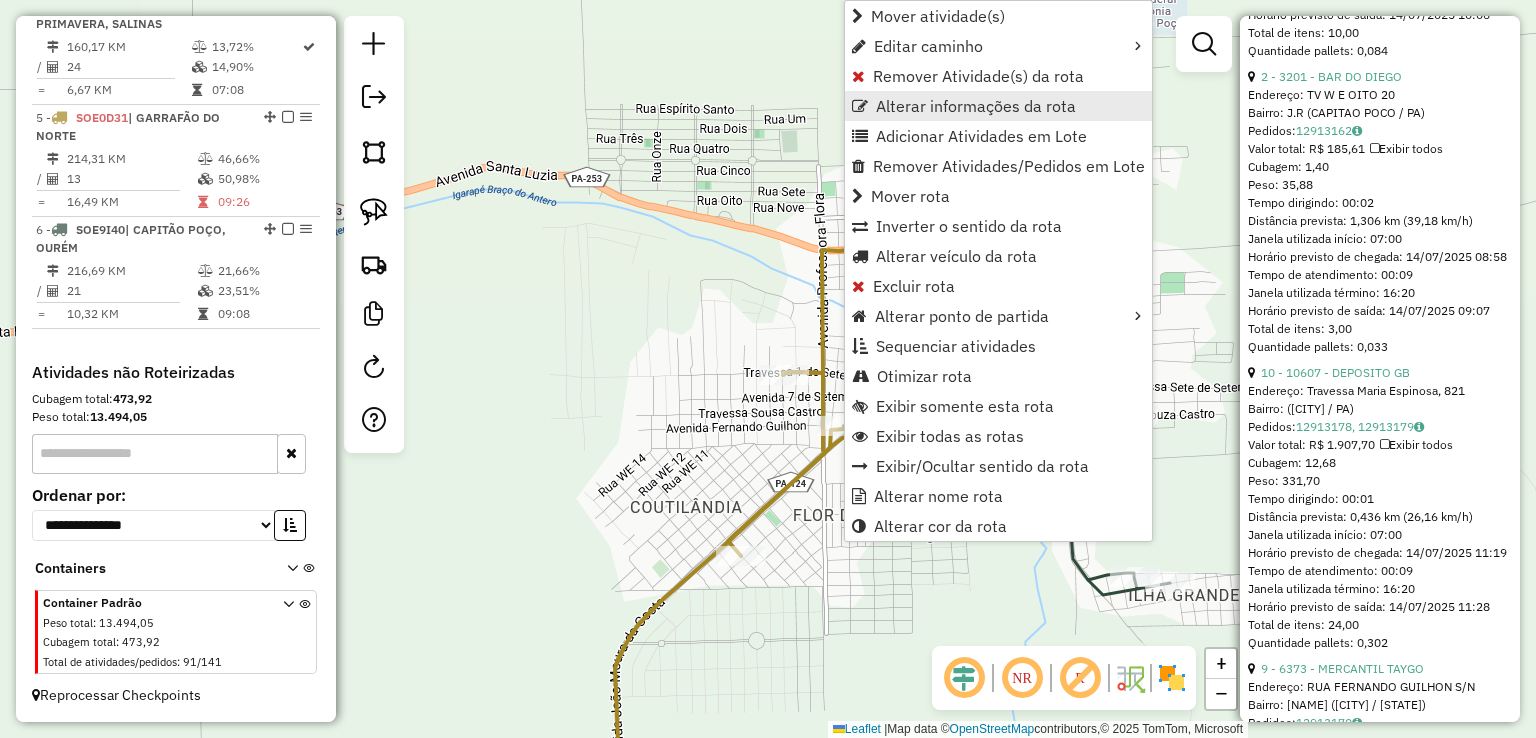 click on "Alterar informações da rota" at bounding box center [976, 106] 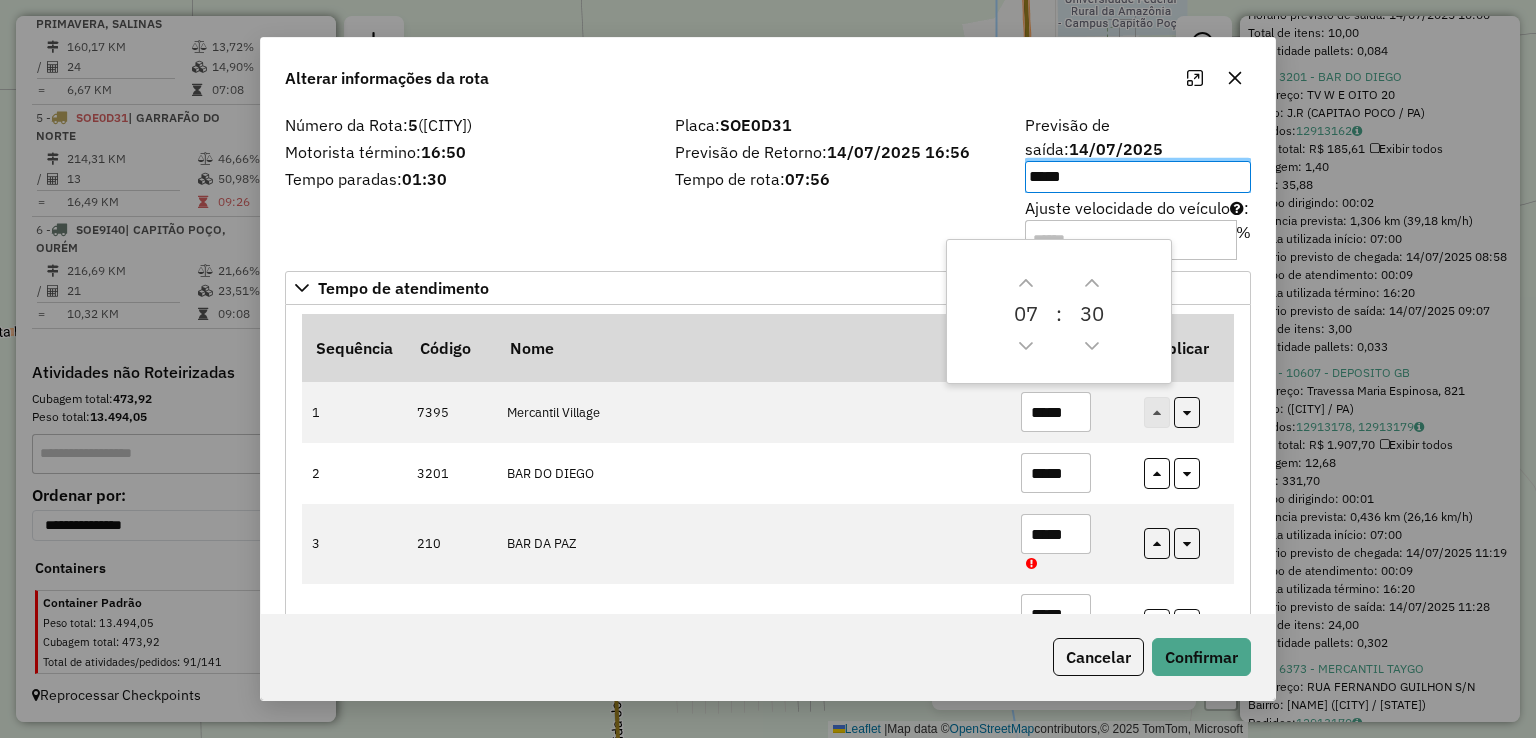 click on "Alterar informações da rota" 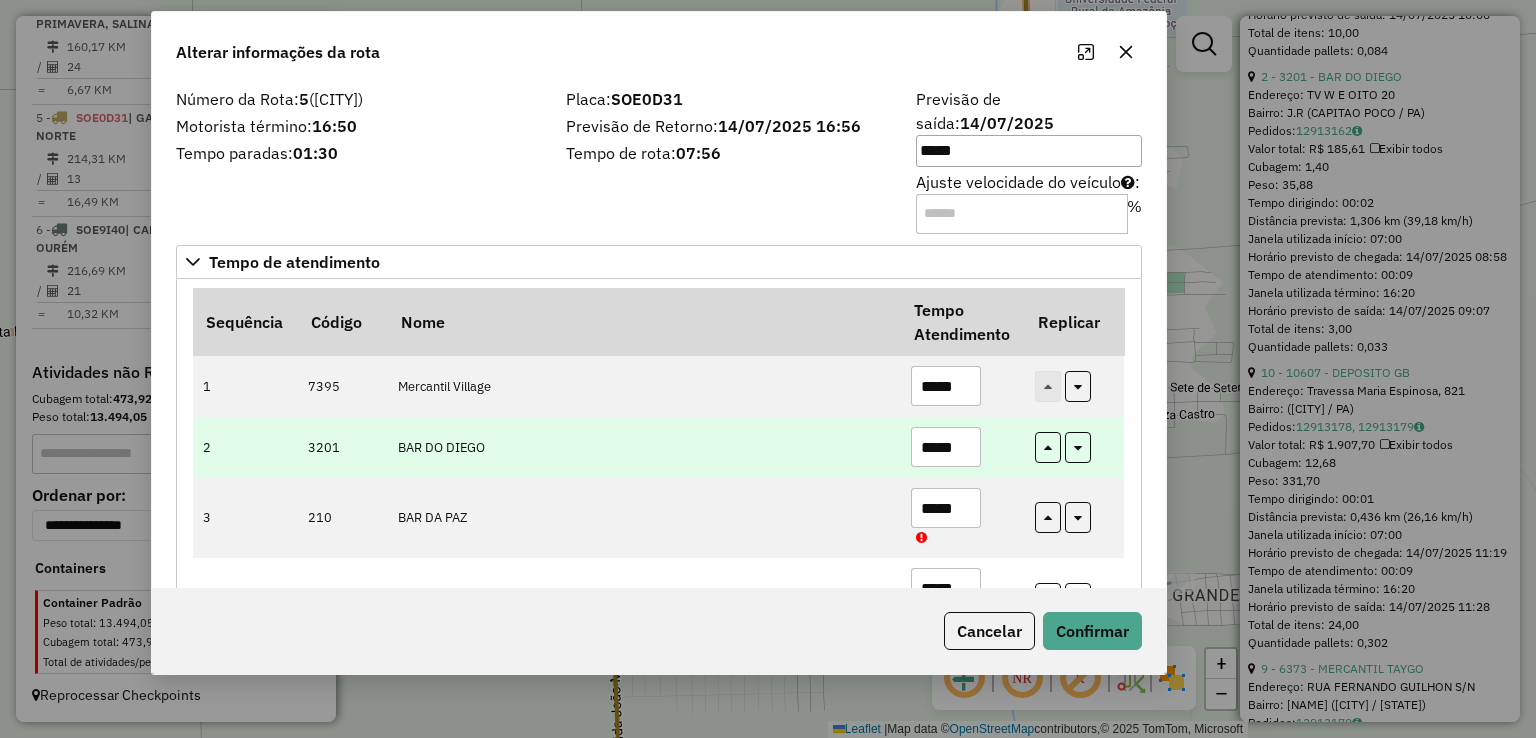 click on "*****" at bounding box center (946, 447) 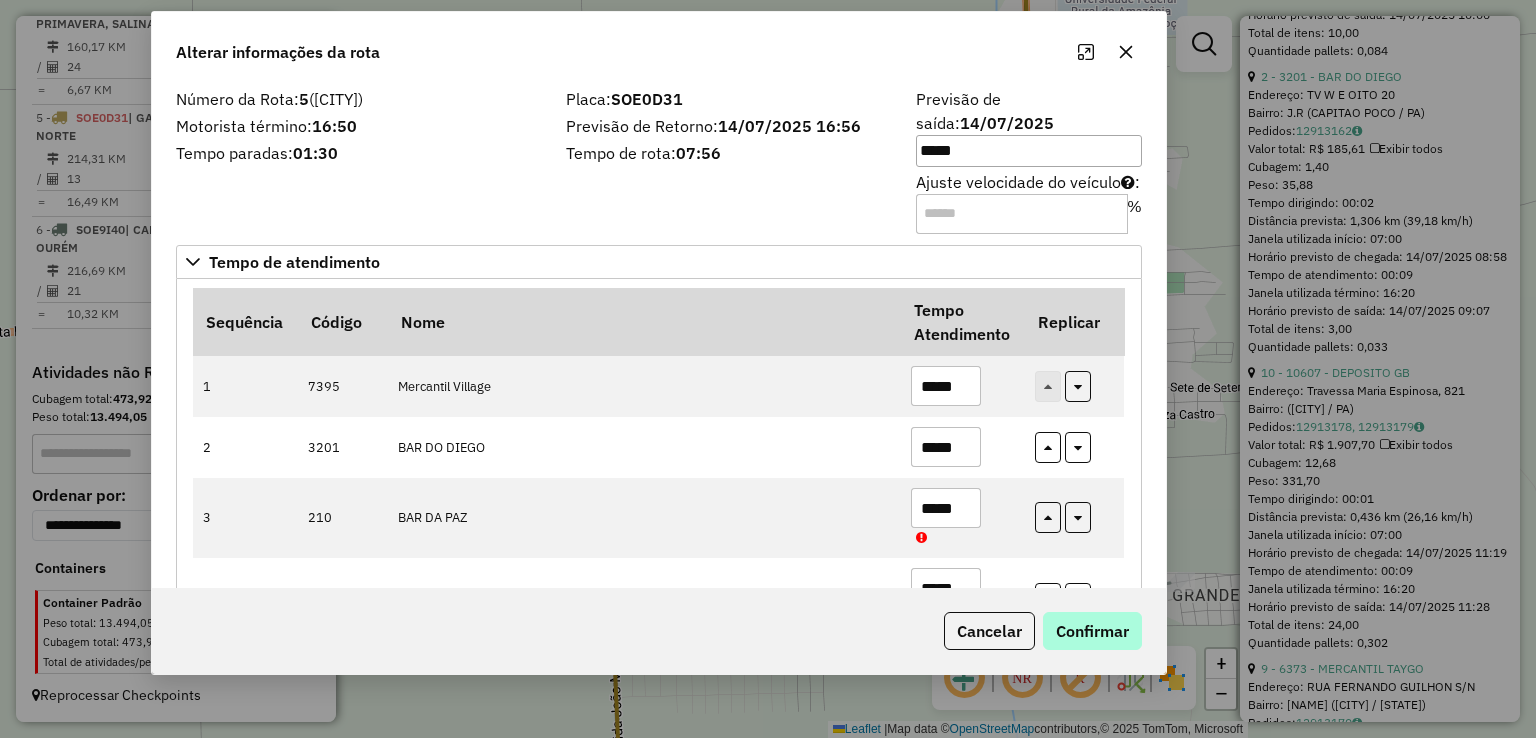 type on "*****" 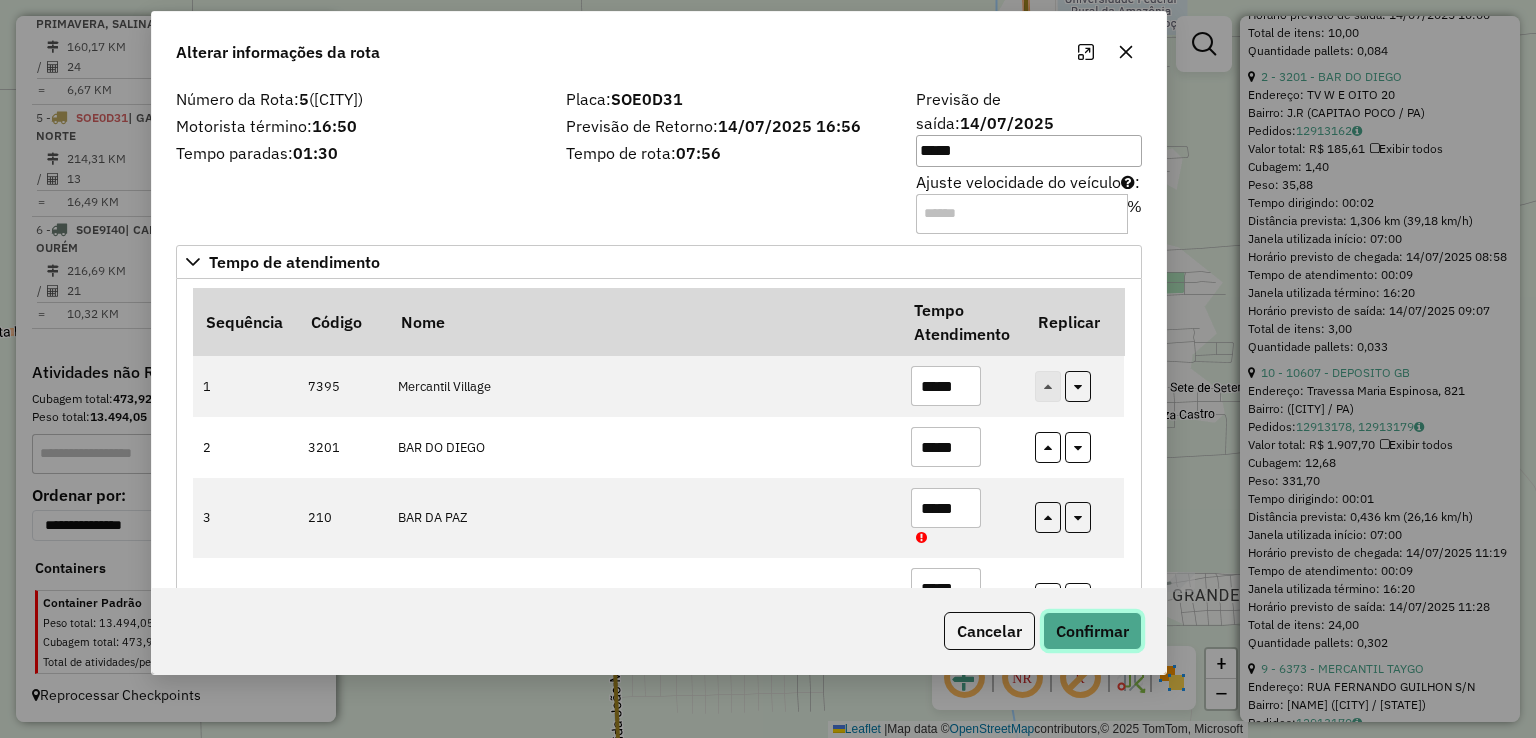 click on "Confirmar" 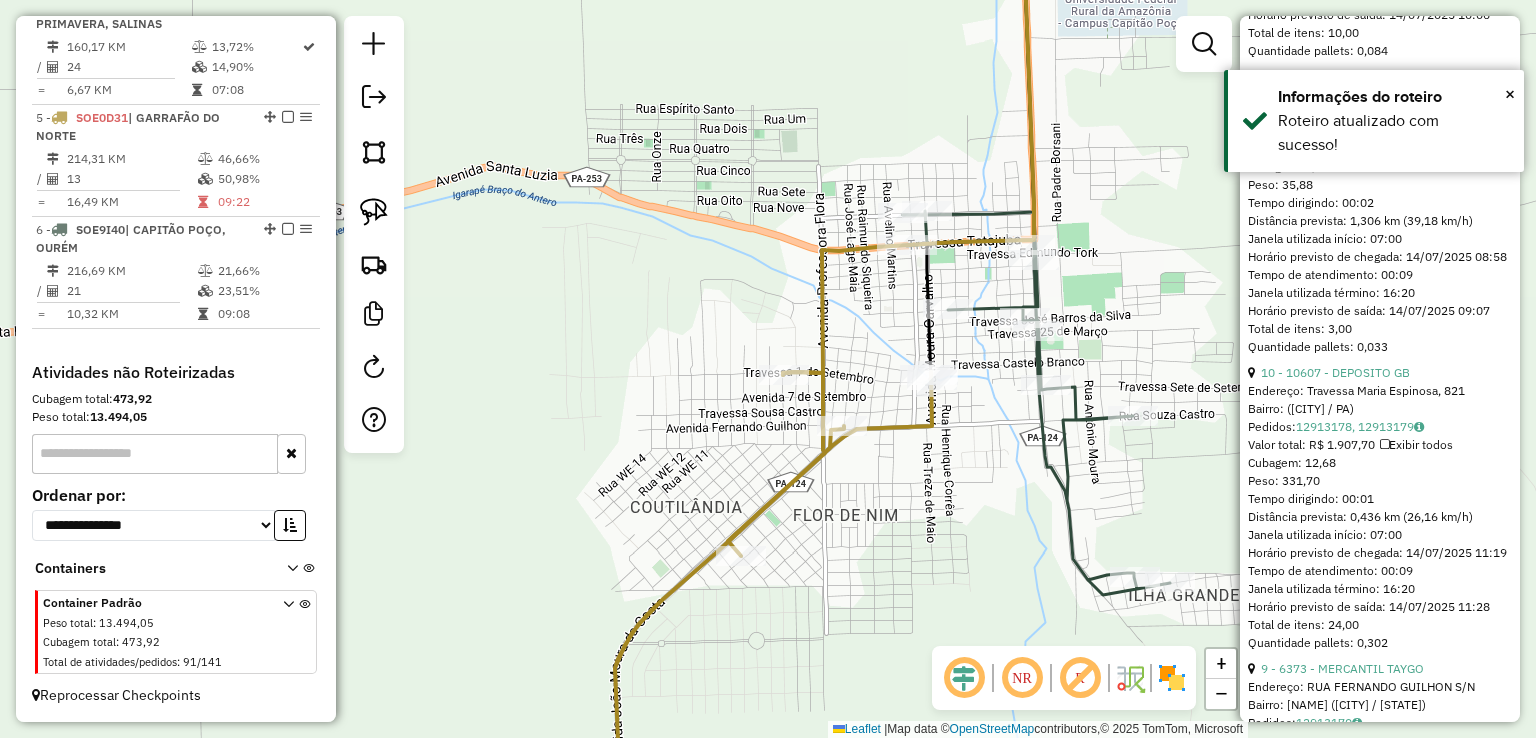 click on "Janela de atendimento Grade de atendimento Capacidade Transportadoras Veículos Cliente Pedidos  Rotas Selecione os dias de semana para filtrar as janelas de atendimento  Seg   Ter   Qua   Qui   Sex   Sáb   Dom  Informe o período da janela de atendimento: De: Até:  Filtrar exatamente a janela do cliente  Considerar janela de atendimento padrão  Selecione os dias de semana para filtrar as grades de atendimento  Seg   Ter   Qua   Qui   Sex   Sáb   Dom   Considerar clientes sem dia de atendimento cadastrado  Clientes fora do dia de atendimento selecionado Filtrar as atividades entre os valores definidos abaixo:  Peso mínimo:   Peso máximo:   Cubagem mínima:   Cubagem máxima:   De:   Até:  Filtrar as atividades entre o tempo de atendimento definido abaixo:  De:   Até:   Considerar capacidade total dos clientes não roteirizados Transportadora: Selecione um ou mais itens Tipo de veículo: Selecione um ou mais itens Veículo: Selecione um ou mais itens Motorista: Selecione um ou mais itens Nome: Rótulo:" 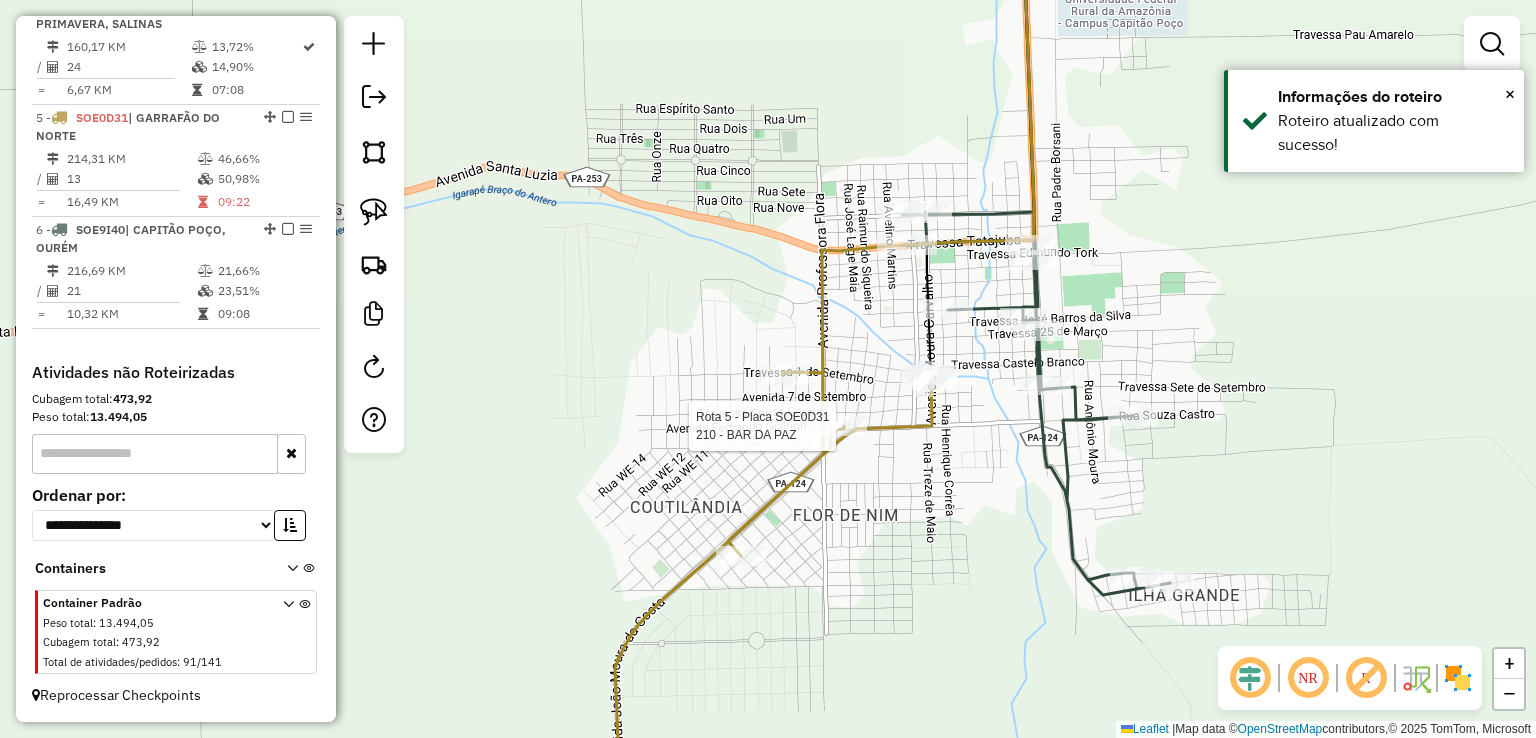 select on "**********" 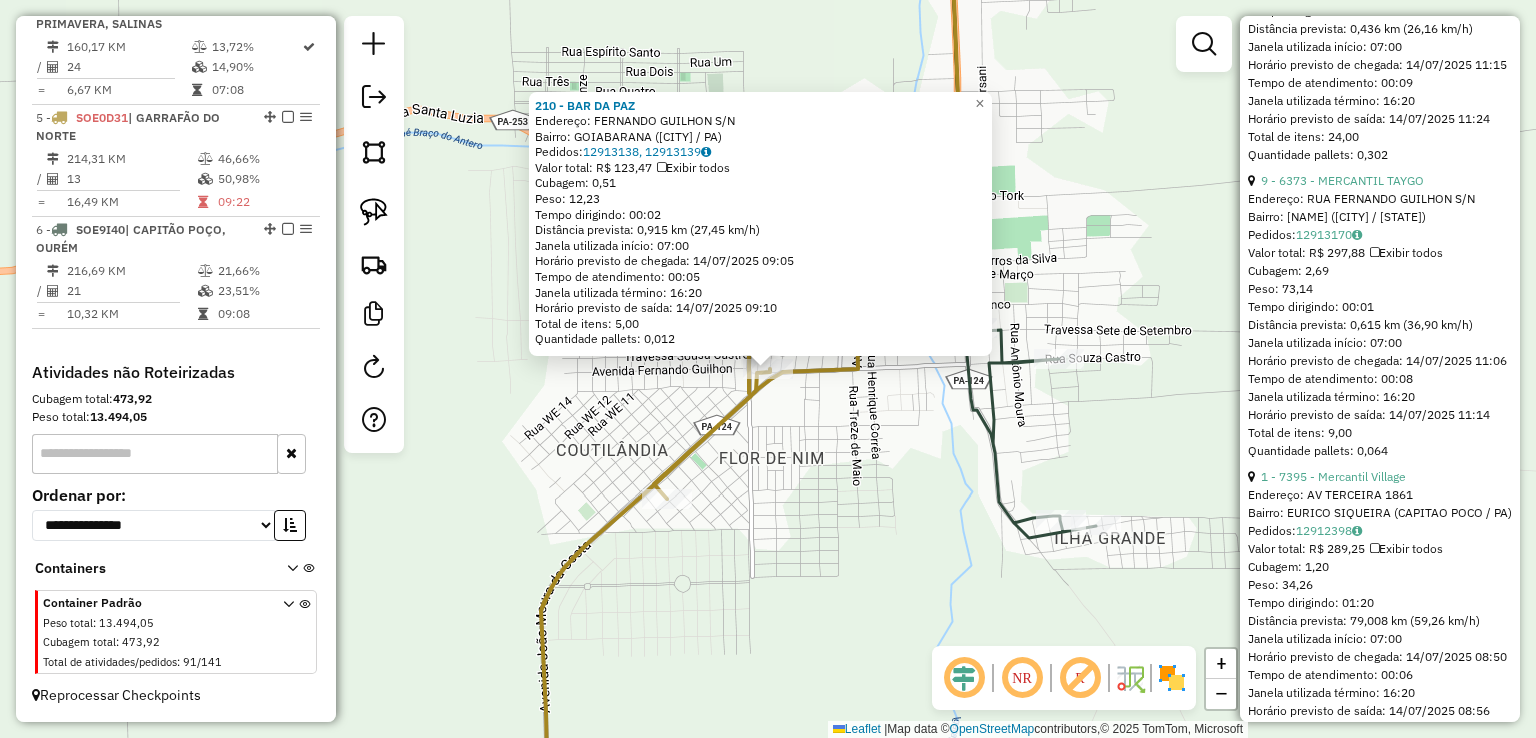 scroll, scrollTop: 3100, scrollLeft: 0, axis: vertical 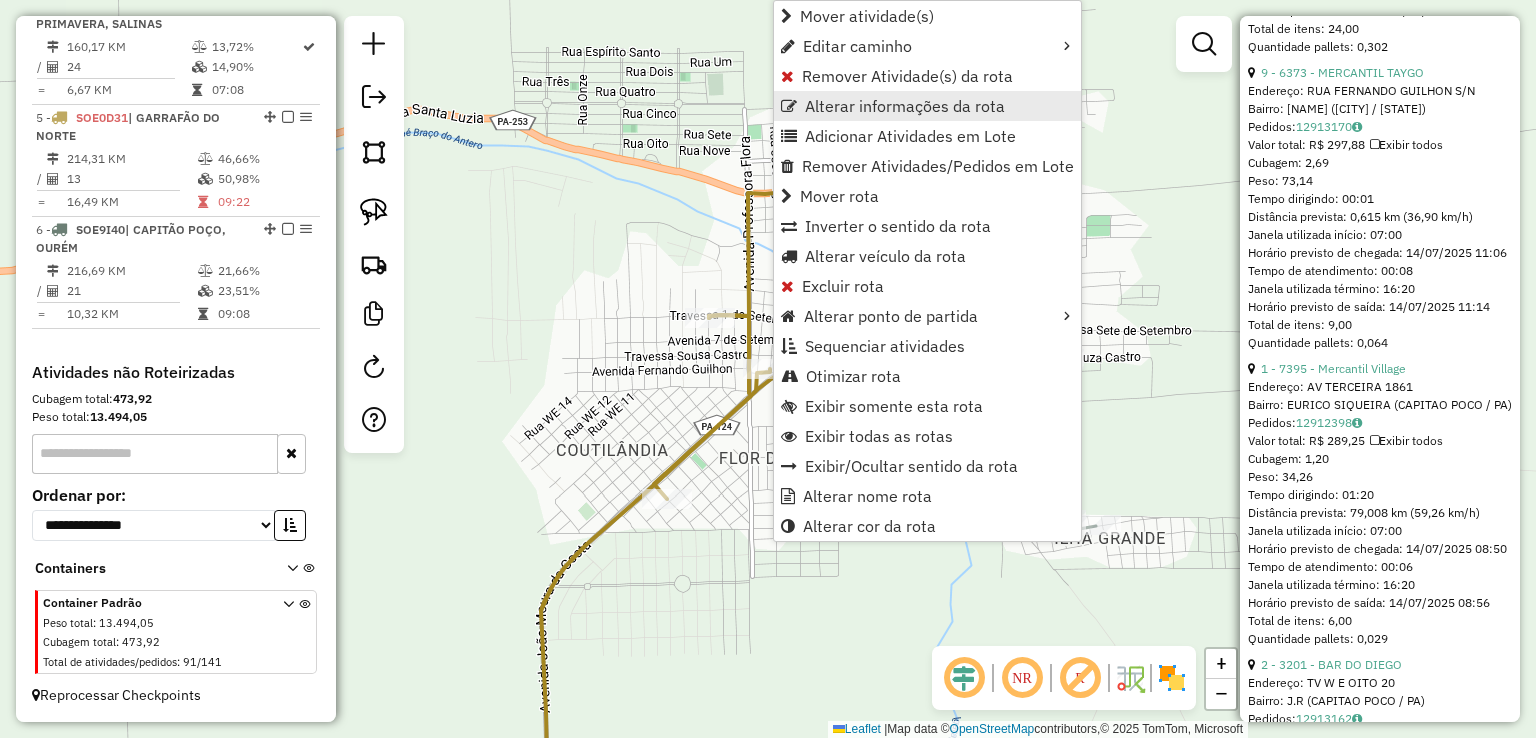 click on "Alterar informações da rota" at bounding box center [905, 106] 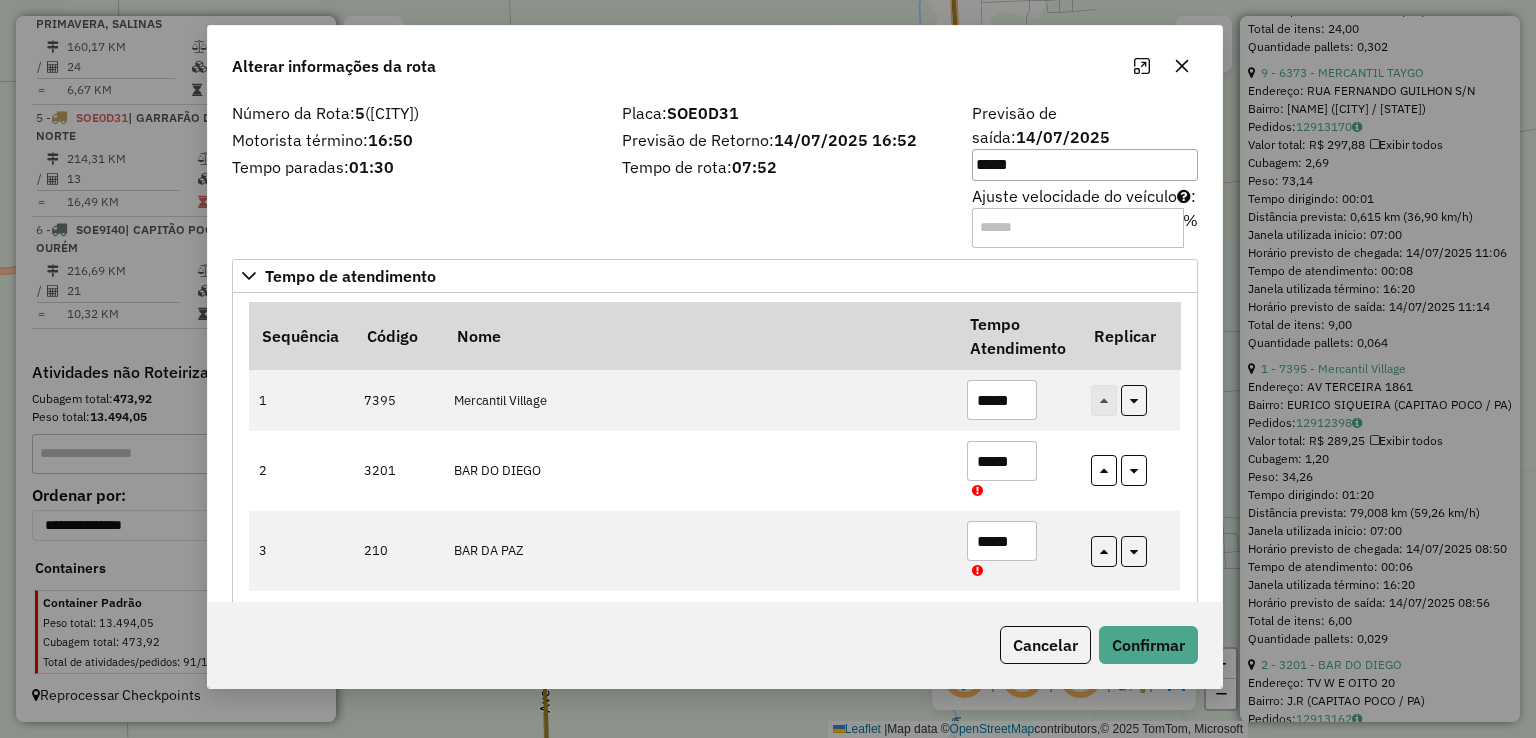 drag, startPoint x: 826, startPoint y: 98, endPoint x: 770, endPoint y: 82, distance: 58.24088 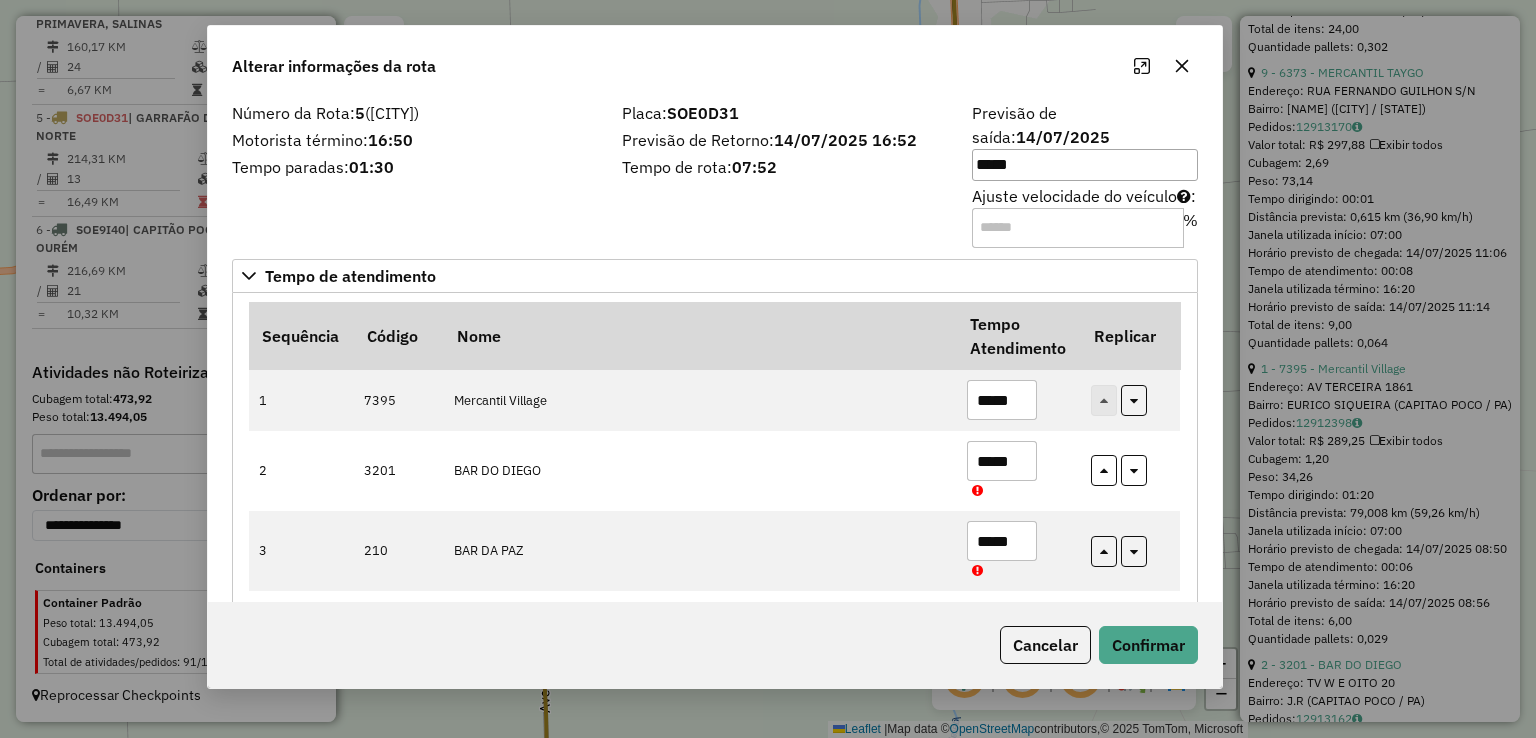 click on "Alterar informações da rota" 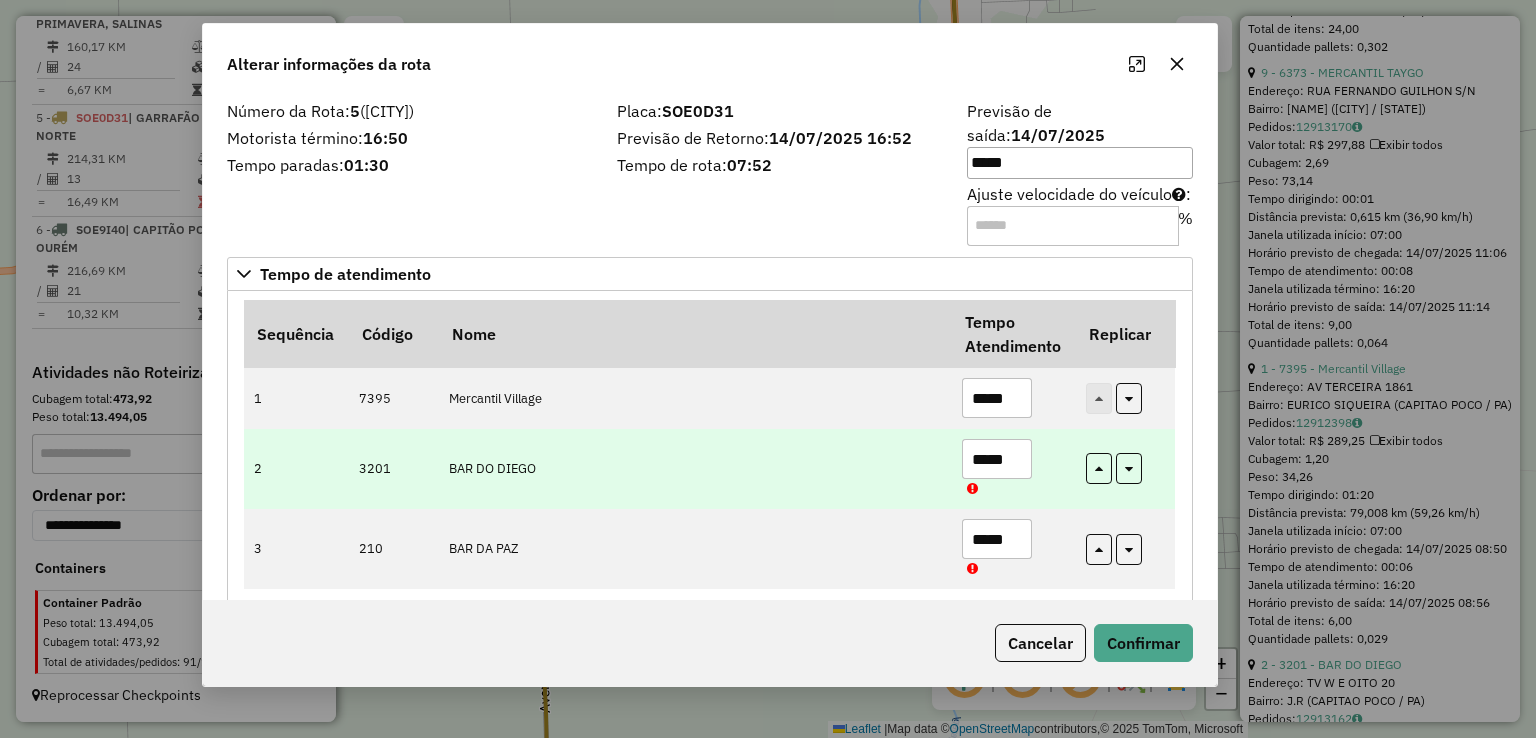scroll, scrollTop: 400, scrollLeft: 0, axis: vertical 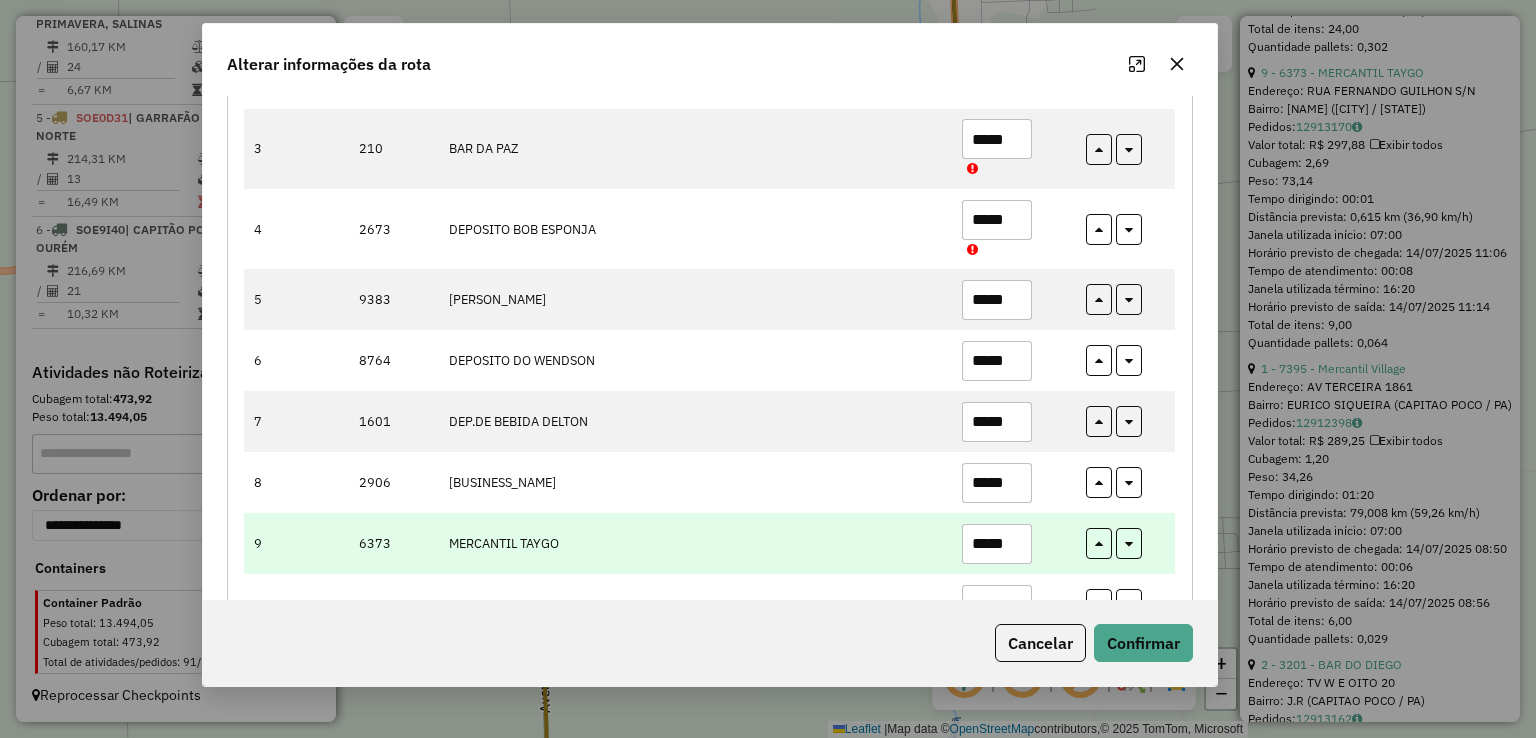 click on "*****" at bounding box center (997, 544) 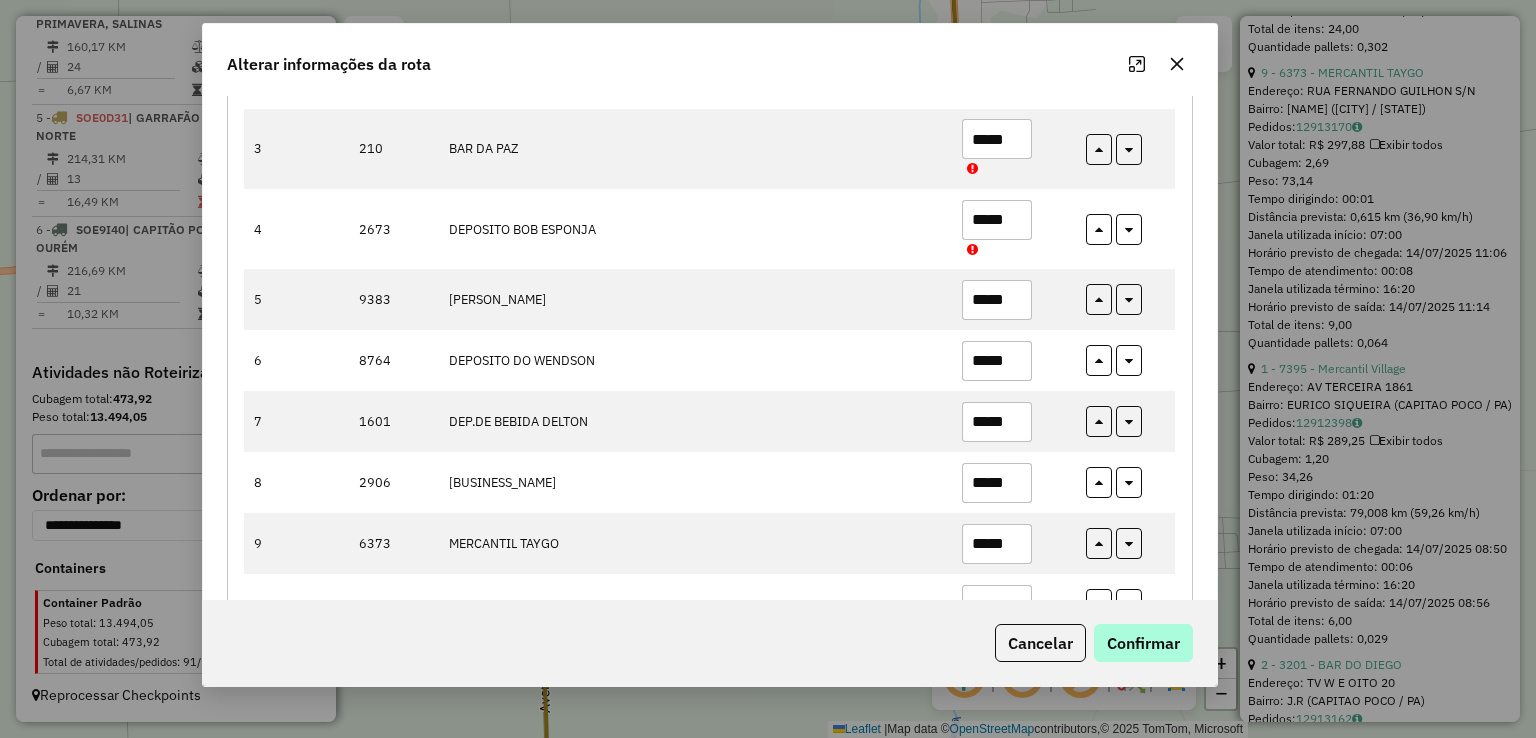 type on "*****" 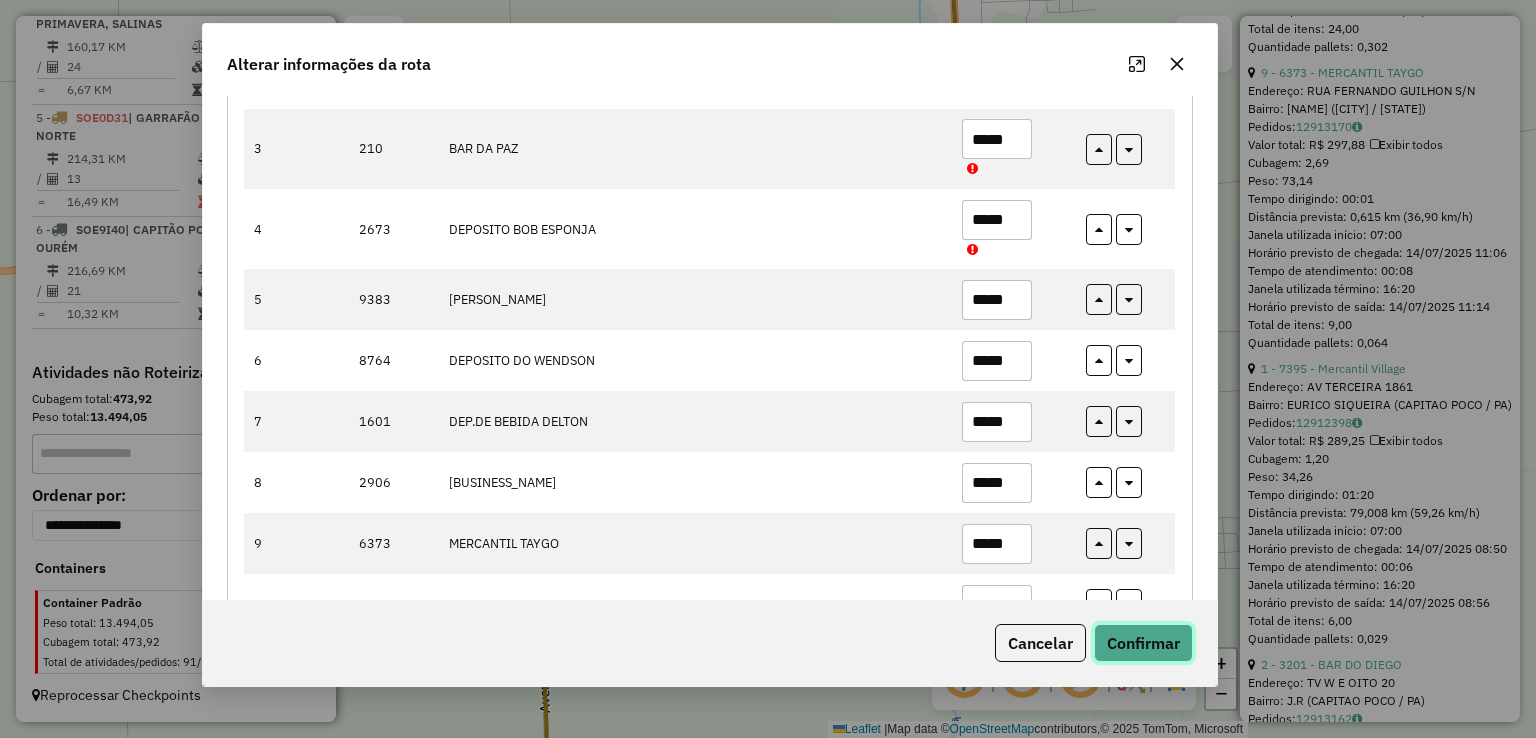 click on "Confirmar" 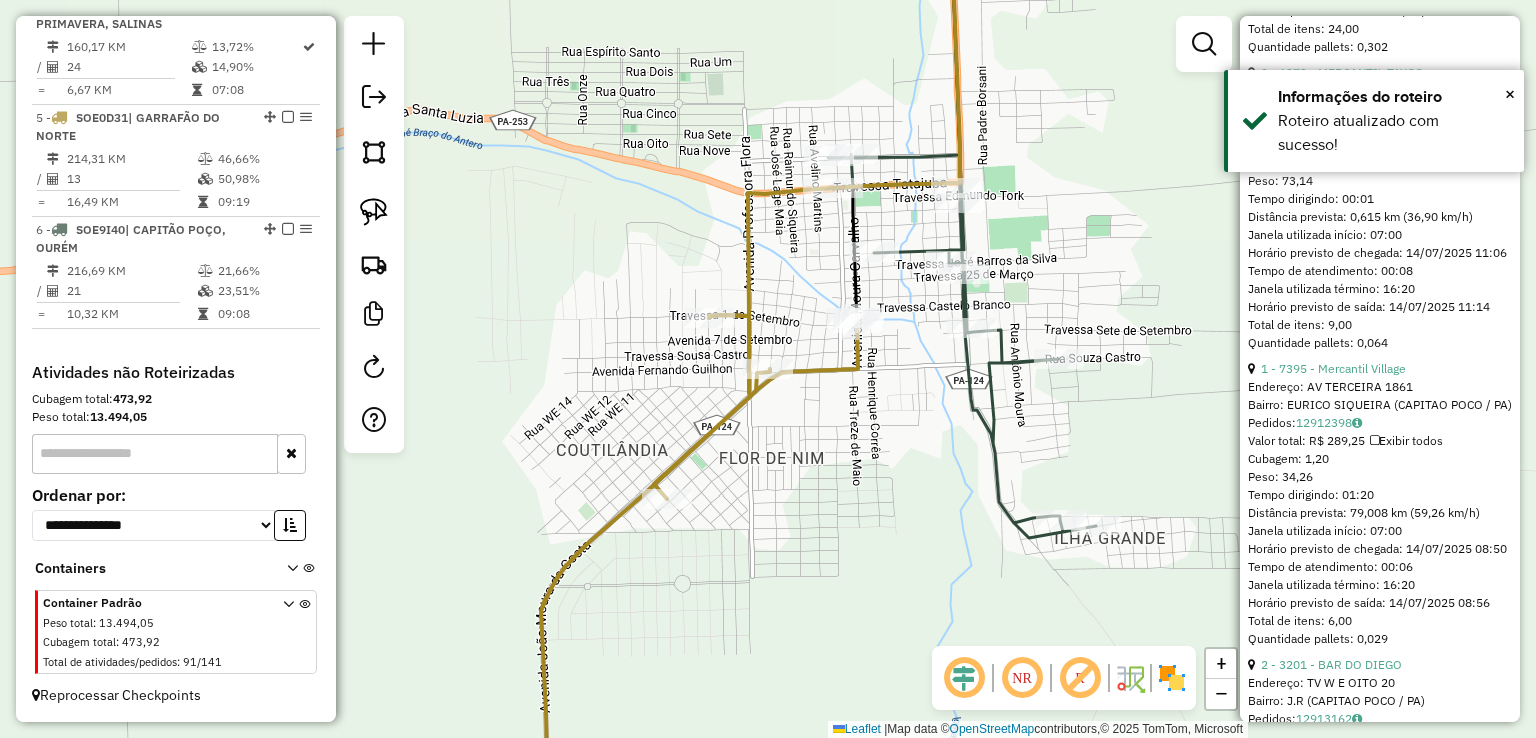 click on "Janela de atendimento Grade de atendimento Capacidade Transportadoras Veículos Cliente Pedidos  Rotas Selecione os dias de semana para filtrar as janelas de atendimento  Seg   Ter   Qua   Qui   Sex   Sáb   Dom  Informe o período da janela de atendimento: De: Até:  Filtrar exatamente a janela do cliente  Considerar janela de atendimento padrão  Selecione os dias de semana para filtrar as grades de atendimento  Seg   Ter   Qua   Qui   Sex   Sáb   Dom   Considerar clientes sem dia de atendimento cadastrado  Clientes fora do dia de atendimento selecionado Filtrar as atividades entre os valores definidos abaixo:  Peso mínimo:   Peso máximo:   Cubagem mínima:   Cubagem máxima:   De:   Até:  Filtrar as atividades entre o tempo de atendimento definido abaixo:  De:   Até:   Considerar capacidade total dos clientes não roteirizados Transportadora: Selecione um ou mais itens Tipo de veículo: Selecione um ou mais itens Veículo: Selecione um ou mais itens Motorista: Selecione um ou mais itens Nome: Rótulo:" 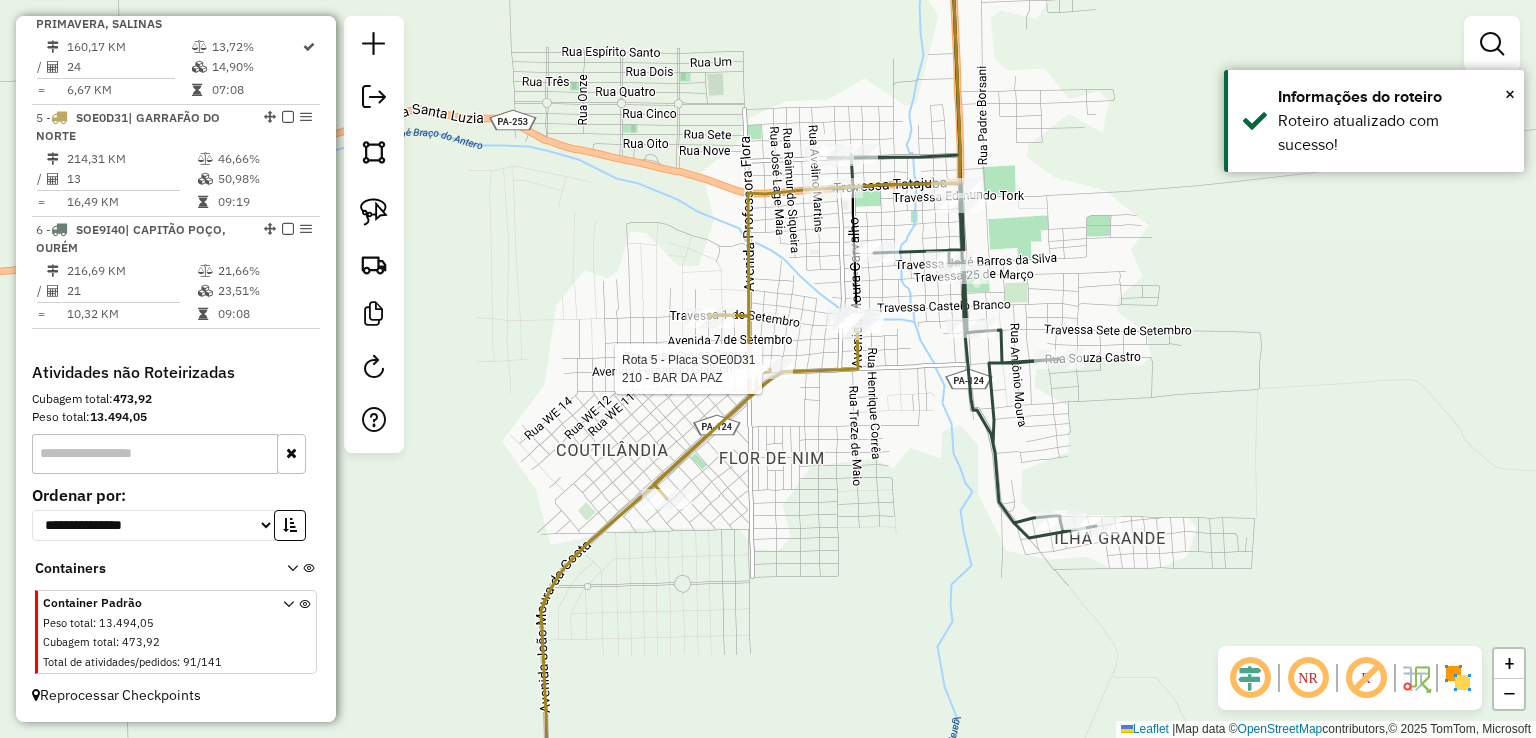 select on "**********" 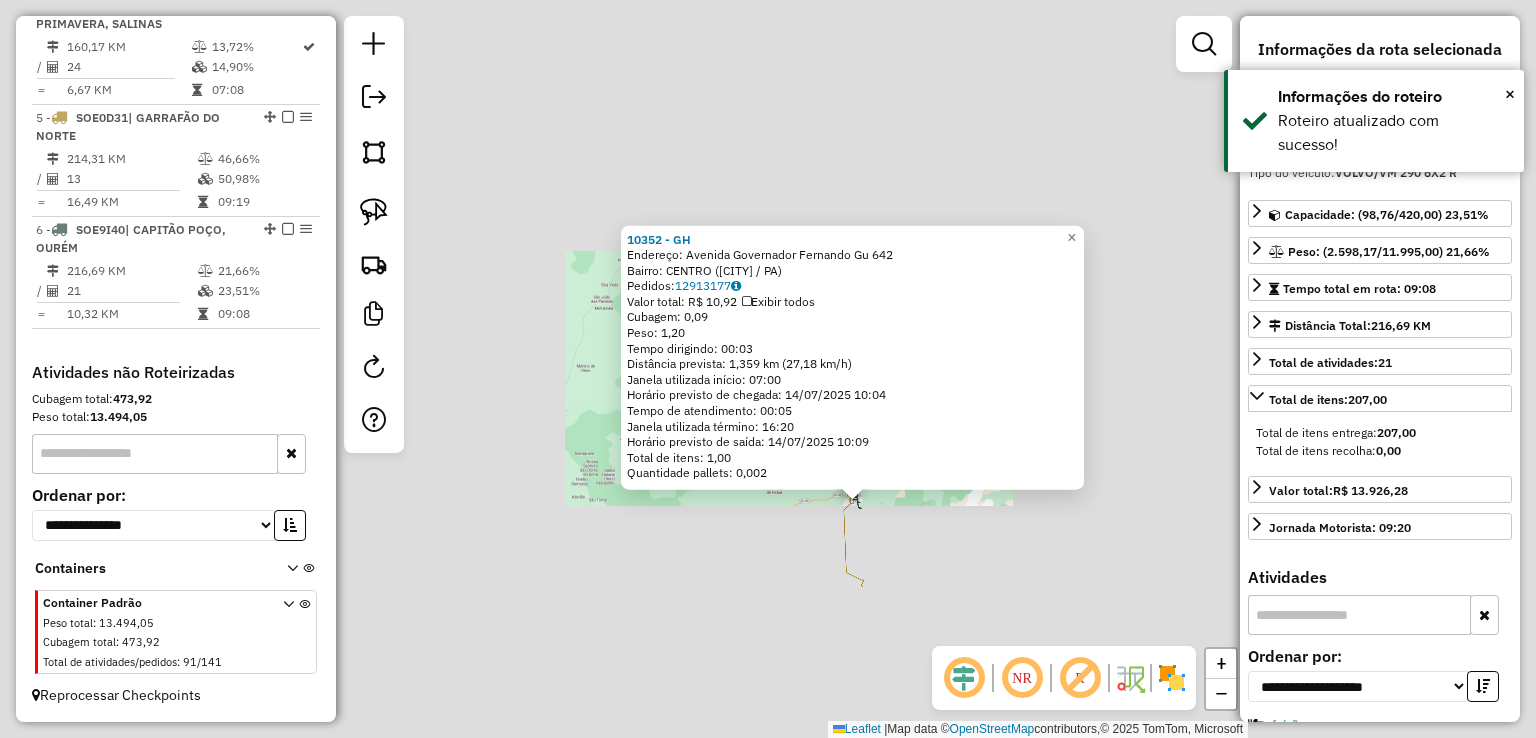 click on "10352 - GH  Endereço:  Avenida Governador Fernando Gu 642   Bairro: CENTRO ([CITY] / PA)   Pedidos:  12913177   Valor total: R$ 10,92   Exibir todos   Cubagem: 0,09  Peso: 1,20  Tempo dirigindo: 00:03   Distância prevista: 1,359 km (27,18 km/h)   Janela utilizada início: 07:00   Horário previsto de chegada: 14/[MONTH]/2025 10:04   Tempo de atendimento: 00:05   Janela utilizada término: 16:20   Horário previsto de saída: 14/[MONTH]/2025 10:09   Total de itens: 1,00   Quantidade pallets: 0,002  × Janela de atendimento Grade de atendimento Capacidade Transportadoras Veículos Cliente Pedidos  Rotas Selecione os dias de semana para filtrar as janelas de atendimento  Seg   Ter   Qua   Qui   Sex   Sáb   Dom  Informe o período da janela de atendimento: De: Até:  Filtrar exatamente a janela do cliente  Considerar janela de atendimento padrão  Selecione os dias de semana para filtrar as grades de atendimento  Seg   Ter   Qua   Qui   Sex   Sáb   Dom   Considerar clientes sem dia de atendimento cadastrado  De:" 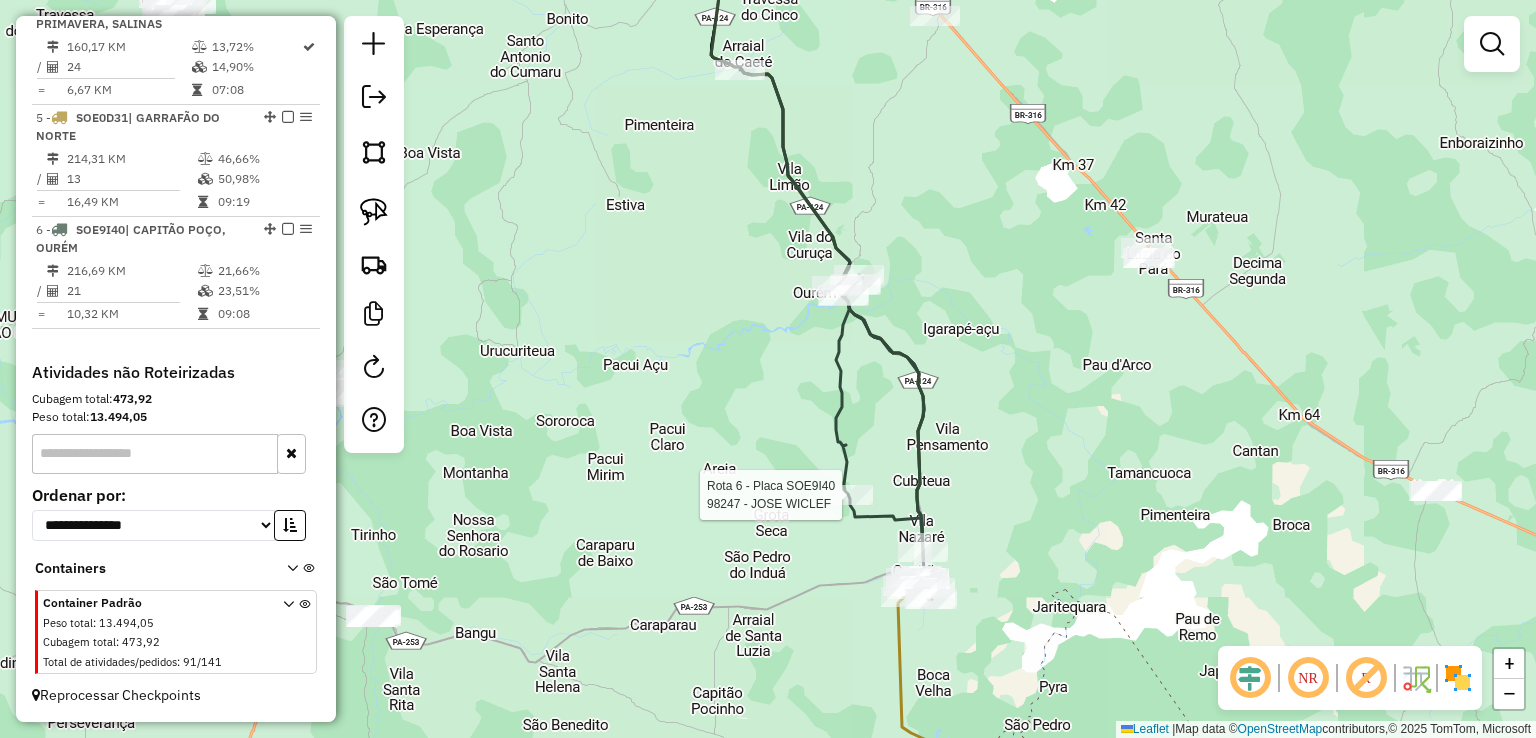 select on "**********" 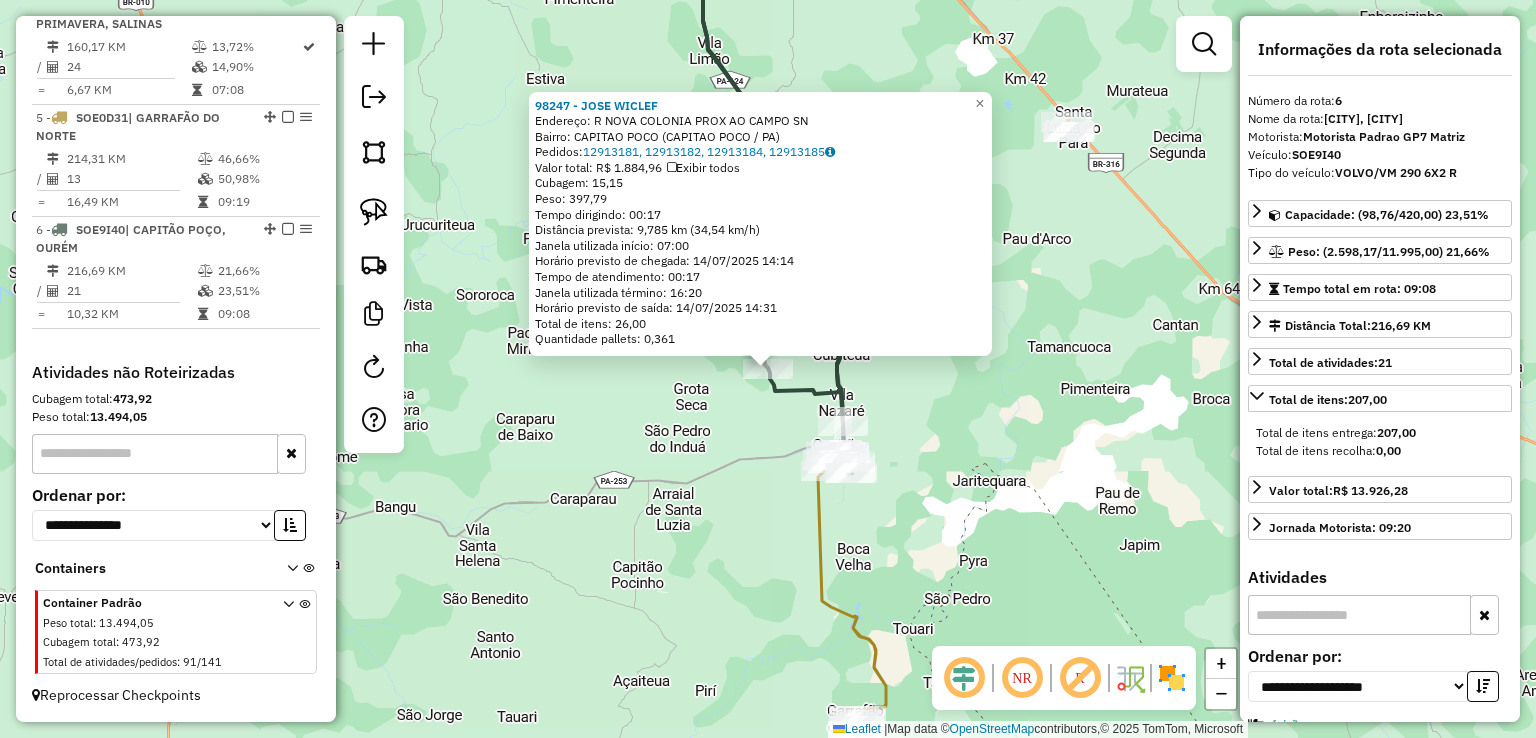 drag, startPoint x: 931, startPoint y: 418, endPoint x: 1068, endPoint y: 776, distance: 383.31842 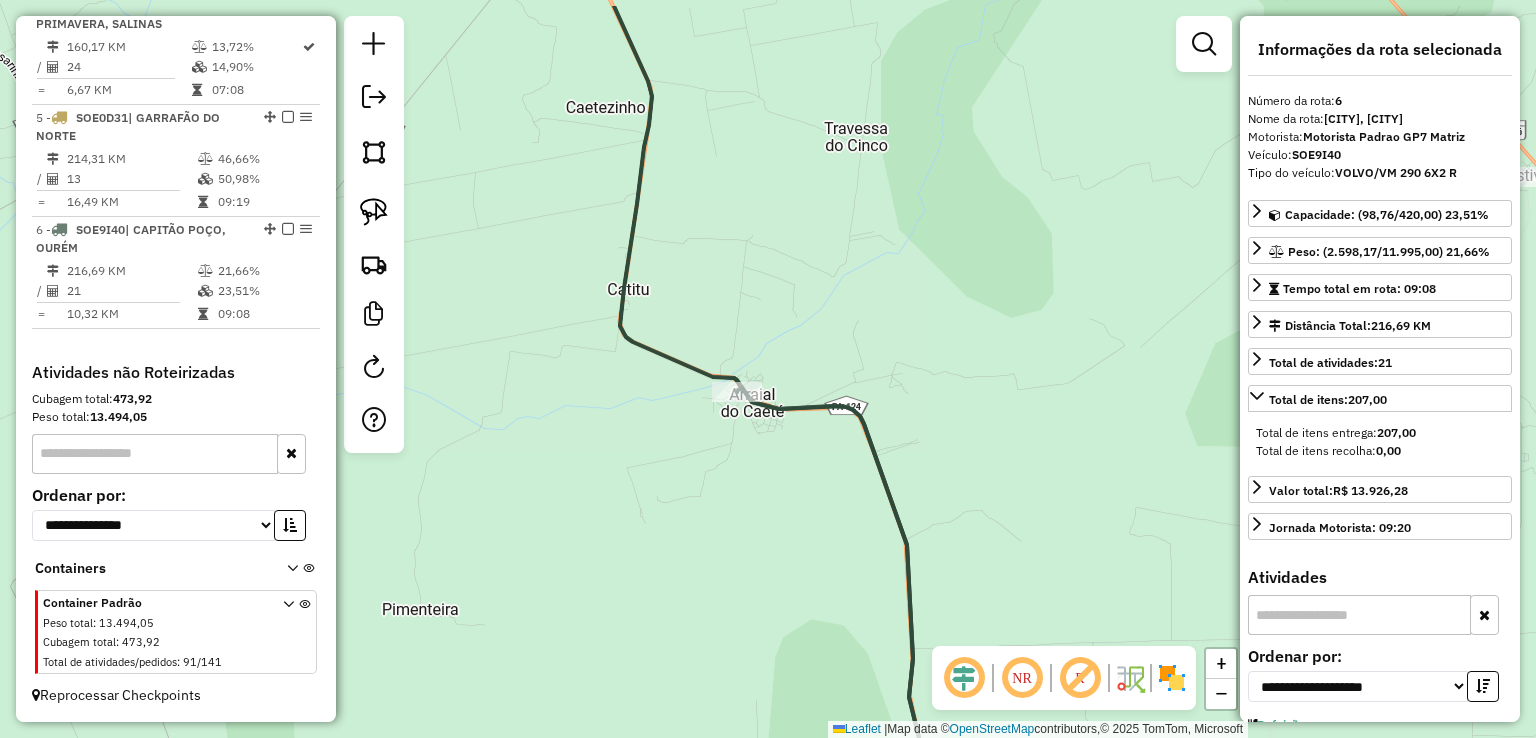 drag, startPoint x: 841, startPoint y: 317, endPoint x: 858, endPoint y: 497, distance: 180.801 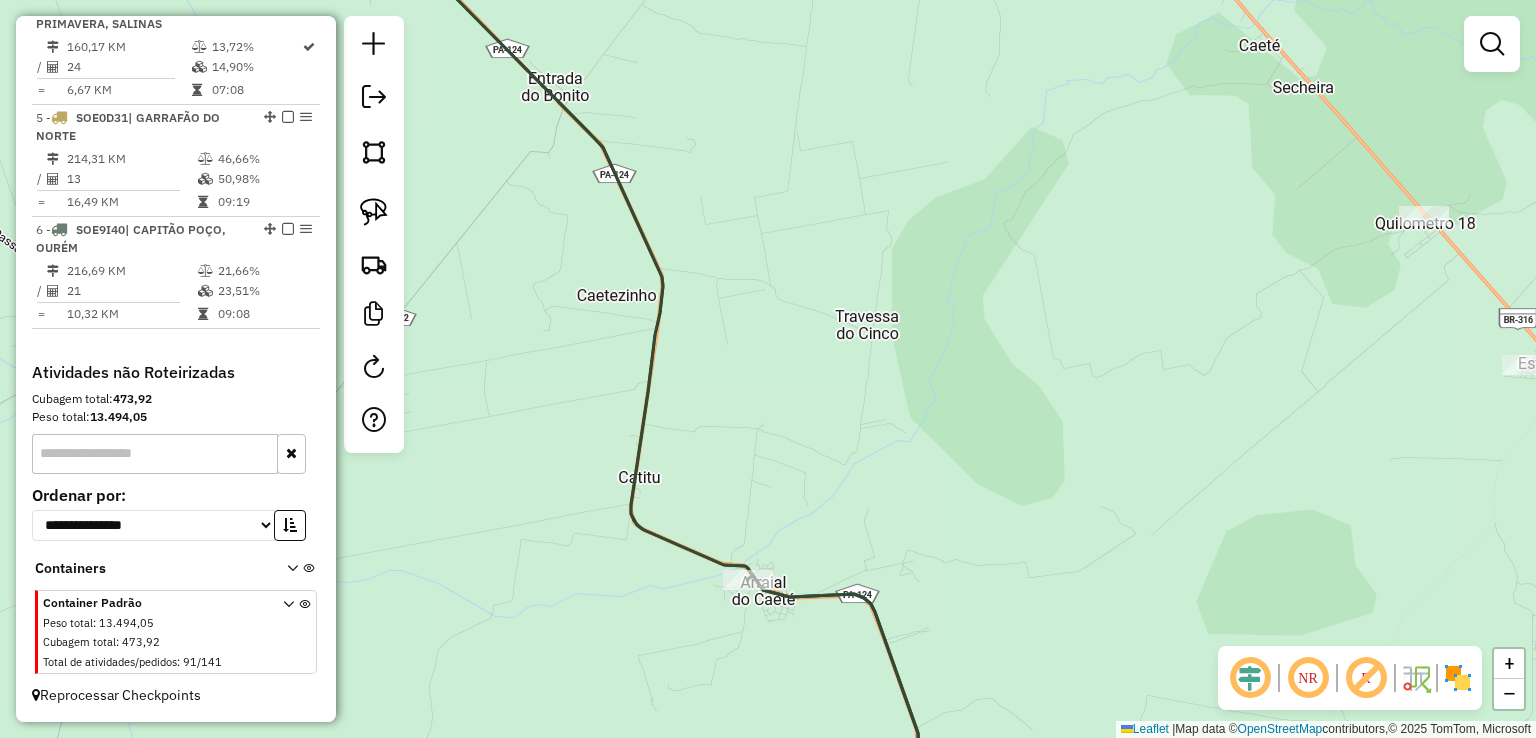 drag, startPoint x: 829, startPoint y: 386, endPoint x: 859, endPoint y: 545, distance: 161.80544 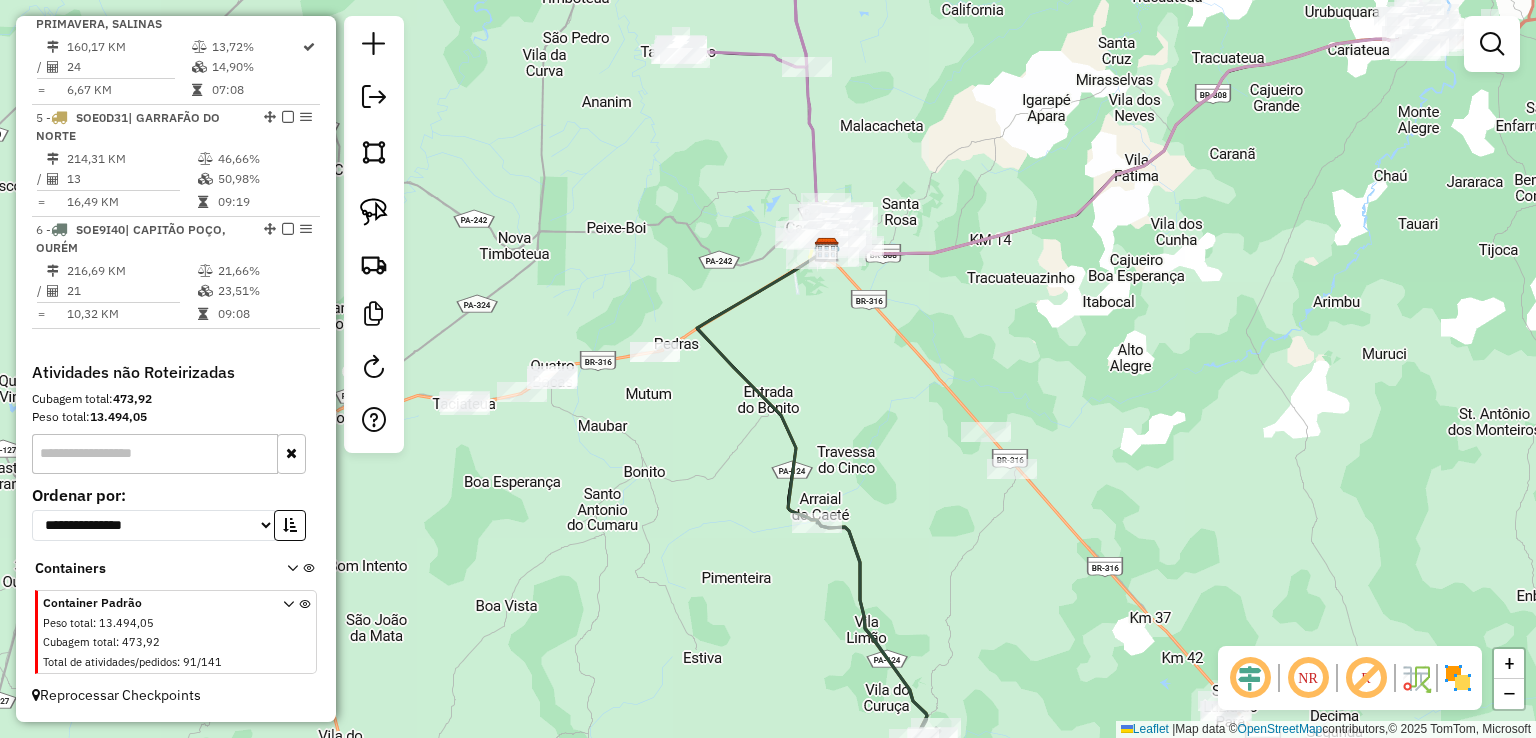 drag, startPoint x: 848, startPoint y: 475, endPoint x: 776, endPoint y: 154, distance: 328.97568 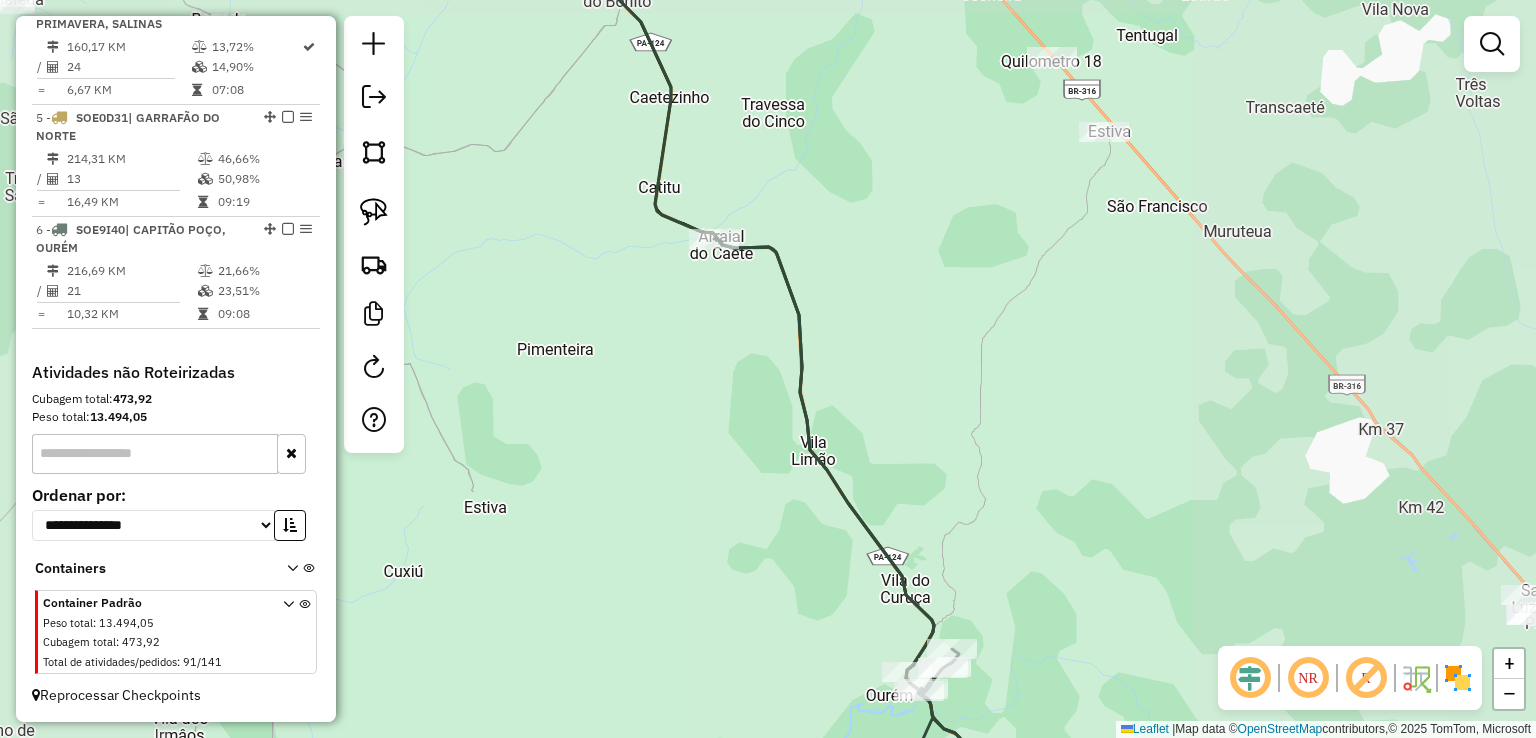 drag, startPoint x: 1022, startPoint y: 488, endPoint x: 965, endPoint y: 221, distance: 273.01648 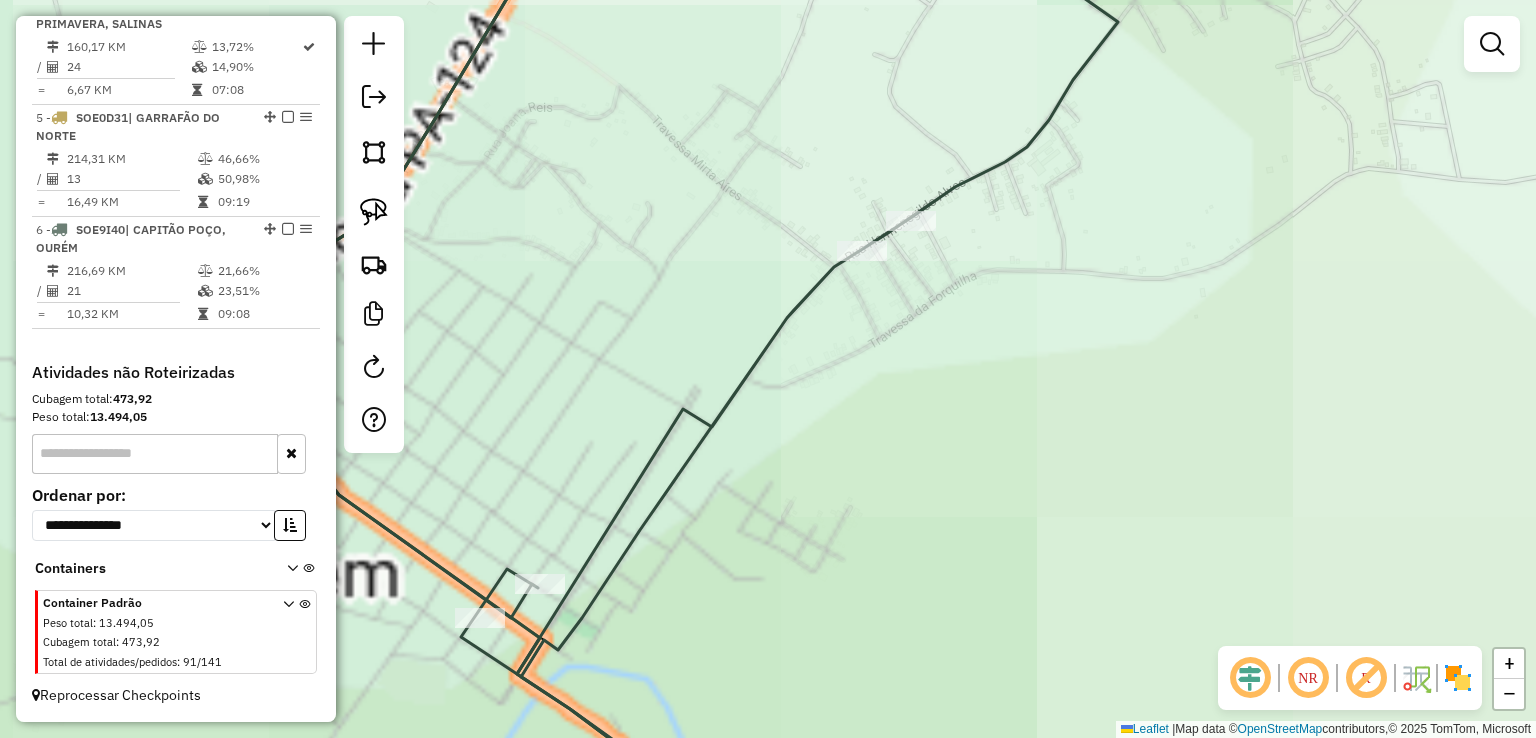 drag, startPoint x: 858, startPoint y: 434, endPoint x: 1027, endPoint y: 405, distance: 171.47011 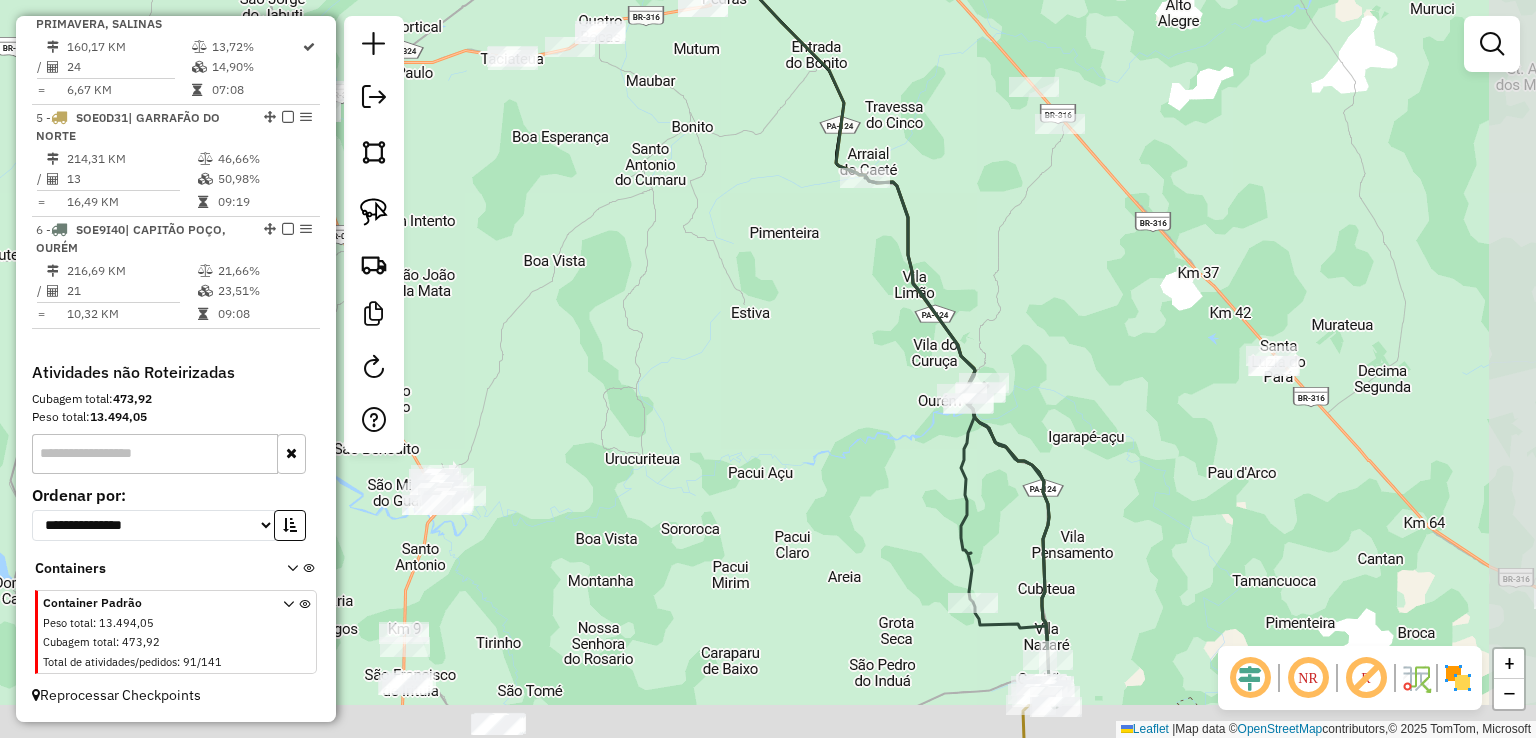 drag, startPoint x: 1127, startPoint y: 525, endPoint x: 1044, endPoint y: 281, distance: 257.73047 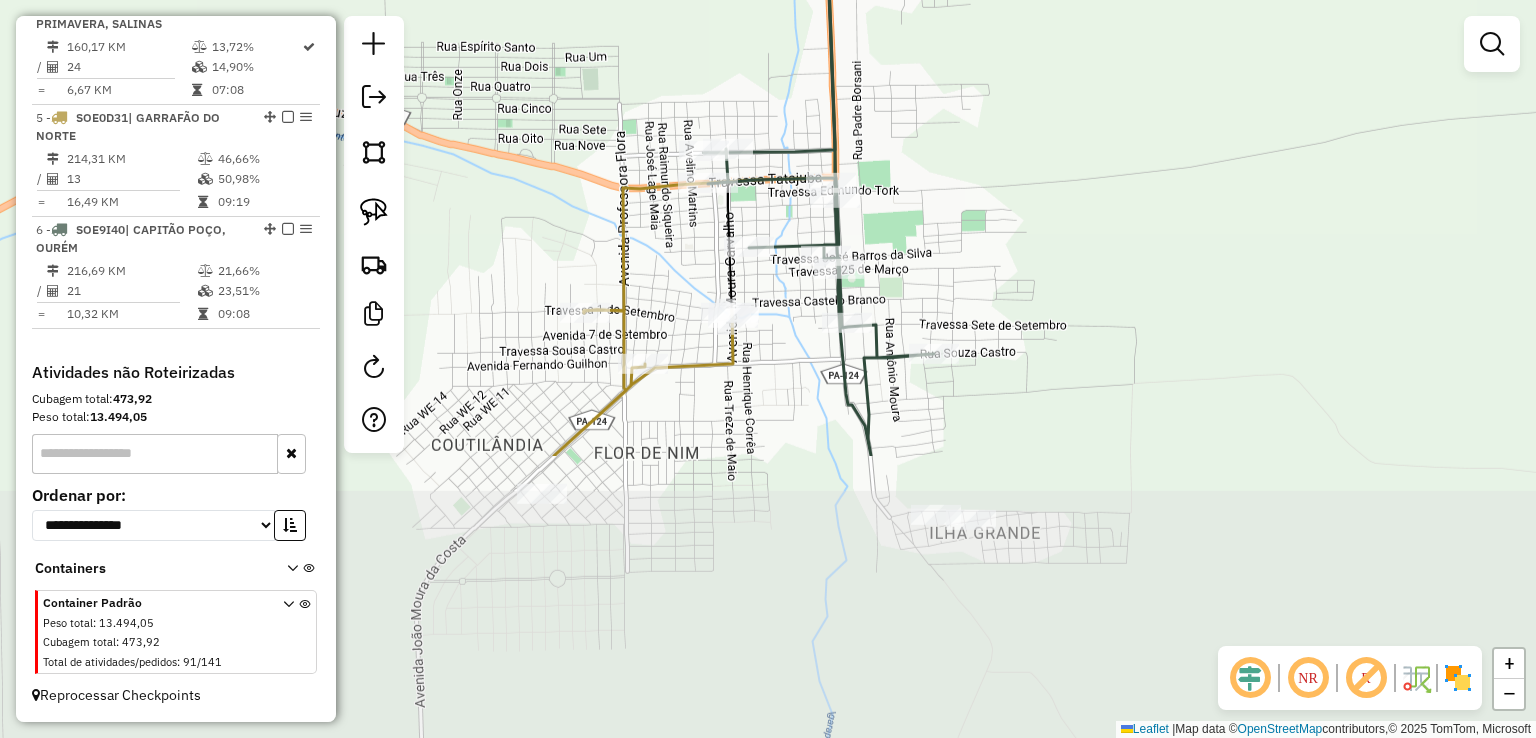 drag, startPoint x: 1016, startPoint y: 433, endPoint x: 1024, endPoint y: 169, distance: 264.1212 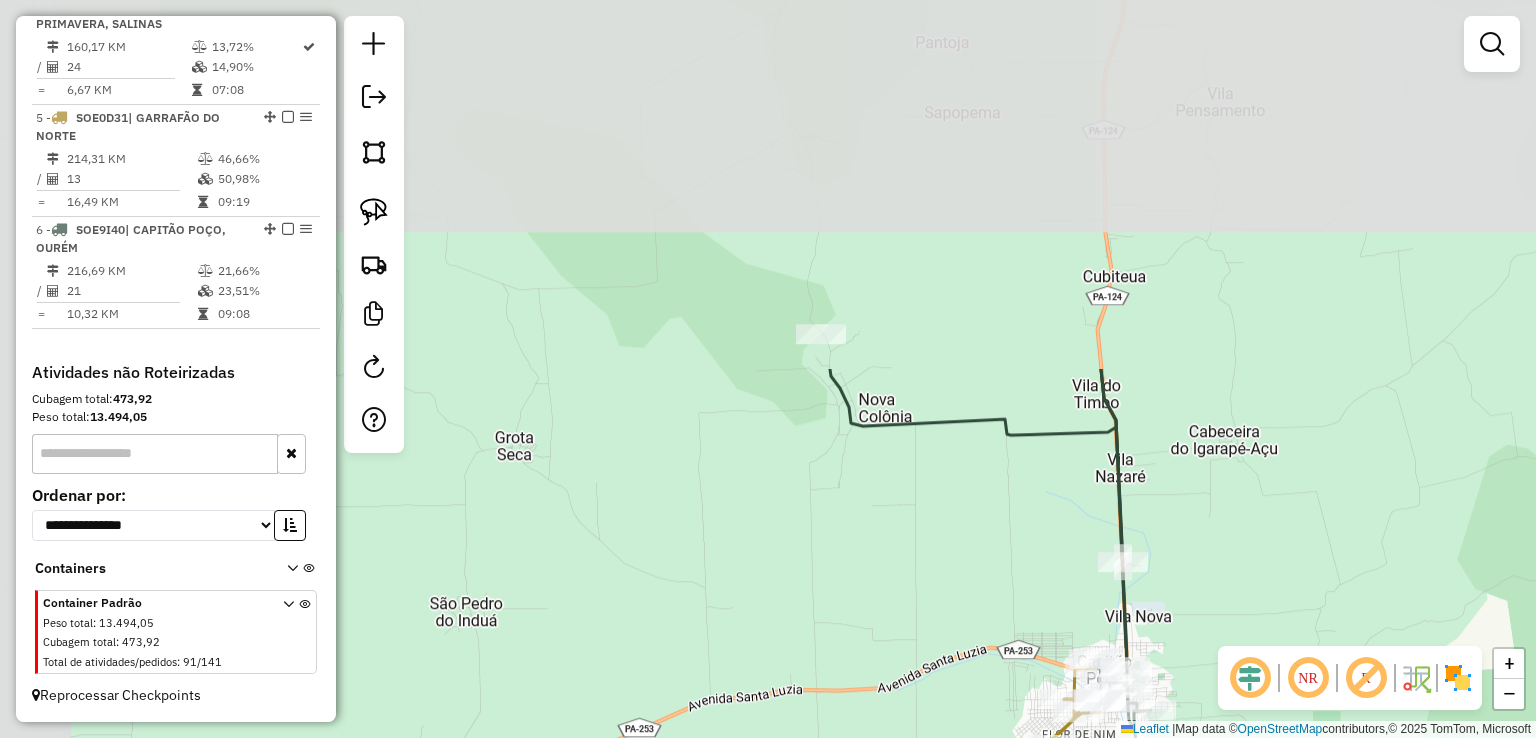 drag, startPoint x: 692, startPoint y: 58, endPoint x: 878, endPoint y: 509, distance: 487.84937 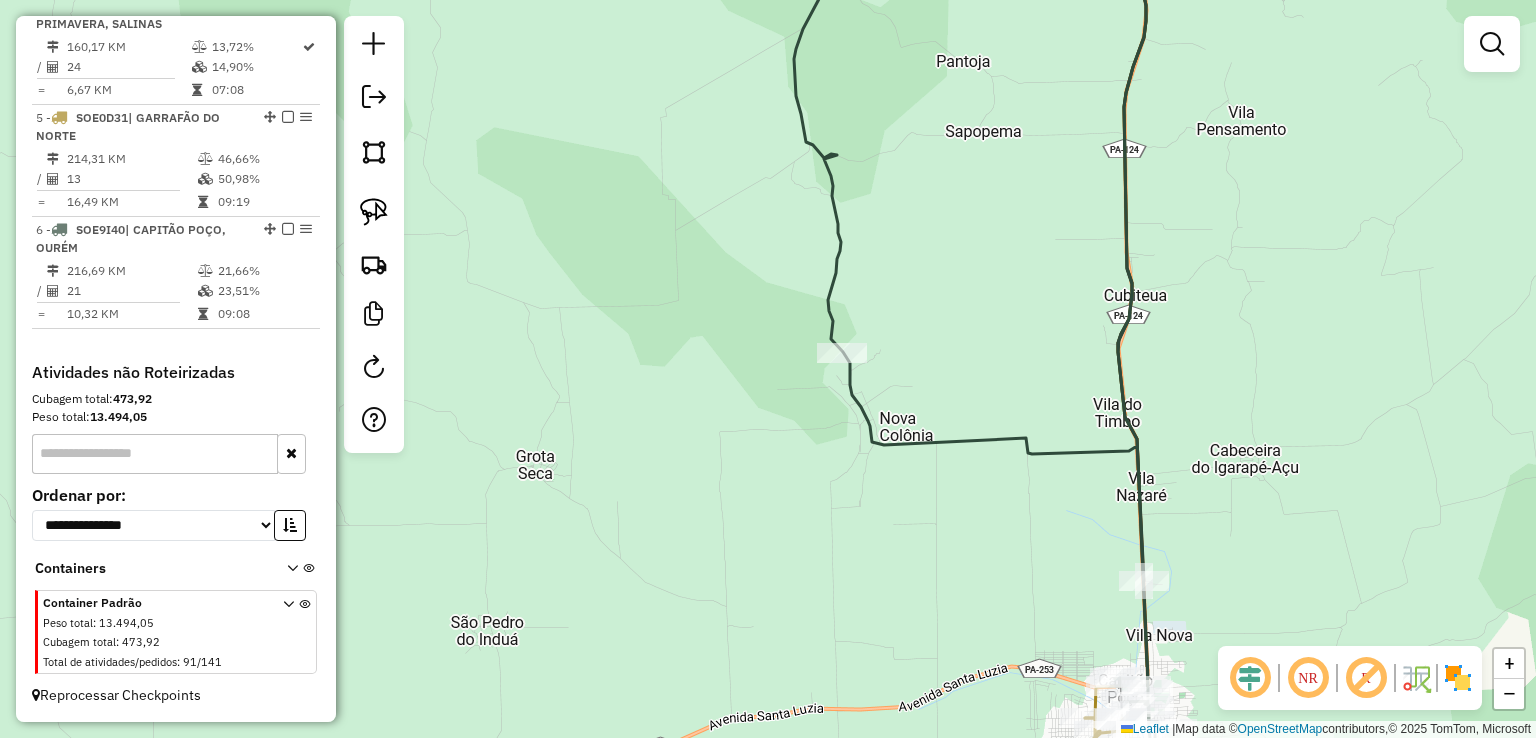 click on "Janela de atendimento Grade de atendimento Capacidade Transportadoras Veículos Cliente Pedidos  Rotas Selecione os dias de semana para filtrar as janelas de atendimento  Seg   Ter   Qua   Qui   Sex   Sáb   Dom  Informe o período da janela de atendimento: De: Até:  Filtrar exatamente a janela do cliente  Considerar janela de atendimento padrão  Selecione os dias de semana para filtrar as grades de atendimento  Seg   Ter   Qua   Qui   Sex   Sáb   Dom   Considerar clientes sem dia de atendimento cadastrado  Clientes fora do dia de atendimento selecionado Filtrar as atividades entre os valores definidos abaixo:  Peso mínimo:   Peso máximo:   Cubagem mínima:   Cubagem máxima:   De:   Até:  Filtrar as atividades entre o tempo de atendimento definido abaixo:  De:   Até:   Considerar capacidade total dos clientes não roteirizados Transportadora: Selecione um ou mais itens Tipo de veículo: Selecione um ou mais itens Veículo: Selecione um ou mais itens Motorista: Selecione um ou mais itens Nome: Rótulo:" 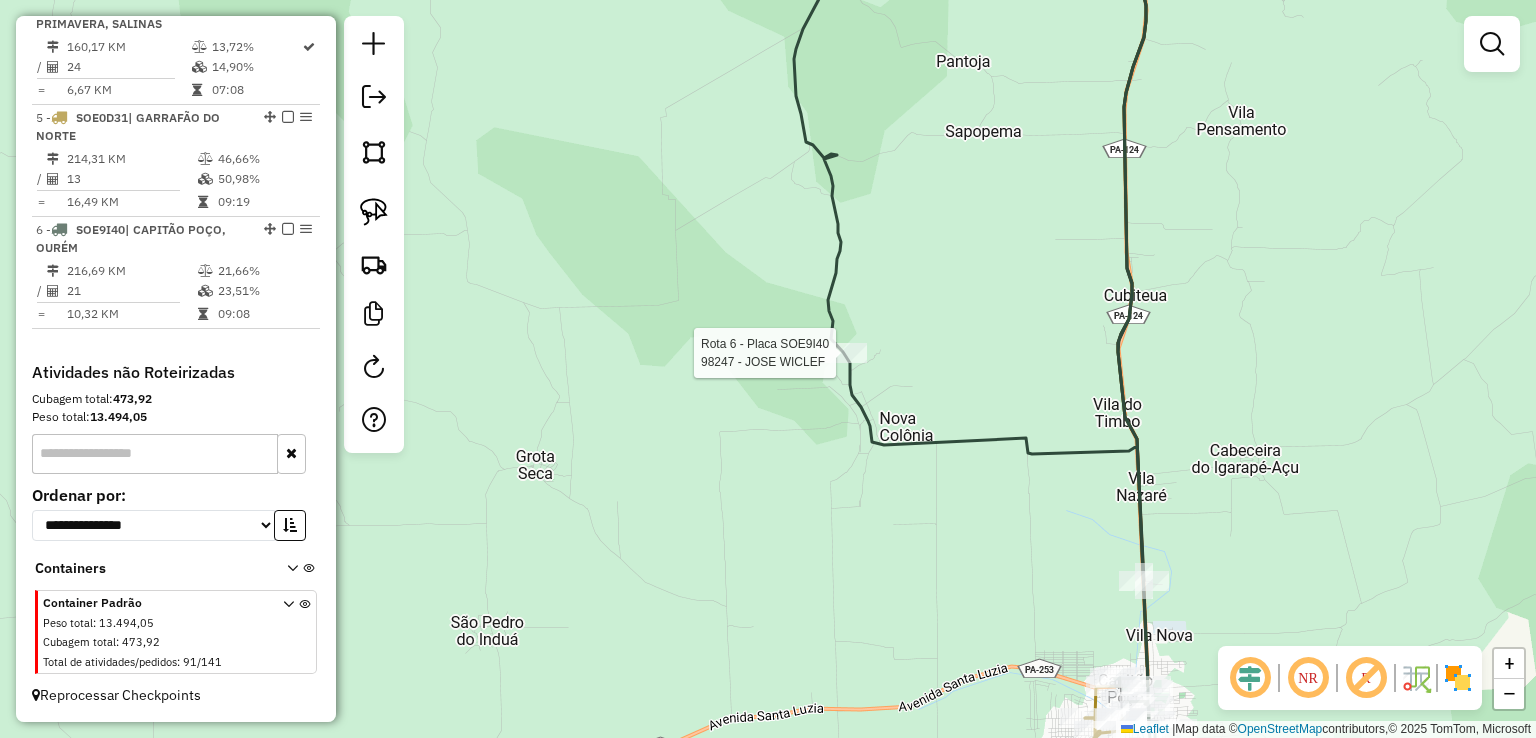 select on "**********" 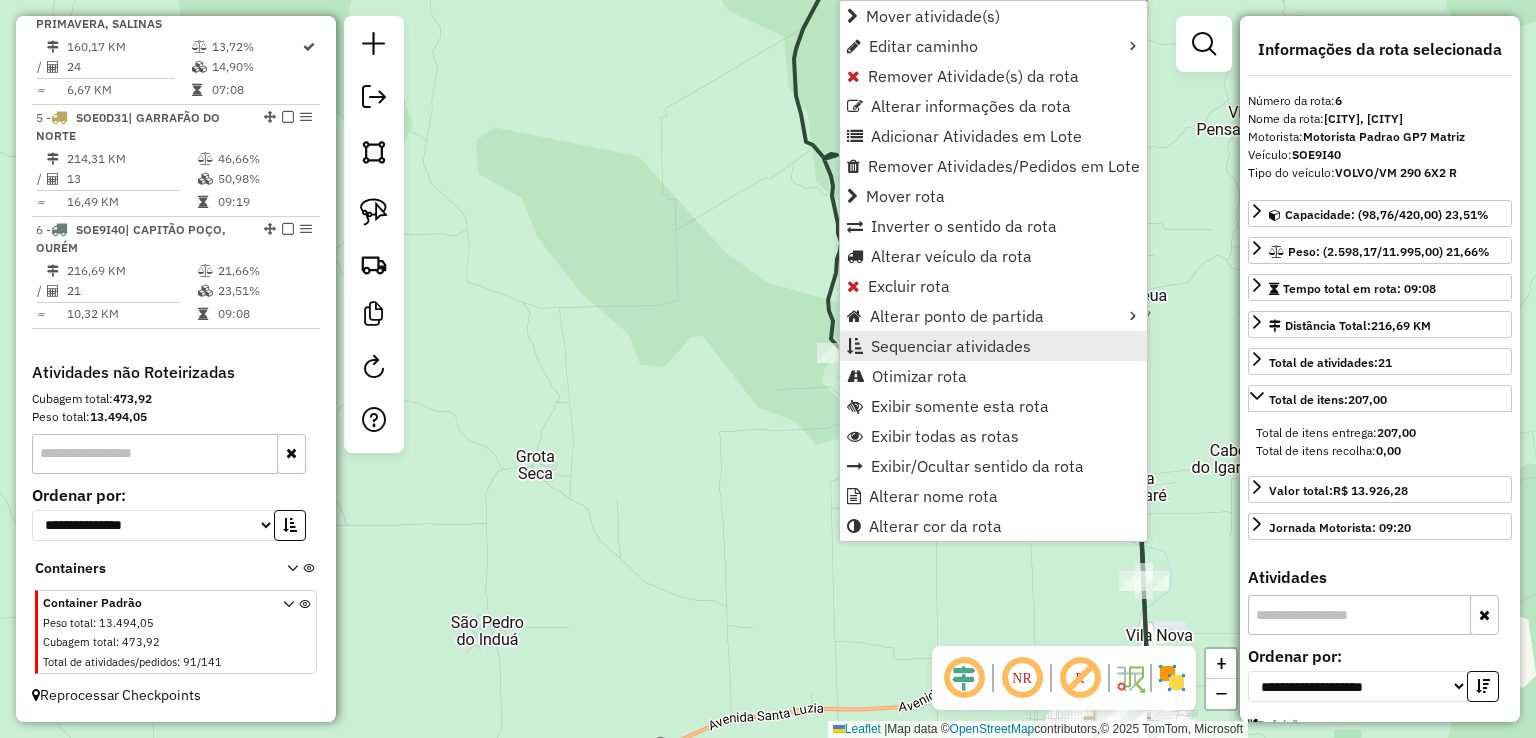 click on "Sequenciar atividades" at bounding box center (951, 346) 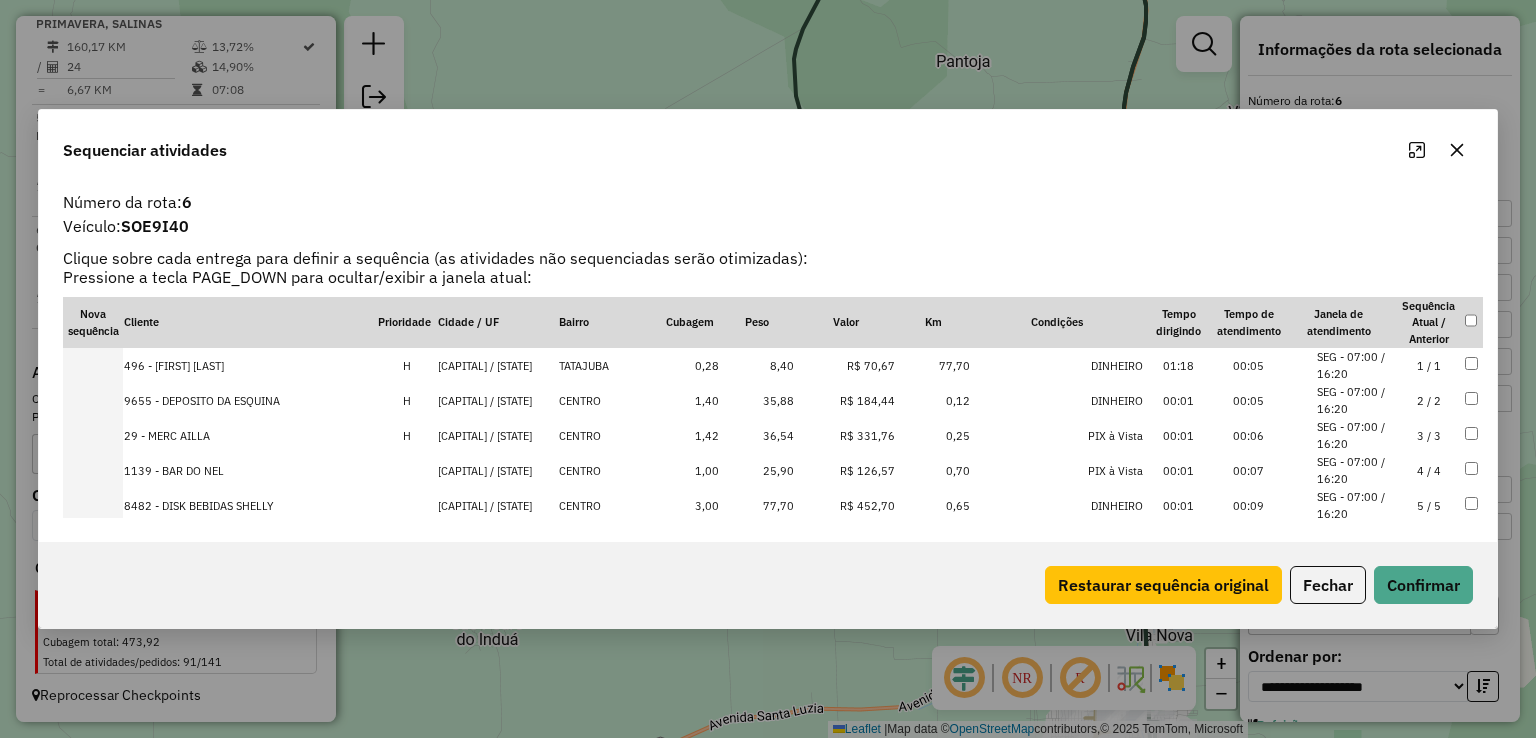 click on "Sequenciar atividades" 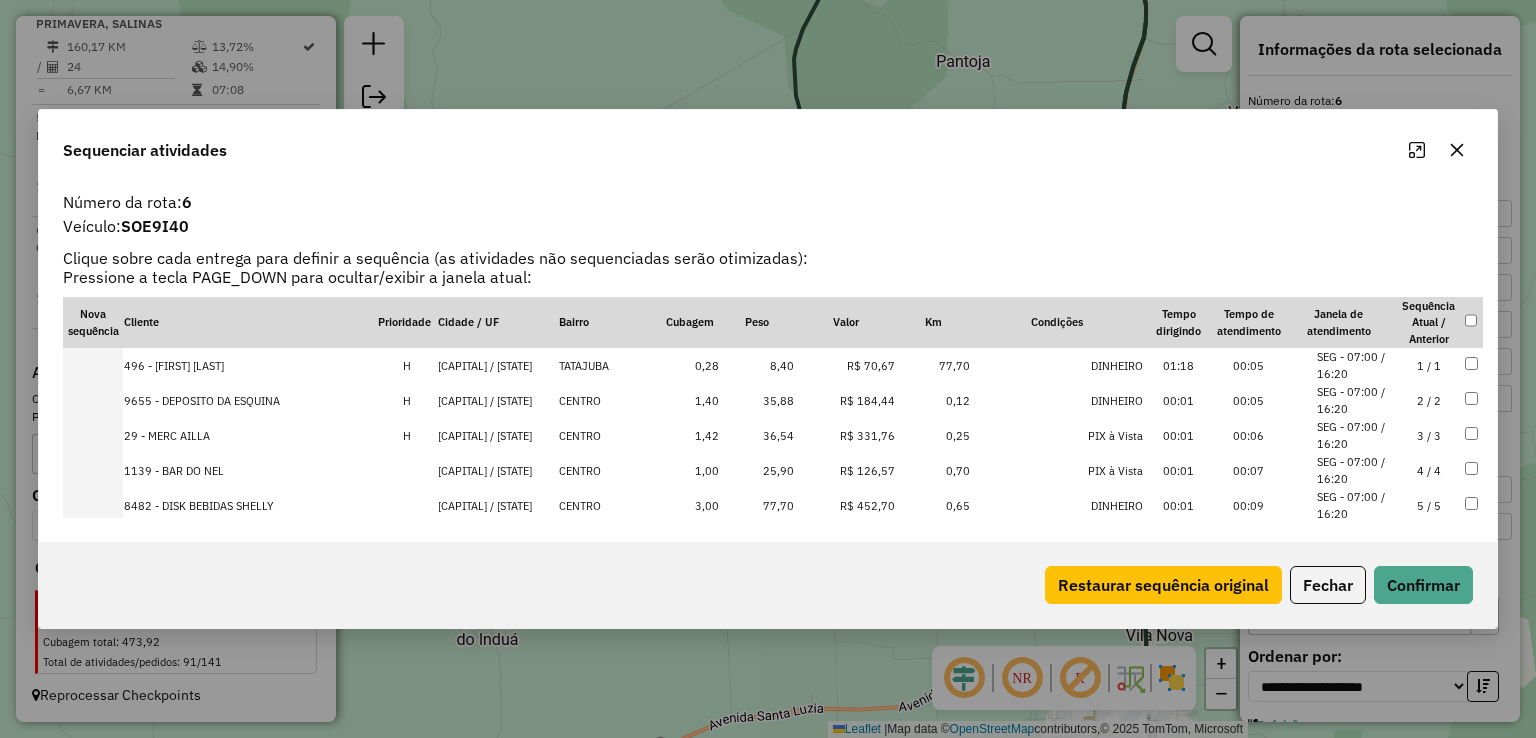 click 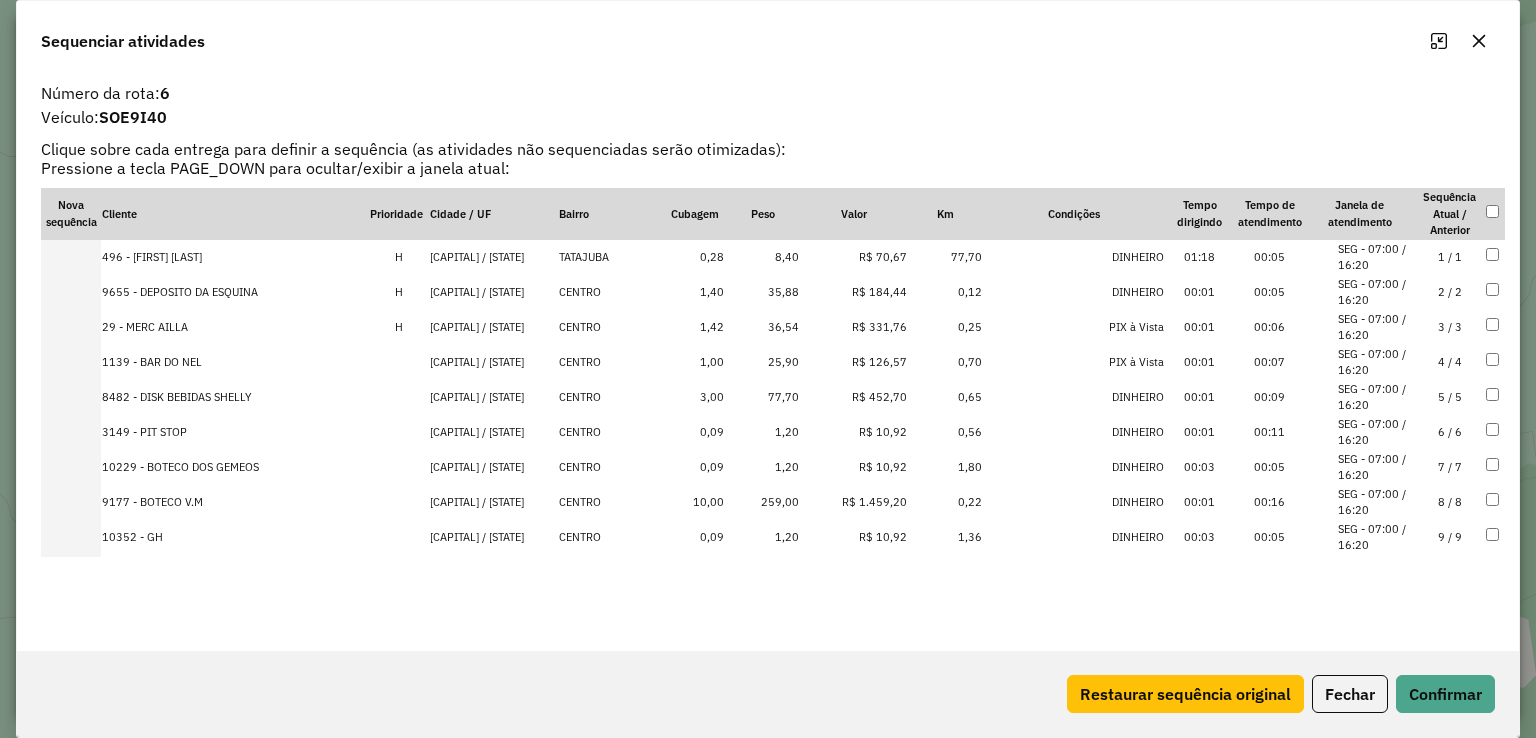 scroll, scrollTop: 436, scrollLeft: 0, axis: vertical 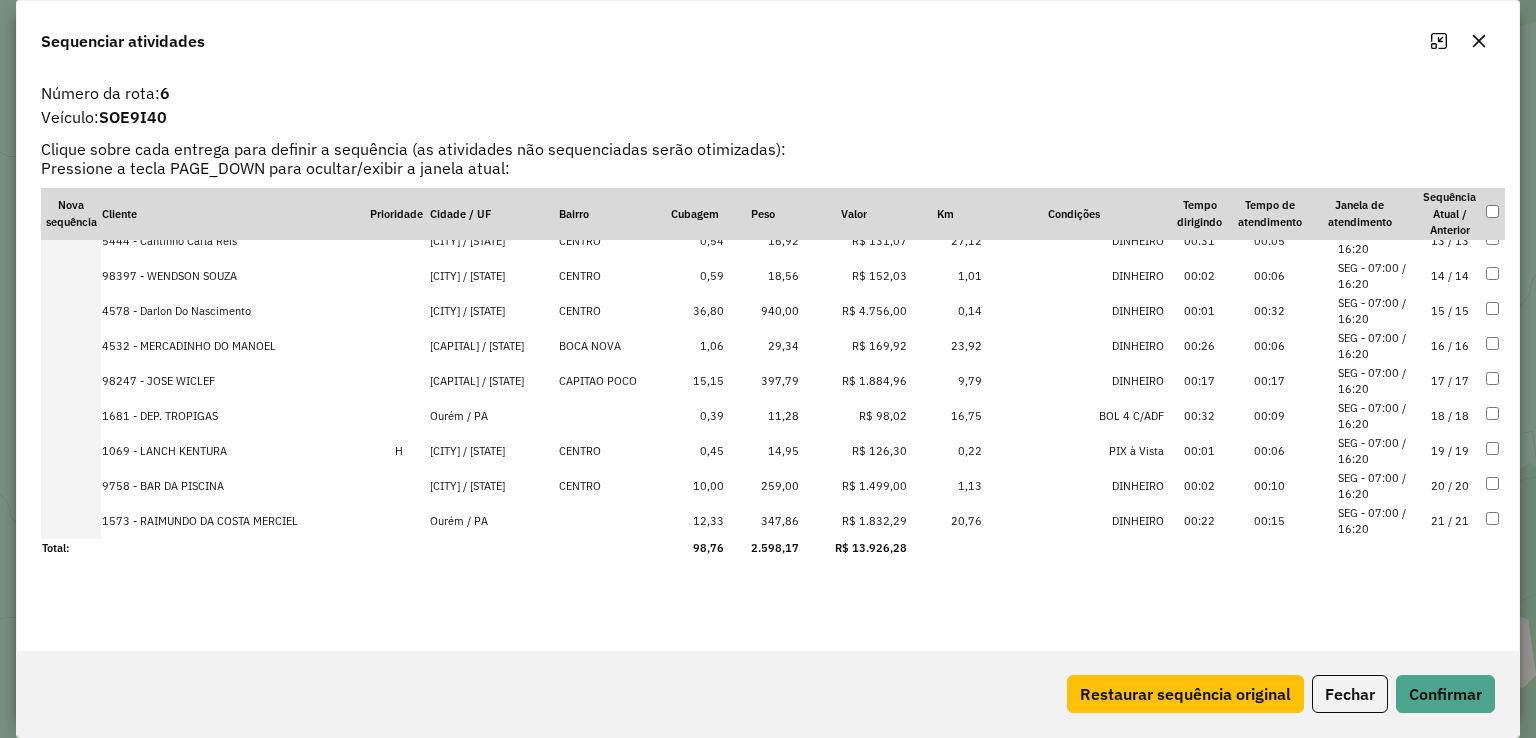 click on "21 / 21" at bounding box center (1450, 521) 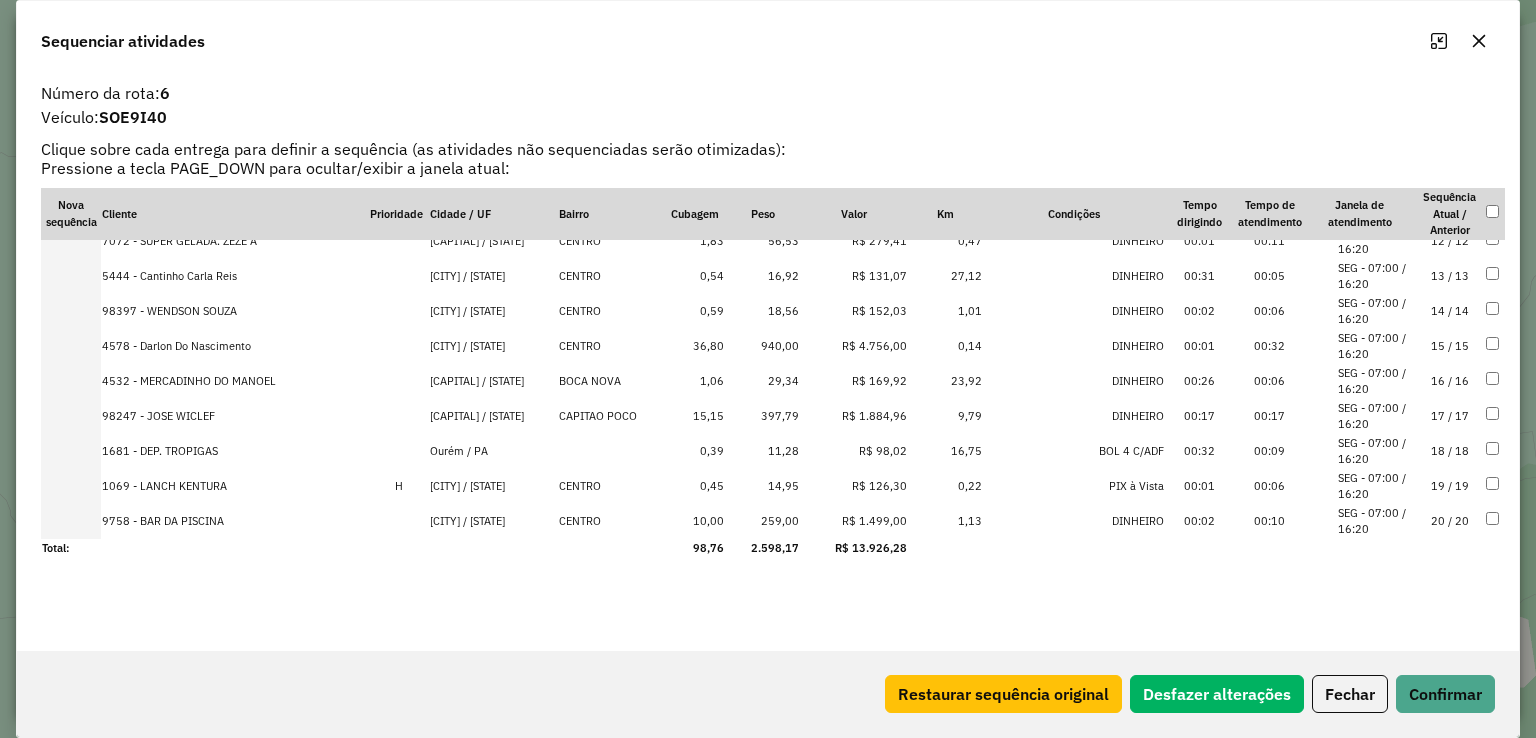 click on "13 / 13" at bounding box center (1450, 276) 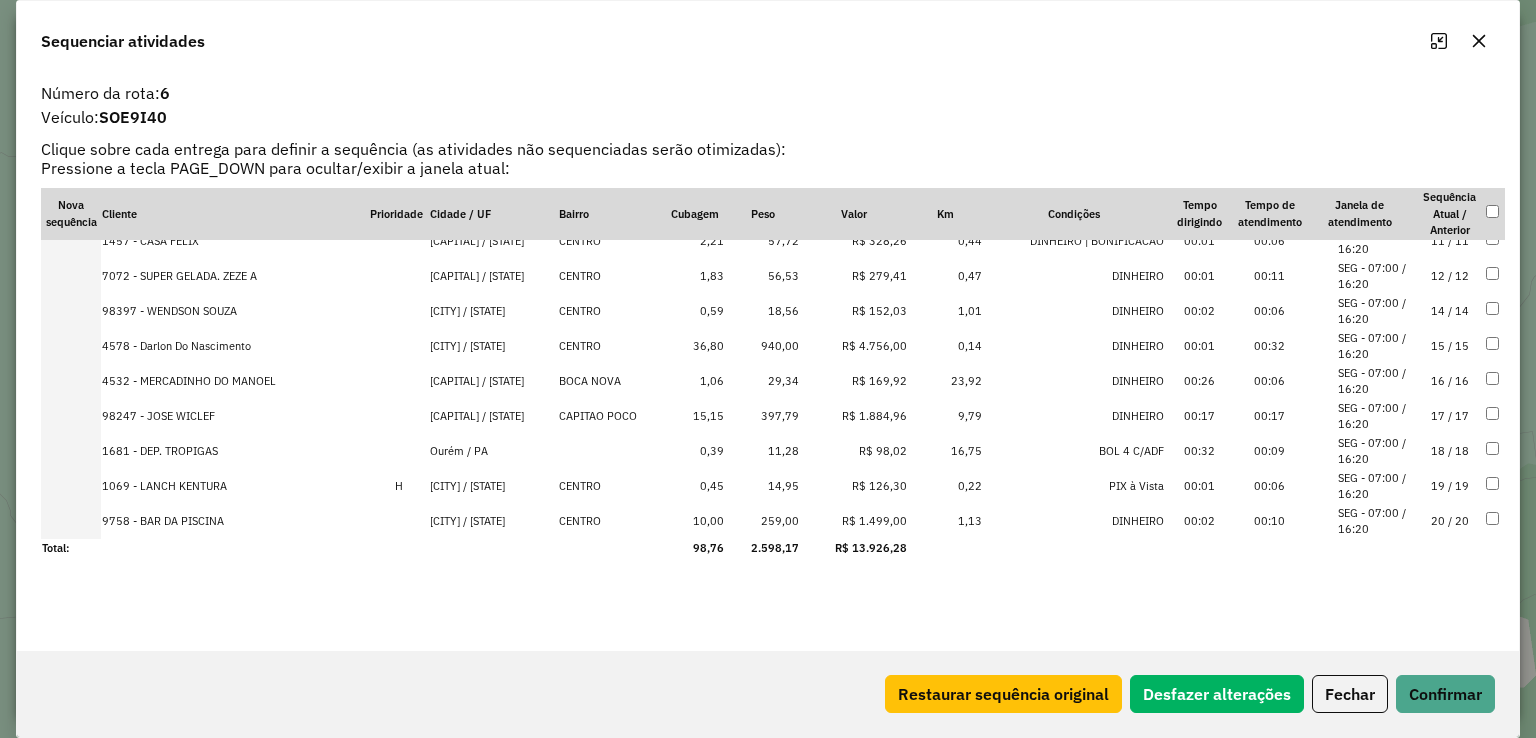 click on "14 / 14" at bounding box center (1450, 311) 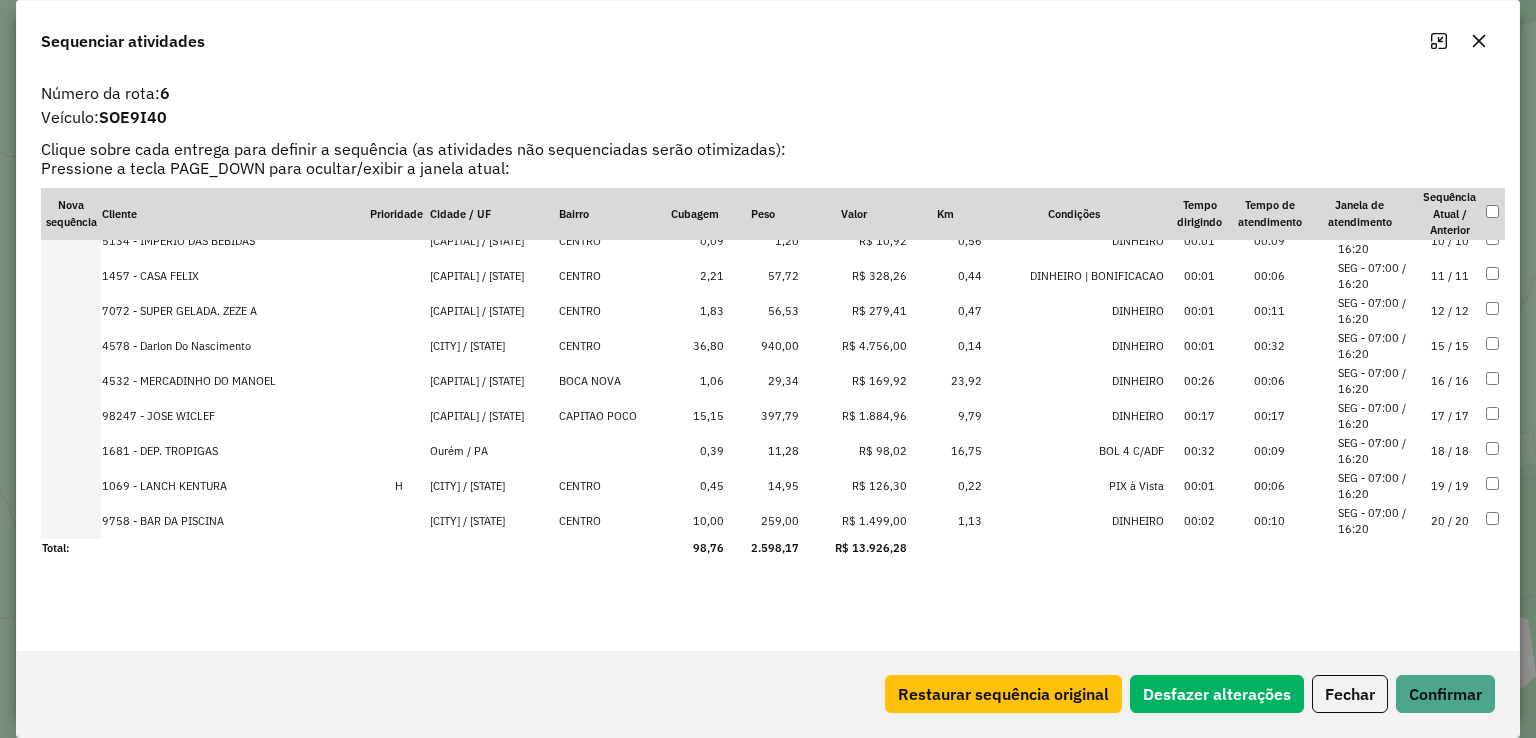 click on "15 / 15" at bounding box center (1450, 346) 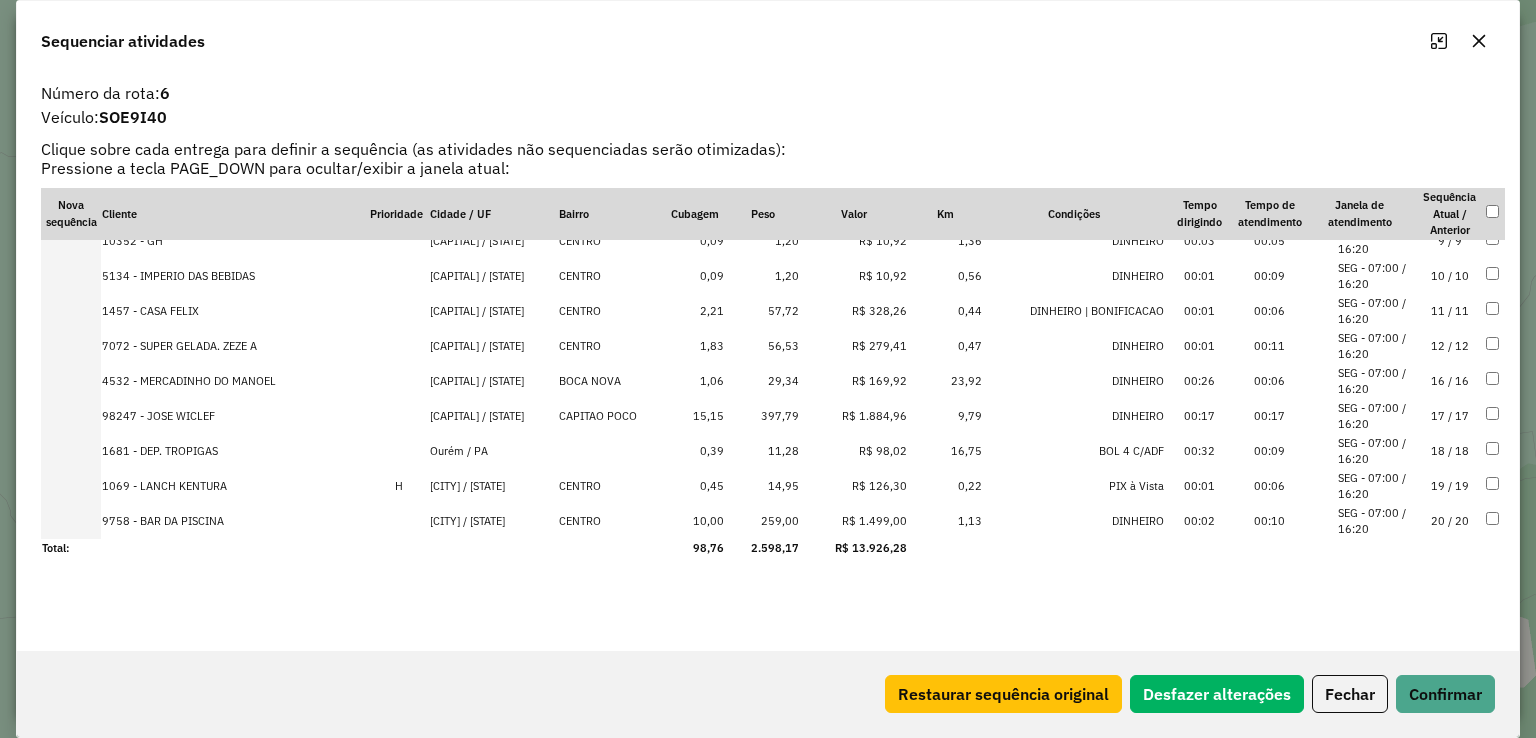 click on "20 / 20" at bounding box center (1450, 521) 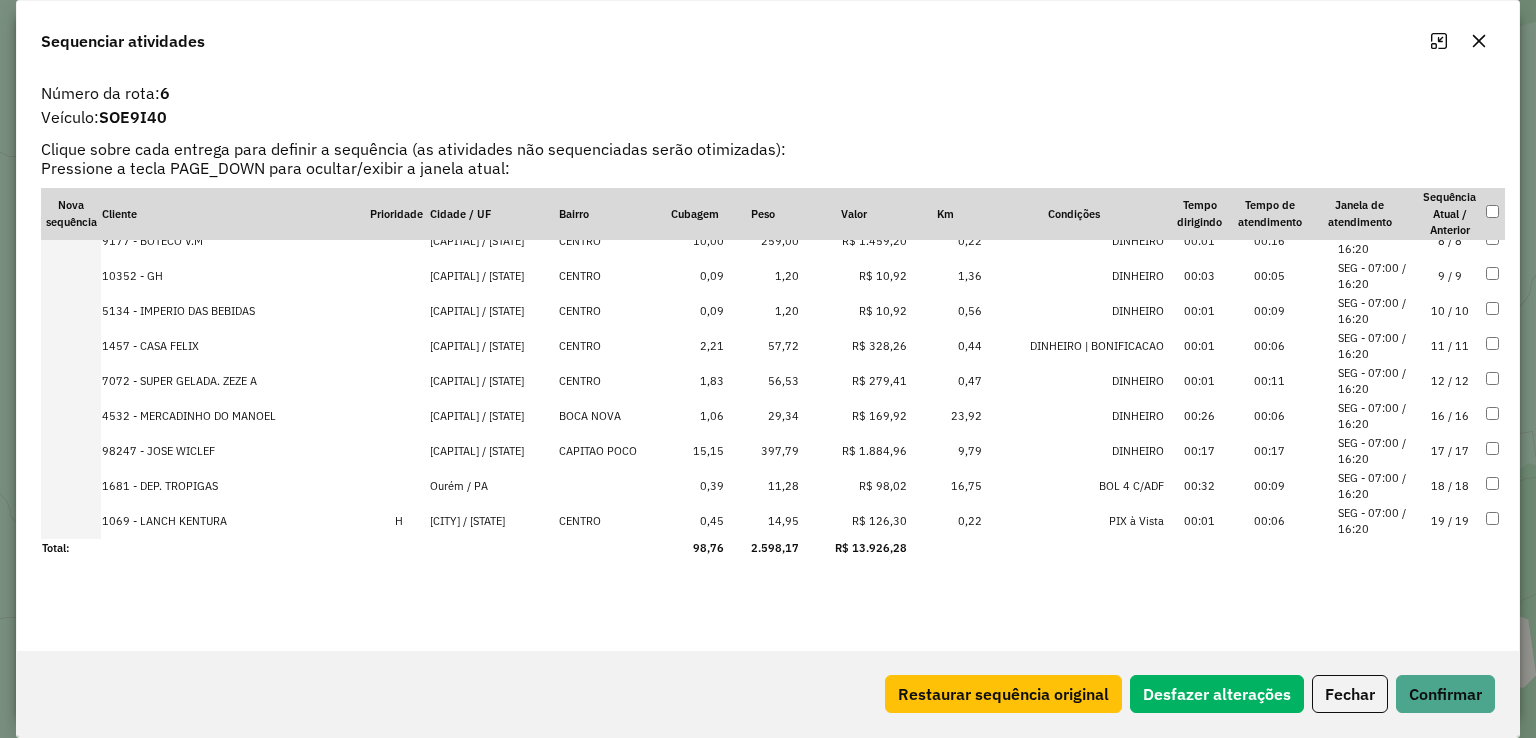 click on "19 / 19" at bounding box center [1450, 521] 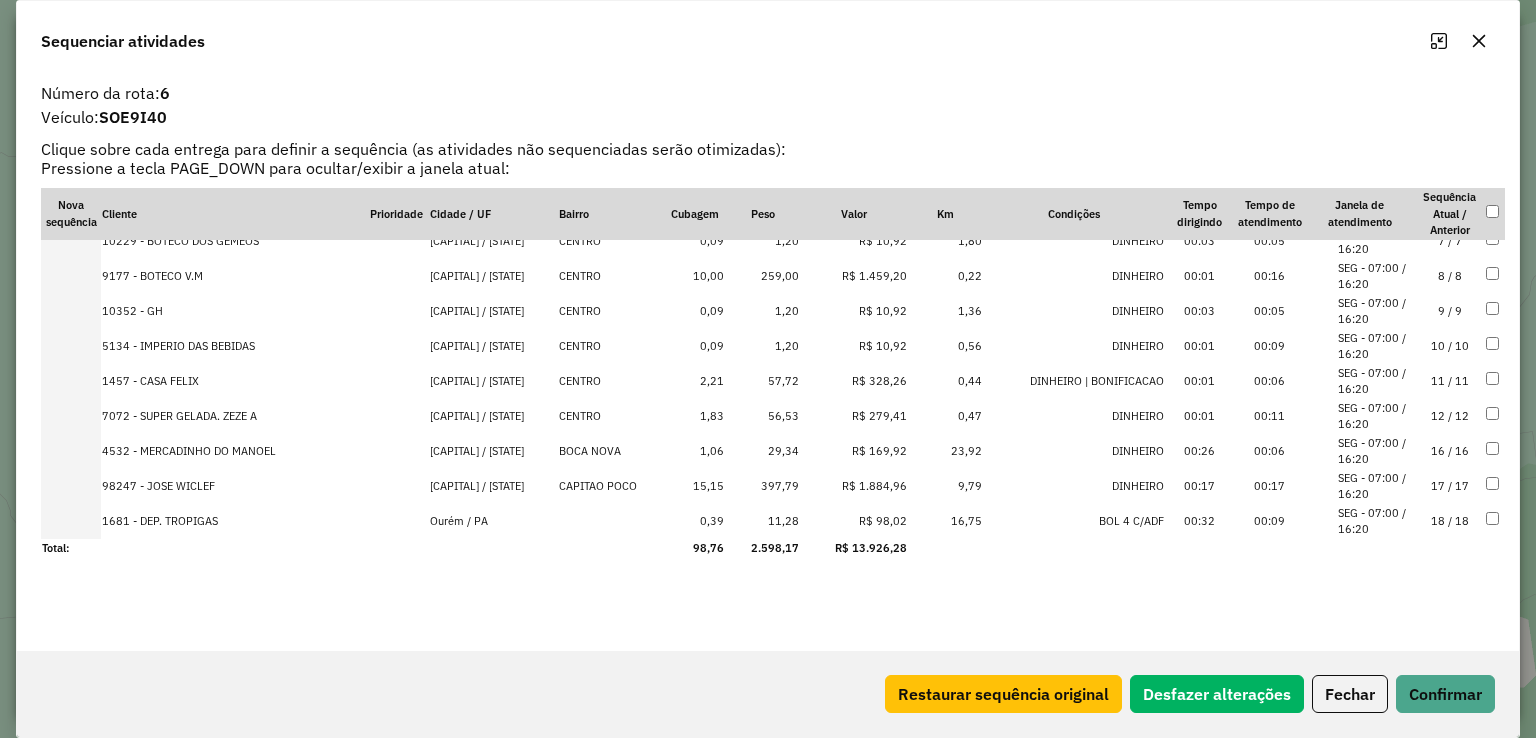 click on "18 / 18" at bounding box center (1450, 521) 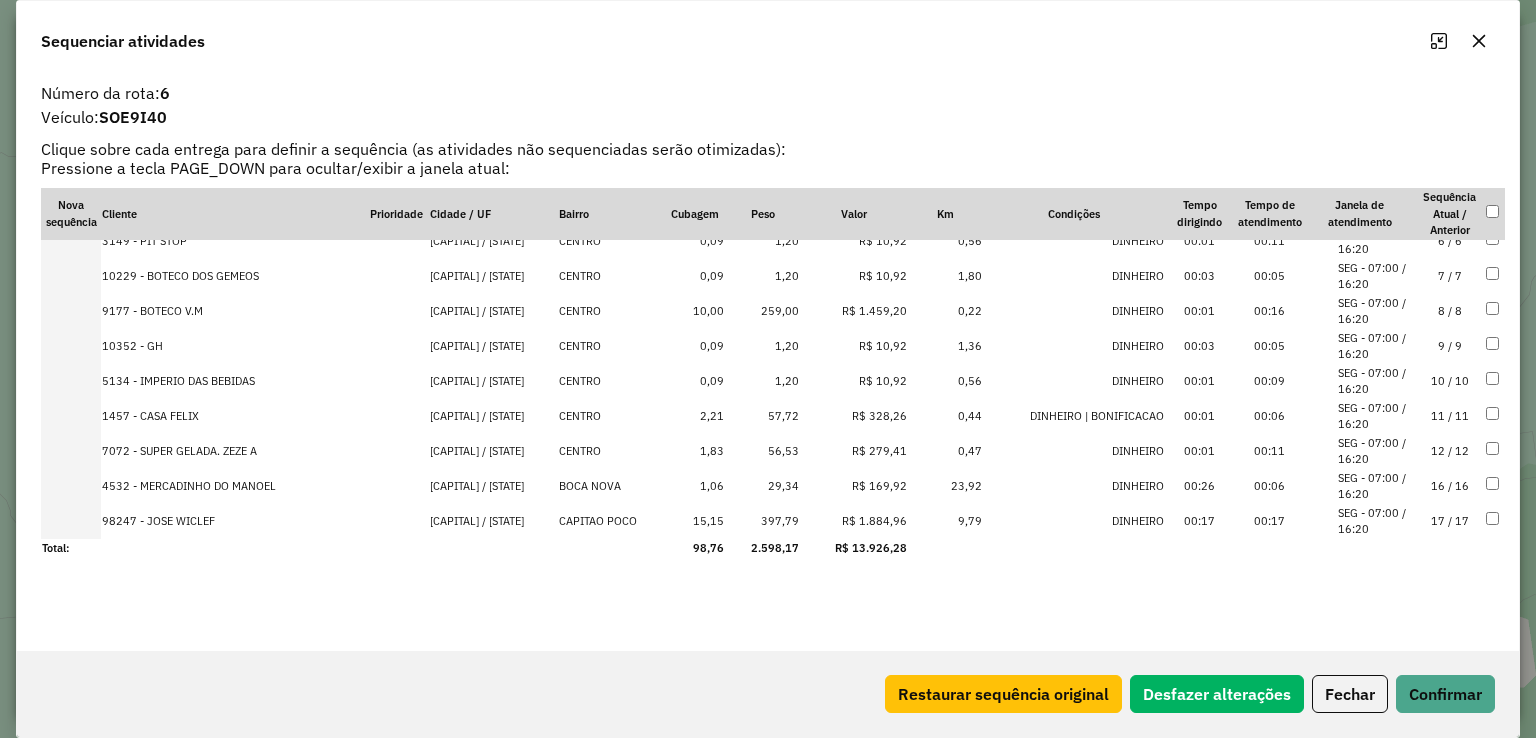 click on "16 / 16" at bounding box center (1450, 486) 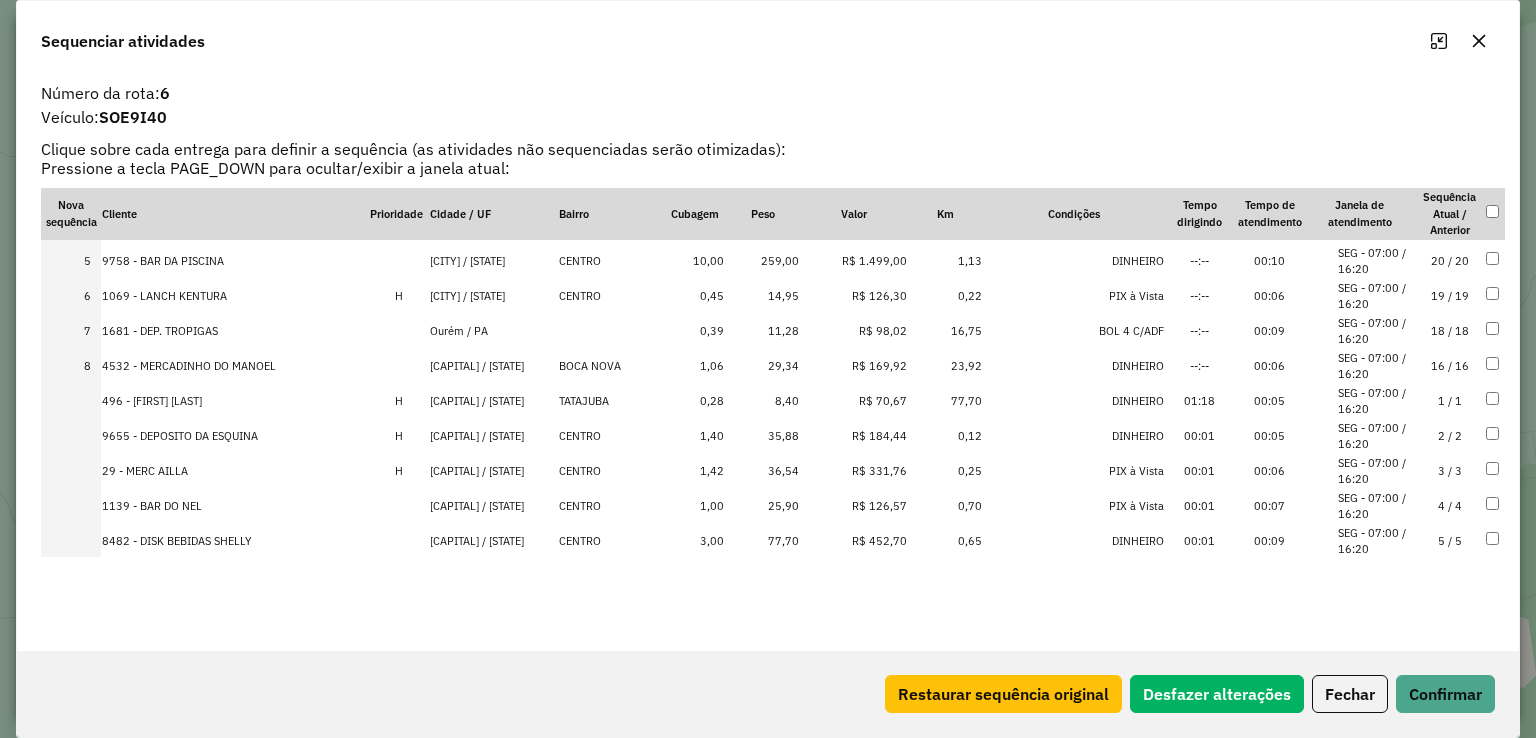 scroll, scrollTop: 436, scrollLeft: 0, axis: vertical 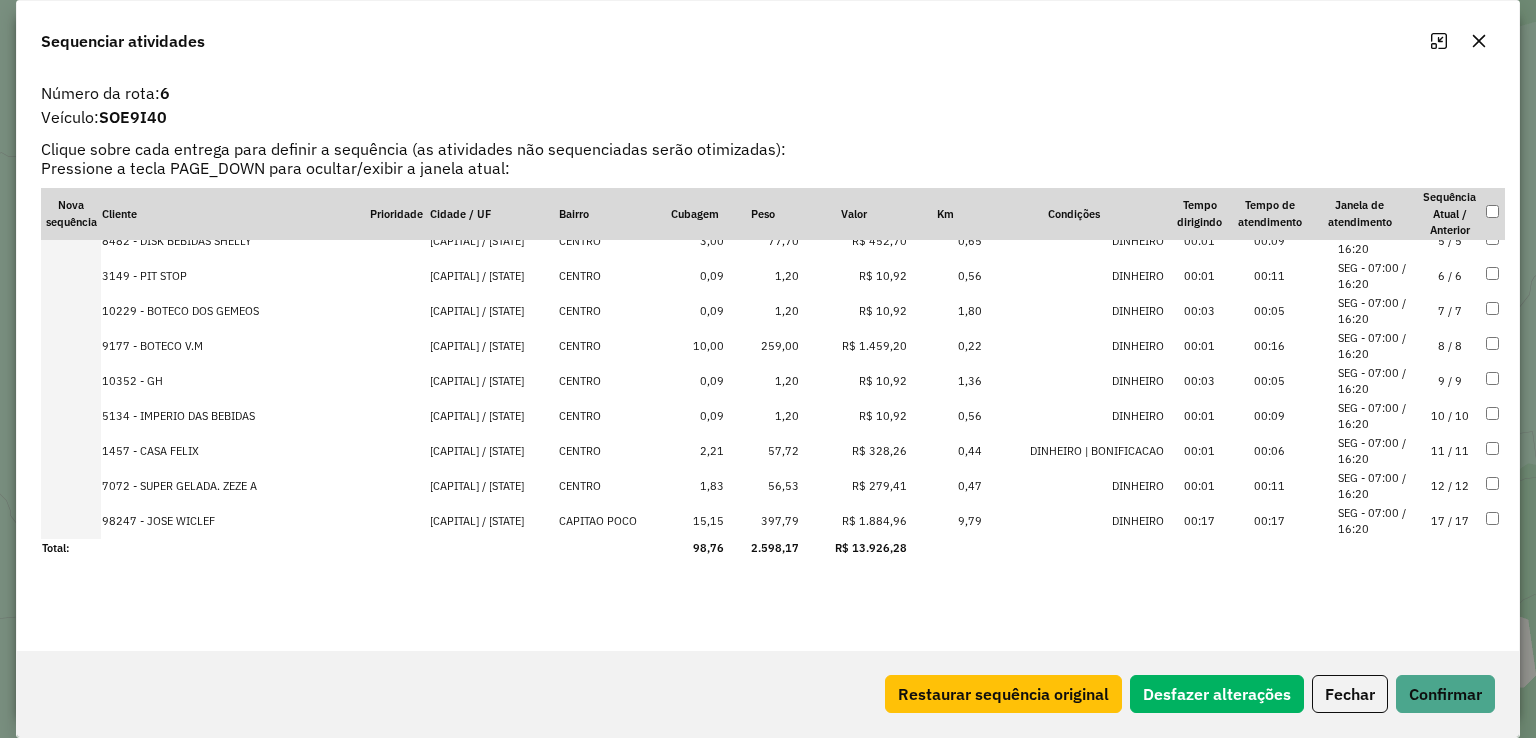 click on "12 / 12" at bounding box center (1450, 486) 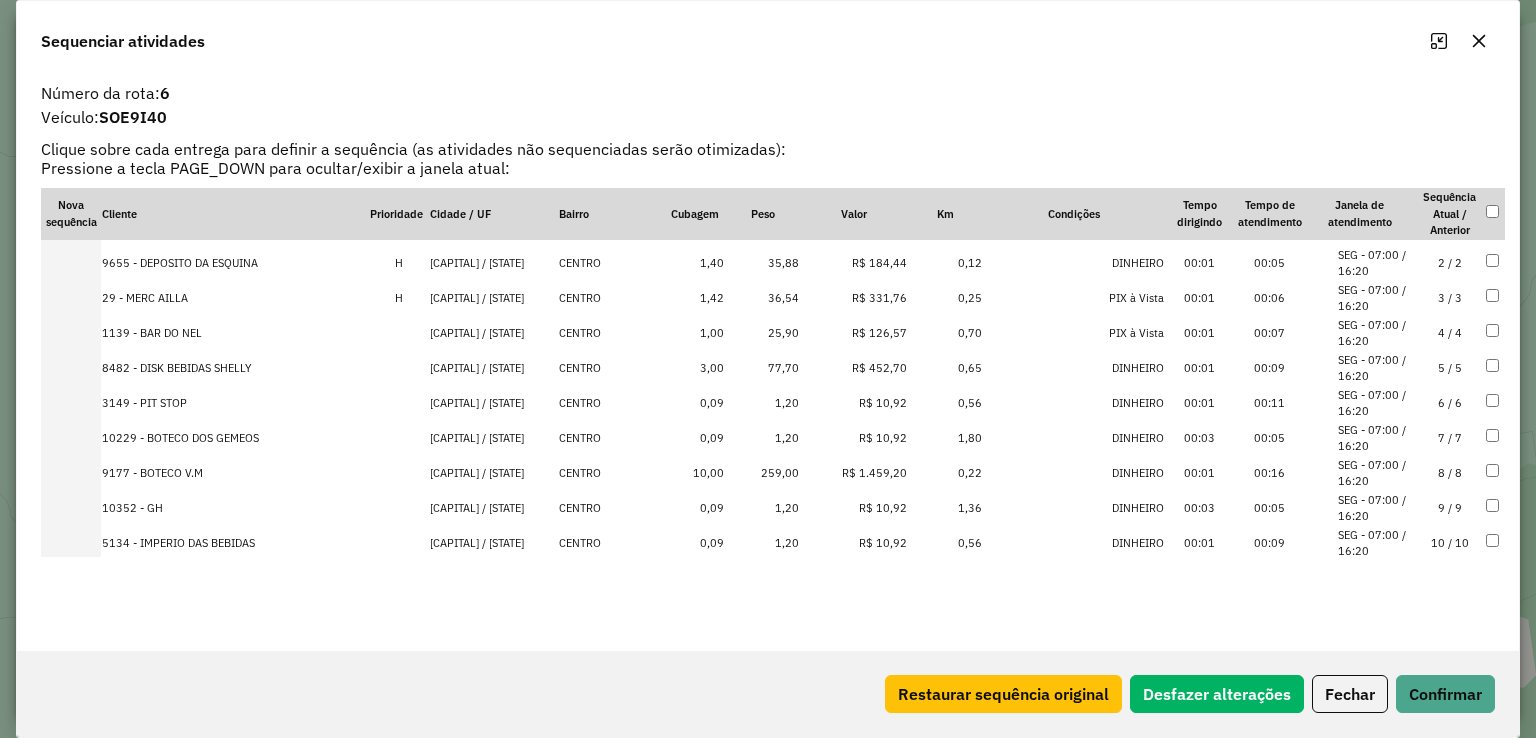 scroll, scrollTop: 236, scrollLeft: 0, axis: vertical 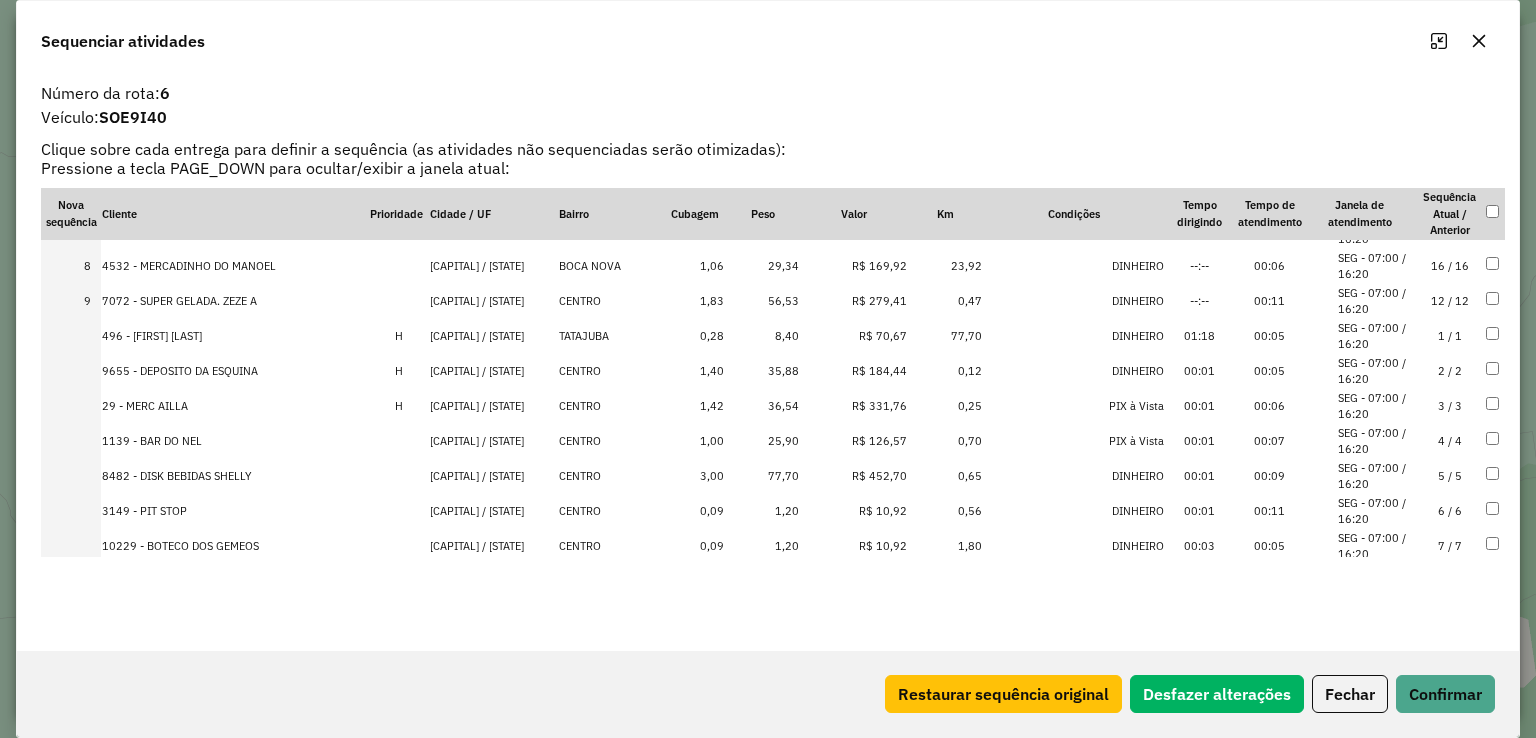 click on "4 / 4" at bounding box center [1450, 441] 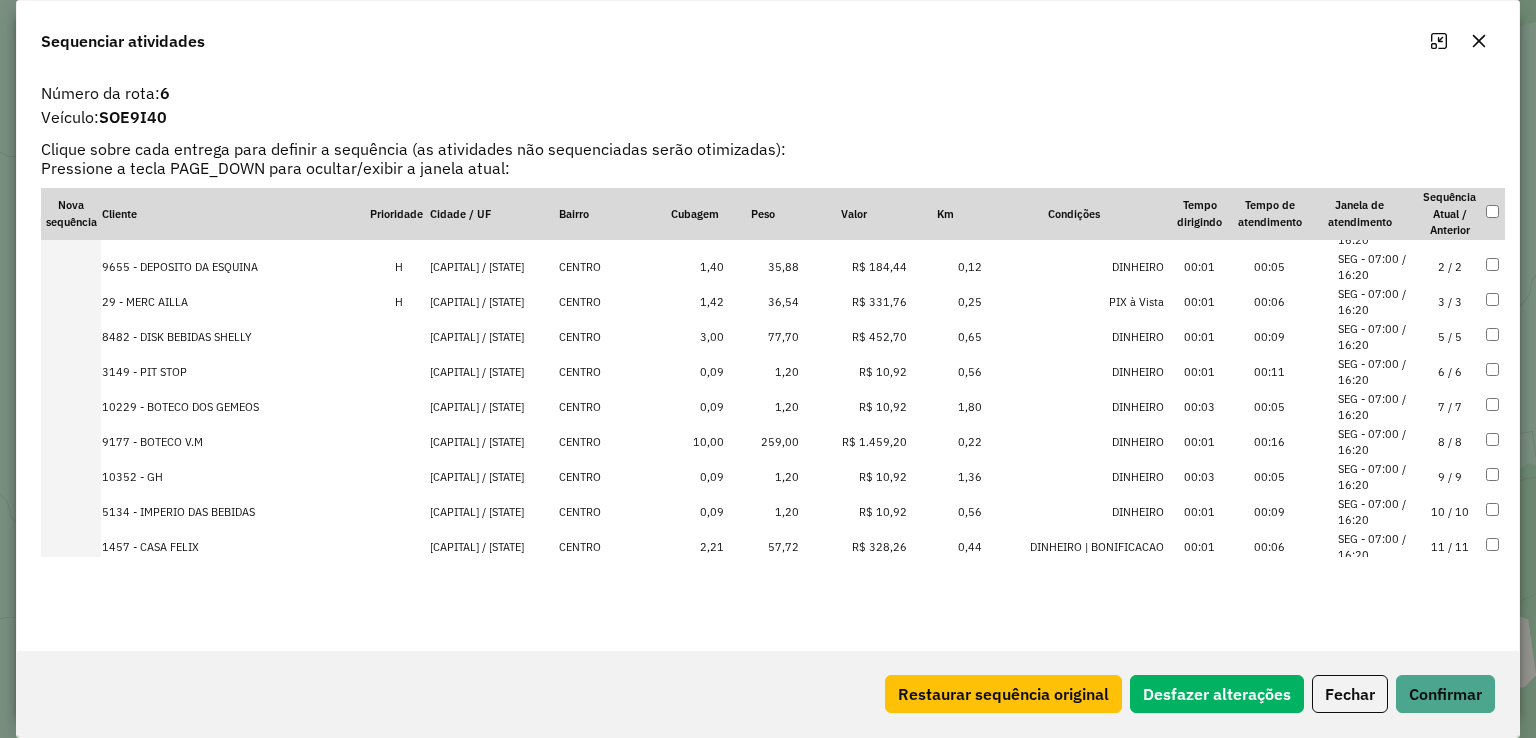scroll, scrollTop: 436, scrollLeft: 0, axis: vertical 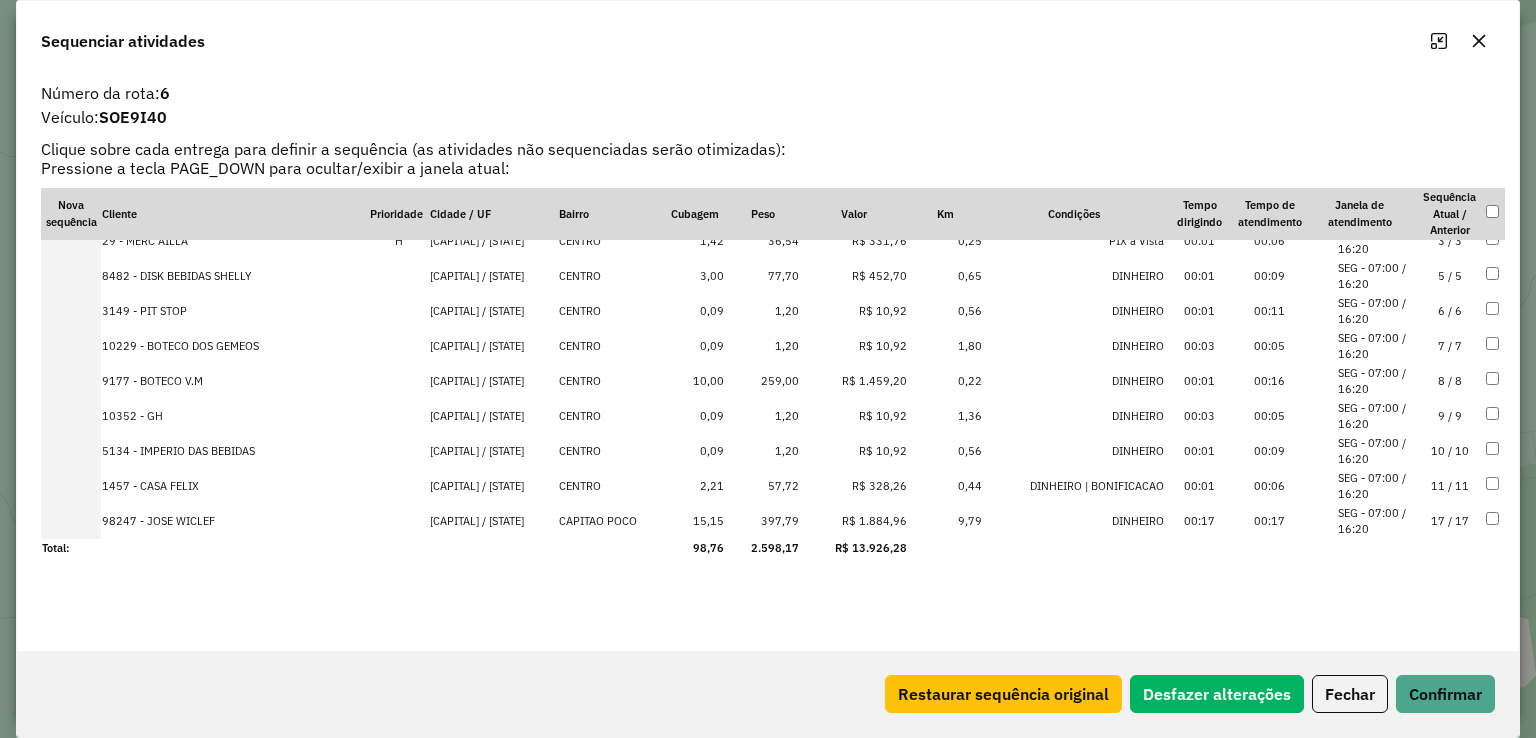 click on "11 / 11" at bounding box center [1450, 486] 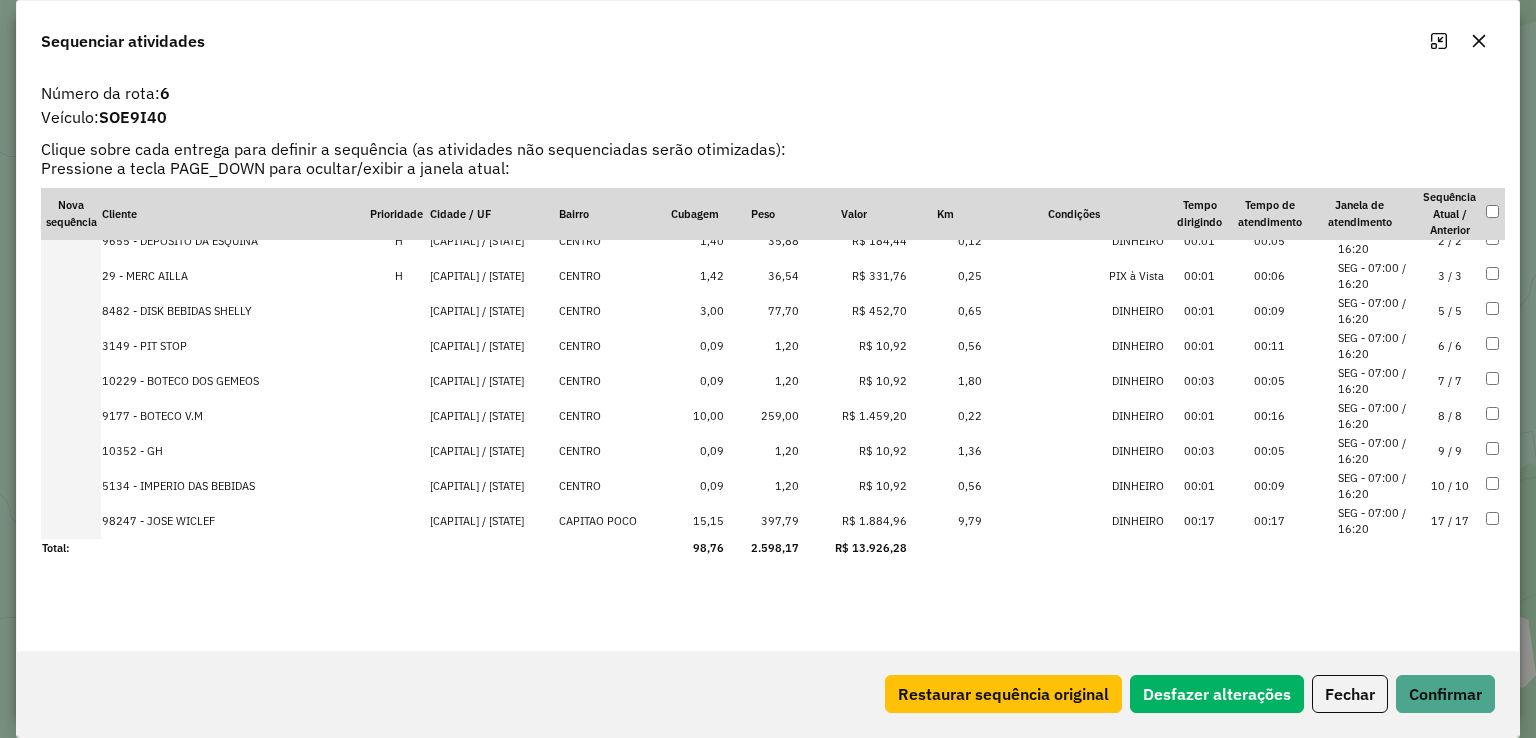 click on "6 / 6" at bounding box center (1450, 346) 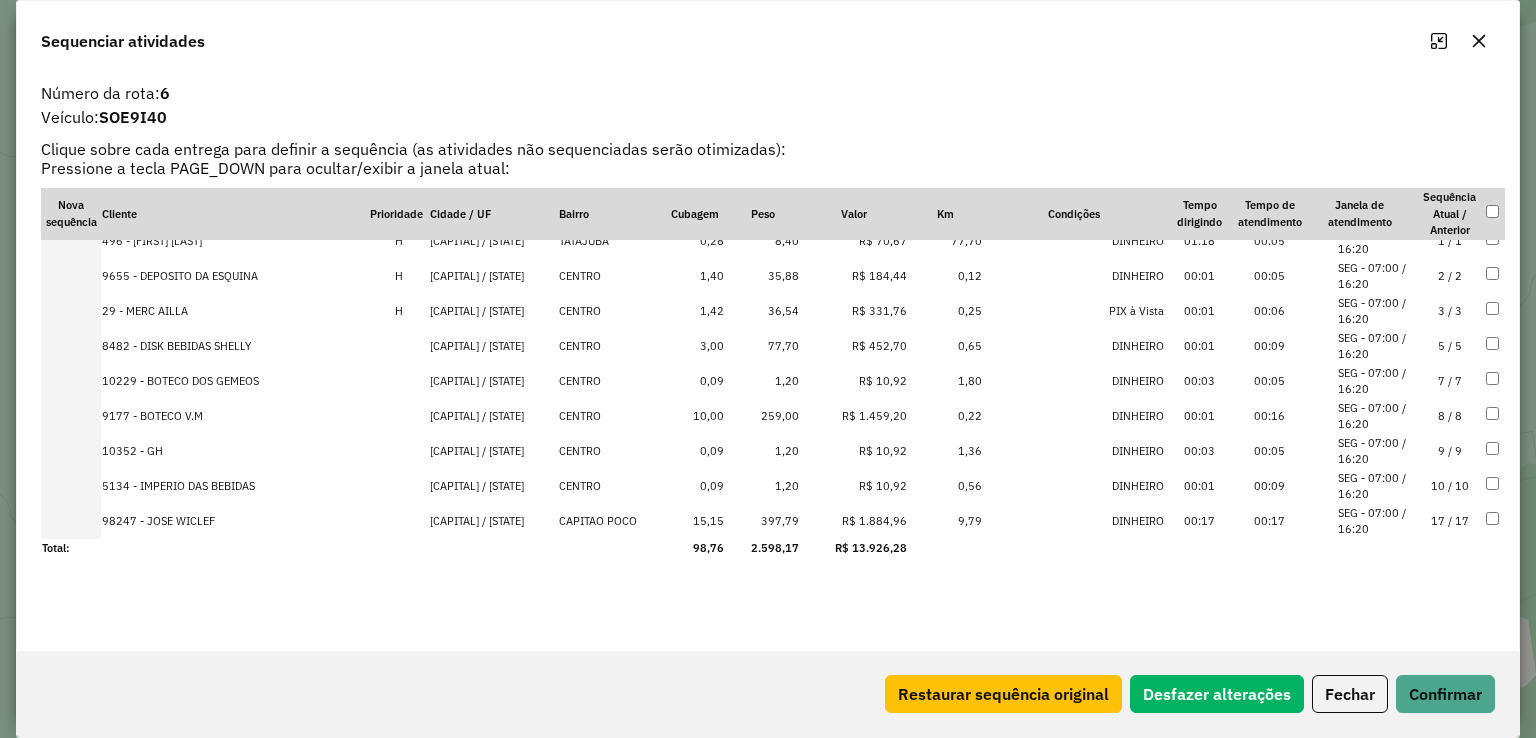 click on "10 / 10" at bounding box center (1450, 486) 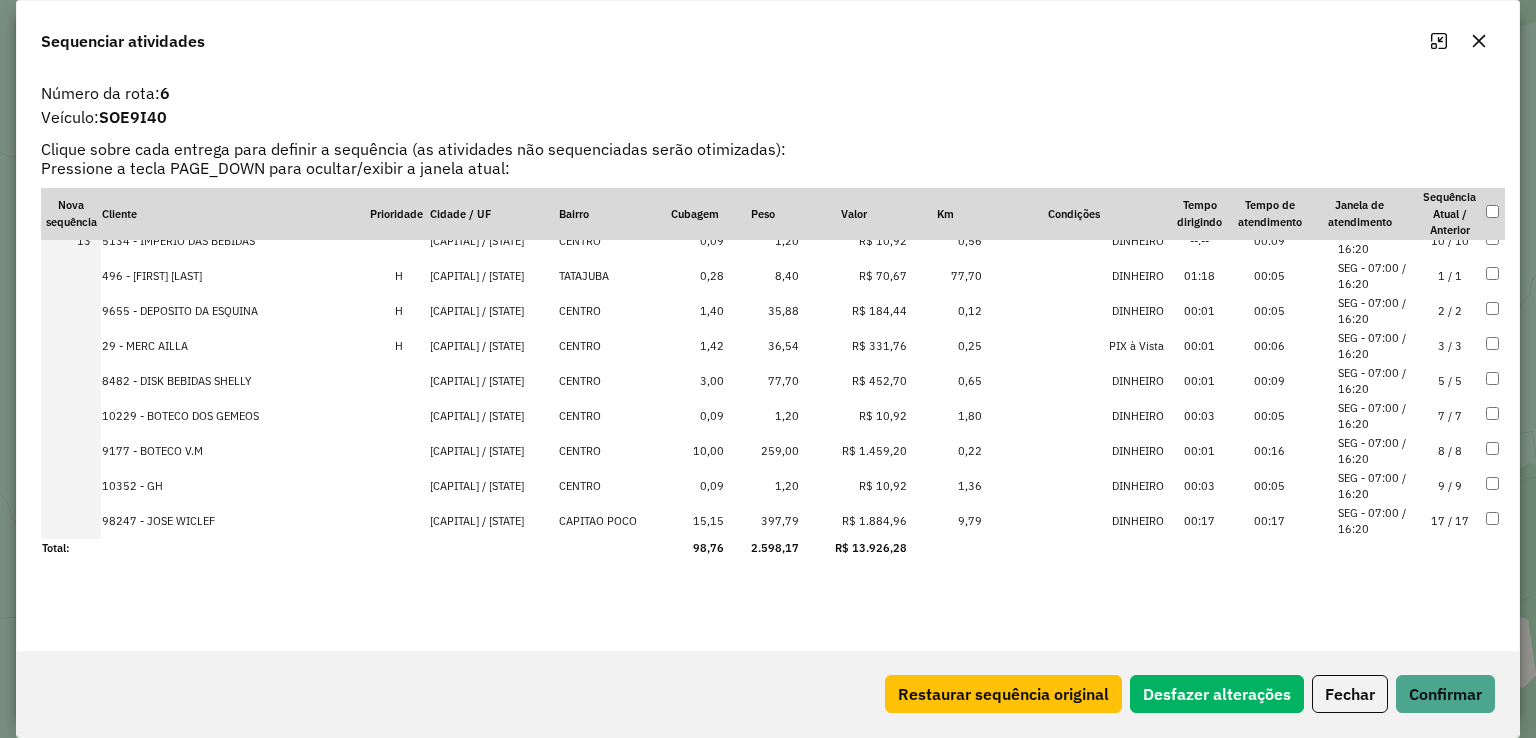 click on "9 / 9" at bounding box center [1450, 486] 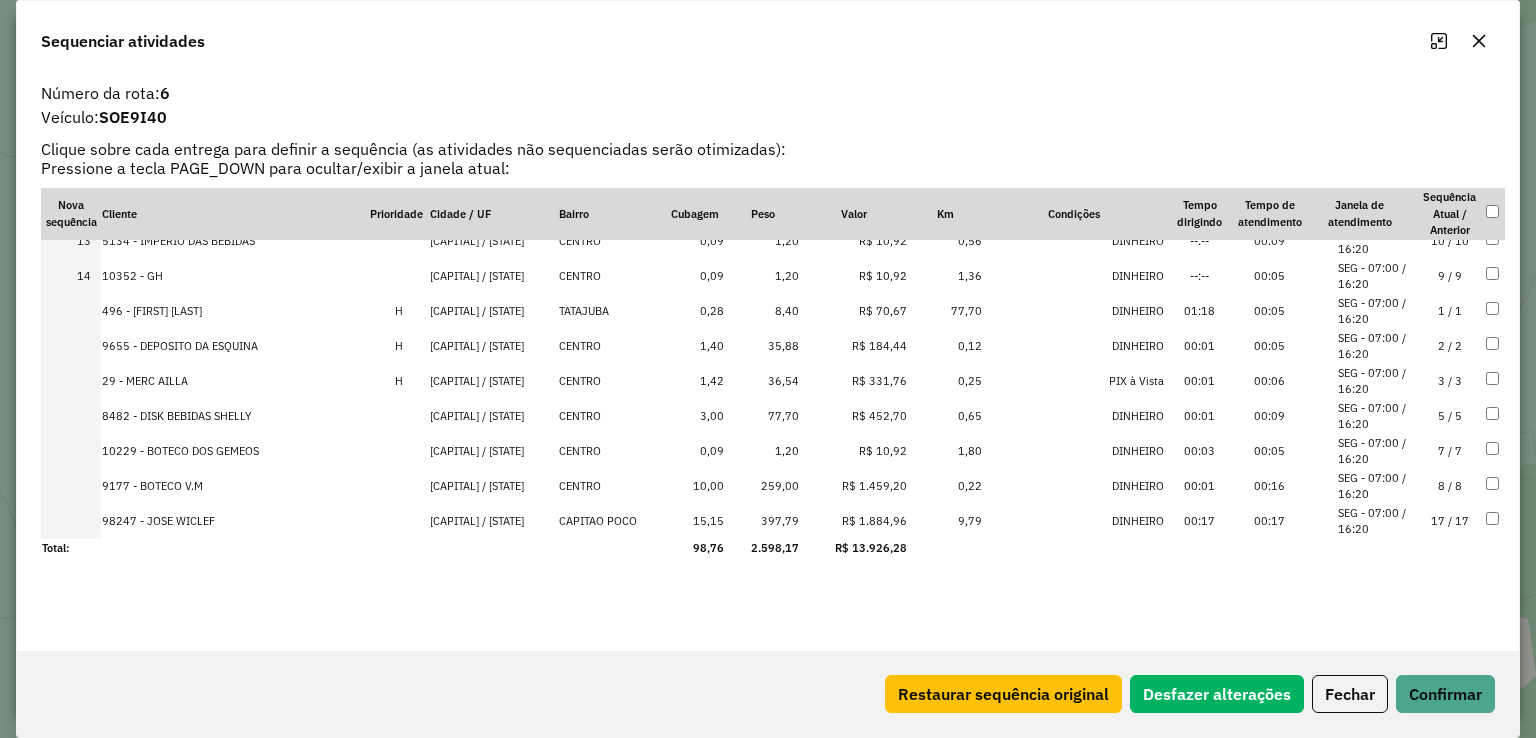 click on "8 / 8" at bounding box center [1450, 486] 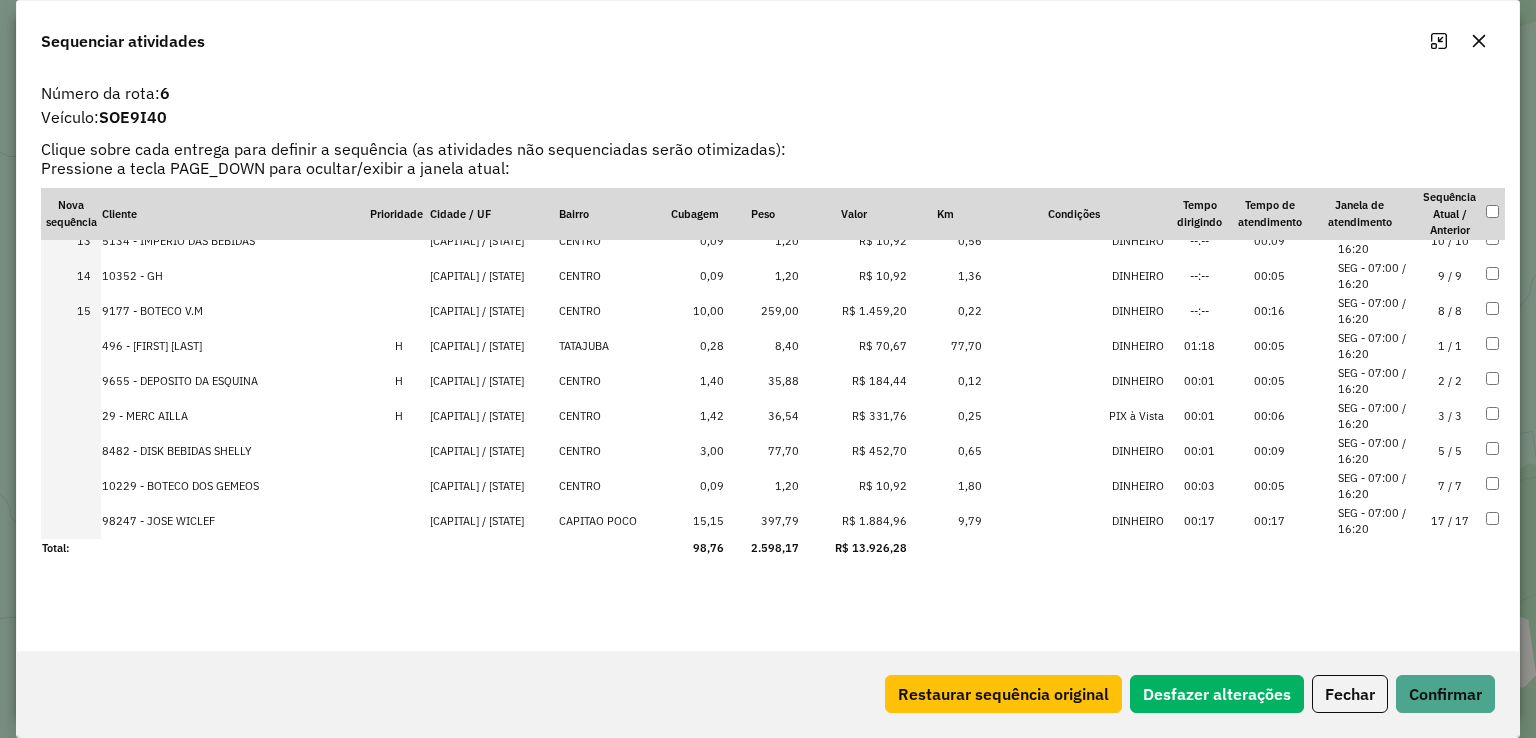click on "7 / 7" at bounding box center [1450, 486] 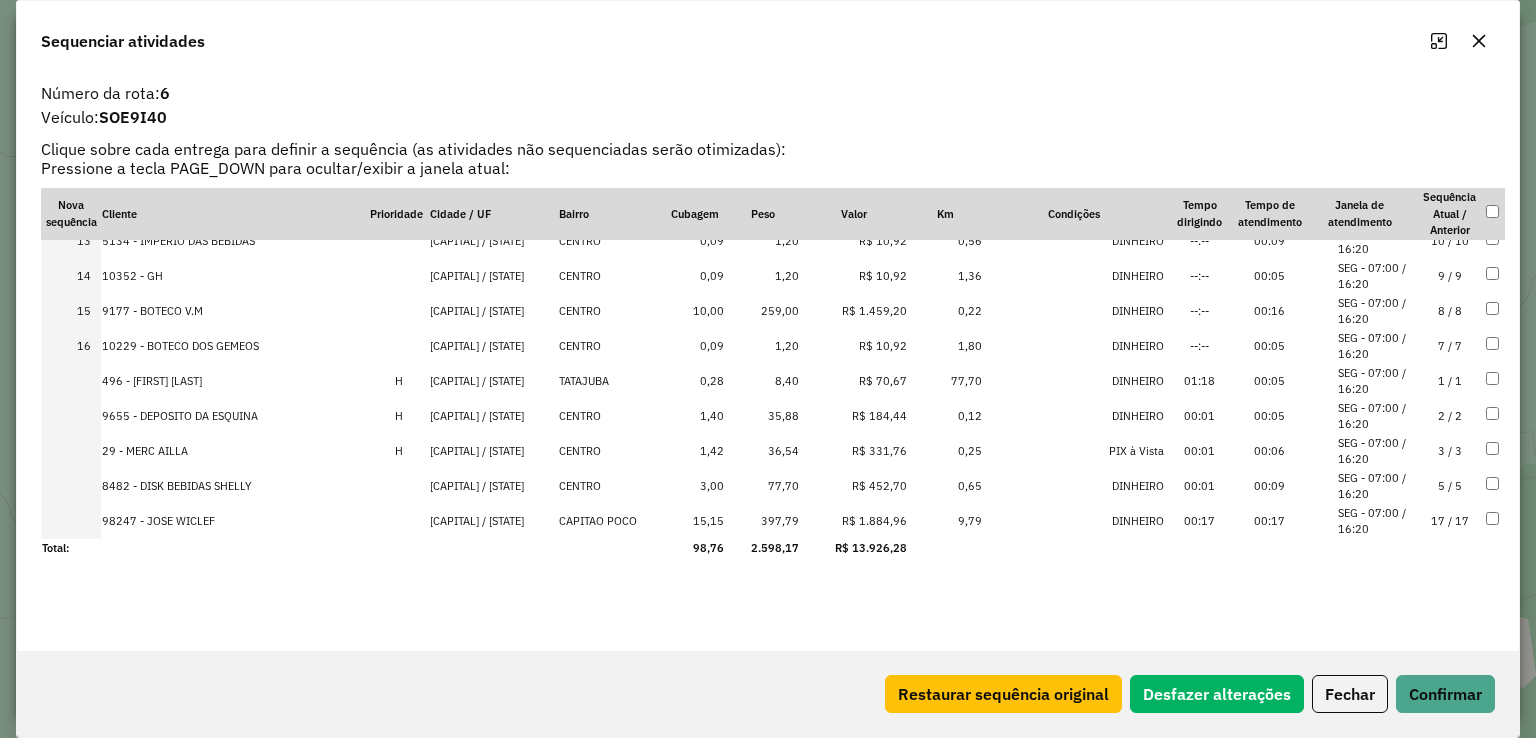 click on "5 / 5" at bounding box center [1450, 486] 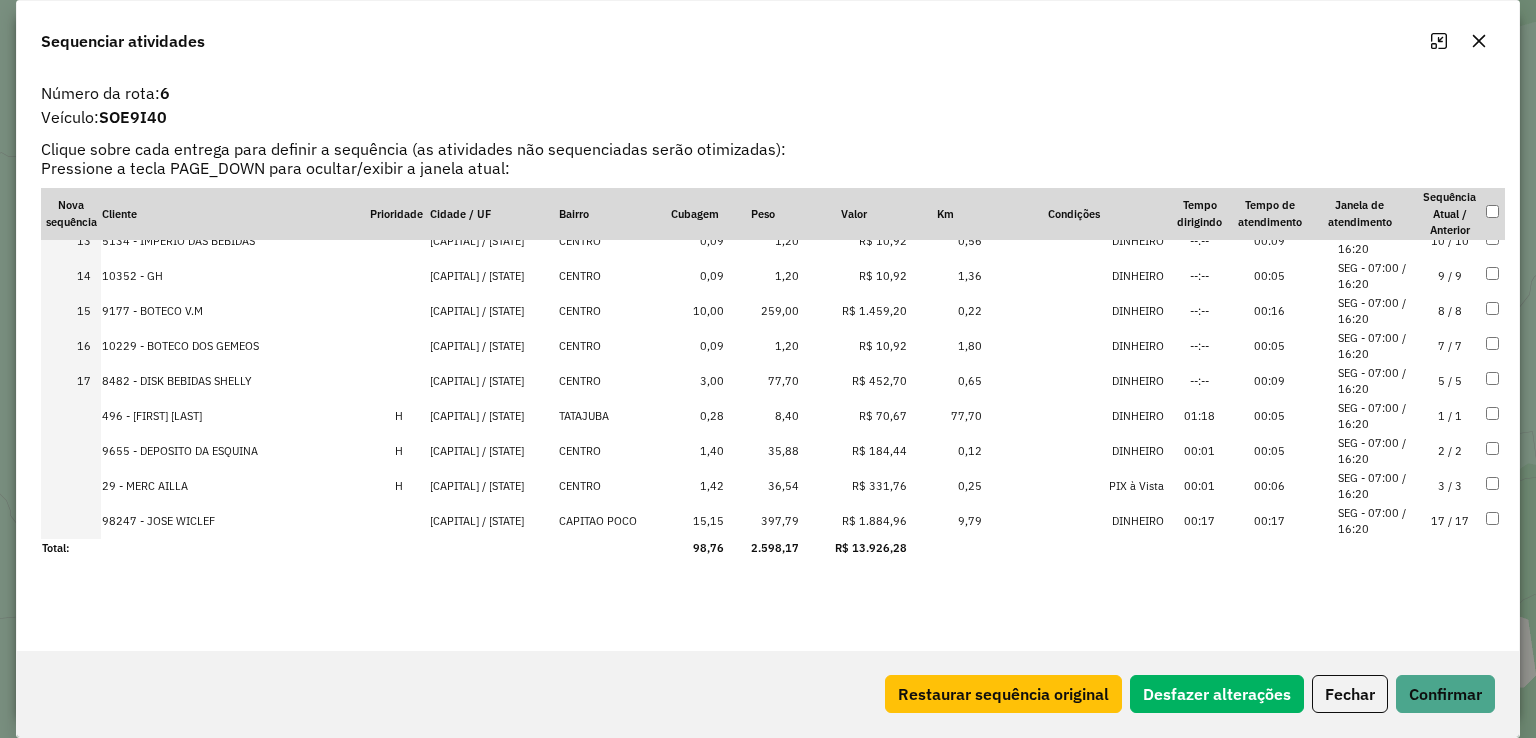 click on "3 / 3" at bounding box center (1450, 486) 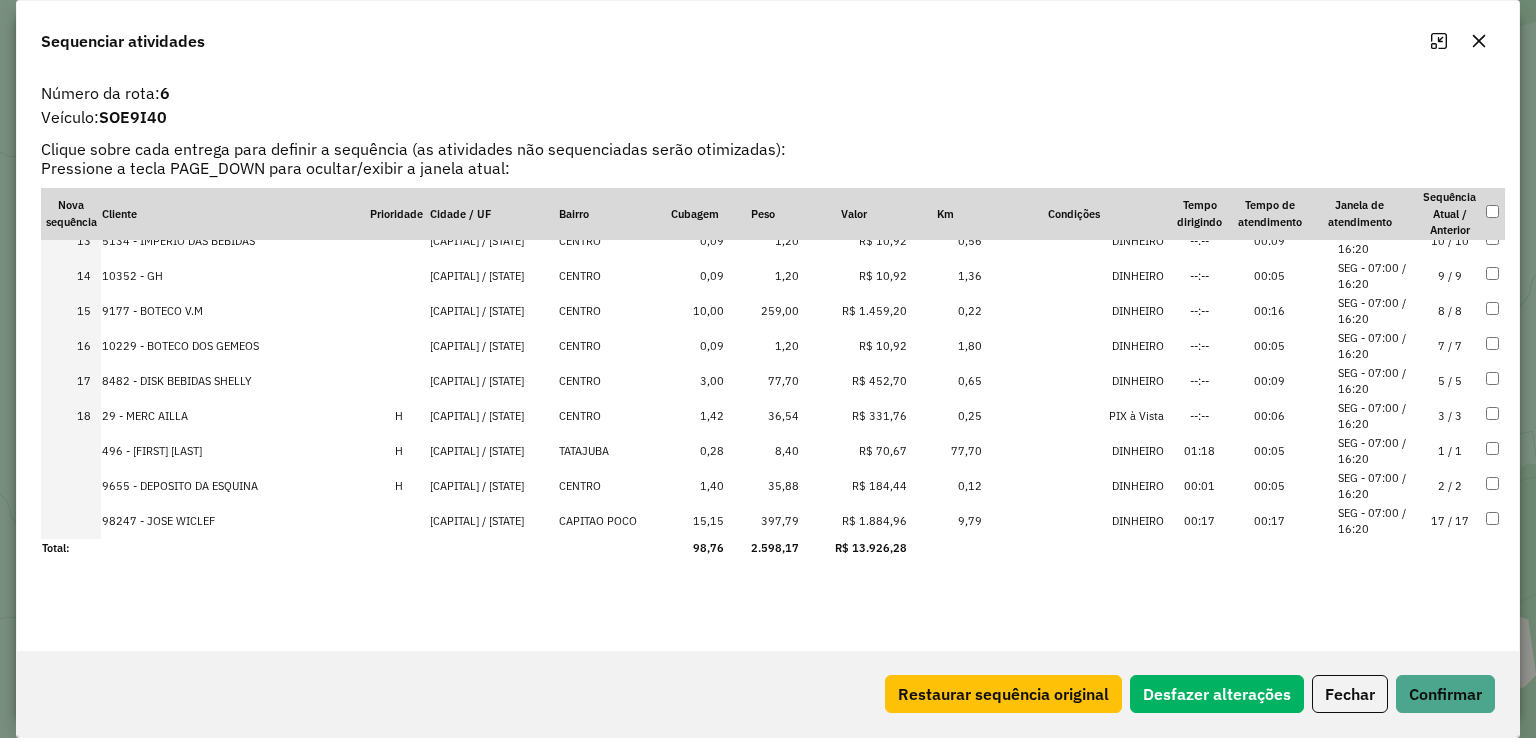 click on "1 / 1" at bounding box center [1450, 451] 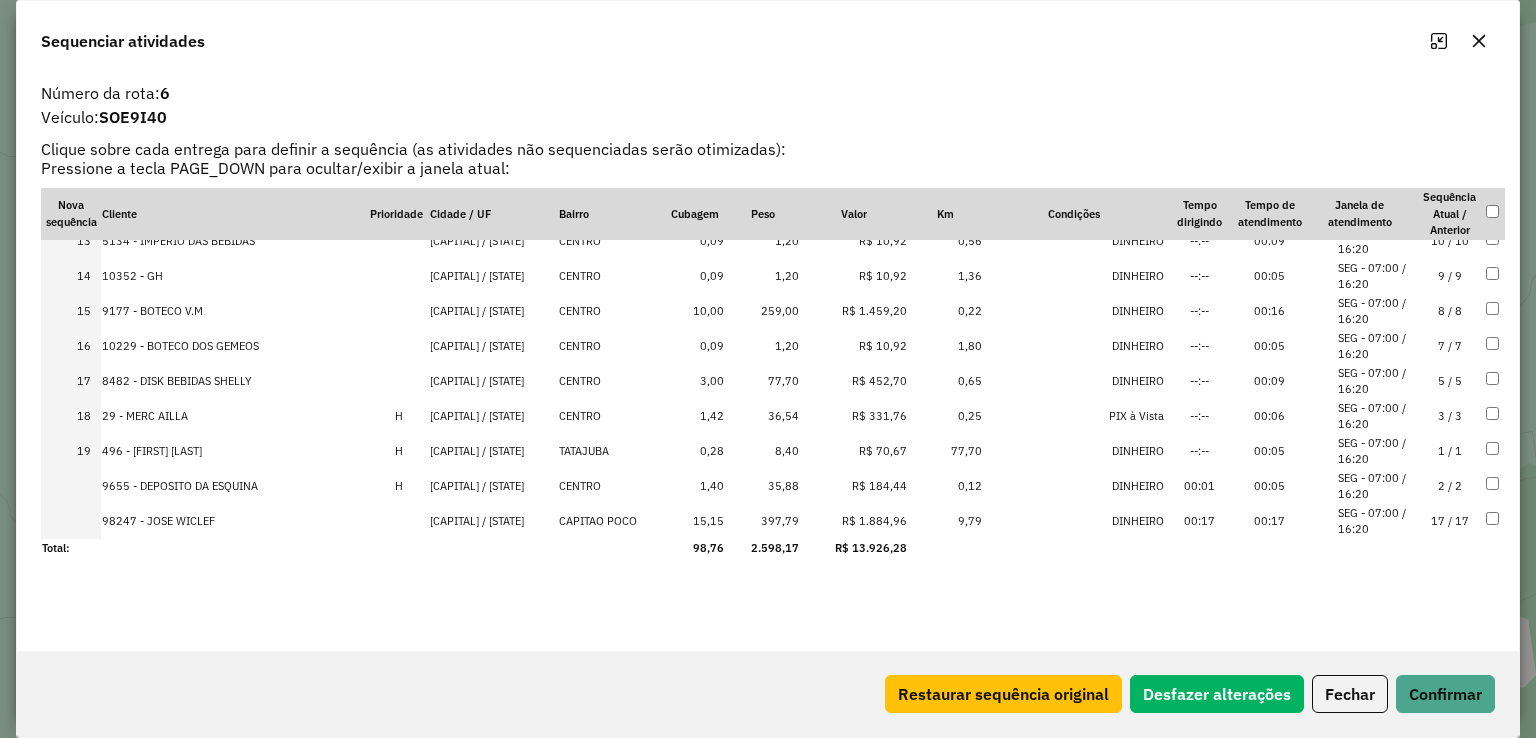 click on "2 / 2" at bounding box center [1450, 486] 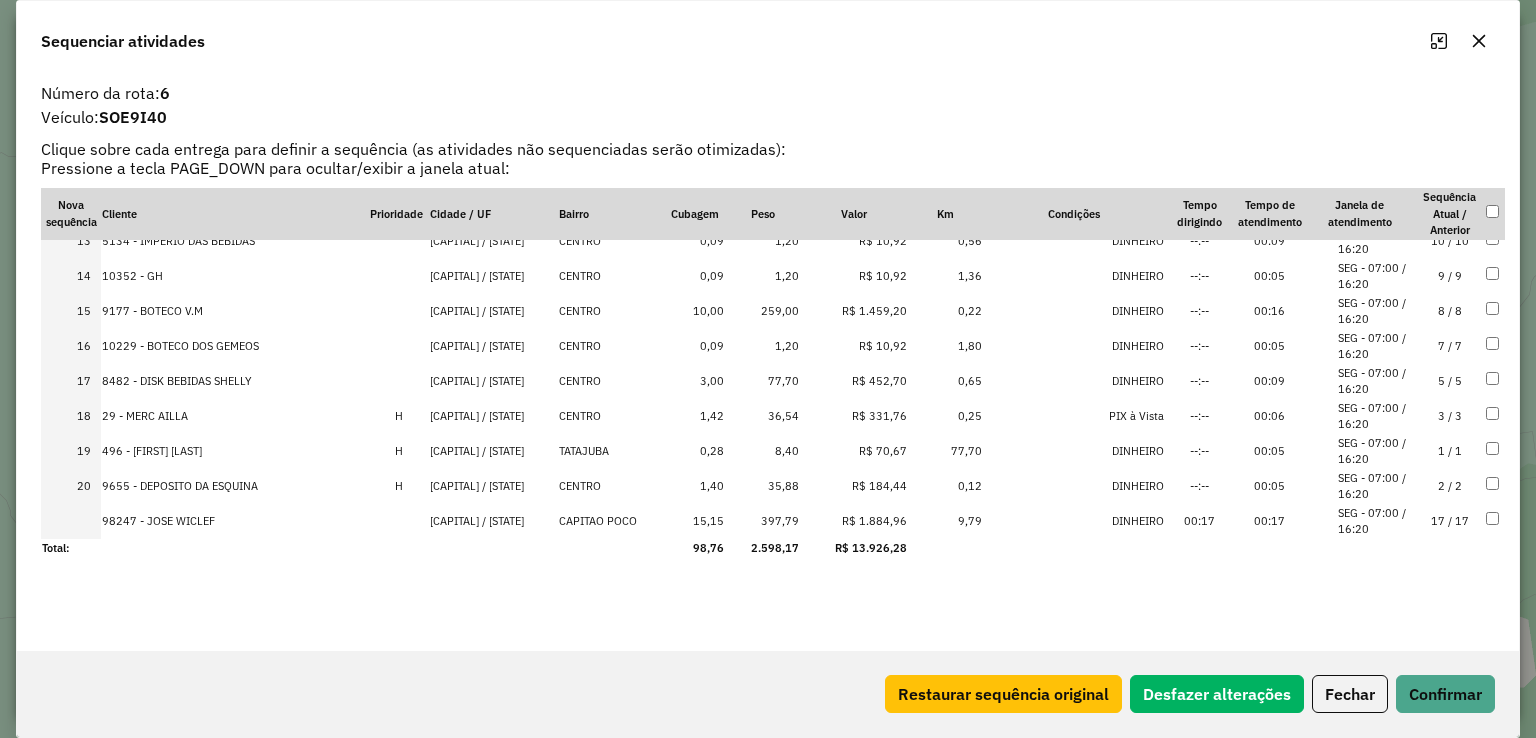 click on "17 / 17" at bounding box center (1450, 521) 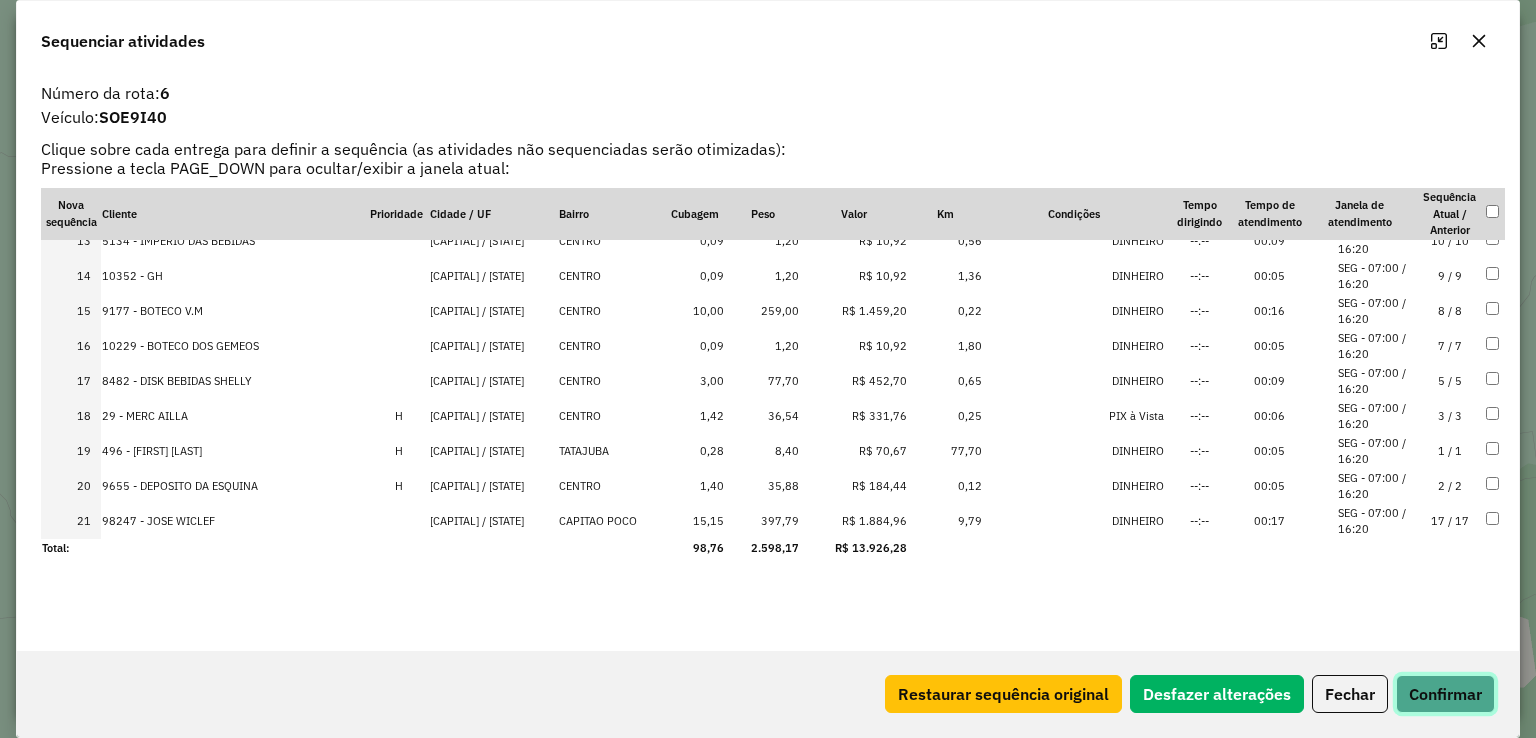 click on "Confirmar" 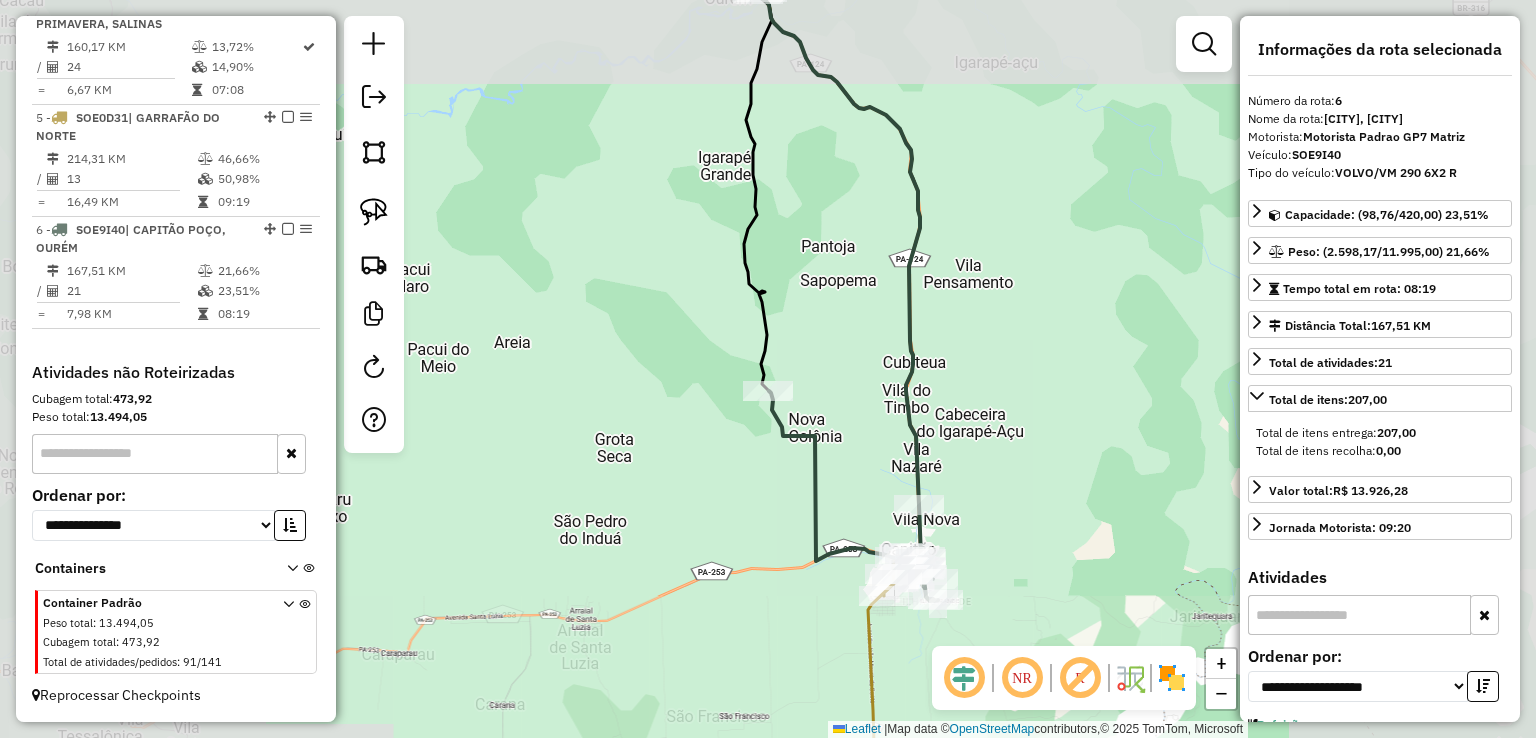 click on "Janela de atendimento Grade de atendimento Capacidade Transportadoras Veículos Cliente Pedidos  Rotas Selecione os dias de semana para filtrar as janelas de atendimento  Seg   Ter   Qua   Qui   Sex   Sáb   Dom  Informe o período da janela de atendimento: De: Até:  Filtrar exatamente a janela do cliente  Considerar janela de atendimento padrão  Selecione os dias de semana para filtrar as grades de atendimento  Seg   Ter   Qua   Qui   Sex   Sáb   Dom   Considerar clientes sem dia de atendimento cadastrado  Clientes fora do dia de atendimento selecionado Filtrar as atividades entre os valores definidos abaixo:  Peso mínimo:   Peso máximo:   Cubagem mínima:   Cubagem máxima:   De:   Até:  Filtrar as atividades entre o tempo de atendimento definido abaixo:  De:   Até:   Considerar capacidade total dos clientes não roteirizados Transportadora: Selecione um ou mais itens Tipo de veículo: Selecione um ou mais itens Veículo: Selecione um ou mais itens Motorista: Selecione um ou mais itens Nome: Rótulo:" 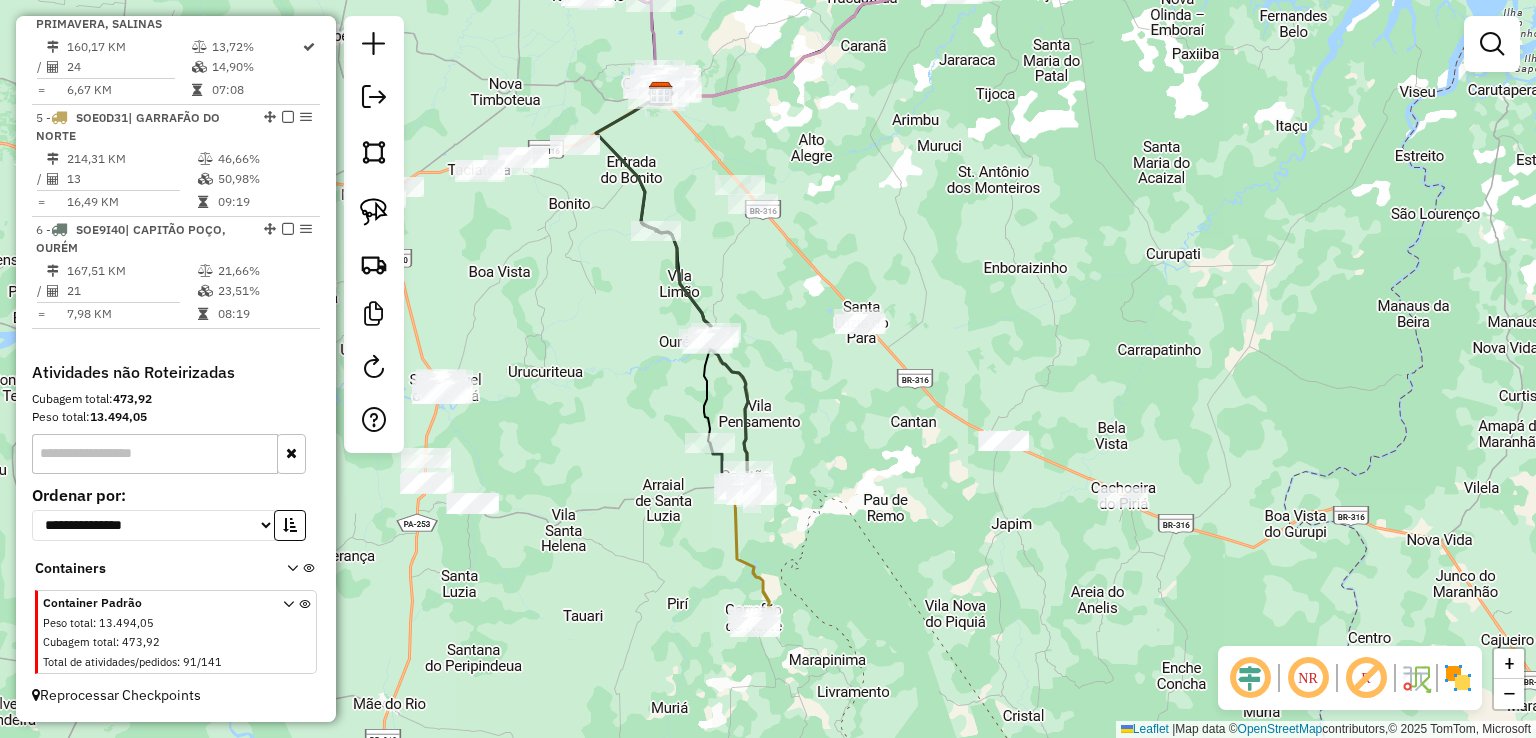 drag, startPoint x: 696, startPoint y: 505, endPoint x: 715, endPoint y: 410, distance: 96.88137 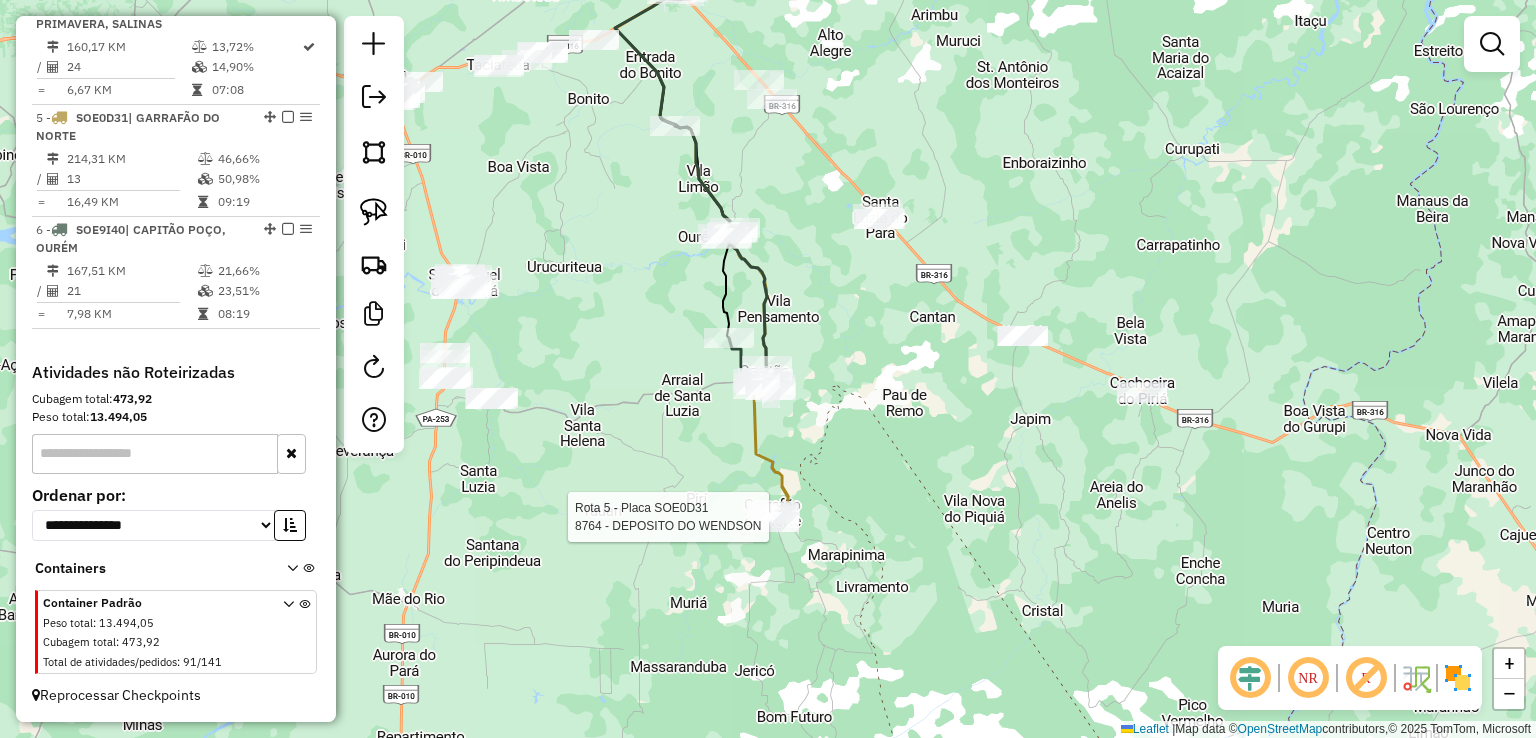 select on "**********" 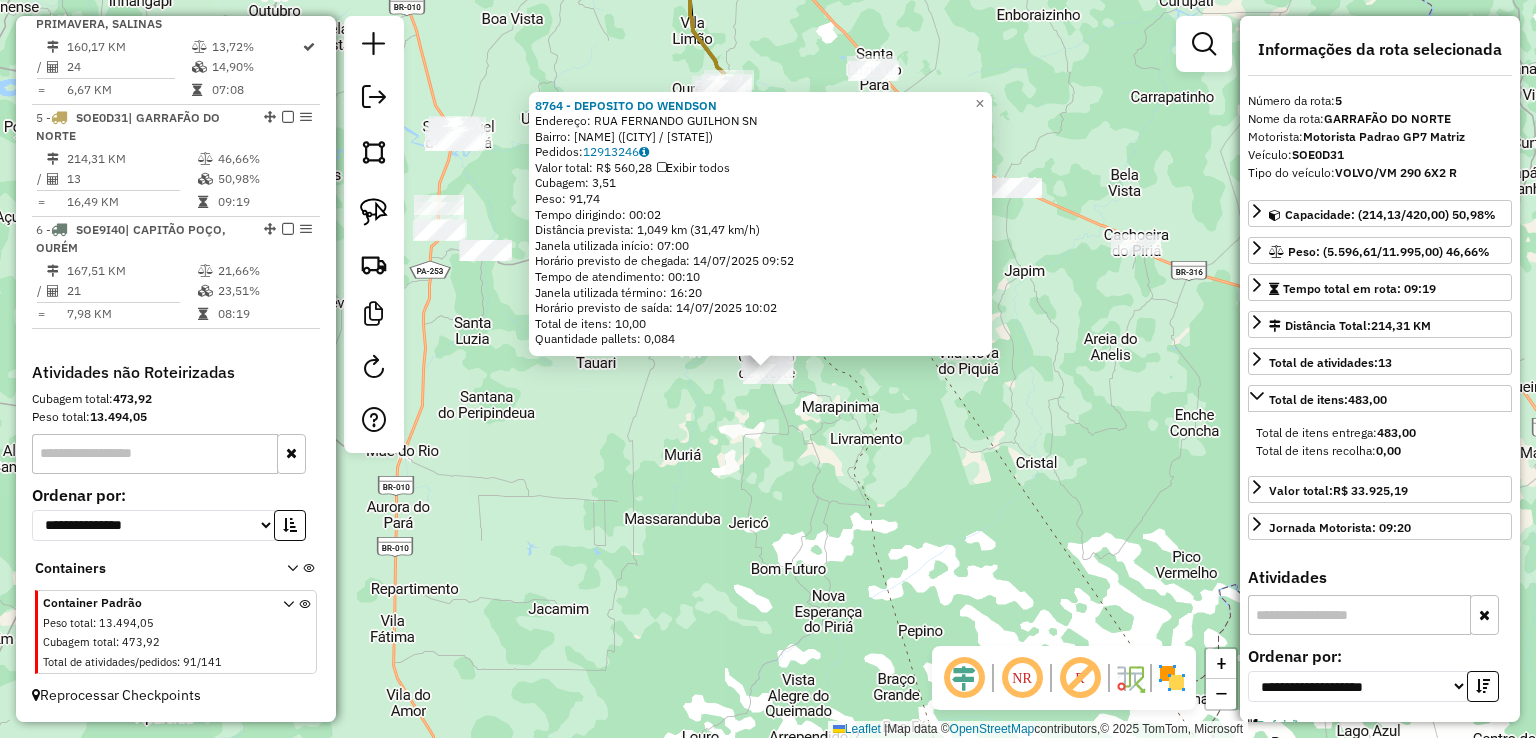 click on "8764 - DEPOSITO DO WENDSON  Endereço:  RUA FERNANDO GUILHON SN   Bairro: CENTRO (GARRAFAO DO NORTE / PA)   Pedidos:  12913246   Valor total: R$ 560,28   Exibir todos   Cubagem: 3,51  Peso: 91,74  Tempo dirigindo: 00:02   Distância prevista: 1,049 km (31,47 km/h)   Janela utilizada início: 07:00   Horário previsto de chegada: 14/07/2025 09:52   Tempo de atendimento: 00:10   Janela utilizada término: 16:20   Horário previsto de saída: 14/07/2025 10:02   Total de itens: 10,00   Quantidade pallets: 0,084  × Janela de atendimento Grade de atendimento Capacidade Transportadoras Veículos Cliente Pedidos  Rotas Selecione os dias de semana para filtrar as janelas de atendimento  Seg   Ter   Qua   Qui   Sex   Sáb   Dom  Informe o período da janela de atendimento: De: Até:  Filtrar exatamente a janela do cliente  Considerar janela de atendimento padrão  Selecione os dias de semana para filtrar as grades de atendimento  Seg   Ter   Qua   Qui   Sex   Sáb   Dom   Peso mínimo:   Peso máximo:   De:   Até:  +" 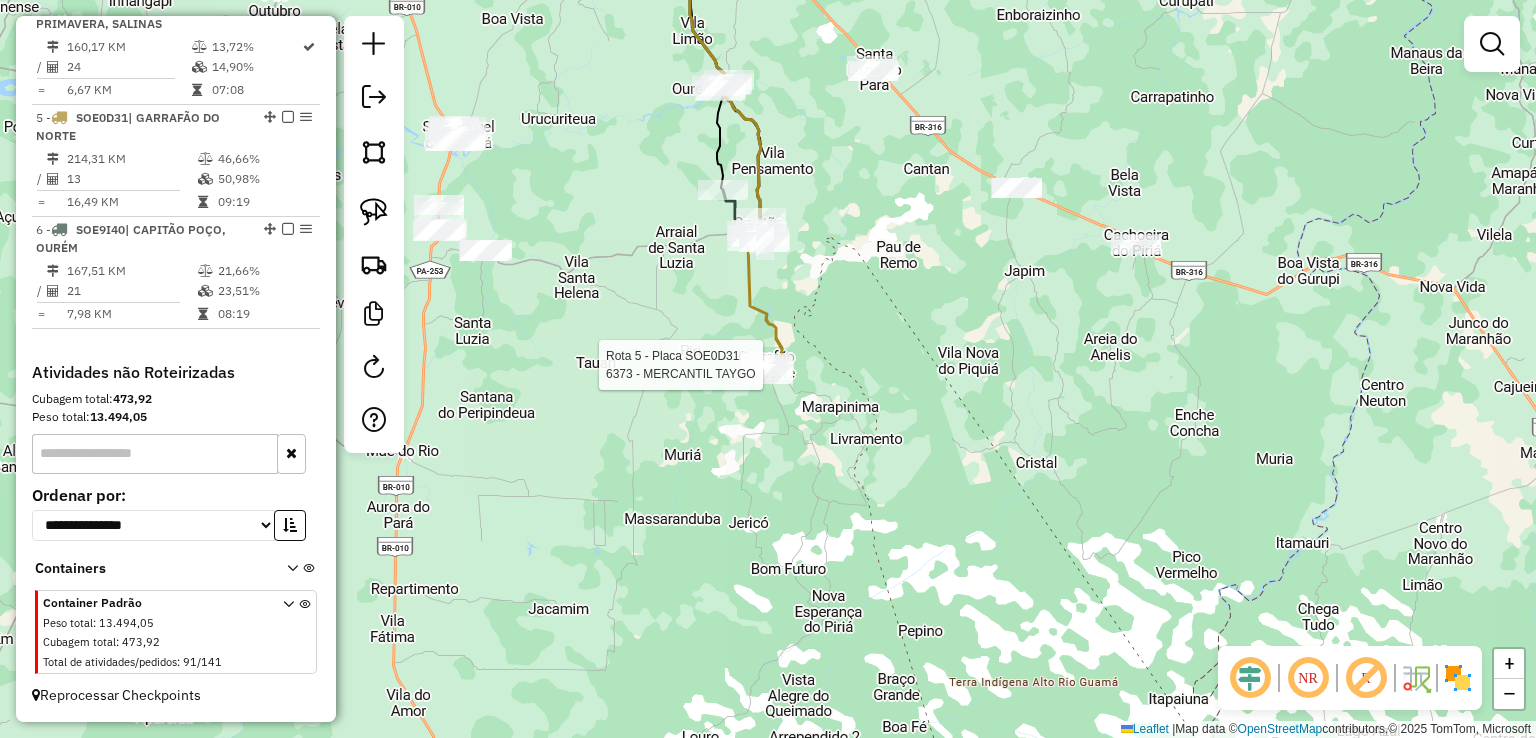 select on "**********" 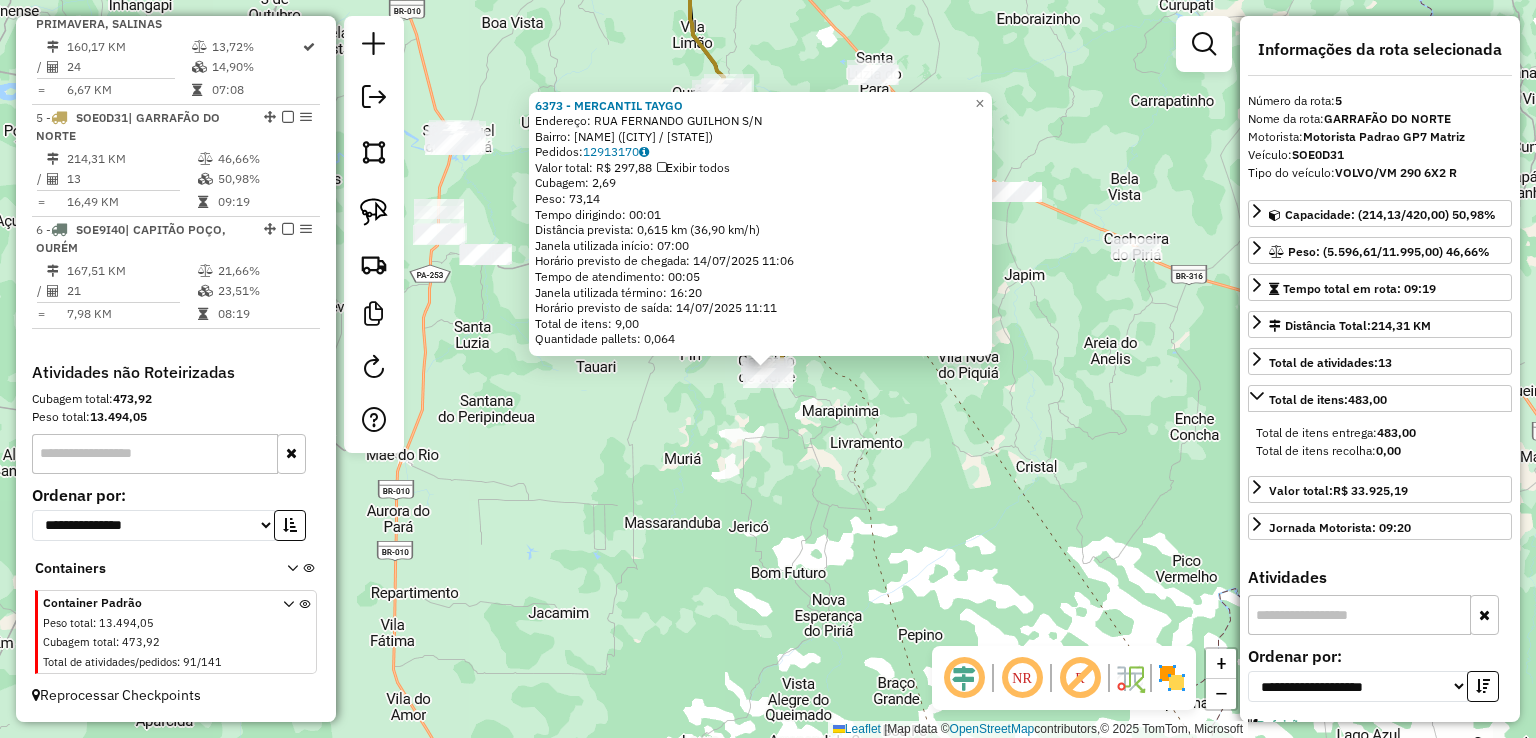 click 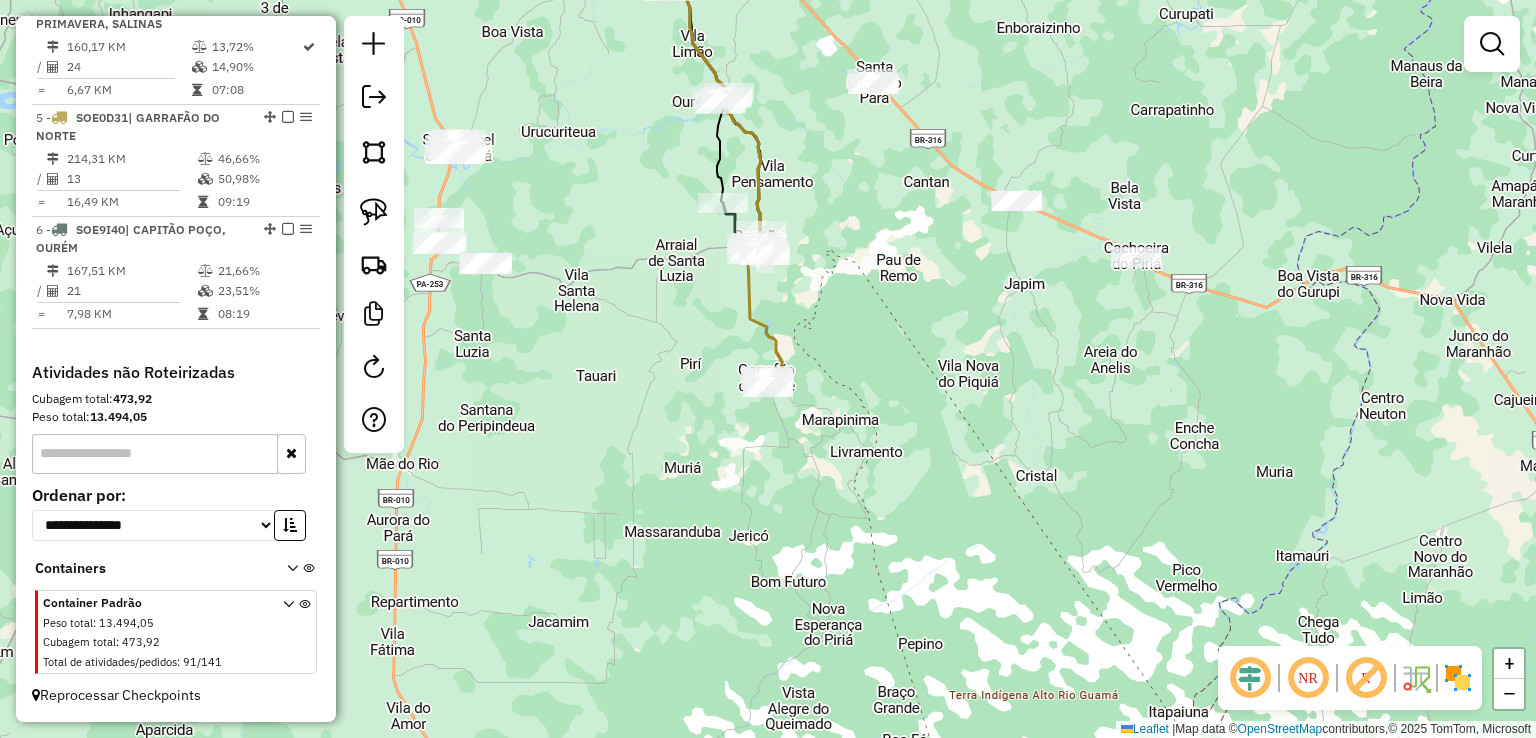 drag, startPoint x: 849, startPoint y: 258, endPoint x: 977, endPoint y: 776, distance: 533.5804 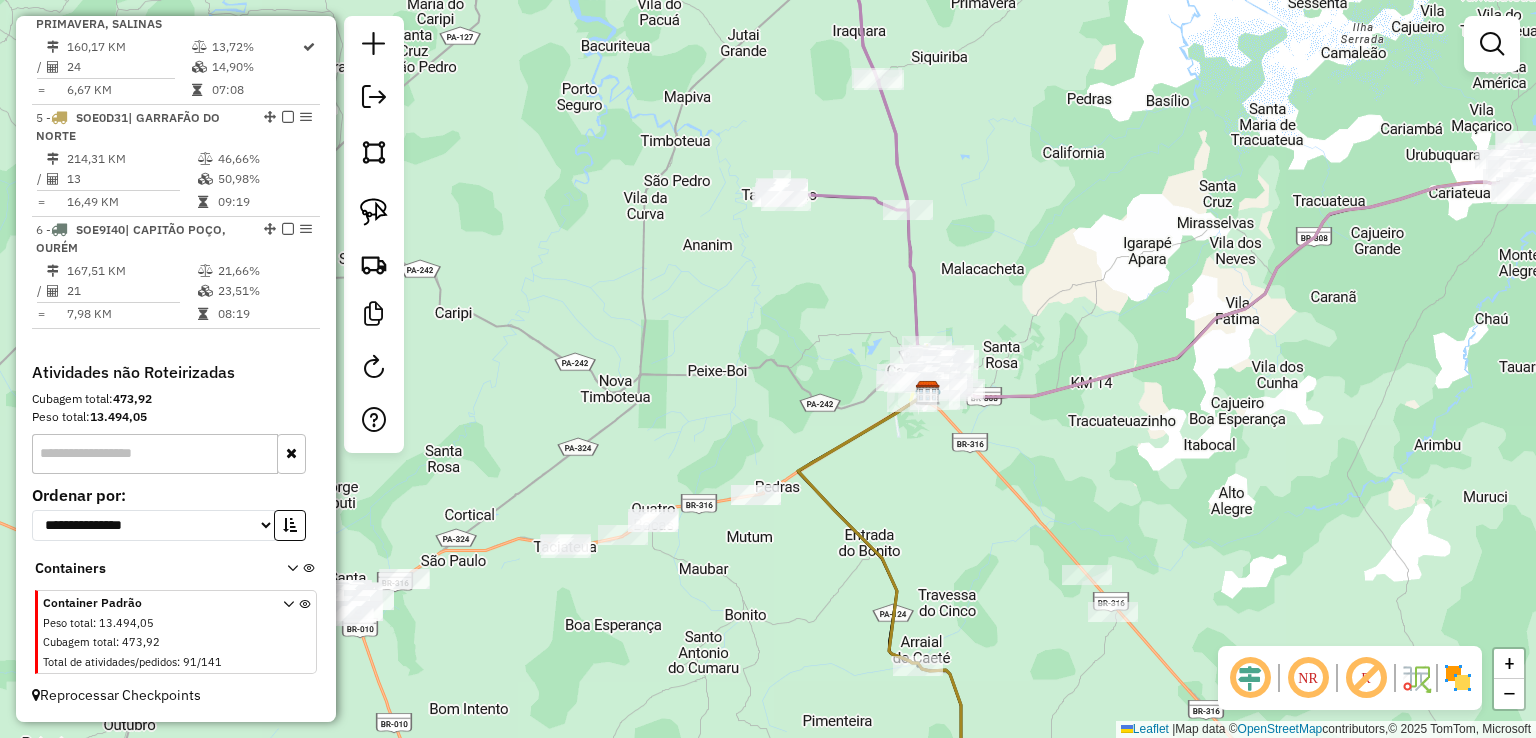 drag, startPoint x: 910, startPoint y: 264, endPoint x: 873, endPoint y: 468, distance: 207.32825 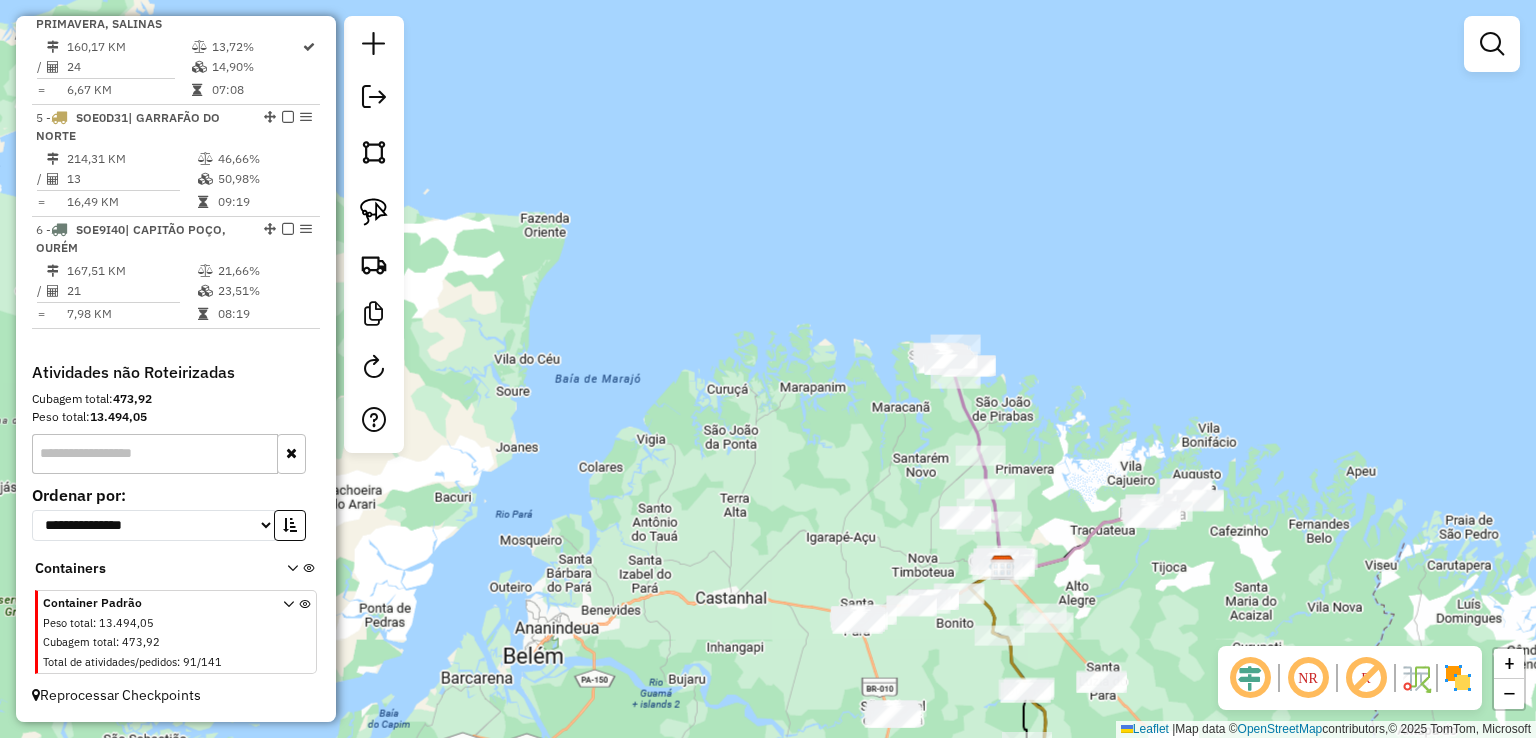 drag, startPoint x: 889, startPoint y: 435, endPoint x: 892, endPoint y: 337, distance: 98.045906 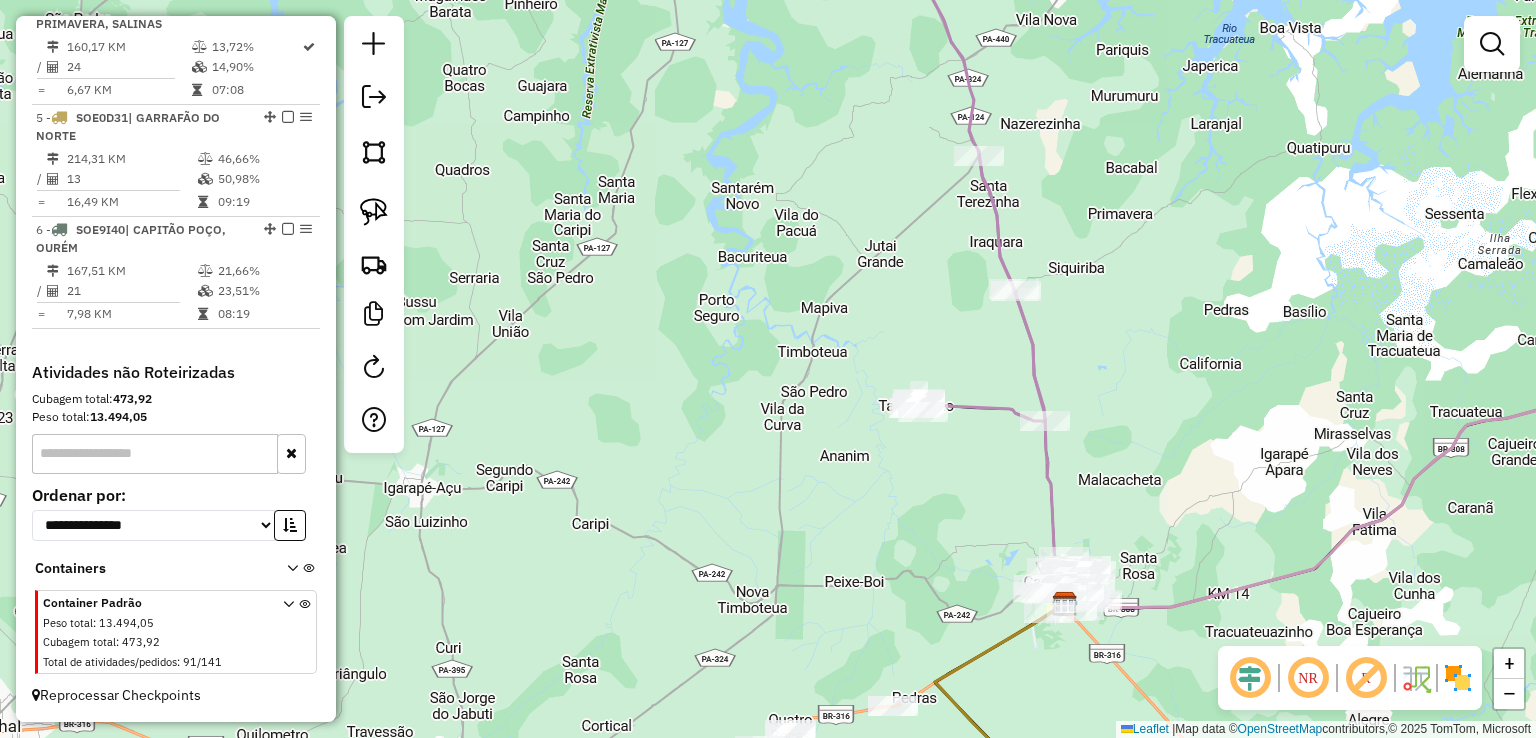 click on "Janela de atendimento Grade de atendimento Capacidade Transportadoras Veículos Cliente Pedidos  Rotas Selecione os dias de semana para filtrar as janelas de atendimento  Seg   Ter   Qua   Qui   Sex   Sáb   Dom  Informe o período da janela de atendimento: De: Até:  Filtrar exatamente a janela do cliente  Considerar janela de atendimento padrão  Selecione os dias de semana para filtrar as grades de atendimento  Seg   Ter   Qua   Qui   Sex   Sáb   Dom   Considerar clientes sem dia de atendimento cadastrado  Clientes fora do dia de atendimento selecionado Filtrar as atividades entre os valores definidos abaixo:  Peso mínimo:   Peso máximo:   Cubagem mínima:   Cubagem máxima:   De:   Até:  Filtrar as atividades entre o tempo de atendimento definido abaixo:  De:   Até:   Considerar capacidade total dos clientes não roteirizados Transportadora: Selecione um ou mais itens Tipo de veículo: Selecione um ou mais itens Veículo: Selecione um ou mais itens Motorista: Selecione um ou mais itens Nome: Rótulo:" 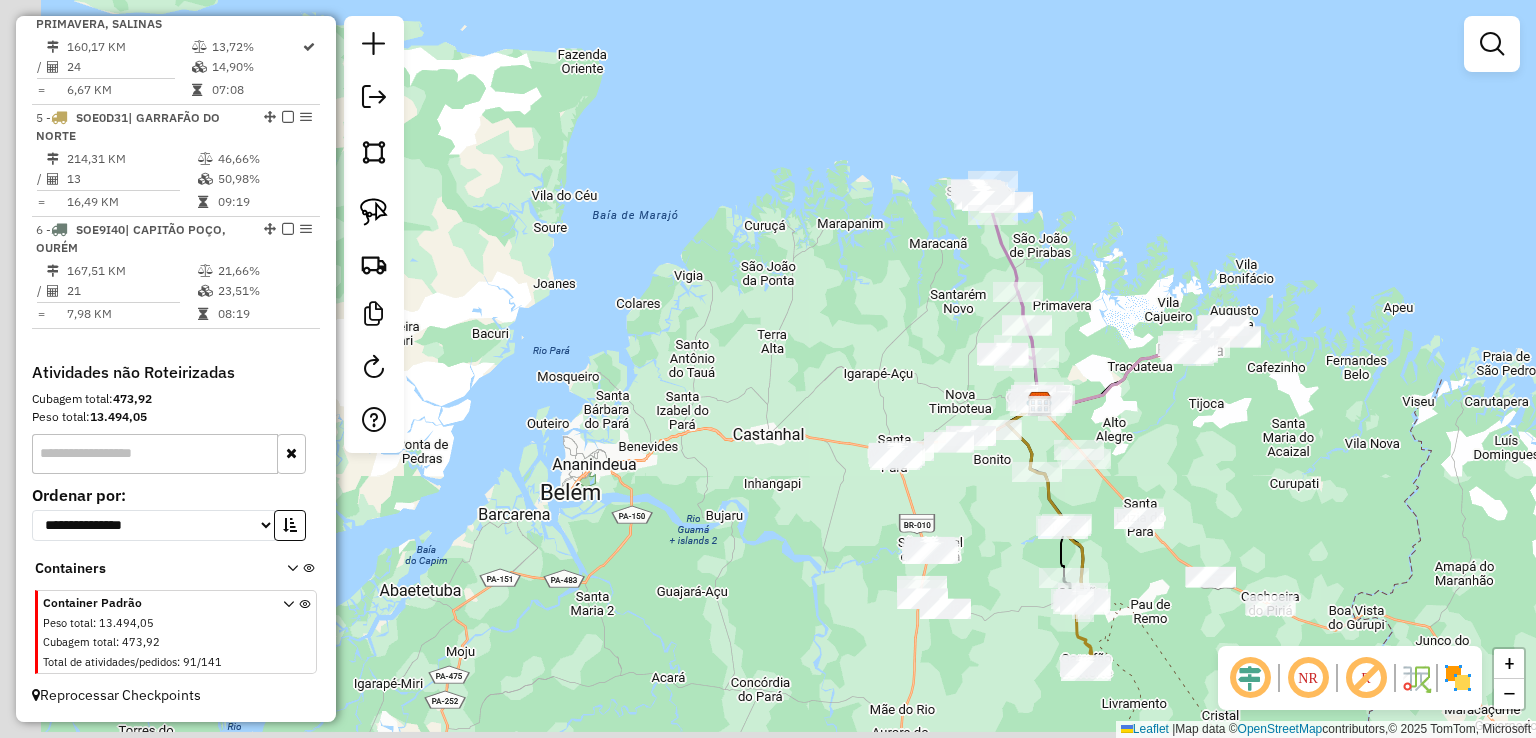 drag, startPoint x: 864, startPoint y: 513, endPoint x: 934, endPoint y: 270, distance: 252.8814 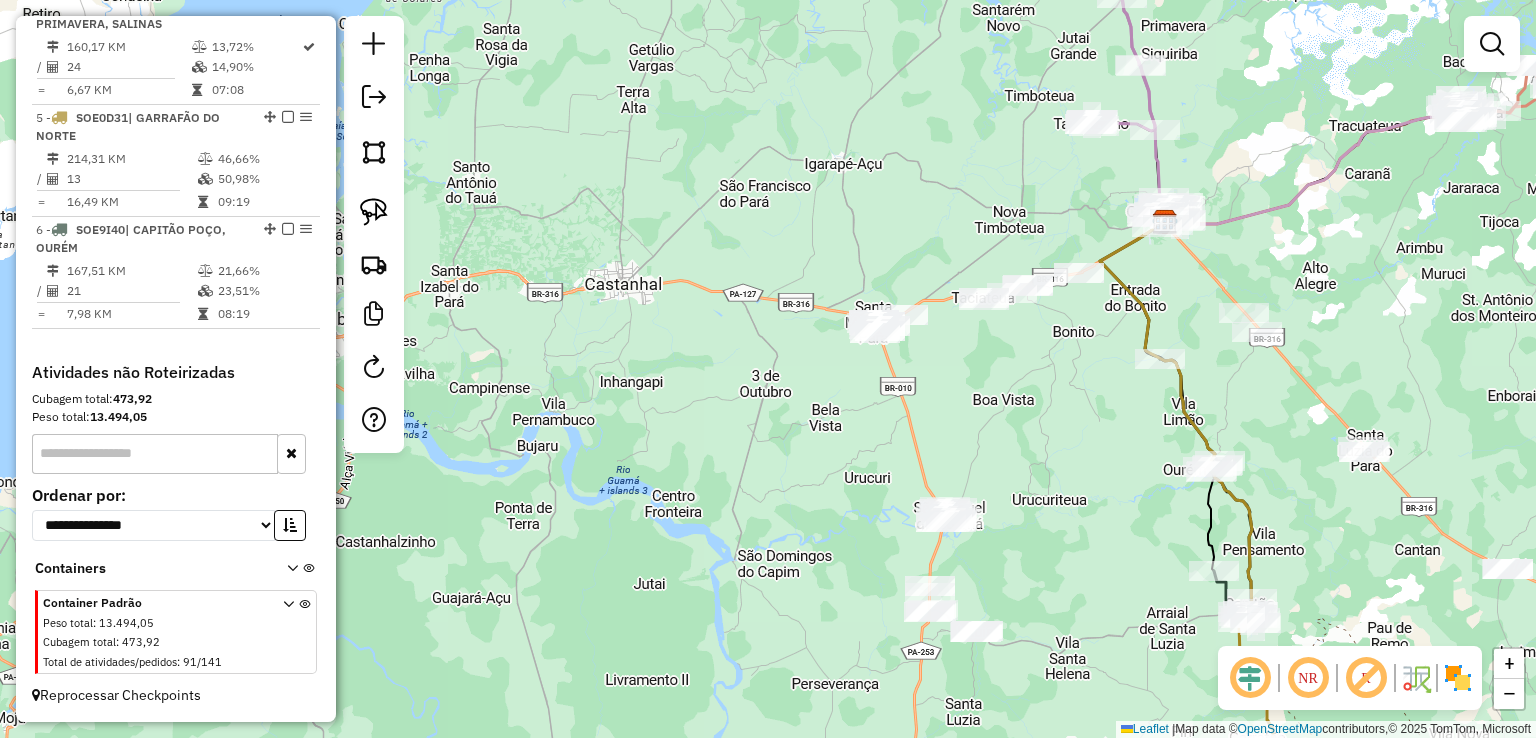 drag, startPoint x: 968, startPoint y: 435, endPoint x: 950, endPoint y: 327, distance: 109.48972 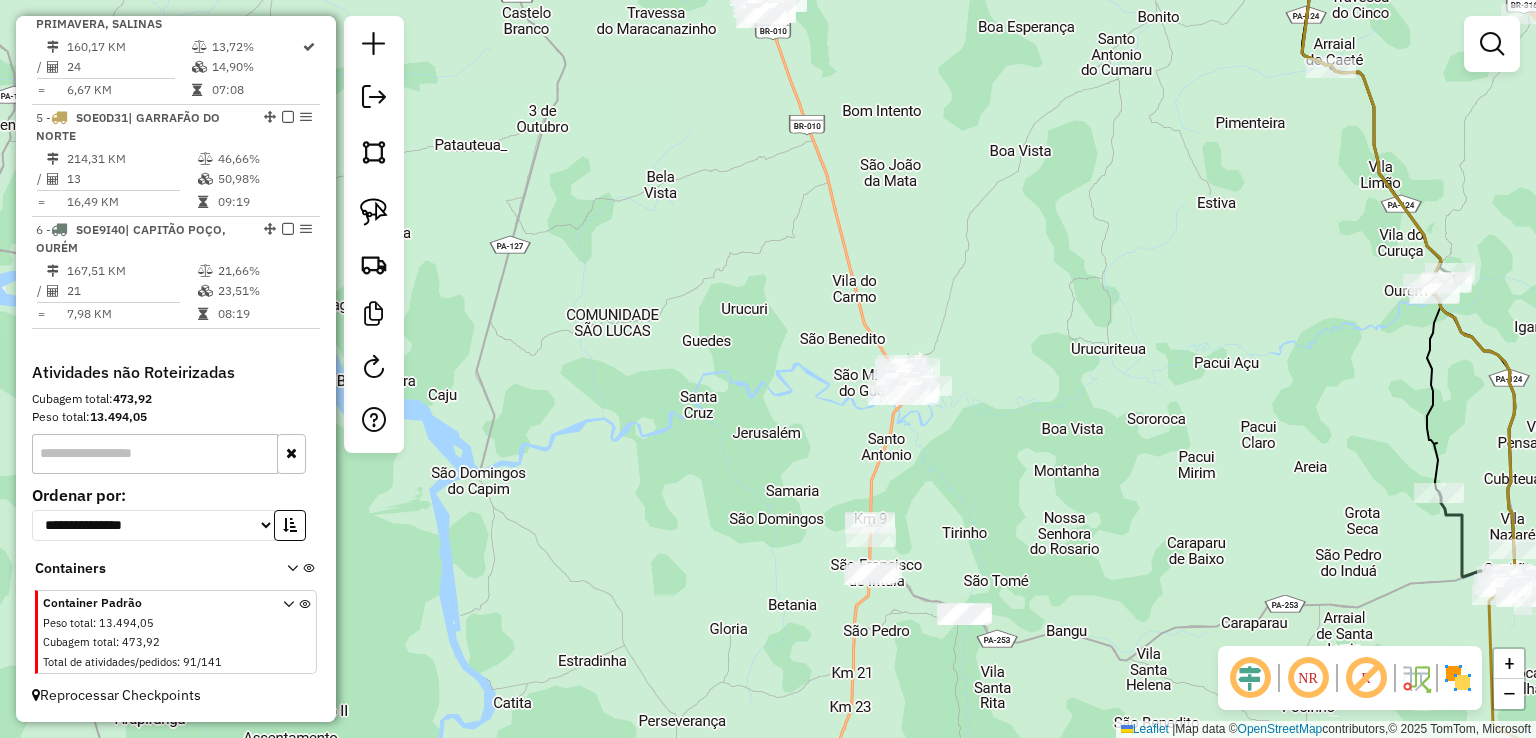 drag, startPoint x: 929, startPoint y: 383, endPoint x: 913, endPoint y: 347, distance: 39.39543 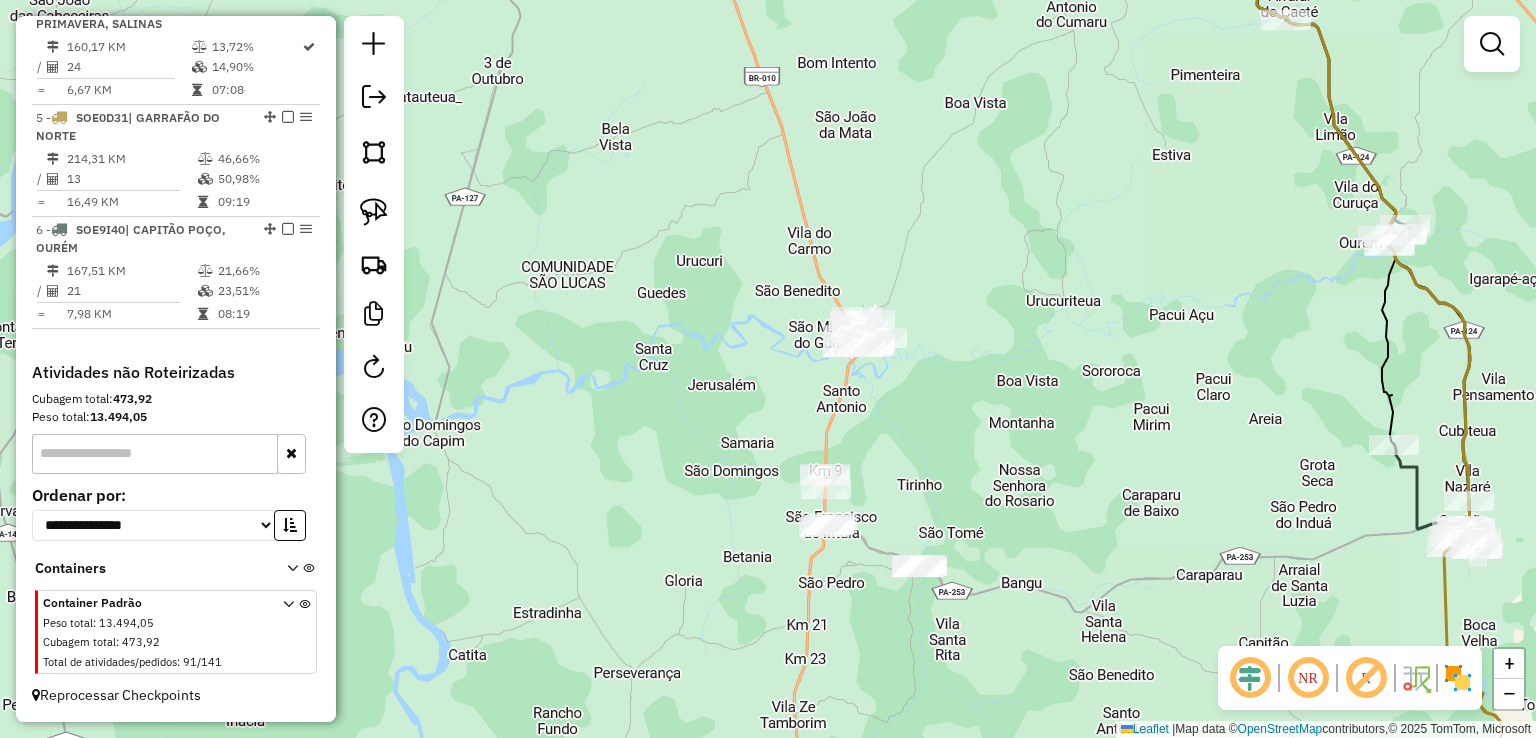 drag, startPoint x: 892, startPoint y: 331, endPoint x: 832, endPoint y: 643, distance: 317.71686 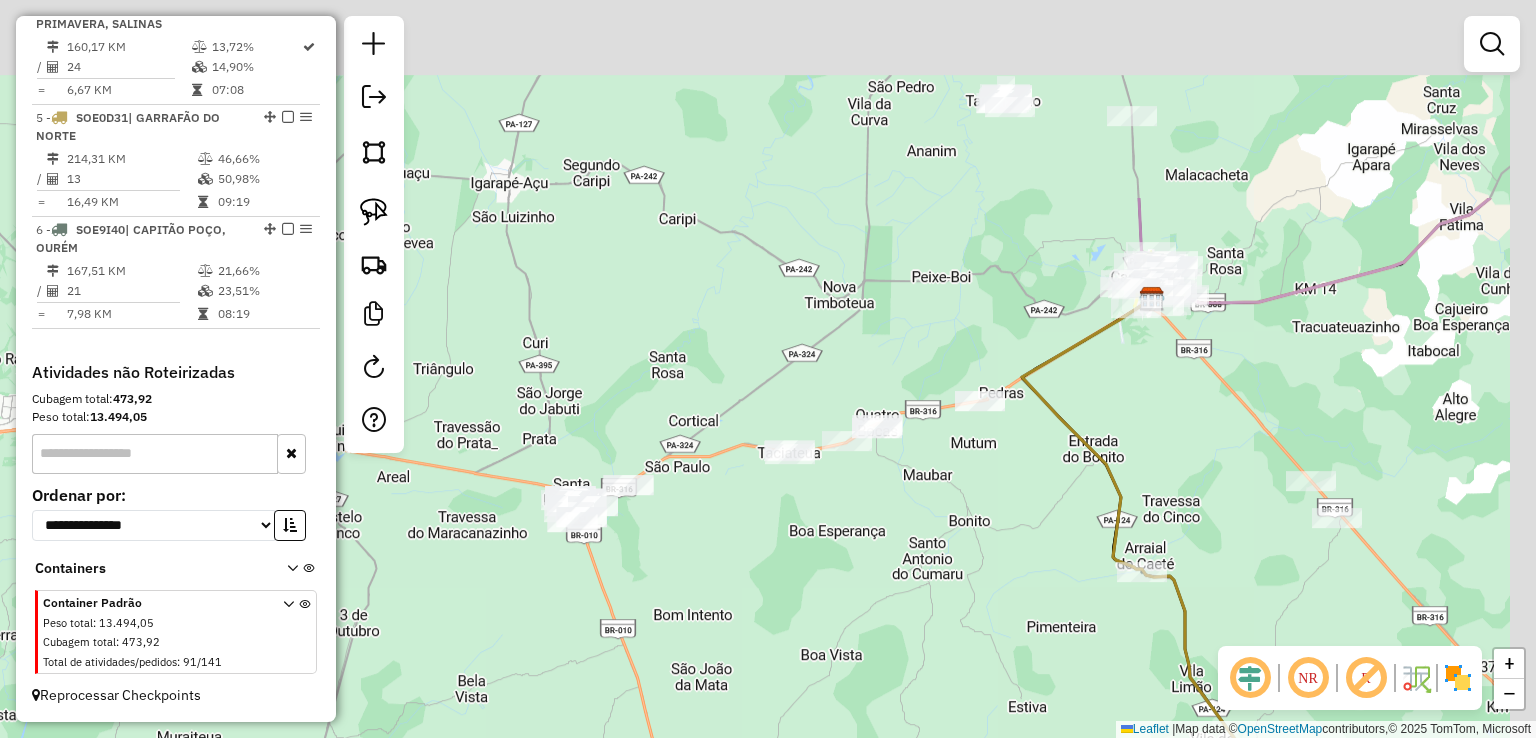 drag, startPoint x: 871, startPoint y: 244, endPoint x: 765, endPoint y: 637, distance: 407.04422 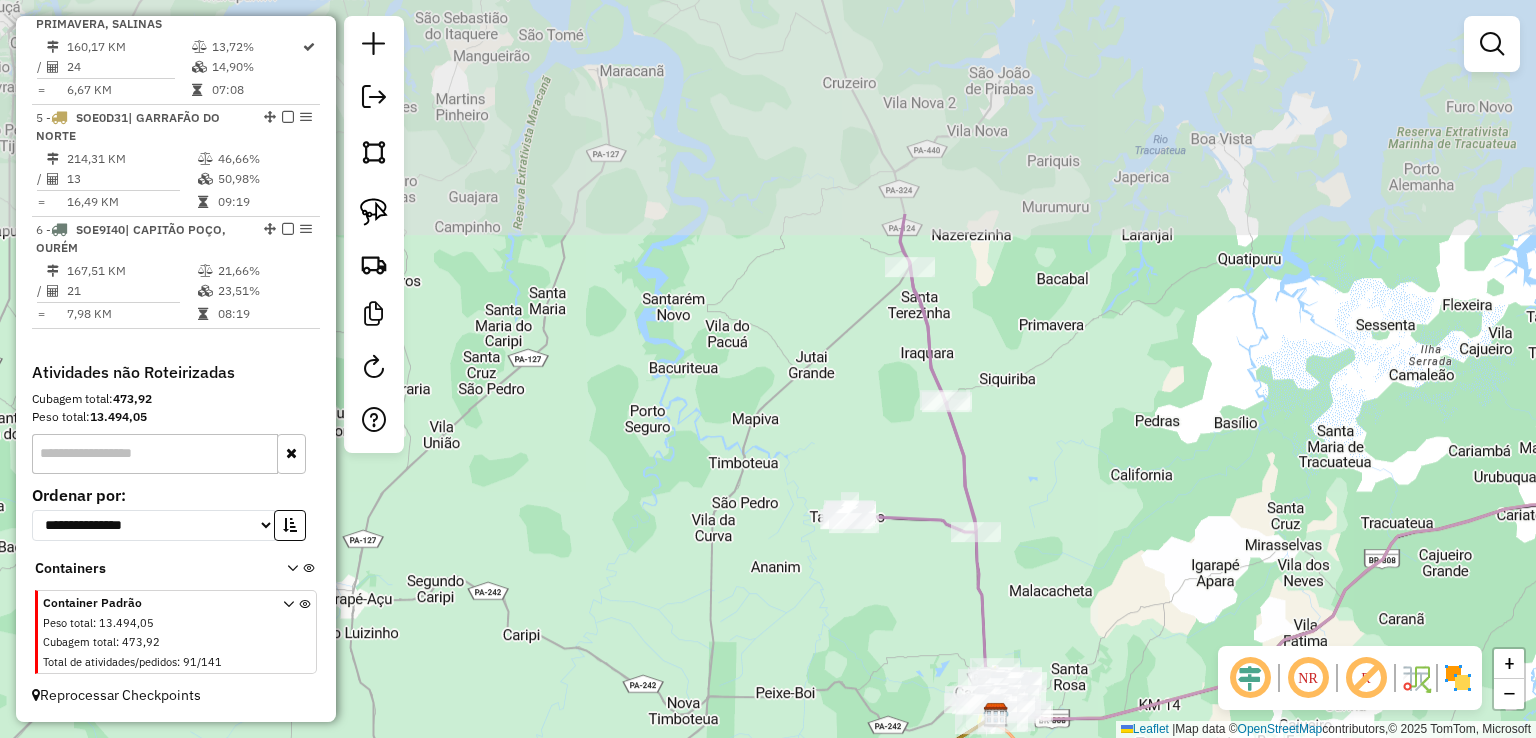 drag, startPoint x: 774, startPoint y: 549, endPoint x: 742, endPoint y: 642, distance: 98.35141 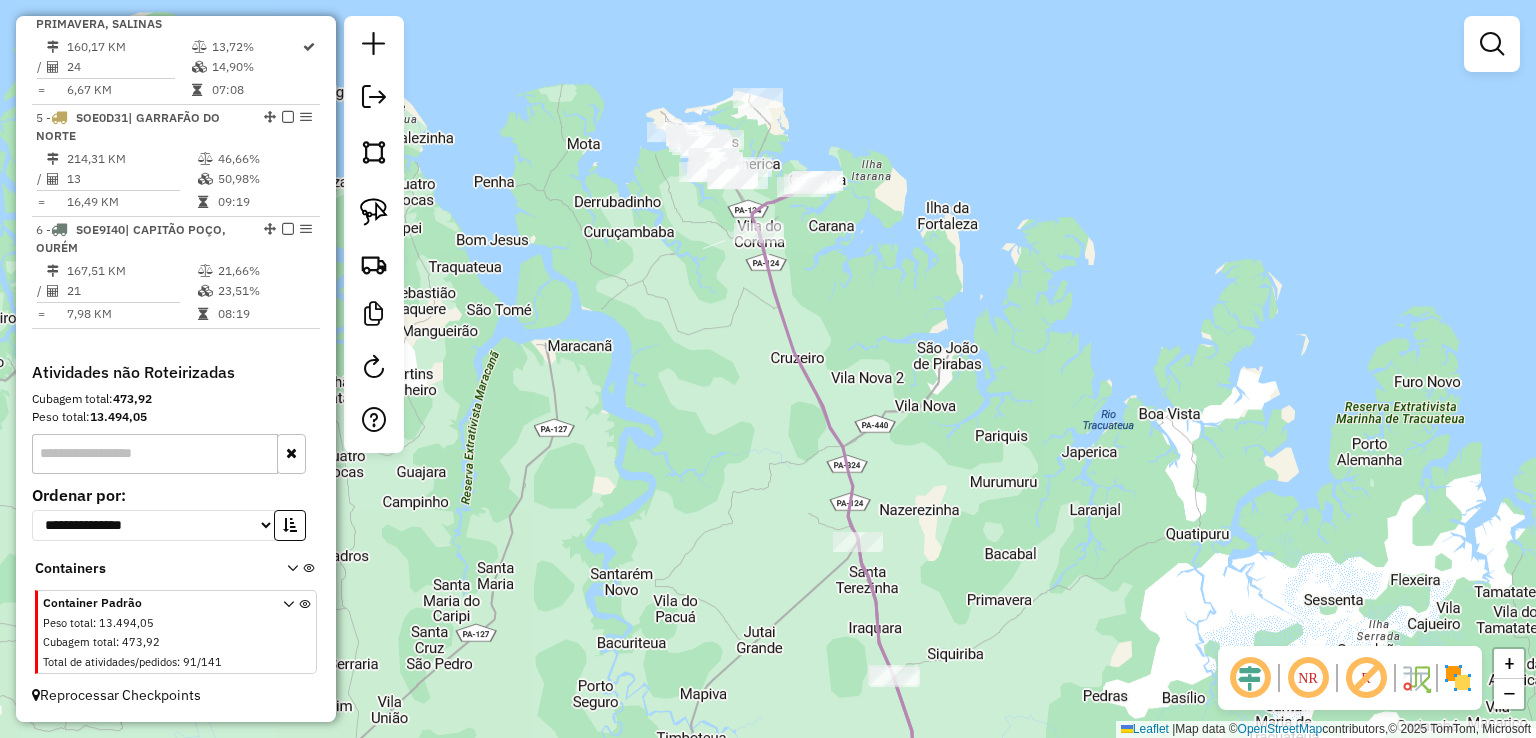 drag, startPoint x: 901, startPoint y: 274, endPoint x: 856, endPoint y: 687, distance: 415.44434 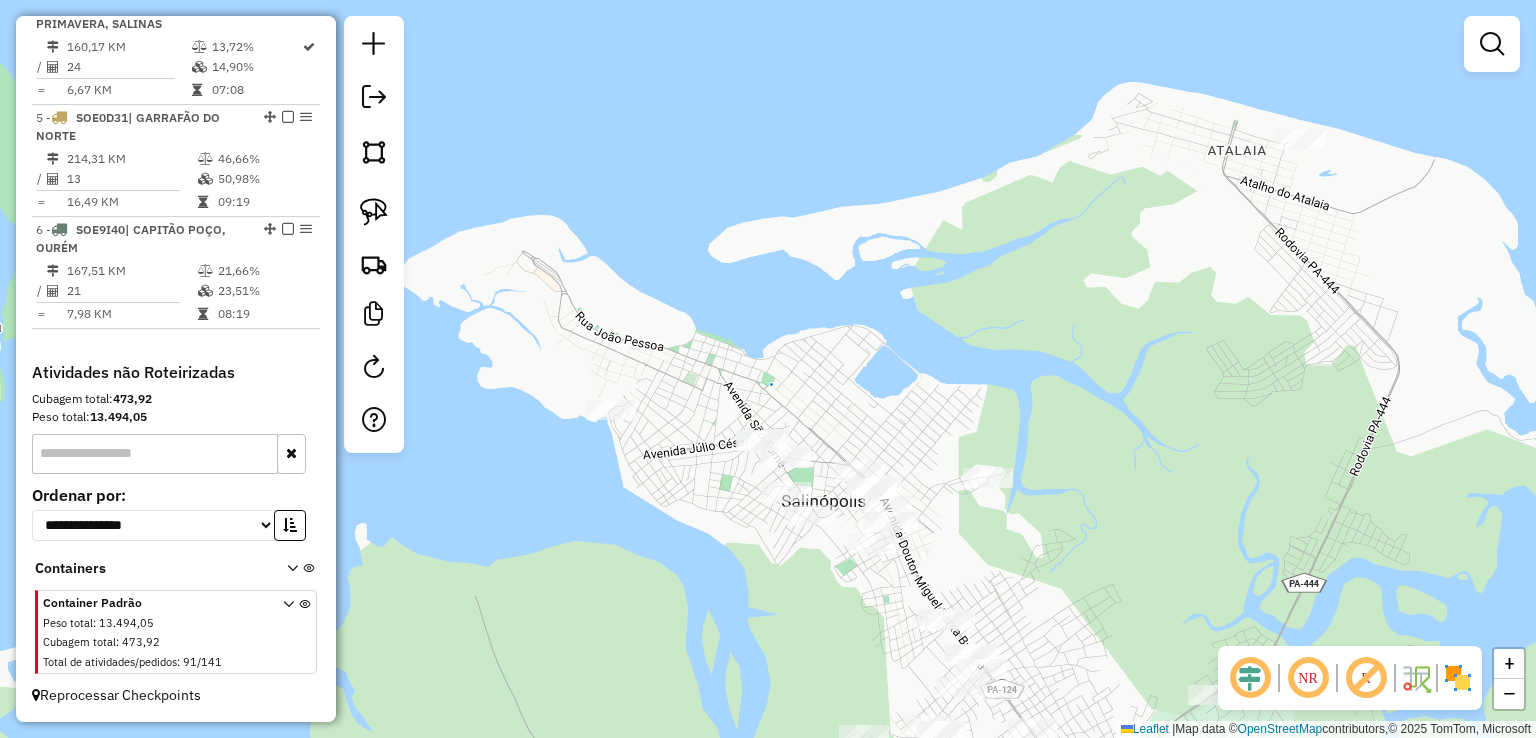 drag, startPoint x: 596, startPoint y: 353, endPoint x: 589, endPoint y: 311, distance: 42.579338 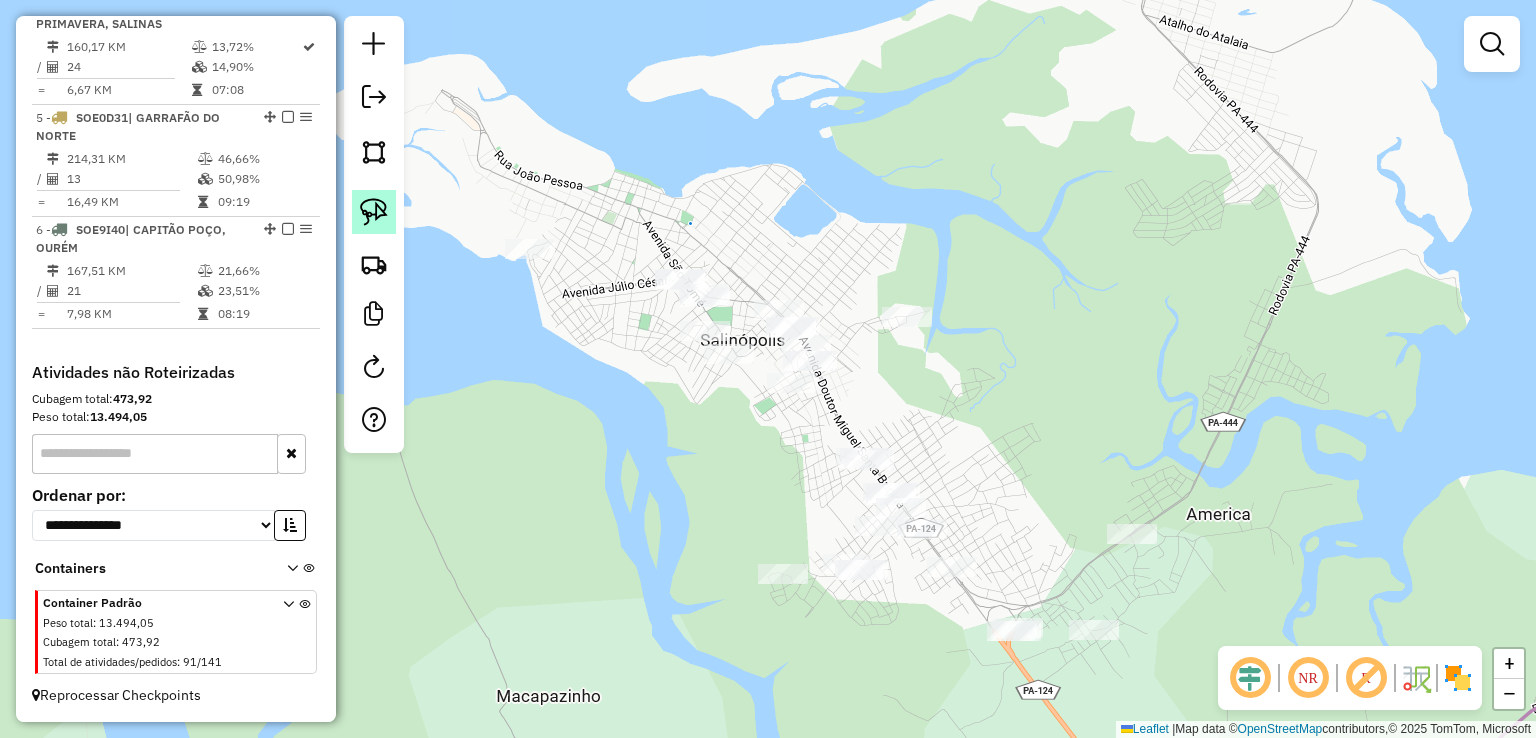 click 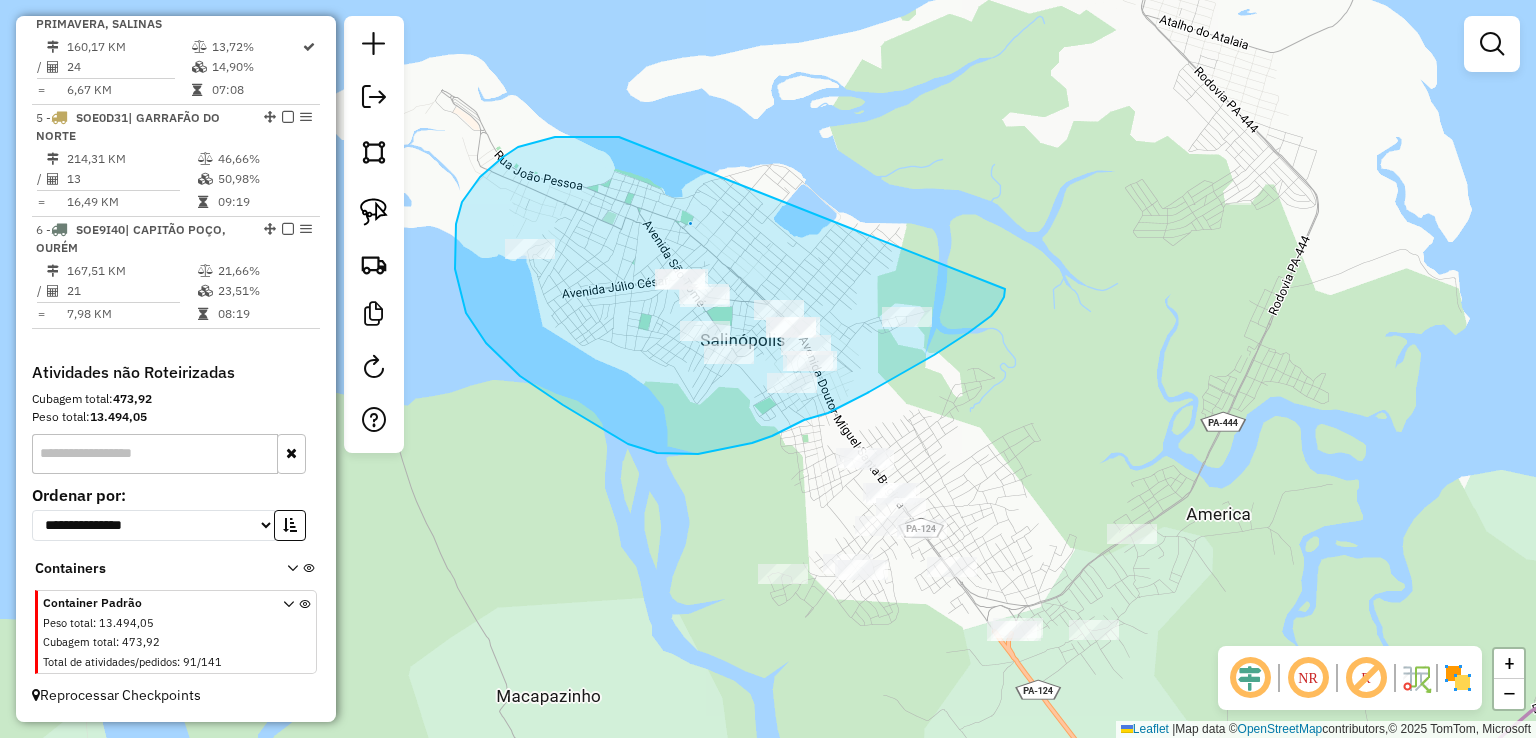 drag, startPoint x: 503, startPoint y: 157, endPoint x: 1013, endPoint y: 229, distance: 515.05725 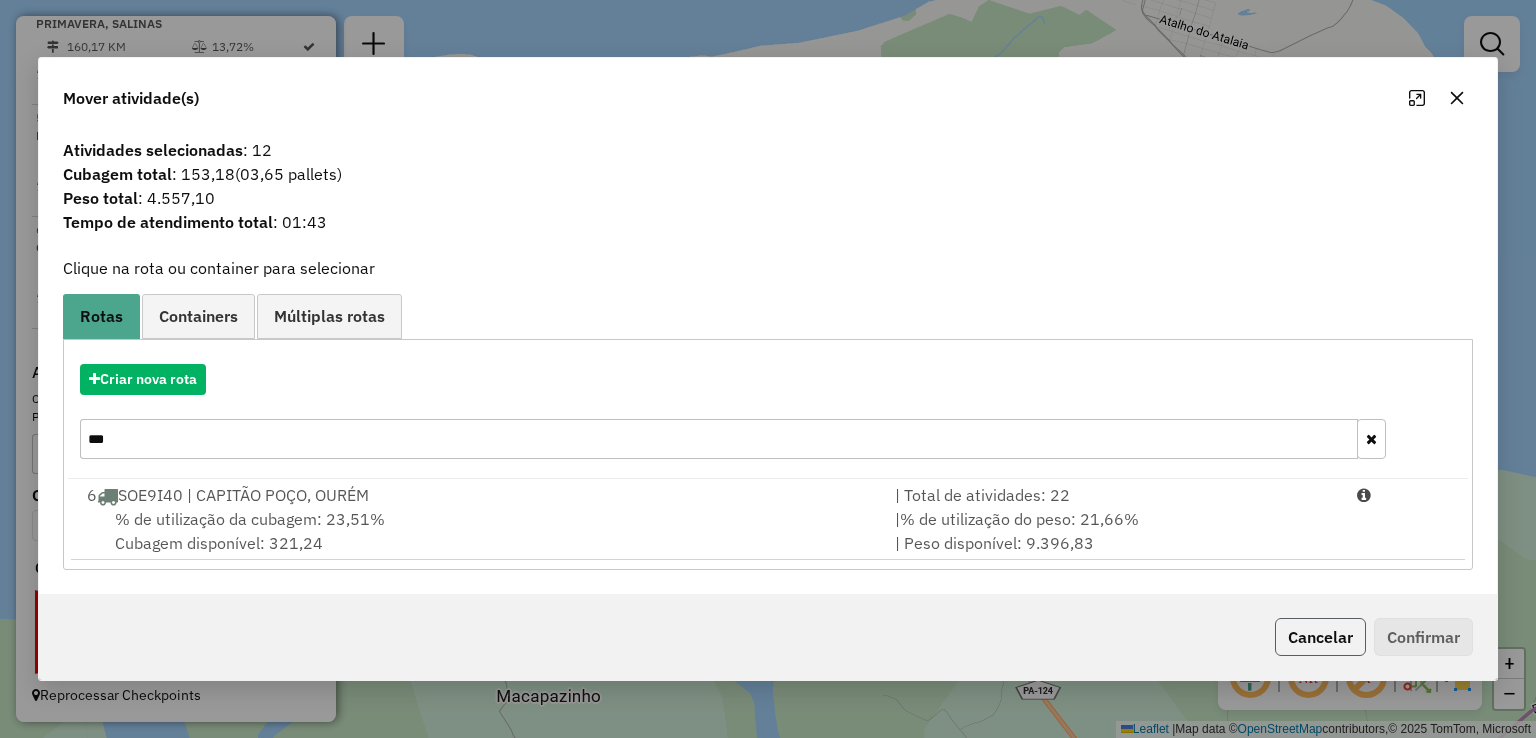 click on "Cancelar" 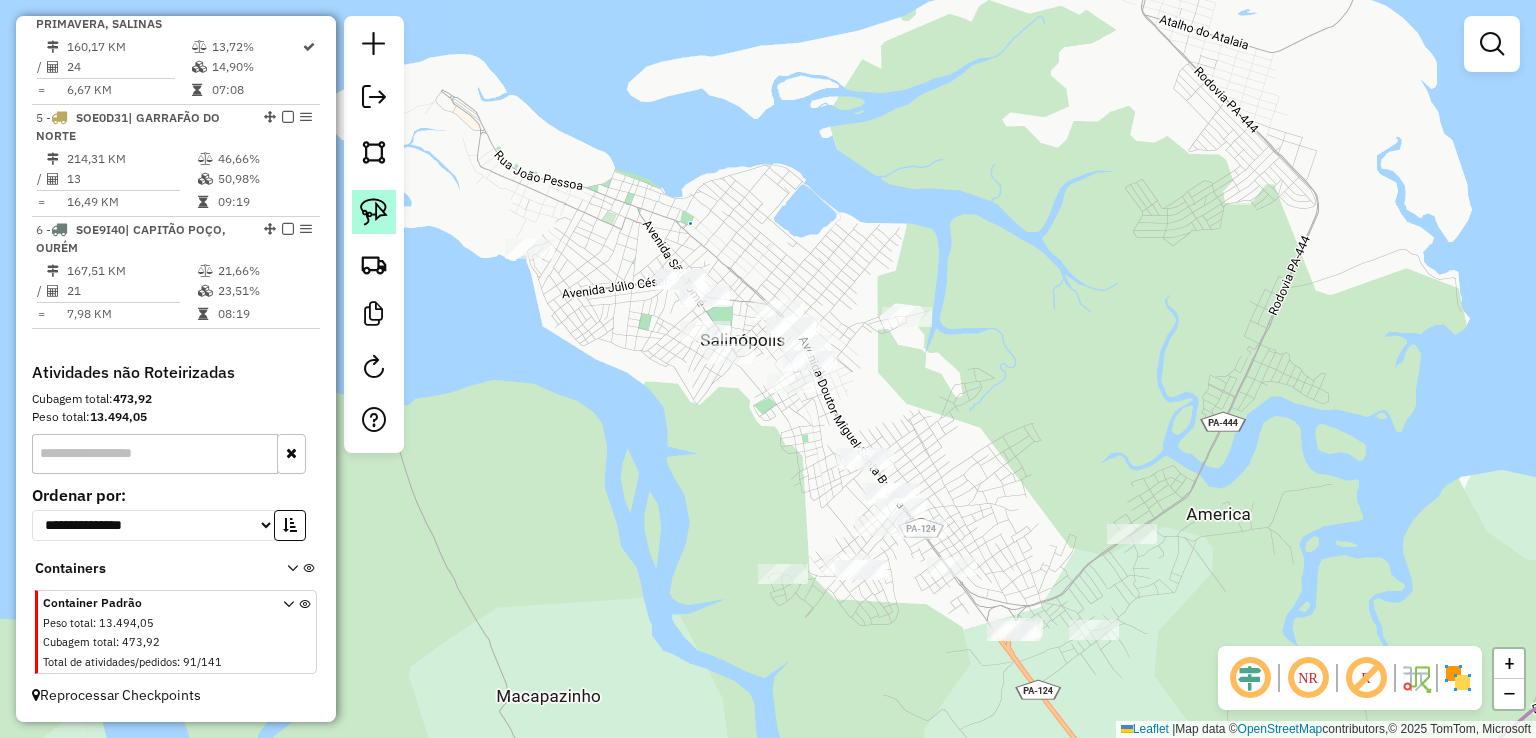 click 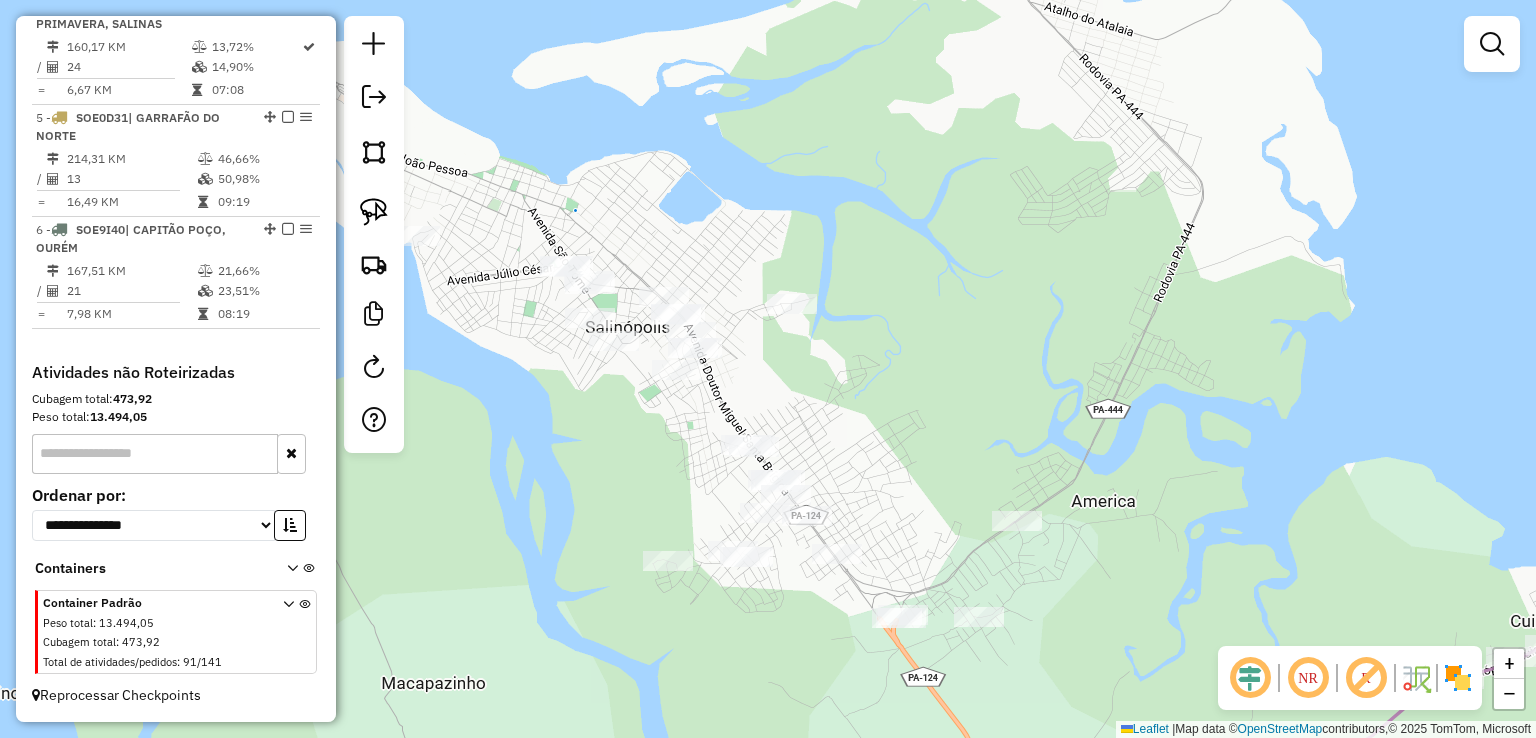 drag, startPoint x: 1008, startPoint y: 373, endPoint x: 1004, endPoint y: 225, distance: 148.05405 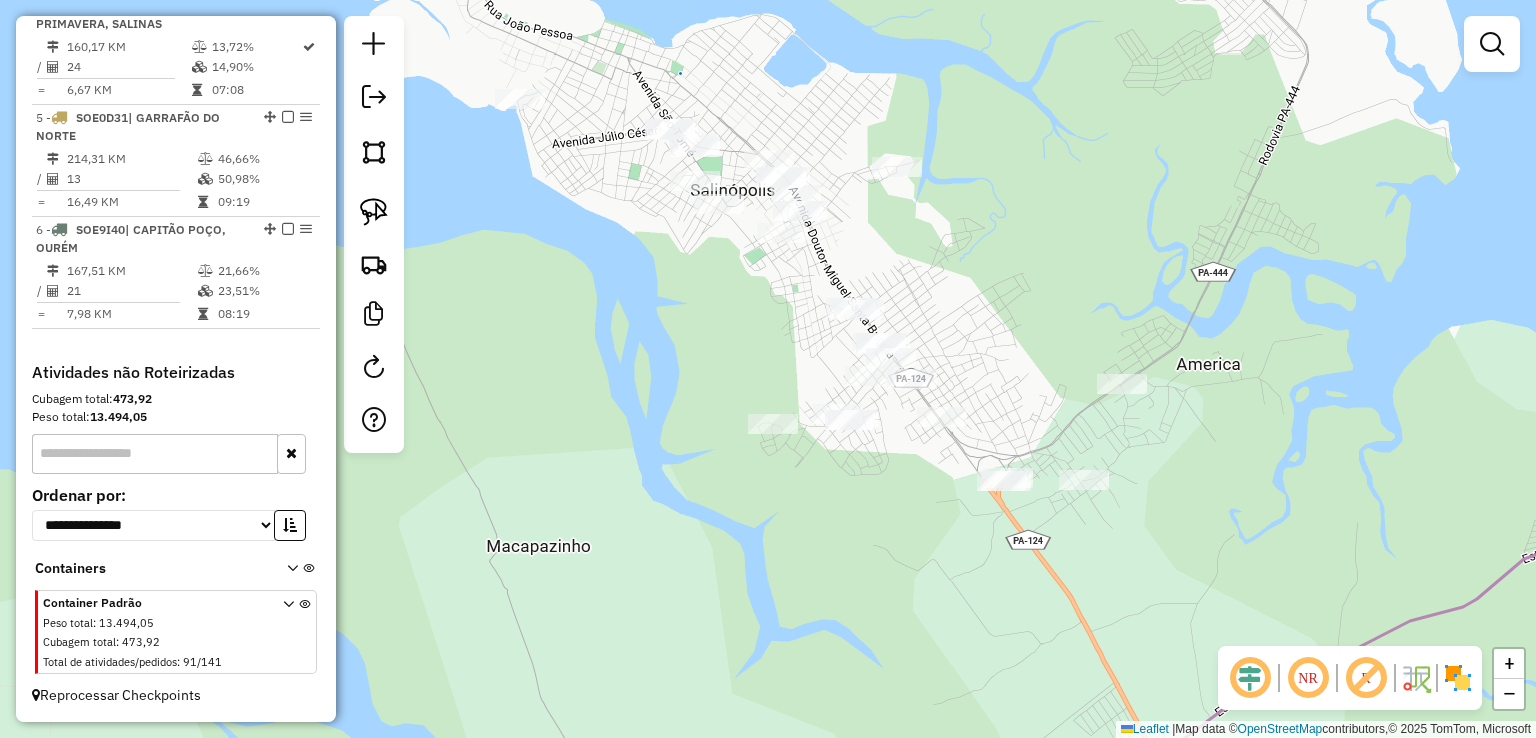 click on "Rota 4 - Placa QYN4B48  3143 - LANCHE RICARDO Janela de atendimento Grade de atendimento Capacidade Transportadoras Veículos Cliente Pedidos  Rotas Selecione os dias de semana para filtrar as janelas de atendimento  Seg   Ter   Qua   Qui   Sex   Sáb   Dom  Informe o período da janela de atendimento: De: Até:  Filtrar exatamente a janela do cliente  Considerar janela de atendimento padrão  Selecione os dias de semana para filtrar as grades de atendimento  Seg   Ter   Qua   Qui   Sex   Sáb   Dom   Considerar clientes sem dia de atendimento cadastrado  Clientes fora do dia de atendimento selecionado Filtrar as atividades entre os valores definidos abaixo:  Peso mínimo:   Peso máximo:   Cubagem mínima:   Cubagem máxima:   De:   Até:  Filtrar as atividades entre o tempo de atendimento definido abaixo:  De:   Até:   Considerar capacidade total dos clientes não roteirizados Transportadora: Selecione um ou mais itens Tipo de veículo: Selecione um ou mais itens Veículo: Selecione um ou mais itens Nome:" 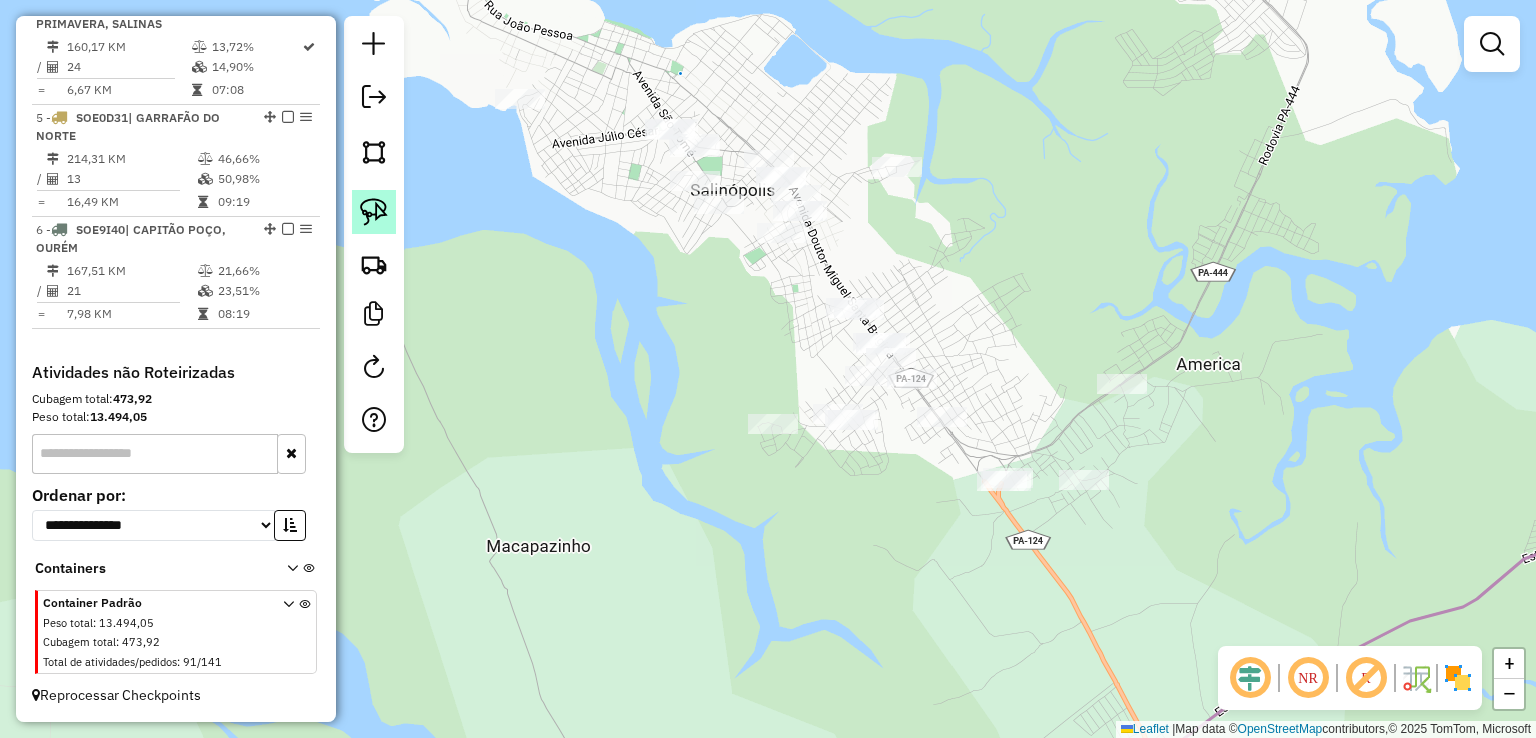 click 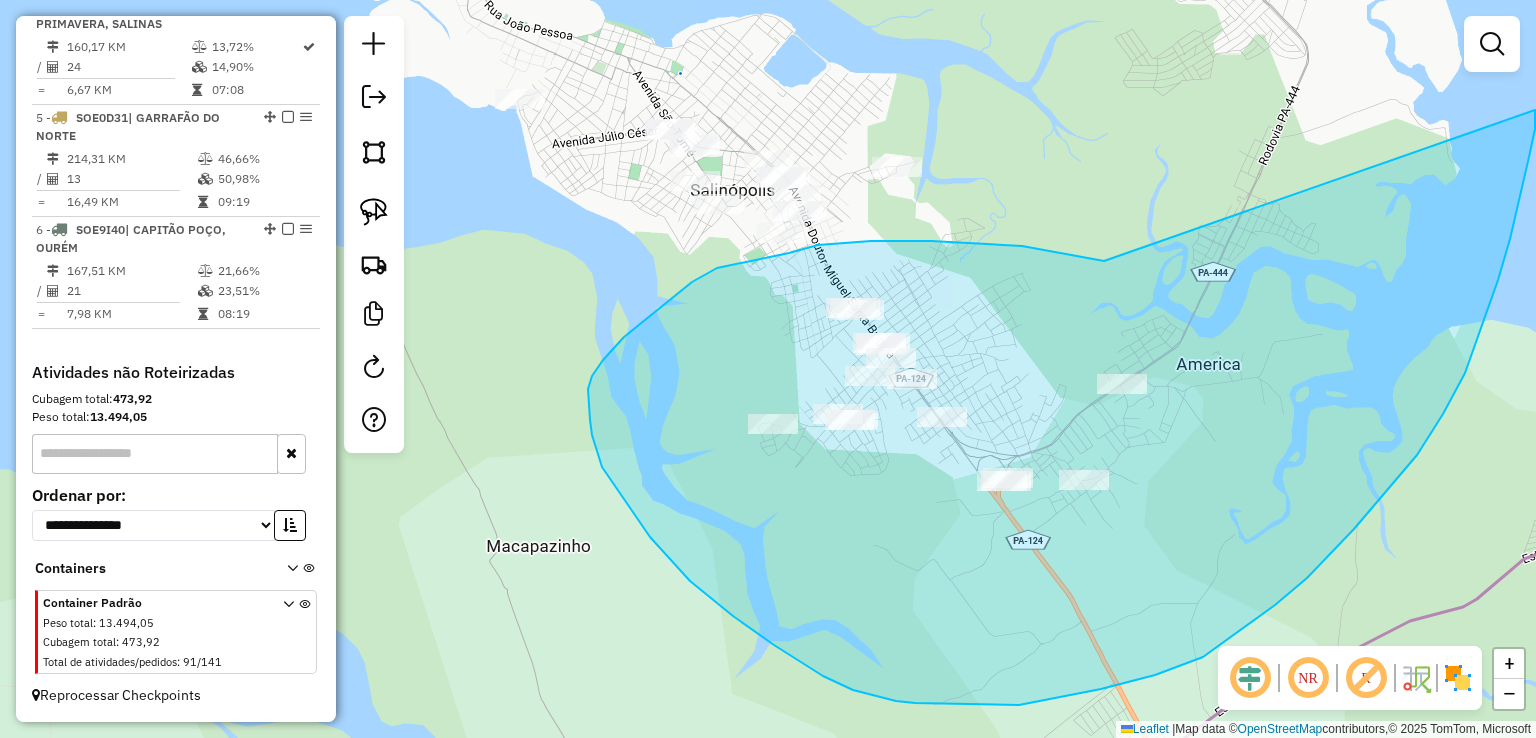drag, startPoint x: 871, startPoint y: 241, endPoint x: 1534, endPoint y: 72, distance: 684.20026 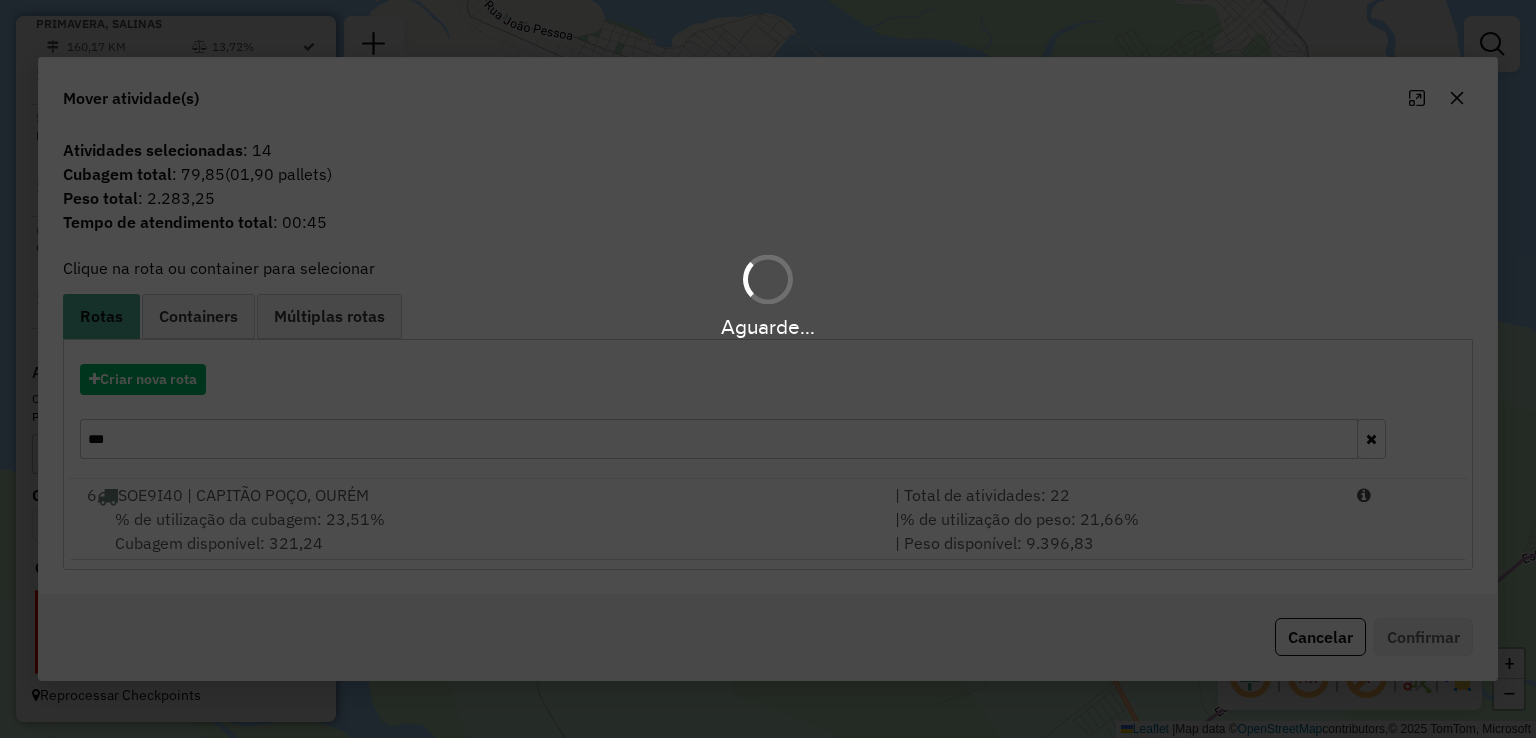 click on "Aguarde..." at bounding box center [768, 369] 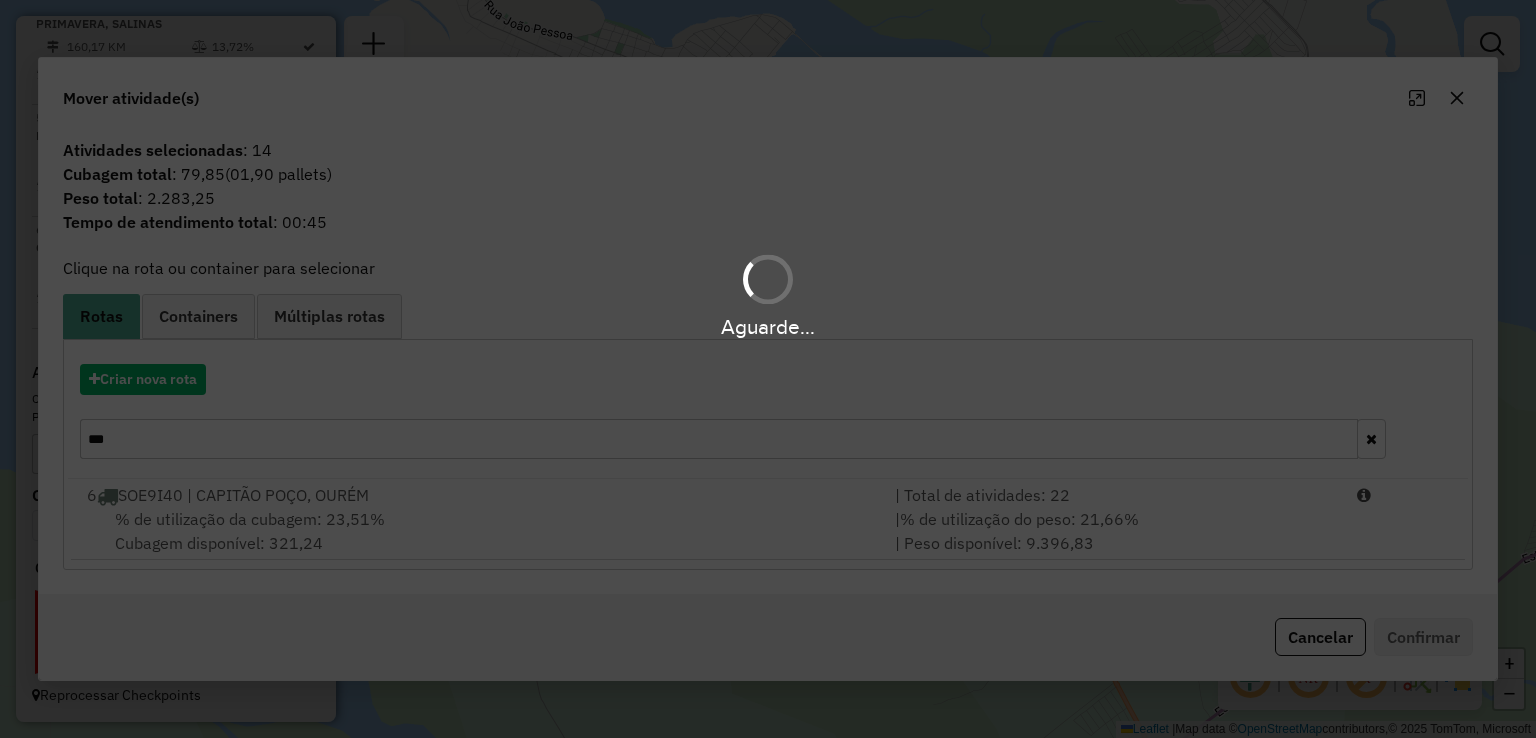 drag, startPoint x: 1534, startPoint y: 72, endPoint x: 1506, endPoint y: 202, distance: 132.9812 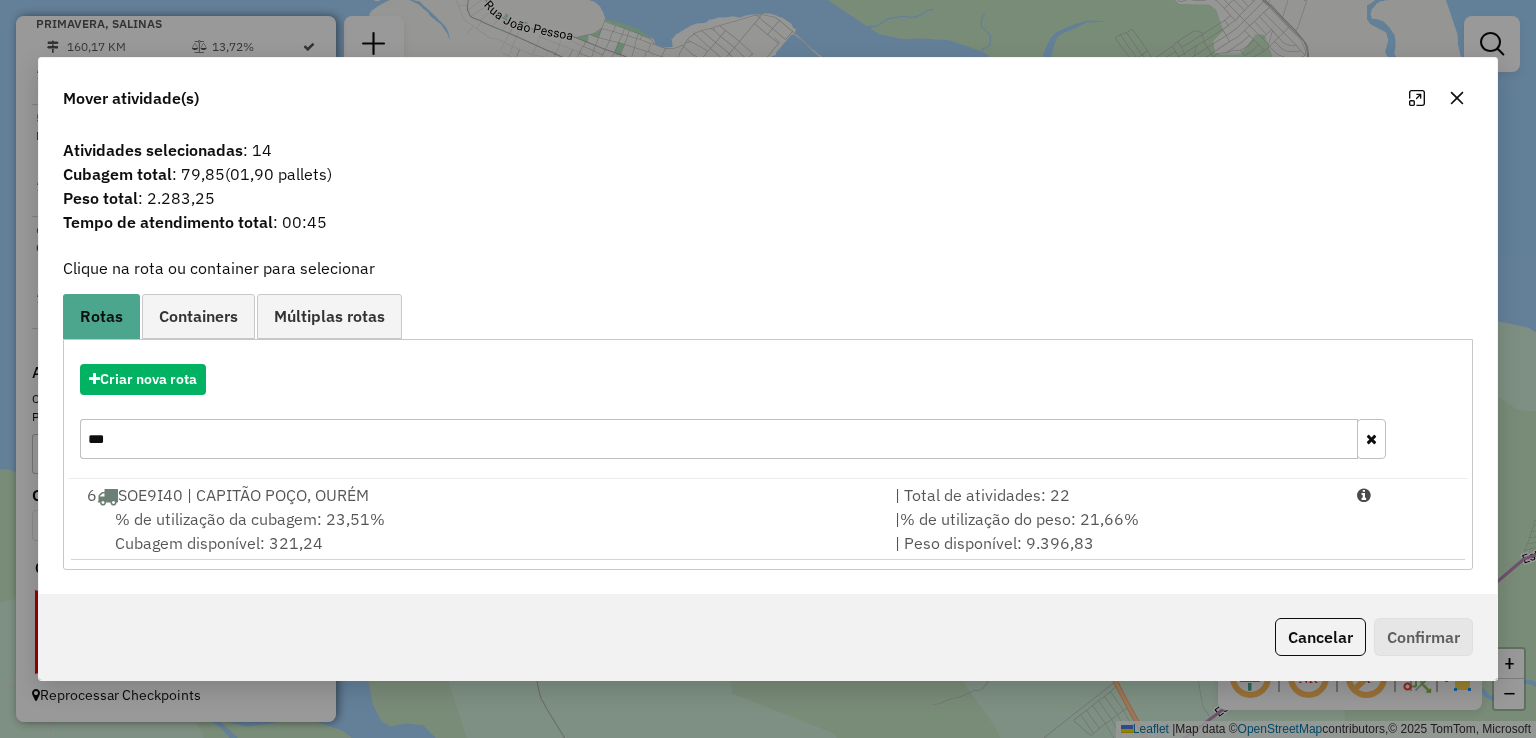 click on "Cancelar" 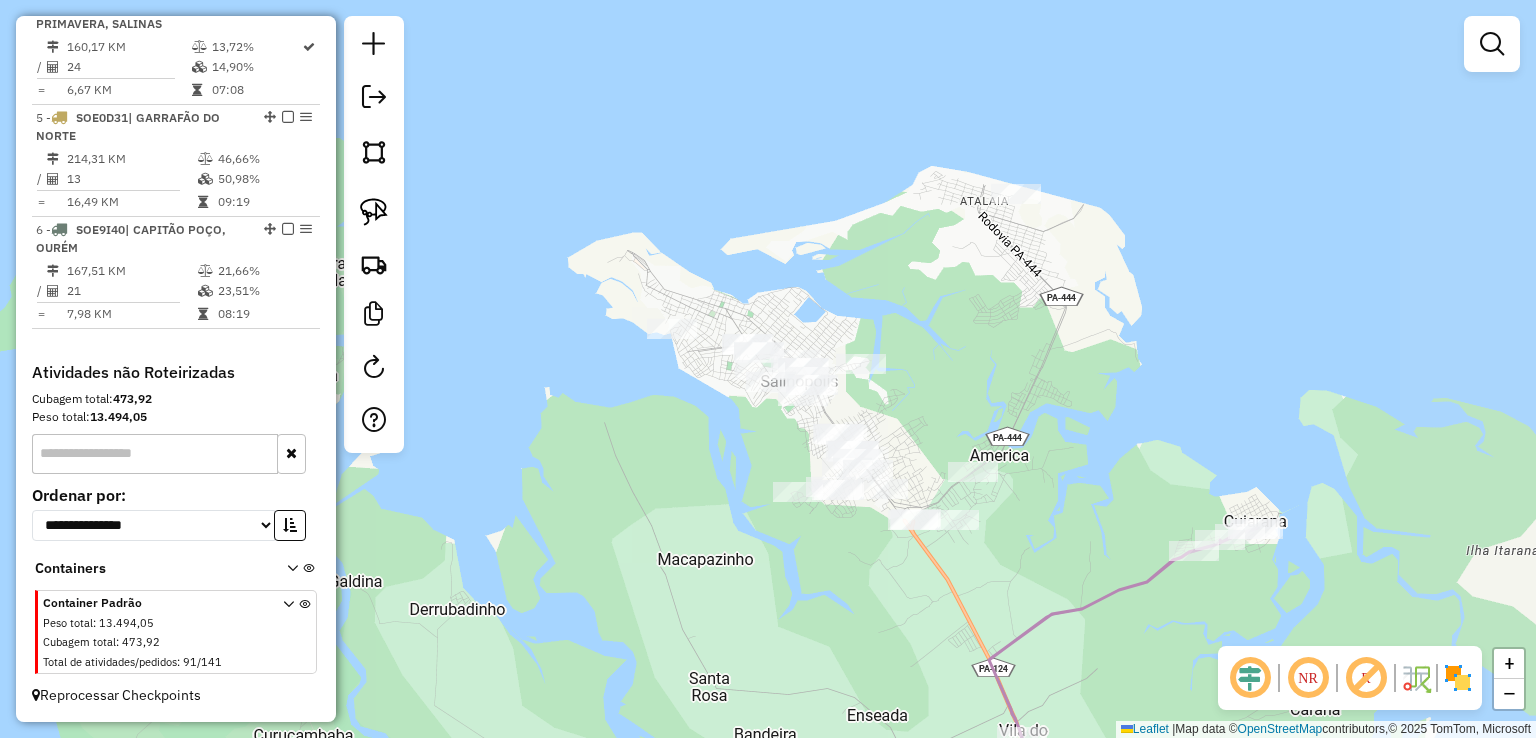 drag, startPoint x: 1385, startPoint y: 446, endPoint x: 1124, endPoint y: 417, distance: 262.60617 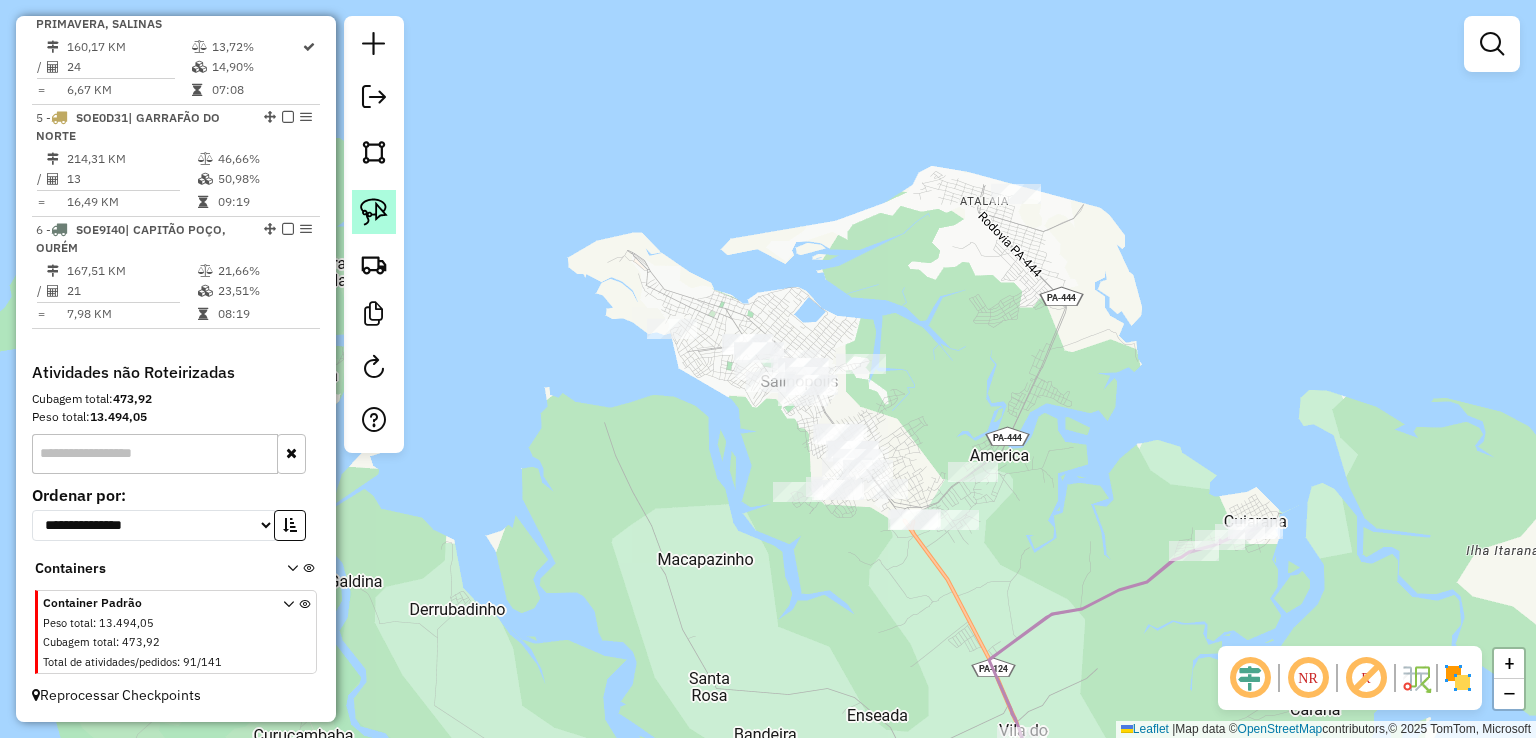 click 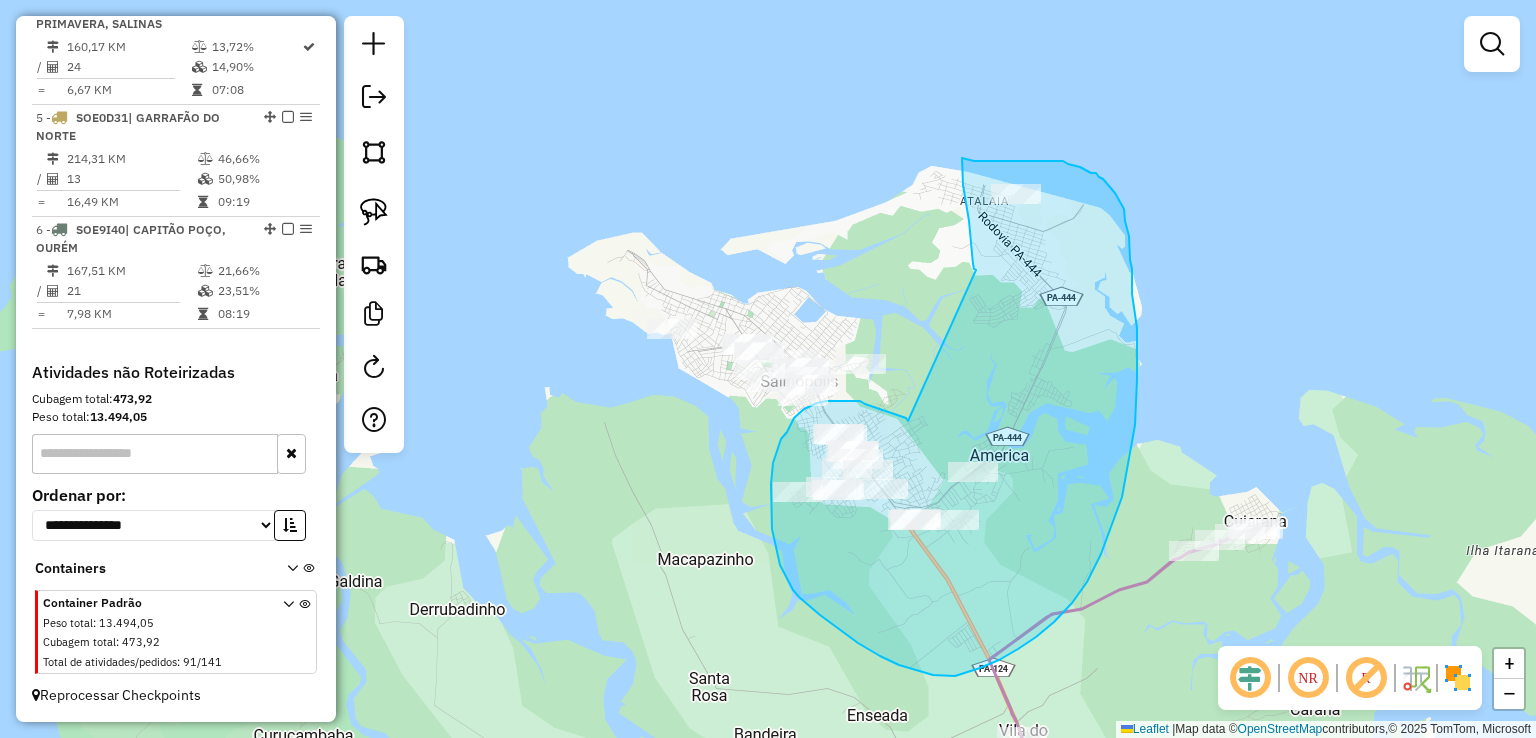 drag, startPoint x: 863, startPoint y: 403, endPoint x: 976, endPoint y: 270, distance: 174.5222 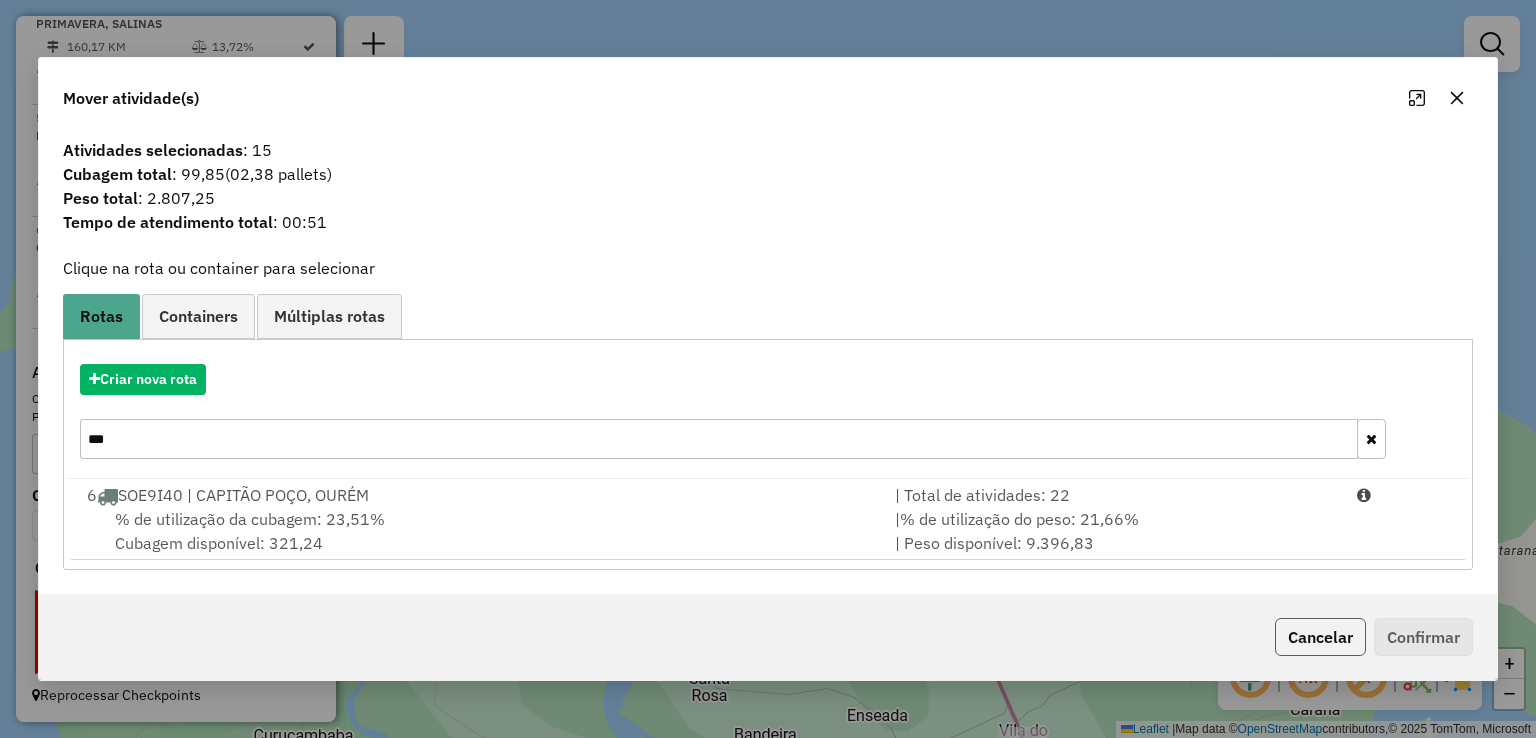 click on "Cancelar" 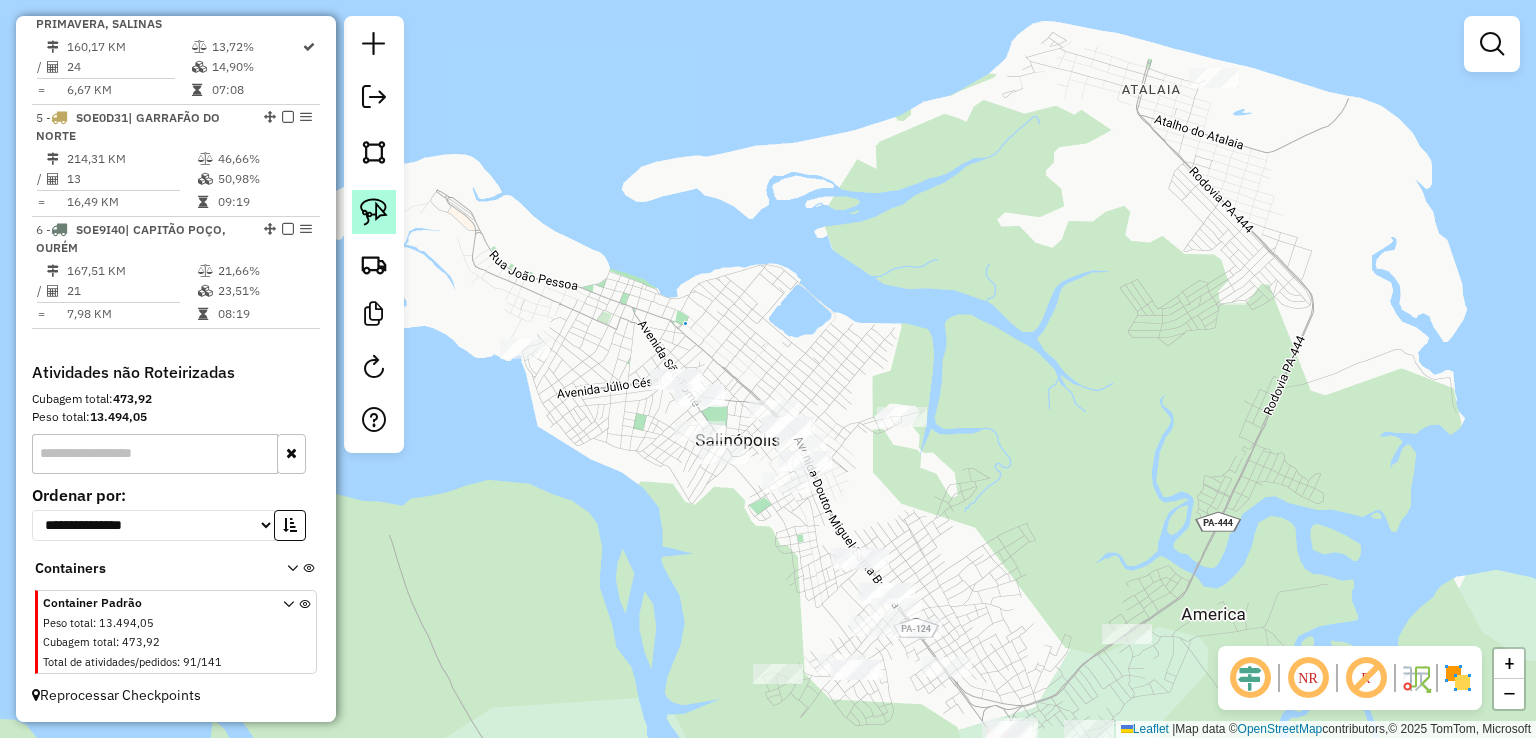 click 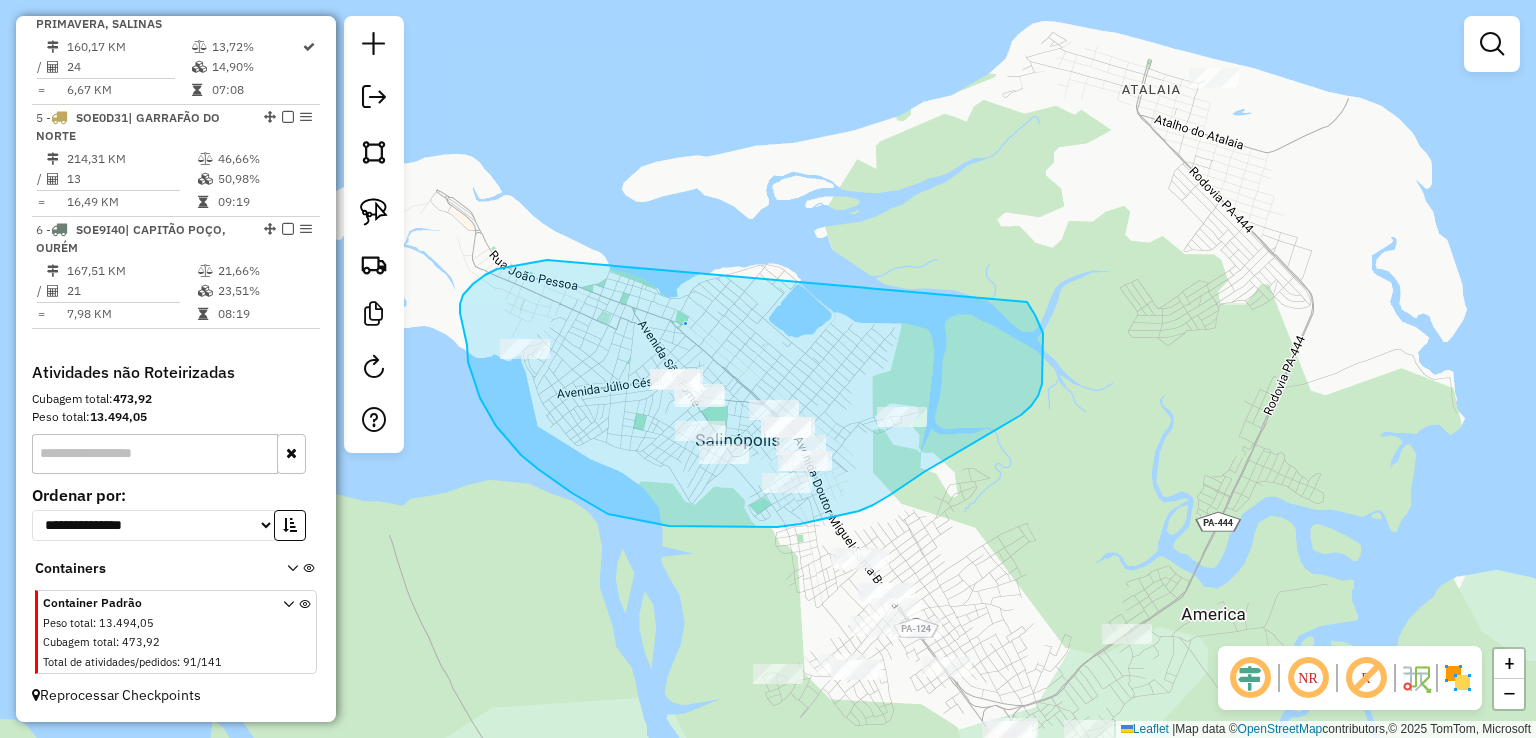 drag, startPoint x: 461, startPoint y: 300, endPoint x: 872, endPoint y: 309, distance: 411.09854 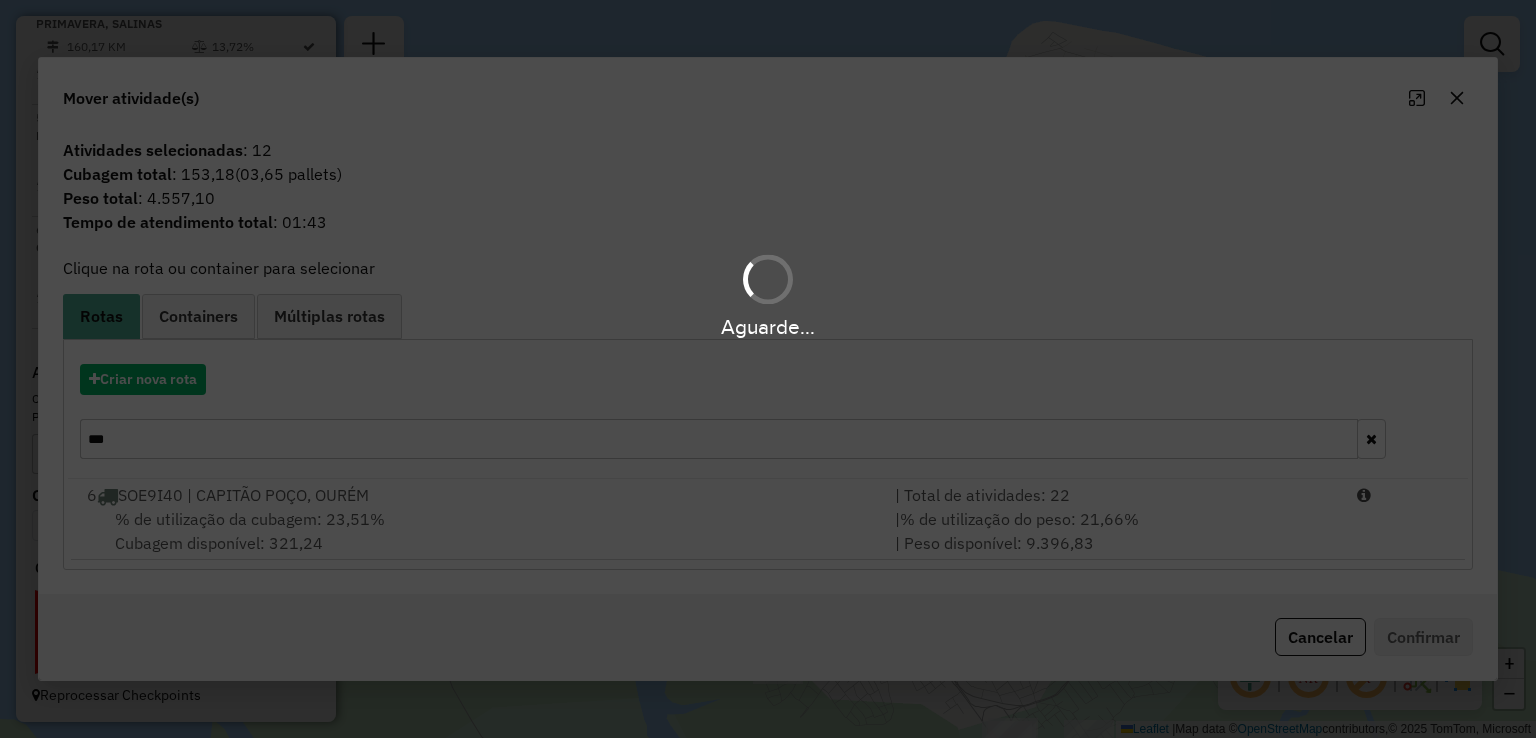 click on "Aguarde..." at bounding box center [768, 369] 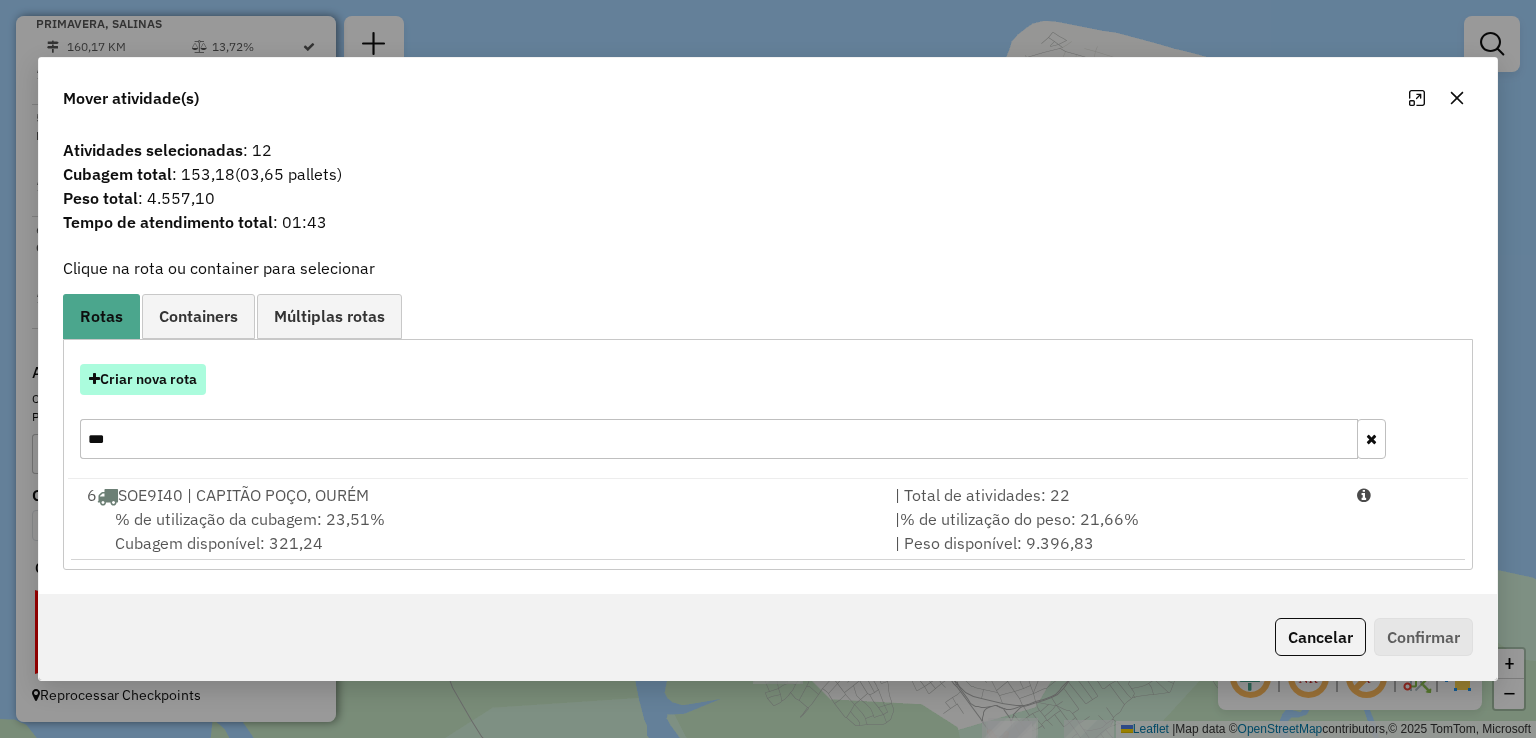 click on "Criar nova rota" at bounding box center (143, 379) 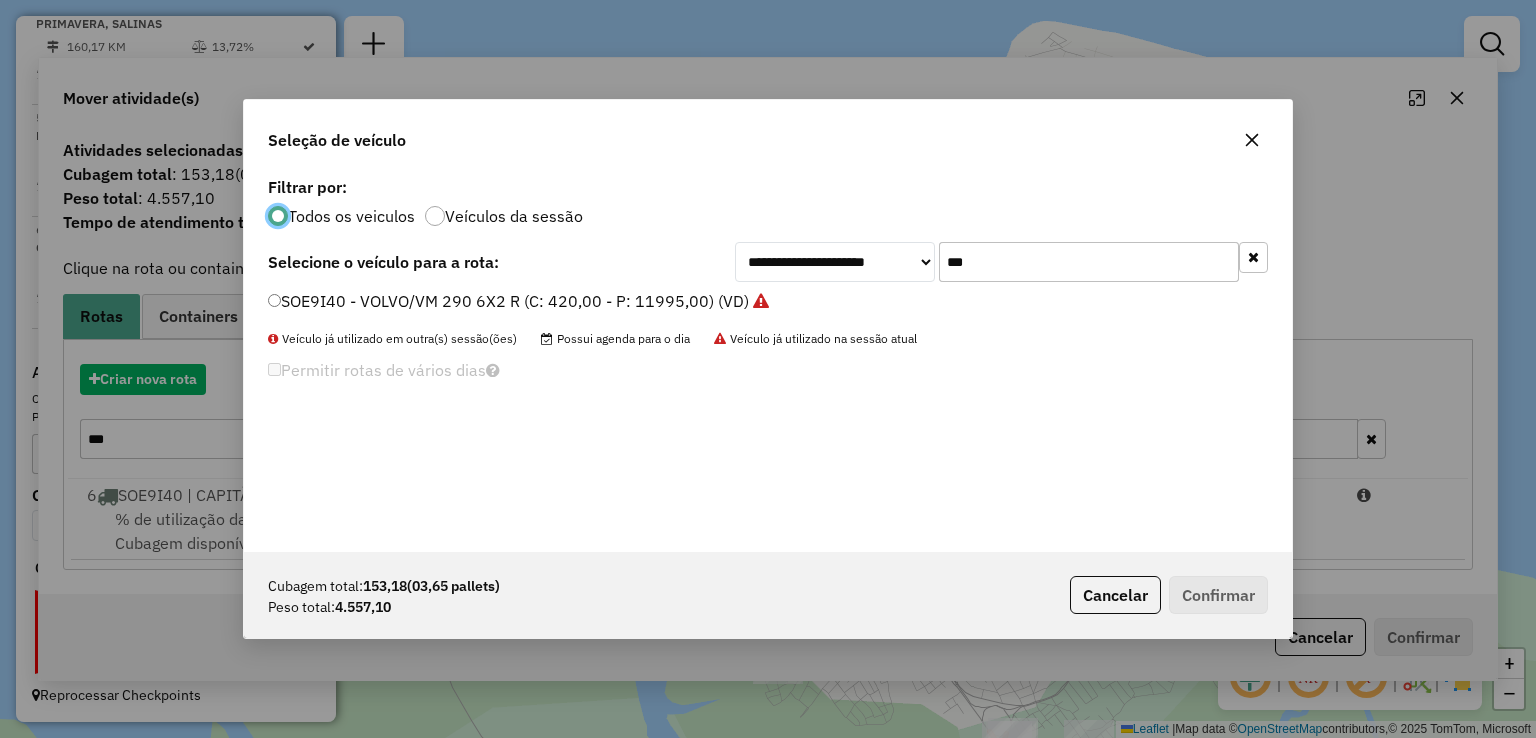 scroll, scrollTop: 10, scrollLeft: 6, axis: both 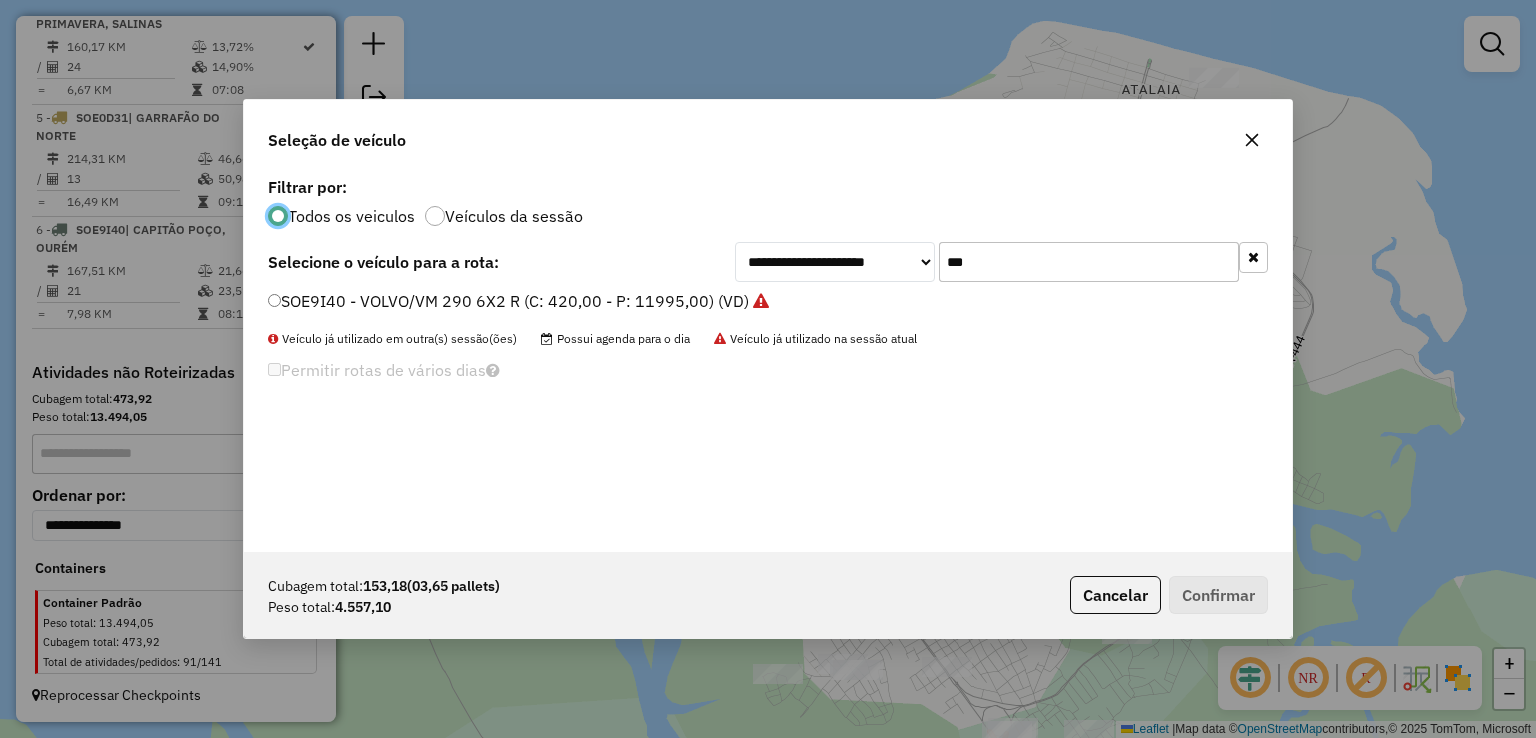 click on "***" 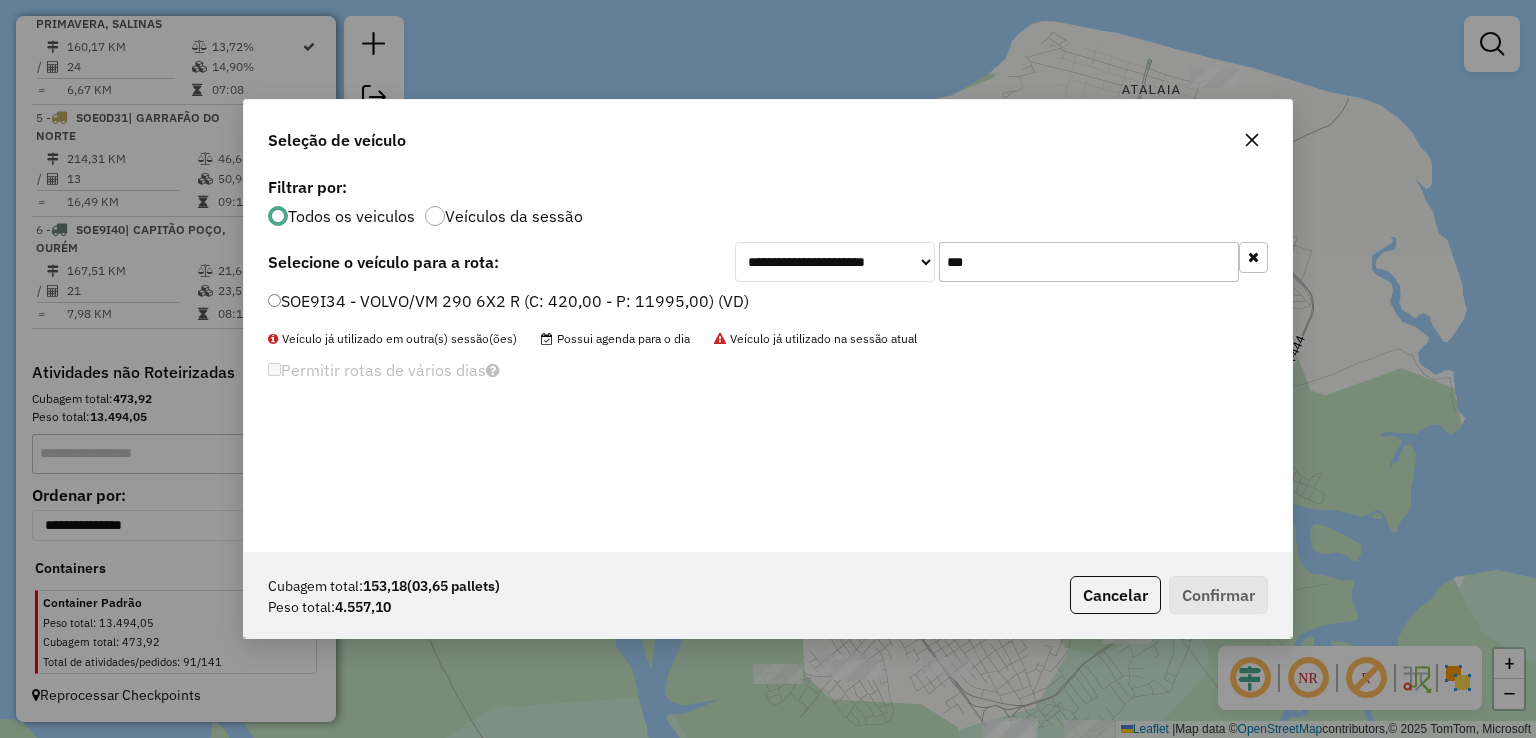 drag, startPoint x: 1012, startPoint y: 261, endPoint x: 805, endPoint y: 261, distance: 207 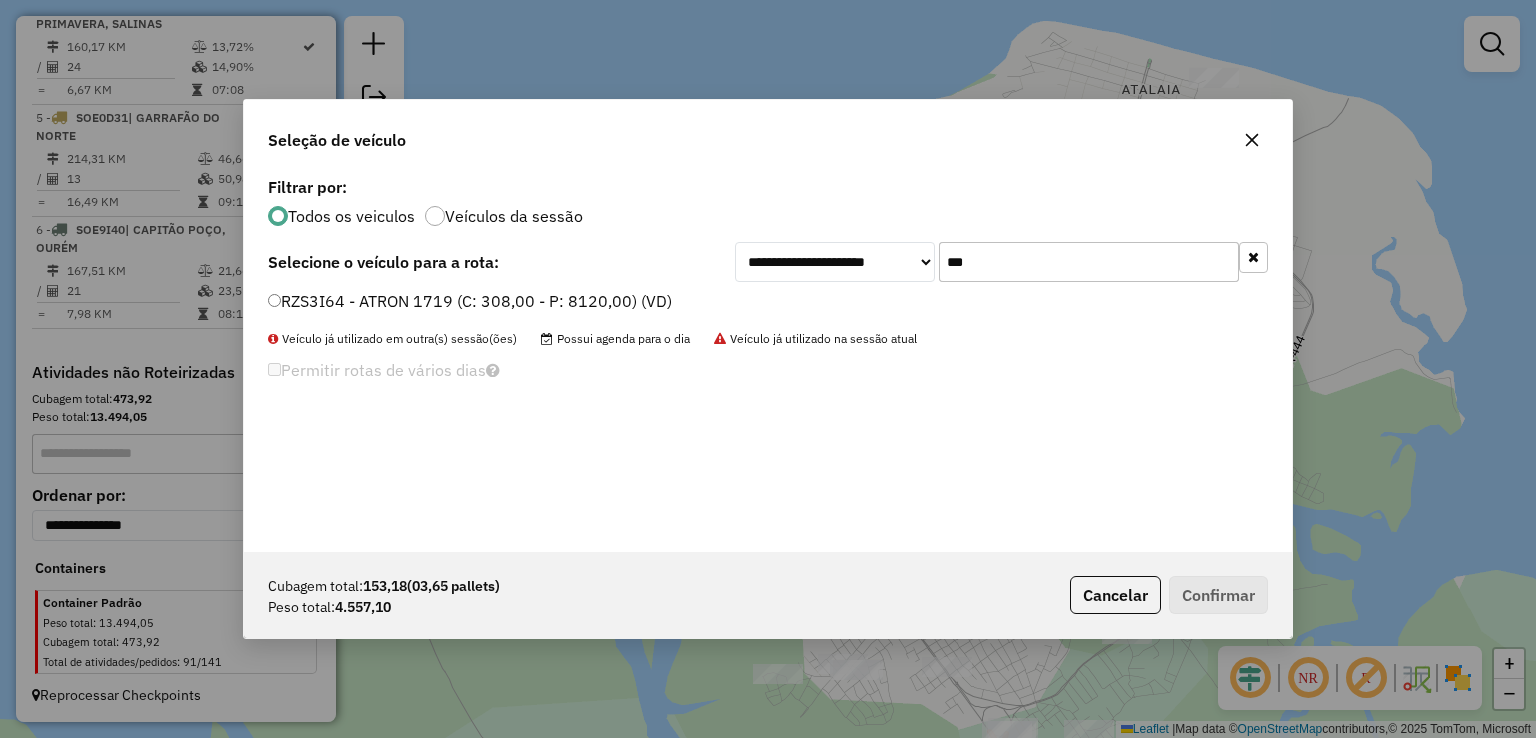 type on "***" 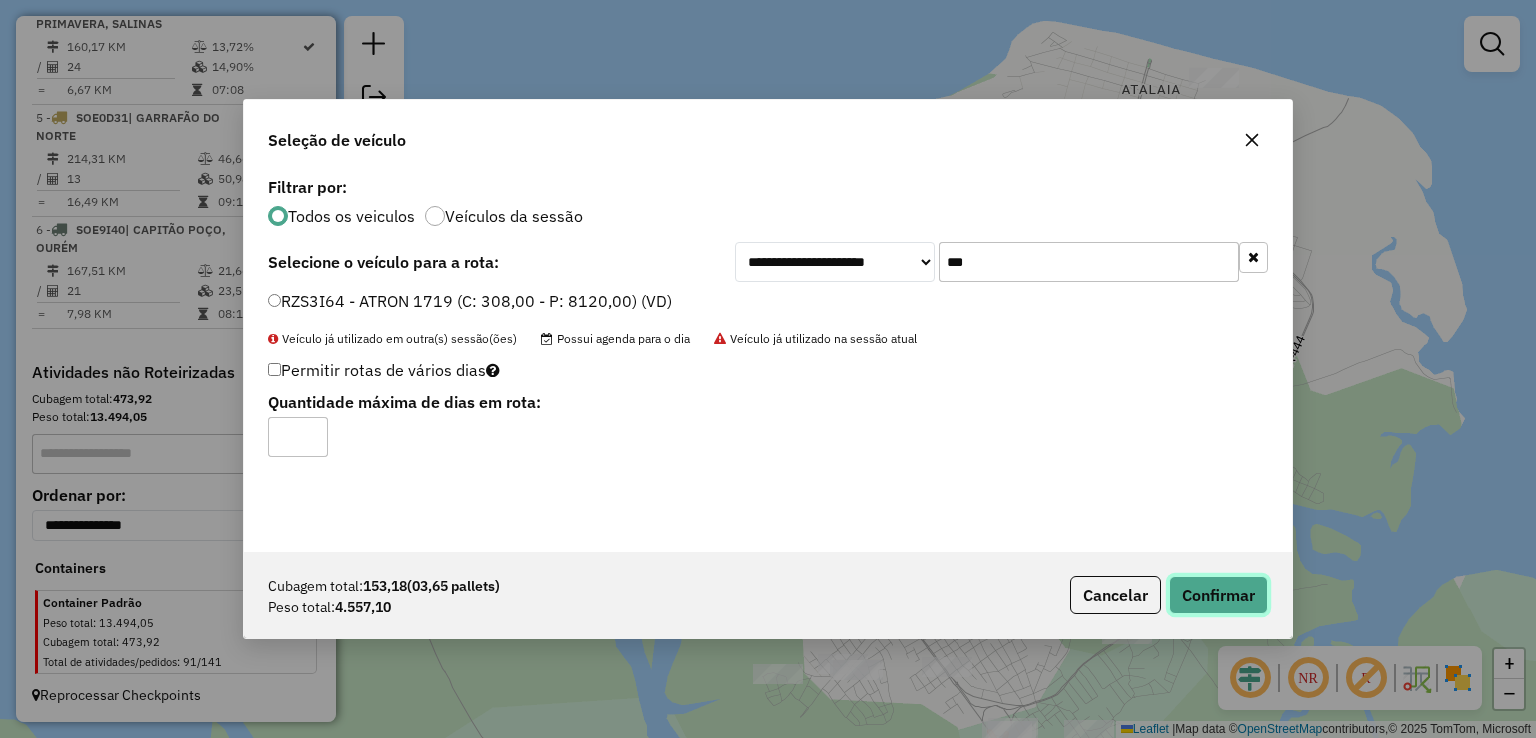 click on "Confirmar" 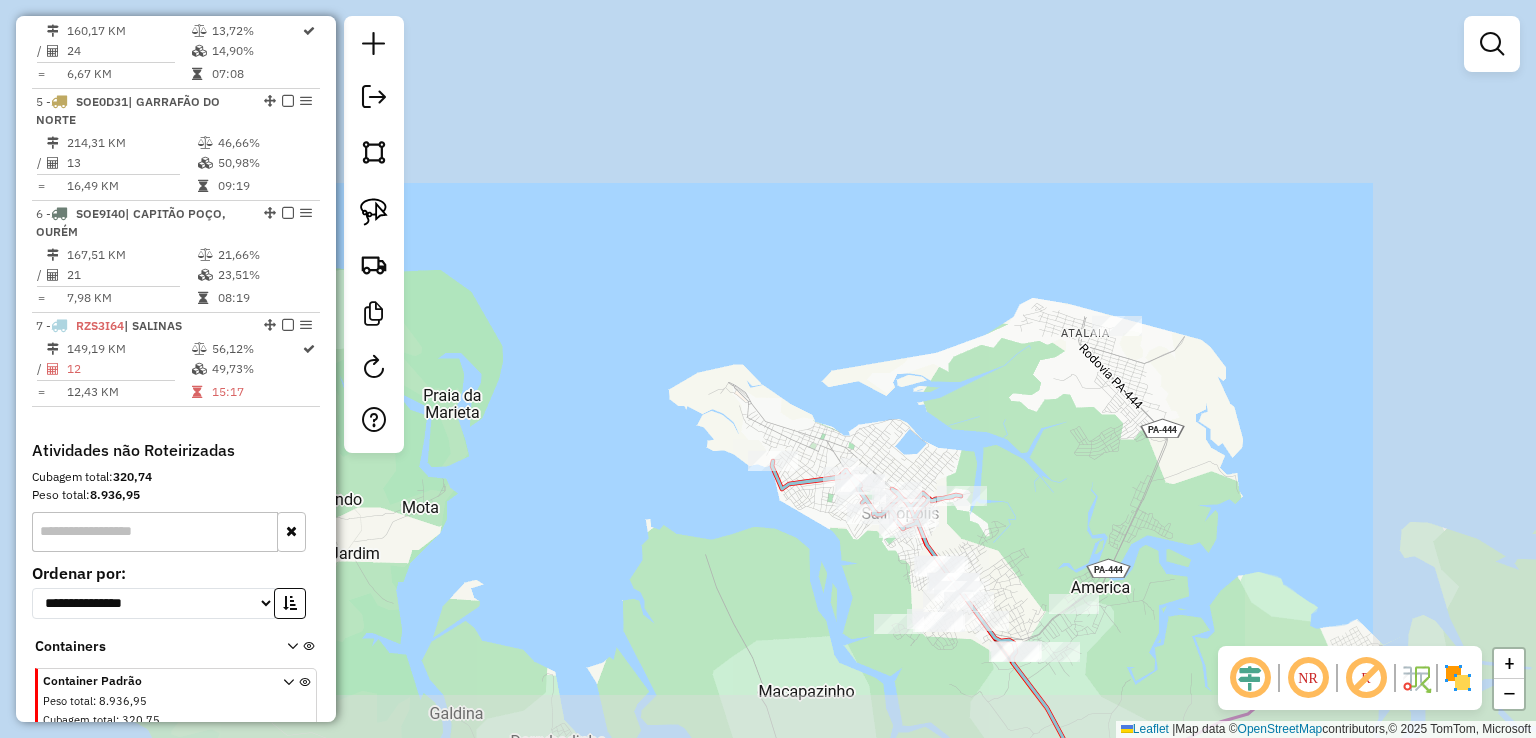 click on "Janela de atendimento Grade de atendimento Capacidade Transportadoras Veículos Cliente Pedidos  Rotas Selecione os dias de semana para filtrar as janelas de atendimento  Seg   Ter   Qua   Qui   Sex   Sáb   Dom  Informe o período da janela de atendimento: De: Até:  Filtrar exatamente a janela do cliente  Considerar janela de atendimento padrão  Selecione os dias de semana para filtrar as grades de atendimento  Seg   Ter   Qua   Qui   Sex   Sáb   Dom   Considerar clientes sem dia de atendimento cadastrado  Clientes fora do dia de atendimento selecionado Filtrar as atividades entre os valores definidos abaixo:  Peso mínimo:   Peso máximo:   Cubagem mínima:   Cubagem máxima:   De:   Até:  Filtrar as atividades entre o tempo de atendimento definido abaixo:  De:   Até:   Considerar capacidade total dos clientes não roteirizados Transportadora: Selecione um ou mais itens Tipo de veículo: Selecione um ou mais itens Veículo: Selecione um ou mais itens Motorista: Selecione um ou mais itens Nome: Rótulo:" 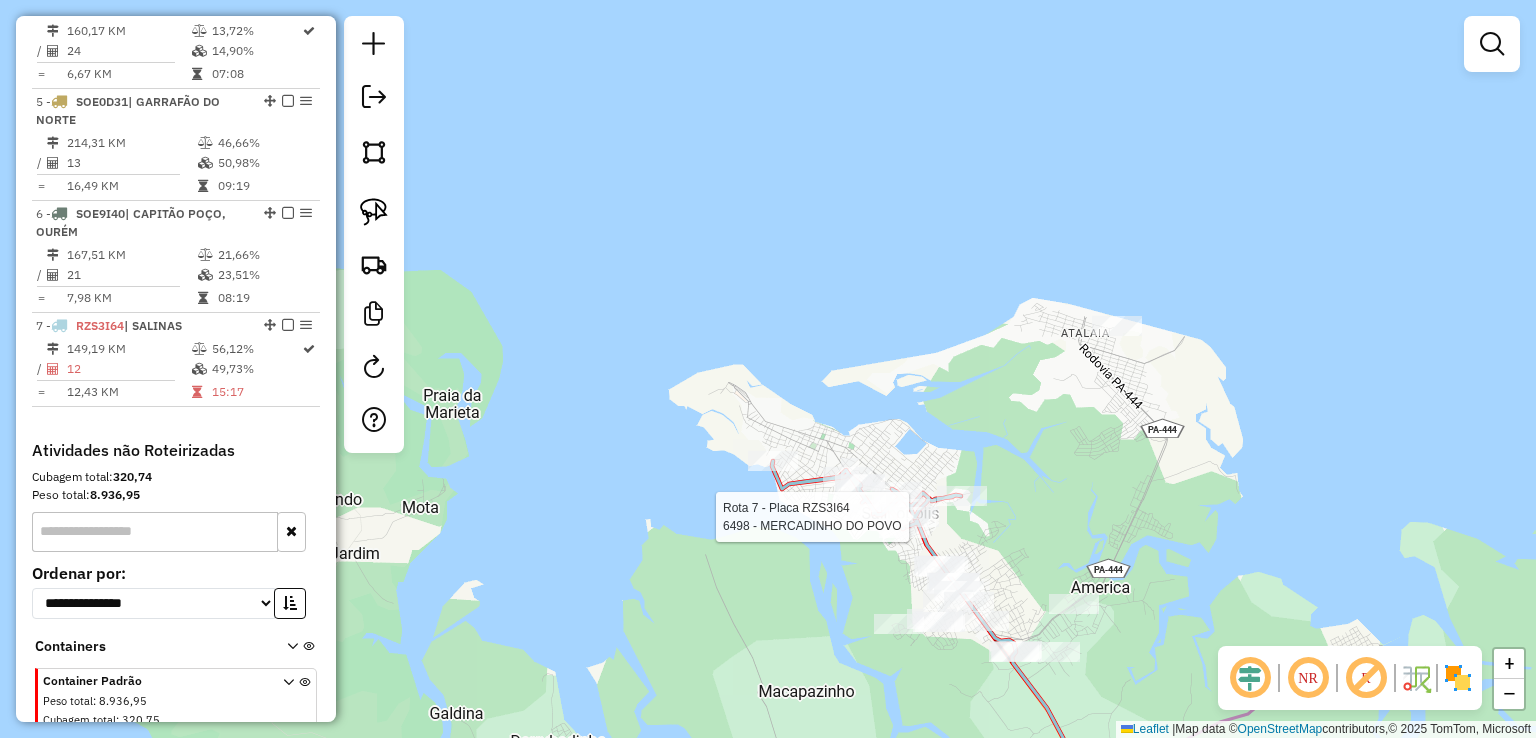 scroll, scrollTop: 1164, scrollLeft: 0, axis: vertical 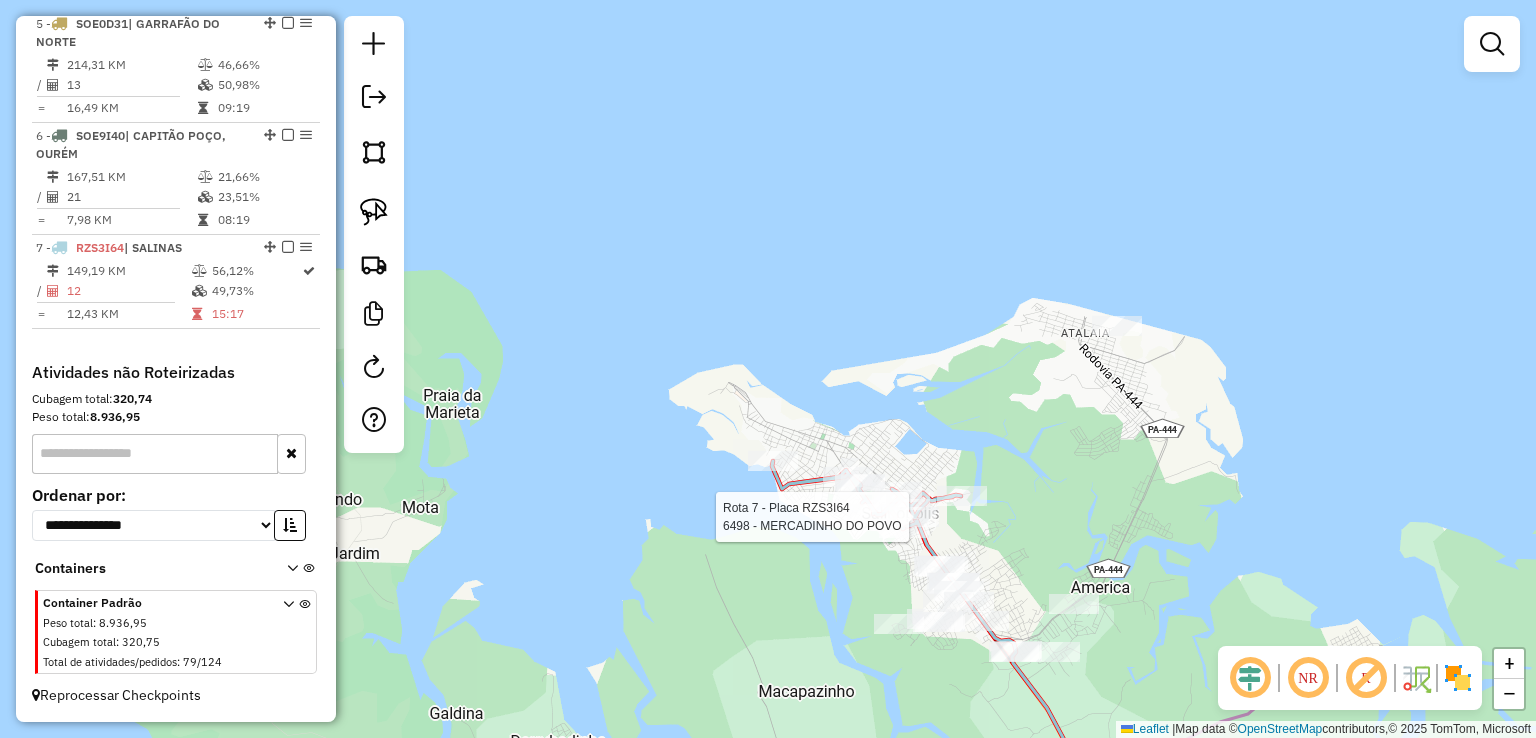 select on "**********" 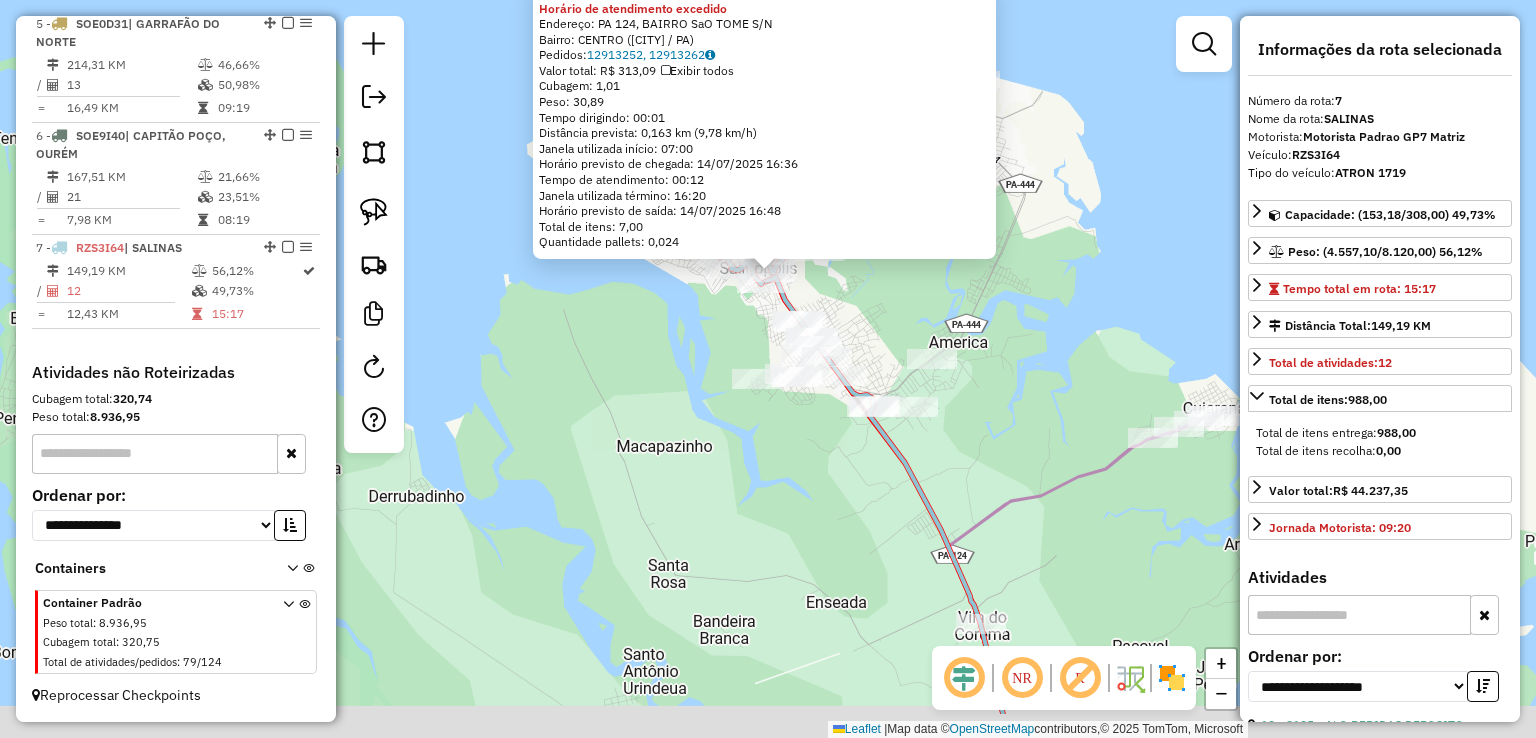 drag, startPoint x: 1052, startPoint y: 386, endPoint x: 1052, endPoint y: 259, distance: 127 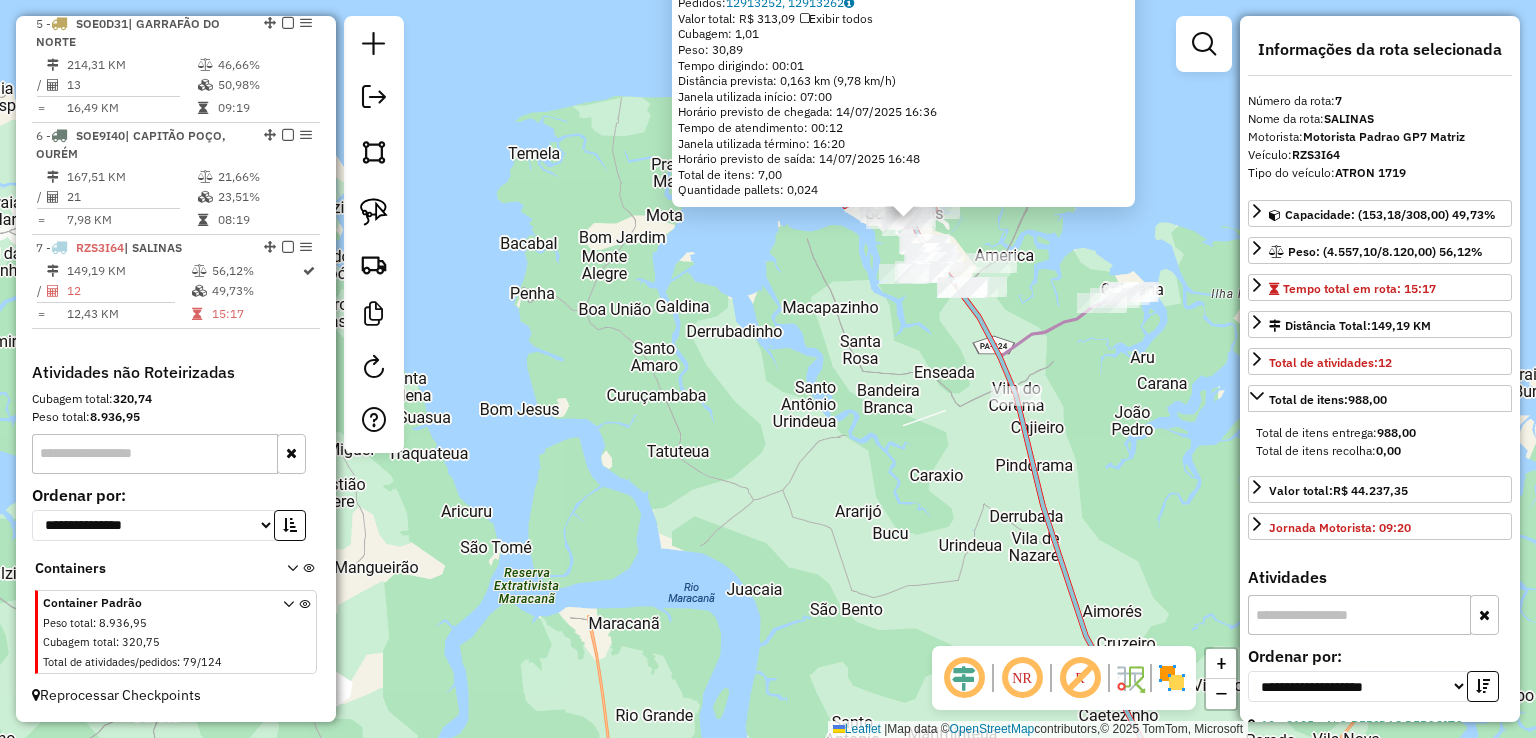 click on "6498 - MERCADINHO DO POVO Horário de atendimento excedido  Endereço:  PA 124, BAIRRO SaO TOME S/N   Bairro: CENTRO (SALINOPOLIS / PA)   Pedidos:  12913252, 12913262   Valor total: R$ 313,09   Exibir todos   Cubagem: 1,01  Peso: 30,89  Tempo dirigindo: 00:01   Distância prevista: 0,163 km (9,78 km/h)   Janela utilizada início: 07:00   Horário previsto de chegada: 14/07/2025 16:36   Tempo de atendimento: 00:12   Janela utilizada término: 16:20   Horário previsto de saída: 14/07/2025 16:48   Total de itens: 7,00   Quantidade pallets: 0,024  × Janela de atendimento Grade de atendimento Capacidade Transportadoras Veículos Cliente Pedidos  Rotas Selecione os dias de semana para filtrar as janelas de atendimento  Seg   Ter   Qua   Qui   Sex   Sáb   Dom  Informe o período da janela de atendimento: De: Até:  Filtrar exatamente a janela do cliente  Considerar janela de atendimento padrão  Selecione os dias de semana para filtrar as grades de atendimento  Seg   Ter   Qua   Qui   Sex   Sáb   Dom   De:  De:" 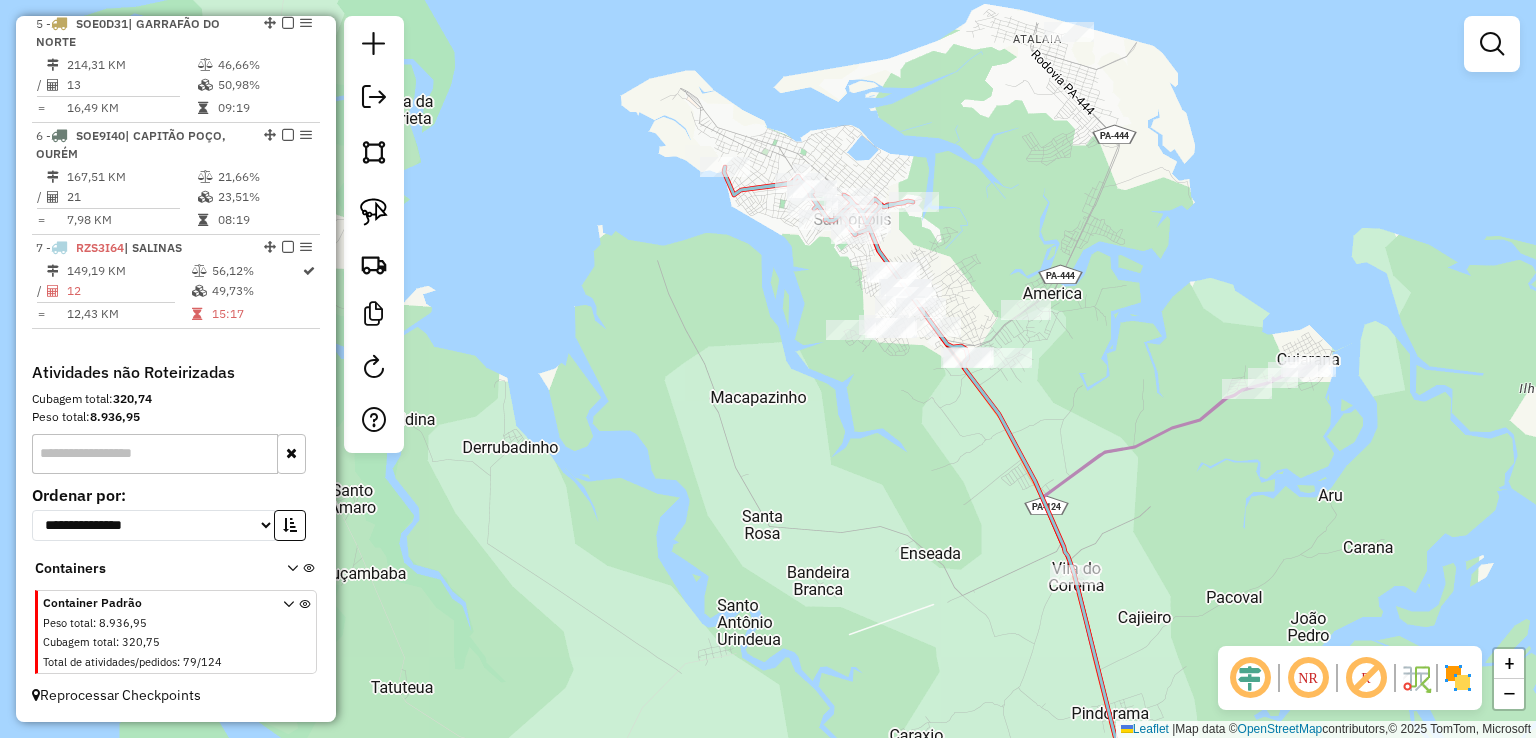 click 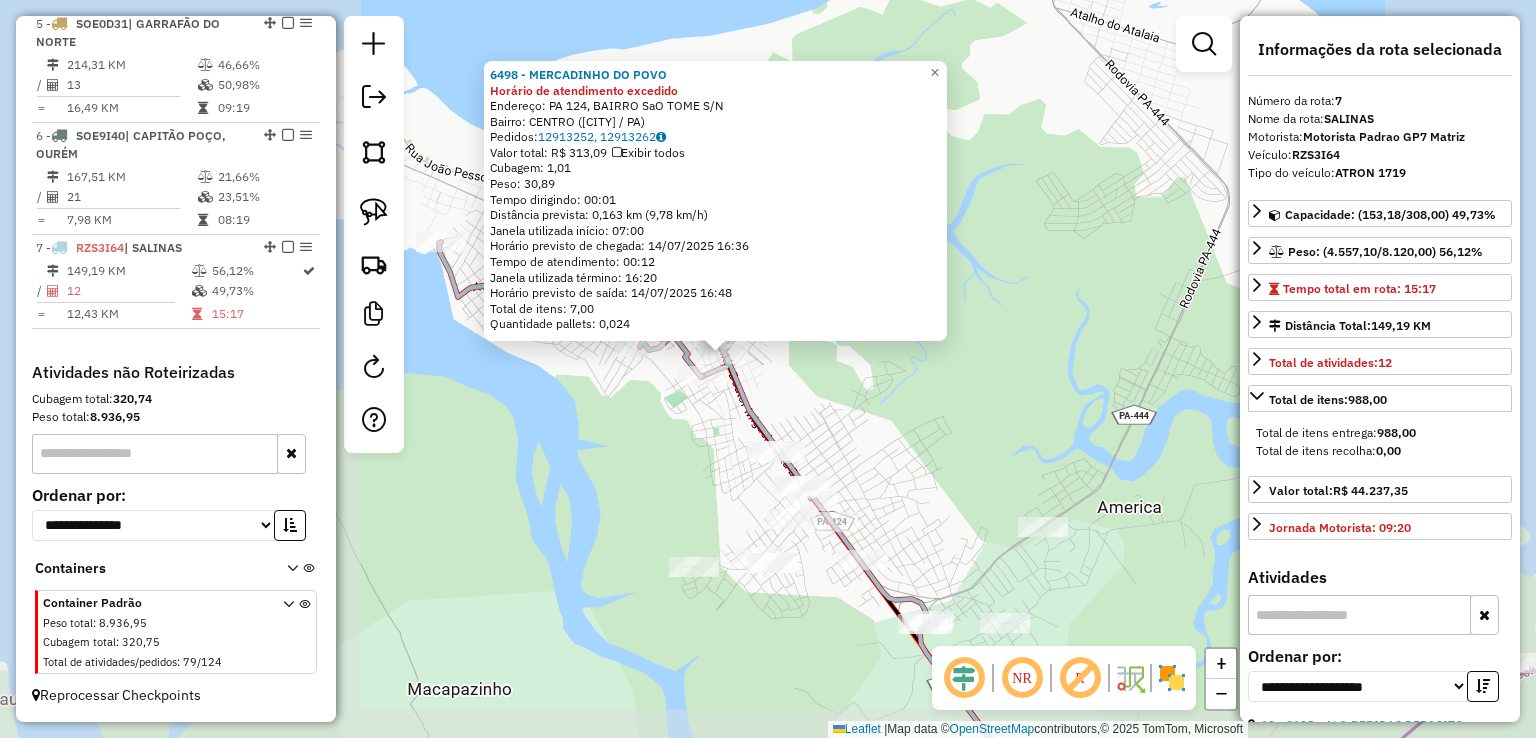click on "6498 - MERCADINHO DO POVO Horário de atendimento excedido  Endereço:  PA 124, BAIRRO SaO TOME S/N   Bairro: CENTRO (SALINOPOLIS / PA)   Pedidos:  12913252, 12913262   Valor total: R$ 313,09   Exibir todos   Cubagem: 1,01  Peso: 30,89  Tempo dirigindo: 00:01   Distância prevista: 0,163 km (9,78 km/h)   Janela utilizada início: 07:00   Horário previsto de chegada: 14/07/2025 16:36   Tempo de atendimento: 00:12   Janela utilizada término: 16:20   Horário previsto de saída: 14/07/2025 16:48   Total de itens: 7,00   Quantidade pallets: 0,024  × Janela de atendimento Grade de atendimento Capacidade Transportadoras Veículos Cliente Pedidos  Rotas Selecione os dias de semana para filtrar as janelas de atendimento  Seg   Ter   Qua   Qui   Sex   Sáb   Dom  Informe o período da janela de atendimento: De: Até:  Filtrar exatamente a janela do cliente  Considerar janela de atendimento padrão  Selecione os dias de semana para filtrar as grades de atendimento  Seg   Ter   Qua   Qui   Sex   Sáb   Dom   De:  De:" 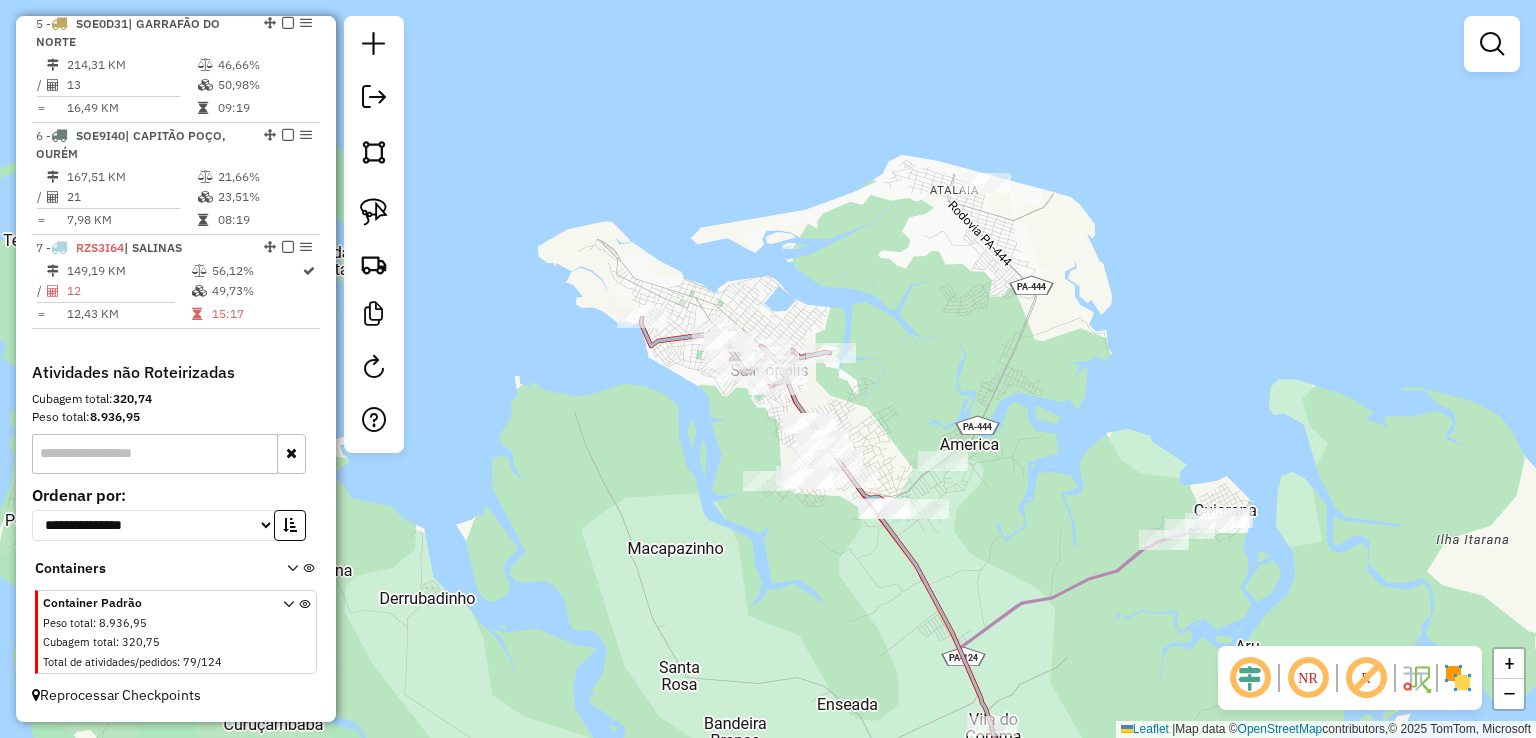 drag, startPoint x: 936, startPoint y: 414, endPoint x: 879, endPoint y: 373, distance: 70.21396 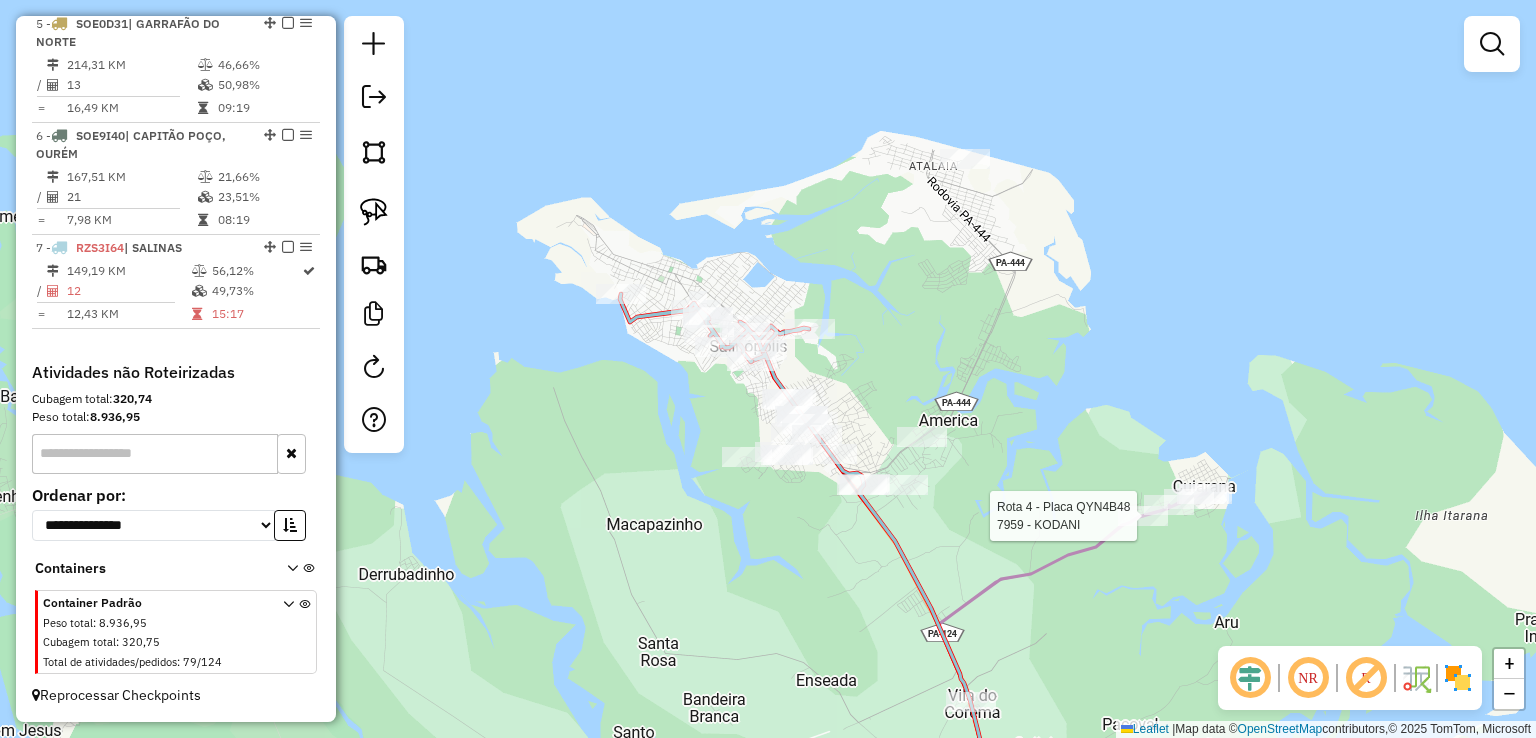 select on "**********" 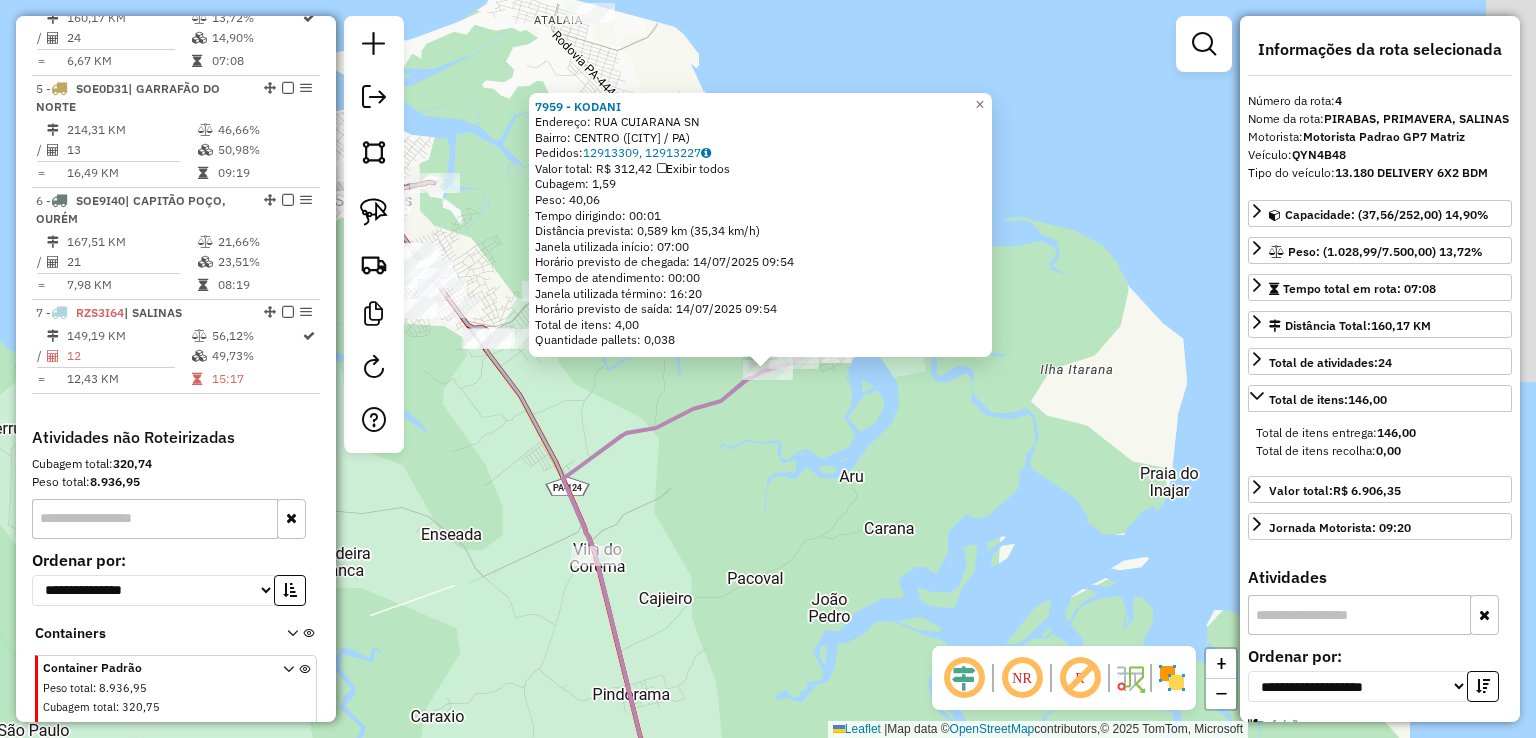 scroll, scrollTop: 1048, scrollLeft: 0, axis: vertical 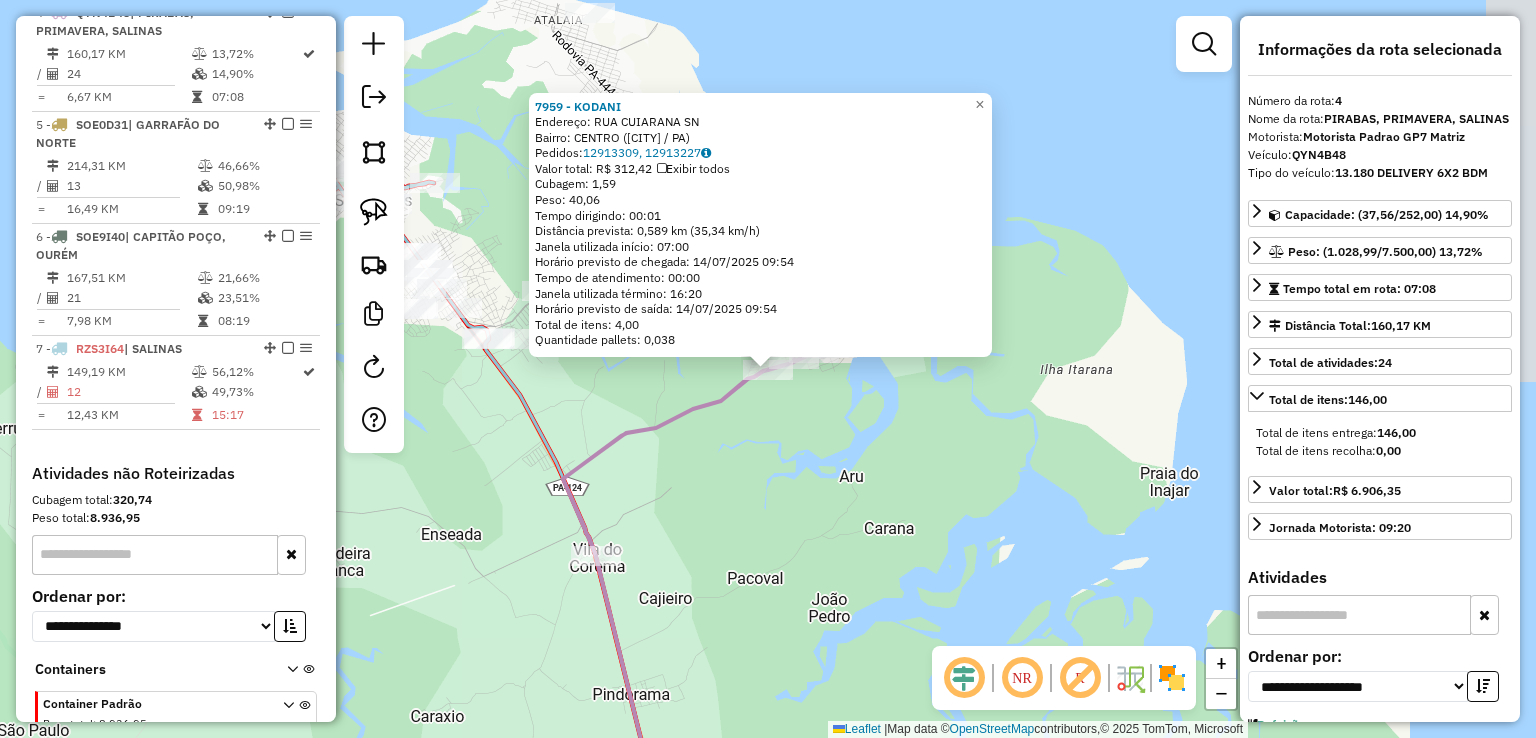 click on "7959 - KODANI  Endereço:  RUA CUIARANA SN   Bairro: CENTRO (SALINOPOLIS / PA)   Pedidos:  12913309, 12913227   Valor total: R$ 312,42   Exibir todos   Cubagem: 1,59  Peso: 40,06  Tempo dirigindo: 00:01   Distância prevista: 0,589 km (35,34 km/h)   Janela utilizada início: 07:00   Horário previsto de chegada: 14/07/2025 09:54   Tempo de atendimento: 00:00   Janela utilizada término: 16:20   Horário previsto de saída: 14/07/2025 09:54   Total de itens: 4,00   Quantidade pallets: 0,038  × Janela de atendimento Grade de atendimento Capacidade Transportadoras Veículos Cliente Pedidos  Rotas Selecione os dias de semana para filtrar as janelas de atendimento  Seg   Ter   Qua   Qui   Sex   Sáb   Dom  Informe o período da janela de atendimento: De: Até:  Filtrar exatamente a janela do cliente  Considerar janela de atendimento padrão  Selecione os dias de semana para filtrar as grades de atendimento  Seg   Ter   Qua   Qui   Sex   Sáb   Dom   Considerar clientes sem dia de atendimento cadastrado  De:  De:" 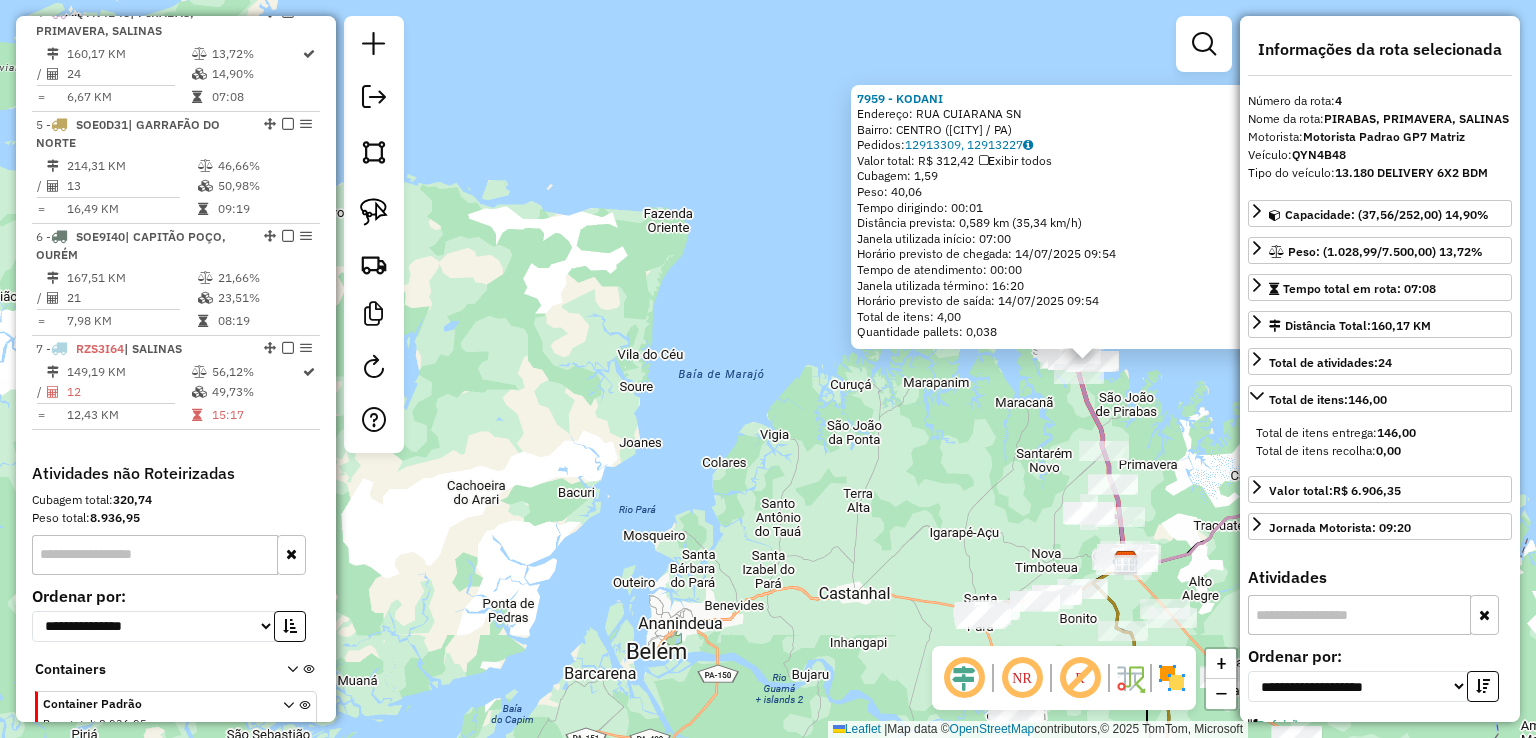 drag, startPoint x: 1042, startPoint y: 555, endPoint x: 991, endPoint y: 286, distance: 273.7919 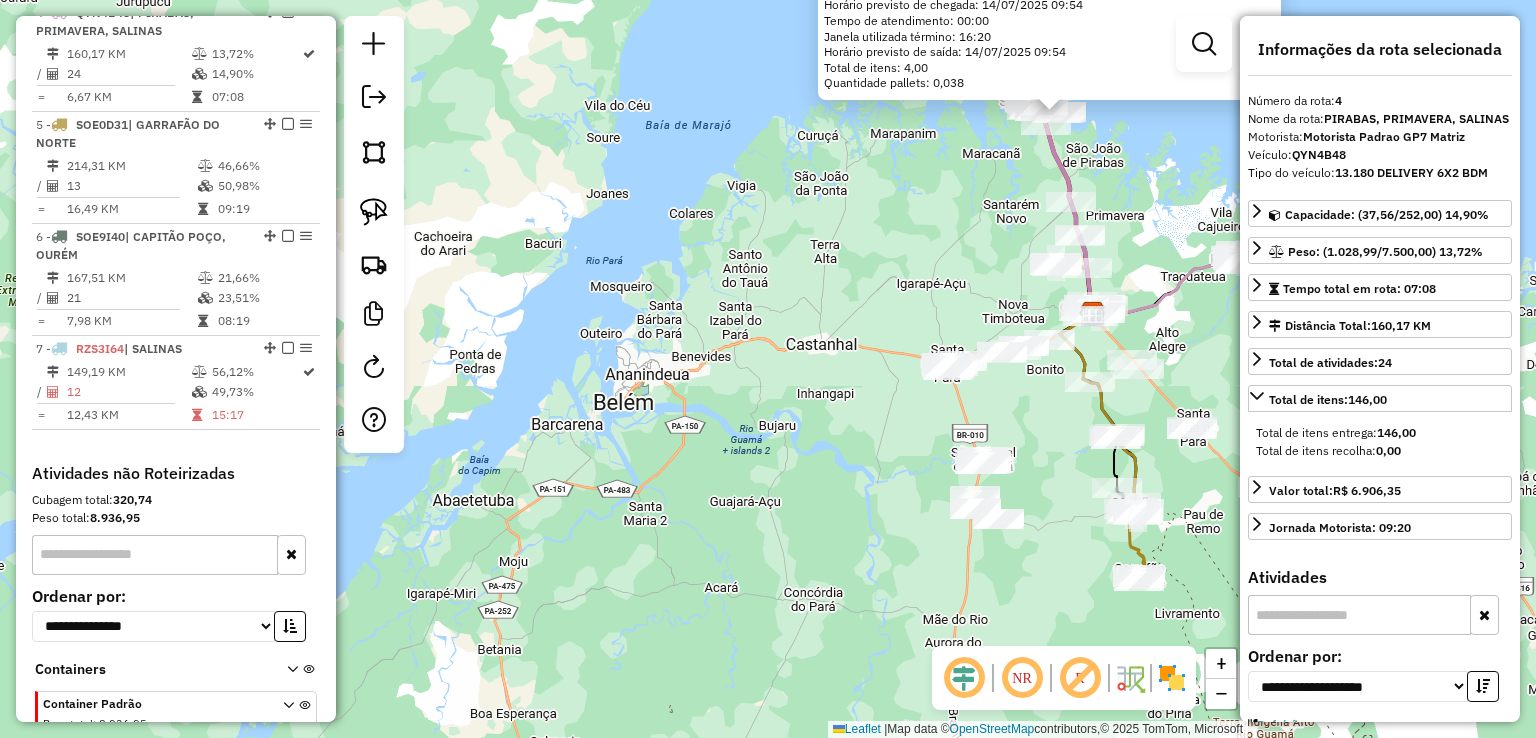 drag, startPoint x: 1019, startPoint y: 470, endPoint x: 984, endPoint y: 333, distance: 141.40015 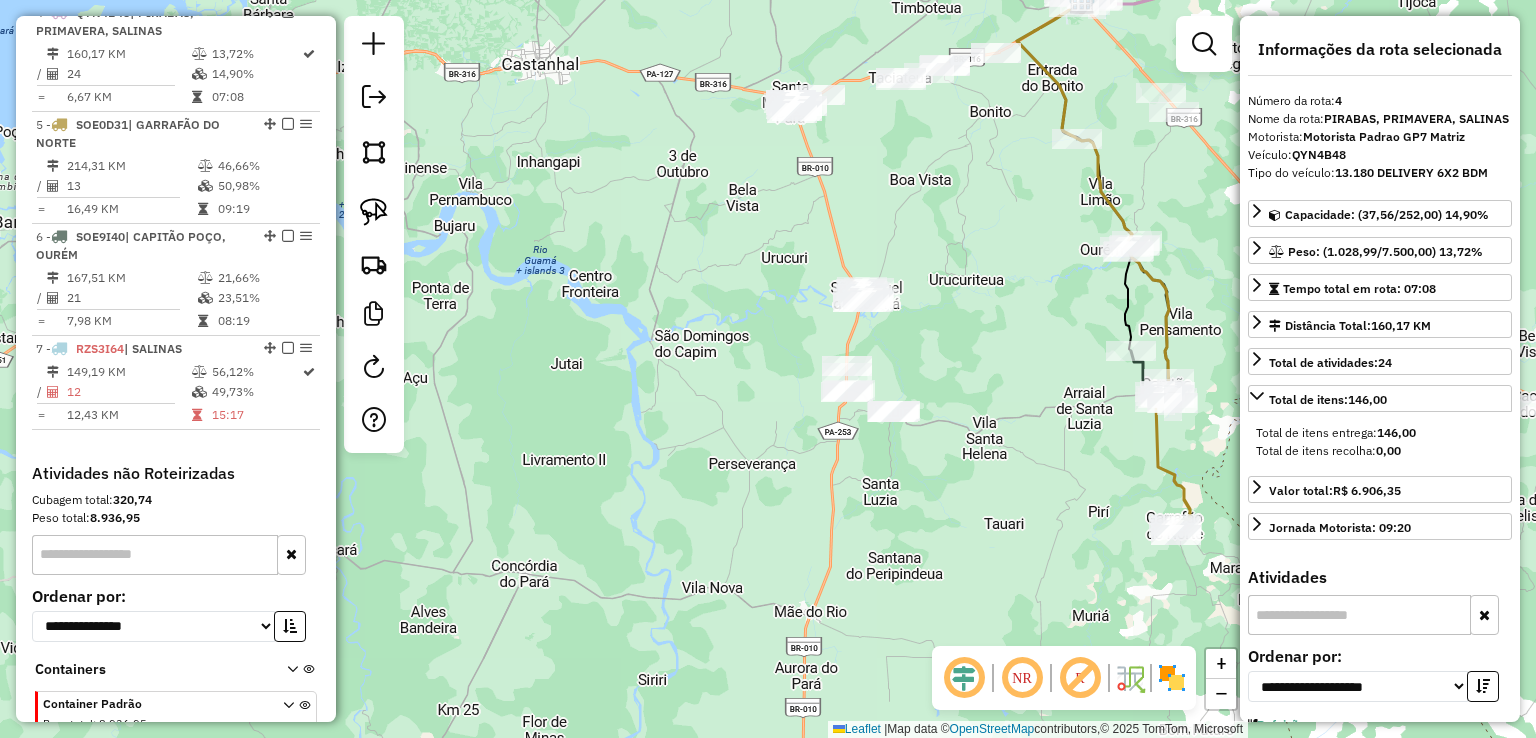 drag, startPoint x: 1024, startPoint y: 352, endPoint x: 884, endPoint y: 278, distance: 158.35403 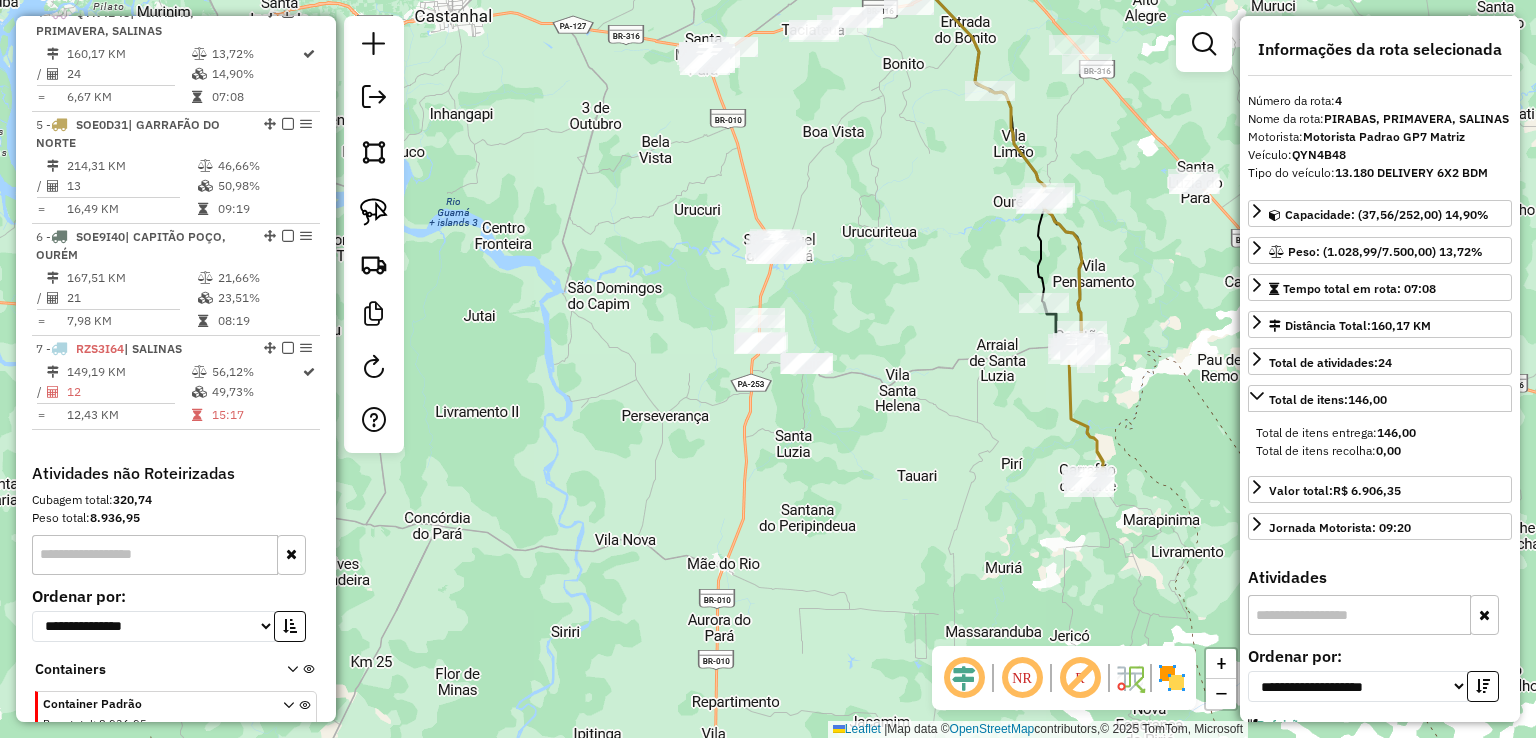 click on "7959 - KODANI  Endereço:  RUA CUIARANA SN   Bairro: CENTRO (SALINOPOLIS / PA)   Pedidos:  12913309, 12913227   Valor total: R$ 312,42   Exibir todos   Cubagem: 1,59  Peso: 40,06  Tempo dirigindo: 00:01   Distância prevista: 0,589 km (35,34 km/h)   Janela utilizada início: 07:00   Horário previsto de chegada: 14/07/2025 09:54   Tempo de atendimento: 00:00   Janela utilizada término: 16:20   Horário previsto de saída: 14/07/2025 09:54   Total de itens: 4,00   Quantidade pallets: 0,038  × Janela de atendimento Grade de atendimento Capacidade Transportadoras Veículos Cliente Pedidos  Rotas Selecione os dias de semana para filtrar as janelas de atendimento  Seg   Ter   Qua   Qui   Sex   Sáb   Dom  Informe o período da janela de atendimento: De: Até:  Filtrar exatamente a janela do cliente  Considerar janela de atendimento padrão  Selecione os dias de semana para filtrar as grades de atendimento  Seg   Ter   Qua   Qui   Sex   Sáb   Dom   Considerar clientes sem dia de atendimento cadastrado  De:  De:" 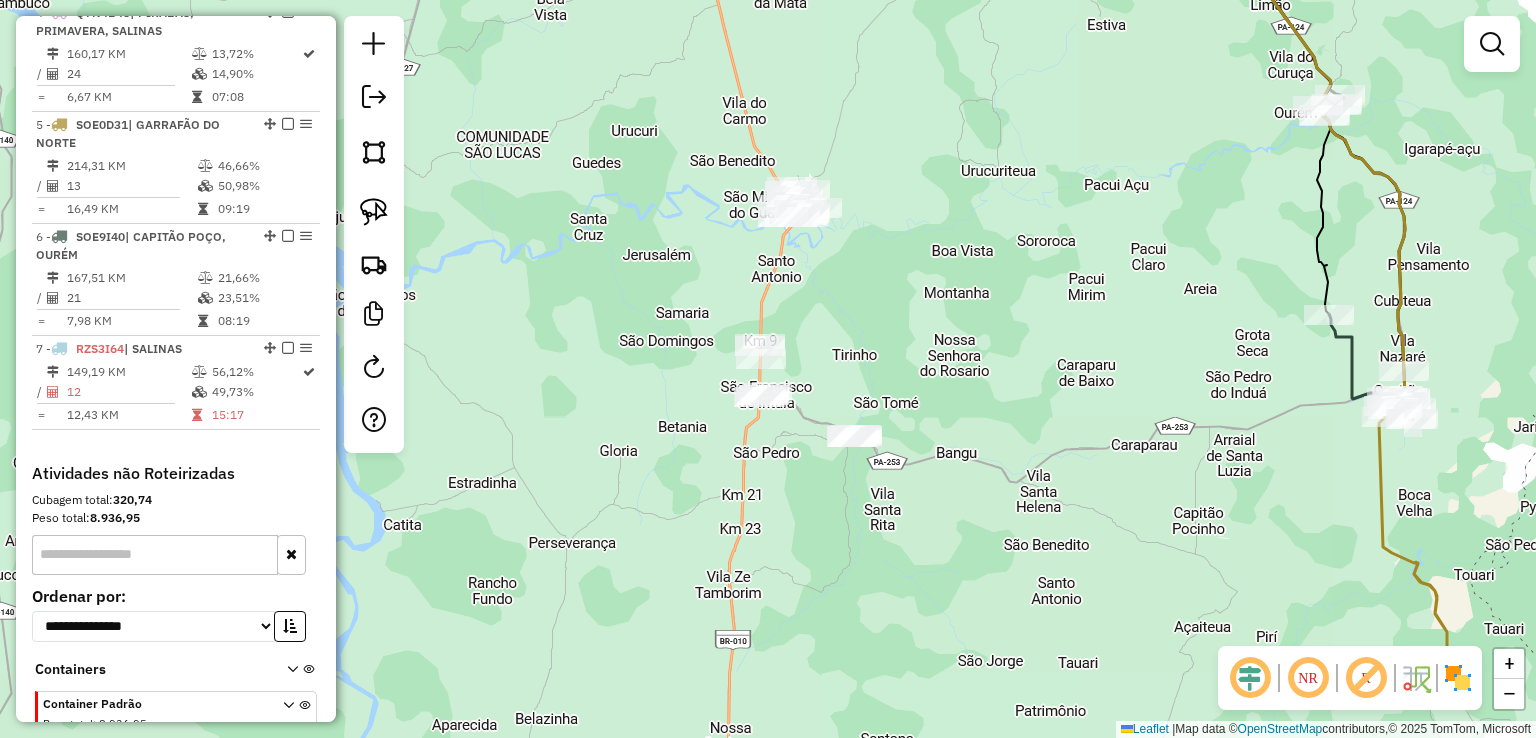 drag, startPoint x: 1206, startPoint y: 265, endPoint x: 900, endPoint y: 527, distance: 402.8399 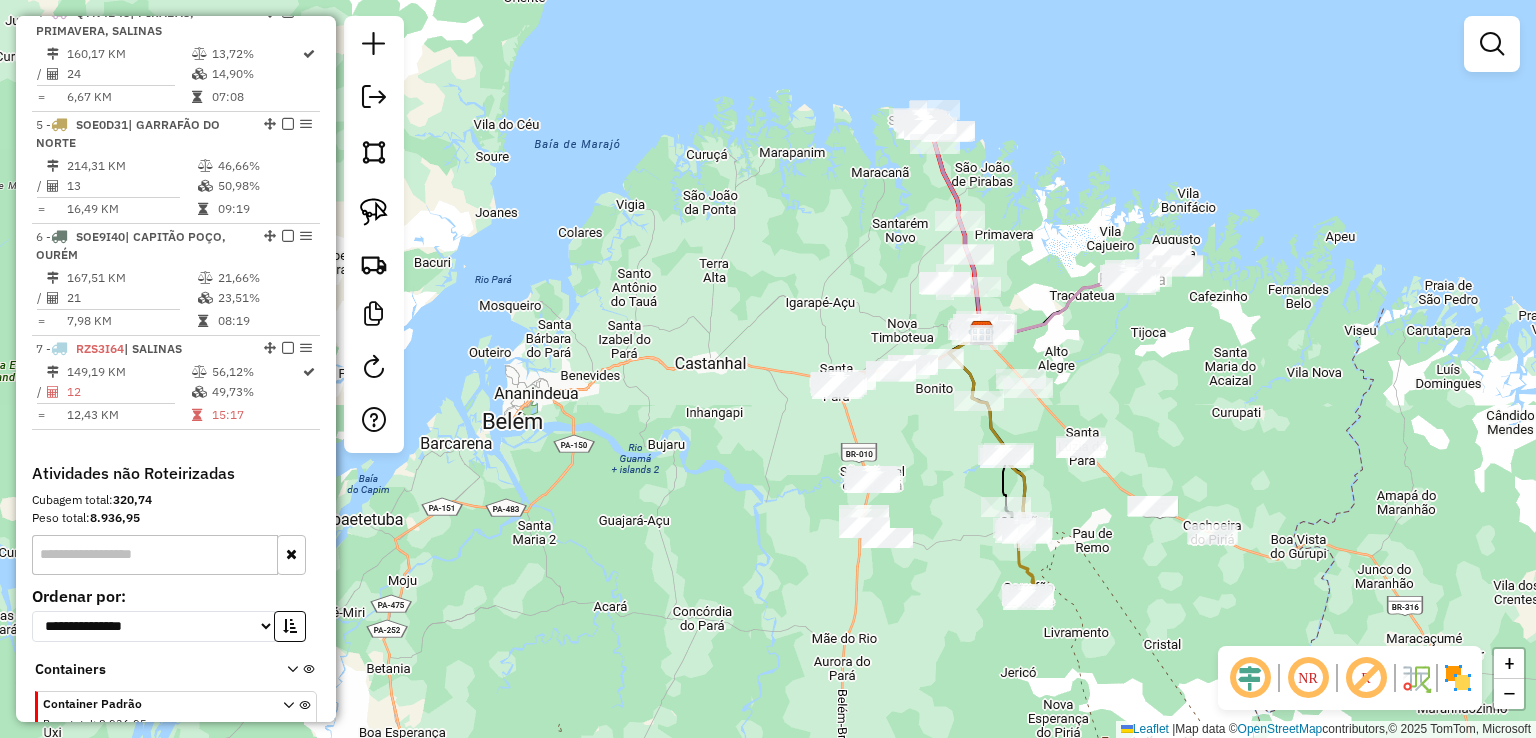 click on "Rota 6 - Placa SOE9I40  1573 - RAIMUNDO DA COSTA MERCIEL Janela de atendimento Grade de atendimento Capacidade Transportadoras Veículos Cliente Pedidos  Rotas Selecione os dias de semana para filtrar as janelas de atendimento  Seg   Ter   Qua   Qui   Sex   Sáb   Dom  Informe o período da janela de atendimento: De: Até:  Filtrar exatamente a janela do cliente  Considerar janela de atendimento padrão  Selecione os dias de semana para filtrar as grades de atendimento  Seg   Ter   Qua   Qui   Sex   Sáb   Dom   Considerar clientes sem dia de atendimento cadastrado  Clientes fora do dia de atendimento selecionado Filtrar as atividades entre os valores definidos abaixo:  Peso mínimo:   Peso máximo:   Cubagem mínima:   Cubagem máxima:   De:   Até:  Filtrar as atividades entre o tempo de atendimento definido abaixo:  De:   Até:   Considerar capacidade total dos clientes não roteirizados Transportadora: Selecione um ou mais itens Tipo de veículo: Selecione um ou mais itens Veículo: Motorista: Nome: Tipo:" 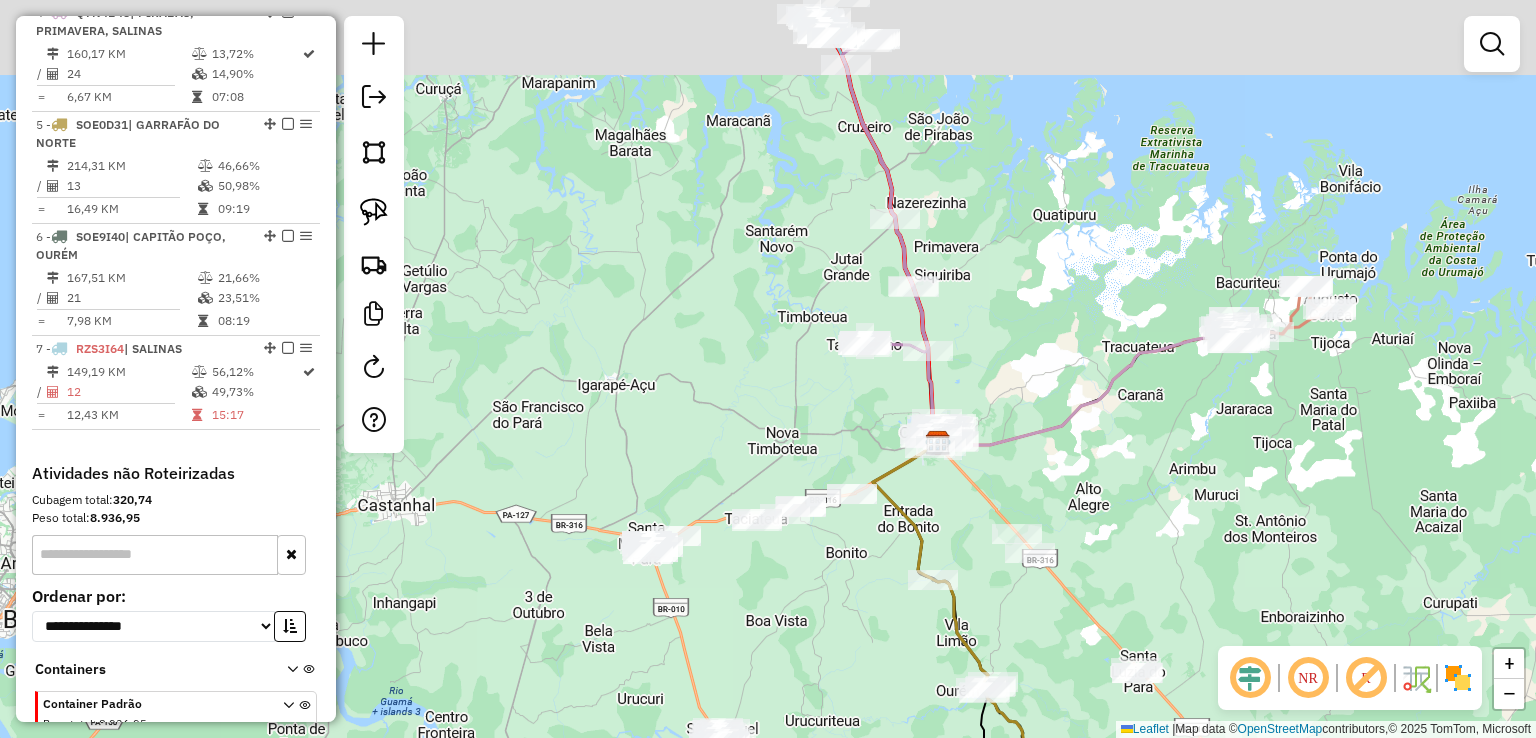 drag, startPoint x: 953, startPoint y: 205, endPoint x: 1025, endPoint y: 361, distance: 171.81386 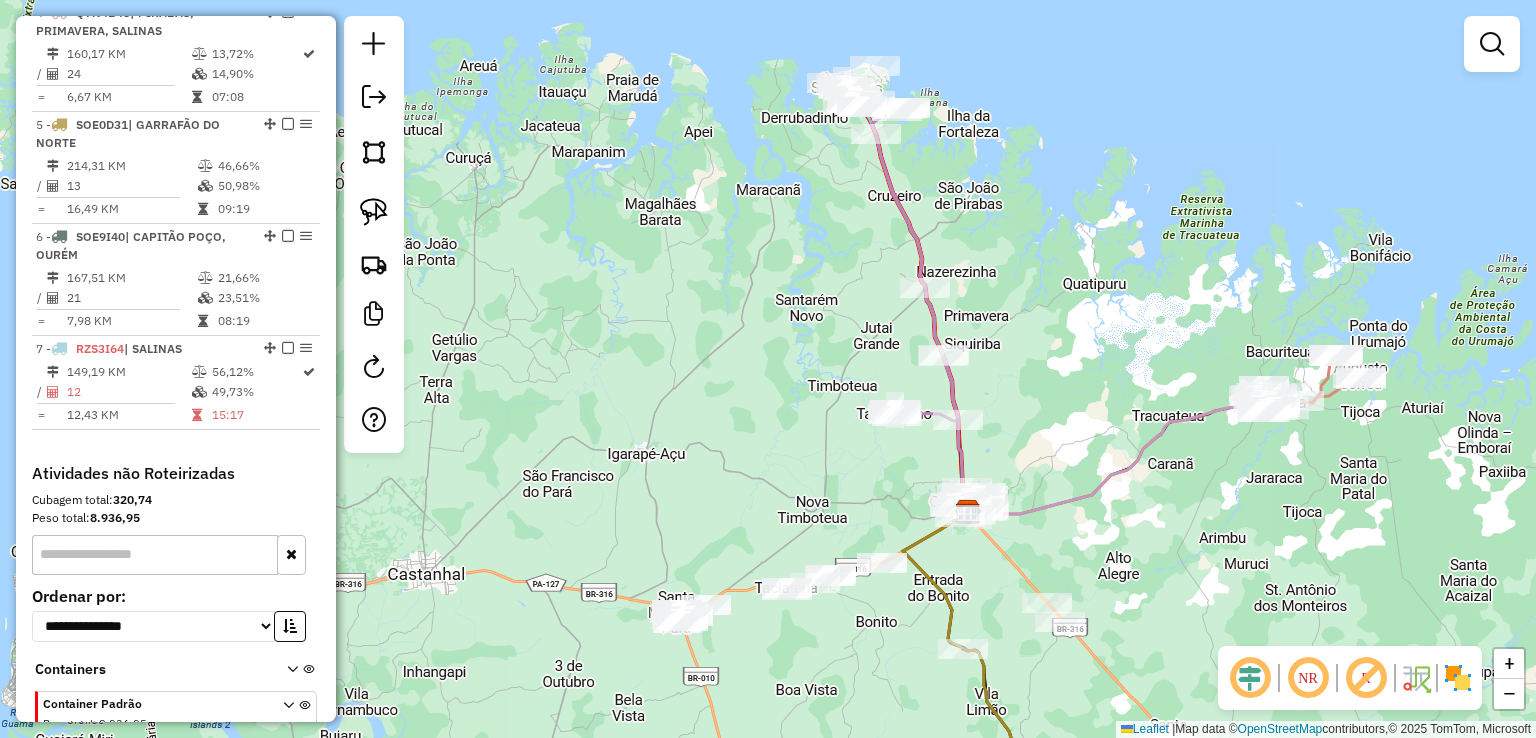 click on "Janela de atendimento Grade de atendimento Capacidade Transportadoras Veículos Cliente Pedidos  Rotas Selecione os dias de semana para filtrar as janelas de atendimento  Seg   Ter   Qua   Qui   Sex   Sáb   Dom  Informe o período da janela de atendimento: De: Até:  Filtrar exatamente a janela do cliente  Considerar janela de atendimento padrão  Selecione os dias de semana para filtrar as grades de atendimento  Seg   Ter   Qua   Qui   Sex   Sáb   Dom   Considerar clientes sem dia de atendimento cadastrado  Clientes fora do dia de atendimento selecionado Filtrar as atividades entre os valores definidos abaixo:  Peso mínimo:   Peso máximo:   Cubagem mínima:   Cubagem máxima:   De:   Até:  Filtrar as atividades entre o tempo de atendimento definido abaixo:  De:   Até:   Considerar capacidade total dos clientes não roteirizados Transportadora: Selecione um ou mais itens Tipo de veículo: Selecione um ou mais itens Veículo: Selecione um ou mais itens Motorista: Selecione um ou mais itens Nome: Rótulo:" 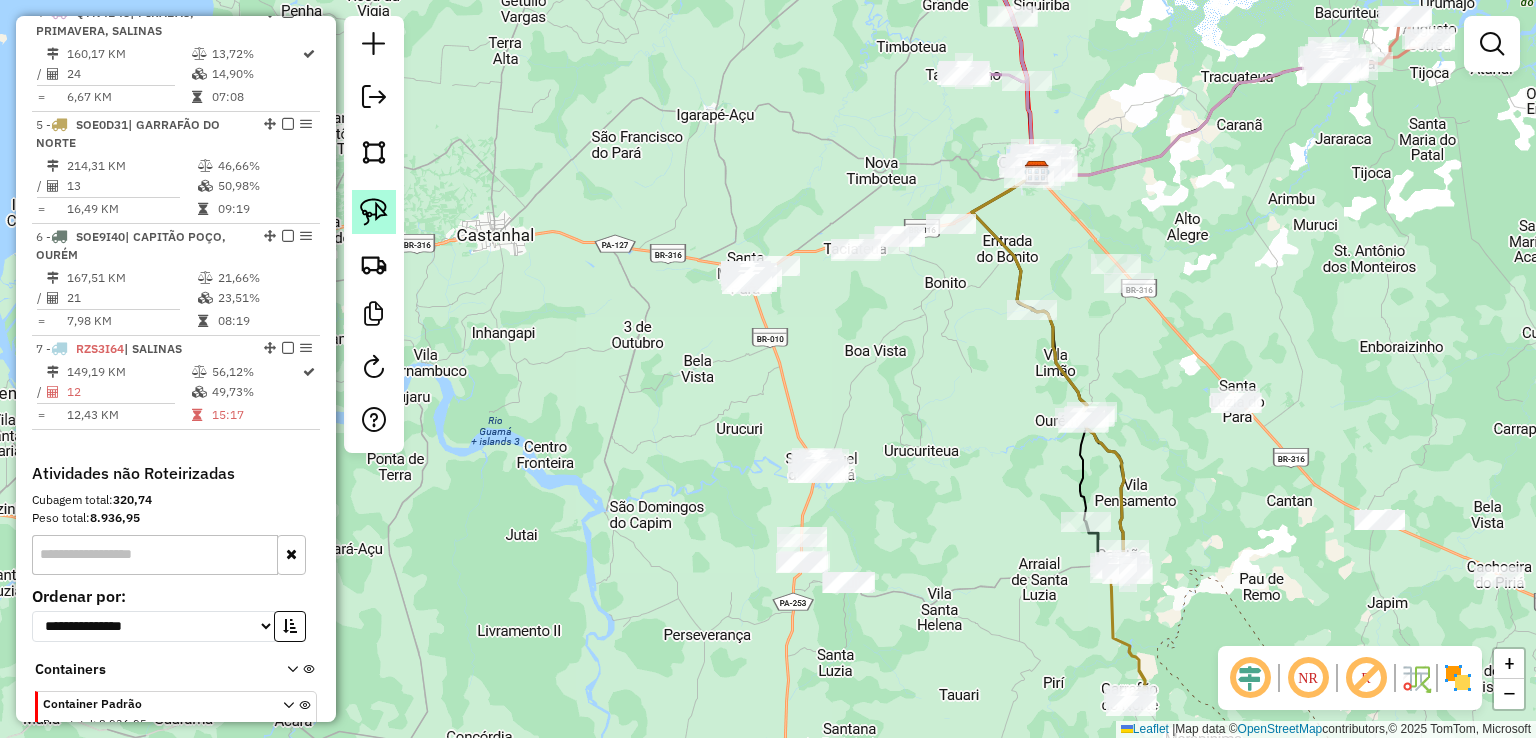 click 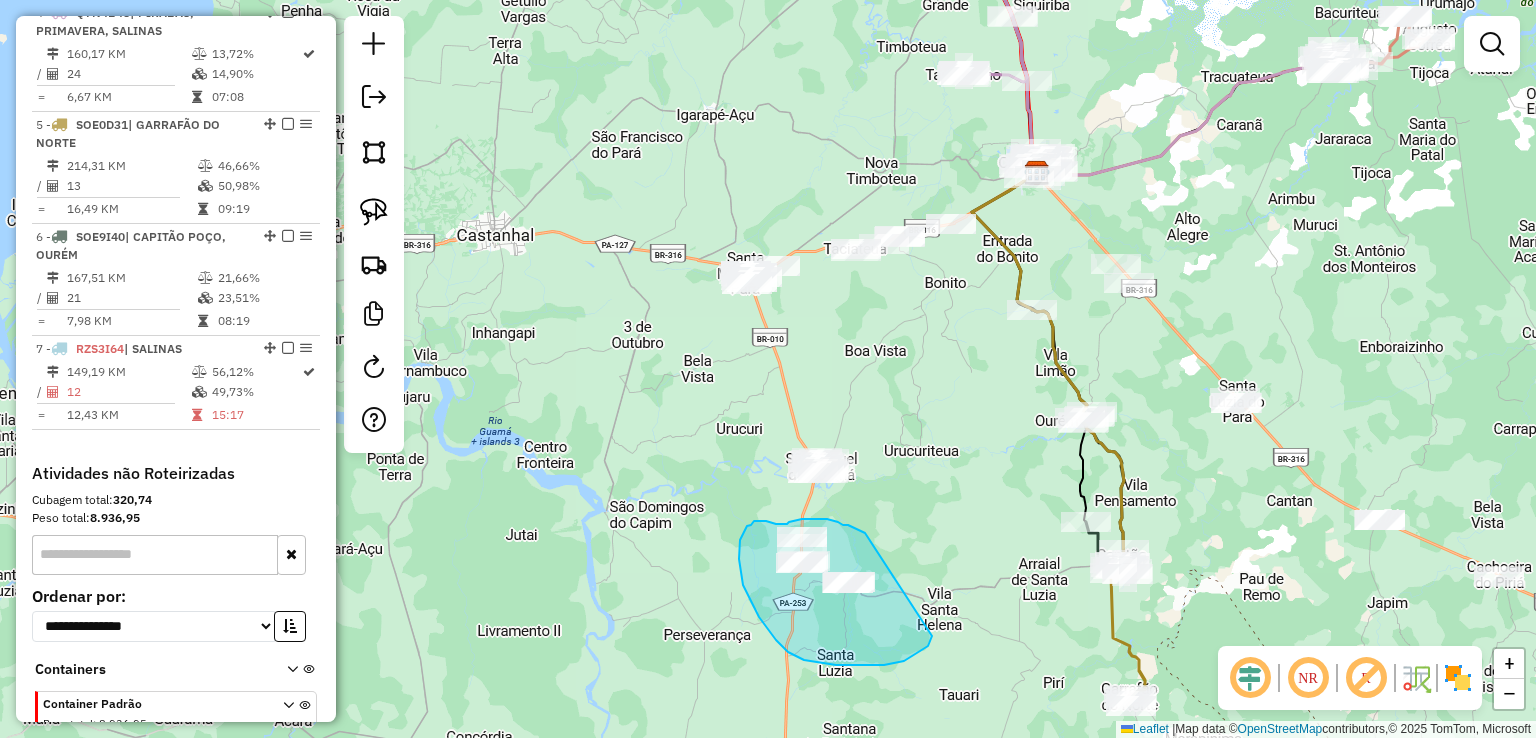 drag, startPoint x: 843, startPoint y: 525, endPoint x: 928, endPoint y: 537, distance: 85.84288 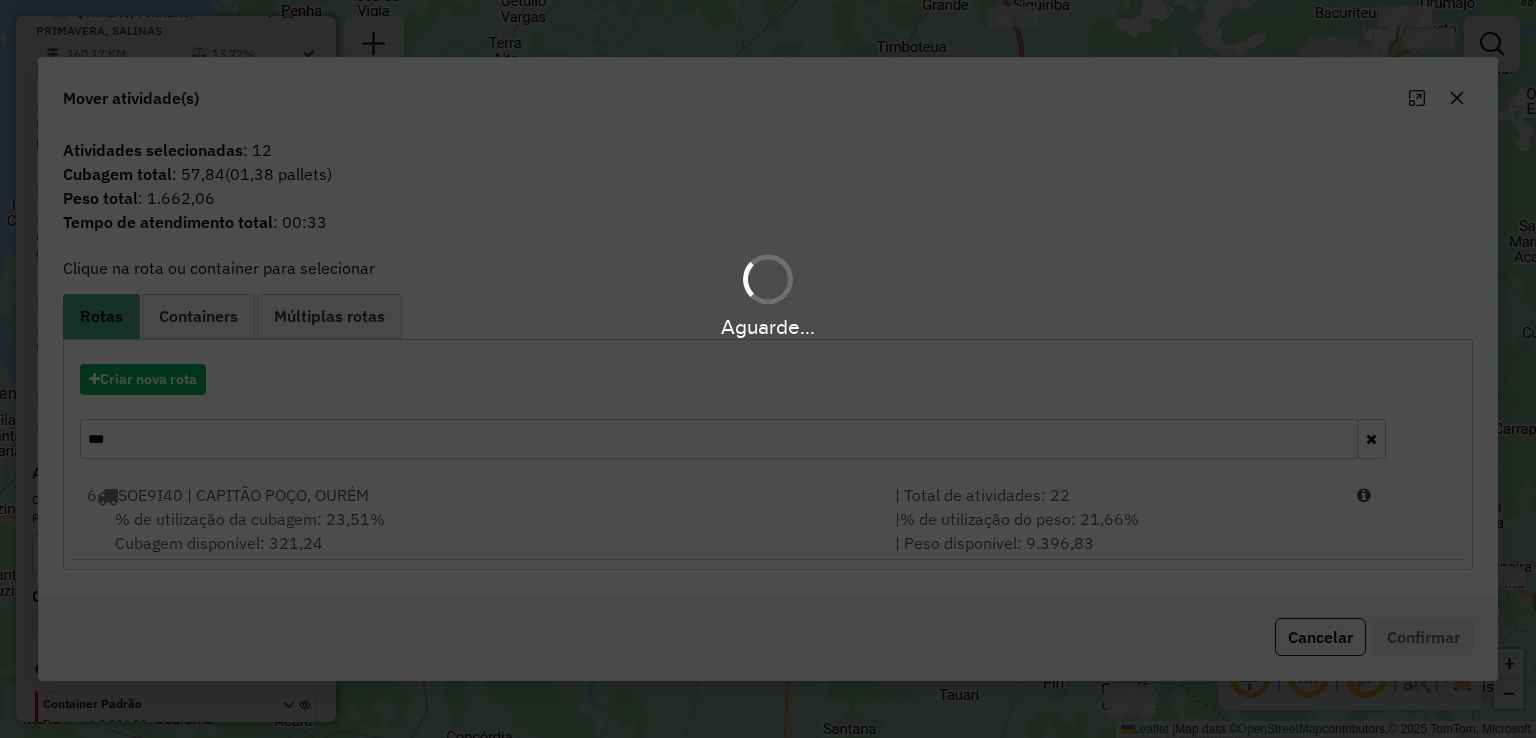 click on "Aguarde..." at bounding box center (768, 369) 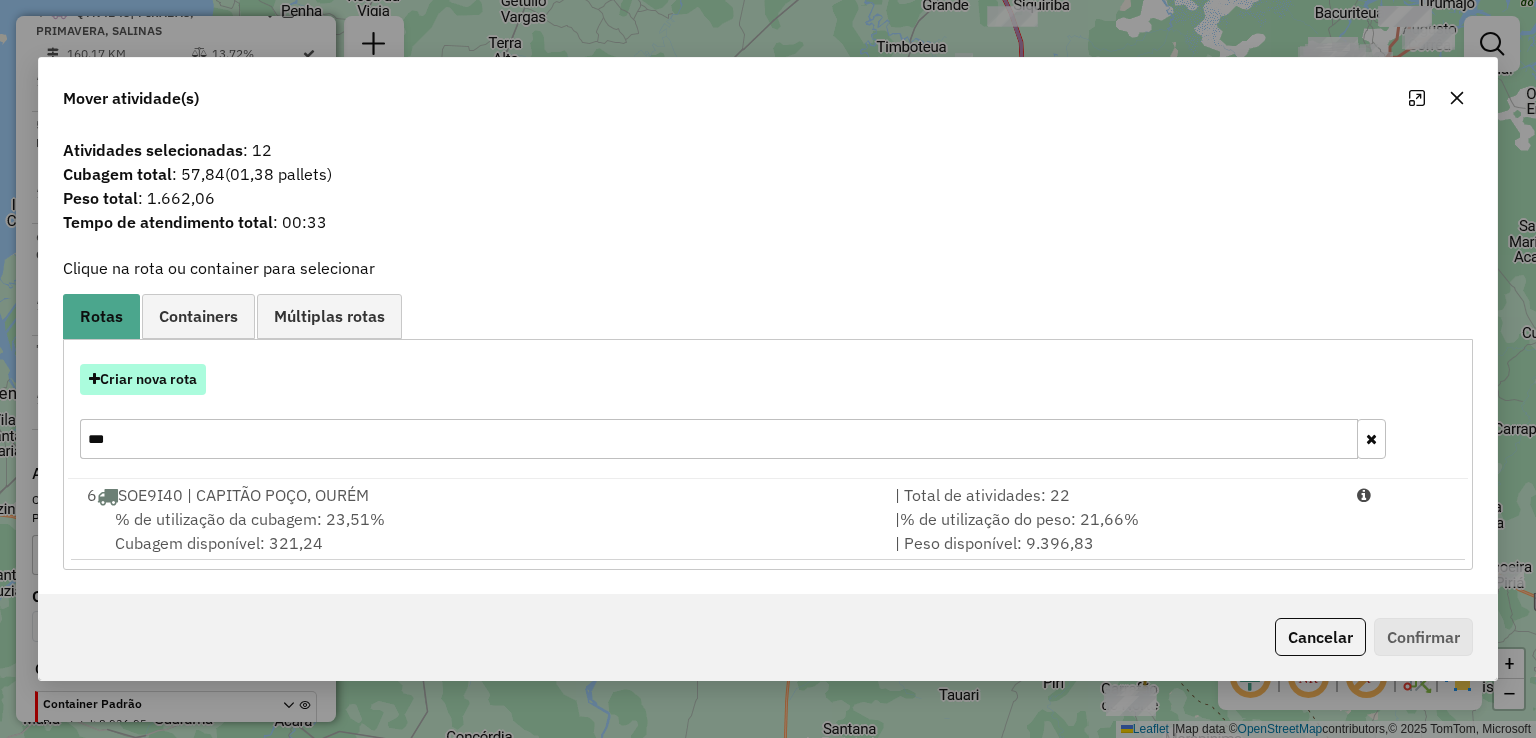 click on "Criar nova rota" at bounding box center (143, 379) 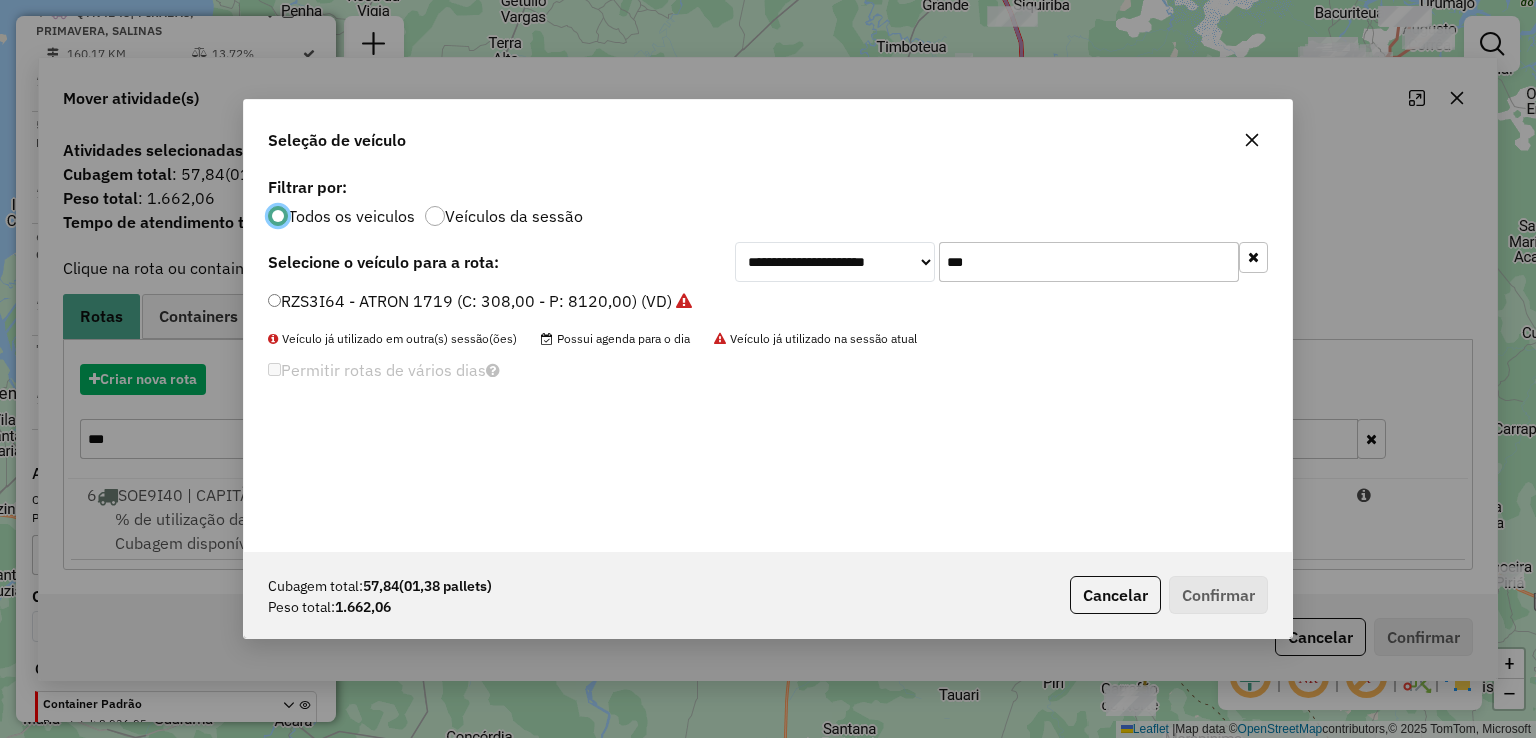 scroll, scrollTop: 10, scrollLeft: 6, axis: both 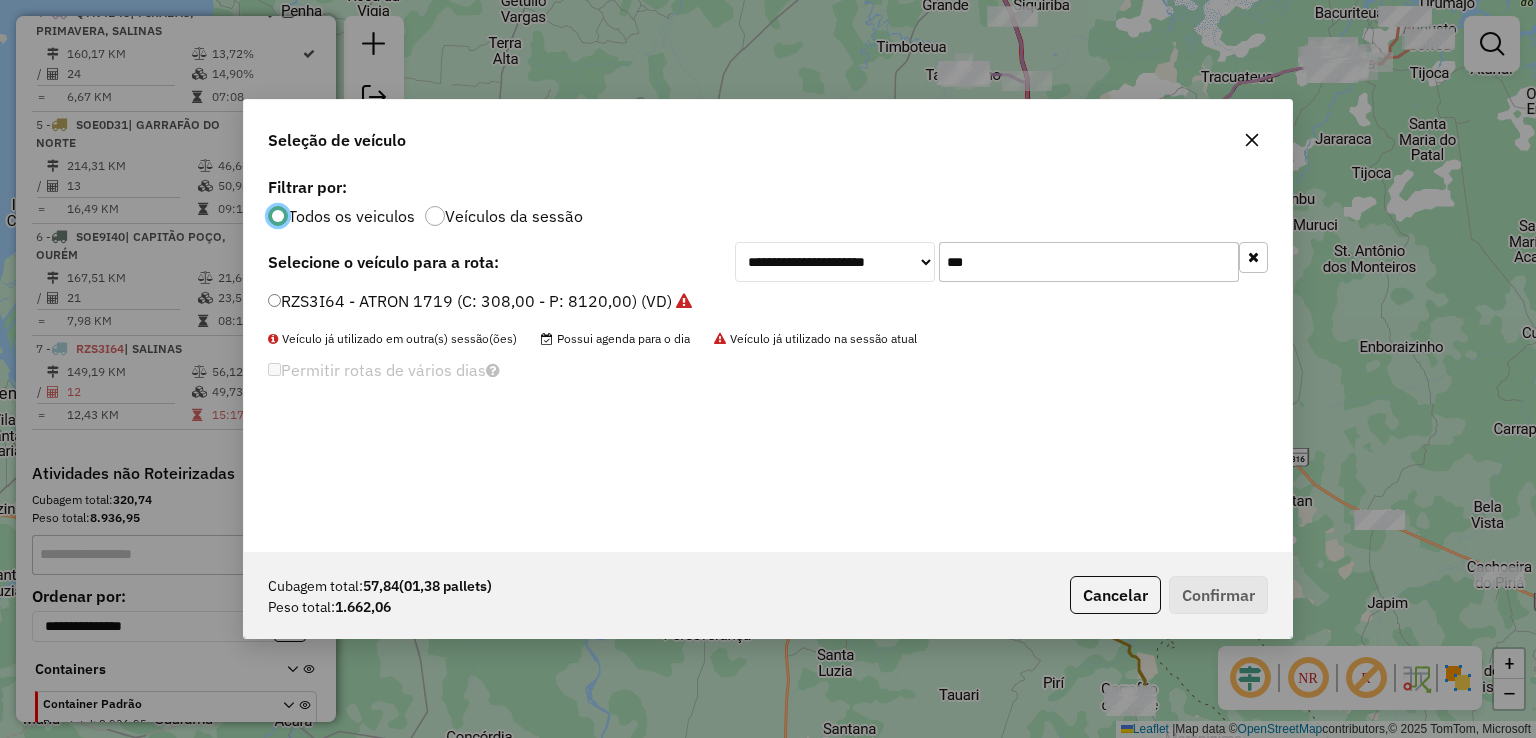 drag, startPoint x: 956, startPoint y: 259, endPoint x: 847, endPoint y: 237, distance: 111.19802 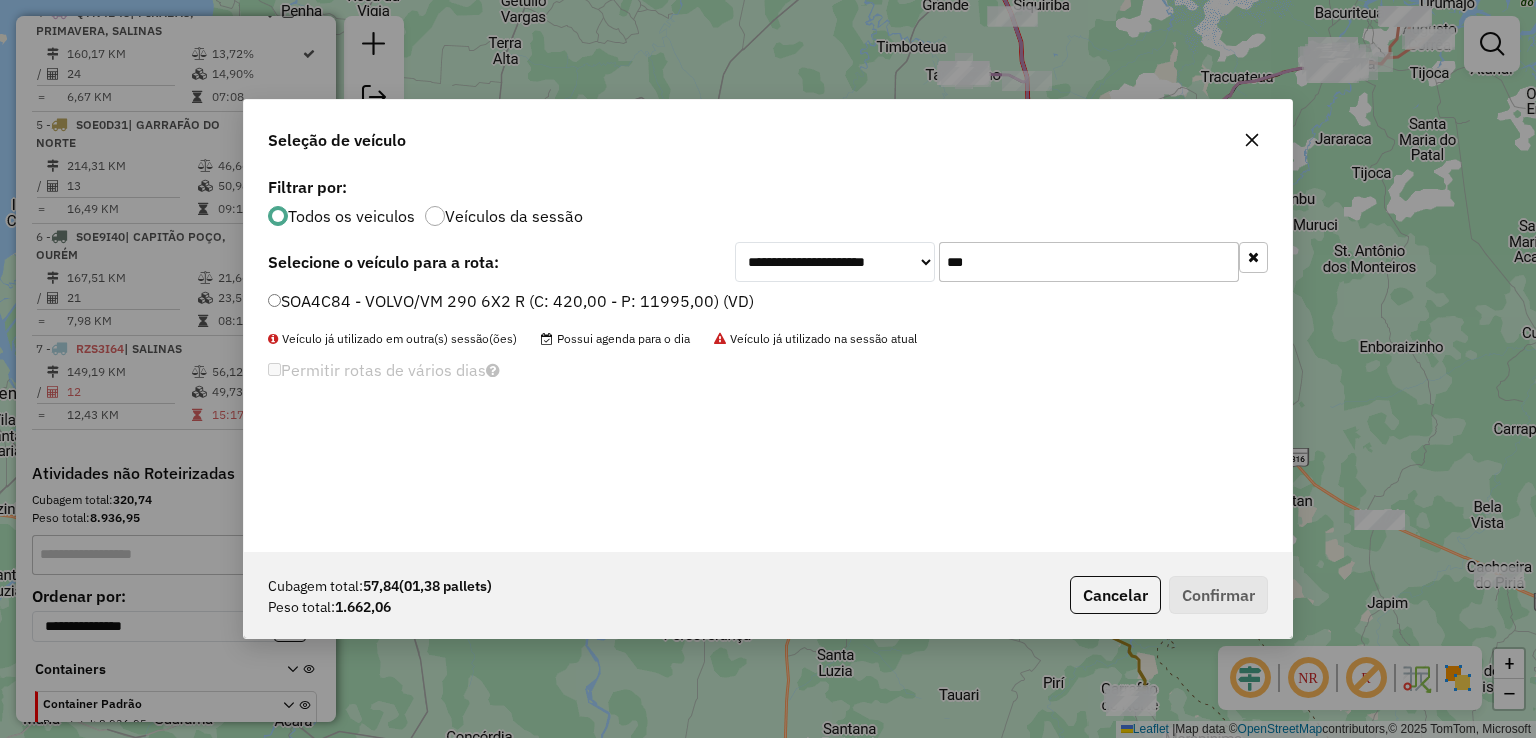 type on "***" 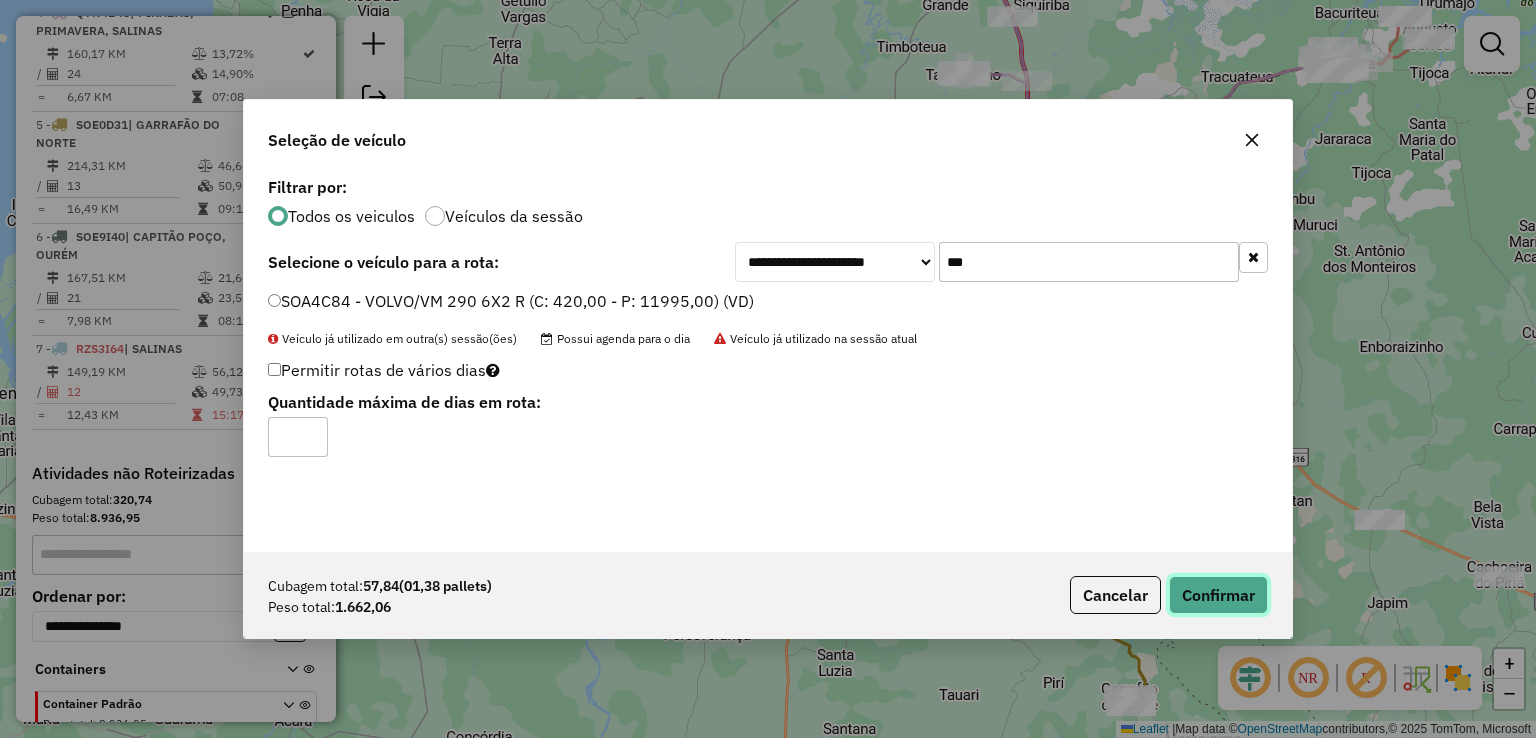 click on "Confirmar" 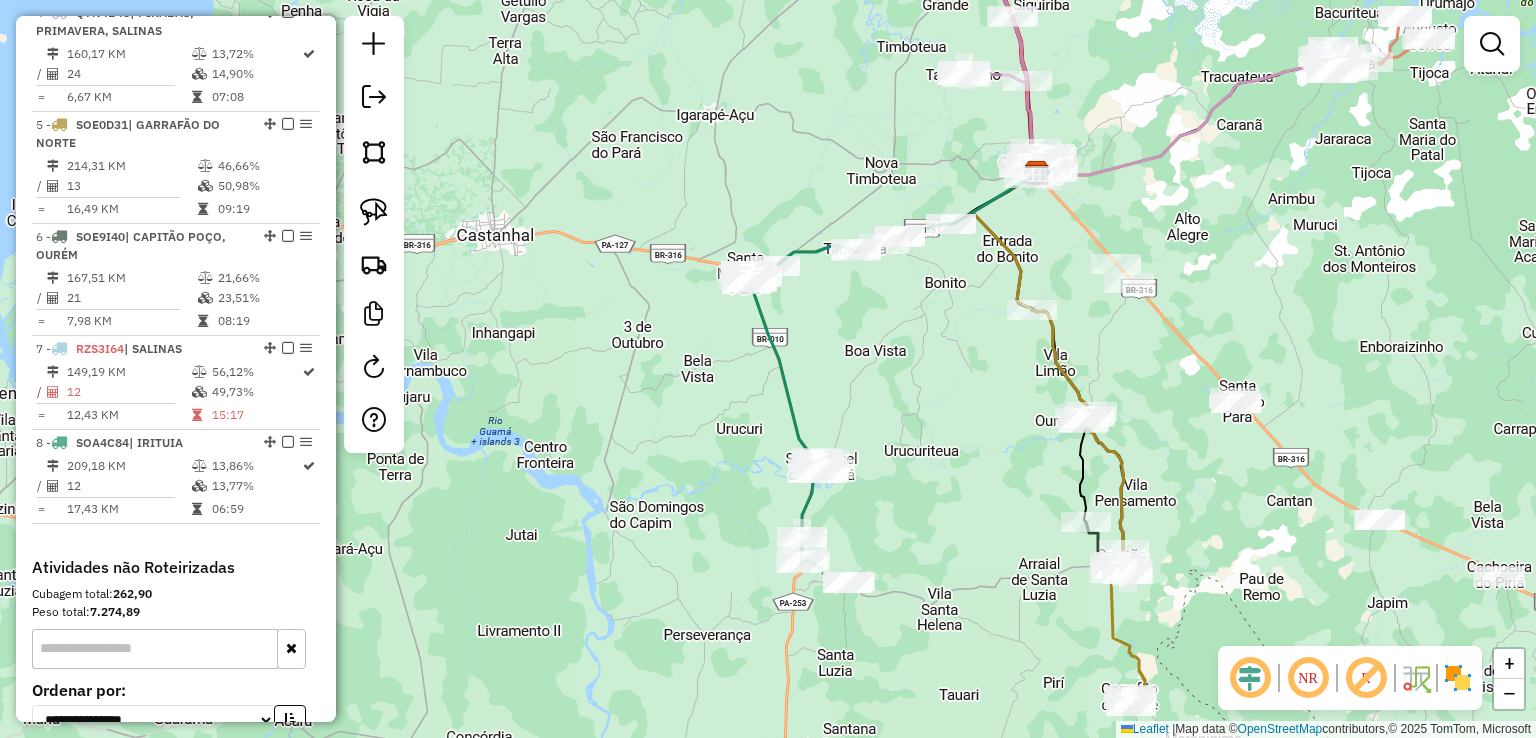 click on "Janela de atendimento Grade de atendimento Capacidade Transportadoras Veículos Cliente Pedidos  Rotas Selecione os dias de semana para filtrar as janelas de atendimento  Seg   Ter   Qua   Qui   Sex   Sáb   Dom  Informe o período da janela de atendimento: De: Até:  Filtrar exatamente a janela do cliente  Considerar janela de atendimento padrão  Selecione os dias de semana para filtrar as grades de atendimento  Seg   Ter   Qua   Qui   Sex   Sáb   Dom   Considerar clientes sem dia de atendimento cadastrado  Clientes fora do dia de atendimento selecionado Filtrar as atividades entre os valores definidos abaixo:  Peso mínimo:   Peso máximo:   Cubagem mínima:   Cubagem máxima:   De:   Até:  Filtrar as atividades entre o tempo de atendimento definido abaixo:  De:   Até:   Considerar capacidade total dos clientes não roteirizados Transportadora: Selecione um ou mais itens Tipo de veículo: Selecione um ou mais itens Veículo: Selecione um ou mais itens Motorista: Selecione um ou mais itens Nome: Rótulo:" 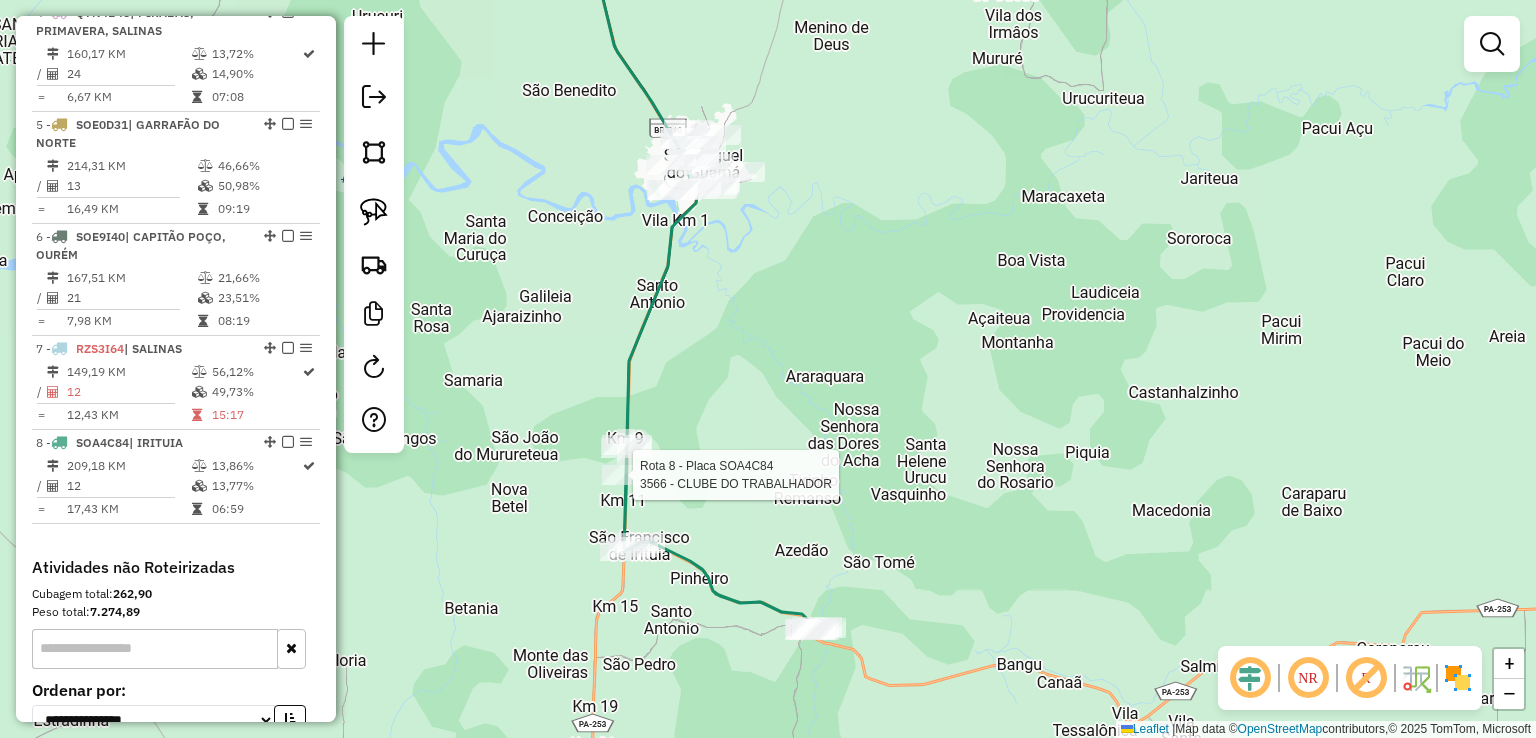 select on "**********" 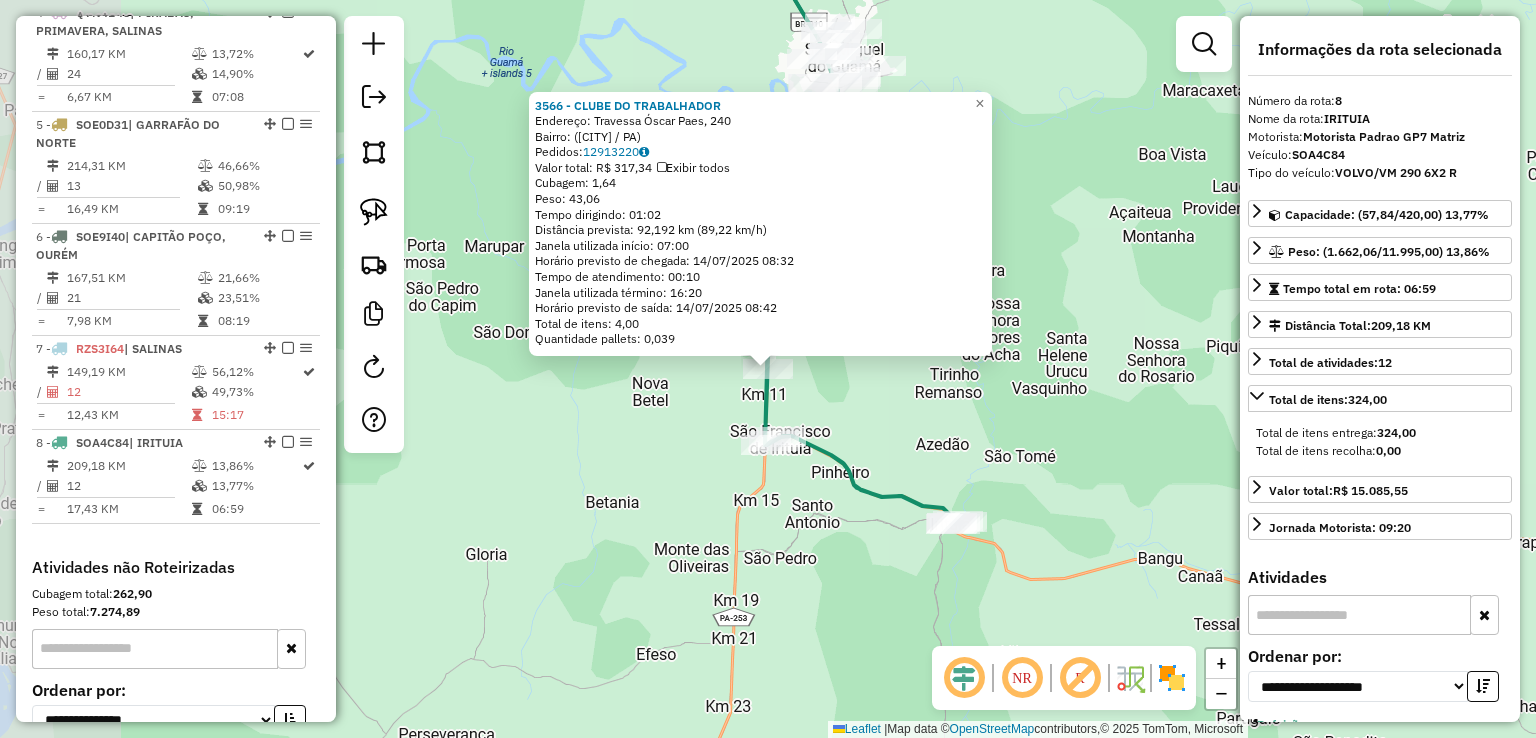 scroll, scrollTop: 1259, scrollLeft: 0, axis: vertical 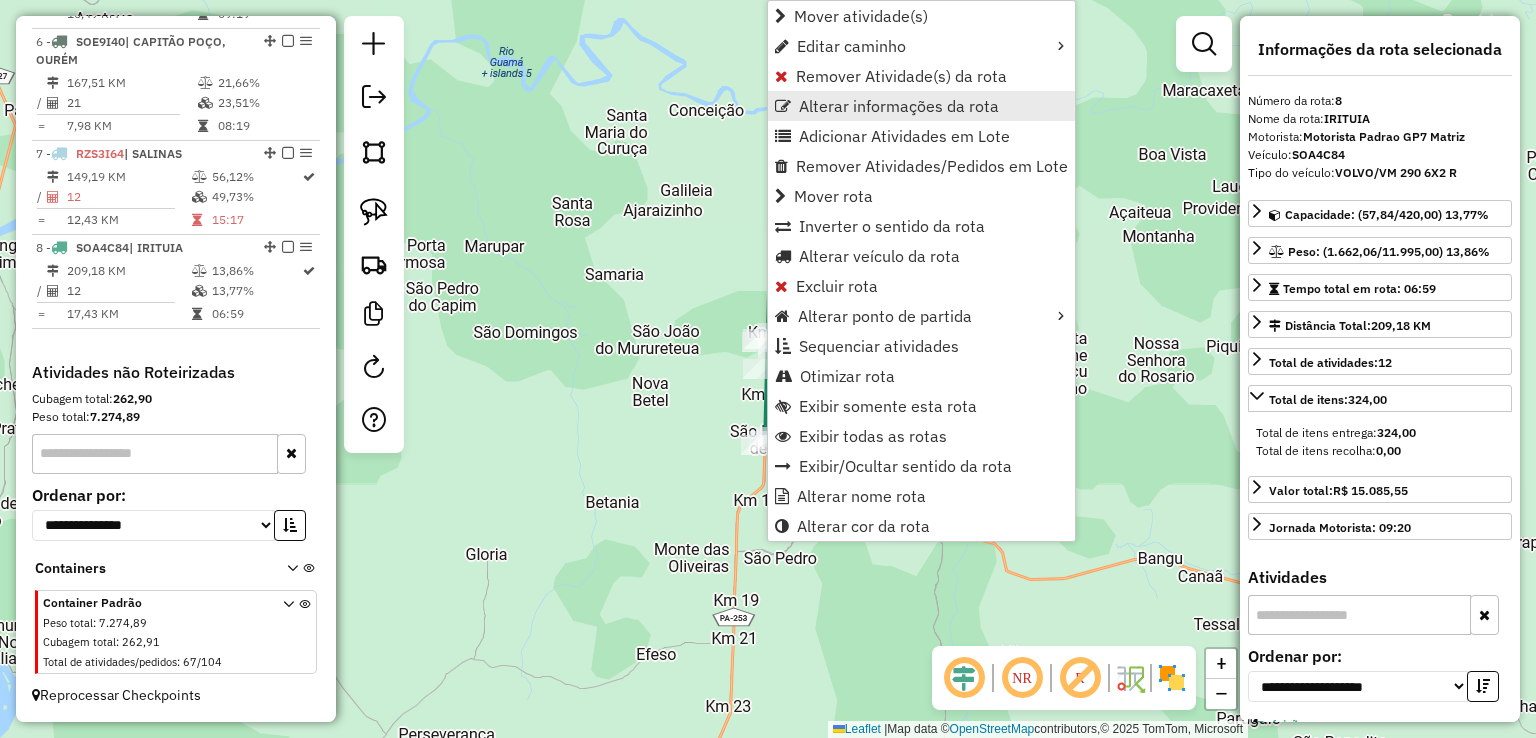 click on "Alterar informações da rota" at bounding box center [899, 106] 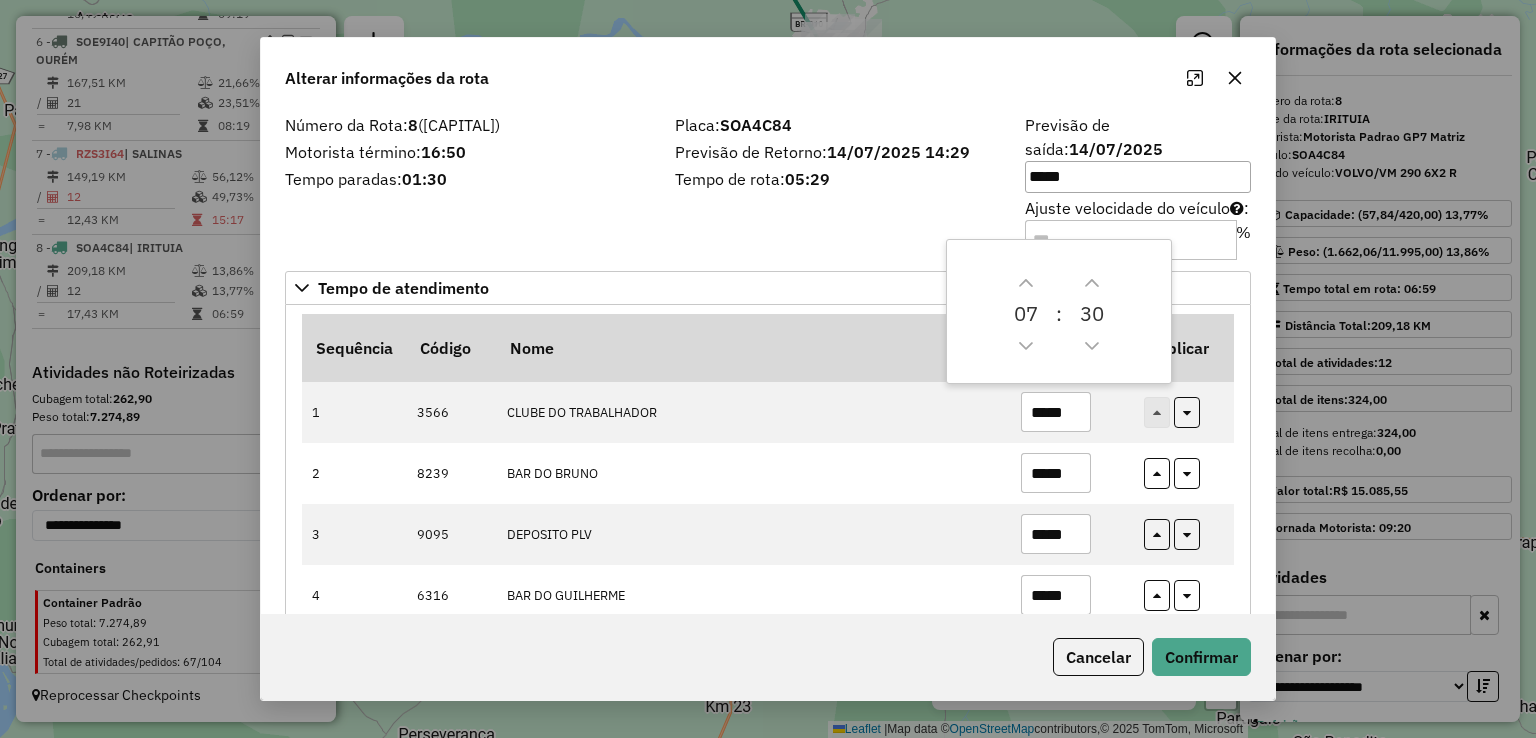 click on "Ajuste velocidade do veículo  :  %" 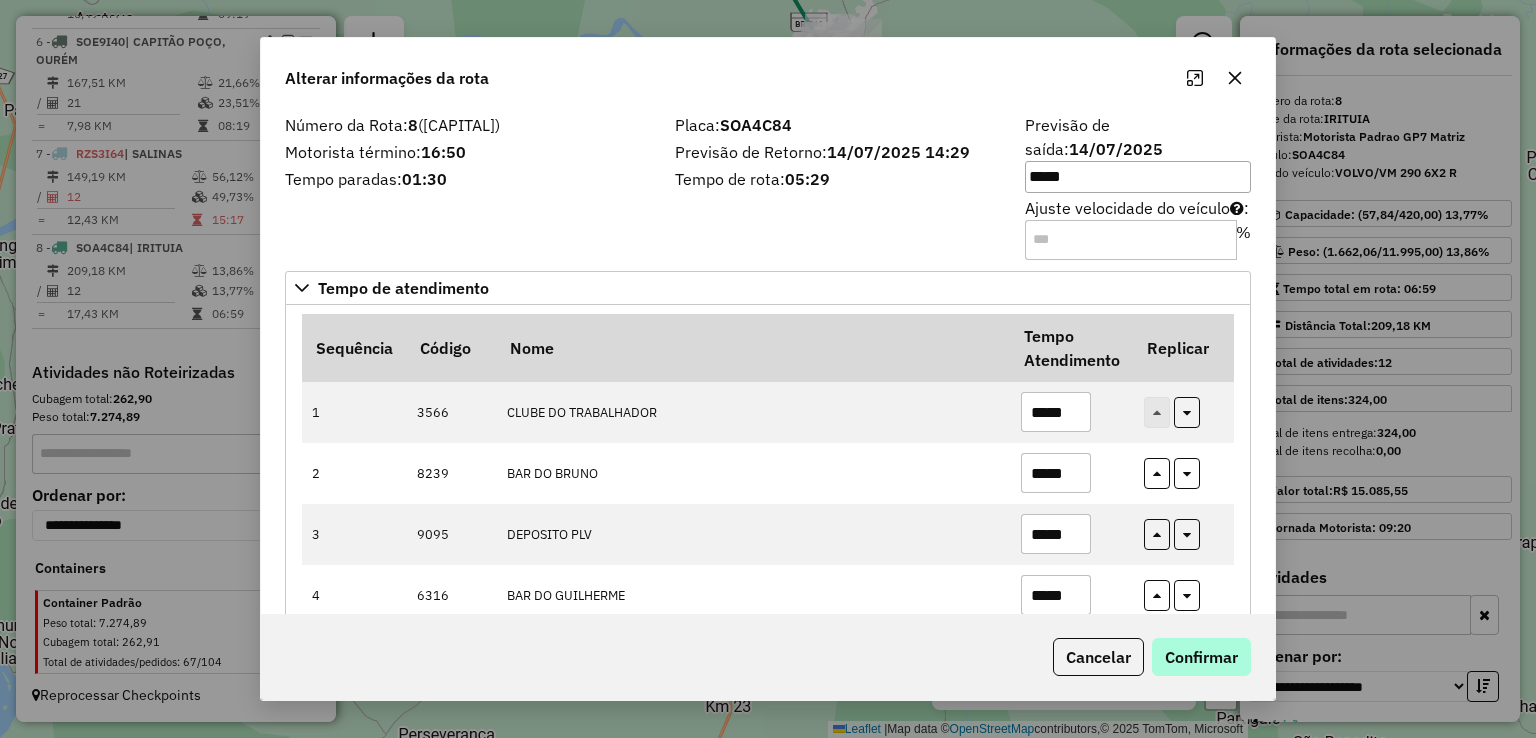 type on "*" 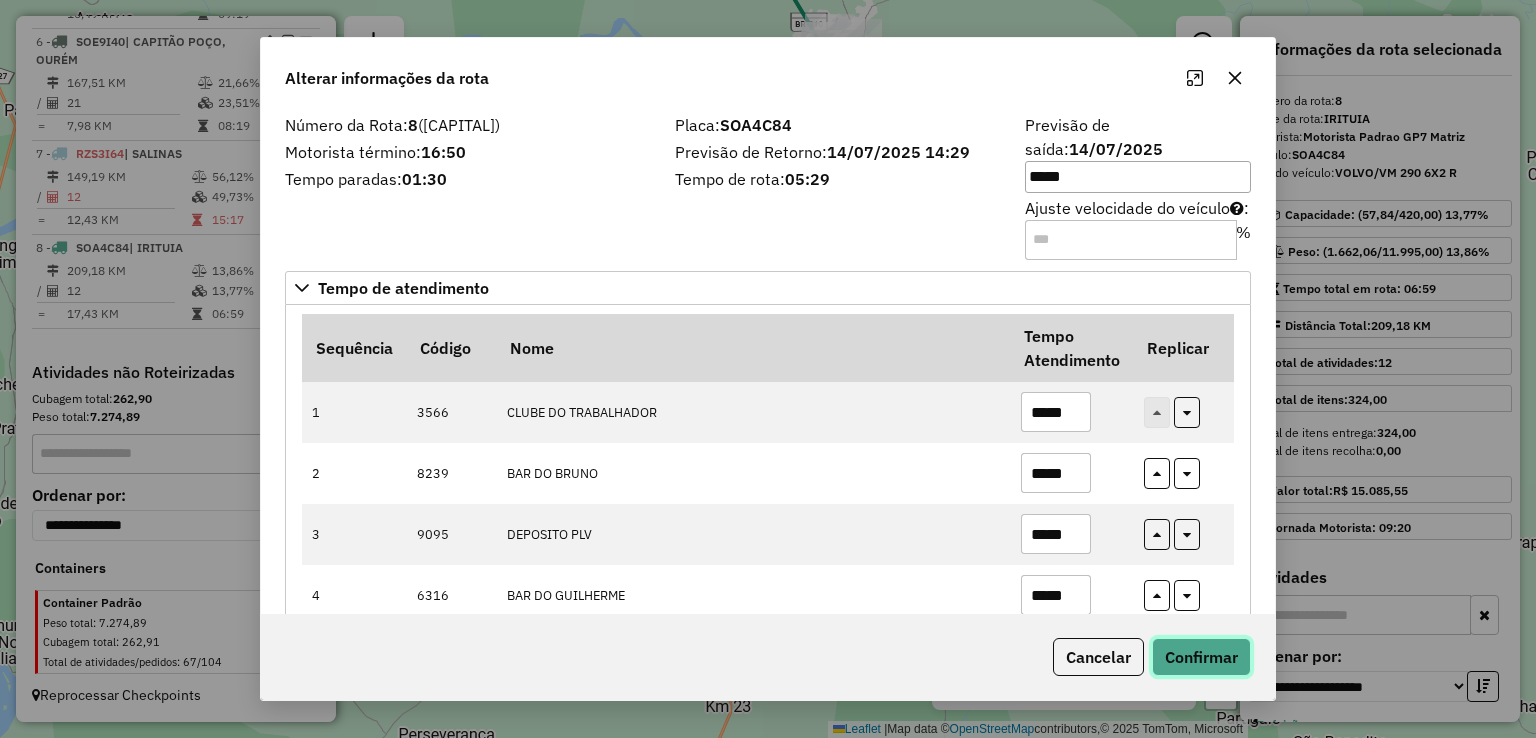 click on "Confirmar" 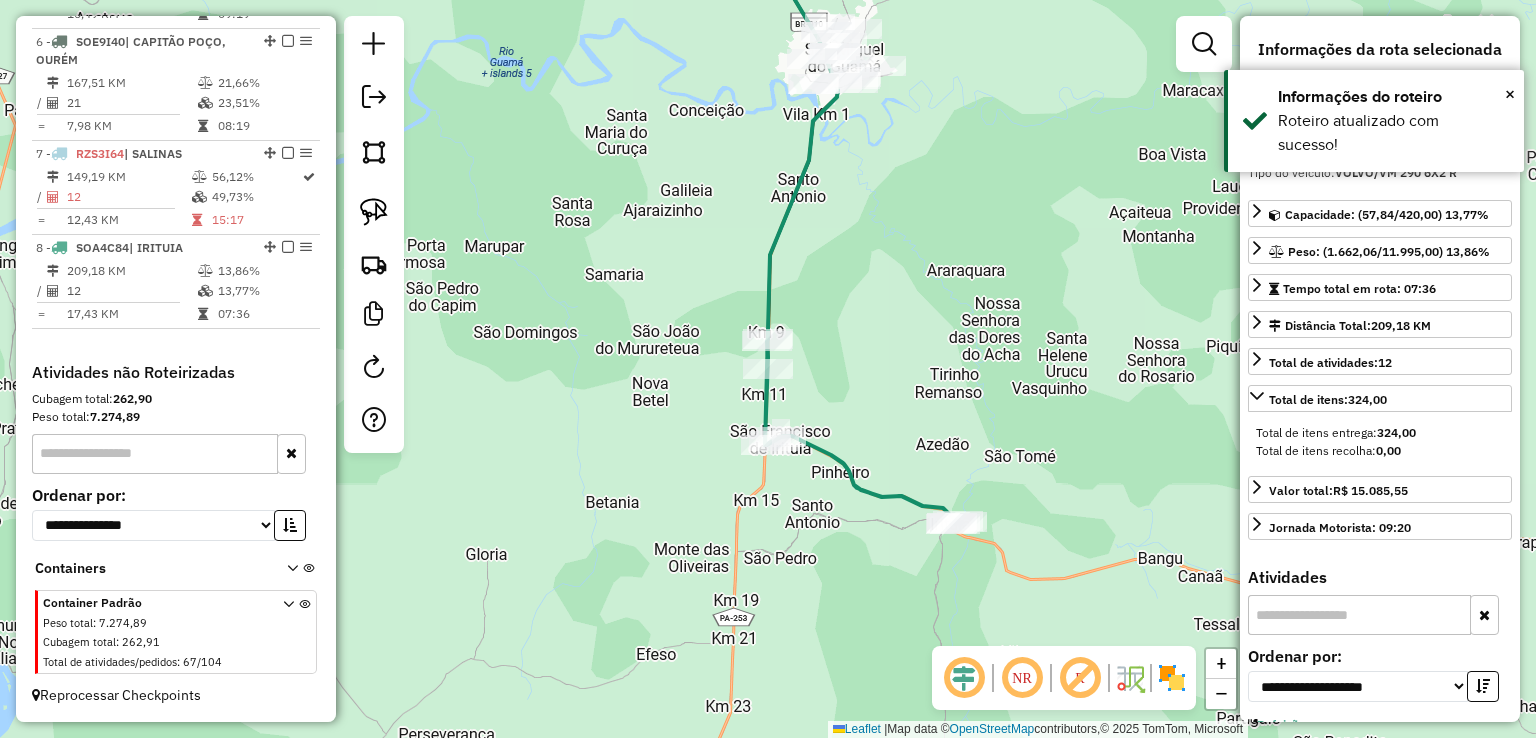 click on "Janela de atendimento Grade de atendimento Capacidade Transportadoras Veículos Cliente Pedidos  Rotas Selecione os dias de semana para filtrar as janelas de atendimento  Seg   Ter   Qua   Qui   Sex   Sáb   Dom  Informe o período da janela de atendimento: De: Até:  Filtrar exatamente a janela do cliente  Considerar janela de atendimento padrão  Selecione os dias de semana para filtrar as grades de atendimento  Seg   Ter   Qua   Qui   Sex   Sáb   Dom   Considerar clientes sem dia de atendimento cadastrado  Clientes fora do dia de atendimento selecionado Filtrar as atividades entre os valores definidos abaixo:  Peso mínimo:   Peso máximo:   Cubagem mínima:   Cubagem máxima:   De:   Até:  Filtrar as atividades entre o tempo de atendimento definido abaixo:  De:   Até:   Considerar capacidade total dos clientes não roteirizados Transportadora: Selecione um ou mais itens Tipo de veículo: Selecione um ou mais itens Veículo: Selecione um ou mais itens Motorista: Selecione um ou mais itens Nome: Rótulo:" 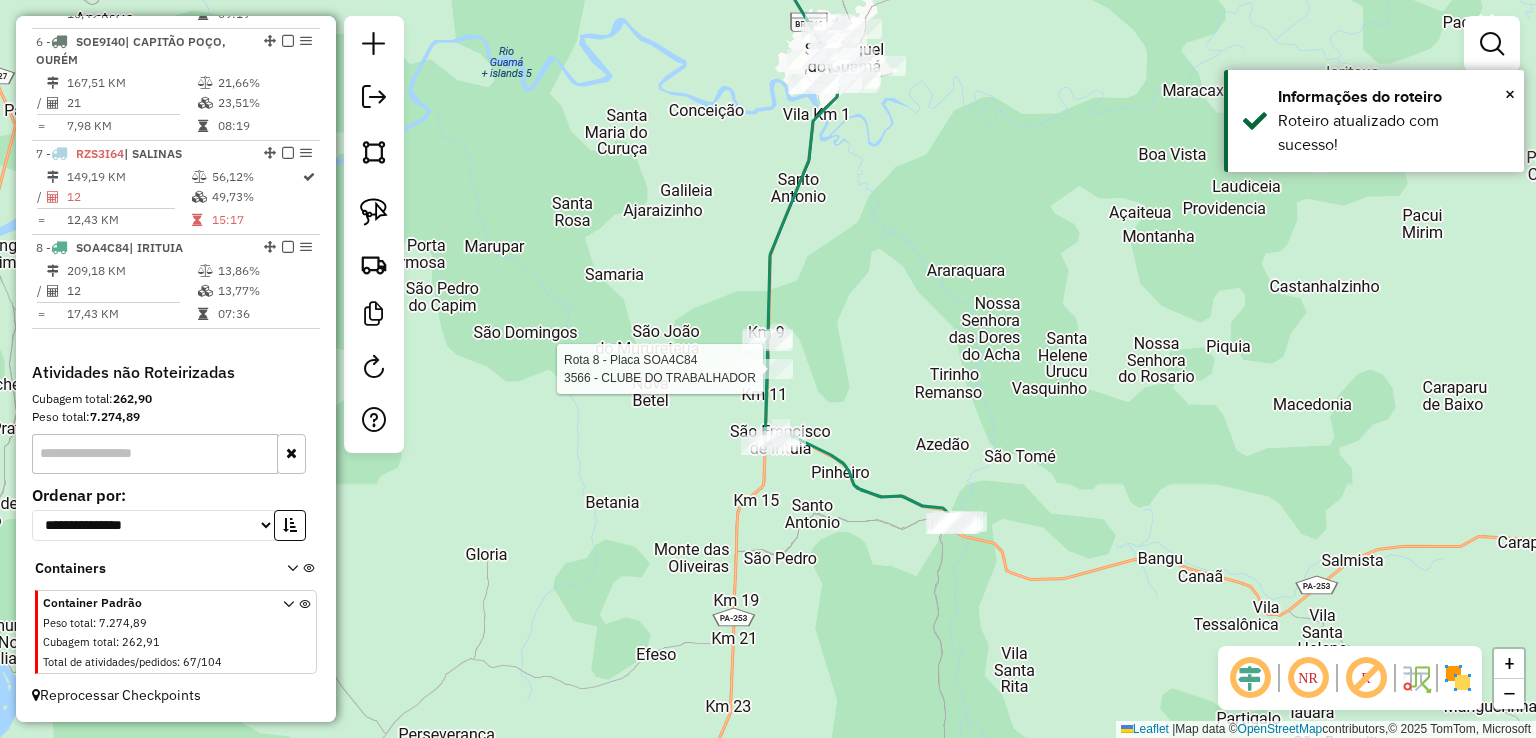 select on "**********" 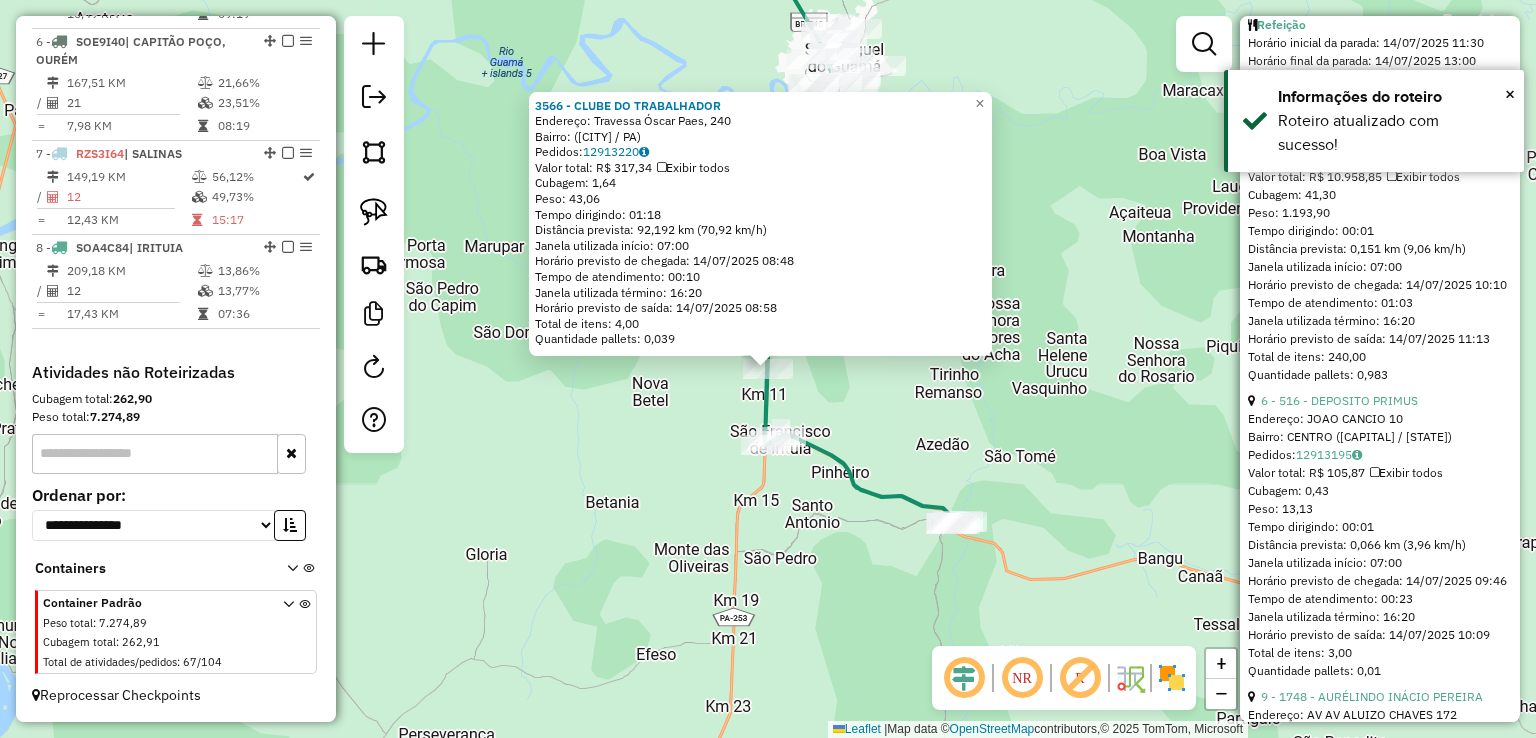 scroll, scrollTop: 900, scrollLeft: 0, axis: vertical 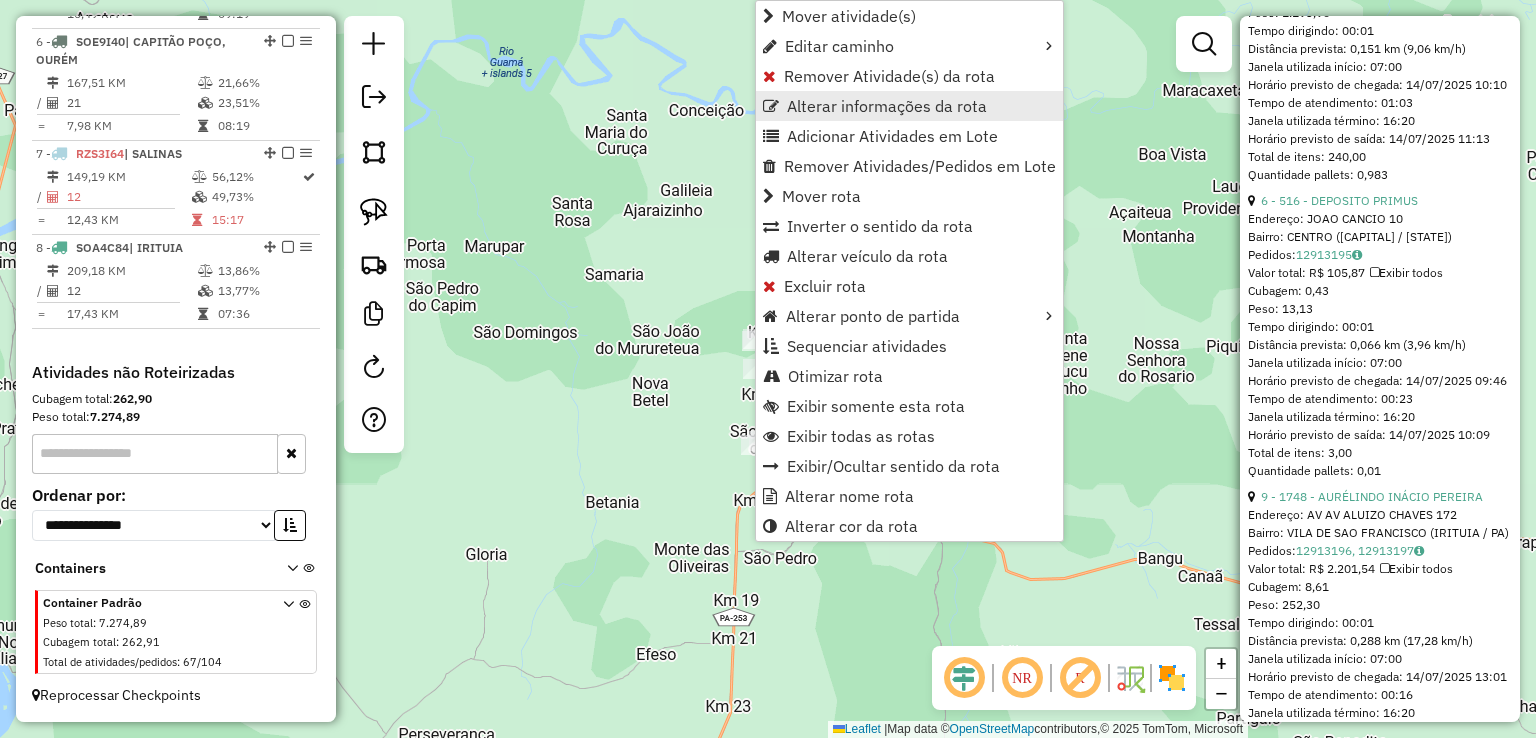 click on "Alterar informações da rota" at bounding box center [887, 106] 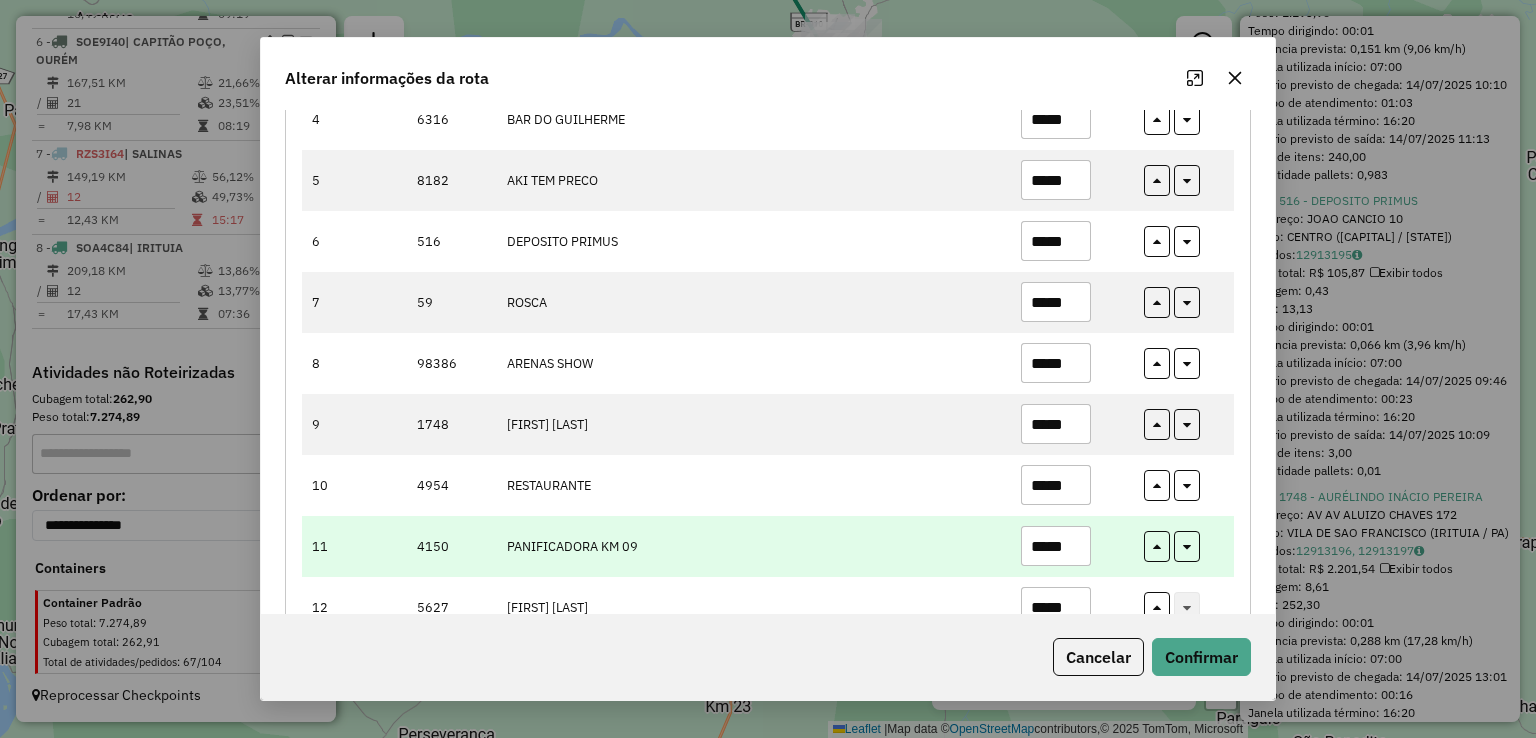 scroll, scrollTop: 500, scrollLeft: 0, axis: vertical 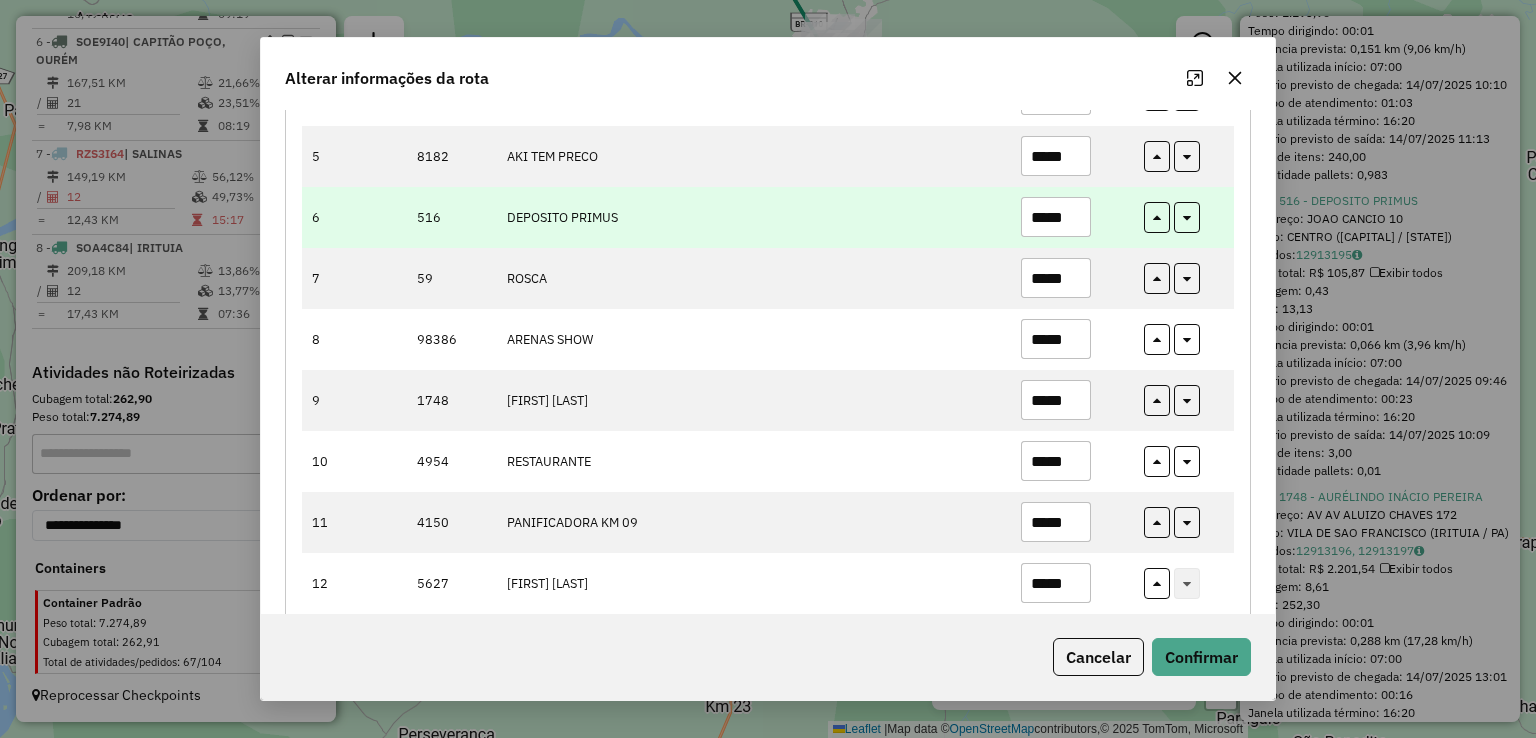 click on "*****" at bounding box center (1056, 217) 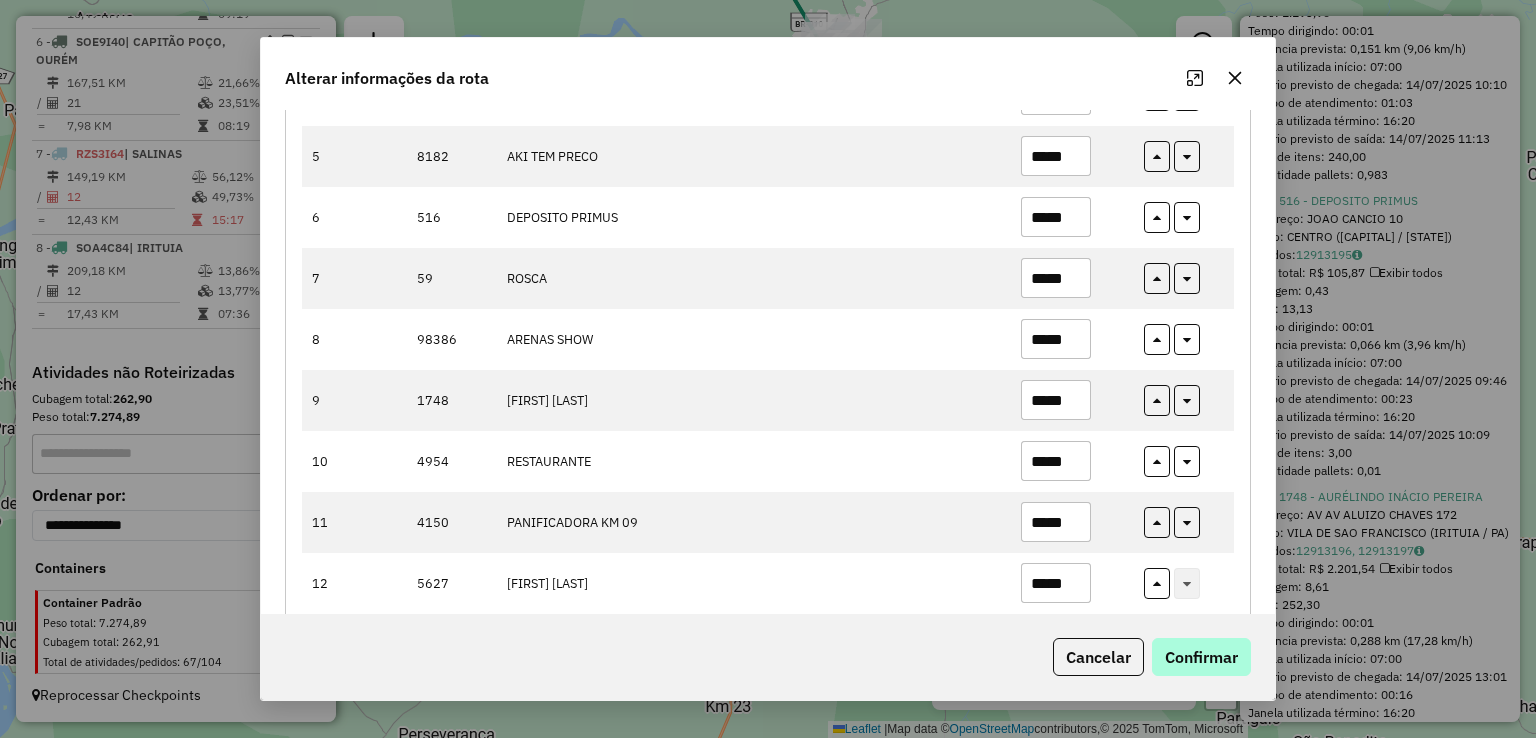type on "*****" 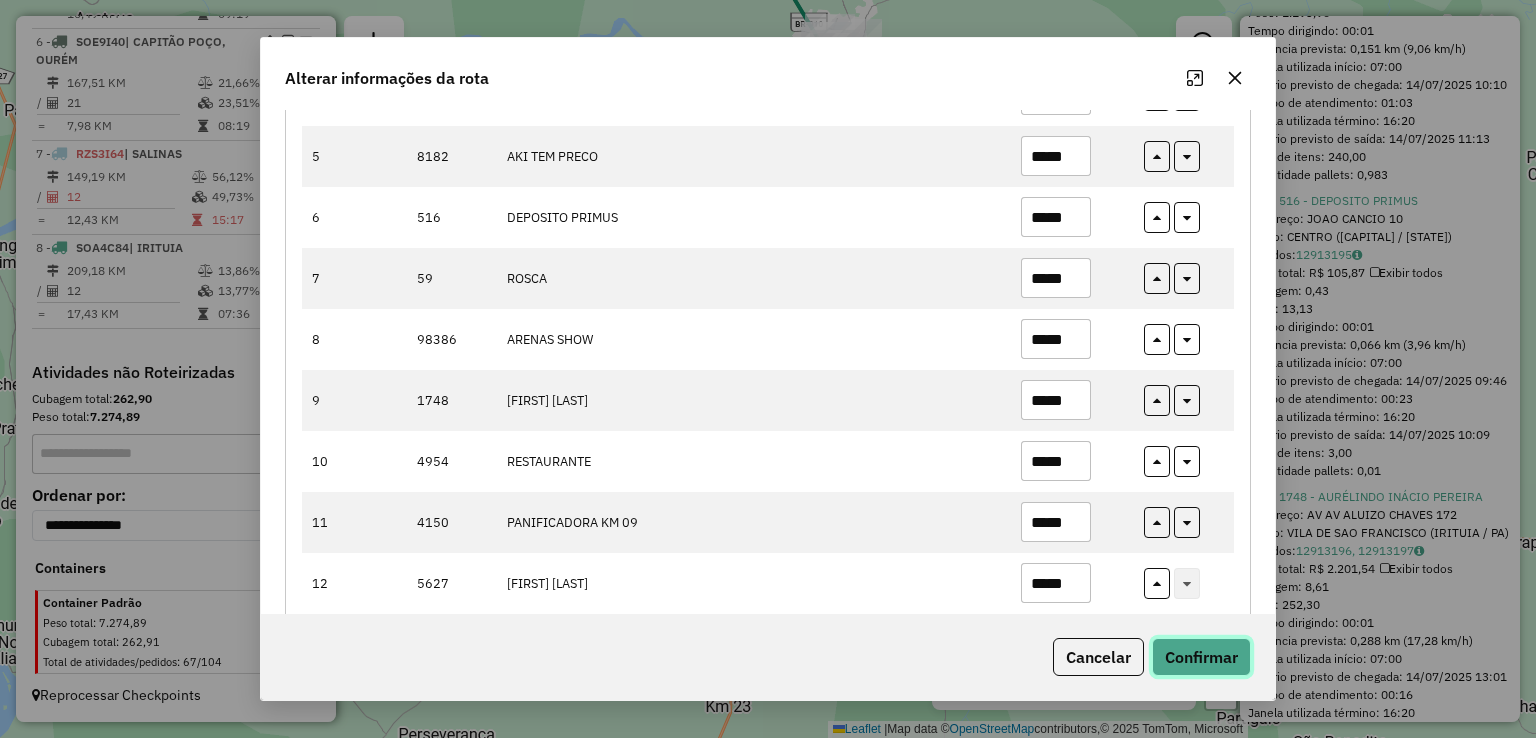 click on "Confirmar" 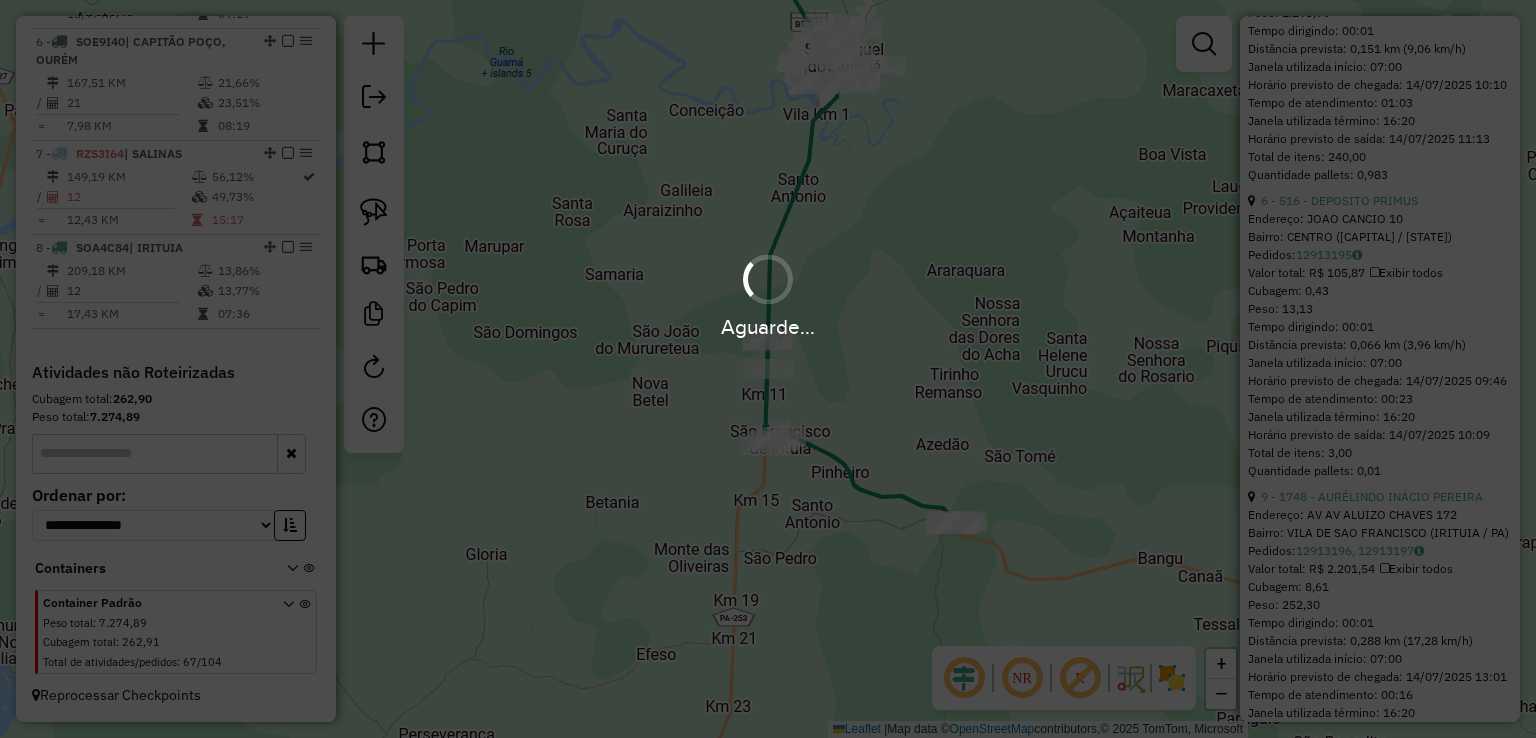 click on "Aguarde..." at bounding box center (768, 369) 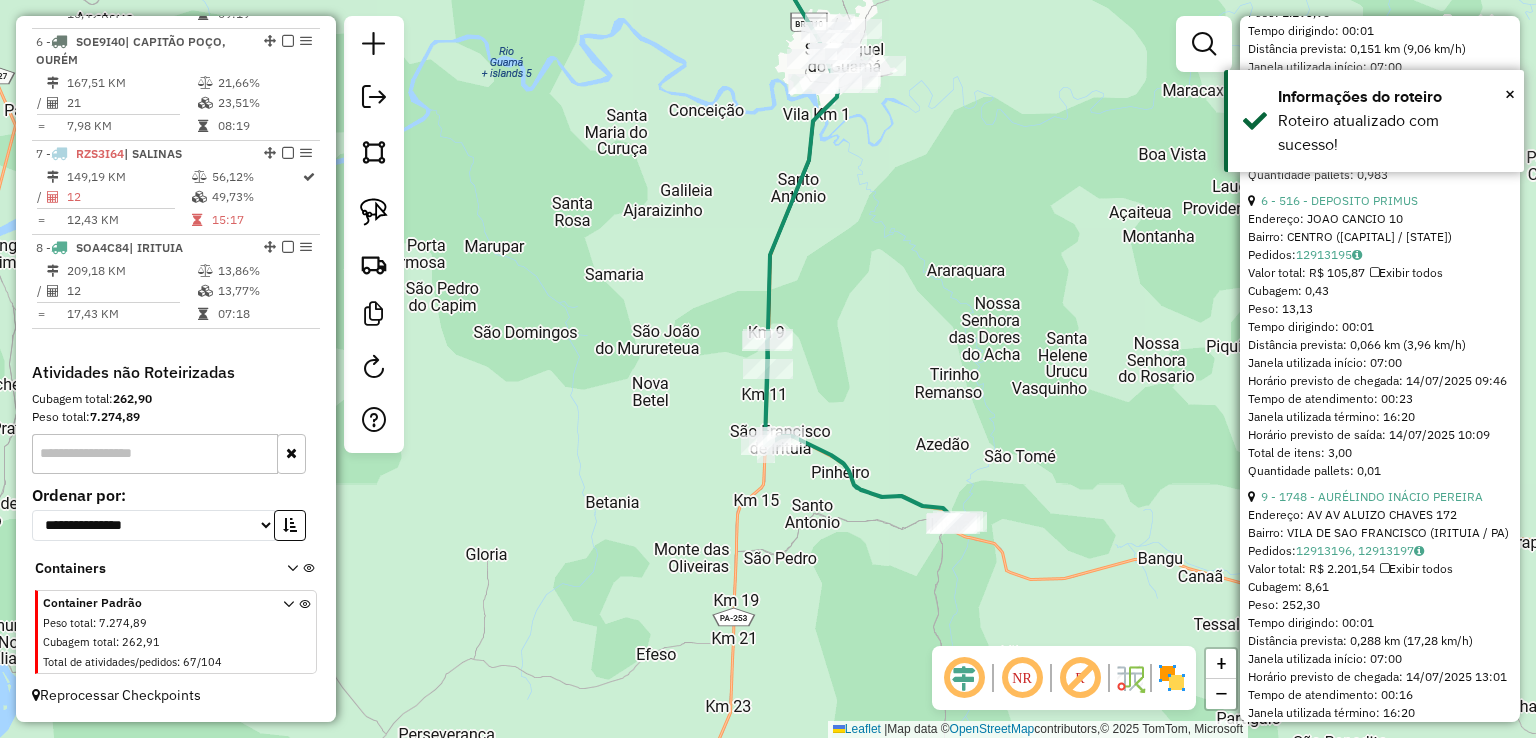 click on "Janela de atendimento Grade de atendimento Capacidade Transportadoras Veículos Cliente Pedidos  Rotas Selecione os dias de semana para filtrar as janelas de atendimento  Seg   Ter   Qua   Qui   Sex   Sáb   Dom  Informe o período da janela de atendimento: De: Até:  Filtrar exatamente a janela do cliente  Considerar janela de atendimento padrão  Selecione os dias de semana para filtrar as grades de atendimento  Seg   Ter   Qua   Qui   Sex   Sáb   Dom   Considerar clientes sem dia de atendimento cadastrado  Clientes fora do dia de atendimento selecionado Filtrar as atividades entre os valores definidos abaixo:  Peso mínimo:   Peso máximo:   Cubagem mínima:   Cubagem máxima:   De:   Até:  Filtrar as atividades entre o tempo de atendimento definido abaixo:  De:   Até:   Considerar capacidade total dos clientes não roteirizados Transportadora: Selecione um ou mais itens Tipo de veículo: Selecione um ou mais itens Veículo: Selecione um ou mais itens Motorista: Selecione um ou mais itens Nome: Rótulo:" 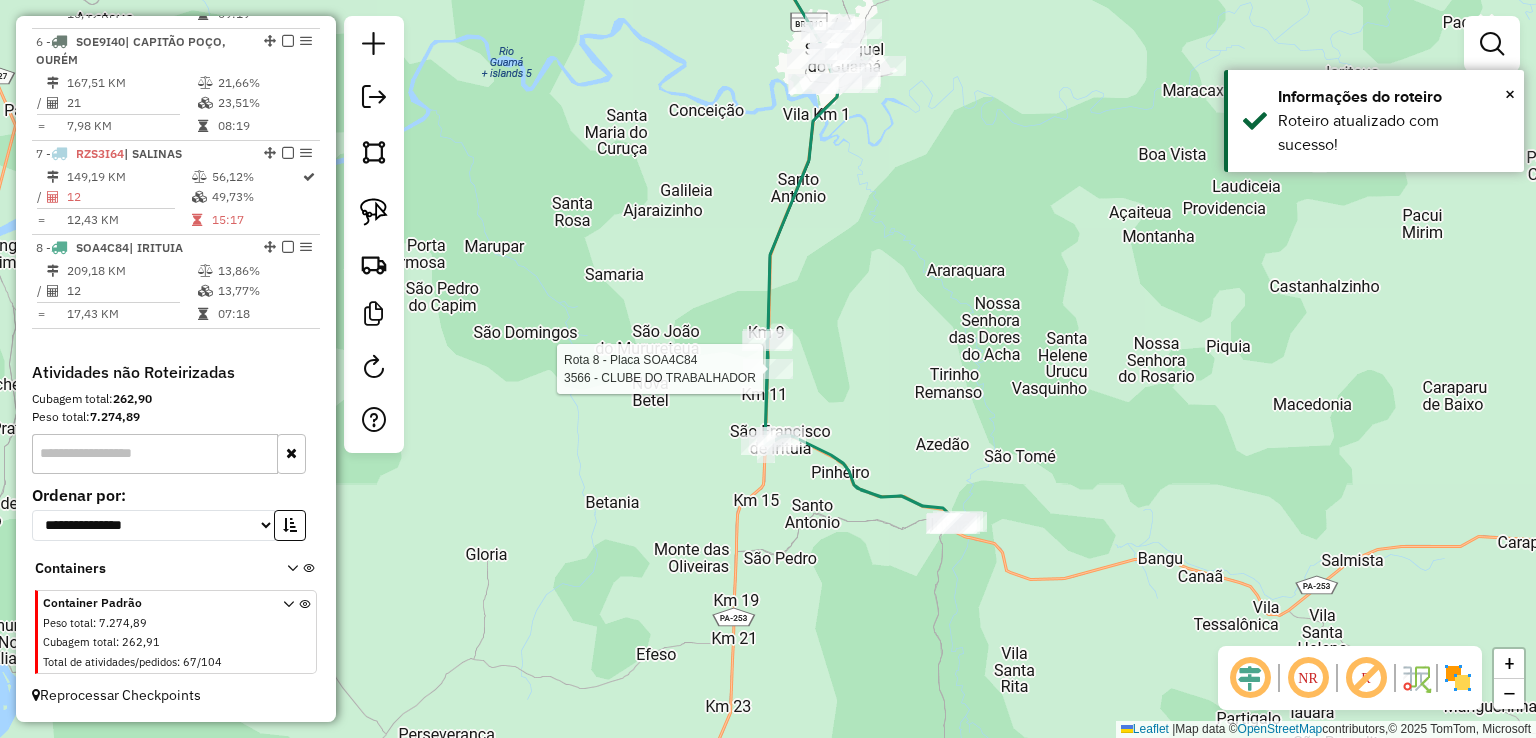 select on "**********" 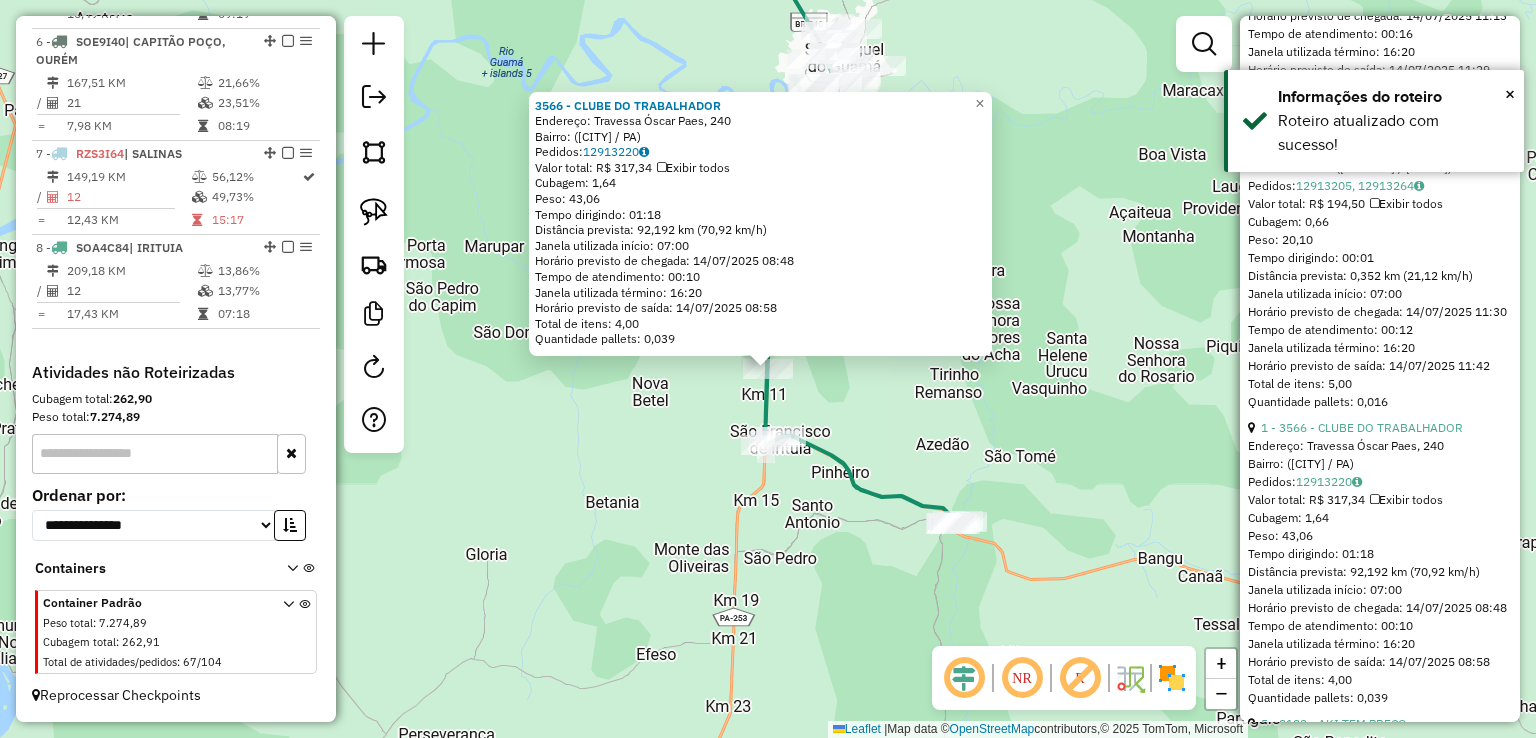 scroll, scrollTop: 1300, scrollLeft: 0, axis: vertical 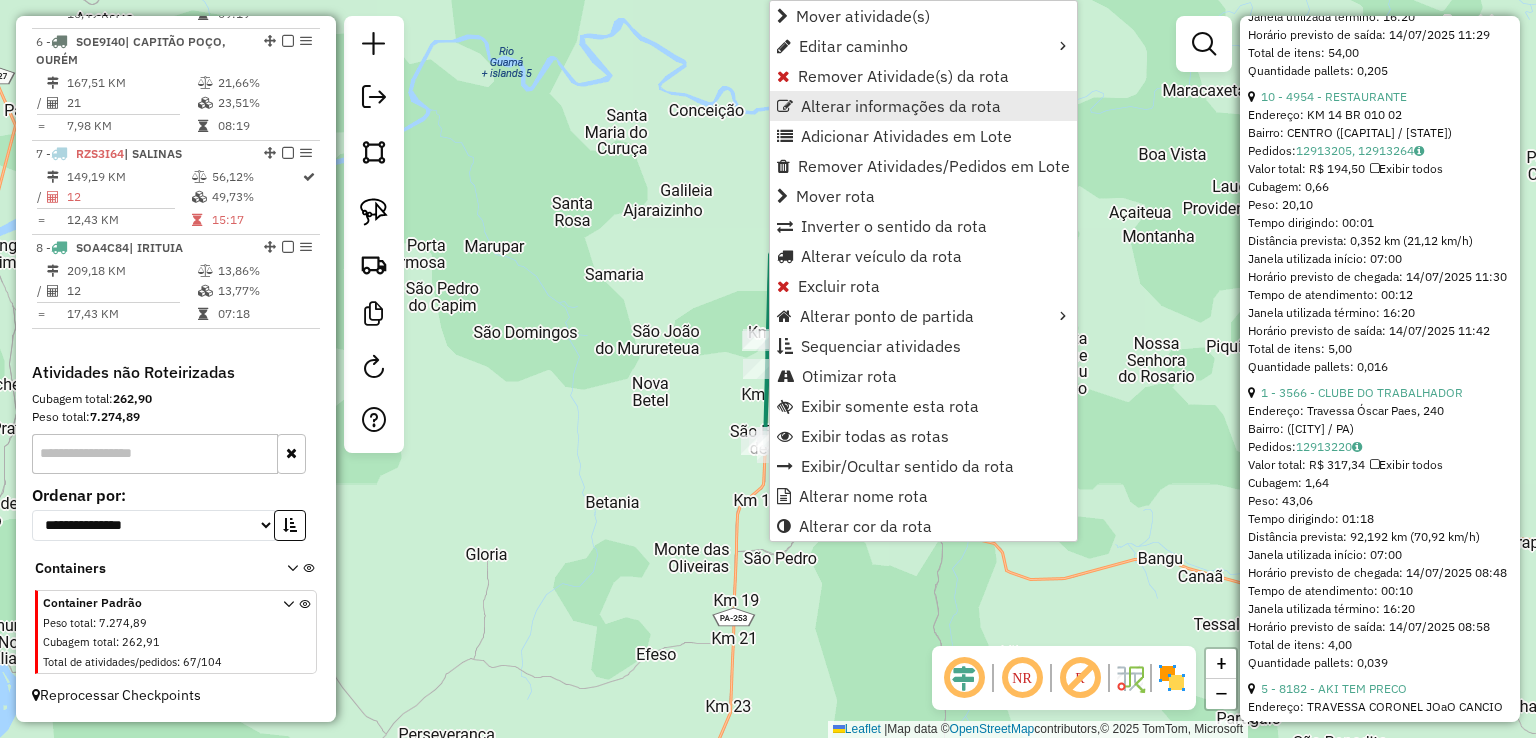 click on "Alterar informações da rota" at bounding box center (901, 106) 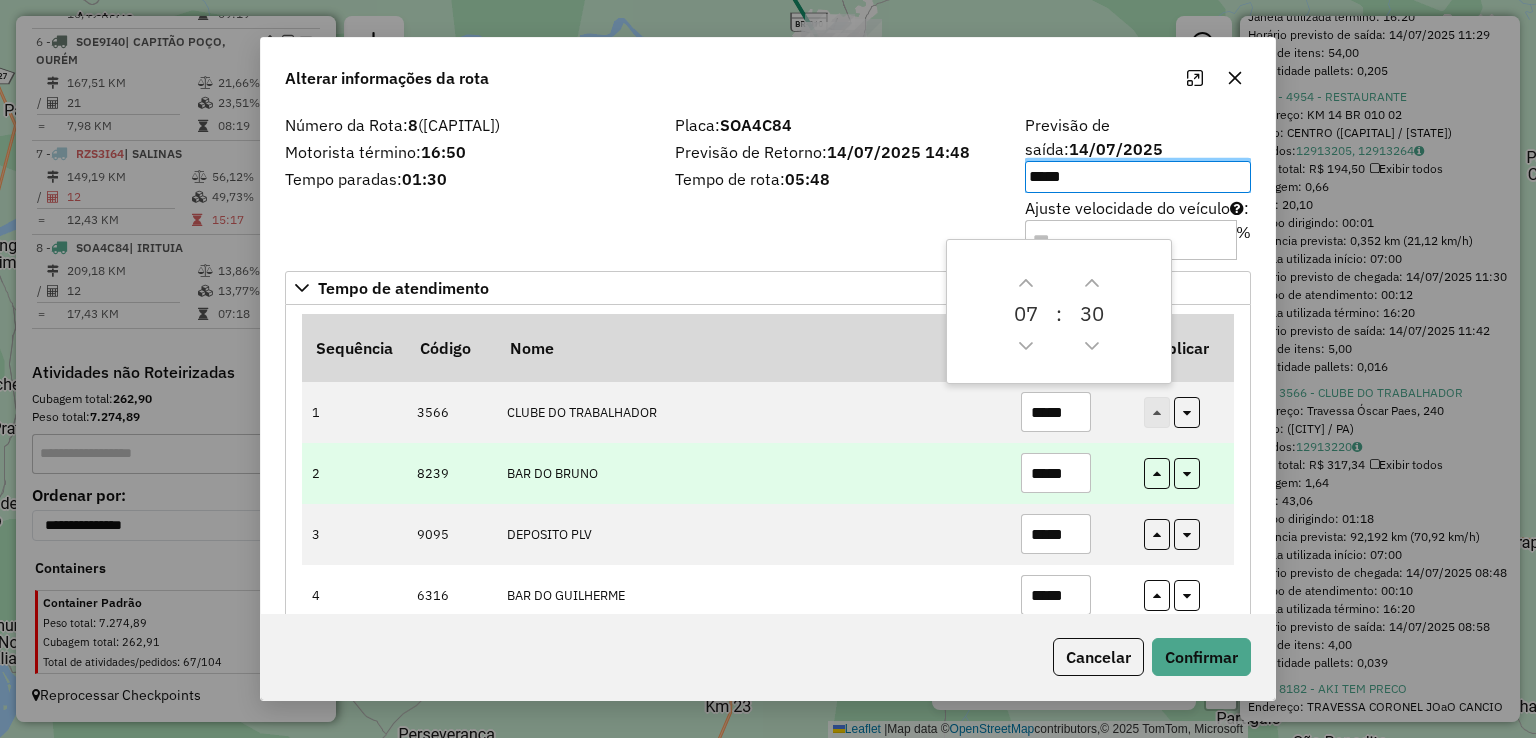 scroll, scrollTop: 500, scrollLeft: 0, axis: vertical 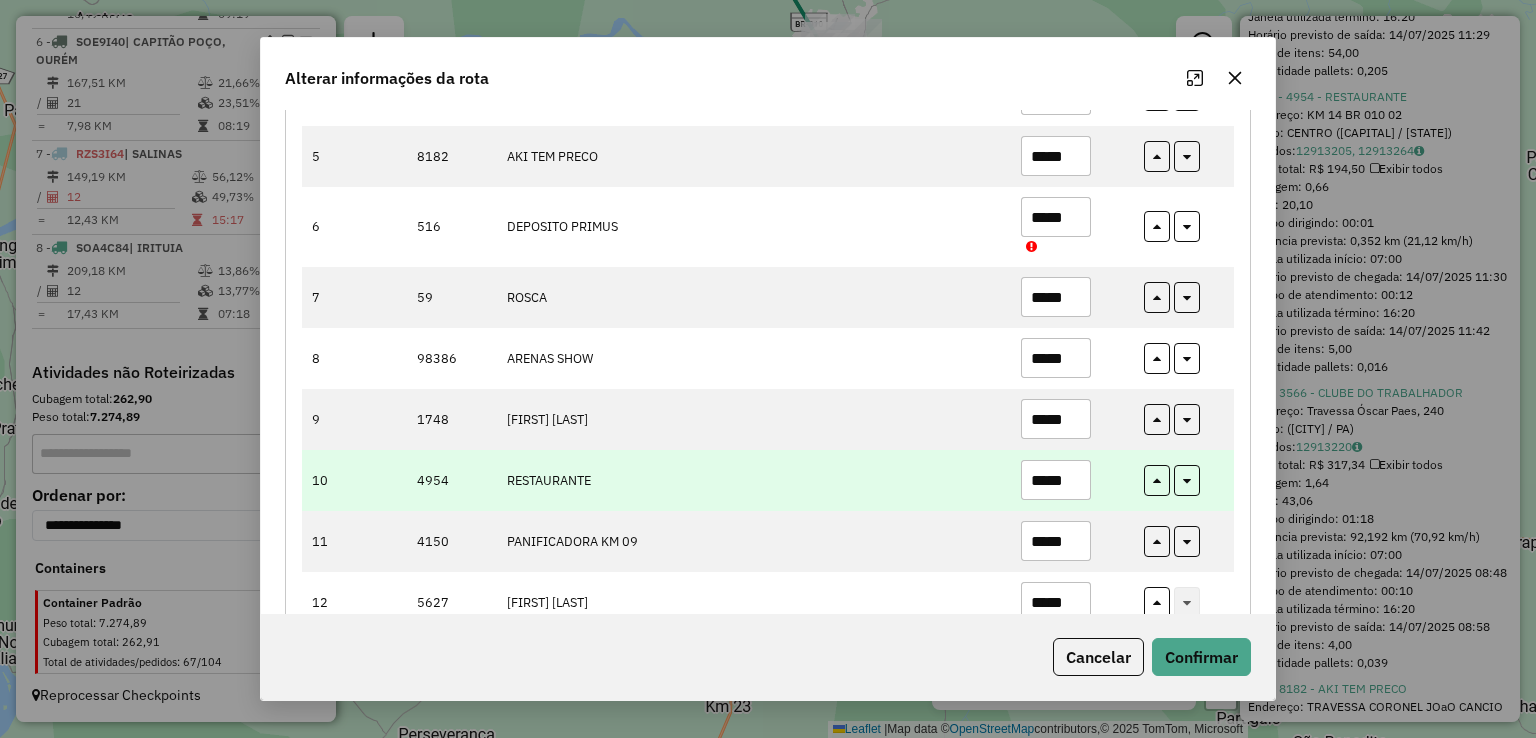 click on "*****" at bounding box center [1071, 480] 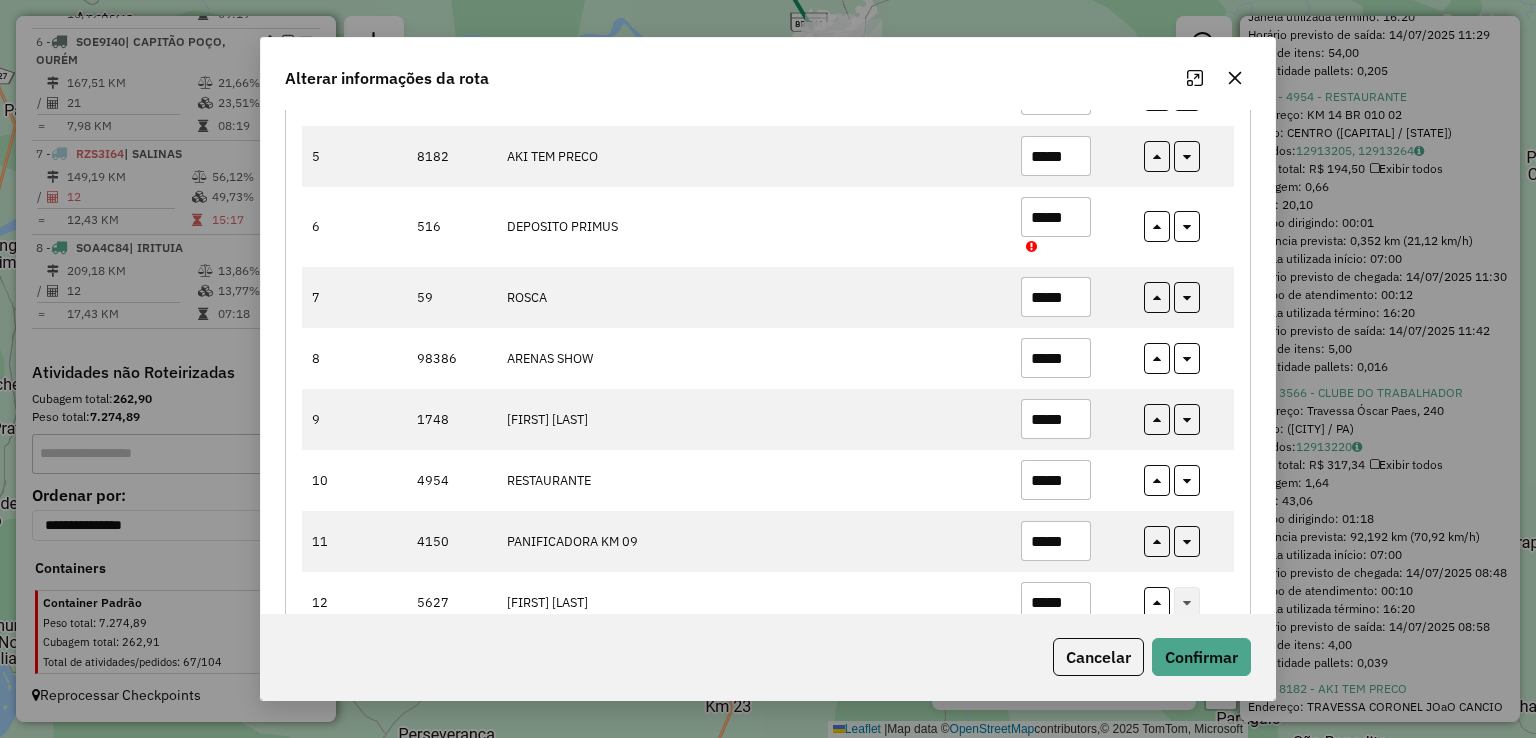 type on "*****" 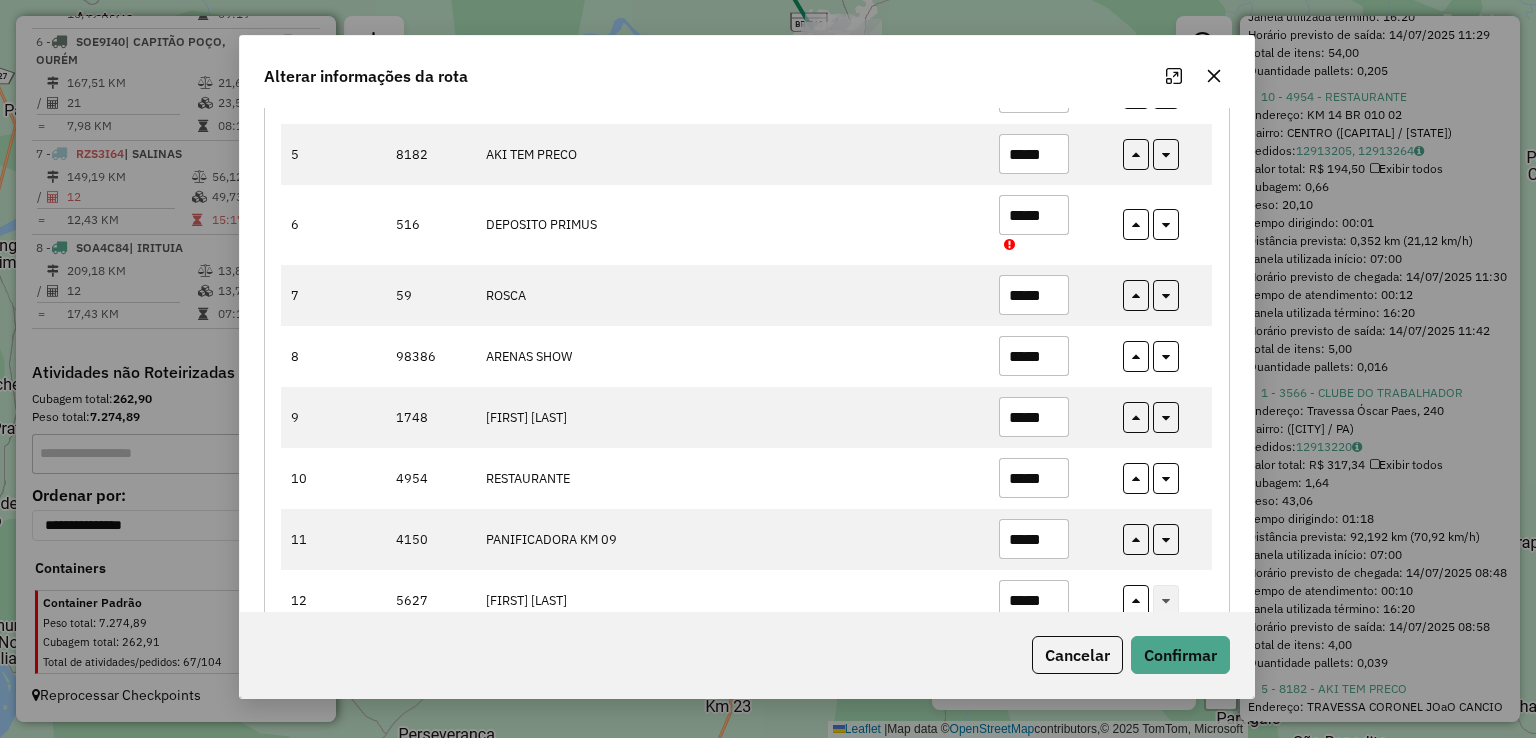 drag, startPoint x: 1006, startPoint y: 71, endPoint x: 919, endPoint y: 52, distance: 89.050545 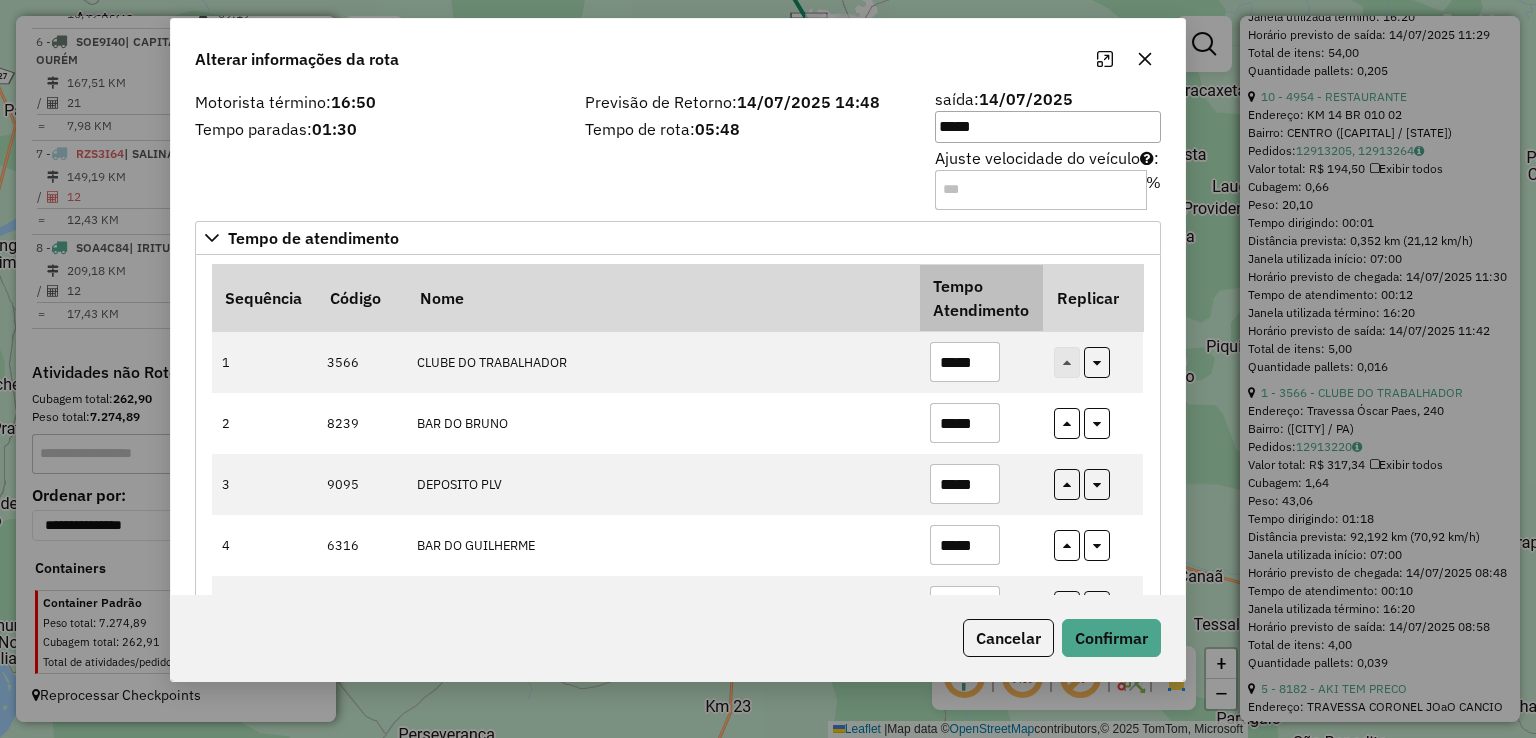 scroll, scrollTop: 0, scrollLeft: 0, axis: both 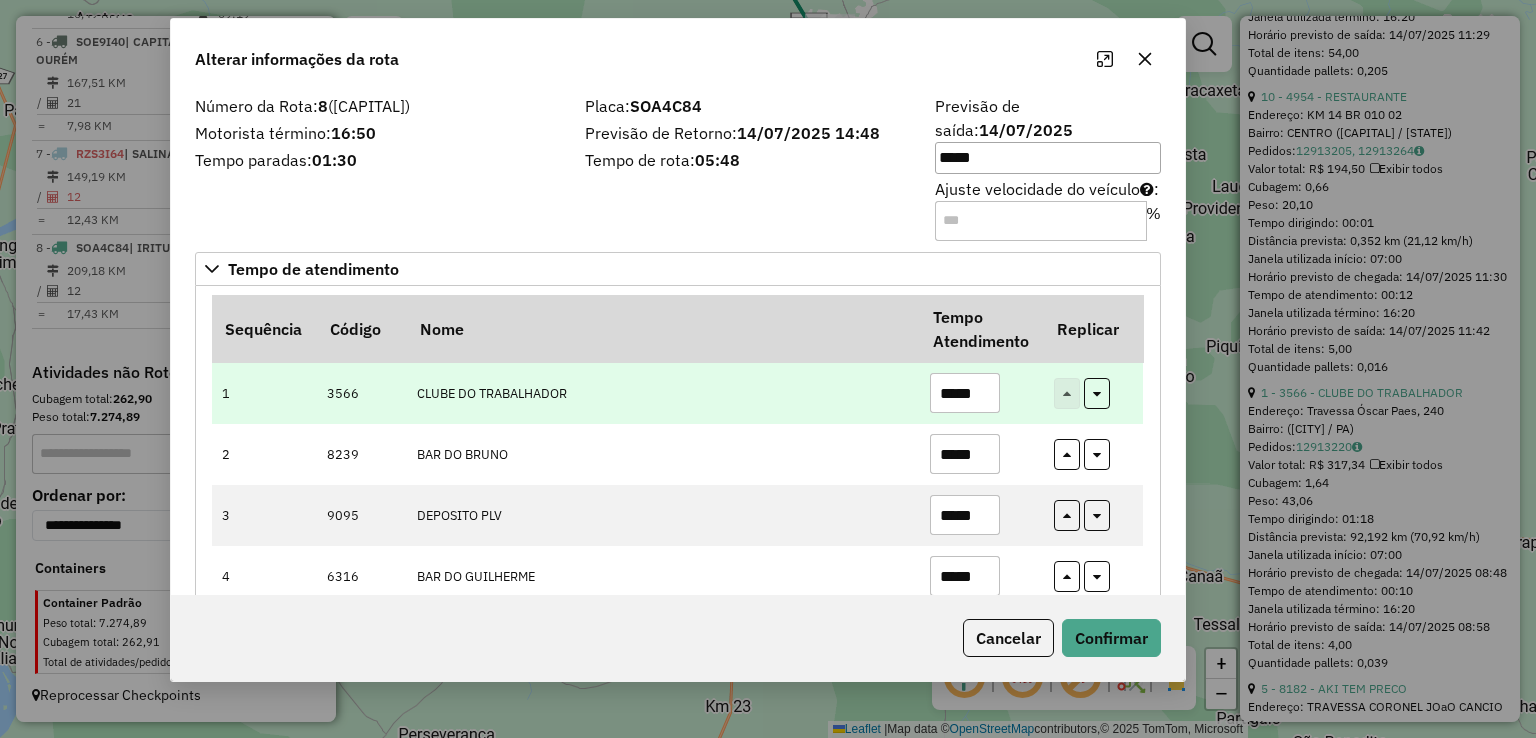 click on "*****" at bounding box center (965, 393) 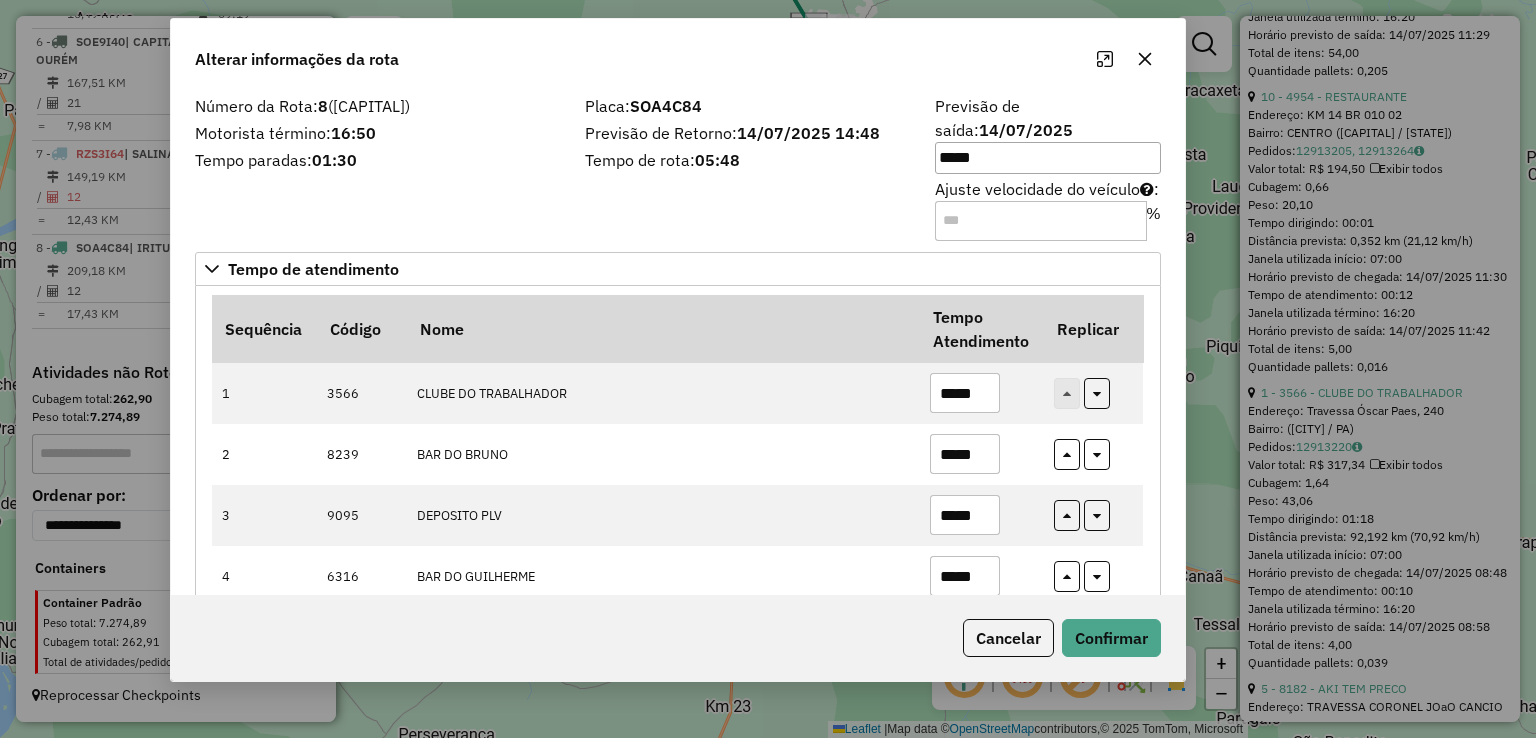 type on "*****" 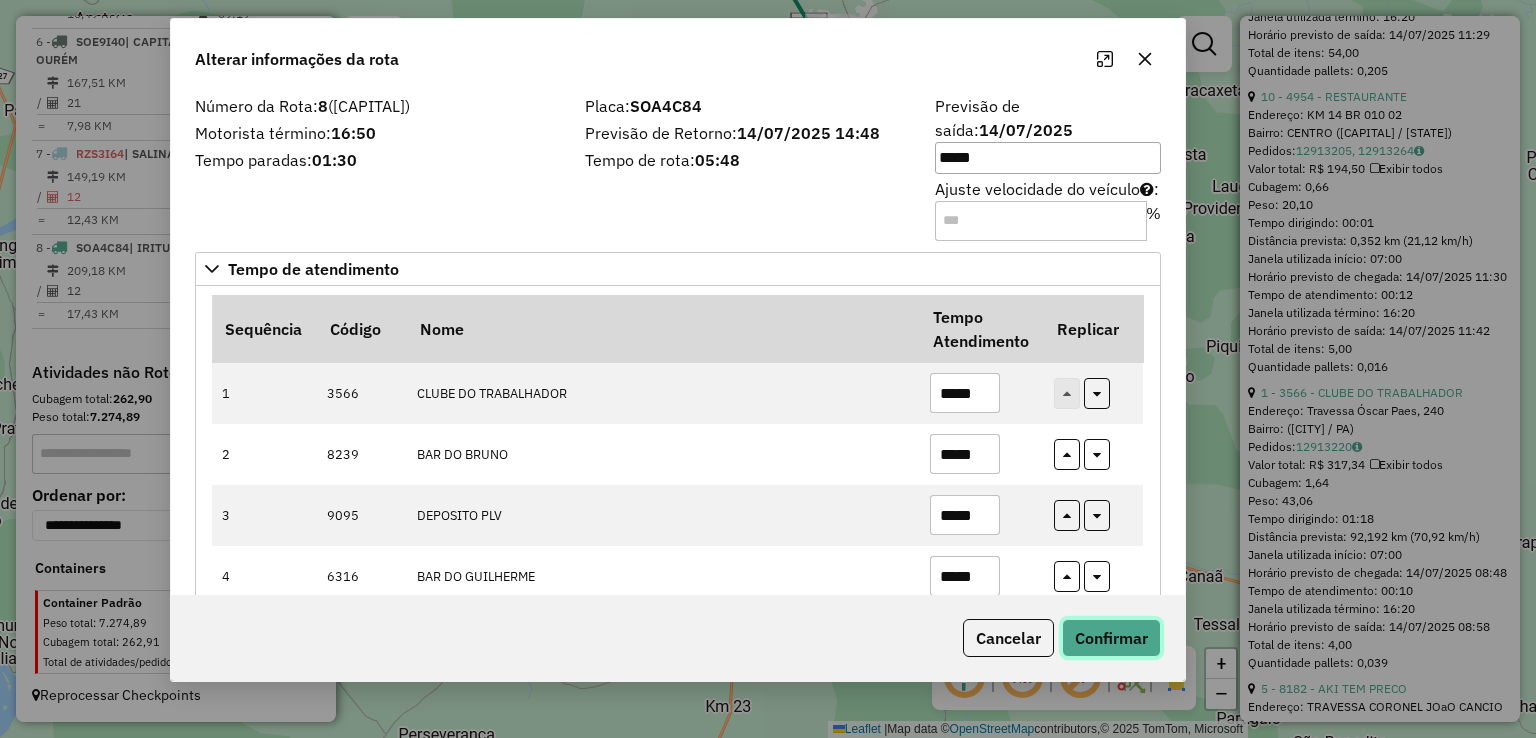 click on "Confirmar" 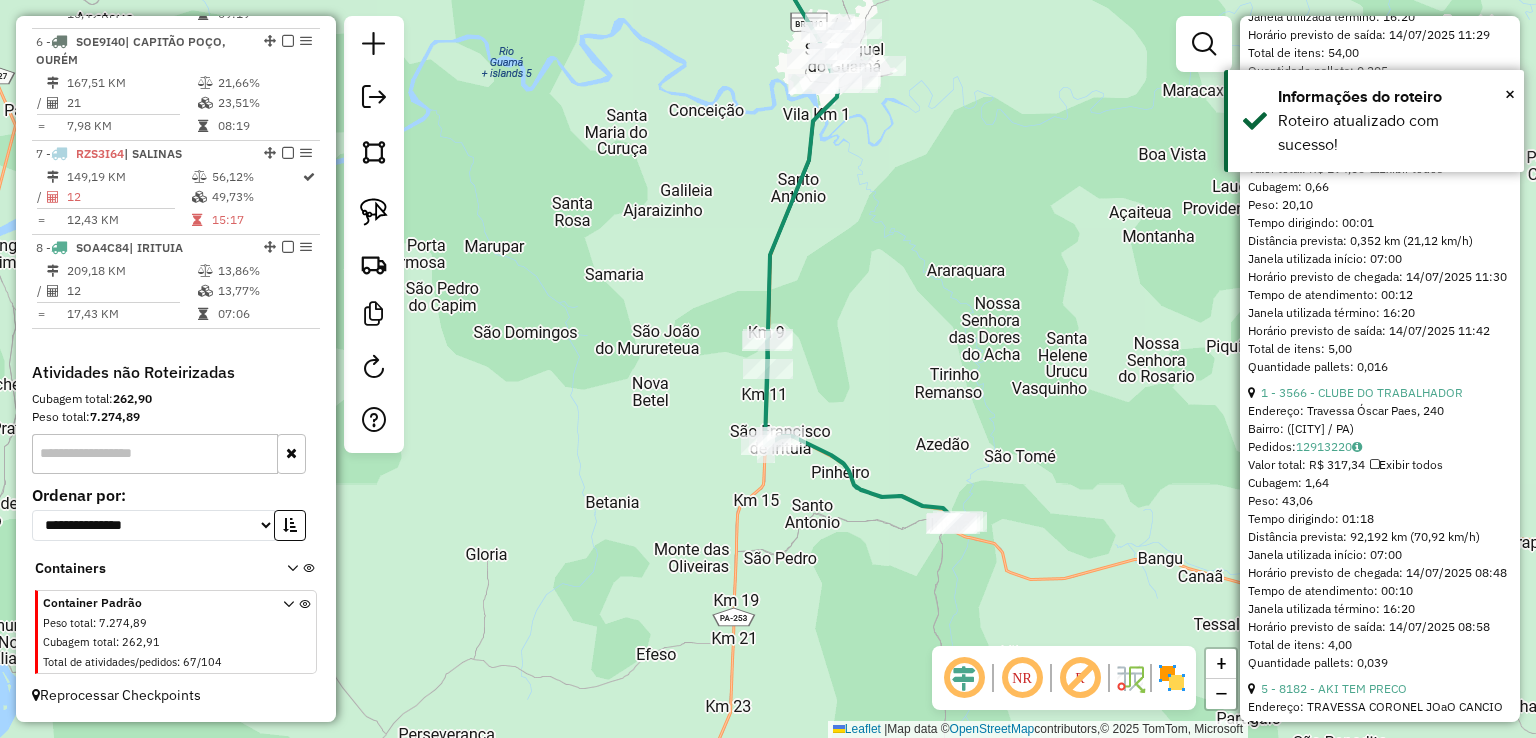 click on "Janela de atendimento Grade de atendimento Capacidade Transportadoras Veículos Cliente Pedidos  Rotas Selecione os dias de semana para filtrar as janelas de atendimento  Seg   Ter   Qua   Qui   Sex   Sáb   Dom  Informe o período da janela de atendimento: De: Até:  Filtrar exatamente a janela do cliente  Considerar janela de atendimento padrão  Selecione os dias de semana para filtrar as grades de atendimento  Seg   Ter   Qua   Qui   Sex   Sáb   Dom   Considerar clientes sem dia de atendimento cadastrado  Clientes fora do dia de atendimento selecionado Filtrar as atividades entre os valores definidos abaixo:  Peso mínimo:   Peso máximo:   Cubagem mínima:   Cubagem máxima:   De:   Até:  Filtrar as atividades entre o tempo de atendimento definido abaixo:  De:   Até:   Considerar capacidade total dos clientes não roteirizados Transportadora: Selecione um ou mais itens Tipo de veículo: Selecione um ou mais itens Veículo: Selecione um ou mais itens Motorista: Selecione um ou mais itens Nome: Rótulo:" 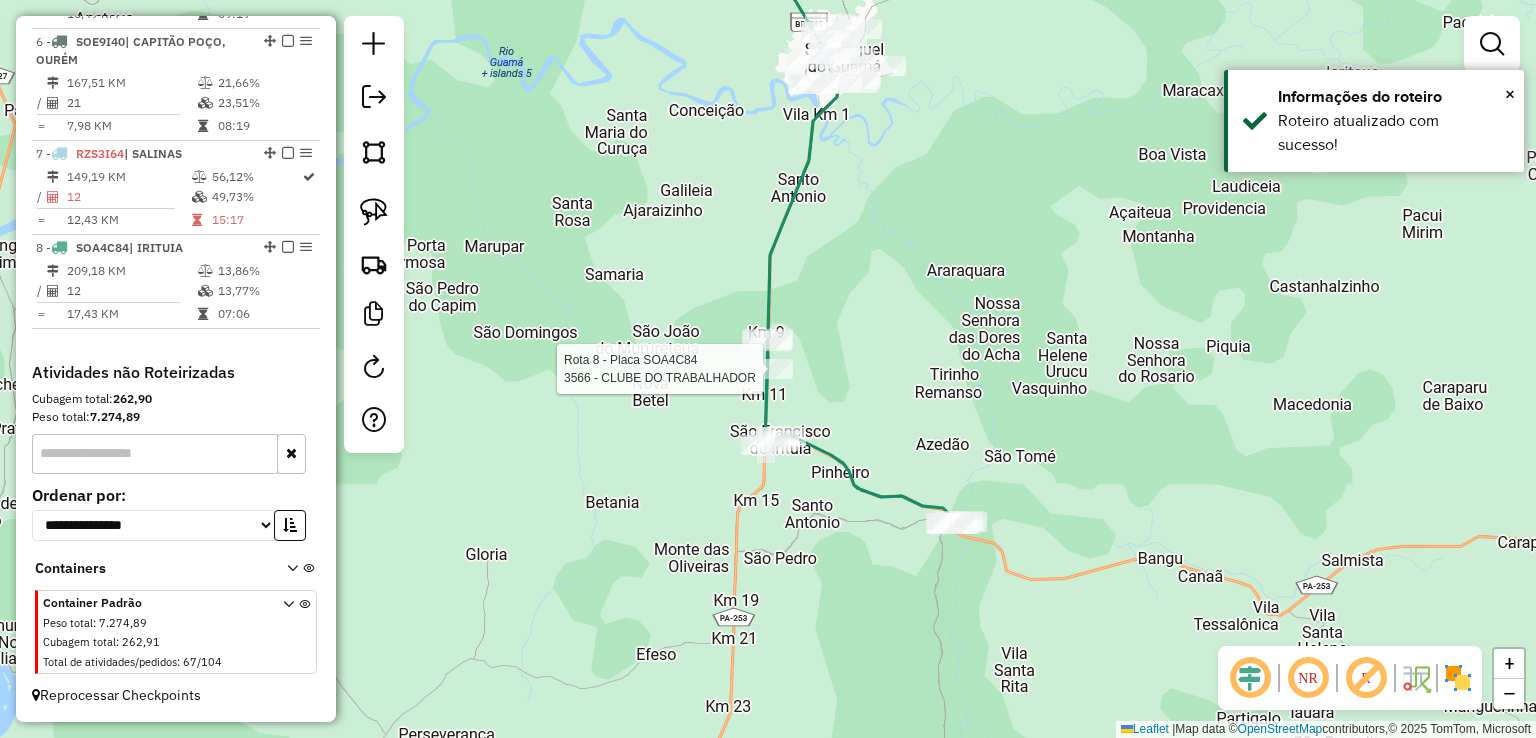 select on "**********" 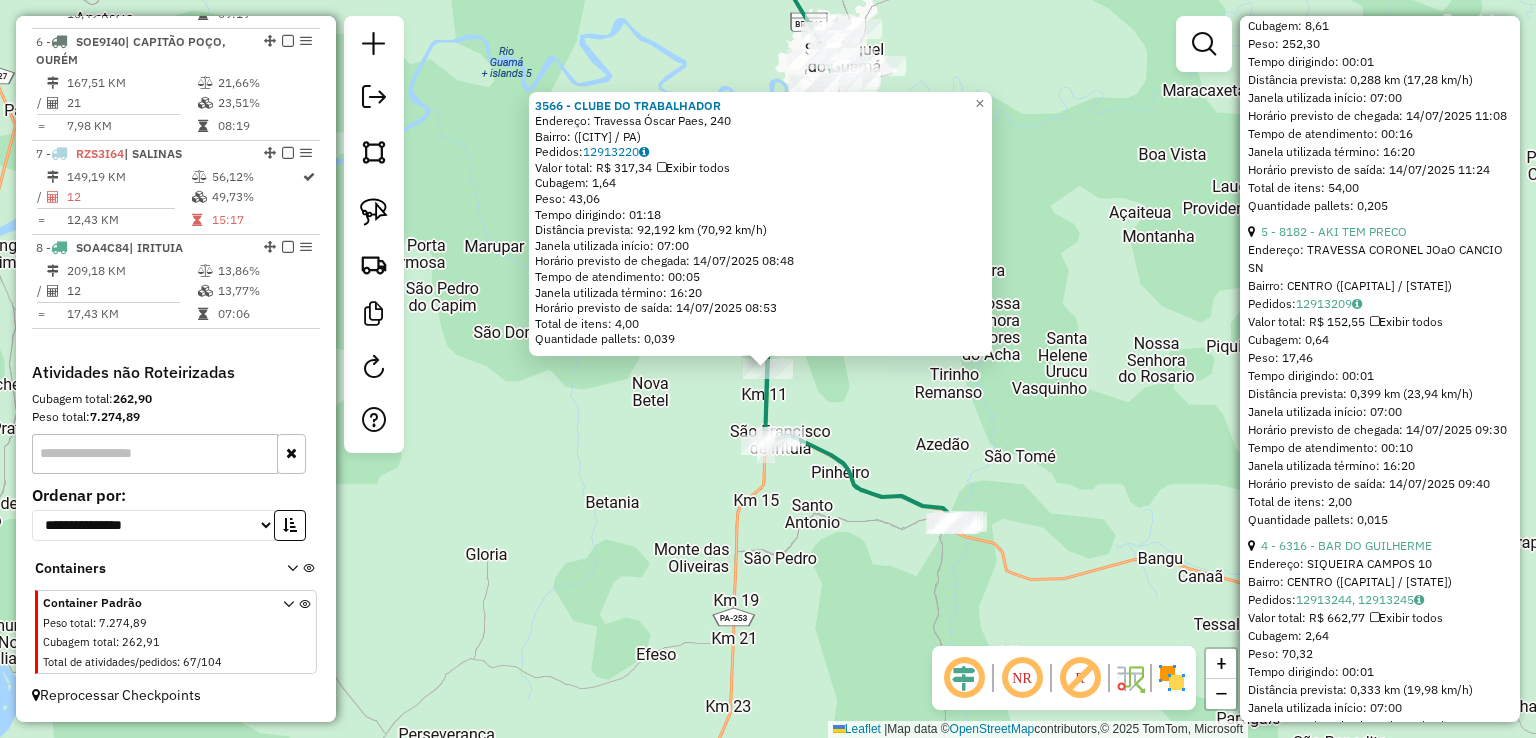 scroll, scrollTop: 1200, scrollLeft: 0, axis: vertical 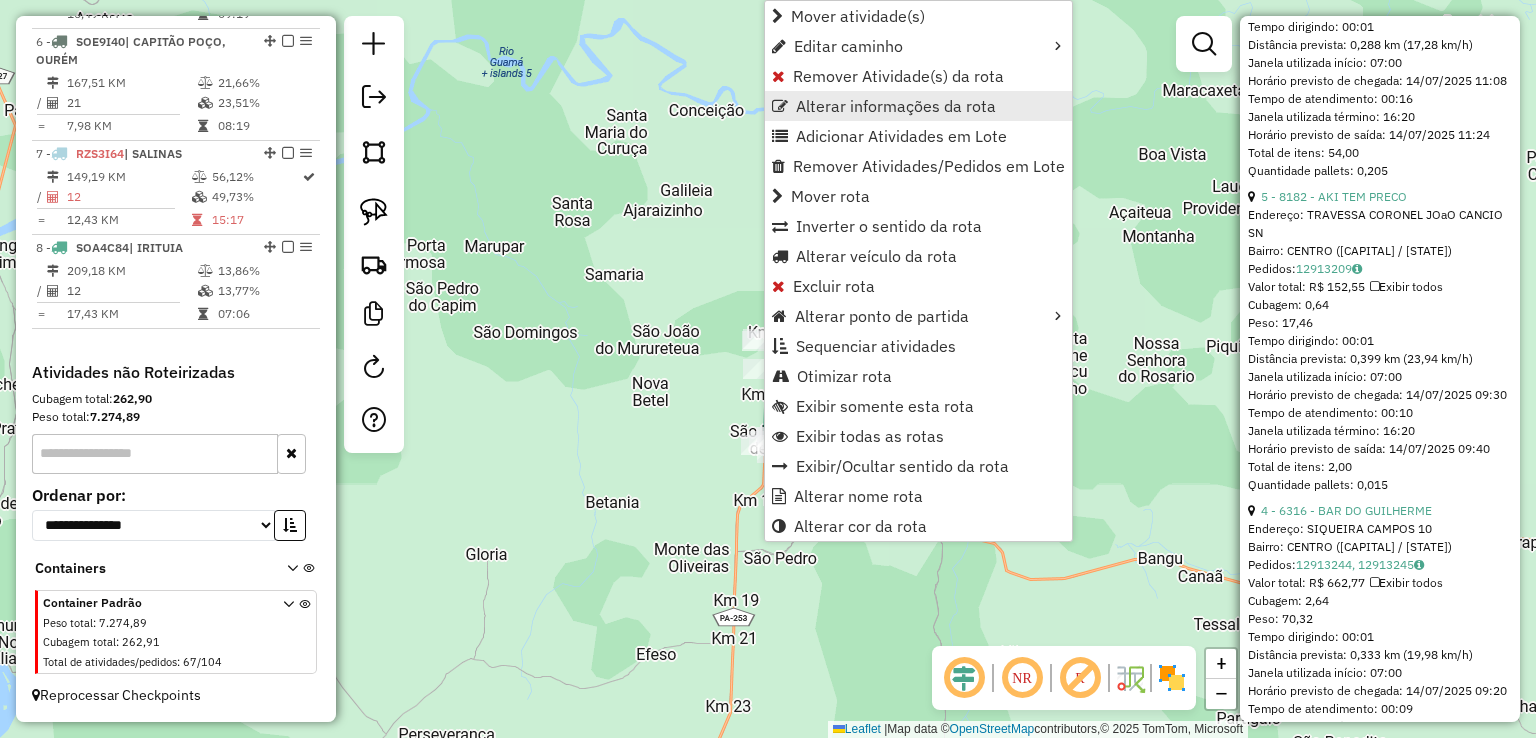 click on "Alterar informações da rota" at bounding box center (896, 106) 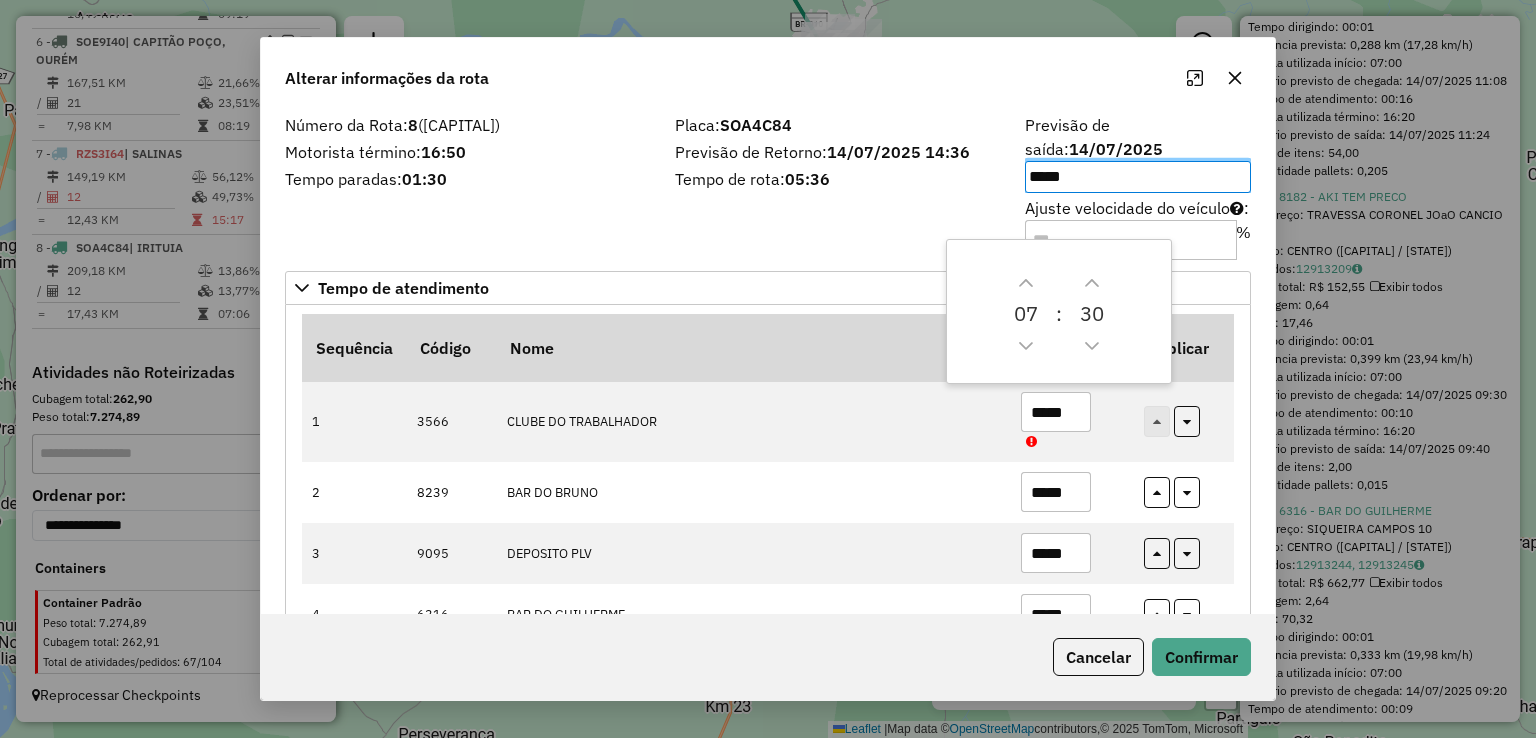 drag, startPoint x: 891, startPoint y: 82, endPoint x: 808, endPoint y: 61, distance: 85.61542 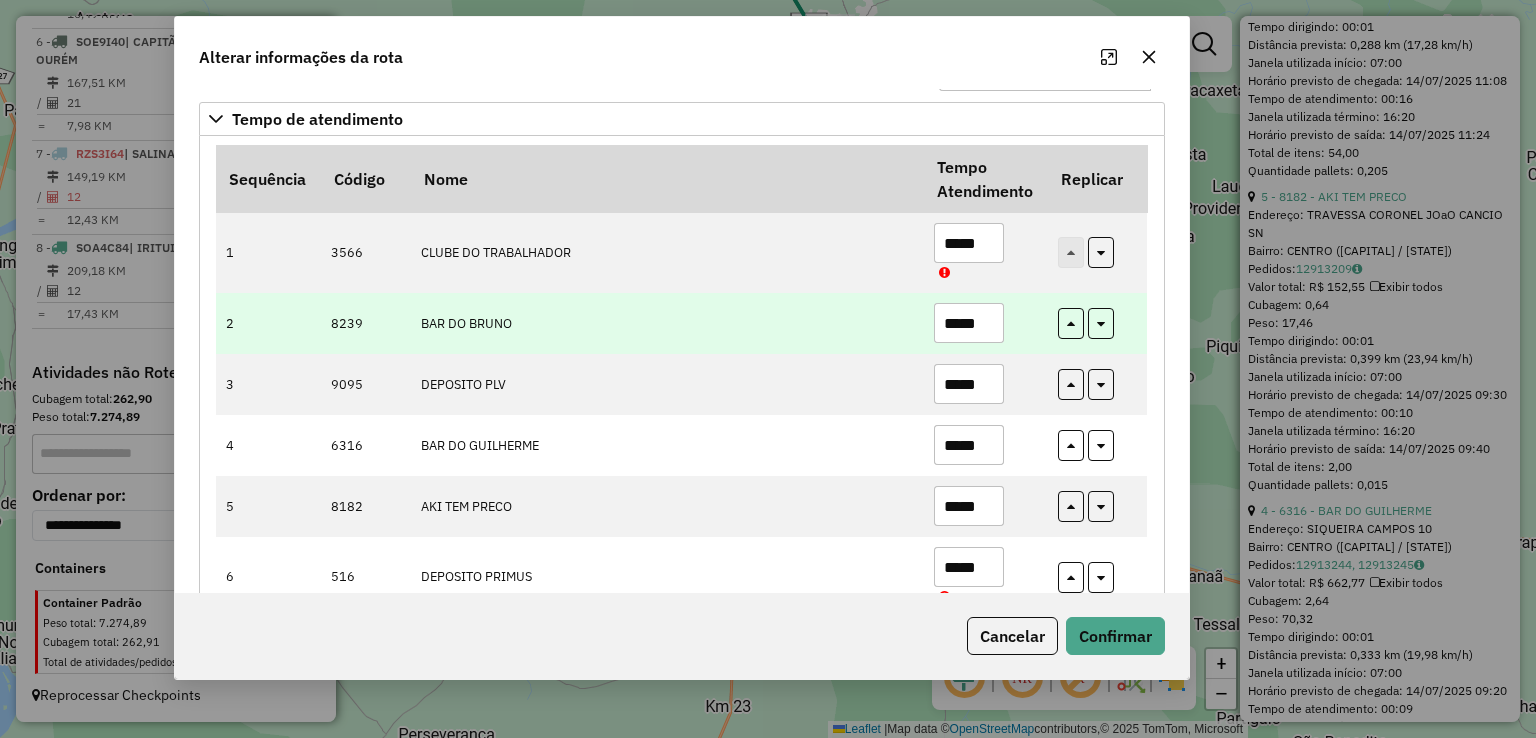 scroll, scrollTop: 300, scrollLeft: 0, axis: vertical 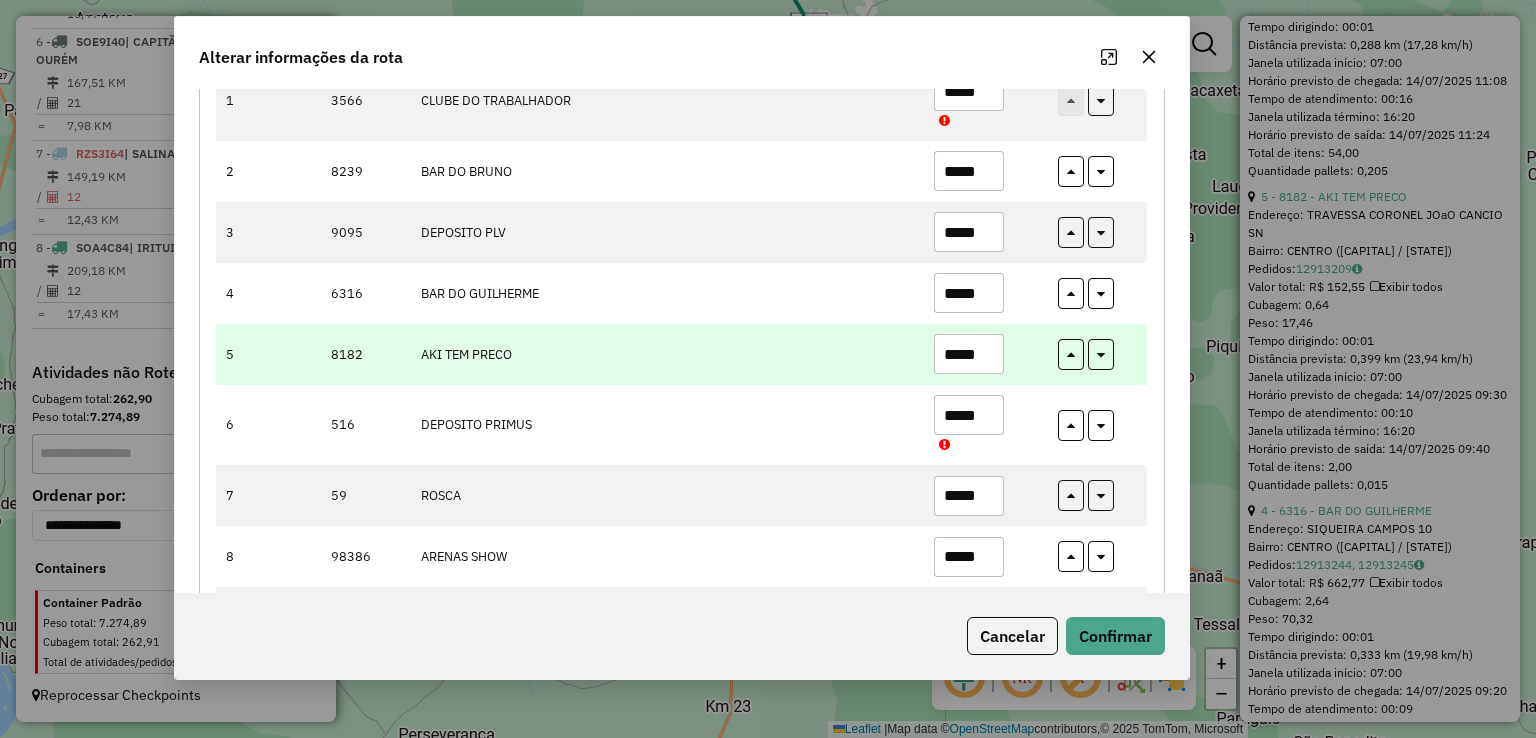 click on "*****" at bounding box center [969, 354] 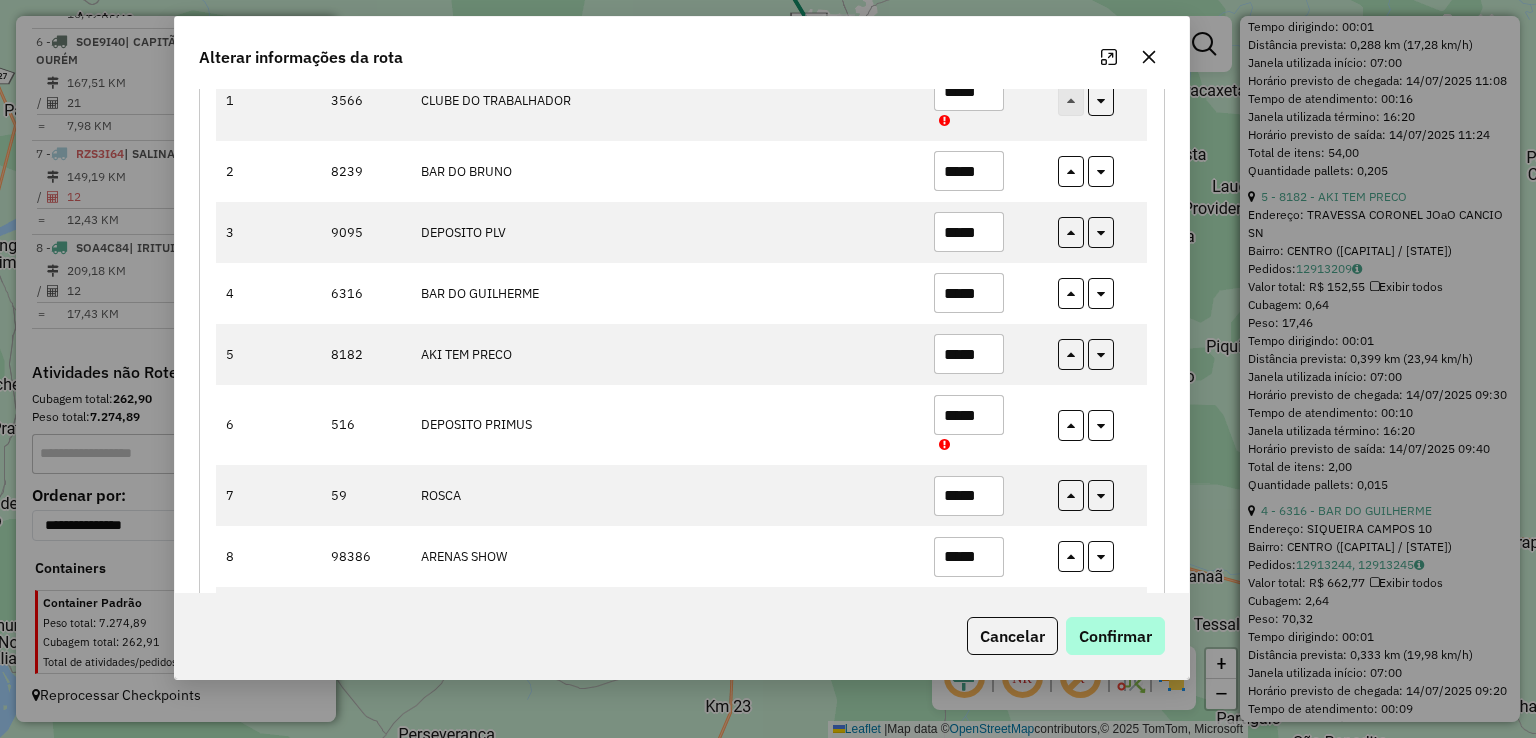 type on "*****" 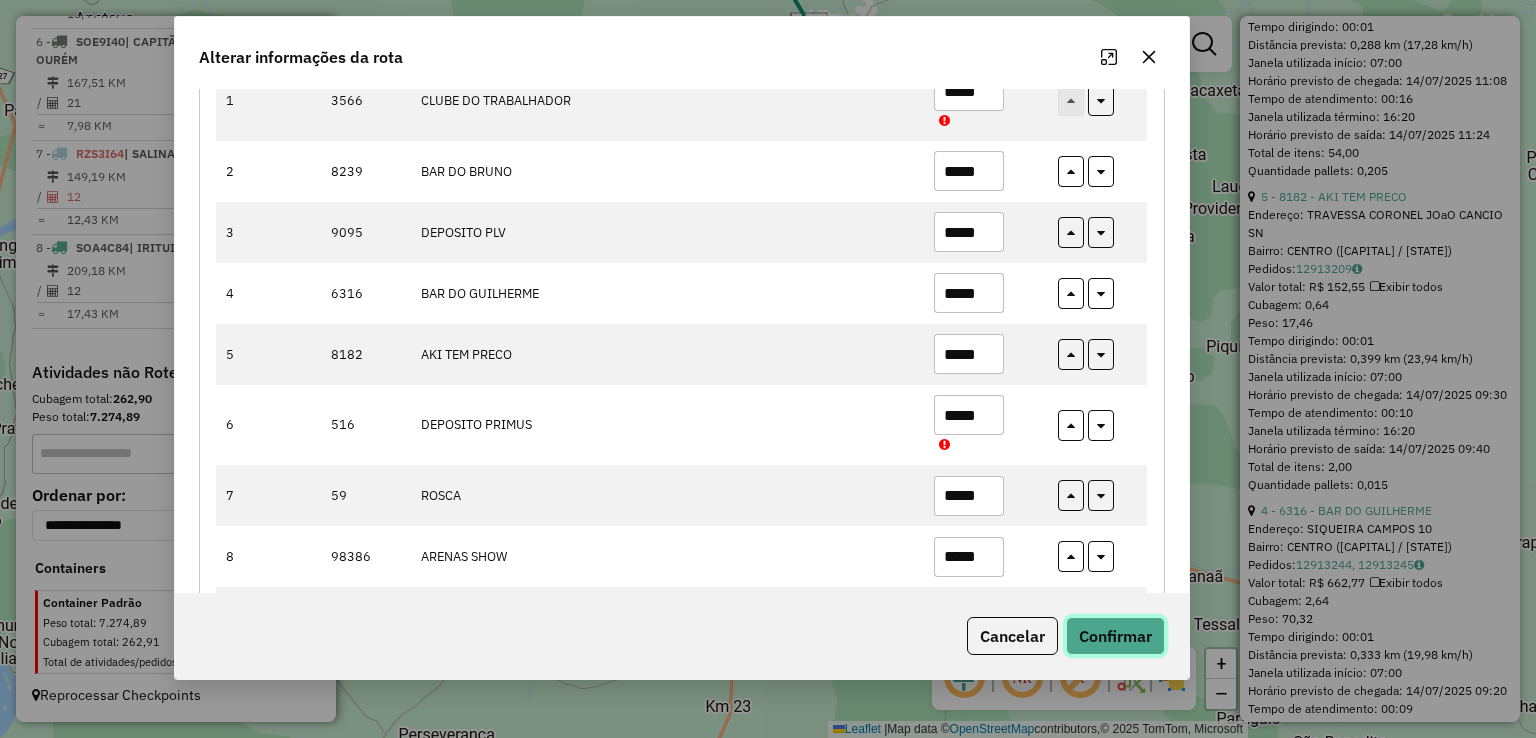 click on "Confirmar" 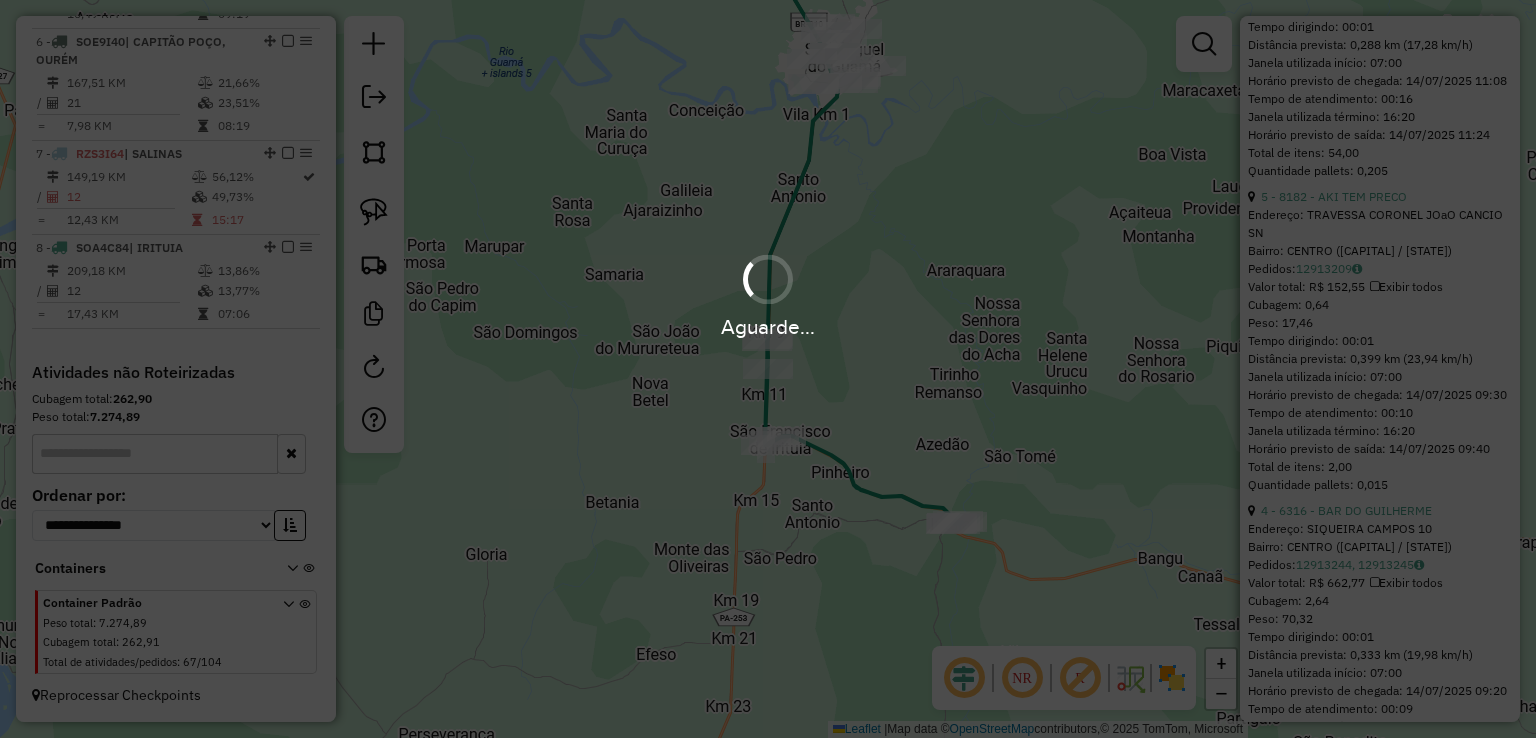 click on "Aguarde..." at bounding box center (768, 369) 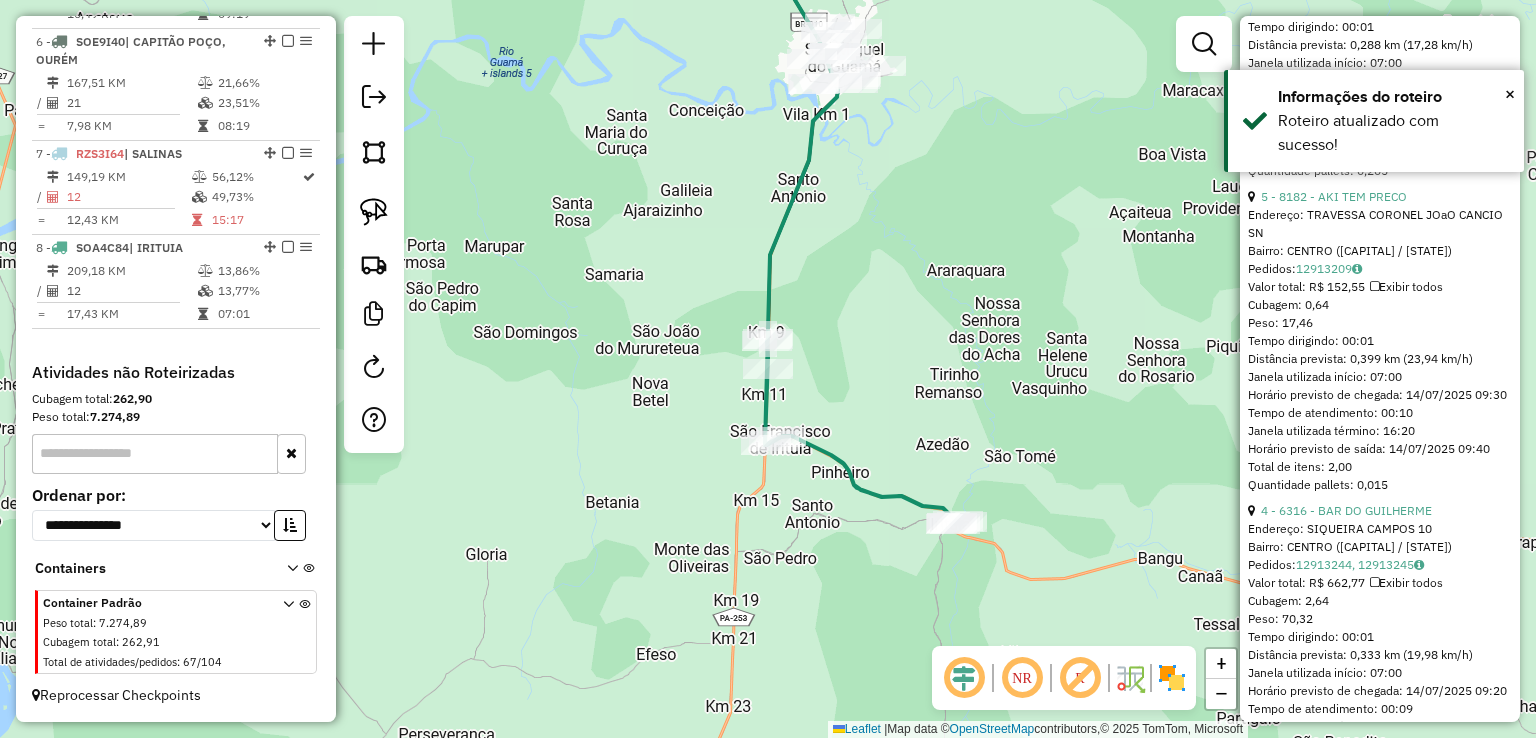 click on "Janela de atendimento Grade de atendimento Capacidade Transportadoras Veículos Cliente Pedidos  Rotas Selecione os dias de semana para filtrar as janelas de atendimento  Seg   Ter   Qua   Qui   Sex   Sáb   Dom  Informe o período da janela de atendimento: De: Até:  Filtrar exatamente a janela do cliente  Considerar janela de atendimento padrão  Selecione os dias de semana para filtrar as grades de atendimento  Seg   Ter   Qua   Qui   Sex   Sáb   Dom   Considerar clientes sem dia de atendimento cadastrado  Clientes fora do dia de atendimento selecionado Filtrar as atividades entre os valores definidos abaixo:  Peso mínimo:   Peso máximo:   Cubagem mínima:   Cubagem máxima:   De:   Até:  Filtrar as atividades entre o tempo de atendimento definido abaixo:  De:   Até:   Considerar capacidade total dos clientes não roteirizados Transportadora: Selecione um ou mais itens Tipo de veículo: Selecione um ou mais itens Veículo: Selecione um ou mais itens Motorista: Selecione um ou mais itens Nome: Rótulo:" 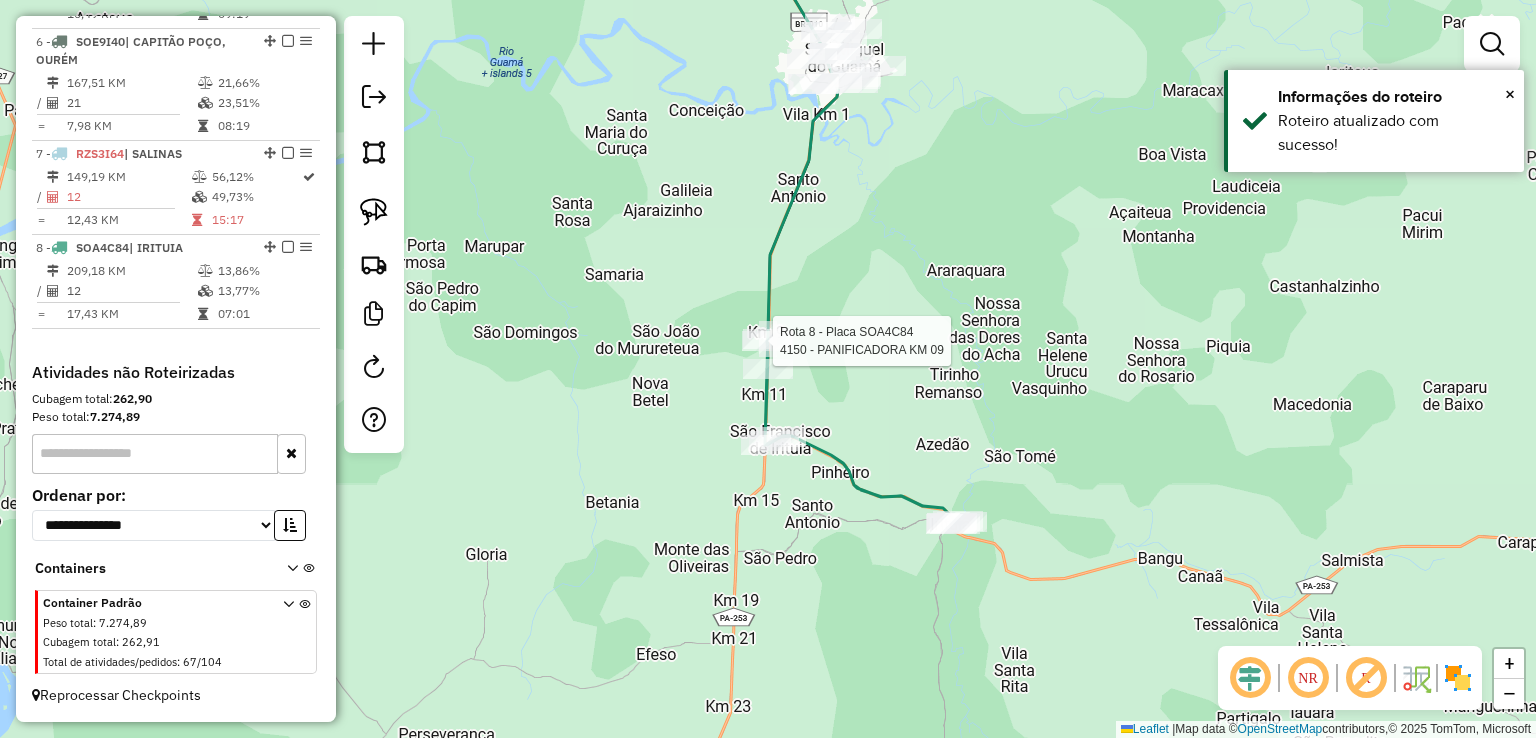 select on "**********" 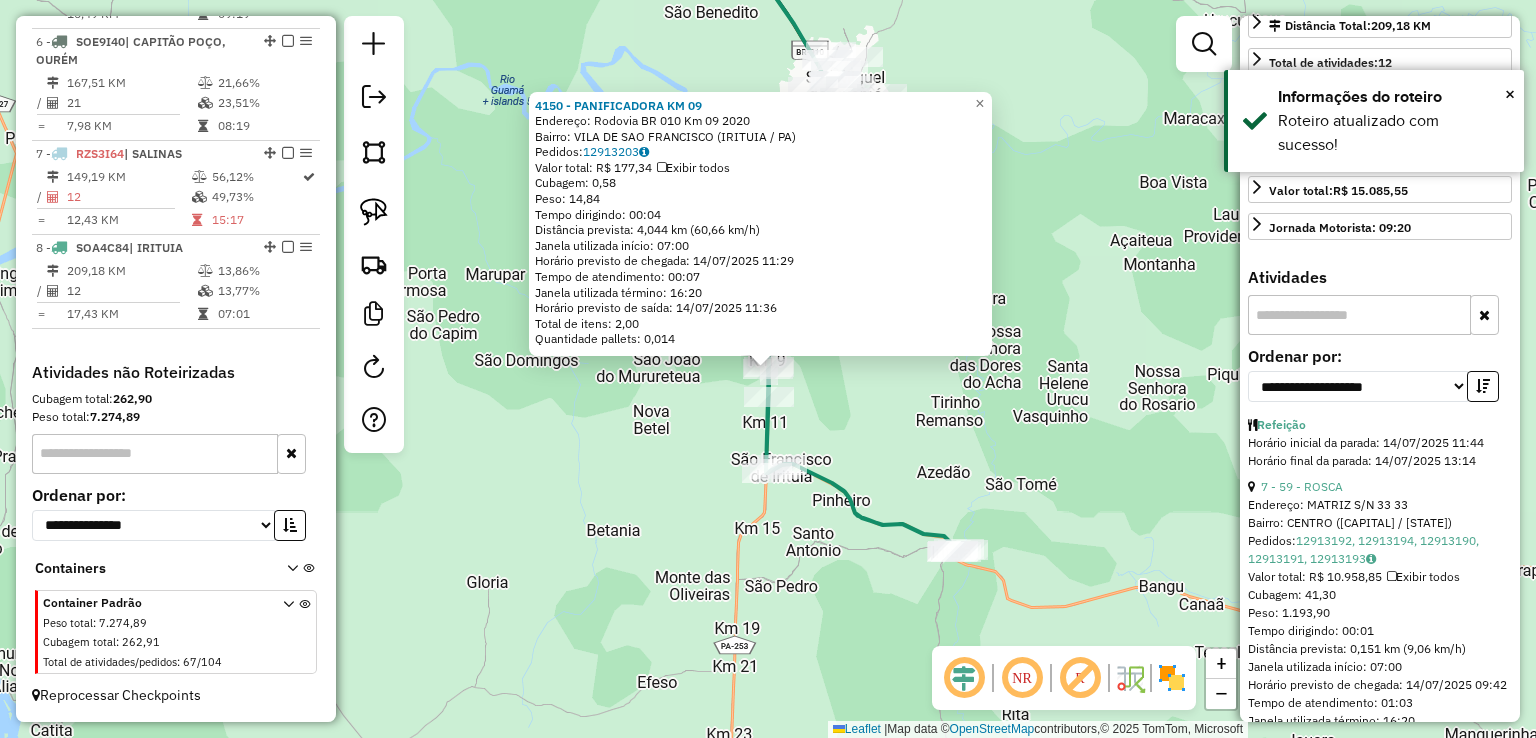 scroll, scrollTop: 0, scrollLeft: 0, axis: both 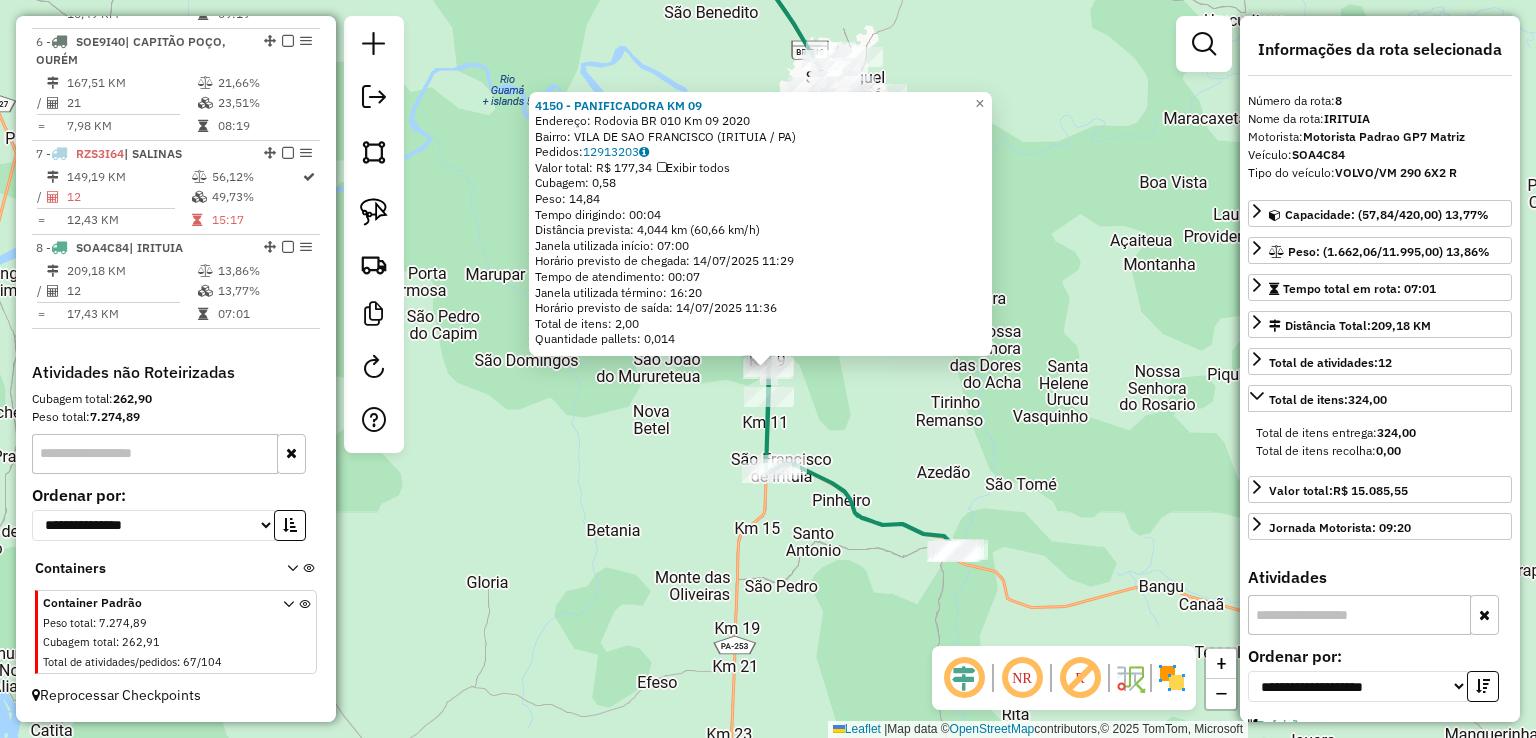 click on "4150 - PANIFICADORA KM 09  Endereço:  Rodovia BR 010 Km 09 2020   Bairro: VILA DE SAO FRANCISCO (IRITUIA / PA)   Pedidos:  12913203   Valor total: R$ 177,34   Exibir todos   Cubagem: 0,58  Peso: 14,84  Tempo dirigindo: 00:04   Distância prevista: 4,044 km (60,66 km/h)   Janela utilizada início: 07:00   Horário previsto de chegada: 14/07/2025 11:29   Tempo de atendimento: 00:07   Janela utilizada término: 16:20   Horário previsto de saída: 14/07/2025 11:36   Total de itens: 2,00   Quantidade pallets: 0,014  × Janela de atendimento Grade de atendimento Capacidade Transportadoras Veículos Cliente Pedidos  Rotas Selecione os dias de semana para filtrar as janelas de atendimento  Seg   Ter   Qua   Qui   Sex   Sáb   Dom  Informe o período da janela de atendimento: De: Até:  Filtrar exatamente a janela do cliente  Considerar janela de atendimento padrão  Selecione os dias de semana para filtrar as grades de atendimento  Seg   Ter   Qua   Qui   Sex   Sáb   Dom   Peso mínimo:   Peso máximo:   De:  De:" 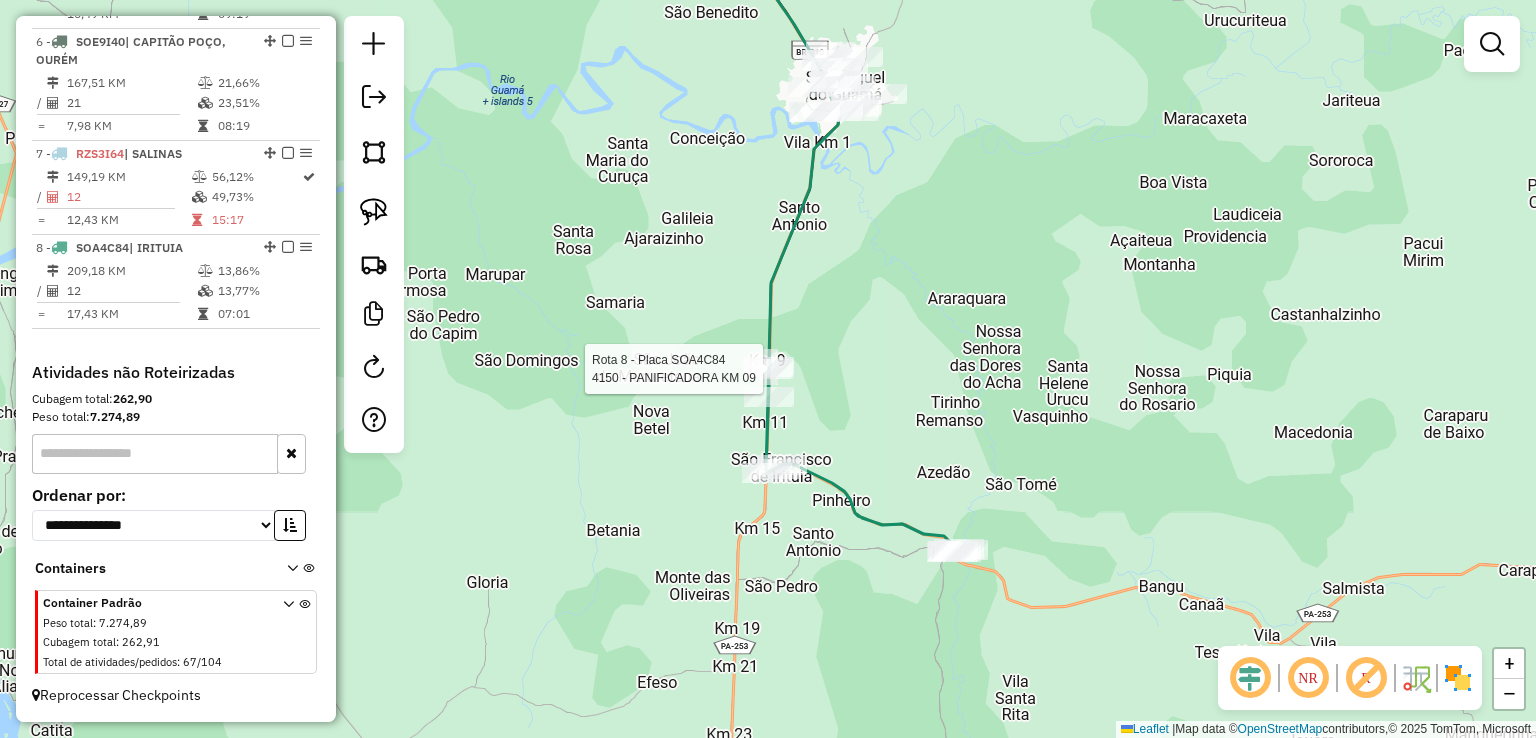 select on "**********" 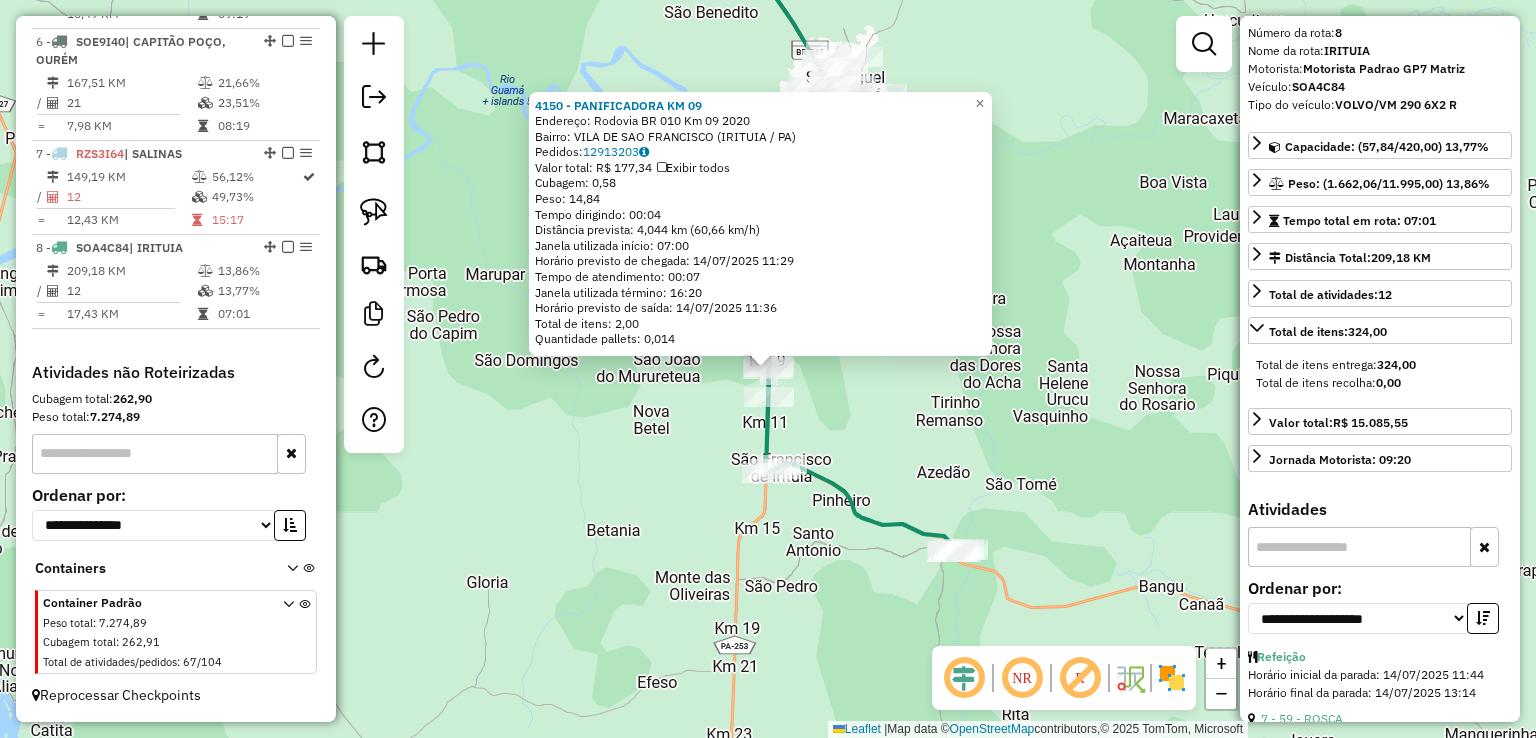 scroll, scrollTop: 100, scrollLeft: 0, axis: vertical 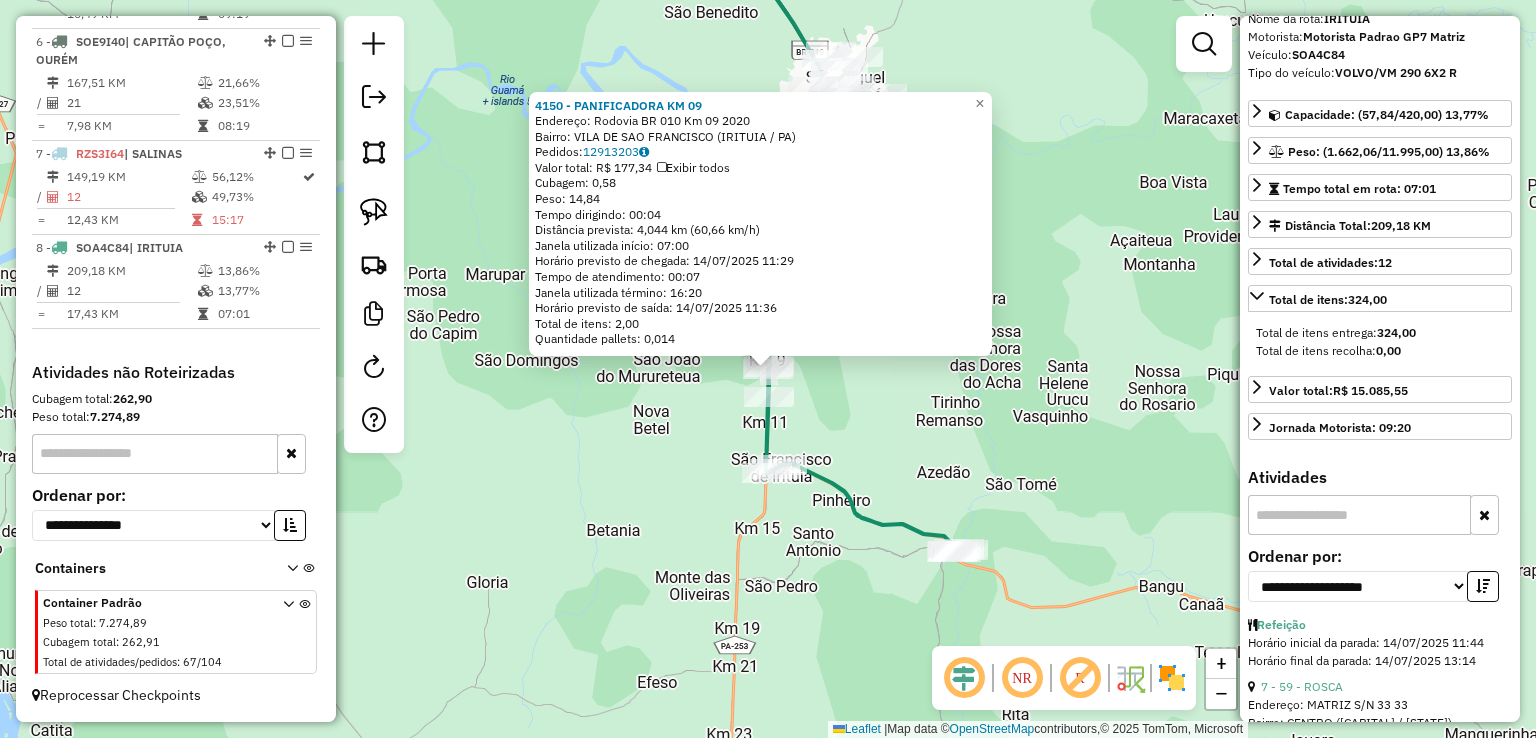 click on "4150 - PANIFICADORA KM 09  Endereço:  Rodovia BR 010 Km 09 2020   Bairro: VILA DE SAO FRANCISCO (IRITUIA / PA)   Pedidos:  12913203   Valor total: R$ 177,34   Exibir todos   Cubagem: 0,58  Peso: 14,84  Tempo dirigindo: 00:04   Distância prevista: 4,044 km (60,66 km/h)   Janela utilizada início: 07:00   Horário previsto de chegada: 14/07/2025 11:29   Tempo de atendimento: 00:07   Janela utilizada término: 16:20   Horário previsto de saída: 14/07/2025 11:36   Total de itens: 2,00   Quantidade pallets: 0,014  × Janela de atendimento Grade de atendimento Capacidade Transportadoras Veículos Cliente Pedidos  Rotas Selecione os dias de semana para filtrar as janelas de atendimento  Seg   Ter   Qua   Qui   Sex   Sáb   Dom  Informe o período da janela de atendimento: De: Até:  Filtrar exatamente a janela do cliente  Considerar janela de atendimento padrão  Selecione os dias de semana para filtrar as grades de atendimento  Seg   Ter   Qua   Qui   Sex   Sáb   Dom   Peso mínimo:   Peso máximo:   De:  De:" 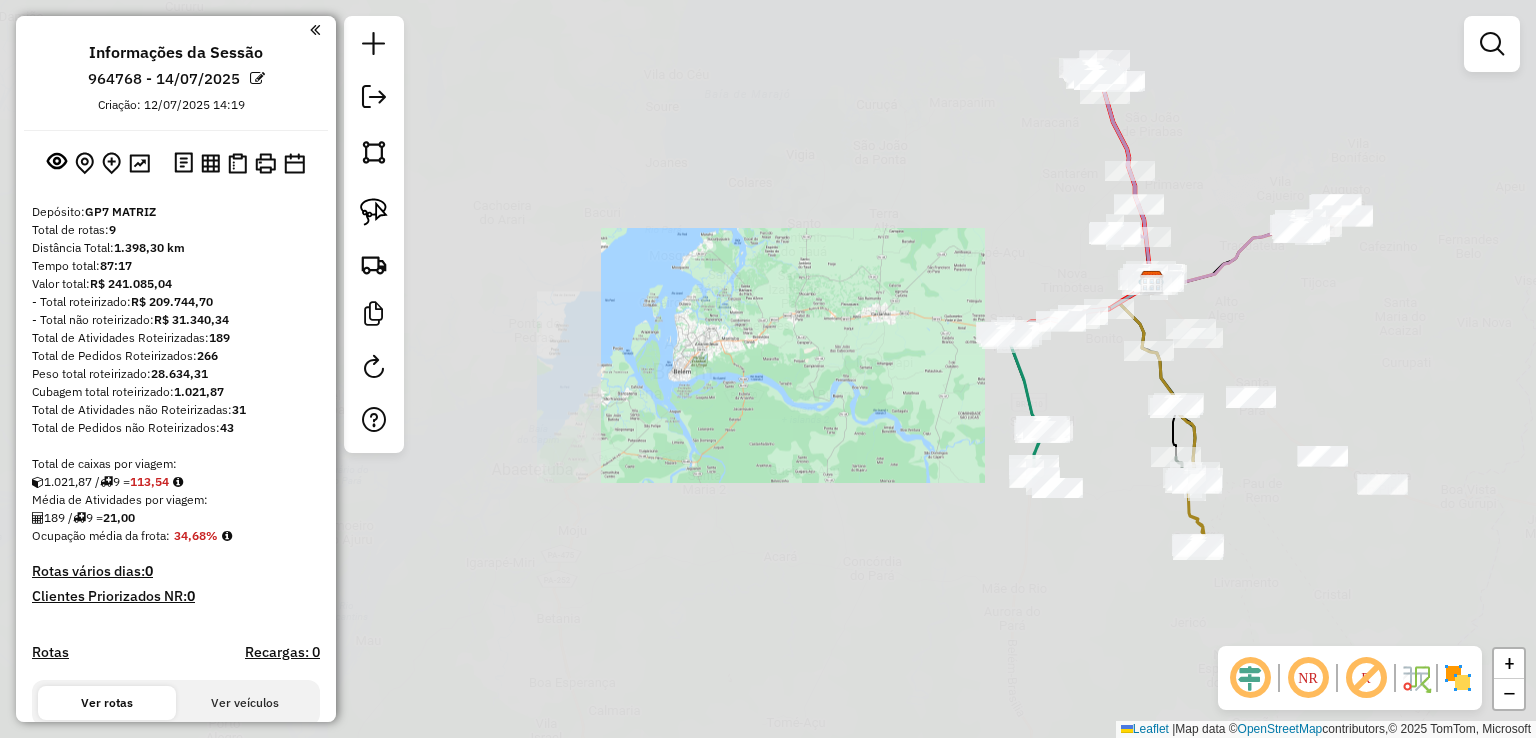 scroll, scrollTop: 0, scrollLeft: 0, axis: both 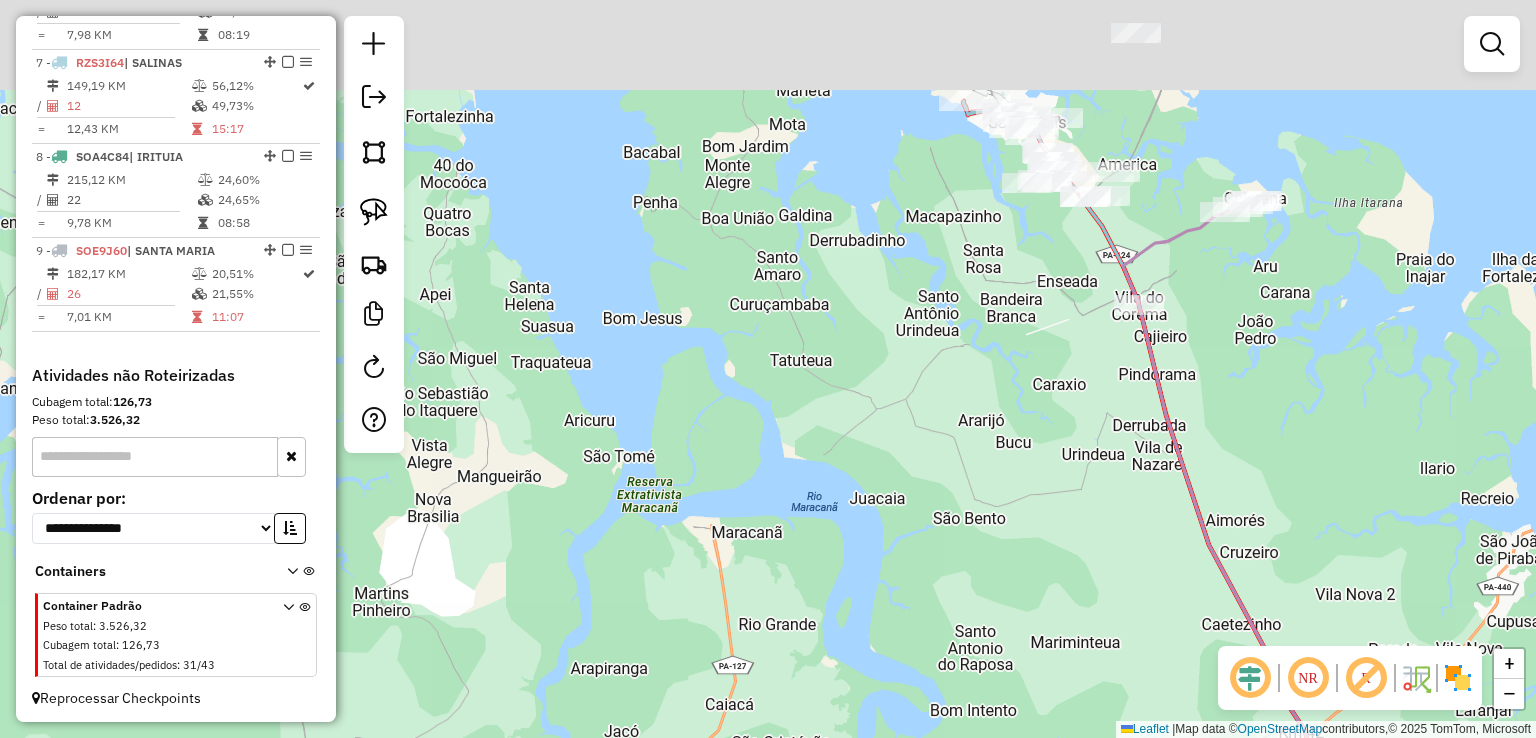 drag, startPoint x: 1134, startPoint y: 41, endPoint x: 1166, endPoint y: 170, distance: 132.90974 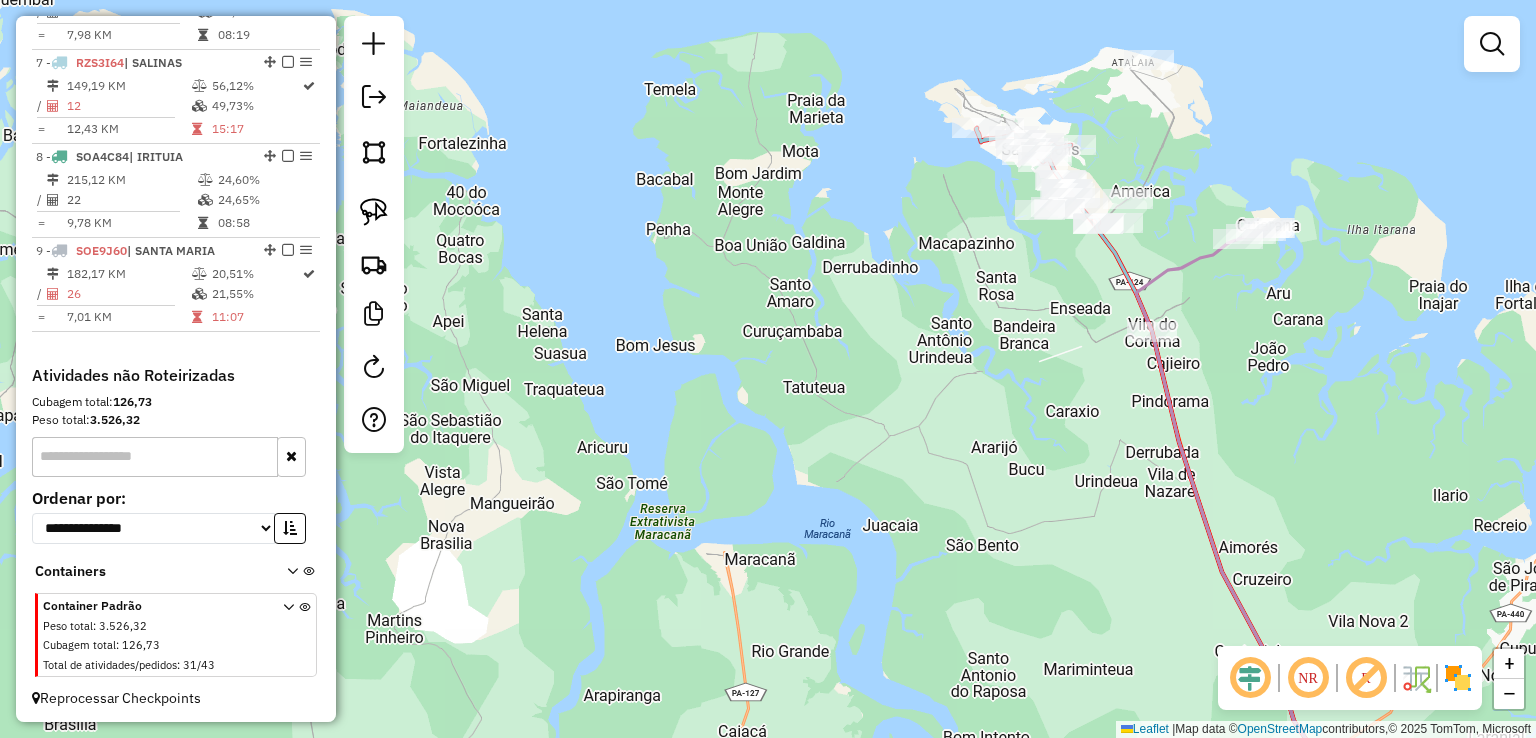 click on "Rota 4 - Placa QYN4B48  3749 - SUPERMERCADO COREMA Janela de atendimento Grade de atendimento Capacidade Transportadoras Veículos Cliente Pedidos  Rotas Selecione os dias de semana para filtrar as janelas de atendimento  Seg   Ter   Qua   Qui   Sex   Sáb   Dom  Informe o período da janela de atendimento: De: Até:  Filtrar exatamente a janela do cliente  Considerar janela de atendimento padrão  Selecione os dias de semana para filtrar as grades de atendimento  Seg   Ter   Qua   Qui   Sex   Sáb   Dom   Considerar clientes sem dia de atendimento cadastrado  Clientes fora do dia de atendimento selecionado Filtrar as atividades entre os valores definidos abaixo:  Peso mínimo:   Peso máximo:   Cubagem mínima:   Cubagem máxima:   De:   Até:  Filtrar as atividades entre o tempo de atendimento definido abaixo:  De:   Até:   Considerar capacidade total dos clientes não roteirizados Transportadora: Selecione um ou mais itens Tipo de veículo: Selecione um ou mais itens Veículo: Selecione um ou mais itens +" 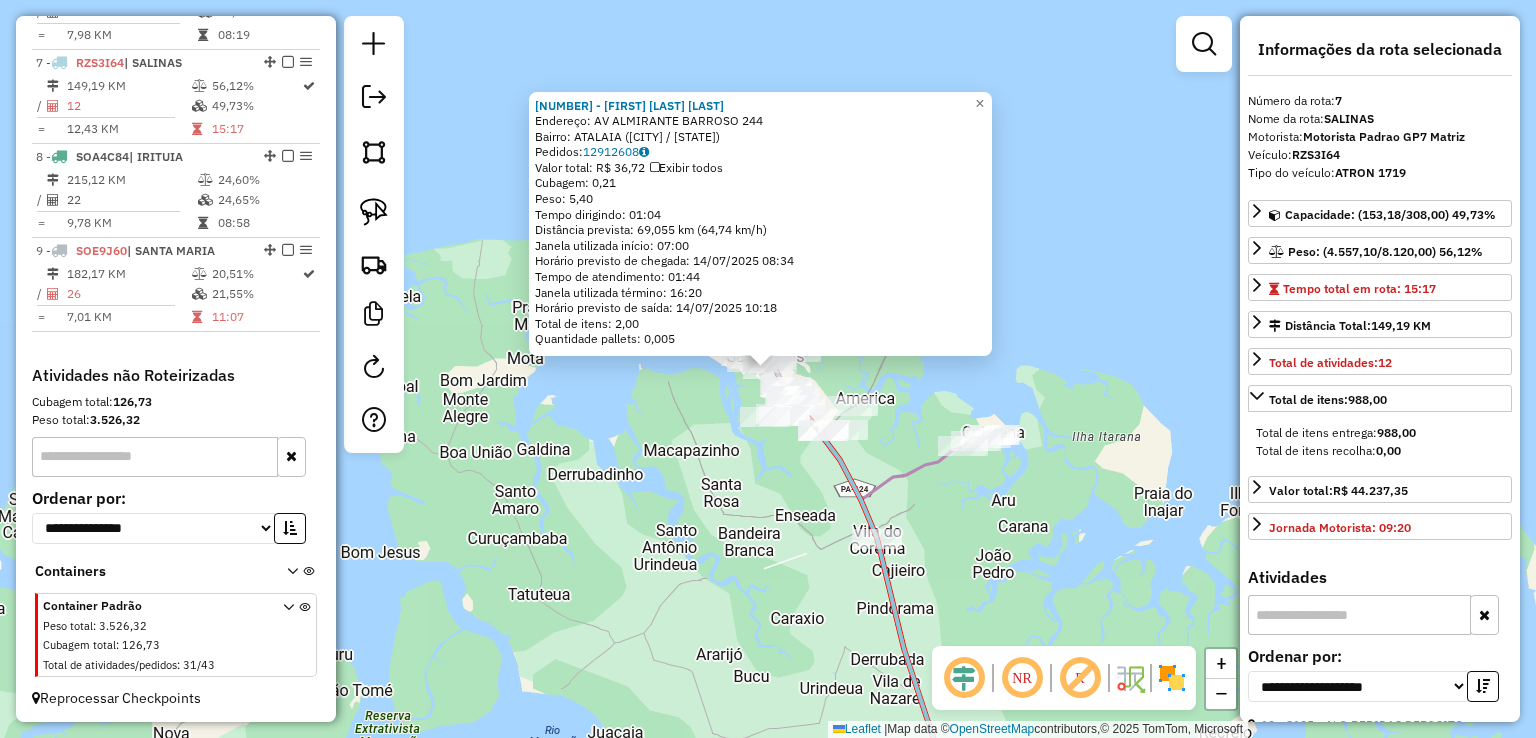 drag, startPoint x: 751, startPoint y: 465, endPoint x: 771, endPoint y: 375, distance: 92.19544 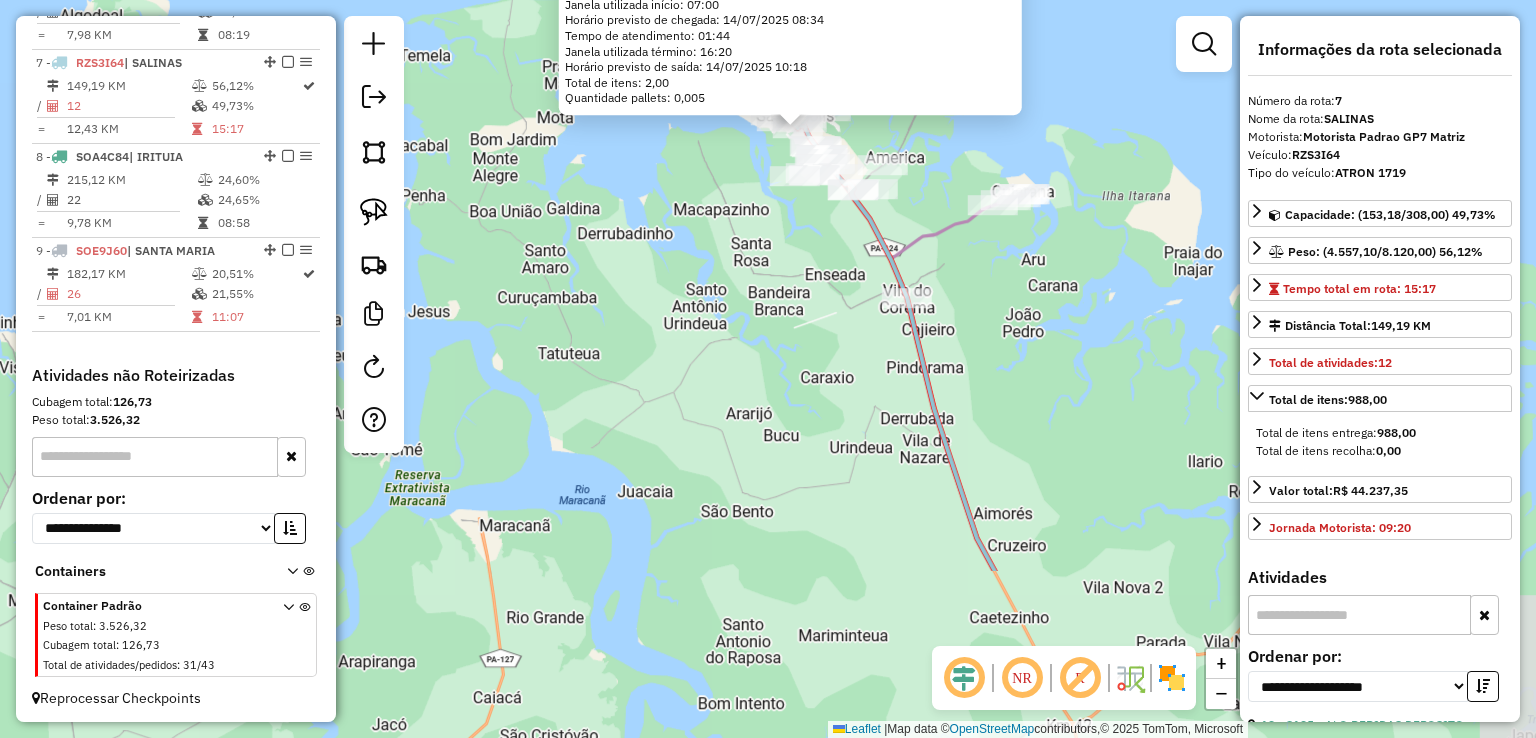 click on "246 - ROSANGELA DOS SANTOS SANTA BRIGIDA  Endereço: AV  ALMIRANTE BARROSO              244   Bairro: ATALAIA (SALINOPOLIS / PA)   Pedidos:  12912608   Valor total: R$ 36,72   Exibir todos   Cubagem: 0,21  Peso: 5,40  Tempo dirigindo: 01:04   Distância prevista: 69,055 km (64,74 km/h)   Janela utilizada início: 07:00   Horário previsto de chegada: 14/07/2025 08:34   Tempo de atendimento: 01:44   Janela utilizada término: 16:20   Horário previsto de saída: 14/07/2025 10:18   Total de itens: 2,00   Quantidade pallets: 0,005  × Janela de atendimento Grade de atendimento Capacidade Transportadoras Veículos Cliente Pedidos  Rotas Selecione os dias de semana para filtrar as janelas de atendimento  Seg   Ter   Qua   Qui   Sex   Sáb   Dom  Informe o período da janela de atendimento: De: Até:  Filtrar exatamente a janela do cliente  Considerar janela de atendimento padrão  Selecione os dias de semana para filtrar as grades de atendimento  Seg   Ter   Qua   Qui   Sex   Sáb   Dom   Peso mínimo:   De:  De:" 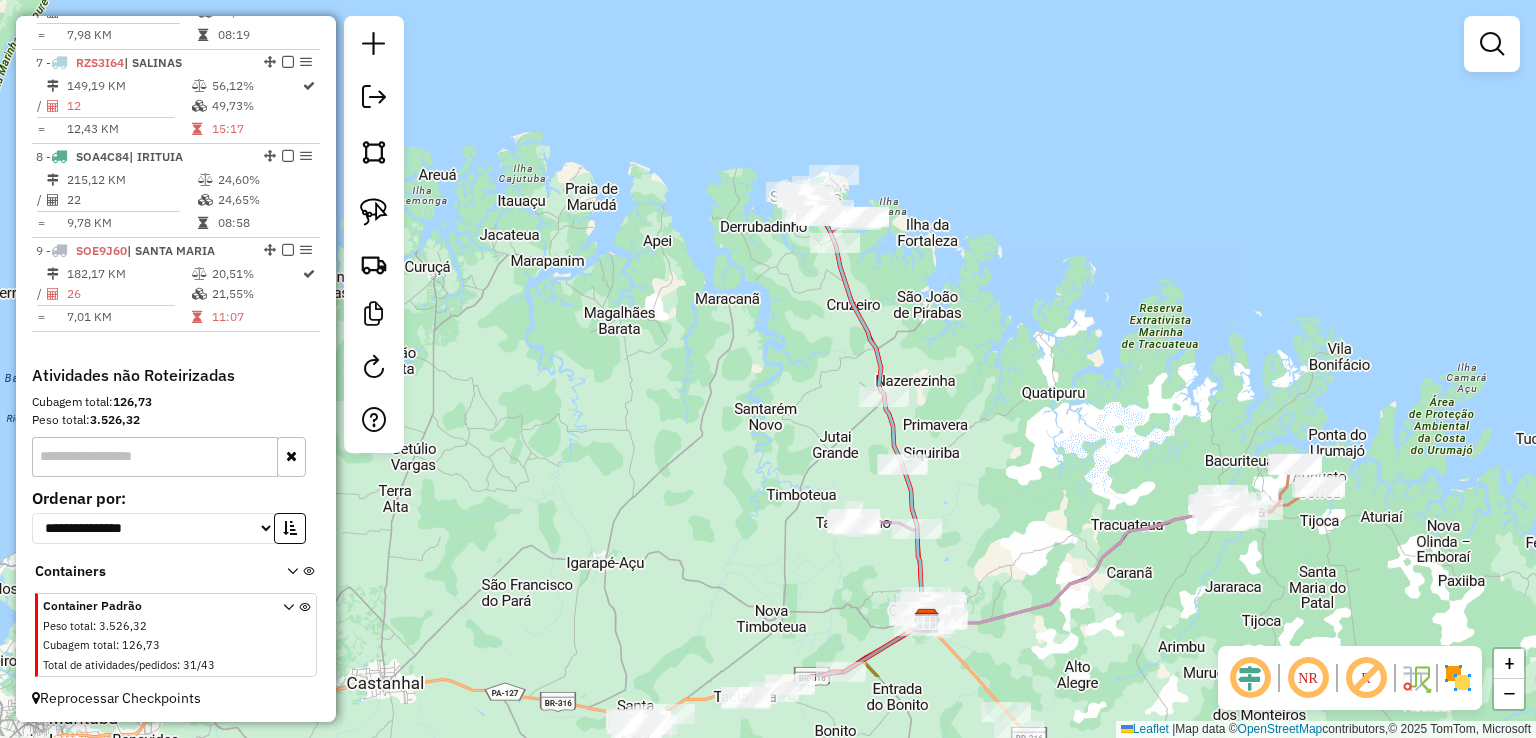 drag, startPoint x: 753, startPoint y: 478, endPoint x: 813, endPoint y: 145, distance: 338.36224 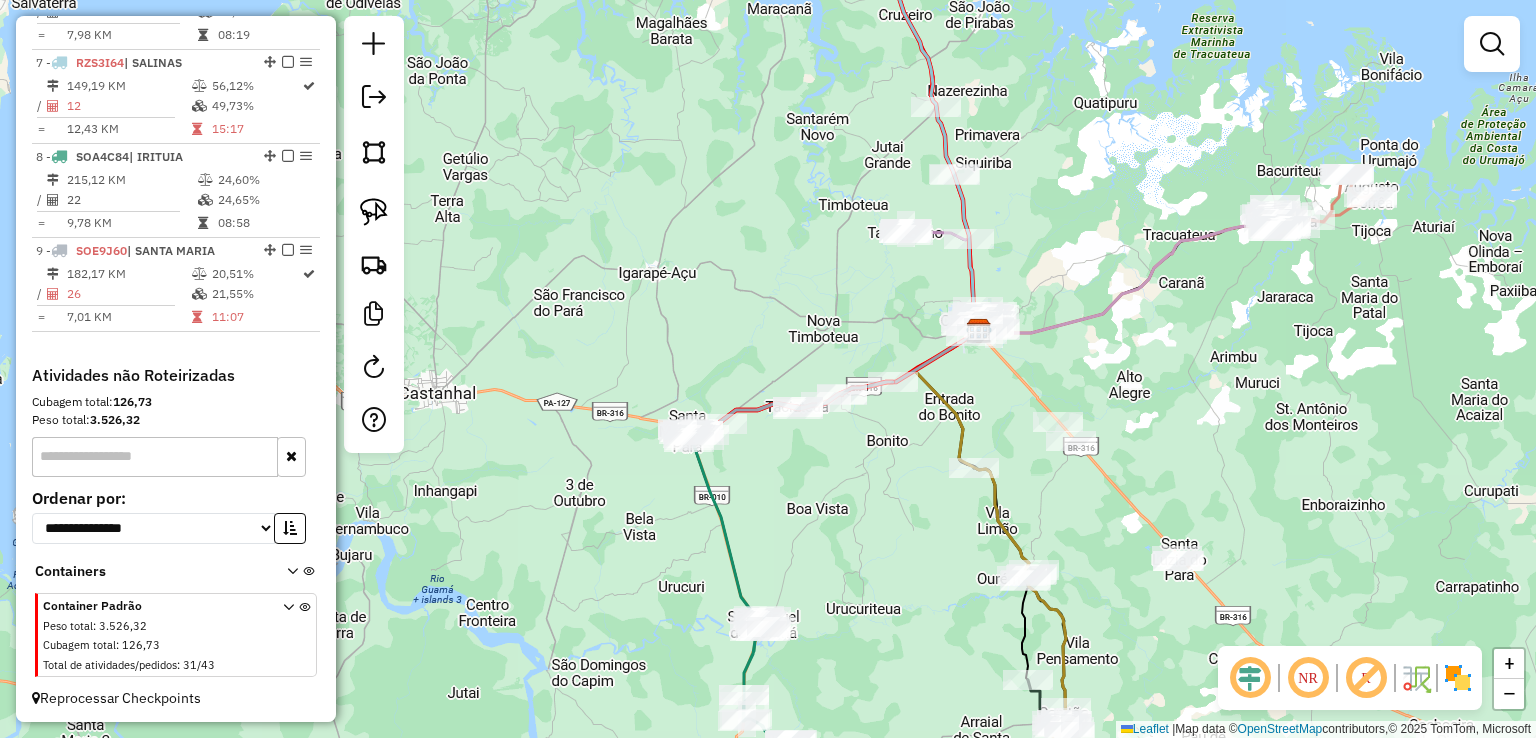 click 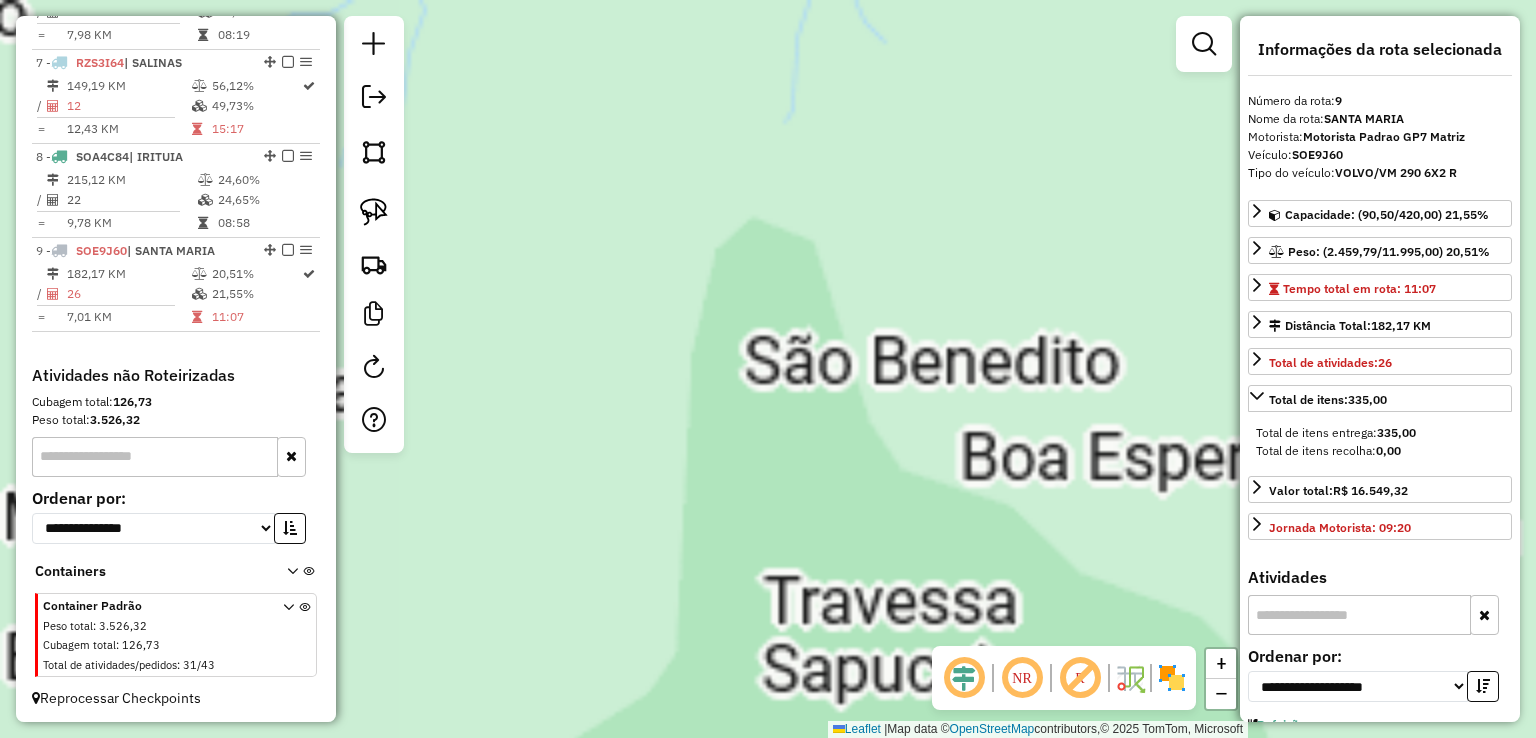 drag, startPoint x: 710, startPoint y: 409, endPoint x: 983, endPoint y: 397, distance: 273.2636 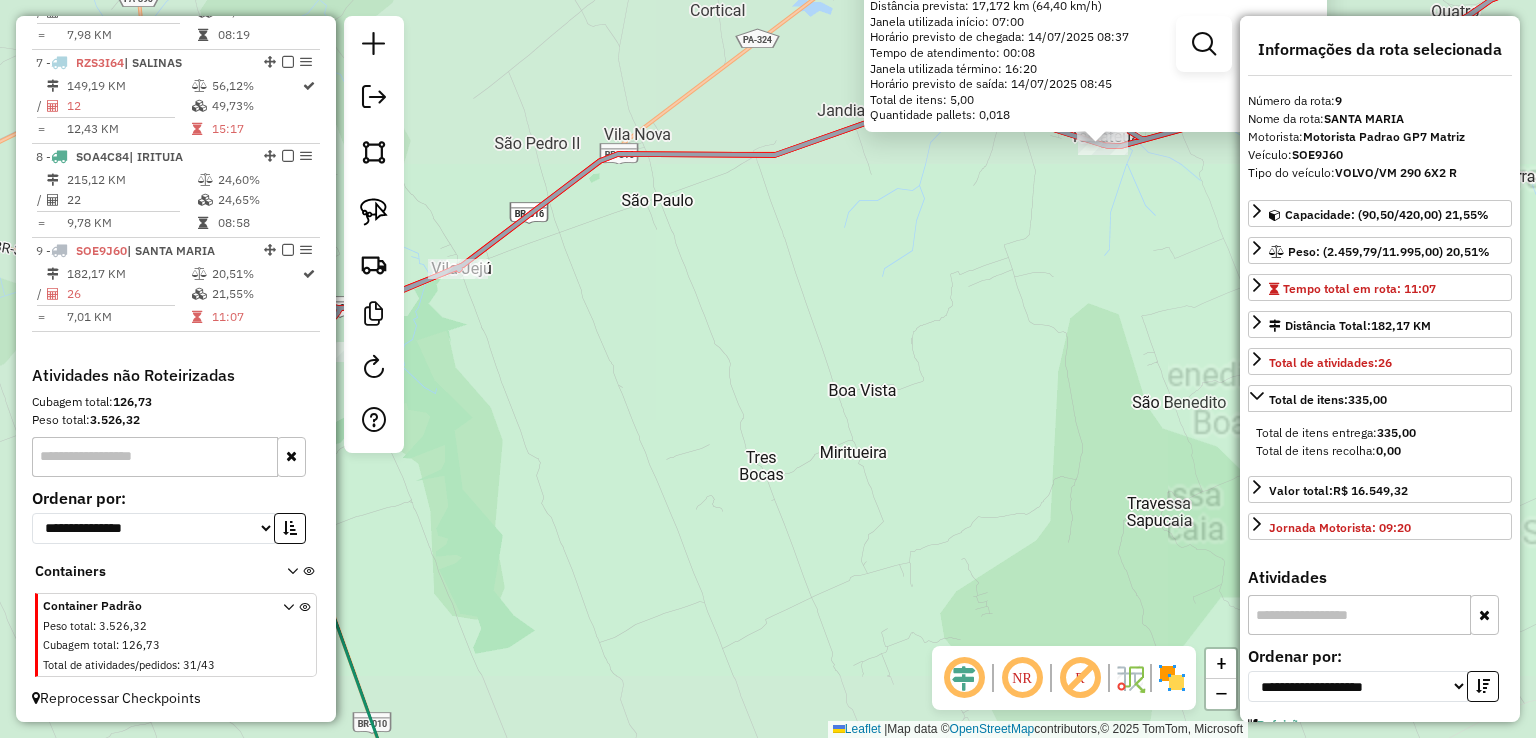 click on "8399 - MERC DO CRISTIANO  Endereço:  BR-316 SN   Bairro: CENTRO (SANTA MARIA DO PARA / PA)   Pedidos:  12912440   Valor total: R$ 220,50   Exibir todos   Cubagem: 0,75  Peso: 26,15  Tempo dirigindo: 00:16   Distância prevista: 17,172 km (64,40 km/h)   Janela utilizada início: 07:00   Horário previsto de chegada: 14/07/2025 08:37   Tempo de atendimento: 00:08   Janela utilizada término: 16:20   Horário previsto de saída: 14/07/2025 08:45   Total de itens: 5,00   Quantidade pallets: 0,018  × Janela de atendimento Grade de atendimento Capacidade Transportadoras Veículos Cliente Pedidos  Rotas Selecione os dias de semana para filtrar as janelas de atendimento  Seg   Ter   Qua   Qui   Sex   Sáb   Dom  Informe o período da janela de atendimento: De: Até:  Filtrar exatamente a janela do cliente  Considerar janela de atendimento padrão  Selecione os dias de semana para filtrar as grades de atendimento  Seg   Ter   Qua   Qui   Sex   Sáb   Dom   Considerar clientes sem dia de atendimento cadastrado  De:" 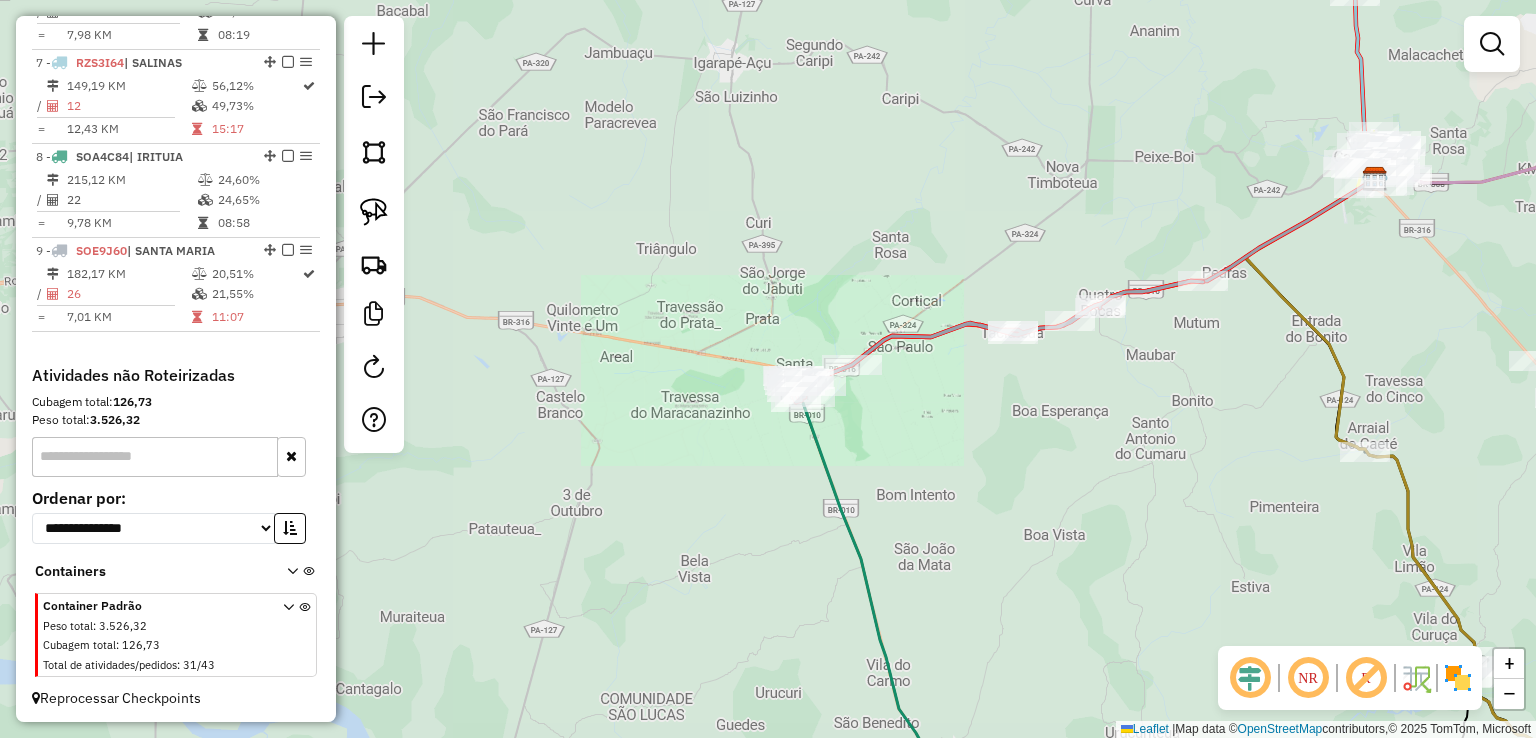 click on "Janela de atendimento Grade de atendimento Capacidade Transportadoras Veículos Cliente Pedidos  Rotas Selecione os dias de semana para filtrar as janelas de atendimento  Seg   Ter   Qua   Qui   Sex   Sáb   Dom  Informe o período da janela de atendimento: De: Até:  Filtrar exatamente a janela do cliente  Considerar janela de atendimento padrão  Selecione os dias de semana para filtrar as grades de atendimento  Seg   Ter   Qua   Qui   Sex   Sáb   Dom   Considerar clientes sem dia de atendimento cadastrado  Clientes fora do dia de atendimento selecionado Filtrar as atividades entre os valores definidos abaixo:  Peso mínimo:   Peso máximo:   Cubagem mínima:   Cubagem máxima:   De:   Até:  Filtrar as atividades entre o tempo de atendimento definido abaixo:  De:   Até:   Considerar capacidade total dos clientes não roteirizados Transportadora: Selecione um ou mais itens Tipo de veículo: Selecione um ou mais itens Veículo: Selecione um ou mais itens Motorista: Selecione um ou mais itens Nome: Rótulo:" 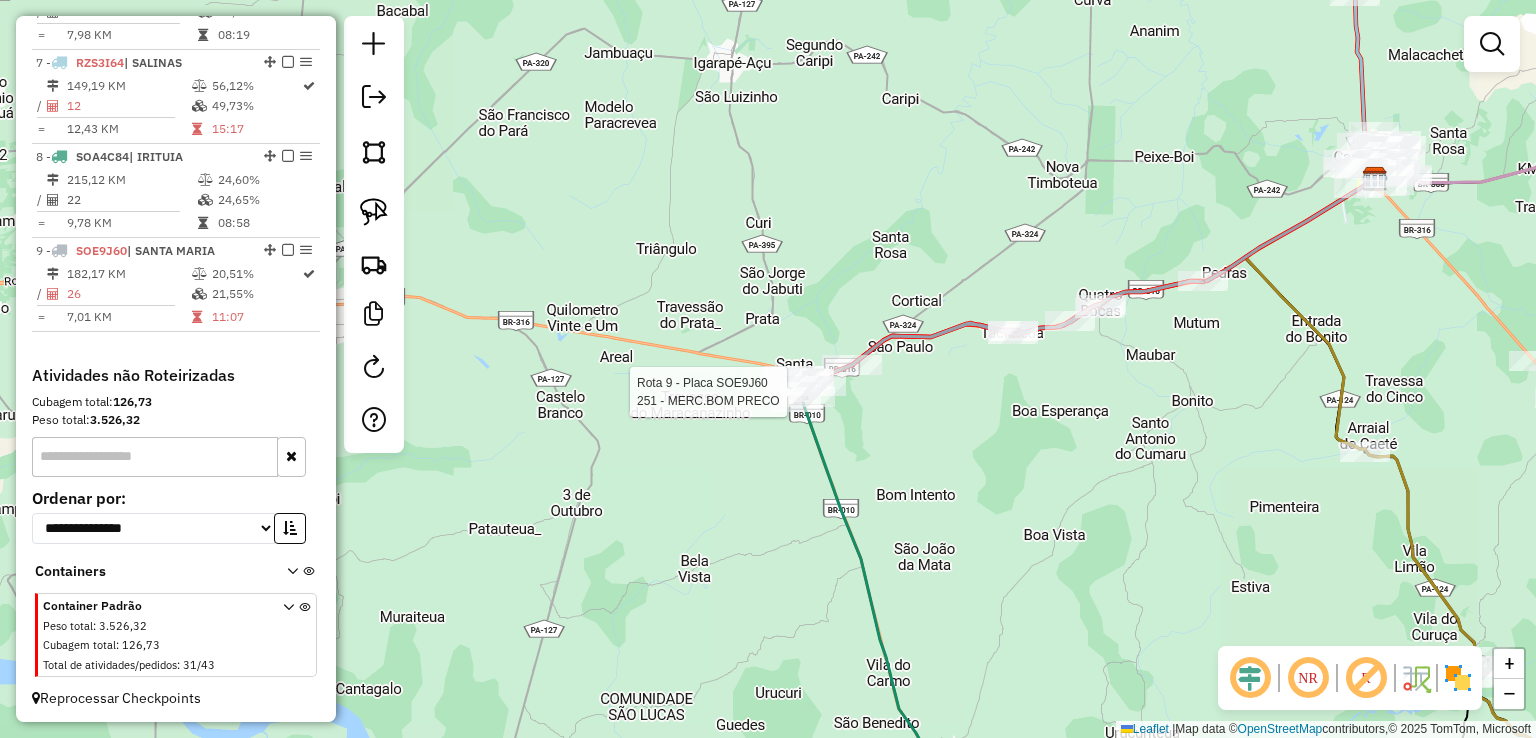 select on "**********" 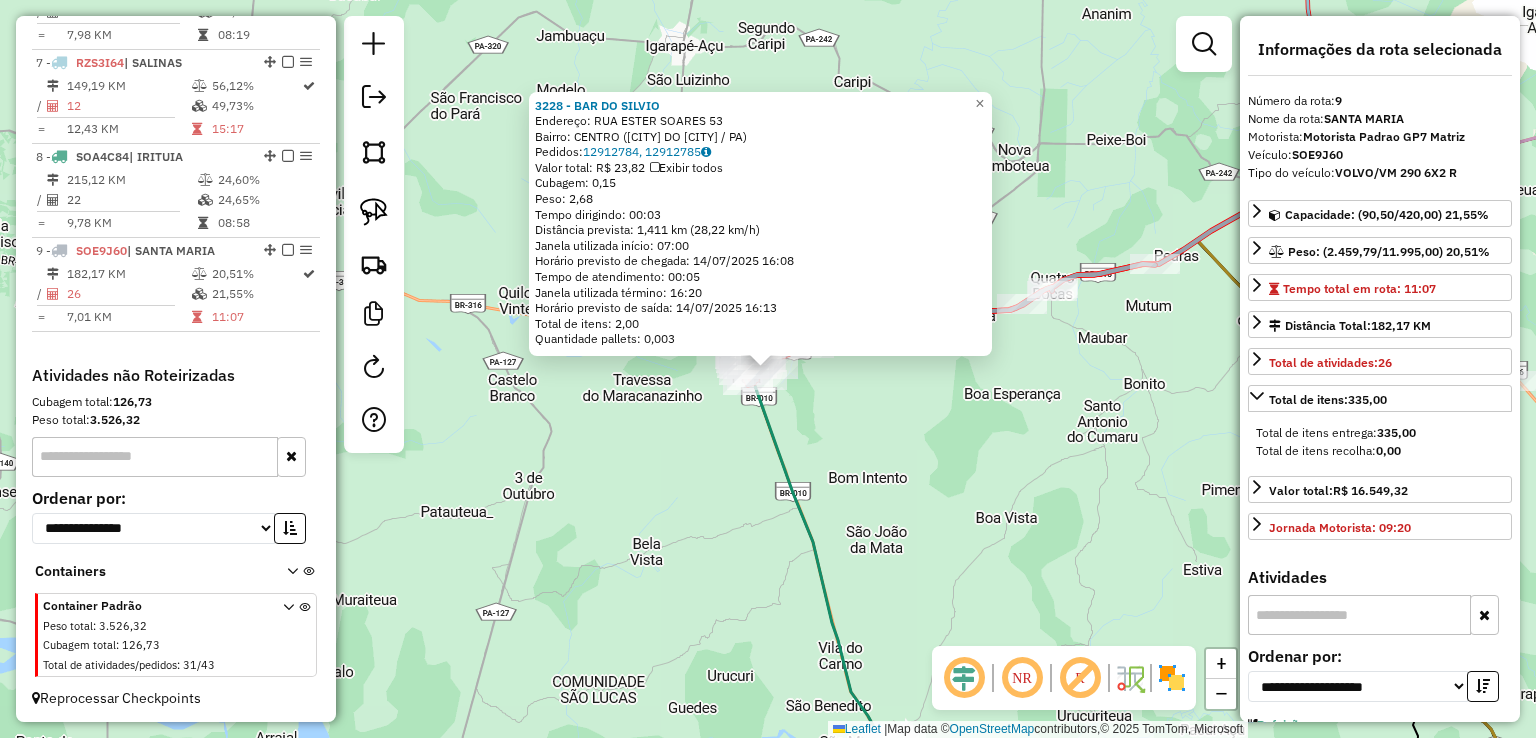click on "3228 - BAR DO SILVIO  Endereço:  RUA ESTER SOARES 53   Bairro: CENTRO (SANTA MARIA DO PARA / PA)   Pedidos:  12912784, 12912785   Valor total: R$ 23,82   Exibir todos   Cubagem: 0,15  Peso: 2,68  Tempo dirigindo: 00:03   Distância prevista: 1,411 km (28,22 km/h)   Janela utilizada início: 07:00   Horário previsto de chegada: 14/07/2025 16:08   Tempo de atendimento: 00:05   Janela utilizada término: 16:20   Horário previsto de saída: 14/07/2025 16:13   Total de itens: 2,00   Quantidade pallets: 0,003  × Janela de atendimento Grade de atendimento Capacidade Transportadoras Veículos Cliente Pedidos  Rotas Selecione os dias de semana para filtrar as janelas de atendimento  Seg   Ter   Qua   Qui   Sex   Sáb   Dom  Informe o período da janela de atendimento: De: Até:  Filtrar exatamente a janela do cliente  Considerar janela de atendimento padrão  Selecione os dias de semana para filtrar as grades de atendimento  Seg   Ter   Qua   Qui   Sex   Sáb   Dom   Clientes fora do dia de atendimento selecionado" 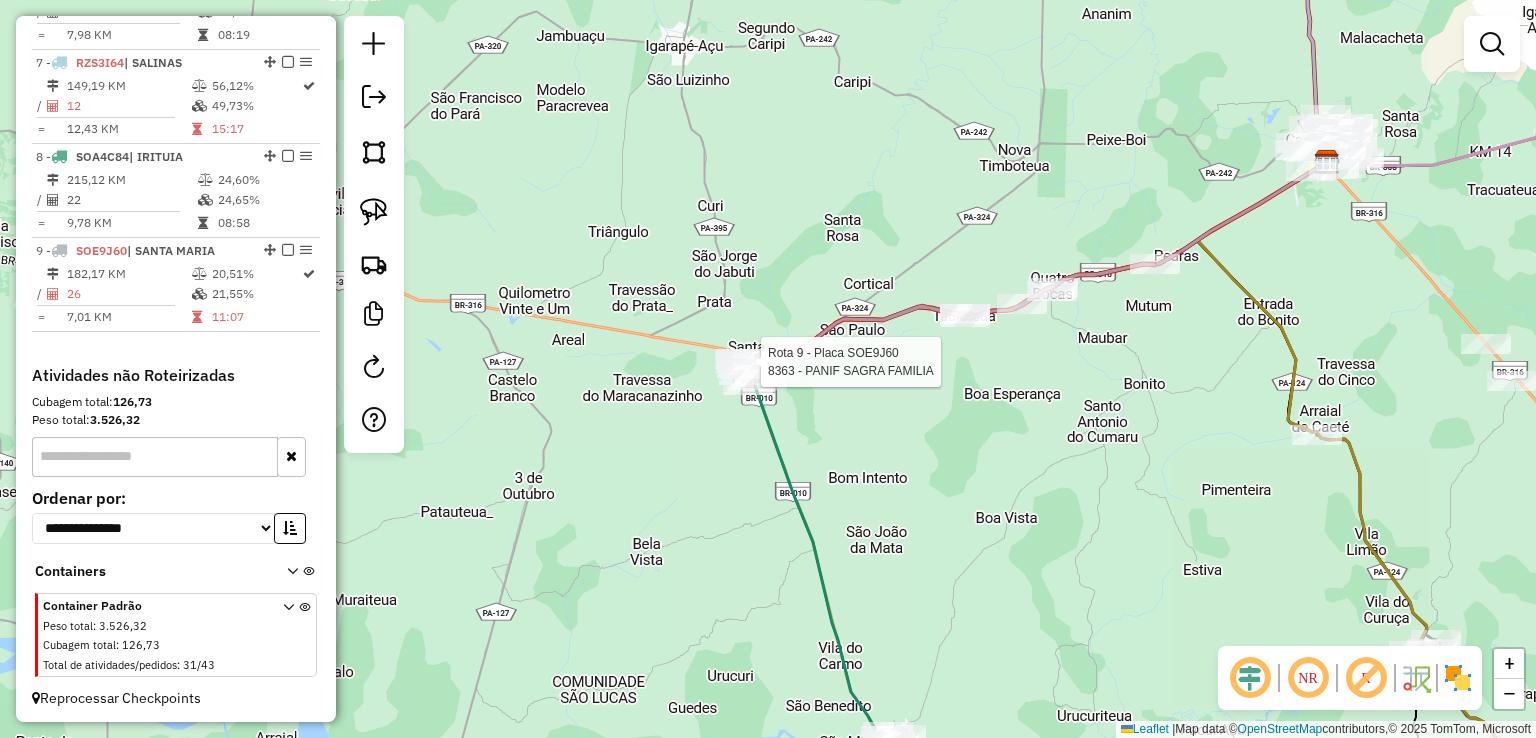 select on "**********" 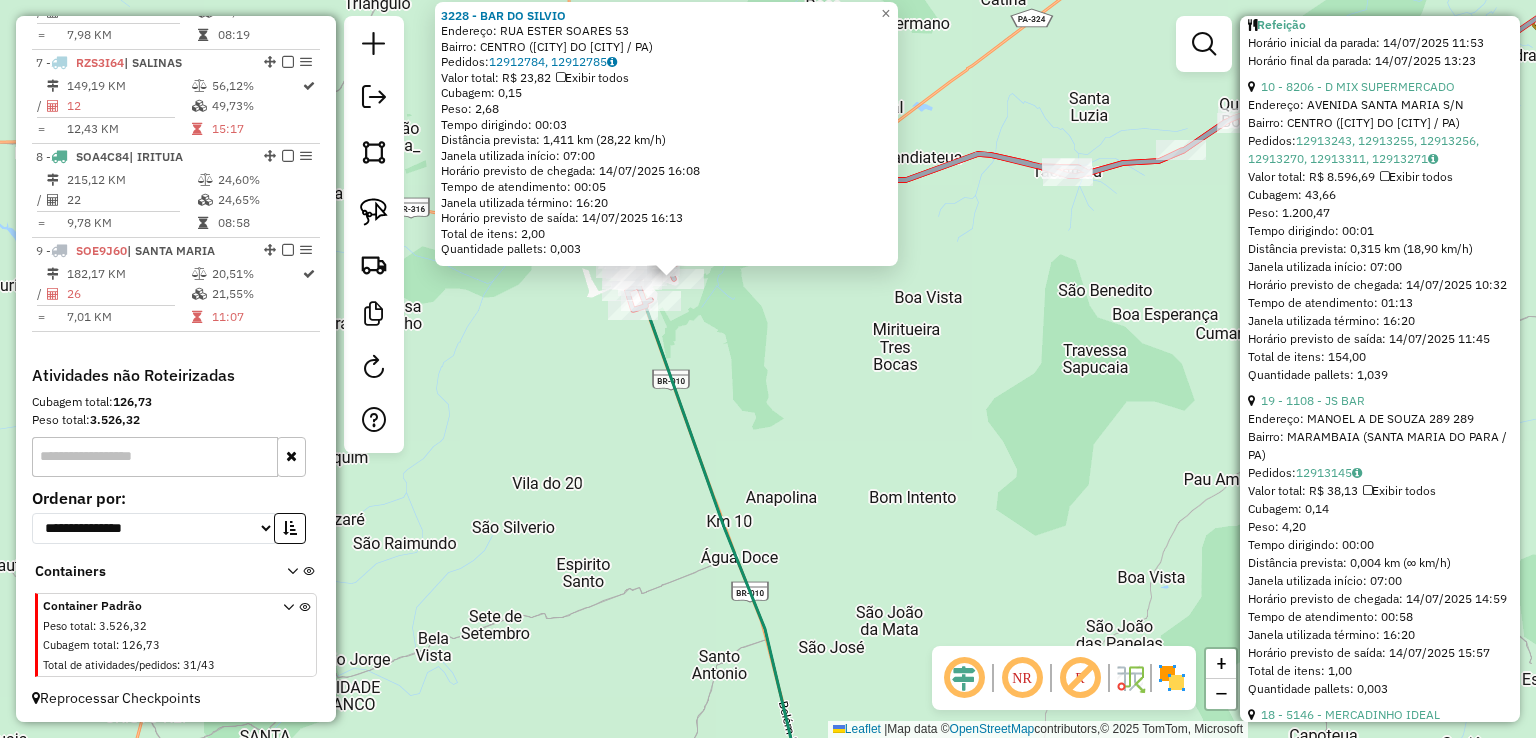 scroll, scrollTop: 500, scrollLeft: 0, axis: vertical 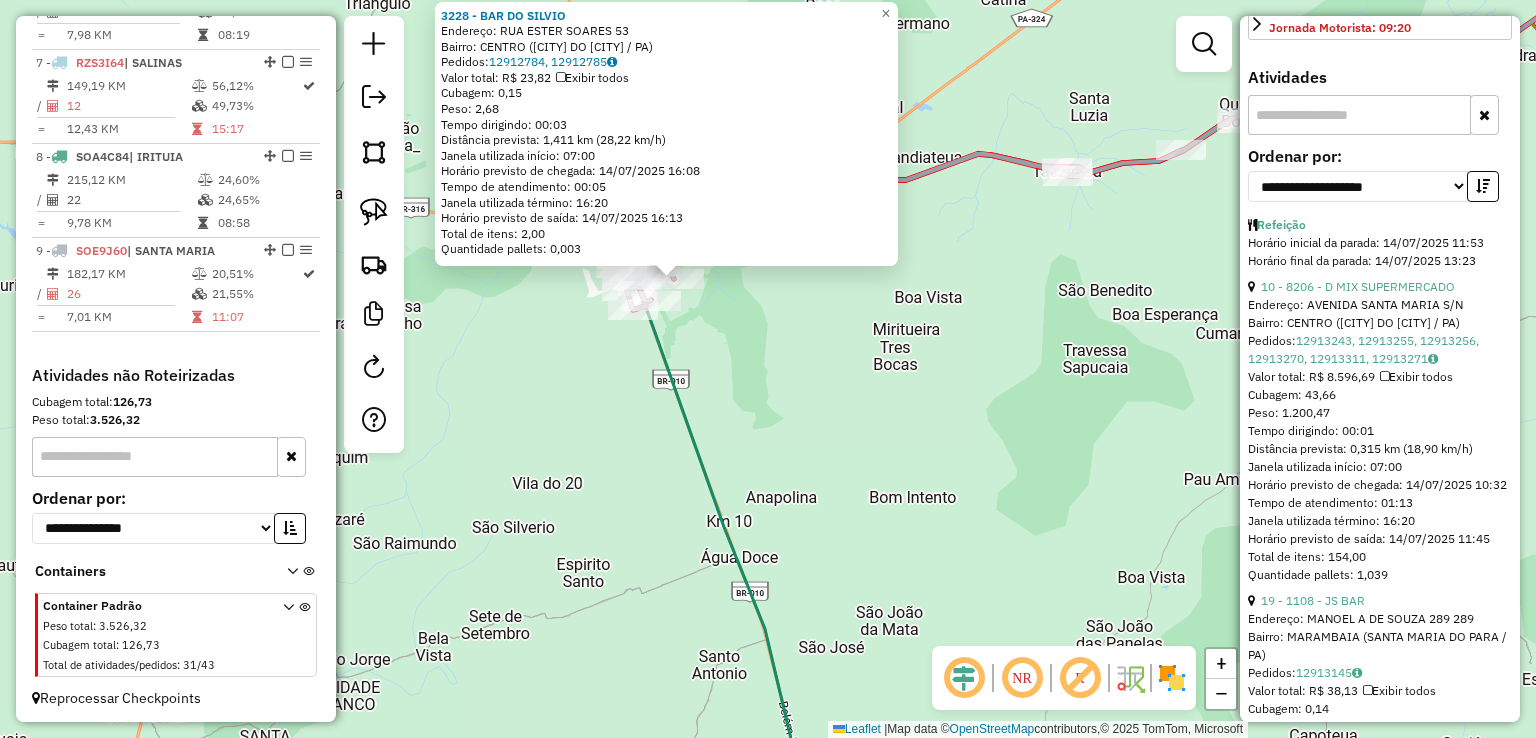 click on "Rota 9 - Placa SOE9J60  3247 - BAR DA NILDA 3228 - BAR DO SILVIO  Endereço:  RUA ESTER SOARES 53   Bairro: CENTRO (SANTA MARIA DO PARA / PA)   Pedidos:  12912784, 12912785   Valor total: R$ 23,82   Exibir todos   Cubagem: 0,15  Peso: 2,68  Tempo dirigindo: 00:03   Distância prevista: 1,411 km (28,22 km/h)   Janela utilizada início: 07:00   Horário previsto de chegada: 14/07/2025 16:08   Tempo de atendimento: 00:05   Janela utilizada término: 16:20   Horário previsto de saída: 14/07/2025 16:13   Total de itens: 2,00   Quantidade pallets: 0,003  × Janela de atendimento Grade de atendimento Capacidade Transportadoras Veículos Cliente Pedidos  Rotas Selecione os dias de semana para filtrar as janelas de atendimento  Seg   Ter   Qua   Qui   Sex   Sáb   Dom  Informe o período da janela de atendimento: De: Até:  Filtrar exatamente a janela do cliente  Considerar janela de atendimento padrão  Selecione os dias de semana para filtrar as grades de atendimento  Seg   Ter   Qua   Qui   Sex   Sáb   Dom  De:" 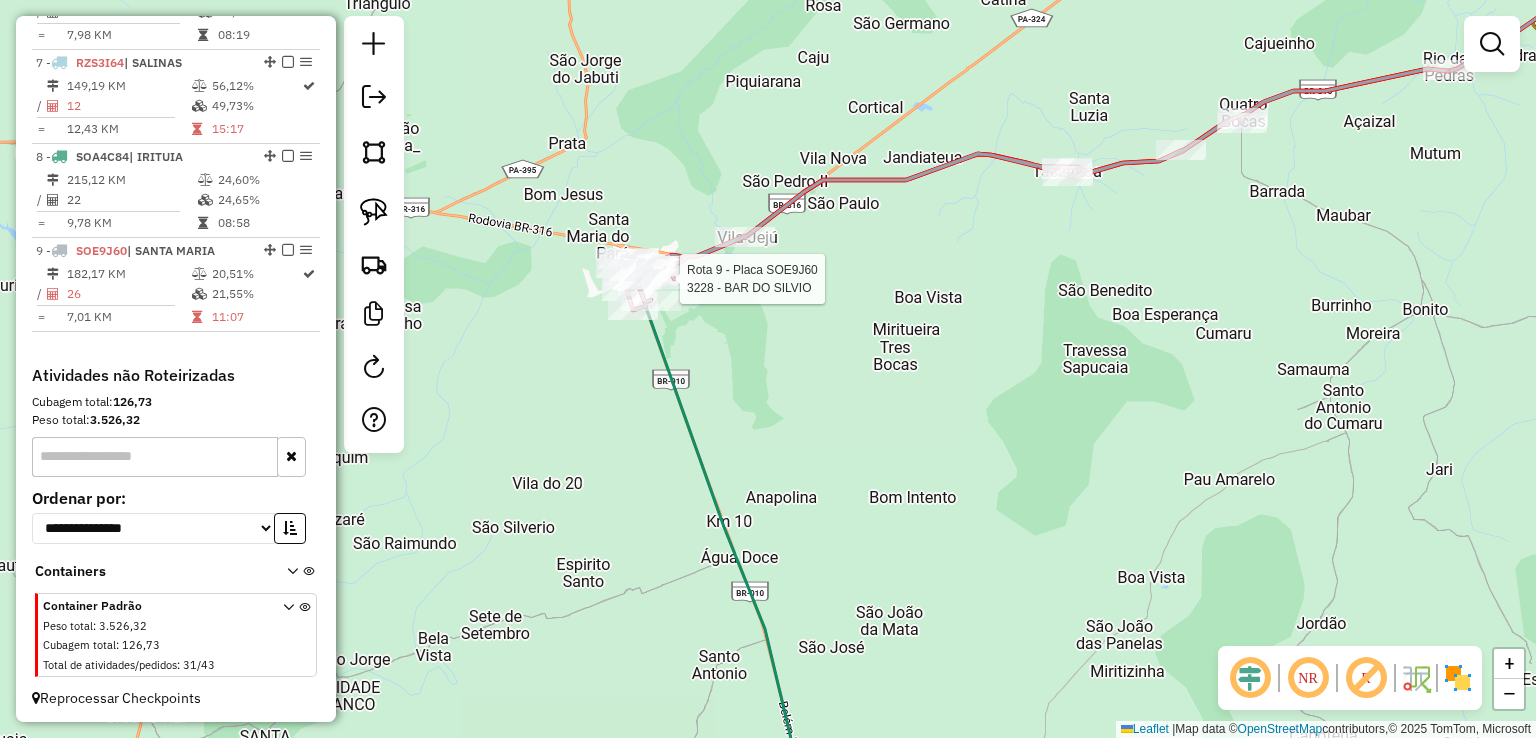 select on "**********" 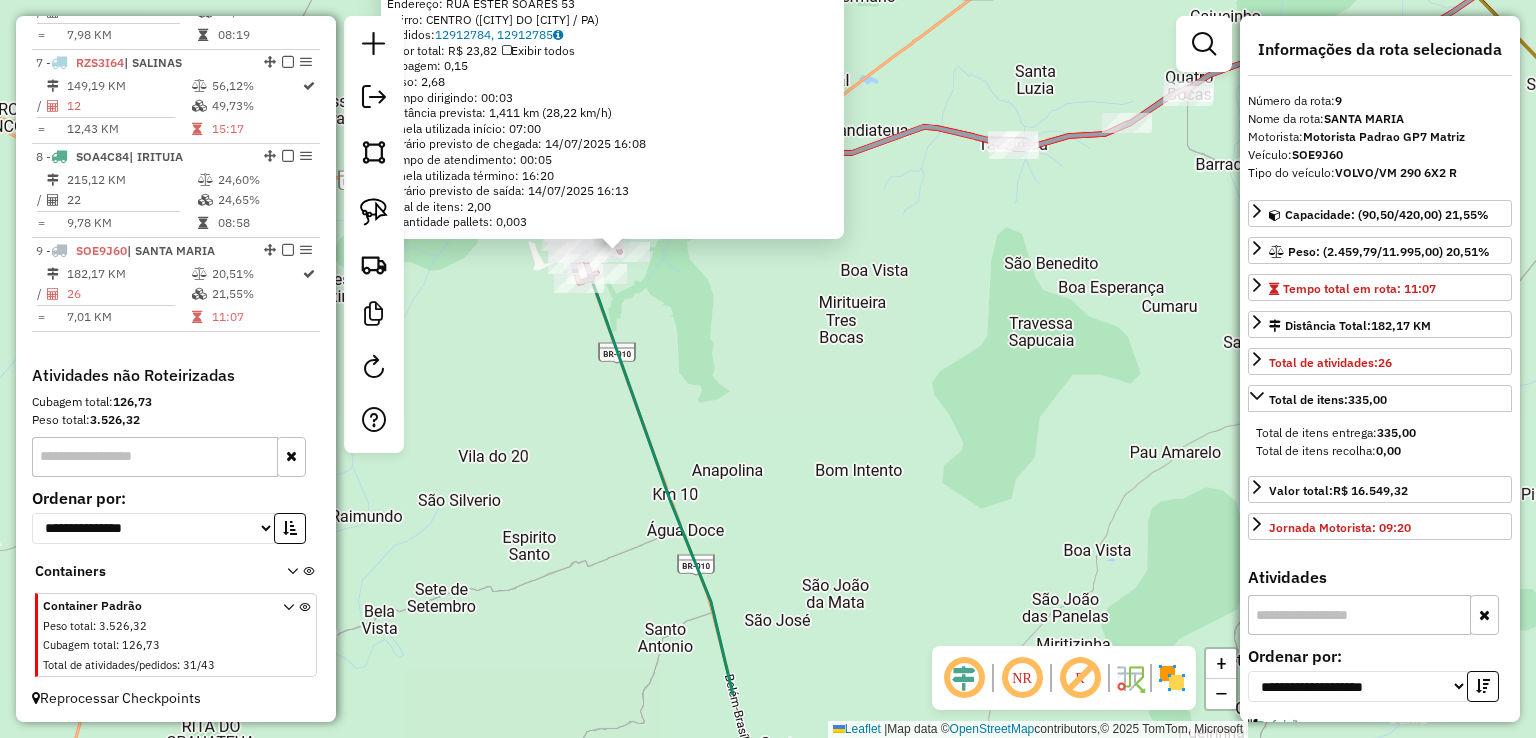 drag, startPoint x: 828, startPoint y: 428, endPoint x: 735, endPoint y: 363, distance: 113.46365 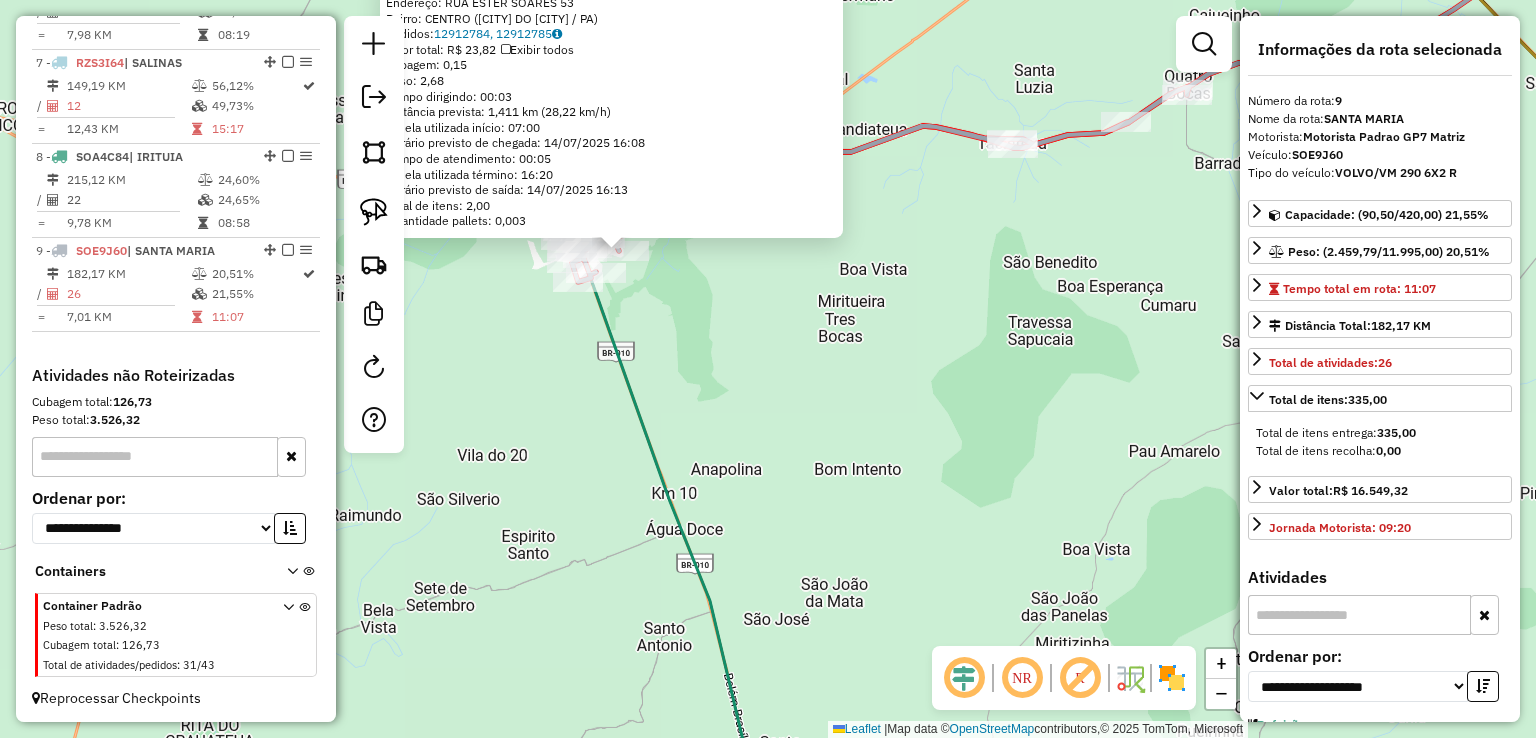 click on "3228 - BAR DO SILVIO  Endereço:  RUA ESTER SOARES 53   Bairro: CENTRO (SANTA MARIA DO PARA / PA)   Pedidos:  12912784, 12912785   Valor total: R$ 23,82   Exibir todos   Cubagem: 0,15  Peso: 2,68  Tempo dirigindo: 00:03   Distância prevista: 1,411 km (28,22 km/h)   Janela utilizada início: 07:00   Horário previsto de chegada: 14/07/2025 16:08   Tempo de atendimento: 00:05   Janela utilizada término: 16:20   Horário previsto de saída: 14/07/2025 16:13   Total de itens: 2,00   Quantidade pallets: 0,003  × Janela de atendimento Grade de atendimento Capacidade Transportadoras Veículos Cliente Pedidos  Rotas Selecione os dias de semana para filtrar as janelas de atendimento  Seg   Ter   Qua   Qui   Sex   Sáb   Dom  Informe o período da janela de atendimento: De: Até:  Filtrar exatamente a janela do cliente  Considerar janela de atendimento padrão  Selecione os dias de semana para filtrar as grades de atendimento  Seg   Ter   Qua   Qui   Sex   Sáb   Dom   Clientes fora do dia de atendimento selecionado" 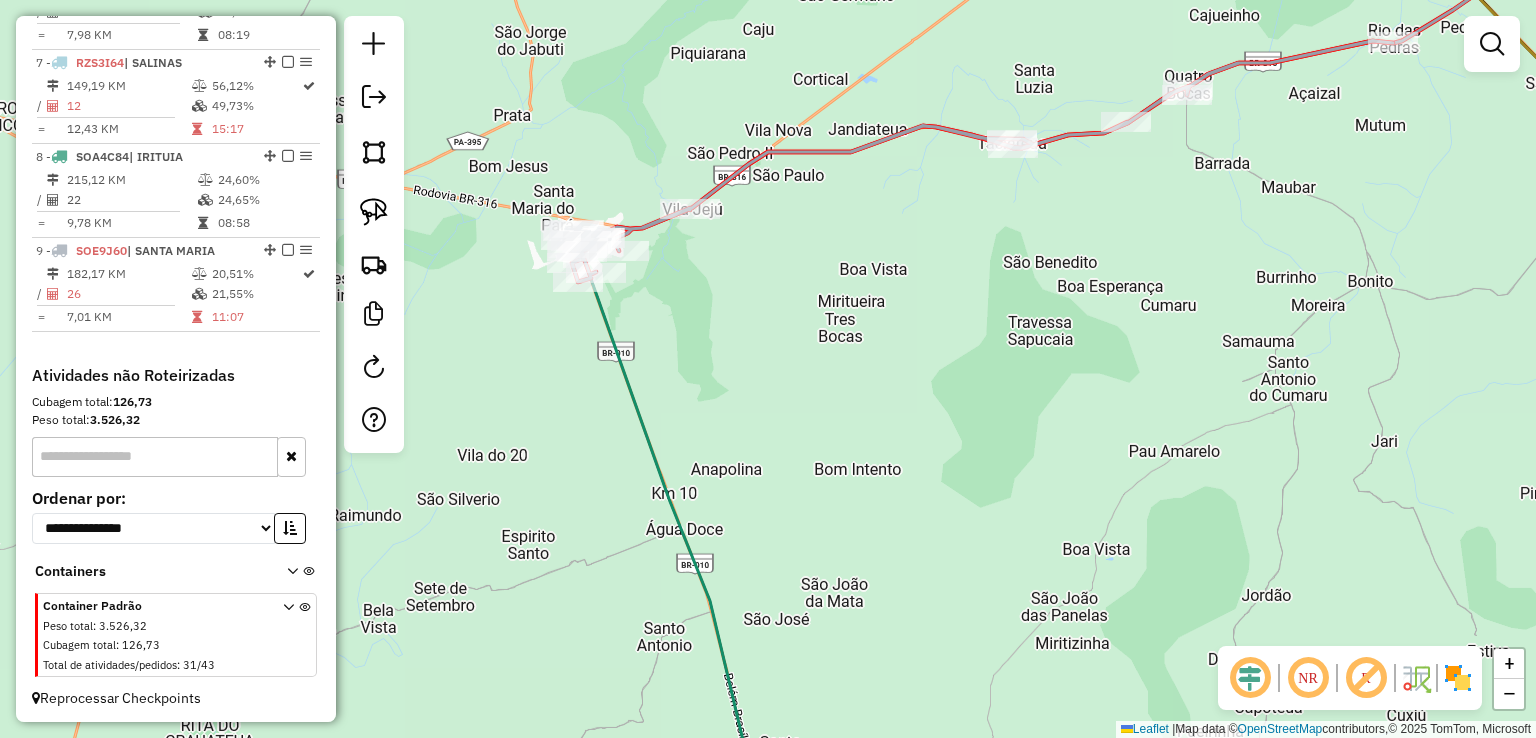 drag, startPoint x: 1311, startPoint y: 144, endPoint x: 1082, endPoint y: 310, distance: 282.8374 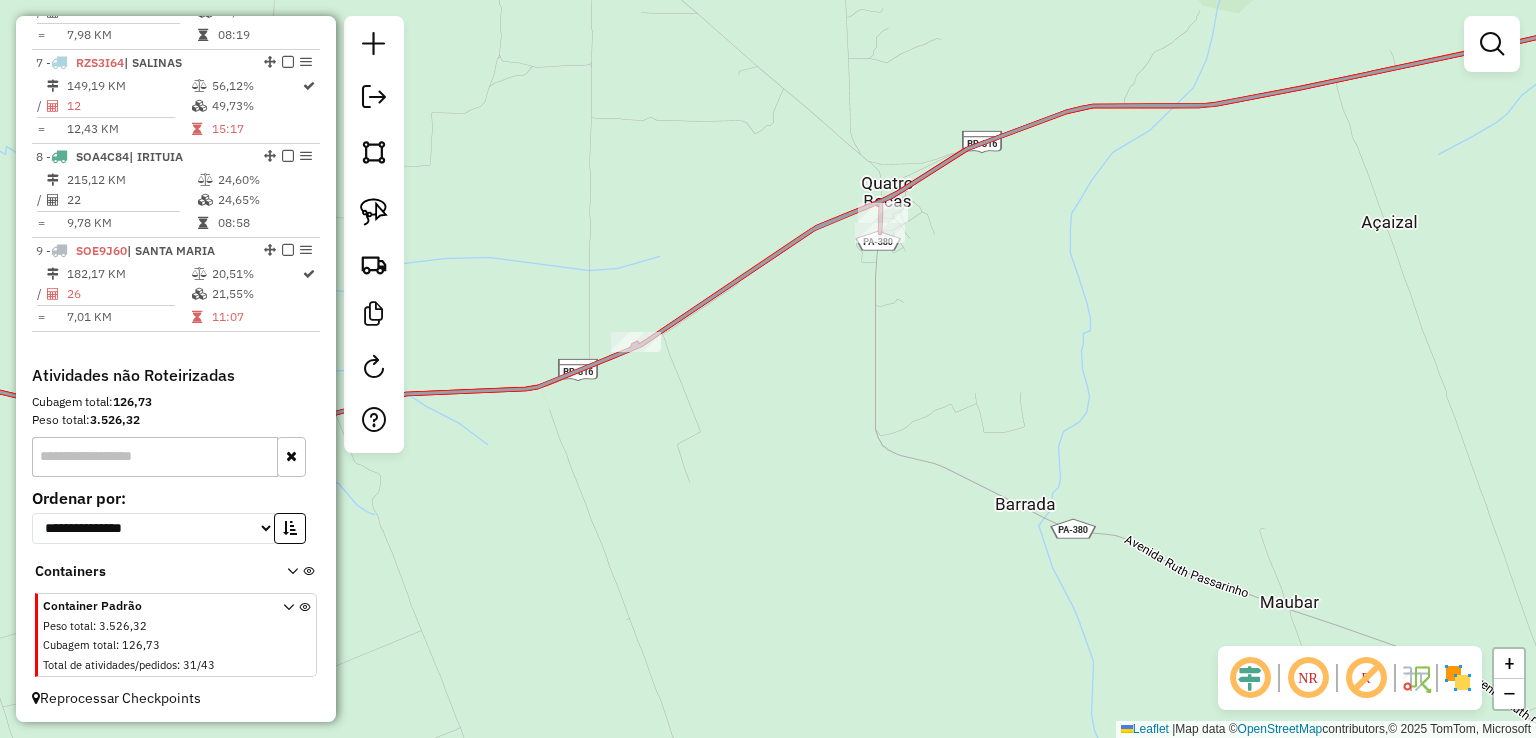 drag, startPoint x: 1044, startPoint y: 261, endPoint x: 1105, endPoint y: 246, distance: 62.817196 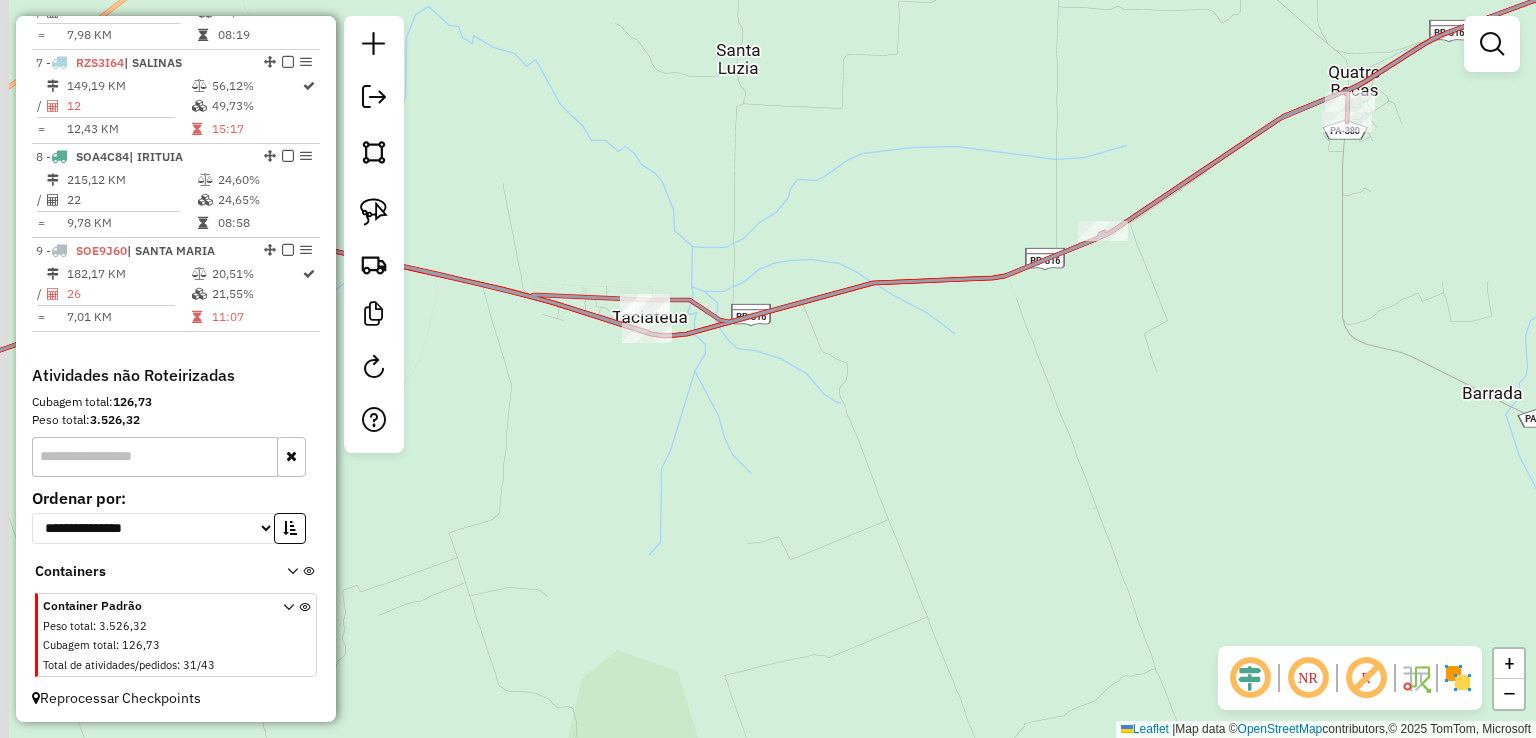 drag, startPoint x: 752, startPoint y: 342, endPoint x: 884, endPoint y: 319, distance: 133.9888 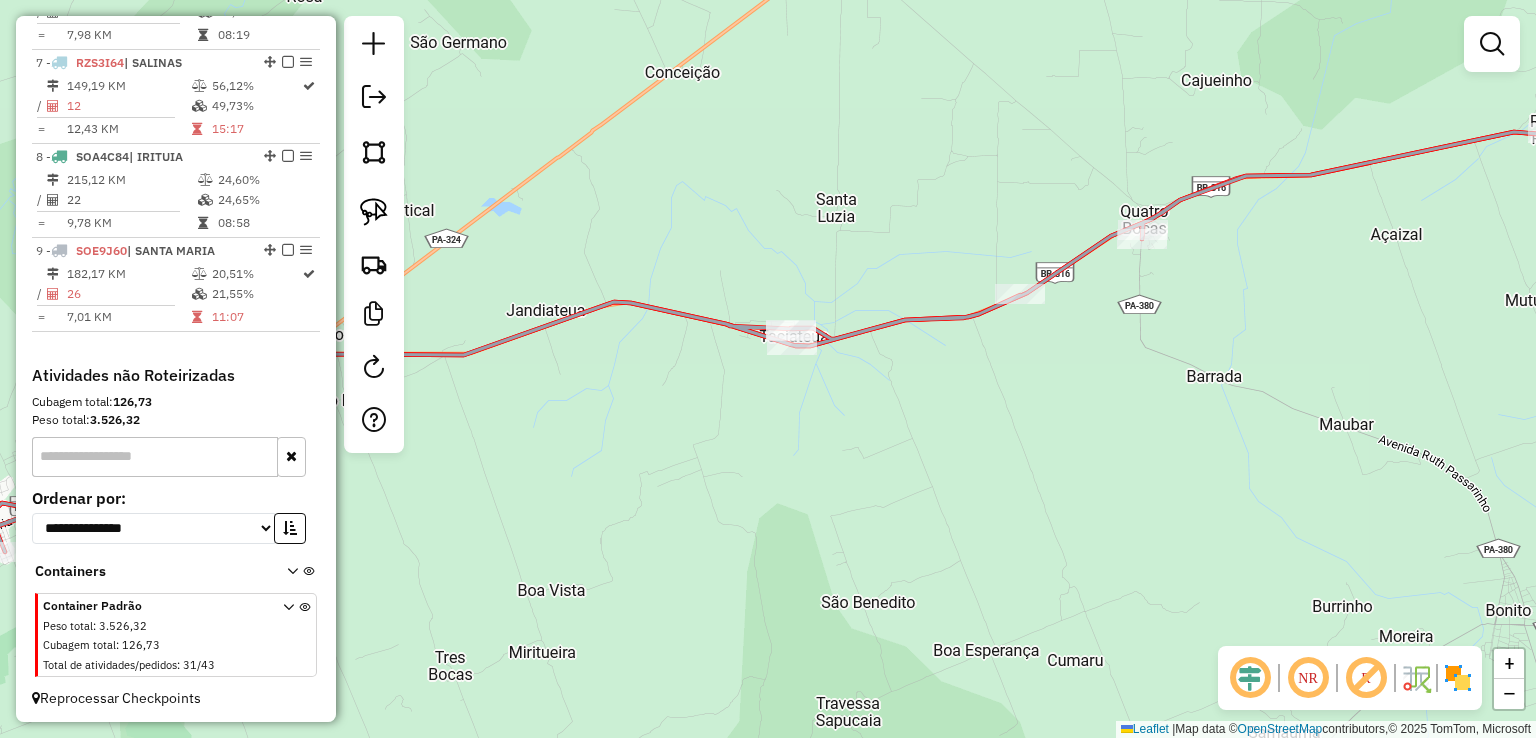 click on "Janela de atendimento Grade de atendimento Capacidade Transportadoras Veículos Cliente Pedidos  Rotas Selecione os dias de semana para filtrar as janelas de atendimento  Seg   Ter   Qua   Qui   Sex   Sáb   Dom  Informe o período da janela de atendimento: De: Até:  Filtrar exatamente a janela do cliente  Considerar janela de atendimento padrão  Selecione os dias de semana para filtrar as grades de atendimento  Seg   Ter   Qua   Qui   Sex   Sáb   Dom   Considerar clientes sem dia de atendimento cadastrado  Clientes fora do dia de atendimento selecionado Filtrar as atividades entre os valores definidos abaixo:  Peso mínimo:   Peso máximo:   Cubagem mínima:   Cubagem máxima:   De:   Até:  Filtrar as atividades entre o tempo de atendimento definido abaixo:  De:   Até:   Considerar capacidade total dos clientes não roteirizados Transportadora: Selecione um ou mais itens Tipo de veículo: Selecione um ou mais itens Veículo: Selecione um ou mais itens Motorista: Selecione um ou mais itens Nome: Rótulo:" 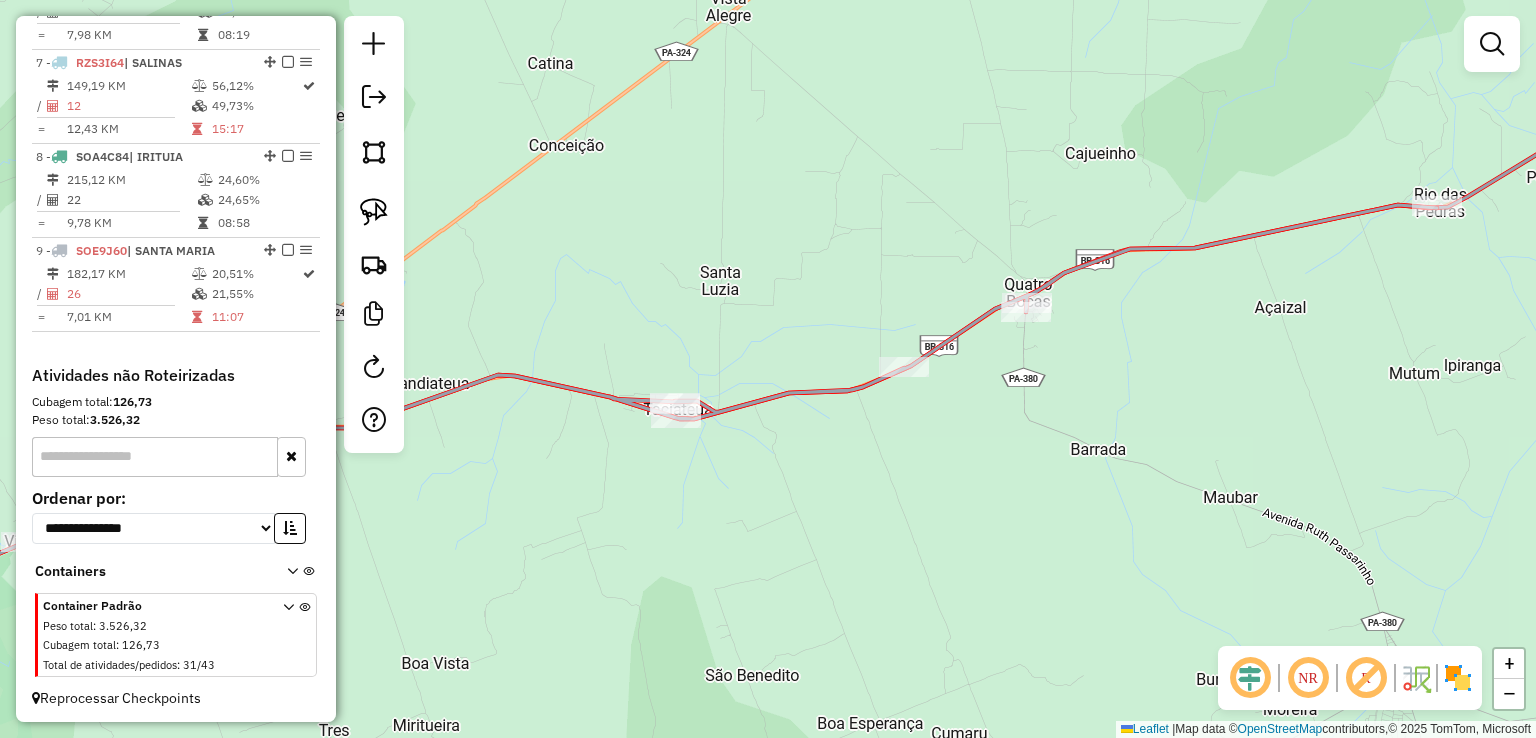 click on "Janela de atendimento Grade de atendimento Capacidade Transportadoras Veículos Cliente Pedidos  Rotas Selecione os dias de semana para filtrar as janelas de atendimento  Seg   Ter   Qua   Qui   Sex   Sáb   Dom  Informe o período da janela de atendimento: De: Até:  Filtrar exatamente a janela do cliente  Considerar janela de atendimento padrão  Selecione os dias de semana para filtrar as grades de atendimento  Seg   Ter   Qua   Qui   Sex   Sáb   Dom   Considerar clientes sem dia de atendimento cadastrado  Clientes fora do dia de atendimento selecionado Filtrar as atividades entre os valores definidos abaixo:  Peso mínimo:   Peso máximo:   Cubagem mínima:   Cubagem máxima:   De:   Até:  Filtrar as atividades entre o tempo de atendimento definido abaixo:  De:   Até:   Considerar capacidade total dos clientes não roteirizados Transportadora: Selecione um ou mais itens Tipo de veículo: Selecione um ou mais itens Veículo: Selecione um ou mais itens Motorista: Selecione um ou mais itens Nome: Rótulo:" 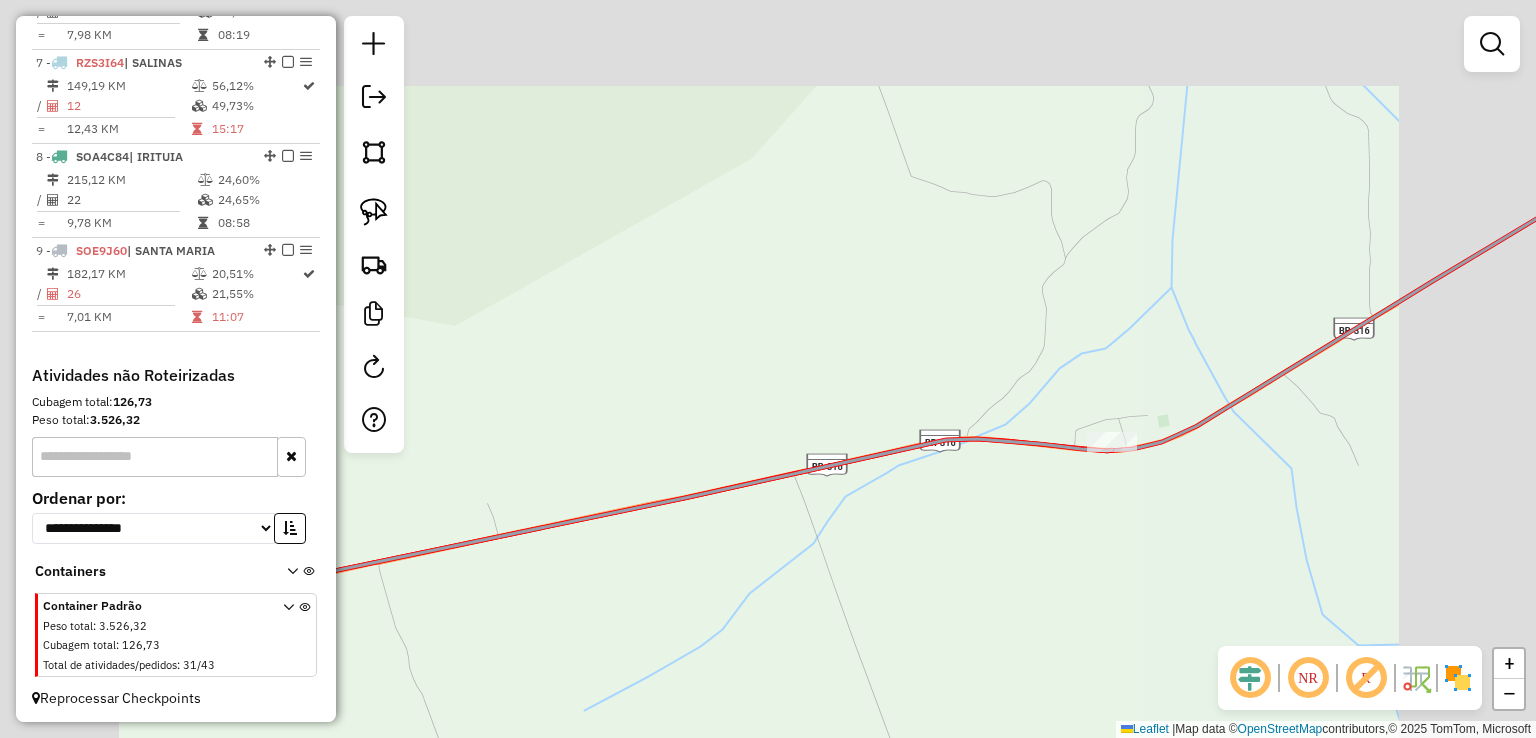 drag, startPoint x: 614, startPoint y: 592, endPoint x: 1400, endPoint y: 412, distance: 806.3473 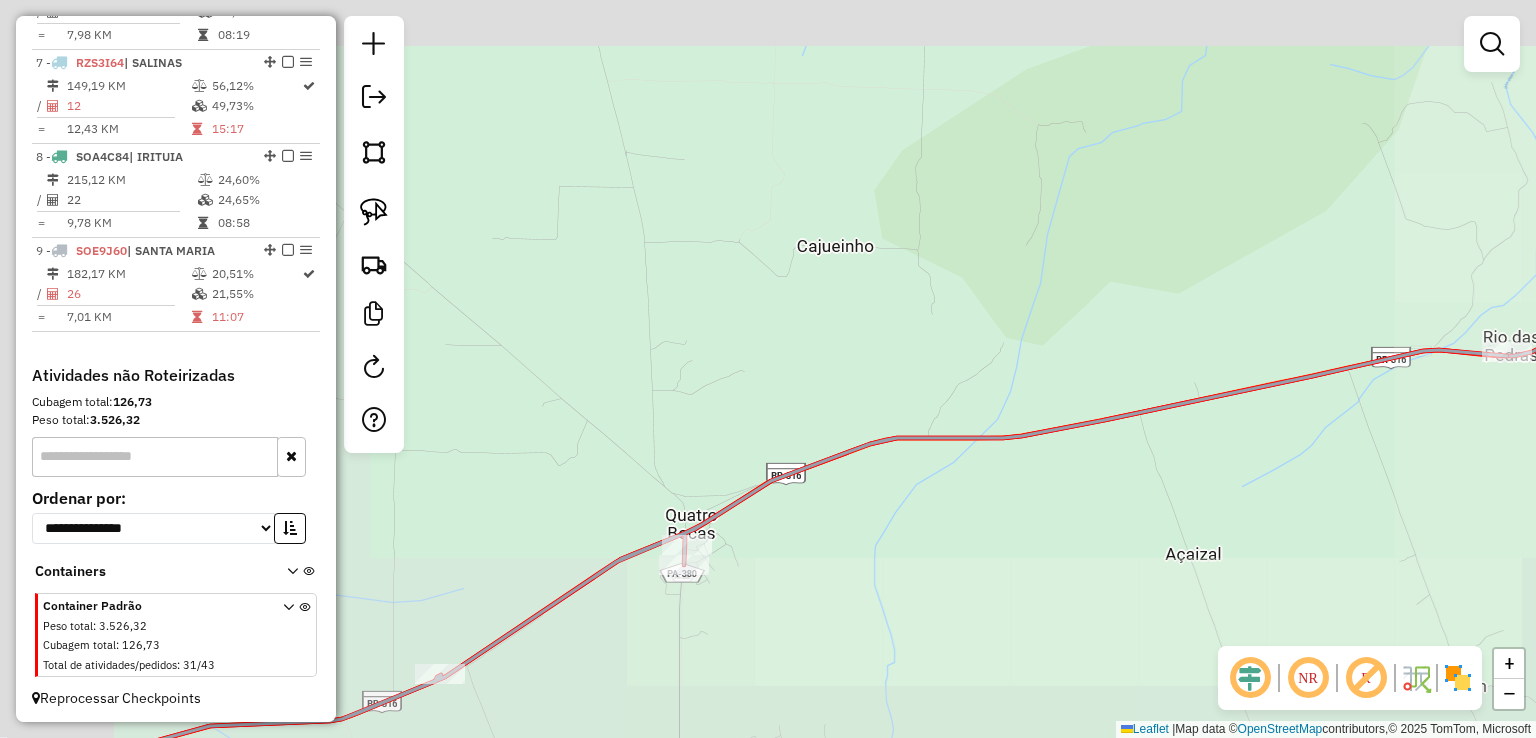 drag, startPoint x: 736, startPoint y: 577, endPoint x: 1468, endPoint y: 382, distance: 757.5282 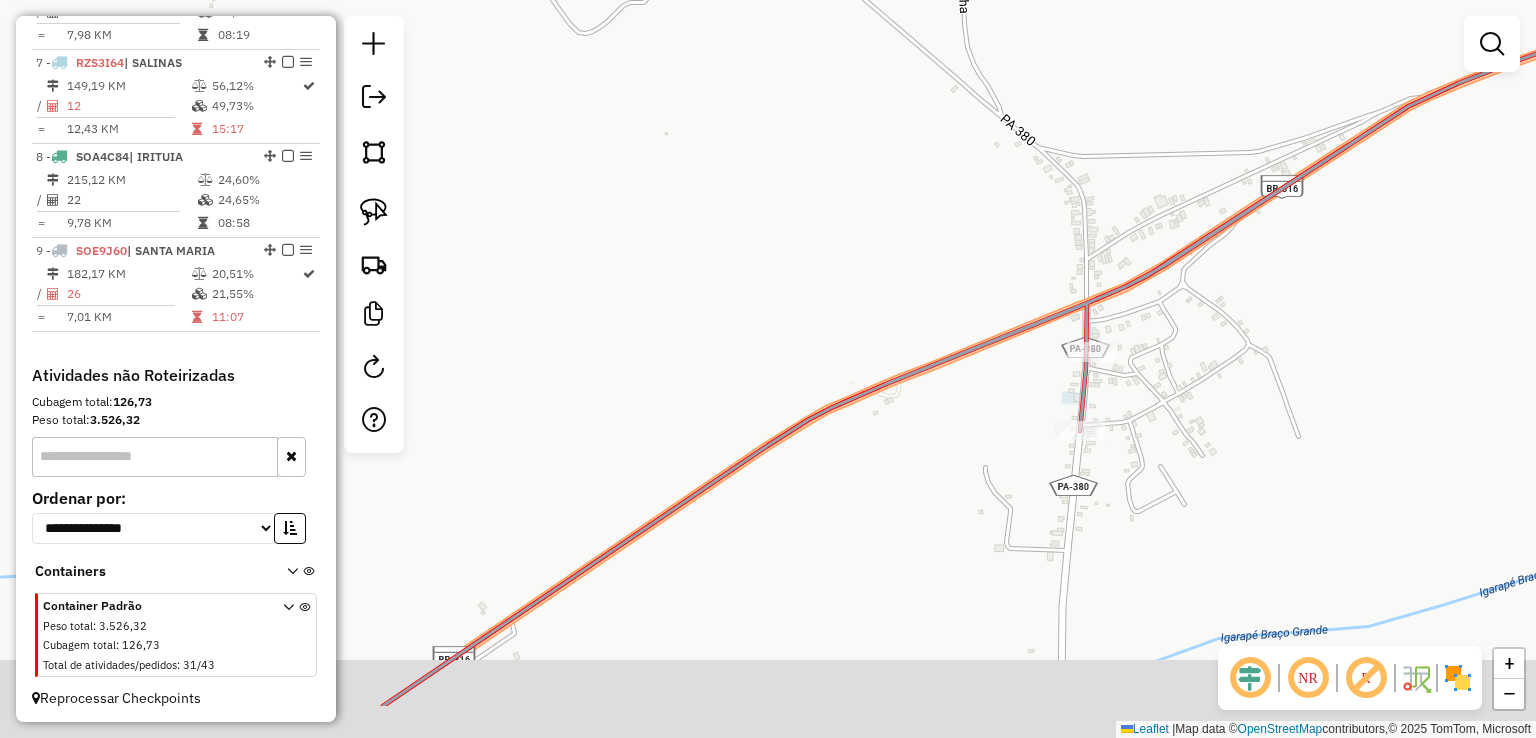 drag, startPoint x: 1269, startPoint y: 481, endPoint x: 1228, endPoint y: 344, distance: 143.0035 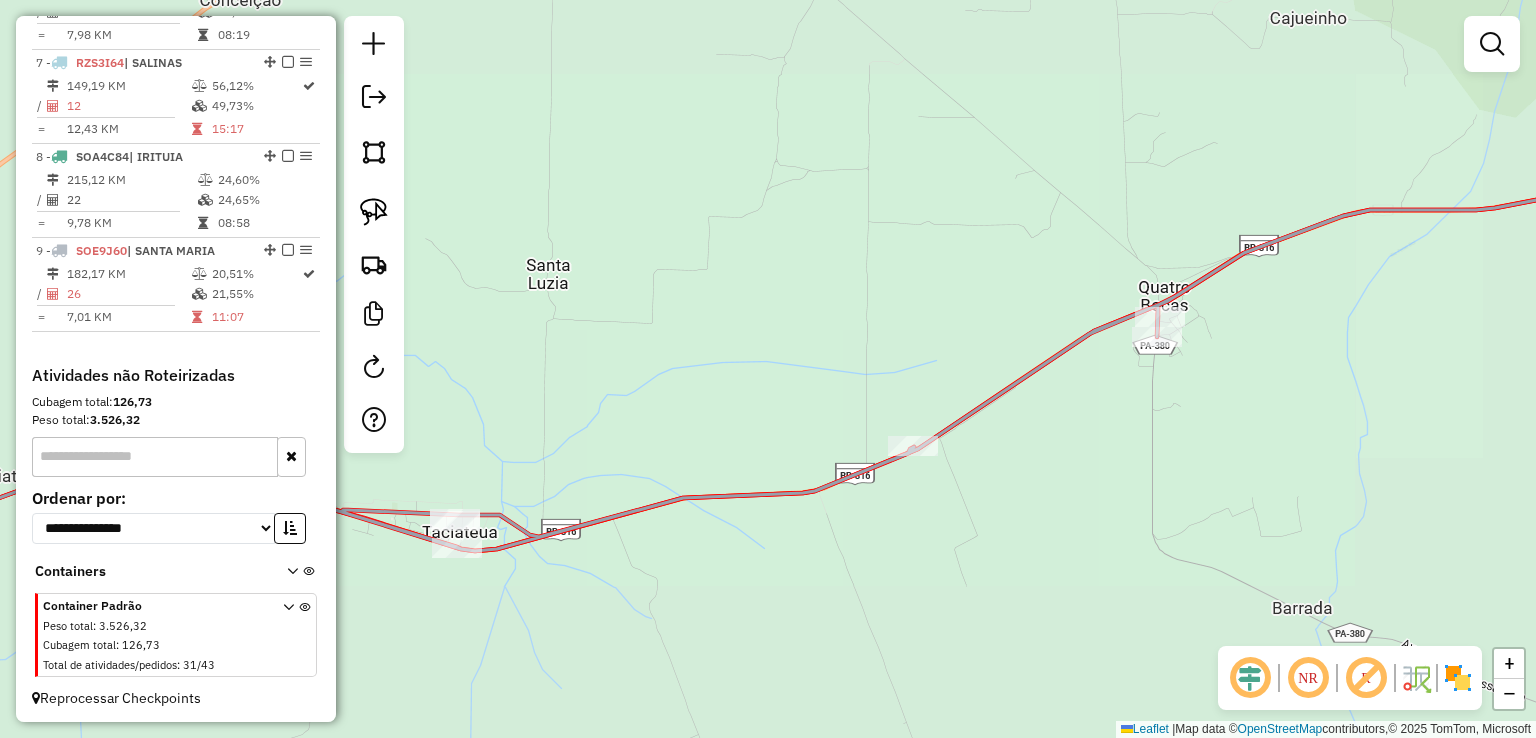 drag, startPoint x: 997, startPoint y: 467, endPoint x: 1030, endPoint y: 391, distance: 82.85529 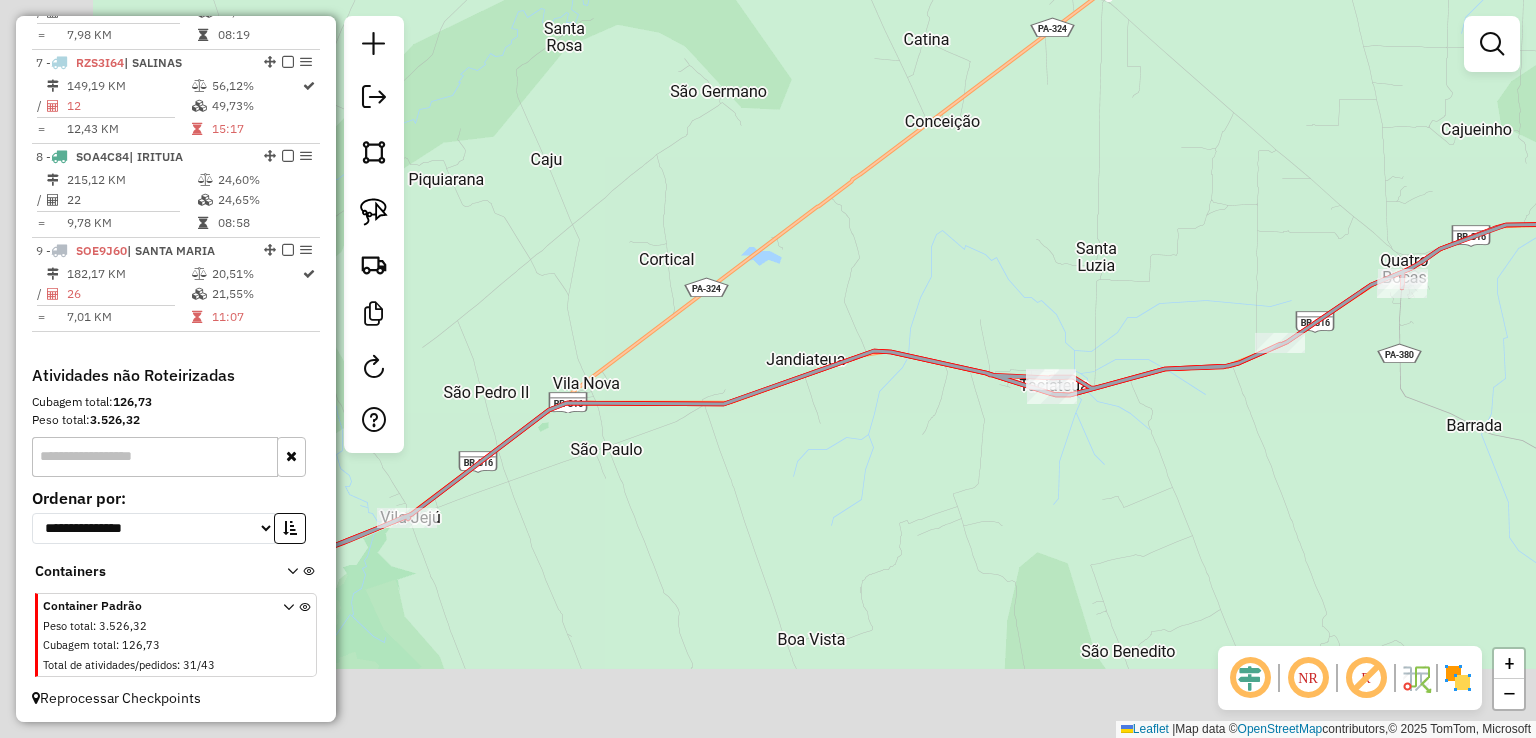 drag, startPoint x: 996, startPoint y: 523, endPoint x: 1252, endPoint y: 397, distance: 285.32788 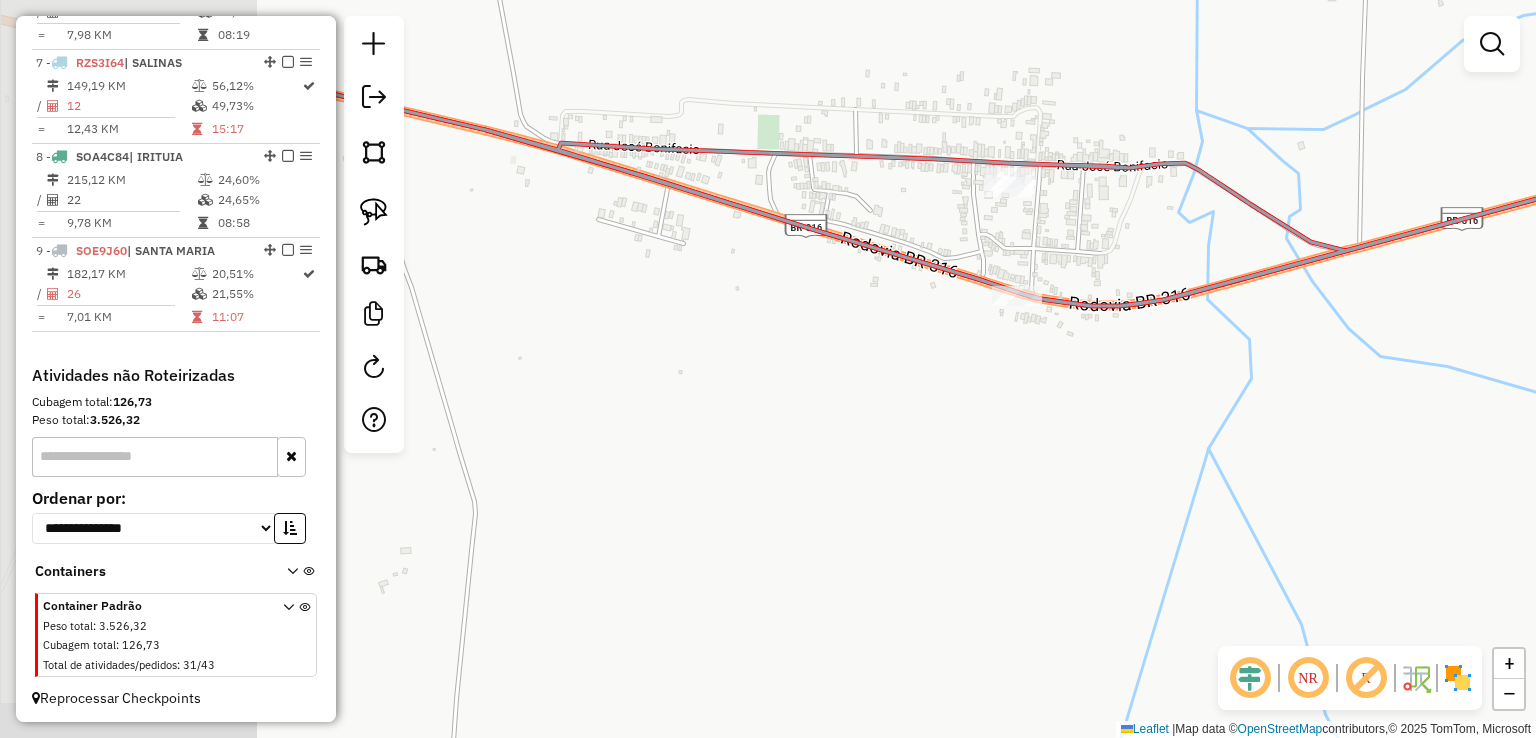 drag, startPoint x: 808, startPoint y: 222, endPoint x: 1152, endPoint y: 223, distance: 344.00146 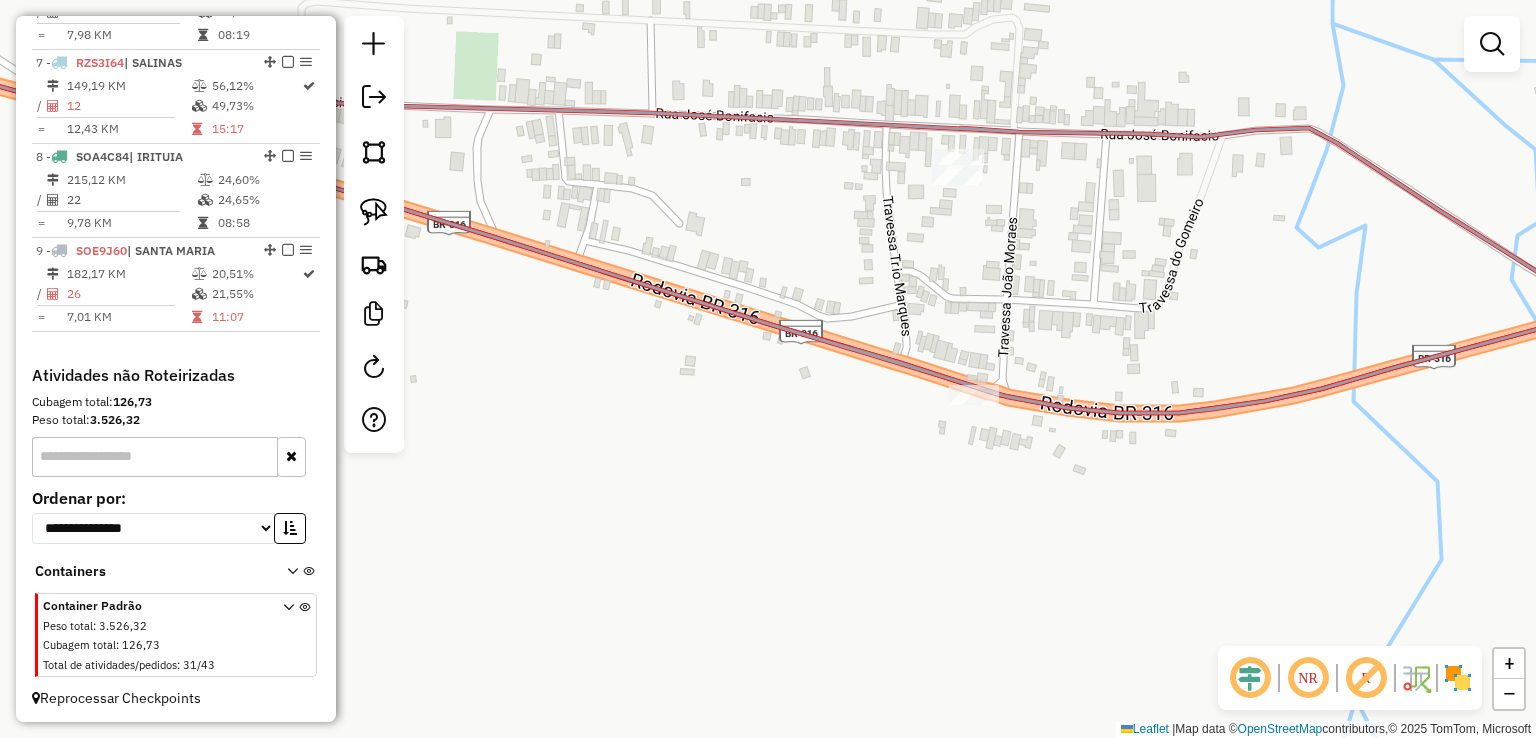 click on "Janela de atendimento Grade de atendimento Capacidade Transportadoras Veículos Cliente Pedidos  Rotas Selecione os dias de semana para filtrar as janelas de atendimento  Seg   Ter   Qua   Qui   Sex   Sáb   Dom  Informe o período da janela de atendimento: De: Até:  Filtrar exatamente a janela do cliente  Considerar janela de atendimento padrão  Selecione os dias de semana para filtrar as grades de atendimento  Seg   Ter   Qua   Qui   Sex   Sáb   Dom   Considerar clientes sem dia de atendimento cadastrado  Clientes fora do dia de atendimento selecionado Filtrar as atividades entre os valores definidos abaixo:  Peso mínimo:   Peso máximo:   Cubagem mínima:   Cubagem máxima:   De:   Até:  Filtrar as atividades entre o tempo de atendimento definido abaixo:  De:   Até:   Considerar capacidade total dos clientes não roteirizados Transportadora: Selecione um ou mais itens Tipo de veículo: Selecione um ou mais itens Veículo: Selecione um ou mais itens Motorista: Selecione um ou mais itens Nome: Rótulo:" 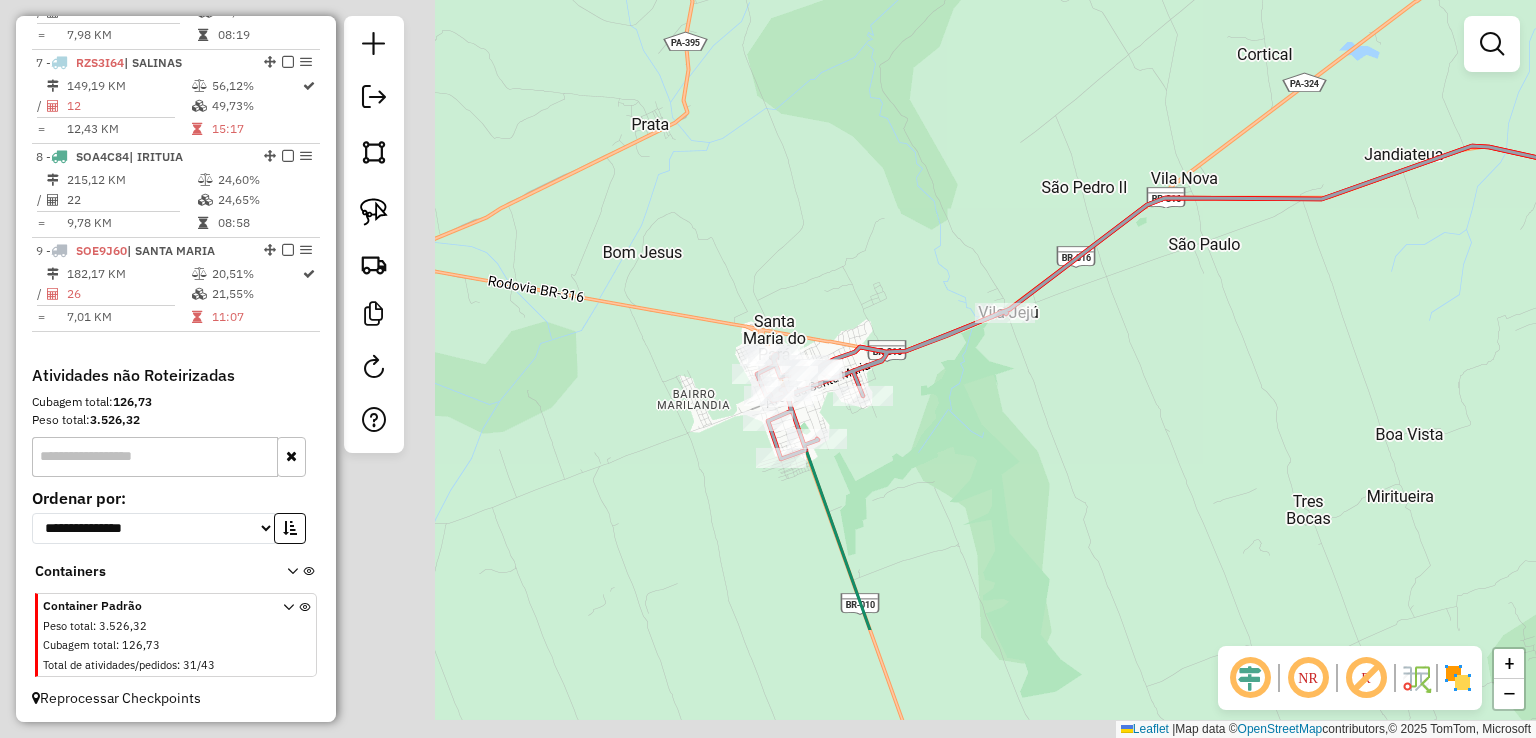 drag, startPoint x: 930, startPoint y: 410, endPoint x: 1472, endPoint y: 229, distance: 571.42365 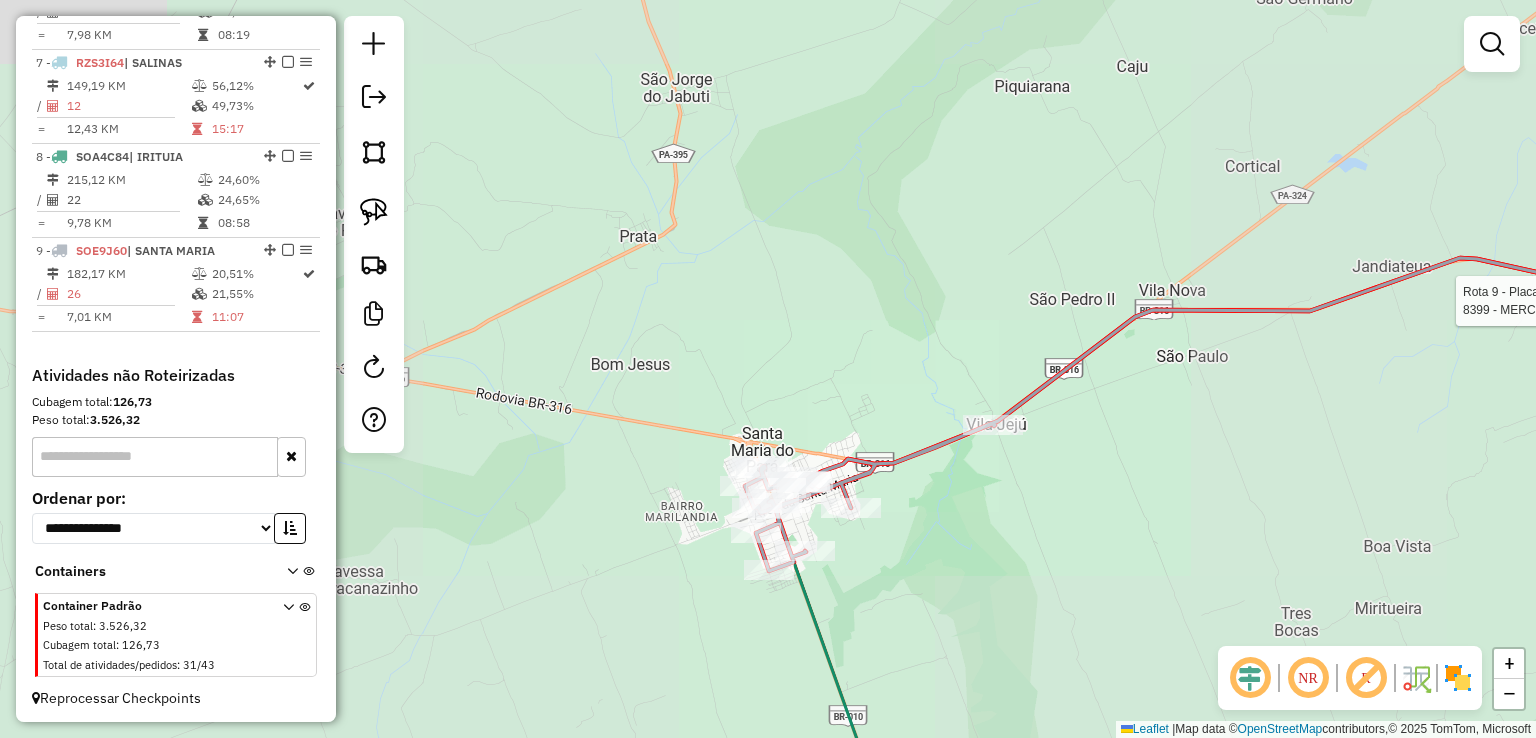 drag, startPoint x: 867, startPoint y: 583, endPoint x: 1042, endPoint y: 433, distance: 230.48862 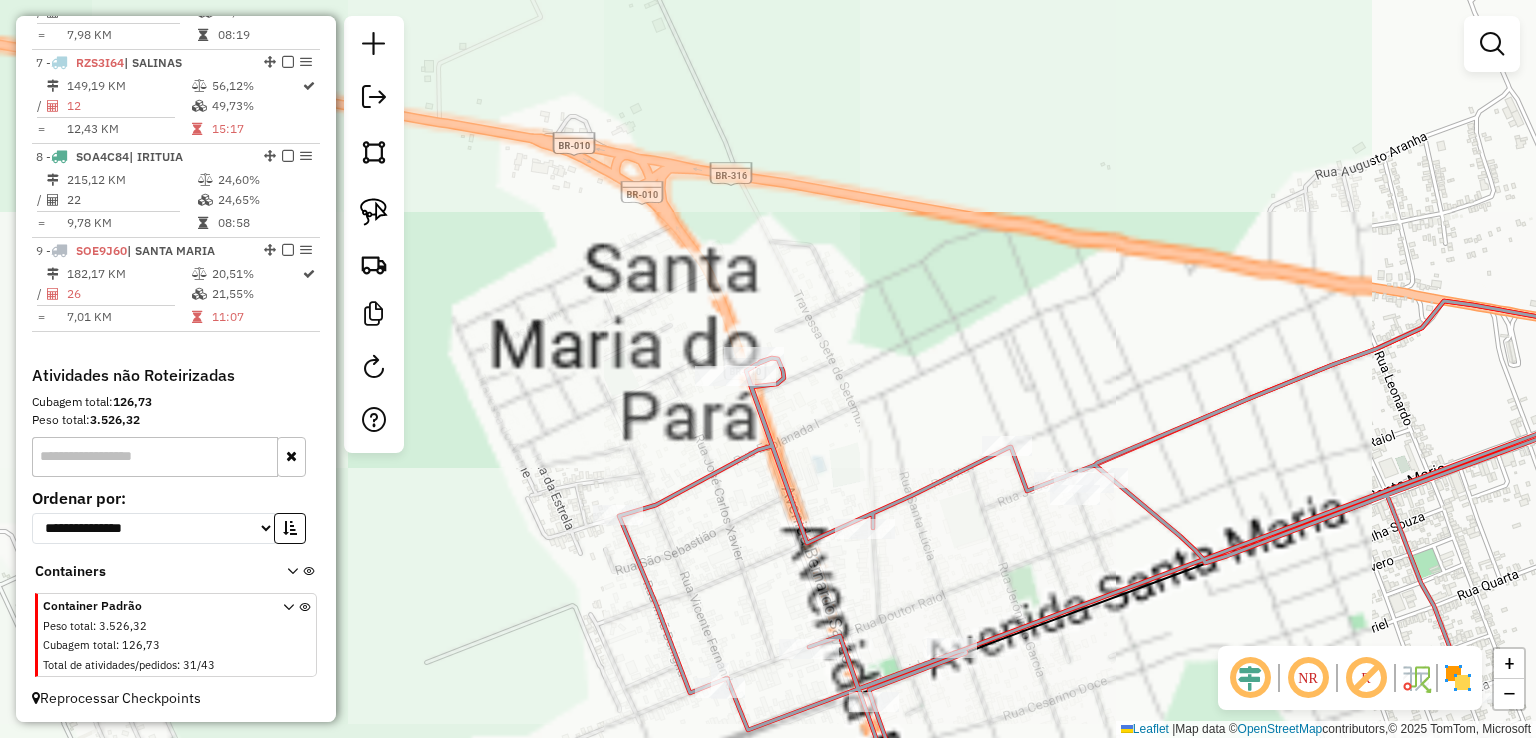 drag, startPoint x: 1006, startPoint y: 513, endPoint x: 987, endPoint y: 397, distance: 117.54574 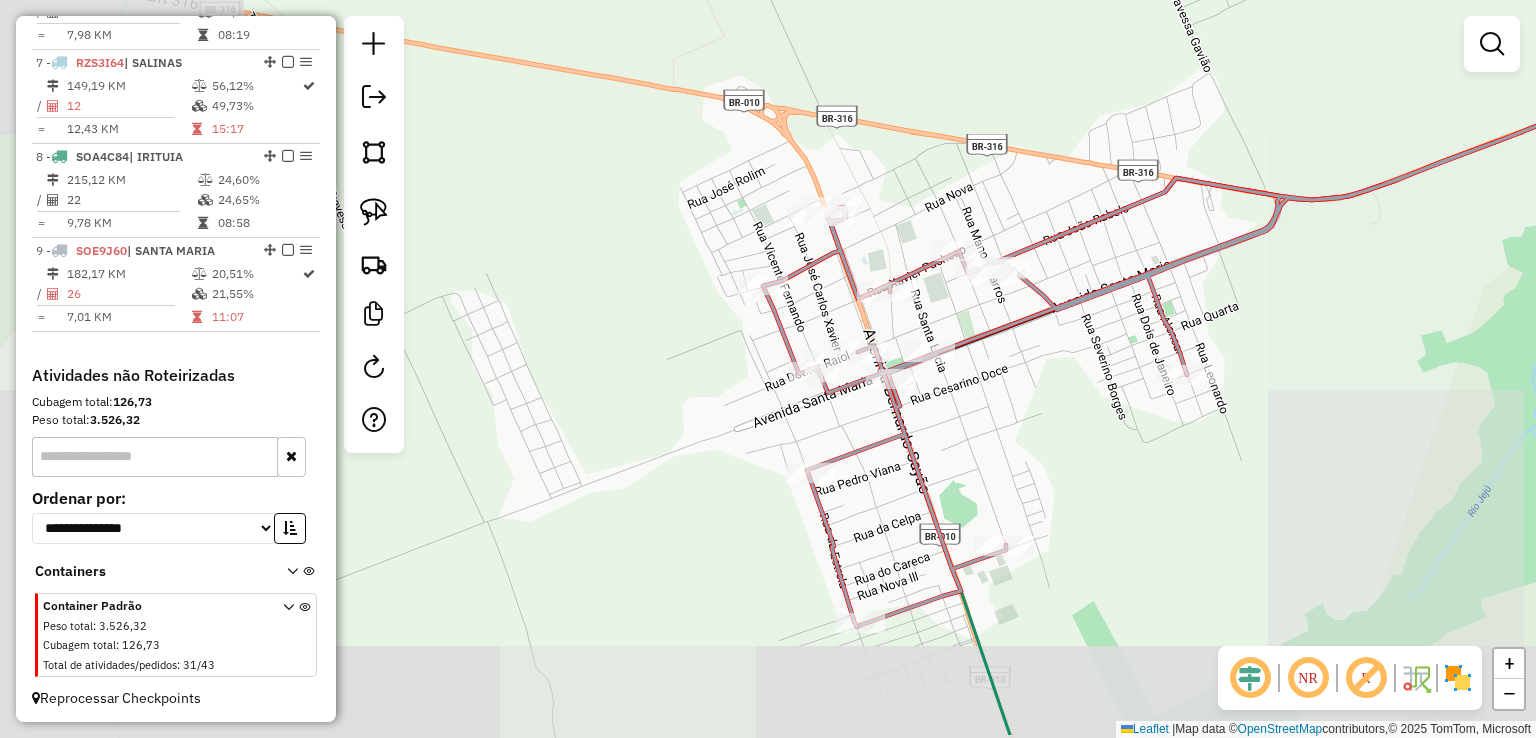drag, startPoint x: 1025, startPoint y: 444, endPoint x: 1019, endPoint y: 350, distance: 94.19129 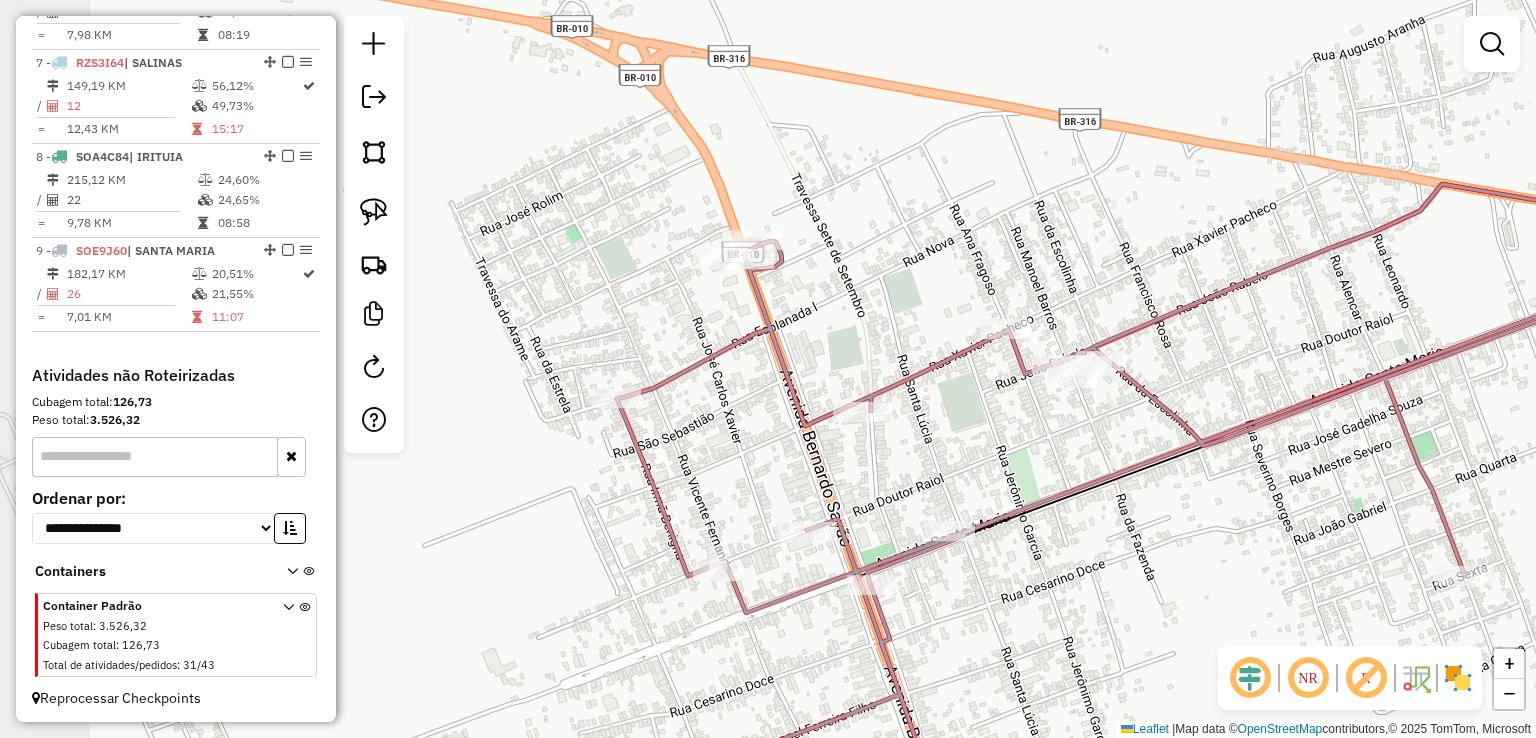 drag, startPoint x: 1018, startPoint y: 269, endPoint x: 1142, endPoint y: 297, distance: 127.12199 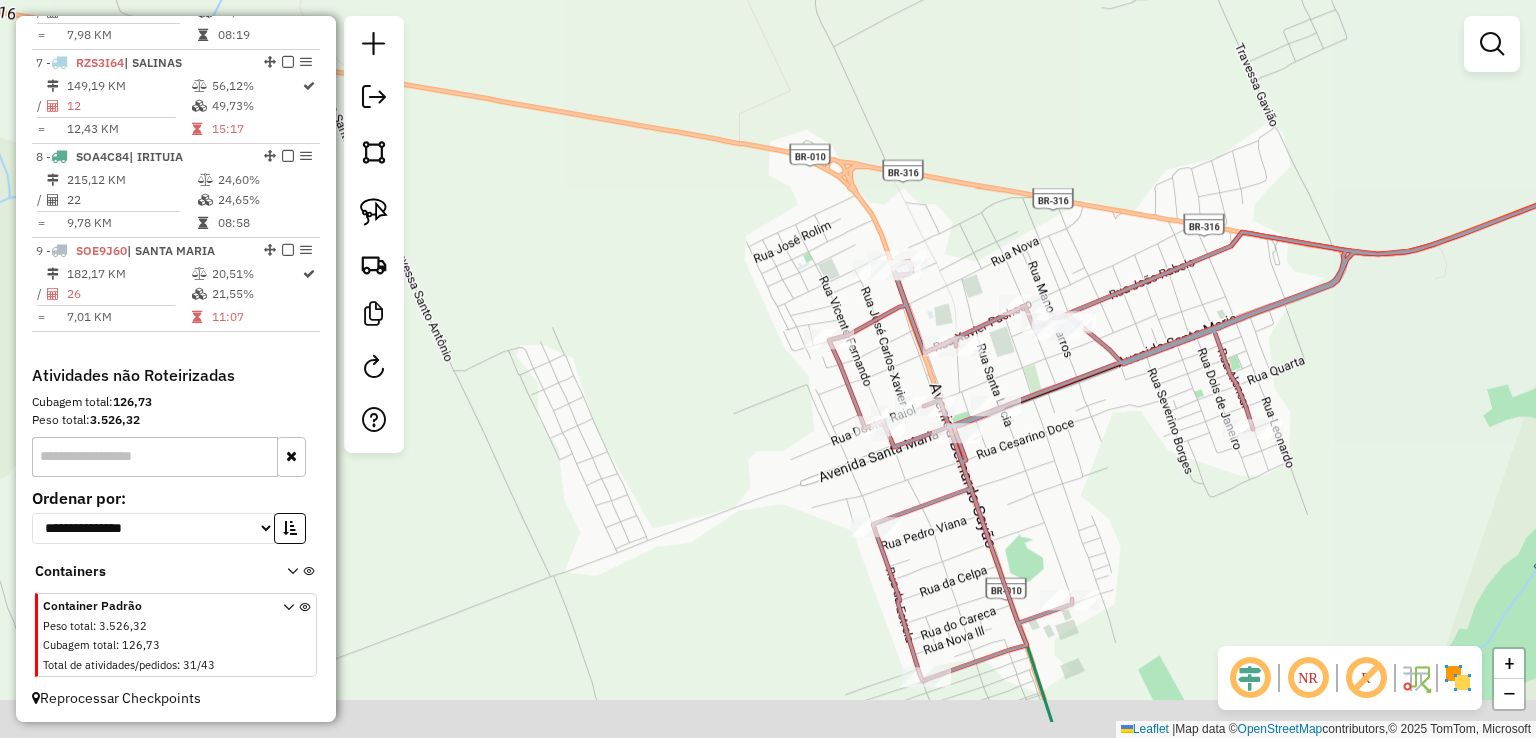 drag, startPoint x: 880, startPoint y: 460, endPoint x: 900, endPoint y: 295, distance: 166.2077 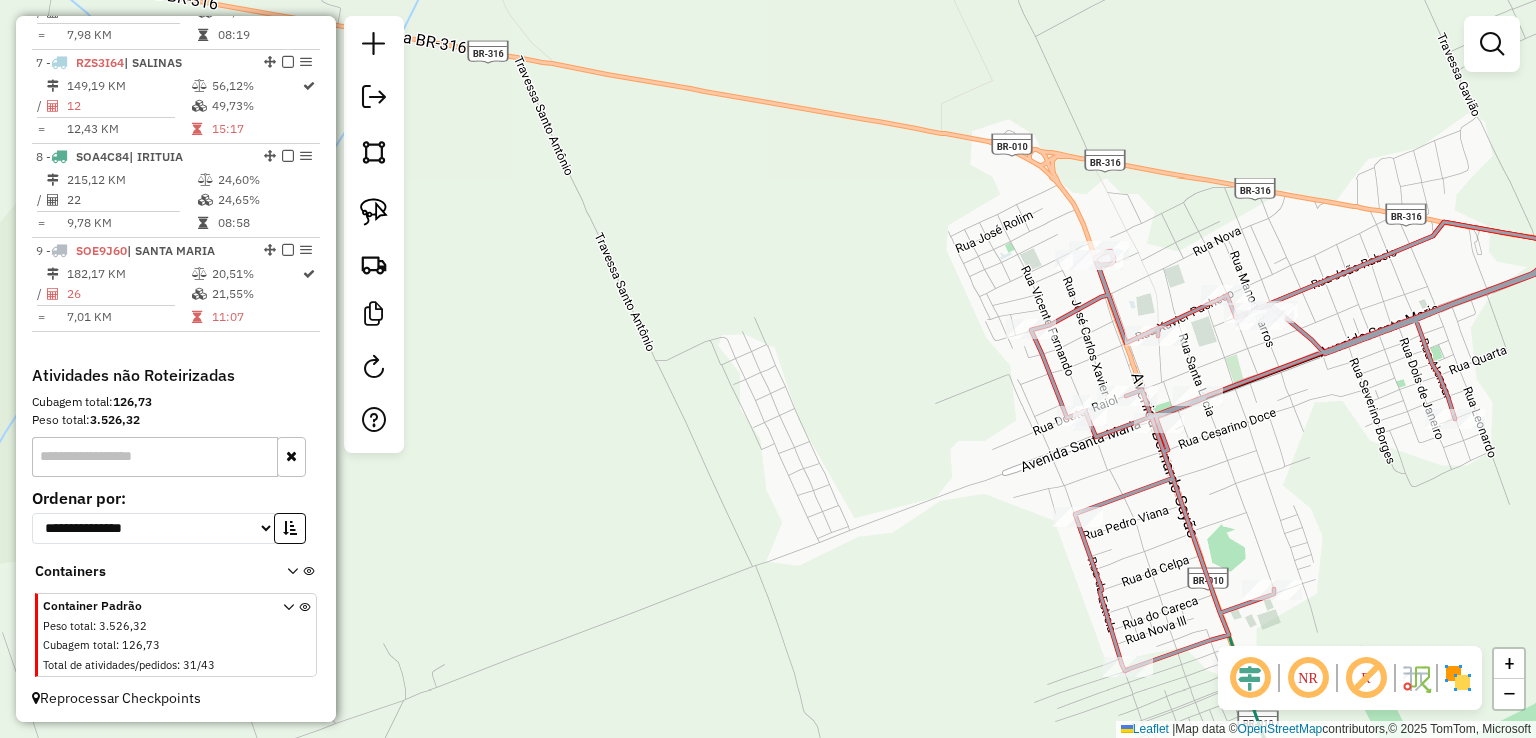 drag, startPoint x: 1123, startPoint y: 550, endPoint x: 1009, endPoint y: 390, distance: 196.45865 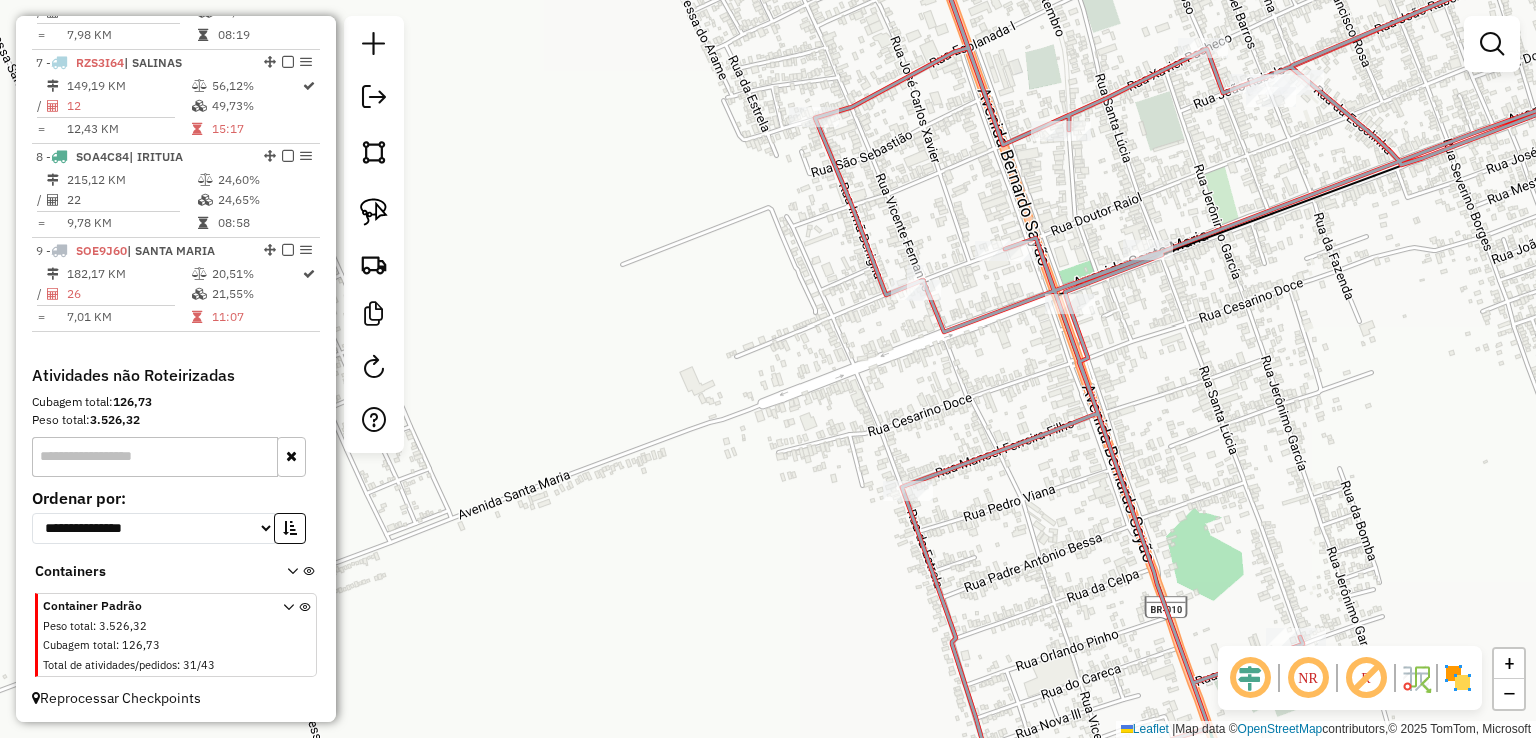 drag, startPoint x: 1143, startPoint y: 360, endPoint x: 1156, endPoint y: 399, distance: 41.109608 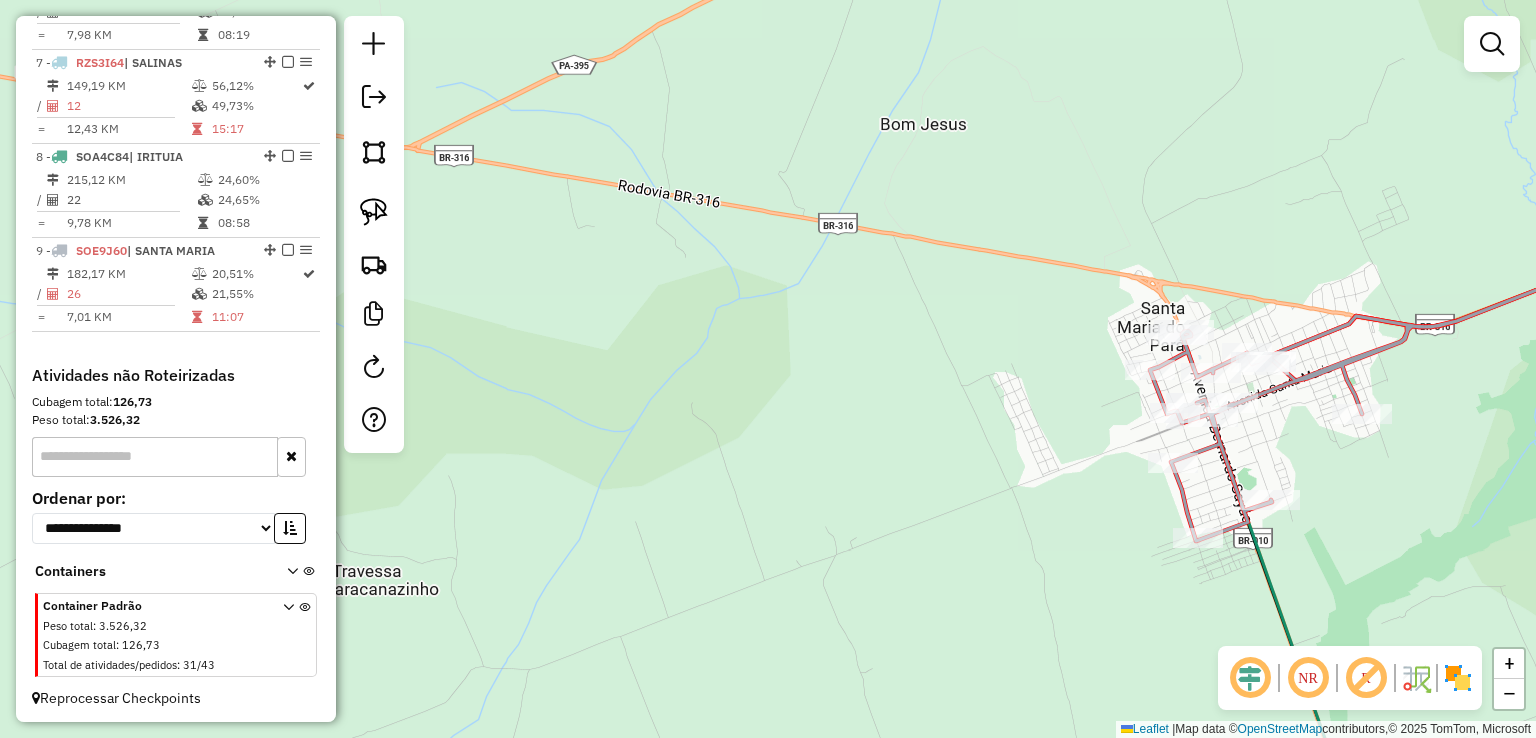 drag, startPoint x: 1268, startPoint y: 477, endPoint x: 1008, endPoint y: 421, distance: 265.9624 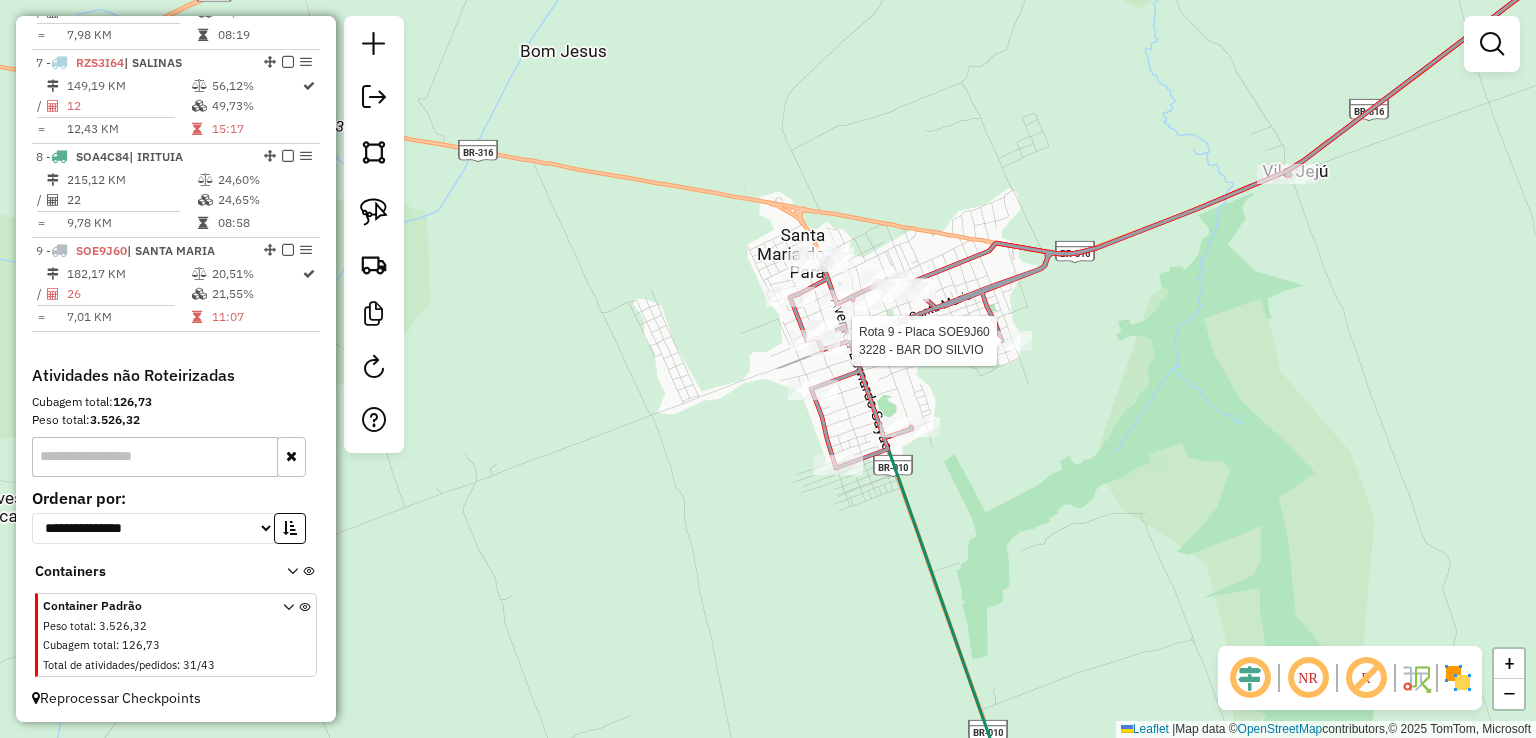 select on "**********" 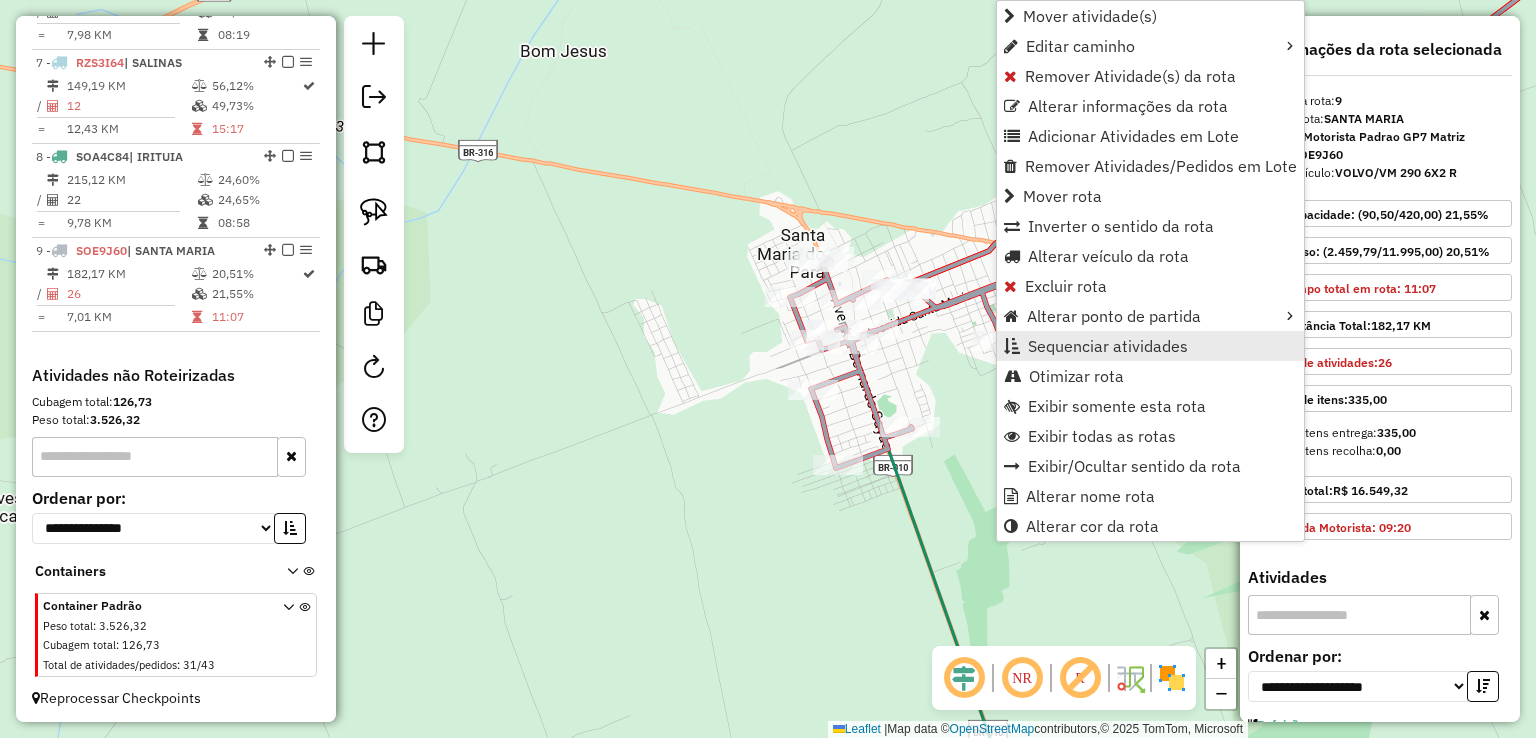 click on "Sequenciar atividades" at bounding box center (1108, 346) 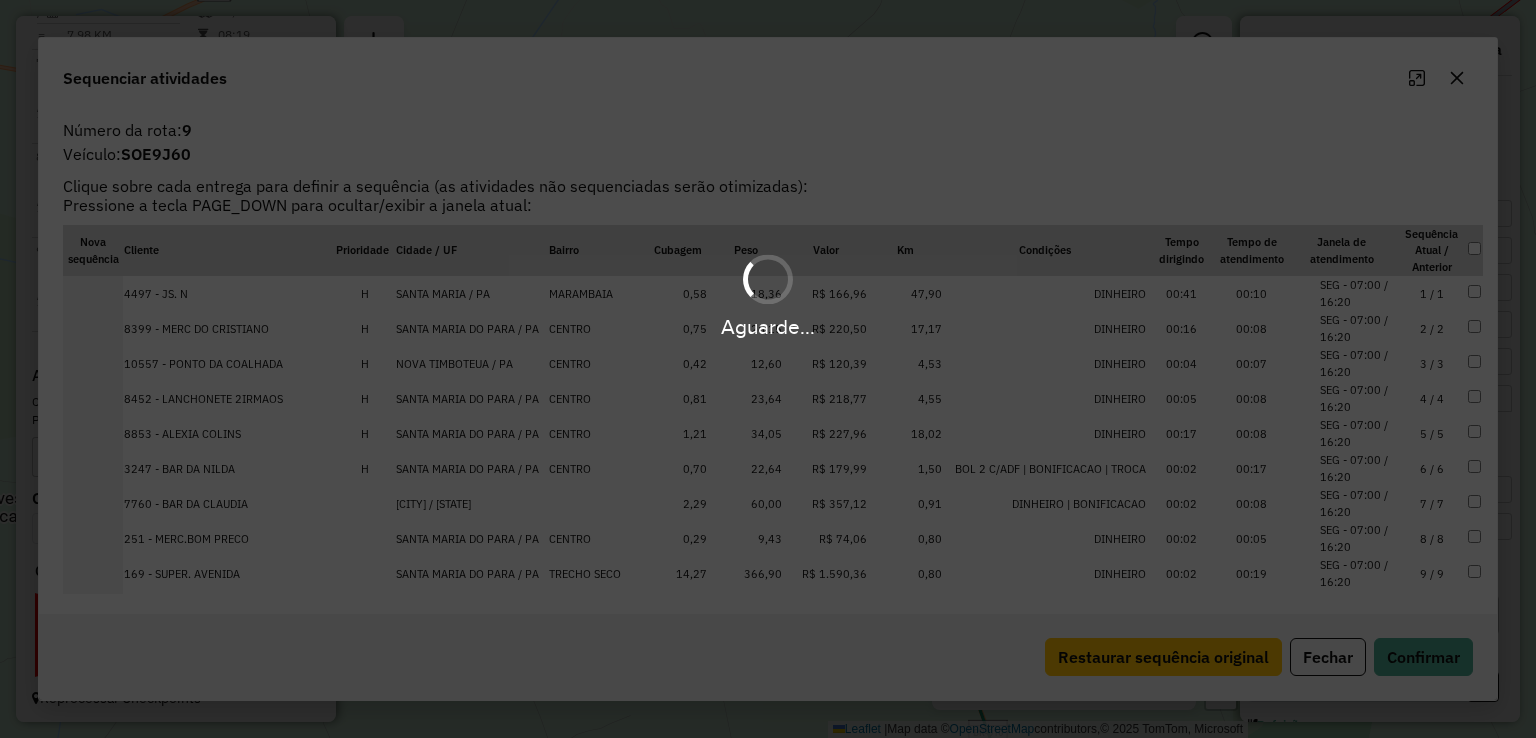 click on "Aguarde...  Pop-up bloqueado!  Seu navegador bloqueou automáticamente a abertura de uma nova janela.   Acesse as configurações e adicione o endereço do sistema a lista de permissão.   Fechar  Informações da Sessão 964768 - 14/07/2025     Criação: 12/07/2025 14:19   Depósito:  GP7 MATRIZ  Total de rotas:  9  Distância Total:  1.398,30 km  Tempo total:  87:17  Valor total:  R$ 241.085,04  - Total roteirizado:  R$ 209.744,70  - Total não roteirizado:  R$ 31.340,34  Total de Atividades Roteirizadas:  189  Total de Pedidos Roteirizados:  266  Peso total roteirizado:  28.634,31  Cubagem total roteirizado:  1.021,87  Total de Atividades não Roteirizadas:  31  Total de Pedidos não Roteirizados:  43 Total de caixas por viagem:  1.021,87 /   9 =  113,54 Média de Atividades por viagem:  189 /   9 =  21,00 Ocupação média da frota:  34,68%   Rotas vários dias:  0  Clientes Priorizados NR:  0 Rotas  Recargas: 0   Ver rotas   Ver veículos  Finalizar todas as rotas   1 -       QYN4B98   153,04 KM  /" at bounding box center (768, 369) 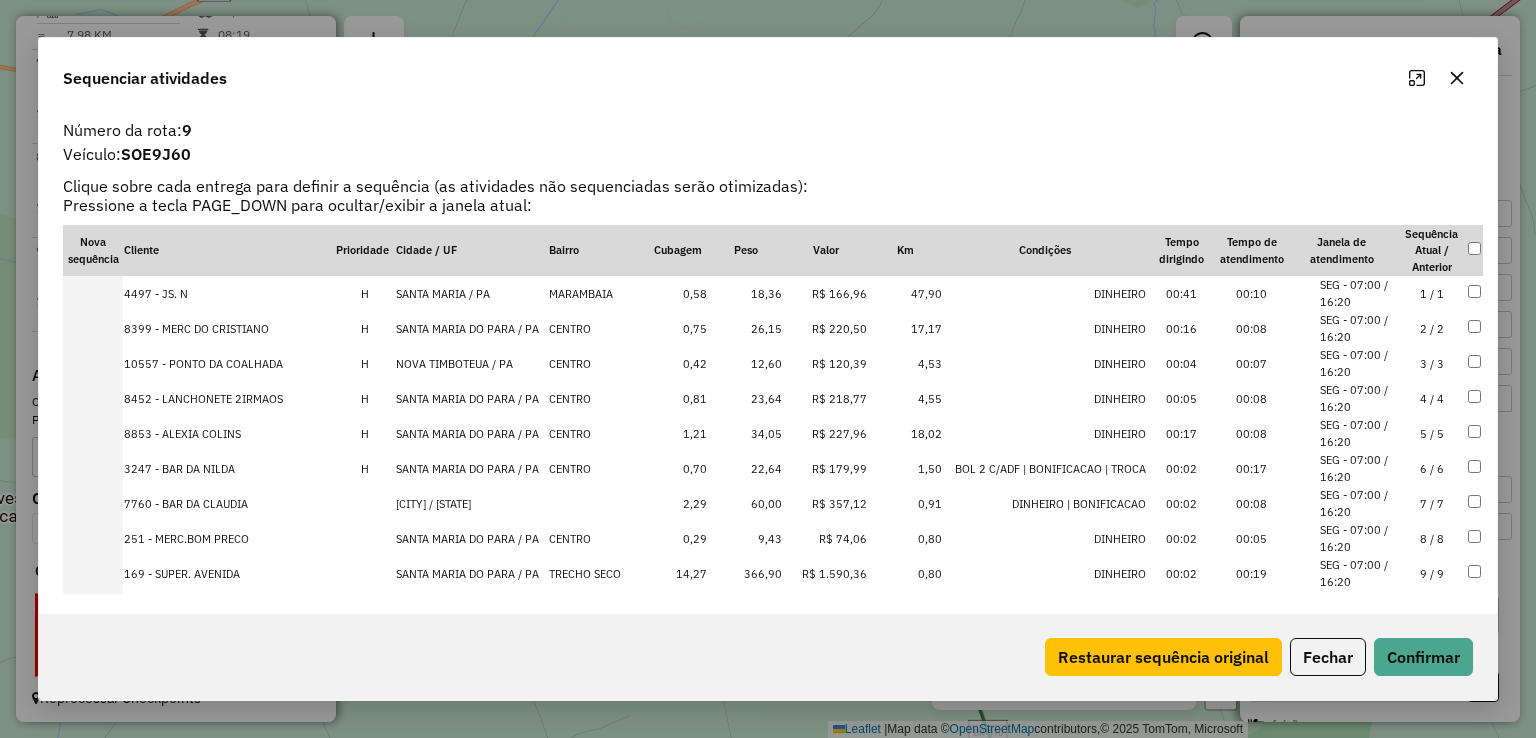 click 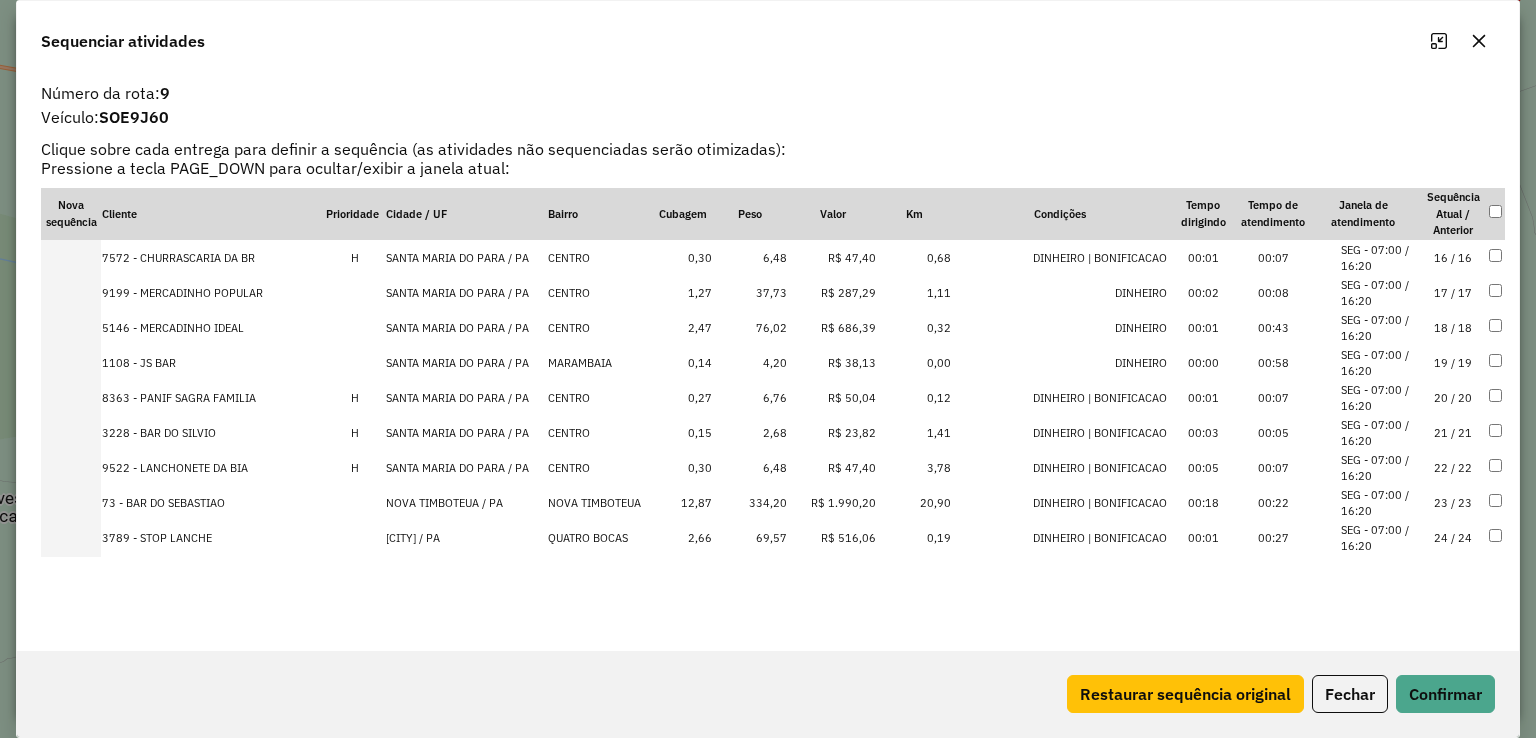 scroll, scrollTop: 611, scrollLeft: 0, axis: vertical 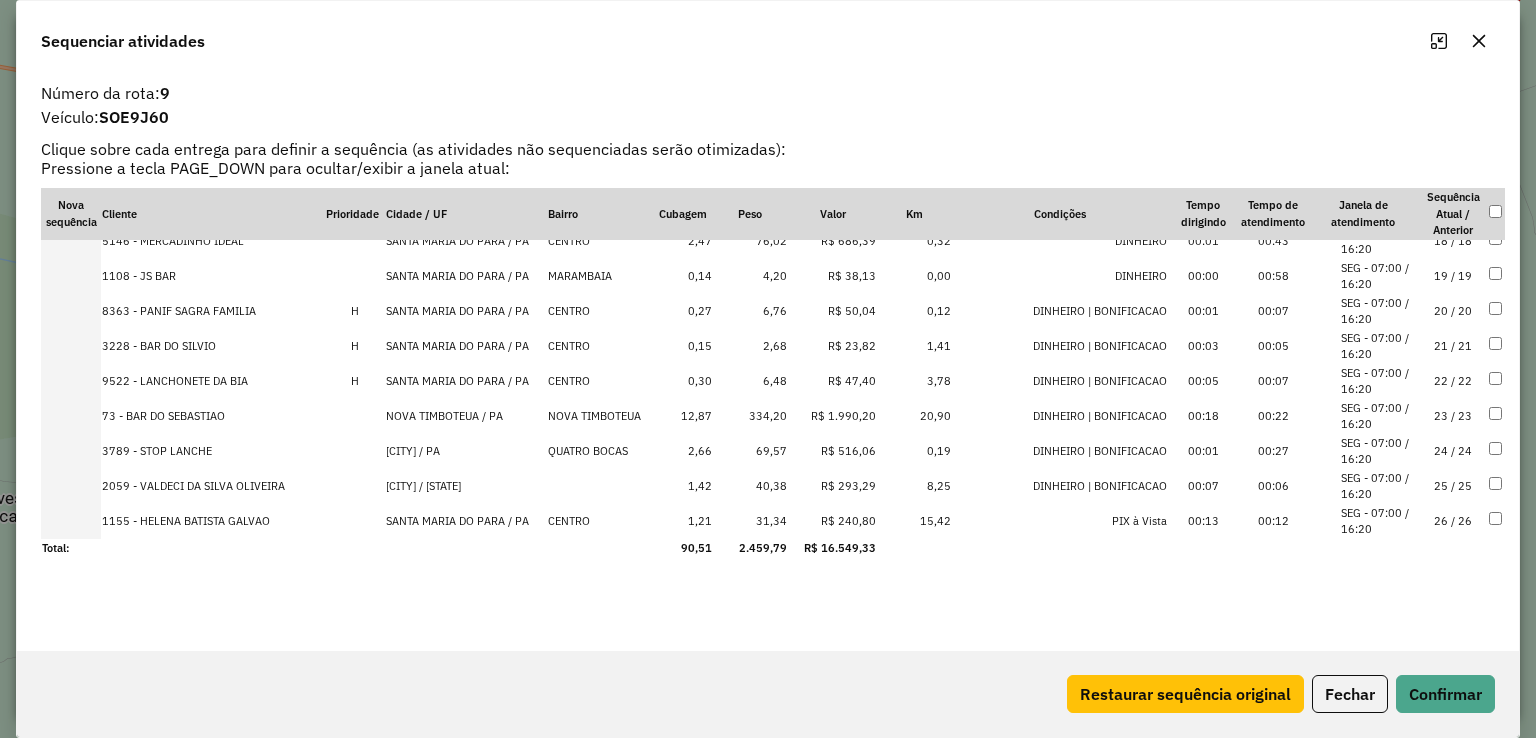 click on "25 / 25" at bounding box center [1453, 486] 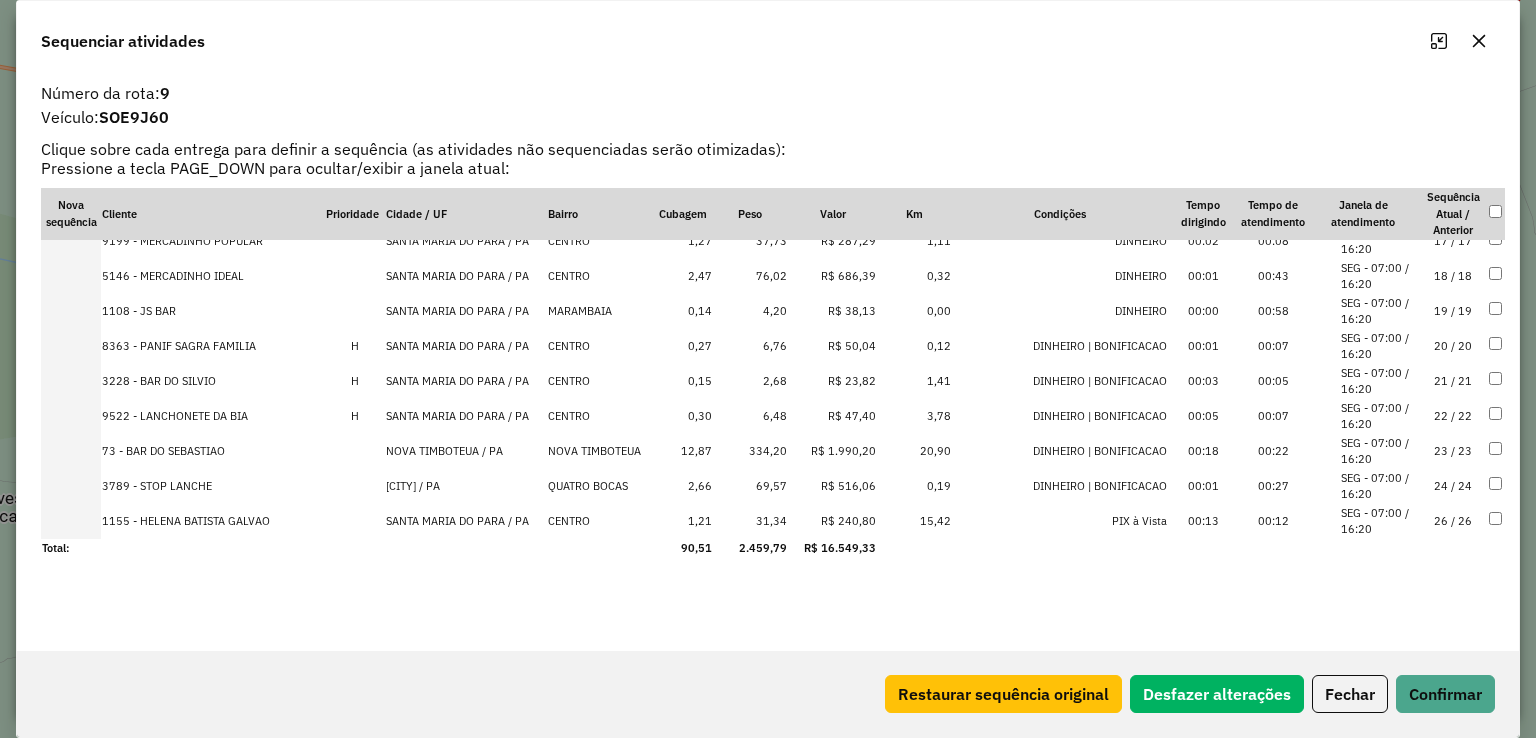 click on "24 / 24" at bounding box center [1453, 486] 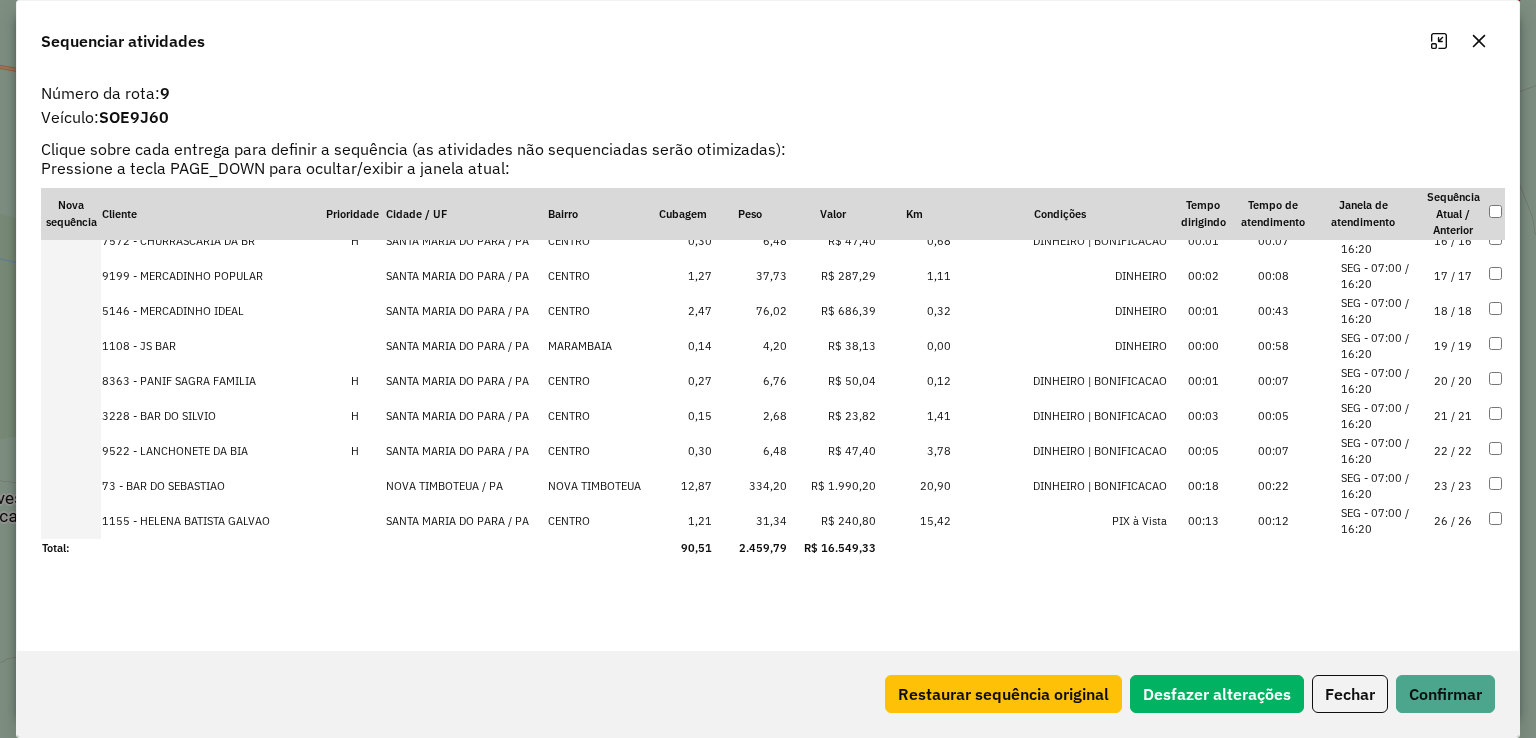 click on "23 / 23" at bounding box center (1453, 486) 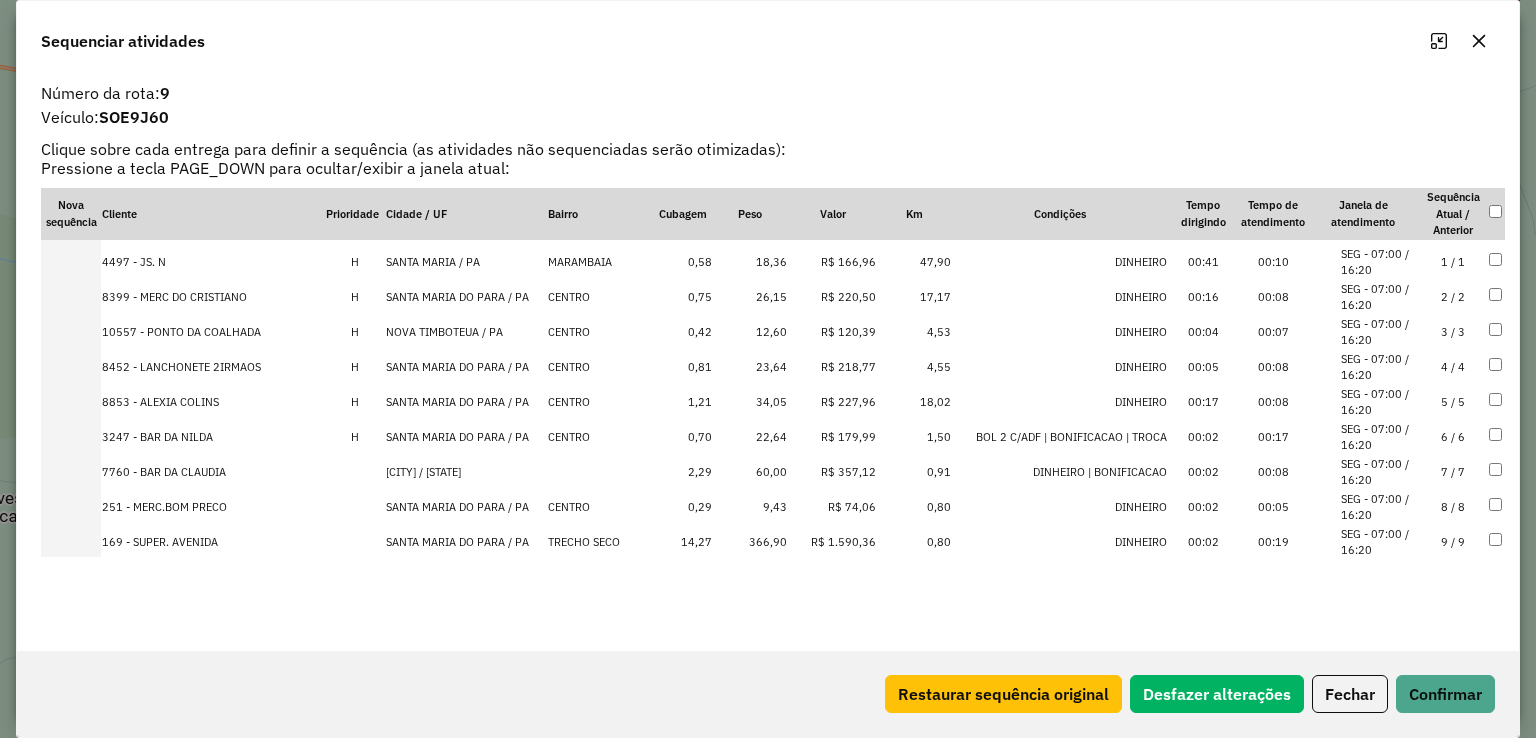 scroll, scrollTop: 0, scrollLeft: 0, axis: both 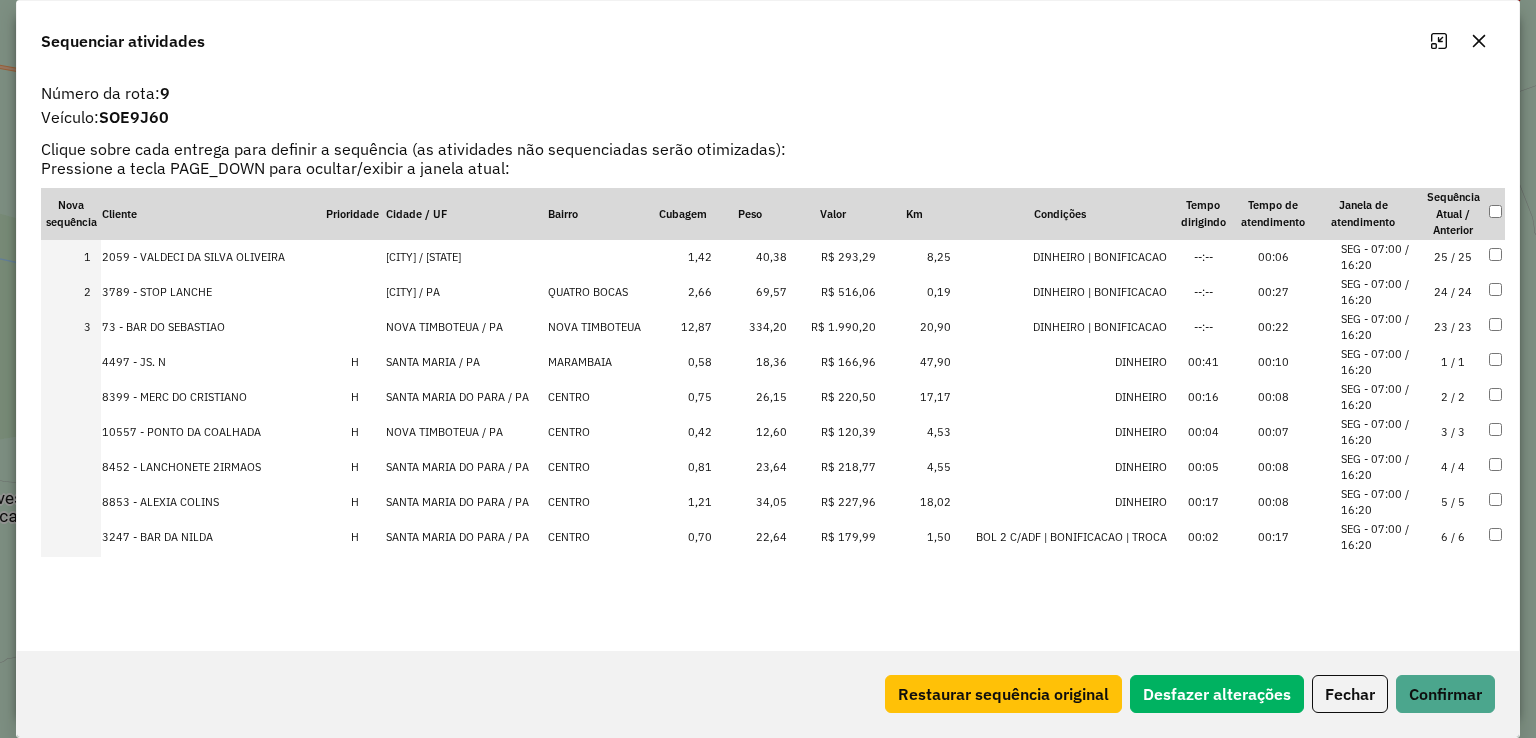 click on "3 / 3" at bounding box center (1453, 432) 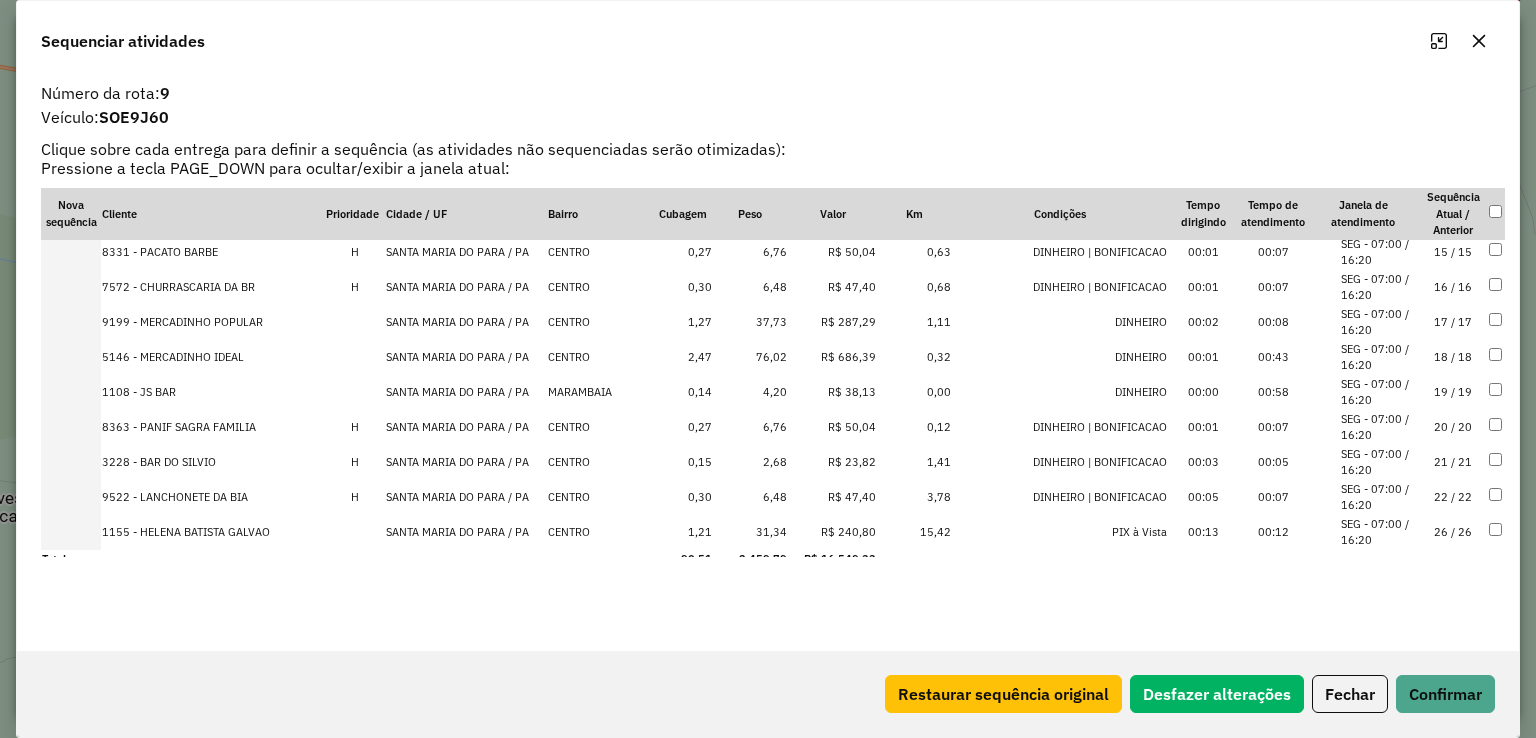 scroll, scrollTop: 611, scrollLeft: 0, axis: vertical 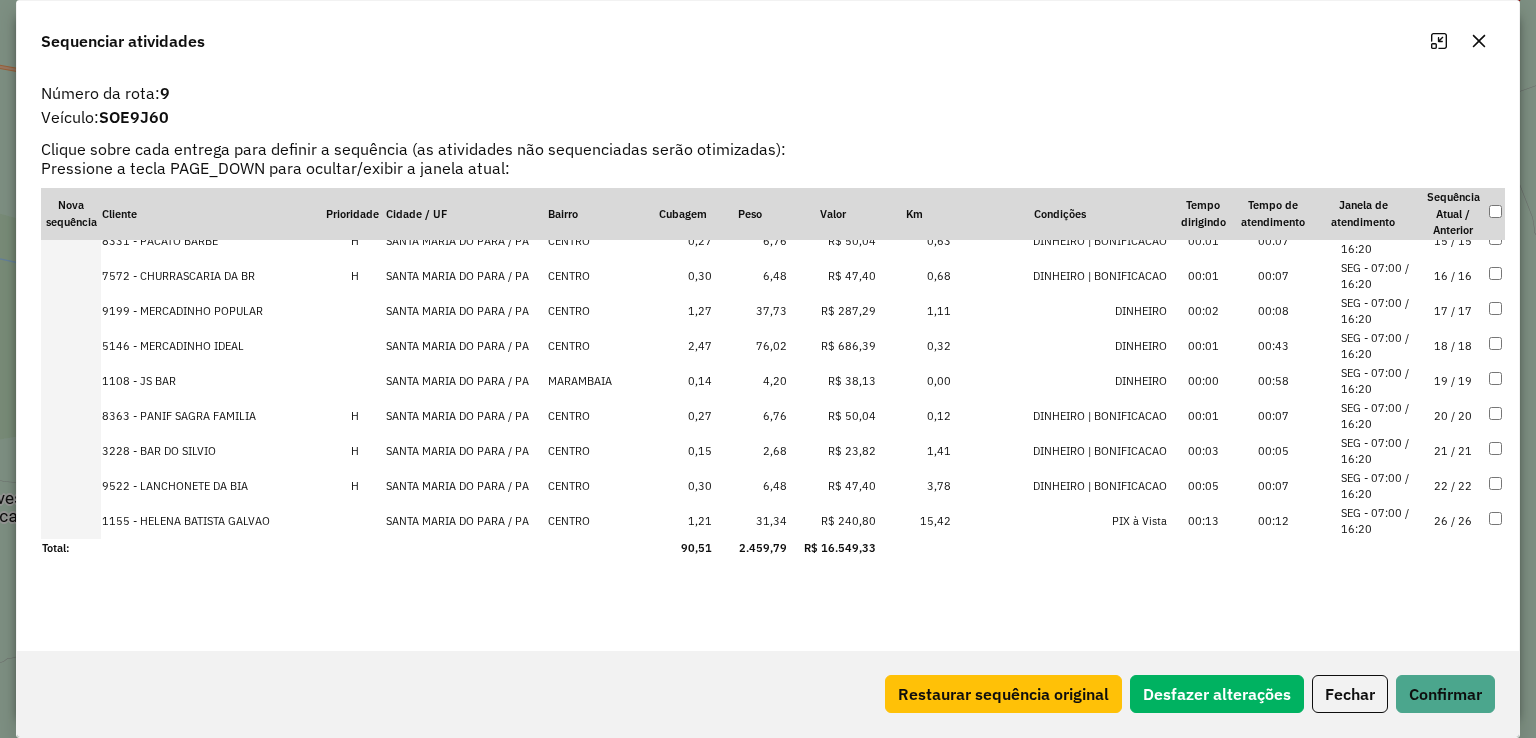 click on "26 / 26" at bounding box center (1453, 521) 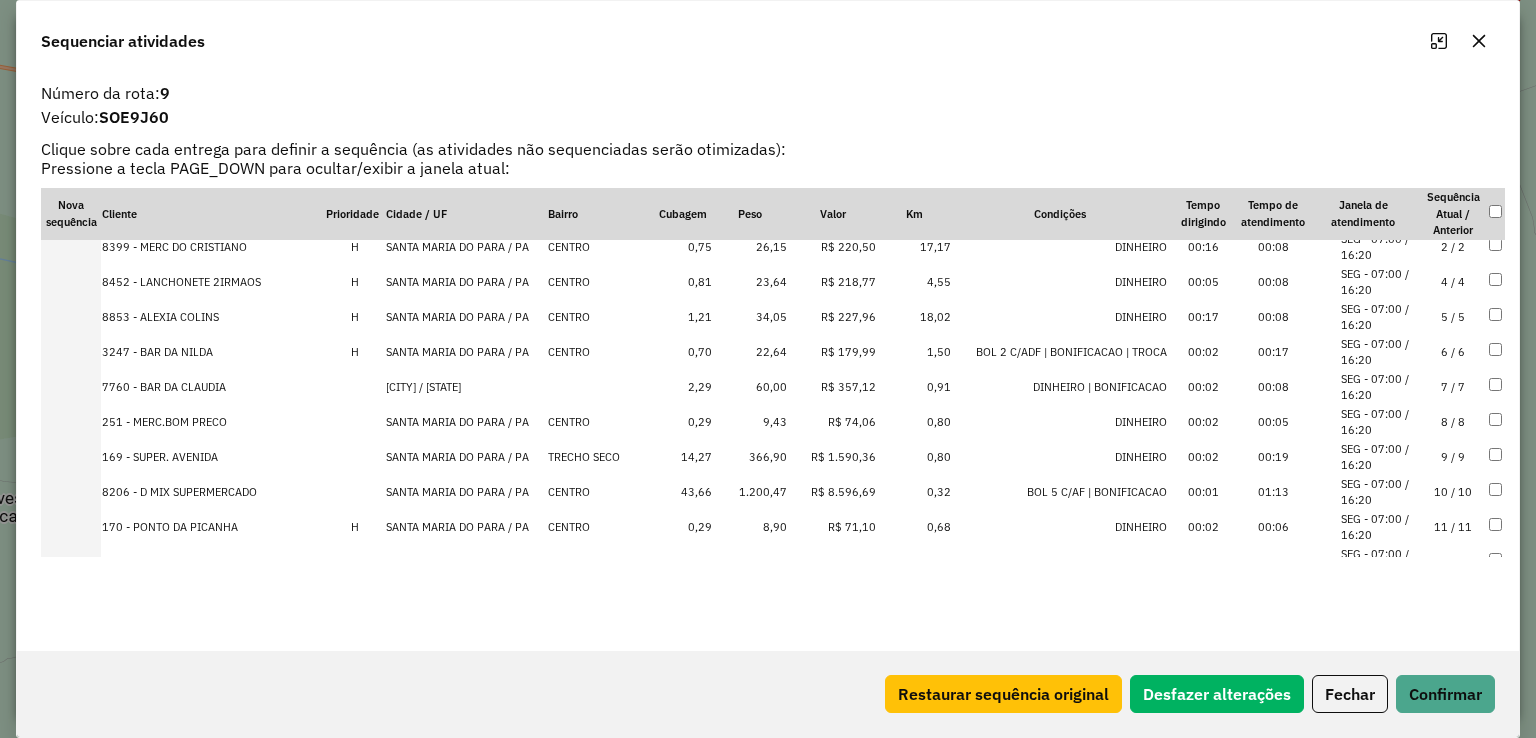 scroll, scrollTop: 111, scrollLeft: 0, axis: vertical 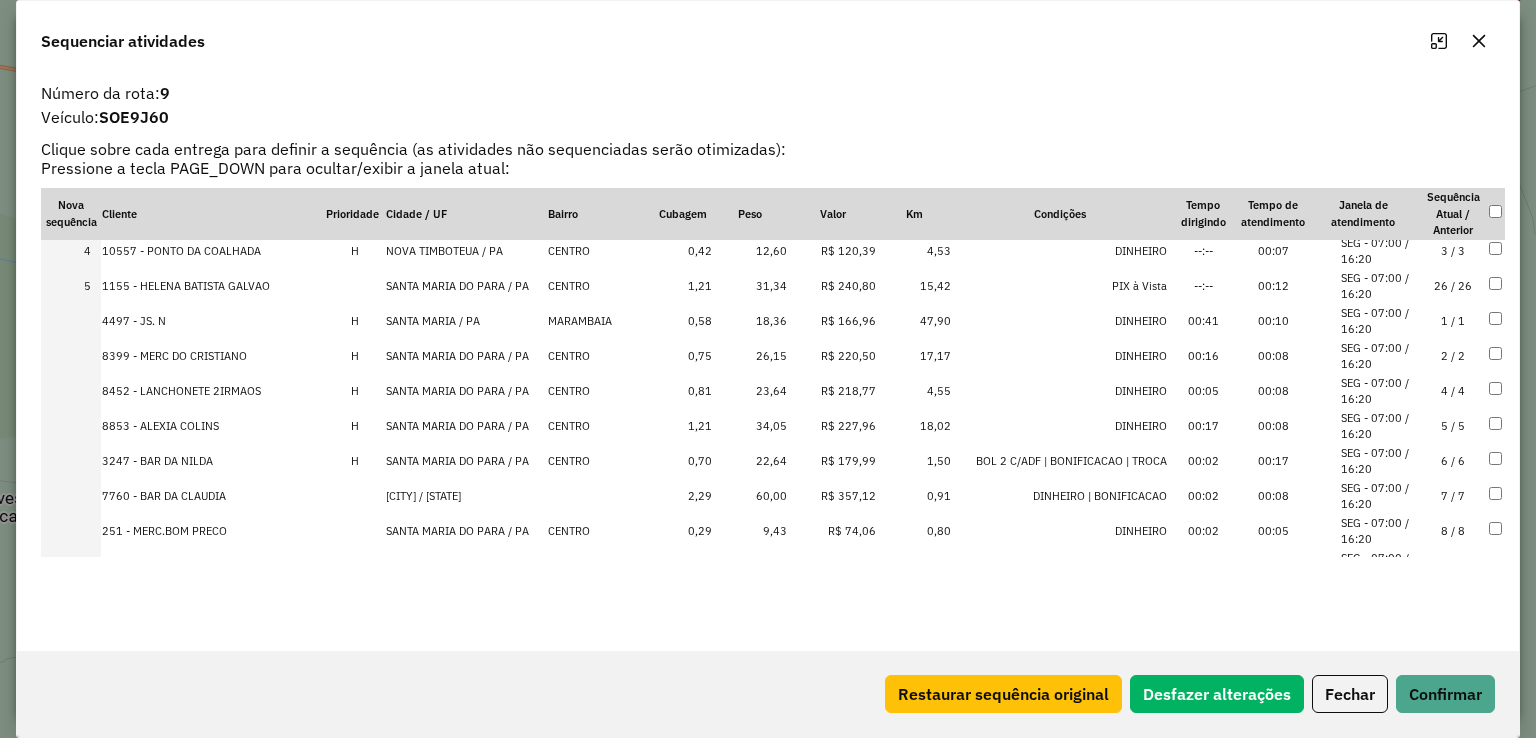 click on "4 / 4" at bounding box center (1453, 391) 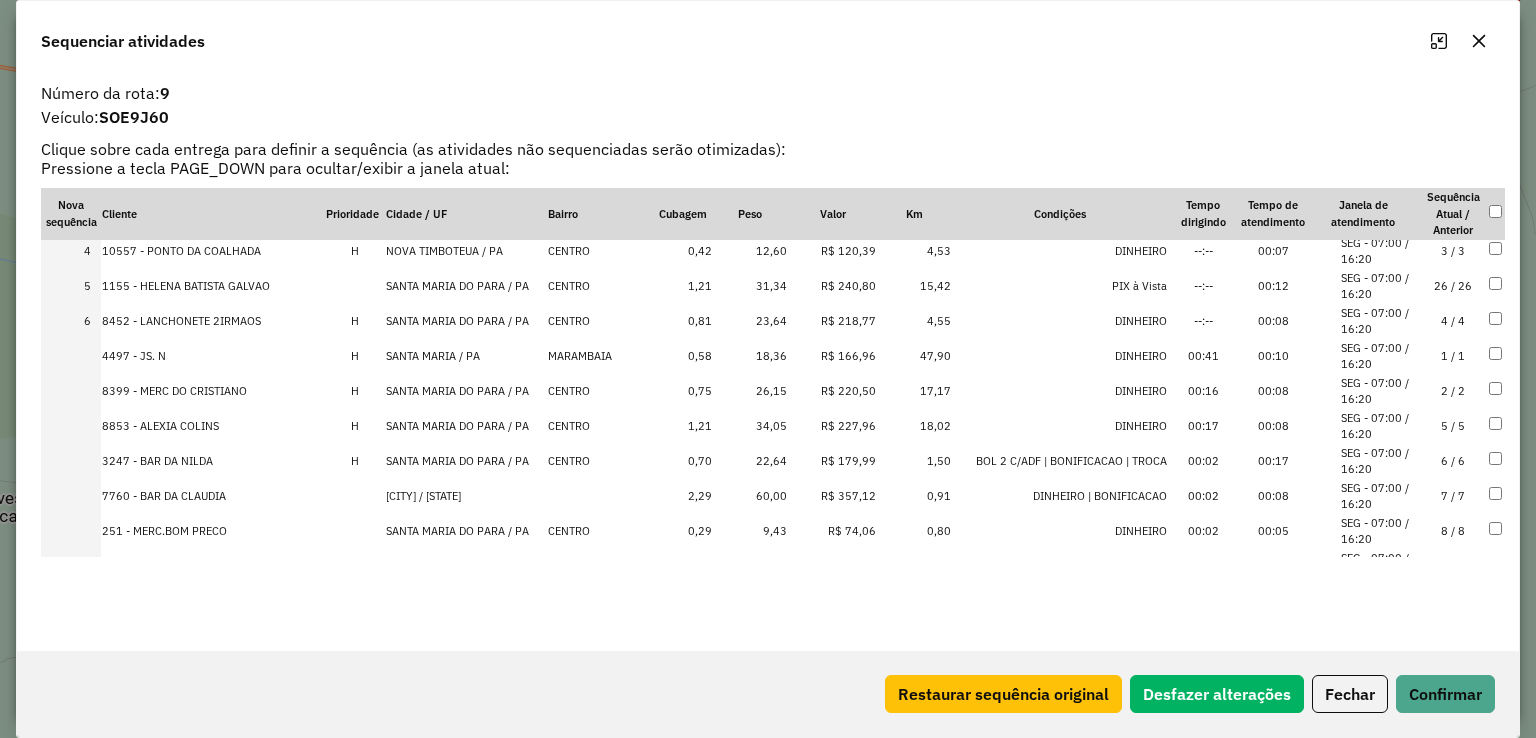 click on "2 / 2" at bounding box center [1453, 391] 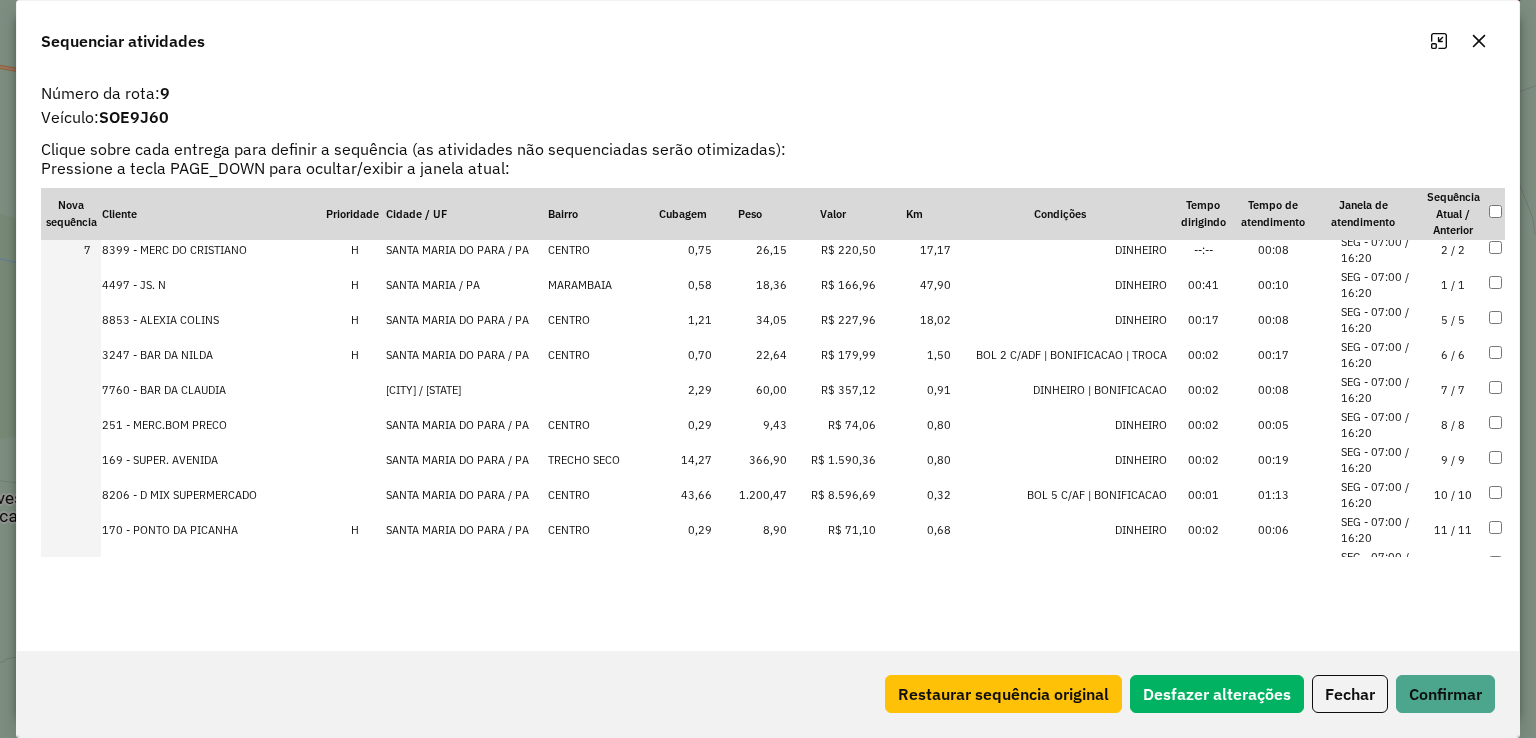 scroll, scrollTop: 611, scrollLeft: 0, axis: vertical 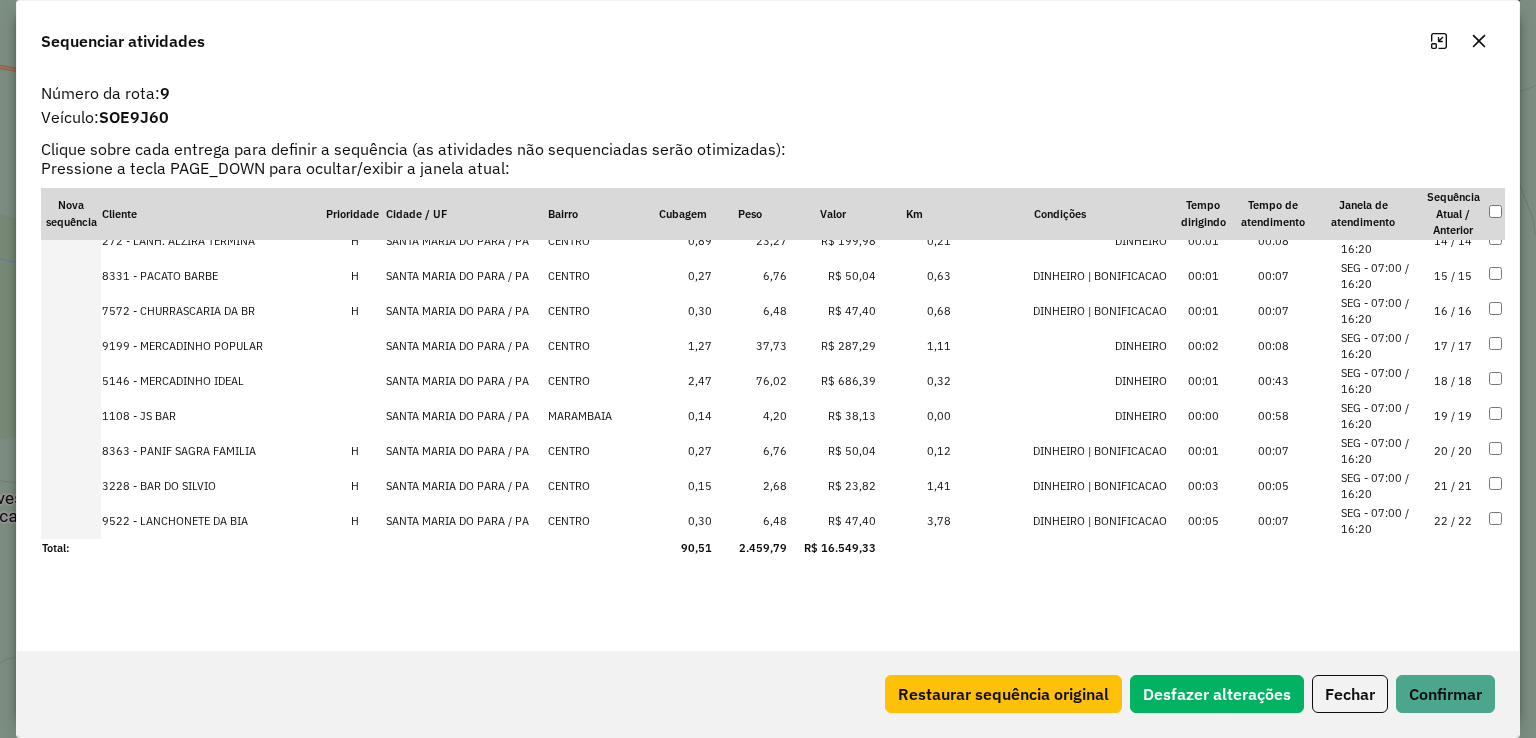 click on "22 / 22" at bounding box center [1453, 521] 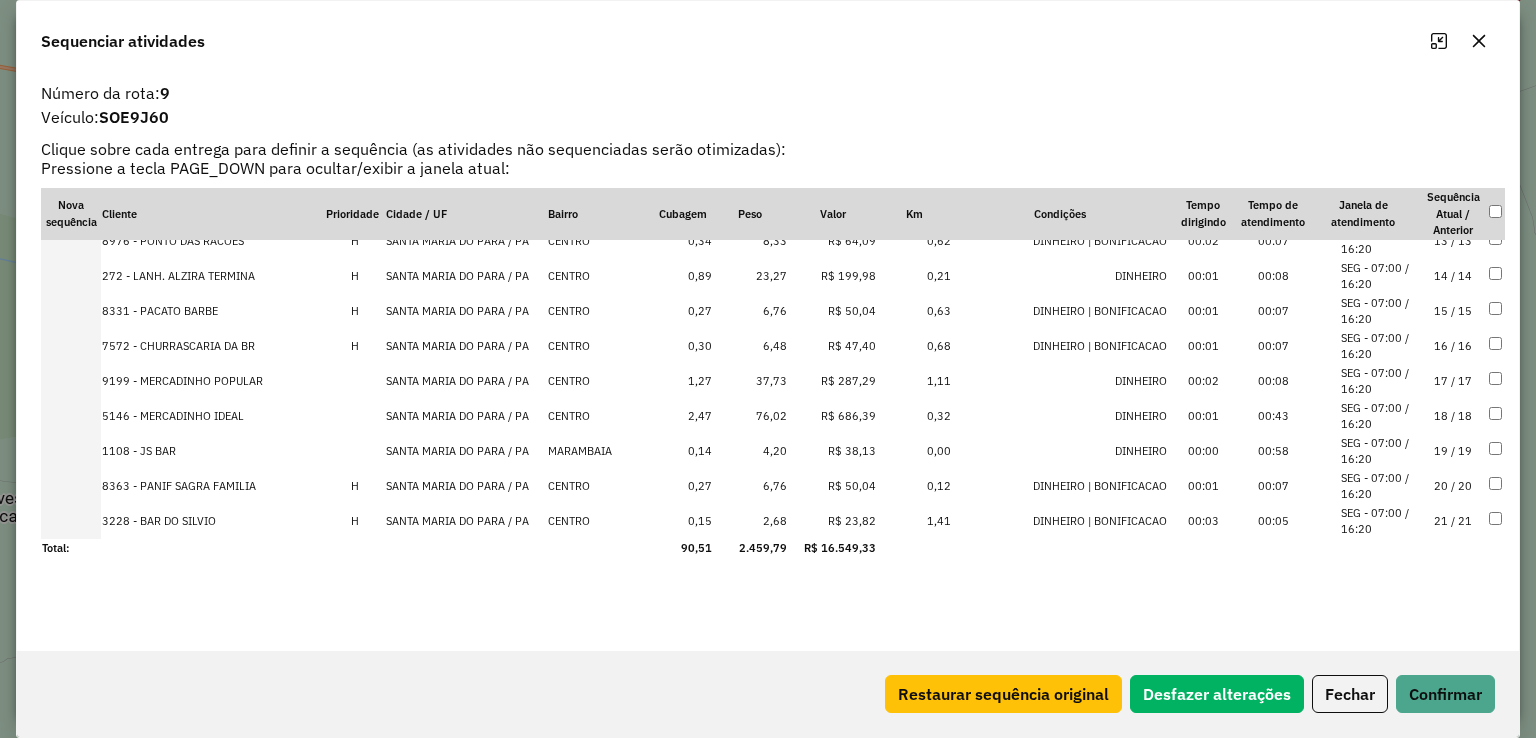 click on "21 / 21" at bounding box center [1453, 521] 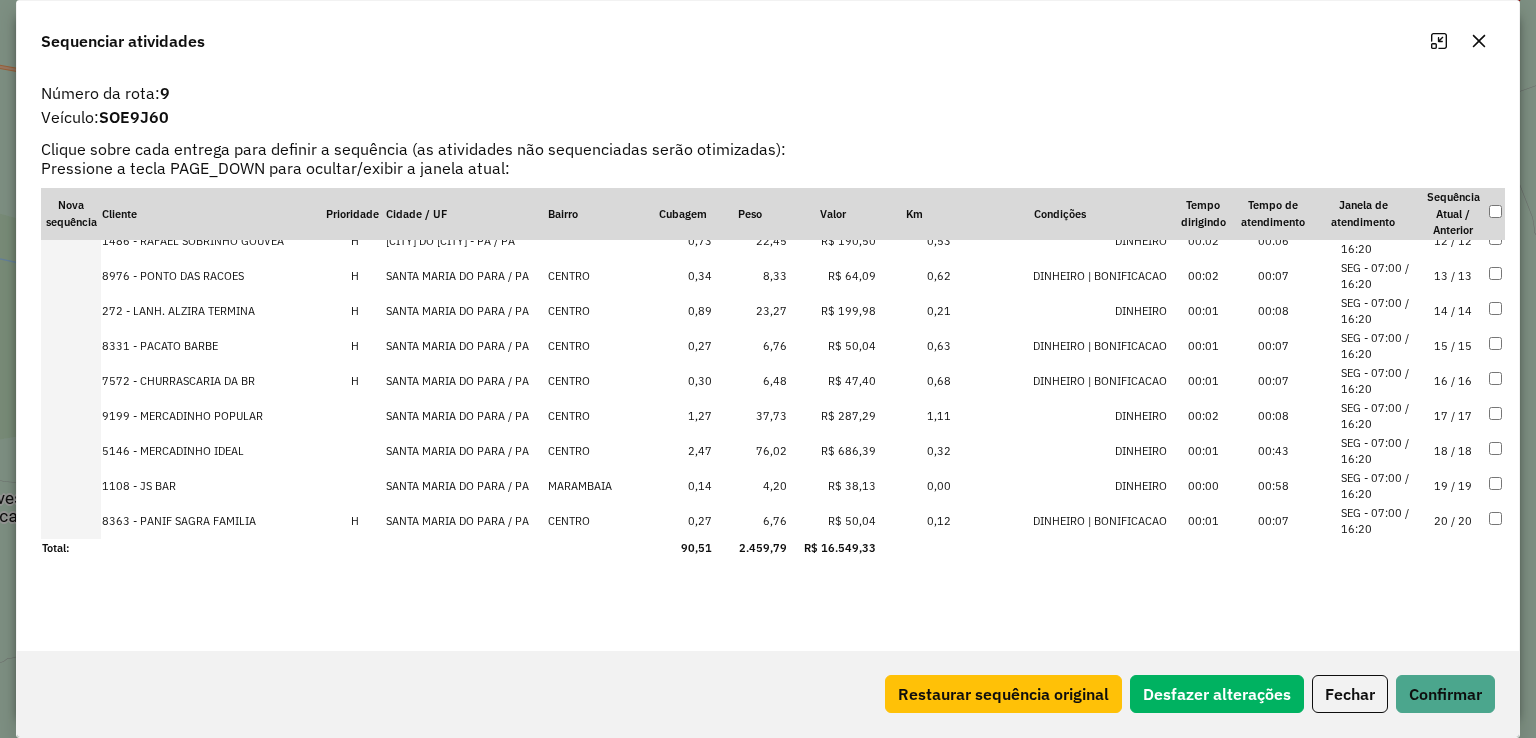 click on "19 / 19" at bounding box center [1453, 486] 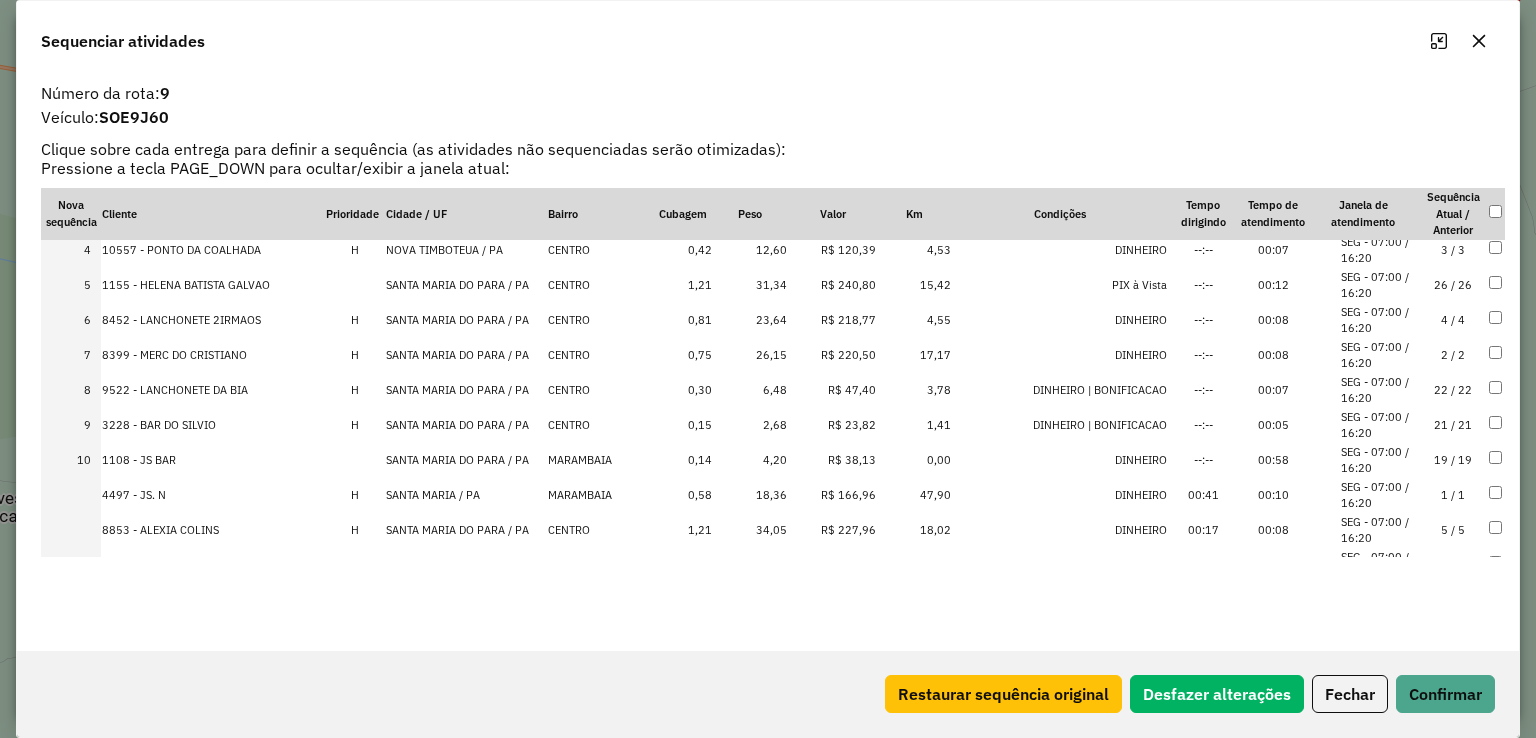 scroll, scrollTop: 111, scrollLeft: 0, axis: vertical 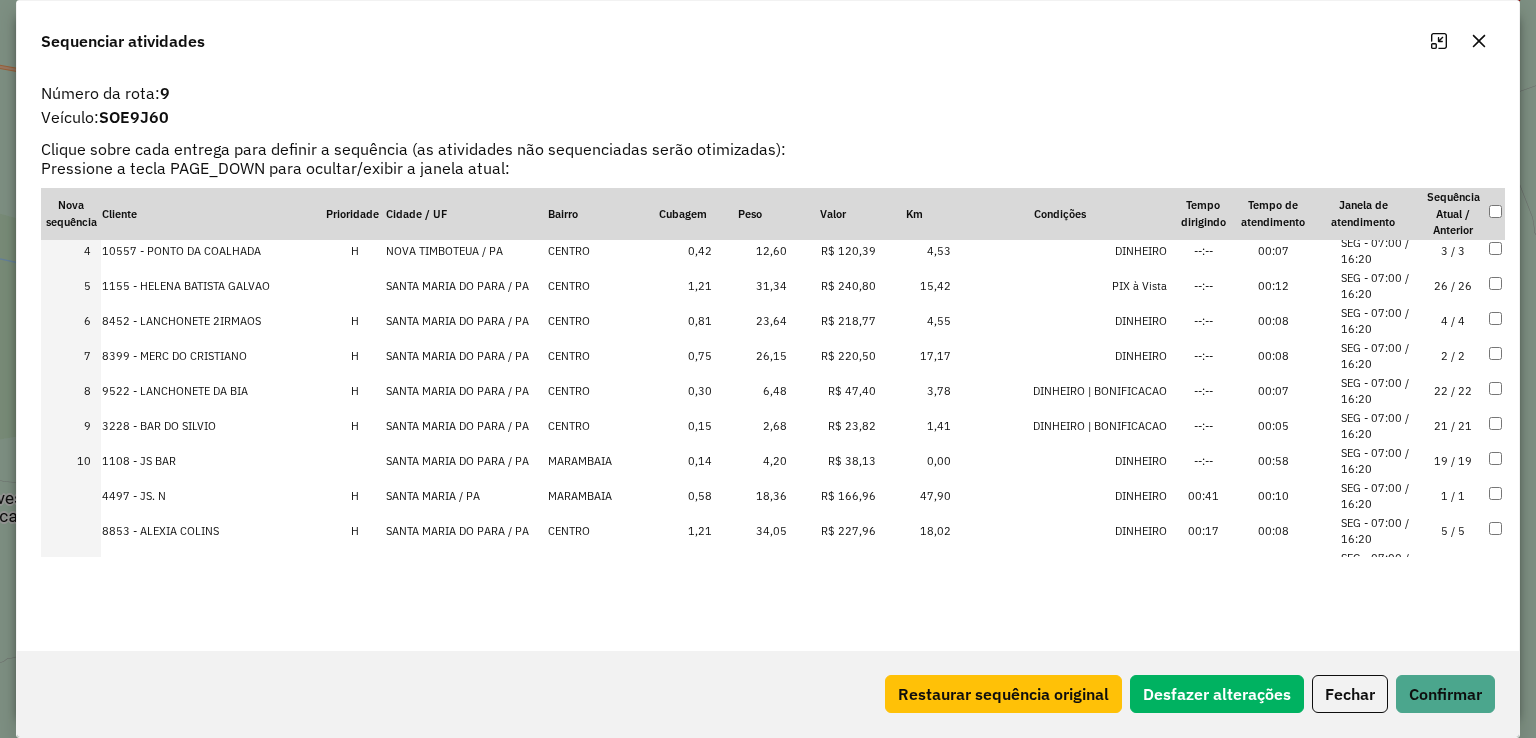 click on "1 / 1" at bounding box center [1453, 496] 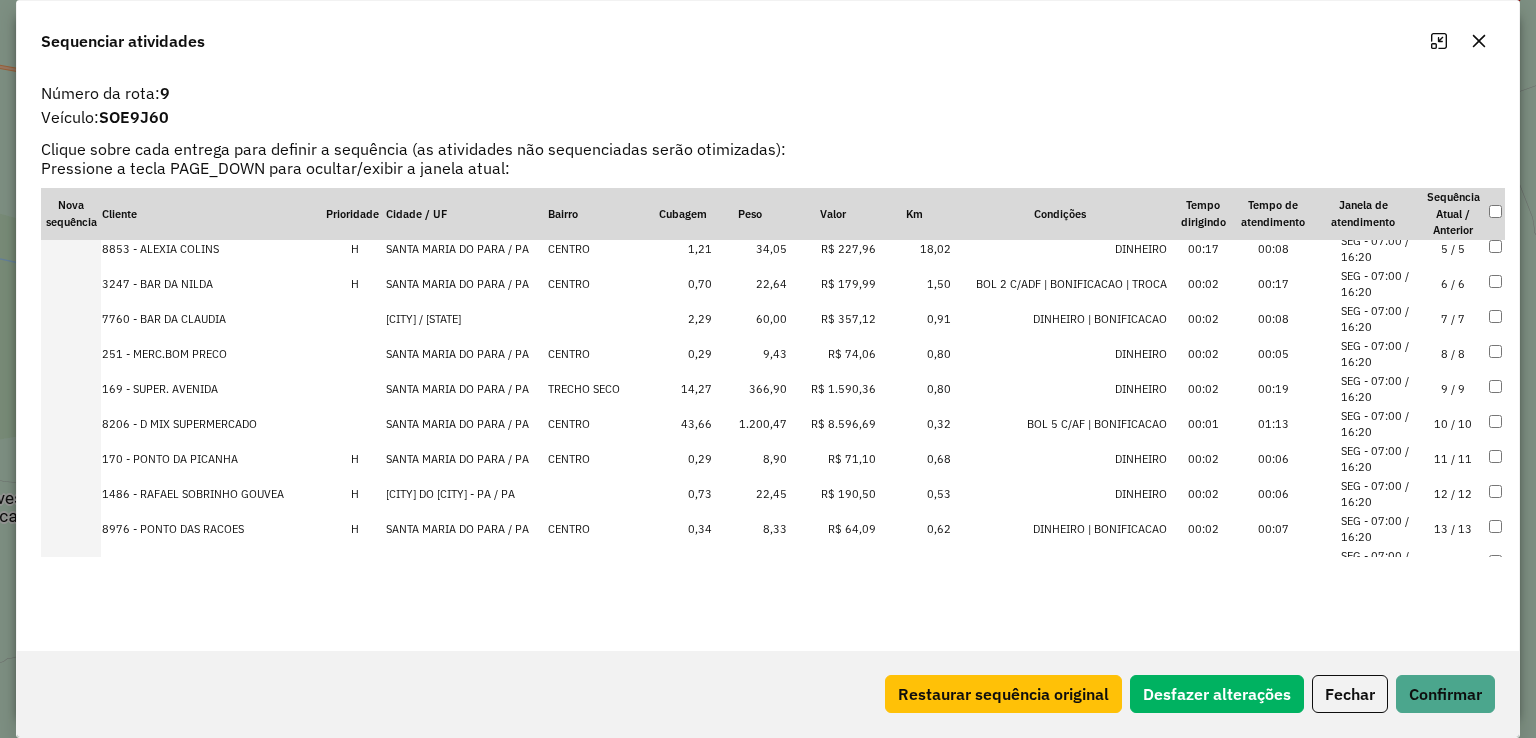 scroll, scrollTop: 611, scrollLeft: 0, axis: vertical 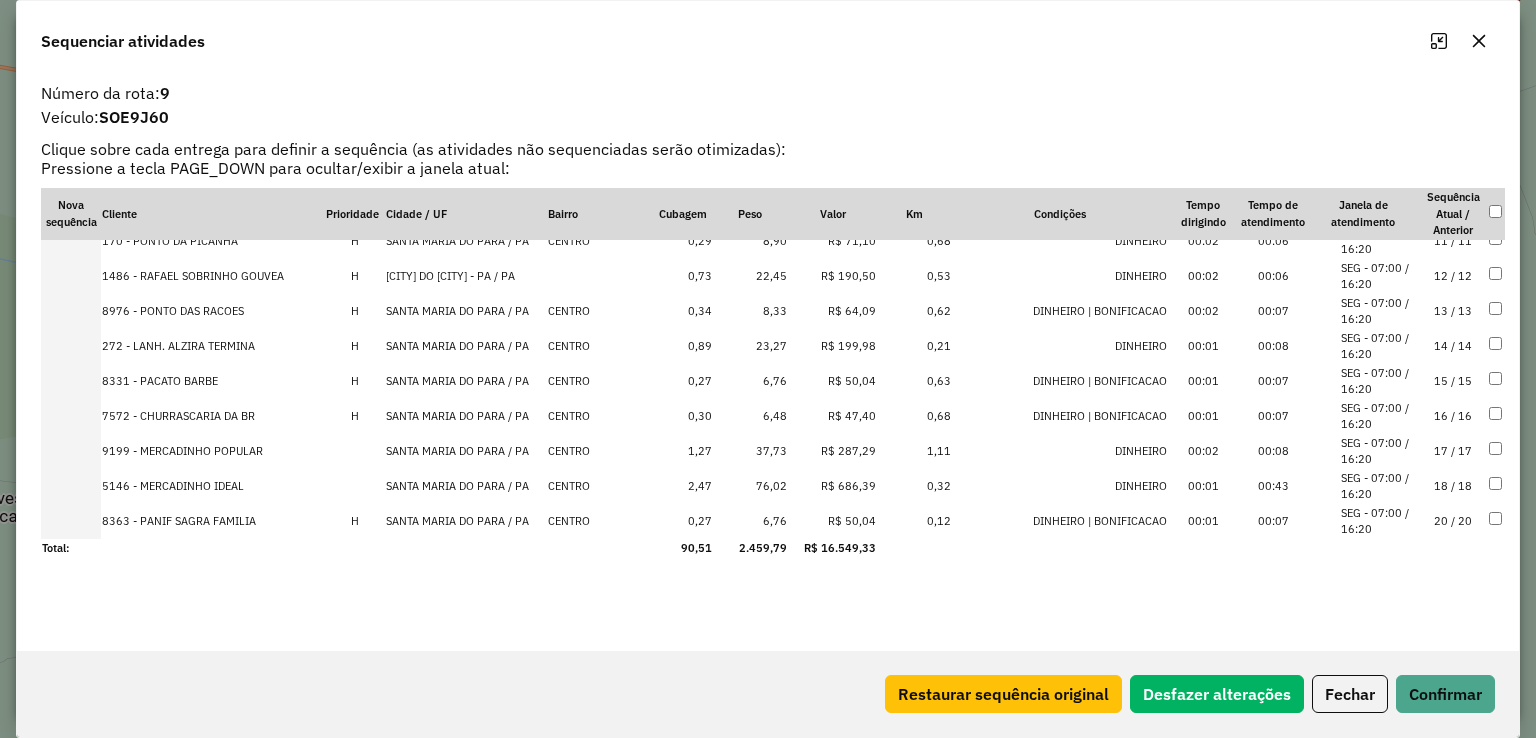click on "18 / 18" at bounding box center (1453, 486) 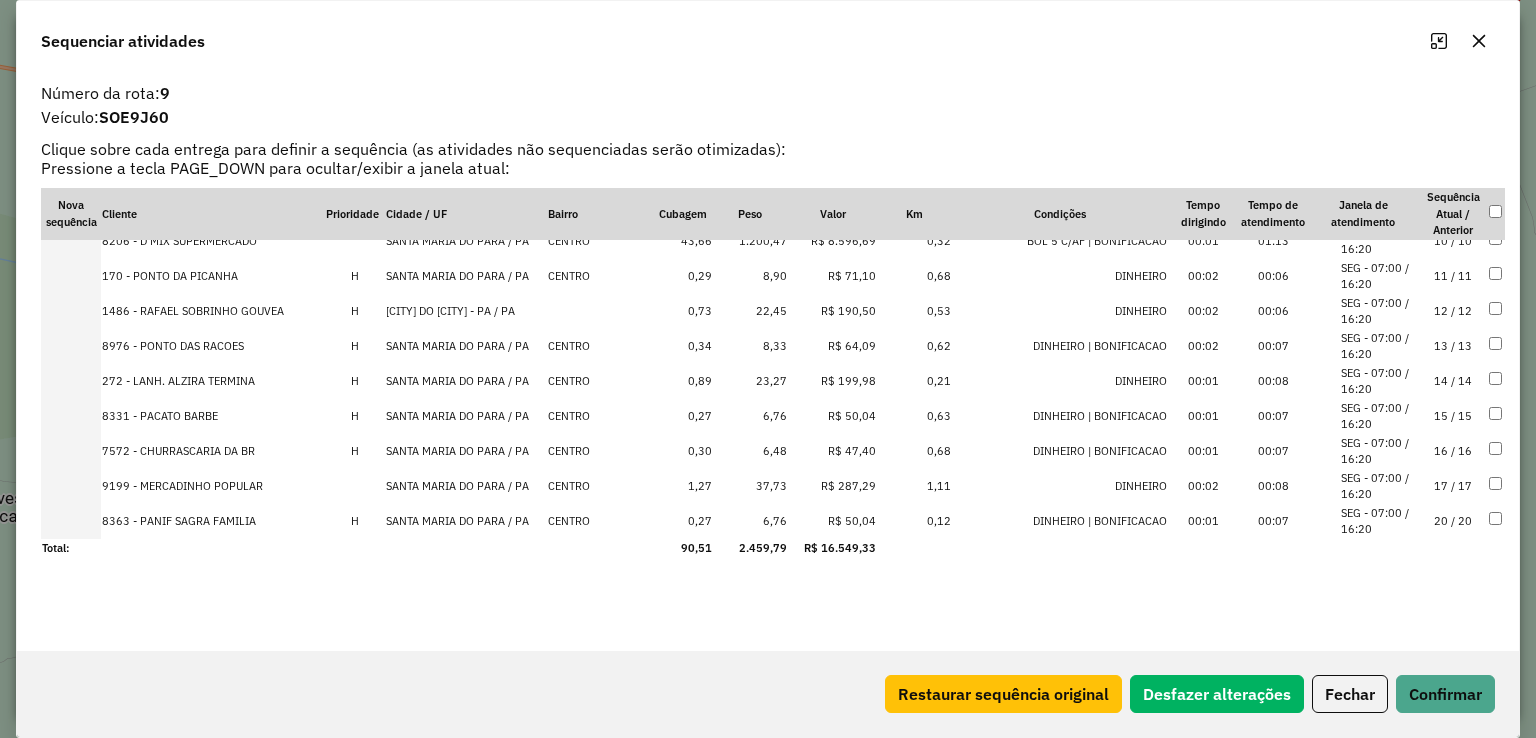 click on "20 / 20" at bounding box center (1453, 521) 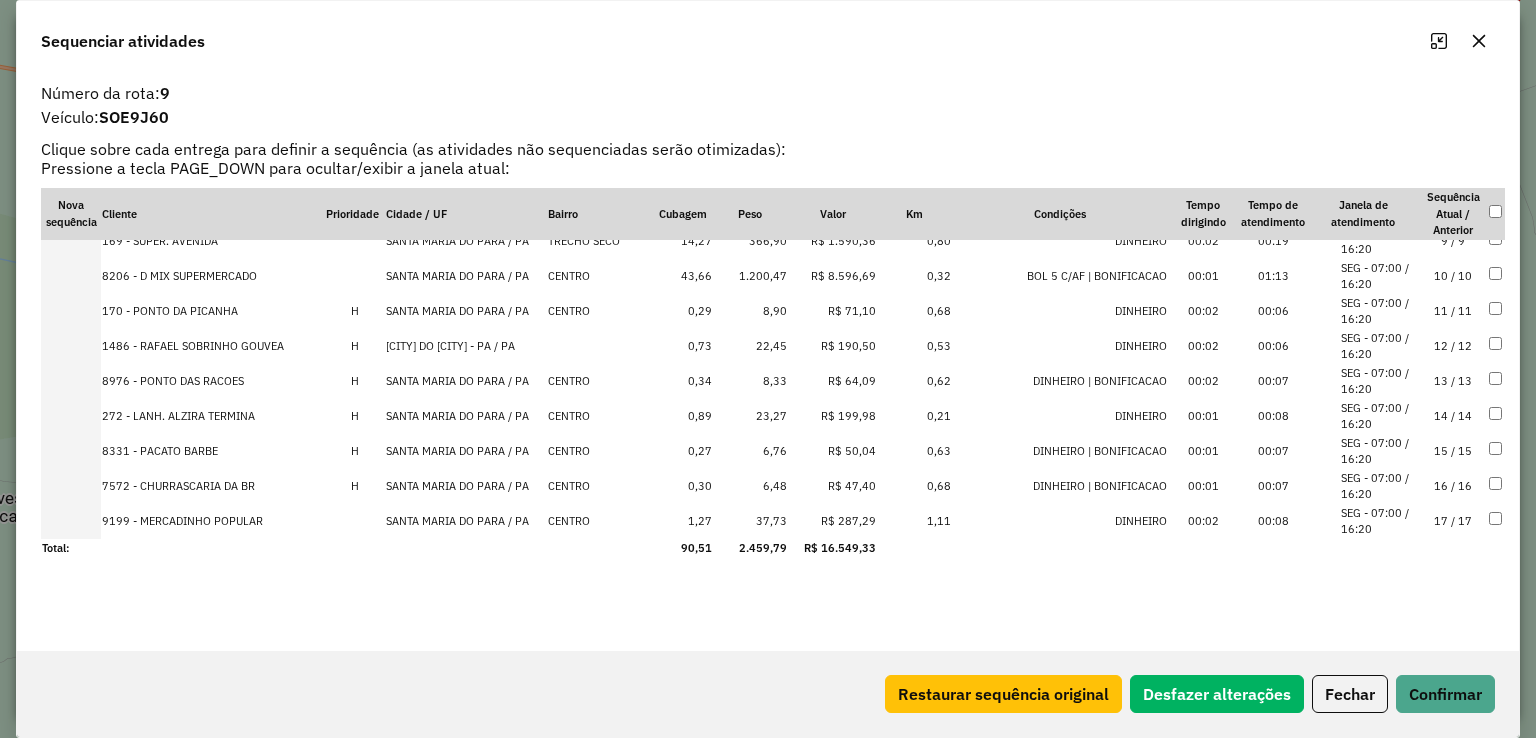 click on "17 / 17" at bounding box center (1453, 521) 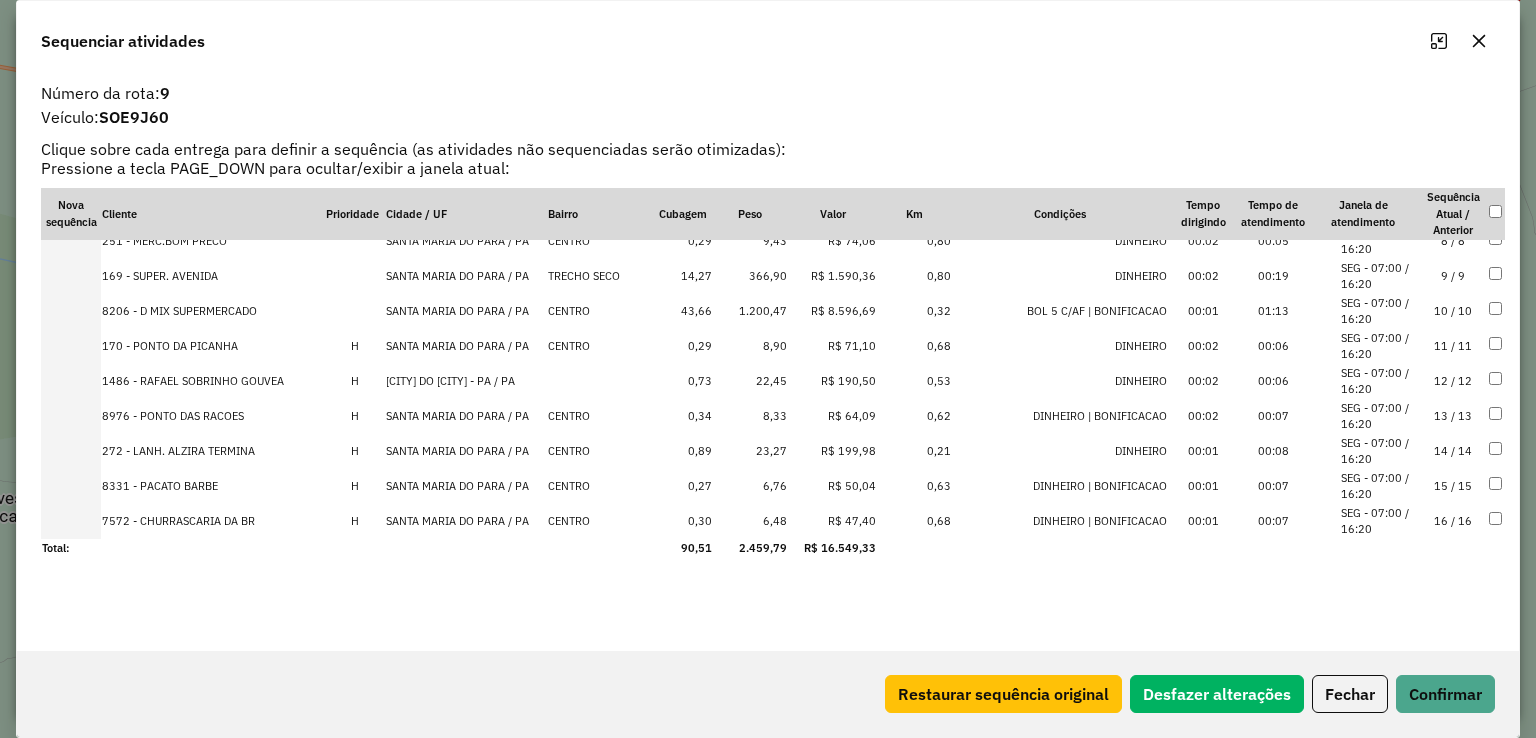 click on "15 / 15" at bounding box center [1453, 486] 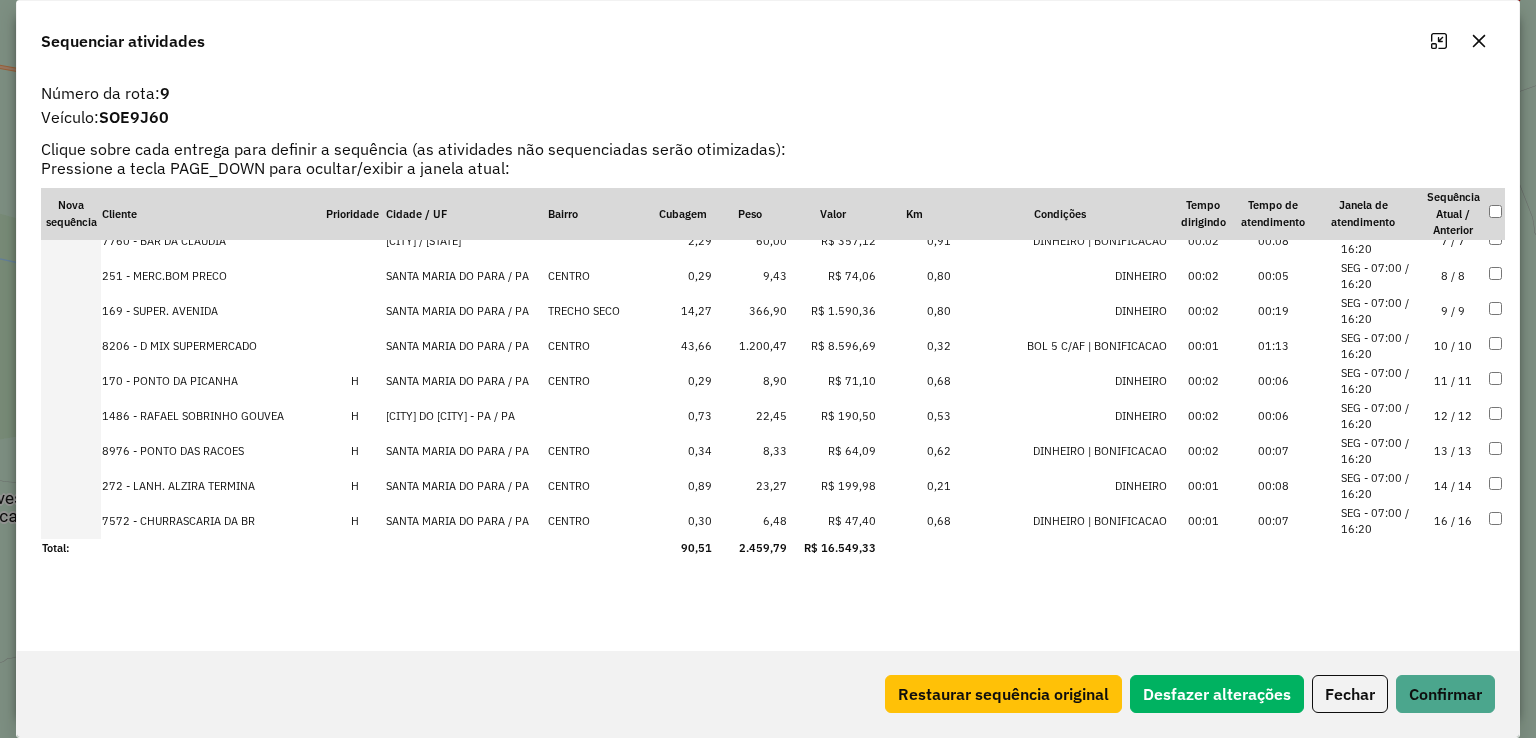 click on "16 / 16" at bounding box center (1453, 521) 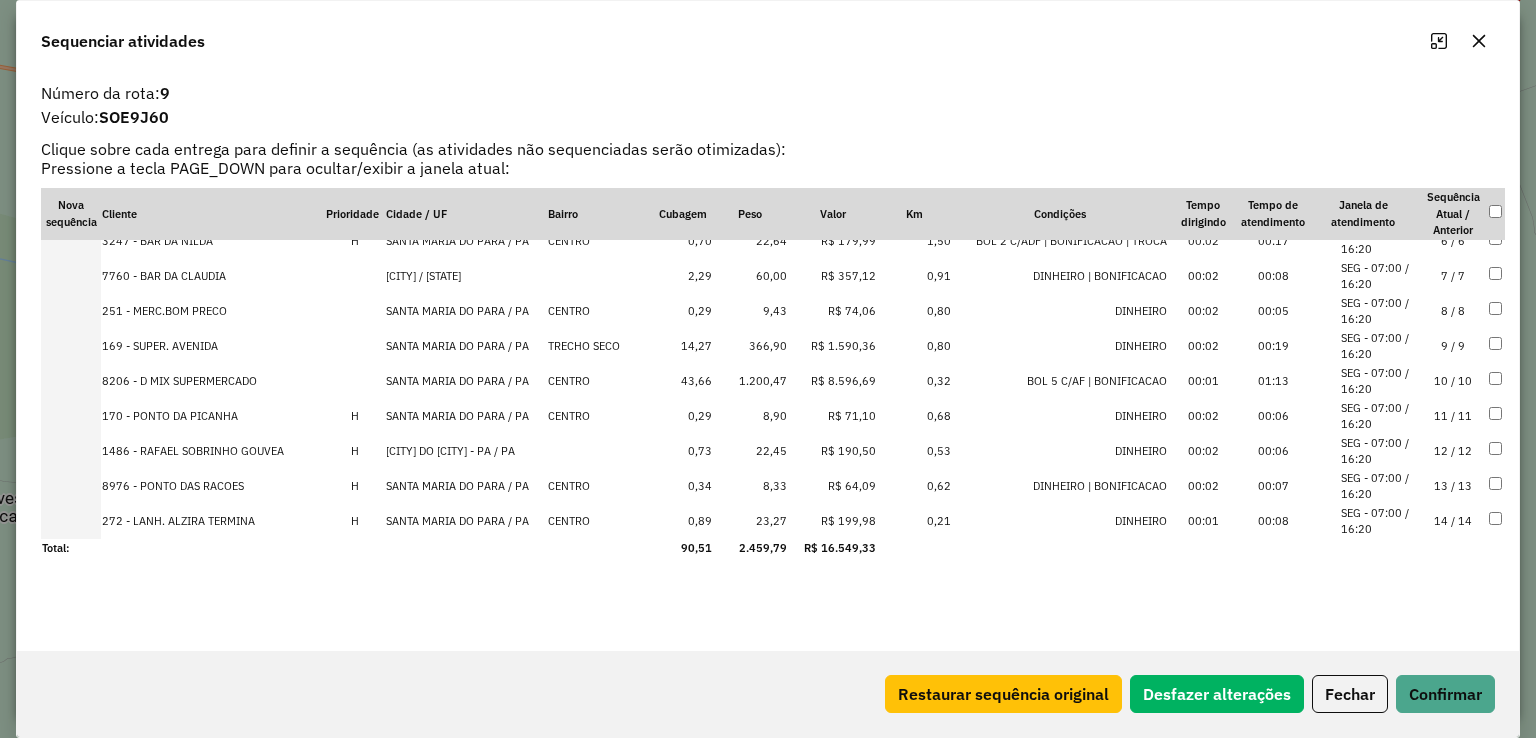 click on "13 / 13" at bounding box center [1453, 486] 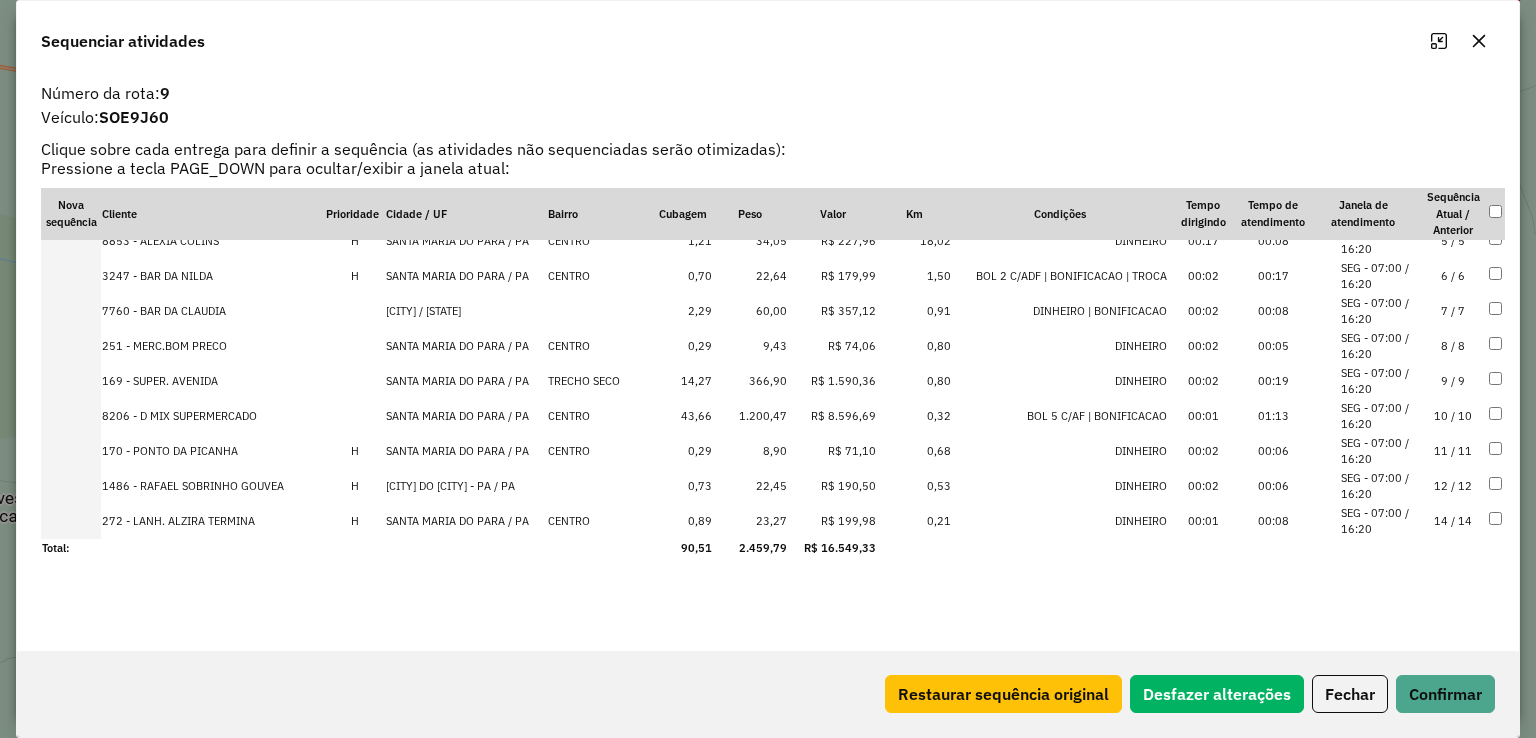 click on "14 / 14" at bounding box center [1453, 521] 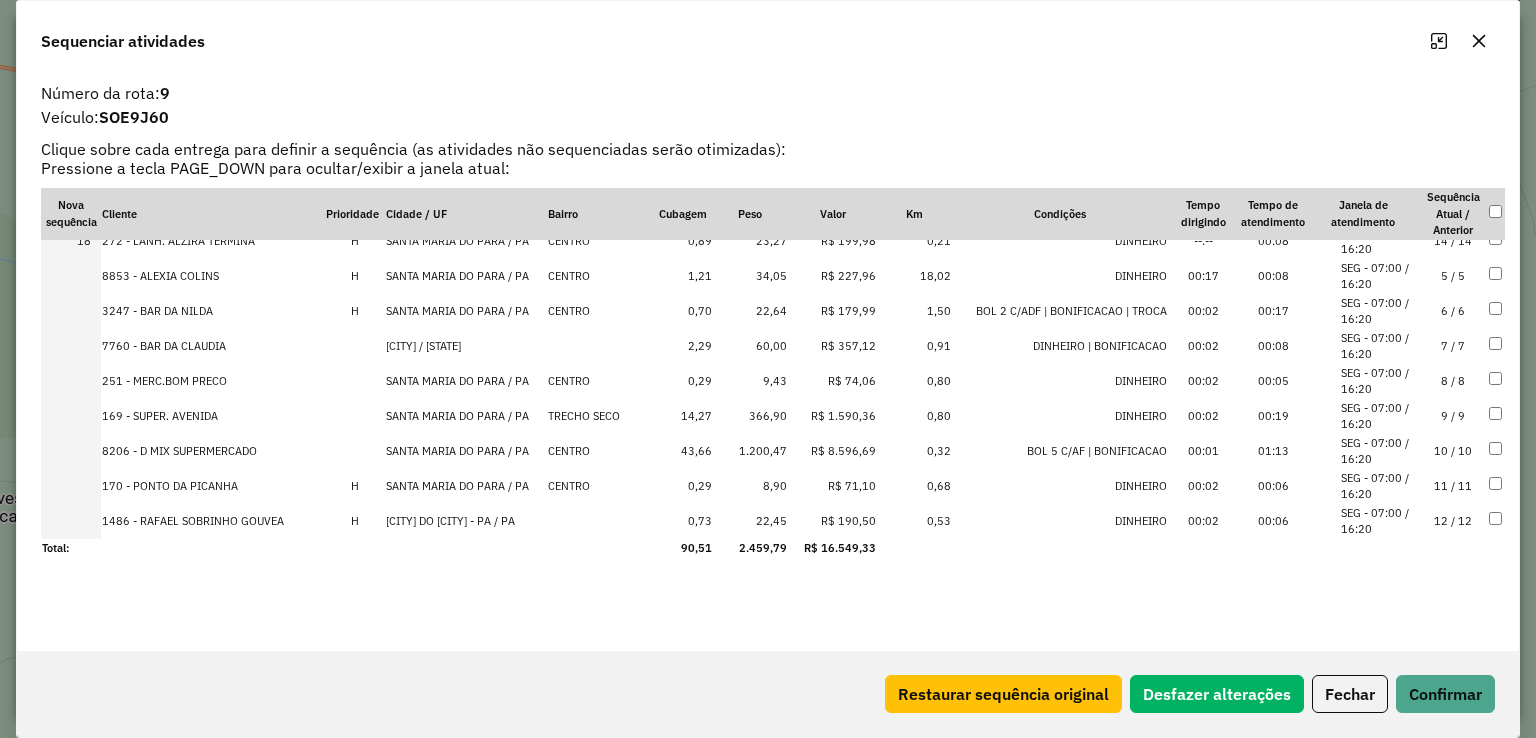 click on "12 / 12" at bounding box center (1453, 521) 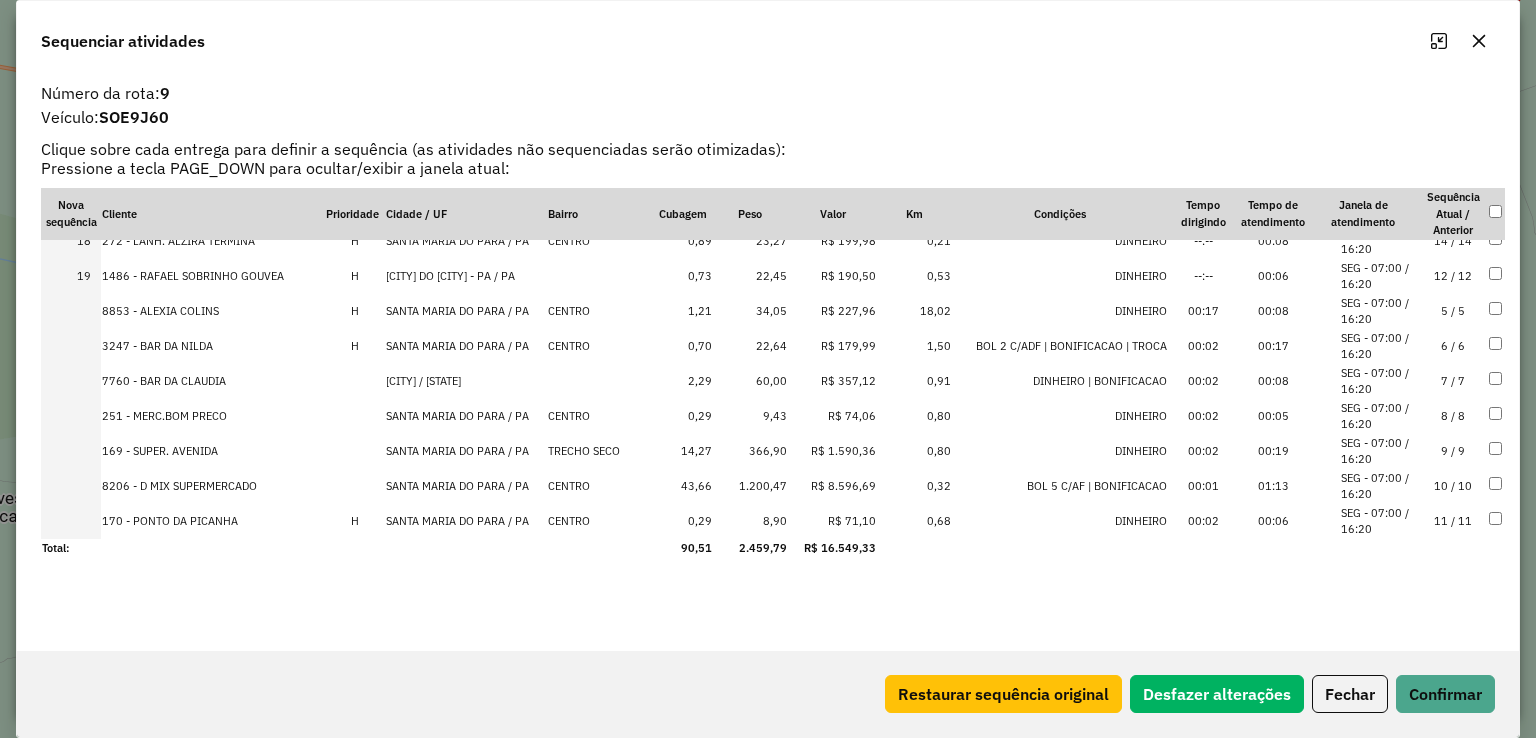 click on "11 / 11" at bounding box center [1453, 521] 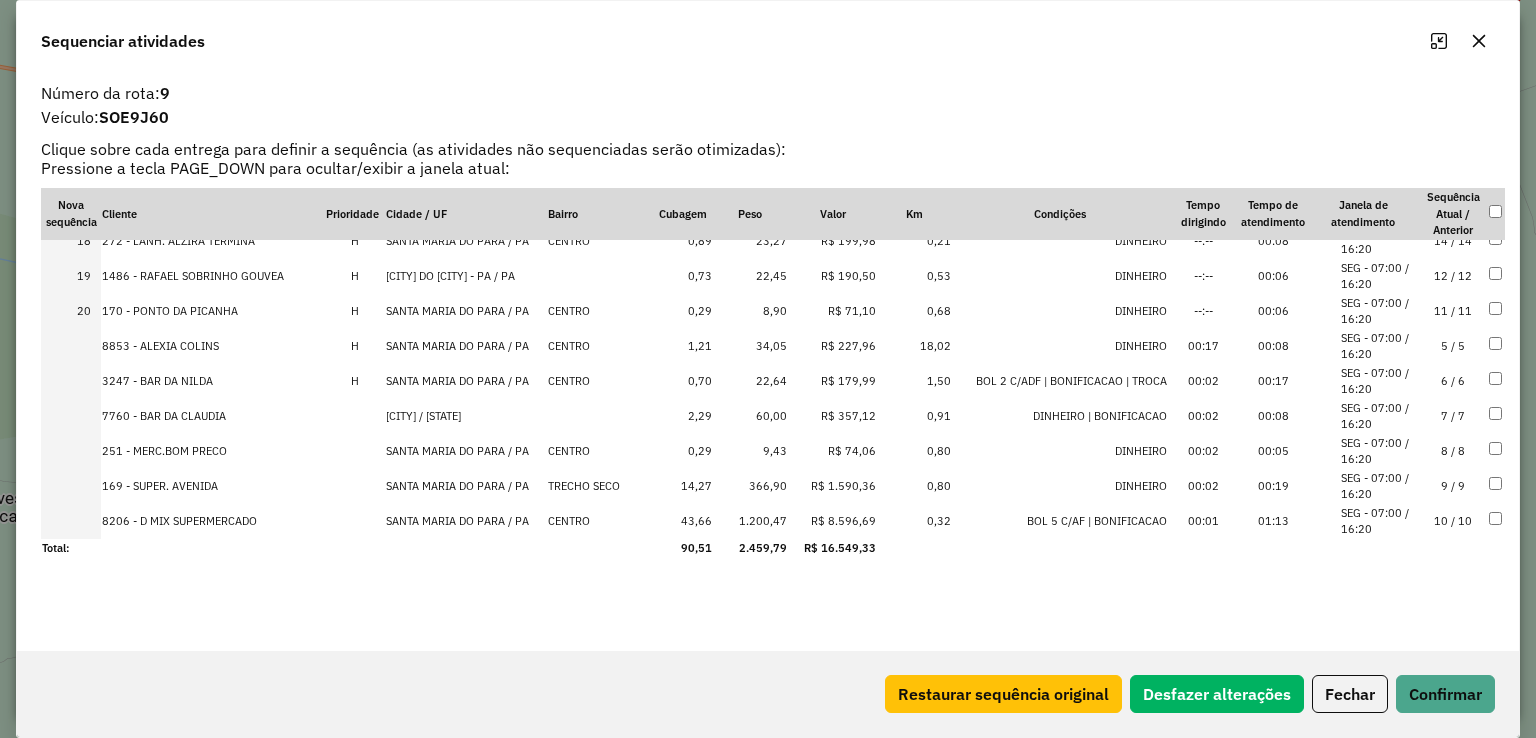 click on "5 / 5" at bounding box center (1453, 346) 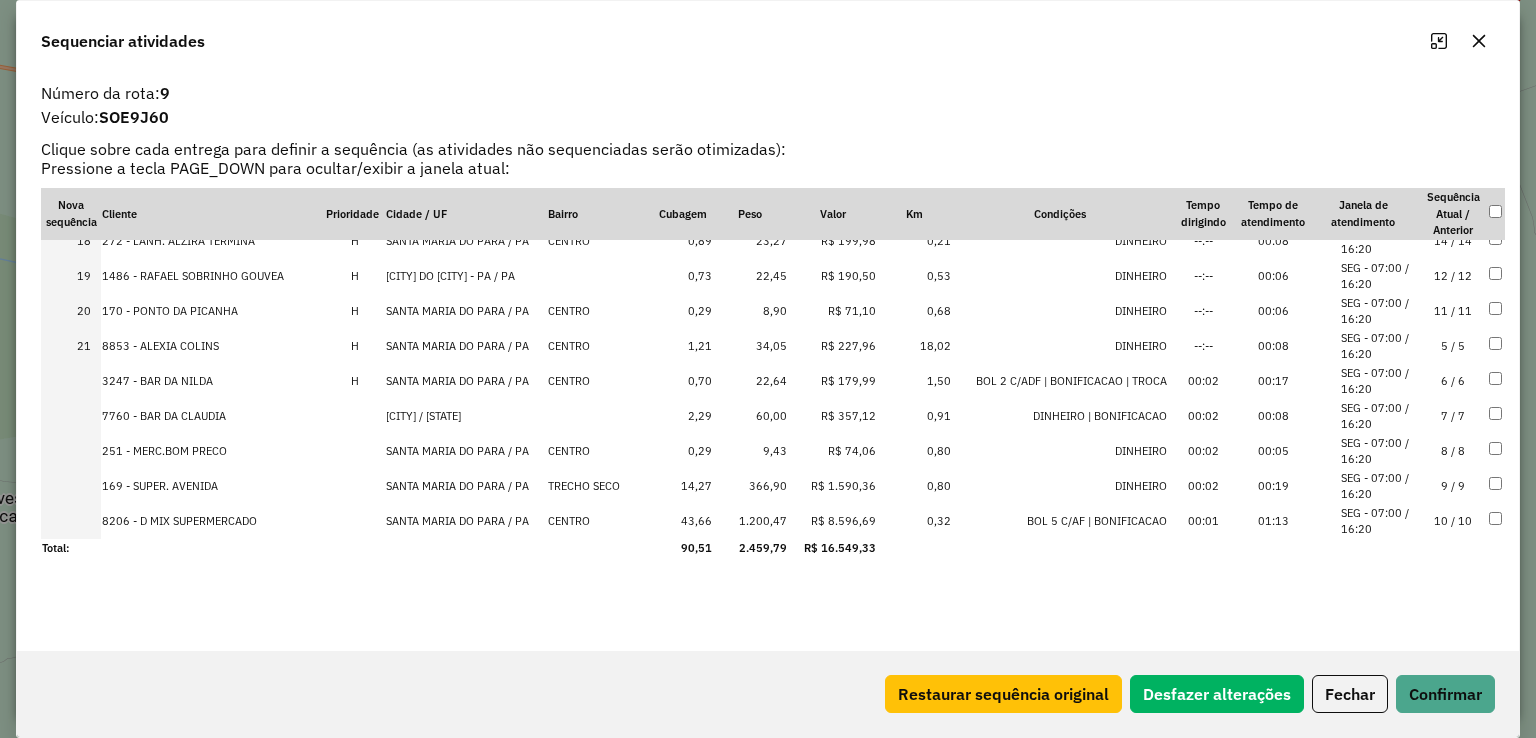 click on "9 / 9" at bounding box center (1453, 486) 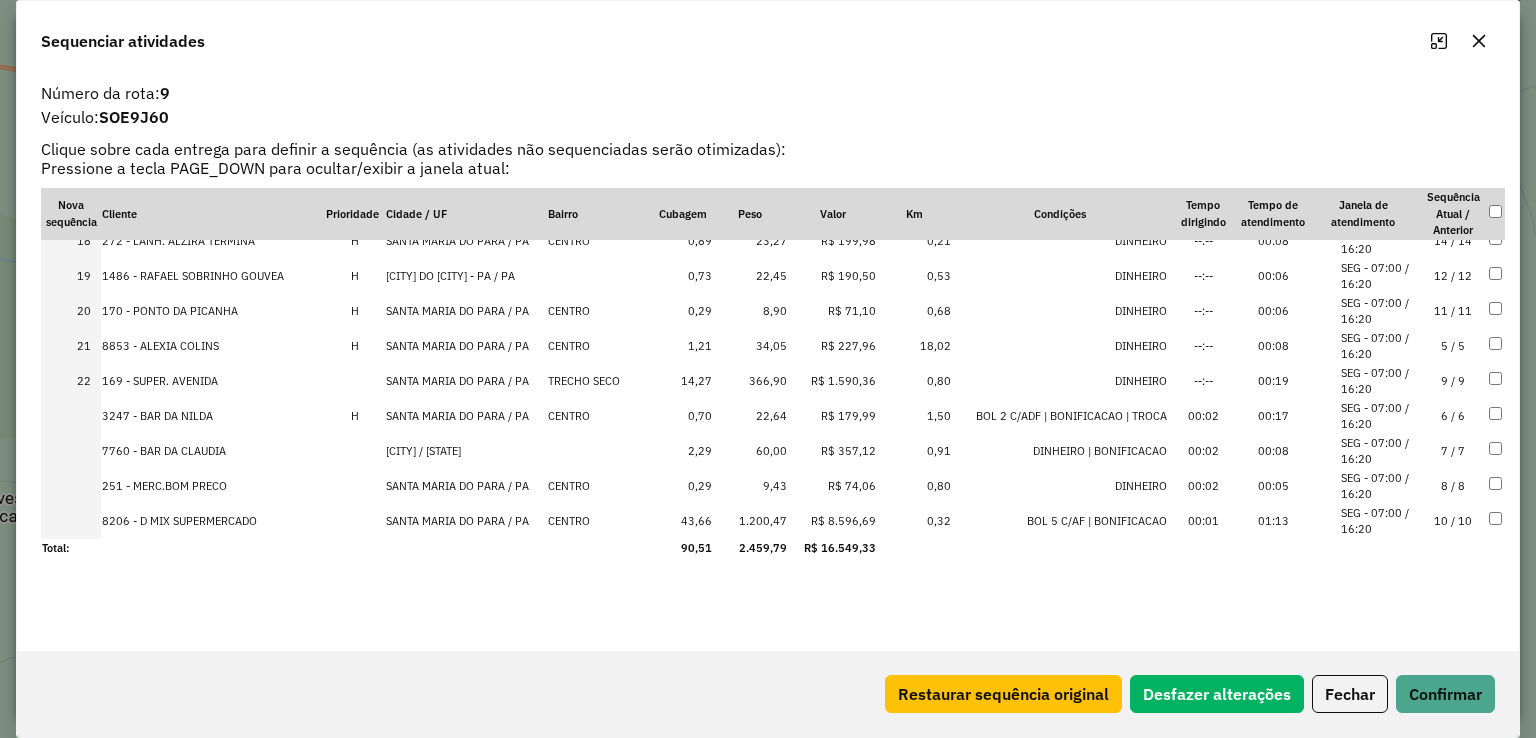 click on "8 / 8" at bounding box center (1453, 486) 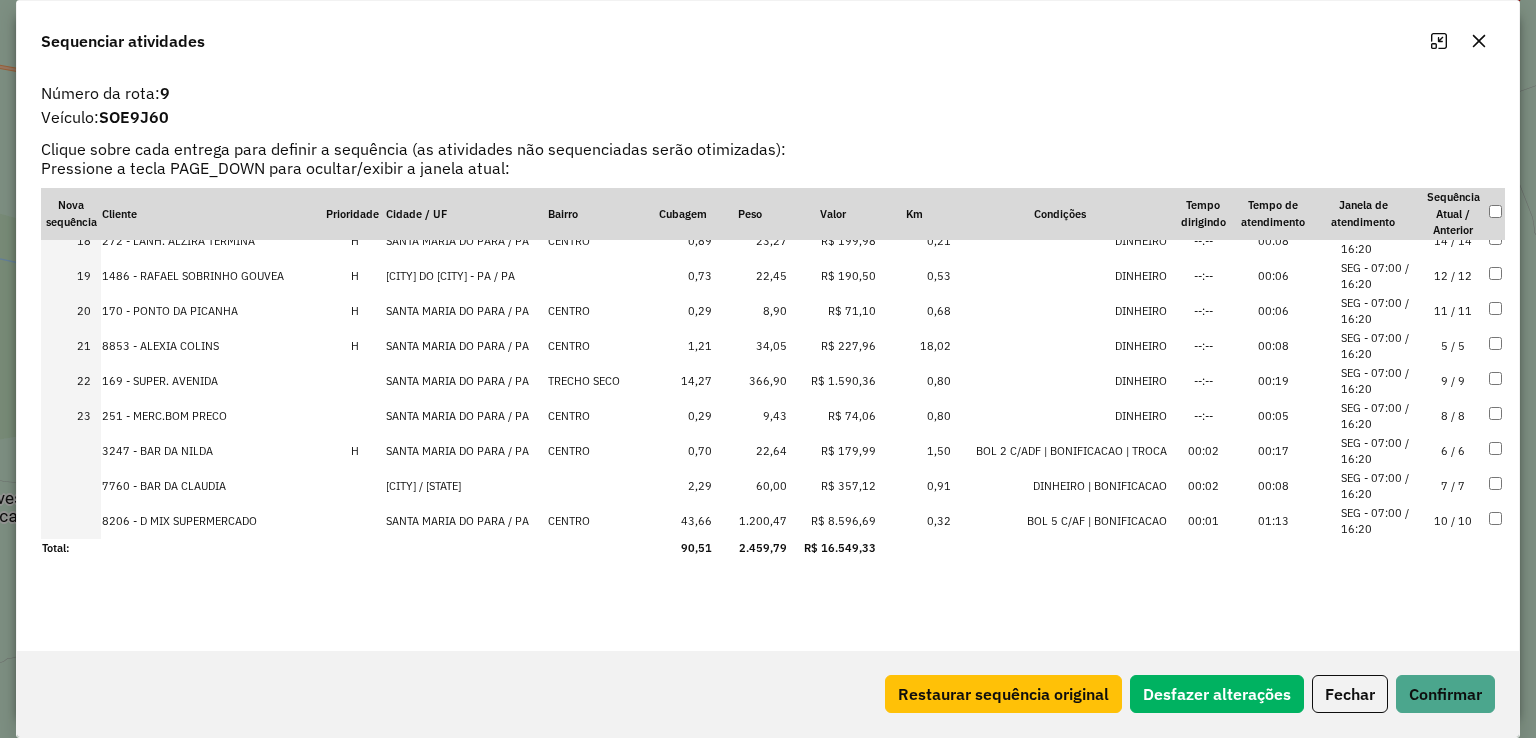 click on "7 / 7" at bounding box center (1453, 486) 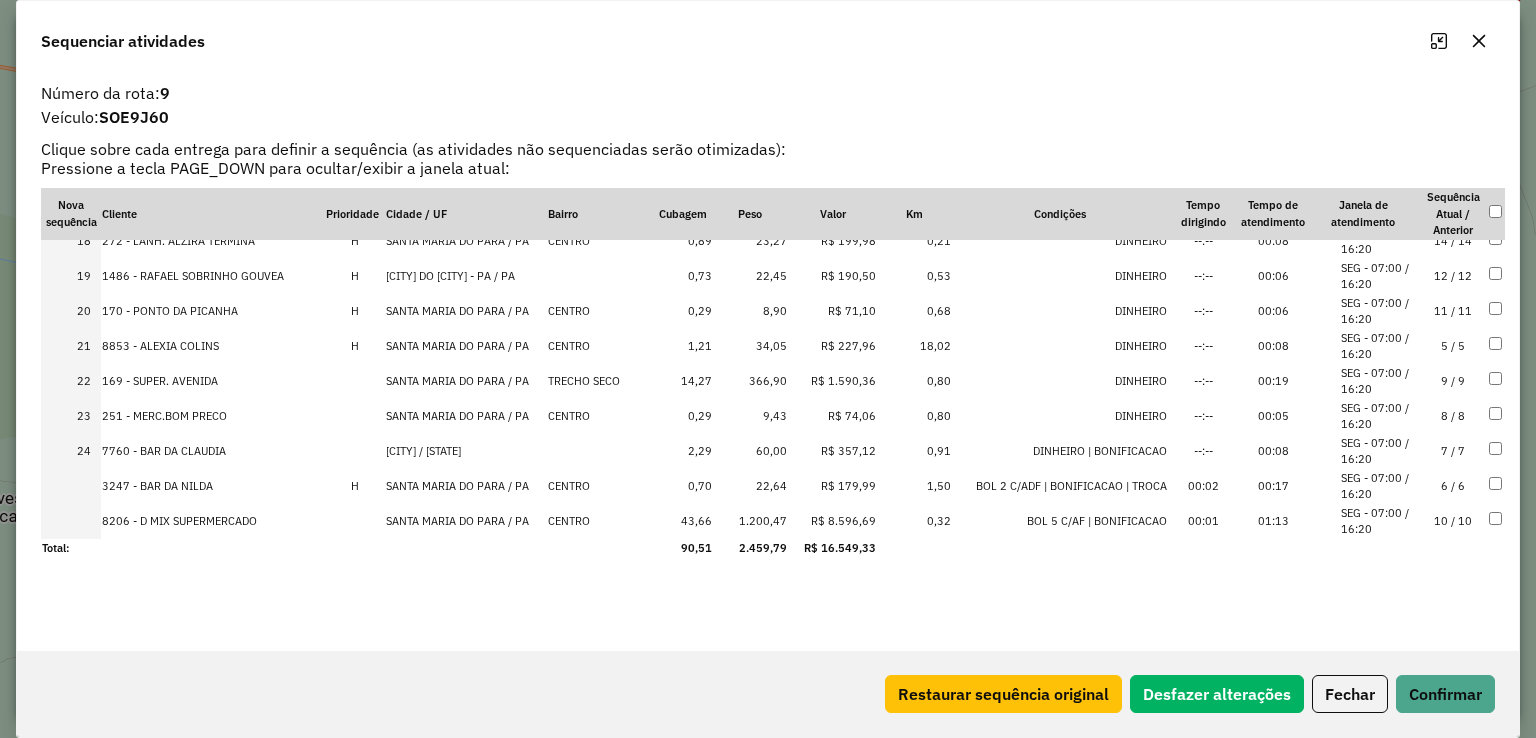 click on "6 / 6" at bounding box center [1453, 486] 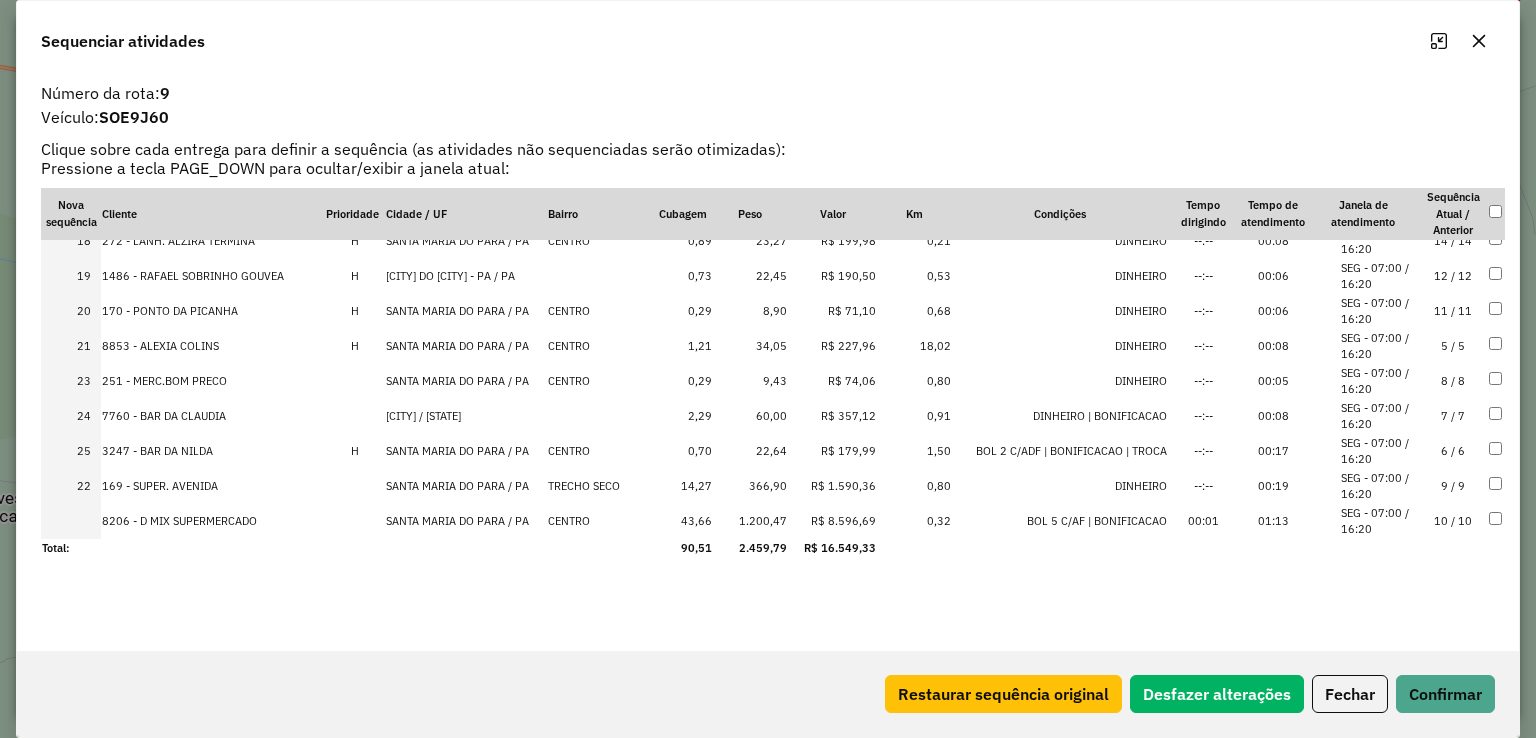 drag, startPoint x: 1440, startPoint y: 382, endPoint x: 1452, endPoint y: 500, distance: 118.6086 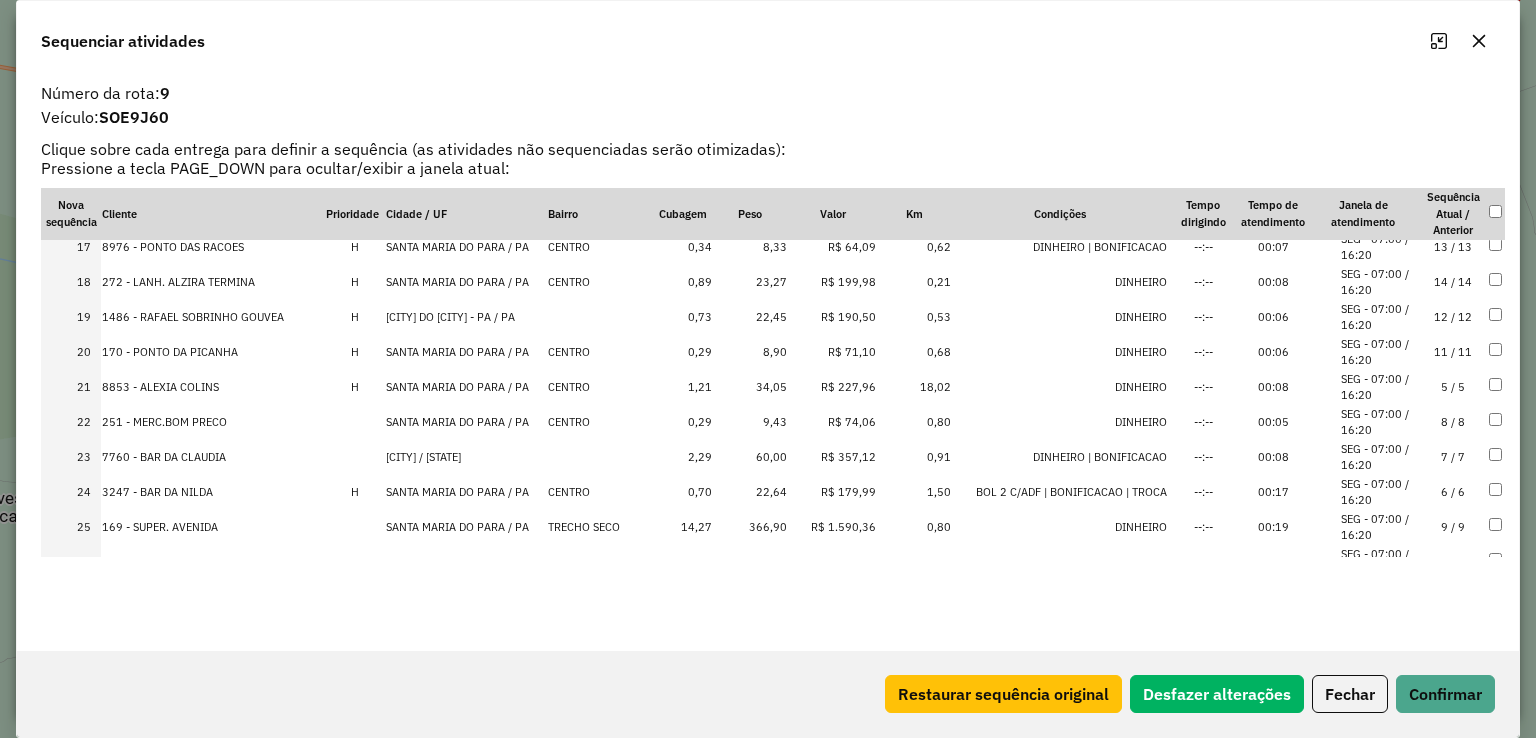 scroll, scrollTop: 611, scrollLeft: 0, axis: vertical 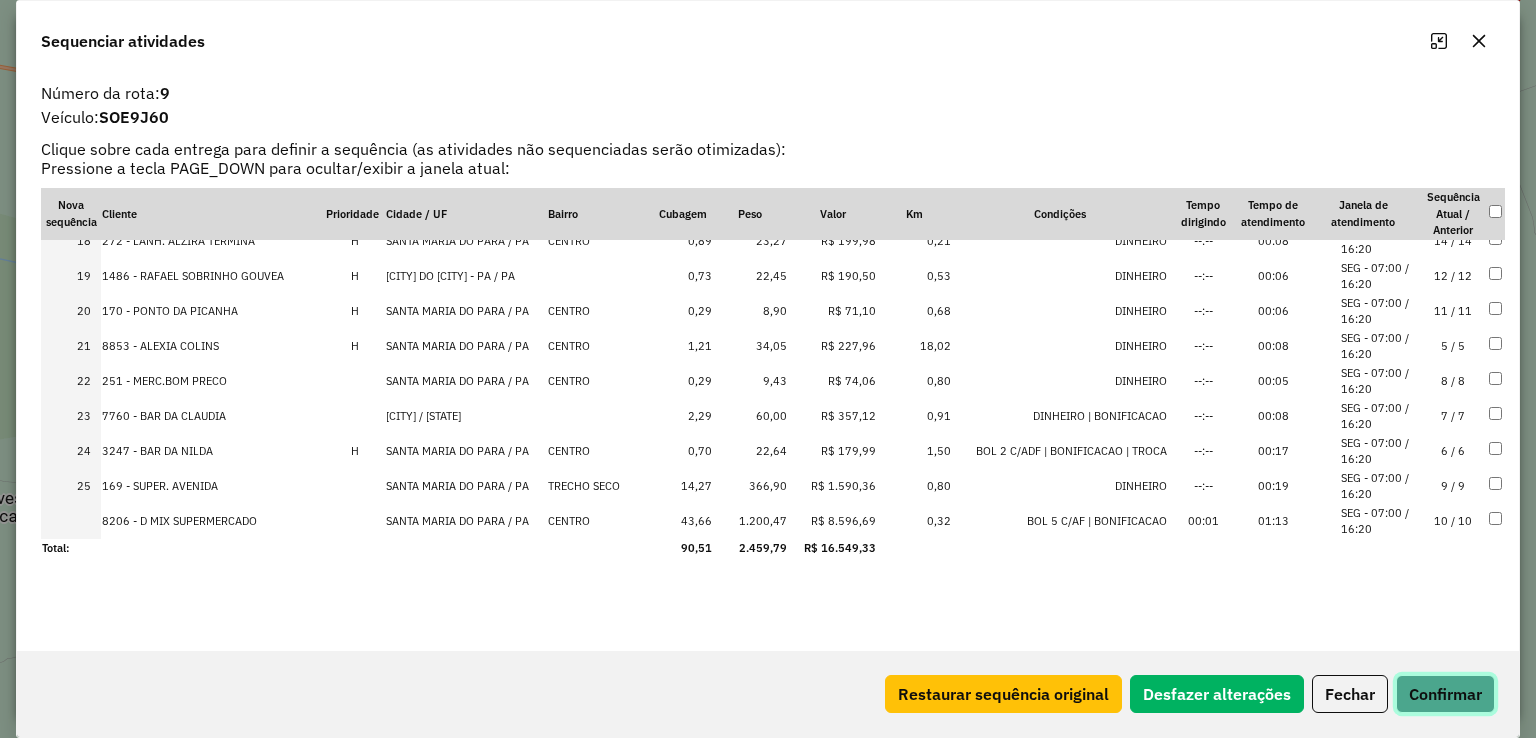 click on "Confirmar" 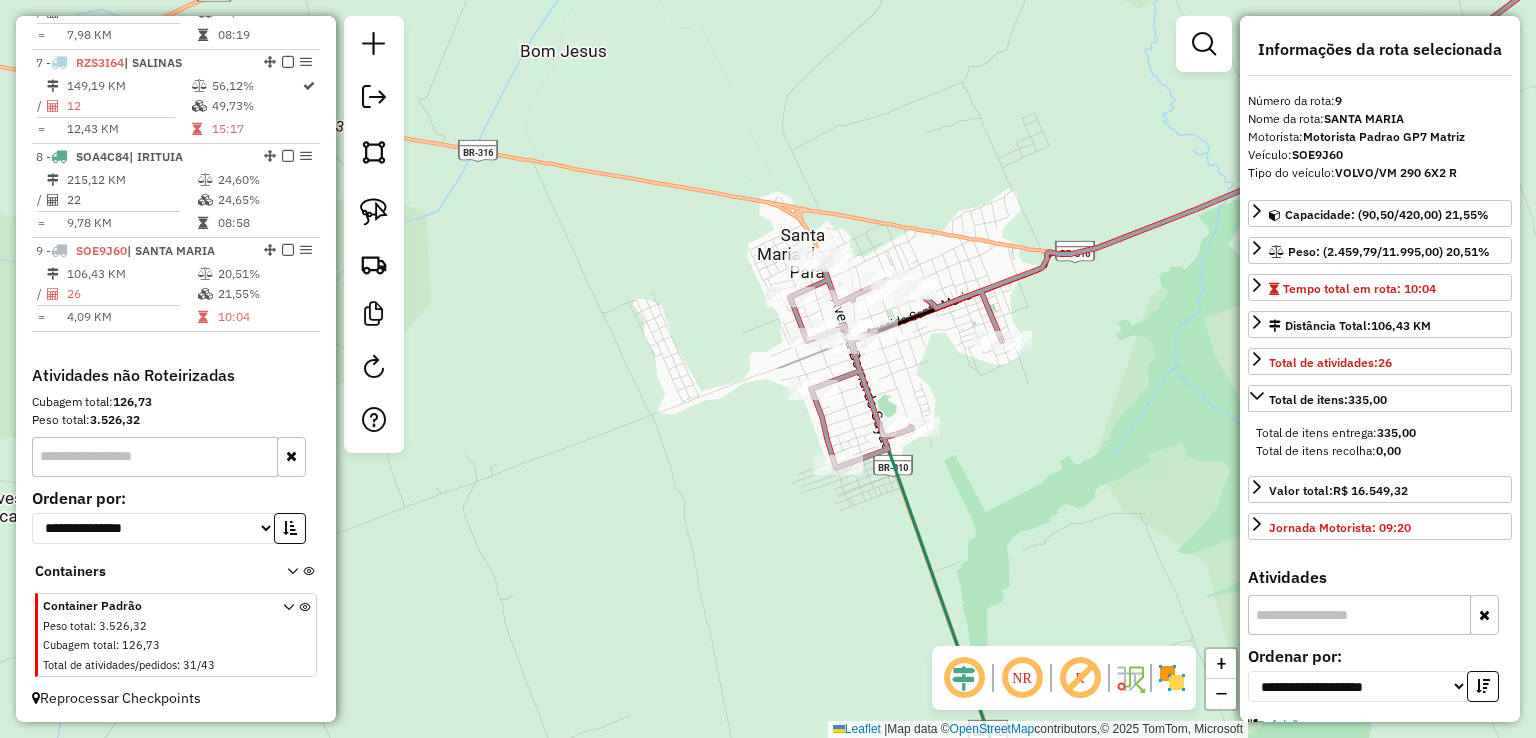 click on "Janela de atendimento Grade de atendimento Capacidade Transportadoras Veículos Cliente Pedidos  Rotas Selecione os dias de semana para filtrar as janelas de atendimento  Seg   Ter   Qua   Qui   Sex   Sáb   Dom  Informe o período da janela de atendimento: De: Até:  Filtrar exatamente a janela do cliente  Considerar janela de atendimento padrão  Selecione os dias de semana para filtrar as grades de atendimento  Seg   Ter   Qua   Qui   Sex   Sáb   Dom   Considerar clientes sem dia de atendimento cadastrado  Clientes fora do dia de atendimento selecionado Filtrar as atividades entre os valores definidos abaixo:  Peso mínimo:   Peso máximo:   Cubagem mínima:   Cubagem máxima:   De:   Até:  Filtrar as atividades entre o tempo de atendimento definido abaixo:  De:   Até:   Considerar capacidade total dos clientes não roteirizados Transportadora: Selecione um ou mais itens Tipo de veículo: Selecione um ou mais itens Veículo: Selecione um ou mais itens Motorista: Selecione um ou mais itens Nome: Rótulo:" 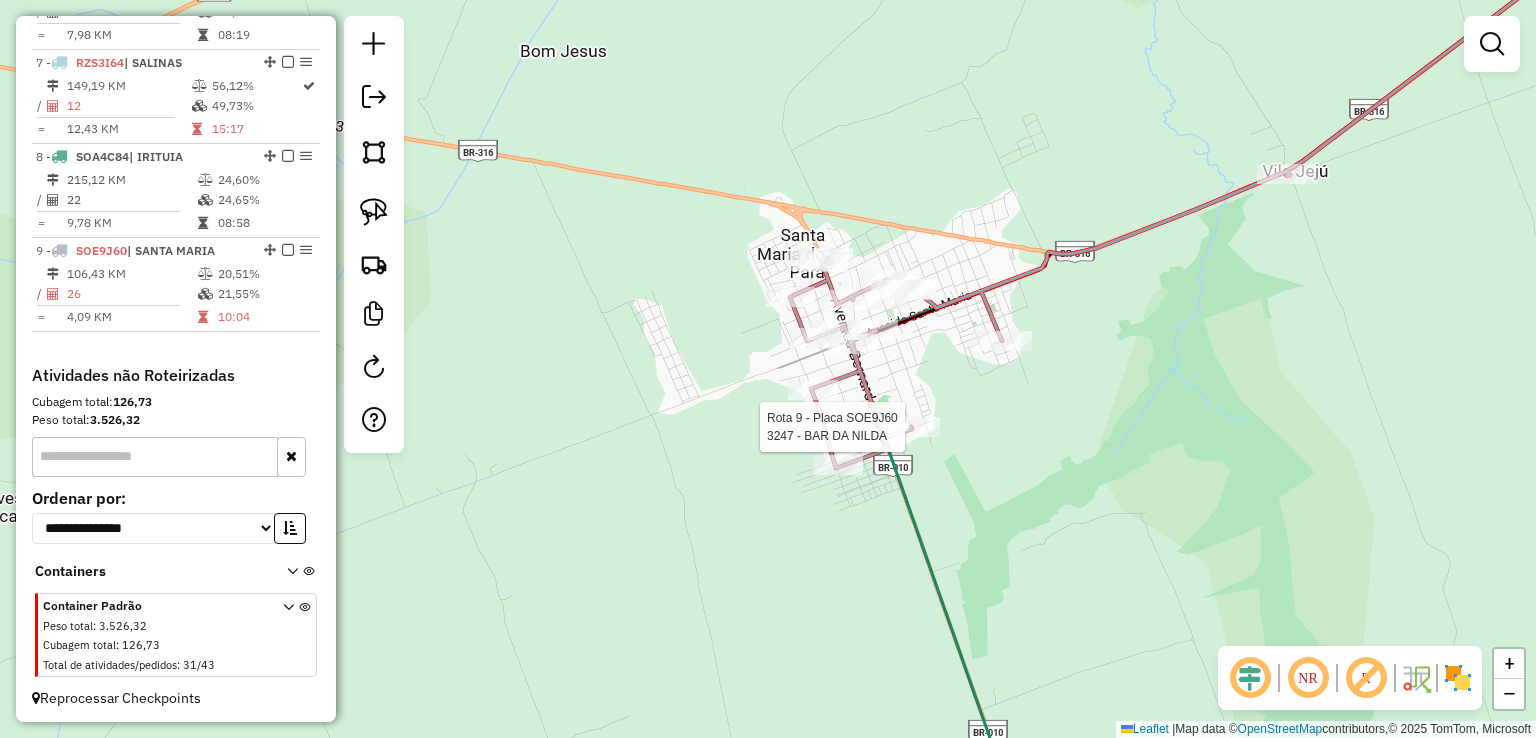 select on "**********" 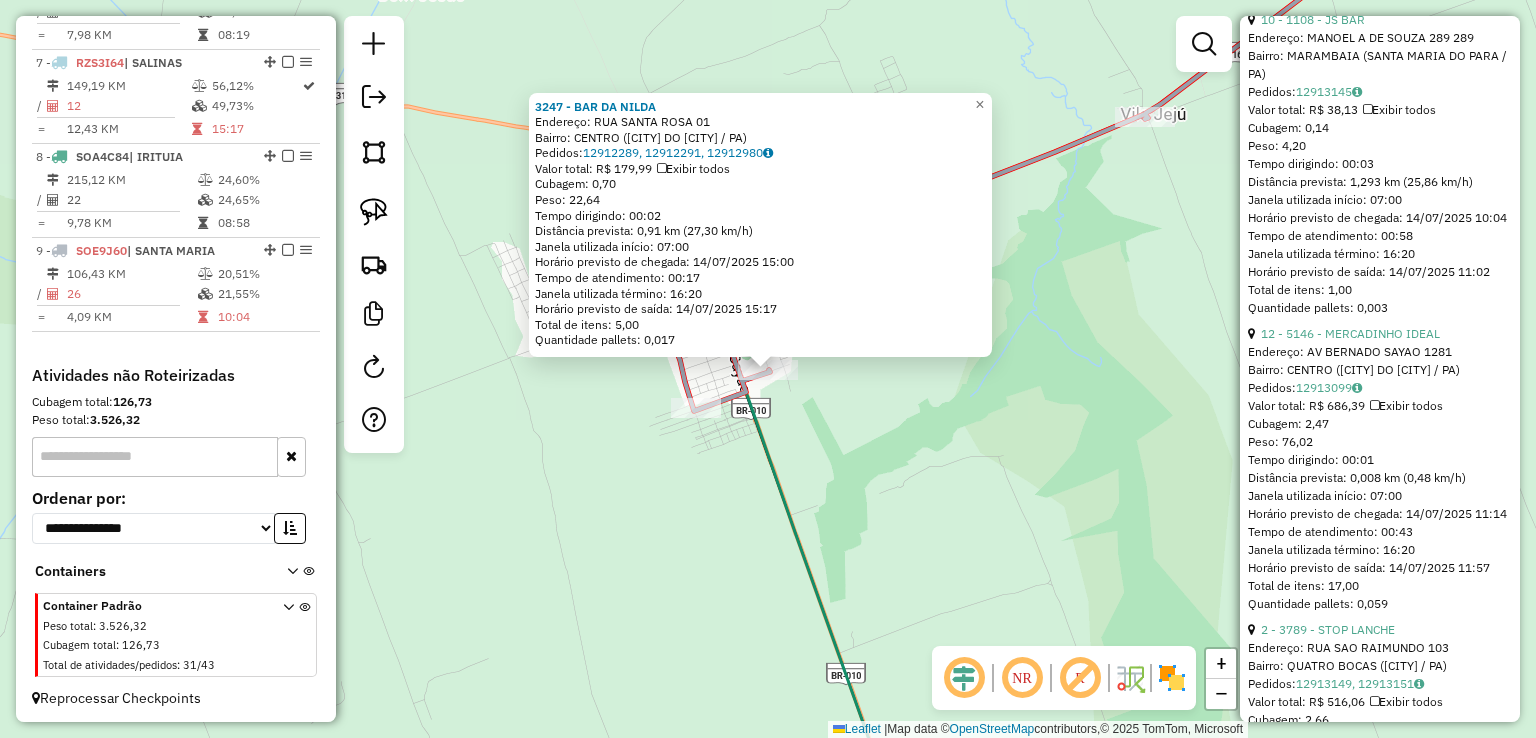 scroll, scrollTop: 1100, scrollLeft: 0, axis: vertical 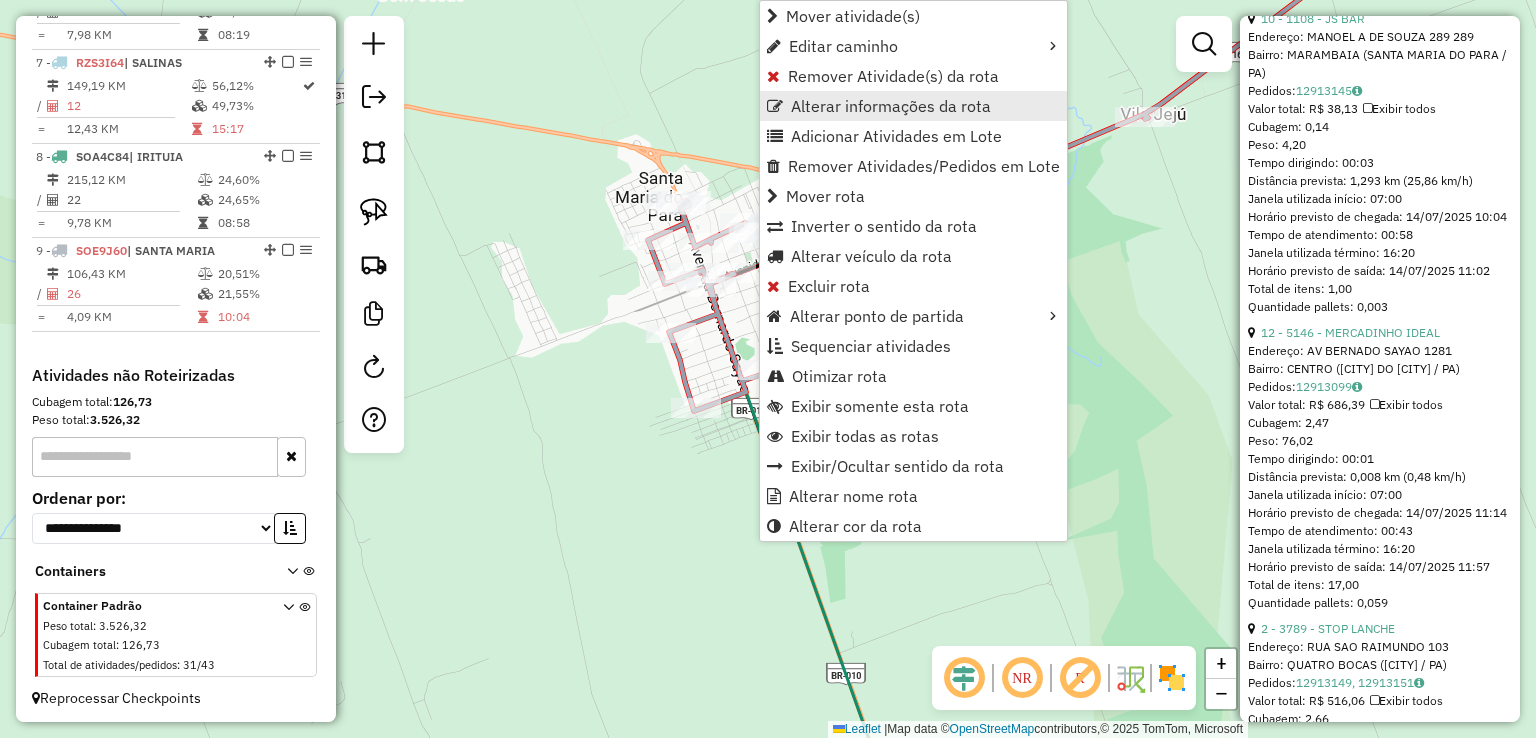 click on "Alterar informações da rota" at bounding box center [891, 106] 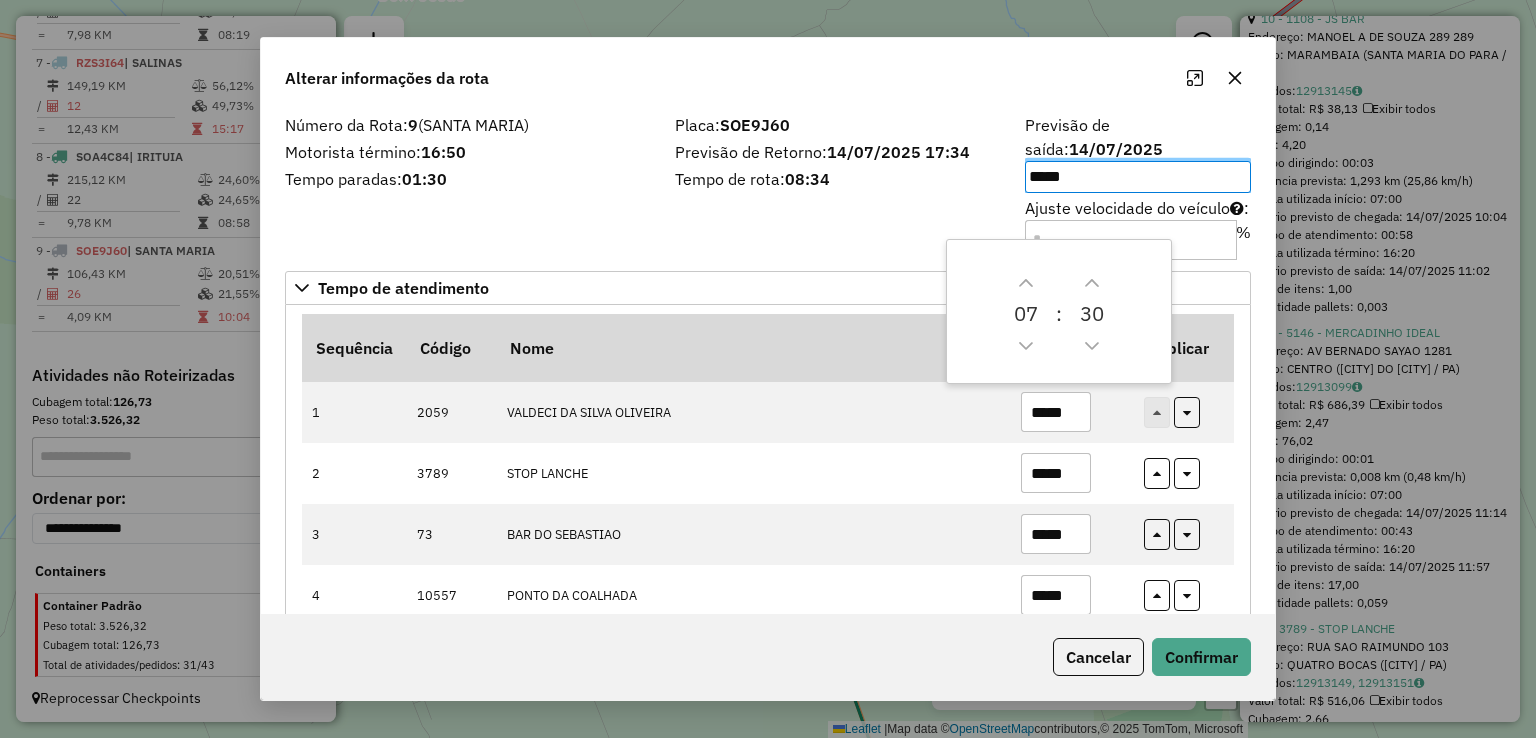 click on "Alterar informações da rota" 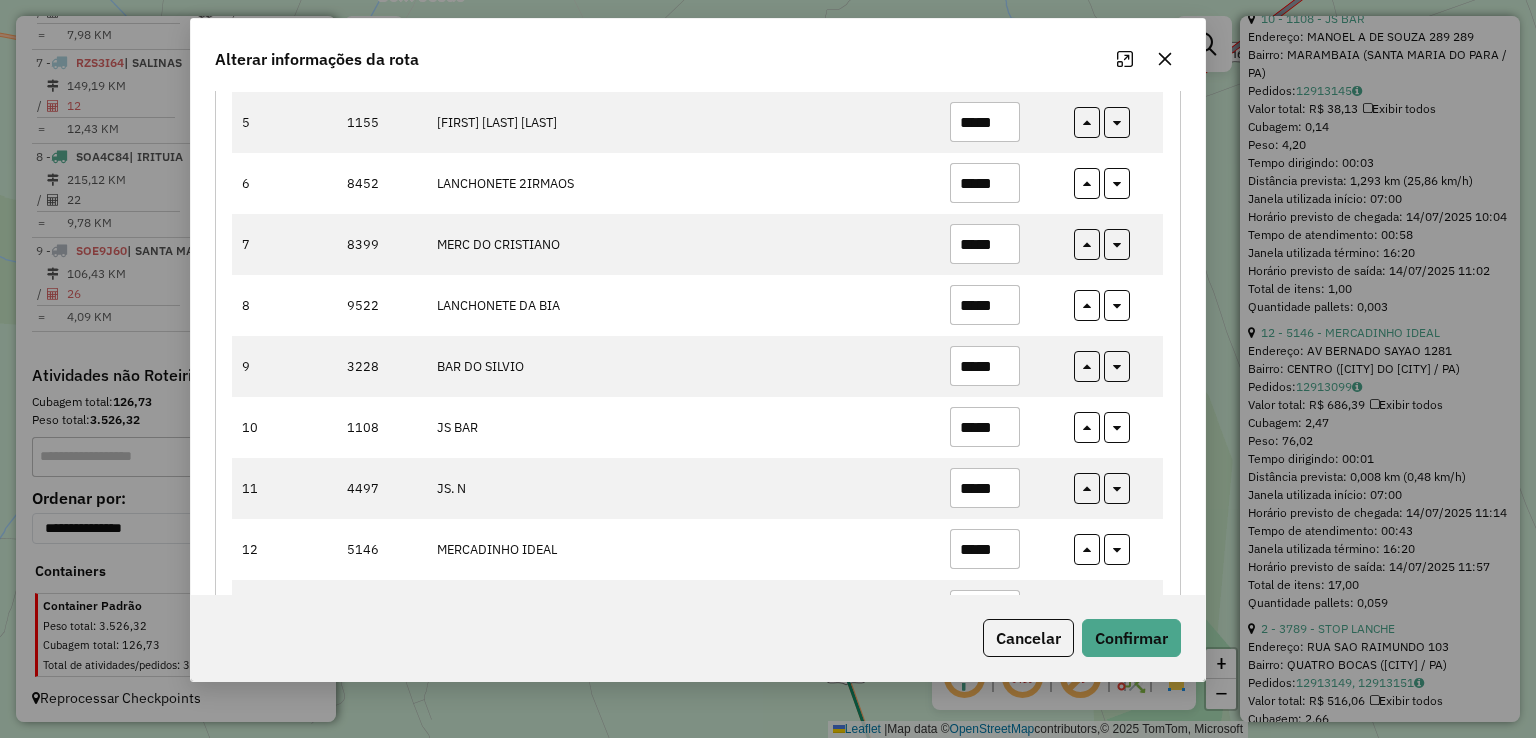 scroll, scrollTop: 600, scrollLeft: 0, axis: vertical 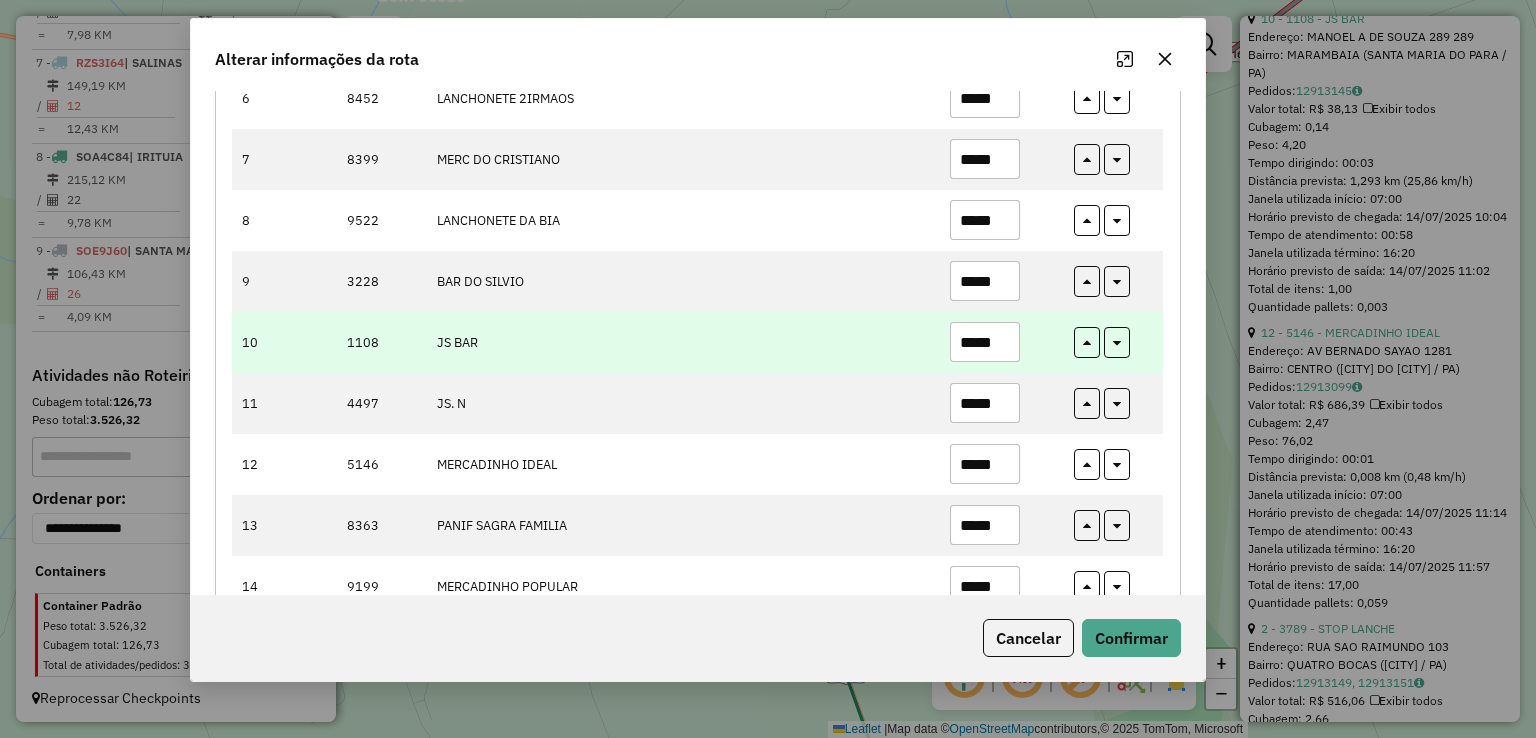 click on "*****" at bounding box center [985, 342] 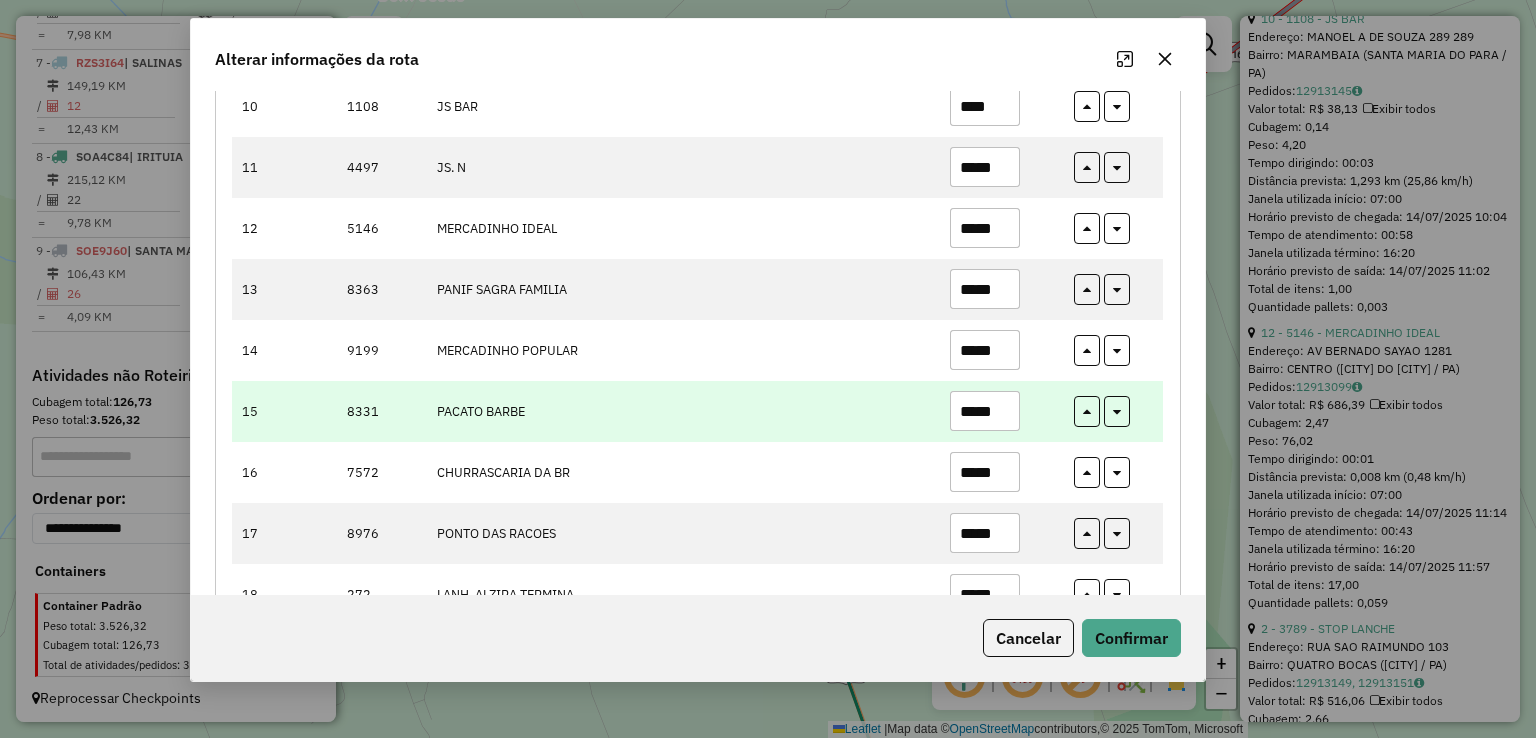 scroll, scrollTop: 900, scrollLeft: 0, axis: vertical 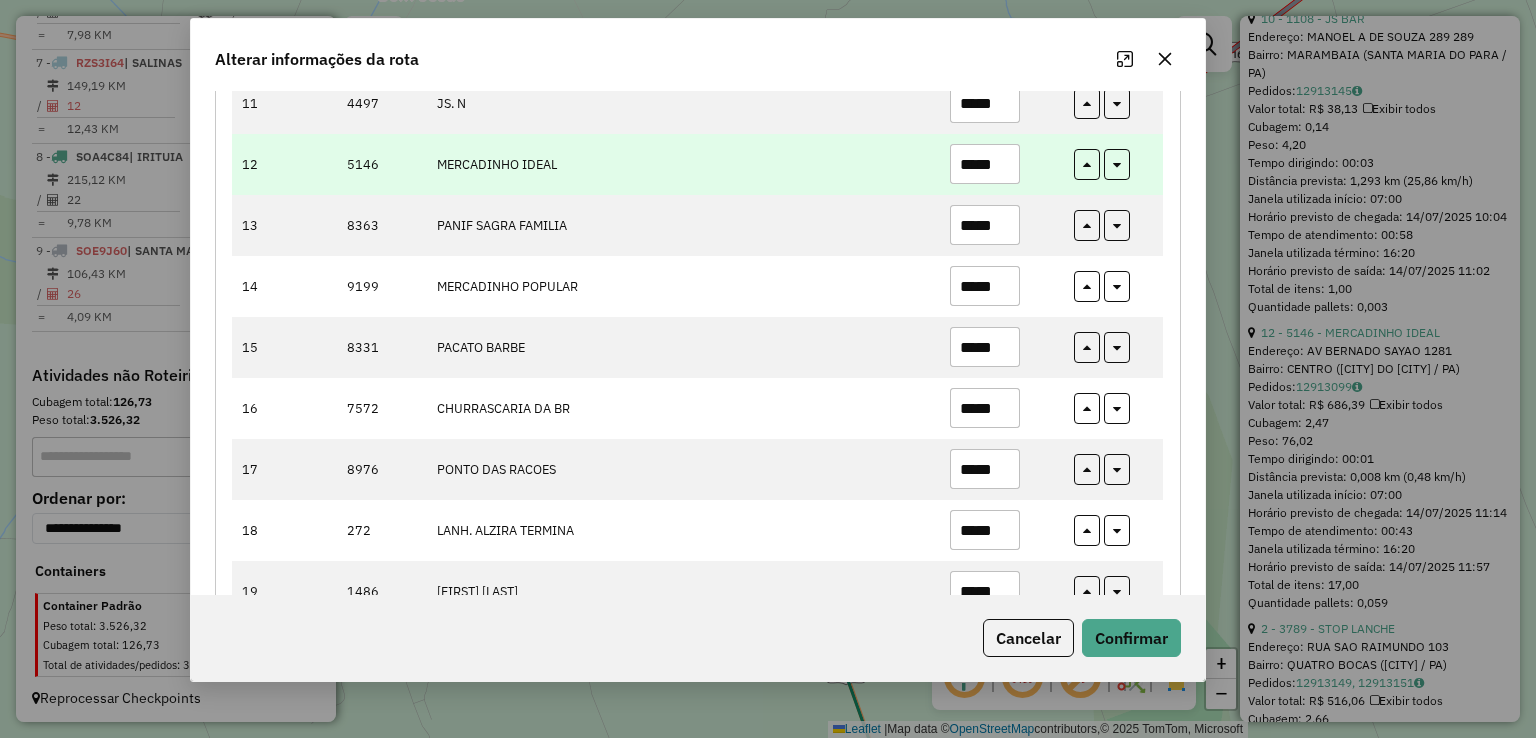 type on "****" 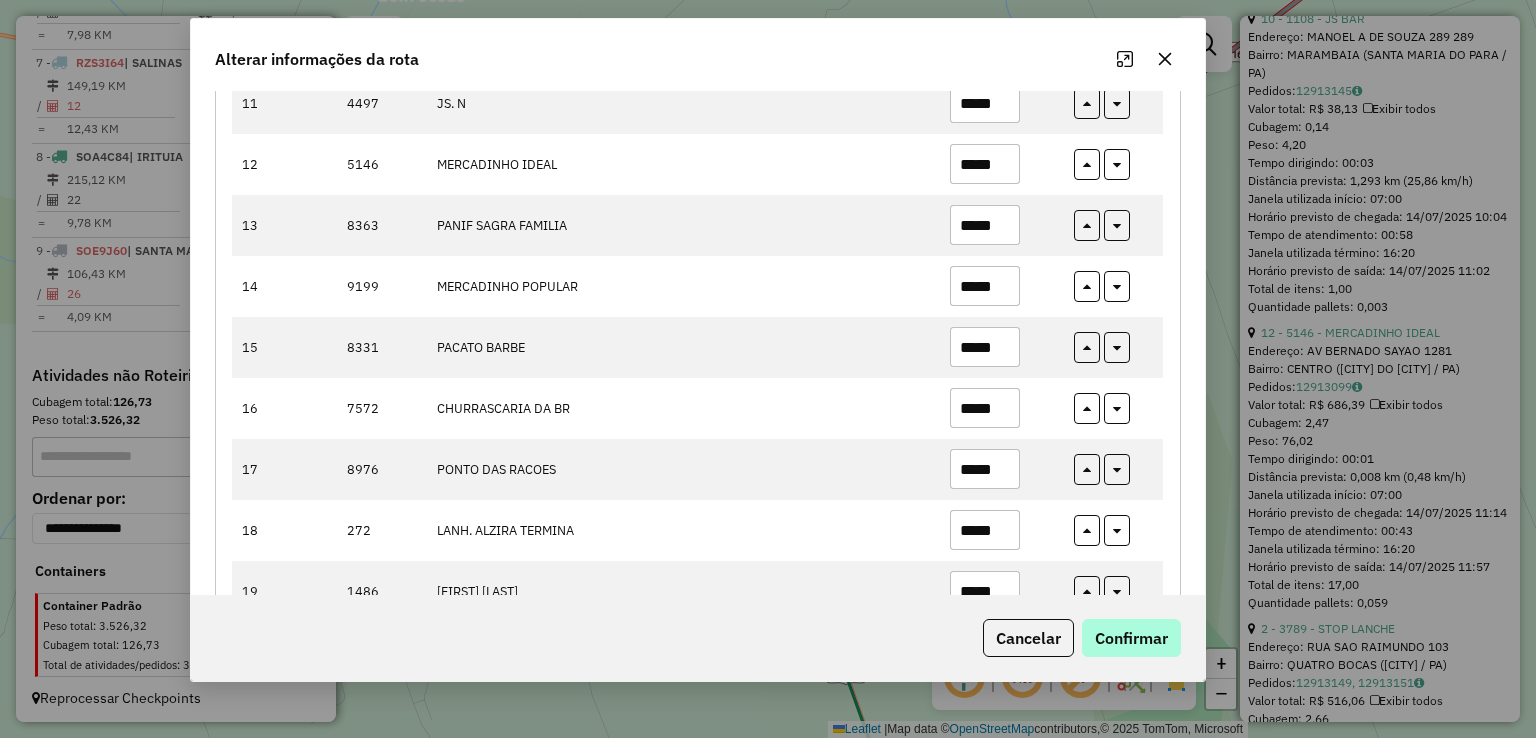 type on "*****" 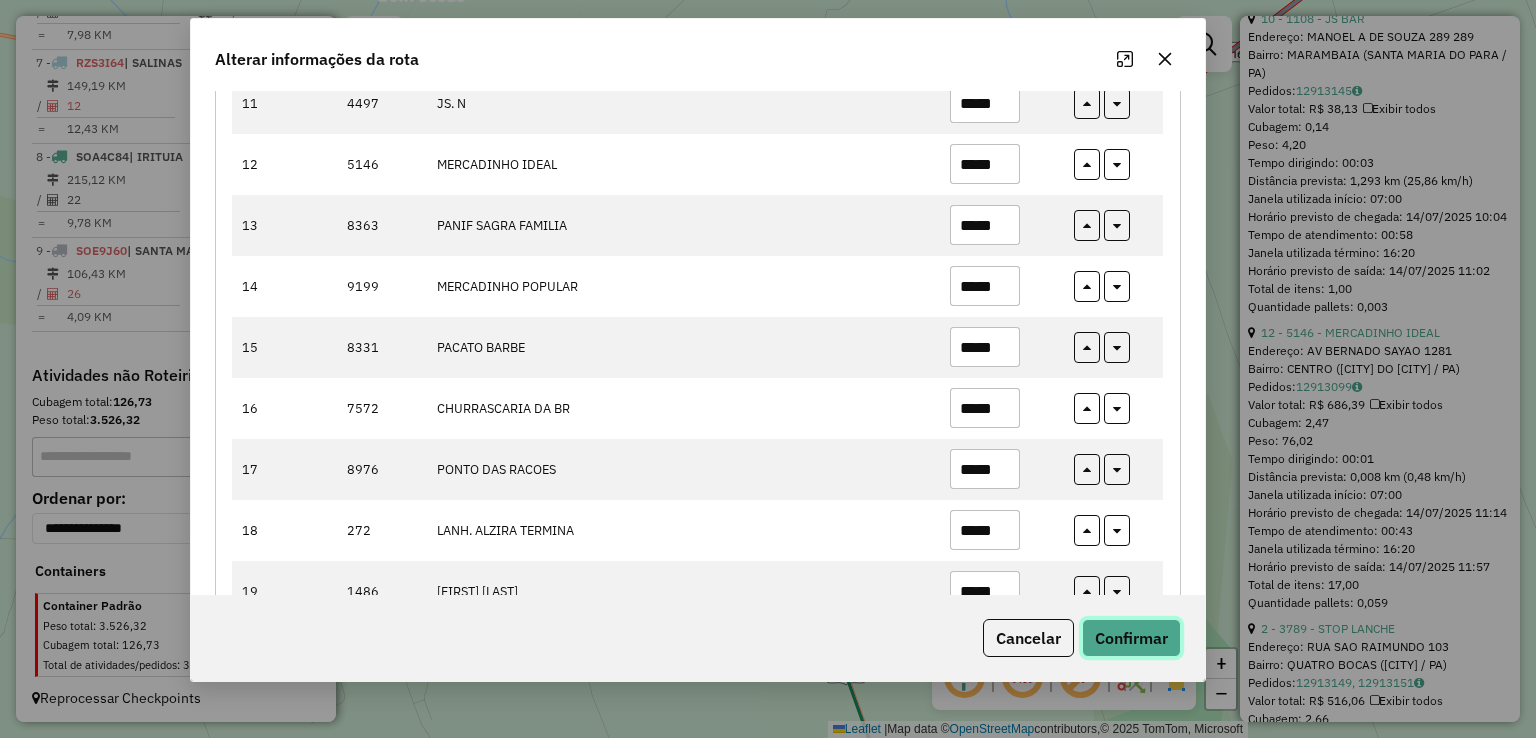 click on "Confirmar" 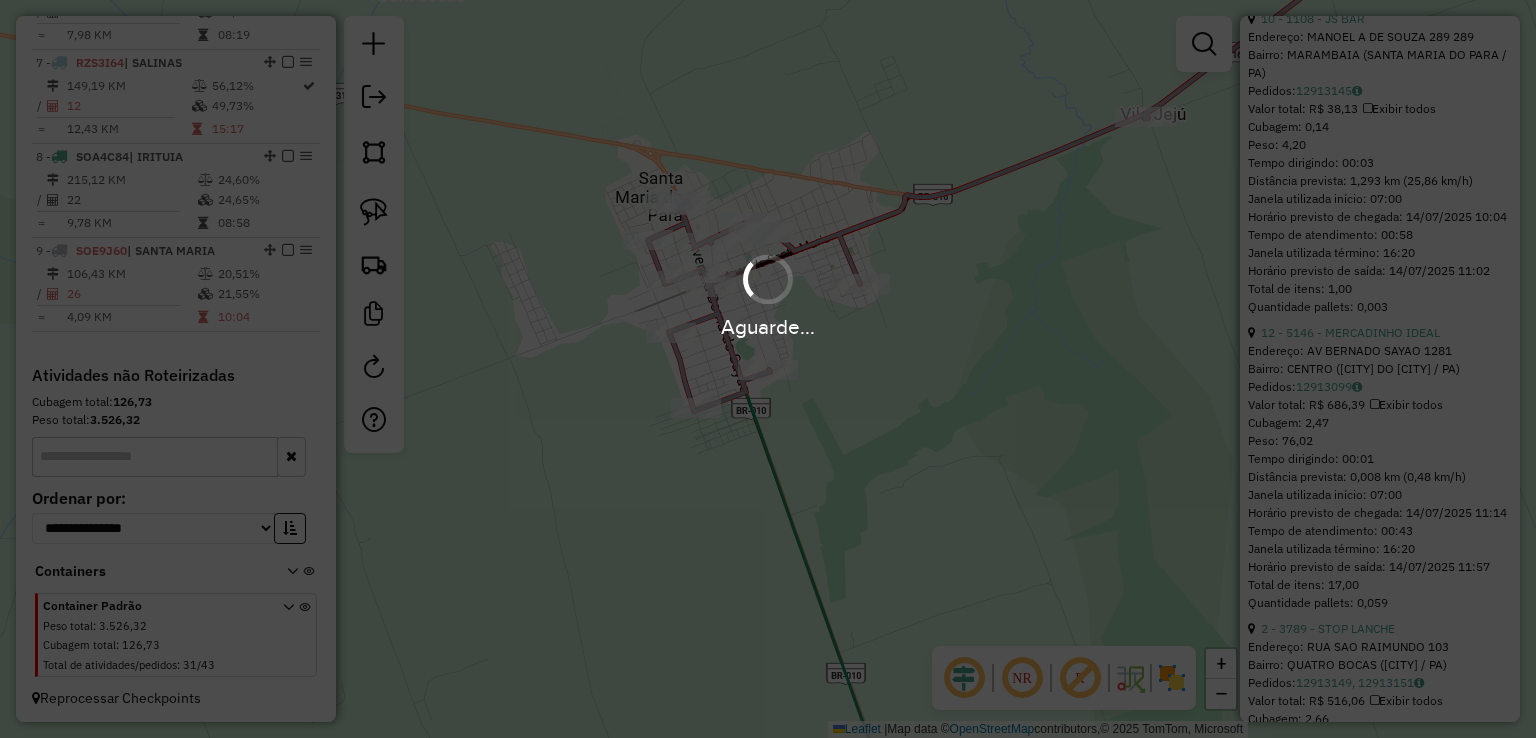 click on "Aguarde..." at bounding box center (768, 369) 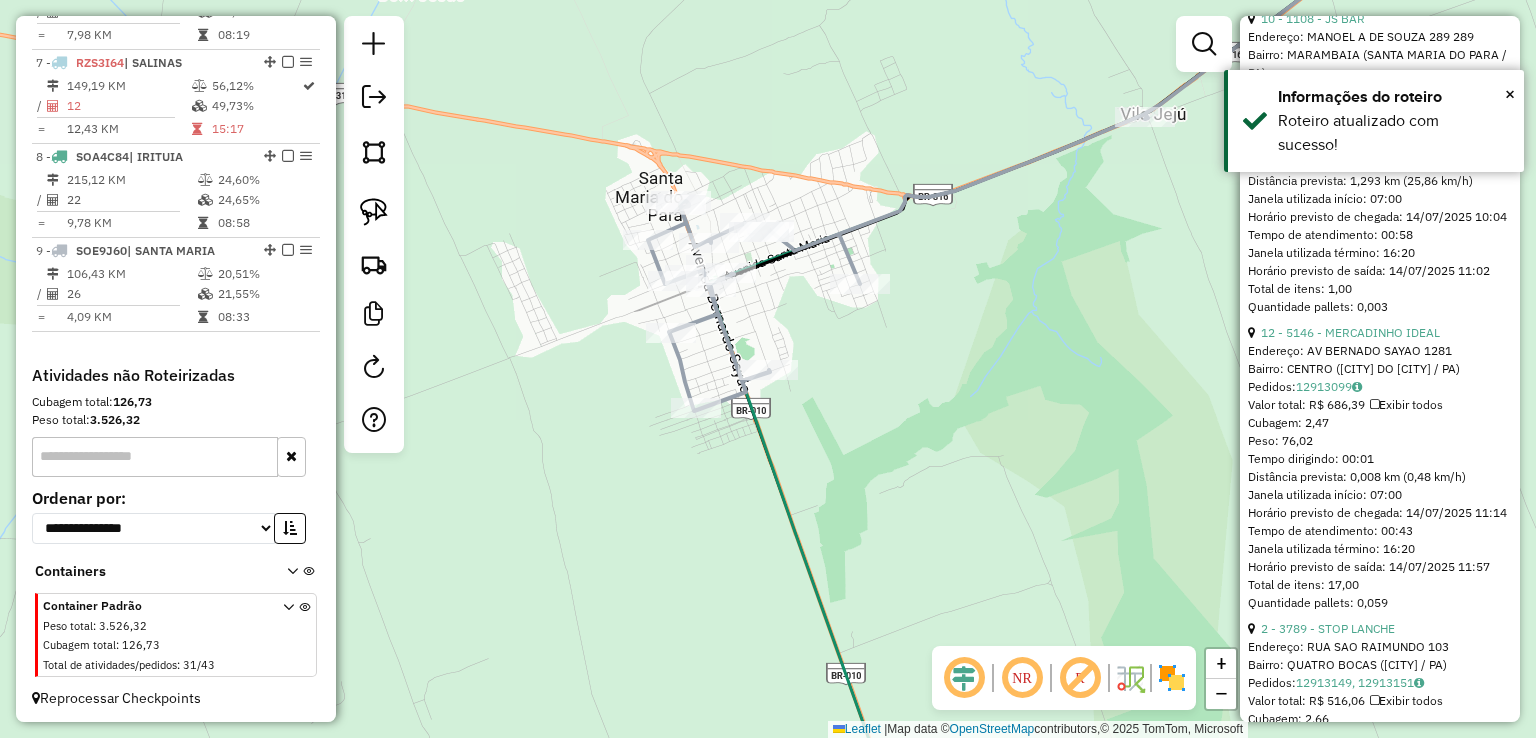 click on "Janela de atendimento Grade de atendimento Capacidade Transportadoras Veículos Cliente Pedidos  Rotas Selecione os dias de semana para filtrar as janelas de atendimento  Seg   Ter   Qua   Qui   Sex   Sáb   Dom  Informe o período da janela de atendimento: De: Até:  Filtrar exatamente a janela do cliente  Considerar janela de atendimento padrão  Selecione os dias de semana para filtrar as grades de atendimento  Seg   Ter   Qua   Qui   Sex   Sáb   Dom   Considerar clientes sem dia de atendimento cadastrado  Clientes fora do dia de atendimento selecionado Filtrar as atividades entre os valores definidos abaixo:  Peso mínimo:   Peso máximo:   Cubagem mínima:   Cubagem máxima:   De:   Até:  Filtrar as atividades entre o tempo de atendimento definido abaixo:  De:   Até:   Considerar capacidade total dos clientes não roteirizados Transportadora: Selecione um ou mais itens Tipo de veículo: Selecione um ou mais itens Veículo: Selecione um ou mais itens Motorista: Selecione um ou mais itens Nome: Rótulo:" 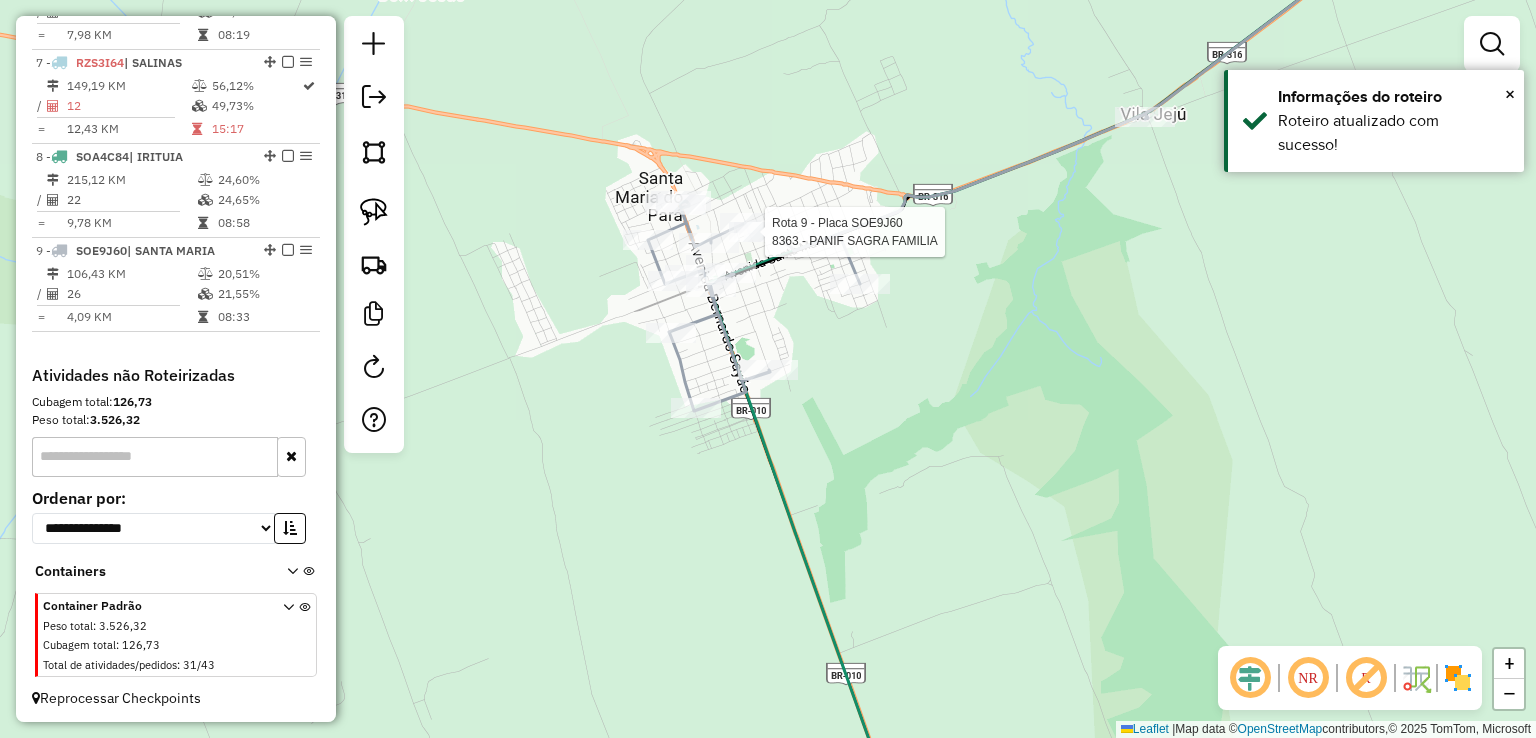 click 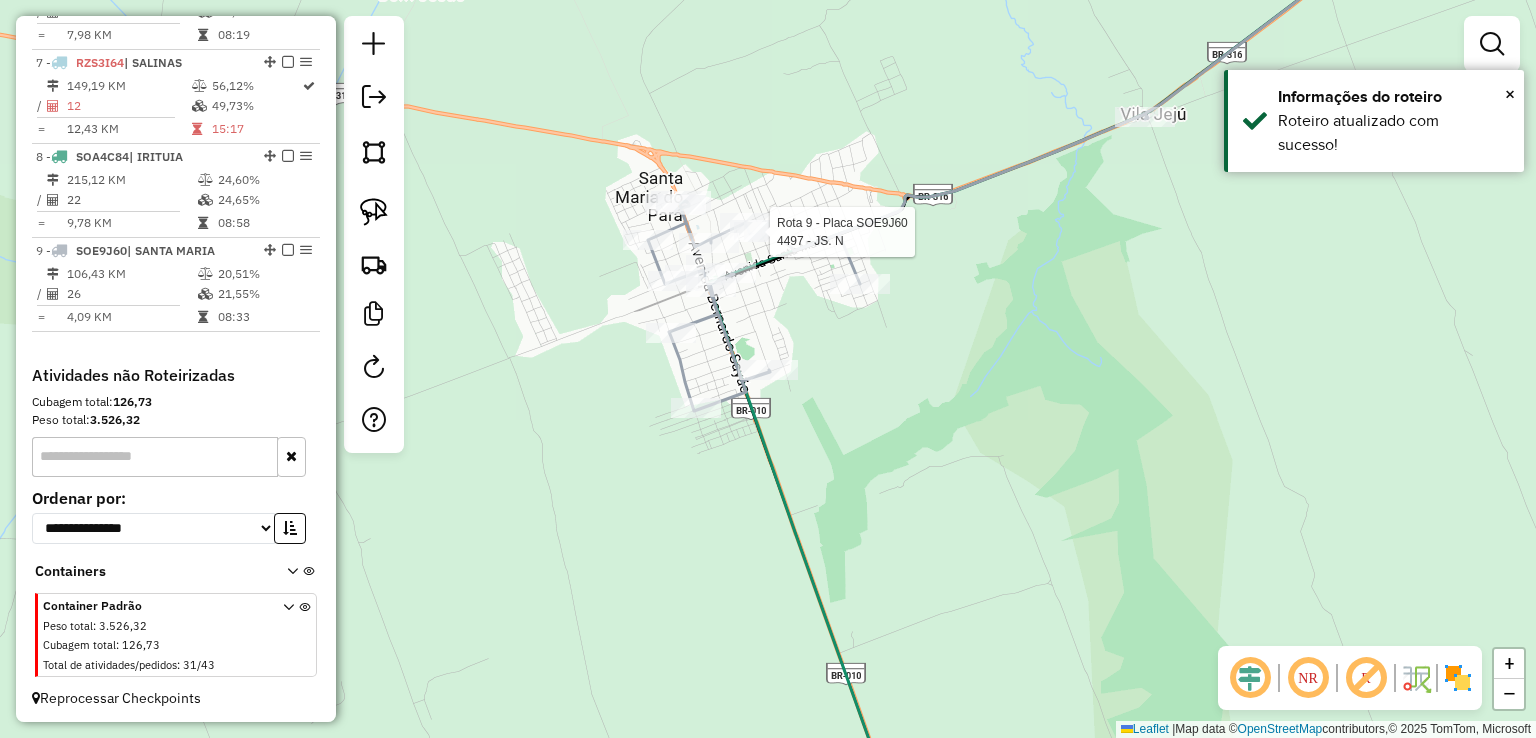 select on "**********" 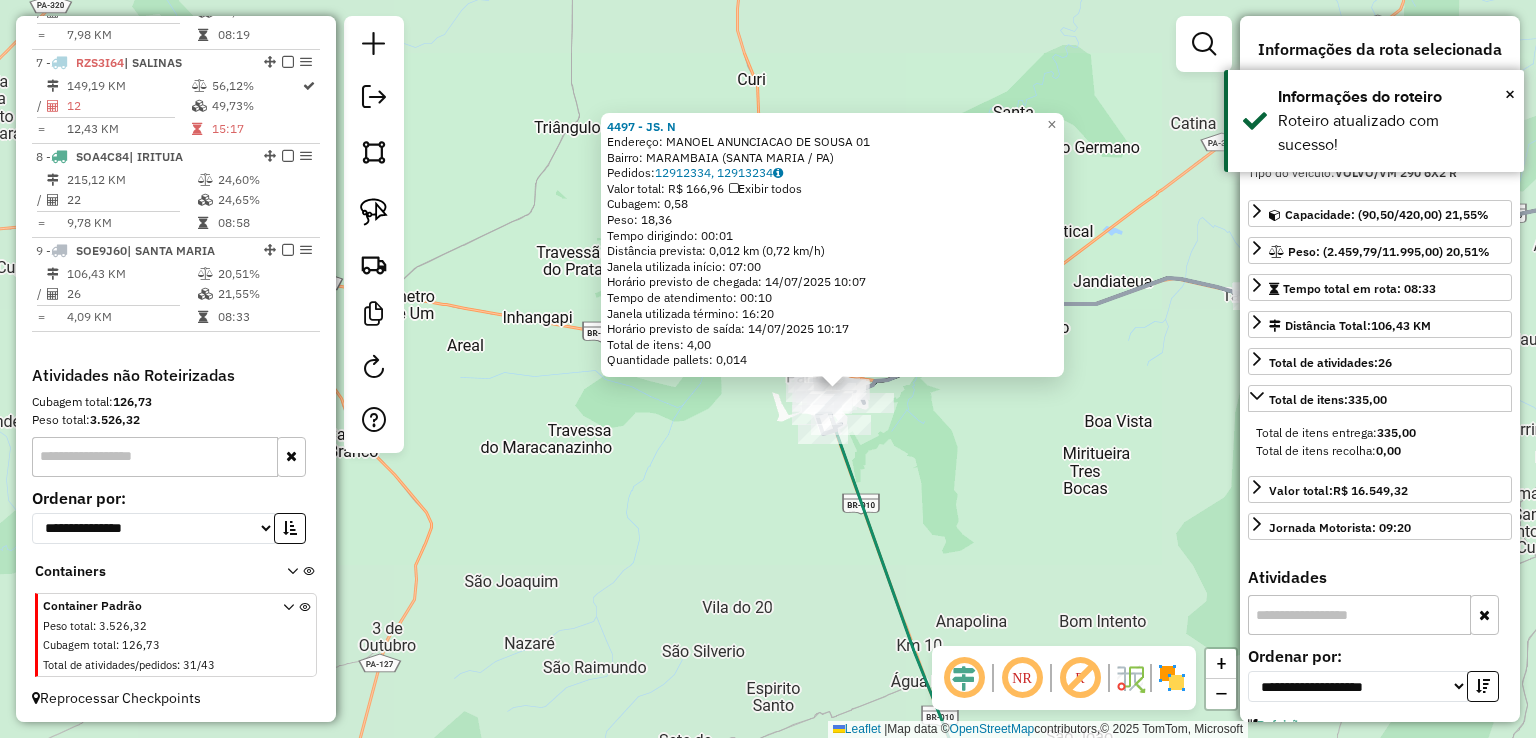 drag, startPoint x: 972, startPoint y: 528, endPoint x: 897, endPoint y: 197, distance: 339.39062 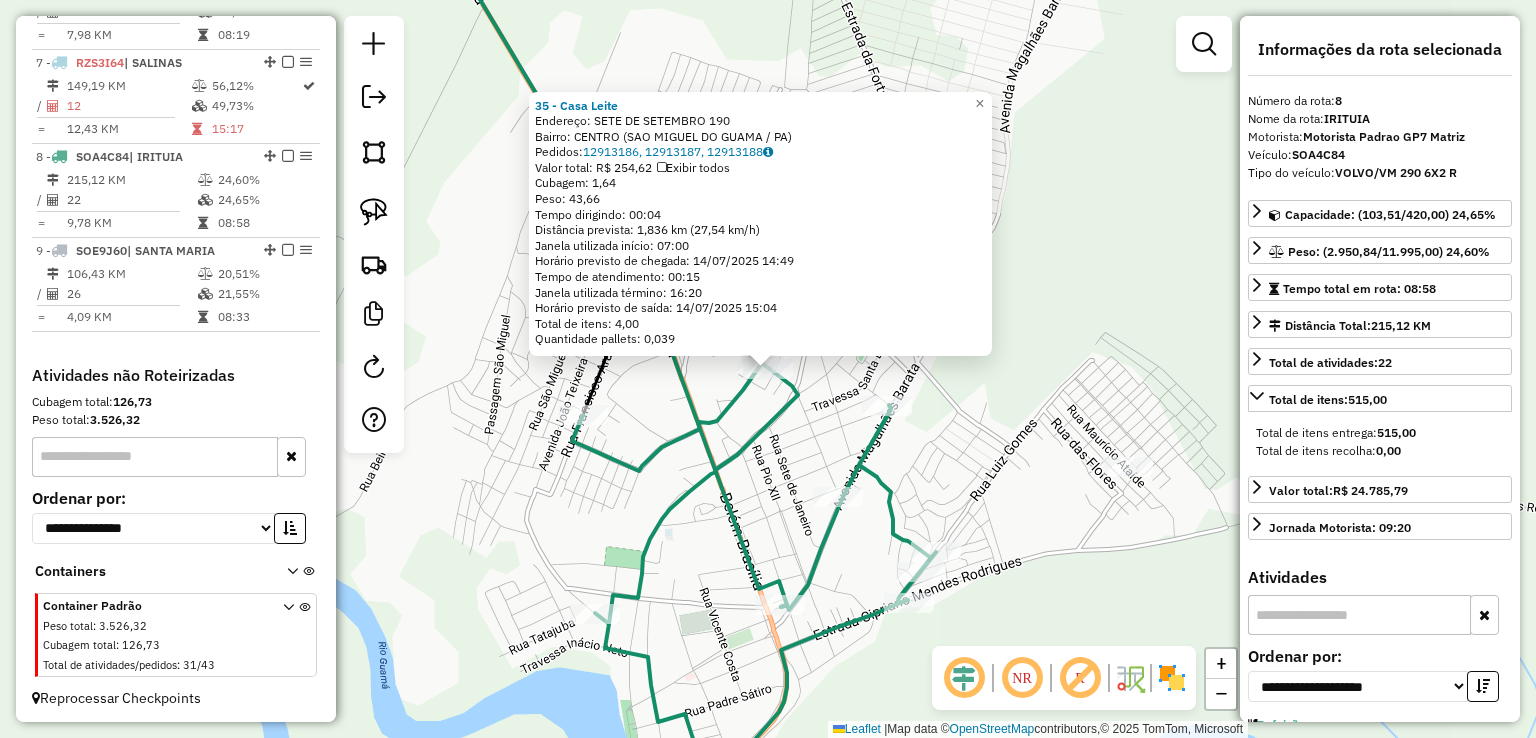 click on "35 - Casa Leite  Endereço:  SETE DE SETEMBRO 190   Bairro: CENTRO (SAO MIGUEL DO GUAMA / PA)   Pedidos:  12913186, 12913187, 12913188   Valor total: R$ 254,62   Exibir todos   Cubagem: 1,64  Peso: 43,66  Tempo dirigindo: 00:04   Distância prevista: 1,836 km (27,54 km/h)   Janela utilizada início: 07:00   Horário previsto de chegada: 14/07/2025 14:49   Tempo de atendimento: 00:15   Janela utilizada término: 16:20   Horário previsto de saída: 14/07/2025 15:04   Total de itens: 4,00   Quantidade pallets: 0,039  × Janela de atendimento Grade de atendimento Capacidade Transportadoras Veículos Cliente Pedidos  Rotas Selecione os dias de semana para filtrar as janelas de atendimento  Seg   Ter   Qua   Qui   Sex   Sáb   Dom  Informe o período da janela de atendimento: De: Até:  Filtrar exatamente a janela do cliente  Considerar janela de atendimento padrão  Selecione os dias de semana para filtrar as grades de atendimento  Seg   Ter   Qua   Qui   Sex   Sáb   Dom   Peso mínimo:   Peso máximo:   De:  +" 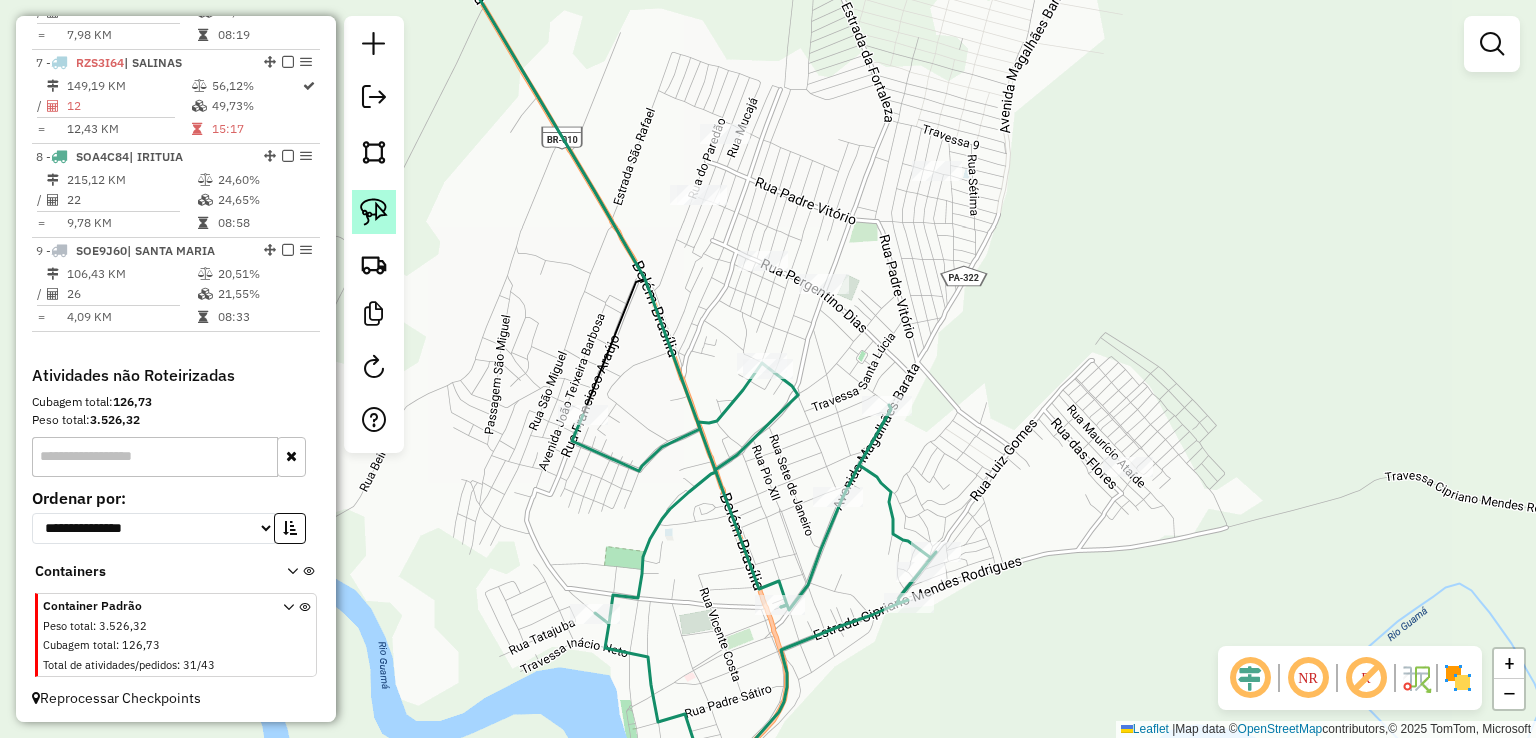 click 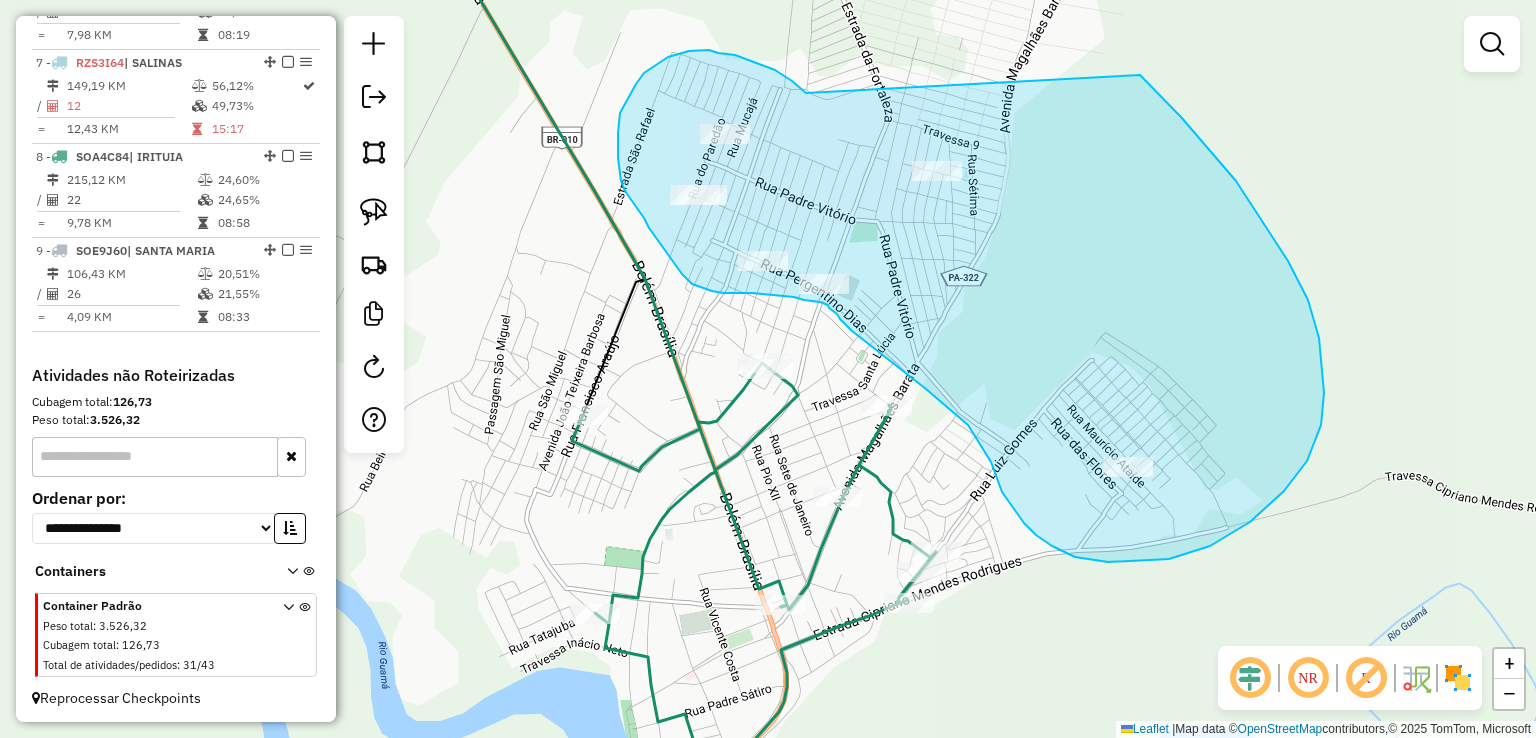 drag, startPoint x: 792, startPoint y: 81, endPoint x: 1118, endPoint y: 52, distance: 327.28732 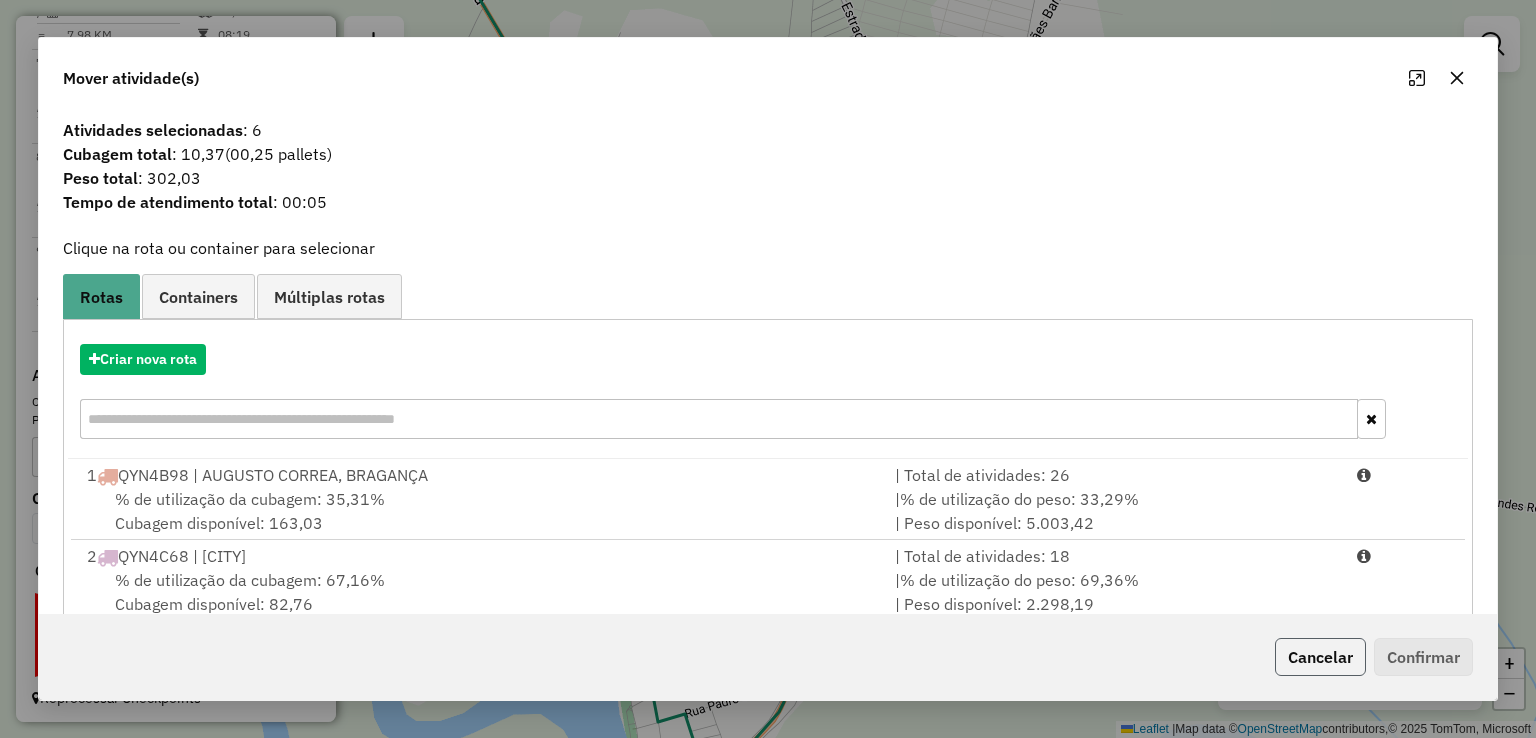 click on "Cancelar" 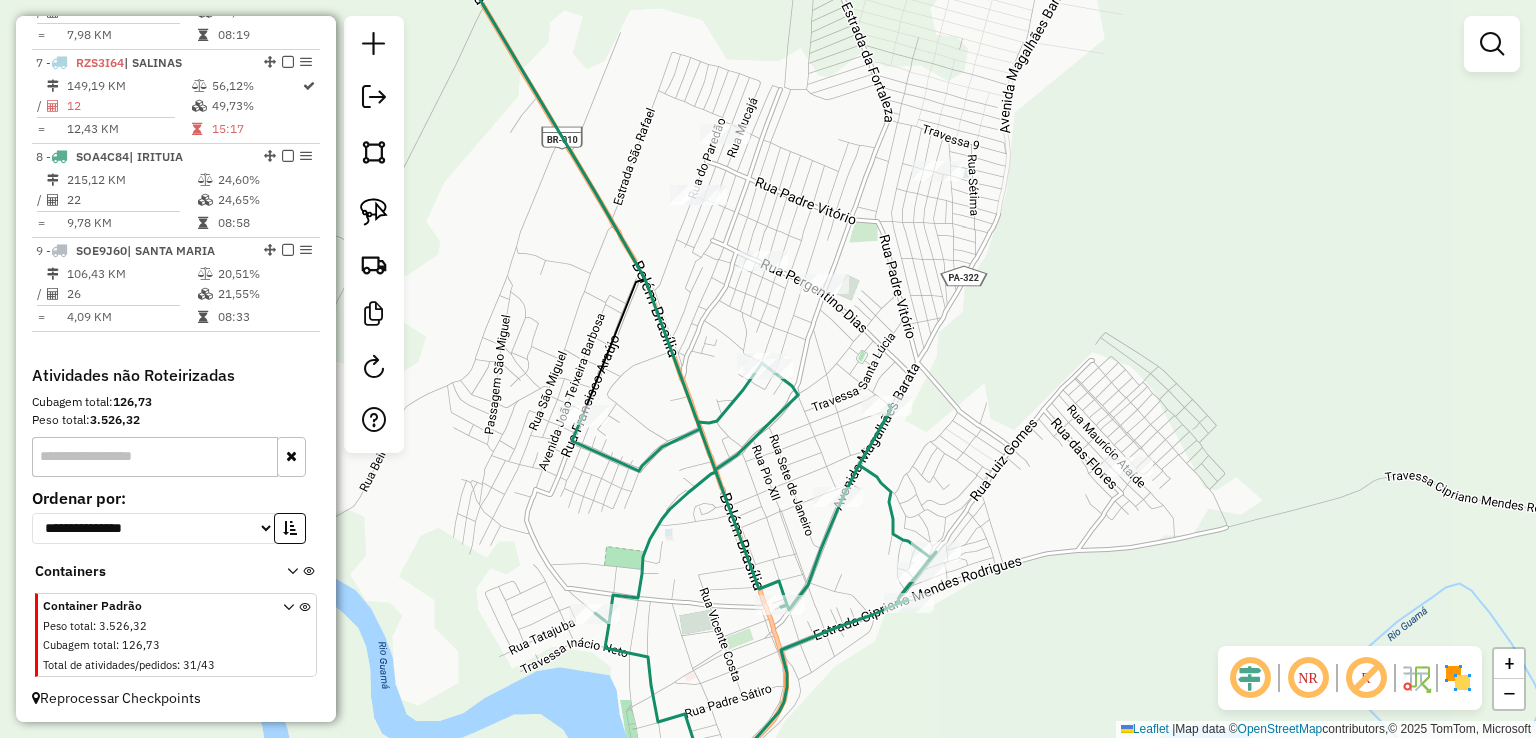 drag, startPoint x: 1192, startPoint y: 318, endPoint x: 1176, endPoint y: 309, distance: 18.35756 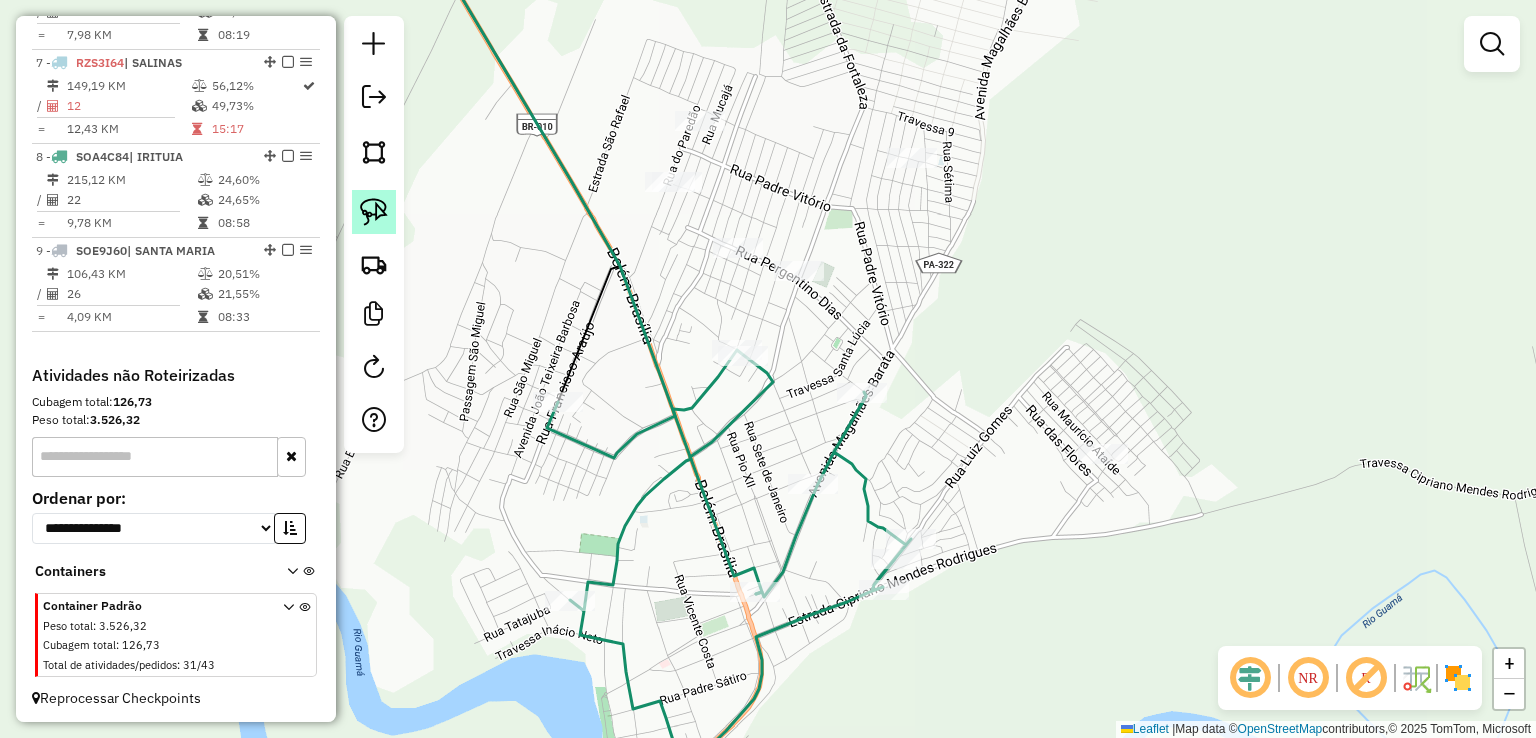 click 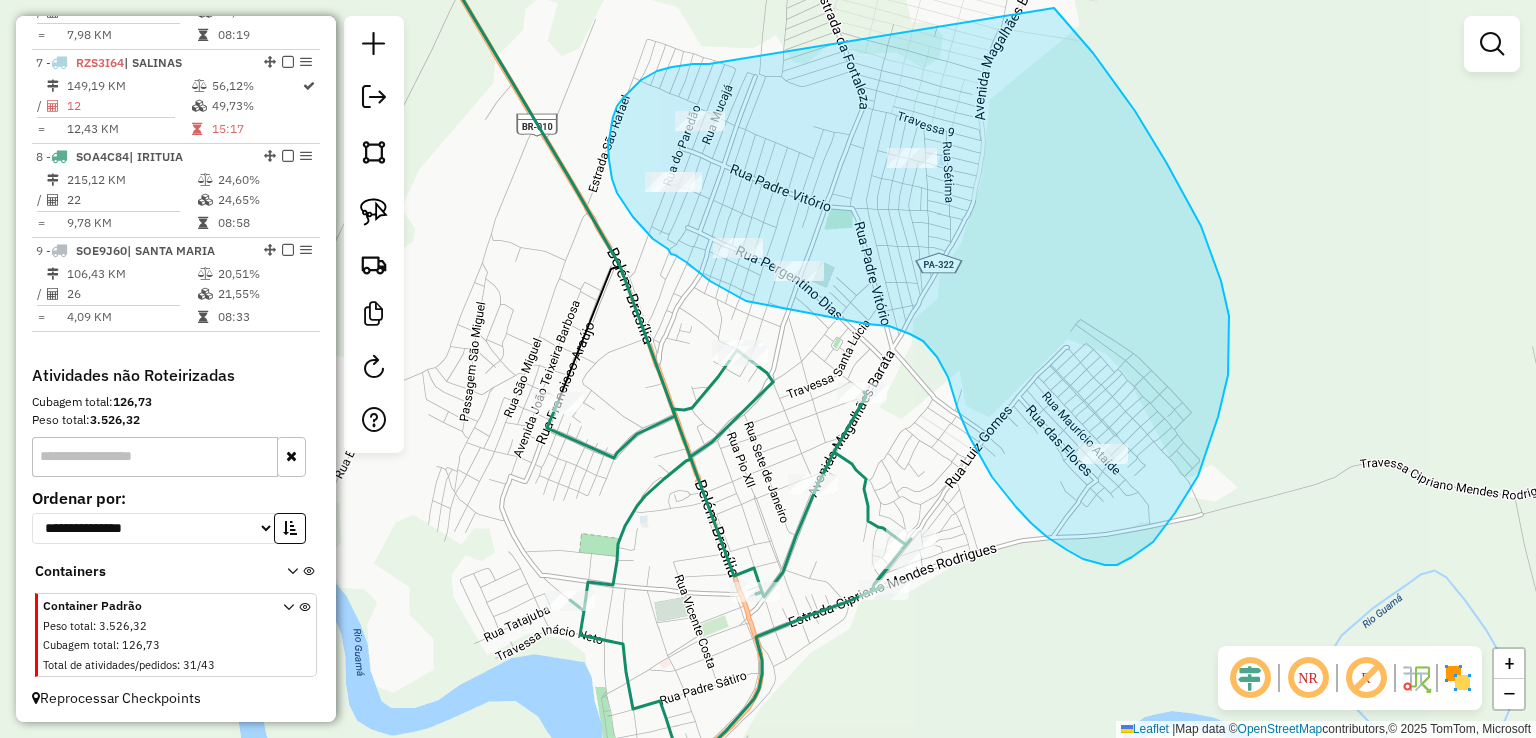 drag, startPoint x: 672, startPoint y: 67, endPoint x: 990, endPoint y: -58, distance: 341.68552 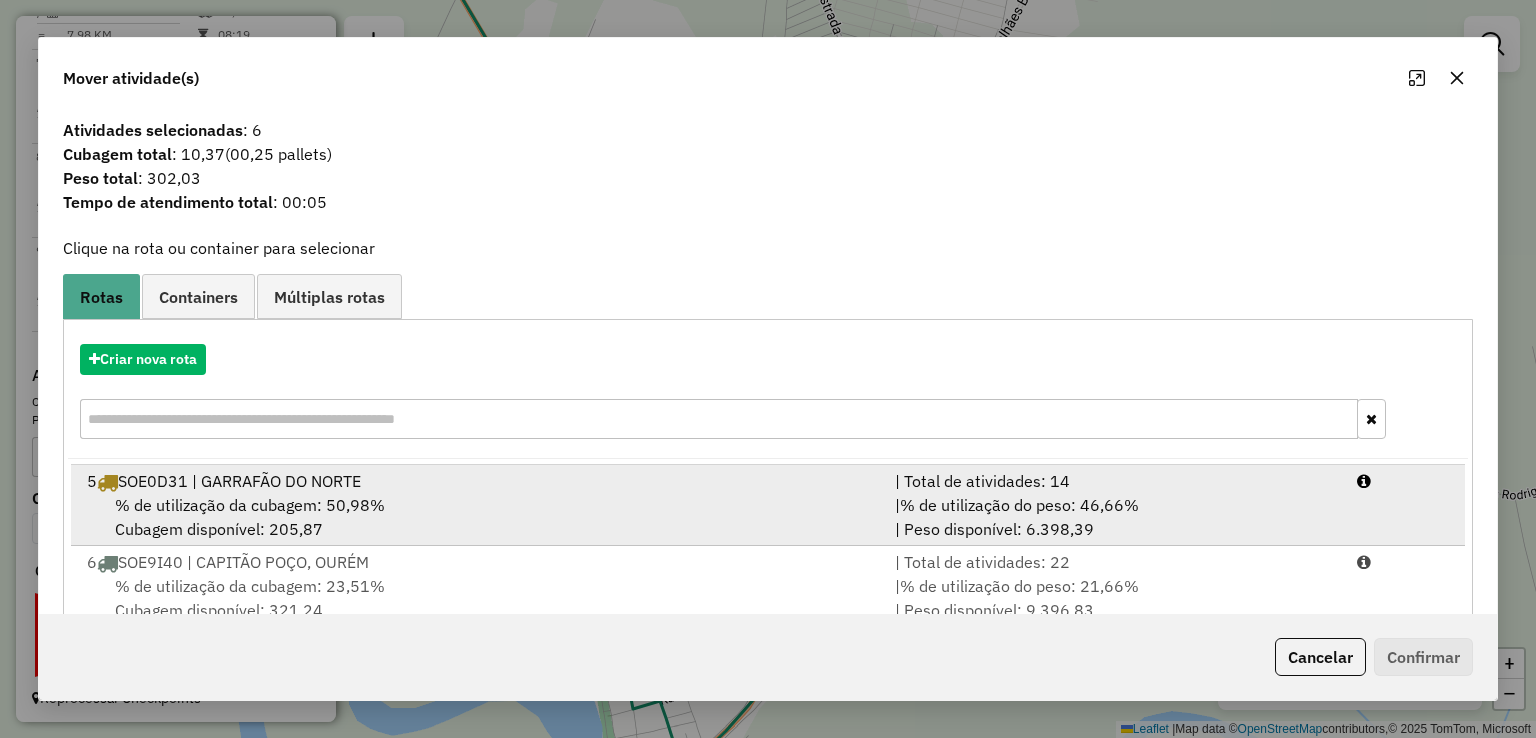scroll, scrollTop: 327, scrollLeft: 0, axis: vertical 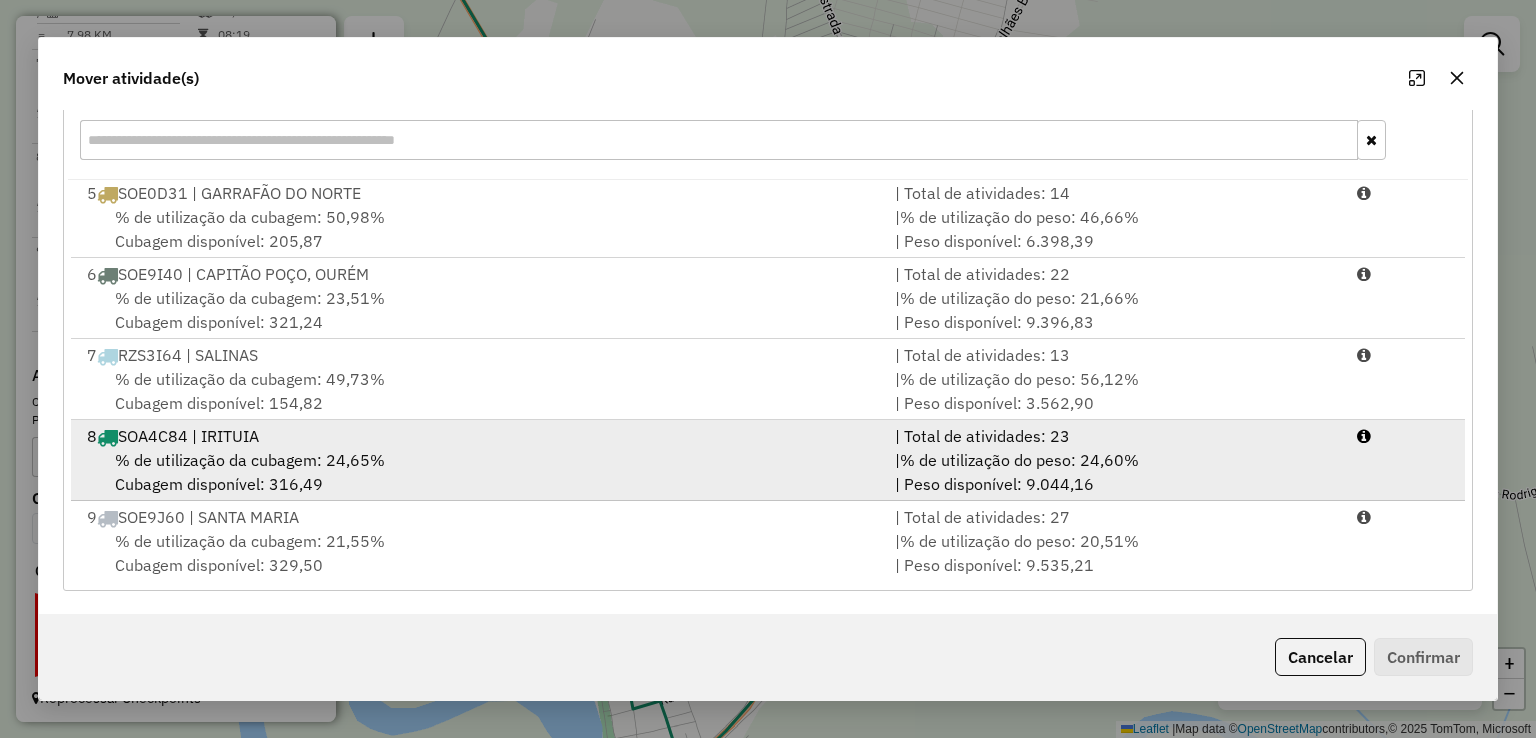 click on "% de utilização da cubagem: 24,65%" at bounding box center (250, 460) 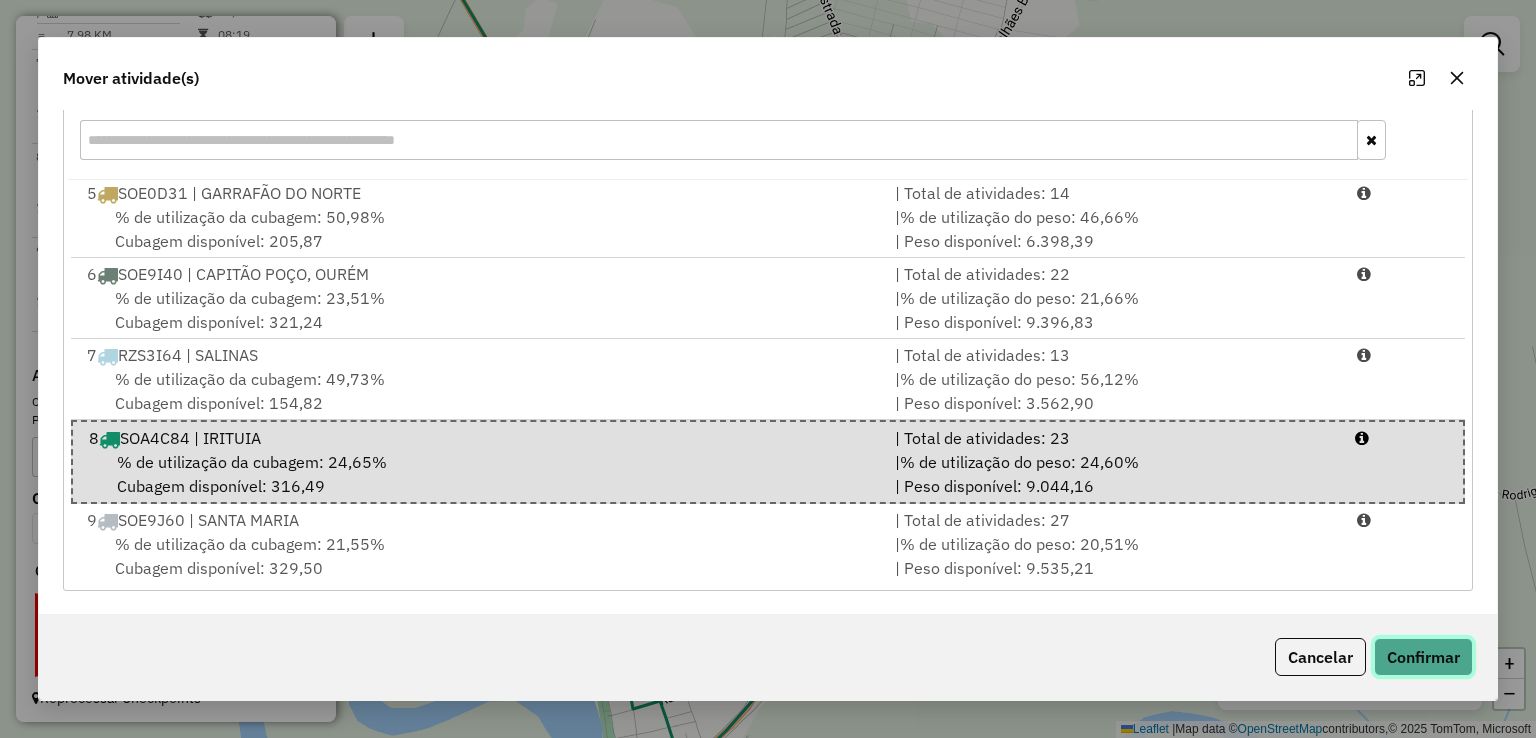 click on "Confirmar" 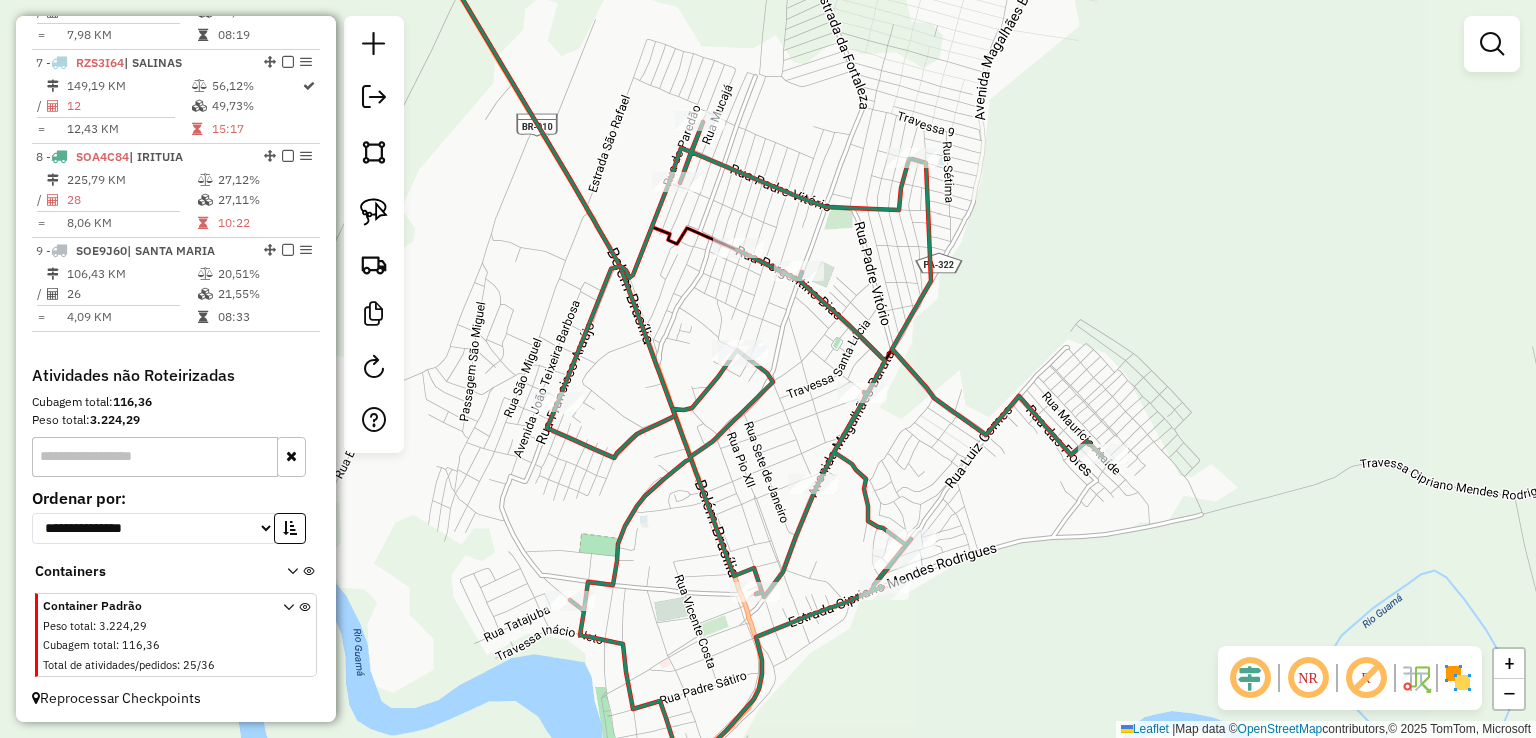 scroll, scrollTop: 0, scrollLeft: 0, axis: both 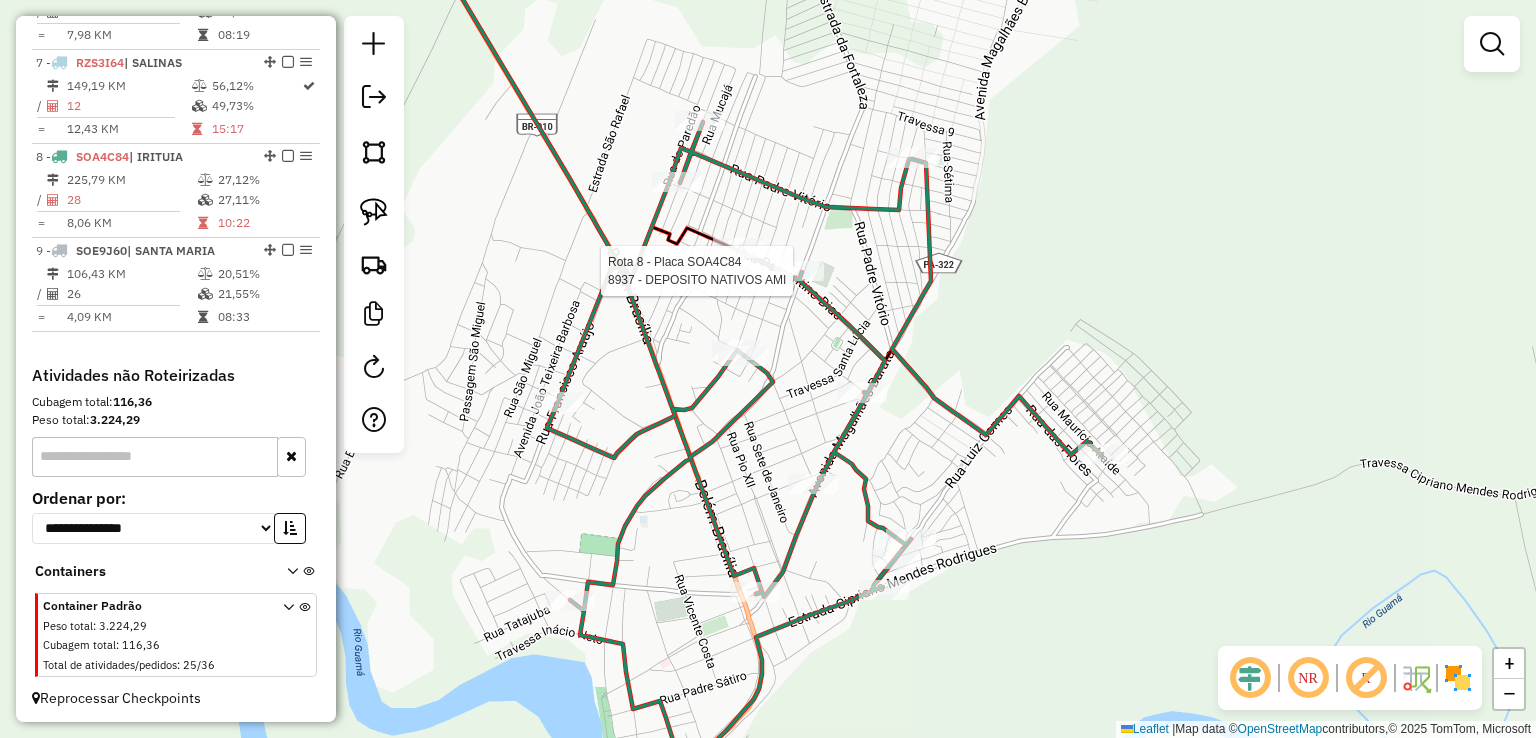 select on "**********" 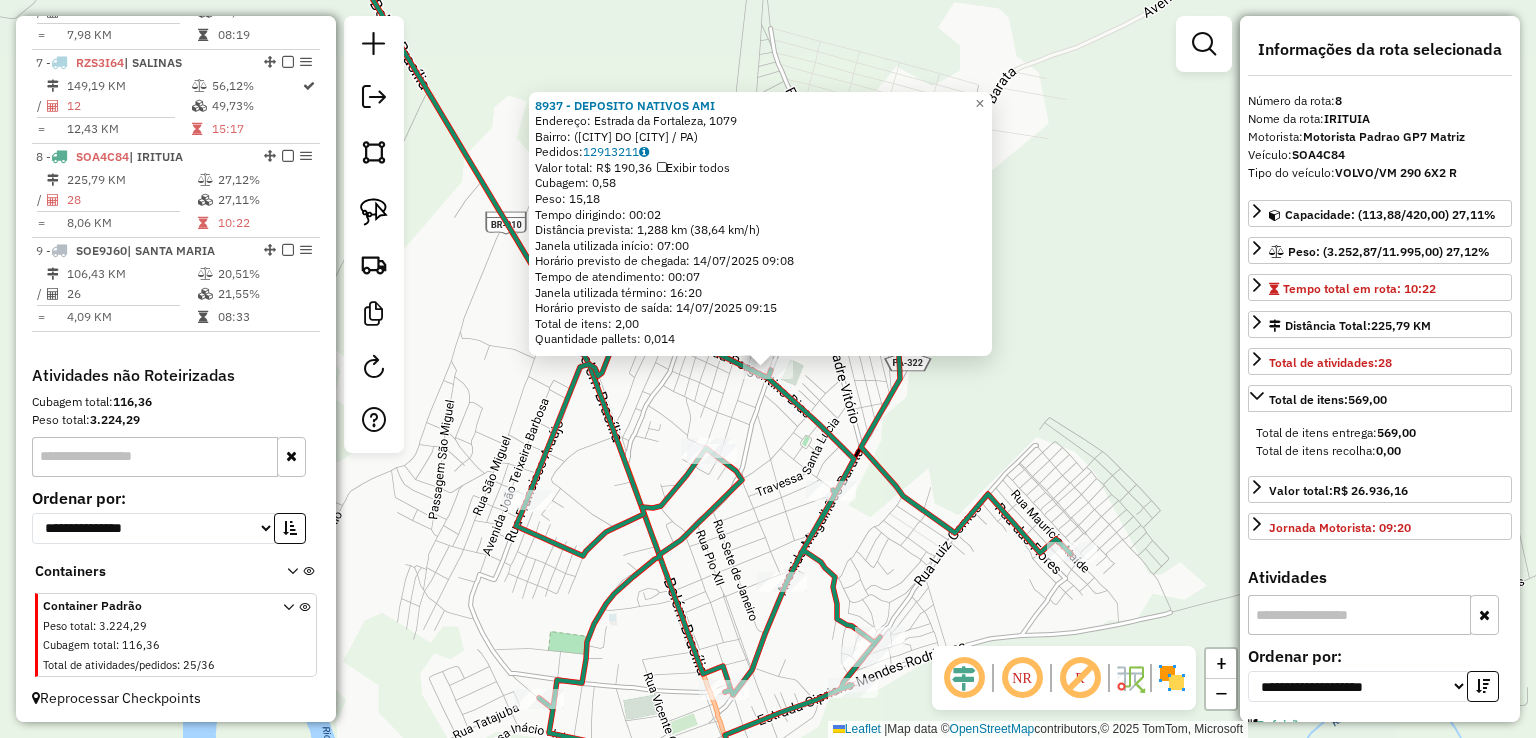 click on "8937 - DEPOSITO NATIVOS AMI  Endereço: Estrada da Fortaleza, 1079   Bairro:  (São Miguel do Guamá / PA)   Pedidos:  12913211   Valor total: R$ 190,36   Exibir todos   Cubagem: 0,58  Peso: 15,18  Tempo dirigindo: 00:02   Distância prevista: 1,288 km (38,64 km/h)   Janela utilizada início: 07:00   Horário previsto de chegada: 14/07/2025 09:08   Tempo de atendimento: 00:07   Janela utilizada término: 16:20   Horário previsto de saída: 14/07/2025 09:15   Total de itens: 2,00   Quantidade pallets: 0,014  × Janela de atendimento Grade de atendimento Capacidade Transportadoras Veículos Cliente Pedidos  Rotas Selecione os dias de semana para filtrar as janelas de atendimento  Seg   Ter   Qua   Qui   Sex   Sáb   Dom  Informe o período da janela de atendimento: De: Até:  Filtrar exatamente a janela do cliente  Considerar janela de atendimento padrão  Selecione os dias de semana para filtrar as grades de atendimento  Seg   Ter   Qua   Qui   Sex   Sáb   Dom   Peso mínimo:   Peso máximo:   De:   Até:  +" 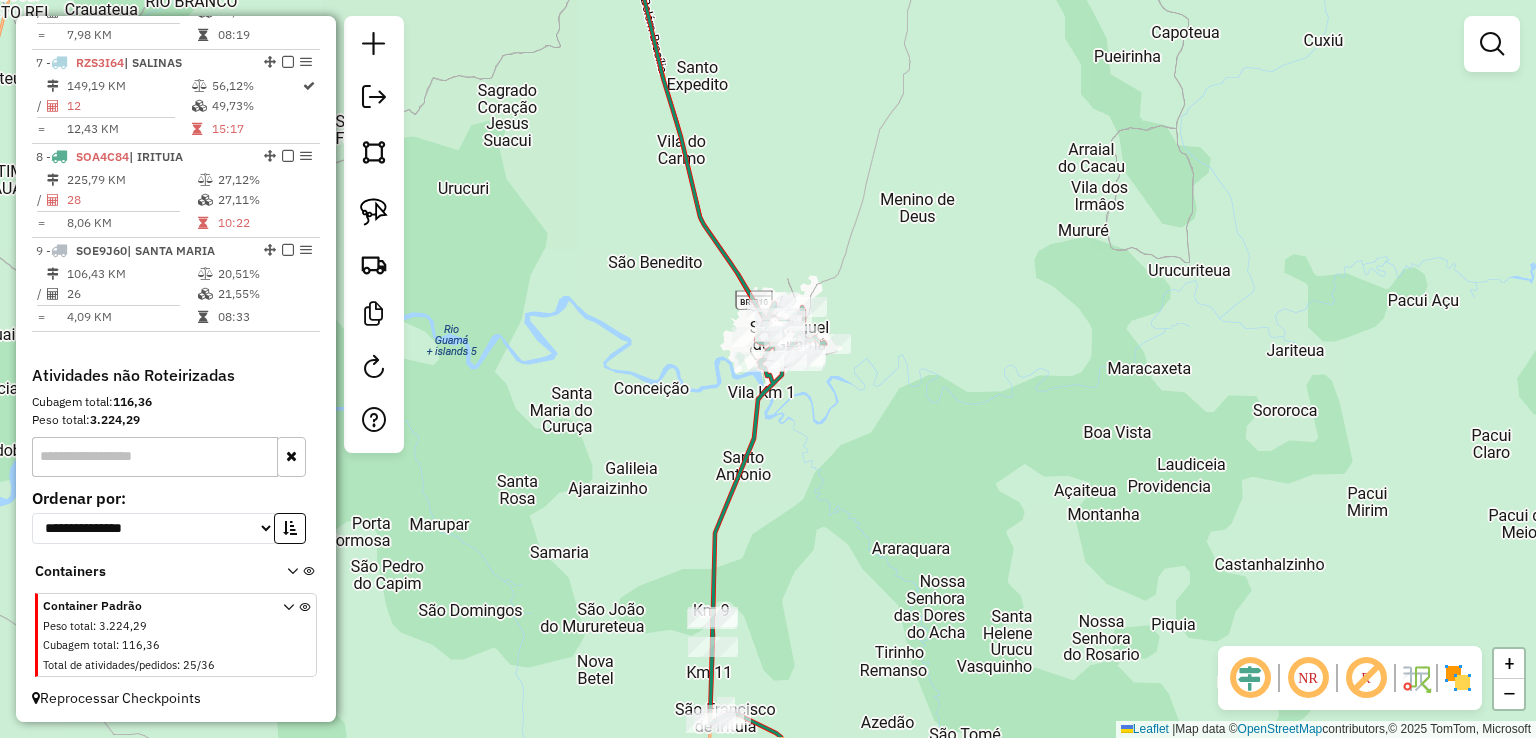 drag, startPoint x: 840, startPoint y: 512, endPoint x: 845, endPoint y: 280, distance: 232.05388 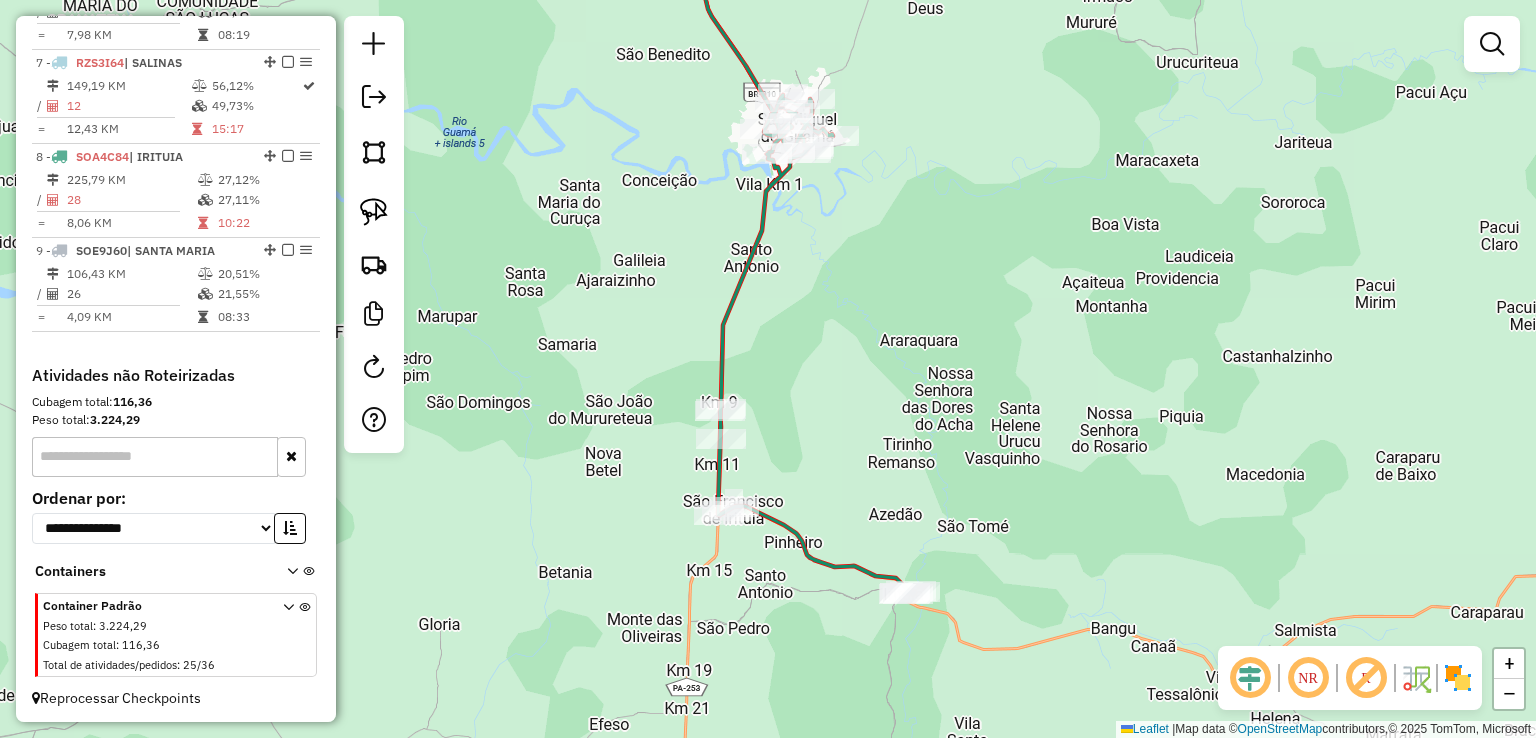 drag, startPoint x: 855, startPoint y: 396, endPoint x: 856, endPoint y: 407, distance: 11.045361 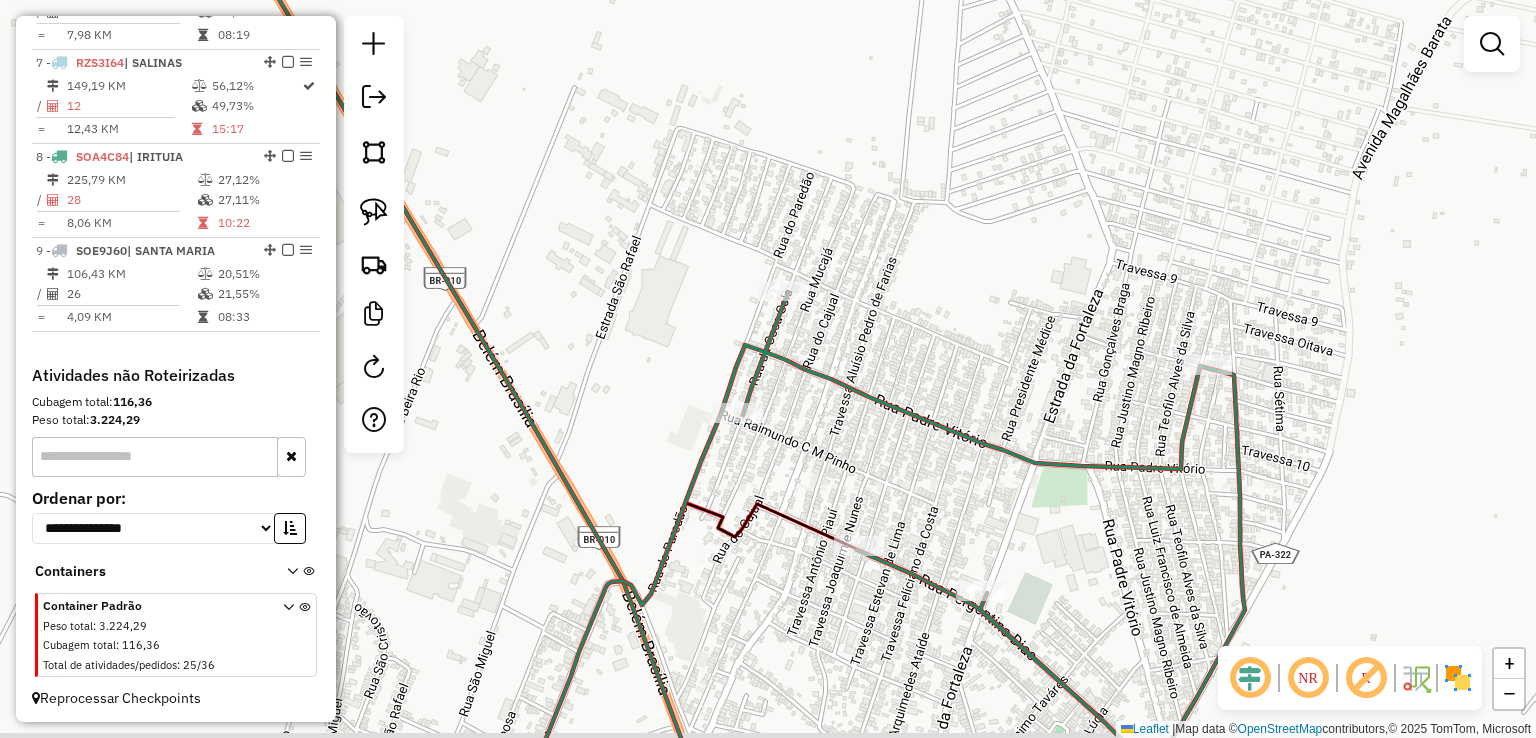 drag, startPoint x: 849, startPoint y: 308, endPoint x: 861, endPoint y: 233, distance: 75.95393 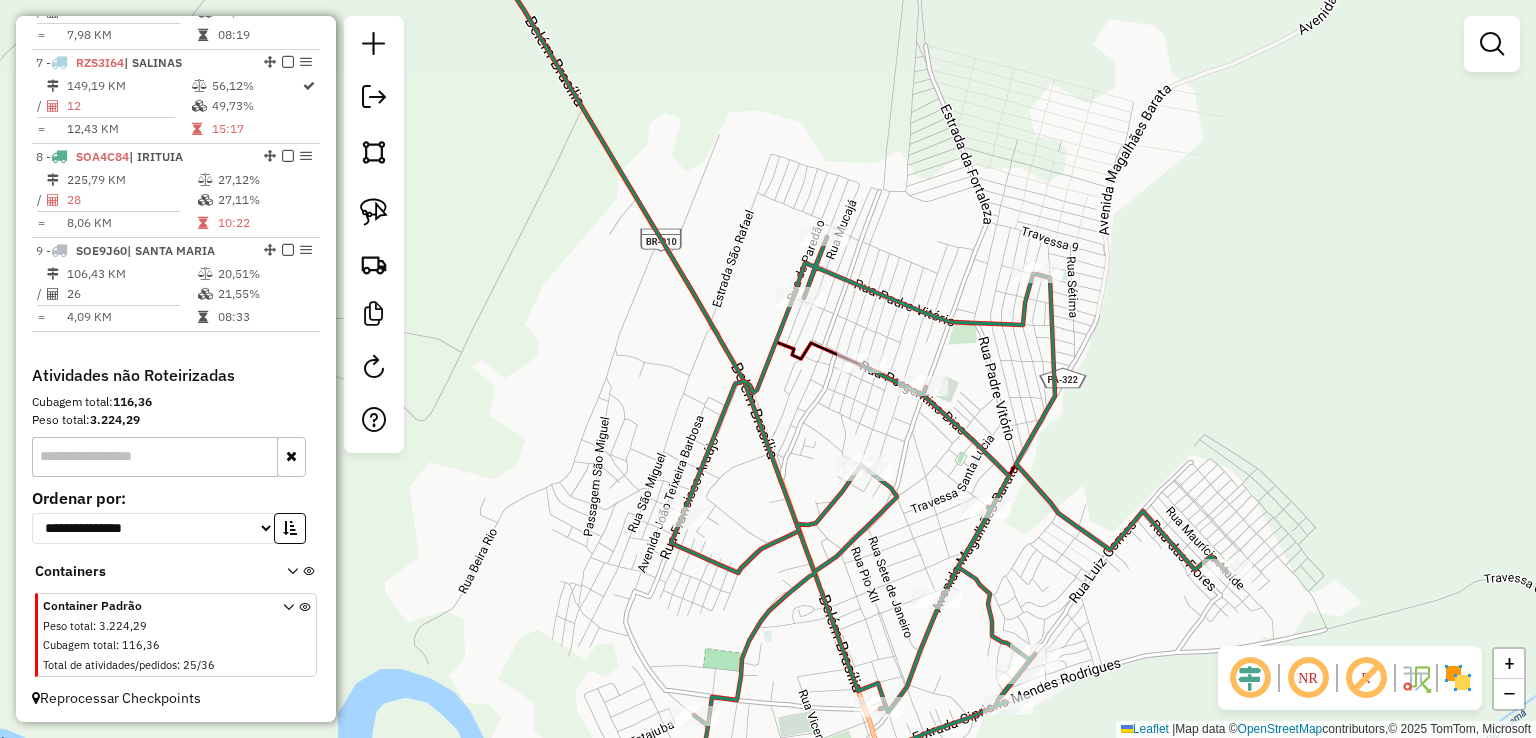 click on "Rota 8 - Placa SOA4C84  2002 - LEVO PEREIRA DE SOUZA Janela de atendimento Grade de atendimento Capacidade Transportadoras Veículos Cliente Pedidos  Rotas Selecione os dias de semana para filtrar as janelas de atendimento  Seg   Ter   Qua   Qui   Sex   Sáb   Dom  Informe o período da janela de atendimento: De: Até:  Filtrar exatamente a janela do cliente  Considerar janela de atendimento padrão  Selecione os dias de semana para filtrar as grades de atendimento  Seg   Ter   Qua   Qui   Sex   Sáb   Dom   Considerar clientes sem dia de atendimento cadastrado  Clientes fora do dia de atendimento selecionado Filtrar as atividades entre os valores definidos abaixo:  Peso mínimo:   Peso máximo:   Cubagem mínima:   Cubagem máxima:   De:   Até:  Filtrar as atividades entre o tempo de atendimento definido abaixo:  De:   Até:   Considerar capacidade total dos clientes não roteirizados Transportadora: Selecione um ou mais itens Tipo de veículo: Selecione um ou mais itens Veículo: Selecione um ou mais itens" 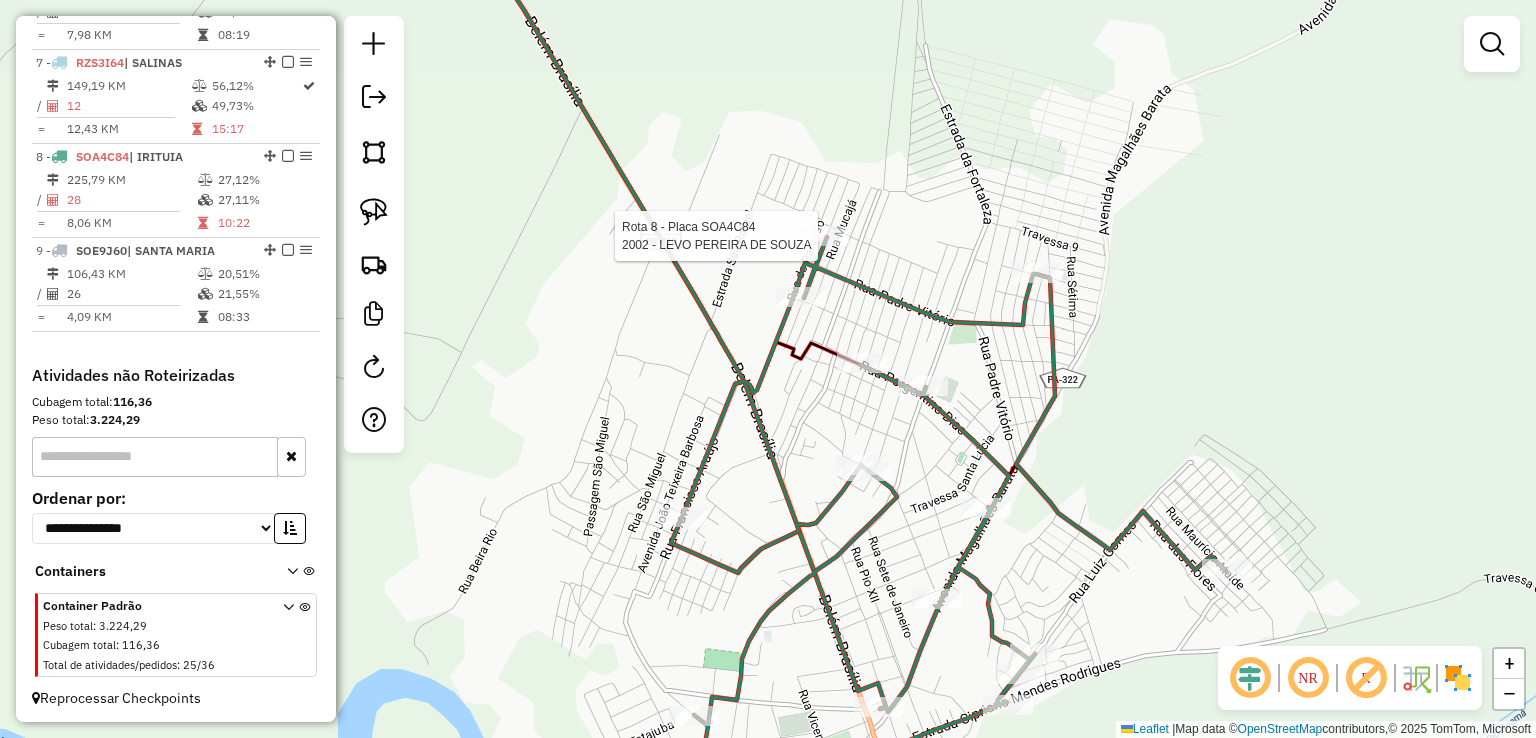 select on "**********" 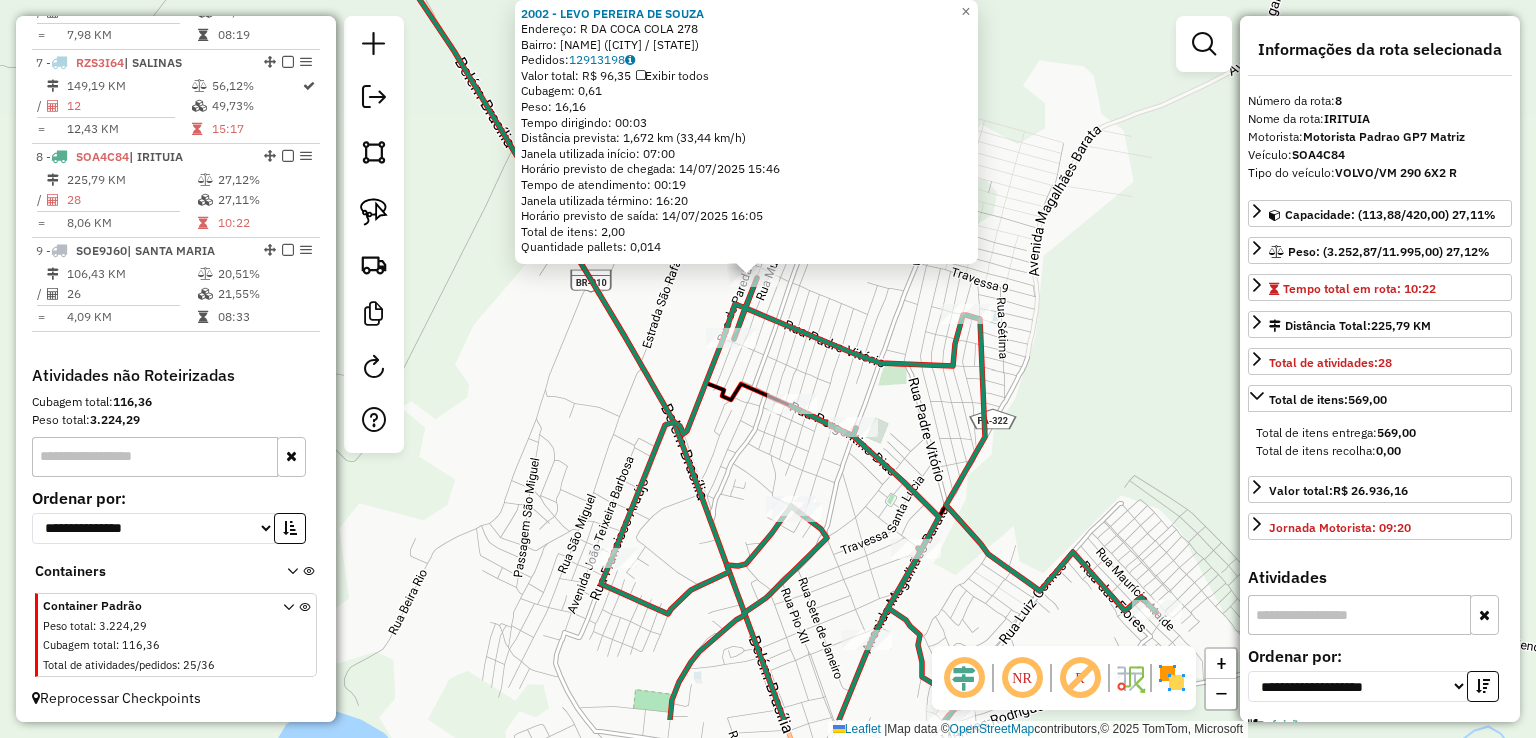 drag, startPoint x: 896, startPoint y: 361, endPoint x: 896, endPoint y: 245, distance: 116 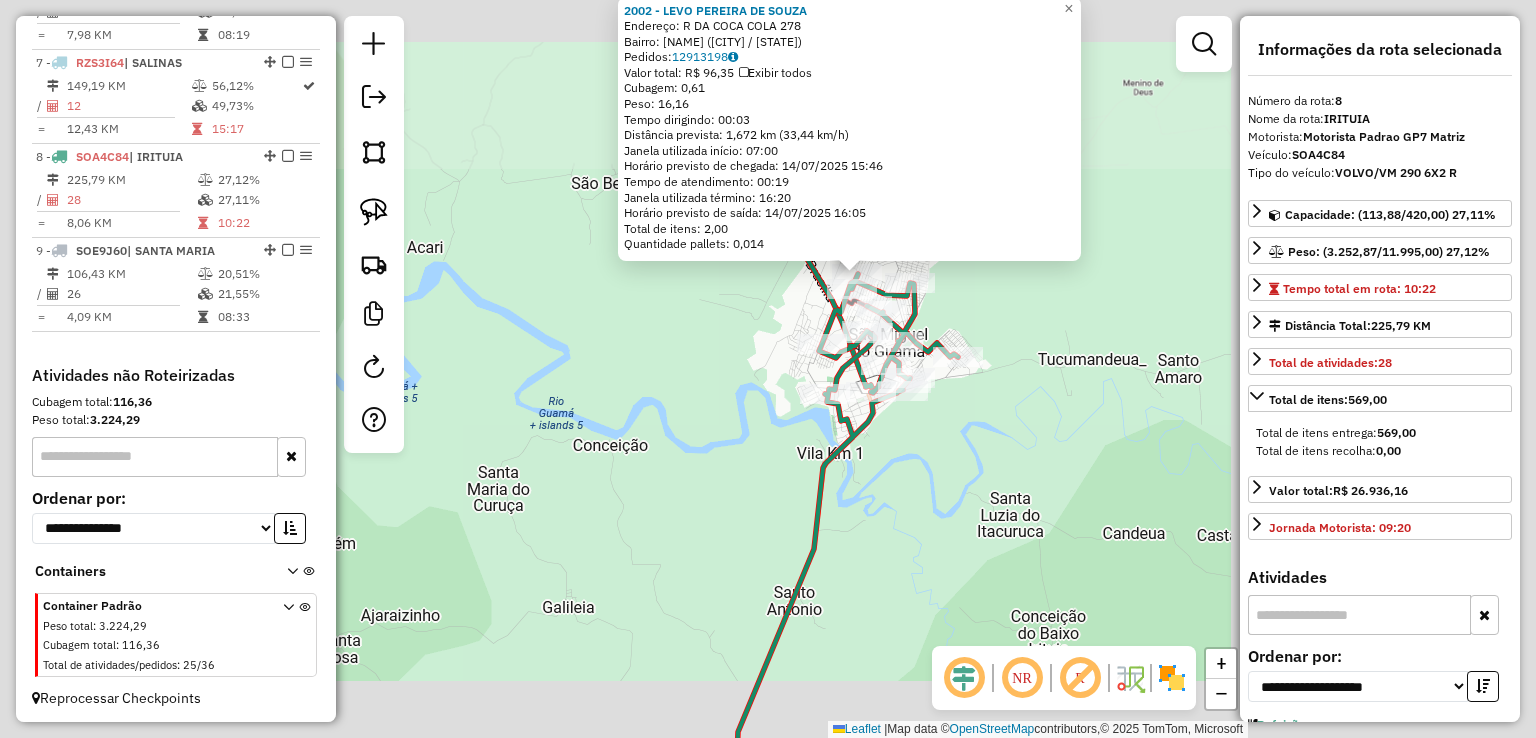click on "2002 - LEVO PEREIRA DE SOUZA  Endereço: R   DA COCA COLA                   278   Bairro: CIDADE VELHA (SAO MIGUEL DO GUAMA / PA)   Pedidos:  12913198   Valor total: R$ 96,35   Exibir todos   Cubagem: 0,61  Peso: 16,16  Tempo dirigindo: 00:03   Distância prevista: 1,672 km (33,44 km/h)   Janela utilizada início: 07:00   Horário previsto de chegada: 14/07/2025 15:46   Tempo de atendimento: 00:19   Janela utilizada término: 16:20   Horário previsto de saída: 14/07/2025 16:05   Total de itens: 2,00   Quantidade pallets: 0,014  × Janela de atendimento Grade de atendimento Capacidade Transportadoras Veículos Cliente Pedidos  Rotas Selecione os dias de semana para filtrar as janelas de atendimento  Seg   Ter   Qua   Qui   Sex   Sáb   Dom  Informe o período da janela de atendimento: De: Até:  Filtrar exatamente a janela do cliente  Considerar janela de atendimento padrão  Selecione os dias de semana para filtrar as grades de atendimento  Seg   Ter   Qua   Qui   Sex   Sáb   Dom   Peso mínimo:   De:  De:" 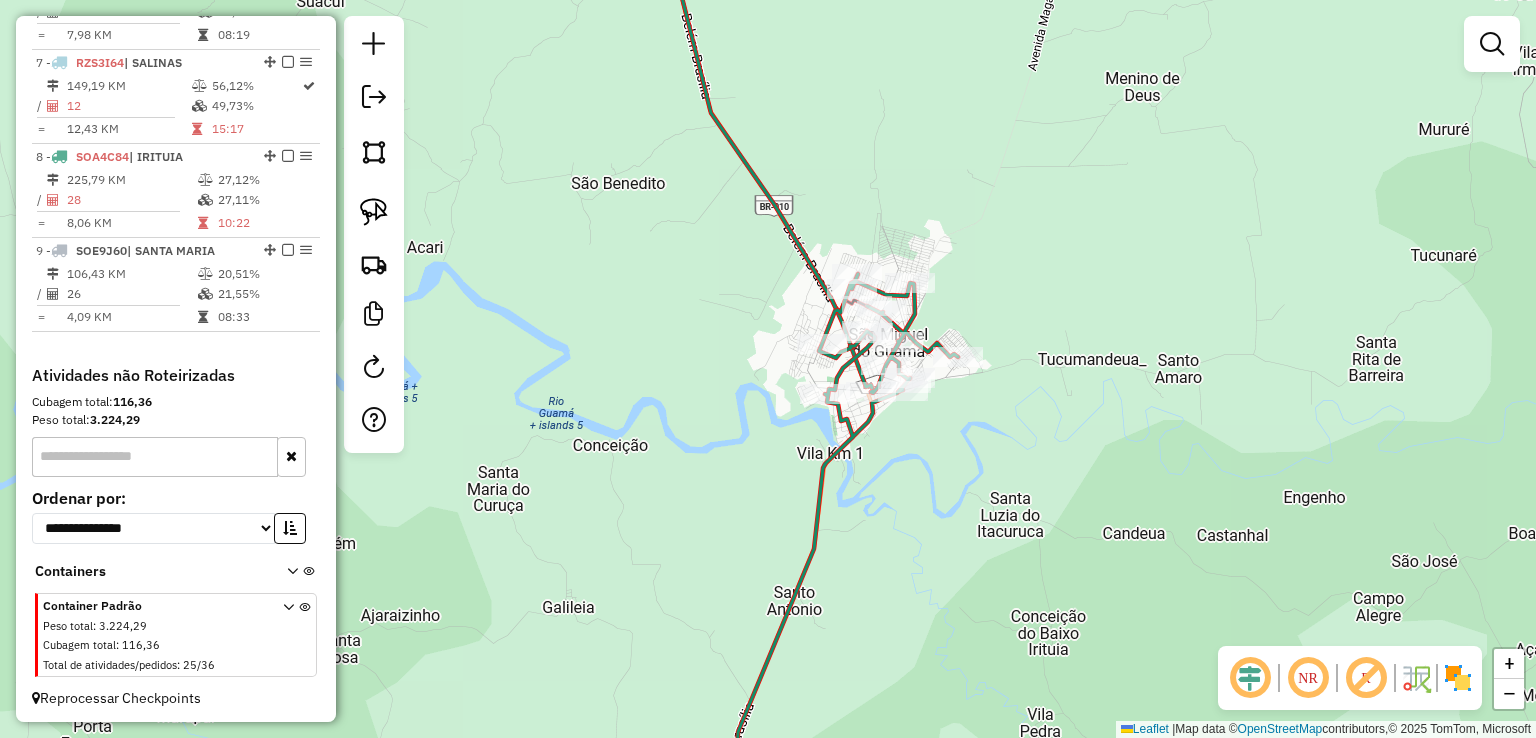drag, startPoint x: 906, startPoint y: 168, endPoint x: 988, endPoint y: 550, distance: 390.70193 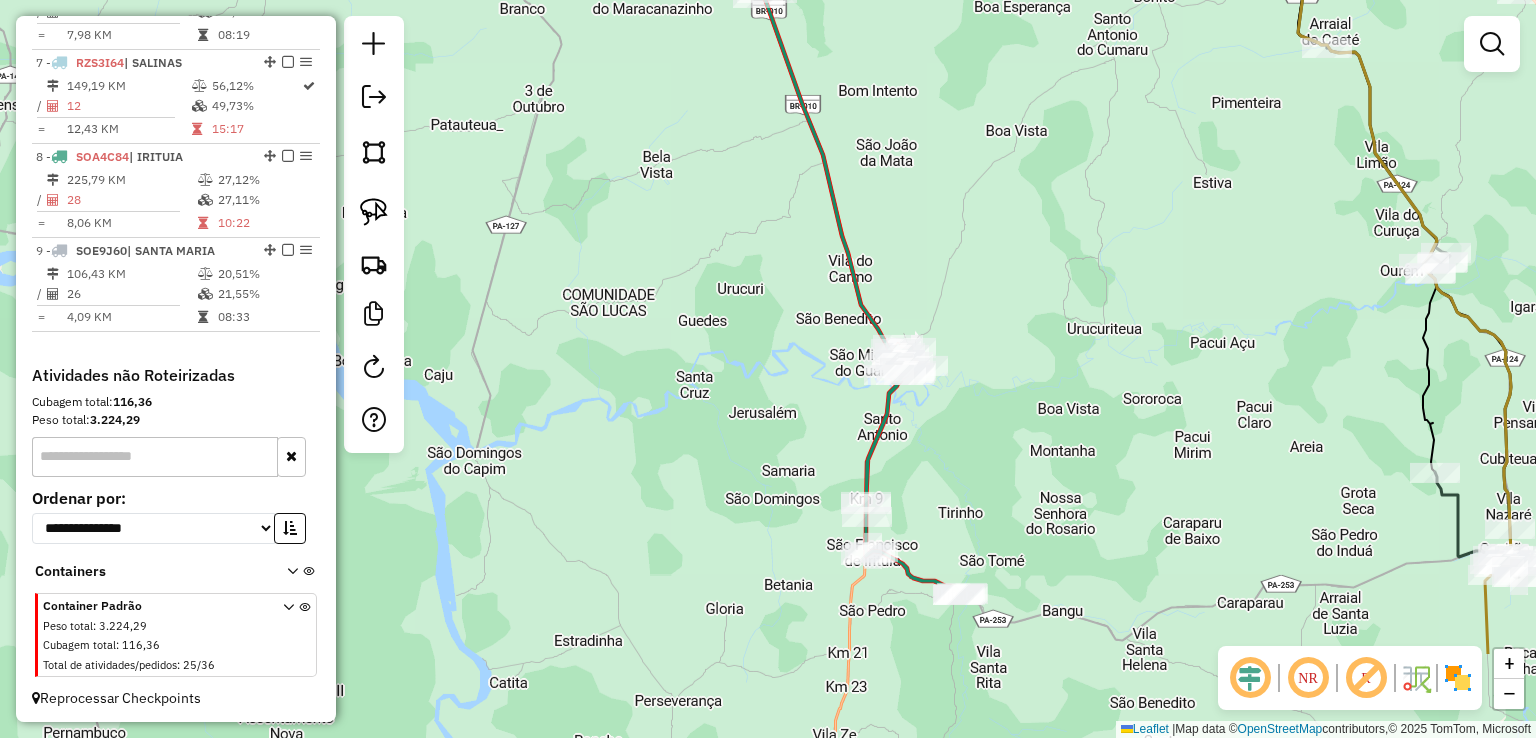 drag, startPoint x: 1006, startPoint y: 415, endPoint x: 1006, endPoint y: 249, distance: 166 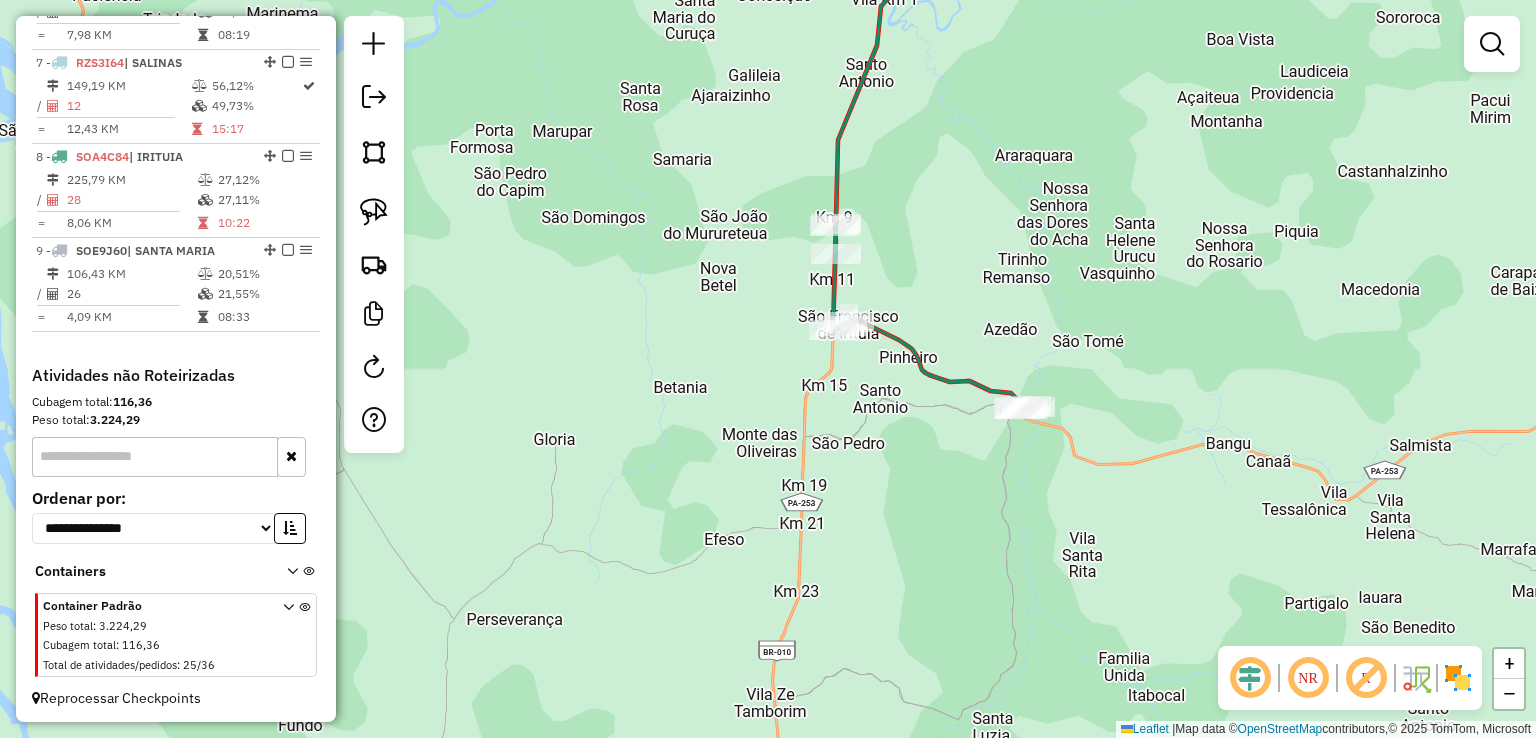 drag, startPoint x: 906, startPoint y: 161, endPoint x: 908, endPoint y: 689, distance: 528.0038 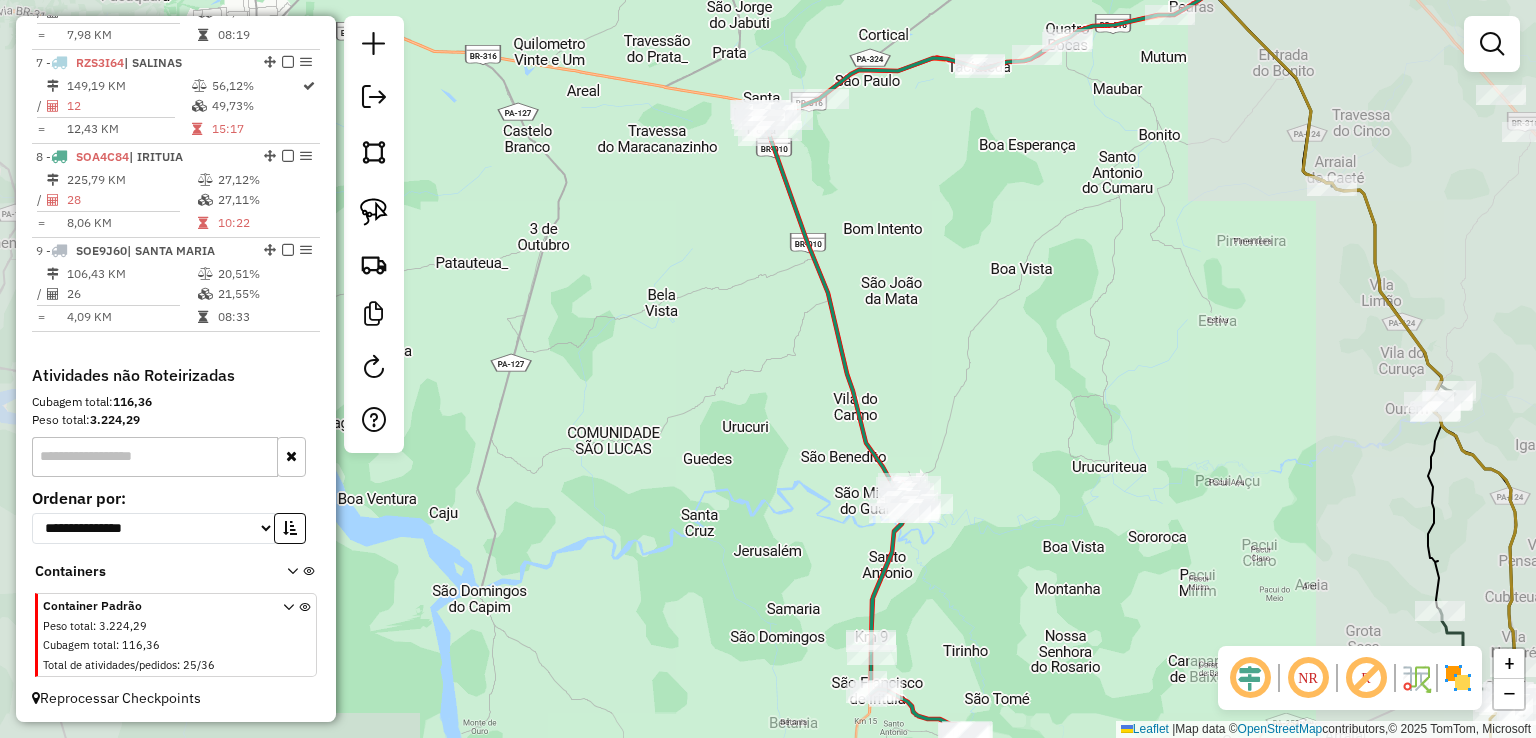 click on "Rota 8 - Placa SOA4C84  2621 - ALICE CARAMELOS Rota 8 - Placa SOA4C84  7609 - CASA LEITE Janela de atendimento Grade de atendimento Capacidade Transportadoras Veículos Cliente Pedidos  Rotas Selecione os dias de semana para filtrar as janelas de atendimento  Seg   Ter   Qua   Qui   Sex   Sáb   Dom  Informe o período da janela de atendimento: De: Até:  Filtrar exatamente a janela do cliente  Considerar janela de atendimento padrão  Selecione os dias de semana para filtrar as grades de atendimento  Seg   Ter   Qua   Qui   Sex   Sáb   Dom   Considerar clientes sem dia de atendimento cadastrado  Clientes fora do dia de atendimento selecionado Filtrar as atividades entre os valores definidos abaixo:  Peso mínimo:   Peso máximo:   Cubagem mínima:   Cubagem máxima:   De:   Até:  Filtrar as atividades entre o tempo de atendimento definido abaixo:  De:   Até:   Considerar capacidade total dos clientes não roteirizados Transportadora: Selecione um ou mais itens Tipo de veículo: Selecione um ou mais itens" 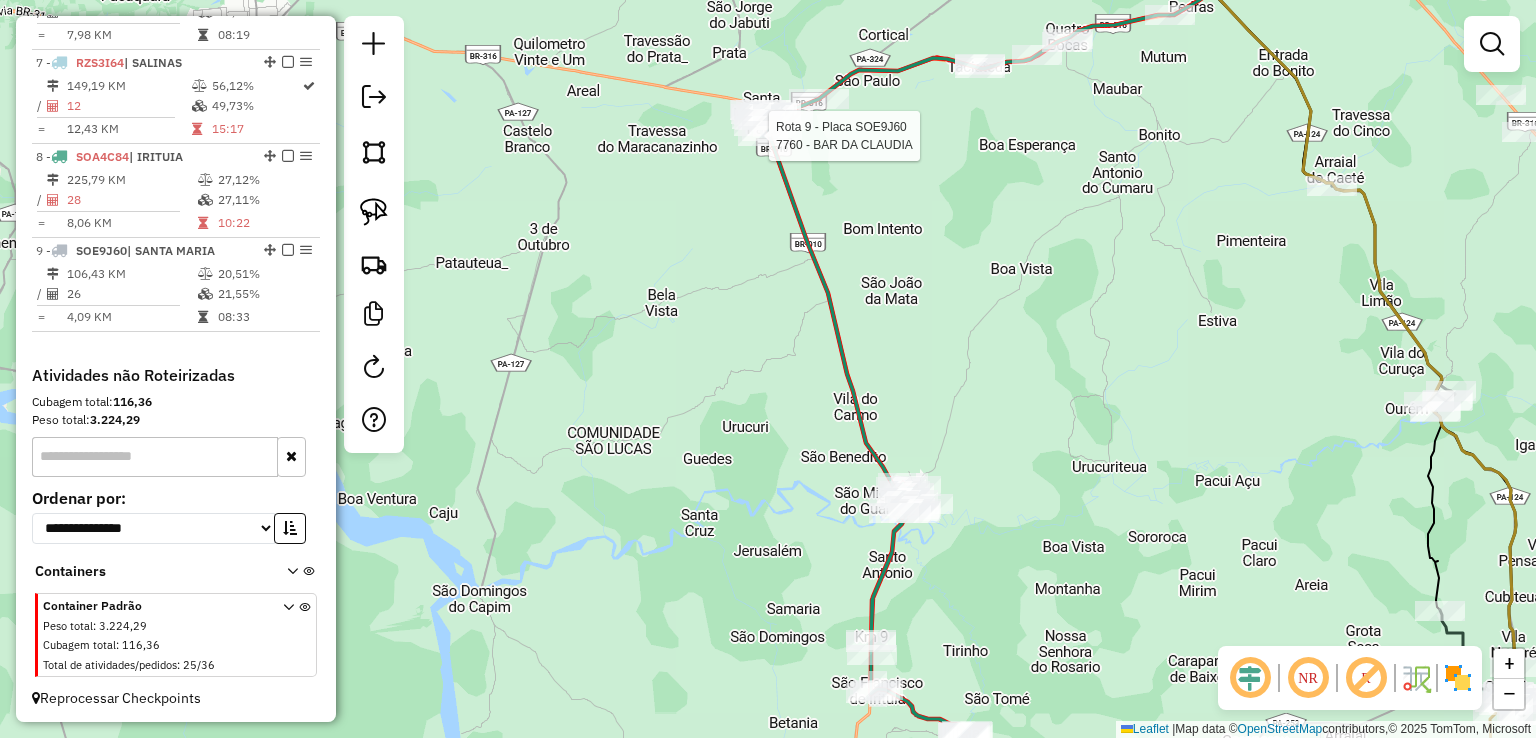 select on "**********" 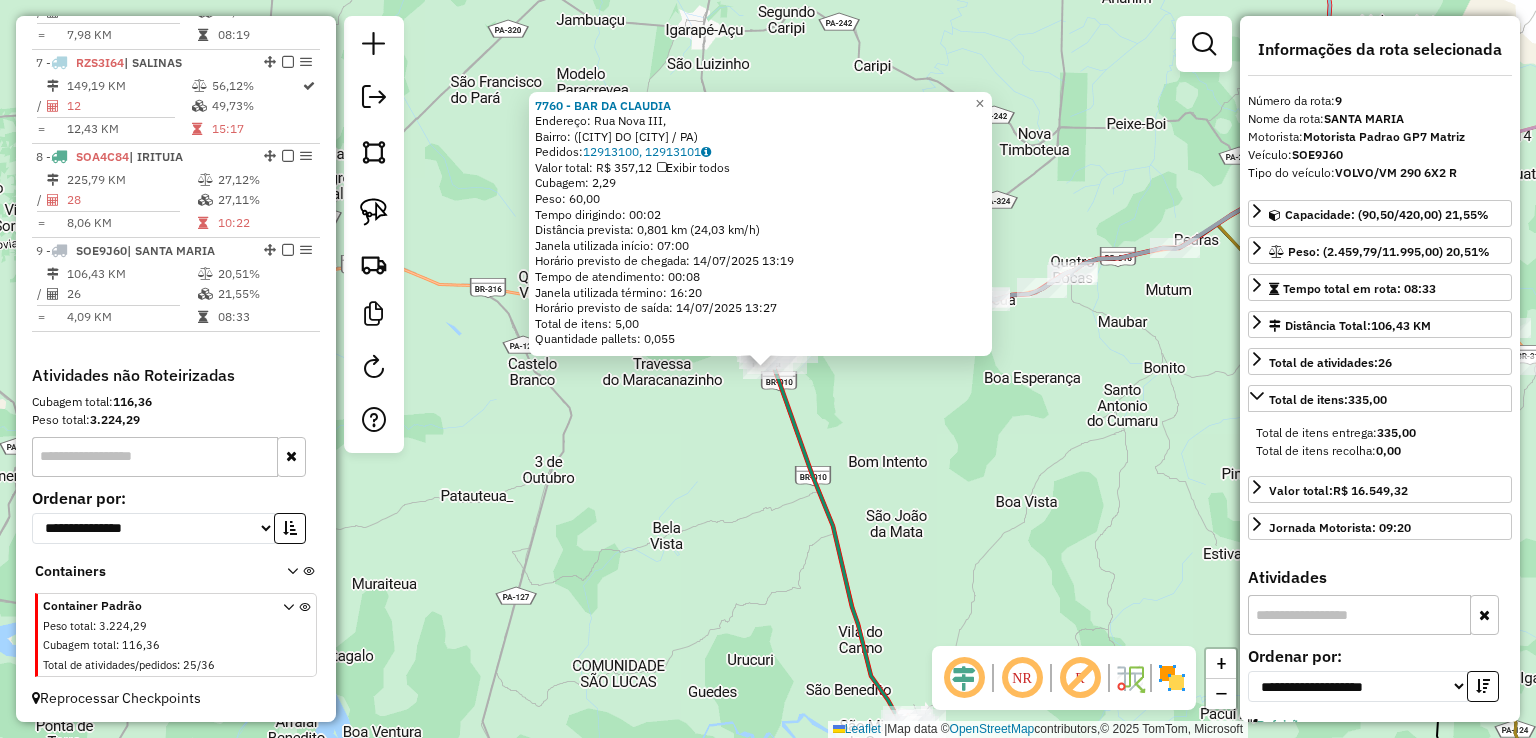 click on "7760 - BAR DA CLAUDIA  Endereço: Rua Nova III,    Bairro:  (Santa Maria do Pará / PA)   Pedidos:  12913100, 12913101   Valor total: R$ 357,12   Exibir todos   Cubagem: 2,29  Peso: 60,00  Tempo dirigindo: 00:02   Distância prevista: 0,801 km (24,03 km/h)   Janela utilizada início: 07:00   Horário previsto de chegada: 14/07/2025 13:19   Tempo de atendimento: 00:08   Janela utilizada término: 16:20   Horário previsto de saída: 14/07/2025 13:27   Total de itens: 5,00   Quantidade pallets: 0,055  × Janela de atendimento Grade de atendimento Capacidade Transportadoras Veículos Cliente Pedidos  Rotas Selecione os dias de semana para filtrar as janelas de atendimento  Seg   Ter   Qua   Qui   Sex   Sáb   Dom  Informe o período da janela de atendimento: De: Até:  Filtrar exatamente a janela do cliente  Considerar janela de atendimento padrão  Selecione os dias de semana para filtrar as grades de atendimento  Seg   Ter   Qua   Qui   Sex   Sáb   Dom   Considerar clientes sem dia de atendimento cadastrado +" 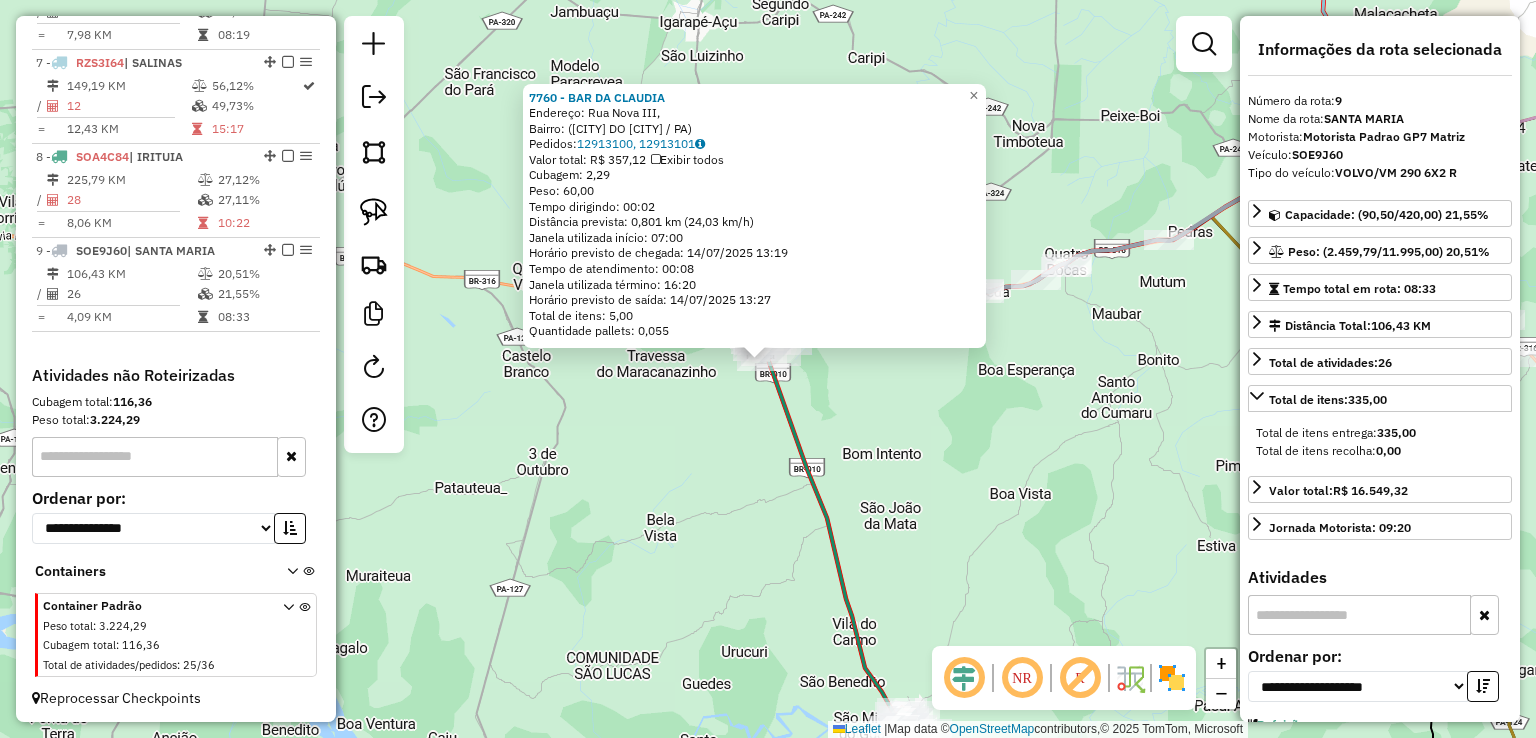 drag, startPoint x: 963, startPoint y: 584, endPoint x: 893, endPoint y: 244, distance: 347.1311 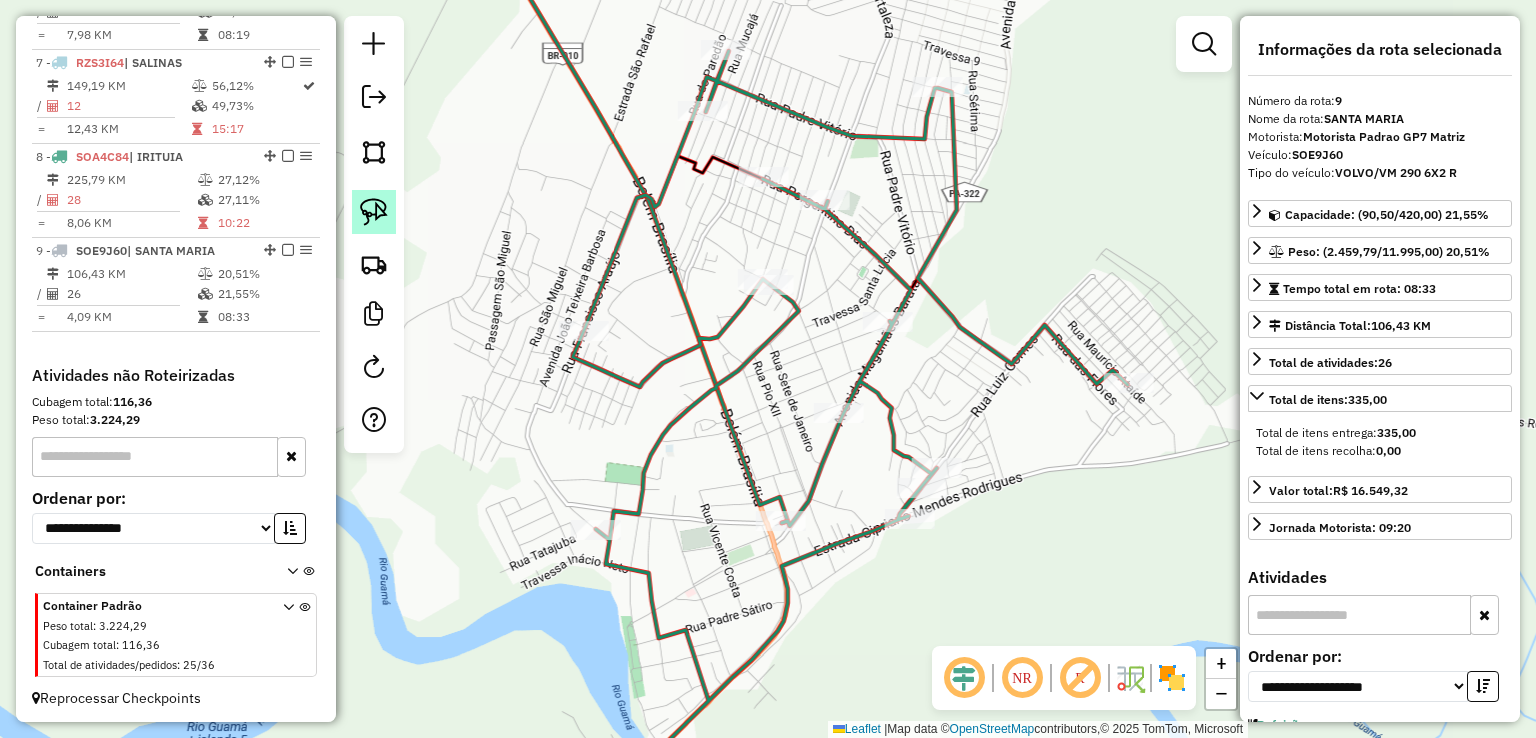 click 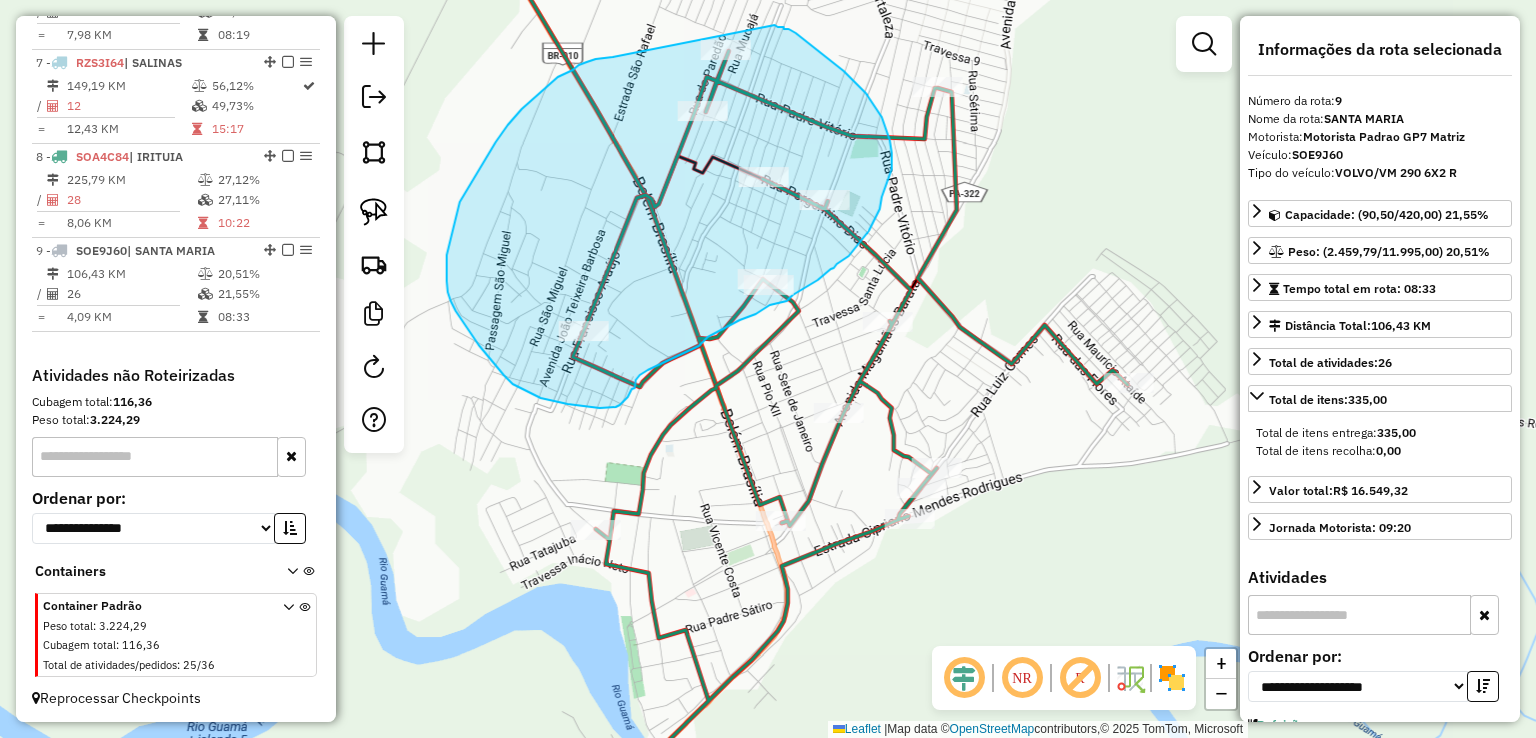 drag, startPoint x: 608, startPoint y: 57, endPoint x: 715, endPoint y: 18, distance: 113.88591 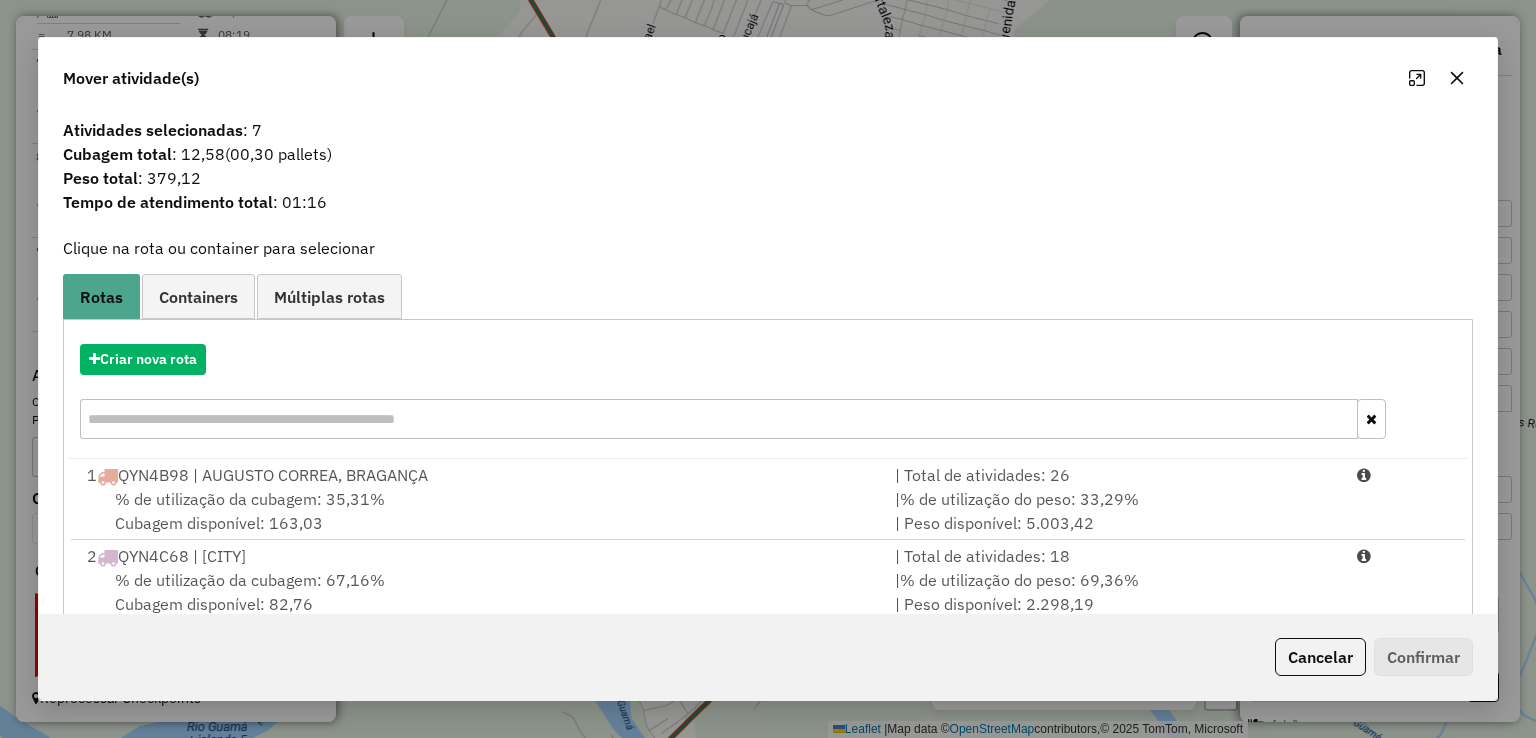 scroll, scrollTop: 279, scrollLeft: 0, axis: vertical 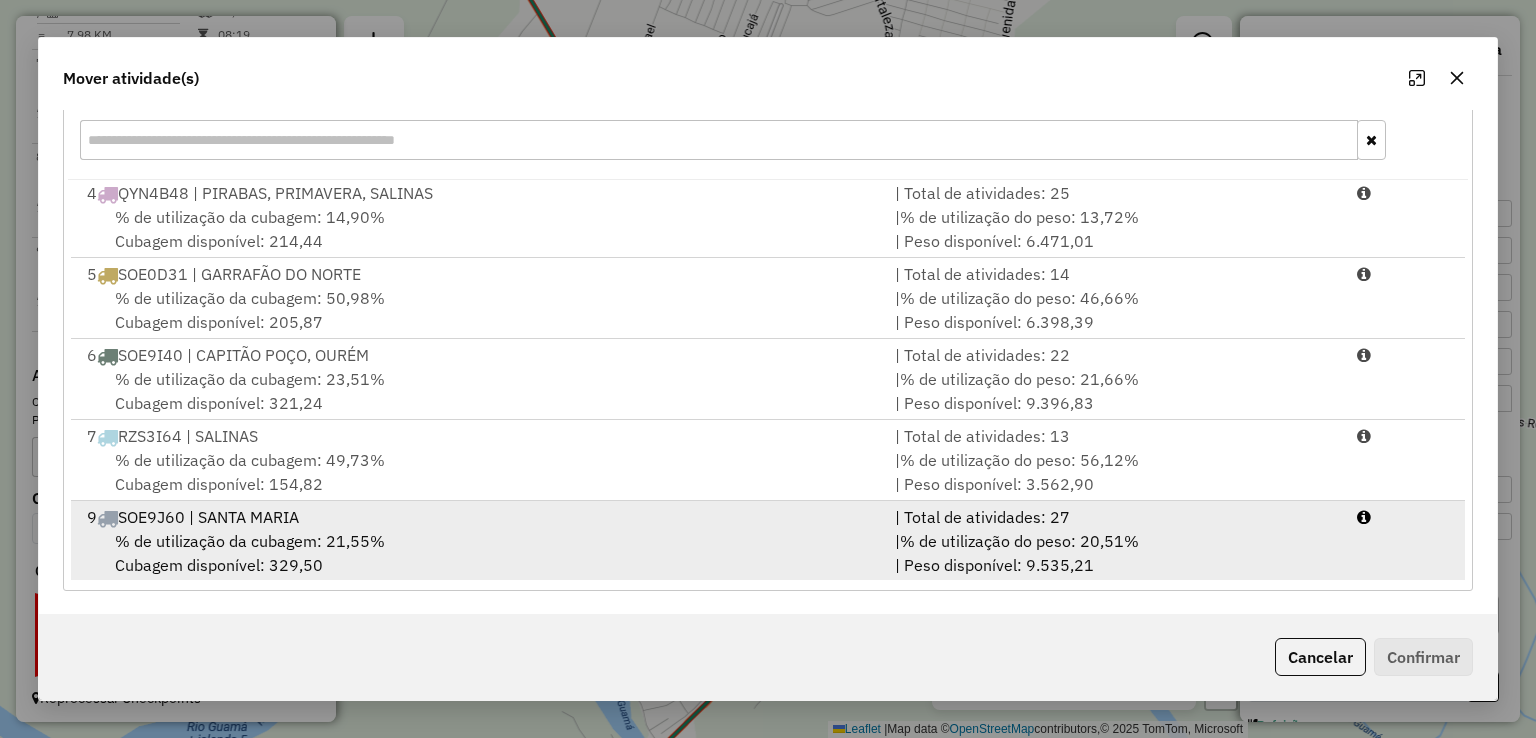 click on "% de utilização da cubagem: 21,55%  Cubagem disponível: 329,50" at bounding box center (479, 553) 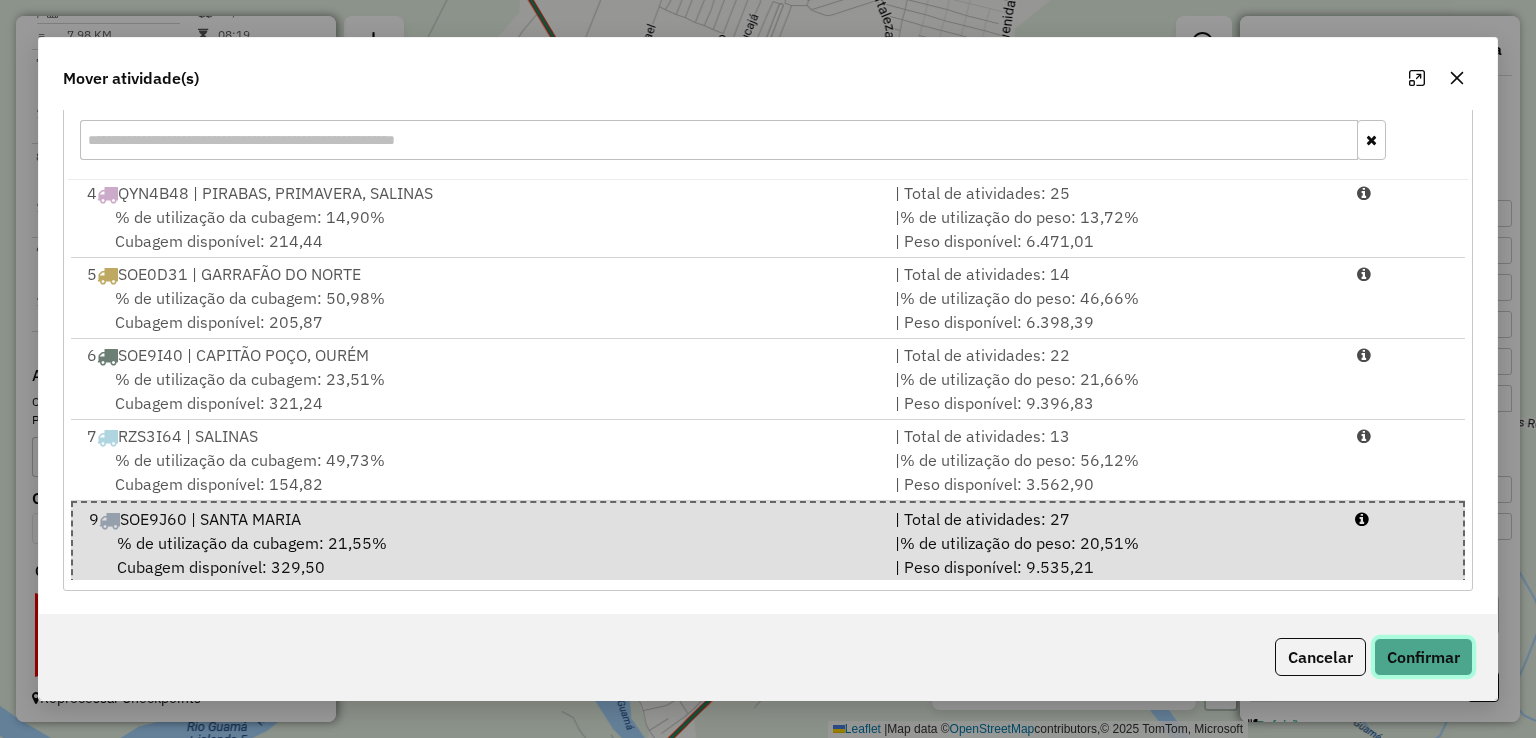 click on "Confirmar" 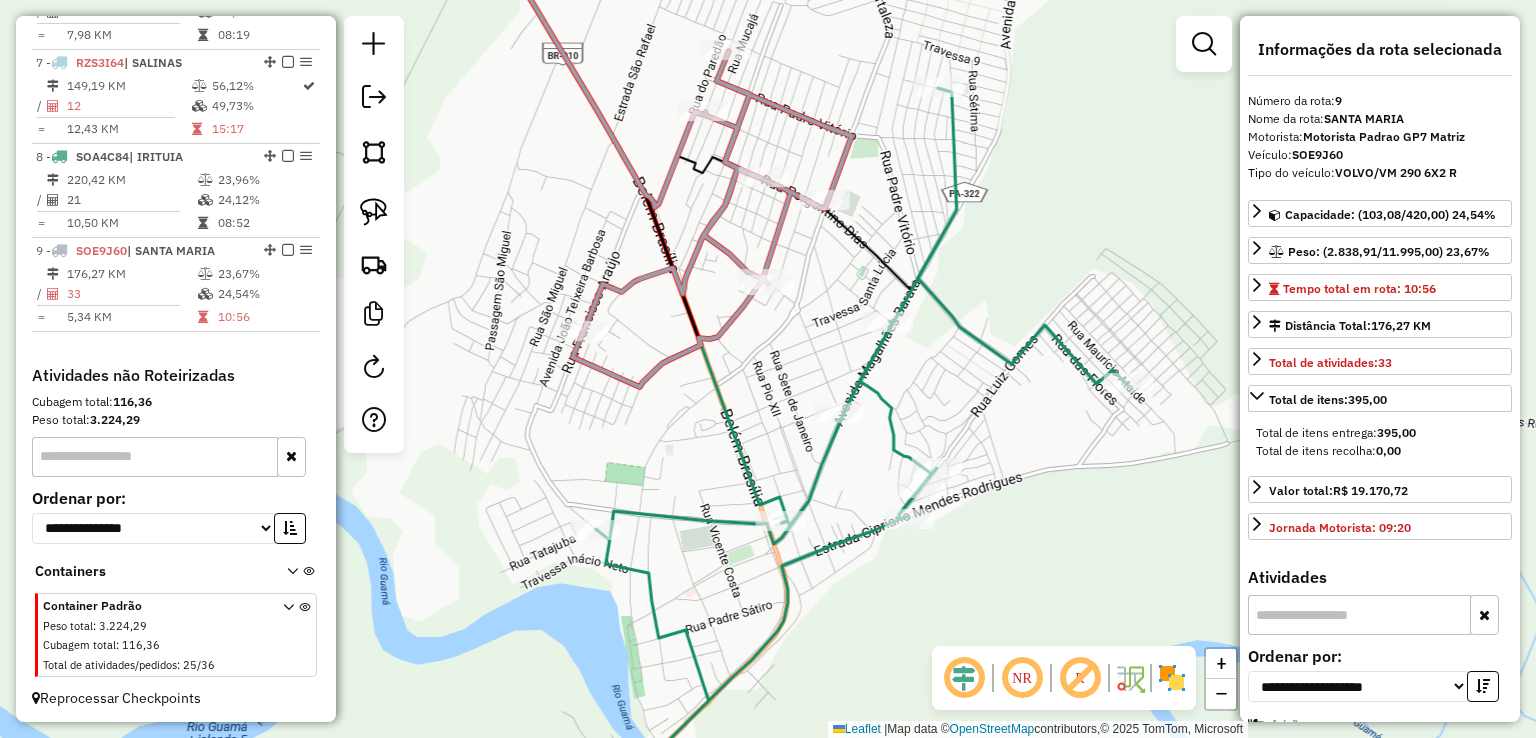 scroll, scrollTop: 0, scrollLeft: 0, axis: both 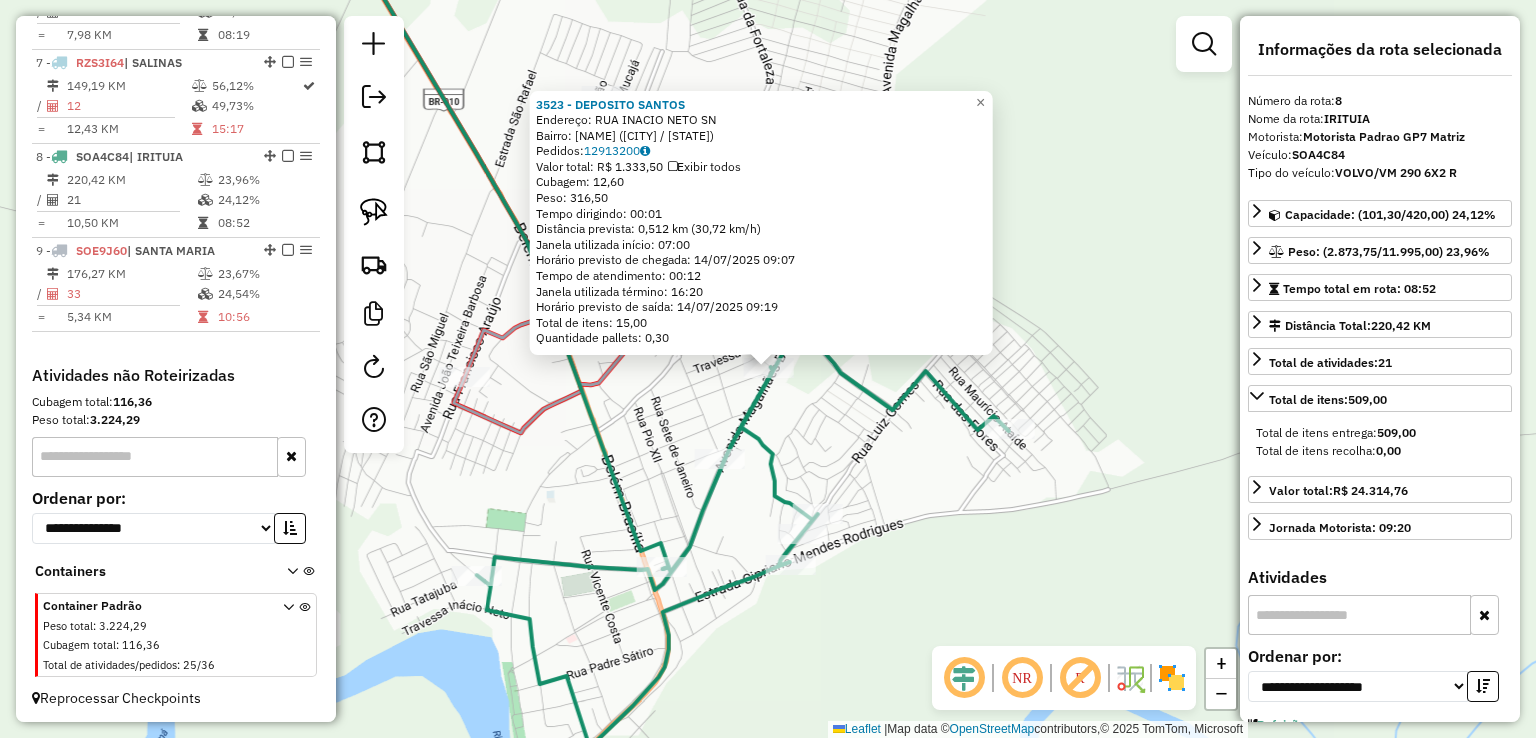 click on "3523 - DEPOSITO SANTOS  Endereço:  RUA INACIO NETO SN   Bairro: CIDADE VELHA (SAO MIGUEL DO GUAMA / PA)   Pedidos:  12913200   Valor total: R$ 1.333,50   Exibir todos   Cubagem: 12,60  Peso: 316,50  Tempo dirigindo: 00:01   Distância prevista: 0,512 km (30,72 km/h)   Janela utilizada início: 07:00   Horário previsto de chegada: 14/07/2025 09:07   Tempo de atendimento: 00:12   Janela utilizada término: 16:20   Horário previsto de saída: 14/07/2025 09:19   Total de itens: 15,00   Quantidade pallets: 0,30  × Janela de atendimento Grade de atendimento Capacidade Transportadoras Veículos Cliente Pedidos  Rotas Selecione os dias de semana para filtrar as janelas de atendimento  Seg   Ter   Qua   Qui   Sex   Sáb   Dom  Informe o período da janela de atendimento: De: Até:  Filtrar exatamente a janela do cliente  Considerar janela de atendimento padrão  Selecione os dias de semana para filtrar as grades de atendimento  Seg   Ter   Qua   Qui   Sex   Sáb   Dom   Peso mínimo:   Peso máximo:   De:   Até:" 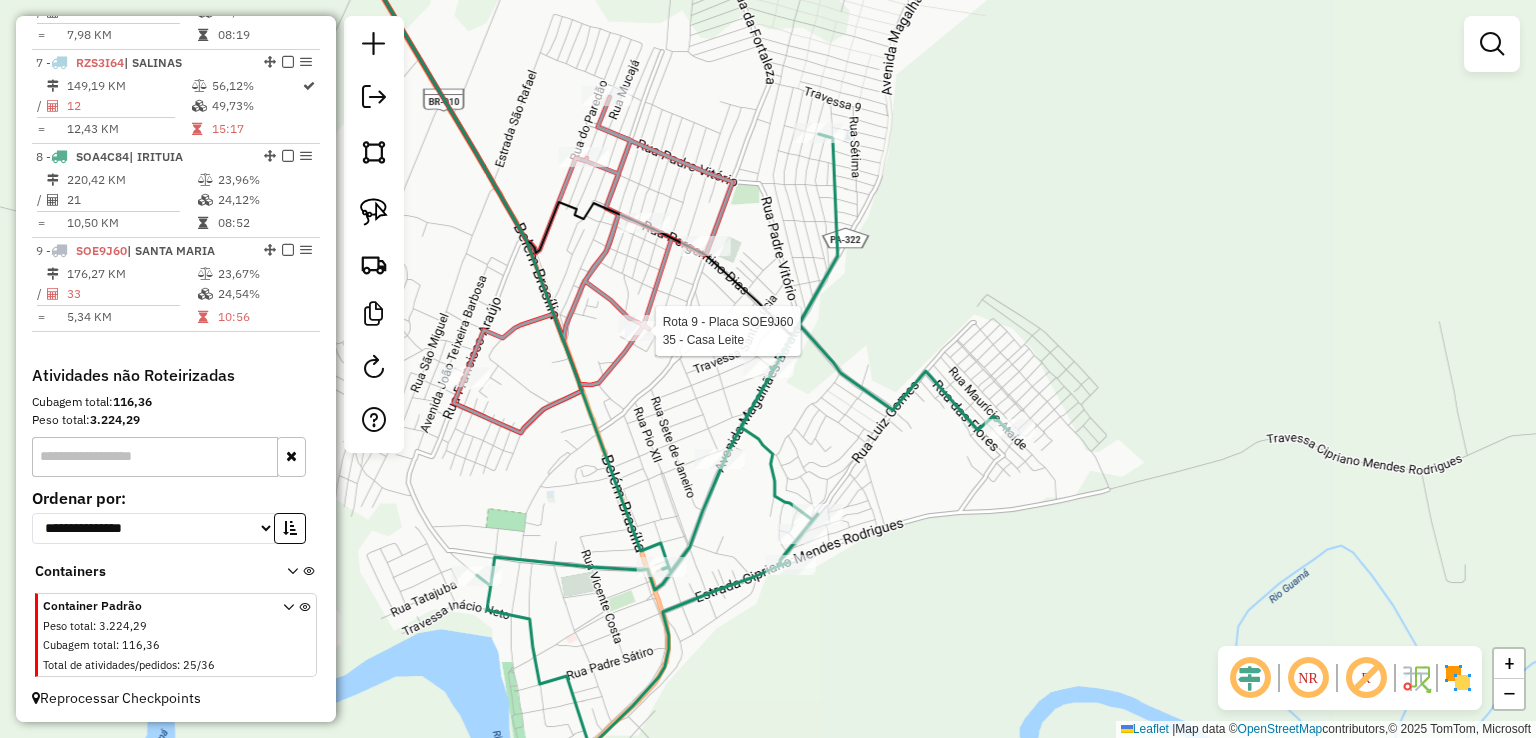 select on "**********" 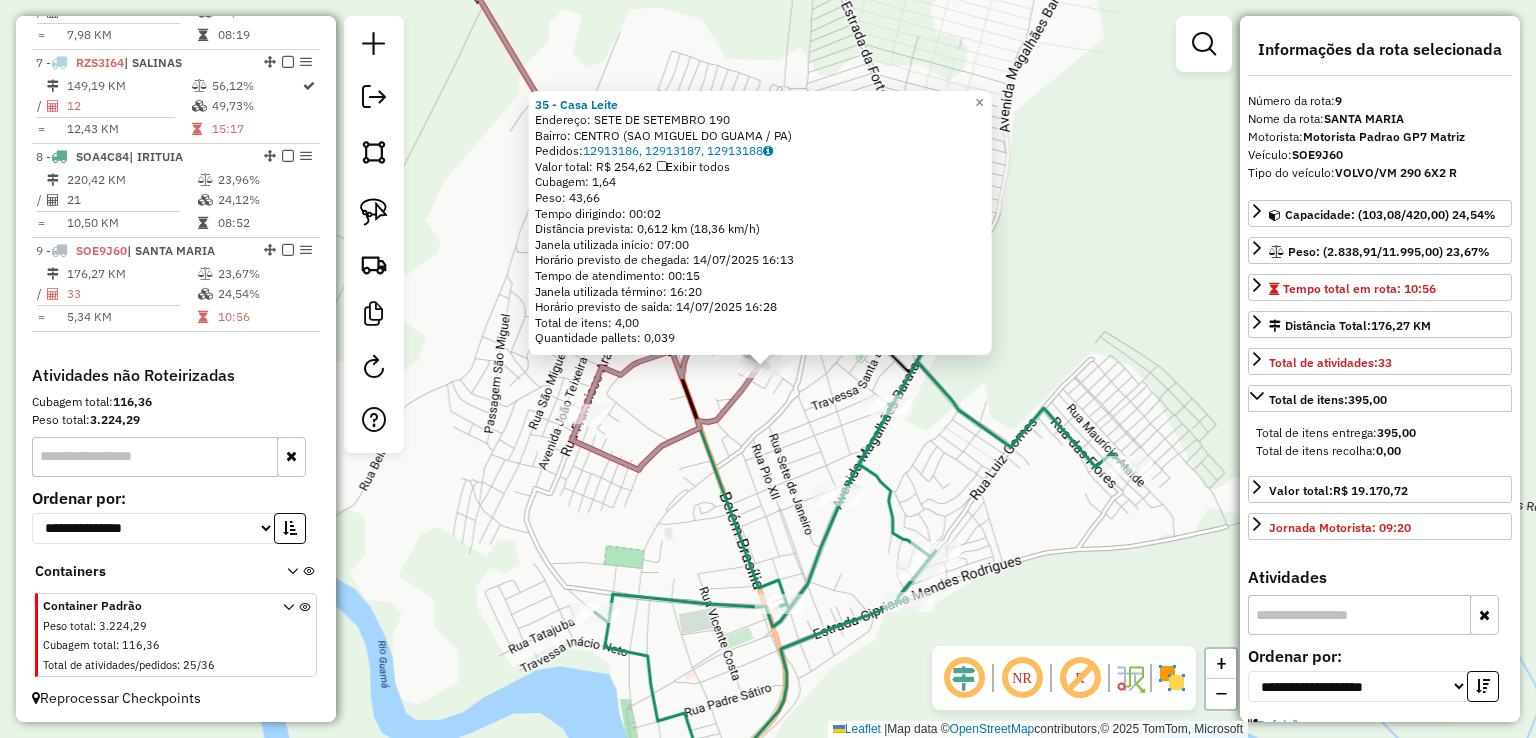 click on "35 - Casa Leite  Endereço:  SETE DE SETEMBRO 190   Bairro: CENTRO (SAO MIGUEL DO GUAMA / PA)   Pedidos:  12913186, 12913187, 12913188   Valor total: R$ 254,62   Exibir todos   Cubagem: 1,64  Peso: 43,66  Tempo dirigindo: 00:02   Distância prevista: 0,612 km (18,36 km/h)   Janela utilizada início: 07:00   Horário previsto de chegada: 14/07/2025 16:13   Tempo de atendimento: 00:15   Janela utilizada término: 16:20   Horário previsto de saída: 14/07/2025 16:28   Total de itens: 4,00   Quantidade pallets: 0,039  × Janela de atendimento Grade de atendimento Capacidade Transportadoras Veículos Cliente Pedidos  Rotas Selecione os dias de semana para filtrar as janelas de atendimento  Seg   Ter   Qua   Qui   Sex   Sáb   Dom  Informe o período da janela de atendimento: De: Até:  Filtrar exatamente a janela do cliente  Considerar janela de atendimento padrão  Selecione os dias de semana para filtrar as grades de atendimento  Seg   Ter   Qua   Qui   Sex   Sáb   Dom   Peso mínimo:   Peso máximo:   De:  +" 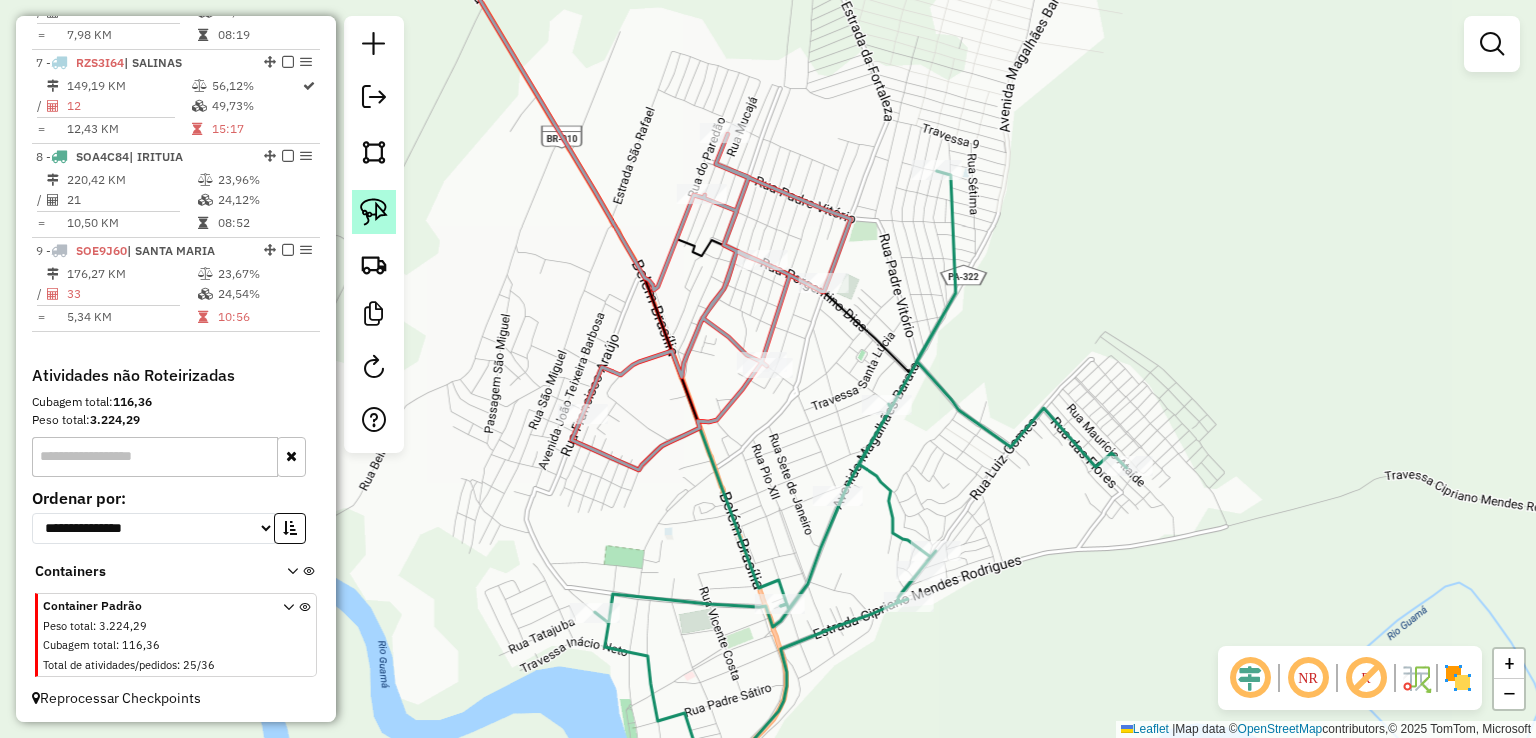 click 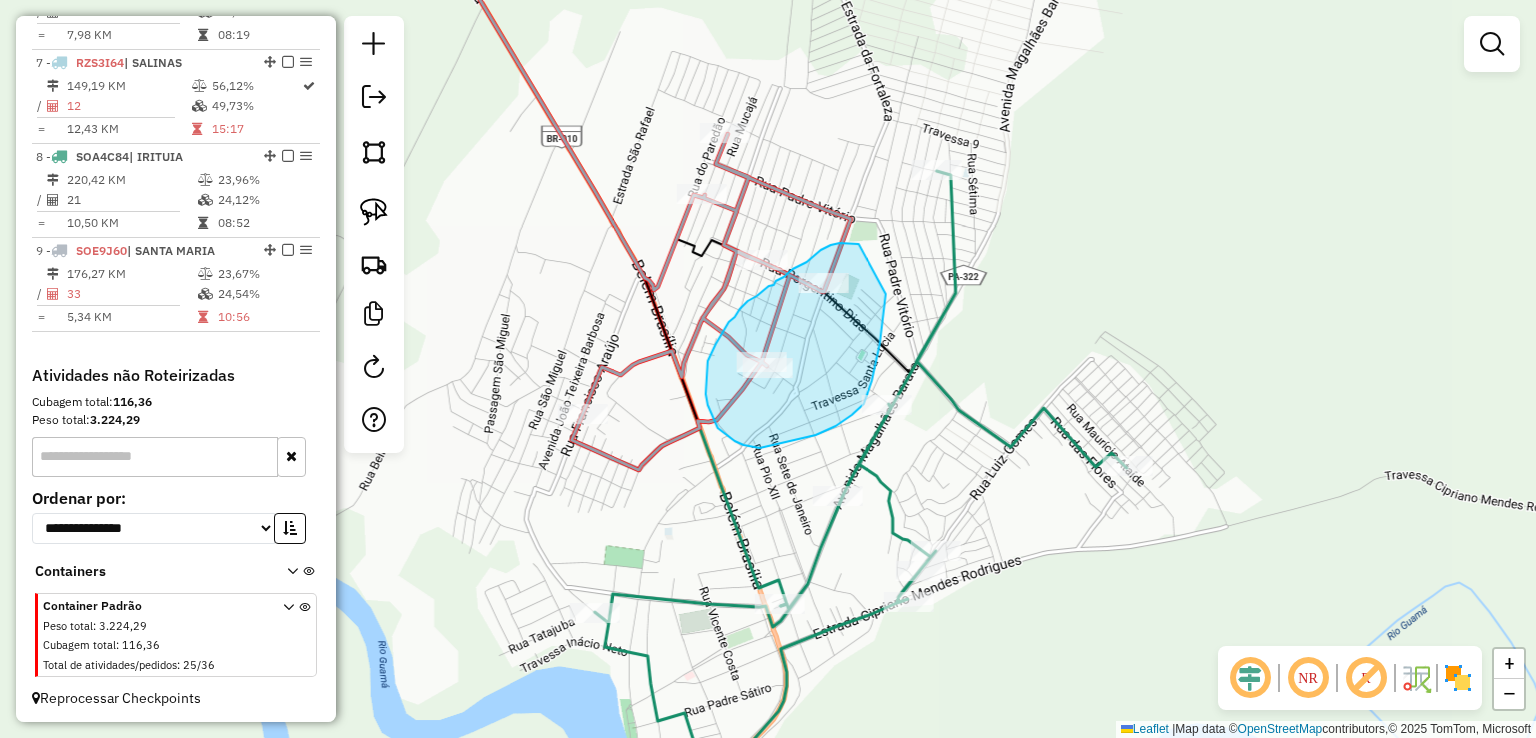 drag, startPoint x: 840, startPoint y: 243, endPoint x: 884, endPoint y: 277, distance: 55.605755 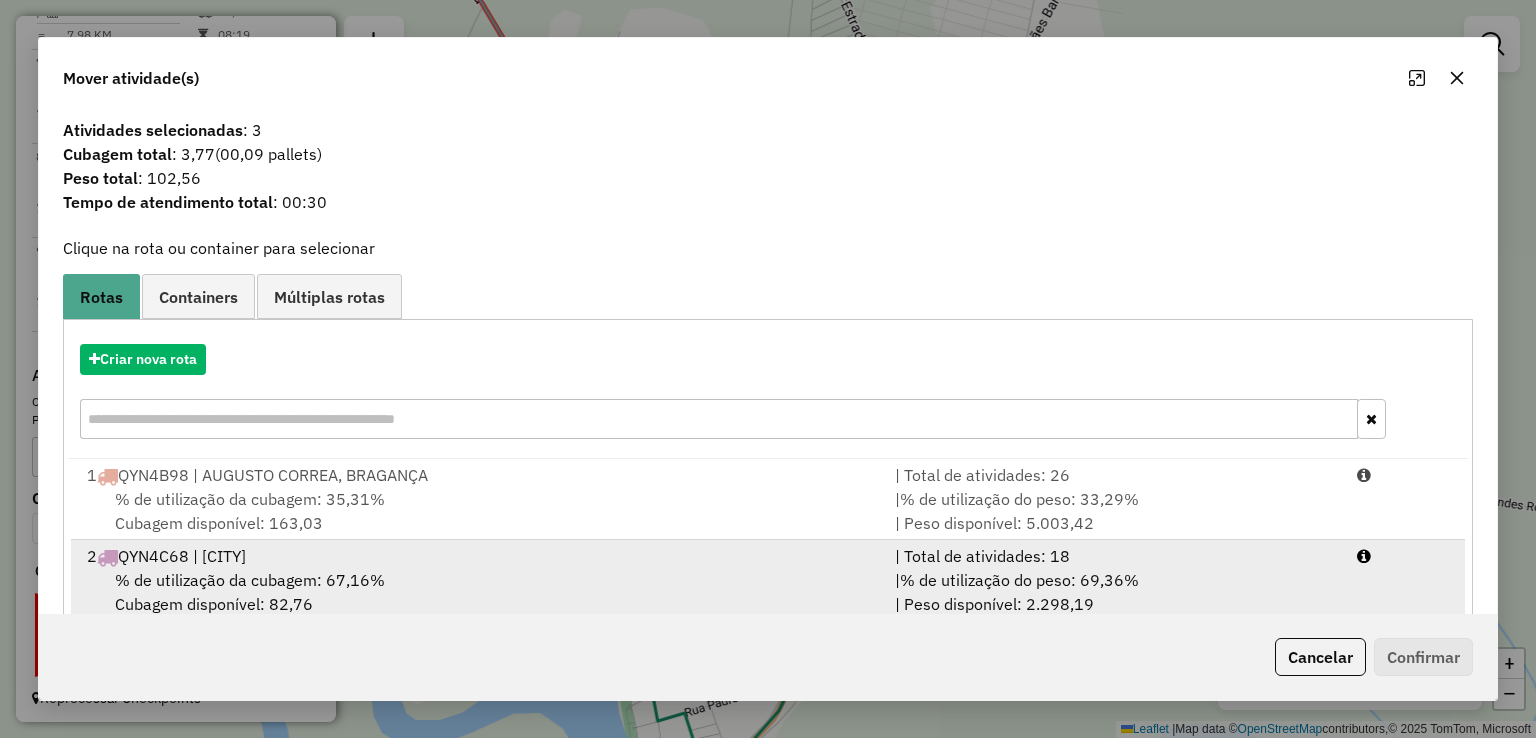 scroll, scrollTop: 246, scrollLeft: 0, axis: vertical 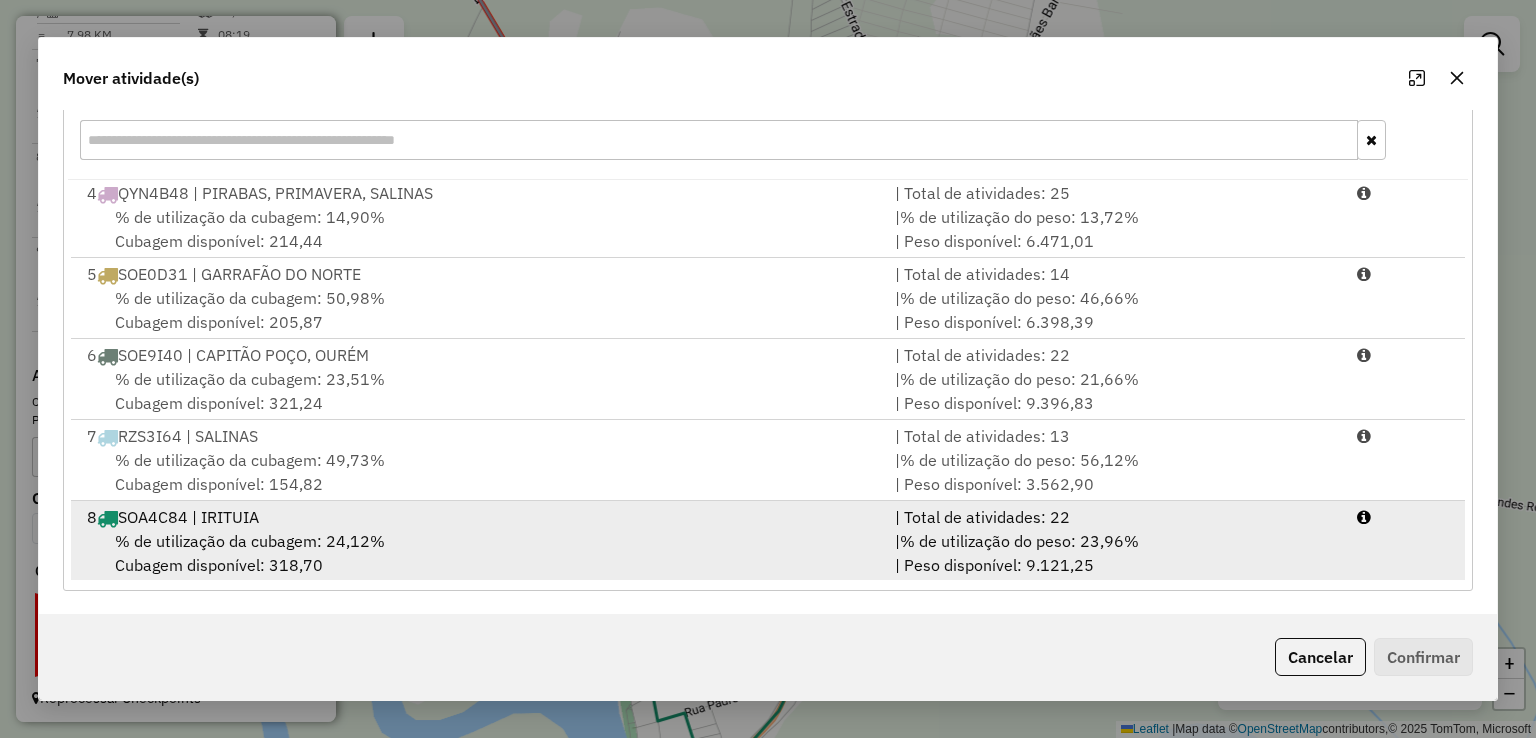 click on "8  SOA4C84 | IRITUIA" at bounding box center (479, 517) 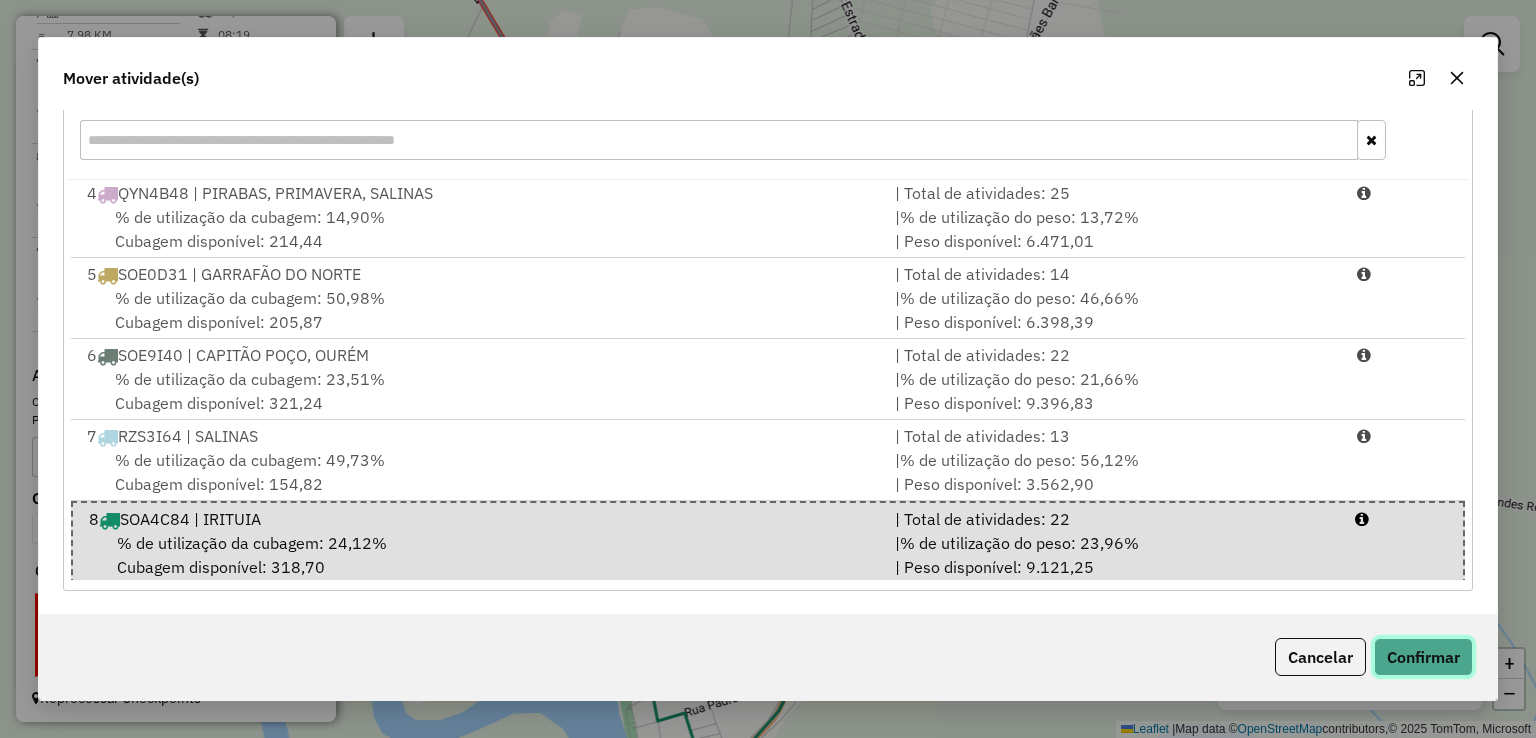 click on "Confirmar" 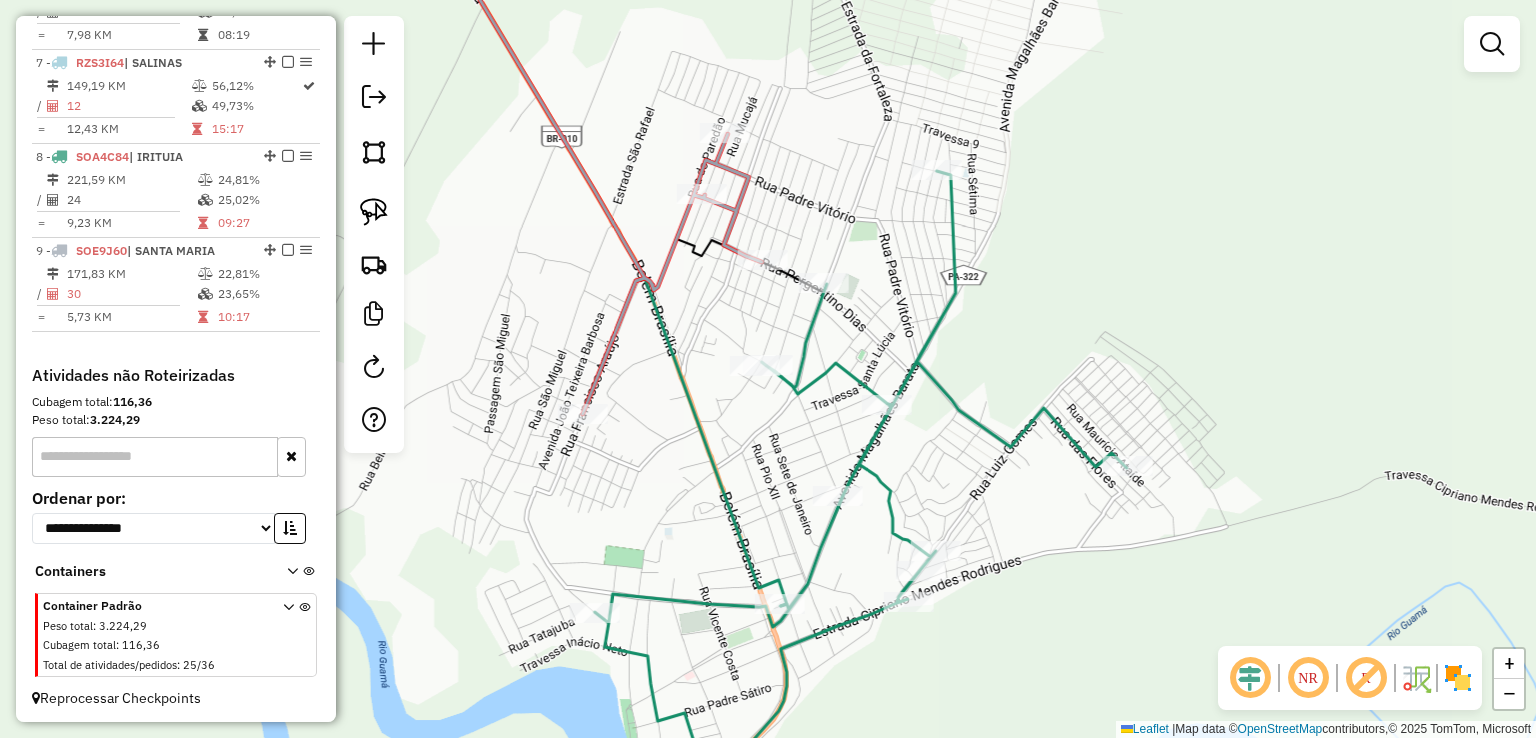 scroll, scrollTop: 0, scrollLeft: 0, axis: both 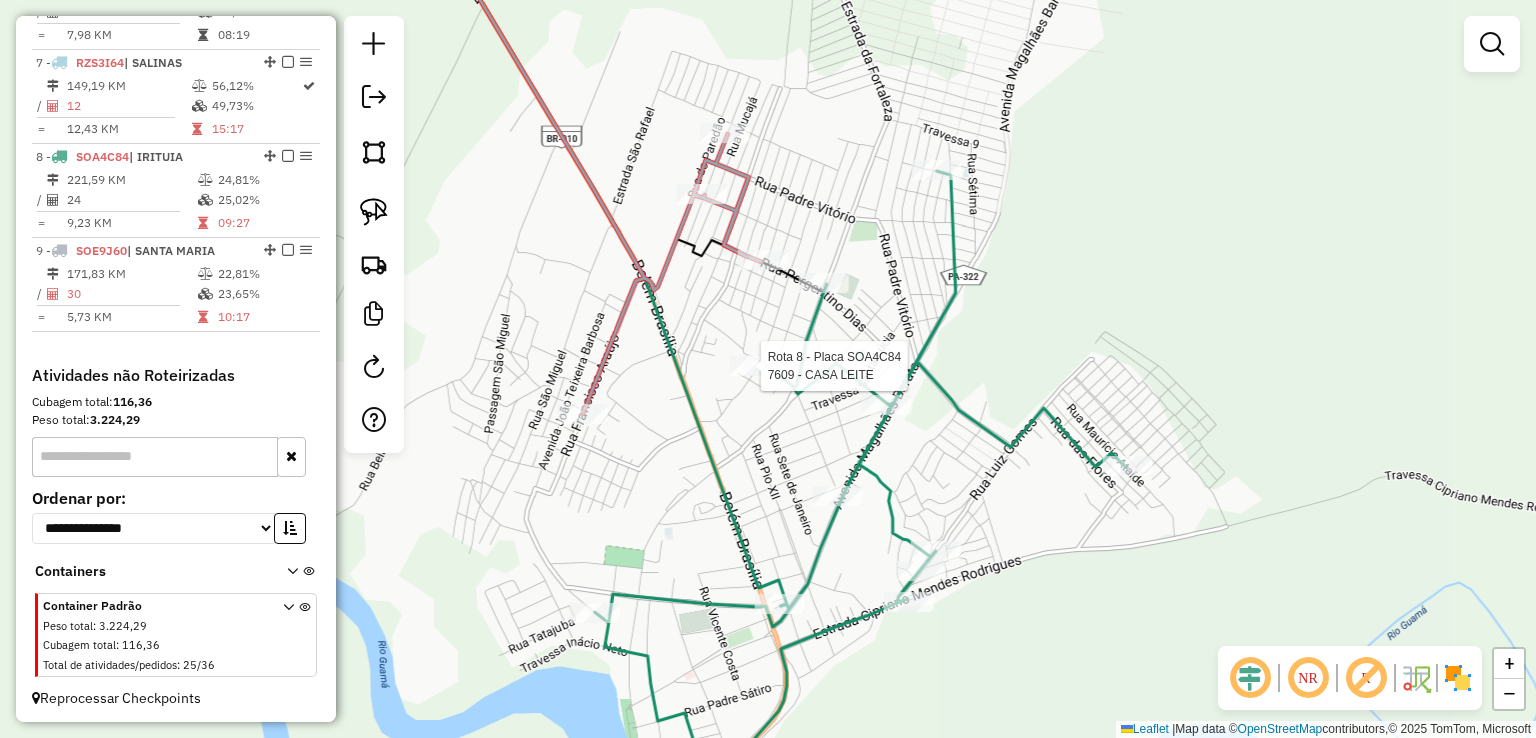 select on "**********" 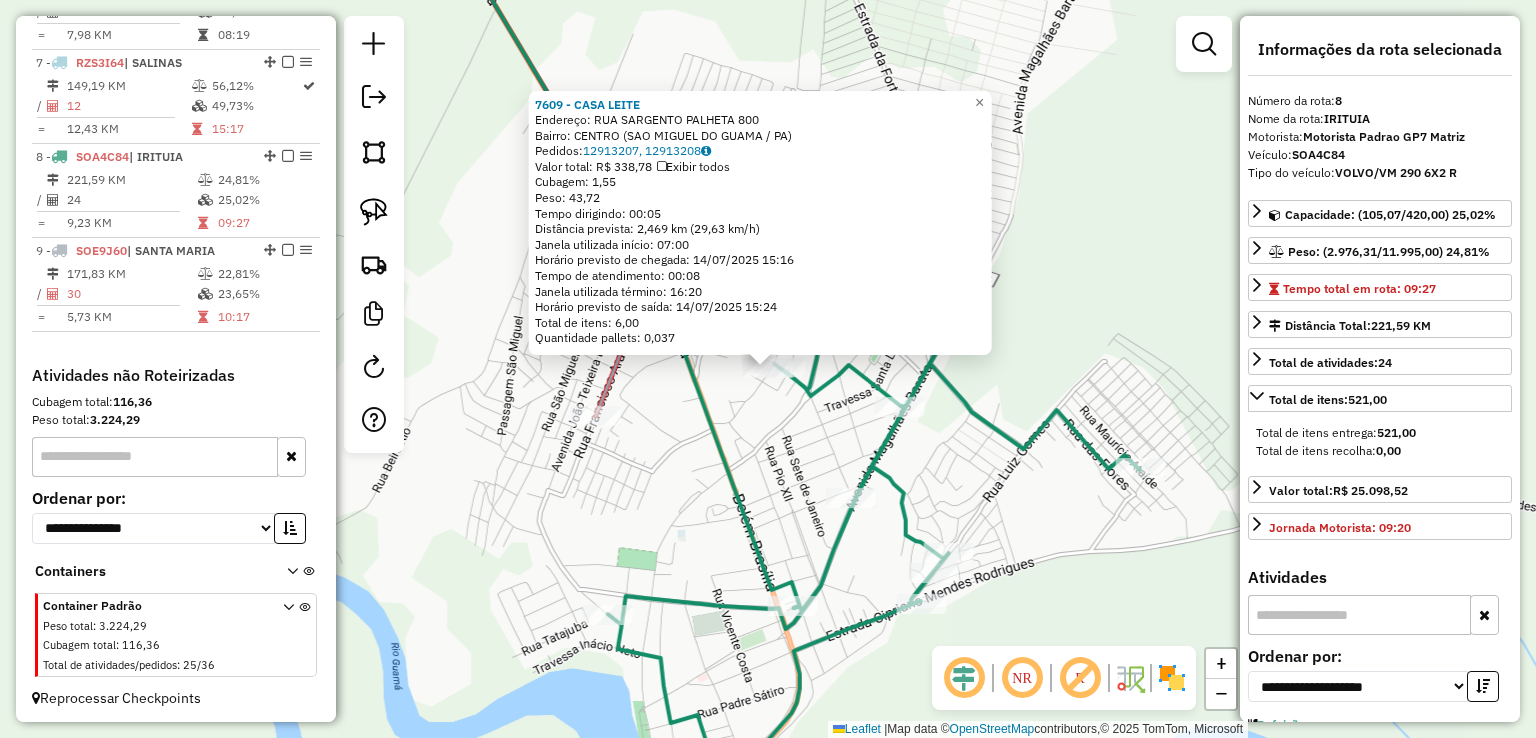 click on "7609 - CASA LEITE  Endereço:  RUA SARGENTO PALHETA 800   Bairro: CENTRO (SAO MIGUEL DO GUAMA / PA)   Pedidos:  12913207, 12913208   Valor total: R$ 338,78   Exibir todos   Cubagem: 1,55  Peso: 43,72  Tempo dirigindo: 00:05   Distância prevista: 2,469 km (29,63 km/h)   Janela utilizada início: 07:00   Horário previsto de chegada: 14/07/2025 15:16   Tempo de atendimento: 00:08   Janela utilizada término: 16:20   Horário previsto de saída: 14/07/2025 15:24   Total de itens: 6,00   Quantidade pallets: 0,037  × Janela de atendimento Grade de atendimento Capacidade Transportadoras Veículos Cliente Pedidos  Rotas Selecione os dias de semana para filtrar as janelas de atendimento  Seg   Ter   Qua   Qui   Sex   Sáb   Dom  Informe o período da janela de atendimento: De: Até:  Filtrar exatamente a janela do cliente  Considerar janela de atendimento padrão  Selecione os dias de semana para filtrar as grades de atendimento  Seg   Ter   Qua   Qui   Sex   Sáb   Dom   Peso mínimo:   Peso máximo:   De:   De:" 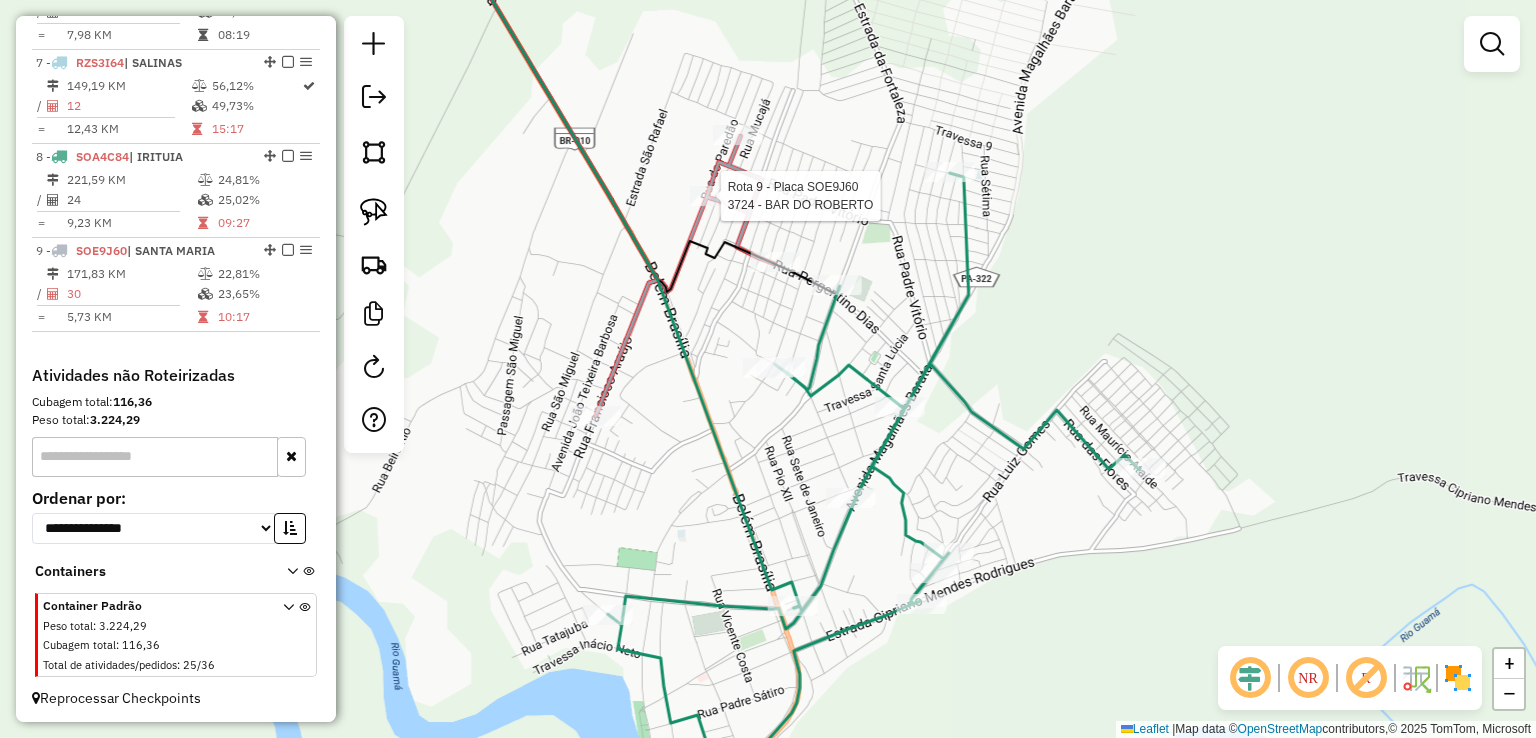 select on "**********" 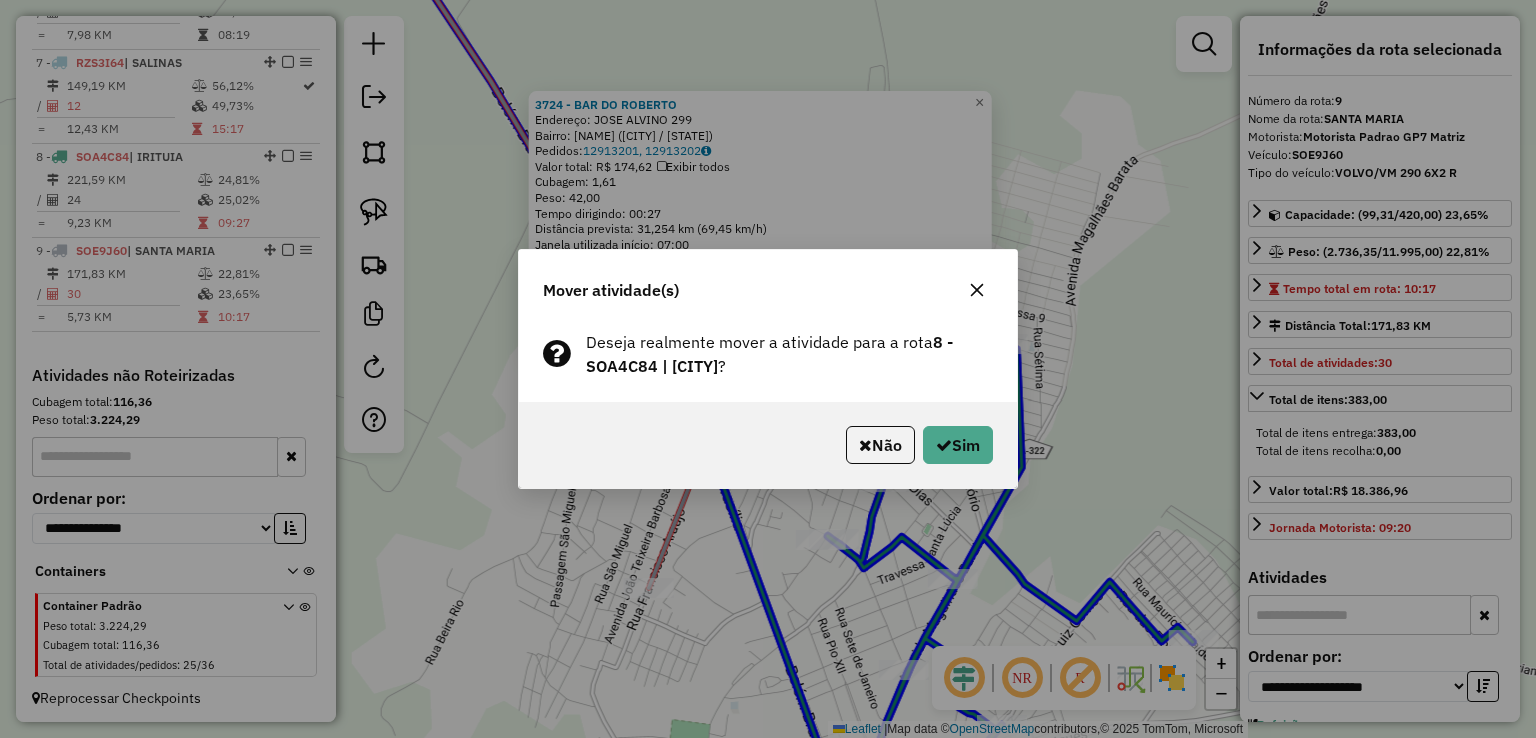 click on "Não   Sim" 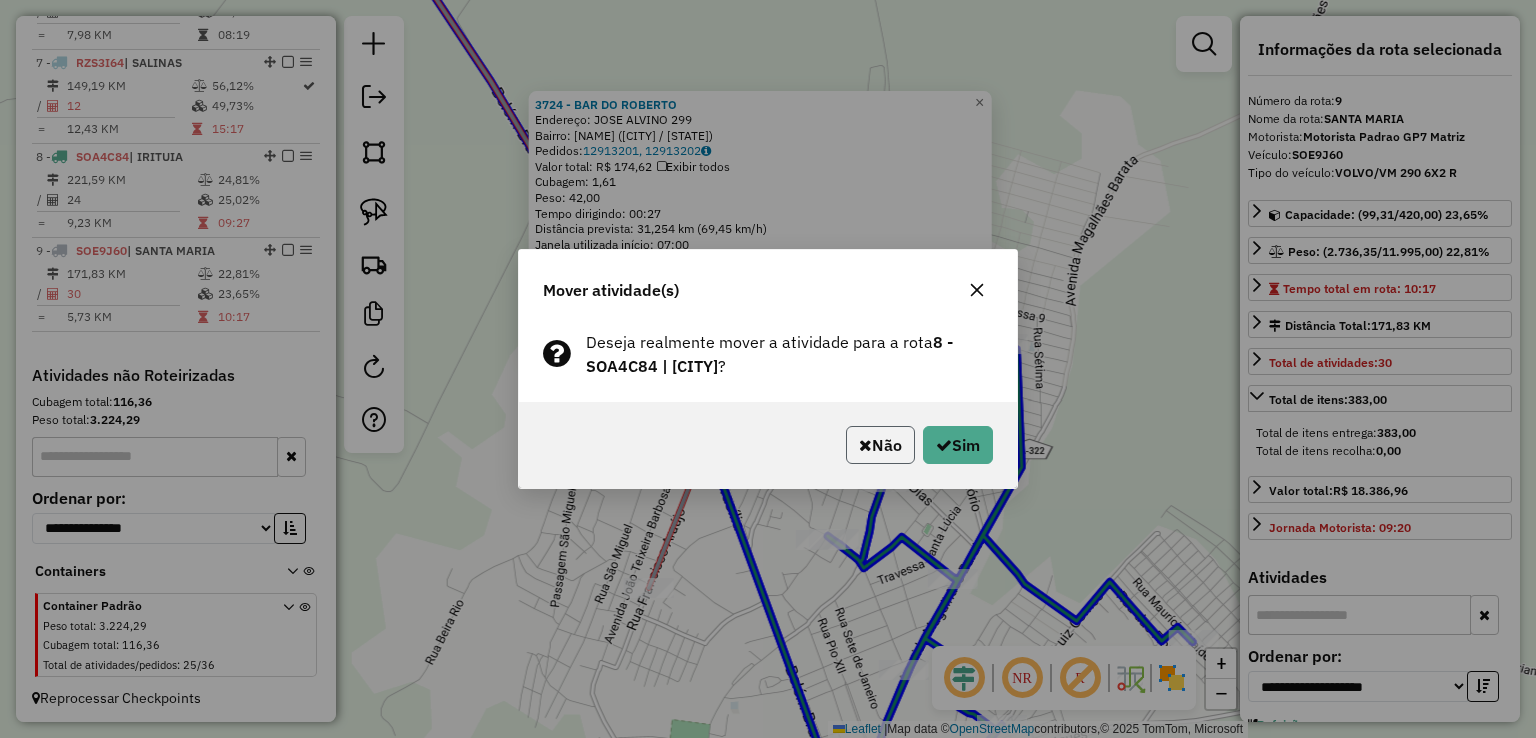 click on "Não" 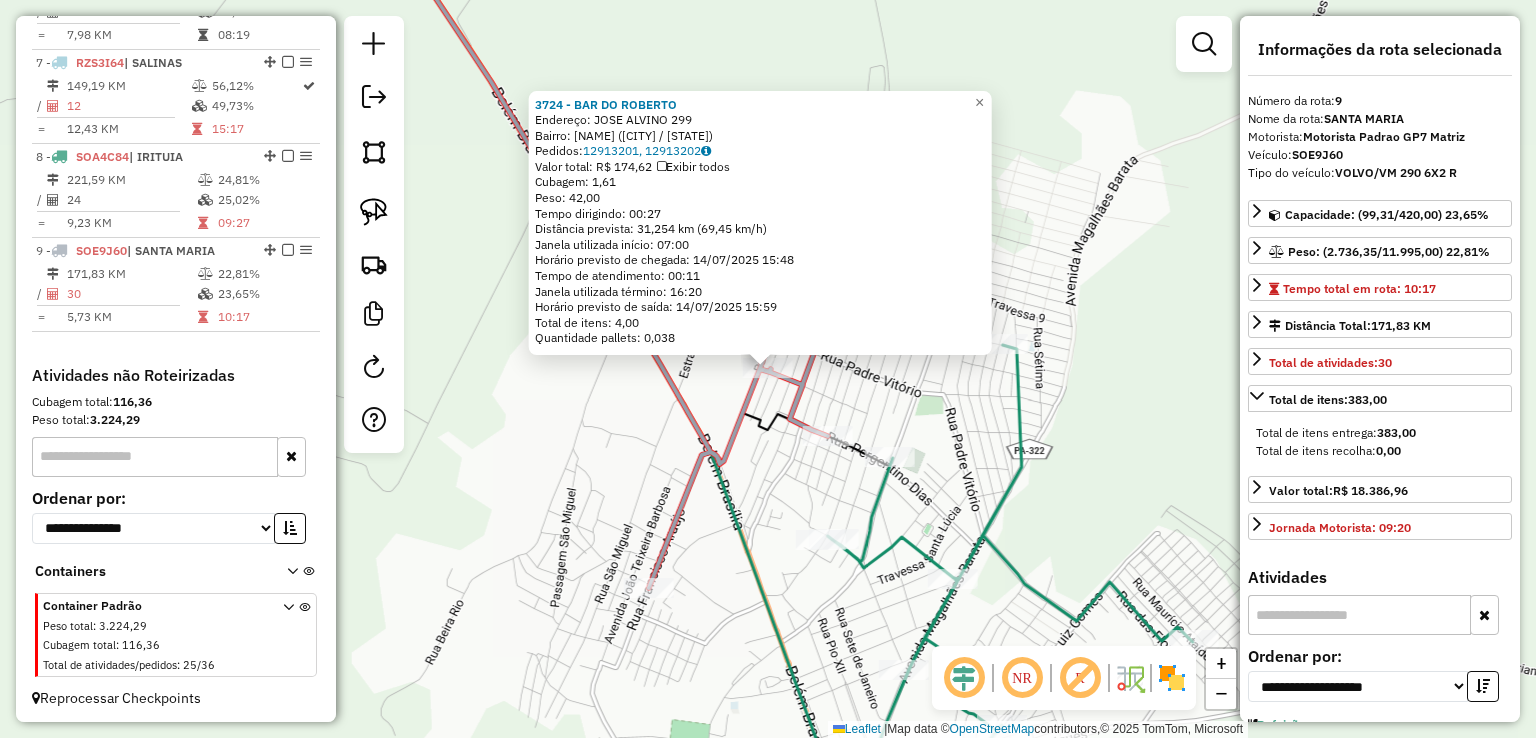 click on "3724 - BAR DO ROBERTO  Endereço:  JOSE ALVINO 299   Bairro: PADRE ENGELO (SAO MIGUEL DO GUAMA / PA)   Pedidos:  12913201, 12913202   Valor total: R$ 174,62   Exibir todos   Cubagem: 1,61  Peso: 42,00  Tempo dirigindo: 00:27   Distância prevista: 31,254 km (69,45 km/h)   Janela utilizada início: 07:00   Horário previsto de chegada: 14/07/2025 15:48   Tempo de atendimento: 00:11   Janela utilizada término: 16:20   Horário previsto de saída: 14/07/2025 15:59   Total de itens: 4,00   Quantidade pallets: 0,038  × Janela de atendimento Grade de atendimento Capacidade Transportadoras Veículos Cliente Pedidos  Rotas Selecione os dias de semana para filtrar as janelas de atendimento  Seg   Ter   Qua   Qui   Sex   Sáb   Dom  Informe o período da janela de atendimento: De: Até:  Filtrar exatamente a janela do cliente  Considerar janela de atendimento padrão  Selecione os dias de semana para filtrar as grades de atendimento  Seg   Ter   Qua   Qui   Sex   Sáb   Dom   Peso mínimo:   Peso máximo:   De:  De:" 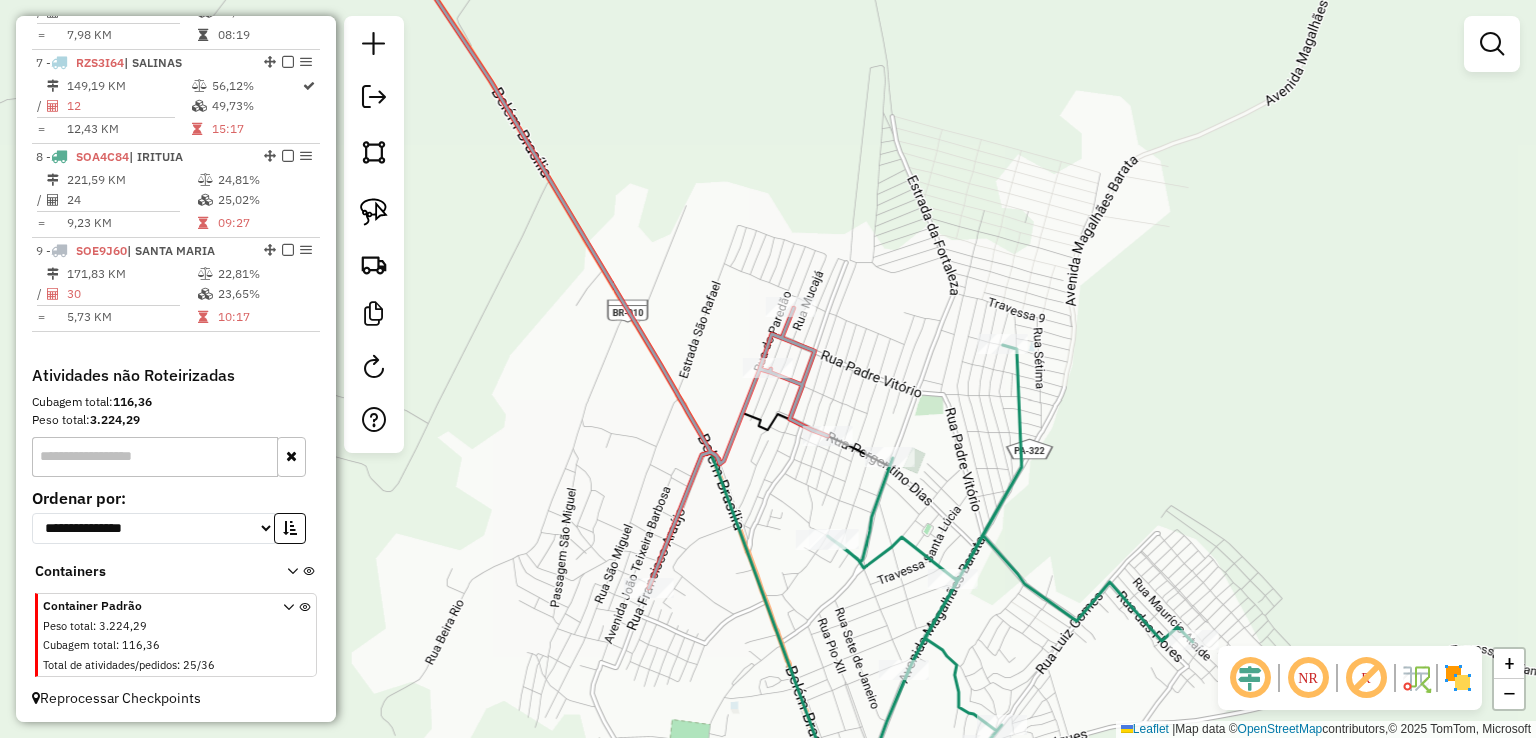 drag, startPoint x: 853, startPoint y: 433, endPoint x: 855, endPoint y: 385, distance: 48.04165 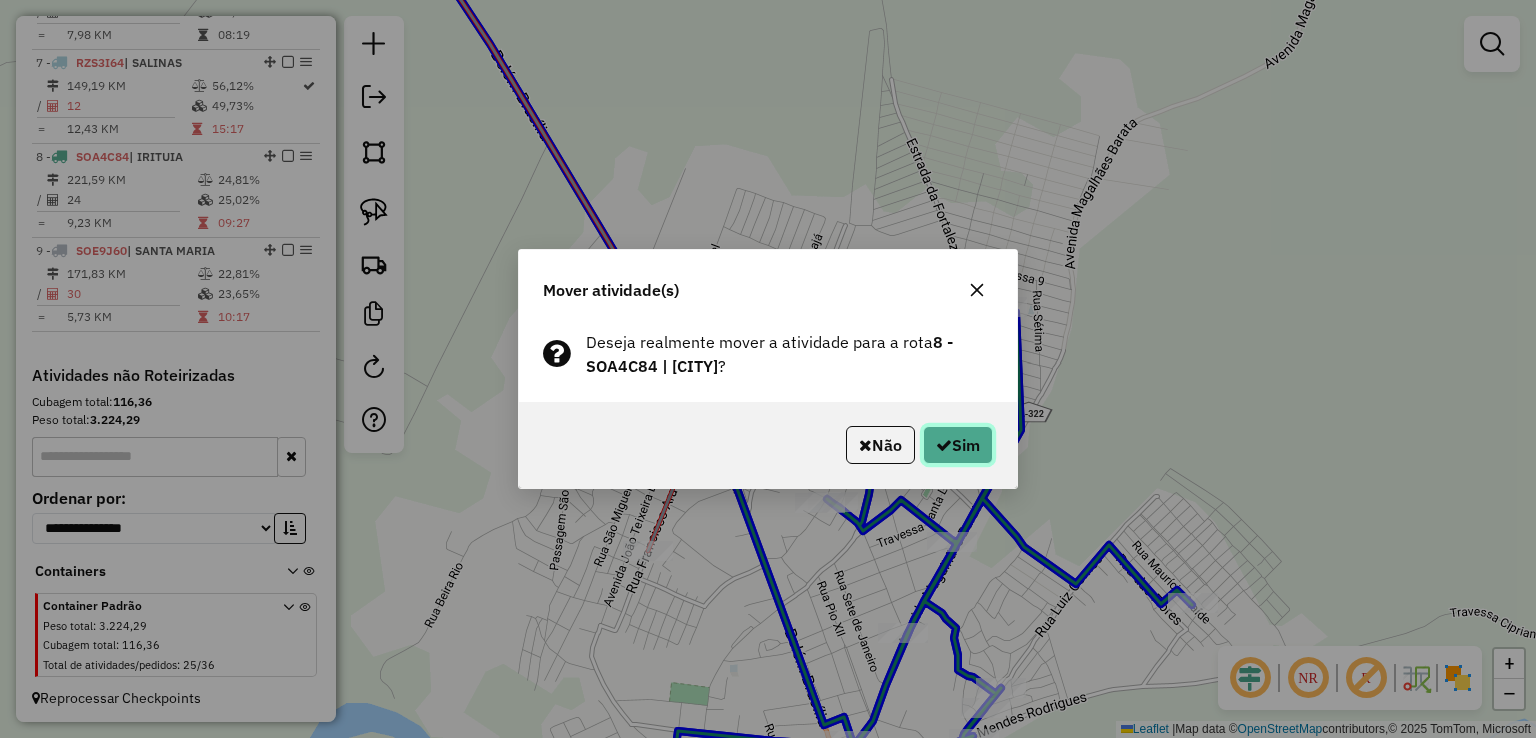 click on "Sim" 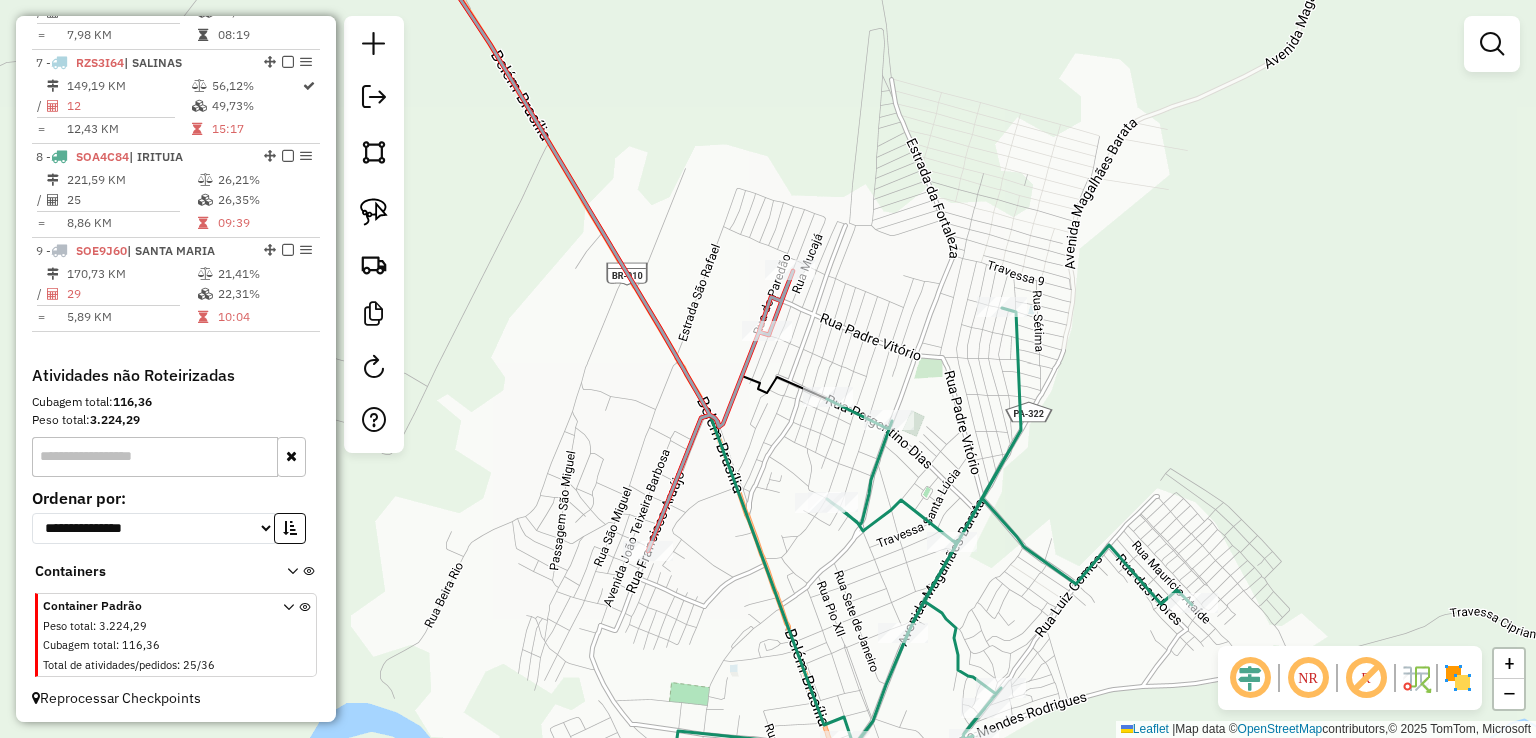 click on "Janela de atendimento Grade de atendimento Capacidade Transportadoras Veículos Cliente Pedidos  Rotas Selecione os dias de semana para filtrar as janelas de atendimento  Seg   Ter   Qua   Qui   Sex   Sáb   Dom  Informe o período da janela de atendimento: De: Até:  Filtrar exatamente a janela do cliente  Considerar janela de atendimento padrão  Selecione os dias de semana para filtrar as grades de atendimento  Seg   Ter   Qua   Qui   Sex   Sáb   Dom   Considerar clientes sem dia de atendimento cadastrado  Clientes fora do dia de atendimento selecionado Filtrar as atividades entre os valores definidos abaixo:  Peso mínimo:   Peso máximo:   Cubagem mínima:   Cubagem máxima:   De:   Até:  Filtrar as atividades entre o tempo de atendimento definido abaixo:  De:   Até:   Considerar capacidade total dos clientes não roteirizados Transportadora: Selecione um ou mais itens Tipo de veículo: Selecione um ou mais itens Veículo: Selecione um ou mais itens Motorista: Selecione um ou mais itens Nome: Rótulo:" 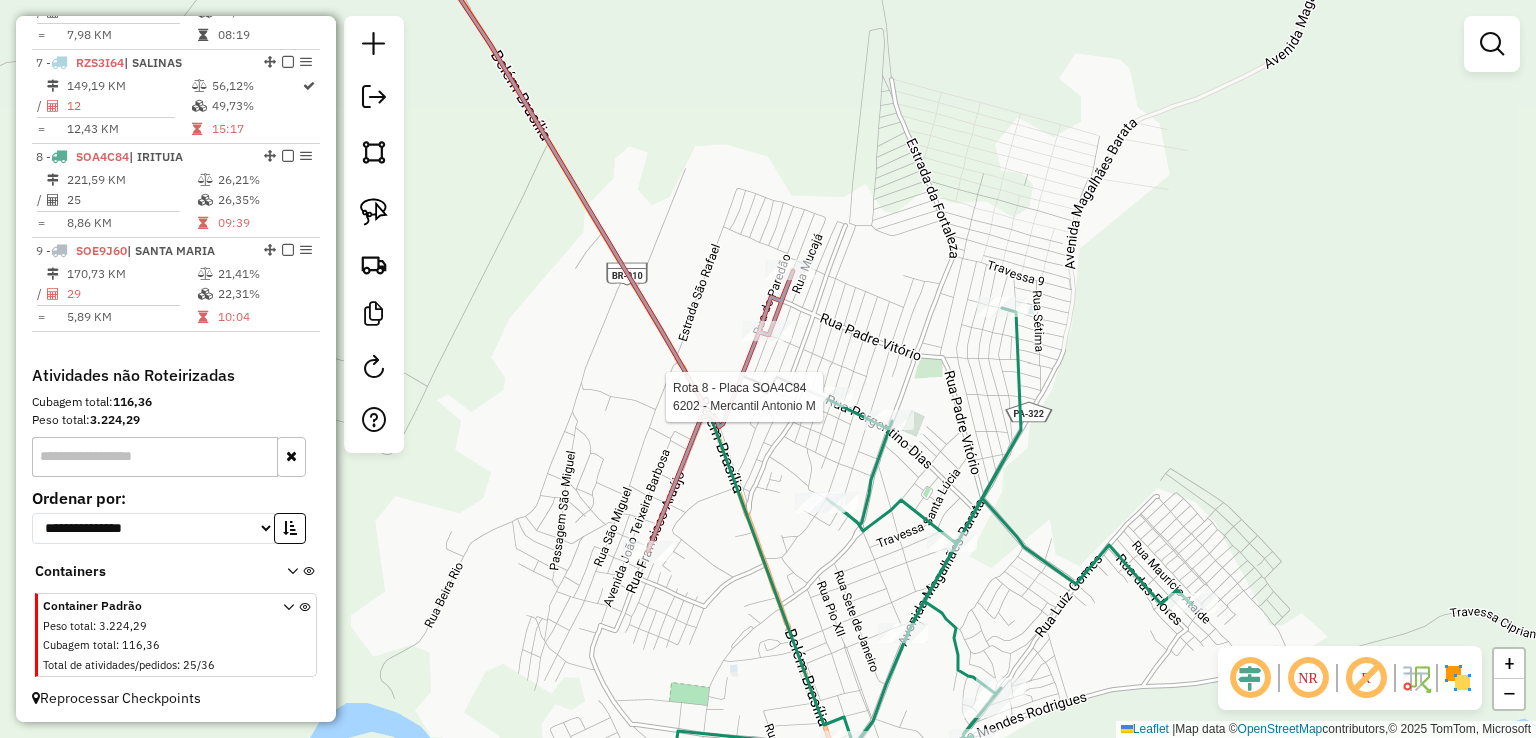 select on "**********" 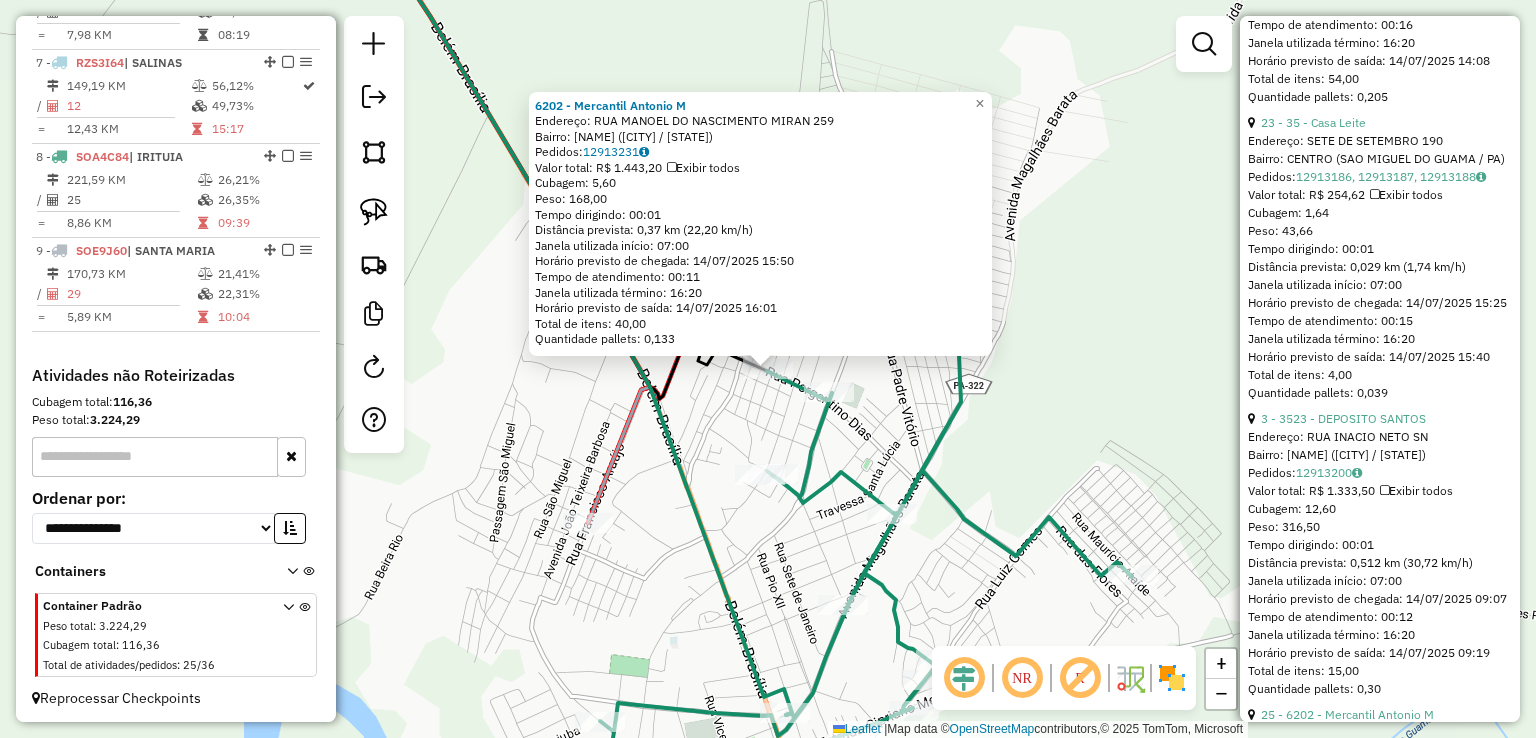 scroll, scrollTop: 1900, scrollLeft: 0, axis: vertical 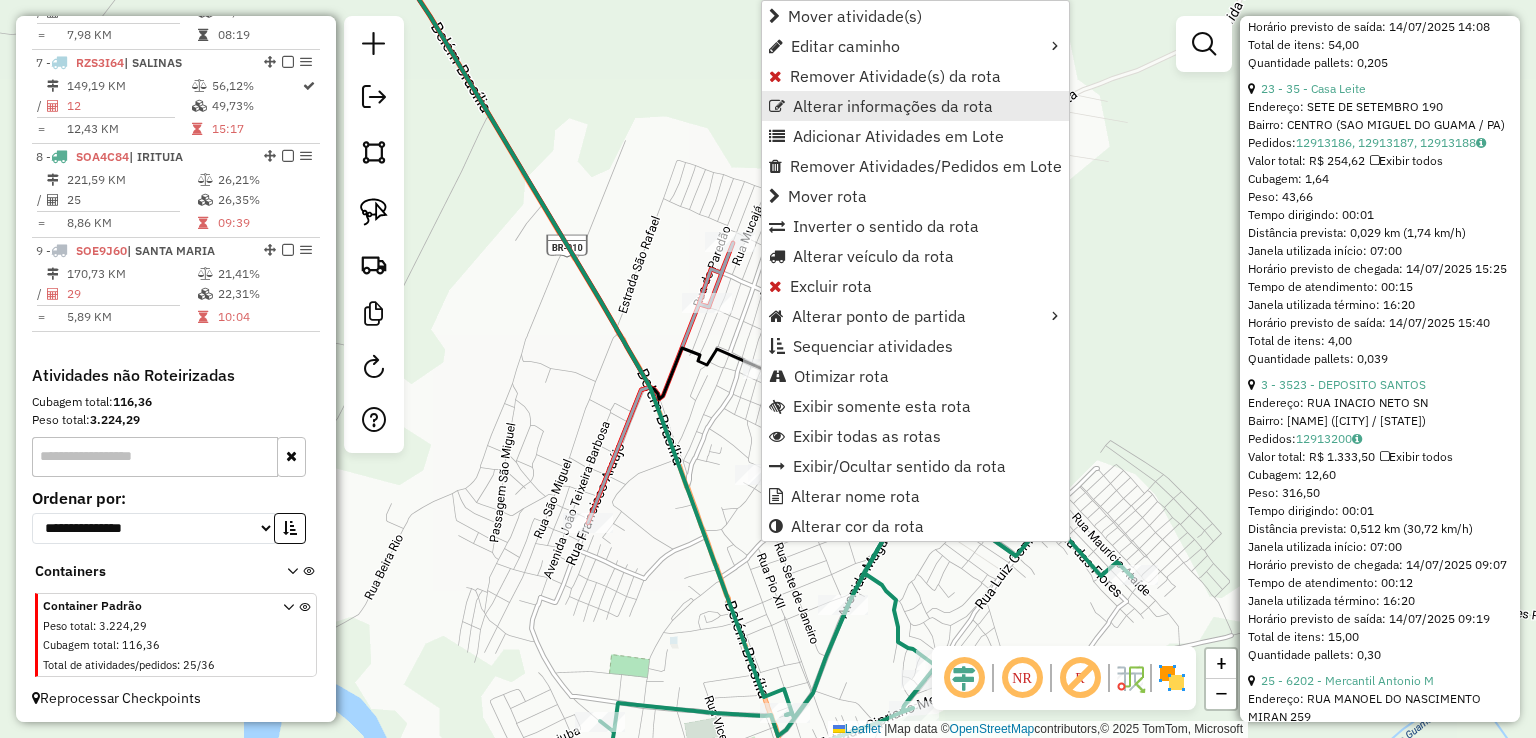 click on "Alterar informações da rota" at bounding box center (893, 106) 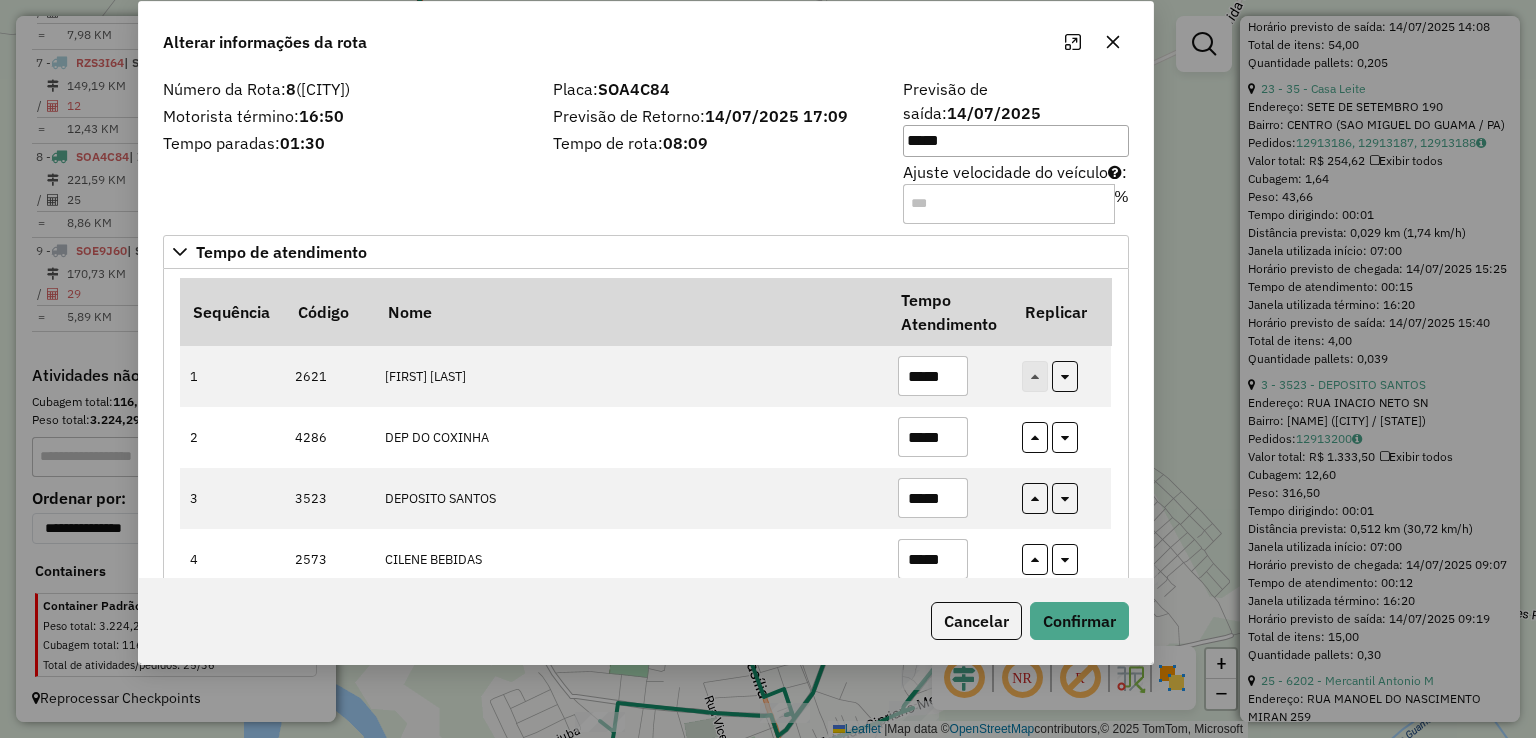 drag, startPoint x: 849, startPoint y: 93, endPoint x: 725, endPoint y: 53, distance: 130.29198 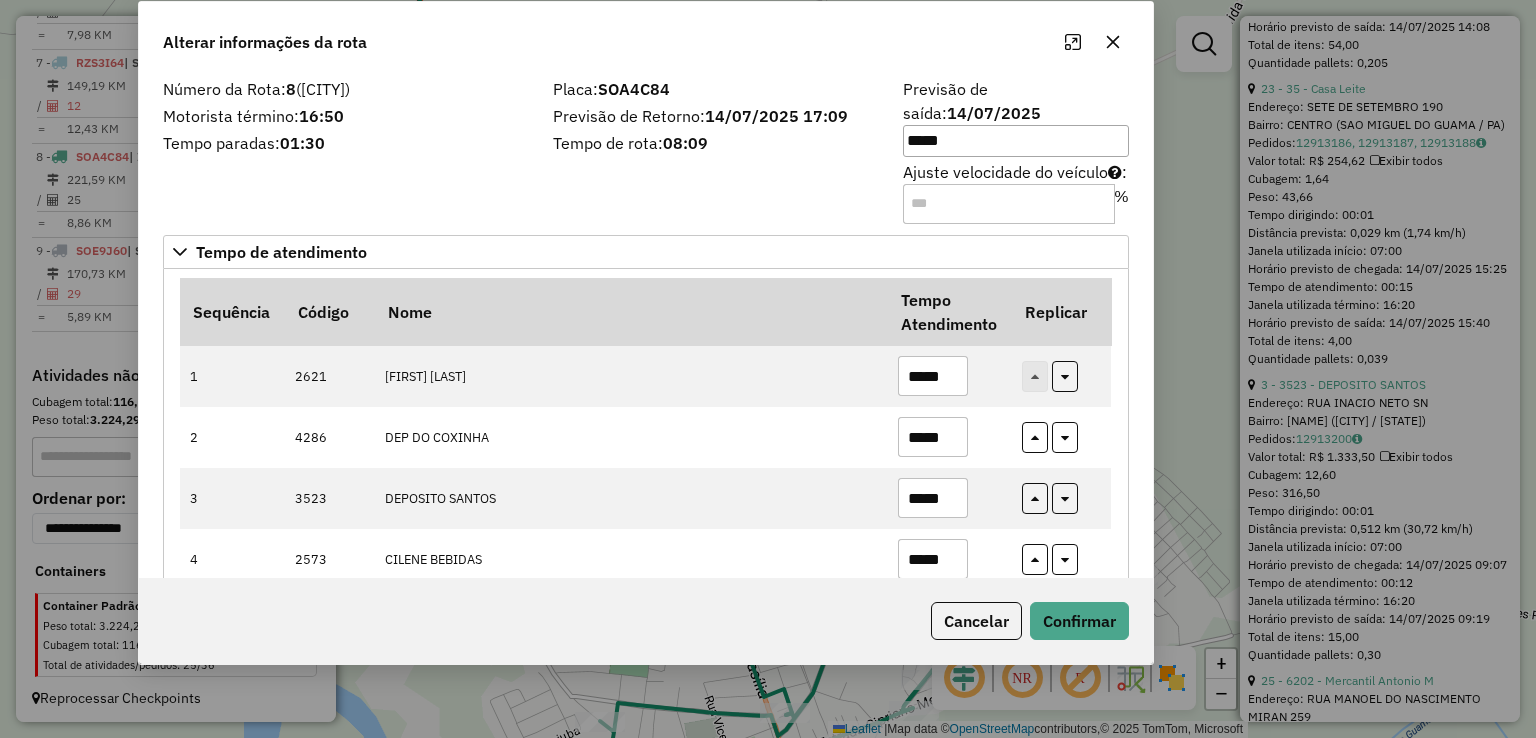 click on "Alterar informações da rota" 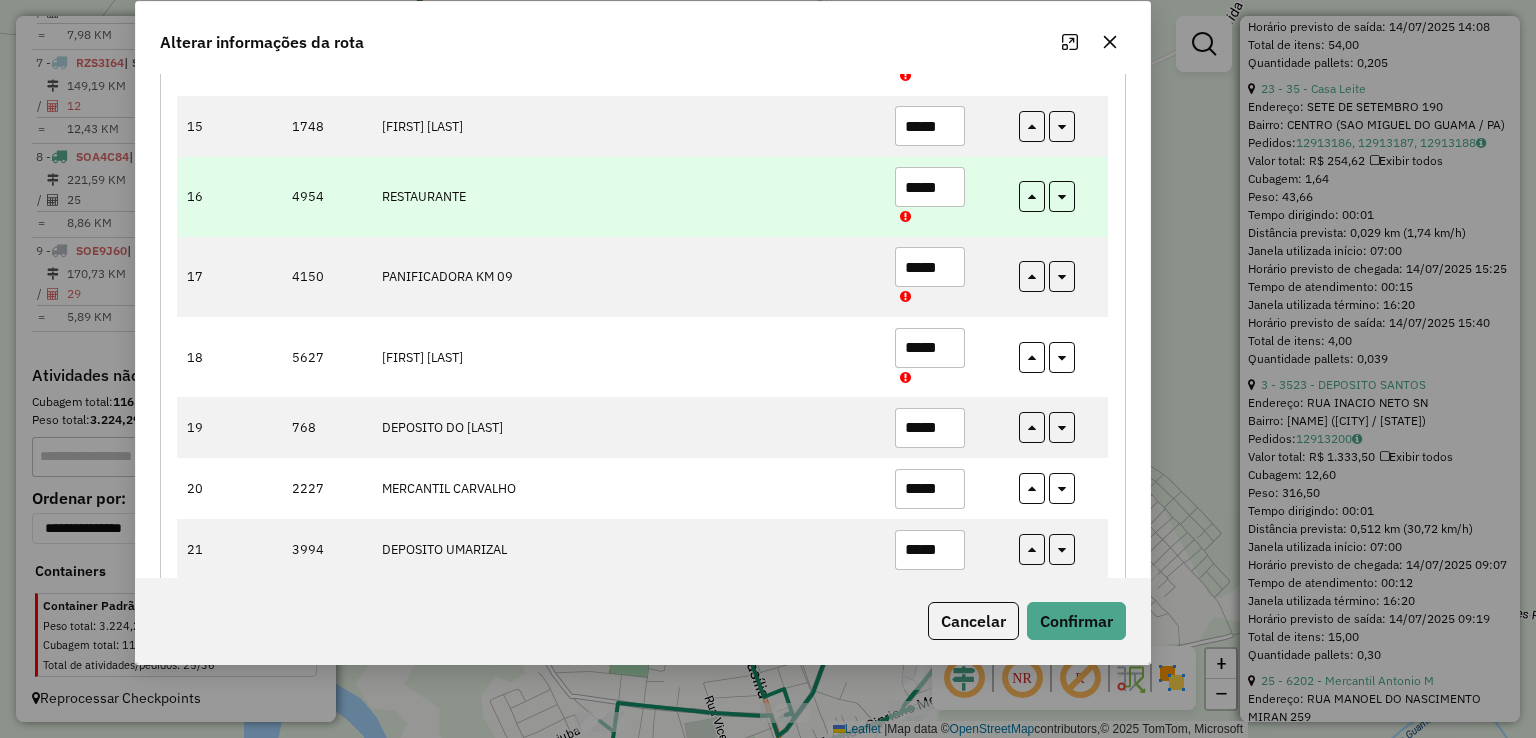 scroll, scrollTop: 1453, scrollLeft: 0, axis: vertical 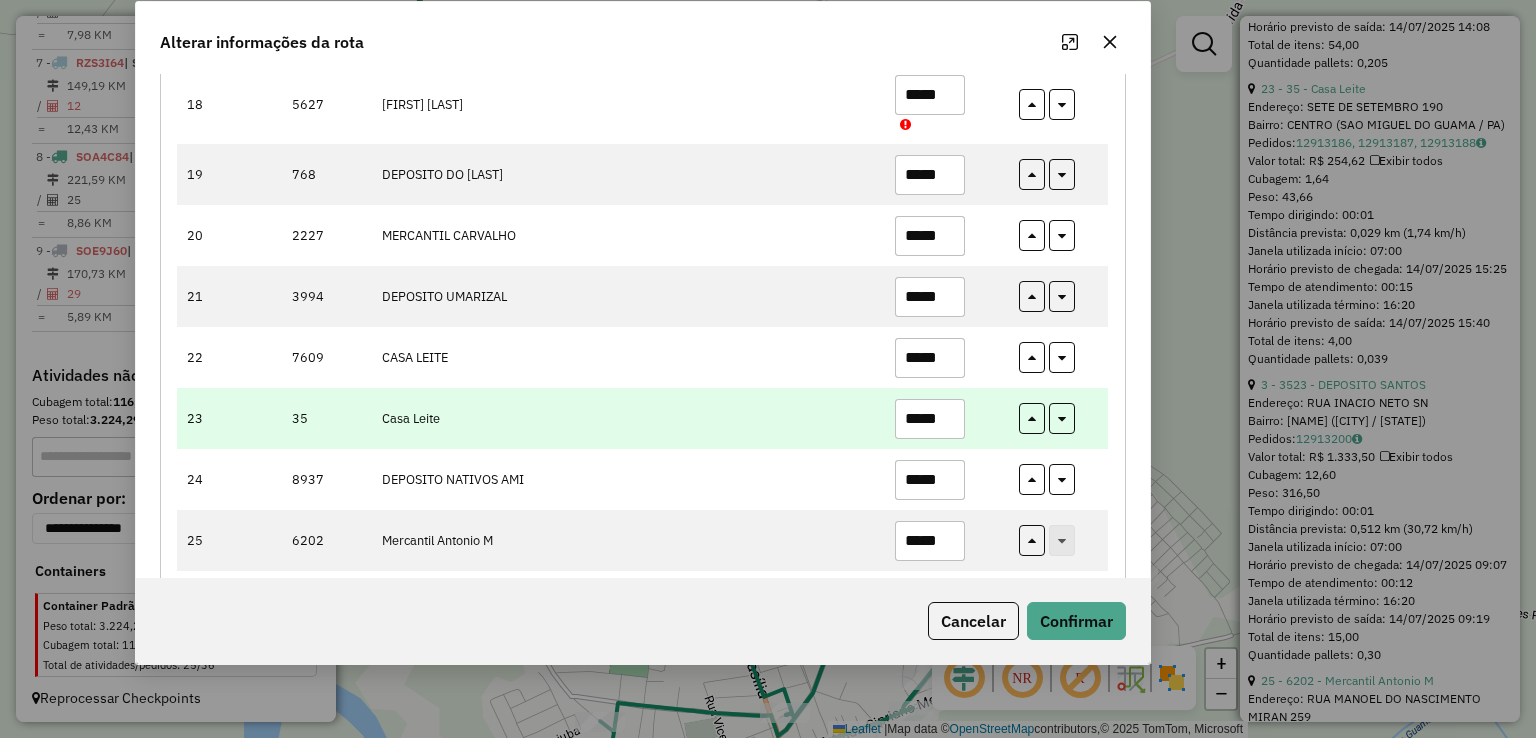 click on "*****" at bounding box center (930, 419) 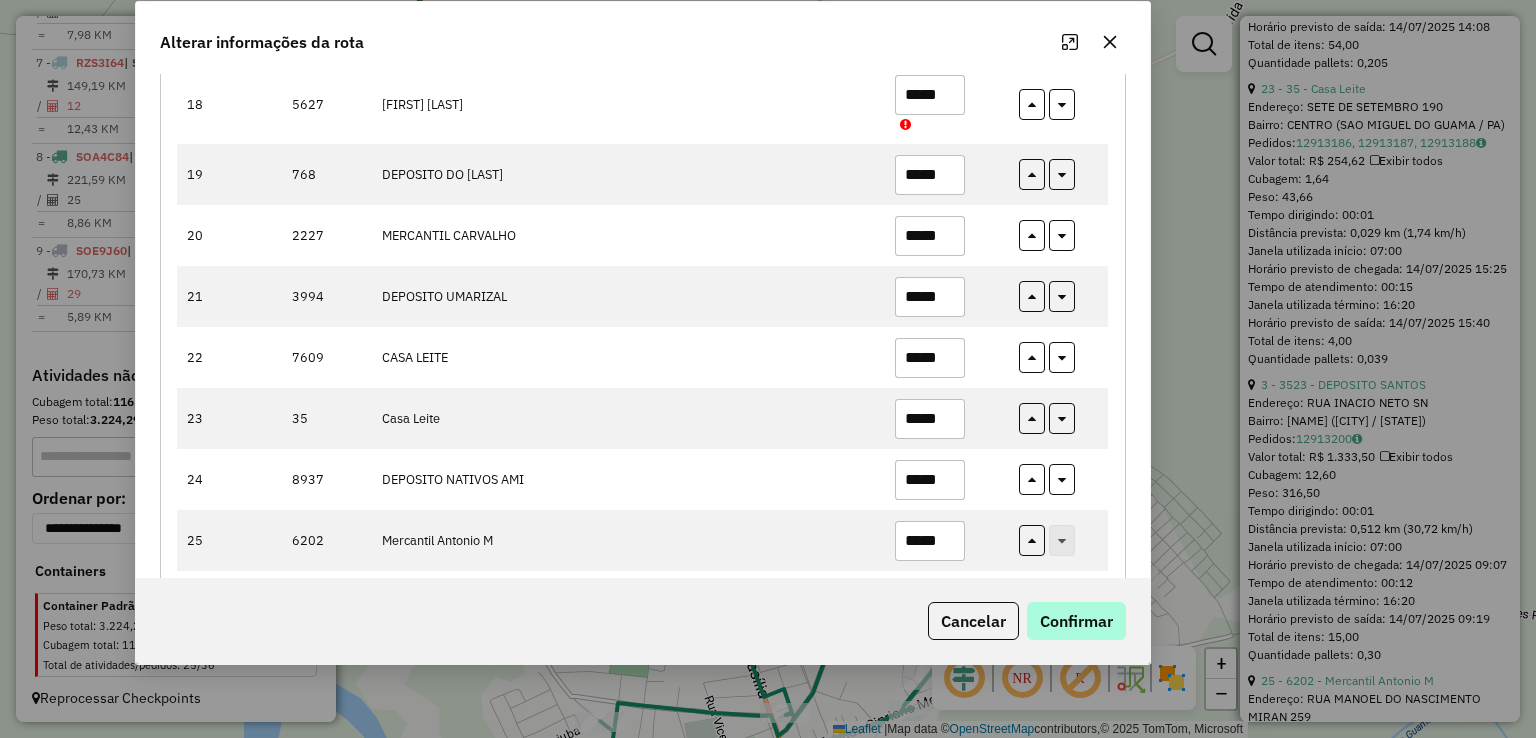 type on "*****" 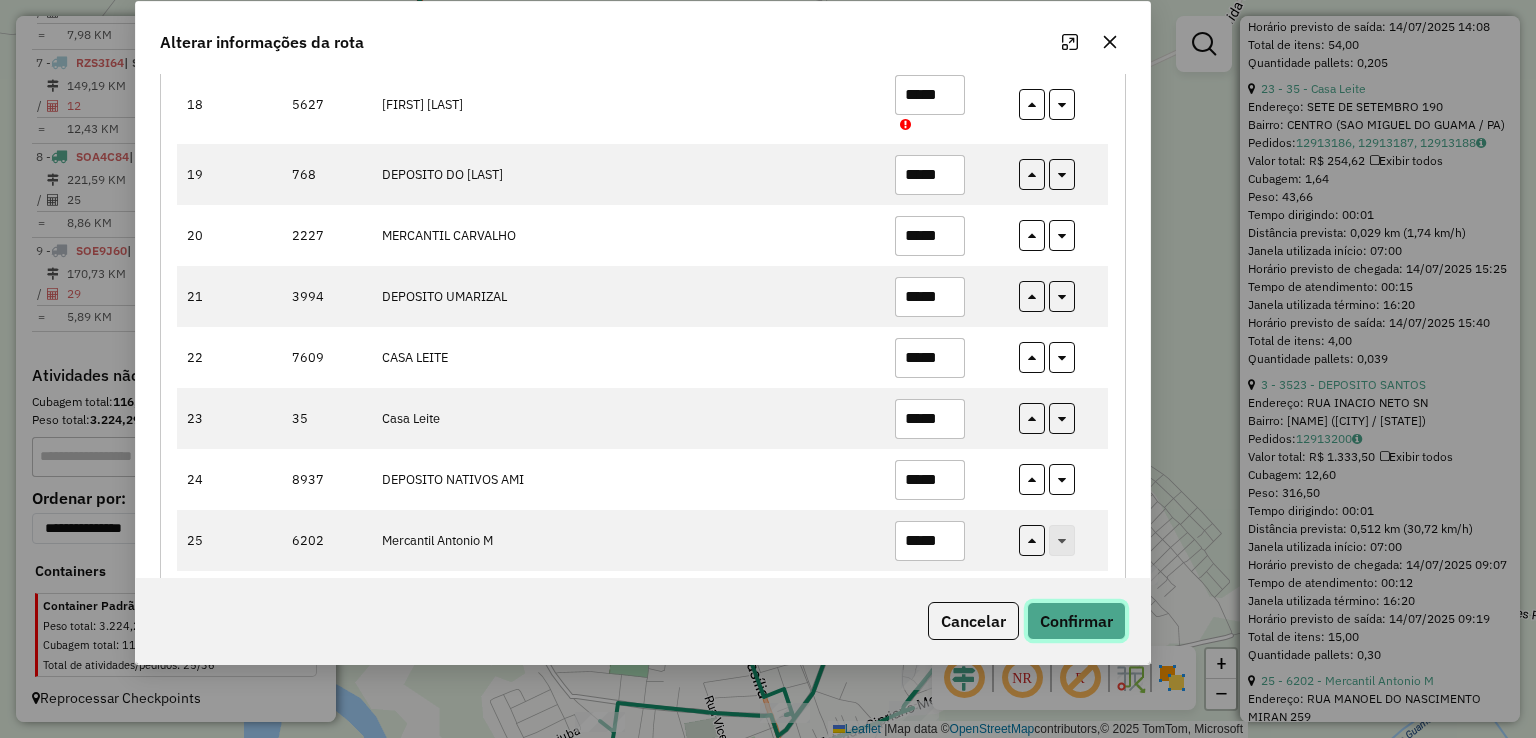 click on "Confirmar" 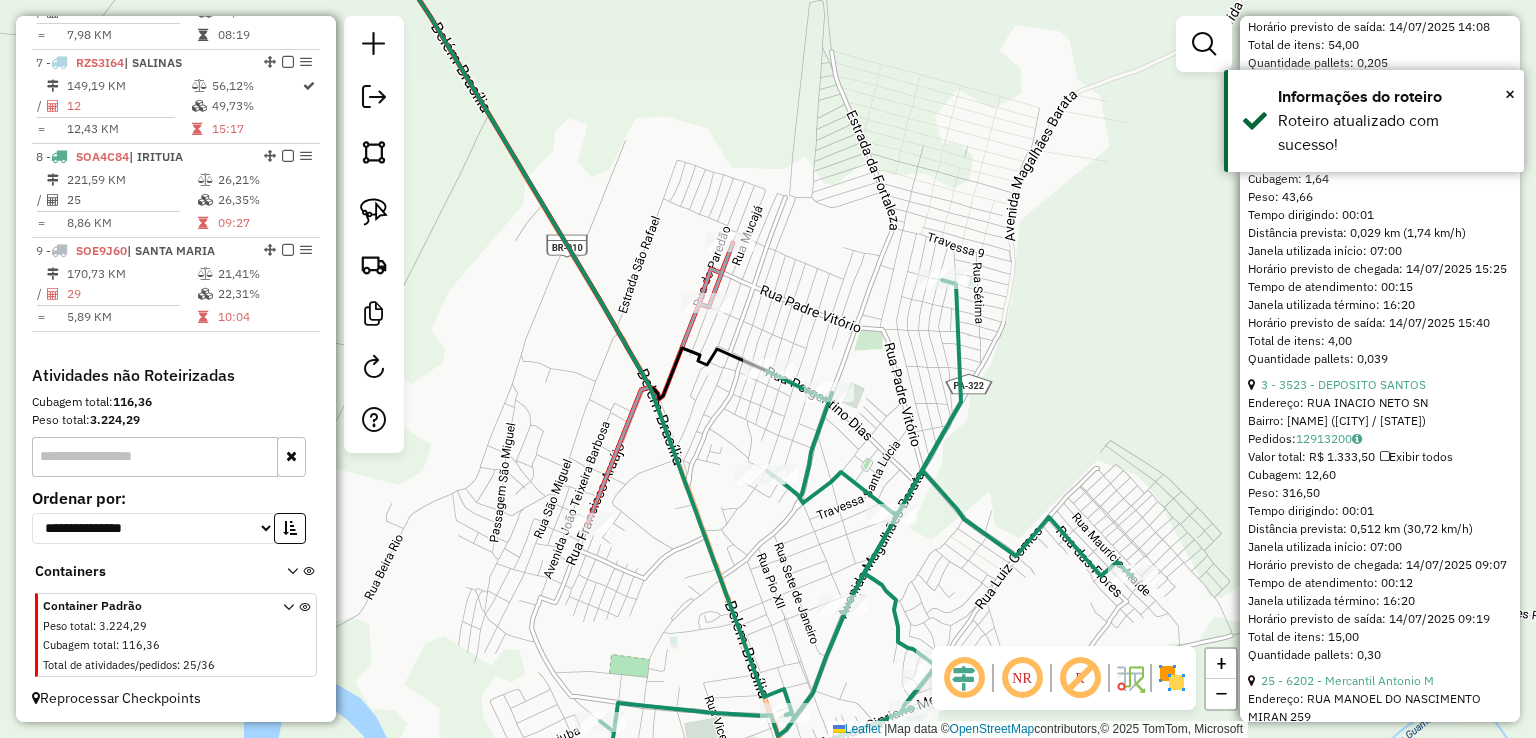 click on "Janela de atendimento Grade de atendimento Capacidade Transportadoras Veículos Cliente Pedidos  Rotas Selecione os dias de semana para filtrar as janelas de atendimento  Seg   Ter   Qua   Qui   Sex   Sáb   Dom  Informe o período da janela de atendimento: De: Até:  Filtrar exatamente a janela do cliente  Considerar janela de atendimento padrão  Selecione os dias de semana para filtrar as grades de atendimento  Seg   Ter   Qua   Qui   Sex   Sáb   Dom   Considerar clientes sem dia de atendimento cadastrado  Clientes fora do dia de atendimento selecionado Filtrar as atividades entre os valores definidos abaixo:  Peso mínimo:   Peso máximo:   Cubagem mínima:   Cubagem máxima:   De:   Até:  Filtrar as atividades entre o tempo de atendimento definido abaixo:  De:   Até:   Considerar capacidade total dos clientes não roteirizados Transportadora: Selecione um ou mais itens Tipo de veículo: Selecione um ou mais itens Veículo: Selecione um ou mais itens Motorista: Selecione um ou mais itens Nome: Rótulo:" 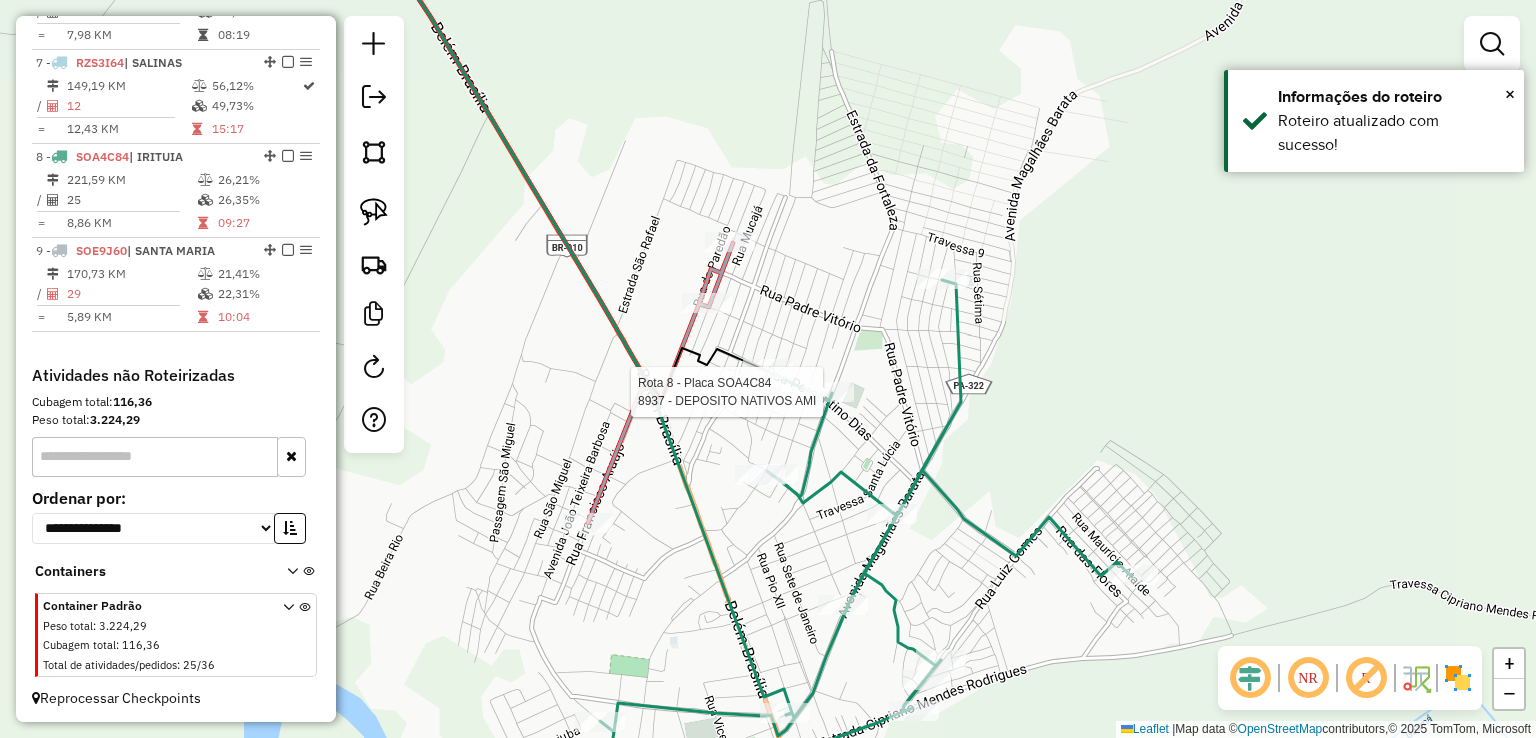 select on "**********" 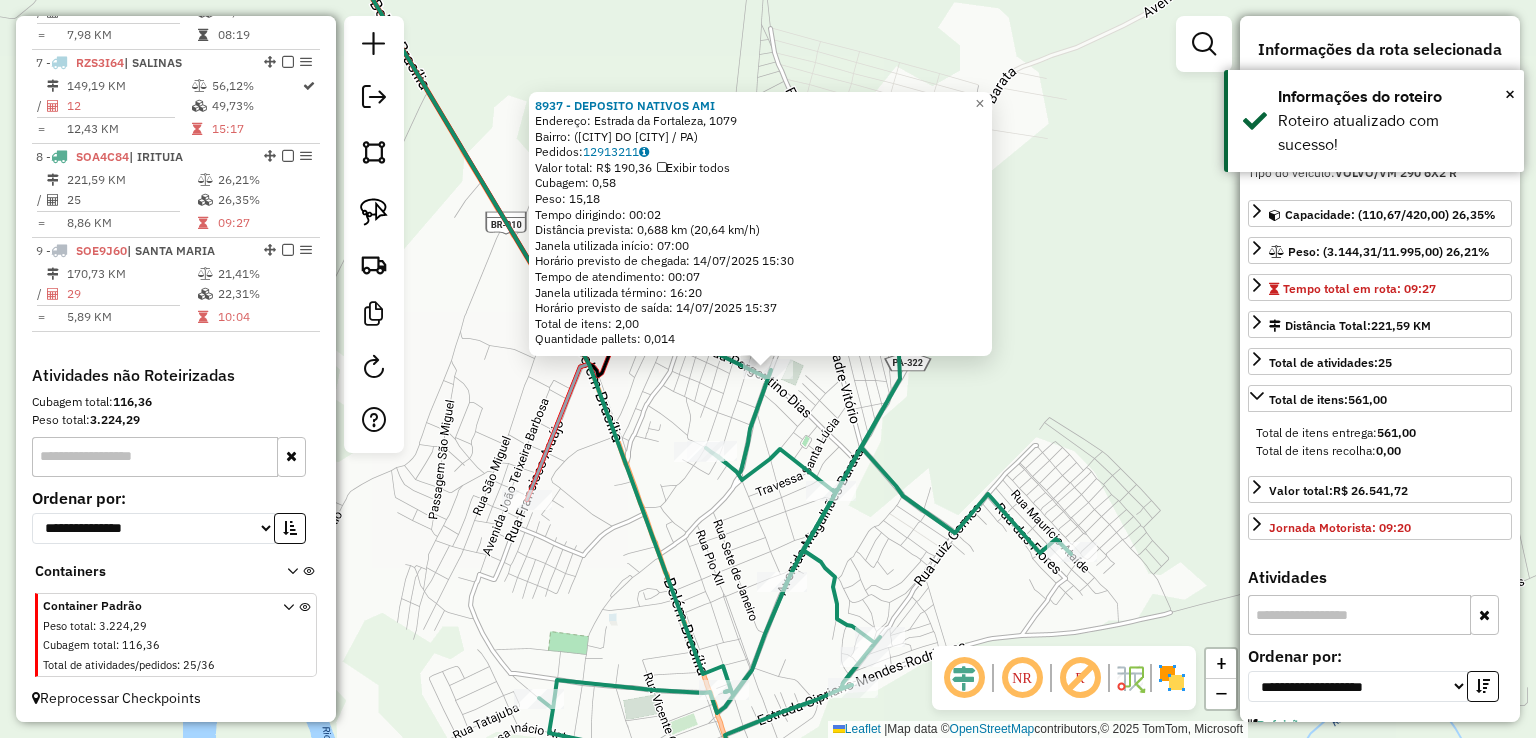 click at bounding box center [1204, 44] 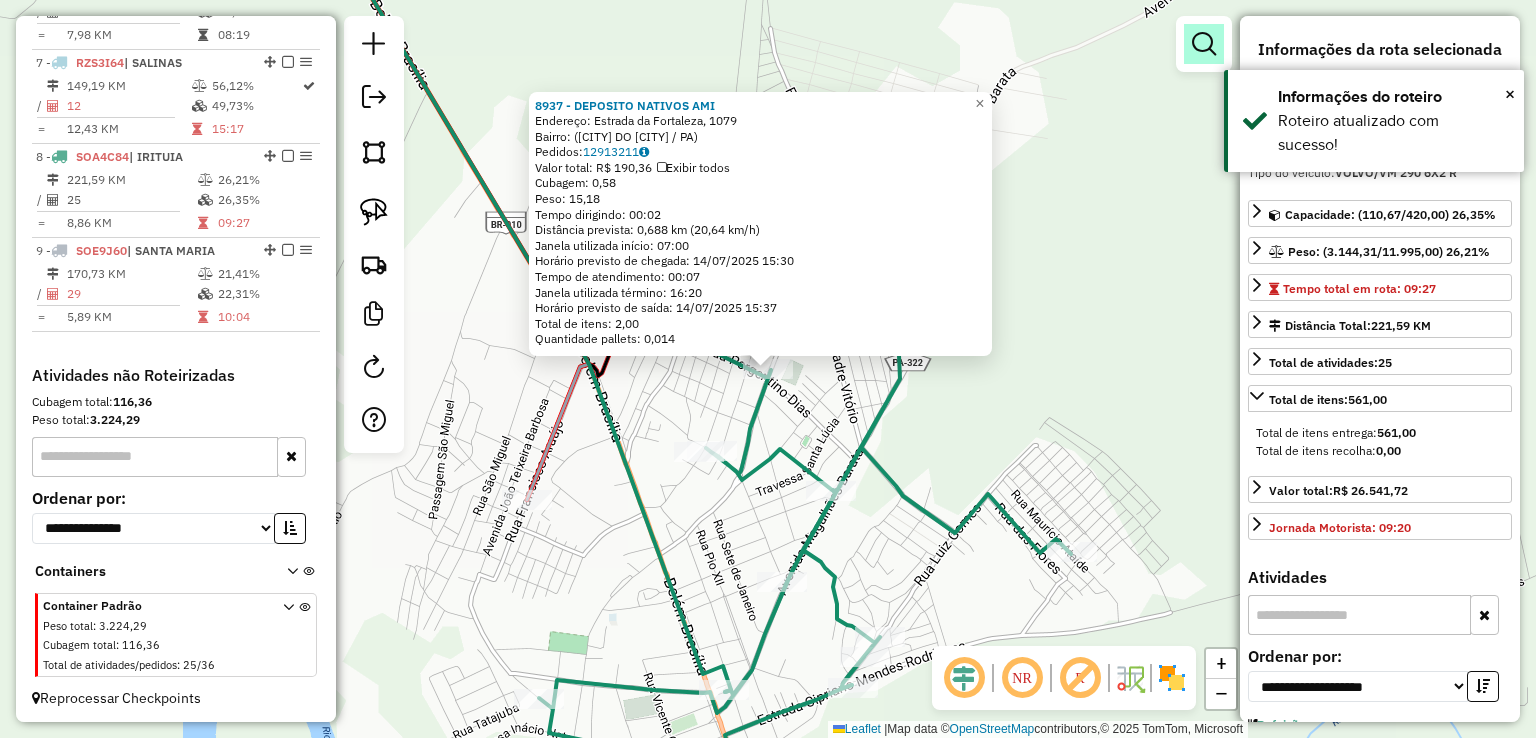click at bounding box center (1204, 44) 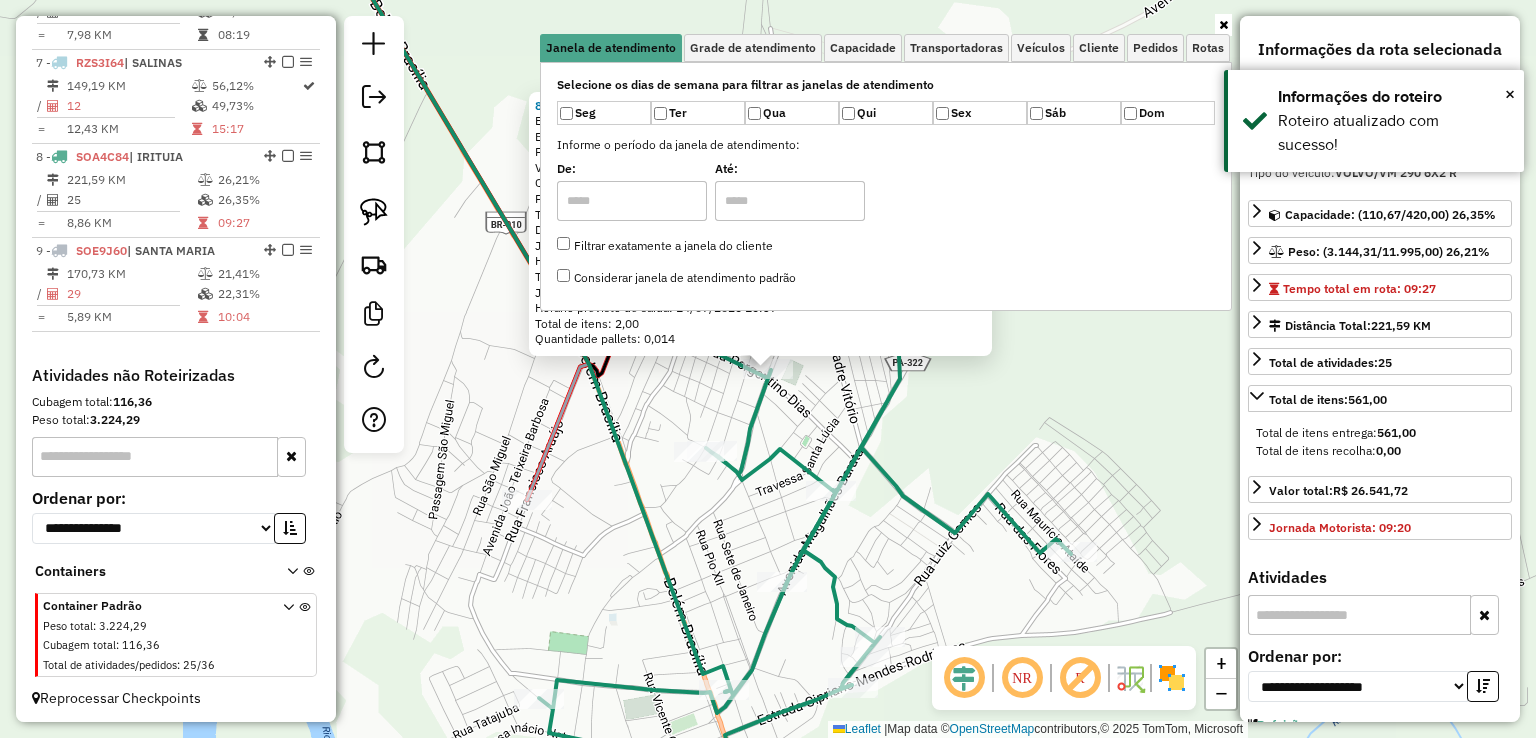 click at bounding box center [886, 25] 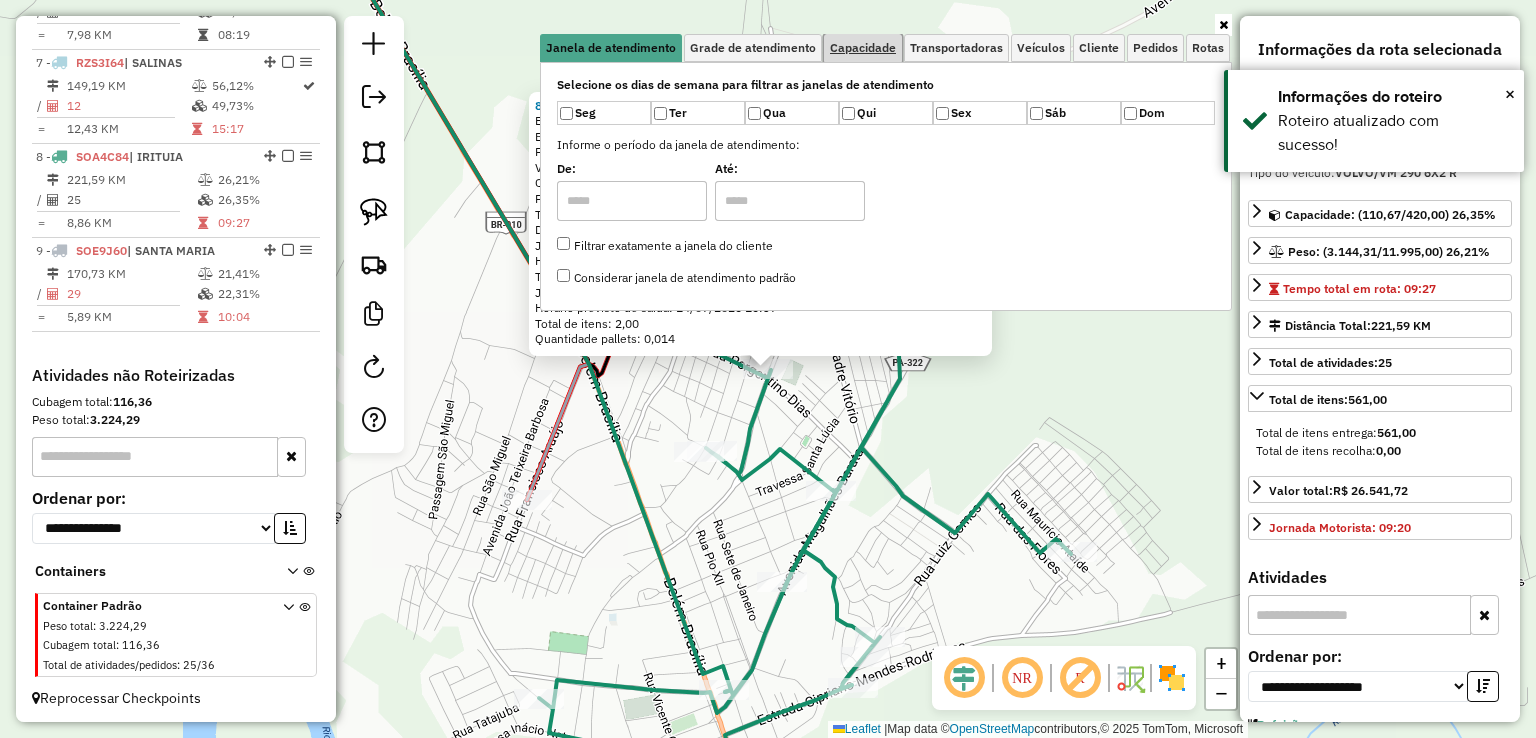 click on "Capacidade" at bounding box center (863, 48) 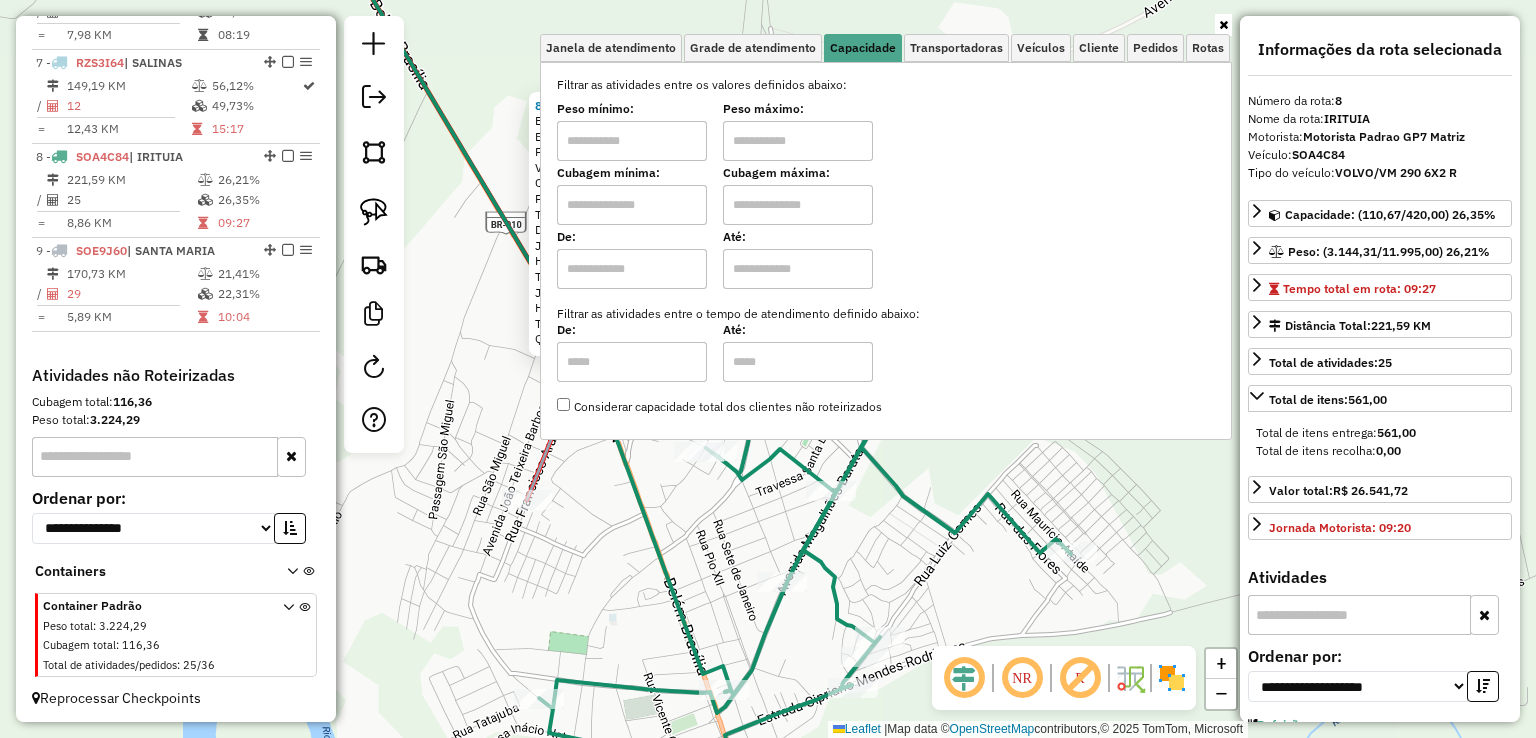 click at bounding box center (632, 205) 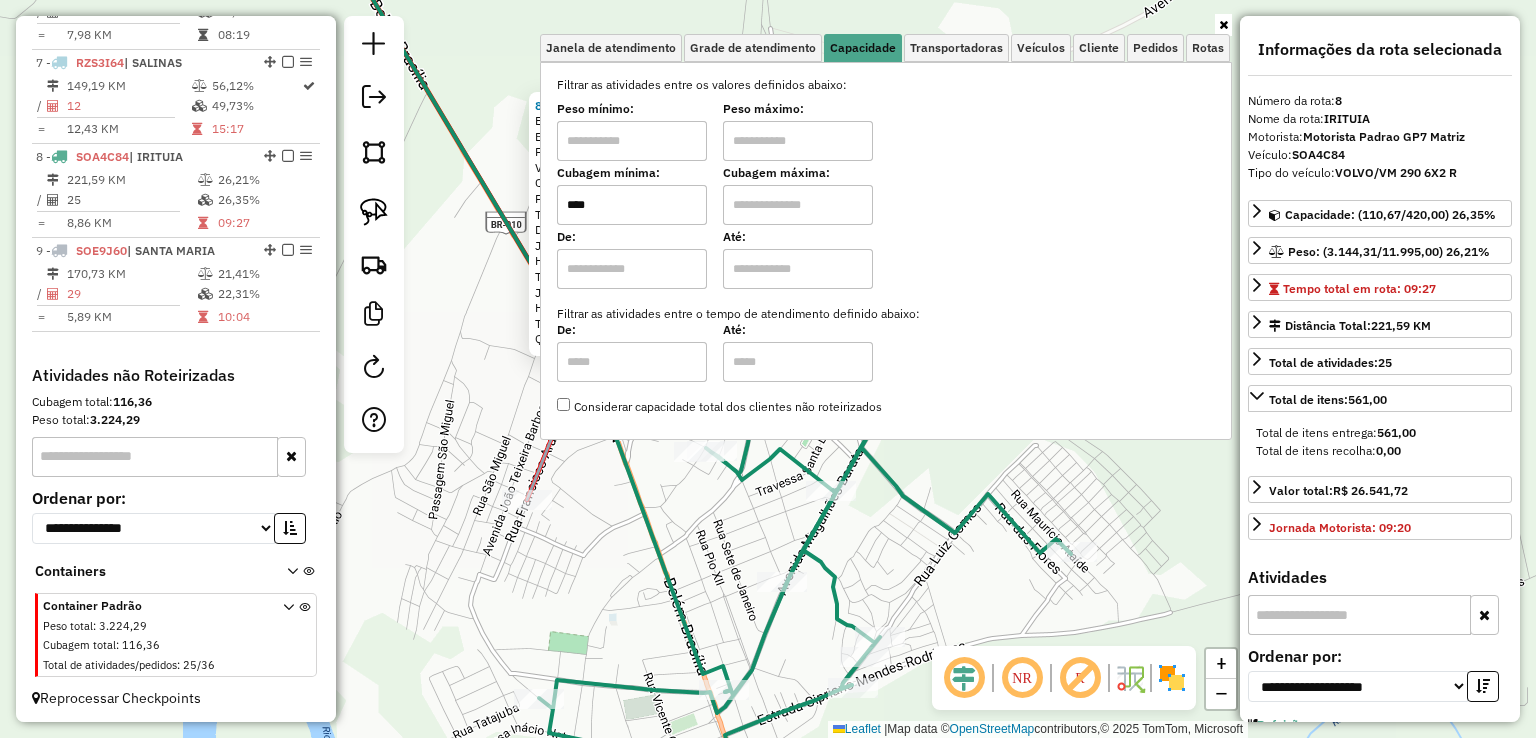 click on "Cubagem máxima:" at bounding box center (798, 197) 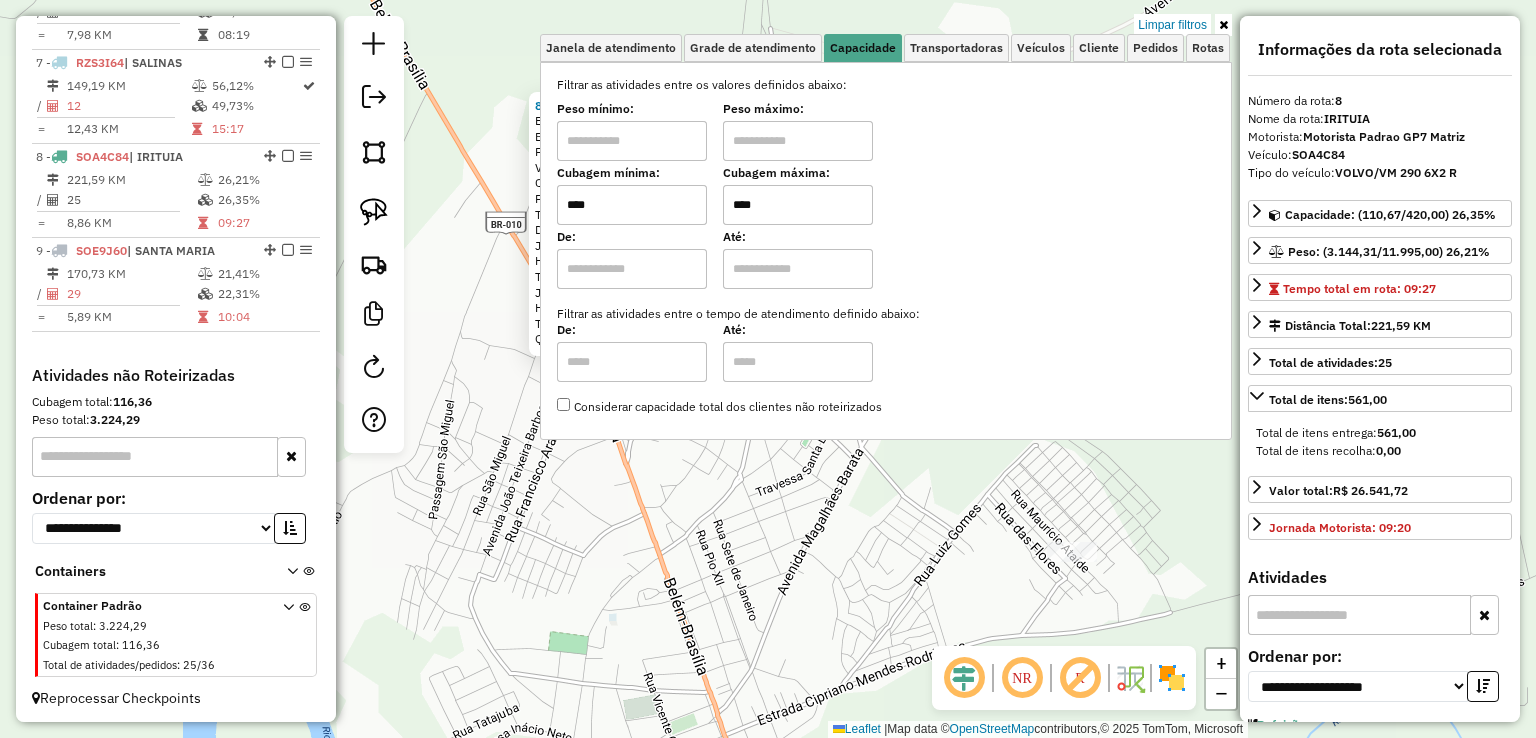 click on "8937 - DEPOSITO NATIVOS AMI  Endereço: Estrada da Fortaleza, 1079   Bairro:  (São Miguel do Guamá / PA)   Pedidos:  12913211   Valor total: R$ 190,36   Exibir todos   Cubagem: 0,58  Peso: 15,18  Tempo dirigindo: 00:02   Distância prevista: 0,688 km (20,64 km/h)   Janela utilizada início: 07:00   Horário previsto de chegada: 14/07/2025 15:30   Tempo de atendimento: 00:07   Janela utilizada término: 16:20   Horário previsto de saída: 14/07/2025 15:37   Total de itens: 2,00   Quantidade pallets: 0,014  × Limpar filtros Janela de atendimento Grade de atendimento Capacidade Transportadoras Veículos Cliente Pedidos  Rotas Selecione os dias de semana para filtrar as janelas de atendimento  Seg   Ter   Qua   Qui   Sex   Sáb   Dom  Informe o período da janela de atendimento: De: Até:  Filtrar exatamente a janela do cliente  Considerar janela de atendimento padrão  Selecione os dias de semana para filtrar as grades de atendimento  Seg   Ter   Qua   Qui   Sex   Sáb   Dom   Peso mínimo:   Peso máximo:" 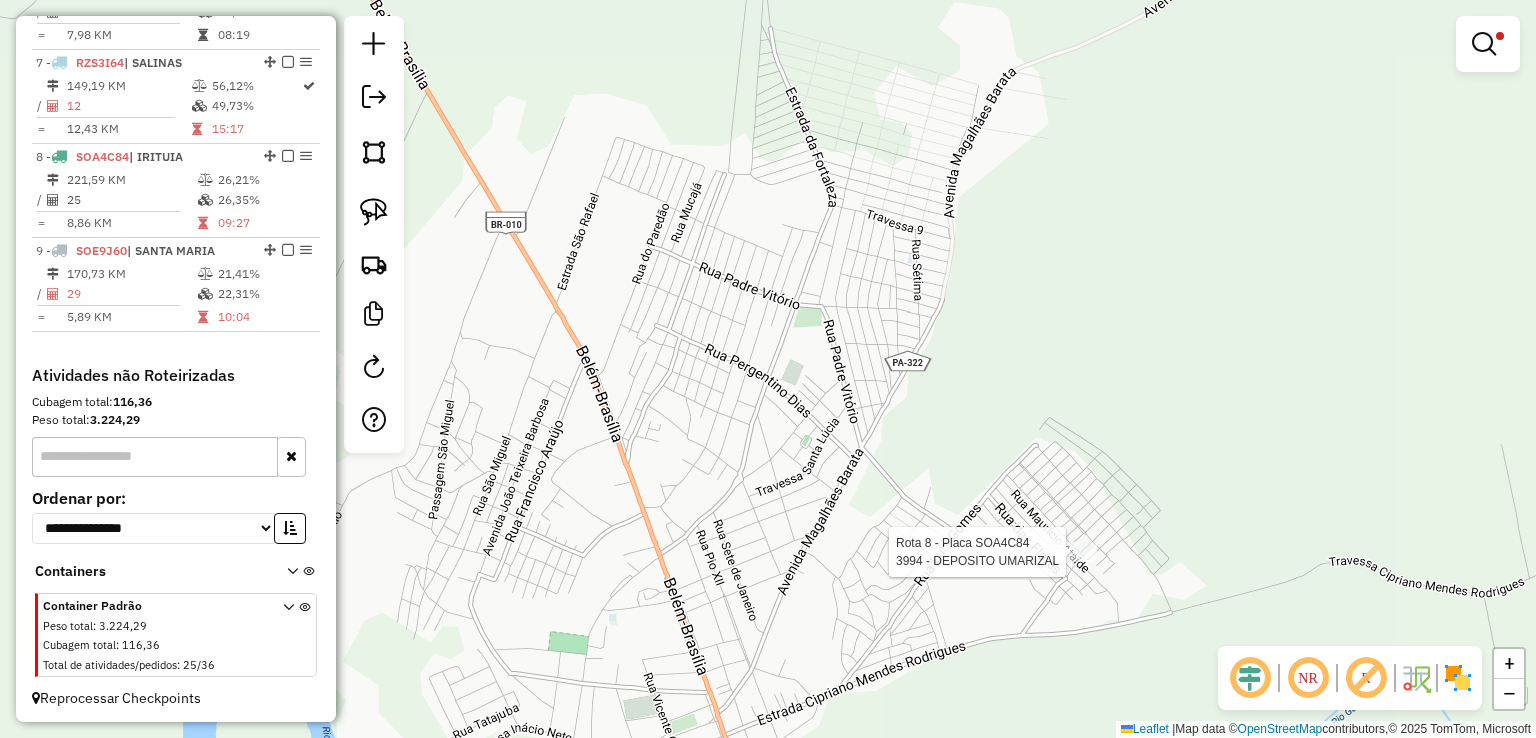 select on "**********" 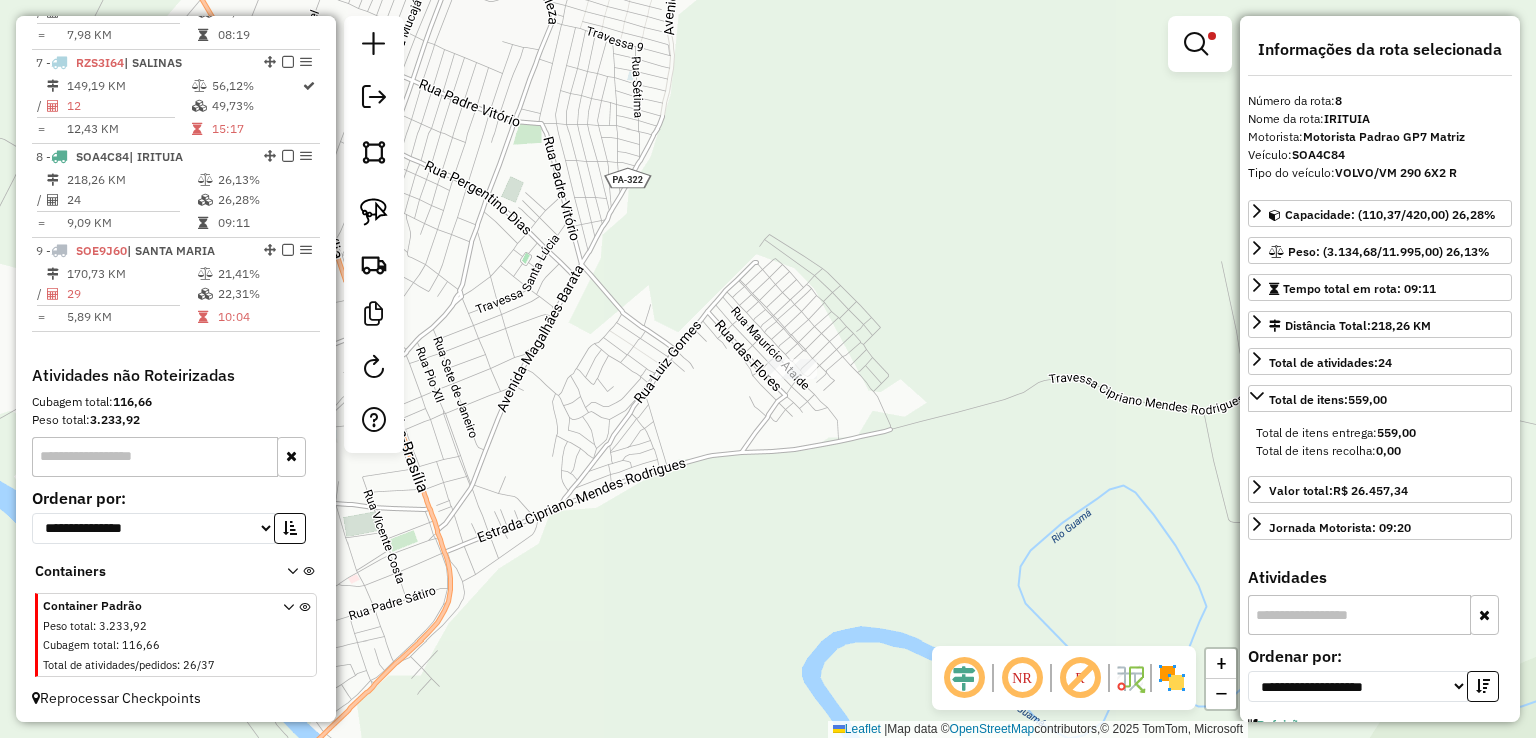 drag, startPoint x: 591, startPoint y: 379, endPoint x: 691, endPoint y: 362, distance: 101.43471 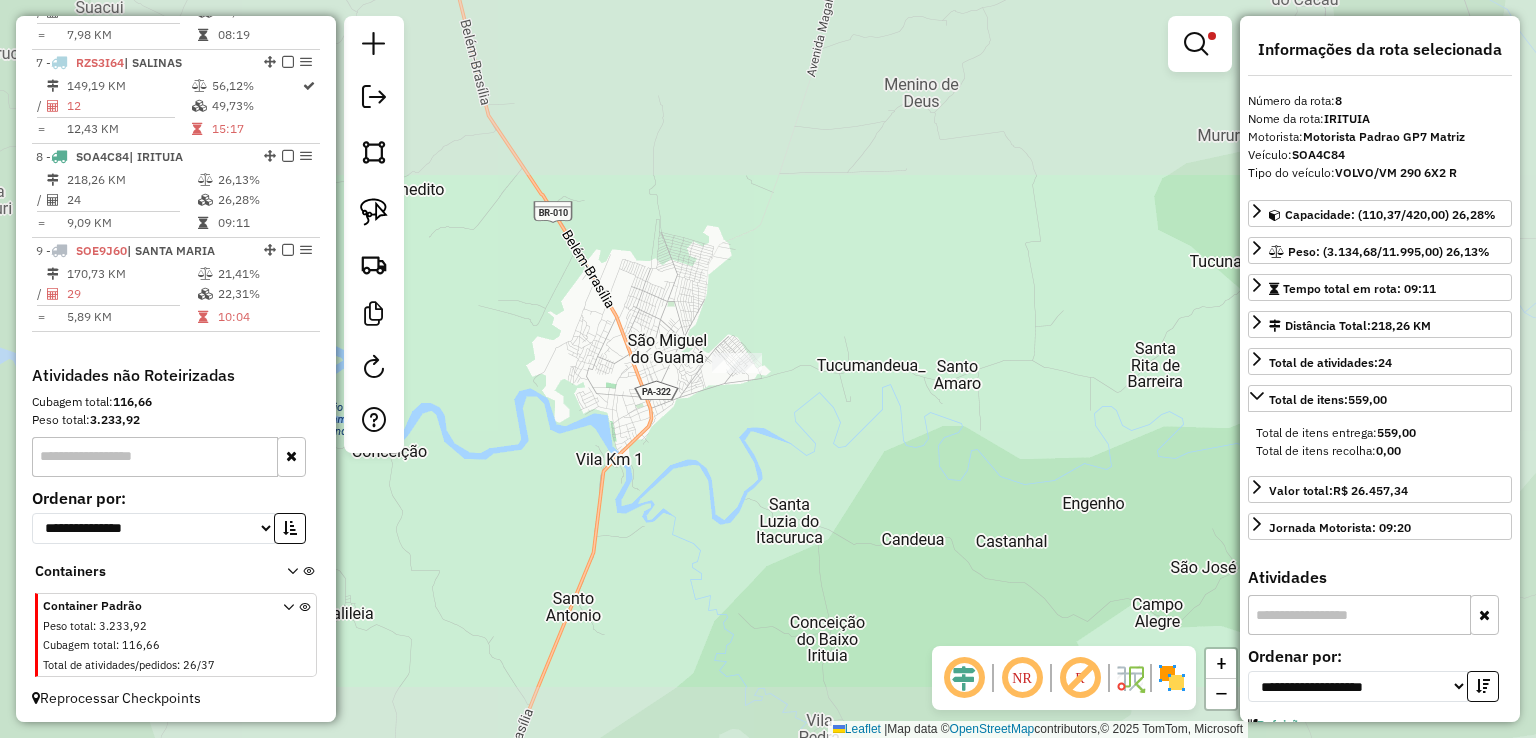 drag, startPoint x: 770, startPoint y: 212, endPoint x: 795, endPoint y: 101, distance: 113.78049 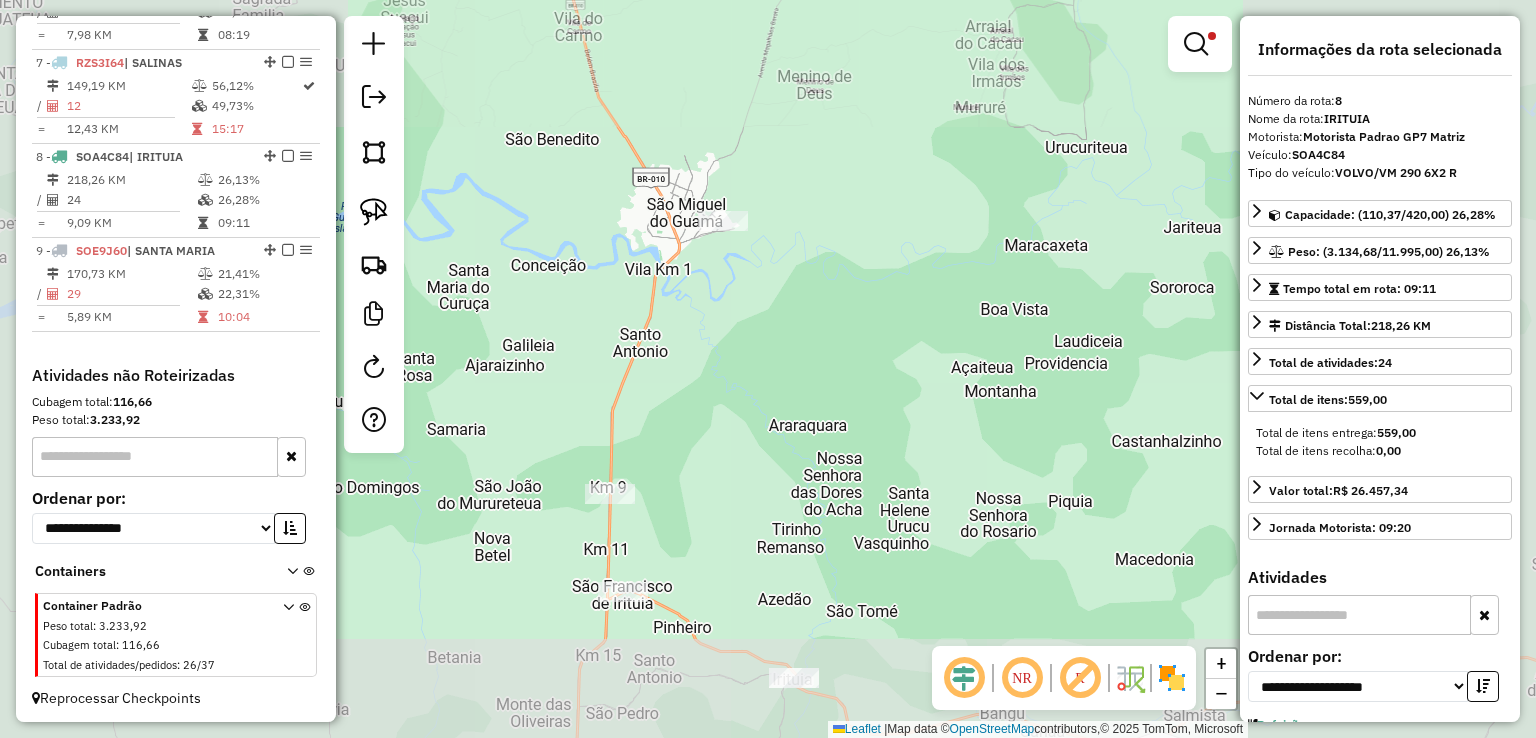 drag, startPoint x: 640, startPoint y: 453, endPoint x: 640, endPoint y: 441, distance: 12 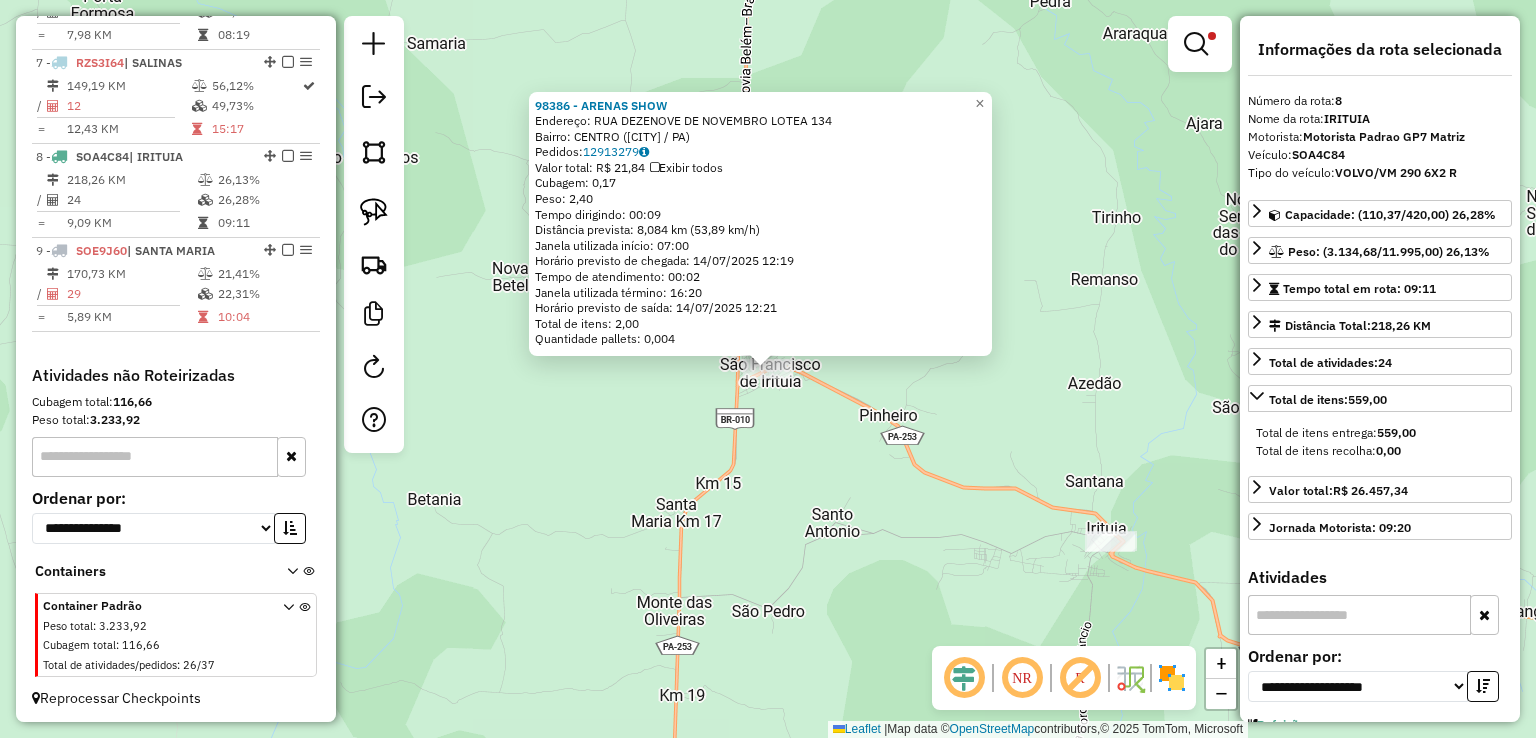 drag, startPoint x: 976, startPoint y: 507, endPoint x: 904, endPoint y: 518, distance: 72.835434 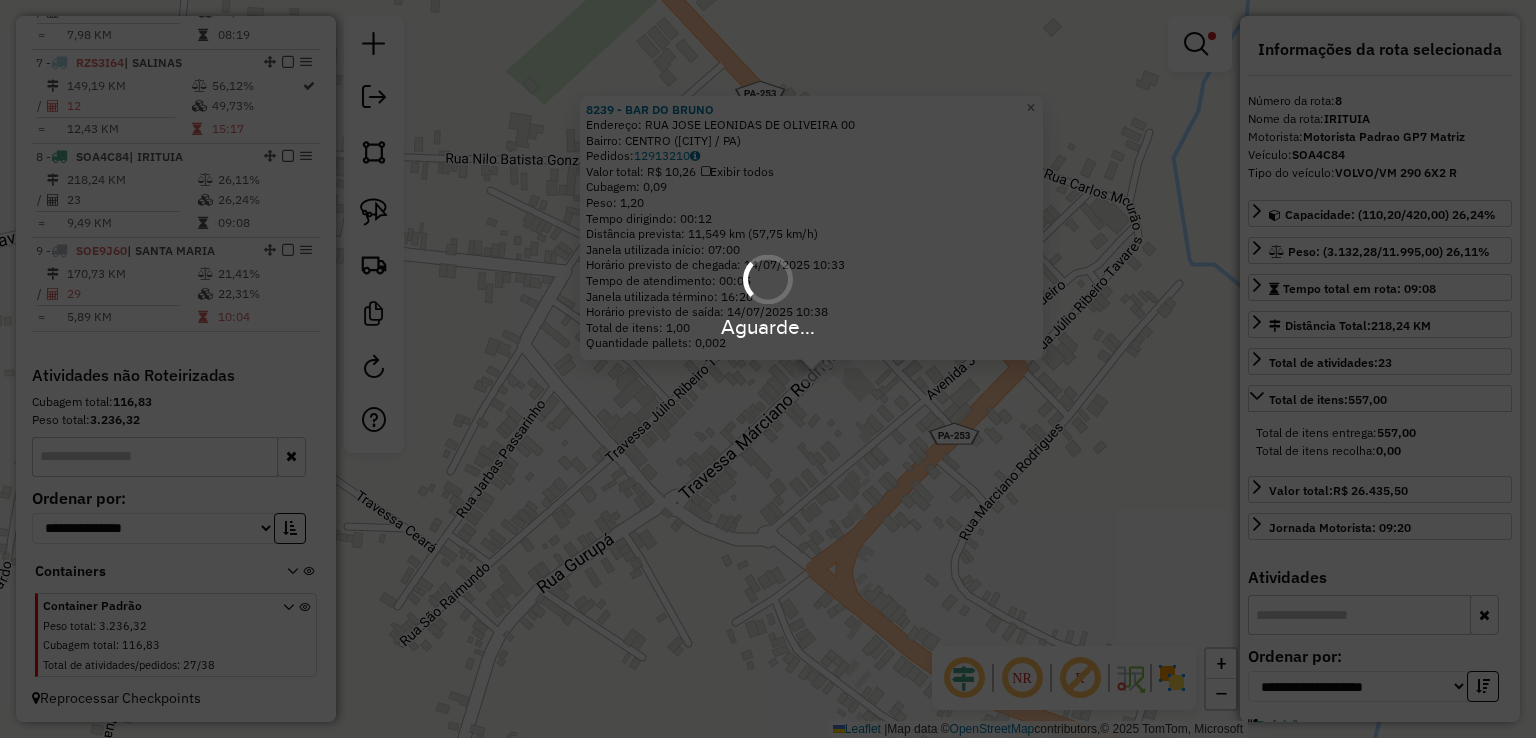 click on "Aguarde..." at bounding box center (768, 369) 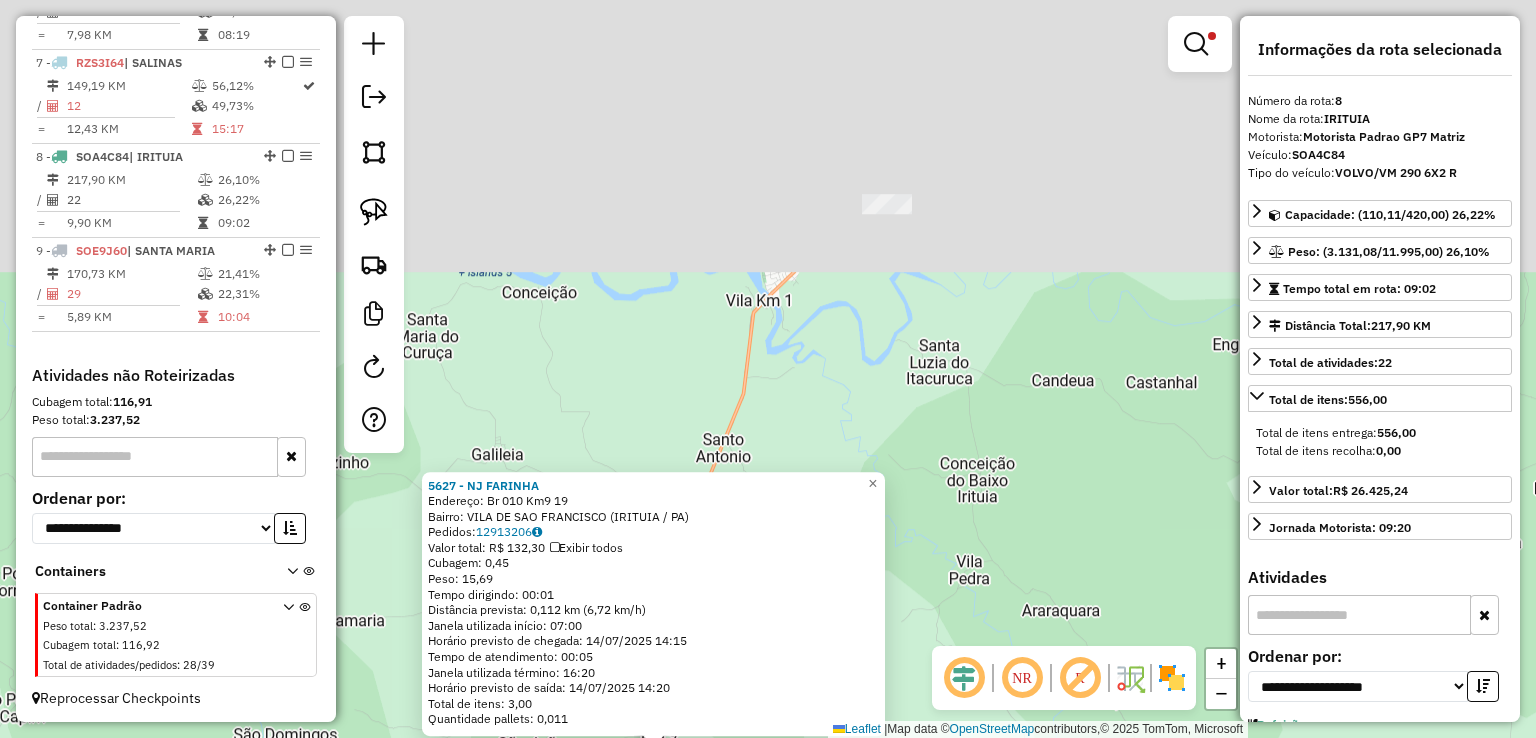 drag, startPoint x: 1040, startPoint y: 92, endPoint x: 884, endPoint y: 681, distance: 609.30865 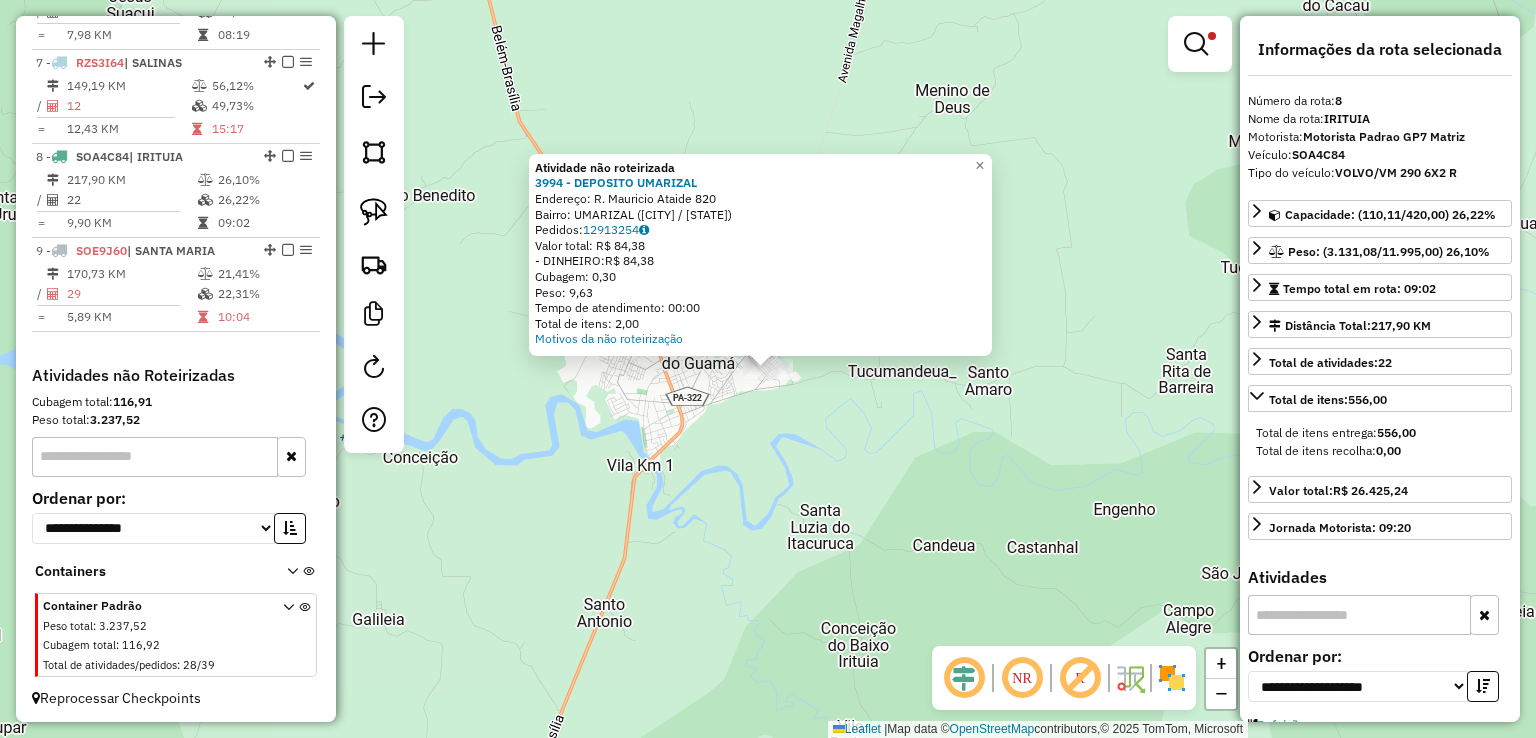 click at bounding box center [1196, 44] 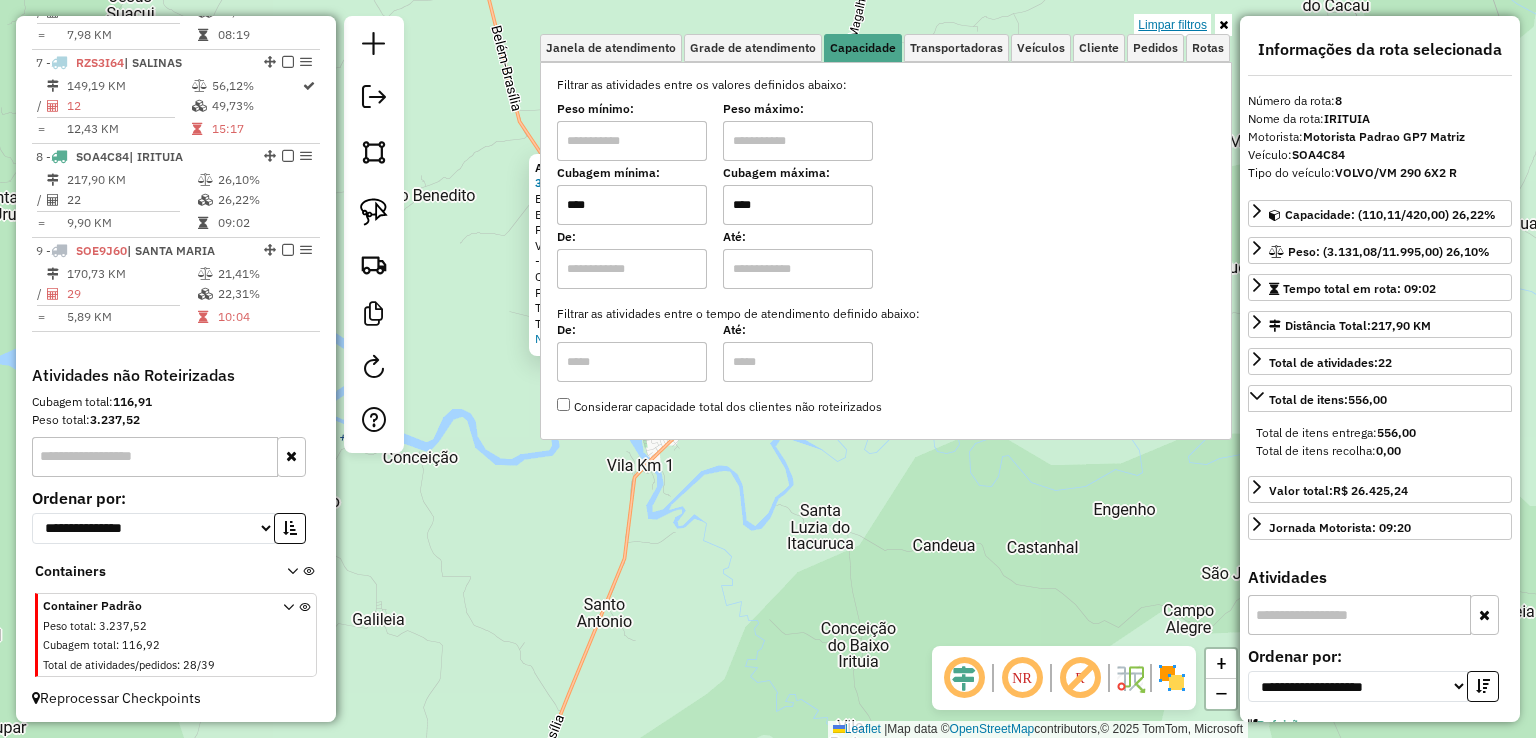 click on "Limpar filtros" at bounding box center [1172, 25] 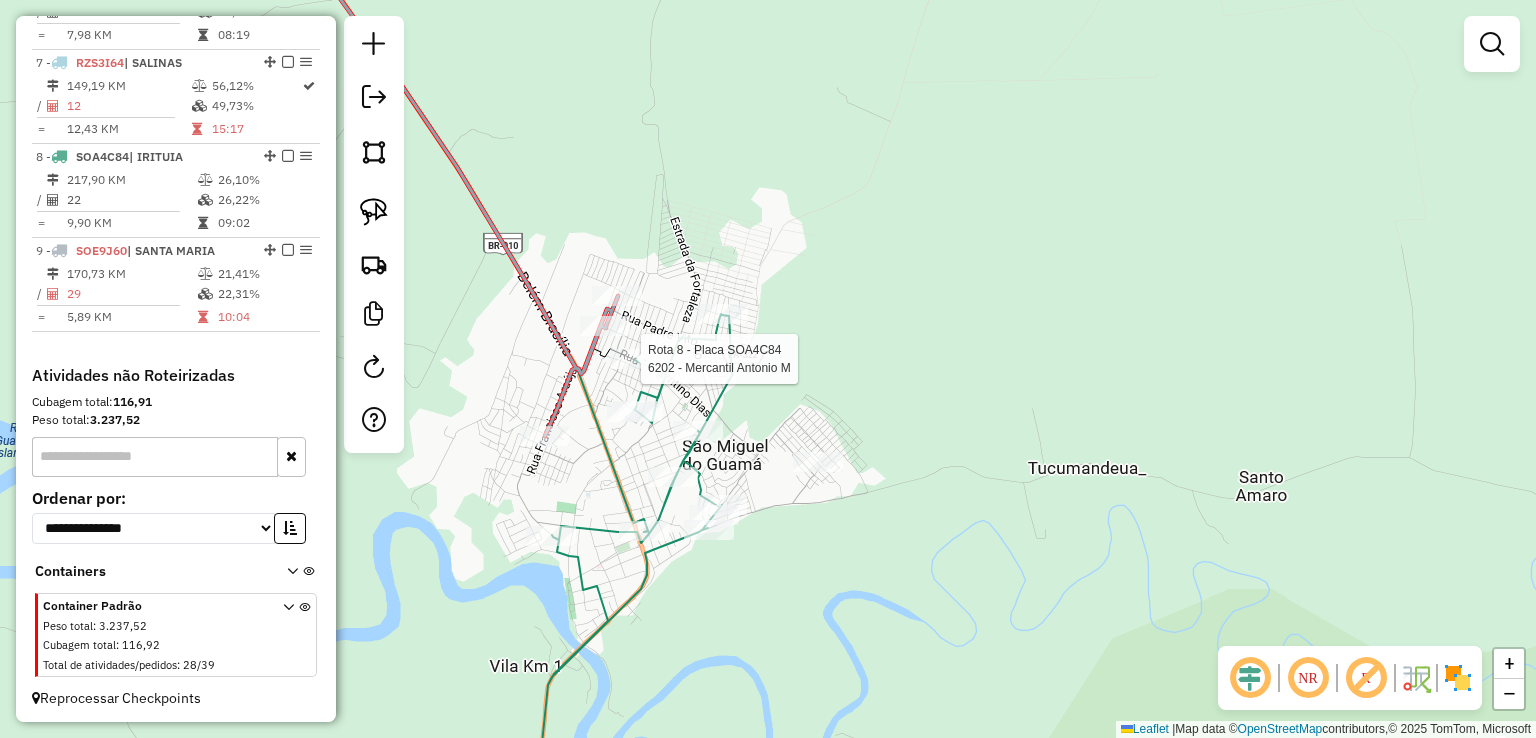 select on "**********" 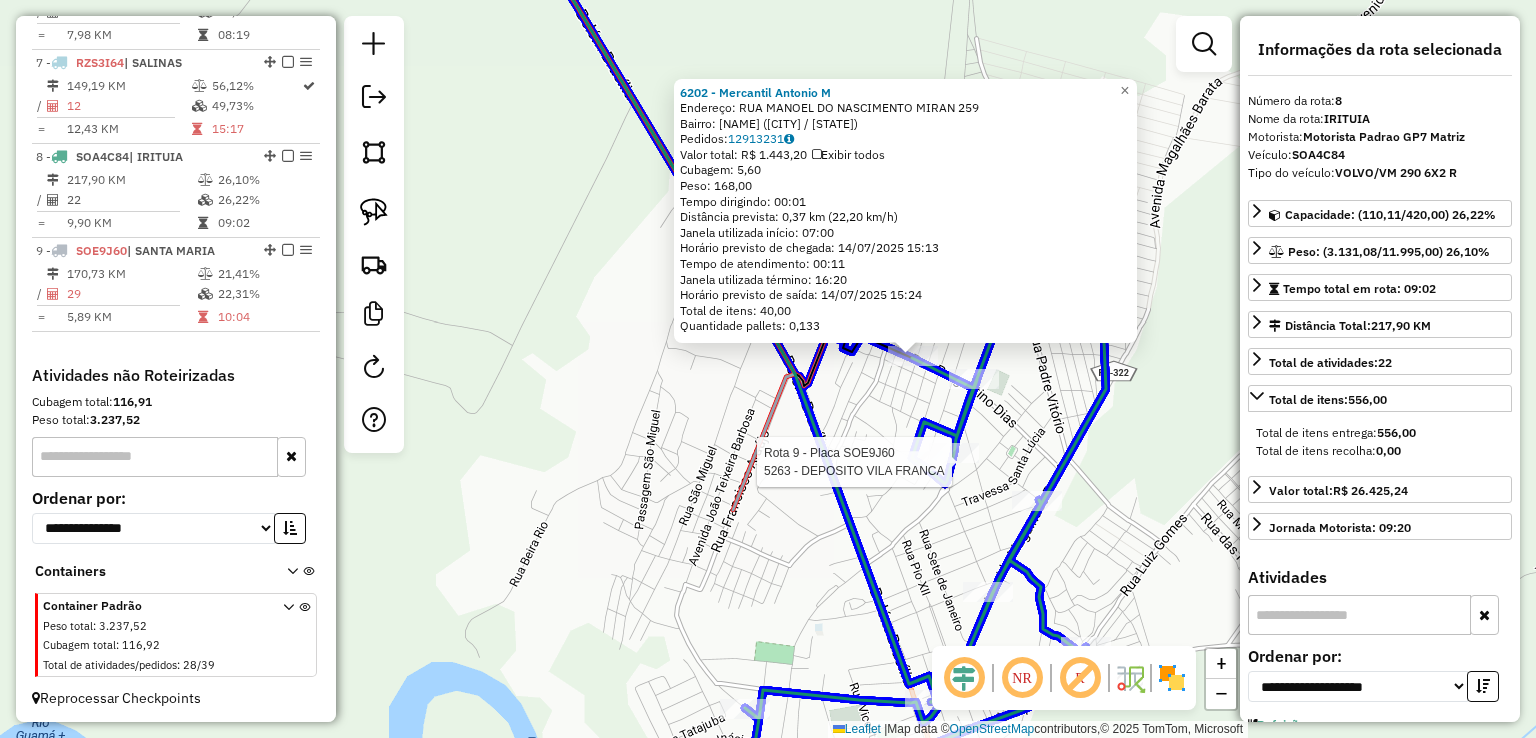 click 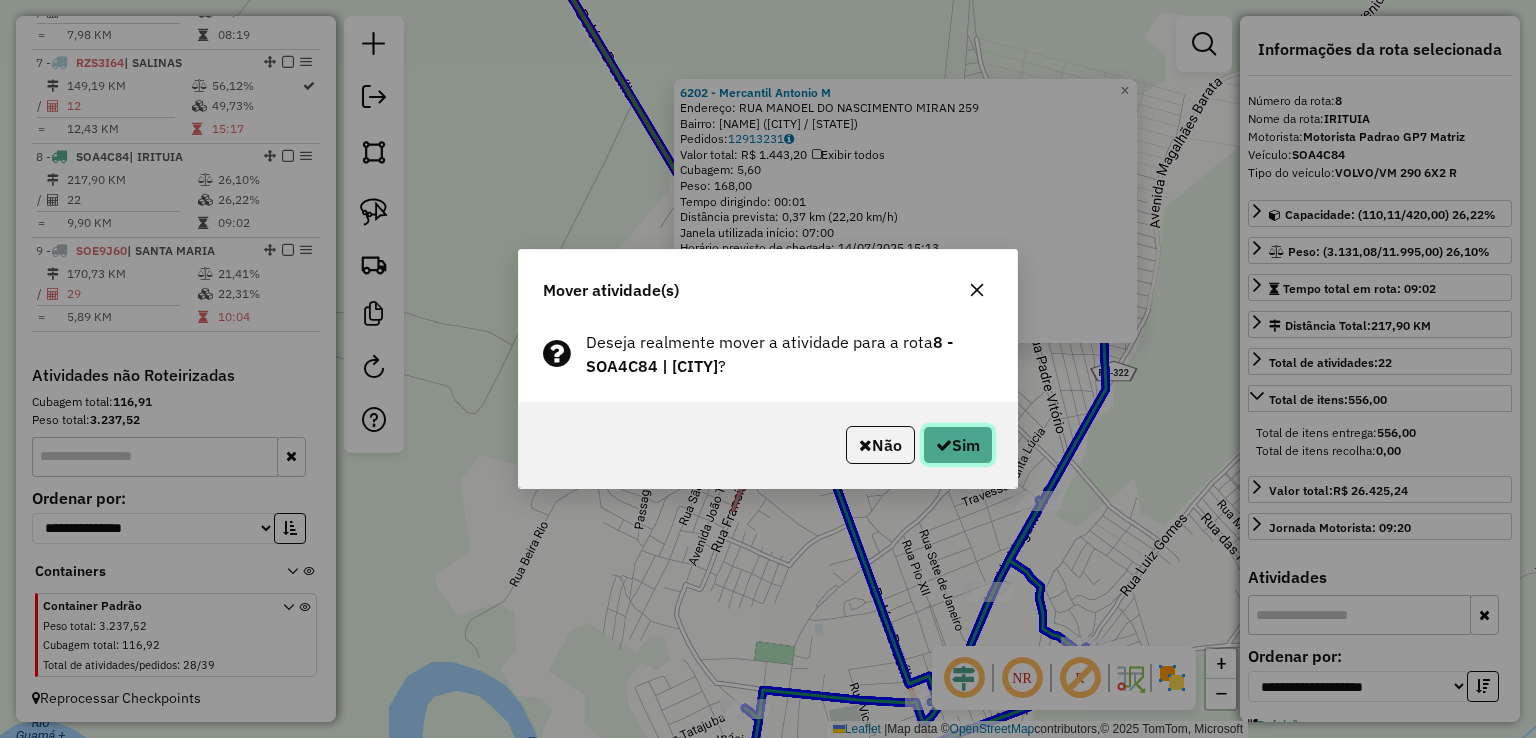click on "Sim" 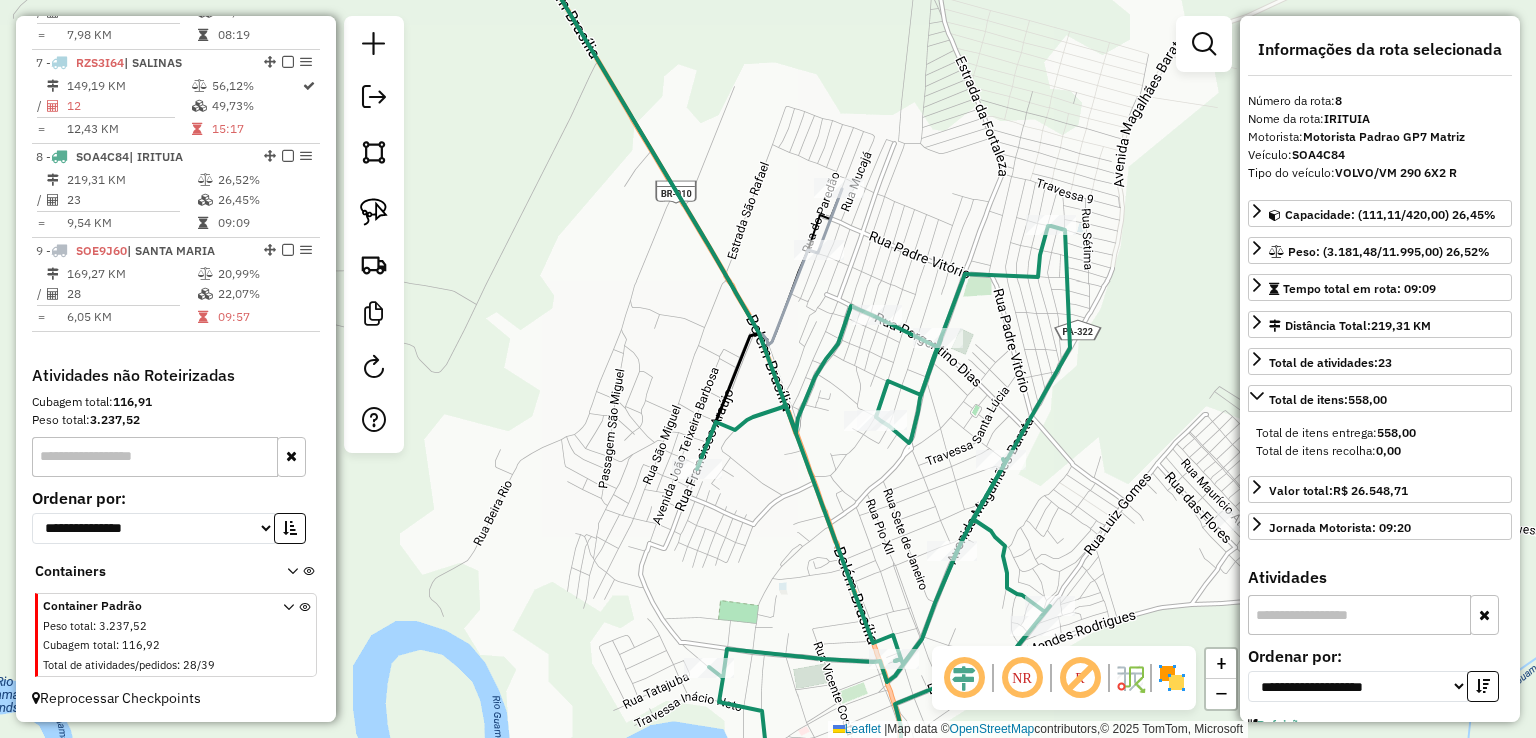 drag, startPoint x: 879, startPoint y: 370, endPoint x: 852, endPoint y: 345, distance: 36.796738 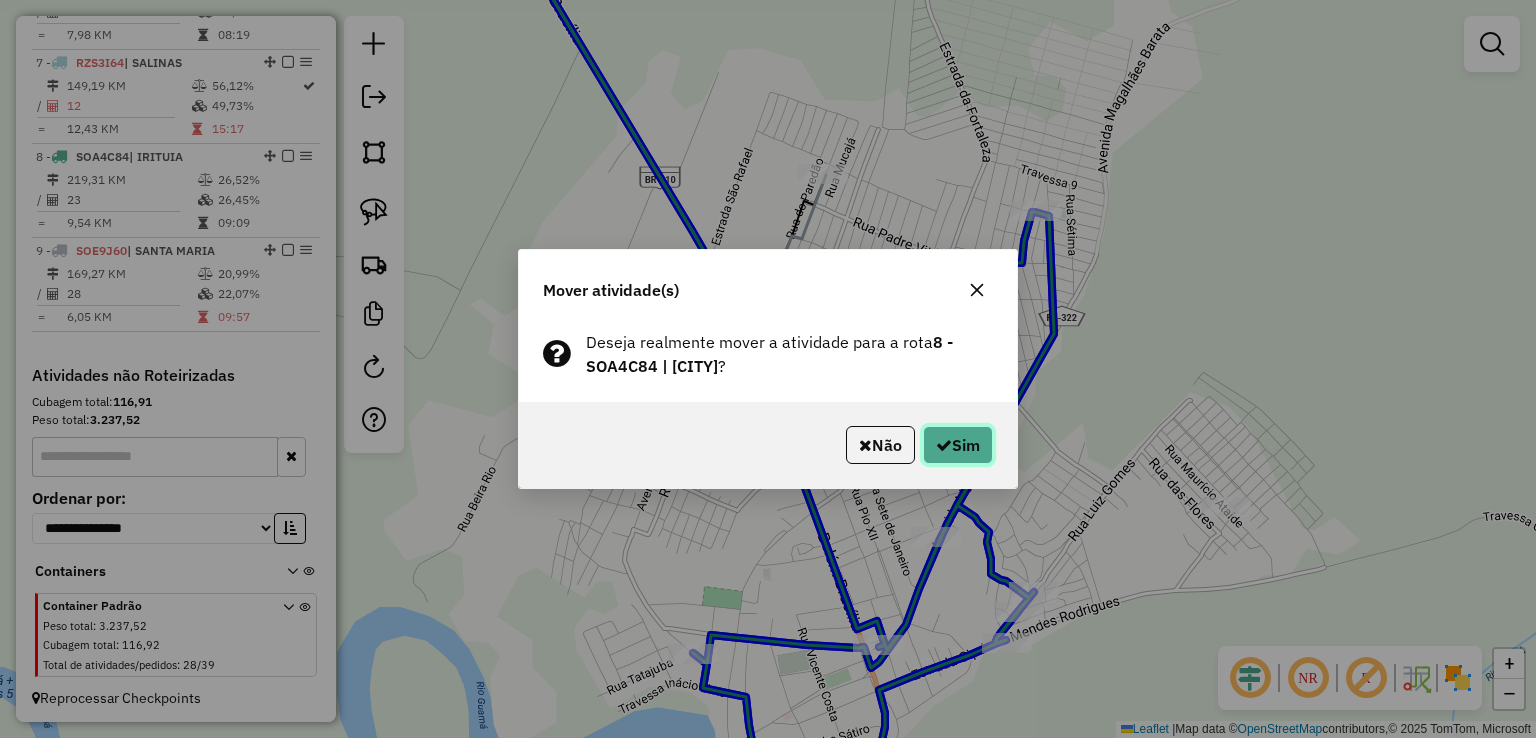 click on "Sim" 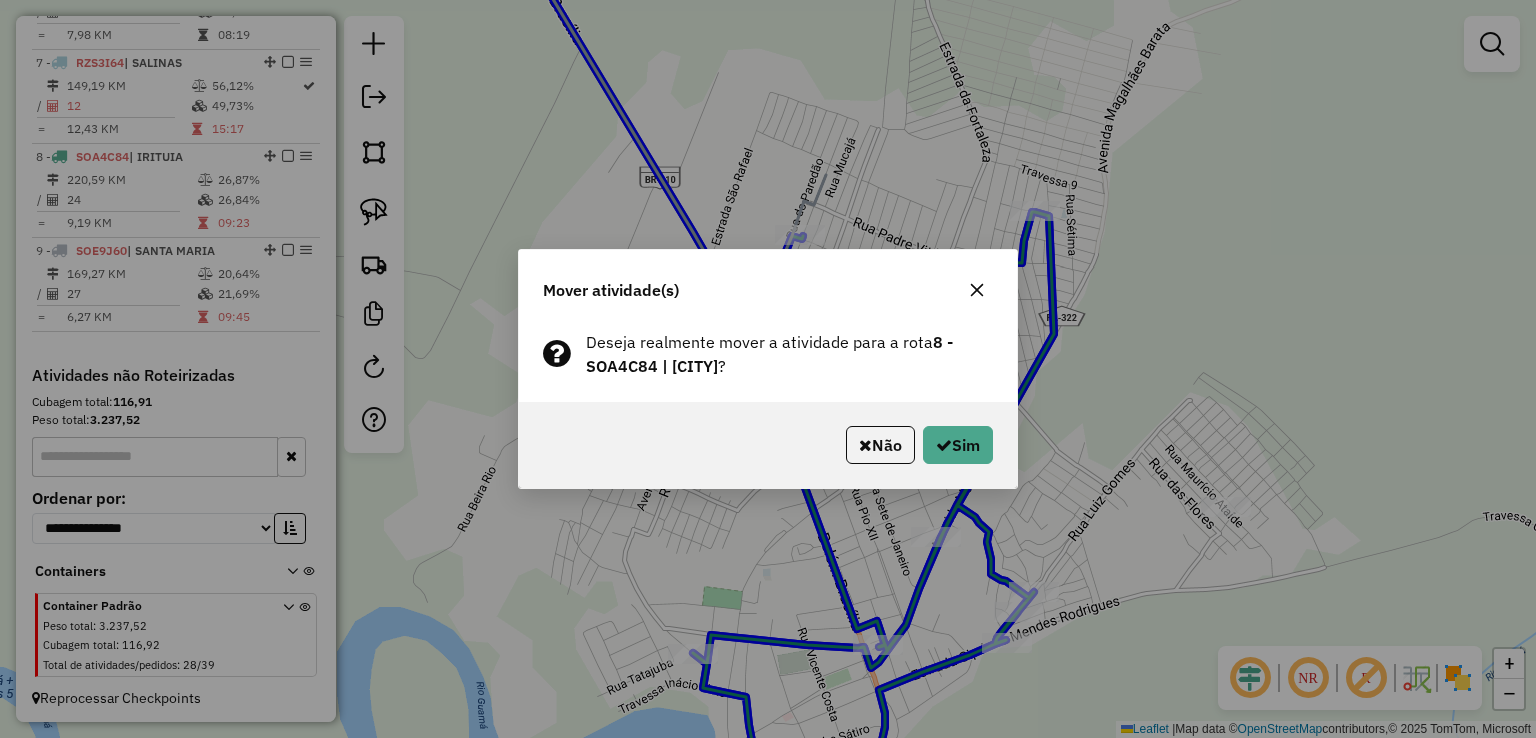 click on "Mover atividade(s)" 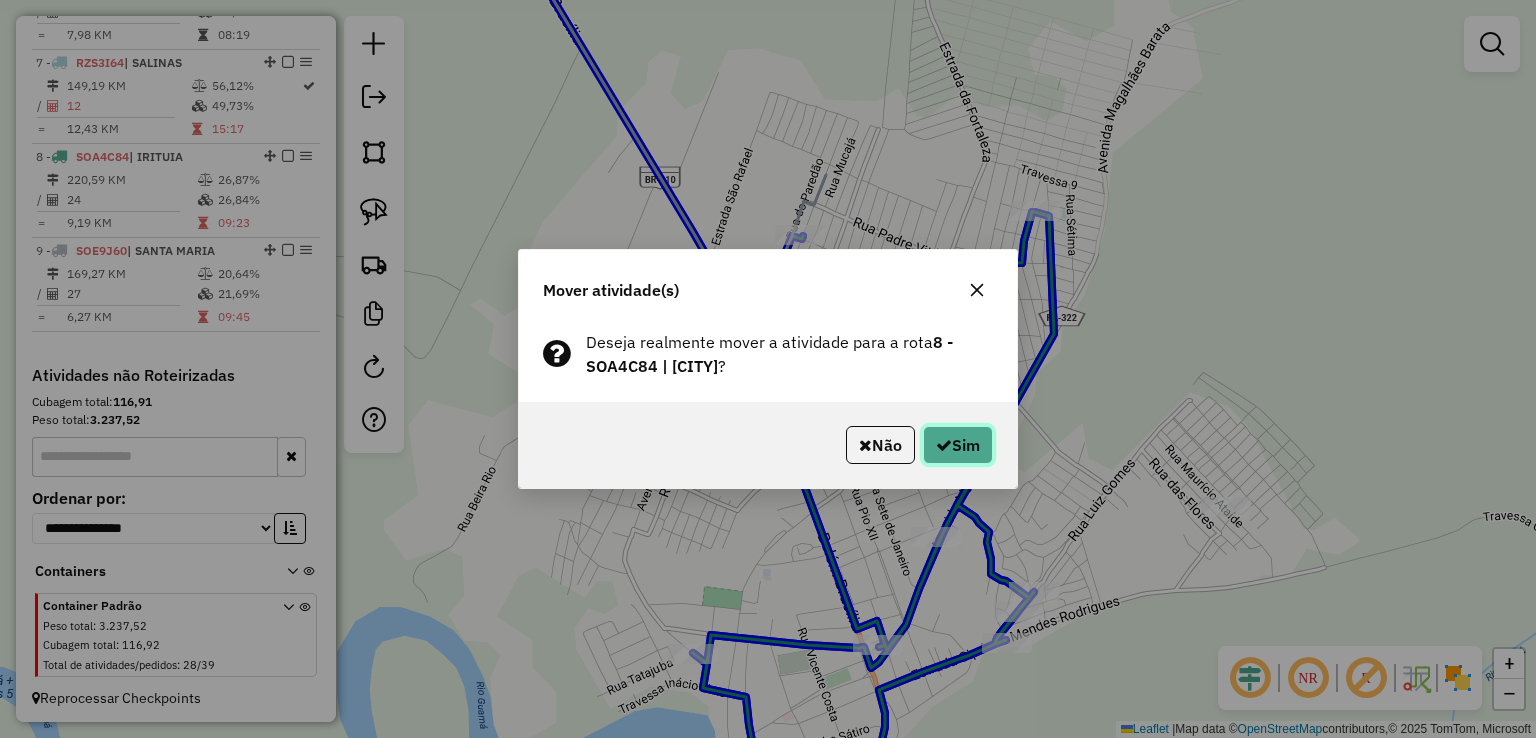 click on "Sim" 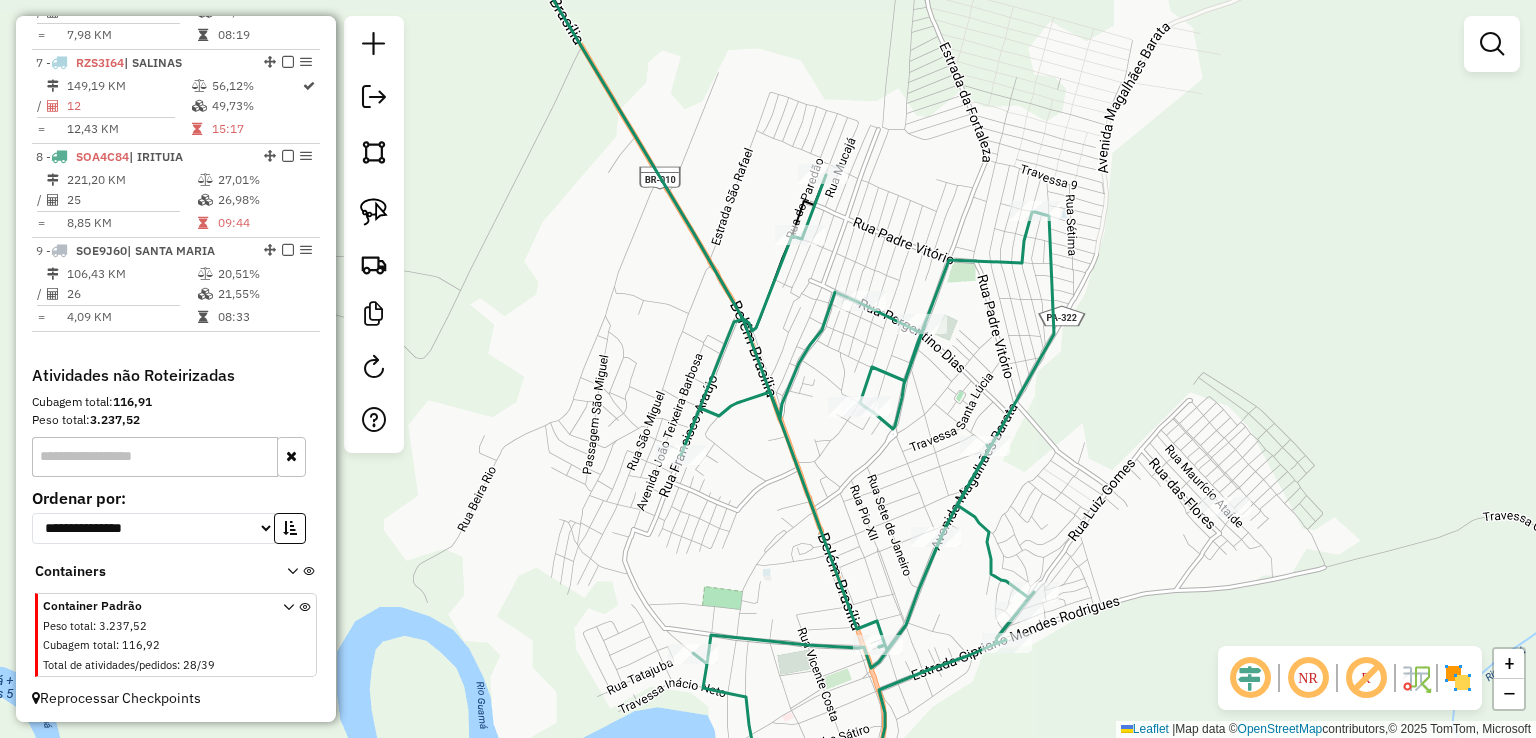 click on "Janela de atendimento Grade de atendimento Capacidade Transportadoras Veículos Cliente Pedidos  Rotas Selecione os dias de semana para filtrar as janelas de atendimento  Seg   Ter   Qua   Qui   Sex   Sáb   Dom  Informe o período da janela de atendimento: De: Até:  Filtrar exatamente a janela do cliente  Considerar janela de atendimento padrão  Selecione os dias de semana para filtrar as grades de atendimento  Seg   Ter   Qua   Qui   Sex   Sáb   Dom   Considerar clientes sem dia de atendimento cadastrado  Clientes fora do dia de atendimento selecionado Filtrar as atividades entre os valores definidos abaixo:  Peso mínimo:   Peso máximo:   Cubagem mínima:   Cubagem máxima:   De:   Até:  Filtrar as atividades entre o tempo de atendimento definido abaixo:  De:   Até:   Considerar capacidade total dos clientes não roteirizados Transportadora: Selecione um ou mais itens Tipo de veículo: Selecione um ou mais itens Veículo: Selecione um ou mais itens Motorista: Selecione um ou mais itens Nome: Rótulo:" 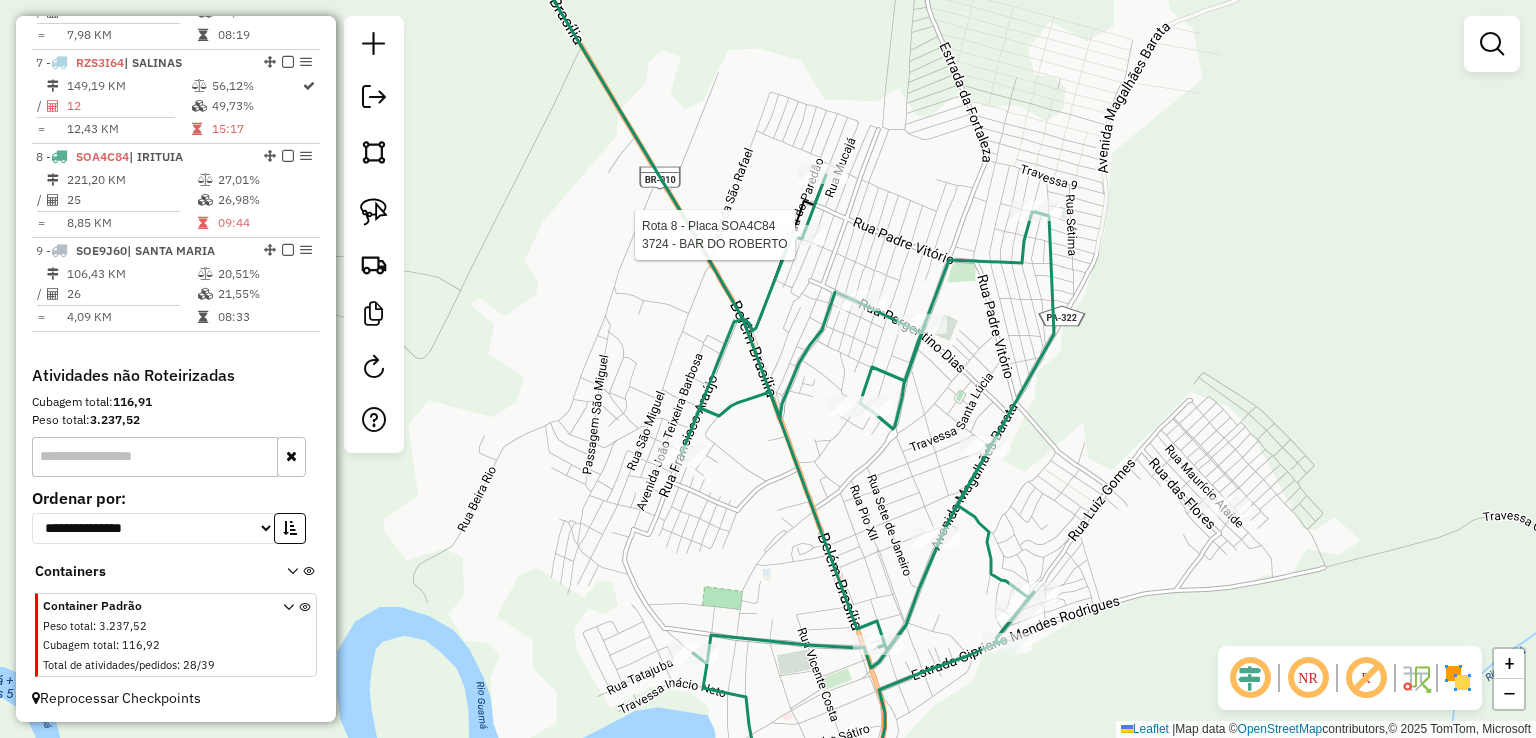 select on "**********" 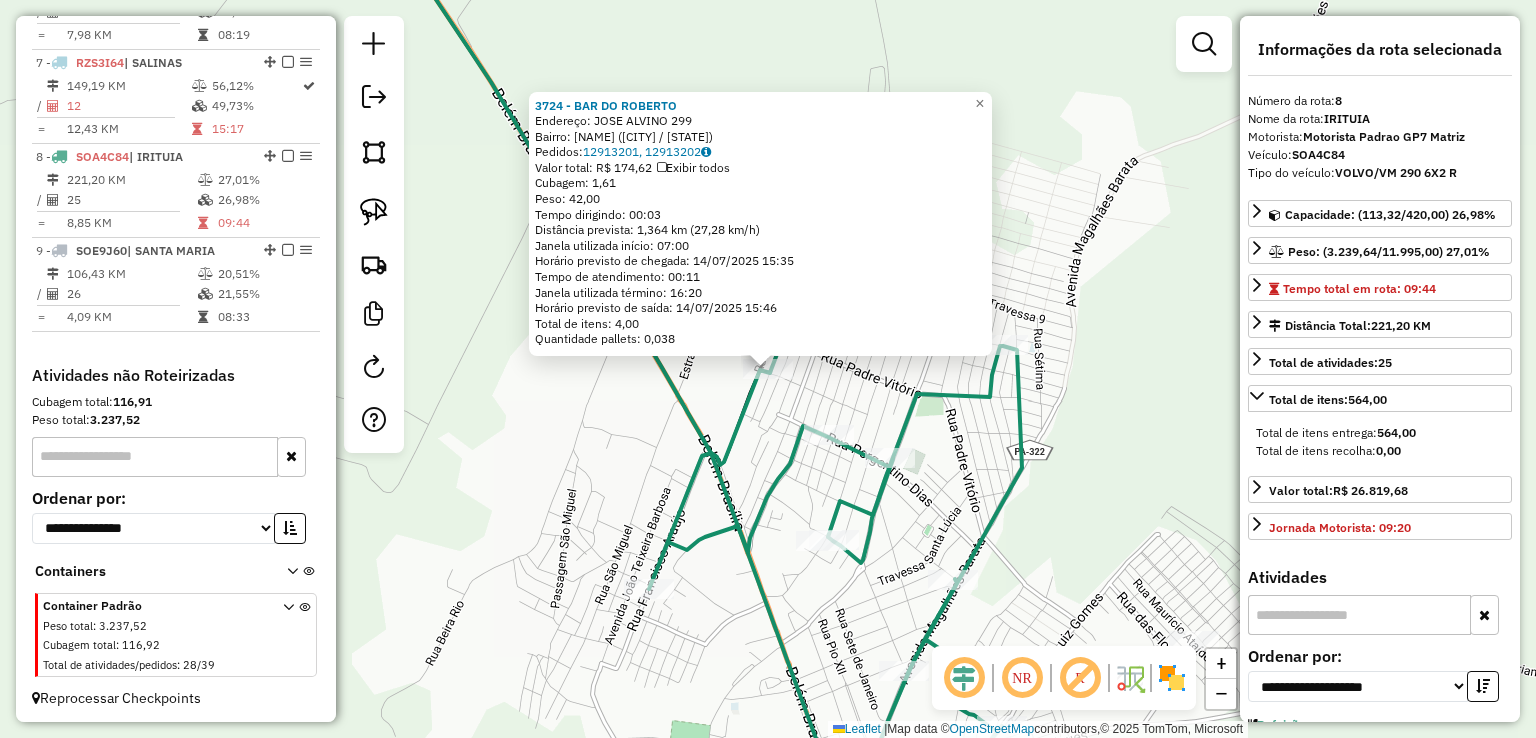 drag, startPoint x: 881, startPoint y: 302, endPoint x: 868, endPoint y: 206, distance: 96.87621 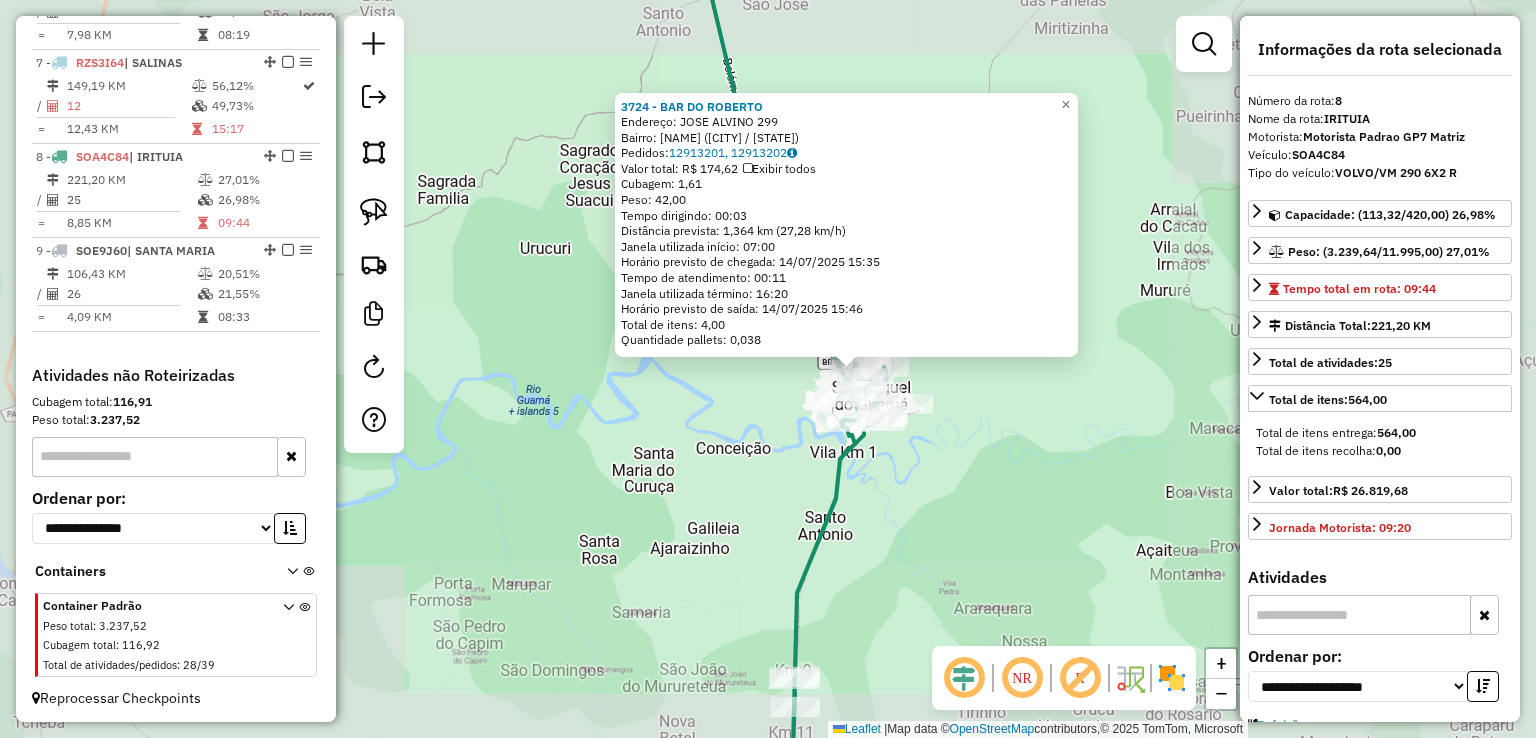 drag, startPoint x: 916, startPoint y: 354, endPoint x: 911, endPoint y: 249, distance: 105.11898 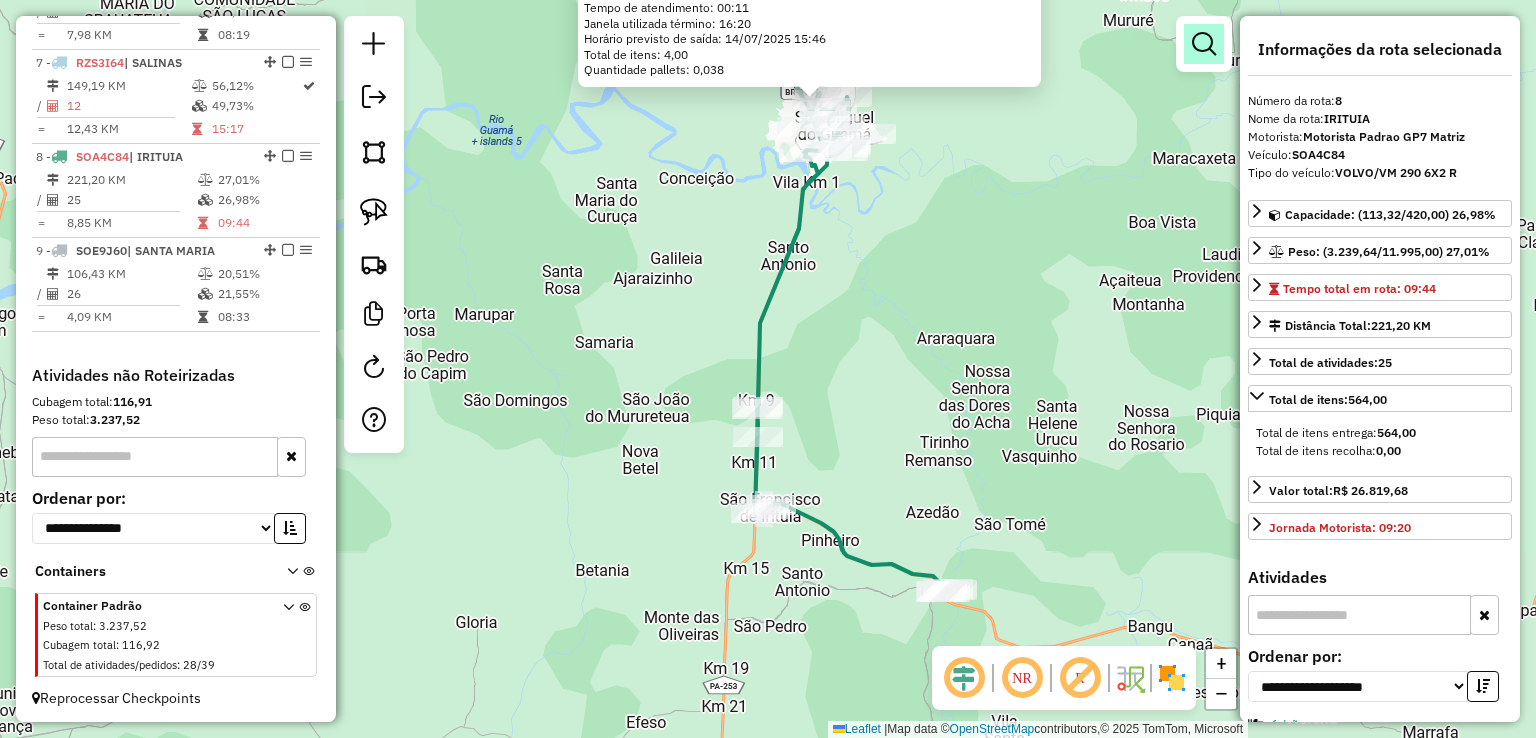 click at bounding box center (1204, 44) 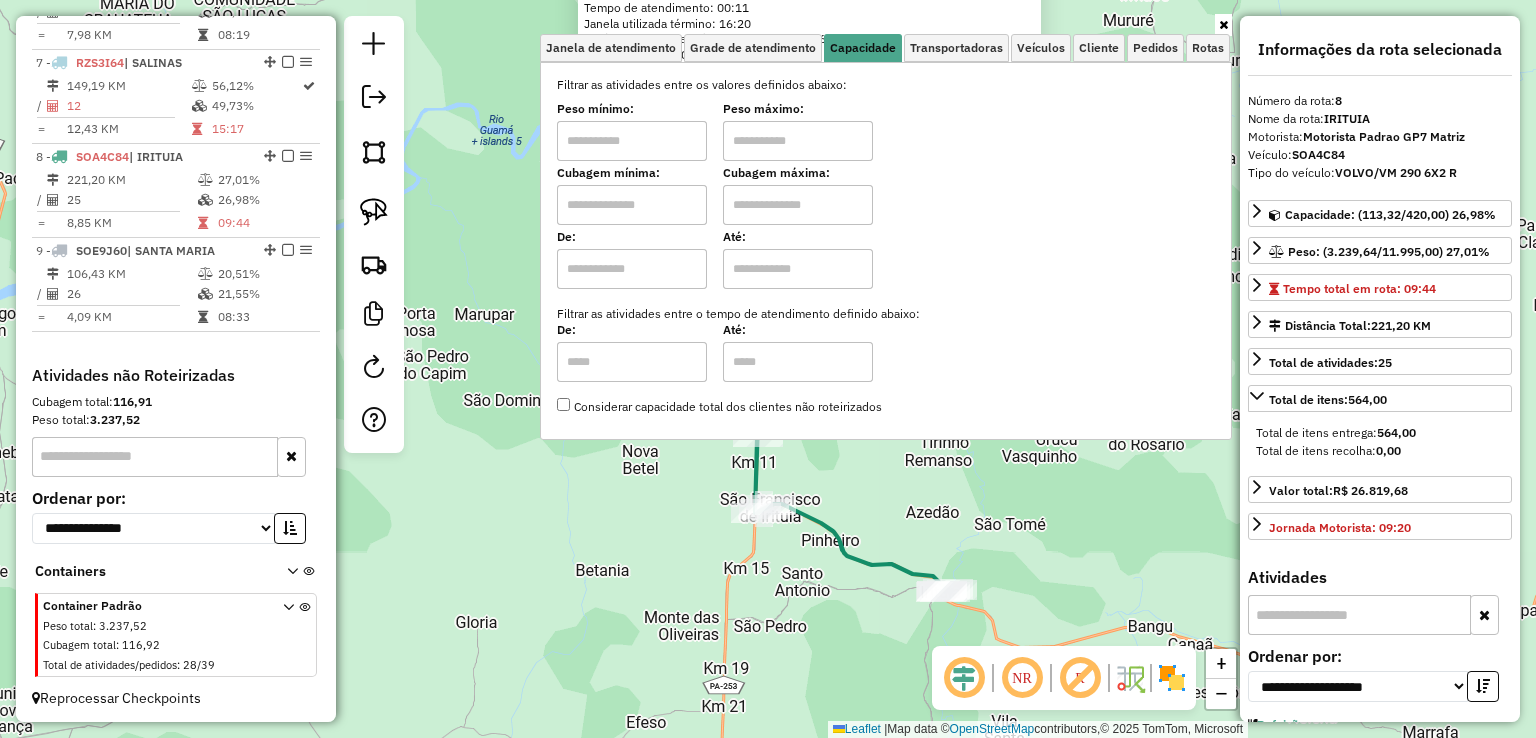 click on "Cubagem mínima:" at bounding box center (632, 197) 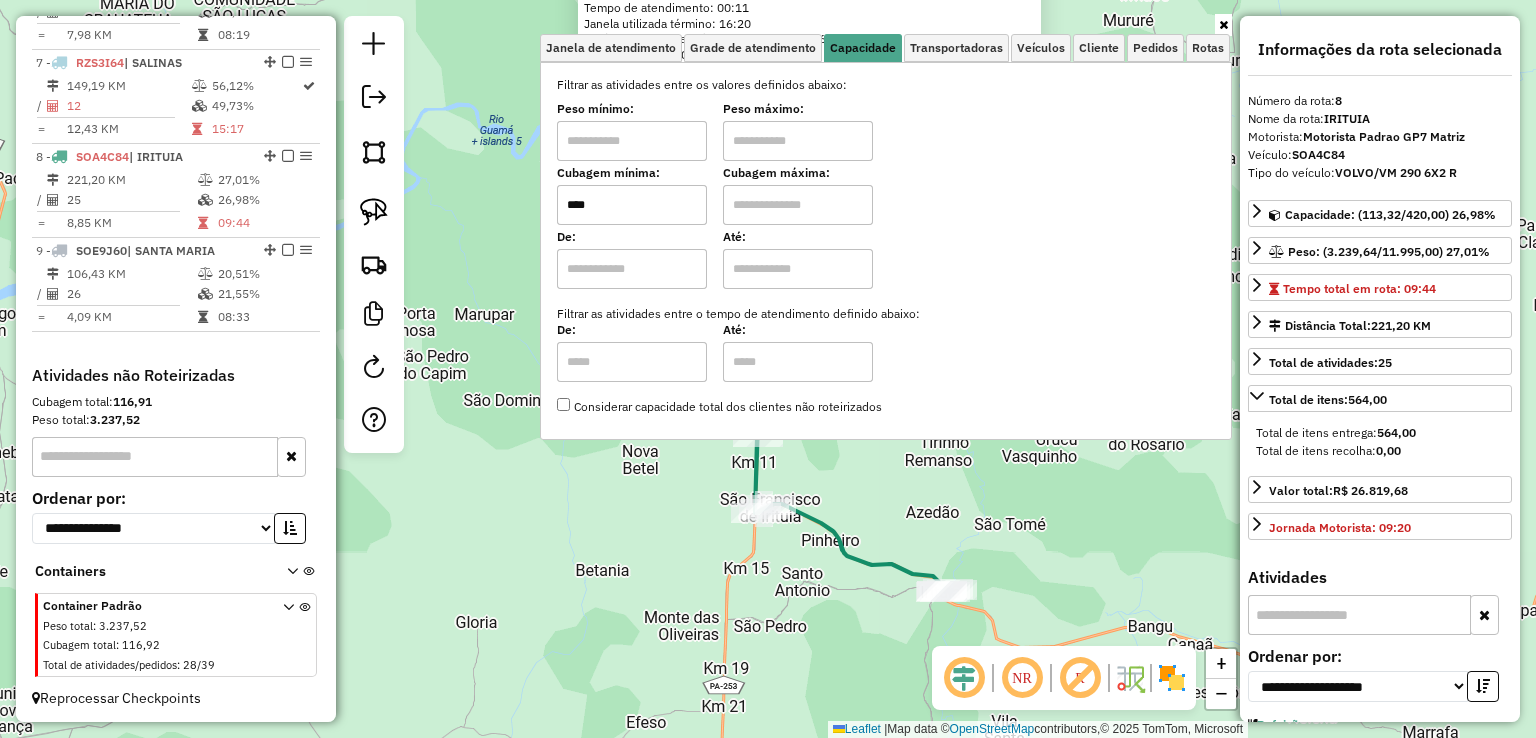 drag, startPoint x: 792, startPoint y: 197, endPoint x: 792, endPoint y: 224, distance: 27 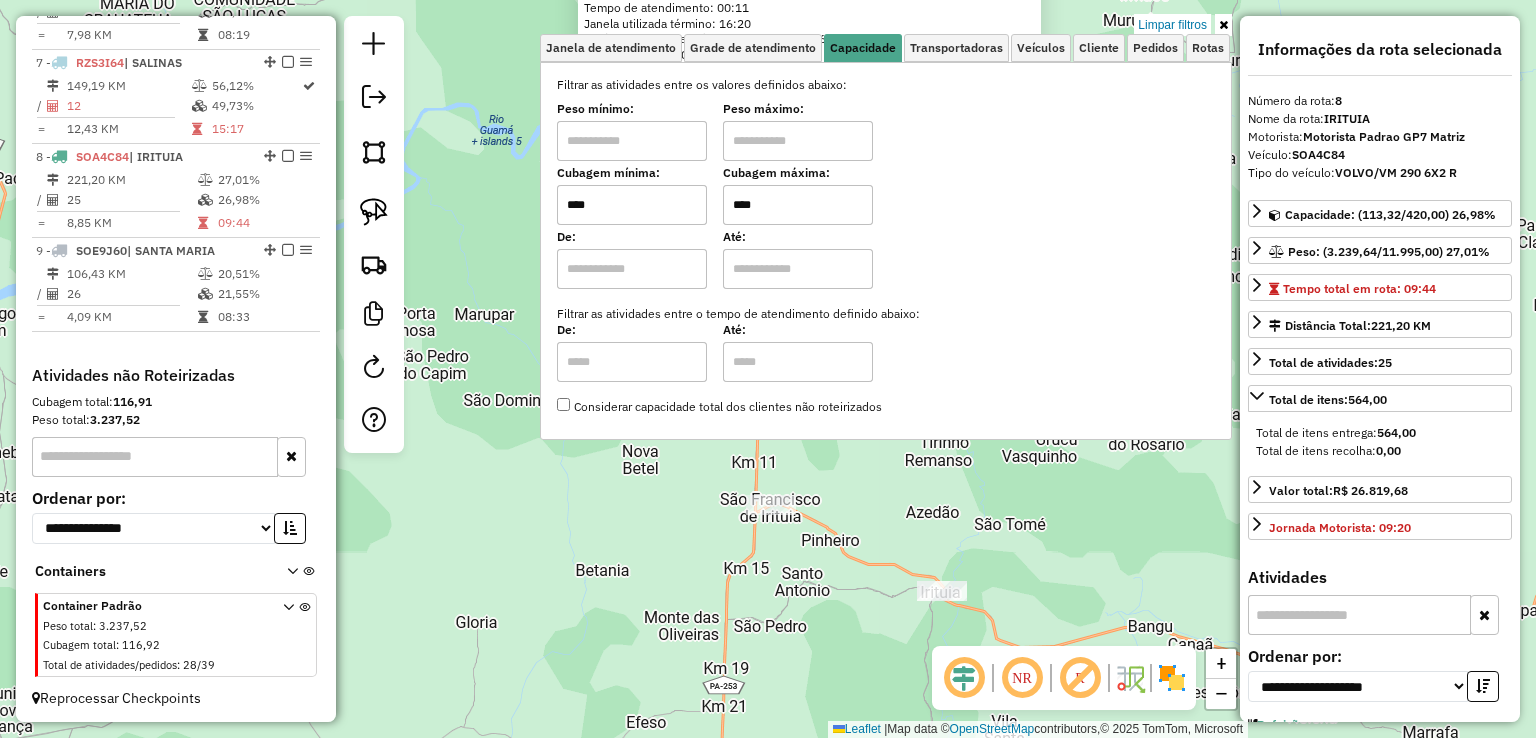 click on "3724 - BAR DO ROBERTO  Endereço:  JOSE ALVINO 299   Bairro: PADRE ENGELO (SAO MIGUEL DO GUAMA / PA)   Pedidos:  12913201, 12913202   Valor total: R$ 174,62   Exibir todos   Cubagem: 1,61  Peso: 42,00  Tempo dirigindo: 00:03   Distância prevista: 1,364 km (27,28 km/h)   Janela utilizada início: 07:00   Horário previsto de chegada: 14/07/2025 15:35   Tempo de atendimento: 00:11   Janela utilizada término: 16:20   Horário previsto de saída: 14/07/2025 15:46   Total de itens: 4,00   Quantidade pallets: 0,038  × Limpar filtros Janela de atendimento Grade de atendimento Capacidade Transportadoras Veículos Cliente Pedidos  Rotas Selecione os dias de semana para filtrar as janelas de atendimento  Seg   Ter   Qua   Qui   Sex   Sáb   Dom  Informe o período da janela de atendimento: De: Até:  Filtrar exatamente a janela do cliente  Considerar janela de atendimento padrão  Selecione os dias de semana para filtrar as grades de atendimento  Seg   Ter   Qua   Qui   Sex   Sáb   Dom   Peso mínimo:  **** **** +" 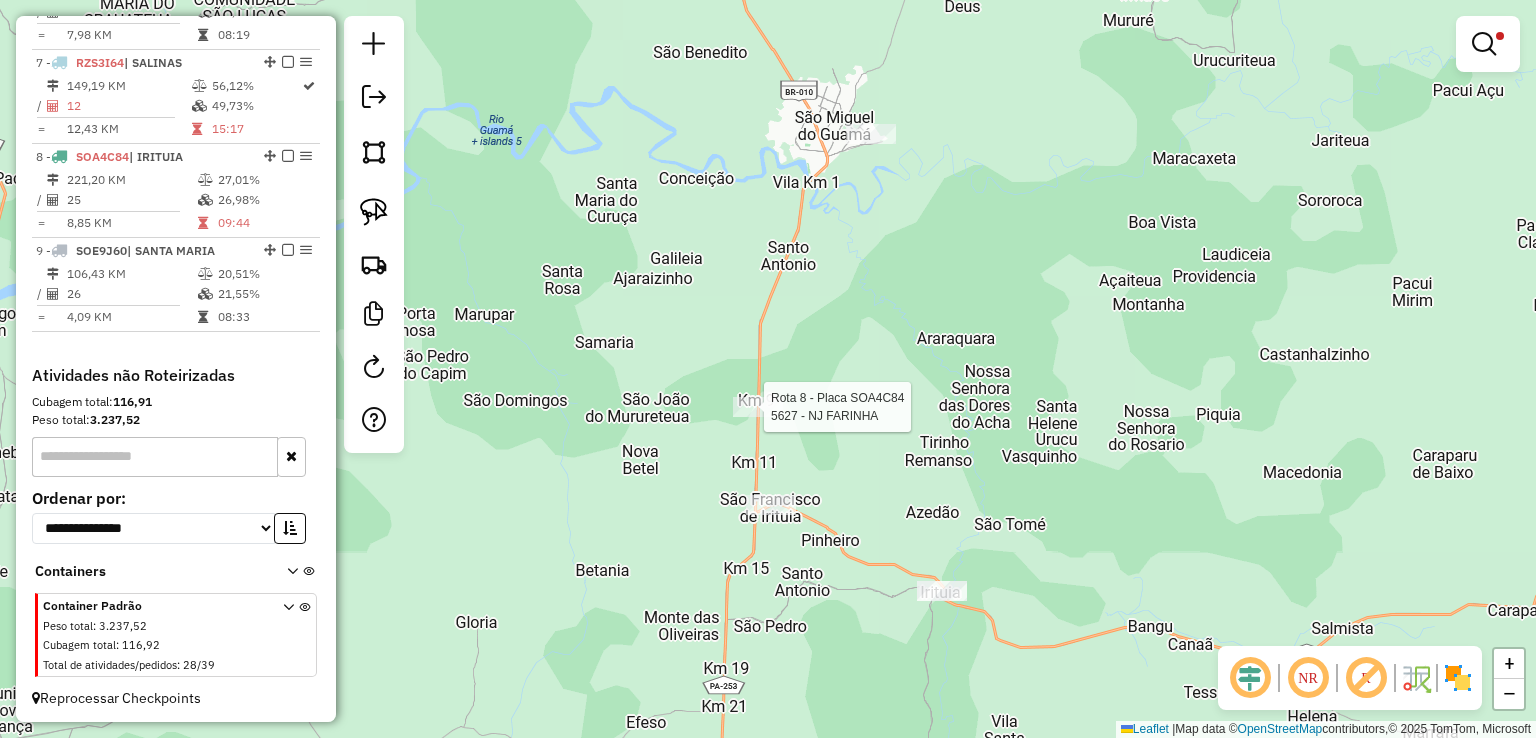 select on "**********" 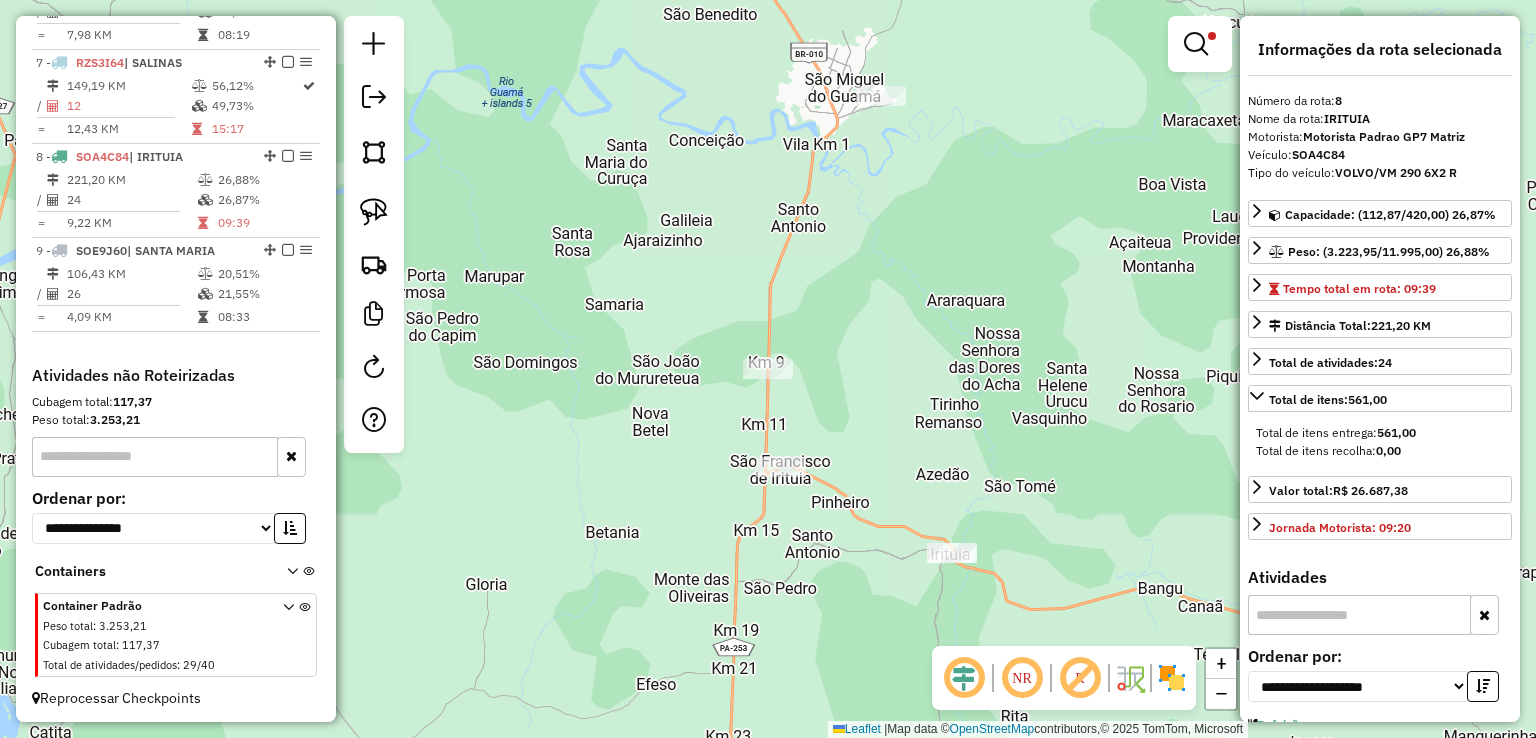 click on "Limpar filtros Janela de atendimento Grade de atendimento Capacidade Transportadoras Veículos Cliente Pedidos  Rotas Selecione os dias de semana para filtrar as janelas de atendimento  Seg   Ter   Qua   Qui   Sex   Sáb   Dom  Informe o período da janela de atendimento: De: Até:  Filtrar exatamente a janela do cliente  Considerar janela de atendimento padrão  Selecione os dias de semana para filtrar as grades de atendimento  Seg   Ter   Qua   Qui   Sex   Sáb   Dom   Considerar clientes sem dia de atendimento cadastrado  Clientes fora do dia de atendimento selecionado Filtrar as atividades entre os valores definidos abaixo:  Peso mínimo:   Peso máximo:   Cubagem mínima:  ****  Cubagem máxima:  ****  De:   Até:  Filtrar as atividades entre o tempo de atendimento definido abaixo:  De:   Até:   Considerar capacidade total dos clientes não roteirizados Transportadora: Selecione um ou mais itens Tipo de veículo: Selecione um ou mais itens Veículo: Selecione um ou mais itens Motorista: Nome: Rótulo: +" 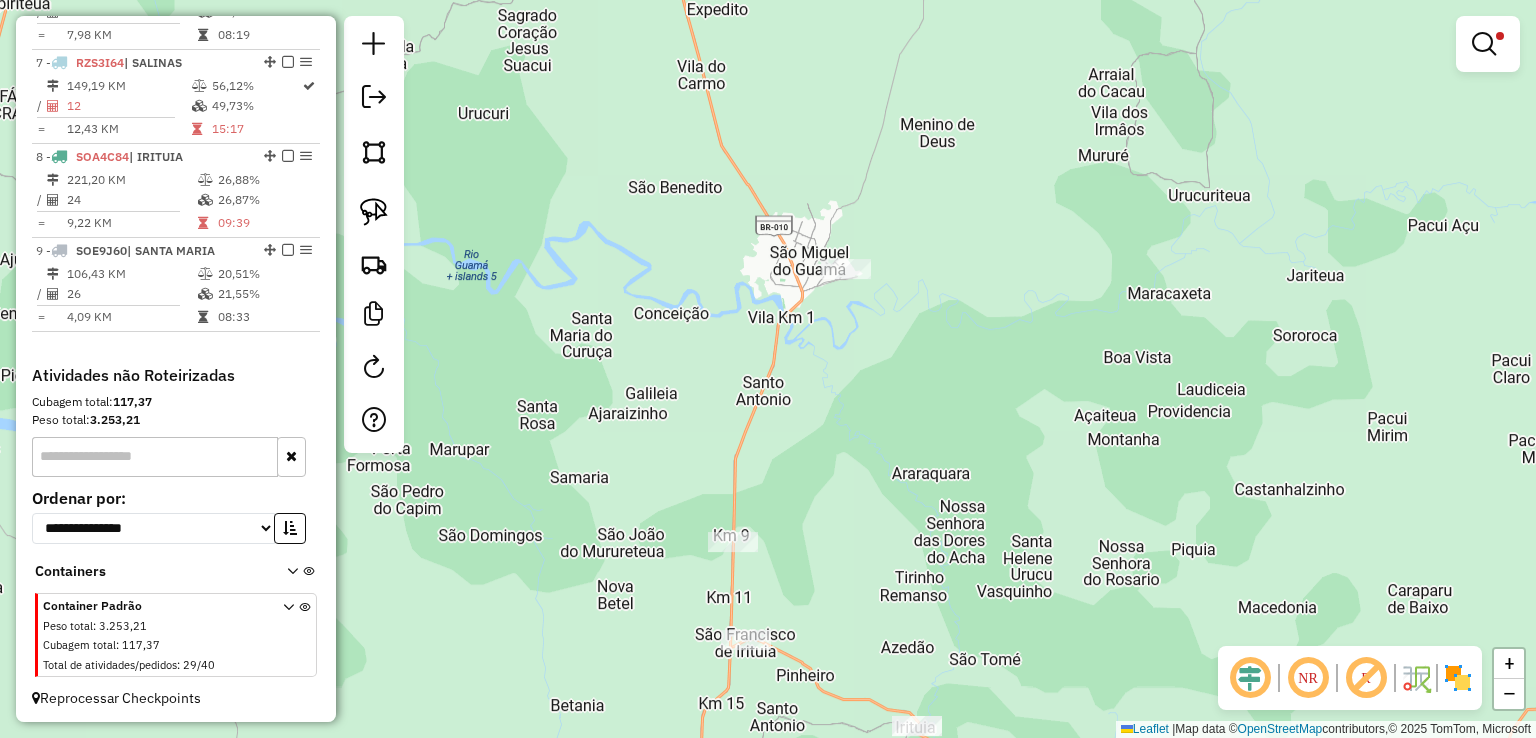 drag, startPoint x: 901, startPoint y: 218, endPoint x: 856, endPoint y: 461, distance: 247.13155 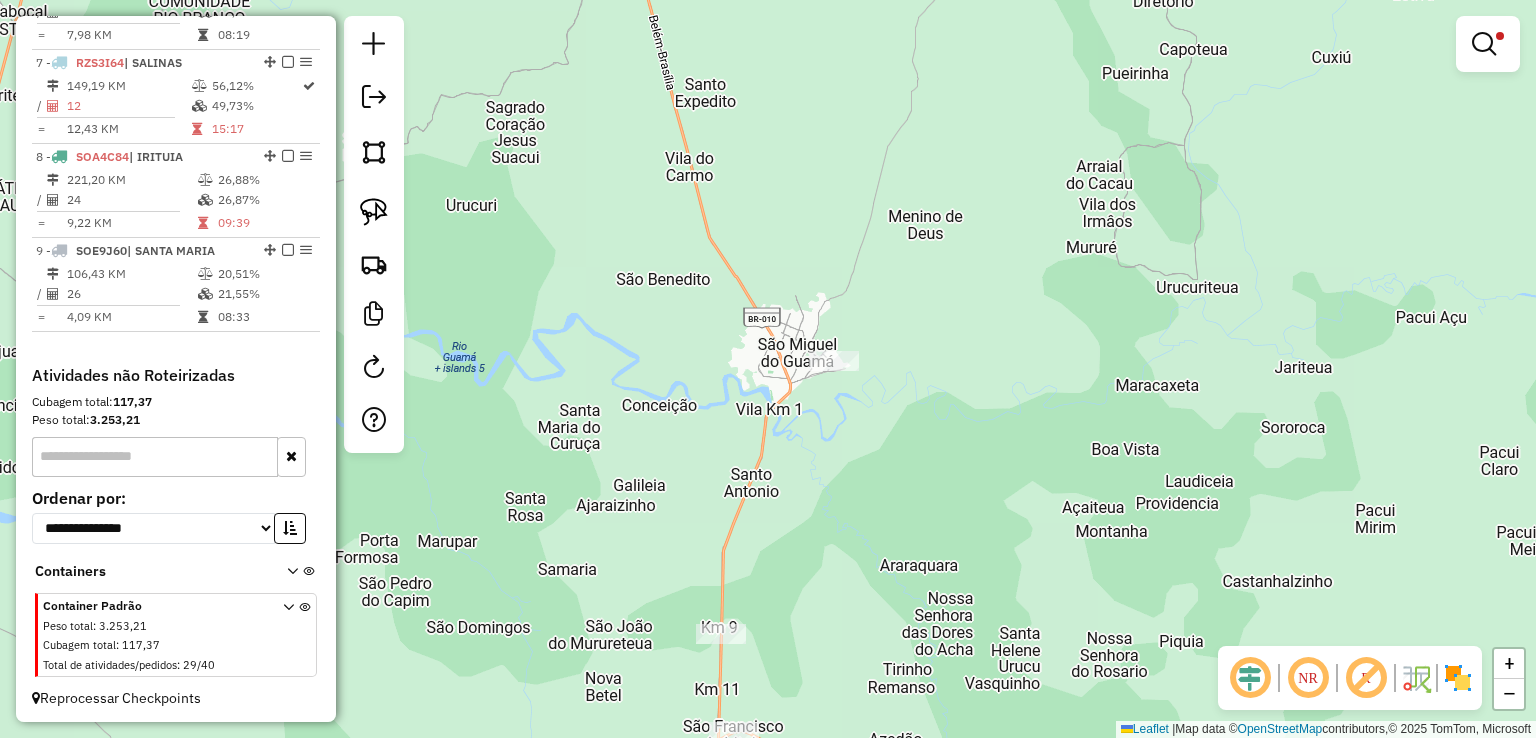 drag, startPoint x: 843, startPoint y: 293, endPoint x: 845, endPoint y: 264, distance: 29.068884 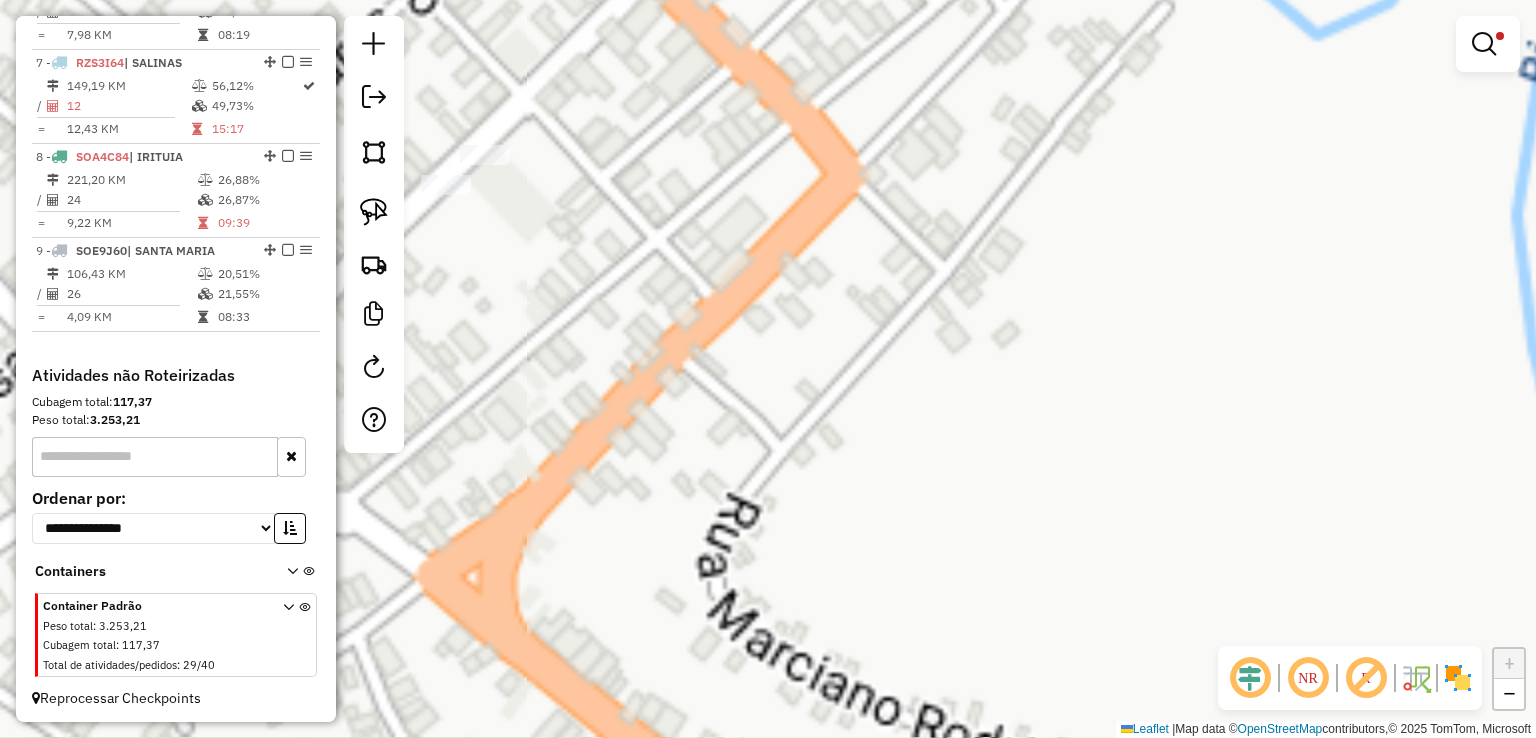 click on "Limpar filtros Janela de atendimento Grade de atendimento Capacidade Transportadoras Veículos Cliente Pedidos  Rotas Selecione os dias de semana para filtrar as janelas de atendimento  Seg   Ter   Qua   Qui   Sex   Sáb   Dom  Informe o período da janela de atendimento: De: Até:  Filtrar exatamente a janela do cliente  Considerar janela de atendimento padrão  Selecione os dias de semana para filtrar as grades de atendimento  Seg   Ter   Qua   Qui   Sex   Sáb   Dom   Considerar clientes sem dia de atendimento cadastrado  Clientes fora do dia de atendimento selecionado Filtrar as atividades entre os valores definidos abaixo:  Peso mínimo:   Peso máximo:   Cubagem mínima:  ****  Cubagem máxima:  ****  De:   Até:  Filtrar as atividades entre o tempo de atendimento definido abaixo:  De:   Até:   Considerar capacidade total dos clientes não roteirizados Transportadora: Selecione um ou mais itens Tipo de veículo: Selecione um ou mais itens Veículo: Selecione um ou mais itens Motorista: Nome: Rótulo: +" 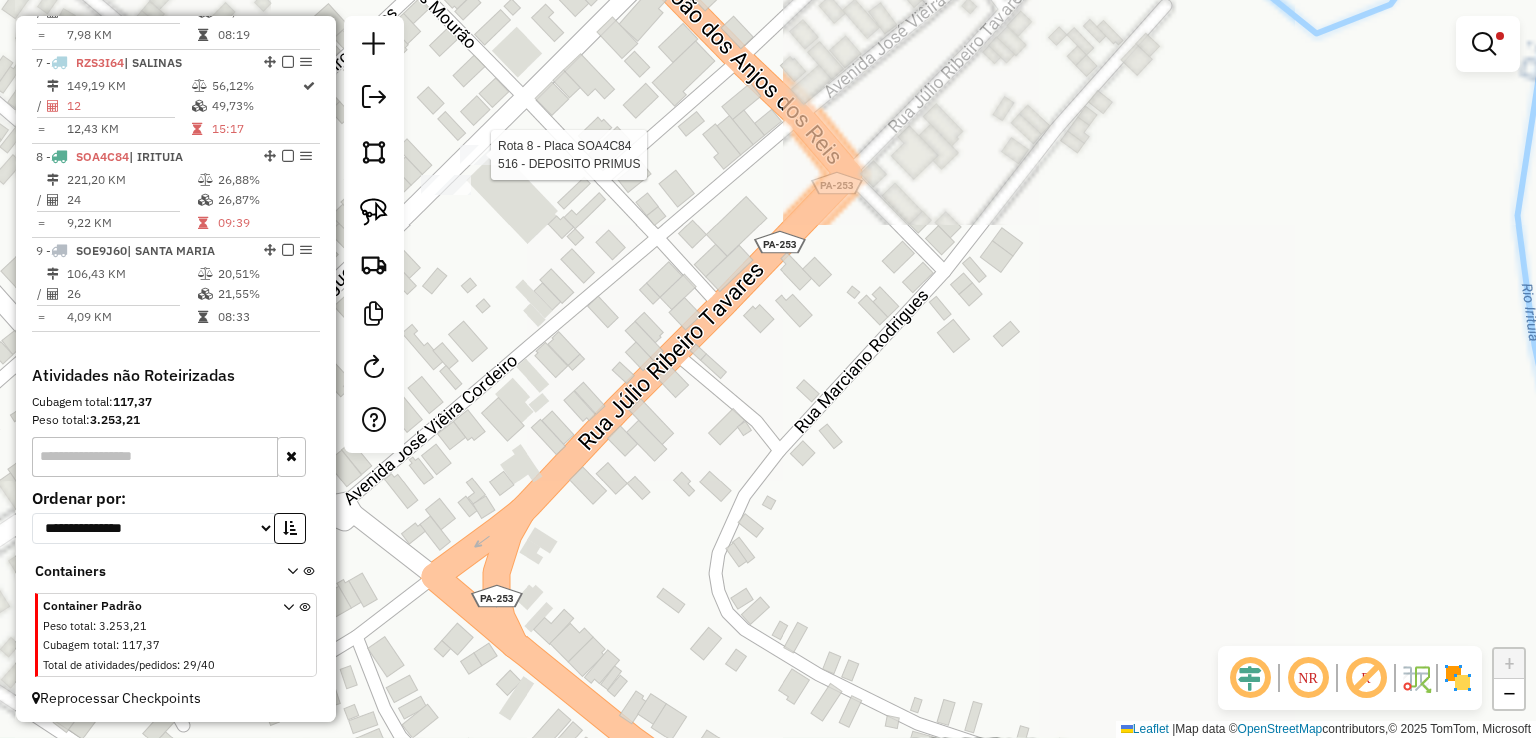 select on "**********" 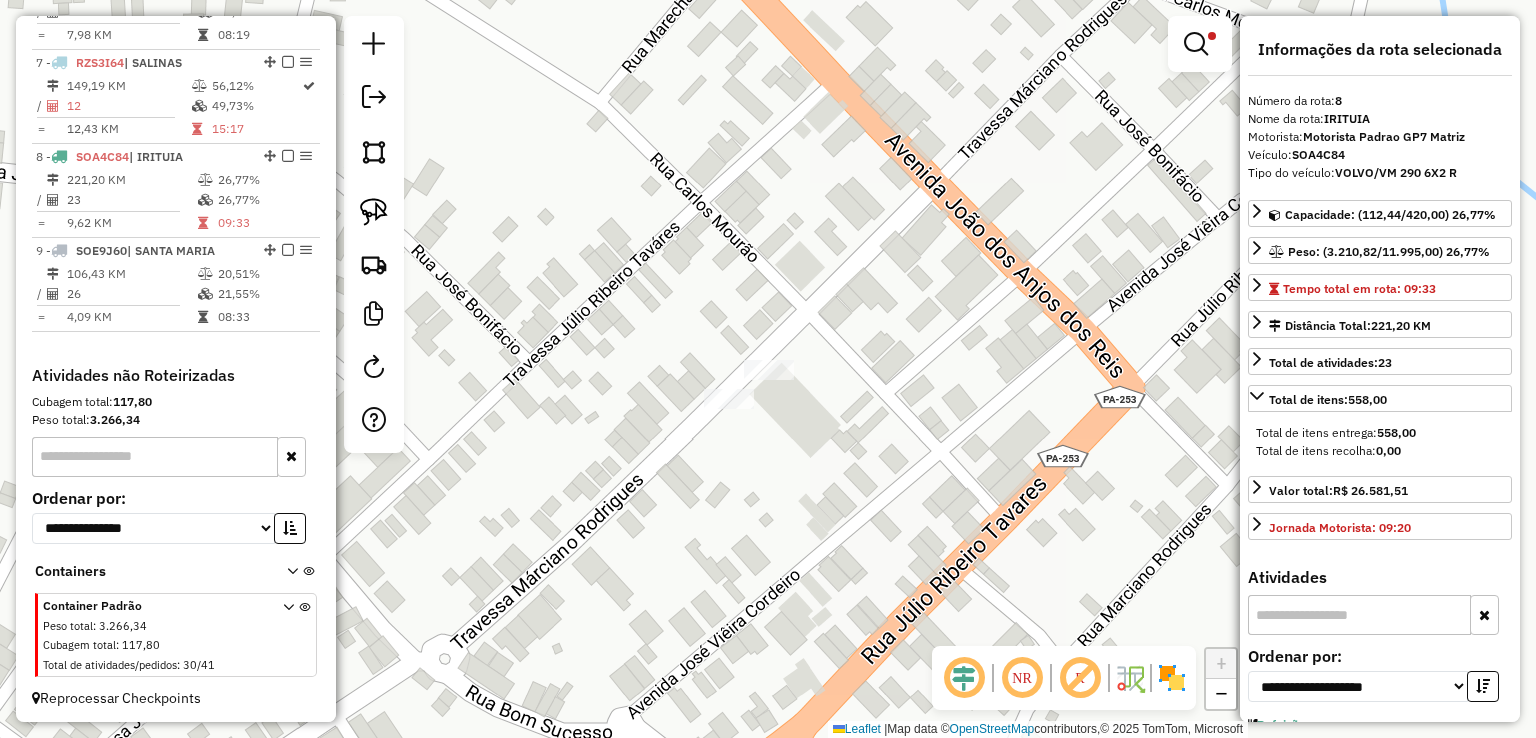 click on "Limpar filtros Janela de atendimento Grade de atendimento Capacidade Transportadoras Veículos Cliente Pedidos  Rotas Selecione os dias de semana para filtrar as janelas de atendimento  Seg   Ter   Qua   Qui   Sex   Sáb   Dom  Informe o período da janela de atendimento: De: Até:  Filtrar exatamente a janela do cliente  Considerar janela de atendimento padrão  Selecione os dias de semana para filtrar as grades de atendimento  Seg   Ter   Qua   Qui   Sex   Sáb   Dom   Considerar clientes sem dia de atendimento cadastrado  Clientes fora do dia de atendimento selecionado Filtrar as atividades entre os valores definidos abaixo:  Peso mínimo:   Peso máximo:   Cubagem mínima:  ****  Cubagem máxima:  ****  De:   Até:  Filtrar as atividades entre o tempo de atendimento definido abaixo:  De:   Até:   Considerar capacidade total dos clientes não roteirizados Transportadora: Selecione um ou mais itens Tipo de veículo: Selecione um ou mais itens Veículo: Selecione um ou mais itens Motorista: Nome: Rótulo: +" 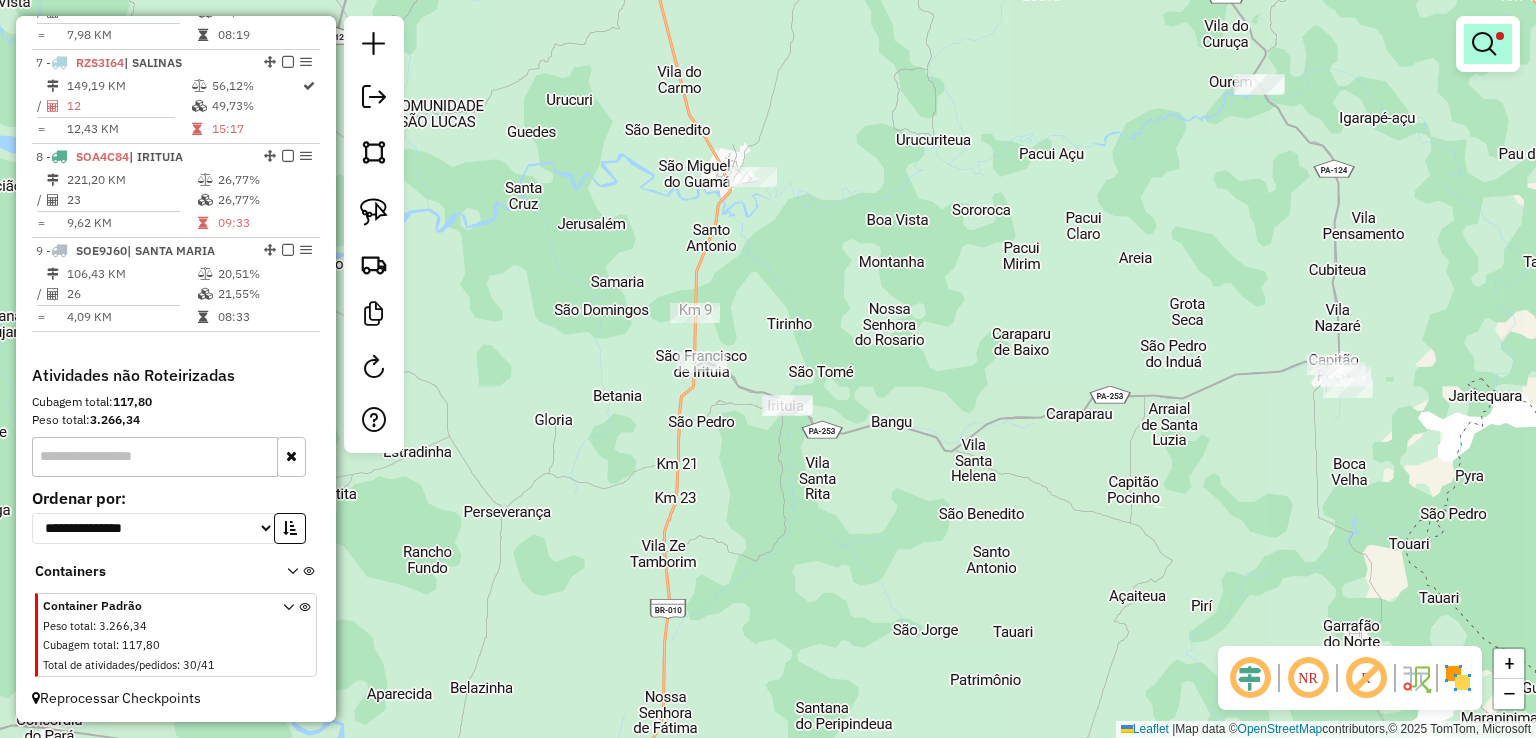 click at bounding box center [1500, 36] 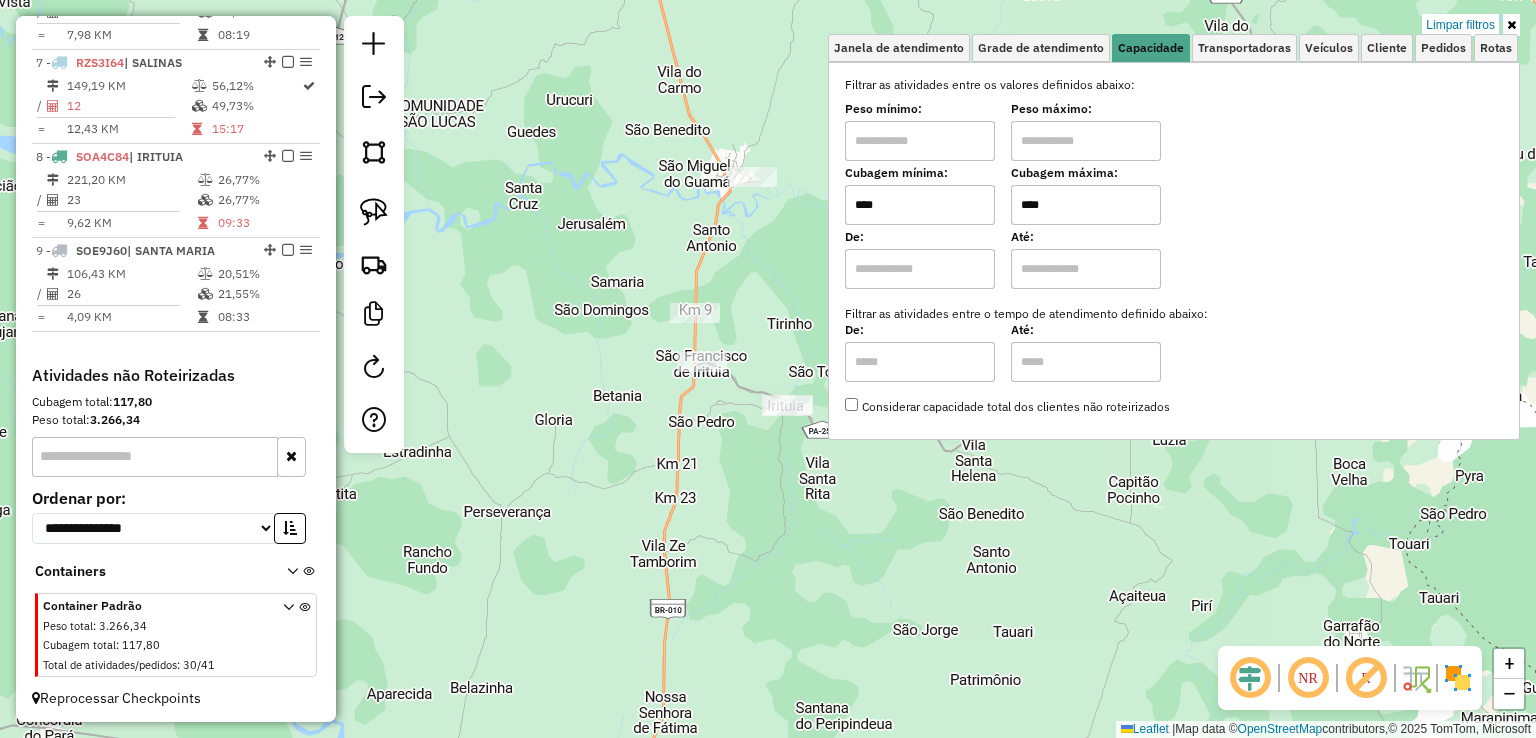 click on "Limpar filtros" at bounding box center [1460, 25] 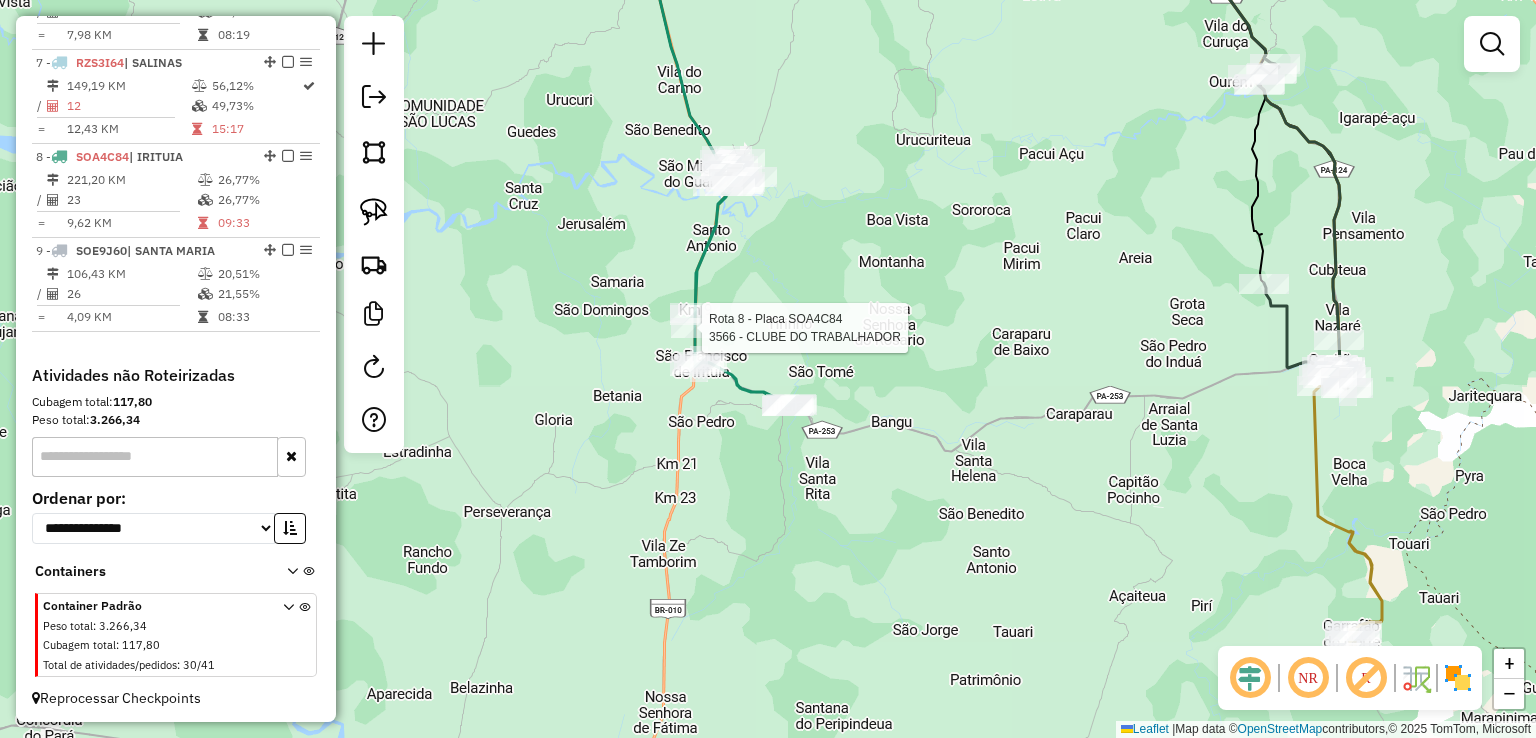 select on "**********" 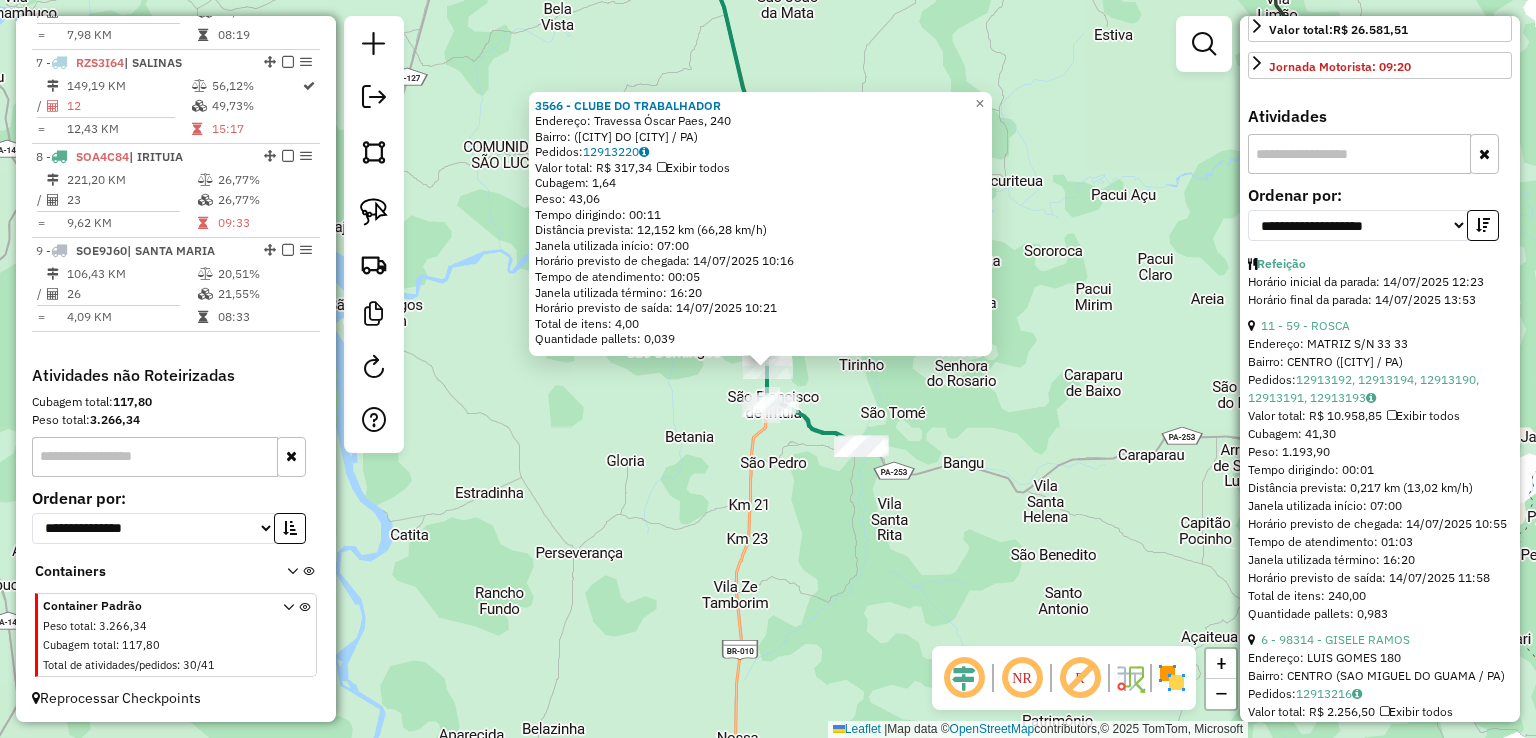 scroll, scrollTop: 500, scrollLeft: 0, axis: vertical 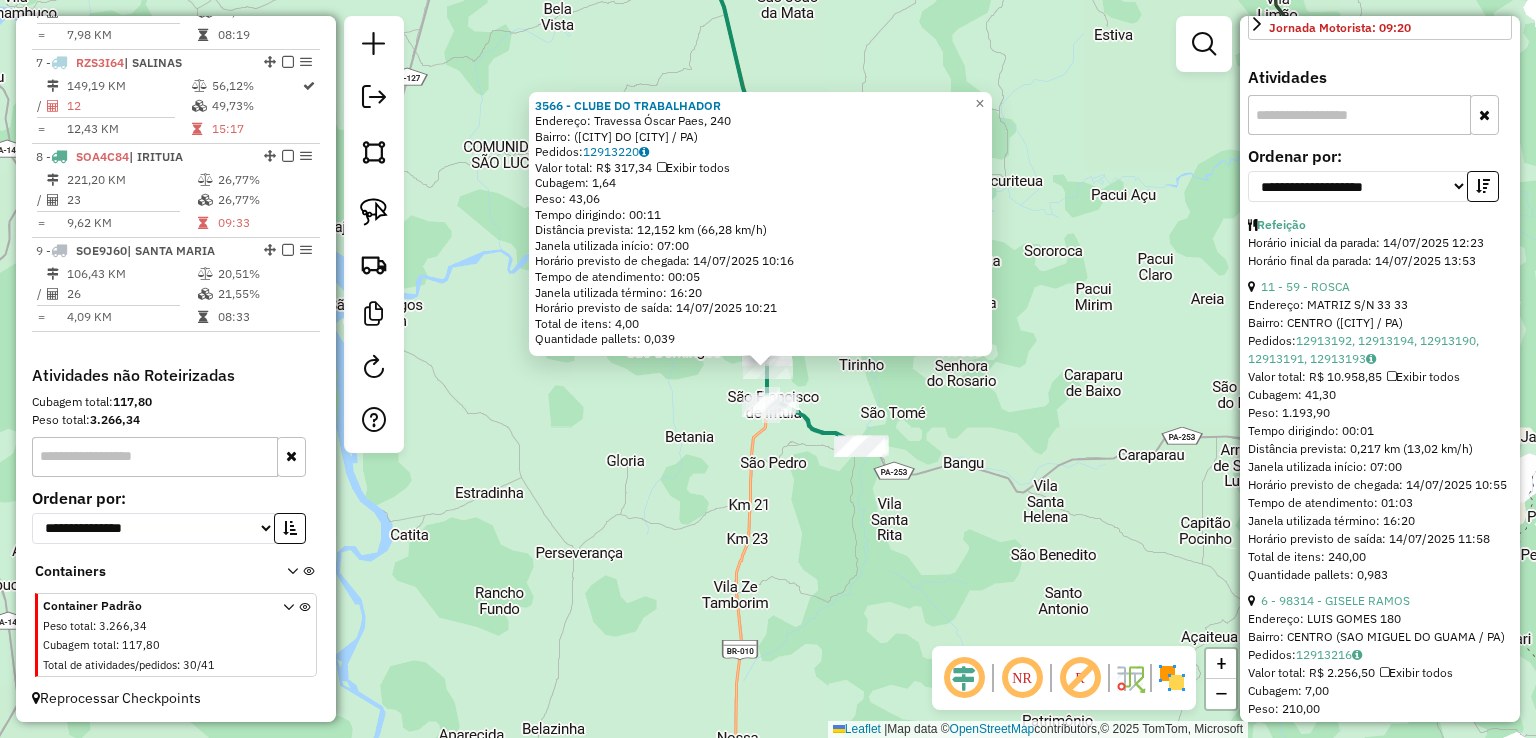 click on "3566 - CLUBE DO TRABALHADOR  Endereço: Travessa Óscar Paes, 240   Bairro:  (São Miguel do Guamá / PA)   Pedidos:  12913220   Valor total: R$ 317,34   Exibir todos   Cubagem: 1,64  Peso: 43,06  Tempo dirigindo: 00:11   Distância prevista: 12,152 km (66,28 km/h)   Janela utilizada início: 07:00   Horário previsto de chegada: 14/07/2025 10:16   Tempo de atendimento: 00:05   Janela utilizada término: 16:20   Horário previsto de saída: 14/07/2025 10:21   Total de itens: 4,00   Quantidade pallets: 0,039  × Janela de atendimento Grade de atendimento Capacidade Transportadoras Veículos Cliente Pedidos  Rotas Selecione os dias de semana para filtrar as janelas de atendimento  Seg   Ter   Qua   Qui   Sex   Sáb   Dom  Informe o período da janela de atendimento: De: Até:  Filtrar exatamente a janela do cliente  Considerar janela de atendimento padrão  Selecione os dias de semana para filtrar as grades de atendimento  Seg   Ter   Qua   Qui   Sex   Sáb   Dom   Peso mínimo:   Peso máximo:   De:   Até:  +" 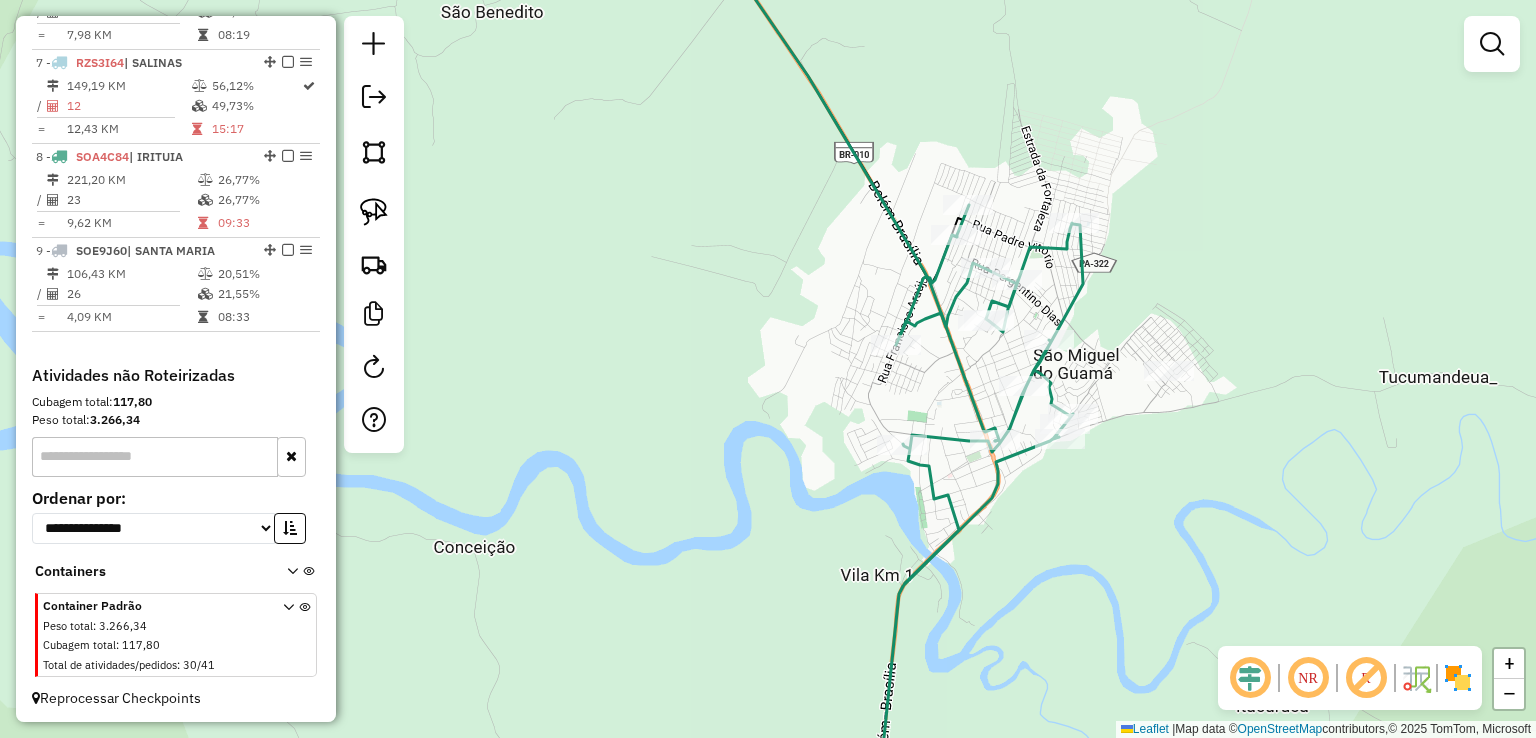 click on "Janela de atendimento Grade de atendimento Capacidade Transportadoras Veículos Cliente Pedidos  Rotas Selecione os dias de semana para filtrar as janelas de atendimento  Seg   Ter   Qua   Qui   Sex   Sáb   Dom  Informe o período da janela de atendimento: De: Até:  Filtrar exatamente a janela do cliente  Considerar janela de atendimento padrão  Selecione os dias de semana para filtrar as grades de atendimento  Seg   Ter   Qua   Qui   Sex   Sáb   Dom   Considerar clientes sem dia de atendimento cadastrado  Clientes fora do dia de atendimento selecionado Filtrar as atividades entre os valores definidos abaixo:  Peso mínimo:   Peso máximo:   Cubagem mínima:   Cubagem máxima:   De:   Até:  Filtrar as atividades entre o tempo de atendimento definido abaixo:  De:   Até:   Considerar capacidade total dos clientes não roteirizados Transportadora: Selecione um ou mais itens Tipo de veículo: Selecione um ou mais itens Veículo: Selecione um ou mais itens Motorista: Selecione um ou mais itens Nome: Rótulo:" 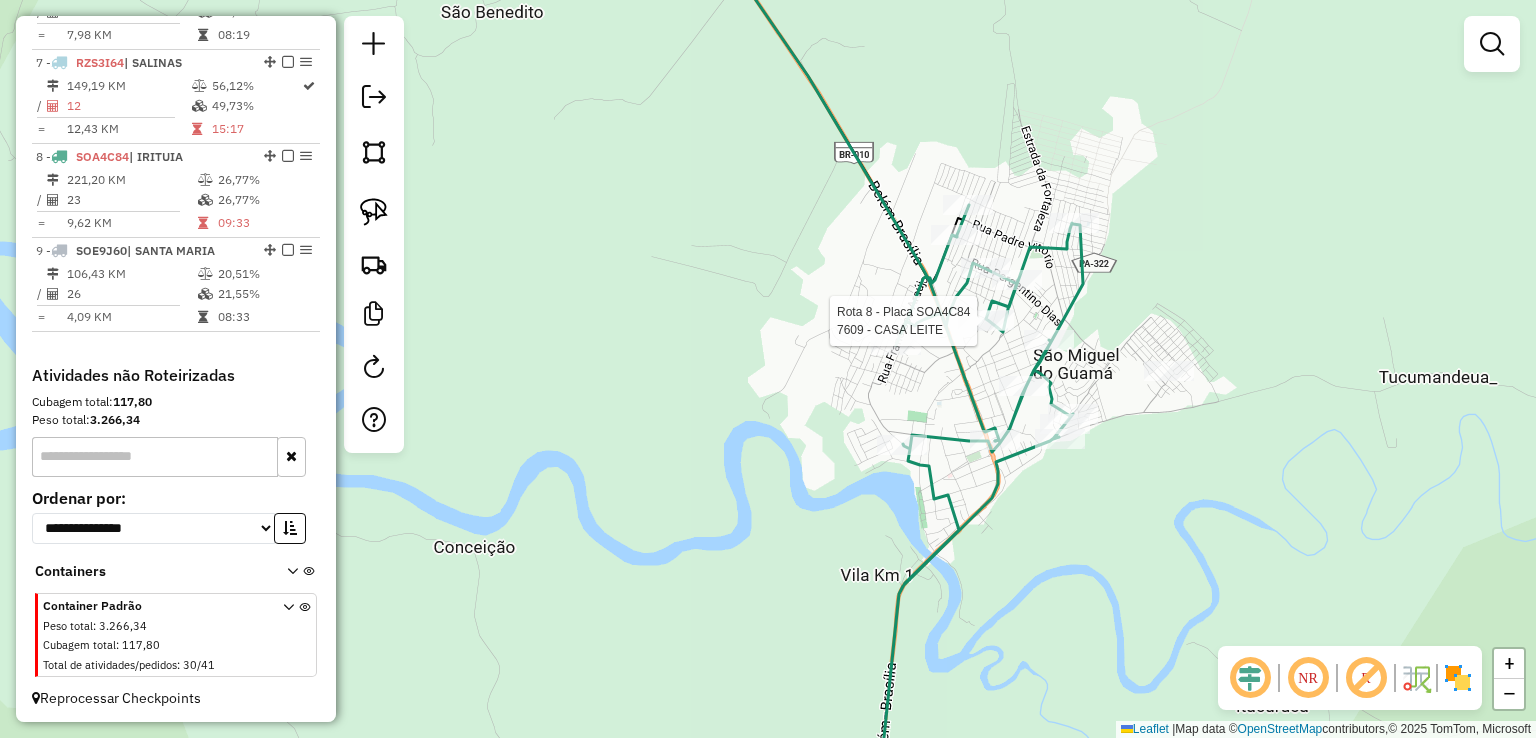select on "**********" 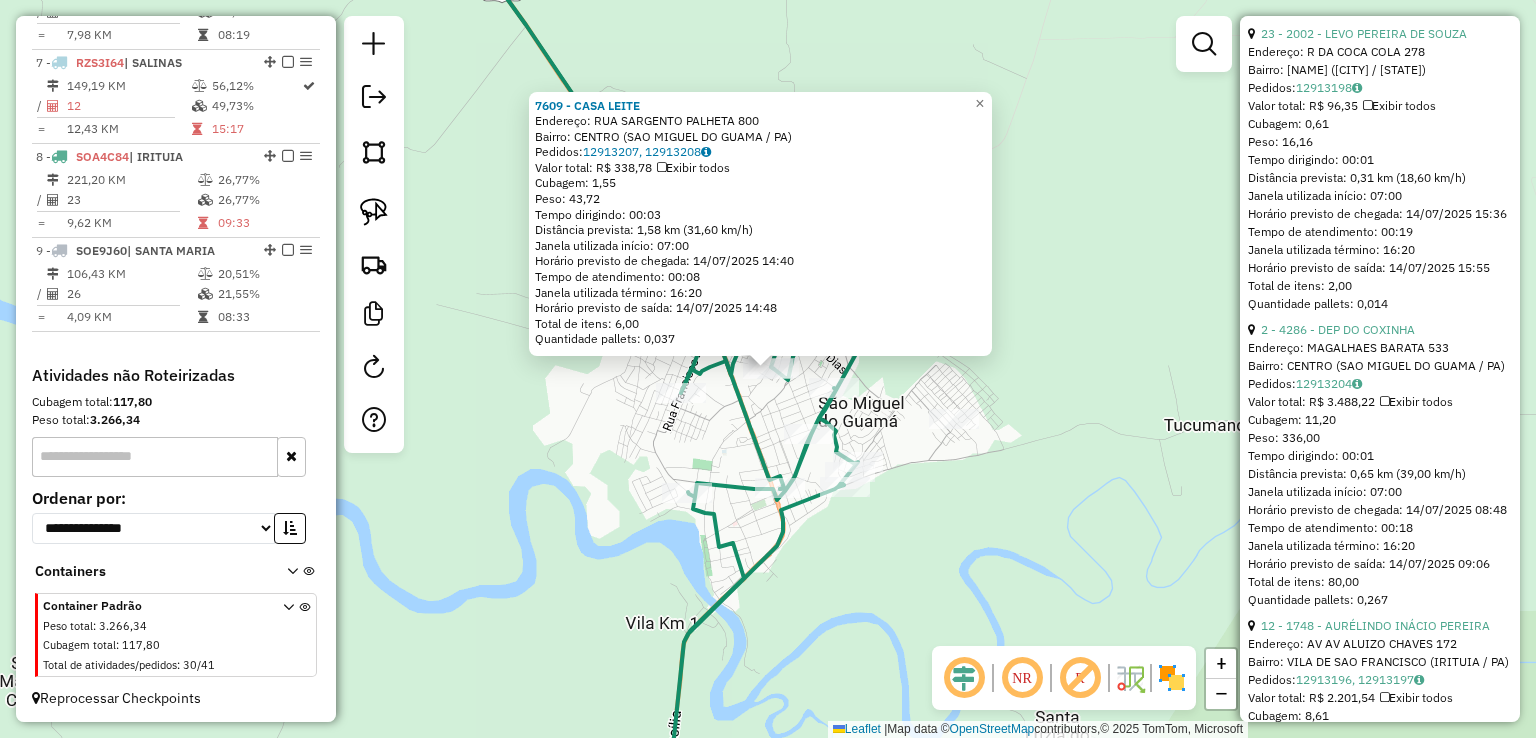 scroll, scrollTop: 1400, scrollLeft: 0, axis: vertical 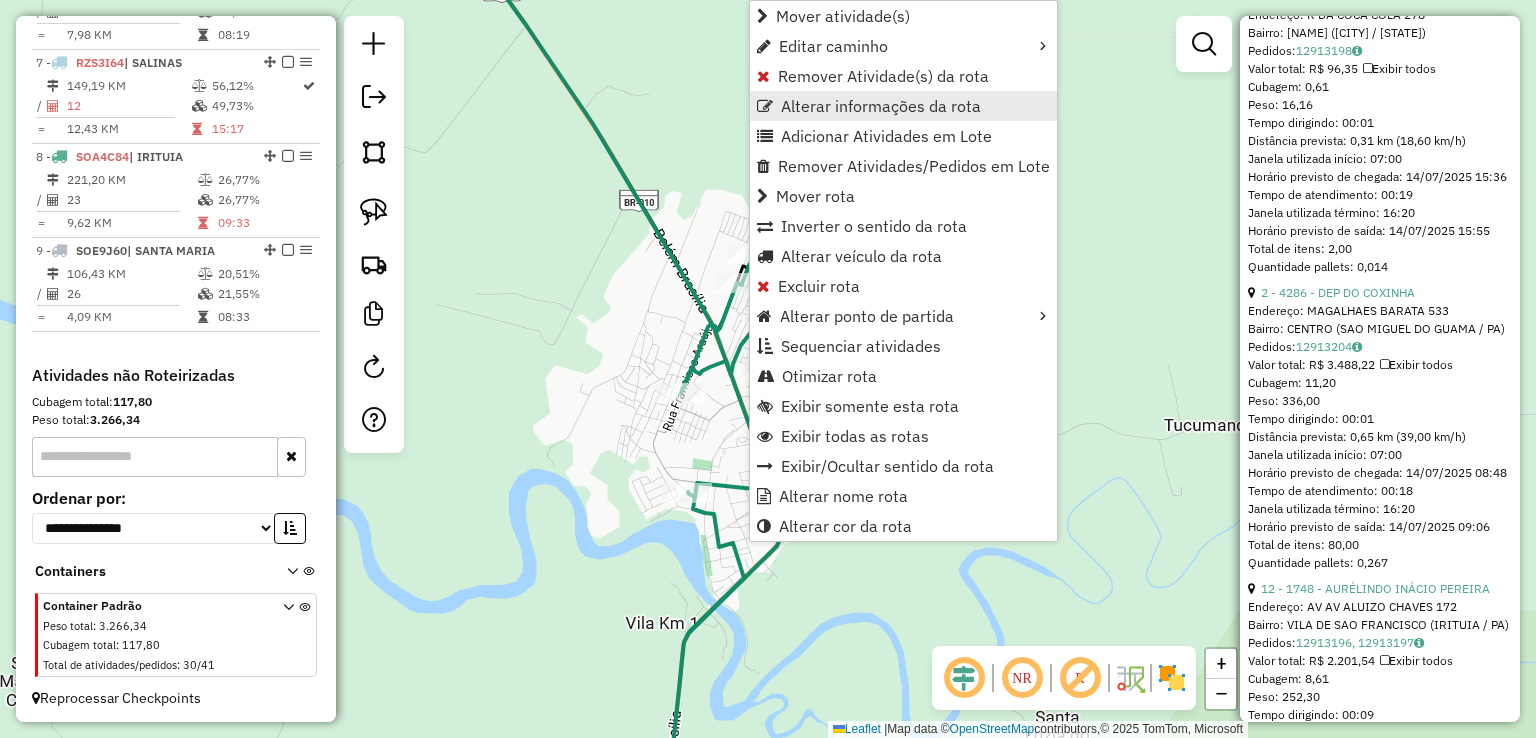 click on "Alterar informações da rota" at bounding box center [881, 106] 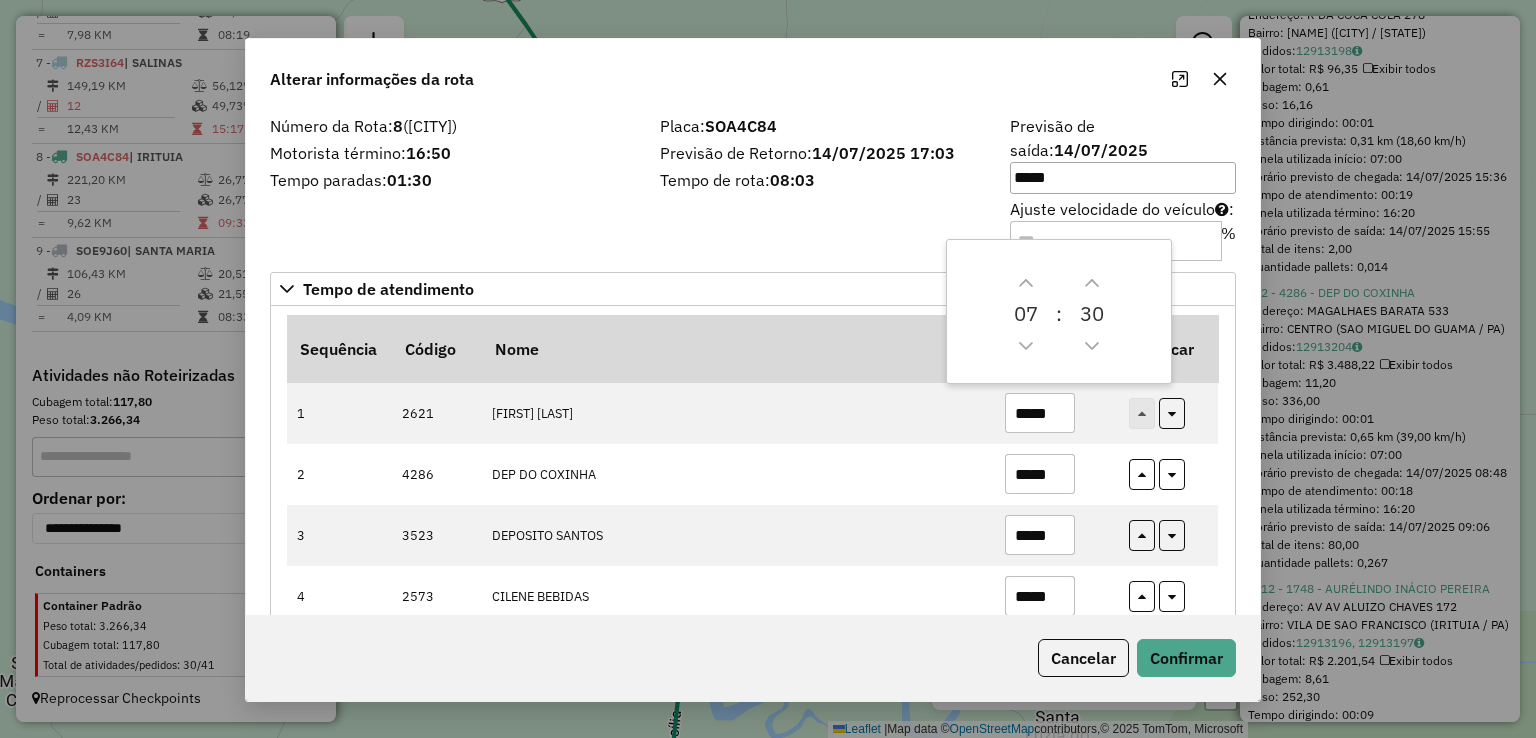 drag, startPoint x: 875, startPoint y: 68, endPoint x: 797, endPoint y: 53, distance: 79.429214 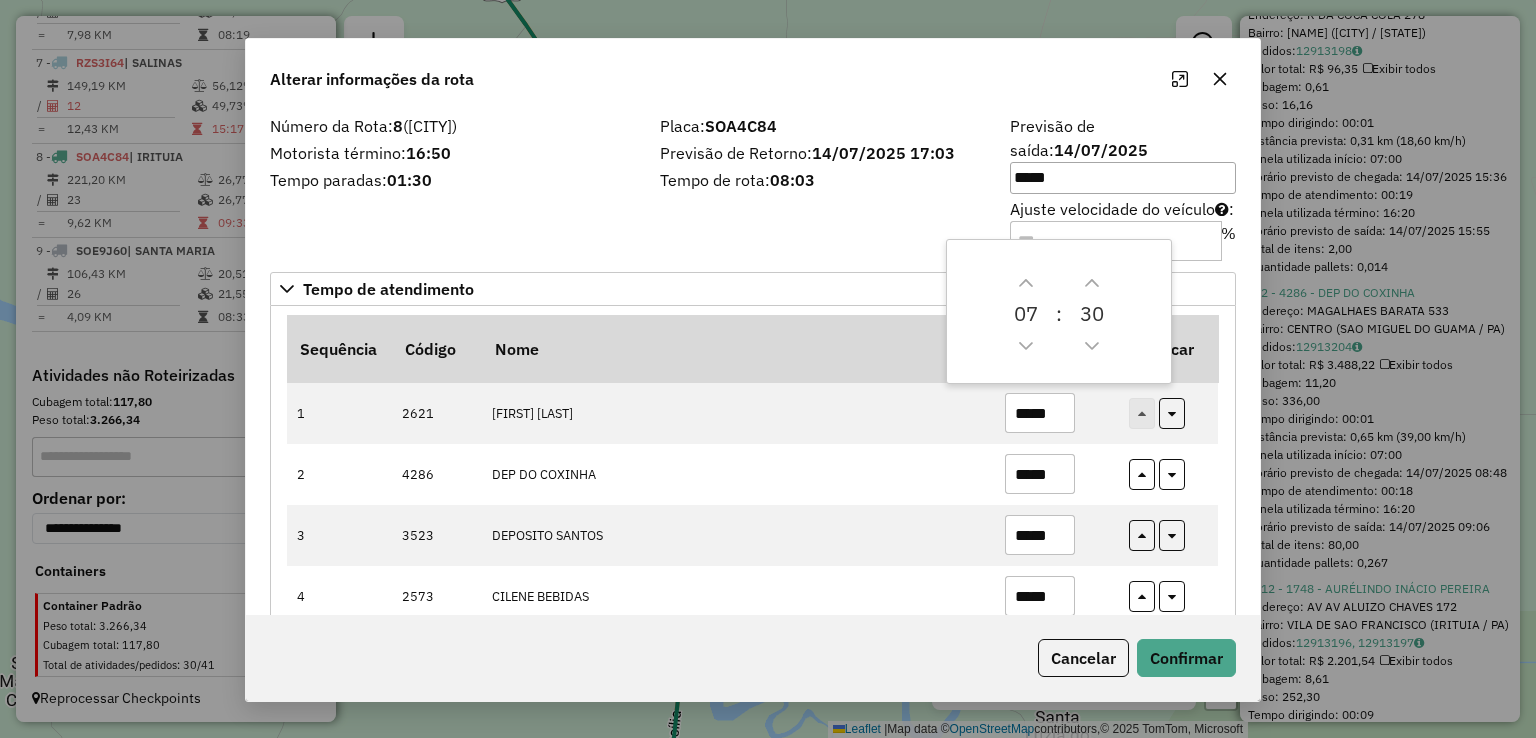 click on "Alterar informações da rota" 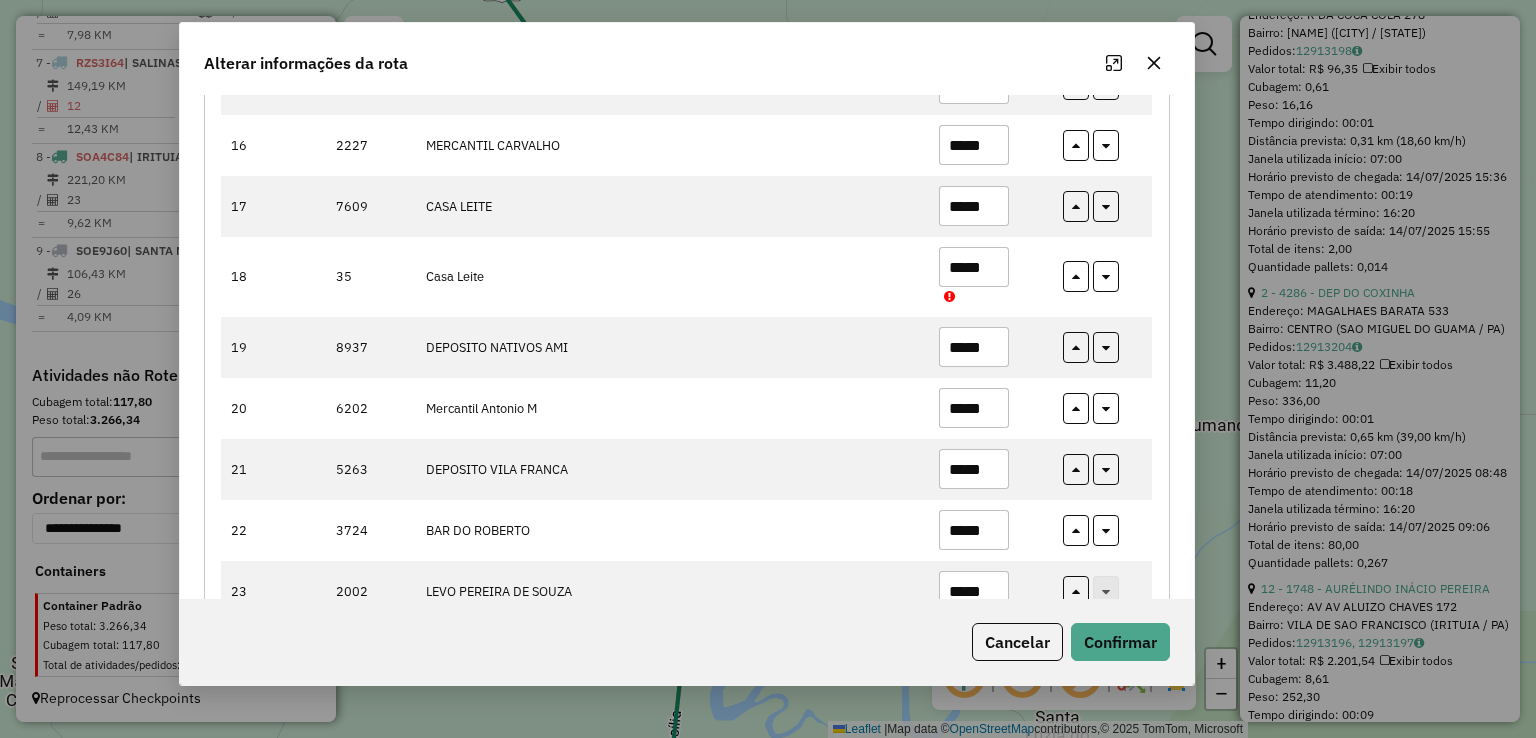 scroll, scrollTop: 1293, scrollLeft: 0, axis: vertical 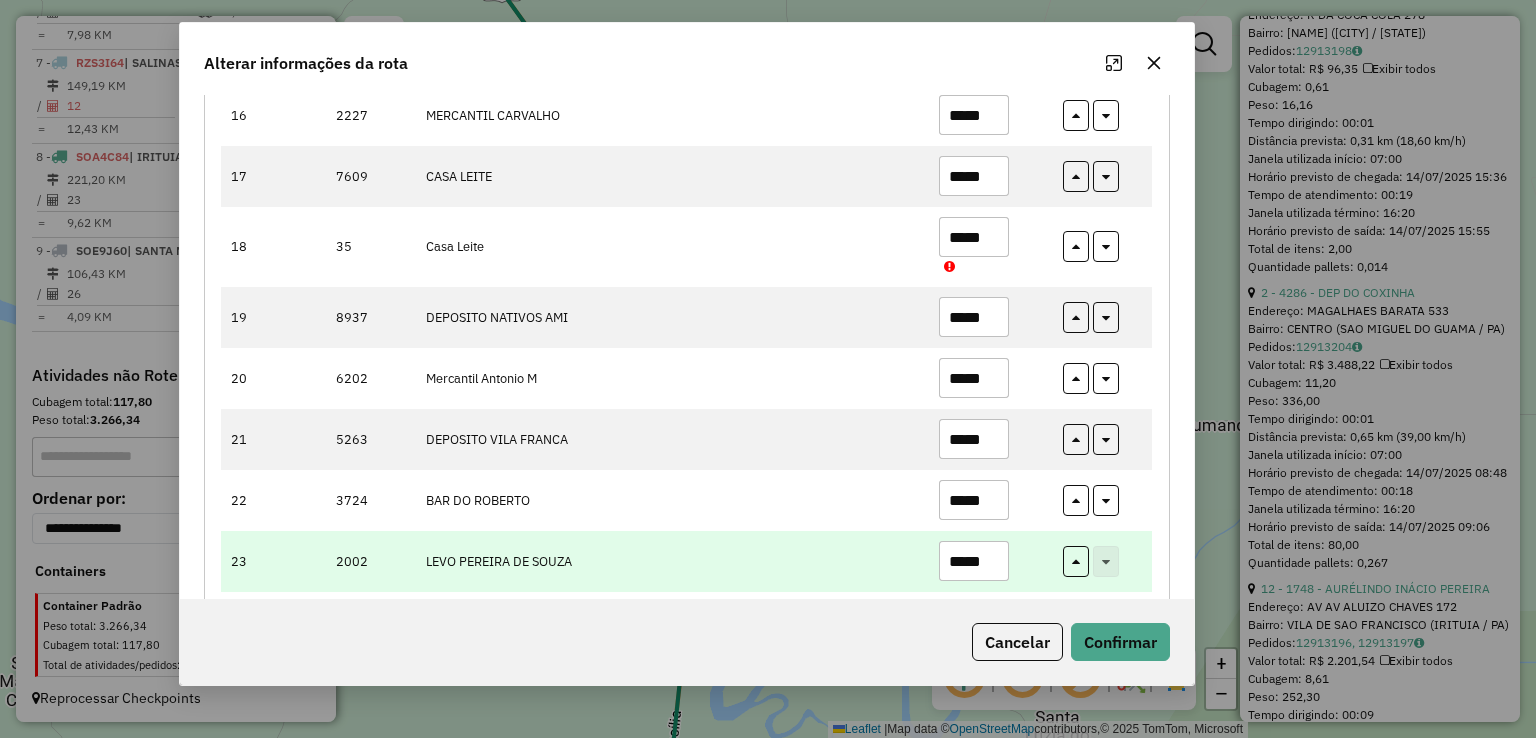click on "*****" at bounding box center (974, 561) 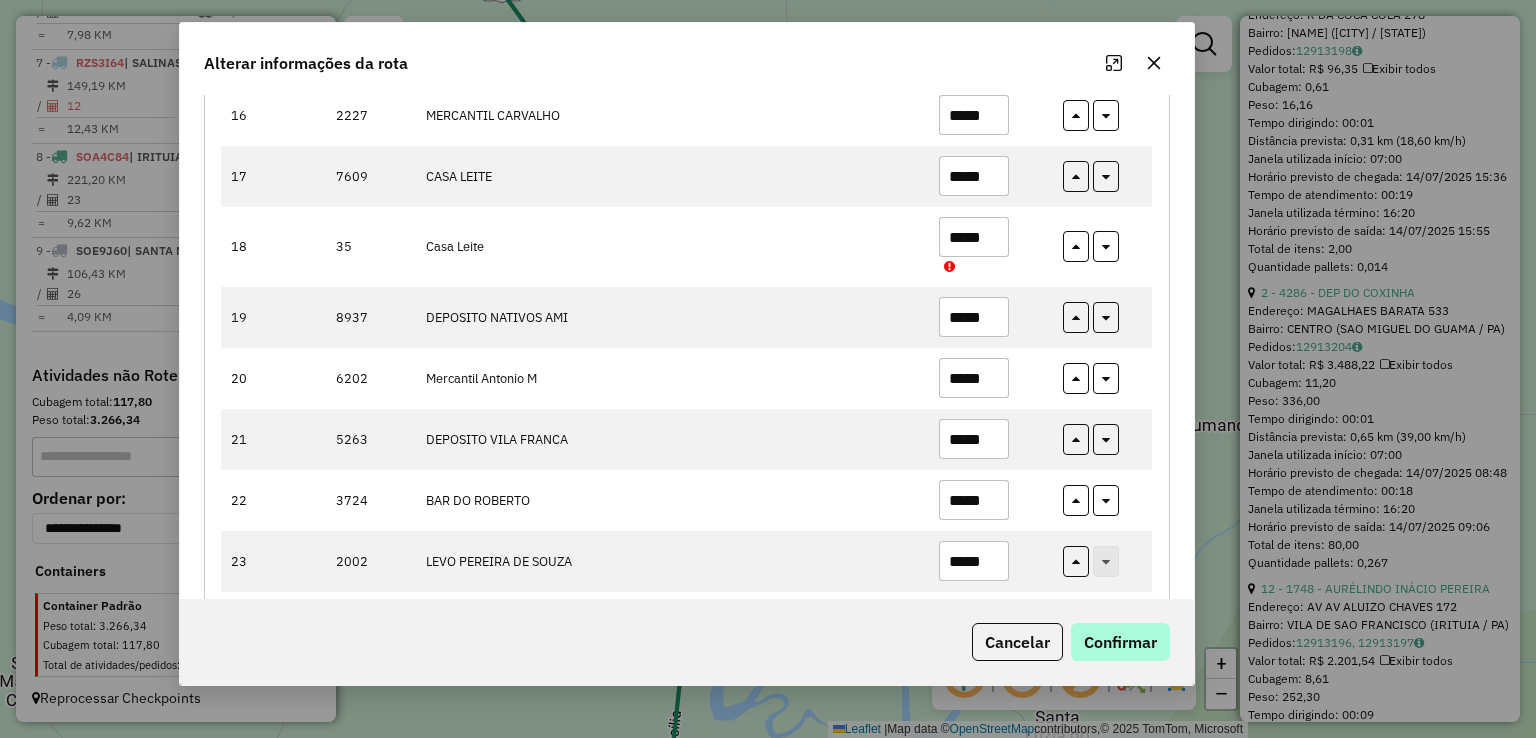 type on "*****" 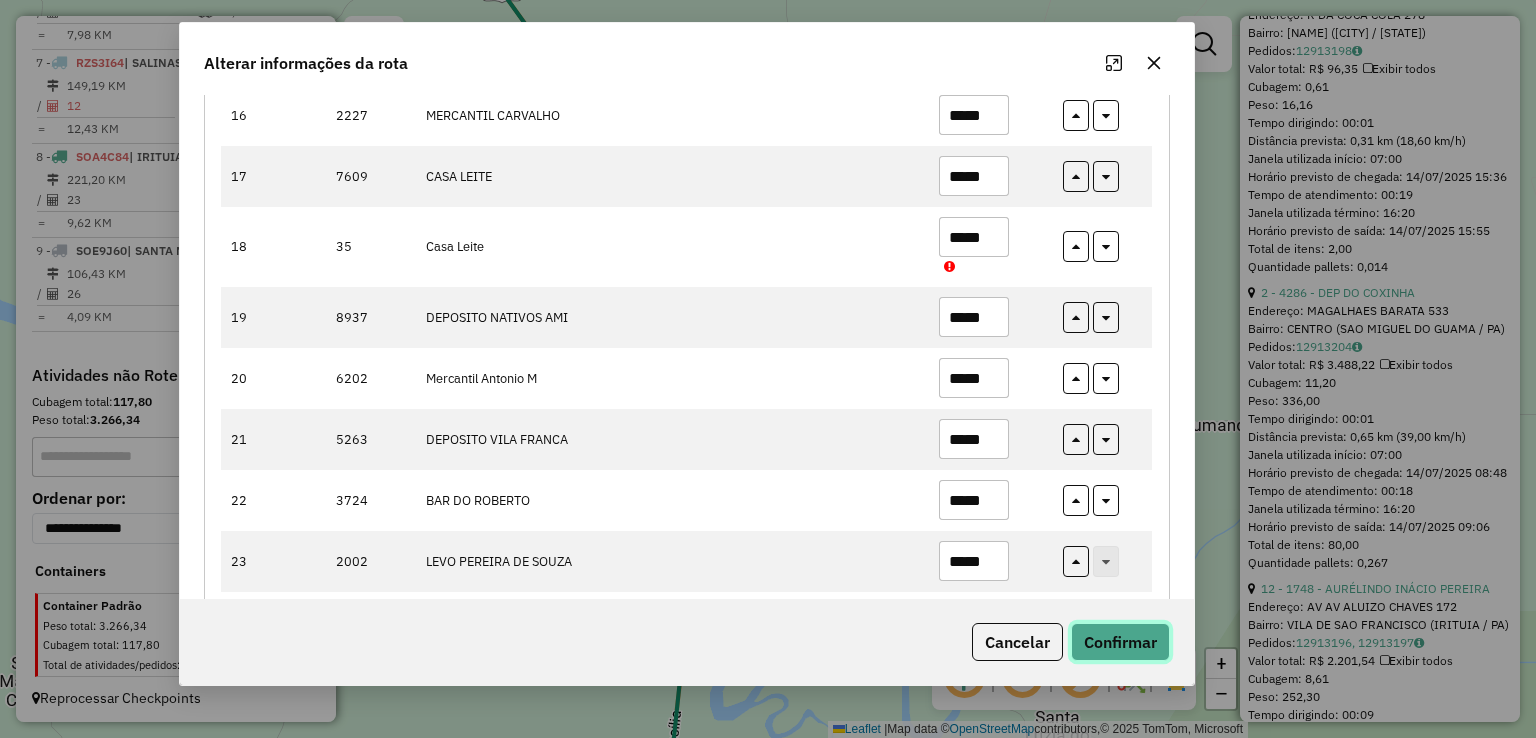 click on "Confirmar" 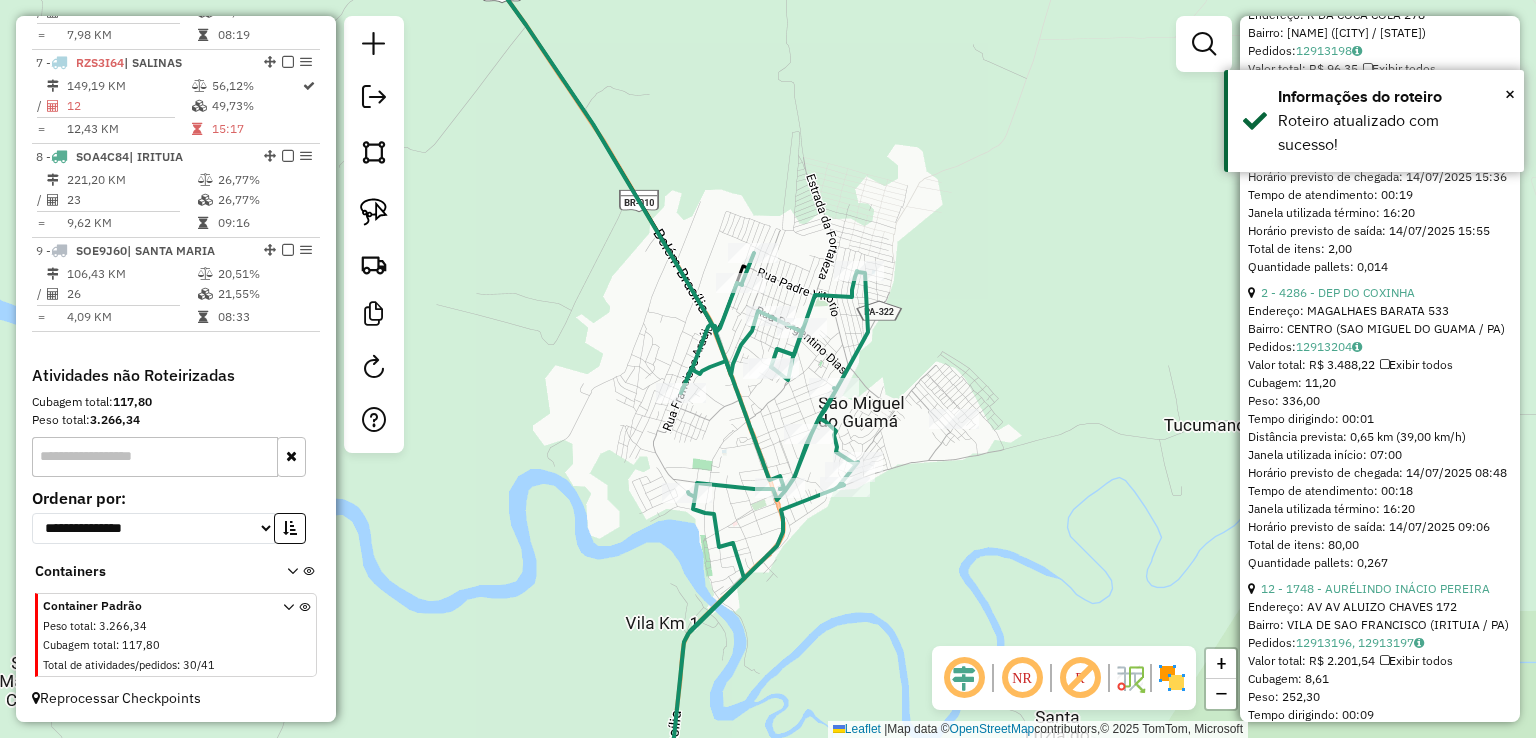 click on "Janela de atendimento Grade de atendimento Capacidade Transportadoras Veículos Cliente Pedidos  Rotas Selecione os dias de semana para filtrar as janelas de atendimento  Seg   Ter   Qua   Qui   Sex   Sáb   Dom  Informe o período da janela de atendimento: De: Até:  Filtrar exatamente a janela do cliente  Considerar janela de atendimento padrão  Selecione os dias de semana para filtrar as grades de atendimento  Seg   Ter   Qua   Qui   Sex   Sáb   Dom   Considerar clientes sem dia de atendimento cadastrado  Clientes fora do dia de atendimento selecionado Filtrar as atividades entre os valores definidos abaixo:  Peso mínimo:   Peso máximo:   Cubagem mínima:   Cubagem máxima:   De:   Até:  Filtrar as atividades entre o tempo de atendimento definido abaixo:  De:   Até:   Considerar capacidade total dos clientes não roteirizados Transportadora: Selecione um ou mais itens Tipo de veículo: Selecione um ou mais itens Veículo: Selecione um ou mais itens Motorista: Selecione um ou mais itens Nome: Rótulo:" 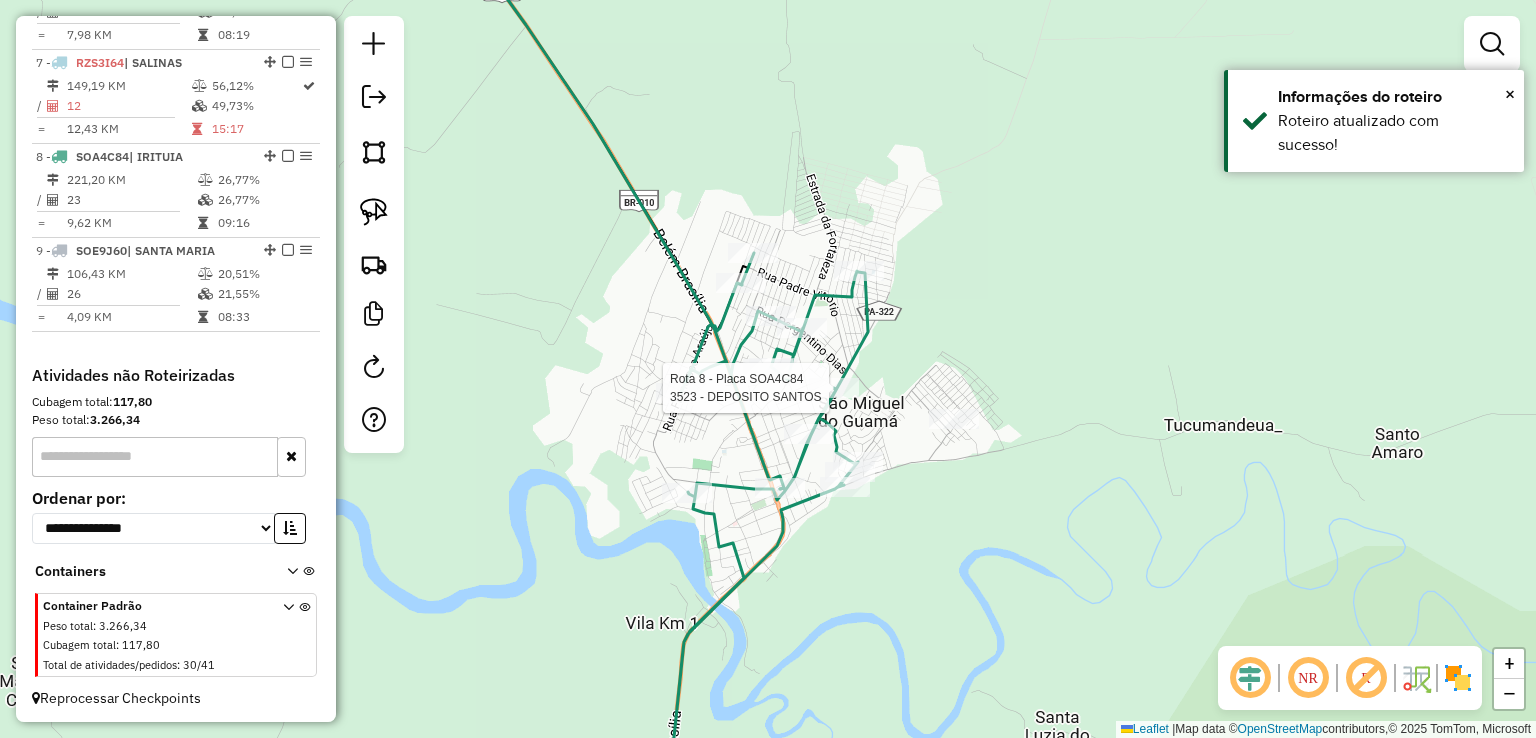 select on "**********" 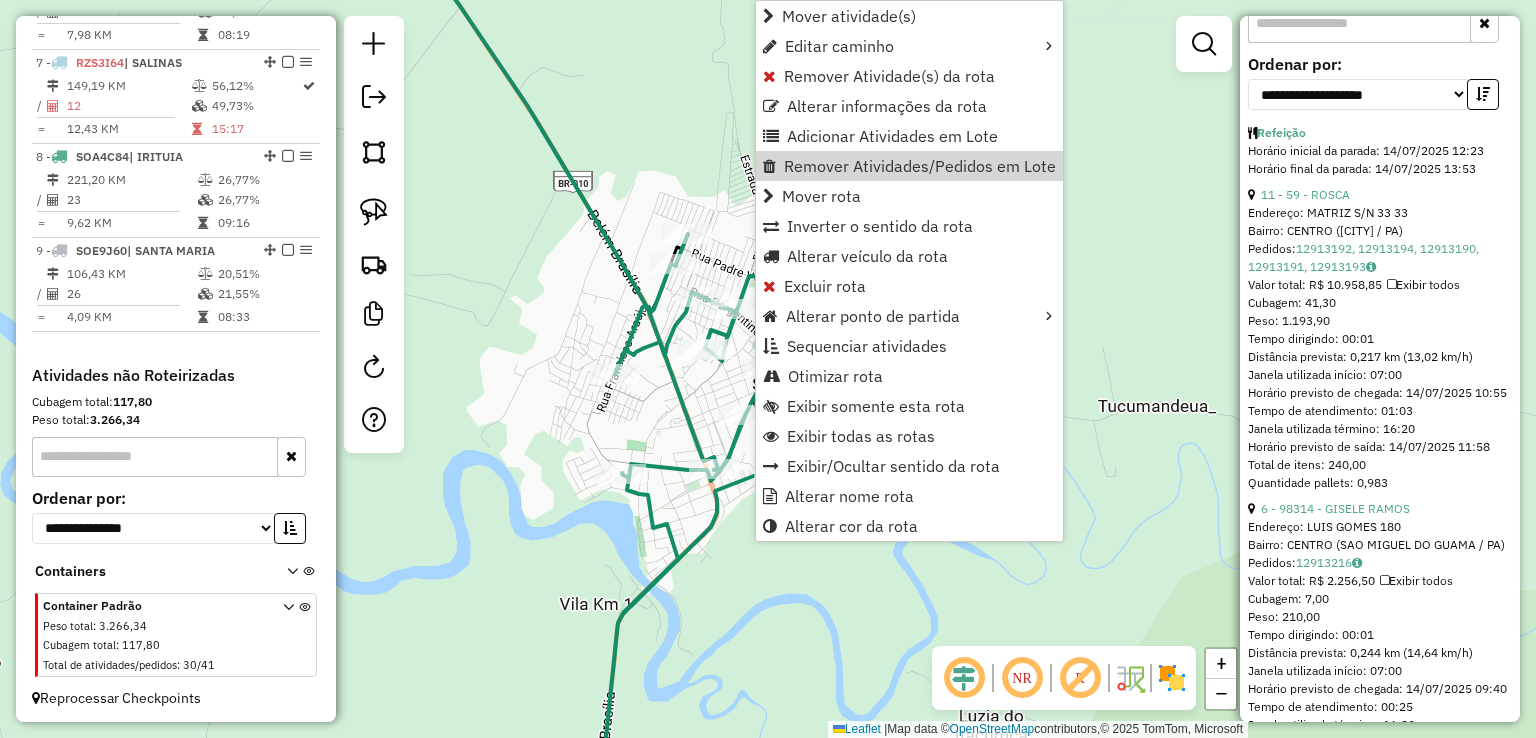 scroll, scrollTop: 600, scrollLeft: 0, axis: vertical 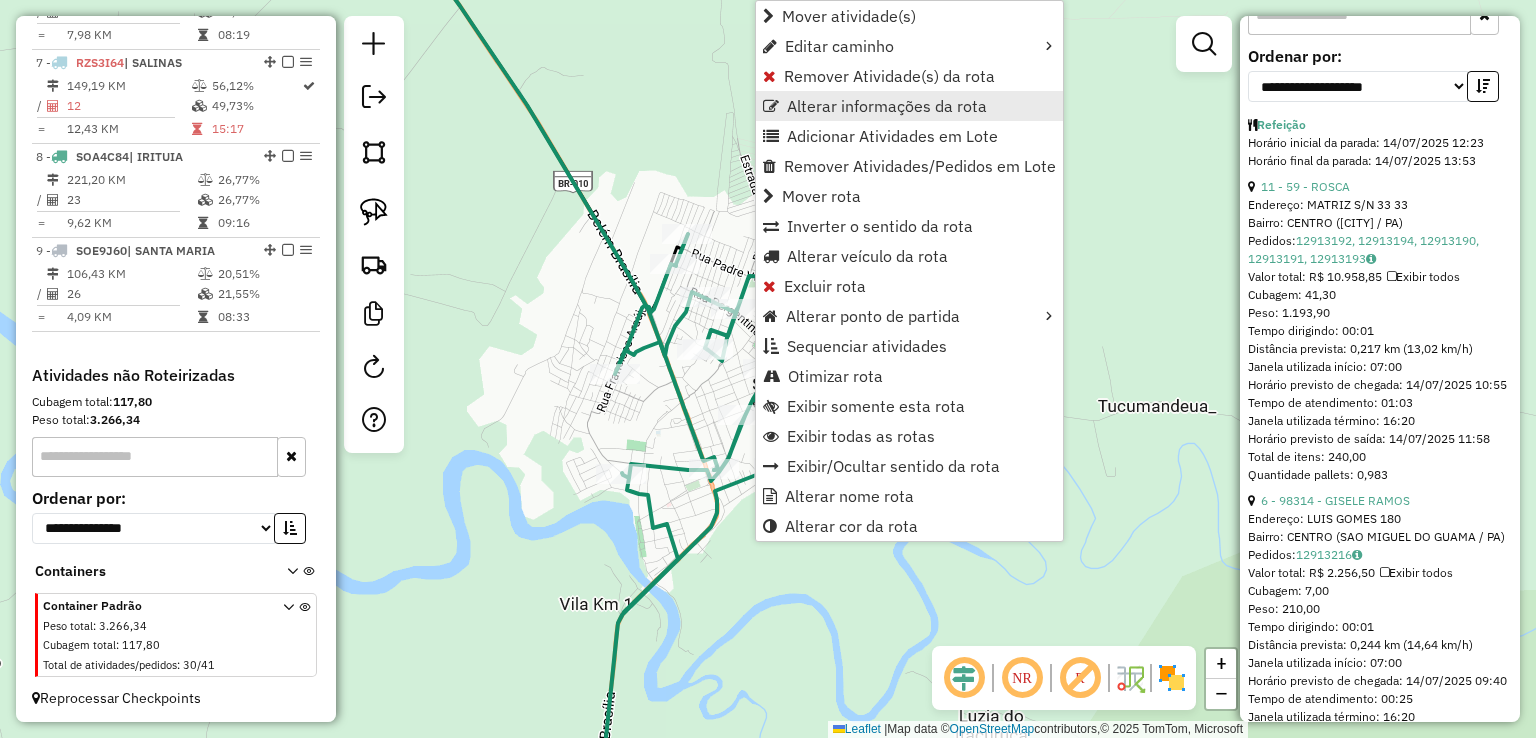 click on "Alterar informações da rota" at bounding box center (887, 106) 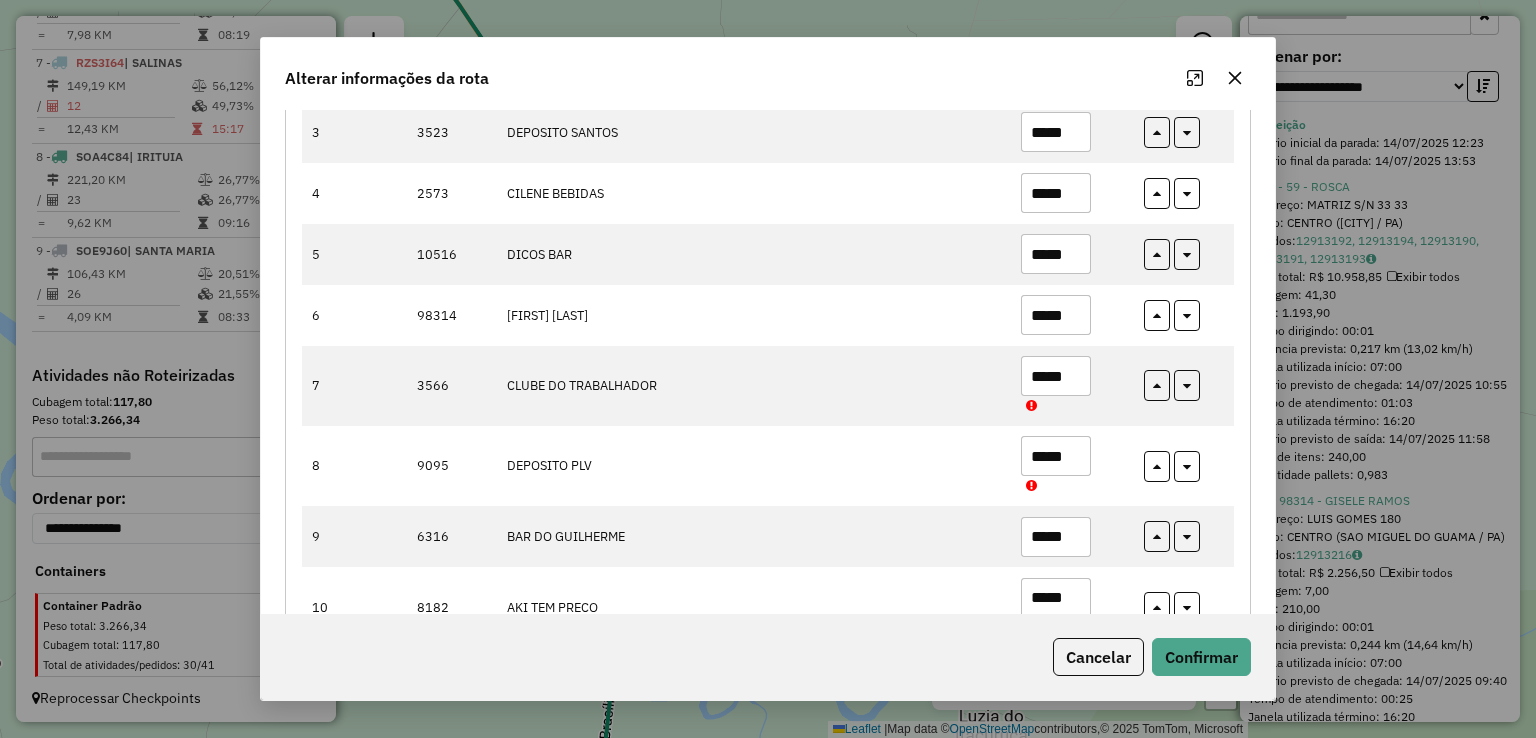 scroll, scrollTop: 600, scrollLeft: 0, axis: vertical 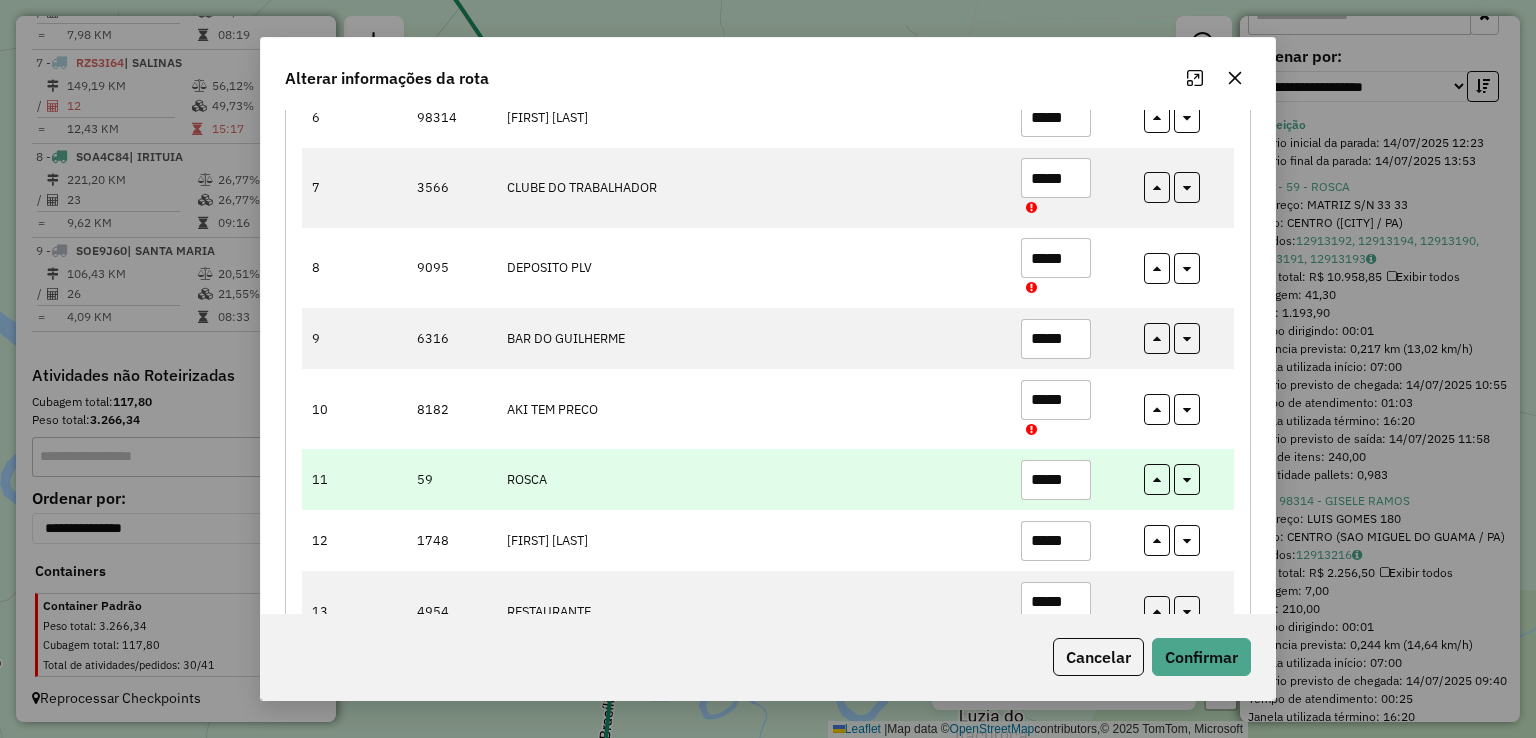 click on "*****" at bounding box center [1056, 480] 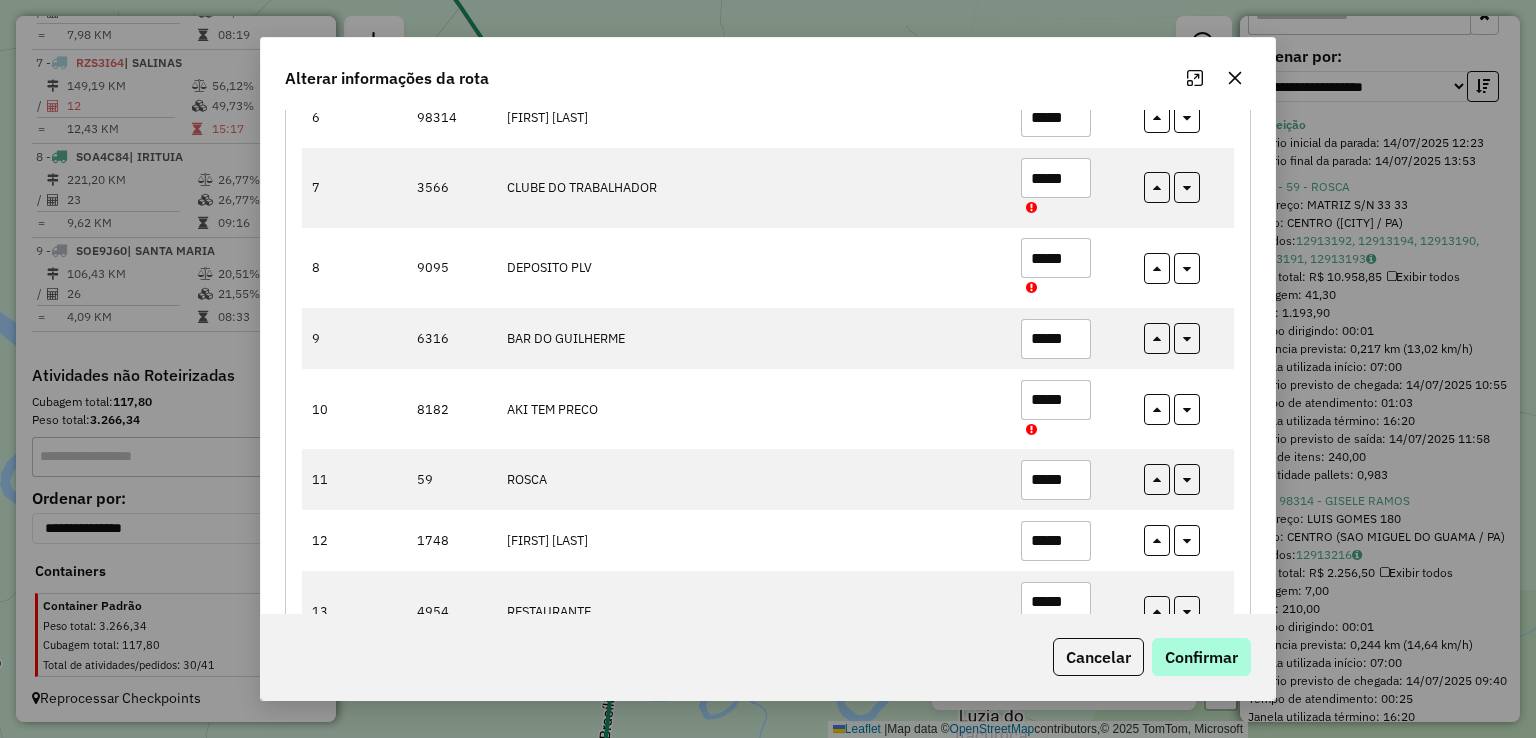type on "*****" 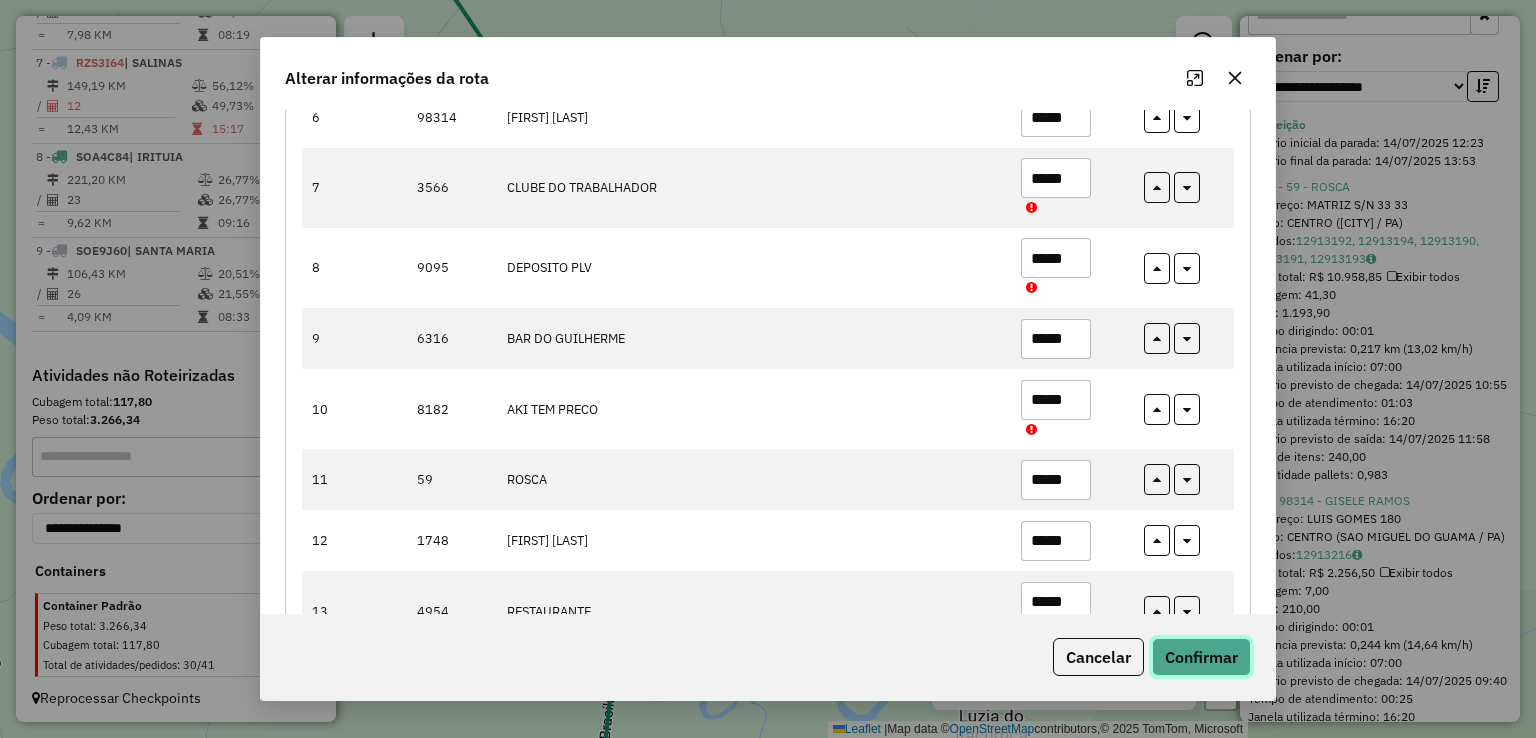 click on "Confirmar" 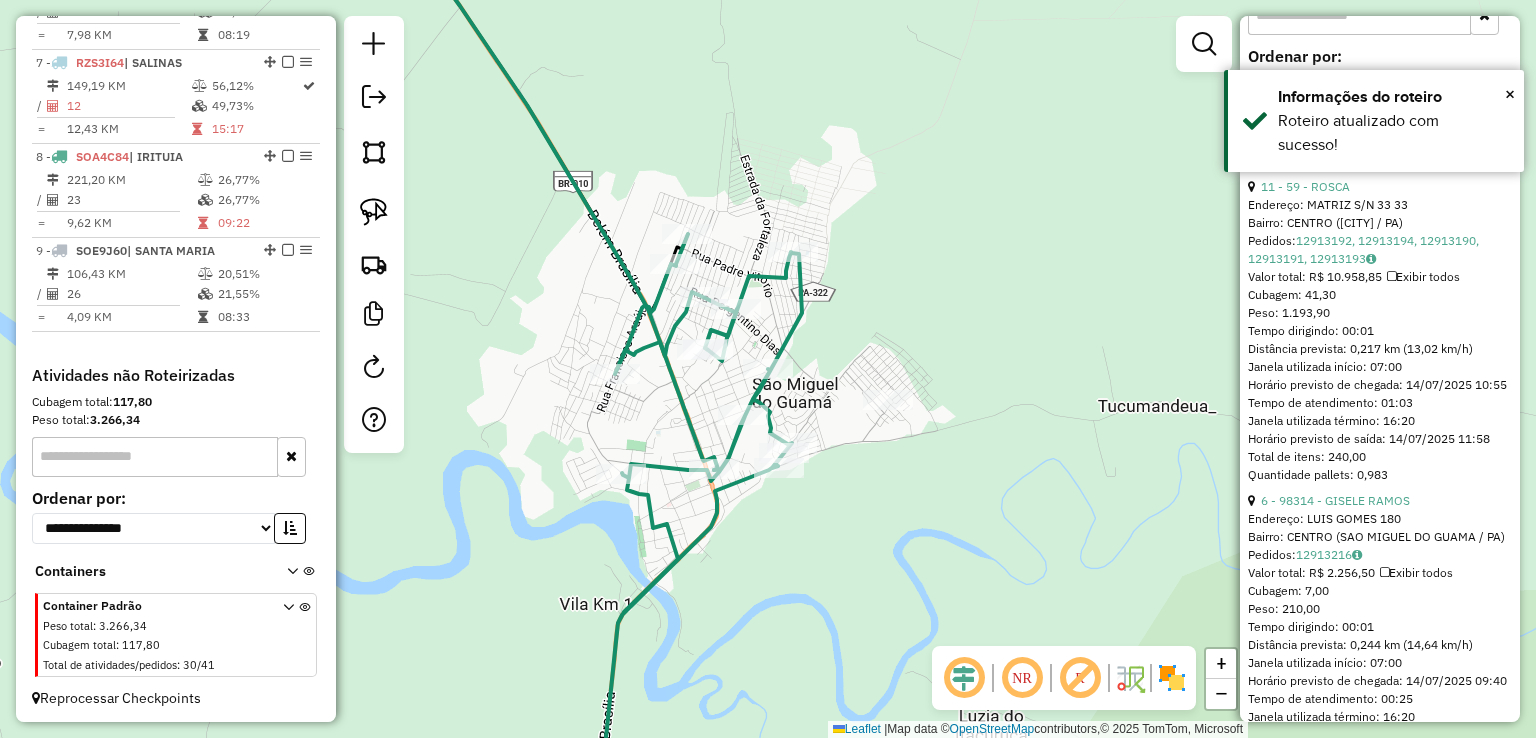click on "Janela de atendimento Grade de atendimento Capacidade Transportadoras Veículos Cliente Pedidos  Rotas Selecione os dias de semana para filtrar as janelas de atendimento  Seg   Ter   Qua   Qui   Sex   Sáb   Dom  Informe o período da janela de atendimento: De: Até:  Filtrar exatamente a janela do cliente  Considerar janela de atendimento padrão  Selecione os dias de semana para filtrar as grades de atendimento  Seg   Ter   Qua   Qui   Sex   Sáb   Dom   Considerar clientes sem dia de atendimento cadastrado  Clientes fora do dia de atendimento selecionado Filtrar as atividades entre os valores definidos abaixo:  Peso mínimo:   Peso máximo:   Cubagem mínima:   Cubagem máxima:   De:   Até:  Filtrar as atividades entre o tempo de atendimento definido abaixo:  De:   Até:   Considerar capacidade total dos clientes não roteirizados Transportadora: Selecione um ou mais itens Tipo de veículo: Selecione um ou mais itens Veículo: Selecione um ou mais itens Motorista: Selecione um ou mais itens Nome: Rótulo:" 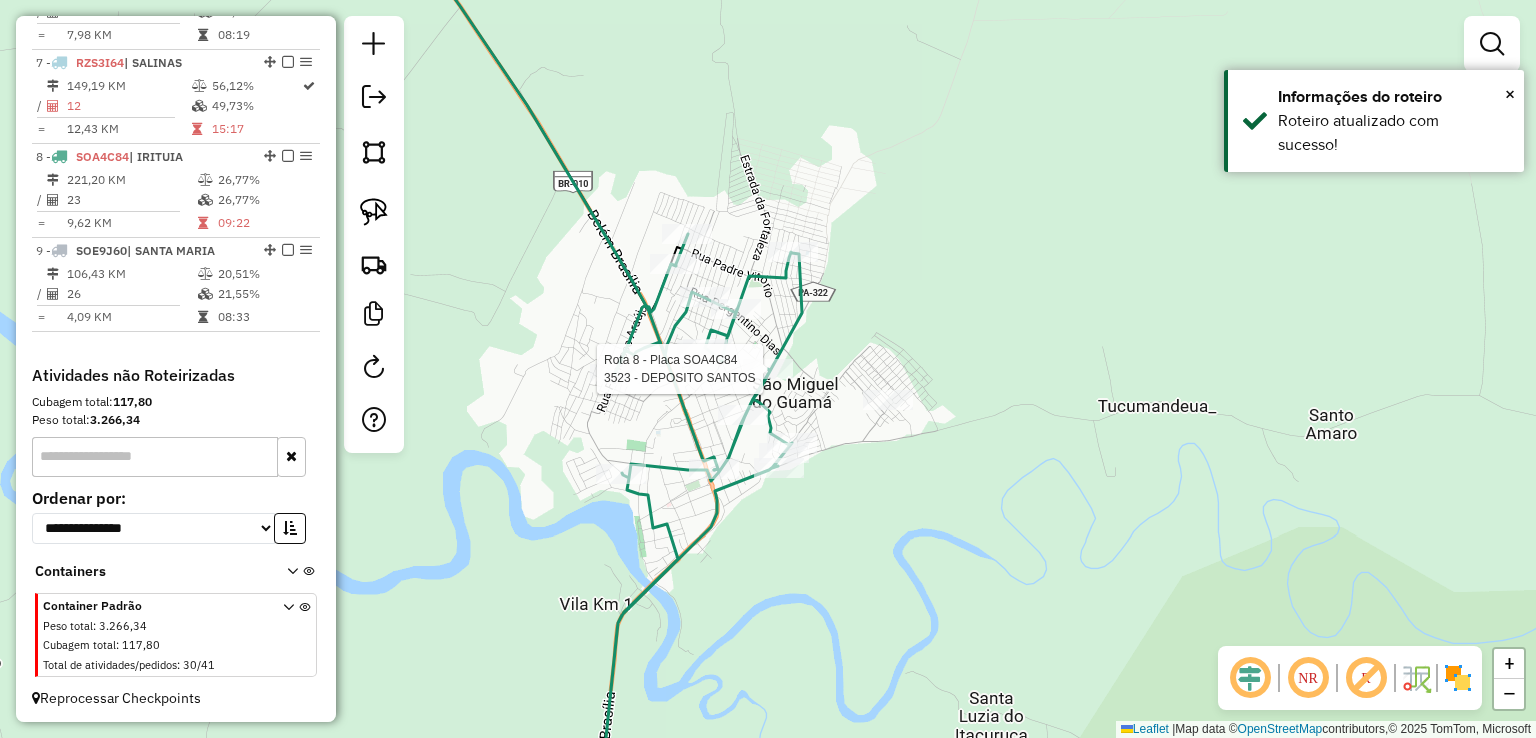 select on "**********" 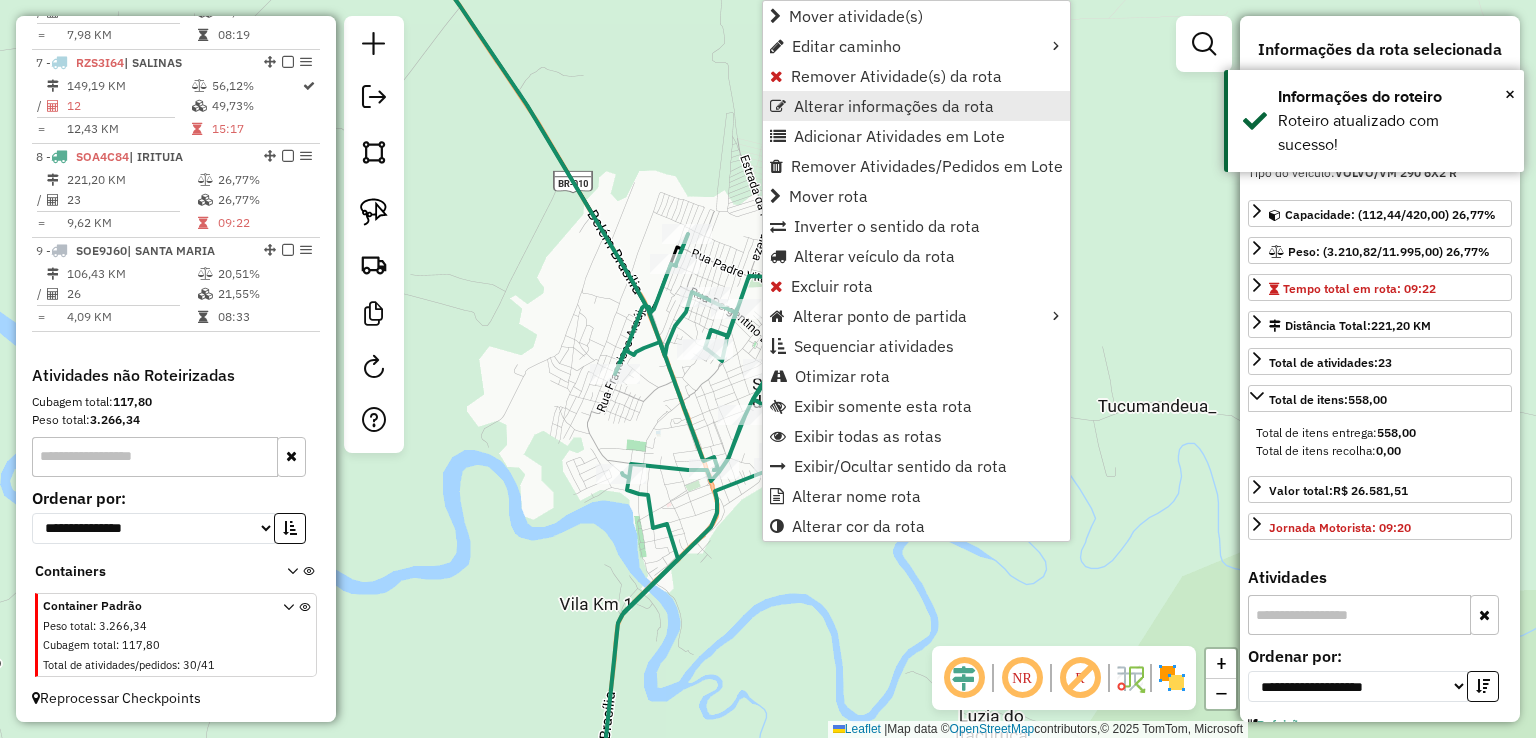 click on "Alterar informações da rota" at bounding box center (894, 106) 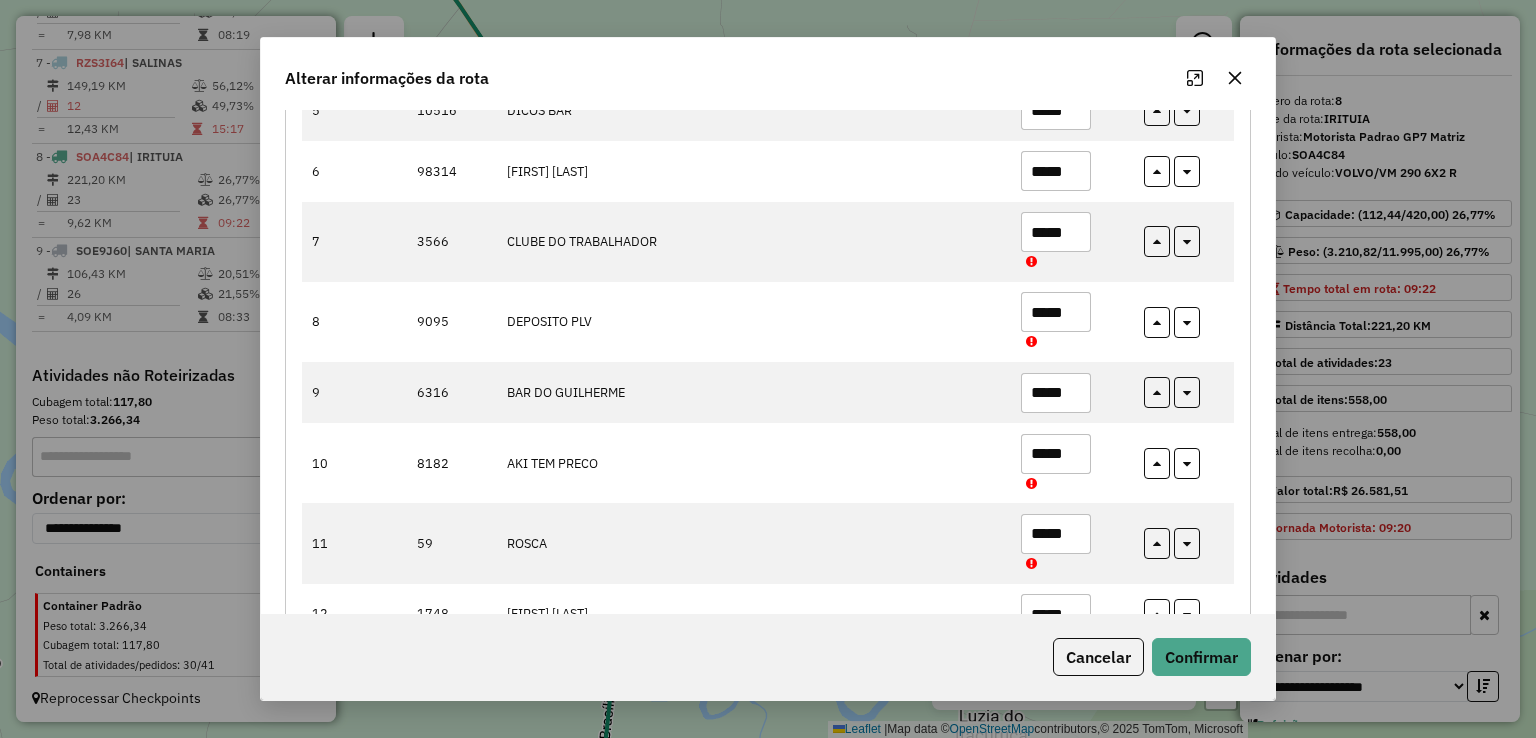 scroll, scrollTop: 632, scrollLeft: 0, axis: vertical 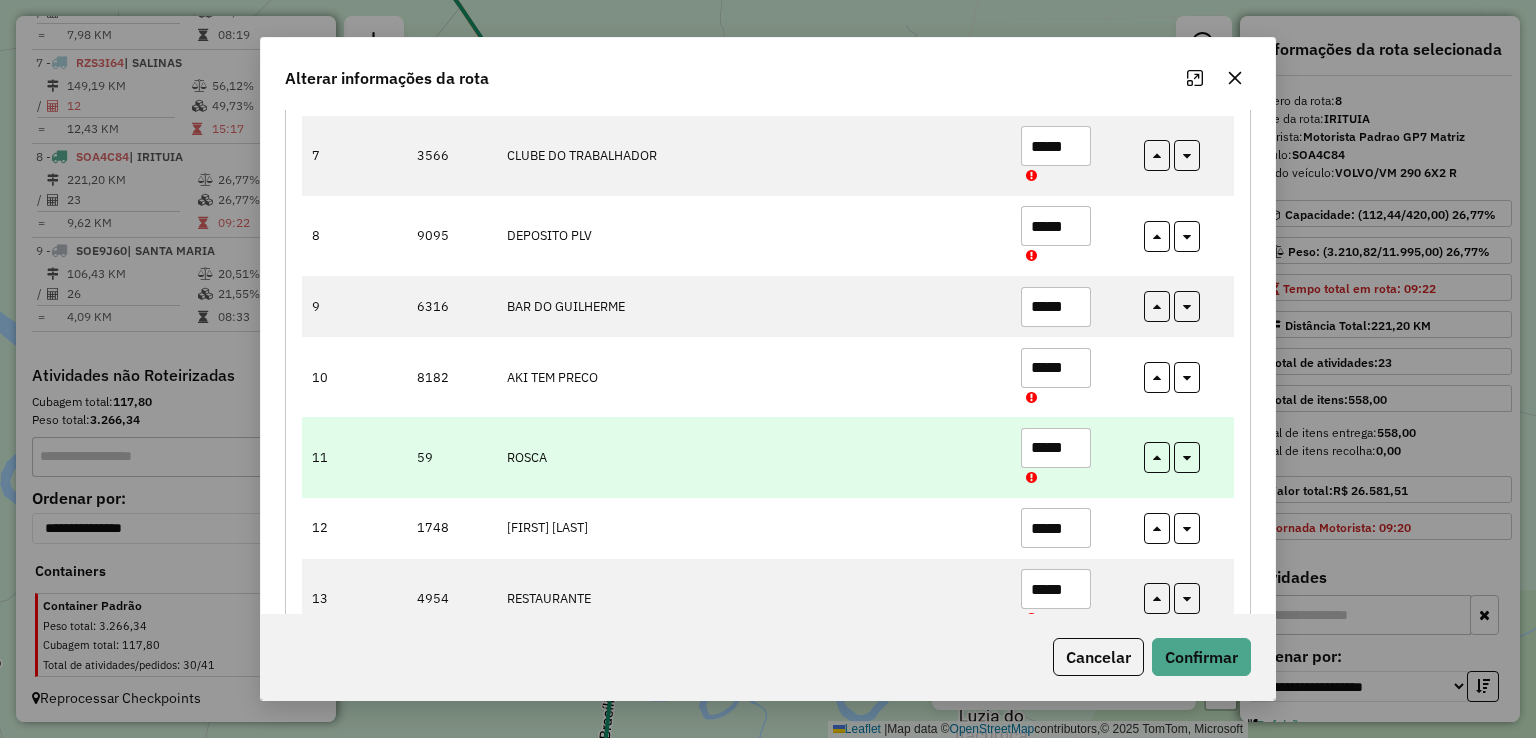 click on "*****" at bounding box center (1056, 448) 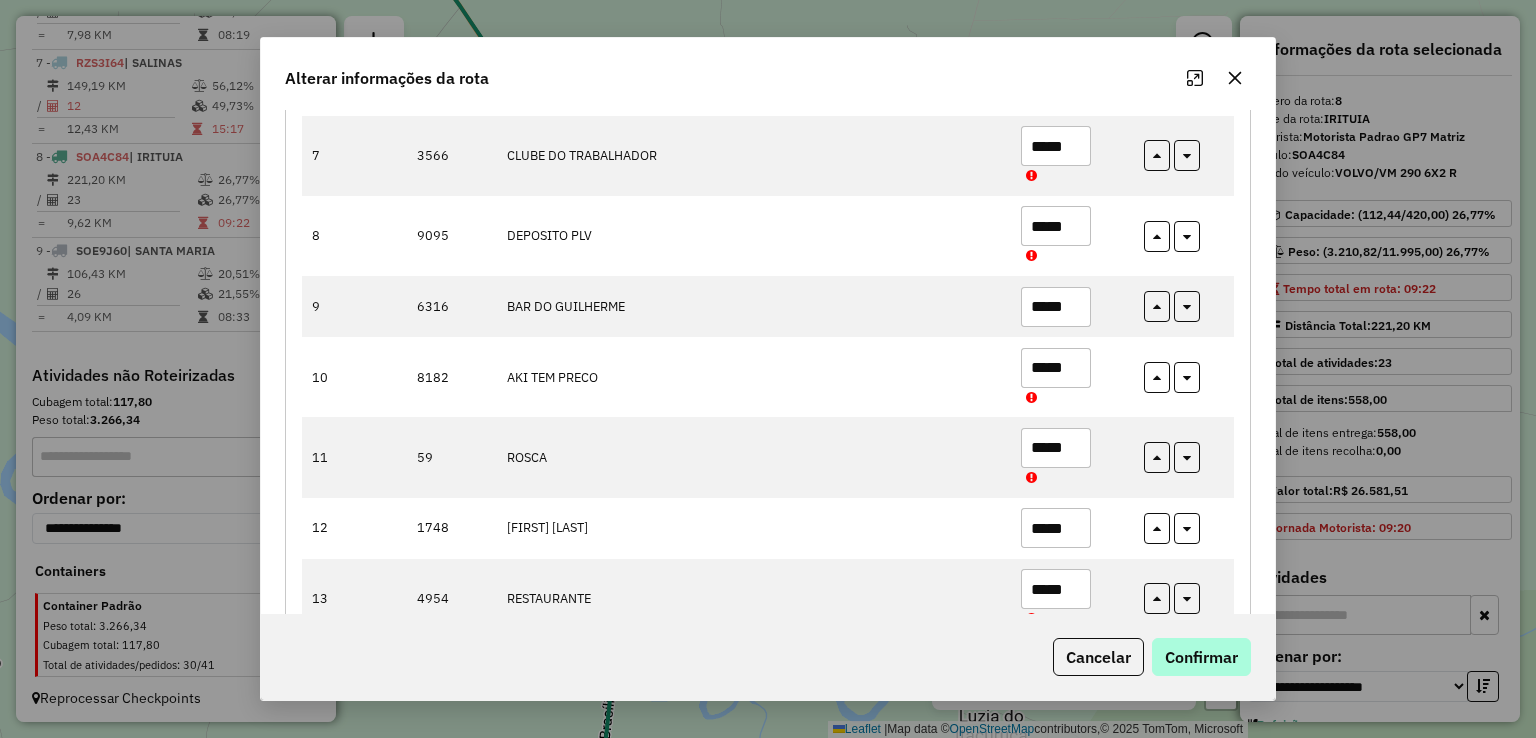 type on "*****" 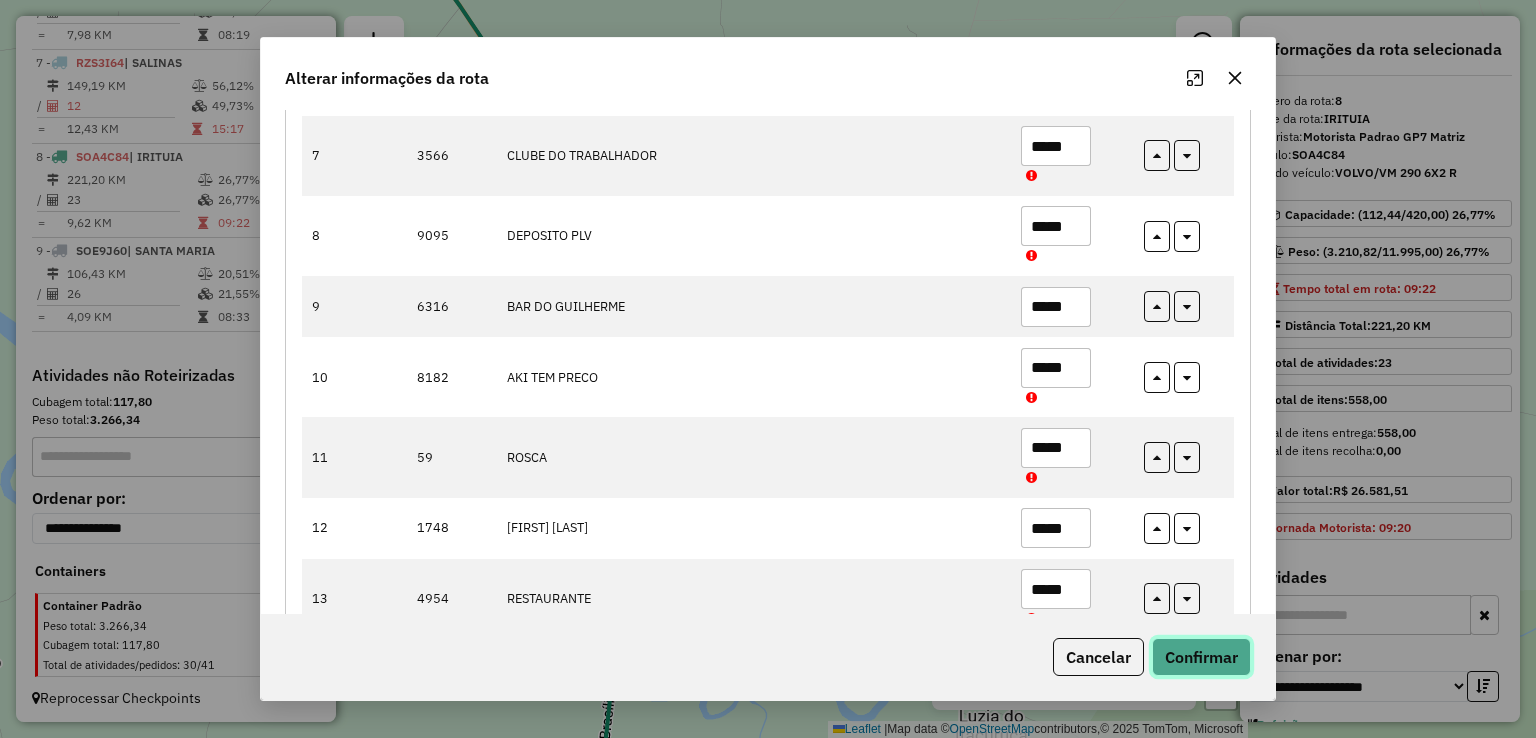 click on "Confirmar" 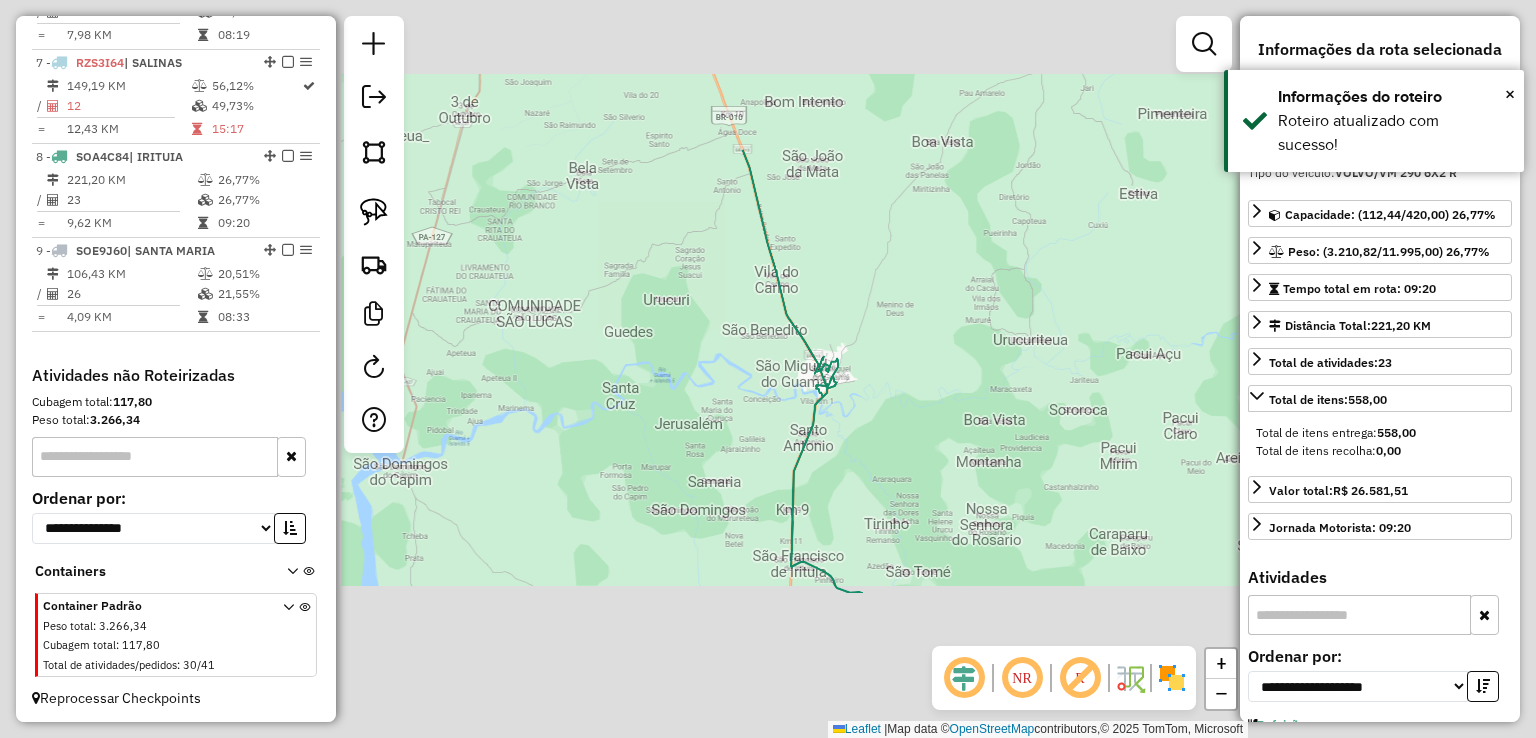 click on "Janela de atendimento Grade de atendimento Capacidade Transportadoras Veículos Cliente Pedidos  Rotas Selecione os dias de semana para filtrar as janelas de atendimento  Seg   Ter   Qua   Qui   Sex   Sáb   Dom  Informe o período da janela de atendimento: De: Até:  Filtrar exatamente a janela do cliente  Considerar janela de atendimento padrão  Selecione os dias de semana para filtrar as grades de atendimento  Seg   Ter   Qua   Qui   Sex   Sáb   Dom   Considerar clientes sem dia de atendimento cadastrado  Clientes fora do dia de atendimento selecionado Filtrar as atividades entre os valores definidos abaixo:  Peso mínimo:   Peso máximo:   Cubagem mínima:   Cubagem máxima:   De:   Até:  Filtrar as atividades entre o tempo de atendimento definido abaixo:  De:   Até:   Considerar capacidade total dos clientes não roteirizados Transportadora: Selecione um ou mais itens Tipo de veículo: Selecione um ou mais itens Veículo: Selecione um ou mais itens Motorista: Selecione um ou mais itens Nome: Rótulo:" 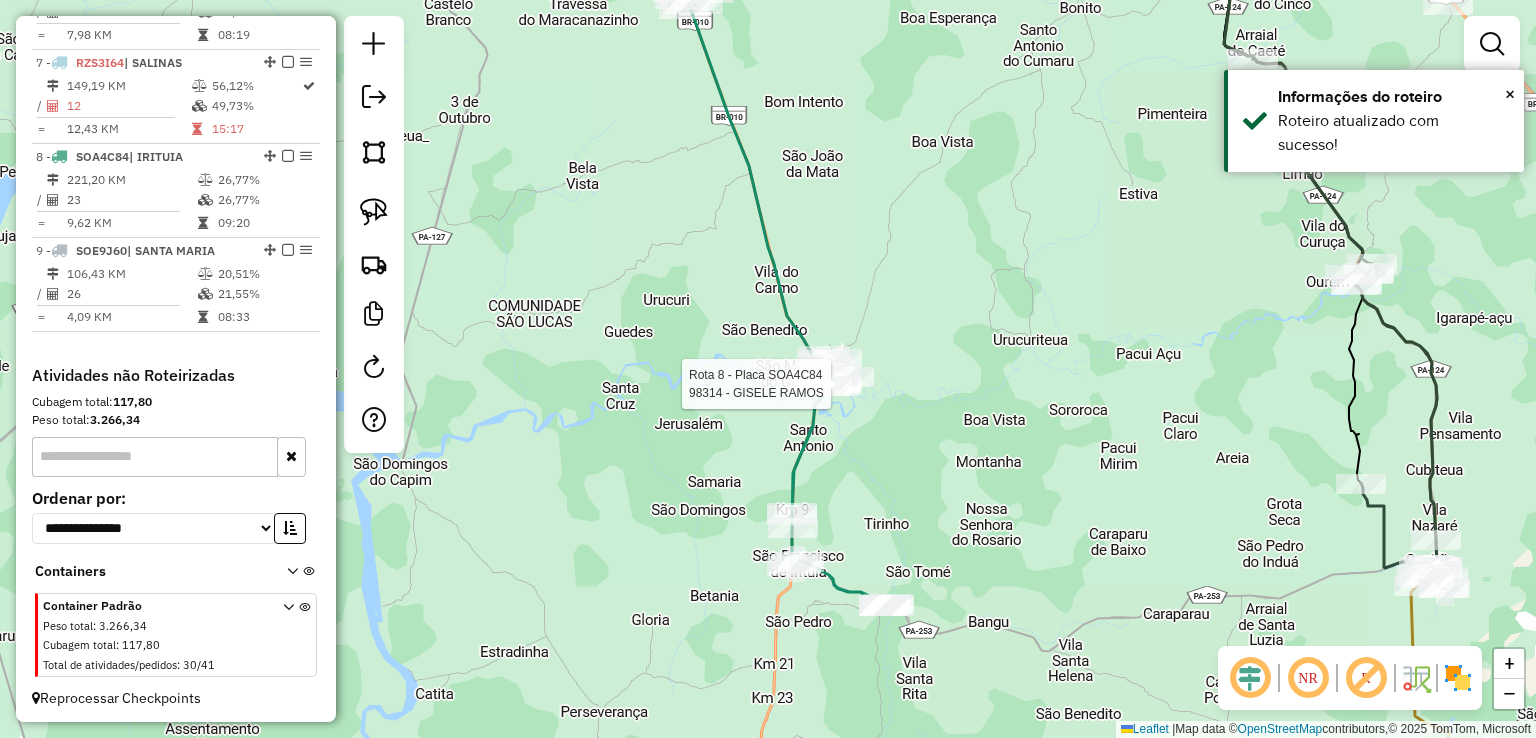 select on "**********" 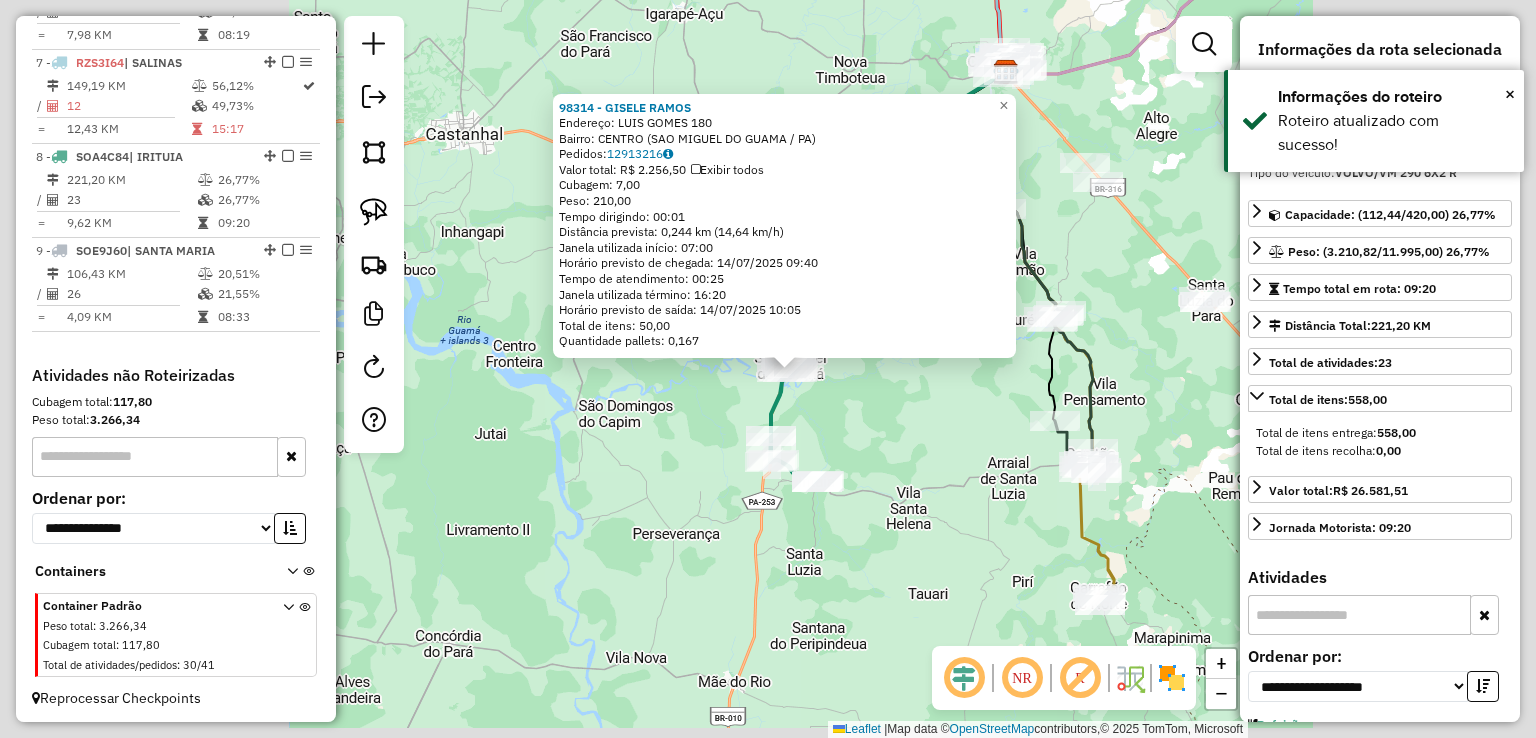 click on "98314 - GISELE RAMOS  Endereço:  LUIS GOMES 180   Bairro: CENTRO (SAO MIGUEL DO GUAMA / PA)   Pedidos:  12913216   Valor total: R$ 2.256,50   Exibir todos   Cubagem: 7,00  Peso: 210,00  Tempo dirigindo: 00:01   Distância prevista: 0,244 km (14,64 km/h)   Janela utilizada início: 07:00   Horário previsto de chegada: 14/07/2025 09:40   Tempo de atendimento: 00:25   Janela utilizada término: 16:20   Horário previsto de saída: 14/07/2025 10:05   Total de itens: 50,00   Quantidade pallets: 0,167  × Janela de atendimento Grade de atendimento Capacidade Transportadoras Veículos Cliente Pedidos  Rotas Selecione os dias de semana para filtrar as janelas de atendimento  Seg   Ter   Qua   Qui   Sex   Sáb   Dom  Informe o período da janela de atendimento: De: Até:  Filtrar exatamente a janela do cliente  Considerar janela de atendimento padrão  Selecione os dias de semana para filtrar as grades de atendimento  Seg   Ter   Qua   Qui   Sex   Sáb   Dom   Considerar clientes sem dia de atendimento cadastrado +" 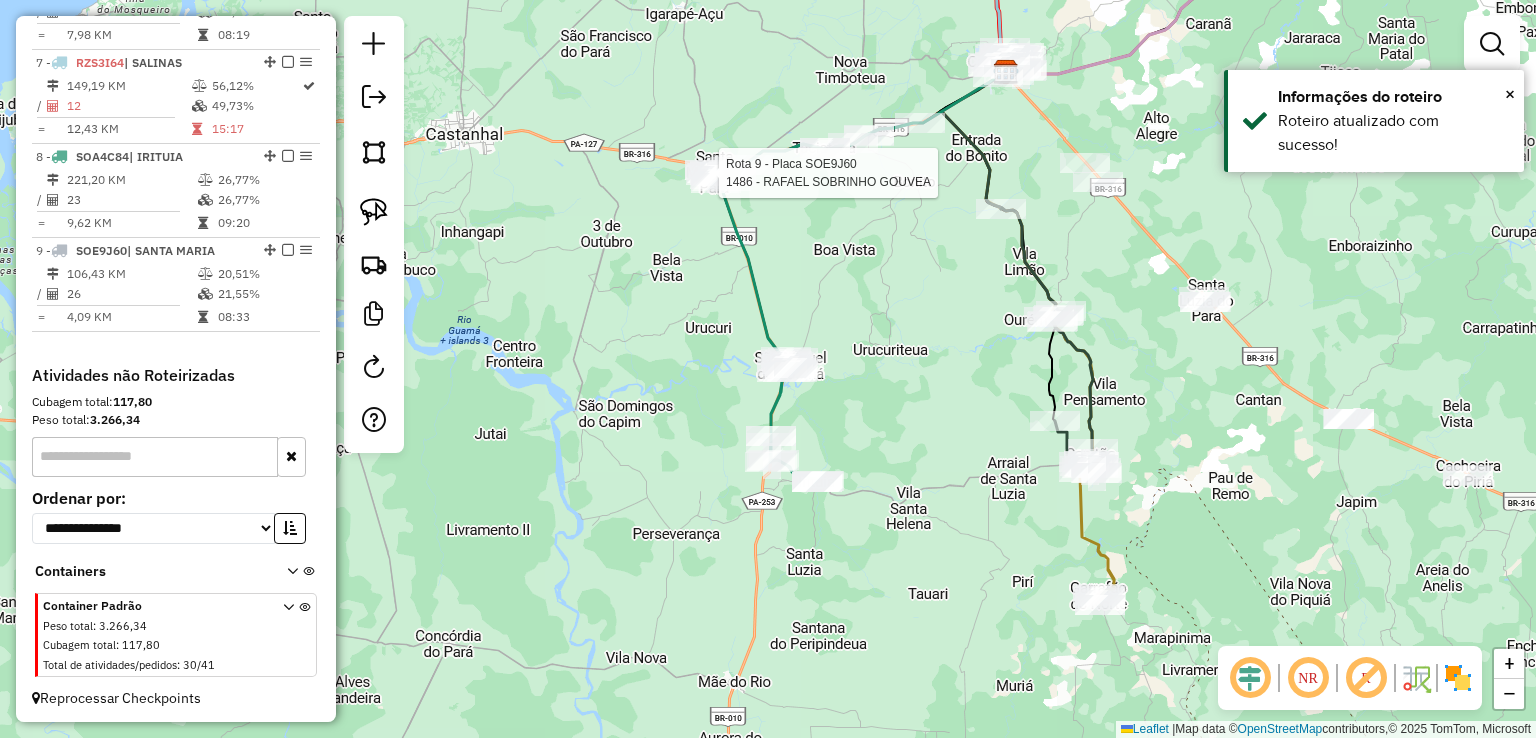 select on "**********" 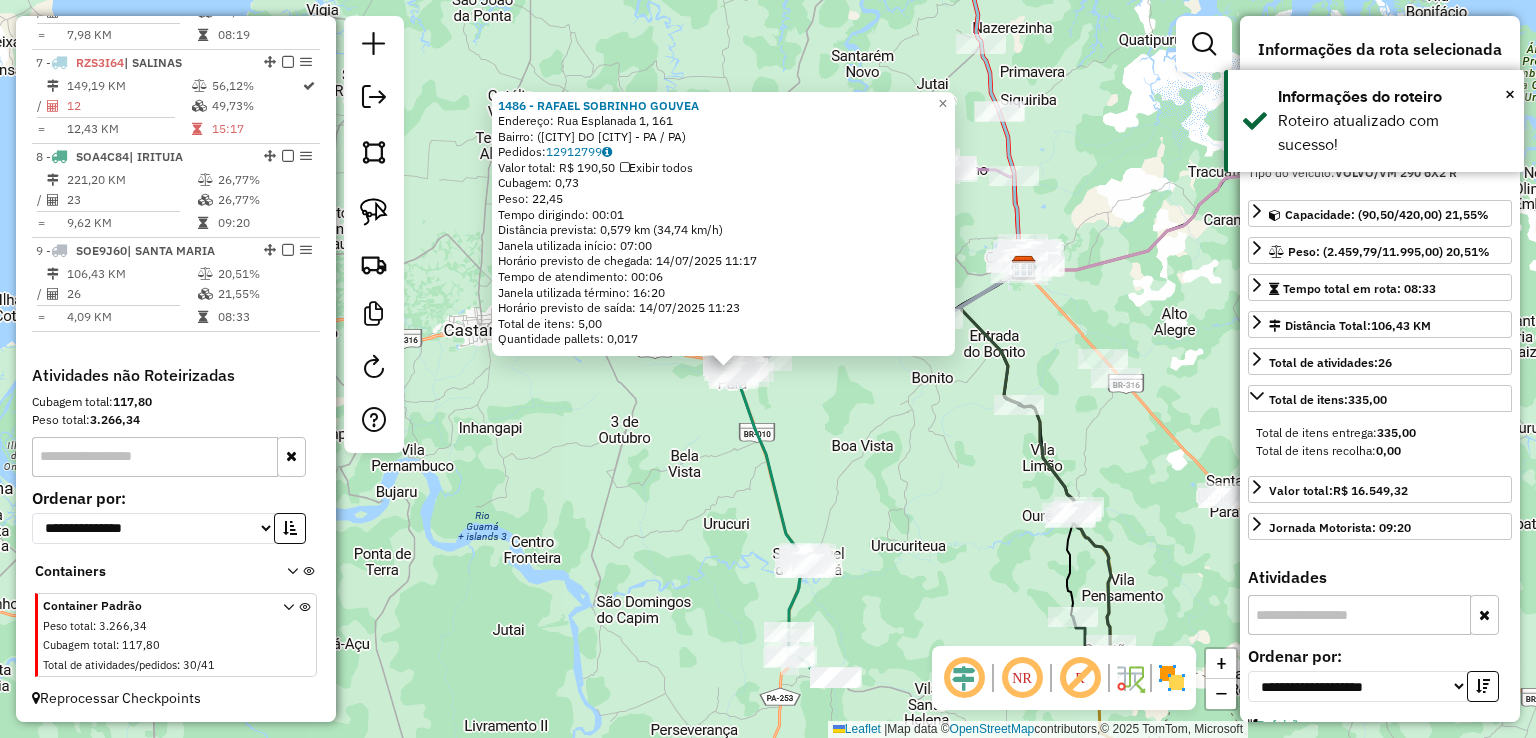 drag, startPoint x: 957, startPoint y: 457, endPoint x: 648, endPoint y: 383, distance: 317.7373 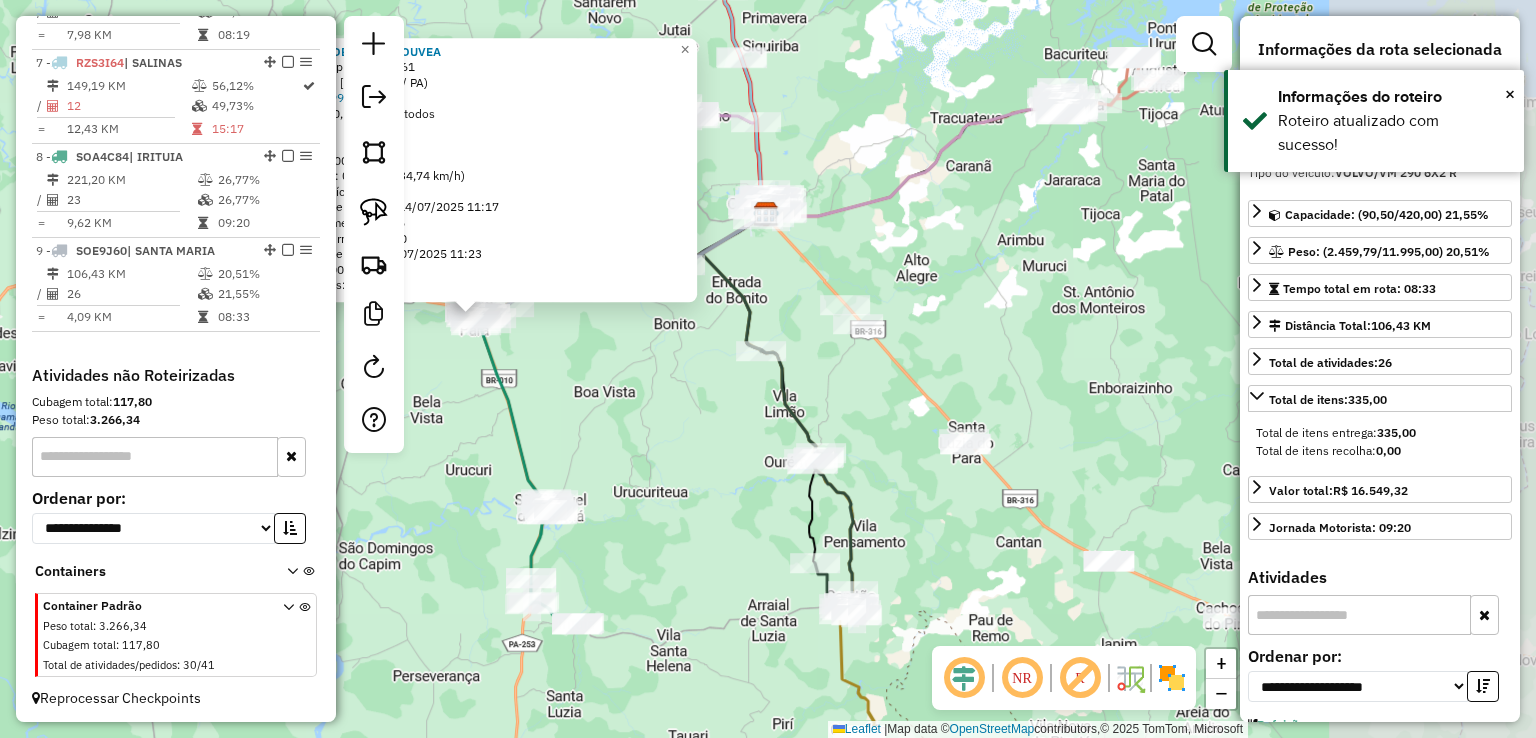 click on "1486 - RAFAEL SOBRINHO GOUVEA  Endereço: Rua Esplanada 1, 161   Bairro:  (Santa Maria do Pará - PA / PA)   Pedidos:  12912799   Valor total: R$ 190,50   Exibir todos   Cubagem: 0,73  Peso: 22,45  Tempo dirigindo: 00:01   Distância prevista: 0,579 km (34,74 km/h)   Janela utilizada início: 07:00   Horário previsto de chegada: 14/07/2025 11:17   Tempo de atendimento: 00:06   Janela utilizada término: 16:20   Horário previsto de saída: 14/07/2025 11:23   Total de itens: 5,00   Quantidade pallets: 0,017  × Janela de atendimento Grade de atendimento Capacidade Transportadoras Veículos Cliente Pedidos  Rotas Selecione os dias de semana para filtrar as janelas de atendimento  Seg   Ter   Qua   Qui   Sex   Sáb   Dom  Informe o período da janela de atendimento: De: Até:  Filtrar exatamente a janela do cliente  Considerar janela de atendimento padrão  Selecione os dias de semana para filtrar as grades de atendimento  Seg   Ter   Qua   Qui   Sex   Sáb   Dom   Peso mínimo:   Peso máximo:   De:   Até:  +" 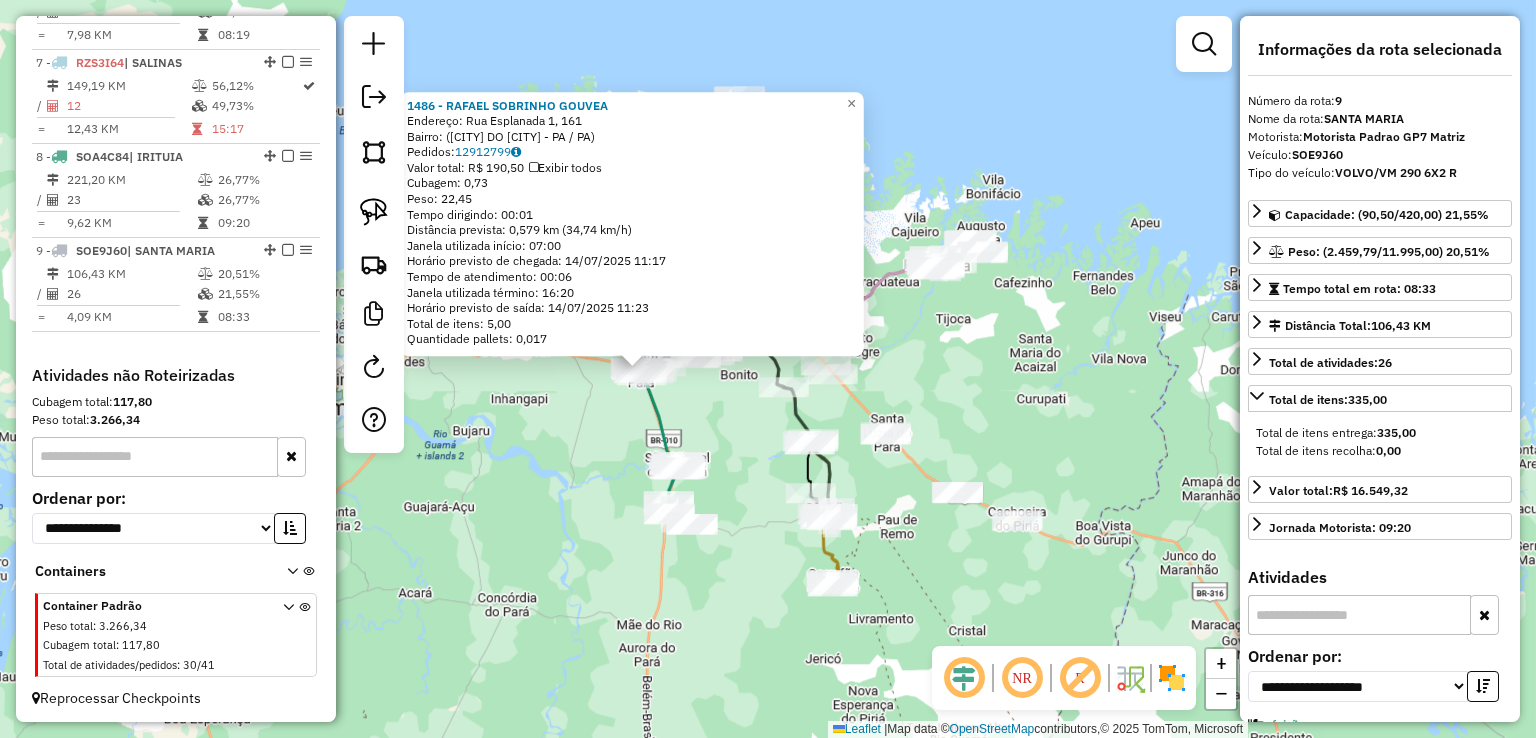 click on "1486 - RAFAEL SOBRINHO GOUVEA  Endereço: Rua Esplanada 1, 161   Bairro:  (Santa Maria do Pará - PA / PA)   Pedidos:  12912799   Valor total: R$ 190,50   Exibir todos   Cubagem: 0,73  Peso: 22,45  Tempo dirigindo: 00:01   Distância prevista: 0,579 km (34,74 km/h)   Janela utilizada início: 07:00   Horário previsto de chegada: 14/07/2025 11:17   Tempo de atendimento: 00:06   Janela utilizada término: 16:20   Horário previsto de saída: 14/07/2025 11:23   Total de itens: 5,00   Quantidade pallets: 0,017  × Janela de atendimento Grade de atendimento Capacidade Transportadoras Veículos Cliente Pedidos  Rotas Selecione os dias de semana para filtrar as janelas de atendimento  Seg   Ter   Qua   Qui   Sex   Sáb   Dom  Informe o período da janela de atendimento: De: Até:  Filtrar exatamente a janela do cliente  Considerar janela de atendimento padrão  Selecione os dias de semana para filtrar as grades de atendimento  Seg   Ter   Qua   Qui   Sex   Sáb   Dom   Peso mínimo:   Peso máximo:   De:   Até:  +" 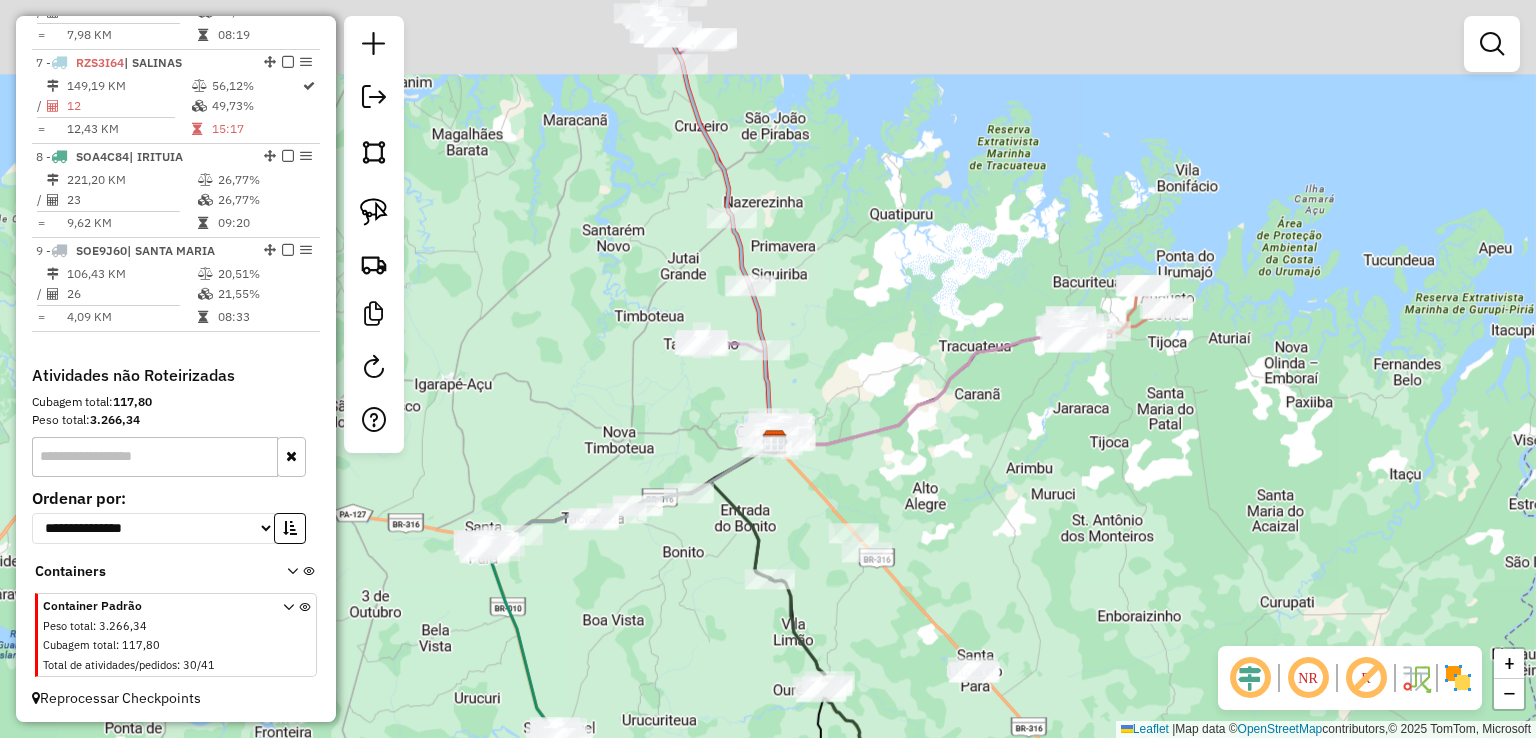 drag, startPoint x: 797, startPoint y: 174, endPoint x: 846, endPoint y: 360, distance: 192.34604 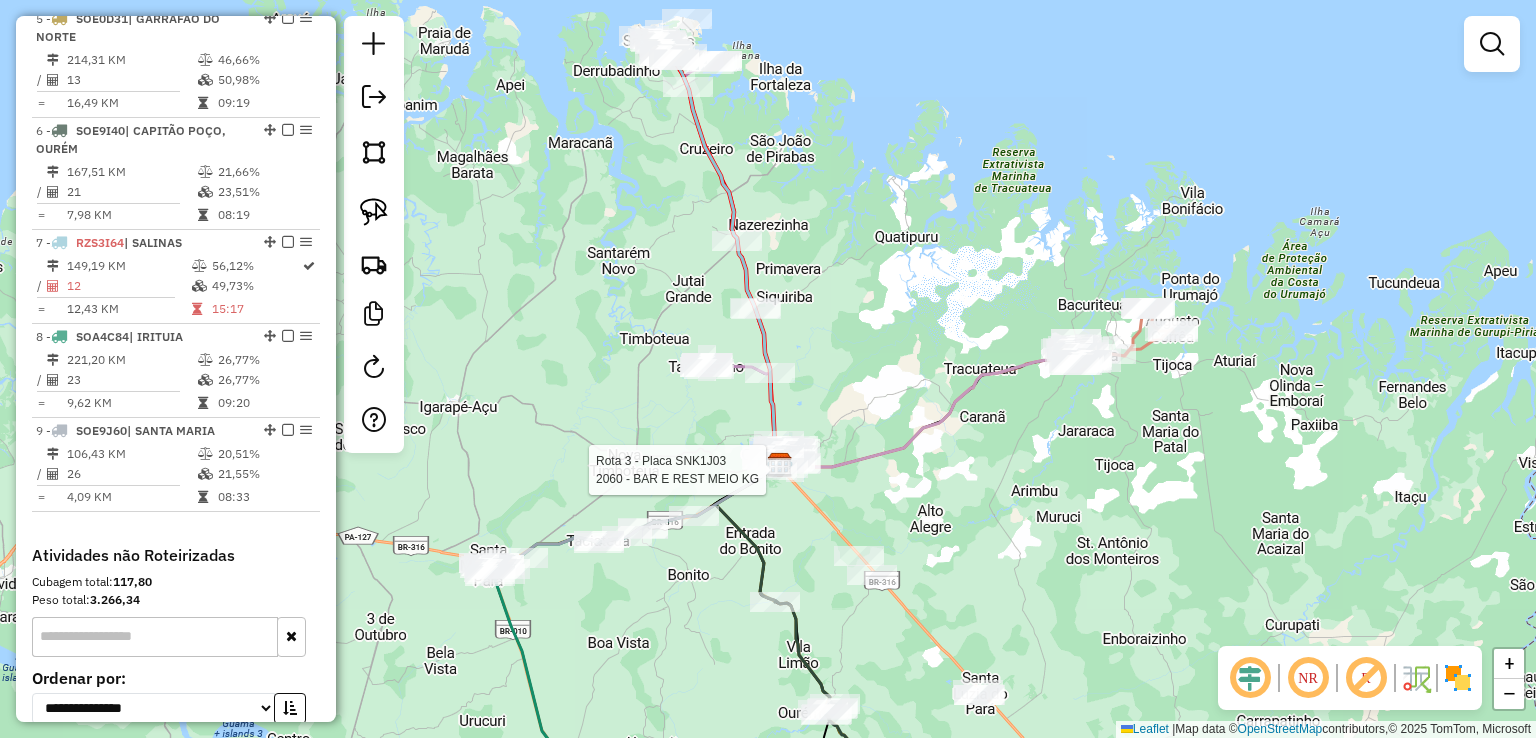 select on "**********" 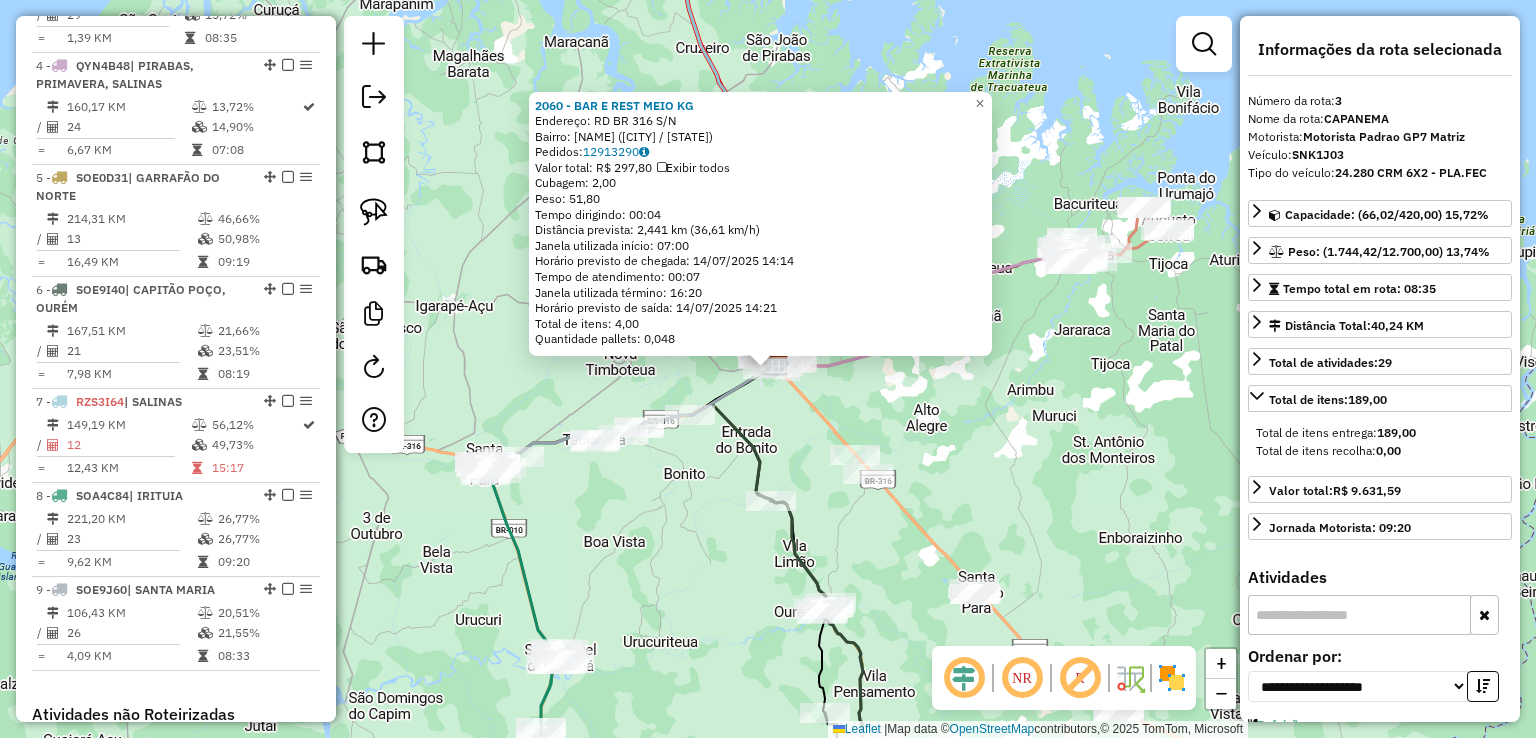 scroll, scrollTop: 955, scrollLeft: 0, axis: vertical 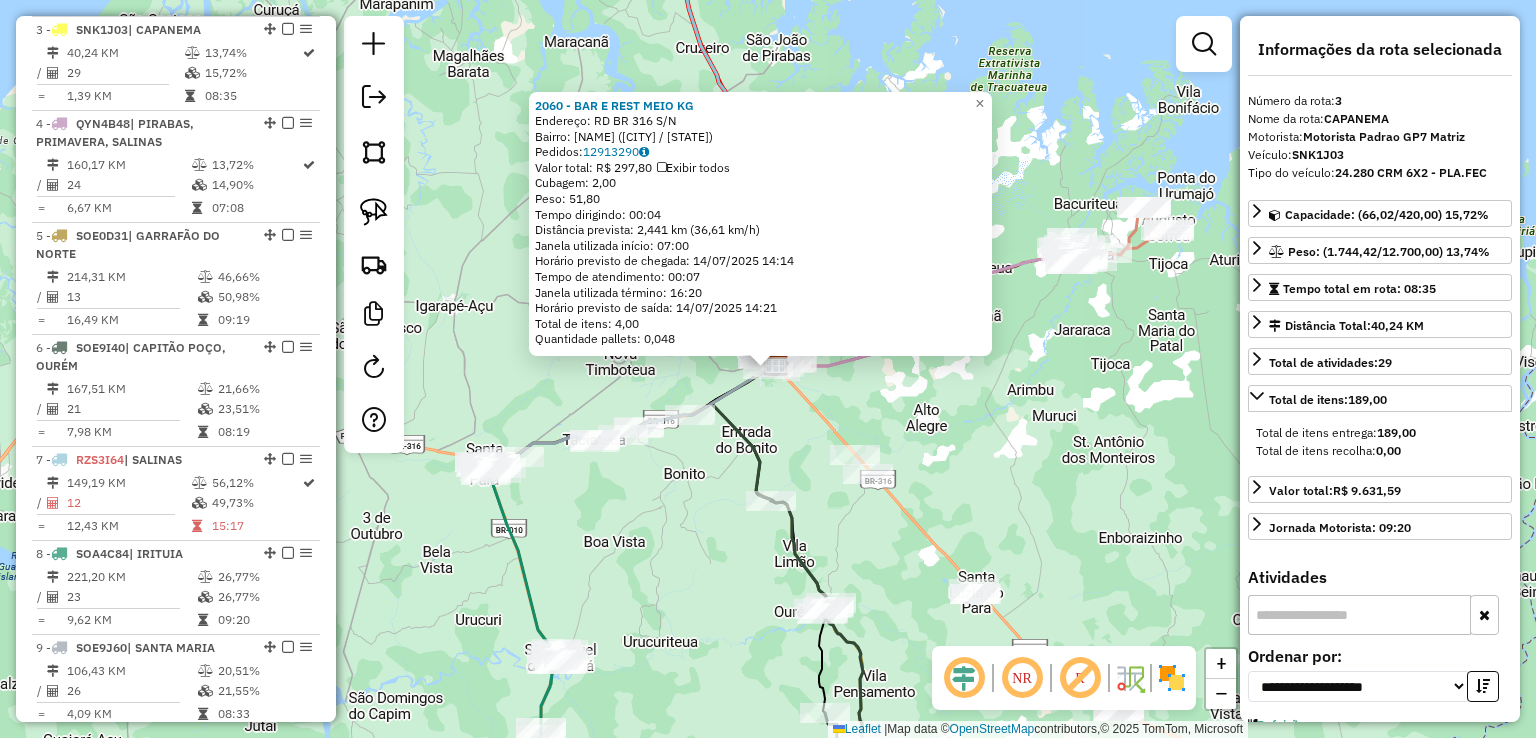 drag, startPoint x: 798, startPoint y: 428, endPoint x: 748, endPoint y: 386, distance: 65.29931 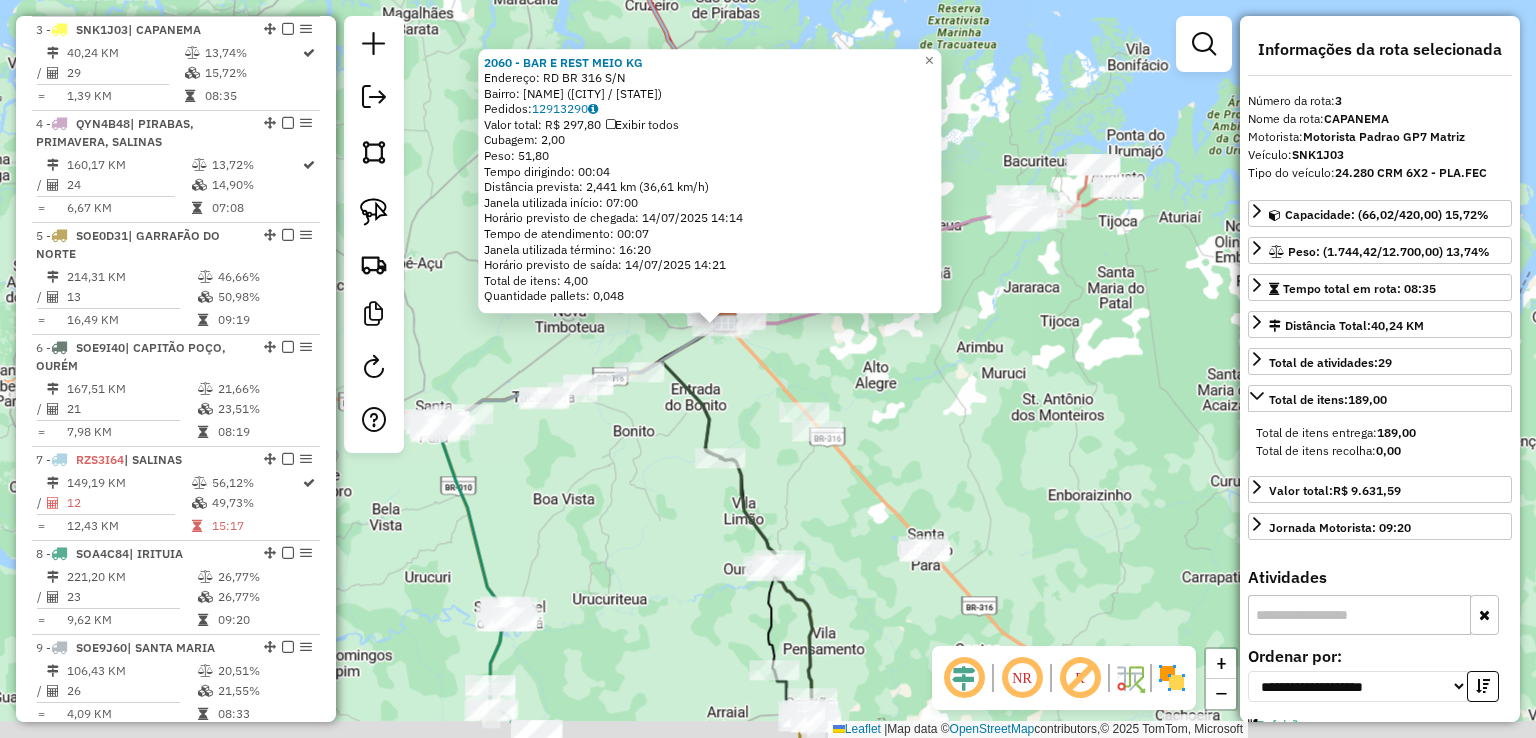 click on "2060 - BAR E REST MEIO KG  Endereço:  RD BR 316 S/N   Bairro: SAO JOSE (CAPANEMA / PA)   Pedidos:  12913290   Valor total: R$ 297,80   Exibir todos   Cubagem: 2,00  Peso: 51,80  Tempo dirigindo: 00:04   Distância prevista: 2,441 km (36,61 km/h)   Janela utilizada início: 07:00   Horário previsto de chegada: 14/07/2025 14:14   Tempo de atendimento: 00:07   Janela utilizada término: 16:20   Horário previsto de saída: 14/07/2025 14:21   Total de itens: 4,00   Quantidade pallets: 0,048  × Janela de atendimento Grade de atendimento Capacidade Transportadoras Veículos Cliente Pedidos  Rotas Selecione os dias de semana para filtrar as janelas de atendimento  Seg   Ter   Qua   Qui   Sex   Sáb   Dom  Informe o período da janela de atendimento: De: Até:  Filtrar exatamente a janela do cliente  Considerar janela de atendimento padrão  Selecione os dias de semana para filtrar as grades de atendimento  Seg   Ter   Qua   Qui   Sex   Sáb   Dom   Considerar clientes sem dia de atendimento cadastrado  De:   De:" 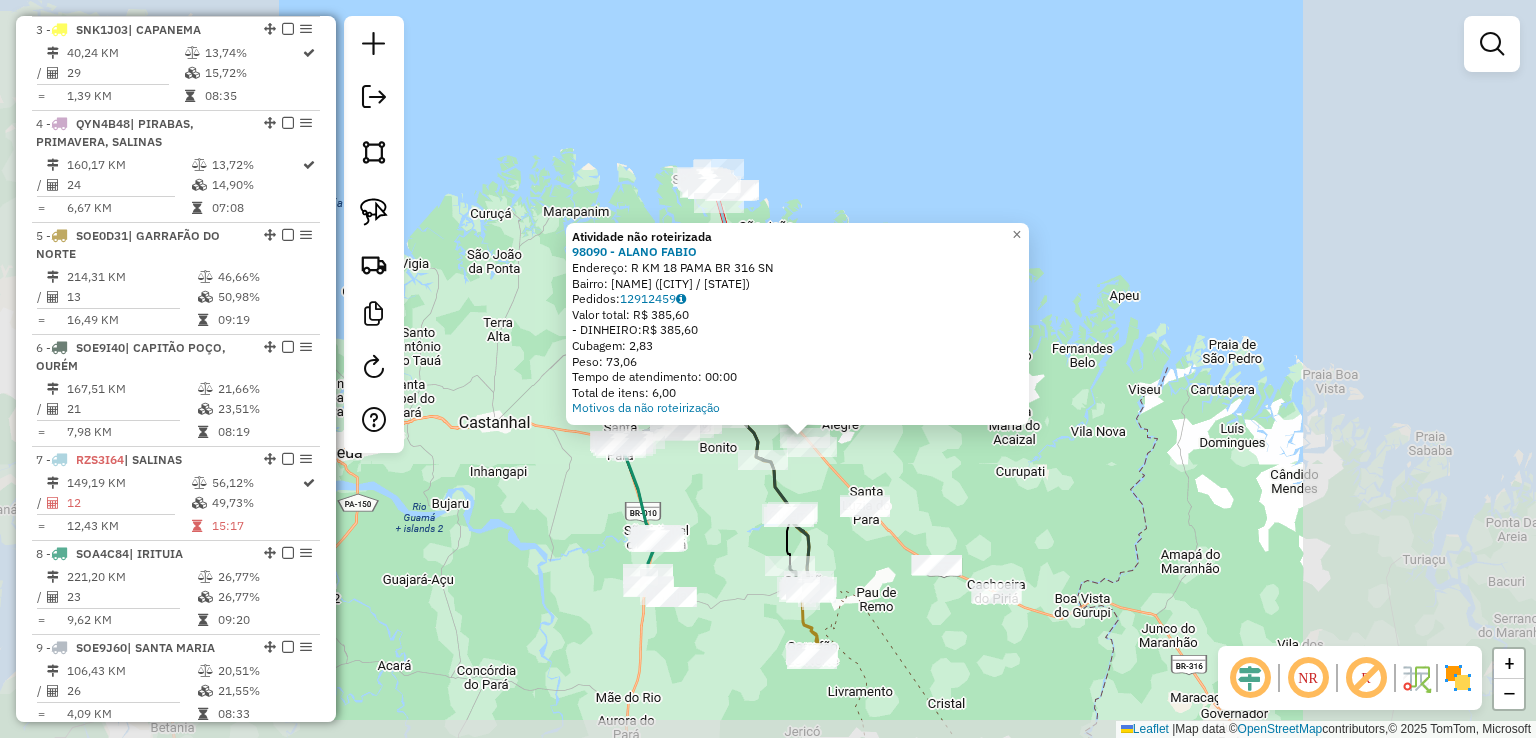 click on "Atividade não roteirizada 98090 - ALANO FABIO  Endereço:  R   KM 18 PAMA BR 316 SN   Bairro: CENTRO (SANTA LUZIA DO PARA / PA)   Pedidos:  12912459   Valor total: R$ 385,60   - DINHEIRO:  R$ 385,60   Cubagem: 2,83   Peso: 73,06   Tempo de atendimento: 00:00   Total de itens: 6,00  Motivos da não roteirização × Janela de atendimento Grade de atendimento Capacidade Transportadoras Veículos Cliente Pedidos  Rotas Selecione os dias de semana para filtrar as janelas de atendimento  Seg   Ter   Qua   Qui   Sex   Sáb   Dom  Informe o período da janela de atendimento: De: Até:  Filtrar exatamente a janela do cliente  Considerar janela de atendimento padrão  Selecione os dias de semana para filtrar as grades de atendimento  Seg   Ter   Qua   Qui   Sex   Sáb   Dom   Considerar clientes sem dia de atendimento cadastrado  Clientes fora do dia de atendimento selecionado Filtrar as atividades entre os valores definidos abaixo:  Peso mínimo:   Peso máximo:   Cubagem mínima:   Cubagem máxima:   De:   Até:  +" 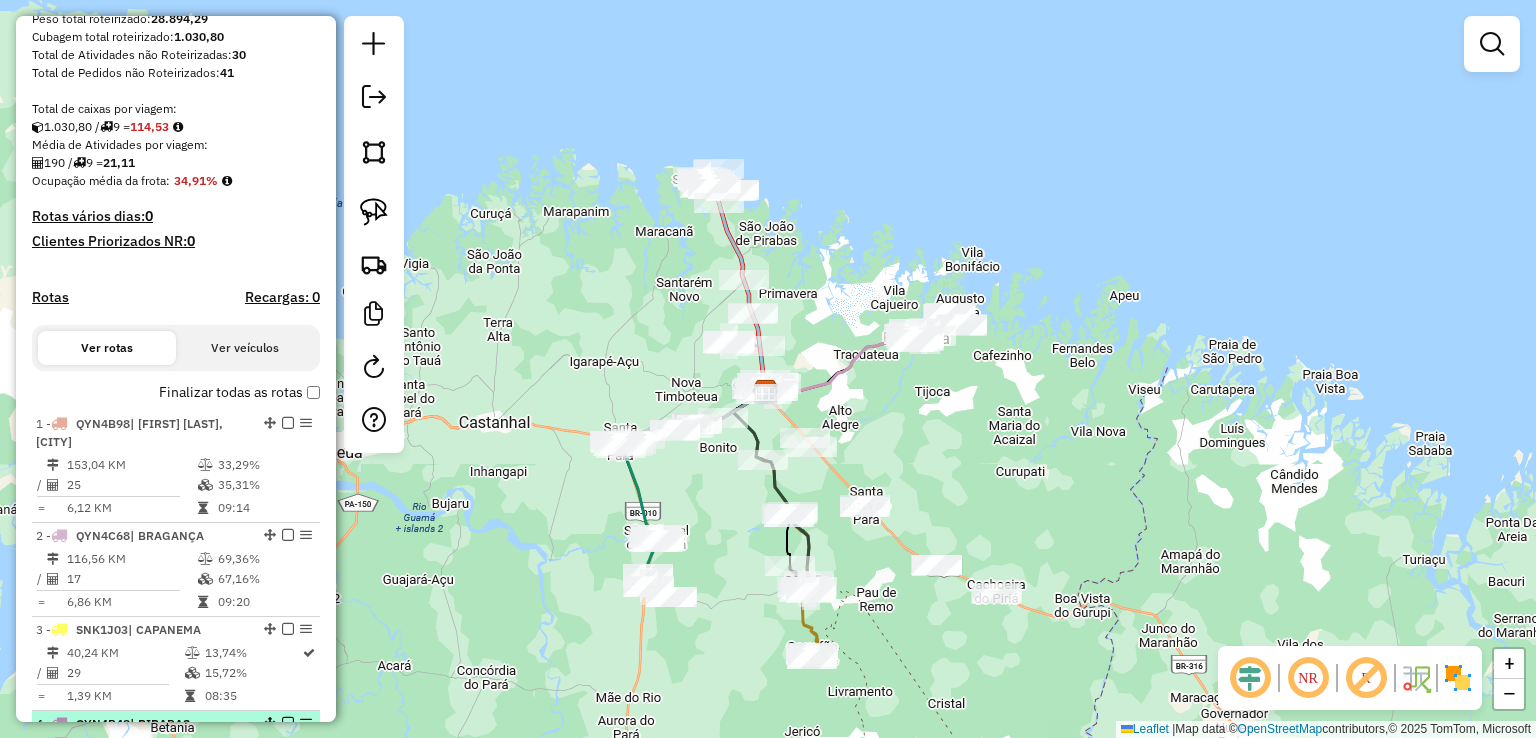 scroll, scrollTop: 0, scrollLeft: 0, axis: both 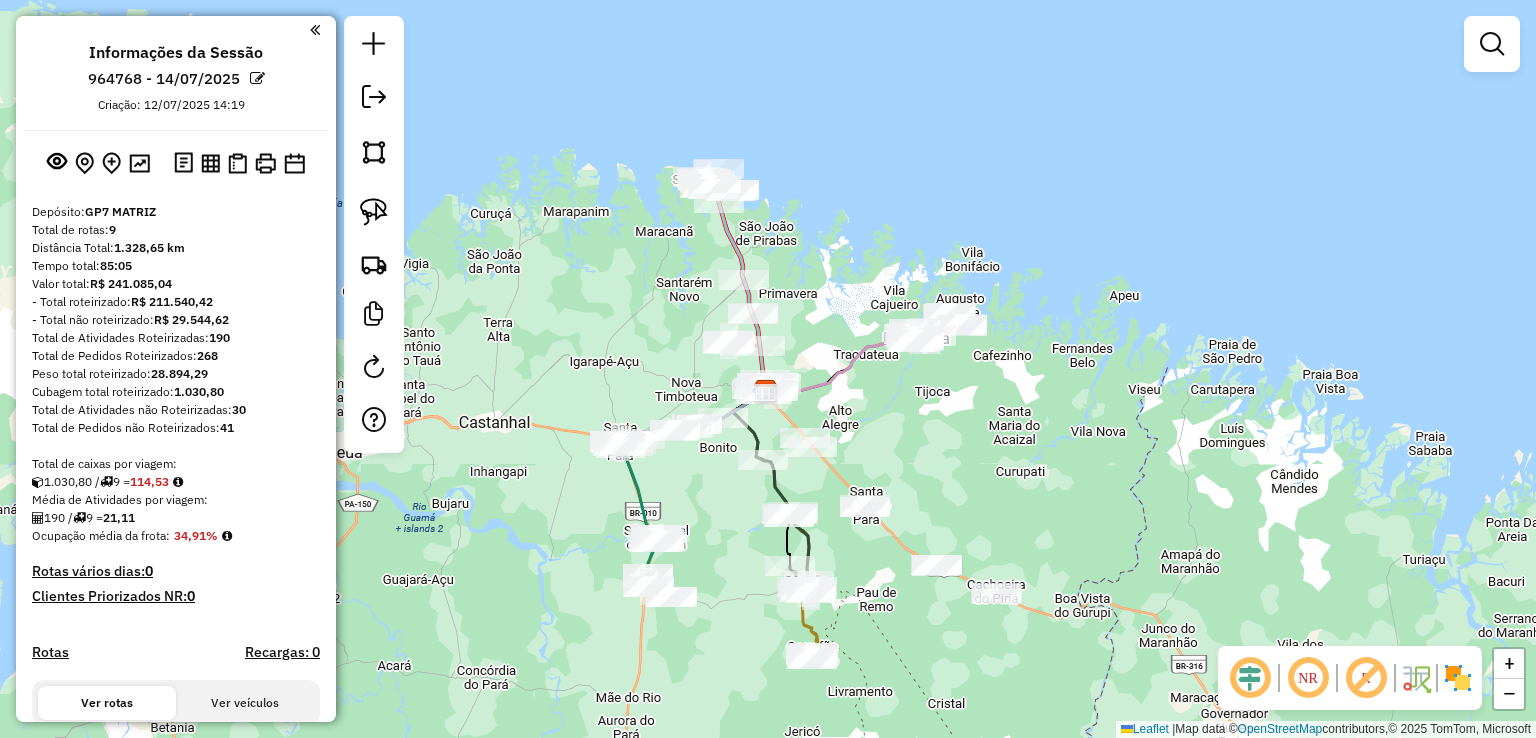 drag, startPoint x: 598, startPoint y: 275, endPoint x: 596, endPoint y: 394, distance: 119.01681 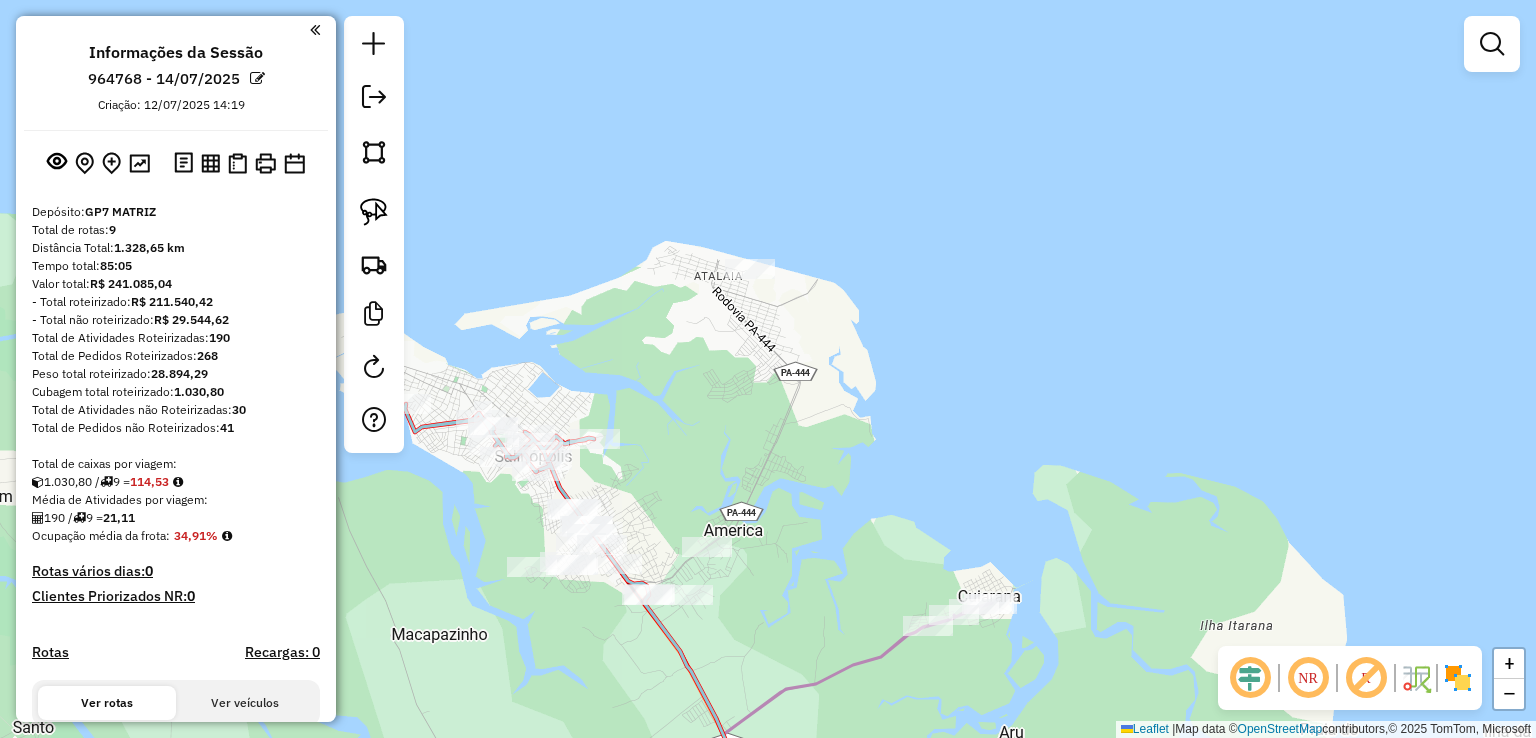 drag, startPoint x: 667, startPoint y: 365, endPoint x: 703, endPoint y: 313, distance: 63.245552 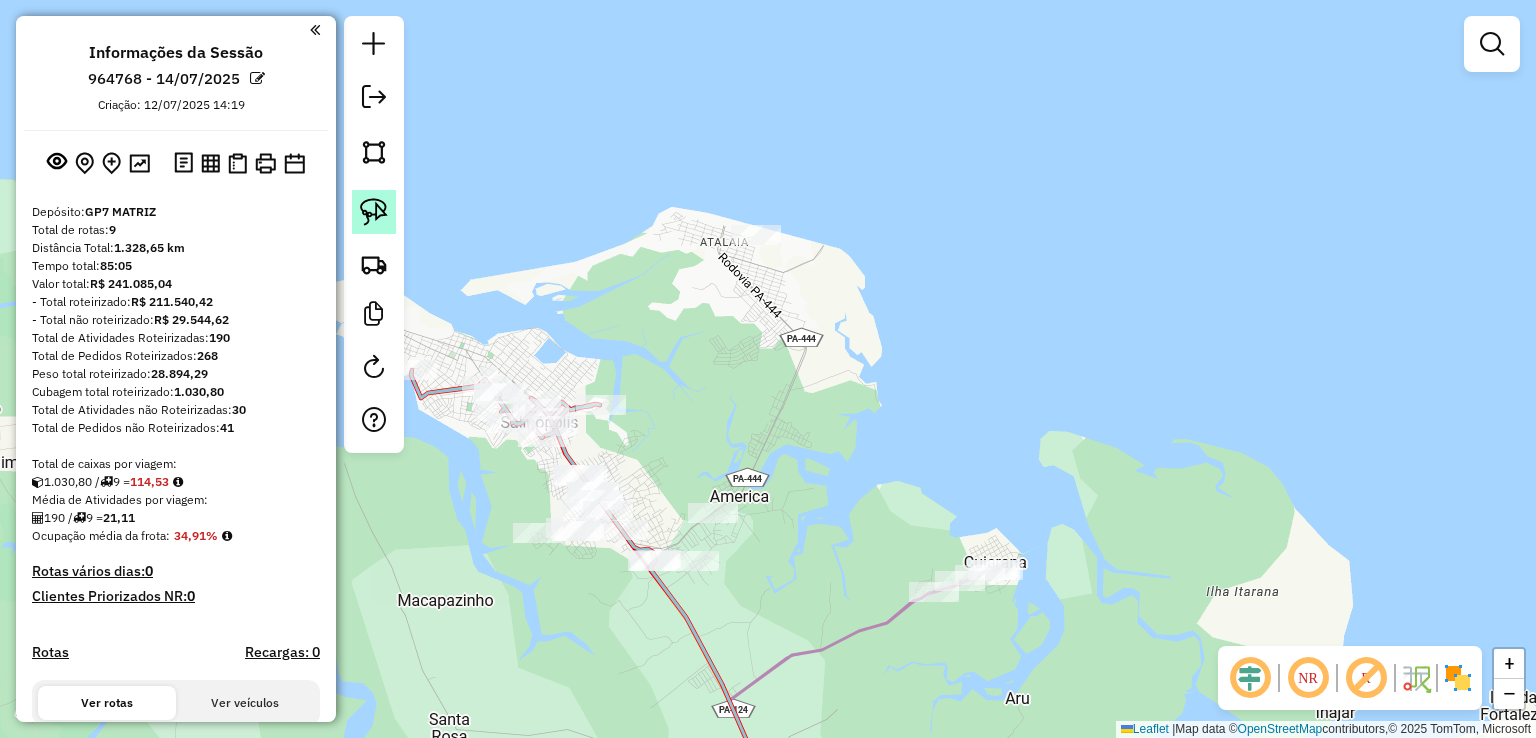 click 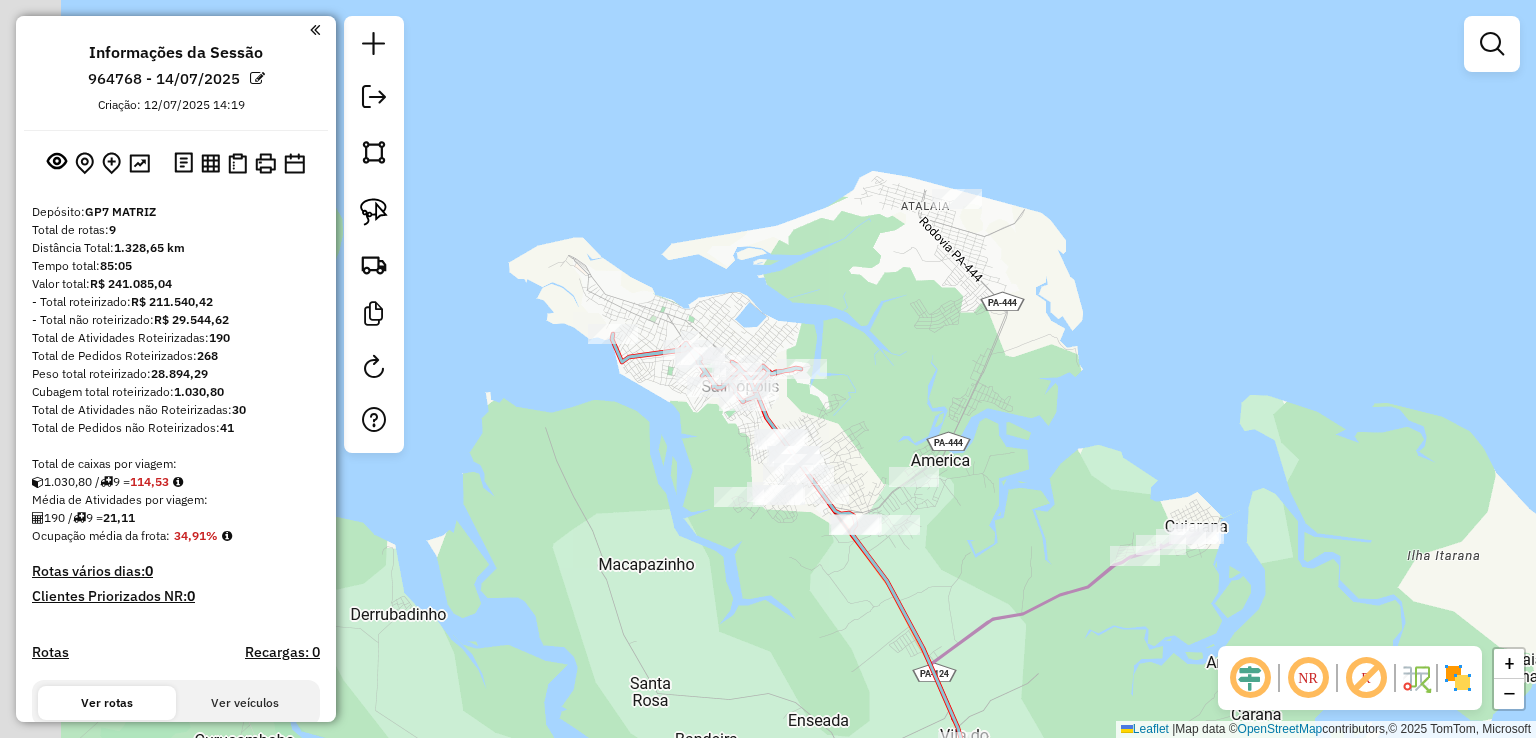 drag, startPoint x: 844, startPoint y: 217, endPoint x: 1136, endPoint y: 284, distance: 299.58804 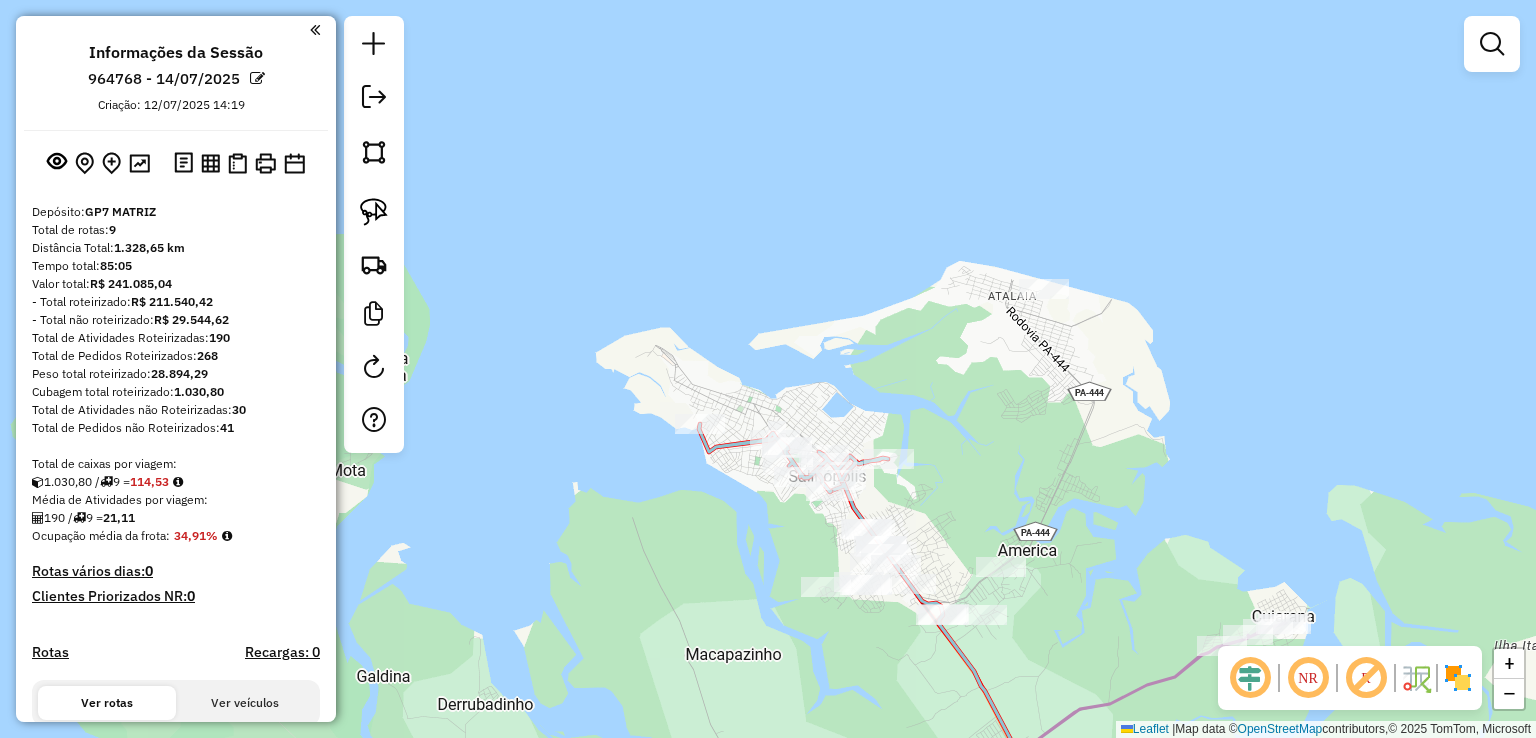 click on "Janela de atendimento Grade de atendimento Capacidade Transportadoras Veículos Cliente Pedidos  Rotas Selecione os dias de semana para filtrar as janelas de atendimento  Seg   Ter   Qua   Qui   Sex   Sáb   Dom  Informe o período da janela de atendimento: De: Até:  Filtrar exatamente a janela do cliente  Considerar janela de atendimento padrão  Selecione os dias de semana para filtrar as grades de atendimento  Seg   Ter   Qua   Qui   Sex   Sáb   Dom   Considerar clientes sem dia de atendimento cadastrado  Clientes fora do dia de atendimento selecionado Filtrar as atividades entre os valores definidos abaixo:  Peso mínimo:   Peso máximo:   Cubagem mínima:   Cubagem máxima:   De:   Até:  Filtrar as atividades entre o tempo de atendimento definido abaixo:  De:   Até:   Considerar capacidade total dos clientes não roteirizados Transportadora: Selecione um ou mais itens Tipo de veículo: Selecione um ou mais itens Veículo: Selecione um ou mais itens Motorista: Selecione um ou mais itens Nome: Rótulo:" 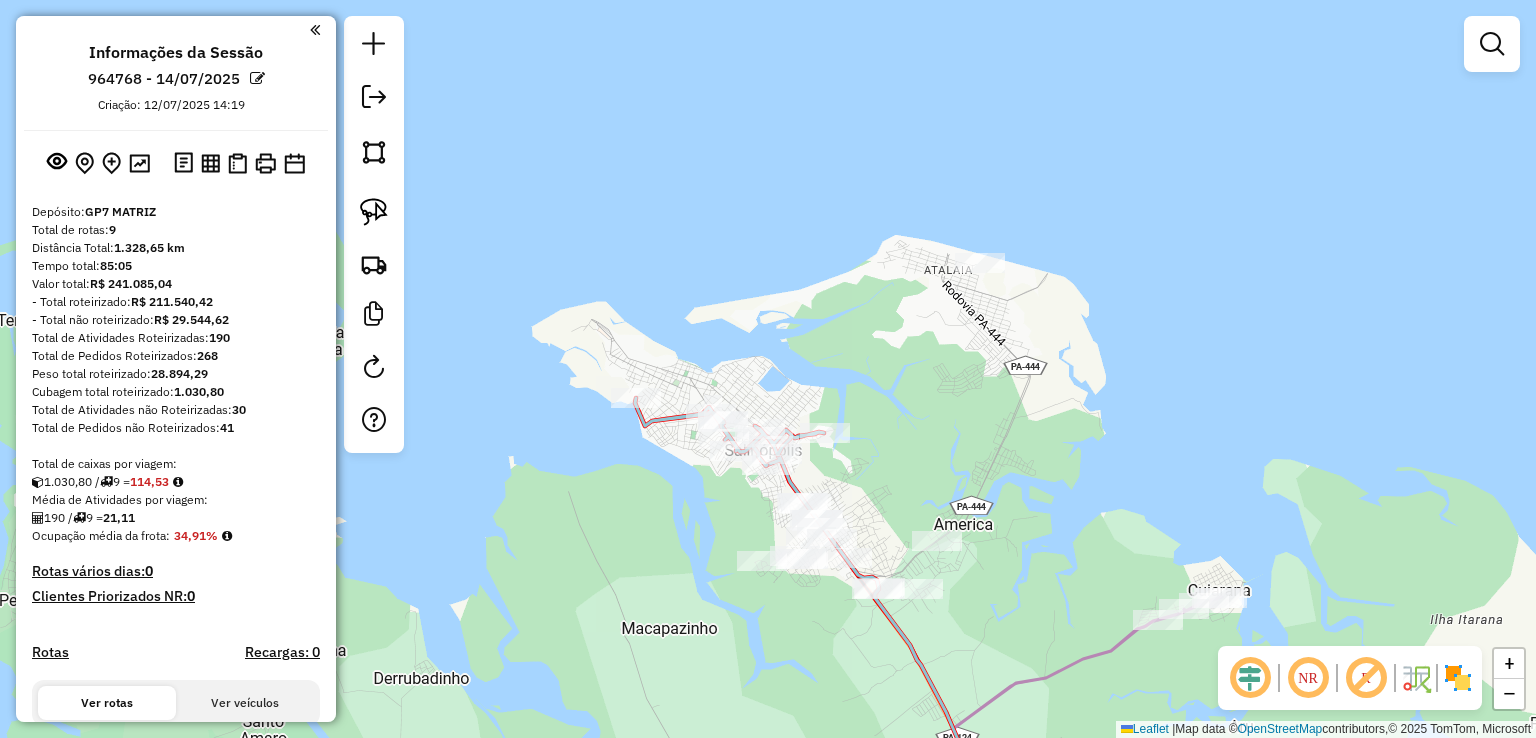 drag, startPoint x: 1039, startPoint y: 413, endPoint x: 683, endPoint y: 302, distance: 372.90347 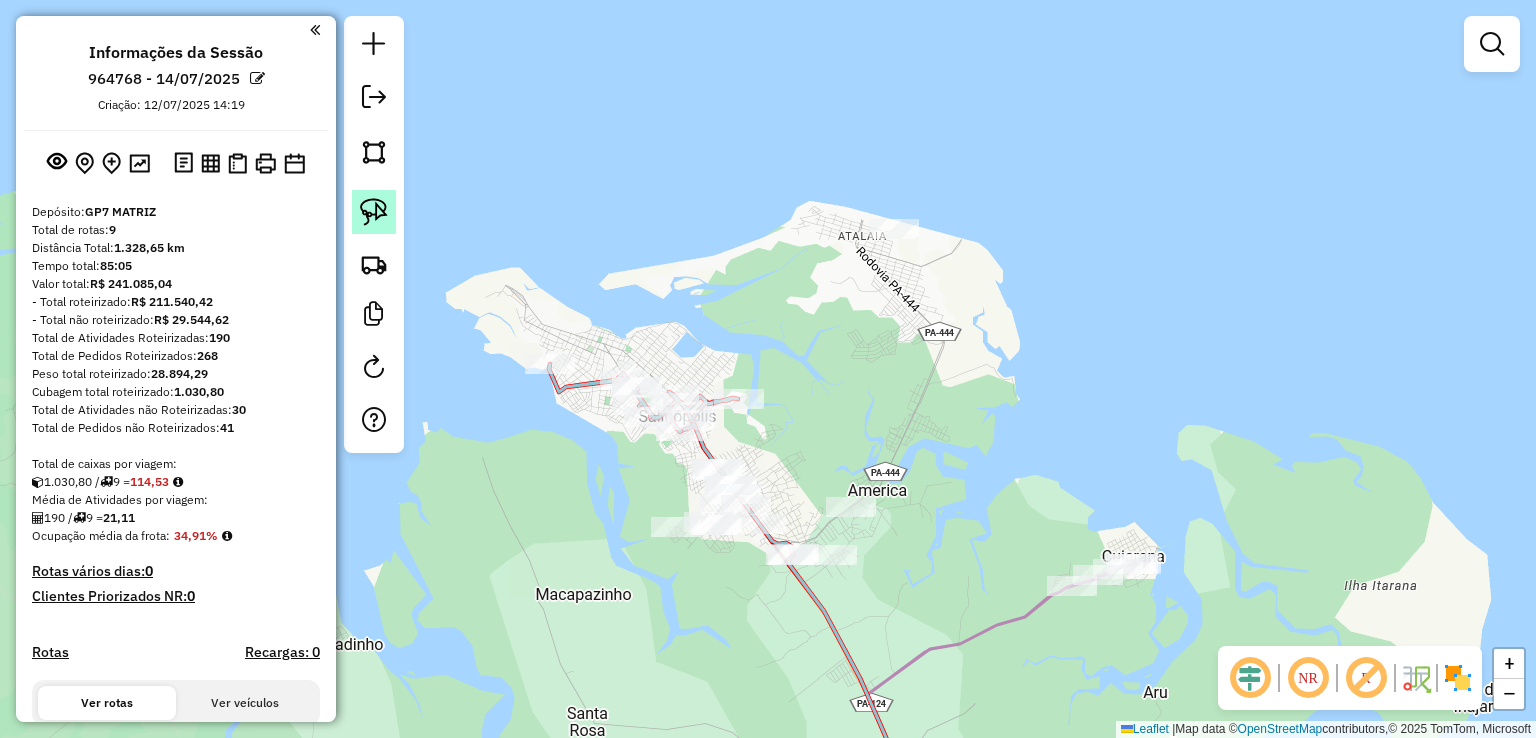 click 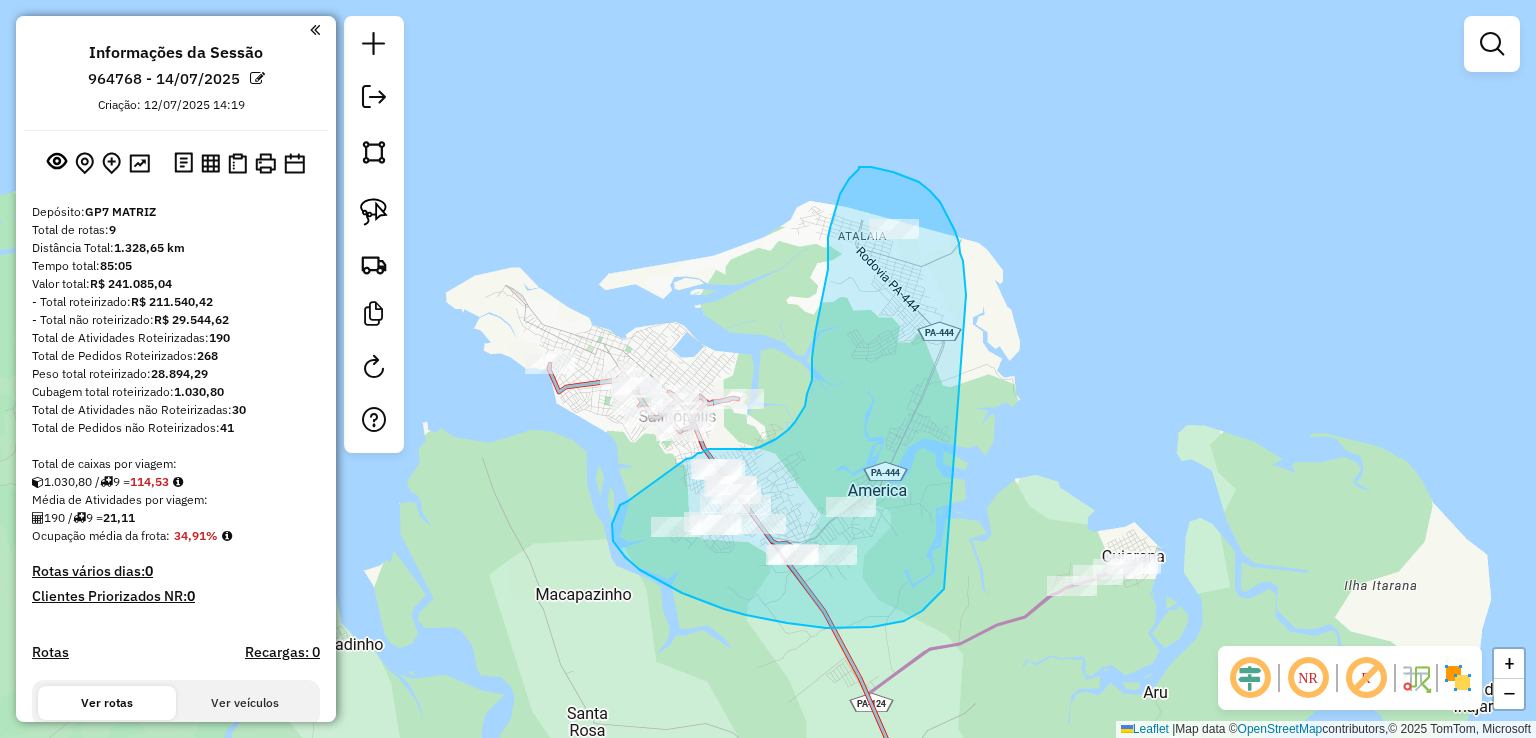 drag, startPoint x: 951, startPoint y: 223, endPoint x: 961, endPoint y: 480, distance: 257.1945 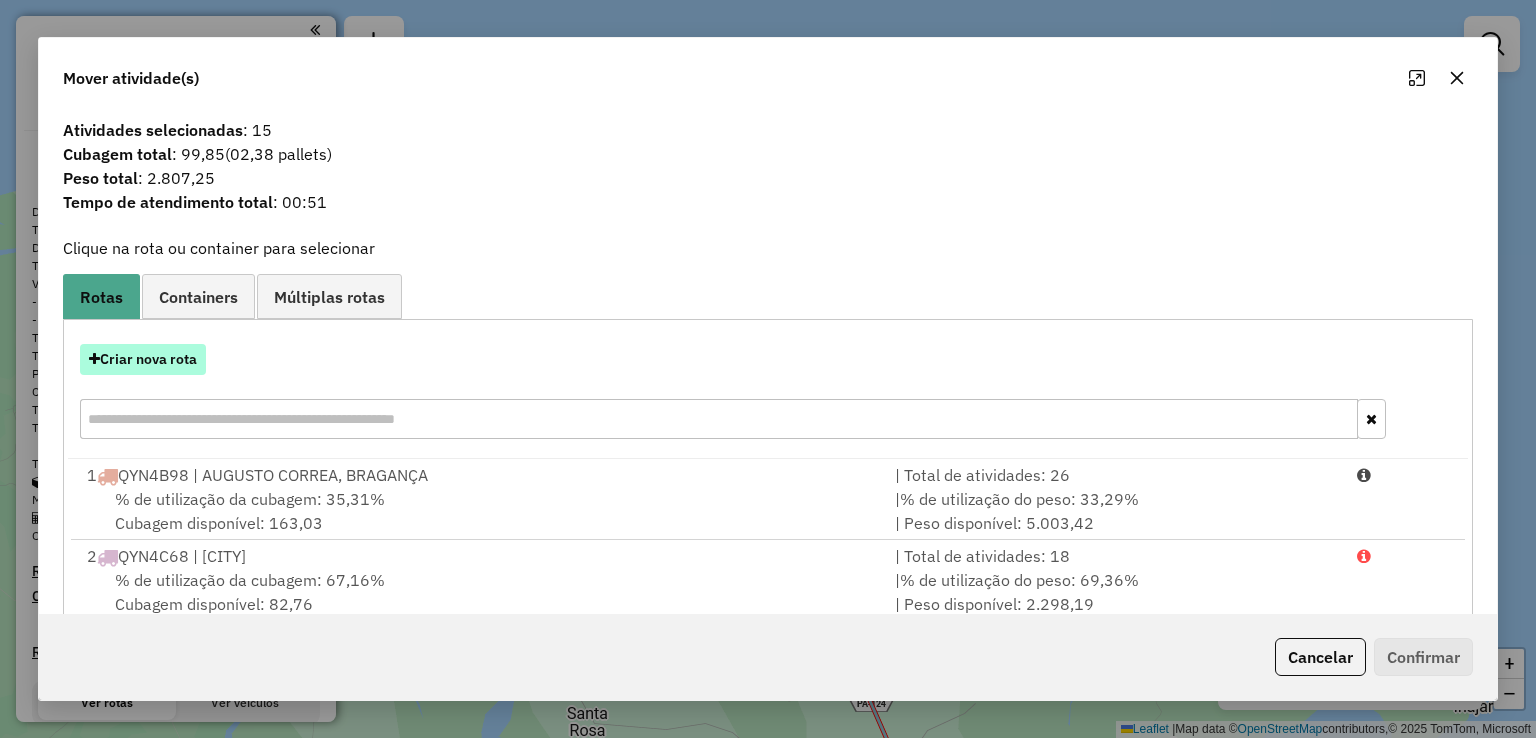 click on "Criar nova rota" at bounding box center [143, 359] 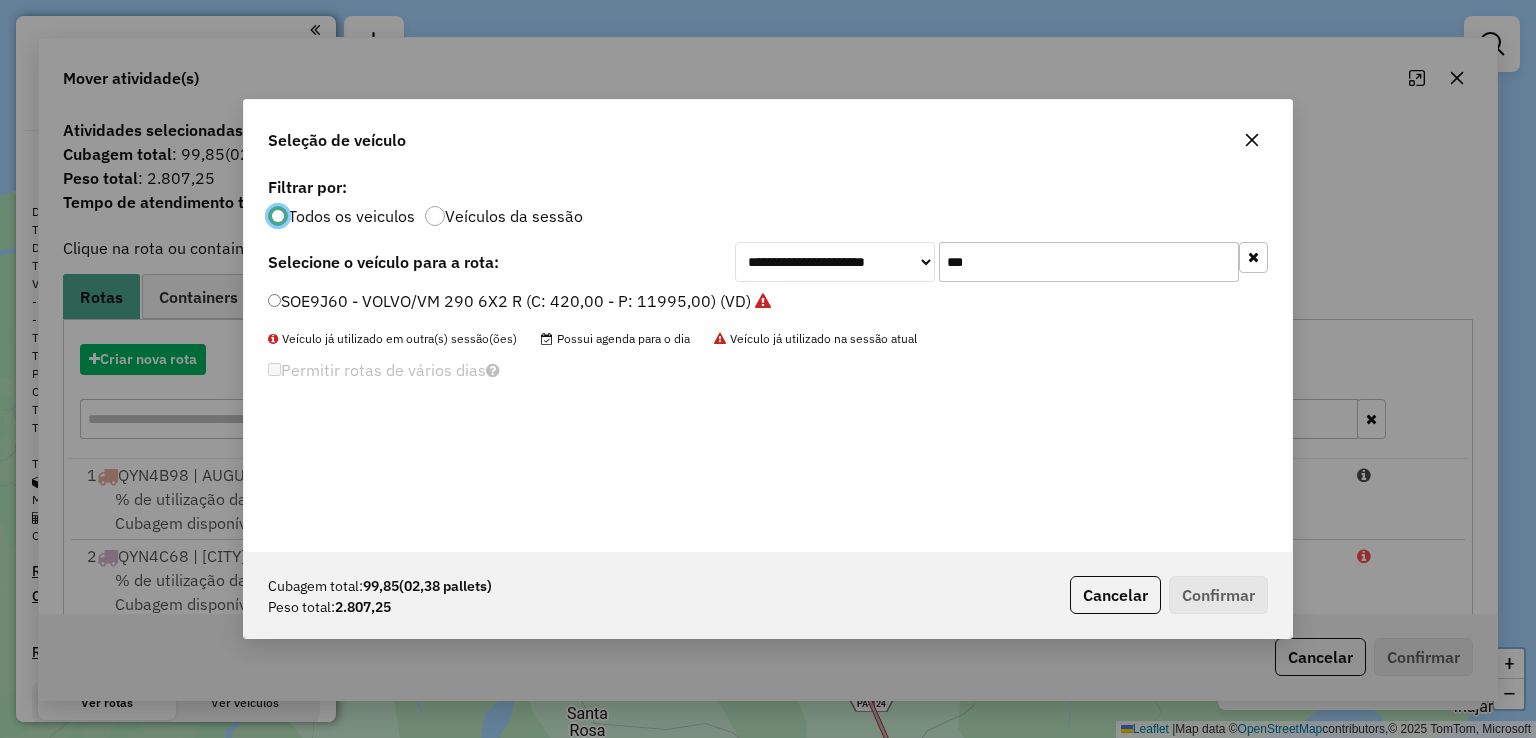 scroll, scrollTop: 10, scrollLeft: 6, axis: both 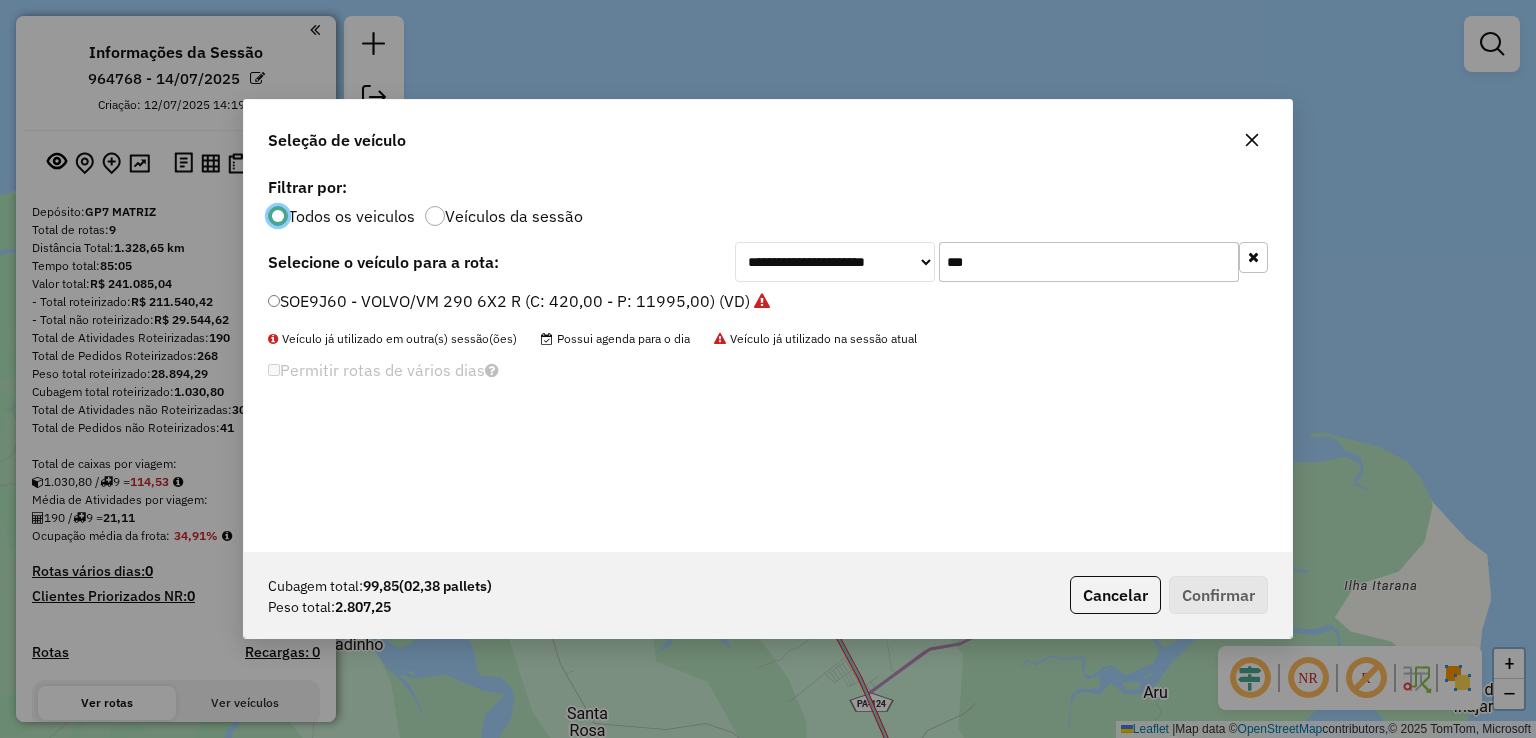 click on "**********" 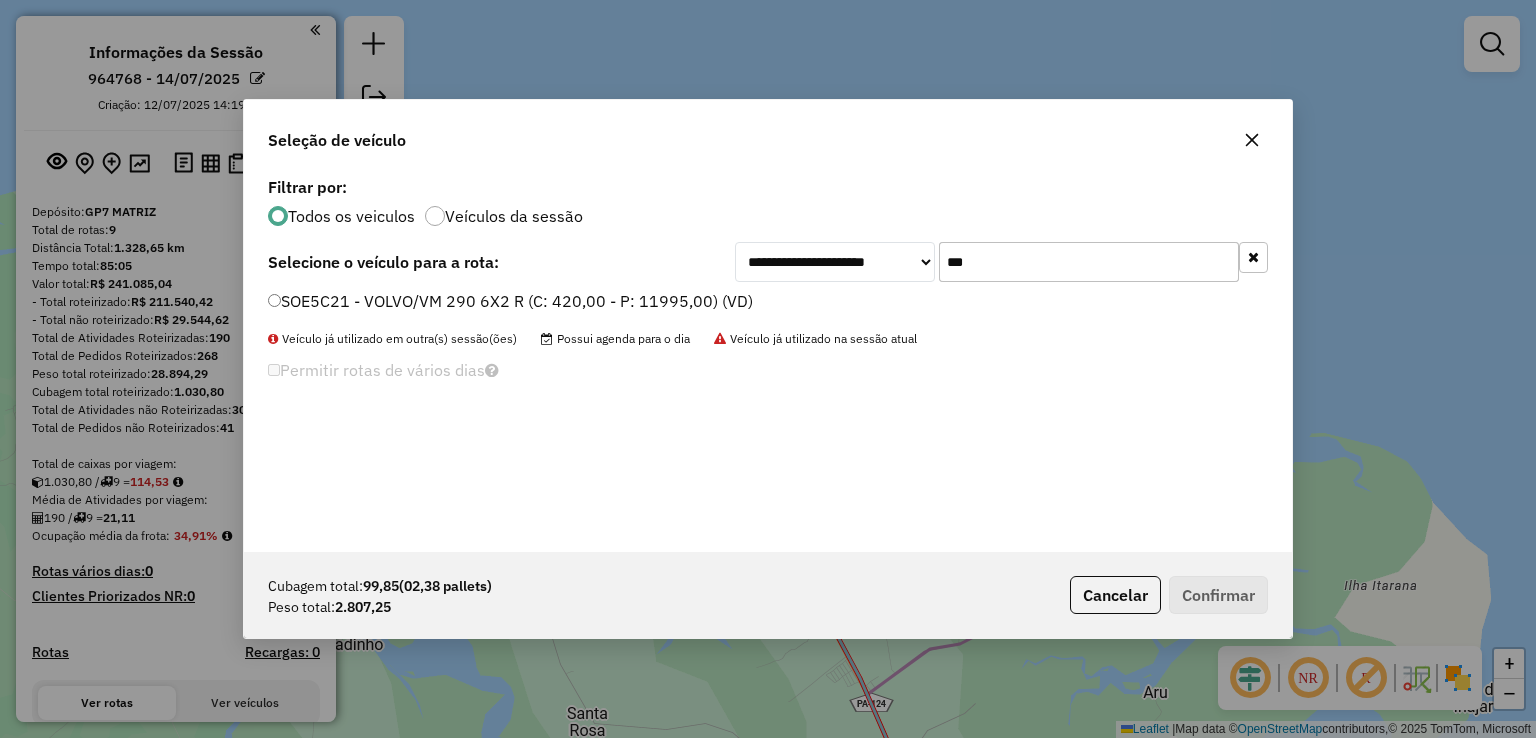 type on "***" 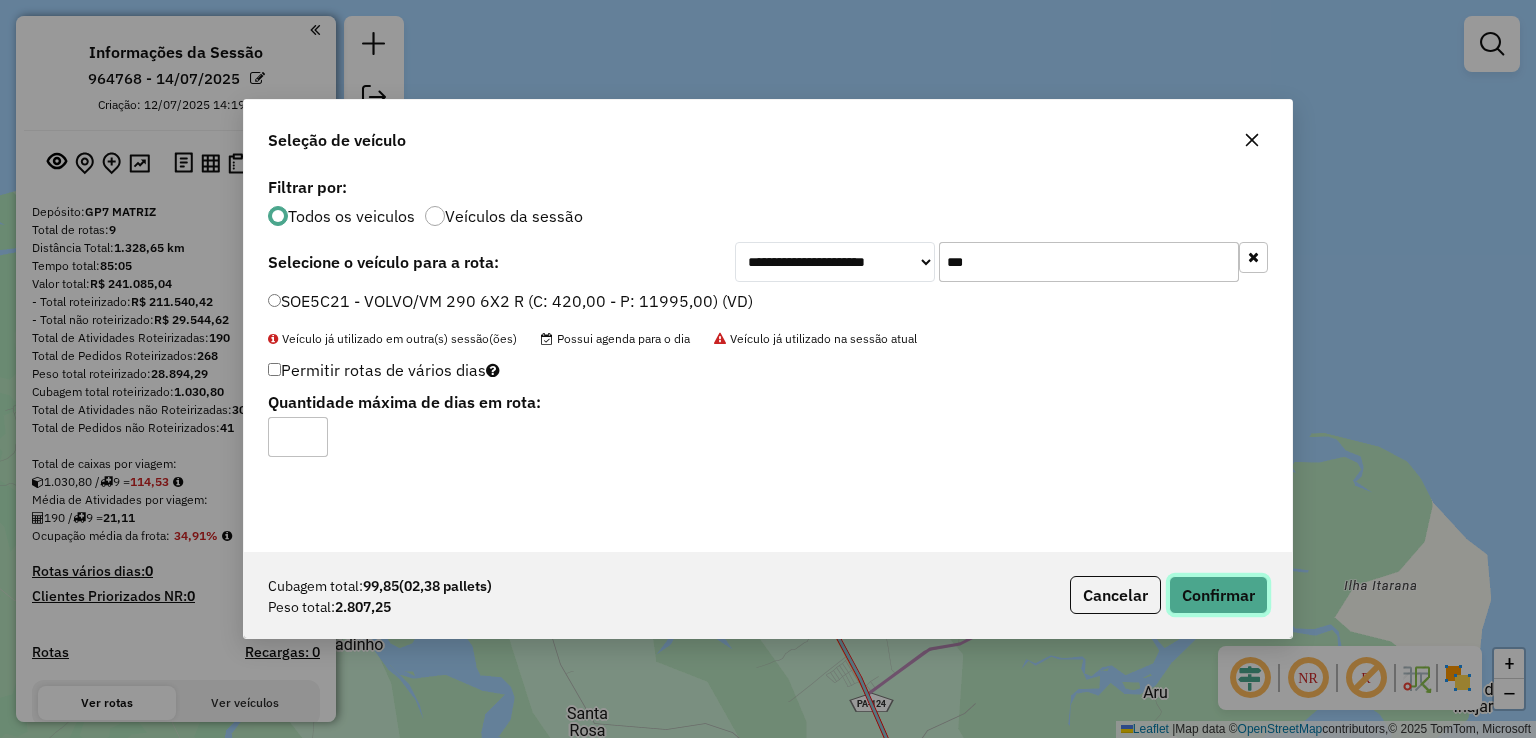click on "Confirmar" 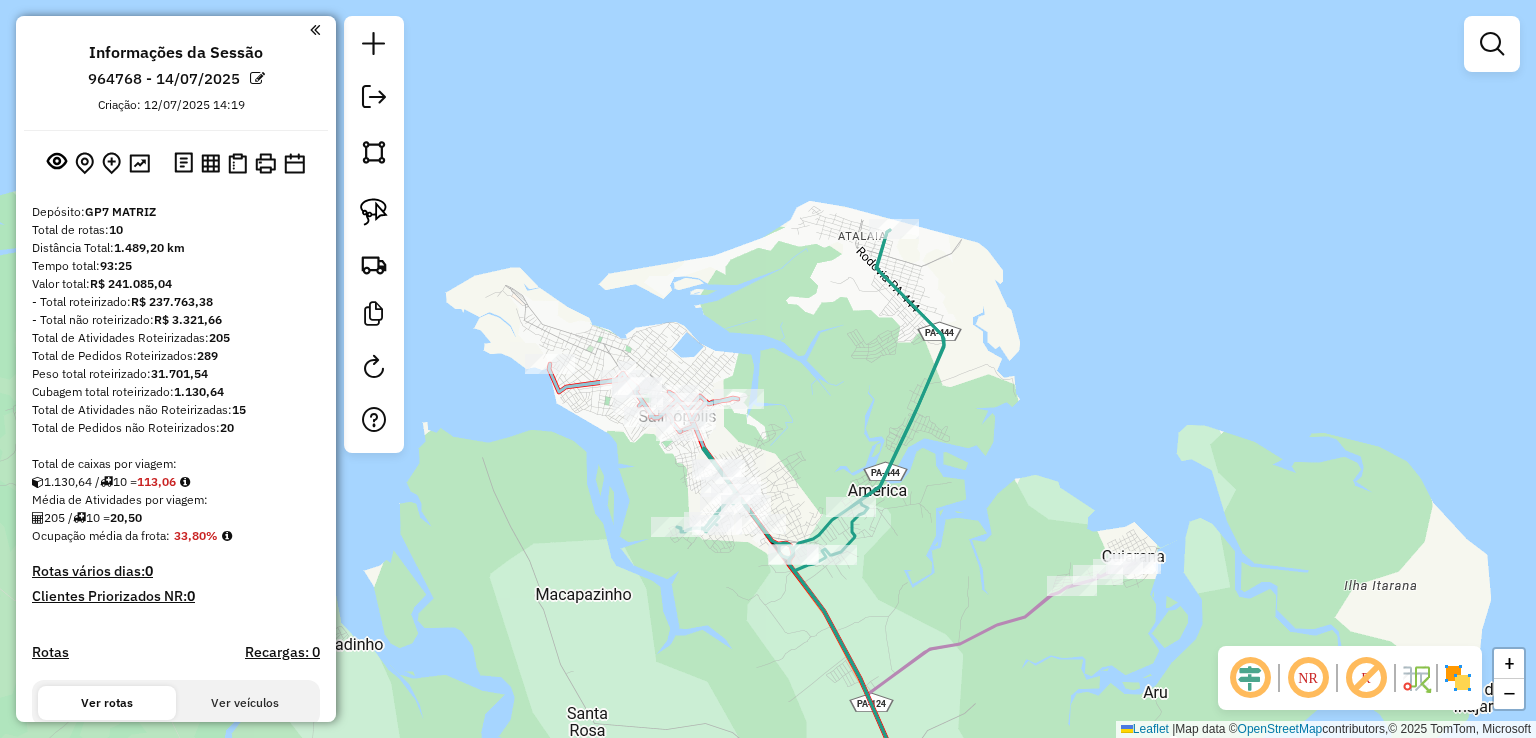 click on "Janela de atendimento Grade de atendimento Capacidade Transportadoras Veículos Cliente Pedidos  Rotas Selecione os dias de semana para filtrar as janelas de atendimento  Seg   Ter   Qua   Qui   Sex   Sáb   Dom  Informe o período da janela de atendimento: De: Até:  Filtrar exatamente a janela do cliente  Considerar janela de atendimento padrão  Selecione os dias de semana para filtrar as grades de atendimento  Seg   Ter   Qua   Qui   Sex   Sáb   Dom   Considerar clientes sem dia de atendimento cadastrado  Clientes fora do dia de atendimento selecionado Filtrar as atividades entre os valores definidos abaixo:  Peso mínimo:   Peso máximo:   Cubagem mínima:   Cubagem máxima:   De:   Até:  Filtrar as atividades entre o tempo de atendimento definido abaixo:  De:   Até:   Considerar capacidade total dos clientes não roteirizados Transportadora: Selecione um ou mais itens Tipo de veículo: Selecione um ou mais itens Veículo: Selecione um ou mais itens Motorista: Selecione um ou mais itens Nome: Rótulo:" 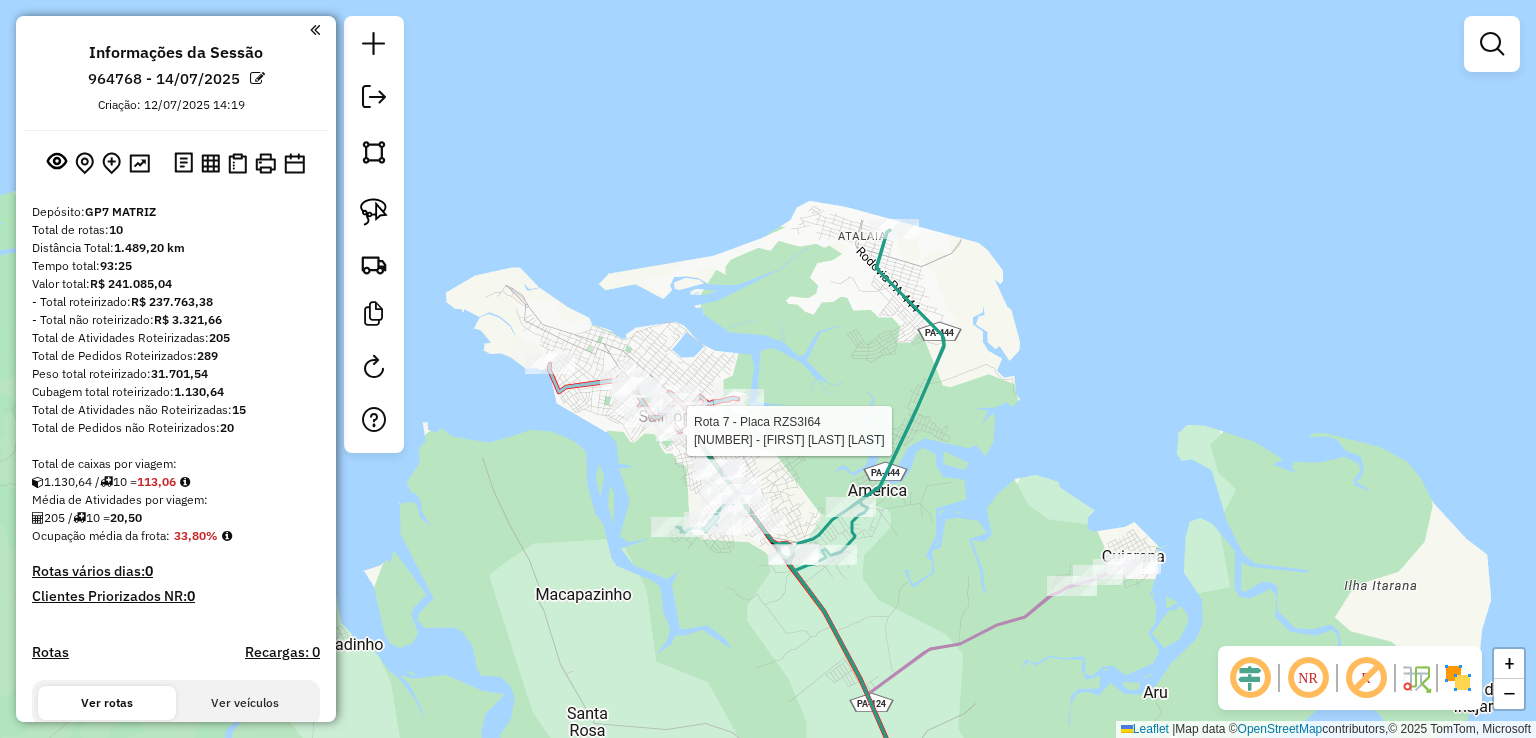 select on "**********" 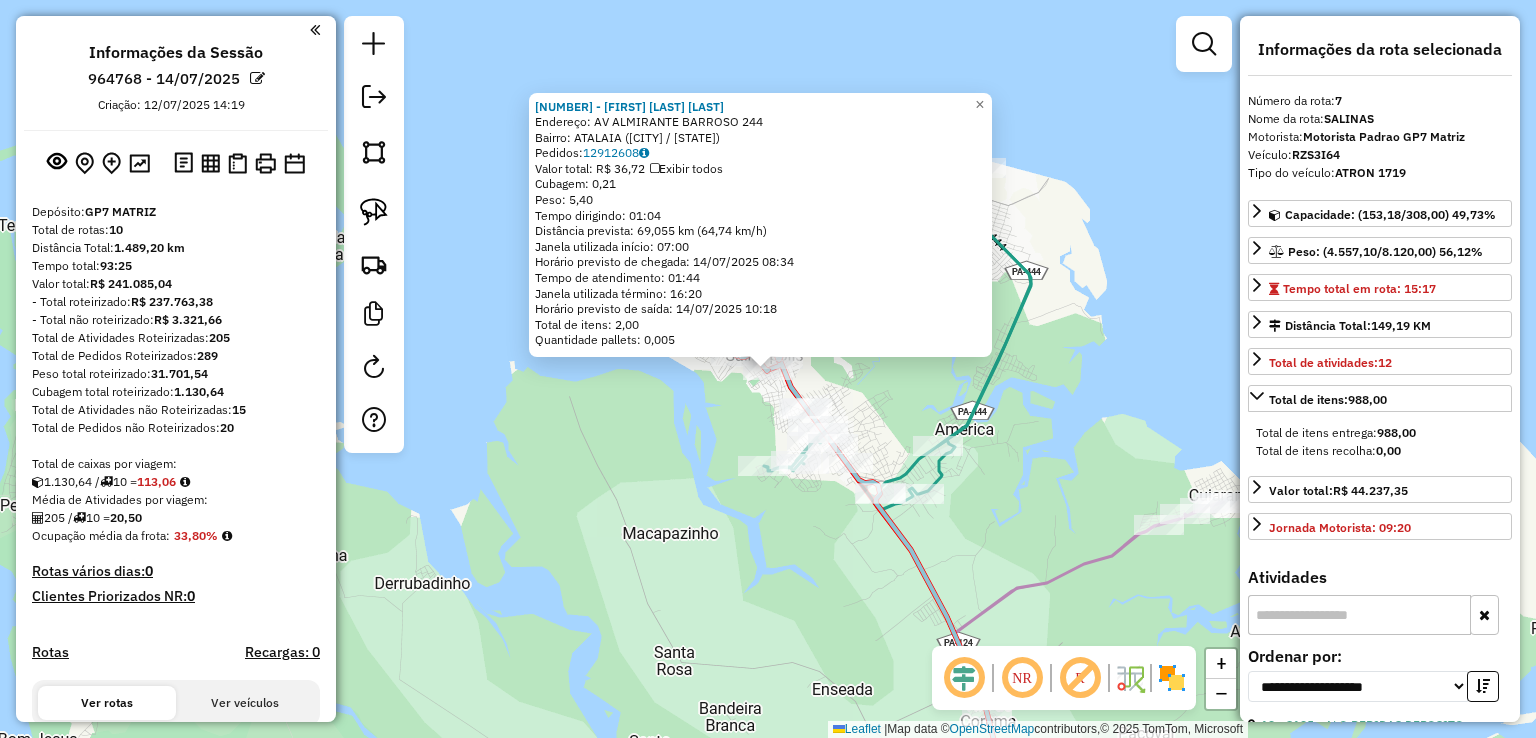 scroll, scrollTop: 1384, scrollLeft: 0, axis: vertical 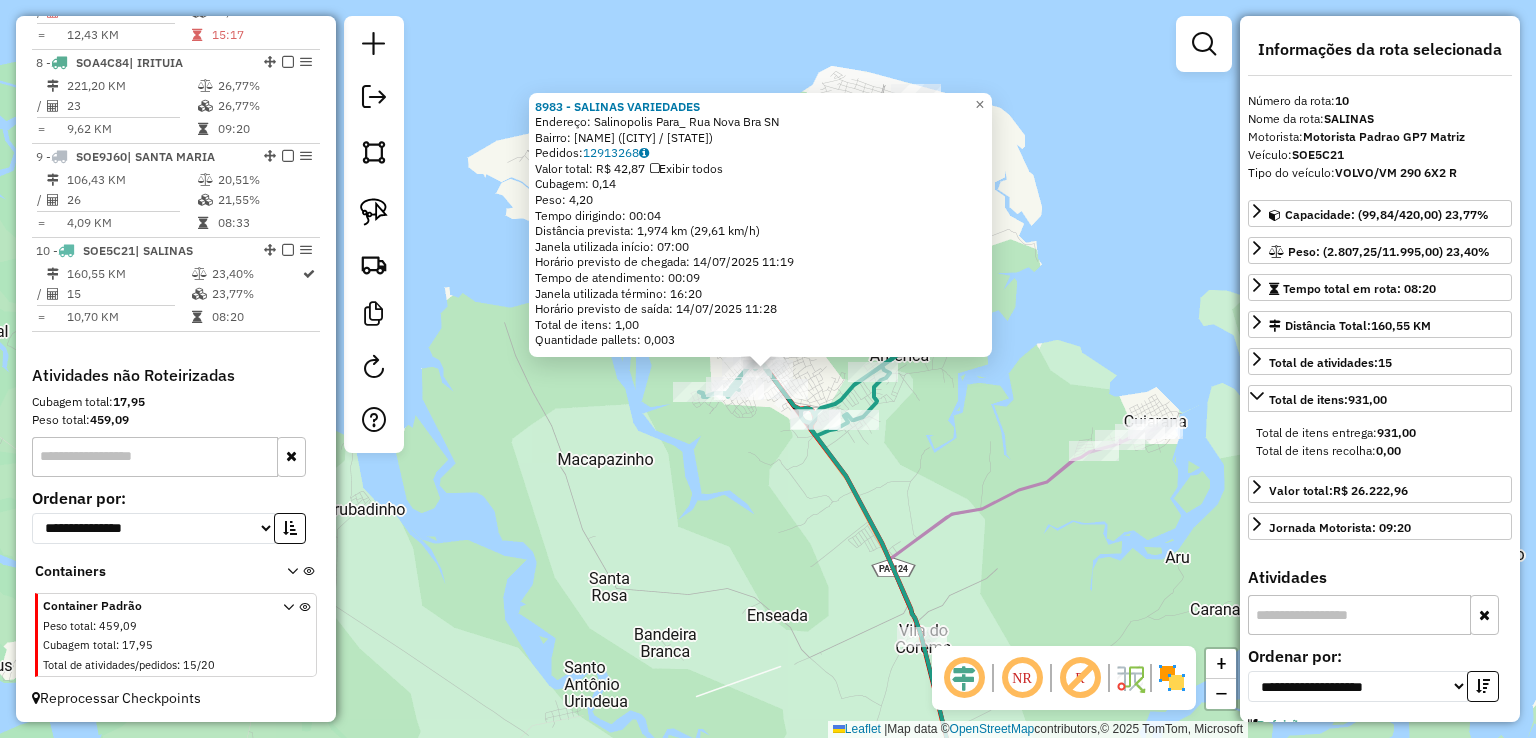 click on "8983 - SALINAS VARIEDADES  Endereço:  Salinopolis Para_ Rua Nova Bra SN   Bairro: CENTRO (SALINOPOLIS / PA)   Pedidos:  12913268   Valor total: R$ 42,87   Exibir todos   Cubagem: 0,14  Peso: 4,20  Tempo dirigindo: 00:04   Distância prevista: 1,974 km (29,61 km/h)   Janela utilizada início: 07:00   Horário previsto de chegada: 14/07/2025 11:19   Tempo de atendimento: 00:09   Janela utilizada término: 16:20   Horário previsto de saída: 14/07/2025 11:28   Total de itens: 1,00   Quantidade pallets: 0,003  × Janela de atendimento Grade de atendimento Capacidade Transportadoras Veículos Cliente Pedidos  Rotas Selecione os dias de semana para filtrar as janelas de atendimento  Seg   Ter   Qua   Qui   Sex   Sáb   Dom  Informe o período da janela de atendimento: De: Até:  Filtrar exatamente a janela do cliente  Considerar janela de atendimento padrão  Selecione os dias de semana para filtrar as grades de atendimento  Seg   Ter   Qua   Qui   Sex   Sáb   Dom   Peso mínimo:   Peso máximo:   De:   Até:  +" 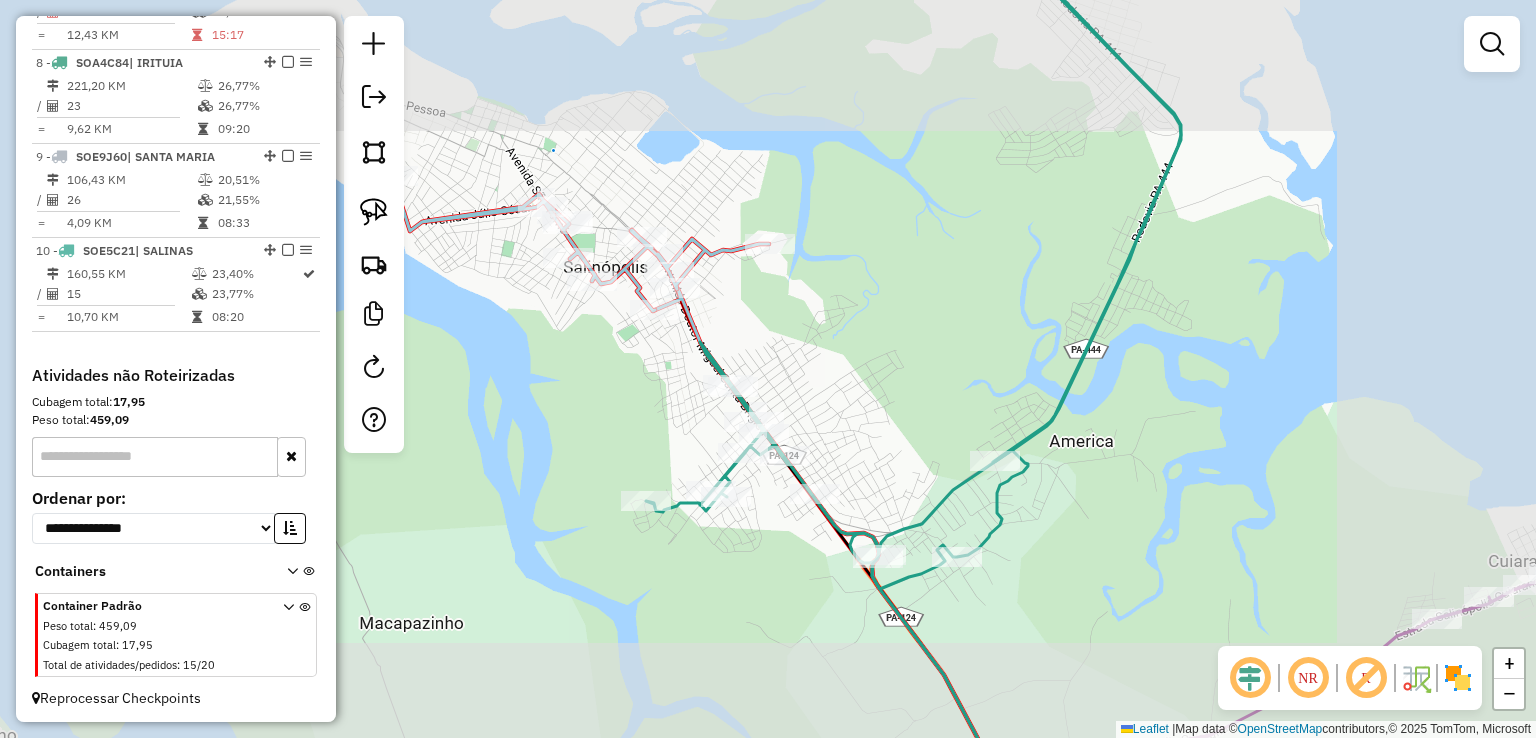 click on "Janela de atendimento Grade de atendimento Capacidade Transportadoras Veículos Cliente Pedidos  Rotas Selecione os dias de semana para filtrar as janelas de atendimento  Seg   Ter   Qua   Qui   Sex   Sáb   Dom  Informe o período da janela de atendimento: De: Até:  Filtrar exatamente a janela do cliente  Considerar janela de atendimento padrão  Selecione os dias de semana para filtrar as grades de atendimento  Seg   Ter   Qua   Qui   Sex   Sáb   Dom   Considerar clientes sem dia de atendimento cadastrado  Clientes fora do dia de atendimento selecionado Filtrar as atividades entre os valores definidos abaixo:  Peso mínimo:   Peso máximo:   Cubagem mínima:   Cubagem máxima:   De:   Até:  Filtrar as atividades entre o tempo de atendimento definido abaixo:  De:   Até:   Considerar capacidade total dos clientes não roteirizados Transportadora: Selecione um ou mais itens Tipo de veículo: Selecione um ou mais itens Veículo: Selecione um ou mais itens Motorista: Selecione um ou mais itens Nome: Rótulo:" 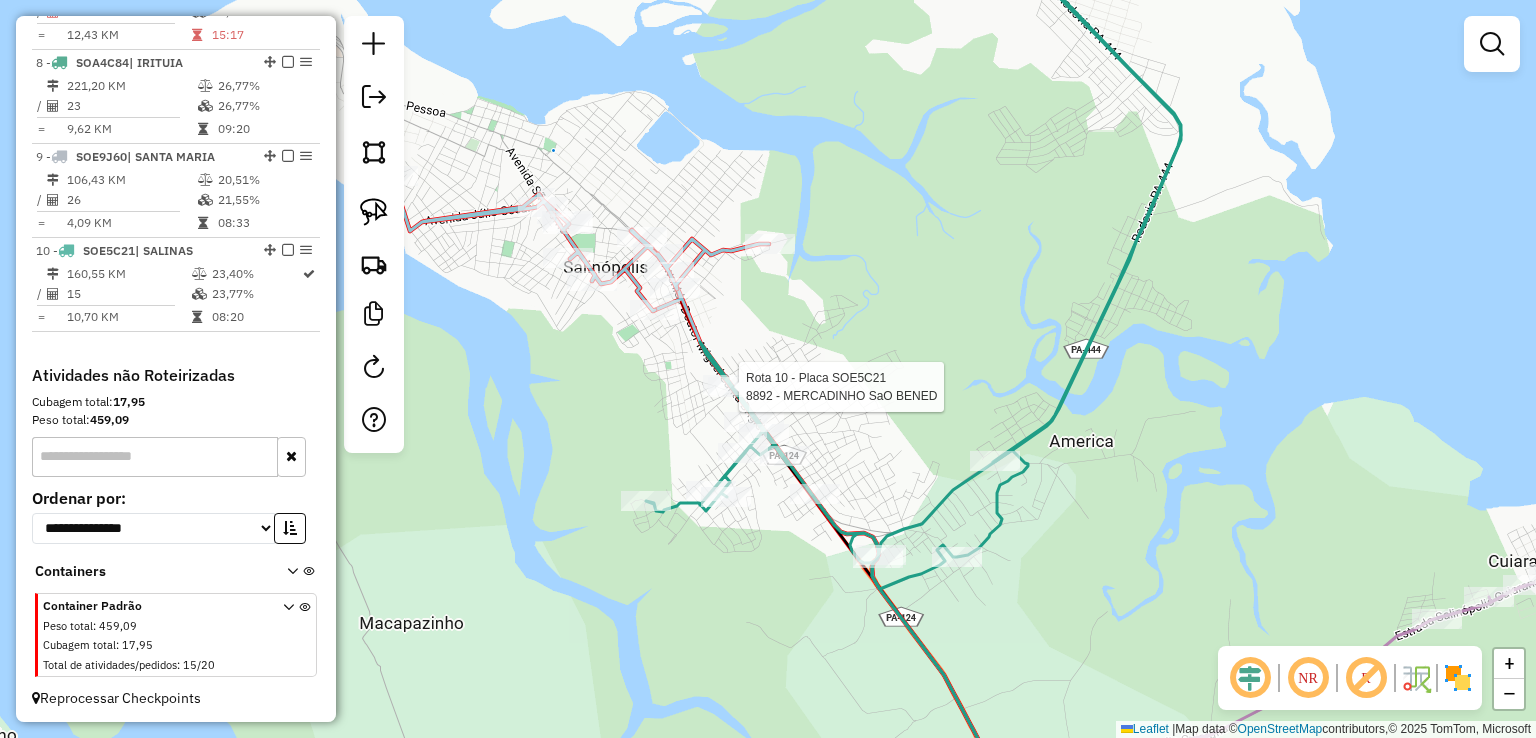 select on "**********" 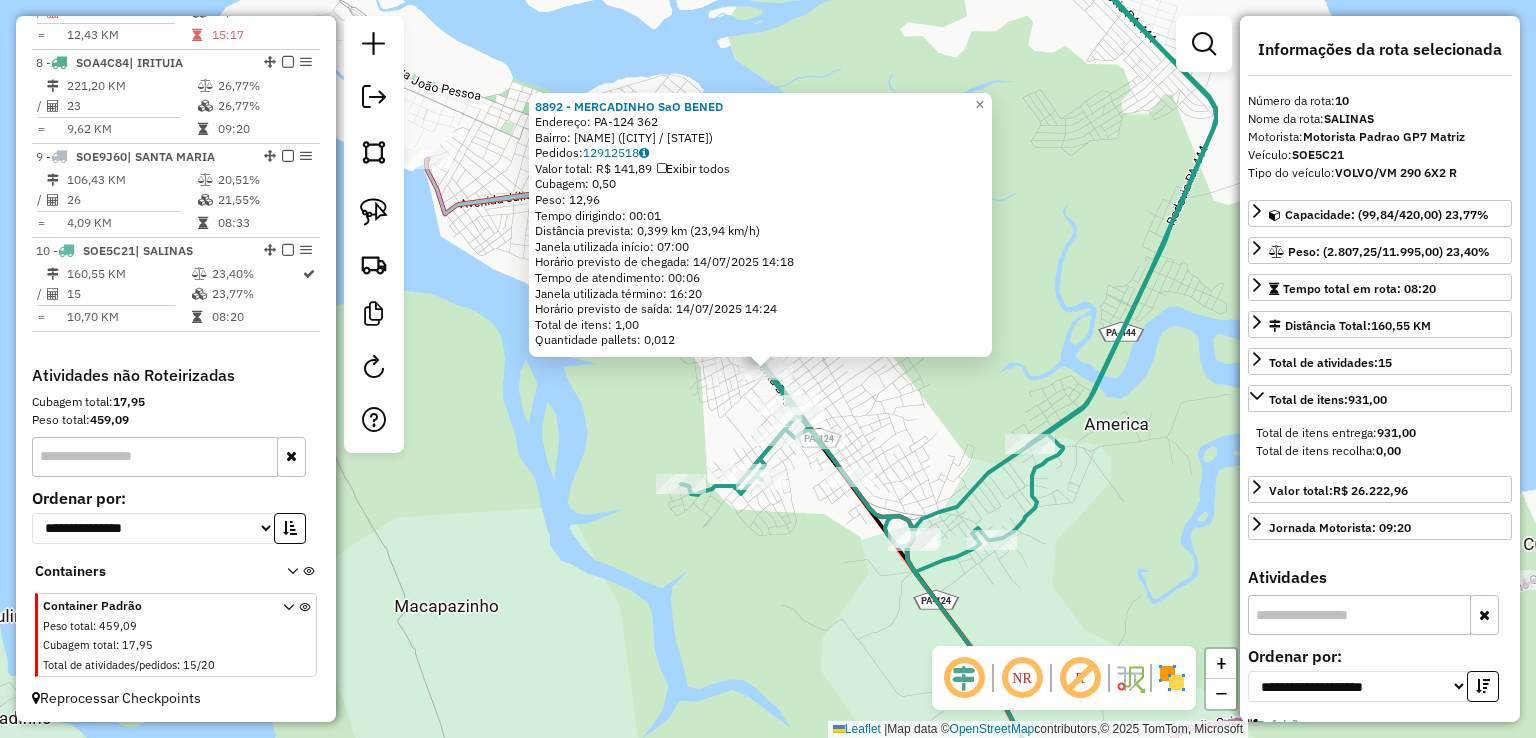 click on "8892 - MERCADINHO SaO BENED  Endereço:  PA-124 362   Bairro: CENTRO (SALINOPOLIS / PA)   Pedidos:  12912518   Valor total: R$ 141,89   Exibir todos   Cubagem: 0,50  Peso: 12,96  Tempo dirigindo: 00:01   Distância prevista: 0,399 km (23,94 km/h)   Janela utilizada início: 07:00   Horário previsto de chegada: 14/07/2025 14:18   Tempo de atendimento: 00:06   Janela utilizada término: 16:20   Horário previsto de saída: 14/07/2025 14:24   Total de itens: 1,00   Quantidade pallets: 0,012  × Janela de atendimento Grade de atendimento Capacidade Transportadoras Veículos Cliente Pedidos  Rotas Selecione os dias de semana para filtrar as janelas de atendimento  Seg   Ter   Qua   Qui   Sex   Sáb   Dom  Informe o período da janela de atendimento: De: Até:  Filtrar exatamente a janela do cliente  Considerar janela de atendimento padrão  Selecione os dias de semana para filtrar as grades de atendimento  Seg   Ter   Qua   Qui   Sex   Sáb   Dom   Considerar clientes sem dia de atendimento cadastrado  De:   De:" 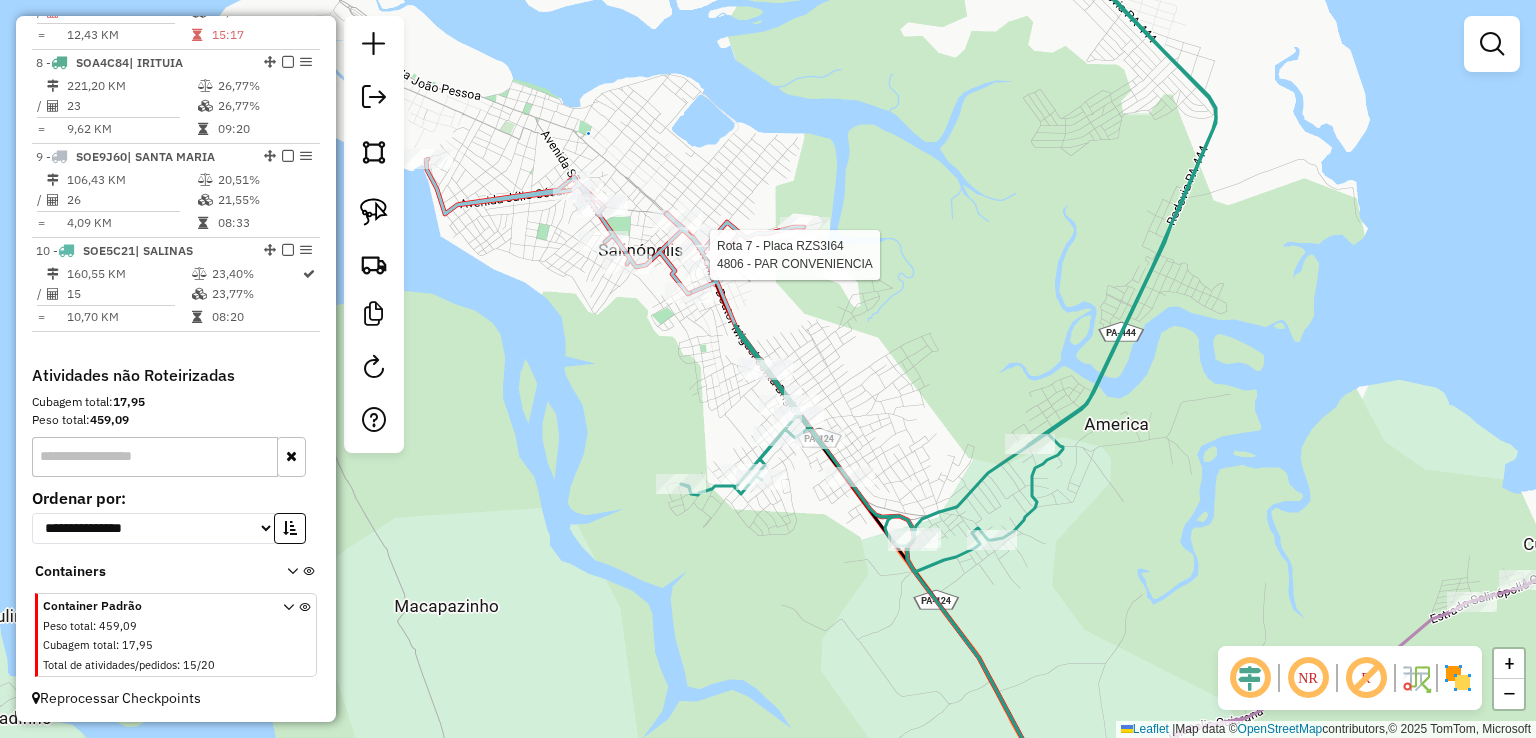 select on "**********" 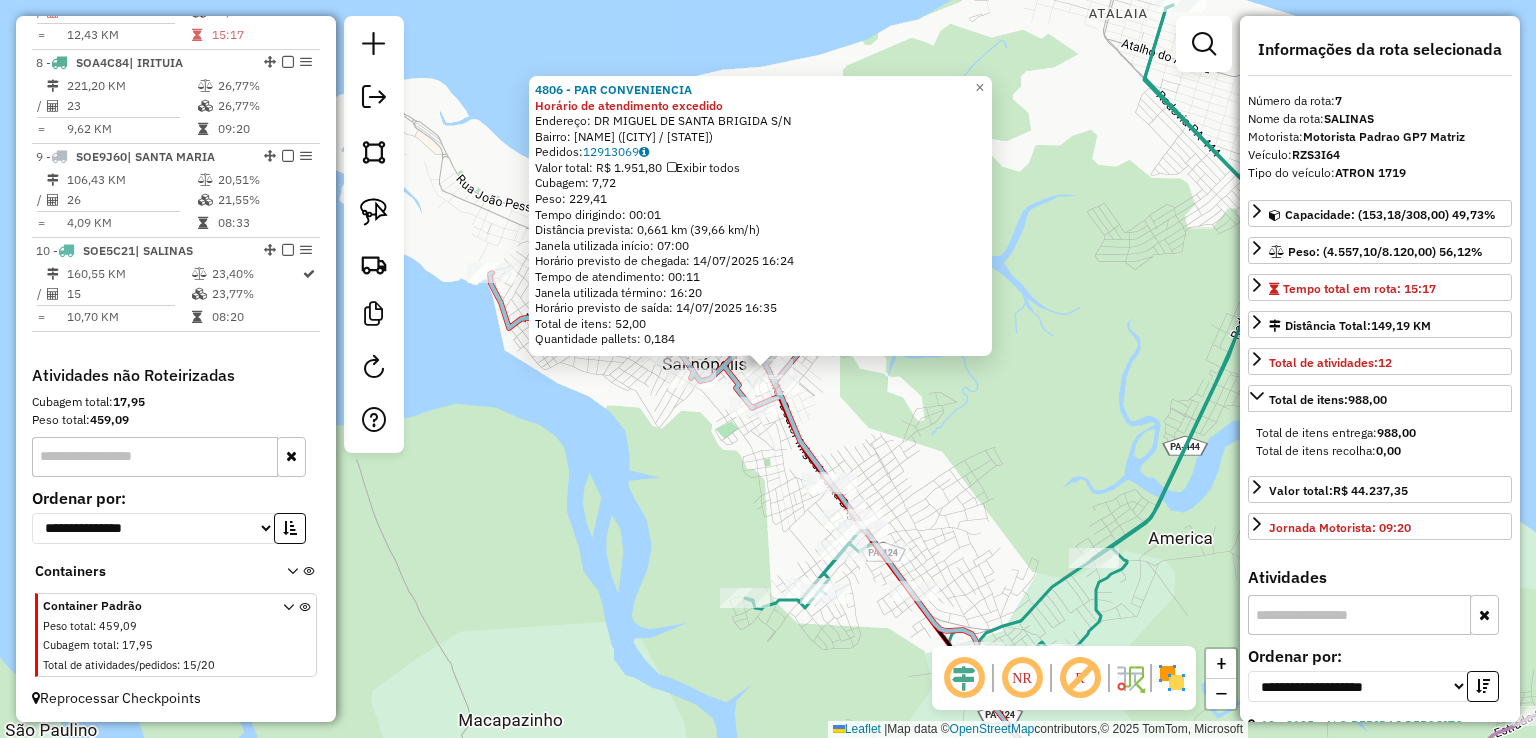 scroll, scrollTop: 1384, scrollLeft: 0, axis: vertical 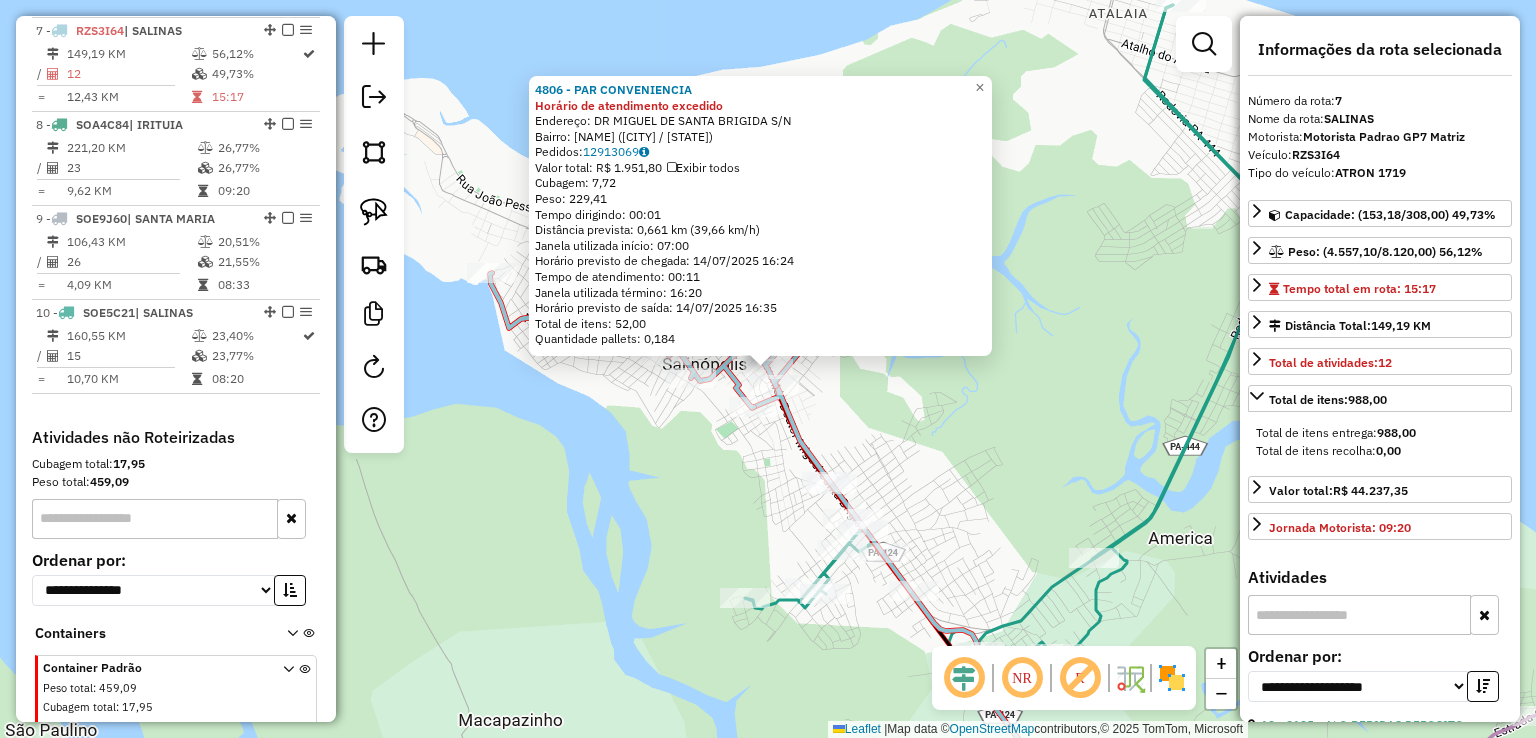 drag, startPoint x: 826, startPoint y: 449, endPoint x: 764, endPoint y: 249, distance: 209.38959 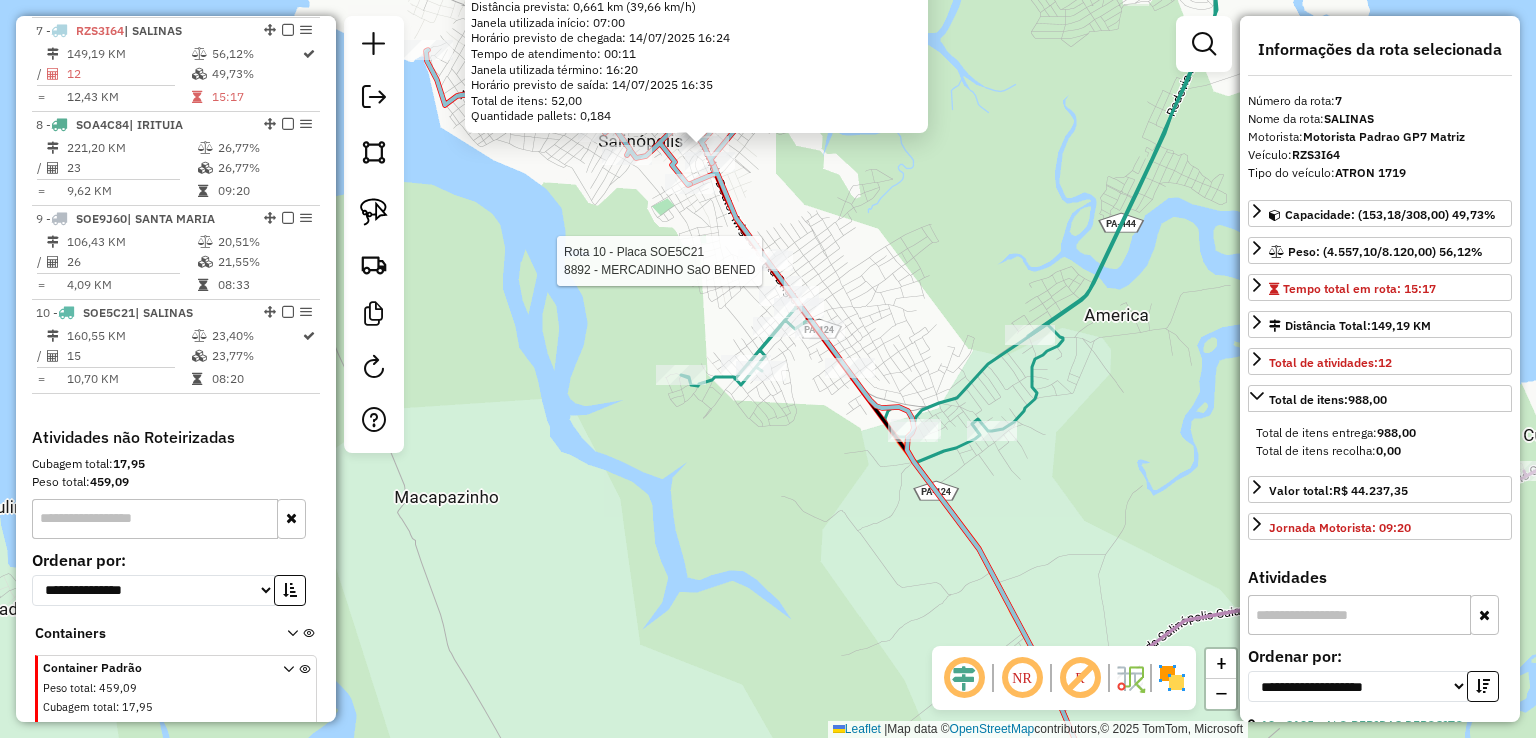 click 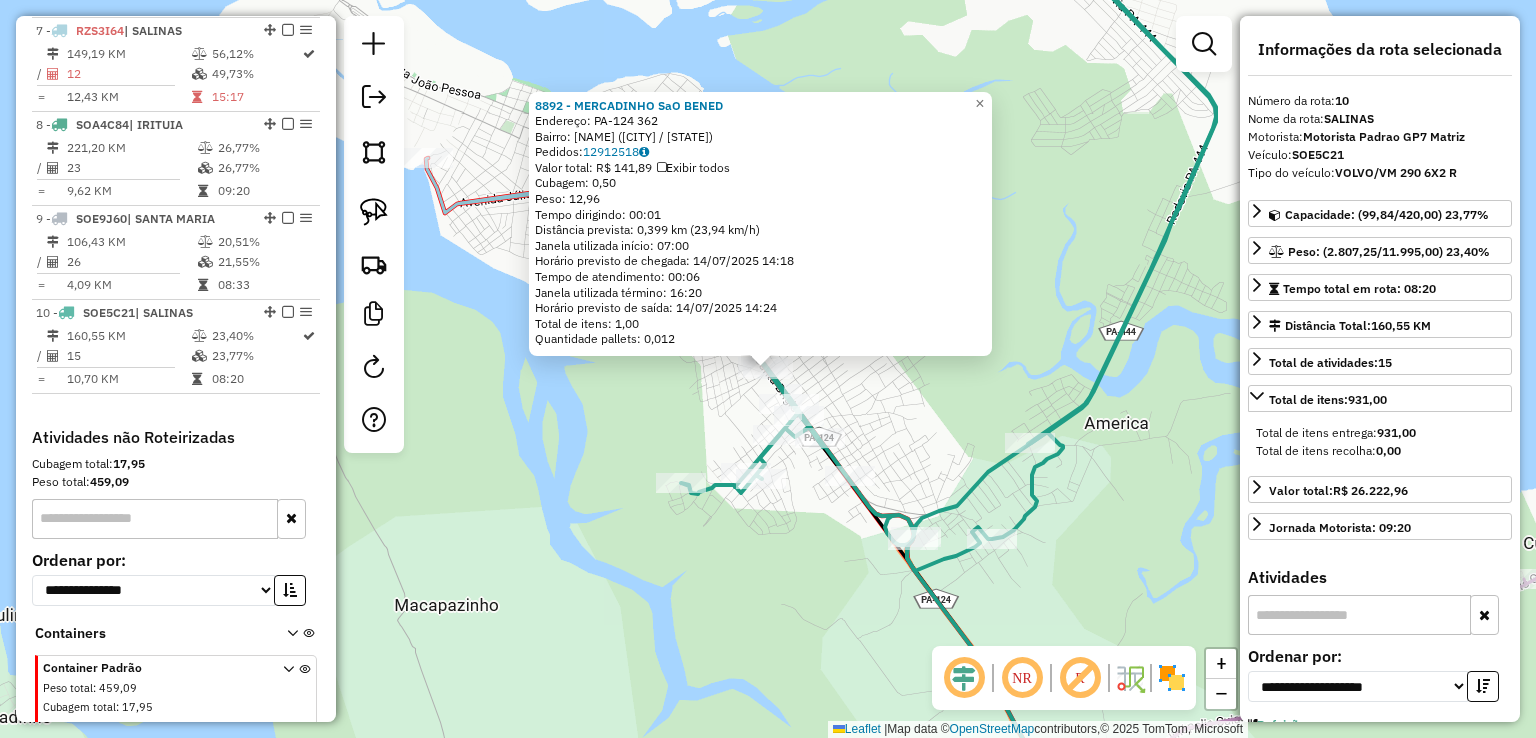 scroll, scrollTop: 1446, scrollLeft: 0, axis: vertical 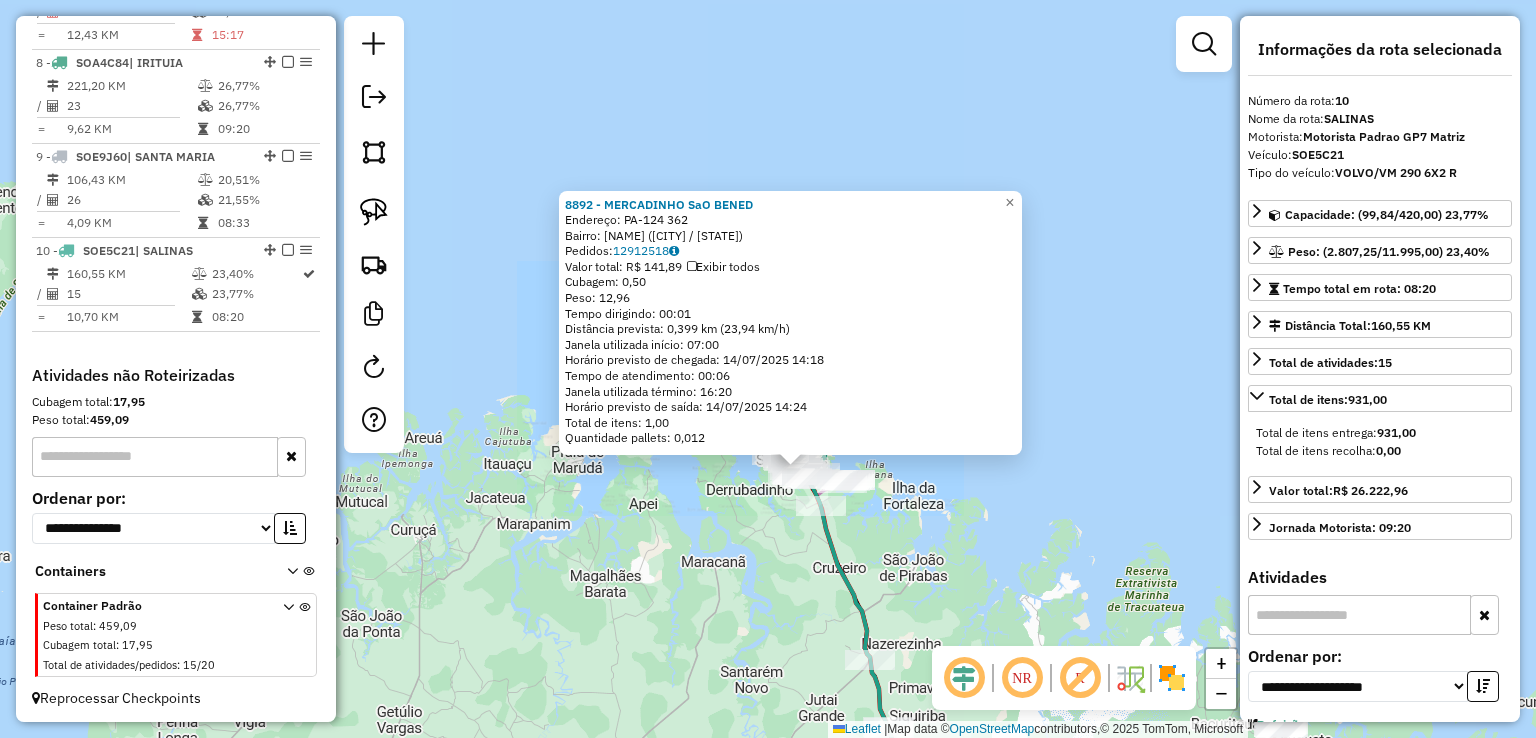drag, startPoint x: 775, startPoint y: 452, endPoint x: 779, endPoint y: 257, distance: 195.04102 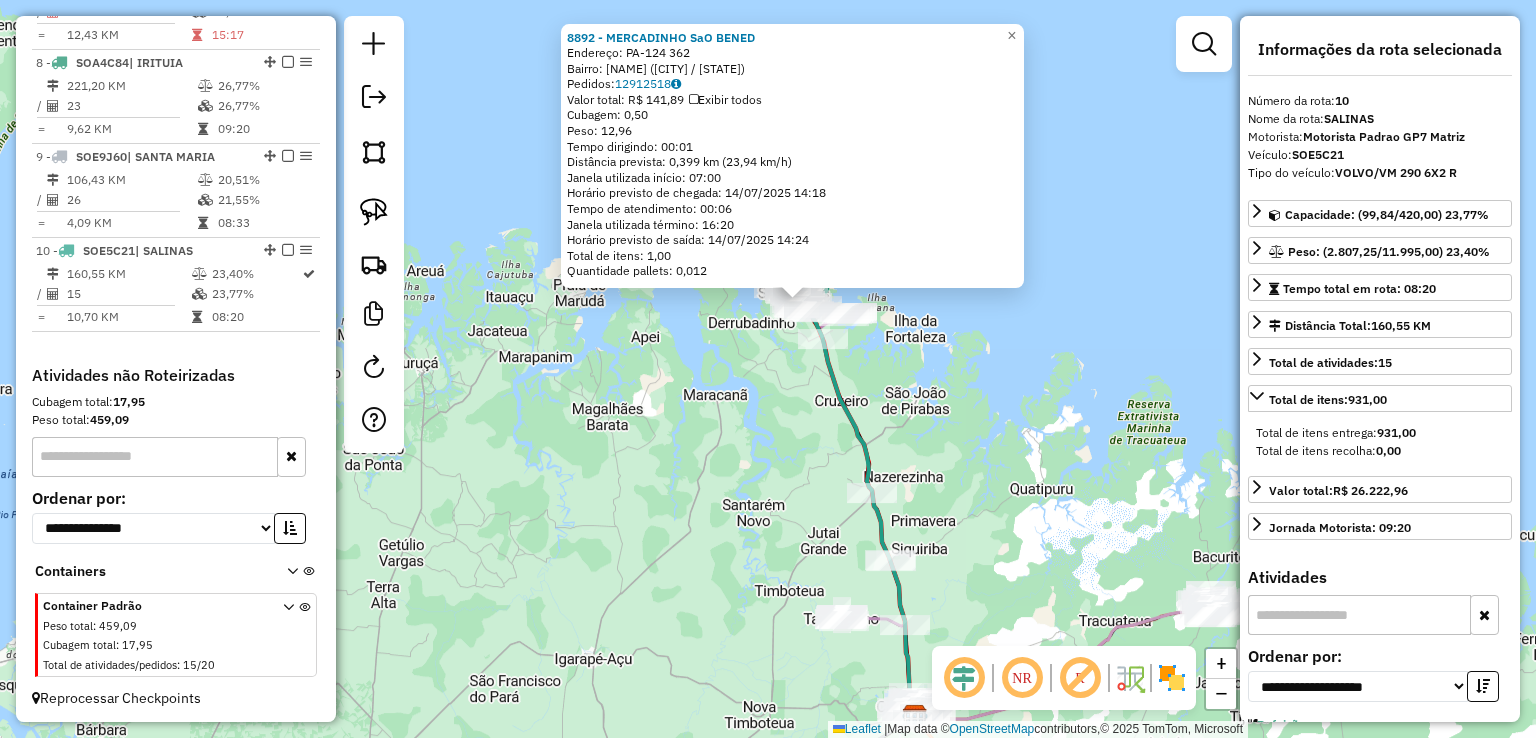drag, startPoint x: 697, startPoint y: 214, endPoint x: 725, endPoint y: 429, distance: 216.81558 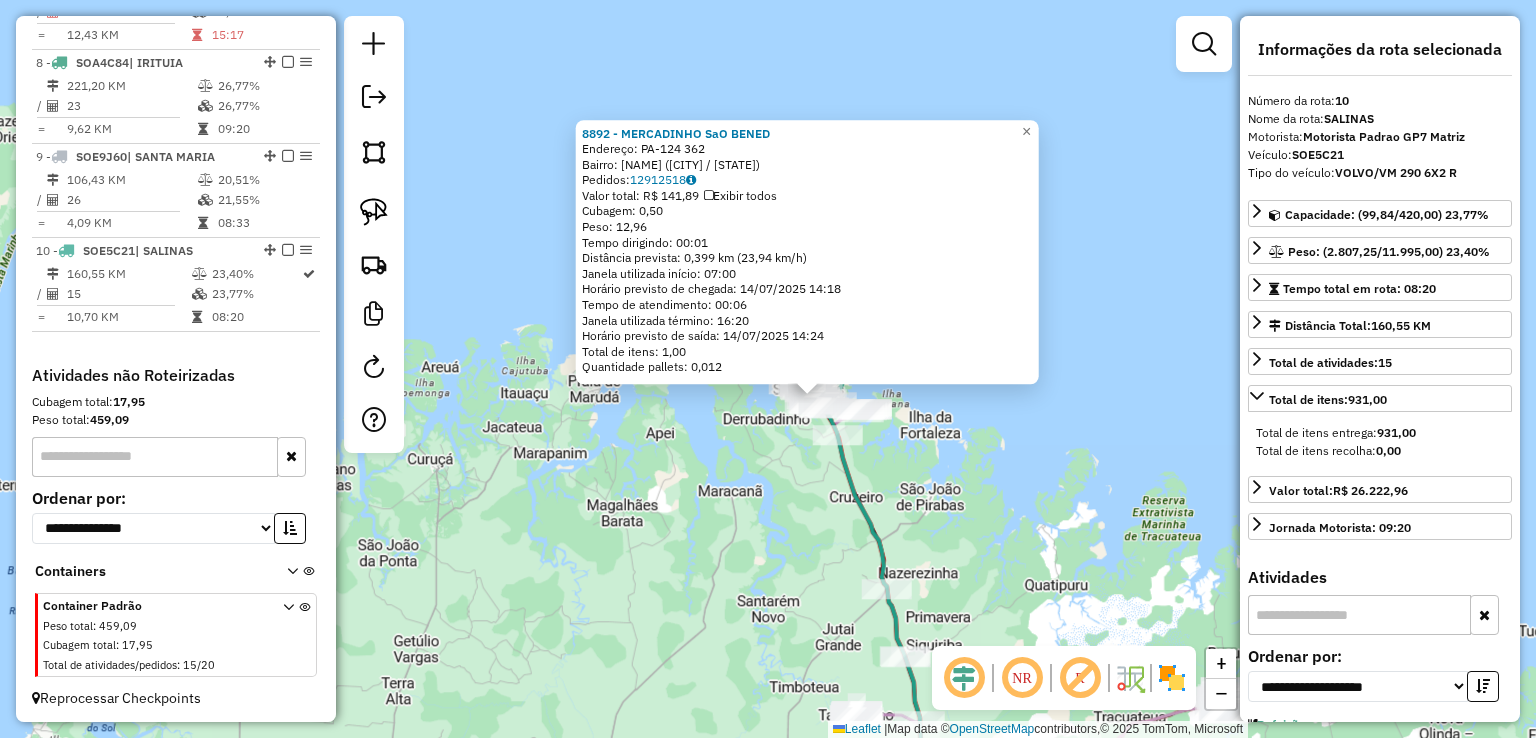 click on "8892 - MERCADINHO SaO BENED  Endereço:  PA-124 362   Bairro: CENTRO (SALINOPOLIS / PA)   Pedidos:  12912518   Valor total: R$ 141,89   Exibir todos   Cubagem: 0,50  Peso: 12,96  Tempo dirigindo: 00:01   Distância prevista: 0,399 km (23,94 km/h)   Janela utilizada início: 07:00   Horário previsto de chegada: 14/07/2025 14:18   Tempo de atendimento: 00:06   Janela utilizada término: 16:20   Horário previsto de saída: 14/07/2025 14:24   Total de itens: 1,00   Quantidade pallets: 0,012  × Janela de atendimento Grade de atendimento Capacidade Transportadoras Veículos Cliente Pedidos  Rotas Selecione os dias de semana para filtrar as janelas de atendimento  Seg   Ter   Qua   Qui   Sex   Sáb   Dom  Informe o período da janela de atendimento: De: Até:  Filtrar exatamente a janela do cliente  Considerar janela de atendimento padrão  Selecione os dias de semana para filtrar as grades de atendimento  Seg   Ter   Qua   Qui   Sex   Sáb   Dom   Considerar clientes sem dia de atendimento cadastrado  De:   De:" 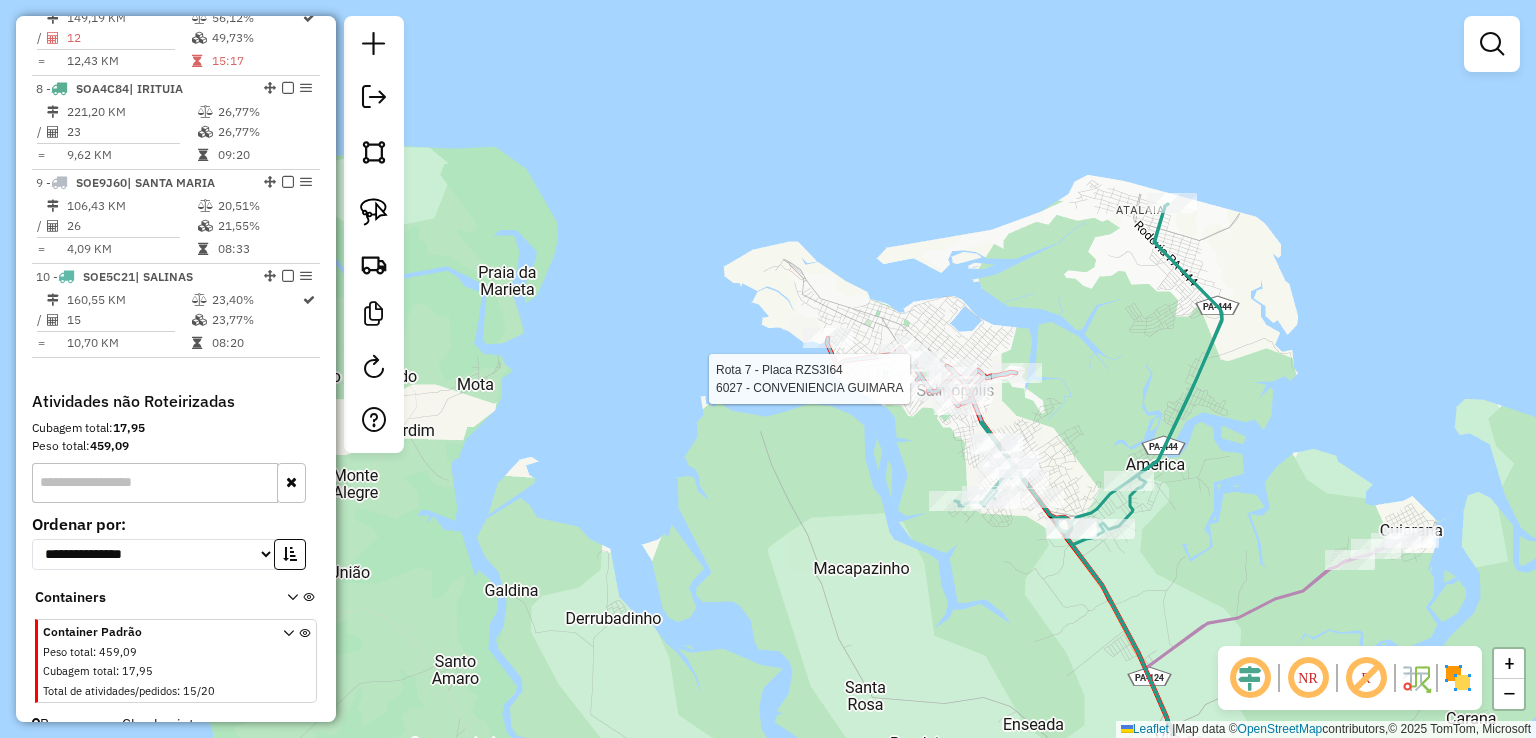 select on "**********" 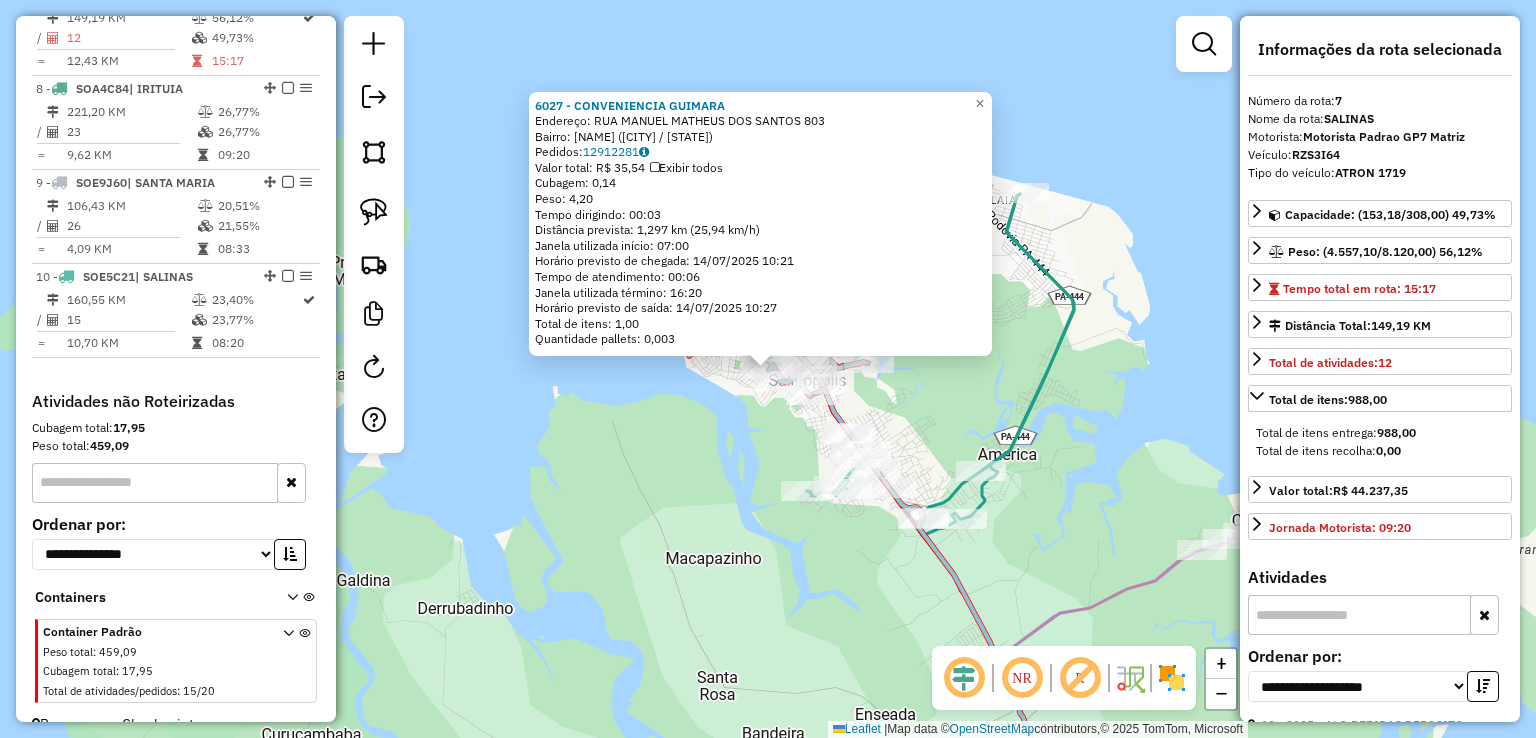 scroll, scrollTop: 1384, scrollLeft: 0, axis: vertical 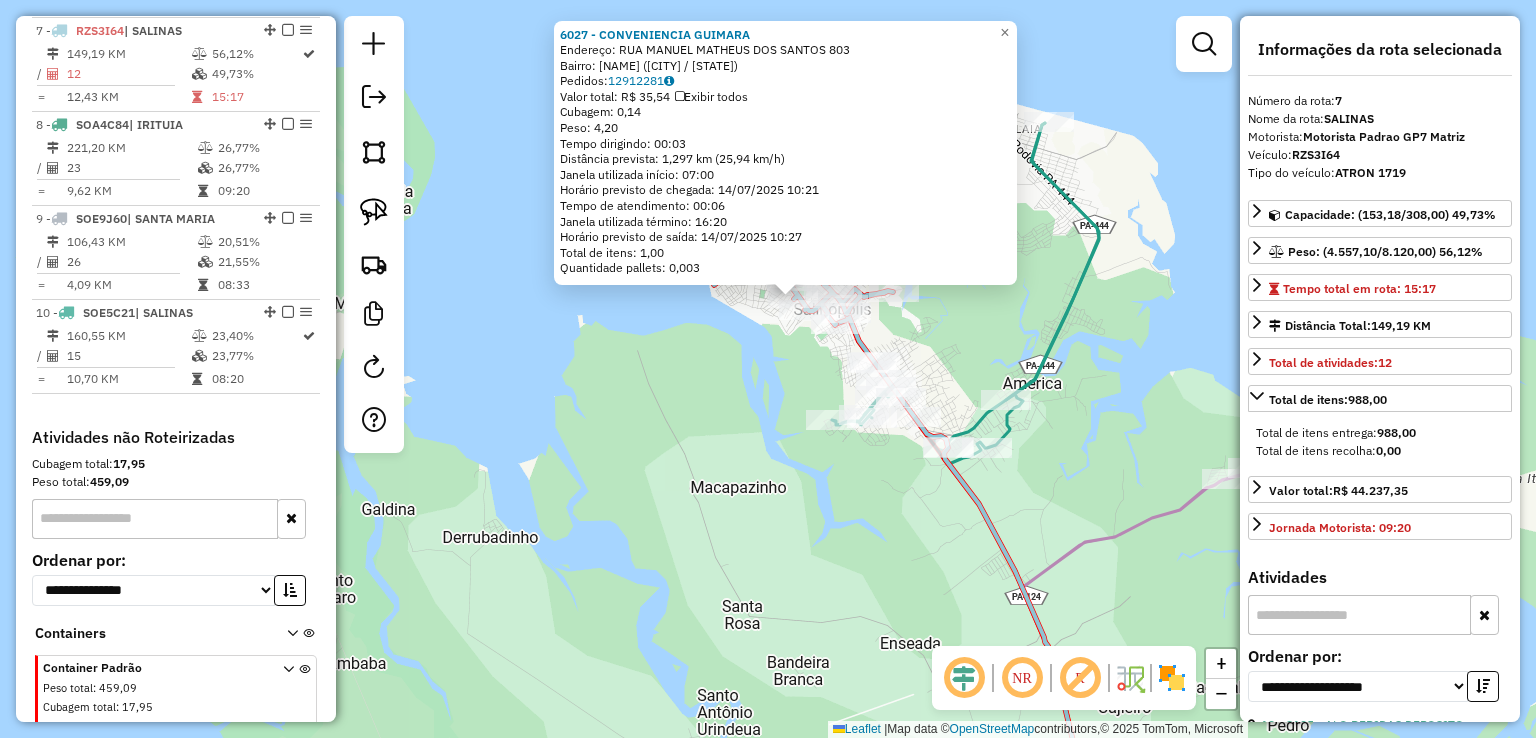 drag, startPoint x: 921, startPoint y: 357, endPoint x: 883, endPoint y: 311, distance: 59.665737 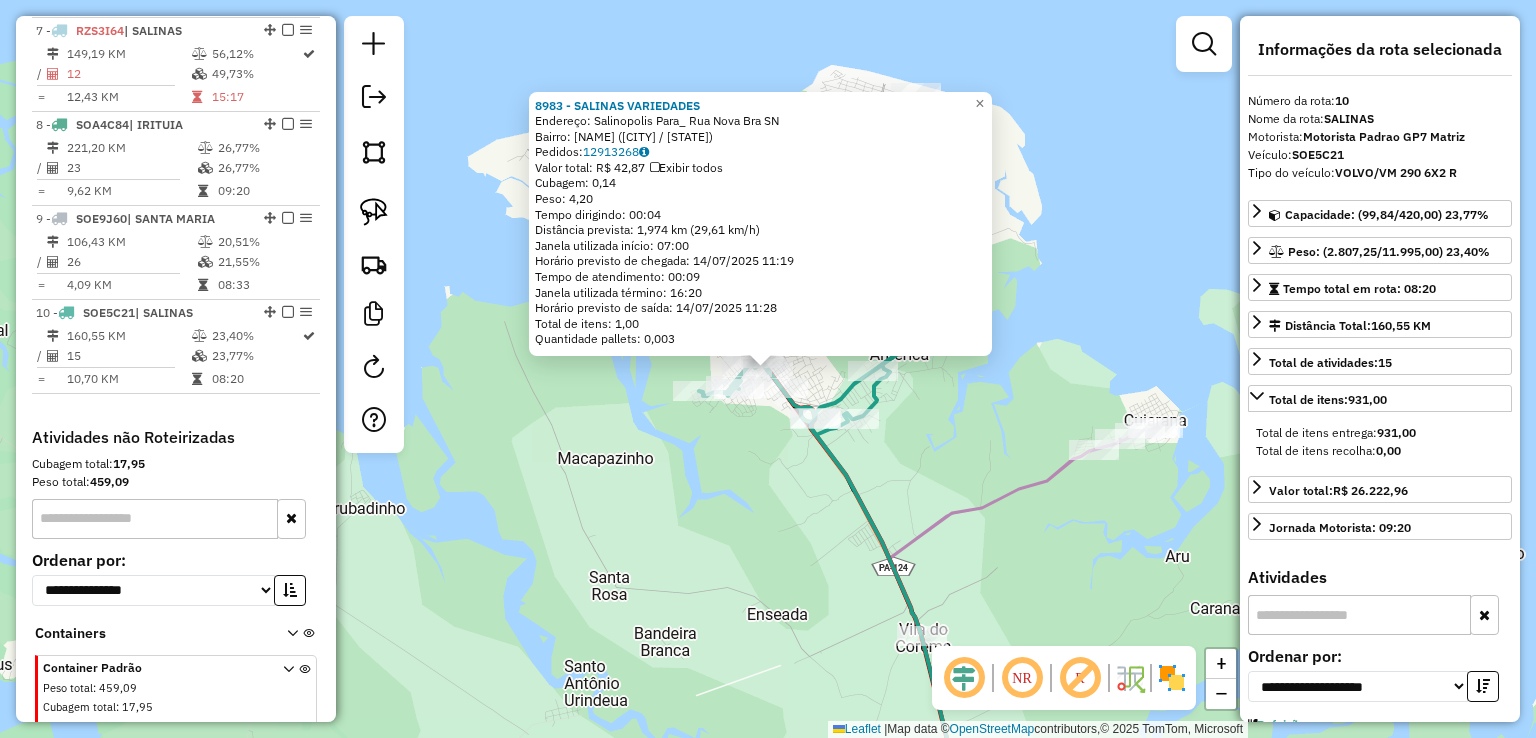 scroll, scrollTop: 1446, scrollLeft: 0, axis: vertical 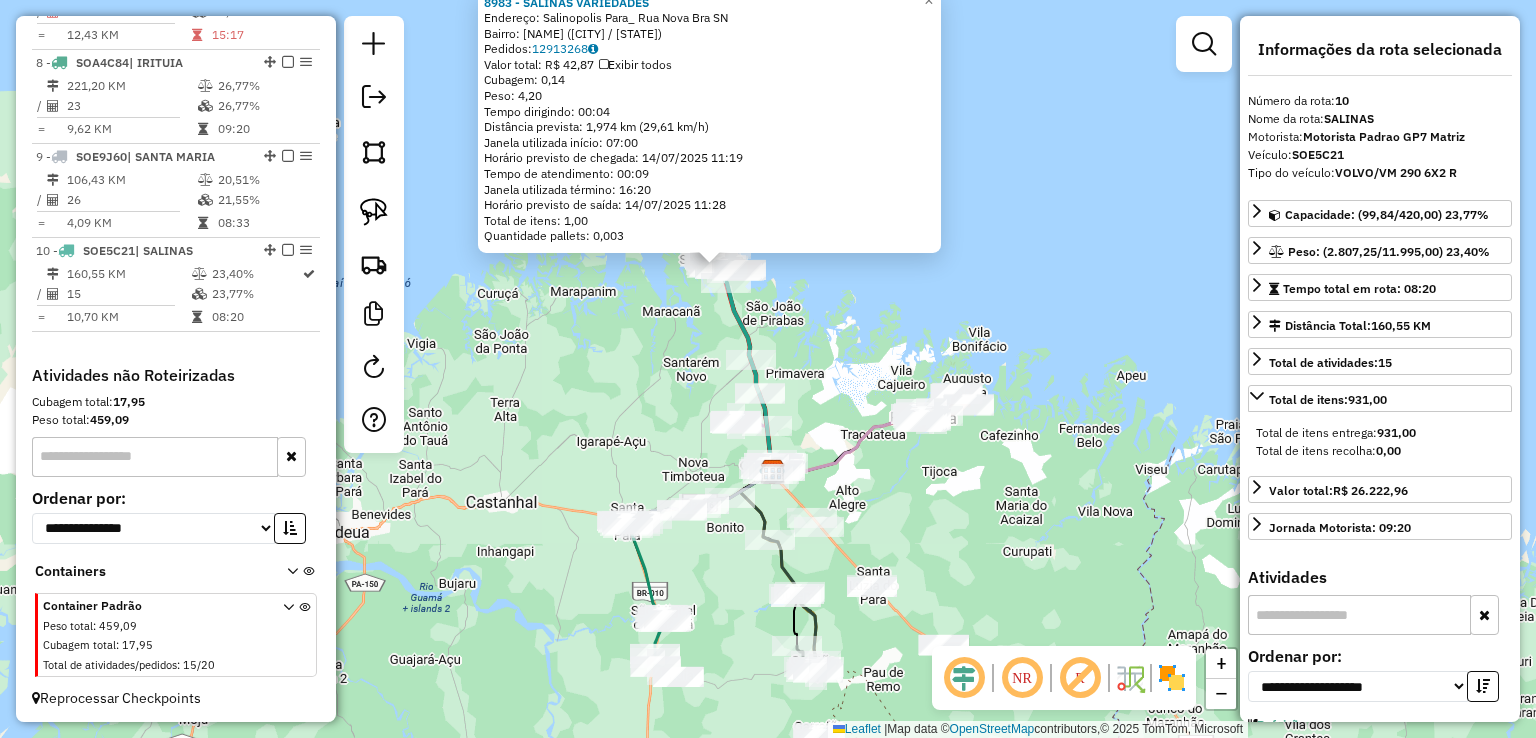 drag, startPoint x: 899, startPoint y: 415, endPoint x: 881, endPoint y: 311, distance: 105.546196 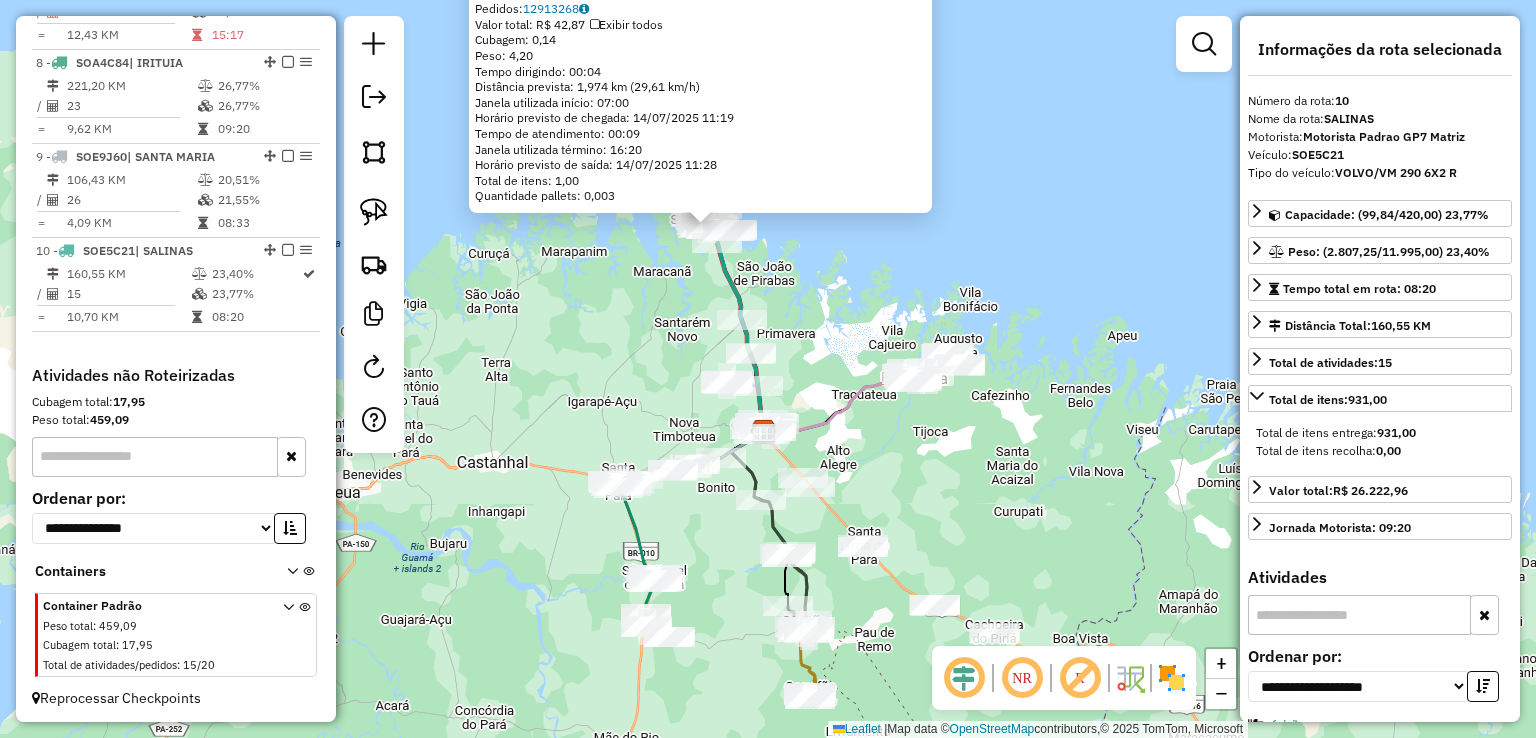 drag, startPoint x: 863, startPoint y: 401, endPoint x: 875, endPoint y: 257, distance: 144.49913 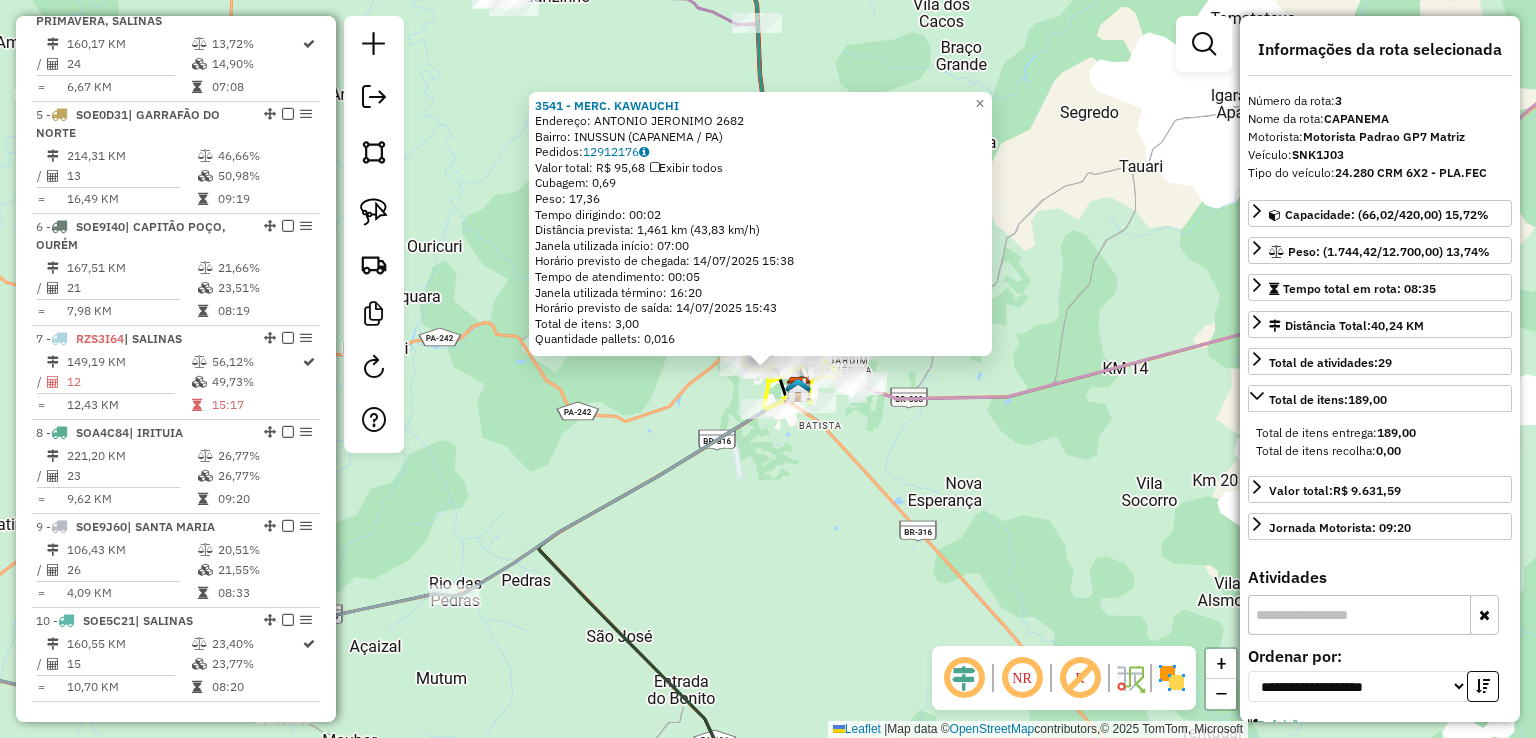 scroll, scrollTop: 955, scrollLeft: 0, axis: vertical 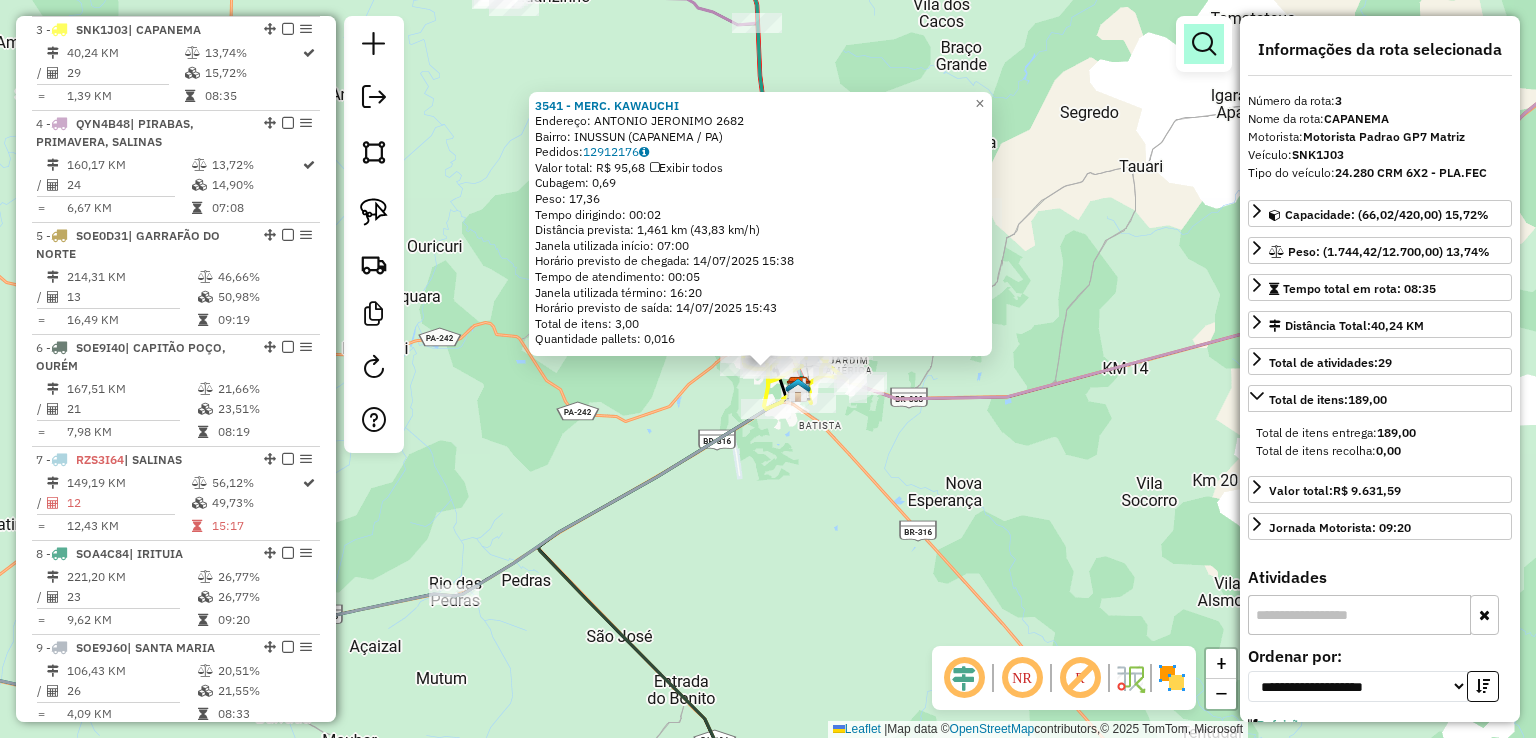 click at bounding box center [1204, 44] 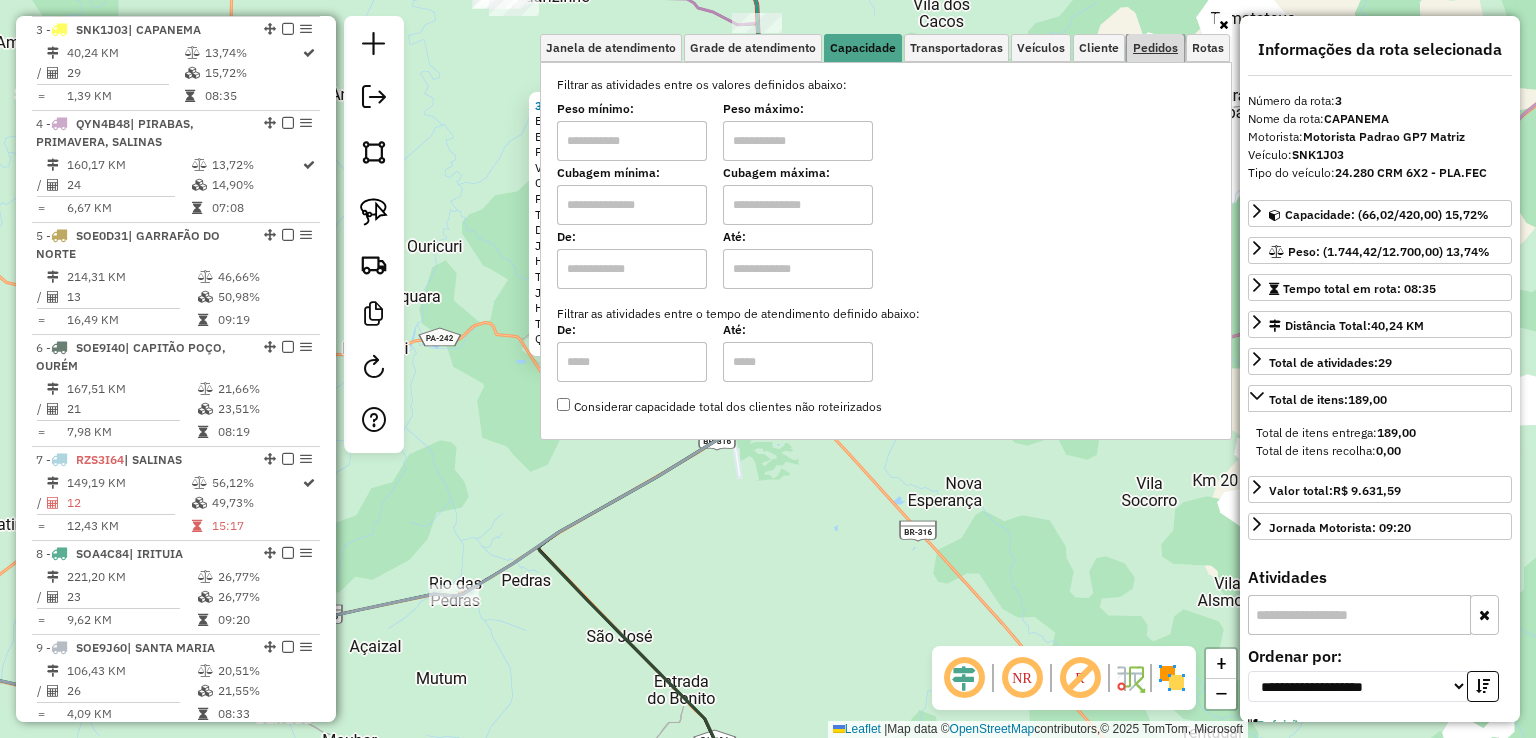 click on "Pedidos" at bounding box center (1155, 48) 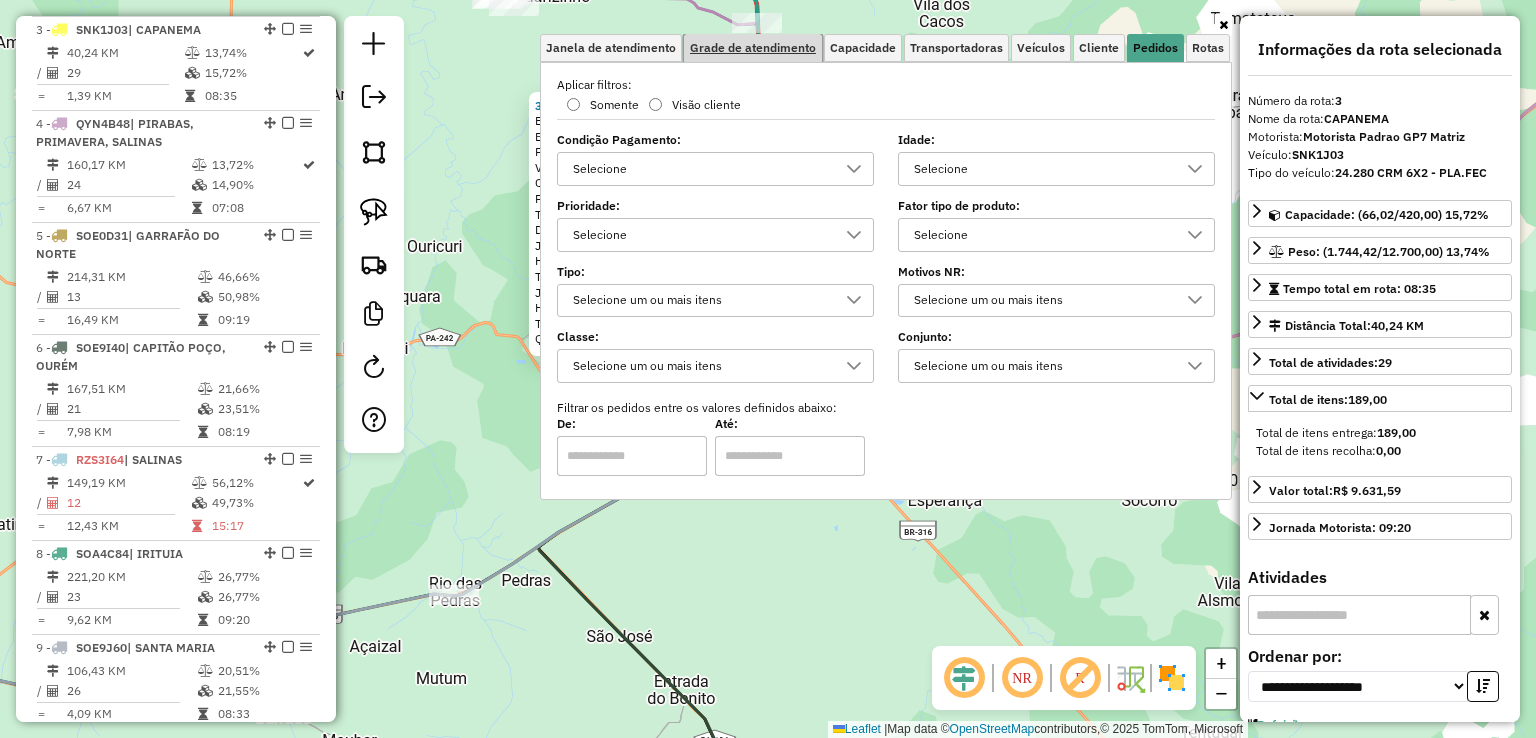 click on "Grade de atendimento" at bounding box center [753, 48] 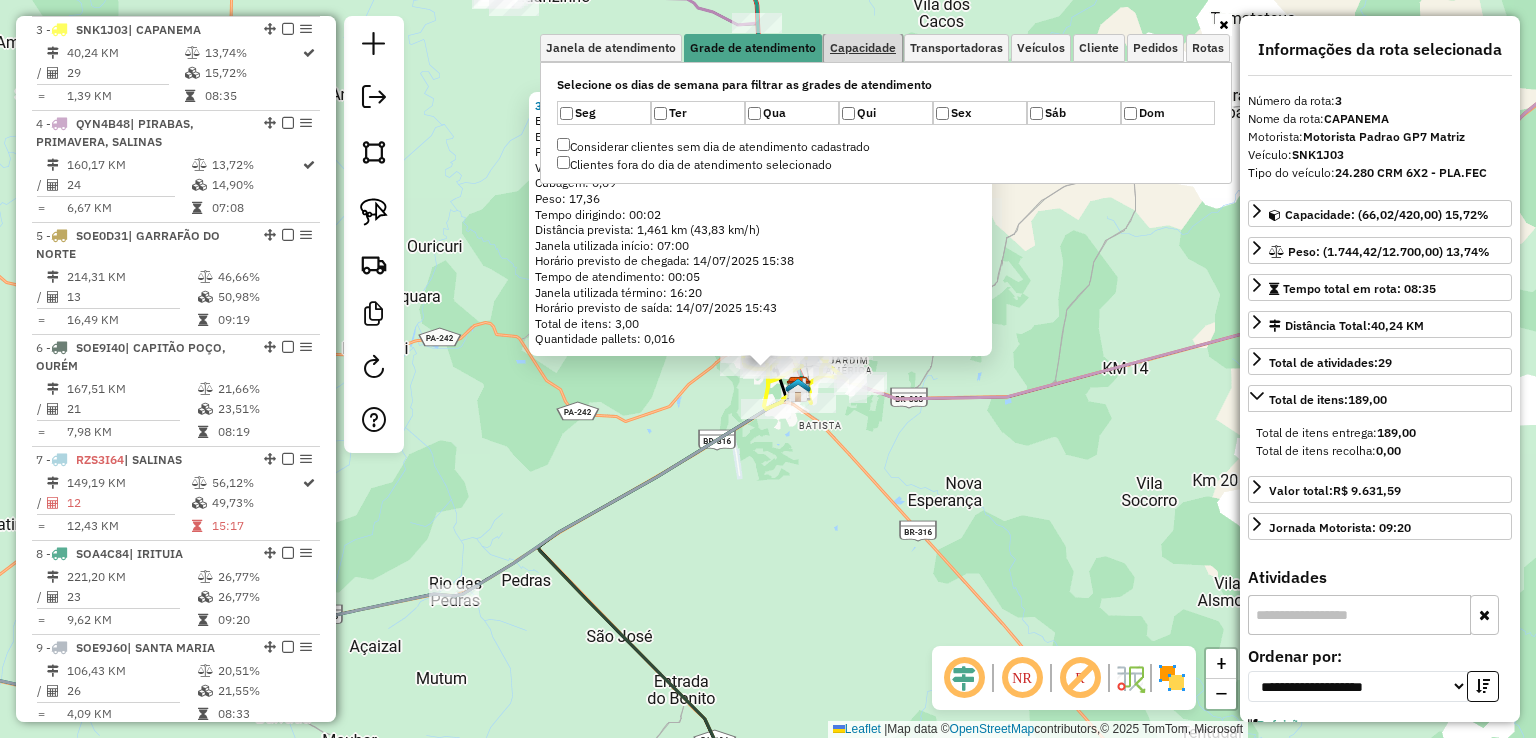 click on "Capacidade" at bounding box center (863, 48) 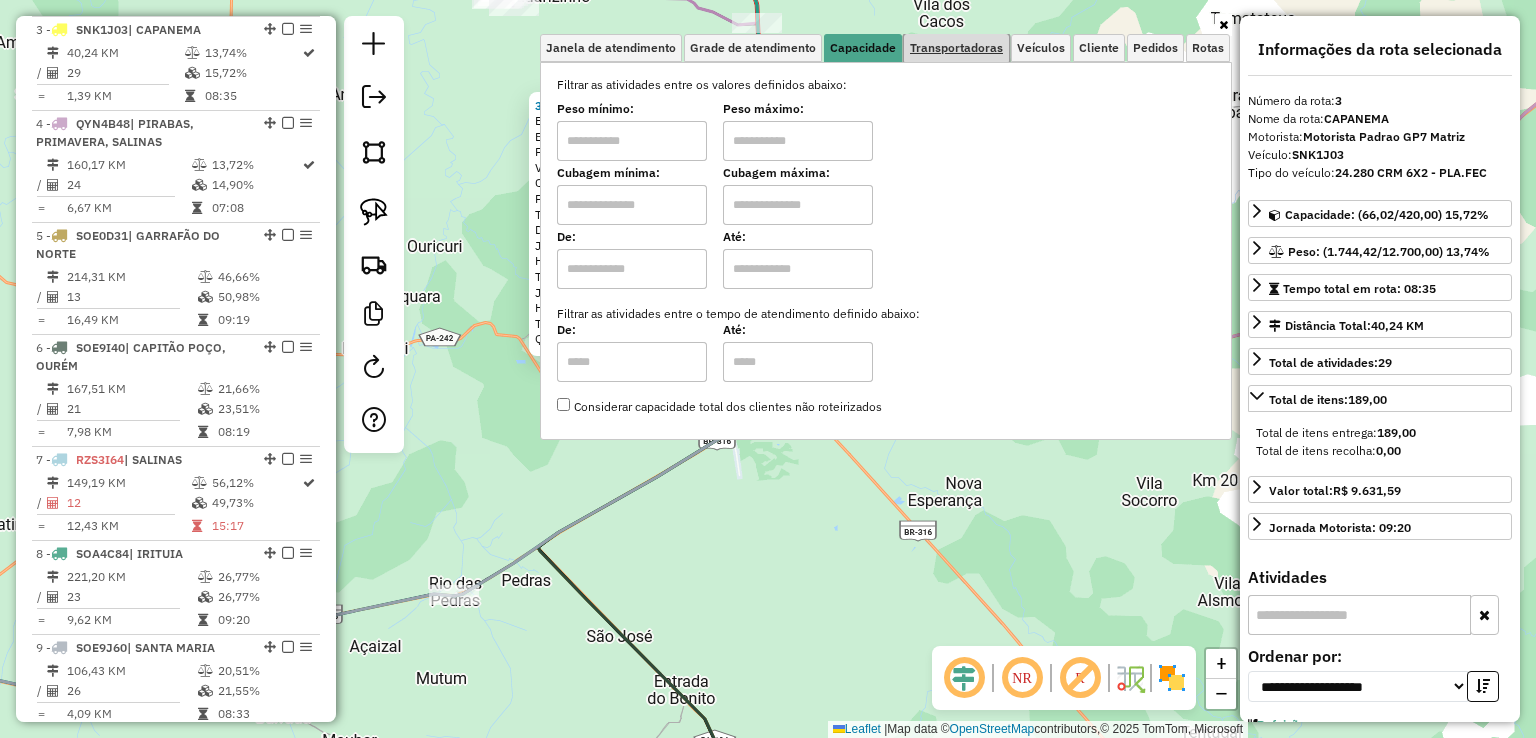 click on "Transportadoras" at bounding box center (956, 48) 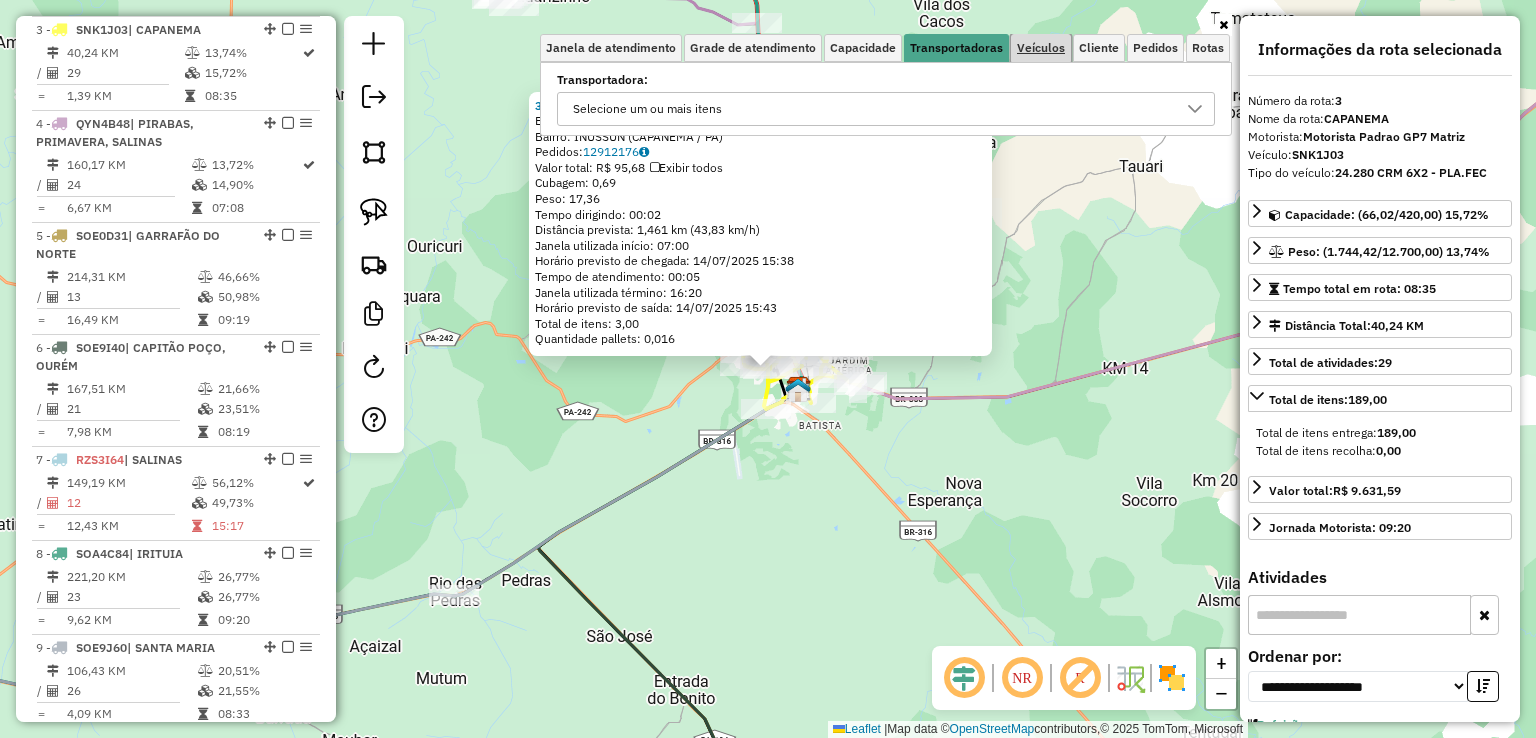 click on "Veículos" at bounding box center (1041, 48) 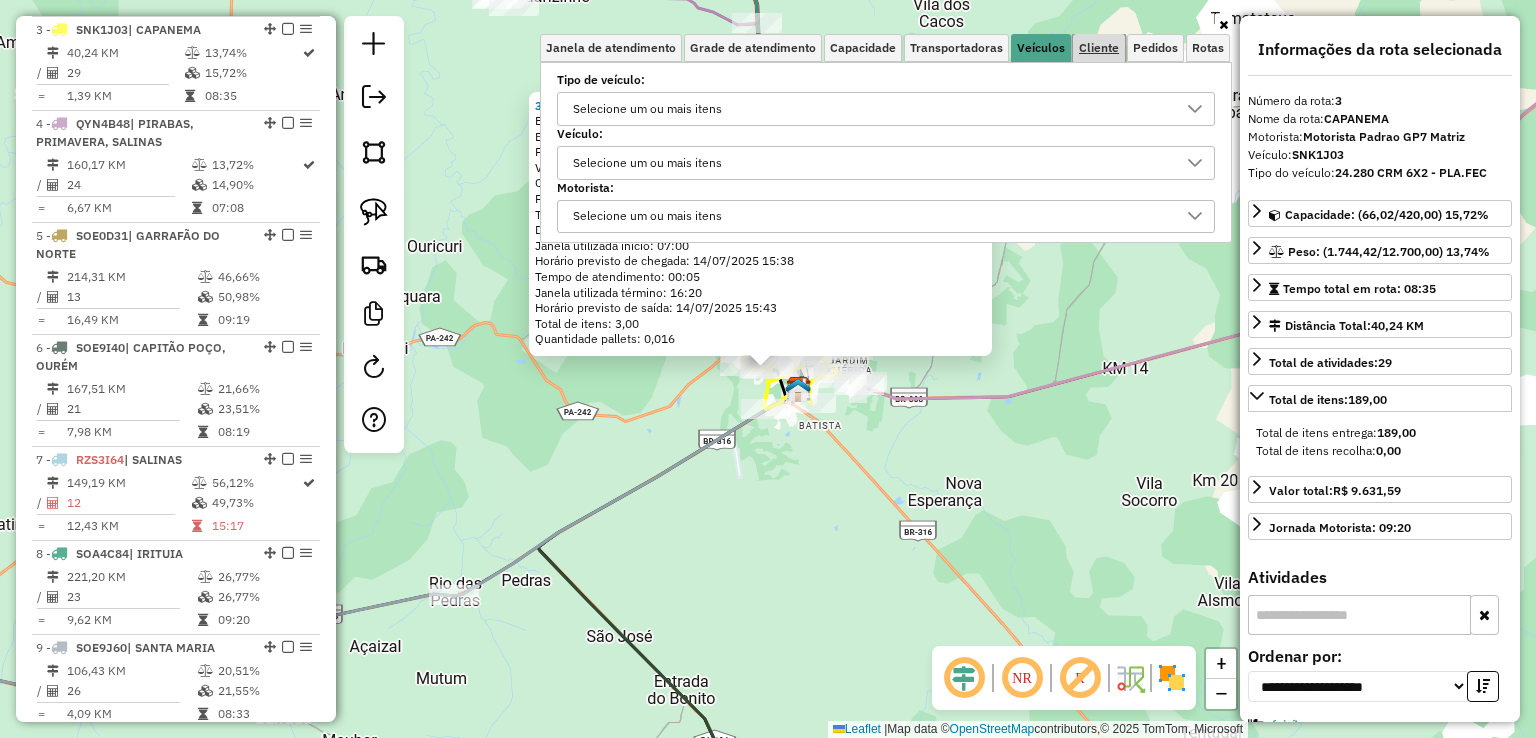 click on "Cliente" at bounding box center [1099, 48] 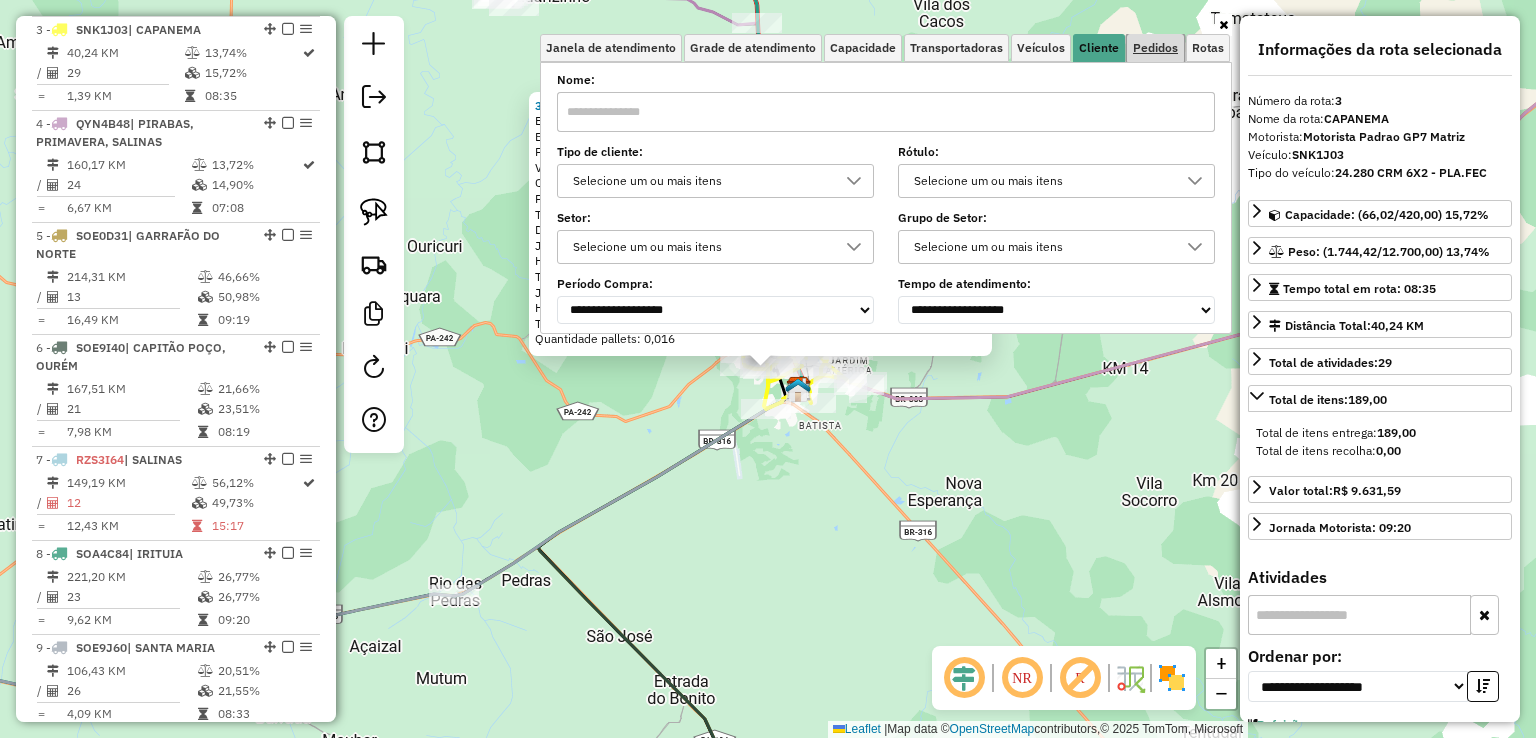 click on "Pedidos" at bounding box center (1155, 48) 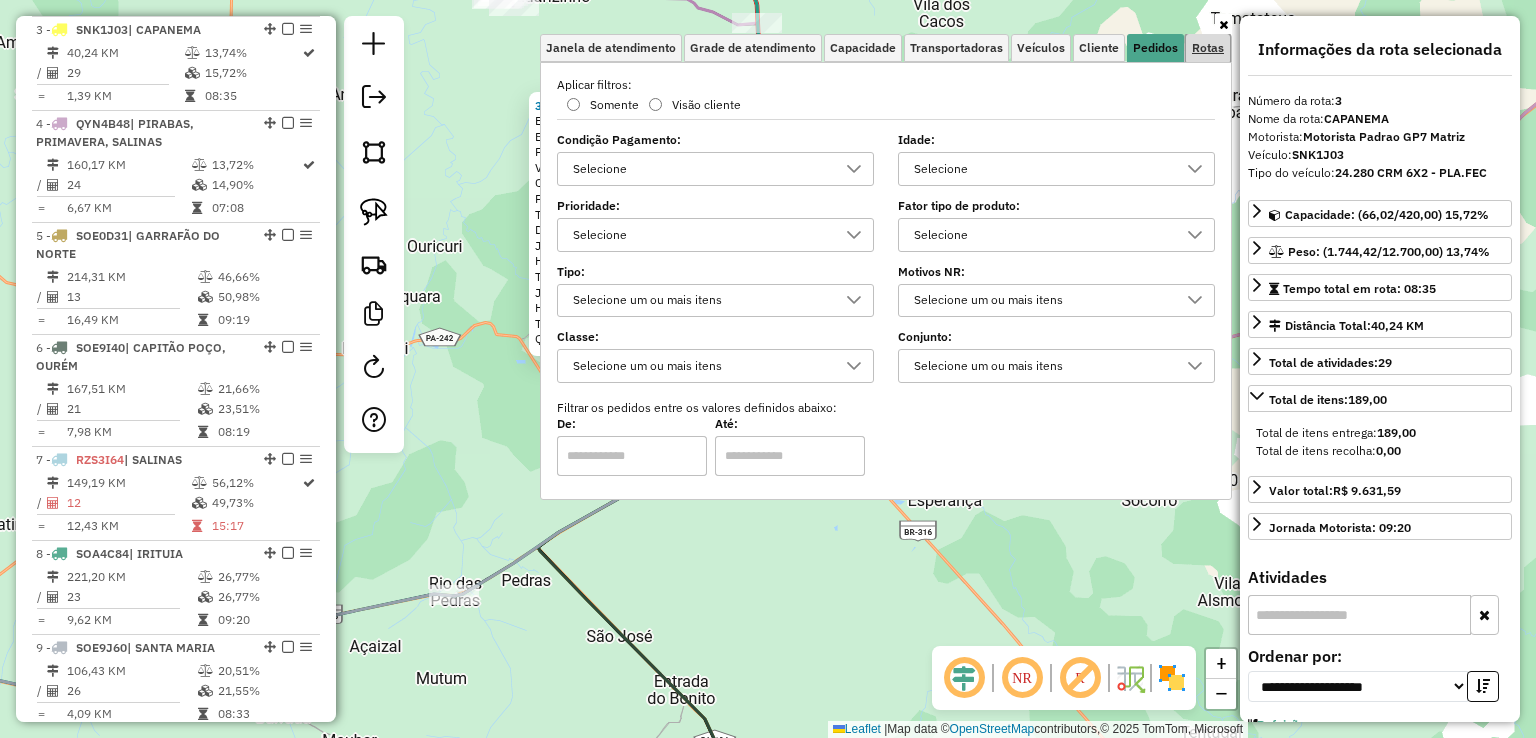 click on "Rotas" at bounding box center (1208, 48) 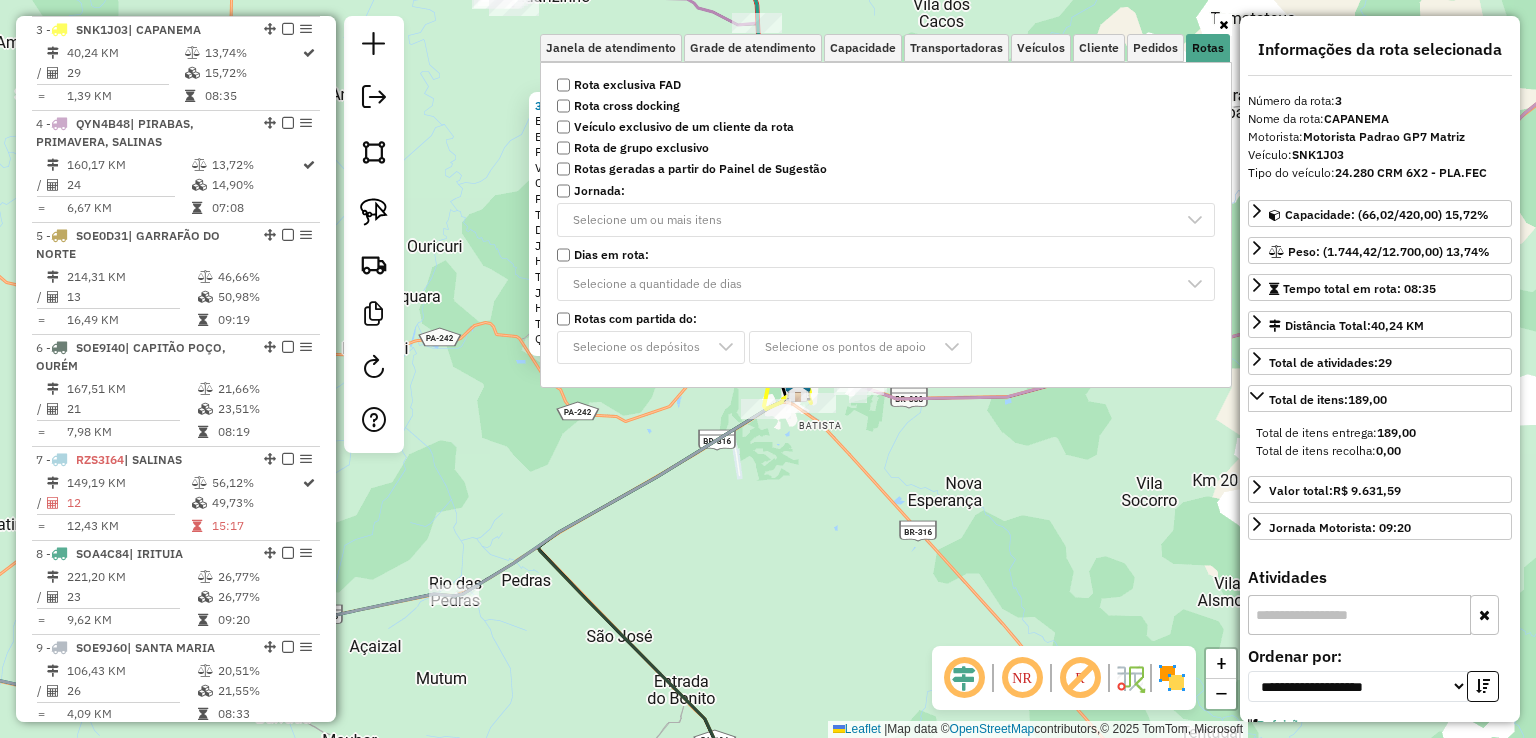 click on "Selecione um ou mais itens" at bounding box center [886, 220] 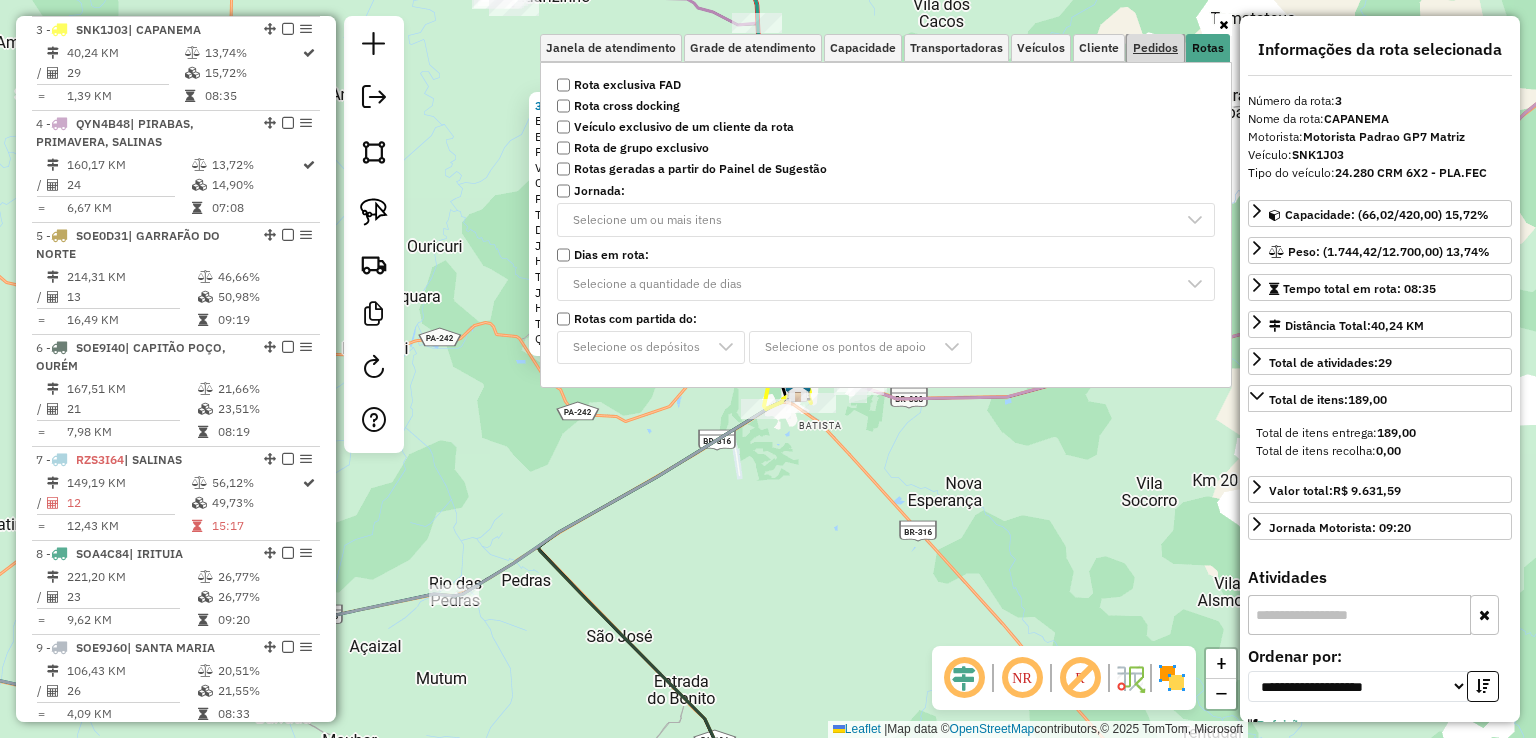 click on "Pedidos" at bounding box center [1155, 48] 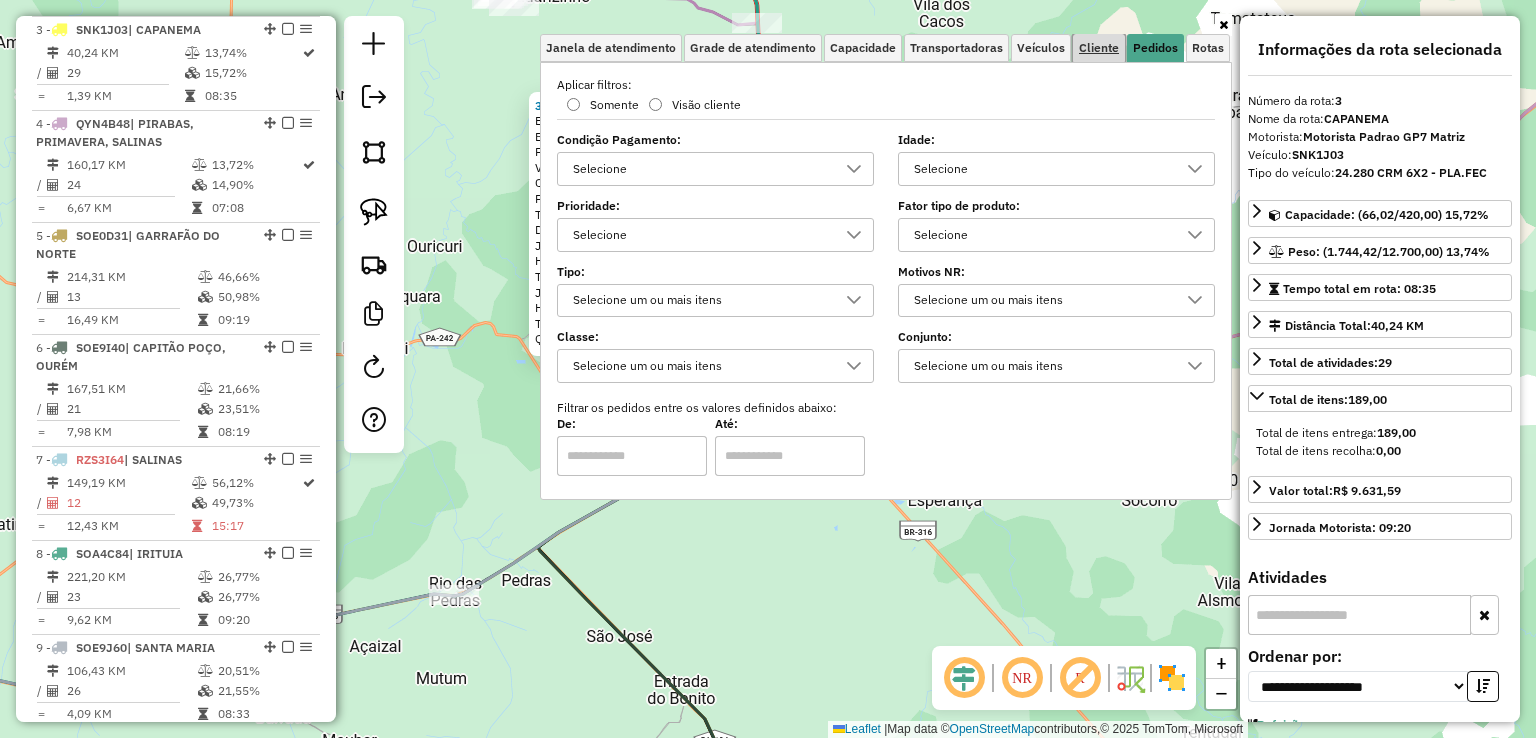 click on "Cliente" at bounding box center (1099, 48) 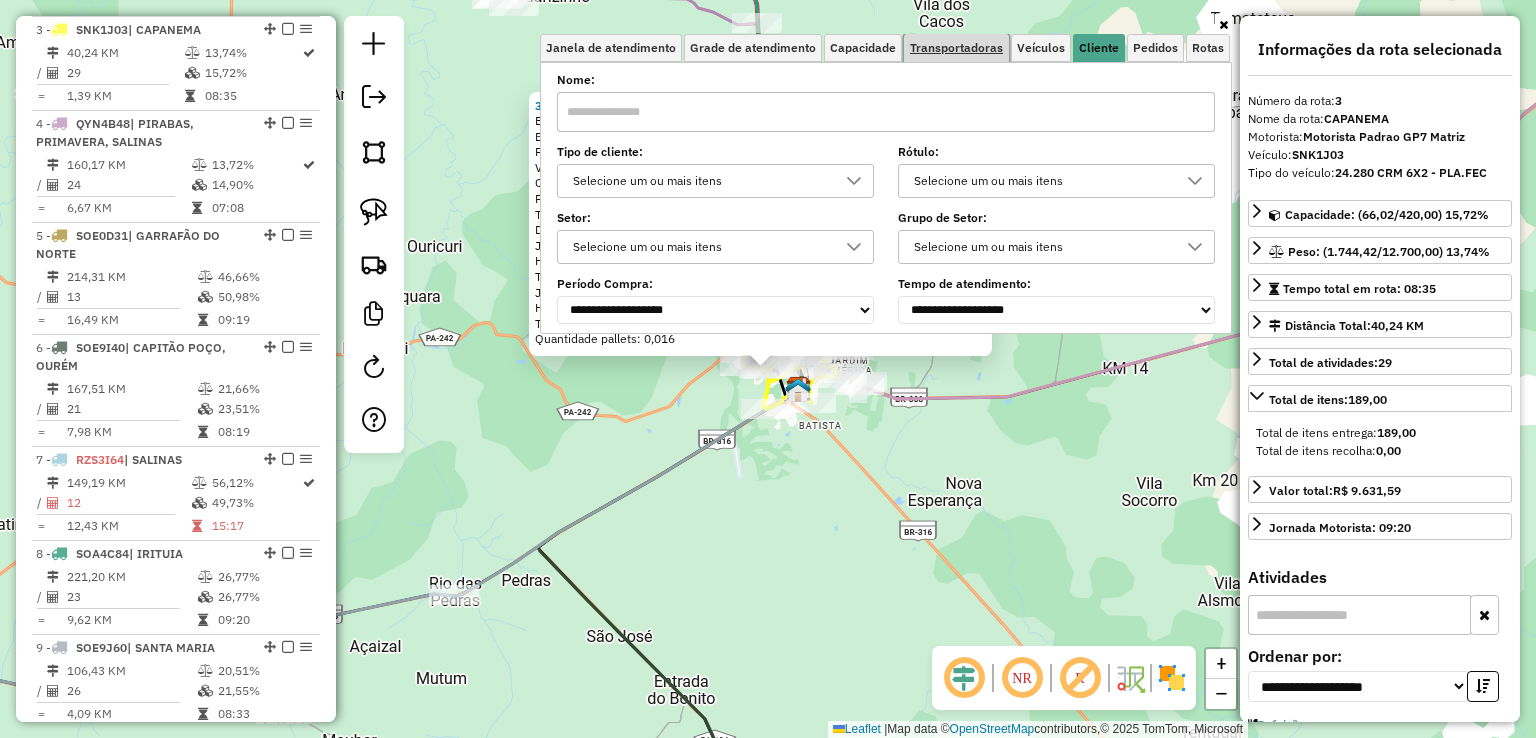 click on "Transportadoras" at bounding box center [956, 48] 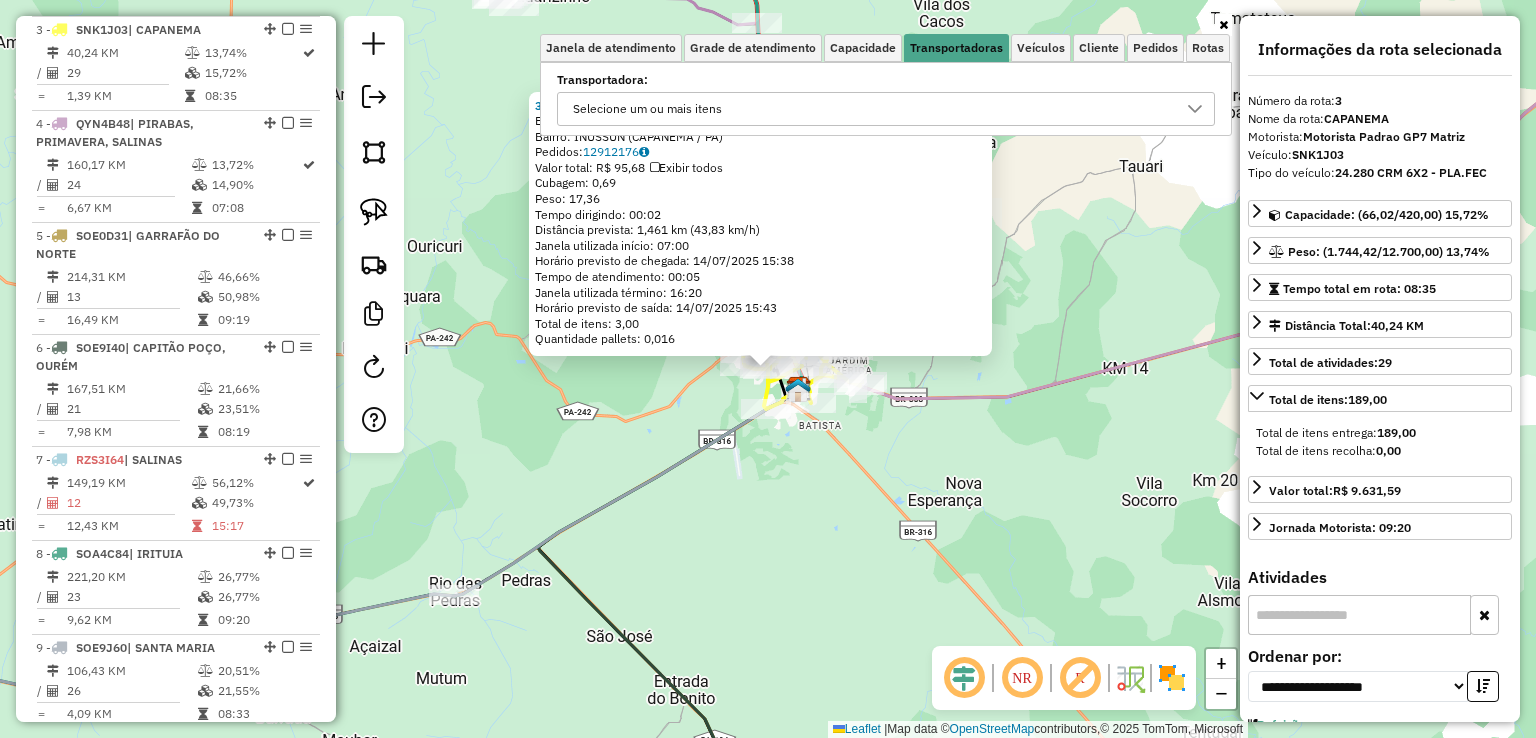 click on "3541 - MERC. KAWAUCHI  Endereço:  ANTONIO JERONIMO 2682   Bairro: INUSSUN (CAPANEMA / PA)   Pedidos:  12912176   Valor total: R$ 95,68   Exibir todos   Cubagem: 0,69  Peso: 17,36  Tempo dirigindo: 00:02   Distância prevista: 1,461 km (43,83 km/h)   Janela utilizada início: 07:00   Horário previsto de chegada: 14/07/2025 15:38   Tempo de atendimento: 00:05   Janela utilizada término: 16:20   Horário previsto de saída: 14/07/2025 15:43   Total de itens: 3,00   Quantidade pallets: 0,016  × Janela de atendimento Grade de atendimento Capacidade Transportadoras Veículos Cliente Pedidos  Rotas Selecione os dias de semana para filtrar as janelas de atendimento  Seg   Ter   Qua   Qui   Sex   Sáb   Dom  Informe o período da janela de atendimento: De: Até:  Filtrar exatamente a janela do cliente  Considerar janela de atendimento padrão  Selecione os dias de semana para filtrar as grades de atendimento  Seg   Ter   Qua   Qui   Sex   Sáb   Dom   Considerar clientes sem dia de atendimento cadastrado  De:  De:" 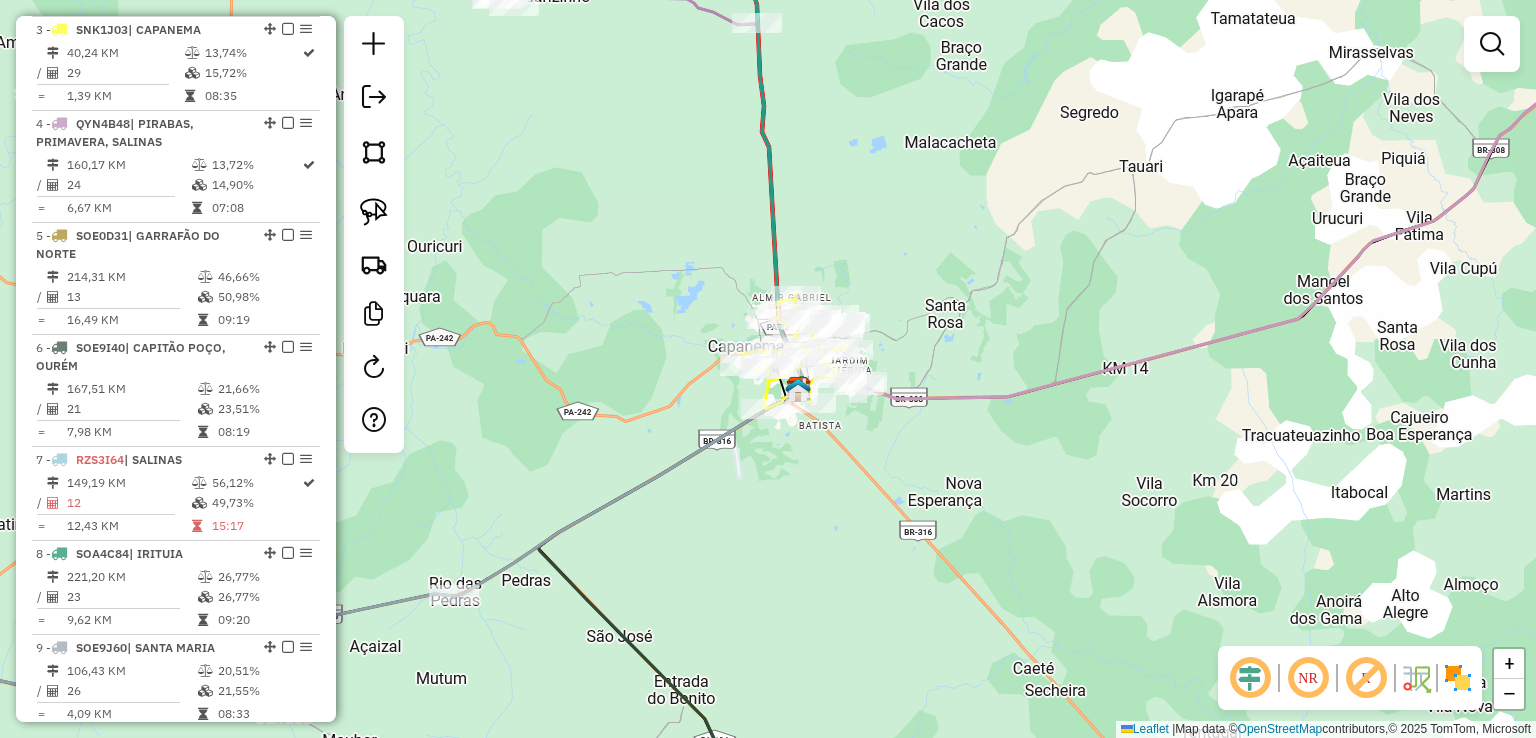 drag, startPoint x: 995, startPoint y: 364, endPoint x: 705, endPoint y: 350, distance: 290.33774 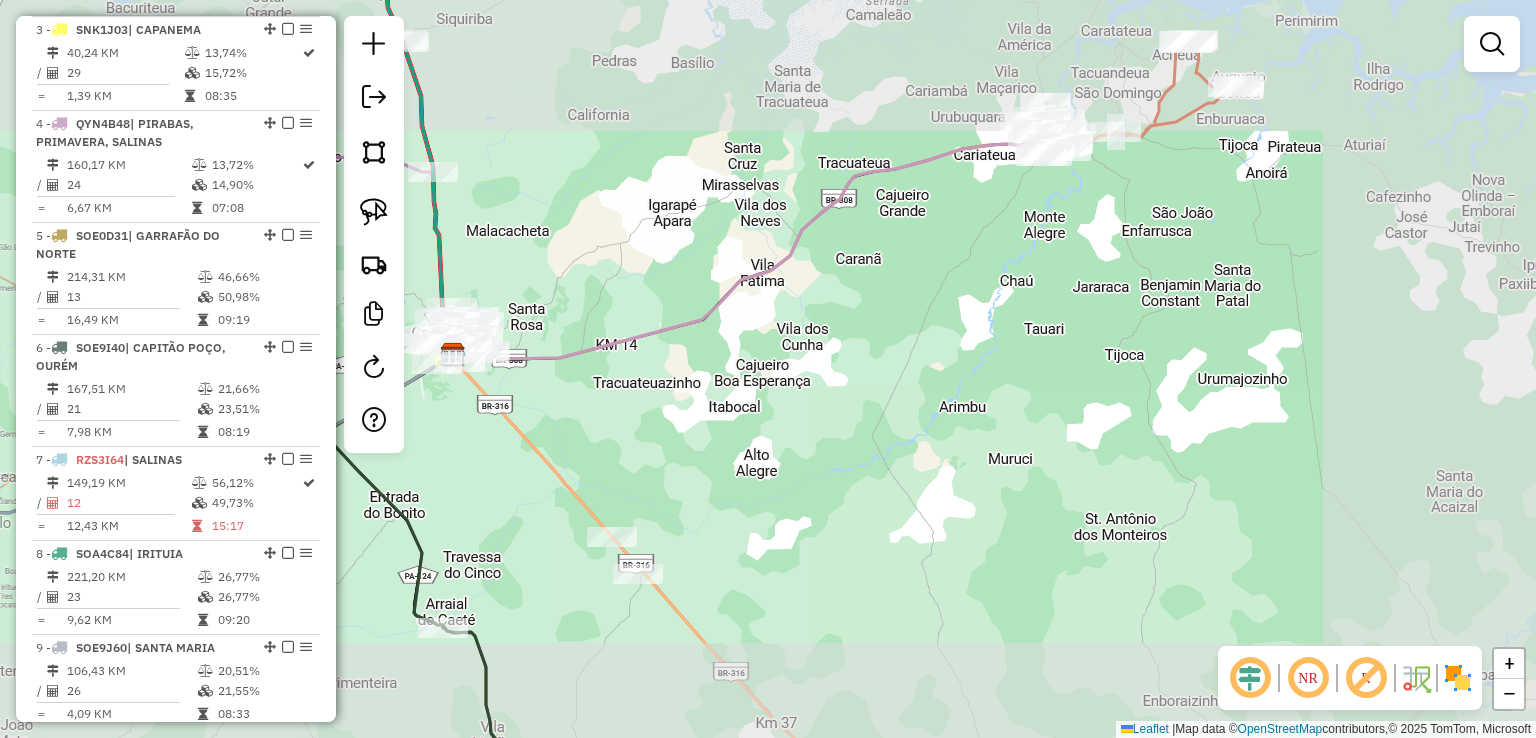 click on "Janela de atendimento Grade de atendimento Capacidade Transportadoras Veículos Cliente Pedidos  Rotas Selecione os dias de semana para filtrar as janelas de atendimento  Seg   Ter   Qua   Qui   Sex   Sáb   Dom  Informe o período da janela de atendimento: De: Até:  Filtrar exatamente a janela do cliente  Considerar janela de atendimento padrão  Selecione os dias de semana para filtrar as grades de atendimento  Seg   Ter   Qua   Qui   Sex   Sáb   Dom   Considerar clientes sem dia de atendimento cadastrado  Clientes fora do dia de atendimento selecionado Filtrar as atividades entre os valores definidos abaixo:  Peso mínimo:   Peso máximo:   Cubagem mínima:   Cubagem máxima:   De:   Até:  Filtrar as atividades entre o tempo de atendimento definido abaixo:  De:   Até:   Considerar capacidade total dos clientes não roteirizados Transportadora: Selecione um ou mais itens Tipo de veículo: Selecione um ou mais itens Veículo: Selecione um ou mais itens Motorista: Selecione um ou mais itens Nome: Rótulo:" 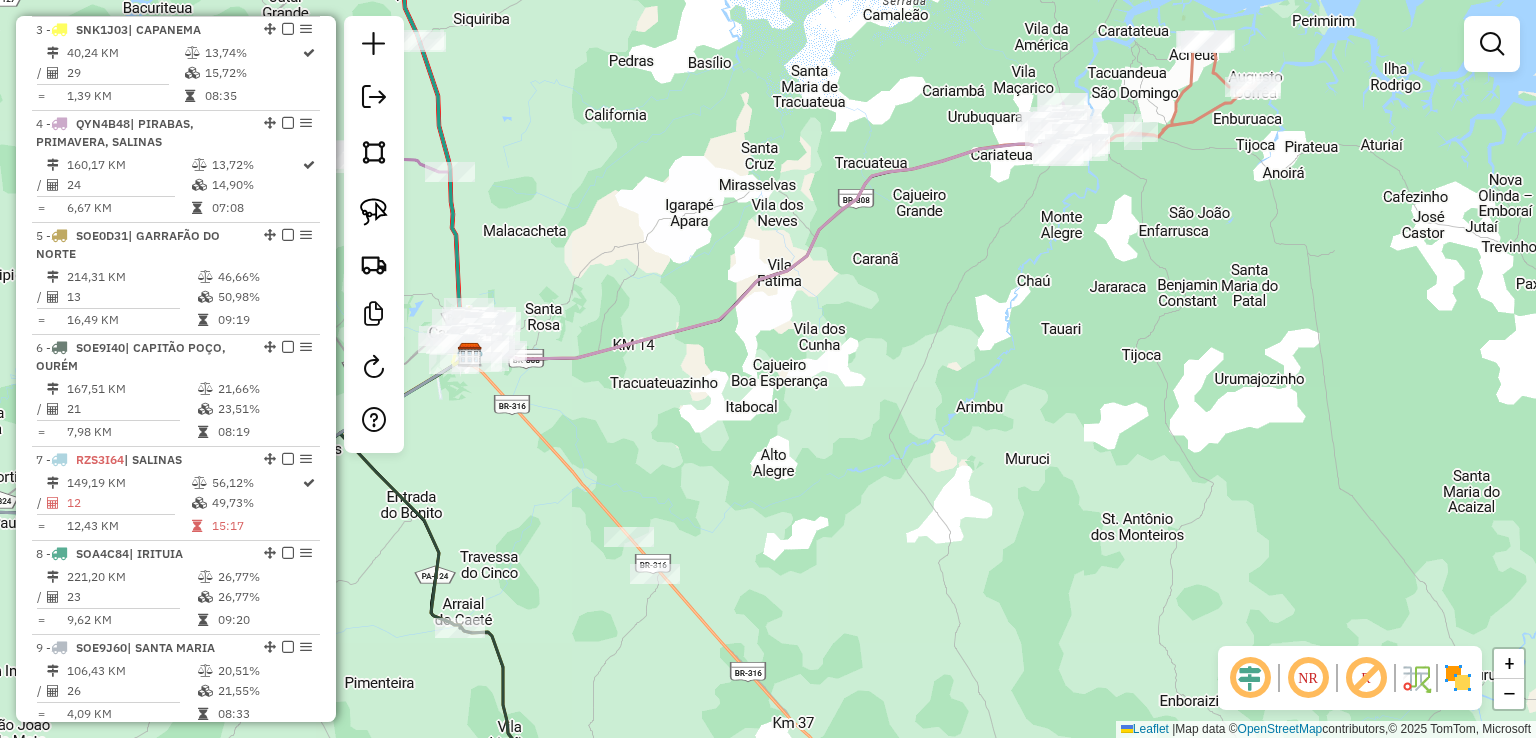 drag, startPoint x: 696, startPoint y: 298, endPoint x: 1147, endPoint y: 293, distance: 451.0277 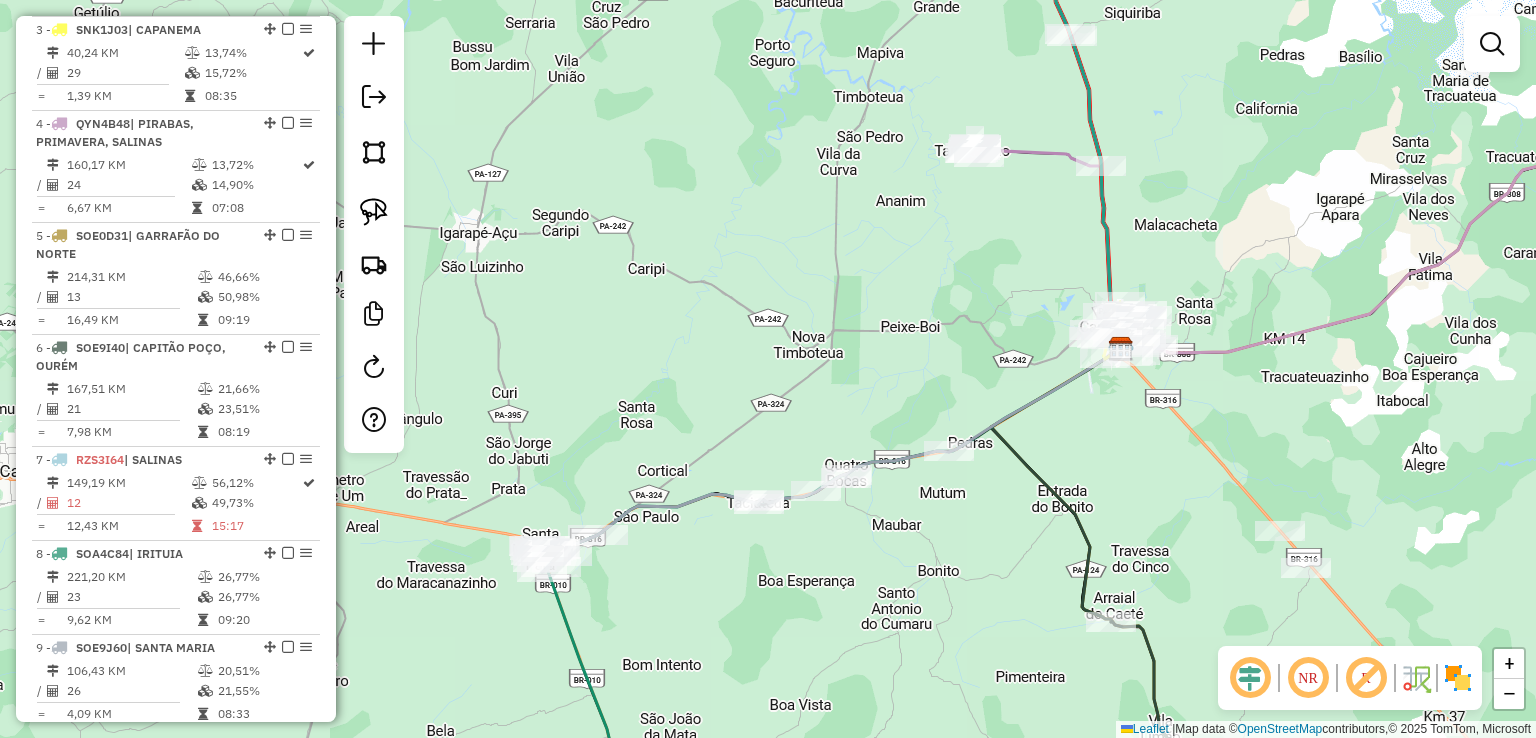 drag, startPoint x: 952, startPoint y: 393, endPoint x: 759, endPoint y: 181, distance: 286.6932 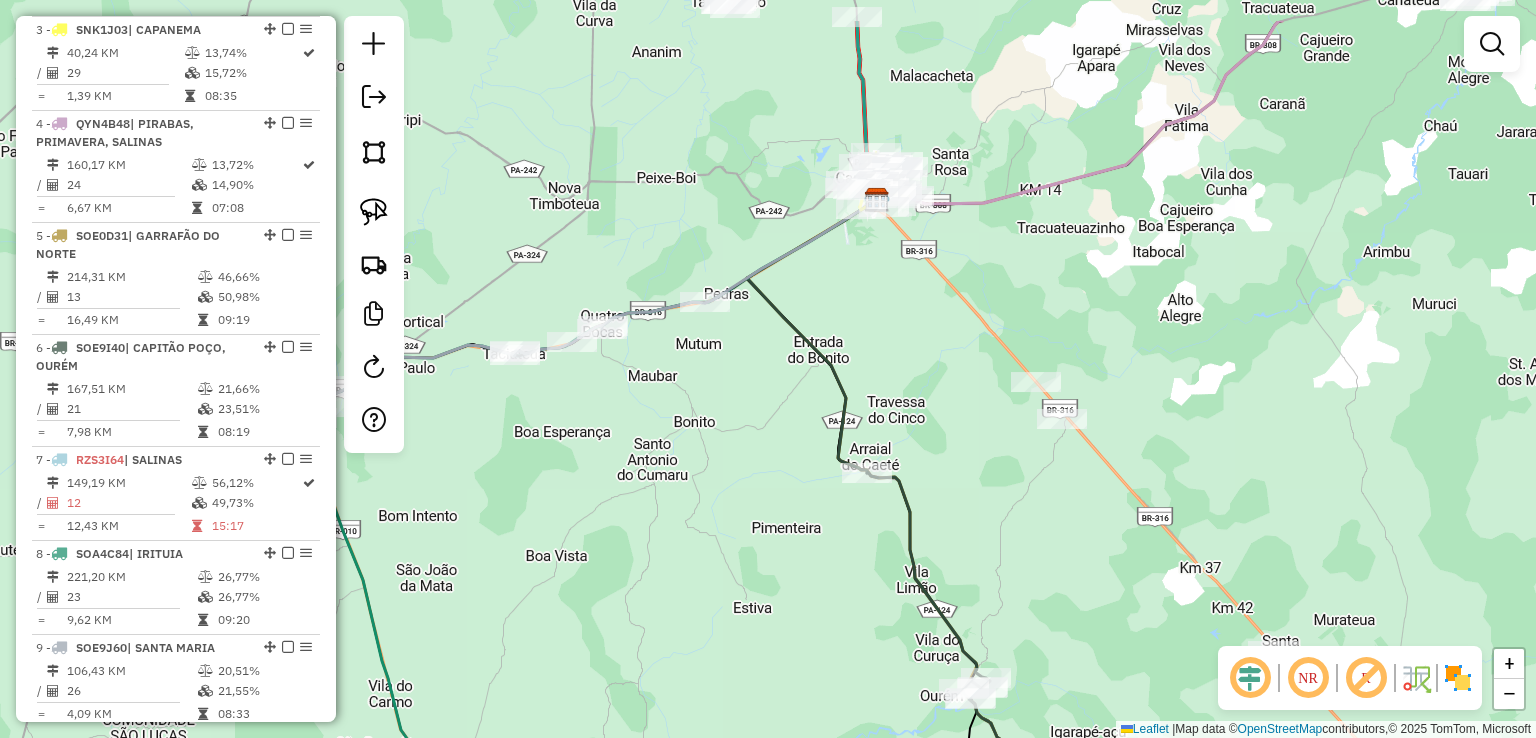 drag, startPoint x: 1045, startPoint y: 196, endPoint x: 1007, endPoint y: 442, distance: 248.91766 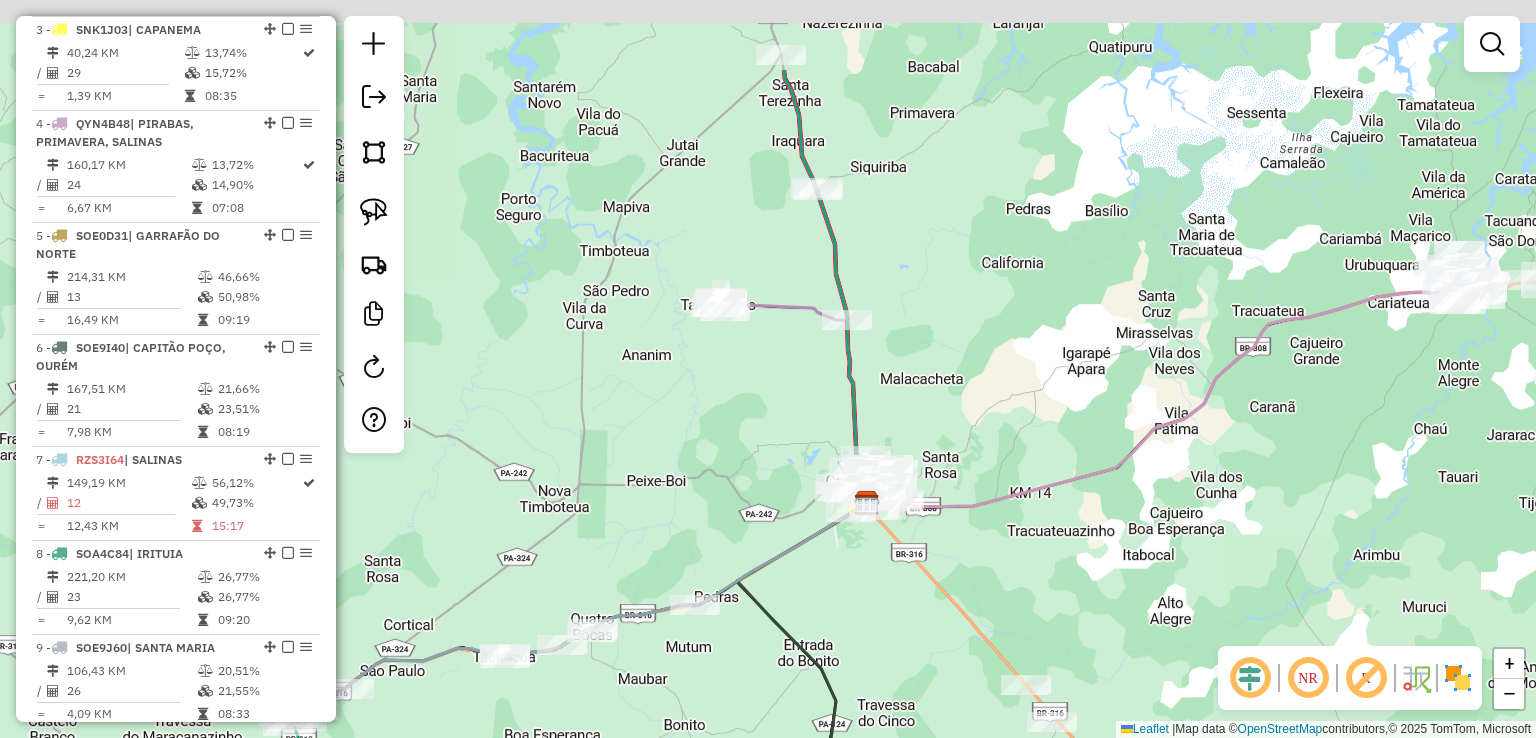 drag, startPoint x: 969, startPoint y: 97, endPoint x: 1044, endPoint y: 536, distance: 445.36053 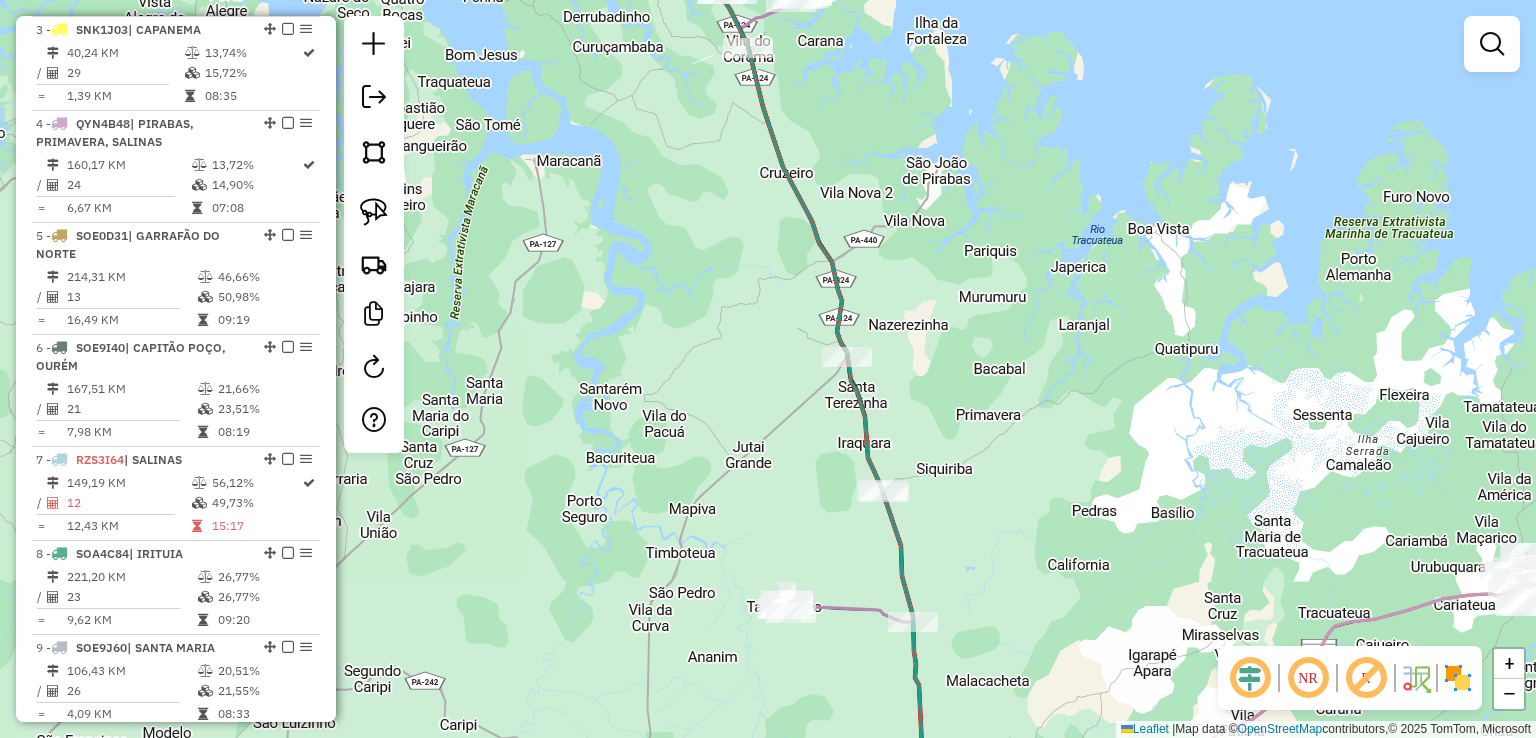drag, startPoint x: 885, startPoint y: 413, endPoint x: 890, endPoint y: 457, distance: 44.28318 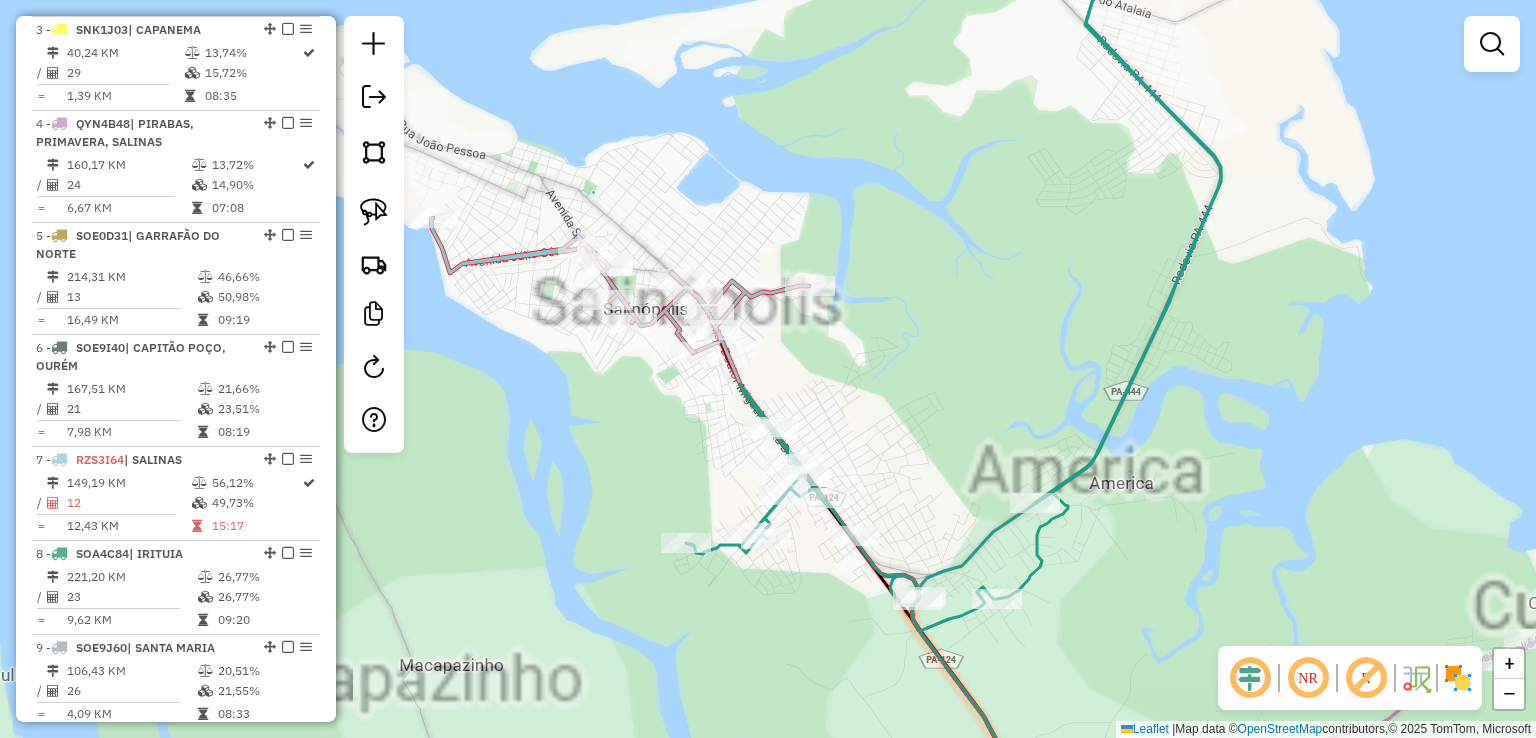 click 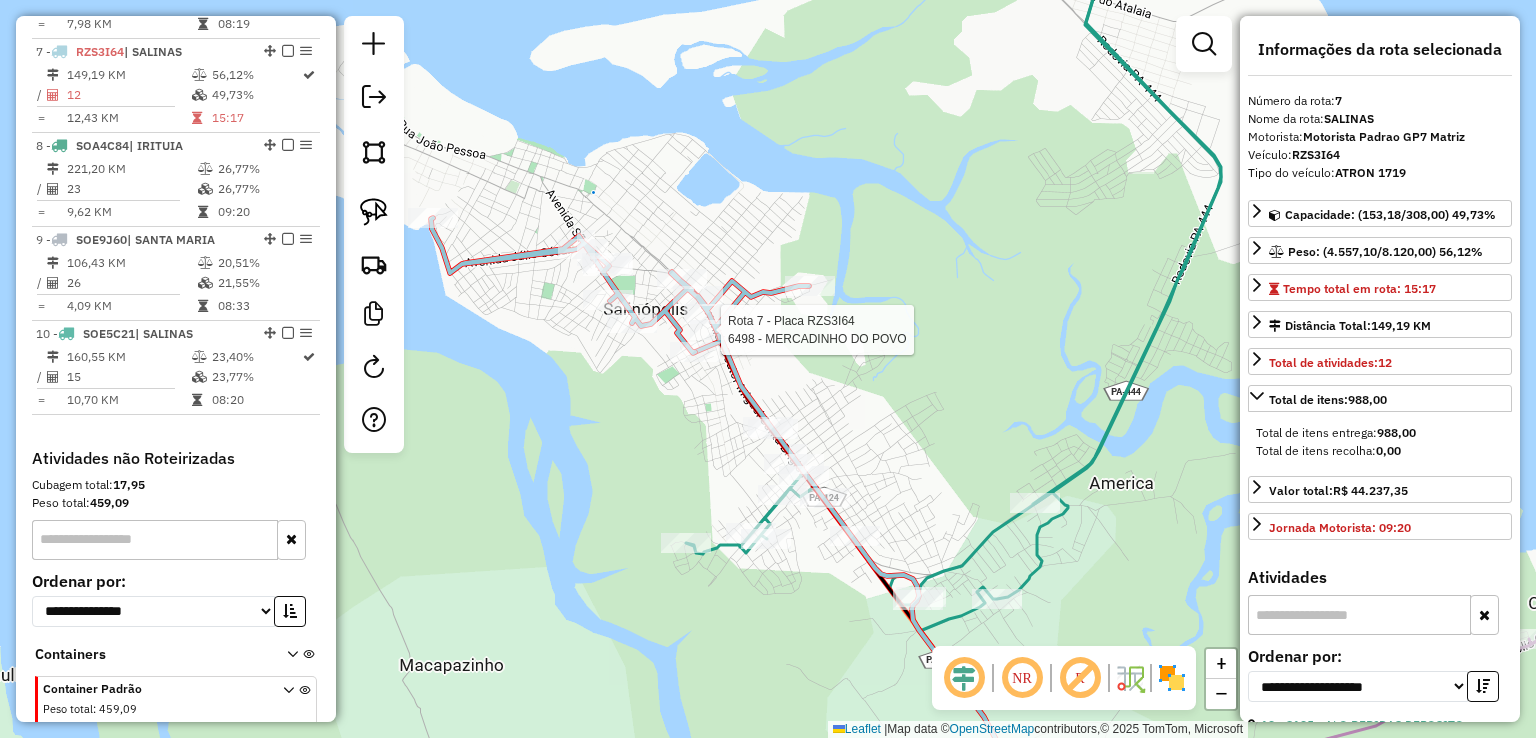 scroll, scrollTop: 1384, scrollLeft: 0, axis: vertical 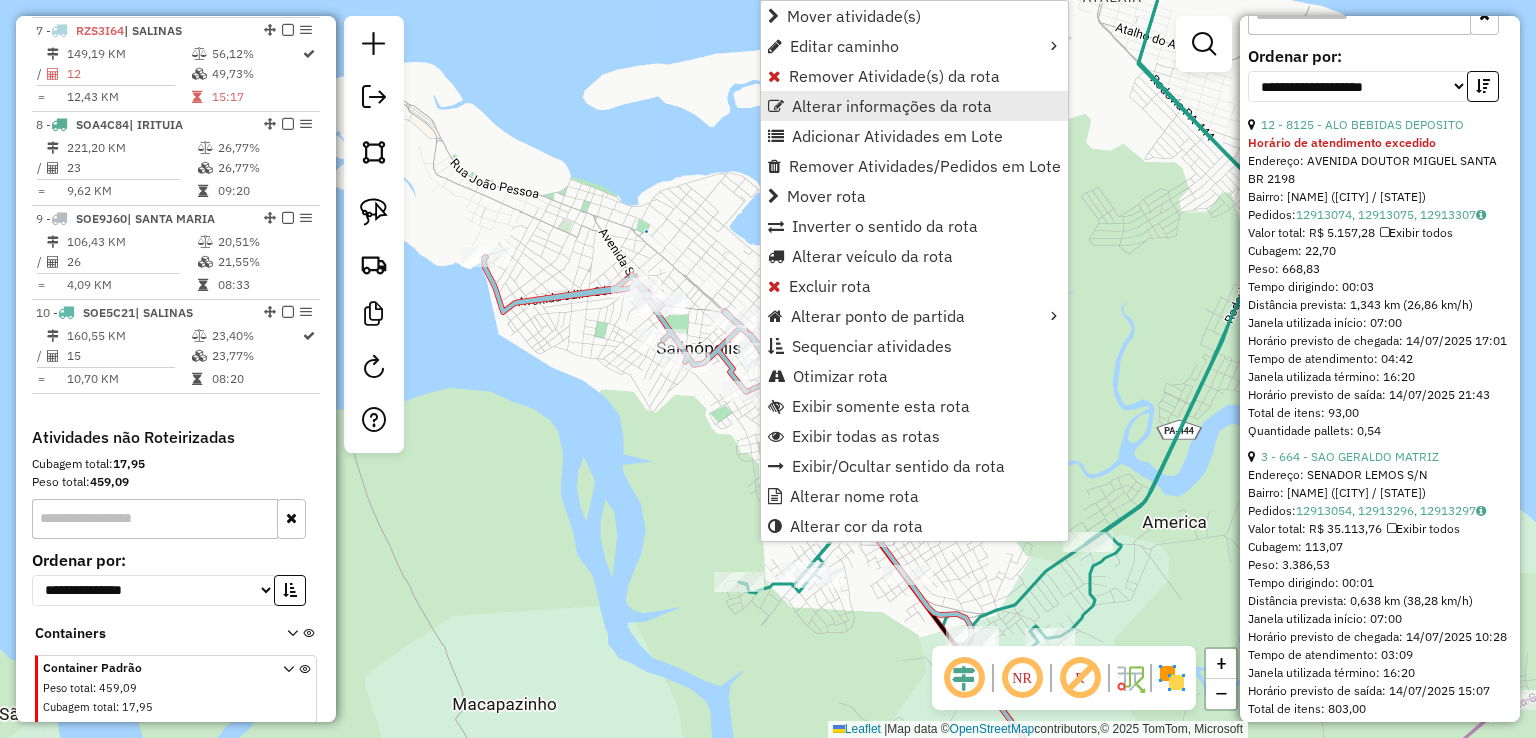 click on "Alterar informações da rota" at bounding box center [892, 106] 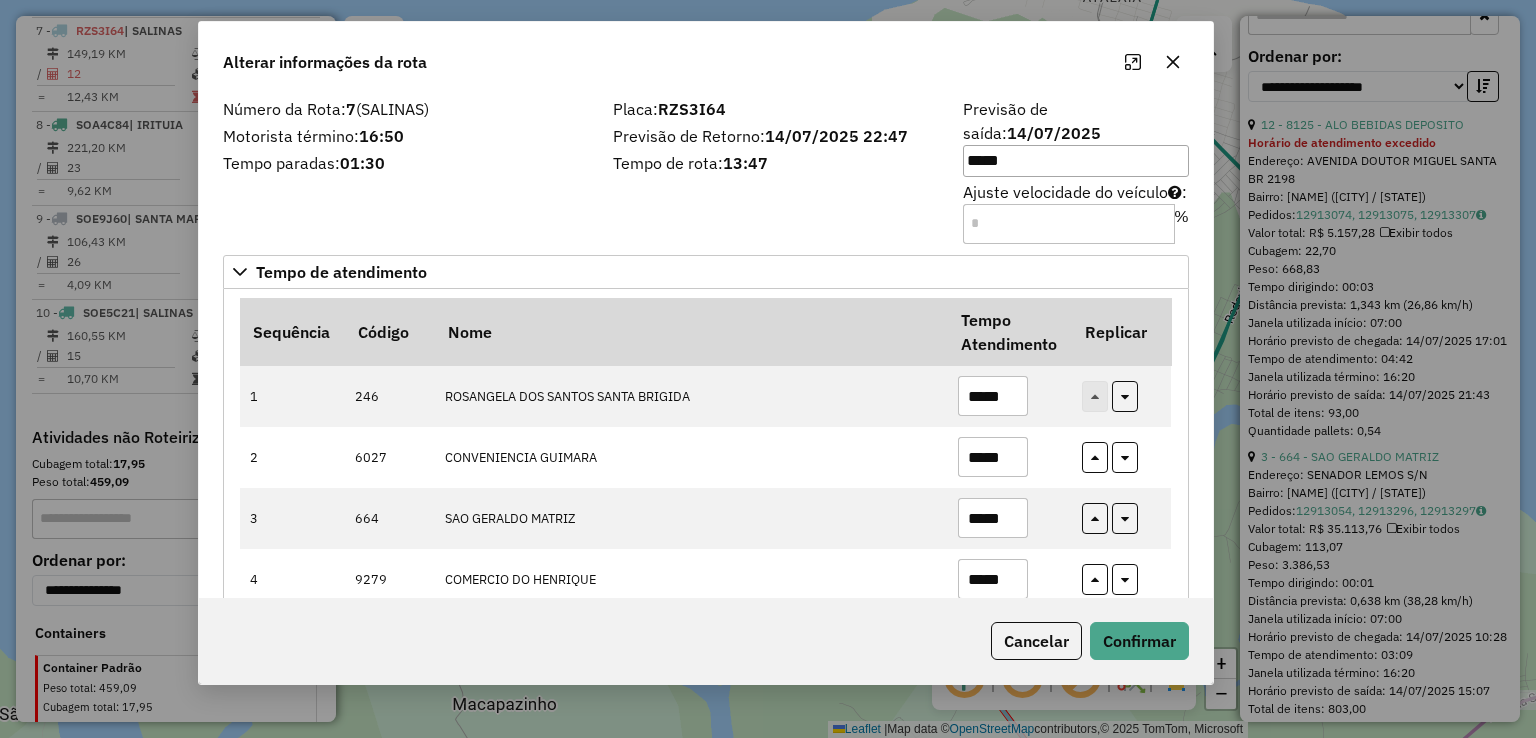 drag, startPoint x: 842, startPoint y: 77, endPoint x: 726, endPoint y: 39, distance: 122.06556 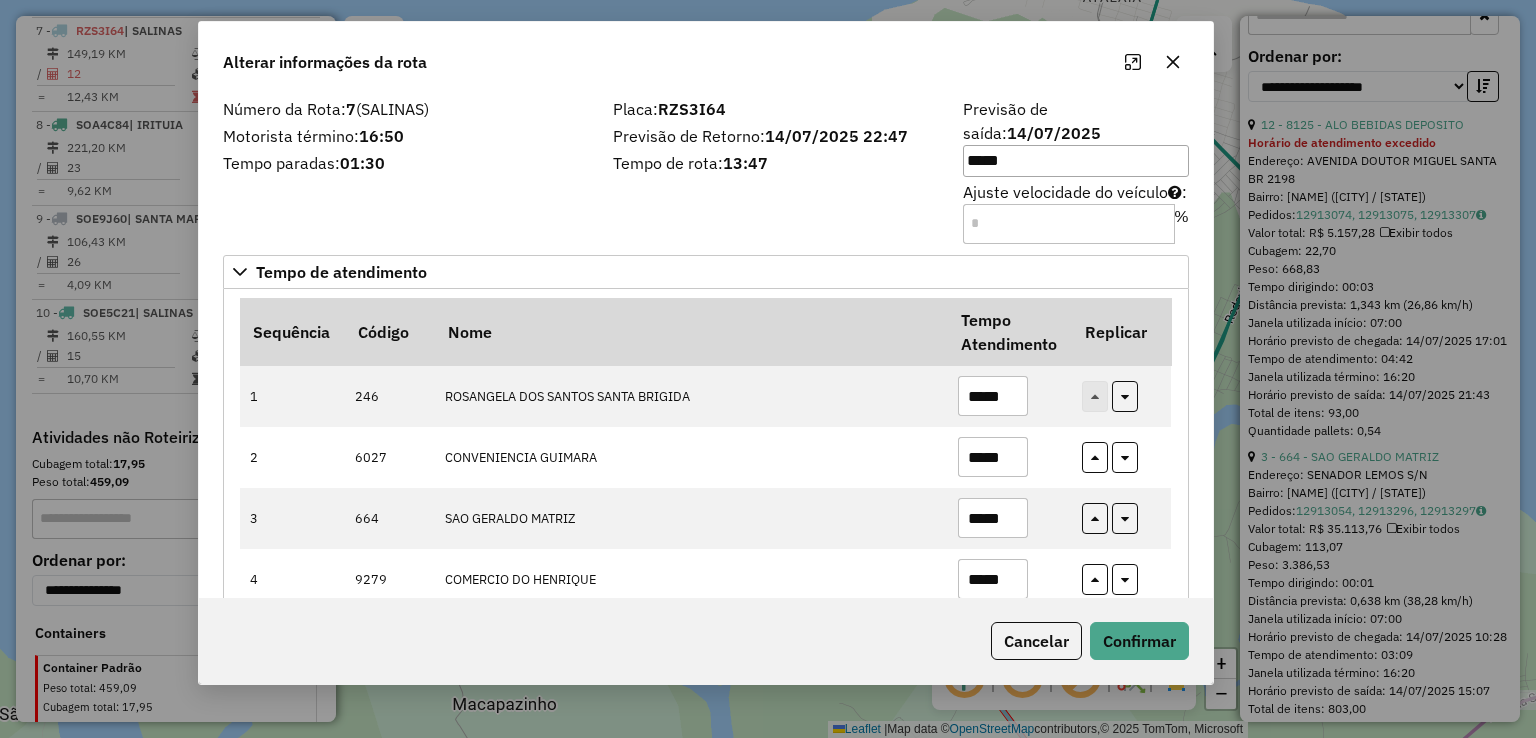 click on "Alterar informações da rota" 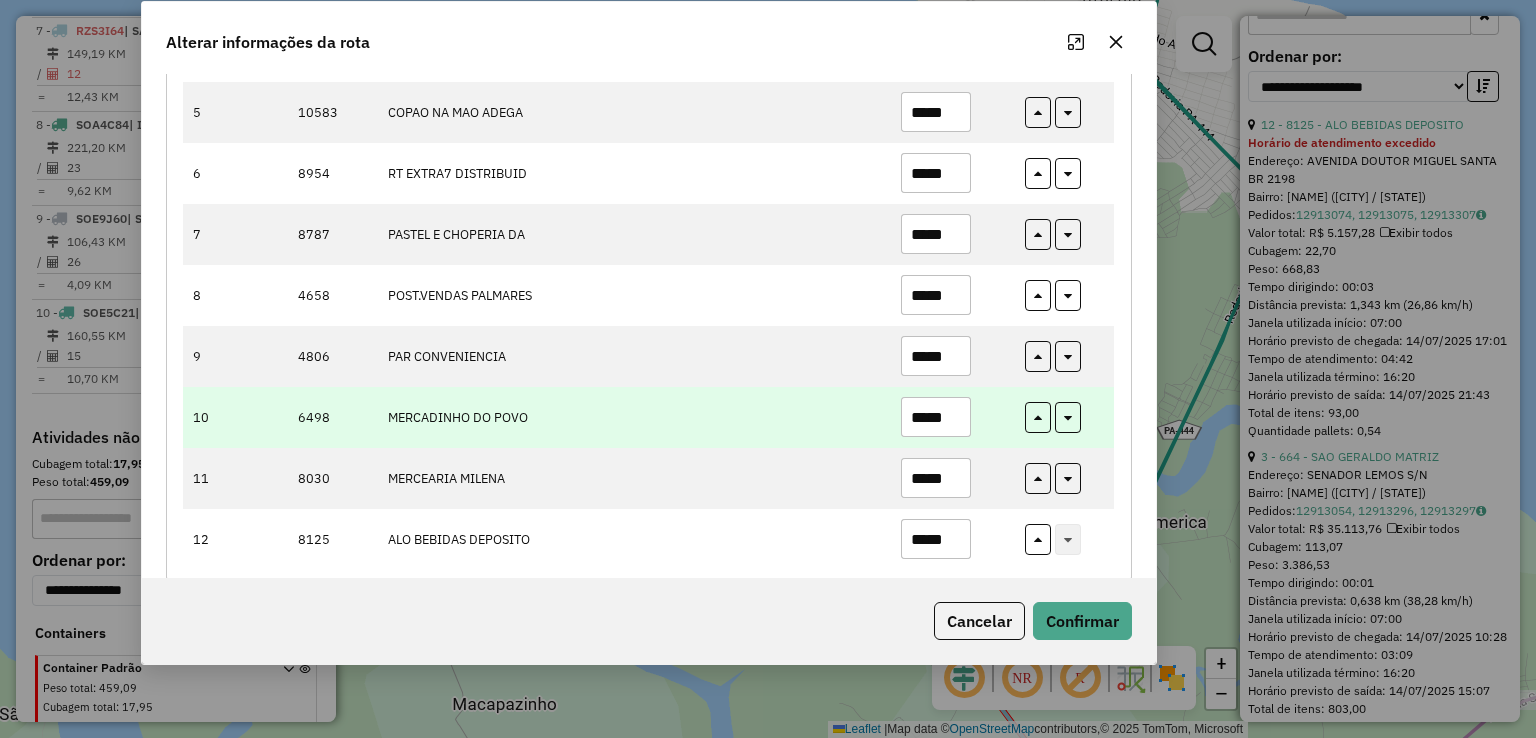 scroll, scrollTop: 509, scrollLeft: 0, axis: vertical 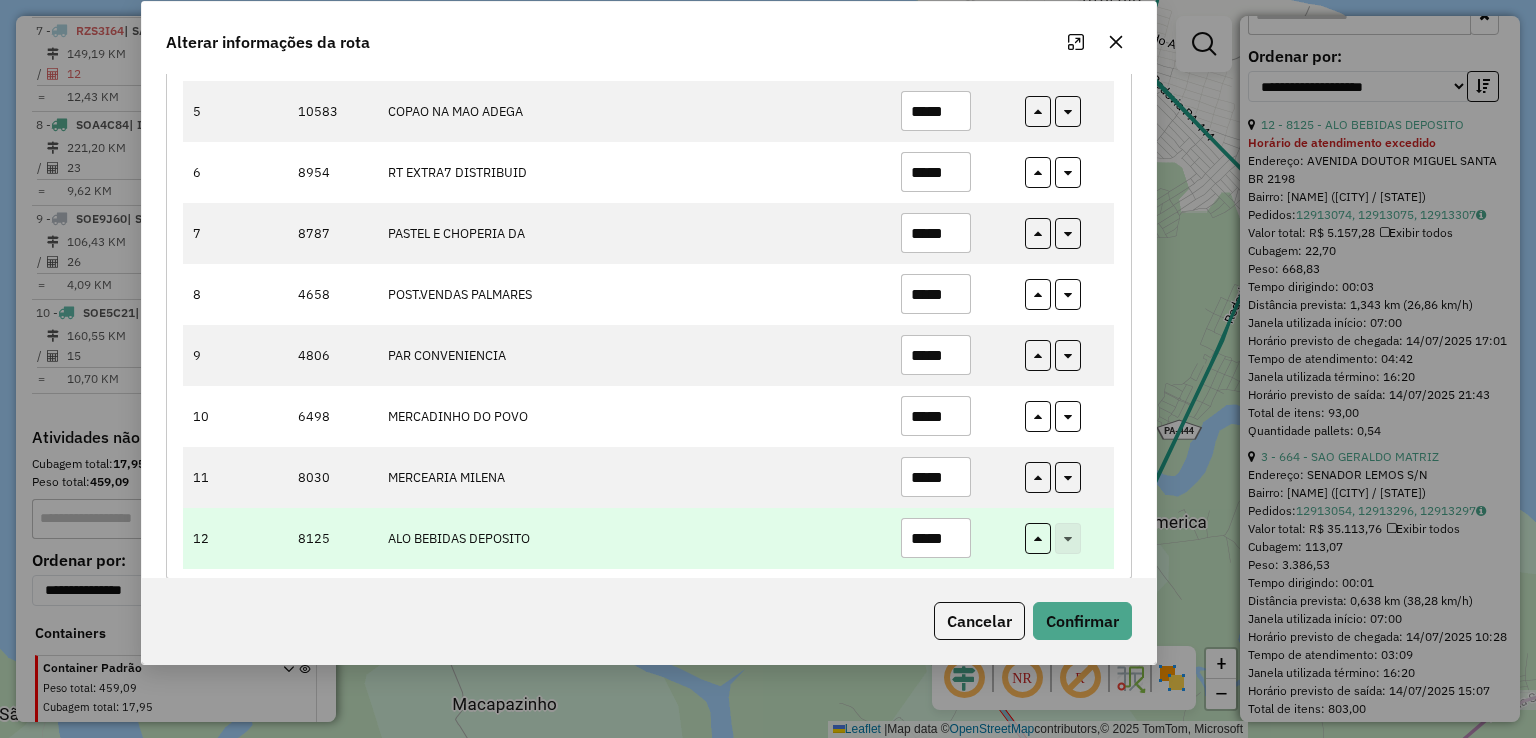 click on "*****" at bounding box center (936, 538) 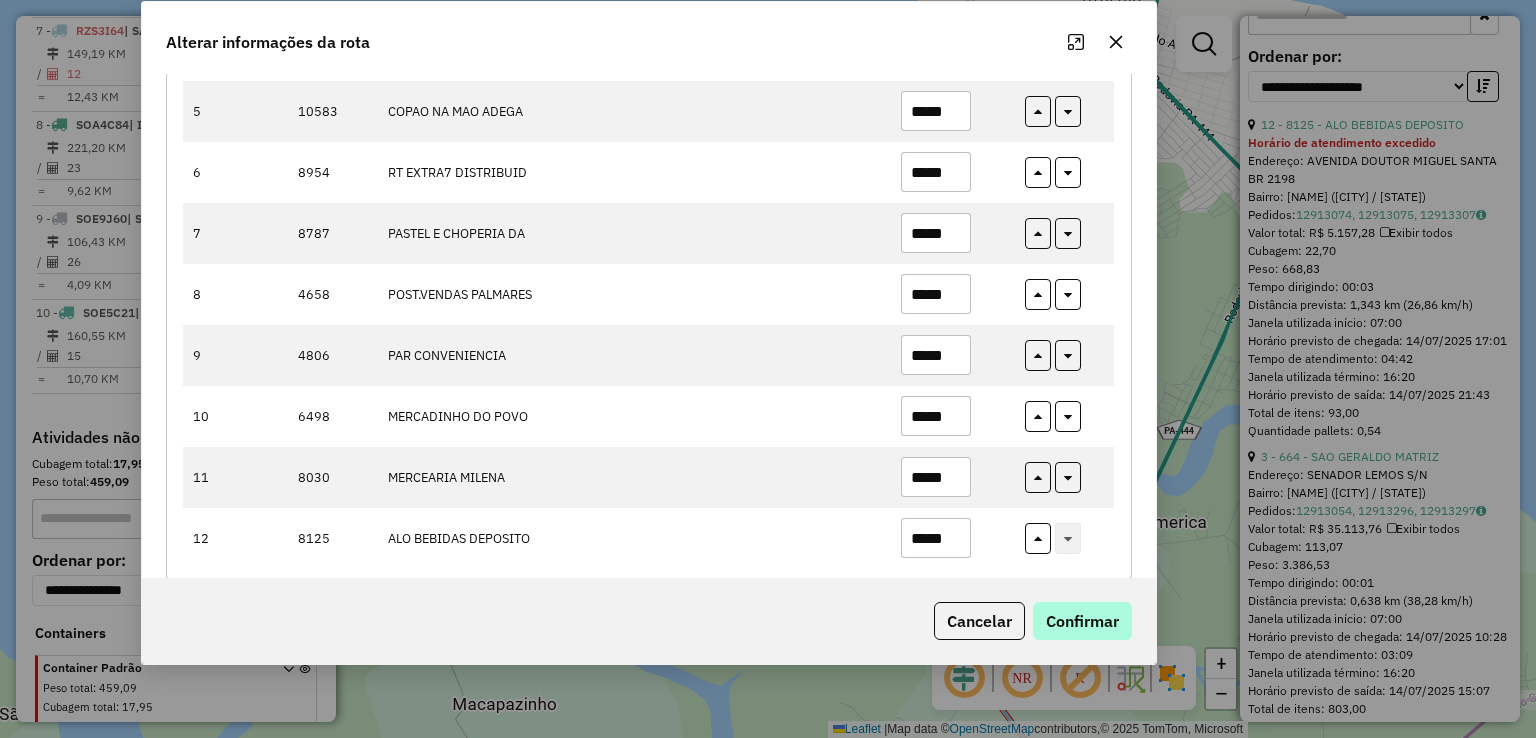 type on "*****" 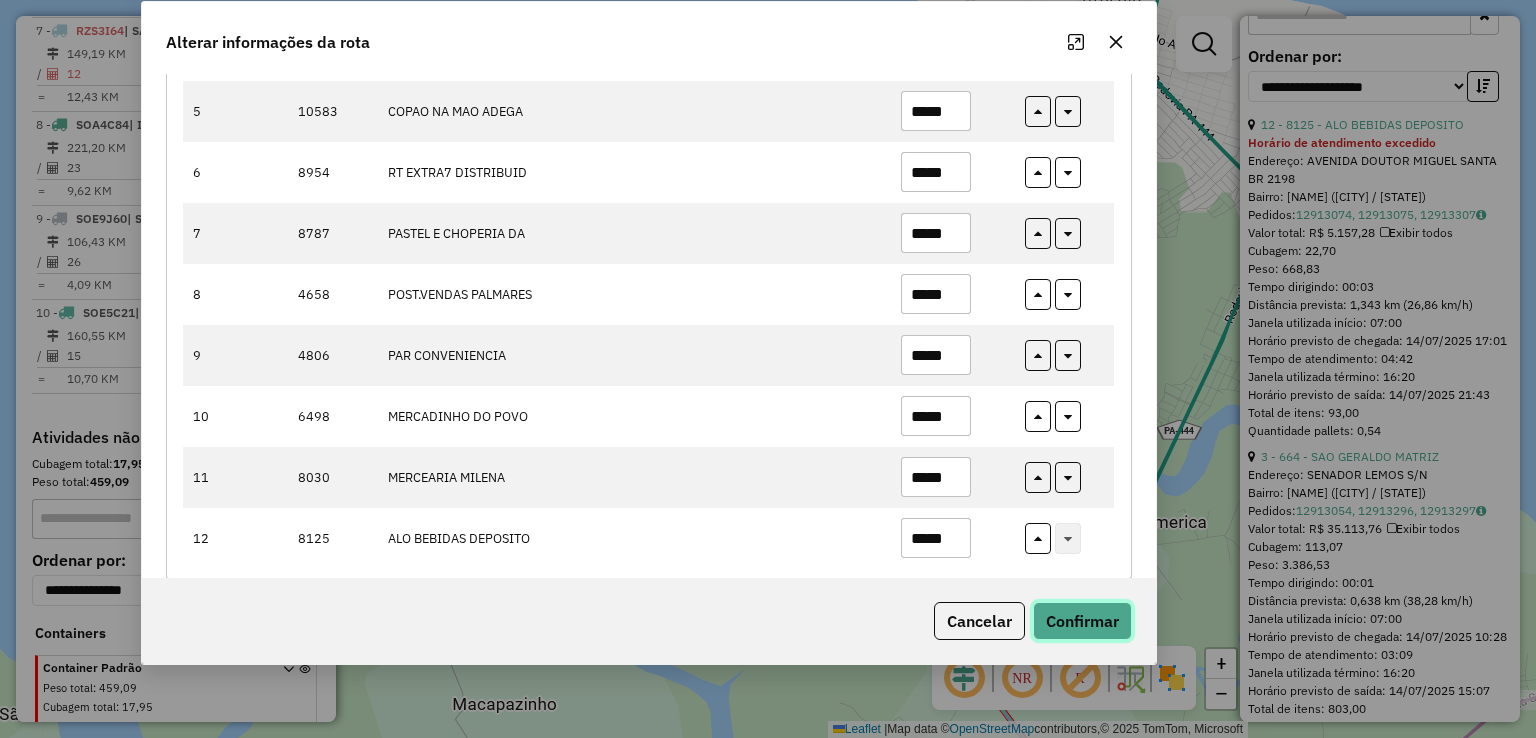 click on "Confirmar" 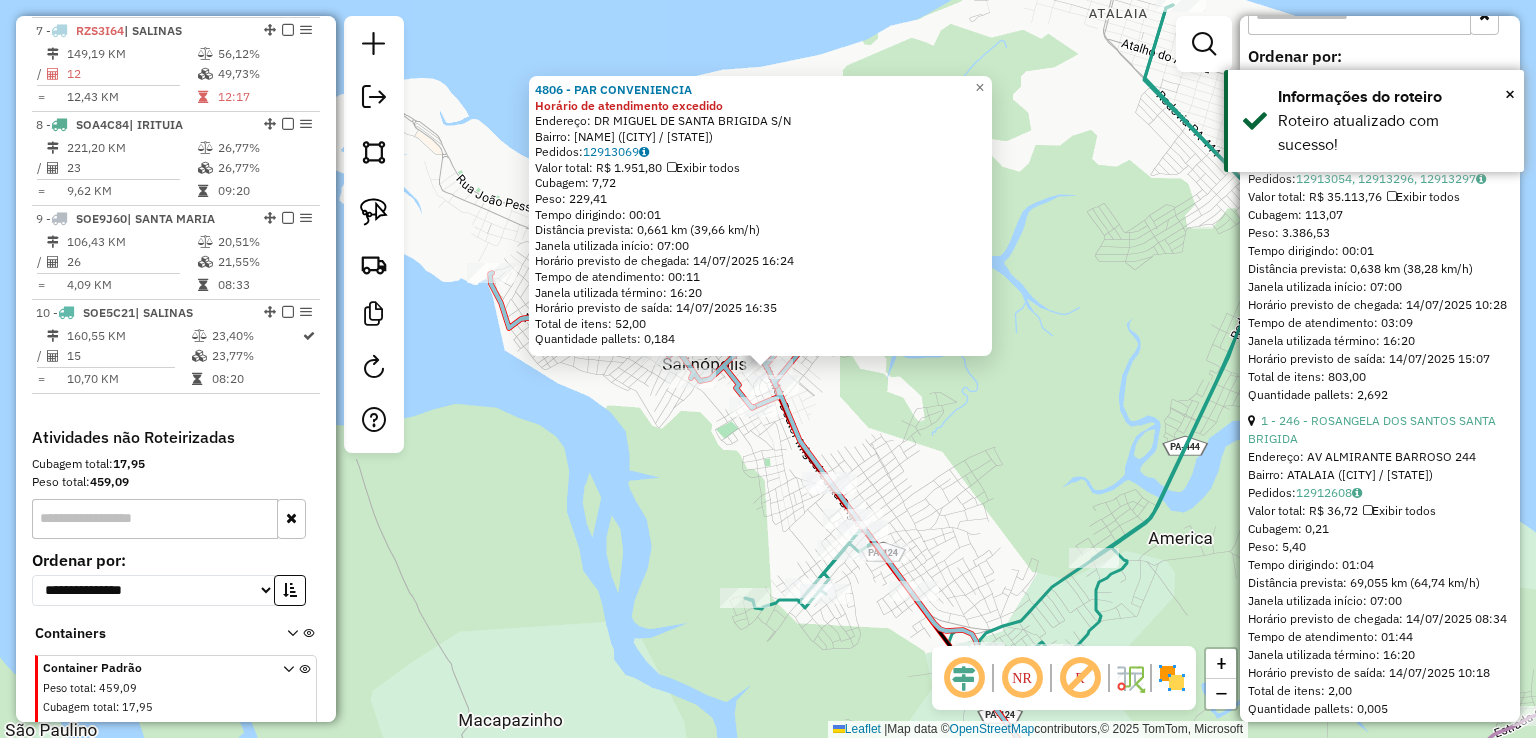 click on "Rota 7 - Placa RZS3I64  6498 - MERCADINHO DO POVO 4806 - PAR  CONVENIENCIA Horário de atendimento excedido  Endereço:  DR MIGUEL DE SANTA BRIGIDA S/N   Bairro: CENTRO (SALINOPOLIS / PA)   Pedidos:  12913069   Valor total: R$ 1.951,80   Exibir todos   Cubagem: 7,72  Peso: 229,41  Tempo dirigindo: 00:01   Distância prevista: 0,661 km (39,66 km/h)   Janela utilizada início: 07:00   Horário previsto de chegada: 14/07/2025 16:24   Tempo de atendimento: 00:11   Janela utilizada término: 16:20   Horário previsto de saída: 14/07/2025 16:35   Total de itens: 52,00   Quantidade pallets: 0,184  × Janela de atendimento Grade de atendimento Capacidade Transportadoras Veículos Cliente Pedidos  Rotas Selecione os dias de semana para filtrar as janelas de atendimento  Seg   Ter   Qua   Qui   Sex   Sáb   Dom  Informe o período da janela de atendimento: De: Até:  Filtrar exatamente a janela do cliente  Considerar janela de atendimento padrão  Selecione os dias de semana para filtrar as grades de atendimento  Seg" 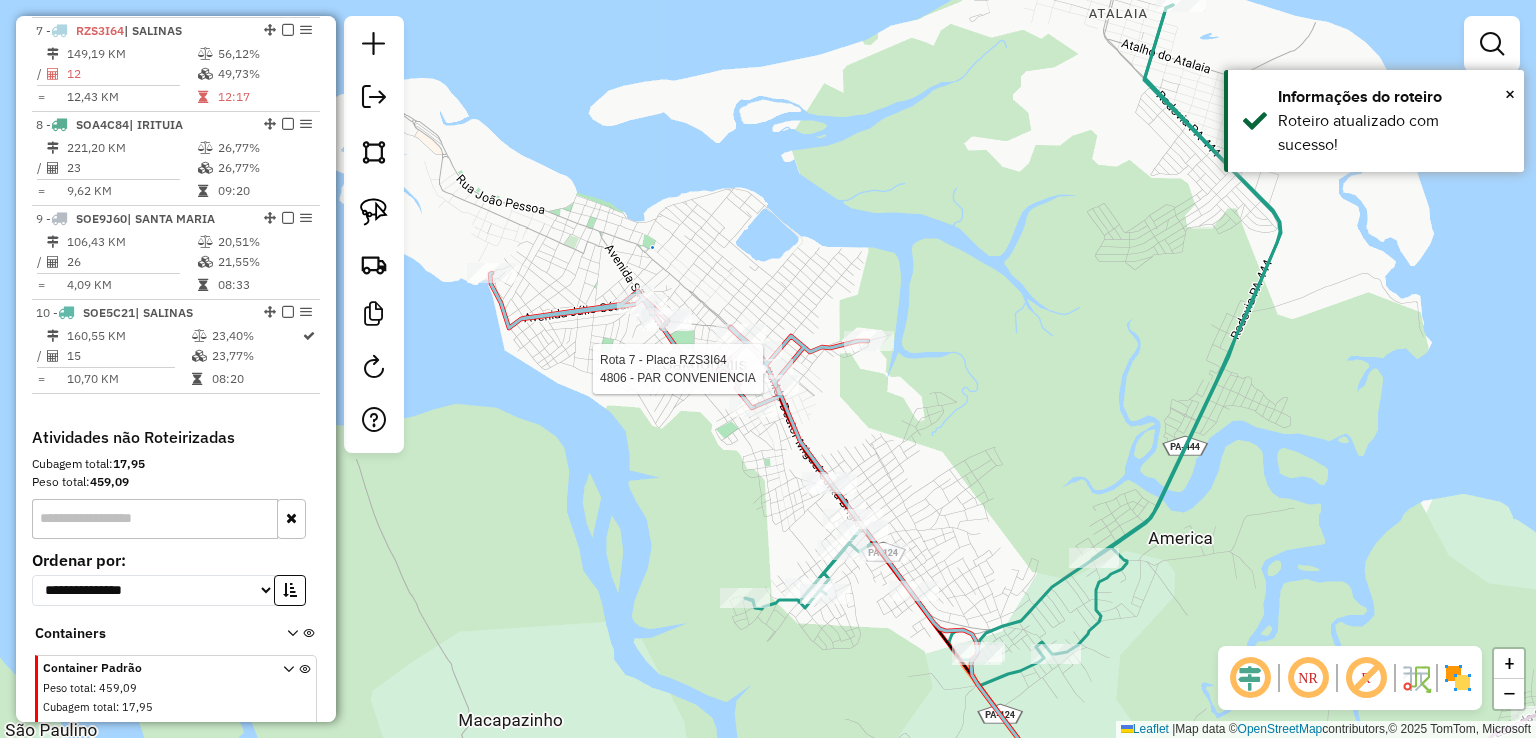 select on "**********" 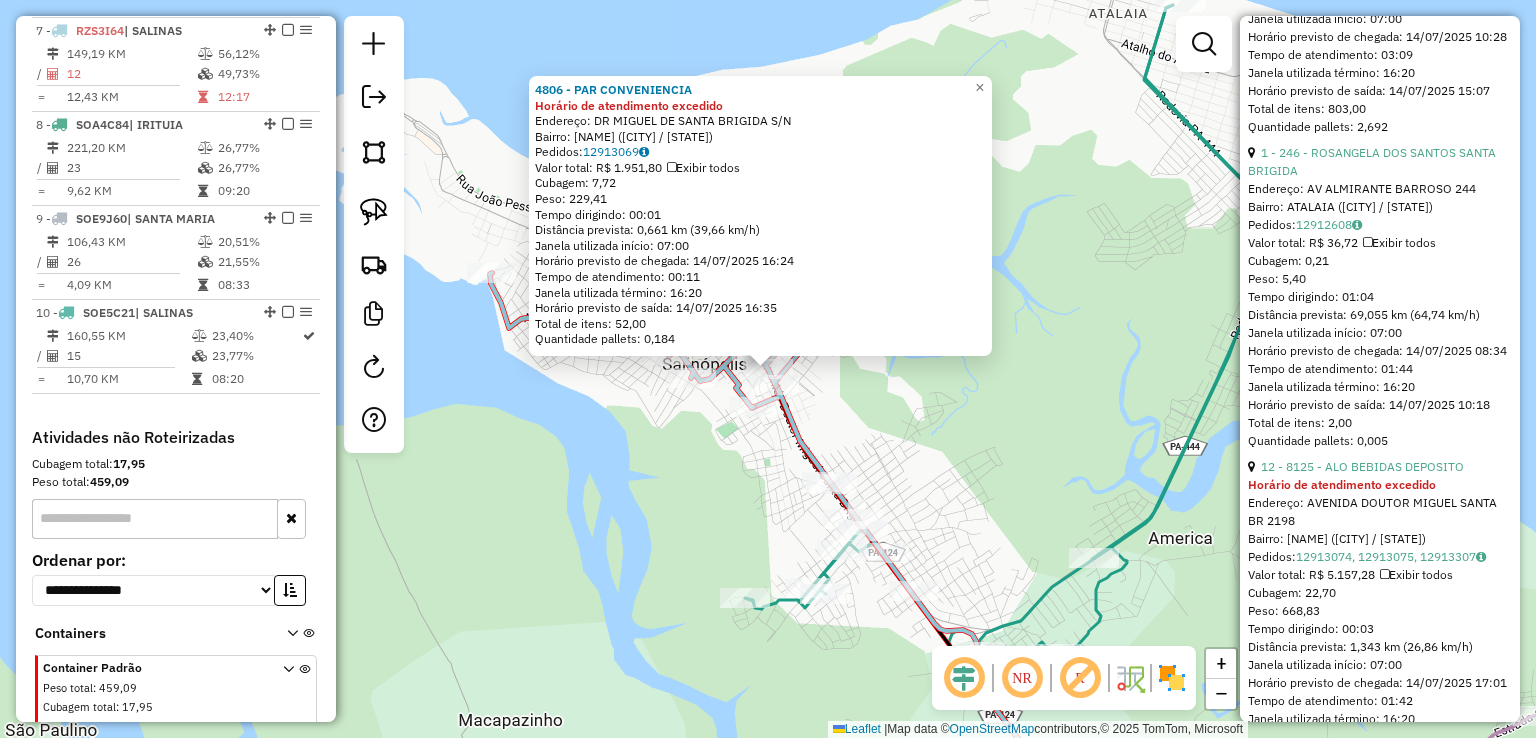 scroll, scrollTop: 900, scrollLeft: 0, axis: vertical 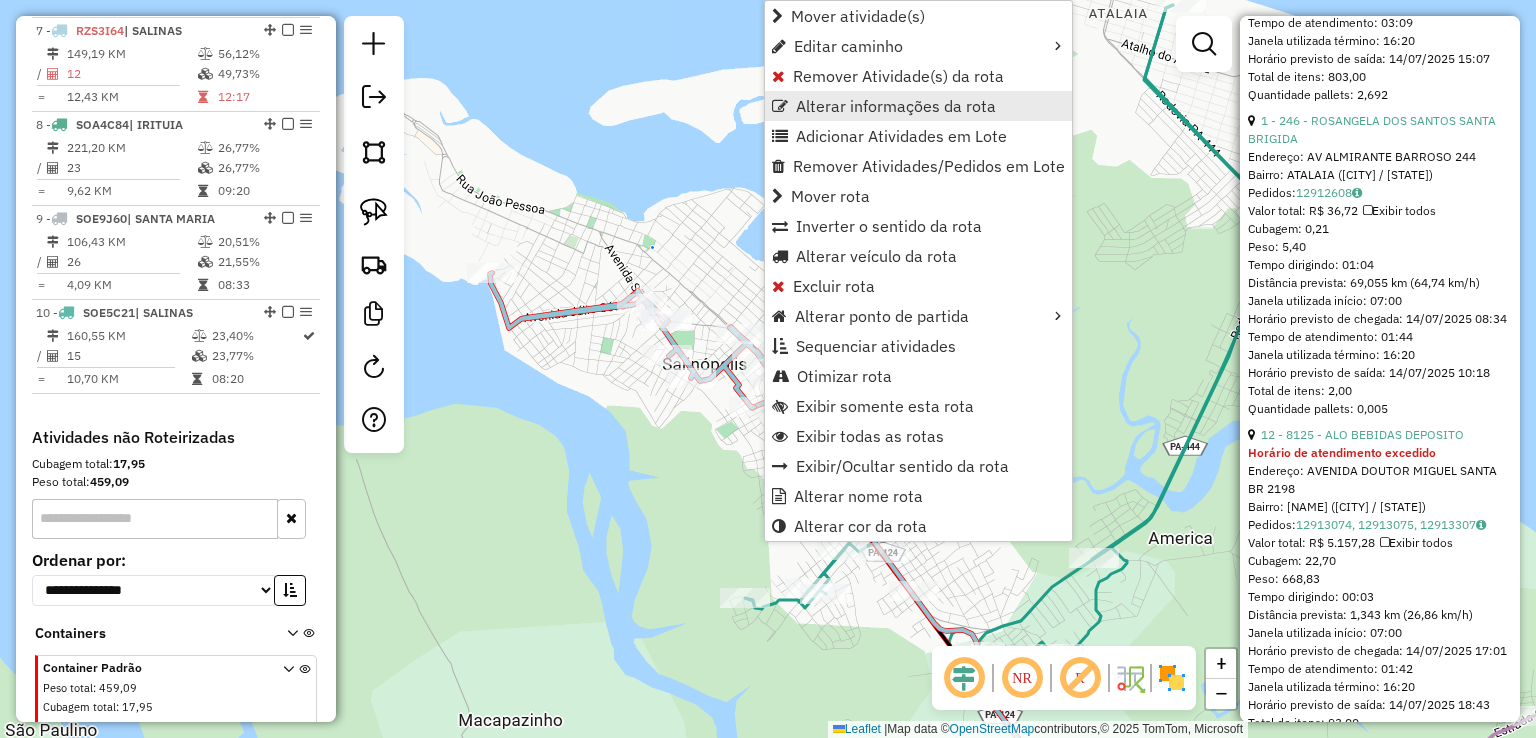 drag, startPoint x: 872, startPoint y: 101, endPoint x: 844, endPoint y: 94, distance: 28.86174 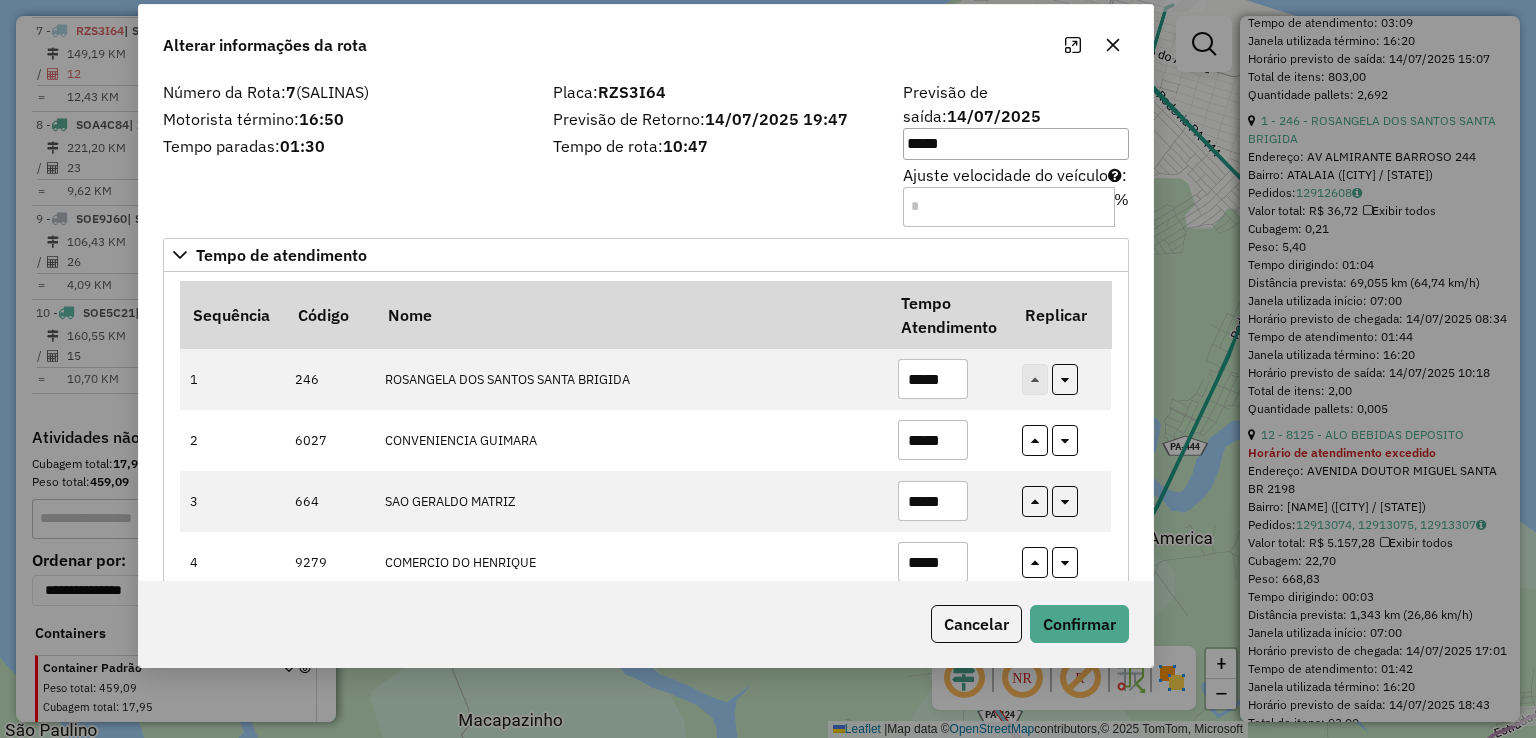 drag, startPoint x: 867, startPoint y: 101, endPoint x: 743, endPoint y: 67, distance: 128.57683 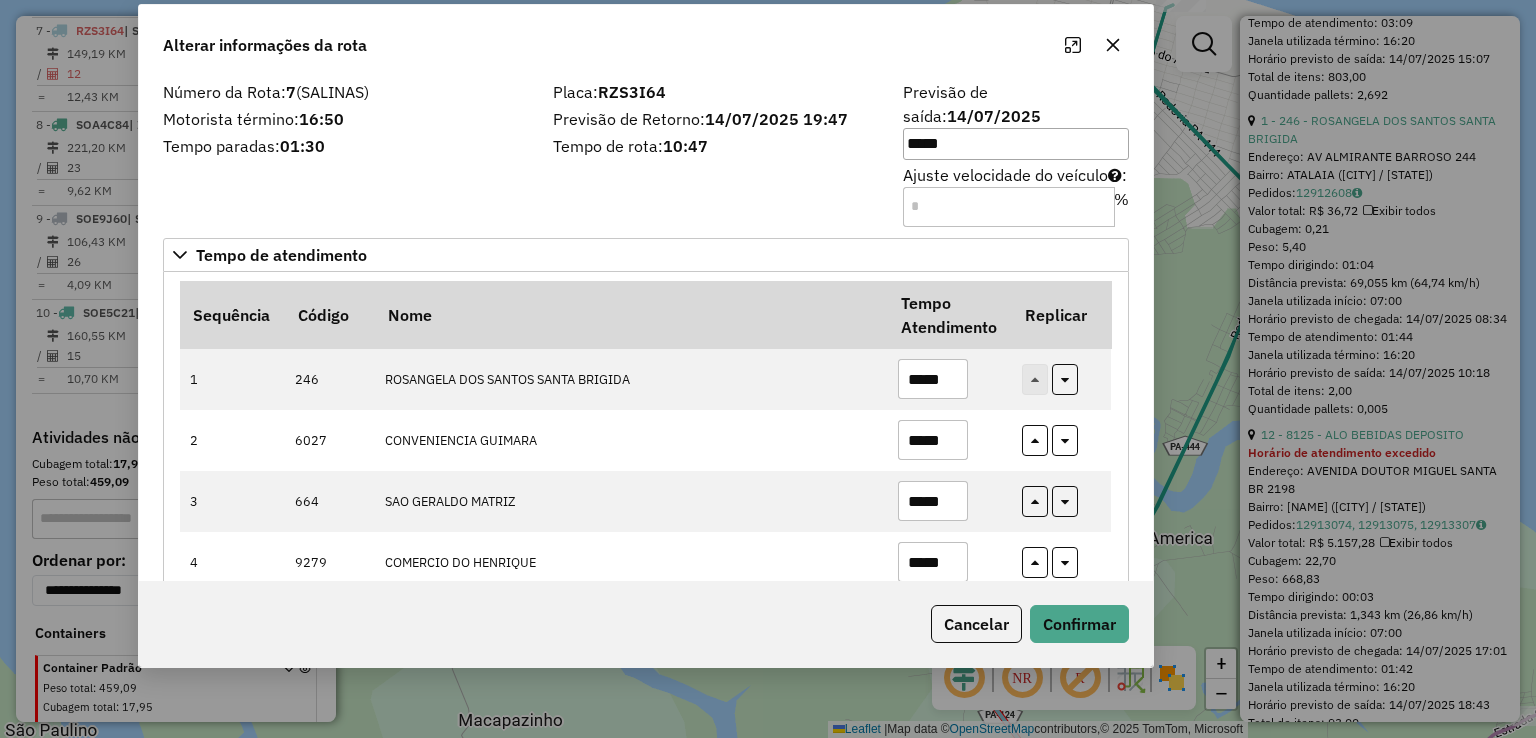 click on "Alterar informações da rota" 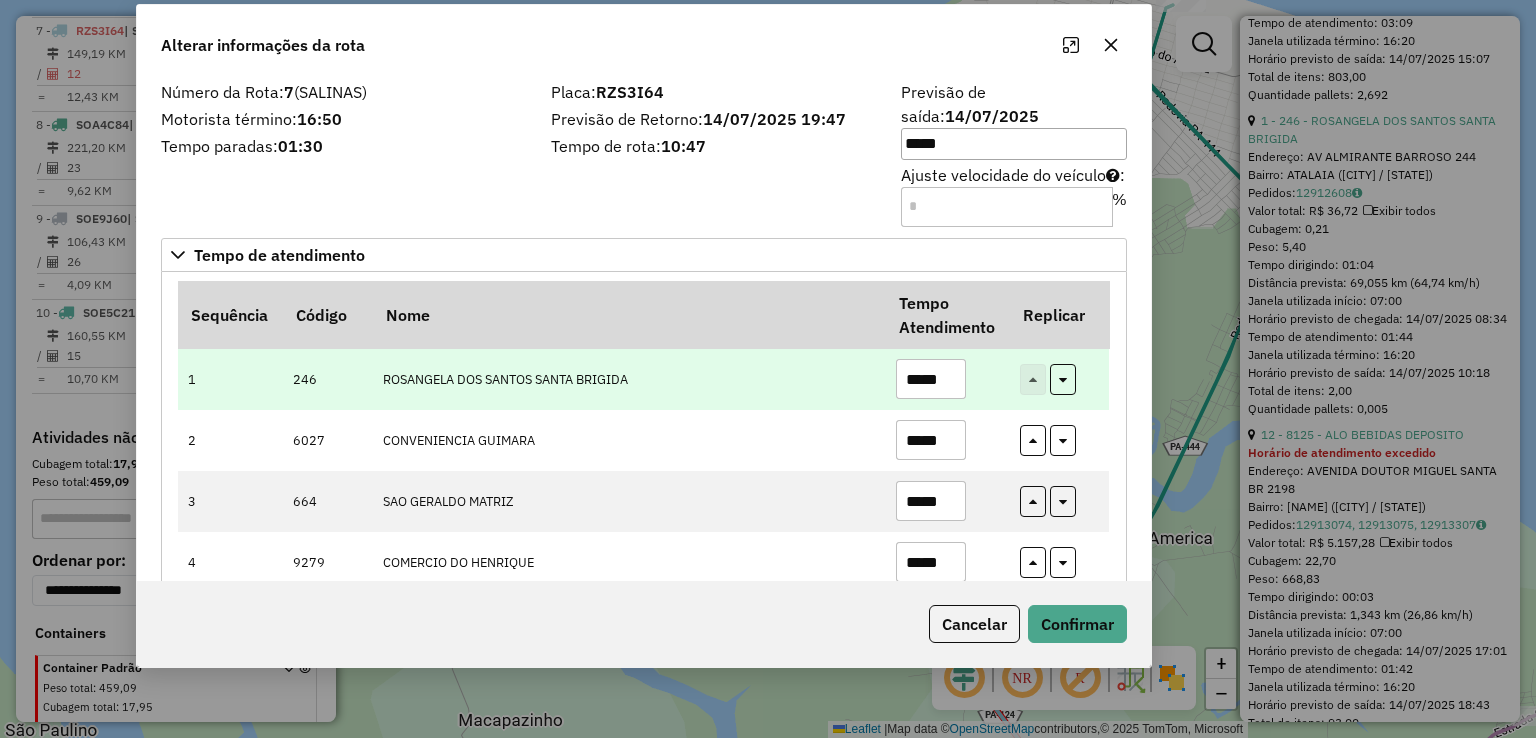 click on "1 246 ROSANGELA DOS SANTOS SANTA BRIGIDA *****" at bounding box center (644, 379) 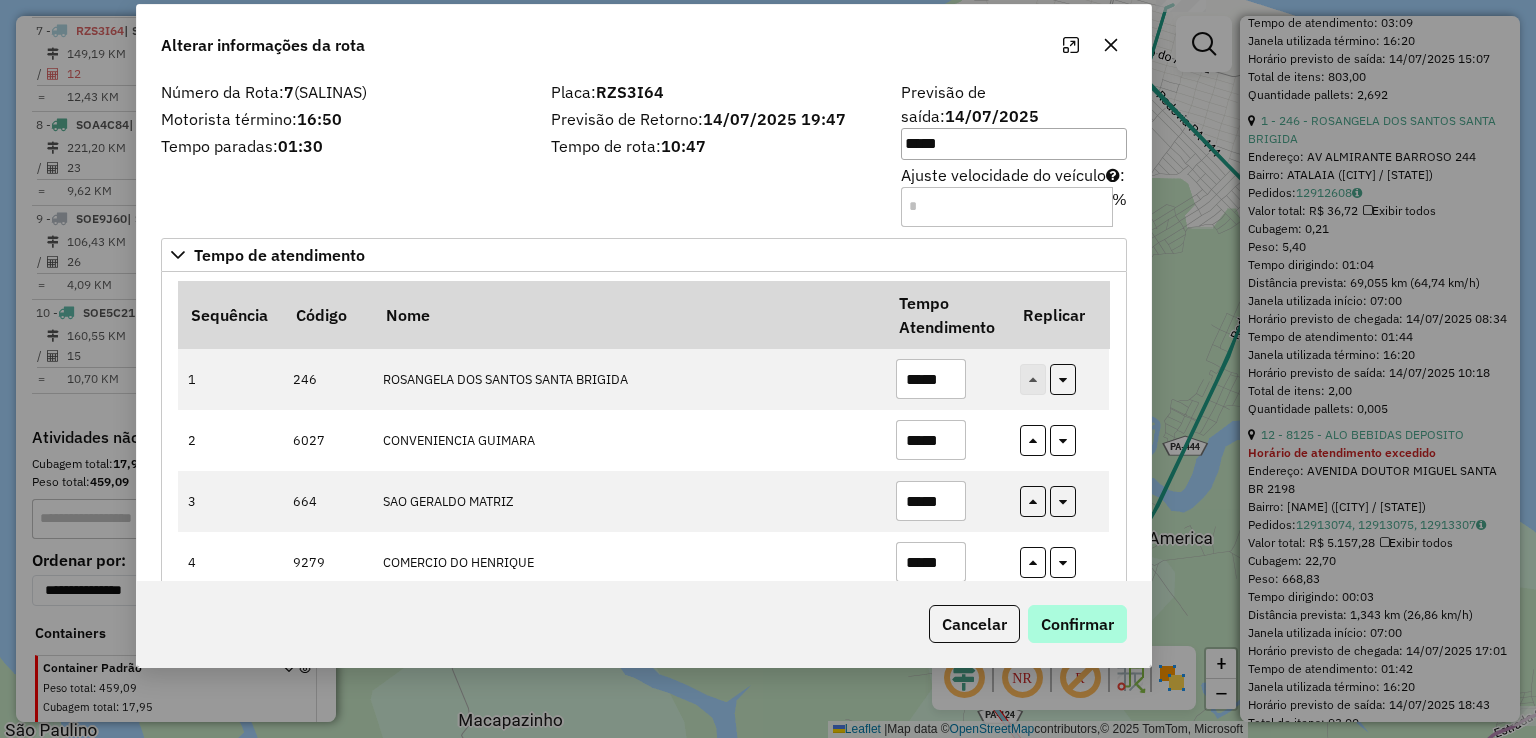 type on "*****" 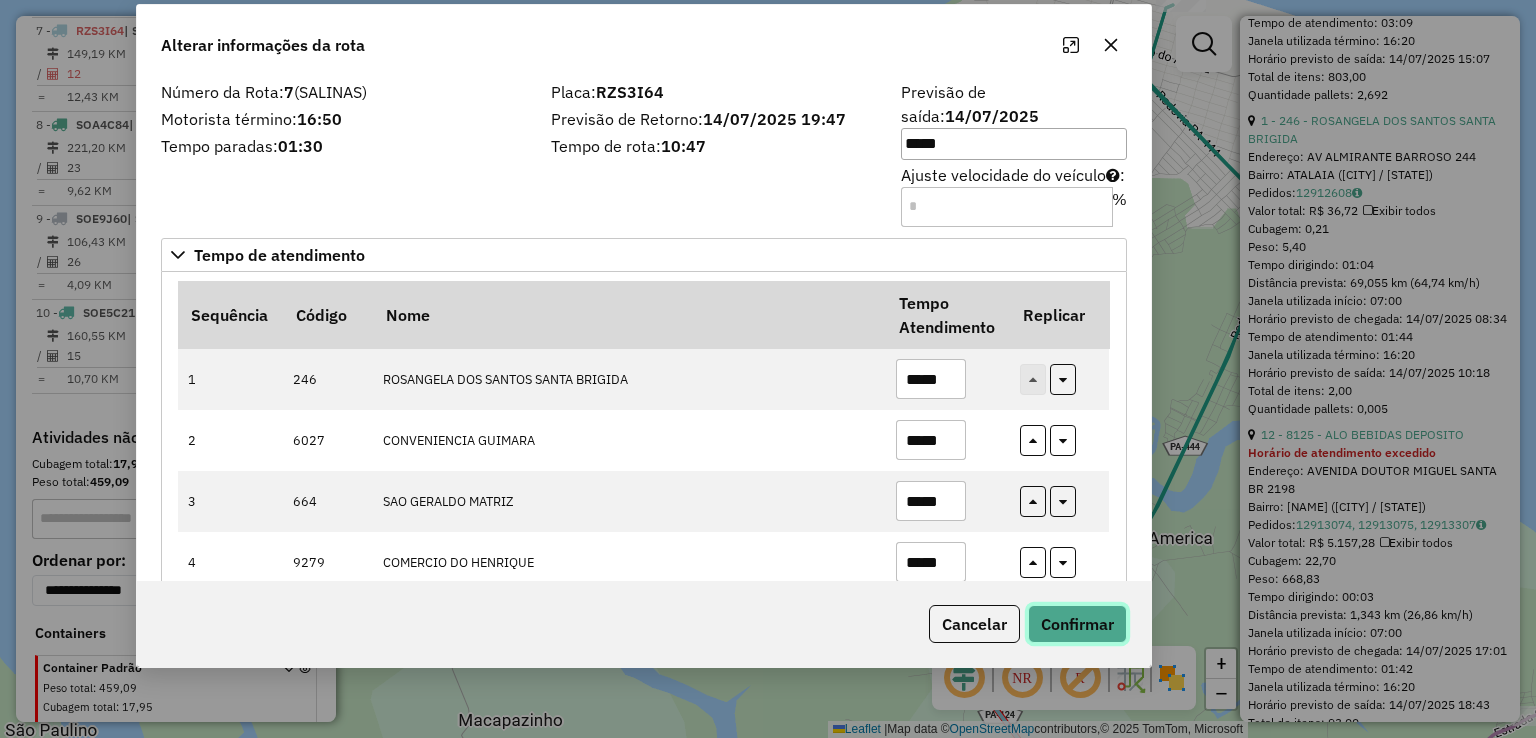 click on "Confirmar" 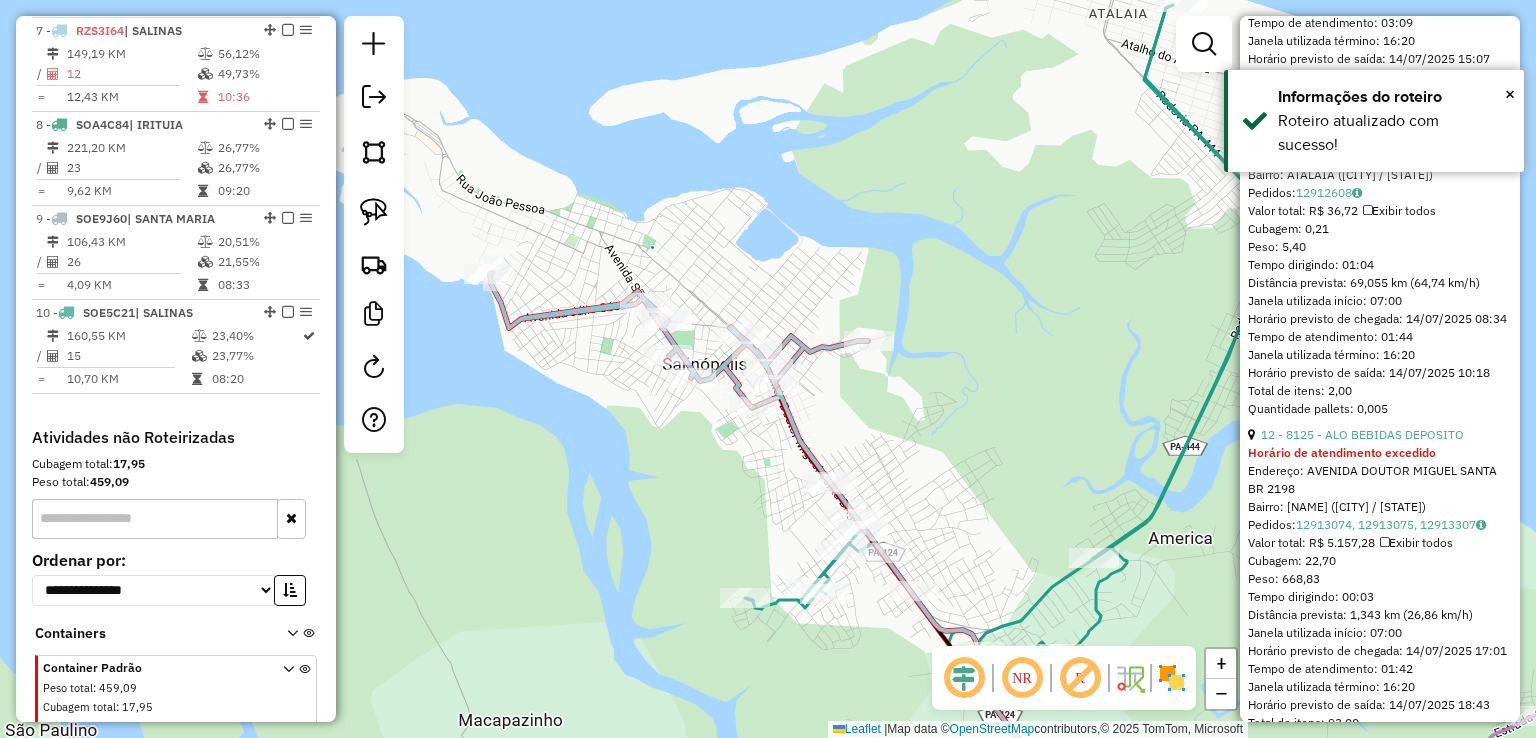 click on "Janela de atendimento Grade de atendimento Capacidade Transportadoras Veículos Cliente Pedidos  Rotas Selecione os dias de semana para filtrar as janelas de atendimento  Seg   Ter   Qua   Qui   Sex   Sáb   Dom  Informe o período da janela de atendimento: De: Até:  Filtrar exatamente a janela do cliente  Considerar janela de atendimento padrão  Selecione os dias de semana para filtrar as grades de atendimento  Seg   Ter   Qua   Qui   Sex   Sáb   Dom   Considerar clientes sem dia de atendimento cadastrado  Clientes fora do dia de atendimento selecionado Filtrar as atividades entre os valores definidos abaixo:  Peso mínimo:   Peso máximo:   Cubagem mínima:   Cubagem máxima:   De:   Até:  Filtrar as atividades entre o tempo de atendimento definido abaixo:  De:   Até:   Considerar capacidade total dos clientes não roteirizados Transportadora: Selecione um ou mais itens Tipo de veículo: Selecione um ou mais itens Veículo: Selecione um ou mais itens Motorista: Selecione um ou mais itens Nome: Rótulo:" 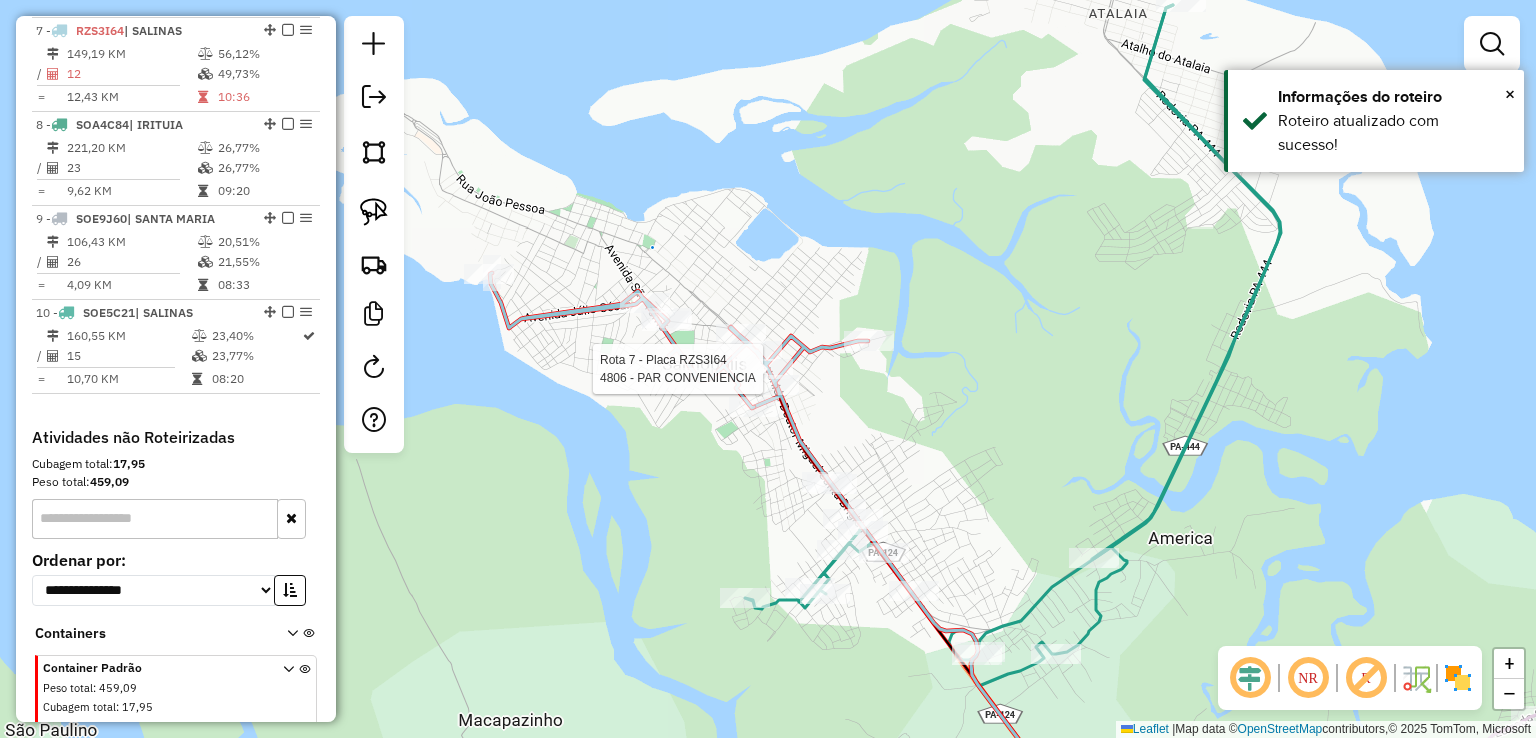 select on "**********" 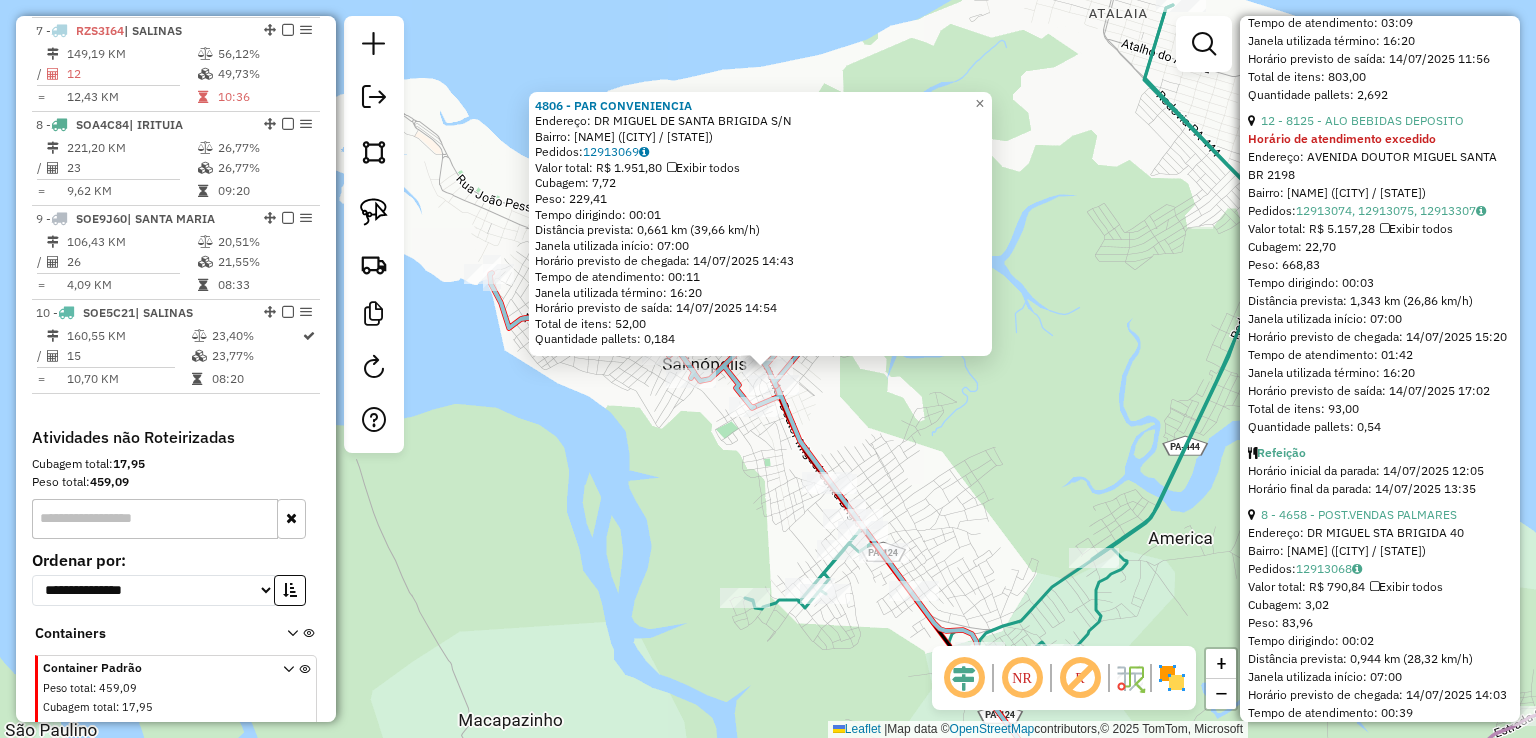 scroll, scrollTop: 1000, scrollLeft: 0, axis: vertical 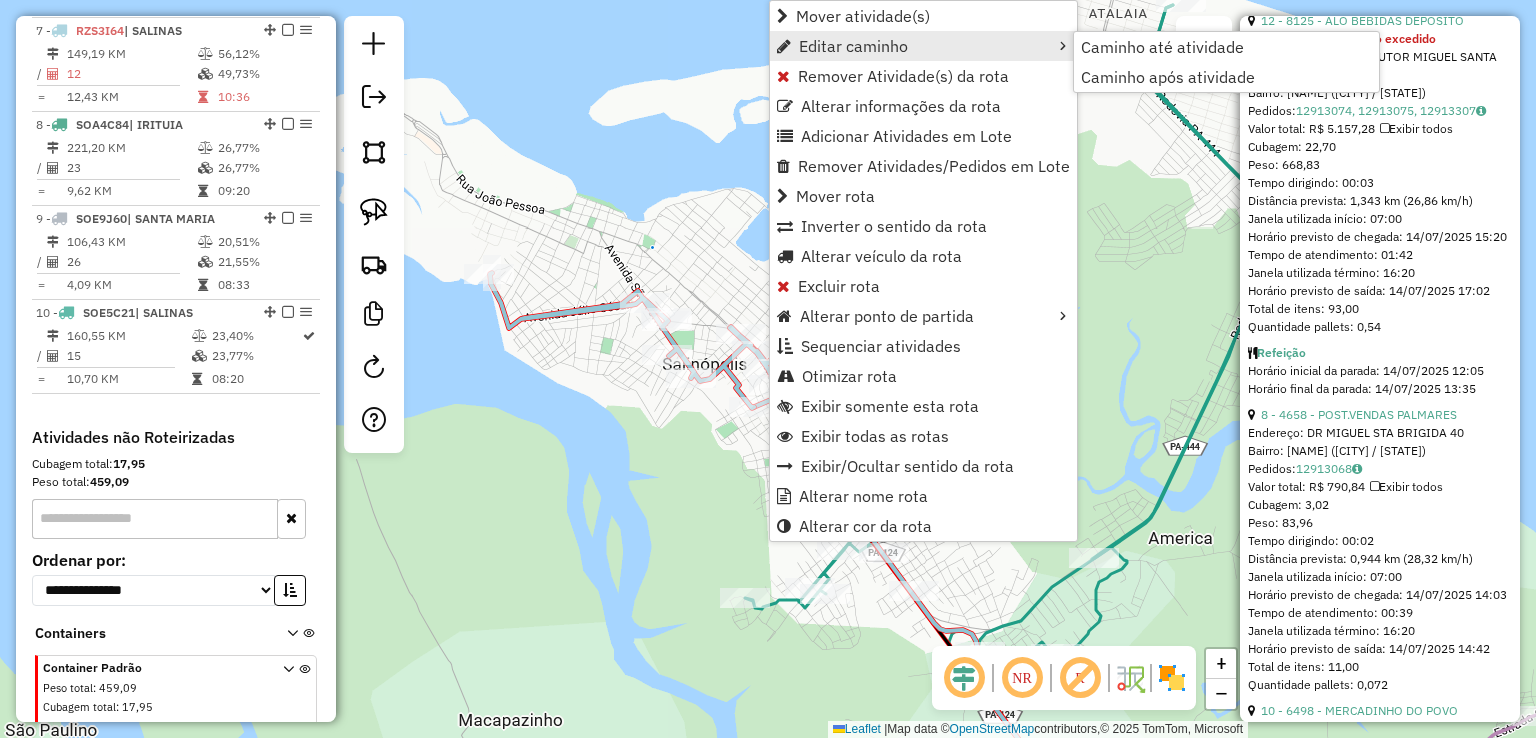 click on "Editar caminho" at bounding box center (923, 46) 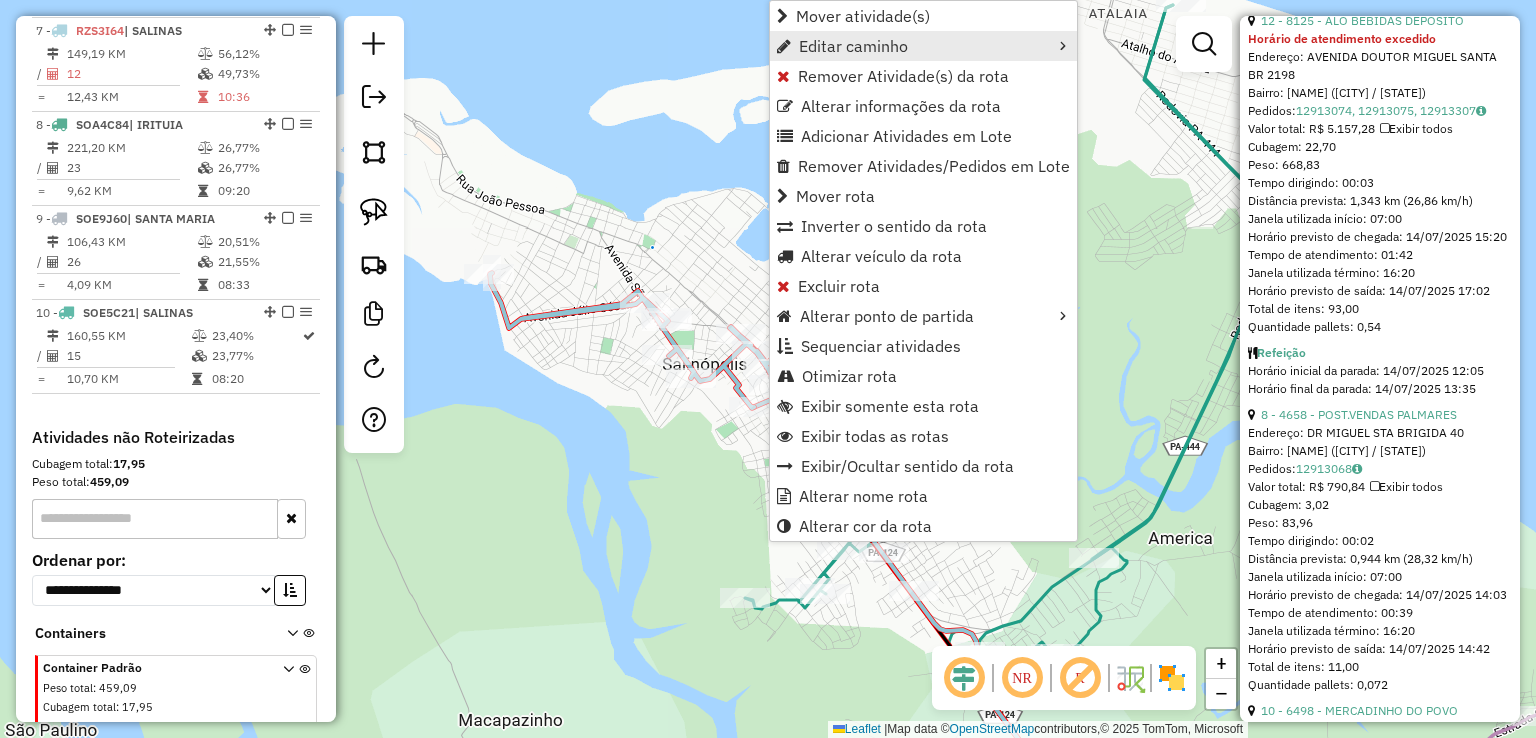click on "Editar caminho" at bounding box center [923, 46] 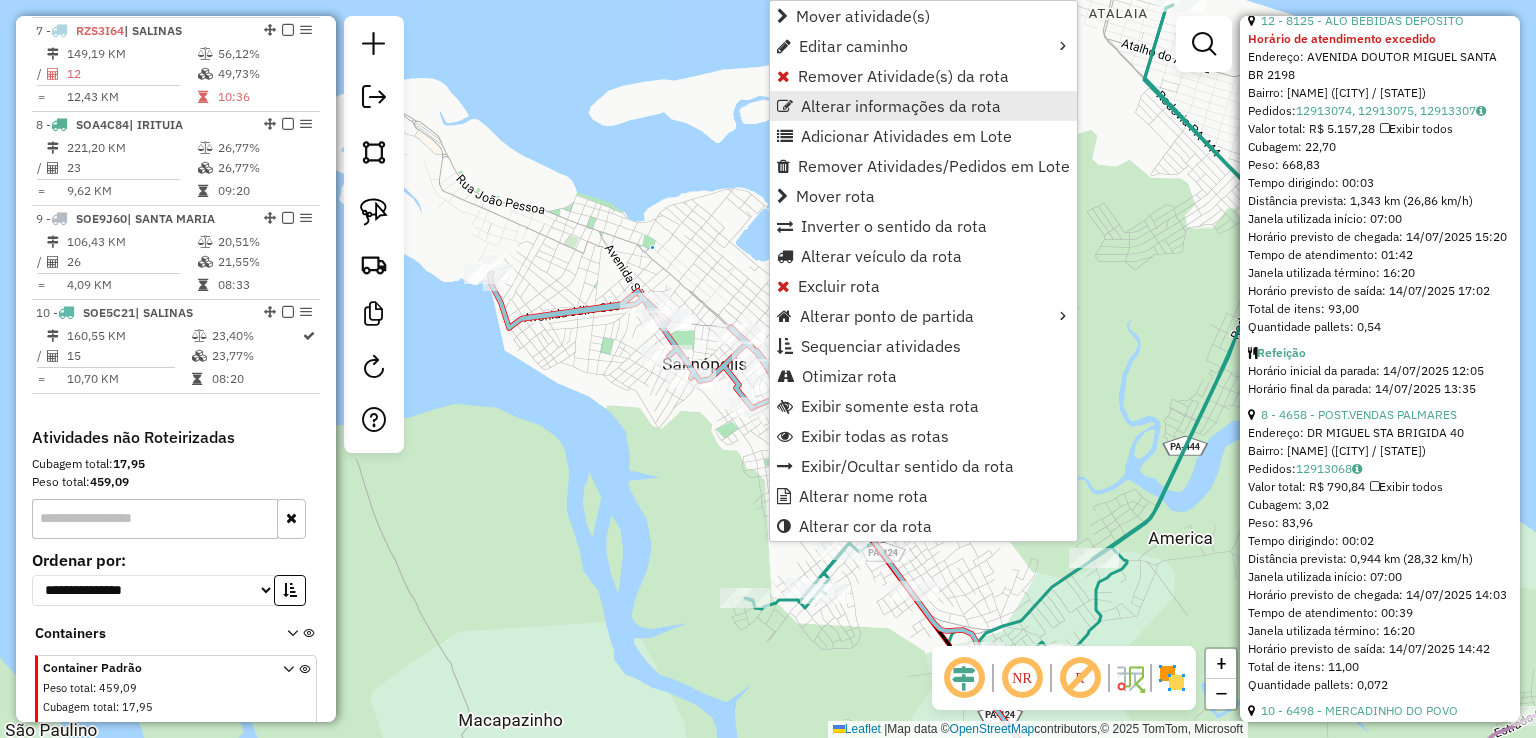 click on "Alterar informações da rota" at bounding box center [901, 106] 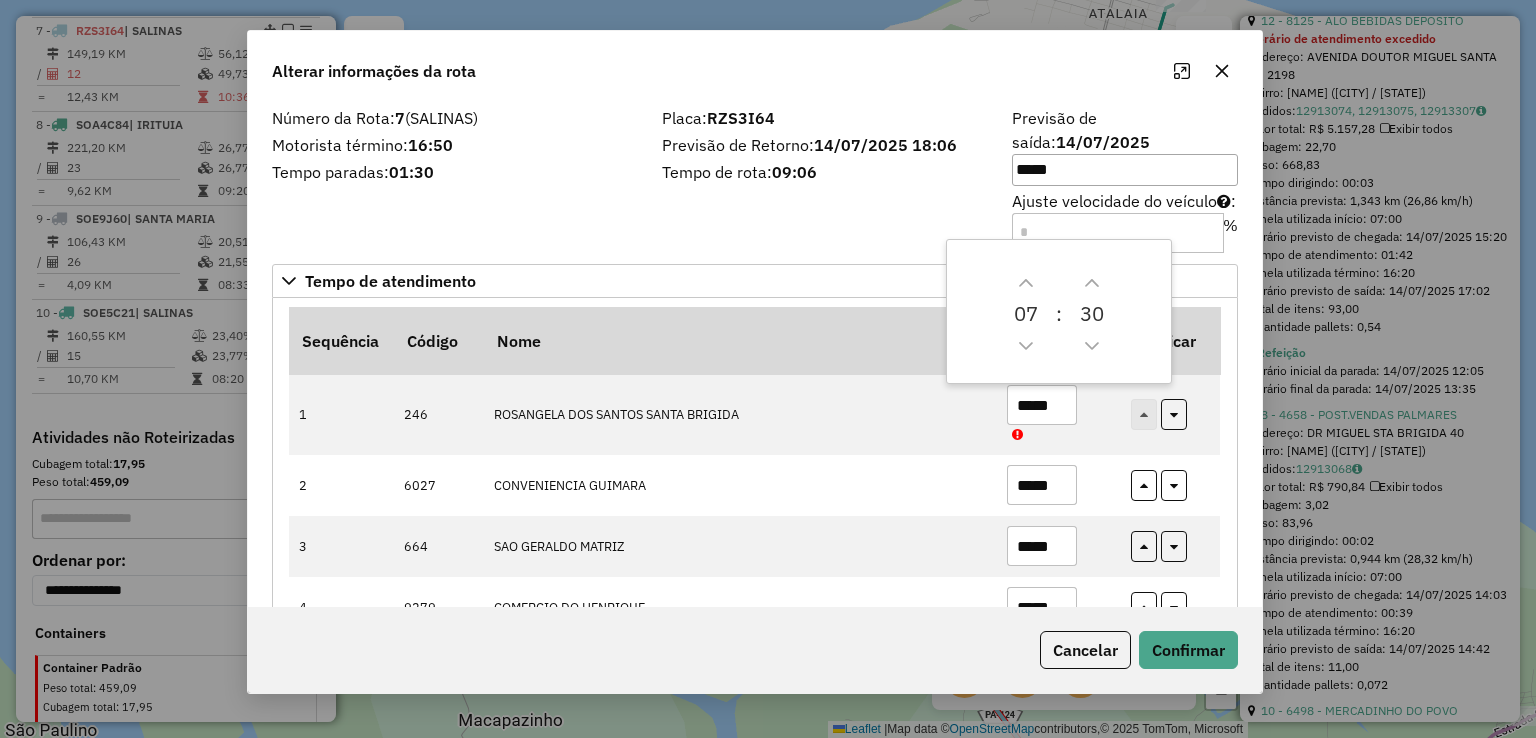 drag, startPoint x: 893, startPoint y: 69, endPoint x: 785, endPoint y: 4, distance: 126.051575 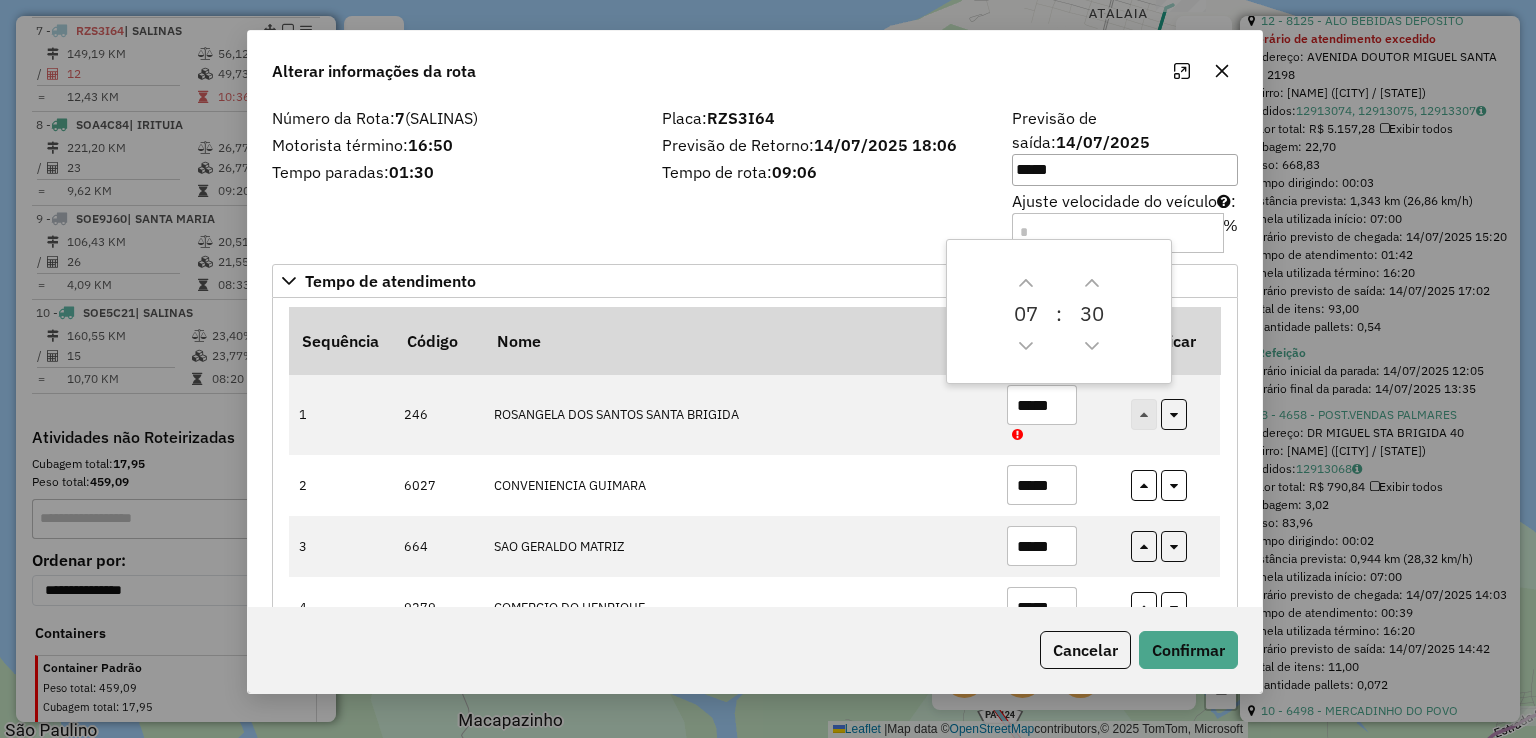 click on "Alterar informações da rota  Número da Rota:  7  (SALINAS)  Motorista término:  16:50  Tempo paradas:  01:30  Placa:  RZS3I64  Previsão de Retorno:  14/07/2025 18:06  Tempo de rota:  09:06  Previsão de saída:  14/07/2025 *****  Ajuste velocidade do veículo  :  %  Tempo de atendimento   Sequência   Código  Nome  Tempo Atendimento   Replicar  1 246 ROSANGELA DOS SANTOS SANTA BRIGIDA ***** 2 6027 CONVENIENCIA GUIMARA ***** 3 664 SAO GERALDO MATRIZ ***** 4 9279 COMERCIO DO HENRIQUE ***** 5 10583 COPAO NA MAO ADEGA ***** 6 8954 RT EXTRA7 DISTRIBUID ***** 7 8787 PASTEL E CHOPERIA DA ***** 8 4658 POST.VENDAS PALMARES ***** 9 4806 PAR  CONVENIENCIA ***** 10 6498 MERCADINHO DO POVO ***** 11 8030 MERCEARIA MILENA ***** 12 8125 ALO BEBIDAS DEPOSITO *****  Cancelar   Confirmar" 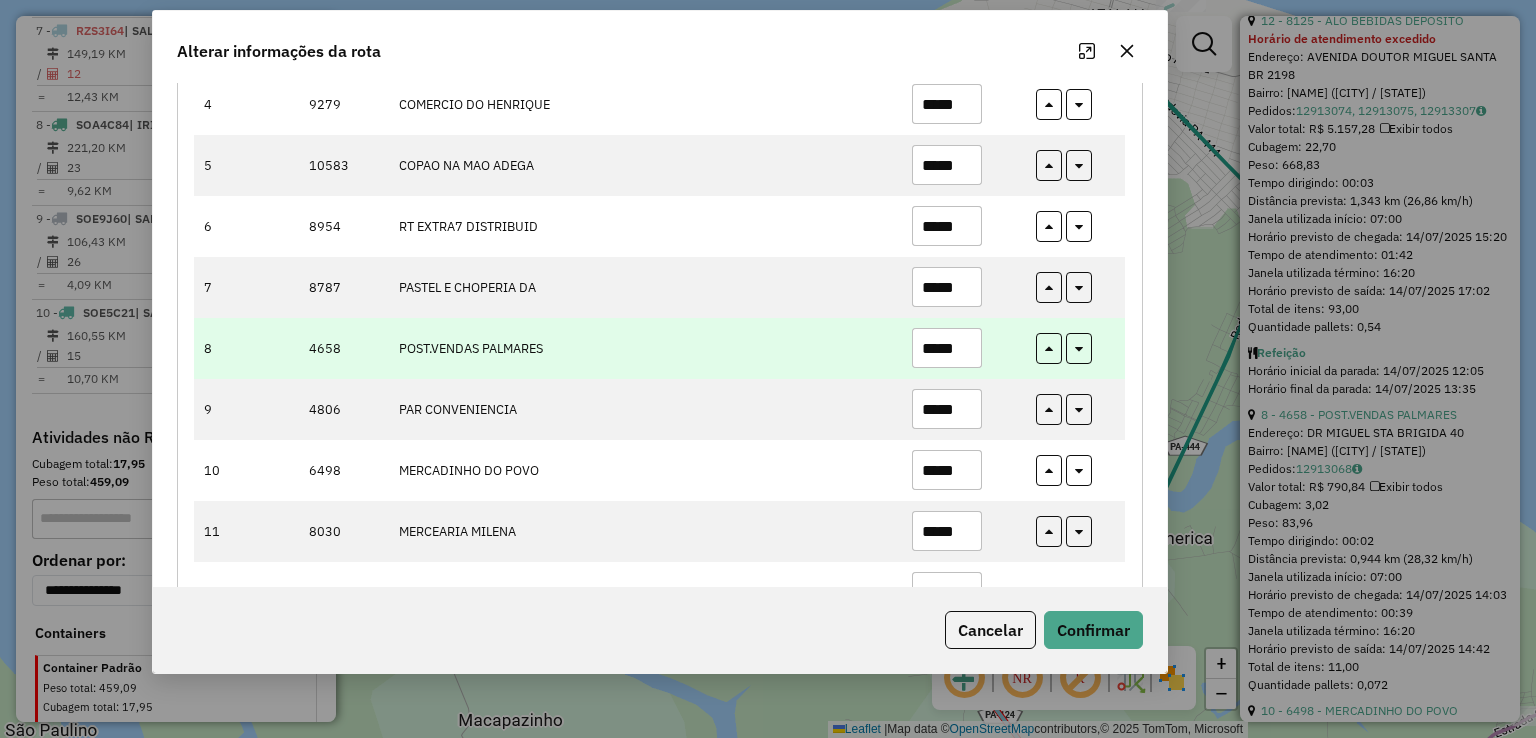 scroll, scrollTop: 548, scrollLeft: 0, axis: vertical 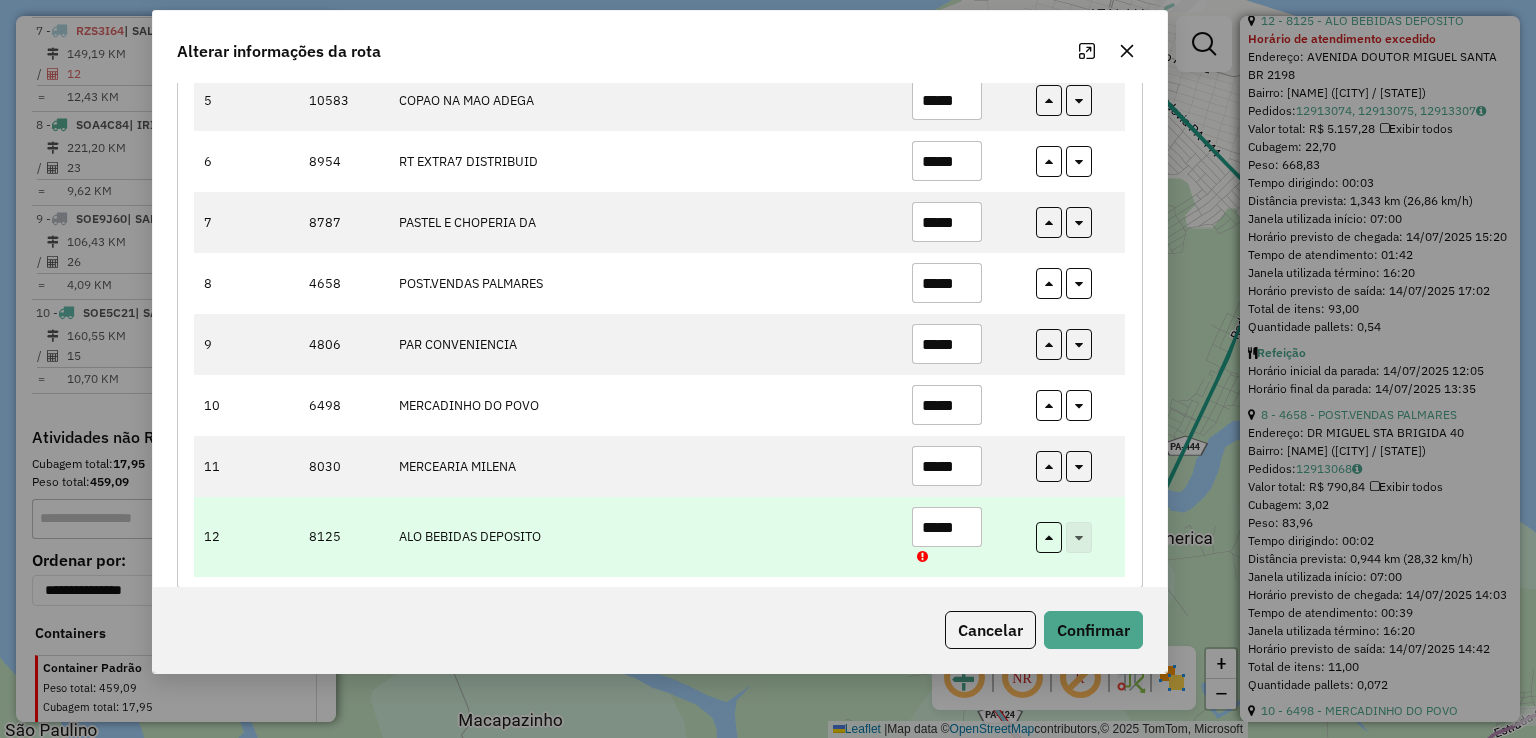 click on "*****" at bounding box center [947, 527] 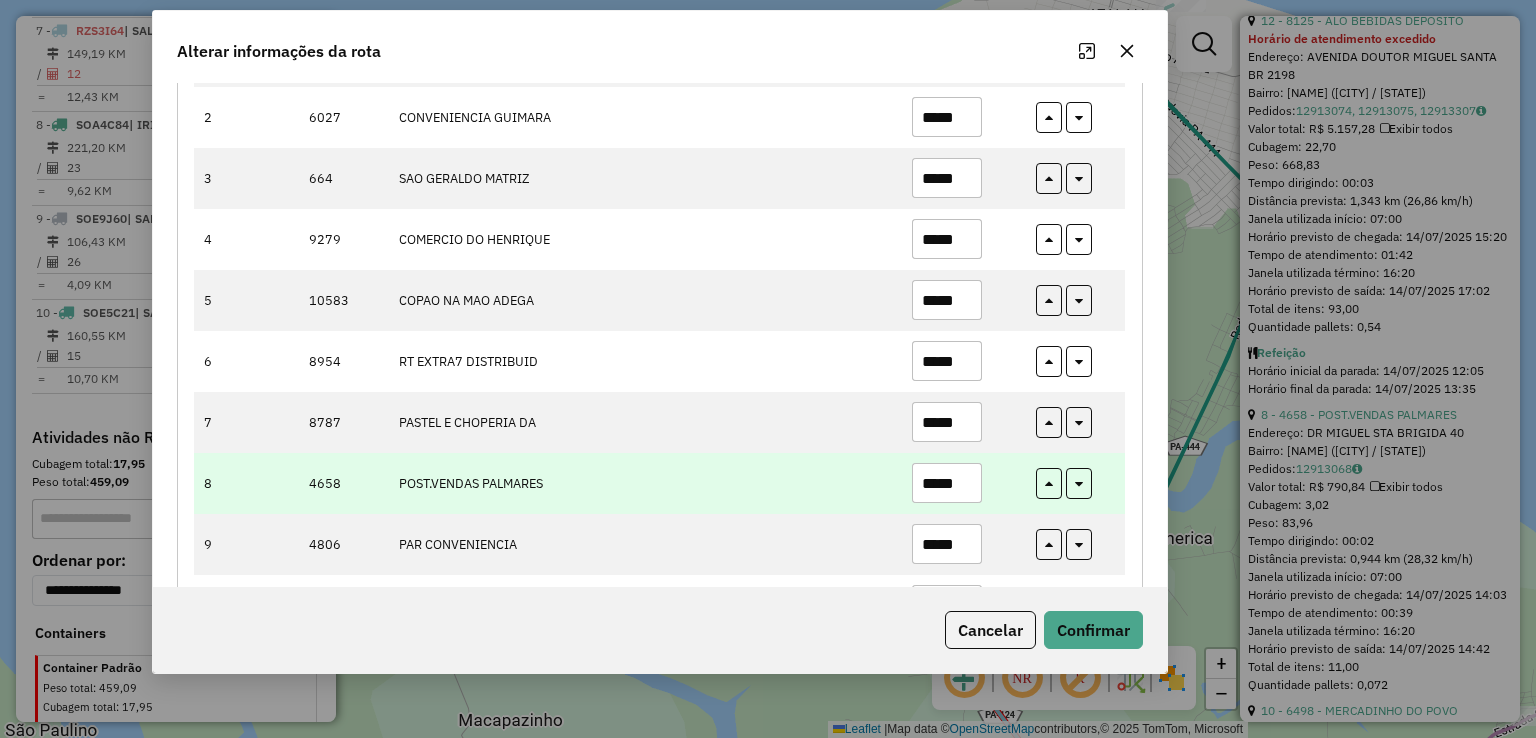 scroll, scrollTop: 472, scrollLeft: 0, axis: vertical 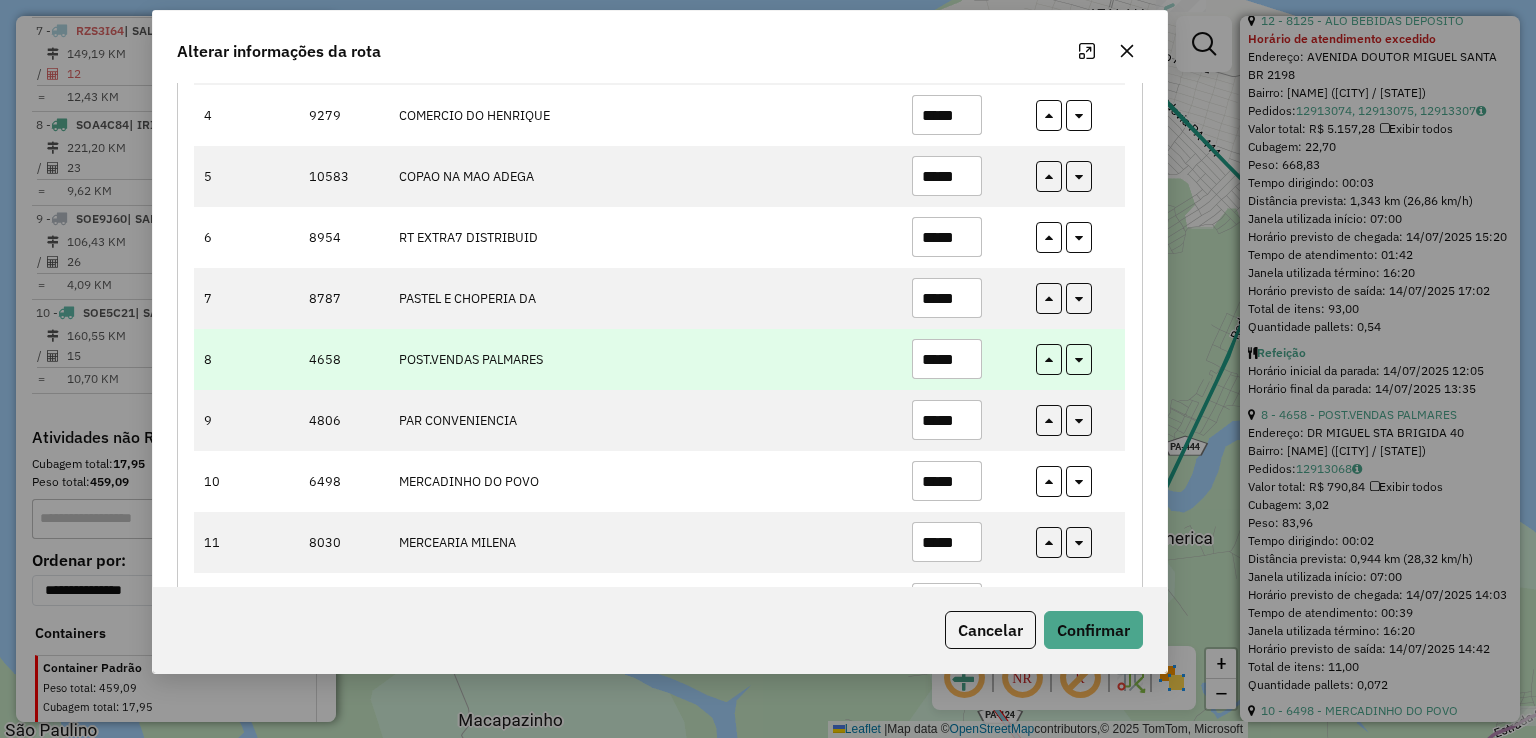 type on "*****" 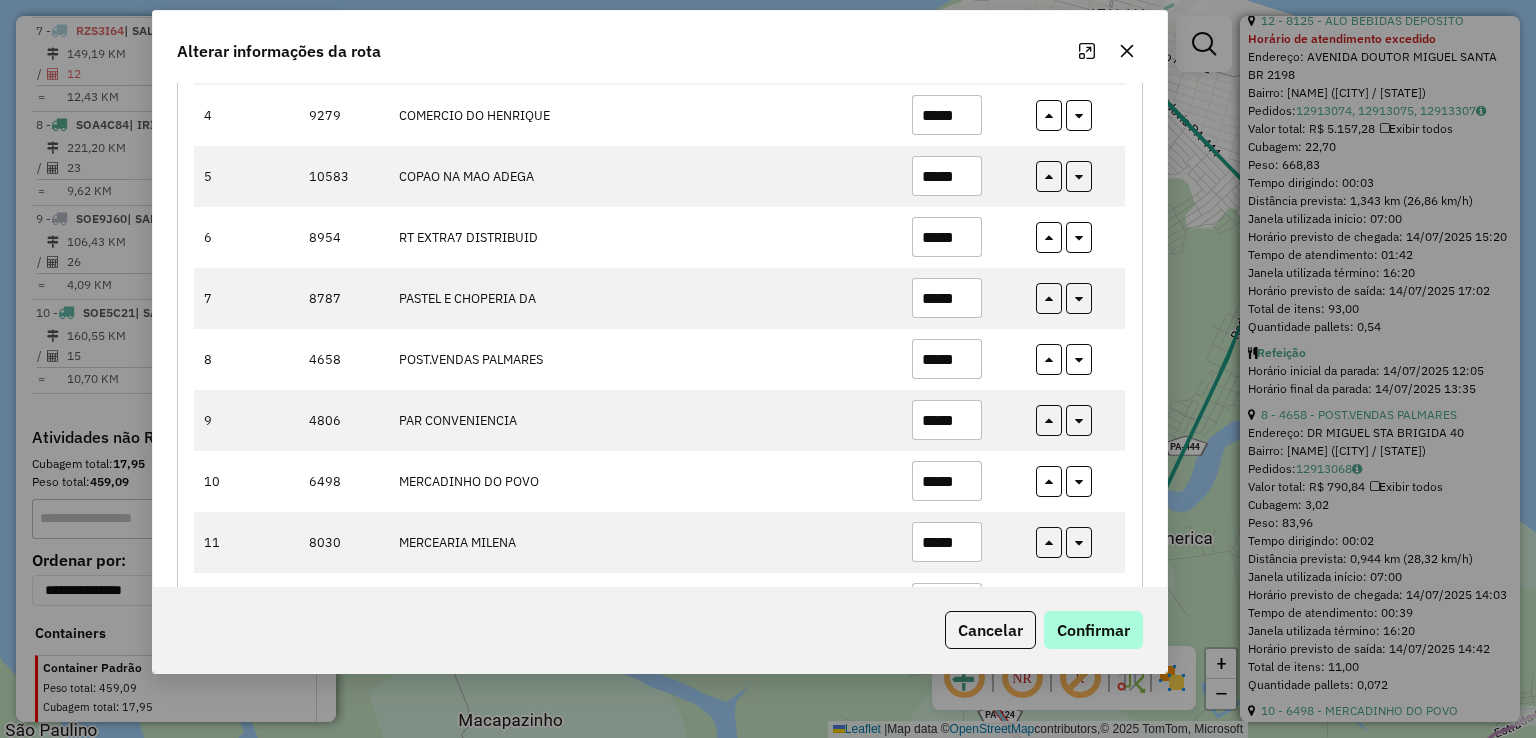 type on "*****" 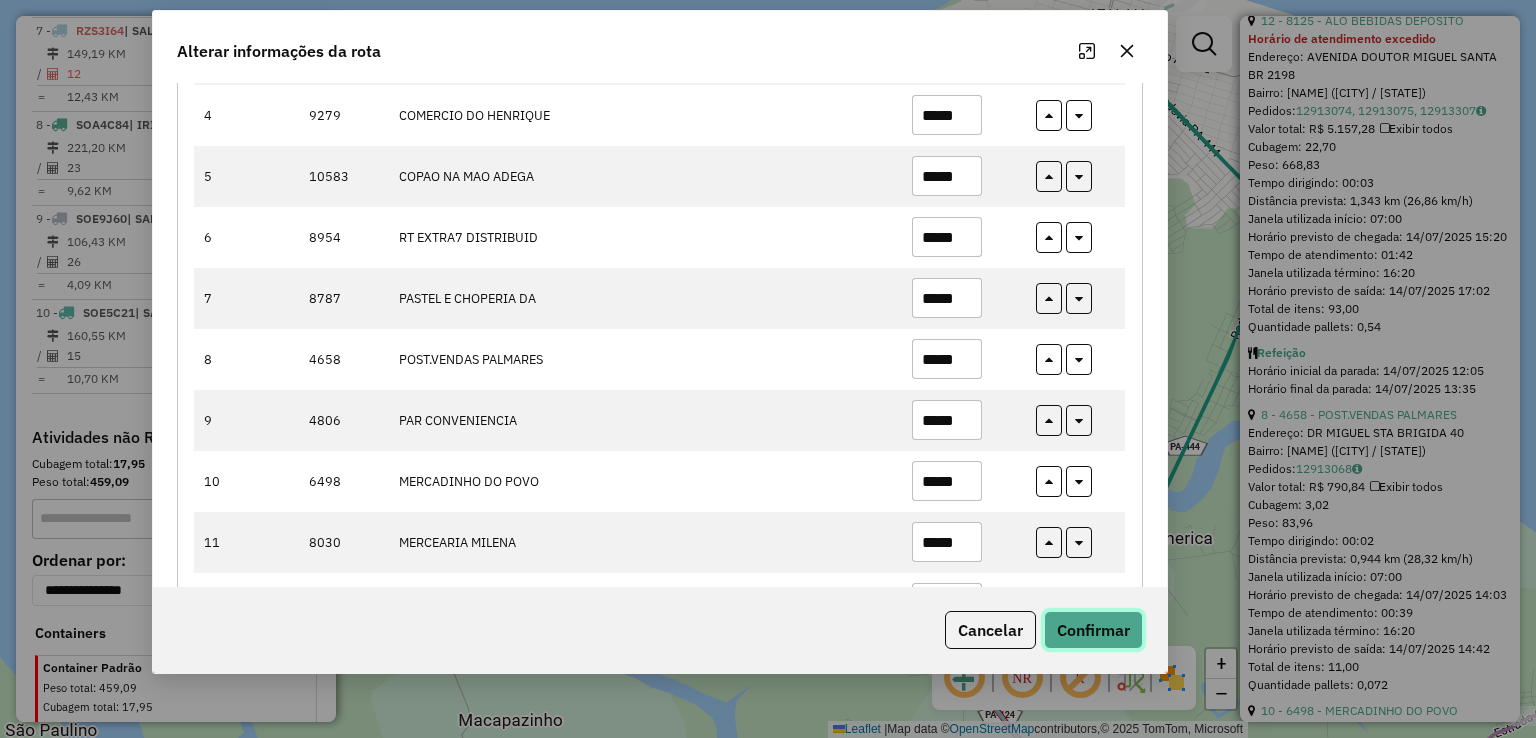 click on "Confirmar" 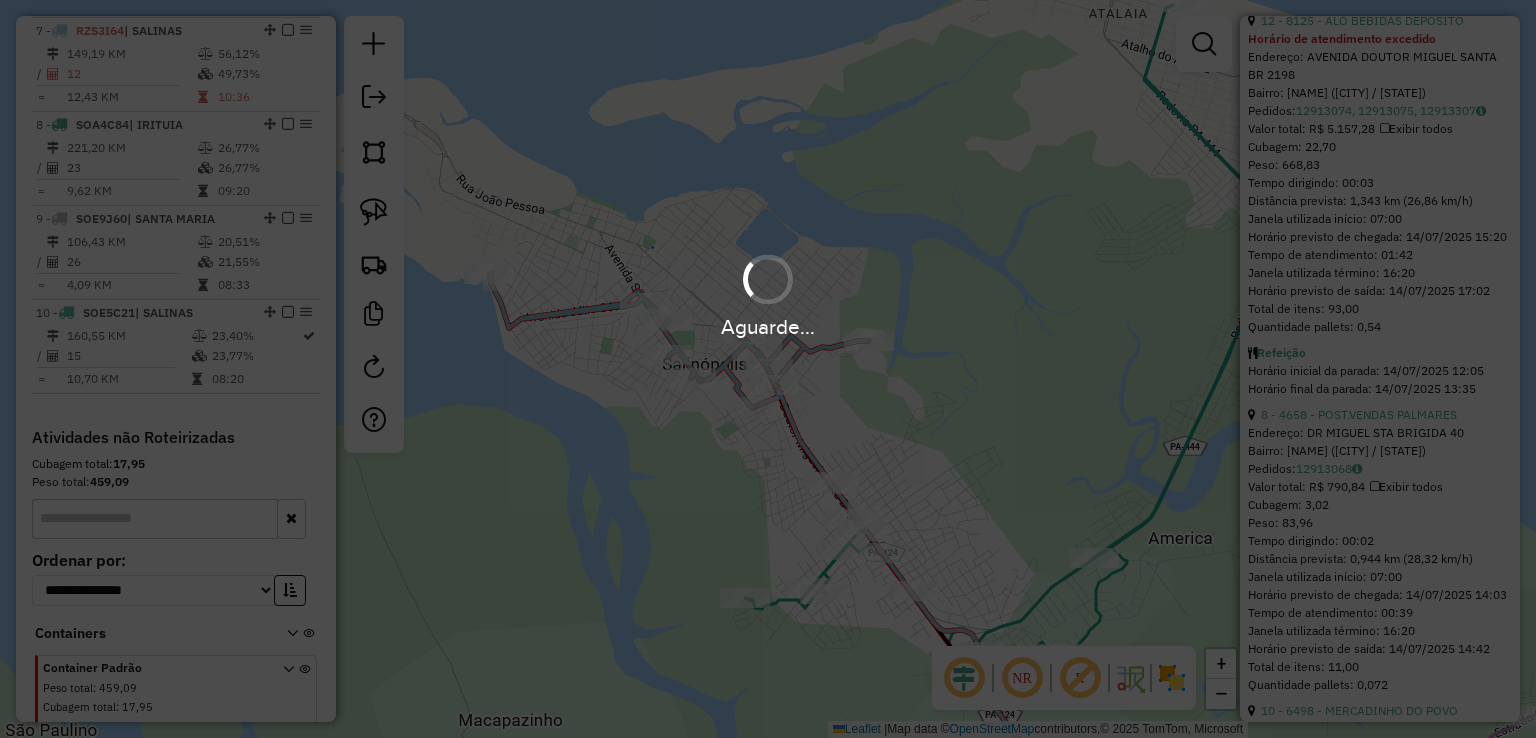 click on "Aguarde..." at bounding box center [768, 369] 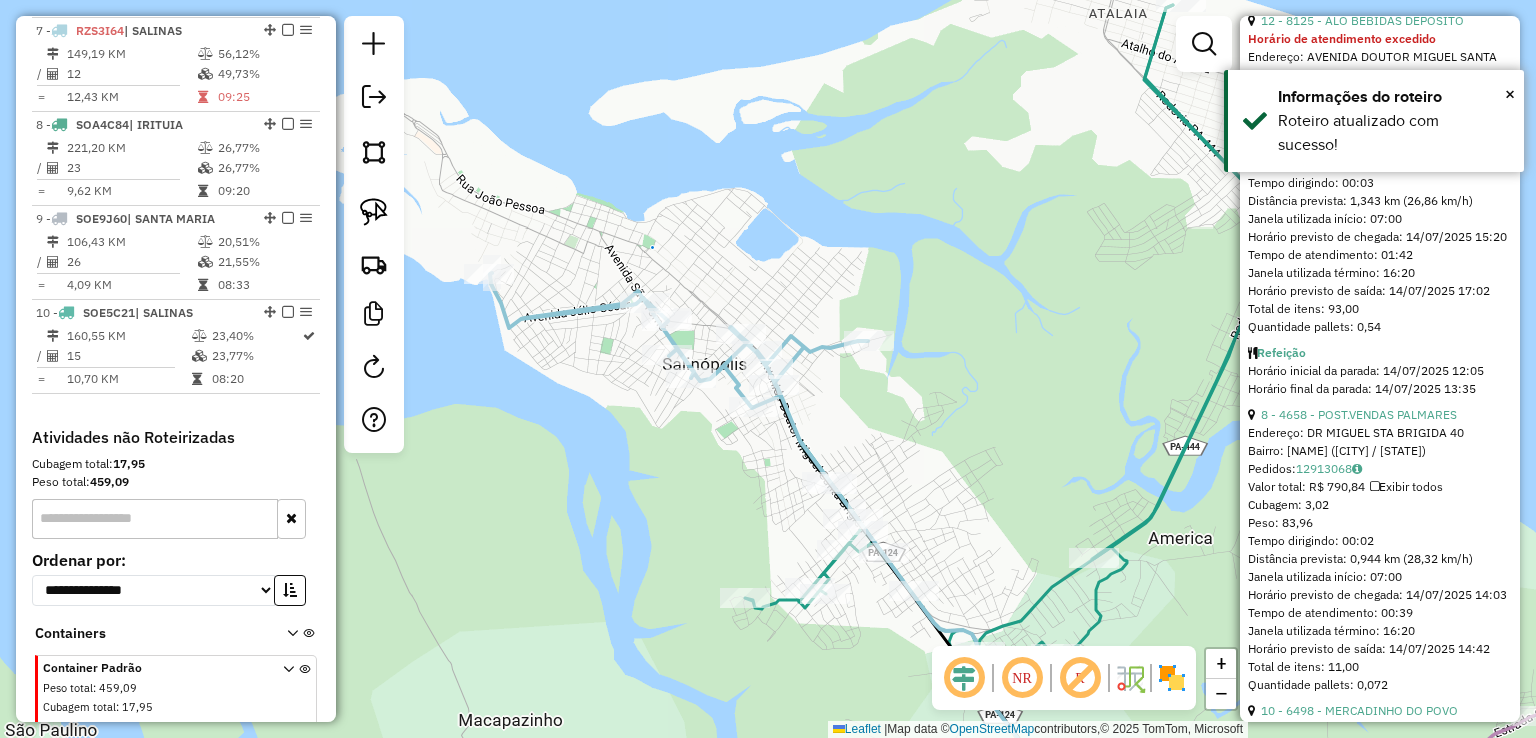 click on "Janela de atendimento Grade de atendimento Capacidade Transportadoras Veículos Cliente Pedidos  Rotas Selecione os dias de semana para filtrar as janelas de atendimento  Seg   Ter   Qua   Qui   Sex   Sáb   Dom  Informe o período da janela de atendimento: De: Até:  Filtrar exatamente a janela do cliente  Considerar janela de atendimento padrão  Selecione os dias de semana para filtrar as grades de atendimento  Seg   Ter   Qua   Qui   Sex   Sáb   Dom   Considerar clientes sem dia de atendimento cadastrado  Clientes fora do dia de atendimento selecionado Filtrar as atividades entre os valores definidos abaixo:  Peso mínimo:   Peso máximo:   Cubagem mínima:   Cubagem máxima:   De:   Até:  Filtrar as atividades entre o tempo de atendimento definido abaixo:  De:   Até:   Considerar capacidade total dos clientes não roteirizados Transportadora: Selecione um ou mais itens Tipo de veículo: Selecione um ou mais itens Veículo: Selecione um ou mais itens Motorista: Selecione um ou mais itens Nome: Rótulo:" 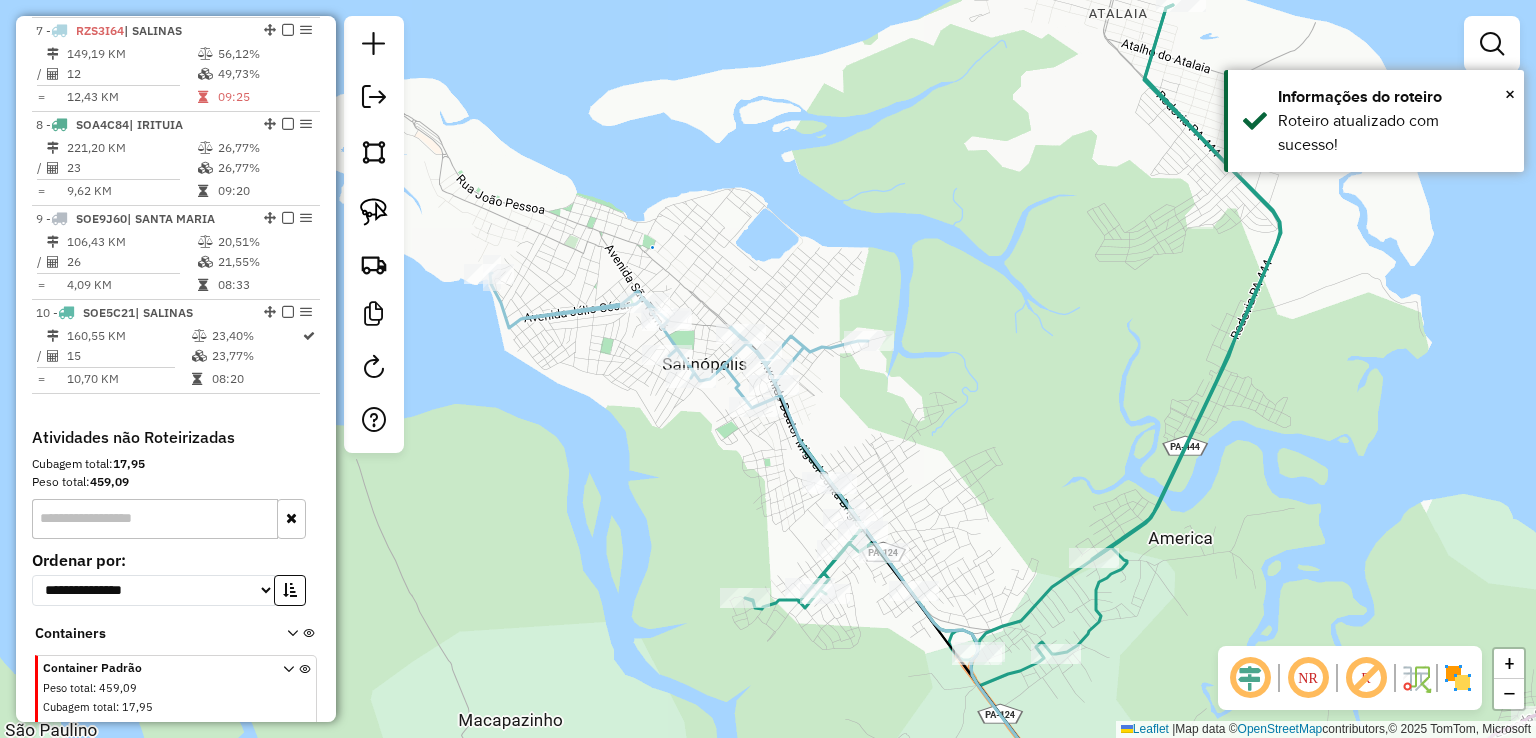 click on "Janela de atendimento Grade de atendimento Capacidade Transportadoras Veículos Cliente Pedidos  Rotas Selecione os dias de semana para filtrar as janelas de atendimento  Seg   Ter   Qua   Qui   Sex   Sáb   Dom  Informe o período da janela de atendimento: De: Até:  Filtrar exatamente a janela do cliente  Considerar janela de atendimento padrão  Selecione os dias de semana para filtrar as grades de atendimento  Seg   Ter   Qua   Qui   Sex   Sáb   Dom   Considerar clientes sem dia de atendimento cadastrado  Clientes fora do dia de atendimento selecionado Filtrar as atividades entre os valores definidos abaixo:  Peso mínimo:   Peso máximo:   Cubagem mínima:   Cubagem máxima:   De:   Até:  Filtrar as atividades entre o tempo de atendimento definido abaixo:  De:   Até:   Considerar capacidade total dos clientes não roteirizados Transportadora: Selecione um ou mais itens Tipo de veículo: Selecione um ou mais itens Veículo: Selecione um ou mais itens Motorista: Selecione um ou mais itens Nome: Rótulo:" 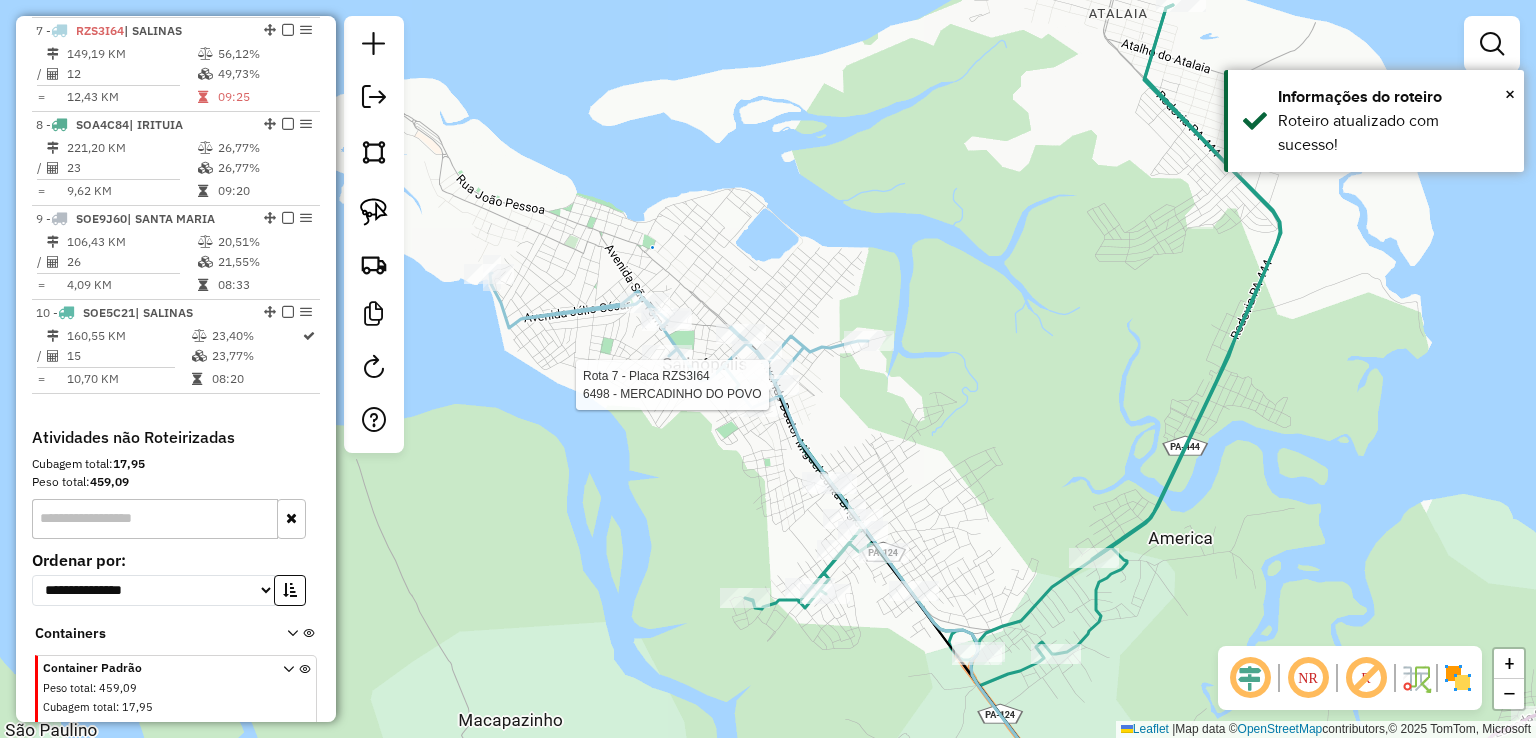 select on "**********" 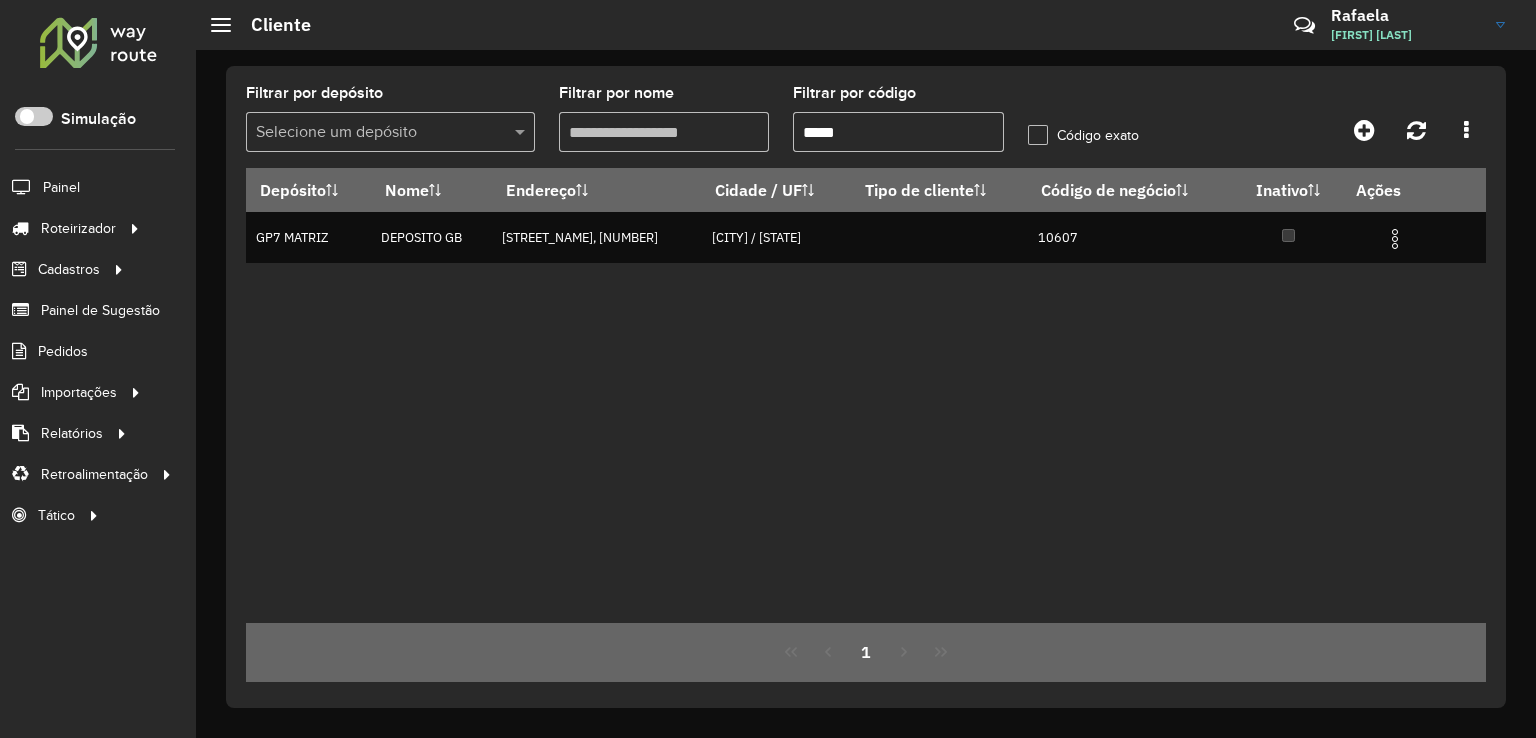 scroll, scrollTop: 0, scrollLeft: 0, axis: both 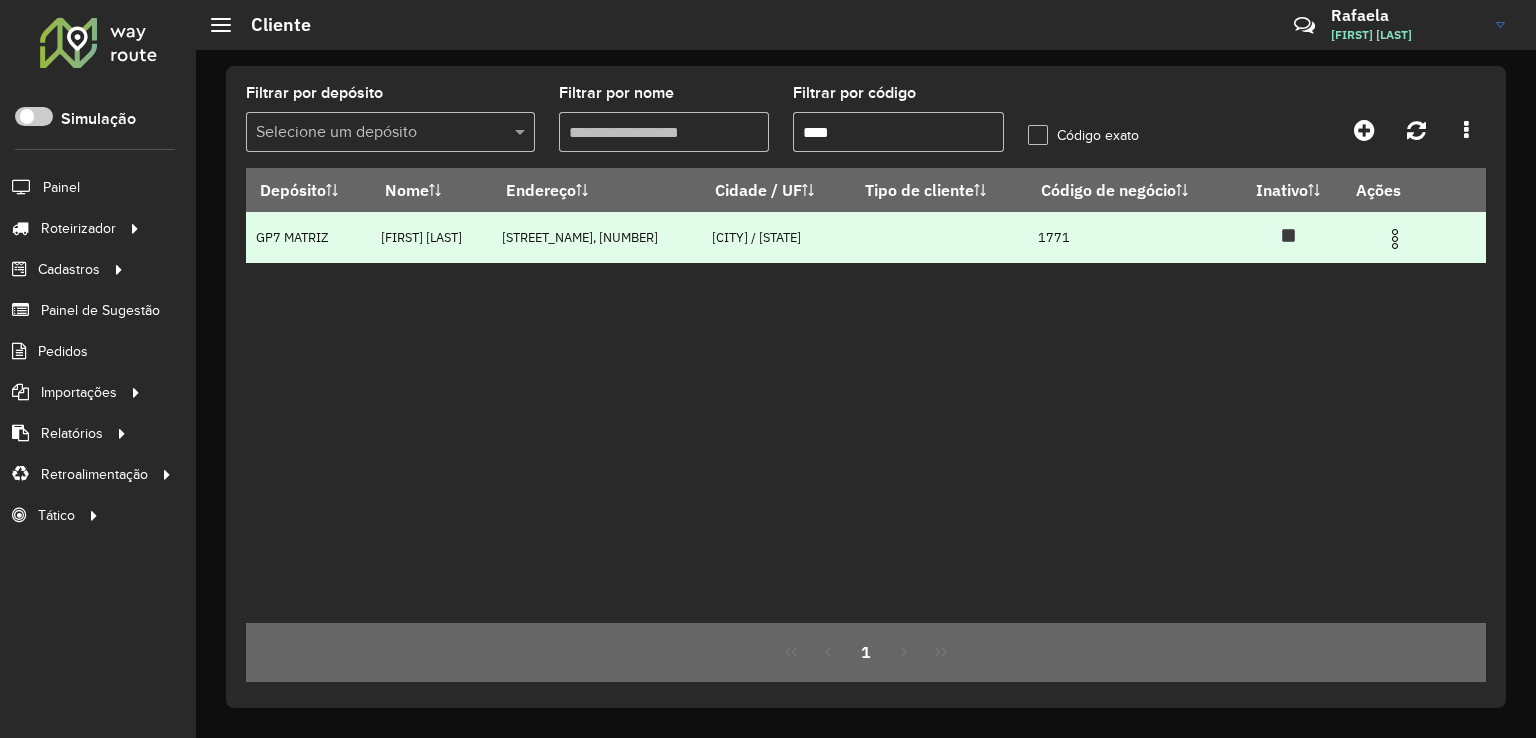 type on "****" 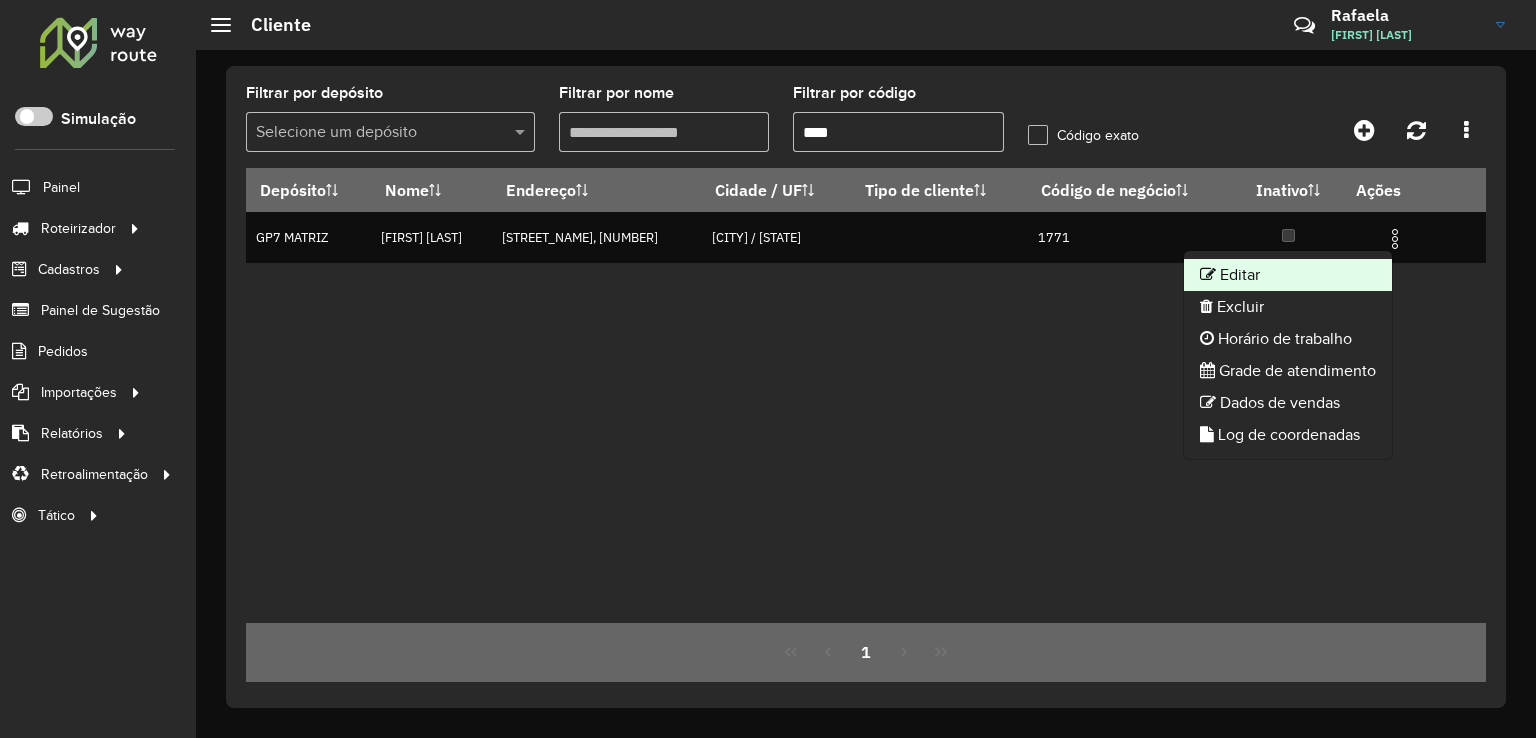 click on "Editar" 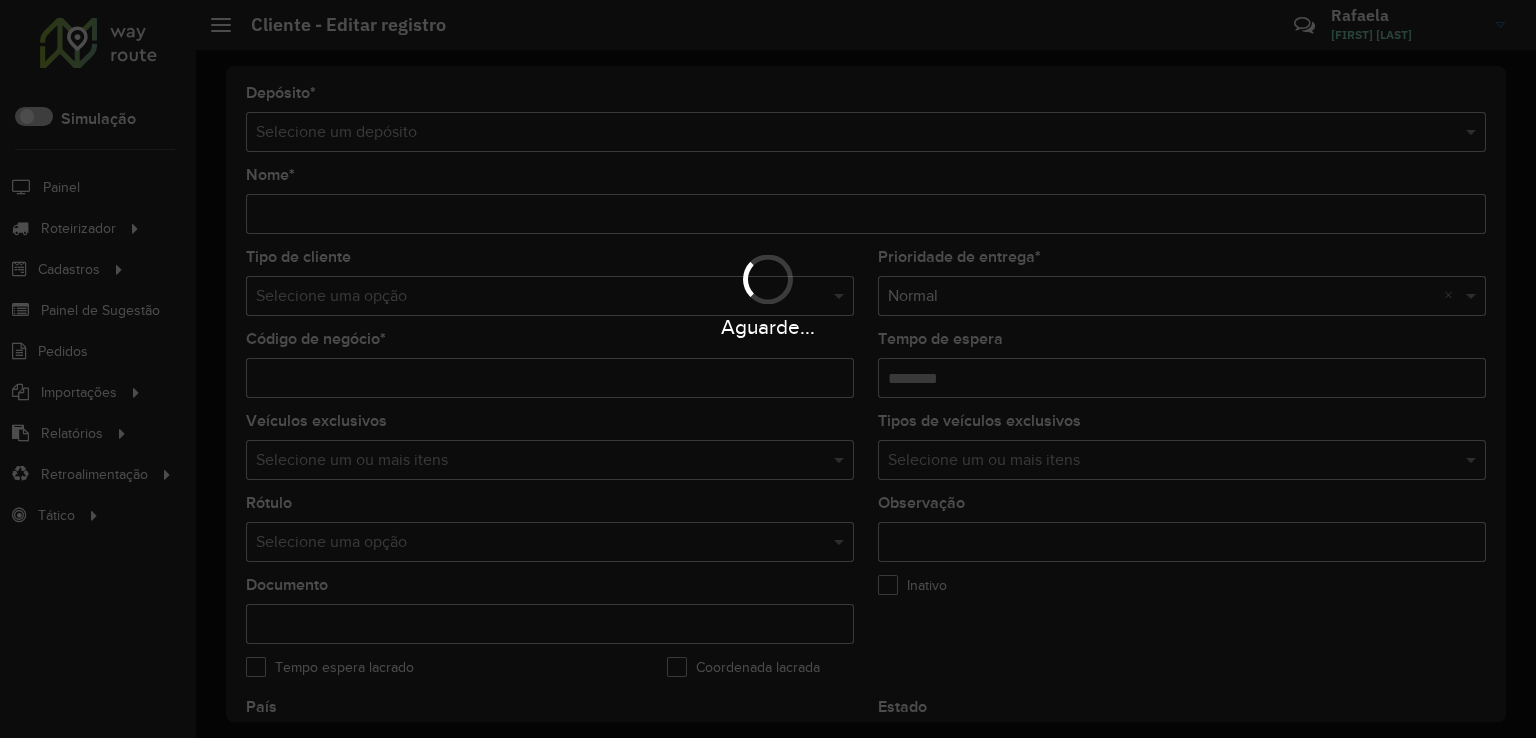 type on "**********" 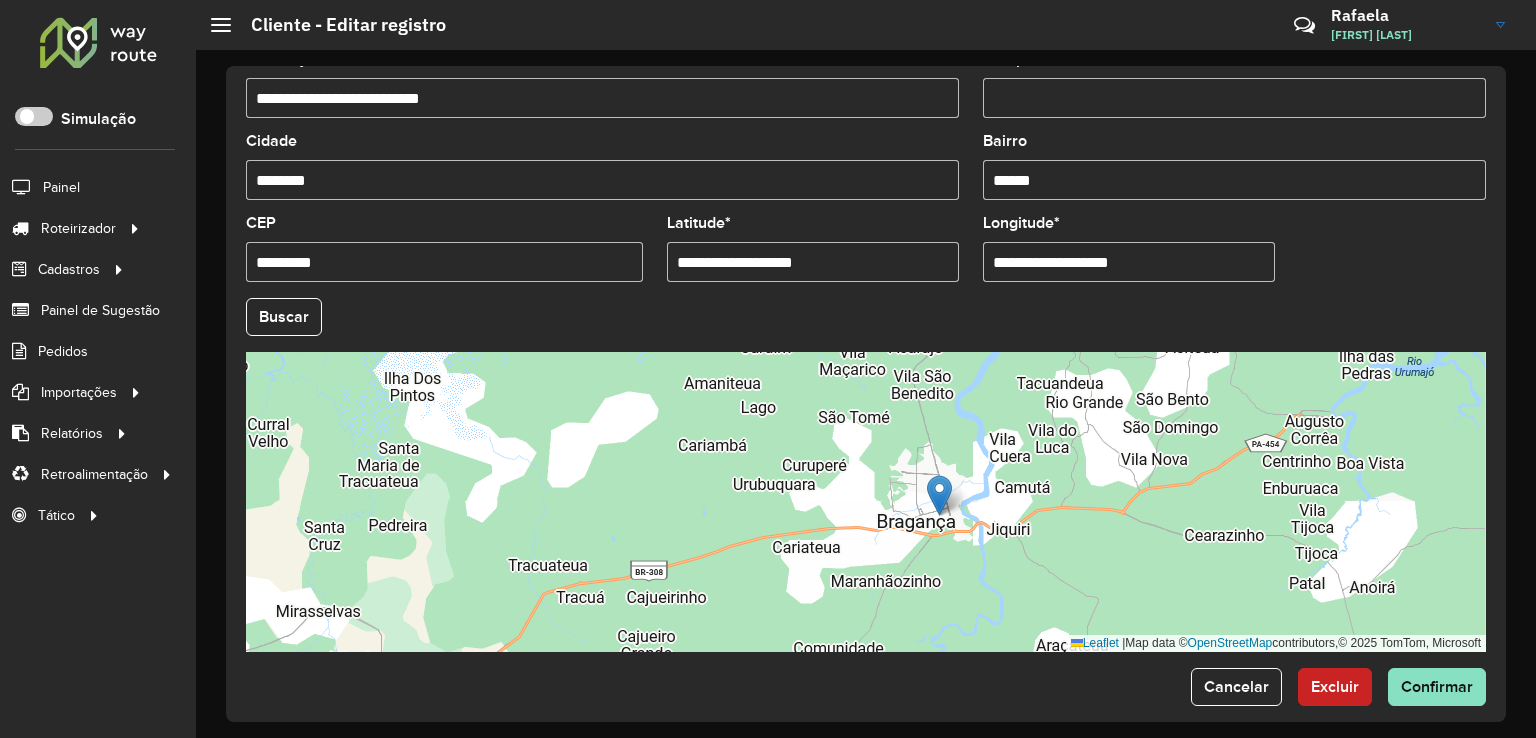 scroll, scrollTop: 742, scrollLeft: 0, axis: vertical 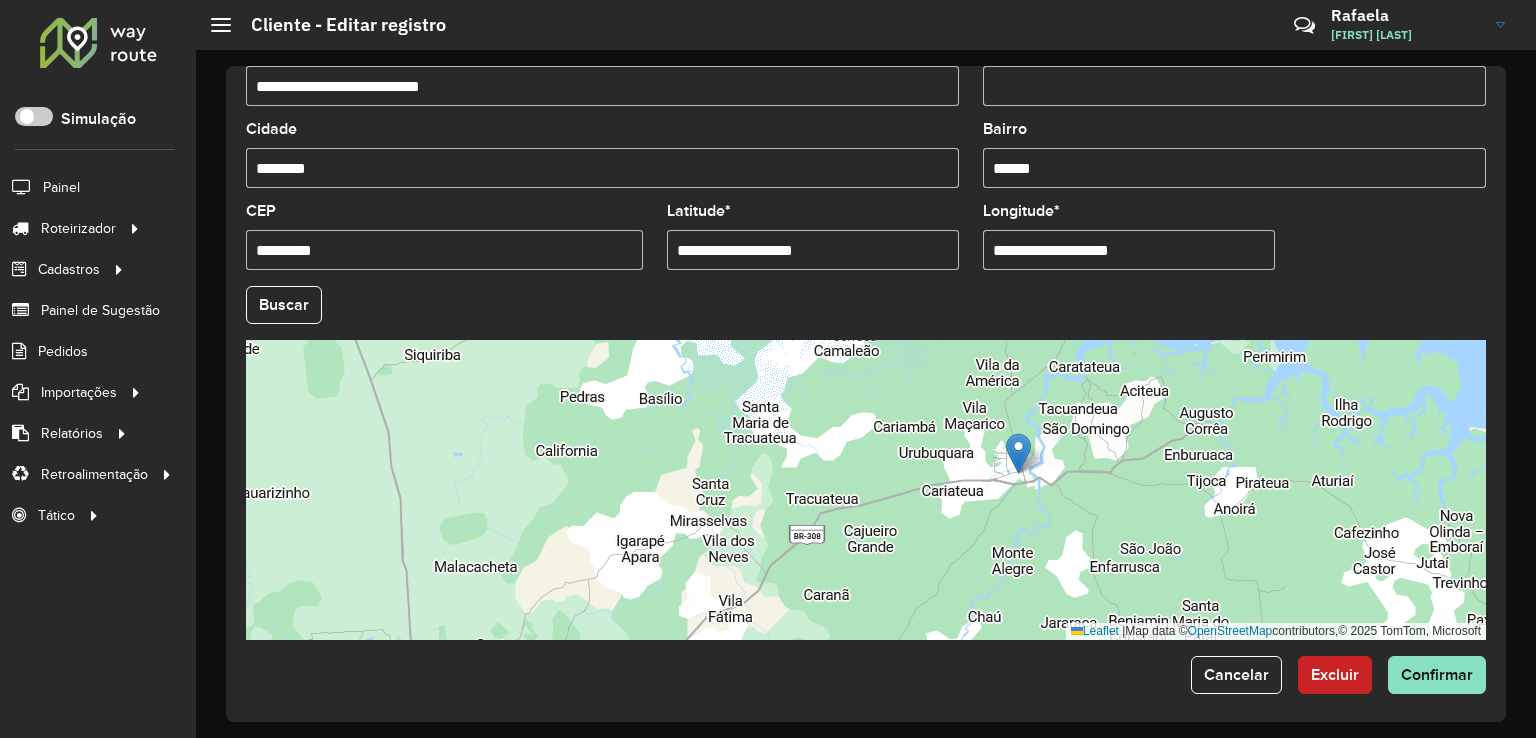 drag, startPoint x: 1073, startPoint y: 445, endPoint x: 988, endPoint y: 445, distance: 85 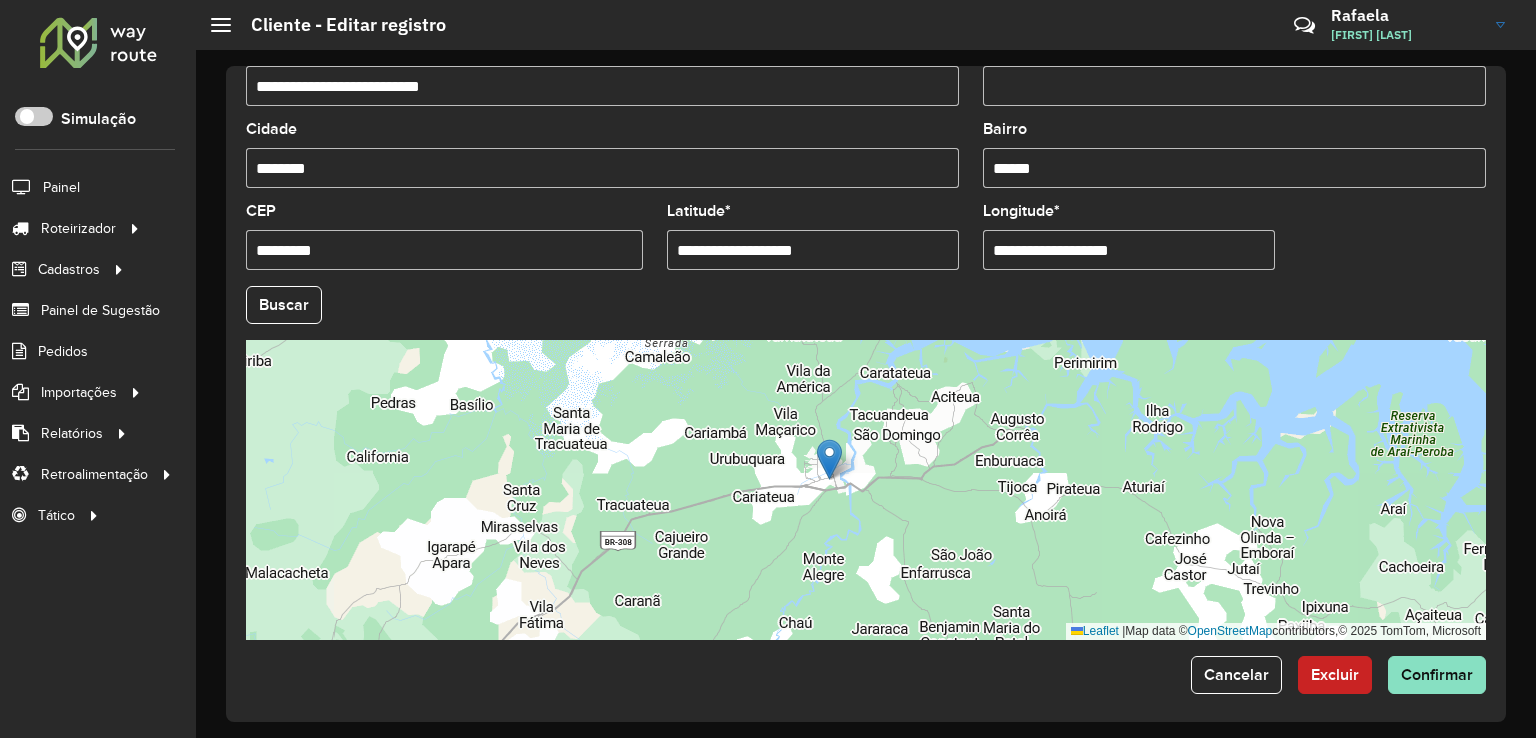 click on "Buscar" 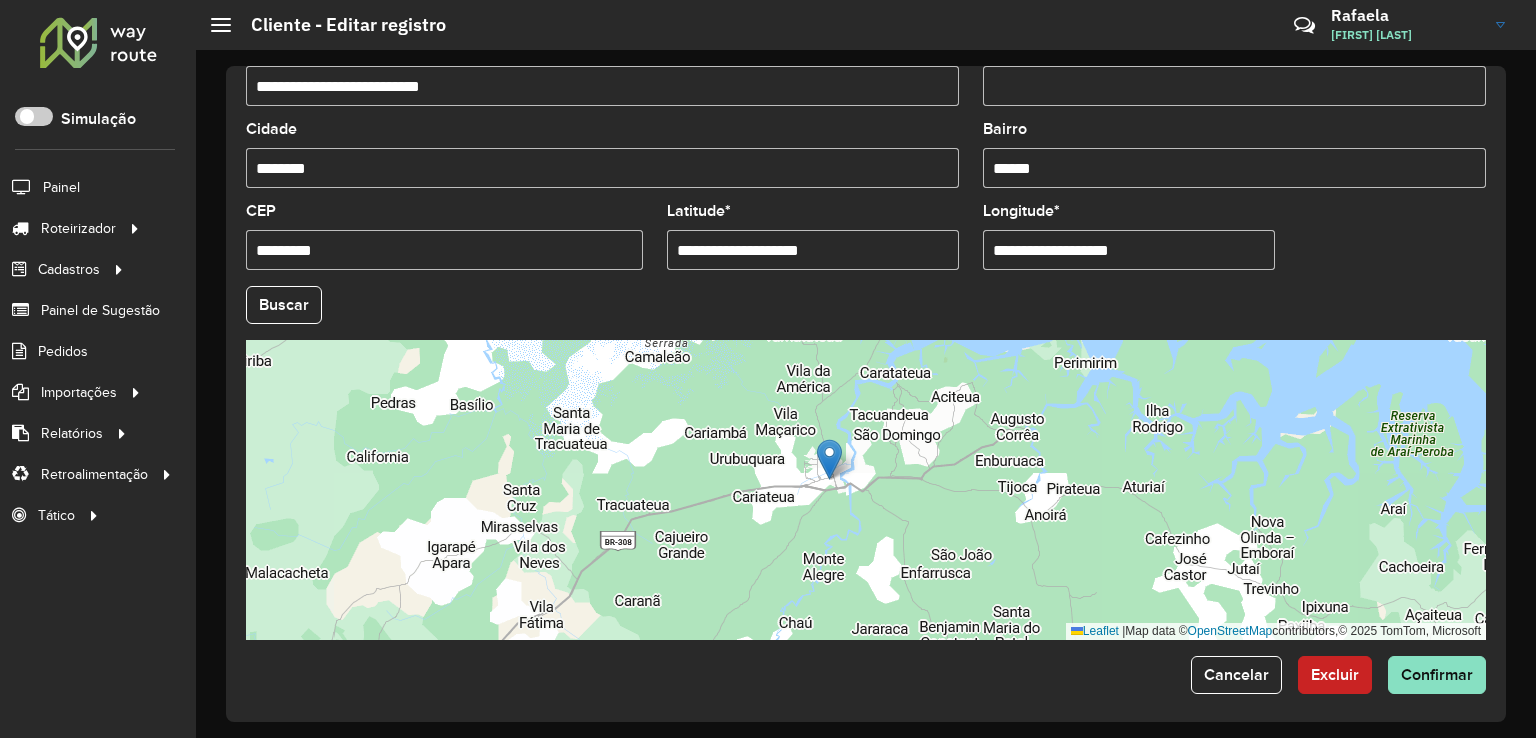 drag, startPoint x: 852, startPoint y: 239, endPoint x: 751, endPoint y: 241, distance: 101.0198 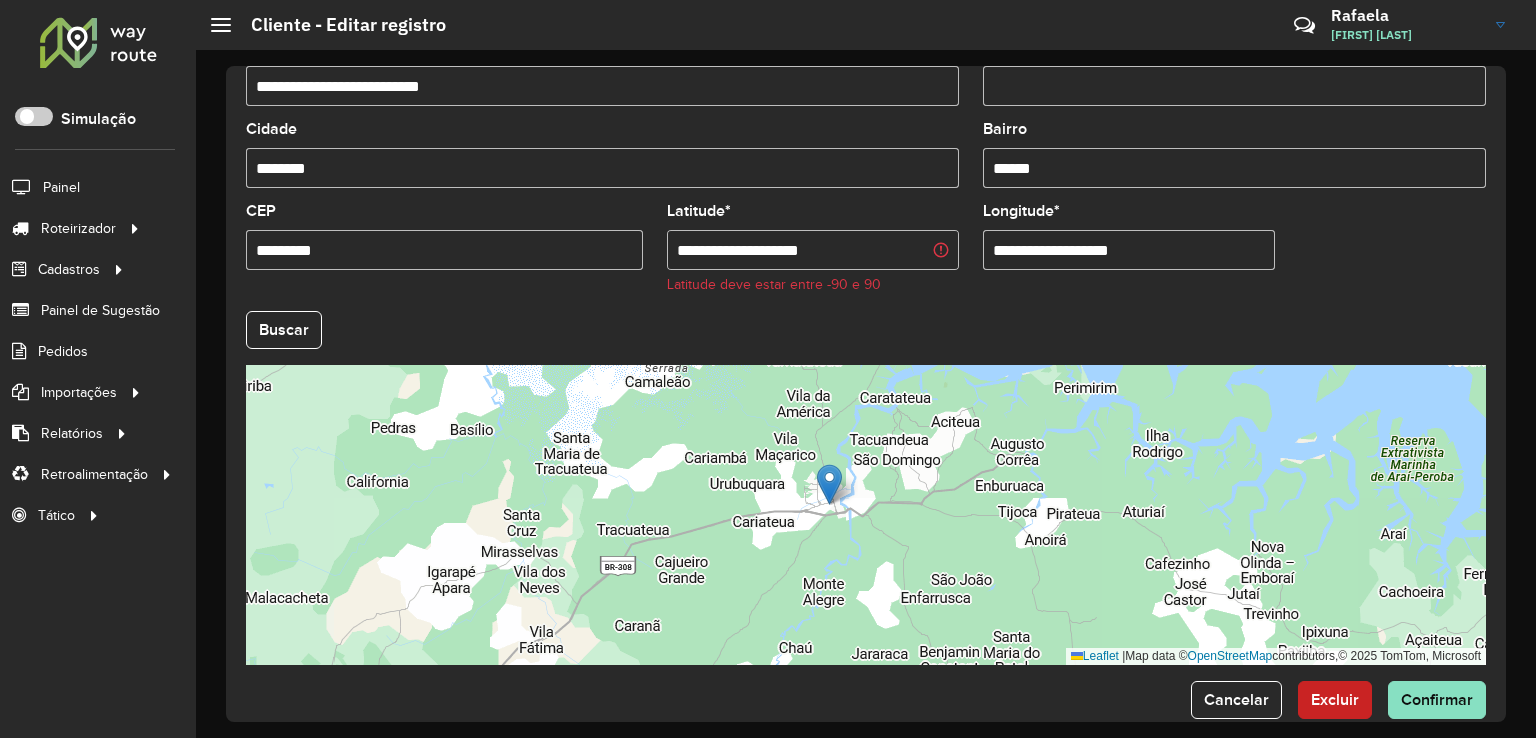 drag, startPoint x: 1175, startPoint y: 246, endPoint x: 1003, endPoint y: 245, distance: 172.00291 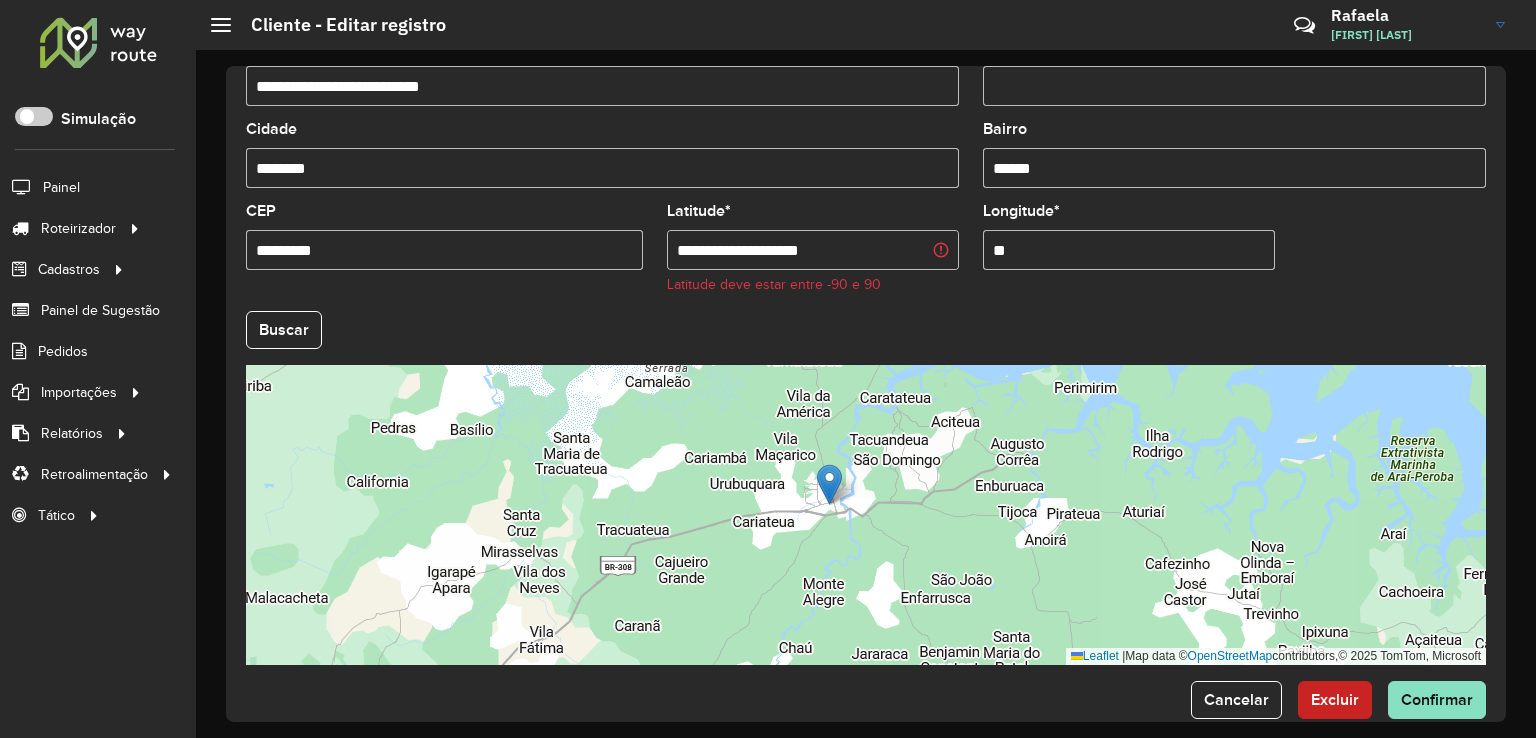type on "*" 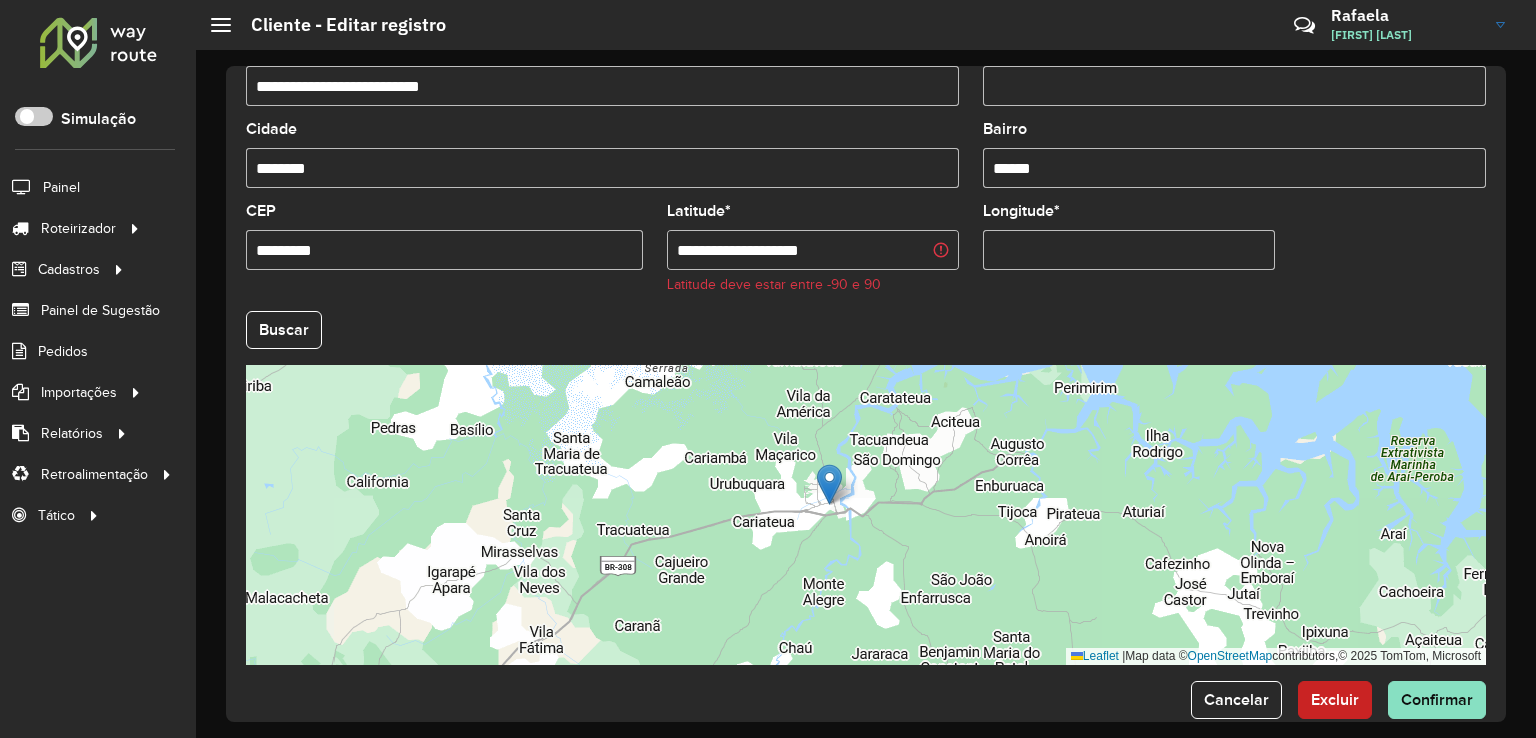 paste on "**********" 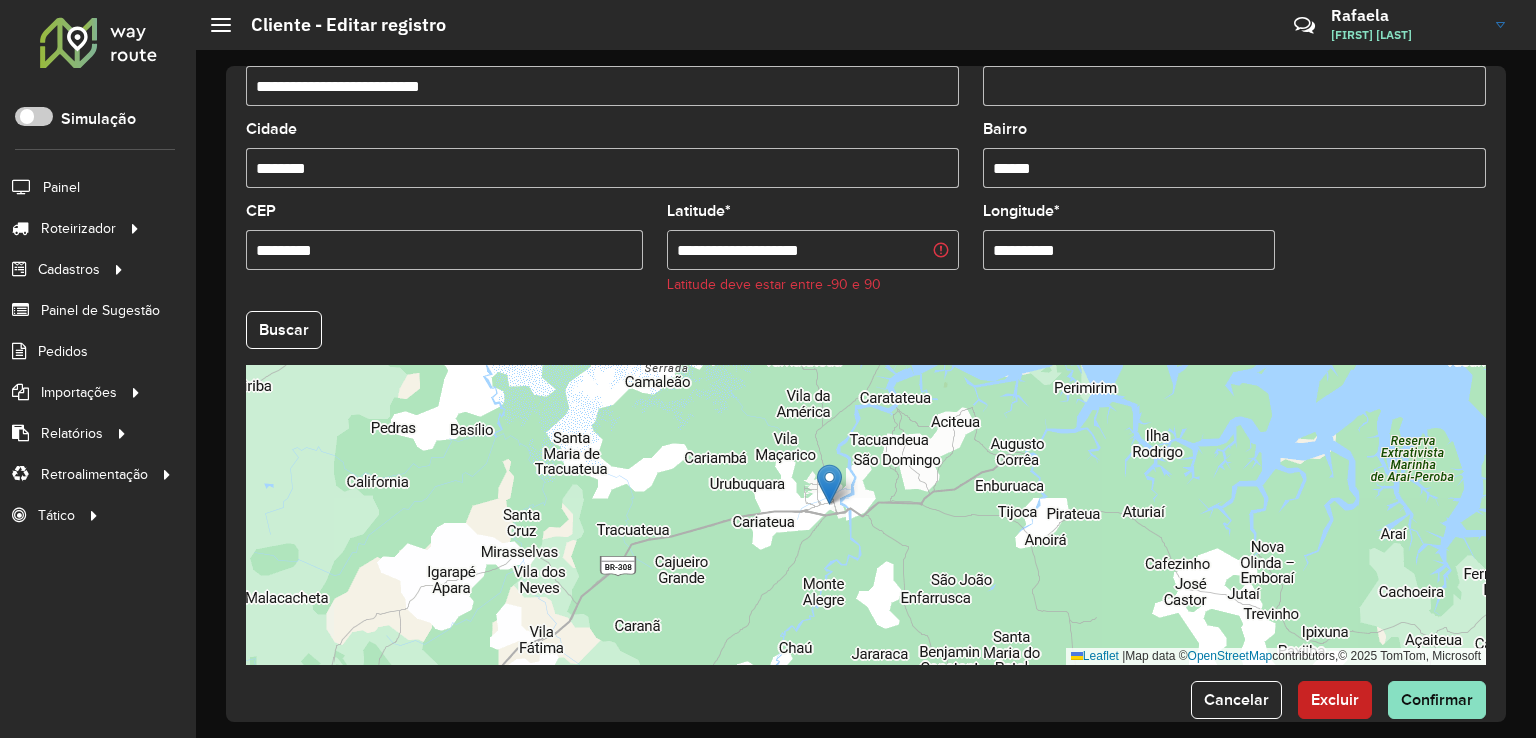 type on "**********" 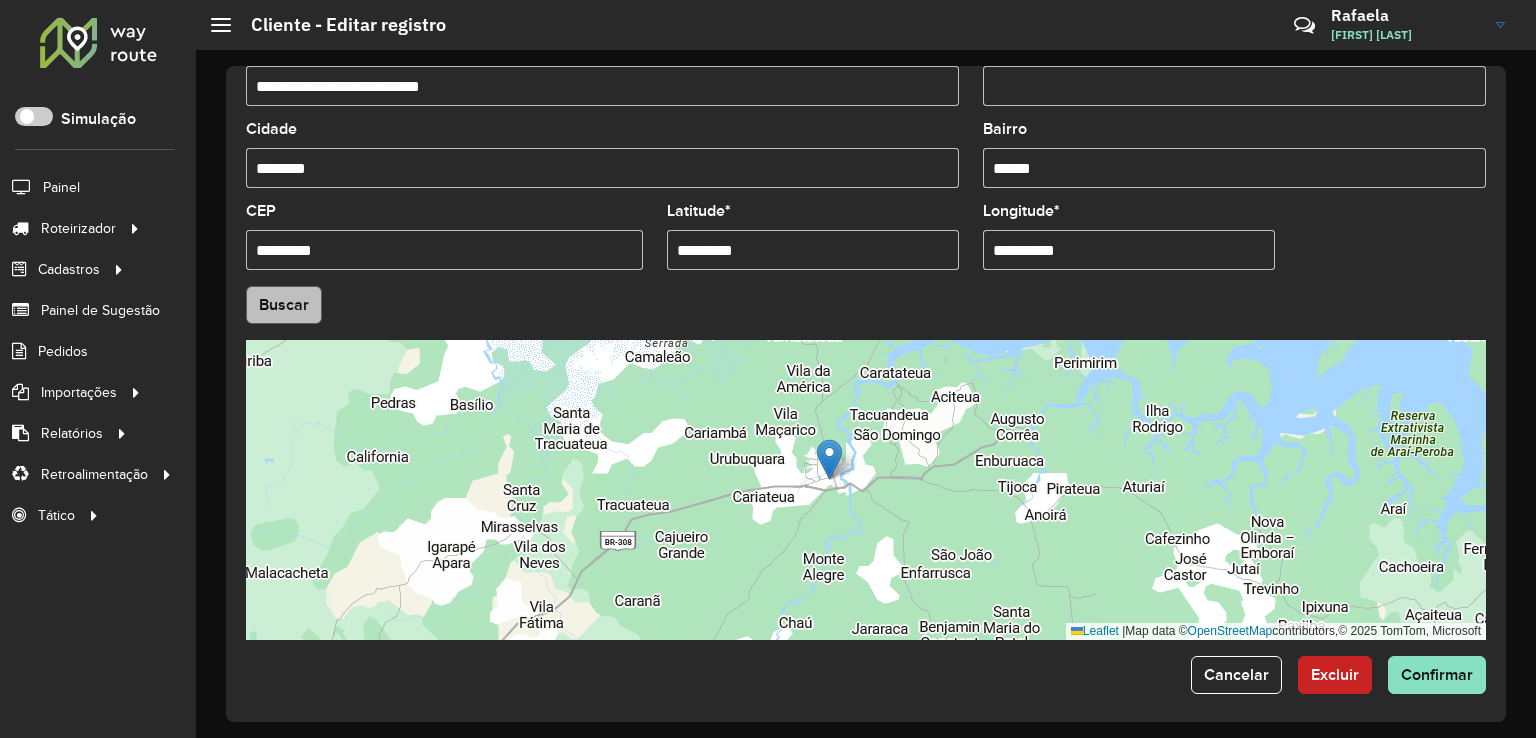 type on "*********" 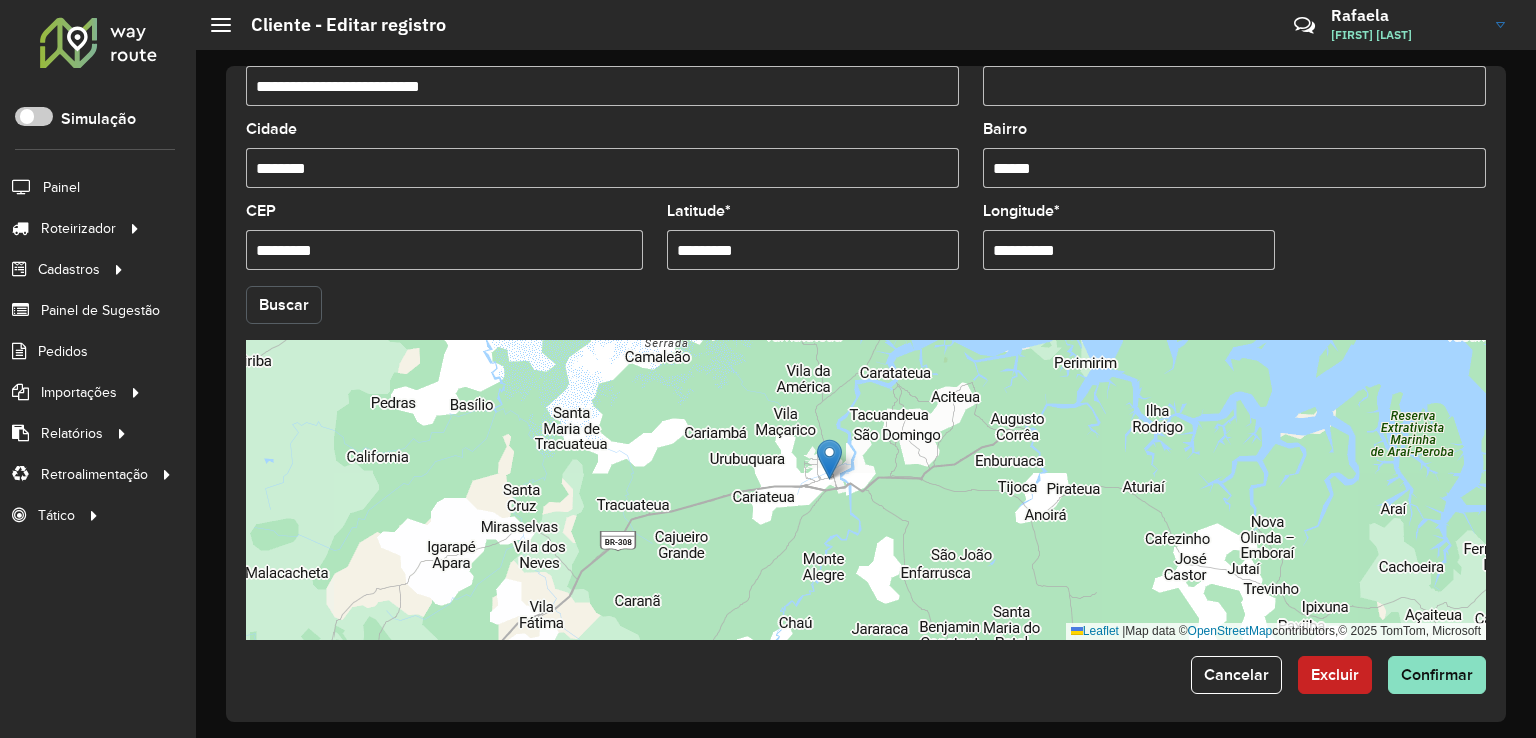 click on "Aguarde...  Pop-up bloqueado!  Seu navegador bloqueou automáticamente a abertura de uma nova janela.   Acesse as configurações e adicione o endereço do sistema a lista de permissão.   Fechar  Roteirizador AmbevTech Simulação Painel Roteirizador Entregas Vendas Cadastros Checkpoint Classificações de venda Cliente Condição de pagamento Consulta de setores Depósito Disponibilidade de veículos Fator tipo de produto Gabarito planner Grupo Rota Fator Tipo Produto Grupo de Depósito Grupo de rotas exclusiva Grupo de setores Jornada Jornada RN Layout integração Modelo Motorista Multi Depósito Painel de sugestão Parada Pedágio Perfil de Vendedor Ponto de apoio Ponto de apoio FAD Prioridade pedido Produto Restrição de Atendimento Planner Rodízio de placa Rota exclusiva FAD Rótulo Setor Setor Planner Tempo de parada de refeição Tipo de cliente Tipo de veículo Tipo de veículo RN Transportadora Usuário Vendedor Veículo Painel de Sugestão Pedidos Importações Classificação e volume de venda" at bounding box center [768, 369] 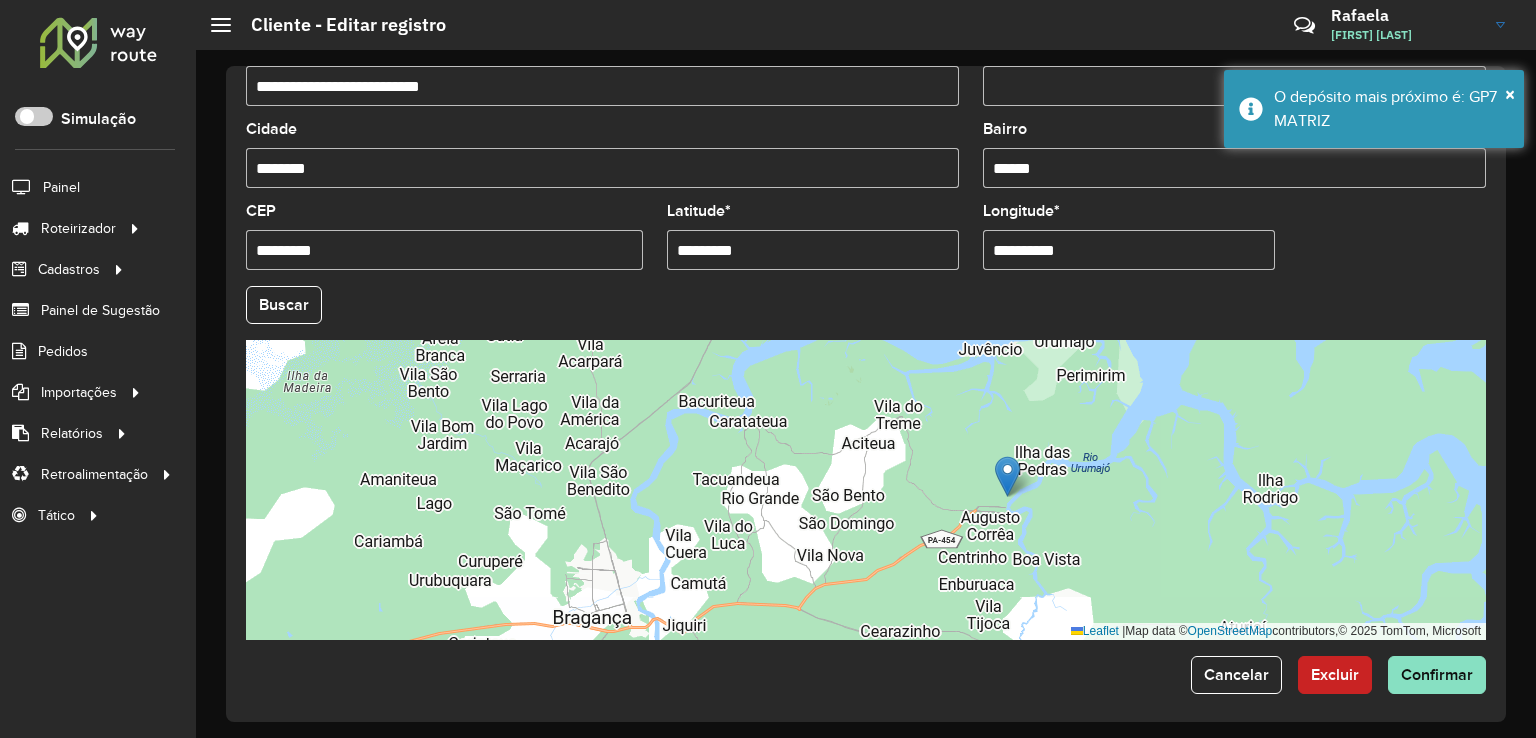 drag, startPoint x: 1101, startPoint y: 511, endPoint x: 1148, endPoint y: 274, distance: 241.6154 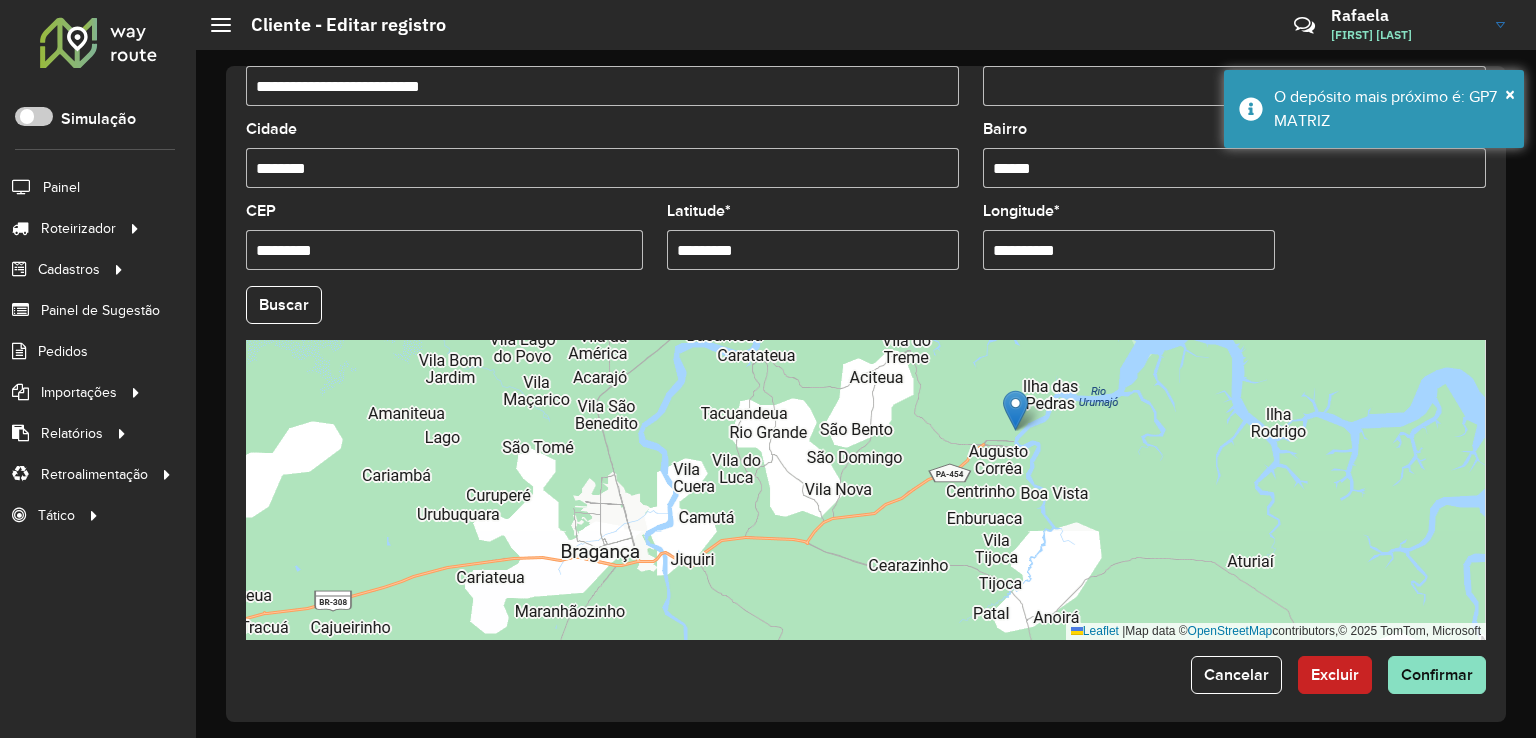 drag, startPoint x: 1177, startPoint y: 431, endPoint x: 1132, endPoint y: 624, distance: 198.17668 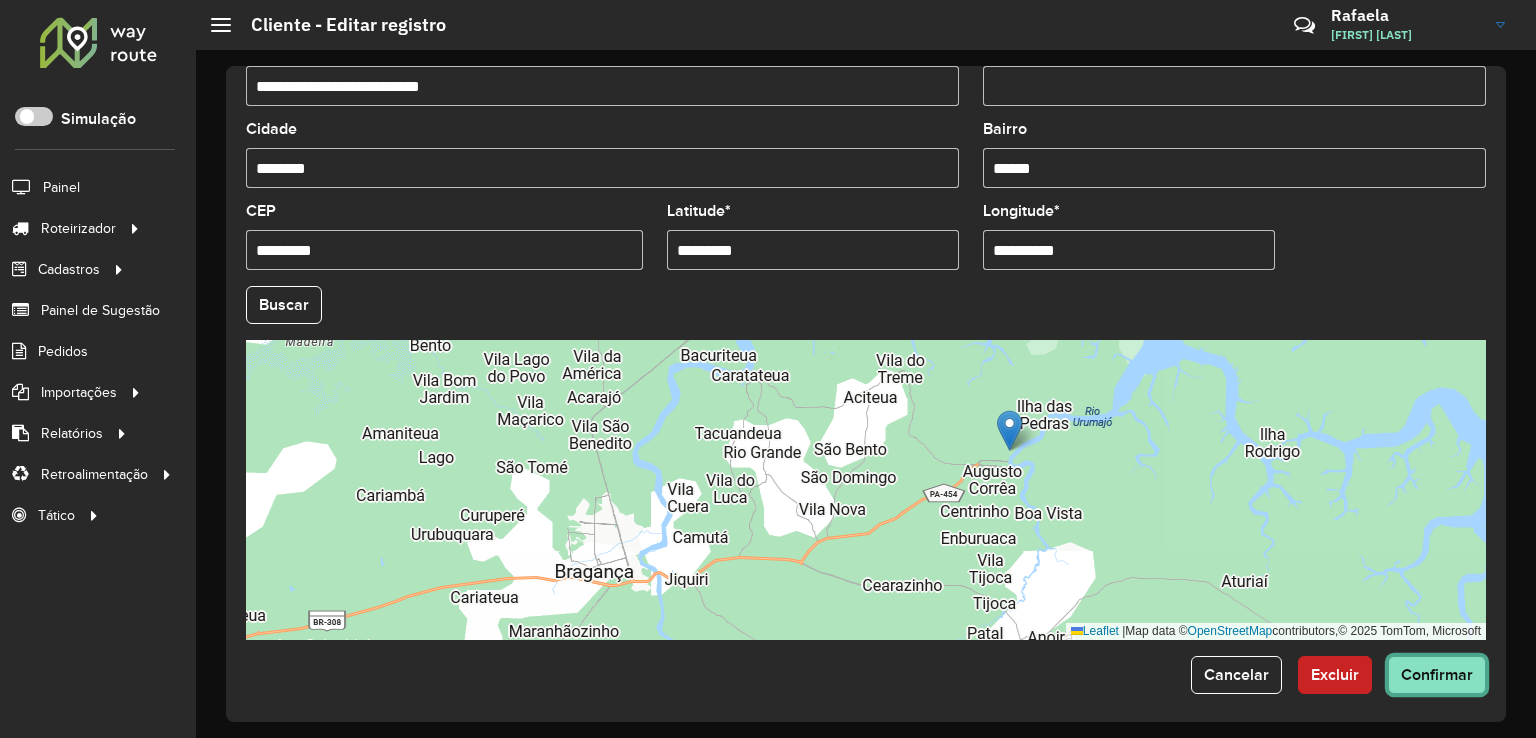 click on "Confirmar" 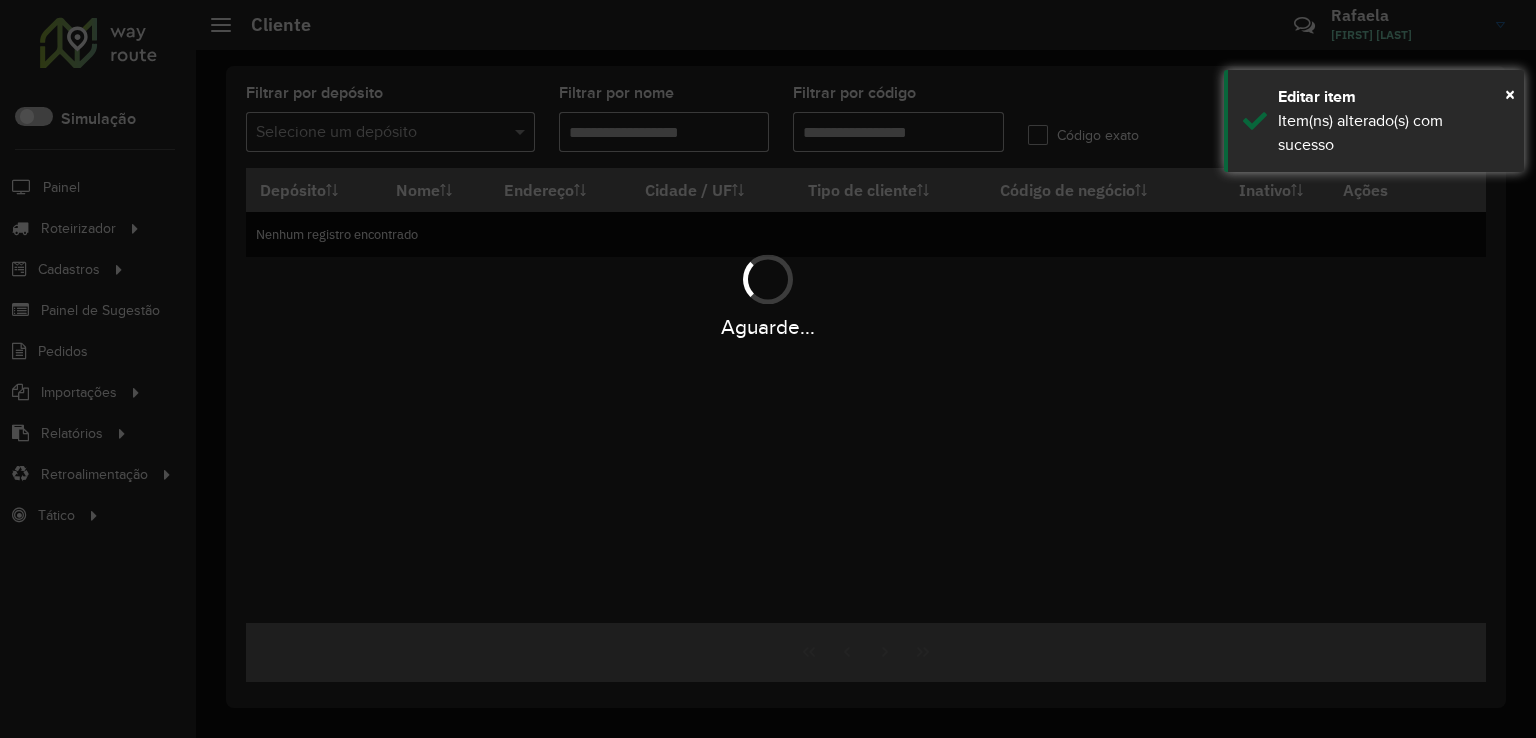 type on "****" 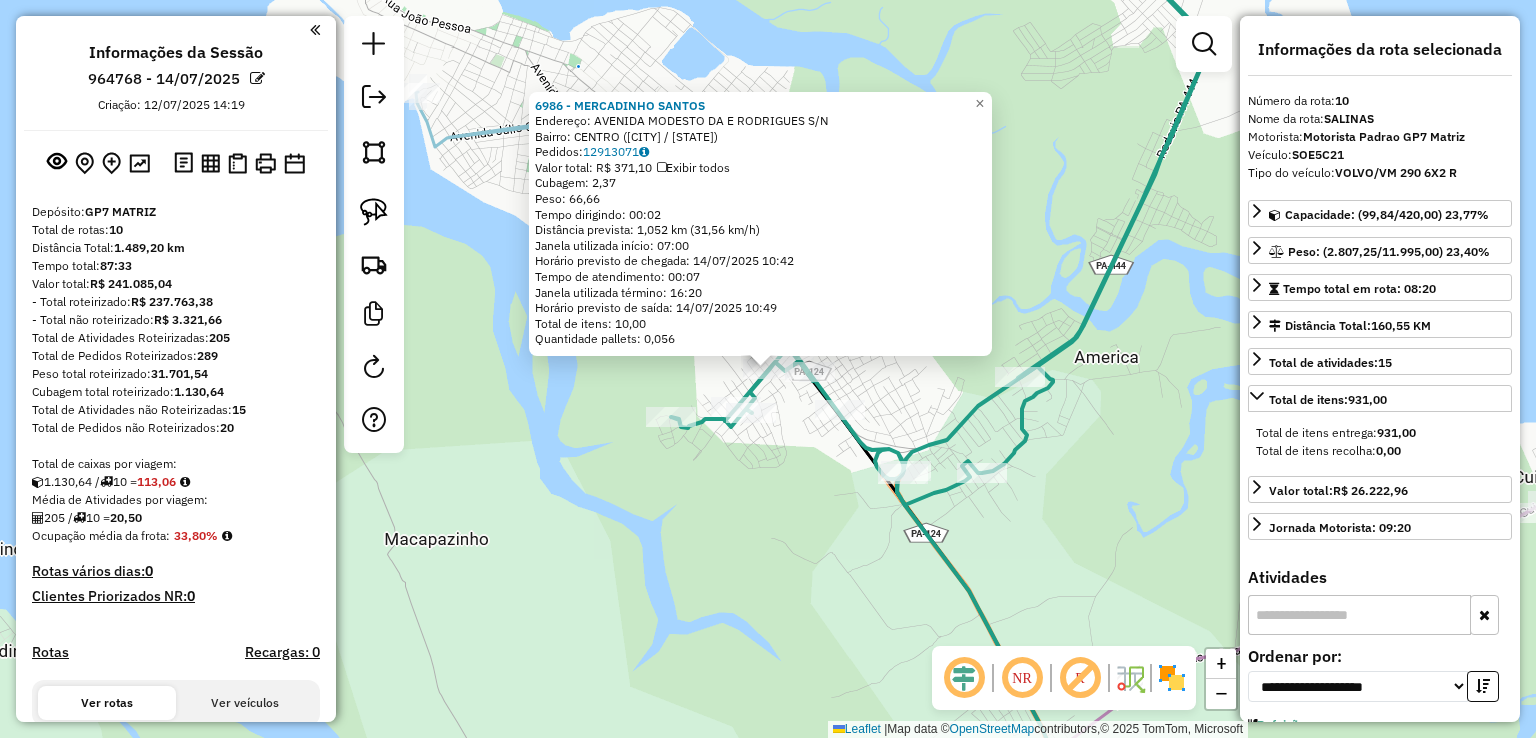 select on "**********" 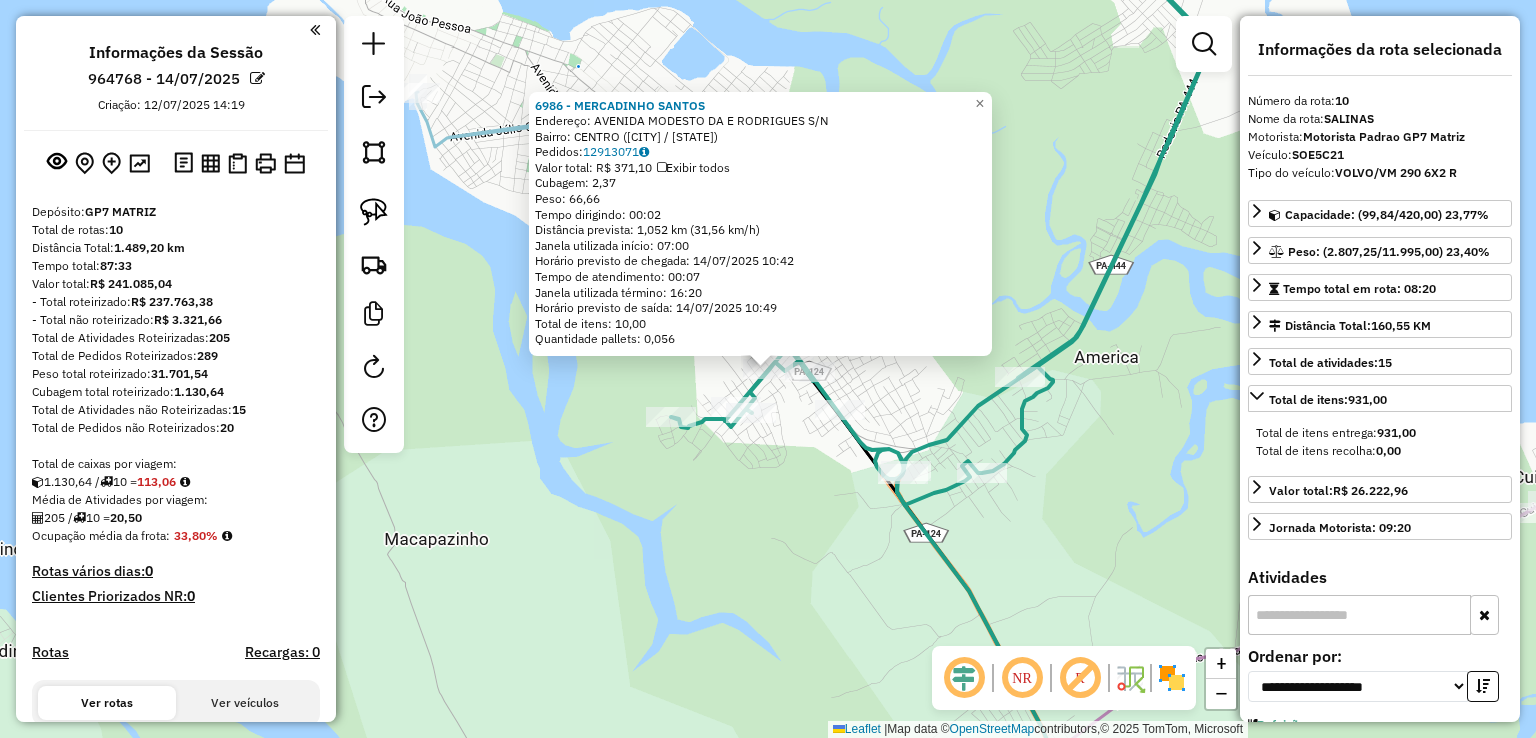 scroll, scrollTop: 0, scrollLeft: 0, axis: both 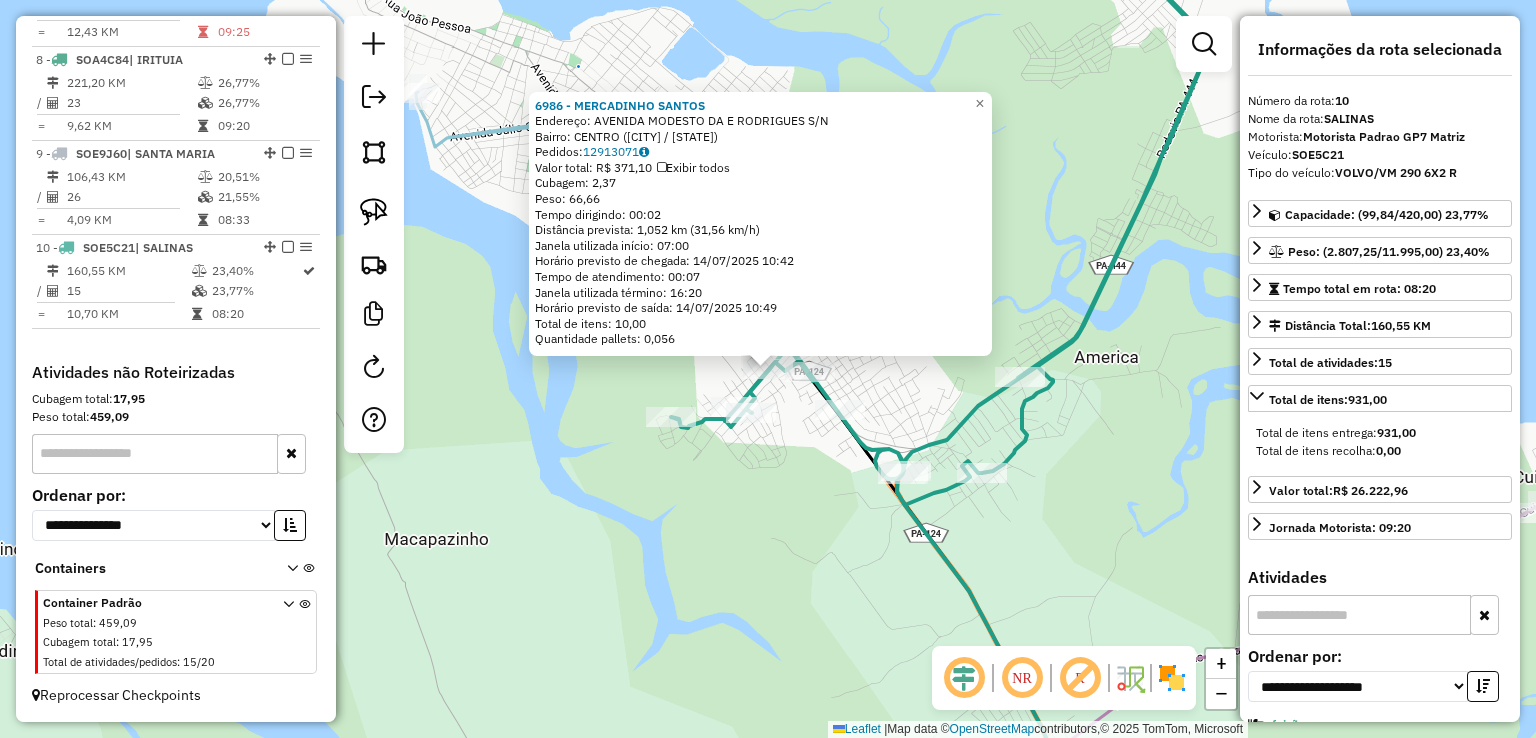 click on "[NUMBER] - [BUSINESS_NAME] Endereço: AVENIDA [STREET] [NUMBER] Bairro: [CITY] ([CITY] / [STATE]) Pedidos: [NUMBER] Valor total: R$ 371,10 Exibir todos Cubagem: 2,37 Peso: 66,66 Tempo dirigindo: 00:02 Distância prevista: 1,052 km (31,56 km/h) Janela utilizada início: 07:00 Horário previsto de chegada: 14/07/2025 10:42 Tempo de atendimento: 00:07 Janela utilizada término: 16:20 Horário previsto de saída: 14/07/2025 10:49 Total de itens: 10,00 Quantidade pallets: 0,056 × Janela de atendimento Grade de atendimento Capacidade Transportadoras Veículos Cliente Pedidos Rotas Selecione os dias de semana para filtrar as janelas de atendimento Seg Ter Qua Qui Sex Sáb Dom Informe o período da janela de atendimento: De: Até: Filtrar exatamente a janela do cliente Considerar janela de atendimento padrão Selecione os dias de semana para filtrar as grades de atendimento Seg Ter Qua Qui Sex Sáb Dom Peso mínimo: Peso máximo: De: De:" 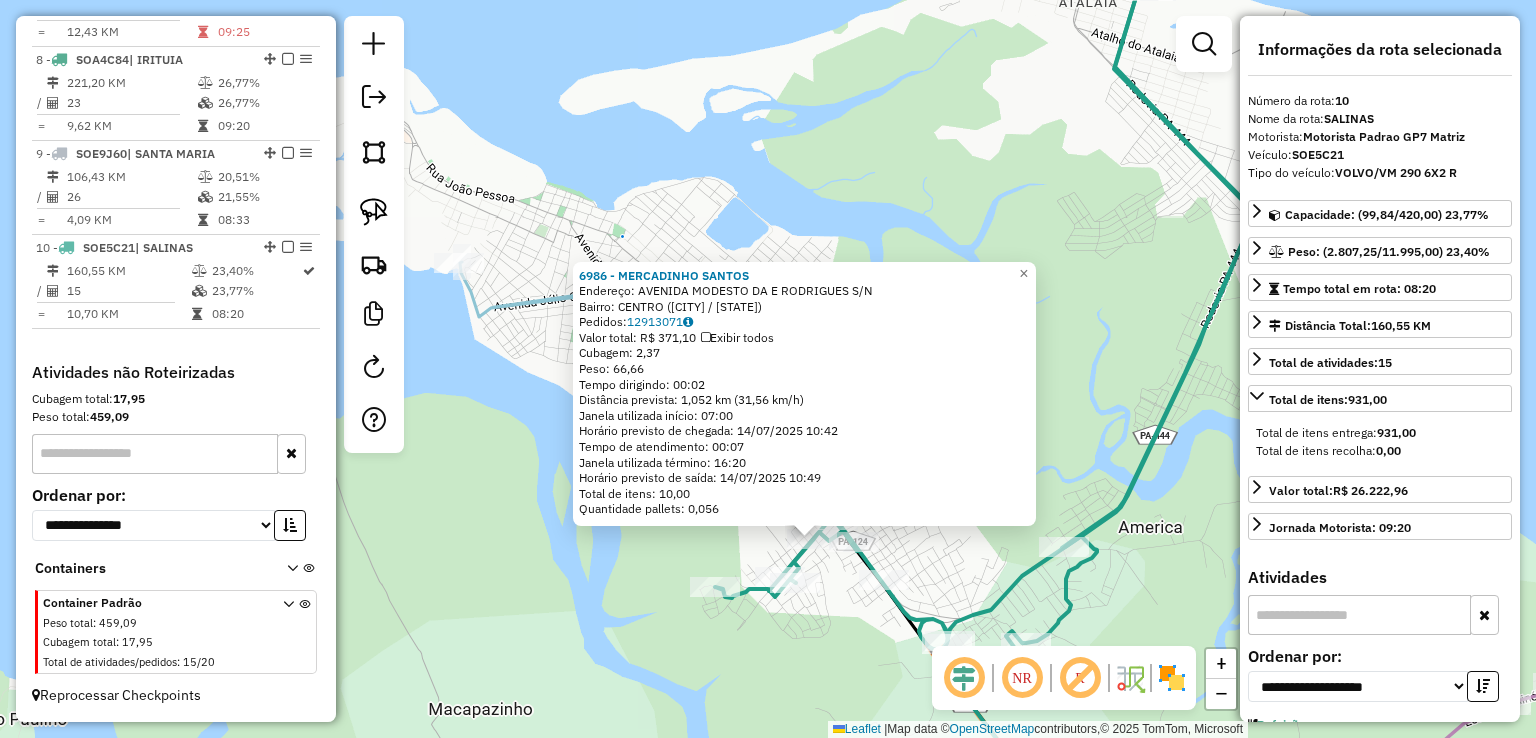 click on "[NUMBER] - [BUSINESS_NAME] Endereço: AVENIDA [STREET] [NUMBER] Bairro: [CITY] ([CITY] / [STATE]) Pedidos: [NUMBER] Valor total: R$ 371,10 Exibir todos Cubagem: 2,37 Peso: 66,66 Tempo dirigindo: 00:02 Distância prevista: 1,052 km (31,56 km/h) Janela utilizada início: 07:00 Horário previsto de chegada: 14/07/2025 10:42 Tempo de atendimento: 00:07 Janela utilizada término: 16:20 Horário previsto de saída: 14/07/2025 10:49 Total de itens: 10,00 Quantidade pallets: 0,056 × Janela de atendimento Grade de atendimento Capacidade Transportadoras Veículos Cliente Pedidos Rotas Selecione os dias de semana para filtrar as janelas de atendimento Seg Ter Qua Qui Sex Sáb Dom Informe o período da janela de atendimento: De: Até: Filtrar exatamente a janela do cliente Considerar janela de atendimento padrão Selecione os dias de semana para filtrar as grades de atendimento Seg Ter Qua Qui Sex Sáb Dom Peso mínimo: Peso máximo: De: De:" 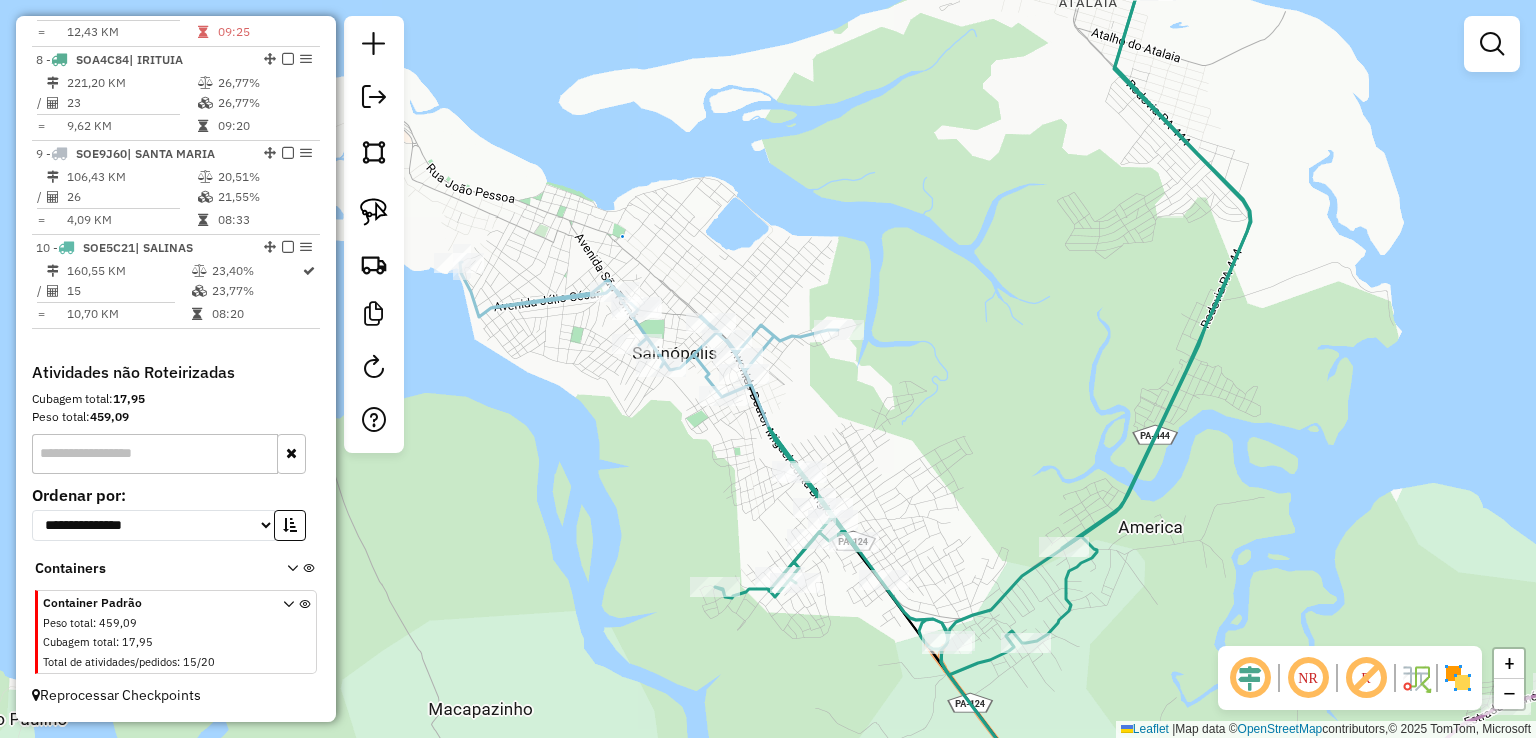 click 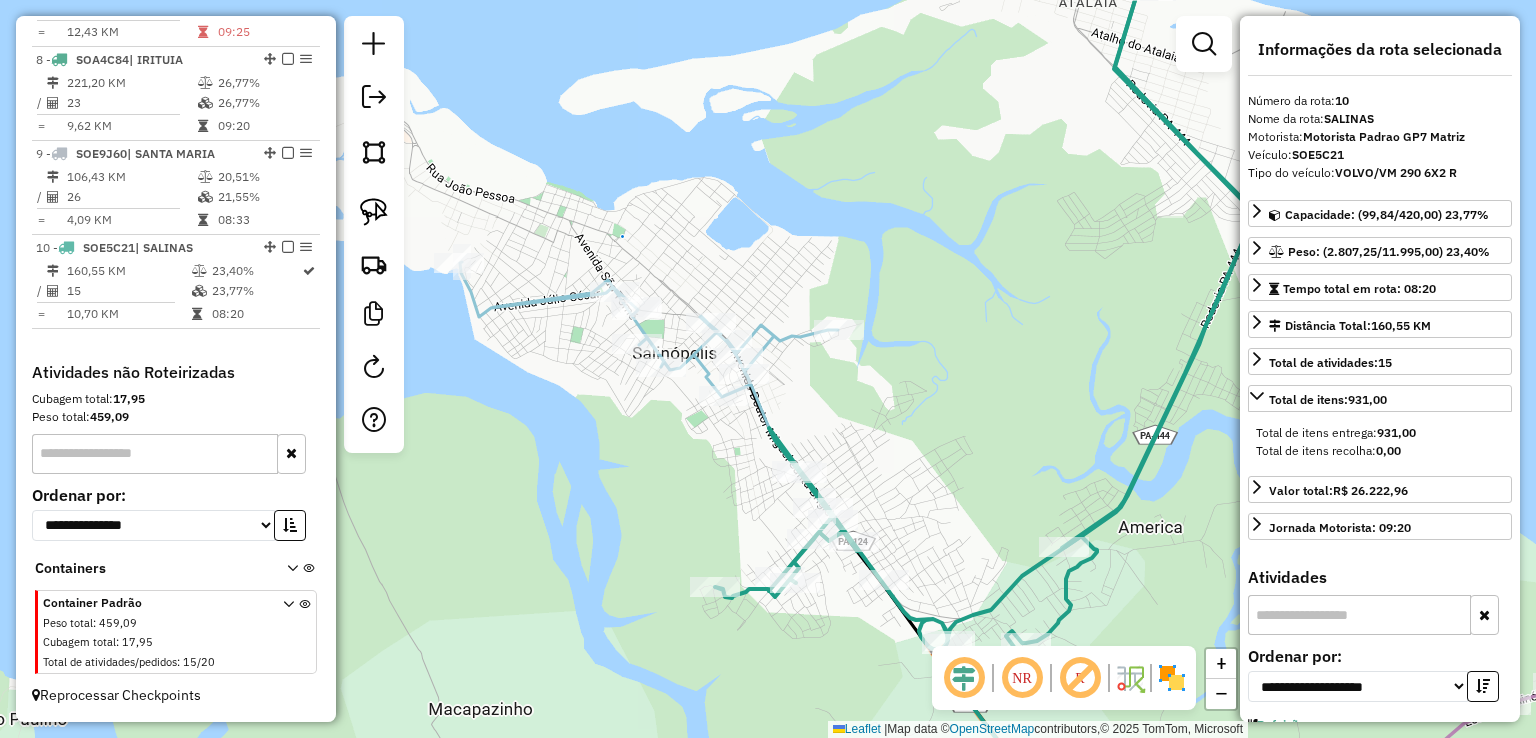 click on "Rota 10 - Placa SOE5C21  8892 - MERCADINHO SaO BENED Janela de atendimento Grade de atendimento Capacidade Transportadoras Veículos Cliente Pedidos  Rotas Selecione os dias de semana para filtrar as janelas de atendimento  Seg   Ter   Qua   Qui   Sex   Sáb   Dom  Informe o período da janela de atendimento: De: Até:  Filtrar exatamente a janela do cliente  Considerar janela de atendimento padrão  Selecione os dias de semana para filtrar as grades de atendimento  Seg   Ter   Qua   Qui   Sex   Sáb   Dom   Considerar clientes sem dia de atendimento cadastrado  Clientes fora do dia de atendimento selecionado Filtrar as atividades entre os valores definidos abaixo:  Peso mínimo:   Peso máximo:   Cubagem mínima:   Cubagem máxima:   De:   Até:  Filtrar as atividades entre o tempo de atendimento definido abaixo:  De:   Até:   Considerar capacidade total dos clientes não roteirizados Transportadora: Selecione um ou mais itens Tipo de veículo: Selecione um ou mais itens Veículo: Selecione um ou mais itens" 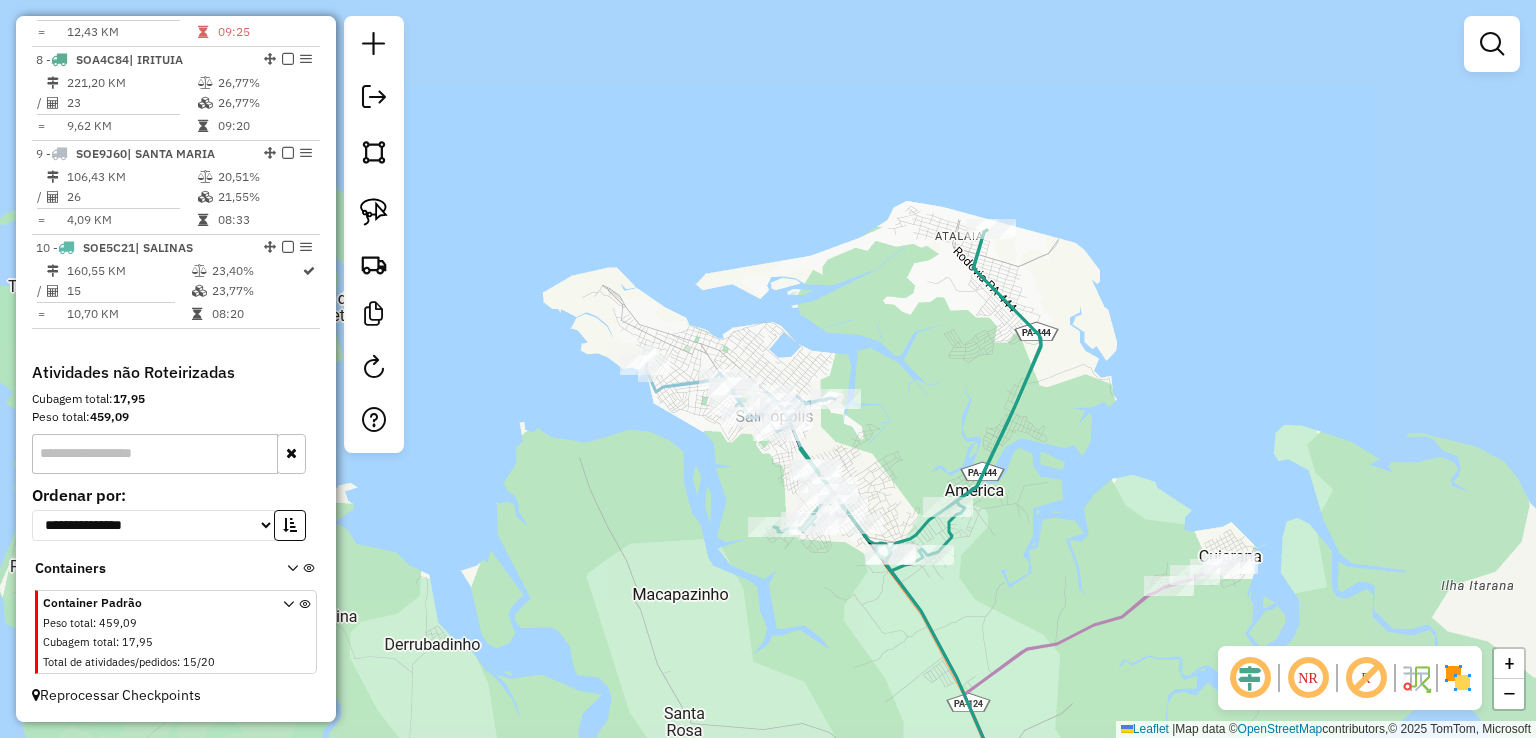drag, startPoint x: 1057, startPoint y: 532, endPoint x: 972, endPoint y: 381, distance: 173.28012 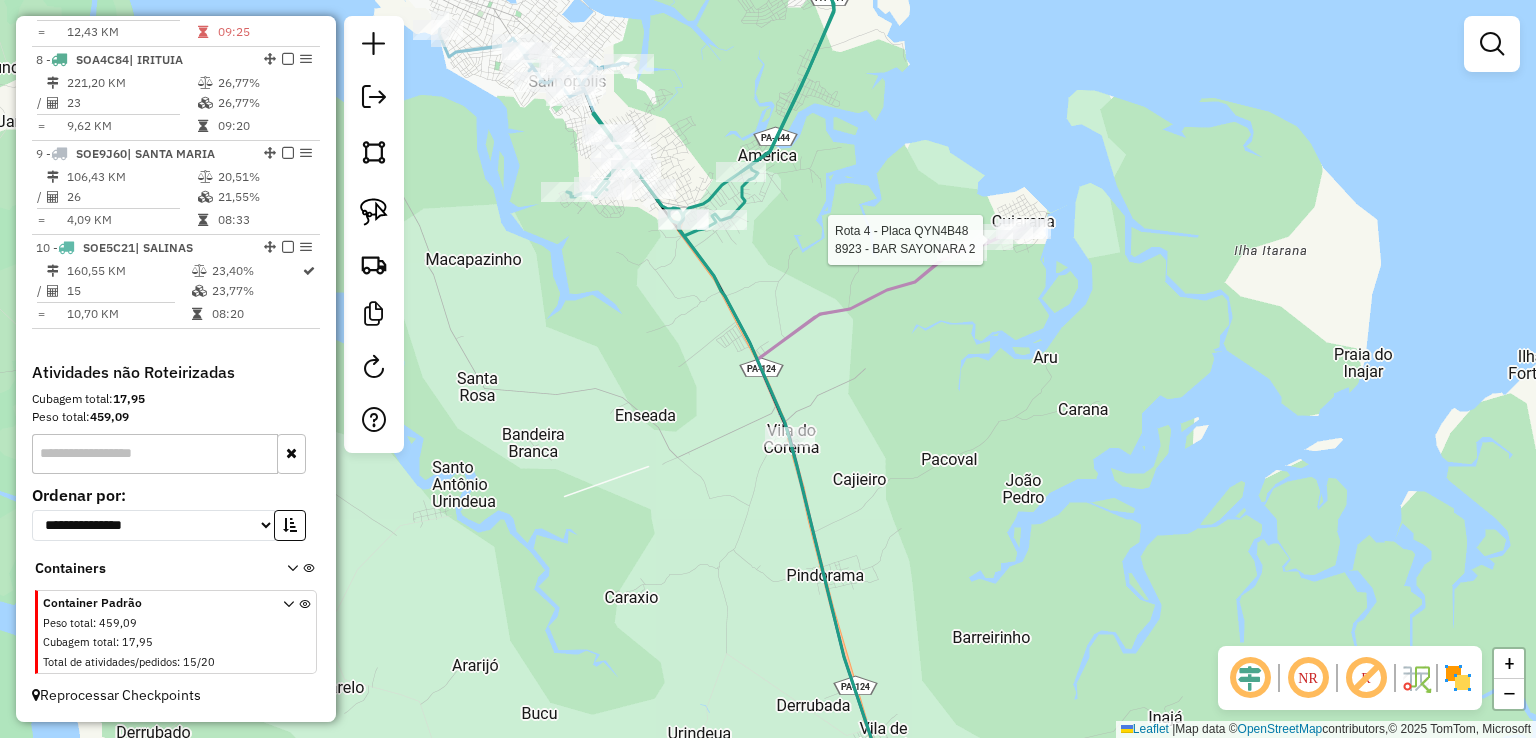 select on "**********" 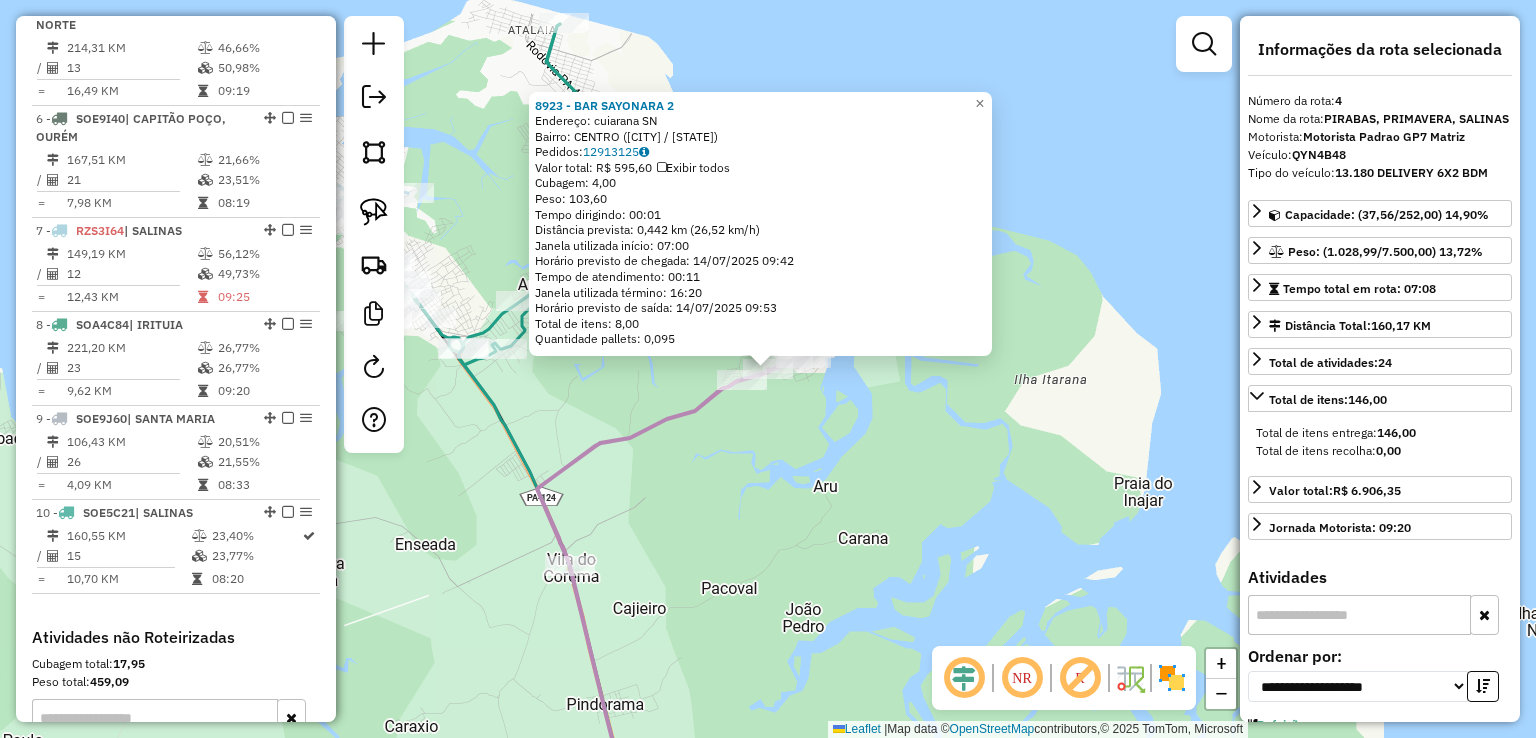 scroll, scrollTop: 1048, scrollLeft: 0, axis: vertical 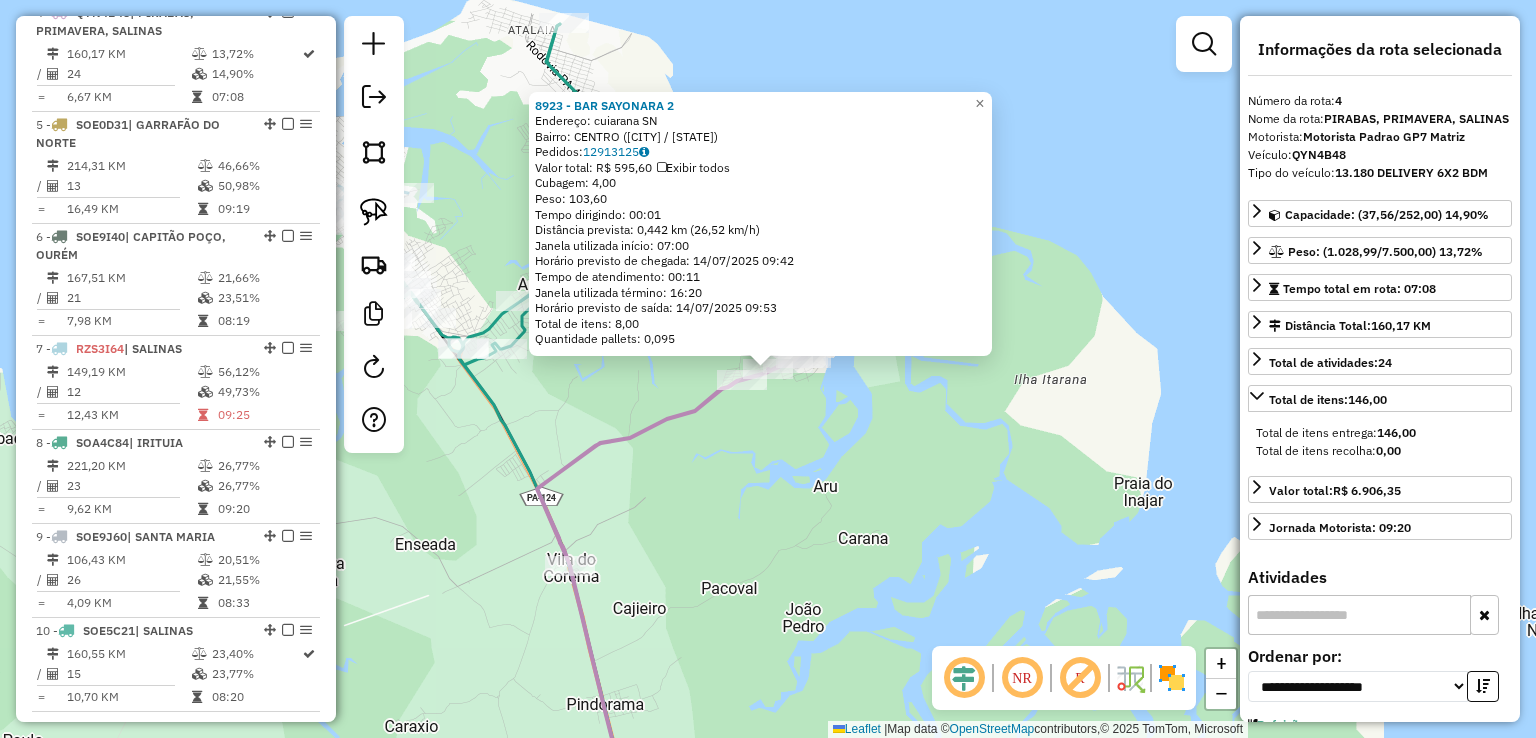 drag, startPoint x: 791, startPoint y: 396, endPoint x: 1188, endPoint y: 457, distance: 401.65906 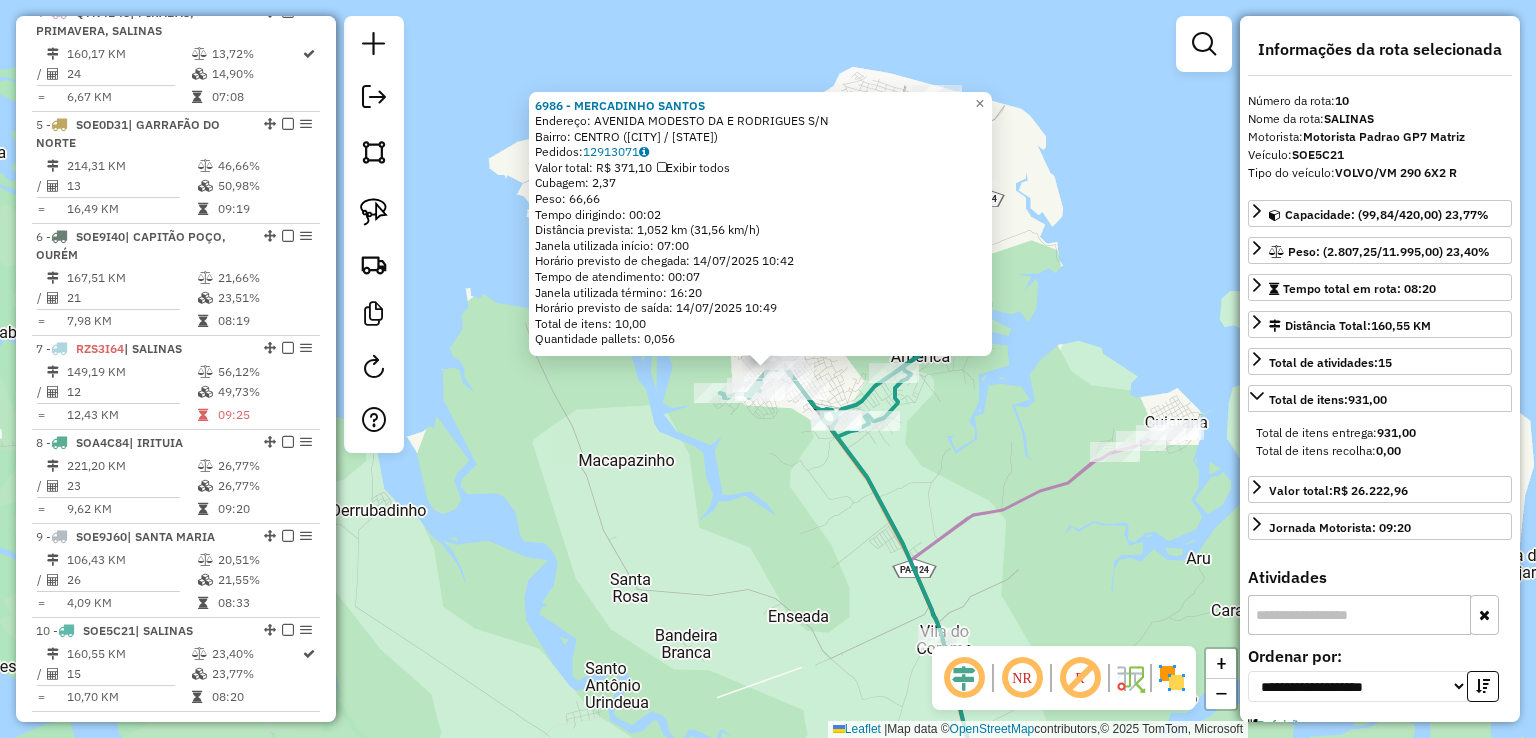 scroll, scrollTop: 1446, scrollLeft: 0, axis: vertical 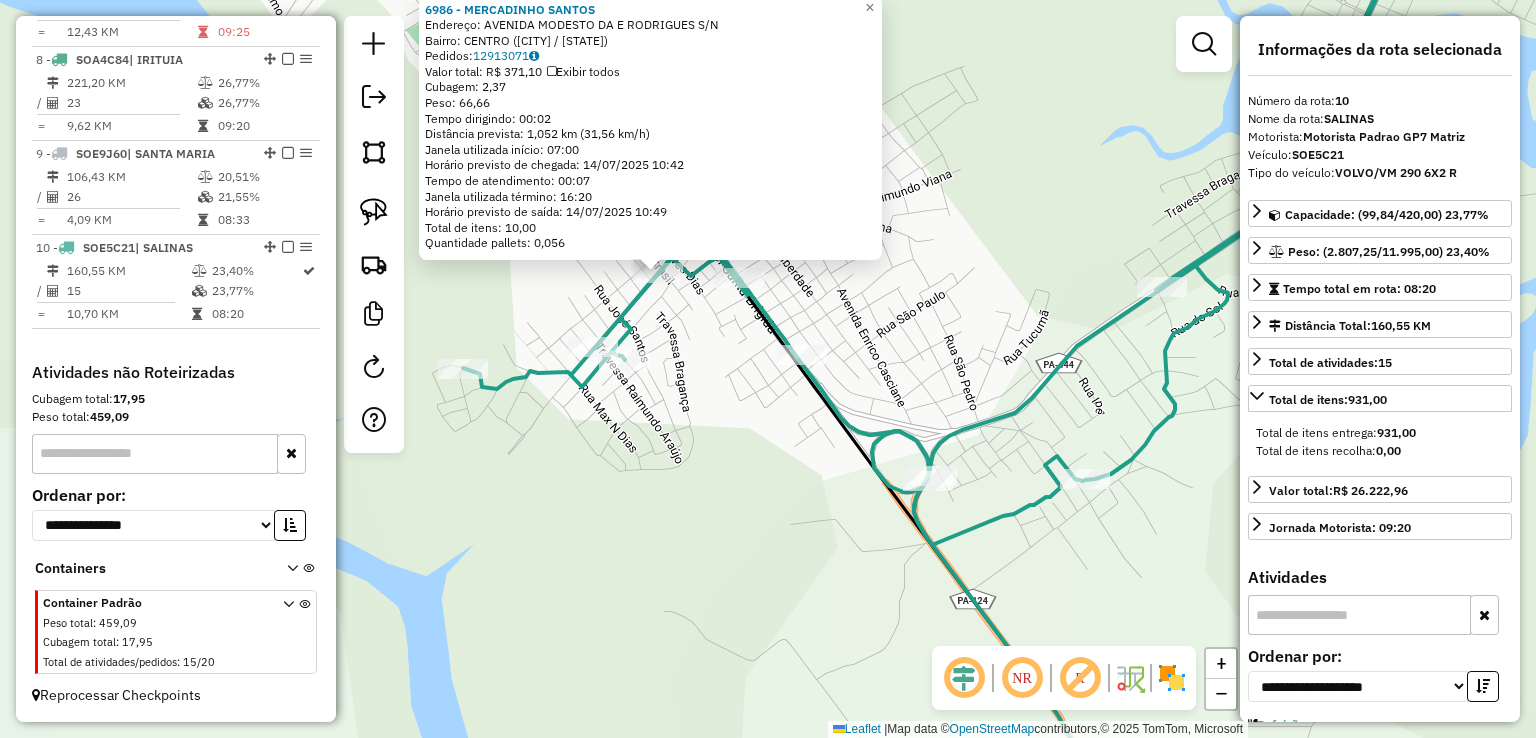 drag, startPoint x: 748, startPoint y: 397, endPoint x: 884, endPoint y: 573, distance: 222.42302 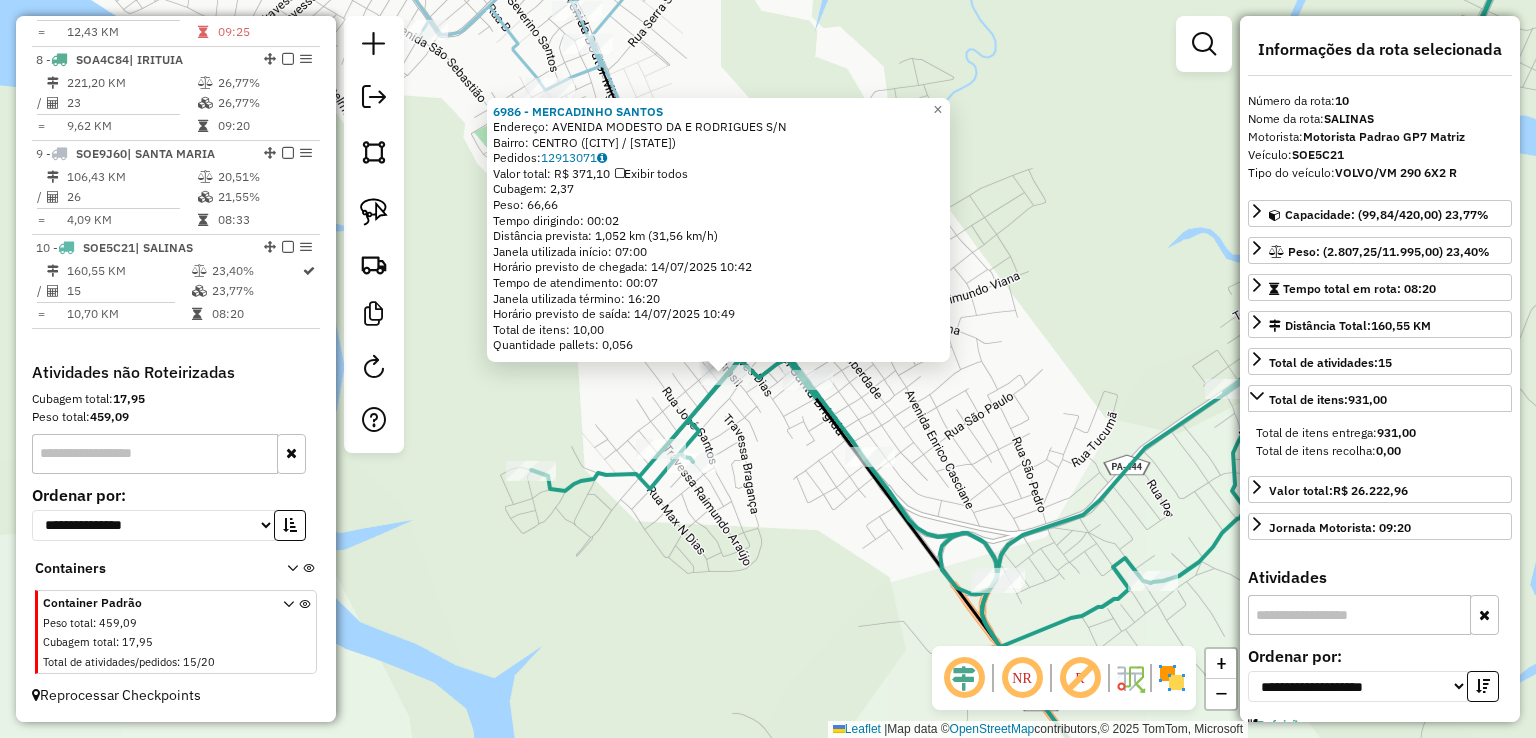 click on "6986 - MERCADINHO SANTOS  Endereço:  AVENIDA MODESTO DA E RODRIGUES S/N   Bairro: CENTRO (SALINOPOLIS / PA)   Pedidos:  12913071   Valor total: R$ 371,10   Exibir todos   Cubagem: 2,37  Peso: 66,66  Tempo dirigindo: 00:02   Distância prevista: 1,052 km (31,56 km/h)   Janela utilizada início: 07:00   Horário previsto de chegada: 14/07/2025 10:42   Tempo de atendimento: 00:07   Janela utilizada término: 16:20   Horário previsto de saída: 14/07/2025 10:49   Total de itens: 10,00   Quantidade pallets: 0,056  × Janela de atendimento Grade de atendimento Capacidade Transportadoras Veículos Cliente Pedidos  Rotas Selecione os dias de semana para filtrar as janelas de atendimento  Seg   Ter   Qua   Qui   Sex   Sáb   Dom  Informe o período da janela de atendimento: De: Até:  Filtrar exatamente a janela do cliente  Considerar janela de atendimento padrão  Selecione os dias de semana para filtrar as grades de atendimento  Seg   Ter   Qua   Qui   Sex   Sáb   Dom   Peso mínimo:   Peso máximo:   De:   De:" 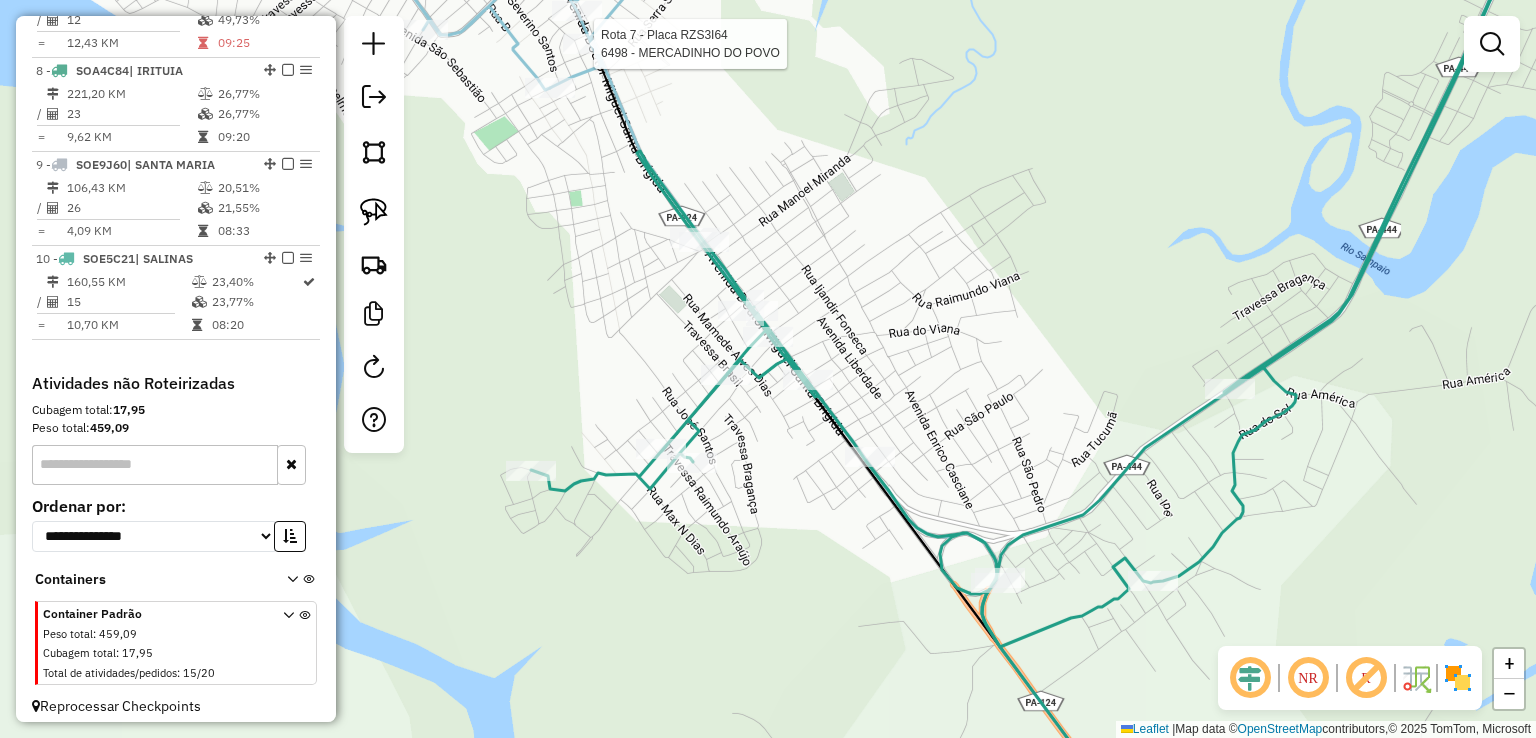 select on "**********" 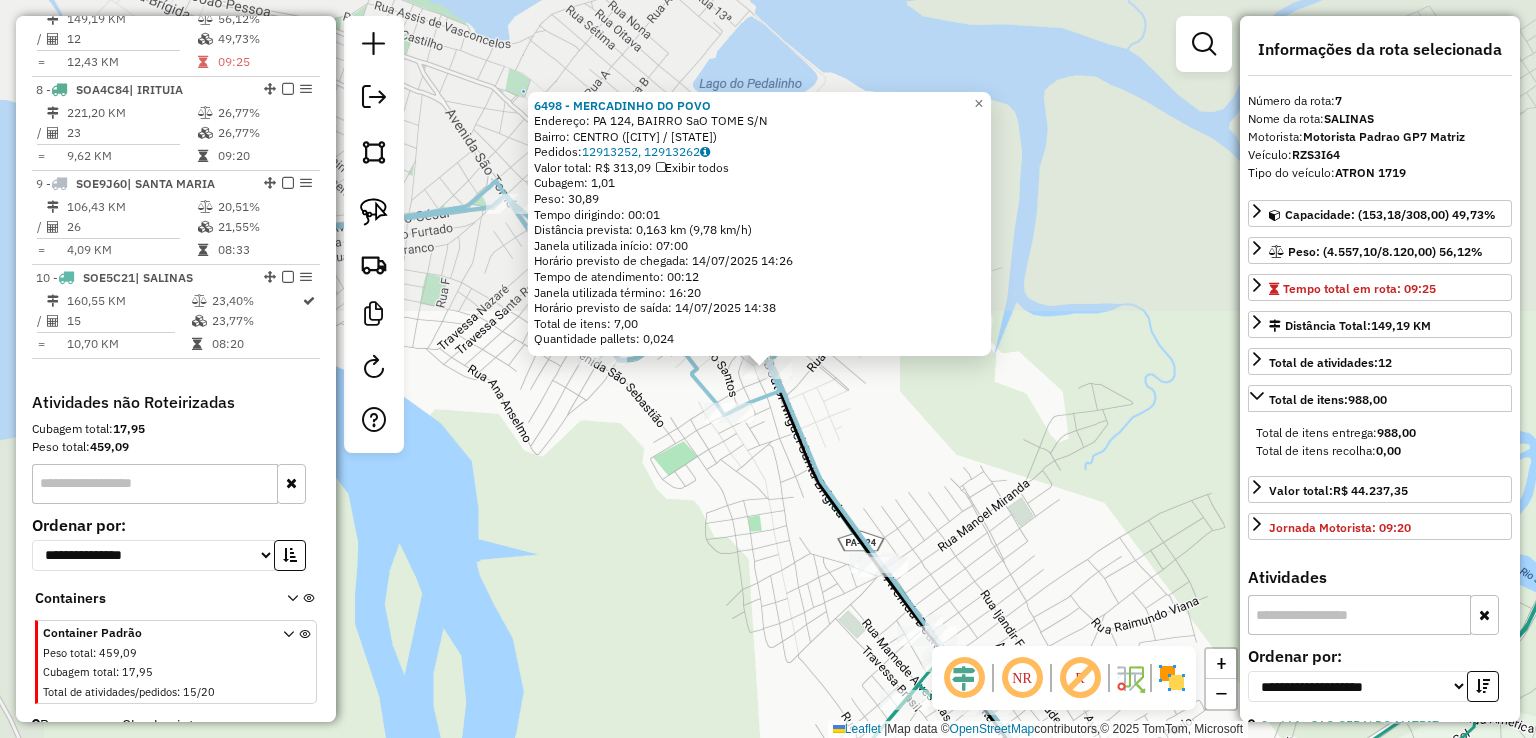 scroll, scrollTop: 1384, scrollLeft: 0, axis: vertical 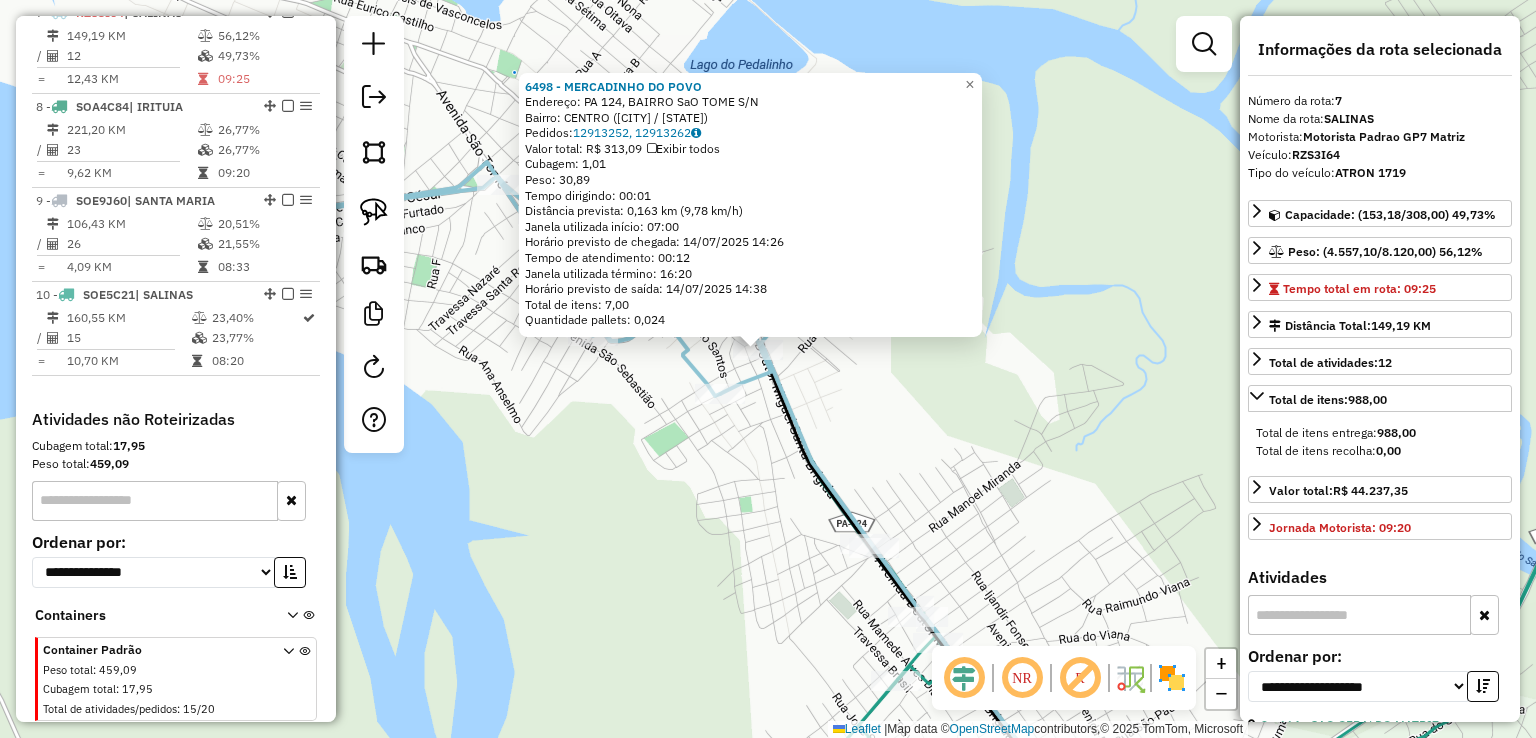 drag, startPoint x: 942, startPoint y: 413, endPoint x: 873, endPoint y: 248, distance: 178.8463 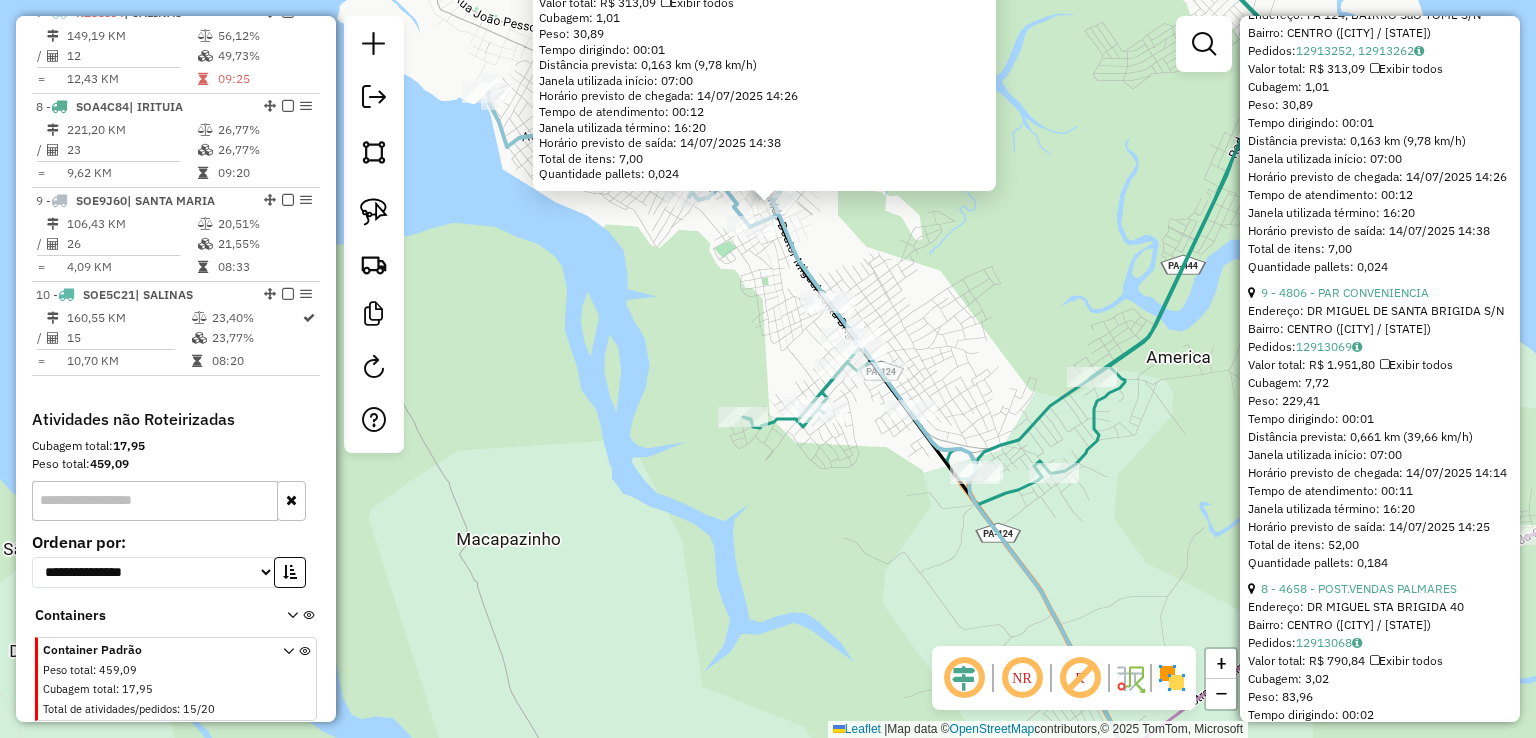 scroll, scrollTop: 1300, scrollLeft: 0, axis: vertical 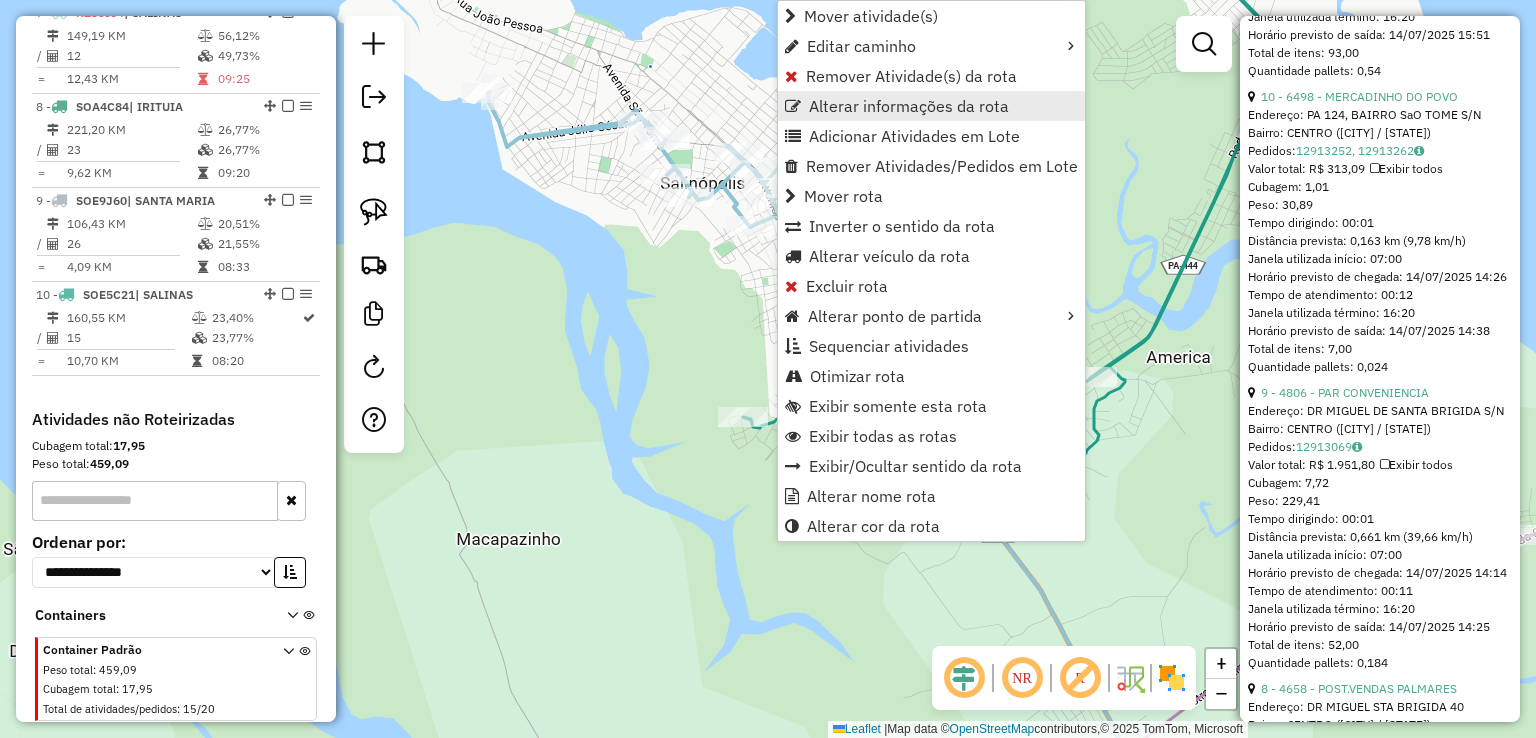 click on "Alterar informações da rota" at bounding box center [931, 106] 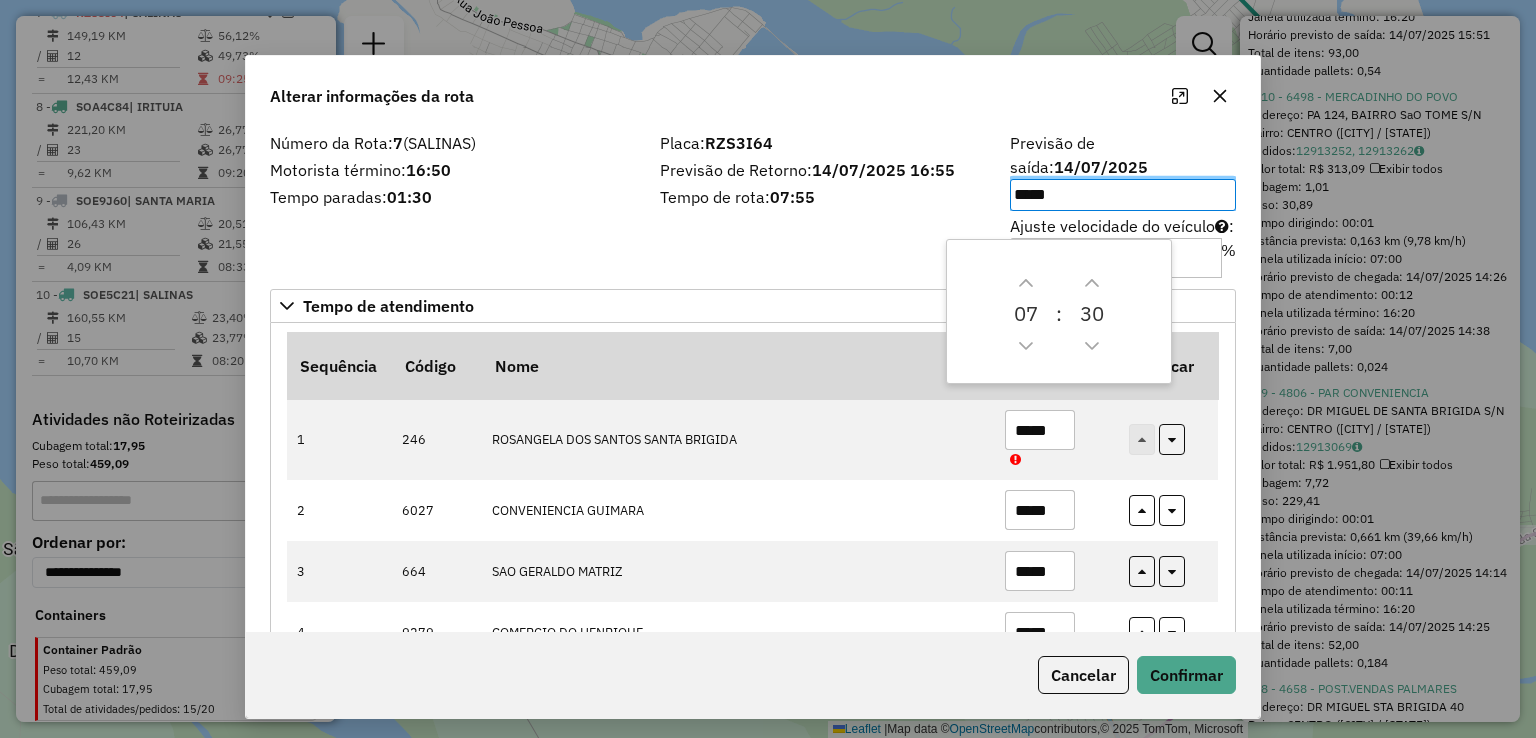 click on "Alterar informações da rota" 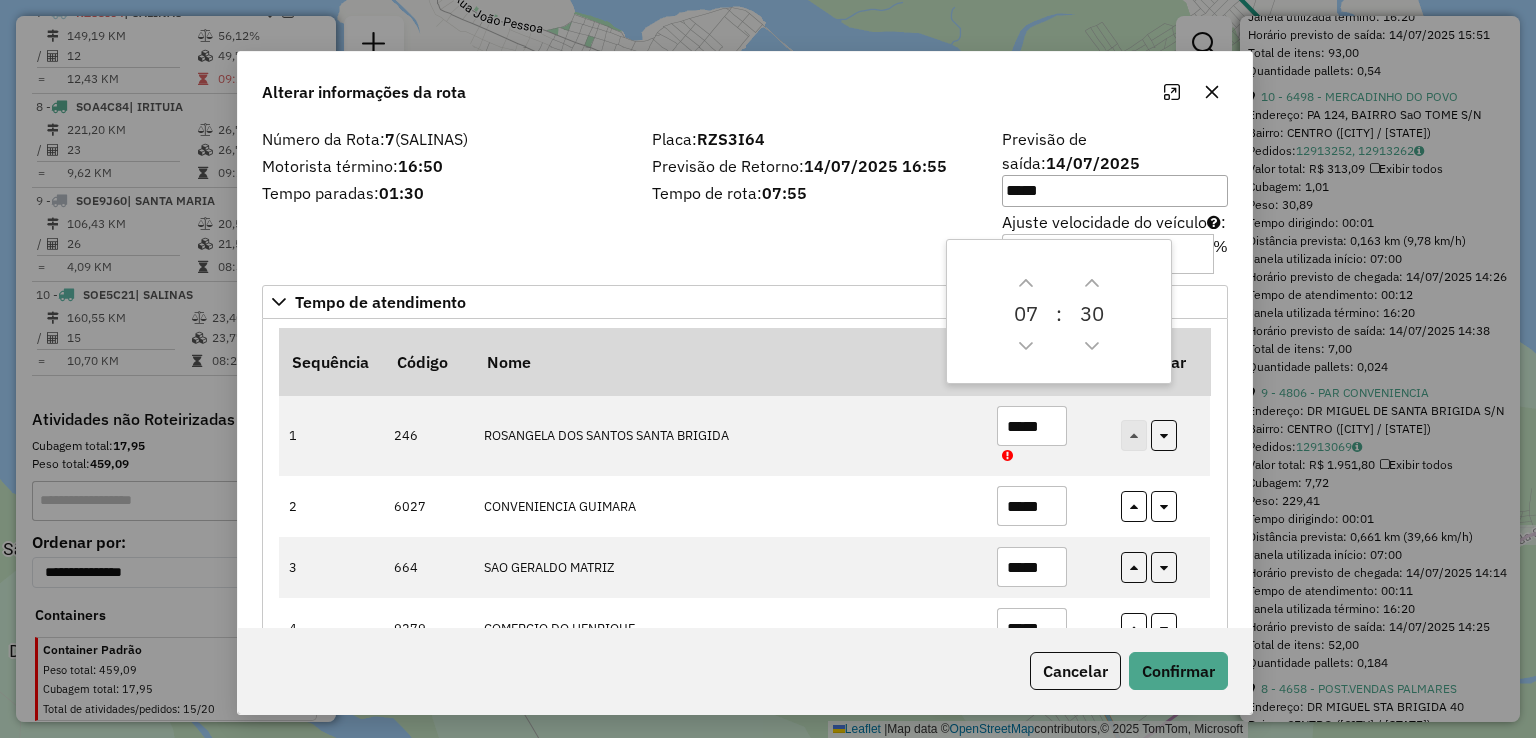 drag, startPoint x: 852, startPoint y: 107, endPoint x: 767, endPoint y: 44, distance: 105.801704 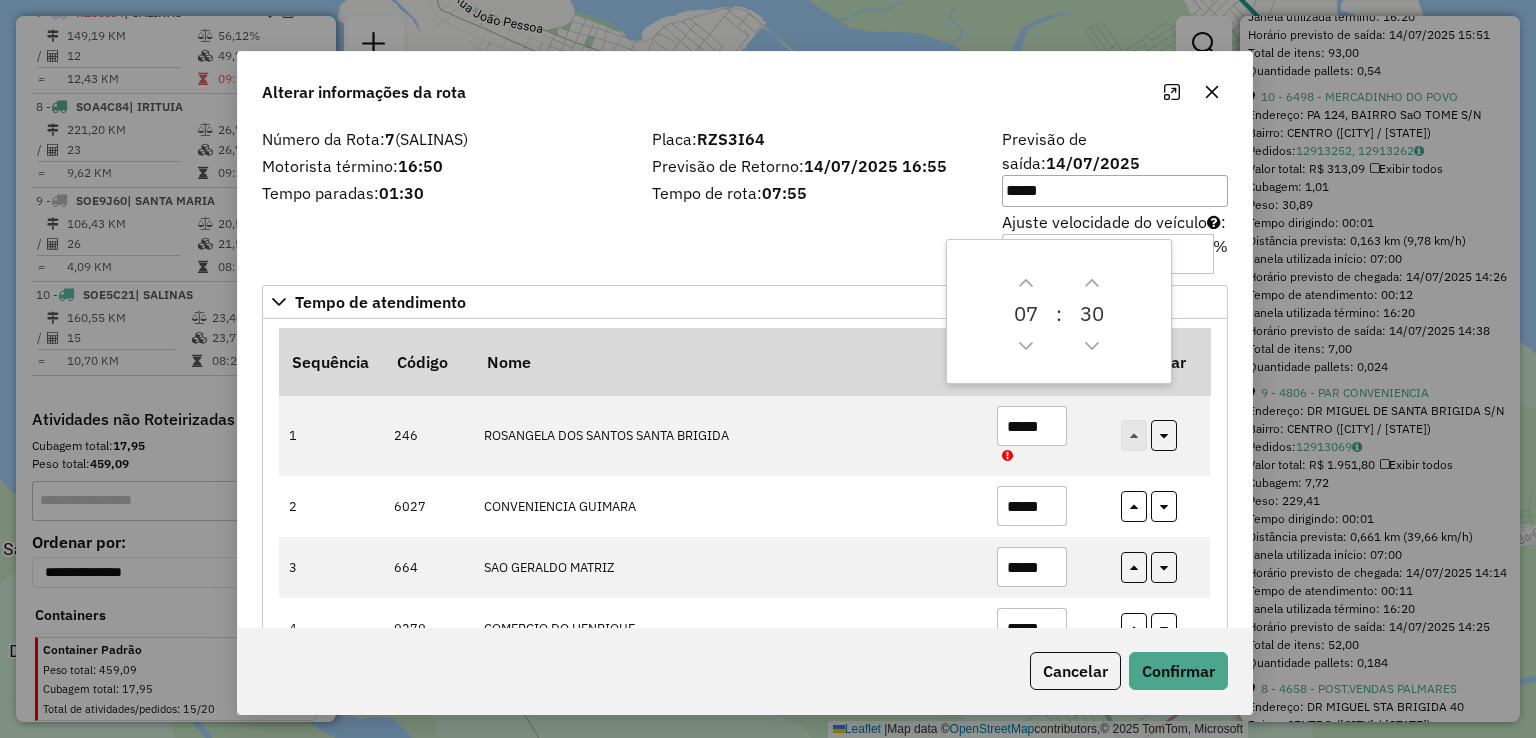click on "Alterar informações da rota" 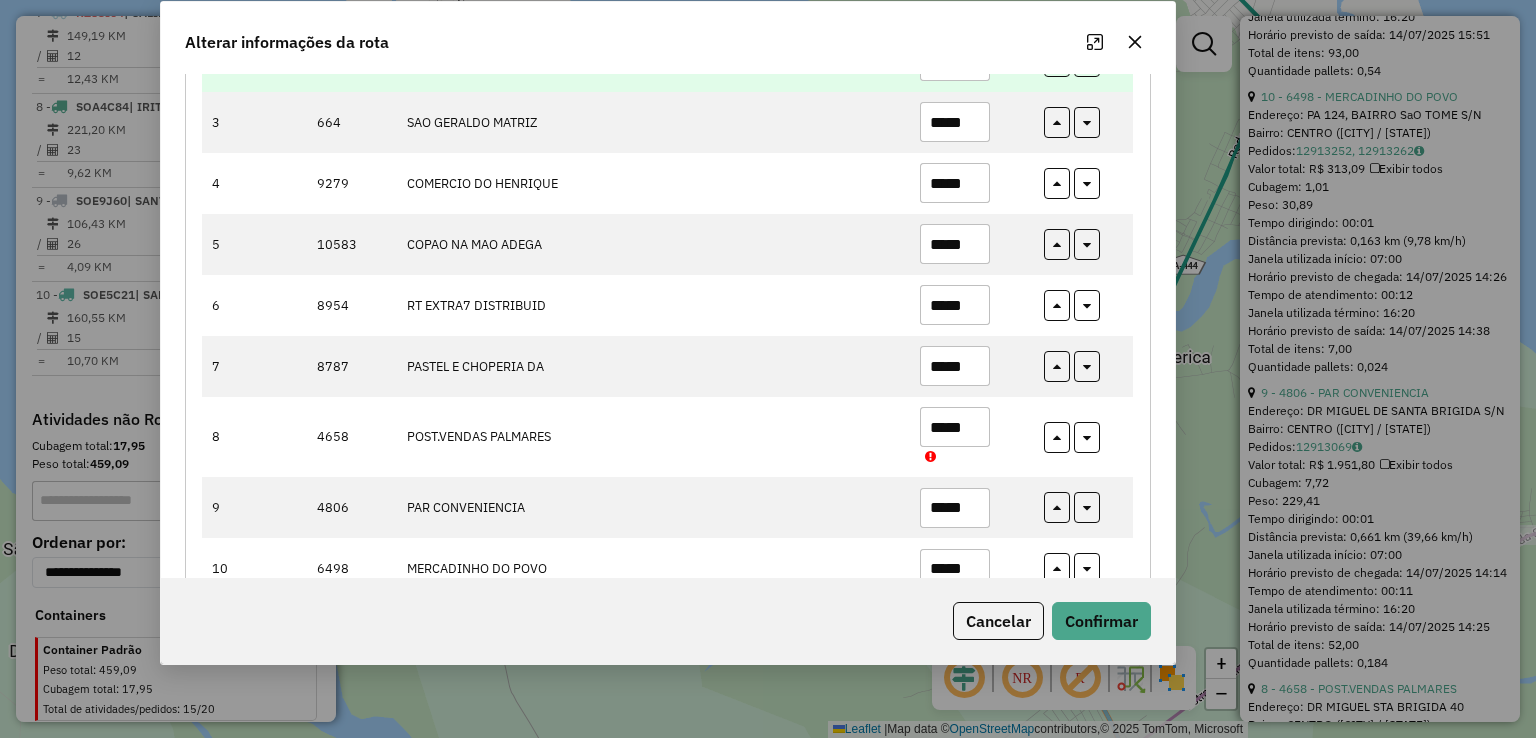 scroll, scrollTop: 500, scrollLeft: 0, axis: vertical 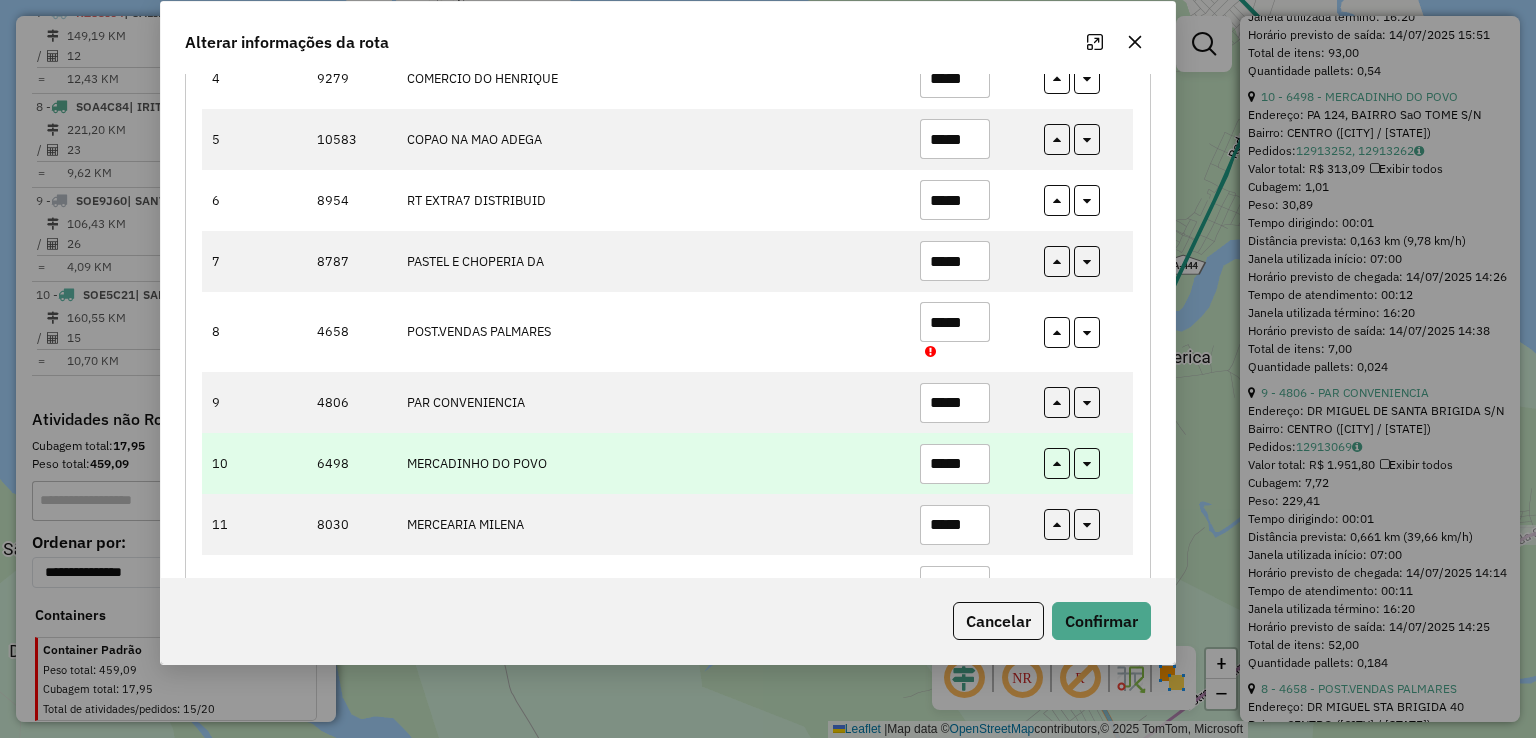 click on "*****" at bounding box center (955, 464) 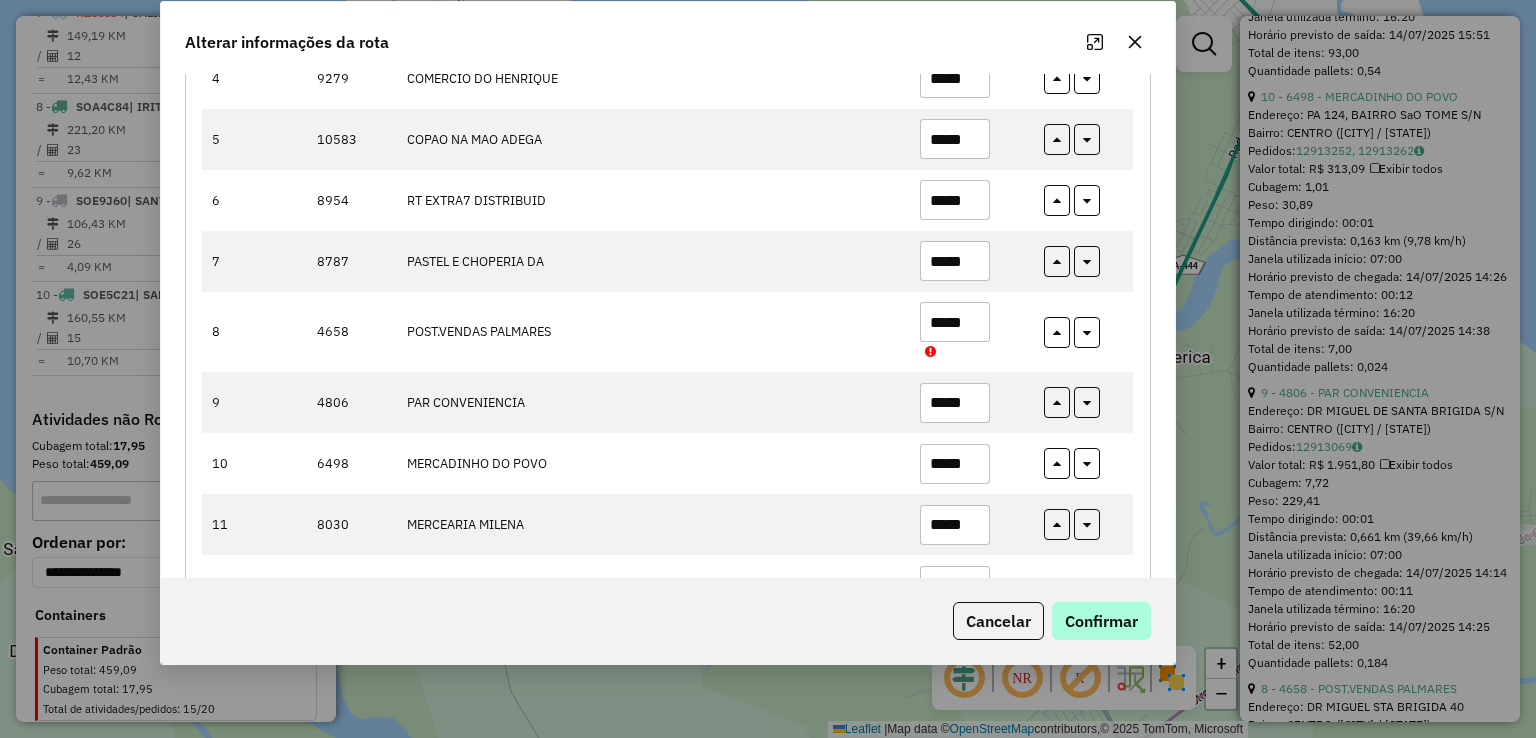 type on "*****" 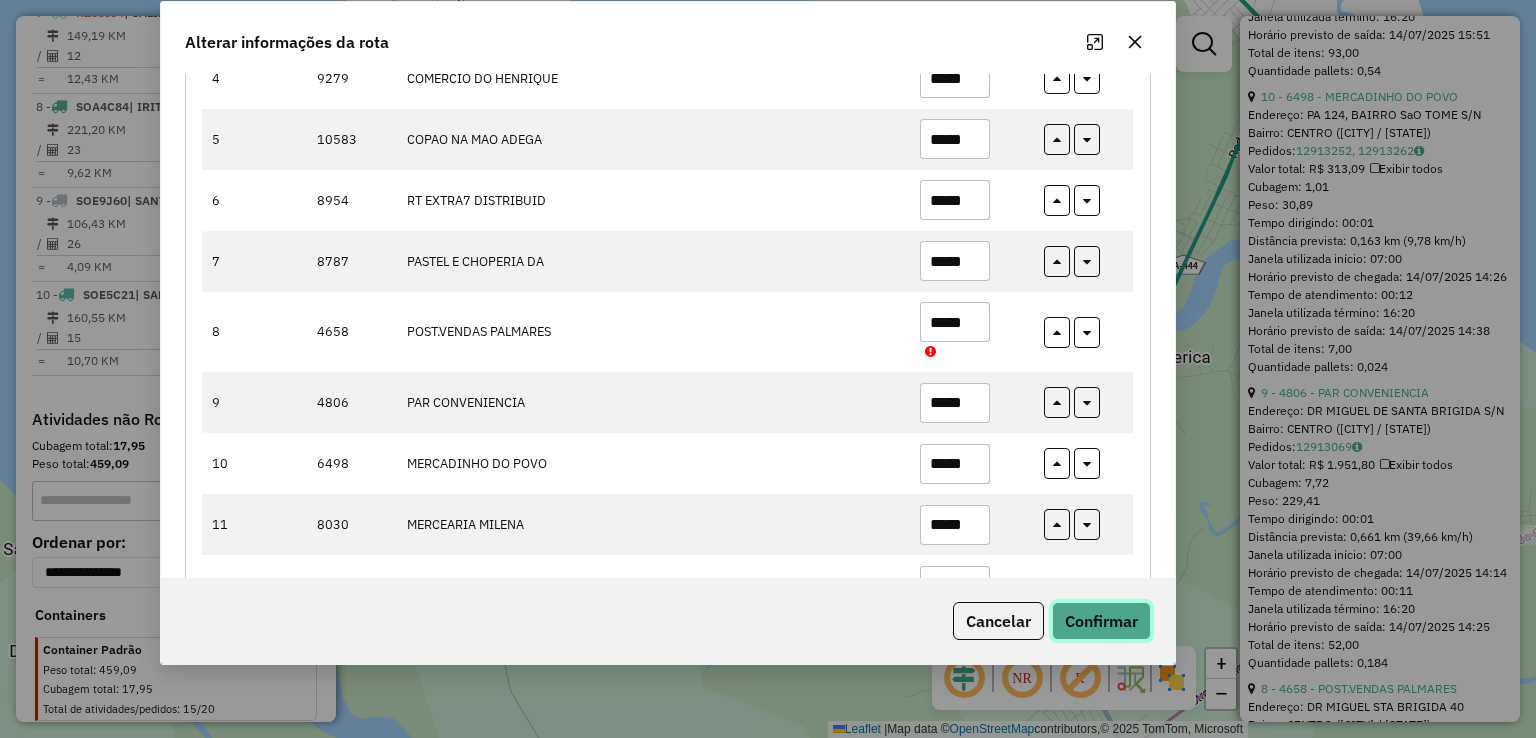 click on "Confirmar" 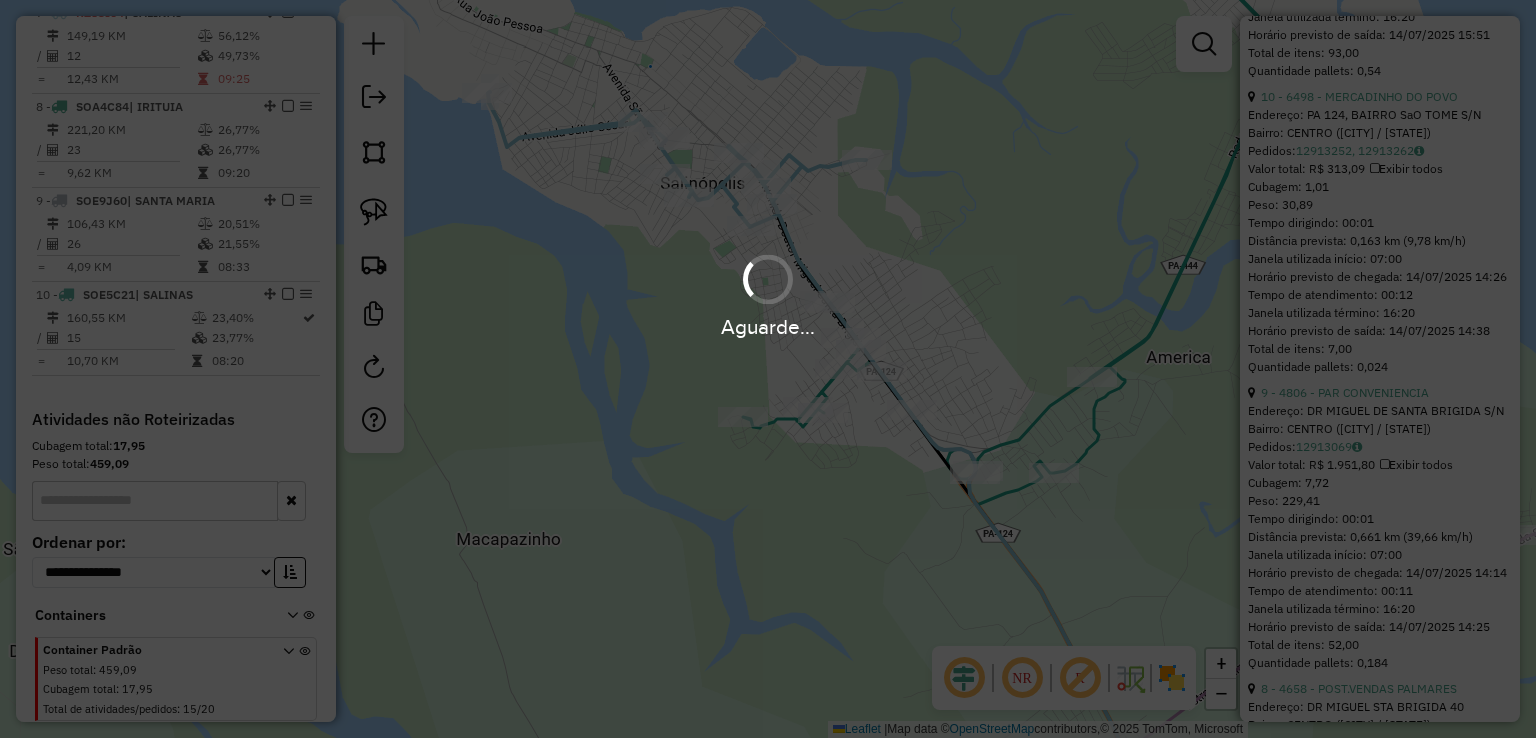 click on "Aguarde..." at bounding box center (768, 369) 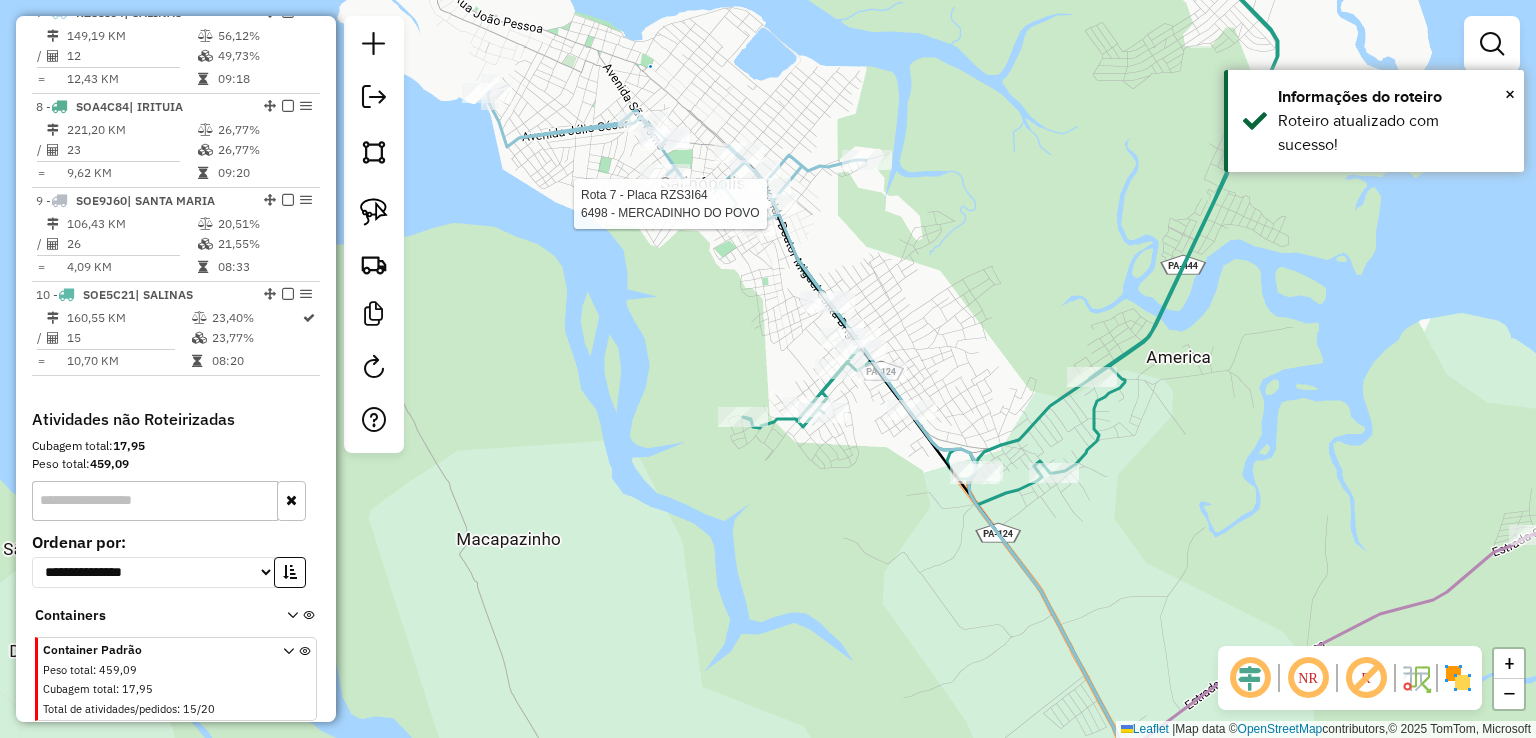 select on "**********" 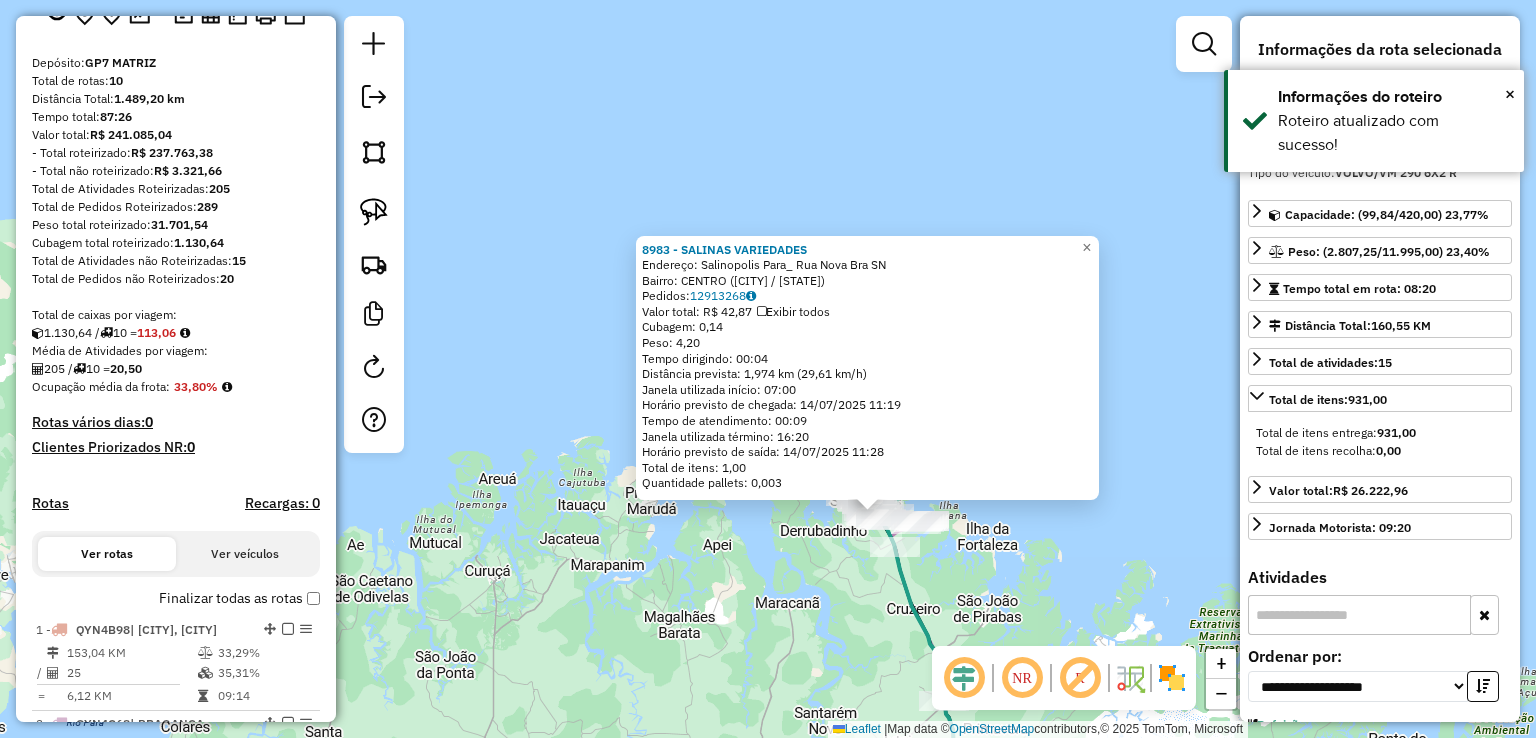 scroll, scrollTop: 0, scrollLeft: 0, axis: both 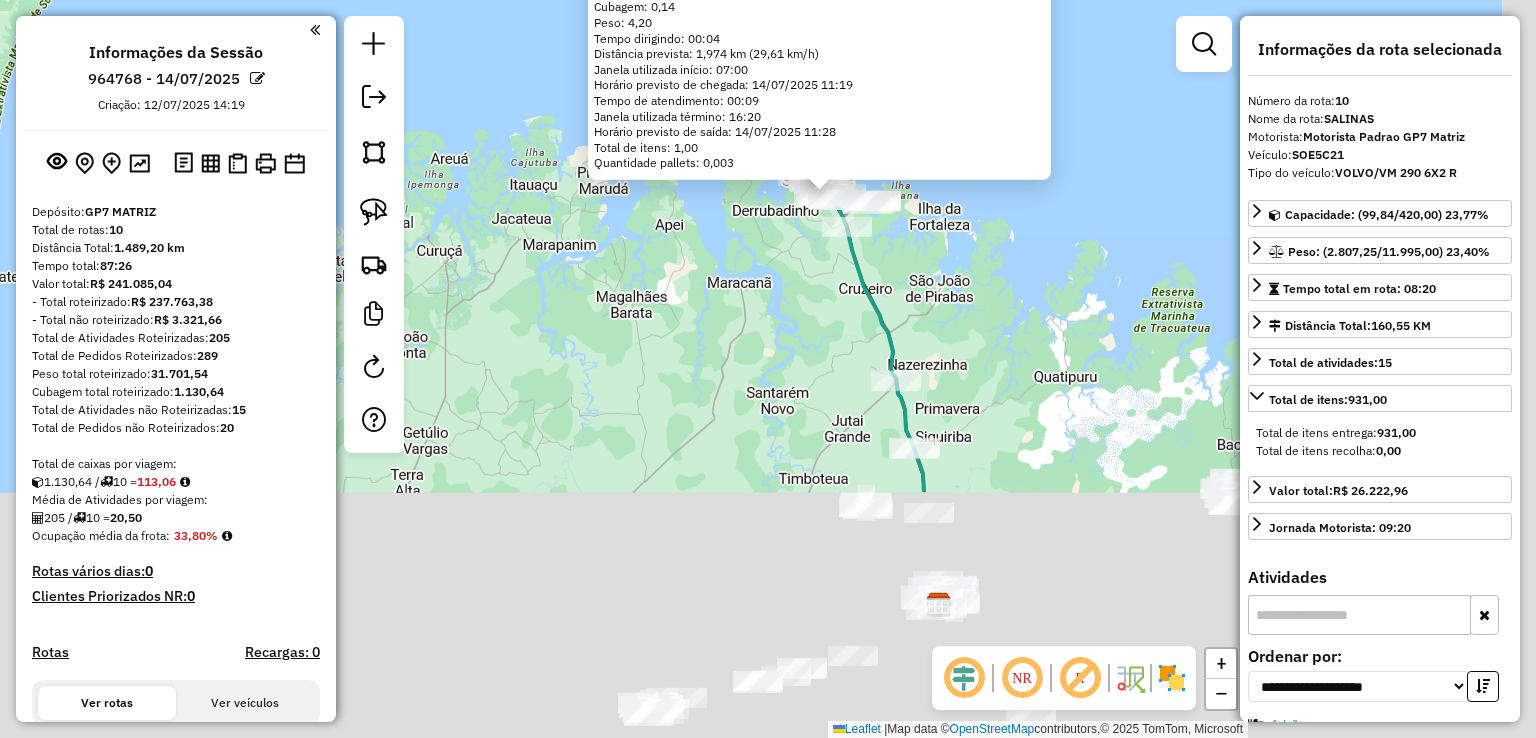 drag, startPoint x: 708, startPoint y: 669, endPoint x: 658, endPoint y: 283, distance: 389.22488 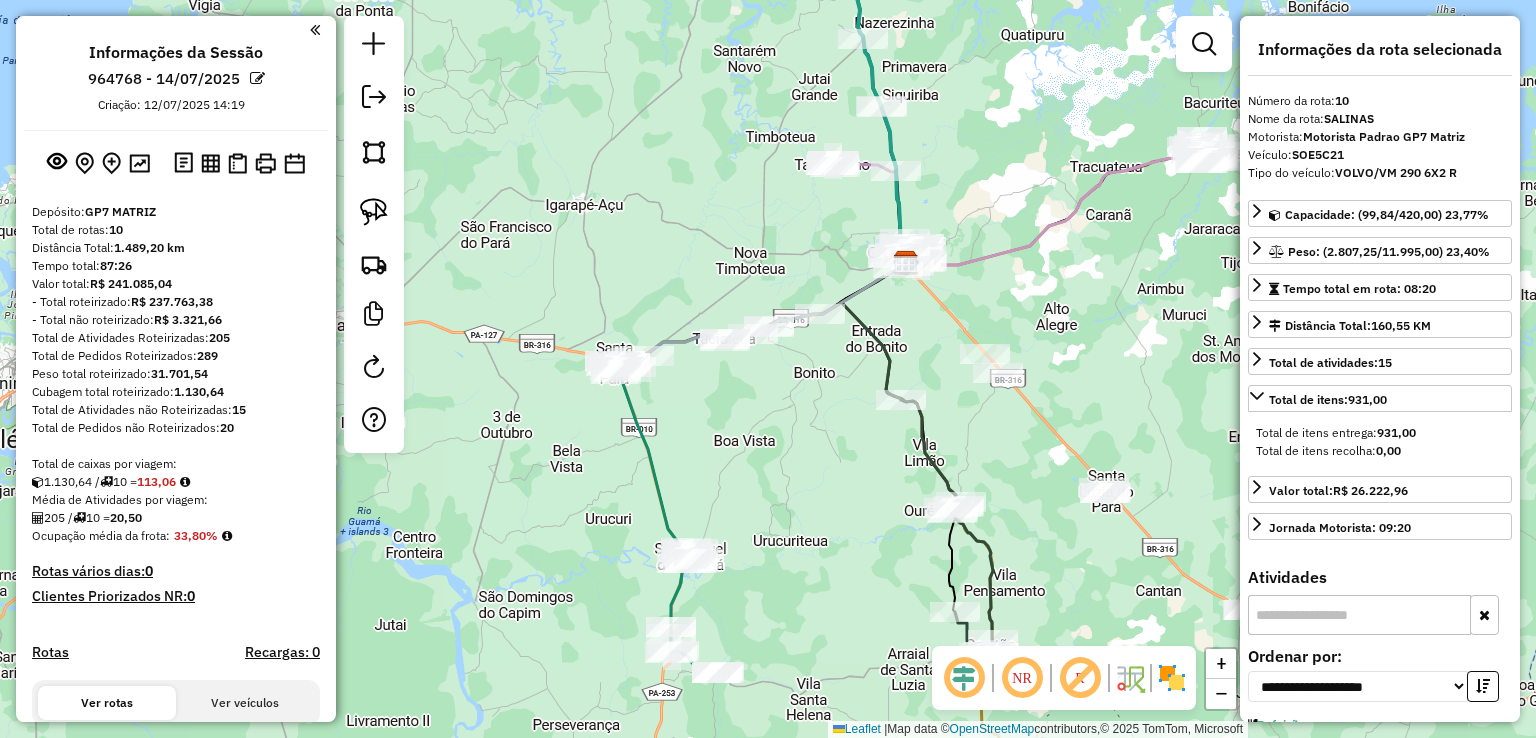 drag, startPoint x: 956, startPoint y: 310, endPoint x: 951, endPoint y: 251, distance: 59.211487 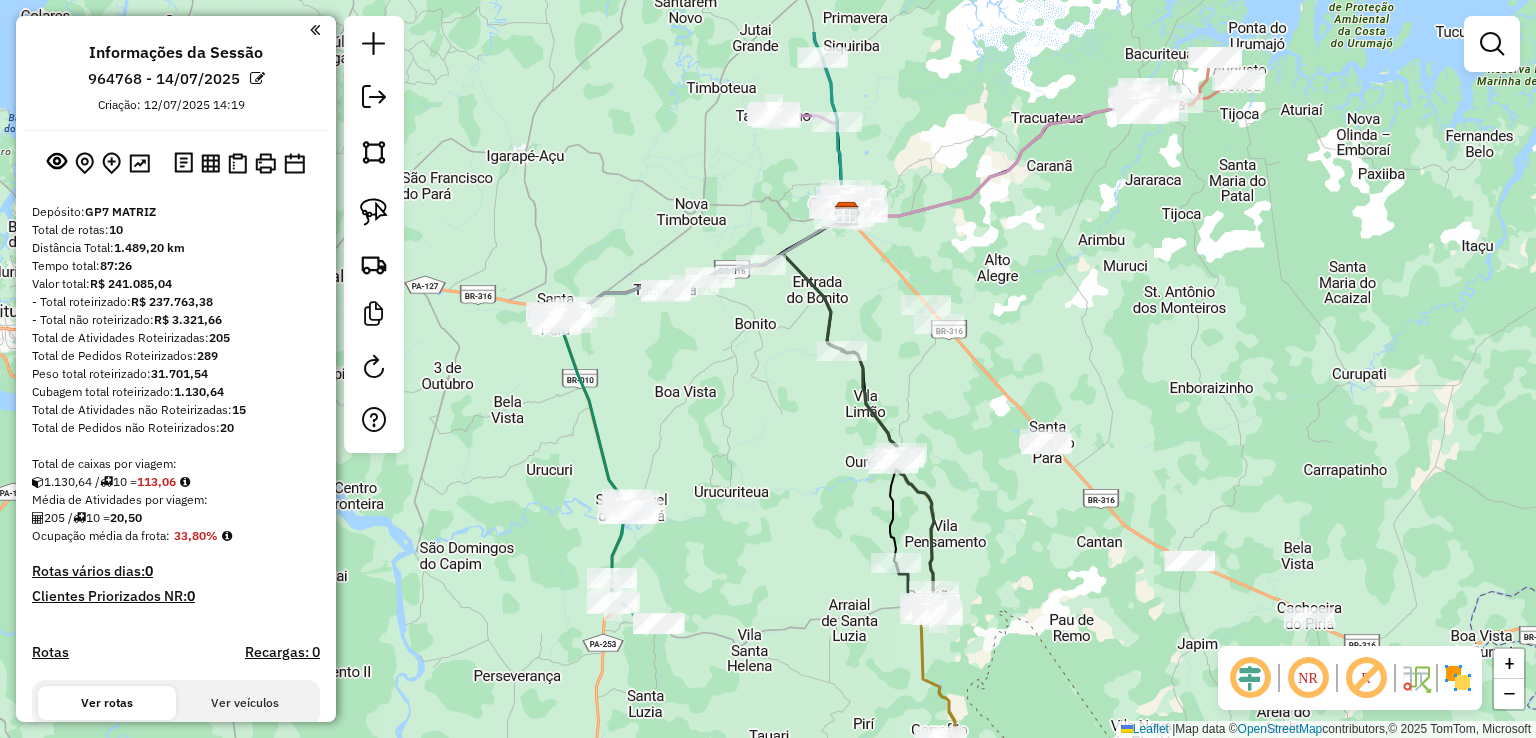 drag, startPoint x: 1142, startPoint y: 326, endPoint x: 1055, endPoint y: 457, distance: 157.25775 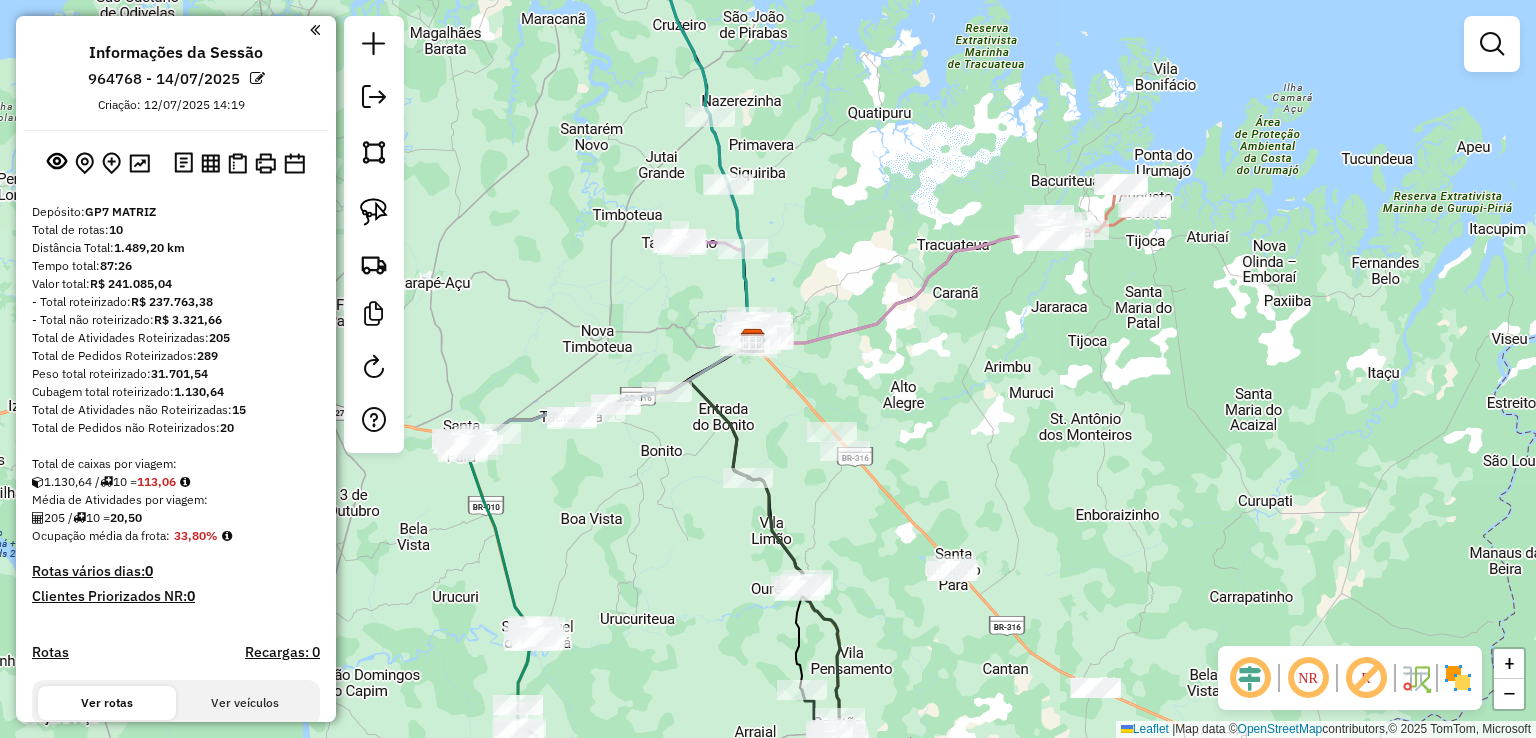 drag, startPoint x: 1016, startPoint y: 451, endPoint x: 1053, endPoint y: 282, distance: 173.00288 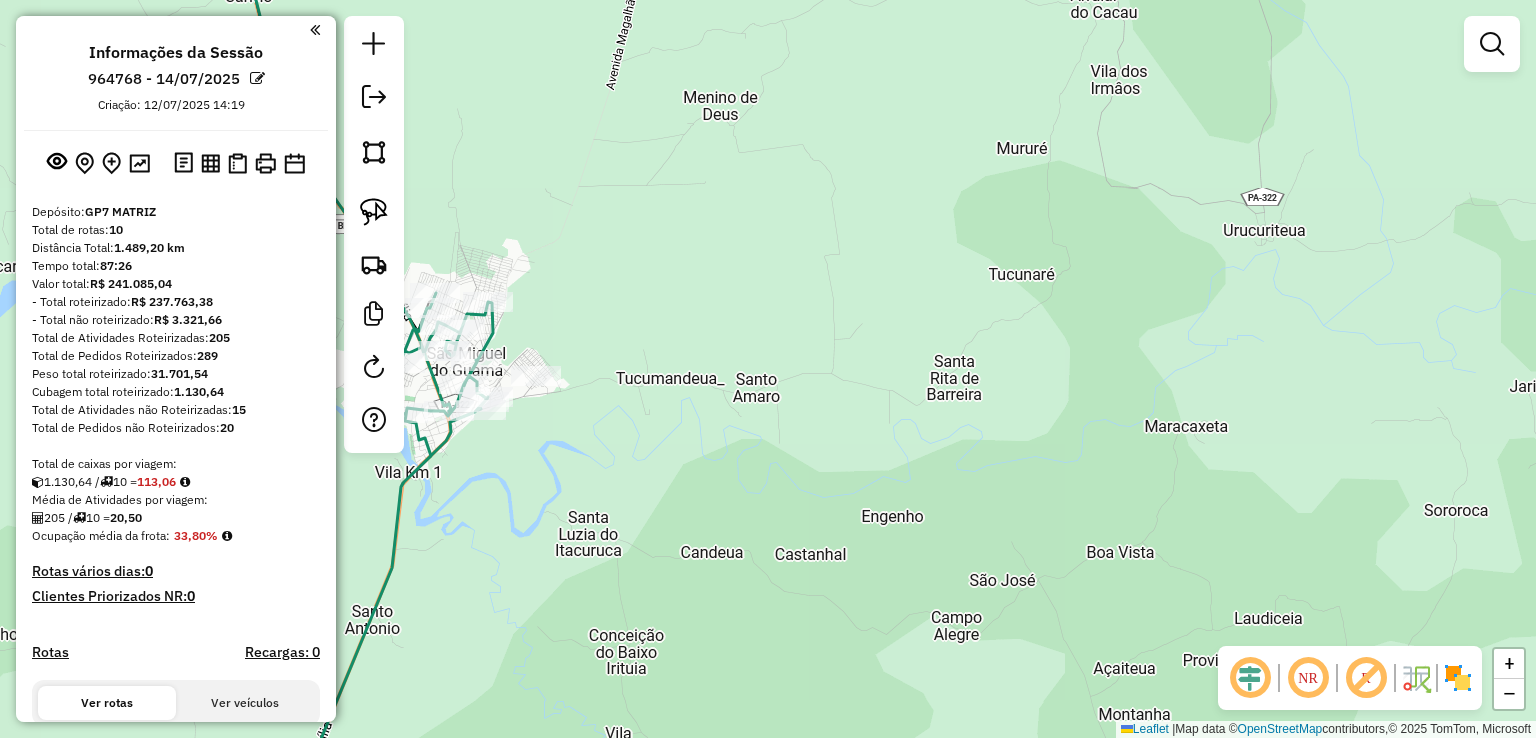 drag, startPoint x: 548, startPoint y: 432, endPoint x: 648, endPoint y: 221, distance: 233.49733 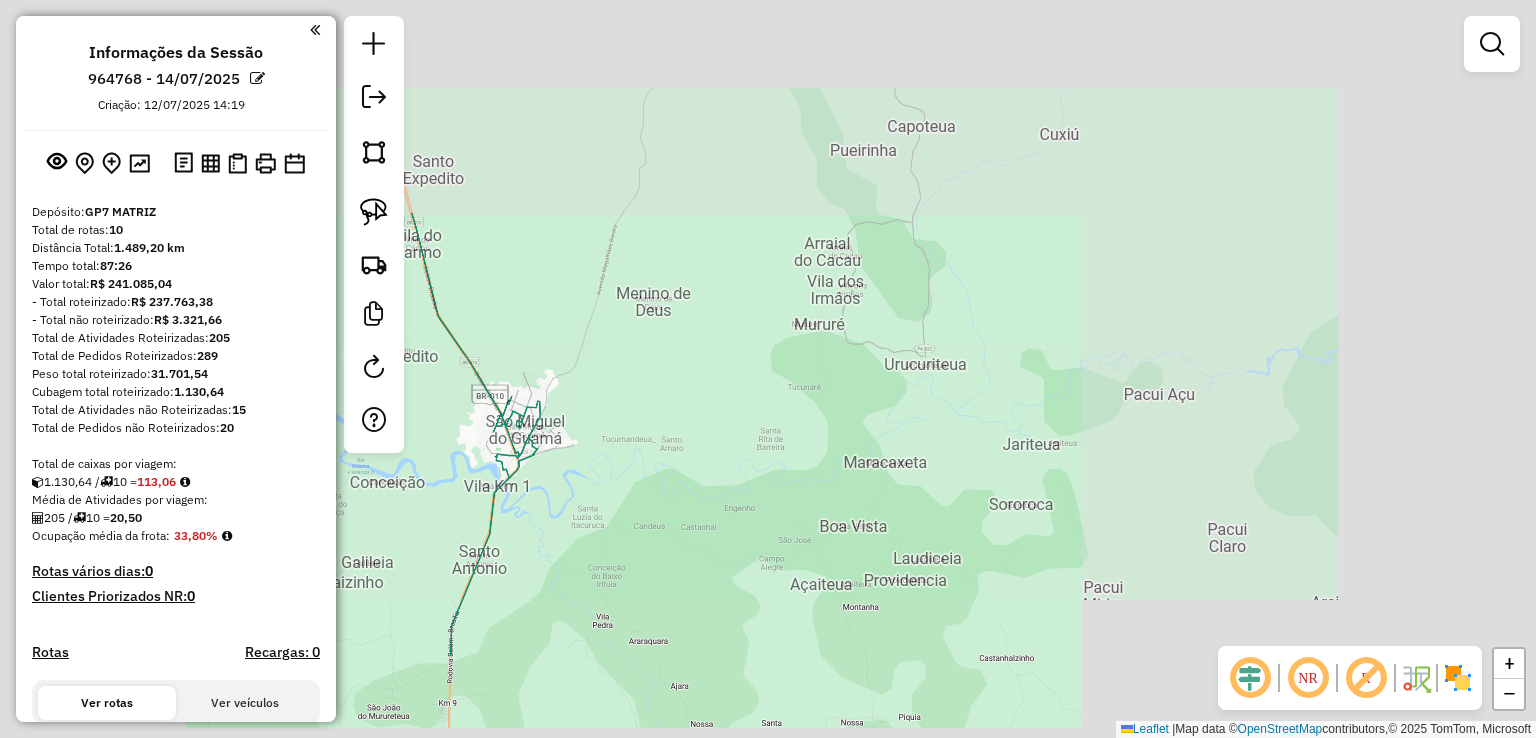 click on "Janela de atendimento Grade de atendimento Capacidade Transportadoras Veículos Cliente Pedidos  Rotas Selecione os dias de semana para filtrar as janelas de atendimento  Seg   Ter   Qua   Qui   Sex   Sáb   Dom  Informe o período da janela de atendimento: De: Até:  Filtrar exatamente a janela do cliente  Considerar janela de atendimento padrão  Selecione os dias de semana para filtrar as grades de atendimento  Seg   Ter   Qua   Qui   Sex   Sáb   Dom   Considerar clientes sem dia de atendimento cadastrado  Clientes fora do dia de atendimento selecionado Filtrar as atividades entre os valores definidos abaixo:  Peso mínimo:   Peso máximo:   Cubagem mínima:   Cubagem máxima:   De:   Até:  Filtrar as atividades entre o tempo de atendimento definido abaixo:  De:   Até:   Considerar capacidade total dos clientes não roteirizados Transportadora: Selecione um ou mais itens Tipo de veículo: Selecione um ou mais itens Veículo: Selecione um ou mais itens Motorista: Selecione um ou mais itens Nome: Rótulo:" 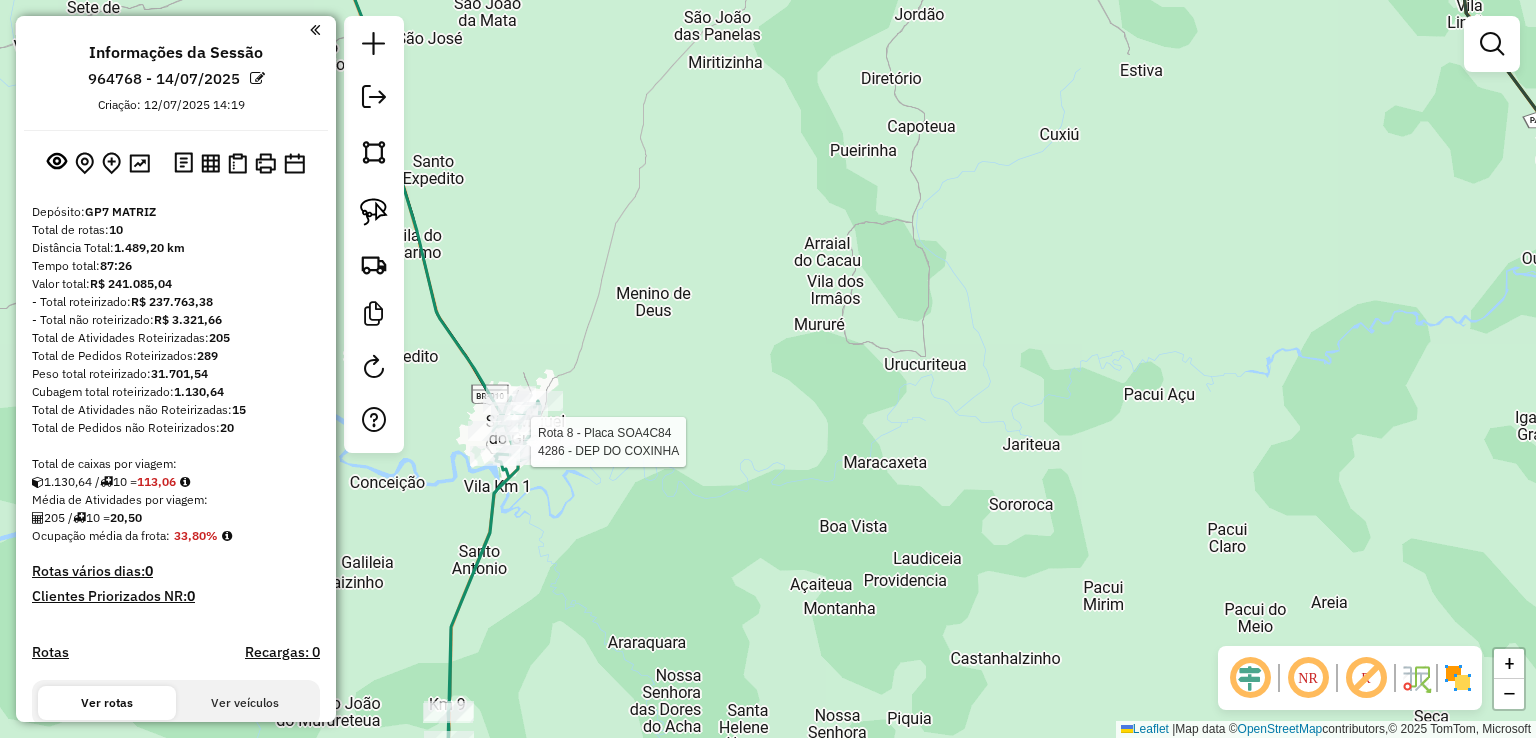 select on "**********" 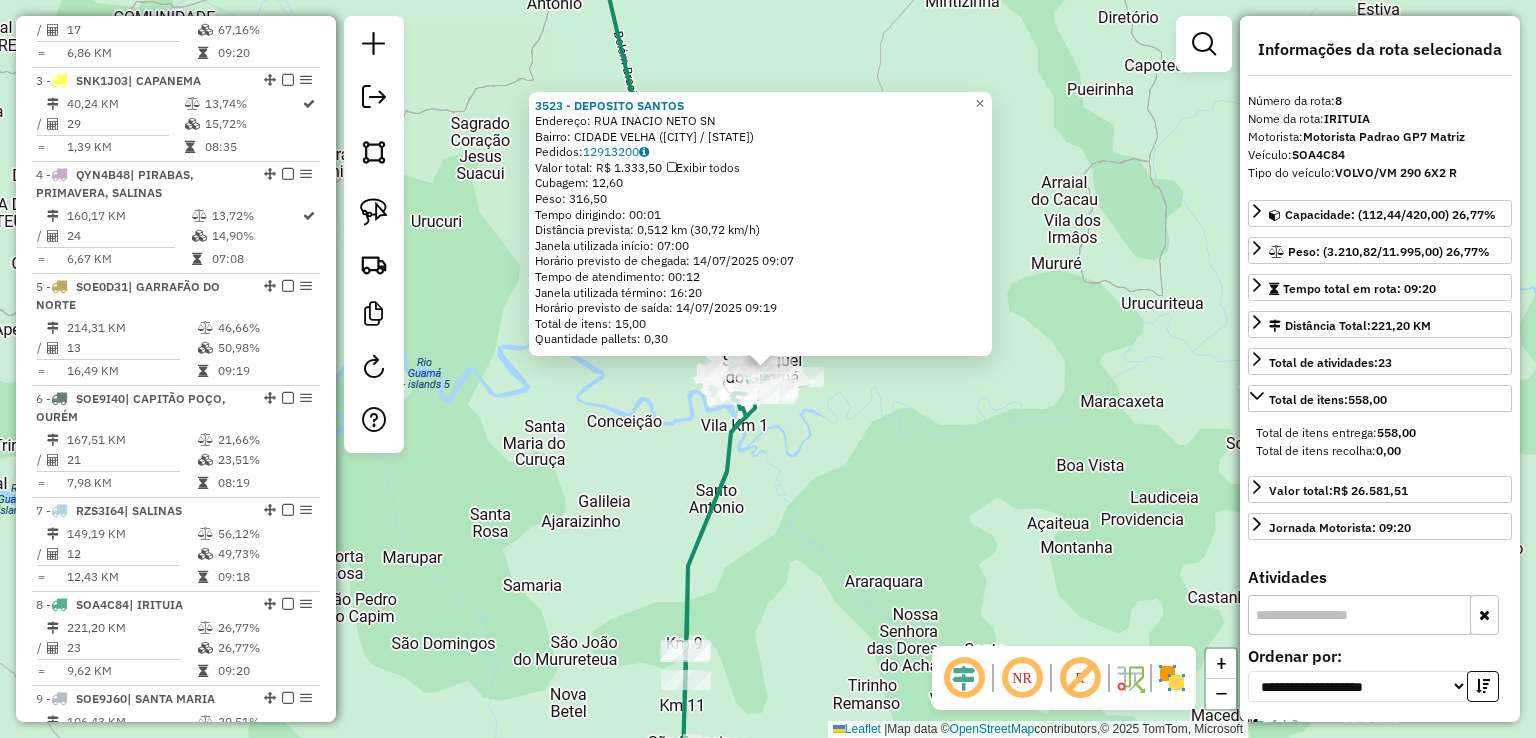 scroll, scrollTop: 1446, scrollLeft: 0, axis: vertical 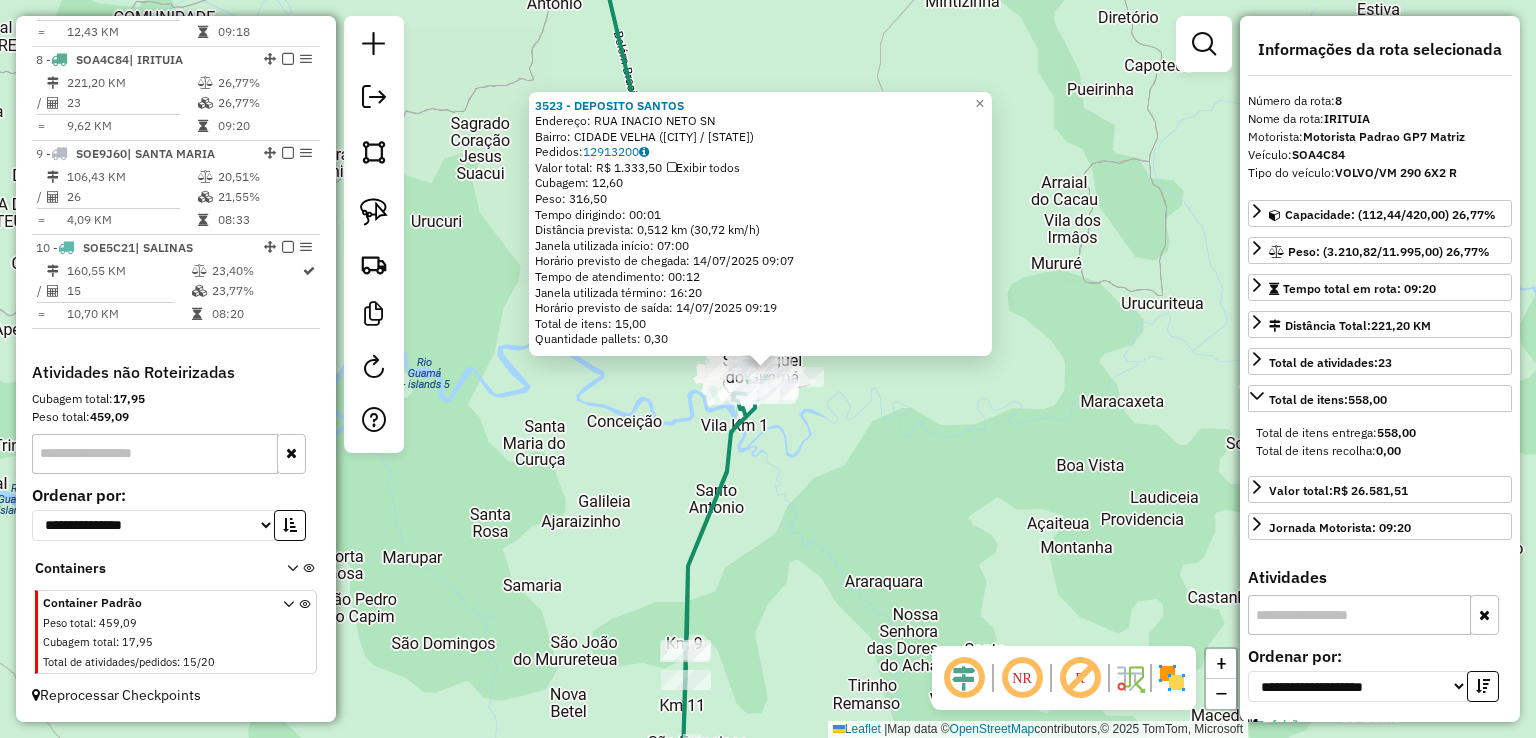 click on "3523 - DEPOSITO SANTOS  Endereço:  RUA INACIO NETO SN   Bairro: CIDADE VELHA (SAO MIGUEL DO GUAMA / PA)   Pedidos:  12913200   Valor total: R$ 1.333,50   Exibir todos   Cubagem: 12,60  Peso: 316,50  Tempo dirigindo: 00:01   Distância prevista: 0,512 km (30,72 km/h)   Janela utilizada início: 07:00   Horário previsto de chegada: 14/07/2025 09:07   Tempo de atendimento: 00:12   Janela utilizada término: 16:20   Horário previsto de saída: 14/07/2025 09:19   Total de itens: 15,00   Quantidade pallets: 0,30  × Janela de atendimento Grade de atendimento Capacidade Transportadoras Veículos Cliente Pedidos  Rotas Selecione os dias de semana para filtrar as janelas de atendimento  Seg   Ter   Qua   Qui   Sex   Sáb   Dom  Informe o período da janela de atendimento: De: Até:  Filtrar exatamente a janela do cliente  Considerar janela de atendimento padrão  Selecione os dias de semana para filtrar as grades de atendimento  Seg   Ter   Qua   Qui   Sex   Sáb   Dom   Peso mínimo:   Peso máximo:   De:   Até:" 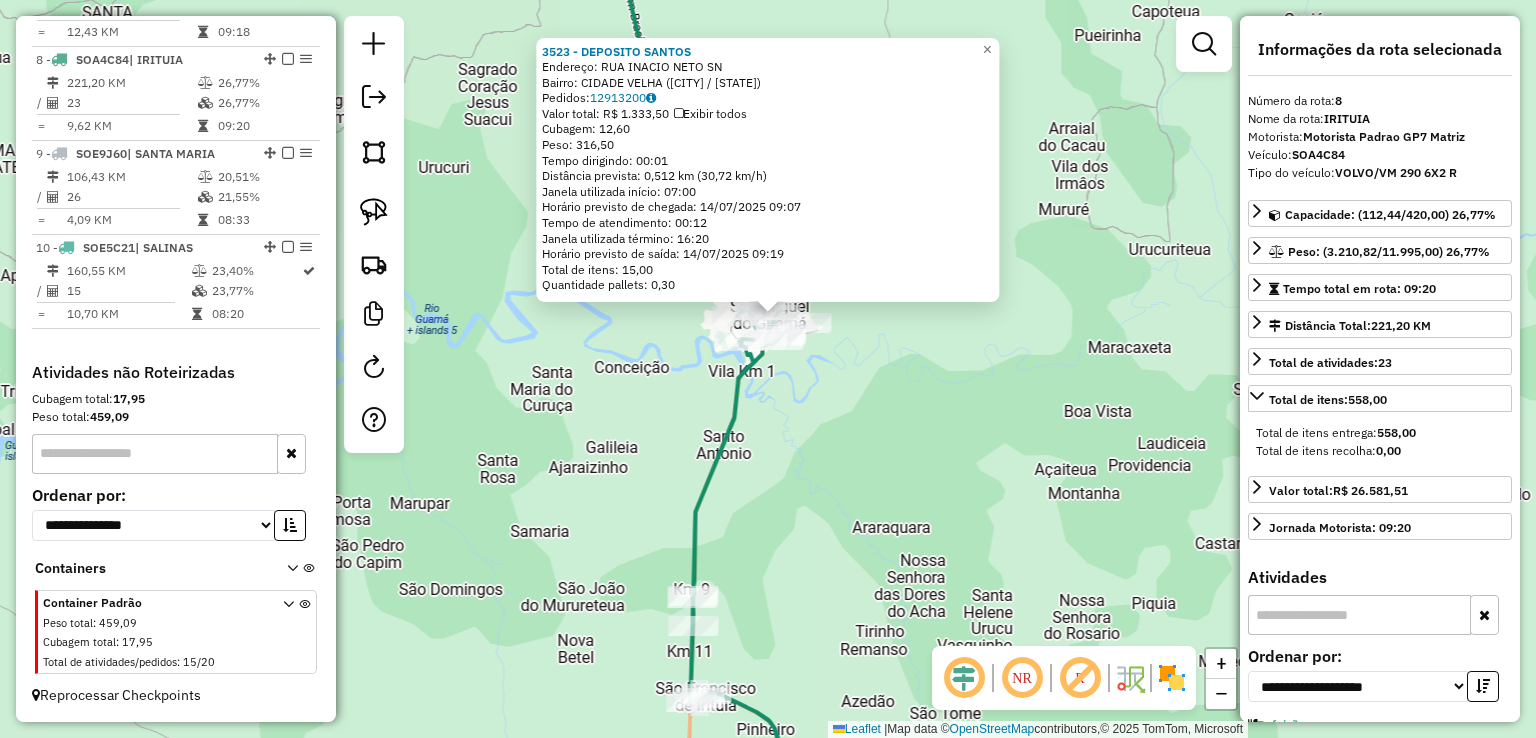 click on "3523 - DEPOSITO SANTOS  Endereço:  RUA INACIO NETO SN   Bairro: CIDADE VELHA (SAO MIGUEL DO GUAMA / PA)   Pedidos:  12913200   Valor total: R$ 1.333,50   Exibir todos   Cubagem: 12,60  Peso: 316,50  Tempo dirigindo: 00:01   Distância prevista: 0,512 km (30,72 km/h)   Janela utilizada início: 07:00   Horário previsto de chegada: 14/07/2025 09:07   Tempo de atendimento: 00:12   Janela utilizada término: 16:20   Horário previsto de saída: 14/07/2025 09:19   Total de itens: 15,00   Quantidade pallets: 0,30  × Janela de atendimento Grade de atendimento Capacidade Transportadoras Veículos Cliente Pedidos  Rotas Selecione os dias de semana para filtrar as janelas de atendimento  Seg   Ter   Qua   Qui   Sex   Sáb   Dom  Informe o período da janela de atendimento: De: Até:  Filtrar exatamente a janela do cliente  Considerar janela de atendimento padrão  Selecione os dias de semana para filtrar as grades de atendimento  Seg   Ter   Qua   Qui   Sex   Sáb   Dom   Peso mínimo:   Peso máximo:   De:   Até:" 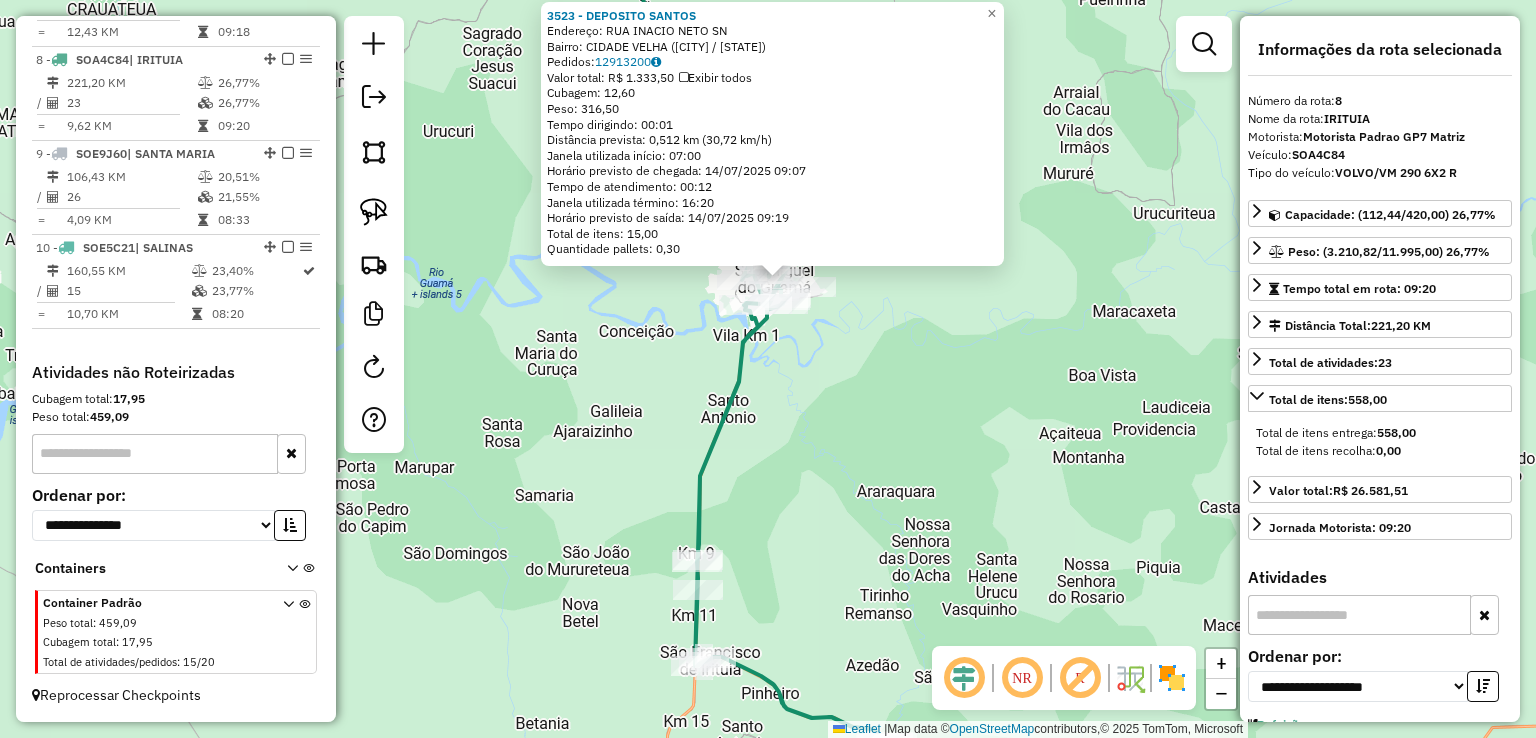 click on "3523 - DEPOSITO SANTOS  Endereço:  RUA INACIO NETO SN   Bairro: CIDADE VELHA (SAO MIGUEL DO GUAMA / PA)   Pedidos:  12913200   Valor total: R$ 1.333,50   Exibir todos   Cubagem: 12,60  Peso: 316,50  Tempo dirigindo: 00:01   Distância prevista: 0,512 km (30,72 km/h)   Janela utilizada início: 07:00   Horário previsto de chegada: 14/07/2025 09:07   Tempo de atendimento: 00:12   Janela utilizada término: 16:20   Horário previsto de saída: 14/07/2025 09:19   Total de itens: 15,00   Quantidade pallets: 0,30  × Janela de atendimento Grade de atendimento Capacidade Transportadoras Veículos Cliente Pedidos  Rotas Selecione os dias de semana para filtrar as janelas de atendimento  Seg   Ter   Qua   Qui   Sex   Sáb   Dom  Informe o período da janela de atendimento: De: Até:  Filtrar exatamente a janela do cliente  Considerar janela de atendimento padrão  Selecione os dias de semana para filtrar as grades de atendimento  Seg   Ter   Qua   Qui   Sex   Sáb   Dom   Peso mínimo:   Peso máximo:   De:   Até:" 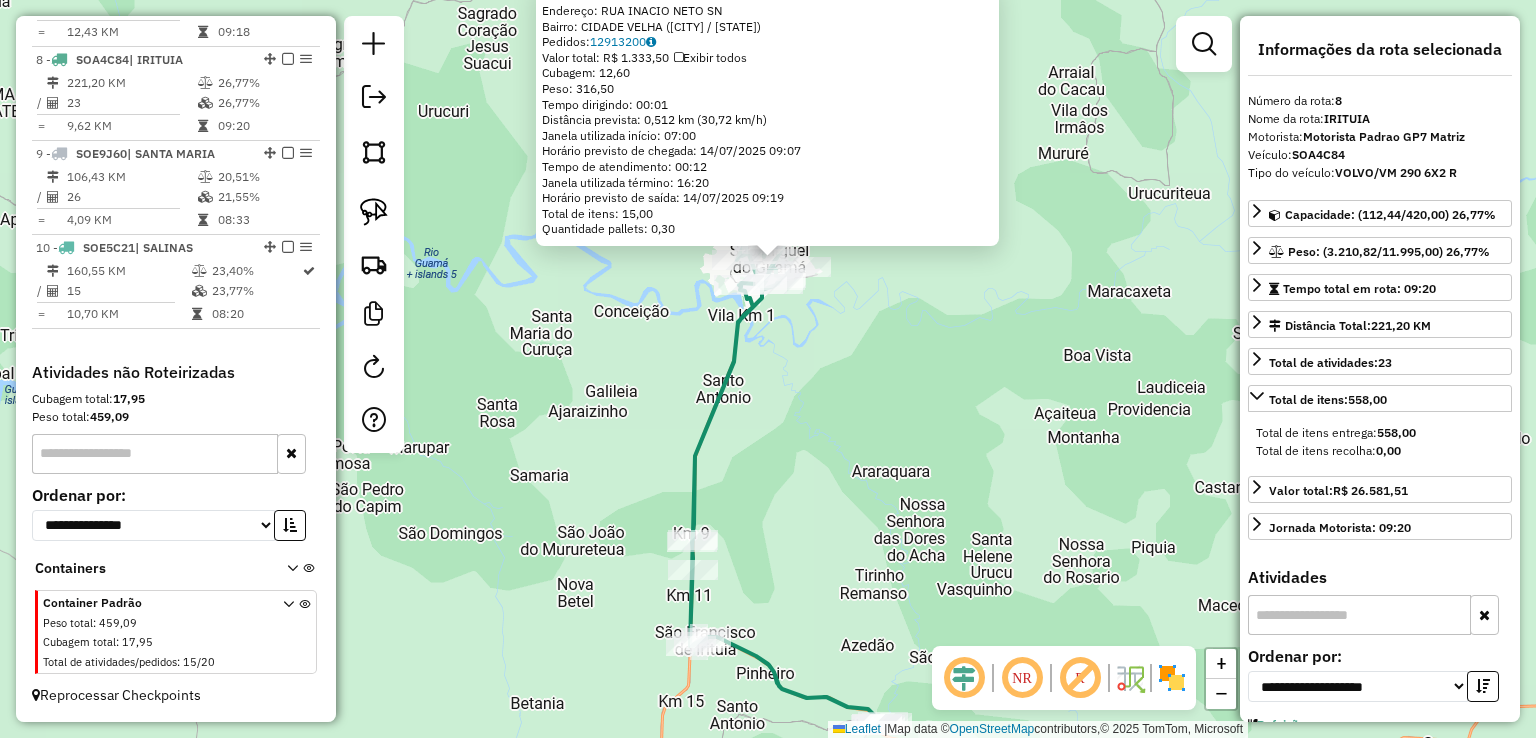 drag, startPoint x: 835, startPoint y: 411, endPoint x: 836, endPoint y: 304, distance: 107.00467 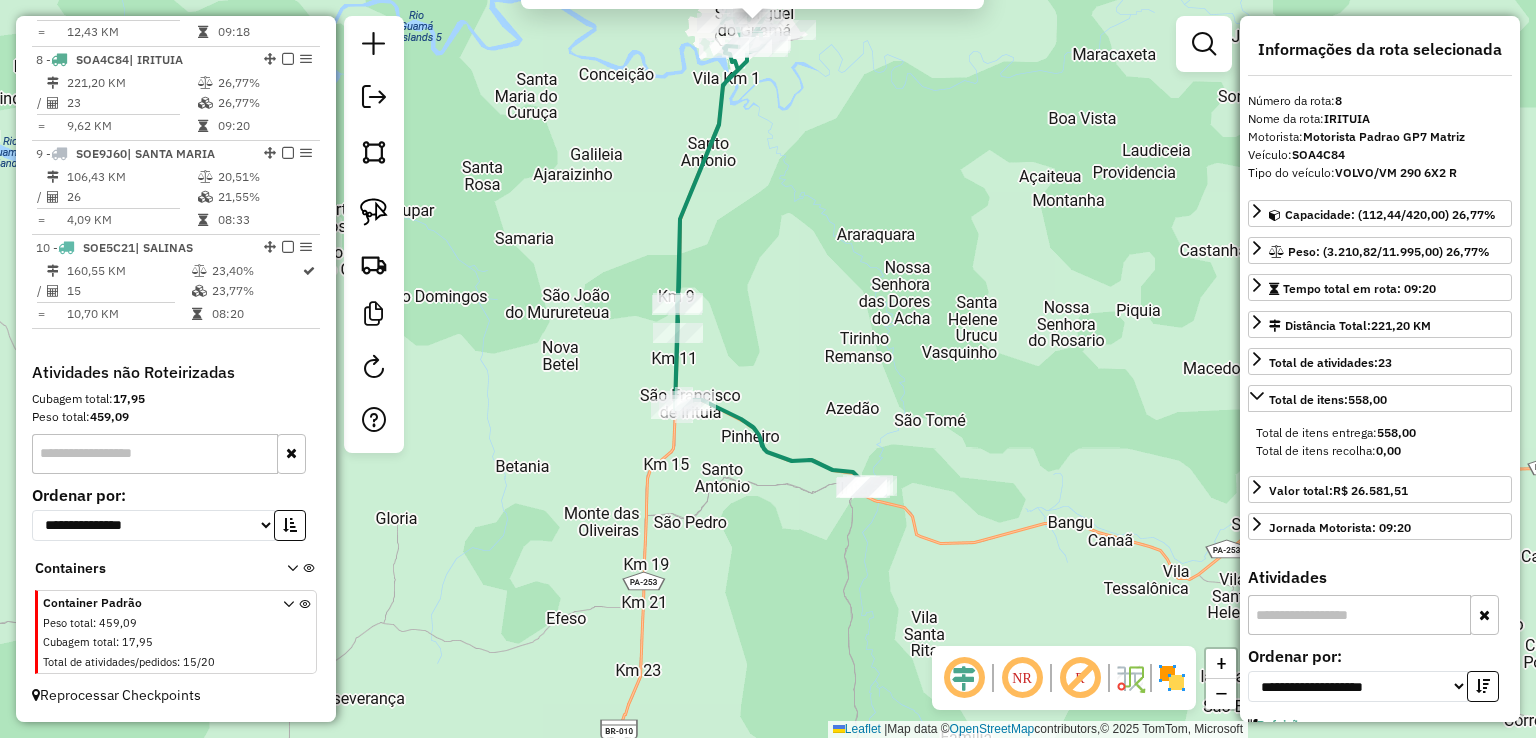 drag, startPoint x: 821, startPoint y: 313, endPoint x: 824, endPoint y: 357, distance: 44.102154 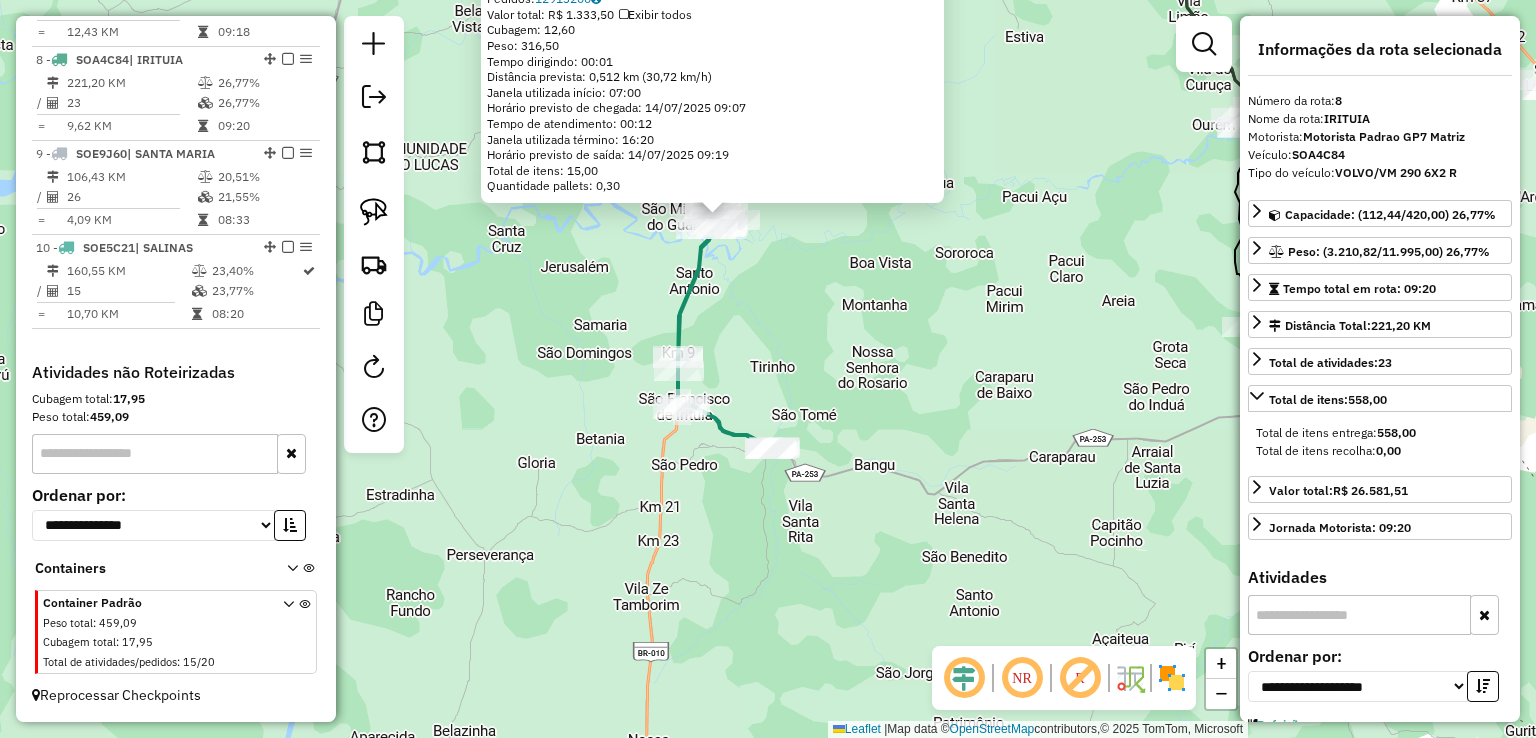 click on "3523 - DEPOSITO SANTOS  Endereço:  RUA INACIO NETO SN   Bairro: CIDADE VELHA (SAO MIGUEL DO GUAMA / PA)   Pedidos:  12913200   Valor total: R$ 1.333,50   Exibir todos   Cubagem: 12,60  Peso: 316,50  Tempo dirigindo: 00:01   Distância prevista: 0,512 km (30,72 km/h)   Janela utilizada início: 07:00   Horário previsto de chegada: 14/07/2025 09:07   Tempo de atendimento: 00:12   Janela utilizada término: 16:20   Horário previsto de saída: 14/07/2025 09:19   Total de itens: 15,00   Quantidade pallets: 0,30  × Janela de atendimento Grade de atendimento Capacidade Transportadoras Veículos Cliente Pedidos  Rotas Selecione os dias de semana para filtrar as janelas de atendimento  Seg   Ter   Qua   Qui   Sex   Sáb   Dom  Informe o período da janela de atendimento: De: Até:  Filtrar exatamente a janela do cliente  Considerar janela de atendimento padrão  Selecione os dias de semana para filtrar as grades de atendimento  Seg   Ter   Qua   Qui   Sex   Sáb   Dom   Peso mínimo:   Peso máximo:   De:   Até:" 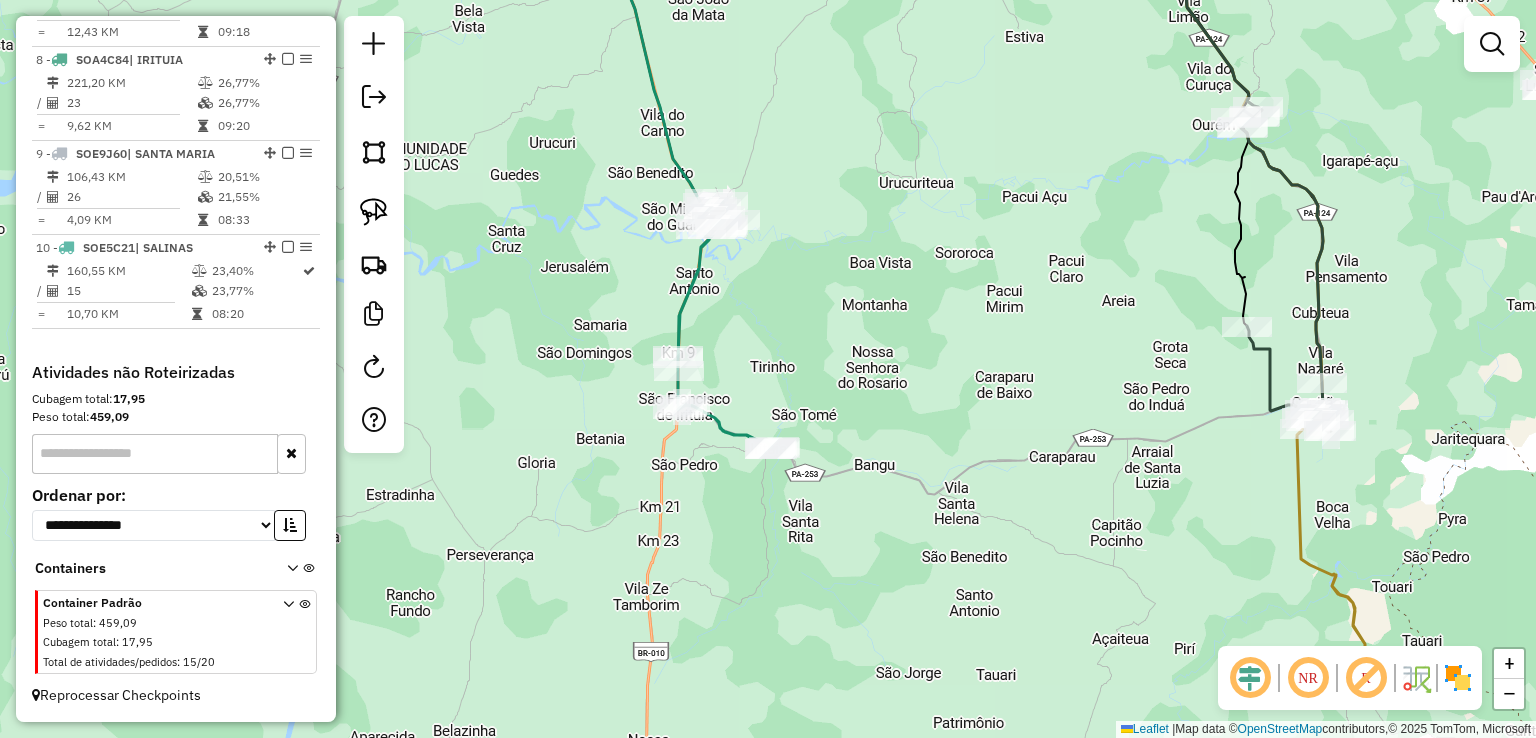 click on "Janela de atendimento Grade de atendimento Capacidade Transportadoras Veículos Cliente Pedidos  Rotas Selecione os dias de semana para filtrar as janelas de atendimento  Seg   Ter   Qua   Qui   Sex   Sáb   Dom  Informe o período da janela de atendimento: De: Até:  Filtrar exatamente a janela do cliente  Considerar janela de atendimento padrão  Selecione os dias de semana para filtrar as grades de atendimento  Seg   Ter   Qua   Qui   Sex   Sáb   Dom   Considerar clientes sem dia de atendimento cadastrado  Clientes fora do dia de atendimento selecionado Filtrar as atividades entre os valores definidos abaixo:  Peso mínimo:   Peso máximo:   Cubagem mínima:   Cubagem máxima:   De:   Até:  Filtrar as atividades entre o tempo de atendimento definido abaixo:  De:   Até:   Considerar capacidade total dos clientes não roteirizados Transportadora: Selecione um ou mais itens Tipo de veículo: Selecione um ou mais itens Veículo: Selecione um ou mais itens Motorista: Selecione um ou mais itens Nome: Rótulo:" 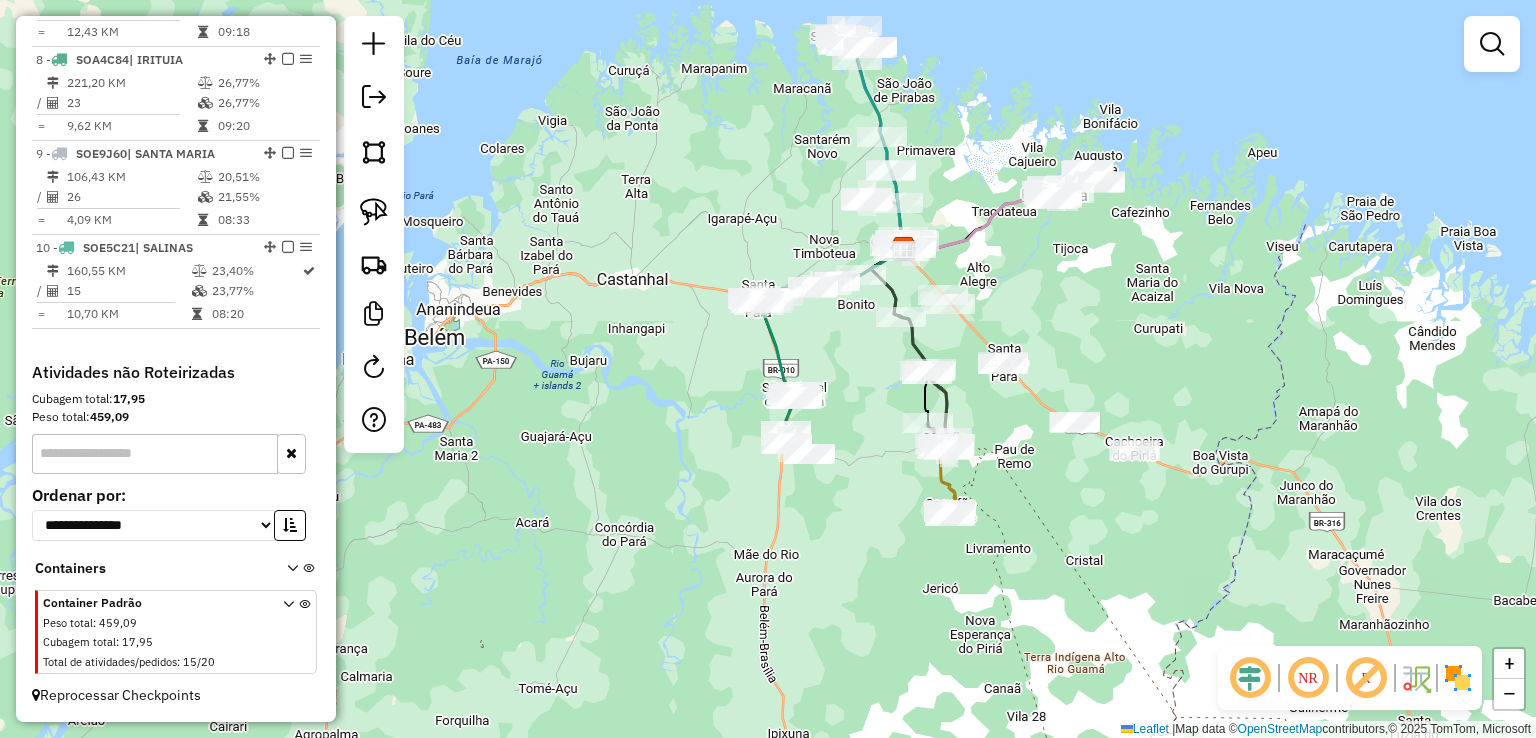 drag, startPoint x: 928, startPoint y: 128, endPoint x: 999, endPoint y: 249, distance: 140.29256 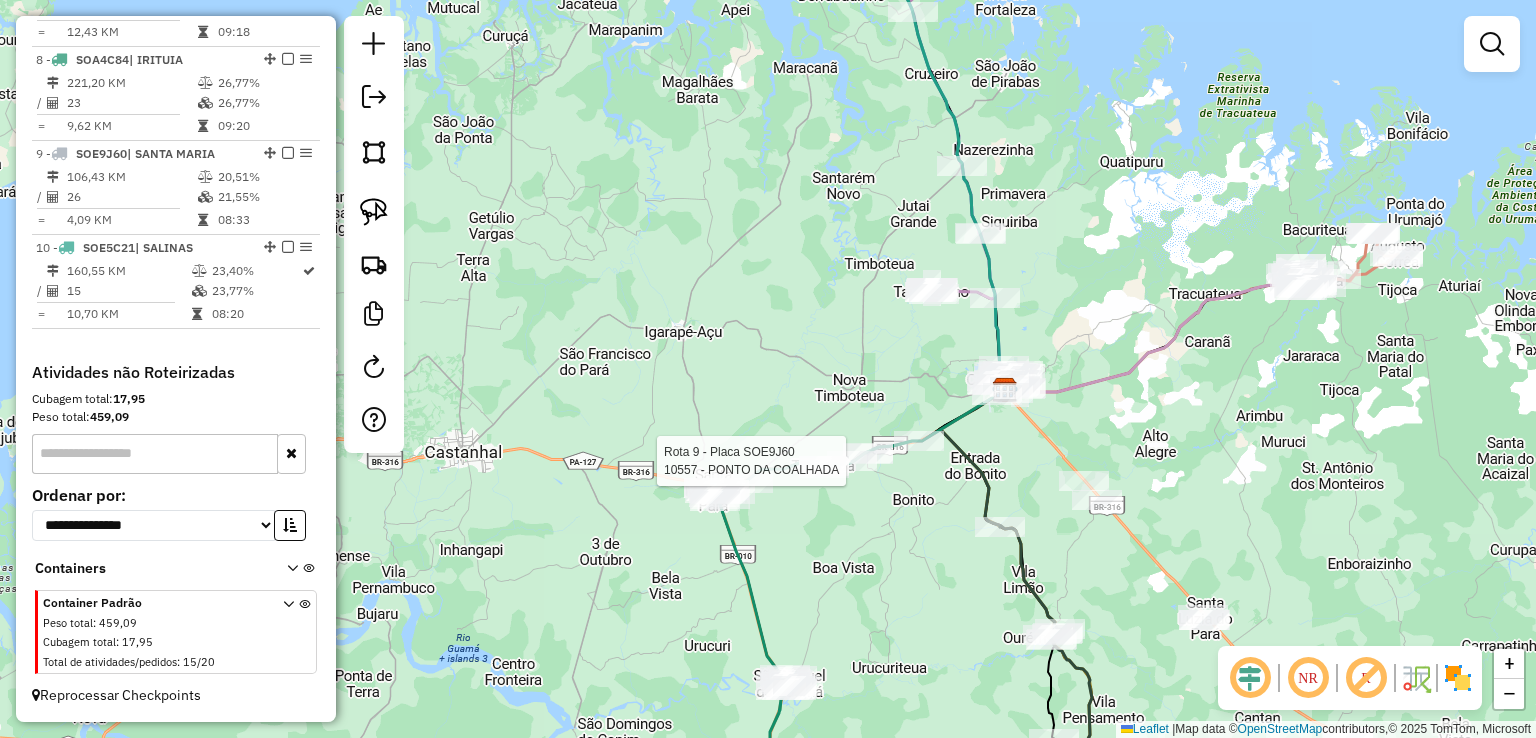 select on "**********" 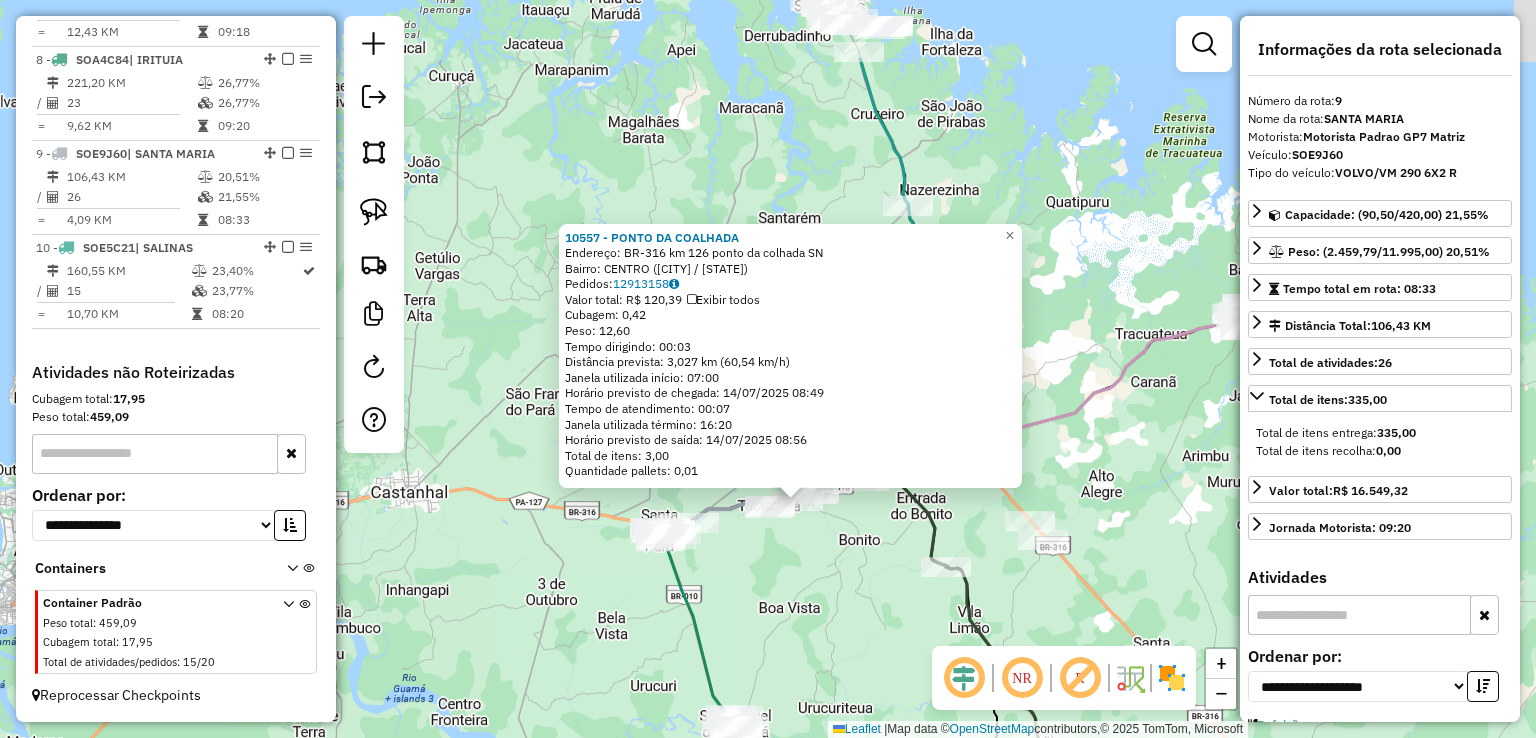 drag, startPoint x: 1002, startPoint y: 51, endPoint x: 1144, endPoint y: 636, distance: 601.98755 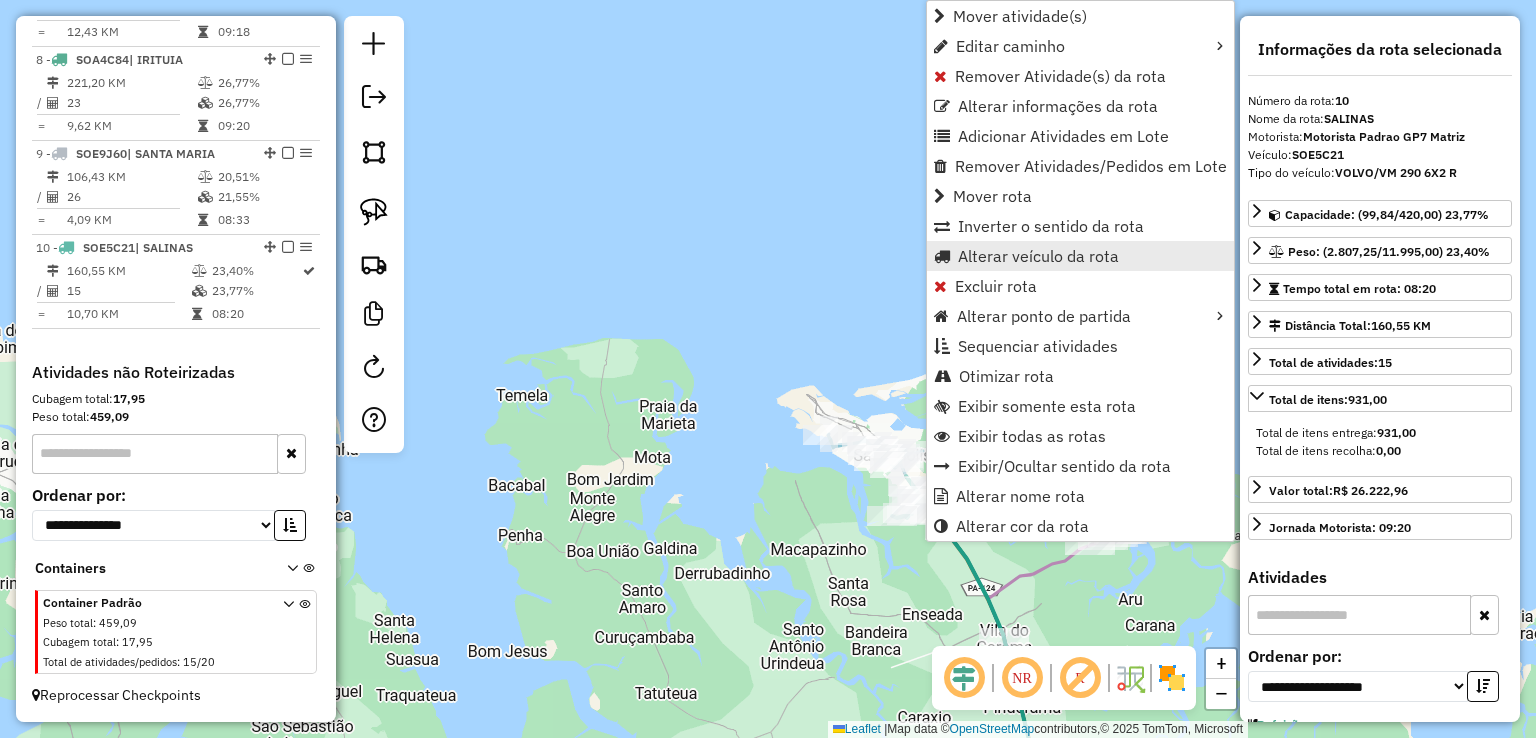 click on "Alterar veículo da rota" at bounding box center (1038, 256) 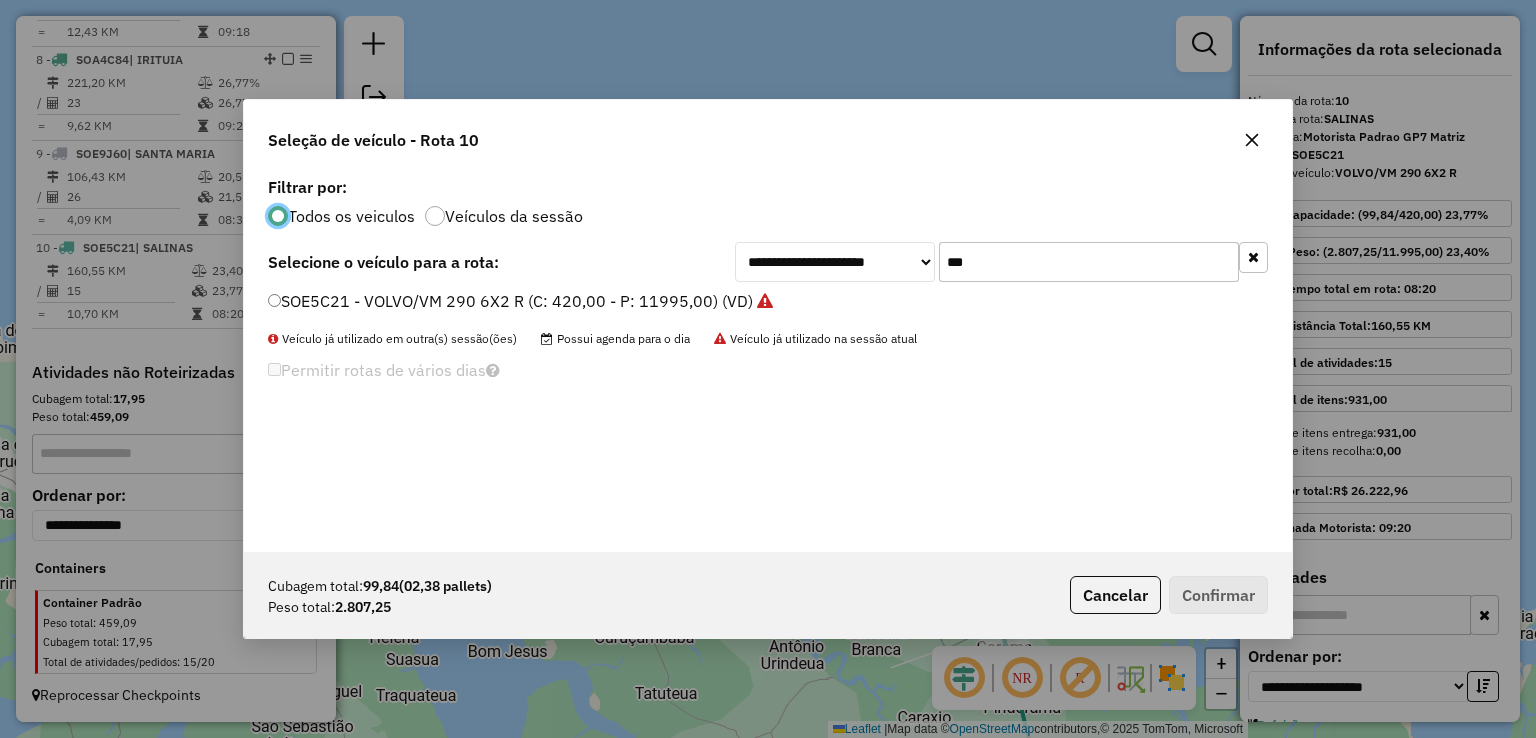 scroll, scrollTop: 10, scrollLeft: 6, axis: both 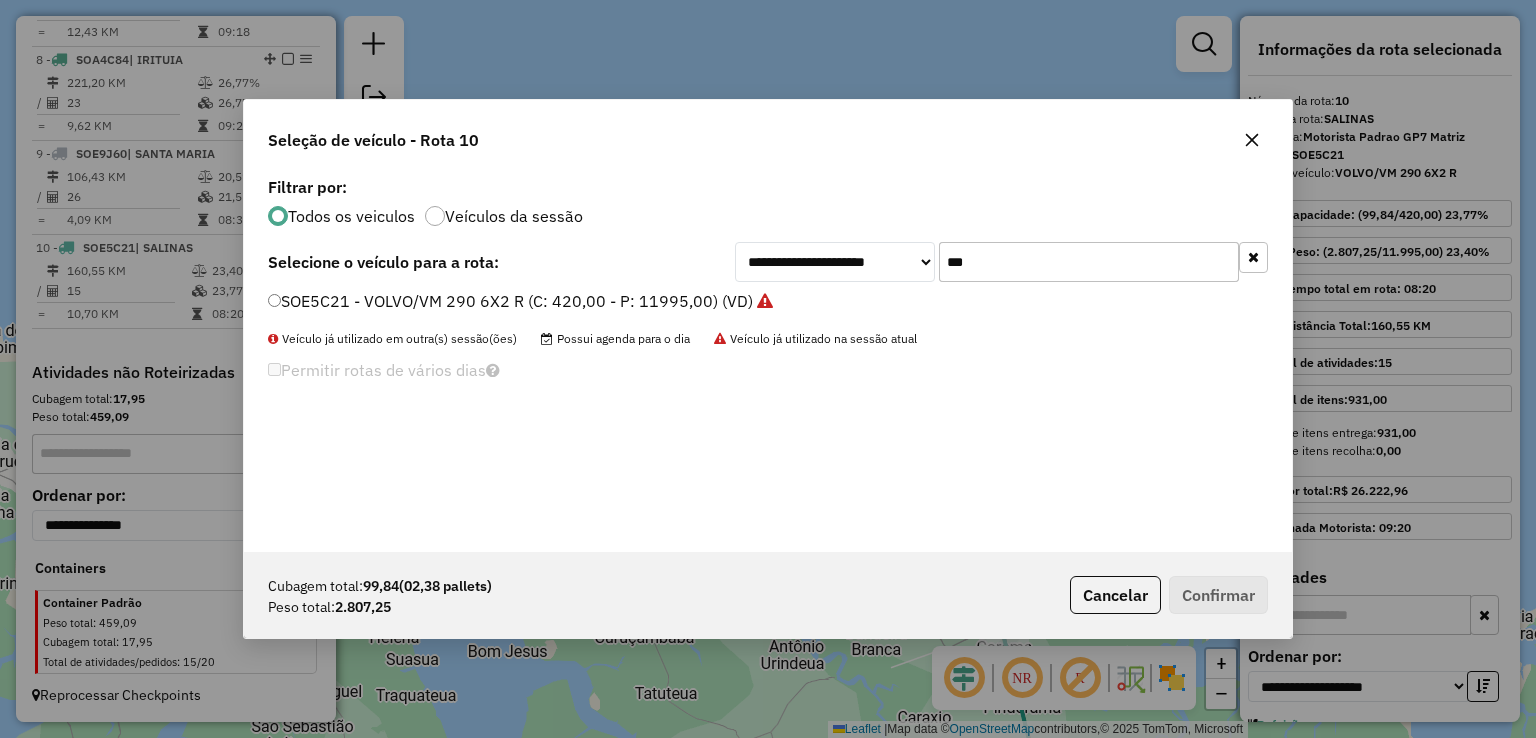 drag, startPoint x: 999, startPoint y: 261, endPoint x: 760, endPoint y: 253, distance: 239.13385 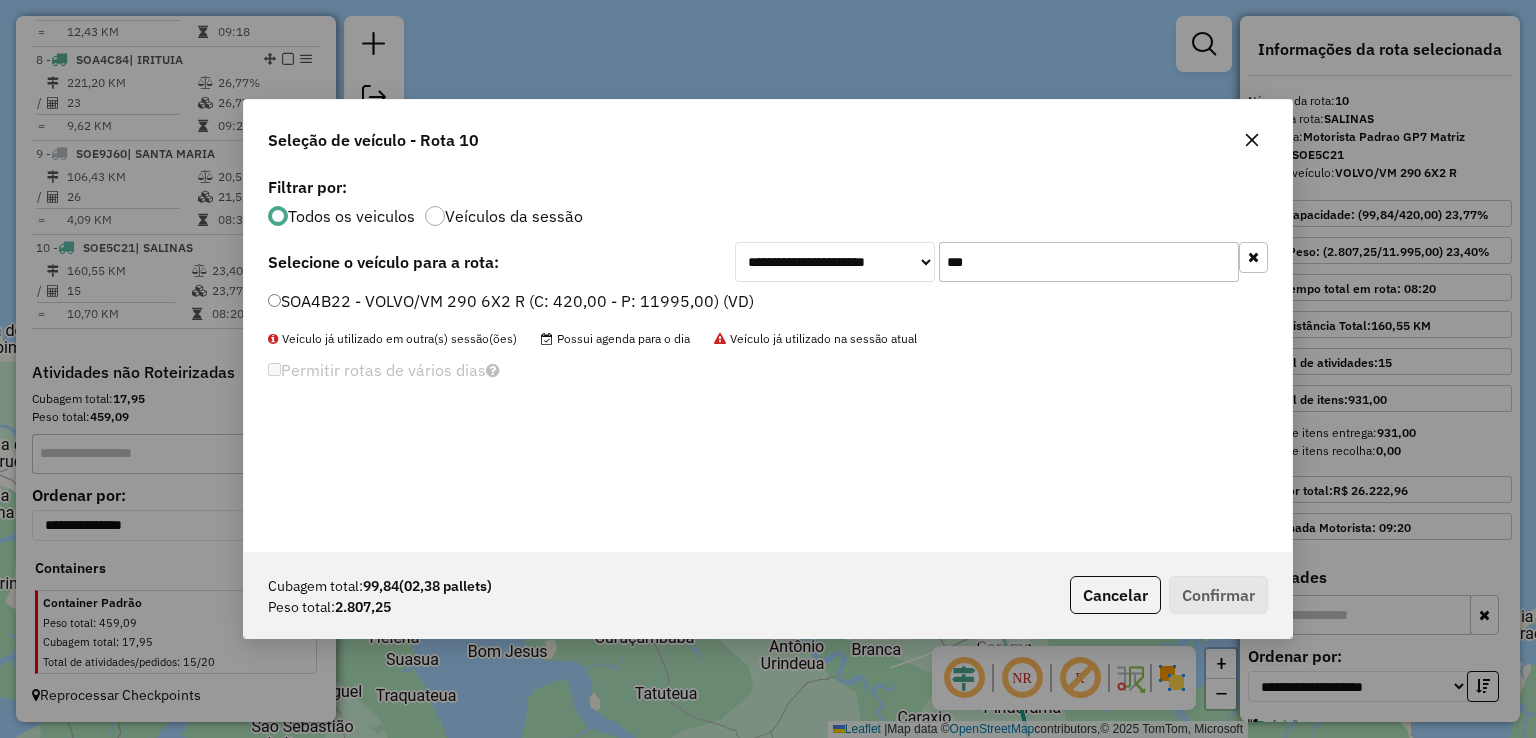type on "***" 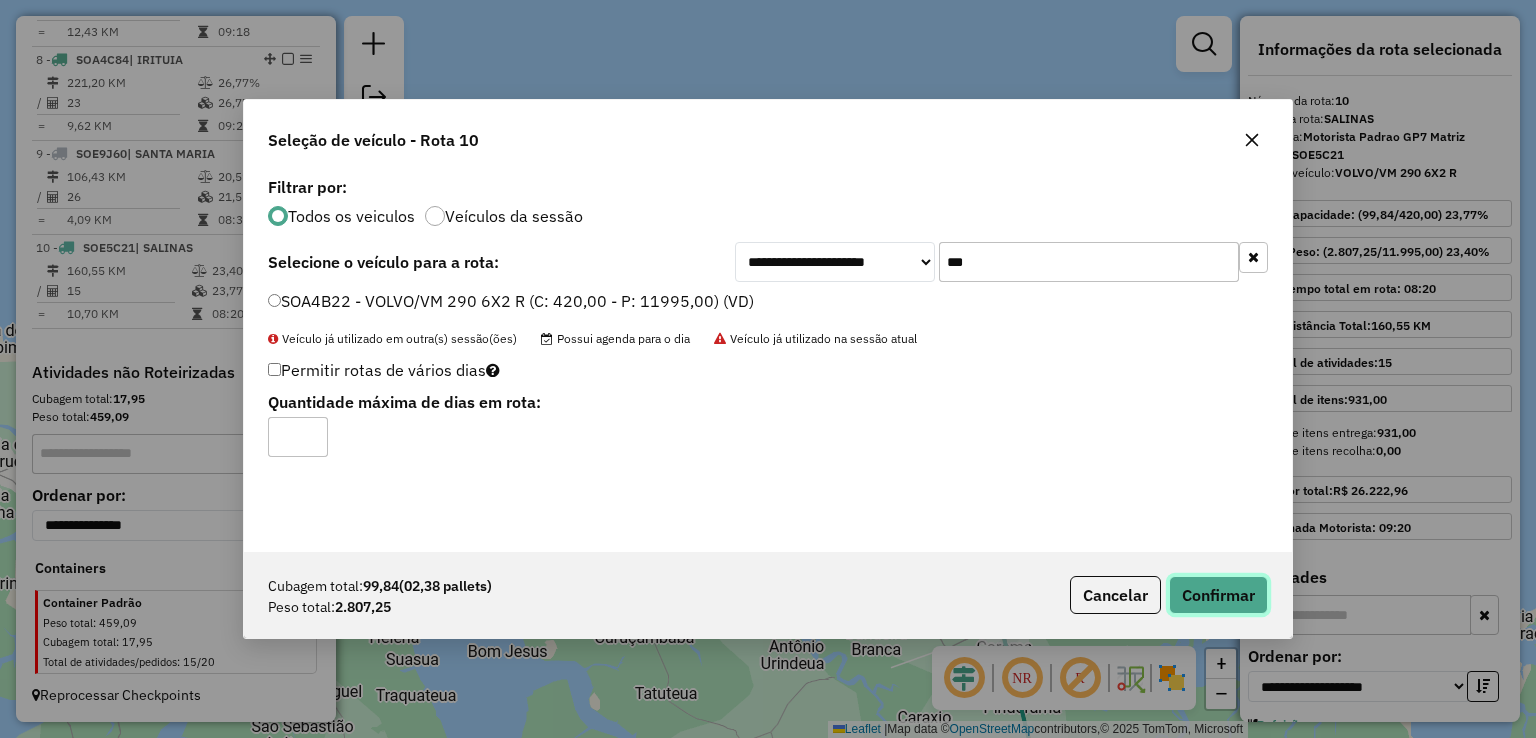click on "Confirmar" 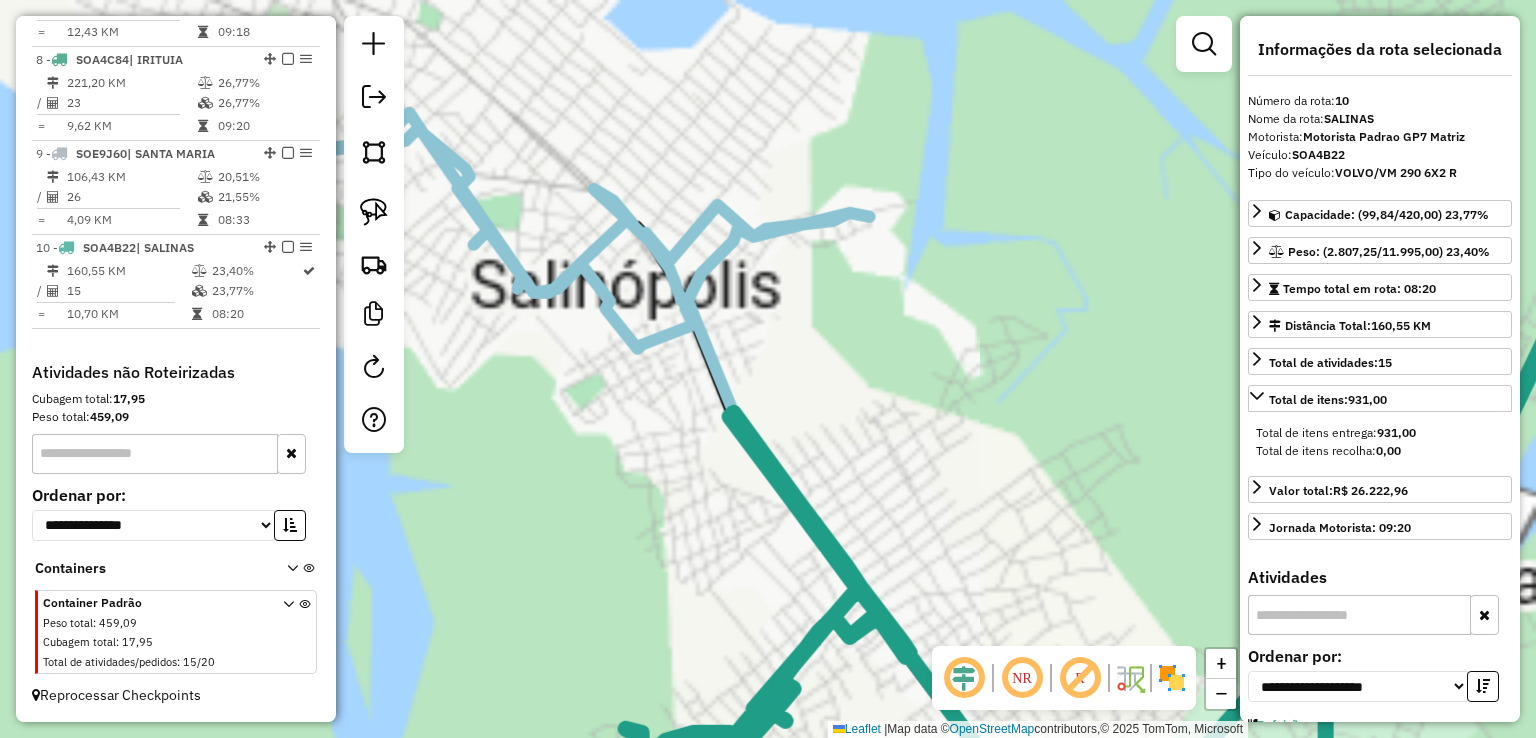 click on "Janela de atendimento Grade de atendimento Capacidade Transportadoras Veículos Cliente Pedidos  Rotas Selecione os dias de semana para filtrar as janelas de atendimento  Seg   Ter   Qua   Qui   Sex   Sáb   Dom  Informe o período da janela de atendimento: De: Até:  Filtrar exatamente a janela do cliente  Considerar janela de atendimento padrão  Selecione os dias de semana para filtrar as grades de atendimento  Seg   Ter   Qua   Qui   Sex   Sáb   Dom   Considerar clientes sem dia de atendimento cadastrado  Clientes fora do dia de atendimento selecionado Filtrar as atividades entre os valores definidos abaixo:  Peso mínimo:   Peso máximo:   Cubagem mínima:   Cubagem máxima:   De:   Até:  Filtrar as atividades entre o tempo de atendimento definido abaixo:  De:   Até:   Considerar capacidade total dos clientes não roteirizados Transportadora: Selecione um ou mais itens Tipo de veículo: Selecione um ou mais itens Veículo: Selecione um ou mais itens Motorista: Selecione um ou mais itens Nome: Rótulo:" 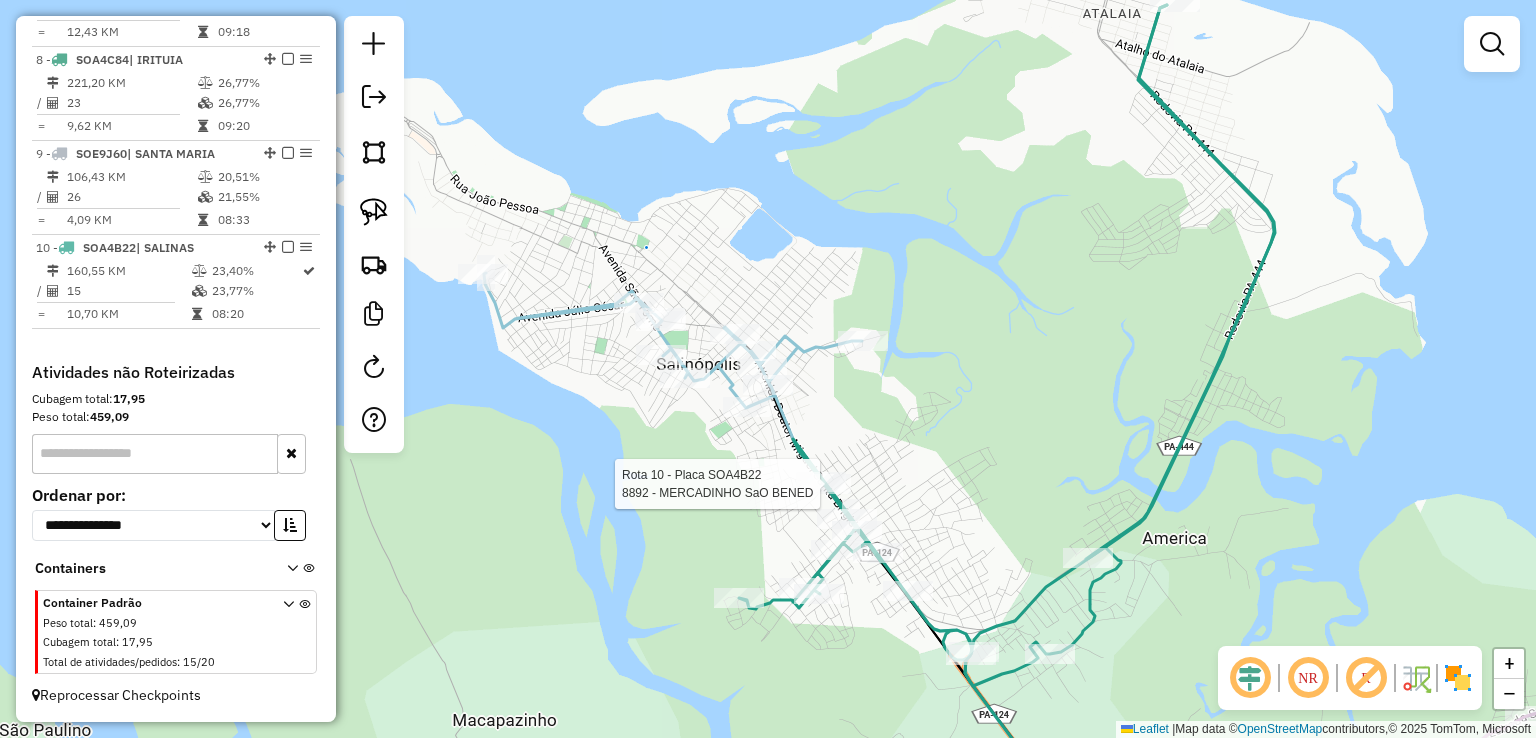 select on "**********" 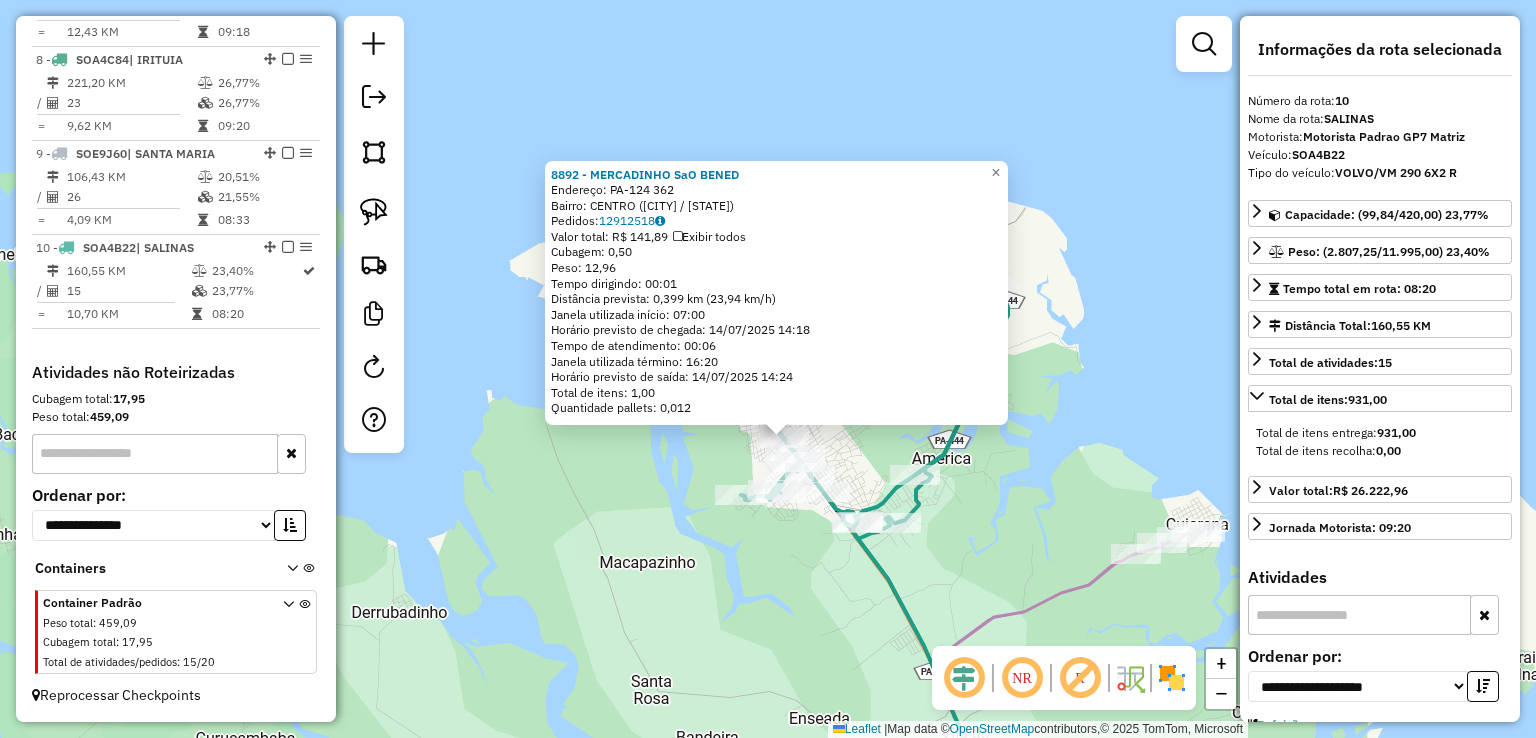 click on "Rota 10 - Placa SOA4B22  8893 - PG MERCADINHO 8892 - MERCADINHO SaO BENED  Endereço:  PA-124 362   Bairro: CENTRO (SALINOPOLIS / PA)   Pedidos:  12912518   Valor total: R$ 141,89   Exibir todos   Cubagem: 0,50  Peso: 12,96  Tempo dirigindo: 00:01   Distância prevista: 0,399 km (23,94 km/h)   Janela utilizada início: 07:00   Horário previsto de chegada: 14/07/2025 14:18   Tempo de atendimento: 00:06   Janela utilizada término: 16:20   Horário previsto de saída: 14/07/2025 14:24   Total de itens: 1,00   Quantidade pallets: 0,012  × Janela de atendimento Grade de atendimento Capacidade Transportadoras Veículos Cliente Pedidos  Rotas Selecione os dias de semana para filtrar as janelas de atendimento  Seg   Ter   Qua   Qui   Sex   Sáb   Dom  Informe o período da janela de atendimento: De: Até:  Filtrar exatamente a janela do cliente  Considerar janela de atendimento padrão  Selecione os dias de semana para filtrar as grades de atendimento  Seg   Ter   Qua   Qui   Sex   Sáb   Dom   Peso mínimo:  De:" 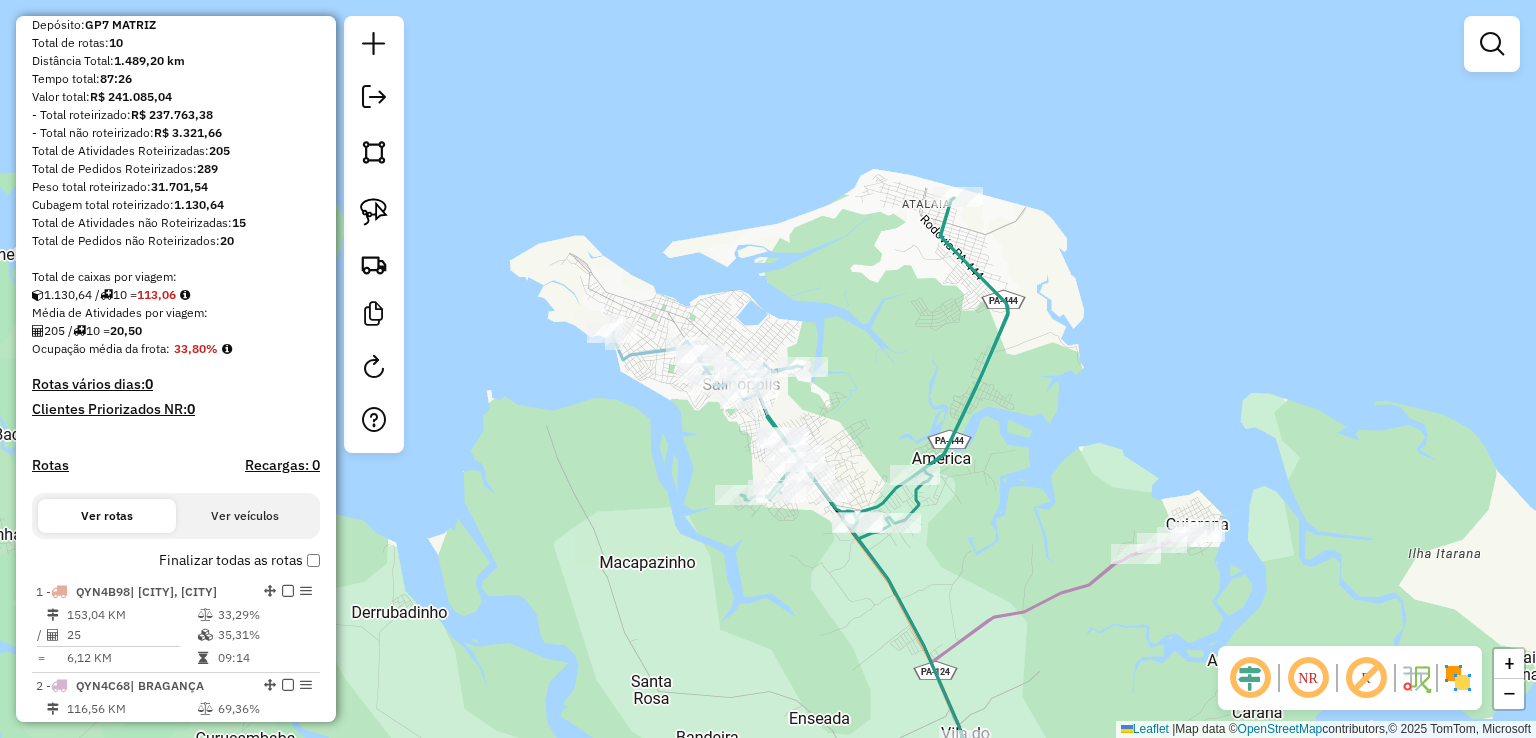 scroll, scrollTop: 0, scrollLeft: 0, axis: both 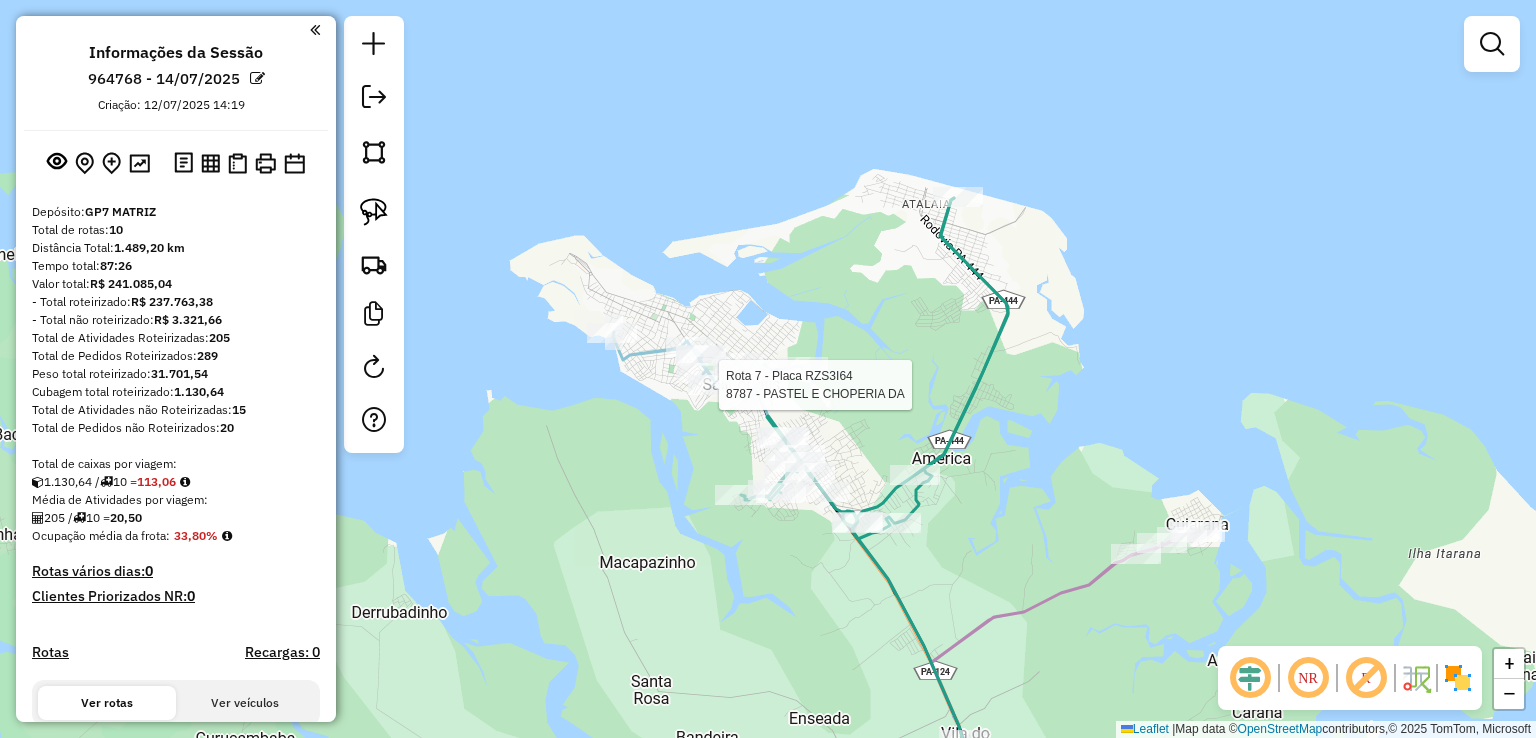 select on "**********" 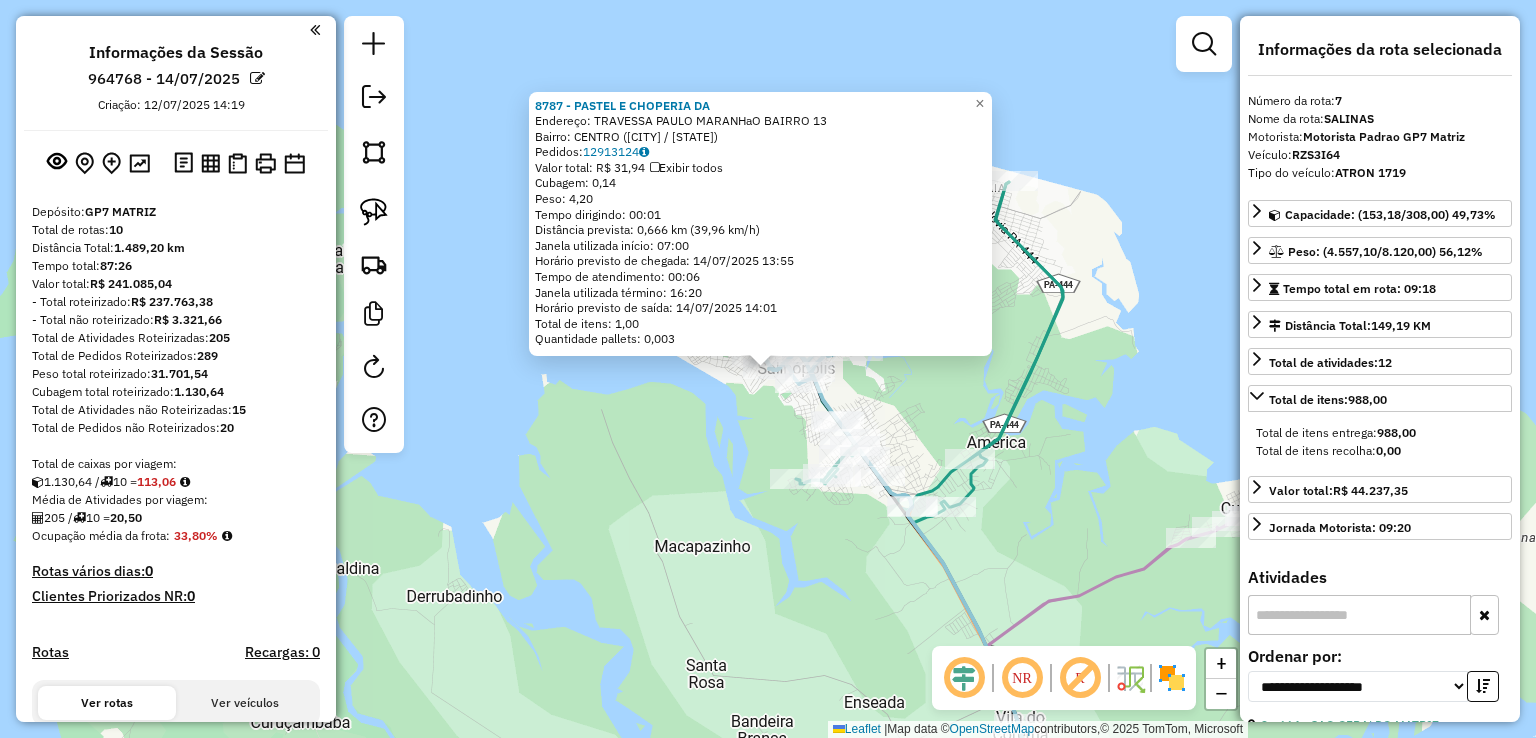 scroll, scrollTop: 1384, scrollLeft: 0, axis: vertical 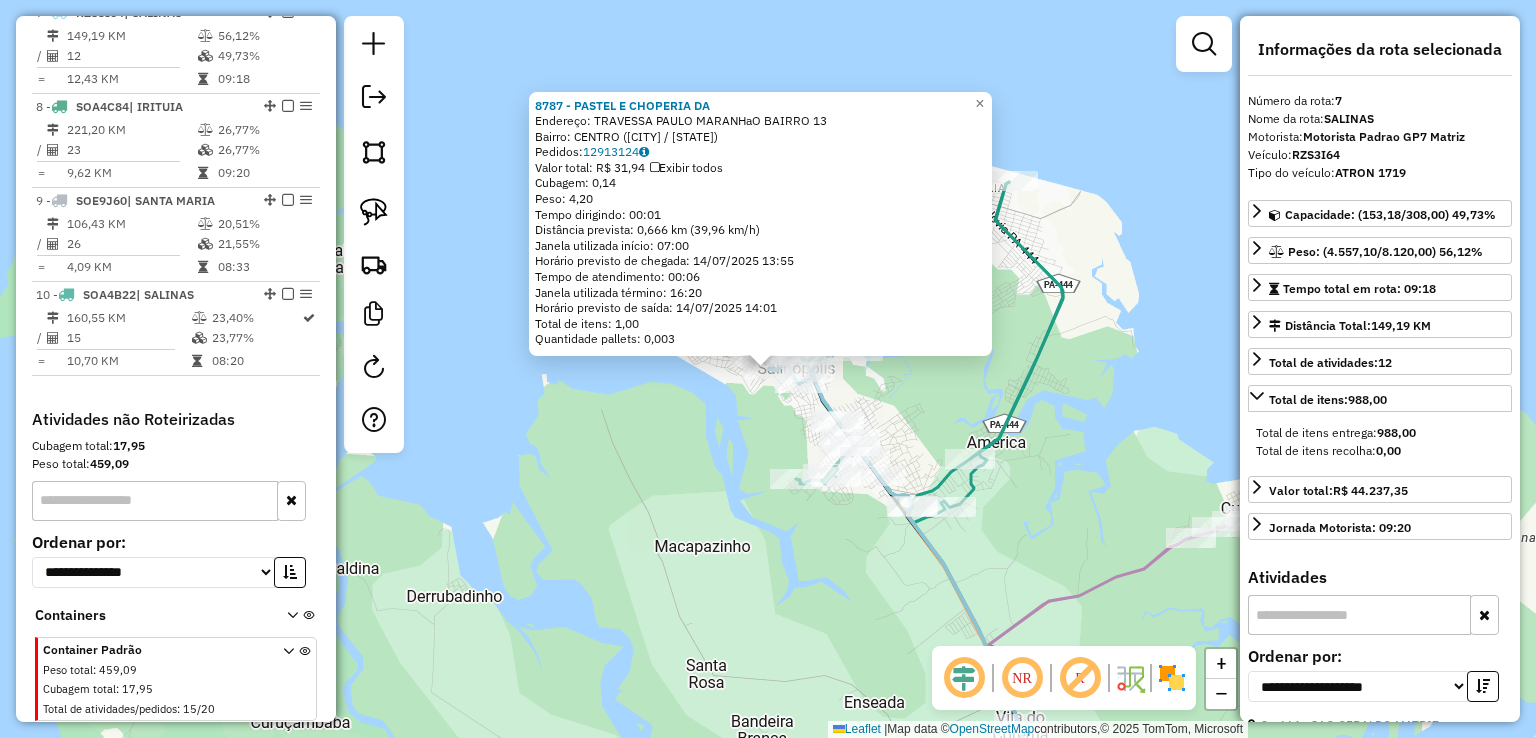 click on "8787 - PASTEL E CHOPERIA DA  Endereço:  TRAVESSA PAULO MARANHaO BAIRRO 13   Bairro: CENTRO (SALINOPOLIS / PA)   Pedidos:  12913124   Valor total: R$ 31,94   Exibir todos   Cubagem: 0,14  Peso: 4,20  Tempo dirigindo: 00:01   Distância prevista: 0,666 km (39,96 km/h)   Janela utilizada início: 07:00   Horário previsto de chegada: 14/07/2025 13:55   Tempo de atendimento: 00:06   Janela utilizada término: 16:20   Horário previsto de saída: 14/07/2025 14:01   Total de itens: 1,00   Quantidade pallets: 0,003  × Janela de atendimento Grade de atendimento Capacidade Transportadoras Veículos Cliente Pedidos  Rotas Selecione os dias de semana para filtrar as janelas de atendimento  Seg   Ter   Qua   Qui   Sex   Sáb   Dom  Informe o período da janela de atendimento: De: Até:  Filtrar exatamente a janela do cliente  Considerar janela de atendimento padrão  Selecione os dias de semana para filtrar as grades de atendimento  Seg   Ter   Qua   Qui   Sex   Sáb   Dom   Peso mínimo:   Peso máximo:   De:   Até:" 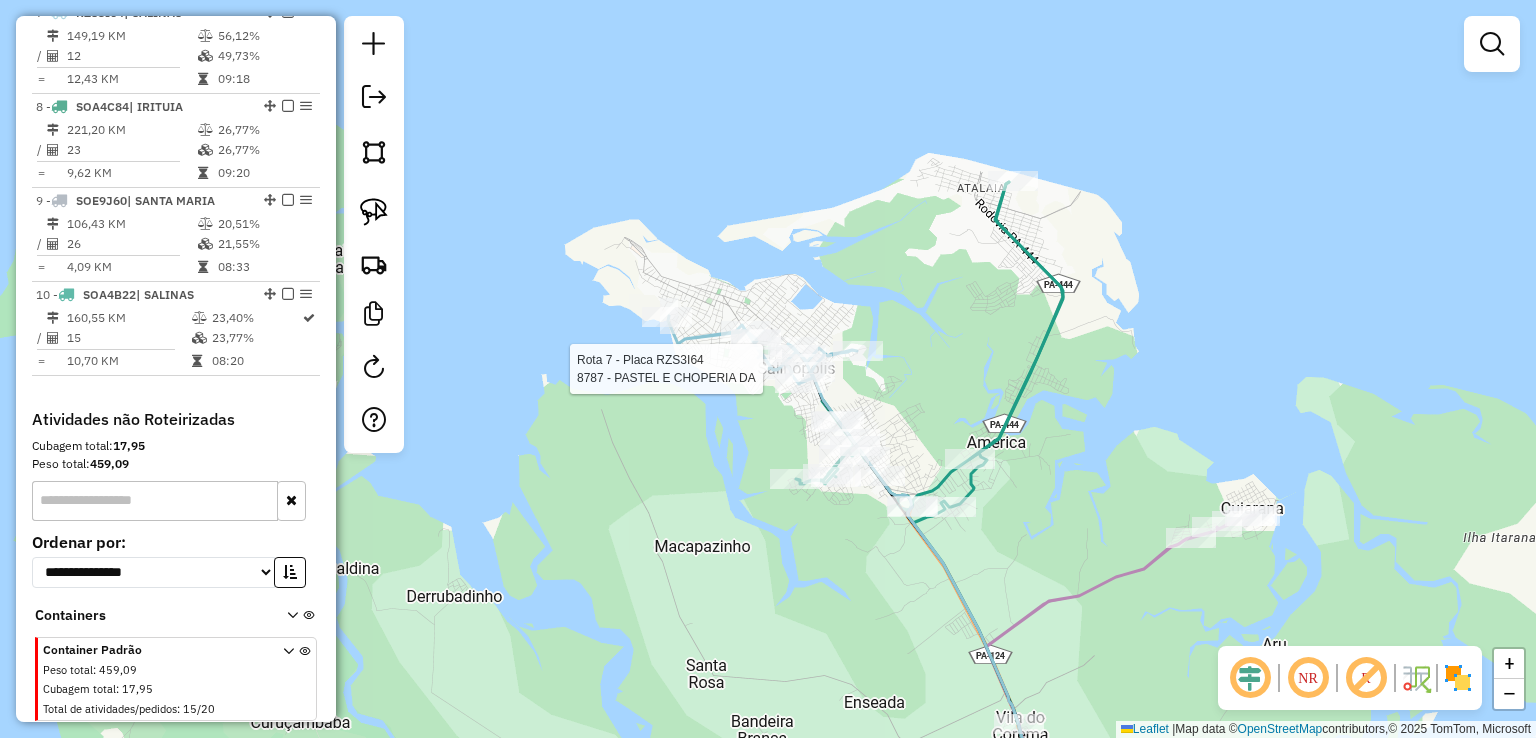select on "**********" 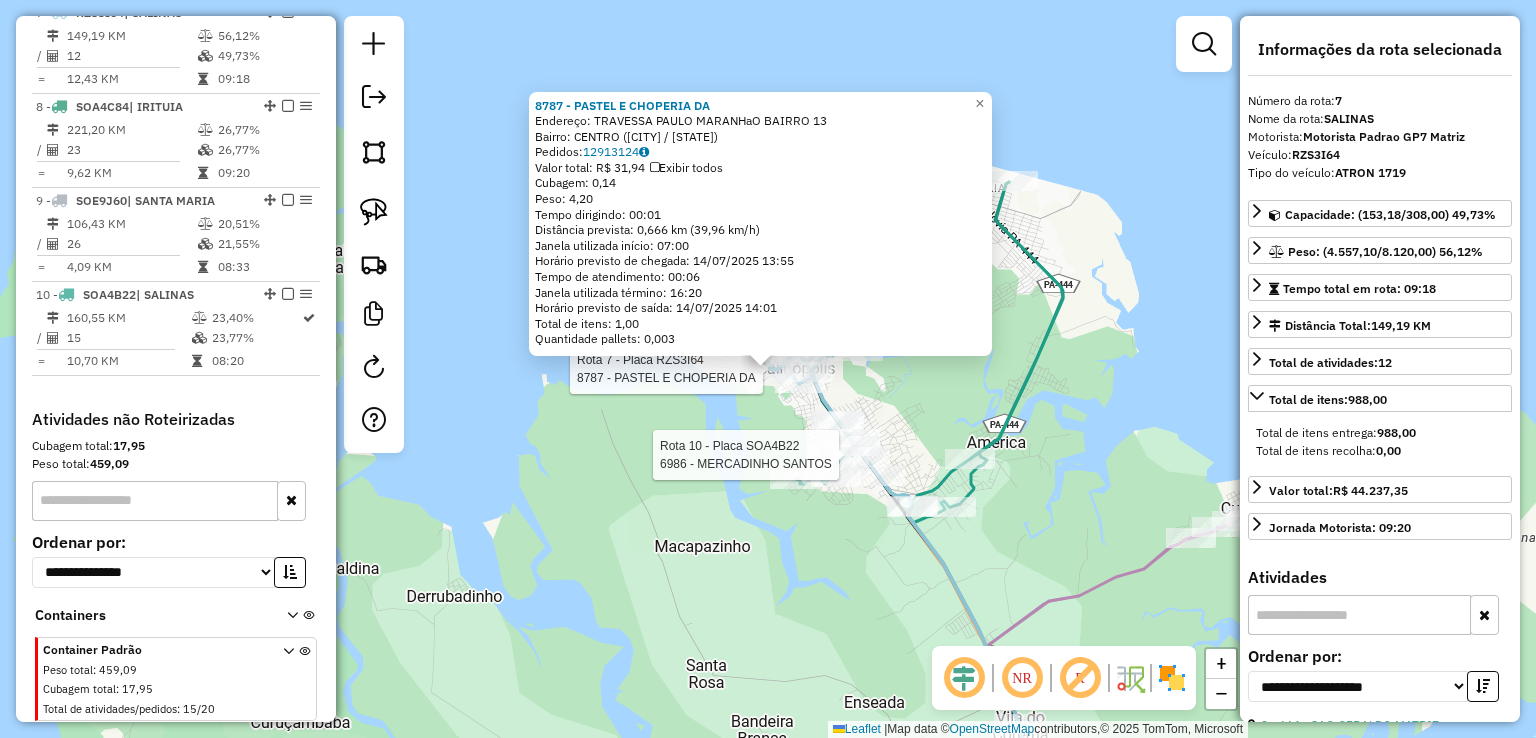 scroll, scrollTop: 1446, scrollLeft: 0, axis: vertical 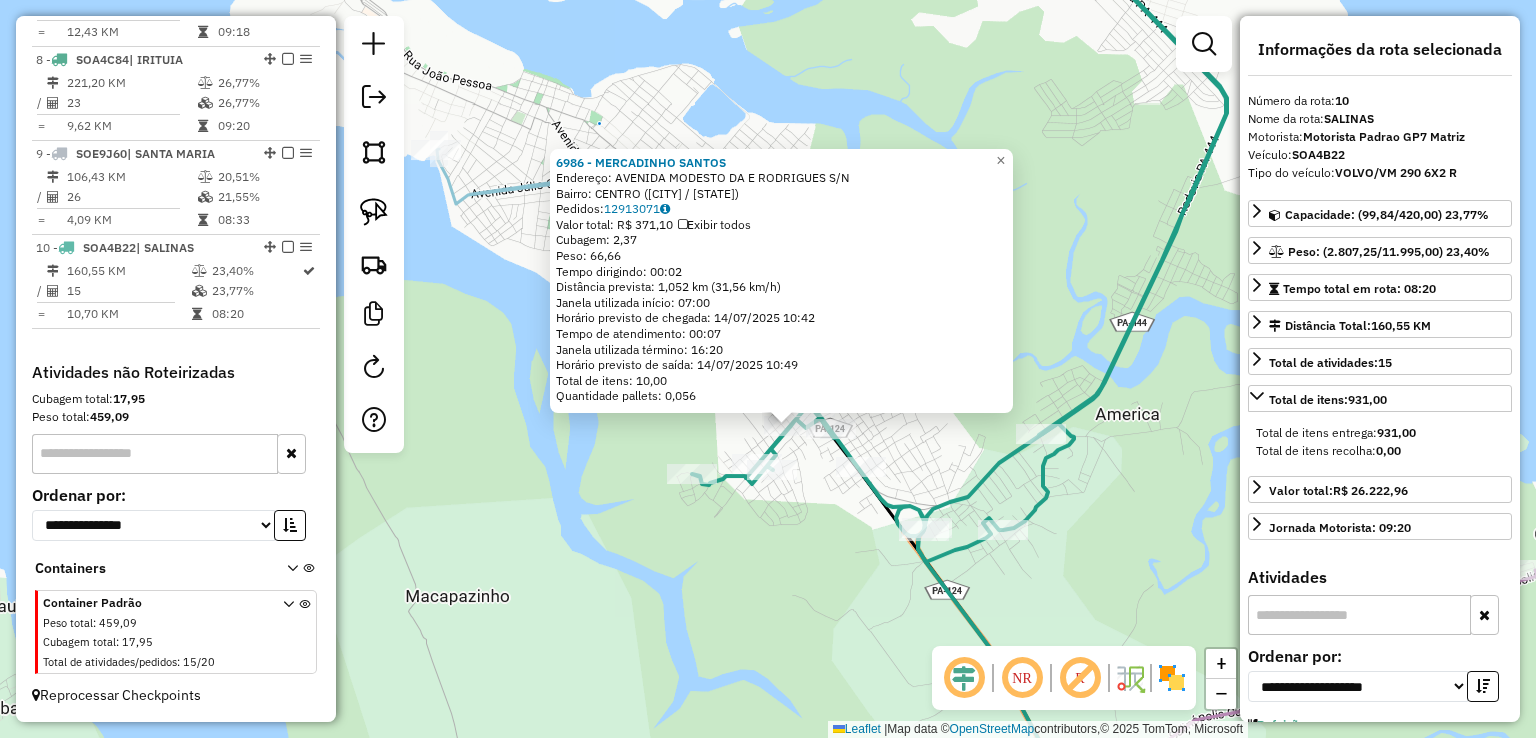 drag, startPoint x: 812, startPoint y: 357, endPoint x: 917, endPoint y: 463, distance: 149.2012 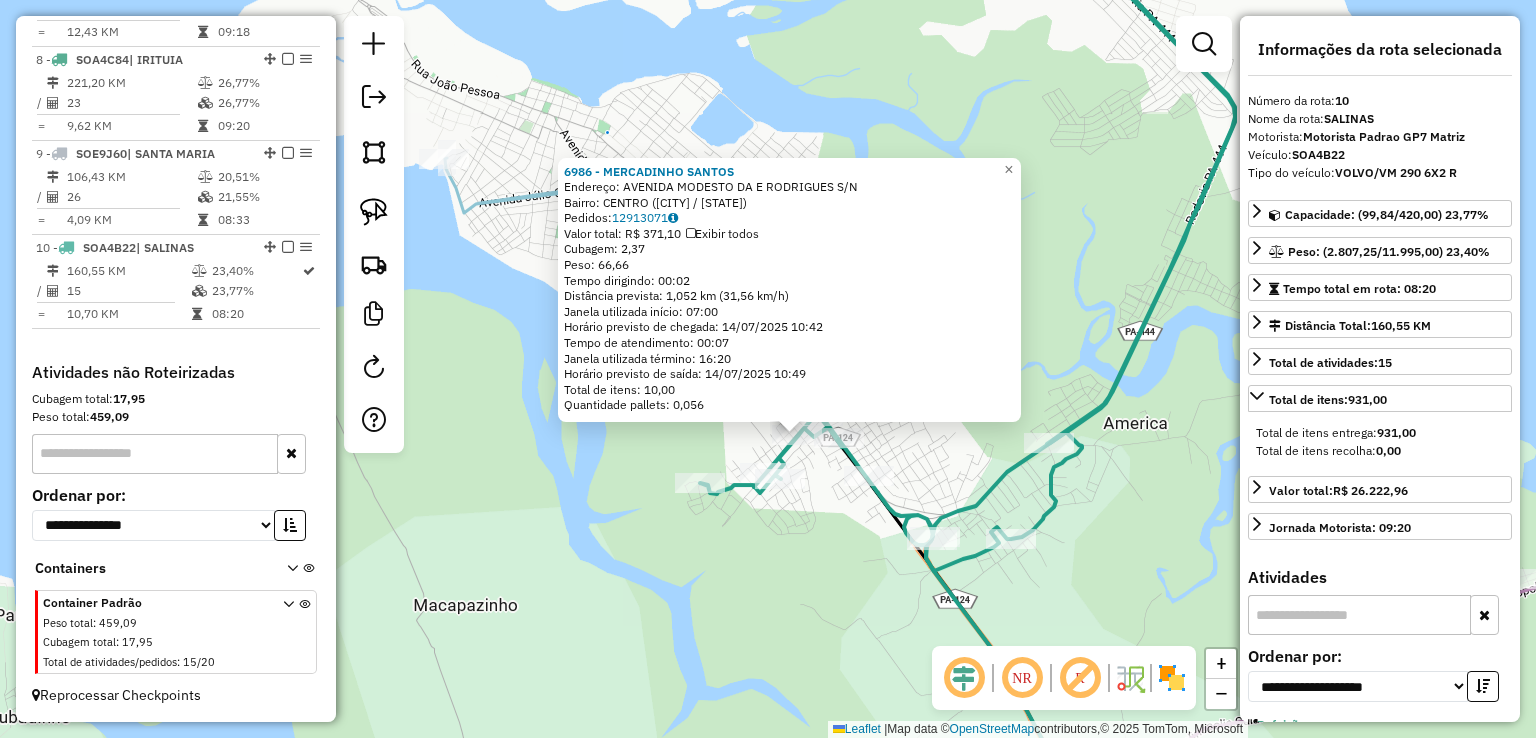 click on "6986 - MERCADINHO SANTOS  Endereço:  AVENIDA MODESTO DA E RODRIGUES S/N   Bairro: CENTRO (SALINOPOLIS / PA)   Pedidos:  12913071   Valor total: R$ 371,10   Exibir todos   Cubagem: 2,37  Peso: 66,66  Tempo dirigindo: 00:02   Distância prevista: 1,052 km (31,56 km/h)   Janela utilizada início: 07:00   Horário previsto de chegada: 14/07/2025 10:42   Tempo de atendimento: 00:07   Janela utilizada término: 16:20   Horário previsto de saída: 14/07/2025 10:49   Total de itens: 10,00   Quantidade pallets: 0,056  × Janela de atendimento Grade de atendimento Capacidade Transportadoras Veículos Cliente Pedidos  Rotas Selecione os dias de semana para filtrar as janelas de atendimento  Seg   Ter   Qua   Qui   Sex   Sáb   Dom  Informe o período da janela de atendimento: De: Até:  Filtrar exatamente a janela do cliente  Considerar janela de atendimento padrão  Selecione os dias de semana para filtrar as grades de atendimento  Seg   Ter   Qua   Qui   Sex   Sáb   Dom   Peso mínimo:   Peso máximo:   De:   De:" 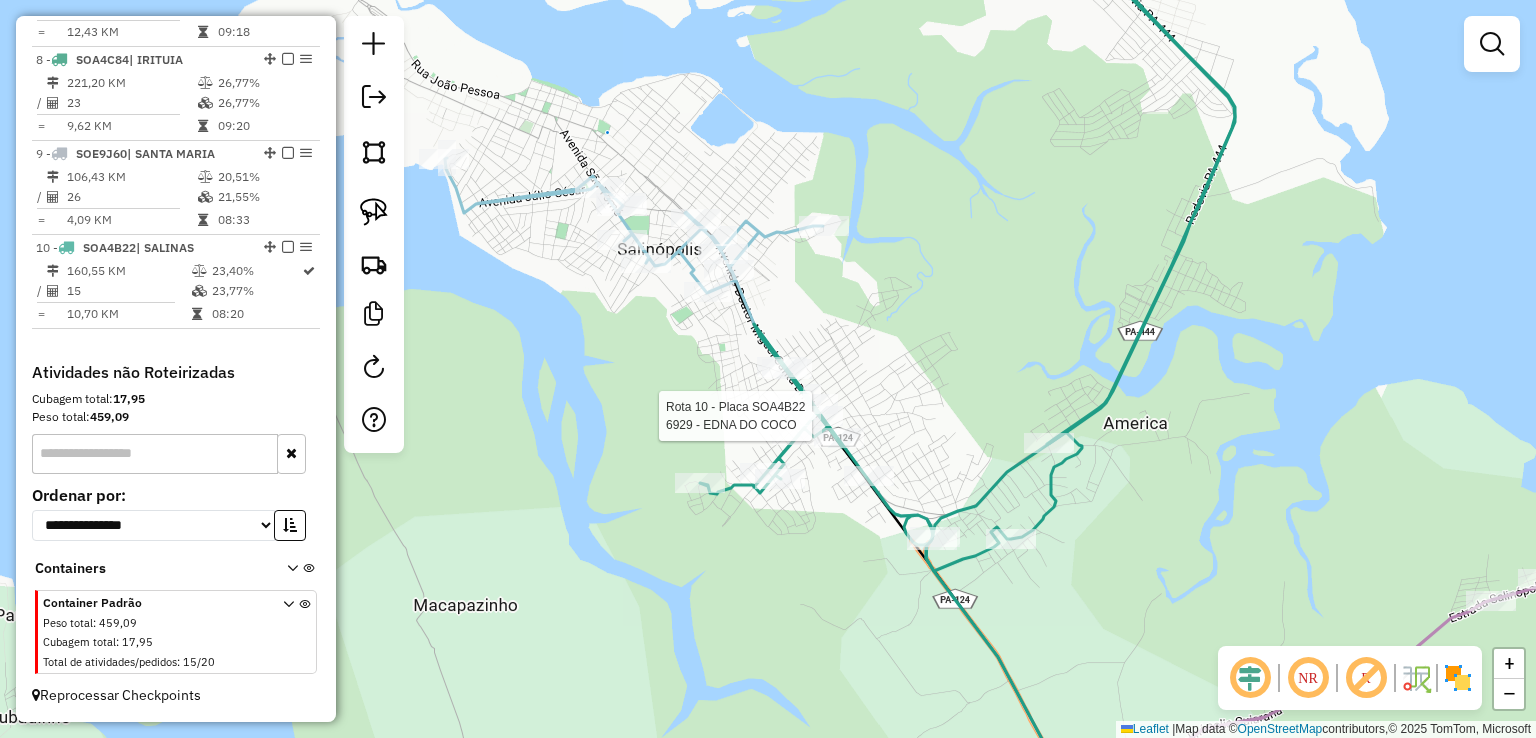 select on "**********" 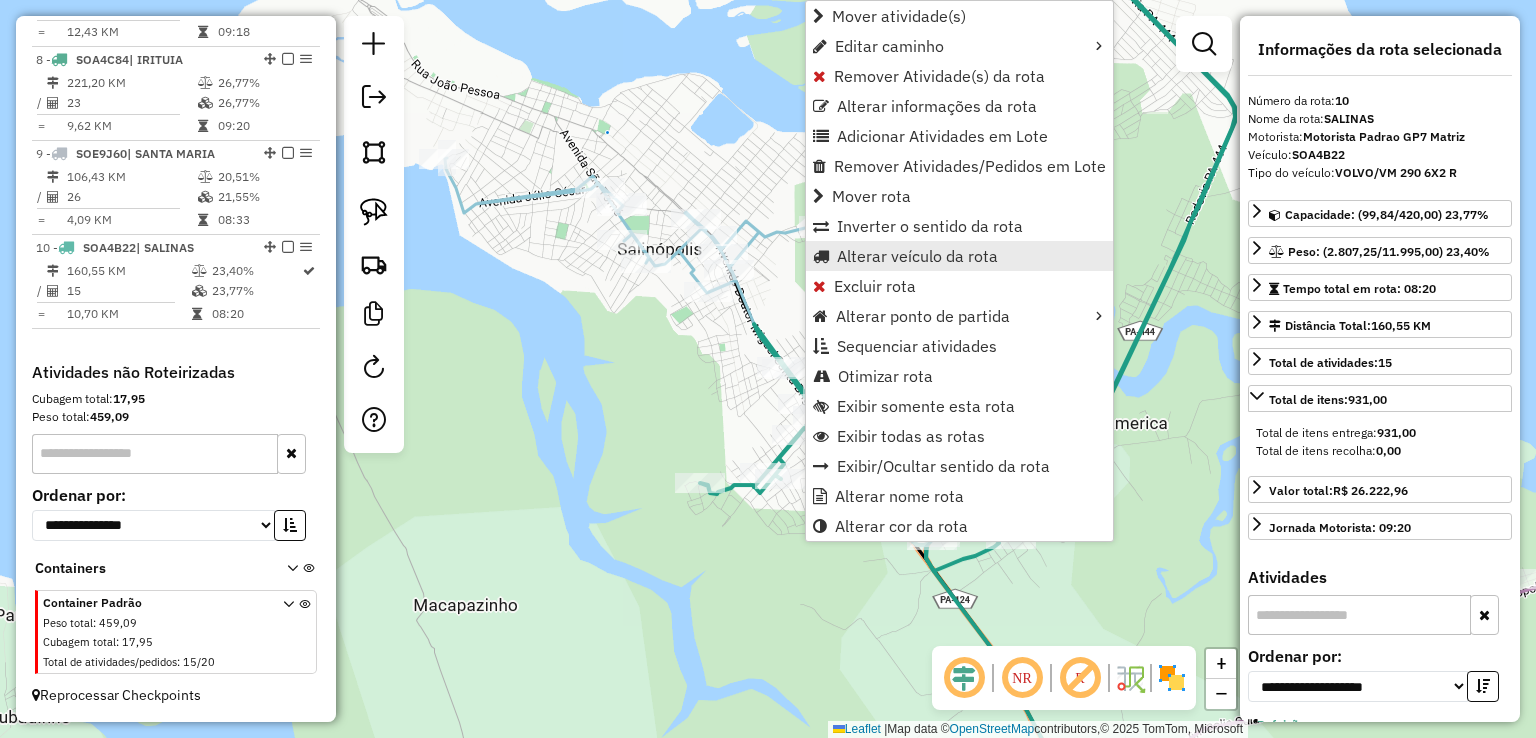 click on "Alterar veículo da rota" at bounding box center [917, 256] 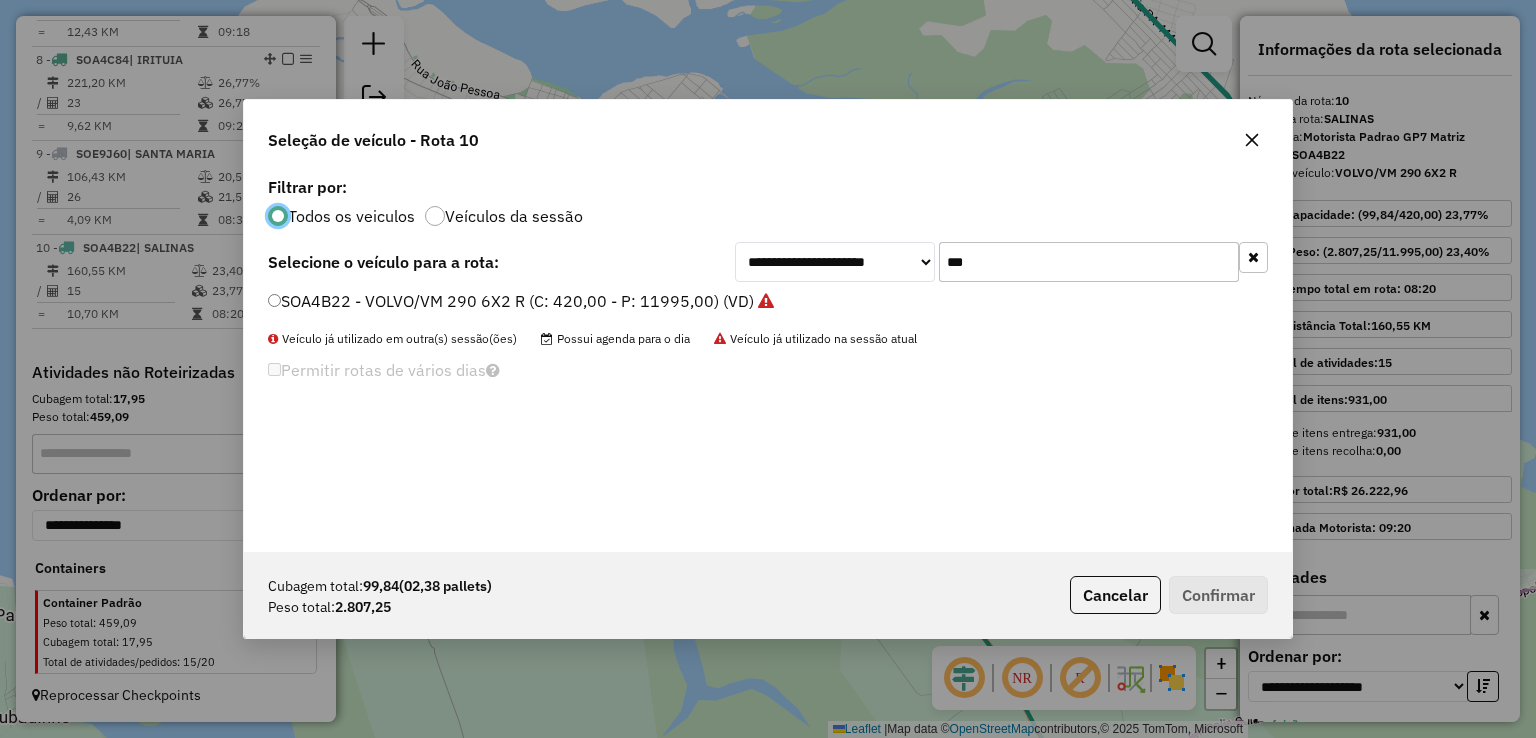 scroll, scrollTop: 10, scrollLeft: 6, axis: both 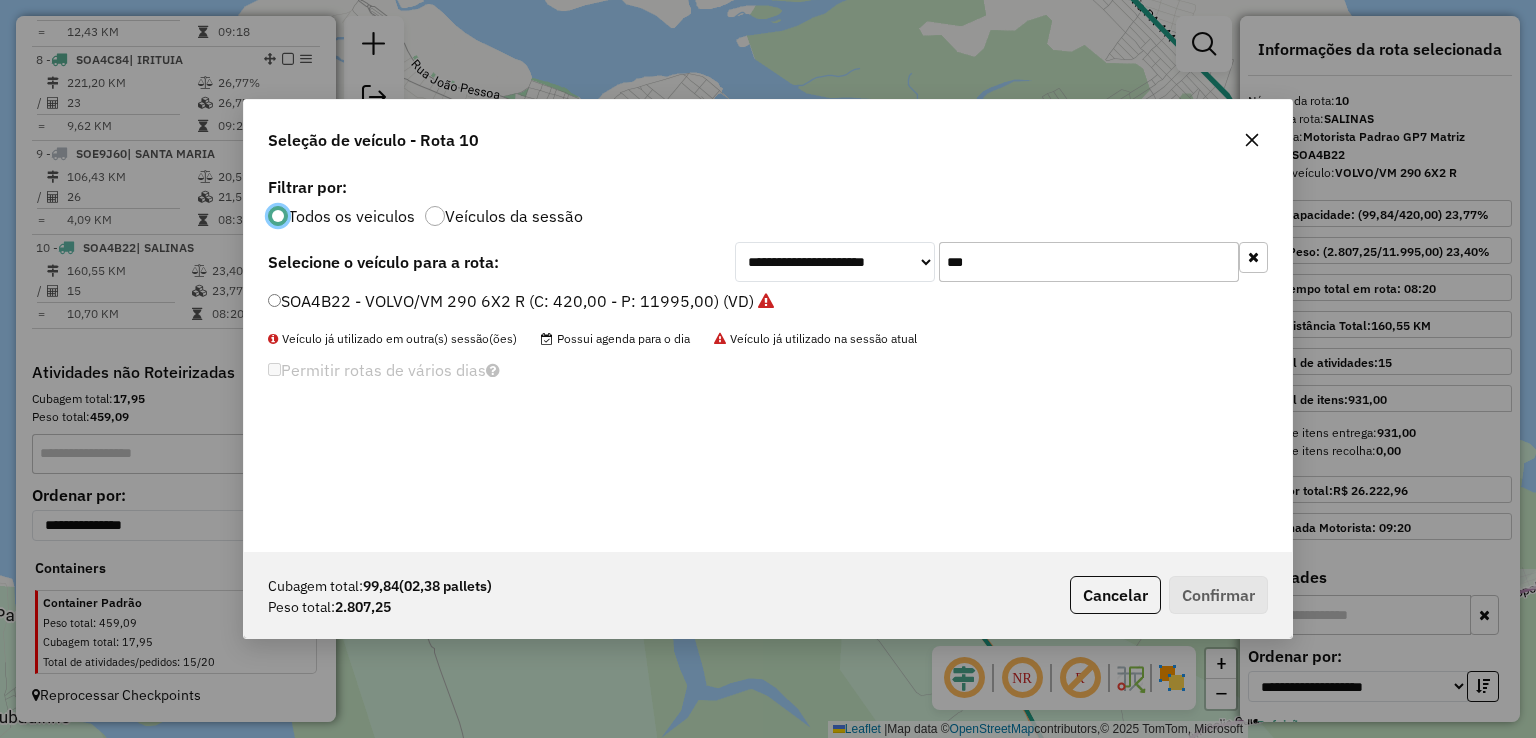 drag, startPoint x: 939, startPoint y: 256, endPoint x: 850, endPoint y: 256, distance: 89 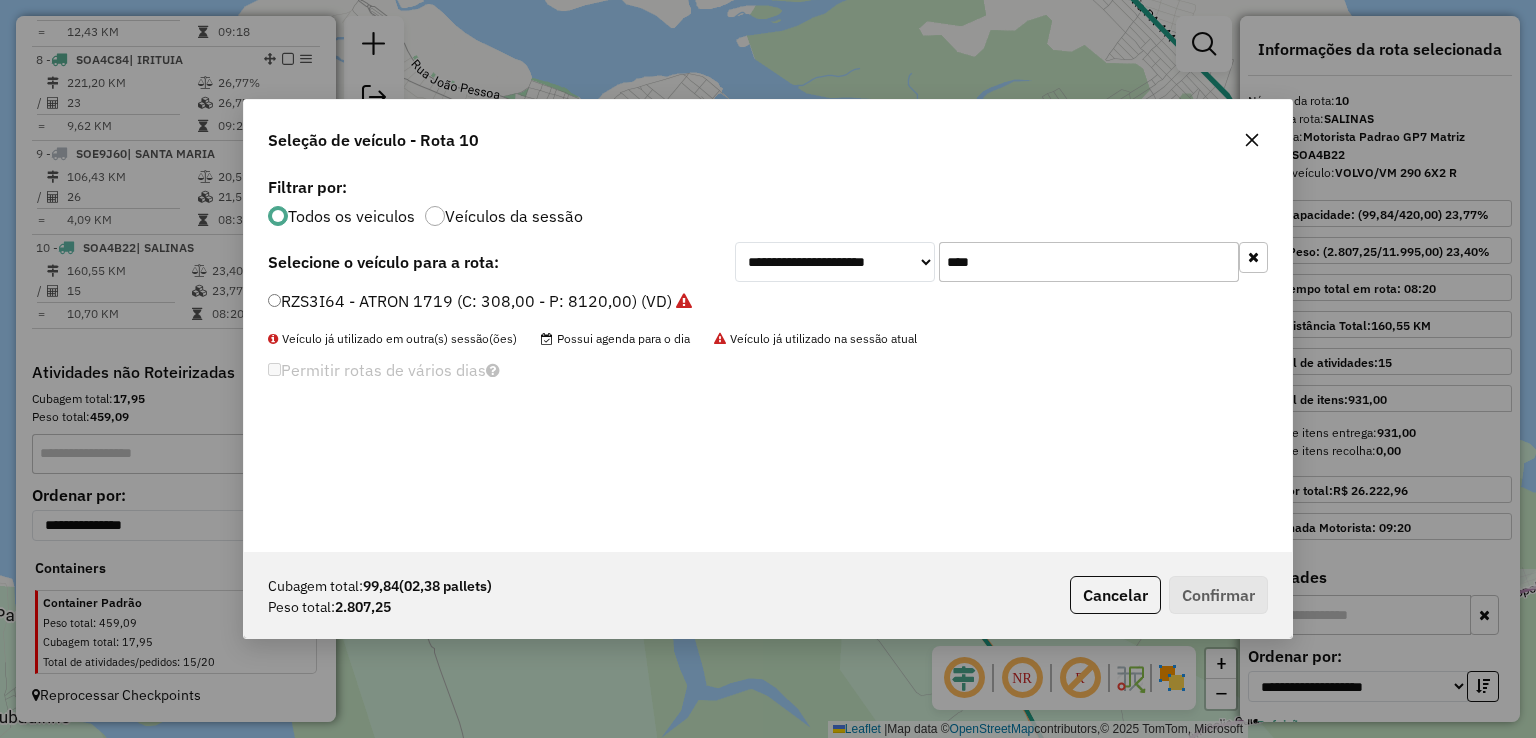 type on "****" 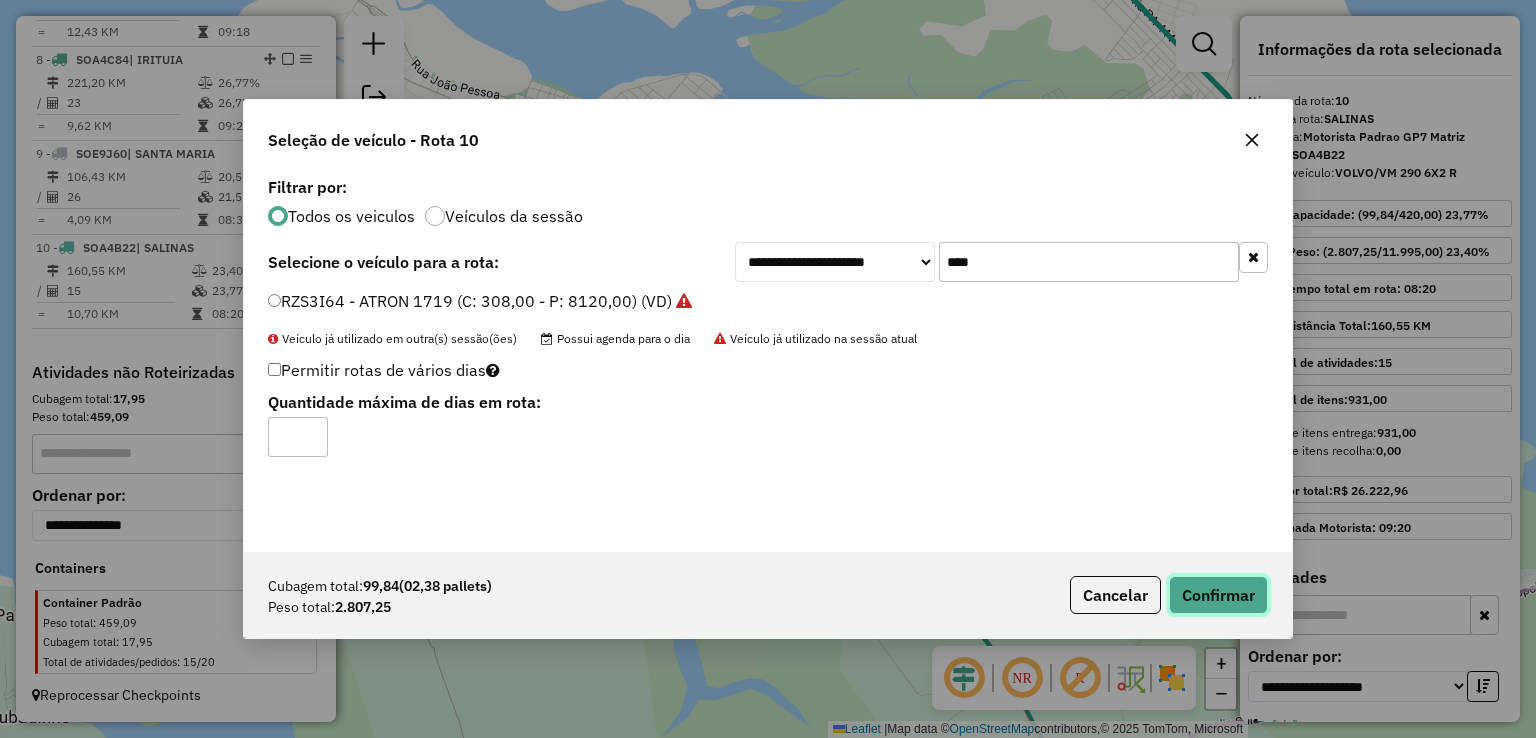 click on "Confirmar" 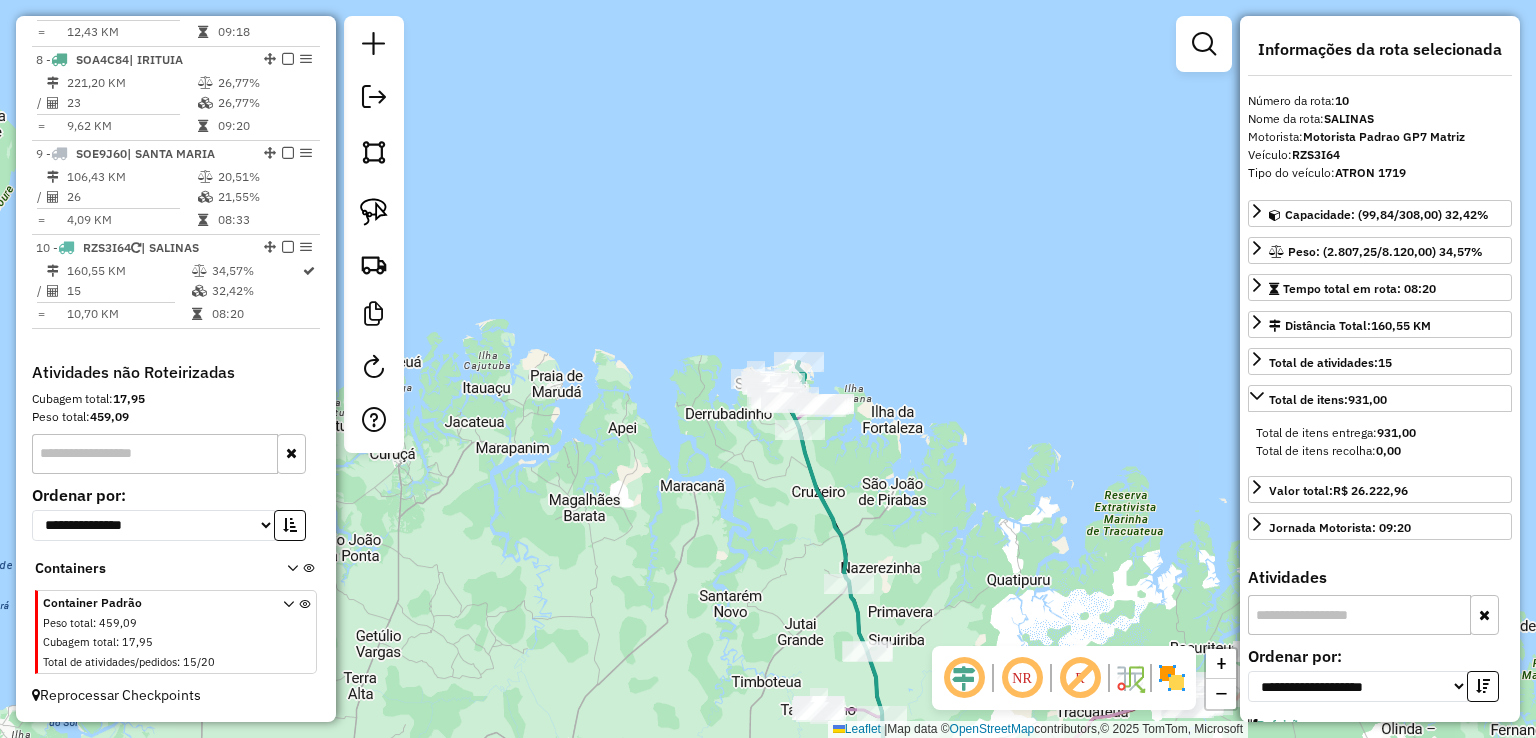 drag, startPoint x: 860, startPoint y: 505, endPoint x: 860, endPoint y: 420, distance: 85 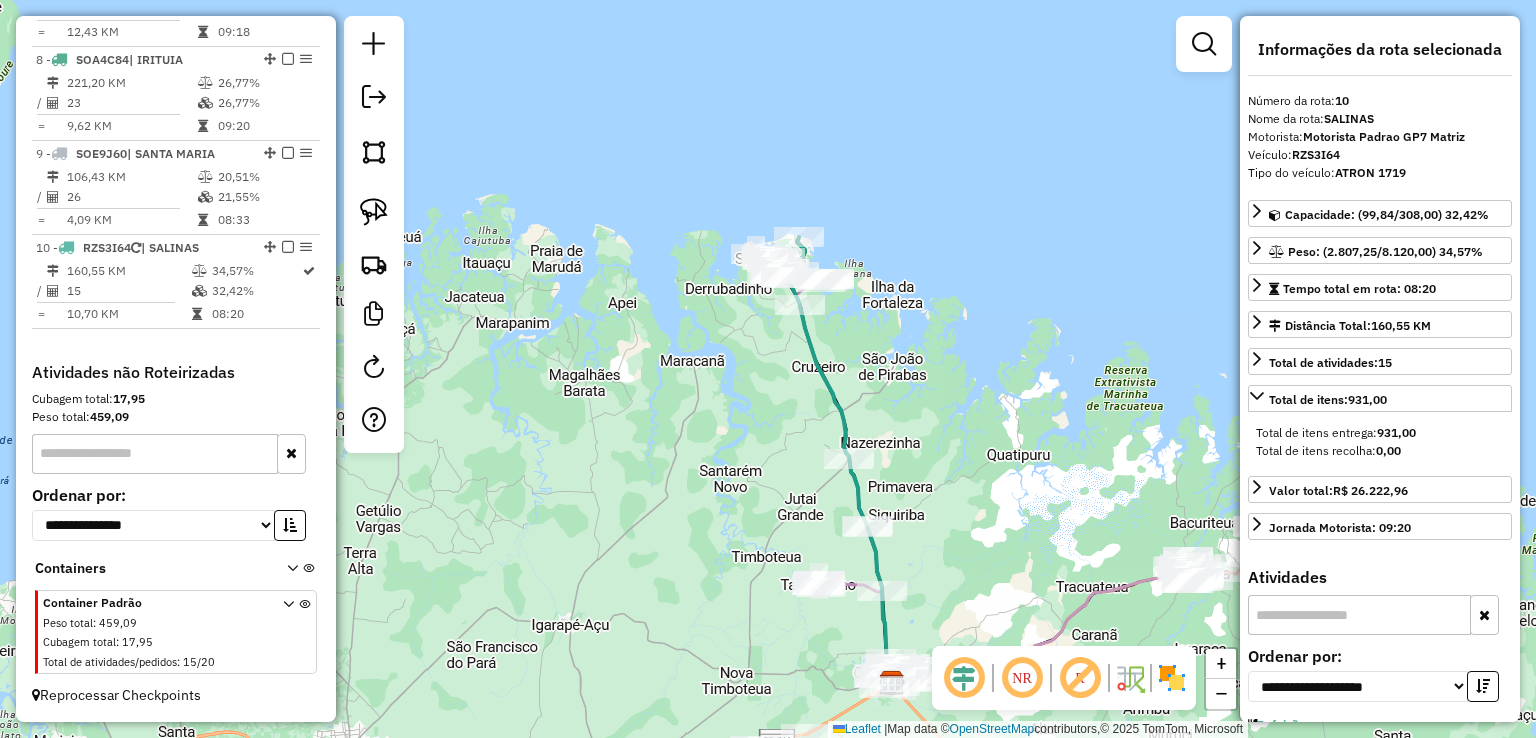 click on "Janela de atendimento Grade de atendimento Capacidade Transportadoras Veículos Cliente Pedidos  Rotas Selecione os dias de semana para filtrar as janelas de atendimento  Seg   Ter   Qua   Qui   Sex   Sáb   Dom  Informe o período da janela de atendimento: De: Até:  Filtrar exatamente a janela do cliente  Considerar janela de atendimento padrão  Selecione os dias de semana para filtrar as grades de atendimento  Seg   Ter   Qua   Qui   Sex   Sáb   Dom   Considerar clientes sem dia de atendimento cadastrado  Clientes fora do dia de atendimento selecionado Filtrar as atividades entre os valores definidos abaixo:  Peso mínimo:   Peso máximo:   Cubagem mínima:   Cubagem máxima:   De:   Até:  Filtrar as atividades entre o tempo de atendimento definido abaixo:  De:   Até:   Considerar capacidade total dos clientes não roteirizados Transportadora: Selecione um ou mais itens Tipo de veículo: Selecione um ou mais itens Veículo: Selecione um ou mais itens Motorista: Selecione um ou mais itens Nome: Rótulo:" 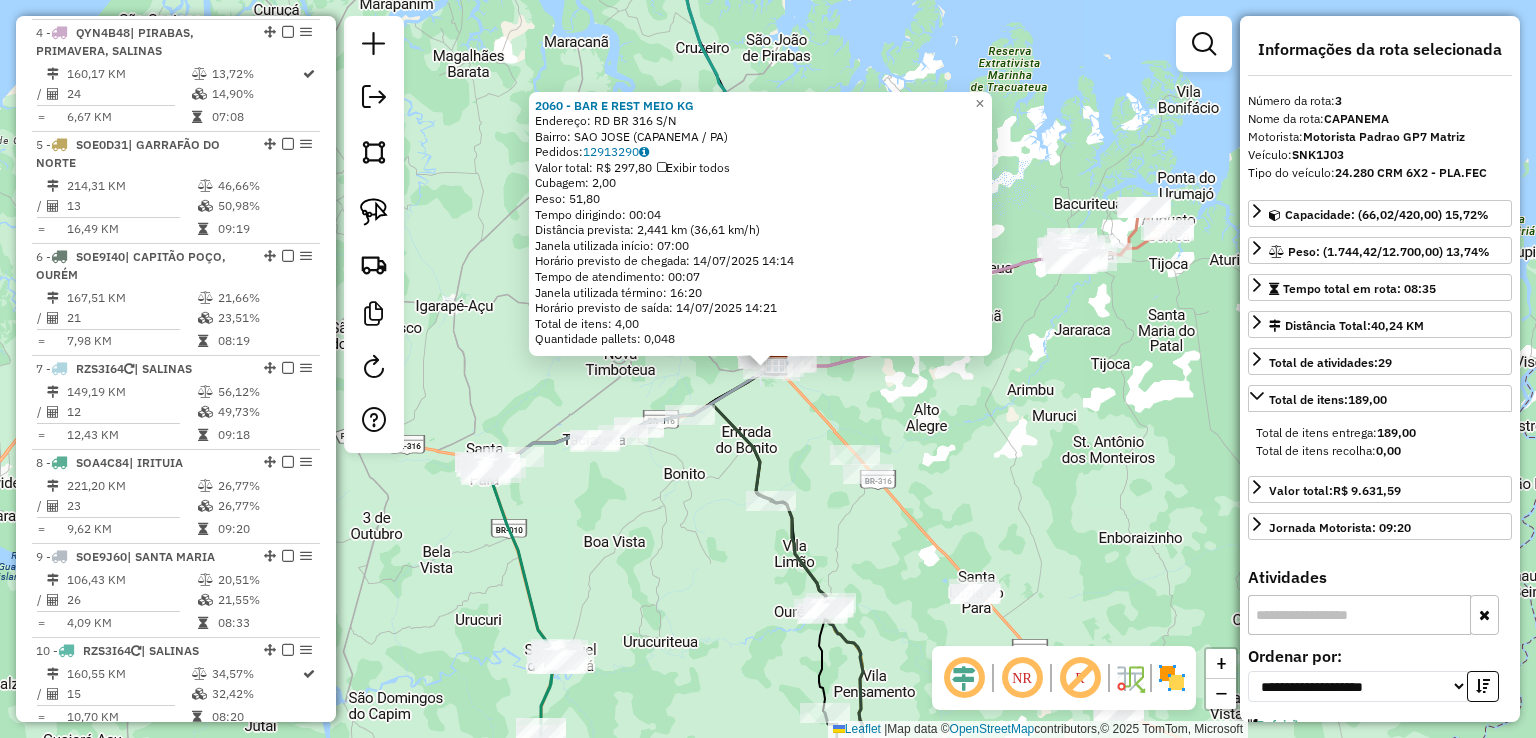 scroll, scrollTop: 955, scrollLeft: 0, axis: vertical 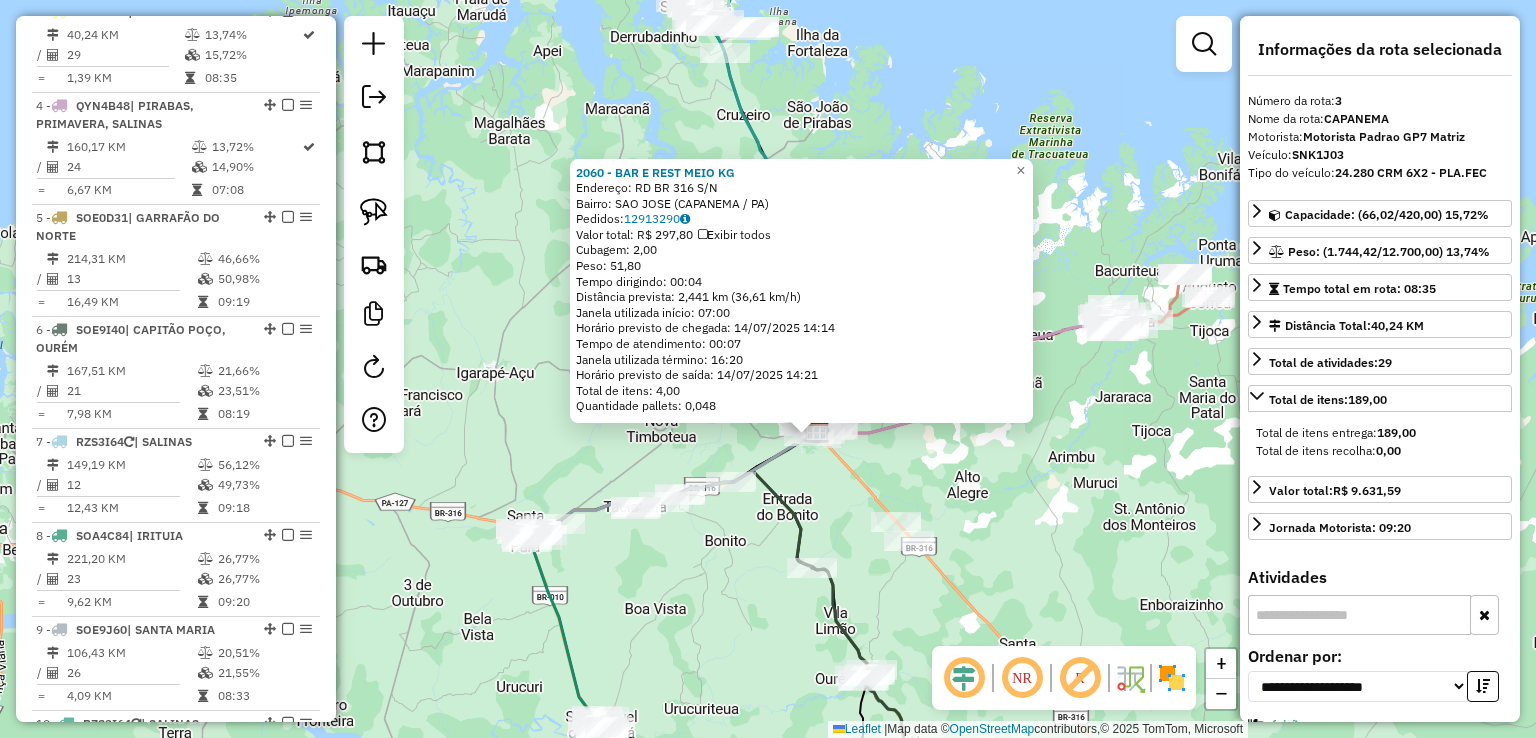 drag, startPoint x: 861, startPoint y: 409, endPoint x: 1038, endPoint y: 736, distance: 371.8306 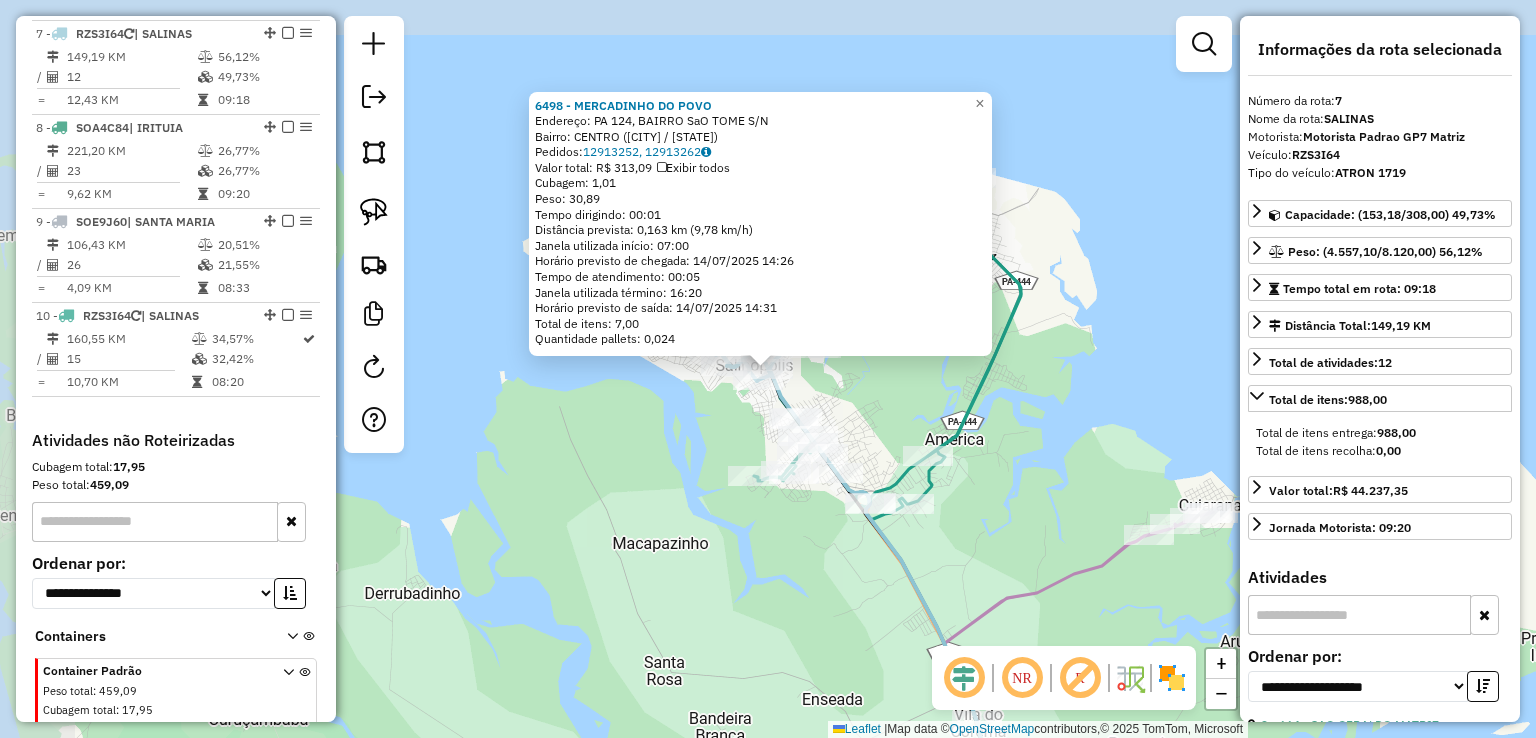 scroll, scrollTop: 1384, scrollLeft: 0, axis: vertical 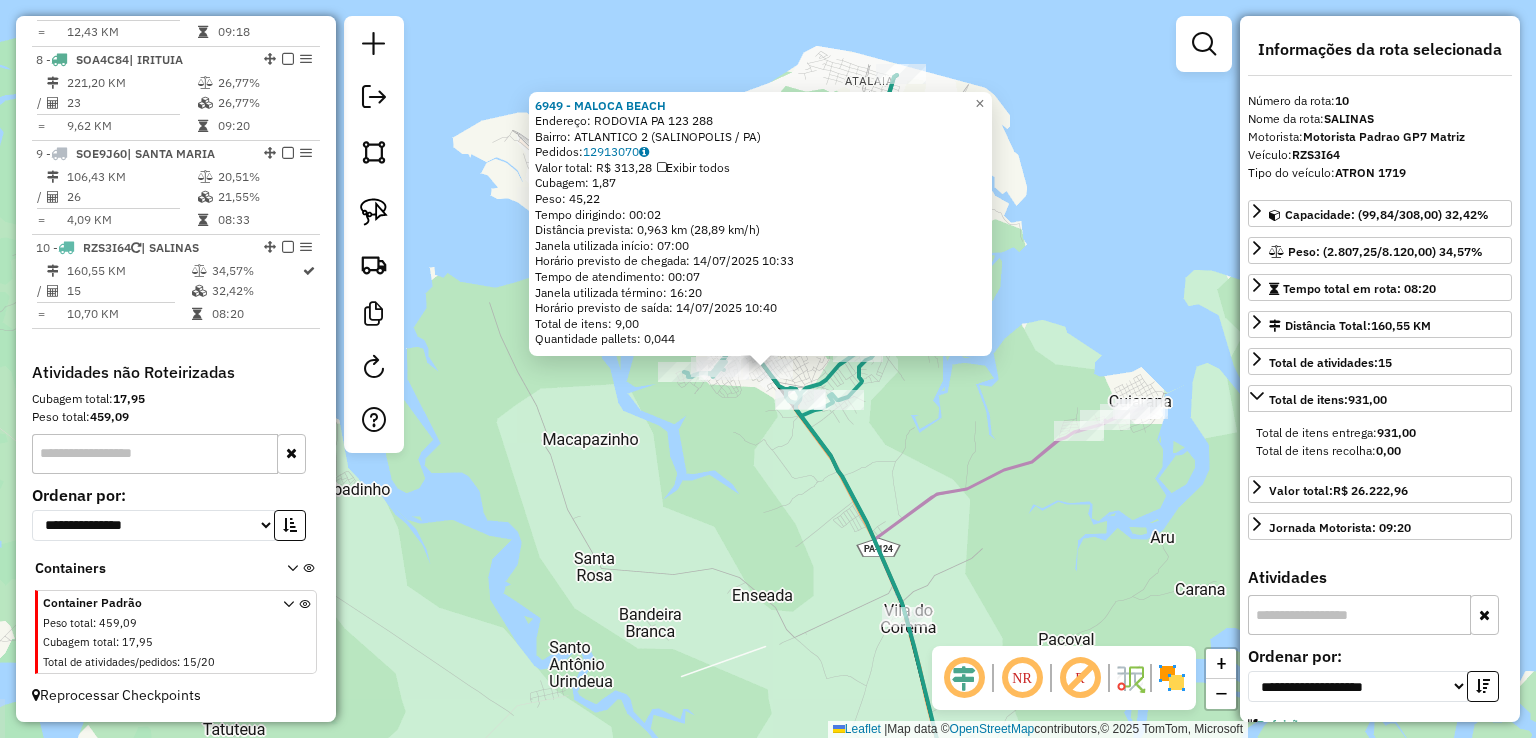 click on "Rota 10 - Placa RZS3I64  6949 - MALOCA BEACH × 6949 - MALOCA BEACH  Endereço:  RODOVIA PA 123 288   Bairro: ATLANTICO 2 (SALINOPOLIS / PA)   Pedidos:  12913070   Valor total: R$ 313,28   Exibir todos   Cubagem: 1,87  Peso: 45,22  Tempo dirigindo: 00:02   Distância prevista: 0,963 km (28,89 km/h)   Janela utilizada início: 07:00   Horário previsto de chegada: 14/07/2025 10:33   Tempo de atendimento: 00:07   Janela utilizada término: 16:20   Horário previsto de saída: 14/07/2025 10:40   Total de itens: 9,00   Quantidade pallets: 0,044  × Janela de atendimento Grade de atendimento Capacidade Transportadoras Veículos Cliente Pedidos  Rotas Selecione os dias de semana para filtrar as janelas de atendimento  Seg   Ter   Qua   Qui   Sex   Sáb   Dom  Informe o período da janela de atendimento: De: Até:  Filtrar exatamente a janela do cliente  Considerar janela de atendimento padrão  Selecione os dias de semana para filtrar as grades de atendimento  Seg   Ter   Qua   Qui   Sex   Sáb   Dom   De:   Até:" 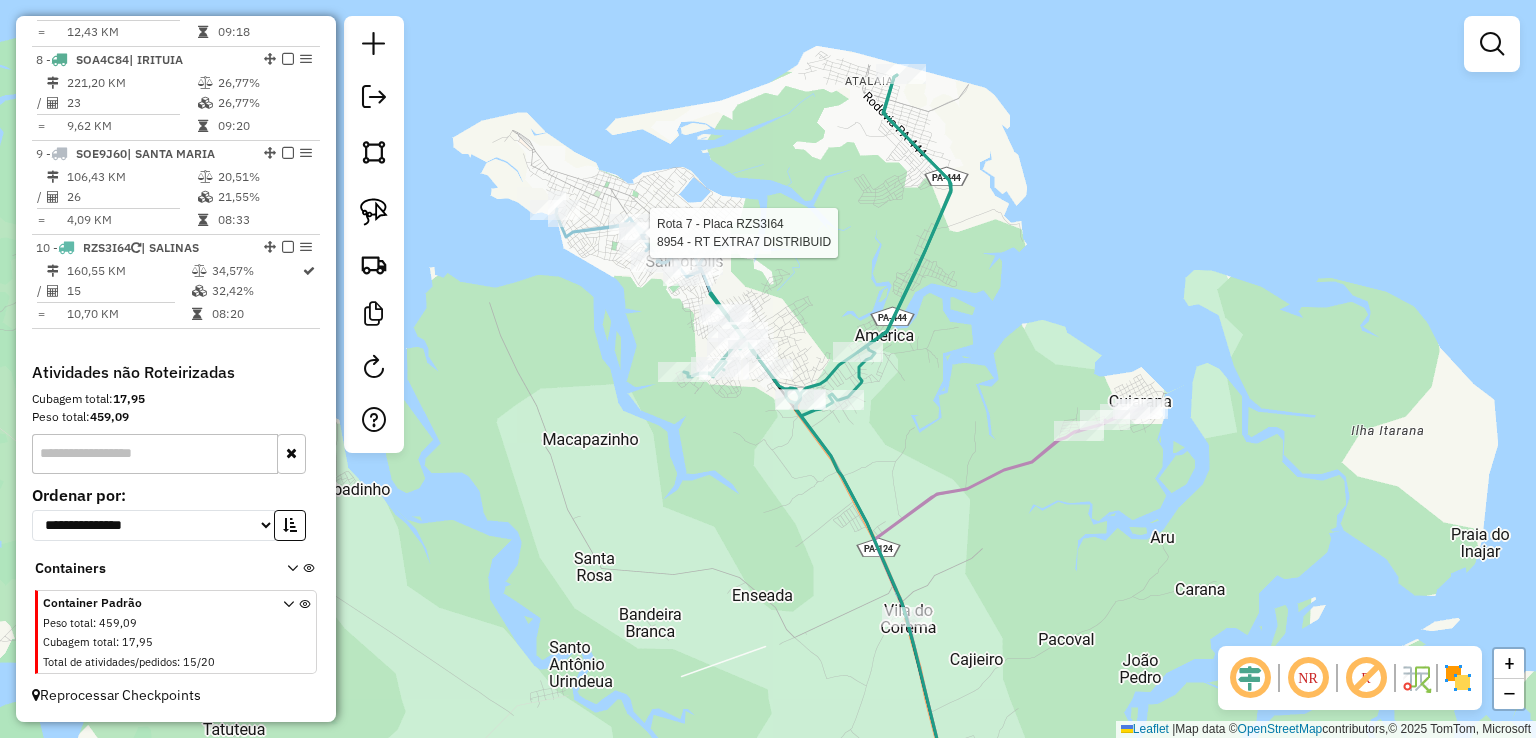select on "**********" 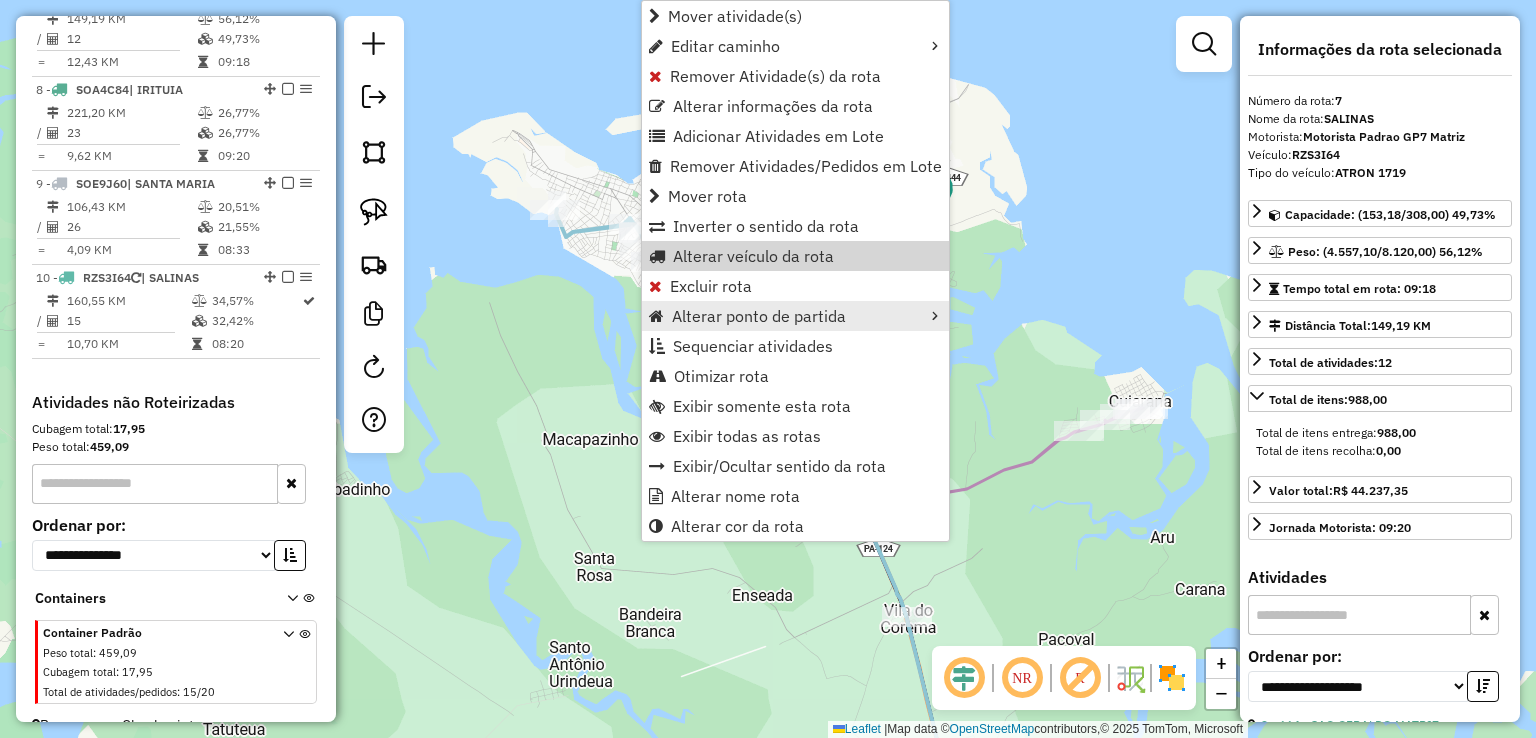 scroll, scrollTop: 1384, scrollLeft: 0, axis: vertical 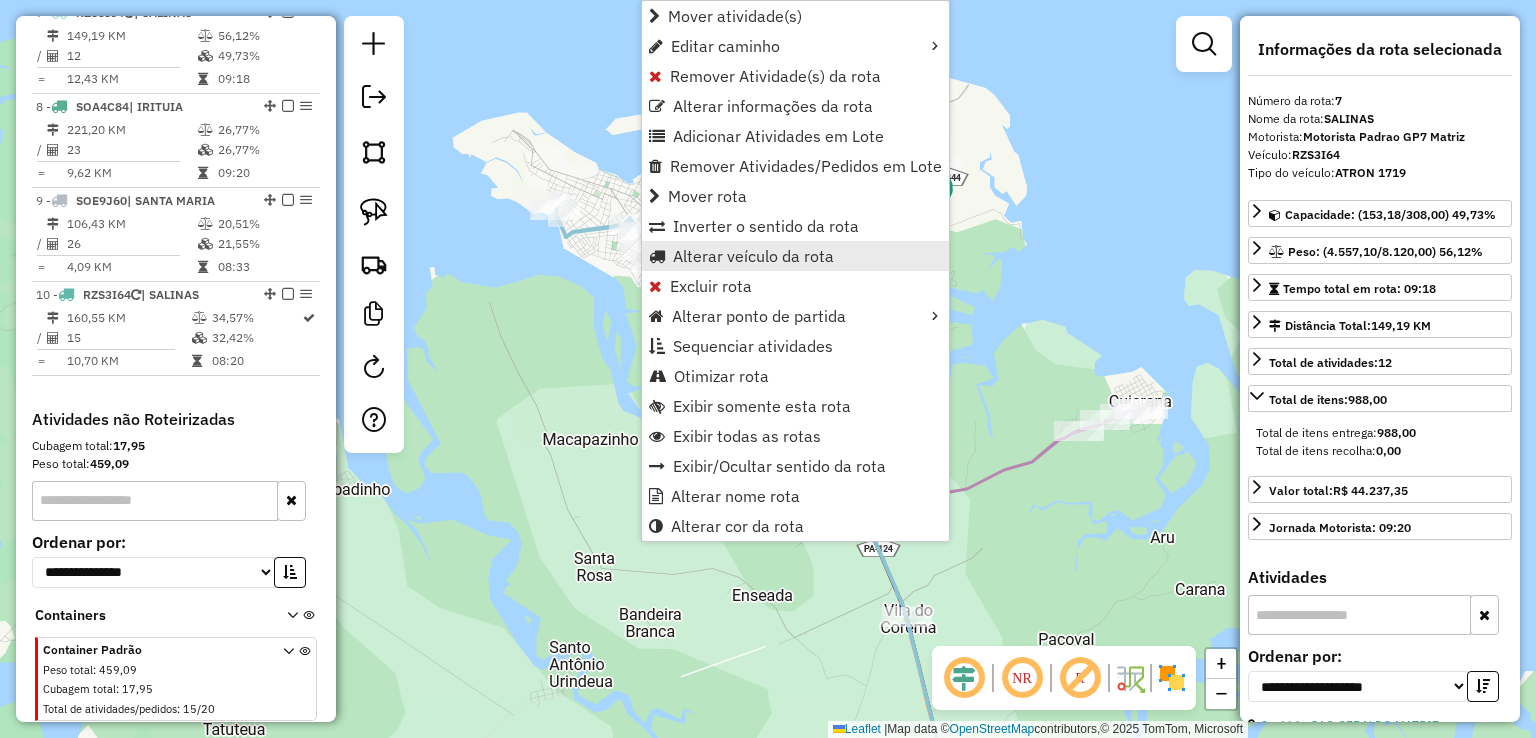 click on "Alterar veículo da rota" at bounding box center (753, 256) 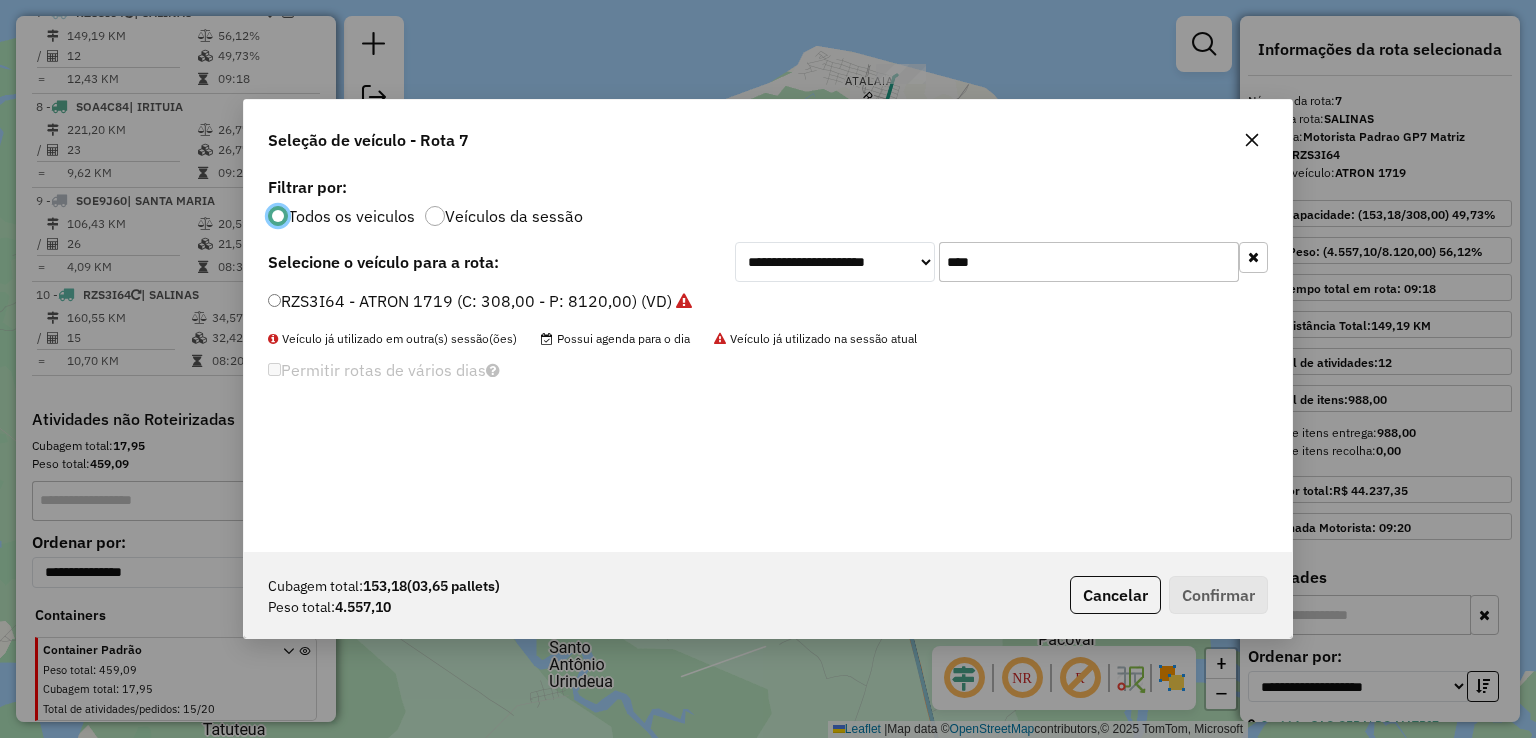 scroll, scrollTop: 10, scrollLeft: 6, axis: both 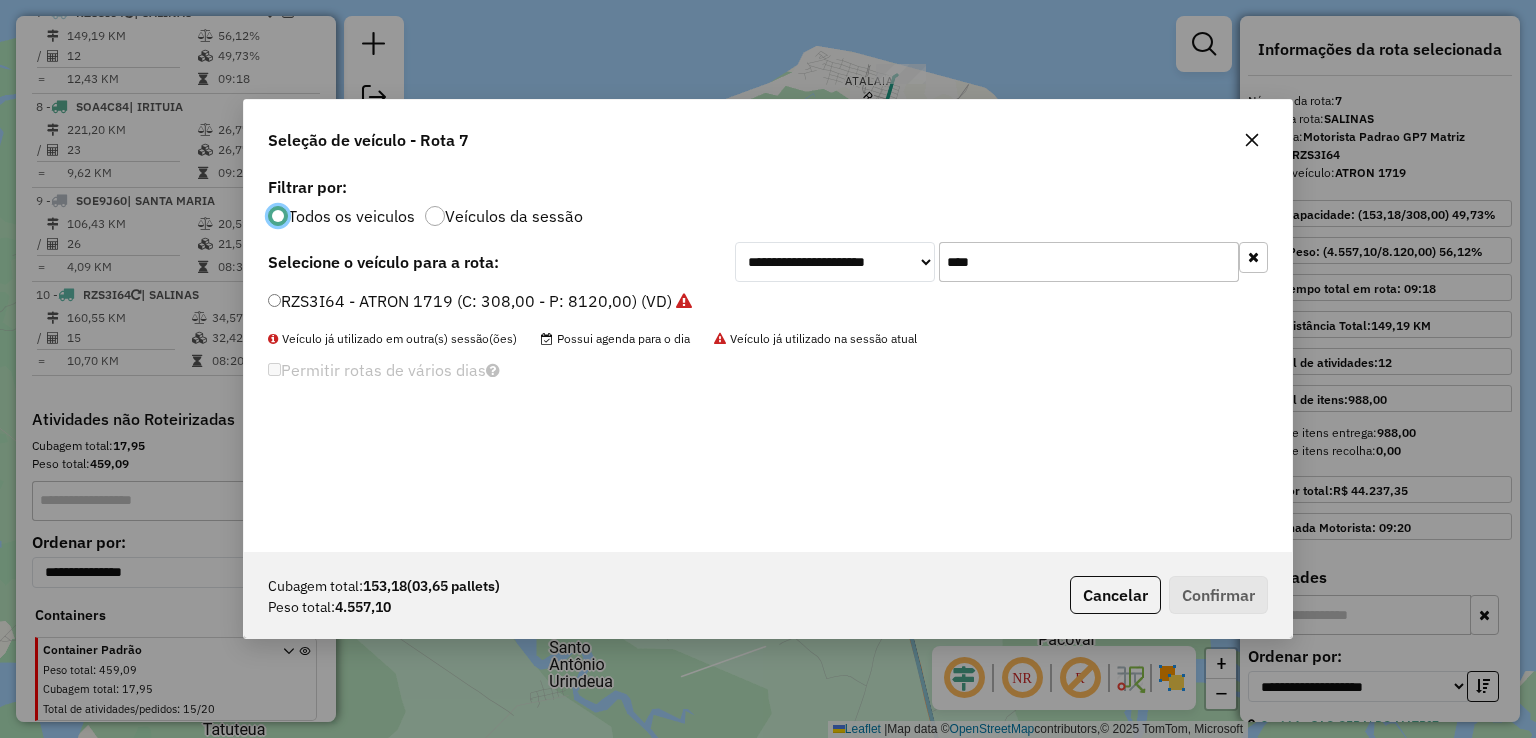 drag, startPoint x: 928, startPoint y: 261, endPoint x: 880, endPoint y: 249, distance: 49.47727 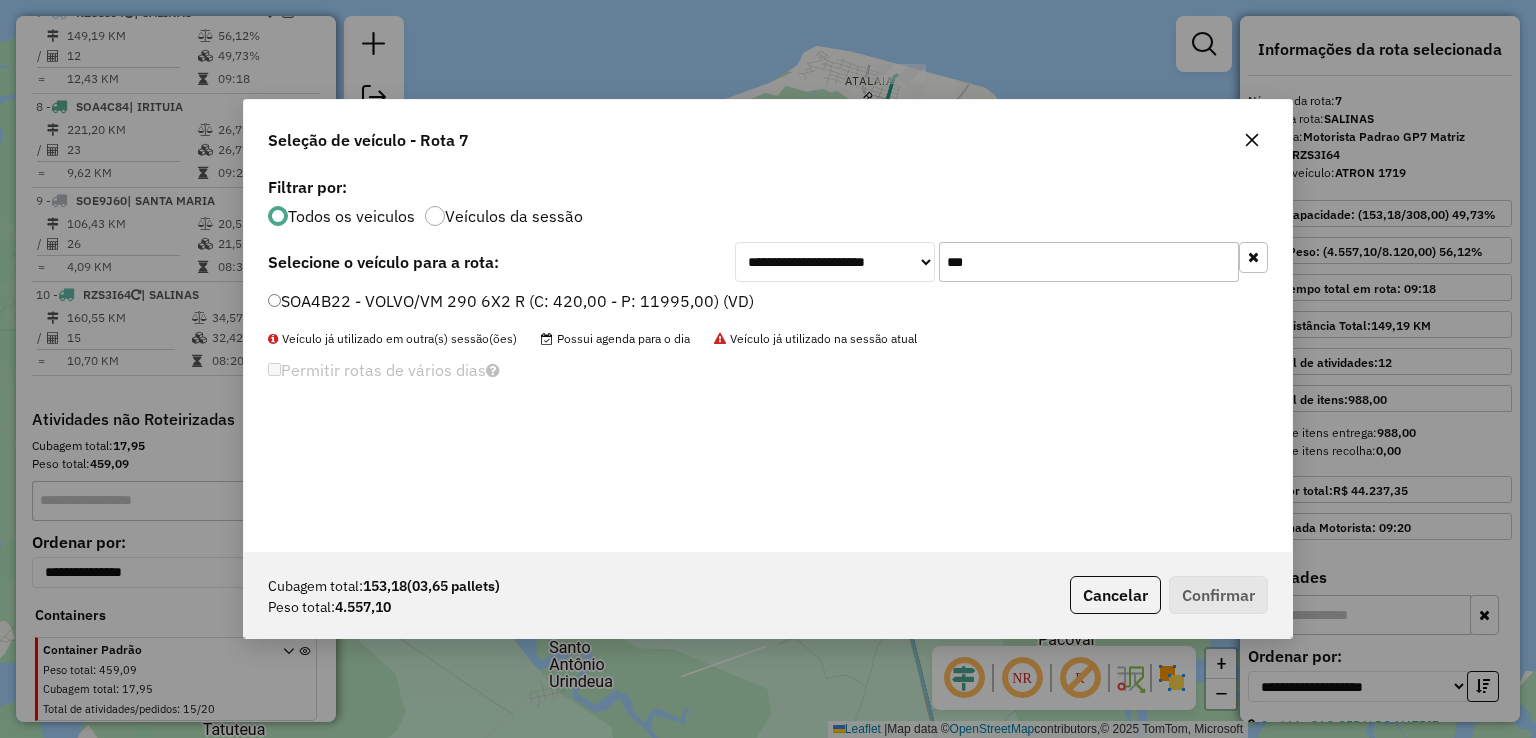 type on "***" 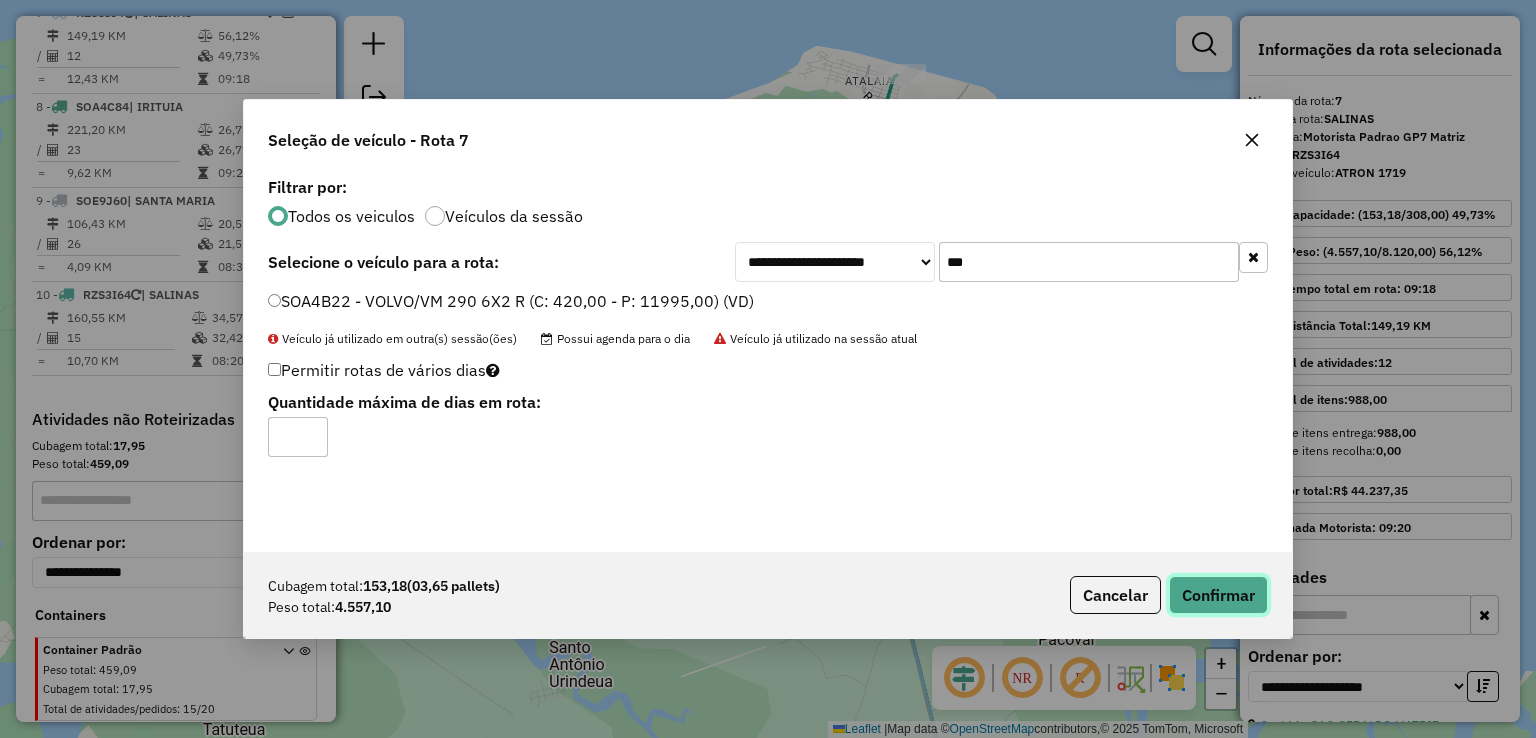 click on "Confirmar" 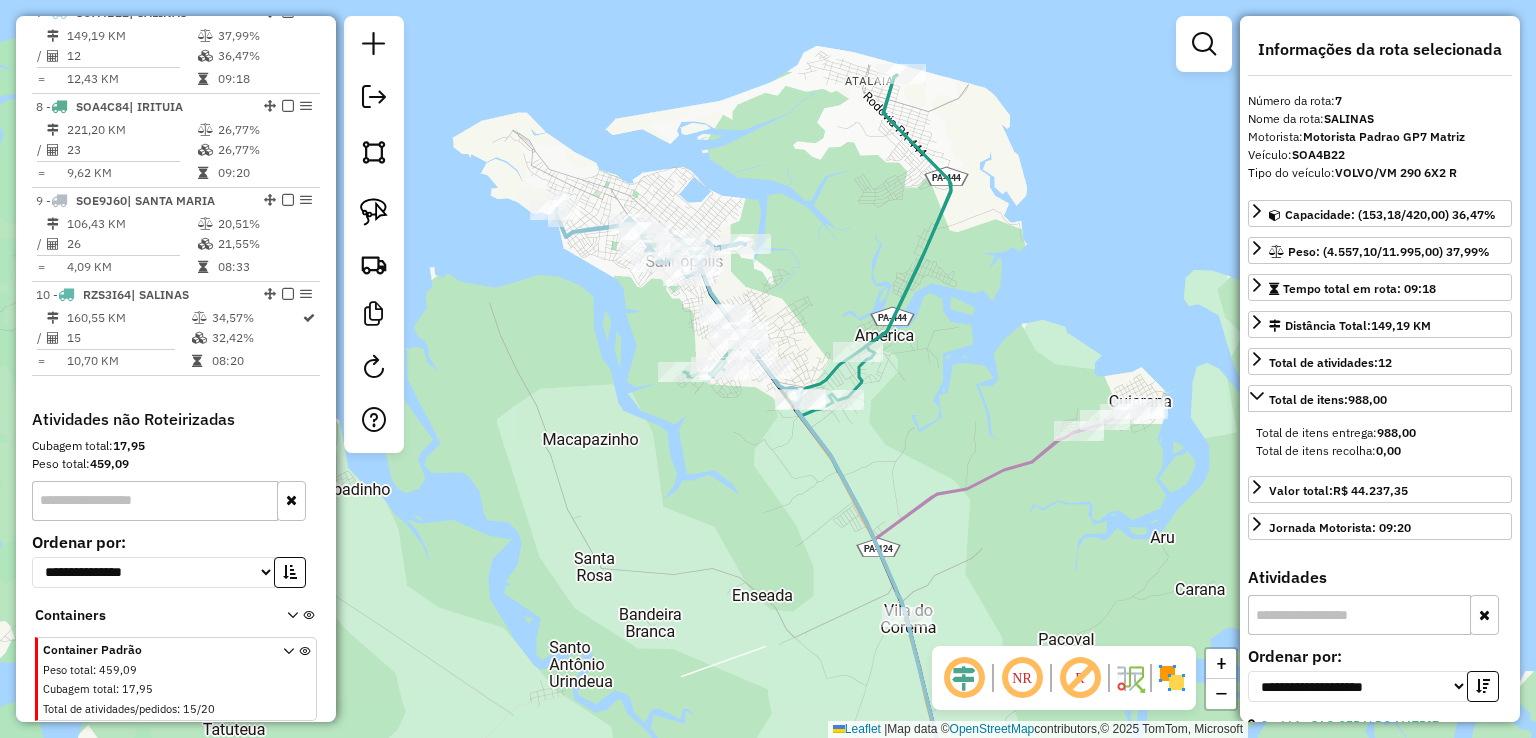 drag, startPoint x: 825, startPoint y: 205, endPoint x: 805, endPoint y: 219, distance: 24.41311 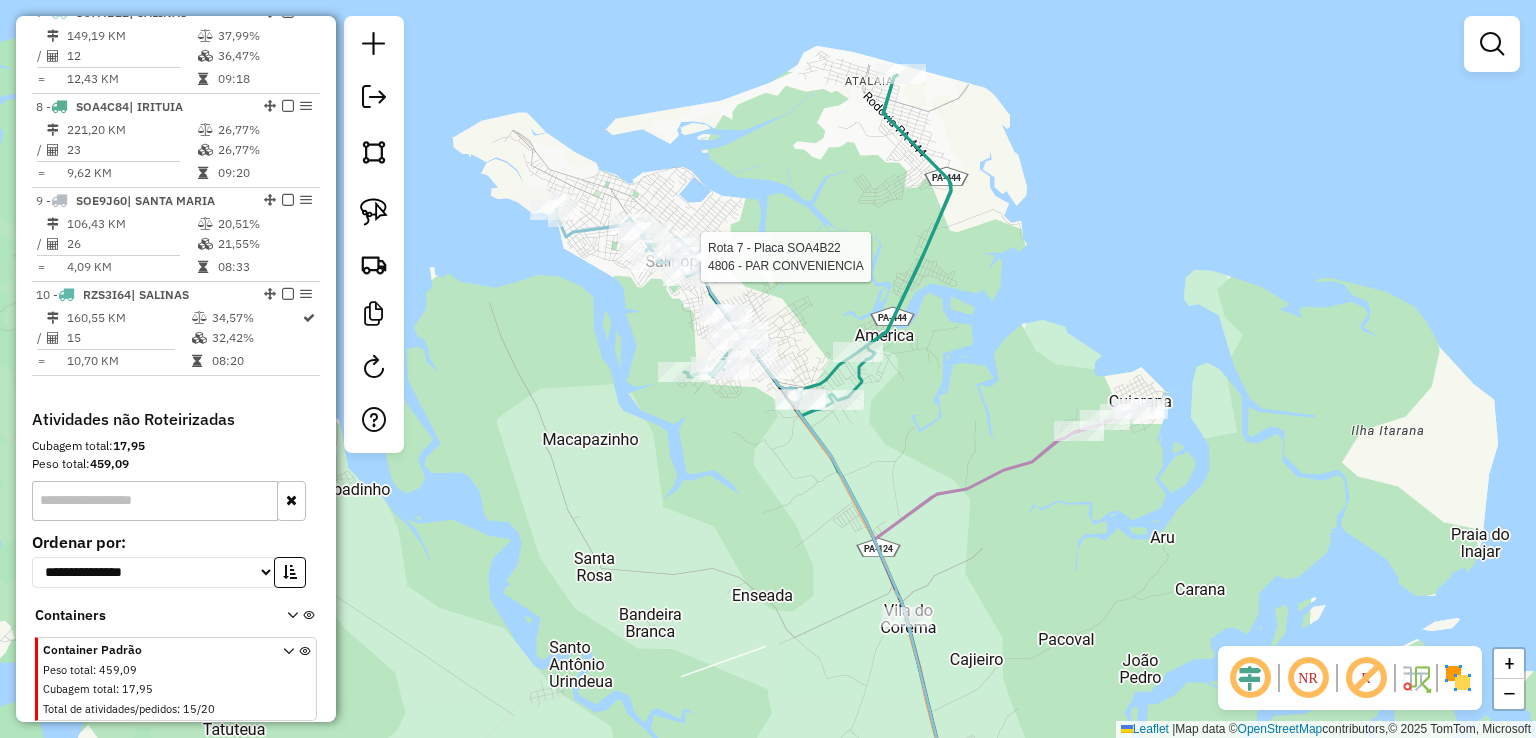 select on "**********" 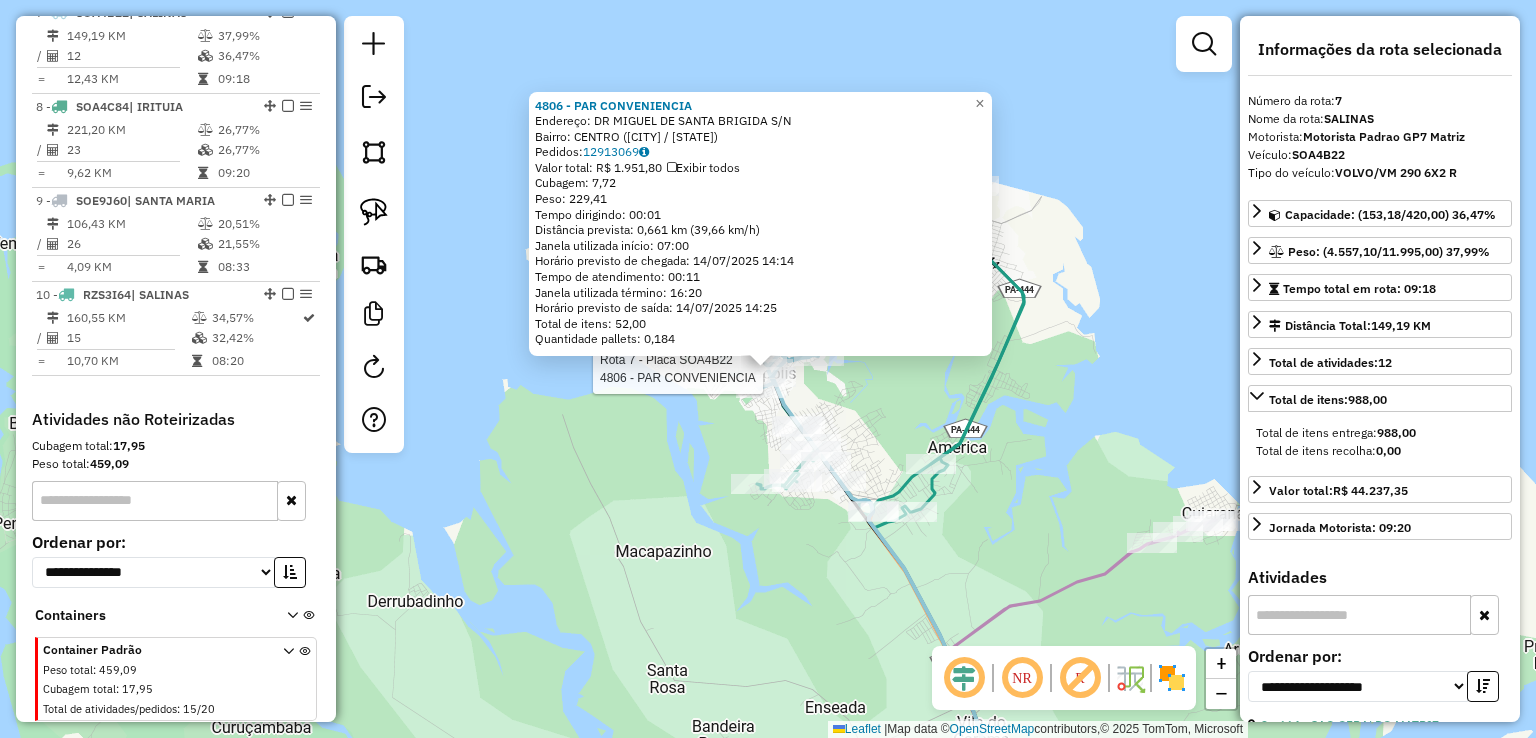 click on "Rota 7 - Placa SOA4B22  4806 - PAR  CONVENIENCIA 4806 - PAR  CONVENIENCIA  Endereço:  DR MIGUEL DE SANTA BRIGIDA S/N   Bairro: CENTRO (SALINOPOLIS / PA)   Pedidos:  12913069   Valor total: R$ 1.951,80   Exibir todos   Cubagem: 7,72  Peso: 229,41  Tempo dirigindo: 00:01   Distância prevista: 0,661 km (39,66 km/h)   Janela utilizada início: 07:00   Horário previsto de chegada: 14/07/2025 14:14   Tempo de atendimento: 00:11   Janela utilizada término: 16:20   Horário previsto de saída: 14/07/2025 14:25   Total de itens: 52,00   Quantidade pallets: 0,184  × Janela de atendimento Grade de atendimento Capacidade Transportadoras Veículos Cliente Pedidos  Rotas Selecione os dias de semana para filtrar as janelas de atendimento  Seg   Ter   Qua   Qui   Sex   Sáb   Dom  Informe o período da janela de atendimento: De: Até:  Filtrar exatamente a janela do cliente  Considerar janela de atendimento padrão  Selecione os dias de semana para filtrar as grades de atendimento  Seg   Ter   Qua   Qui   Sex   Sáb  +" 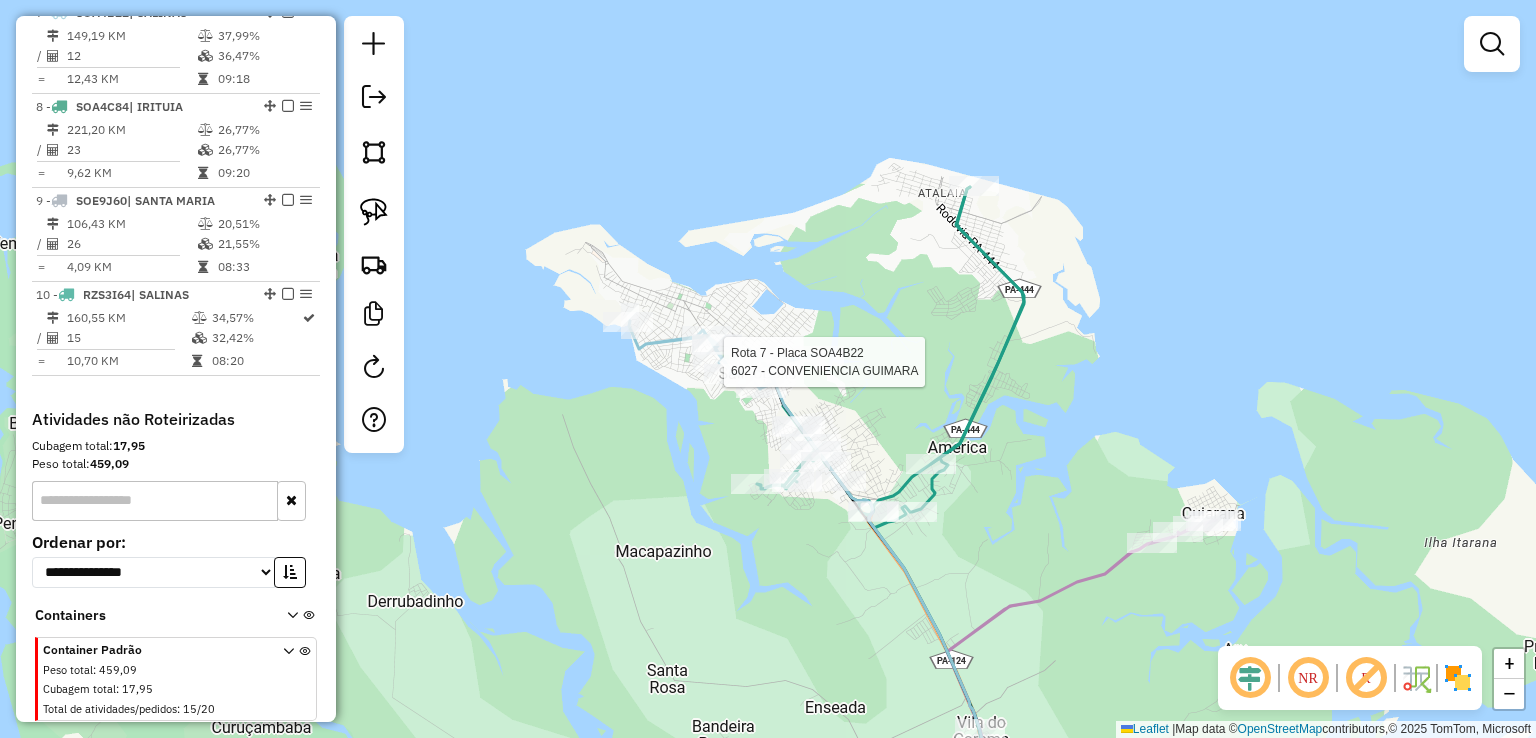 select on "**********" 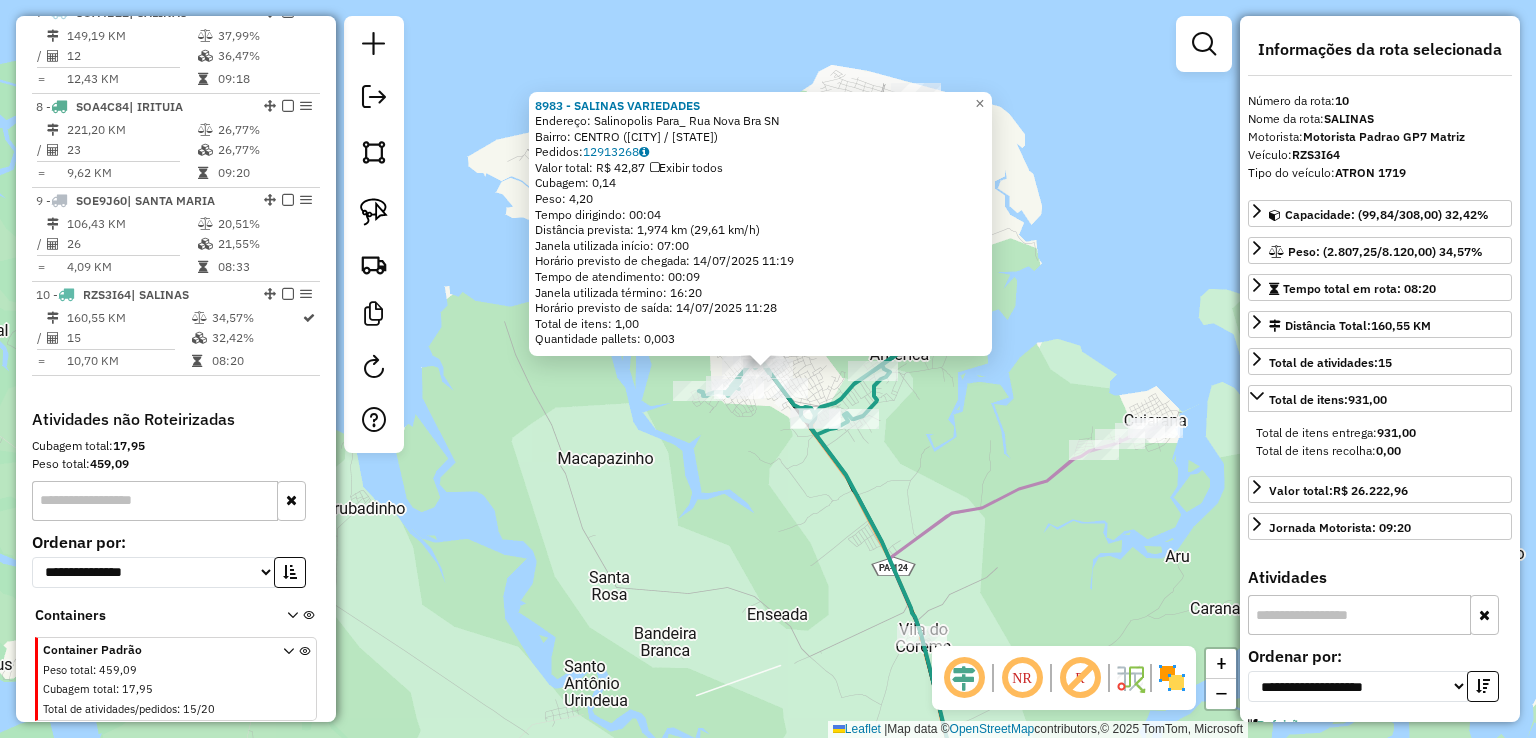scroll, scrollTop: 1446, scrollLeft: 0, axis: vertical 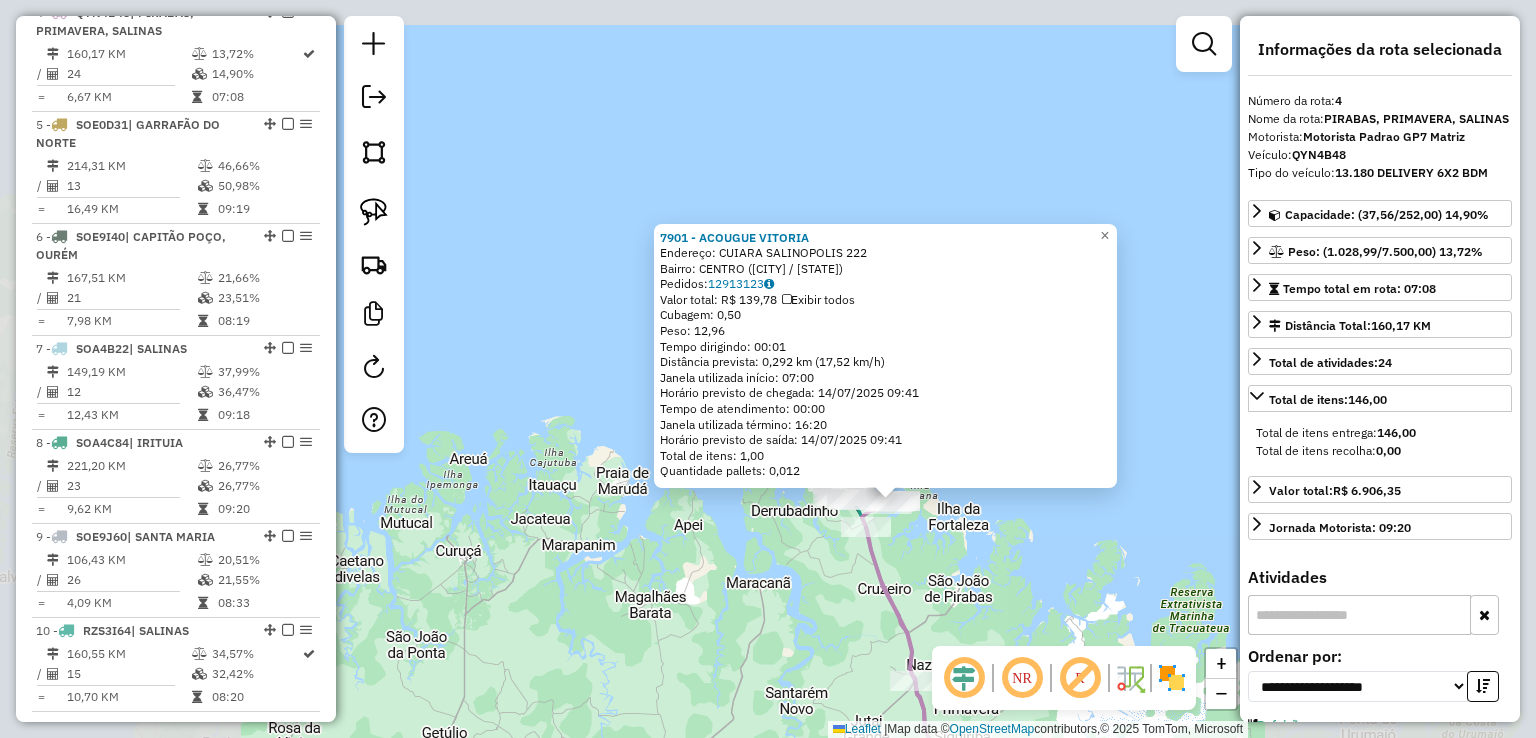 drag, startPoint x: 930, startPoint y: 451, endPoint x: 928, endPoint y: 277, distance: 174.01149 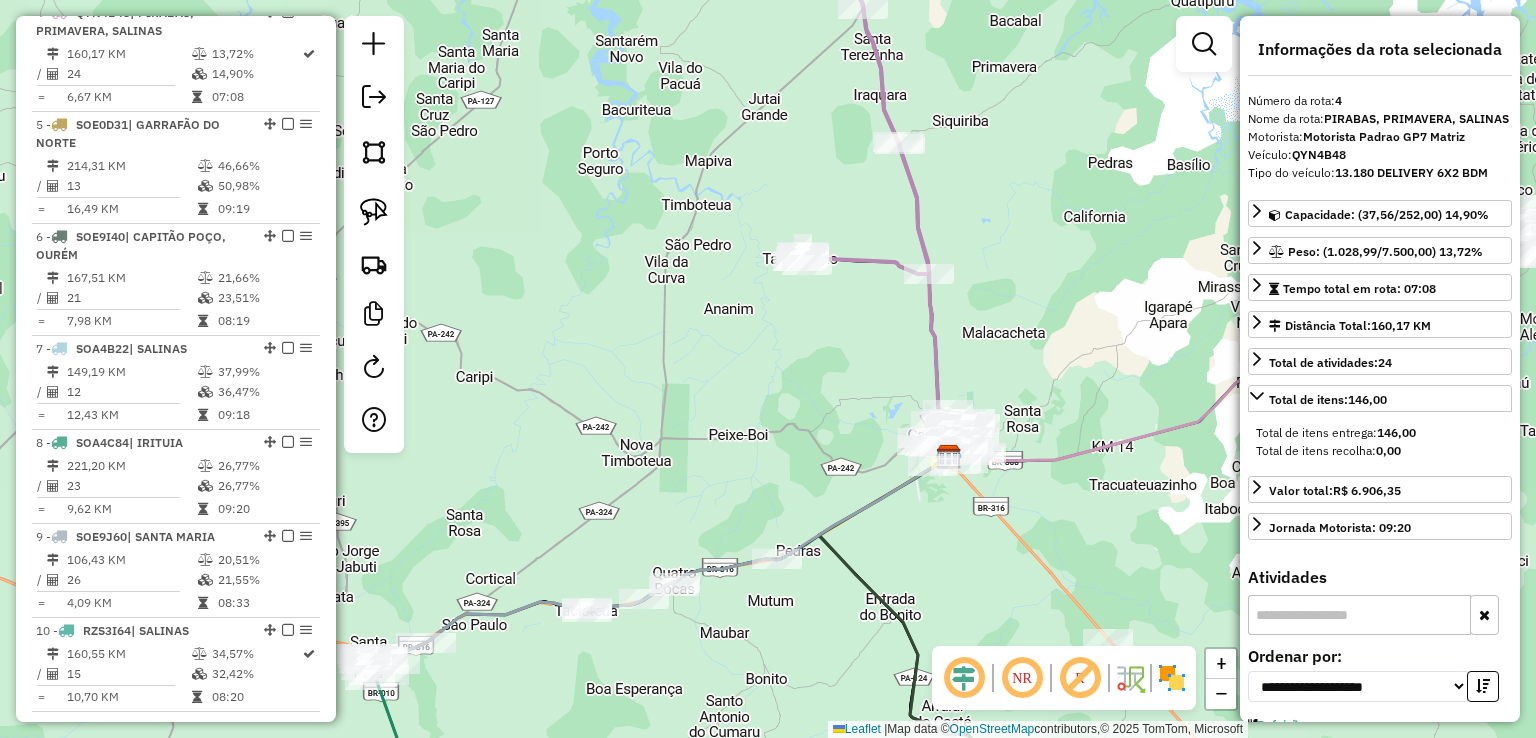 click 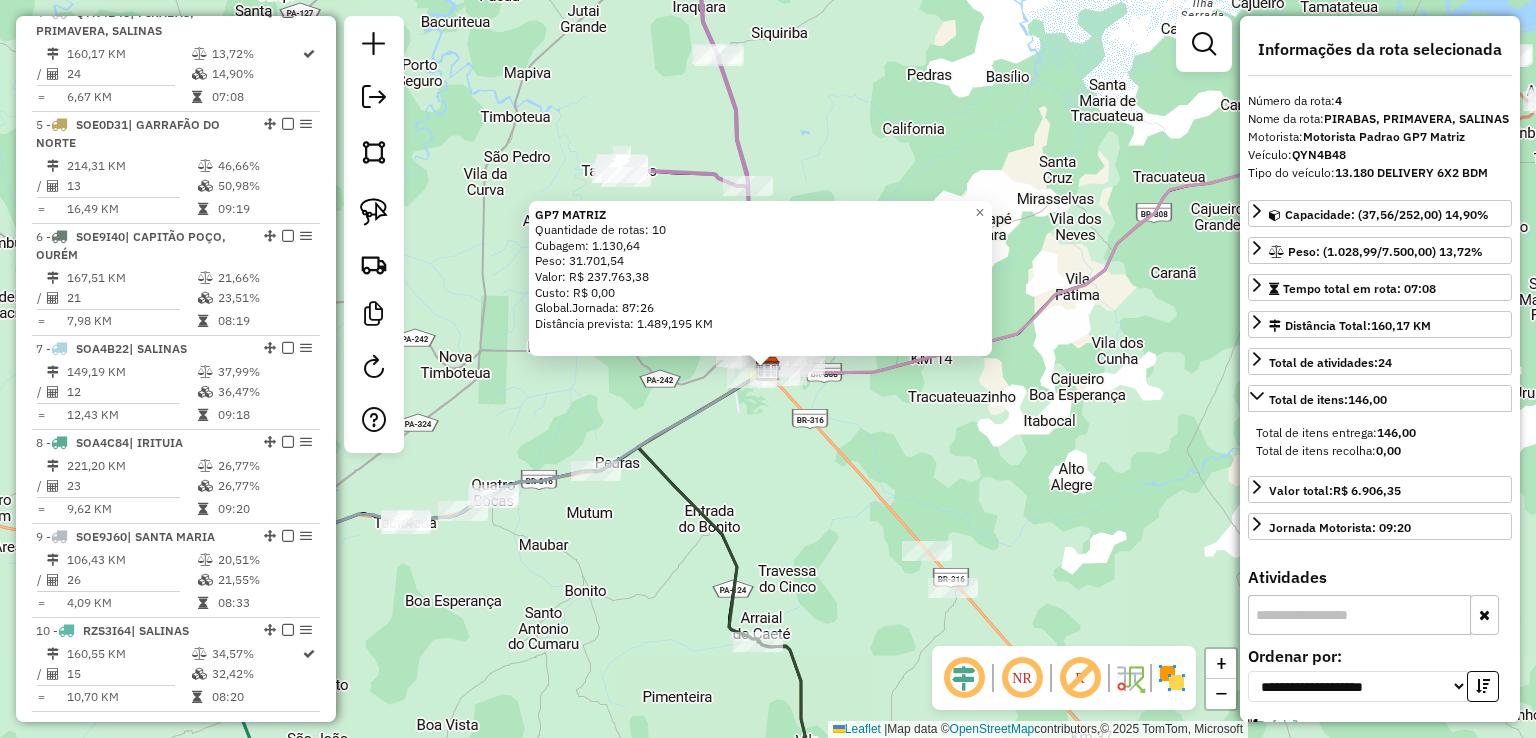 click on "GP7 MATRIZ  Quantidade de rotas: 10   Cubagem: 1.130,64  Peso: 31.701,54  Valor: R$ 237.763,38   Custo: R$ 0,00  Global.Jornada: 87:26  Distância prevista: 1.489,195 KM  × Janela de atendimento Grade de atendimento Capacidade Transportadoras Veículos Cliente Pedidos  Rotas Selecione os dias de semana para filtrar as janelas de atendimento  Seg   Ter   Qua   Qui   Sex   Sáb   Dom  Informe o período da janela de atendimento: De: Até:  Filtrar exatamente a janela do cliente  Considerar janela de atendimento padrão  Selecione os dias de semana para filtrar as grades de atendimento  Seg   Ter   Qua   Qui   Sex   Sáb   Dom   Considerar clientes sem dia de atendimento cadastrado  Clientes fora do dia de atendimento selecionado Filtrar as atividades entre os valores definidos abaixo:  Peso mínimo:   Peso máximo:   Cubagem mínima:   Cubagem máxima:   De:   Até:  Filtrar as atividades entre o tempo de atendimento definido abaixo:  De:   Até:   Considerar capacidade total dos clientes não roteirizados De:" 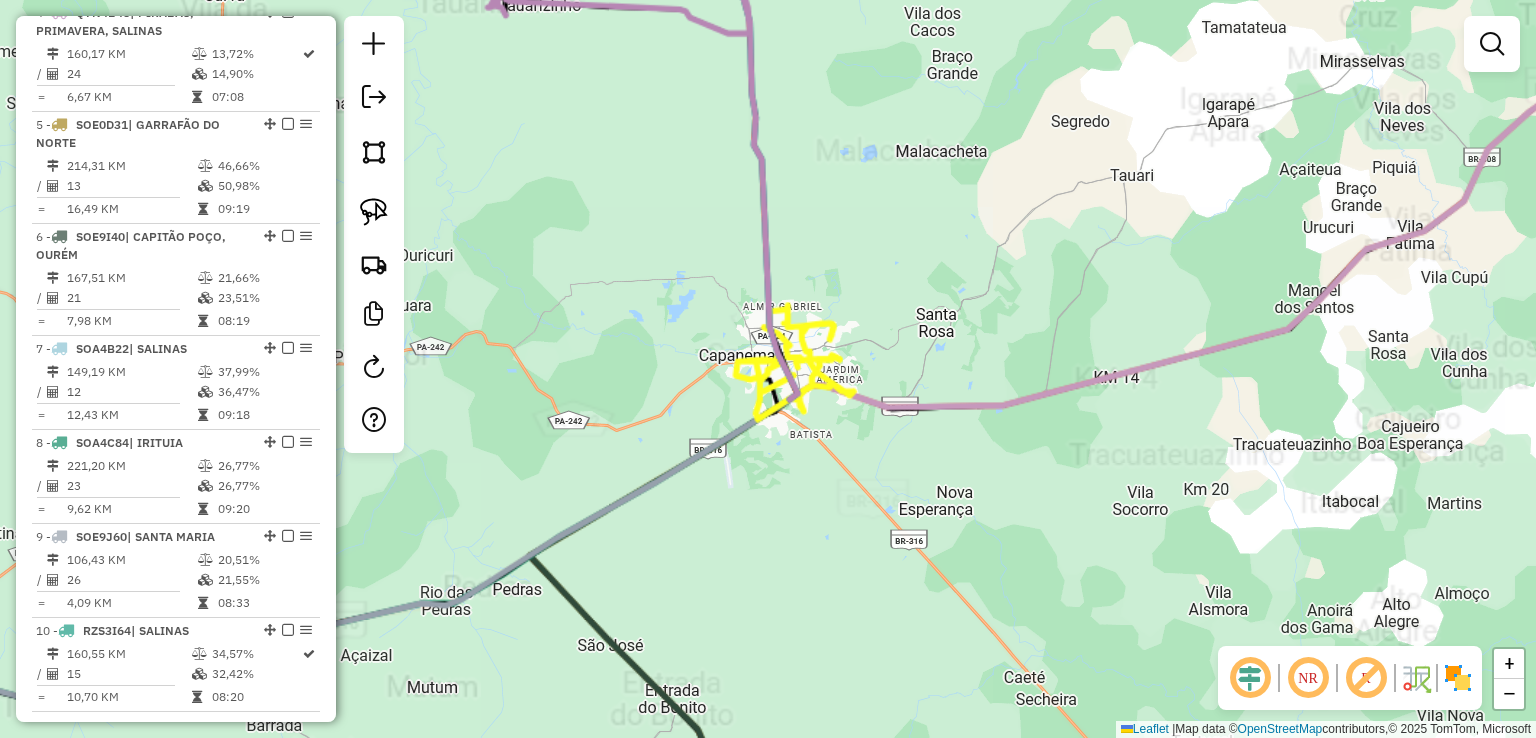 select on "**********" 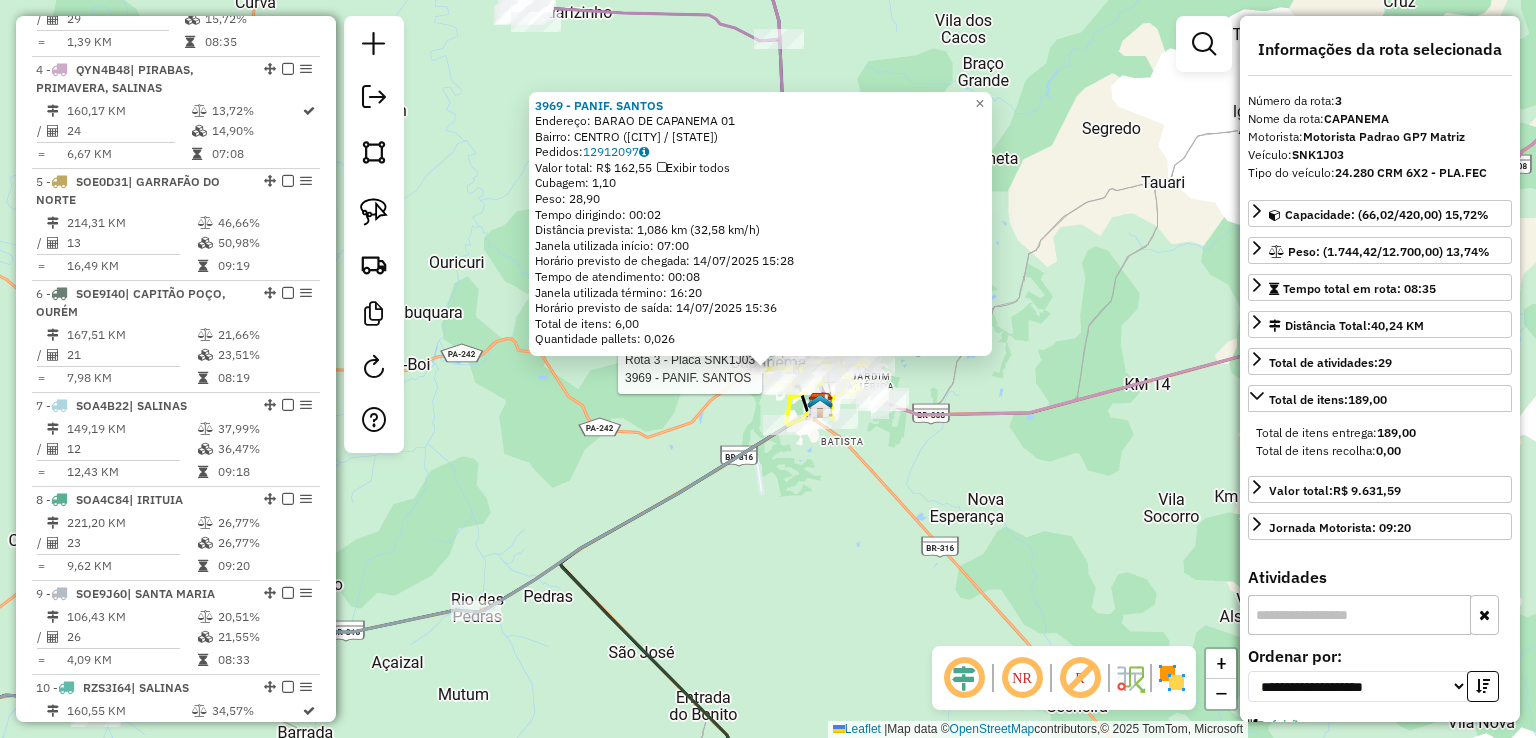 scroll, scrollTop: 955, scrollLeft: 0, axis: vertical 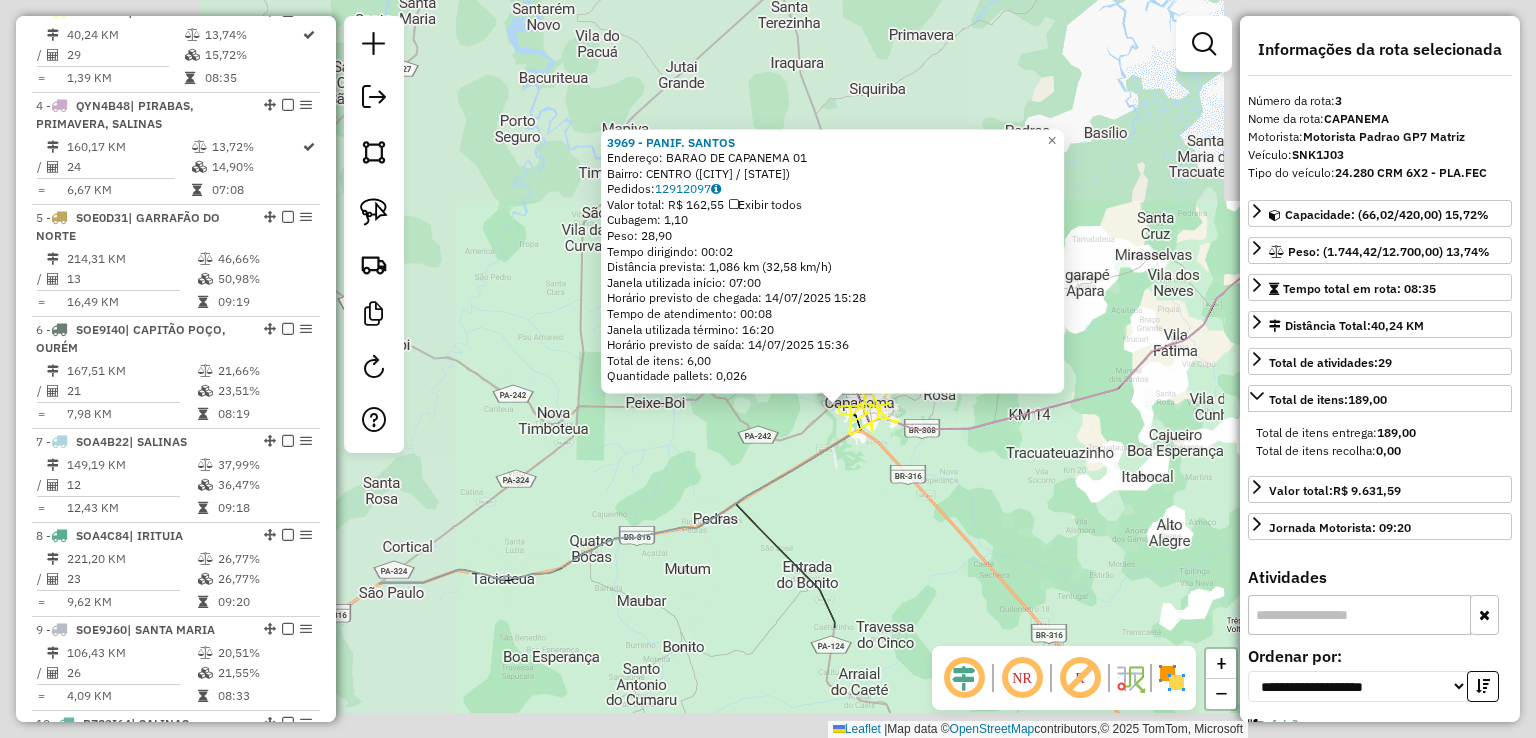 click on "3969 - PANIF. SANTOS  Endereço:  BARAO DE CAPANEMA 01   Bairro: CENTRO (CAPANEMA / PA)   Pedidos:  12912097   Valor total: R$ 162,55   Exibir todos   Cubagem: 1,10  Peso: 28,90  Tempo dirigindo: 00:02   Distância prevista: 1,086 km (32,58 km/h)   Janela utilizada início: 07:00   Horário previsto de chegada: 14/07/2025 15:28   Tempo de atendimento: 00:08   Janela utilizada término: 16:20   Horário previsto de saída: 14/07/2025 15:36   Total de itens: 6,00   Quantidade pallets: 0,026  × Janela de atendimento Grade de atendimento Capacidade Transportadoras Veículos Cliente Pedidos  Rotas Selecione os dias de semana para filtrar as janelas de atendimento  Seg   Ter   Qua   Qui   Sex   Sáb   Dom  Informe o período da janela de atendimento: De: Até:  Filtrar exatamente a janela do cliente  Considerar janela de atendimento padrão  Selecione os dias de semana para filtrar as grades de atendimento  Seg   Ter   Qua   Qui   Sex   Sáb   Dom   Considerar clientes sem dia de atendimento cadastrado  De:   De:" 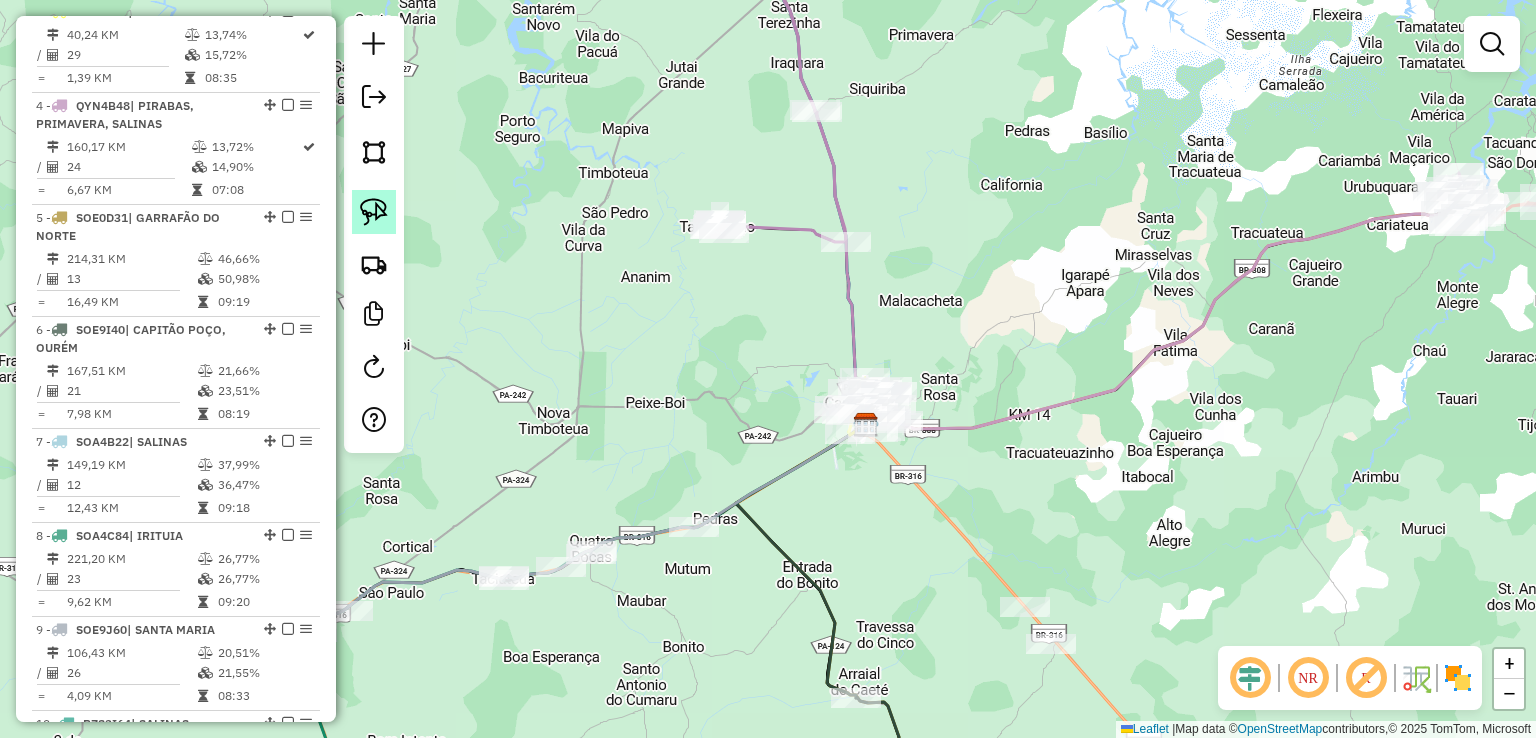 click 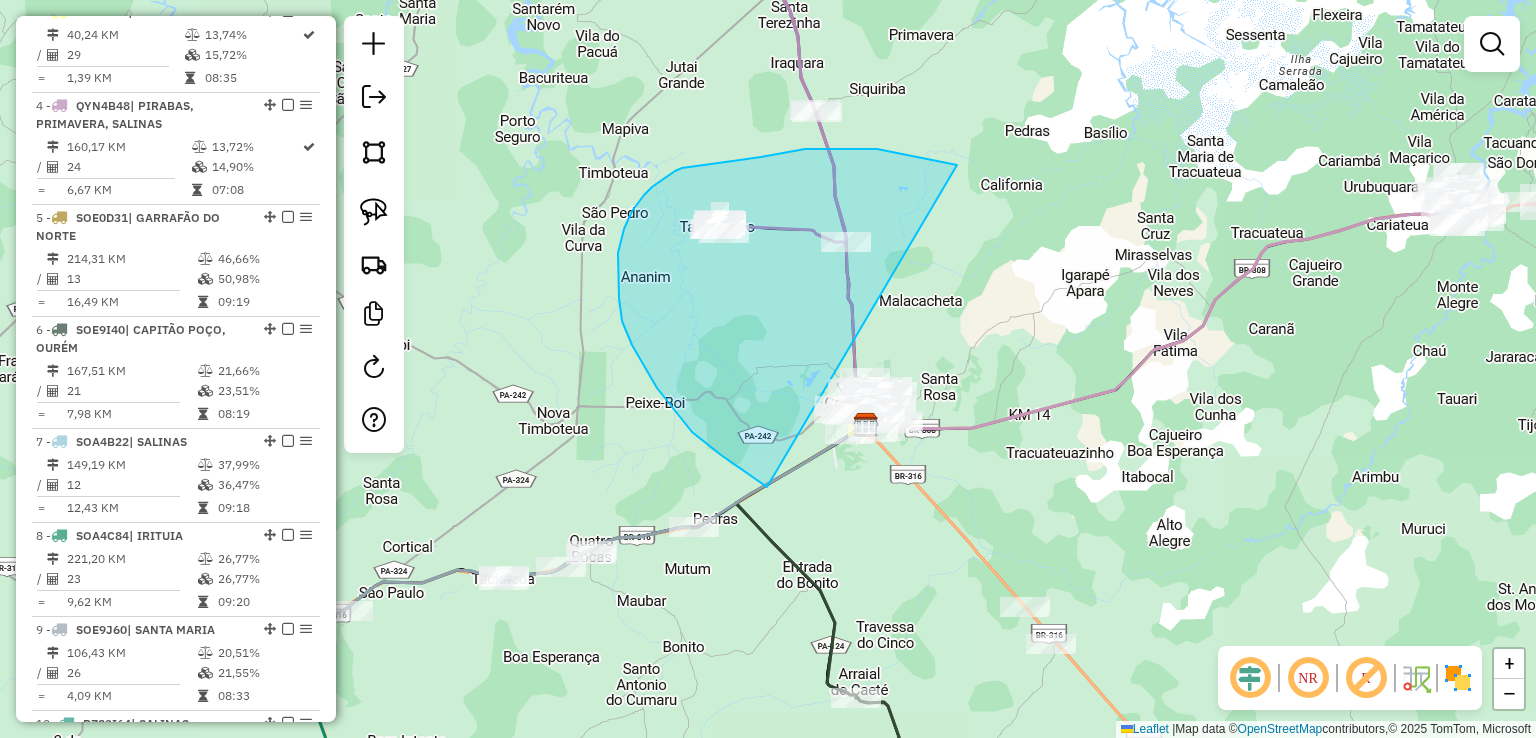 drag, startPoint x: 853, startPoint y: 149, endPoint x: 1123, endPoint y: 233, distance: 282.76492 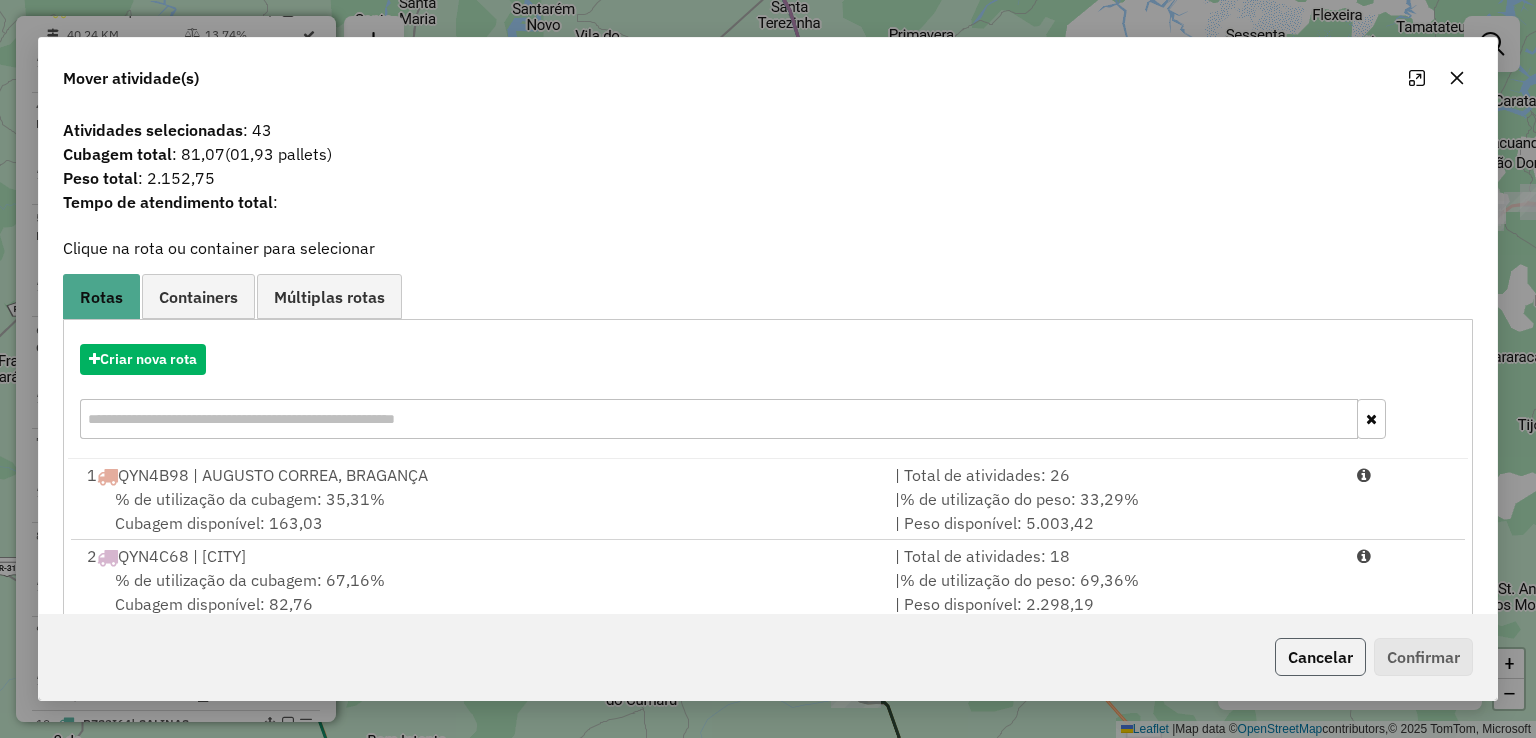 click on "Cancelar" 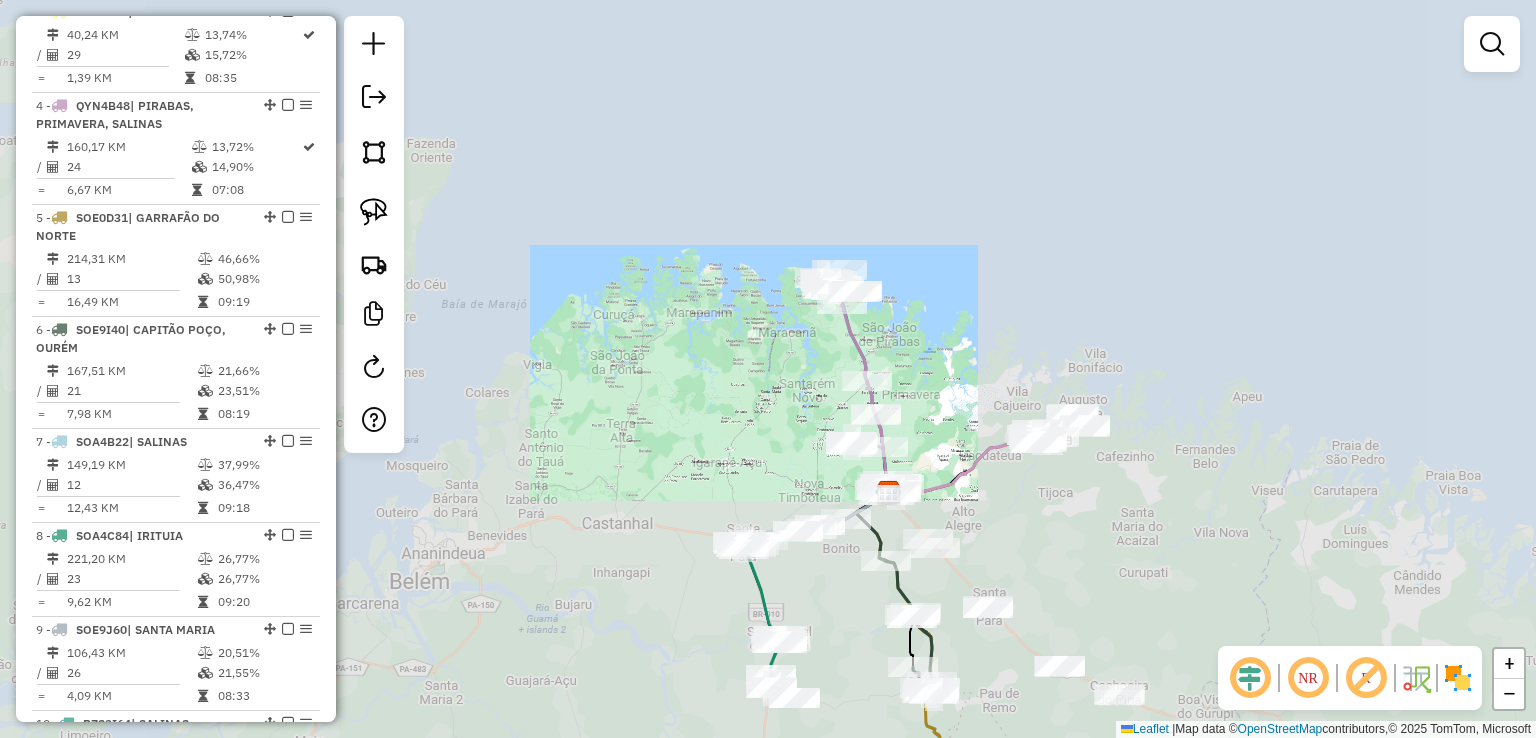 click on "Rota 3 - Placa SNK1J03  7373 - BEIRA RIO Janela de atendimento Grade de atendimento Capacidade Transportadoras Veículos Cliente Pedidos  Rotas Selecione os dias de semana para filtrar as janelas de atendimento  Seg   Ter   Qua   Qui   Sex   Sáb   Dom  Informe o período da janela de atendimento: De: Até:  Filtrar exatamente a janela do cliente  Considerar janela de atendimento padrão  Selecione os dias de semana para filtrar as grades de atendimento  Seg   Ter   Qua   Qui   Sex   Sáb   Dom   Considerar clientes sem dia de atendimento cadastrado  Clientes fora do dia de atendimento selecionado Filtrar as atividades entre os valores definidos abaixo:  Peso mínimo:   Peso máximo:   Cubagem mínima:   Cubagem máxima:   De:   Até:  Filtrar as atividades entre o tempo de atendimento definido abaixo:  De:   Até:   Considerar capacidade total dos clientes não roteirizados Transportadora: Selecione um ou mais itens Tipo de veículo: Selecione um ou mais itens Veículo: Selecione um ou mais itens Motorista:" 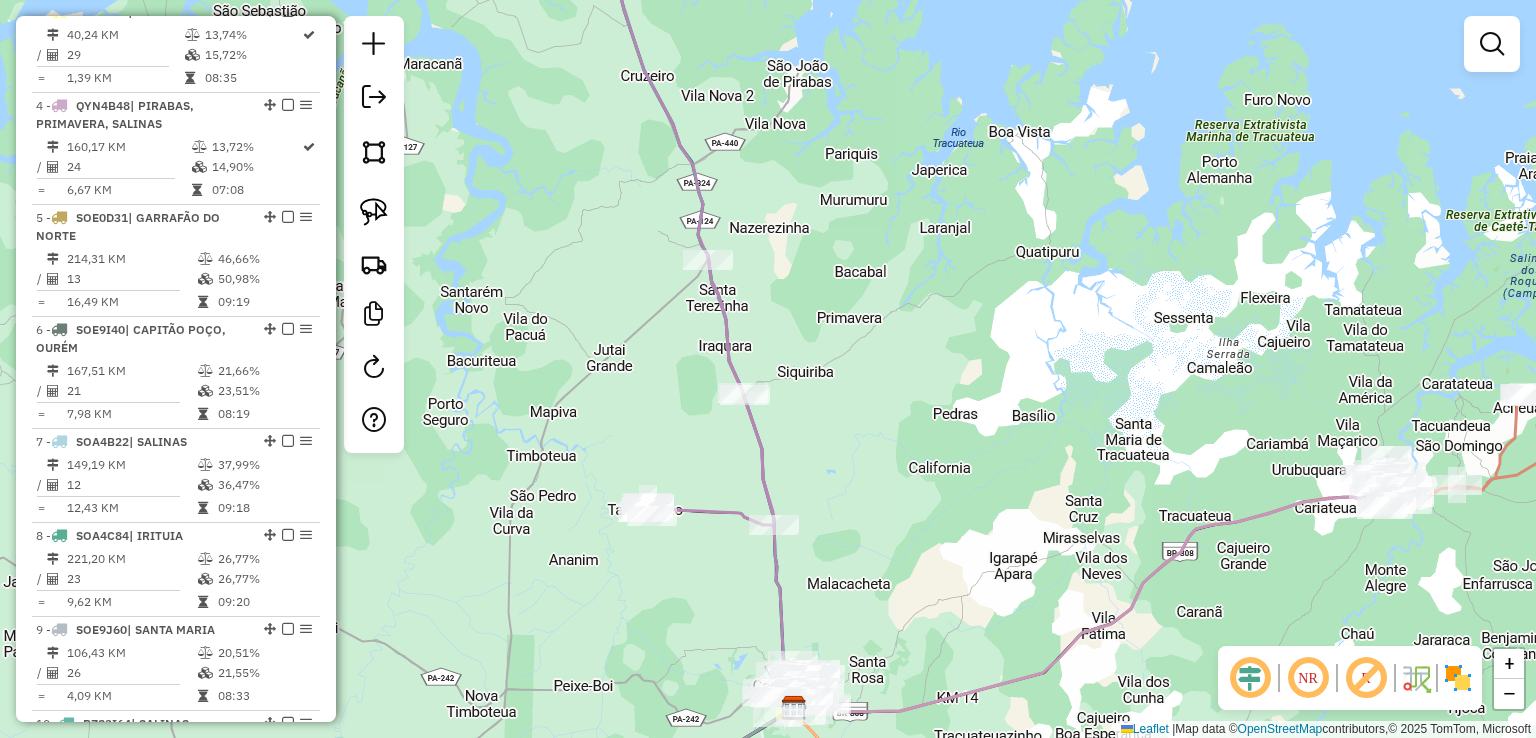 click on "Janela de atendimento Grade de atendimento Capacidade Transportadoras Veículos Cliente Pedidos  Rotas Selecione os dias de semana para filtrar as janelas de atendimento  Seg   Ter   Qua   Qui   Sex   Sáb   Dom  Informe o período da janela de atendimento: De: Até:  Filtrar exatamente a janela do cliente  Considerar janela de atendimento padrão  Selecione os dias de semana para filtrar as grades de atendimento  Seg   Ter   Qua   Qui   Sex   Sáb   Dom   Considerar clientes sem dia de atendimento cadastrado  Clientes fora do dia de atendimento selecionado Filtrar as atividades entre os valores definidos abaixo:  Peso mínimo:   Peso máximo:   Cubagem mínima:   Cubagem máxima:   De:   Até:  Filtrar as atividades entre o tempo de atendimento definido abaixo:  De:   Até:   Considerar capacidade total dos clientes não roteirizados Transportadora: Selecione um ou mais itens Tipo de veículo: Selecione um ou mais itens Veículo: Selecione um ou mais itens Motorista: Selecione um ou mais itens Nome: Rótulo:" 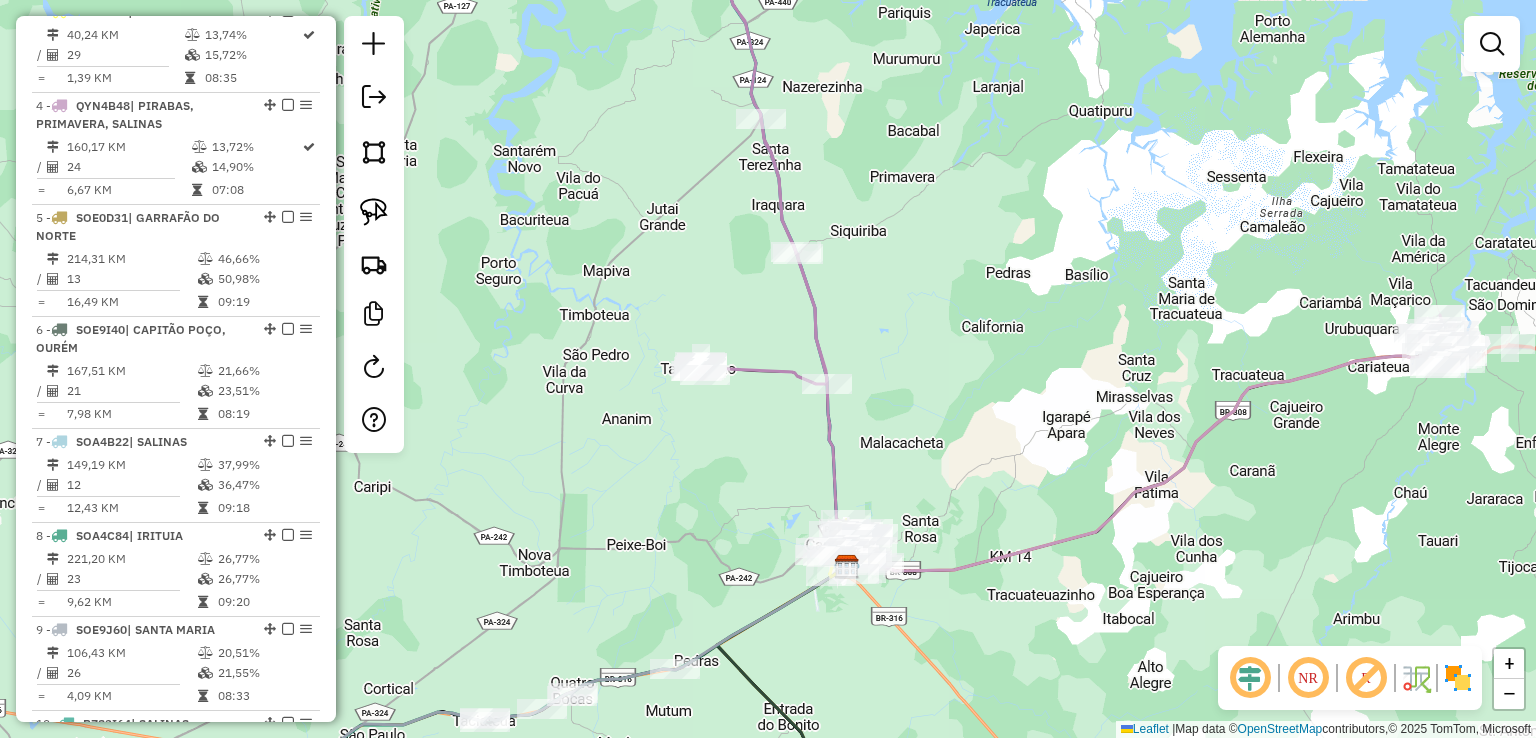 click on "Janela de atendimento Grade de atendimento Capacidade Transportadoras Veículos Cliente Pedidos  Rotas Selecione os dias de semana para filtrar as janelas de atendimento  Seg   Ter   Qua   Qui   Sex   Sáb   Dom  Informe o período da janela de atendimento: De: Até:  Filtrar exatamente a janela do cliente  Considerar janela de atendimento padrão  Selecione os dias de semana para filtrar as grades de atendimento  Seg   Ter   Qua   Qui   Sex   Sáb   Dom   Considerar clientes sem dia de atendimento cadastrado  Clientes fora do dia de atendimento selecionado Filtrar as atividades entre os valores definidos abaixo:  Peso mínimo:   Peso máximo:   Cubagem mínima:   Cubagem máxima:   De:   Até:  Filtrar as atividades entre o tempo de atendimento definido abaixo:  De:   Até:   Considerar capacidade total dos clientes não roteirizados Transportadora: Selecione um ou mais itens Tipo de veículo: Selecione um ou mais itens Veículo: Selecione um ou mais itens Motorista: Selecione um ou mais itens Nome: Rótulo:" 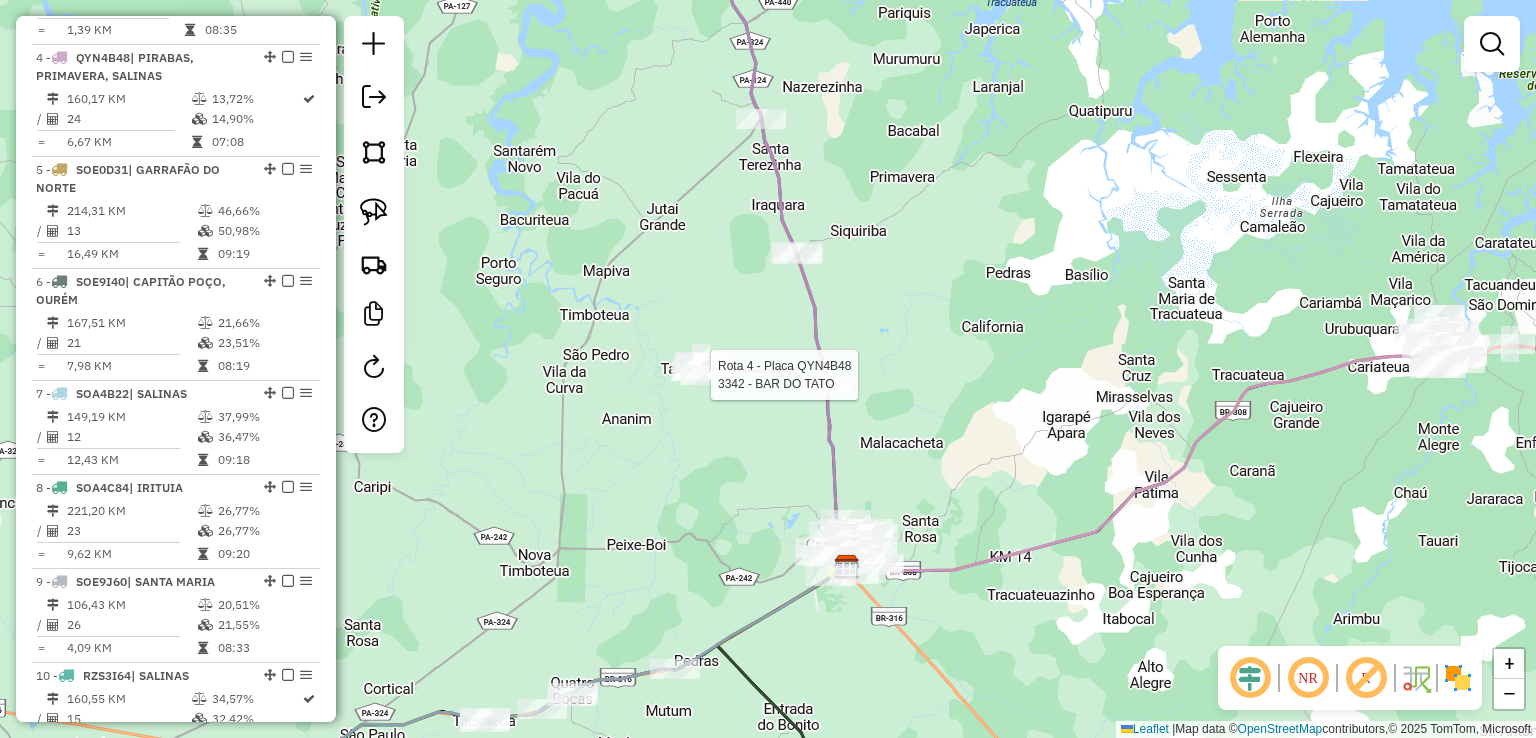 select on "**********" 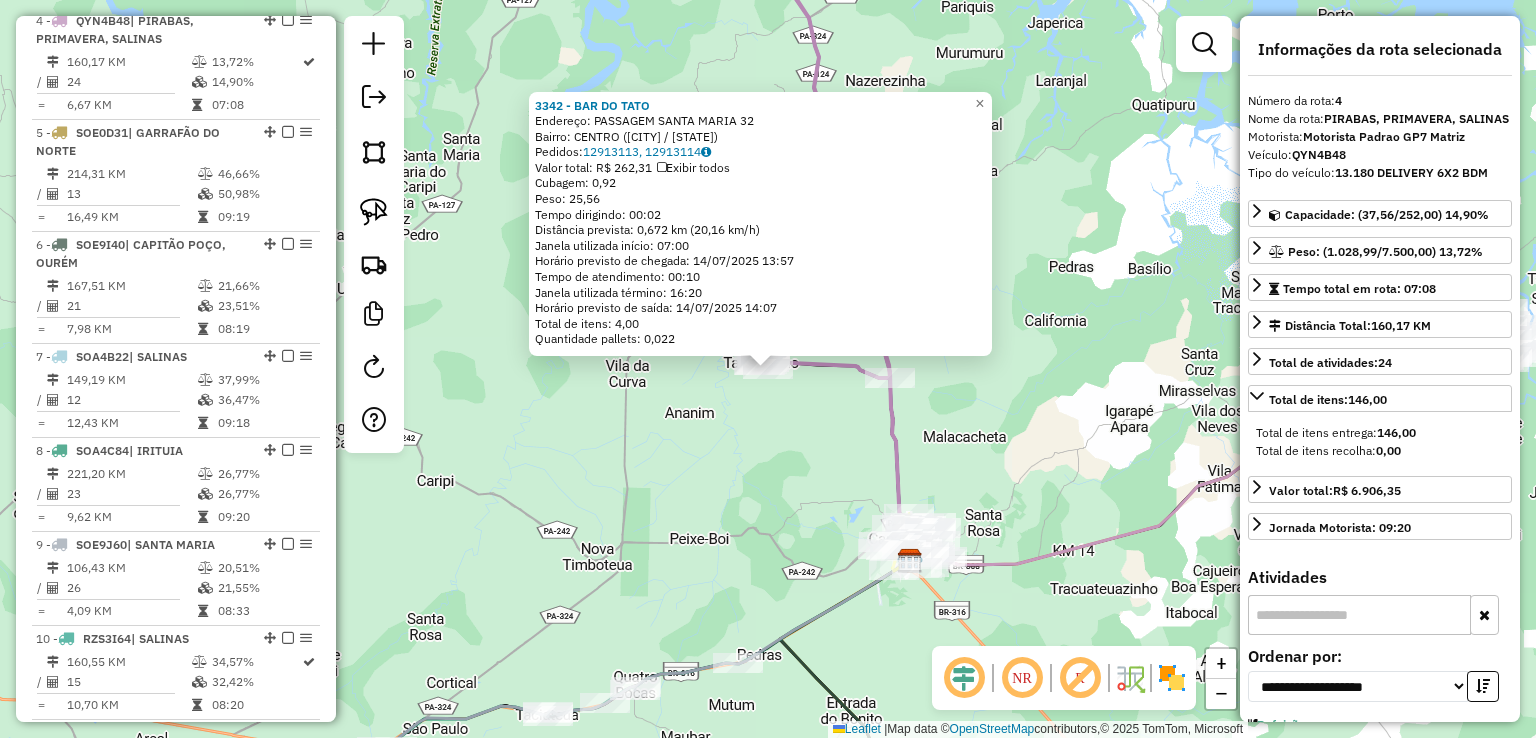 scroll, scrollTop: 1048, scrollLeft: 0, axis: vertical 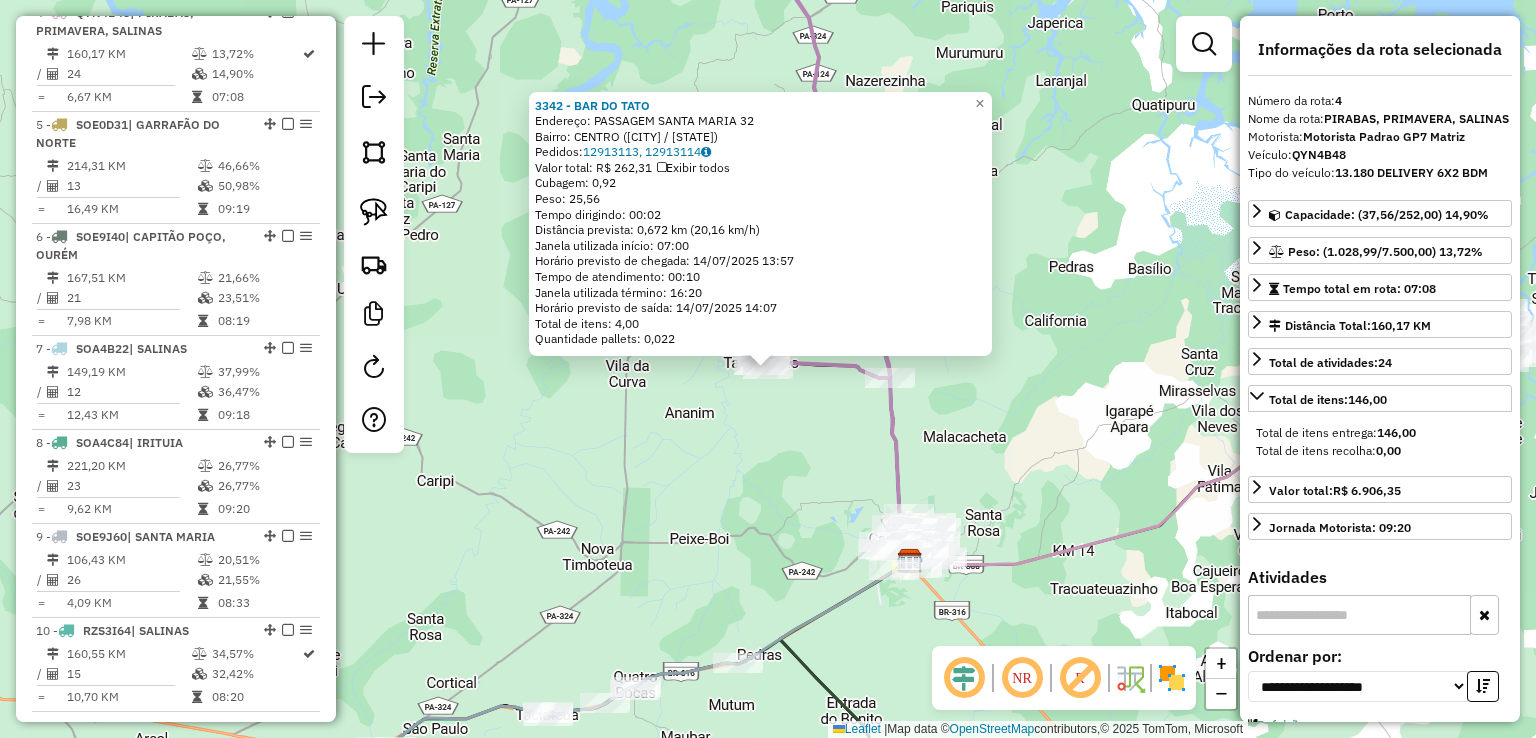 drag, startPoint x: 1004, startPoint y: 416, endPoint x: 991, endPoint y: 499, distance: 84.0119 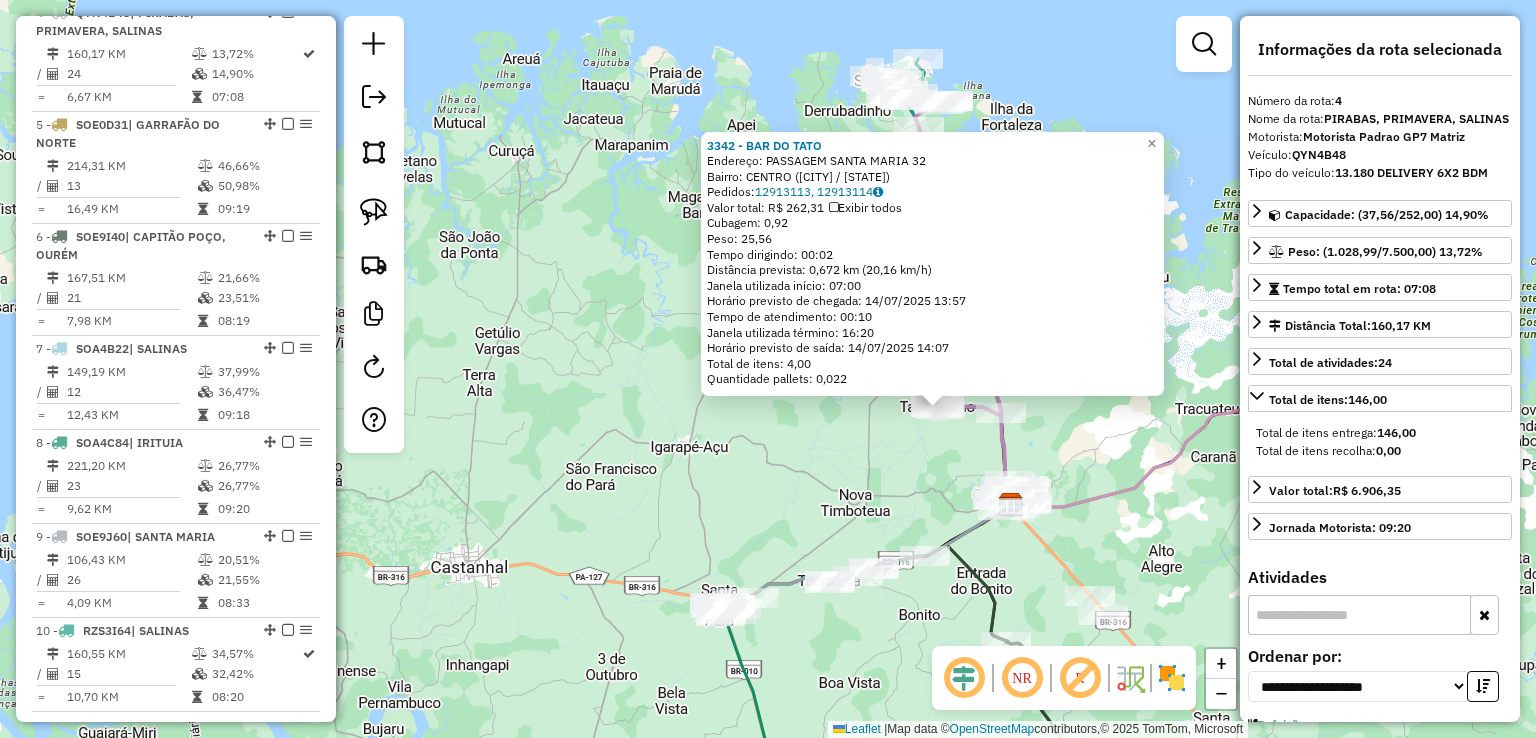 drag, startPoint x: 884, startPoint y: 474, endPoint x: 871, endPoint y: 330, distance: 144.58562 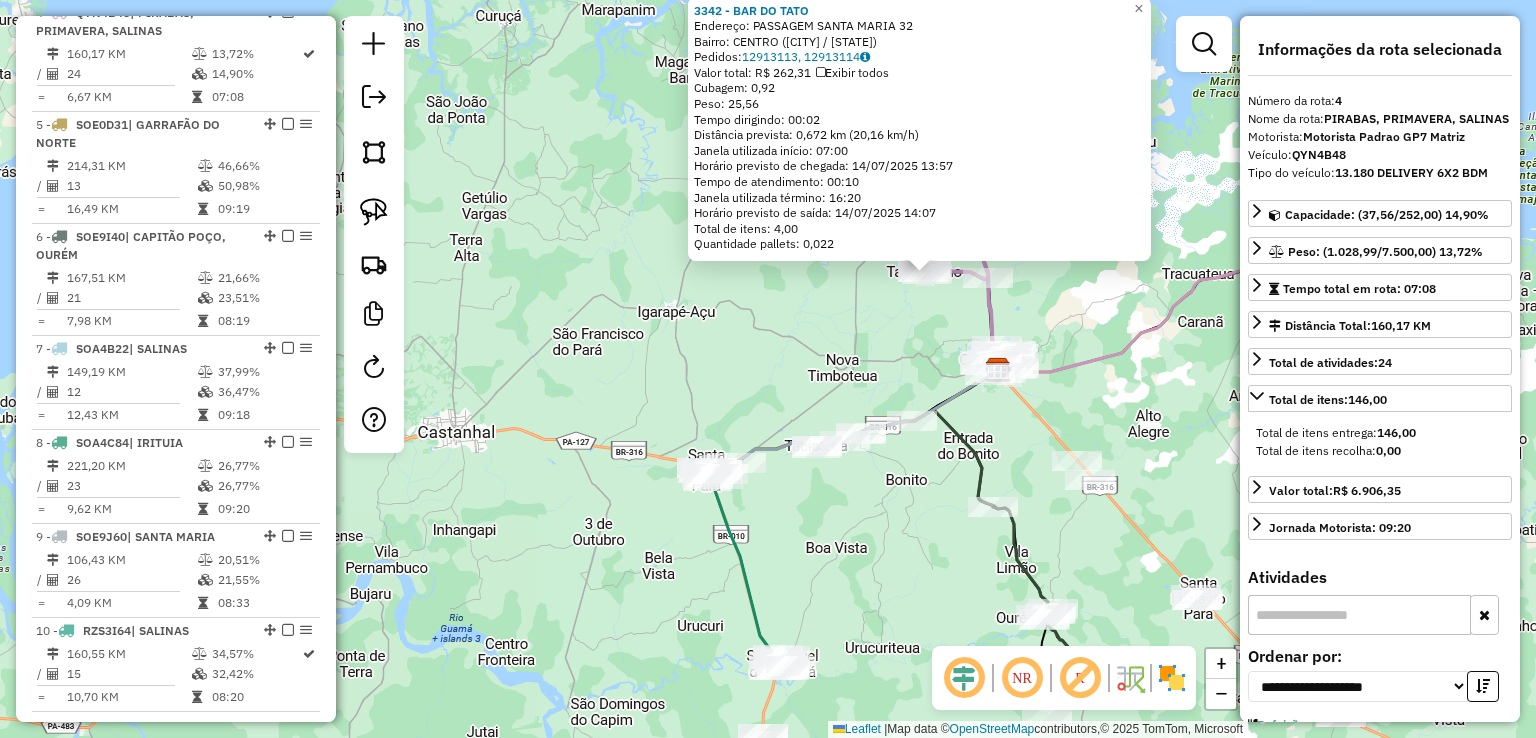 click on "3342 - BAR DO TATO  Endereço:  PASSAGEM SANTA MARIA 32   Bairro: CENTRO (PEIXE-BOI / PA)   Pedidos:  12913113, 12913114   Valor total: R$ 262,31   Exibir todos   Cubagem: 0,92  Peso: 25,56  Tempo dirigindo: 00:02   Distância prevista: 0,672 km (20,16 km/h)   Janela utilizada início: 07:00   Horário previsto de chegada: 14/07/2025 13:57   Tempo de atendimento: 00:10   Janela utilizada término: 16:20   Horário previsto de saída: 14/07/2025 14:07   Total de itens: 4,00   Quantidade pallets: 0,022  × Janela de atendimento Grade de atendimento Capacidade Transportadoras Veículos Cliente Pedidos  Rotas Selecione os dias de semana para filtrar as janelas de atendimento  Seg   Ter   Qua   Qui   Sex   Sáb   Dom  Informe o período da janela de atendimento: De: Até:  Filtrar exatamente a janela do cliente  Considerar janela de atendimento padrão  Selecione os dias de semana para filtrar as grades de atendimento  Seg   Ter   Qua   Qui   Sex   Sáb   Dom   Considerar clientes sem dia de atendimento cadastrado" 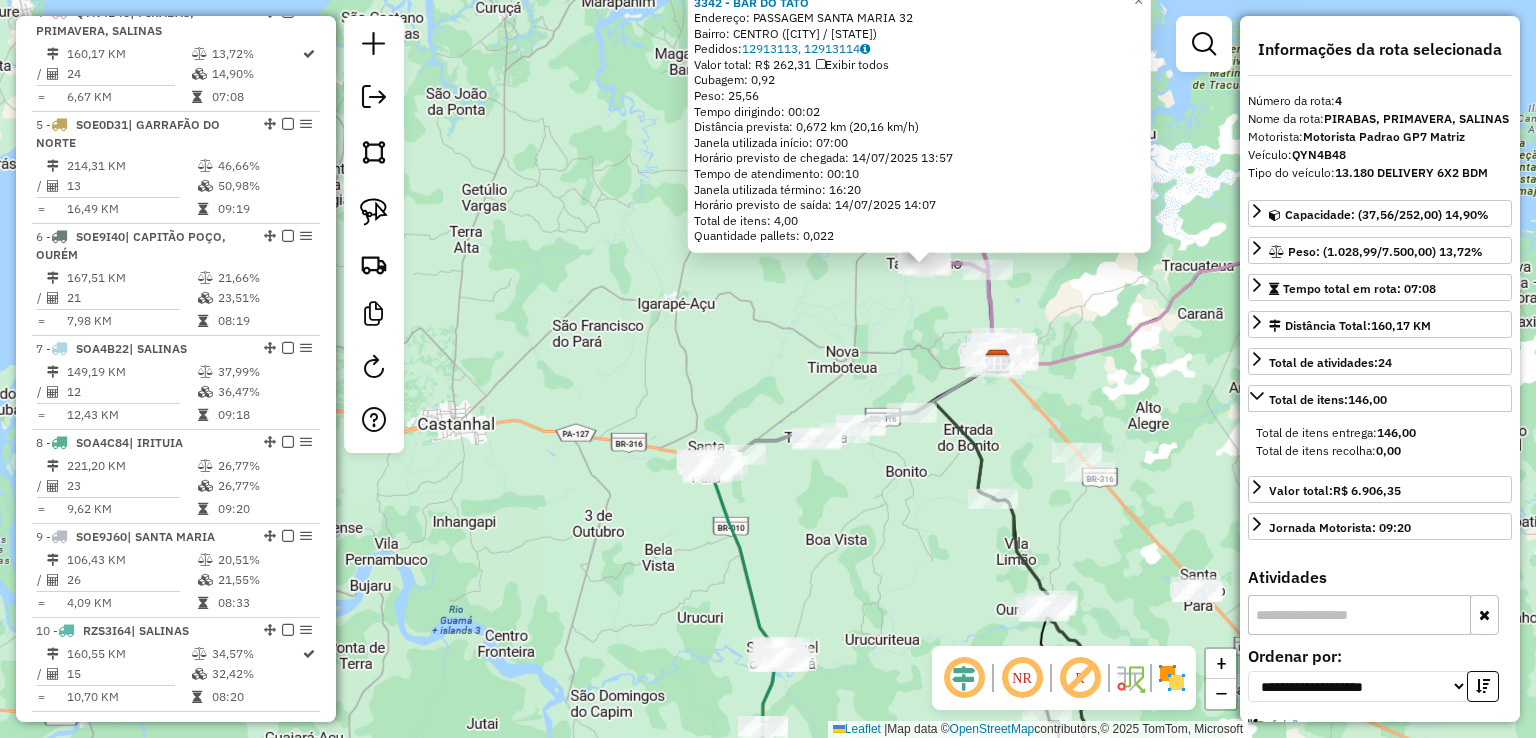 click on "3342 - BAR DO TATO  Endereço:  PASSAGEM SANTA MARIA 32   Bairro: CENTRO (PEIXE-BOI / PA)   Pedidos:  12913113, 12913114   Valor total: R$ 262,31   Exibir todos   Cubagem: 0,92  Peso: 25,56  Tempo dirigindo: 00:02   Distância prevista: 0,672 km (20,16 km/h)   Janela utilizada início: 07:00   Horário previsto de chegada: 14/07/2025 13:57   Tempo de atendimento: 00:10   Janela utilizada término: 16:20   Horário previsto de saída: 14/07/2025 14:07   Total de itens: 4,00   Quantidade pallets: 0,022  × Janela de atendimento Grade de atendimento Capacidade Transportadoras Veículos Cliente Pedidos  Rotas Selecione os dias de semana para filtrar as janelas de atendimento  Seg   Ter   Qua   Qui   Sex   Sáb   Dom  Informe o período da janela de atendimento: De: Até:  Filtrar exatamente a janela do cliente  Considerar janela de atendimento padrão  Selecione os dias de semana para filtrar as grades de atendimento  Seg   Ter   Qua   Qui   Sex   Sáb   Dom   Considerar clientes sem dia de atendimento cadastrado" 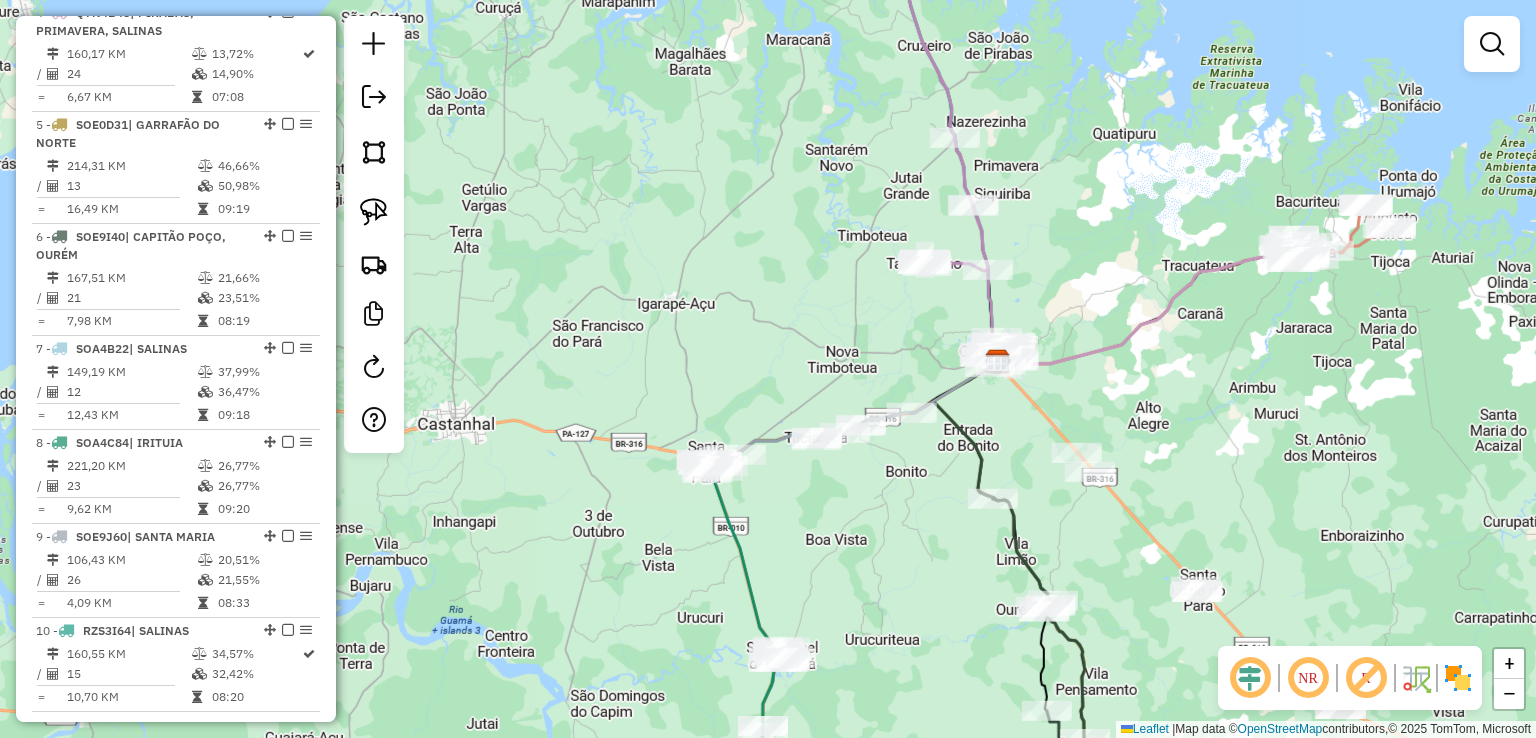 click on "Janela de atendimento Grade de atendimento Capacidade Transportadoras Veículos Cliente Pedidos  Rotas Selecione os dias de semana para filtrar as janelas de atendimento  Seg   Ter   Qua   Qui   Sex   Sáb   Dom  Informe o período da janela de atendimento: De: Até:  Filtrar exatamente a janela do cliente  Considerar janela de atendimento padrão  Selecione os dias de semana para filtrar as grades de atendimento  Seg   Ter   Qua   Qui   Sex   Sáb   Dom   Considerar clientes sem dia de atendimento cadastrado  Clientes fora do dia de atendimento selecionado Filtrar as atividades entre os valores definidos abaixo:  Peso mínimo:   Peso máximo:   Cubagem mínima:   Cubagem máxima:   De:   Até:  Filtrar as atividades entre o tempo de atendimento definido abaixo:  De:   Até:   Considerar capacidade total dos clientes não roteirizados Transportadora: Selecione um ou mais itens Tipo de veículo: Selecione um ou mais itens Veículo: Selecione um ou mais itens Motorista: Selecione um ou mais itens Nome: Rótulo:" 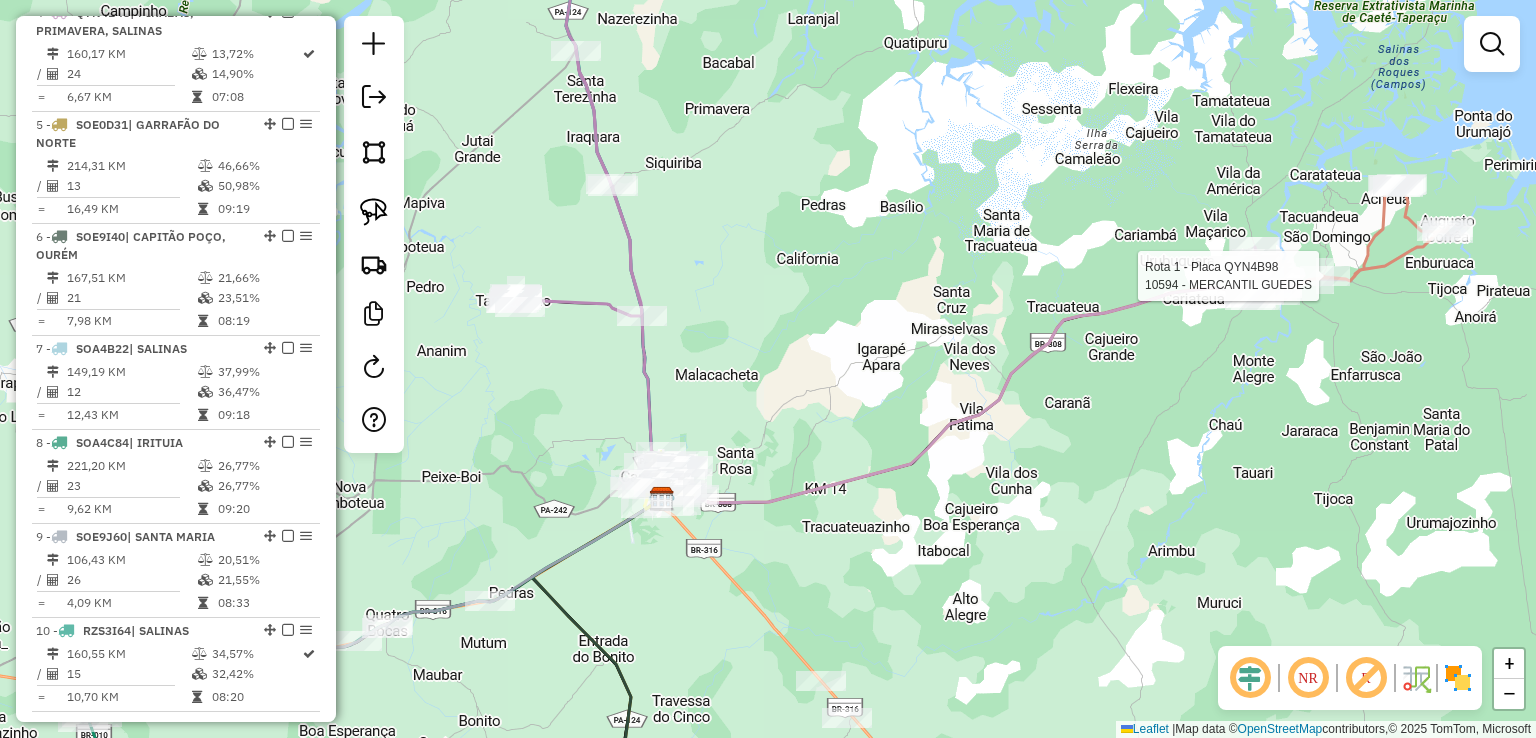 select on "**********" 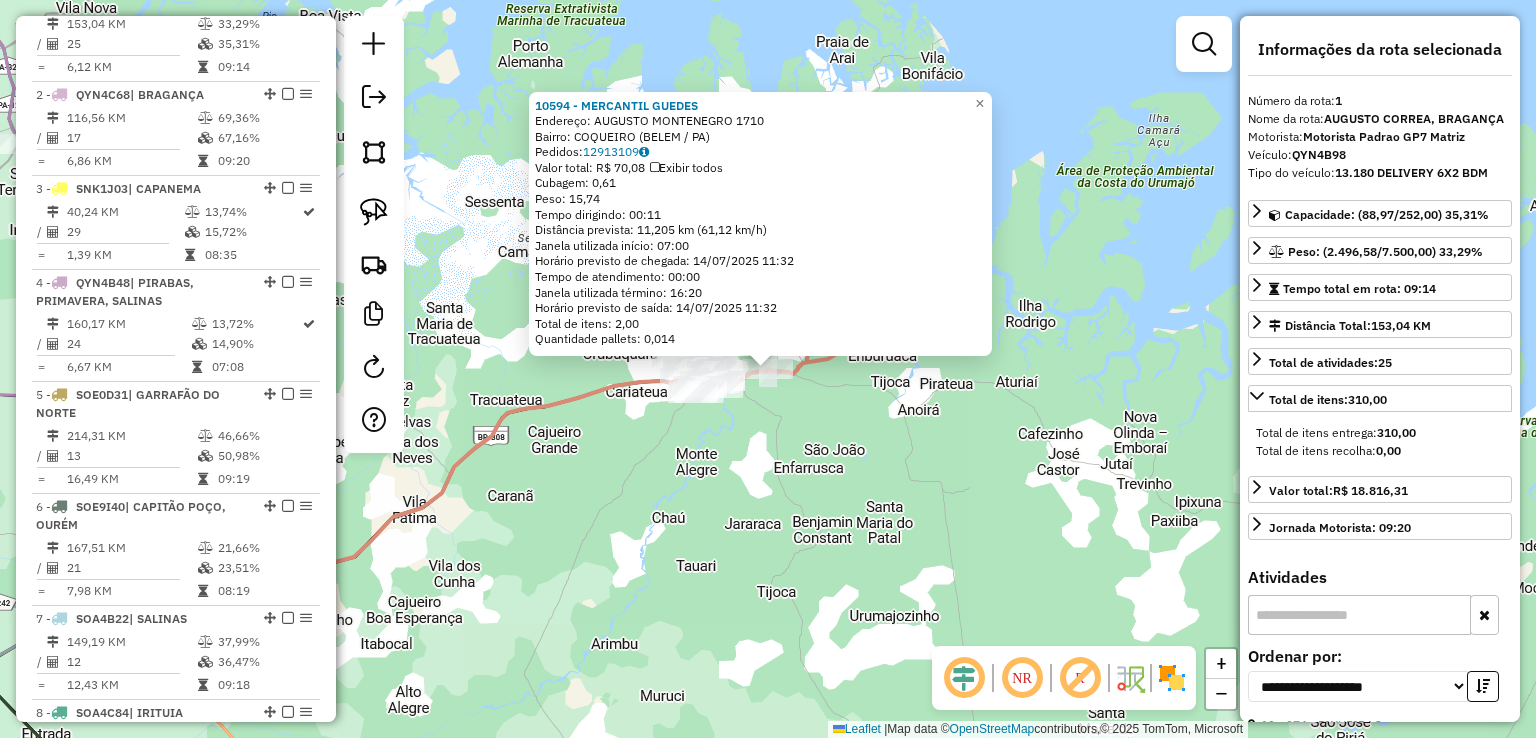 scroll, scrollTop: 748, scrollLeft: 0, axis: vertical 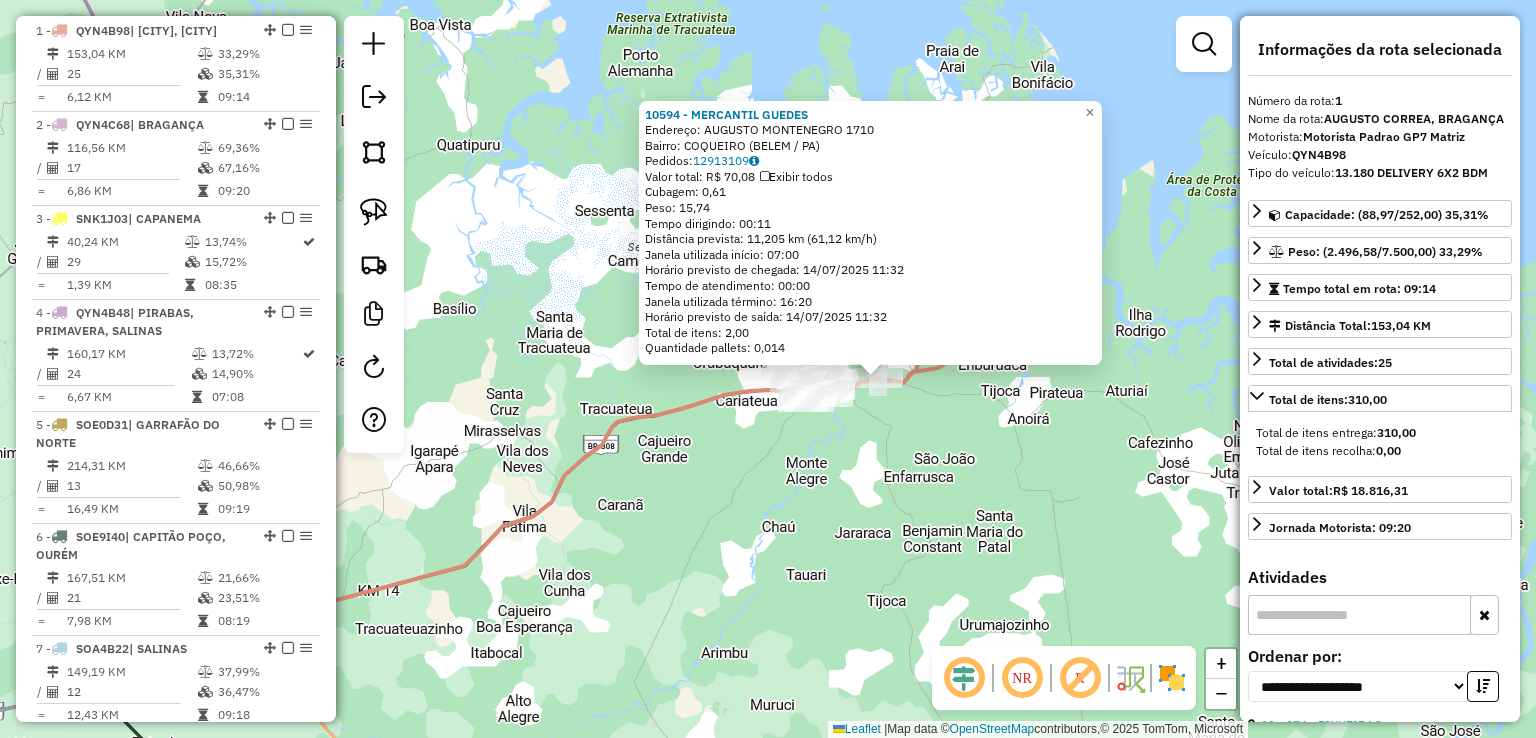 drag, startPoint x: 1148, startPoint y: 457, endPoint x: 1164, endPoint y: 437, distance: 25.612497 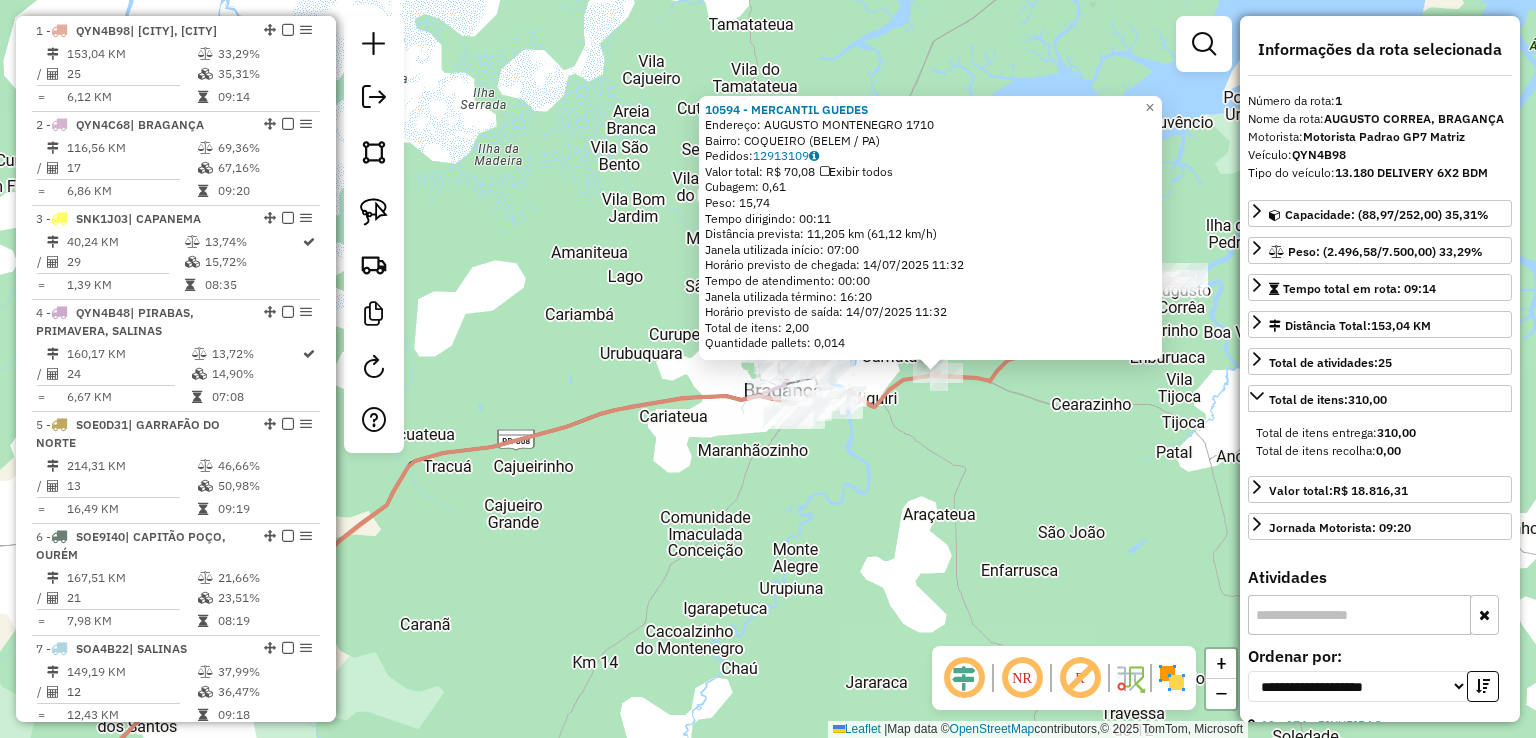 drag, startPoint x: 937, startPoint y: 487, endPoint x: 885, endPoint y: 452, distance: 62.681736 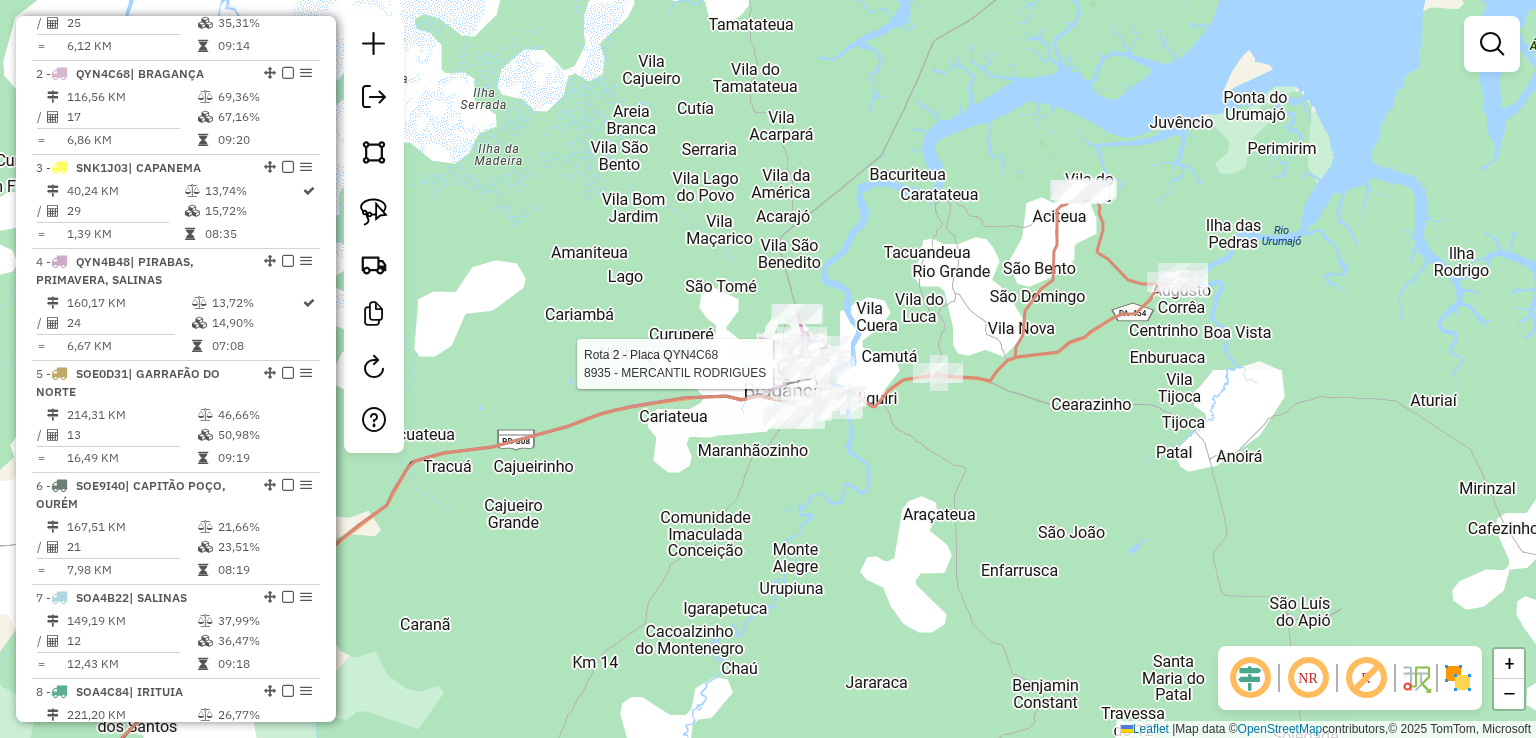 select on "**********" 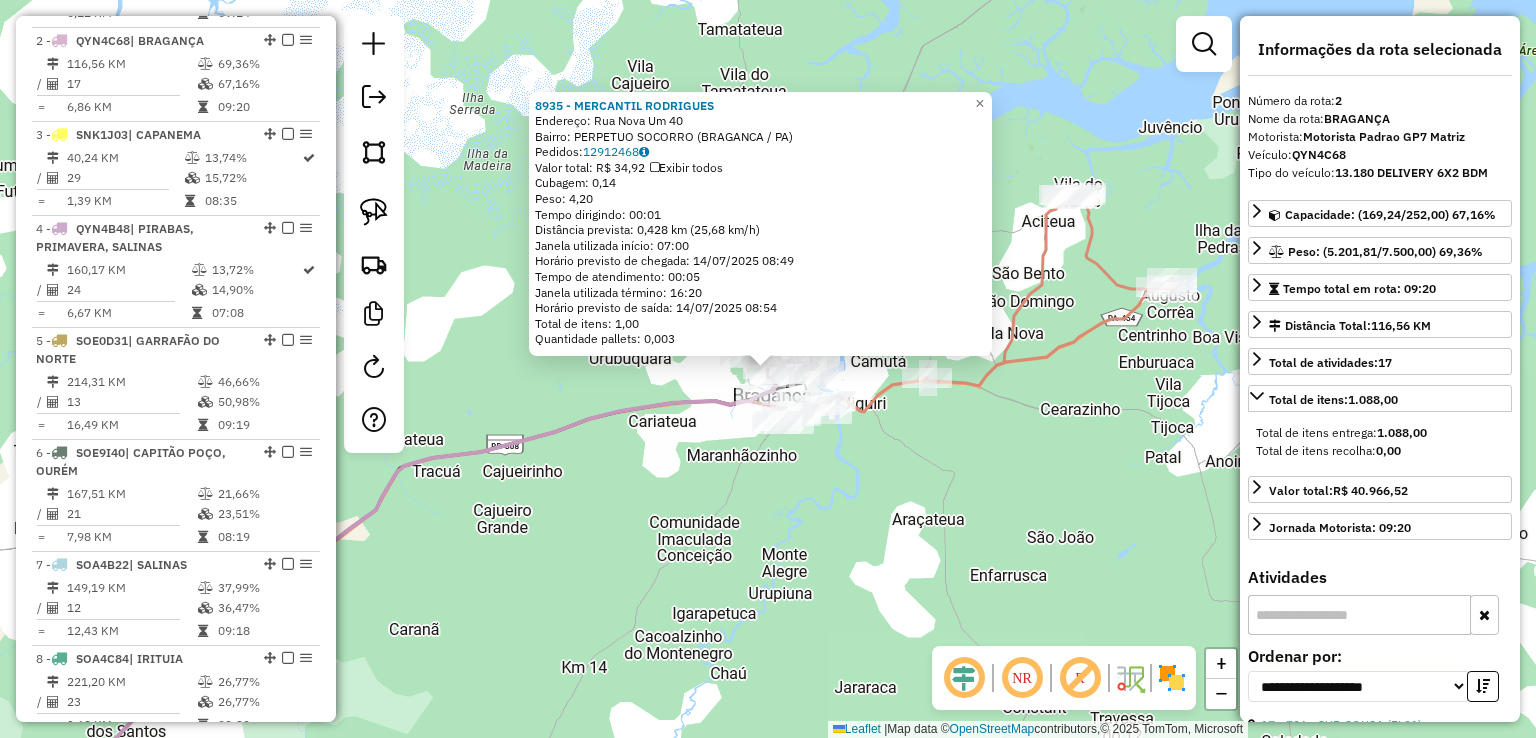 scroll, scrollTop: 860, scrollLeft: 0, axis: vertical 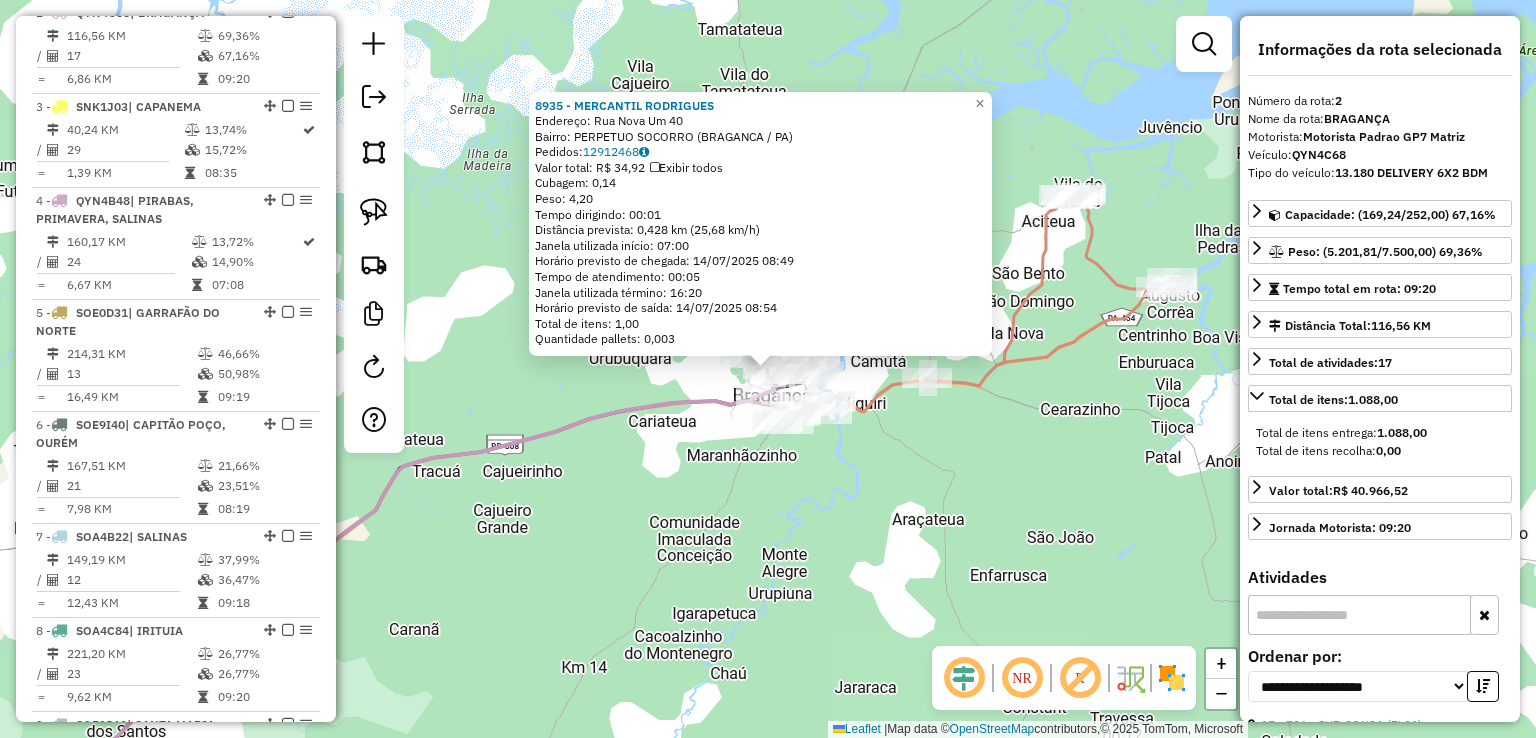drag, startPoint x: 823, startPoint y: 486, endPoint x: 1201, endPoint y: 287, distance: 427.18262 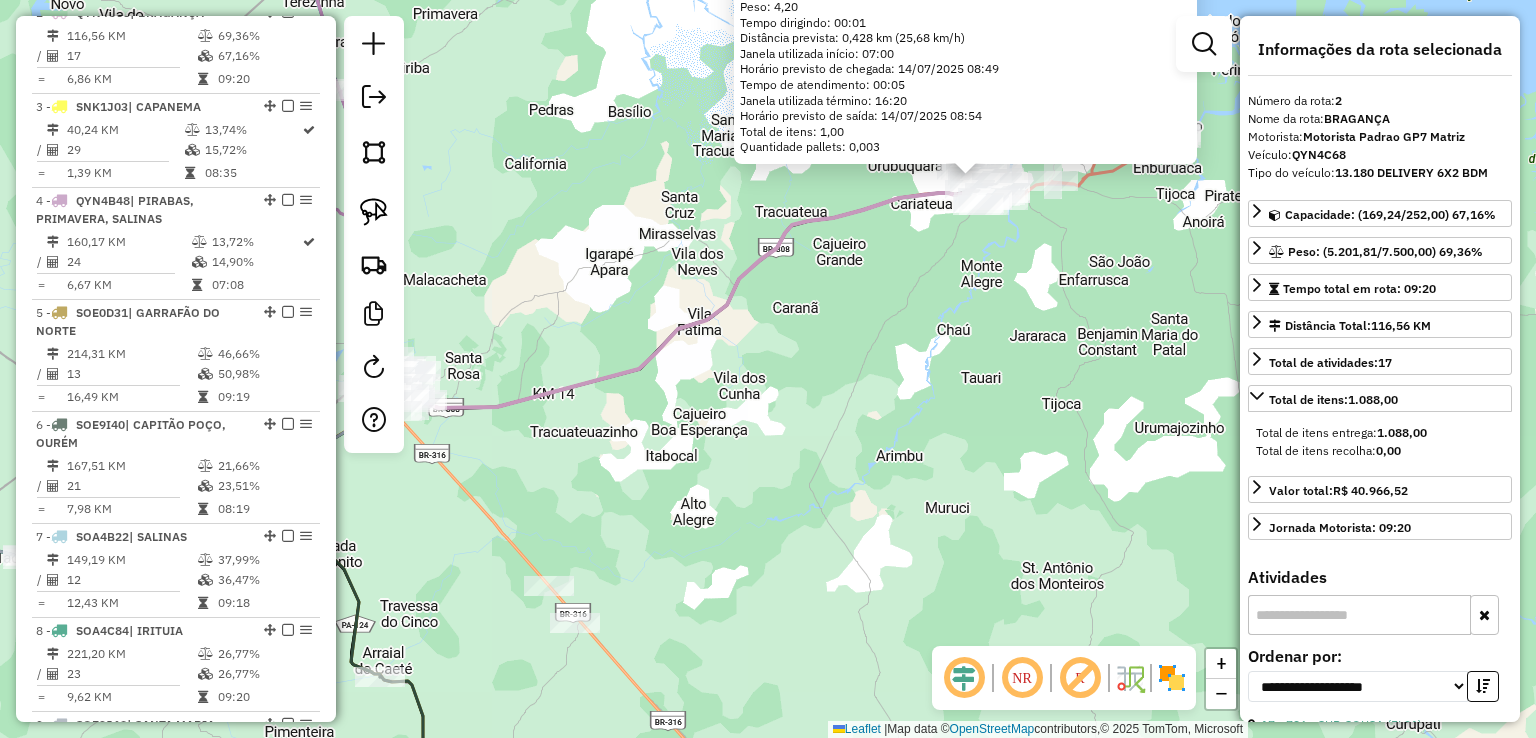 drag, startPoint x: 791, startPoint y: 367, endPoint x: 1115, endPoint y: 237, distance: 349.10742 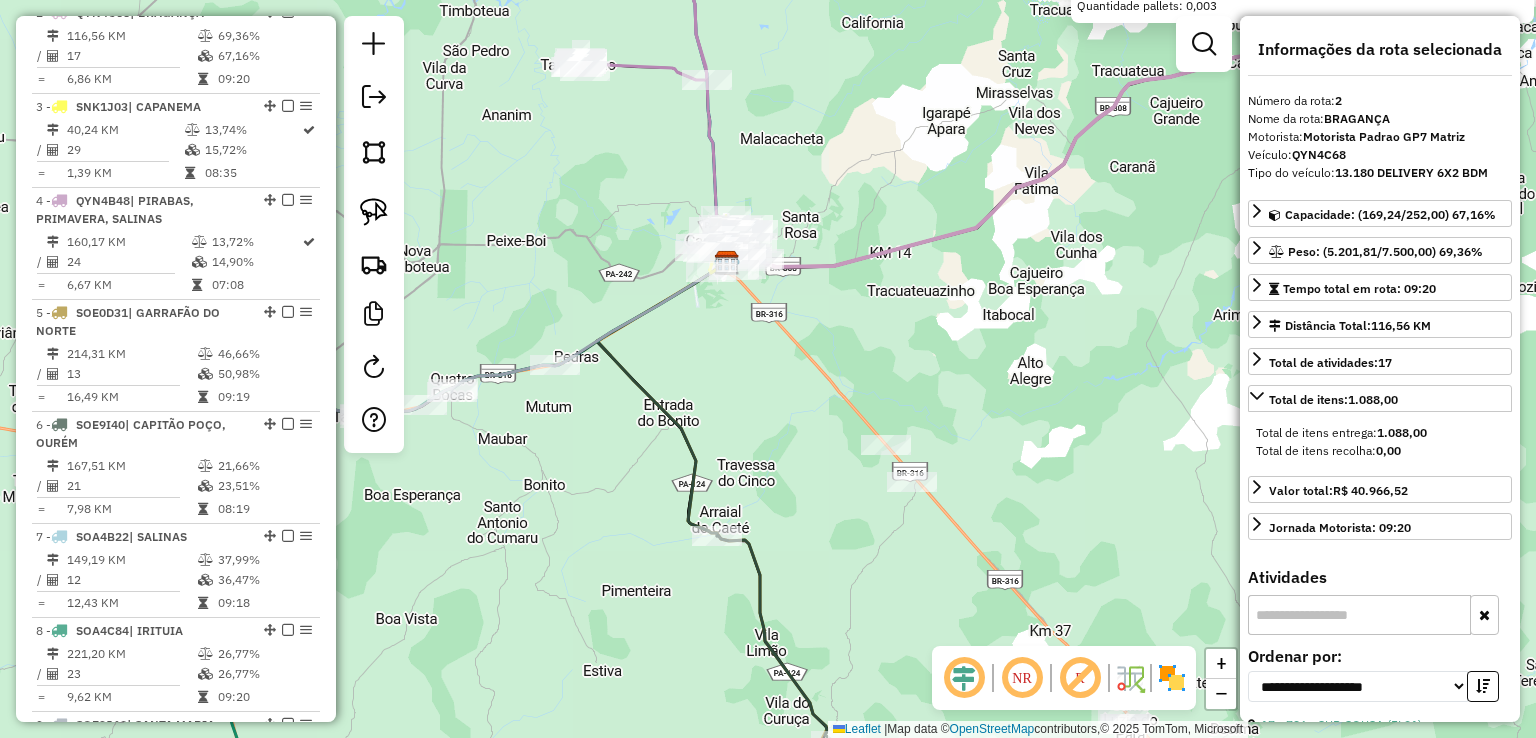 drag, startPoint x: 889, startPoint y: 314, endPoint x: 933, endPoint y: 197, distance: 125 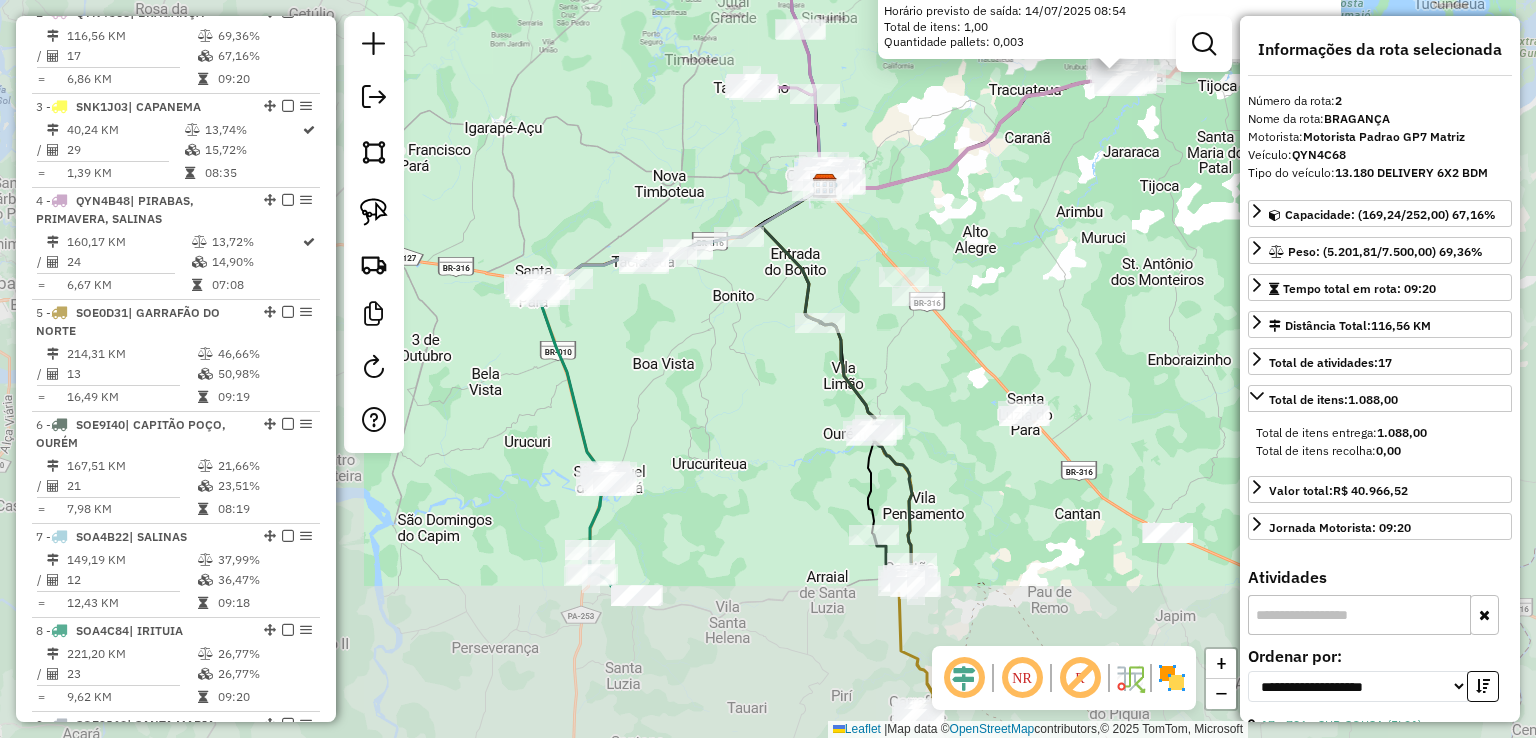 click on "8935 - MERCANTIL RODRIGUES  Endereço:  Rua Nova Um 40   Bairro: PERPETUO SOCORRO (BRAGANCA / PA)   Pedidos:  12912468   Valor total: R$ 34,92   Exibir todos   Cubagem: 0,14  Peso: 4,20  Tempo dirigindo: 00:01   Distância prevista: 0,428 km (25,68 km/h)   Janela utilizada início: 07:00   Horário previsto de chegada: 14/07/2025 08:49   Tempo de atendimento: 00:05   Janela utilizada término: 16:20   Horário previsto de saída: 14/07/2025 08:54   Total de itens: 1,00   Quantidade pallets: 0,003  × Janela de atendimento Grade de atendimento Capacidade Transportadoras Veículos Cliente Pedidos  Rotas Selecione os dias de semana para filtrar as janelas de atendimento  Seg   Ter   Qua   Qui   Sex   Sáb   Dom  Informe o período da janela de atendimento: De: Até:  Filtrar exatamente a janela do cliente  Considerar janela de atendimento padrão  Selecione os dias de semana para filtrar as grades de atendimento  Seg   Ter   Qua   Qui   Sex   Sáb   Dom   Considerar clientes sem dia de atendimento cadastrado De:" 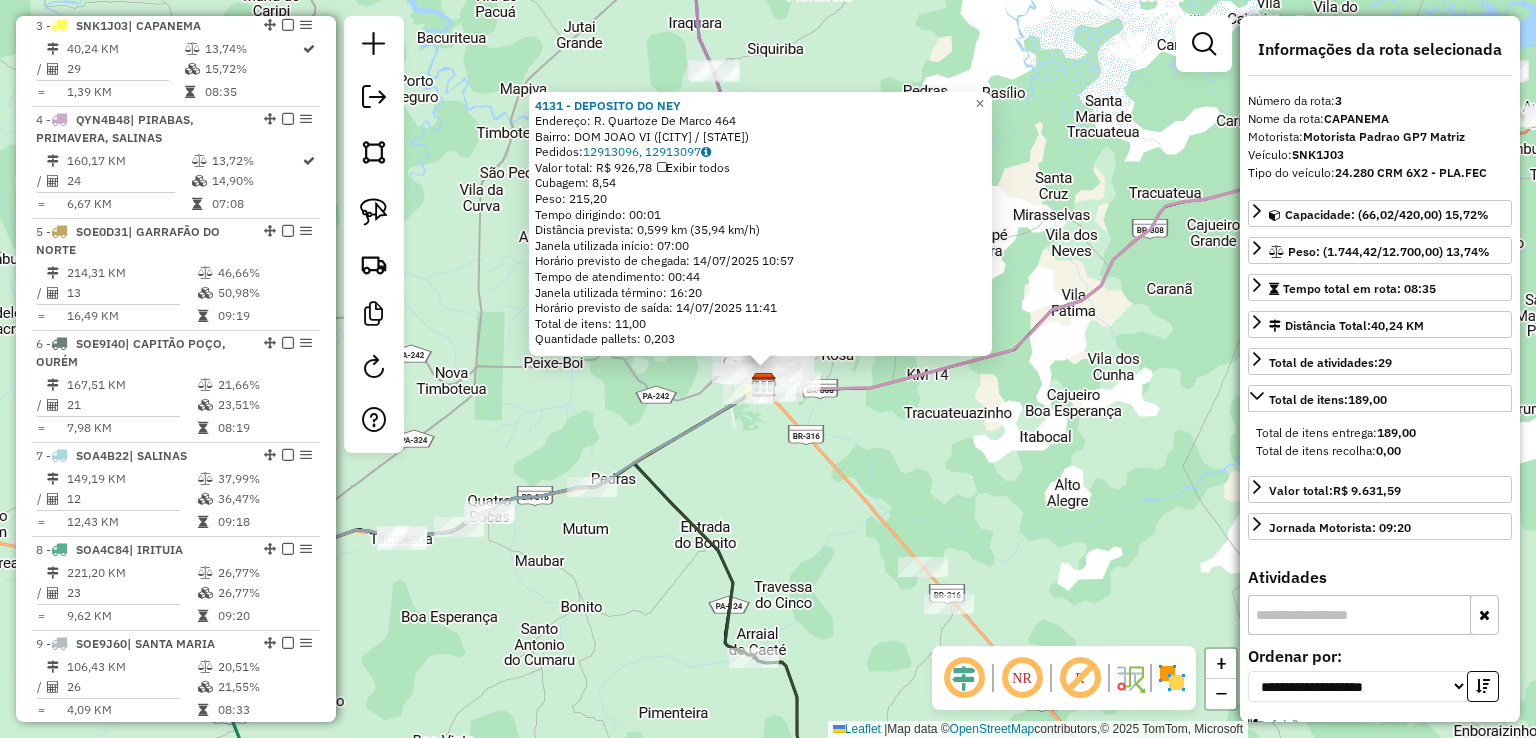 scroll, scrollTop: 955, scrollLeft: 0, axis: vertical 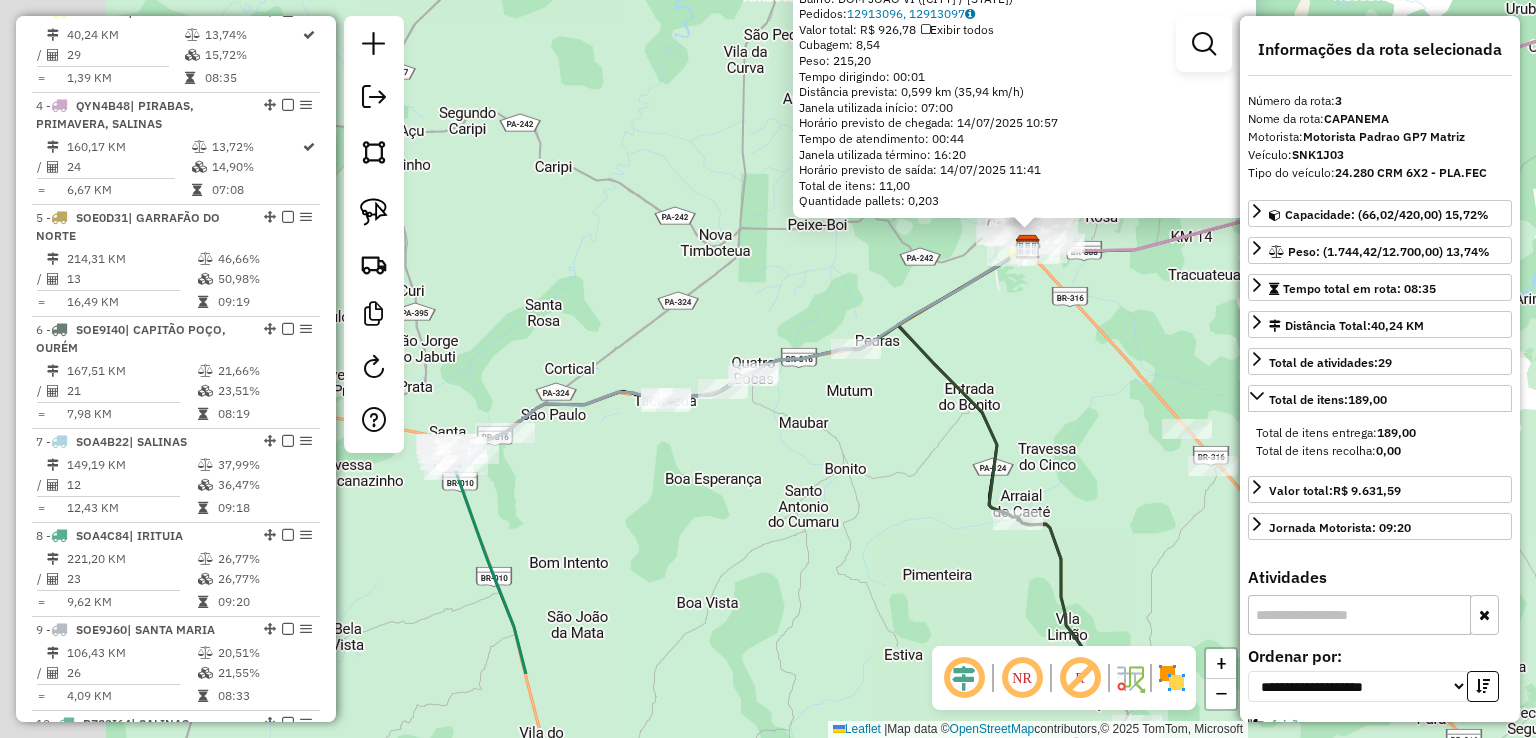 drag, startPoint x: 977, startPoint y: 454, endPoint x: 1253, endPoint y: 306, distance: 313.17728 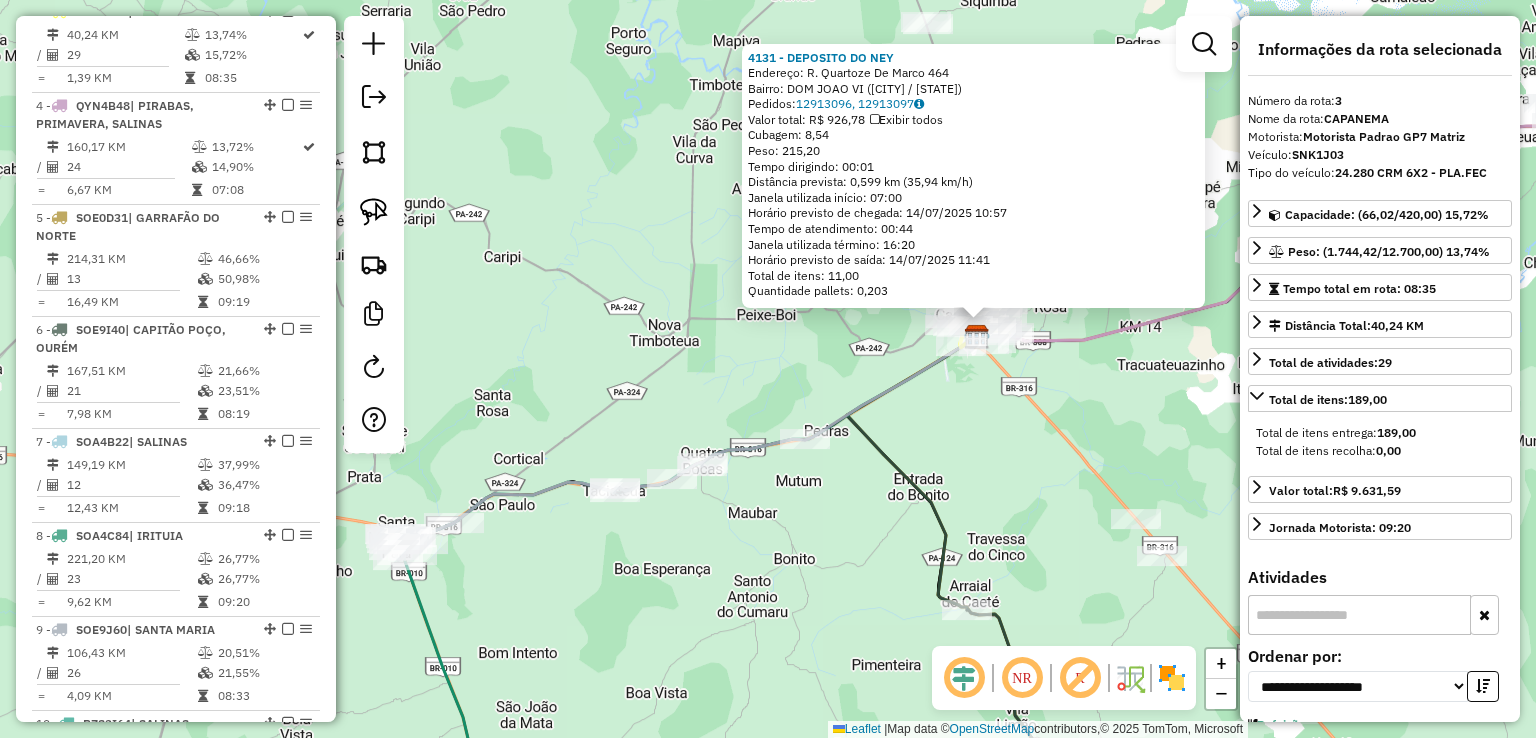 drag, startPoint x: 1176, startPoint y: 310, endPoint x: 1074, endPoint y: 432, distance: 159.02202 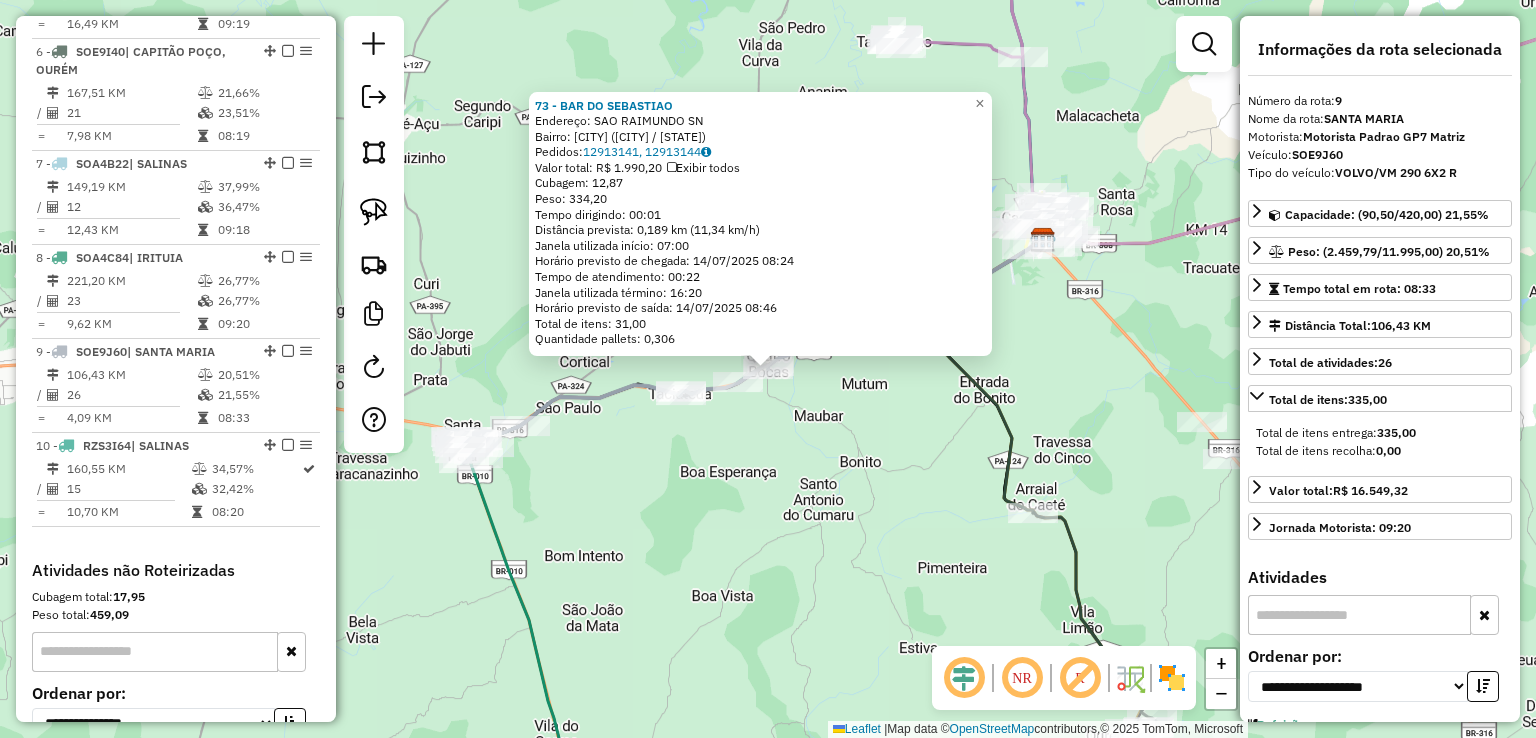 scroll, scrollTop: 1446, scrollLeft: 0, axis: vertical 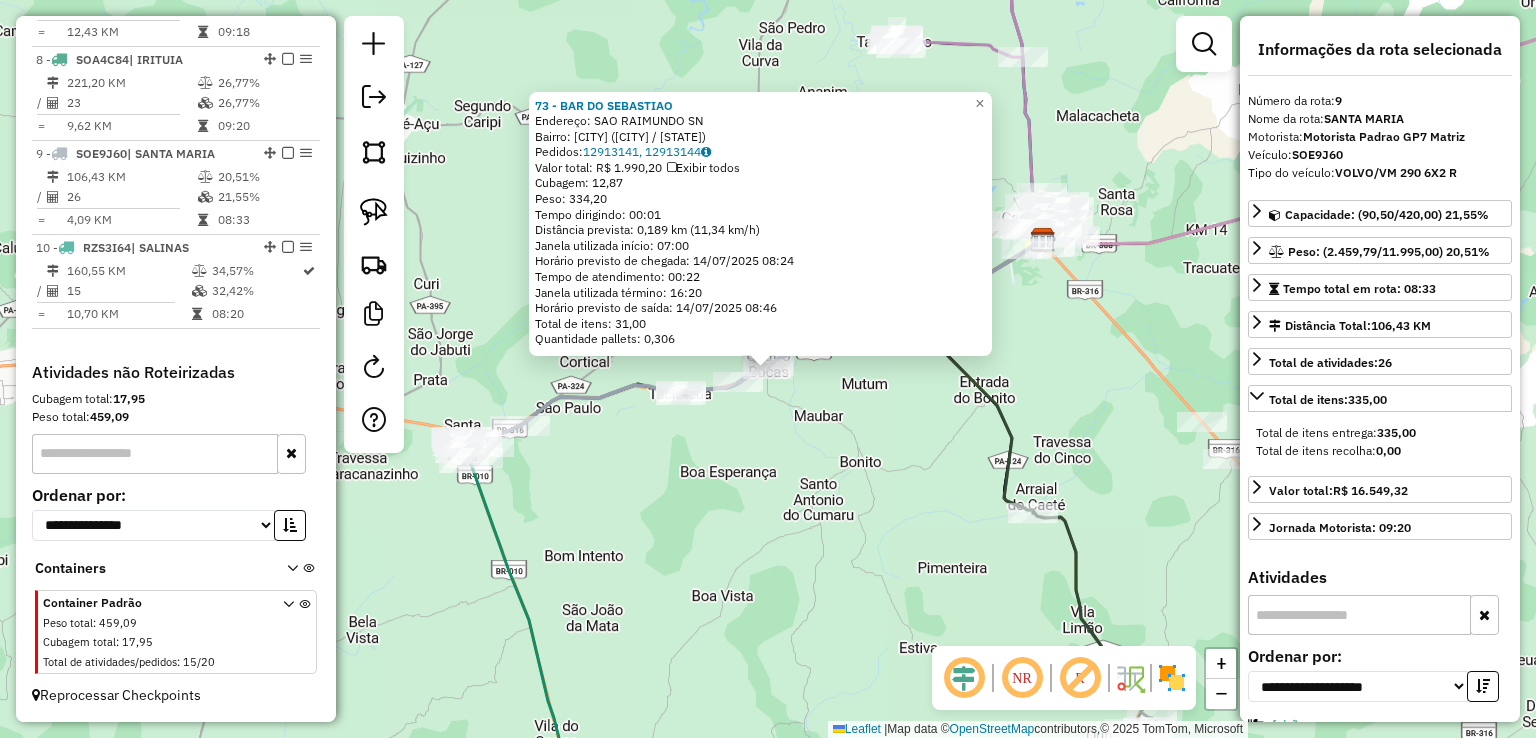 click on "73 - BAR DO SEBASTIAO  Endereço:  SAO RAIMUNDO SN   Bairro: NOVA TIMBOTEUA (NOVA TIMBOTEUA / PA)   Pedidos:  12913141, 12913144   Valor total: R$ 1.990,20   Exibir todos   Cubagem: 12,87  Peso: 334,20  Tempo dirigindo: 00:01   Distância prevista: 0,189 km (11,34 km/h)   Janela utilizada início: 07:00   Horário previsto de chegada: 14/07/2025 08:24   Tempo de atendimento: 00:22   Janela utilizada término: 16:20   Horário previsto de saída: 14/07/2025 08:46   Total de itens: 31,00   Quantidade pallets: 0,306  × Janela de atendimento Grade de atendimento Capacidade Transportadoras Veículos Cliente Pedidos  Rotas Selecione os dias de semana para filtrar as janelas de atendimento  Seg   Ter   Qua   Qui   Sex   Sáb   Dom  Informe o período da janela de atendimento: De: Até:  Filtrar exatamente a janela do cliente  Considerar janela de atendimento padrão  Selecione os dias de semana para filtrar as grades de atendimento  Seg   Ter   Qua   Qui   Sex   Sáb   Dom   Peso mínimo:   Peso máximo:   De:  De:" 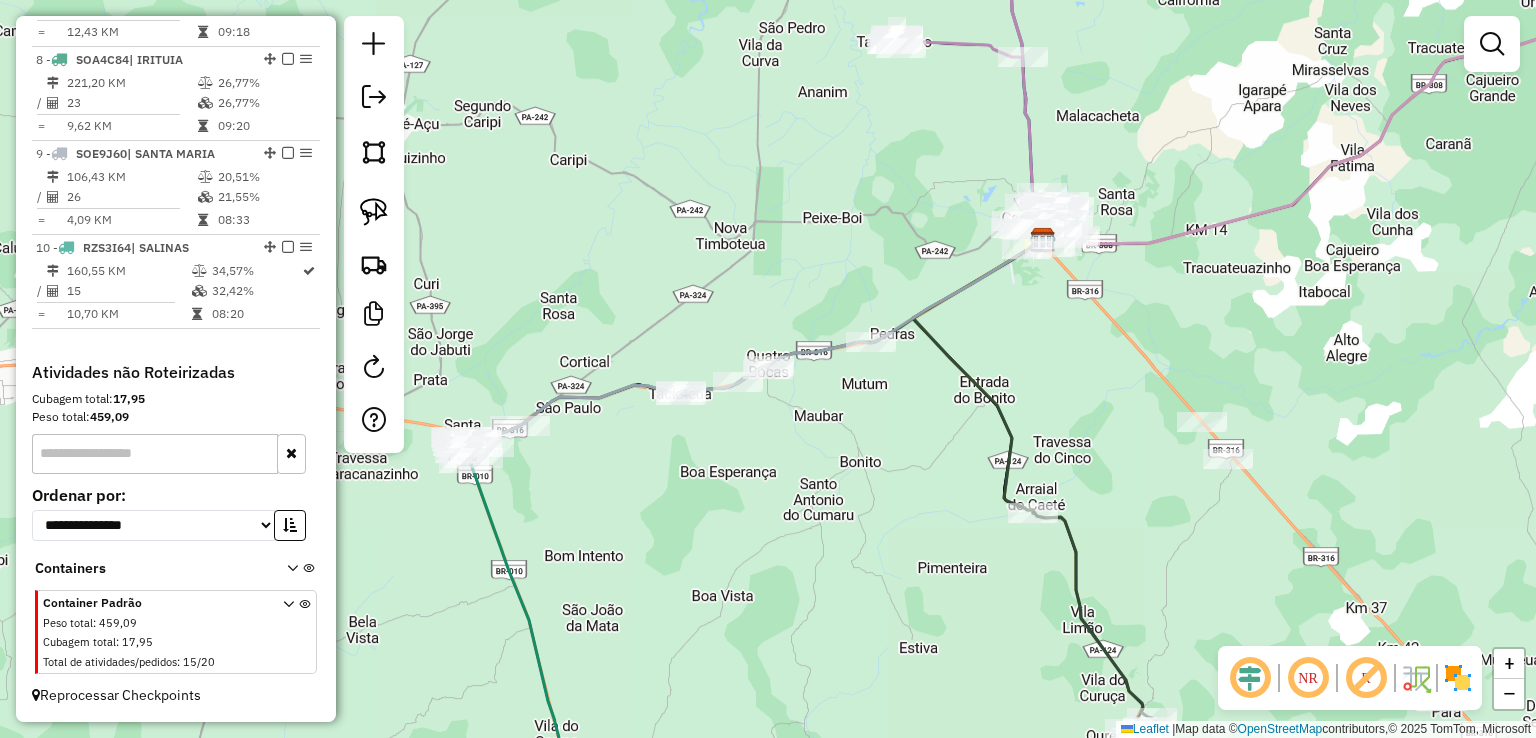 drag, startPoint x: 1039, startPoint y: 281, endPoint x: 1003, endPoint y: 130, distance: 155.23209 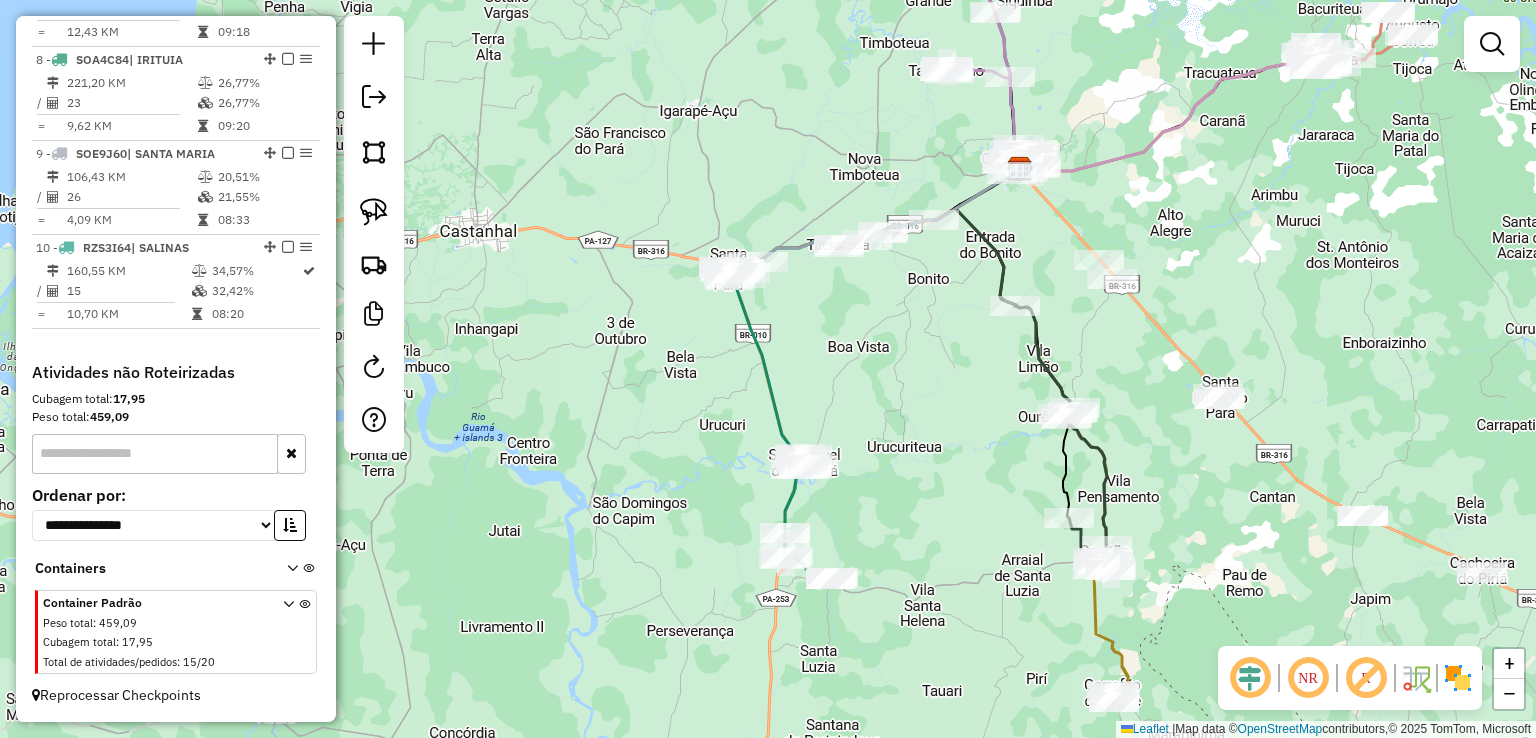 drag, startPoint x: 817, startPoint y: 367, endPoint x: 811, endPoint y: 245, distance: 122.14745 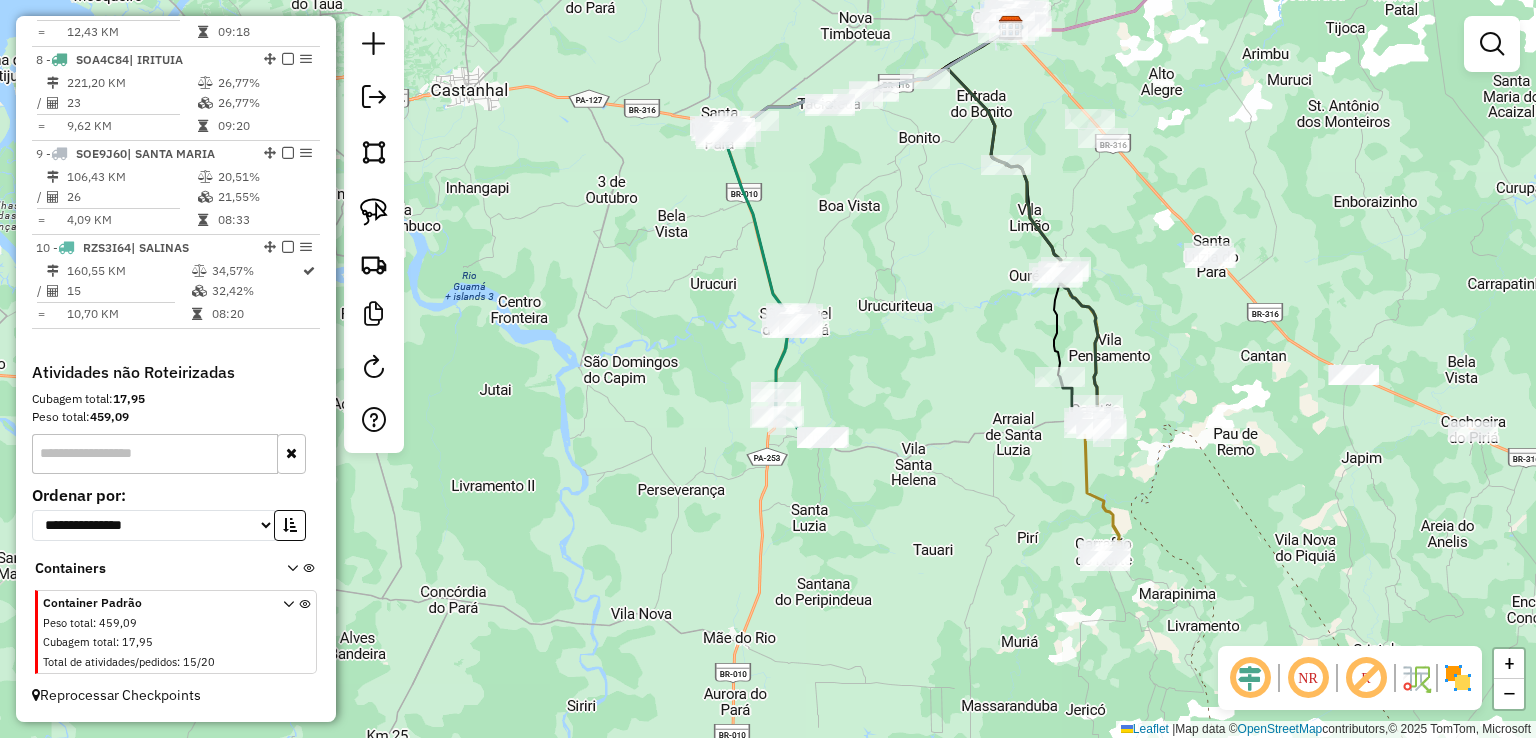 click 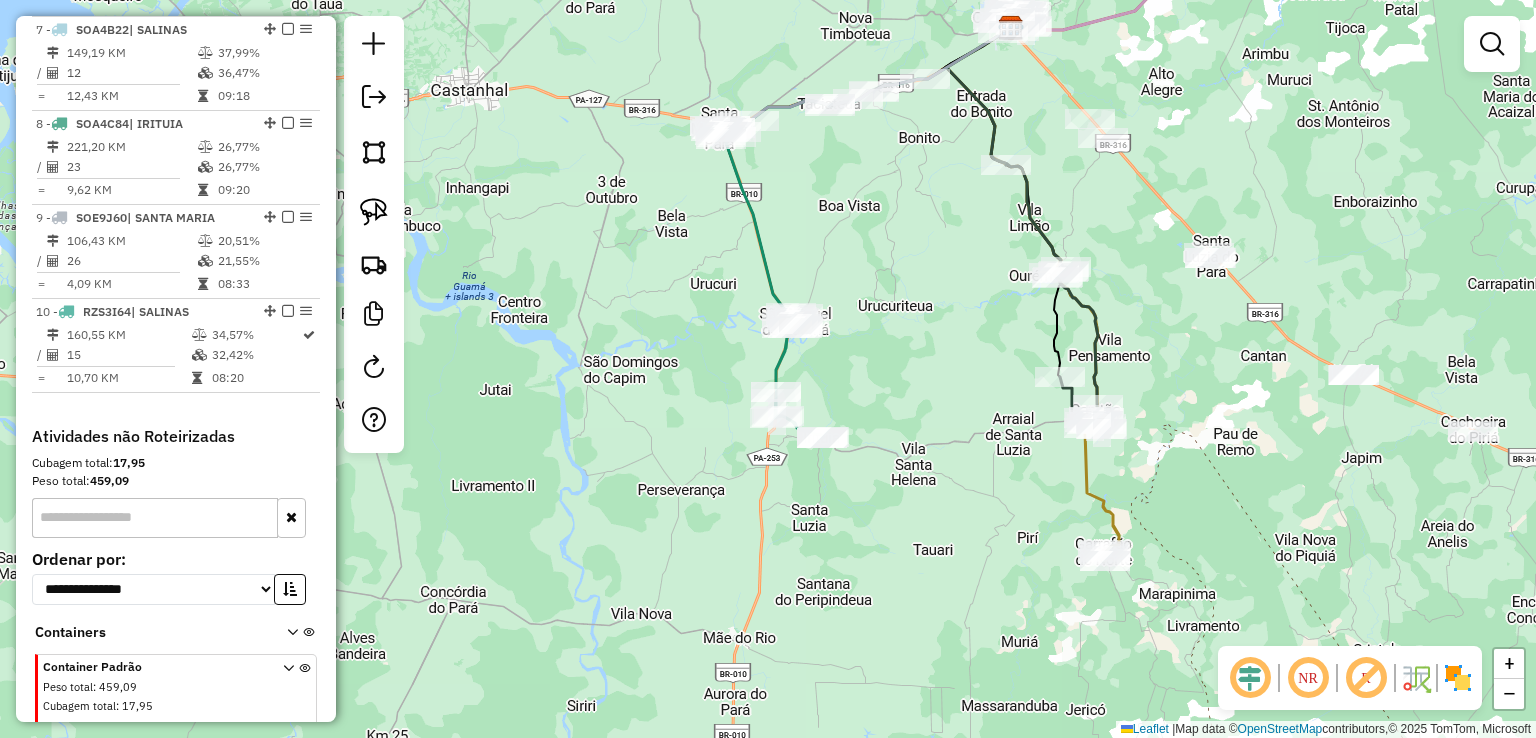 select on "**********" 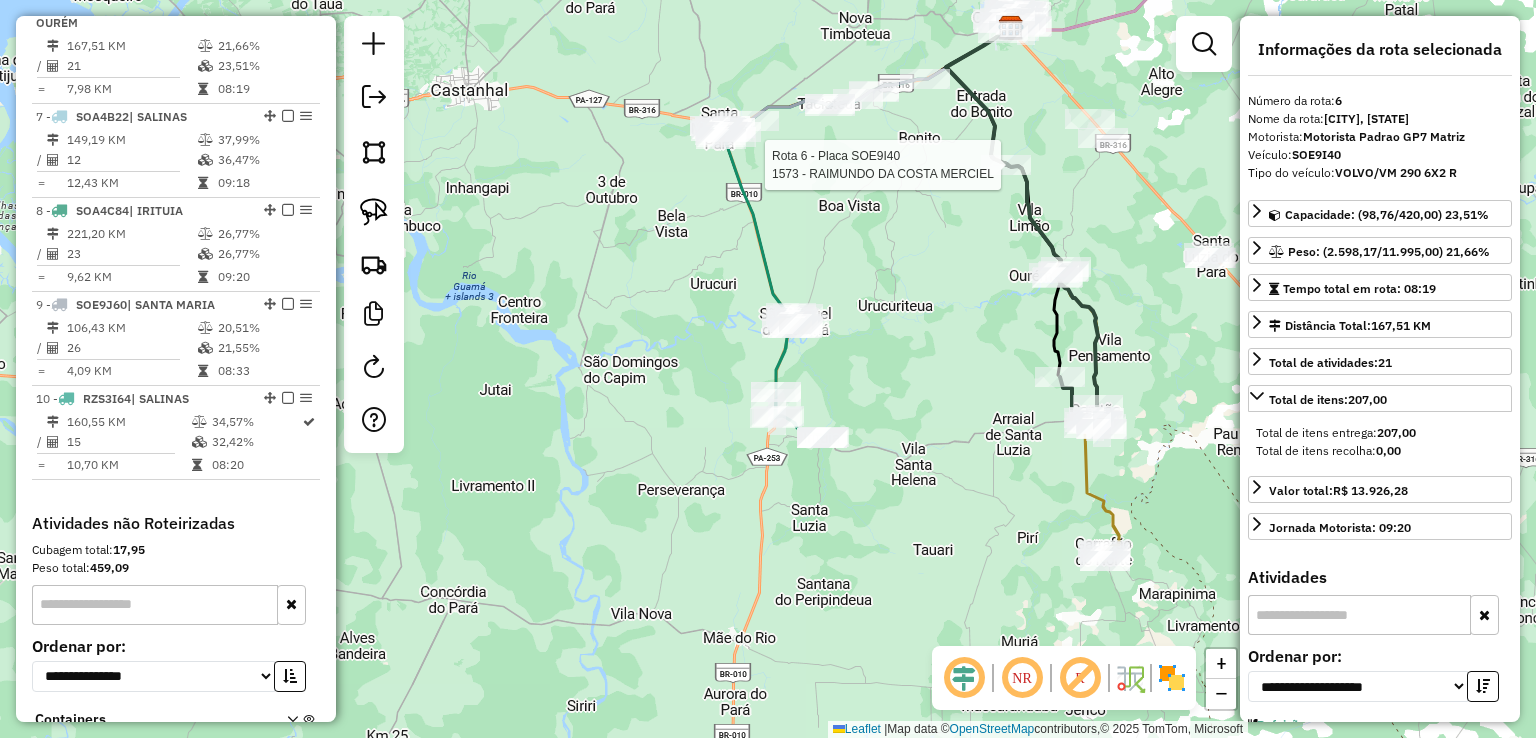 scroll, scrollTop: 1272, scrollLeft: 0, axis: vertical 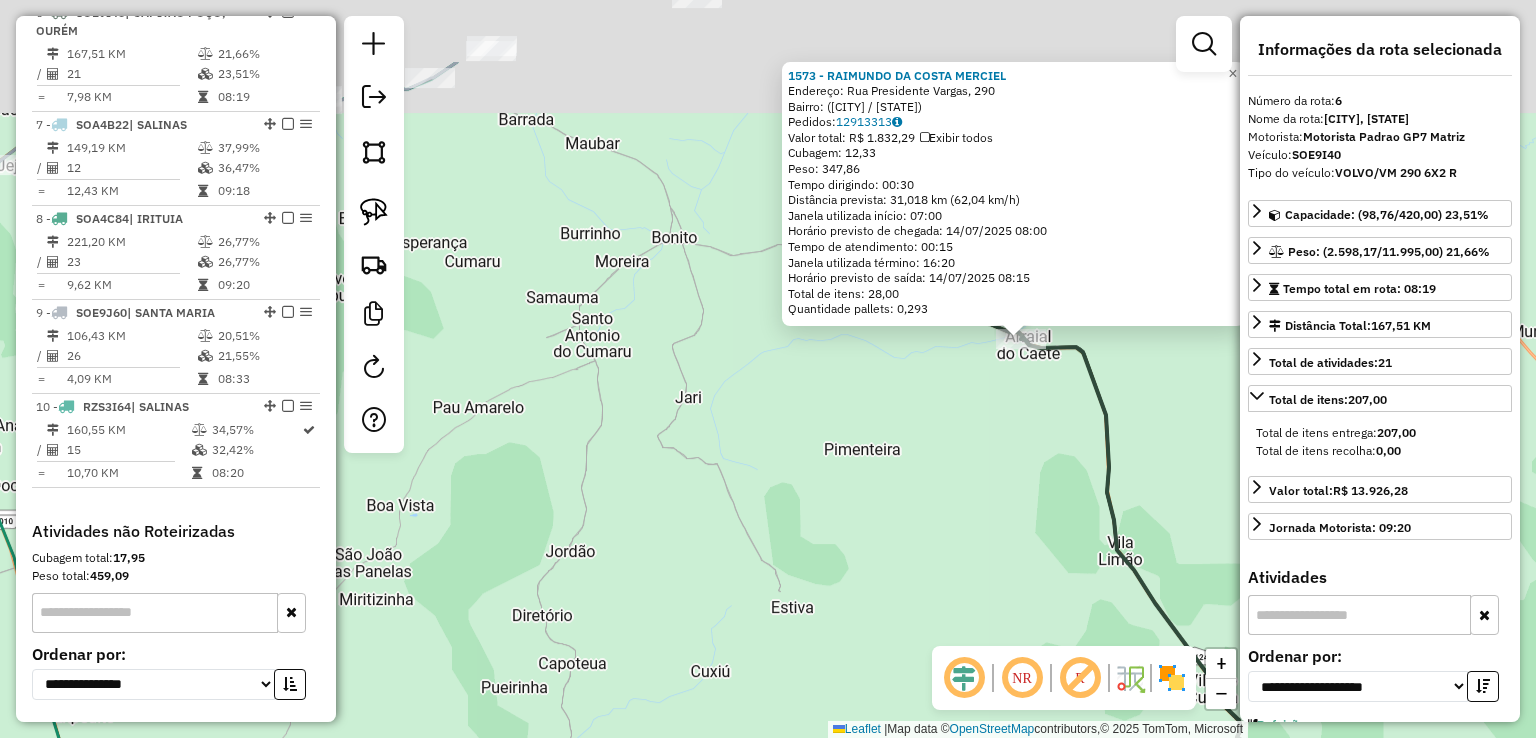 drag, startPoint x: 687, startPoint y: 320, endPoint x: 801, endPoint y: 472, distance: 190 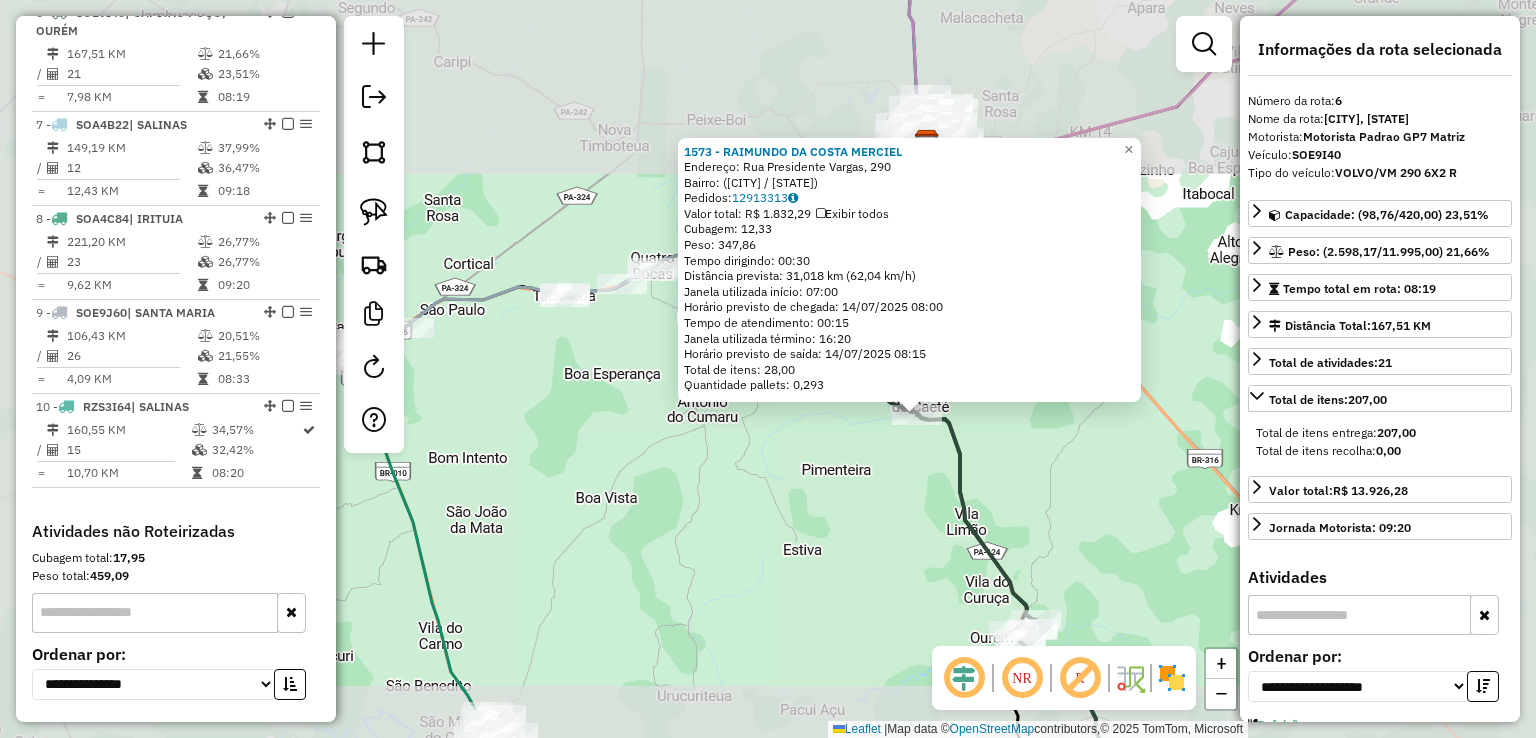 click on "1573 - RAIMUNDO DA COSTA MERCIEL  Endereço: Rua Presidente Vargas, 290   Bairro:  (Ourém / PA)   Pedidos:  12913313   Valor total: R$ 1.832,29   Exibir todos   Cubagem: 12,33  Peso: 347,86  Tempo dirigindo: 00:30   Distância prevista: 31,018 km (62,04 km/h)   Janela utilizada início: 07:00   Horário previsto de chegada: 14/07/2025 08:00   Tempo de atendimento: 00:15   Janela utilizada término: 16:20   Horário previsto de saída: 14/07/2025 08:15   Total de itens: 28,00   Quantidade pallets: 0,293  × Janela de atendimento Grade de atendimento Capacidade Transportadoras Veículos Cliente Pedidos  Rotas Selecione os dias de semana para filtrar as janelas de atendimento  Seg   Ter   Qua   Qui   Sex   Sáb   Dom  Informe o período da janela de atendimento: De: Até:  Filtrar exatamente a janela do cliente  Considerar janela de atendimento padrão  Selecione os dias de semana para filtrar as grades de atendimento  Seg   Ter   Qua   Qui   Sex   Sáb   Dom   Clientes fora do dia de atendimento selecionado +" 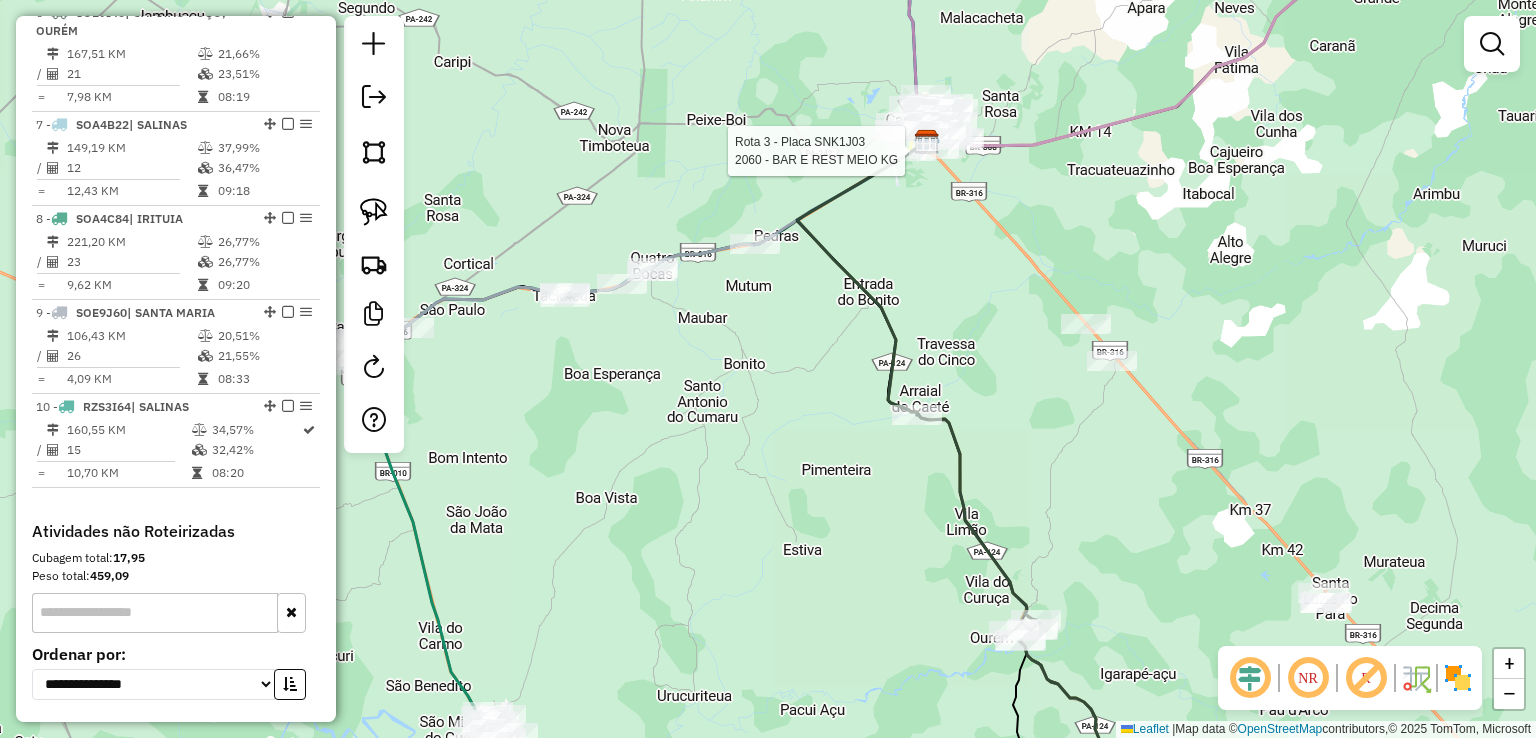 select on "**********" 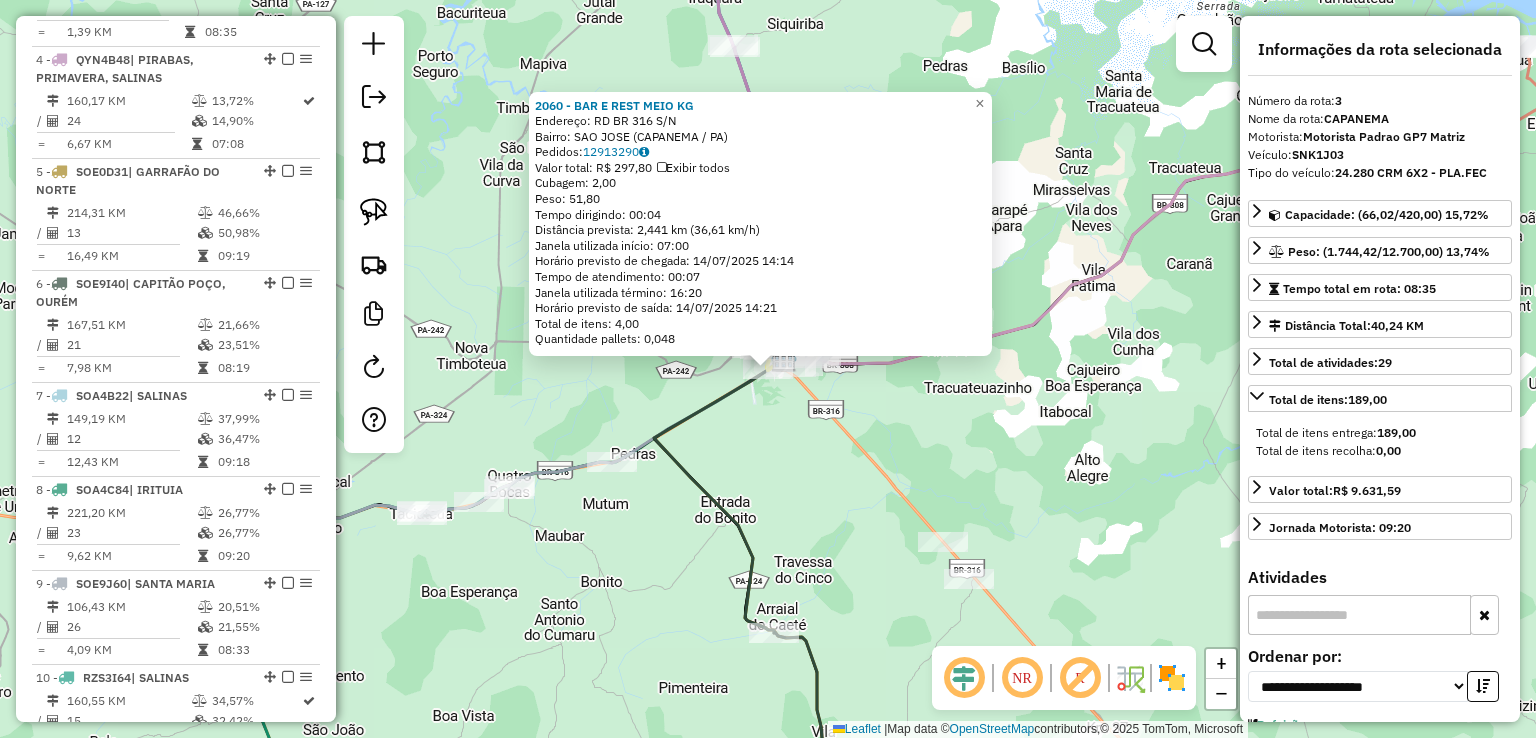 scroll, scrollTop: 955, scrollLeft: 0, axis: vertical 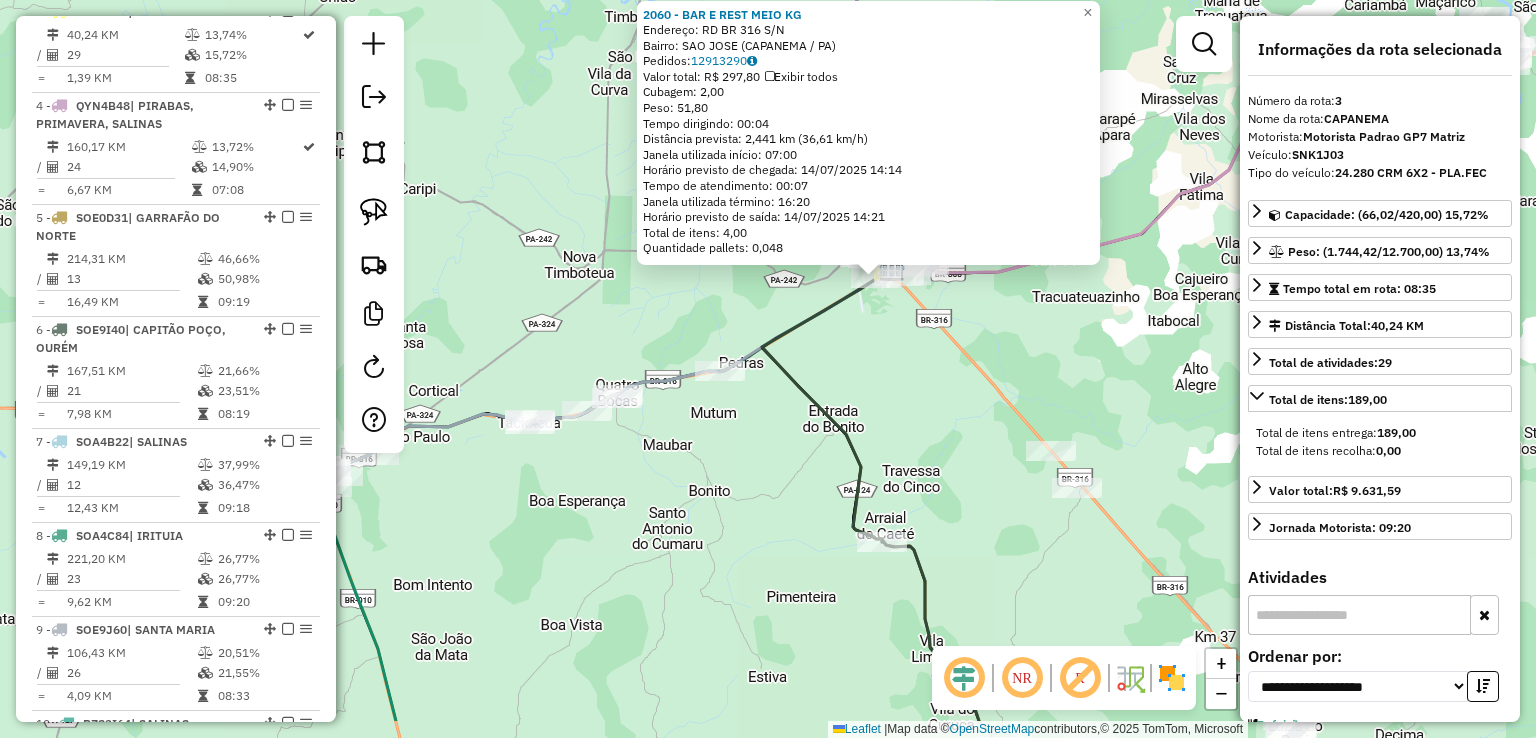 drag, startPoint x: 874, startPoint y: 441, endPoint x: 914, endPoint y: 393, distance: 62.482 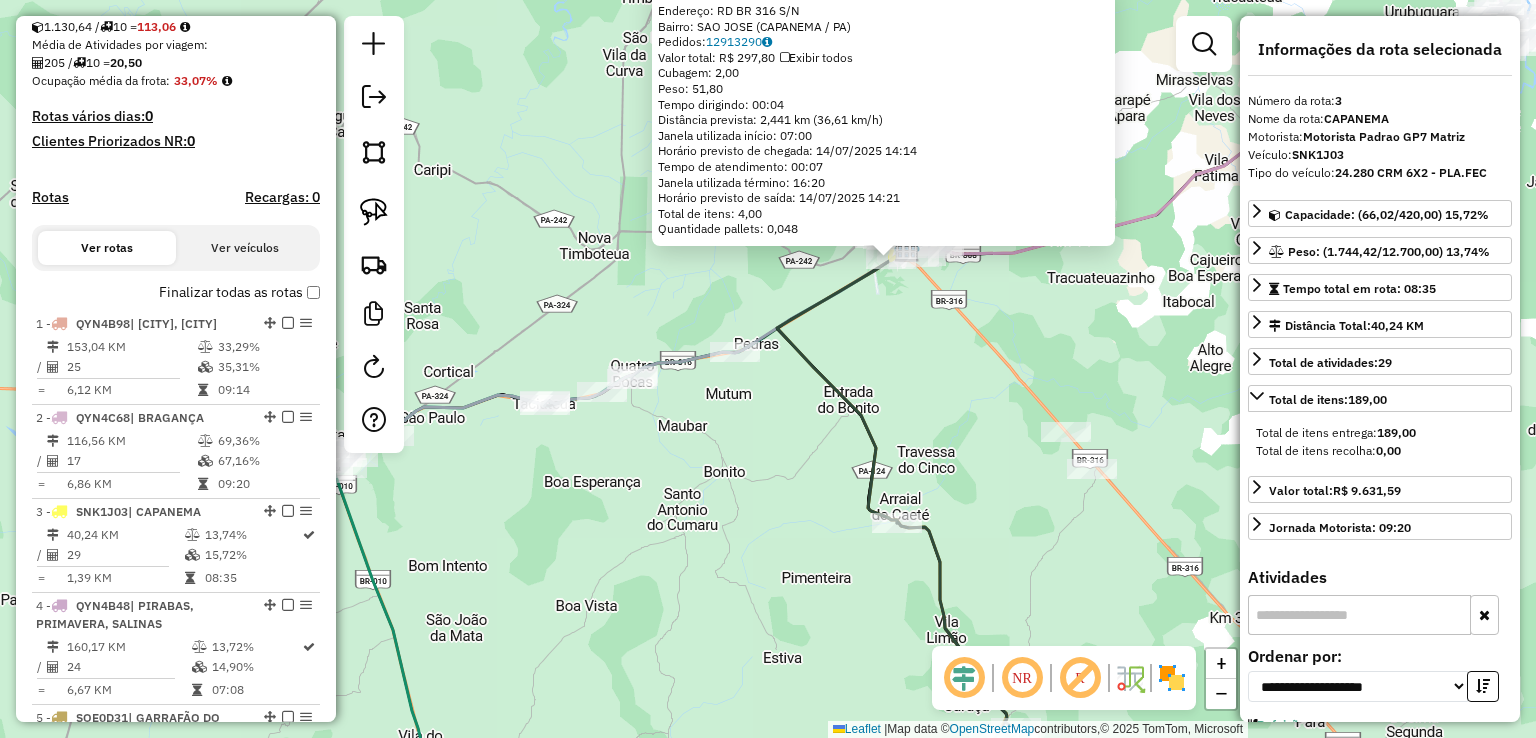 scroll, scrollTop: 0, scrollLeft: 0, axis: both 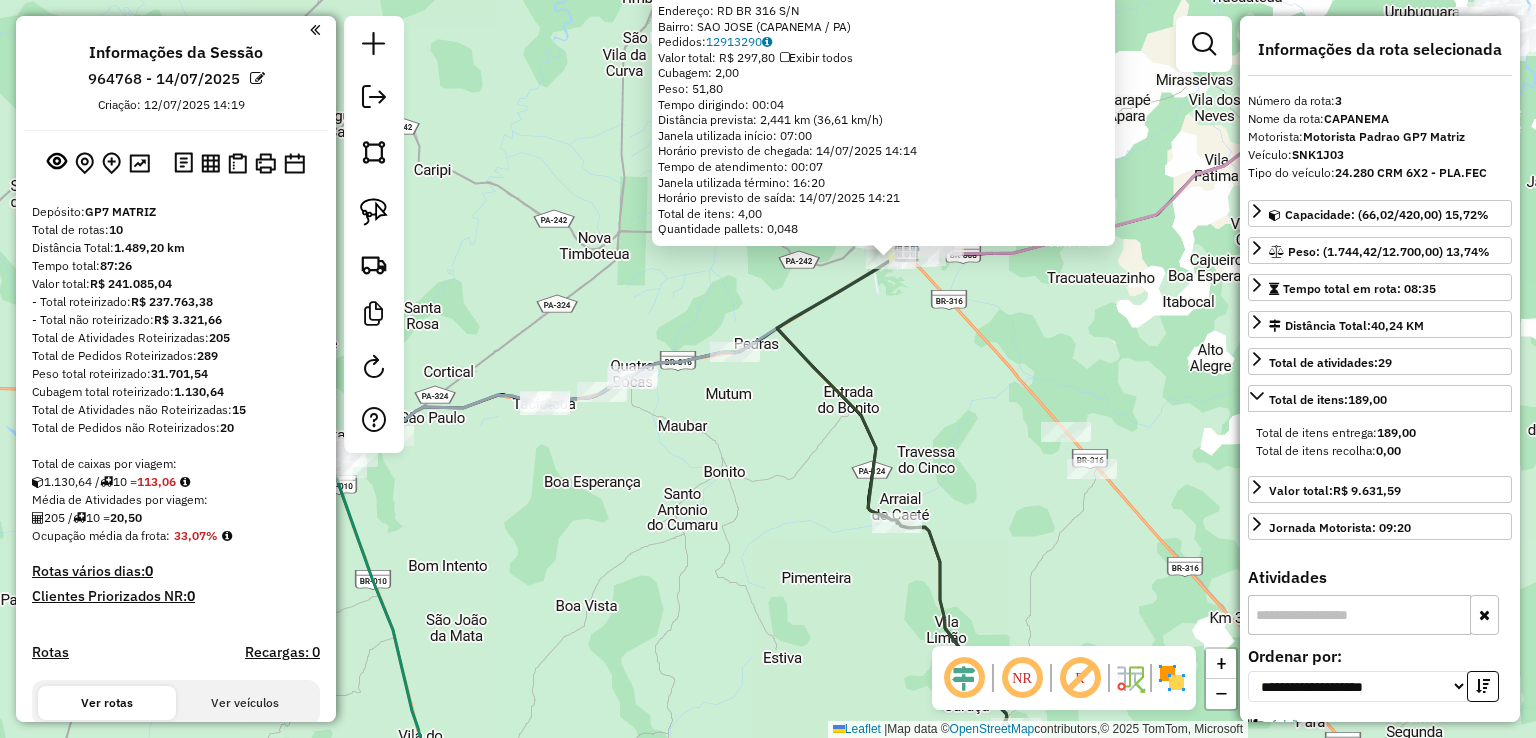click on "2060 - BAR E REST MEIO KG  Endereço:  RD BR 316 S/N   Bairro: SAO JOSE (CAPANEMA / PA)   Pedidos:  12913290   Valor total: R$ 297,80   Exibir todos   Cubagem: 2,00  Peso: 51,80  Tempo dirigindo: 00:04   Distância prevista: 2,441 km (36,61 km/h)   Janela utilizada início: 07:00   Horário previsto de chegada: 14/07/2025 14:14   Tempo de atendimento: 00:07   Janela utilizada término: 16:20   Horário previsto de saída: 14/07/2025 14:21   Total de itens: 4,00   Quantidade pallets: 0,048  × Janela de atendimento Grade de atendimento Capacidade Transportadoras Veículos Cliente Pedidos  Rotas Selecione os dias de semana para filtrar as janelas de atendimento  Seg   Ter   Qua   Qui   Sex   Sáb   Dom  Informe o período da janela de atendimento: De: Até:  Filtrar exatamente a janela do cliente  Considerar janela de atendimento padrão  Selecione os dias de semana para filtrar as grades de atendimento  Seg   Ter   Qua   Qui   Sex   Sáb   Dom   Considerar clientes sem dia de atendimento cadastrado  De:   De:" 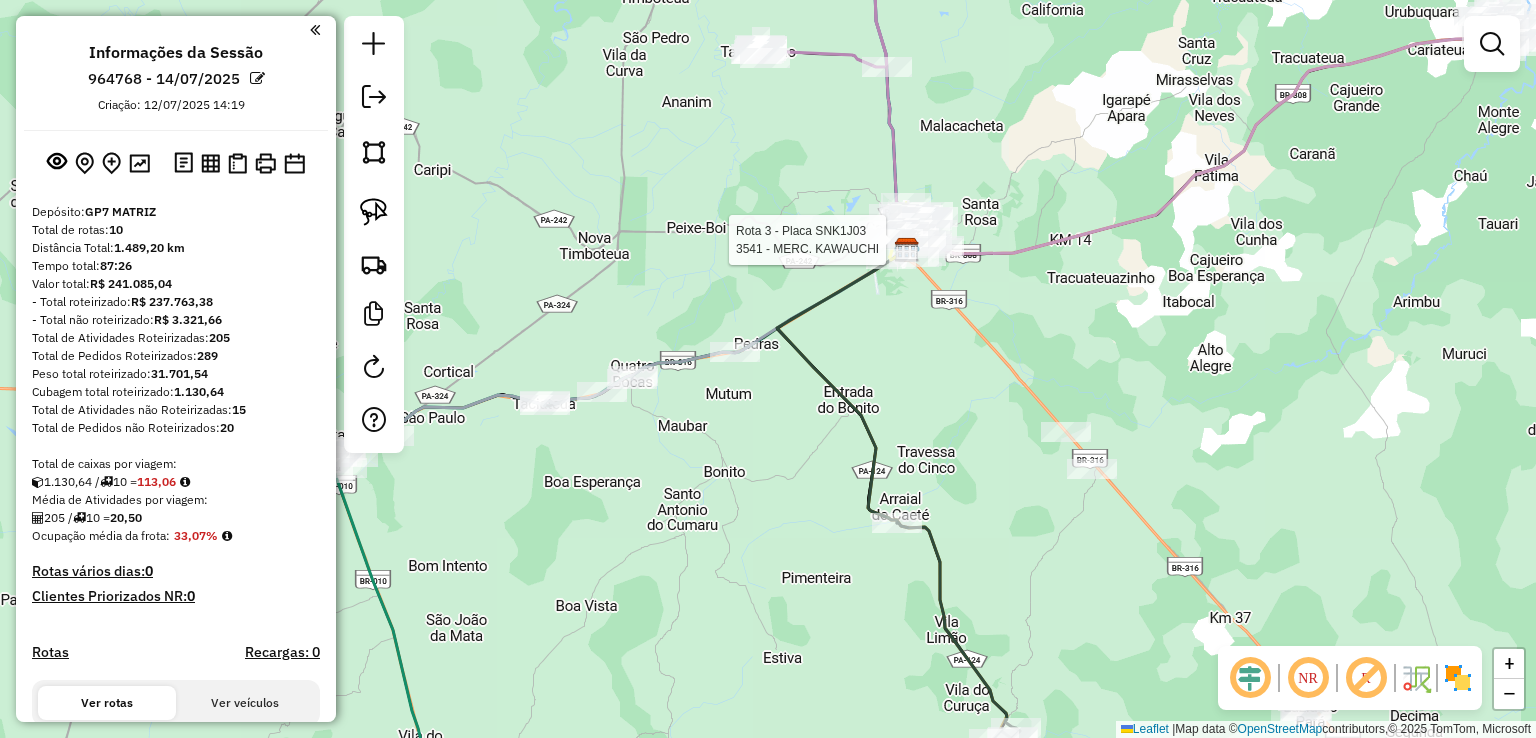 select on "**********" 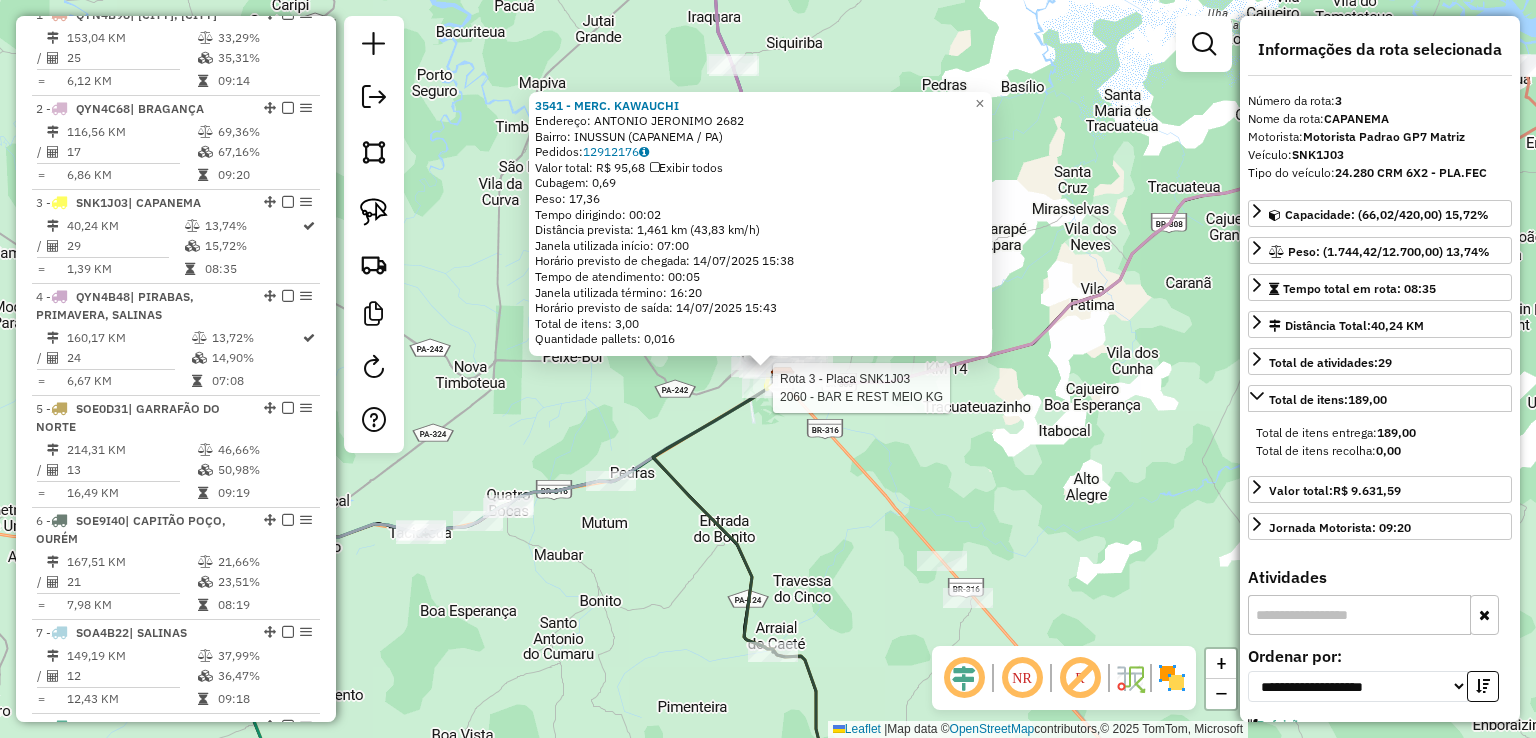scroll, scrollTop: 955, scrollLeft: 0, axis: vertical 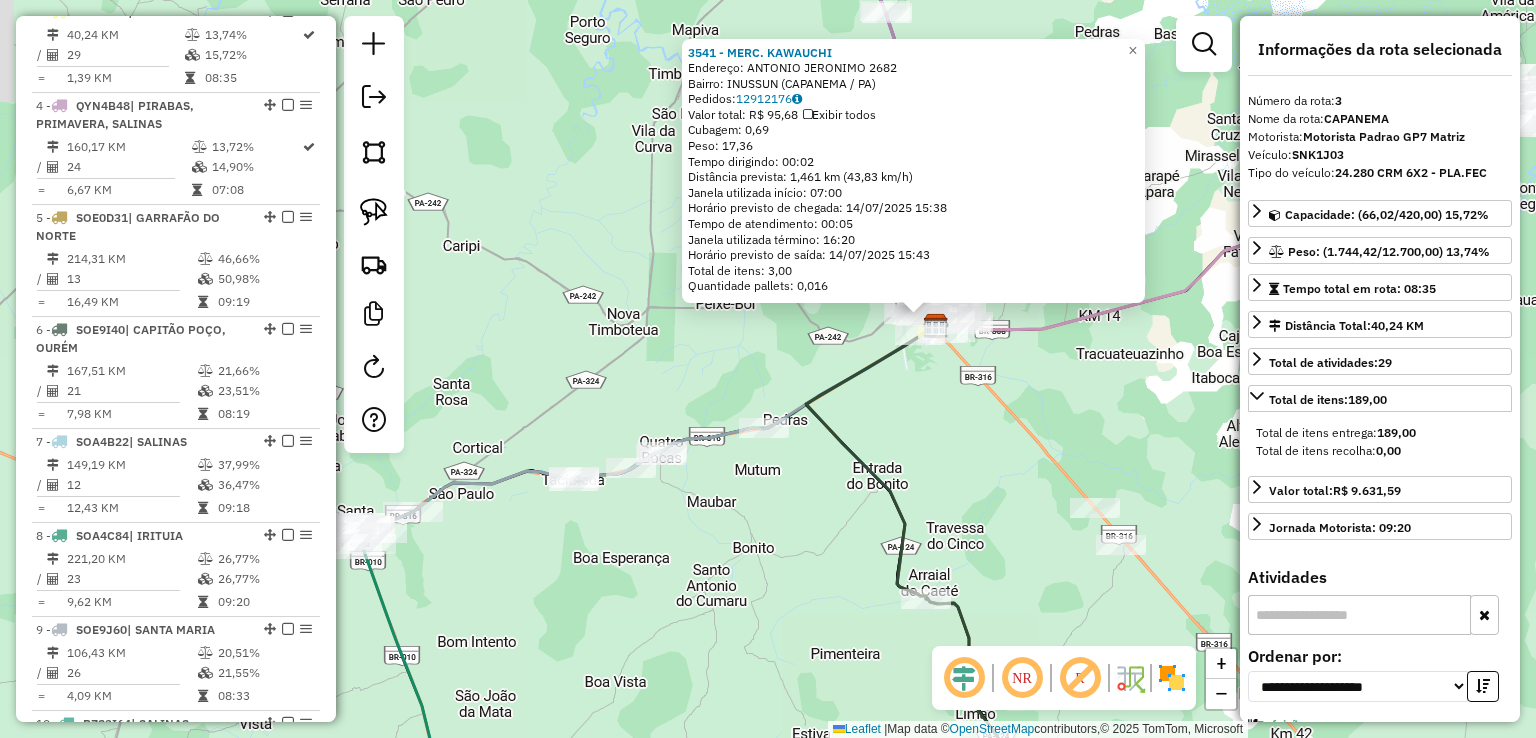 drag, startPoint x: 737, startPoint y: 449, endPoint x: 988, endPoint y: 365, distance: 264.68283 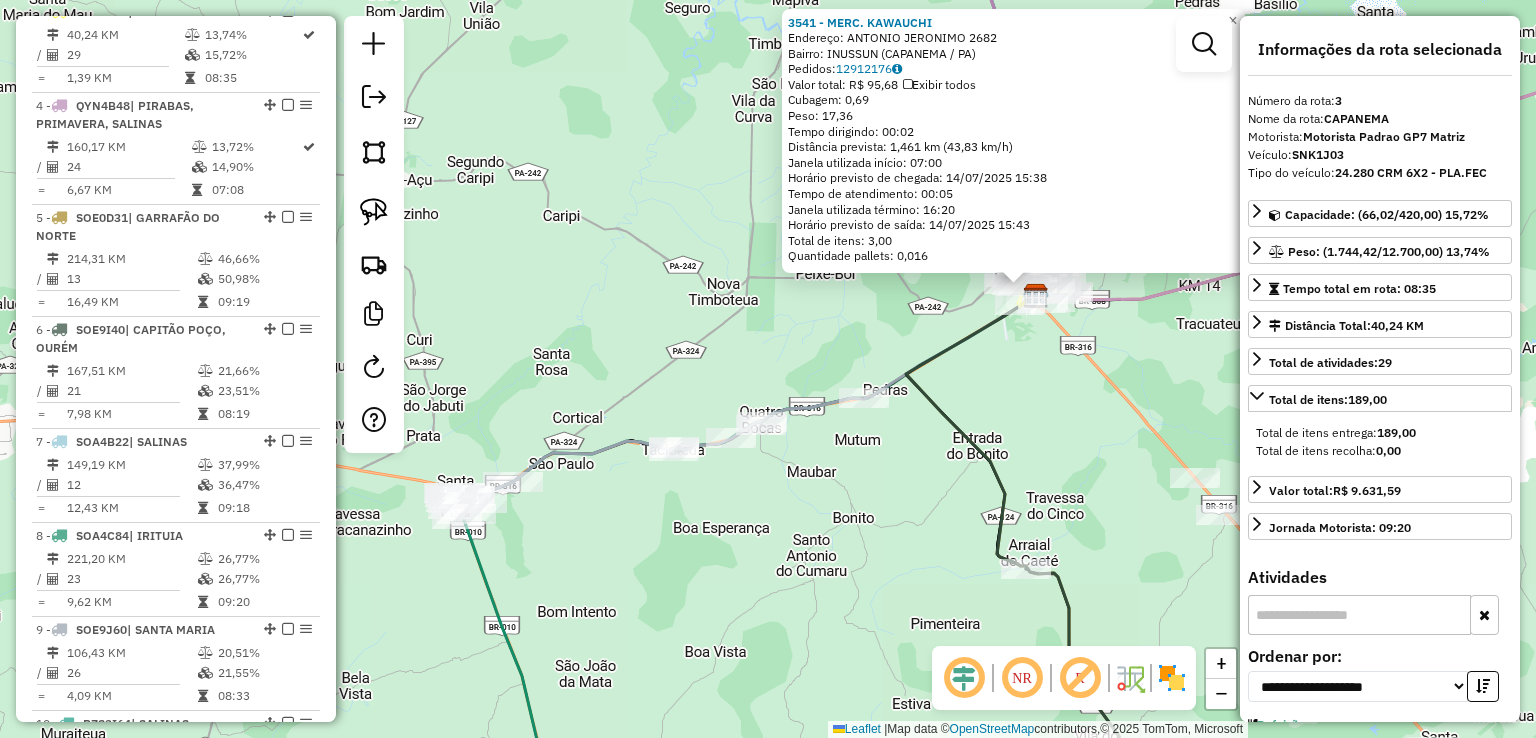 click on "3541 - MERC. KAWAUCHI  Endereço:  ANTONIO JERONIMO 2682   Bairro: INUSSUN (CAPANEMA / PA)   Pedidos:  12912176   Valor total: R$ 95,68   Exibir todos   Cubagem: 0,69  Peso: 17,36  Tempo dirigindo: 00:02   Distância prevista: 1,461 km (43,83 km/h)   Janela utilizada início: 07:00   Horário previsto de chegada: 14/07/2025 15:38   Tempo de atendimento: 00:05   Janela utilizada término: 16:20   Horário previsto de saída: 14/07/2025 15:43   Total de itens: 3,00   Quantidade pallets: 0,016  × Janela de atendimento Grade de atendimento Capacidade Transportadoras Veículos Cliente Pedidos  Rotas Selecione os dias de semana para filtrar as janelas de atendimento  Seg   Ter   Qua   Qui   Sex   Sáb   Dom  Informe o período da janela de atendimento: De: Até:  Filtrar exatamente a janela do cliente  Considerar janela de atendimento padrão  Selecione os dias de semana para filtrar as grades de atendimento  Seg   Ter   Qua   Qui   Sex   Sáb   Dom   Considerar clientes sem dia de atendimento cadastrado  De:  De:" 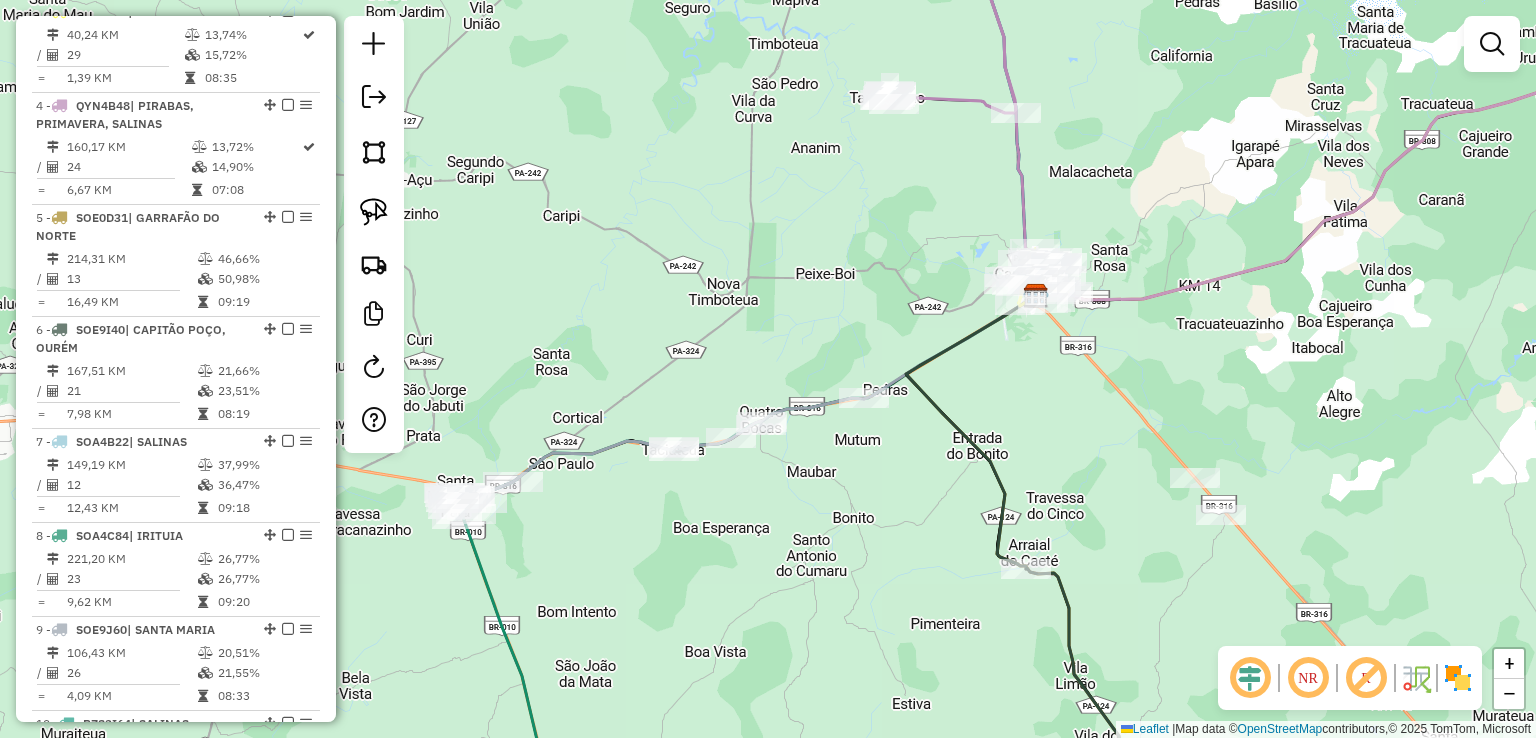 drag, startPoint x: 1073, startPoint y: 366, endPoint x: 956, endPoint y: 449, distance: 143.45033 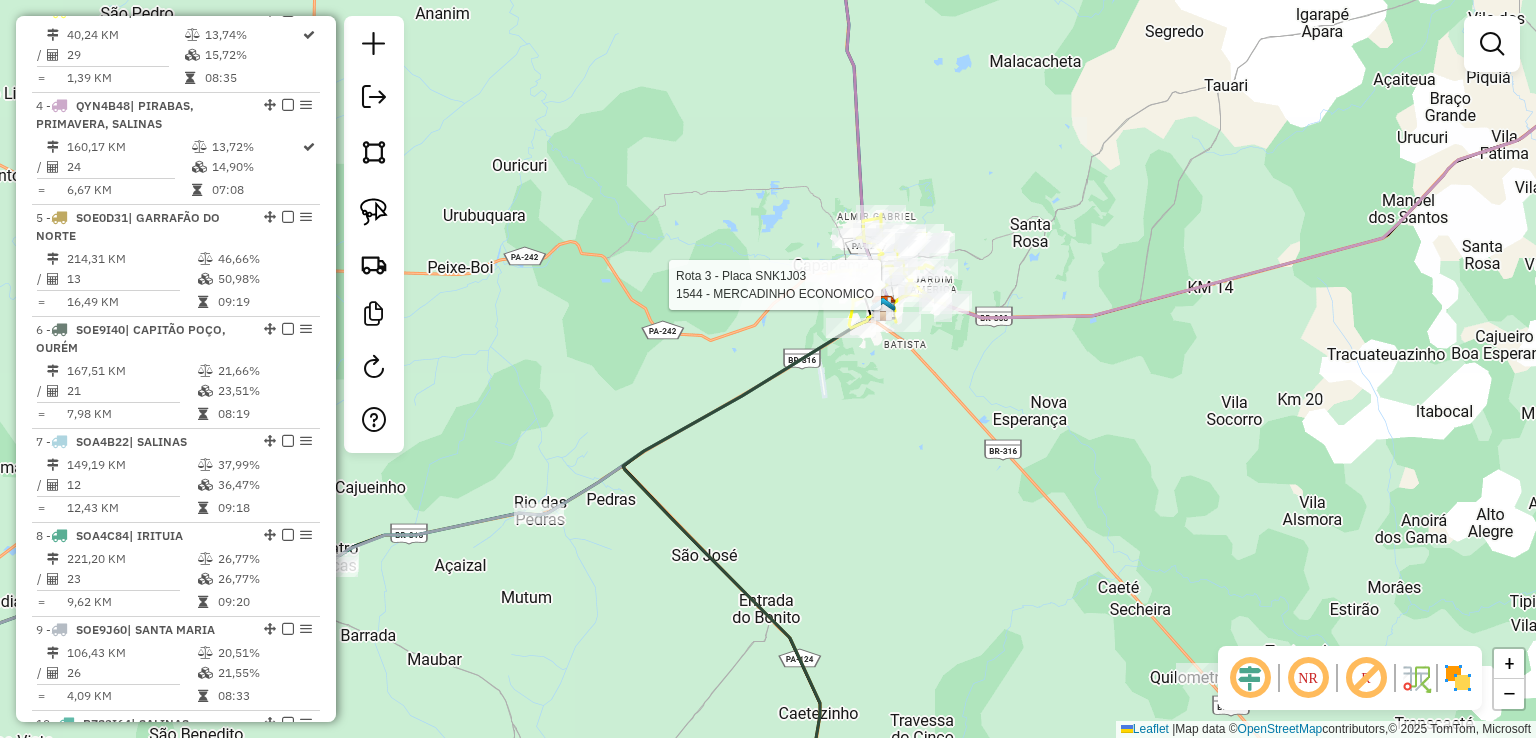 select on "**********" 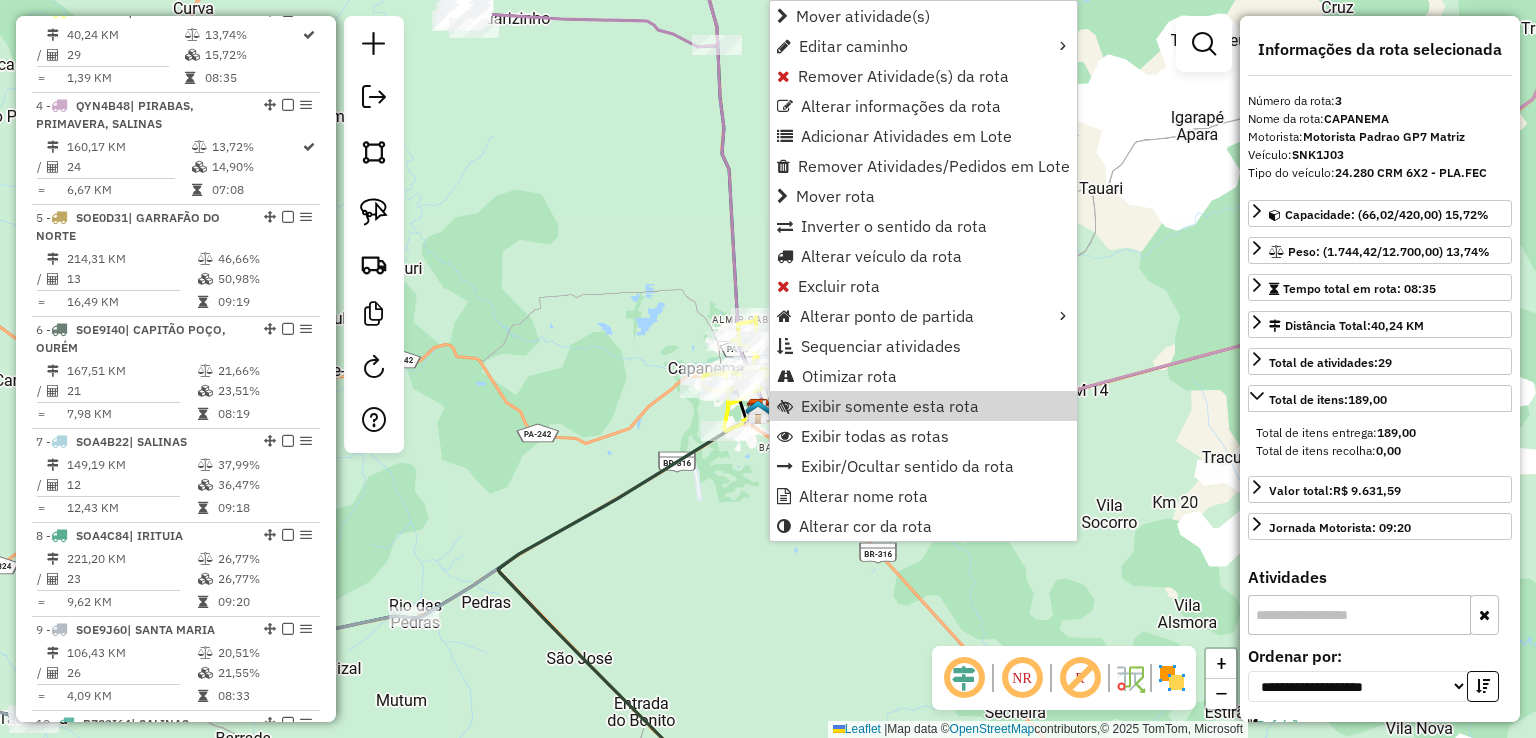 click 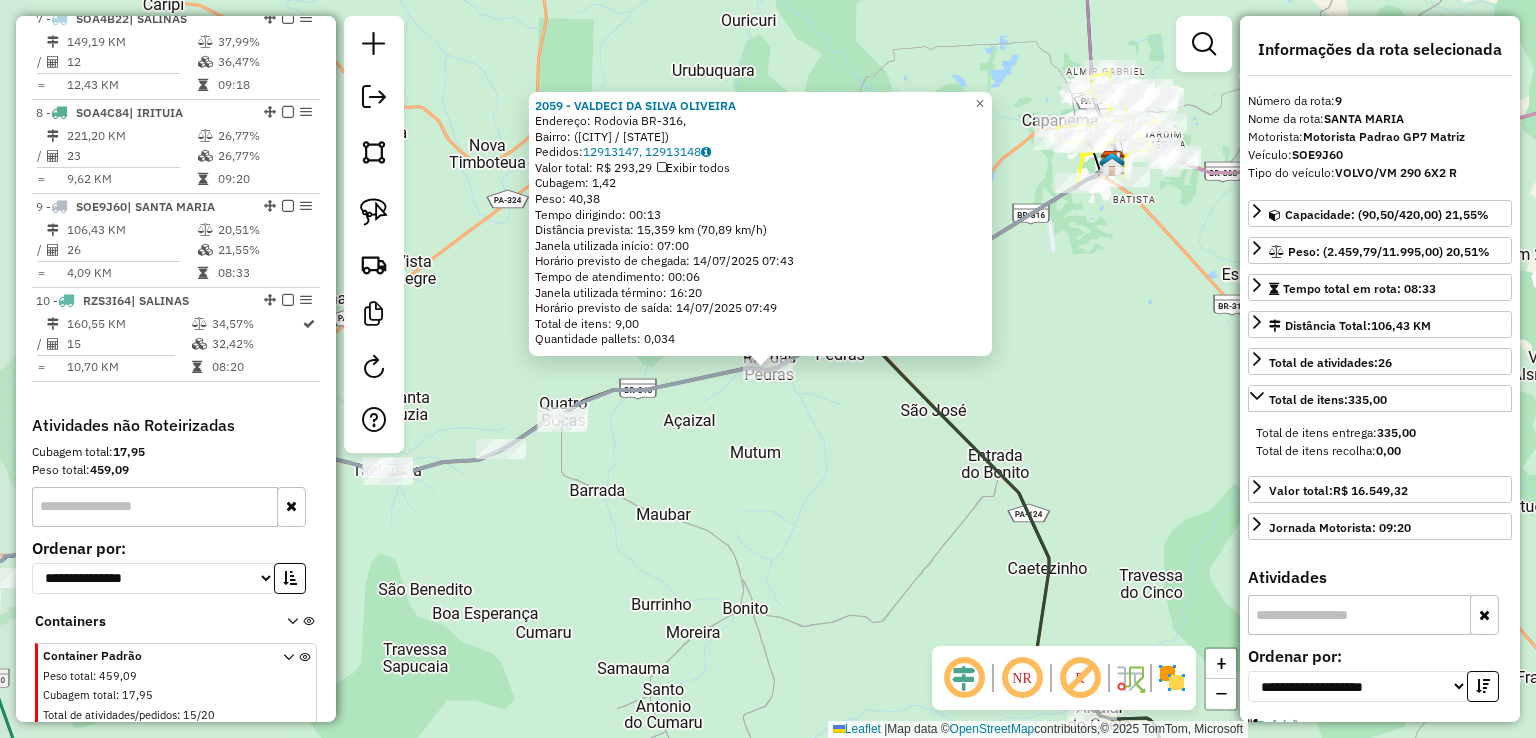 scroll, scrollTop: 1446, scrollLeft: 0, axis: vertical 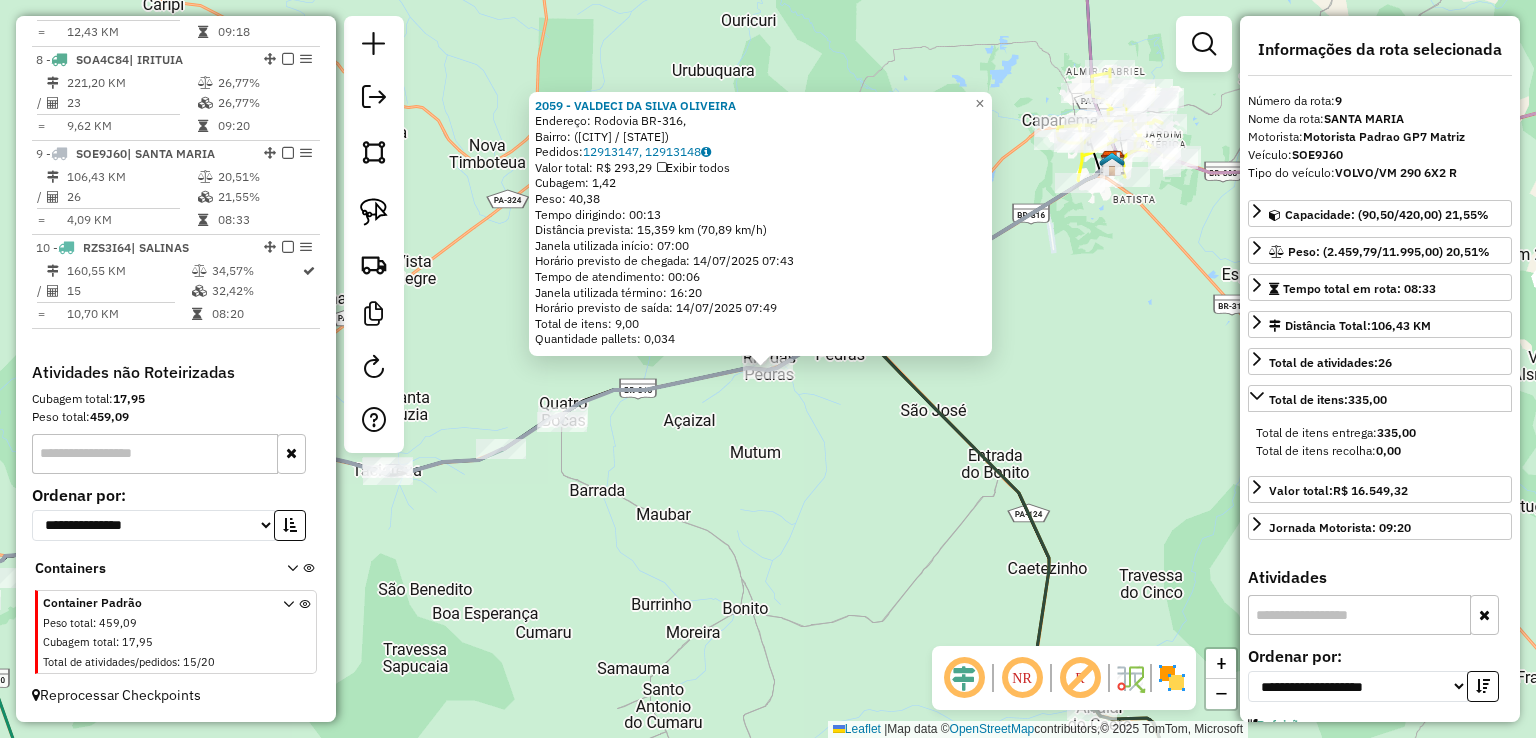 drag, startPoint x: 595, startPoint y: 597, endPoint x: 843, endPoint y: 490, distance: 270.09814 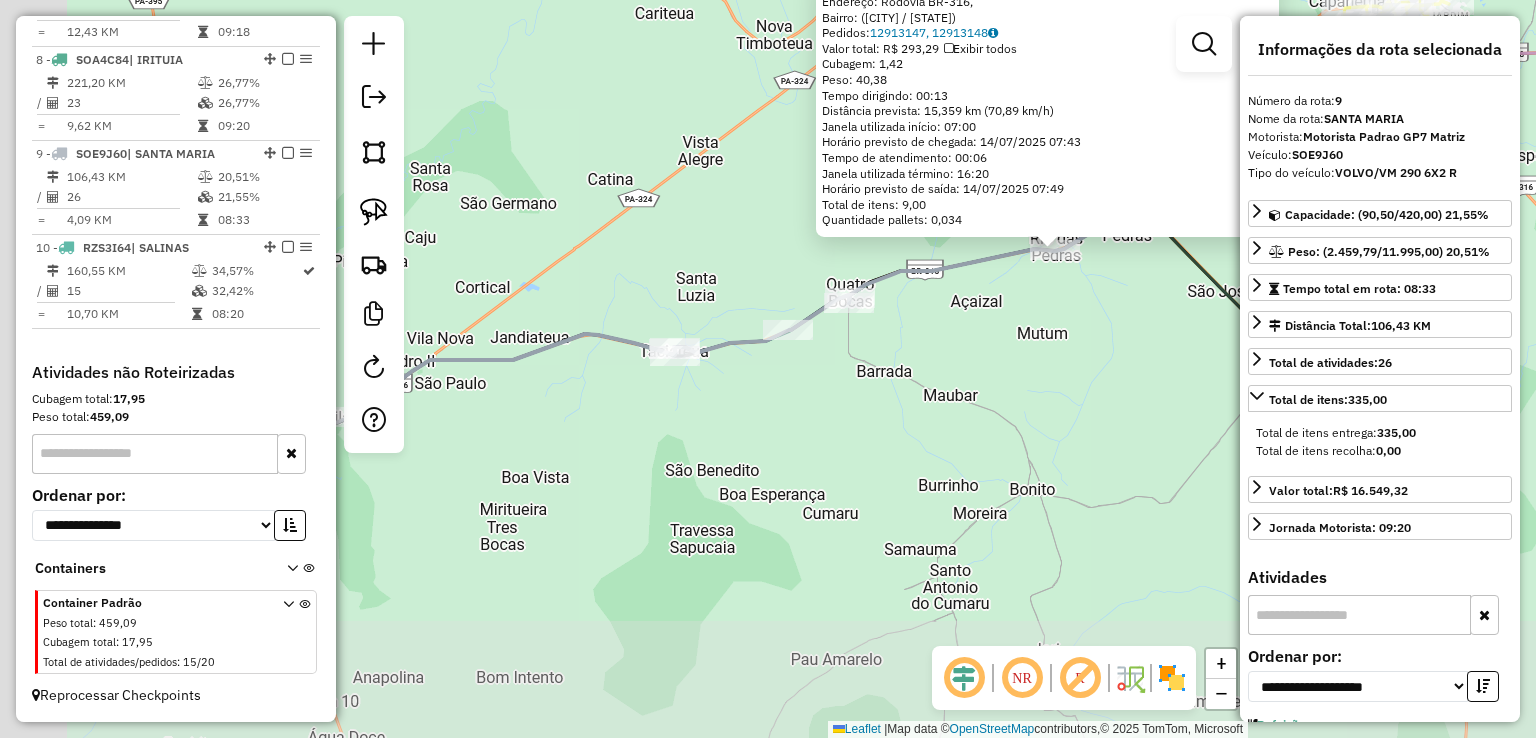 click on "2059 - VALDECI DA SILVA OLIVEIRA  Endereço: Rodovia BR-316,    Bairro:  (Bonito / PA)   Pedidos:  12913147, 12913148   Valor total: R$ 293,29   Exibir todos   Cubagem: 1,42  Peso: 40,38  Tempo dirigindo: 00:13   Distância prevista: 15,359 km (70,89 km/h)   Janela utilizada início: 07:00   Horário previsto de chegada: 14/07/2025 07:43   Tempo de atendimento: 00:06   Janela utilizada término: 16:20   Horário previsto de saída: 14/07/2025 07:49   Total de itens: 9,00   Quantidade pallets: 0,034  × Janela de atendimento Grade de atendimento Capacidade Transportadoras Veículos Cliente Pedidos  Rotas Selecione os dias de semana para filtrar as janelas de atendimento  Seg   Ter   Qua   Qui   Sex   Sáb   Dom  Informe o período da janela de atendimento: De: Até:  Filtrar exatamente a janela do cliente  Considerar janela de atendimento padrão  Selecione os dias de semana para filtrar as grades de atendimento  Seg   Ter   Qua   Qui   Sex   Sáb   Dom   Considerar clientes sem dia de atendimento cadastrado +" 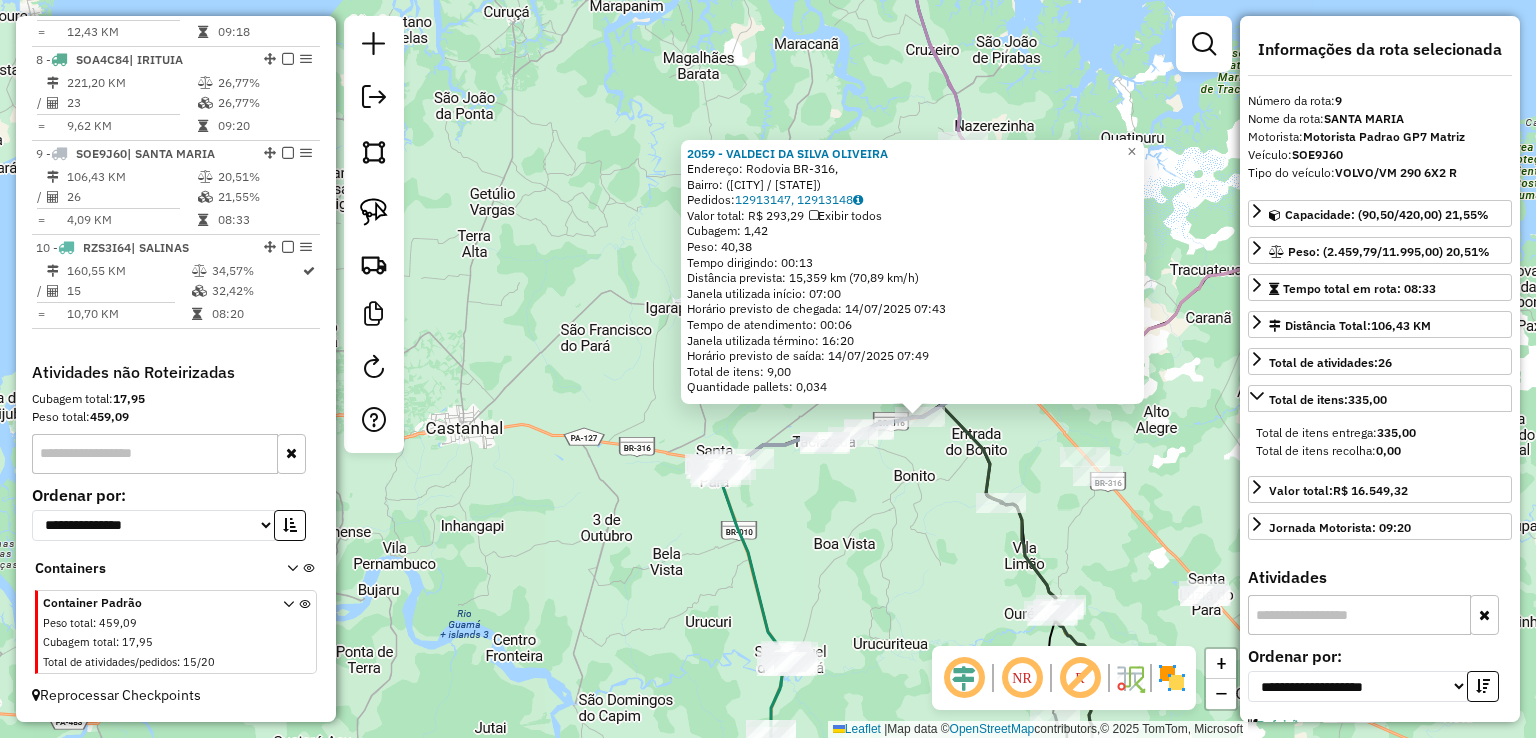 click on "2059 - VALDECI DA SILVA OLIVEIRA  Endereço: Rodovia BR-316,    Bairro:  (Bonito / PA)   Pedidos:  12913147, 12913148   Valor total: R$ 293,29   Exibir todos   Cubagem: 1,42  Peso: 40,38  Tempo dirigindo: 00:13   Distância prevista: 15,359 km (70,89 km/h)   Janela utilizada início: 07:00   Horário previsto de chegada: 14/07/2025 07:43   Tempo de atendimento: 00:06   Janela utilizada término: 16:20   Horário previsto de saída: 14/07/2025 07:49   Total de itens: 9,00   Quantidade pallets: 0,034  × Janela de atendimento Grade de atendimento Capacidade Transportadoras Veículos Cliente Pedidos  Rotas Selecione os dias de semana para filtrar as janelas de atendimento  Seg   Ter   Qua   Qui   Sex   Sáb   Dom  Informe o período da janela de atendimento: De: Até:  Filtrar exatamente a janela do cliente  Considerar janela de atendimento padrão  Selecione os dias de semana para filtrar as grades de atendimento  Seg   Ter   Qua   Qui   Sex   Sáb   Dom   Considerar clientes sem dia de atendimento cadastrado +" 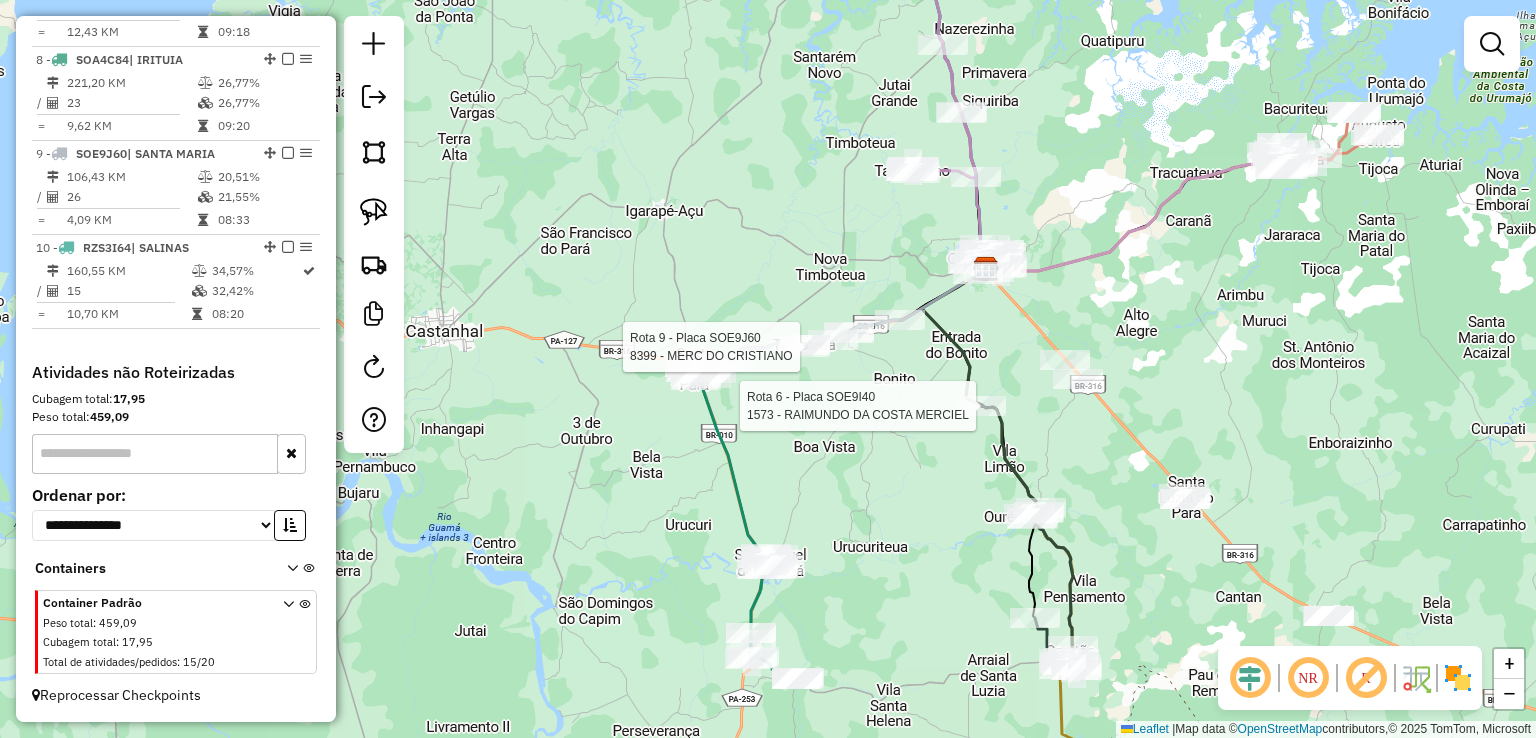 select on "**********" 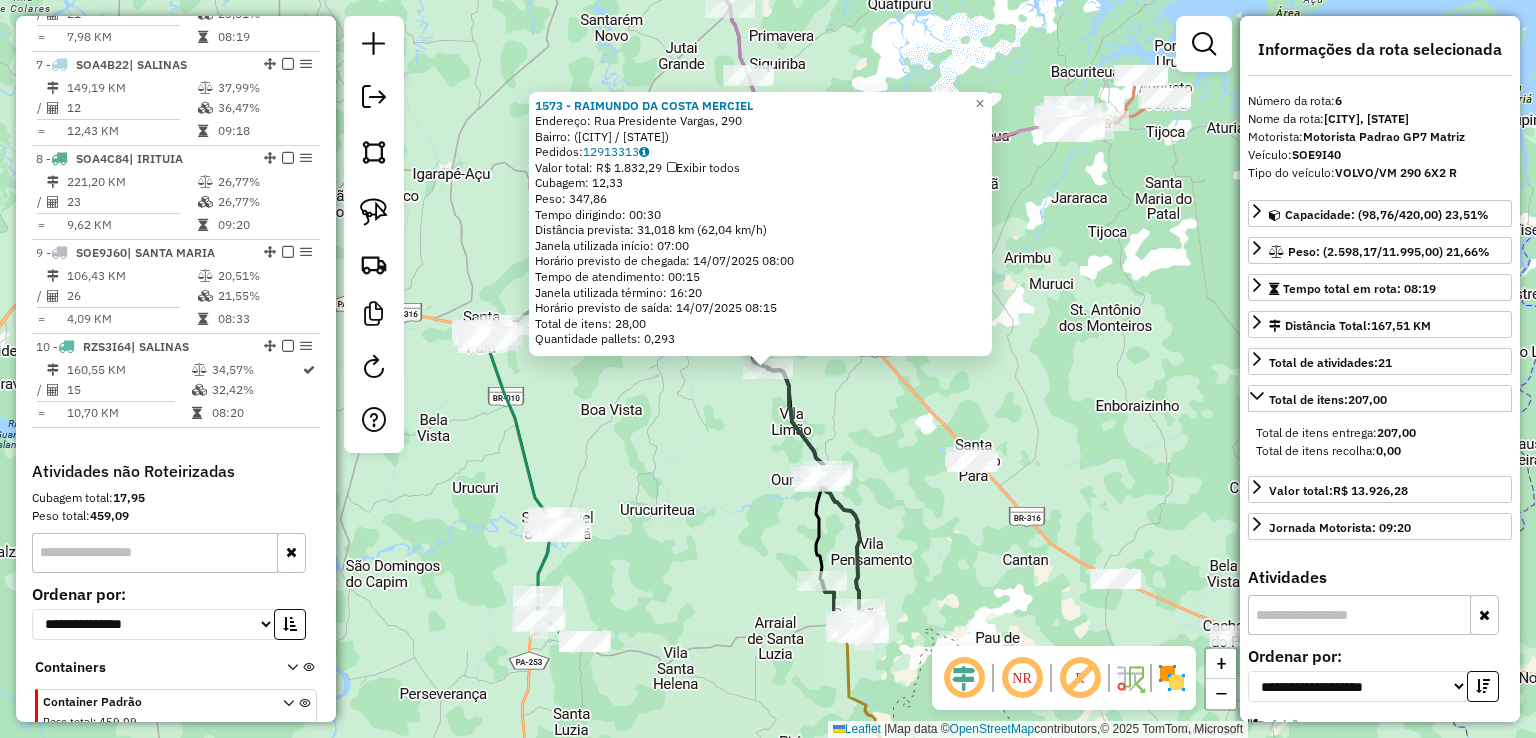 scroll, scrollTop: 1272, scrollLeft: 0, axis: vertical 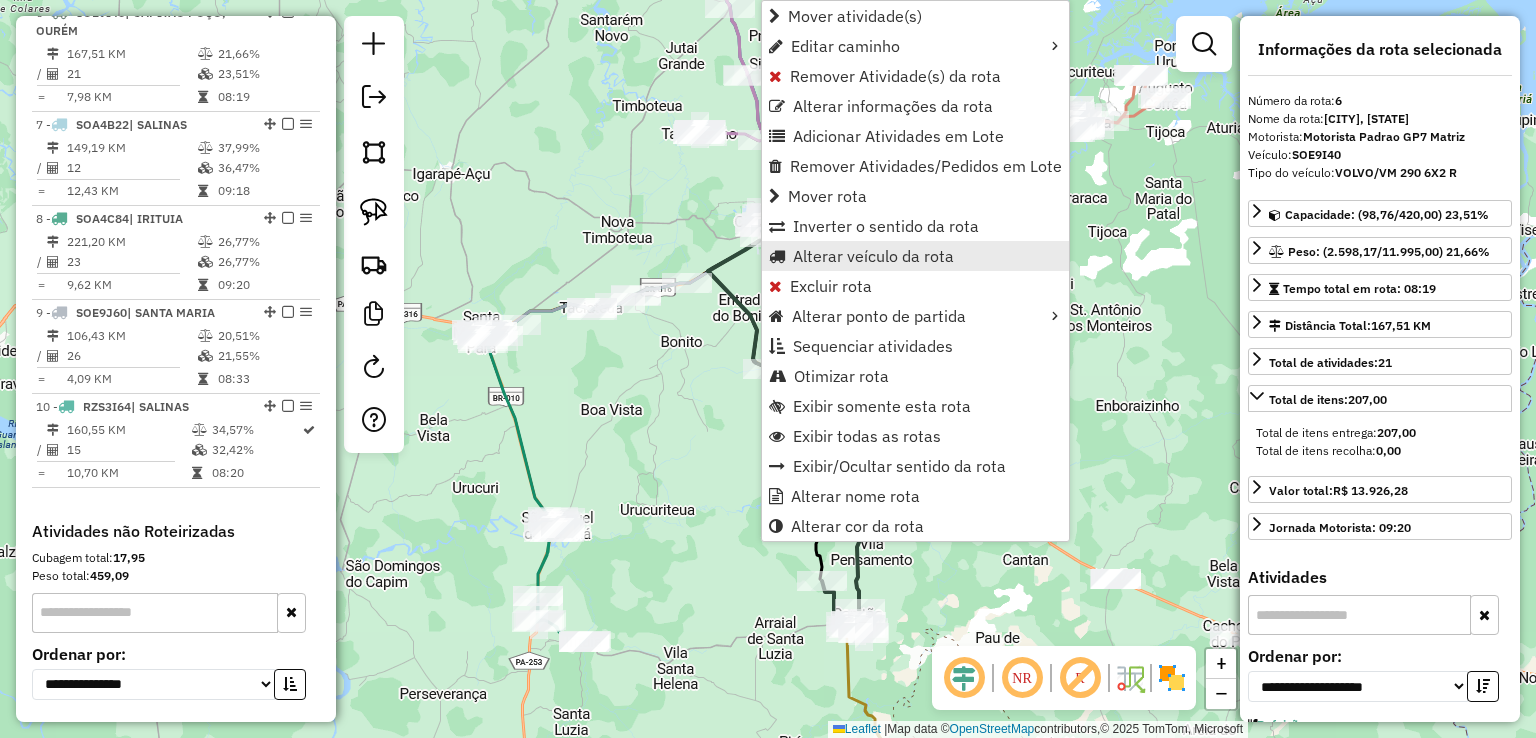 click on "Alterar veículo da rota" at bounding box center (873, 256) 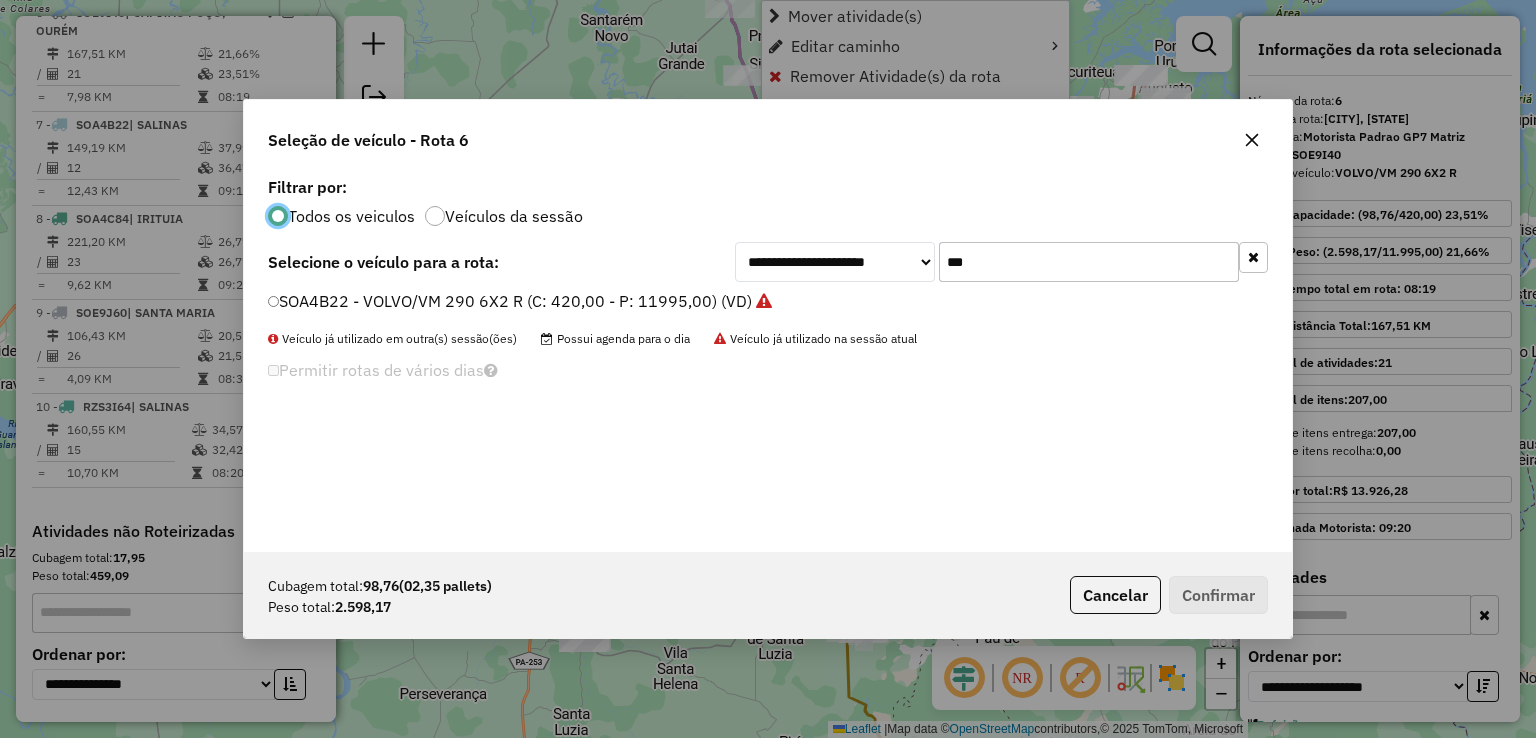 scroll, scrollTop: 10, scrollLeft: 6, axis: both 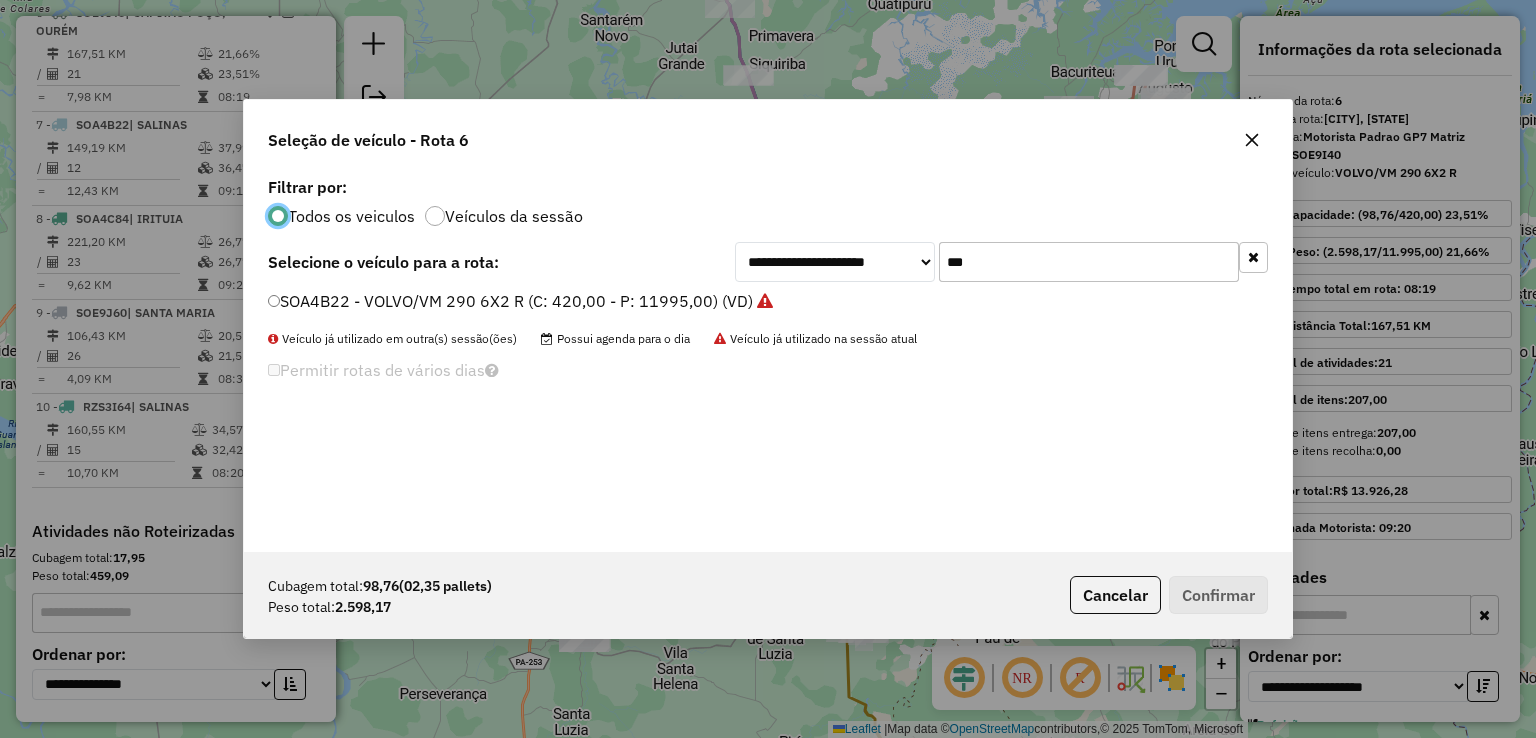 click on "***" 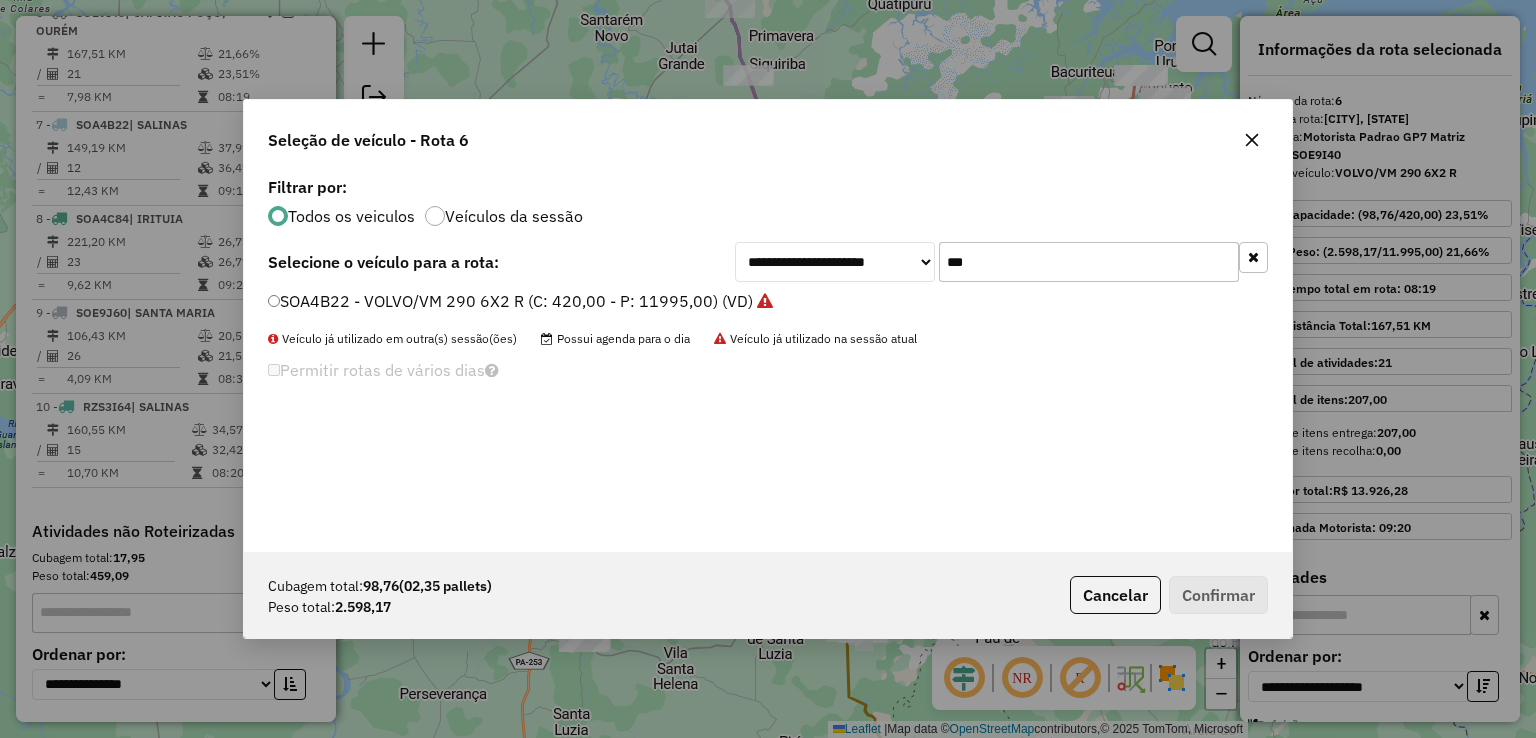 click on "**********" 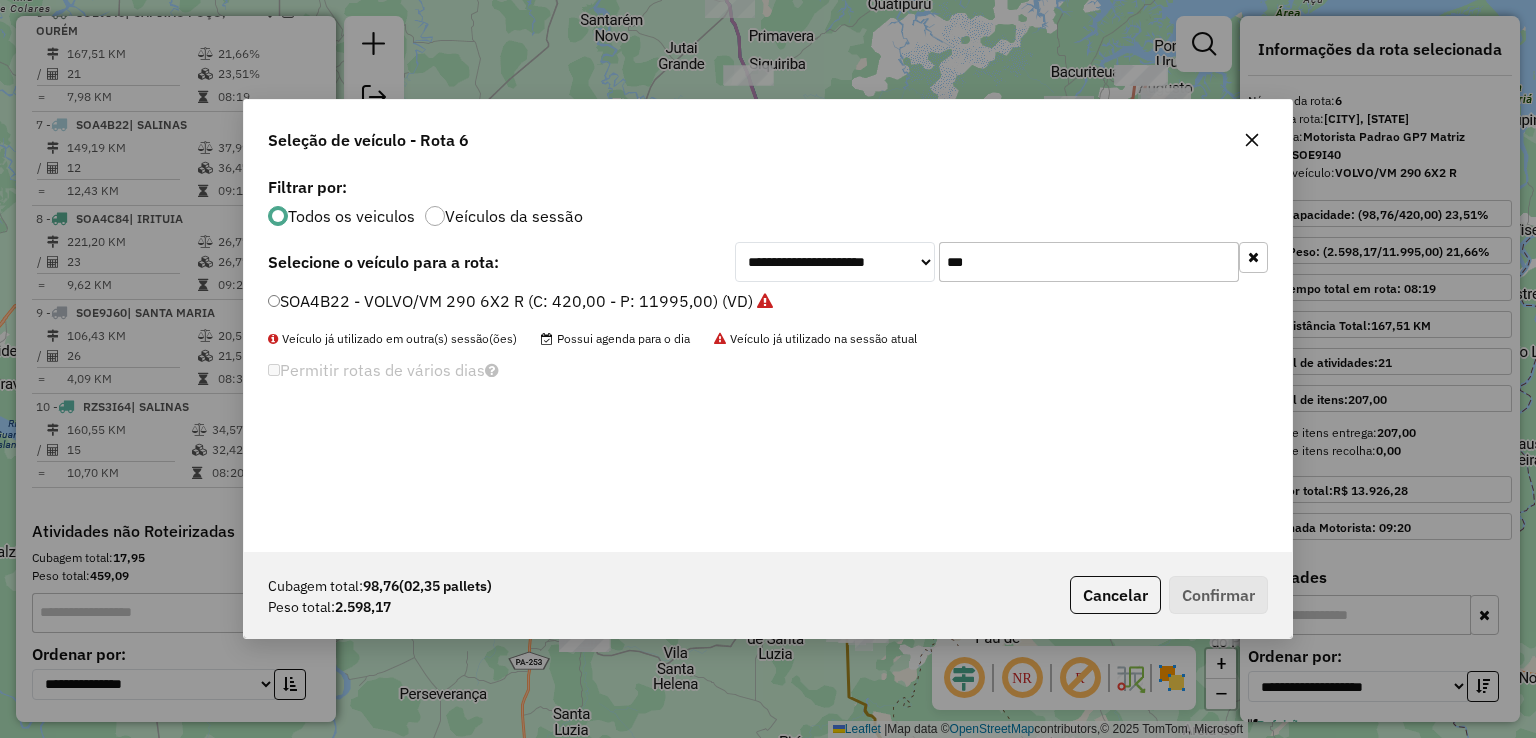 drag, startPoint x: 1006, startPoint y: 265, endPoint x: 881, endPoint y: 242, distance: 127.09839 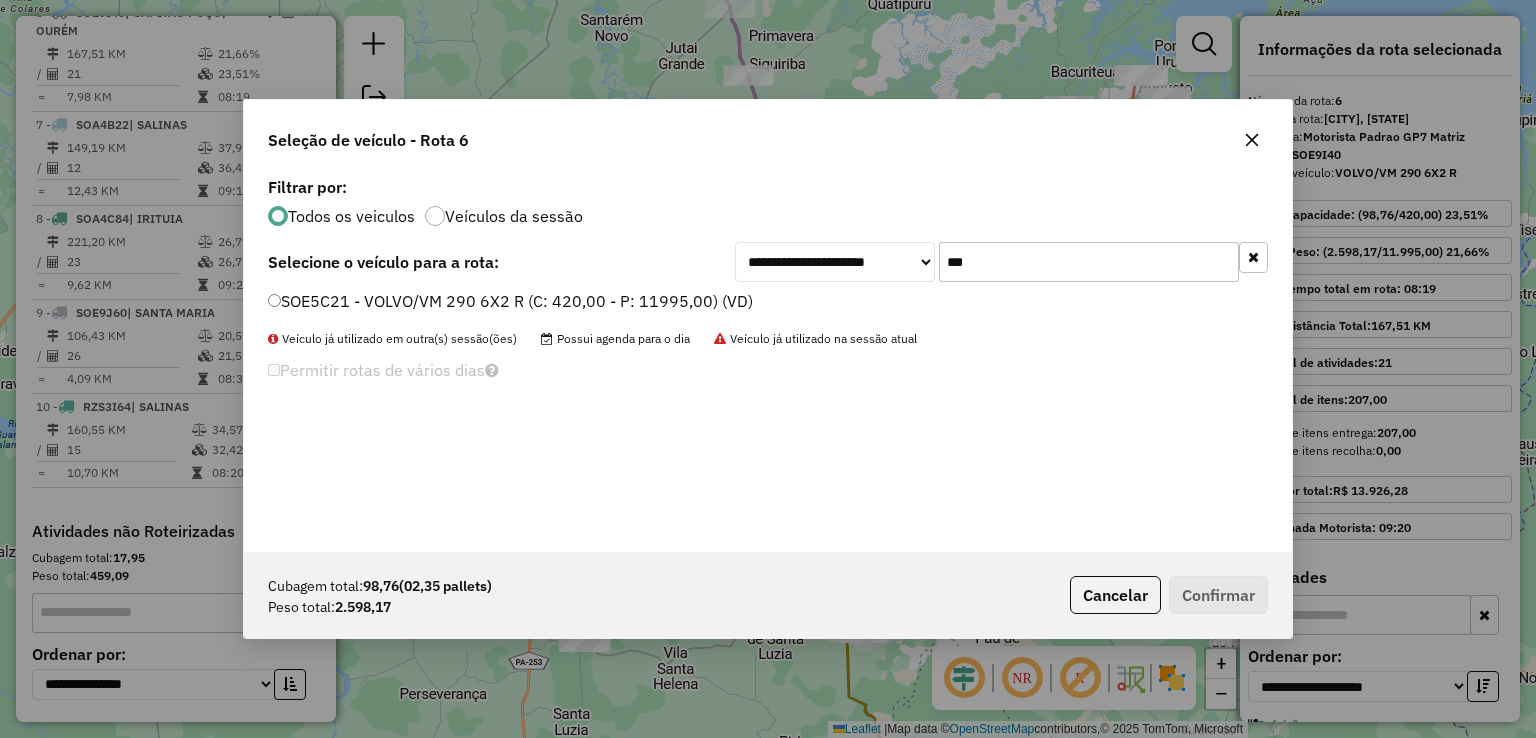 type on "***" 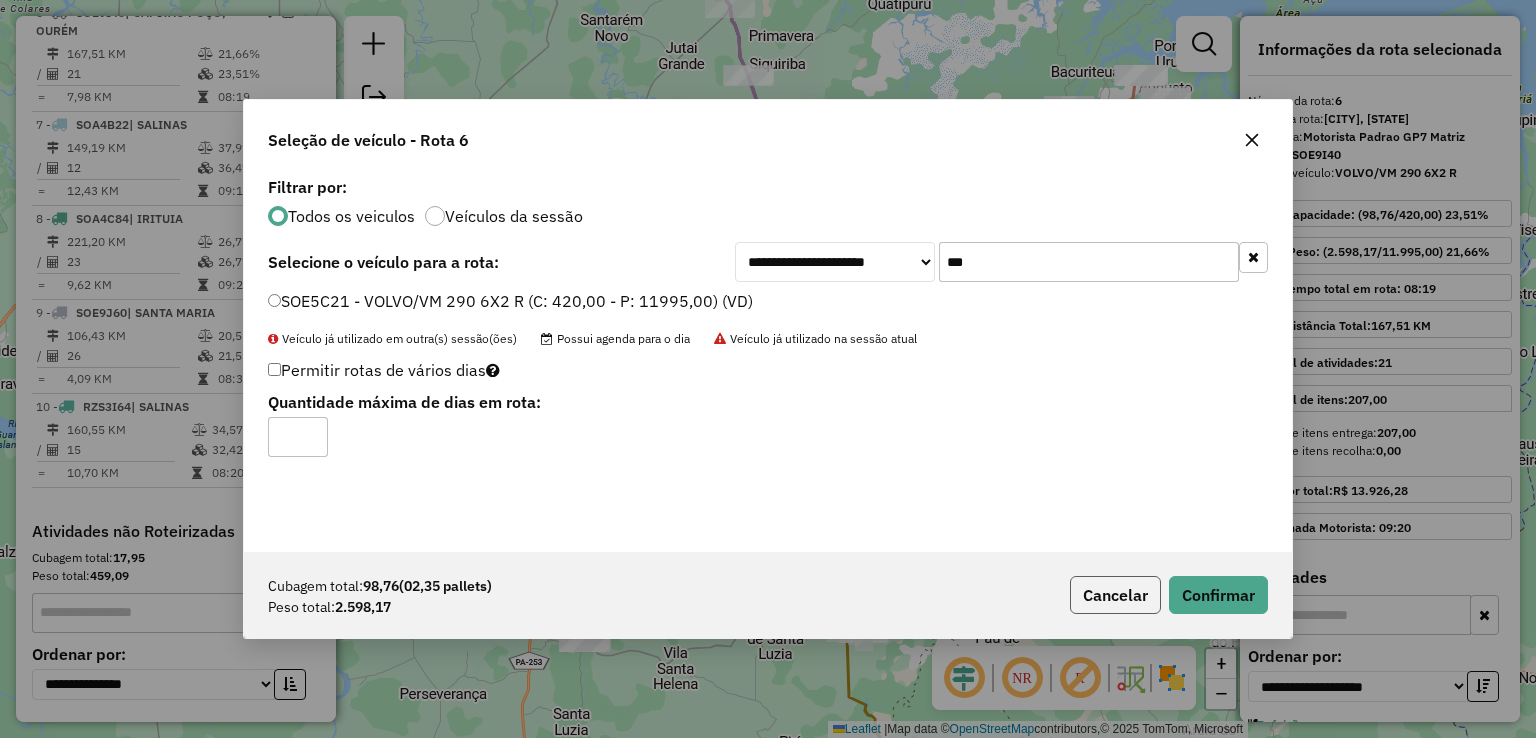 click on "Cancelar" 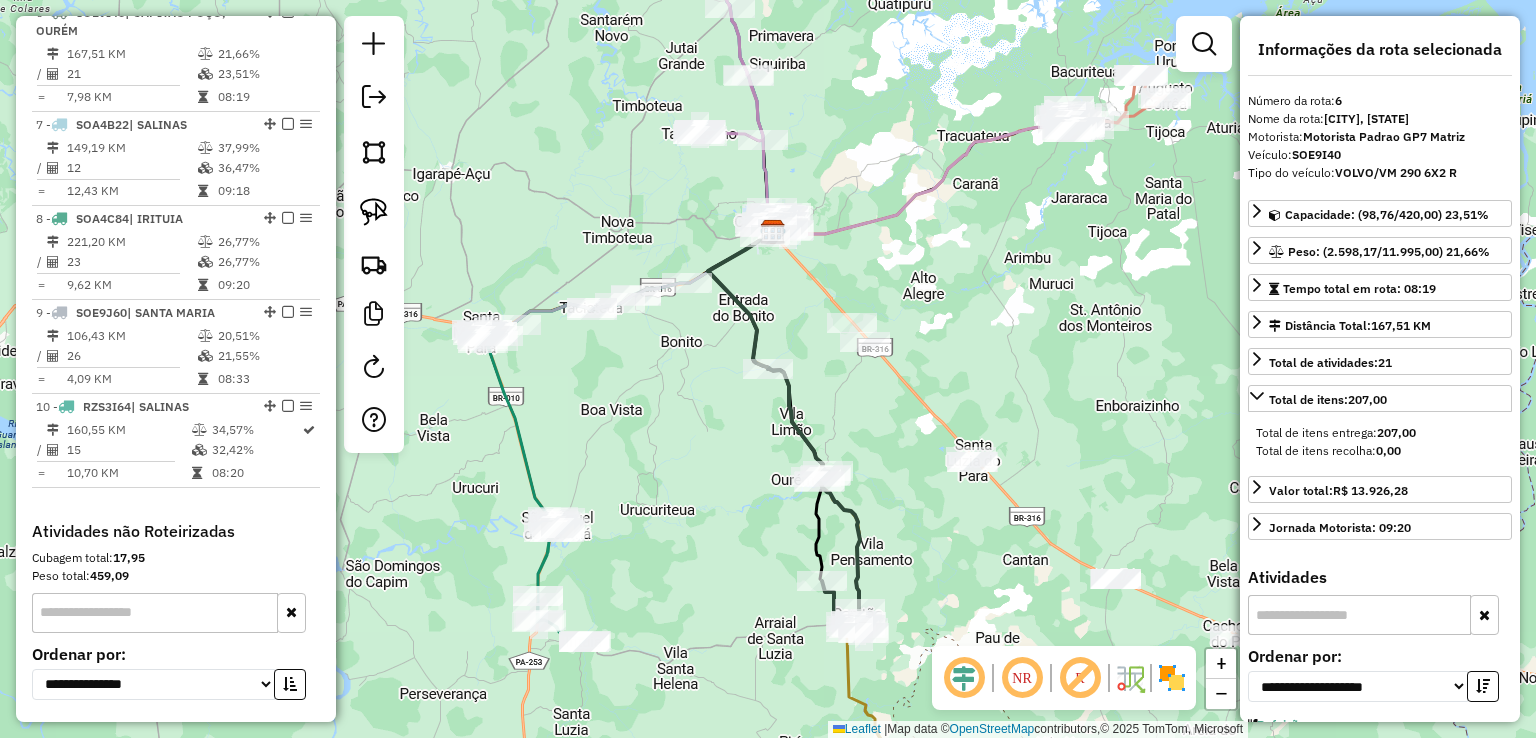 click on "Janela de atendimento Grade de atendimento Capacidade Transportadoras Veículos Cliente Pedidos  Rotas Selecione os dias de semana para filtrar as janelas de atendimento  Seg   Ter   Qua   Qui   Sex   Sáb   Dom  Informe o período da janela de atendimento: De: Até:  Filtrar exatamente a janela do cliente  Considerar janela de atendimento padrão  Selecione os dias de semana para filtrar as grades de atendimento  Seg   Ter   Qua   Qui   Sex   Sáb   Dom   Considerar clientes sem dia de atendimento cadastrado  Clientes fora do dia de atendimento selecionado Filtrar as atividades entre os valores definidos abaixo:  Peso mínimo:   Peso máximo:   Cubagem mínima:   Cubagem máxima:   De:   Até:  Filtrar as atividades entre o tempo de atendimento definido abaixo:  De:   Até:   Considerar capacidade total dos clientes não roteirizados Transportadora: Selecione um ou mais itens Tipo de veículo: Selecione um ou mais itens Veículo: Selecione um ou mais itens Motorista: Selecione um ou mais itens Nome: Rótulo:" 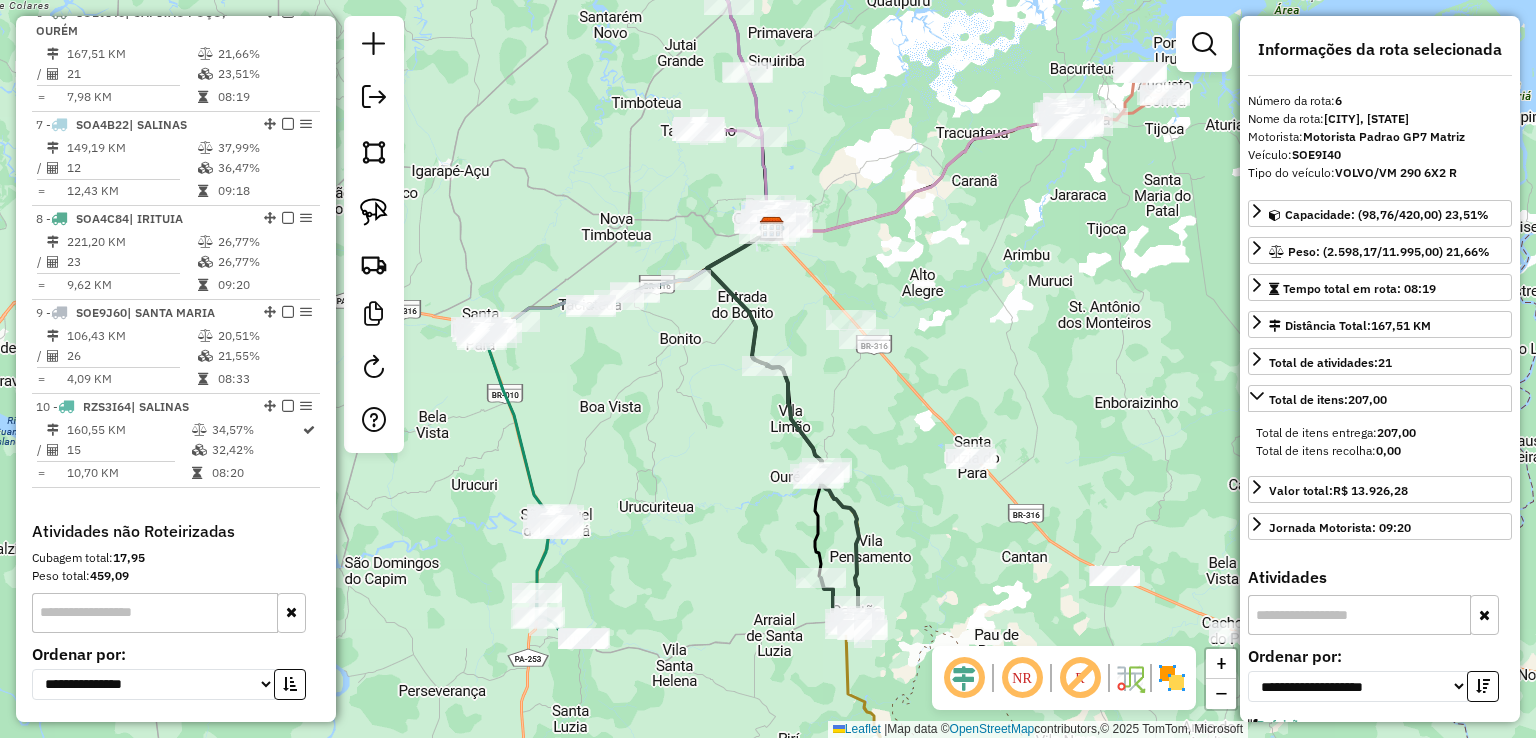 drag, startPoint x: 924, startPoint y: 460, endPoint x: 906, endPoint y: 373, distance: 88.84256 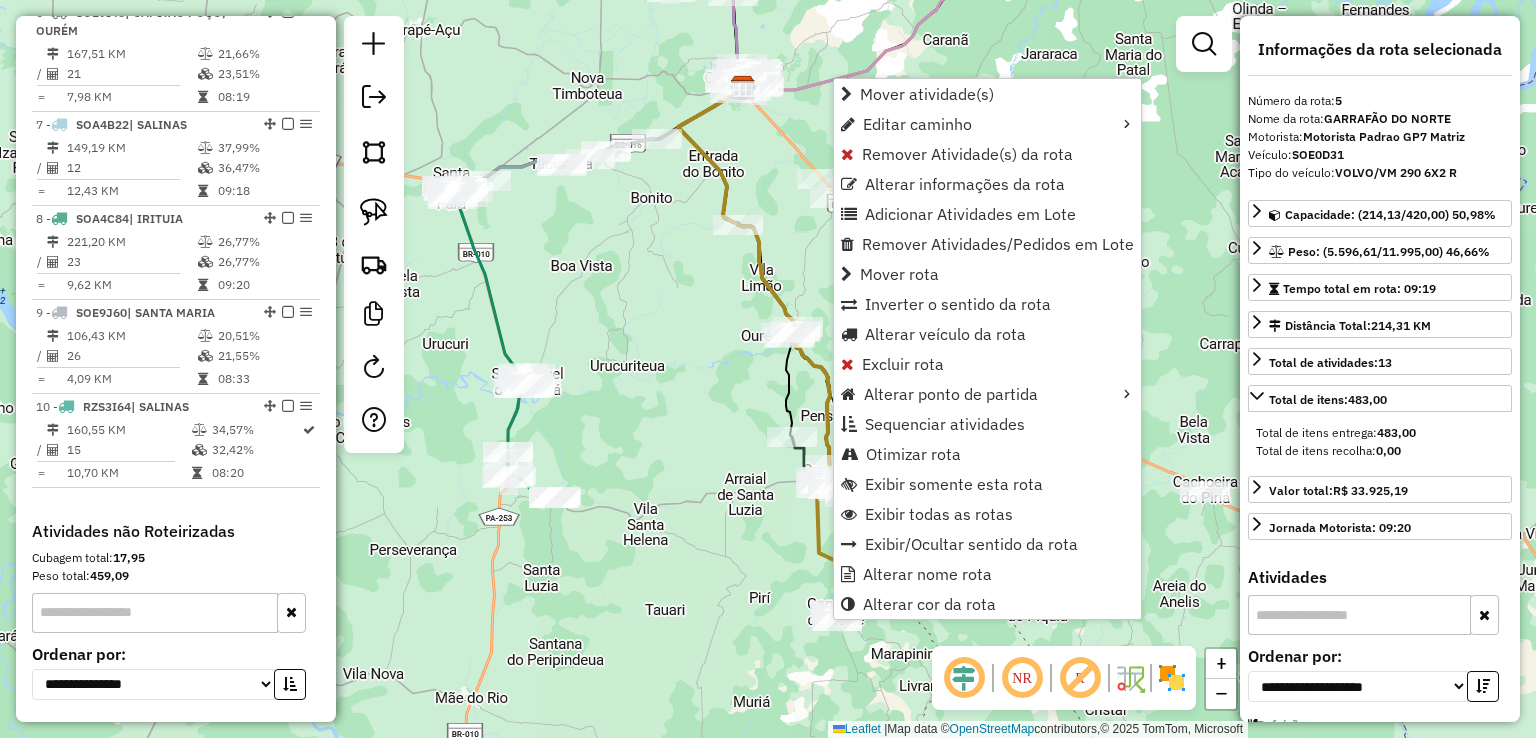 scroll, scrollTop: 1160, scrollLeft: 0, axis: vertical 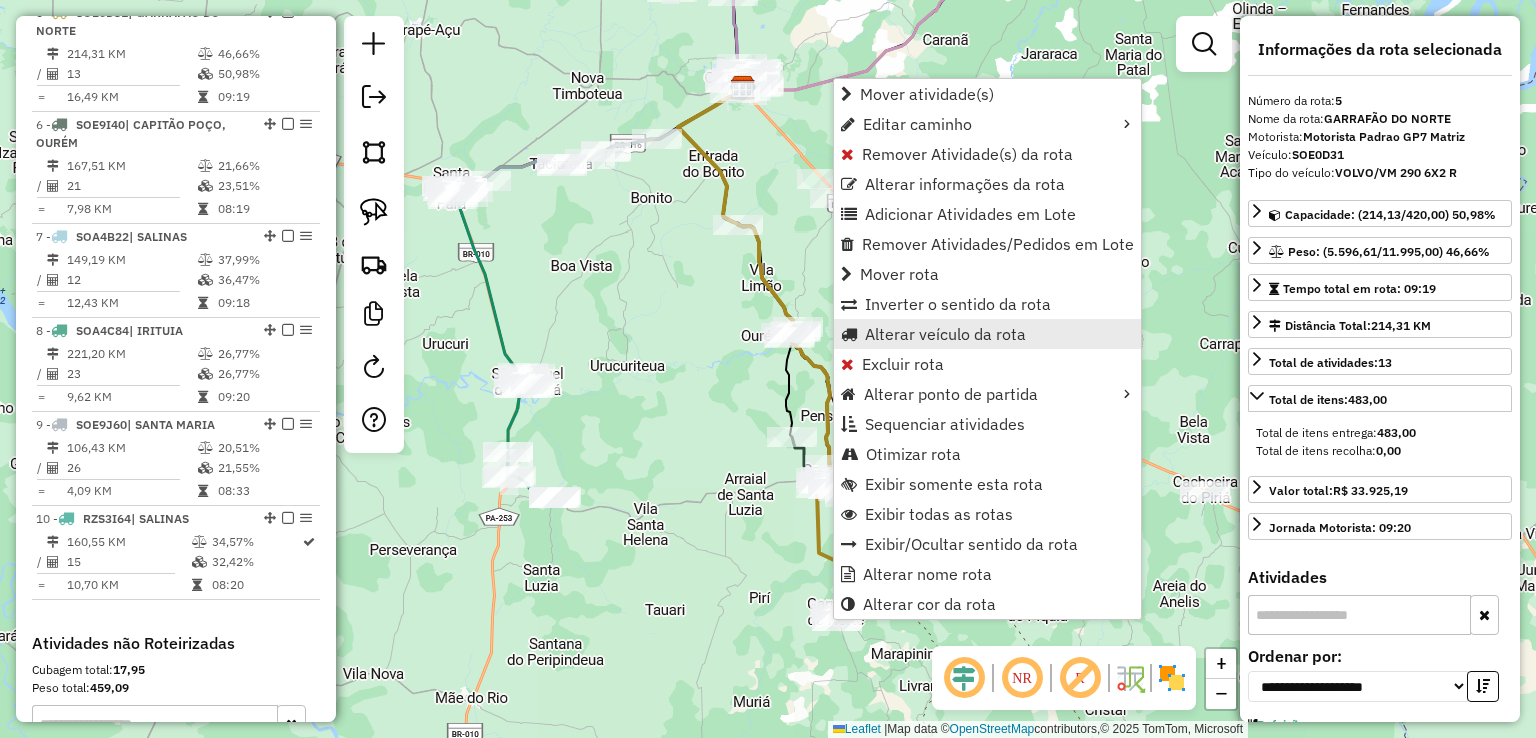 click on "Alterar veículo da rota" at bounding box center (945, 334) 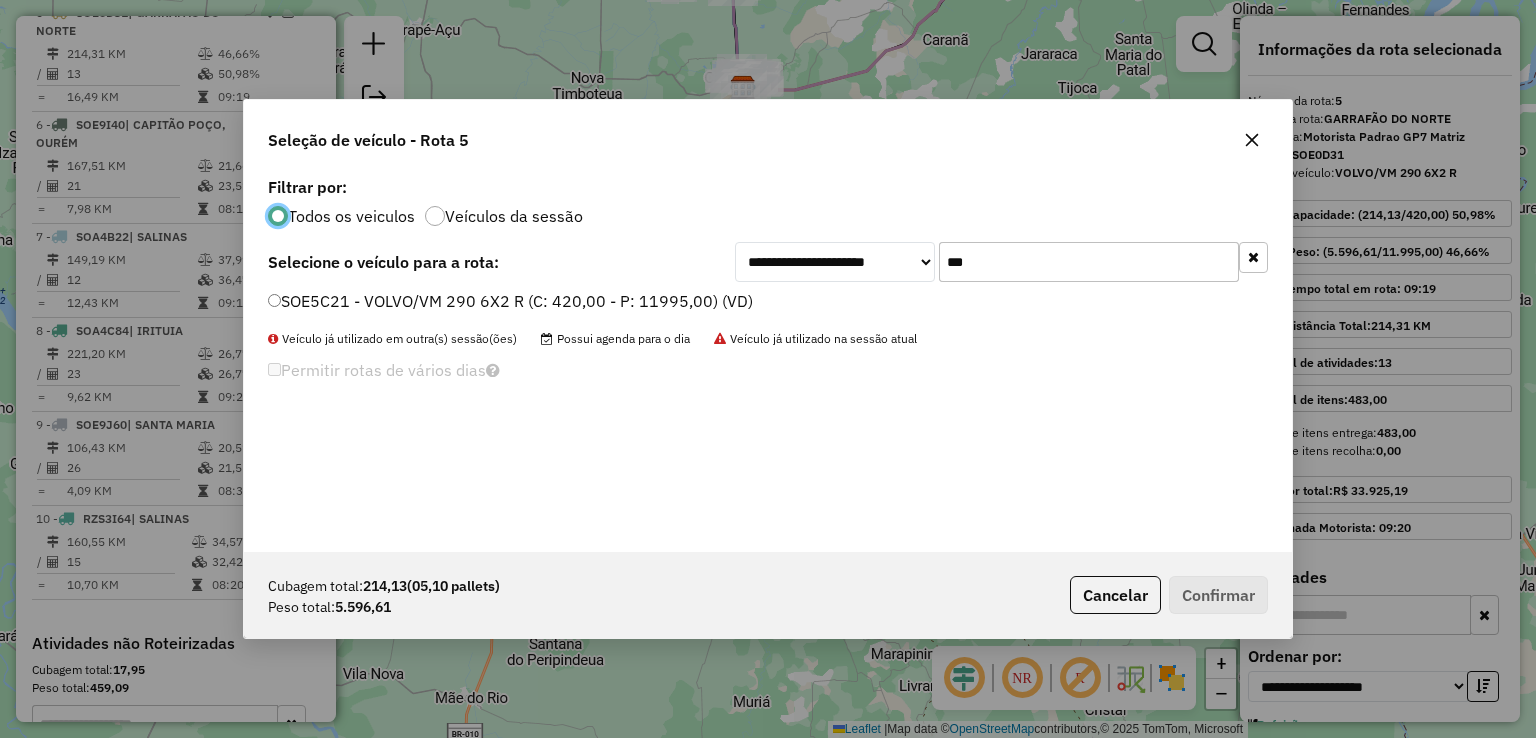 scroll, scrollTop: 10, scrollLeft: 6, axis: both 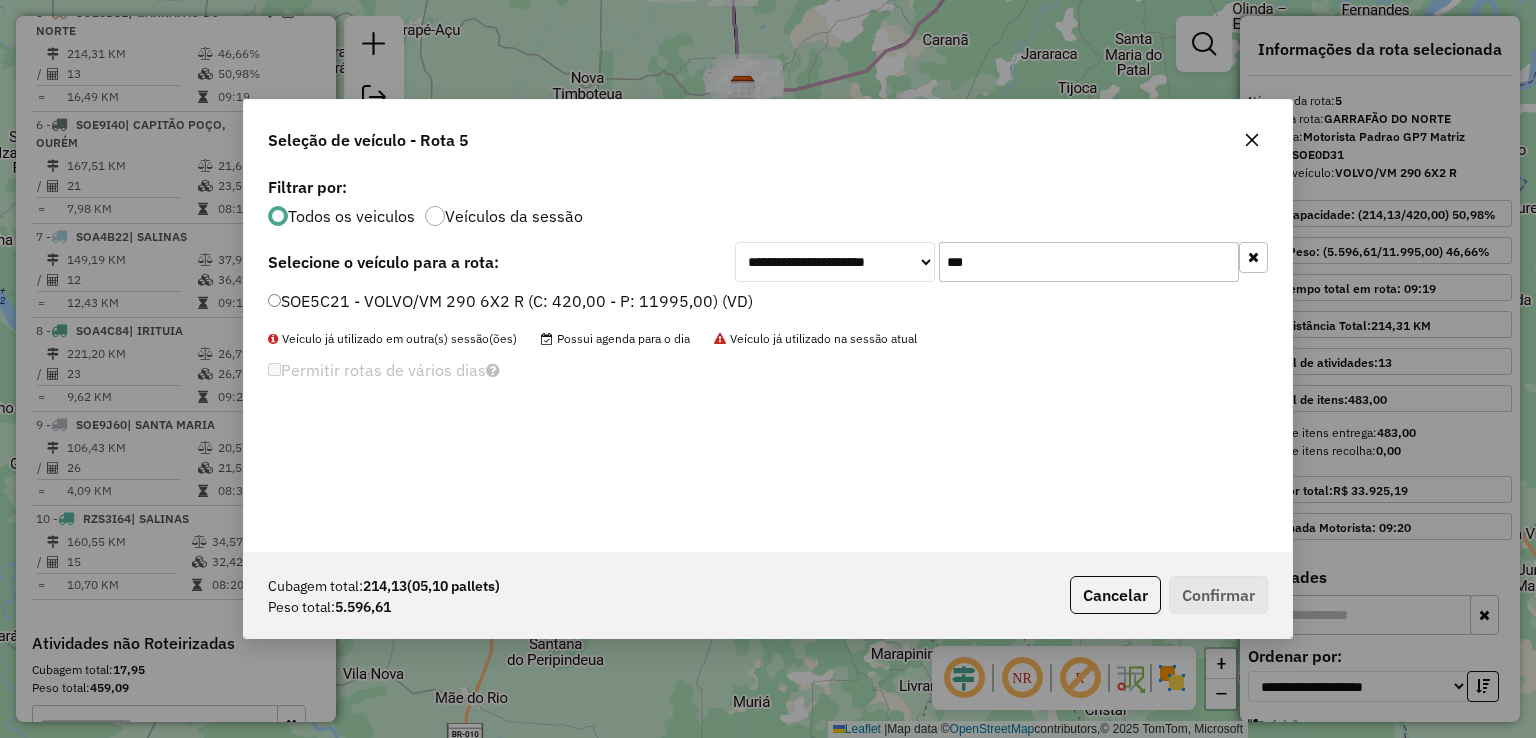 click on "***" 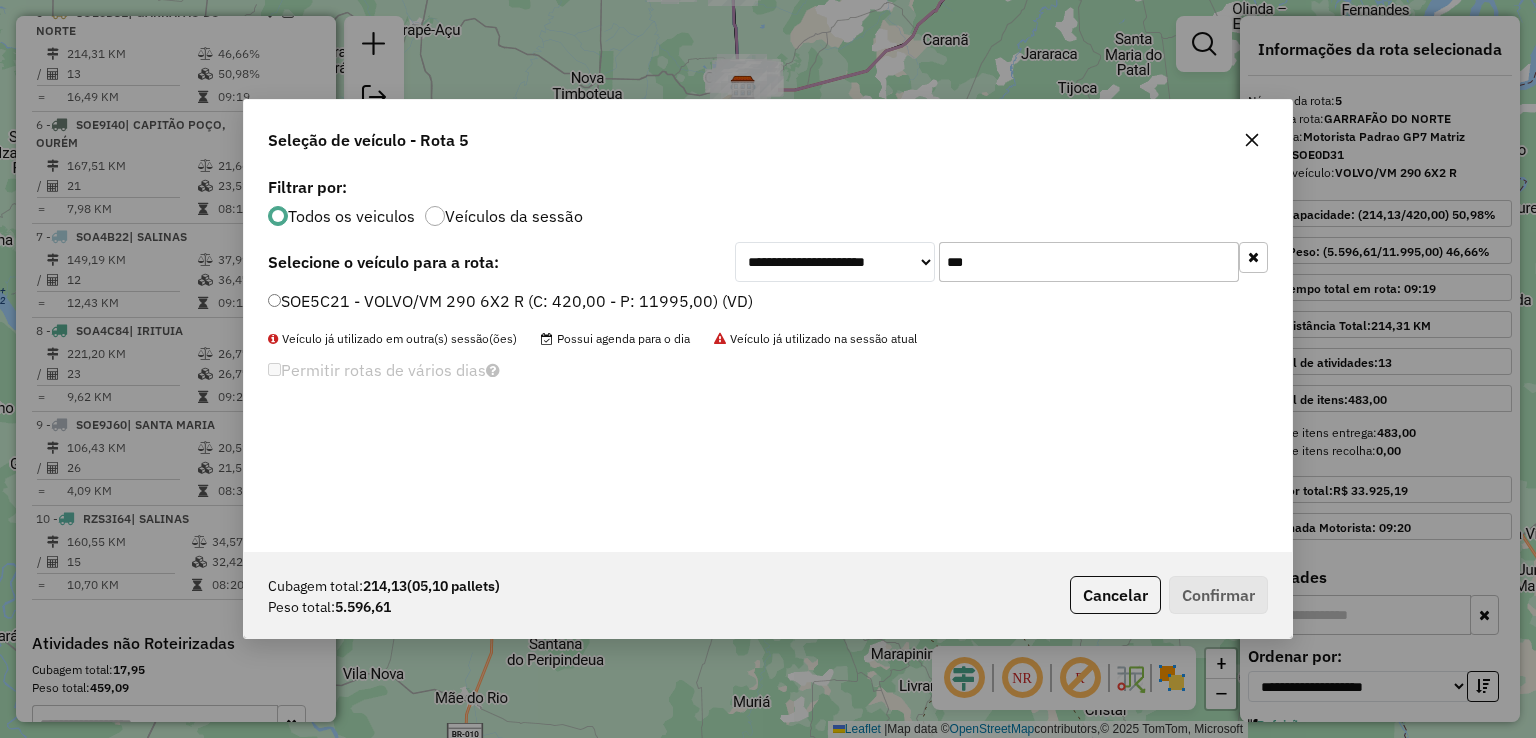 click on "***" 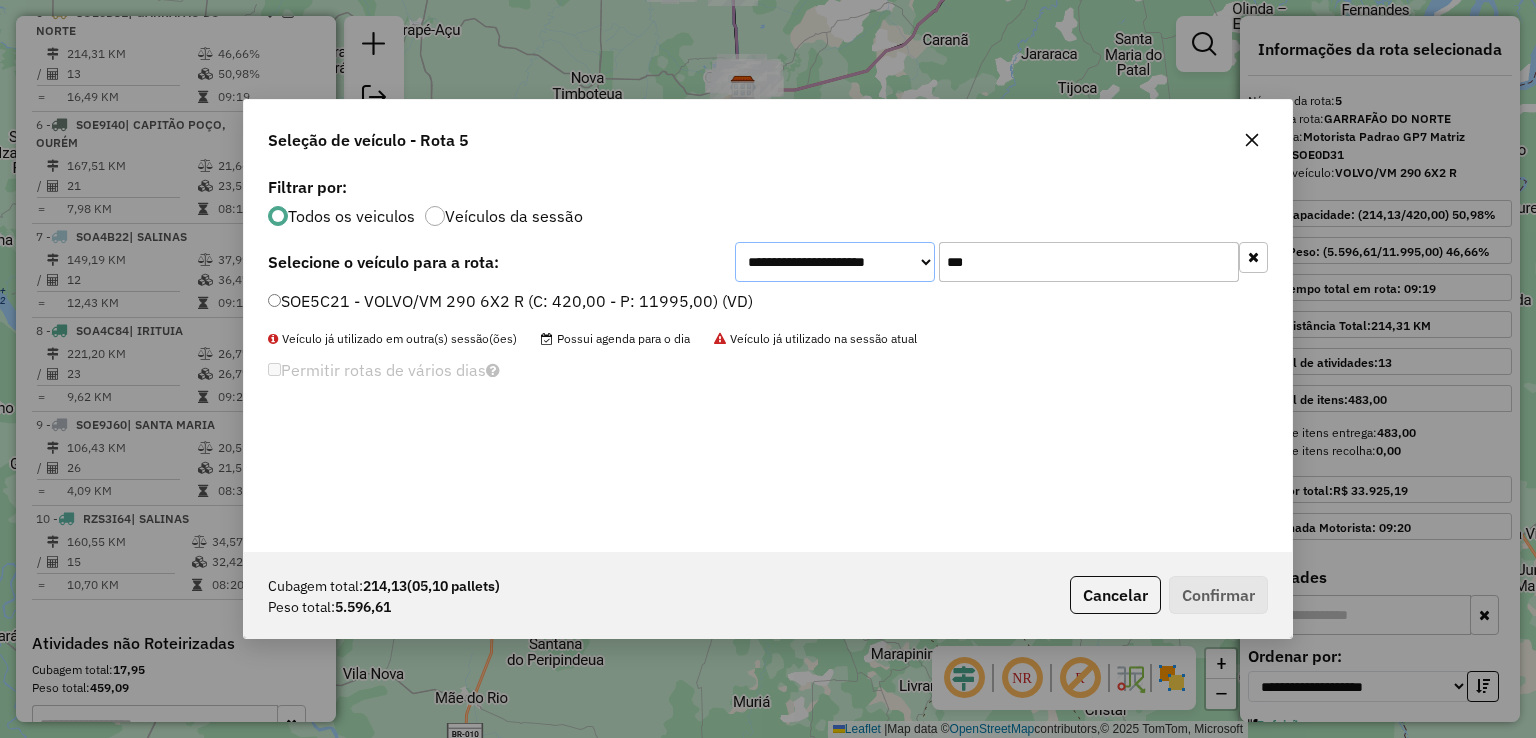 click on "**********" 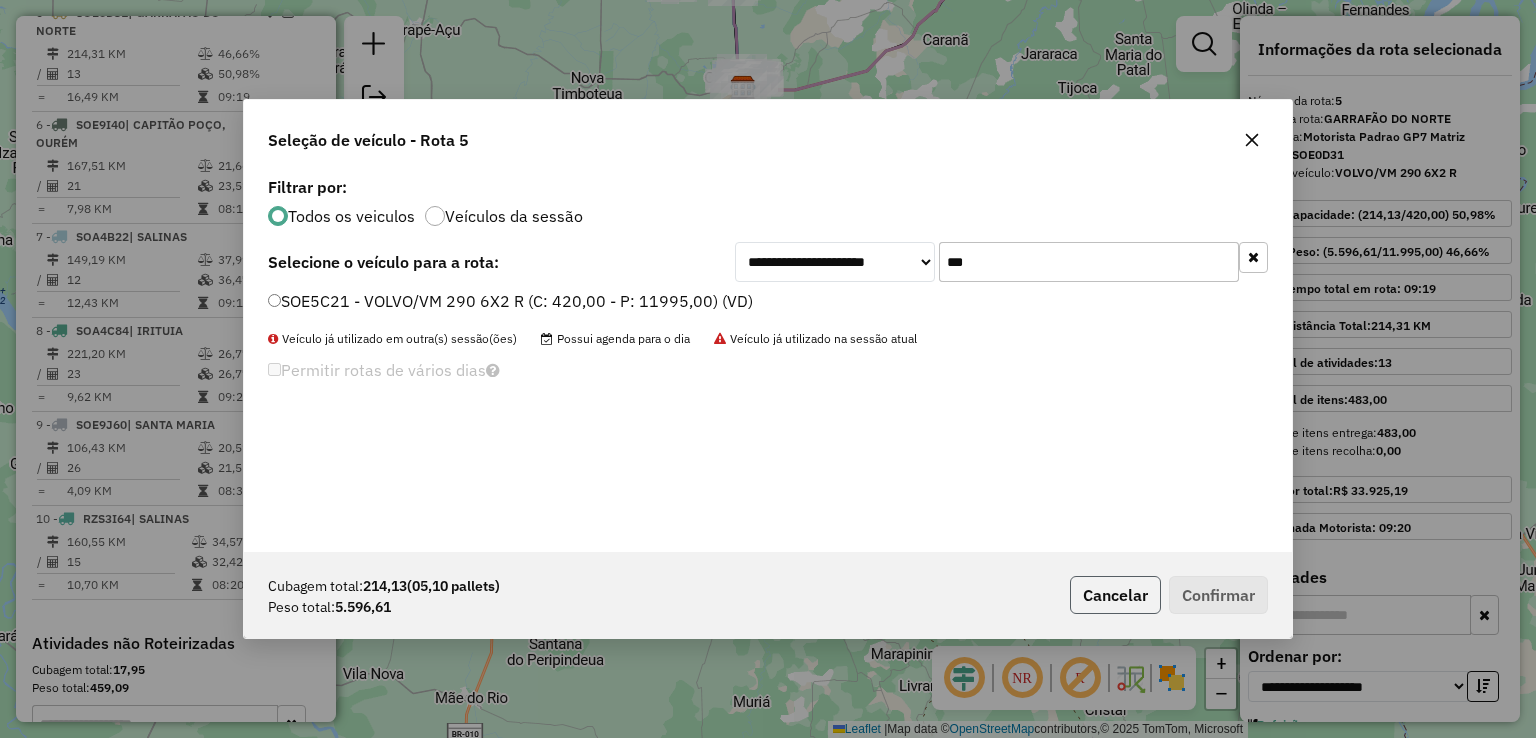 click on "Cancelar" 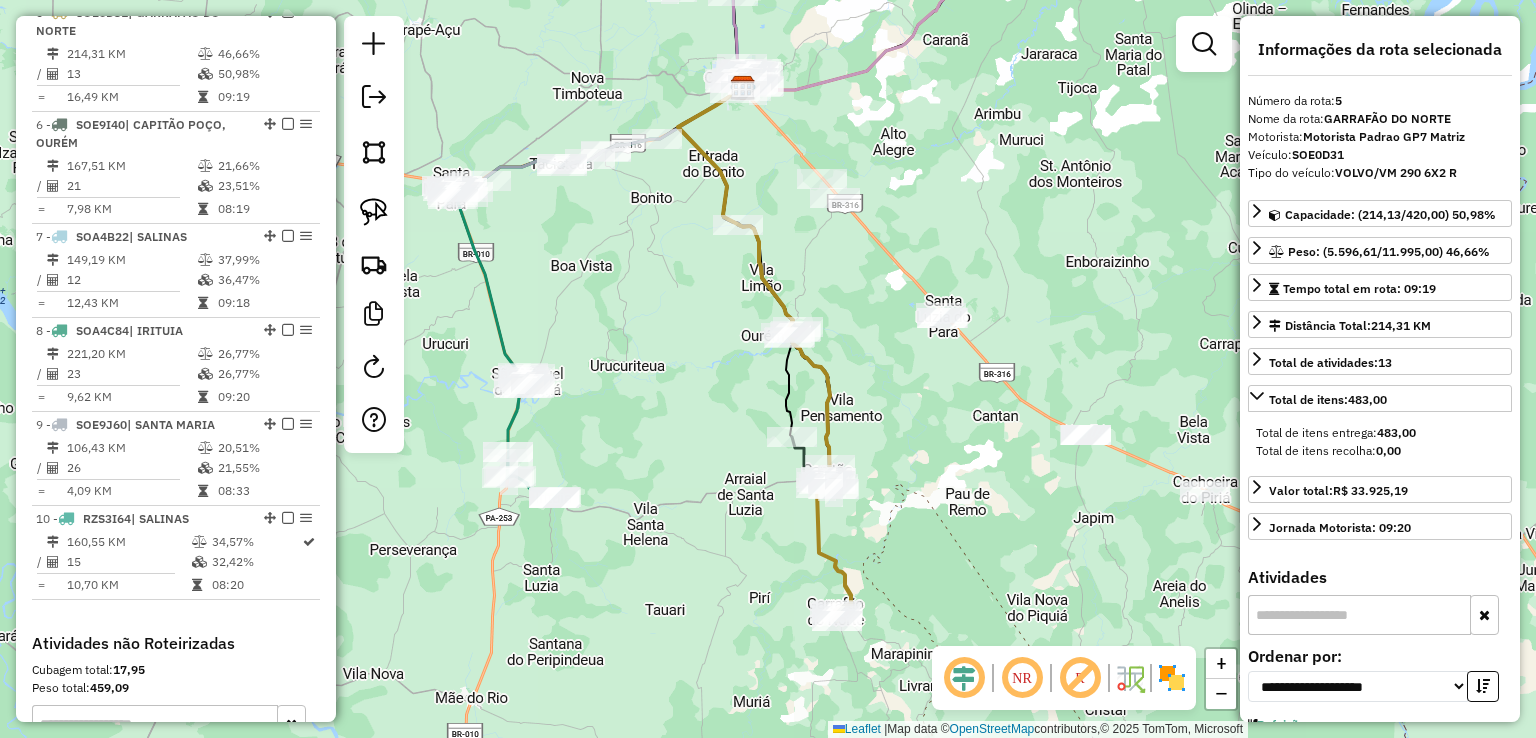 click on "Janela de atendimento Grade de atendimento Capacidade Transportadoras Veículos Cliente Pedidos  Rotas Selecione os dias de semana para filtrar as janelas de atendimento  Seg   Ter   Qua   Qui   Sex   Sáb   Dom  Informe o período da janela de atendimento: De: Até:  Filtrar exatamente a janela do cliente  Considerar janela de atendimento padrão  Selecione os dias de semana para filtrar as grades de atendimento  Seg   Ter   Qua   Qui   Sex   Sáb   Dom   Considerar clientes sem dia de atendimento cadastrado  Clientes fora do dia de atendimento selecionado Filtrar as atividades entre os valores definidos abaixo:  Peso mínimo:   Peso máximo:   Cubagem mínima:   Cubagem máxima:   De:   Até:  Filtrar as atividades entre o tempo de atendimento definido abaixo:  De:   Até:   Considerar capacidade total dos clientes não roteirizados Transportadora: Selecione um ou mais itens Tipo de veículo: Selecione um ou mais itens Veículo: Selecione um ou mais itens Motorista: Selecione um ou mais itens Nome: Rótulo:" 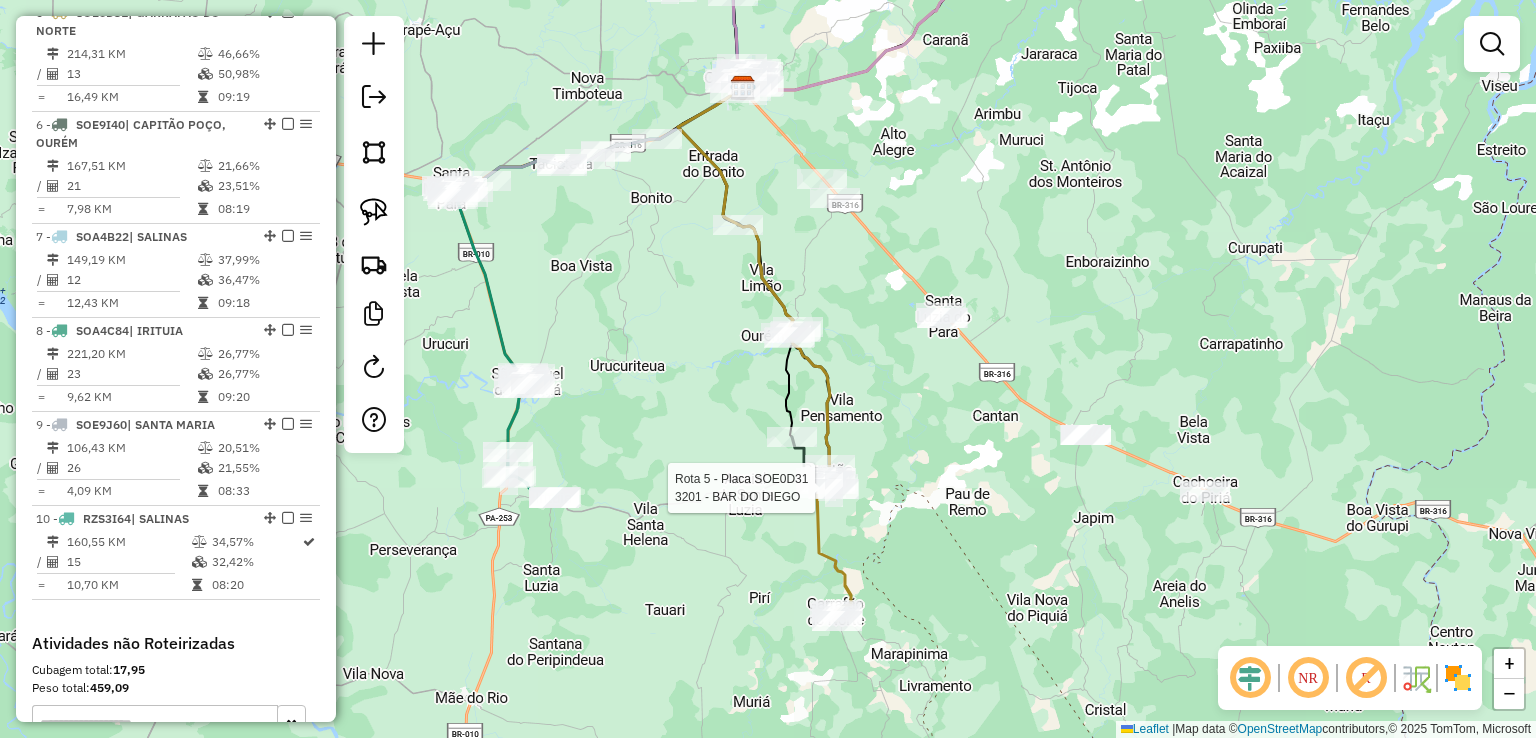 select on "**********" 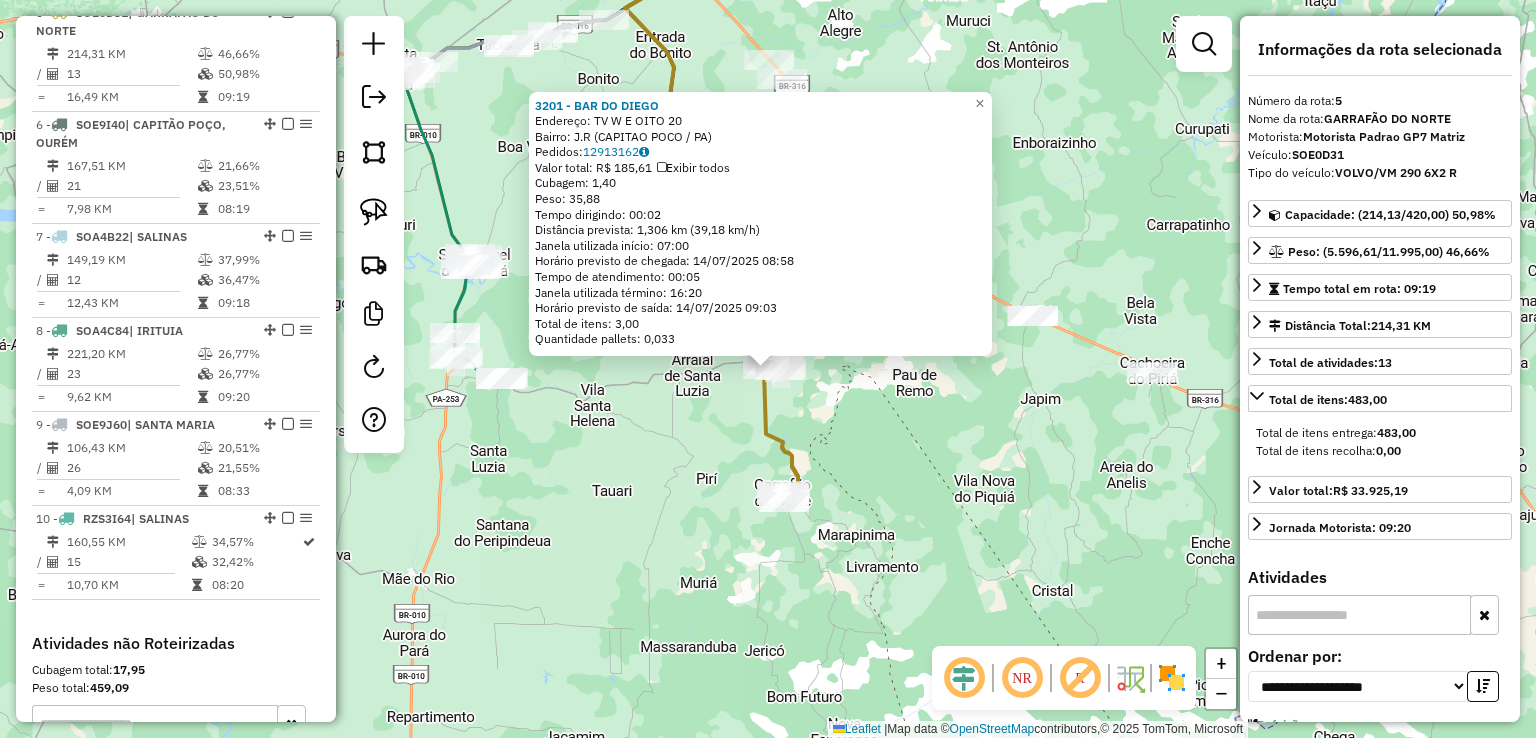 click on "3201 - BAR DO DIEGO  Endereço:  TV W E OITO 20   Bairro: J.R (CAPITAO POCO / PA)   Pedidos:  12913162   Valor total: R$ 185,61   Exibir todos   Cubagem: 1,40  Peso: 35,88  Tempo dirigindo: 00:02   Distância prevista: 1,306 km (39,18 km/h)   Janela utilizada início: 07:00   Horário previsto de chegada: 14/07/2025 08:58   Tempo de atendimento: 00:05   Janela utilizada término: 16:20   Horário previsto de saída: 14/07/2025 09:03   Total de itens: 3,00   Quantidade pallets: 0,033  × Janela de atendimento Grade de atendimento Capacidade Transportadoras Veículos Cliente Pedidos  Rotas Selecione os dias de semana para filtrar as janelas de atendimento  Seg   Ter   Qua   Qui   Sex   Sáb   Dom  Informe o período da janela de atendimento: De: Até:  Filtrar exatamente a janela do cliente  Considerar janela de atendimento padrão  Selecione os dias de semana para filtrar as grades de atendimento  Seg   Ter   Qua   Qui   Sex   Sáb   Dom   Considerar clientes sem dia de atendimento cadastrado  Peso mínimo:  +" 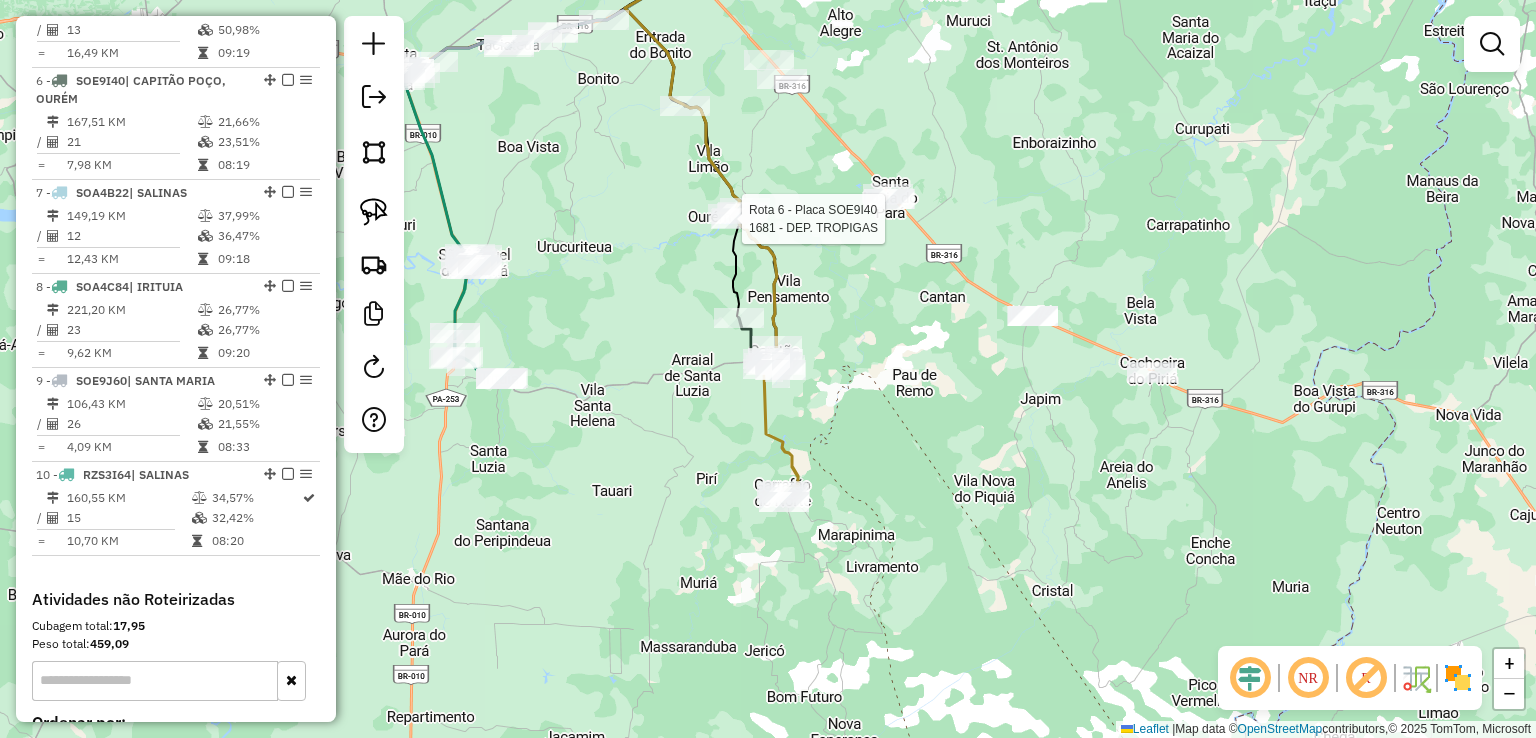 select on "**********" 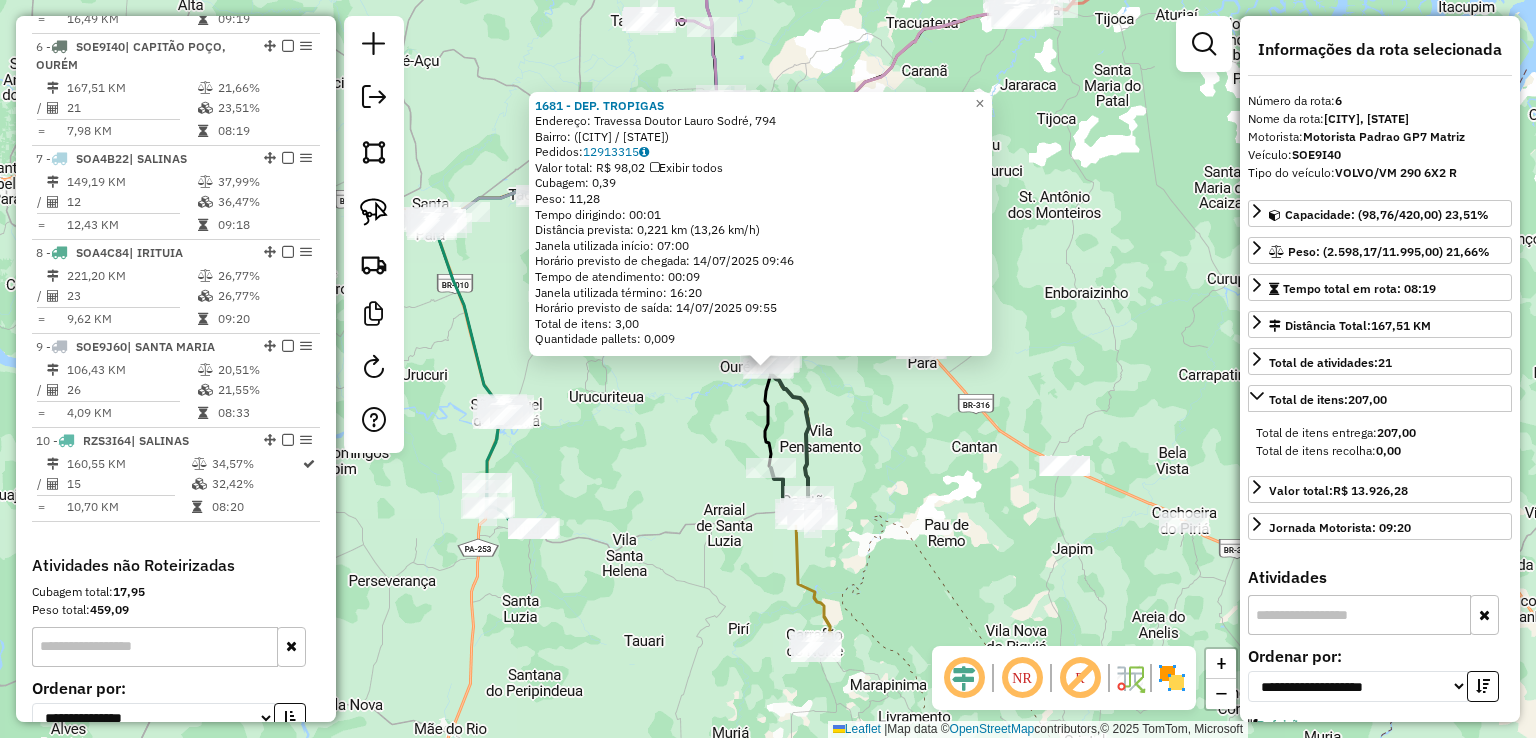scroll, scrollTop: 1272, scrollLeft: 0, axis: vertical 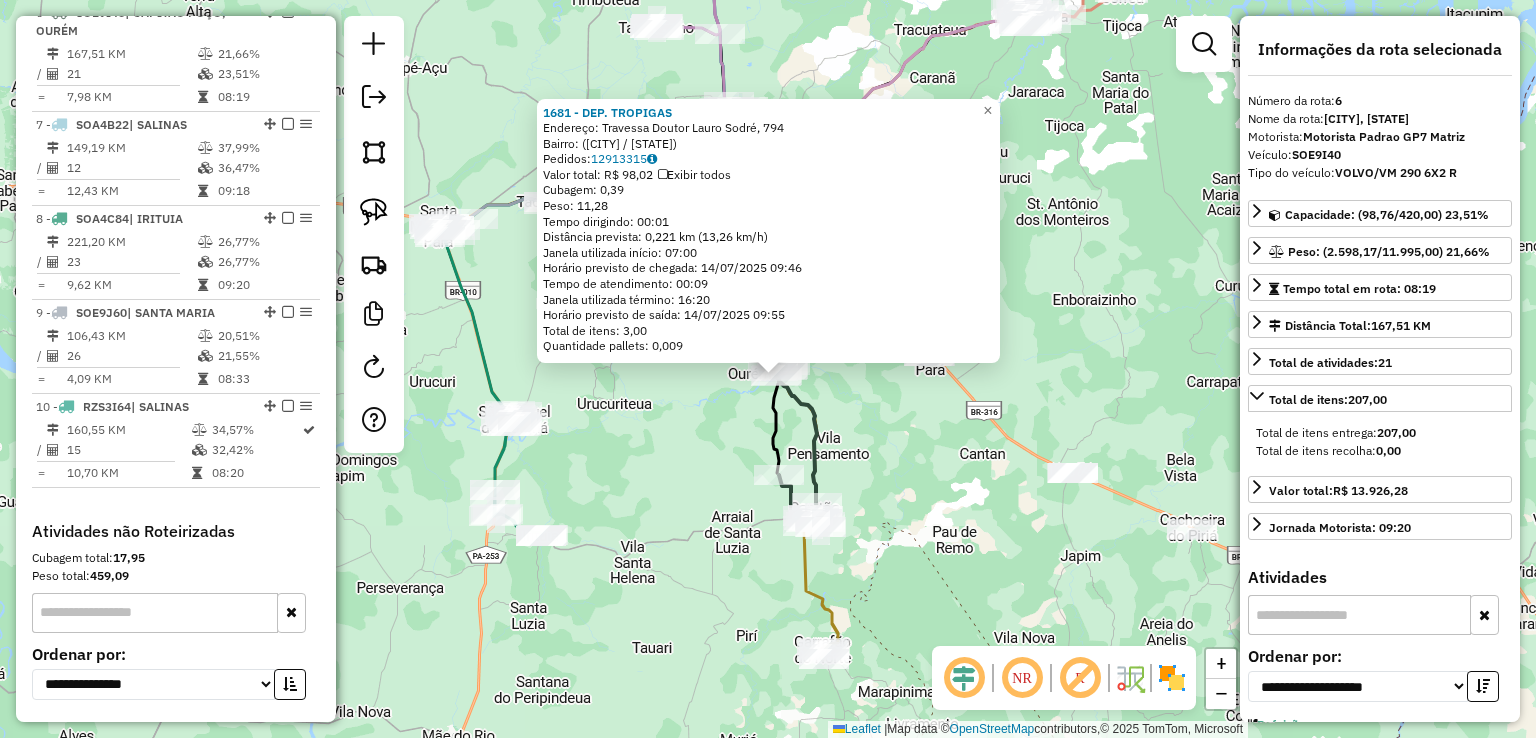 drag, startPoint x: 968, startPoint y: 517, endPoint x: 1075, endPoint y: 587, distance: 127.863205 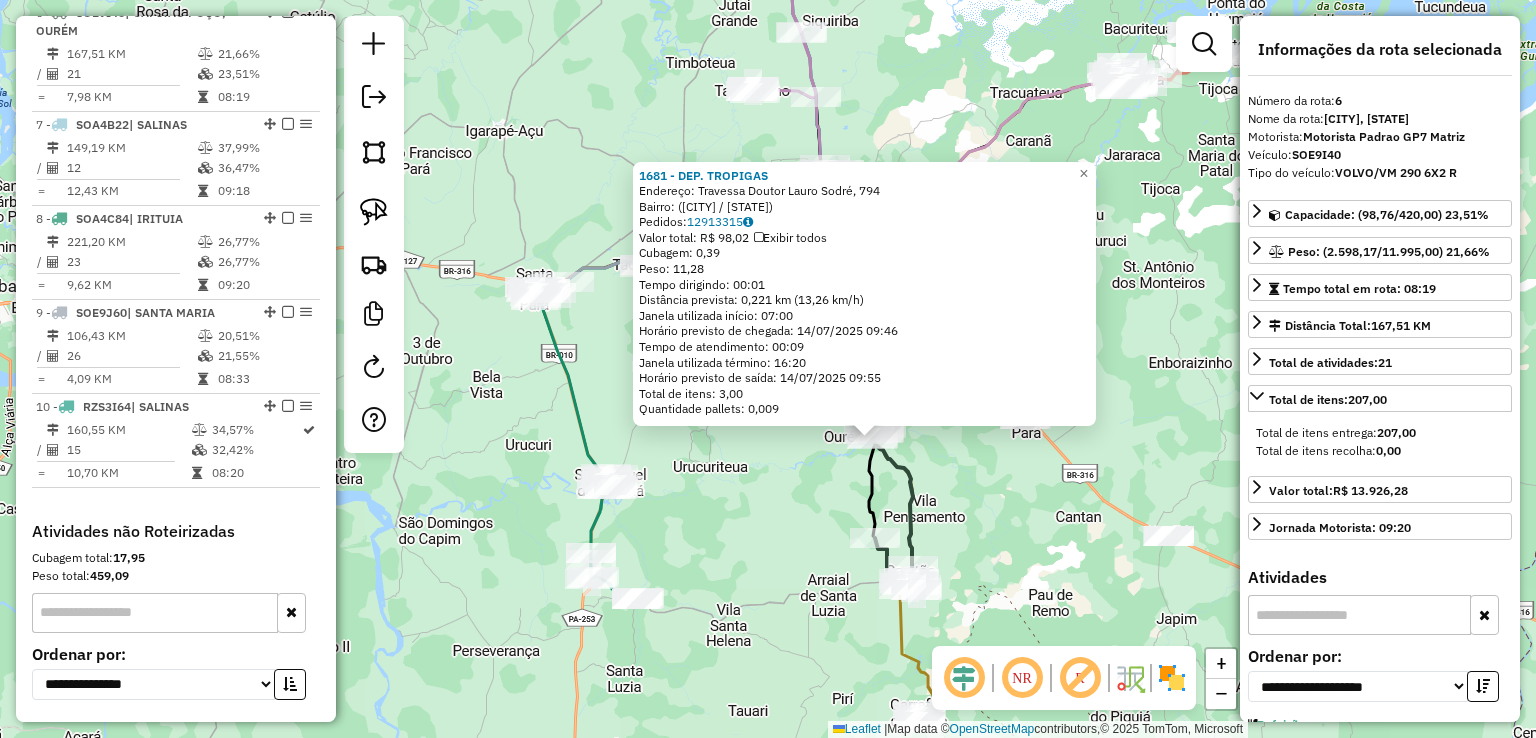 click on "Rota 4 - Placa QYN4B48  3342 - BAR DO TATO 1681 - DEP. TROPIGAS  Endereço: Travessa Doutor Lauro Sodré, 794   Bairro:  (Ourém / PA)   Pedidos:  12913315   Valor total: R$ 98,02   Exibir todos   Cubagem: 0,39  Peso: 11,28  Tempo dirigindo: 00:01   Distância prevista: 0,221 km (13,26 km/h)   Janela utilizada início: 07:00   Horário previsto de chegada: 14/07/2025 09:46   Tempo de atendimento: 00:09   Janela utilizada término: 16:20   Horário previsto de saída: 14/07/2025 09:55   Total de itens: 3,00   Quantidade pallets: 0,009  × Janela de atendimento Grade de atendimento Capacidade Transportadoras Veículos Cliente Pedidos  Rotas Selecione os dias de semana para filtrar as janelas de atendimento  Seg   Ter   Qua   Qui   Sex   Sáb   Dom  Informe o período da janela de atendimento: De: Até:  Filtrar exatamente a janela do cliente  Considerar janela de atendimento padrão  Selecione os dias de semana para filtrar as grades de atendimento  Seg   Ter   Qua   Qui   Sex   Sáb   Dom   Peso mínimo:  De:" 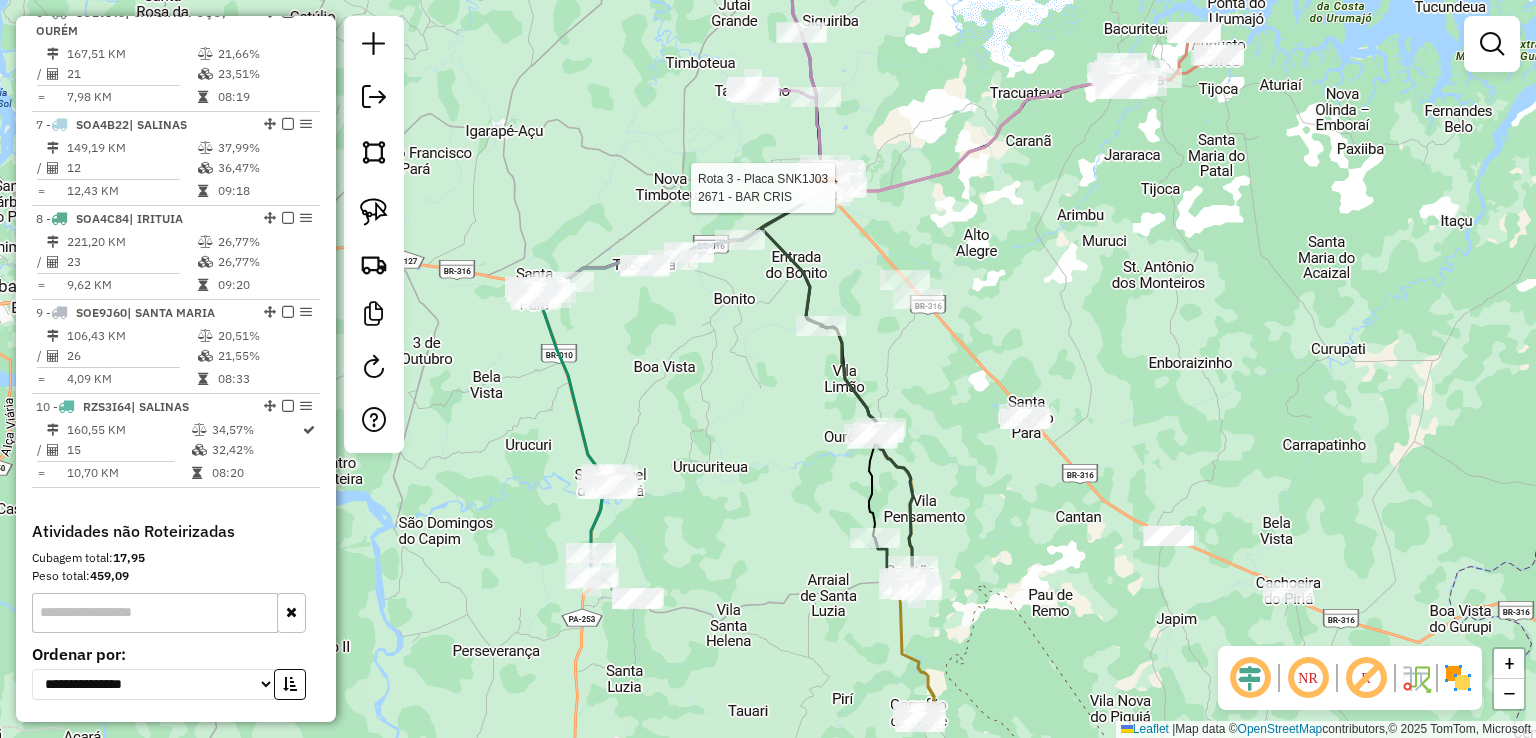 select on "**********" 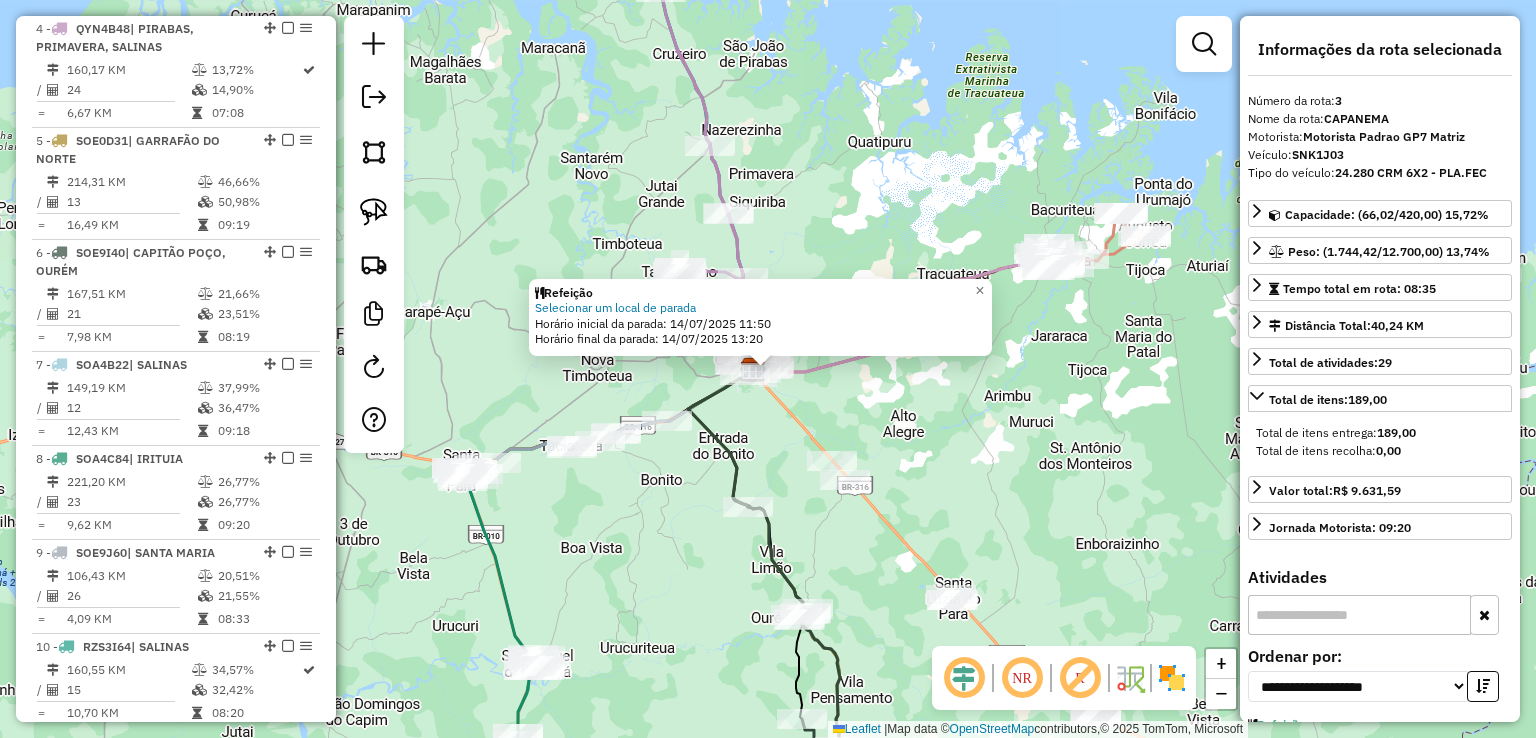 scroll, scrollTop: 955, scrollLeft: 0, axis: vertical 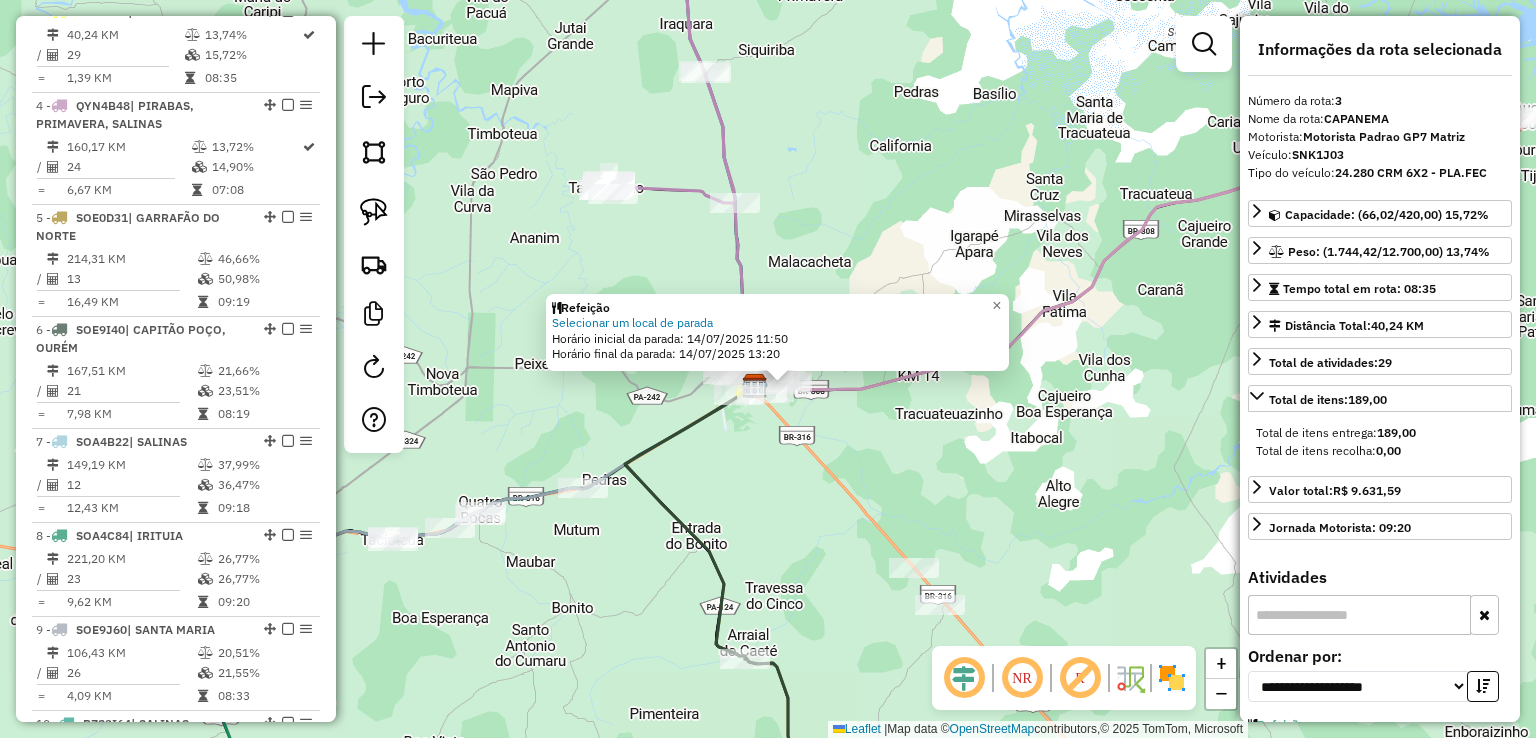 click on "Rota 3 - Placa SNK1J03  2671 - BAR CRIS Rota 3 - Placa SNK1J03  2671 - BAR CRIS Rota 3 - Placa SNK1J03  7373 - BEIRA RIO  Refeição Selecionar um local de parada  Horário inicial da parada: 14/07/2025 11:50   Horário final da parada: 14/07/2025 13:20  × Janela de atendimento Grade de atendimento Capacidade Transportadoras Veículos Cliente Pedidos  Rotas Selecione os dias de semana para filtrar as janelas de atendimento  Seg   Ter   Qua   Qui   Sex   Sáb   Dom  Informe o período da janela de atendimento: De: Até:  Filtrar exatamente a janela do cliente  Considerar janela de atendimento padrão  Selecione os dias de semana para filtrar as grades de atendimento  Seg   Ter   Qua   Qui   Sex   Sáb   Dom   Considerar clientes sem dia de atendimento cadastrado  Clientes fora do dia de atendimento selecionado Filtrar as atividades entre os valores definidos abaixo:  Peso mínimo:   Peso máximo:   Cubagem mínima:   Cubagem máxima:   De:   Até:   De:   Até:  Transportadora: Selecione um ou mais itens De:" 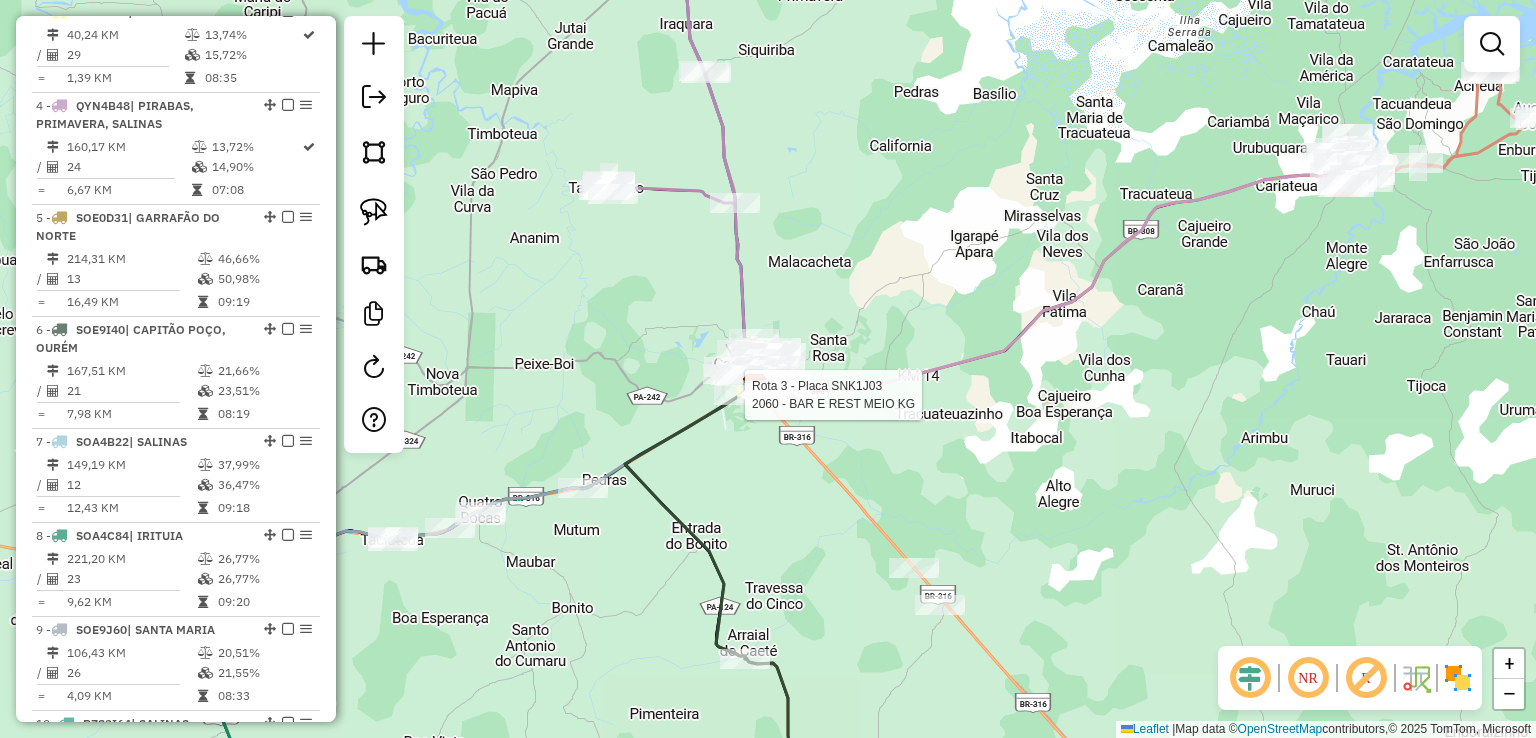 select on "**********" 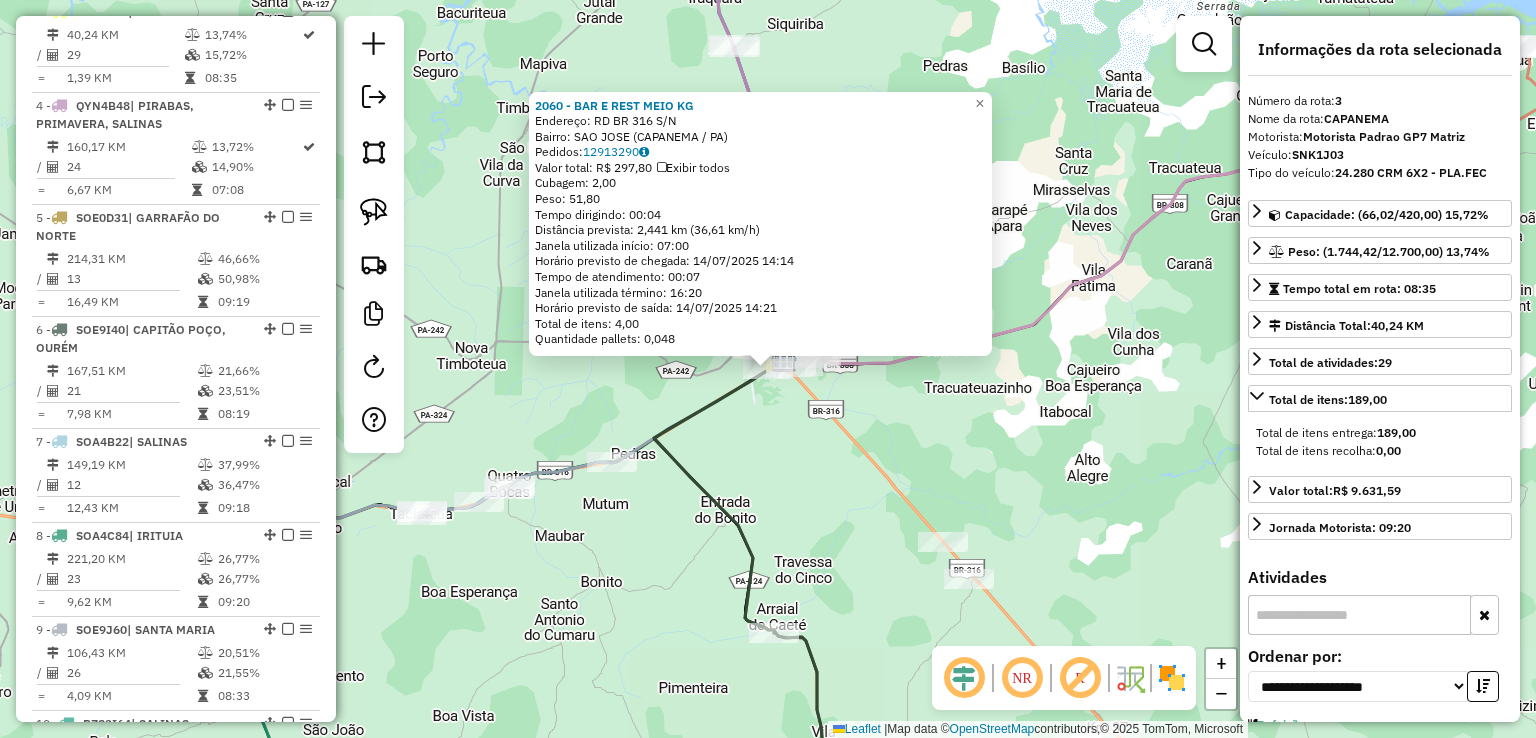 click on "2060 - BAR E REST MEIO KG  Endereço:  RD BR 316 S/N   Bairro: SAO JOSE (CAPANEMA / PA)   Pedidos:  12913290   Valor total: R$ 297,80   Exibir todos   Cubagem: 2,00  Peso: 51,80  Tempo dirigindo: 00:04   Distância prevista: 2,441 km (36,61 km/h)   Janela utilizada início: 07:00   Horário previsto de chegada: 14/07/2025 14:14   Tempo de atendimento: 00:07   Janela utilizada término: 16:20   Horário previsto de saída: 14/07/2025 14:21   Total de itens: 4,00   Quantidade pallets: 0,048  × Janela de atendimento Grade de atendimento Capacidade Transportadoras Veículos Cliente Pedidos  Rotas Selecione os dias de semana para filtrar as janelas de atendimento  Seg   Ter   Qua   Qui   Sex   Sáb   Dom  Informe o período da janela de atendimento: De: Até:  Filtrar exatamente a janela do cliente  Considerar janela de atendimento padrão  Selecione os dias de semana para filtrar as grades de atendimento  Seg   Ter   Qua   Qui   Sex   Sáb   Dom   Considerar clientes sem dia de atendimento cadastrado  De:   De:" 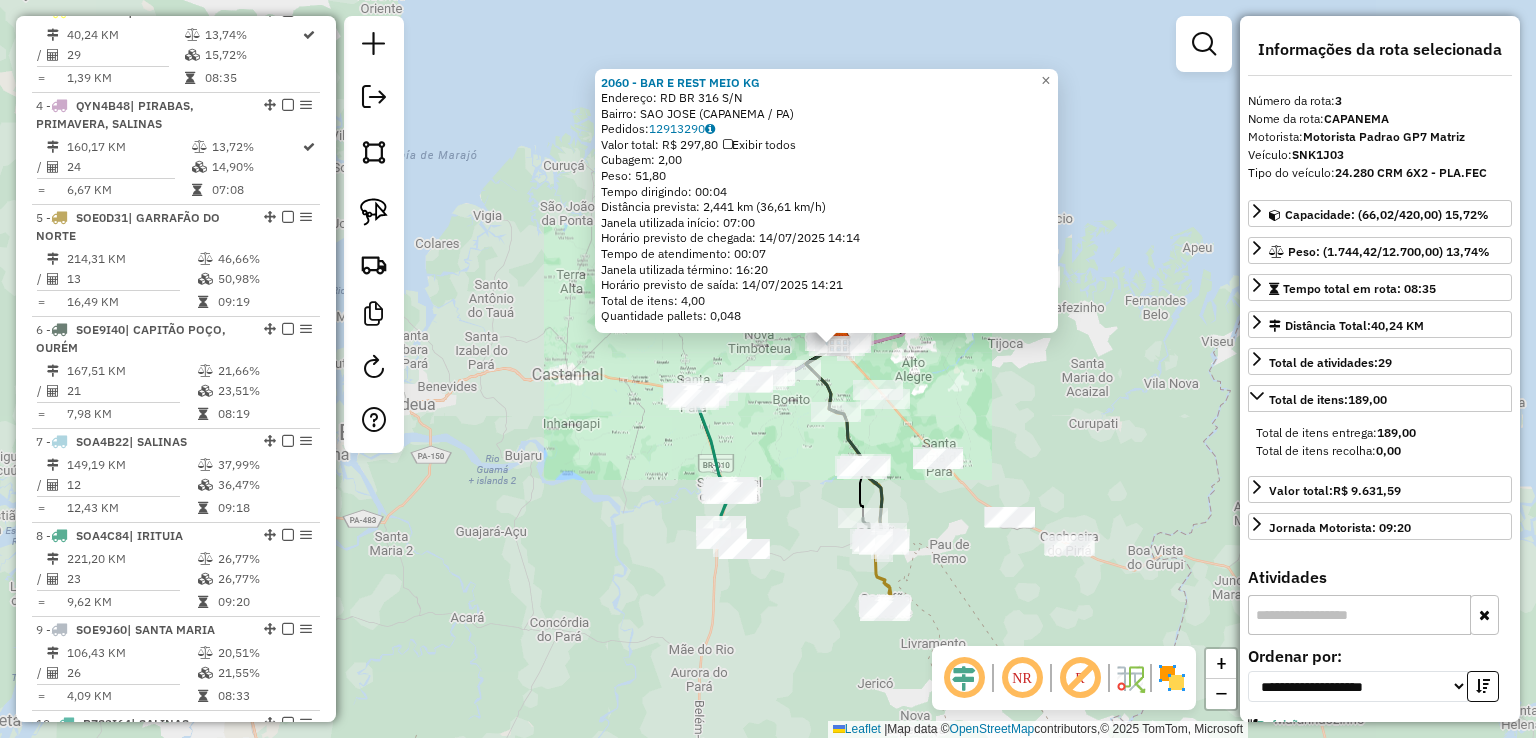 drag, startPoint x: 759, startPoint y: 524, endPoint x: 786, endPoint y: 351, distance: 175.09425 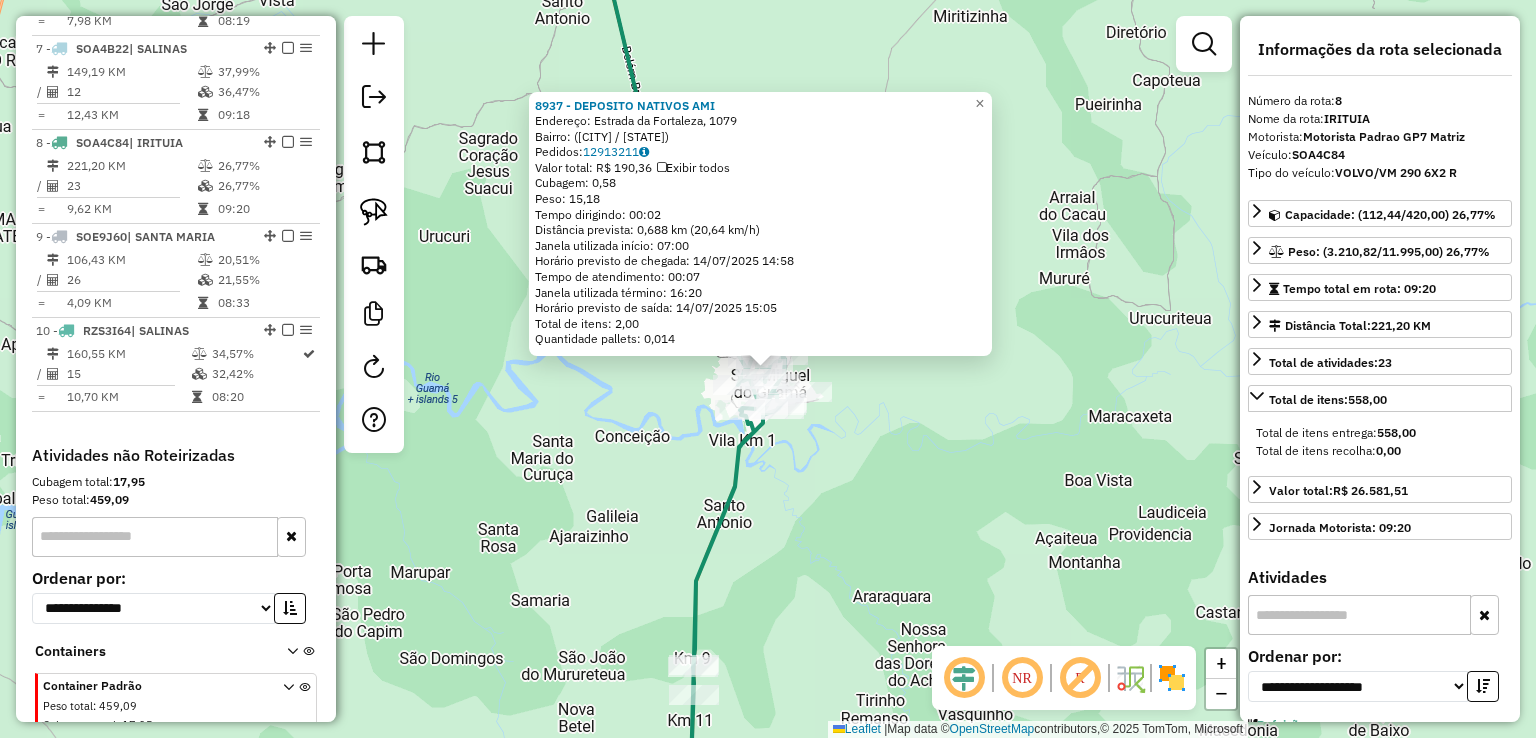 scroll, scrollTop: 1446, scrollLeft: 0, axis: vertical 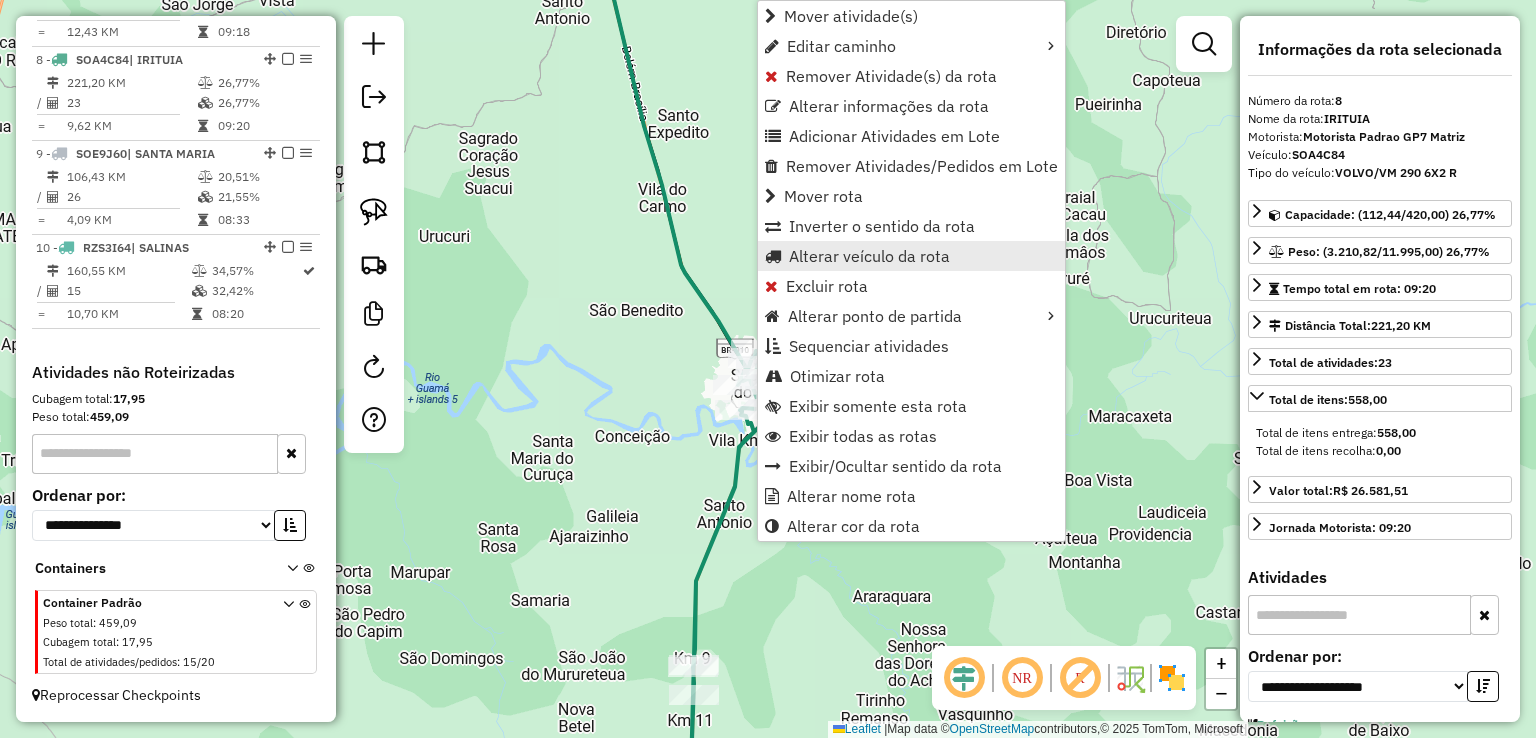 click on "Alterar veículo da rota" at bounding box center [869, 256] 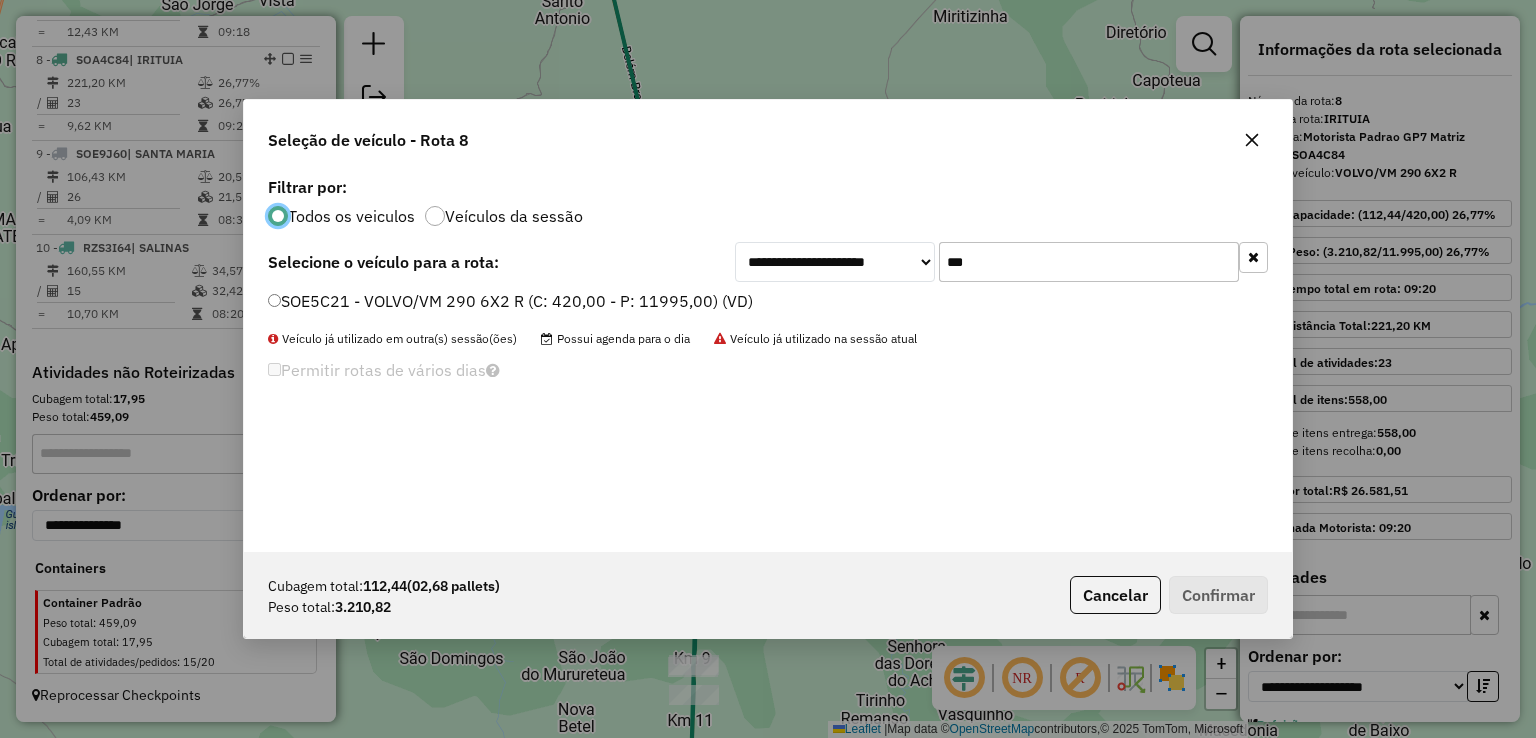 scroll, scrollTop: 10, scrollLeft: 6, axis: both 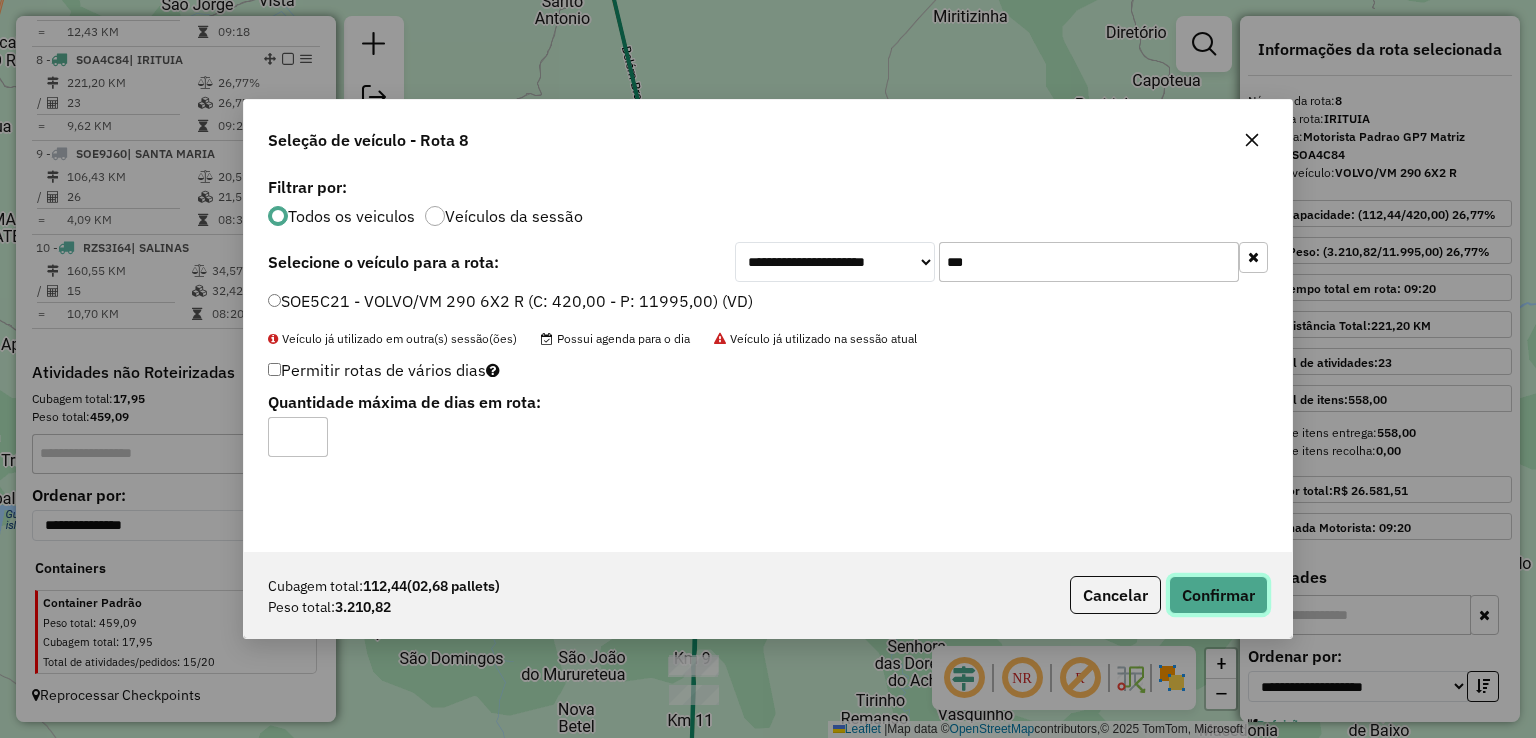 click on "Confirmar" 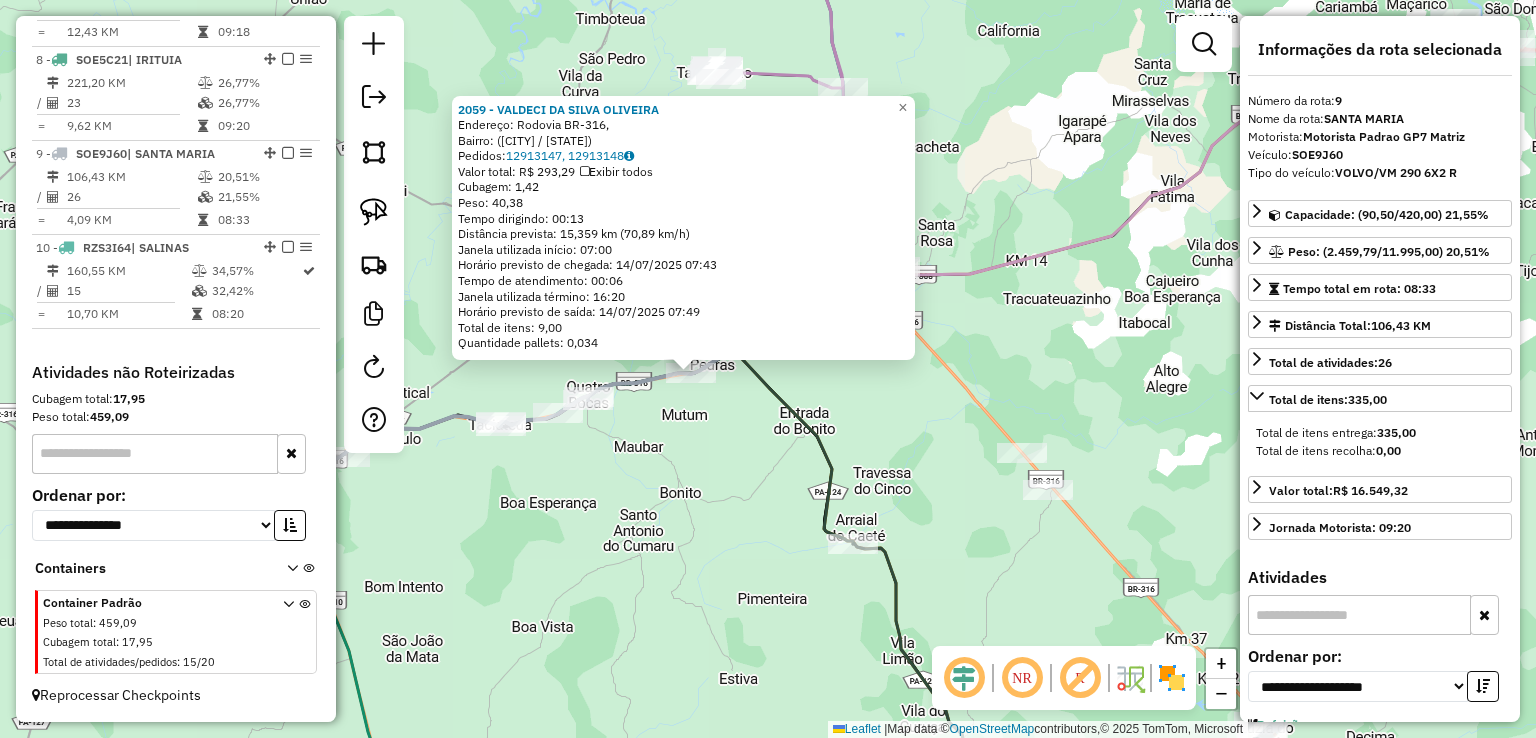 click on "2059 - VALDECI DA SILVA OLIVEIRA  Endereço: Rodovia BR-316,    Bairro:  (Bonito / PA)   Pedidos:  12913147, 12913148   Valor total: R$ 293,29   Exibir todos   Cubagem: 1,42  Peso: 40,38  Tempo dirigindo: 00:13   Distância prevista: 15,359 km (70,89 km/h)   Janela utilizada início: 07:00   Horário previsto de chegada: 14/07/2025 07:43   Tempo de atendimento: 00:06   Janela utilizada término: 16:20   Horário previsto de saída: 14/07/2025 07:49   Total de itens: 9,00   Quantidade pallets: 0,034  × Janela de atendimento Grade de atendimento Capacidade Transportadoras Veículos Cliente Pedidos  Rotas Selecione os dias de semana para filtrar as janelas de atendimento  Seg   Ter   Qua   Qui   Sex   Sáb   Dom  Informe o período da janela de atendimento: De: Até:  Filtrar exatamente a janela do cliente  Considerar janela de atendimento padrão  Selecione os dias de semana para filtrar as grades de atendimento  Seg   Ter   Qua   Qui   Sex   Sáb   Dom   Considerar clientes sem dia de atendimento cadastrado +" 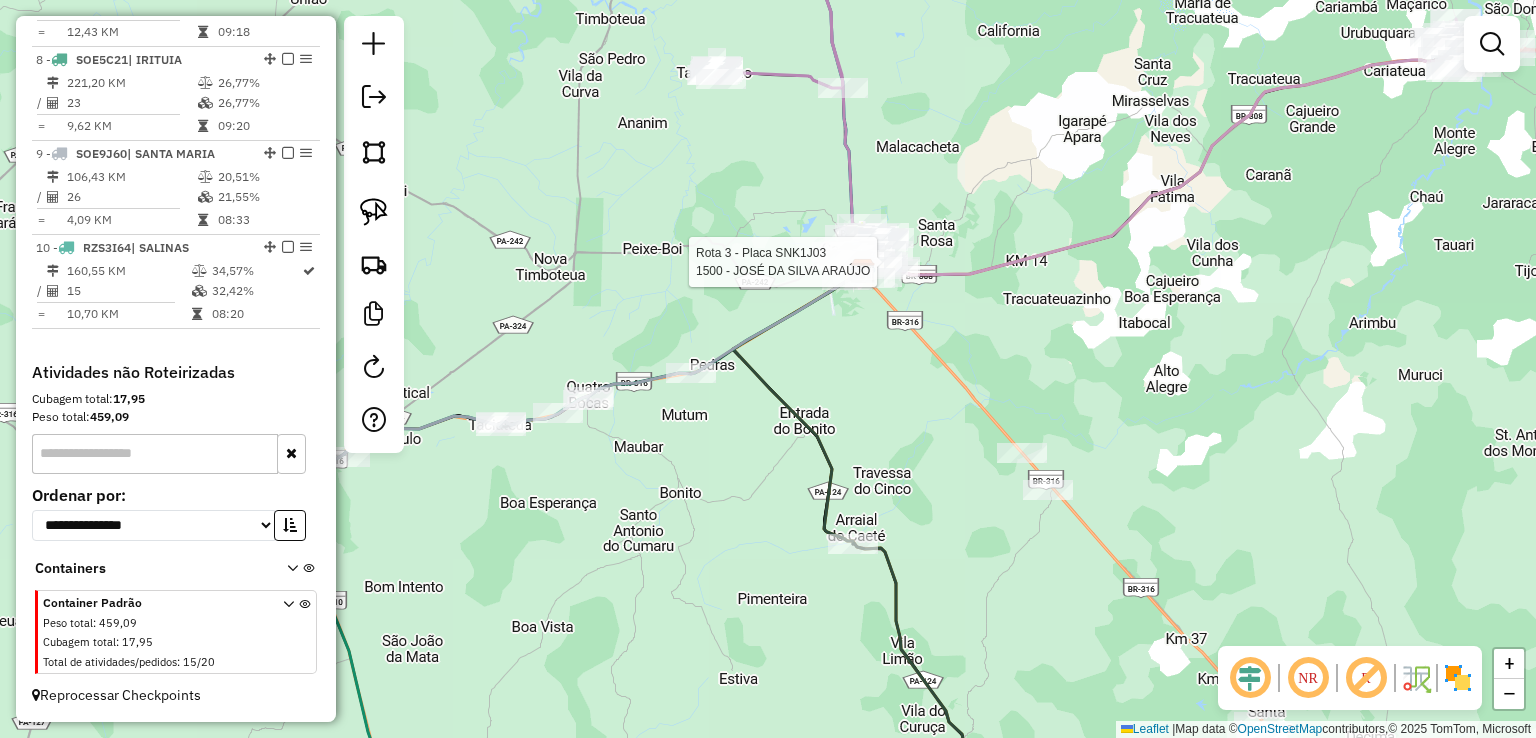 select on "**********" 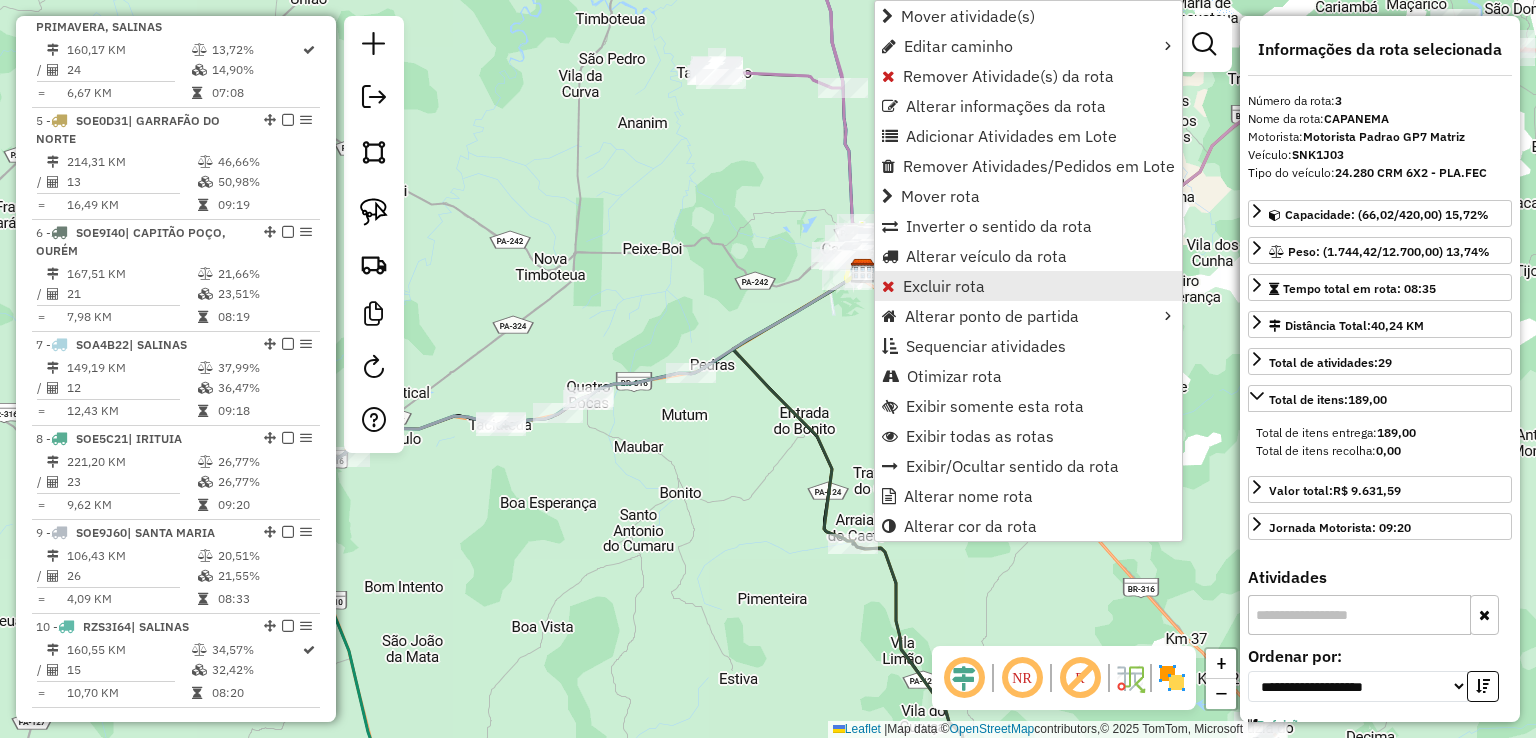 scroll, scrollTop: 955, scrollLeft: 0, axis: vertical 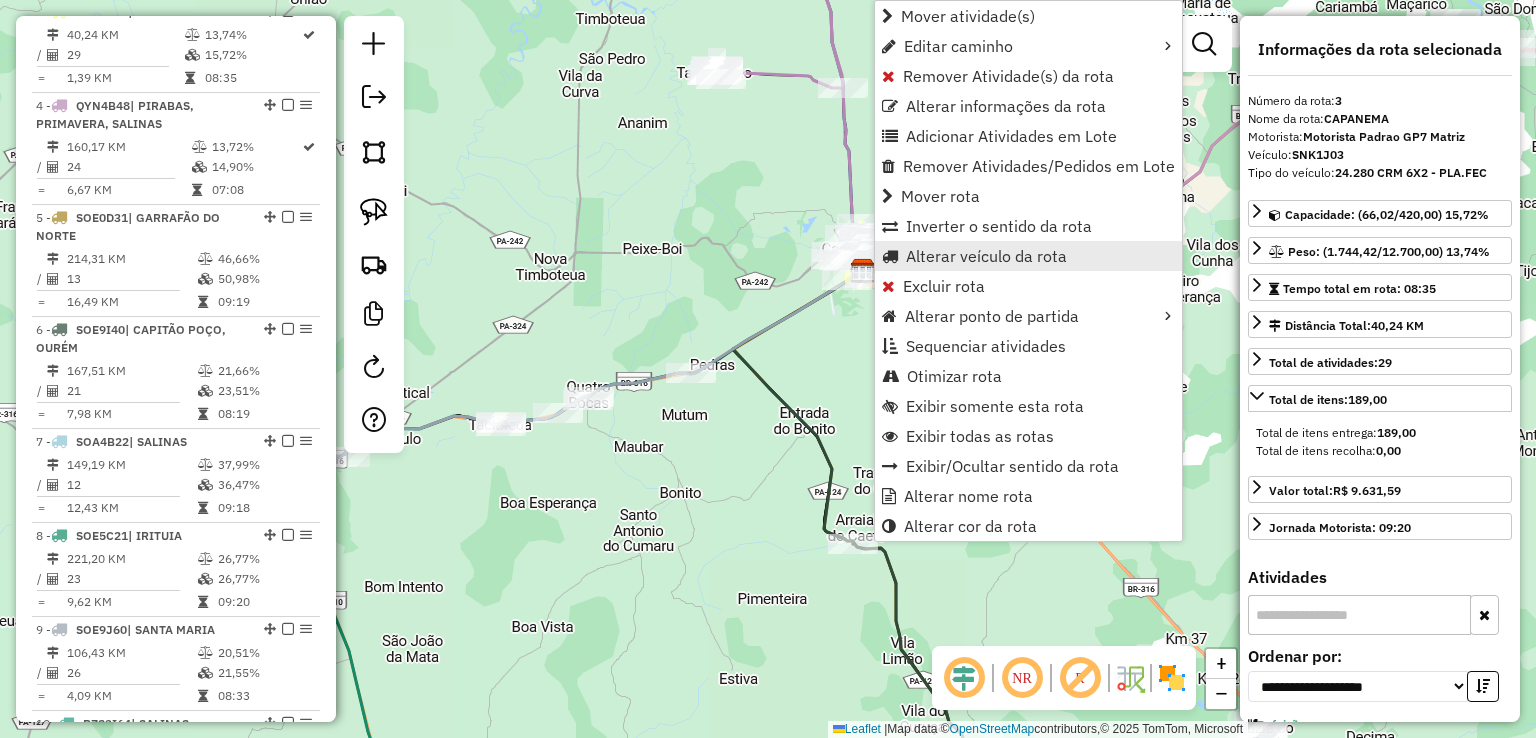 click on "Alterar veículo da rota" at bounding box center [986, 256] 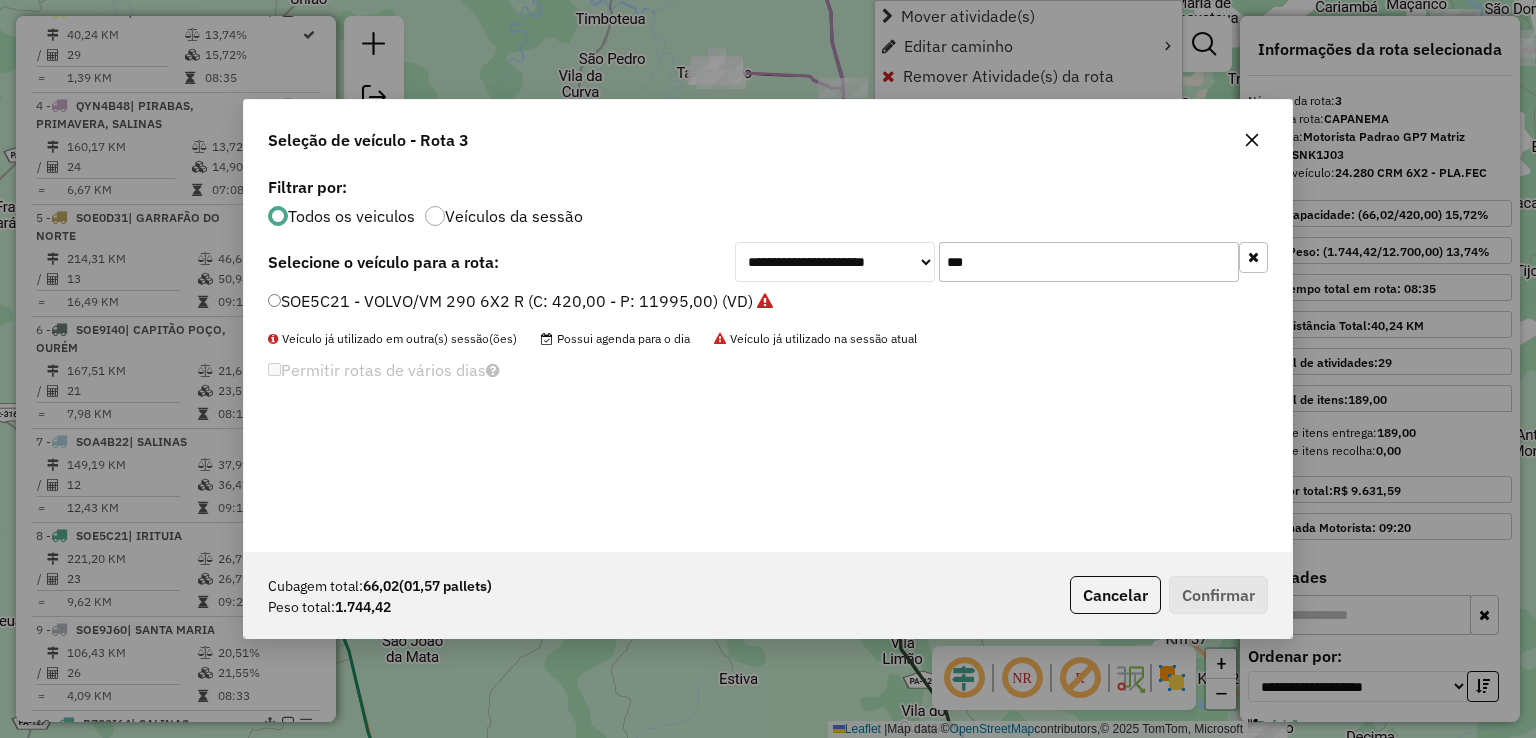 scroll, scrollTop: 10, scrollLeft: 6, axis: both 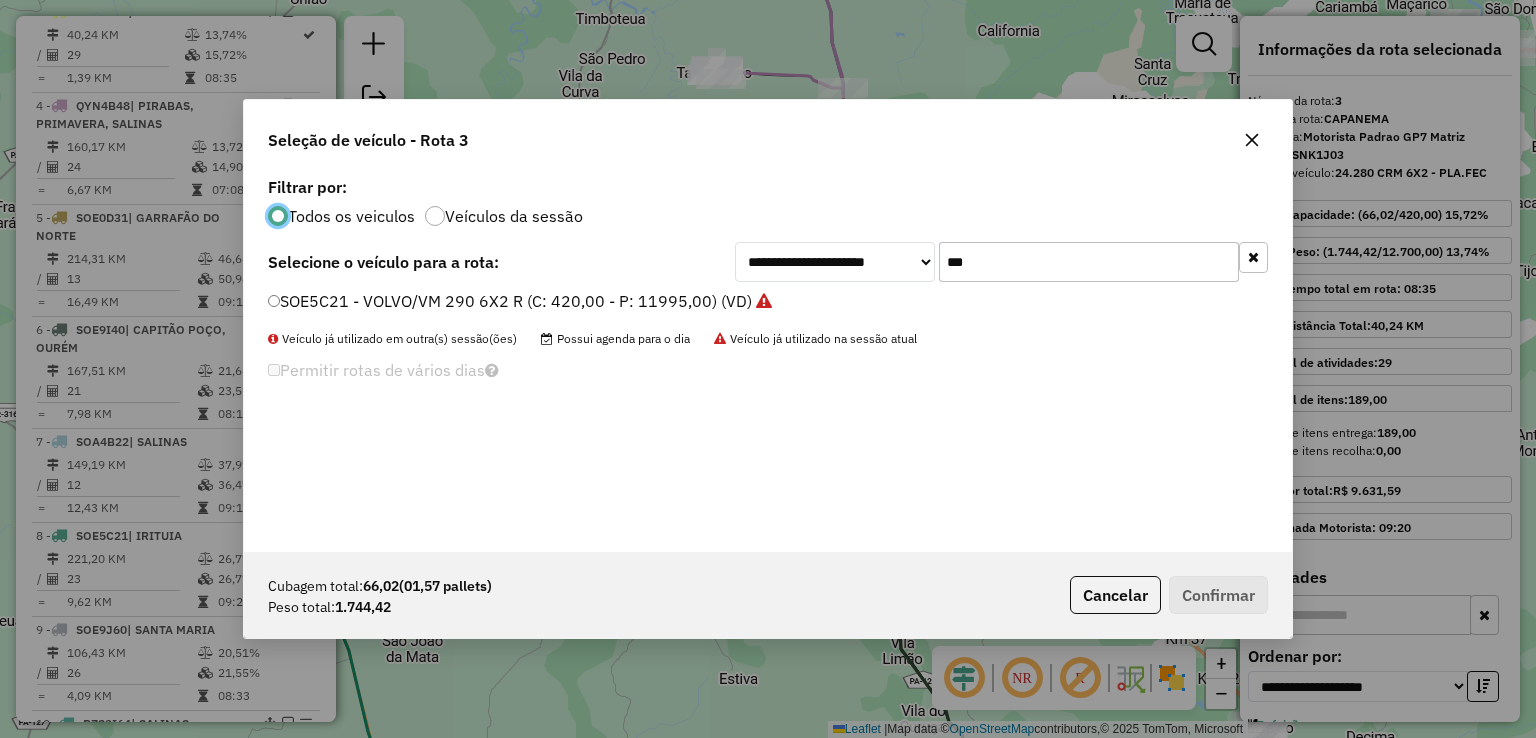 drag, startPoint x: 976, startPoint y: 261, endPoint x: 920, endPoint y: 257, distance: 56.142673 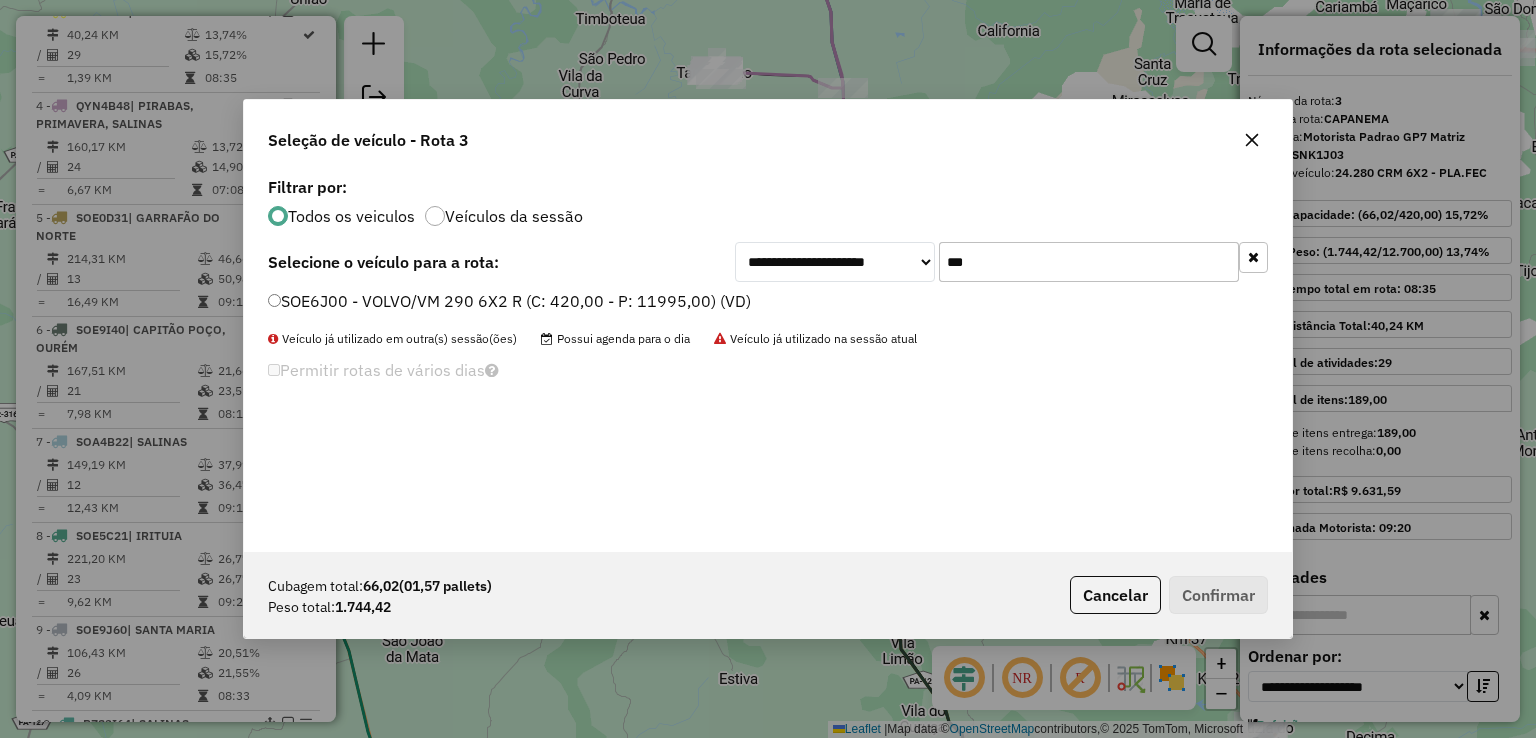 type on "***" 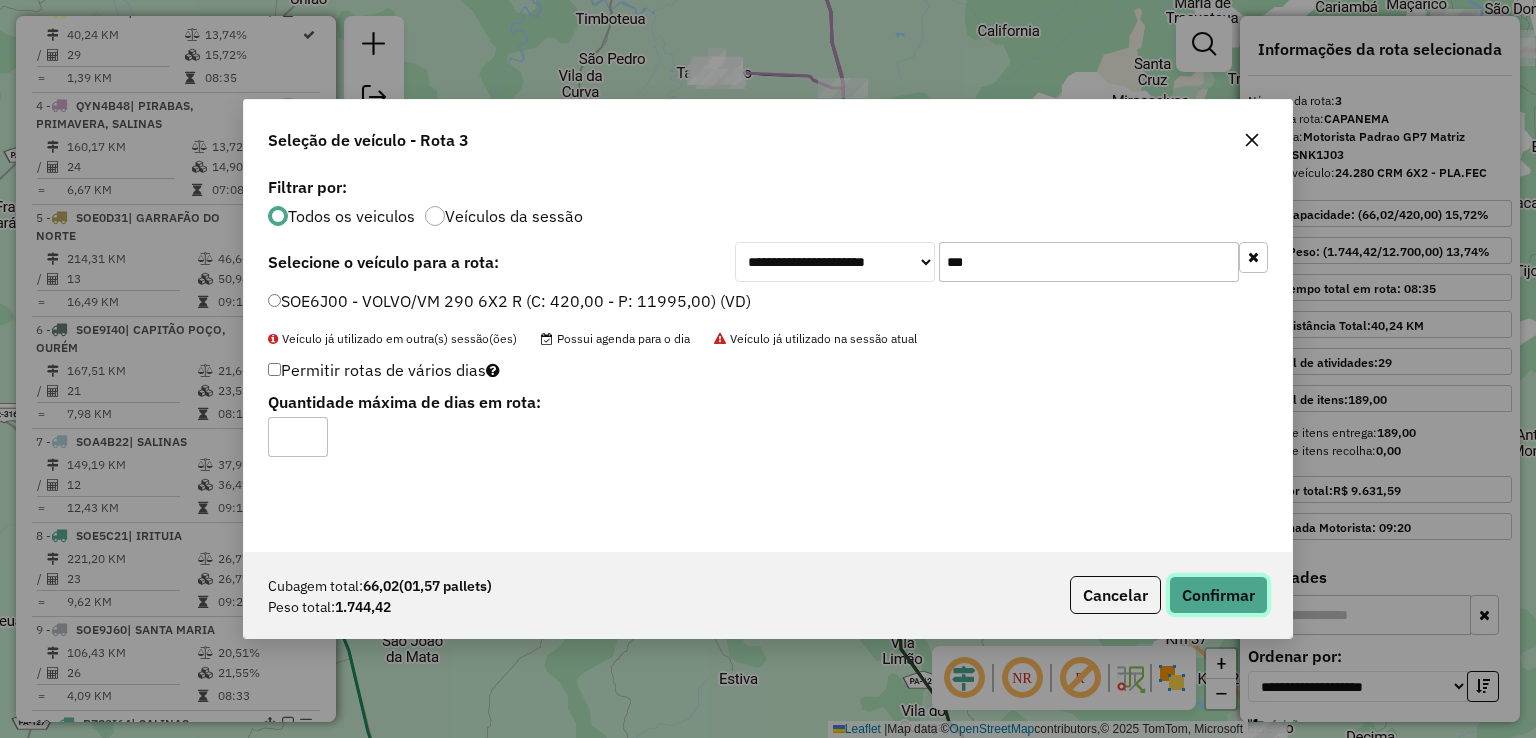 click on "Confirmar" 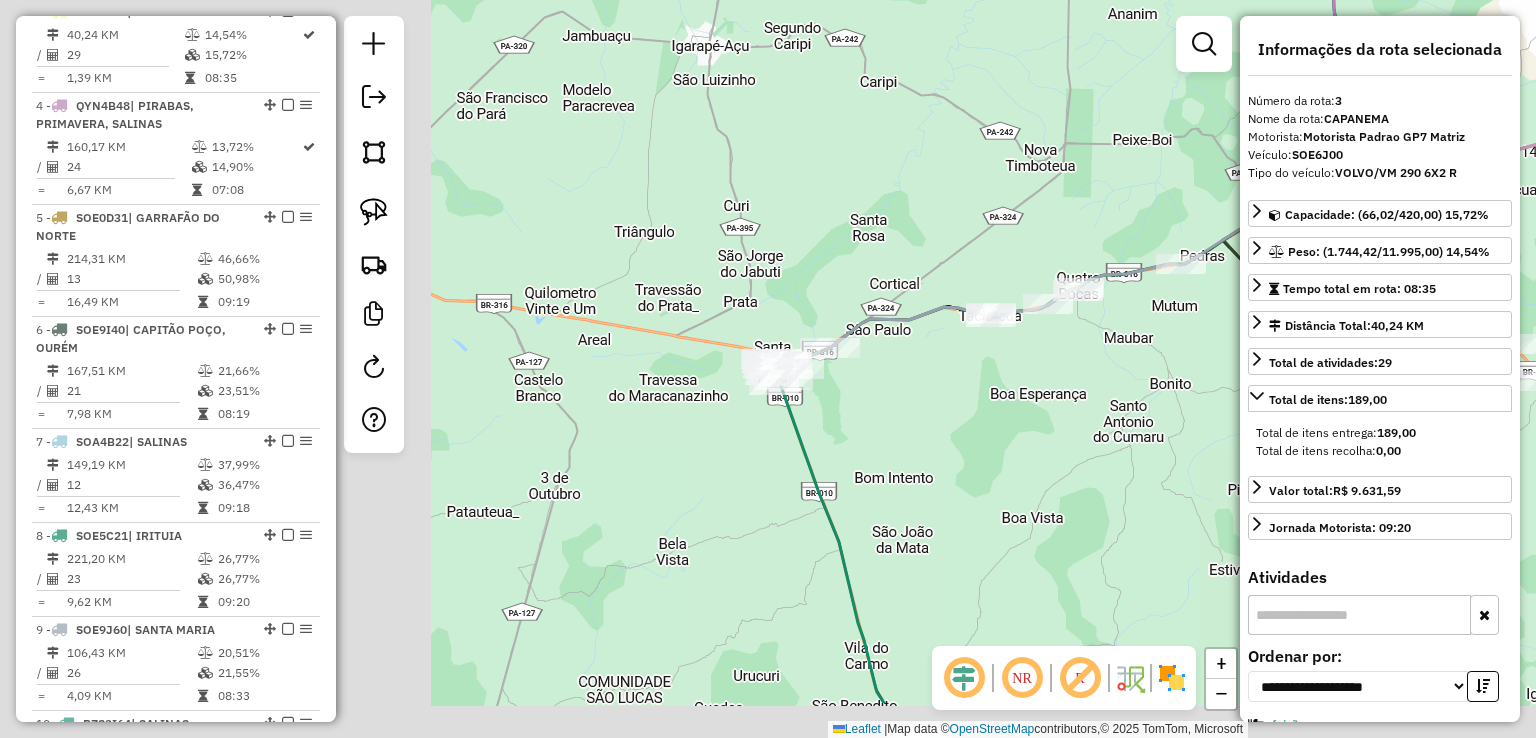 drag, startPoint x: 608, startPoint y: 451, endPoint x: 1119, endPoint y: 336, distance: 523.7805 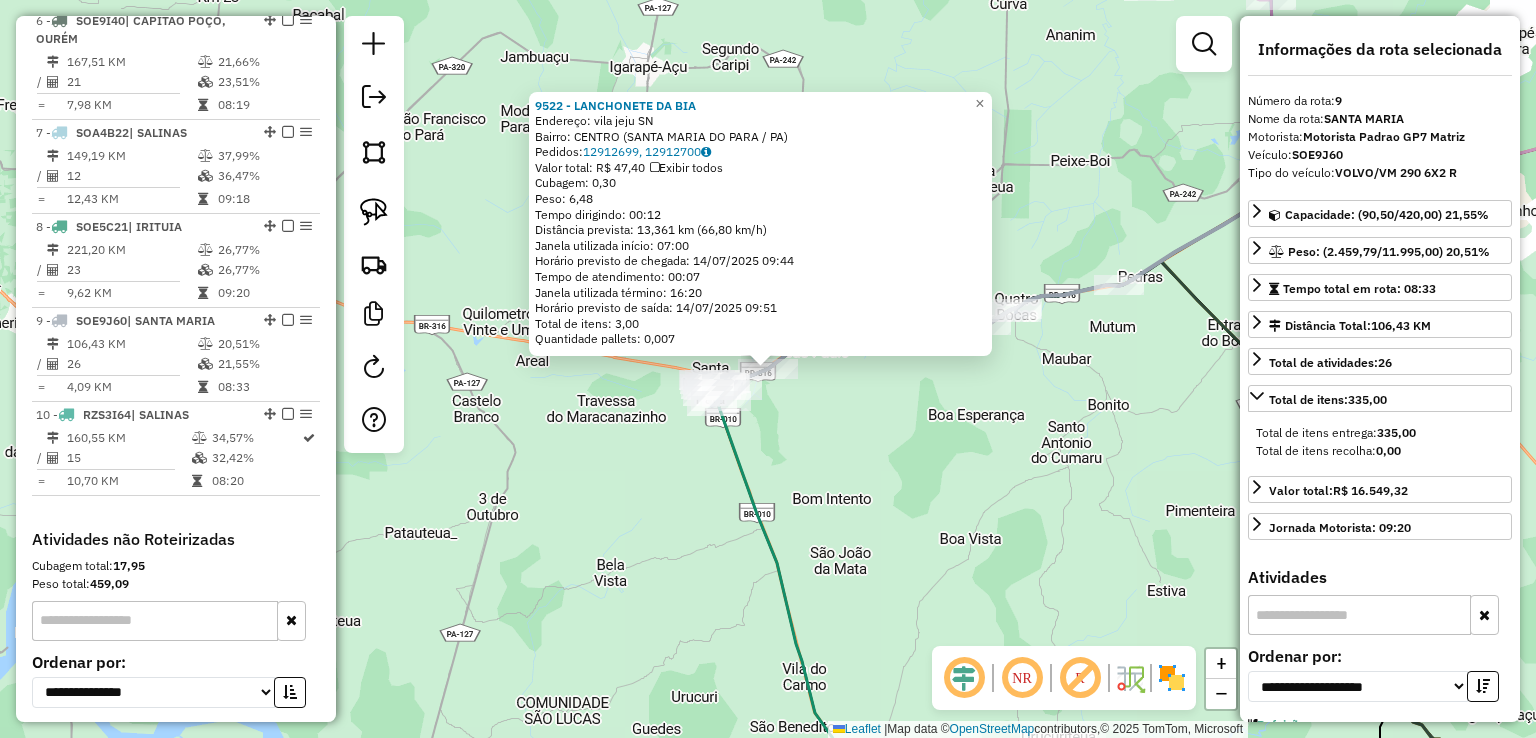scroll, scrollTop: 1446, scrollLeft: 0, axis: vertical 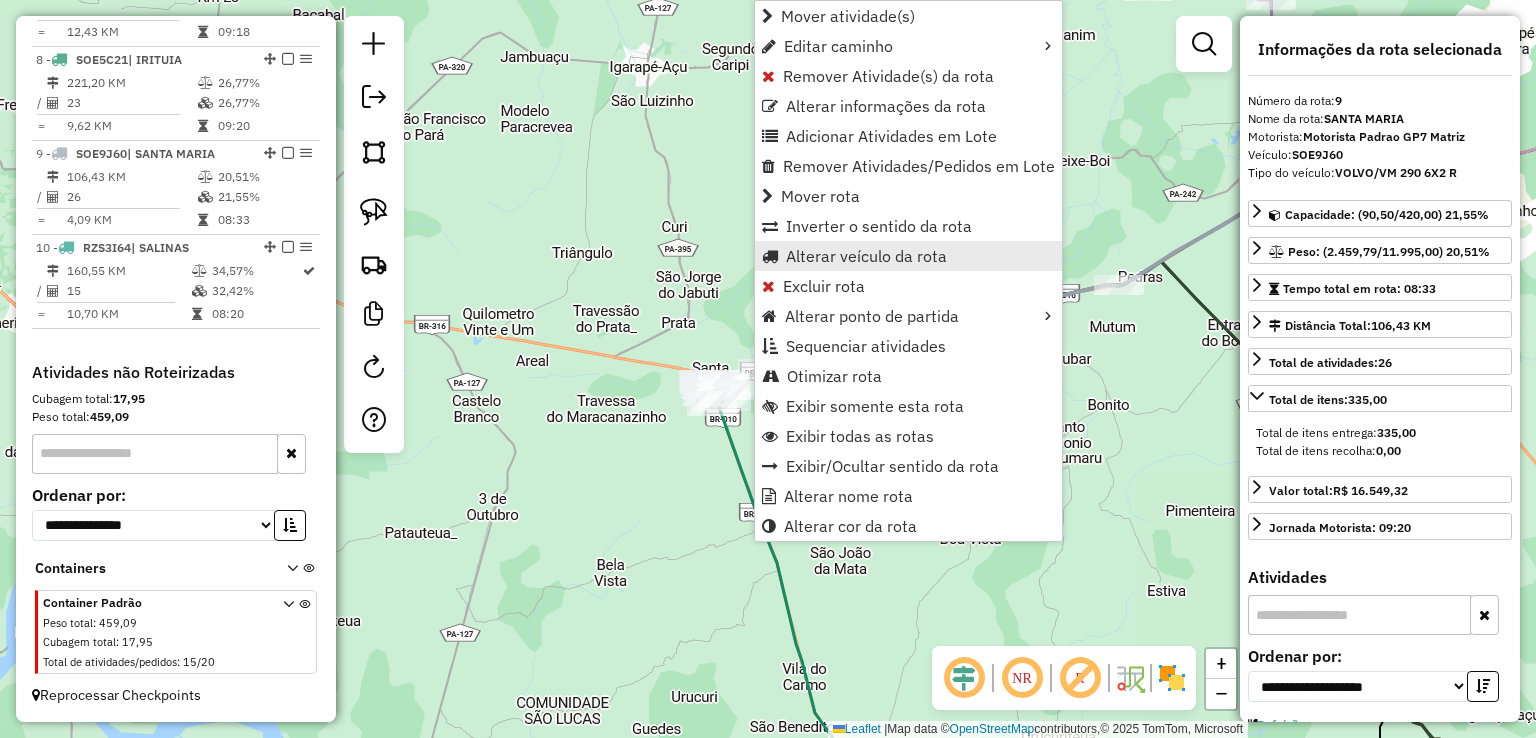 click on "Alterar veículo da rota" at bounding box center [866, 256] 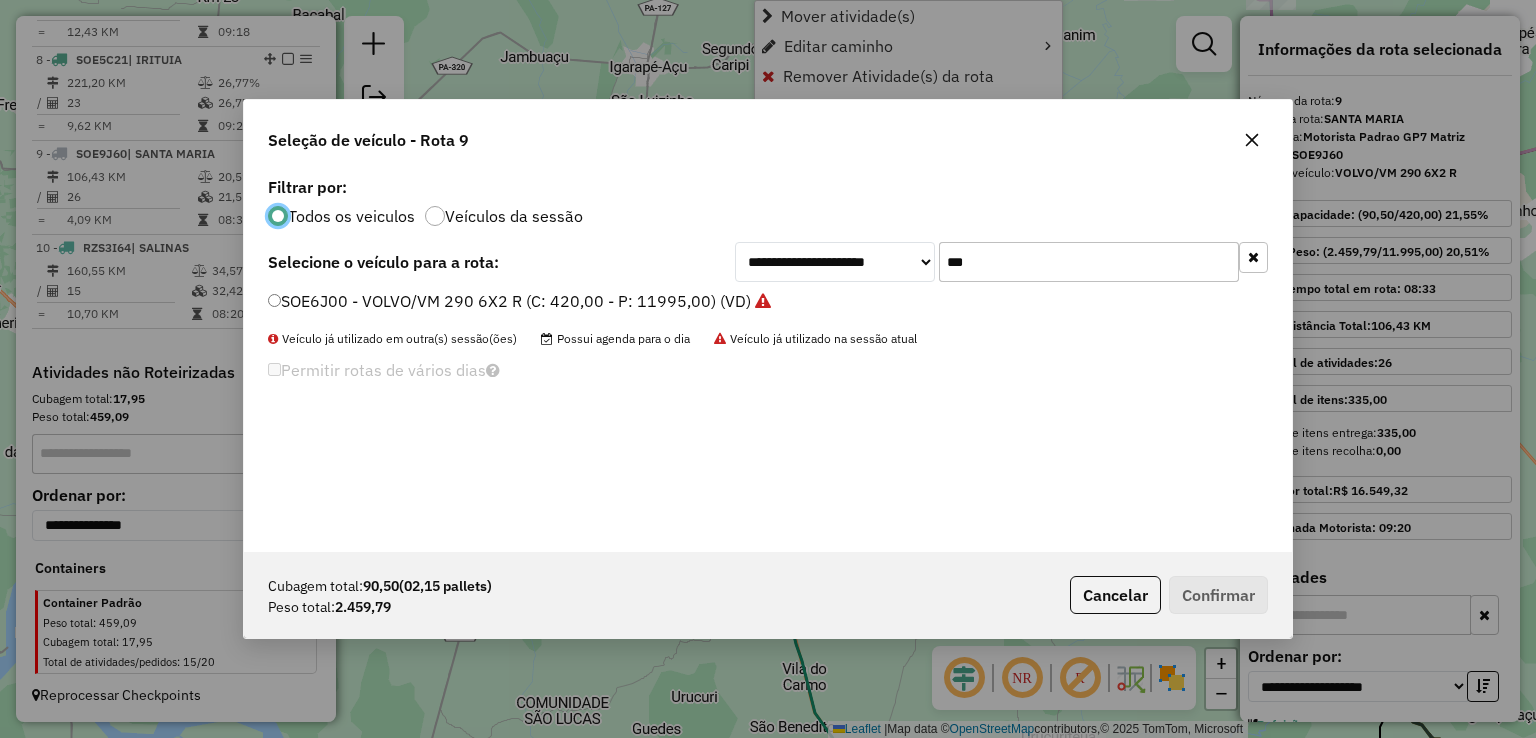 scroll, scrollTop: 10, scrollLeft: 6, axis: both 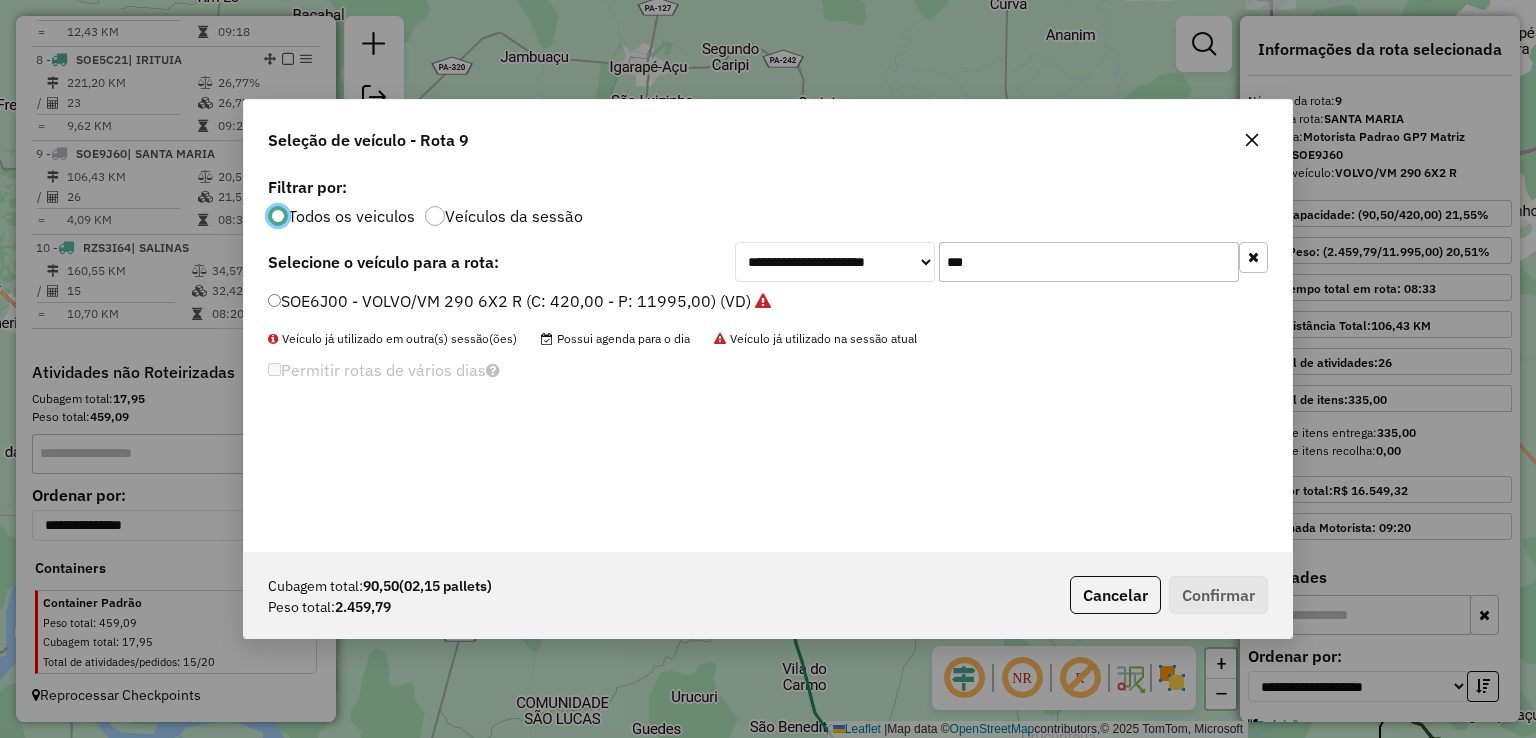 click on "***" 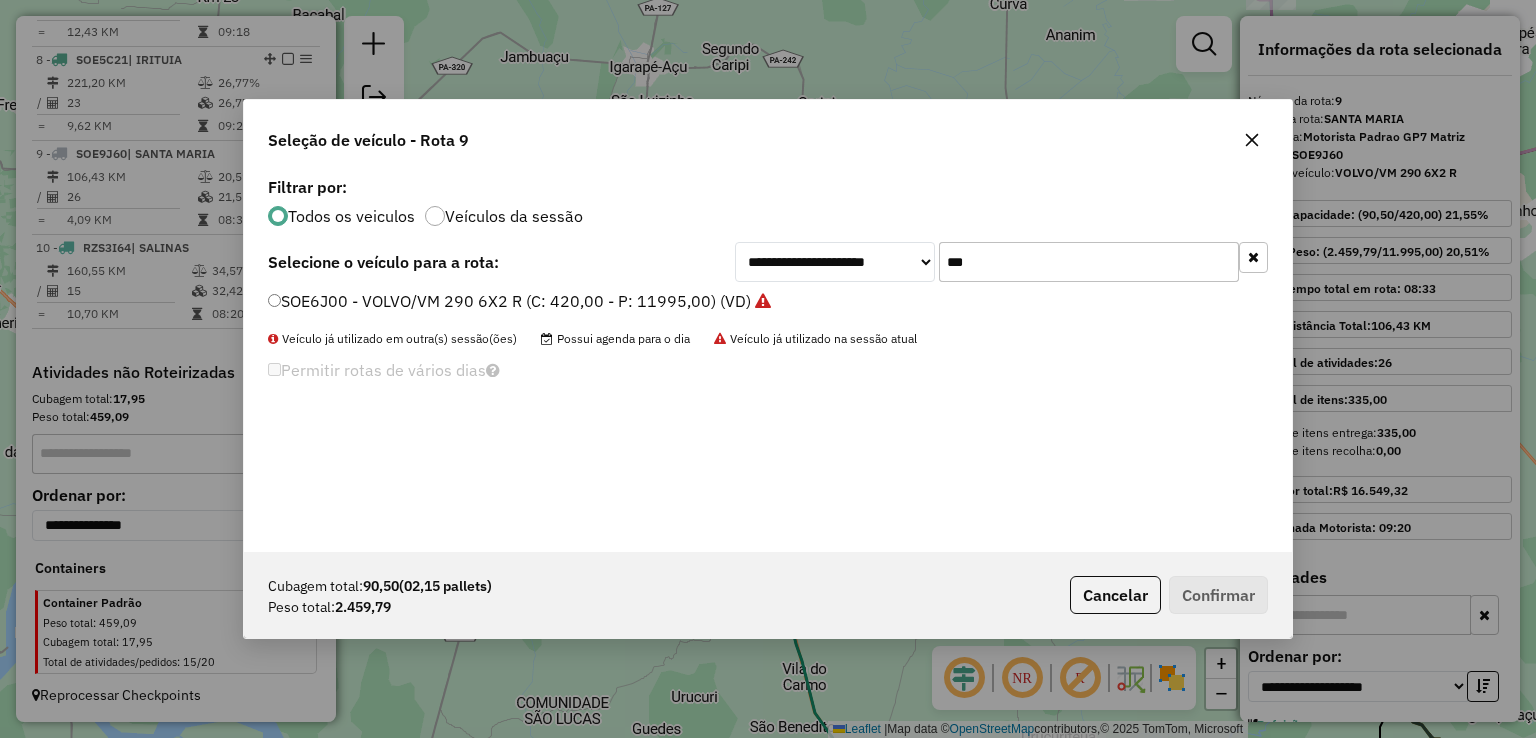 click on "**********" 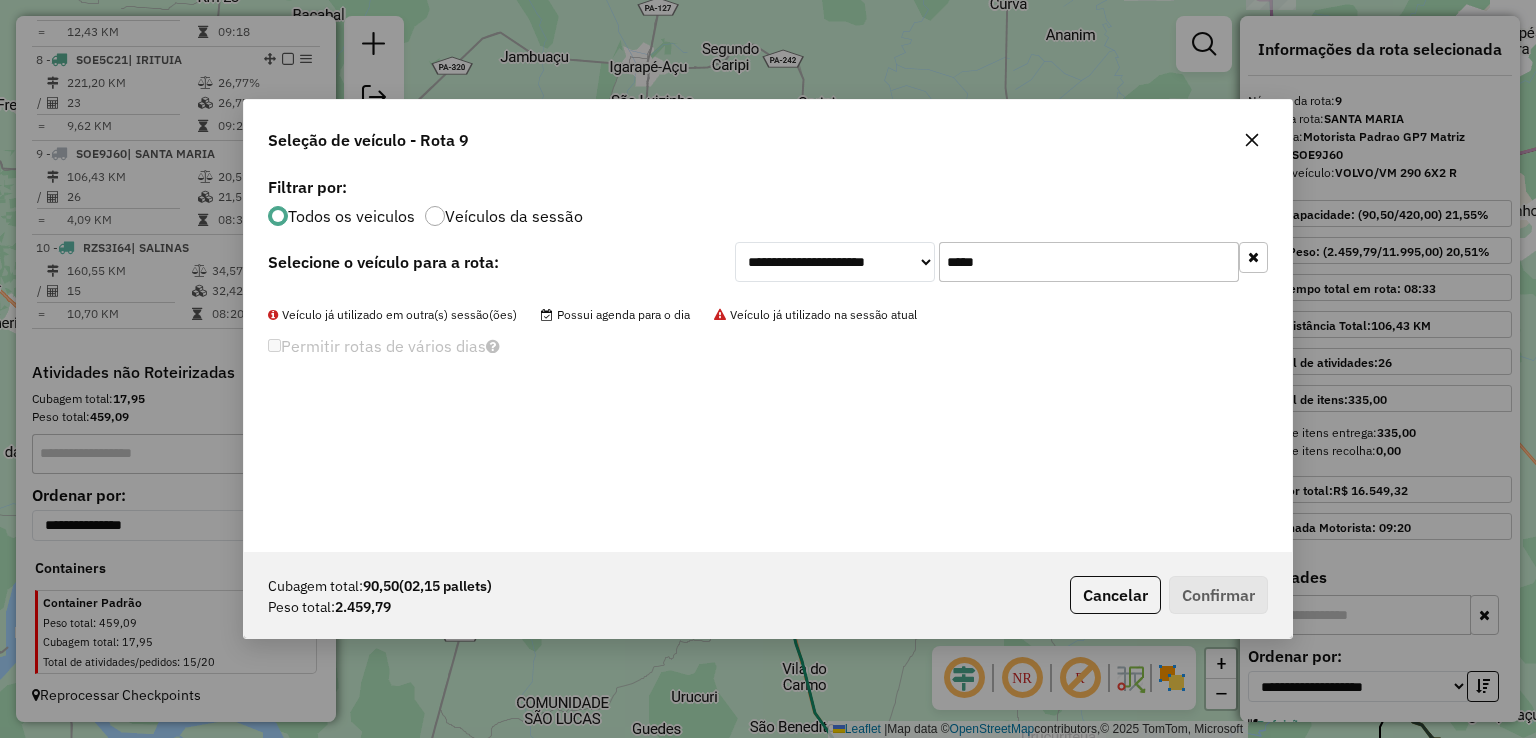 drag, startPoint x: 1017, startPoint y: 257, endPoint x: 858, endPoint y: 256, distance: 159.00314 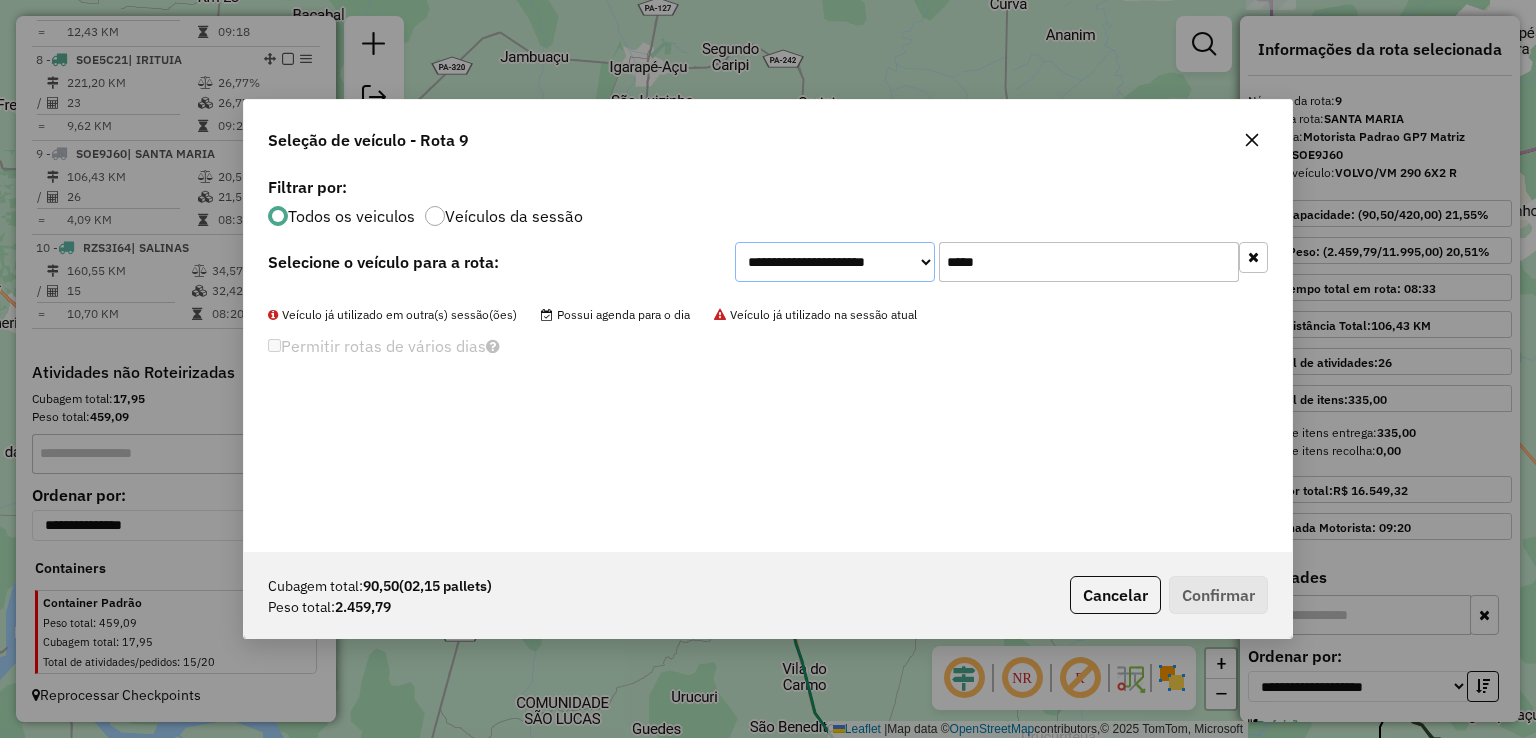 click on "**********" 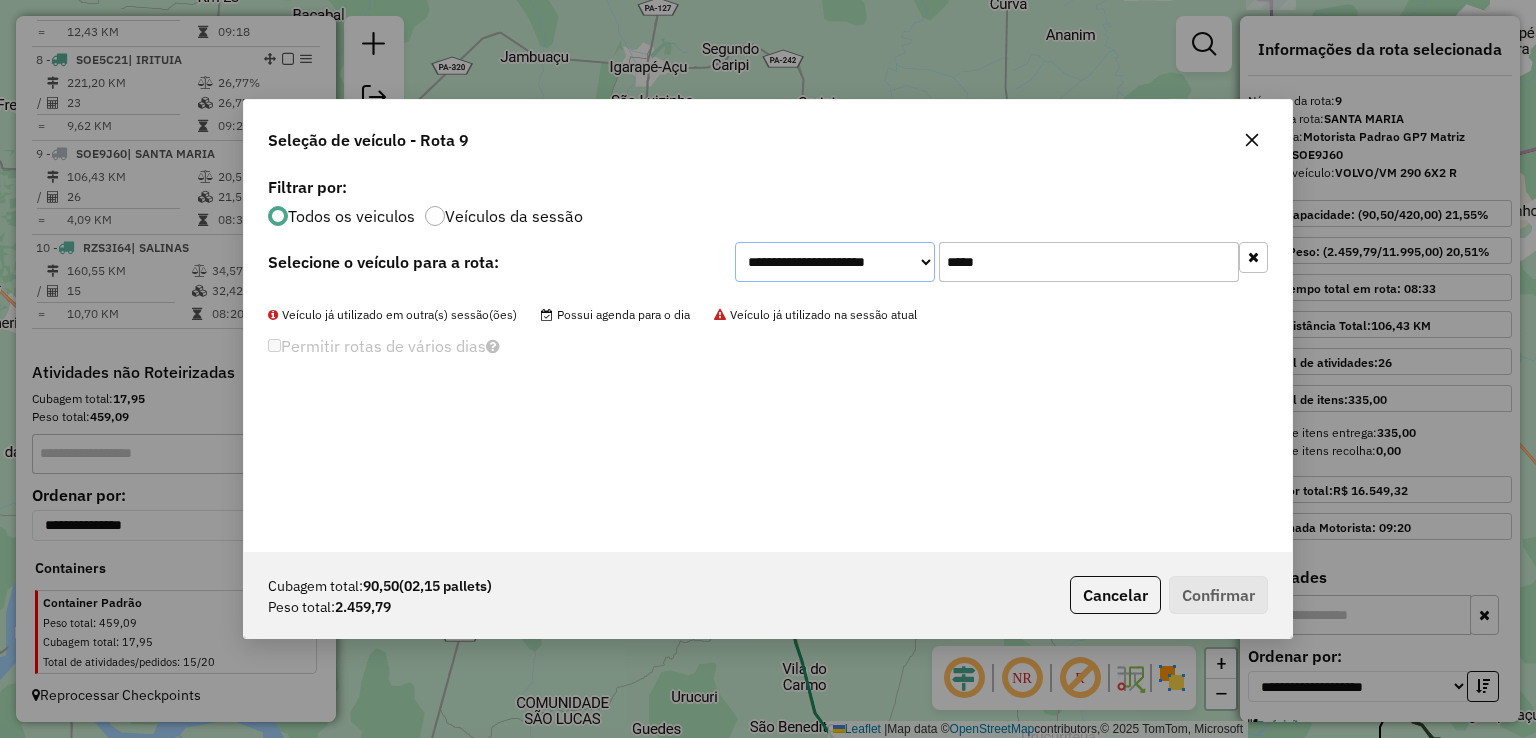 drag, startPoint x: 1088, startPoint y: 279, endPoint x: 906, endPoint y: 279, distance: 182 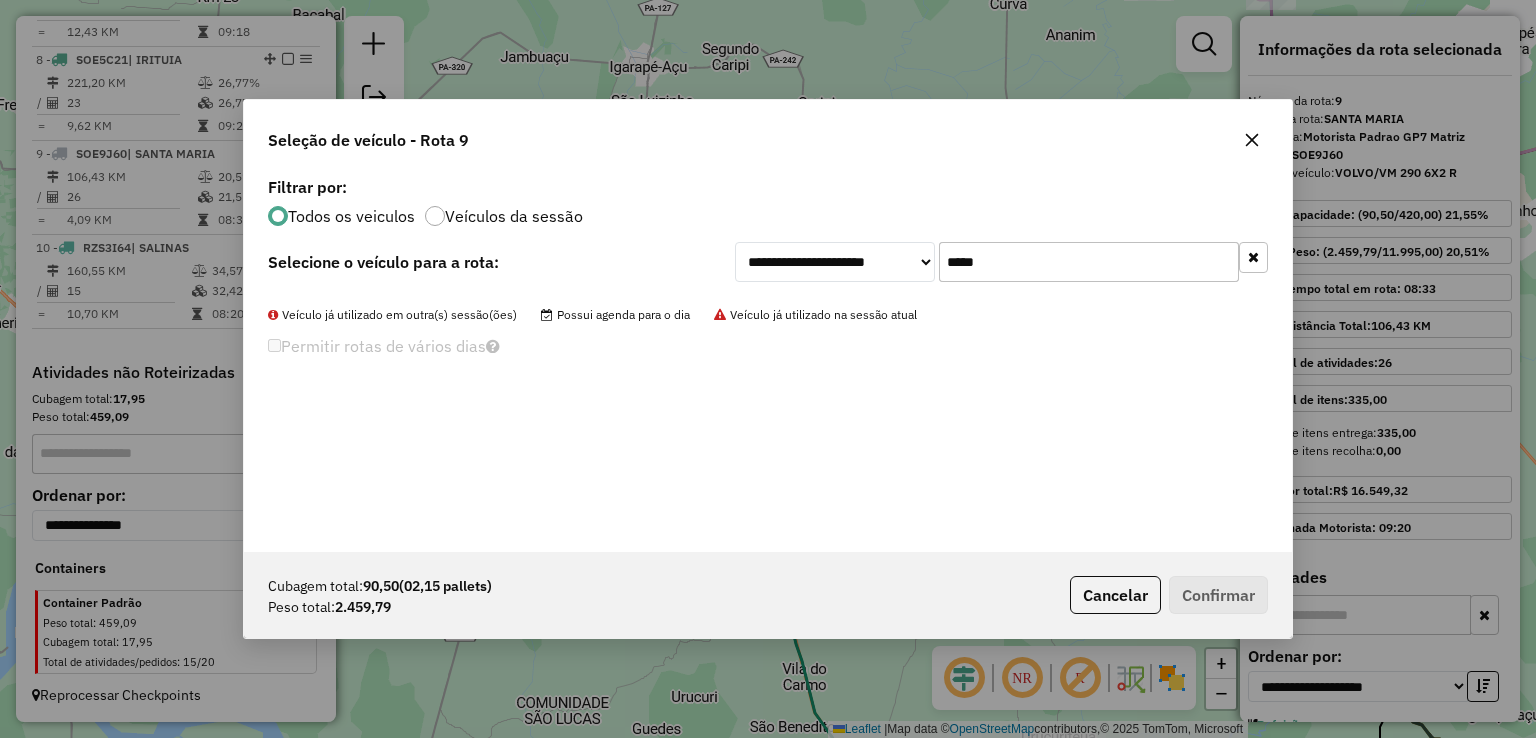 click on "*****" 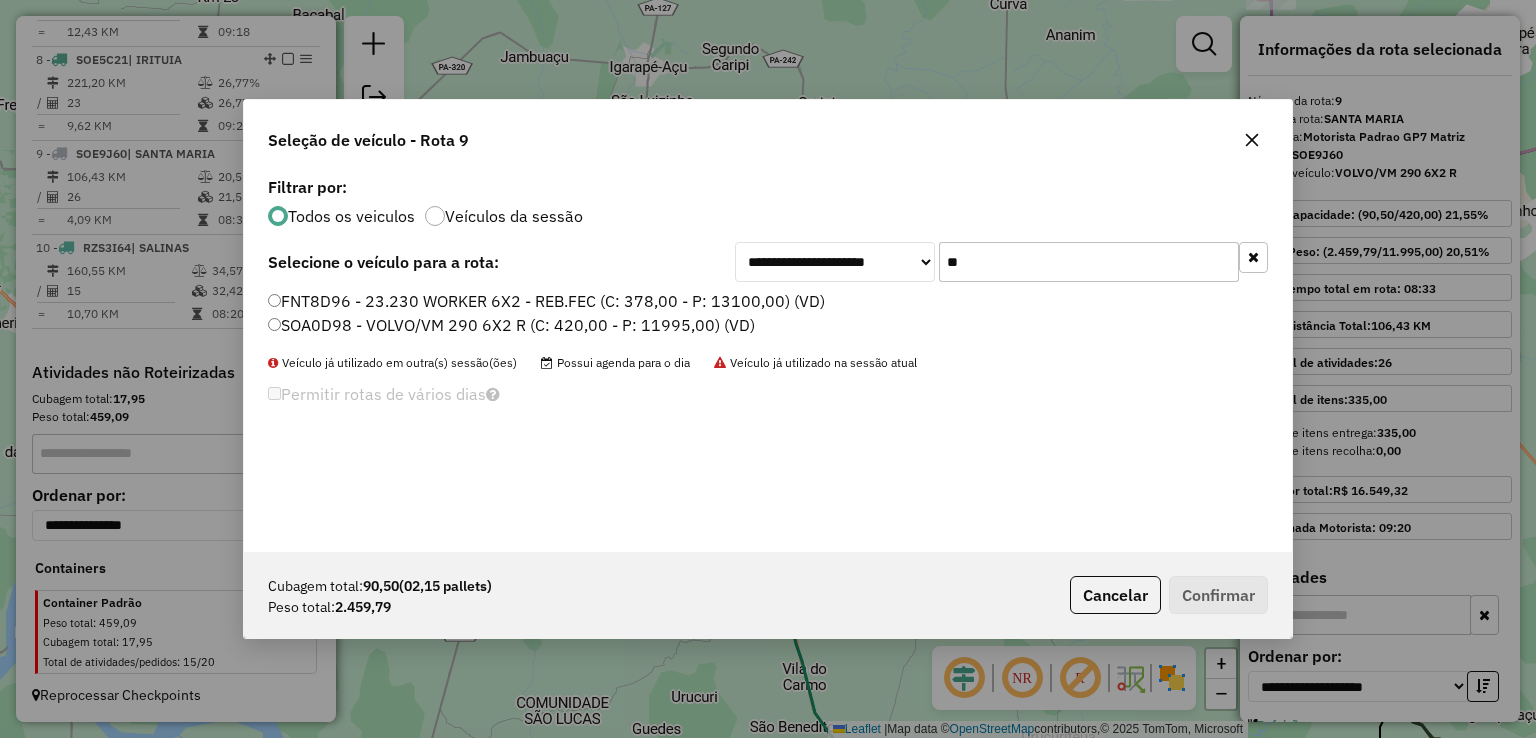 type on "*" 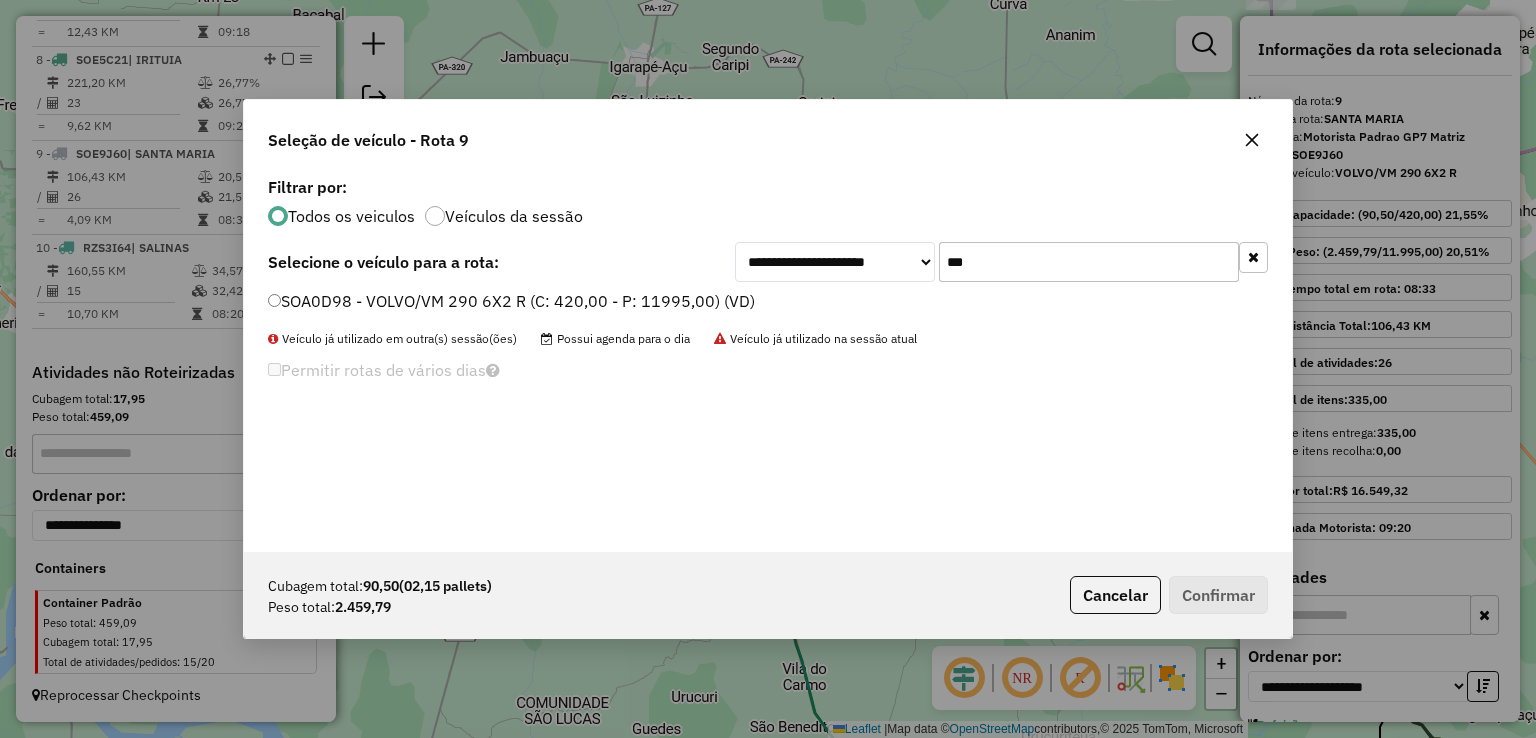 type on "***" 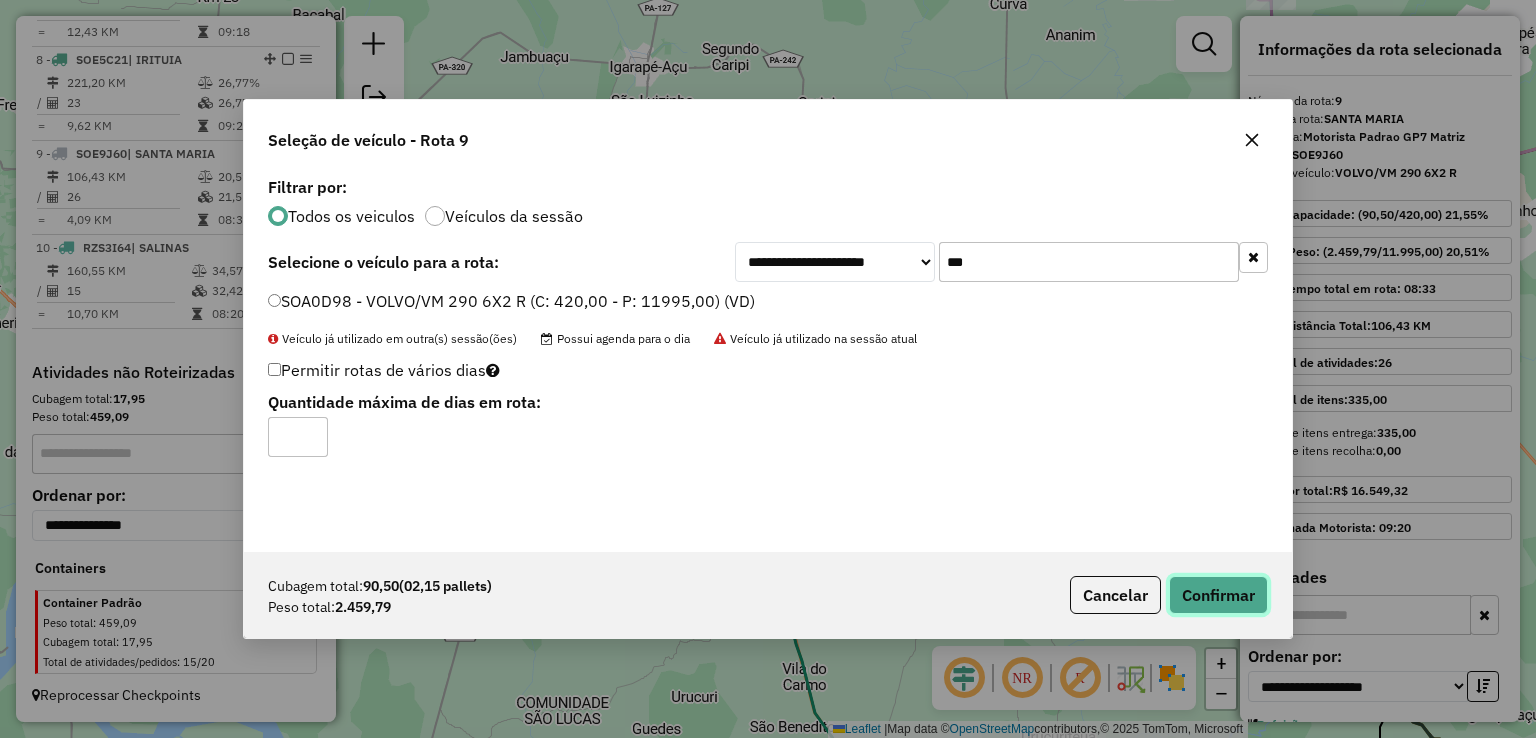 click on "Confirmar" 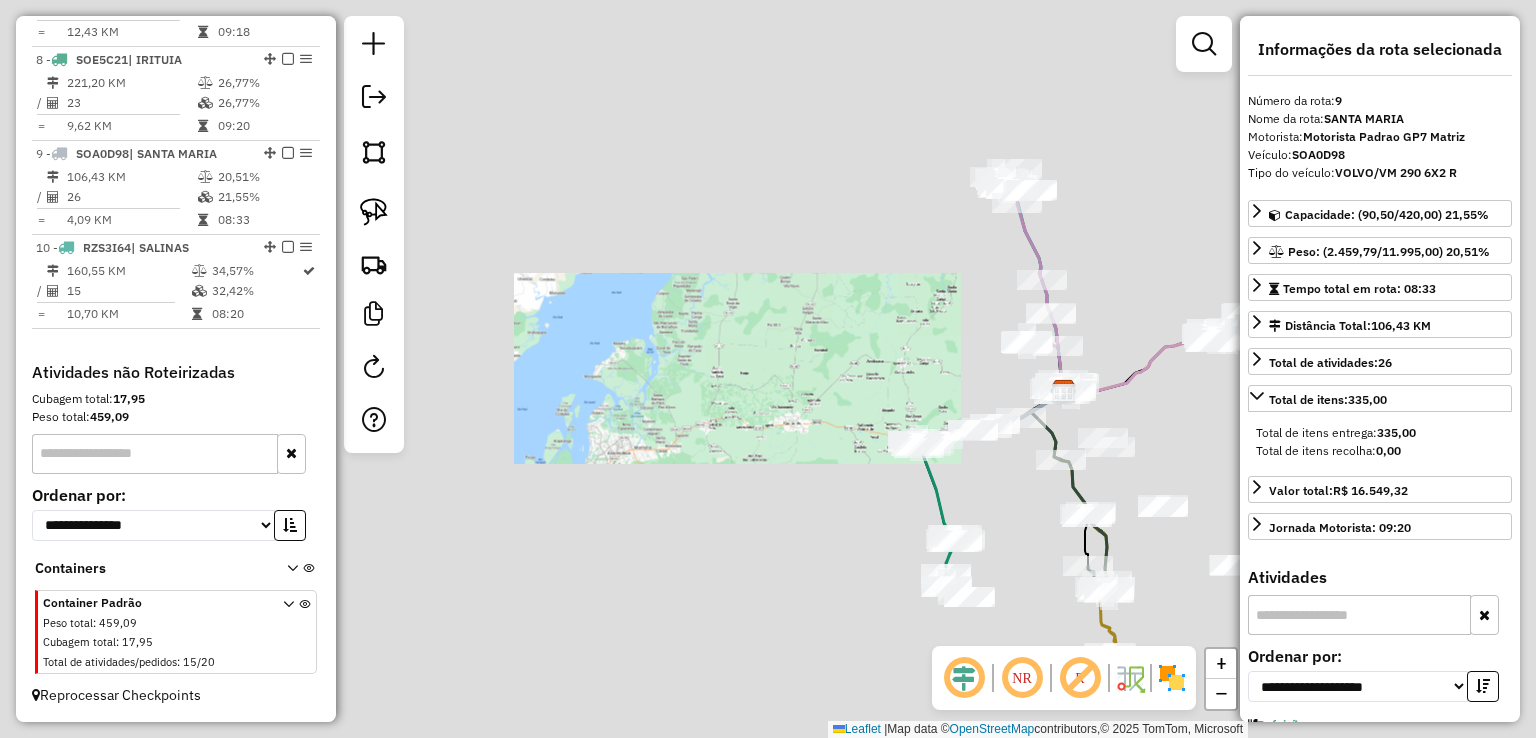 click on "Janela de atendimento Grade de atendimento Capacidade Transportadoras Veículos Cliente Pedidos  Rotas Selecione os dias de semana para filtrar as janelas de atendimento  Seg   Ter   Qua   Qui   Sex   Sáb   Dom  Informe o período da janela de atendimento: De: Até:  Filtrar exatamente a janela do cliente  Considerar janela de atendimento padrão  Selecione os dias de semana para filtrar as grades de atendimento  Seg   Ter   Qua   Qui   Sex   Sáb   Dom   Considerar clientes sem dia de atendimento cadastrado  Clientes fora do dia de atendimento selecionado Filtrar as atividades entre os valores definidos abaixo:  Peso mínimo:   Peso máximo:   Cubagem mínima:   Cubagem máxima:   De:   Até:  Filtrar as atividades entre o tempo de atendimento definido abaixo:  De:   Até:   Considerar capacidade total dos clientes não roteirizados Transportadora: Selecione um ou mais itens Tipo de veículo: Selecione um ou mais itens Veículo: Selecione um ou mais itens Motorista: Selecione um ou mais itens Nome: Rótulo:" 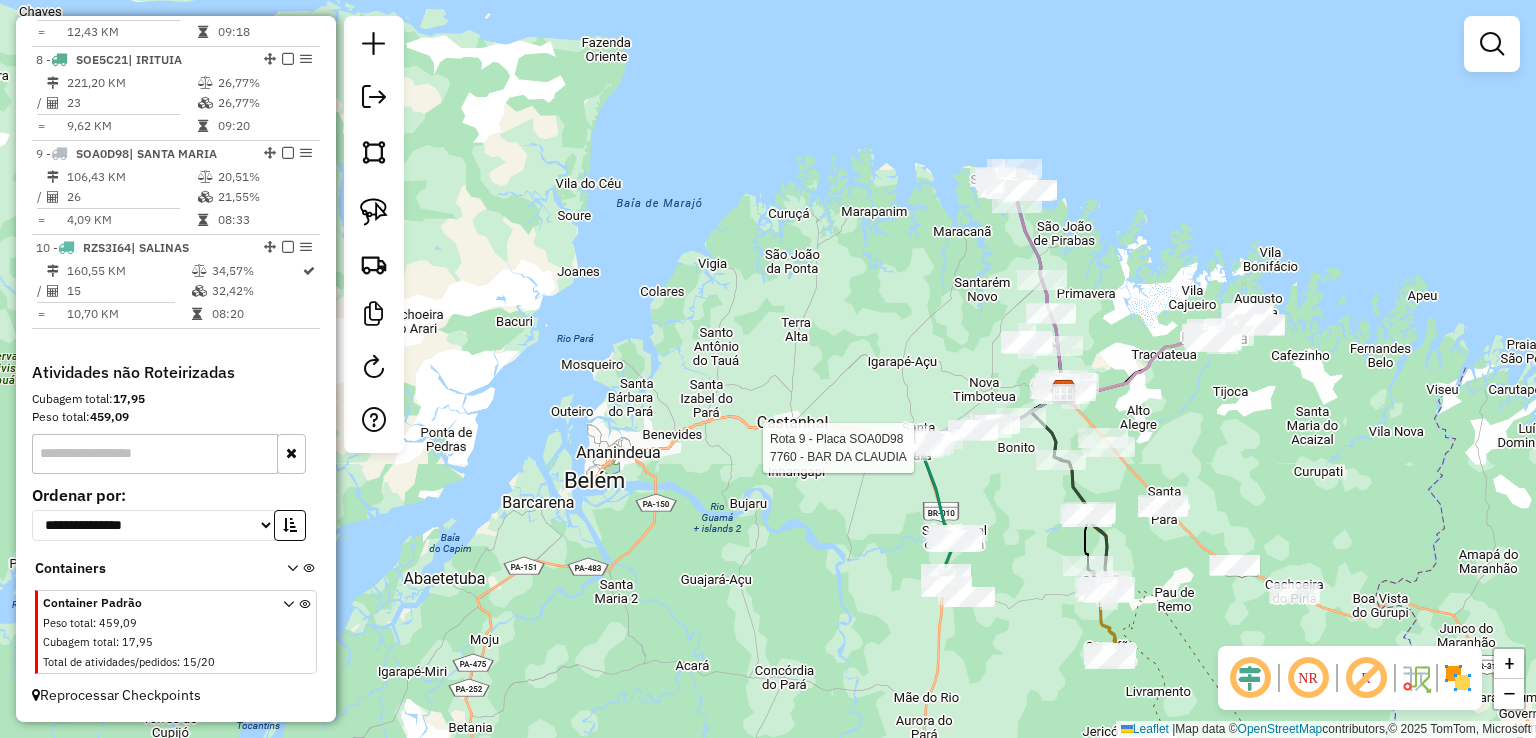 select on "**********" 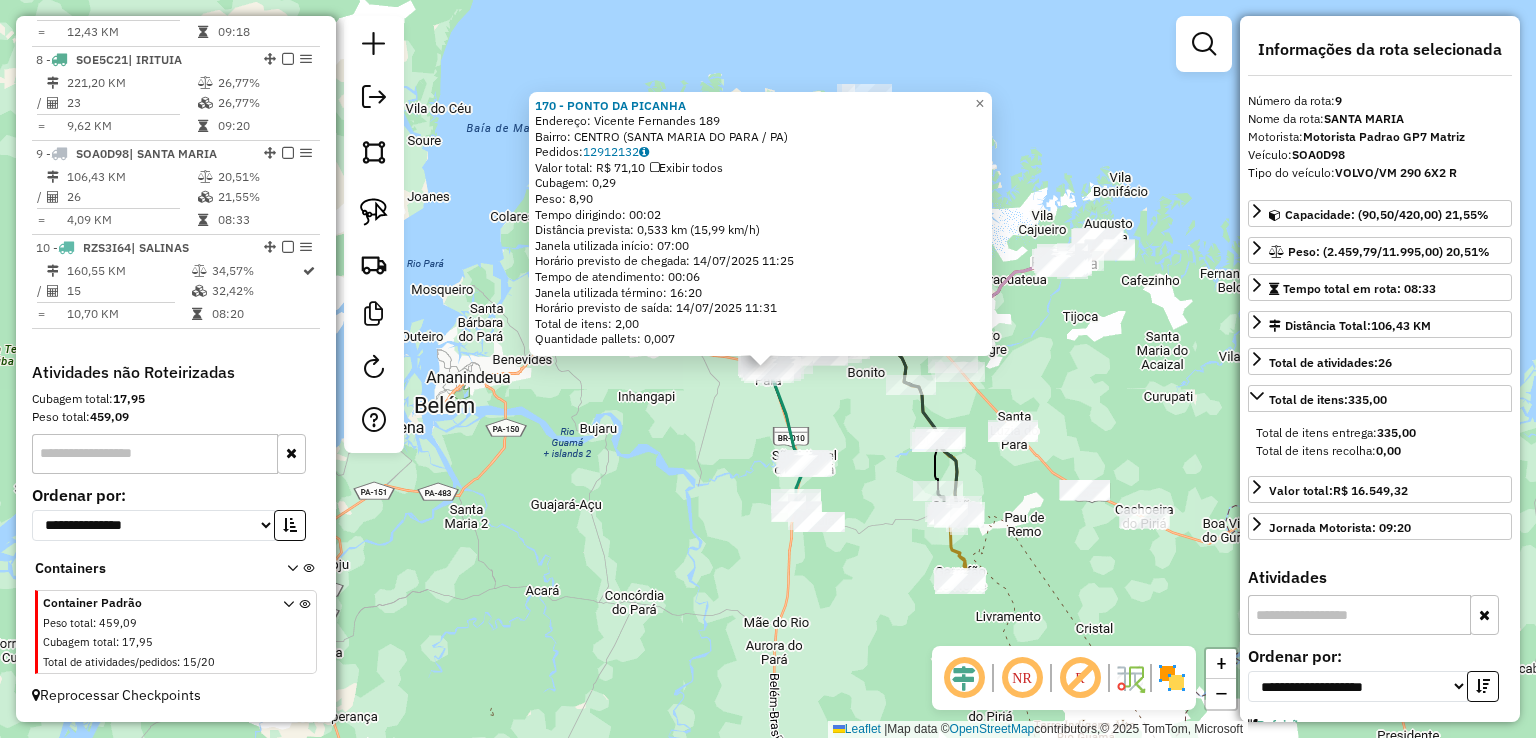 click on "170 - PONTO DA PICANHA  Endereço:  Vicente Fernandes 189   Bairro: CENTRO (SANTA MARIA DO PARA / PA)   Pedidos:  12912132   Valor total: R$ 71,10   Exibir todos   Cubagem: 0,29  Peso: 8,90  Tempo dirigindo: 00:02   Distância prevista: 0,533 km (15,99 km/h)   Janela utilizada início: 07:00   Horário previsto de chegada: 14/07/2025 11:25   Tempo de atendimento: 00:06   Janela utilizada término: 16:20   Horário previsto de saída: 14/07/2025 11:31   Total de itens: 2,00   Quantidade pallets: 0,007  × Janela de atendimento Grade de atendimento Capacidade Transportadoras Veículos Cliente Pedidos  Rotas Selecione os dias de semana para filtrar as janelas de atendimento  Seg   Ter   Qua   Qui   Sex   Sáb   Dom  Informe o período da janela de atendimento: De: Até:  Filtrar exatamente a janela do cliente  Considerar janela de atendimento padrão  Selecione os dias de semana para filtrar as grades de atendimento  Seg   Ter   Qua   Qui   Sex   Sáb   Dom   Considerar clientes sem dia de atendimento cadastrado" 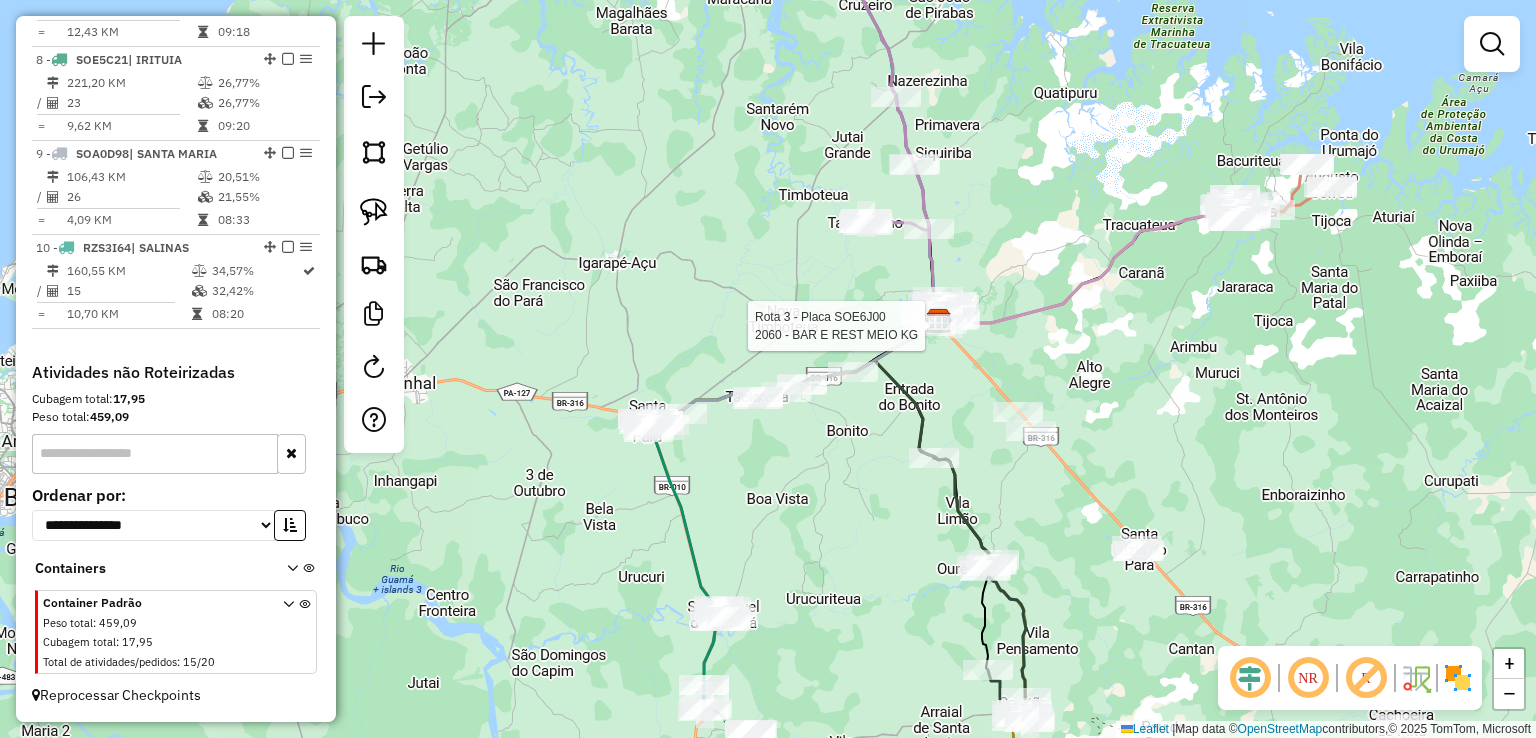 select on "**********" 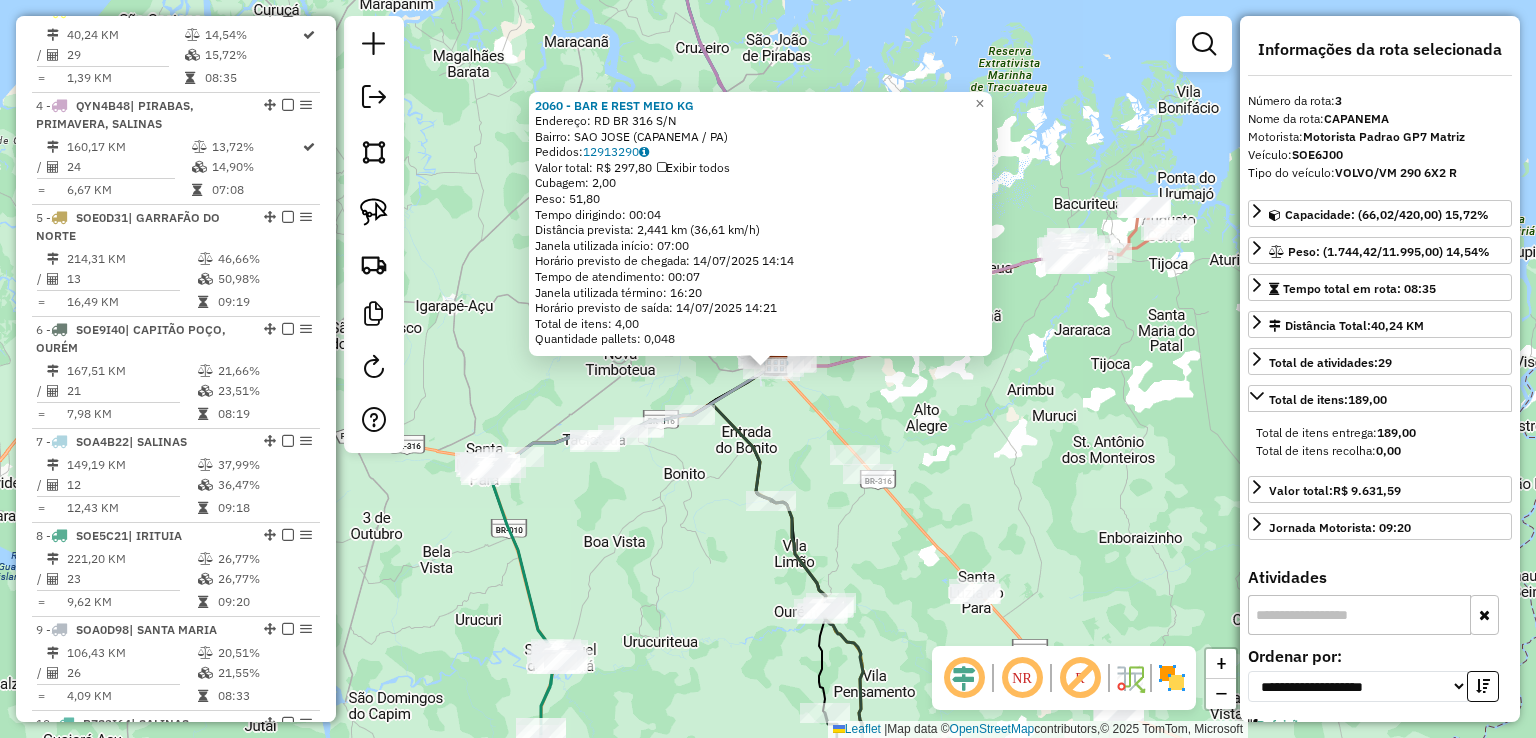 scroll, scrollTop: 955, scrollLeft: 0, axis: vertical 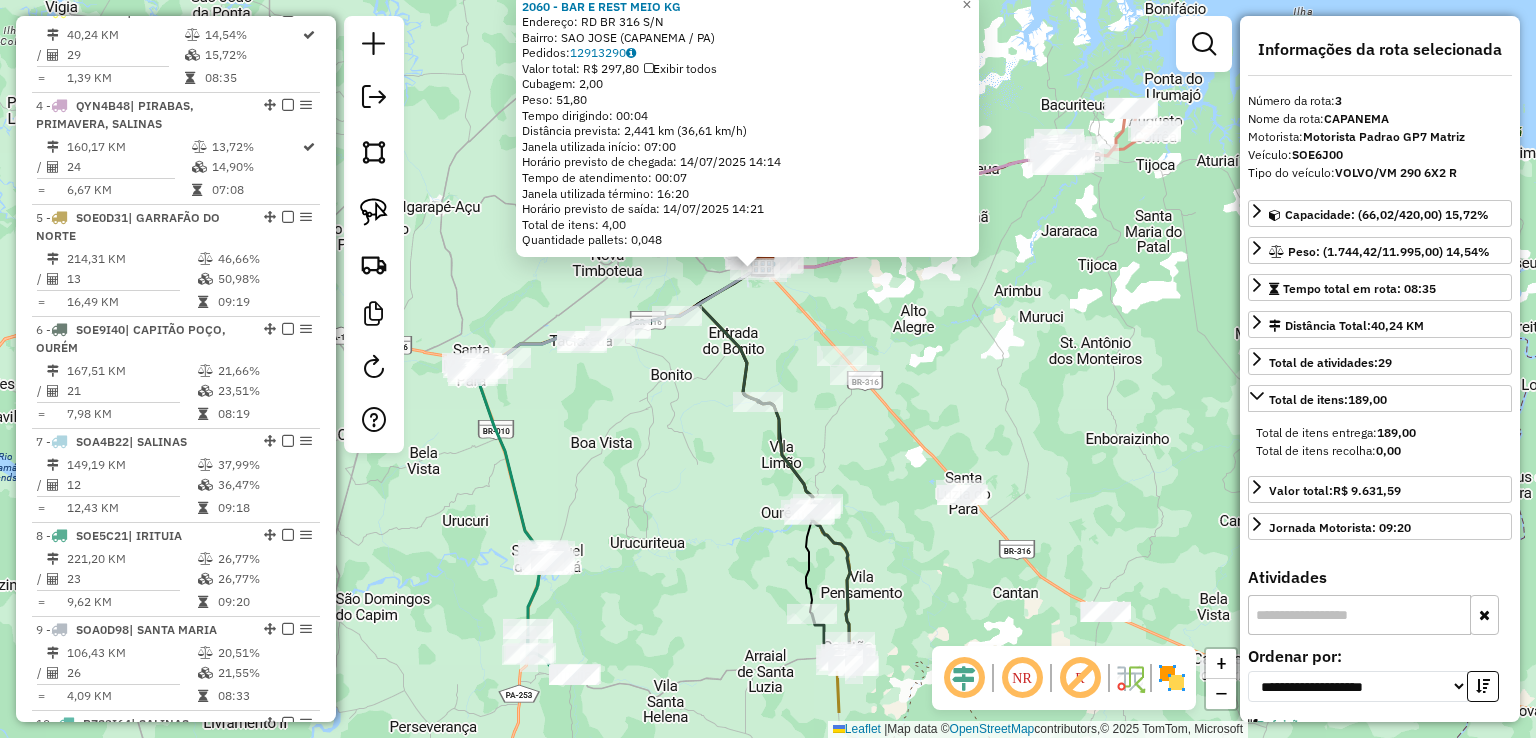 drag, startPoint x: 825, startPoint y: 473, endPoint x: 801, endPoint y: 295, distance: 179.61069 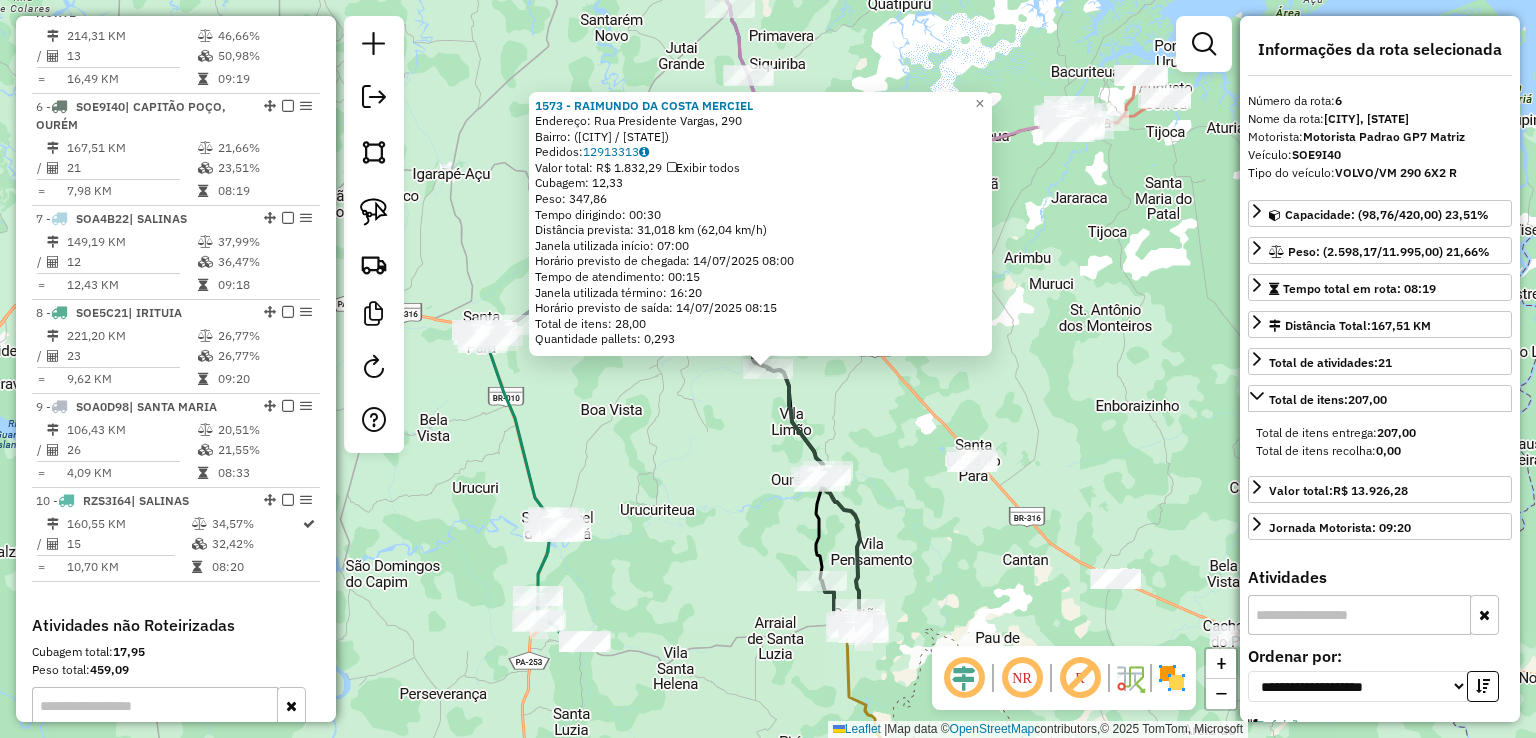 scroll, scrollTop: 1272, scrollLeft: 0, axis: vertical 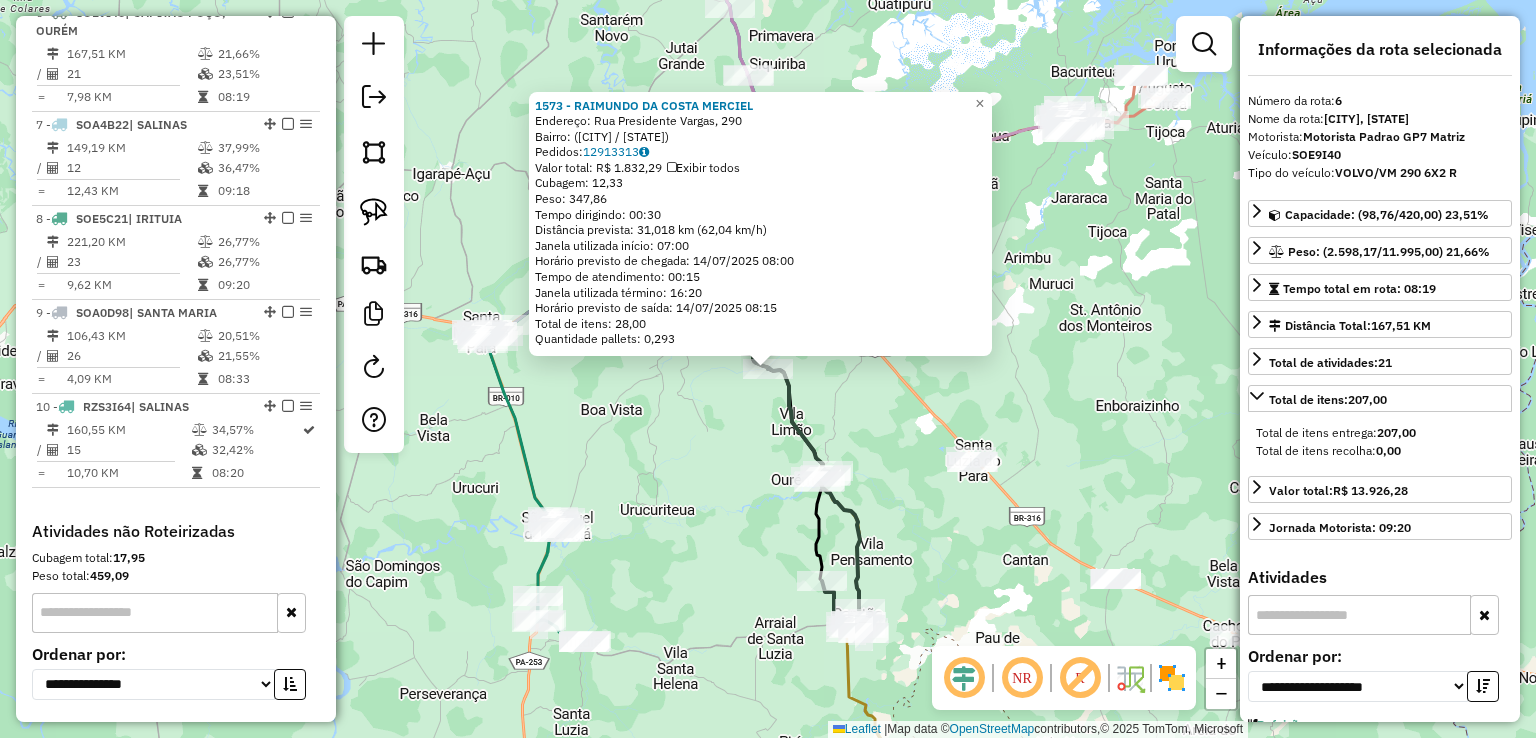 click on "1573 - RAIMUNDO DA COSTA MERCIEL  Endereço: Rua Presidente Vargas, 290   Bairro:  (Ourém / PA)   Pedidos:  12913313   Valor total: R$ 1.832,29   Exibir todos   Cubagem: 12,33  Peso: 347,86  Tempo dirigindo: 00:30   Distância prevista: 31,018 km (62,04 km/h)   Janela utilizada início: 07:00   Horário previsto de chegada: 14/07/2025 08:00   Tempo de atendimento: 00:15   Janela utilizada término: 16:20   Horário previsto de saída: 14/07/2025 08:15   Total de itens: 28,00   Quantidade pallets: 0,293  × Janela de atendimento Grade de atendimento Capacidade Transportadoras Veículos Cliente Pedidos  Rotas Selecione os dias de semana para filtrar as janelas de atendimento  Seg   Ter   Qua   Qui   Sex   Sáb   Dom  Informe o período da janela de atendimento: De: Até:  Filtrar exatamente a janela do cliente  Considerar janela de atendimento padrão  Selecione os dias de semana para filtrar as grades de atendimento  Seg   Ter   Qua   Qui   Sex   Sáb   Dom   Clientes fora do dia de atendimento selecionado +" 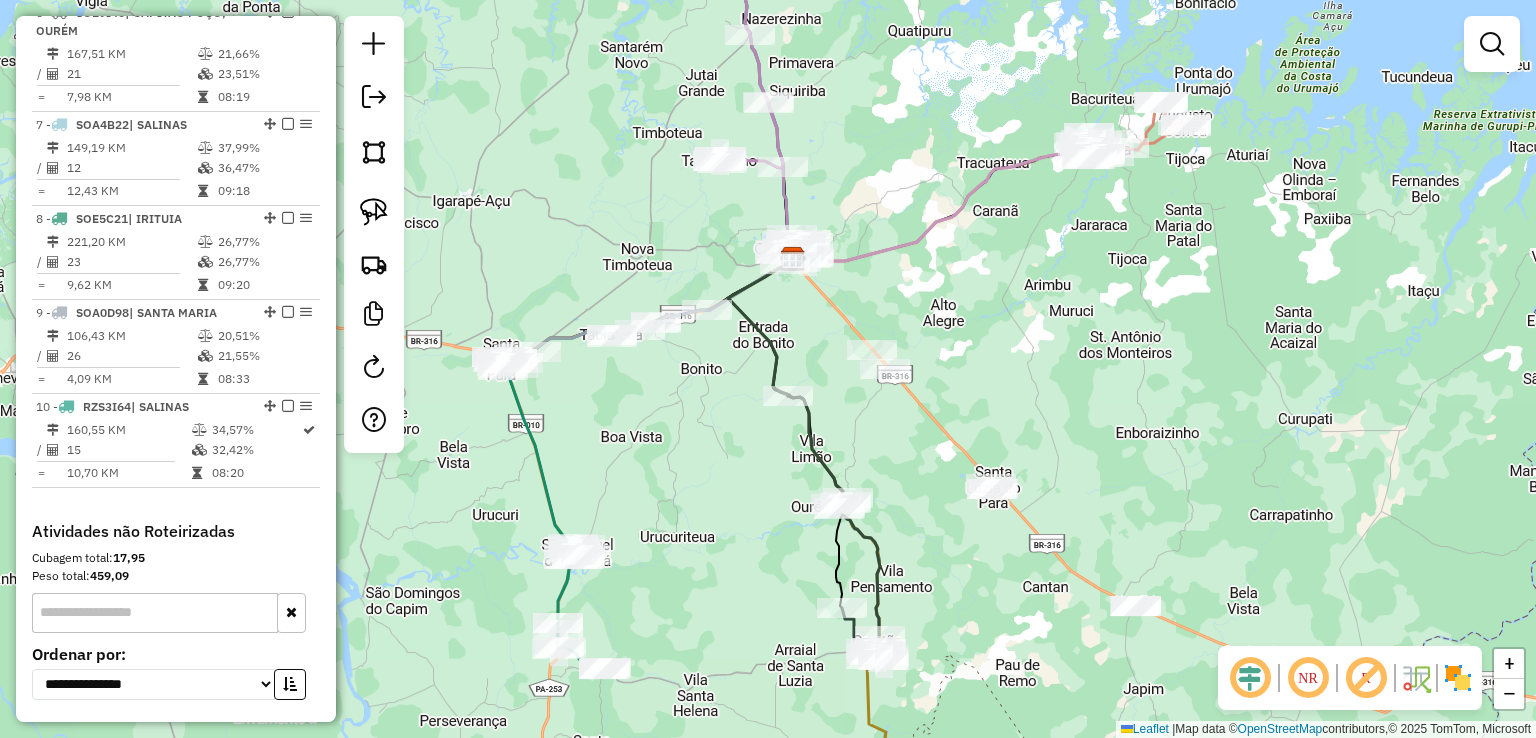 drag, startPoint x: 984, startPoint y: 328, endPoint x: 1069, endPoint y: 456, distance: 153.6522 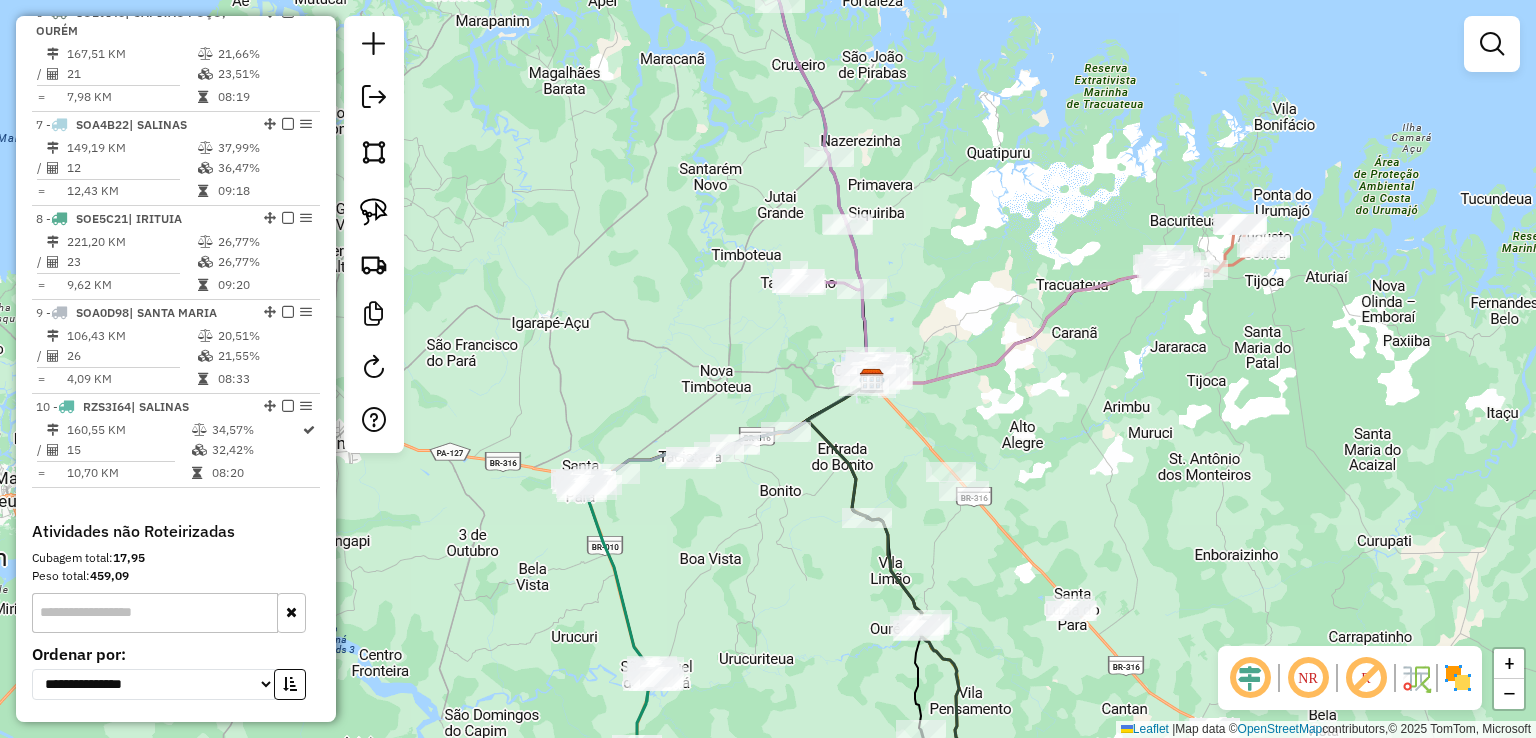 drag, startPoint x: 957, startPoint y: 340, endPoint x: 959, endPoint y: 315, distance: 25.079872 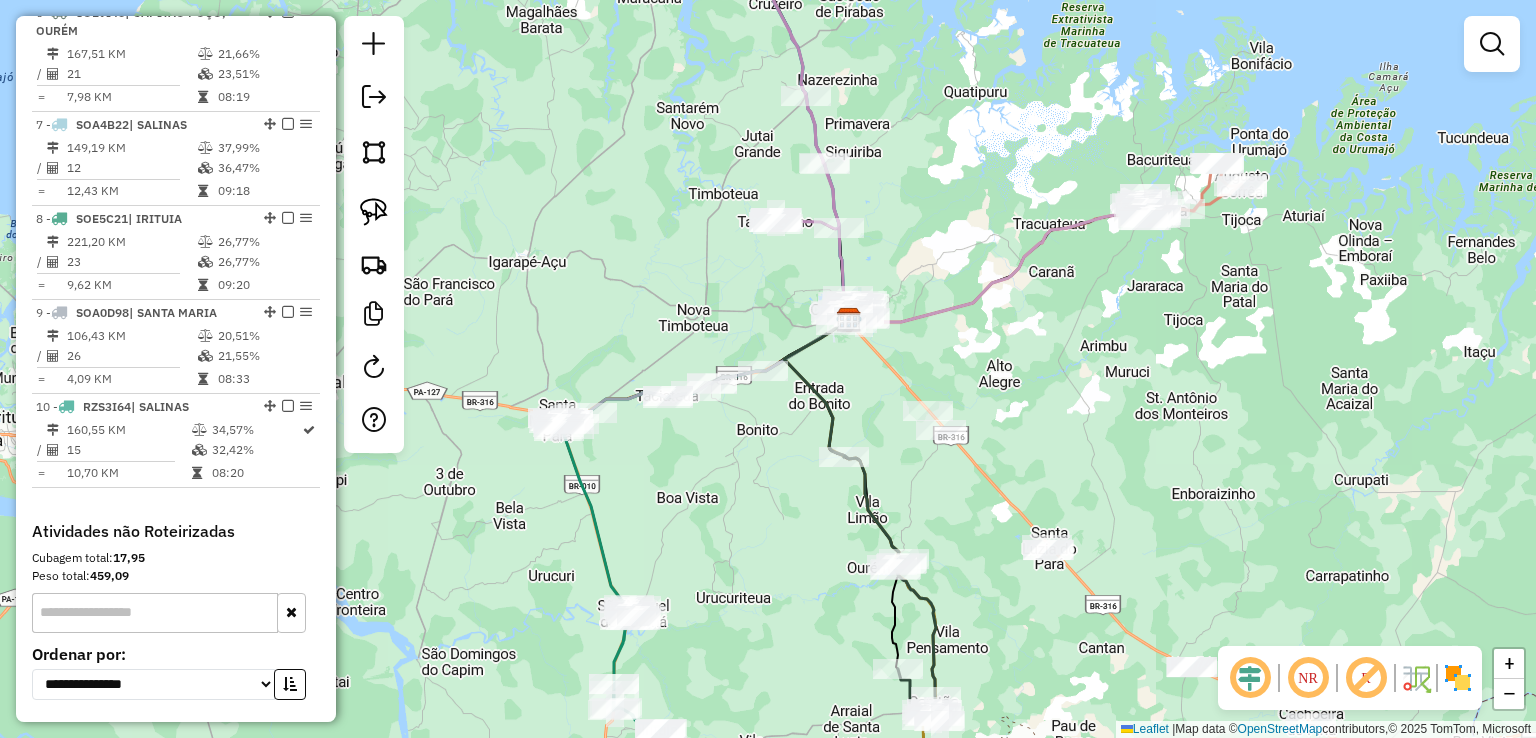 drag, startPoint x: 1031, startPoint y: 306, endPoint x: 980, endPoint y: 372, distance: 83.40863 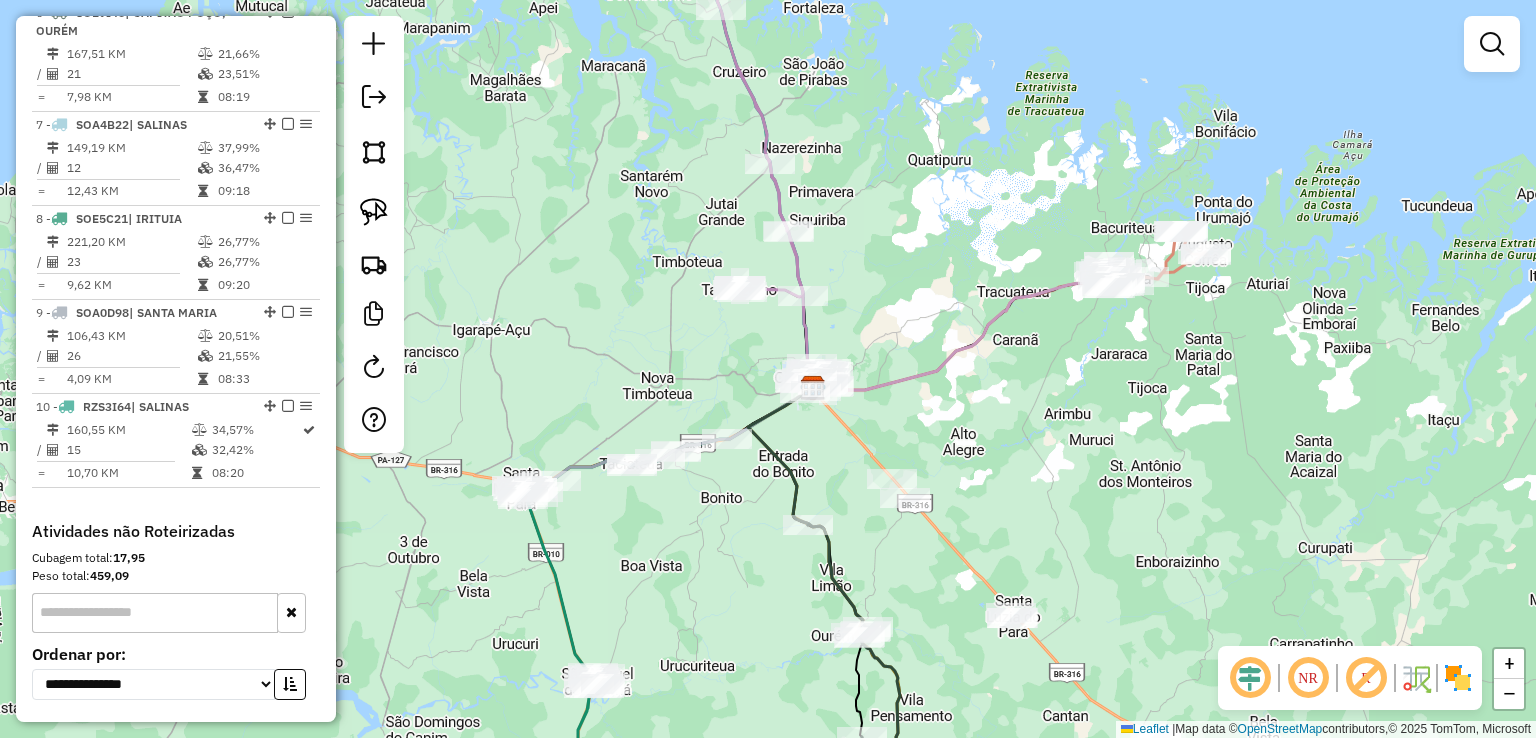 drag, startPoint x: 861, startPoint y: 160, endPoint x: 1006, endPoint y: 471, distance: 343.14136 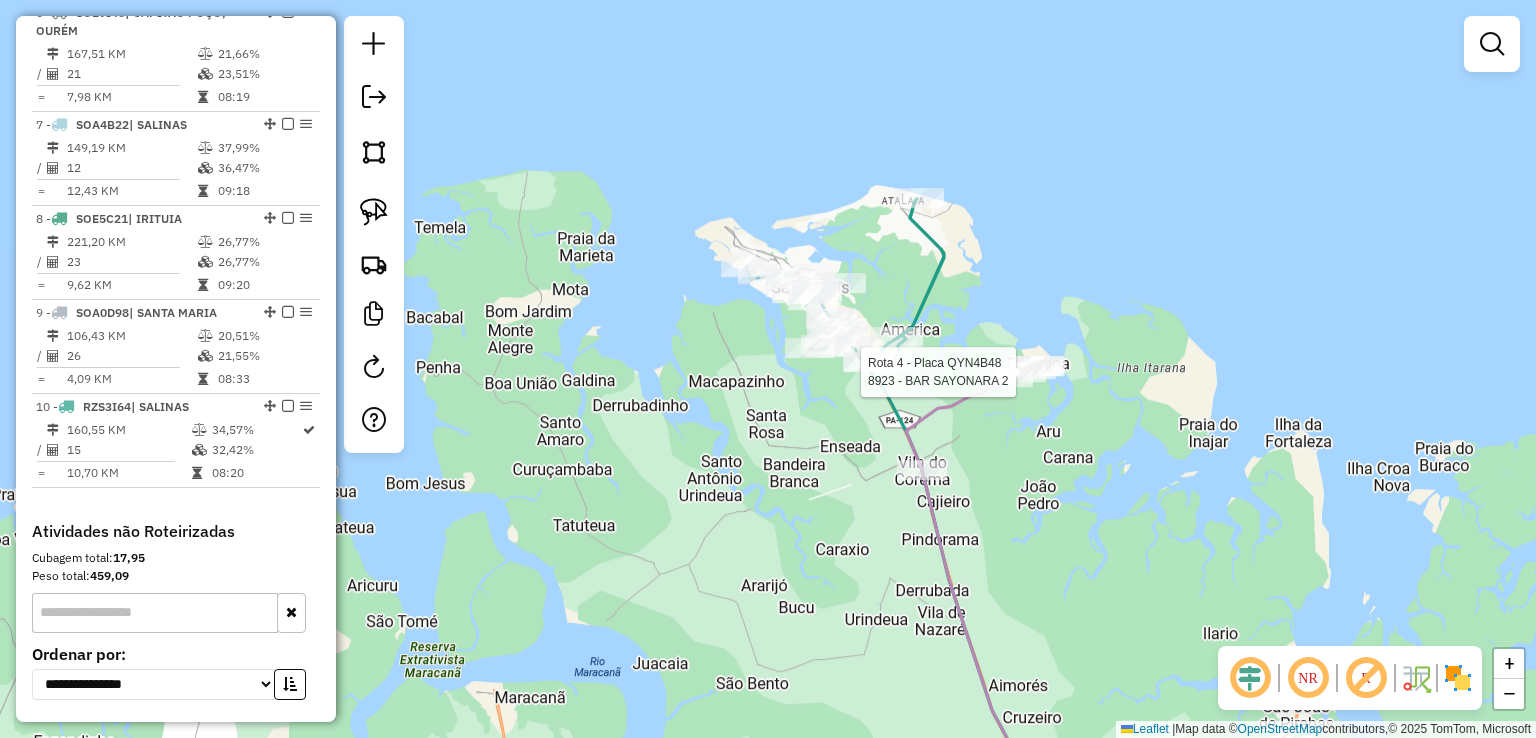 select on "**********" 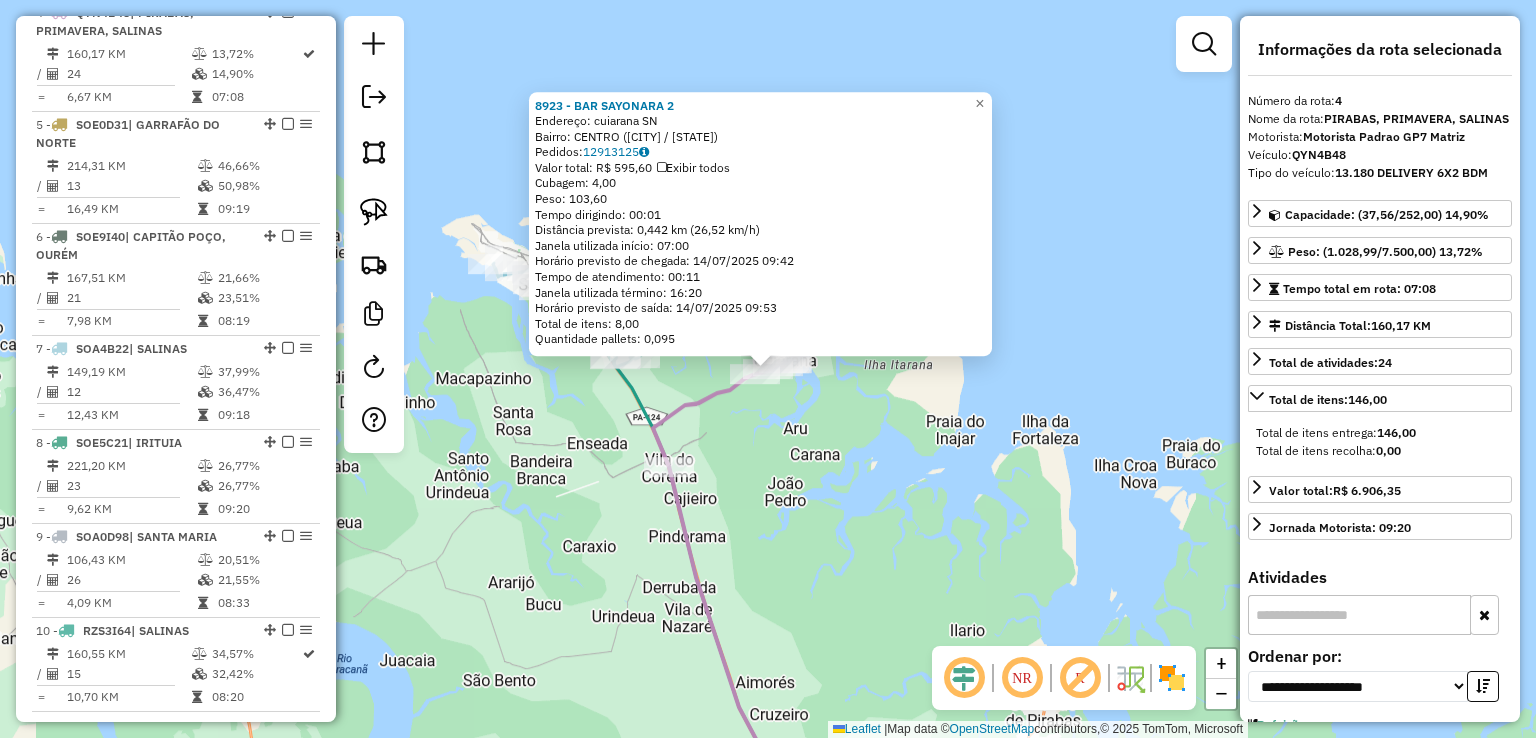 click on "8923 - BAR SAYONARA 2  Endereço:  cuiarana SN   Bairro: CENTRO (SALINOPOLIS / PA)   Pedidos:  12913125   Valor total: R$ 595,60   Exibir todos   Cubagem: 4,00  Peso: 103,60  Tempo dirigindo: 00:01   Distância prevista: 0,442 km (26,52 km/h)   Janela utilizada início: 07:00   Horário previsto de chegada: 14/07/2025 09:42   Tempo de atendimento: 00:11   Janela utilizada término: 16:20   Horário previsto de saída: 14/07/2025 09:53   Total de itens: 8,00   Quantidade pallets: 0,095  × Janela de atendimento Grade de atendimento Capacidade Transportadoras Veículos Cliente Pedidos  Rotas Selecione os dias de semana para filtrar as janelas de atendimento  Seg   Ter   Qua   Qui   Sex   Sáb   Dom  Informe o período da janela de atendimento: De: Até:  Filtrar exatamente a janela do cliente  Considerar janela de atendimento padrão  Selecione os dias de semana para filtrar as grades de atendimento  Seg   Ter   Qua   Qui   Sex   Sáb   Dom   Considerar clientes sem dia de atendimento cadastrado  Peso mínimo:" 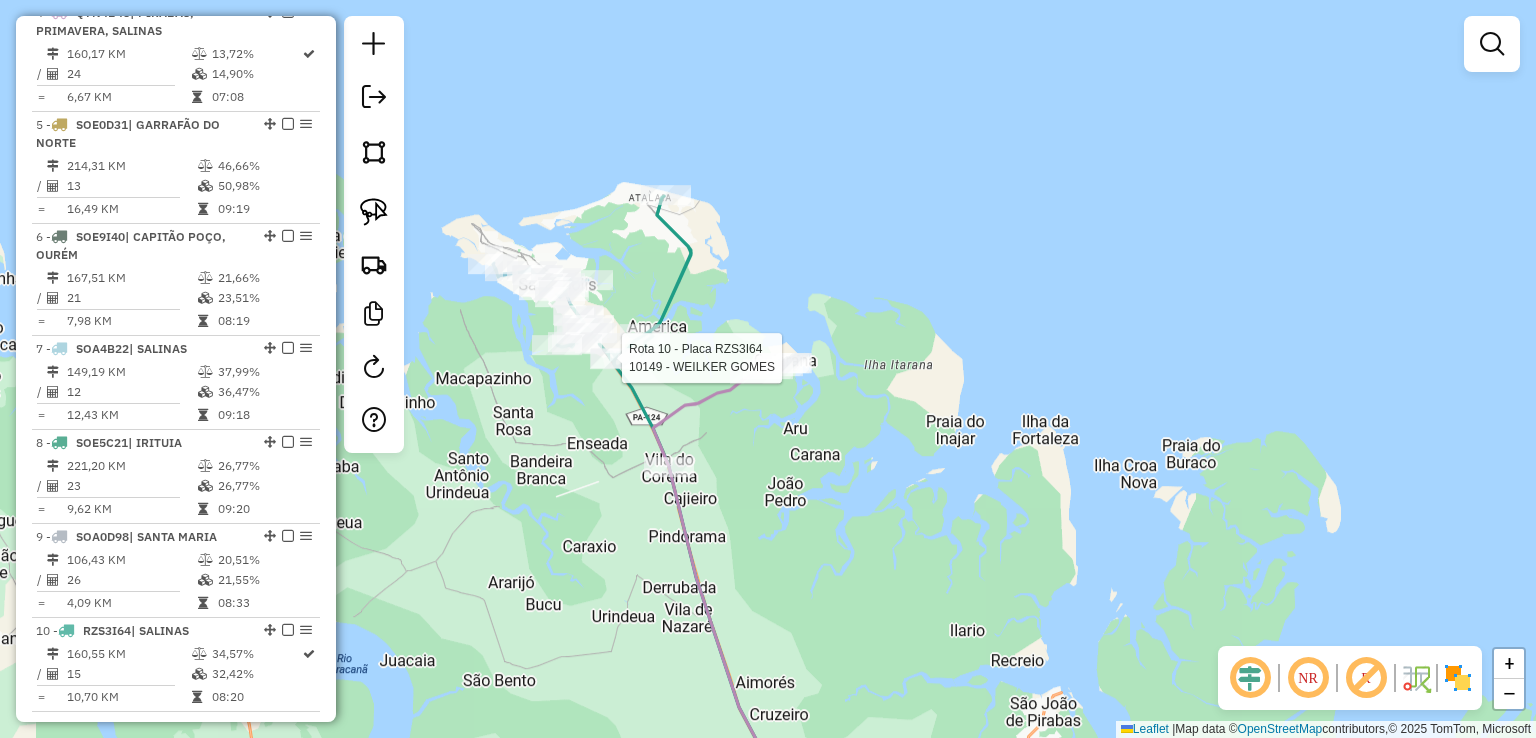 select on "**********" 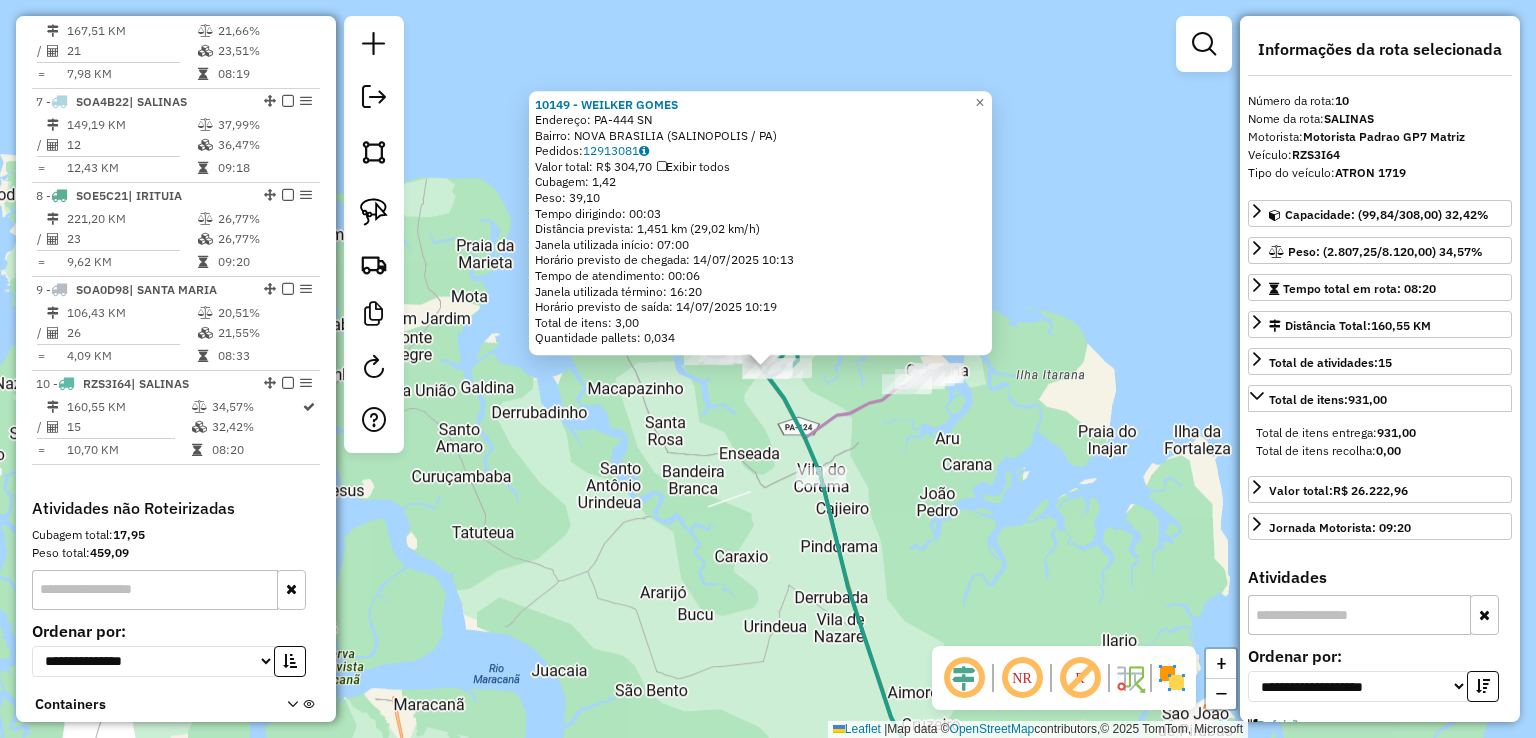 scroll, scrollTop: 1446, scrollLeft: 0, axis: vertical 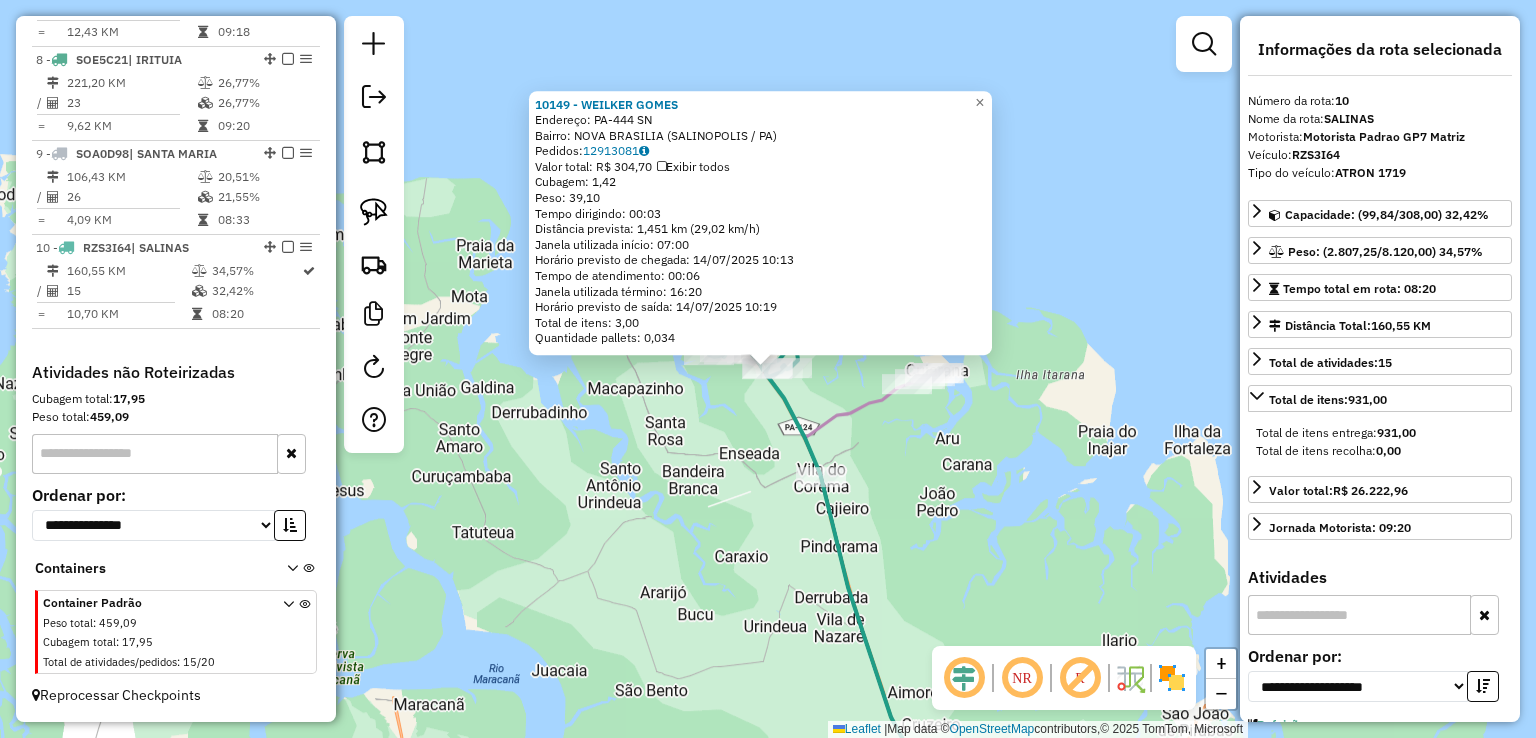 drag, startPoint x: 1038, startPoint y: 587, endPoint x: 776, endPoint y: 313, distance: 379.10422 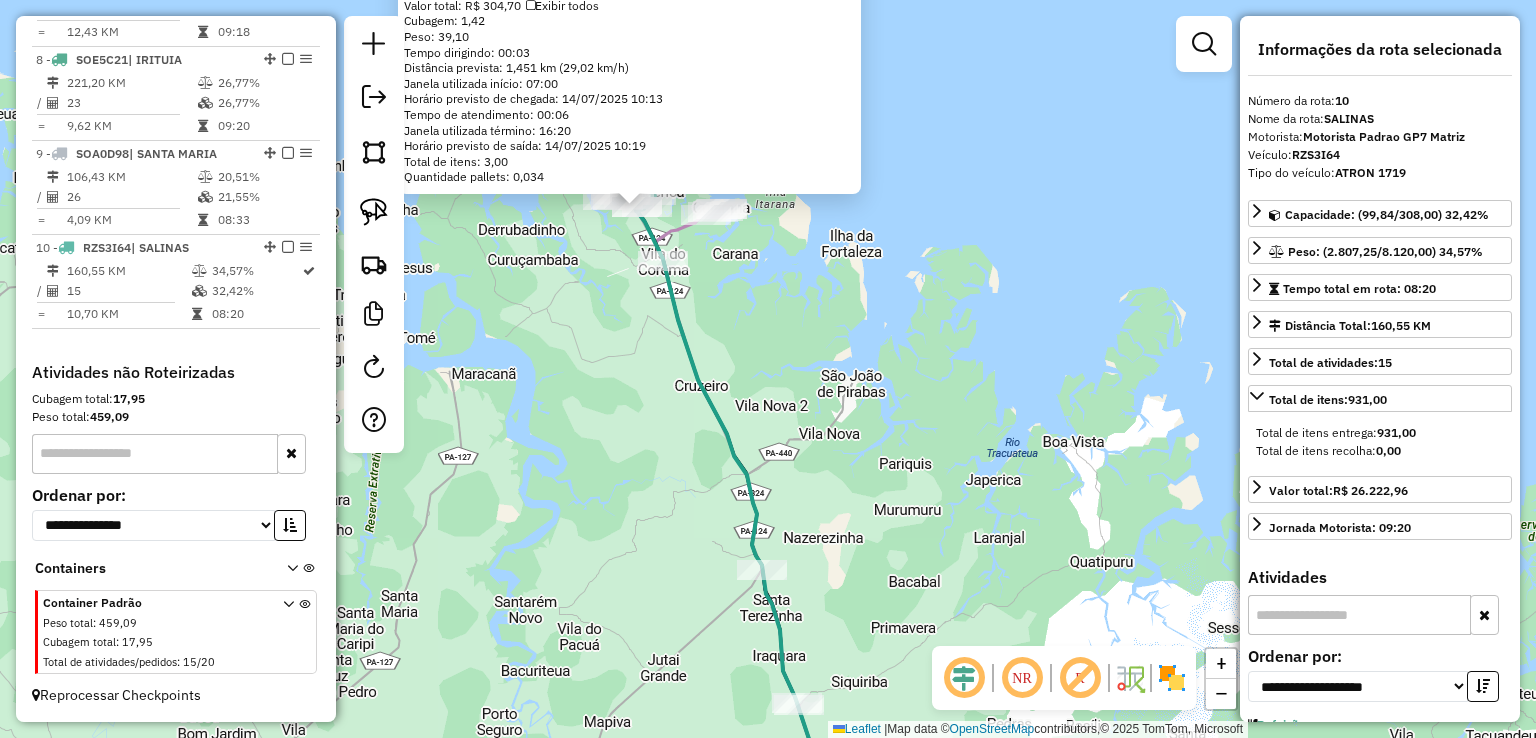 drag, startPoint x: 905, startPoint y: 416, endPoint x: 624, endPoint y: 54, distance: 458.26303 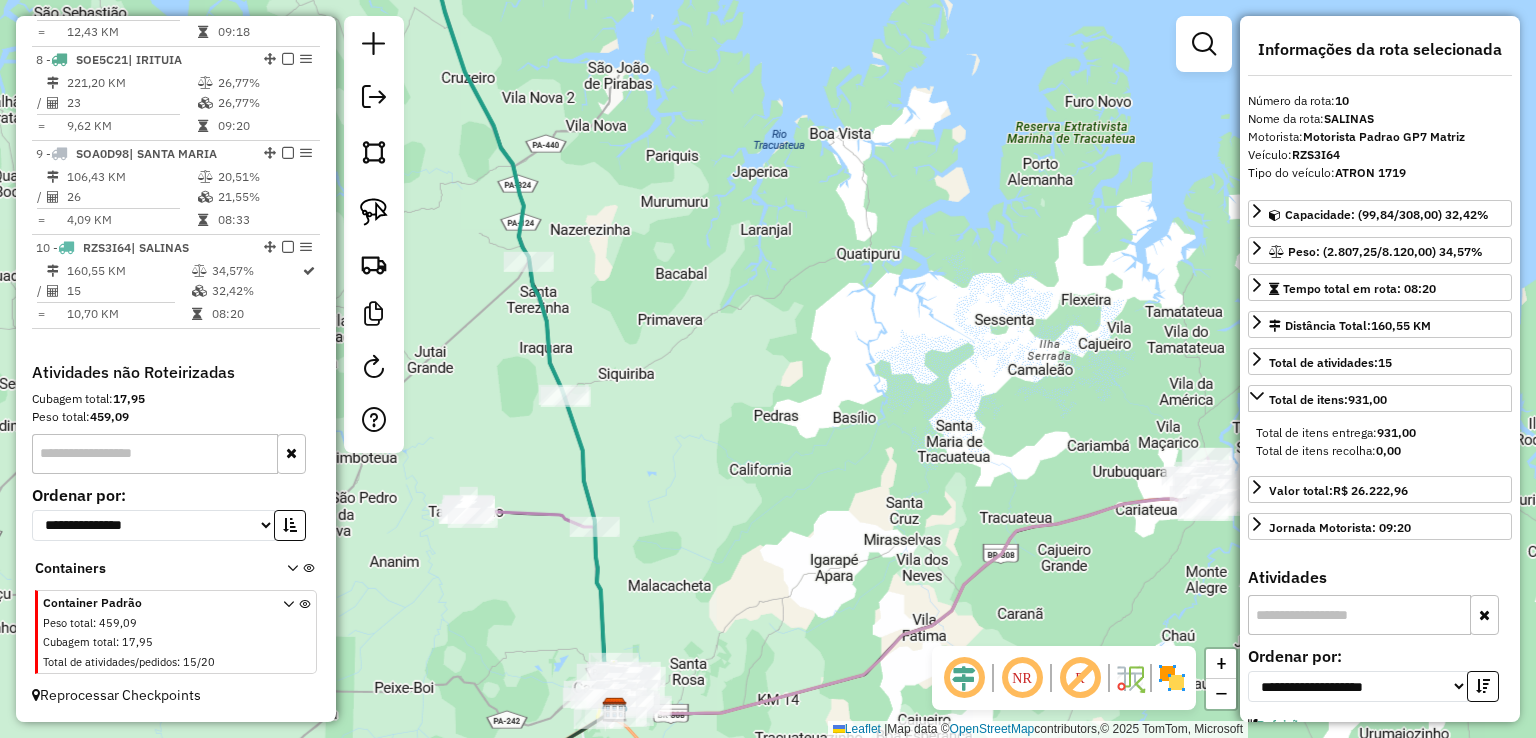 drag, startPoint x: 1000, startPoint y: 355, endPoint x: 782, endPoint y: 153, distance: 297.20026 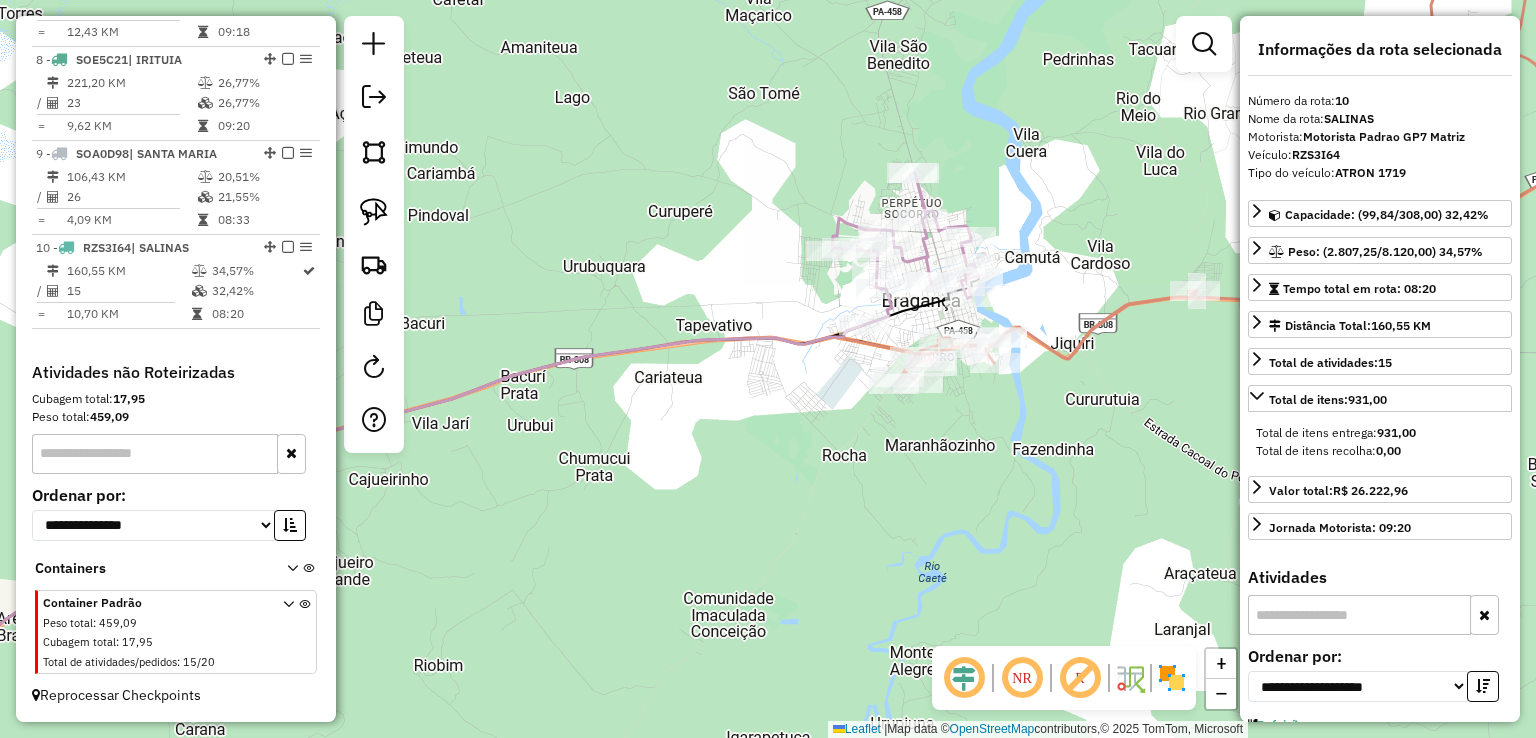 click on "Rota 2 - Placa QYN4C68  726 - SUP. SOUSA (FL01) Rota 2 - Placa QYN4C68  4403 - Merc E Dep Pereira 10149 - WEILKER  GOMES  Endereço:  PA-444 SN   Bairro: NOVA BRASILIA (SALINOPOLIS / PA)   Pedidos:  12913081   Valor total: R$ 304,70   Exibir todos   Cubagem: 1,42  Peso: 39,10  Tempo dirigindo: 00:03   Distância prevista: 1,451 km (29,02 km/h)   Janela utilizada início: 07:00   Horário previsto de chegada: 14/07/2025 10:13   Tempo de atendimento: 00:06   Janela utilizada término: 16:20   Horário previsto de saída: 14/07/2025 10:19   Total de itens: 3,00   Quantidade pallets: 0,034  × Janela de atendimento Grade de atendimento Capacidade Transportadoras Veículos Cliente Pedidos  Rotas Selecione os dias de semana para filtrar as janelas de atendimento  Seg   Ter   Qua   Qui   Sex   Sáb   Dom  Informe o período da janela de atendimento: De: Até:  Filtrar exatamente a janela do cliente  Considerar janela de atendimento padrão  Selecione os dias de semana para filtrar as grades de atendimento  Seg  De:" 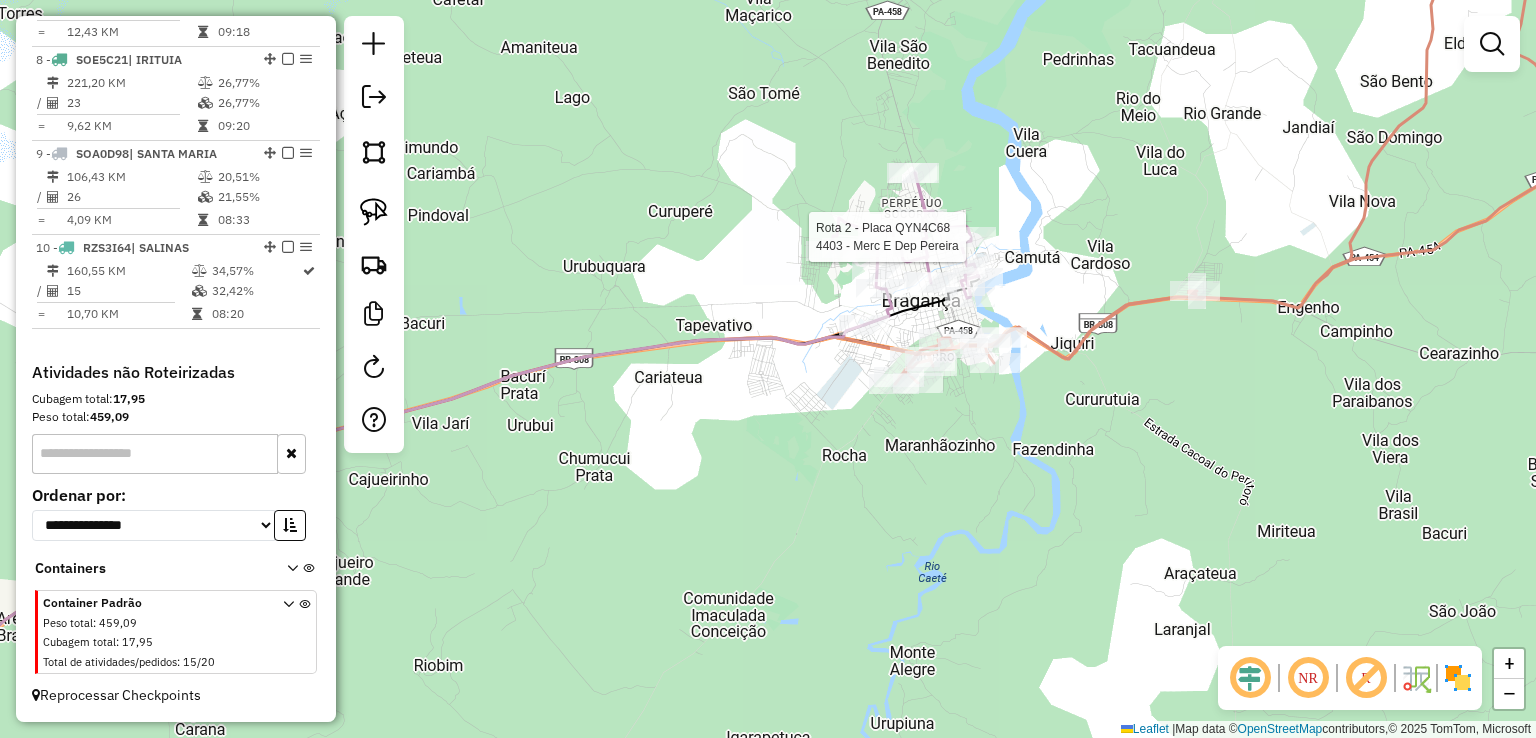select on "**********" 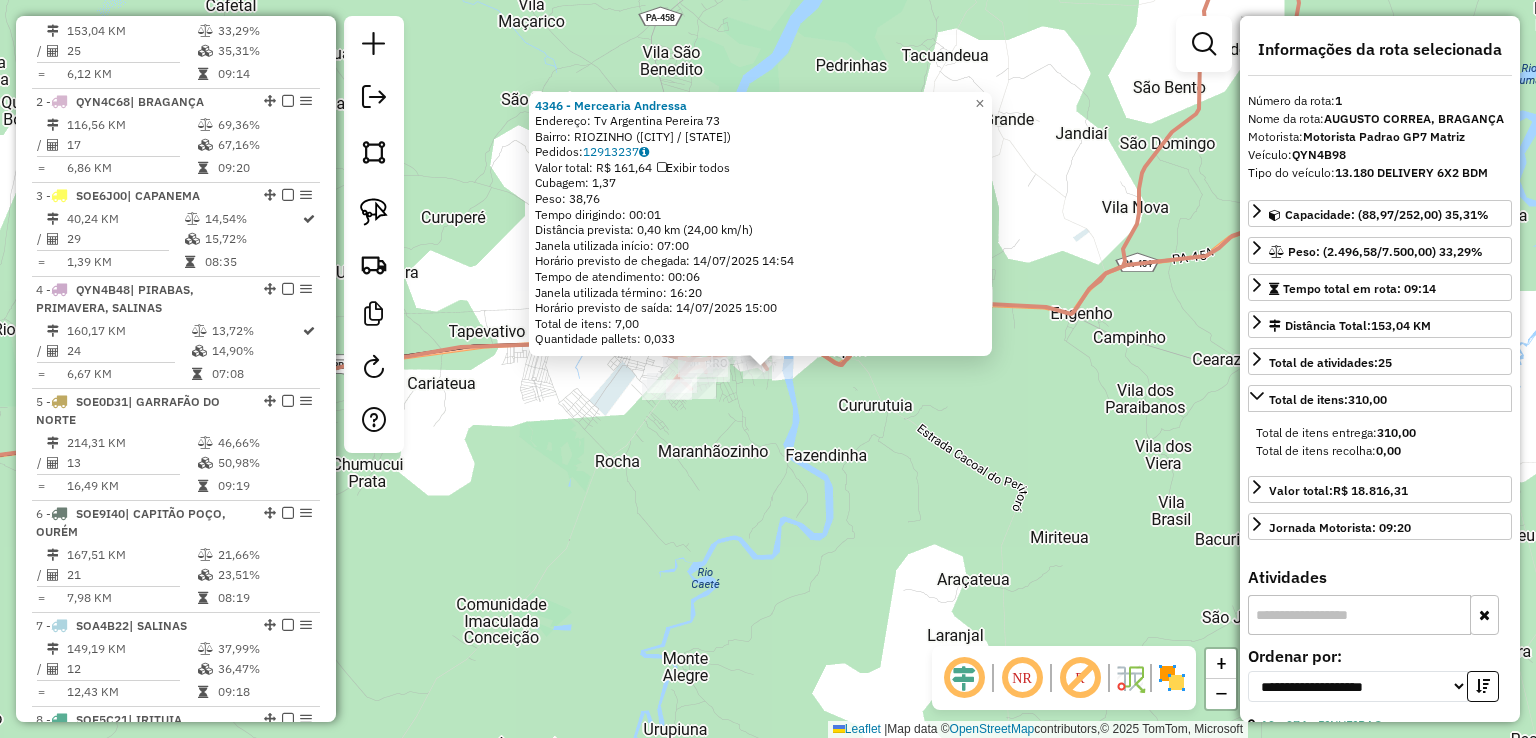 scroll, scrollTop: 748, scrollLeft: 0, axis: vertical 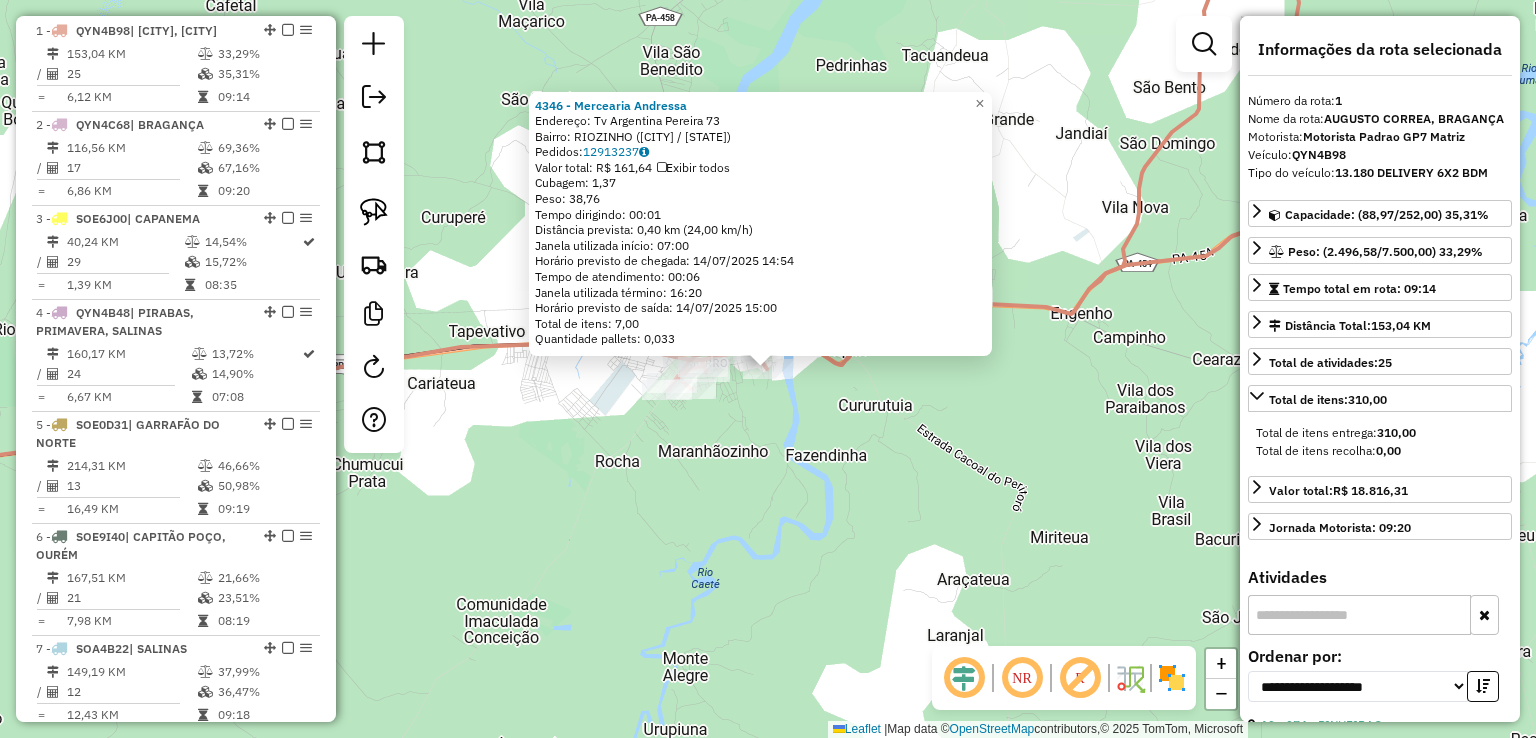 drag, startPoint x: 712, startPoint y: 521, endPoint x: 884, endPoint y: 511, distance: 172.29045 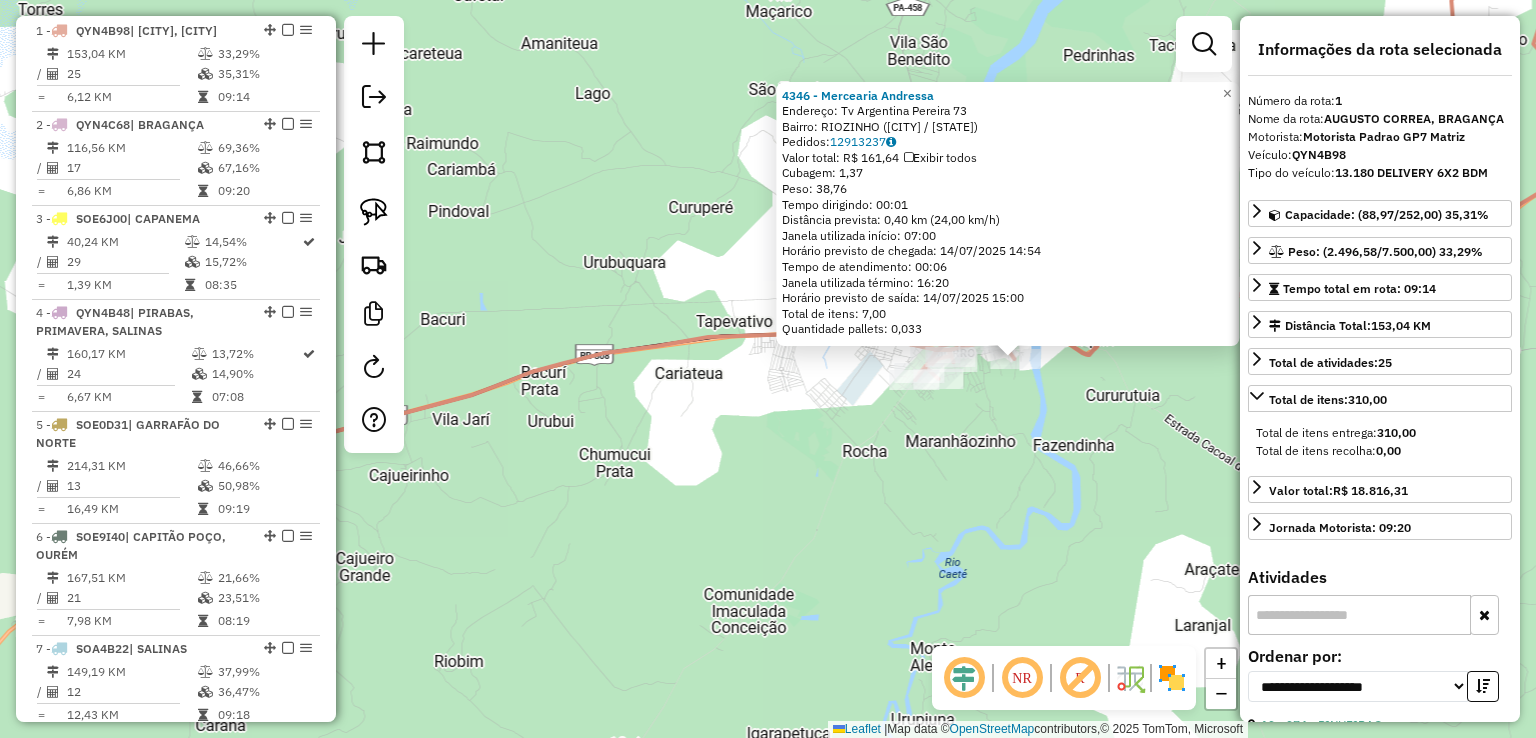 click on "4346 - Mercearia Andressa  Endereço:  Tv Argentina Pereira 73   Bairro: RIOZINHO (BRAGANCA / PA)   Pedidos:  12913237   Valor total: R$ 161,64   Exibir todos   Cubagem: 1,37  Peso: 38,76  Tempo dirigindo: 00:01   Distância prevista: 0,40 km (24,00 km/h)   Janela utilizada início: 07:00   Horário previsto de chegada: 14/07/2025 14:54   Tempo de atendimento: 00:06   Janela utilizada término: 16:20   Horário previsto de saída: 14/07/2025 15:00   Total de itens: 7,00   Quantidade pallets: 0,033  × Janela de atendimento Grade de atendimento Capacidade Transportadoras Veículos Cliente Pedidos  Rotas Selecione os dias de semana para filtrar as janelas de atendimento  Seg   Ter   Qua   Qui   Sex   Sáb   Dom  Informe o período da janela de atendimento: De: Até:  Filtrar exatamente a janela do cliente  Considerar janela de atendimento padrão  Selecione os dias de semana para filtrar as grades de atendimento  Seg   Ter   Qua   Qui   Sex   Sáb   Dom   Considerar clientes sem dia de atendimento cadastrado +" 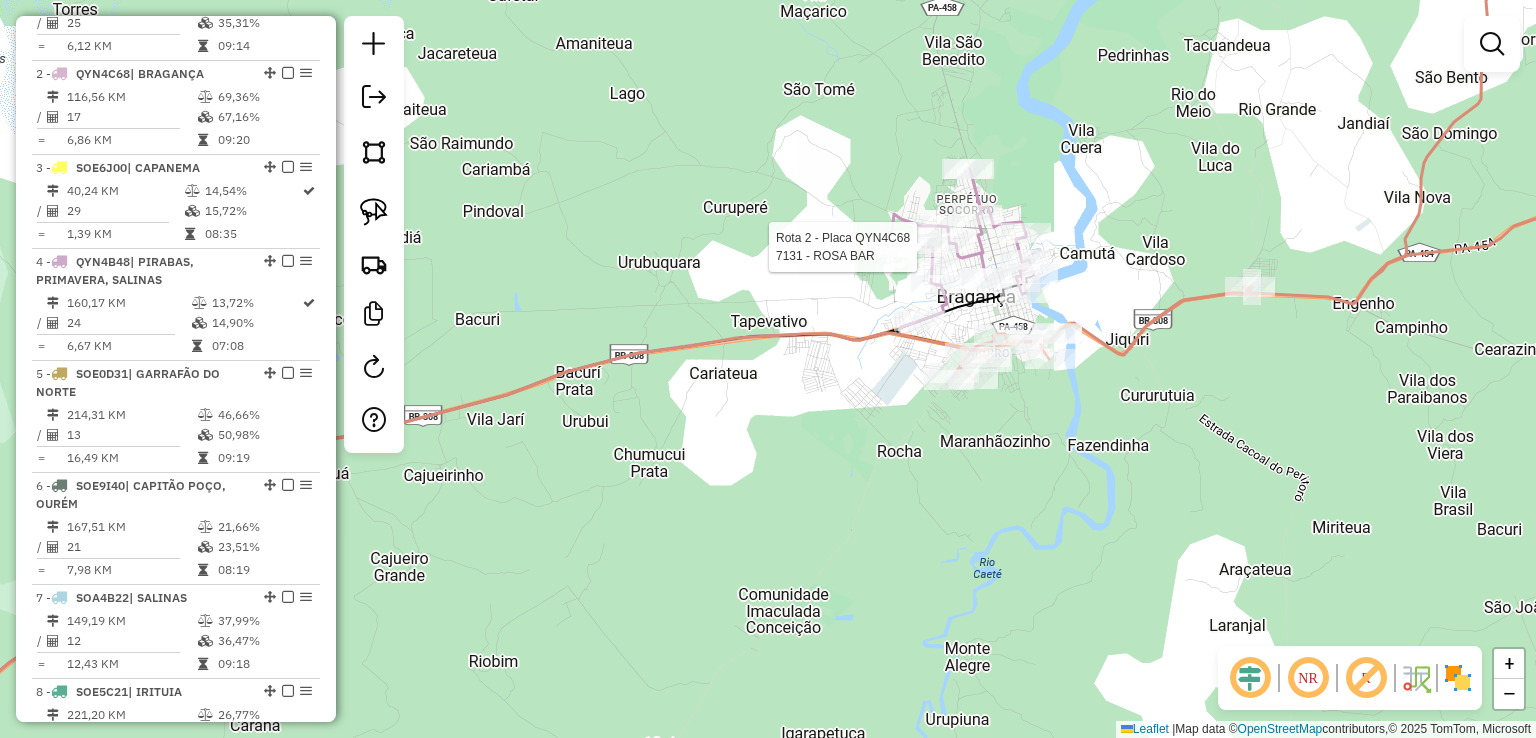 select on "**********" 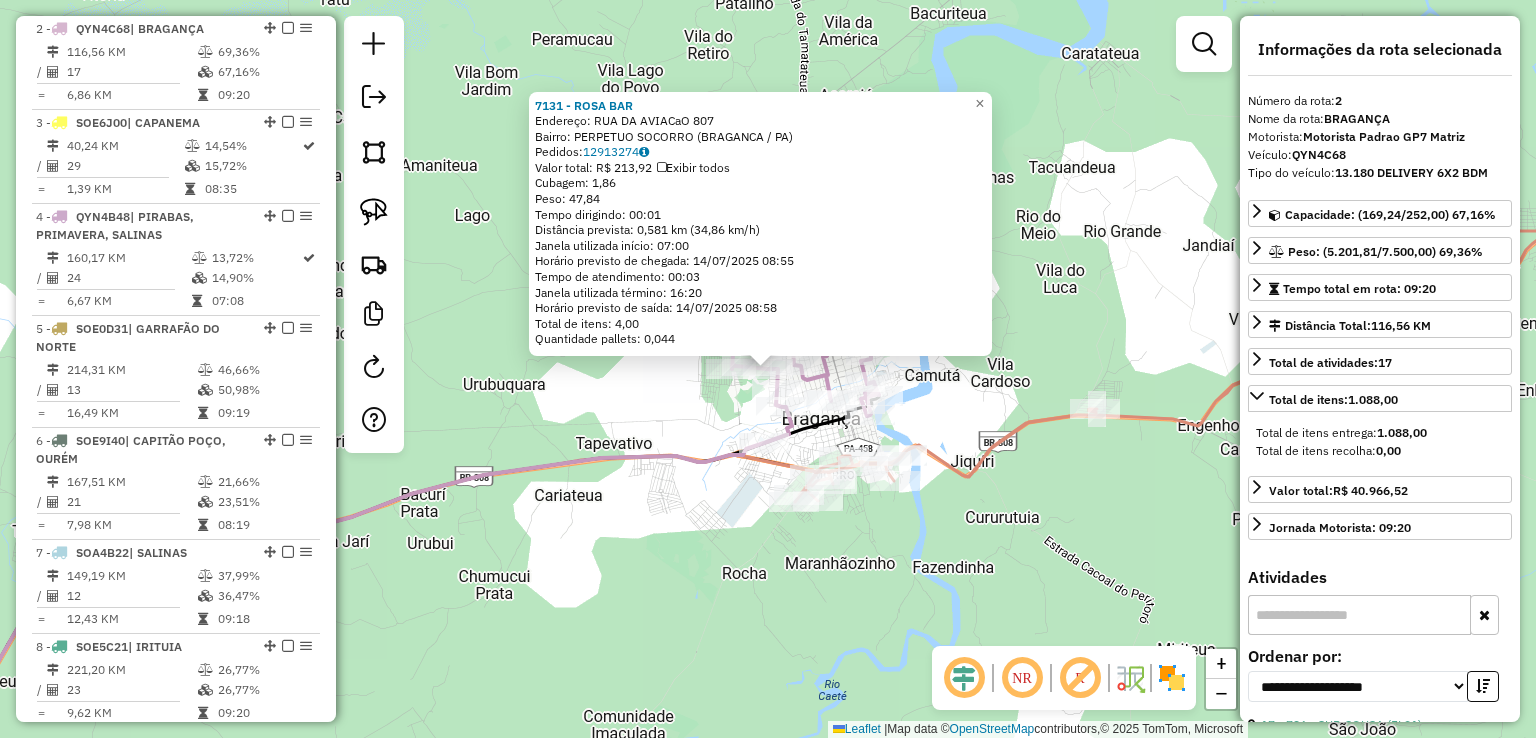 scroll, scrollTop: 860, scrollLeft: 0, axis: vertical 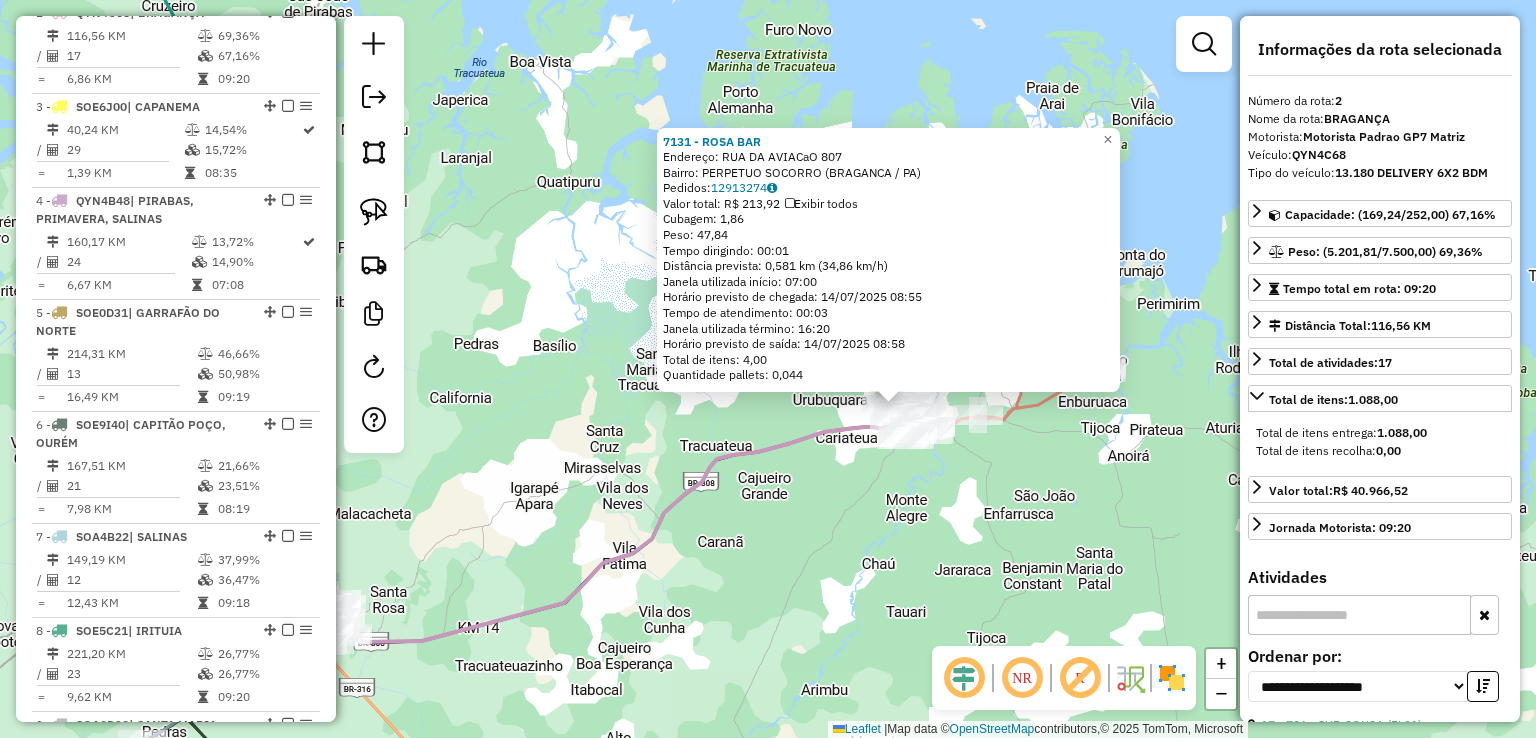 click on "7131 - ROSA BAR  Endereço:  RUA DA AVIACaO 807   Bairro: PERPETUO SOCORRO (BRAGANCA / PA)   Pedidos:  12913274   Valor total: R$ 213,92   Exibir todos   Cubagem: 1,86  Peso: 47,84  Tempo dirigindo: 00:01   Distância prevista: 0,581 km (34,86 km/h)   Janela utilizada início: 07:00   Horário previsto de chegada: 14/07/2025 08:55   Tempo de atendimento: 00:03   Janela utilizada término: 16:20   Horário previsto de saída: 14/07/2025 08:58   Total de itens: 4,00   Quantidade pallets: 0,044  × Janela de atendimento Grade de atendimento Capacidade Transportadoras Veículos Cliente Pedidos  Rotas Selecione os dias de semana para filtrar as janelas de atendimento  Seg   Ter   Qua   Qui   Sex   Sáb   Dom  Informe o período da janela de atendimento: De: Até:  Filtrar exatamente a janela do cliente  Considerar janela de atendimento padrão  Selecione os dias de semana para filtrar as grades de atendimento  Seg   Ter   Qua   Qui   Sex   Sáb   Dom   Considerar clientes sem dia de atendimento cadastrado  De:  +" 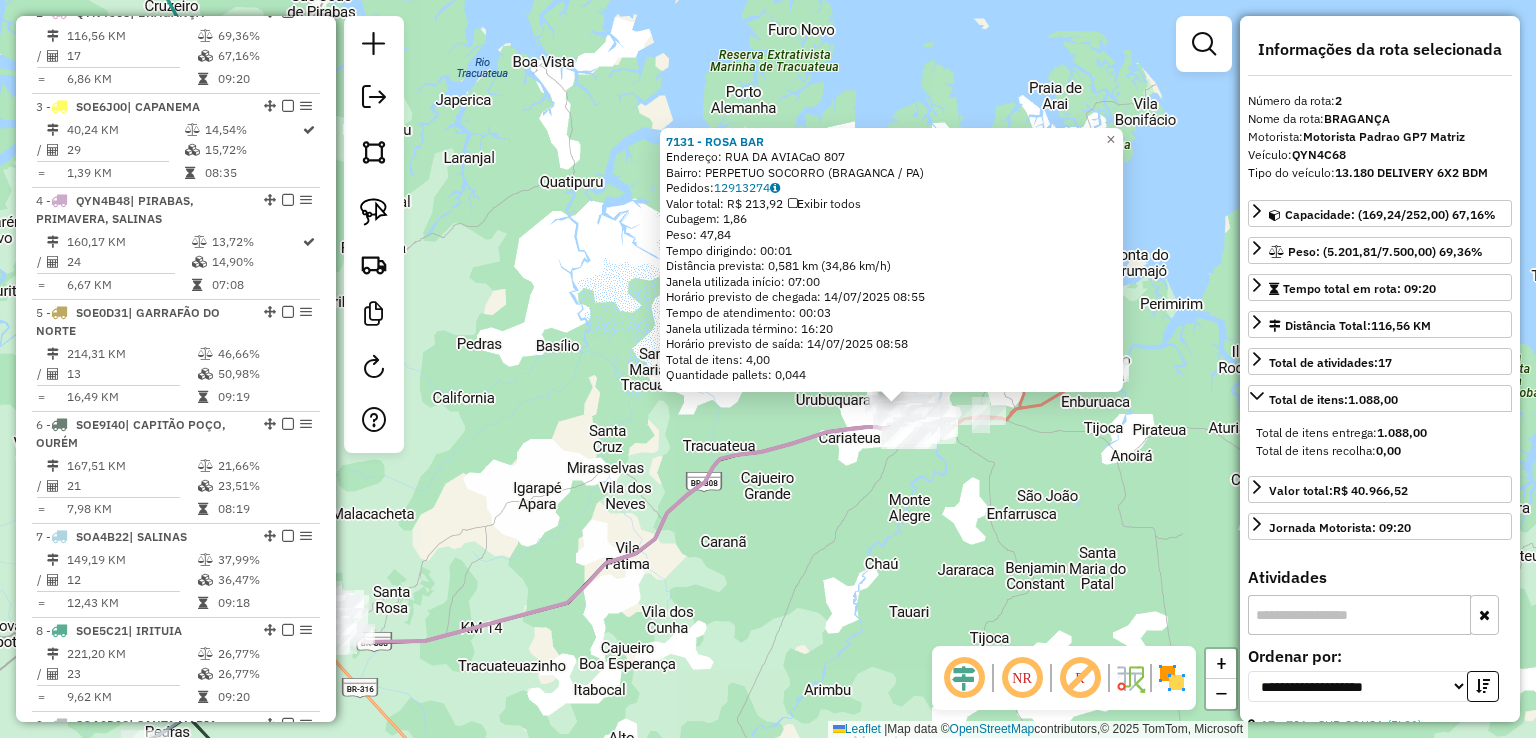 drag, startPoint x: 914, startPoint y: 529, endPoint x: 932, endPoint y: 524, distance: 18.681541 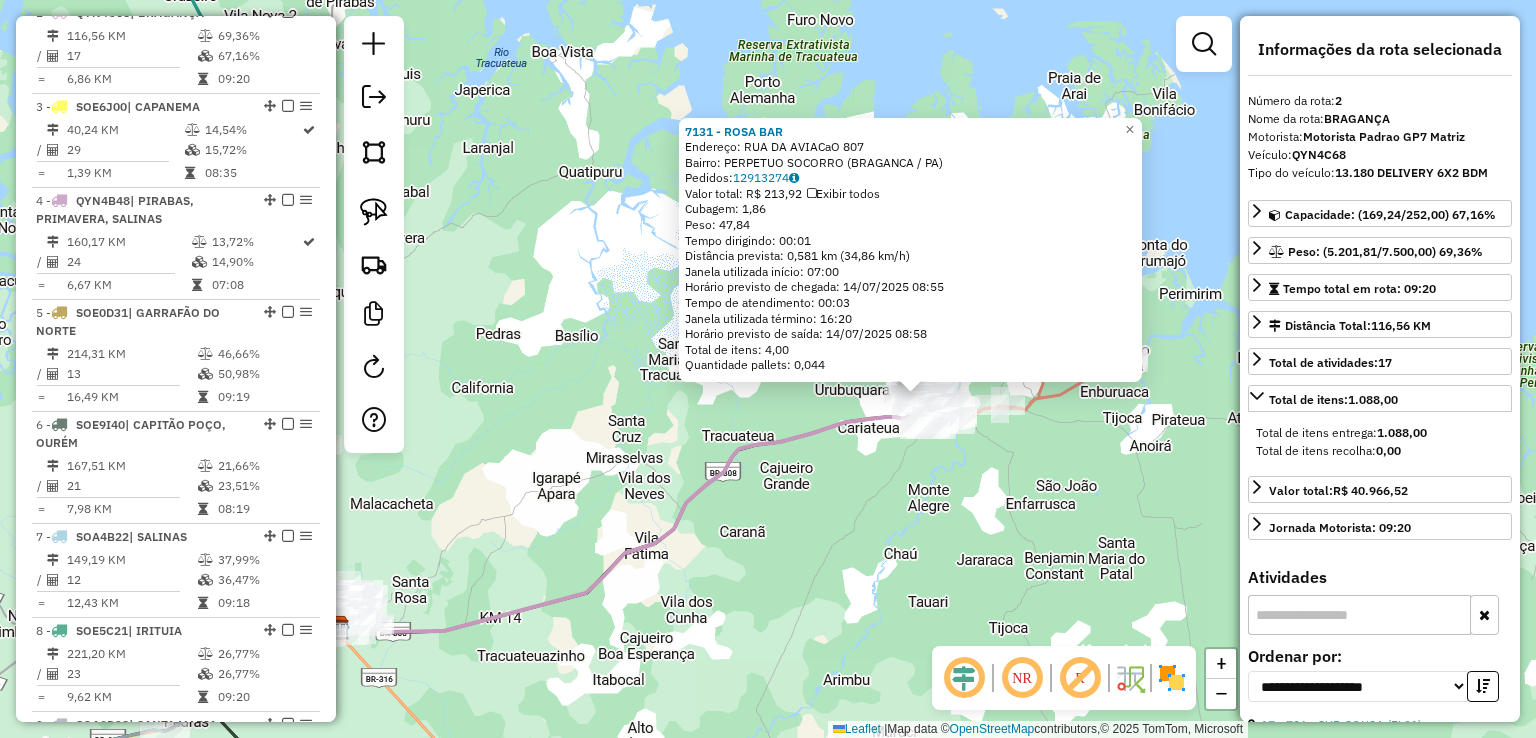 drag, startPoint x: 1049, startPoint y: 495, endPoint x: 1059, endPoint y: 490, distance: 11.18034 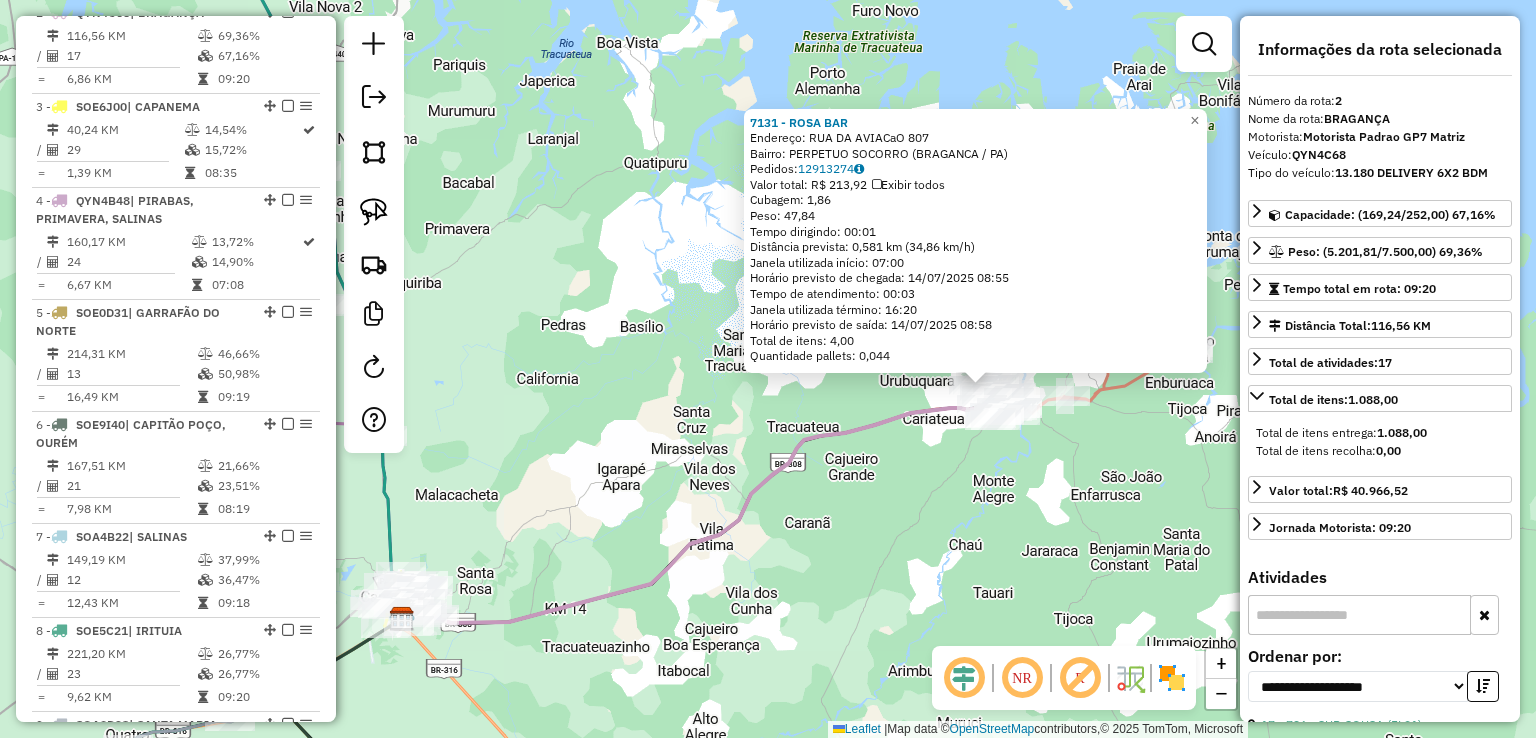 drag, startPoint x: 895, startPoint y: 479, endPoint x: 923, endPoint y: 445, distance: 44.04543 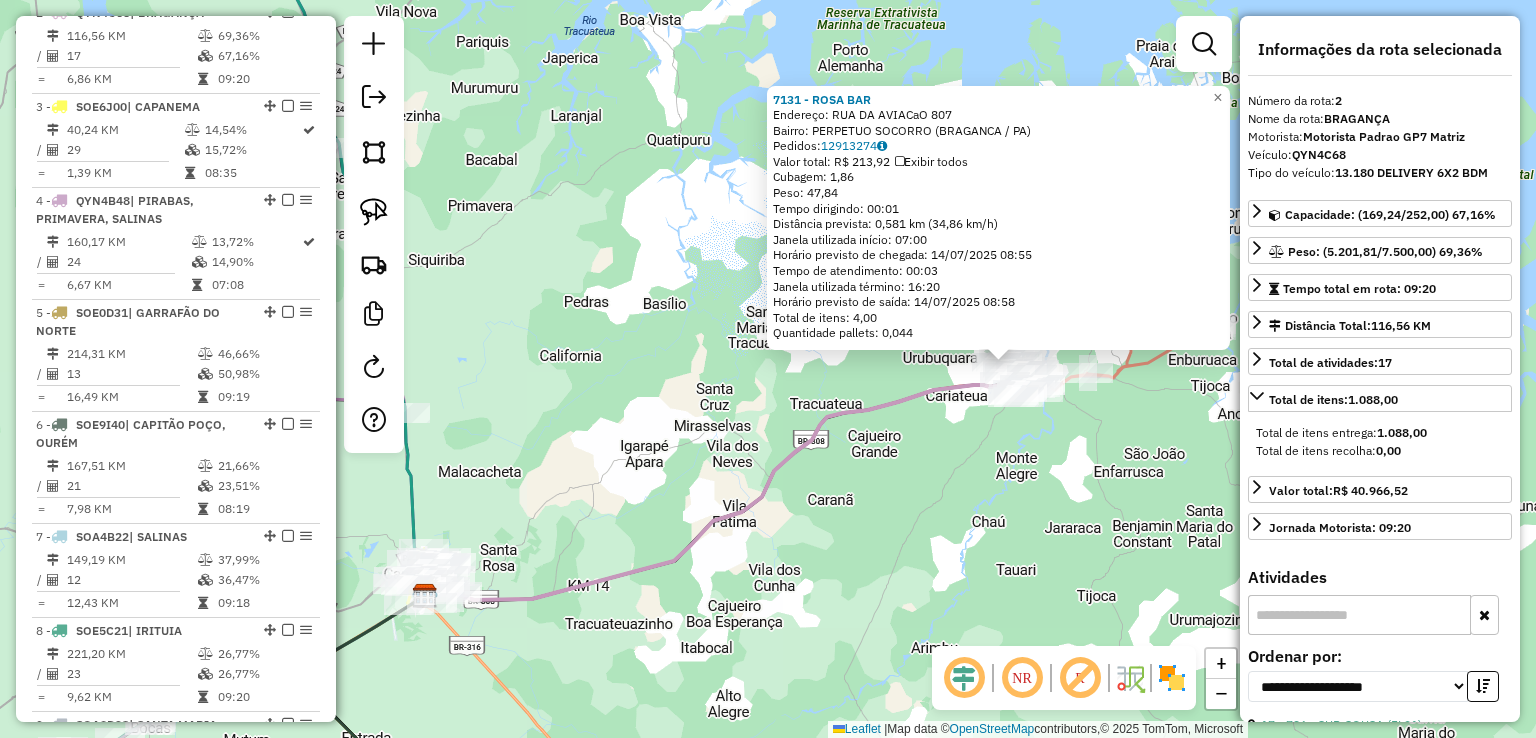 drag, startPoint x: 684, startPoint y: 349, endPoint x: 766, endPoint y: 53, distance: 307.14816 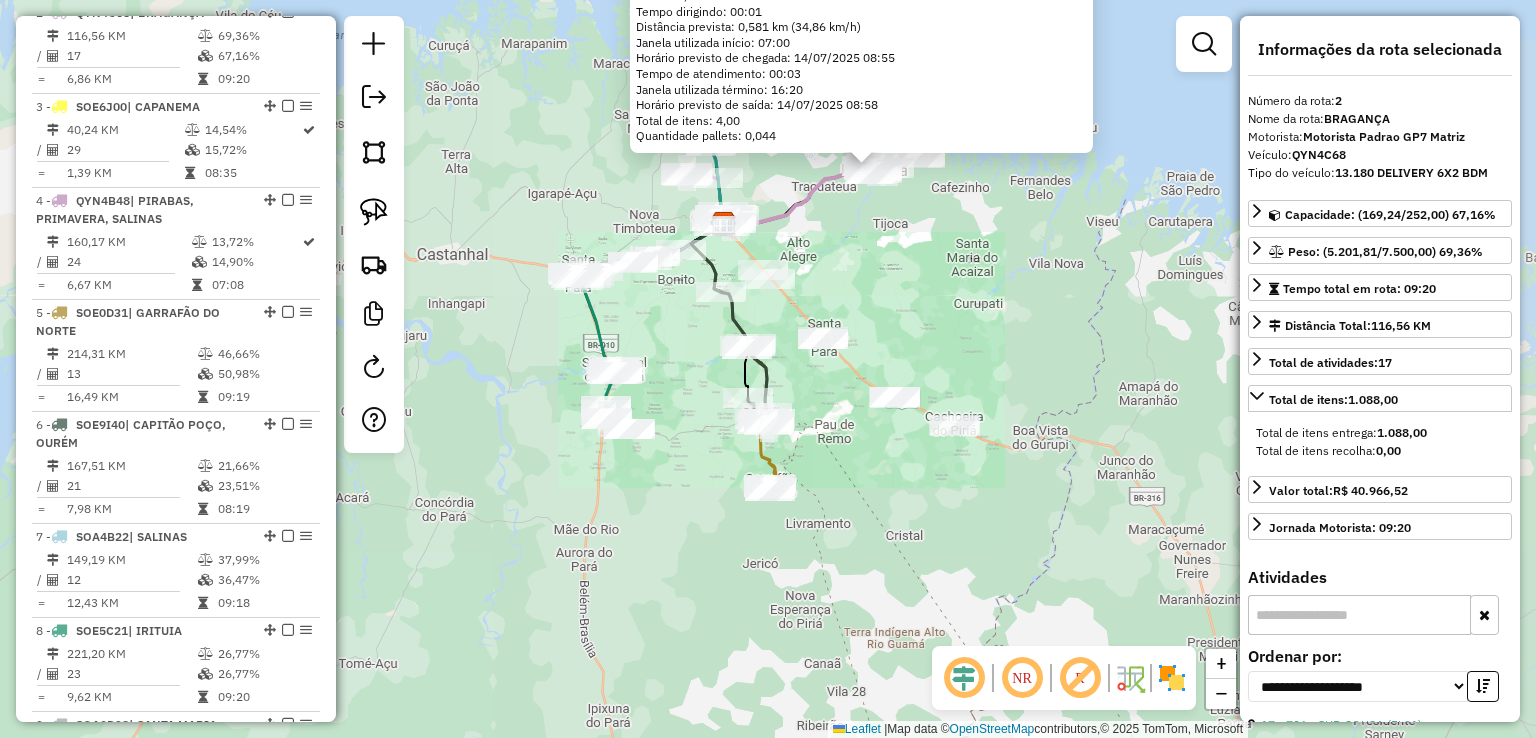 click on "7131 - ROSA BAR  Endereço:  RUA DA AVIACaO 807   Bairro: PERPETUO SOCORRO (BRAGANCA / PA)   Pedidos:  12913274   Valor total: R$ 213,92   Exibir todos   Cubagem: 1,86  Peso: 47,84  Tempo dirigindo: 00:01   Distância prevista: 0,581 km (34,86 km/h)   Janela utilizada início: 07:00   Horário previsto de chegada: 14/07/2025 08:55   Tempo de atendimento: 00:03   Janela utilizada término: 16:20   Horário previsto de saída: 14/07/2025 08:58   Total de itens: 4,00   Quantidade pallets: 0,044  × Janela de atendimento Grade de atendimento Capacidade Transportadoras Veículos Cliente Pedidos  Rotas Selecione os dias de semana para filtrar as janelas de atendimento  Seg   Ter   Qua   Qui   Sex   Sáb   Dom  Informe o período da janela de atendimento: De: Até:  Filtrar exatamente a janela do cliente  Considerar janela de atendimento padrão  Selecione os dias de semana para filtrar as grades de atendimento  Seg   Ter   Qua   Qui   Sex   Sáb   Dom   Considerar clientes sem dia de atendimento cadastrado  De:  +" 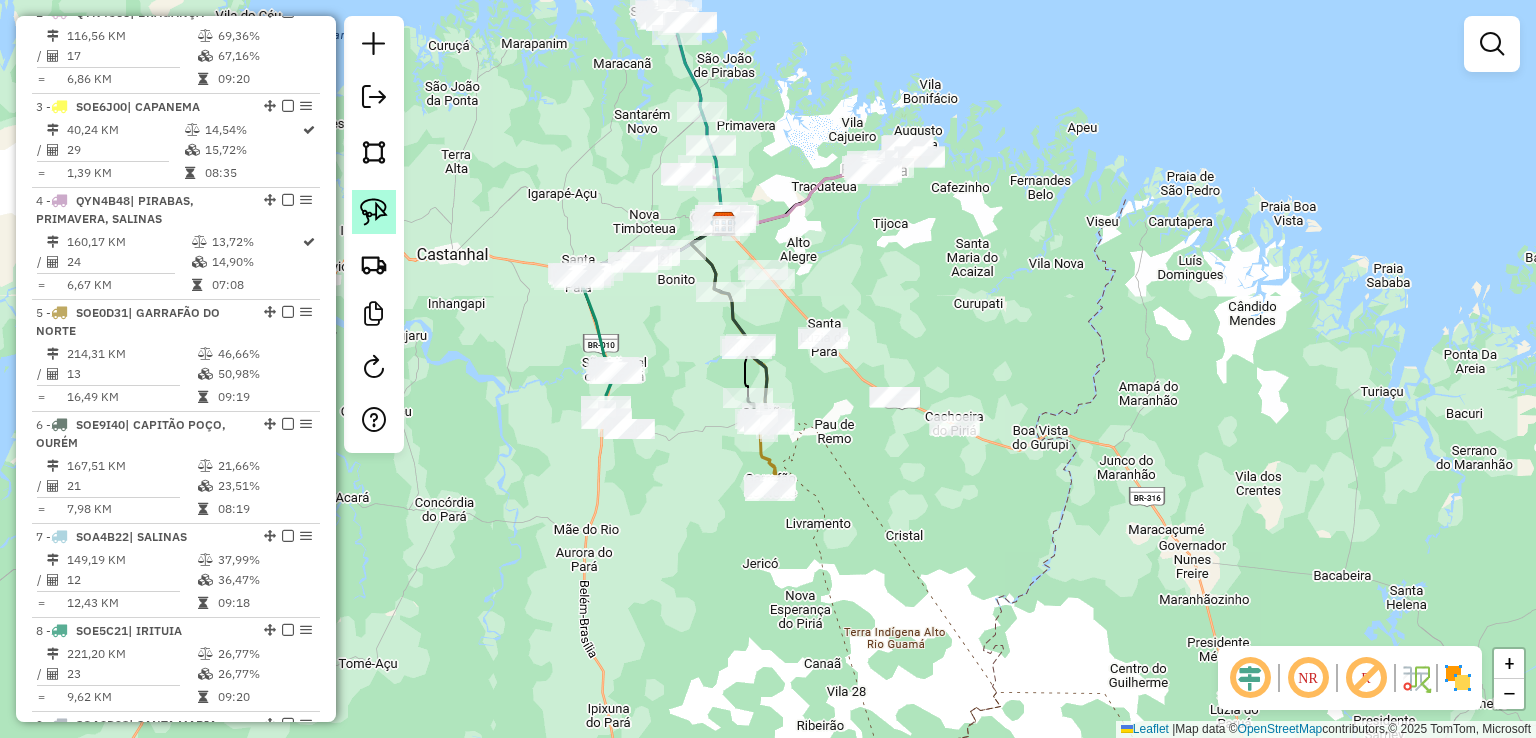 drag, startPoint x: 373, startPoint y: 217, endPoint x: 515, endPoint y: 245, distance: 144.73424 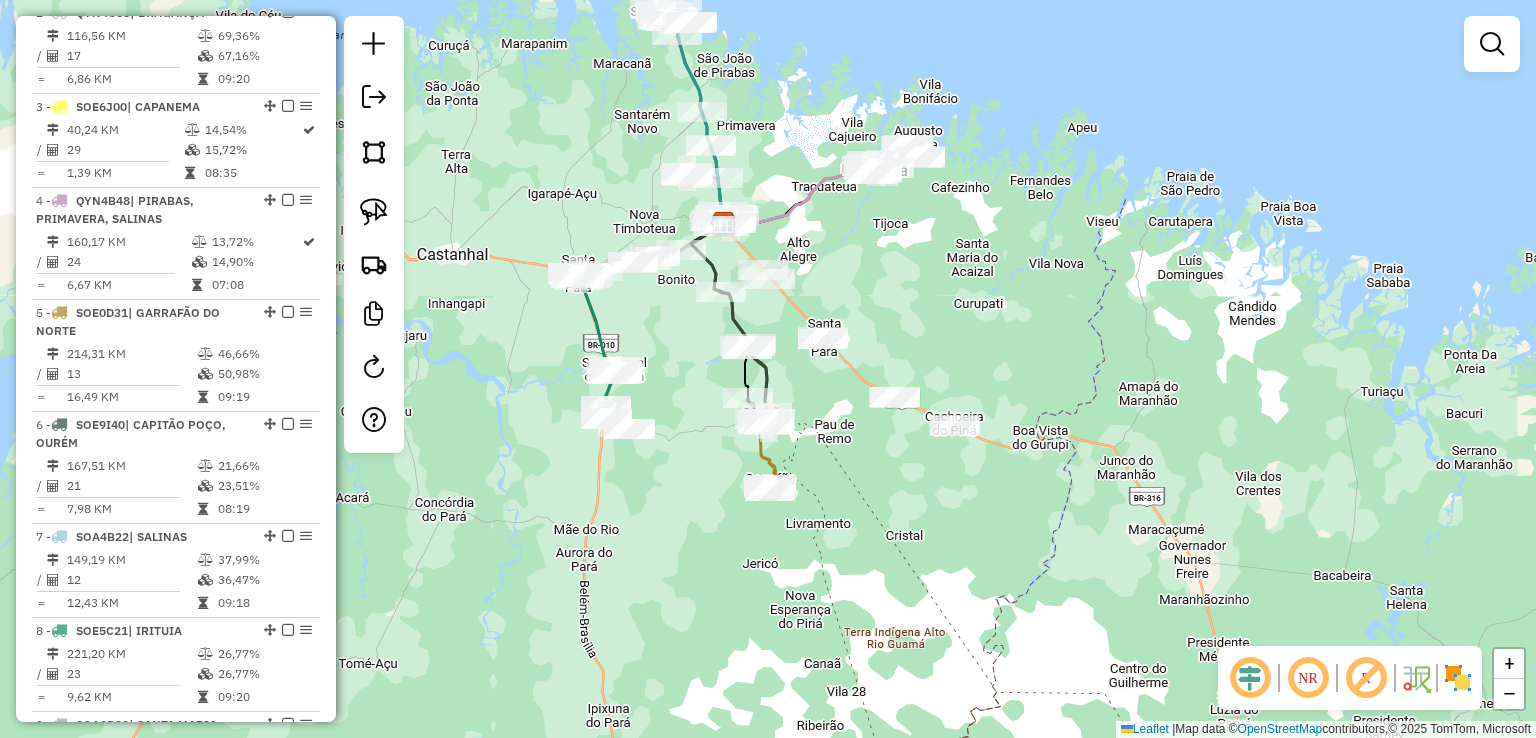 click 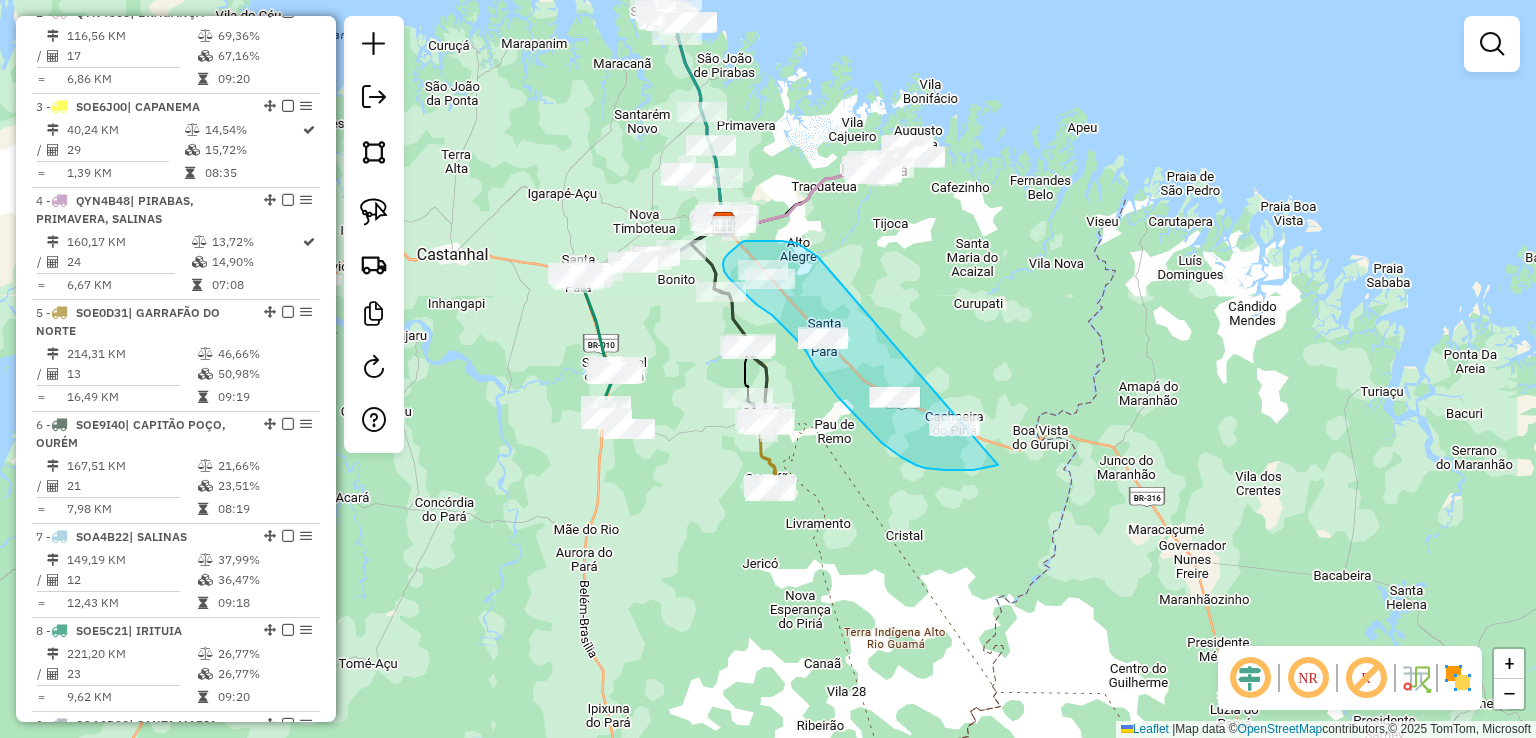 drag, startPoint x: 803, startPoint y: 248, endPoint x: 1080, endPoint y: 364, distance: 300.30817 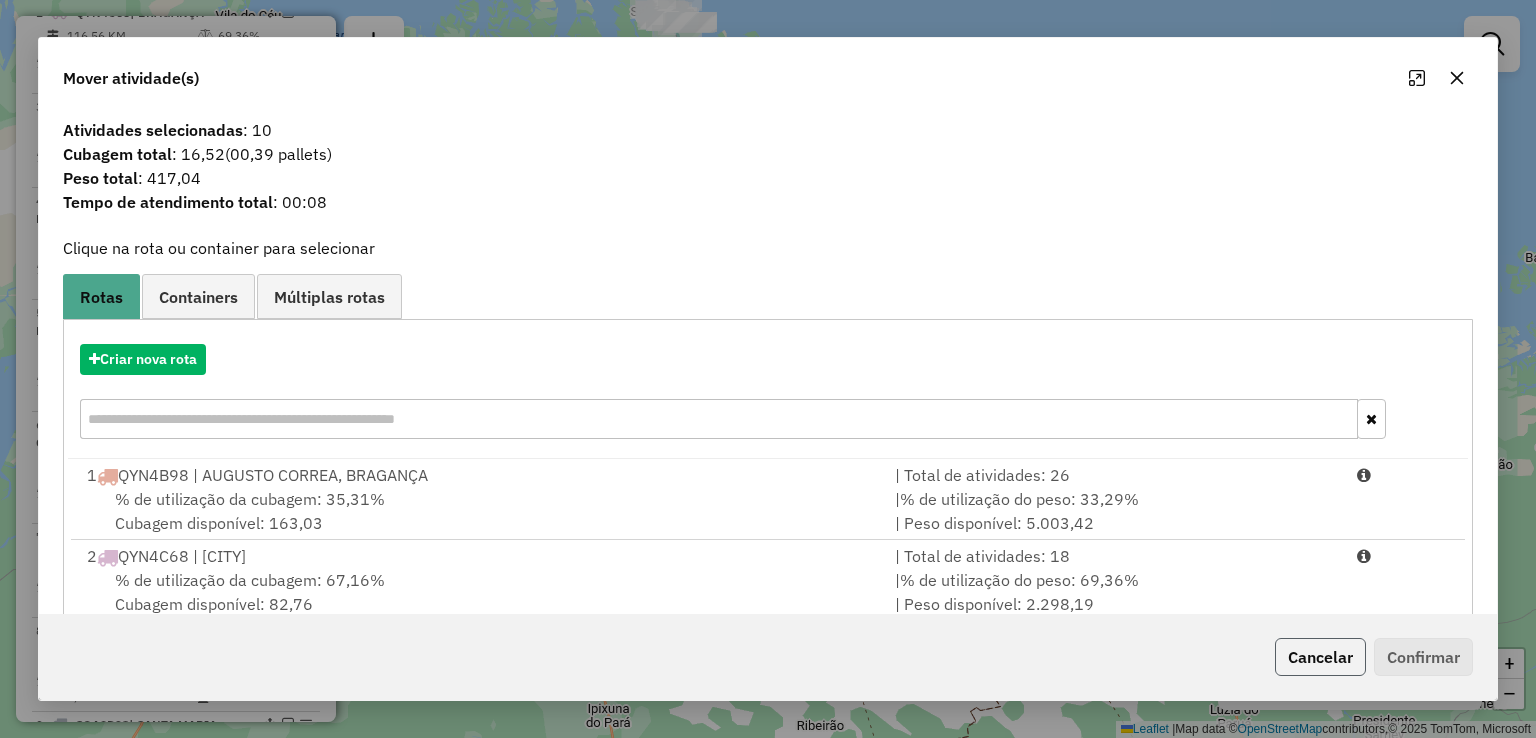 click on "Cancelar" 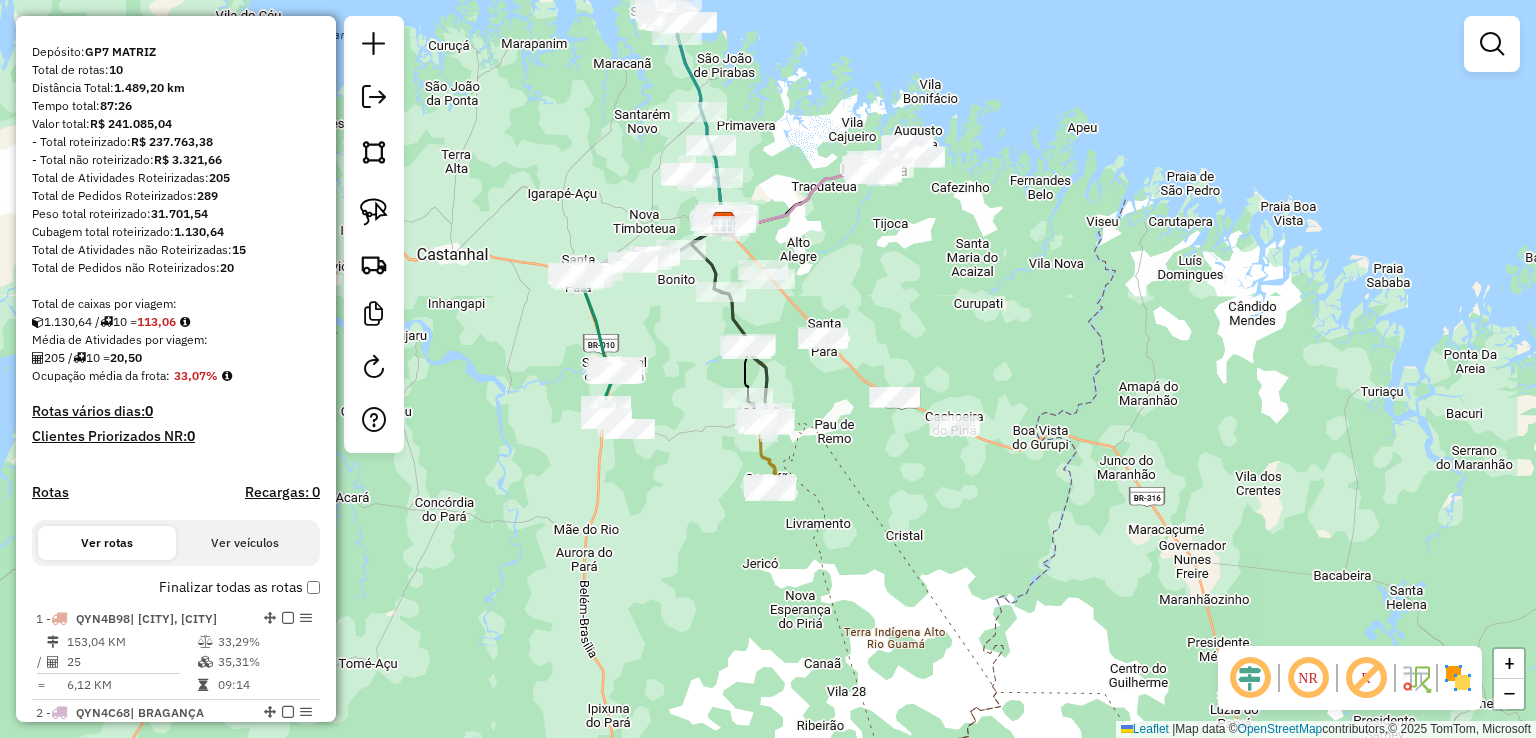 scroll, scrollTop: 0, scrollLeft: 0, axis: both 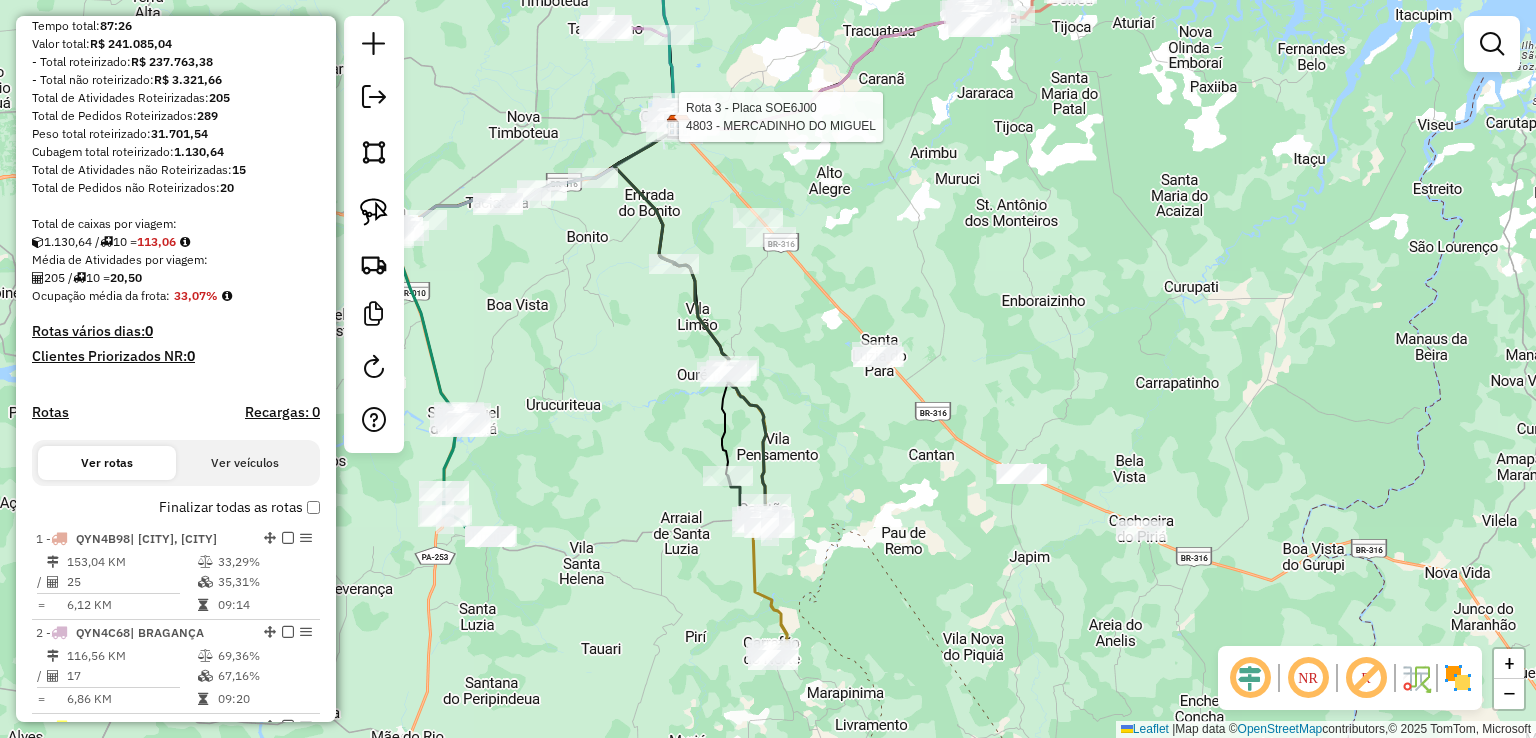select on "**********" 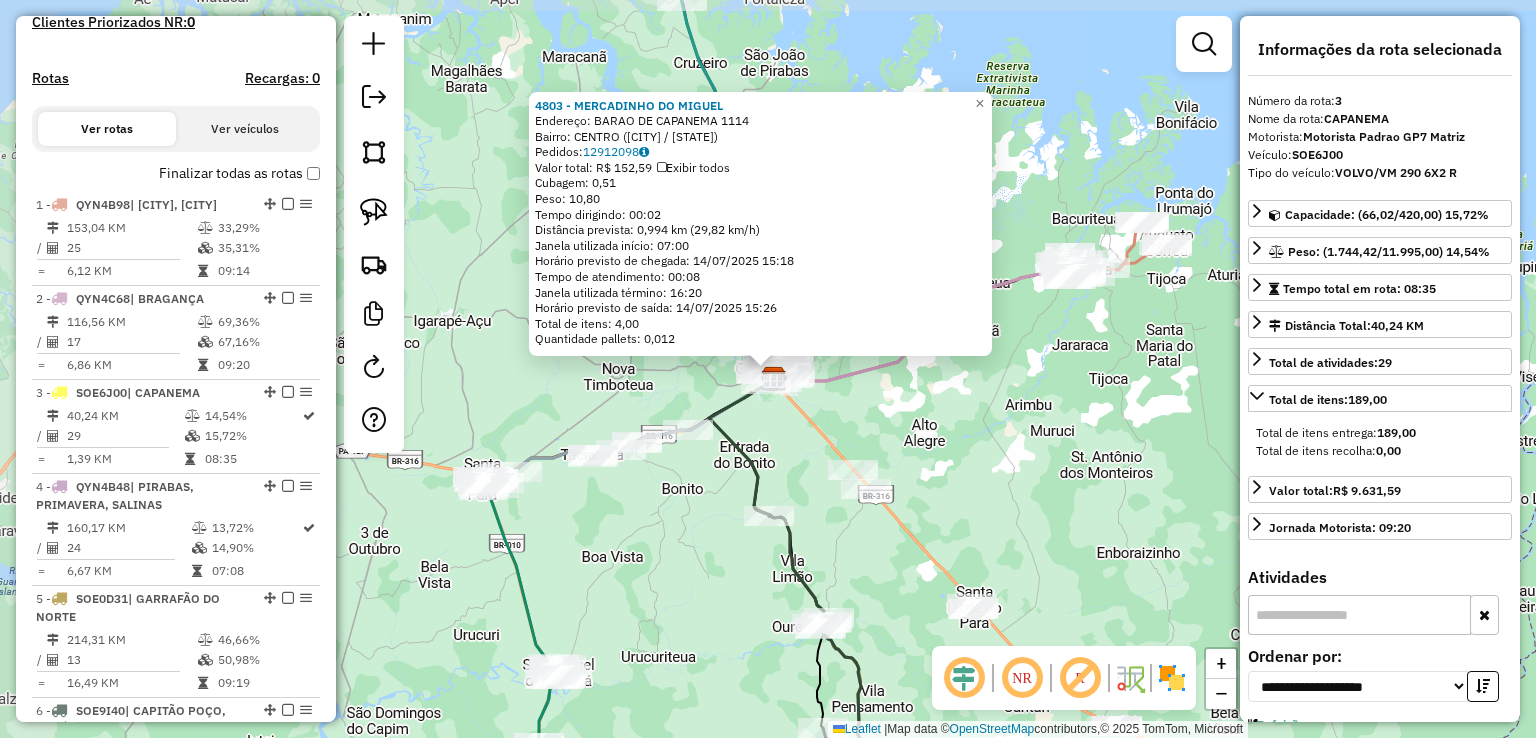 scroll, scrollTop: 955, scrollLeft: 0, axis: vertical 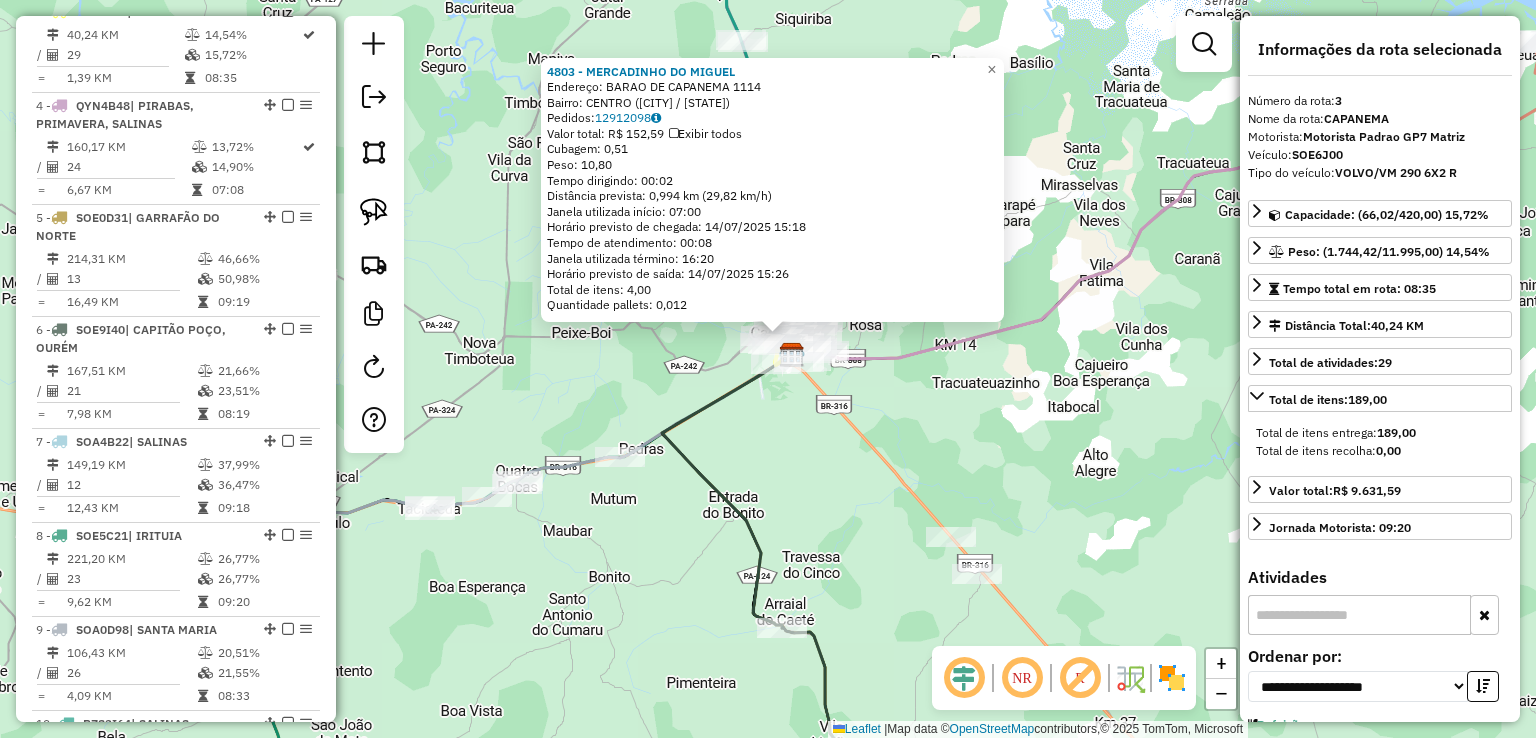 click on "4803 - MERCADINHO DO MIGUEL  Endereço:  BARAO DE CAPANEMA 1114   Bairro: CENTRO (CAPANEMA / PA)   Pedidos:  12912098   Valor total: R$ 152,59   Exibir todos   Cubagem: 0,51  Peso: 10,80  Tempo dirigindo: 00:02   Distância prevista: 0,994 km (29,82 km/h)   Janela utilizada início: 07:00   Horário previsto de chegada: 14/07/2025 15:18   Tempo de atendimento: 00:08   Janela utilizada término: 16:20   Horário previsto de saída: 14/07/2025 15:26   Total de itens: 4,00   Quantidade pallets: 0,012  × Janela de atendimento Grade de atendimento Capacidade Transportadoras Veículos Cliente Pedidos  Rotas Selecione os dias de semana para filtrar as janelas de atendimento  Seg   Ter   Qua   Qui   Sex   Sáb   Dom  Informe o período da janela de atendimento: De: Até:  Filtrar exatamente a janela do cliente  Considerar janela de atendimento padrão  Selecione os dias de semana para filtrar as grades de atendimento  Seg   Ter   Qua   Qui   Sex   Sáb   Dom   Considerar clientes sem dia de atendimento cadastrado +" 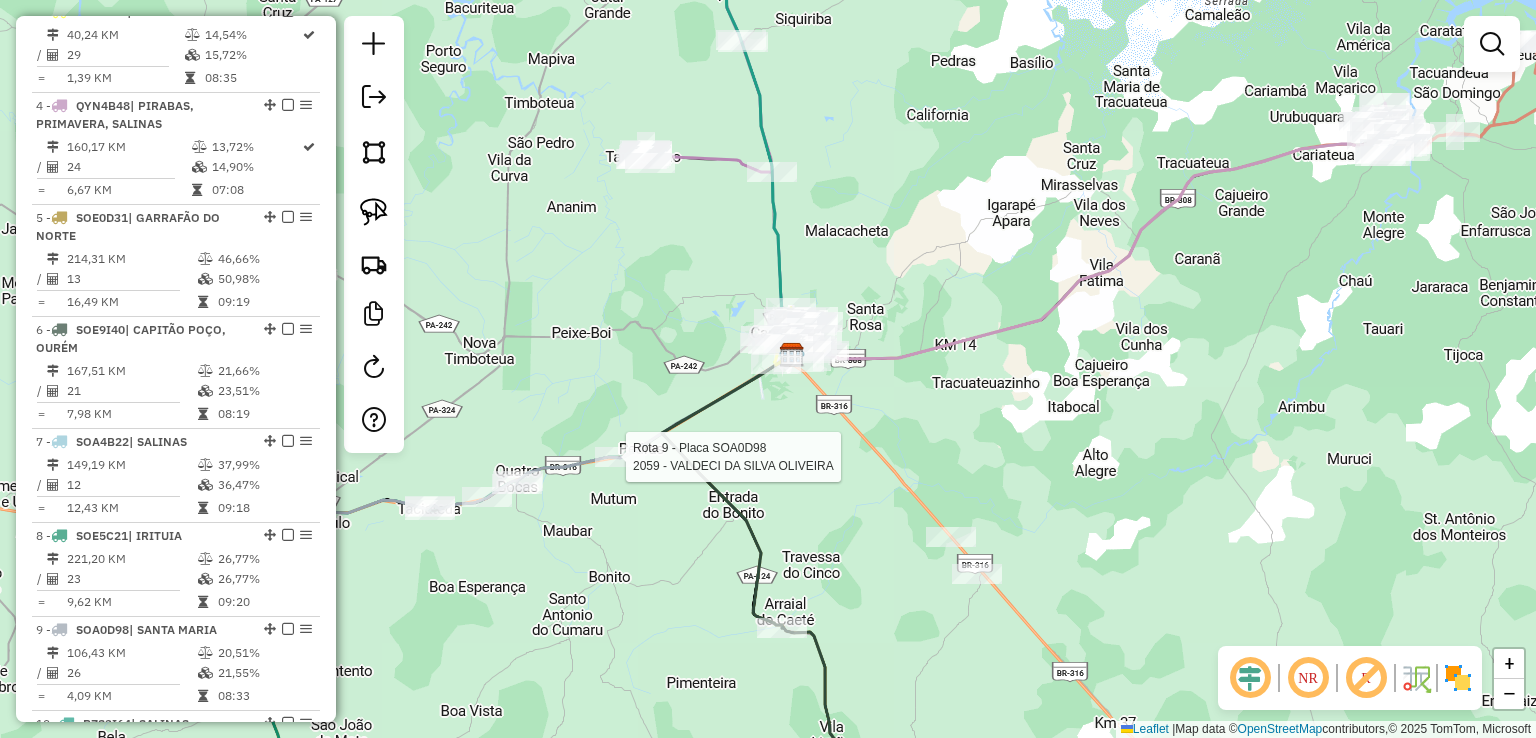 select on "**********" 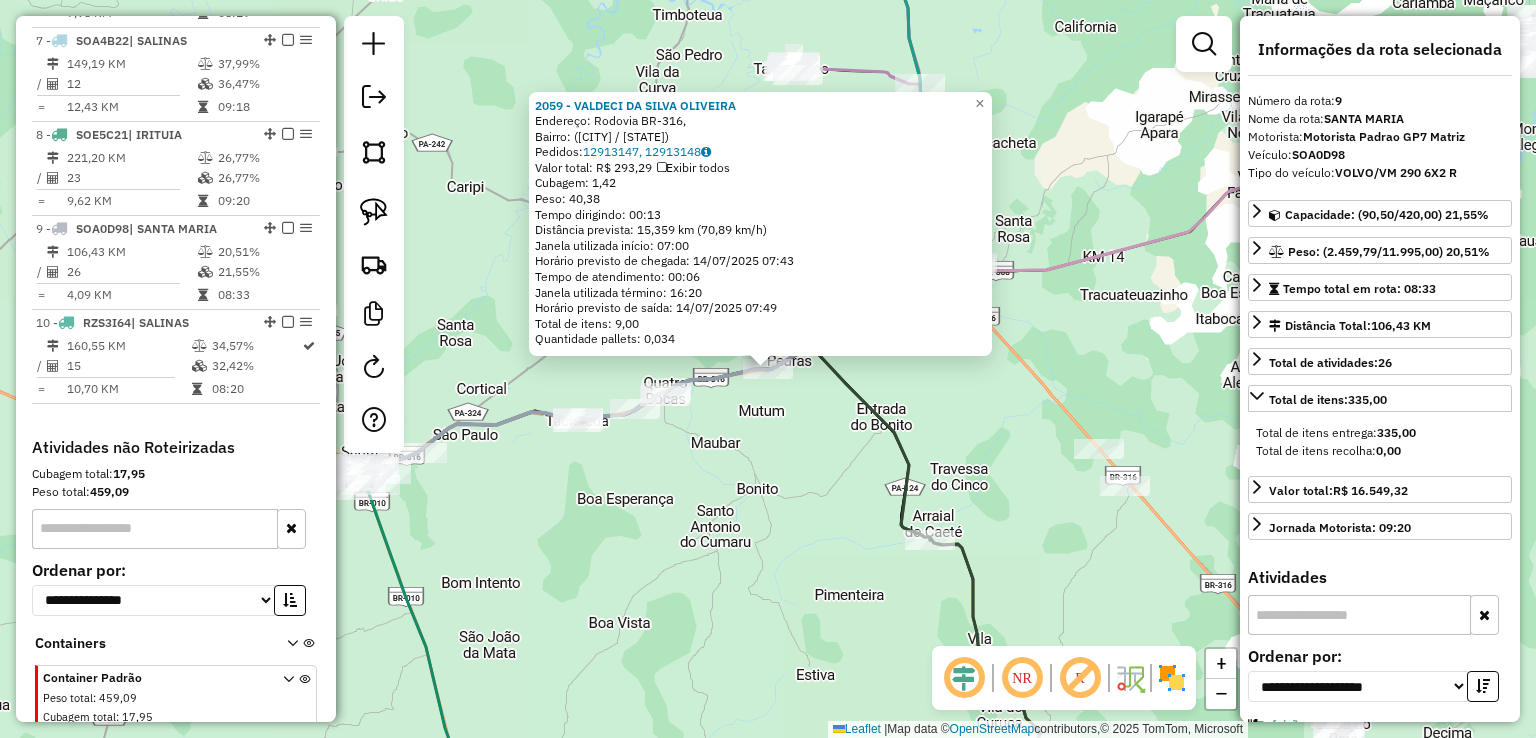 scroll, scrollTop: 1446, scrollLeft: 0, axis: vertical 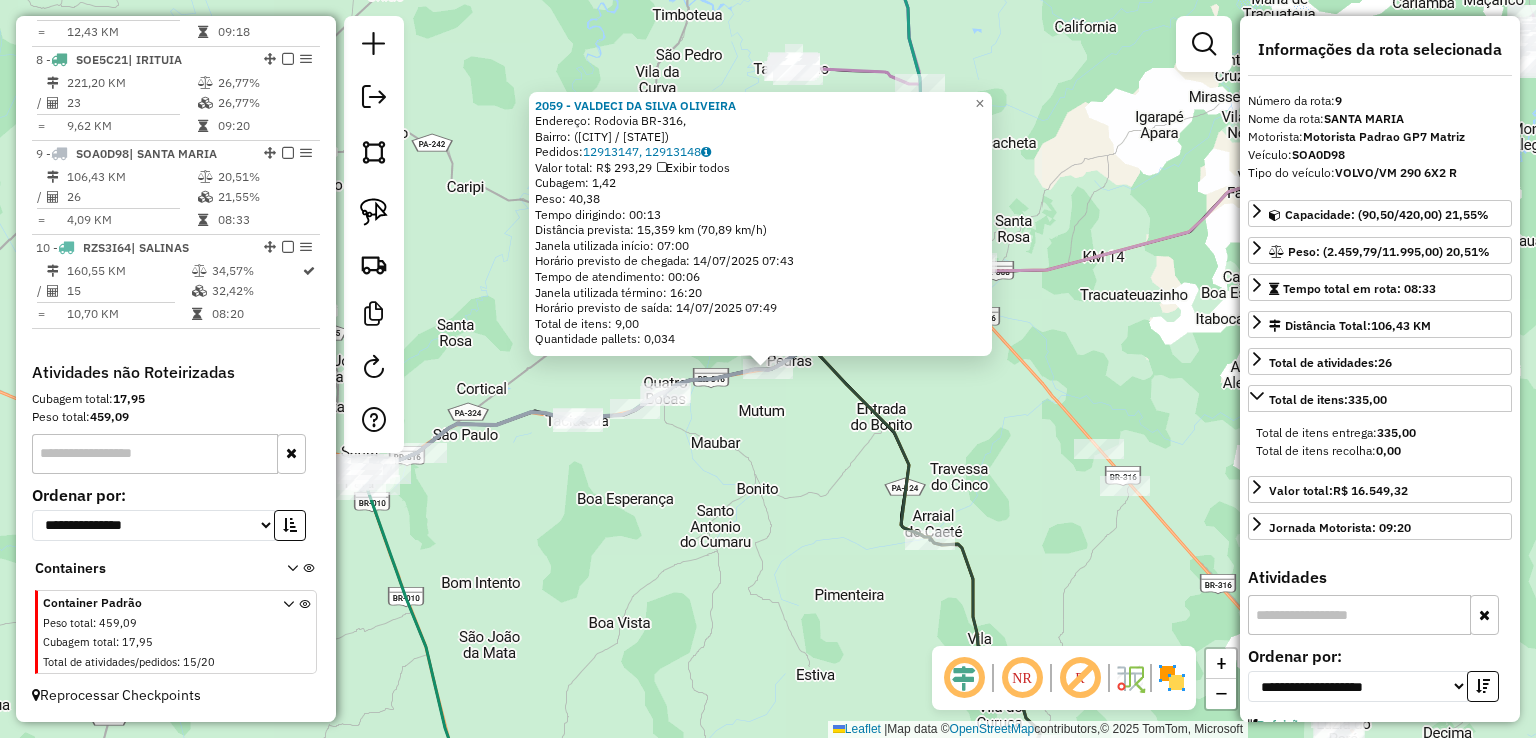 click on "2059 - VALDECI DA SILVA OLIVEIRA  Endereço: Rodovia BR-316,    Bairro:  (Bonito / PA)   Pedidos:  12913147, 12913148   Valor total: R$ 293,29   Exibir todos   Cubagem: 1,42  Peso: 40,38  Tempo dirigindo: 00:13   Distância prevista: 15,359 km (70,89 km/h)   Janela utilizada início: 07:00   Horário previsto de chegada: 14/07/2025 07:43   Tempo de atendimento: 00:06   Janela utilizada término: 16:20   Horário previsto de saída: 14/07/2025 07:49   Total de itens: 9,00   Quantidade pallets: 0,034  × Janela de atendimento Grade de atendimento Capacidade Transportadoras Veículos Cliente Pedidos  Rotas Selecione os dias de semana para filtrar as janelas de atendimento  Seg   Ter   Qua   Qui   Sex   Sáb   Dom  Informe o período da janela de atendimento: De: Até:  Filtrar exatamente a janela do cliente  Considerar janela de atendimento padrão  Selecione os dias de semana para filtrar as grades de atendimento  Seg   Ter   Qua   Qui   Sex   Sáb   Dom   Considerar clientes sem dia de atendimento cadastrado +" 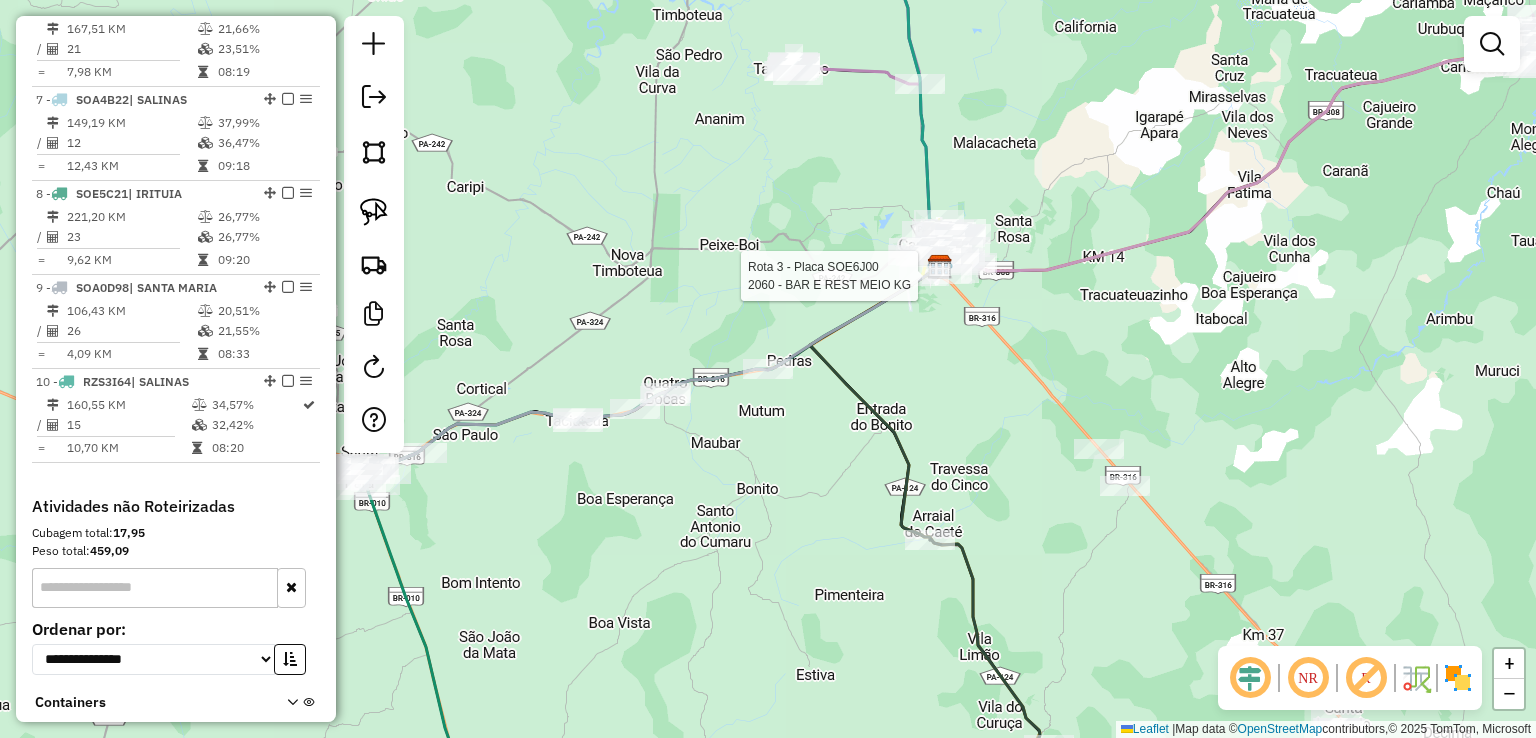 select on "**********" 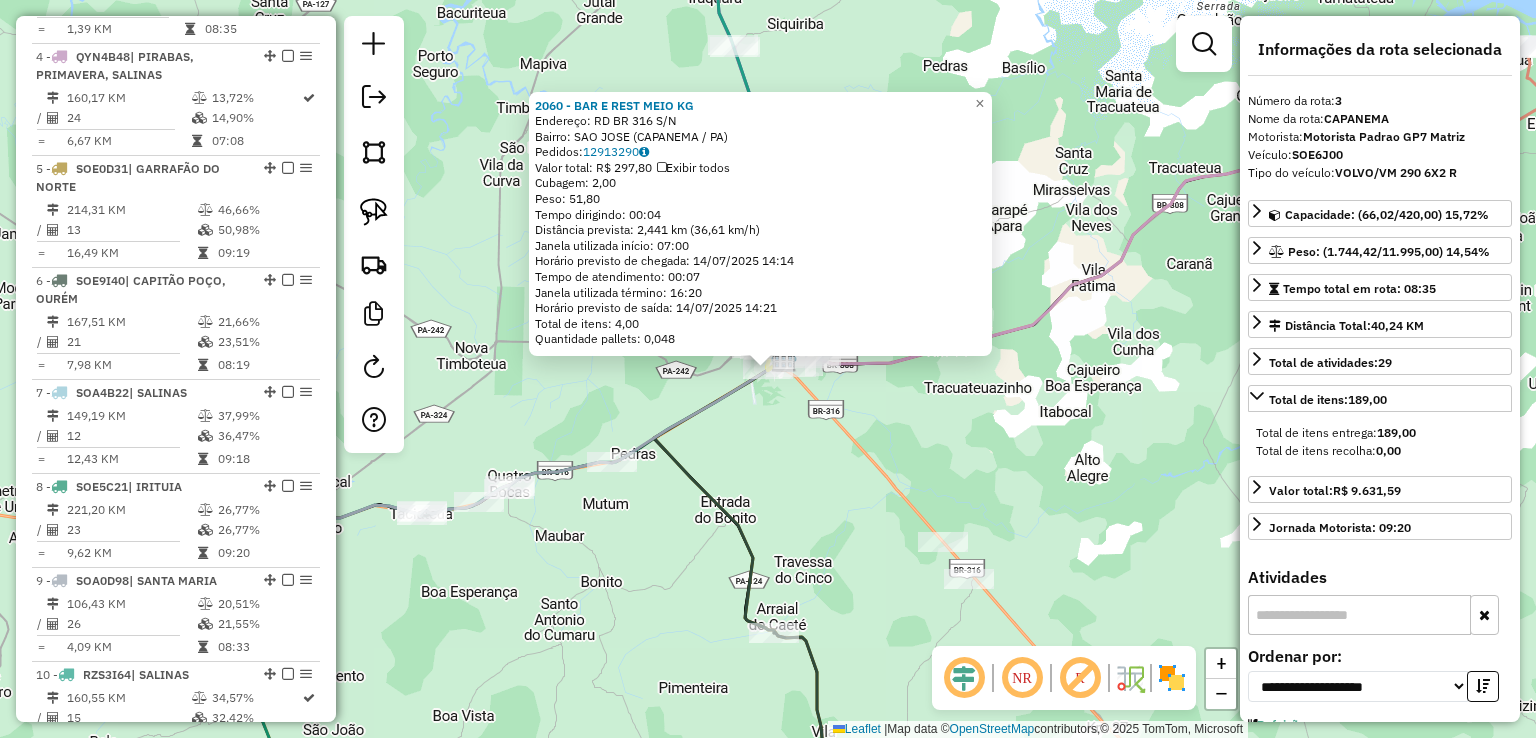 scroll, scrollTop: 955, scrollLeft: 0, axis: vertical 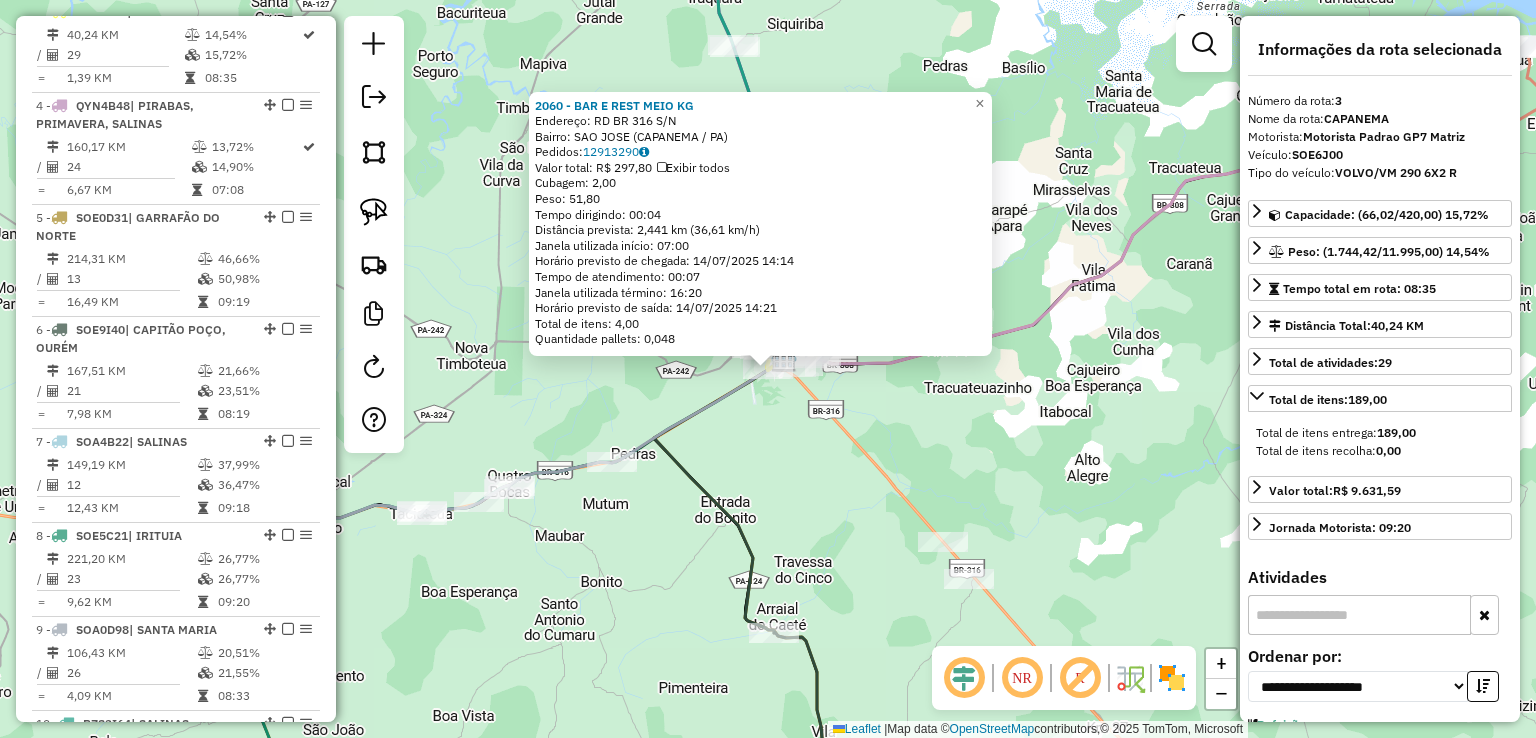 click on "Rota 3 - Placa SOE6J00  2060 - BAR E REST MEIO KG 2060 - BAR E REST MEIO KG  Endereço:  RD BR 316 S/N   Bairro: SAO JOSE (CAPANEMA / PA)   Pedidos:  12913290   Valor total: R$ 297,80   Exibir todos   Cubagem: 2,00  Peso: 51,80  Tempo dirigindo: 00:04   Distância prevista: 2,441 km (36,61 km/h)   Janela utilizada início: 07:00   Horário previsto de chegada: 14/07/2025 14:14   Tempo de atendimento: 00:07   Janela utilizada término: 16:20   Horário previsto de saída: 14/07/2025 14:21   Total de itens: 4,00   Quantidade pallets: 0,048  × Janela de atendimento Grade de atendimento Capacidade Transportadoras Veículos Cliente Pedidos  Rotas Selecione os dias de semana para filtrar as janelas de atendimento  Seg   Ter   Qua   Qui   Sex   Sáb   Dom  Informe o período da janela de atendimento: De: Até:  Filtrar exatamente a janela do cliente  Considerar janela de atendimento padrão  Selecione os dias de semana para filtrar as grades de atendimento  Seg   Ter   Qua   Qui   Sex   Sáb   Dom   Peso mínimo:" 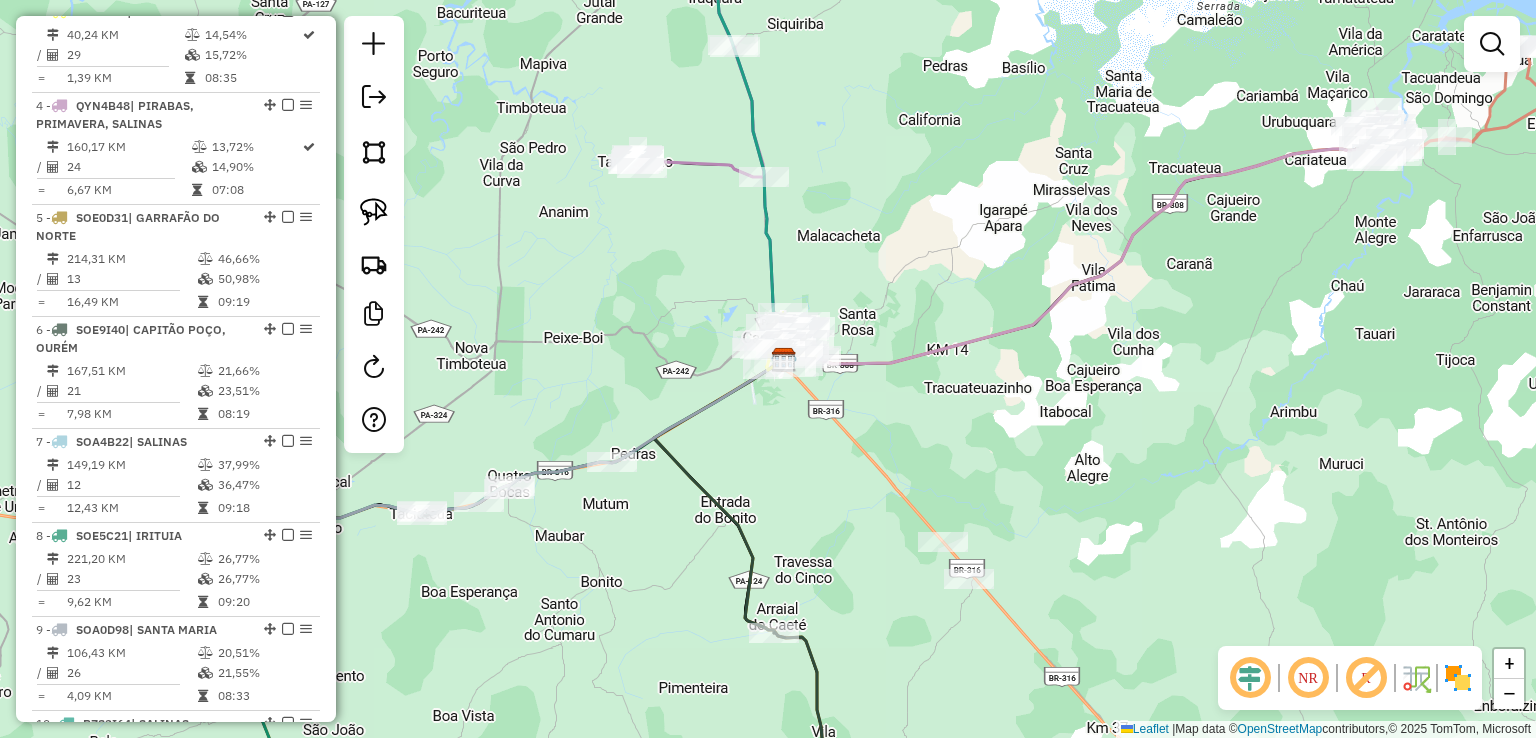 drag, startPoint x: 820, startPoint y: 210, endPoint x: 824, endPoint y: 426, distance: 216.03703 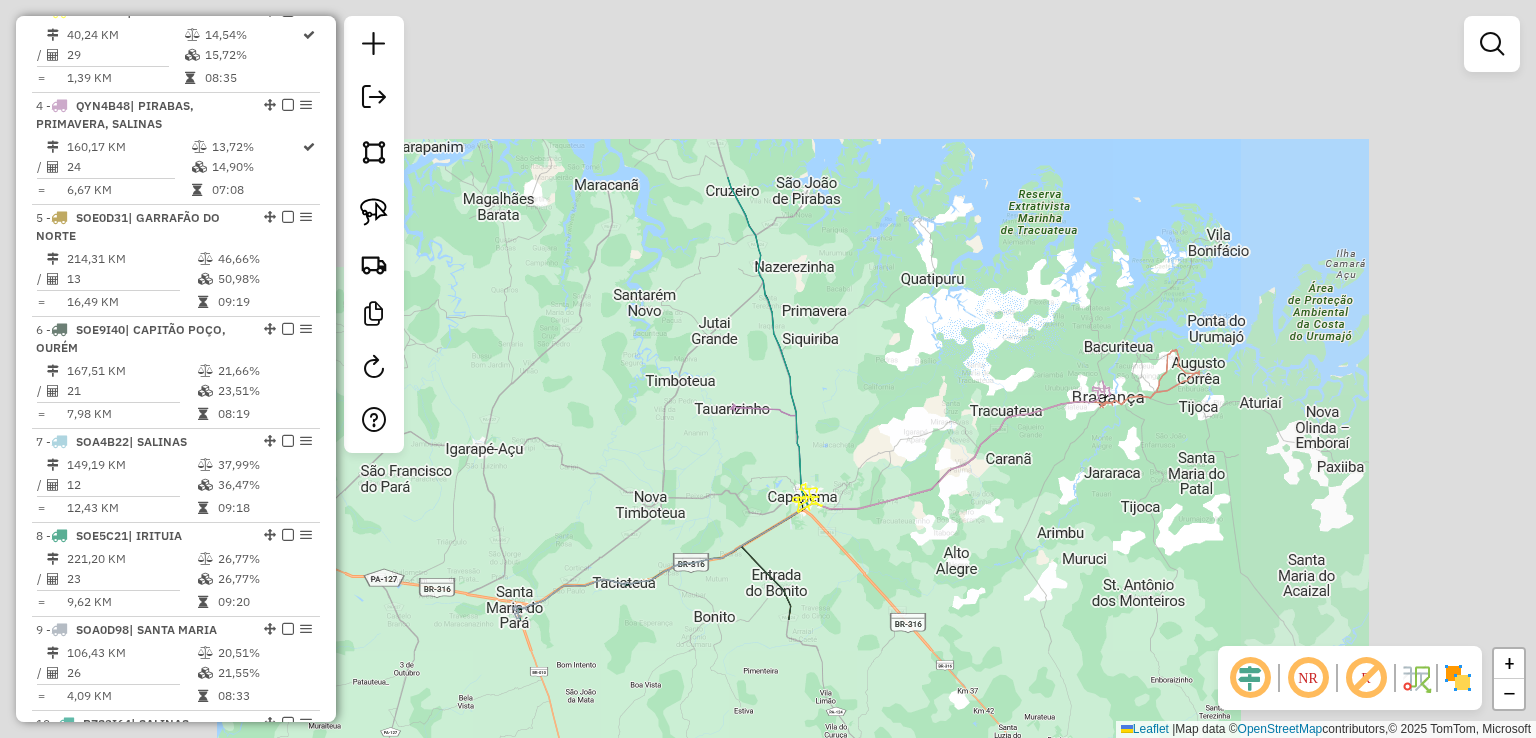 click on "Janela de atendimento Grade de atendimento Capacidade Transportadoras Veículos Cliente Pedidos  Rotas Selecione os dias de semana para filtrar as janelas de atendimento  Seg   Ter   Qua   Qui   Sex   Sáb   Dom  Informe o período da janela de atendimento: De: Até:  Filtrar exatamente a janela do cliente  Considerar janela de atendimento padrão  Selecione os dias de semana para filtrar as grades de atendimento  Seg   Ter   Qua   Qui   Sex   Sáb   Dom   Considerar clientes sem dia de atendimento cadastrado  Clientes fora do dia de atendimento selecionado Filtrar as atividades entre os valores definidos abaixo:  Peso mínimo:   Peso máximo:   Cubagem mínima:   Cubagem máxima:   De:   Até:  Filtrar as atividades entre o tempo de atendimento definido abaixo:  De:   Até:   Considerar capacidade total dos clientes não roteirizados Transportadora: Selecione um ou mais itens Tipo de veículo: Selecione um ou mais itens Veículo: Selecione um ou mais itens Motorista: Selecione um ou mais itens Nome: Rótulo:" 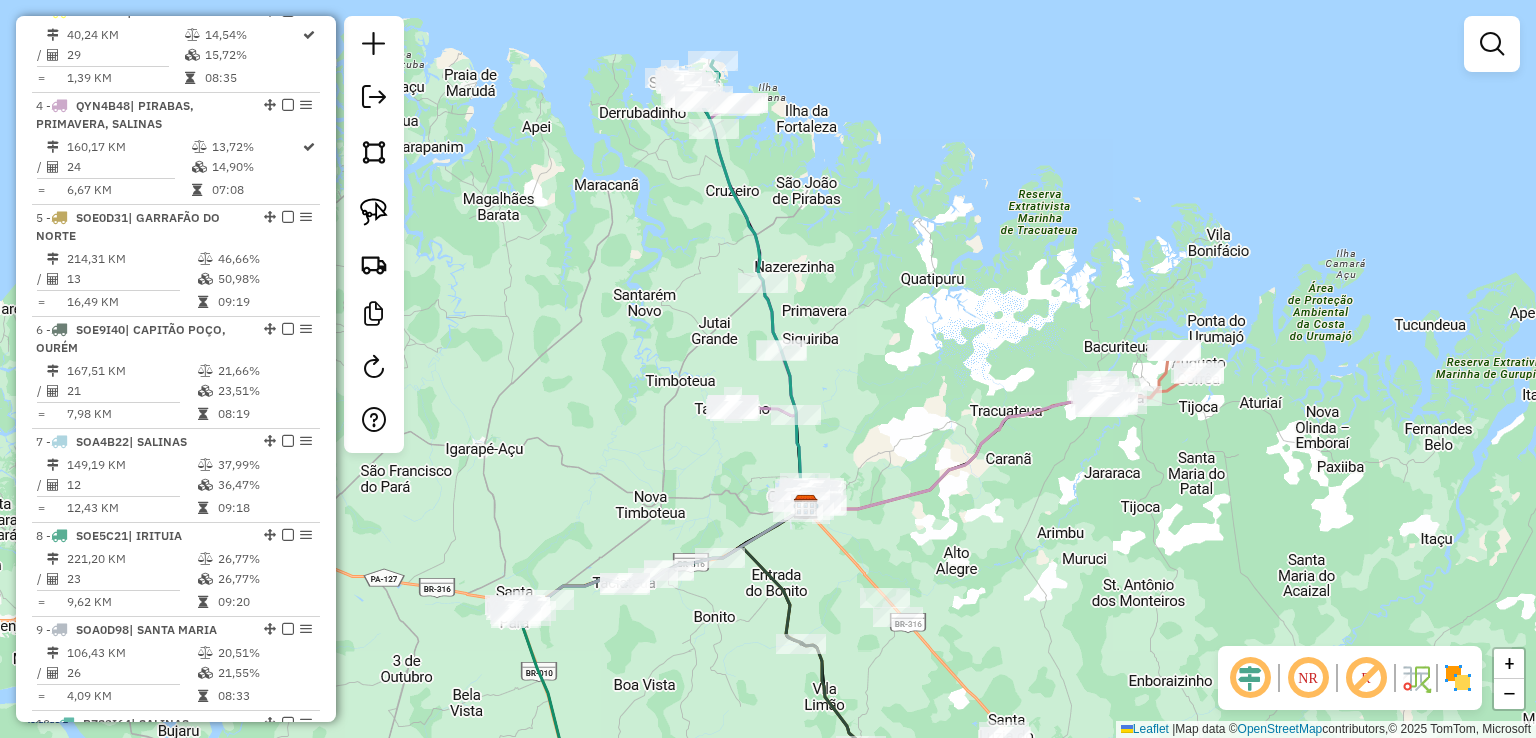 drag, startPoint x: 845, startPoint y: 415, endPoint x: 858, endPoint y: 329, distance: 86.977005 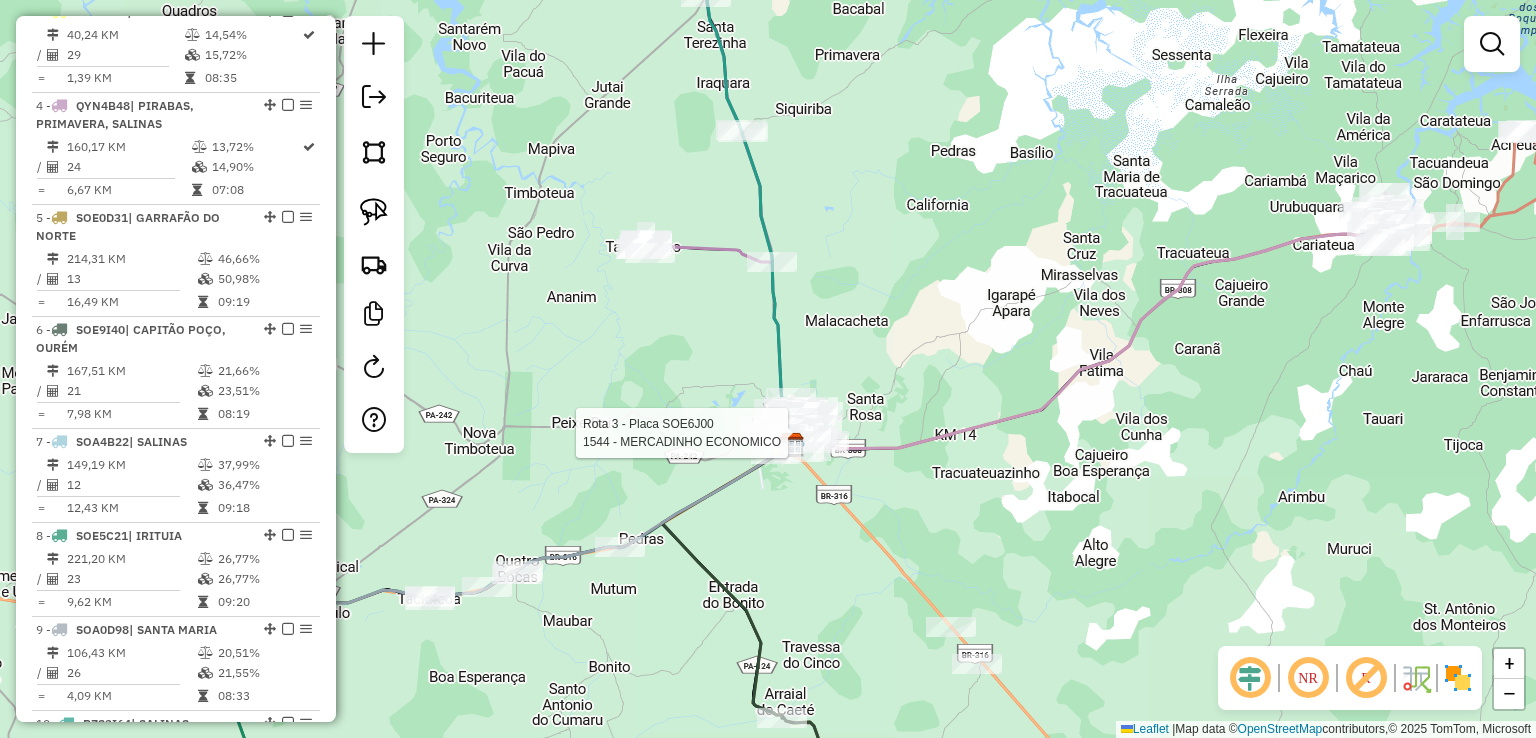 select on "**********" 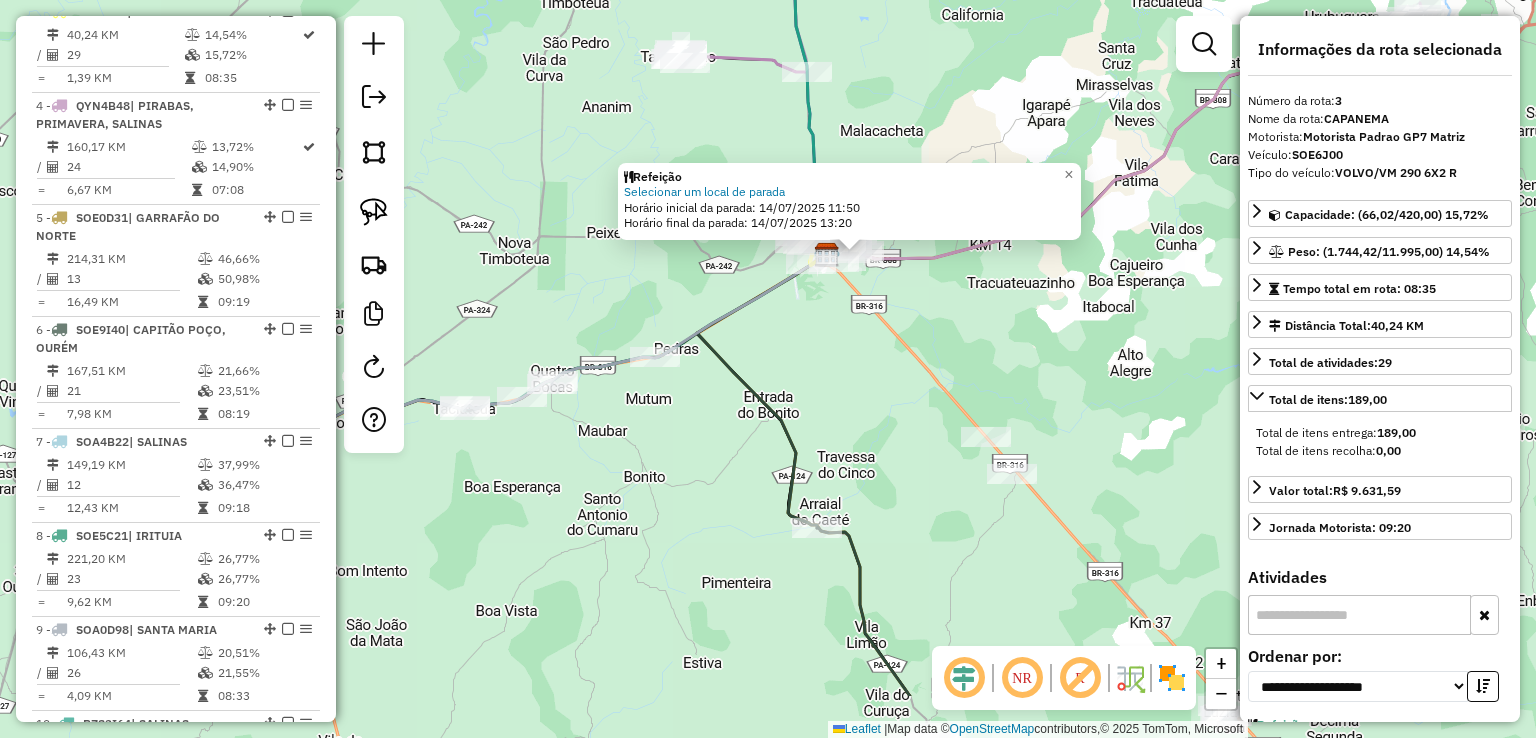 drag, startPoint x: 684, startPoint y: 568, endPoint x: 752, endPoint y: 473, distance: 116.82893 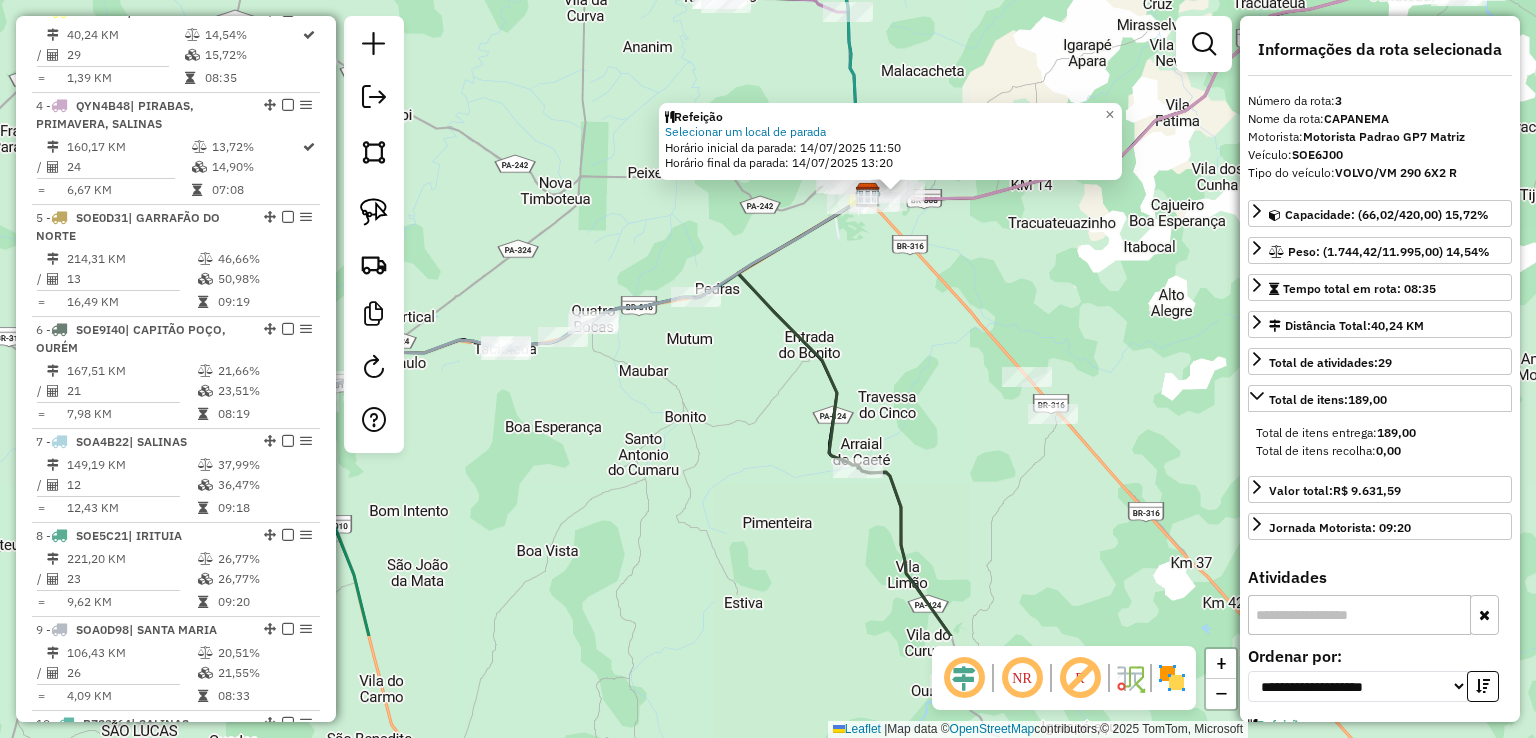 click on "Refeição Selecionar um local de parada  Horário inicial da parada: 14/07/2025 11:50   Horário final da parada: 14/07/2025 13:20  × Janela de atendimento Grade de atendimento Capacidade Transportadoras Veículos Cliente Pedidos  Rotas Selecione os dias de semana para filtrar as janelas de atendimento  Seg   Ter   Qua   Qui   Sex   Sáb   Dom  Informe o período da janela de atendimento: De: Até:  Filtrar exatamente a janela do cliente  Considerar janela de atendimento padrão  Selecione os dias de semana para filtrar as grades de atendimento  Seg   Ter   Qua   Qui   Sex   Sáb   Dom   Considerar clientes sem dia de atendimento cadastrado  Clientes fora do dia de atendimento selecionado Filtrar as atividades entre os valores definidos abaixo:  Peso mínimo:   Peso máximo:   Cubagem mínima:   Cubagem máxima:   De:   Até:  Filtrar as atividades entre o tempo de atendimento definido abaixo:  De:   Até:   Considerar capacidade total dos clientes não roteirizados Transportadora: Tipo de veículo: Nome:" 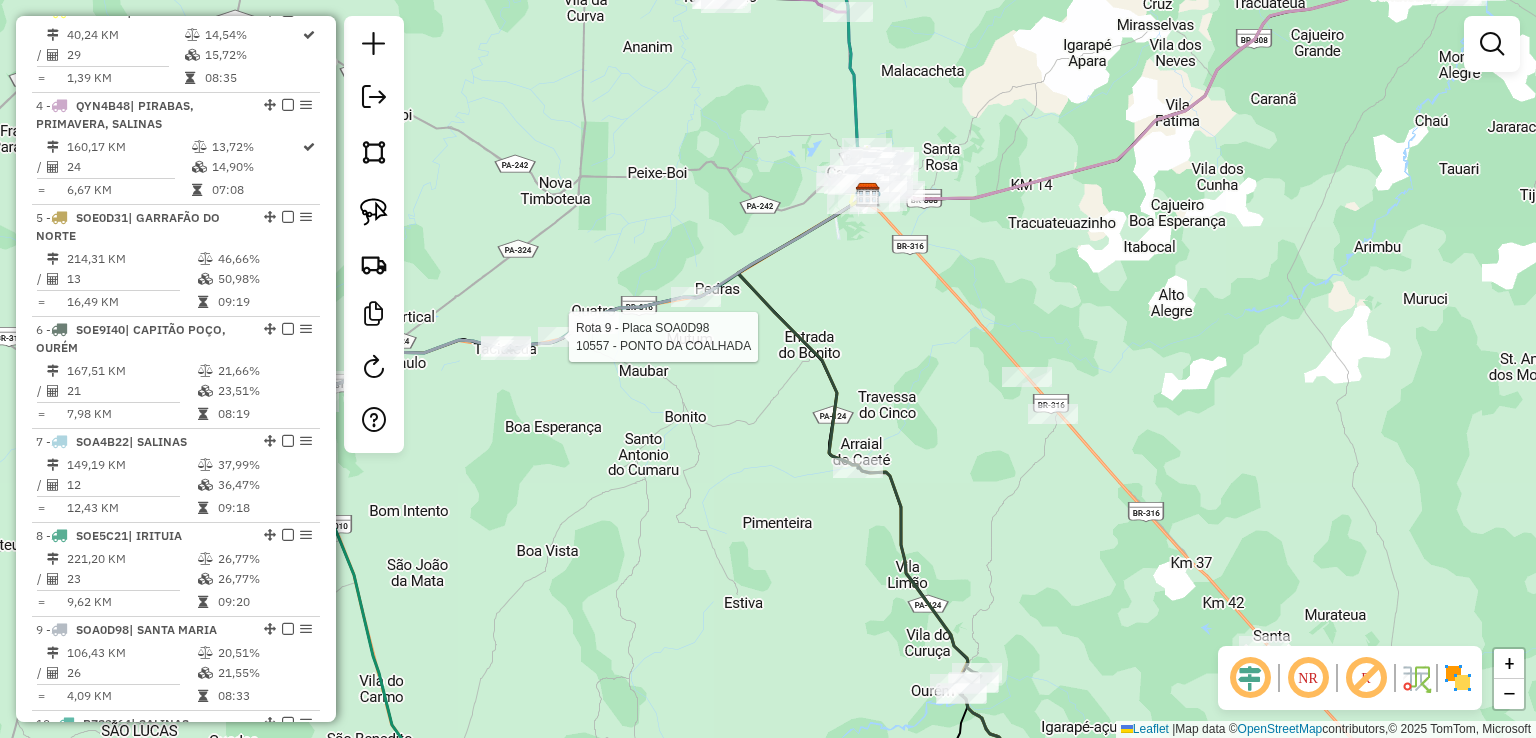 select on "**********" 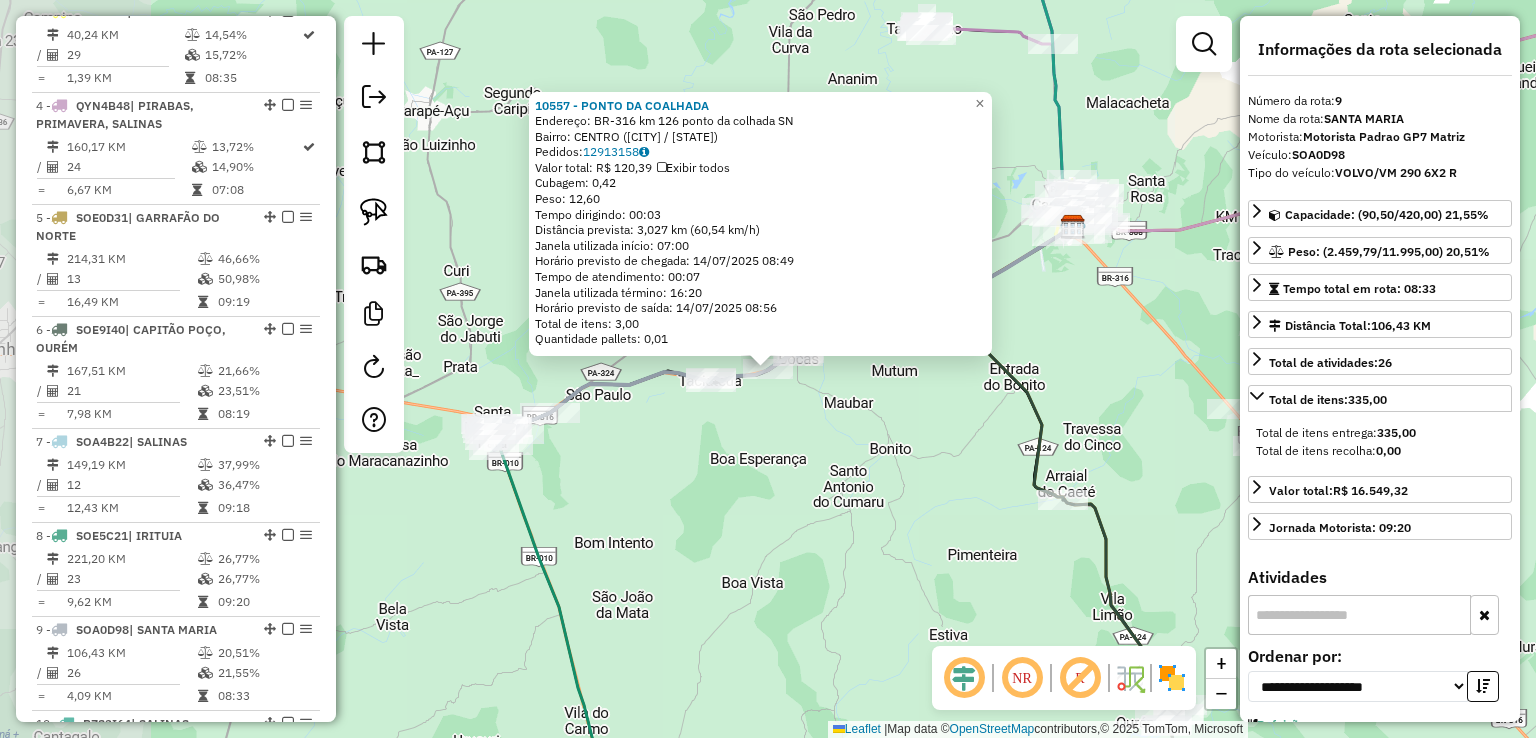 scroll, scrollTop: 1446, scrollLeft: 0, axis: vertical 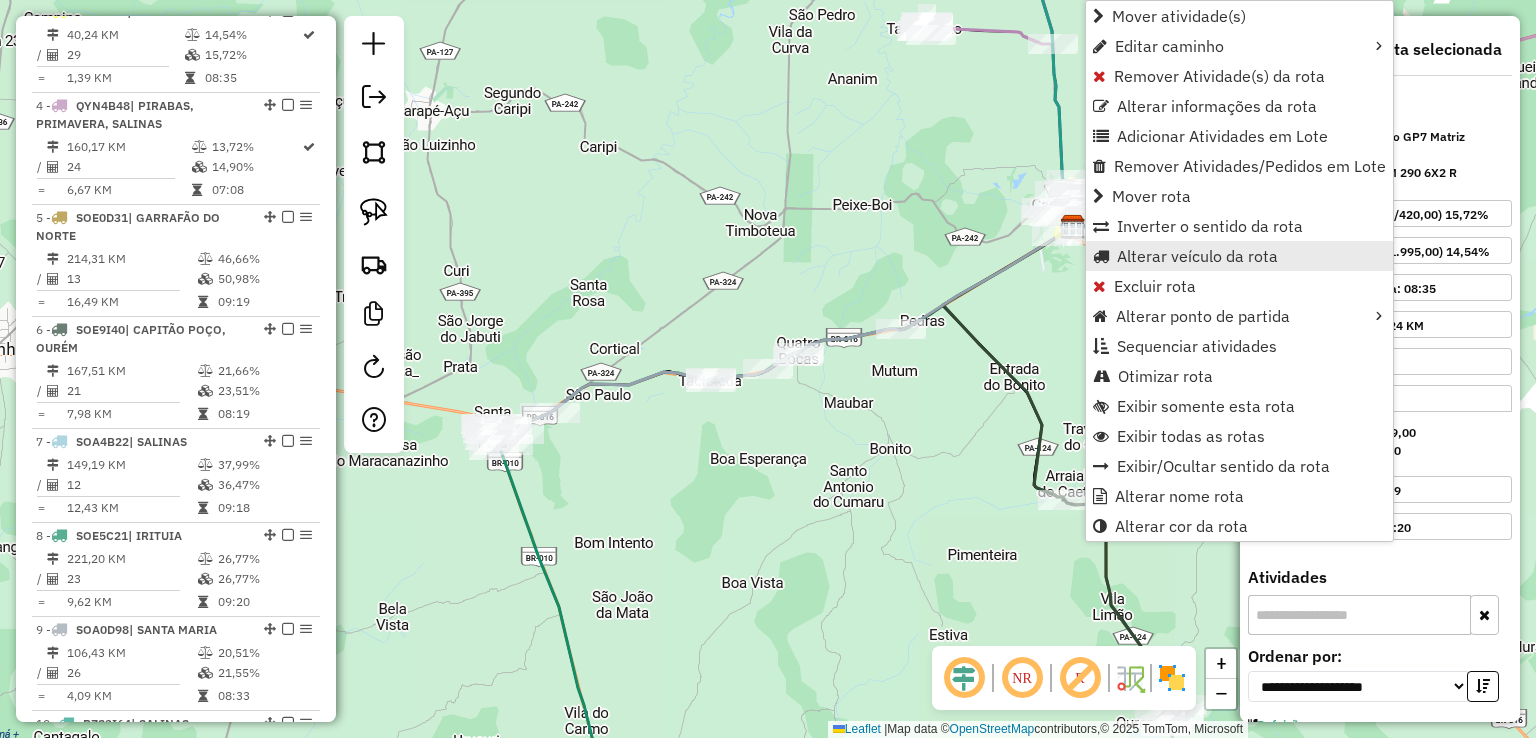 click on "Alterar veículo da rota" at bounding box center [1197, 256] 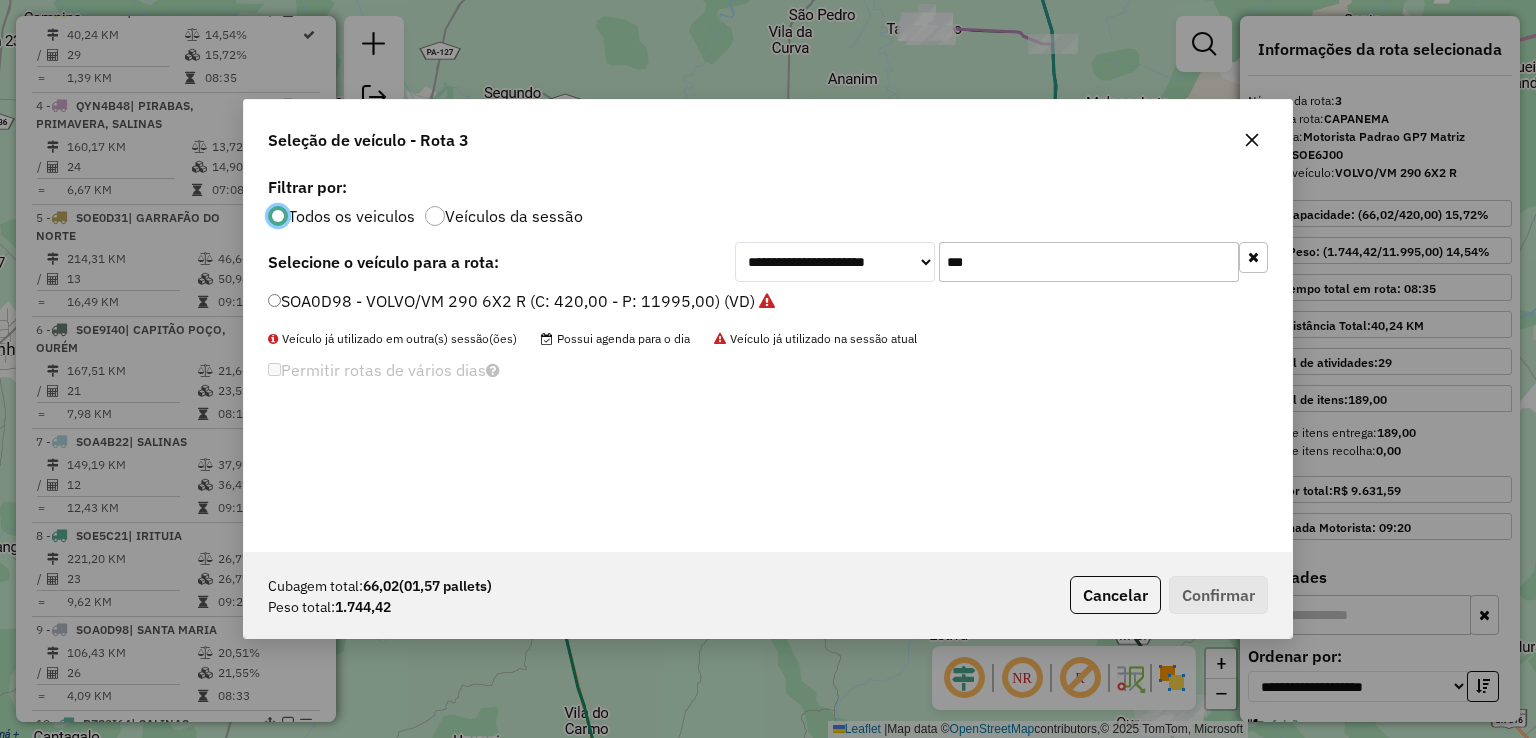 scroll, scrollTop: 10, scrollLeft: 6, axis: both 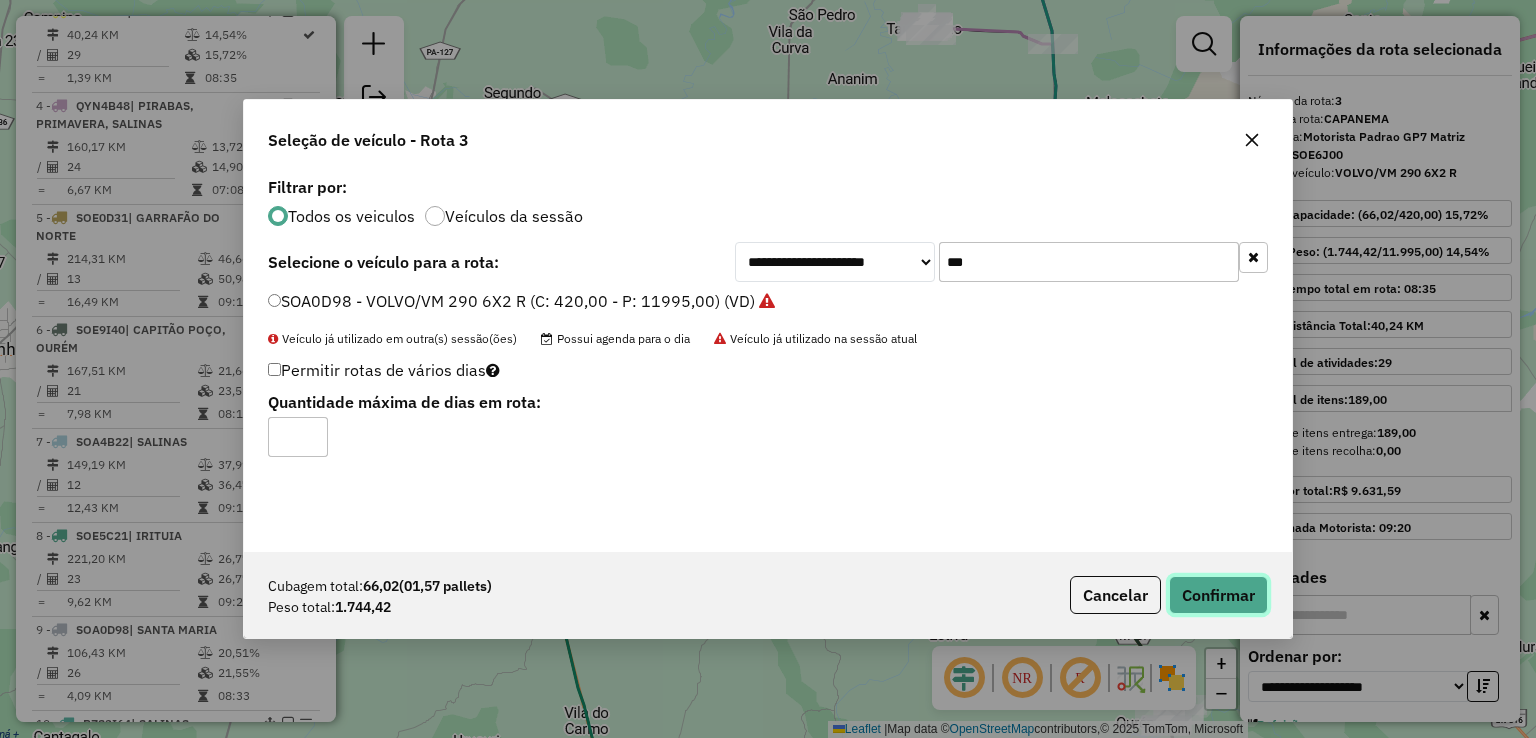 click on "Confirmar" 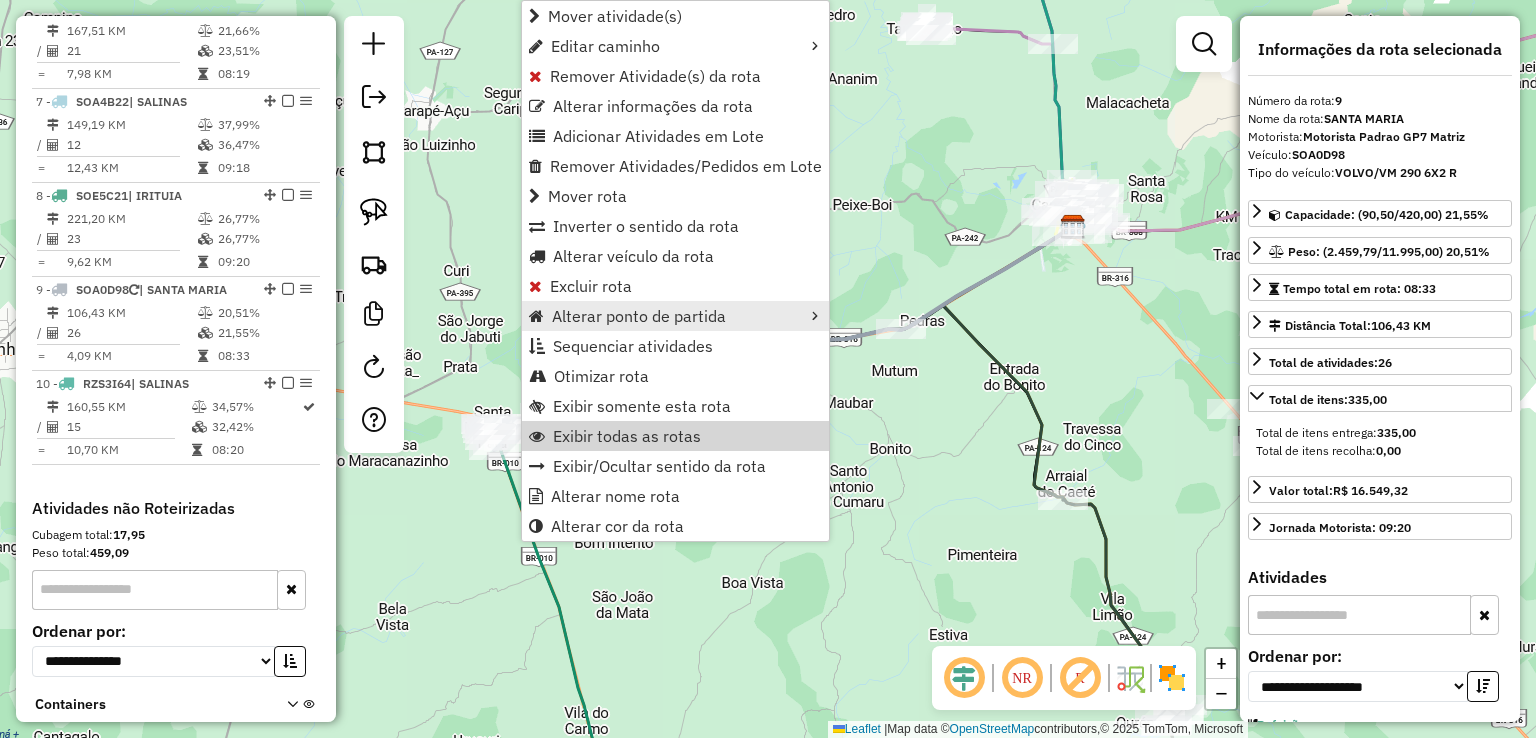 scroll, scrollTop: 1446, scrollLeft: 0, axis: vertical 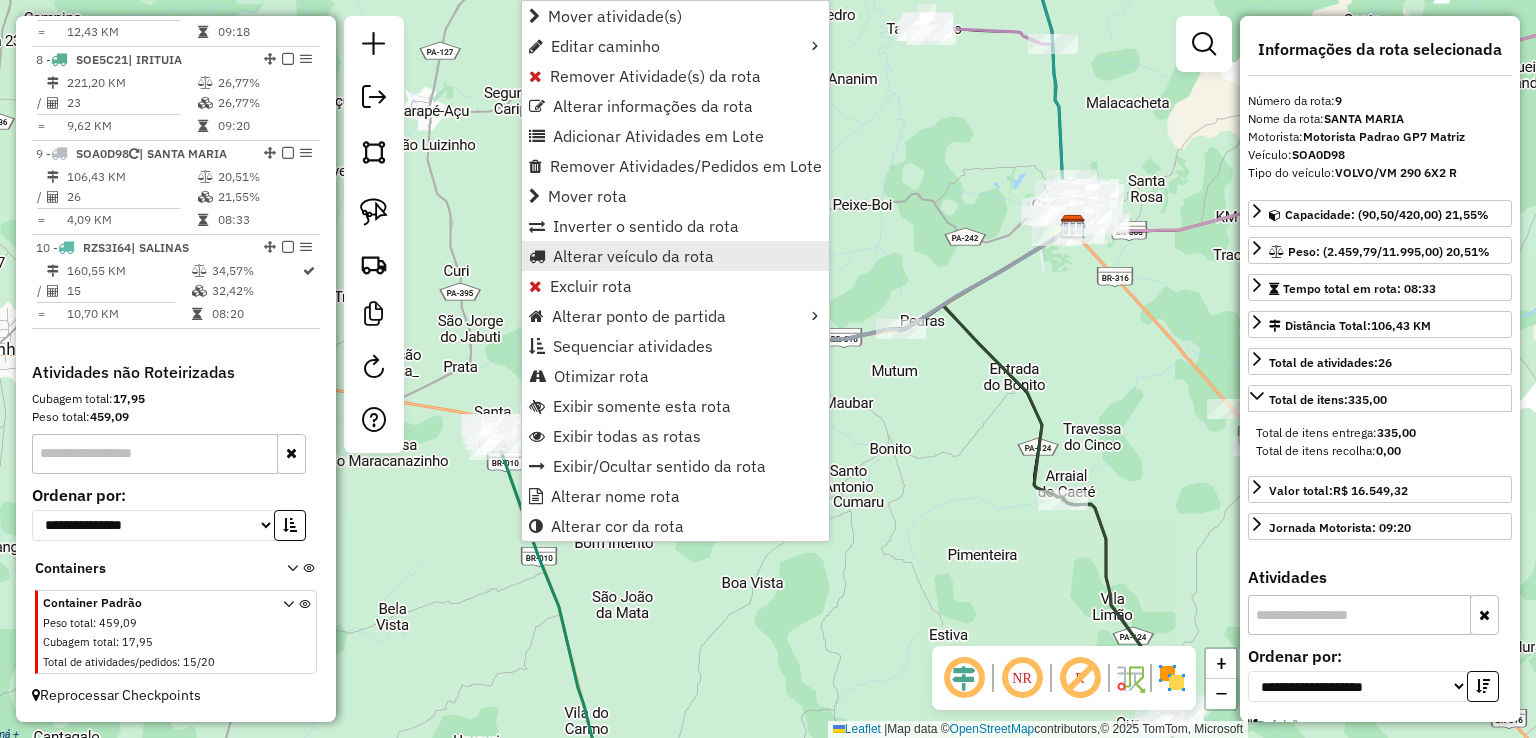 click on "Alterar veículo da rota" at bounding box center [633, 256] 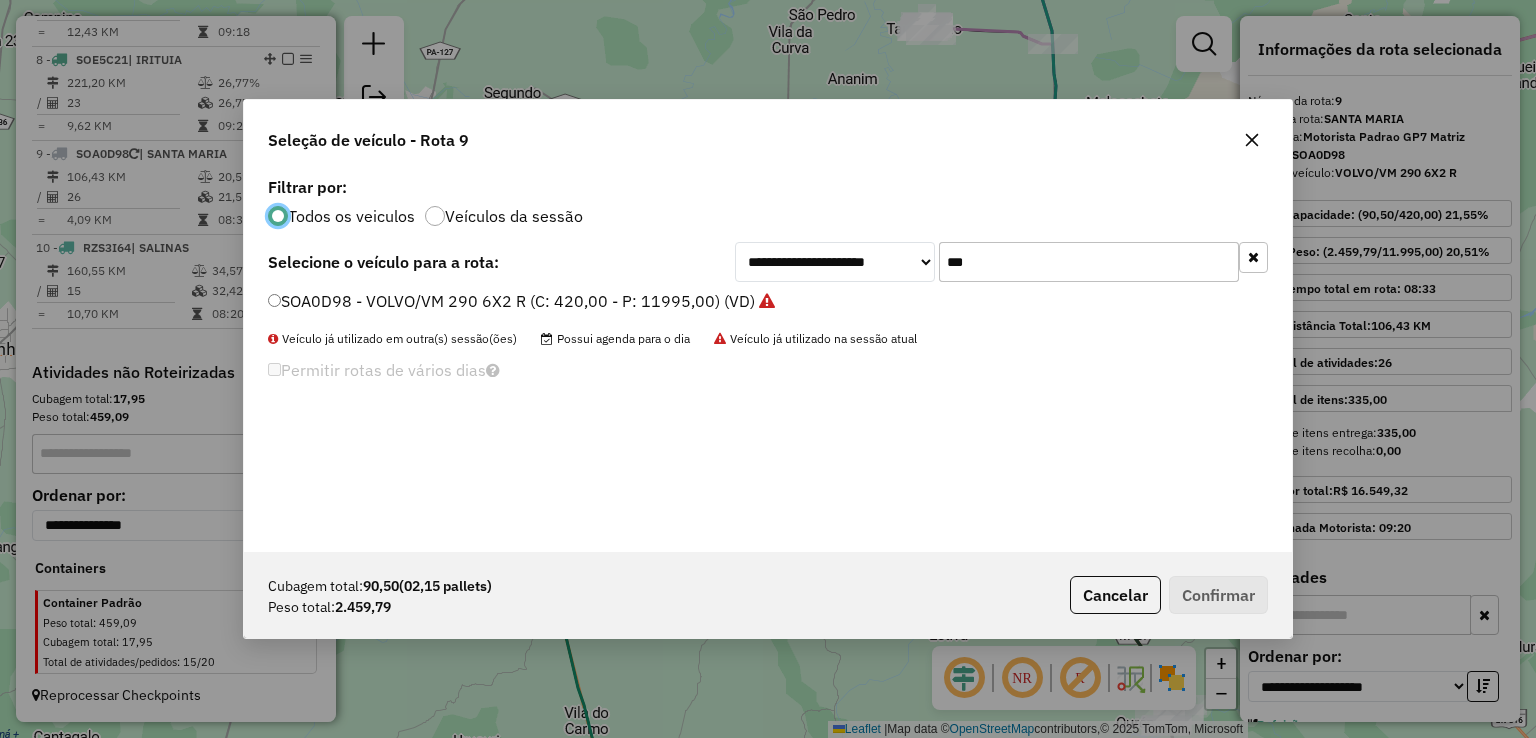 scroll, scrollTop: 10, scrollLeft: 6, axis: both 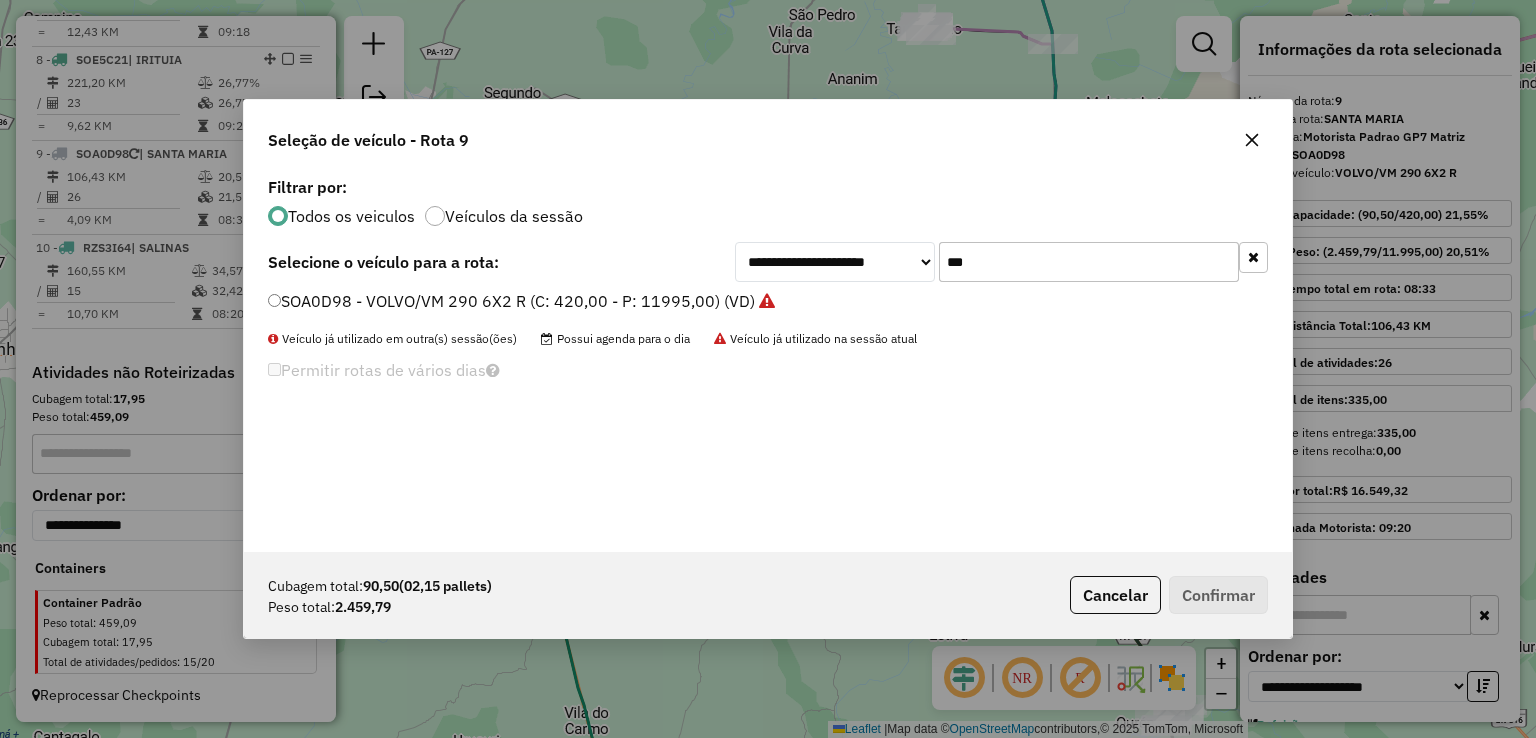 drag, startPoint x: 992, startPoint y: 269, endPoint x: 829, endPoint y: 238, distance: 165.92166 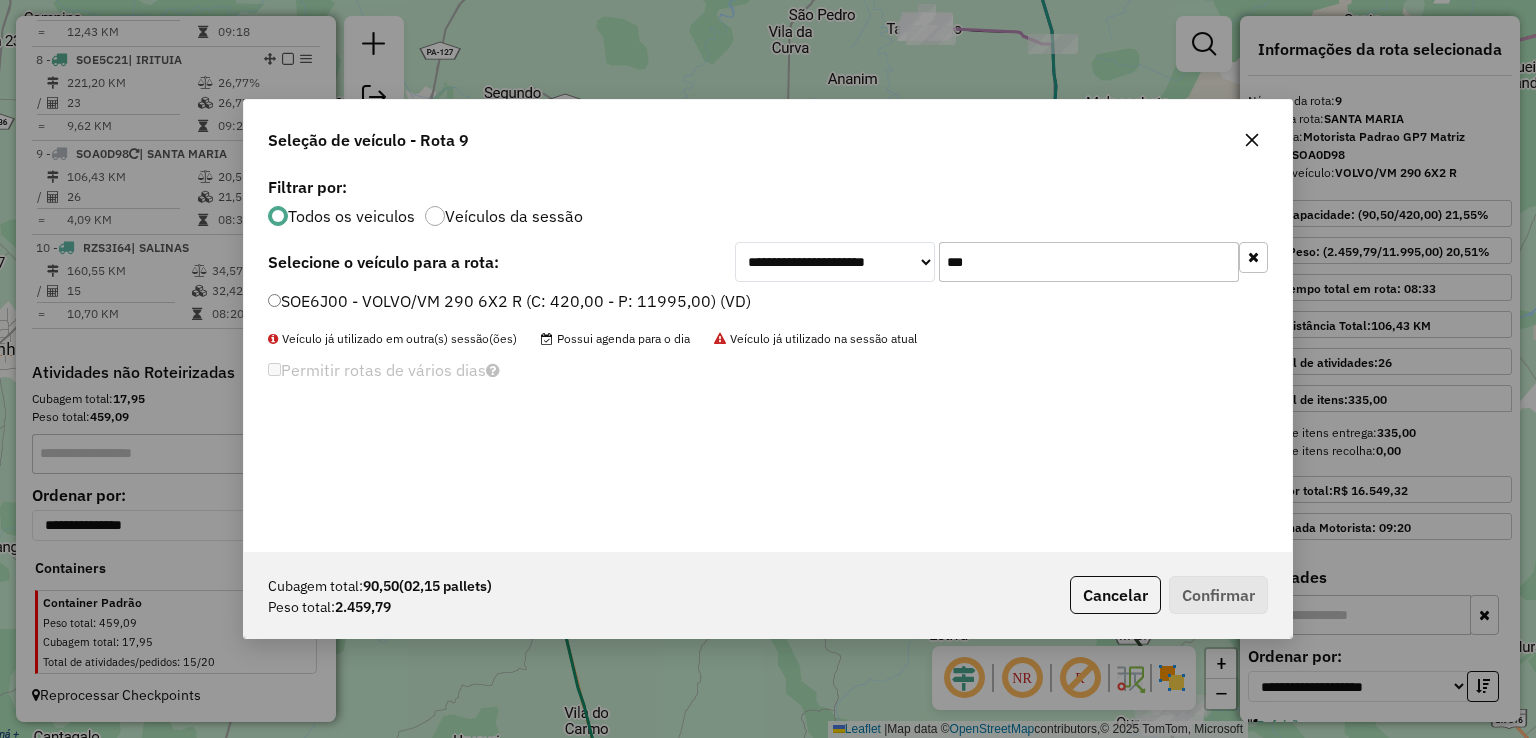 type on "***" 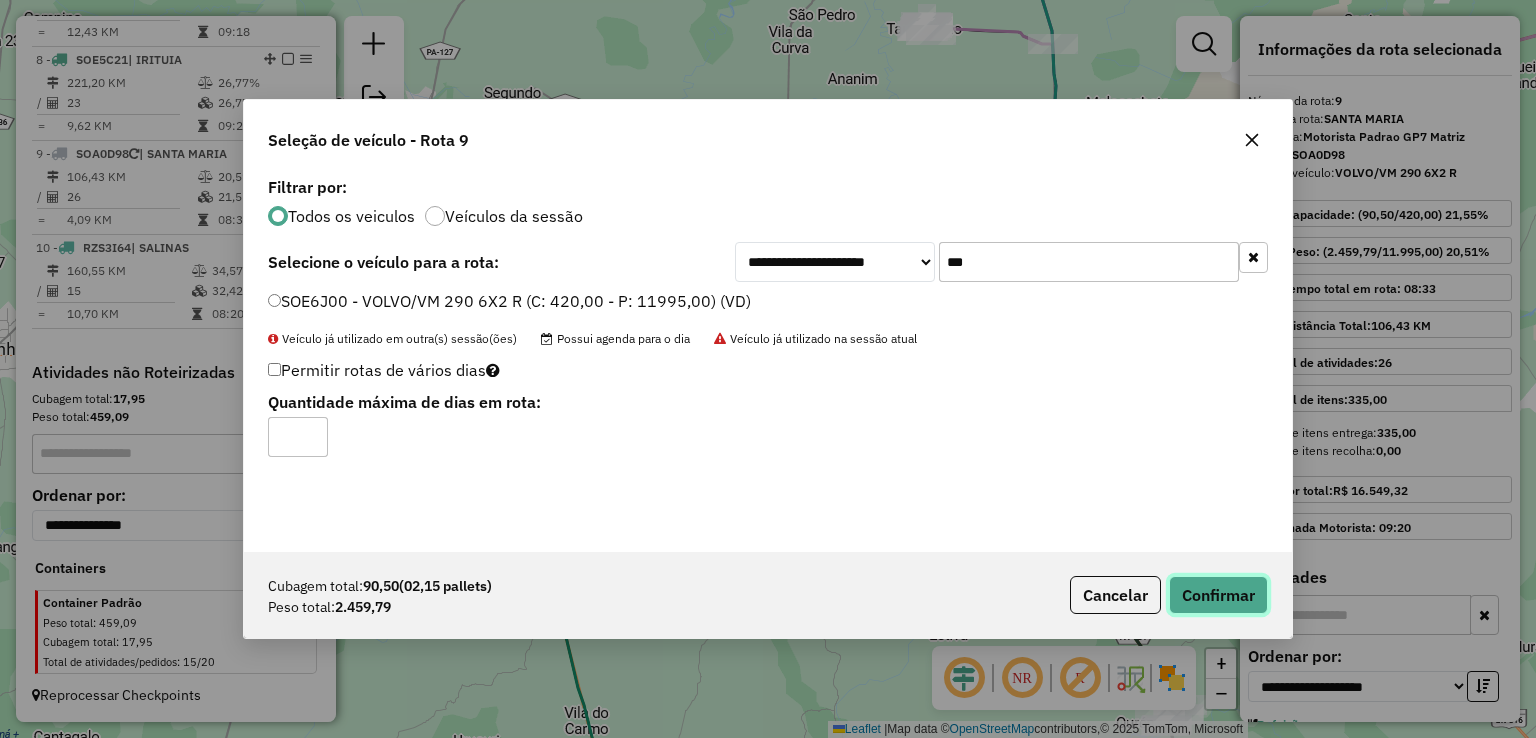 click on "Confirmar" 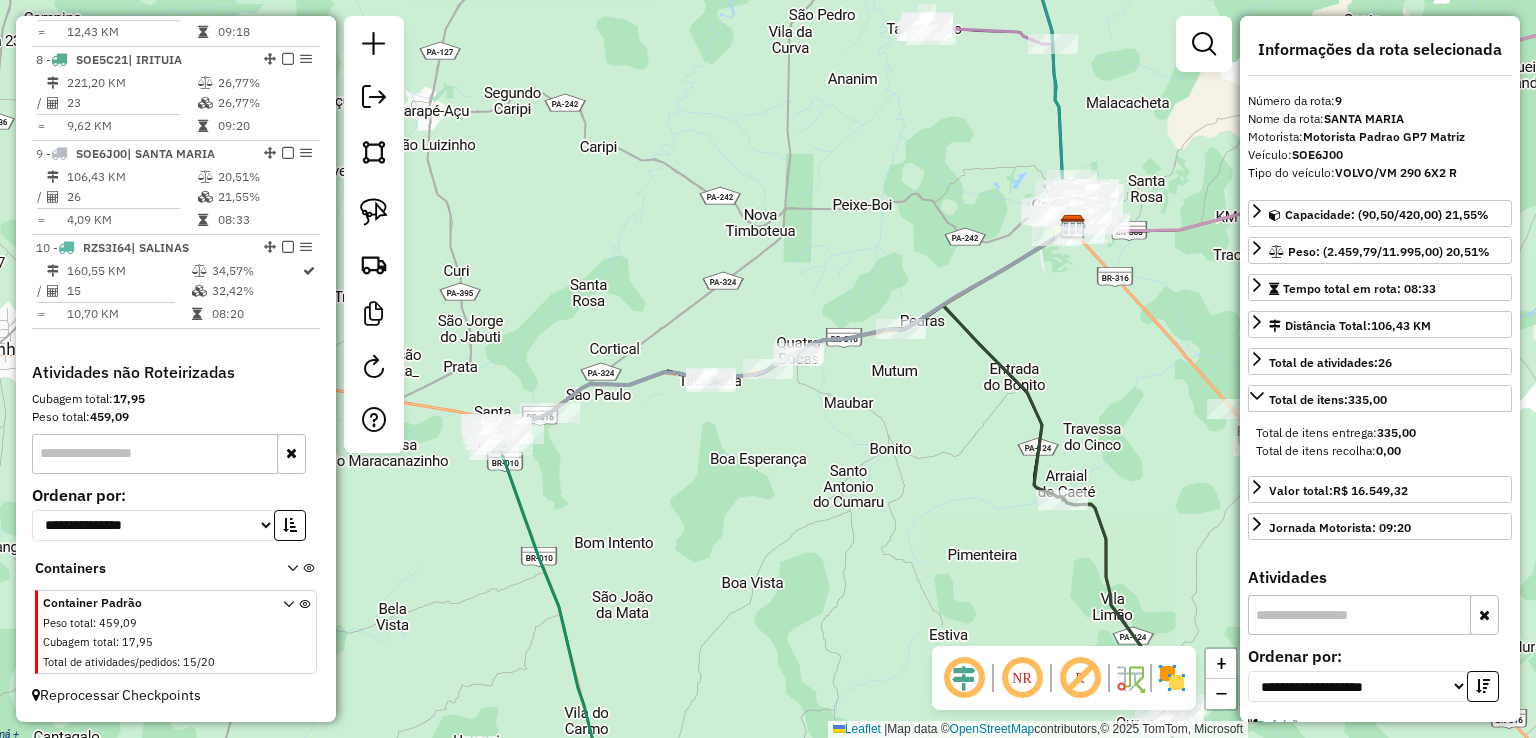 click on "Janela de atendimento Grade de atendimento Capacidade Transportadoras Veículos Cliente Pedidos  Rotas Selecione os dias de semana para filtrar as janelas de atendimento  Seg   Ter   Qua   Qui   Sex   Sáb   Dom  Informe o período da janela de atendimento: De: Até:  Filtrar exatamente a janela do cliente  Considerar janela de atendimento padrão  Selecione os dias de semana para filtrar as grades de atendimento  Seg   Ter   Qua   Qui   Sex   Sáb   Dom   Considerar clientes sem dia de atendimento cadastrado  Clientes fora do dia de atendimento selecionado Filtrar as atividades entre os valores definidos abaixo:  Peso mínimo:   Peso máximo:   Cubagem mínima:   Cubagem máxima:   De:   Até:  Filtrar as atividades entre o tempo de atendimento definido abaixo:  De:   Até:   Considerar capacidade total dos clientes não roteirizados Transportadora: Selecione um ou mais itens Tipo de veículo: Selecione um ou mais itens Veículo: Selecione um ou mais itens Motorista: Selecione um ou mais itens Nome: Rótulo:" 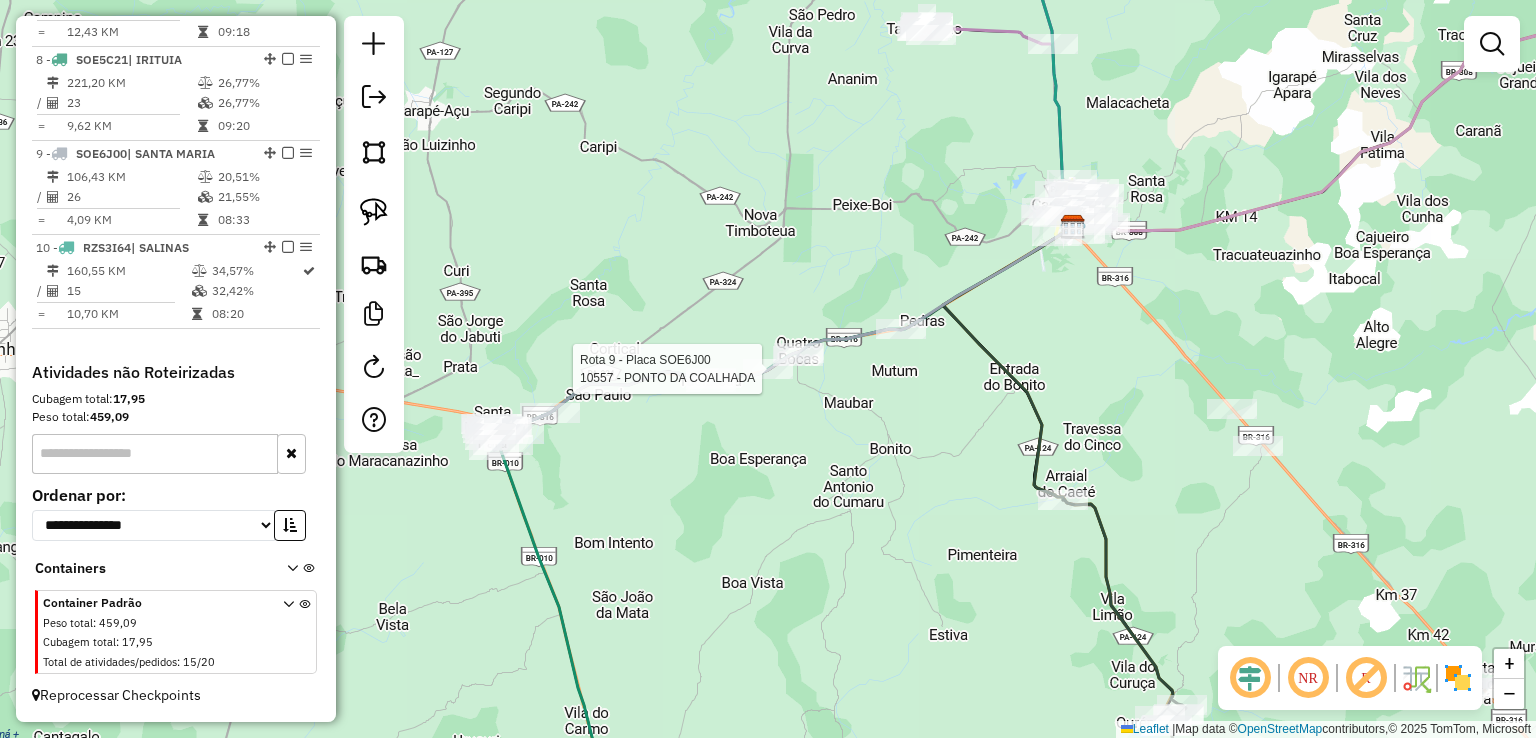 select on "**********" 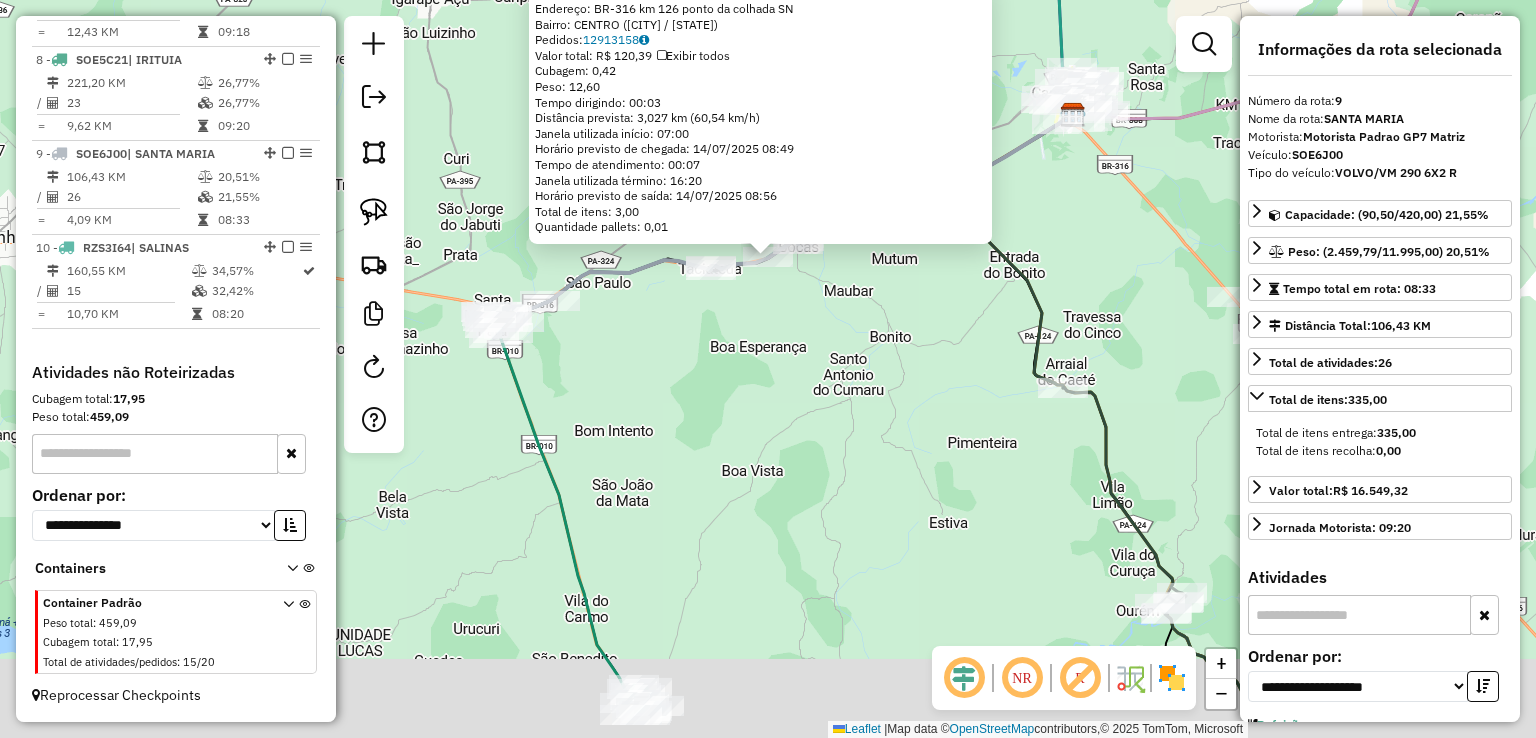 drag, startPoint x: 776, startPoint y: 411, endPoint x: 800, endPoint y: 341, distance: 74 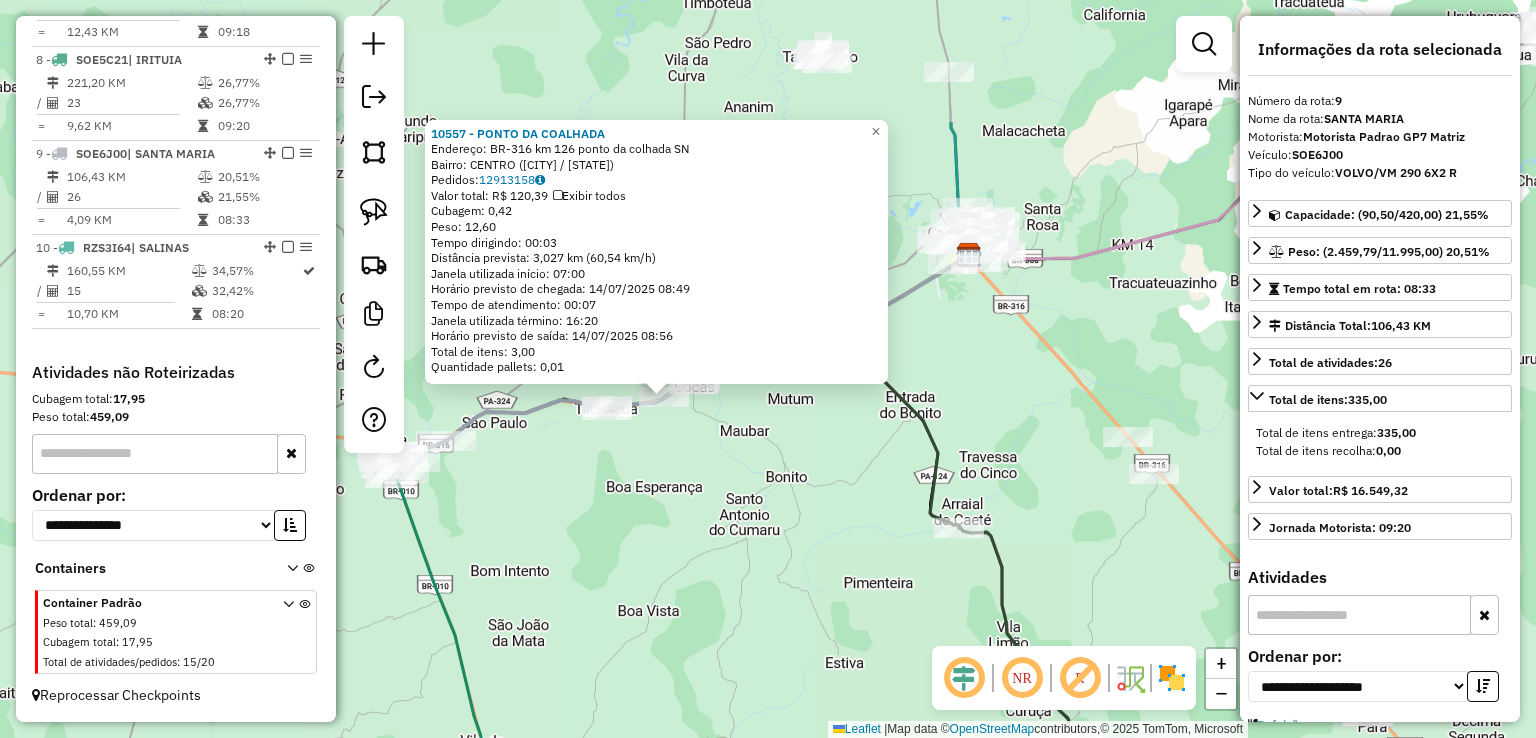 drag, startPoint x: 783, startPoint y: 477, endPoint x: 756, endPoint y: 509, distance: 41.868843 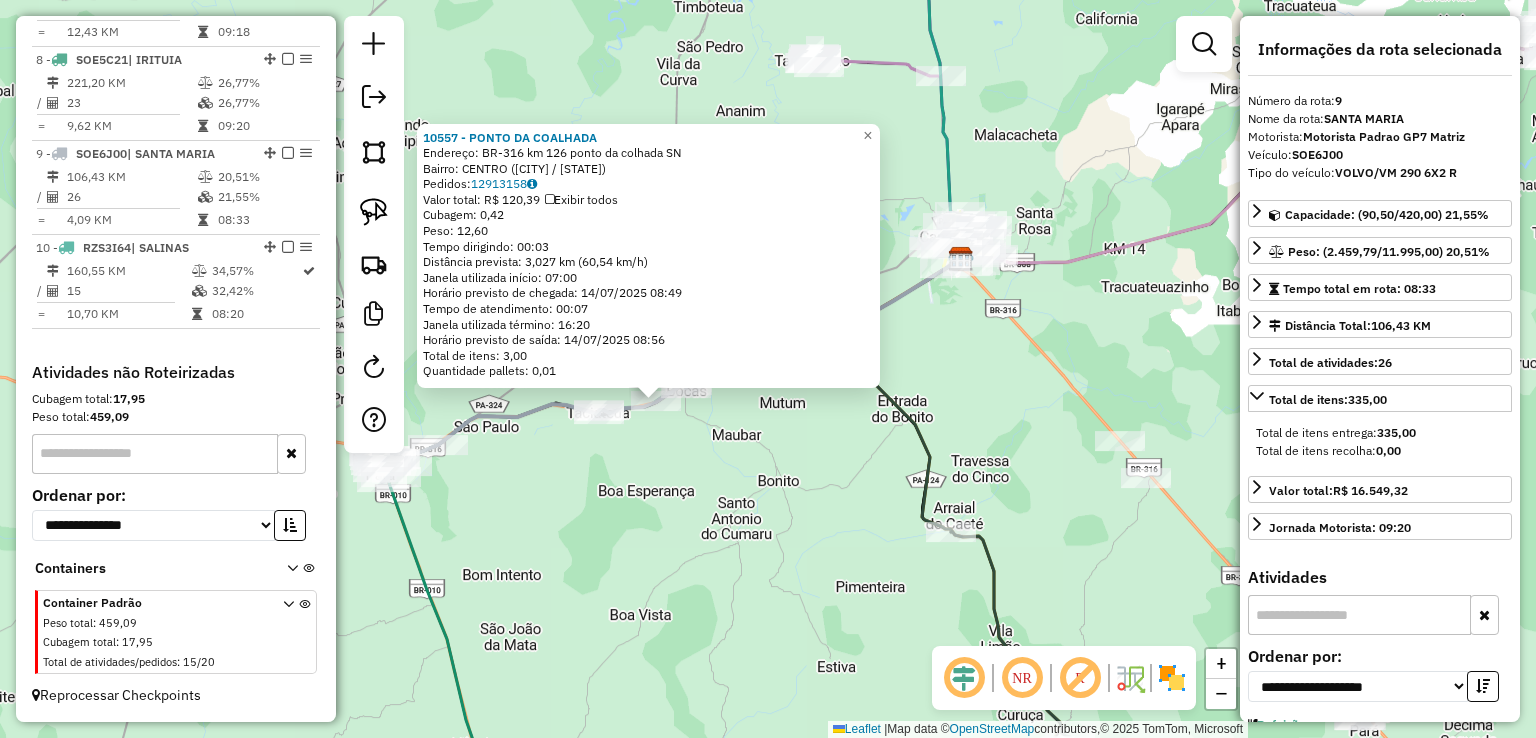 click on "10557 - PONTO DA COALHADA  Endereço:  BR-316 km 126 ponto da colhada SN   Bairro: CENTRO (NOVA TIMBOTEUA / PA)   Pedidos:  12913158   Valor total: R$ 120,39   Exibir todos   Cubagem: 0,42  Peso: 12,60  Tempo dirigindo: 00:03   Distância prevista: 3,027 km (60,54 km/h)   Janela utilizada início: 07:00   Horário previsto de chegada: 14/07/2025 08:49   Tempo de atendimento: 00:07   Janela utilizada término: 16:20   Horário previsto de saída: 14/07/2025 08:56   Total de itens: 3,00   Quantidade pallets: 0,01  × Janela de atendimento Grade de atendimento Capacidade Transportadoras Veículos Cliente Pedidos  Rotas Selecione os dias de semana para filtrar as janelas de atendimento  Seg   Ter   Qua   Qui   Sex   Sáb   Dom  Informe o período da janela de atendimento: De: Até:  Filtrar exatamente a janela do cliente  Considerar janela de atendimento padrão  Selecione os dias de semana para filtrar as grades de atendimento  Seg   Ter   Qua   Qui   Sex   Sáb   Dom   Peso mínimo:   Peso máximo:   De:   De:" 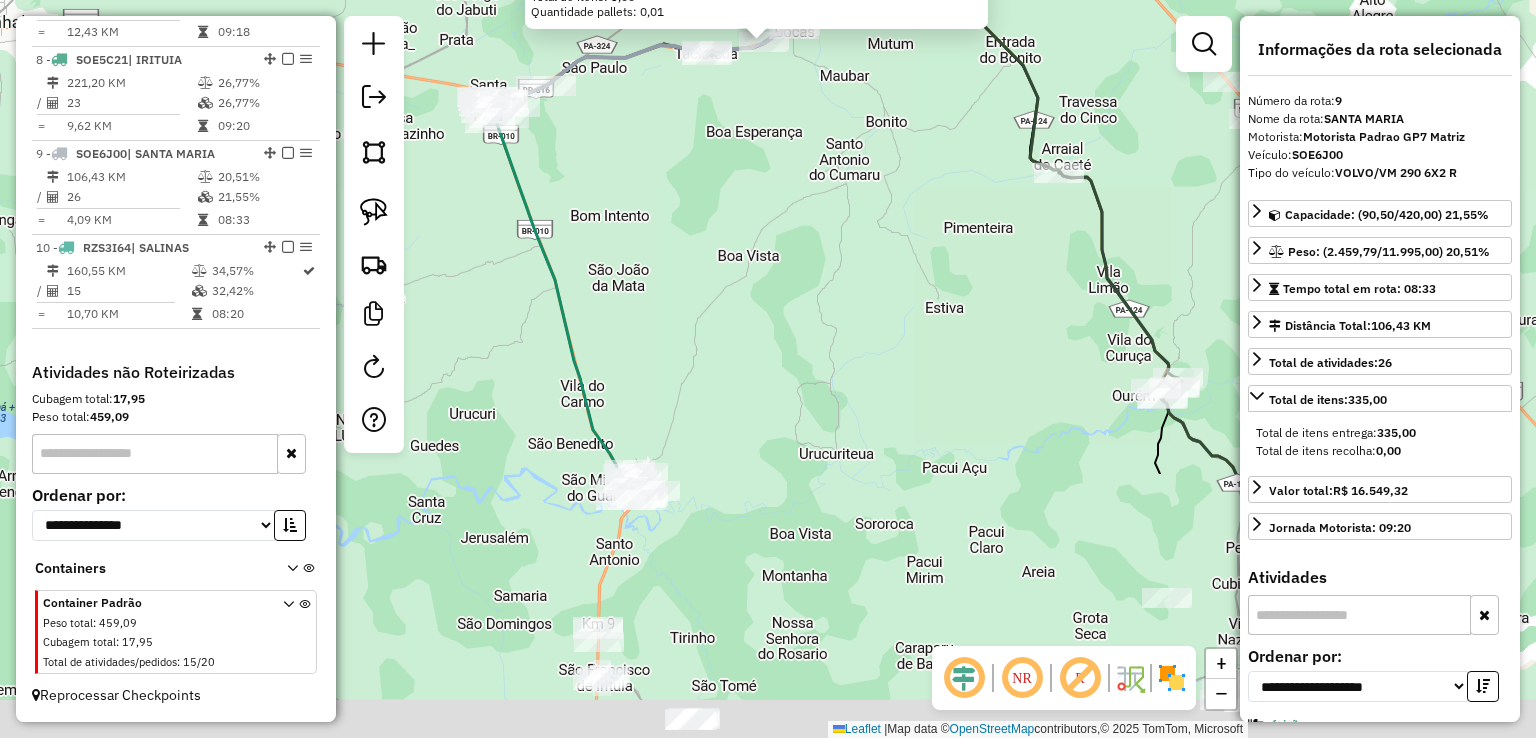 drag, startPoint x: 721, startPoint y: 466, endPoint x: 872, endPoint y: 73, distance: 421.01068 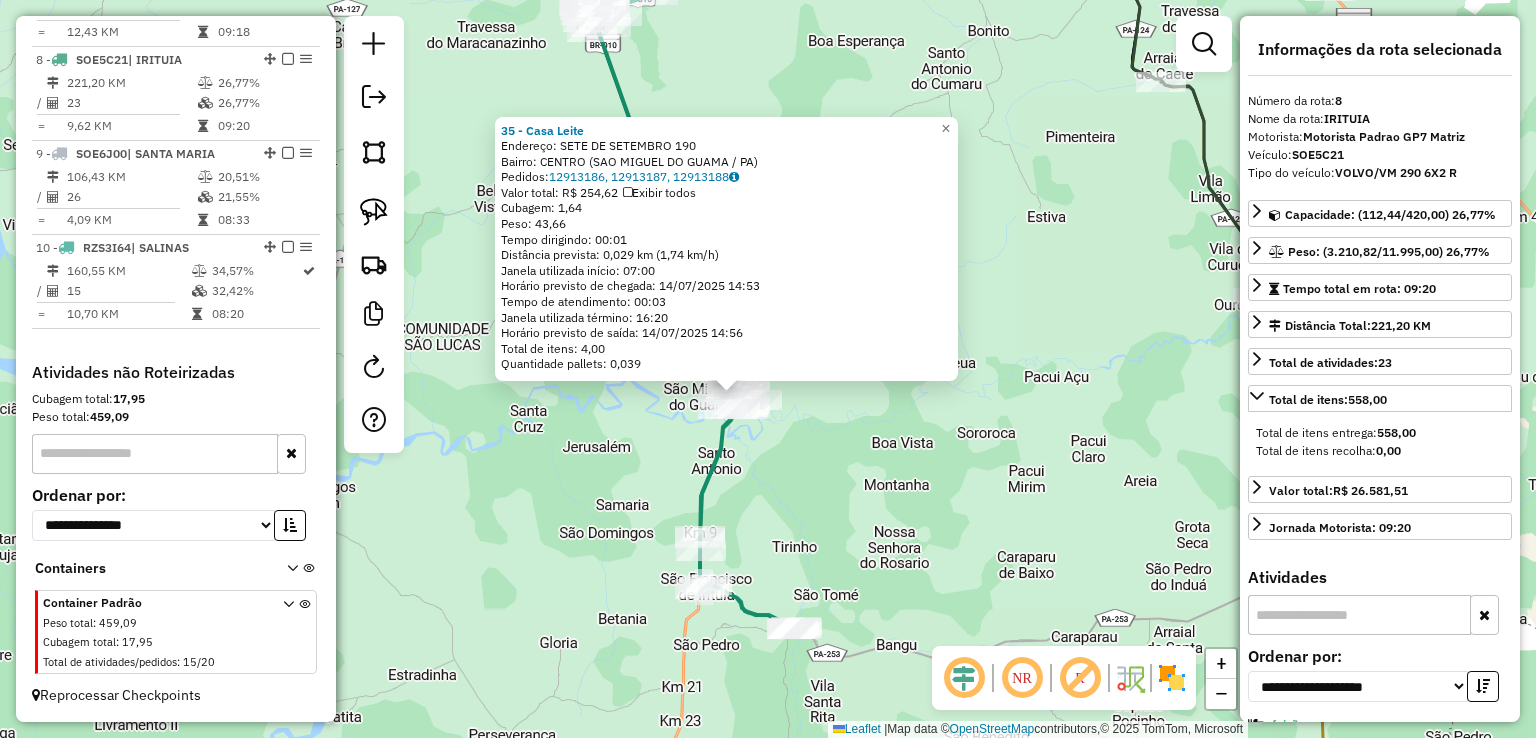 drag, startPoint x: 974, startPoint y: 481, endPoint x: 535, endPoint y: 713, distance: 496.533 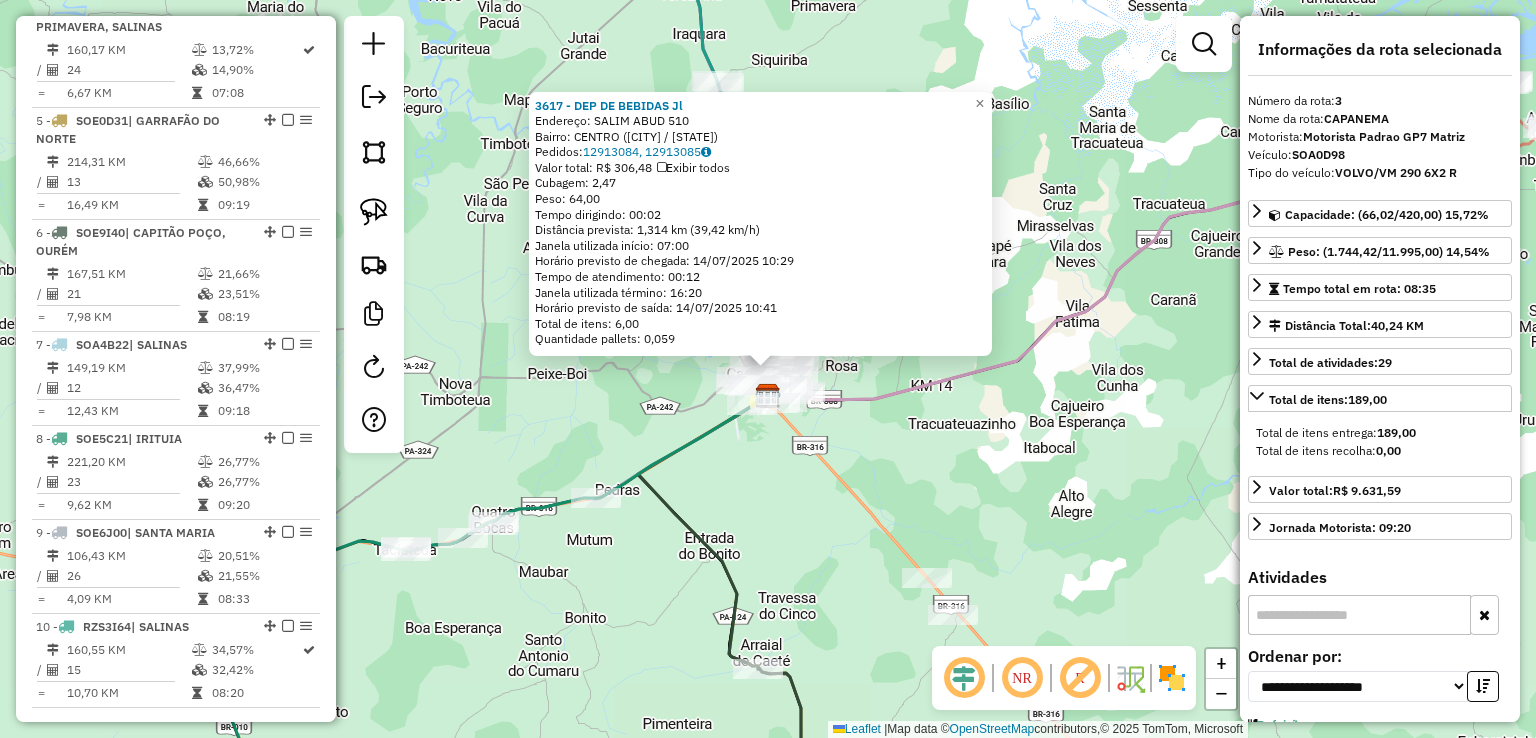 scroll, scrollTop: 955, scrollLeft: 0, axis: vertical 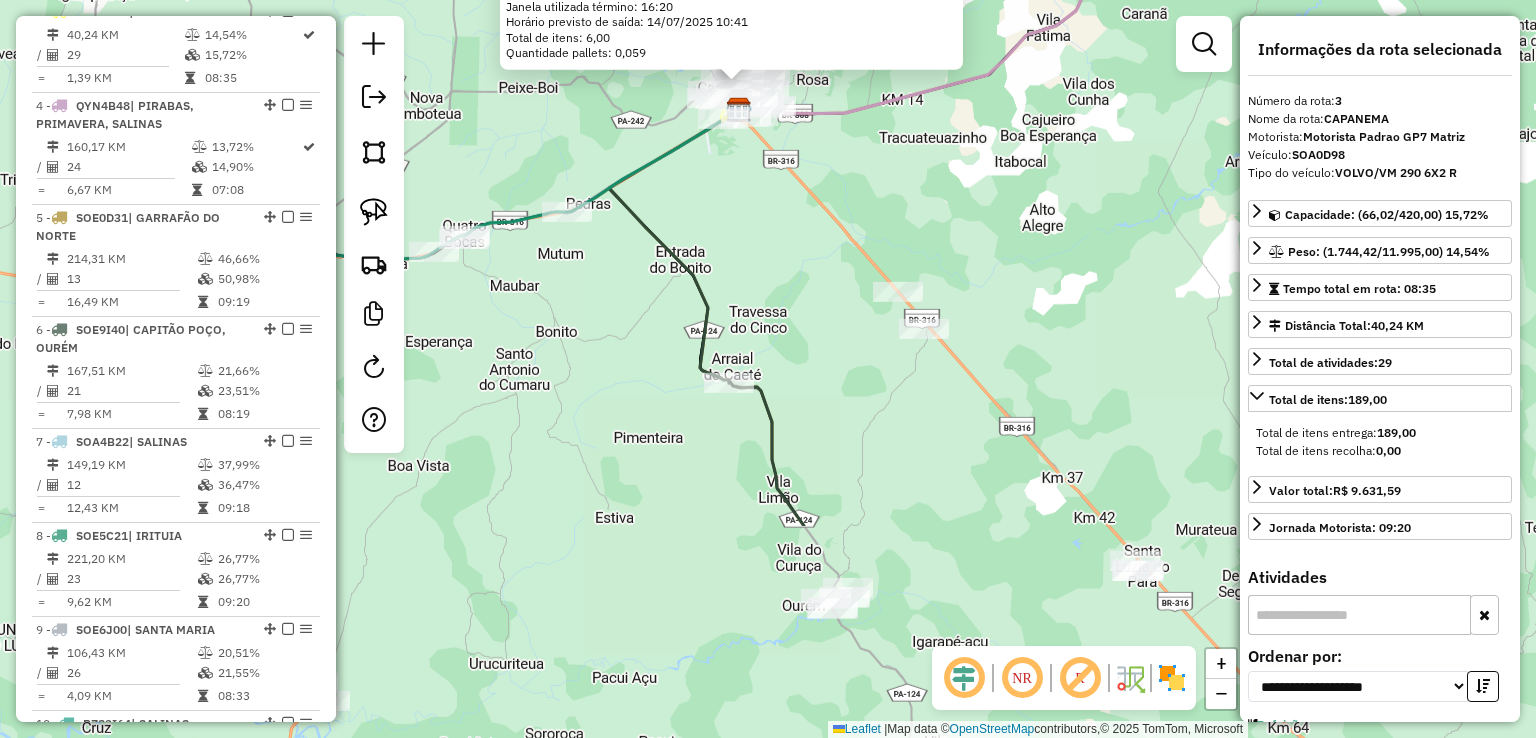 drag, startPoint x: 1034, startPoint y: 241, endPoint x: 1021, endPoint y: 93, distance: 148.56985 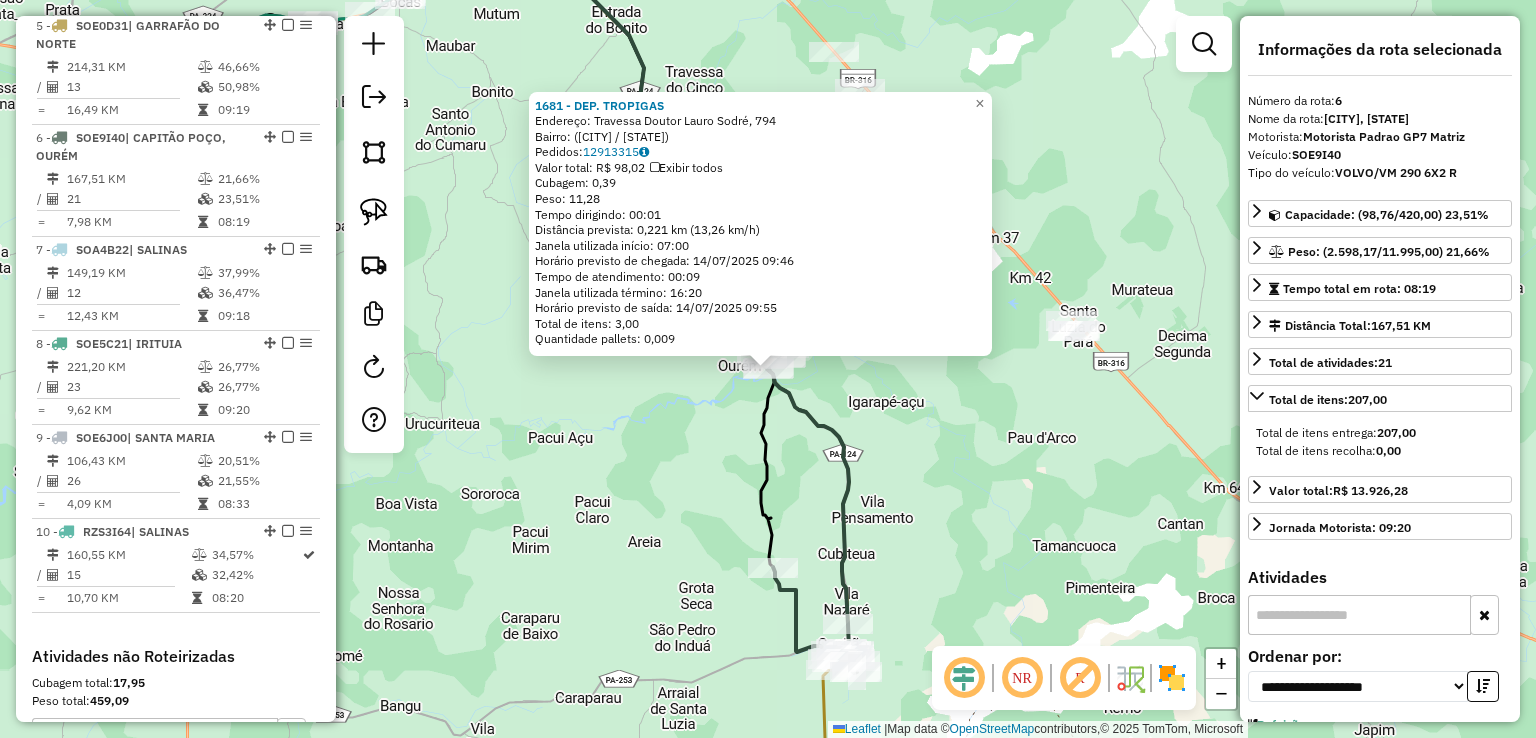scroll, scrollTop: 1272, scrollLeft: 0, axis: vertical 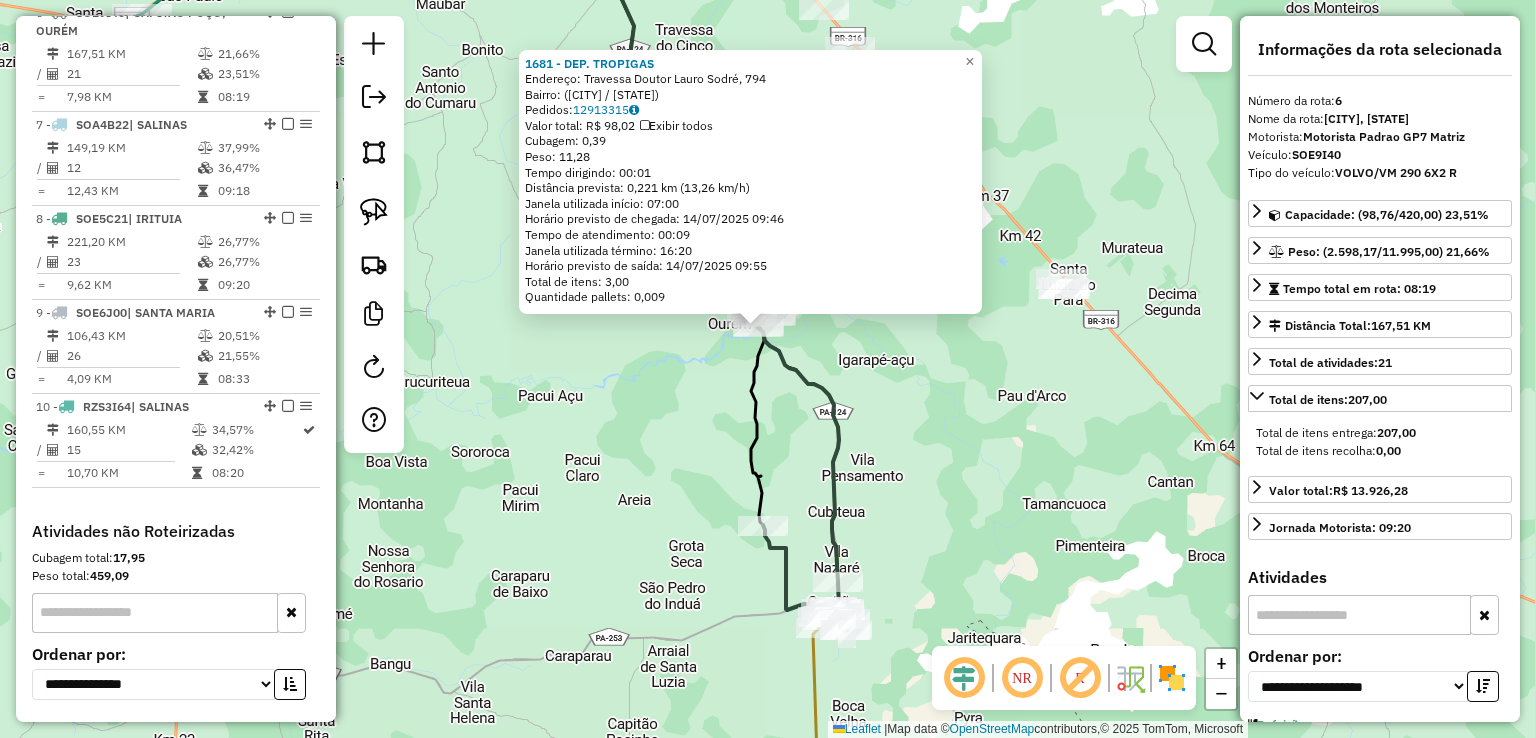 drag, startPoint x: 958, startPoint y: 501, endPoint x: 944, endPoint y: 377, distance: 124.78782 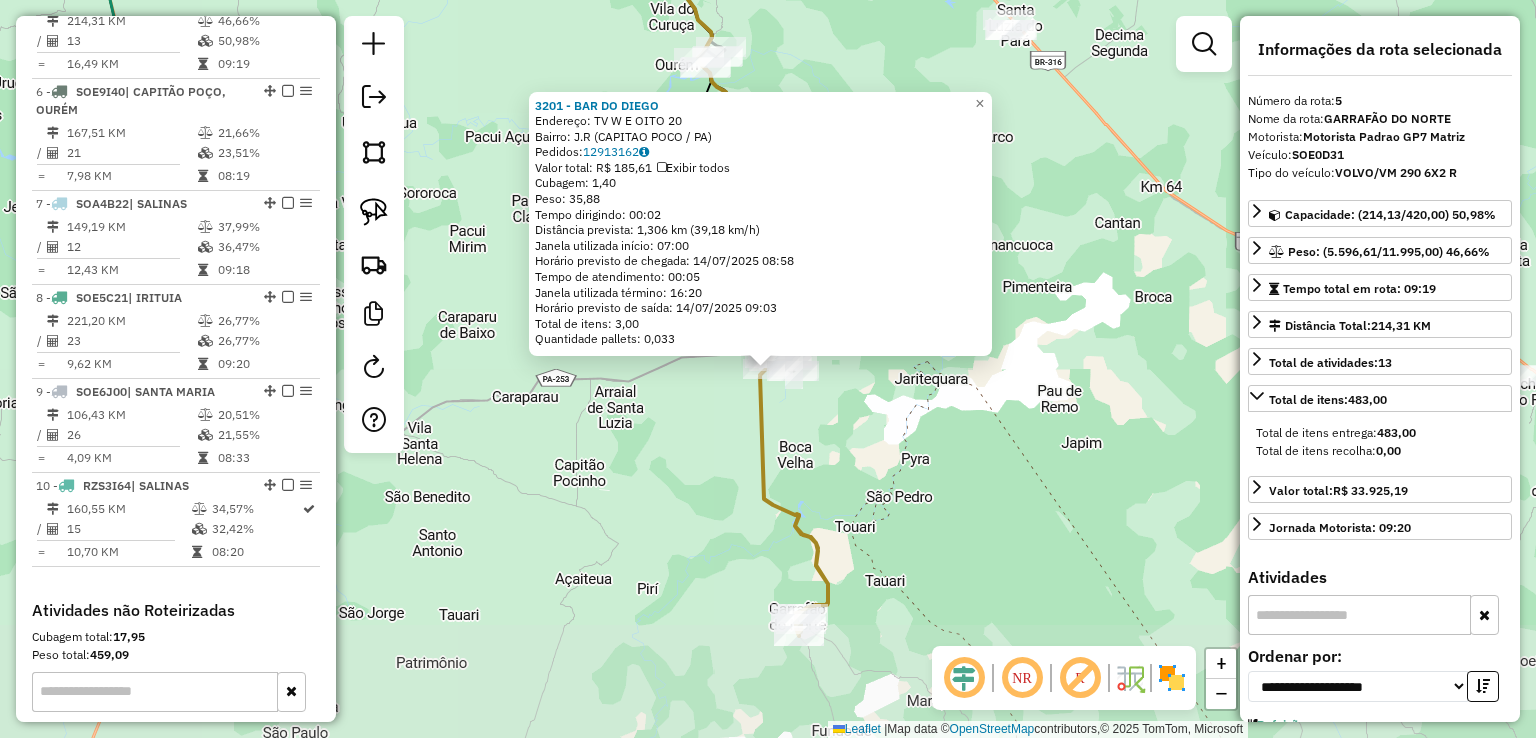 scroll, scrollTop: 1160, scrollLeft: 0, axis: vertical 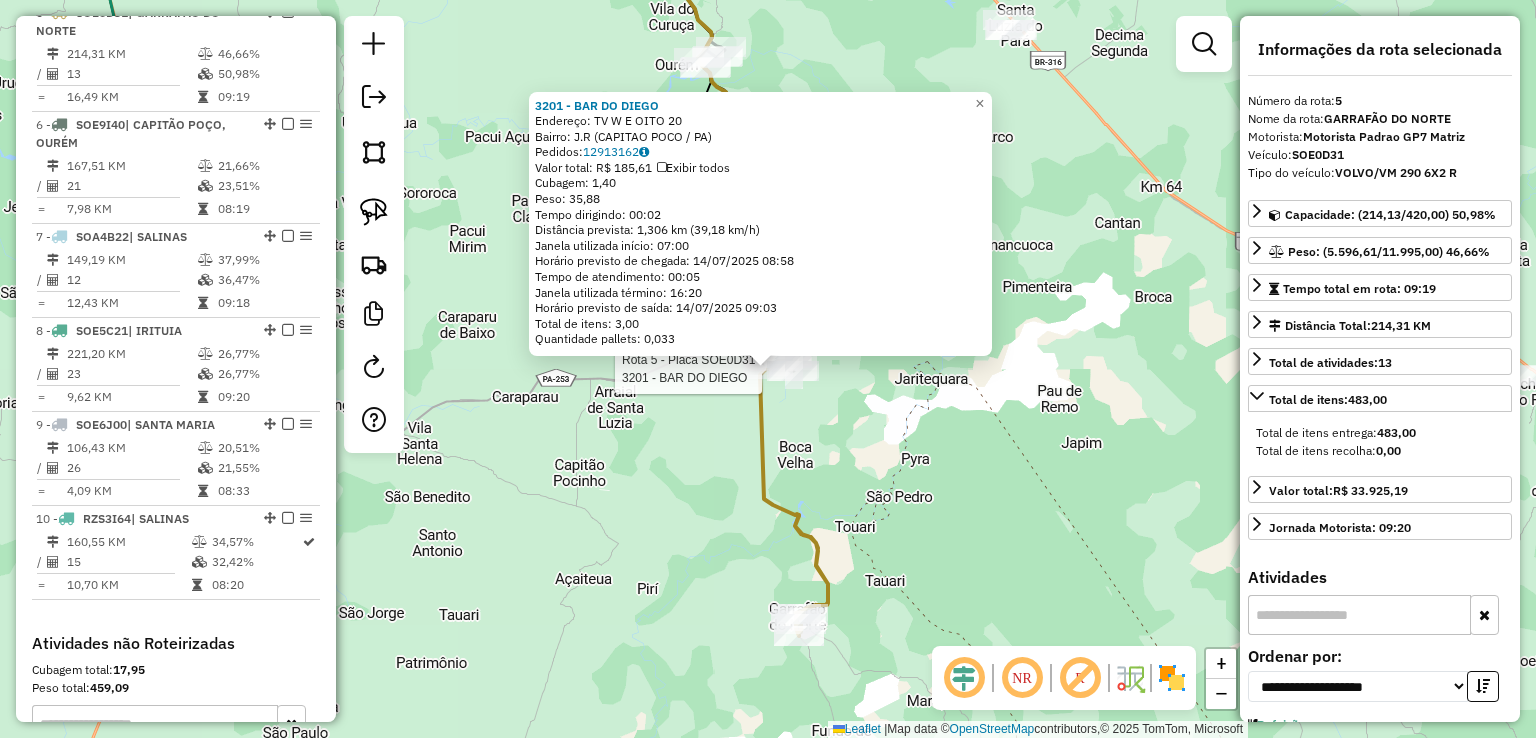 click on "Rota 5 - Placa SOE0D31  3201 - BAR DO DIEGO 3201 - BAR DO DIEGO  Endereço:  TV W E OITO 20   Bairro: J.R (CAPITAO POCO / PA)   Pedidos:  12913162   Valor total: R$ 185,61   Exibir todos   Cubagem: 1,40  Peso: 35,88  Tempo dirigindo: 00:02   Distância prevista: 1,306 km (39,18 km/h)   Janela utilizada início: 07:00   Horário previsto de chegada: 14/07/2025 08:58   Tempo de atendimento: 00:05   Janela utilizada término: 16:20   Horário previsto de saída: 14/07/2025 09:03   Total de itens: 3,00   Quantidade pallets: 0,033  × Janela de atendimento Grade de atendimento Capacidade Transportadoras Veículos Cliente Pedidos  Rotas Selecione os dias de semana para filtrar as janelas de atendimento  Seg   Ter   Qua   Qui   Sex   Sáb   Dom  Informe o período da janela de atendimento: De: Até:  Filtrar exatamente a janela do cliente  Considerar janela de atendimento padrão  Selecione os dias de semana para filtrar as grades de atendimento  Seg   Ter   Qua   Qui   Sex   Sáb   Dom   Peso mínimo:   De:   De:" 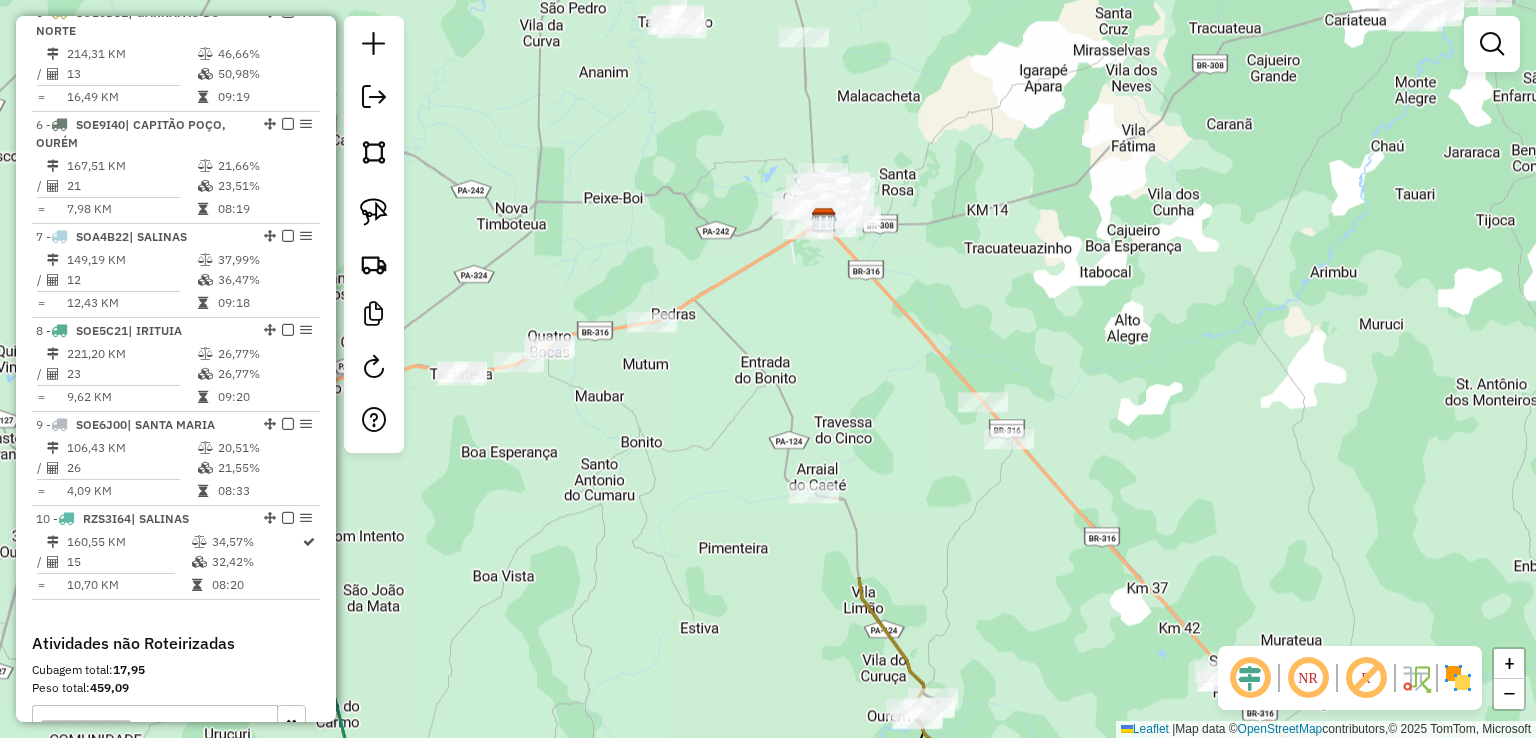 drag, startPoint x: 1000, startPoint y: 125, endPoint x: 1124, endPoint y: 663, distance: 552.10504 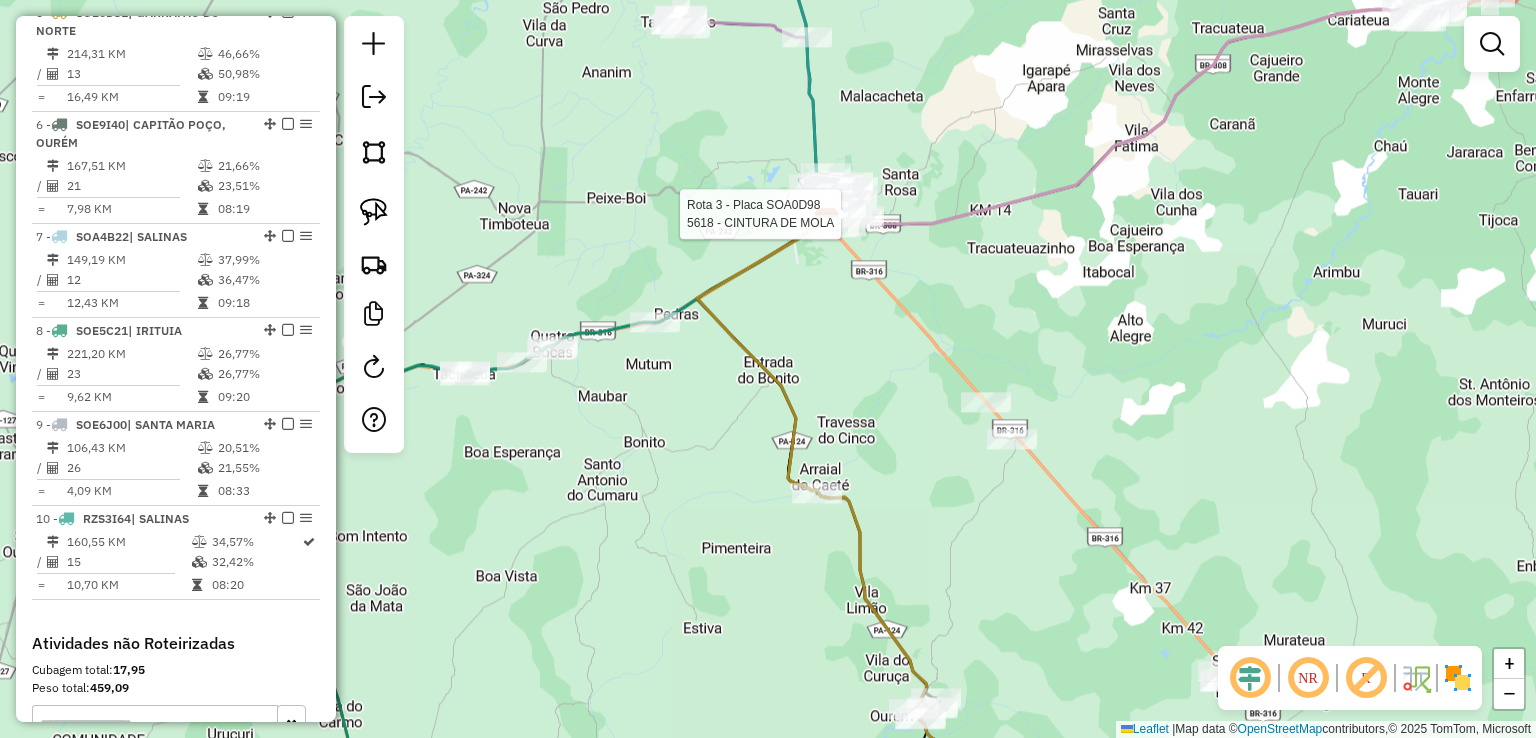 select on "**********" 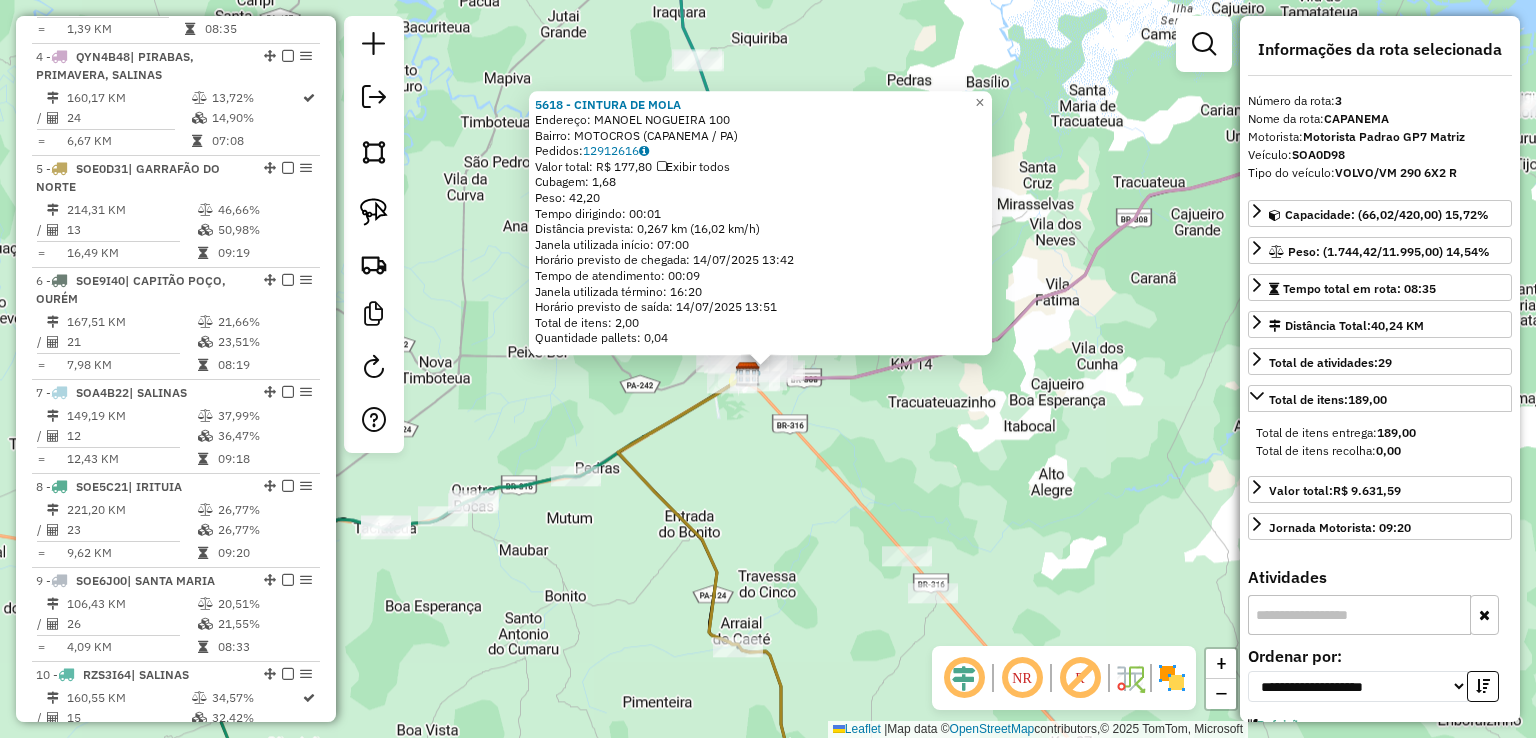 scroll, scrollTop: 955, scrollLeft: 0, axis: vertical 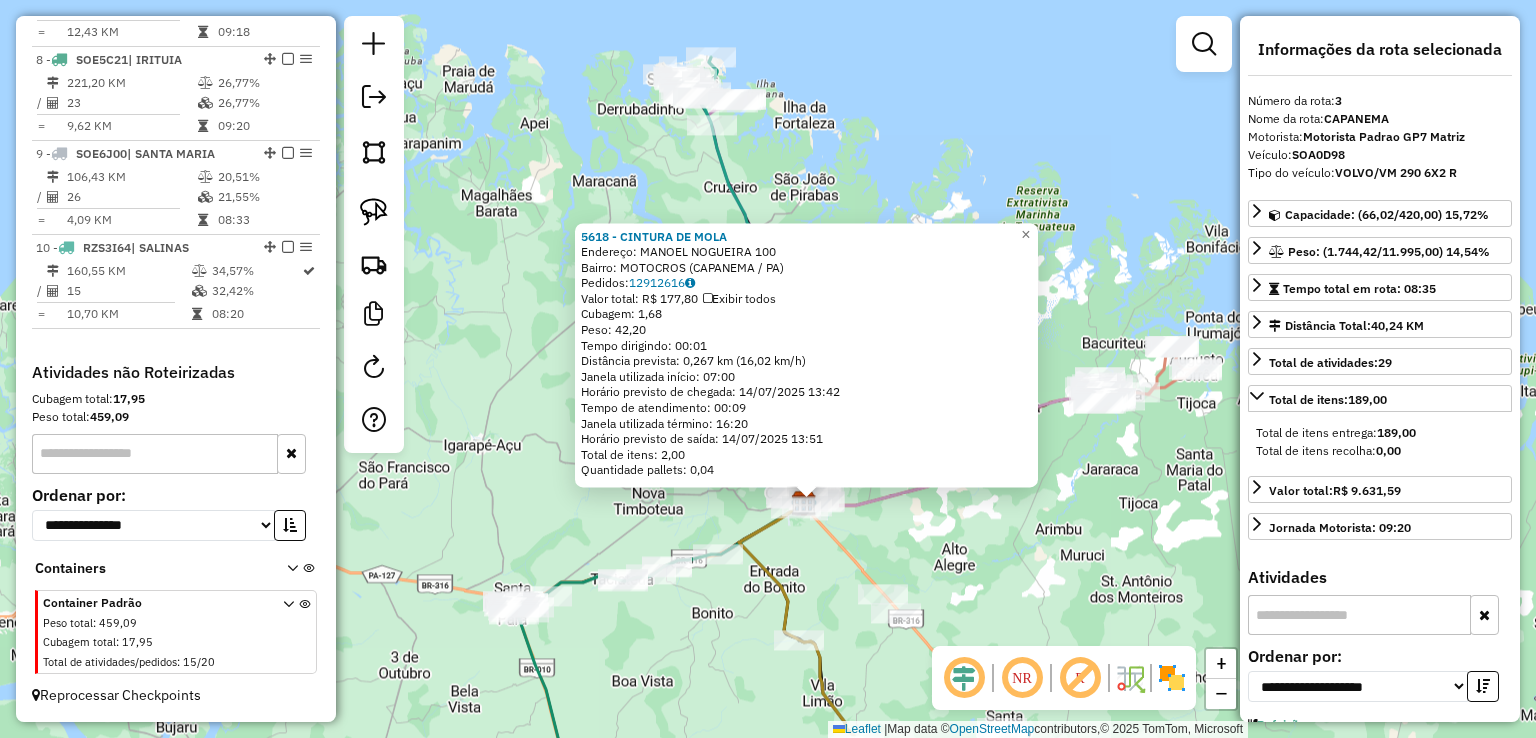 drag, startPoint x: 829, startPoint y: 73, endPoint x: 860, endPoint y: 432, distance: 360.33597 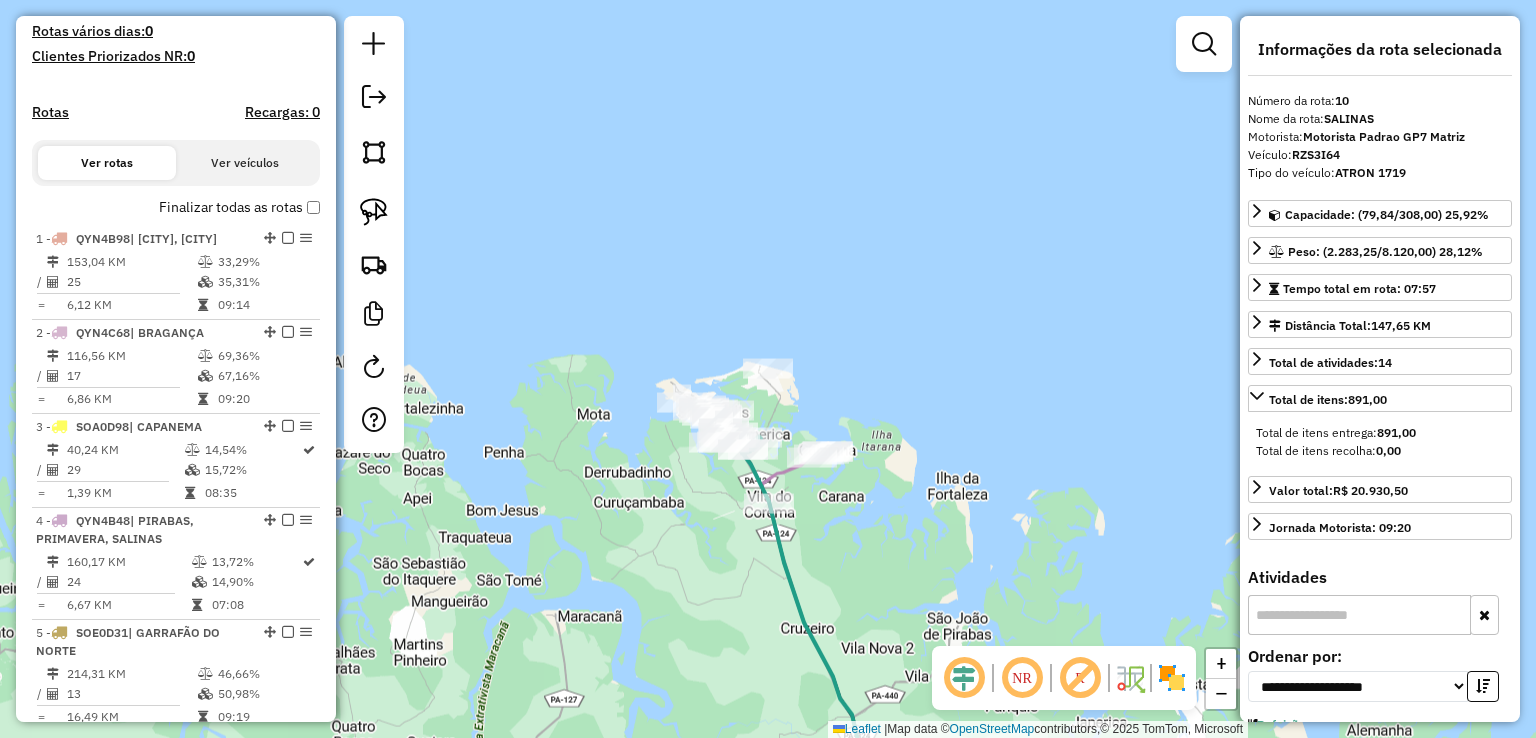 scroll, scrollTop: 246, scrollLeft: 0, axis: vertical 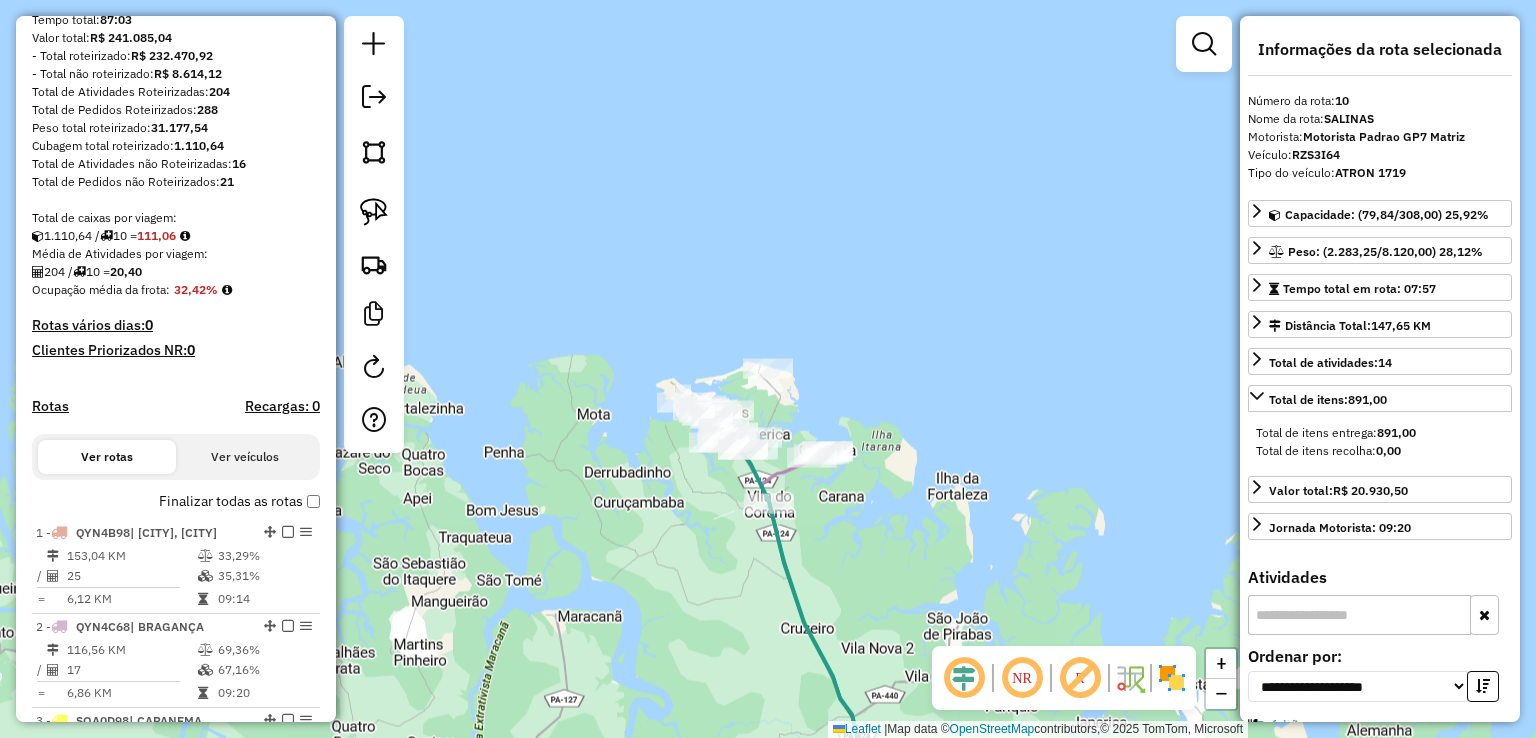 click 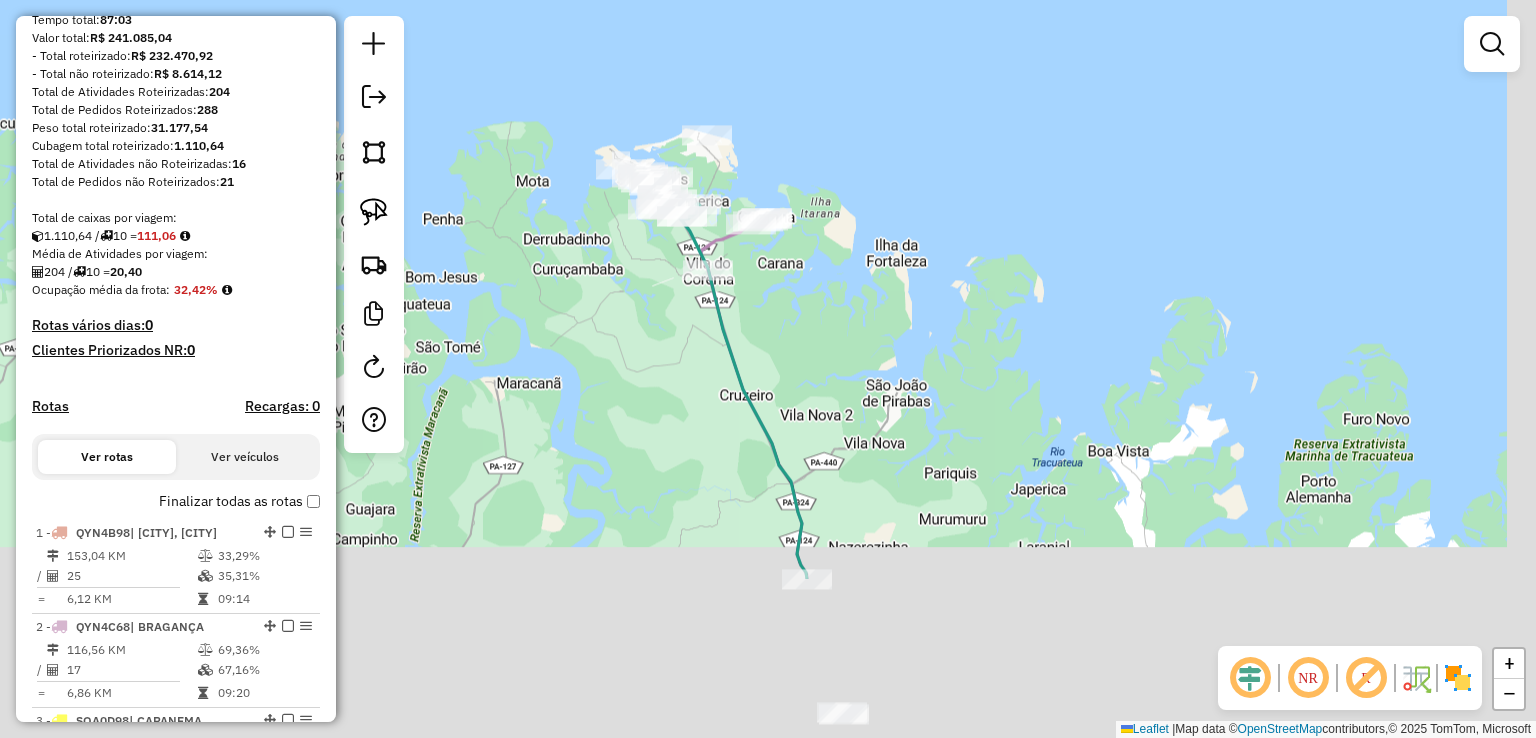 drag, startPoint x: 659, startPoint y: 158, endPoint x: 621, endPoint y: -2, distance: 164.4506 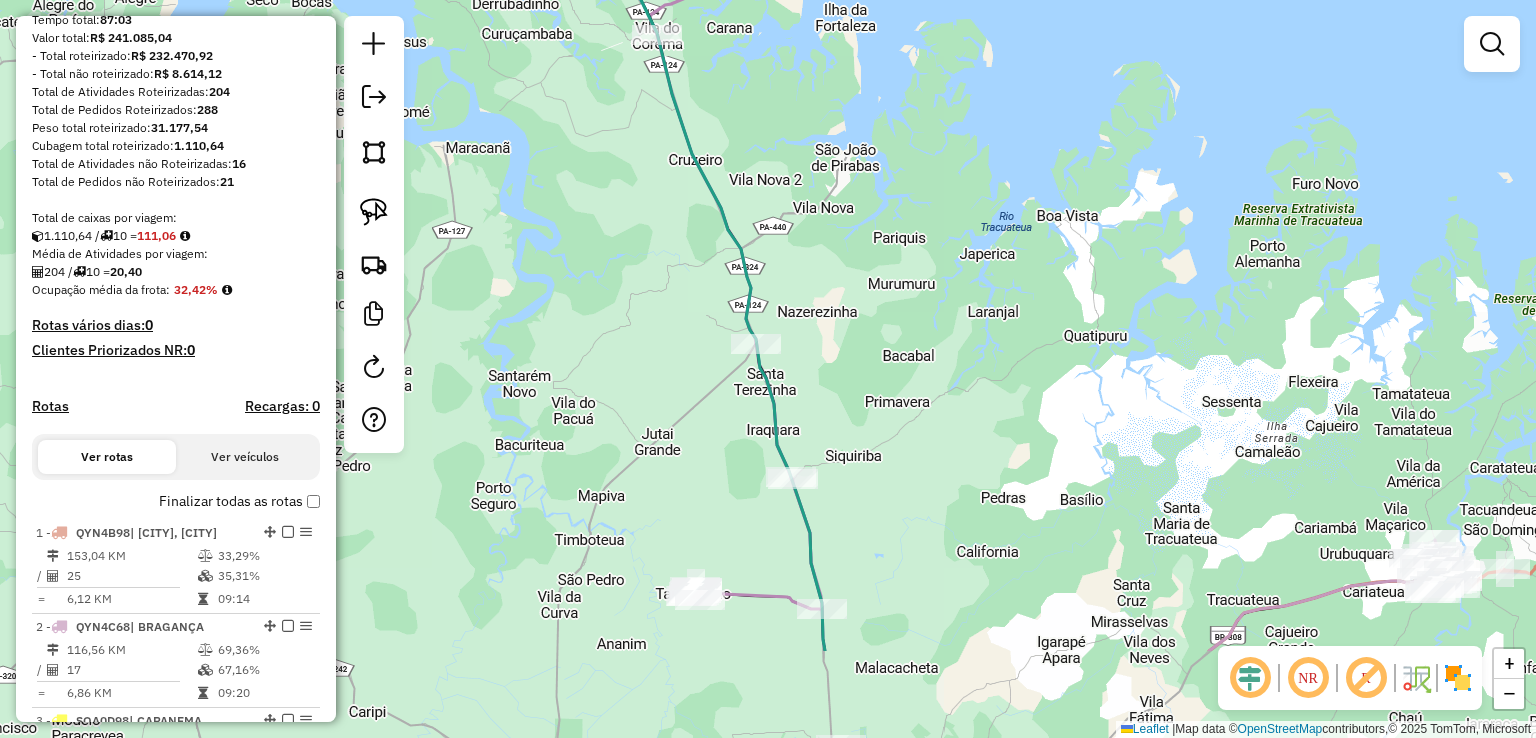 drag, startPoint x: 793, startPoint y: 53, endPoint x: 793, endPoint y: 6, distance: 47 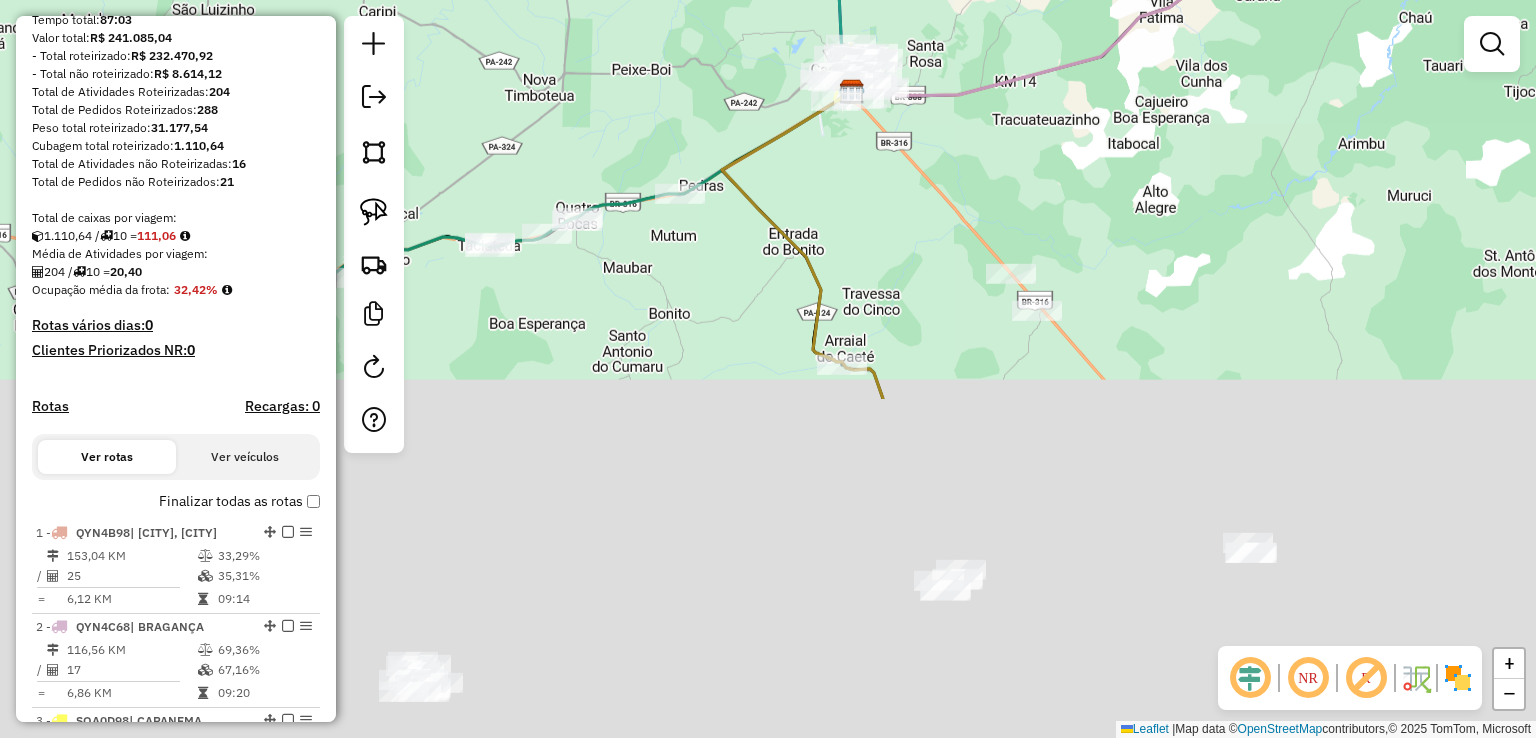drag, startPoint x: 751, startPoint y: 313, endPoint x: 798, endPoint y: 13, distance: 303.65936 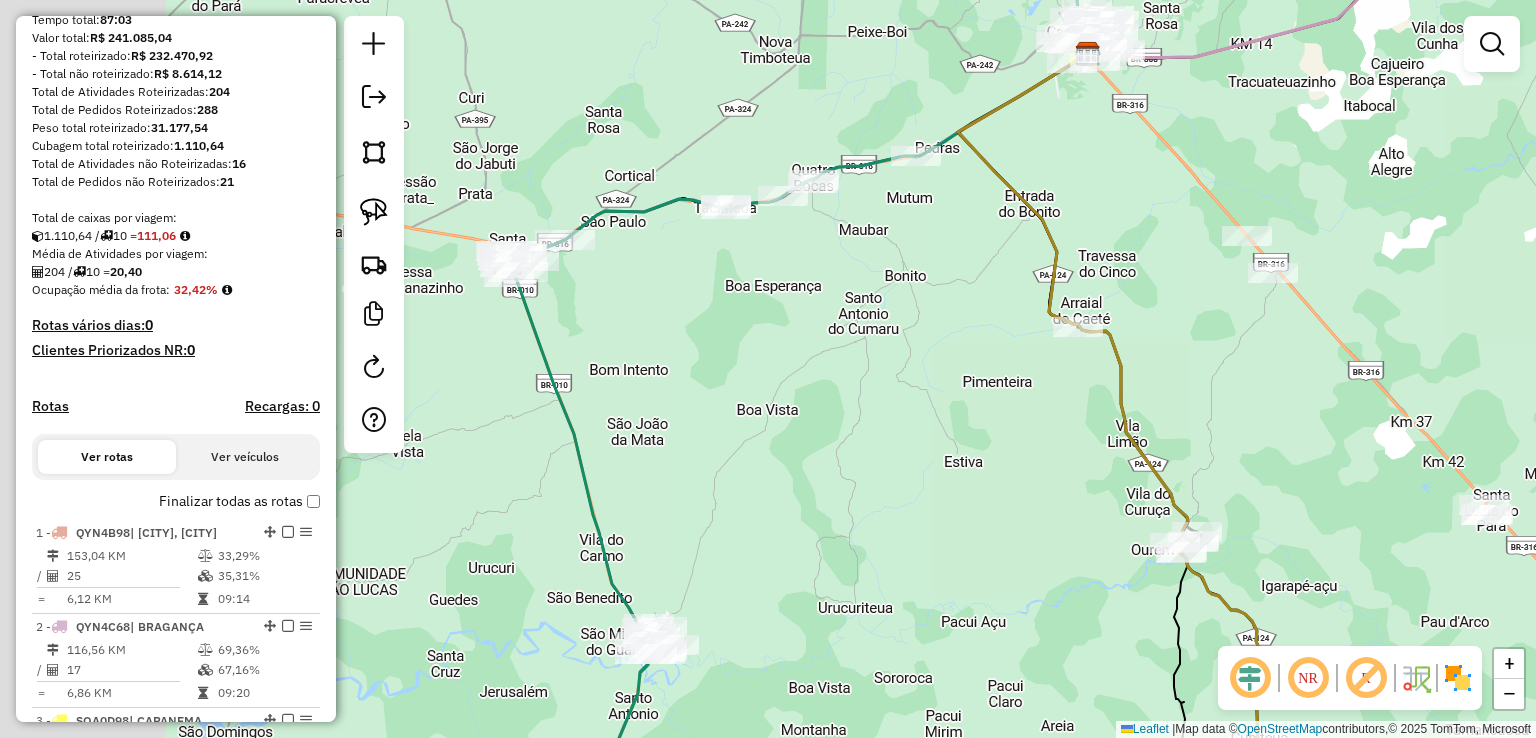 drag, startPoint x: 648, startPoint y: 298, endPoint x: 876, endPoint y: 281, distance: 228.63289 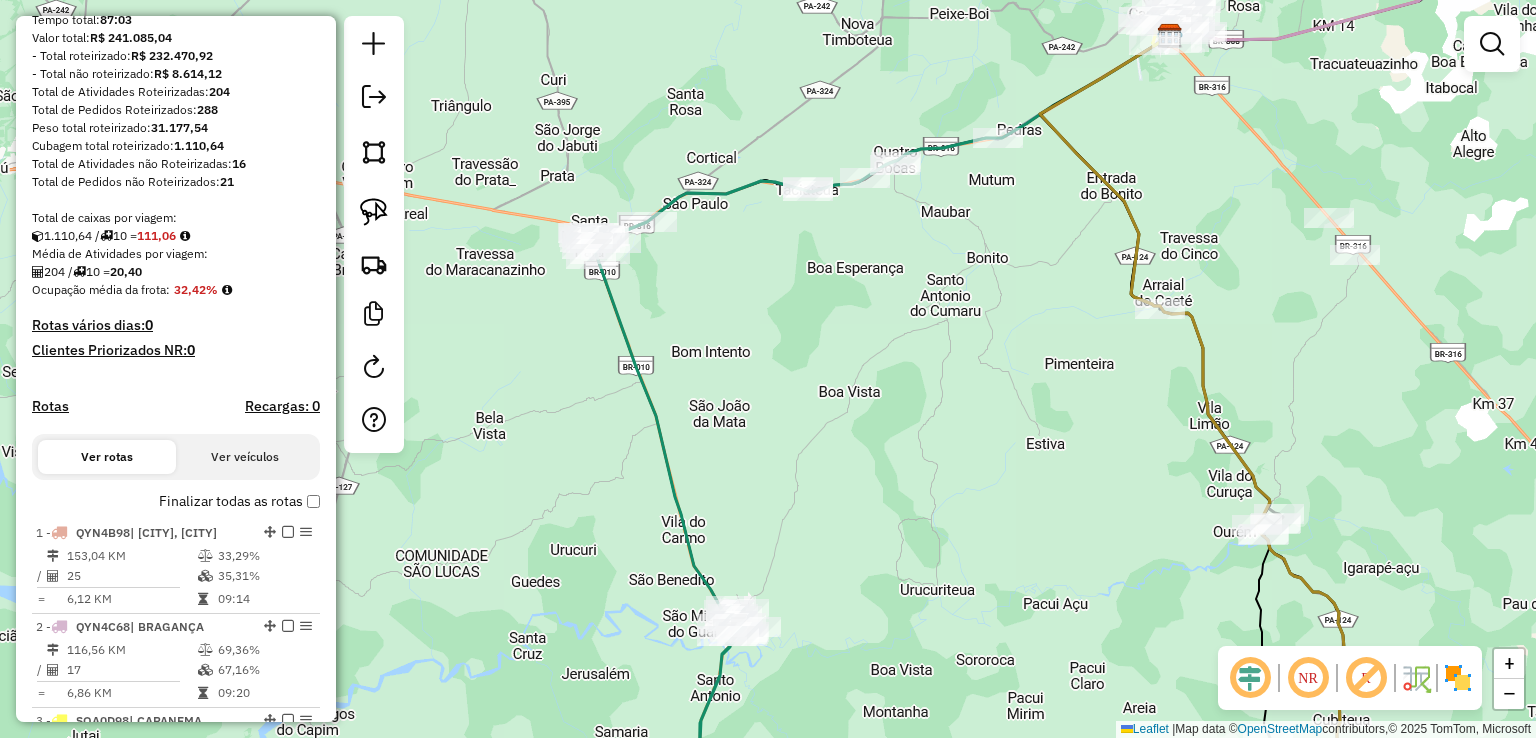 click on "Janela de atendimento Grade de atendimento Capacidade Transportadoras Veículos Cliente Pedidos  Rotas Selecione os dias de semana para filtrar as janelas de atendimento  Seg   Ter   Qua   Qui   Sex   Sáb   Dom  Informe o período da janela de atendimento: De: Até:  Filtrar exatamente a janela do cliente  Considerar janela de atendimento padrão  Selecione os dias de semana para filtrar as grades de atendimento  Seg   Ter   Qua   Qui   Sex   Sáb   Dom   Considerar clientes sem dia de atendimento cadastrado  Clientes fora do dia de atendimento selecionado Filtrar as atividades entre os valores definidos abaixo:  Peso mínimo:   Peso máximo:   Cubagem mínima:   Cubagem máxima:   De:   Até:  Filtrar as atividades entre o tempo de atendimento definido abaixo:  De:   Até:   Considerar capacidade total dos clientes não roteirizados Transportadora: Selecione um ou mais itens Tipo de veículo: Selecione um ou mais itens Veículo: Selecione um ou mais itens Motorista: Selecione um ou mais itens Nome: Rótulo:" 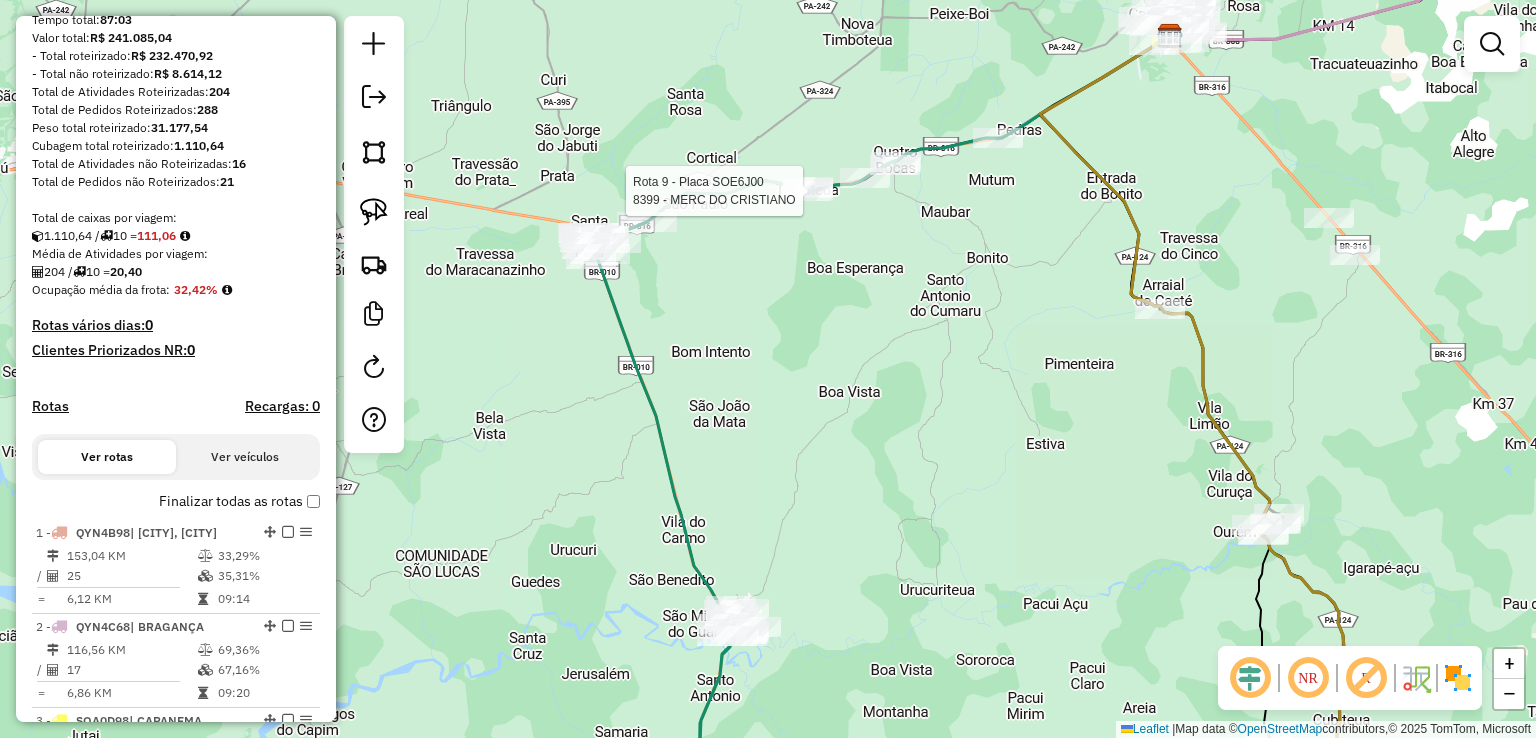 select on "**********" 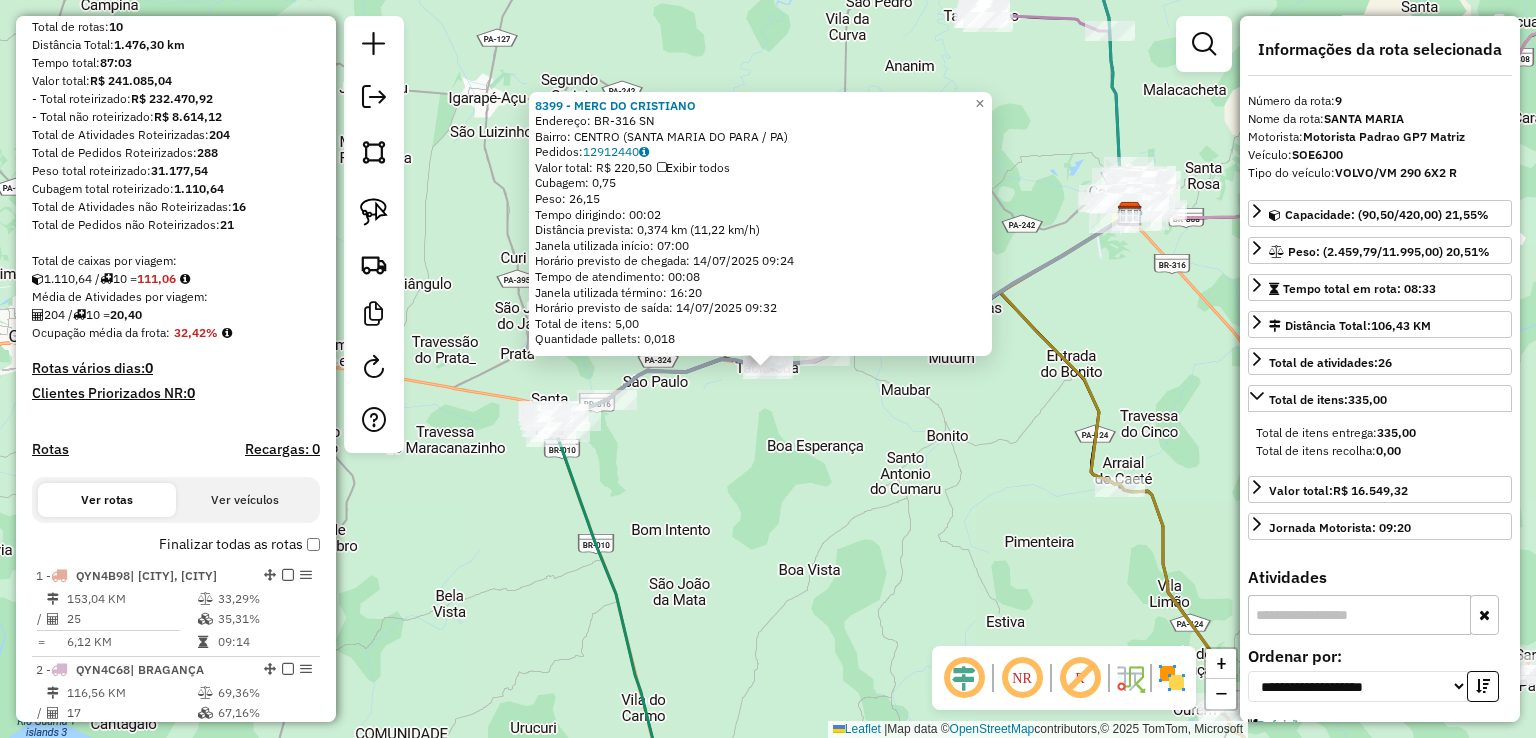 scroll, scrollTop: 0, scrollLeft: 0, axis: both 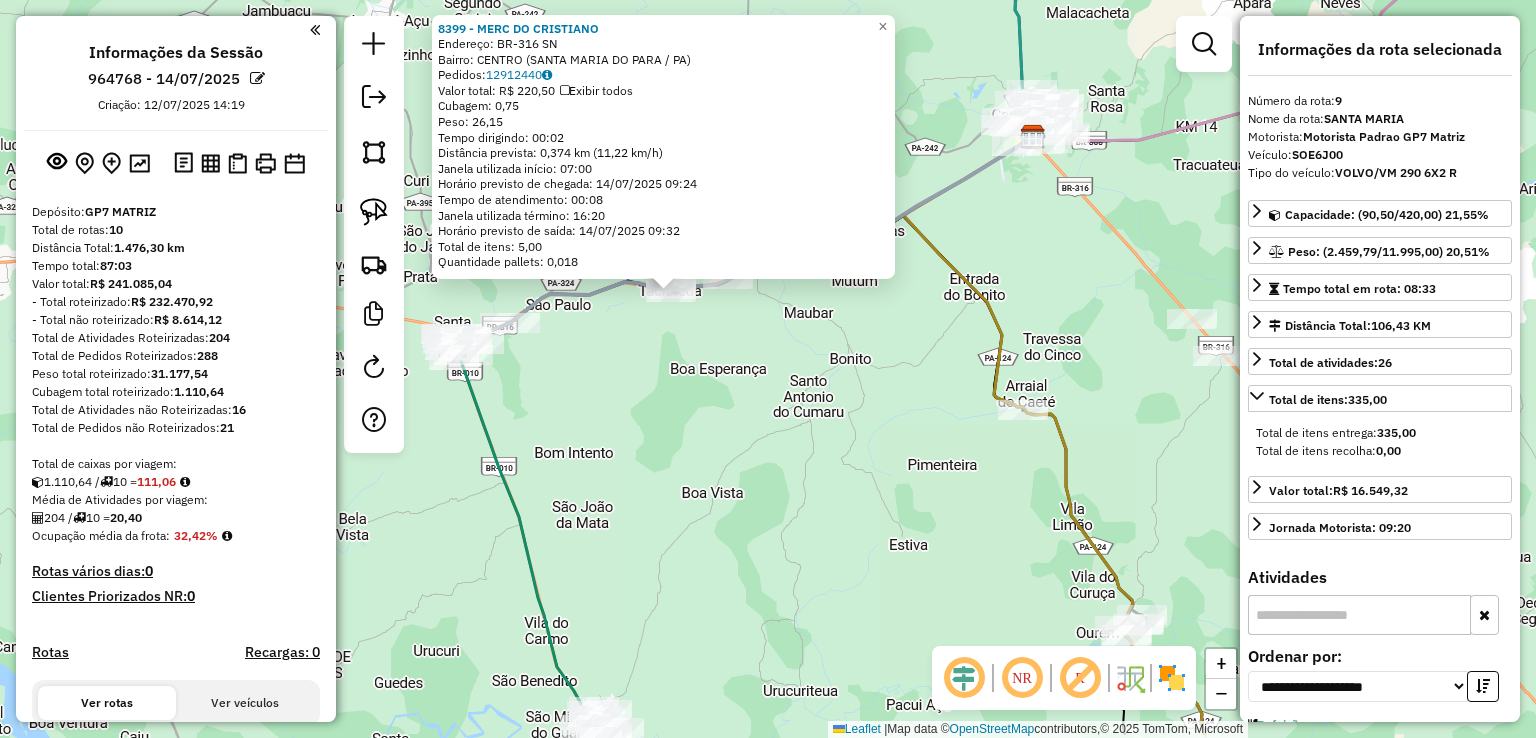 drag, startPoint x: 653, startPoint y: 493, endPoint x: 582, endPoint y: 423, distance: 99.70457 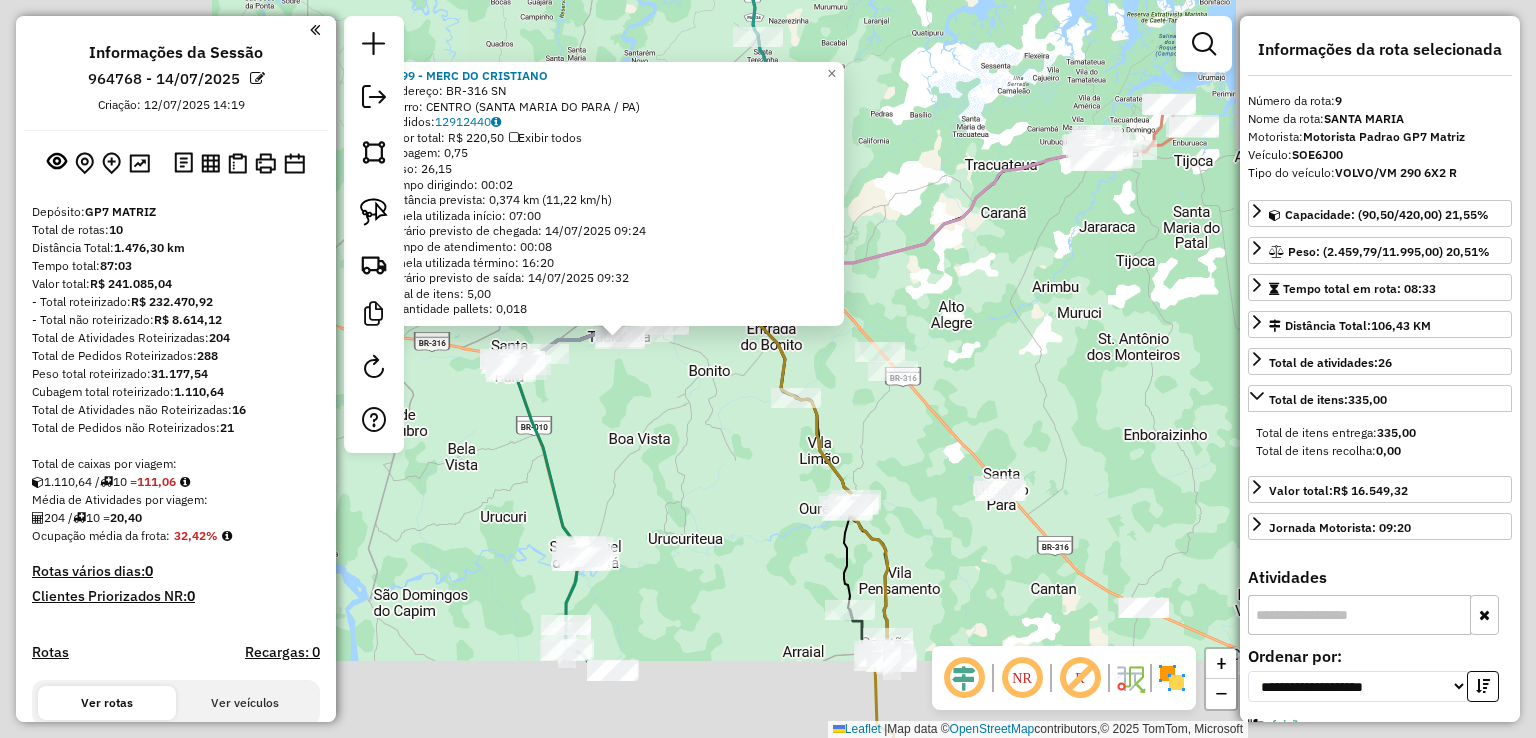 click on "8399 - MERC DO CRISTIANO  Endereço:  BR-316 SN   Bairro: CENTRO (SANTA MARIA DO PARA / PA)   Pedidos:  12912440   Valor total: R$ 220,50   Exibir todos   Cubagem: 0,75  Peso: 26,15  Tempo dirigindo: 00:02   Distância prevista: 0,374 km (11,22 km/h)   Janela utilizada início: 07:00   Horário previsto de chegada: 14/07/2025 09:24   Tempo de atendimento: 00:08   Janela utilizada término: 16:20   Horário previsto de saída: 14/07/2025 09:32   Total de itens: 5,00   Quantidade pallets: 0,018  × Janela de atendimento Grade de atendimento Capacidade Transportadoras Veículos Cliente Pedidos  Rotas Selecione os dias de semana para filtrar as janelas de atendimento  Seg   Ter   Qua   Qui   Sex   Sáb   Dom  Informe o período da janela de atendimento: De: Até:  Filtrar exatamente a janela do cliente  Considerar janela de atendimento padrão  Selecione os dias de semana para filtrar as grades de atendimento  Seg   Ter   Qua   Qui   Sex   Sáb   Dom   Considerar clientes sem dia de atendimento cadastrado  De:  +" 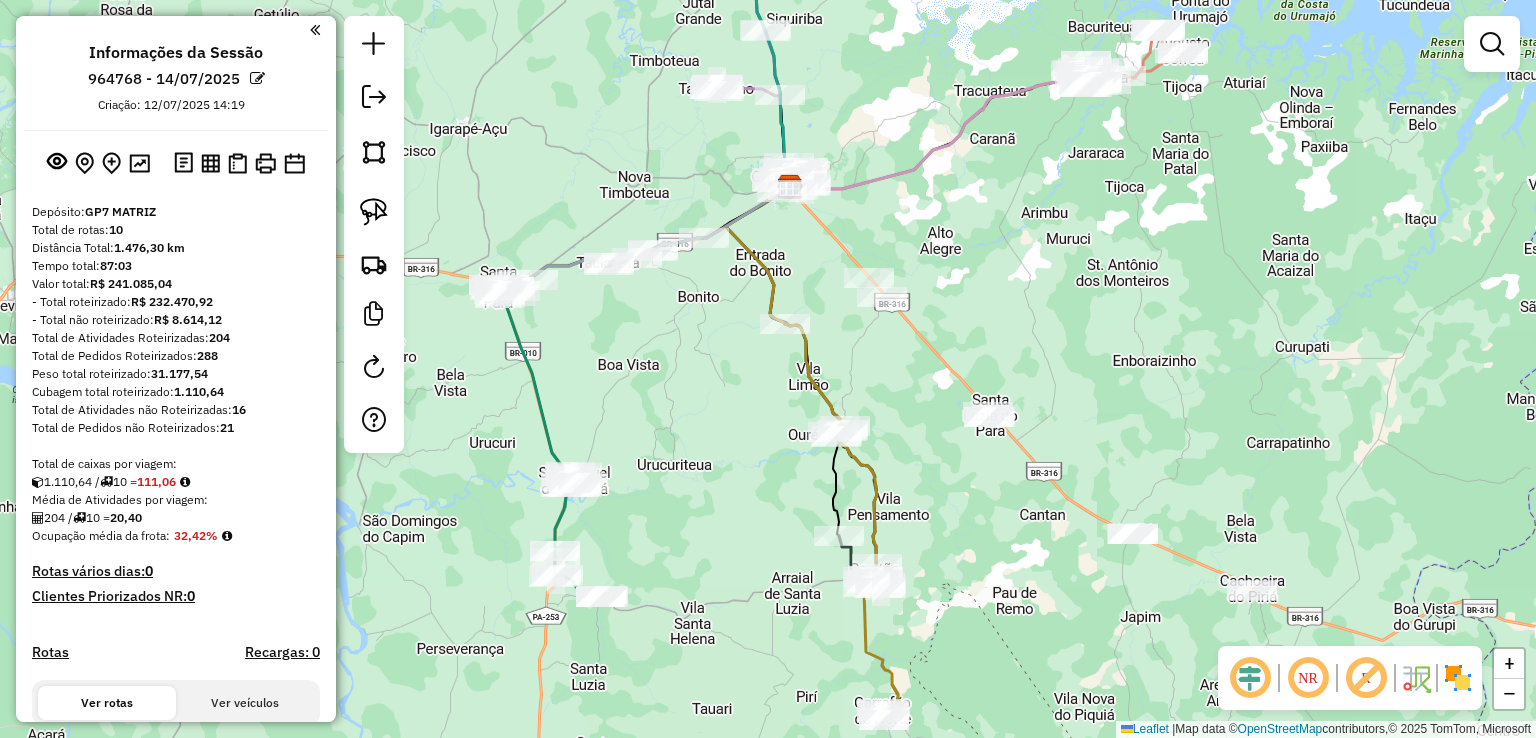 drag, startPoint x: 634, startPoint y: 499, endPoint x: 660, endPoint y: 263, distance: 237.42789 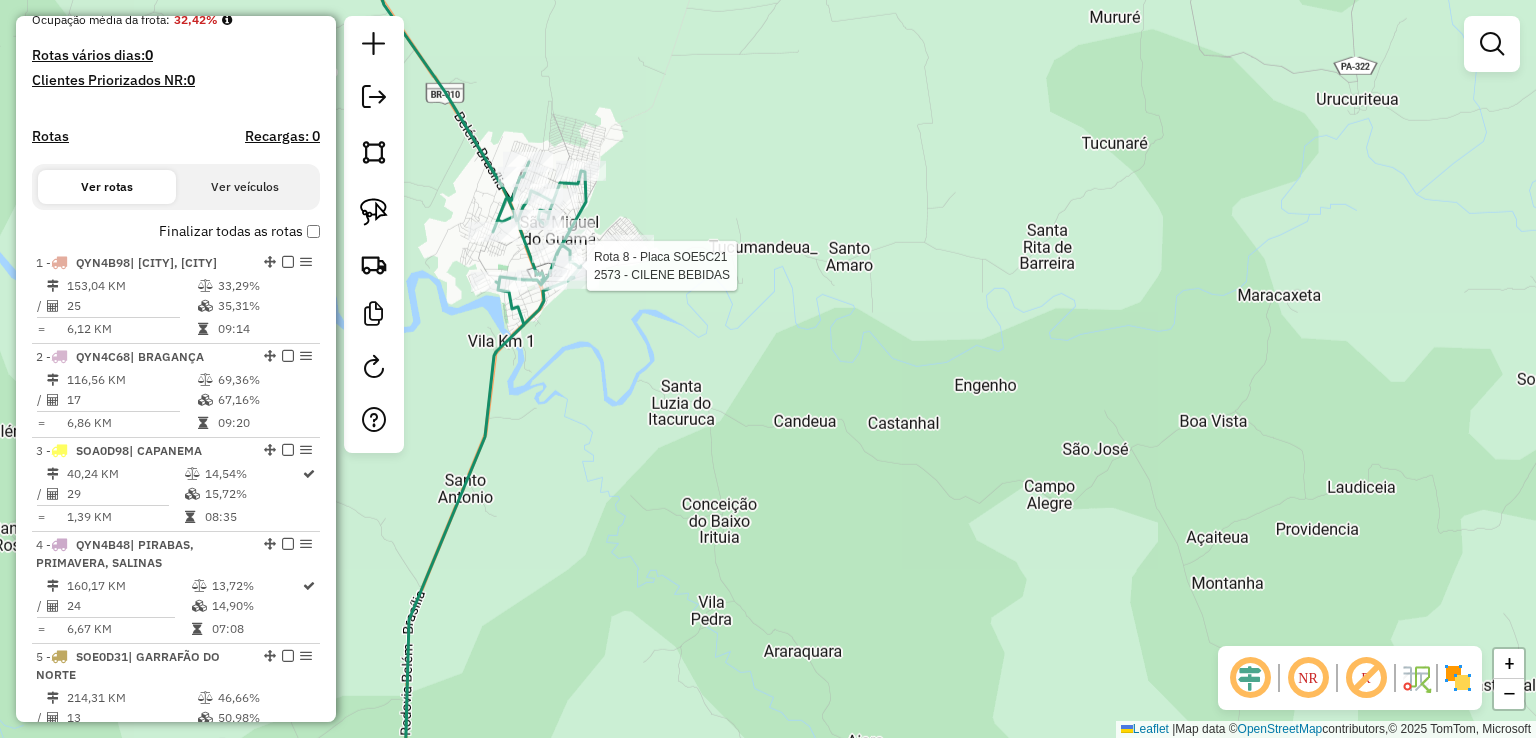 select on "**********" 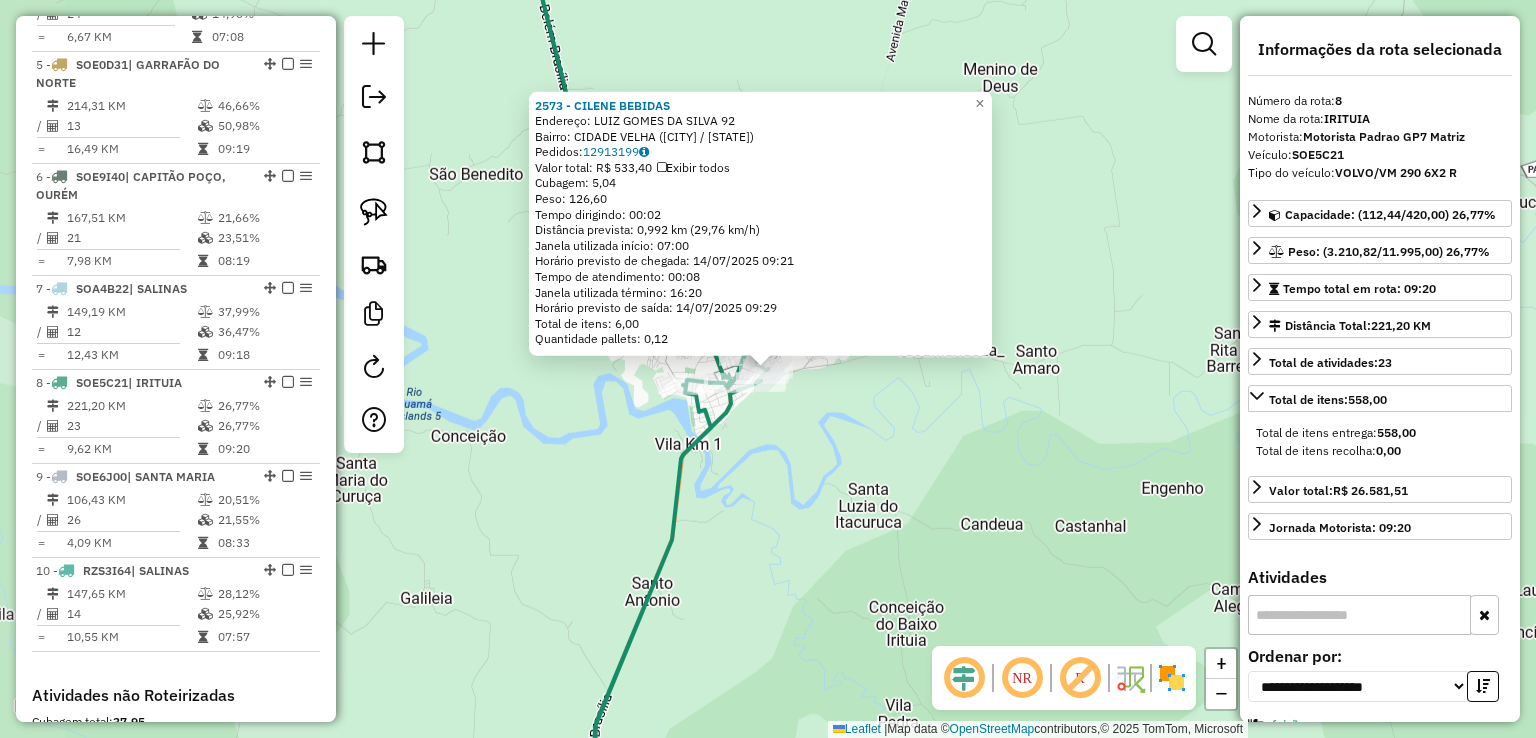 scroll, scrollTop: 1446, scrollLeft: 0, axis: vertical 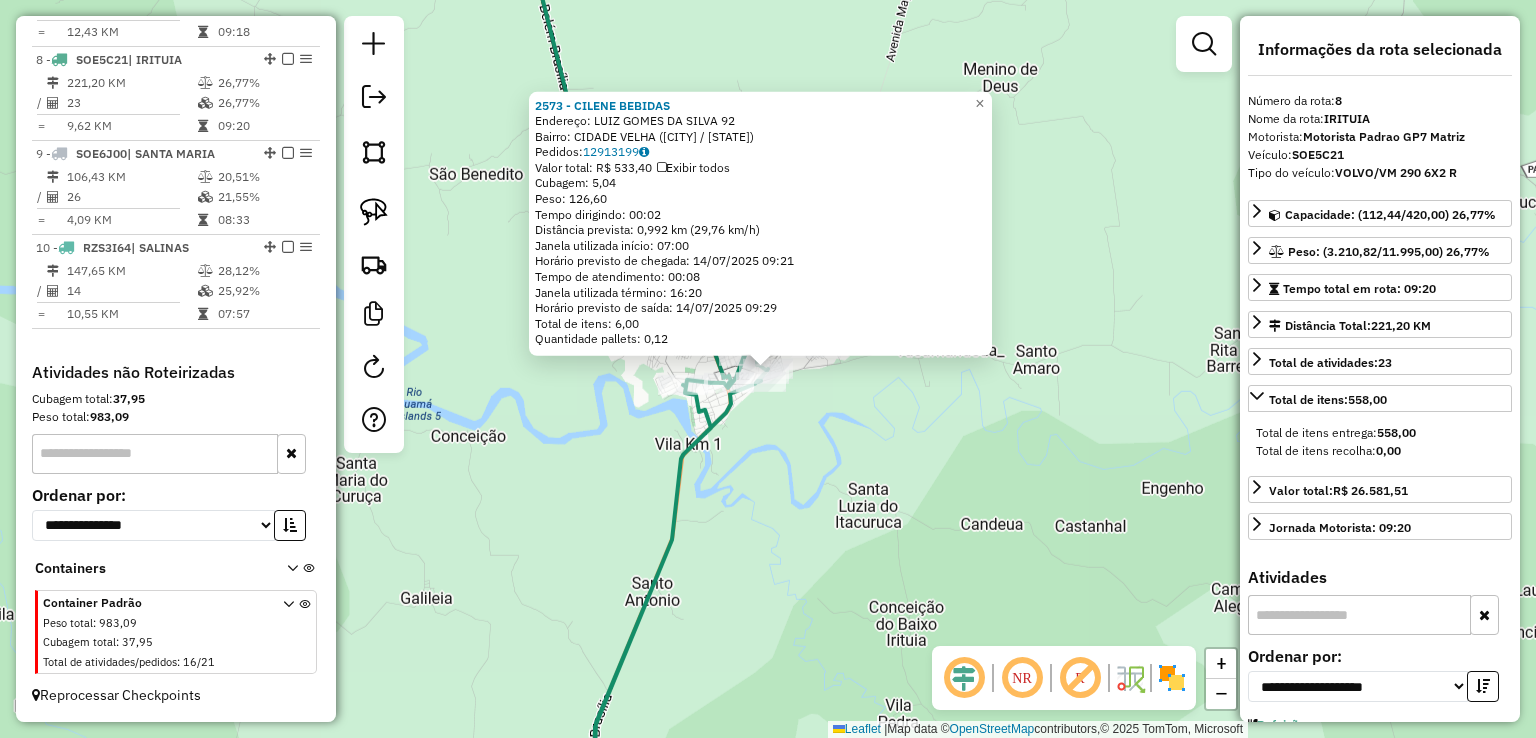 drag, startPoint x: 667, startPoint y: 462, endPoint x: 631, endPoint y: 367, distance: 101.59232 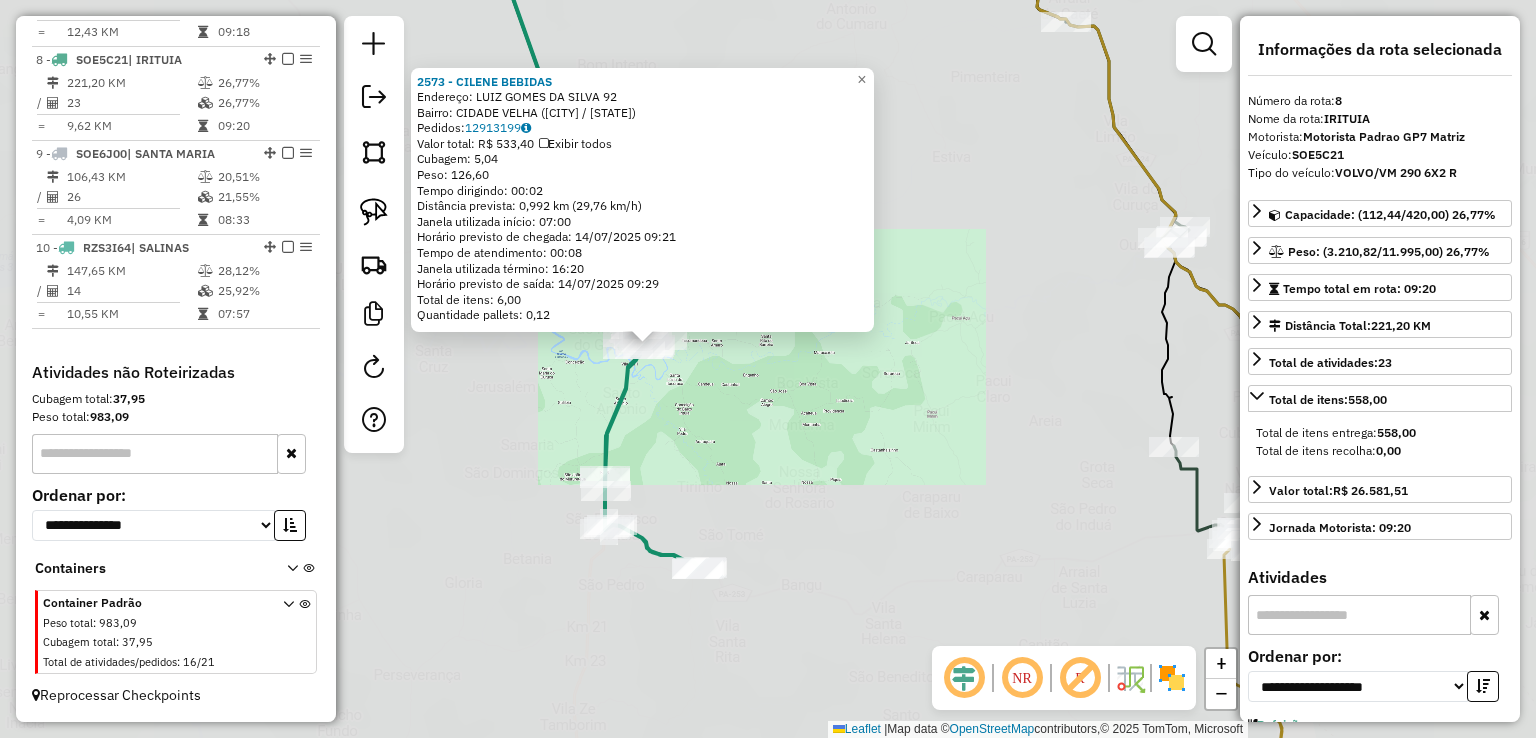 click on "2573 - CILENE BEBIDAS  Endereço:  LUIZ GOMES DA SILVA 92   Bairro: CIDADE VELHA (SAO MIGUEL DO GUAMA / PA)   Pedidos:  12913199   Valor total: R$ 533,40   Exibir todos   Cubagem: 5,04  Peso: 126,60  Tempo dirigindo: 00:02   Distância prevista: 0,992 km (29,76 km/h)   Janela utilizada início: 07:00   Horário previsto de chegada: 14/07/2025 09:21   Tempo de atendimento: 00:08   Janela utilizada término: 16:20   Horário previsto de saída: 14/07/2025 09:29   Total de itens: 6,00   Quantidade pallets: 0,12  × Janela de atendimento Grade de atendimento Capacidade Transportadoras Veículos Cliente Pedidos  Rotas Selecione os dias de semana para filtrar as janelas de atendimento  Seg   Ter   Qua   Qui   Sex   Sáb   Dom  Informe o período da janela de atendimento: De: Até:  Filtrar exatamente a janela do cliente  Considerar janela de atendimento padrão  Selecione os dias de semana para filtrar as grades de atendimento  Seg   Ter   Qua   Qui   Sex   Sáb   Dom   Peso mínimo:   Peso máximo:   De:   Até:" 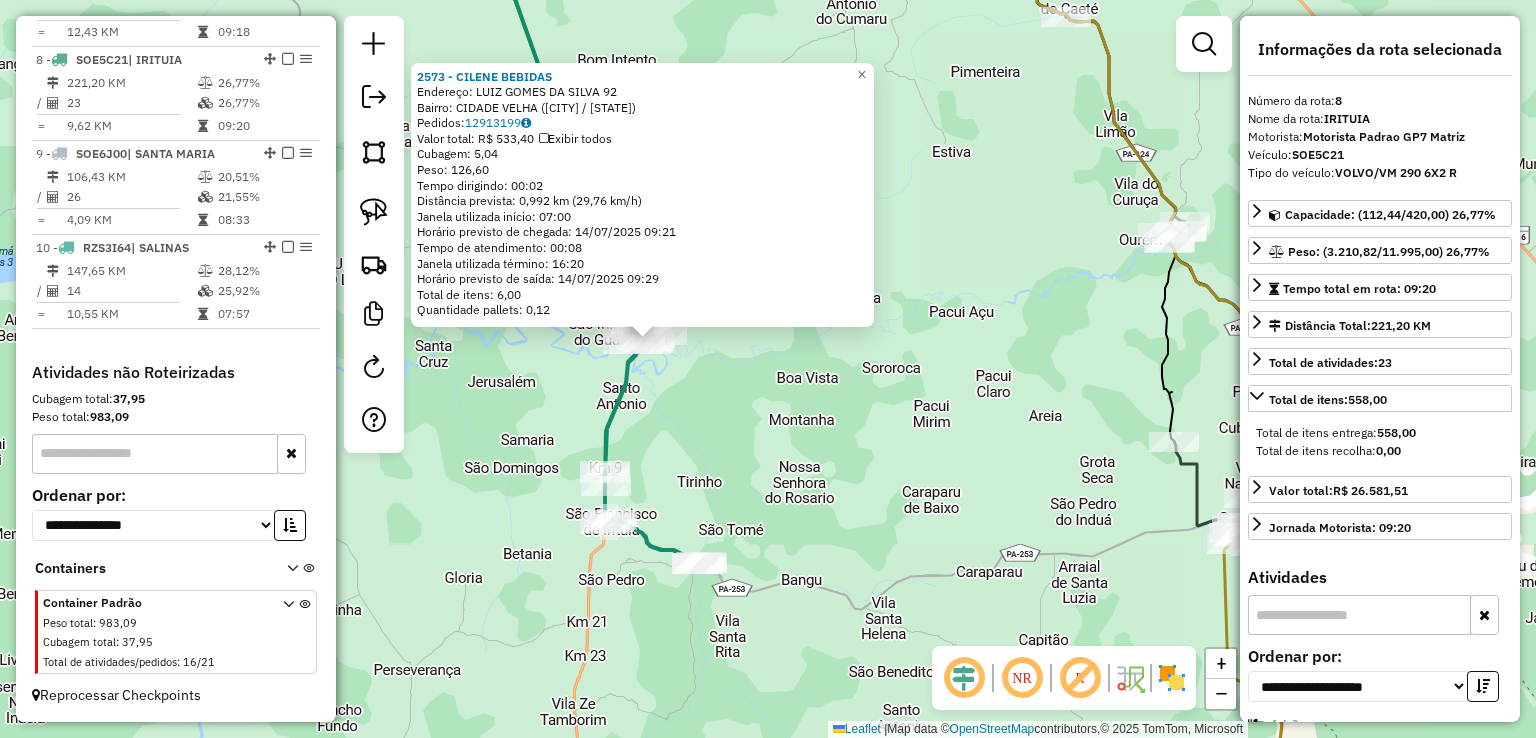 drag, startPoint x: 717, startPoint y: 595, endPoint x: 720, endPoint y: 609, distance: 14.3178215 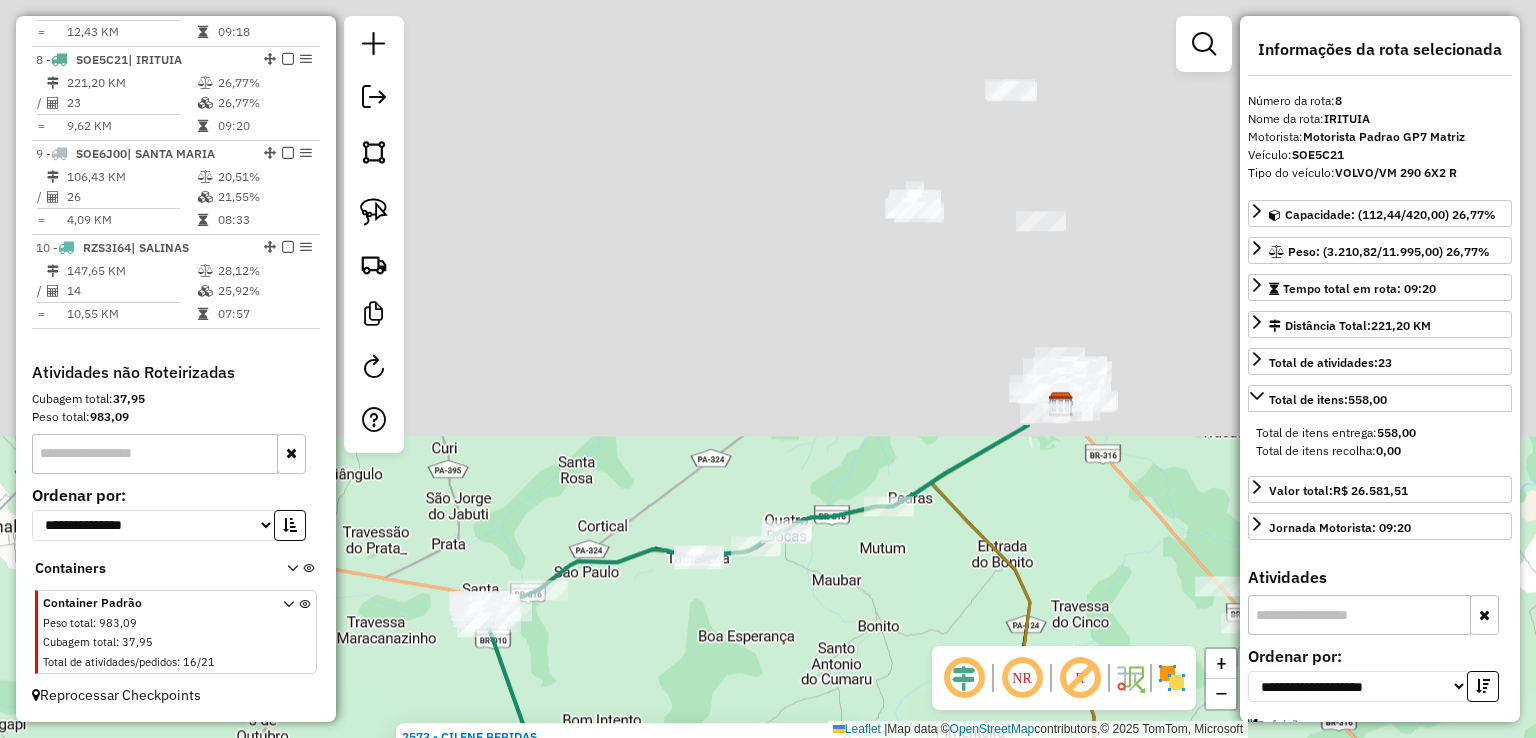 drag, startPoint x: 849, startPoint y: 344, endPoint x: 785, endPoint y: 776, distance: 436.715 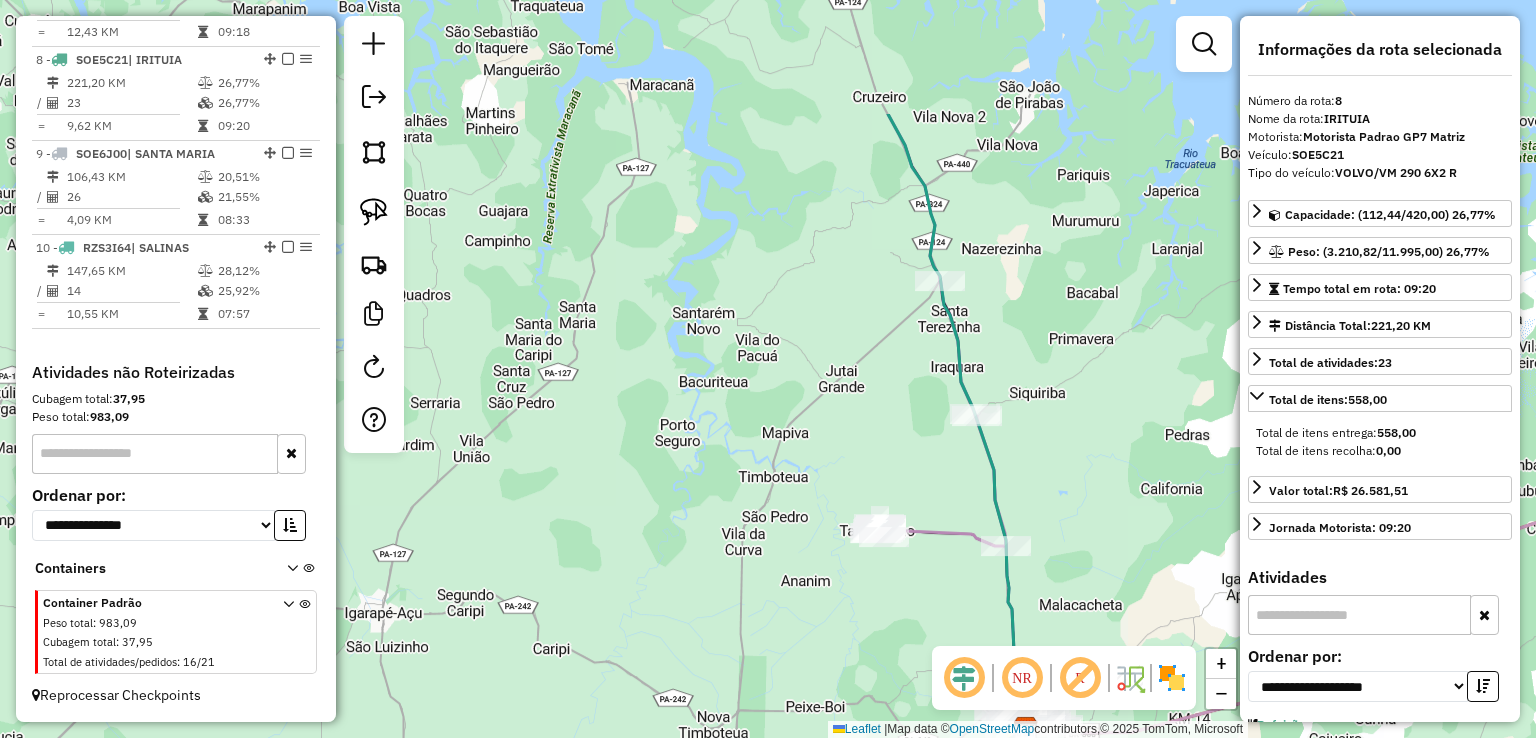 drag, startPoint x: 805, startPoint y: 361, endPoint x: 766, endPoint y: 776, distance: 416.8285 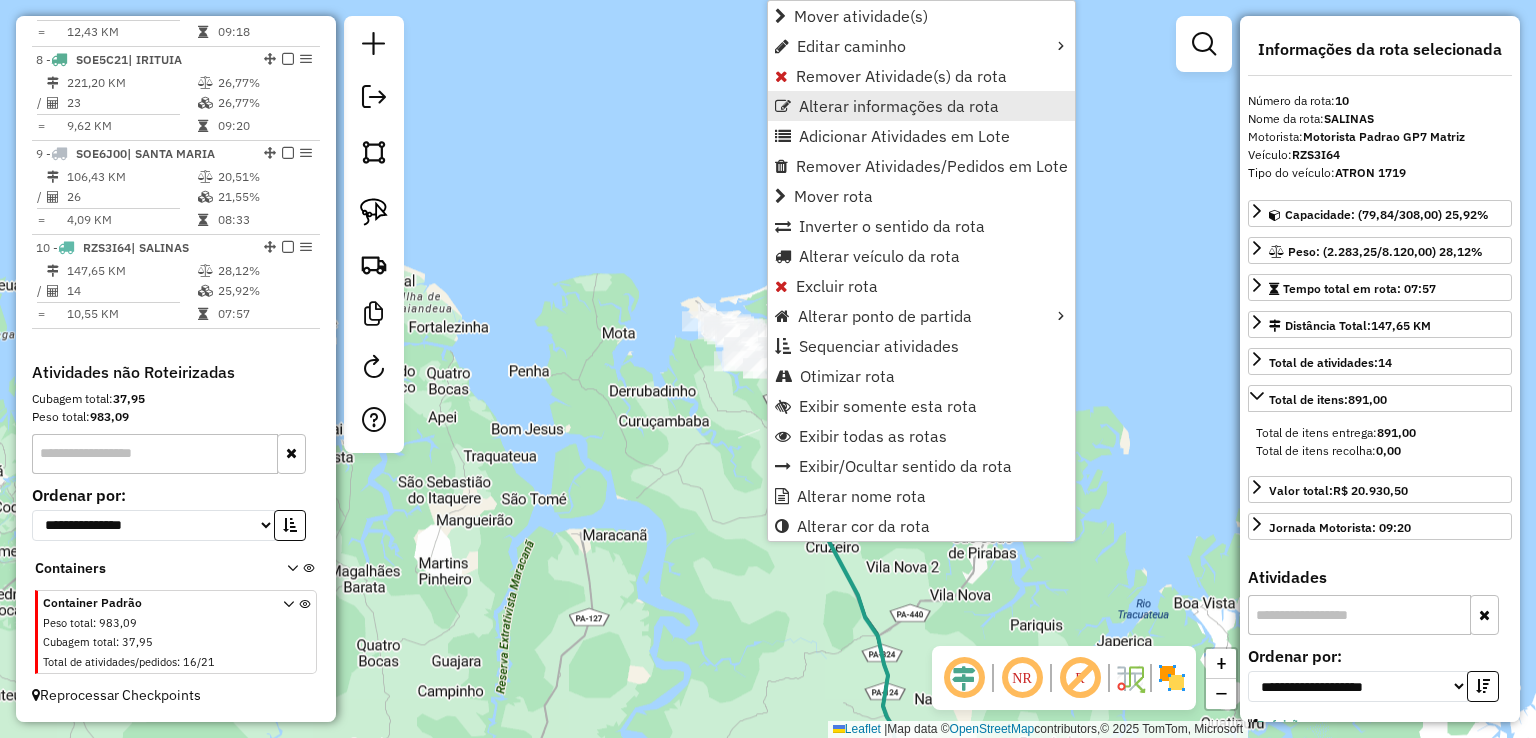 click on "Alterar informações da rota" at bounding box center (899, 106) 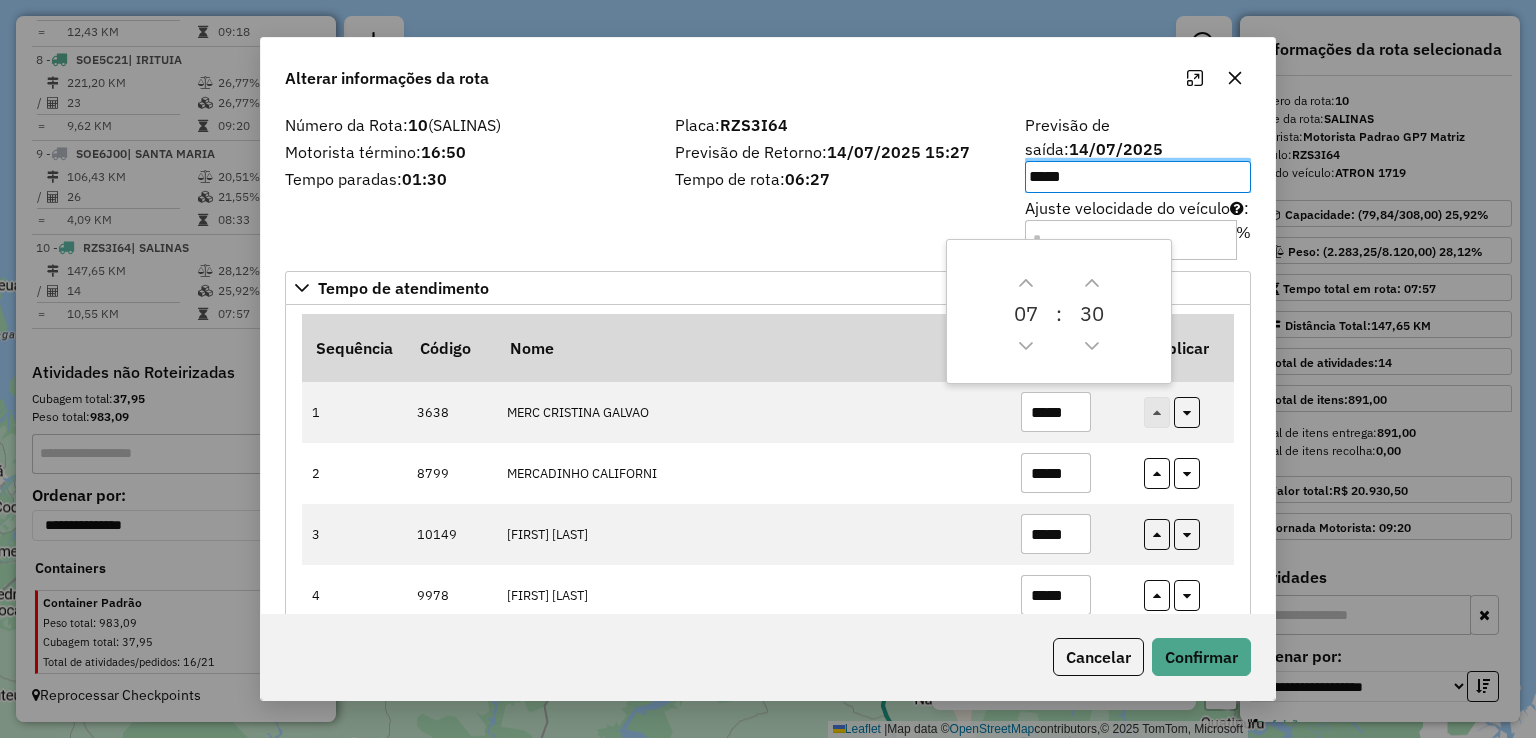 drag, startPoint x: 908, startPoint y: 89, endPoint x: 796, endPoint y: 65, distance: 114.54257 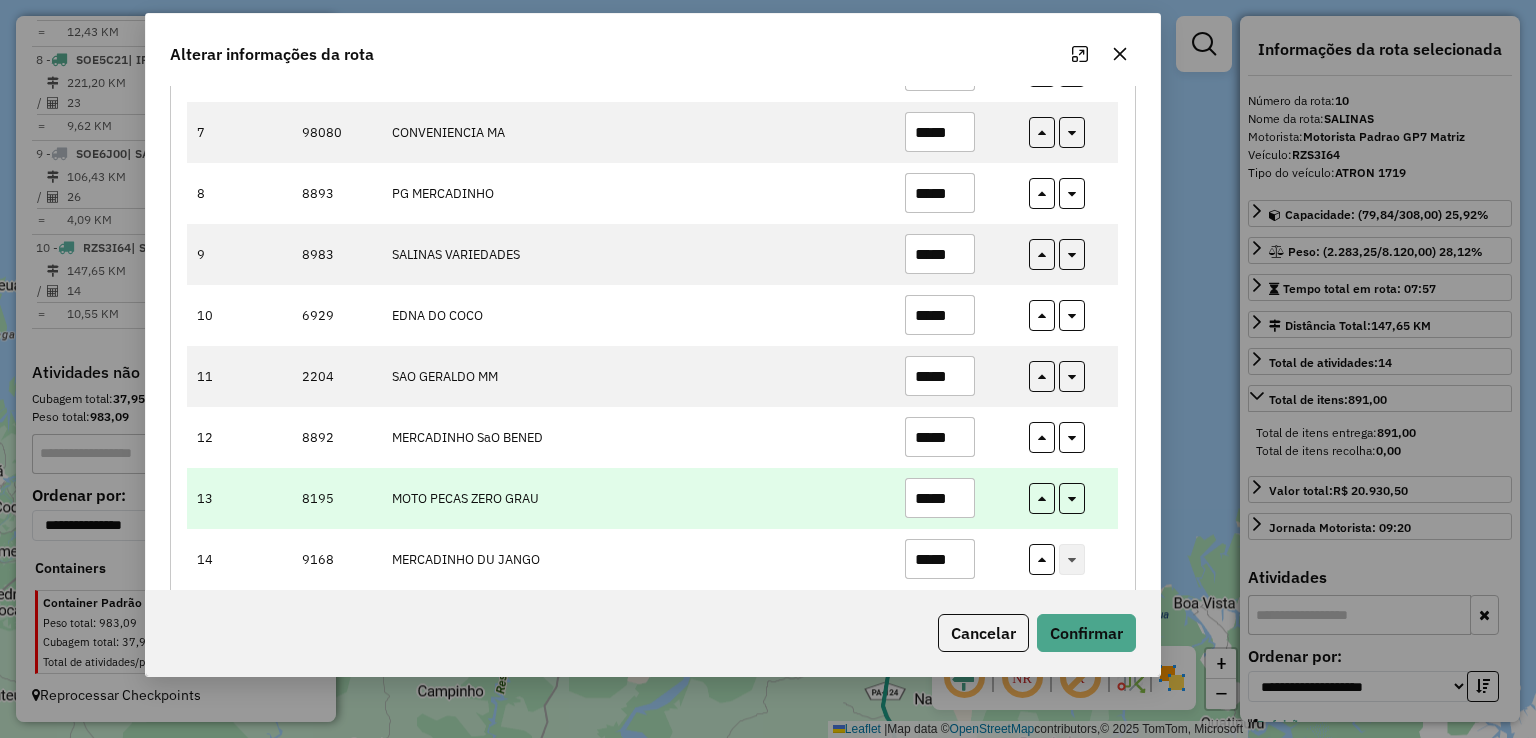 scroll, scrollTop: 631, scrollLeft: 0, axis: vertical 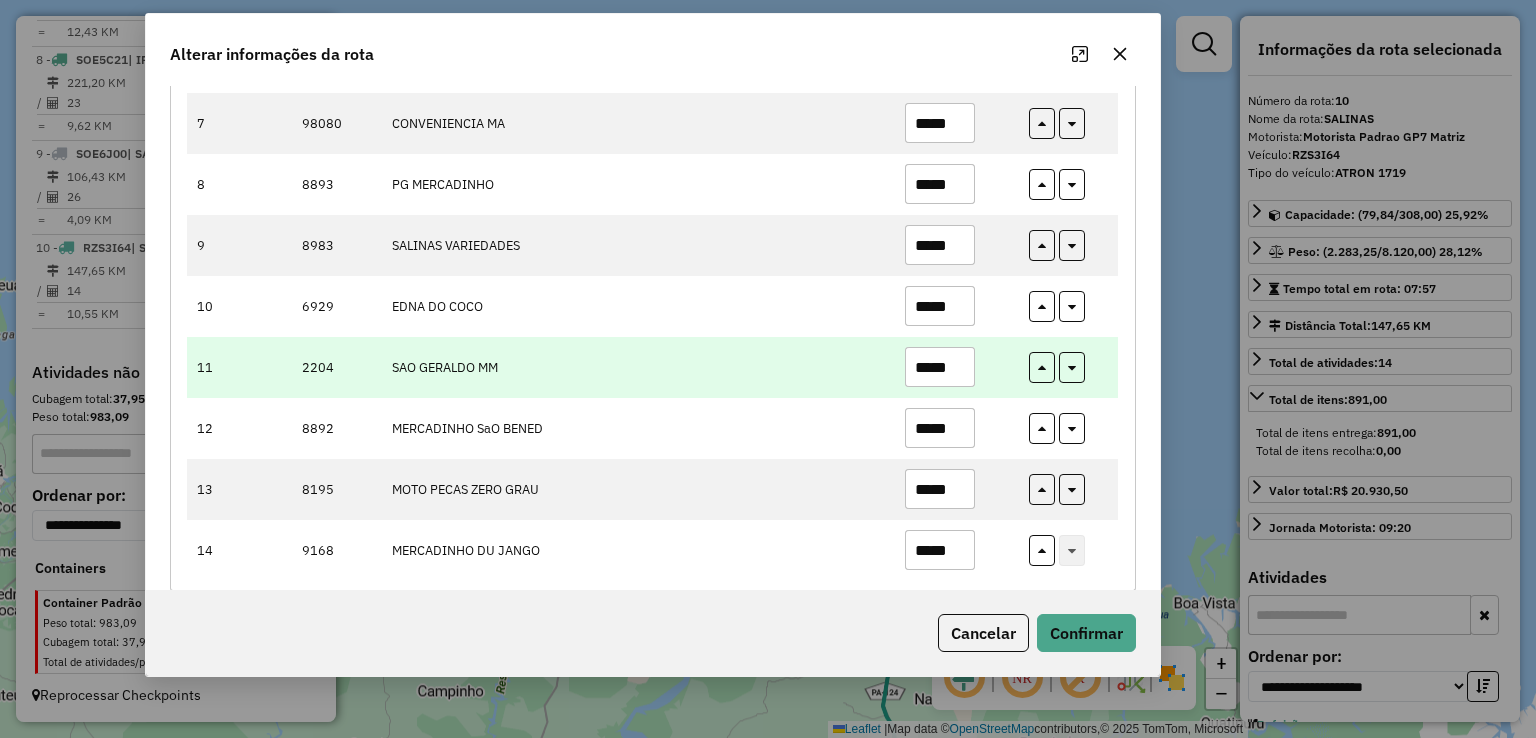 click on "*****" at bounding box center [940, 367] 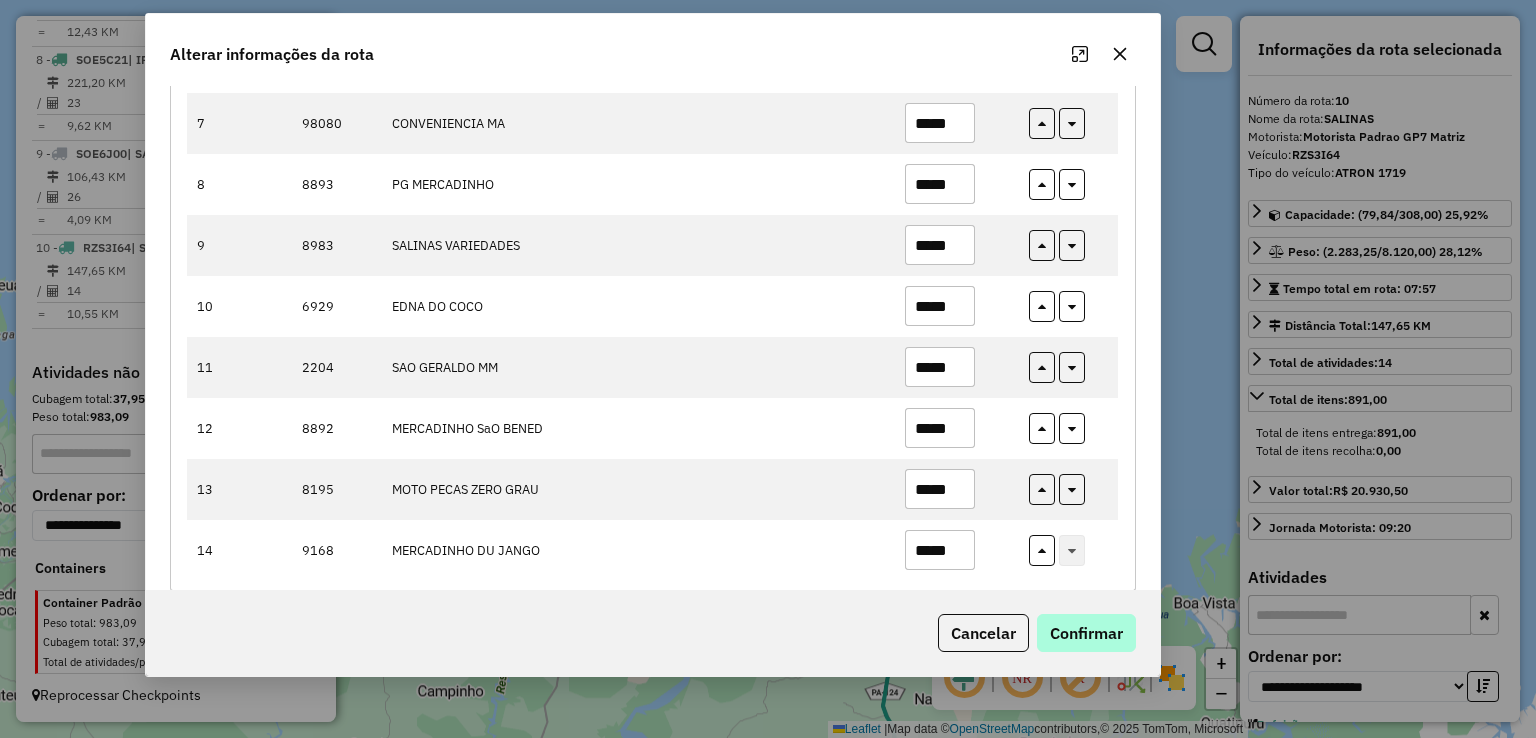 type on "*****" 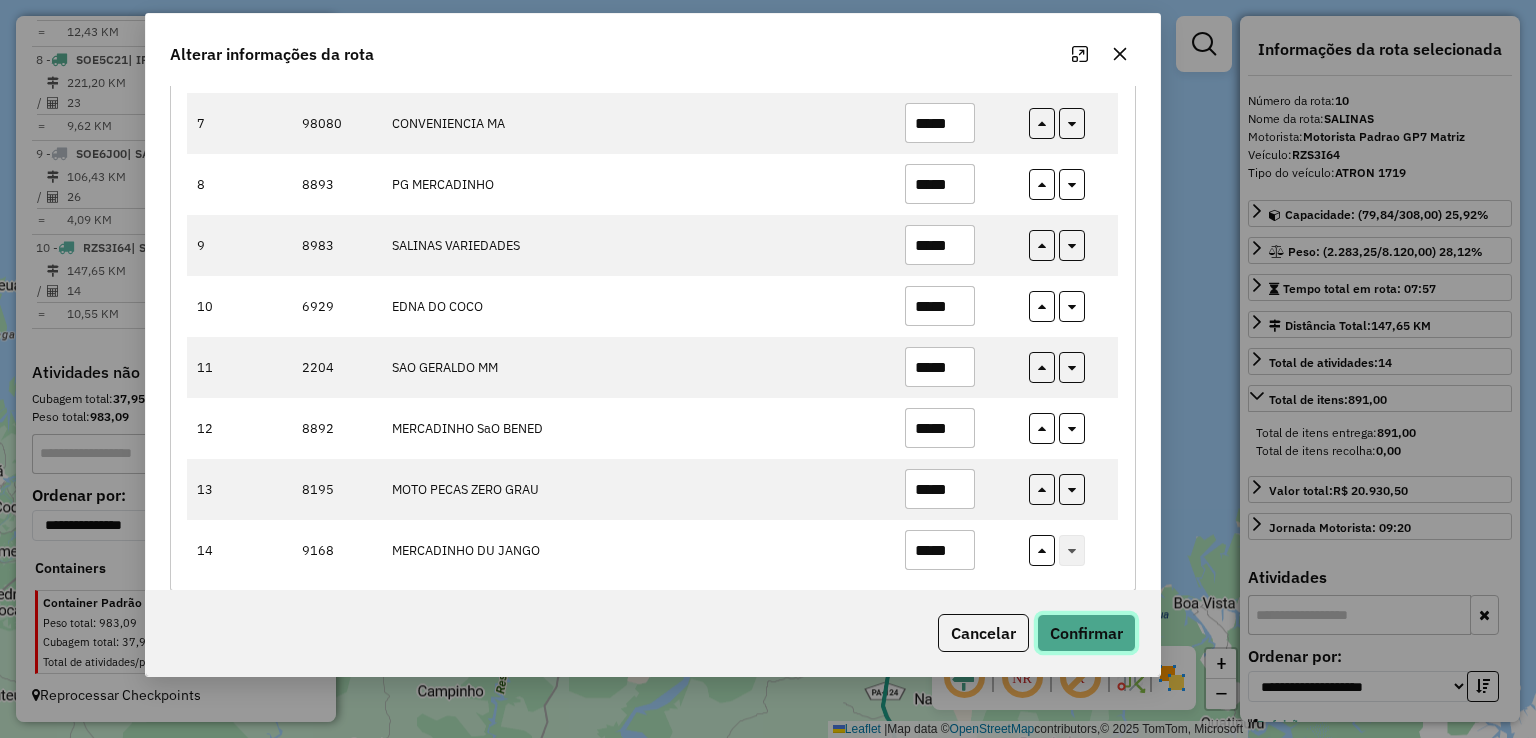 click on "Confirmar" 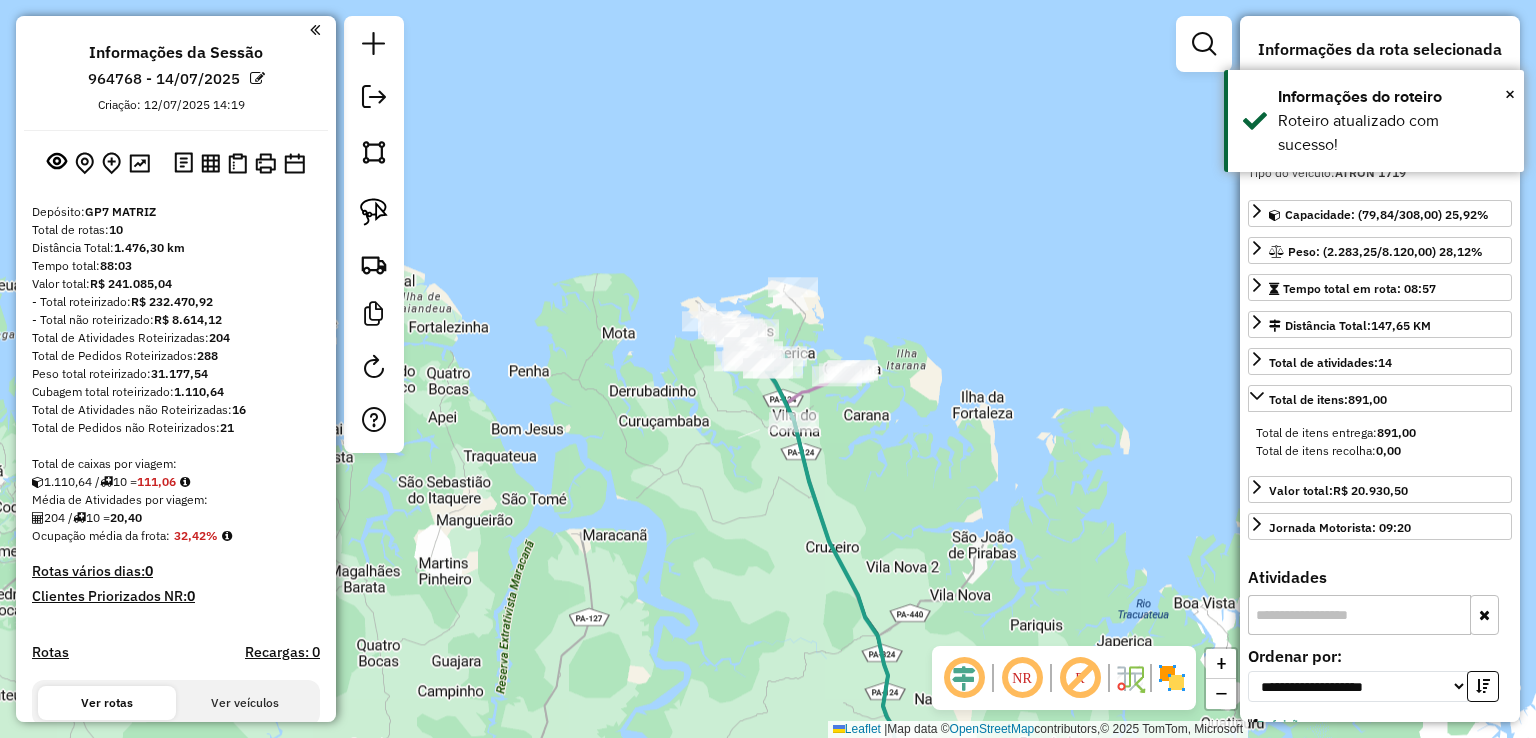 select on "**********" 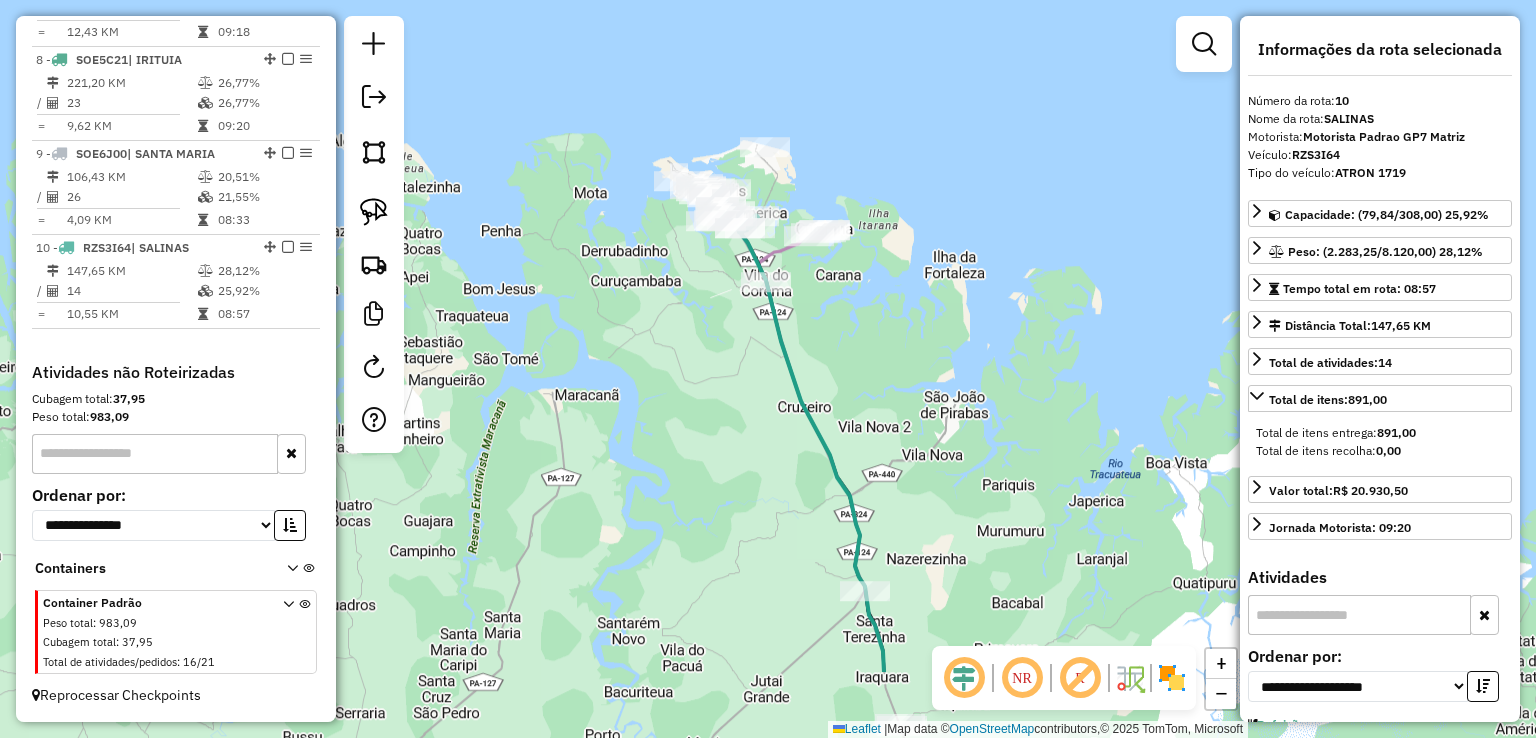 drag, startPoint x: 870, startPoint y: 421, endPoint x: 773, endPoint y: 17, distance: 415.48166 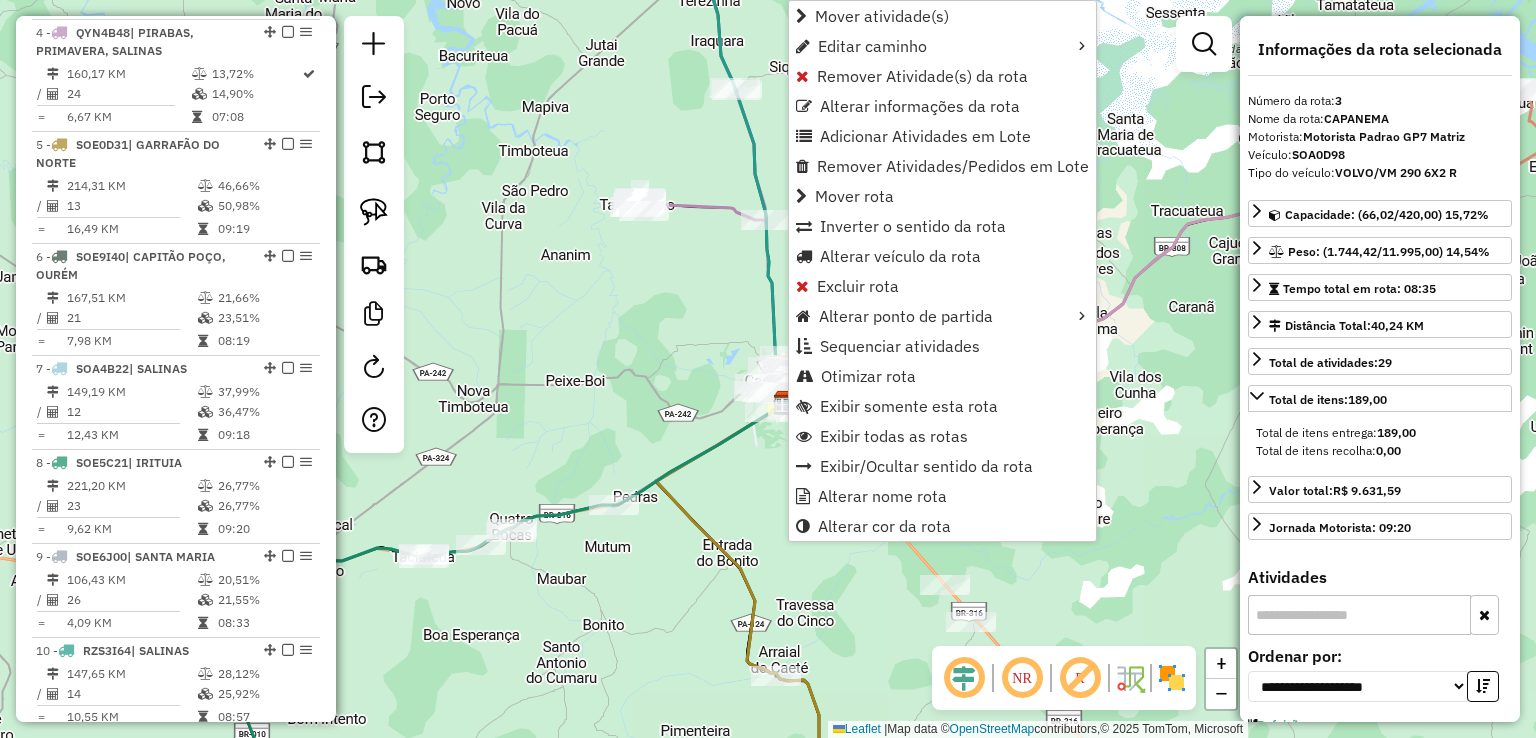 scroll, scrollTop: 955, scrollLeft: 0, axis: vertical 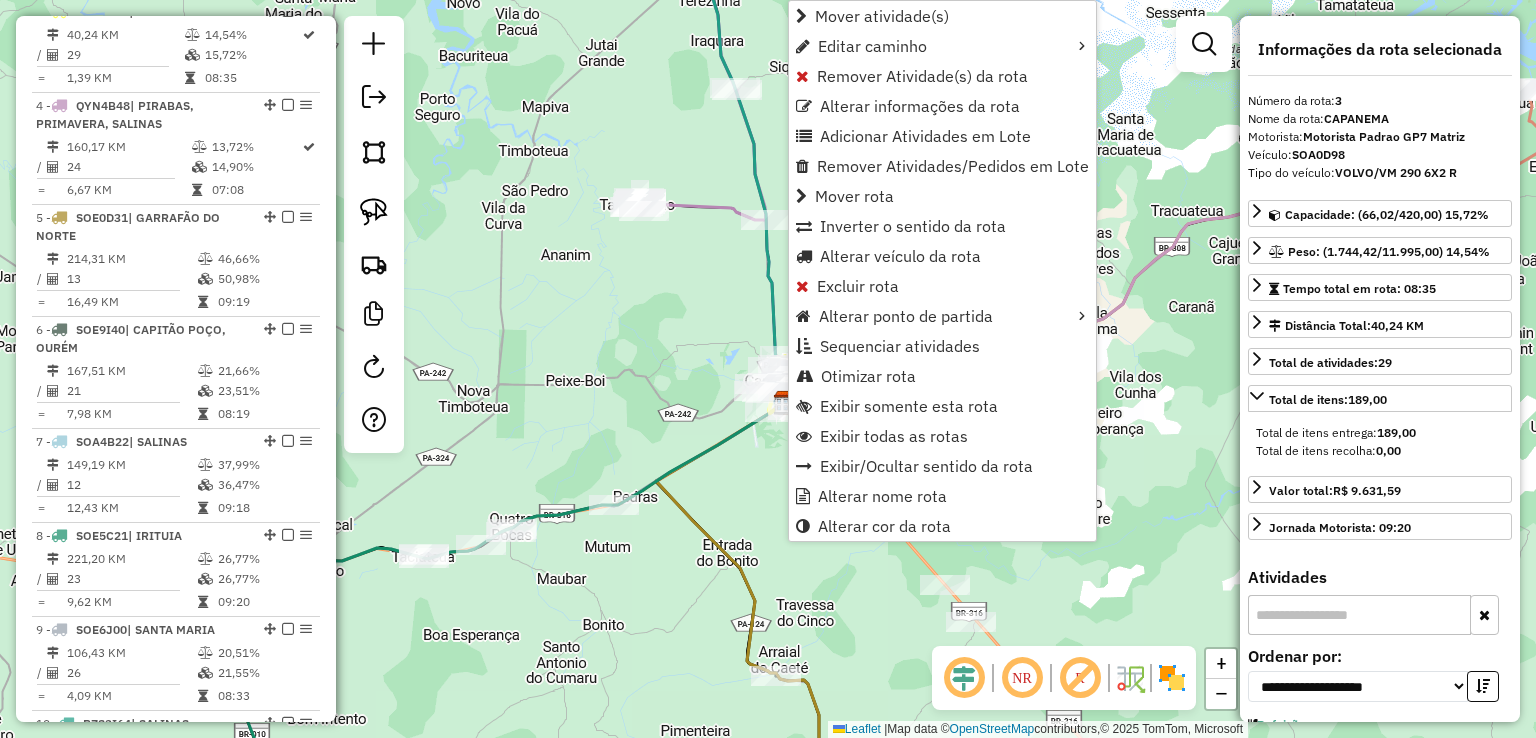 click on "Rota 3 - Placa SOA0D98  1570 - [FIRST] [LAST] Janela de atendimento Grade de atendimento Capacidade Transportadoras Veículos Cliente Pedidos  Rotas Selecione os dias de semana para filtrar as janelas de atendimento  Seg   Ter   Qua   Qui   Sex   Sáb   Dom  Informe o período da janela de atendimento: De: Até:  Filtrar exatamente a janela do cliente  Considerar janela de atendimento padrão  Selecione os dias de semana para filtrar as grades de atendimento  Seg   Ter   Qua   Qui   Sex   Sáb   Dom   Considerar clientes sem dia de atendimento cadastrado  Clientes fora do dia de atendimento selecionado Filtrar as atividades entre os valores definidos abaixo:  Peso mínimo:   Peso máximo:   Cubagem mínima:   Cubagem máxima:   De:   Até:  Filtrar as atividades entre o tempo de atendimento definido abaixo:  De:   Até:   Considerar capacidade total dos clientes não roteirizados Transportadora: Selecione um ou mais itens Tipo de veículo: Selecione um ou mais itens Veículo: Selecione um ou mais itens +" 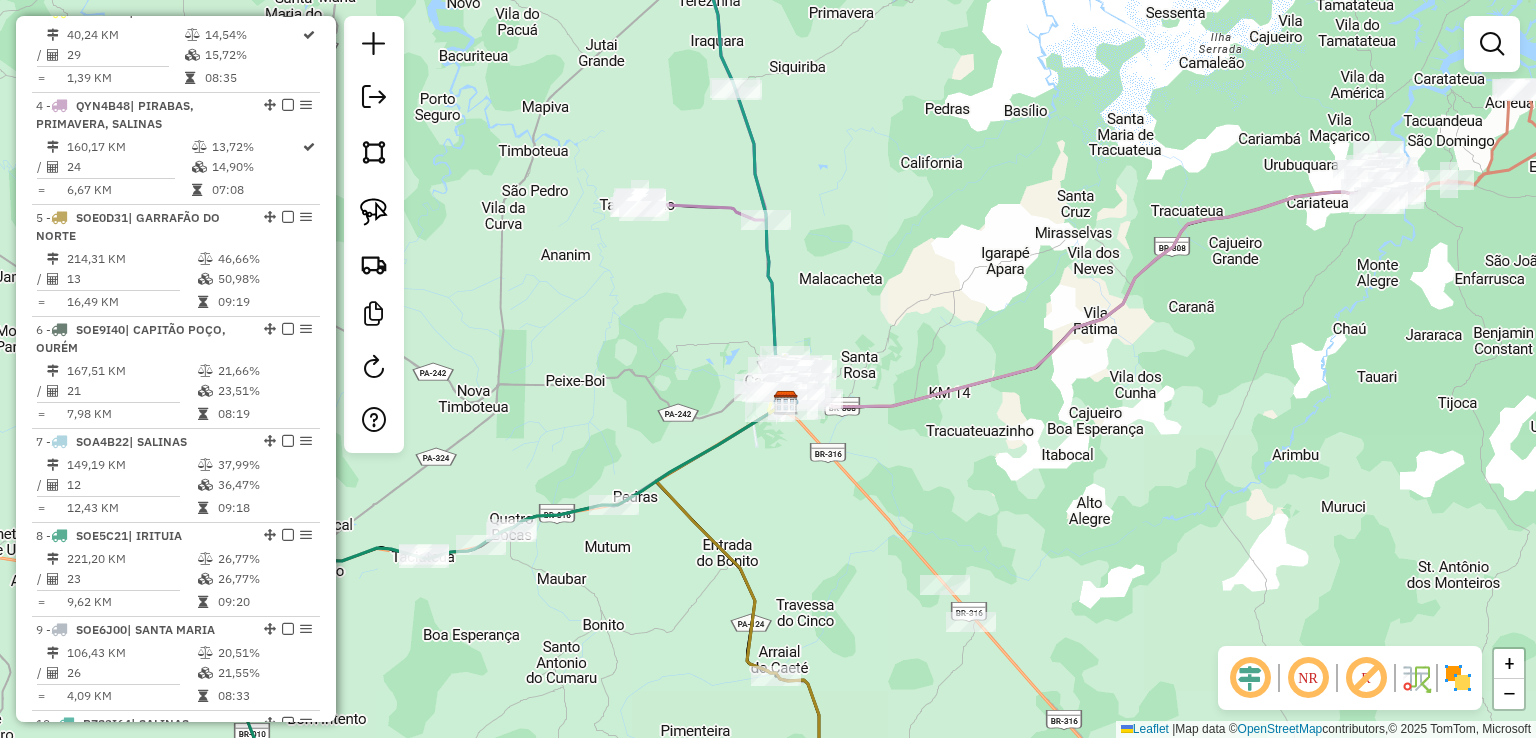 drag, startPoint x: 902, startPoint y: 776, endPoint x: 924, endPoint y: 776, distance: 22 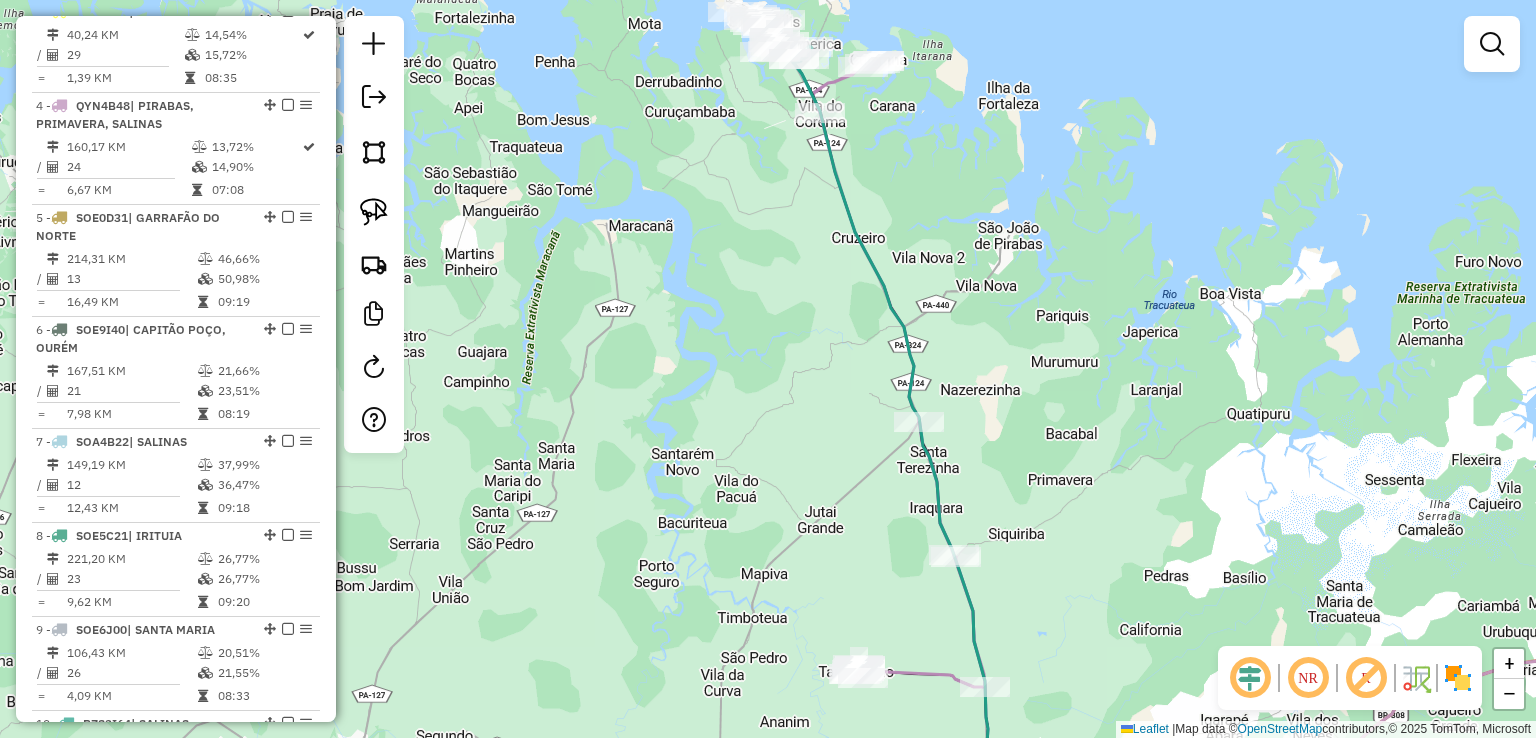 drag, startPoint x: 760, startPoint y: 207, endPoint x: 768, endPoint y: 501, distance: 294.10883 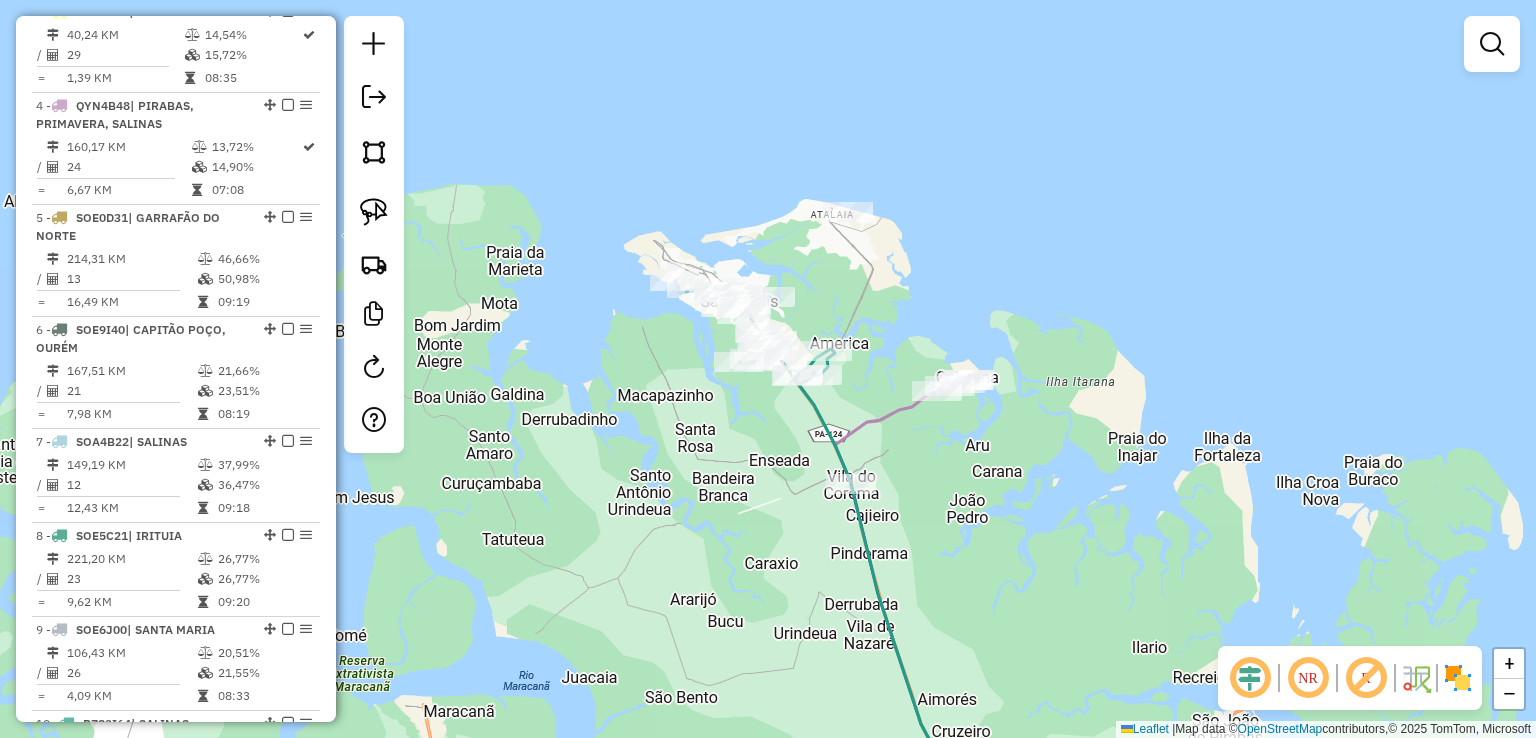 select on "**********" 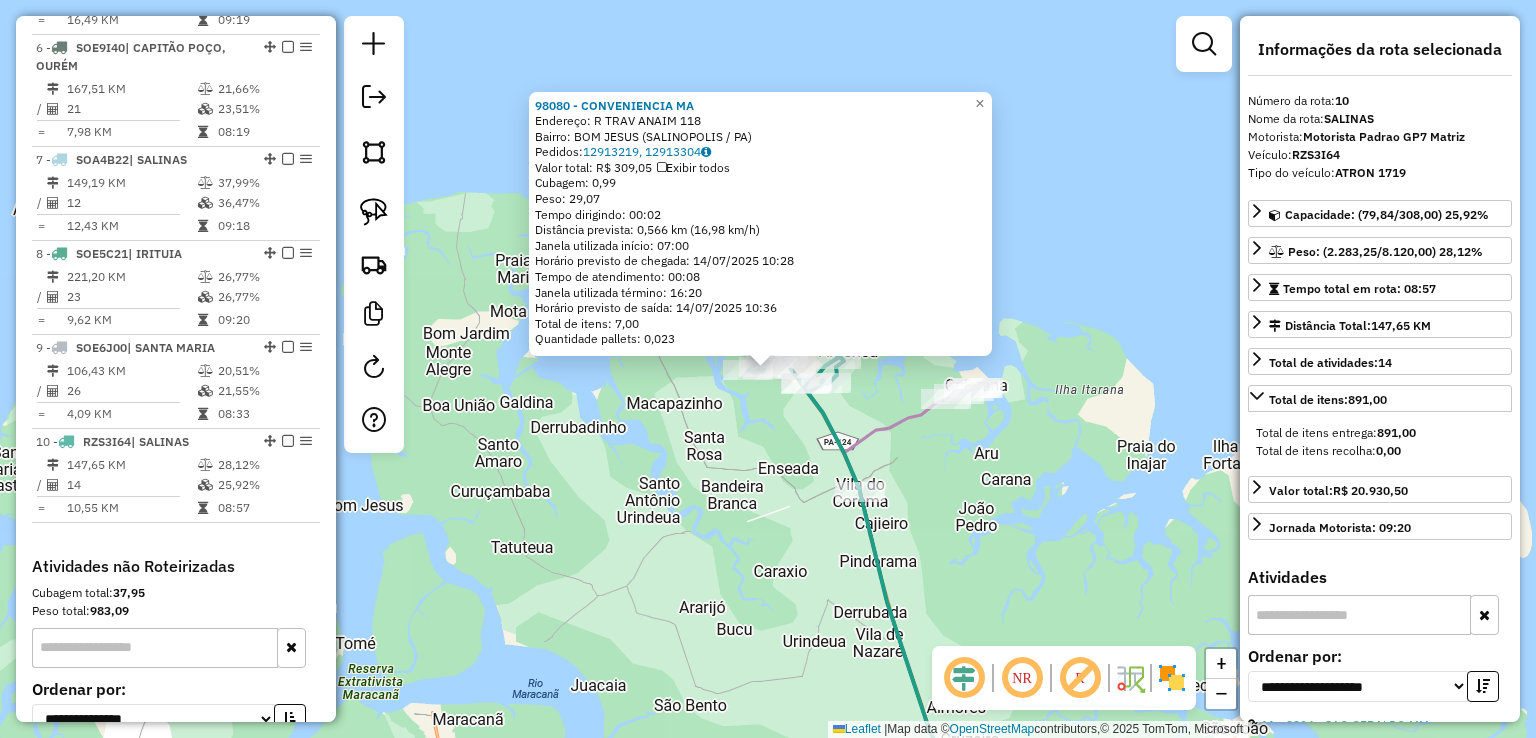 scroll, scrollTop: 1446, scrollLeft: 0, axis: vertical 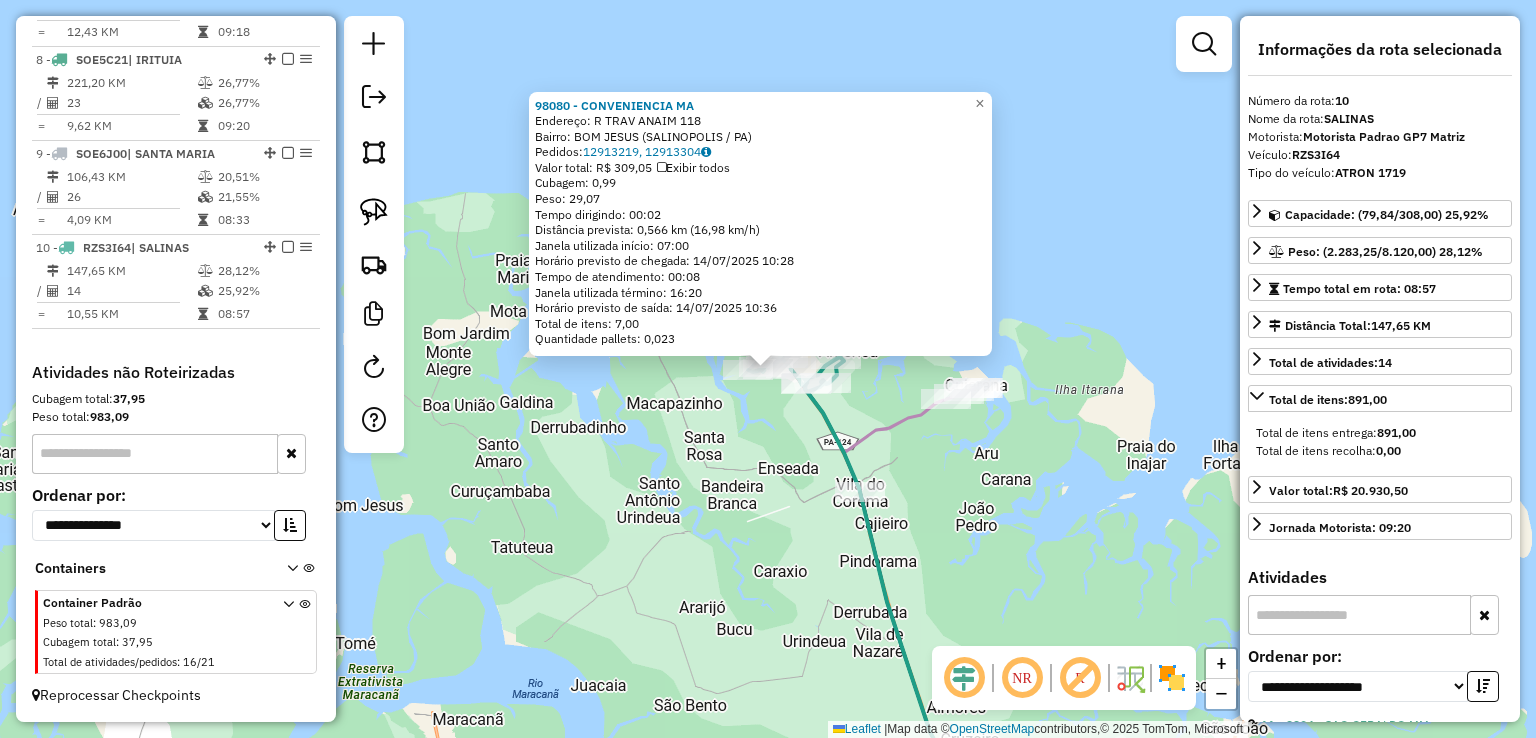 drag, startPoint x: 744, startPoint y: 378, endPoint x: 728, endPoint y: 245, distance: 133.95895 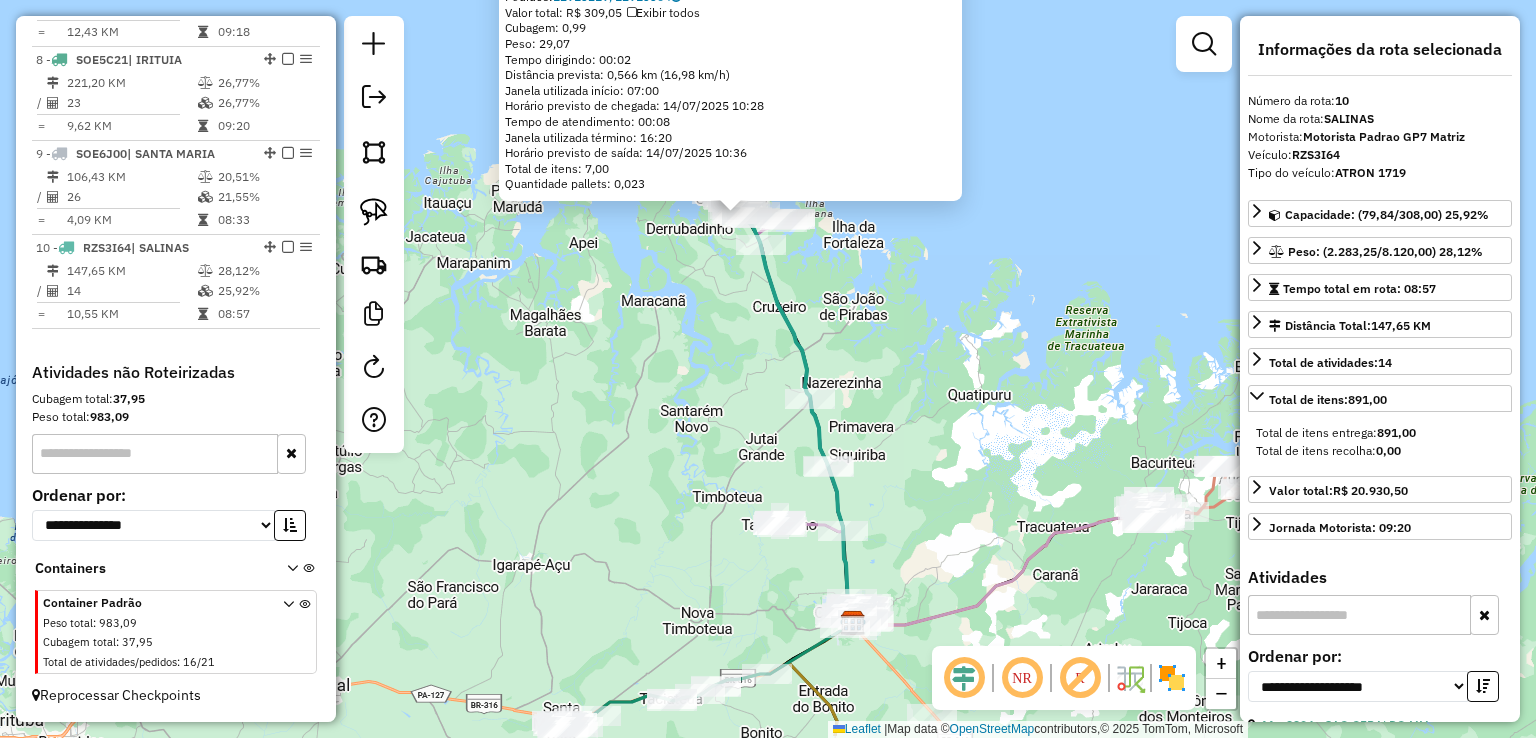 drag, startPoint x: 892, startPoint y: 417, endPoint x: 904, endPoint y: 217, distance: 200.35968 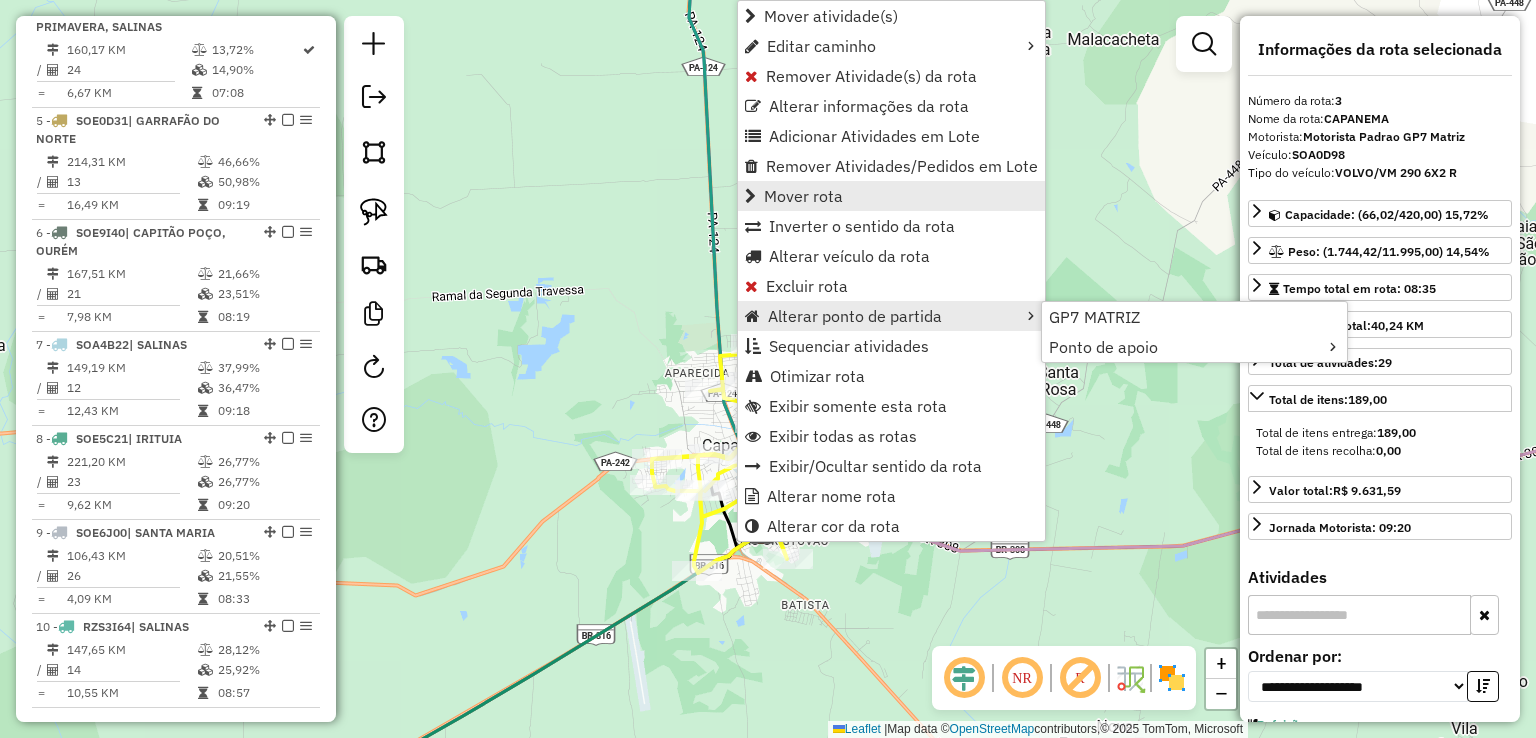 scroll, scrollTop: 955, scrollLeft: 0, axis: vertical 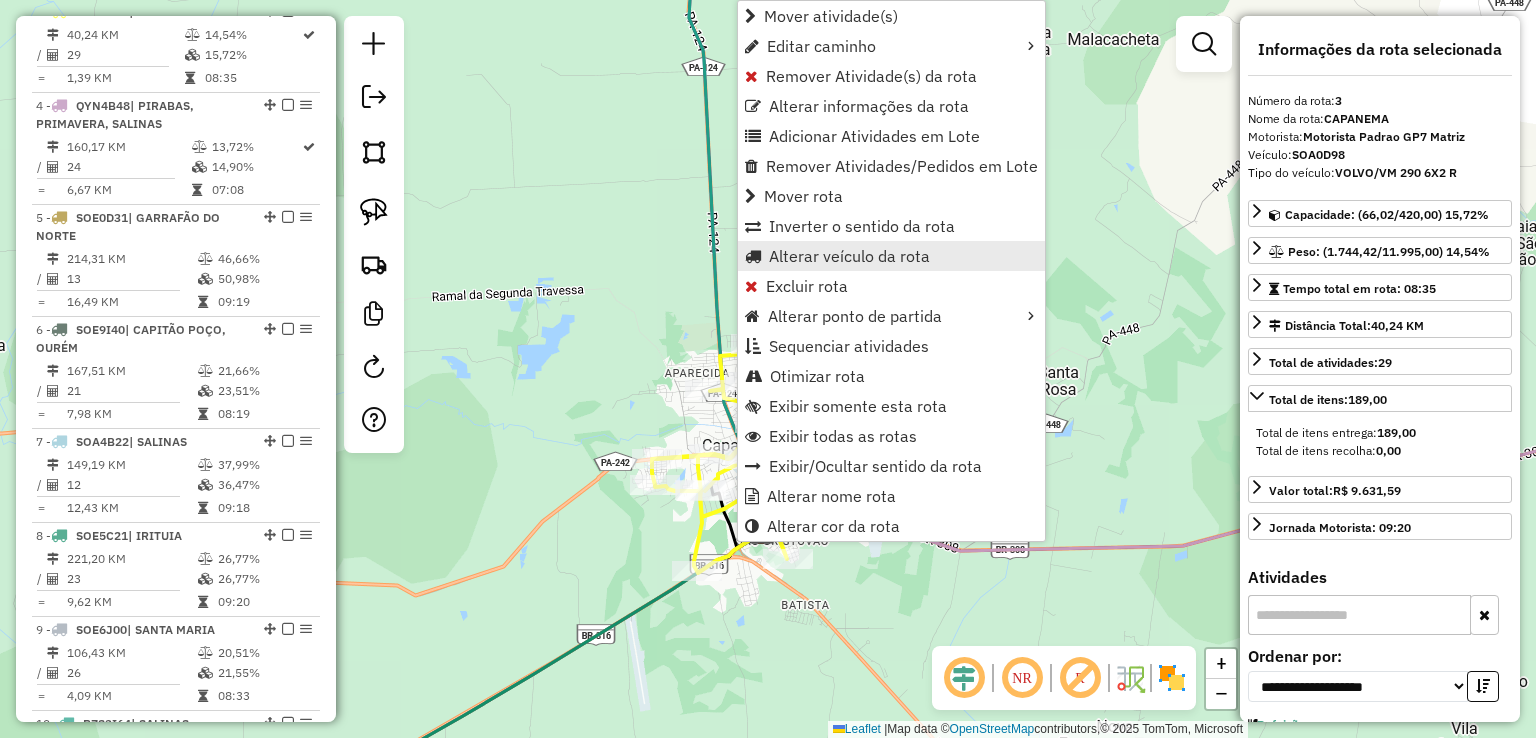 click on "Alterar veículo da rota" at bounding box center [849, 256] 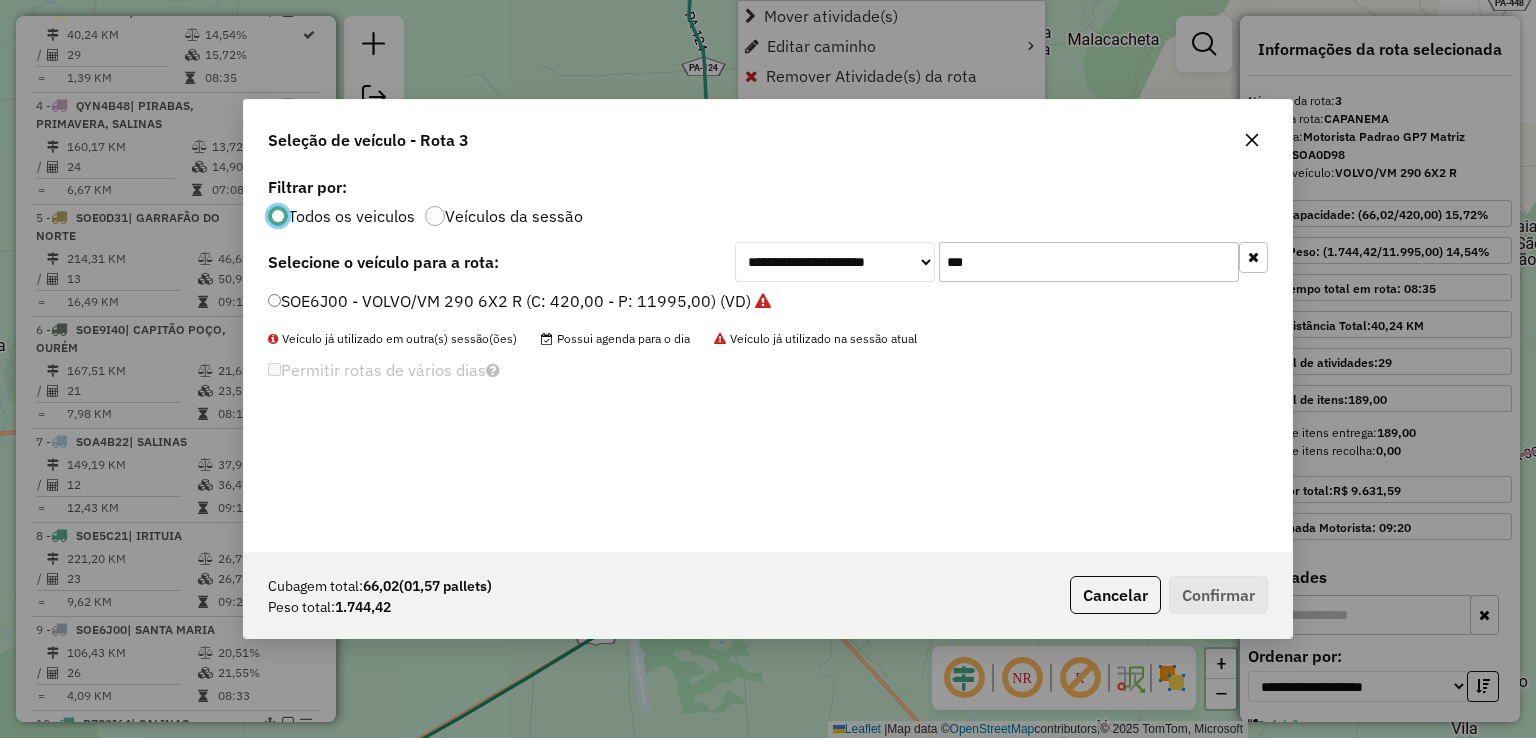 scroll, scrollTop: 10, scrollLeft: 6, axis: both 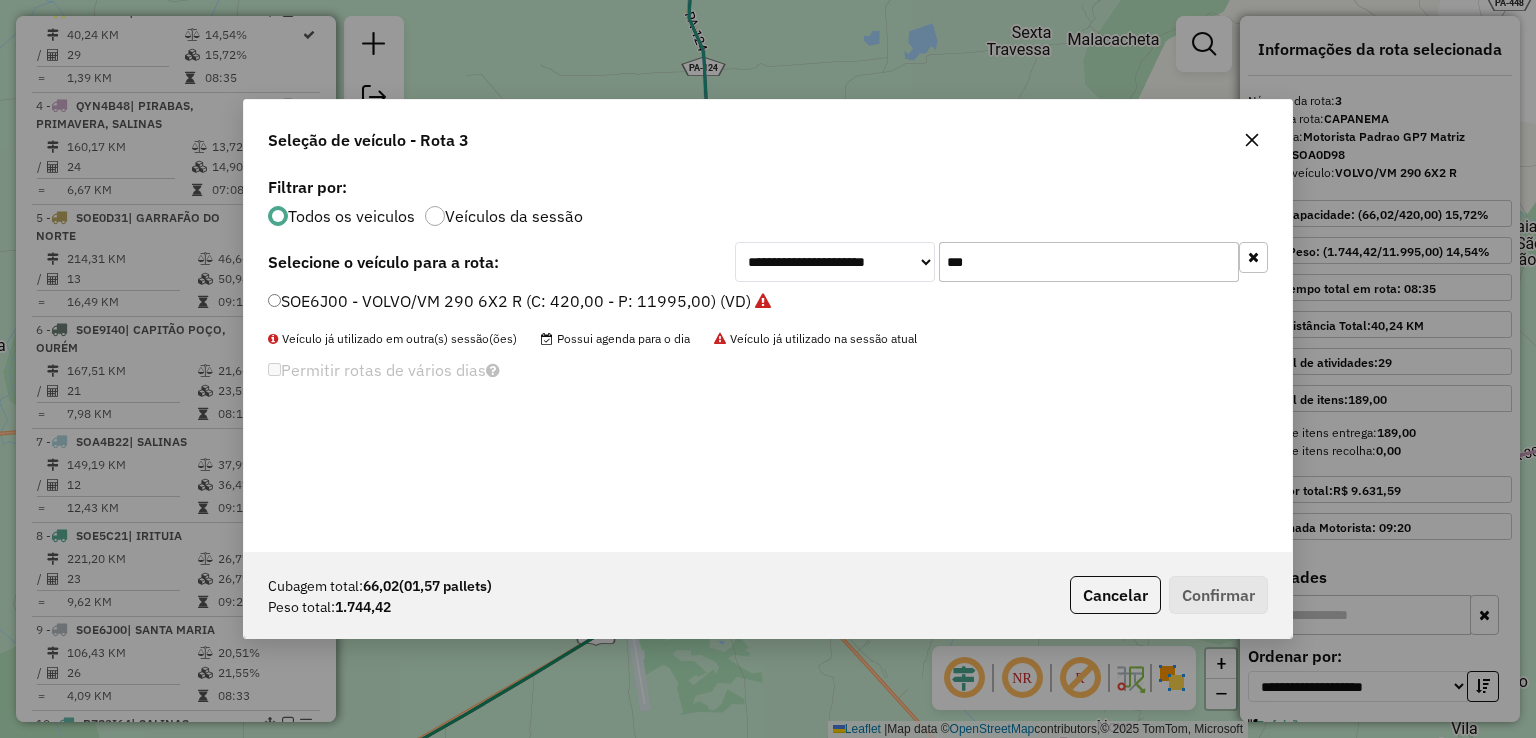 drag, startPoint x: 976, startPoint y: 246, endPoint x: 831, endPoint y: 242, distance: 145.05516 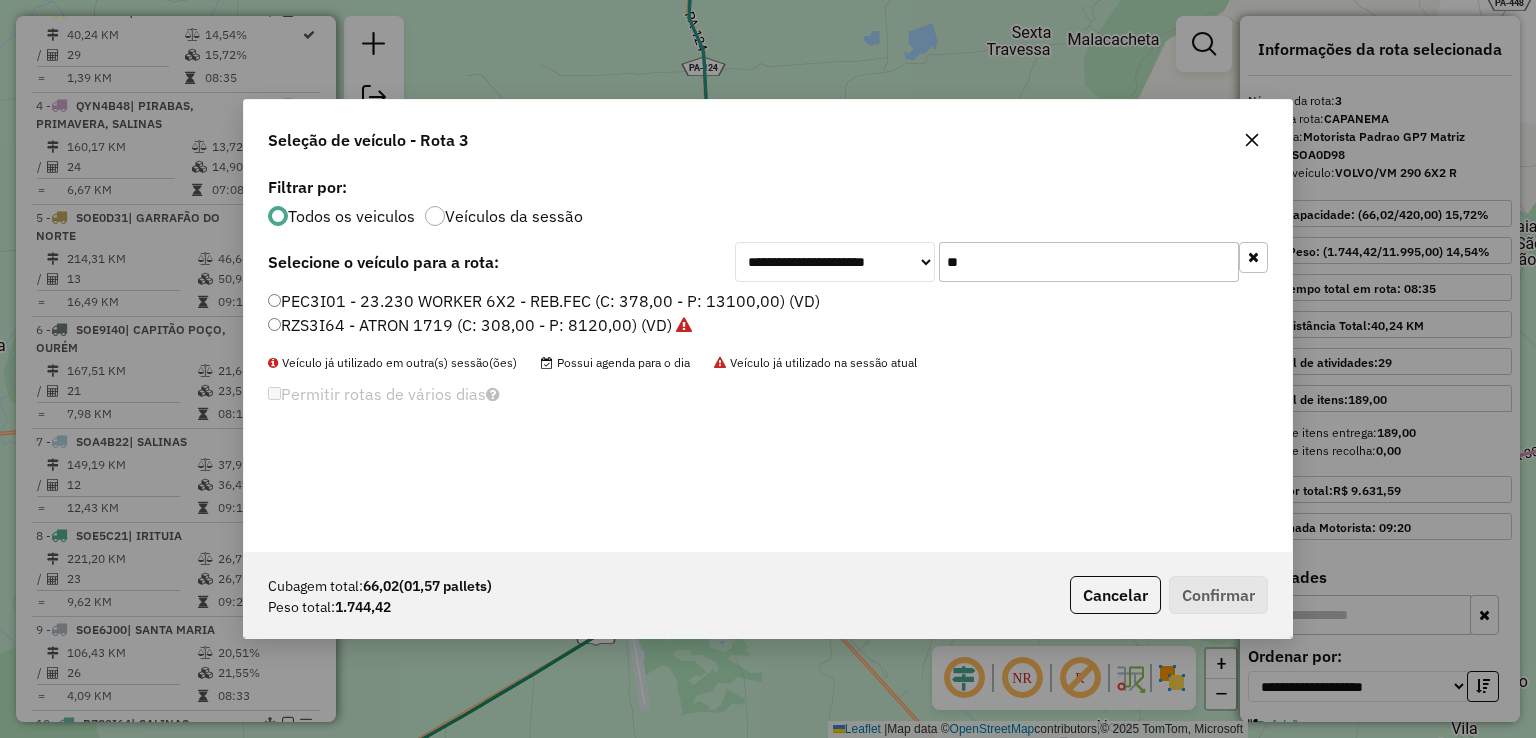 type on "*" 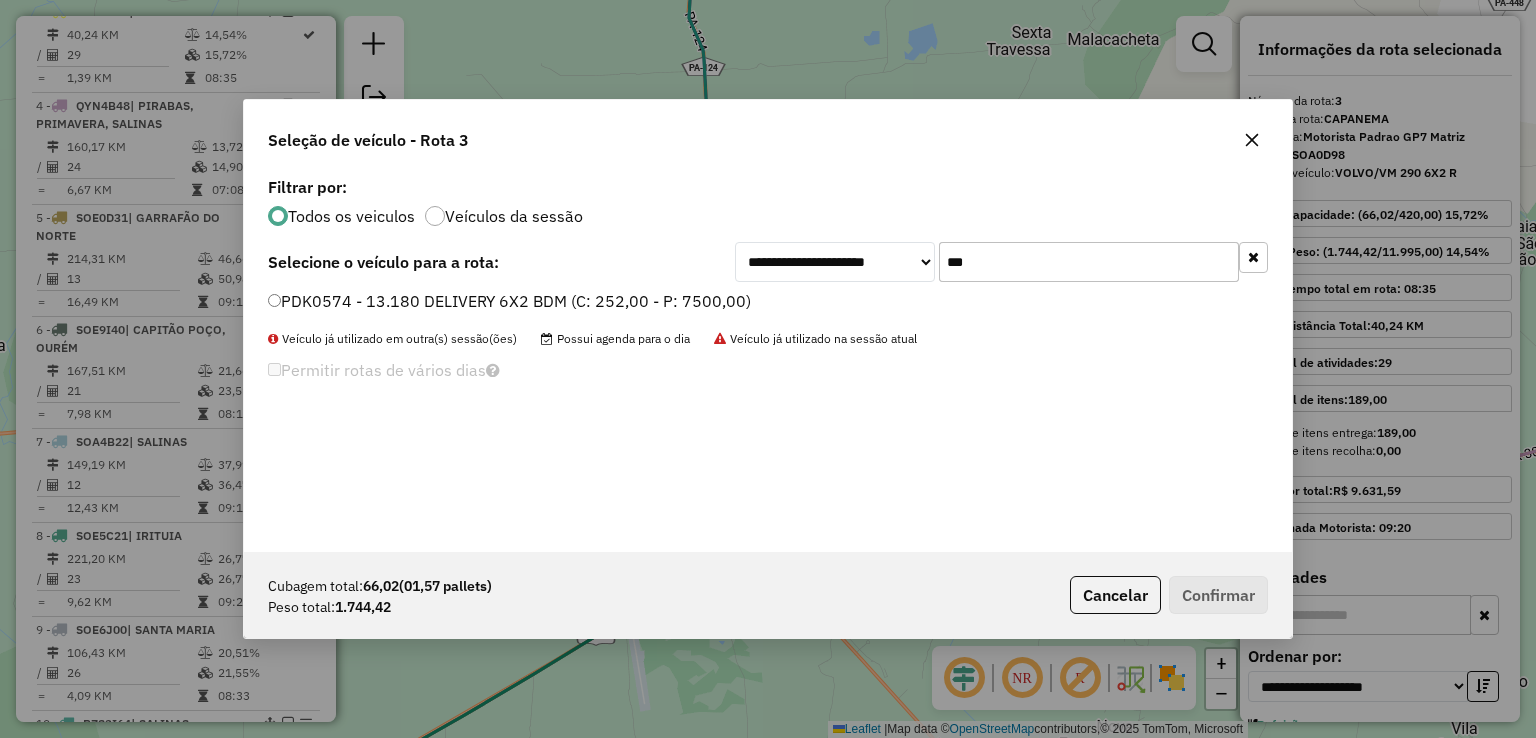 type on "***" 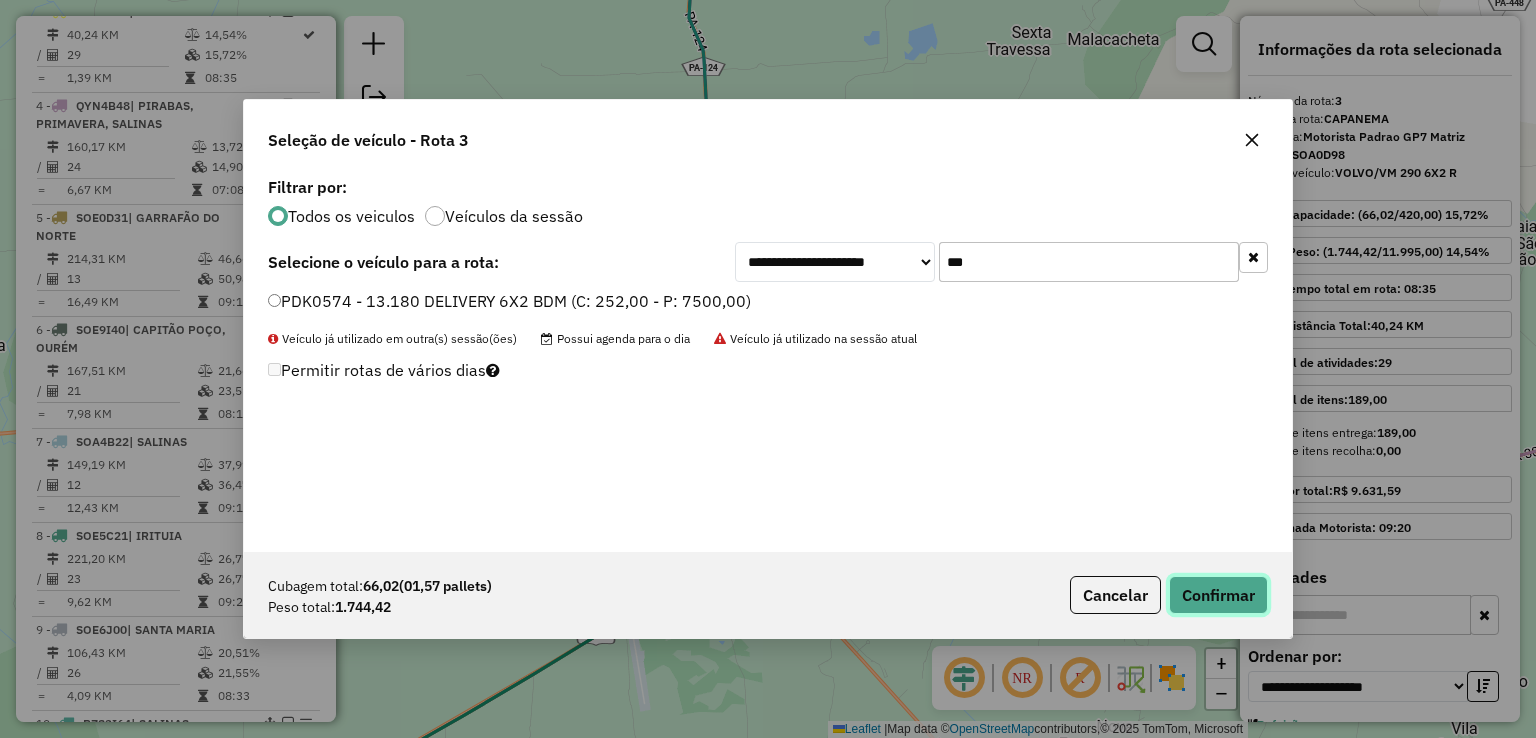 click on "Confirmar" 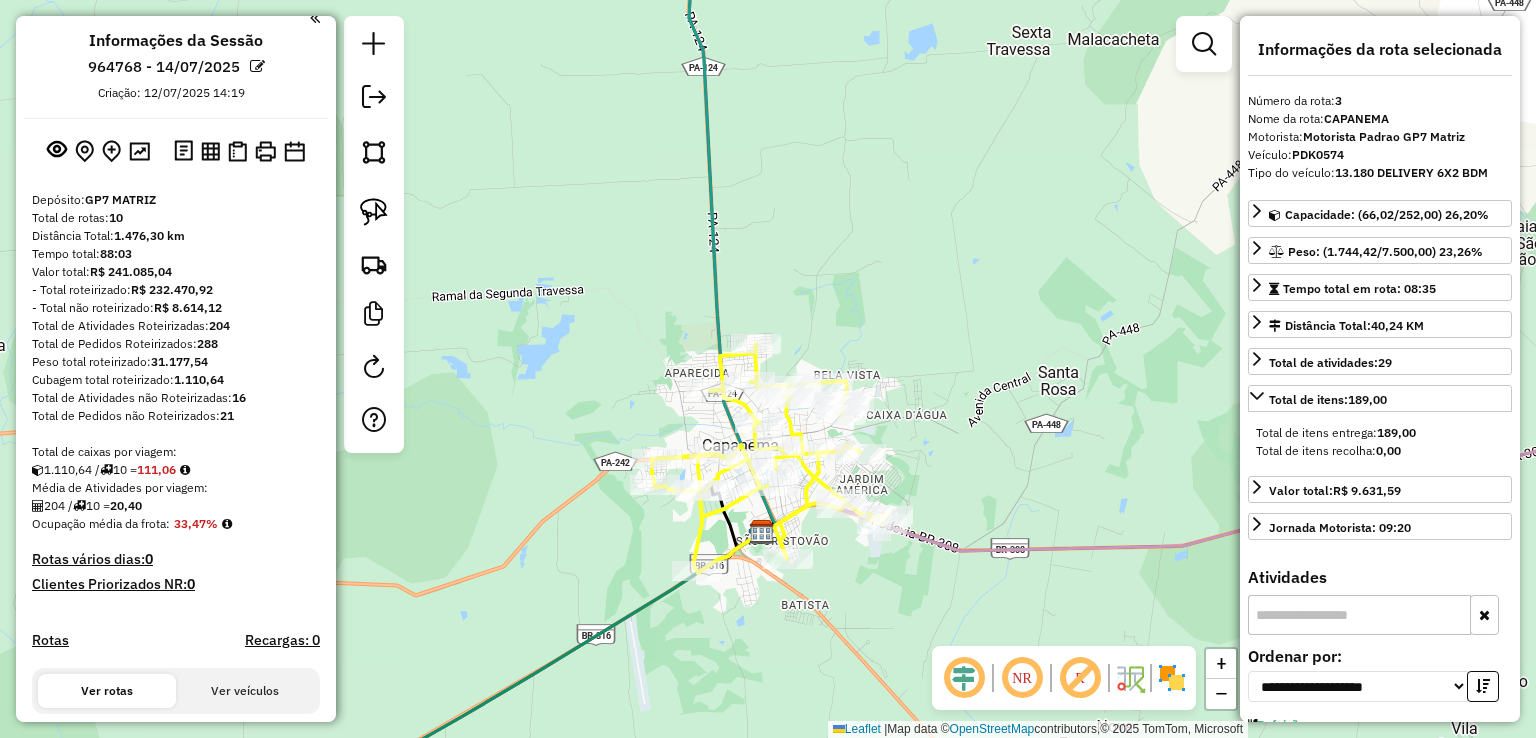 scroll, scrollTop: 0, scrollLeft: 0, axis: both 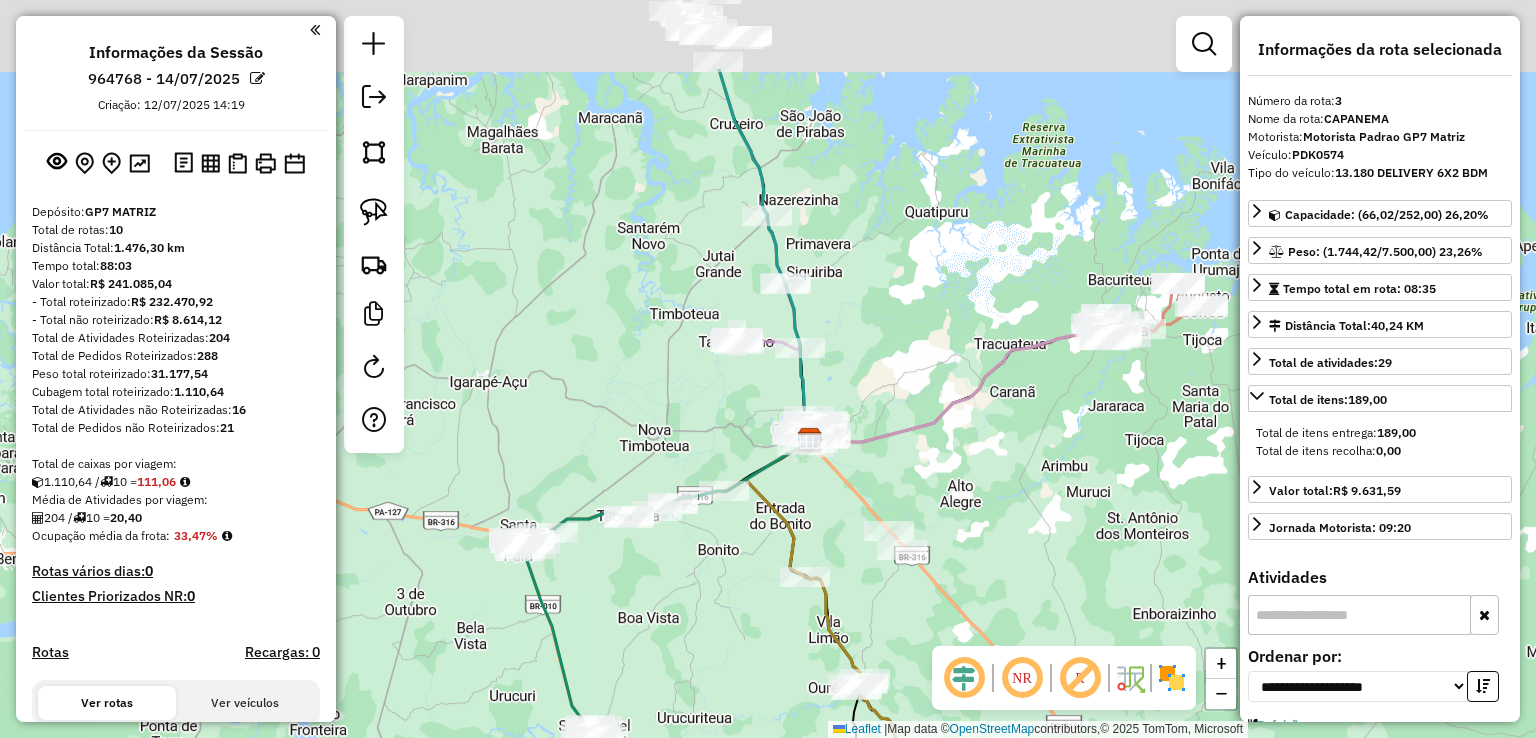 drag, startPoint x: 815, startPoint y: 252, endPoint x: 820, endPoint y: 384, distance: 132.09467 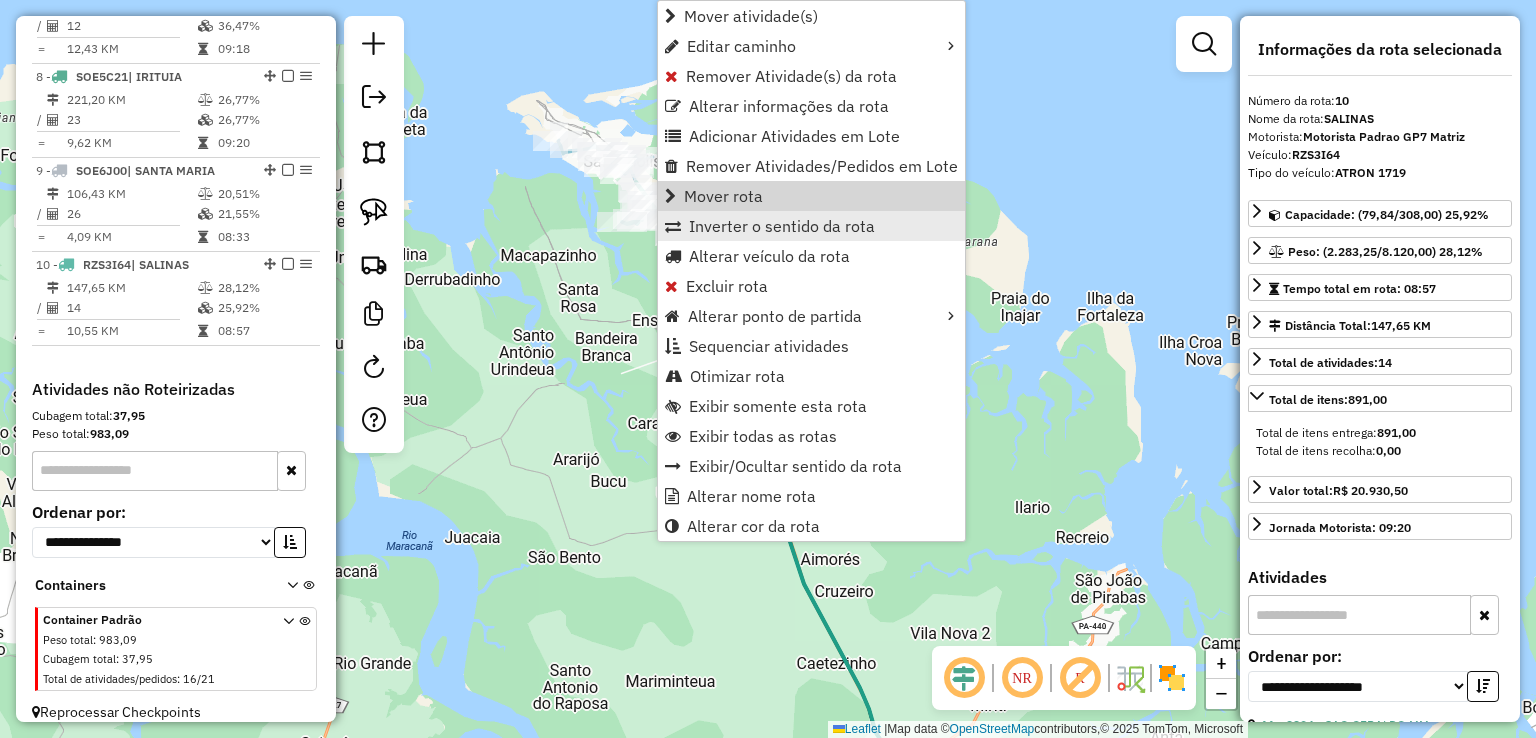 scroll, scrollTop: 1446, scrollLeft: 0, axis: vertical 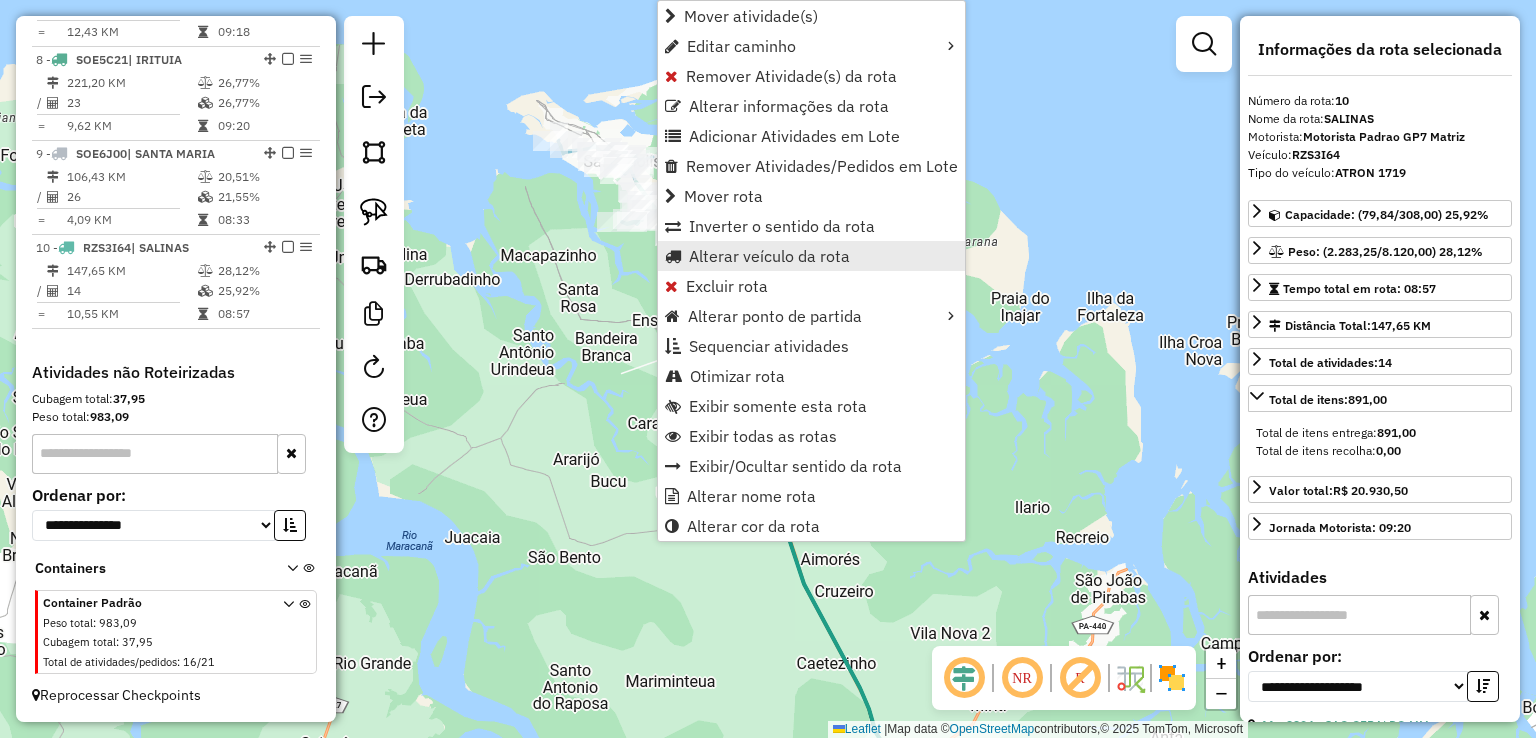 click on "Alterar veículo da rota" at bounding box center (769, 256) 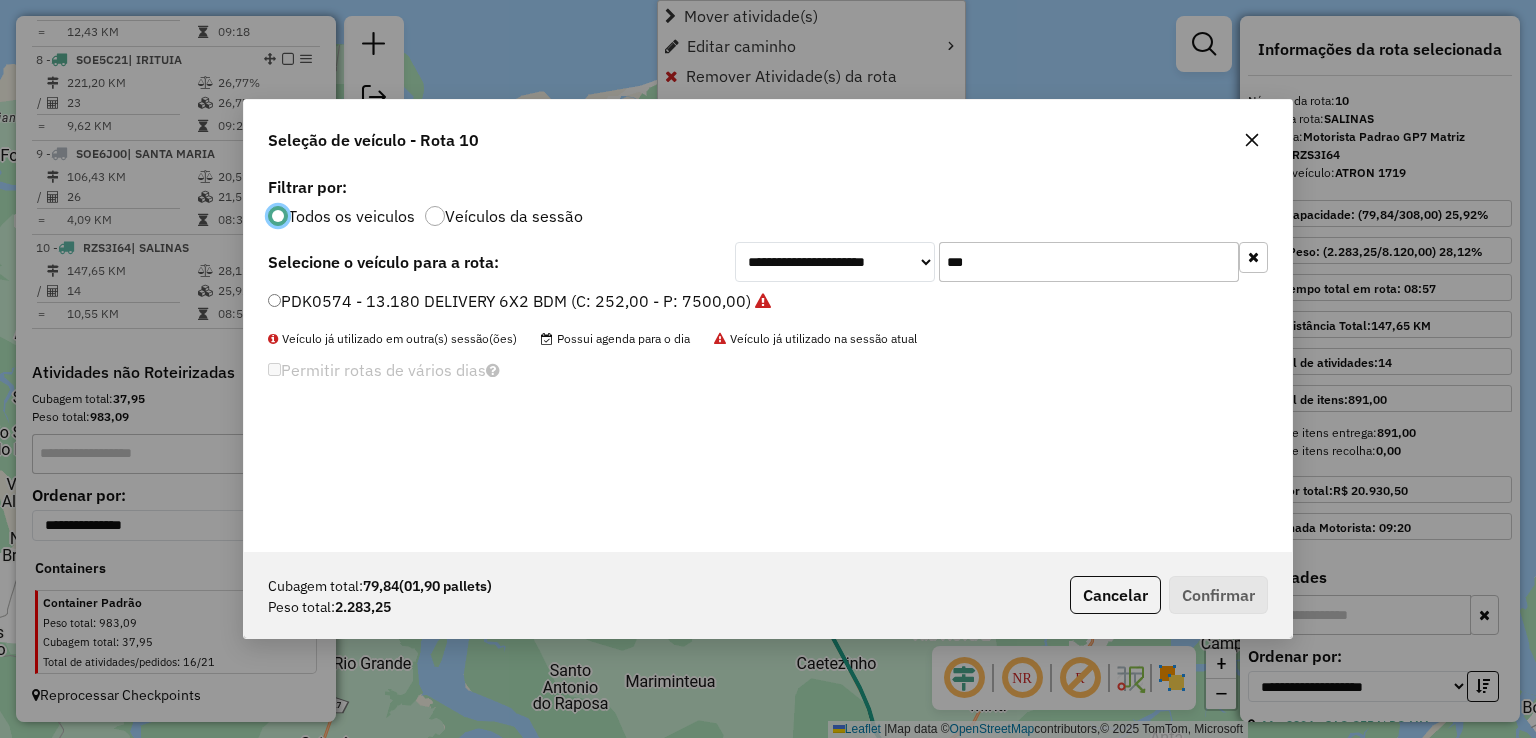scroll, scrollTop: 10, scrollLeft: 6, axis: both 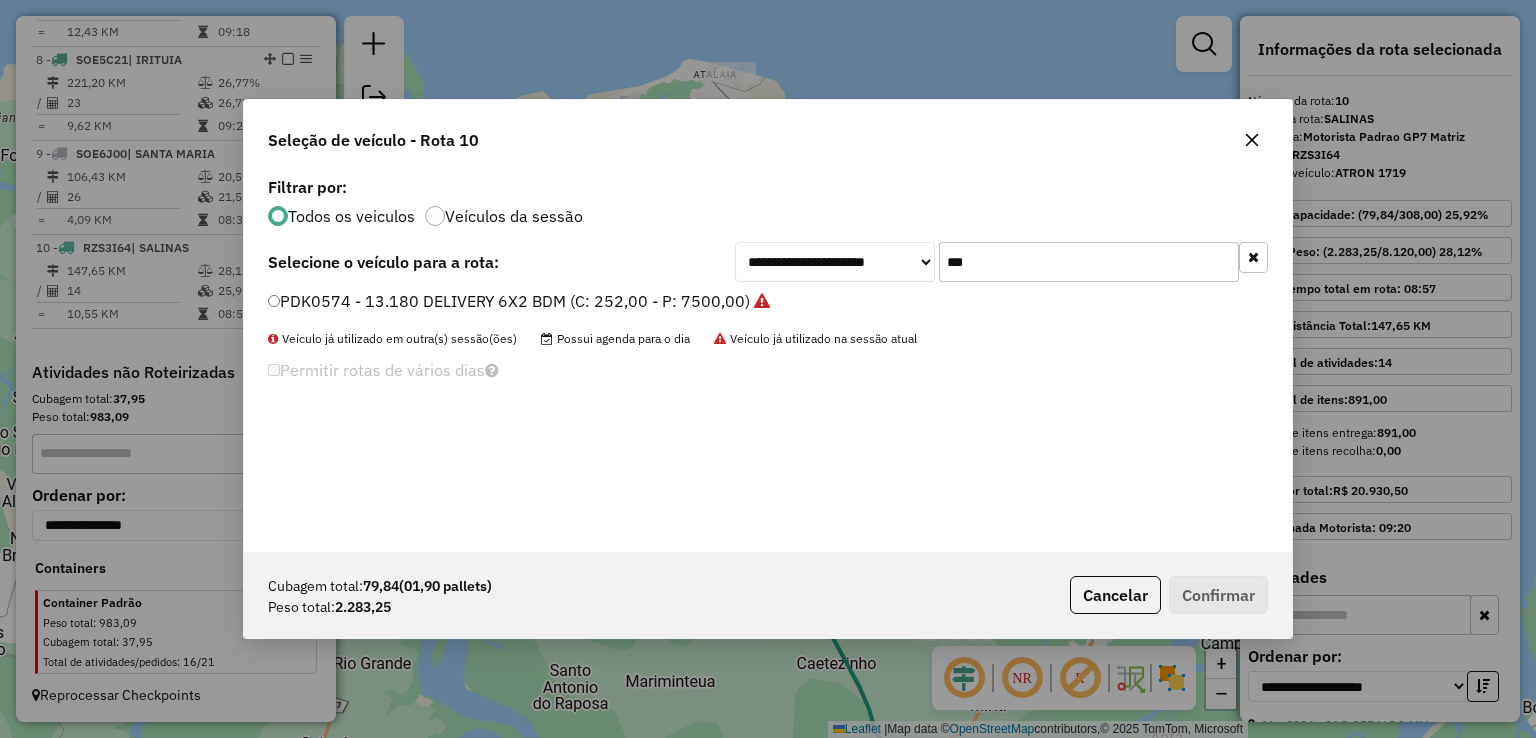drag, startPoint x: 1009, startPoint y: 261, endPoint x: 829, endPoint y: 255, distance: 180.09998 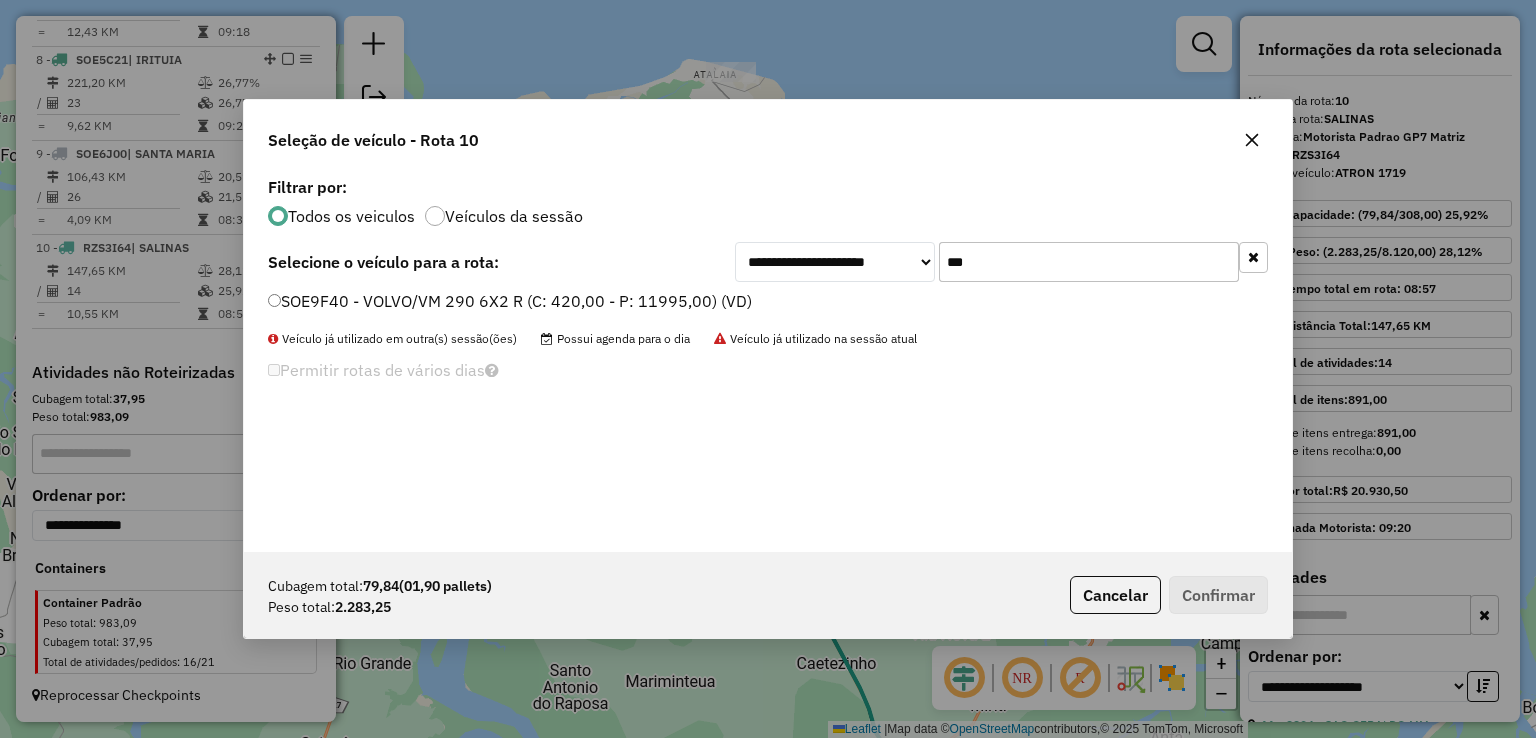 type on "***" 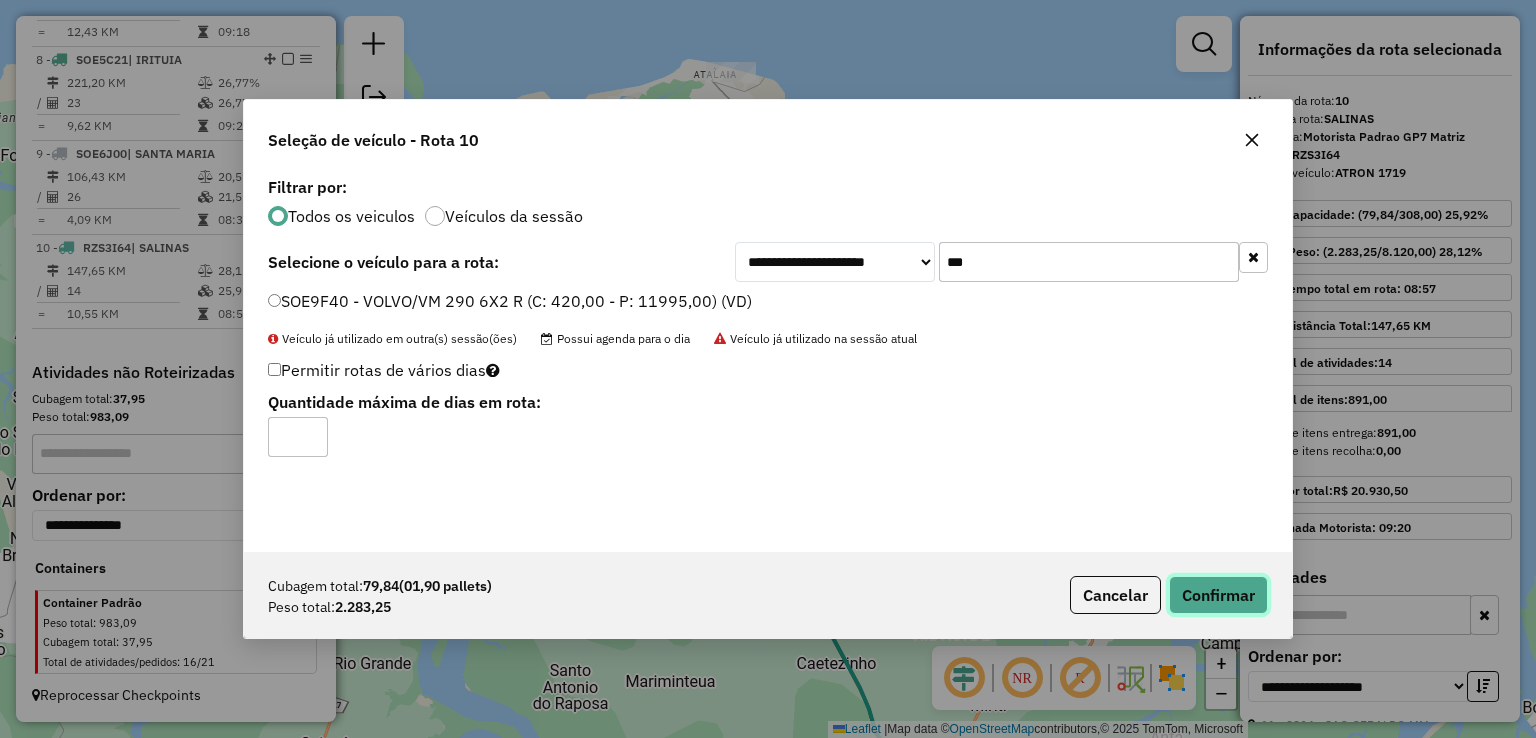 click on "Confirmar" 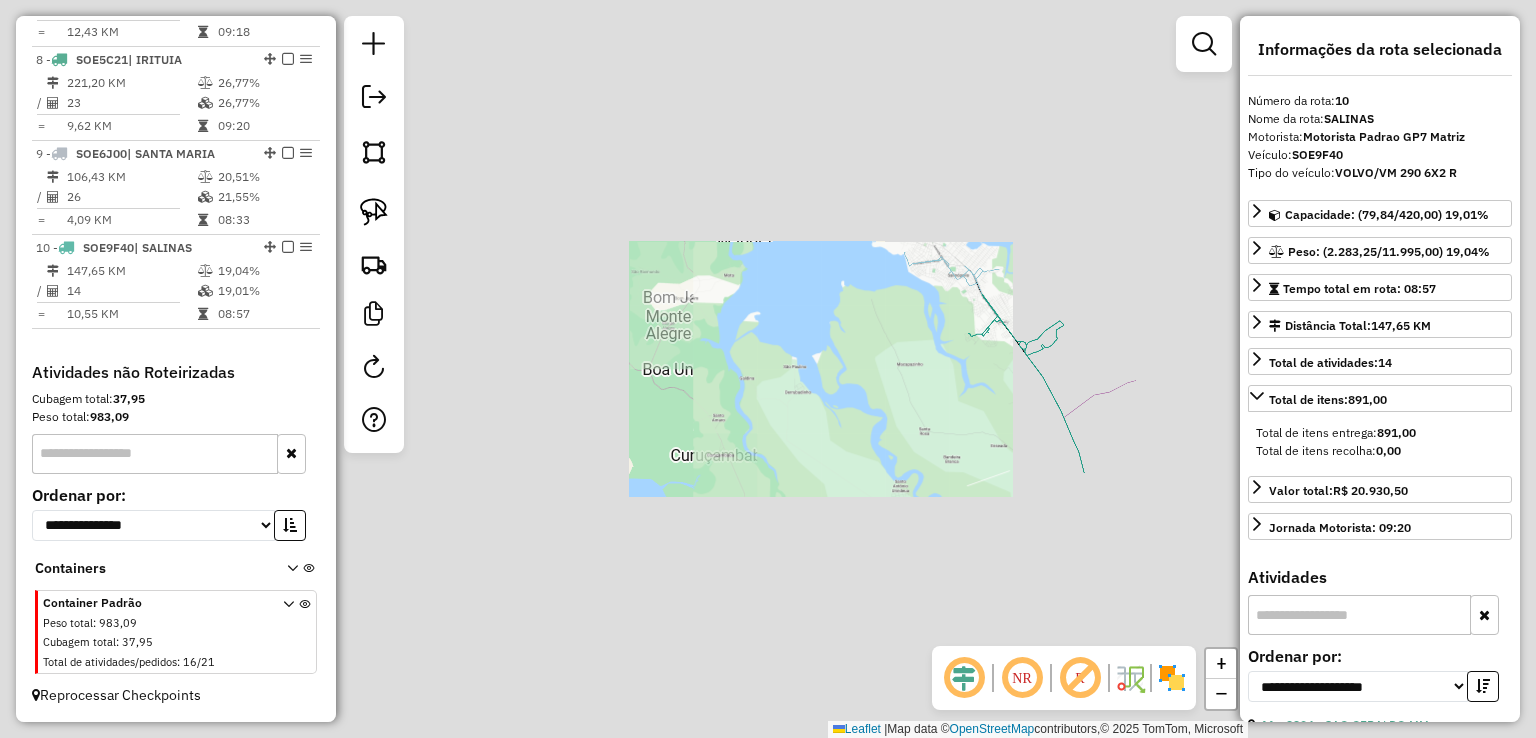 click on "Janela de atendimento Grade de atendimento Capacidade Transportadoras Veículos Cliente Pedidos  Rotas Selecione os dias de semana para filtrar as janelas de atendimento  Seg   Ter   Qua   Qui   Sex   Sáb   Dom  Informe o período da janela de atendimento: De: Até:  Filtrar exatamente a janela do cliente  Considerar janela de atendimento padrão  Selecione os dias de semana para filtrar as grades de atendimento  Seg   Ter   Qua   Qui   Sex   Sáb   Dom   Considerar clientes sem dia de atendimento cadastrado  Clientes fora do dia de atendimento selecionado Filtrar as atividades entre os valores definidos abaixo:  Peso mínimo:   Peso máximo:   Cubagem mínima:   Cubagem máxima:   De:   Até:  Filtrar as atividades entre o tempo de atendimento definido abaixo:  De:   Até:   Considerar capacidade total dos clientes não roteirizados Transportadora: Selecione um ou mais itens Tipo de veículo: Selecione um ou mais itens Veículo: Selecione um ou mais itens Motorista: Selecione um ou mais itens Nome: Rótulo:" 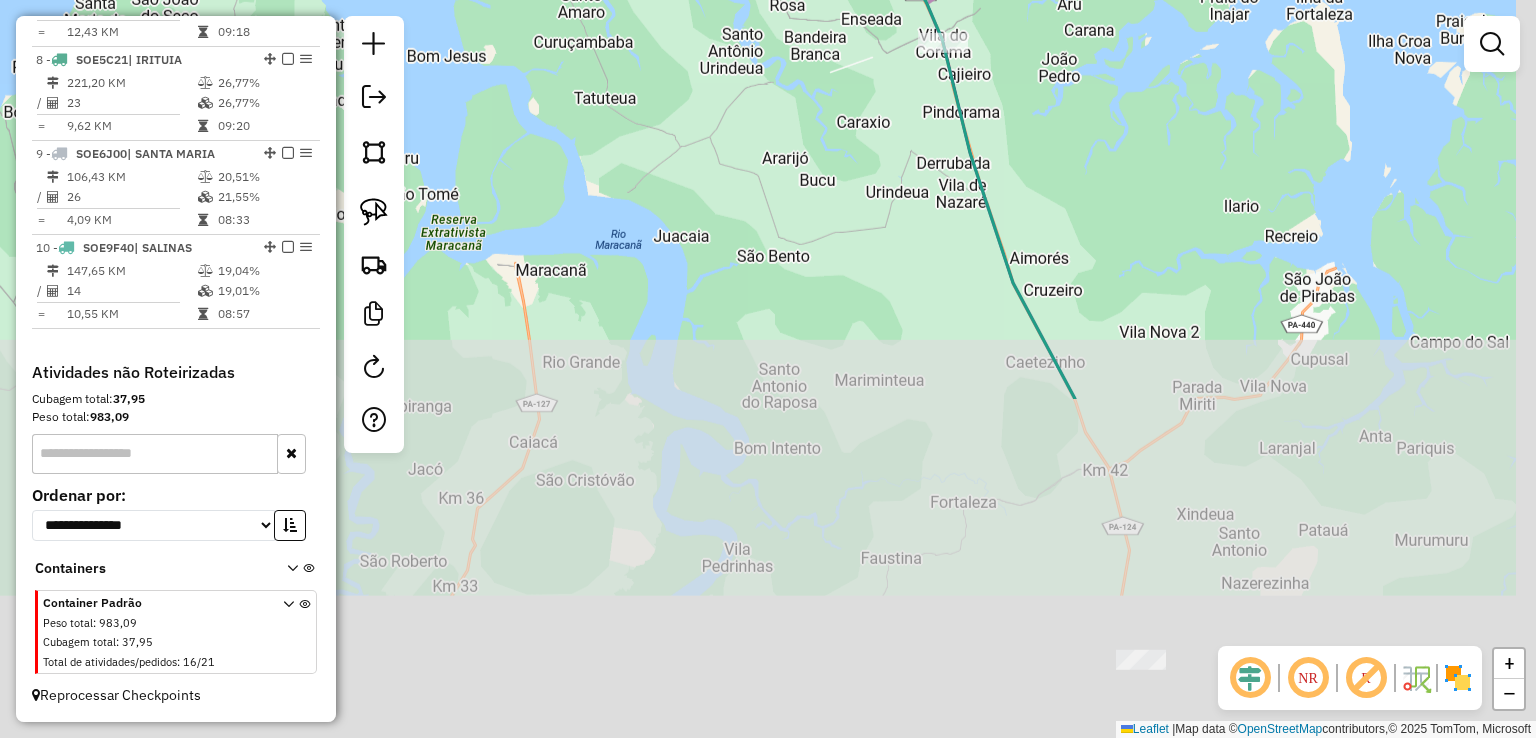 drag, startPoint x: 991, startPoint y: 152, endPoint x: 919, endPoint y: -29, distance: 194.79477 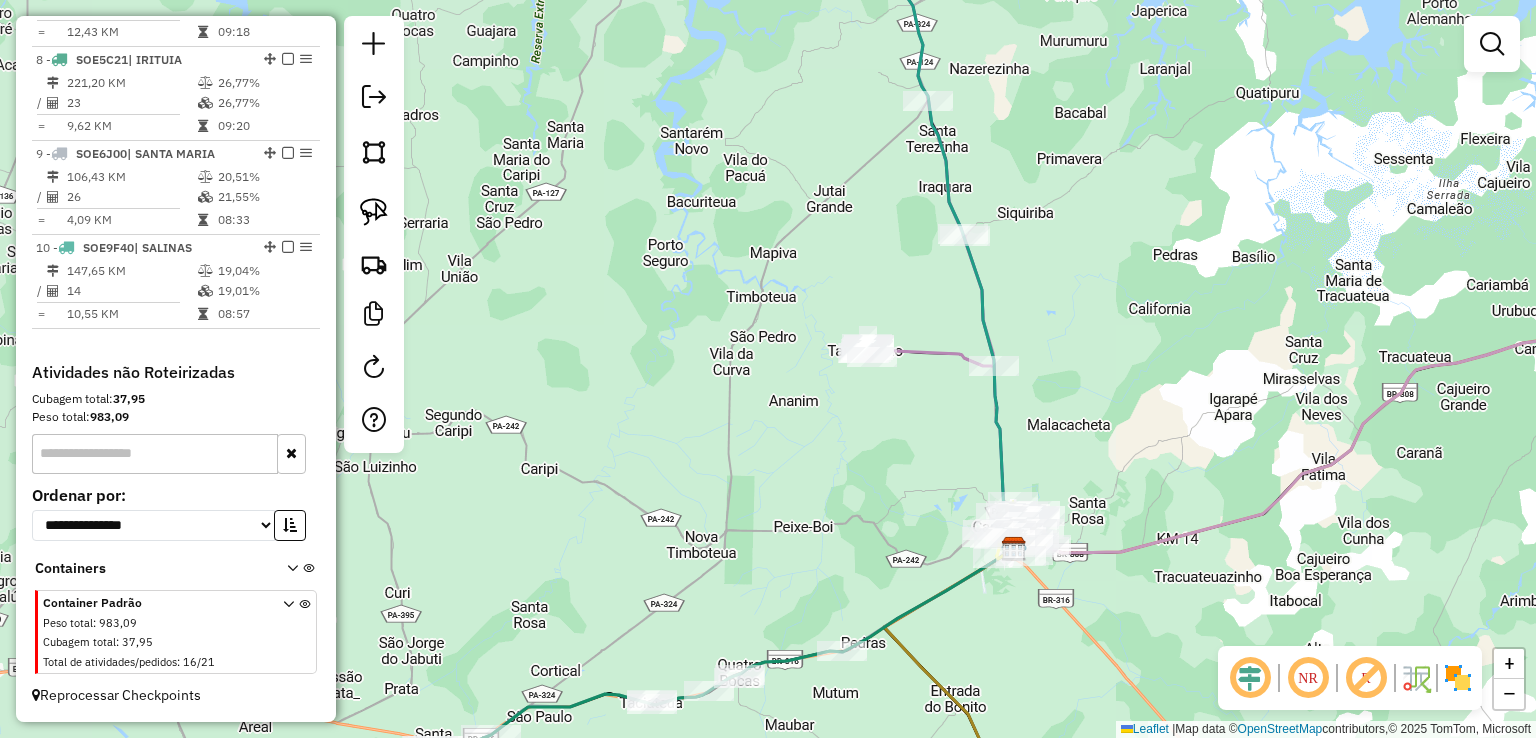 drag, startPoint x: 1053, startPoint y: 405, endPoint x: 1040, endPoint y: 282, distance: 123.68508 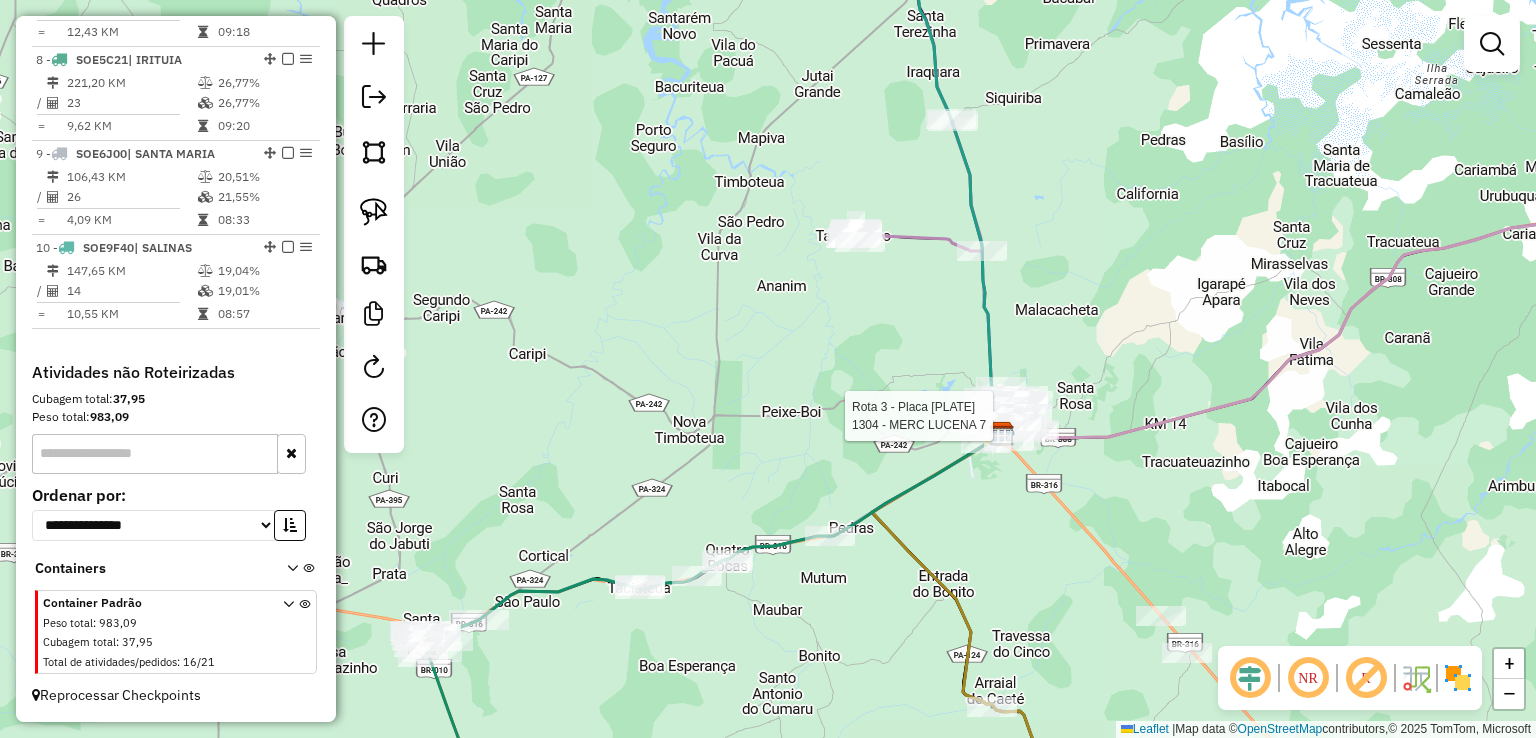 select on "**********" 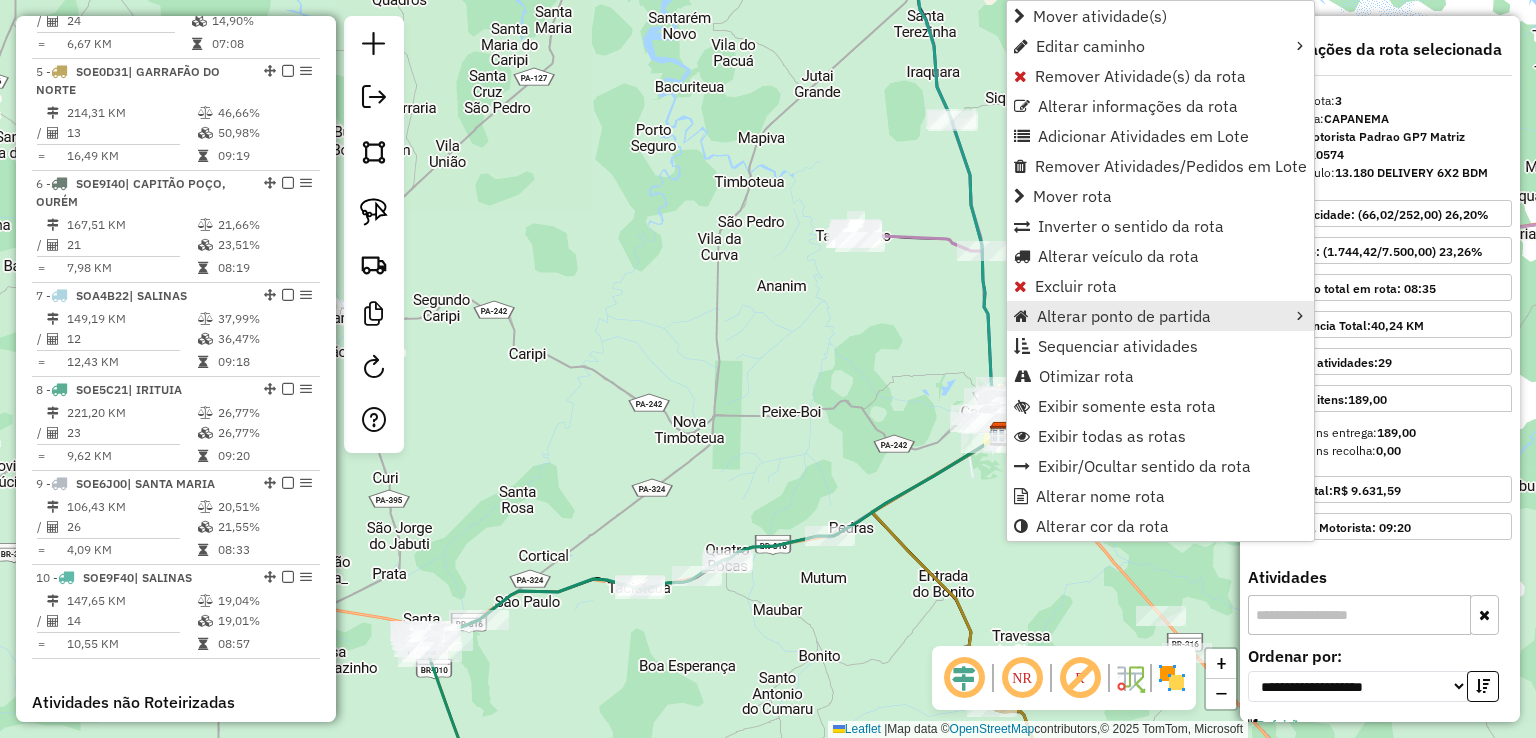 scroll, scrollTop: 955, scrollLeft: 0, axis: vertical 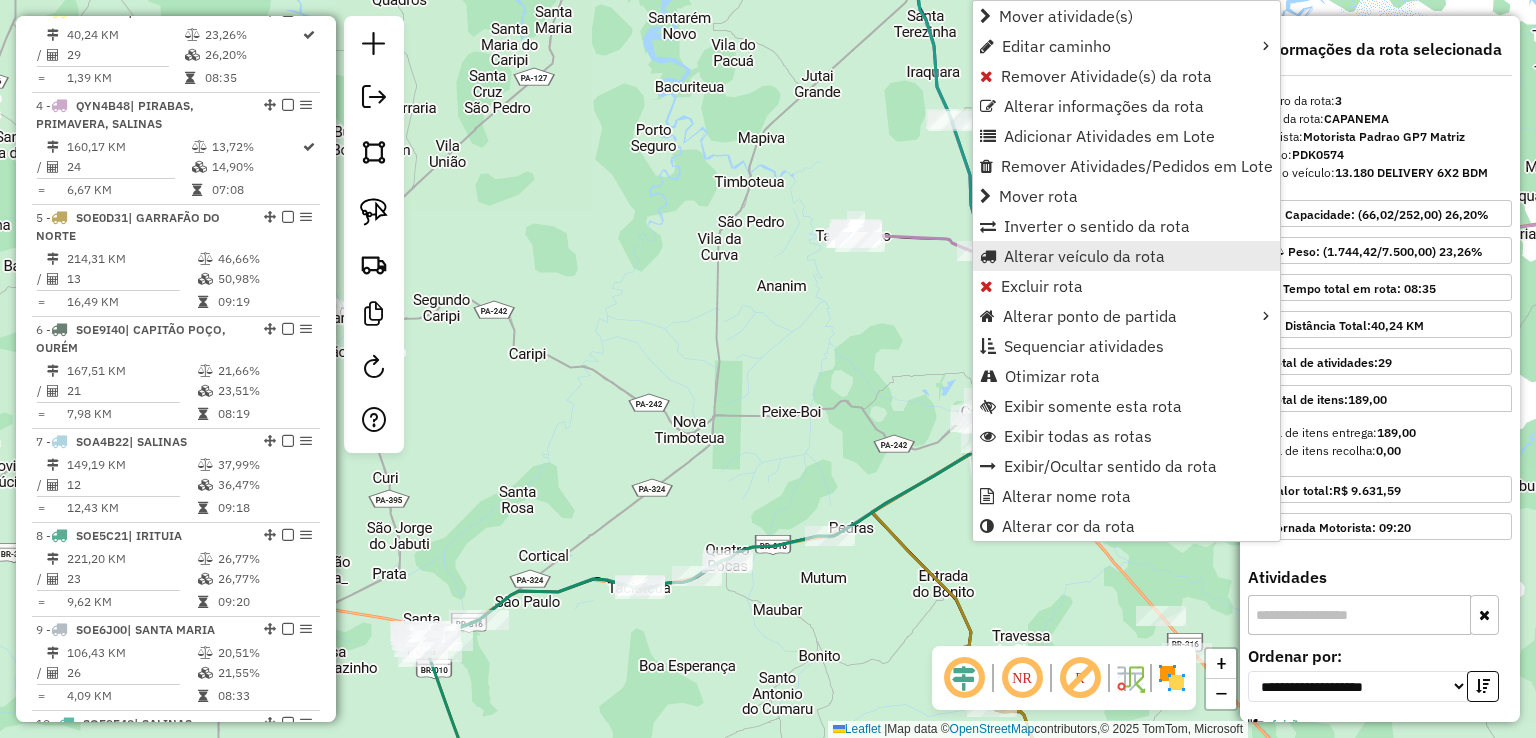 click on "Alterar veículo da rota" at bounding box center (1126, 256) 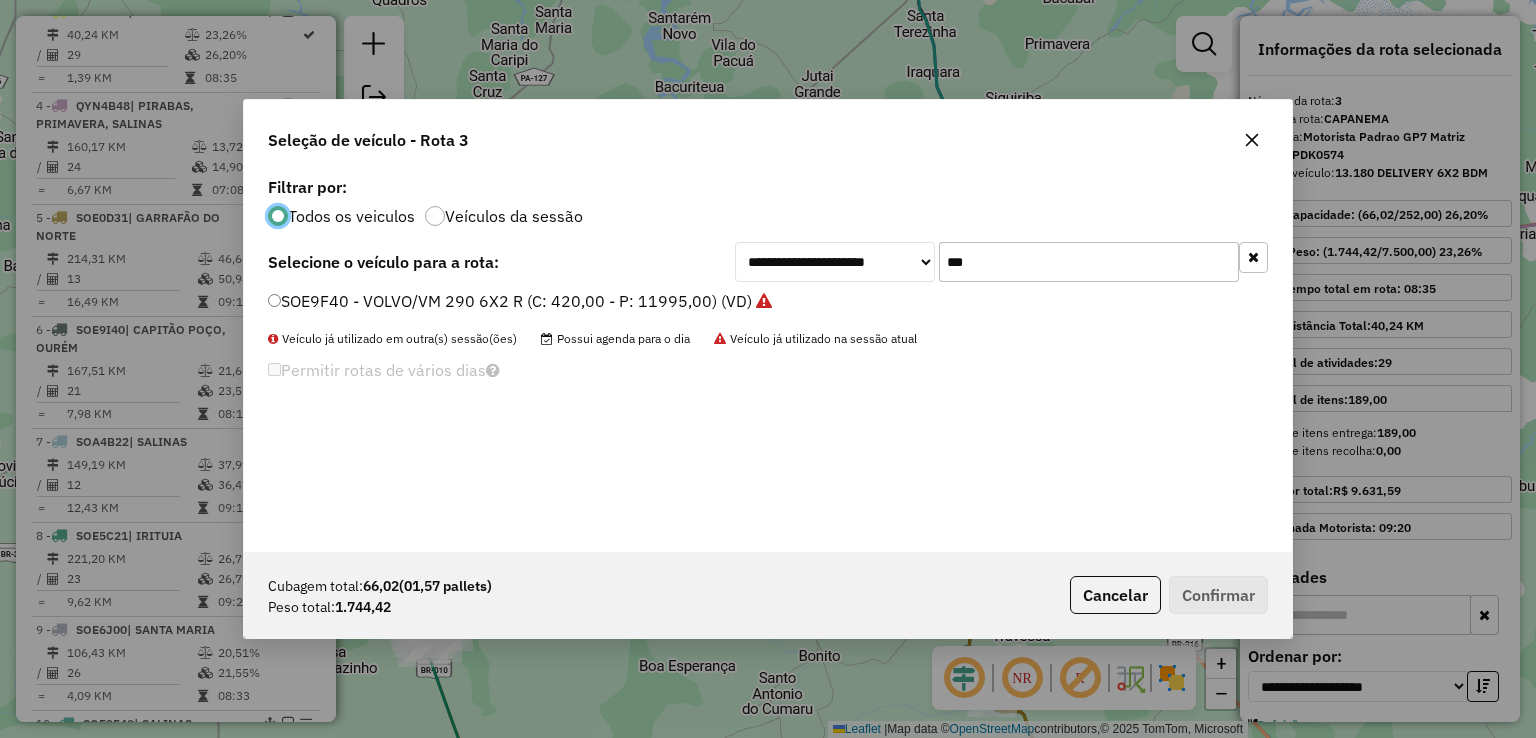 scroll, scrollTop: 10, scrollLeft: 6, axis: both 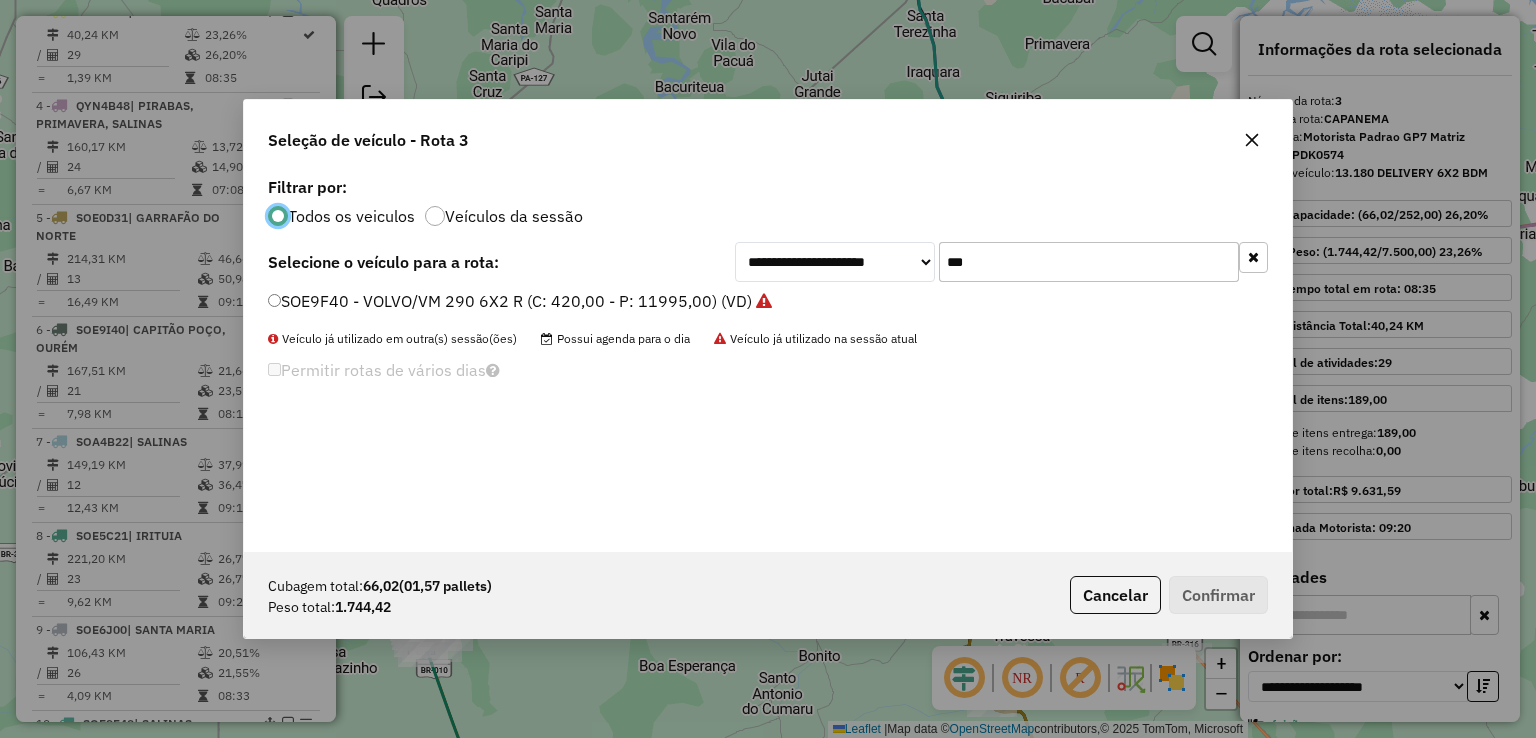 click on "***" 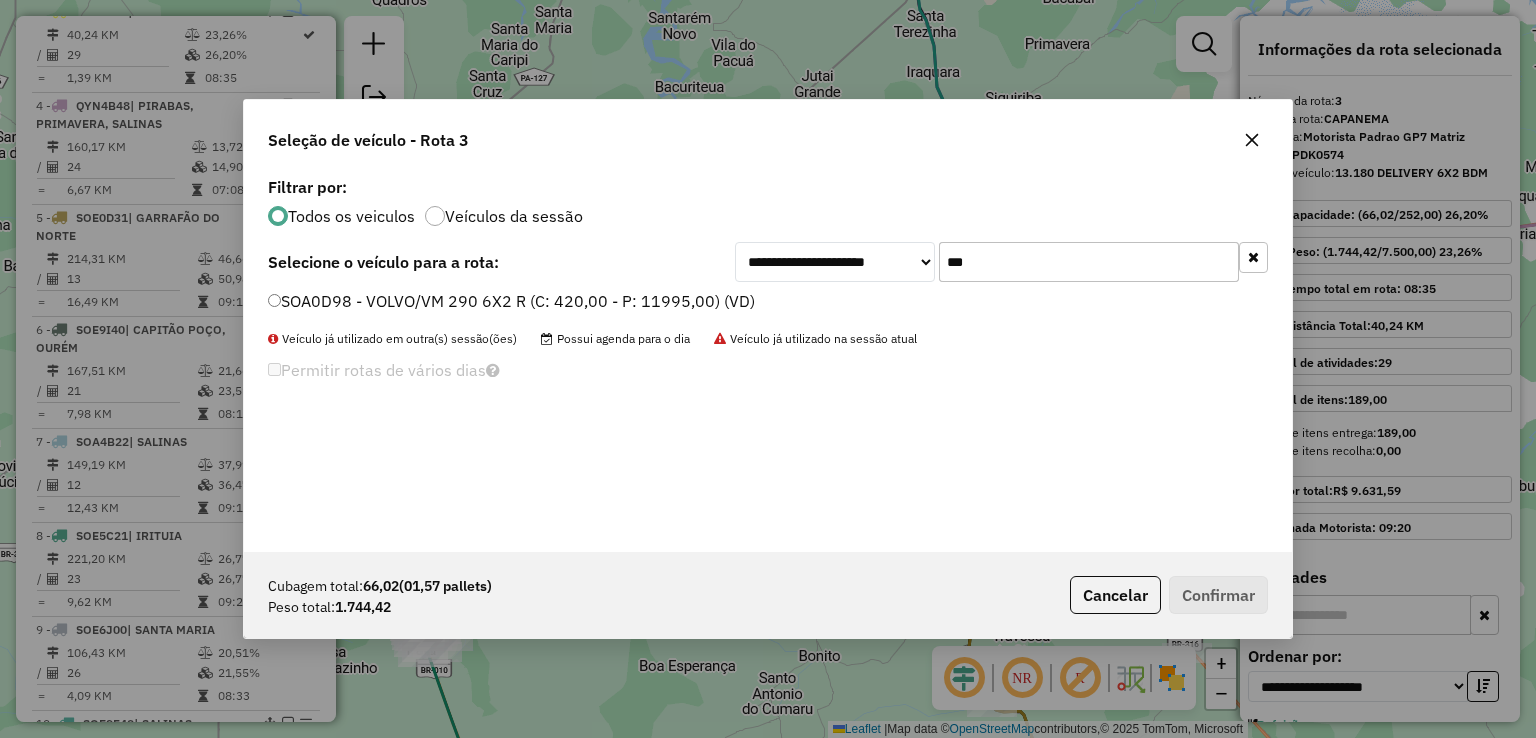 type on "***" 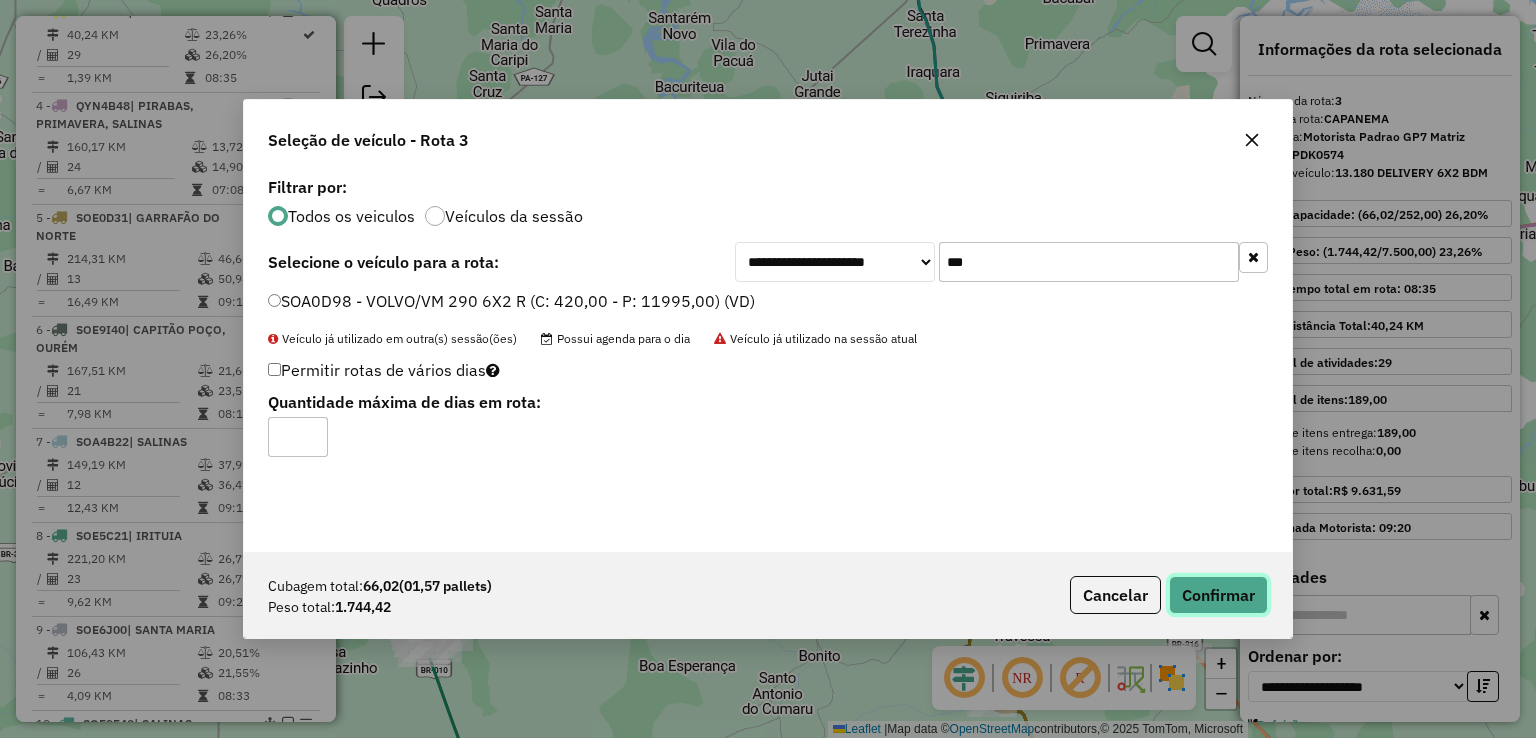 click on "Confirmar" 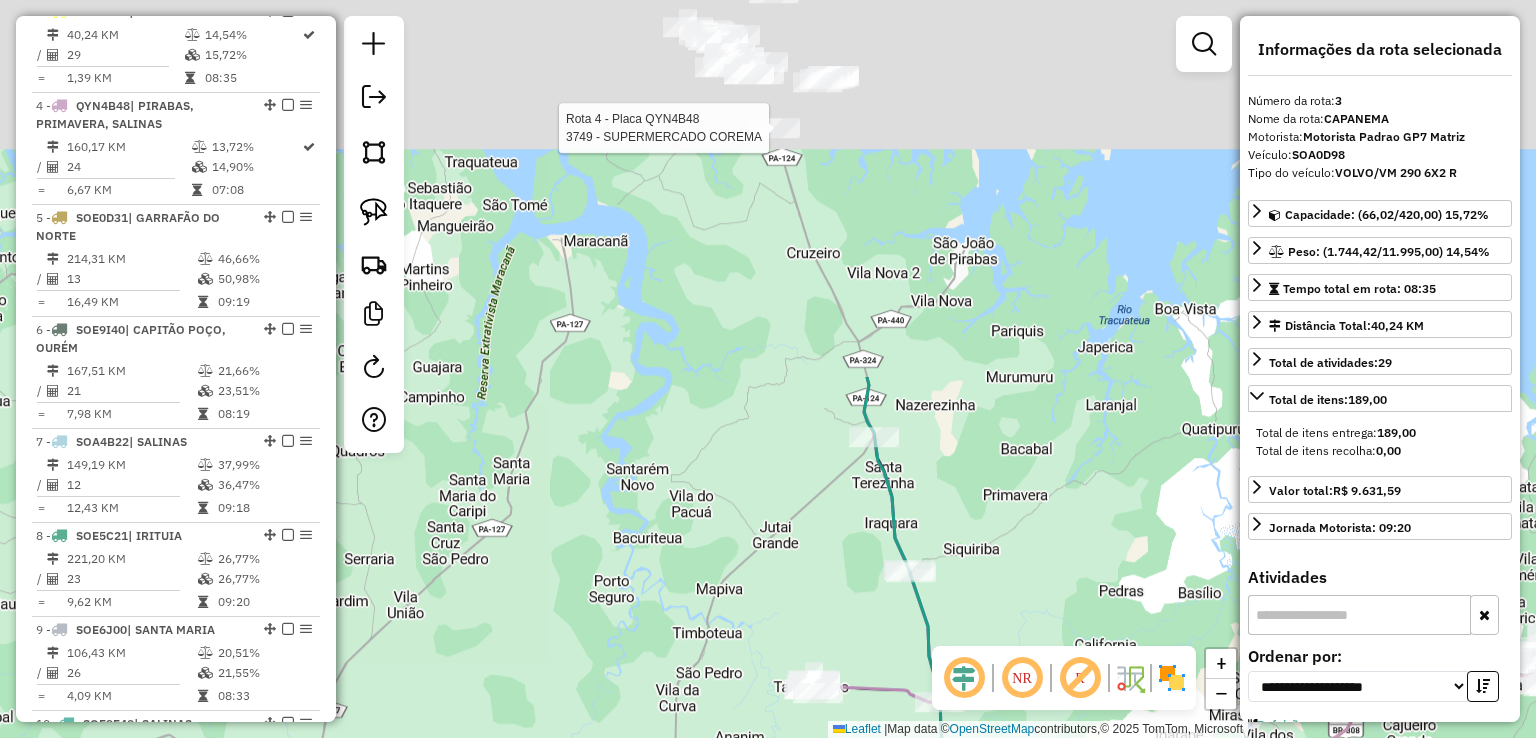 drag, startPoint x: 864, startPoint y: 65, endPoint x: 824, endPoint y: 577, distance: 513.5601 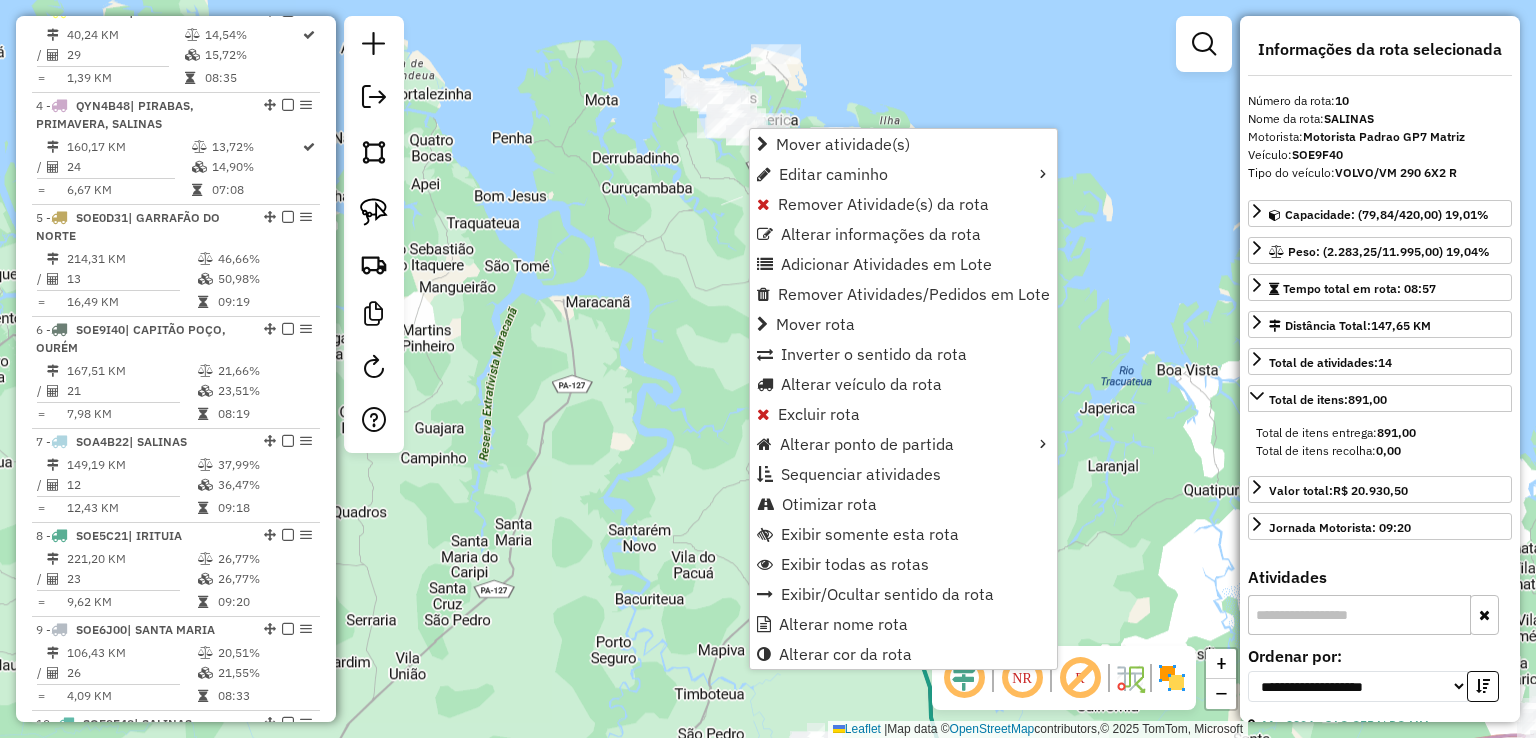 scroll, scrollTop: 1446, scrollLeft: 0, axis: vertical 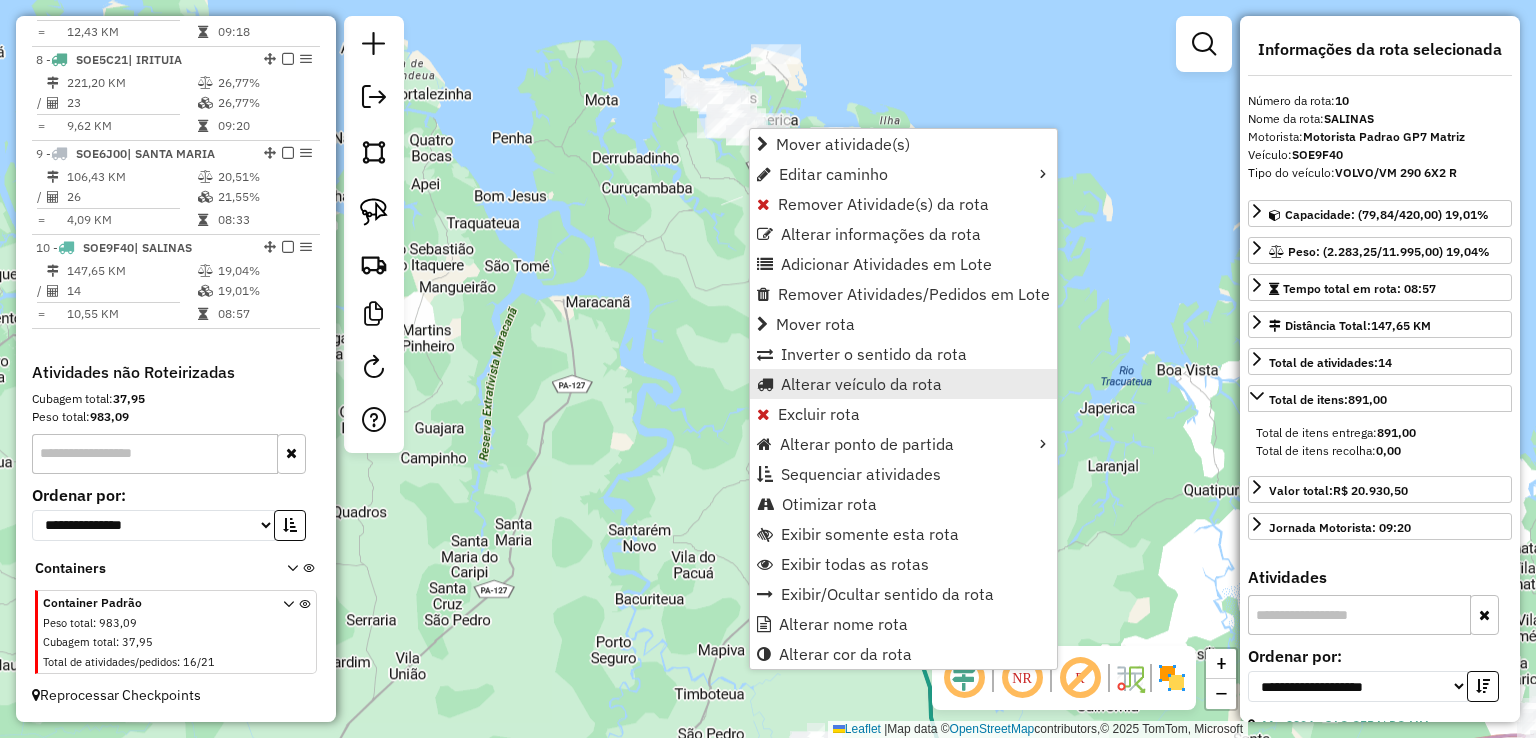 click on "Alterar veículo da rota" at bounding box center (861, 384) 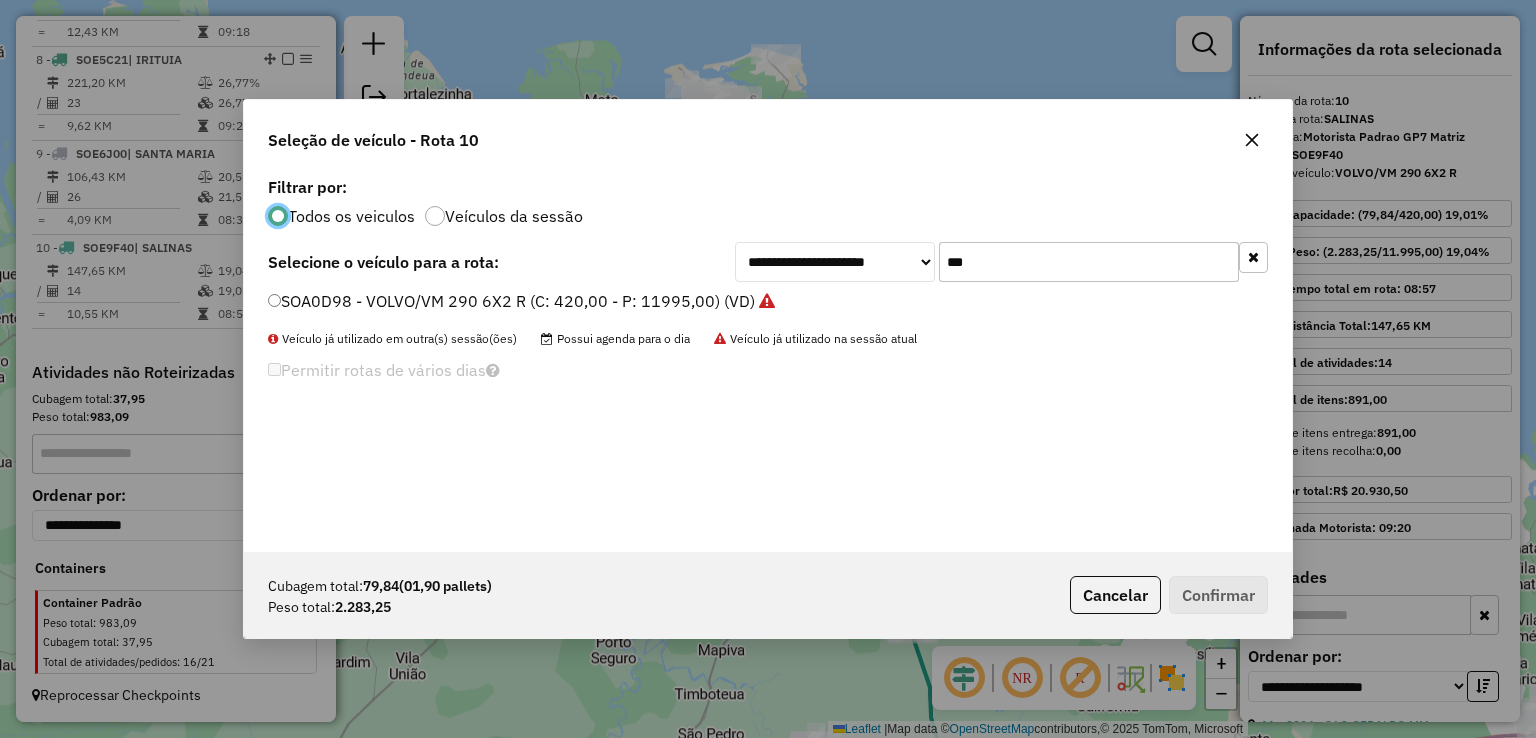 scroll, scrollTop: 10, scrollLeft: 6, axis: both 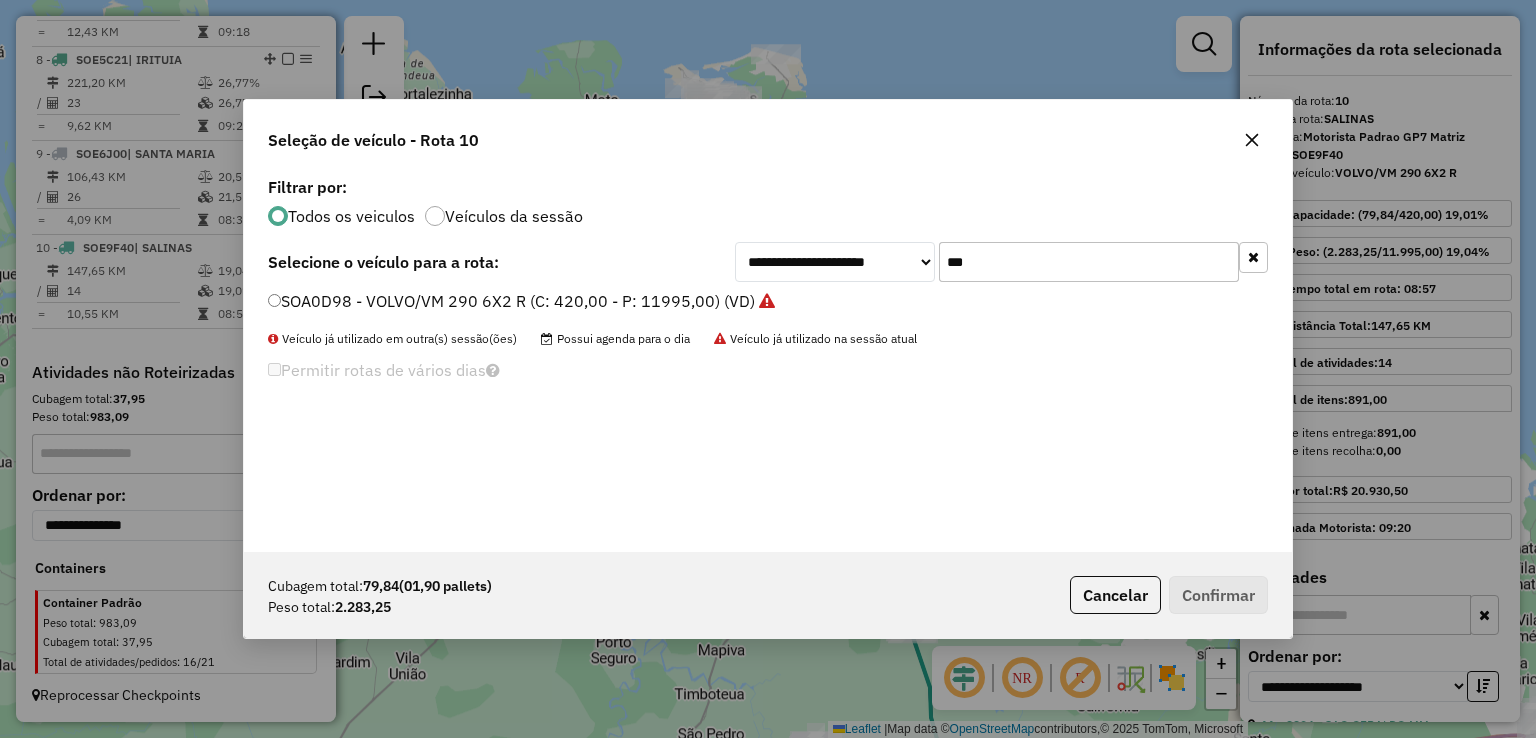 drag, startPoint x: 999, startPoint y: 257, endPoint x: 780, endPoint y: 205, distance: 225.08887 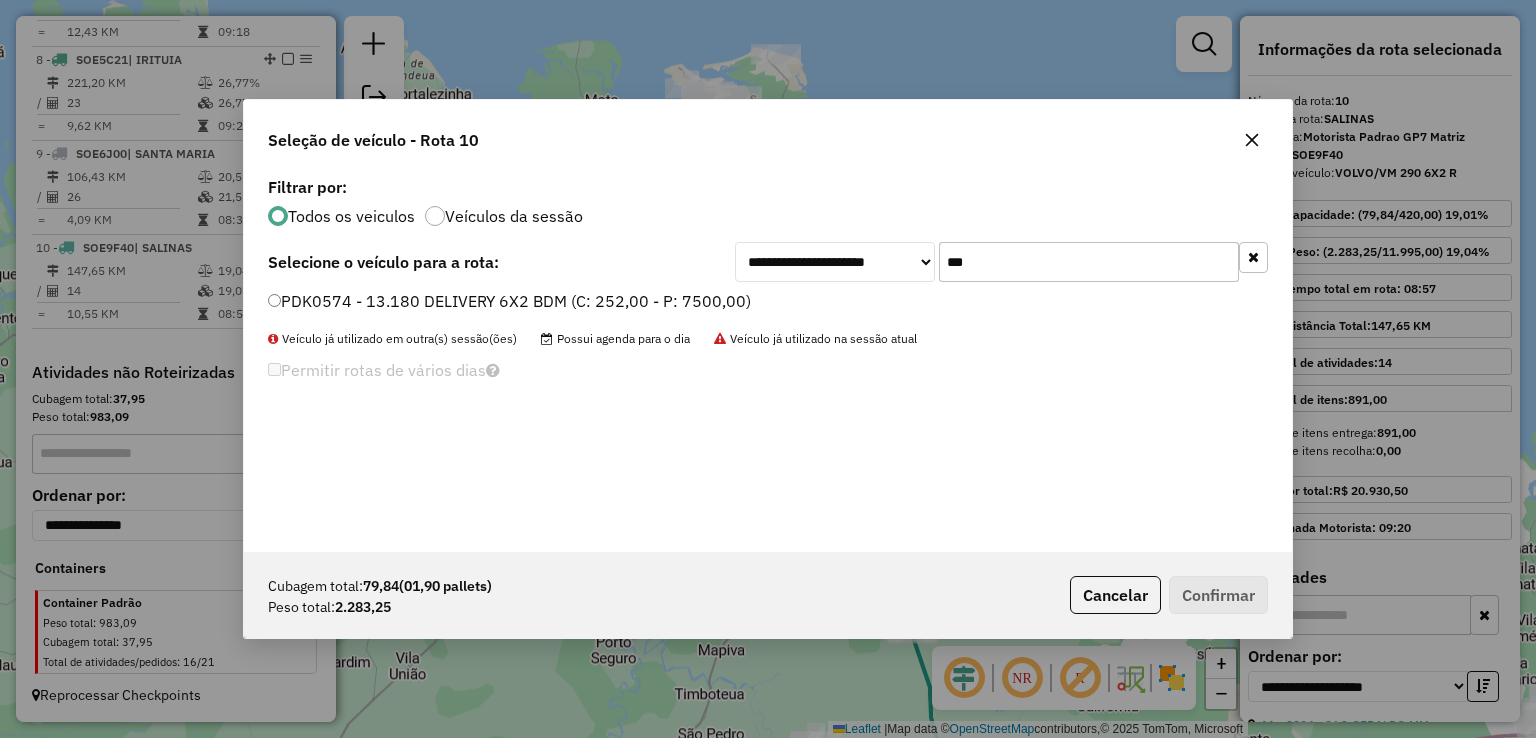 type on "***" 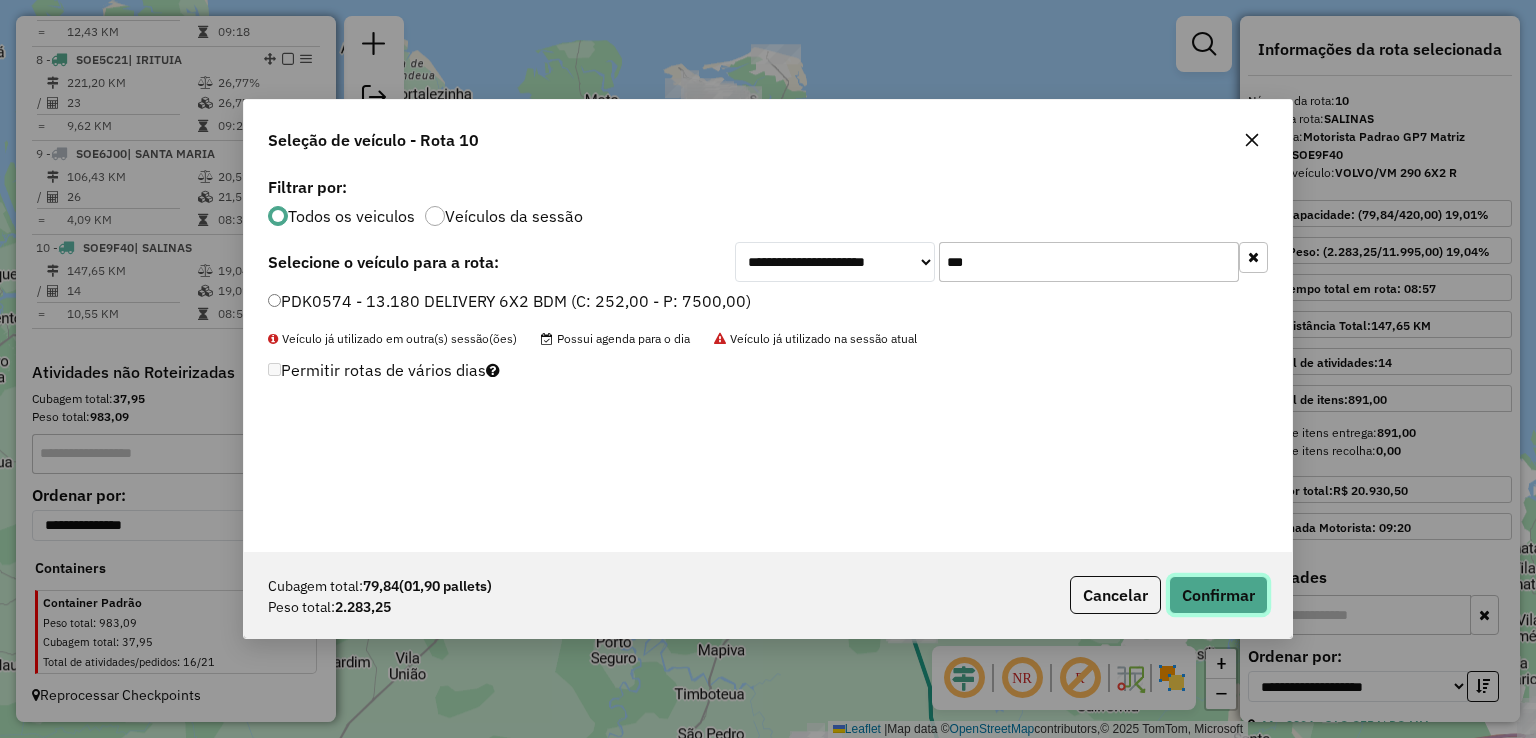 click on "Confirmar" 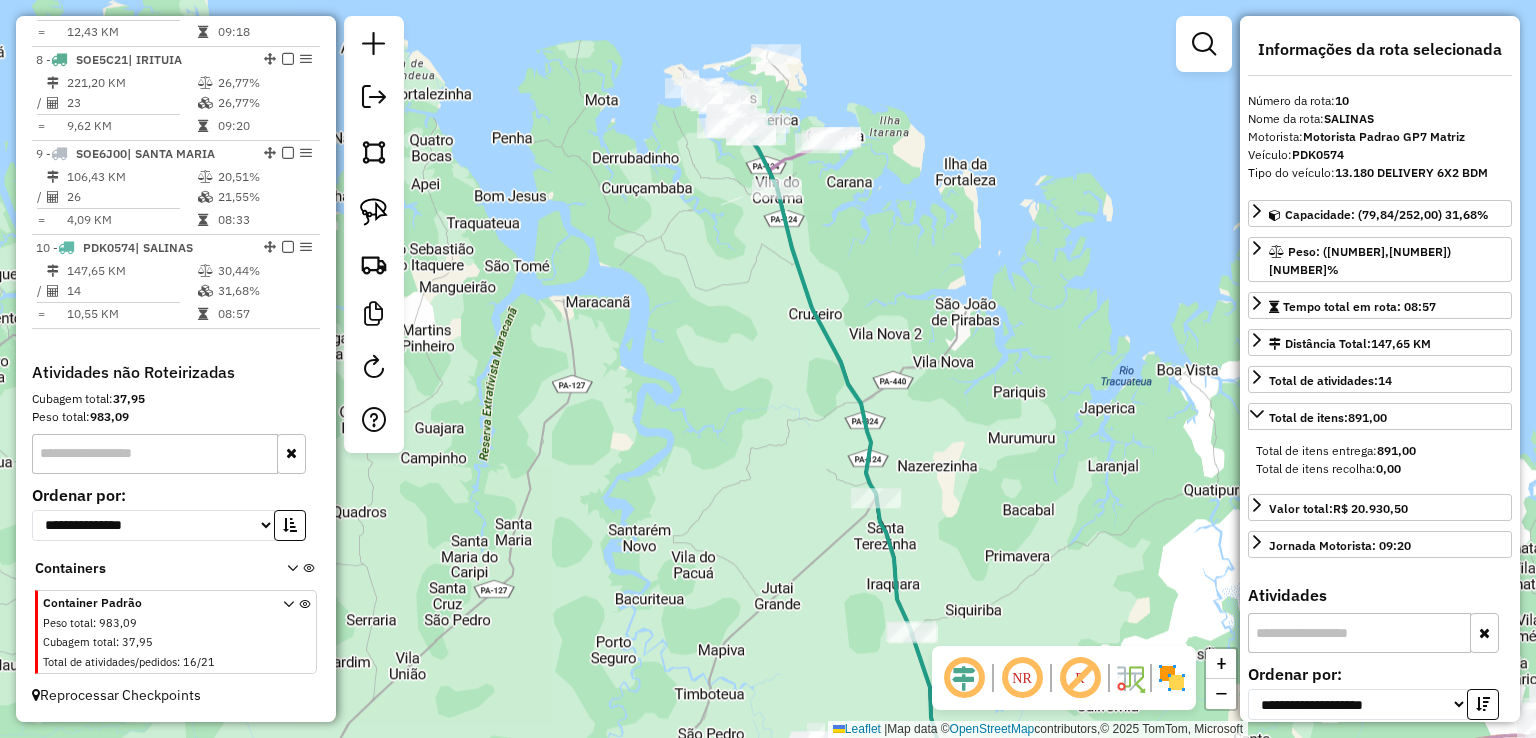 click on "Janela de atendimento Grade de atendimento Capacidade Transportadoras Veículos Cliente Pedidos  Rotas Selecione os dias de semana para filtrar as janelas de atendimento  Seg   Ter   Qua   Qui   Sex   Sáb   Dom  Informe o período da janela de atendimento: De: Até:  Filtrar exatamente a janela do cliente  Considerar janela de atendimento padrão  Selecione os dias de semana para filtrar as grades de atendimento  Seg   Ter   Qua   Qui   Sex   Sáb   Dom   Considerar clientes sem dia de atendimento cadastrado  Clientes fora do dia de atendimento selecionado Filtrar as atividades entre os valores definidos abaixo:  Peso mínimo:   Peso máximo:   Cubagem mínima:   Cubagem máxima:   De:   Até:  Filtrar as atividades entre o tempo de atendimento definido abaixo:  De:   Até:   Considerar capacidade total dos clientes não roteirizados Transportadora: Selecione um ou mais itens Tipo de veículo: Selecione um ou mais itens Veículo: Selecione um ou mais itens Motorista: Selecione um ou mais itens Nome: Rótulo:" 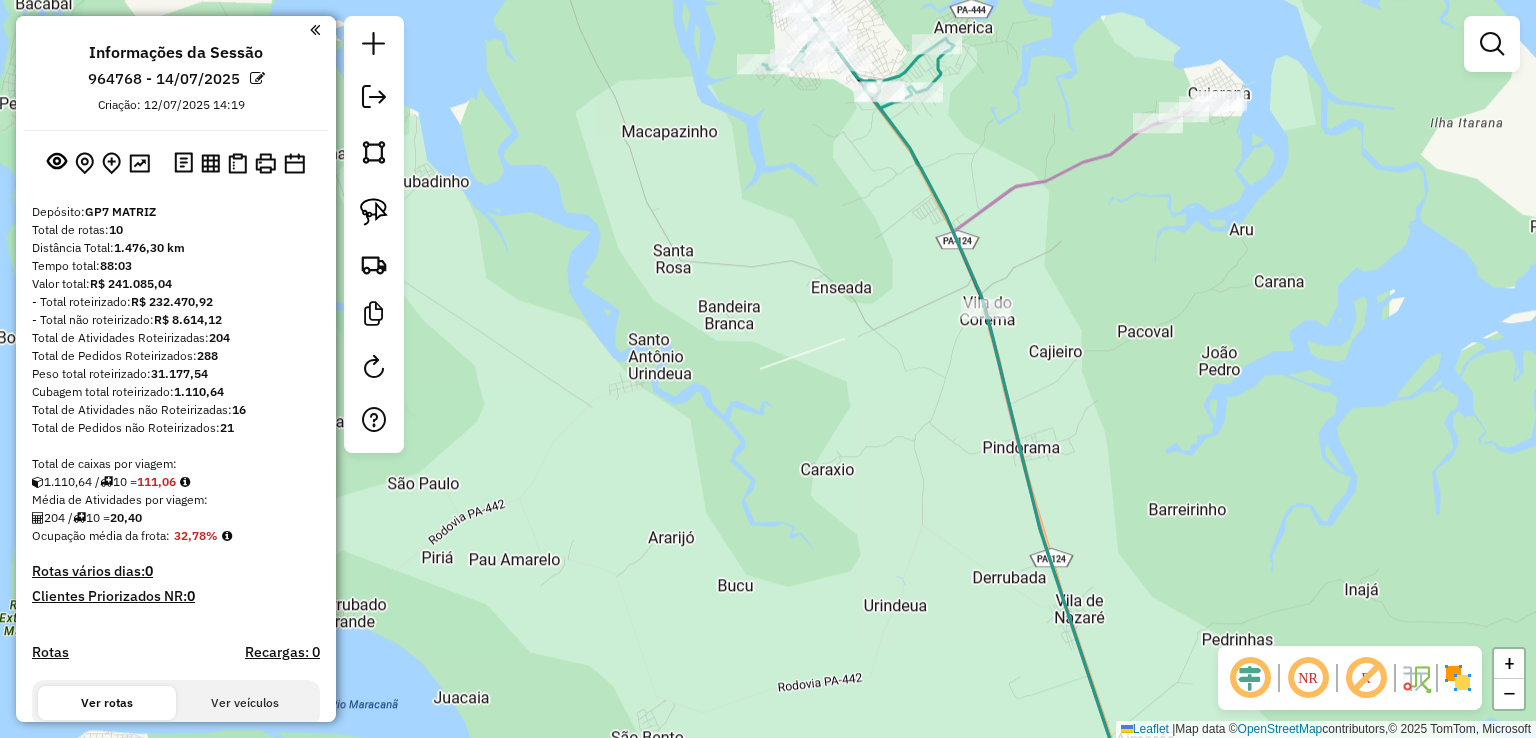 scroll, scrollTop: 0, scrollLeft: 0, axis: both 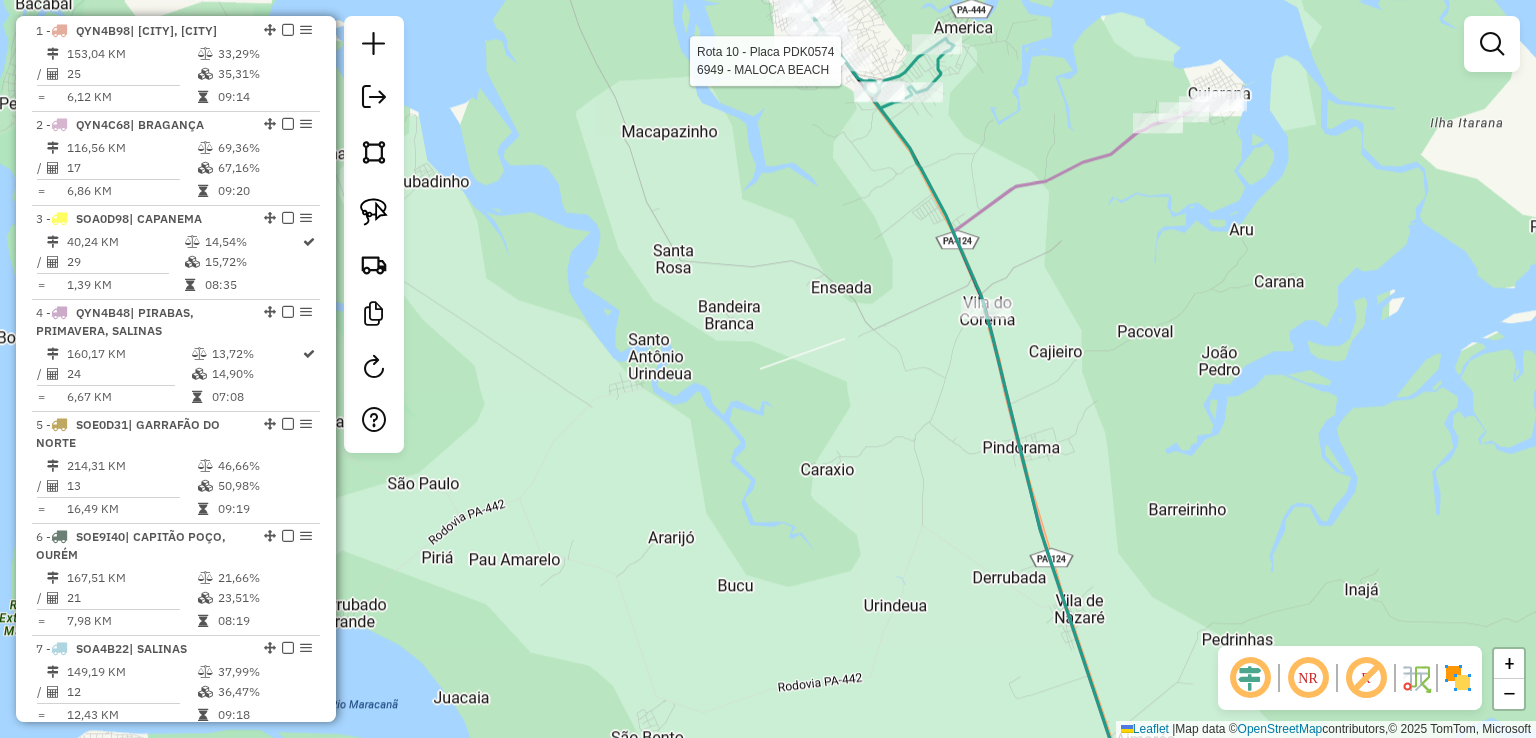 select on "**********" 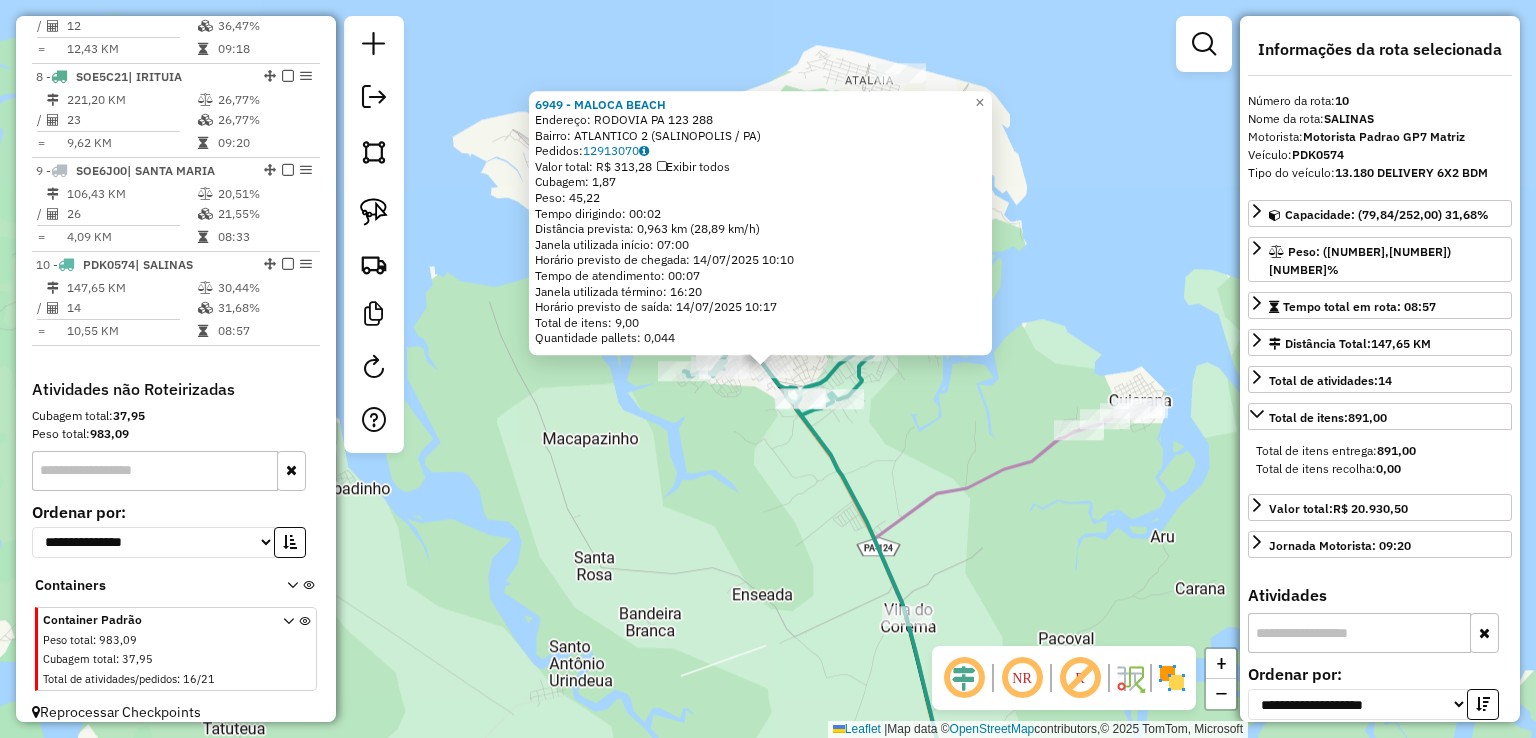 scroll, scrollTop: 1446, scrollLeft: 0, axis: vertical 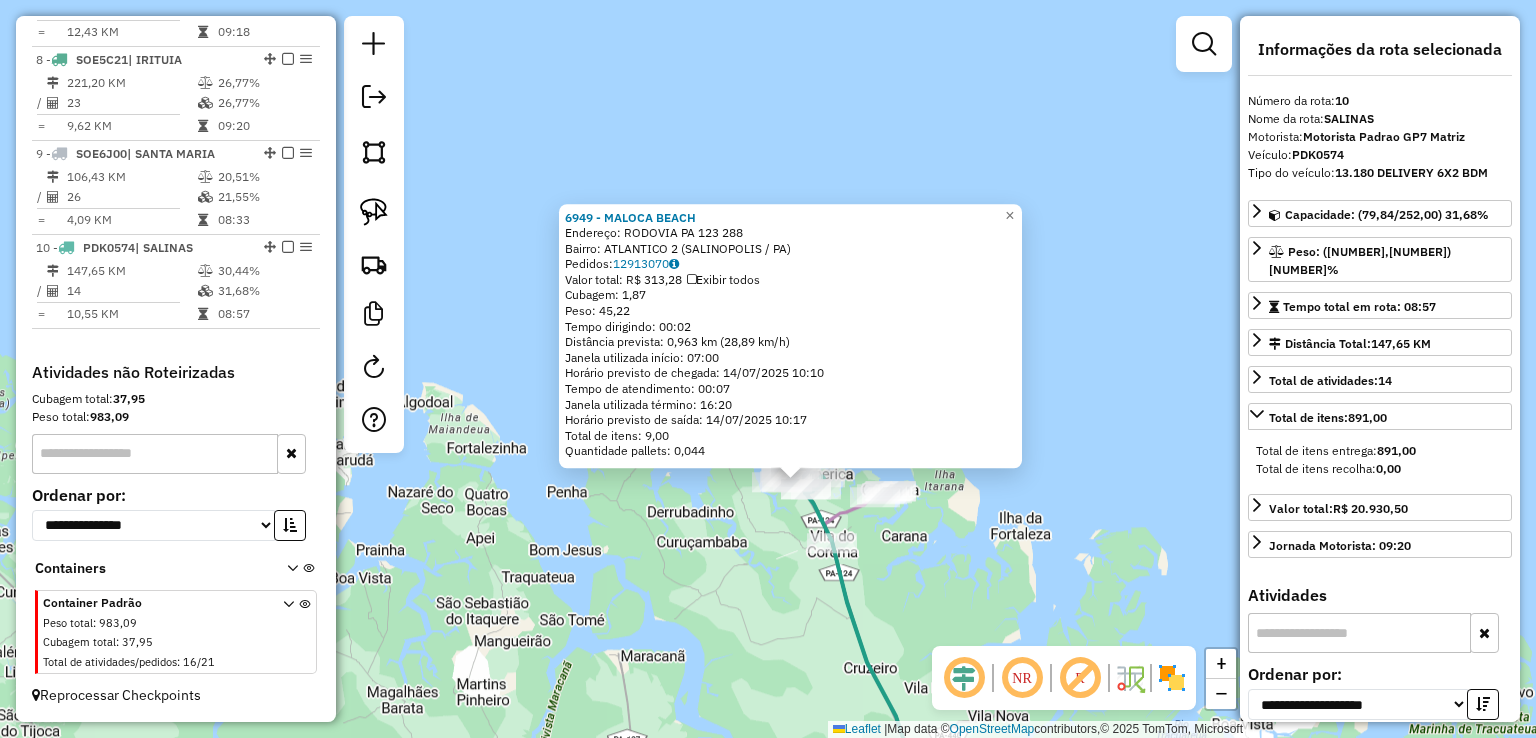 drag, startPoint x: 956, startPoint y: 563, endPoint x: 899, endPoint y: 537, distance: 62.649822 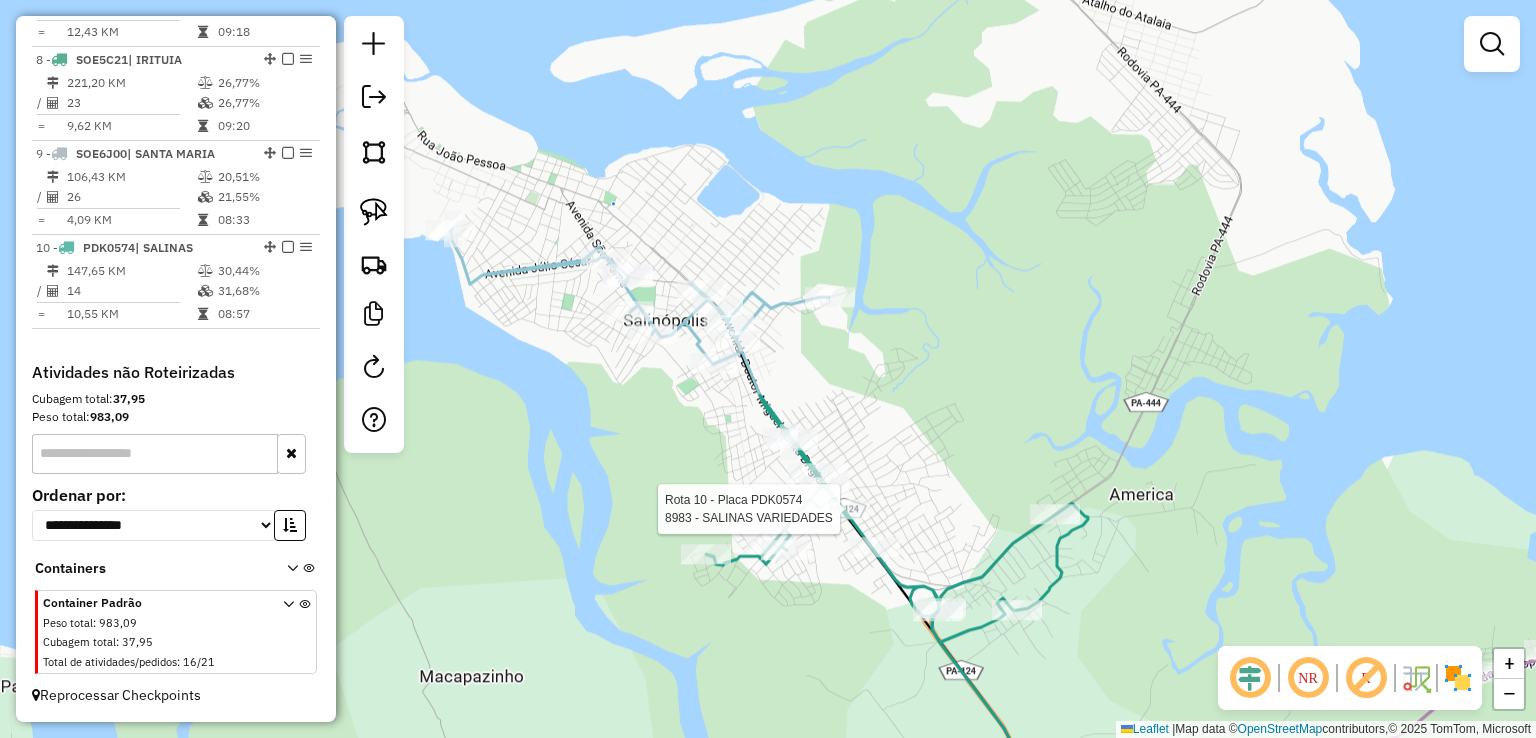 select on "**********" 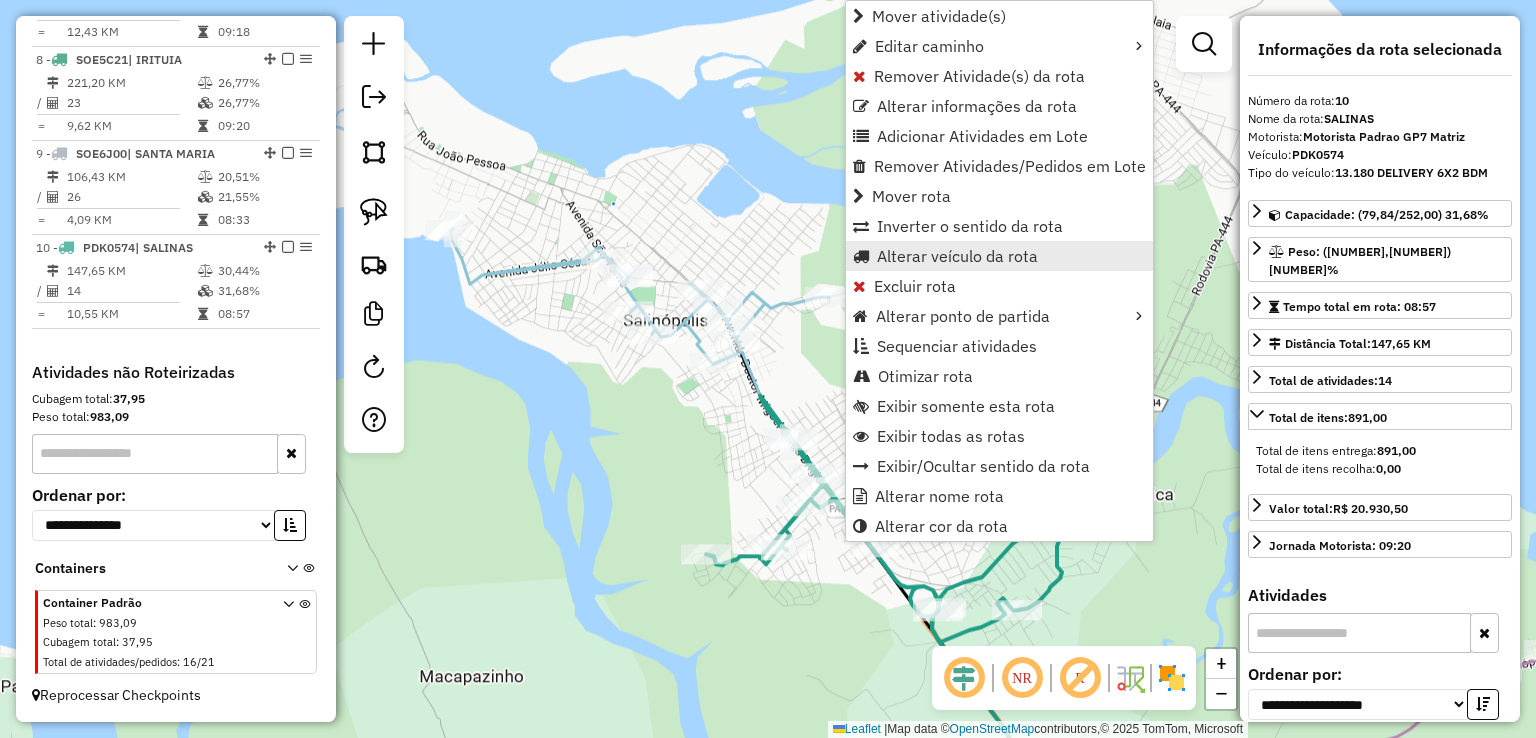 click on "Alterar veículo da rota" at bounding box center [957, 256] 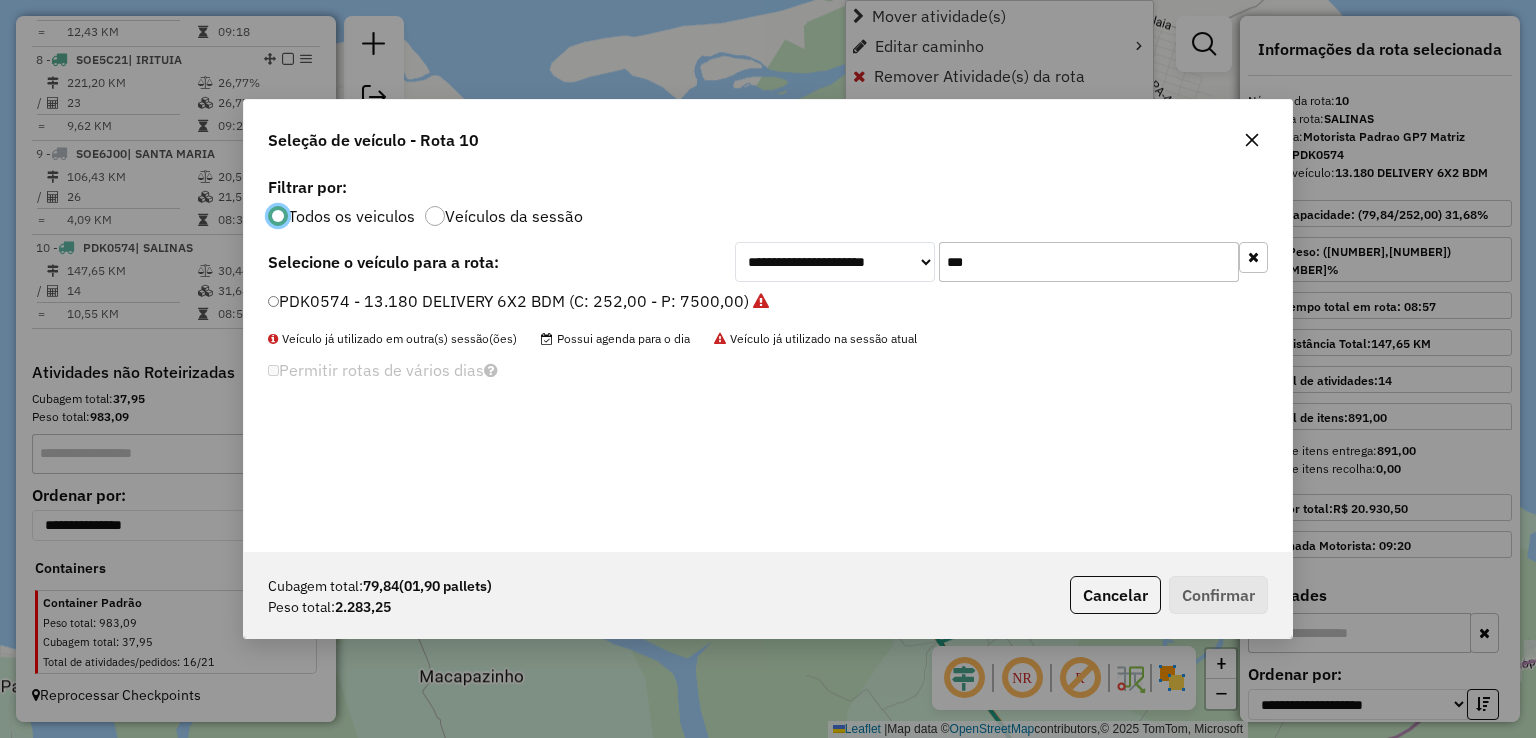 scroll, scrollTop: 10, scrollLeft: 6, axis: both 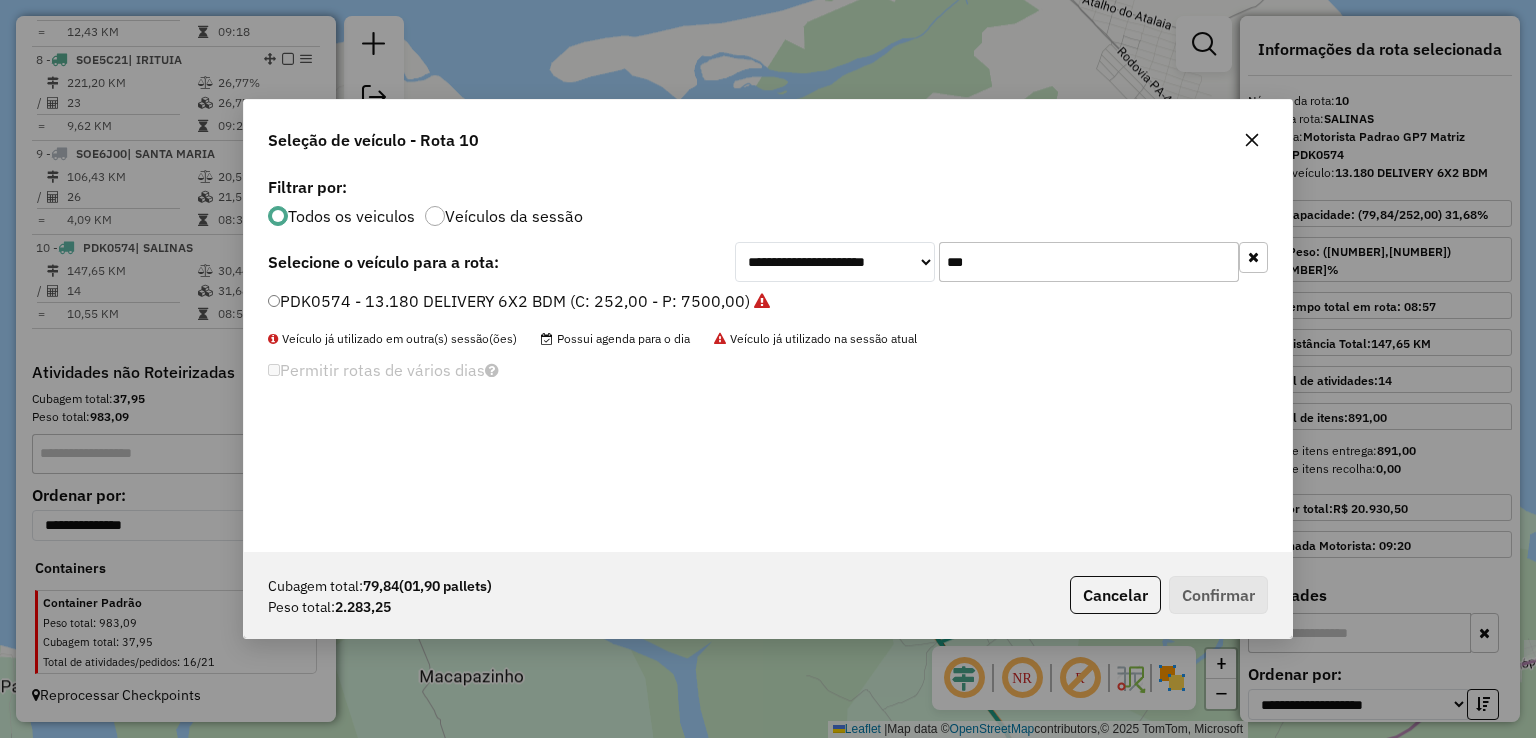 drag, startPoint x: 1024, startPoint y: 265, endPoint x: 807, endPoint y: 261, distance: 217.03687 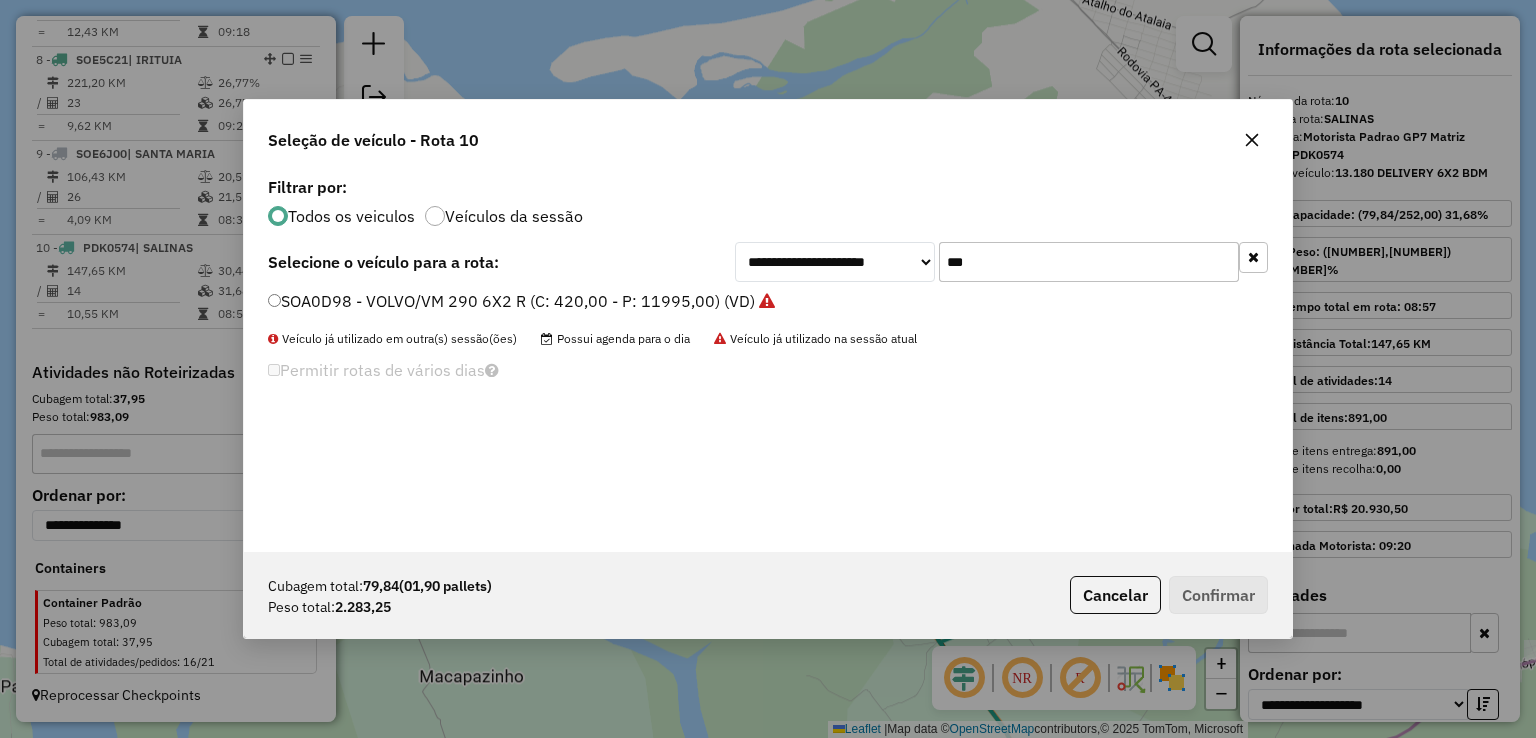 type on "***" 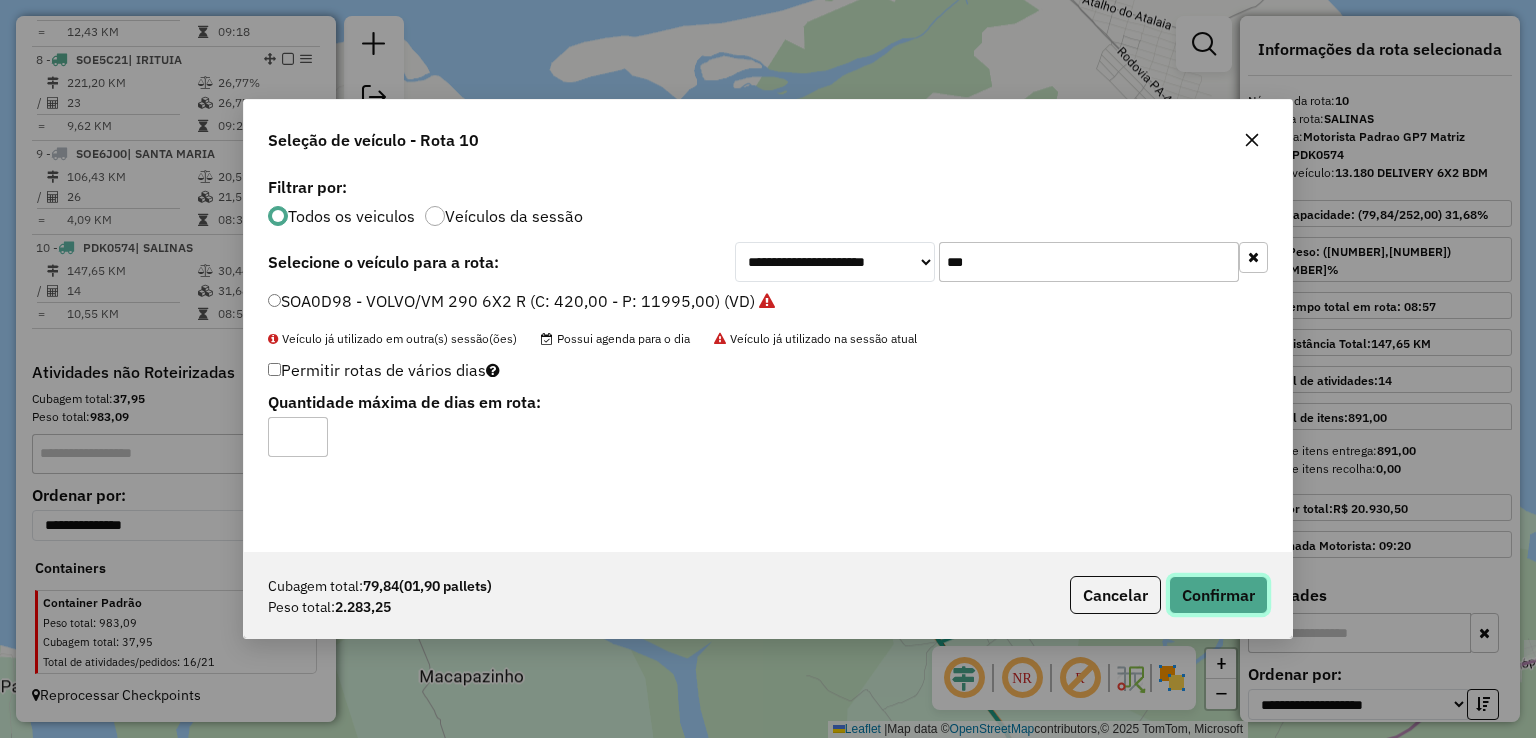 click on "Confirmar" 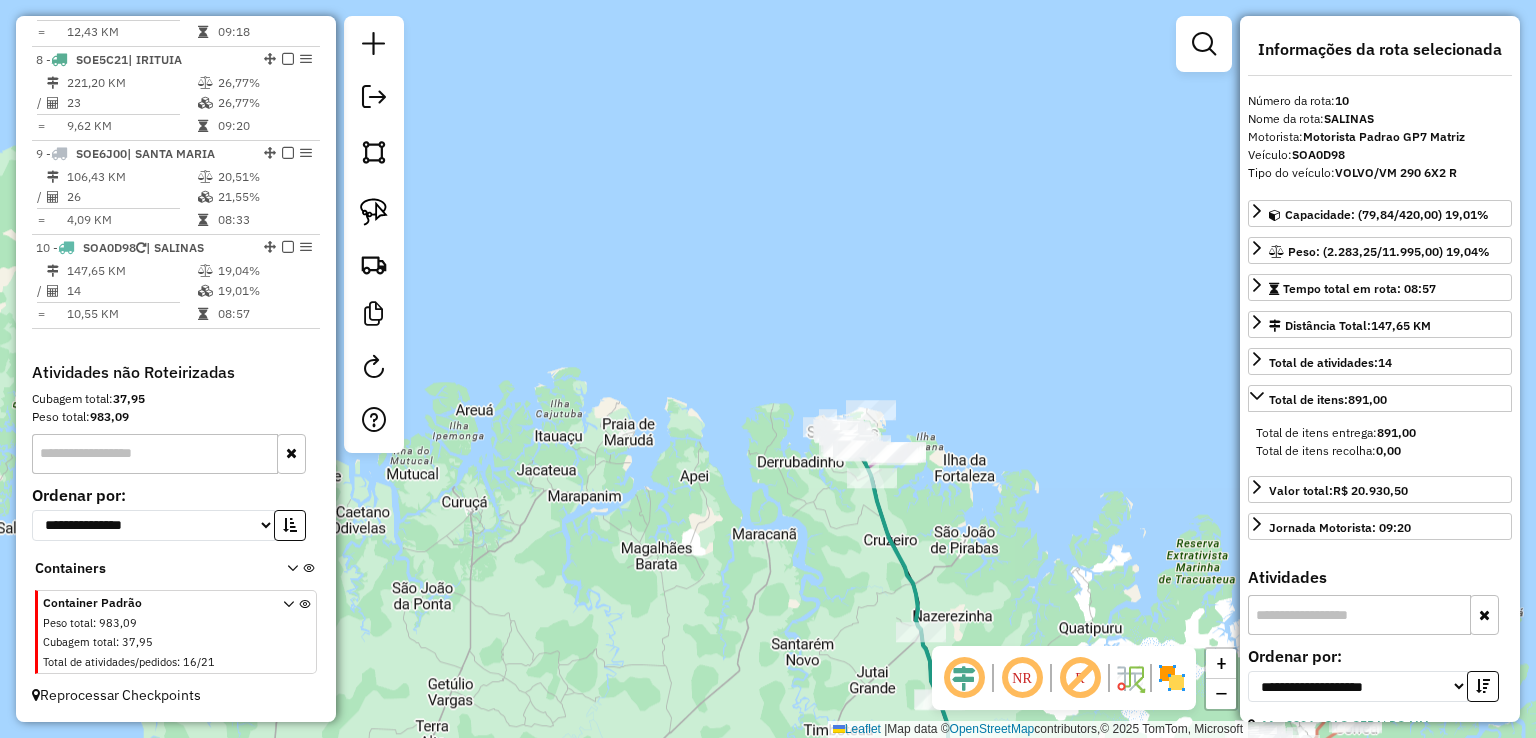 drag, startPoint x: 975, startPoint y: 535, endPoint x: 980, endPoint y: 157, distance: 378.03308 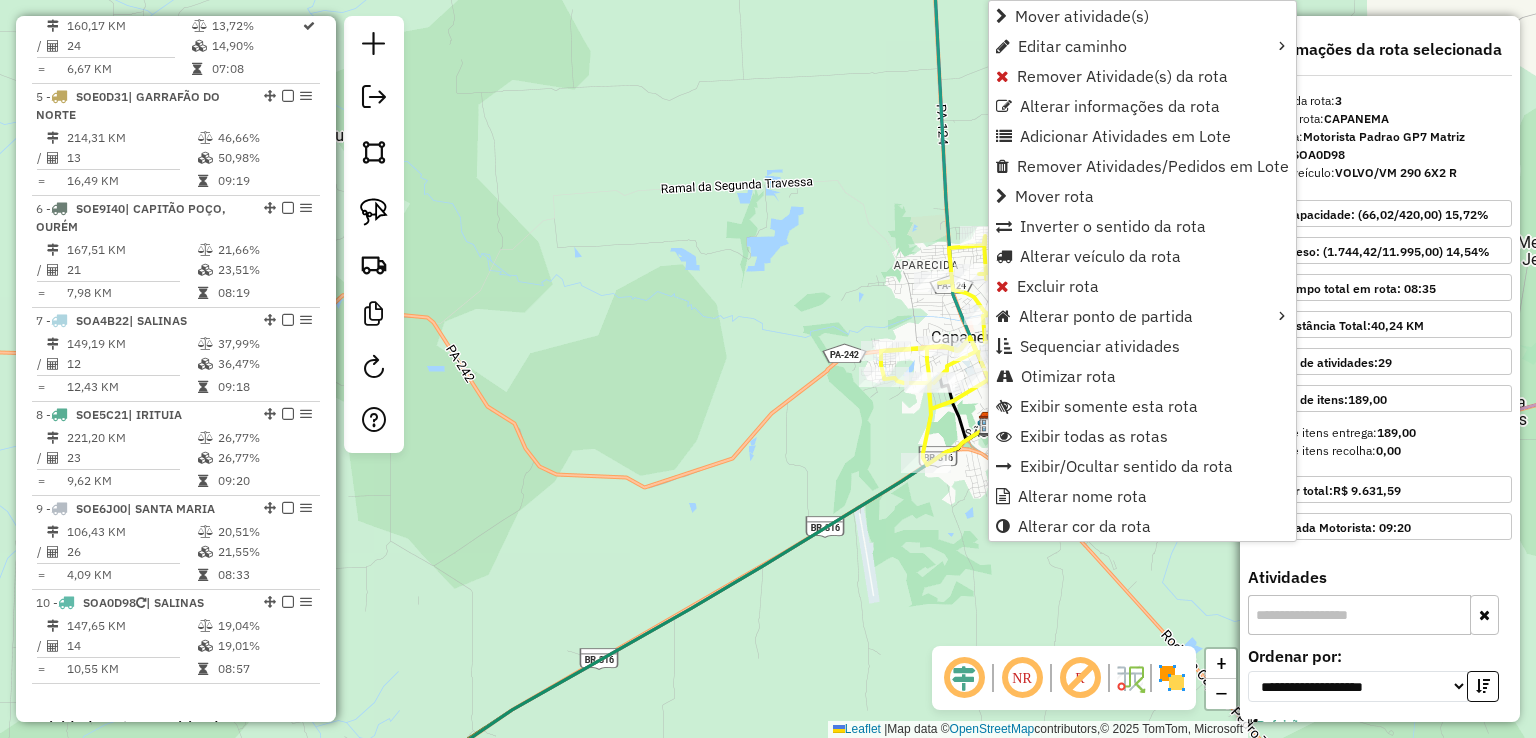 scroll, scrollTop: 955, scrollLeft: 0, axis: vertical 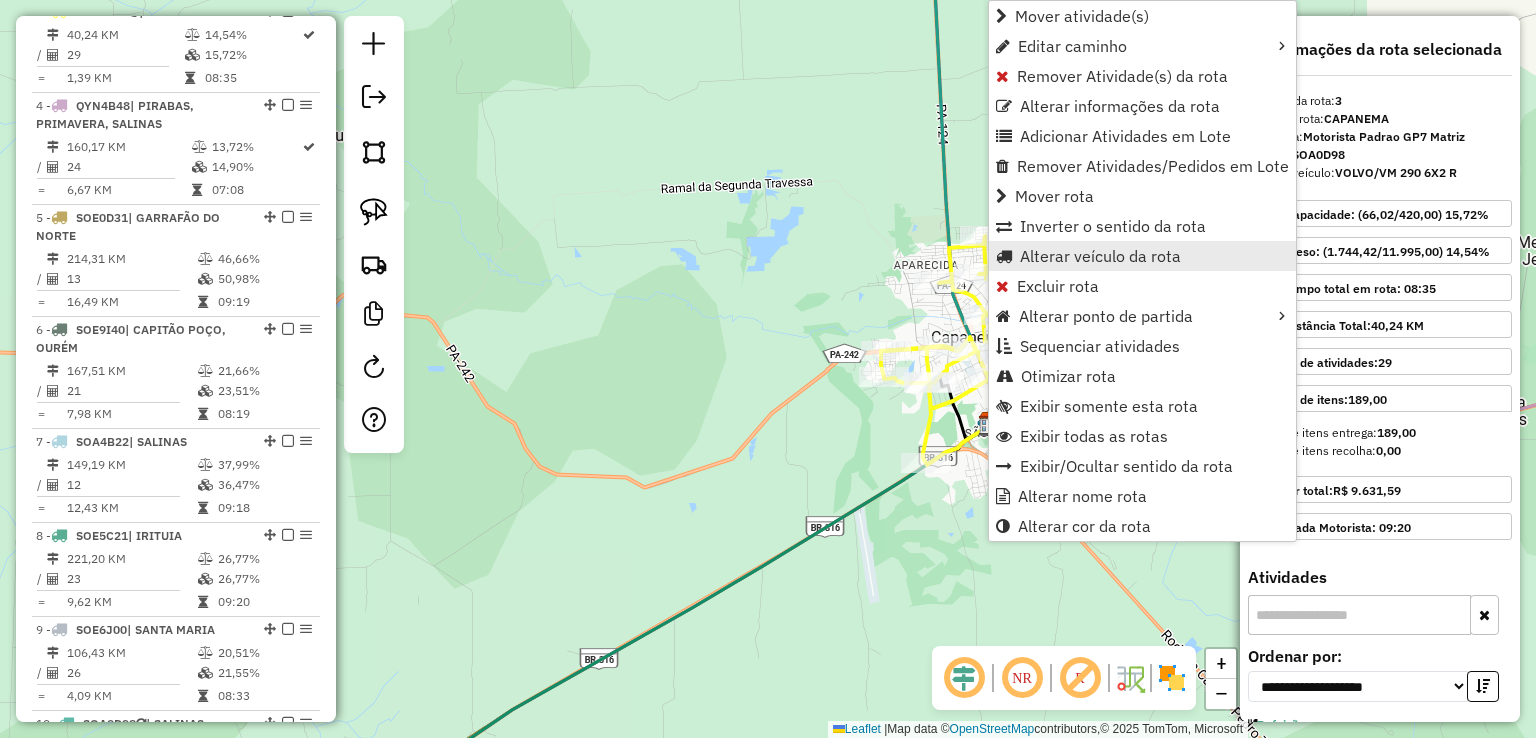 click on "Alterar veículo da rota" at bounding box center (1100, 256) 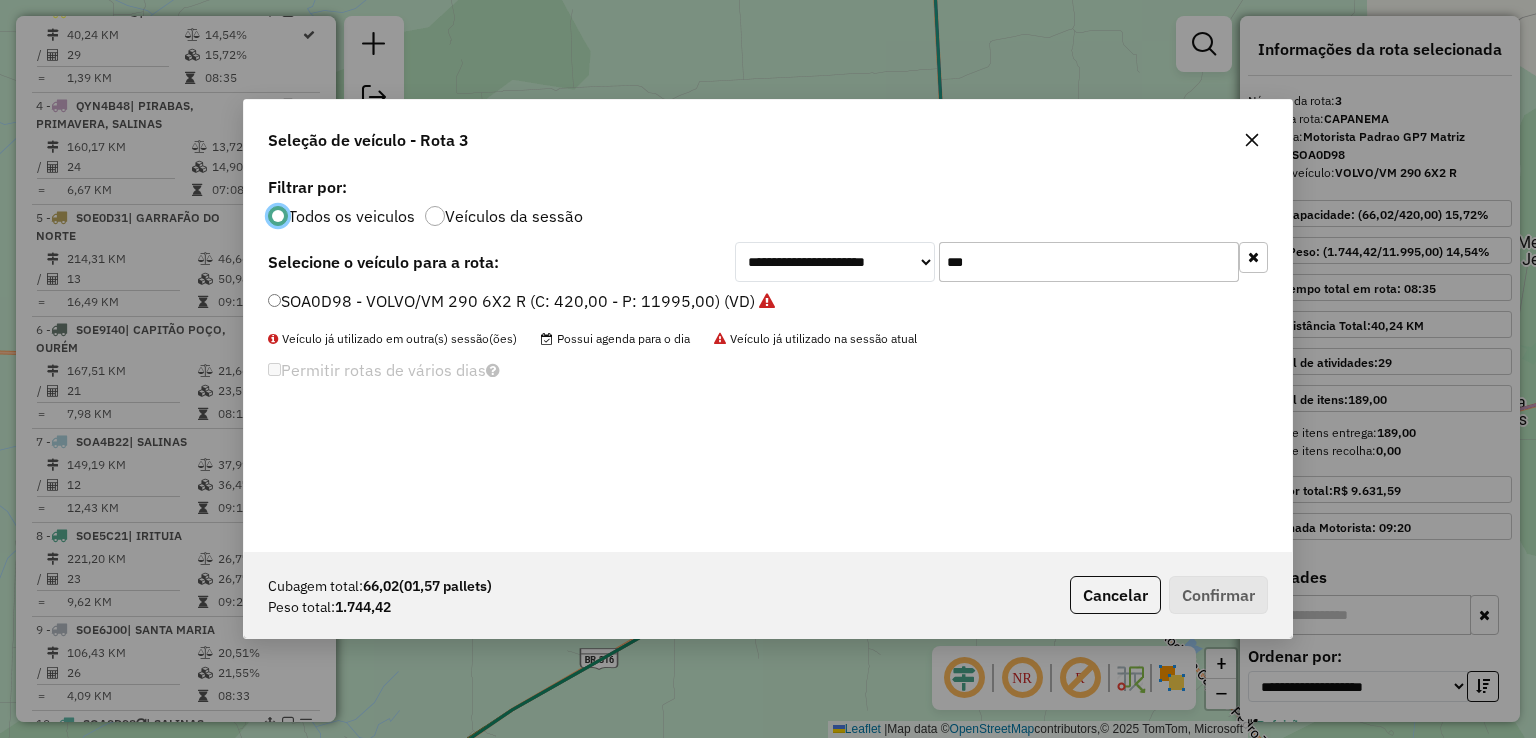 scroll, scrollTop: 10, scrollLeft: 6, axis: both 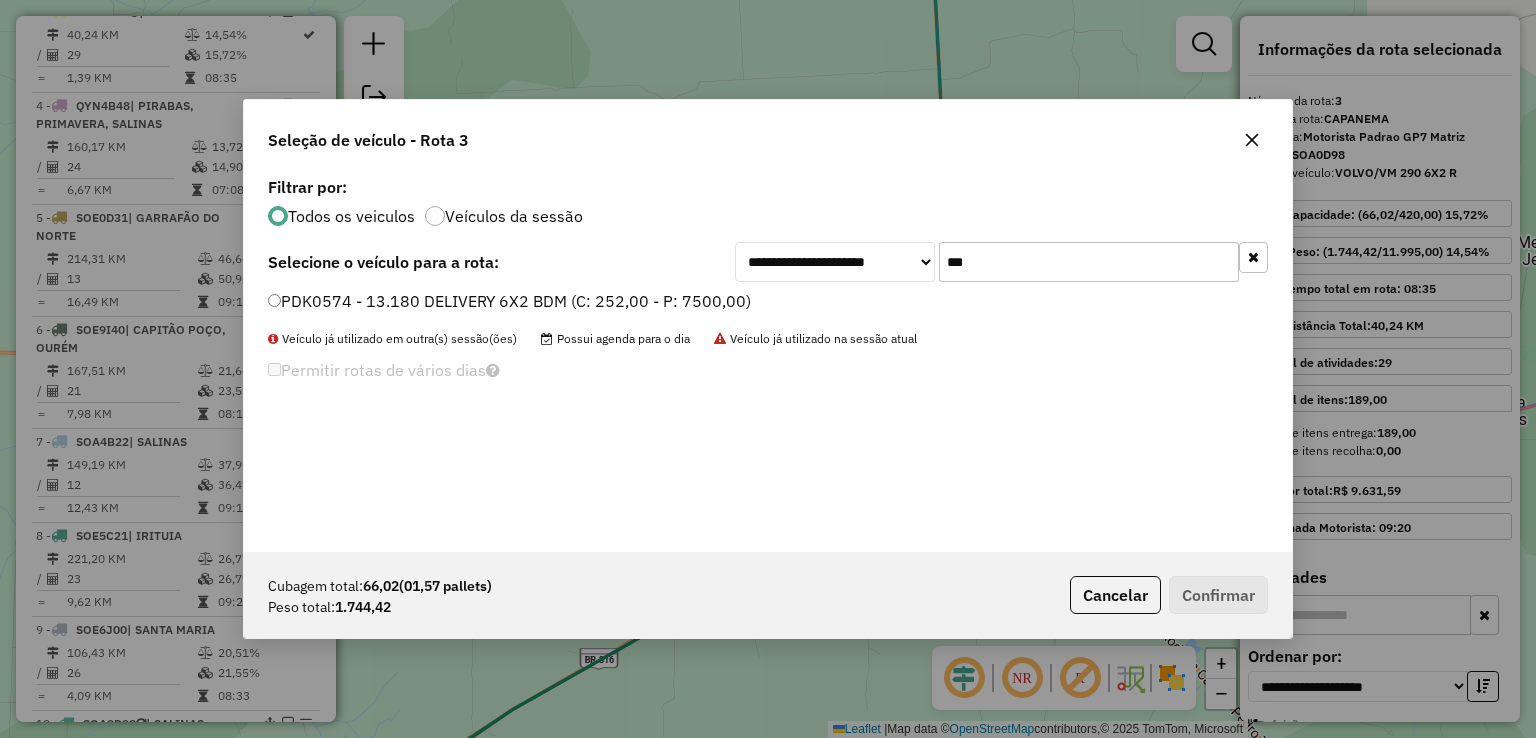 type on "***" 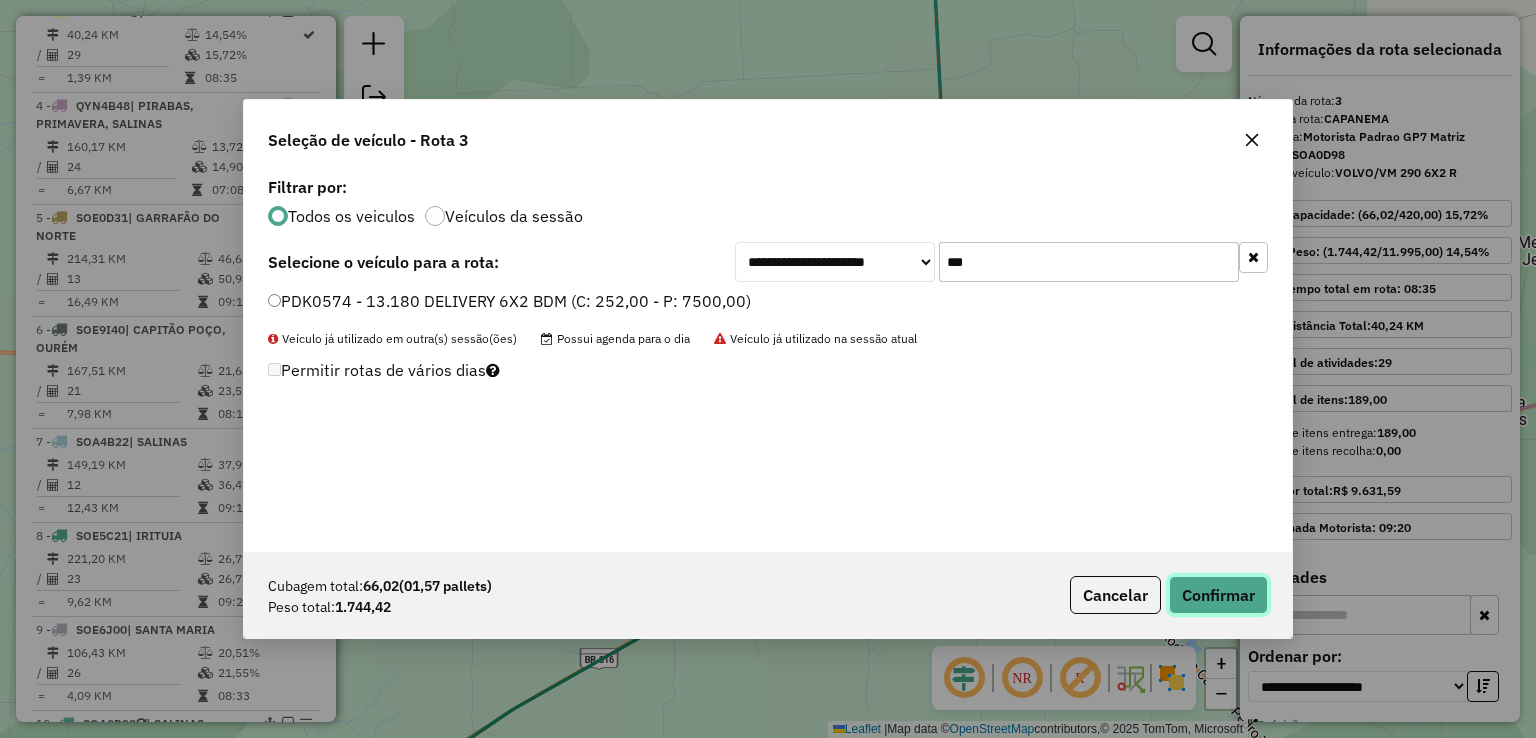 click on "Confirmar" 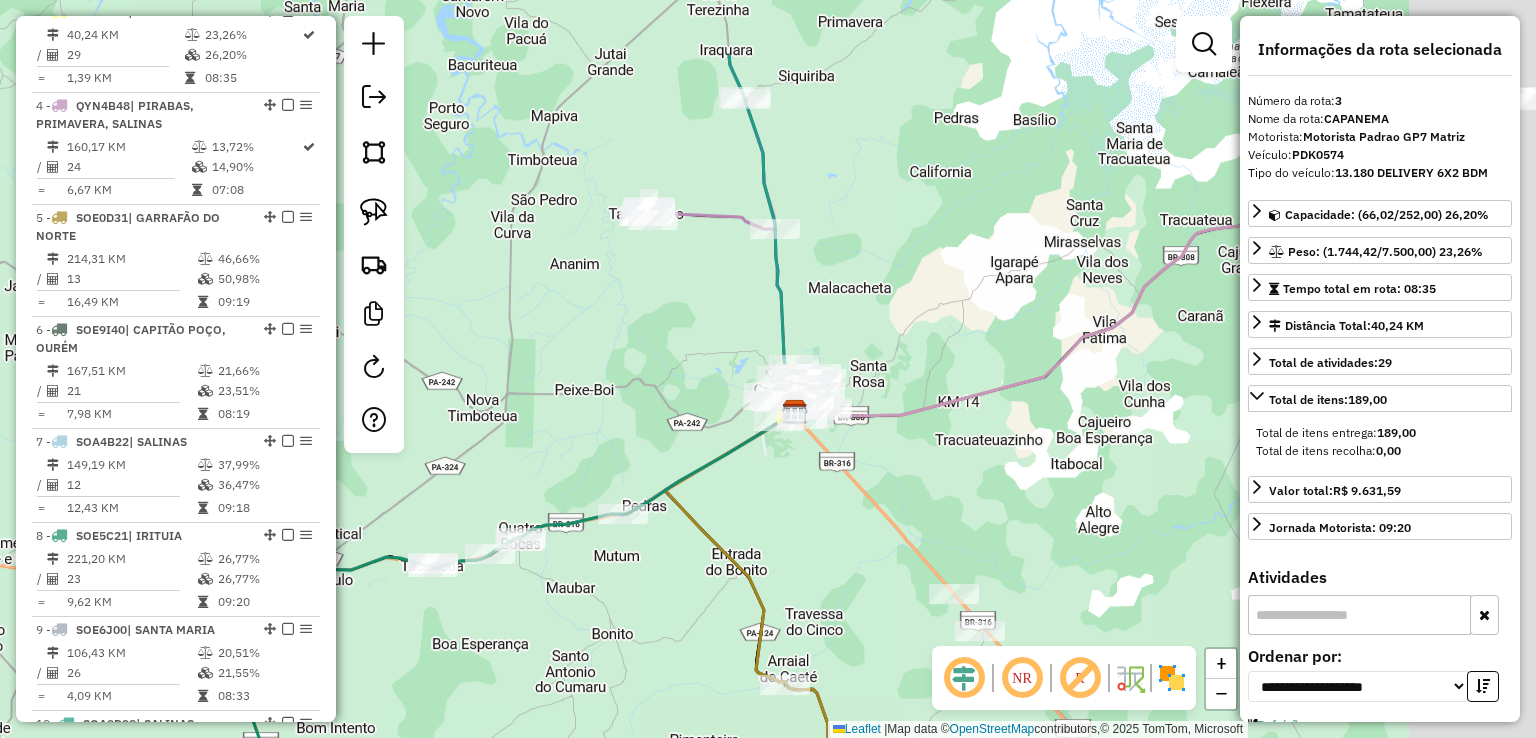 drag, startPoint x: 1083, startPoint y: 241, endPoint x: 596, endPoint y: 373, distance: 504.57208 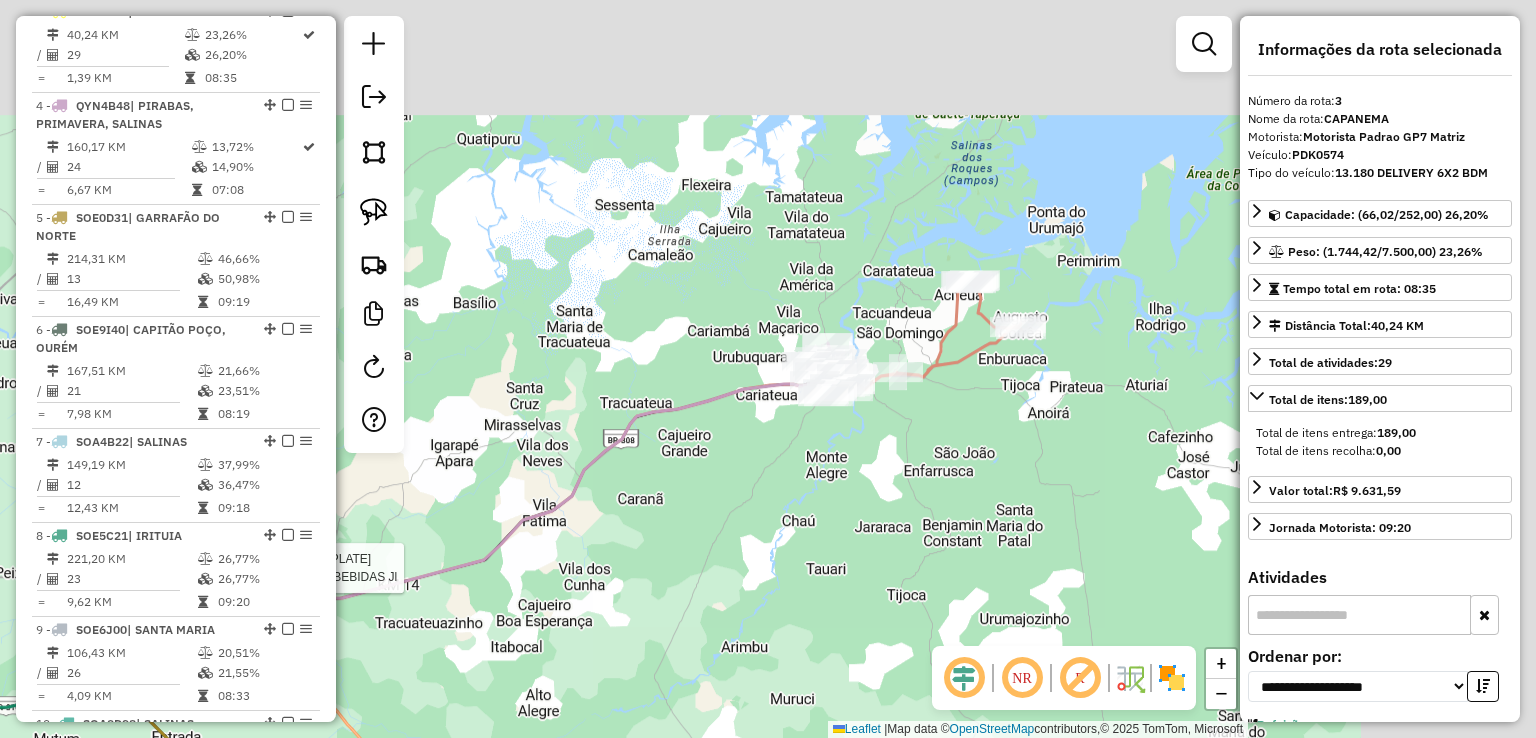 drag, startPoint x: 913, startPoint y: 240, endPoint x: 632, endPoint y: 385, distance: 316.20563 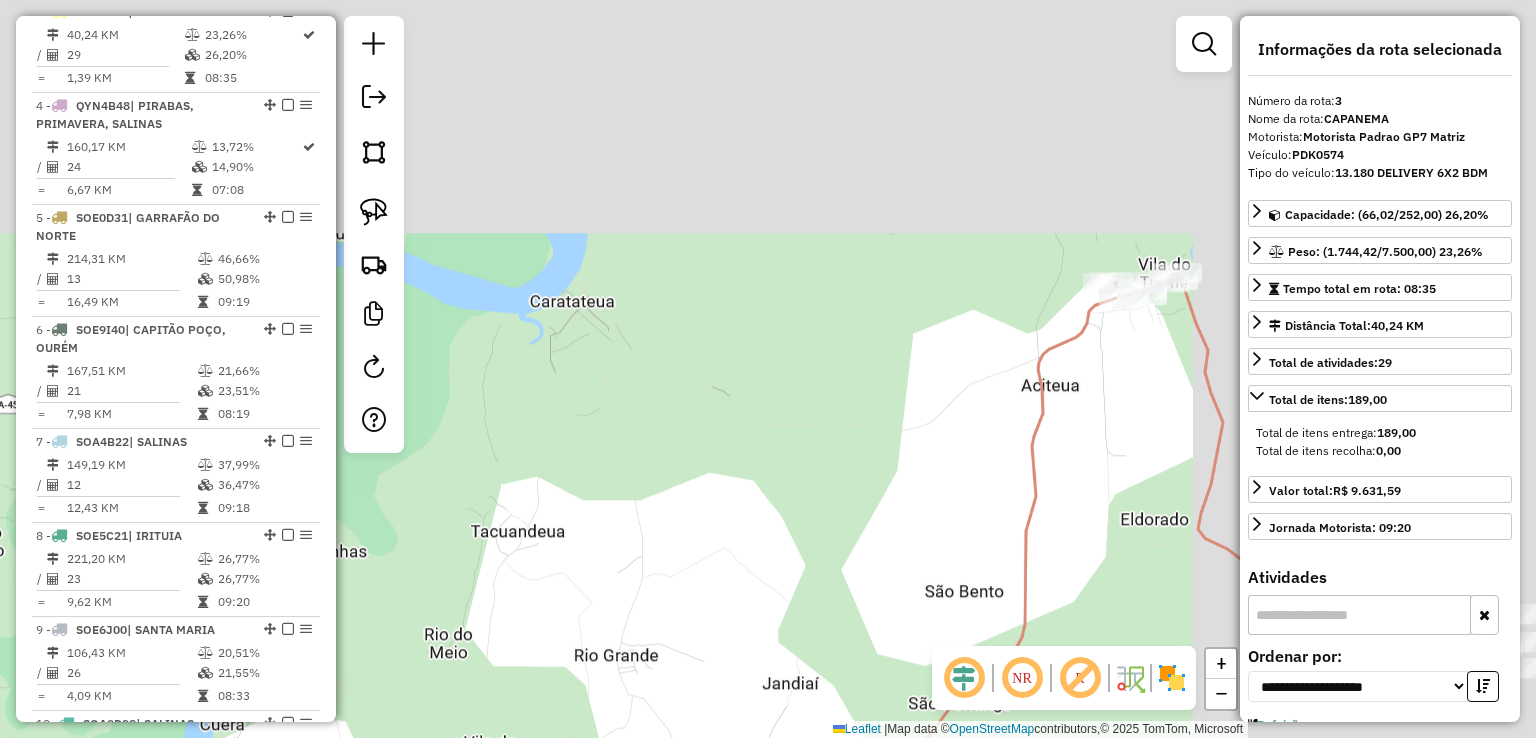 drag, startPoint x: 780, startPoint y: 453, endPoint x: 597, endPoint y: 577, distance: 221.05429 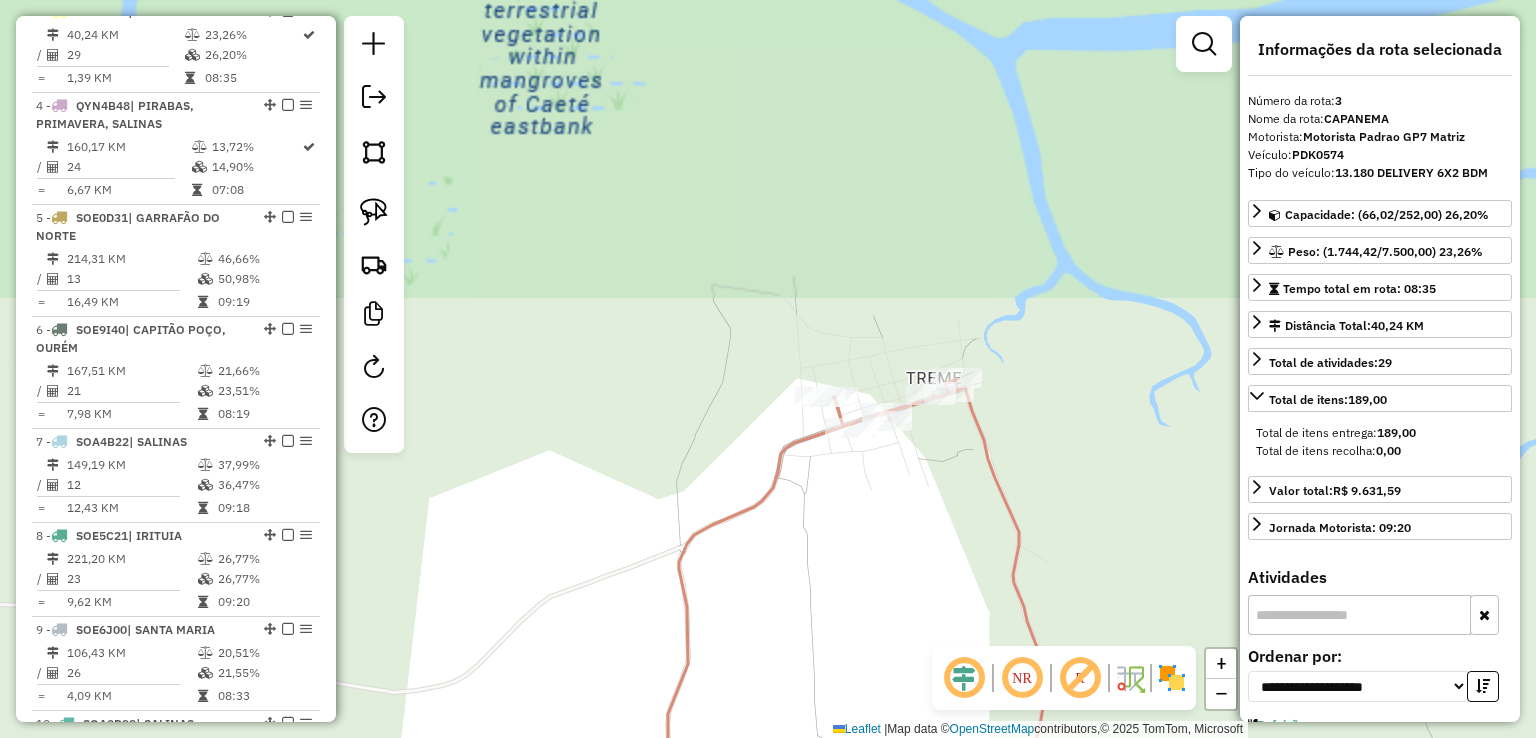 click on "Rota 3 - Placa PDK0574  3617 - [BRAND]  Jl Rota 1 - Placa QYN4B98  8503 - [BRAND] Rota 1 - Placa QYN4B98  4514 - [BRAND] Janela de atendimento Grade de atendimento Capacidade Transportadoras Veículos Cliente Pedidos  Rotas Selecione os dias de semana para filtrar as janelas de atendimento  Seg   Ter   Qua   Qui   Sex   Sáb   Dom  Informe o período da janela de atendimento: De: Até:  Filtrar exatamente a janela do cliente  Considerar janela de atendimento padrão  Selecione os dias de semana para filtrar as grades de atendimento  Seg   Ter   Qua   Qui   Sex   Sáb   Dom   Considerar clientes sem dia de atendimento cadastrado  Clientes fora do dia de atendimento selecionado Filtrar as atividades entre os valores definidos abaixo:  Peso mínimo:   Peso máximo:   Cubagem mínima:   Cubagem máxima:   De:   Até:  Filtrar as atividades entre o tempo de atendimento definido abaixo:  De:   Até:   Considerar capacidade total dos clientes não roteirizados Transportadora: Veículo: Nome:" 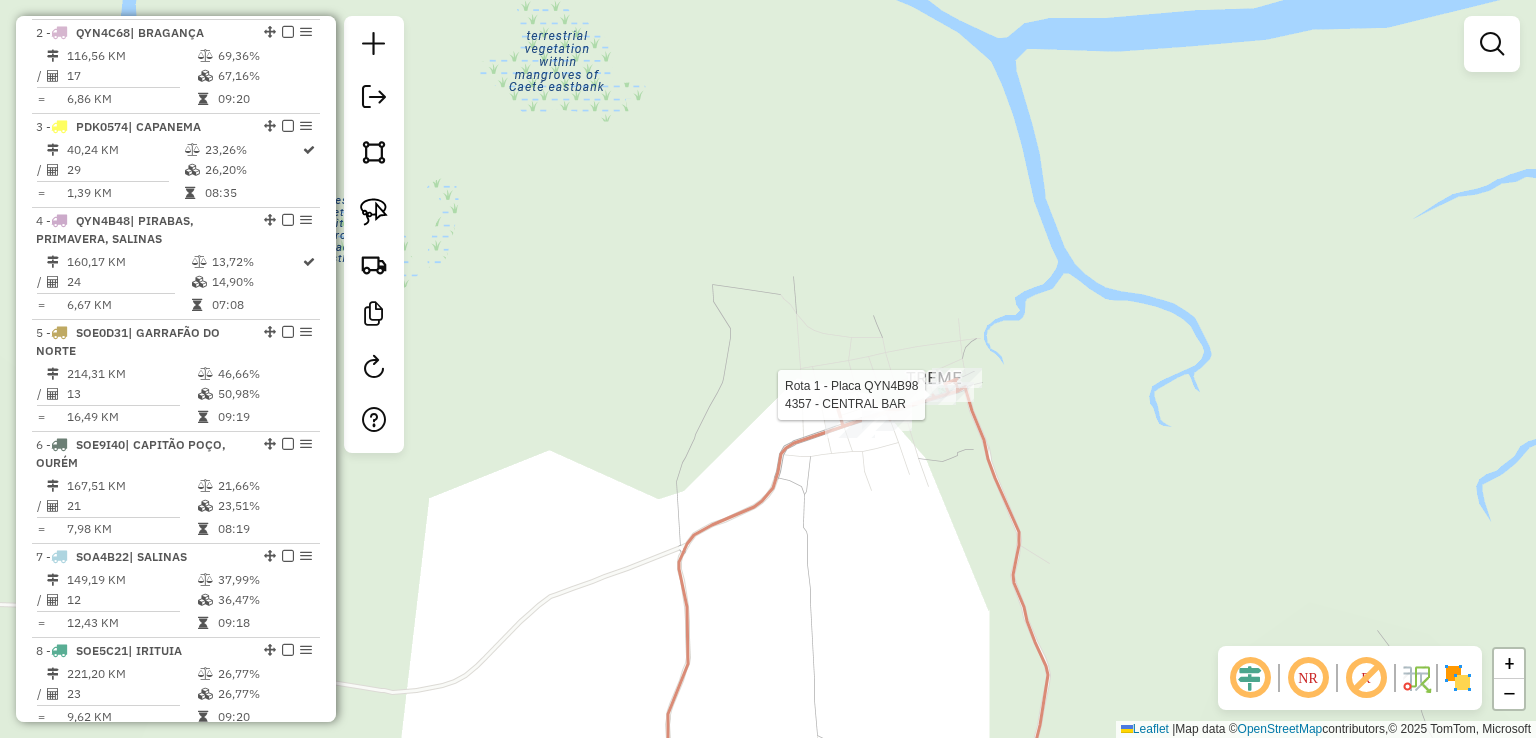 select on "**********" 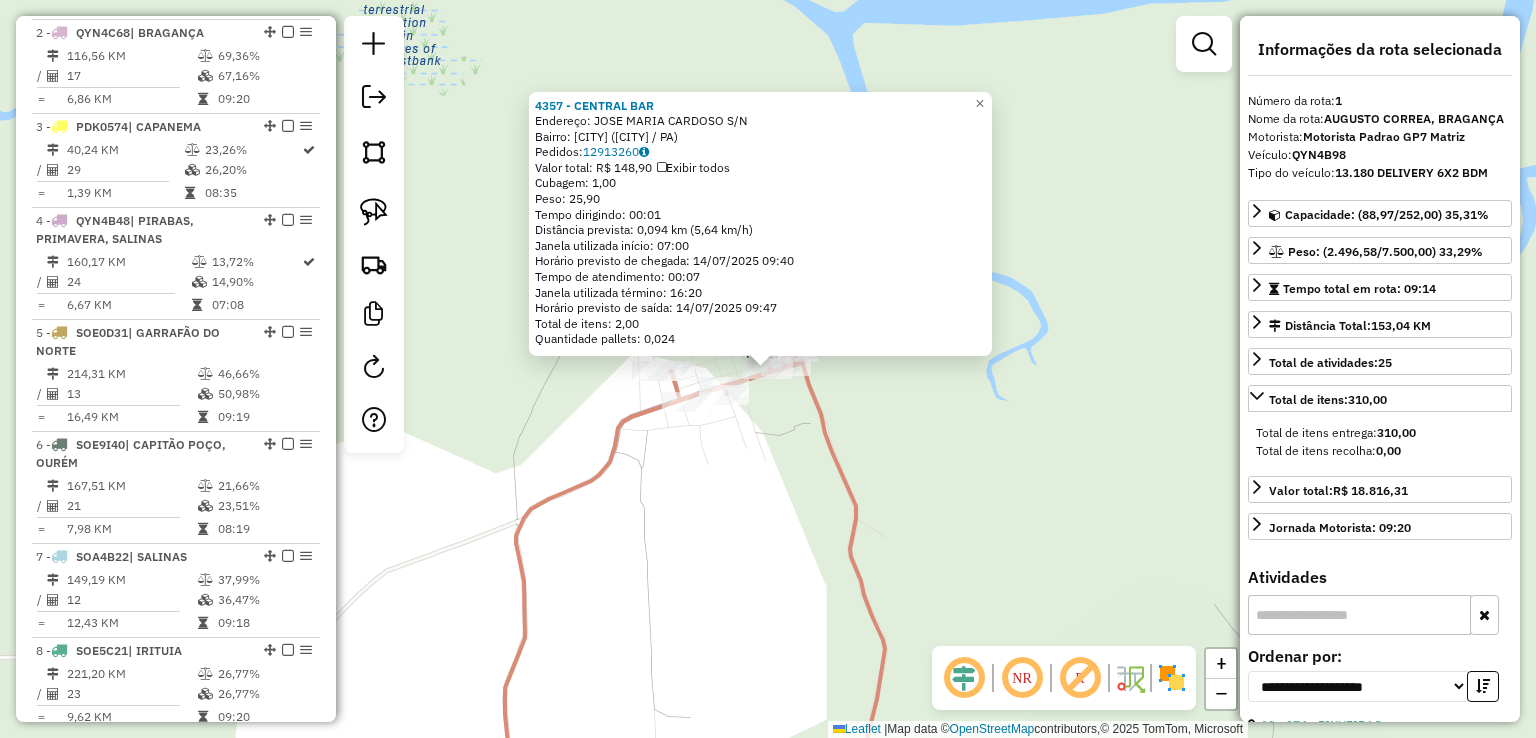 scroll, scrollTop: 748, scrollLeft: 0, axis: vertical 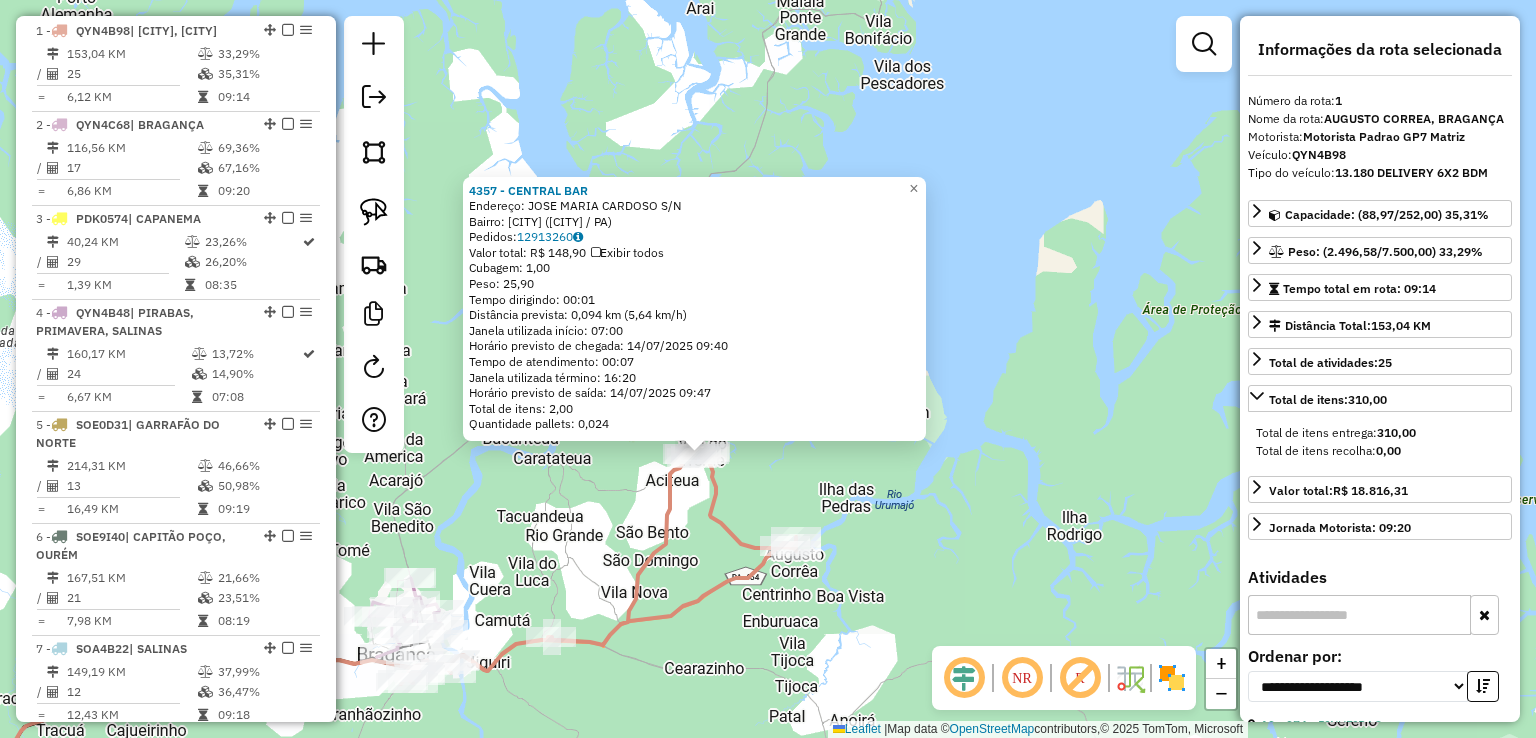 click 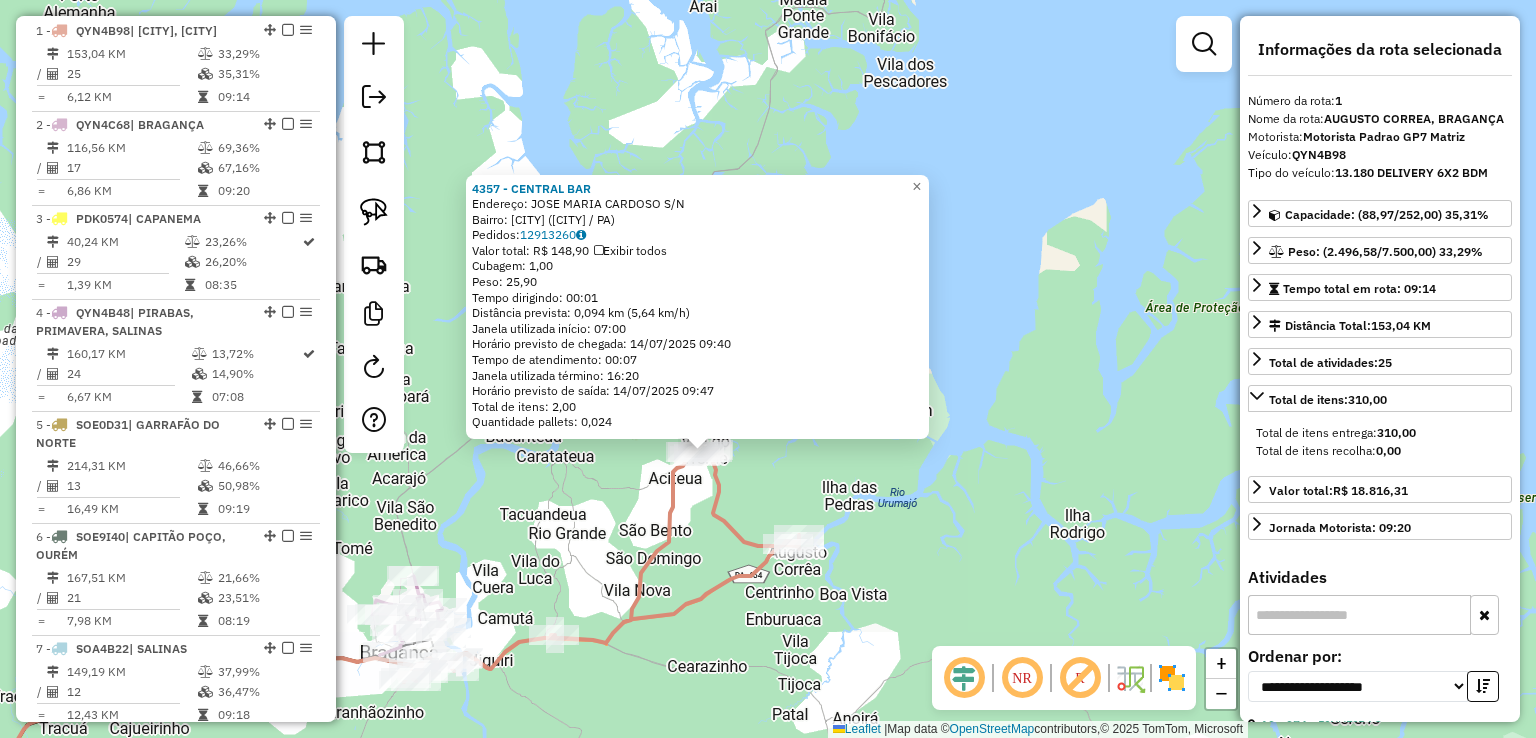 click on "[NUMBER] - [NAME] [NAME] Endereço: [STREET] [NAME] [NUMBER] Bairro: [CITY] ([CITY] / PA) Pedidos: [NUMBER] Valor total: R$ 148,90 Exibir todos Cubagem: 1,00 Peso: 25,90 Tempo dirigindo: 00:01 Distância prevista: 0,094 km (5,64 km/h) Janela utilizada início: 07:00 Horário previsto de chegada: 14/07/2025 09:40 Tempo de atendimento: 00:07 Janela utilizada término: 16:20 Horário previsto de saída: 14/07/2025 09:47 Total de itens: 2,00 Quantidade pallets: 0,024 × Janela de atendimento Grade de atendimento Capacidade Transportadoras Veículos Cliente Pedidos Rotas Selecione os dias de semana para filtrar as janelas de atendimento Seg Ter Qua Qui Sex Sáb Dom Informe o período da janela de atendimento: De: Até: Filtrar exatamente a janela do cliente Considerar janela de atendimento padrão Selecione os dias de semana para filtrar as grades de atendimento Seg Ter Qua Qui Sex Sáb Dom Considerar clientes sem dia de atendimento cadastrado De:" 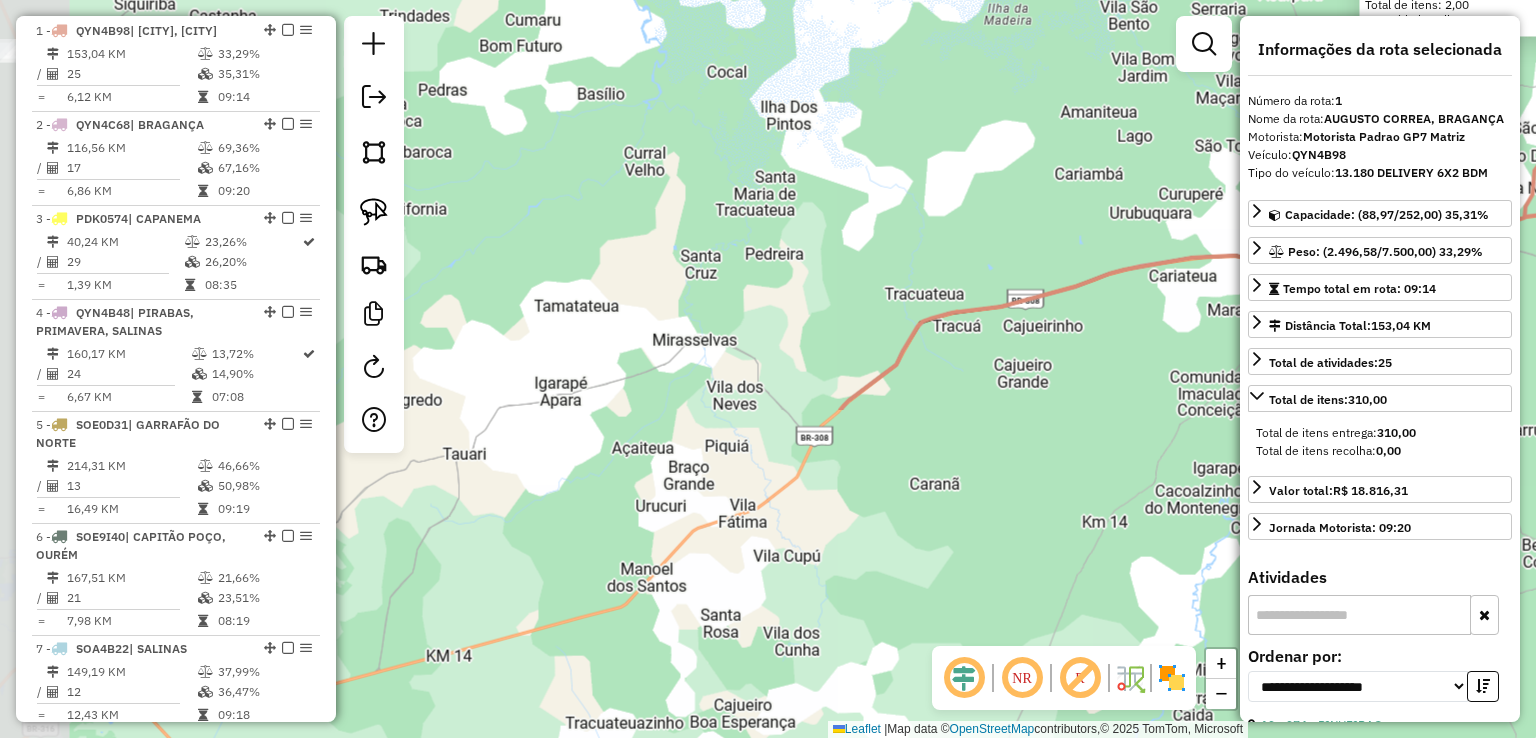 drag, startPoint x: 969, startPoint y: 365, endPoint x: 1040, endPoint y: 324, distance: 81.9878 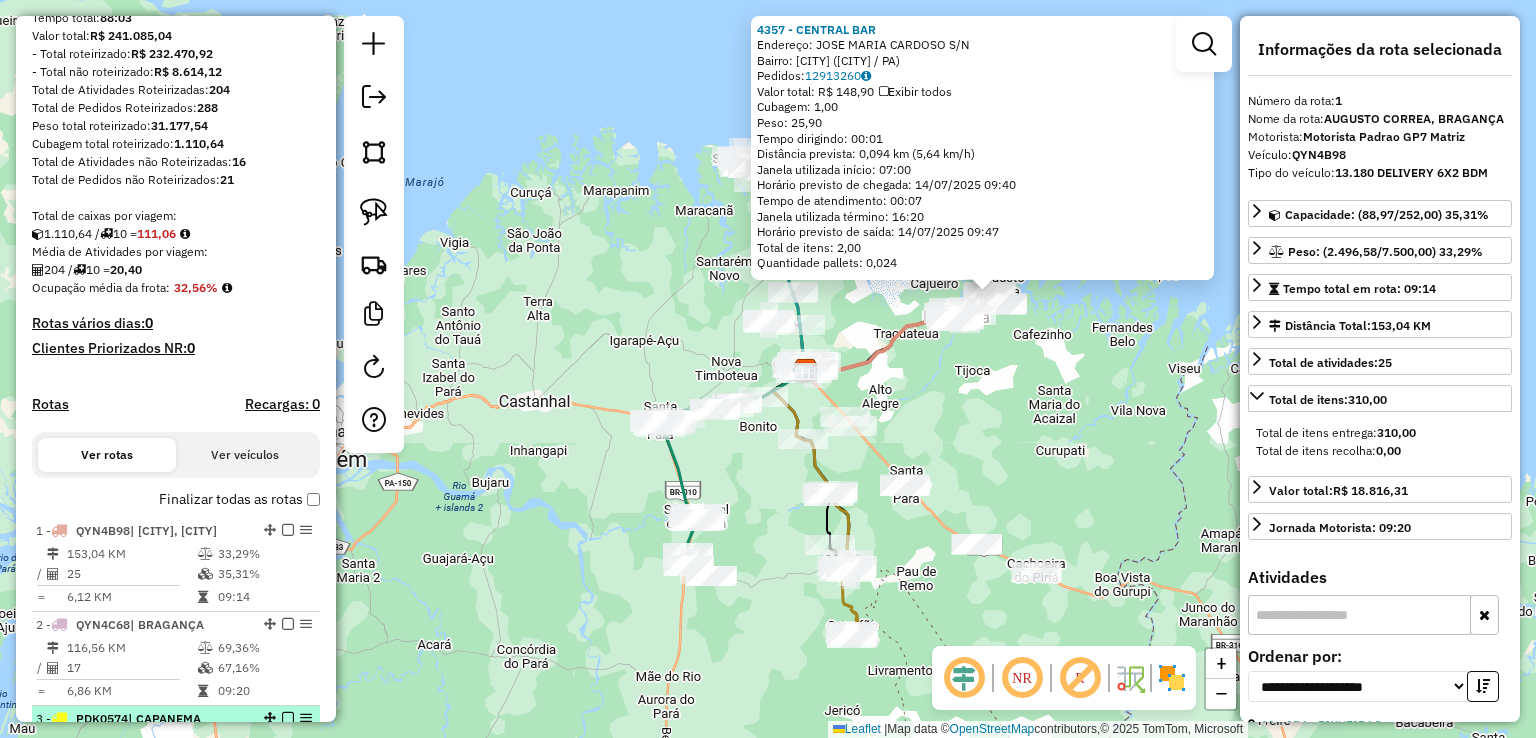 scroll, scrollTop: 0, scrollLeft: 0, axis: both 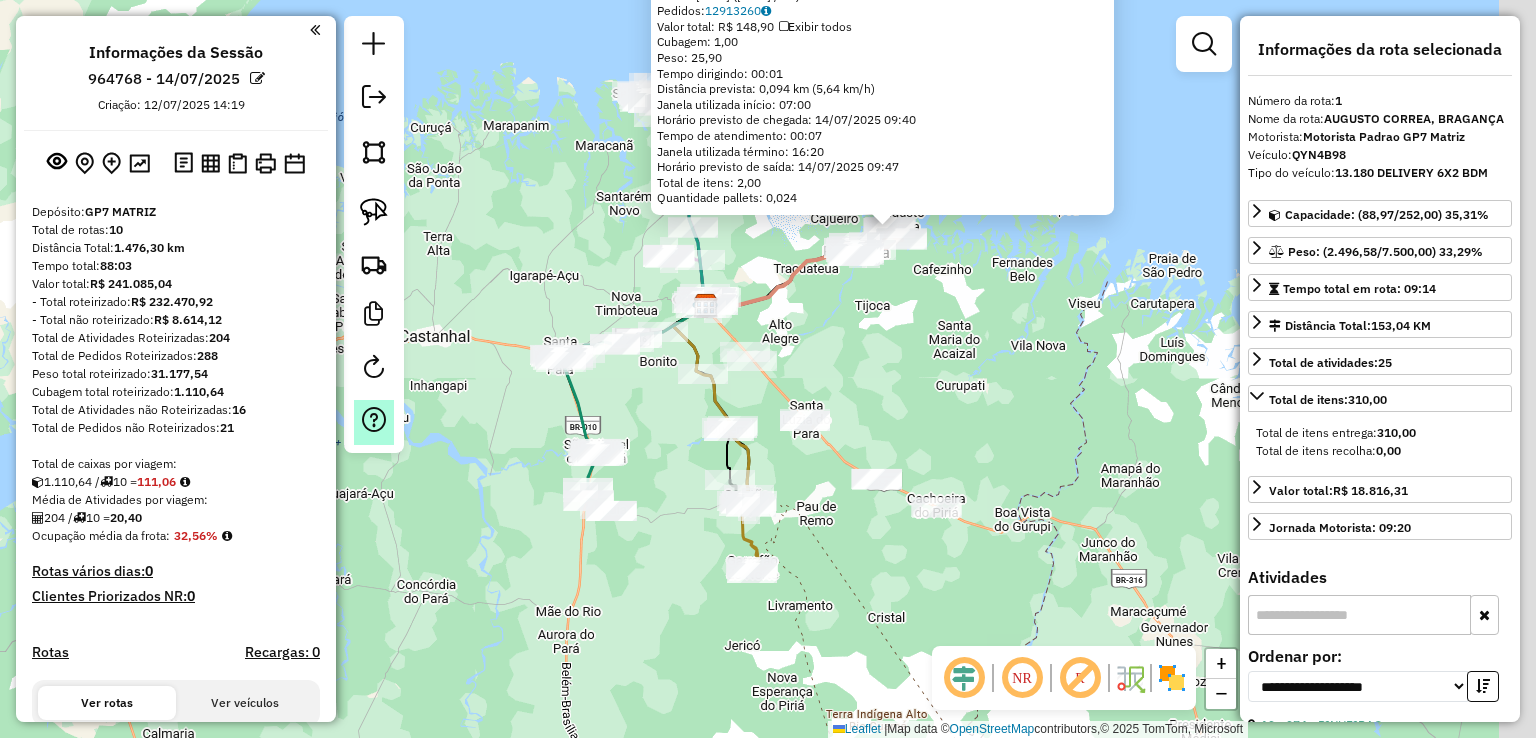 drag, startPoint x: 526, startPoint y: 546, endPoint x: 391, endPoint y: 435, distance: 174.77414 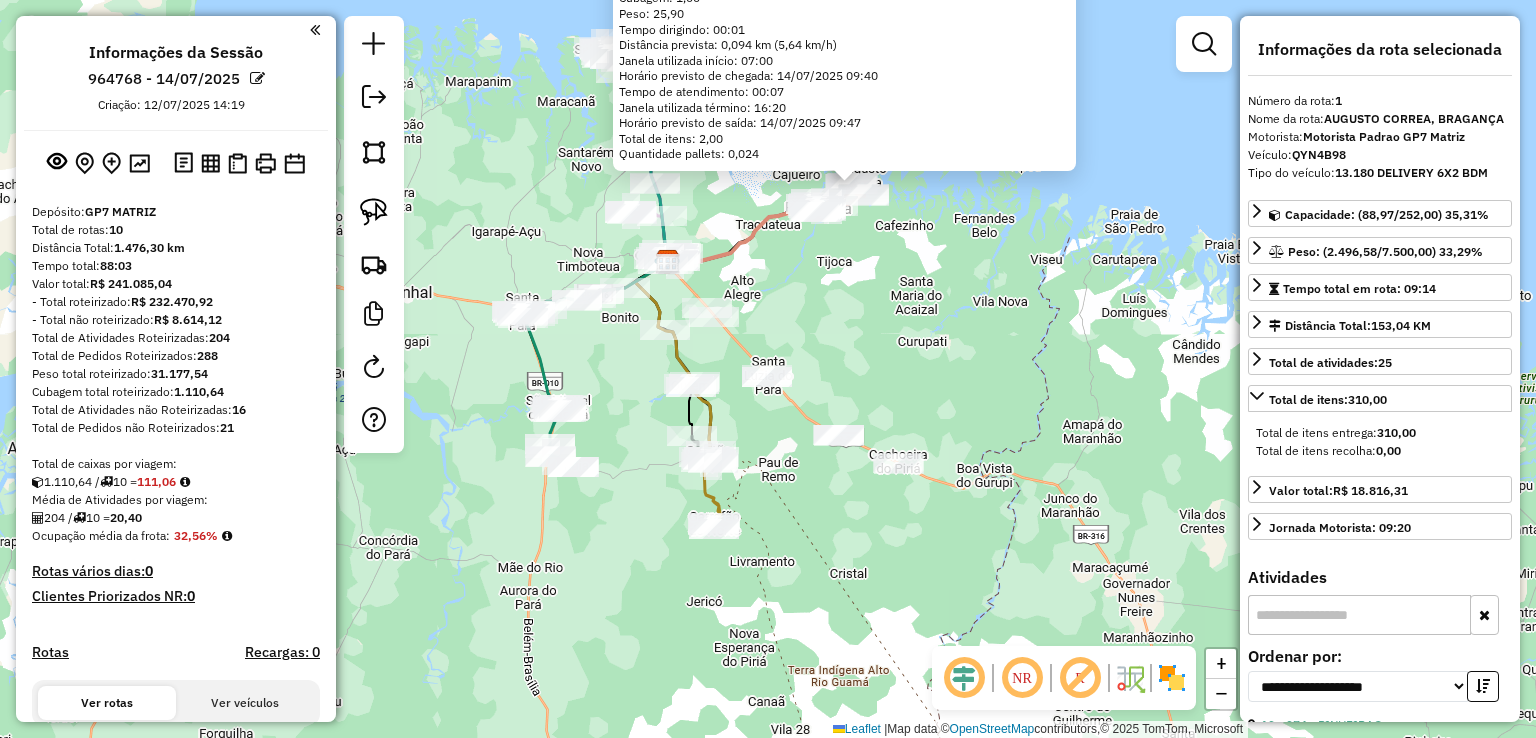 drag, startPoint x: 807, startPoint y: 375, endPoint x: 820, endPoint y: 401, distance: 29.068884 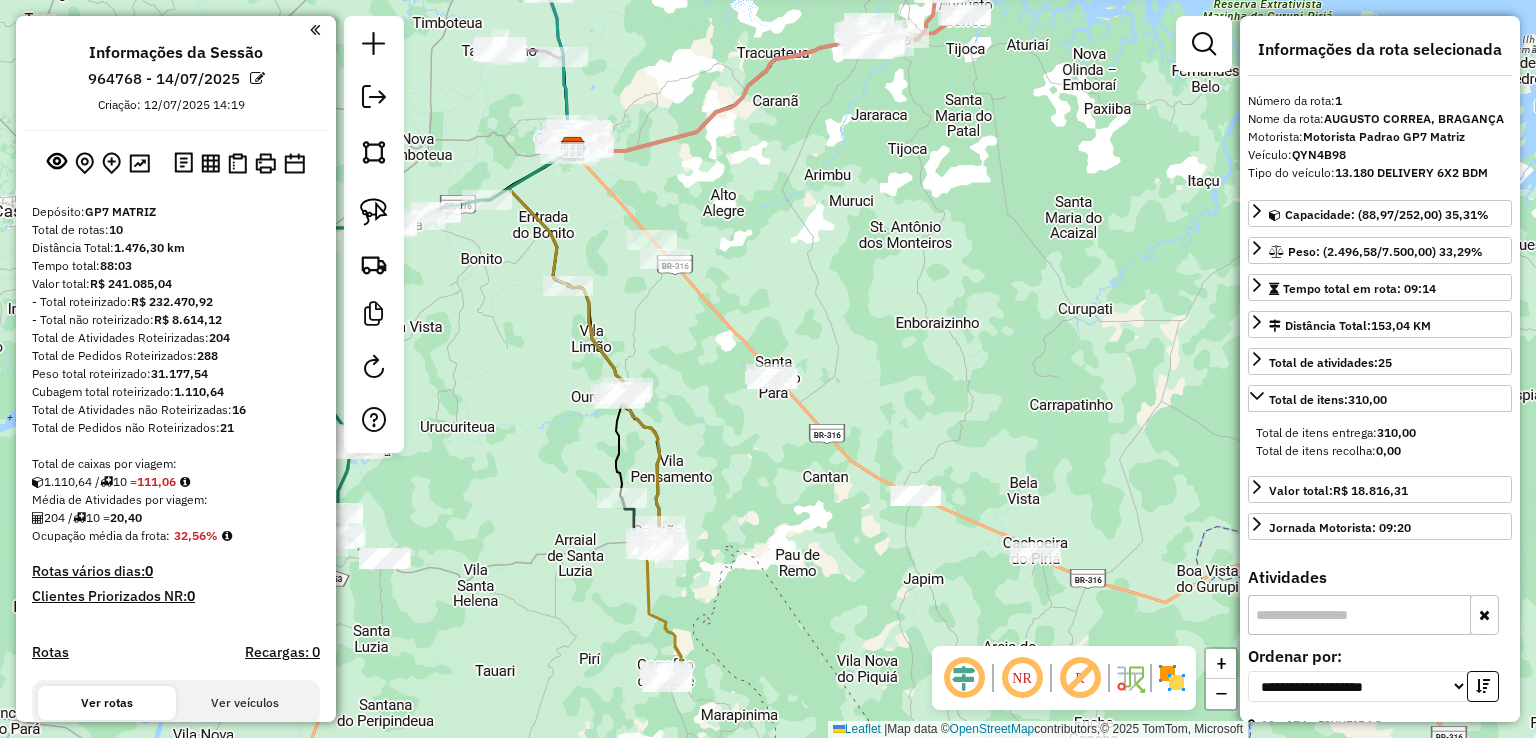click on "[NUMBER] - [NAME] [NAME] Endereço: [STREET] [NAME] [NUMBER] Bairro: [CITY] ([CITY] / PA) Pedidos: [NUMBER] Valor total: R$ 148,90 Exibir todos Cubagem: 1,00 Peso: 25,90 Tempo dirigindo: 00:01 Distância prevista: 0,094 km (5,64 km/h) Janela utilizada início: 07:00 Horário previsto de chegada: 14/07/2025 09:40 Tempo de atendimento: 00:07 Janela utilizada término: 16:20 Horário previsto de saída: 14/07/2025 09:47 Total de itens: 2,00 Quantidade pallets: 0,024 × Janela de atendimento Grade de atendimento Capacidade Transportadoras Veículos Cliente Pedidos Rotas Selecione os dias de semana para filtrar as janelas de atendimento Seg Ter Qua Qui Sex Sáb Dom Informe o período da janela de atendimento: De: Até: Filtrar exatamente a janela do cliente Considerar janela de atendimento padrão Selecione os dias de semana para filtrar as grades de atendimento Seg Ter Qua Qui Sex Sáb Dom Considerar clientes sem dia de atendimento cadastrado De:" 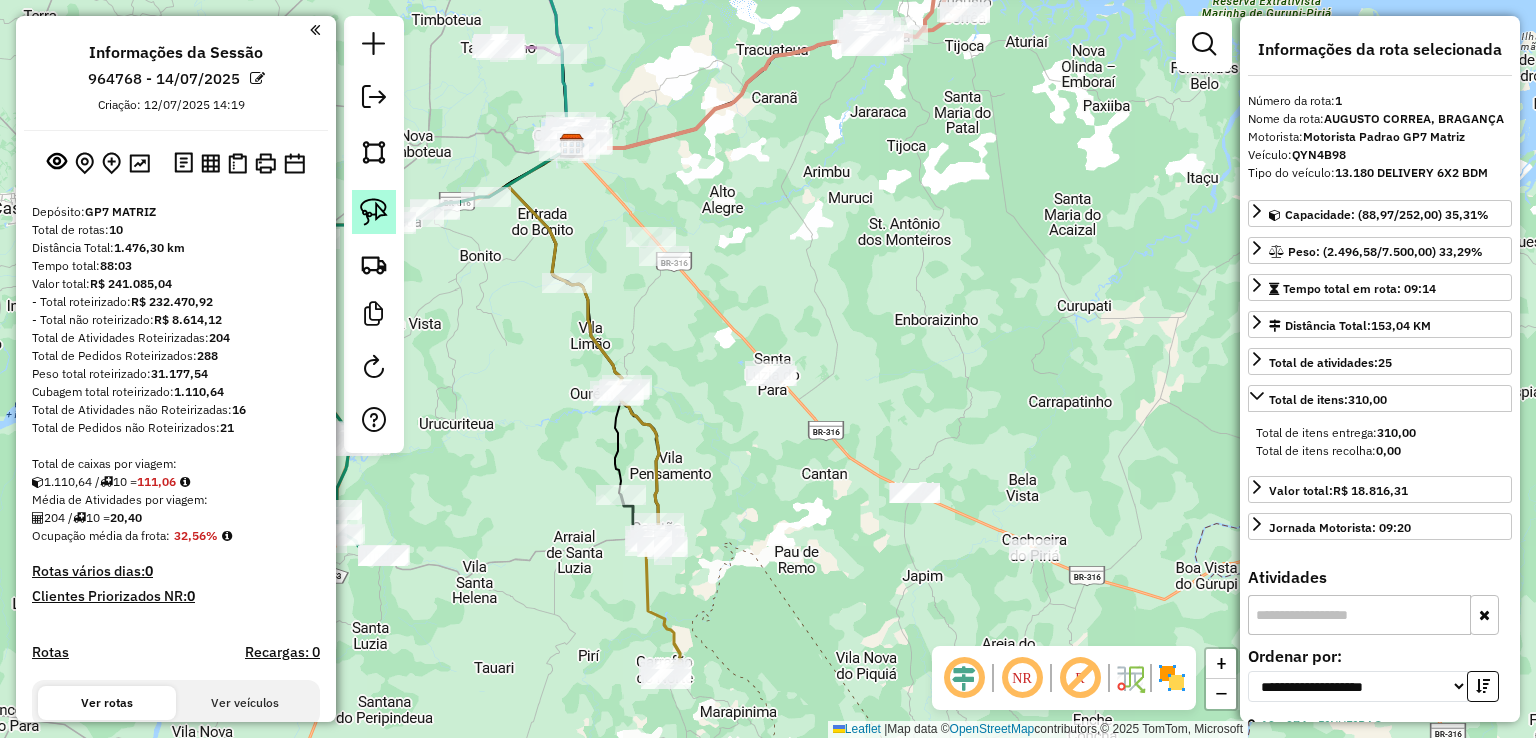 click 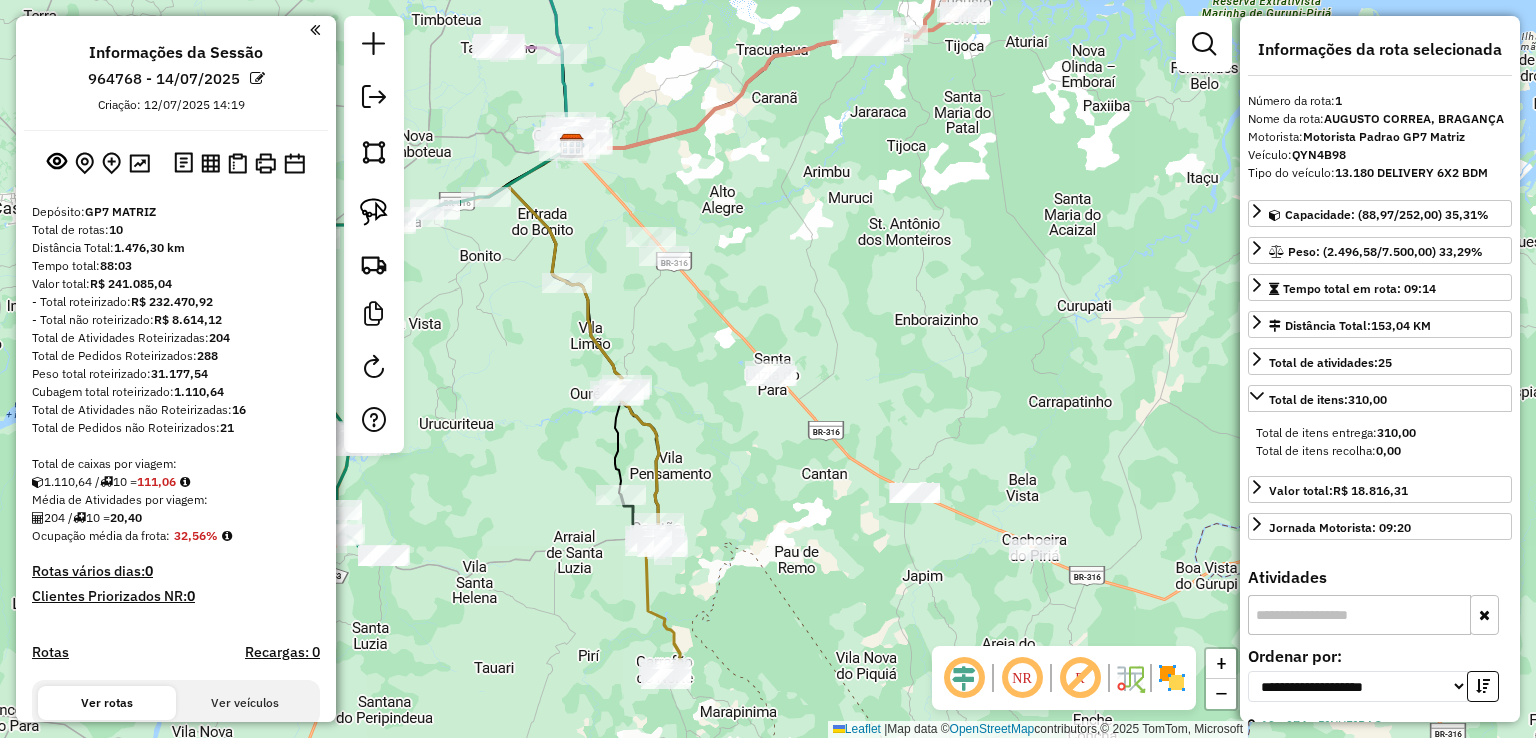 drag, startPoint x: 633, startPoint y: 193, endPoint x: 619, endPoint y: 245, distance: 53.851646 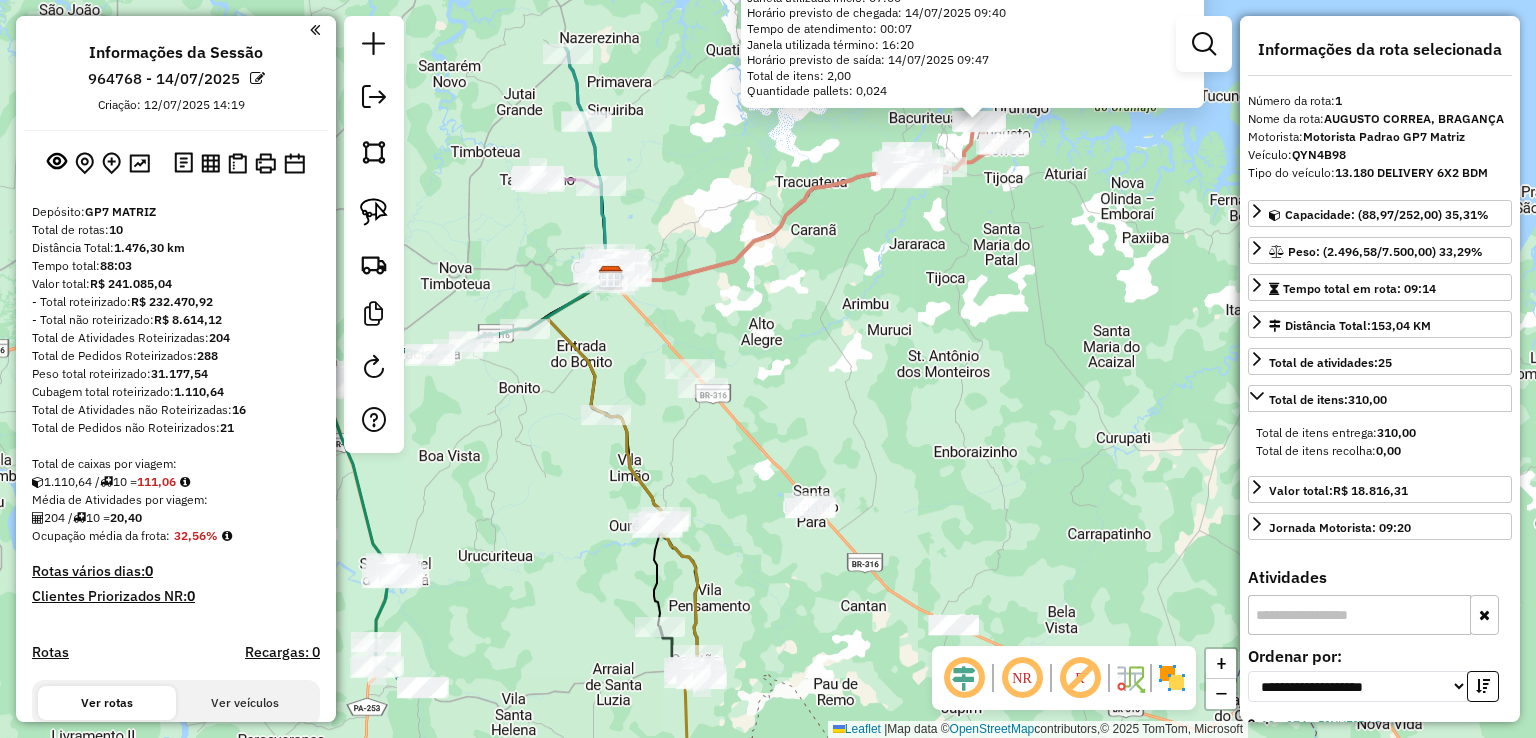 drag, startPoint x: 619, startPoint y: 245, endPoint x: 672, endPoint y: 337, distance: 106.174385 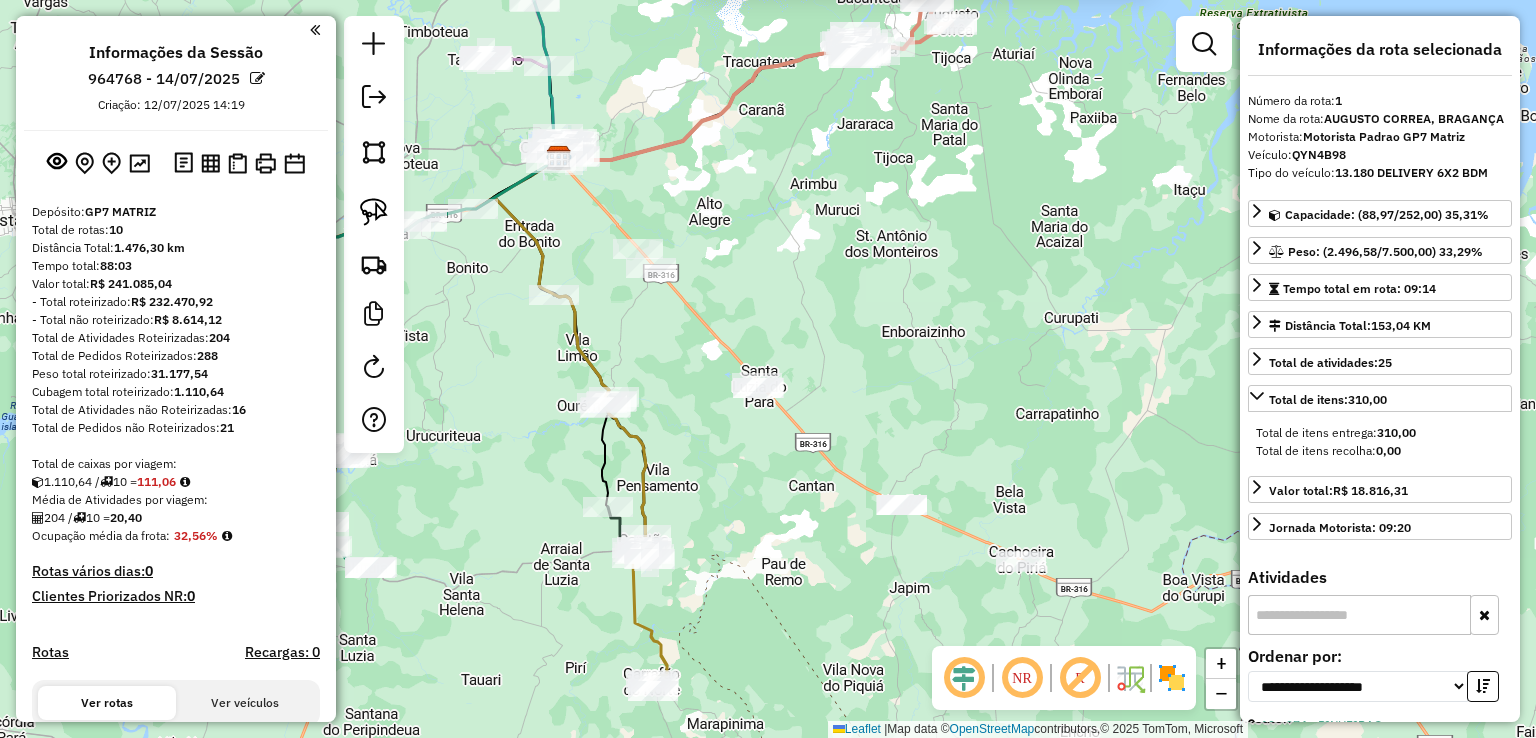 drag, startPoint x: 656, startPoint y: 311, endPoint x: 648, endPoint y: 217, distance: 94.33981 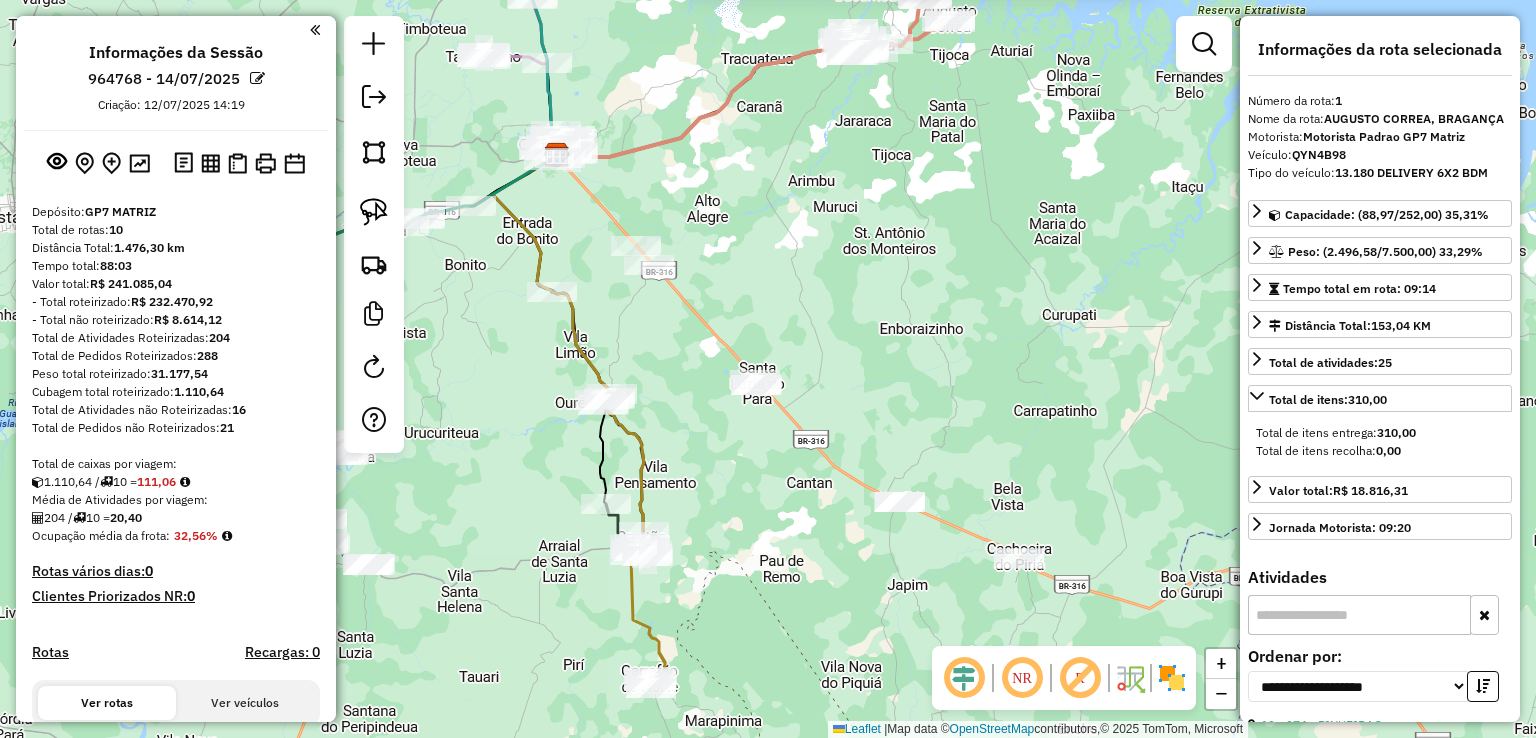 click on "[NUMBER] - [NAME] [NAME] Endereço: [STREET] [NAME] [NUMBER] Bairro: [CITY] ([CITY] / PA) Pedidos: [NUMBER] Valor total: R$ 148,90 Exibir todos Cubagem: 1,00 Peso: 25,90 Tempo dirigindo: 00:01 Distância prevista: 0,094 km (5,64 km/h) Janela utilizada início: 07:00 Horário previsto de chegada: 14/07/2025 09:40 Tempo de atendimento: 00:07 Janela utilizada término: 16:20 Horário previsto de saída: 14/07/2025 09:47 Total de itens: 2,00 Quantidade pallets: 0,024 × Janela de atendimento Grade de atendimento Capacidade Transportadoras Veículos Cliente Pedidos Rotas Selecione os dias de semana para filtrar as janelas de atendimento Seg Ter Qua Qui Sex Sáb Dom Informe o período da janela de atendimento: De: Até: Filtrar exatamente a janela do cliente Considerar janela de atendimento padrão Selecione os dias de semana para filtrar as grades de atendimento Seg Ter Qua Qui Sex Sáb Dom Considerar clientes sem dia de atendimento cadastrado De:" 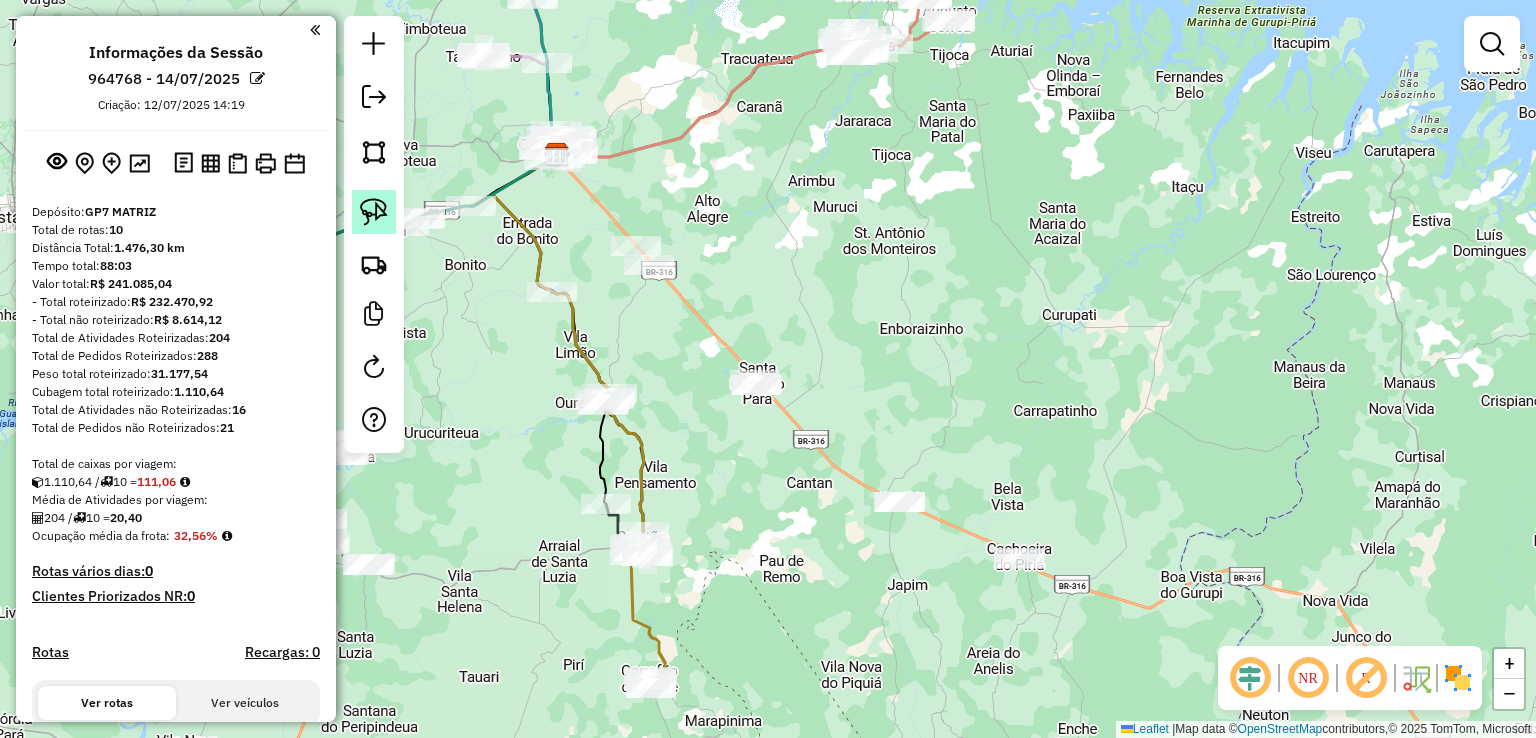 click 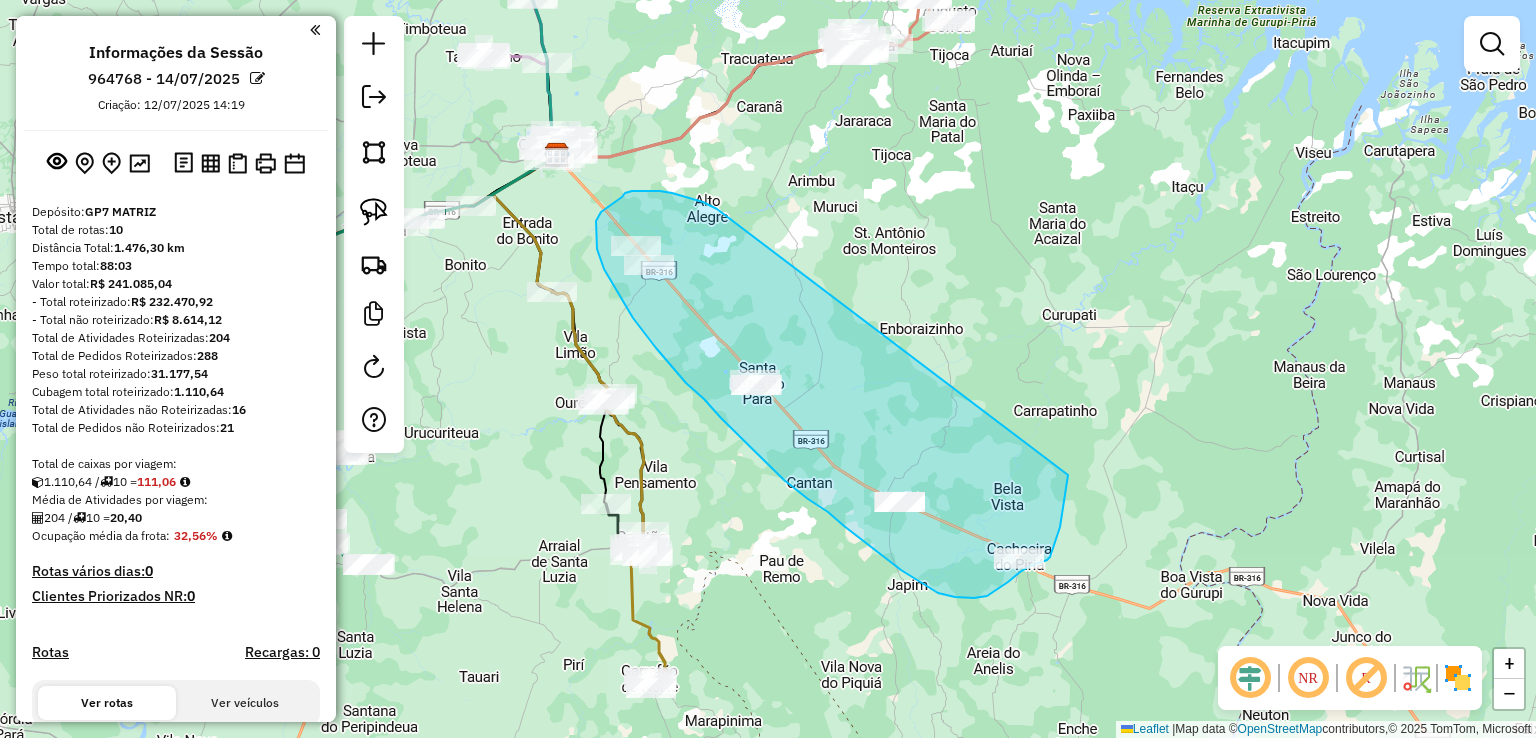 drag, startPoint x: 703, startPoint y: 202, endPoint x: 1070, endPoint y: 445, distance: 440.1568 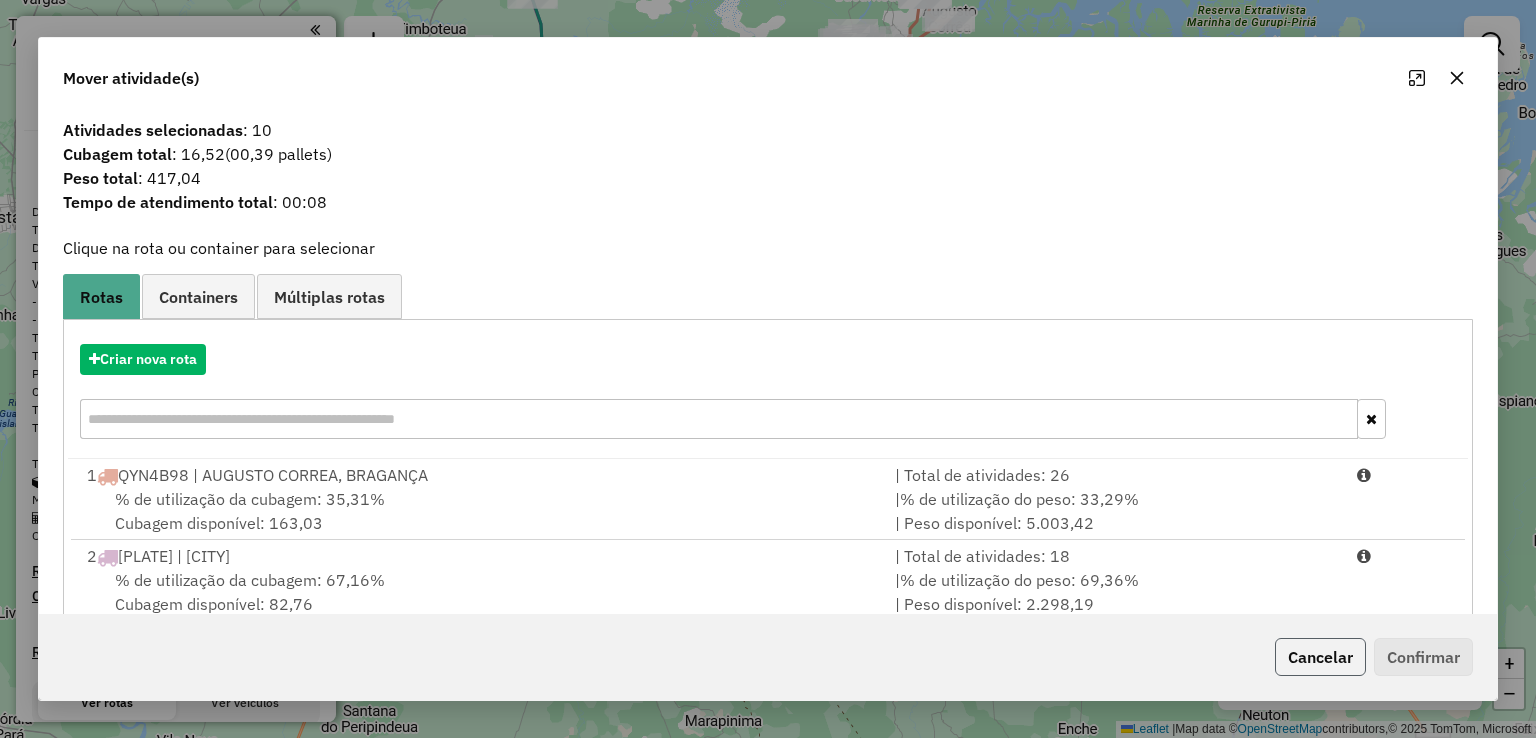 click on "Cancelar" 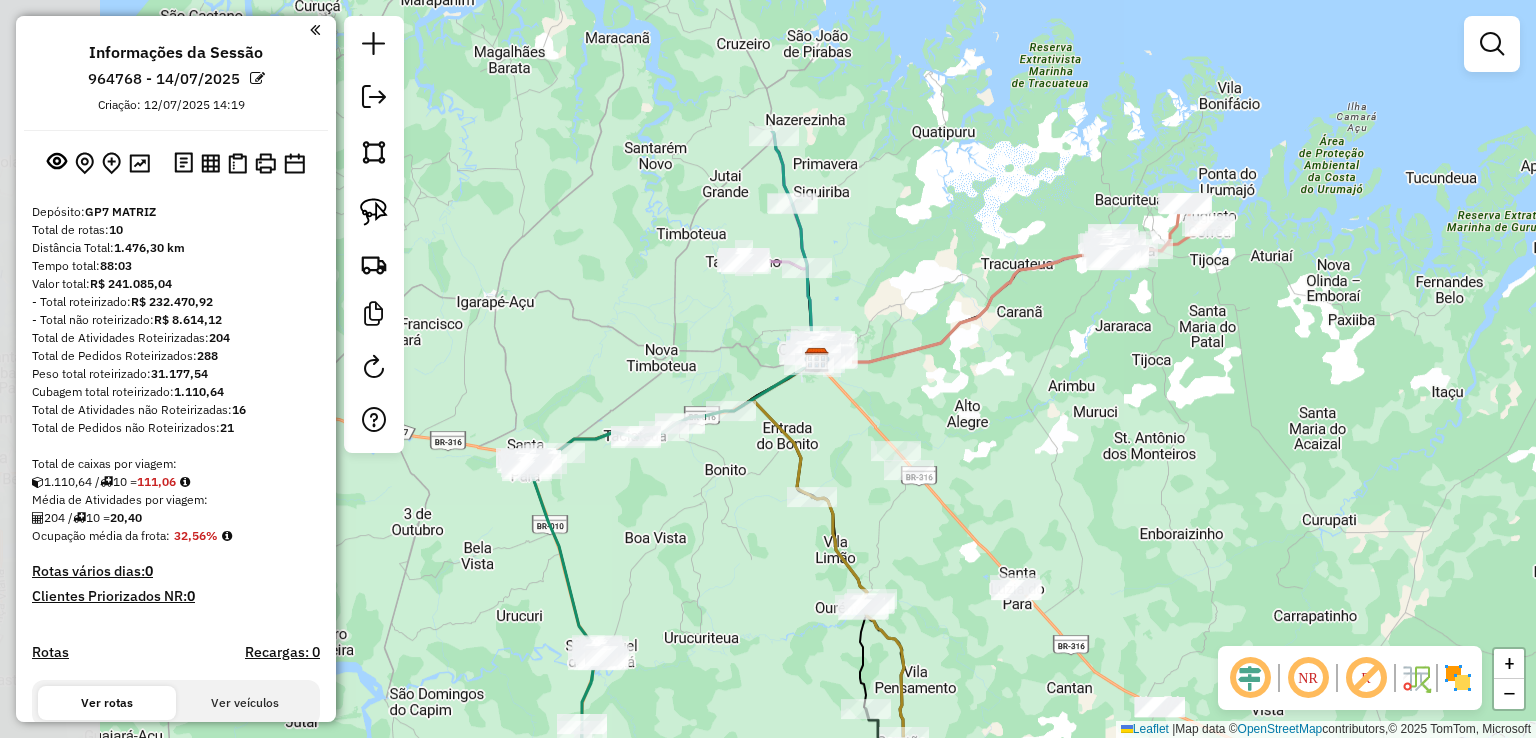drag, startPoint x: 756, startPoint y: 226, endPoint x: 1019, endPoint y: 427, distance: 331.01358 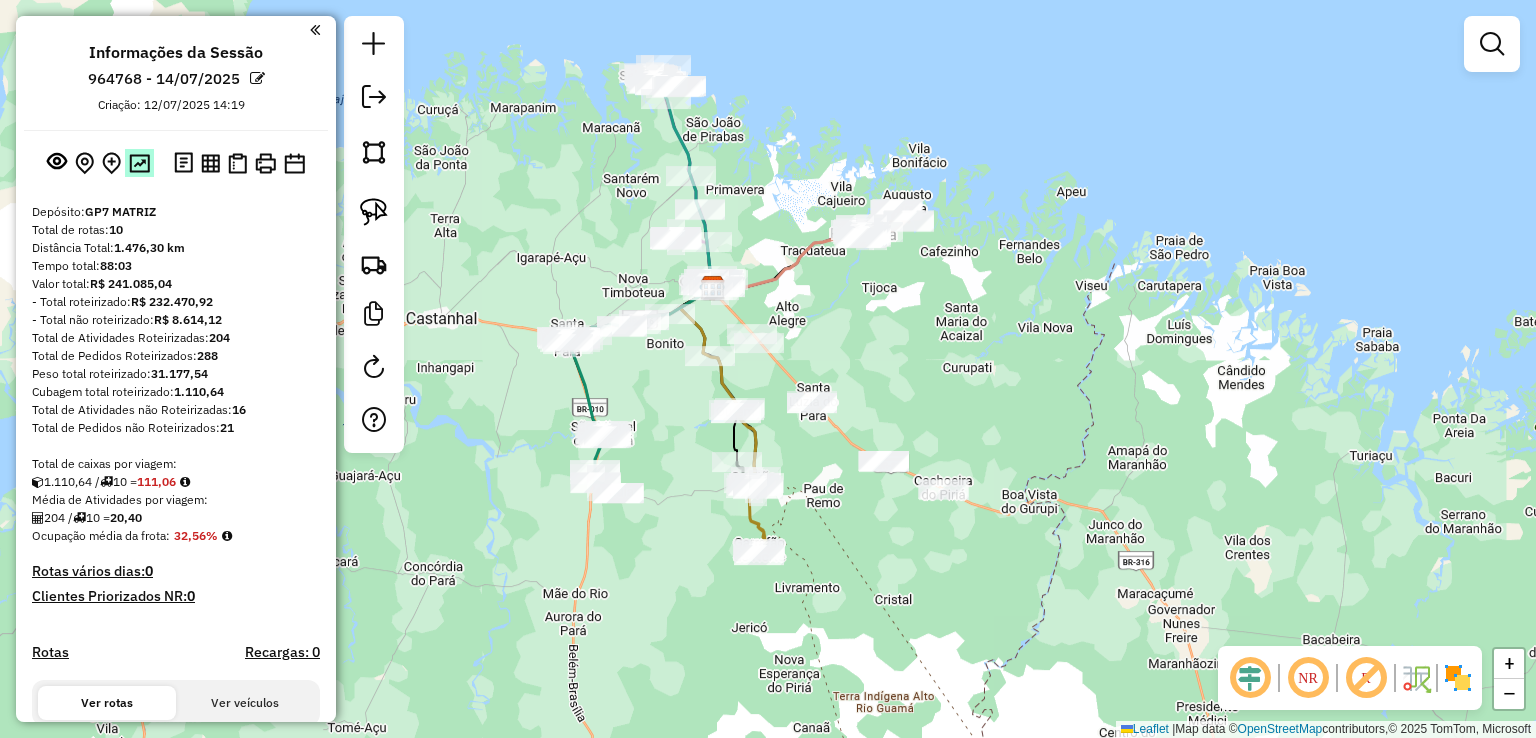 click at bounding box center (139, 163) 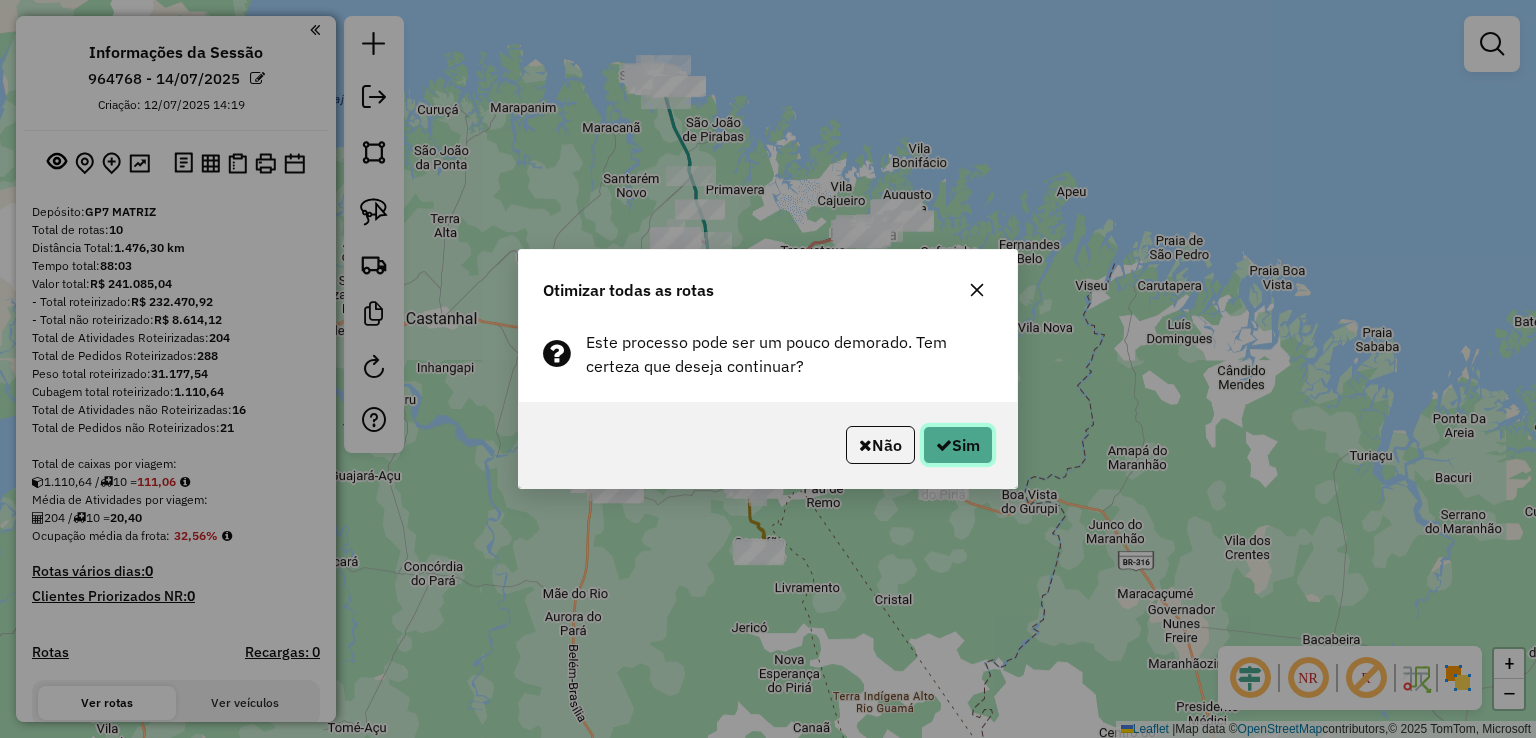 click on "Sim" 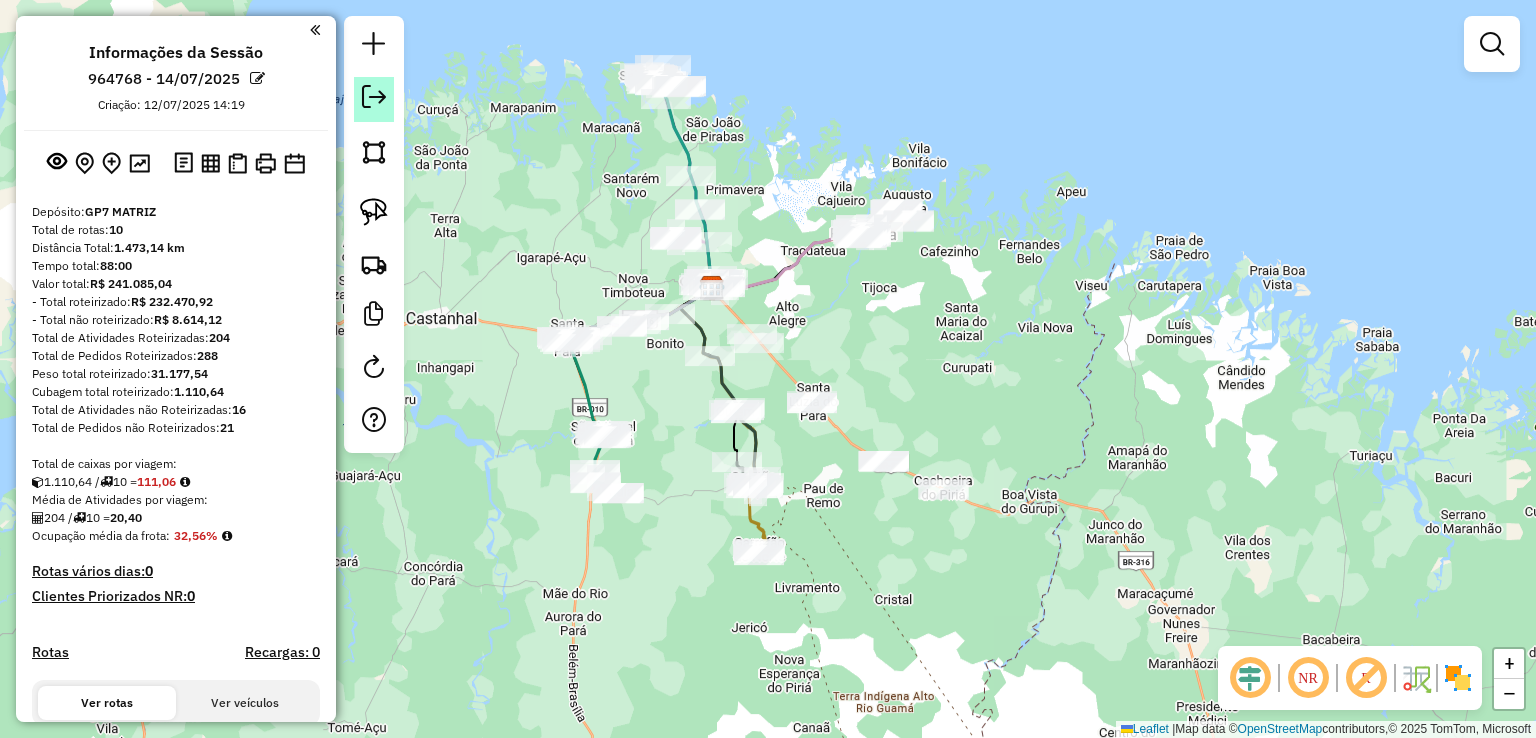 click 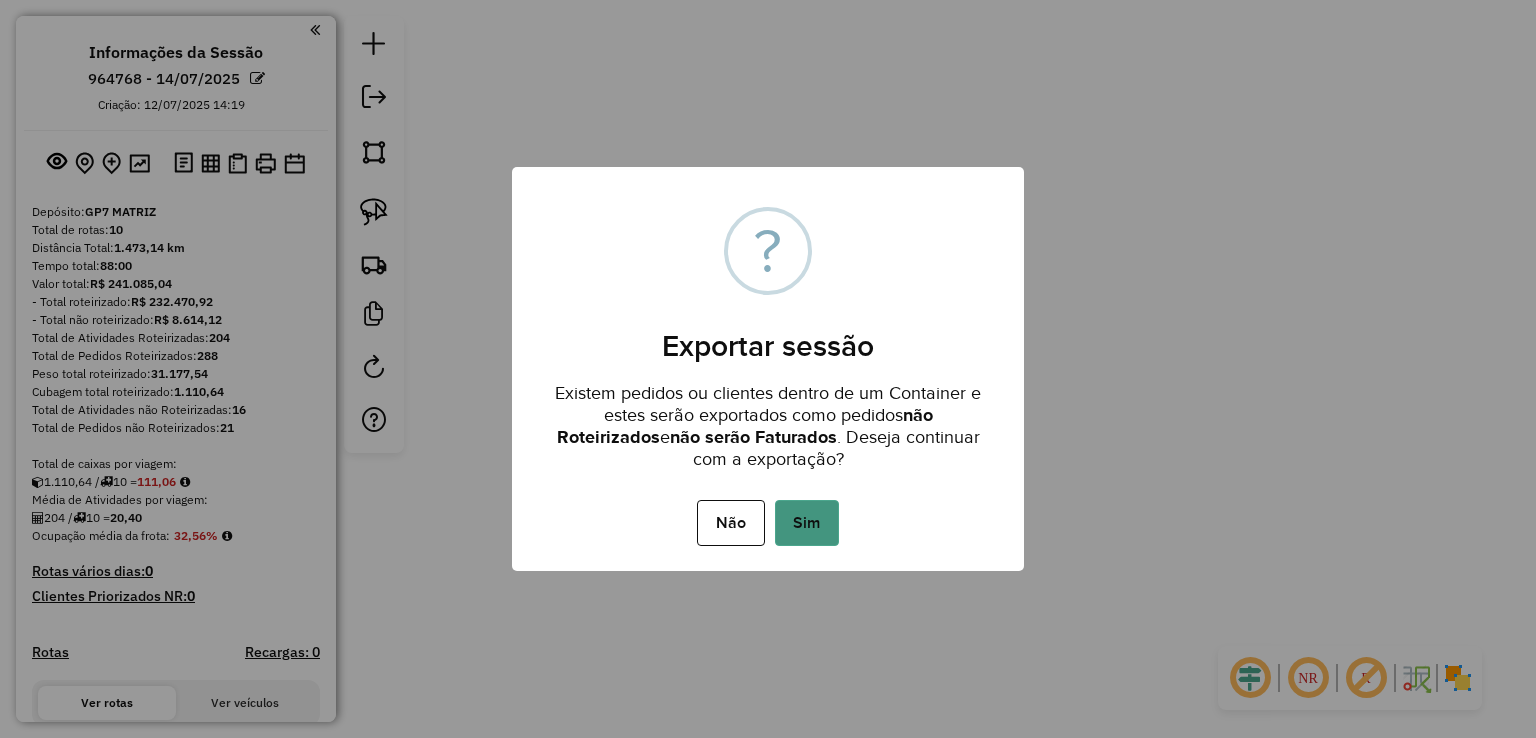 click on "Sim" at bounding box center (807, 523) 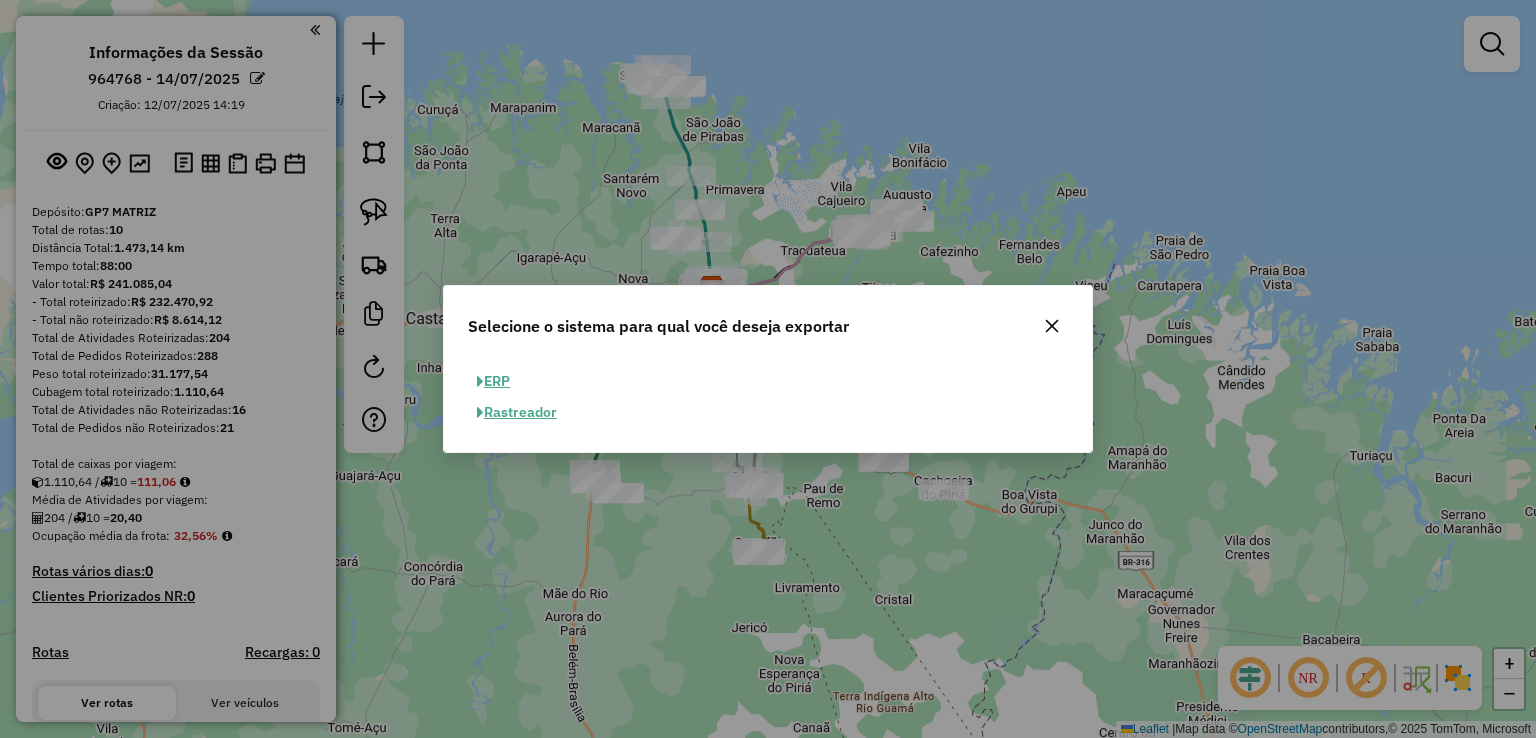 click on "ERP" 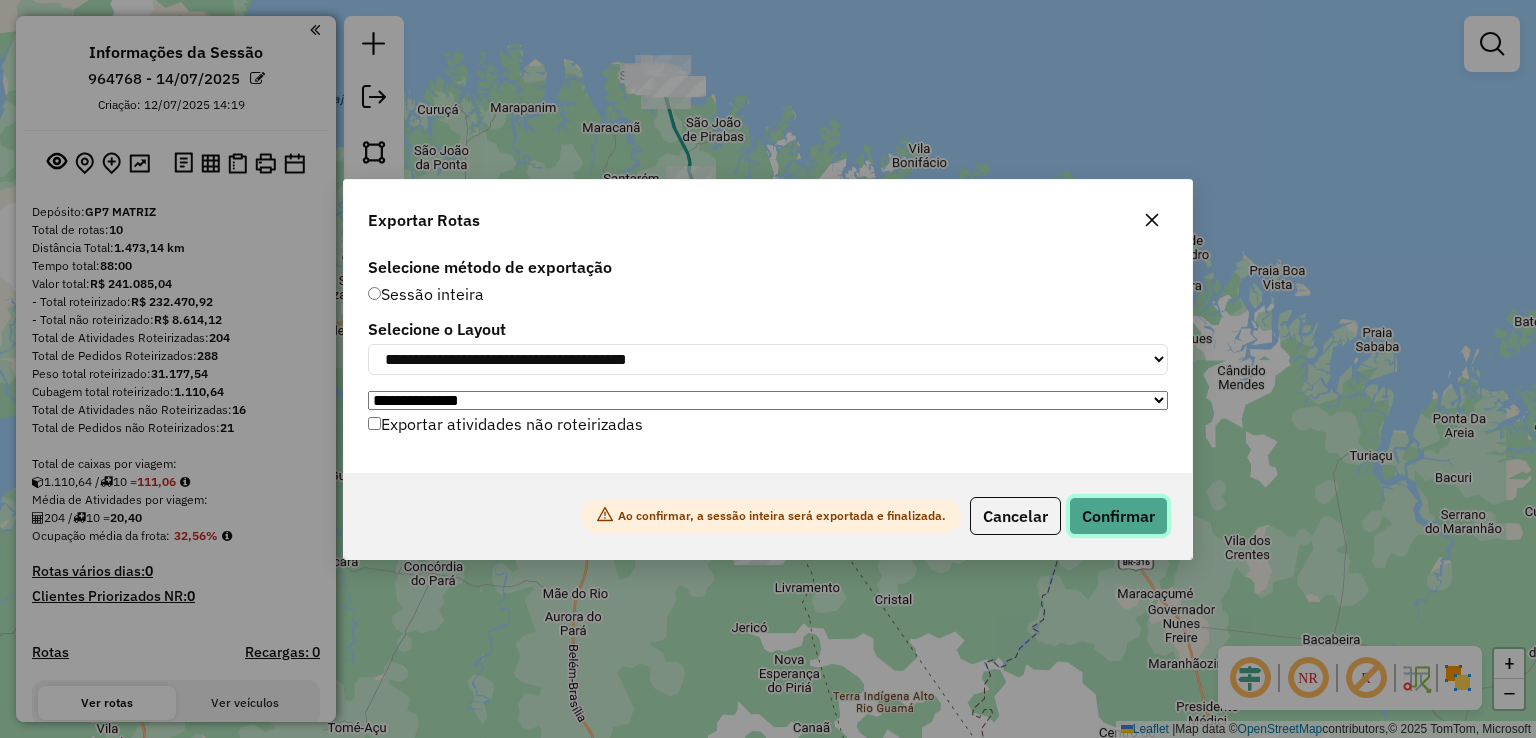 click on "Confirmar" 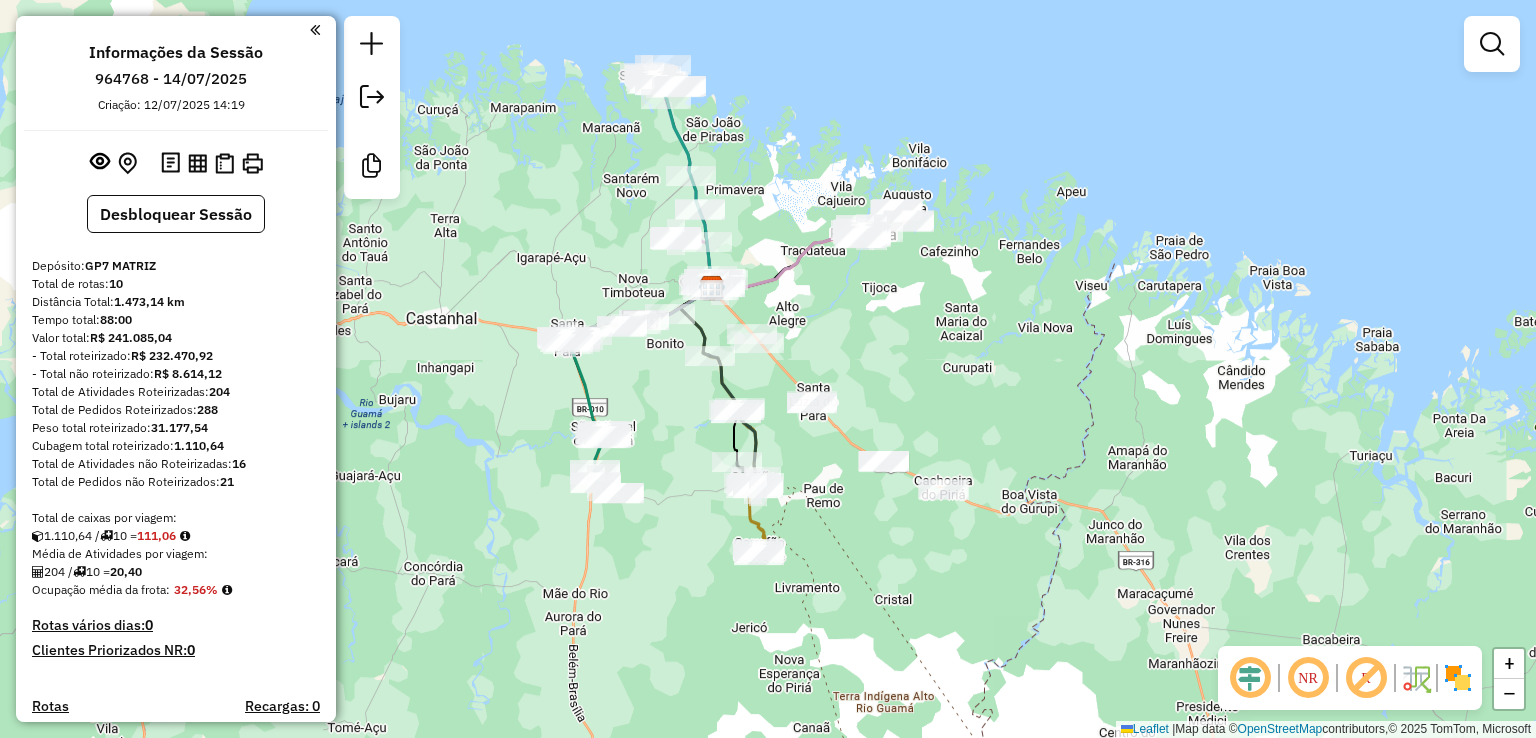 click on "Janela de atendimento Grade de atendimento Capacidade Transportadoras Veículos Cliente Pedidos  Rotas Selecione os dias de semana para filtrar as janelas de atendimento  Seg   Ter   Qua   Qui   Sex   Sáb   Dom  Informe o período da janela de atendimento: De: Até:  Filtrar exatamente a janela do cliente  Considerar janela de atendimento padrão  Selecione os dias de semana para filtrar as grades de atendimento  Seg   Ter   Qua   Qui   Sex   Sáb   Dom   Considerar clientes sem dia de atendimento cadastrado  Clientes fora do dia de atendimento selecionado Filtrar as atividades entre os valores definidos abaixo:  Peso mínimo:   Peso máximo:   Cubagem mínima:   Cubagem máxima:   De:   Até:  Filtrar as atividades entre o tempo de atendimento definido abaixo:  De:   Até:   Considerar capacidade total dos clientes não roteirizados Transportadora: Selecione um ou mais itens Tipo de veículo: Selecione um ou mais itens Veículo: Selecione um ou mais itens Motorista: Selecione um ou mais itens Nome: Rótulo:" 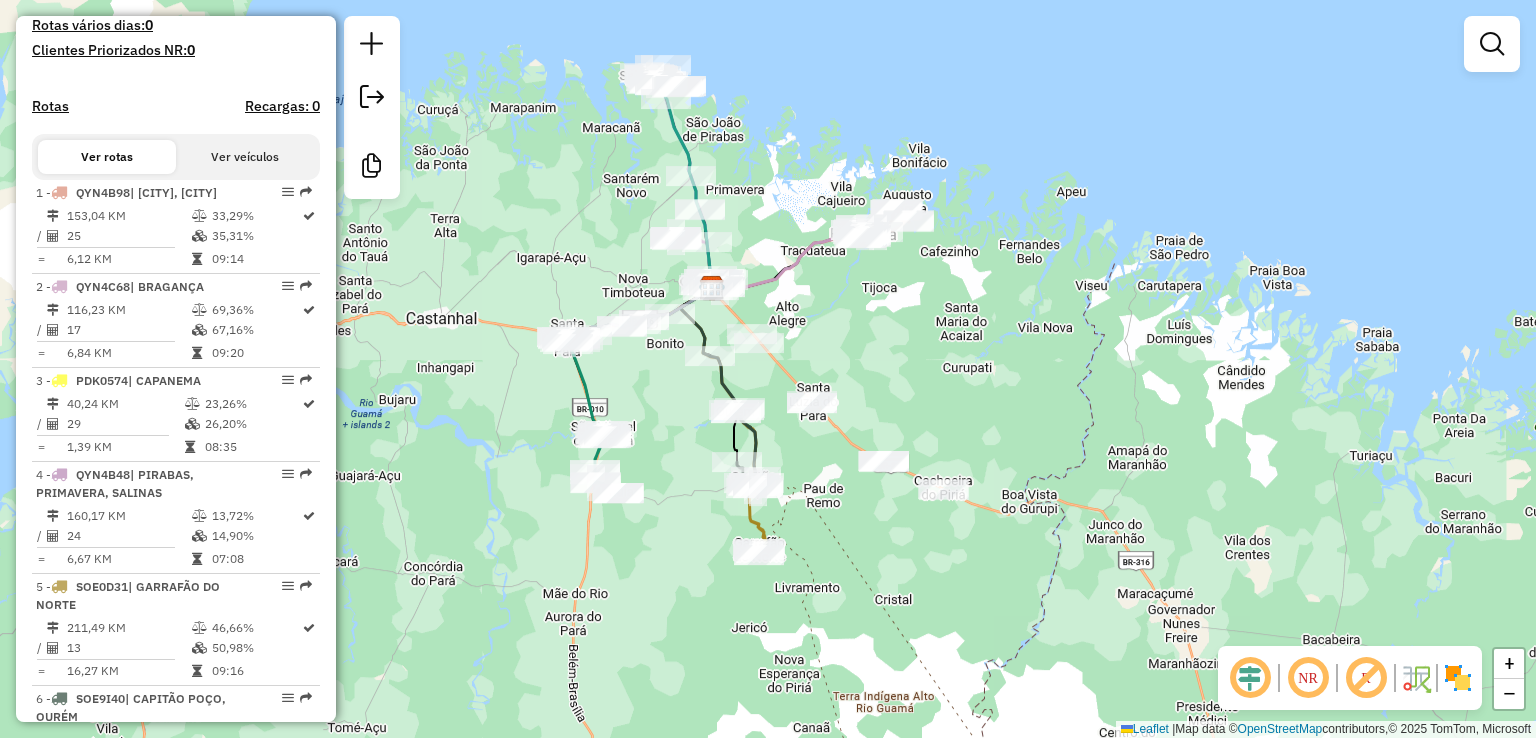 scroll, scrollTop: 800, scrollLeft: 0, axis: vertical 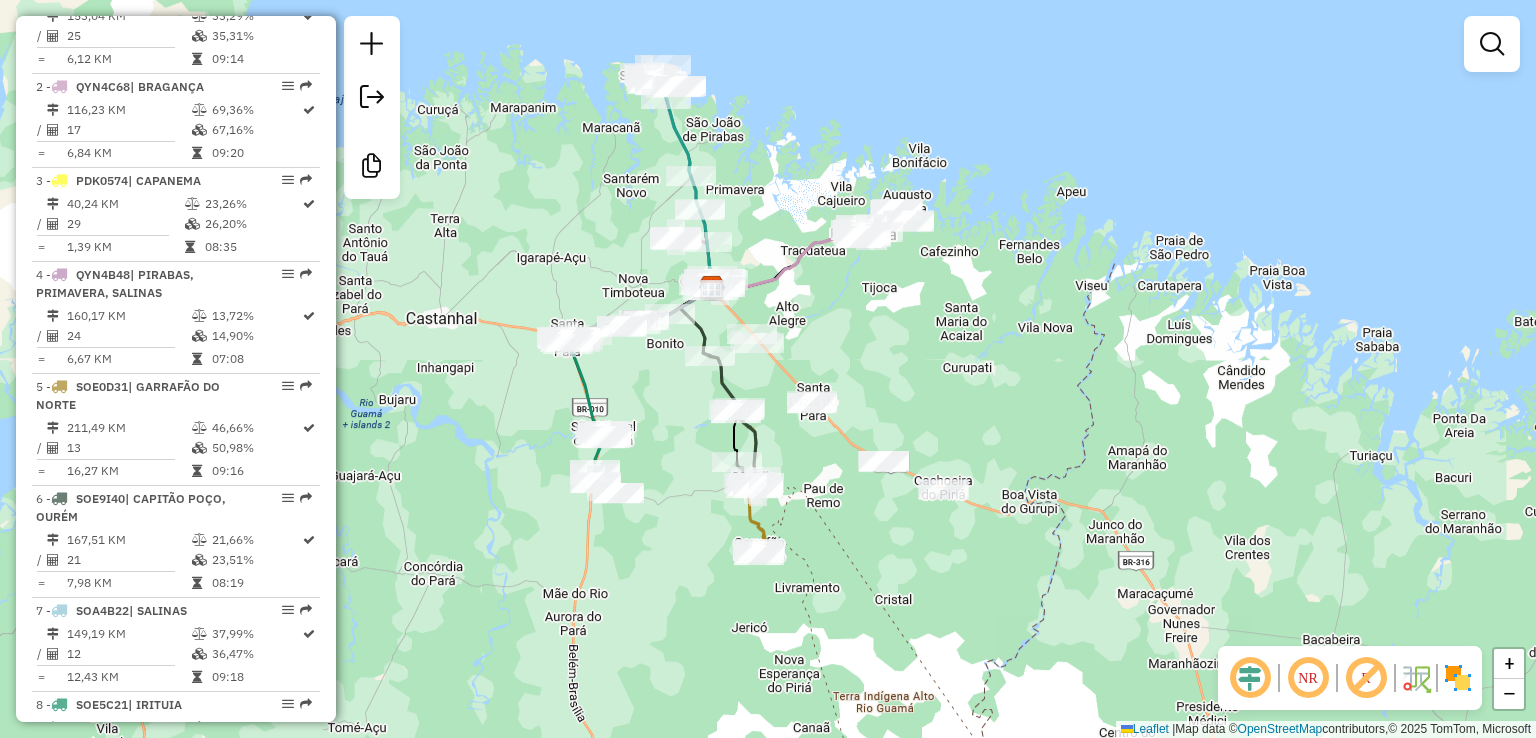 click 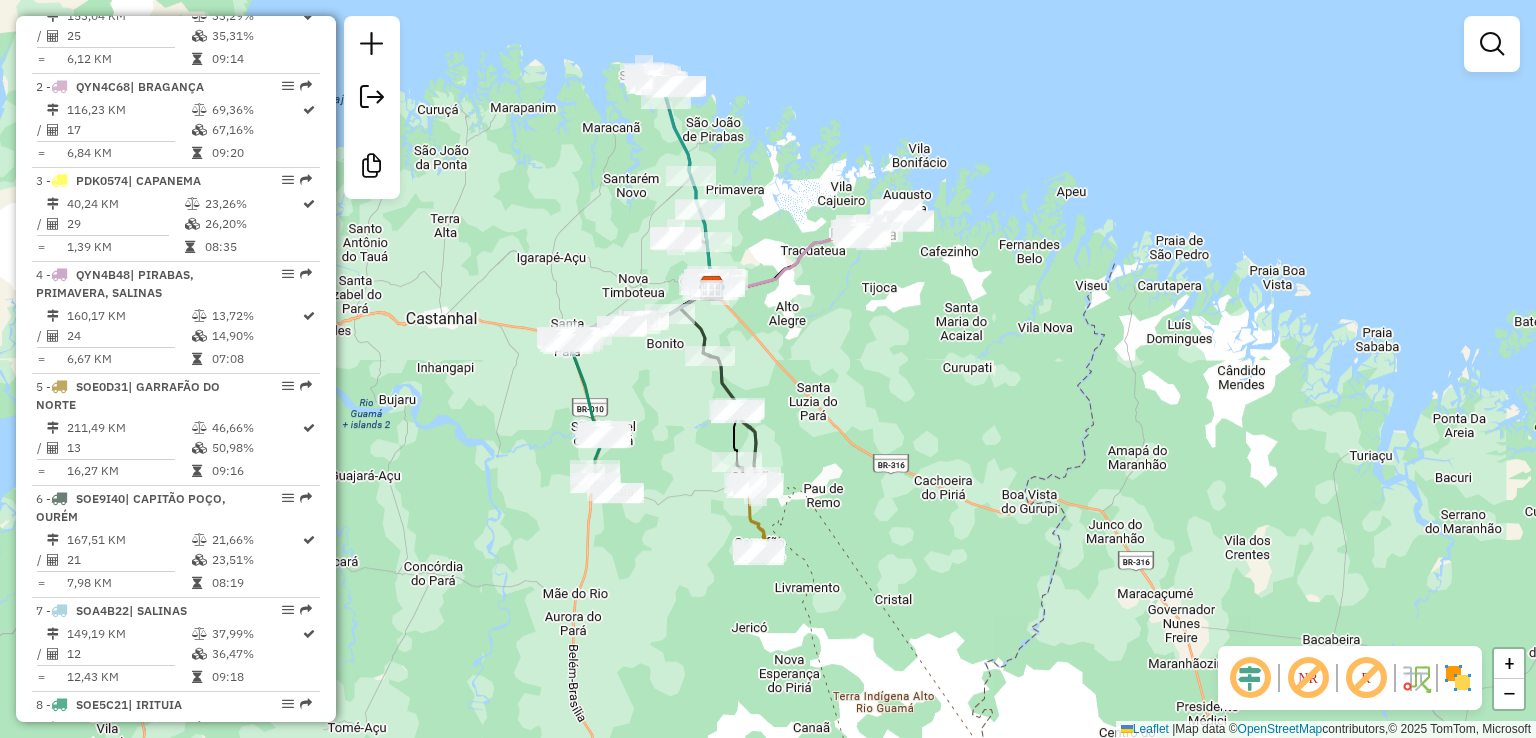 click 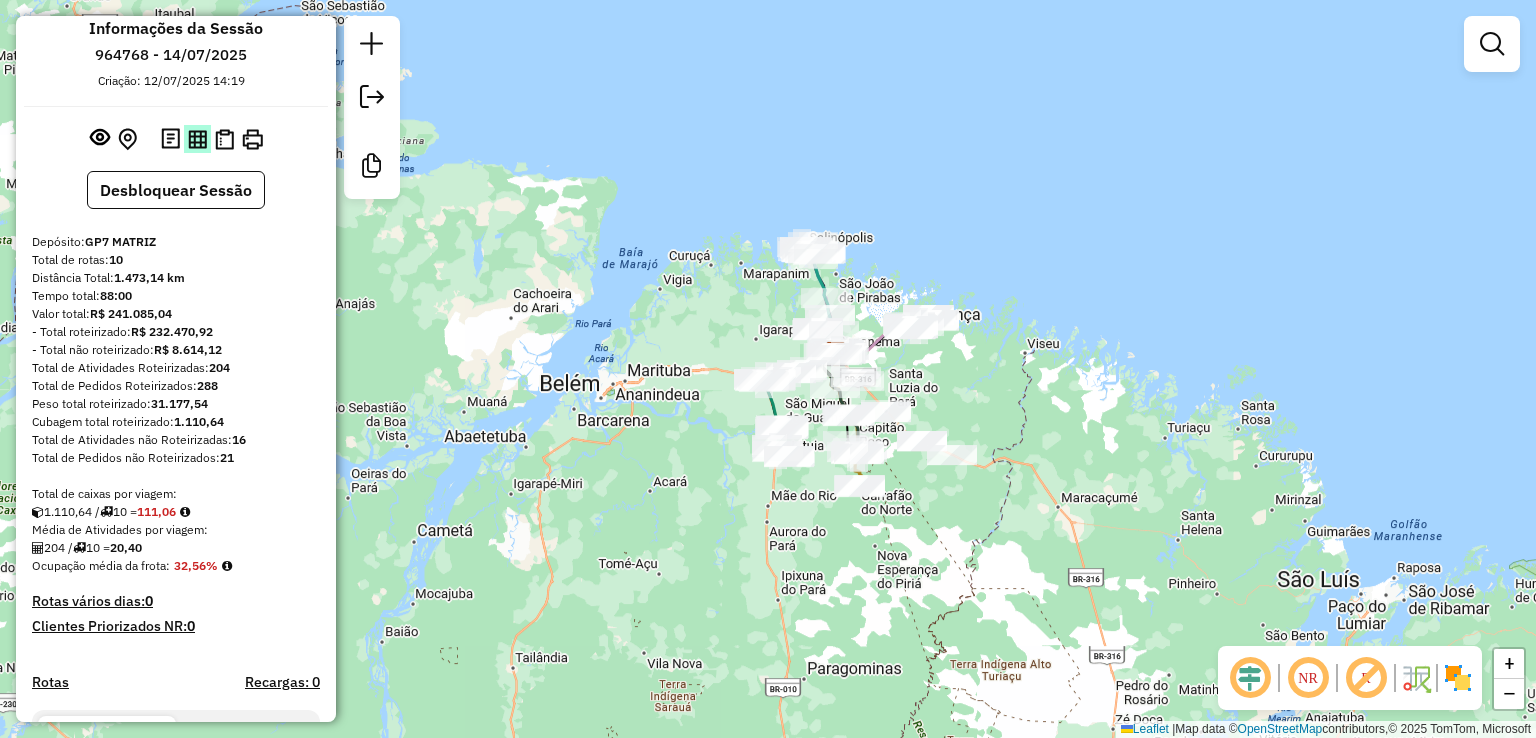 scroll, scrollTop: 0, scrollLeft: 0, axis: both 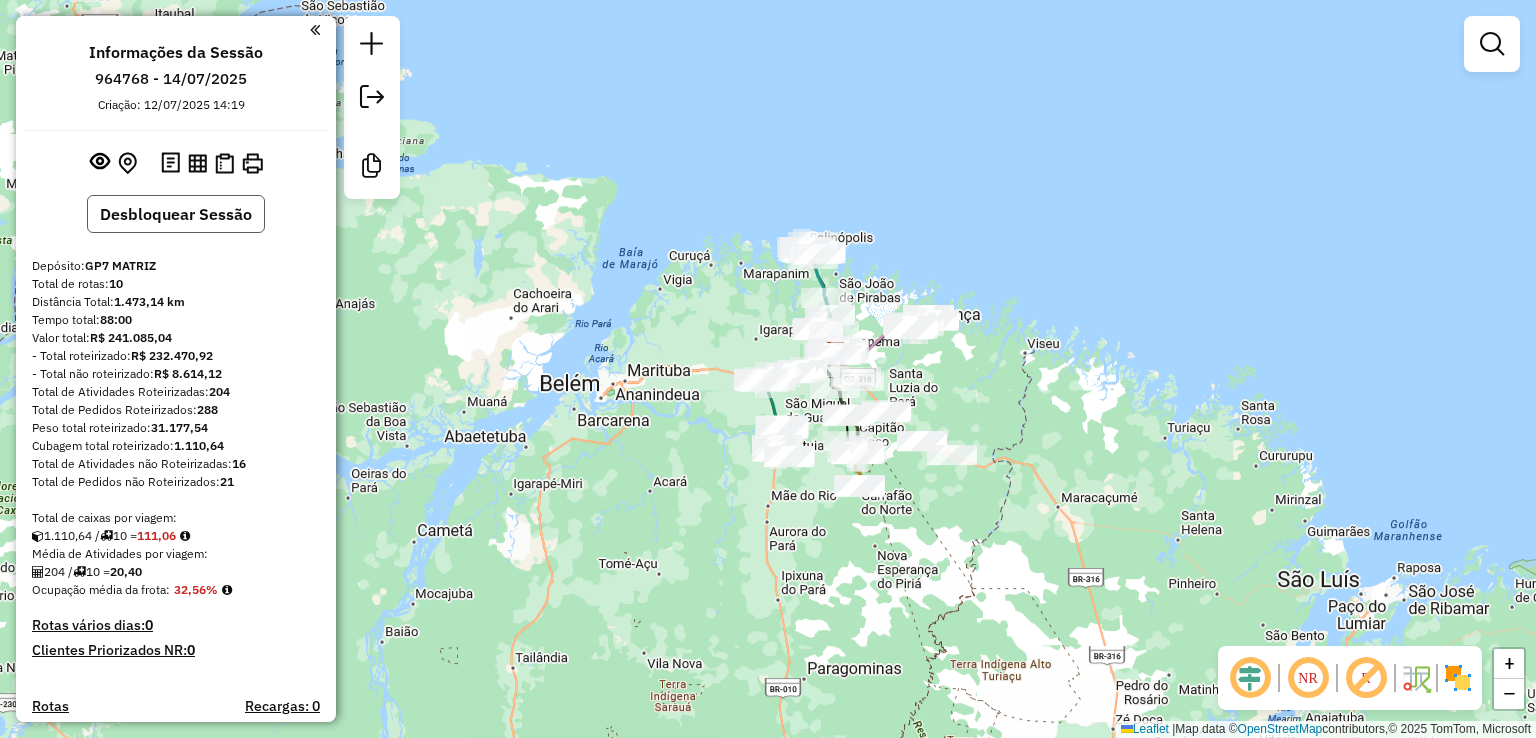 click on "Desbloquear Sessão" at bounding box center [176, 214] 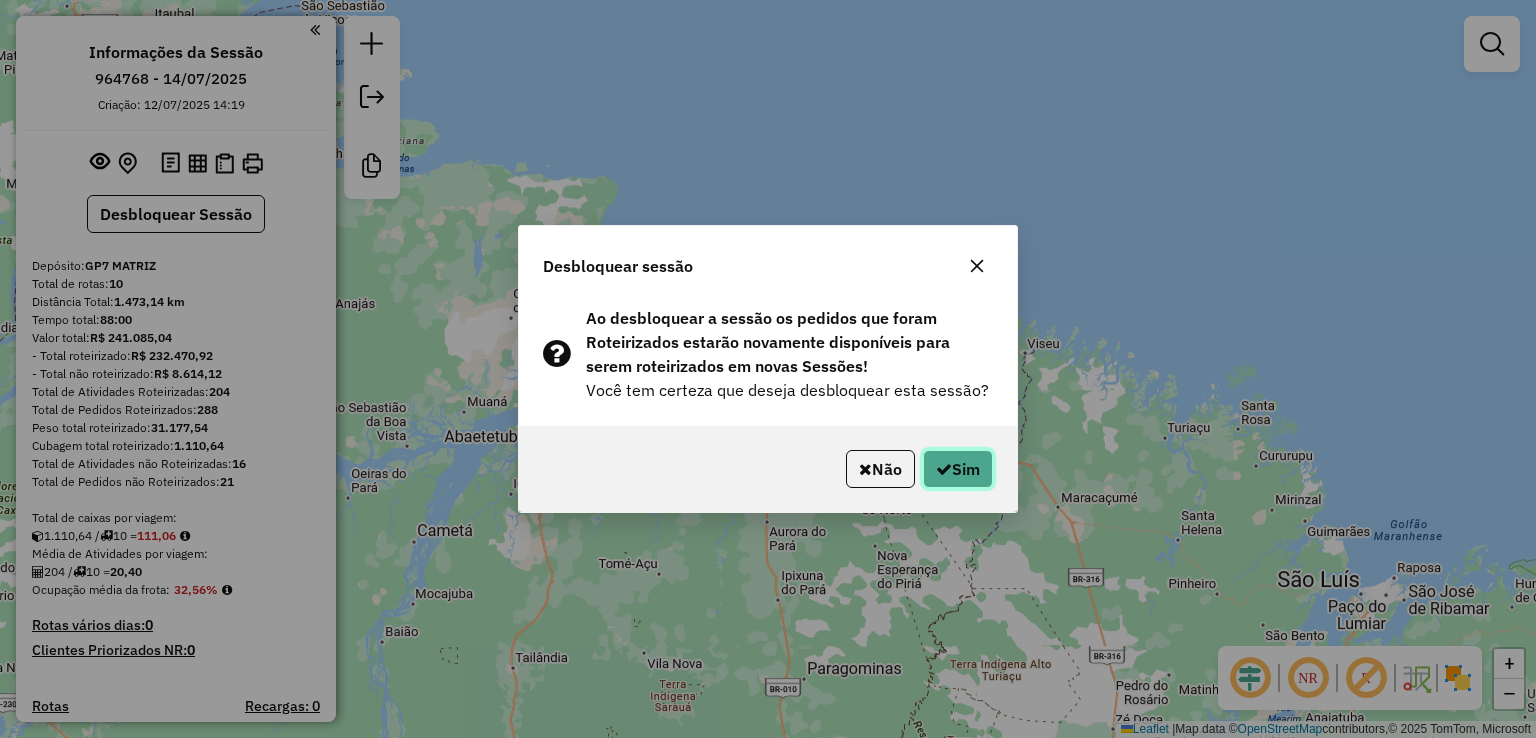 click on "Sim" 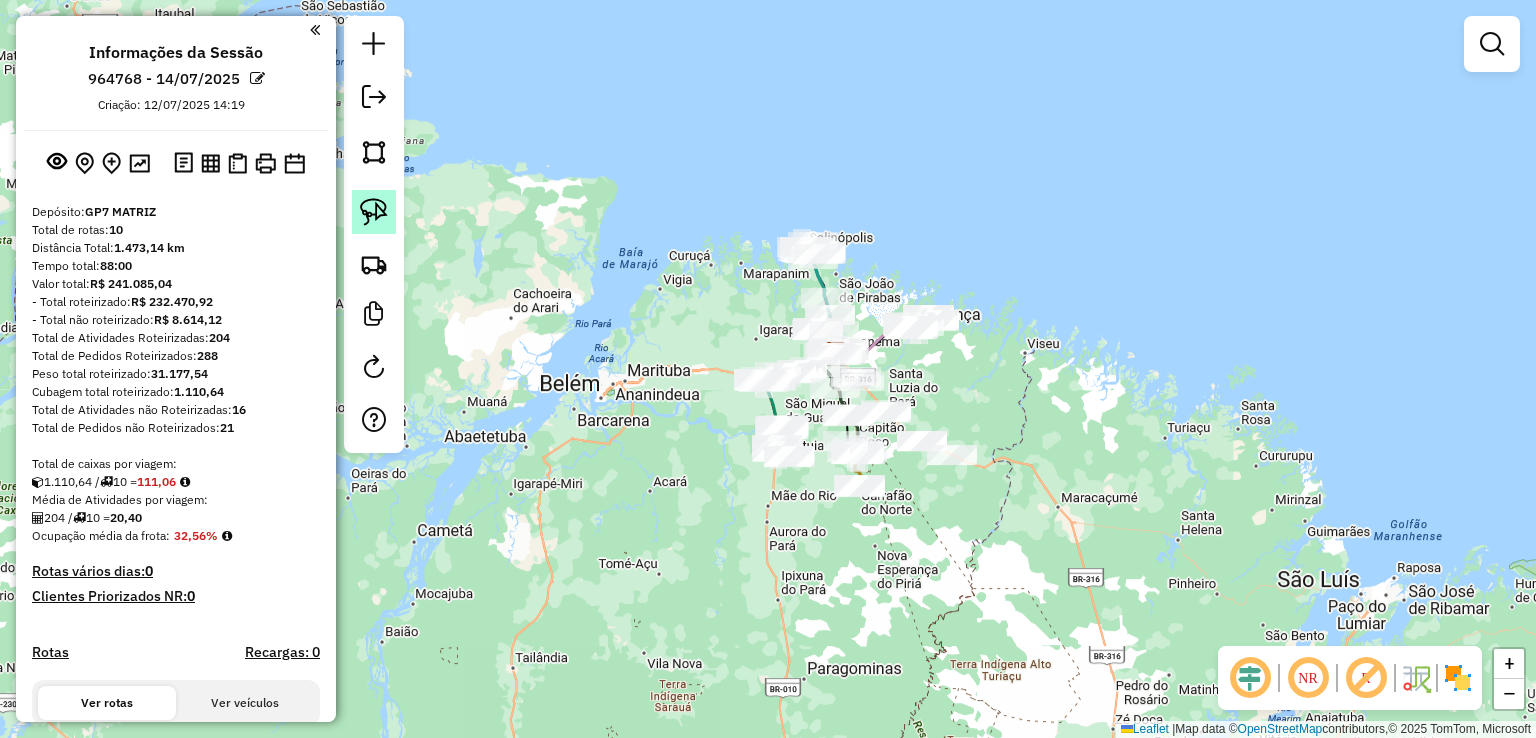 click 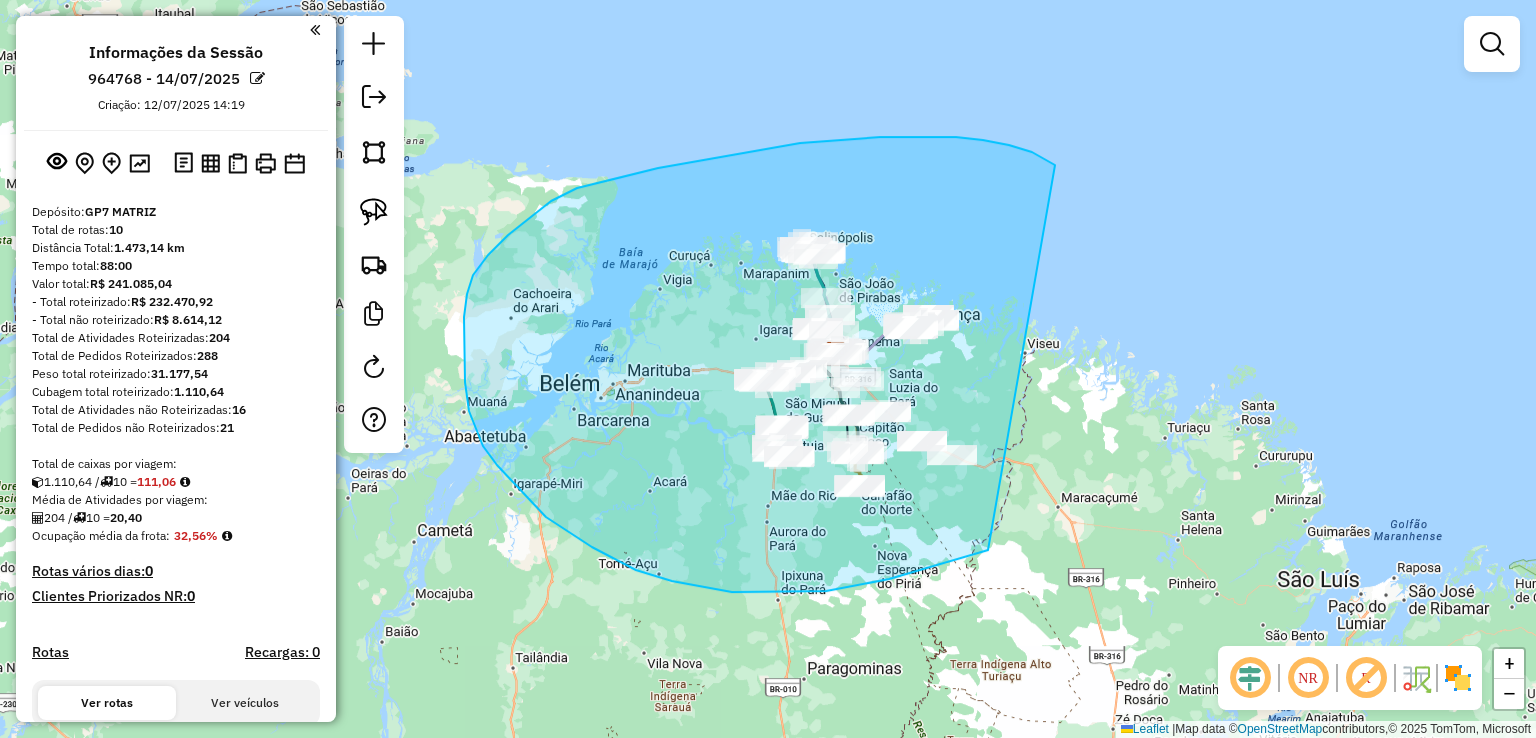 drag, startPoint x: 1032, startPoint y: 152, endPoint x: 1162, endPoint y: 366, distance: 250.3917 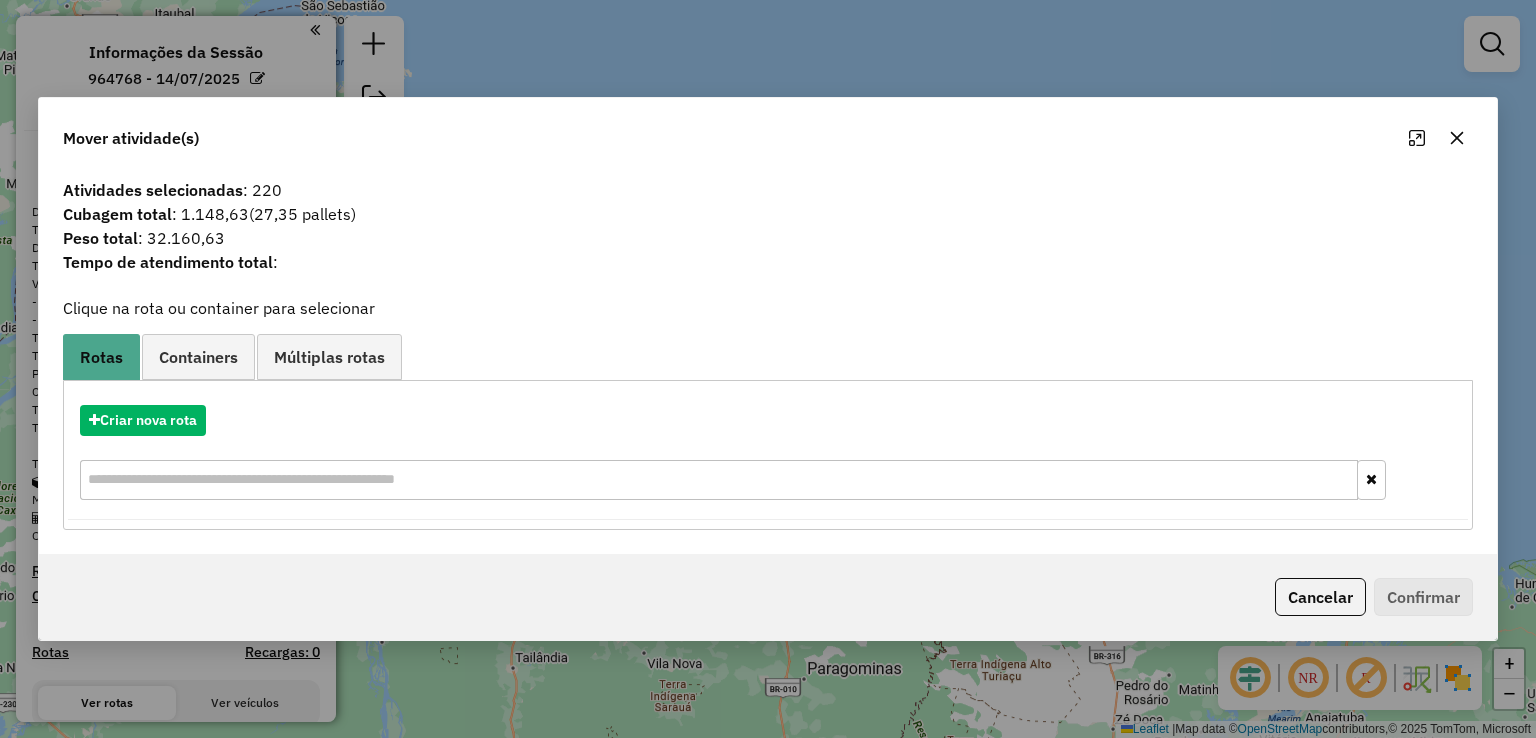 click 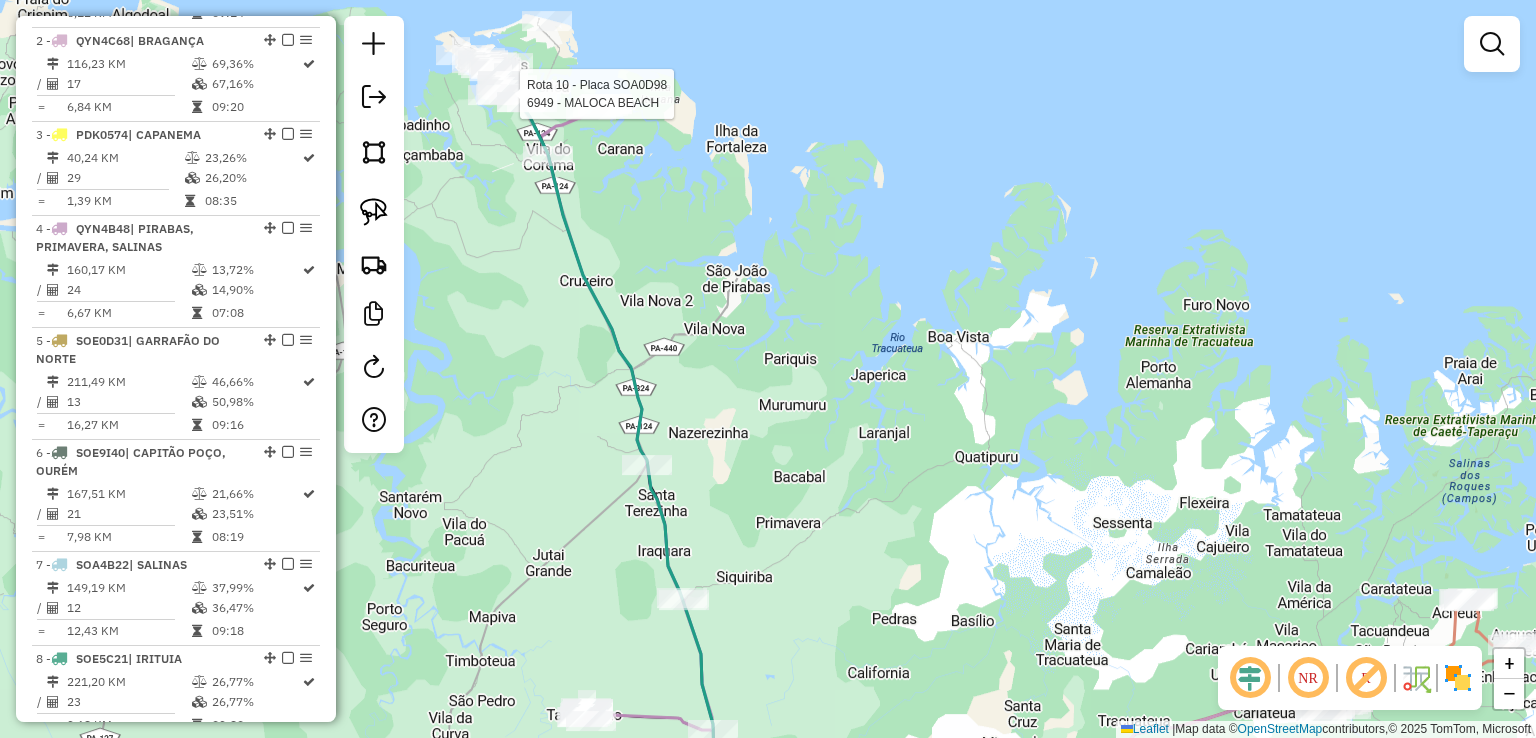 select on "**********" 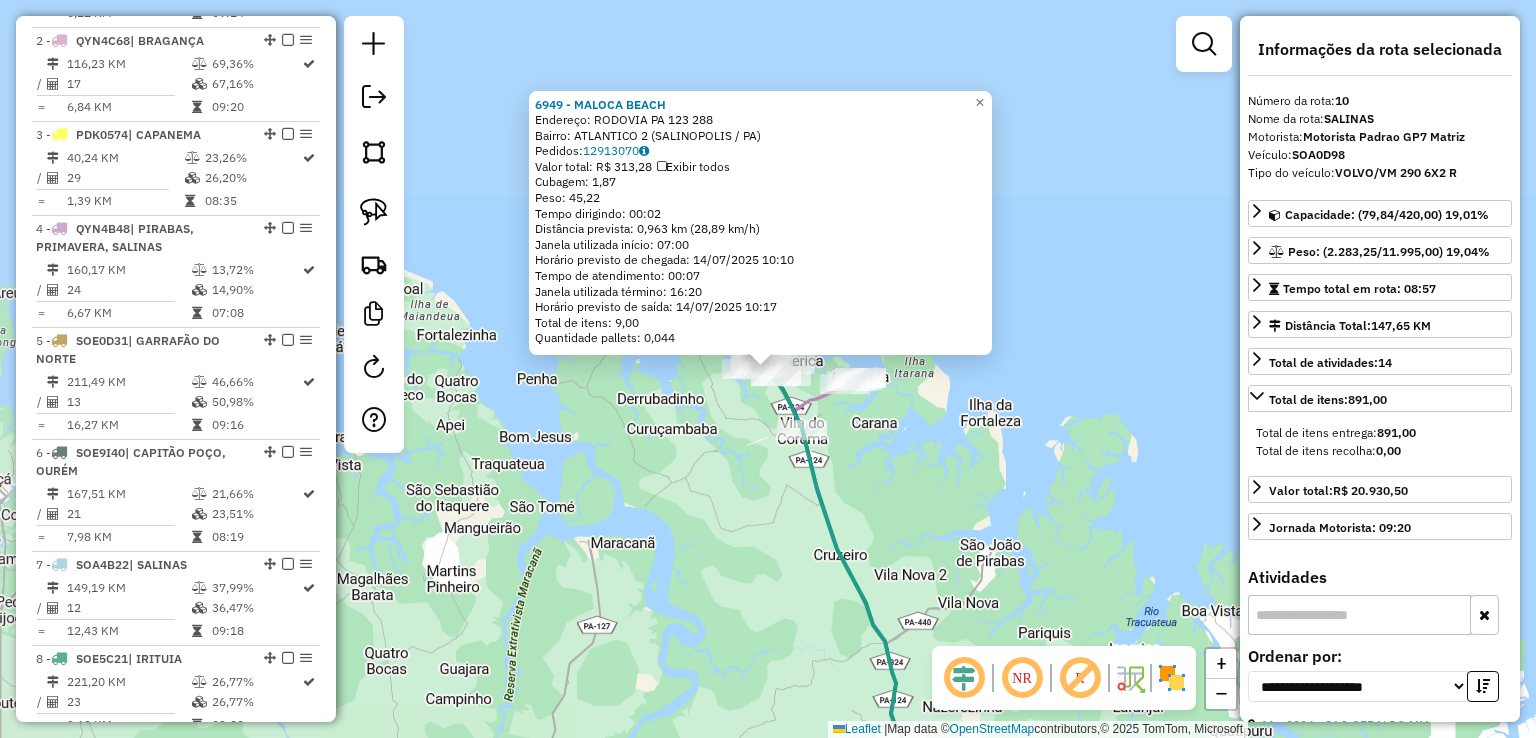 scroll, scrollTop: 1446, scrollLeft: 0, axis: vertical 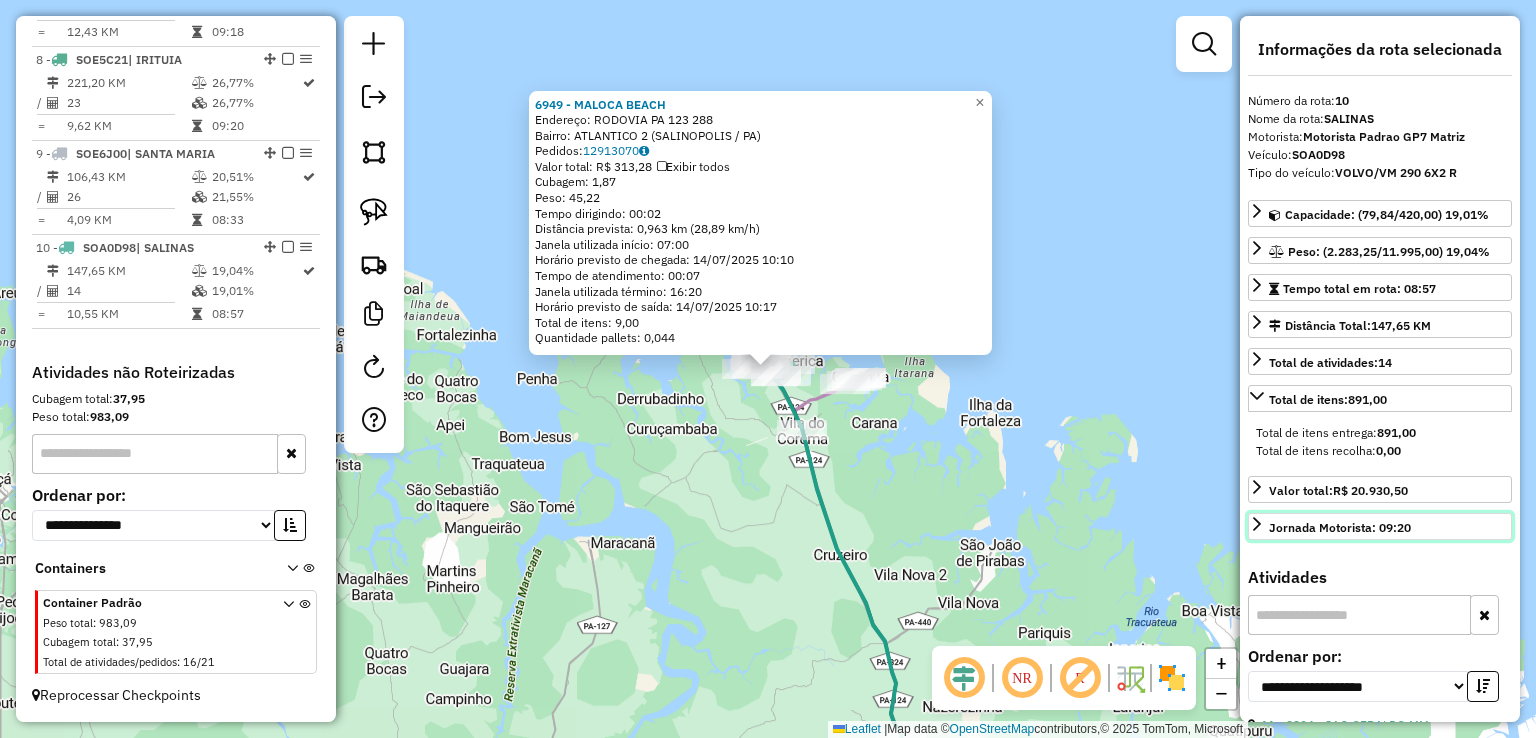 click on "Jornada Motorista: 09:20" at bounding box center [1380, 526] 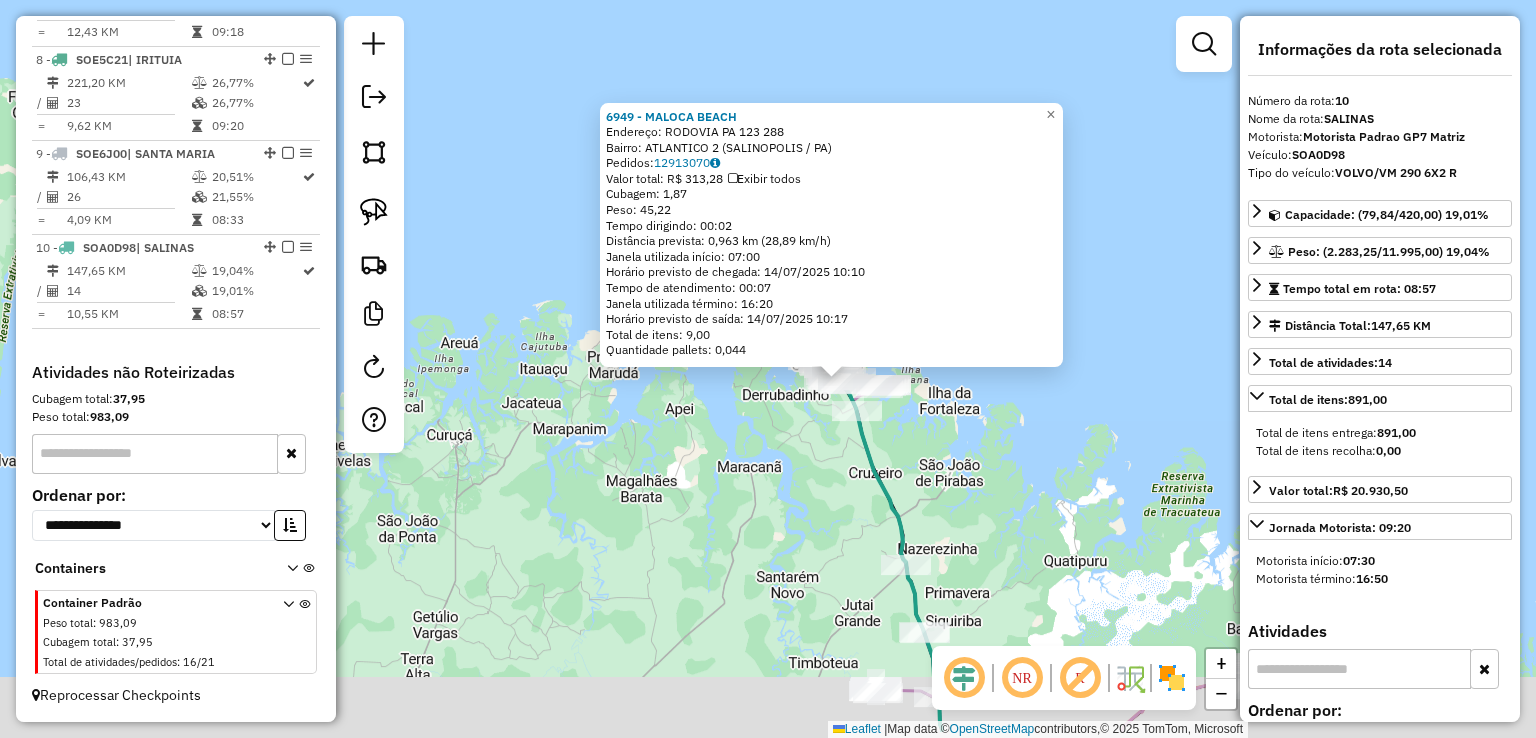 drag, startPoint x: 938, startPoint y: 454, endPoint x: 884, endPoint y: 220, distance: 240.14995 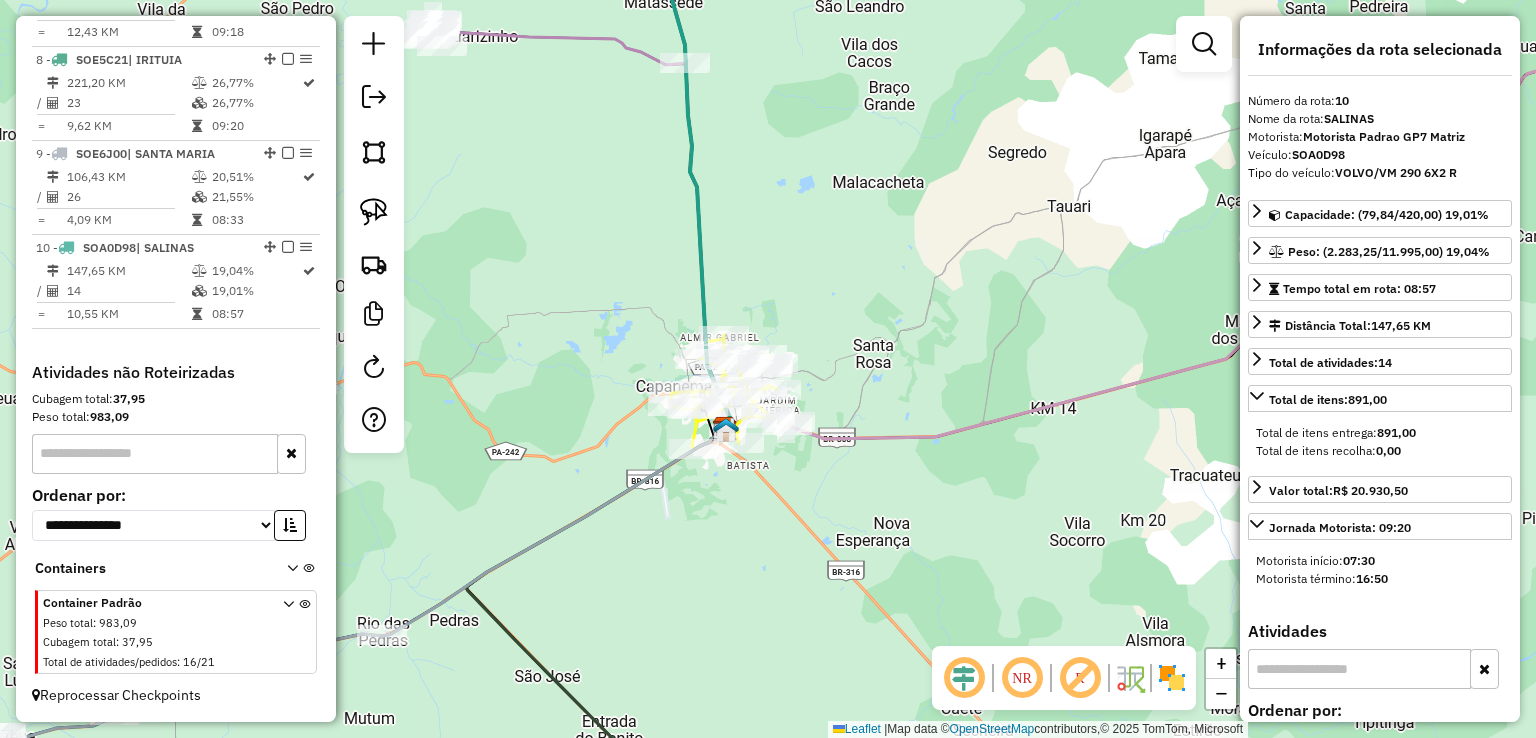 drag, startPoint x: 852, startPoint y: 444, endPoint x: 1068, endPoint y: 415, distance: 217.93806 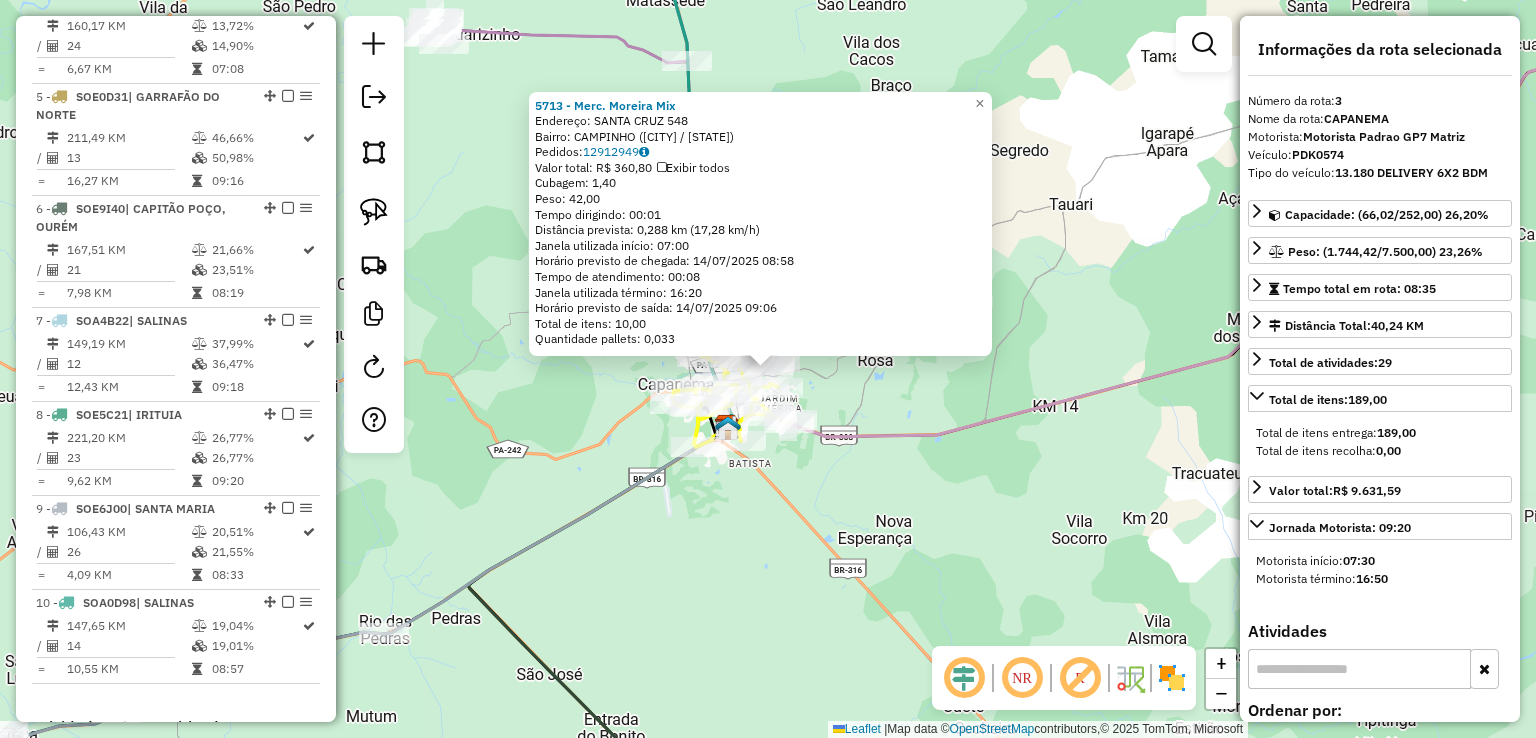 scroll, scrollTop: 955, scrollLeft: 0, axis: vertical 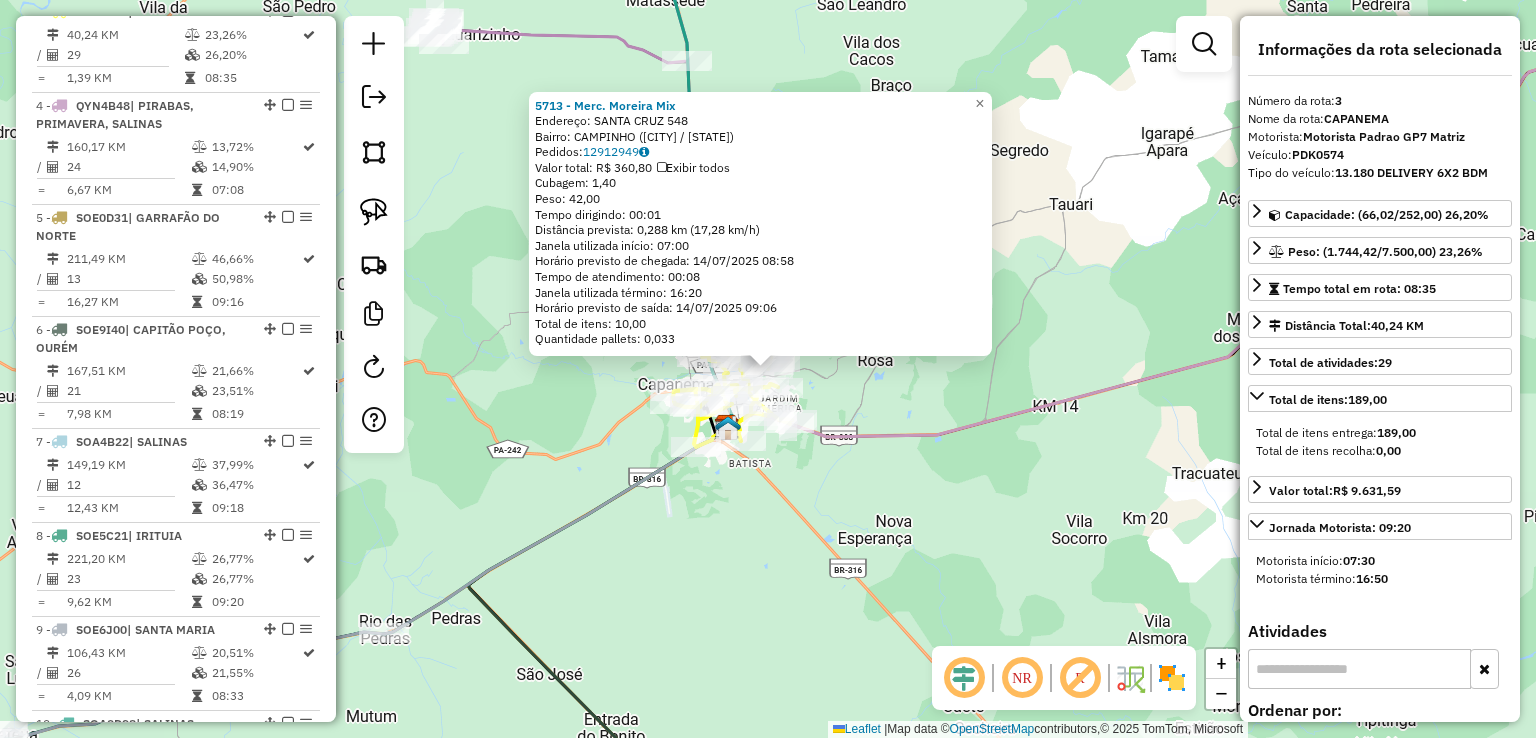 drag, startPoint x: 906, startPoint y: 361, endPoint x: 997, endPoint y: 201, distance: 184.06792 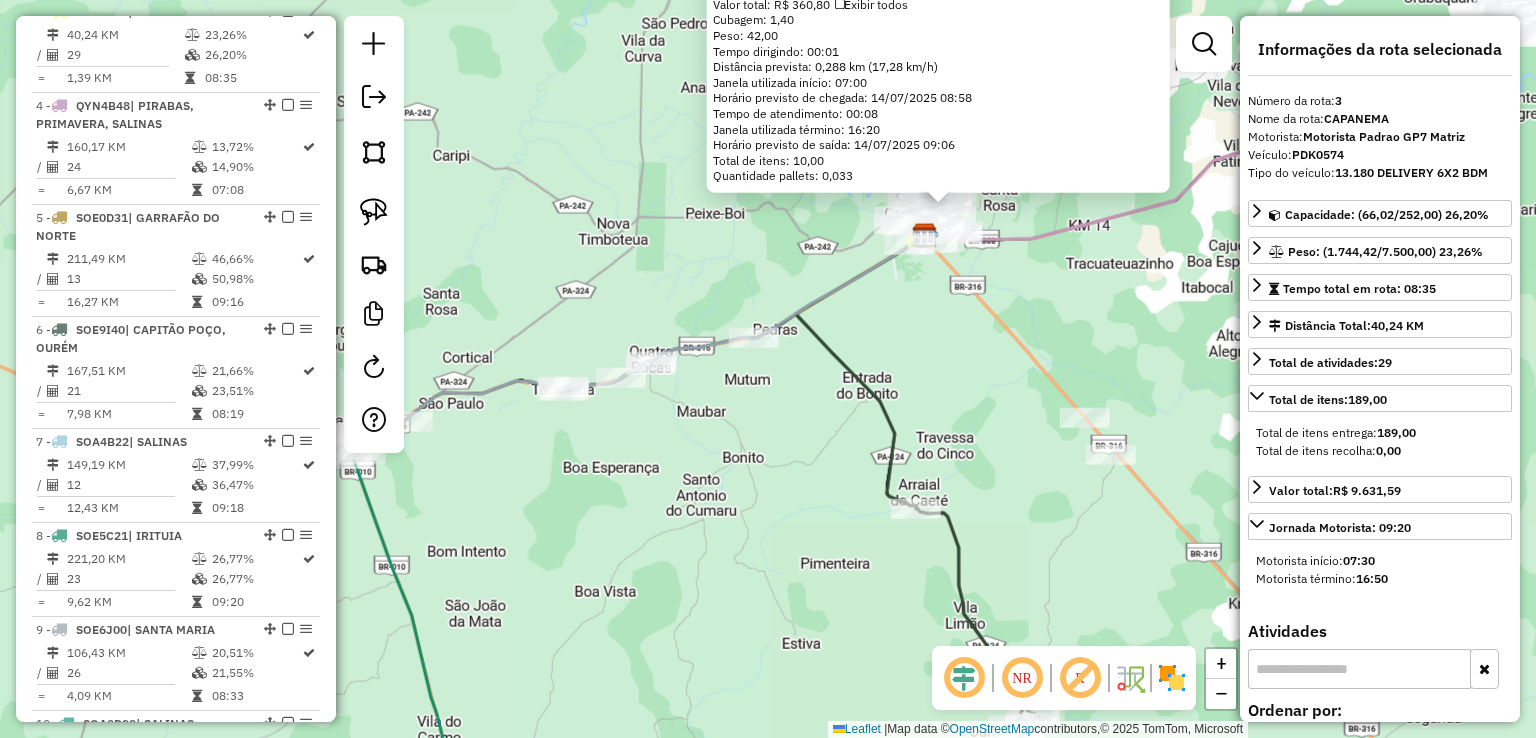 click on "[NUMBER] - Merc. [NAME] [NAME] Endereço: [NAME] [NUMBER] Bairro: [NAME] ([NAME] / [STATE]) Pedidos: [NUMBER] Valor total: R$ [NUMBER] Exibir todos Cubagem: [NUMBER] Peso: [NUMBER] Tempo dirigindo: [TIME] Distância prevista: [NUMBER] km ([NUMBER] km/h) Janela utilizada início: [TIME] Horário previsto de chegada: [DATE] [TIME] Tempo de atendimento: [TIME] Janela utilizada término: [TIME] Horário previsto de saída: [DATE] [TIME] Total de itens: [NUMBER] Quantidade pallets: [NUMBER] × Janela de atendimento Grade de atendimento Capacidade Transportadoras Veículos Cliente Pedidos Rotas Selecione os dias de semana para filtrar as janelas de atendimento Seg Ter Qua Qui Sex Sáb Dom Informe o período da janela de atendimento: De: Até: Filtrar exatamente a janela do cliente Considerar janela de atendimento padrão Selecione os dias de semana para filtrar as grades de atendimento Seg Ter Qua Qui Sex Sáb Dom Considerar clientes sem dia de atendimento cadastrado De: De:" 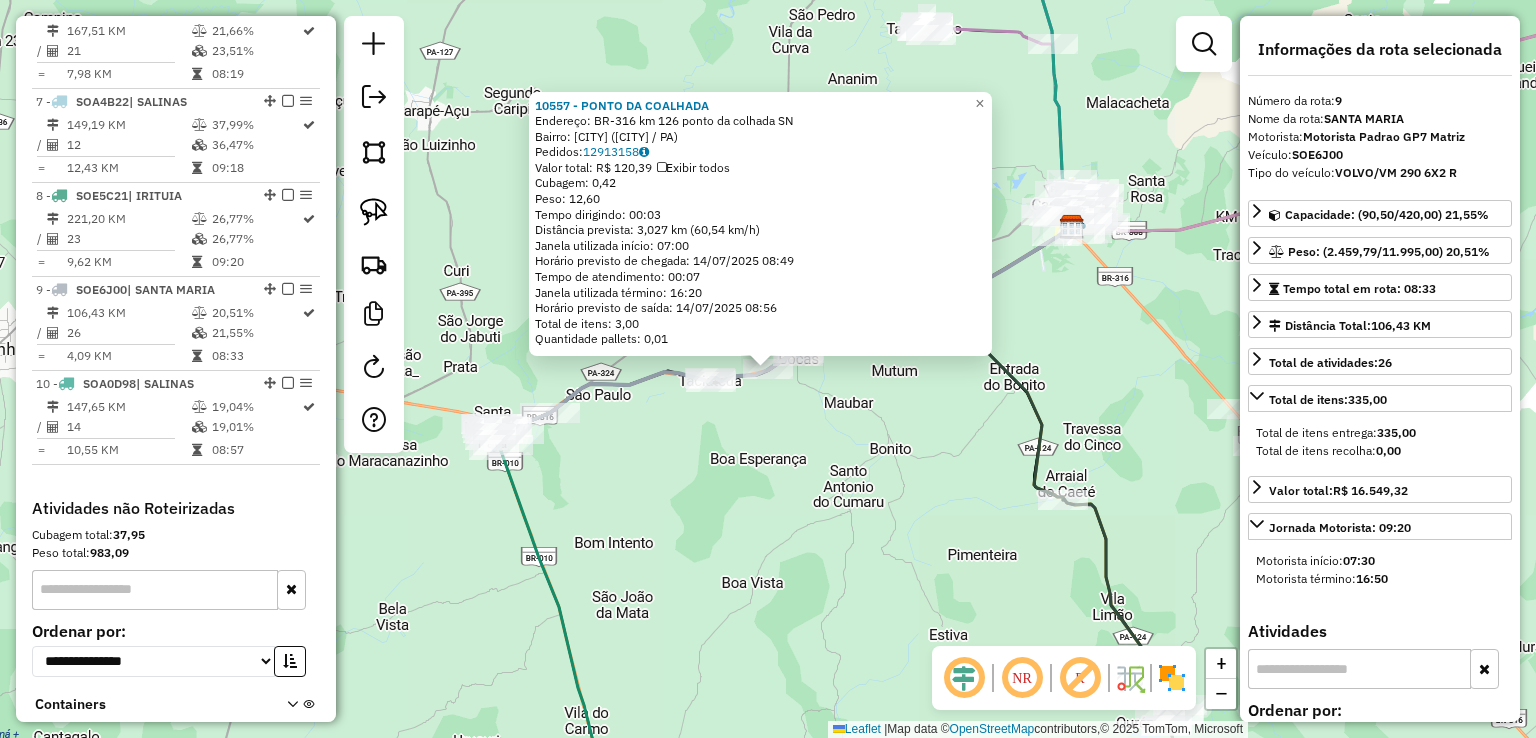 scroll, scrollTop: 1446, scrollLeft: 0, axis: vertical 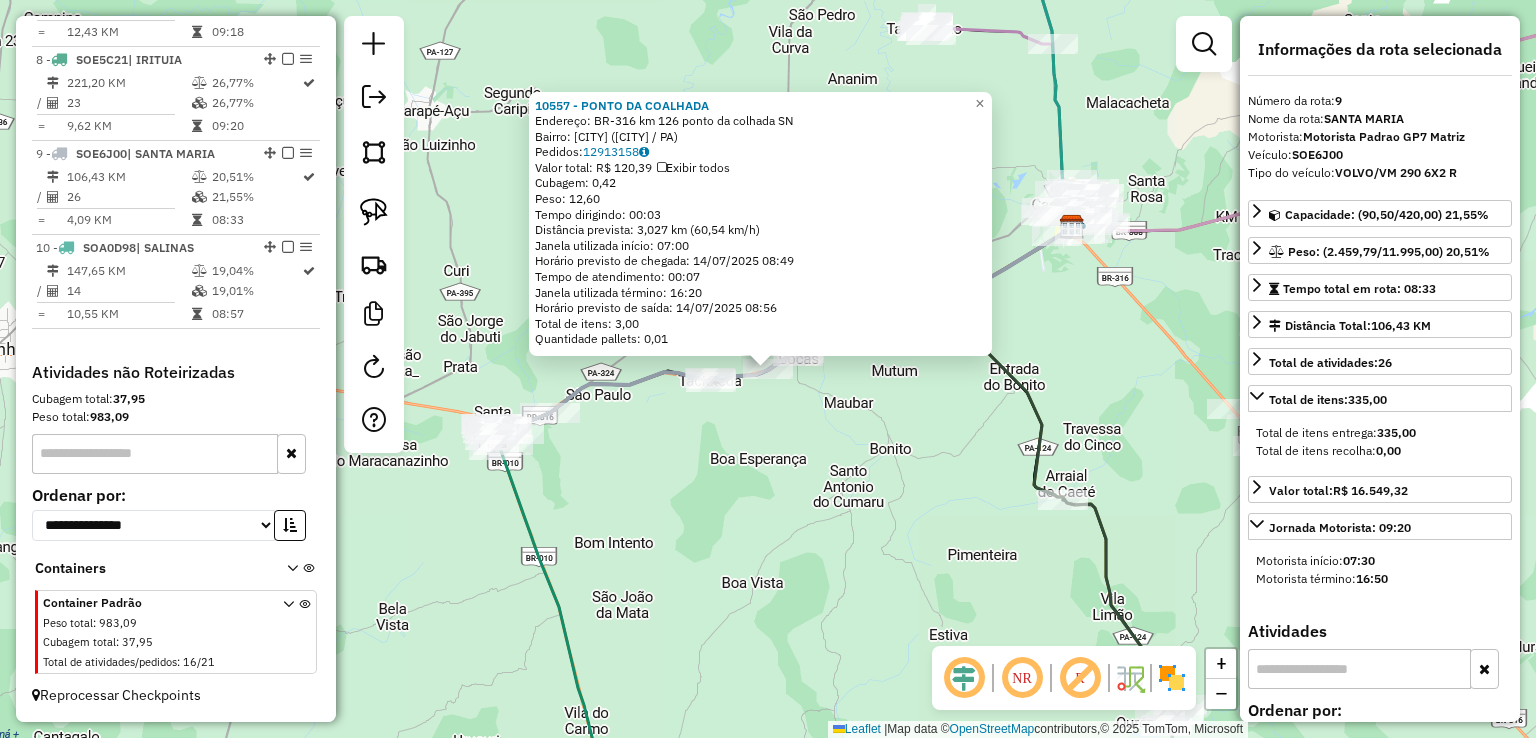 drag, startPoint x: 723, startPoint y: 394, endPoint x: 726, endPoint y: 217, distance: 177.02542 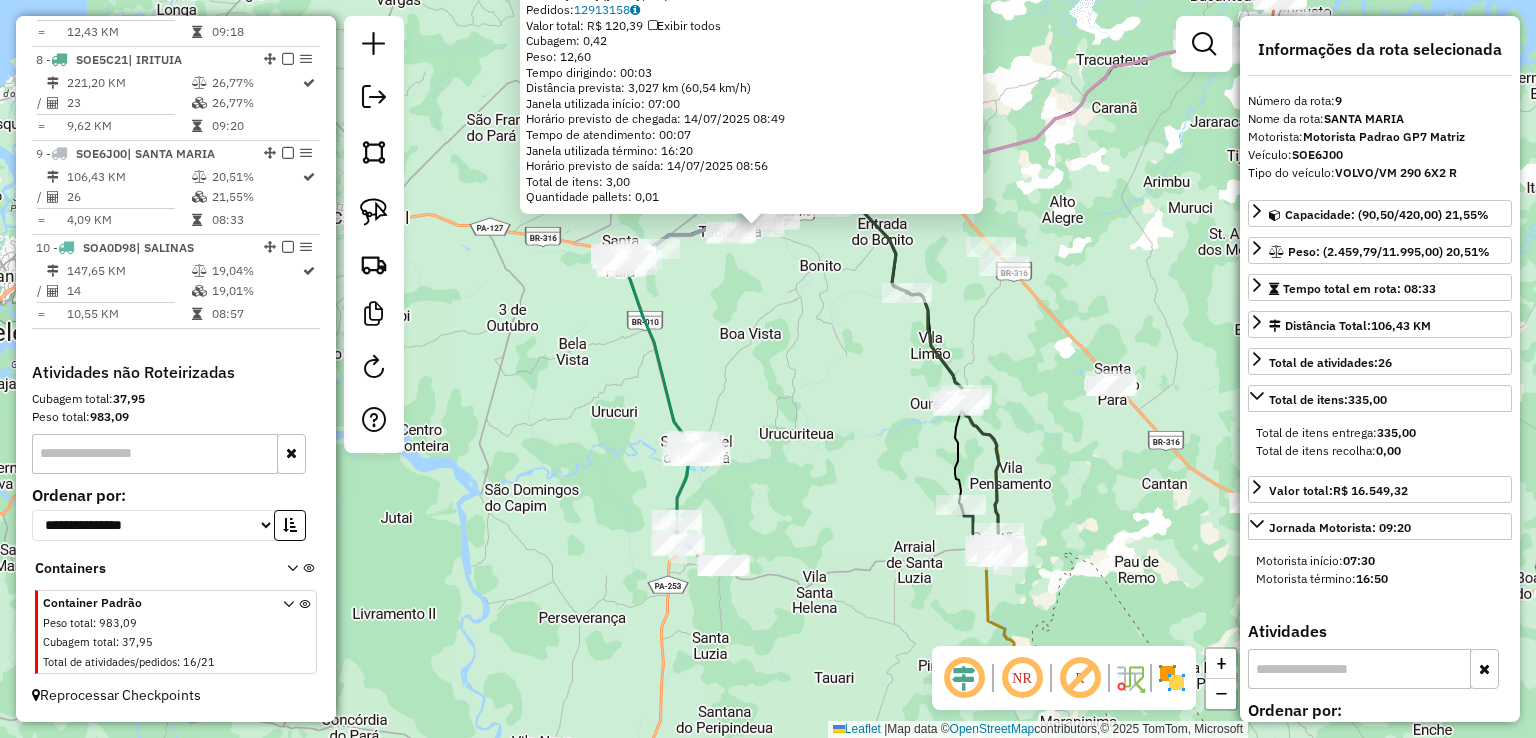 click on "10557 - [BRAND]  Endereço:  [ADDRESS]   Bairro: [NEIGHBORHOOD] ([CITY] / [STATE])   Pedidos:  12913158   Valor total: R$ 120,39   Exibir todos   Cubagem: 0,42  Peso: 12,60  Tempo dirigindo: 00:03   Distância prevista: 3,027 km (60,54 km/h)   Janela utilizada início: [TIME]   Horário previsto de chegada: [DATE] [TIME]   Tempo de atendimento: 00:07   Janela utilizada término: [TIME]   Horário previsto de saída: [DATE] [TIME]   Total de itens: 3,00   Quantidade pallets: 0,01  × Janela de atendimento Grade de atendimento Capacidade Transportadoras Veículos Cliente Pedidos  Rotas Selecione os dias de semana para filtrar as janelas de atendimento  Seg   Ter   Qua   Qui   Sex   Sáb   Dom  Informe o período da janela de atendimento: De: Até:  Filtrar exatamente a janela do cliente  Considerar janela de atendimento padrão  Selecione os dias de semana para filtrar as grades de atendimento  Seg   Ter   Qua   Qui   Sex   Sáb   Dom   Peso mínimo:   Peso máximo:   De:   De:" 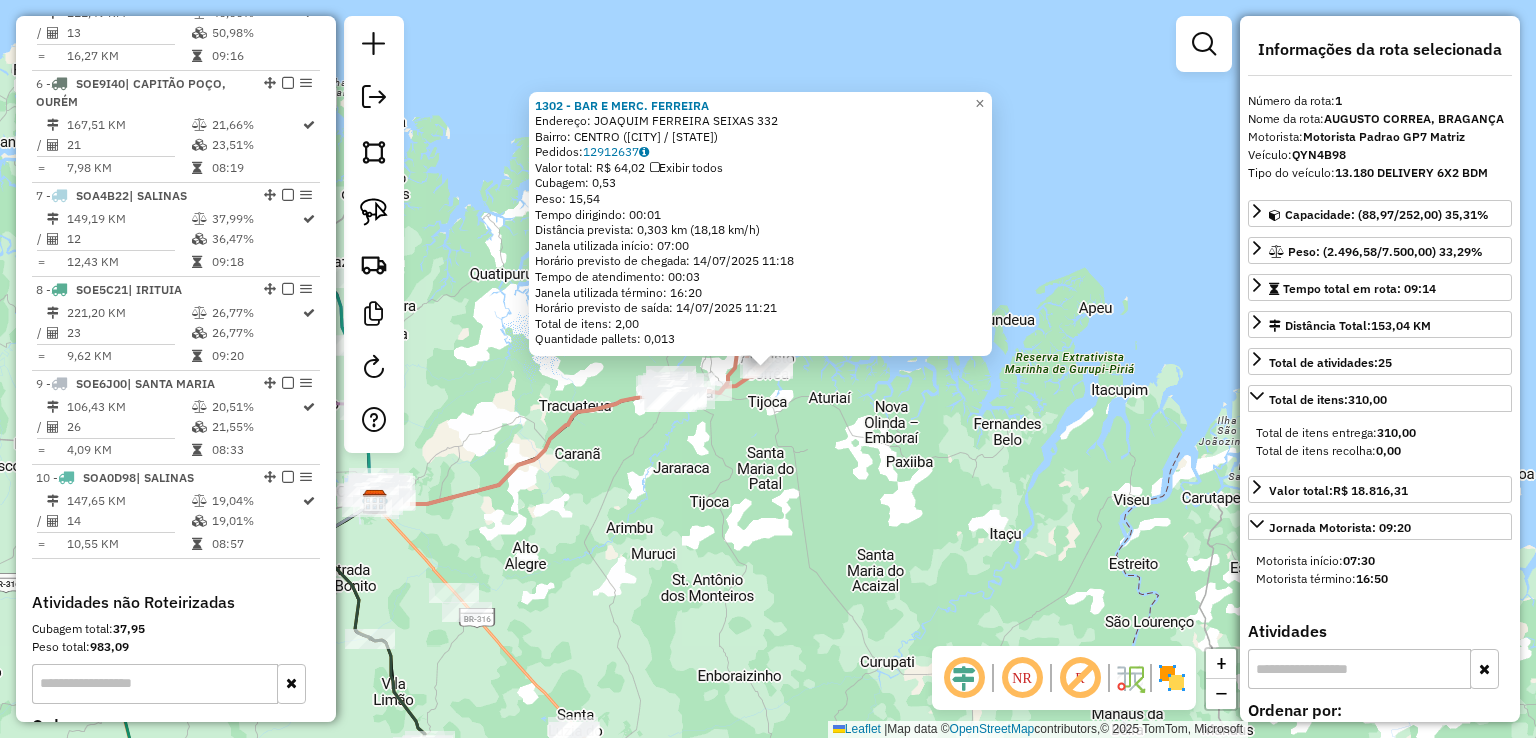 scroll, scrollTop: 748, scrollLeft: 0, axis: vertical 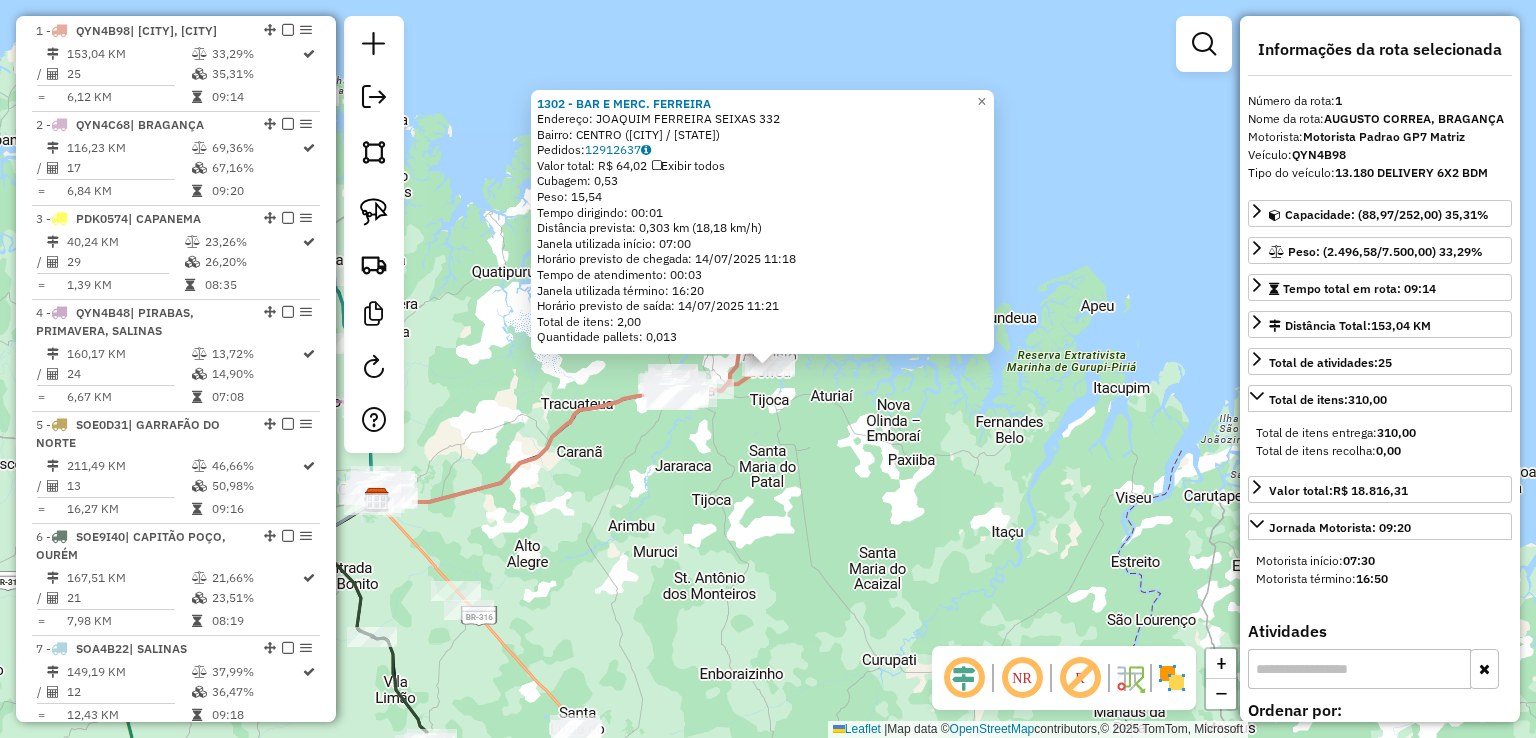 drag, startPoint x: 837, startPoint y: 391, endPoint x: 1083, endPoint y: 256, distance: 280.60828 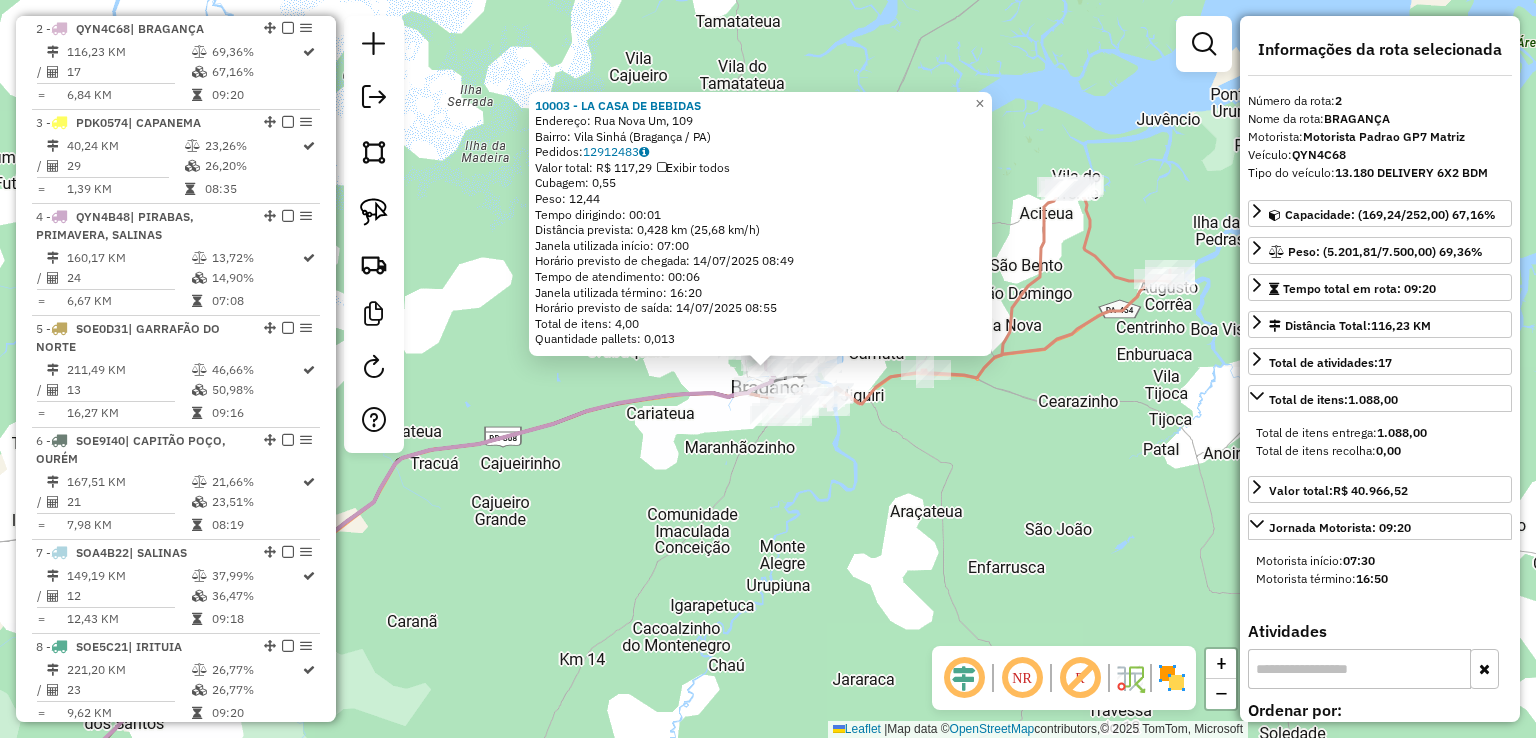scroll, scrollTop: 860, scrollLeft: 0, axis: vertical 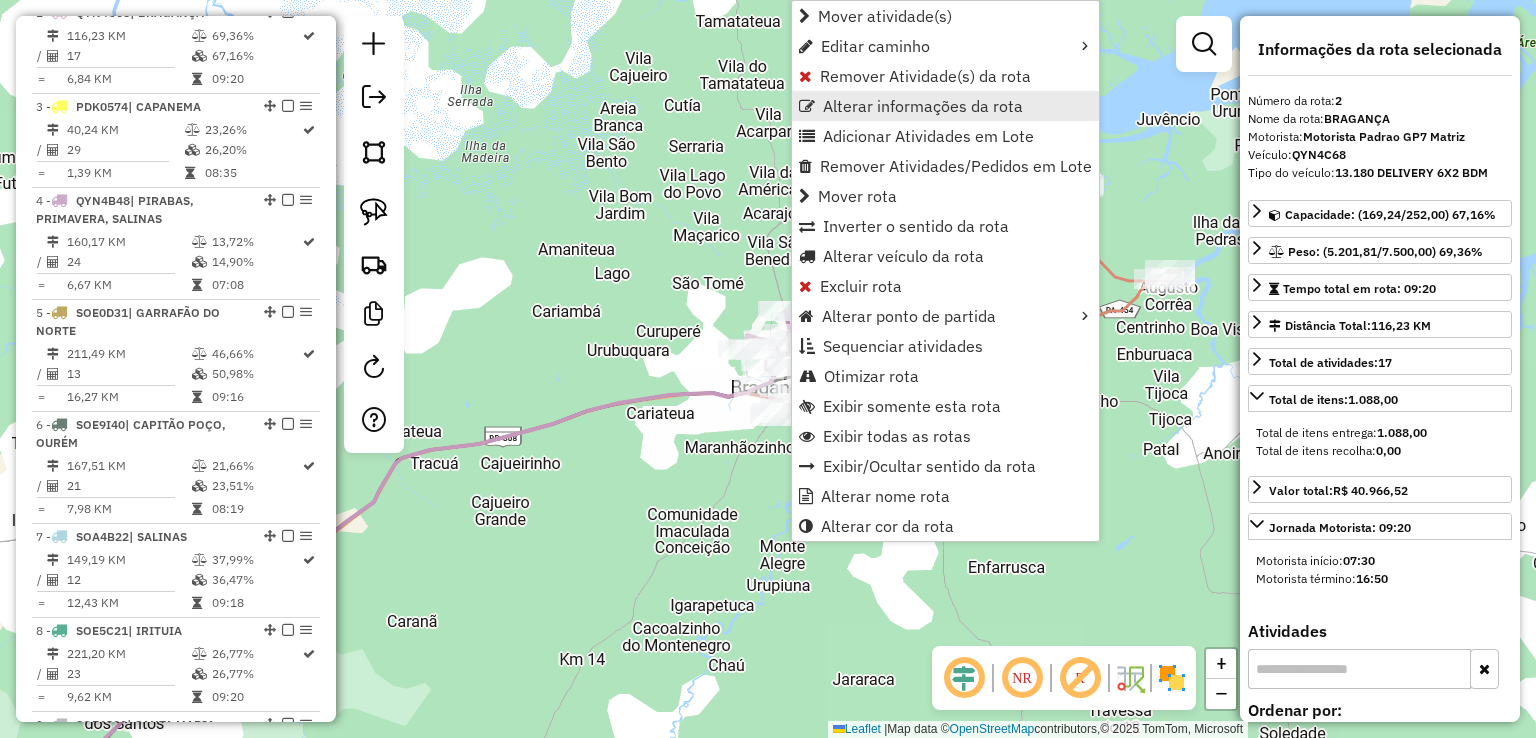 click on "Alterar informações da rota" at bounding box center (945, 106) 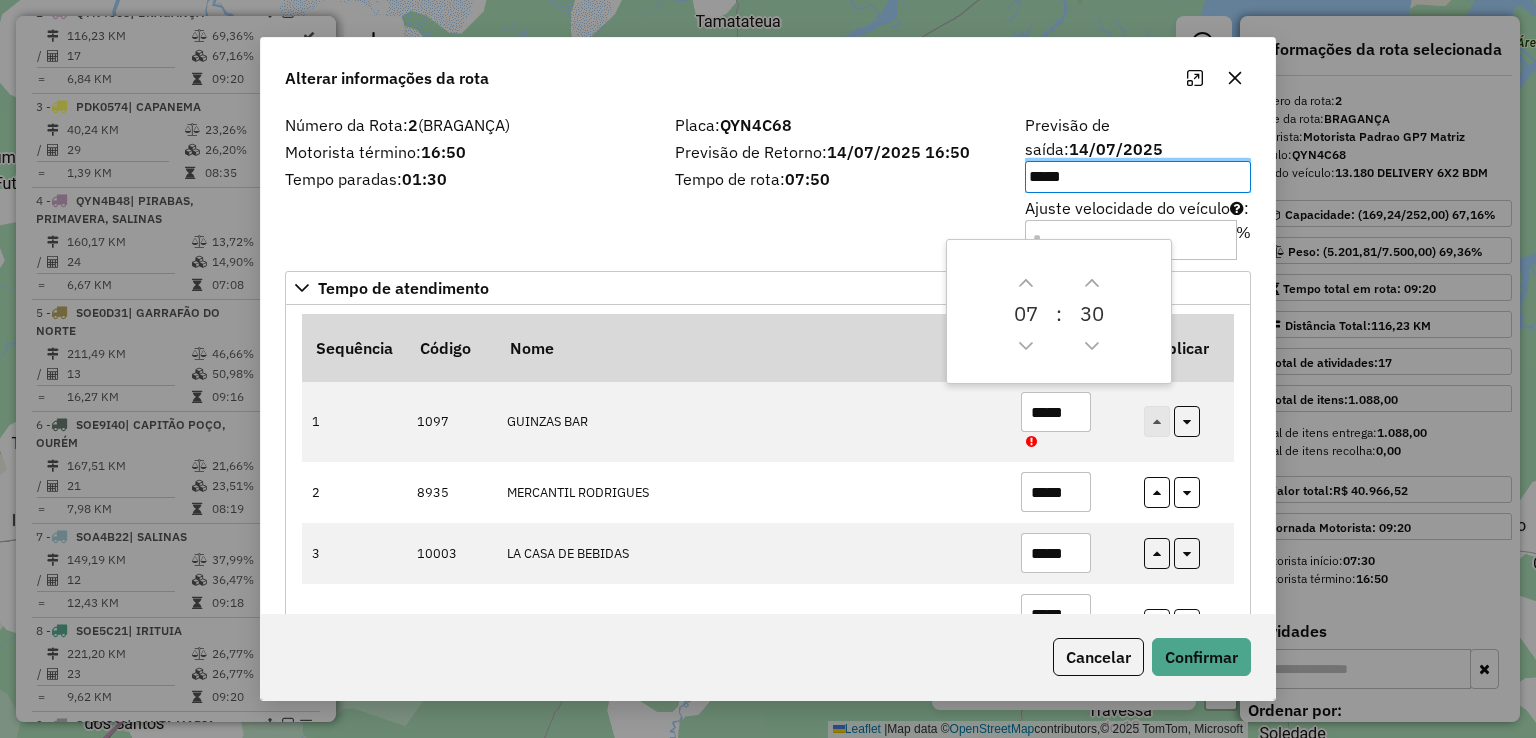 click on "*****" at bounding box center [1138, 177] 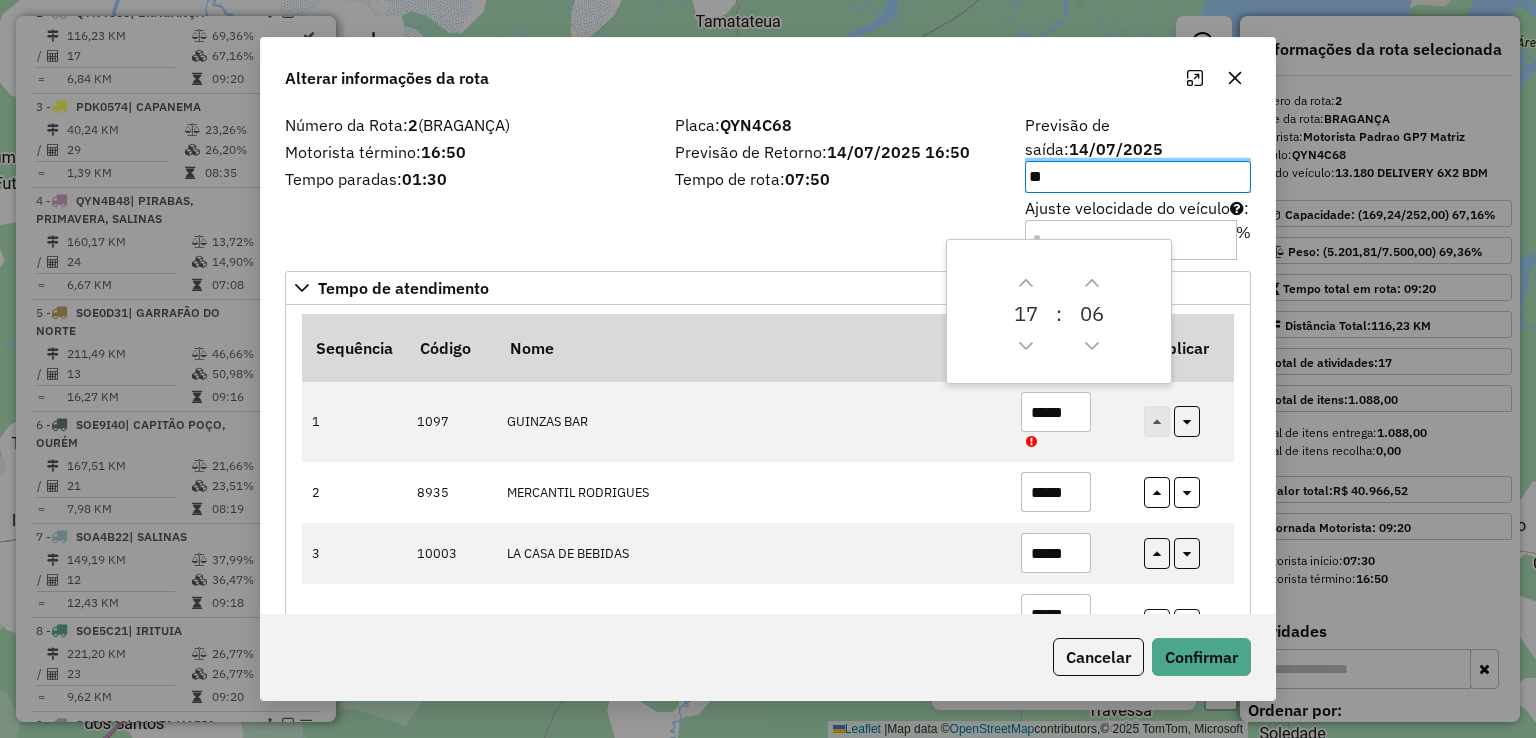 type on "*" 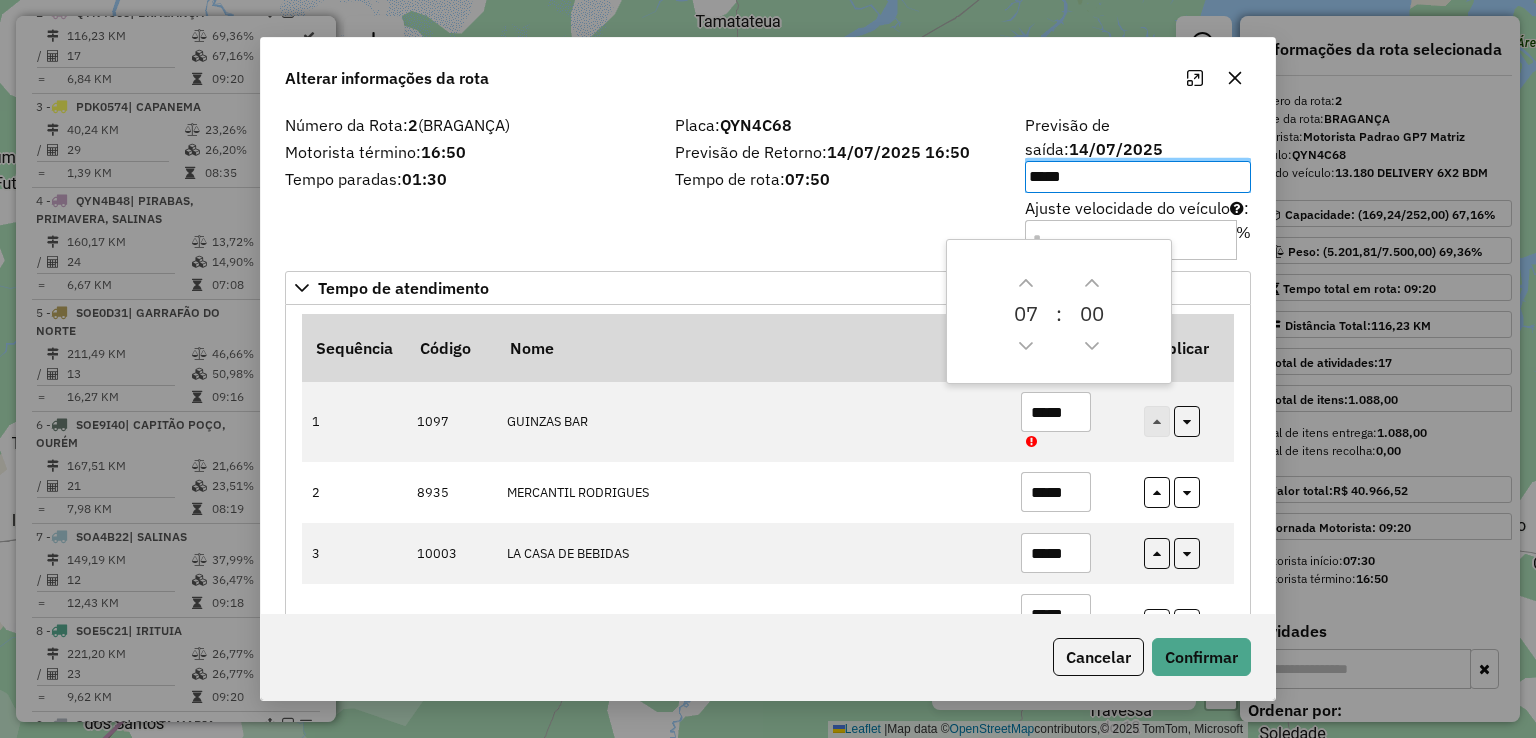 type on "*****" 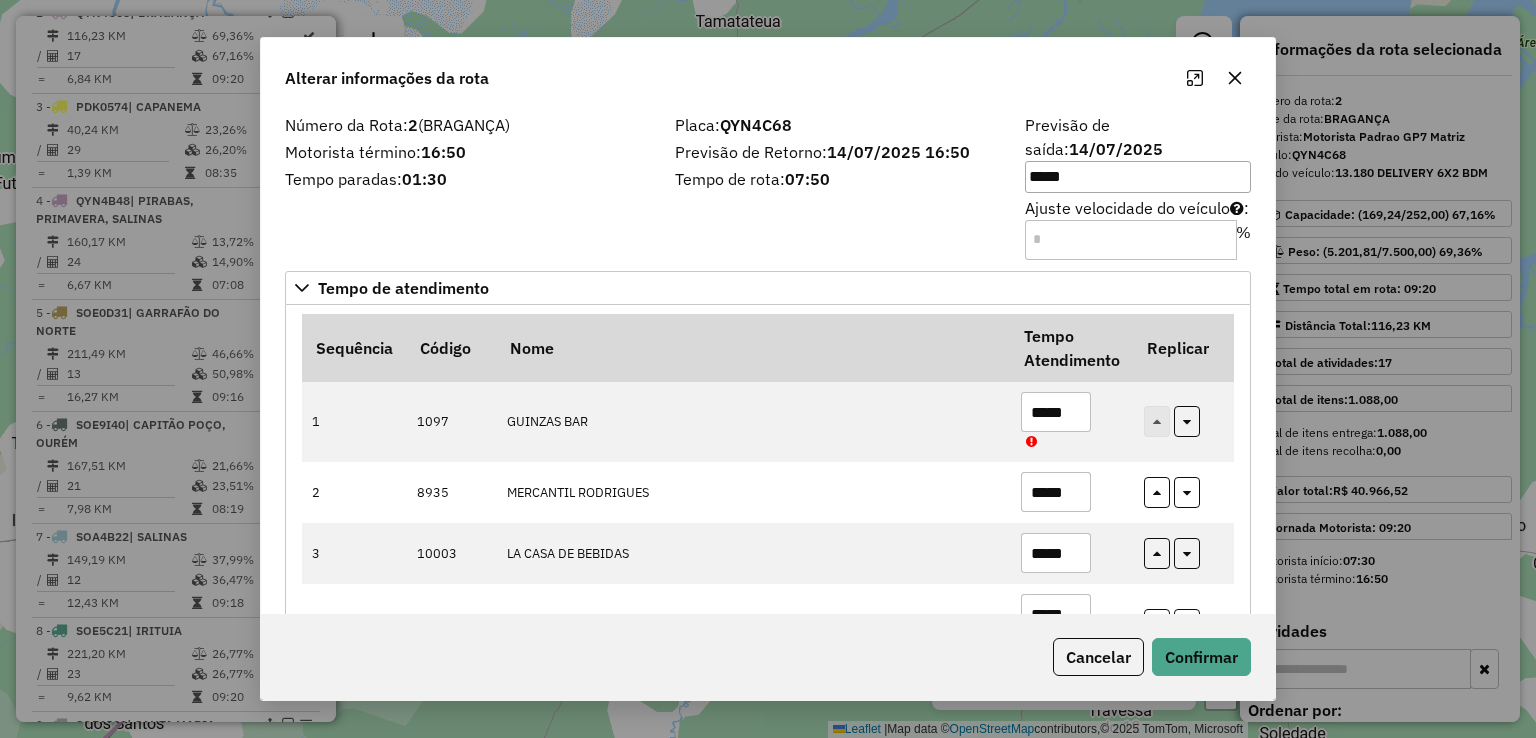 click on "Ajuste velocidade do veículo  :  %" 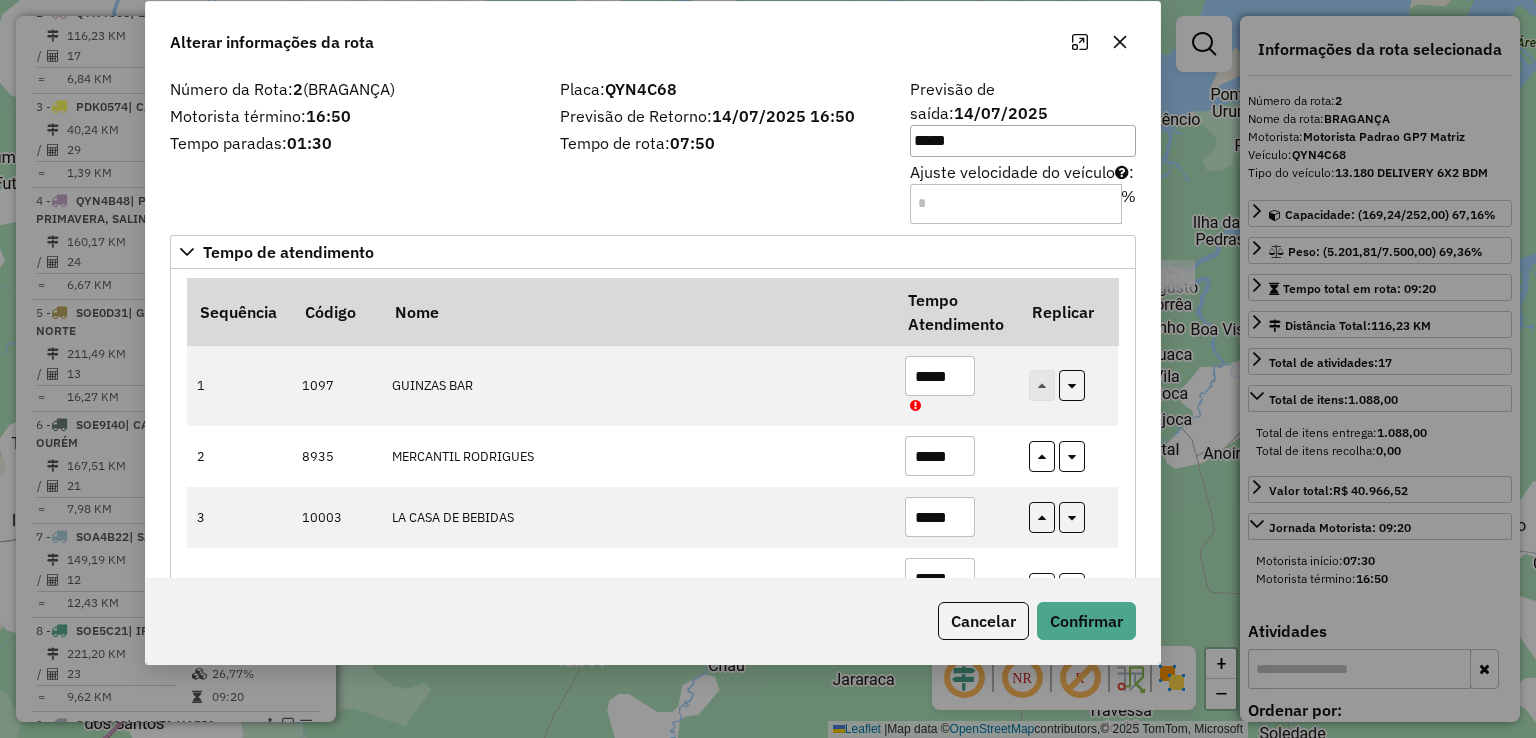 drag, startPoint x: 1029, startPoint y: 86, endPoint x: 919, endPoint y: 45, distance: 117.3925 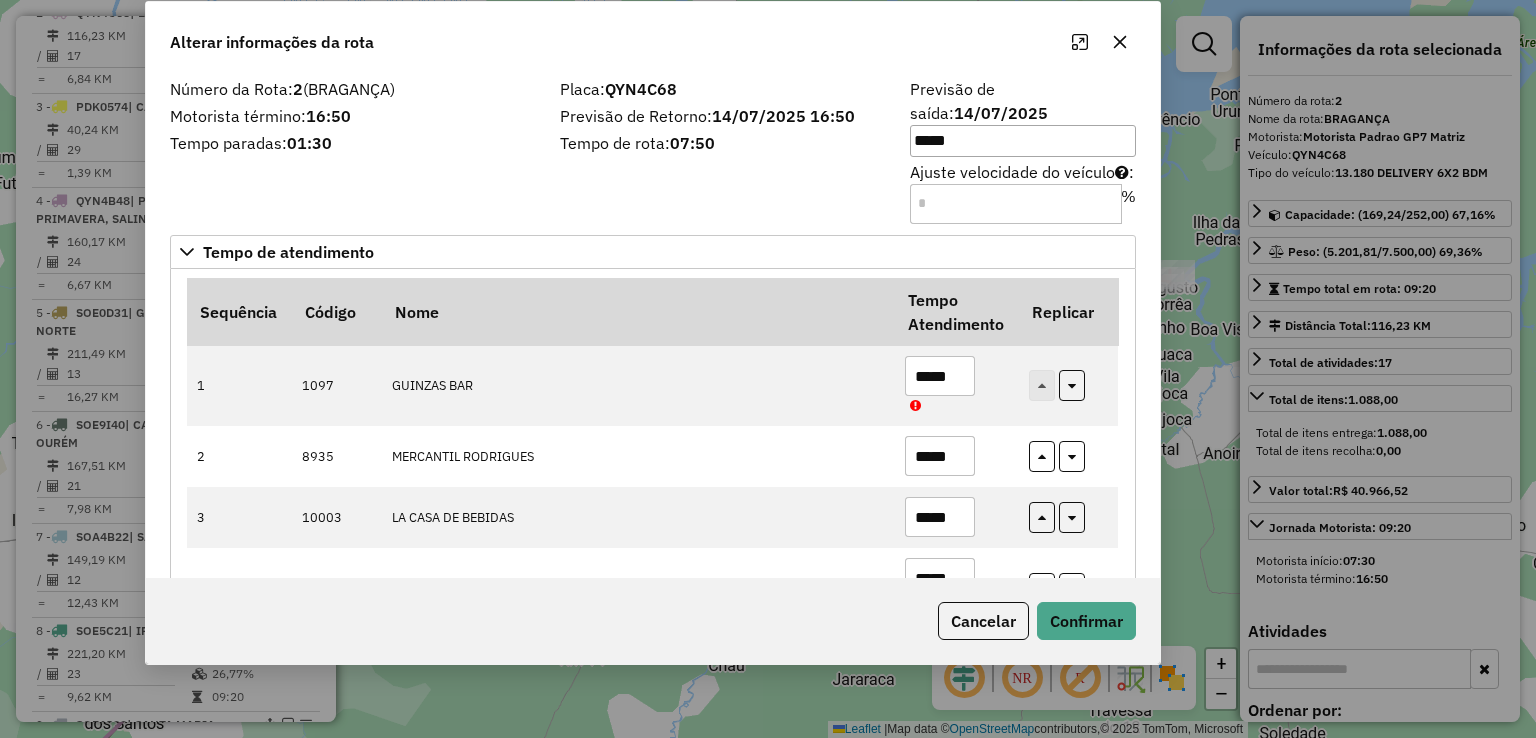 click on "Alterar informações da rota" 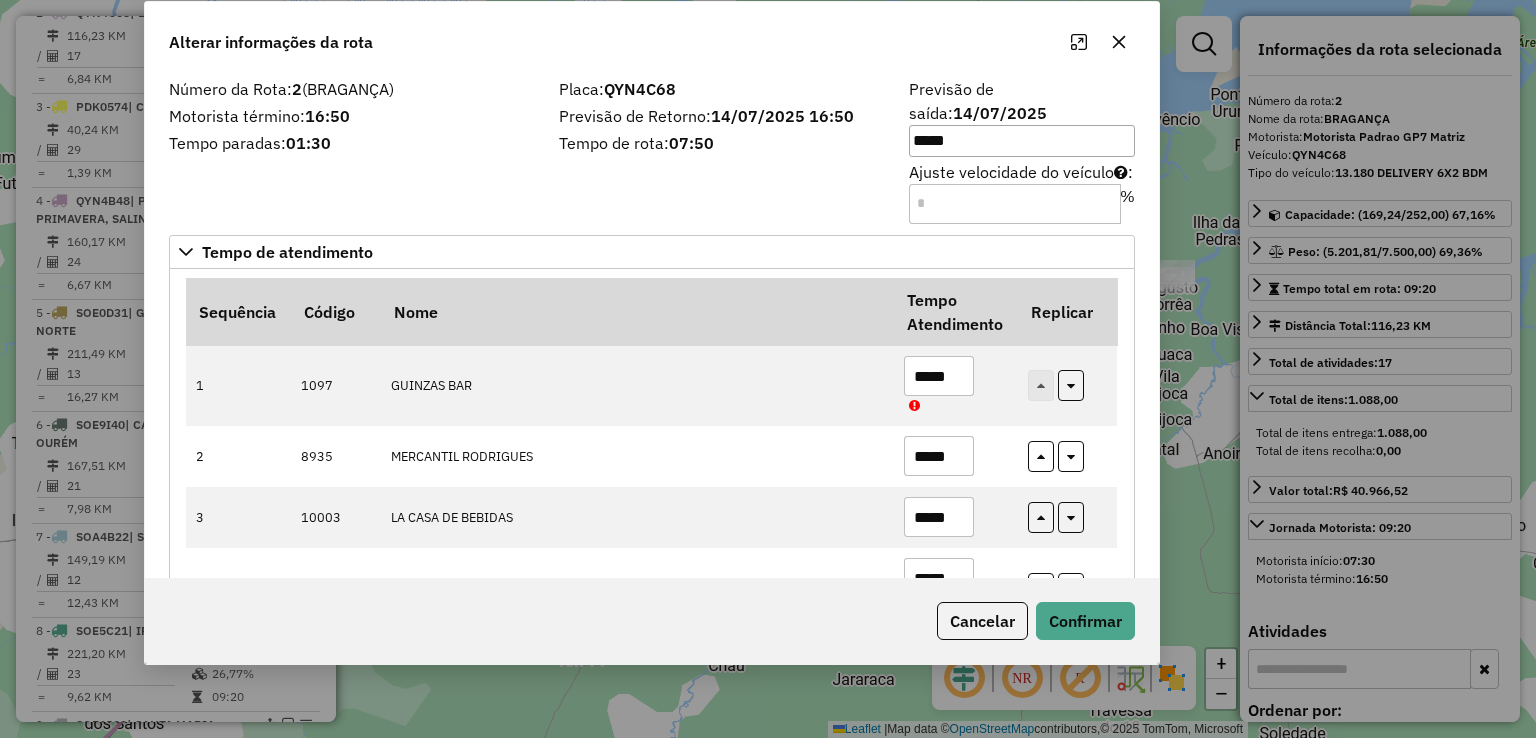 click 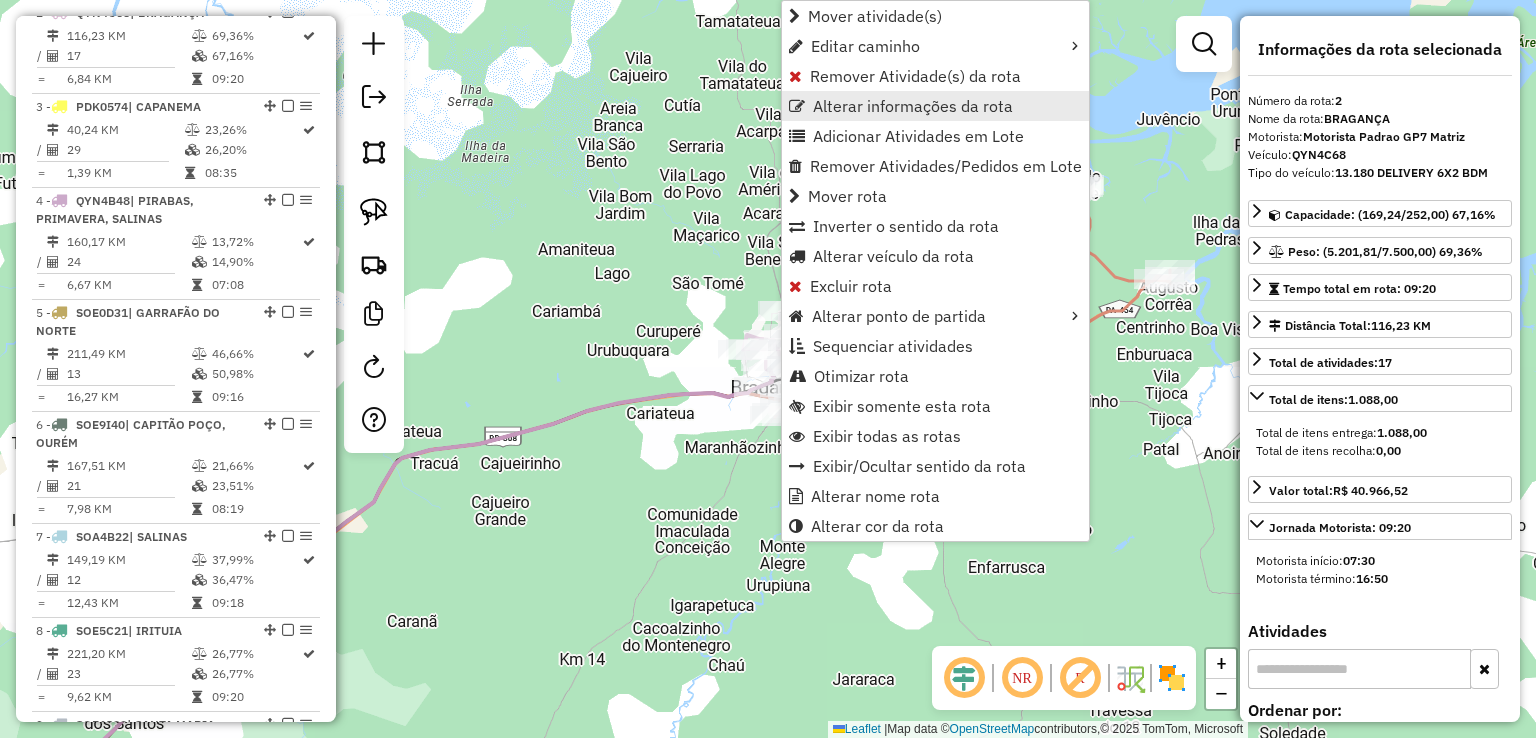 click on "Alterar informações da rota" at bounding box center (913, 106) 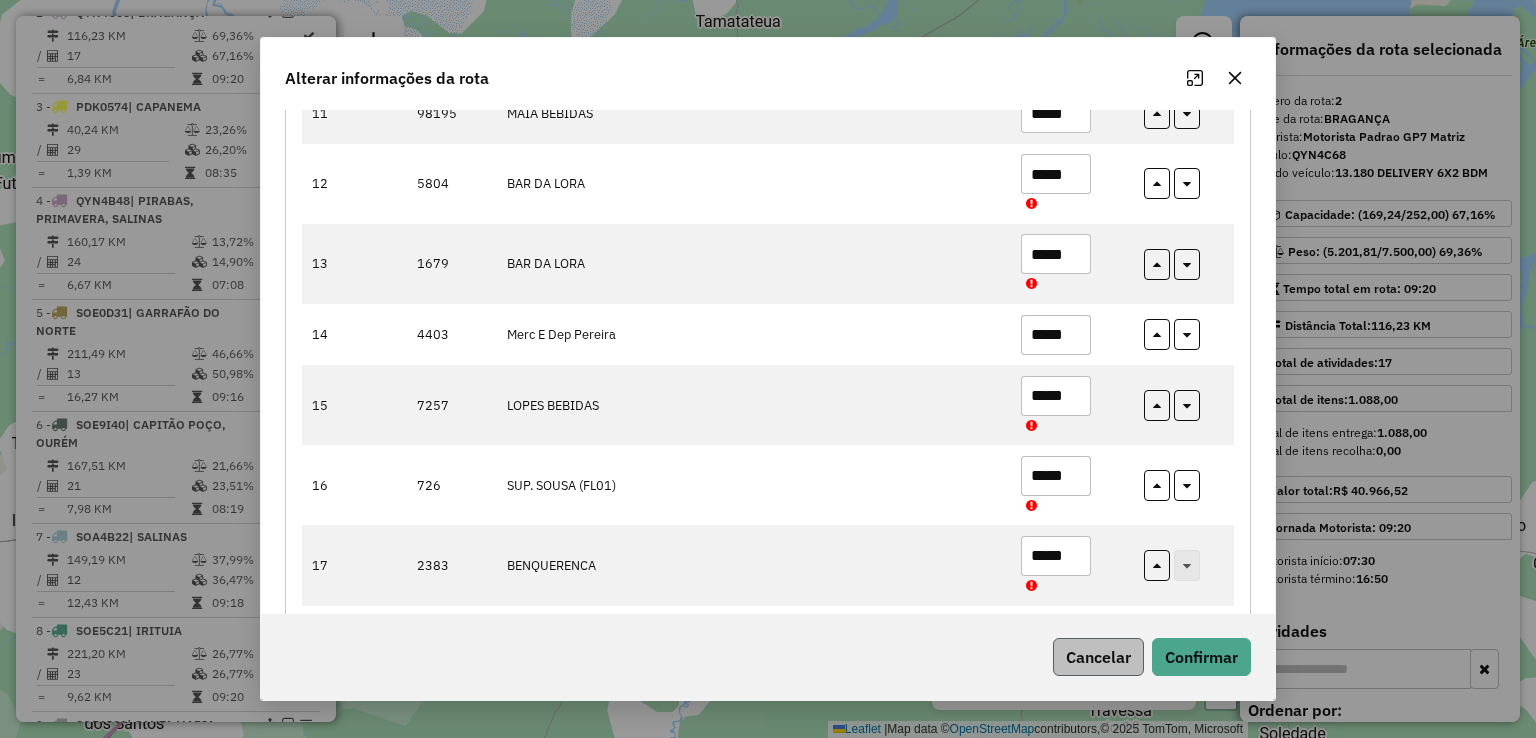scroll, scrollTop: 1005, scrollLeft: 0, axis: vertical 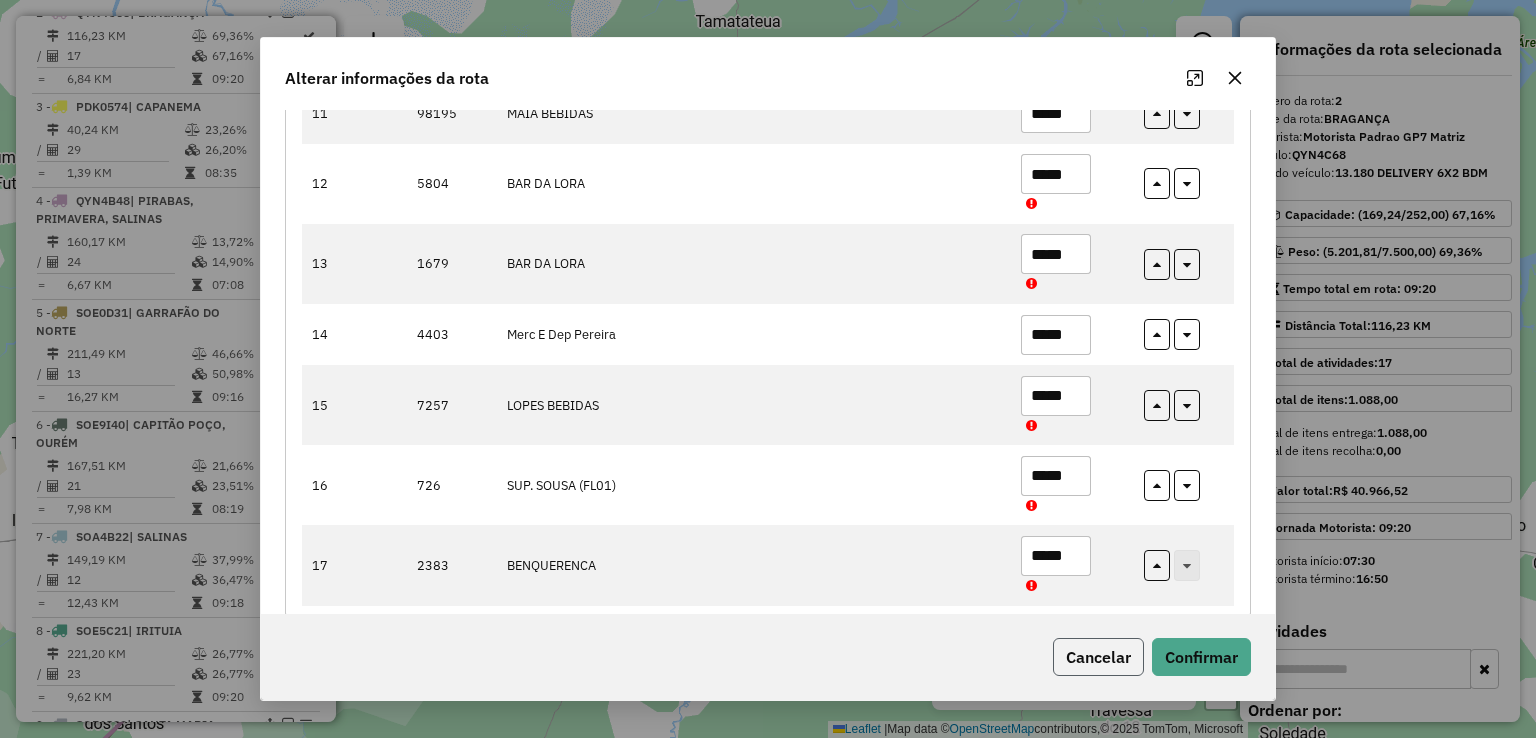 click on "Cancelar" 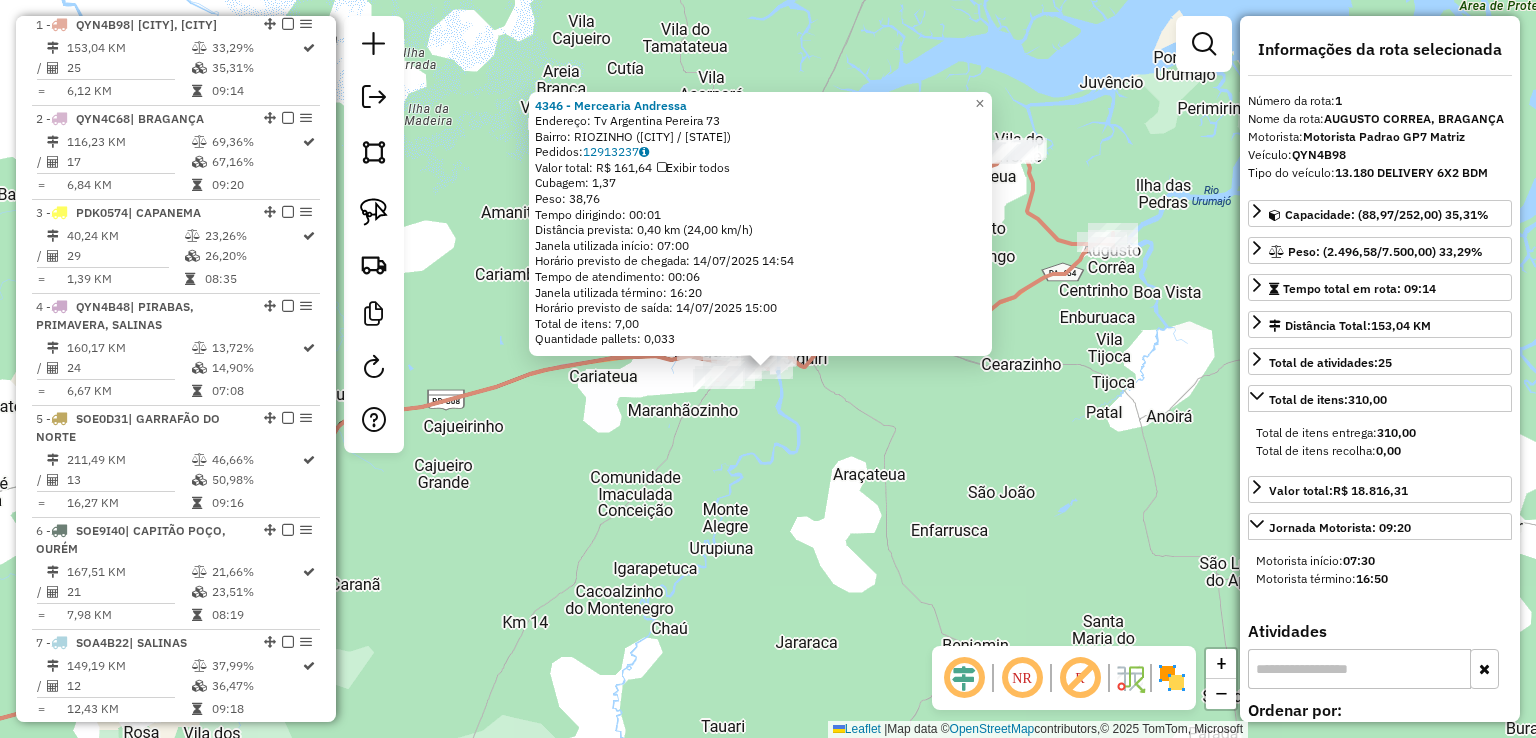 scroll, scrollTop: 748, scrollLeft: 0, axis: vertical 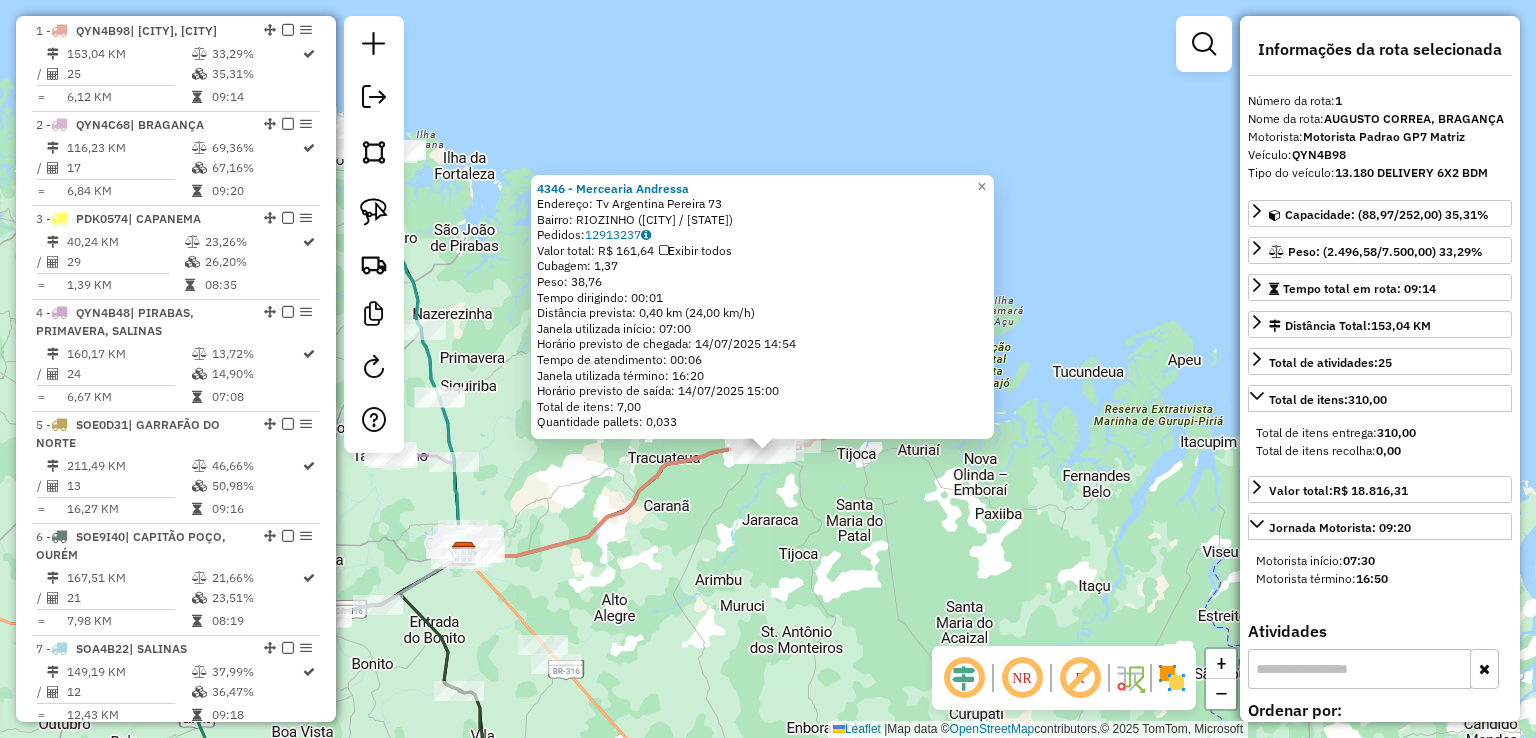click on "4346 - [BRAND]  Endereço:  [ADDRESS]   Bairro: [NEIGHBORHOOD] ([CITY] / [STATE])   Pedidos:  12913237   Valor total: R$ 161,64   Exibir todos   Cubagem: 1,37  Peso: 38,76  Tempo dirigindo: 00:01   Distância prevista: 0,40 km (24,00 km/h)   Janela utilizada início: [TIME]   Horário previsto de chegada: [DATE] [TIME]   Tempo de atendimento: 00:06   Janela utilizada término: [TIME]   Horário previsto de saída: [DATE] [TIME]   Total de itens: 7,00   Quantidade pallets: 0,033  × Janela de atendimento Grade de atendimento Capacidade Transportadoras Veículos Cliente Pedidos  Rotas Selecione os dias de semana para filtrar as janelas de atendimento  Seg   Ter   Qua   Qui   Sex   Sáb   Dom  Informe o período da janela de atendimento: De: Até:  Filtrar exatamente a janela do cliente  Considerar janela de atendimento padrão  Selecione os dias de semana para filtrar as grades de atendimento  Seg   Ter   Qua   Qui   Sex   Sáb   Dom   Considerar clientes sem dia de atendimento cadastrado +" 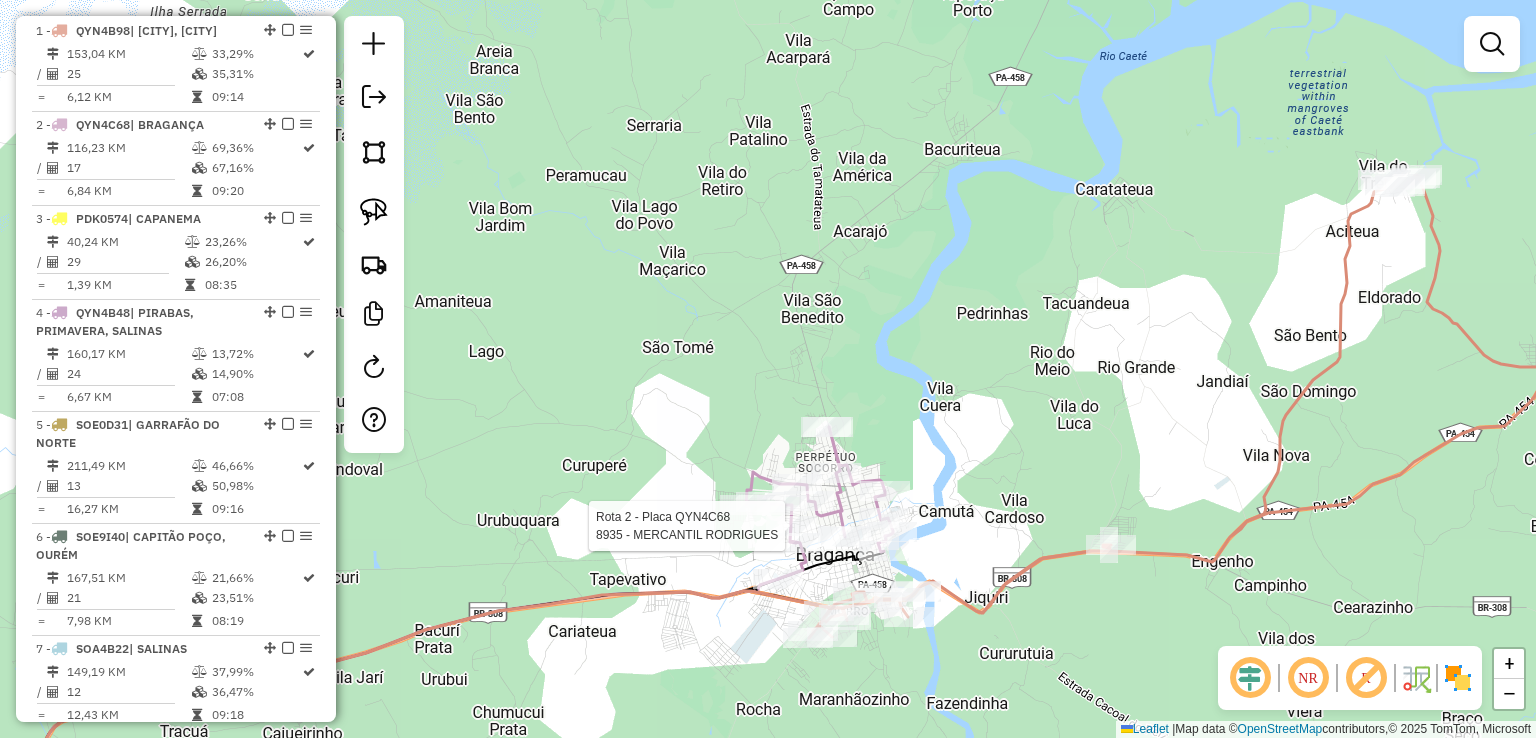 select on "**********" 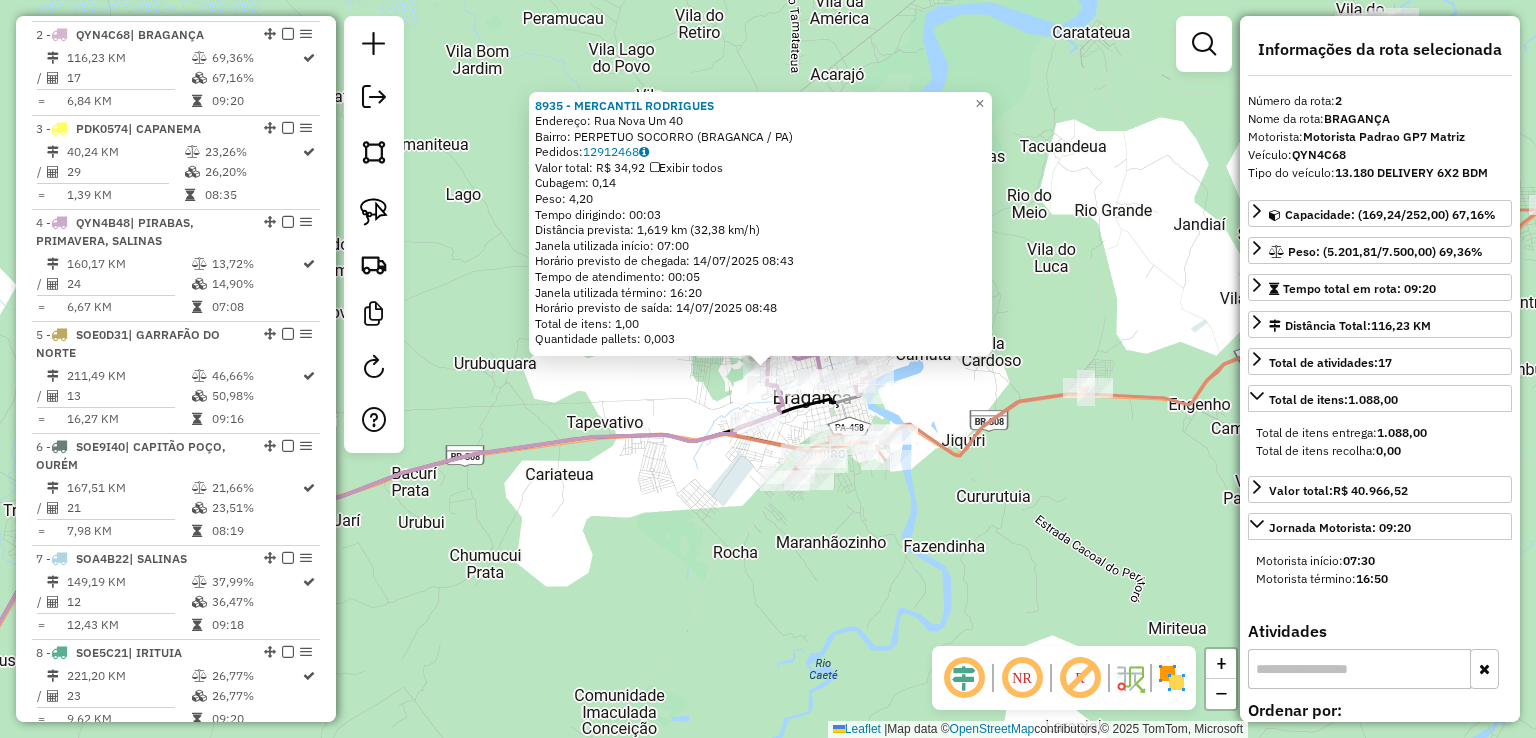 scroll, scrollTop: 860, scrollLeft: 0, axis: vertical 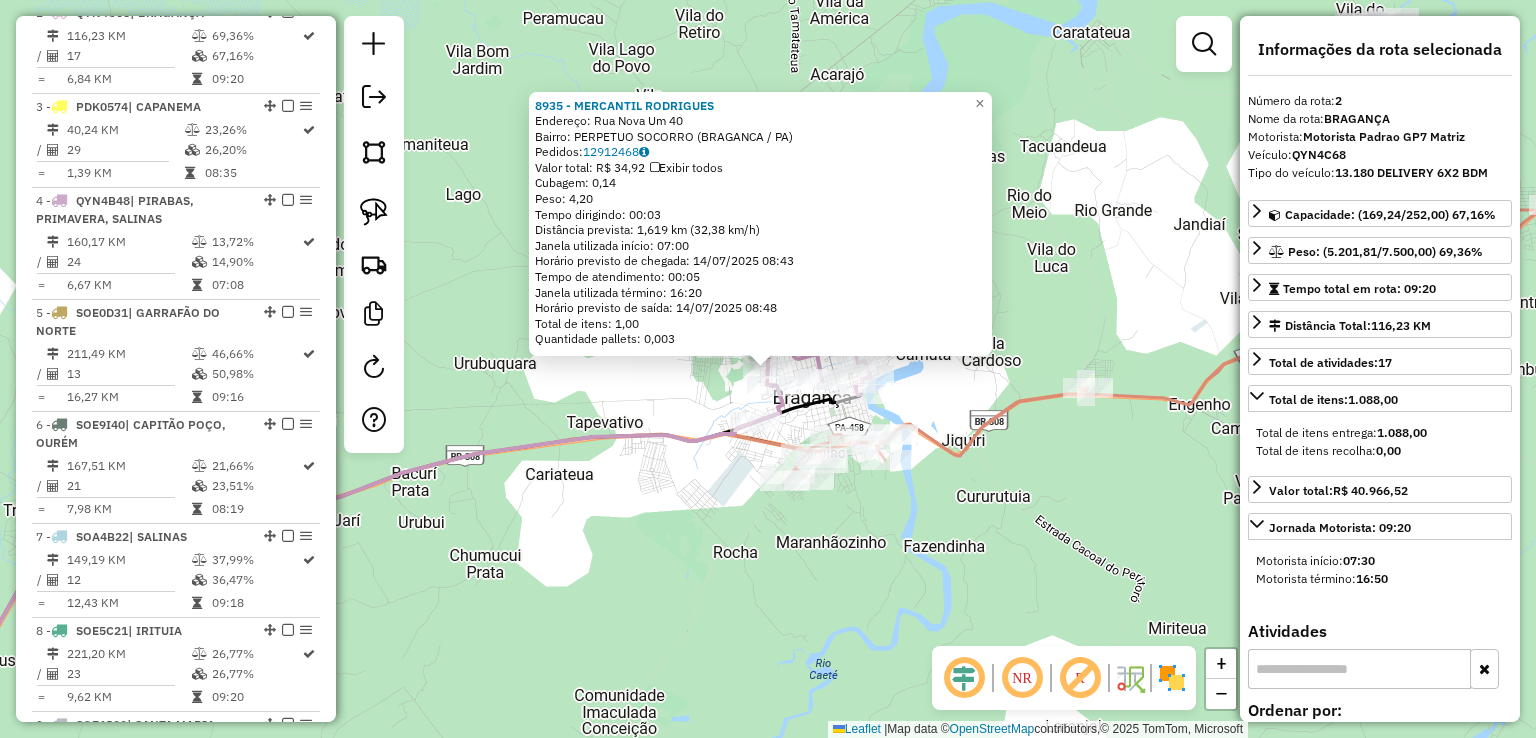 drag, startPoint x: 800, startPoint y: 536, endPoint x: 825, endPoint y: 521, distance: 29.15476 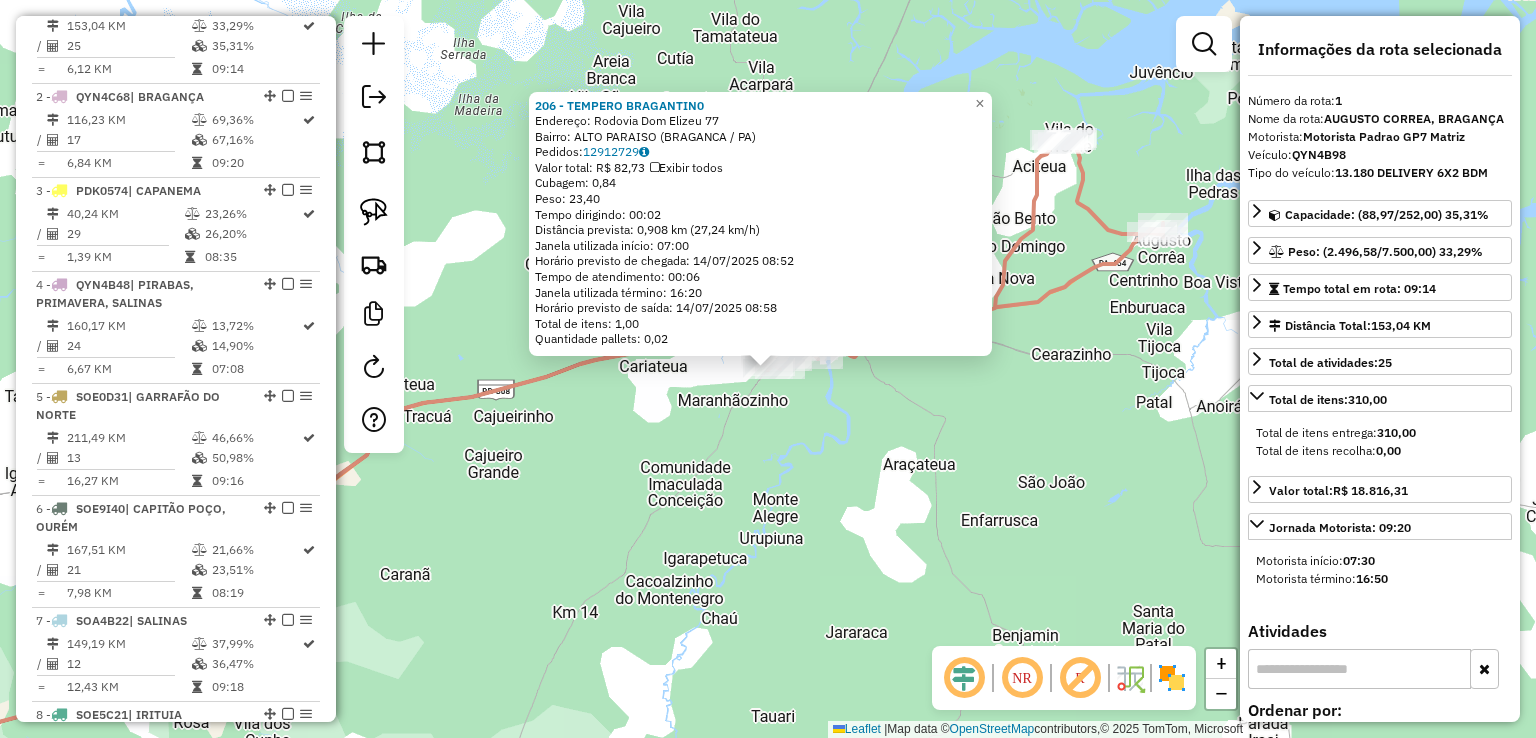 scroll, scrollTop: 748, scrollLeft: 0, axis: vertical 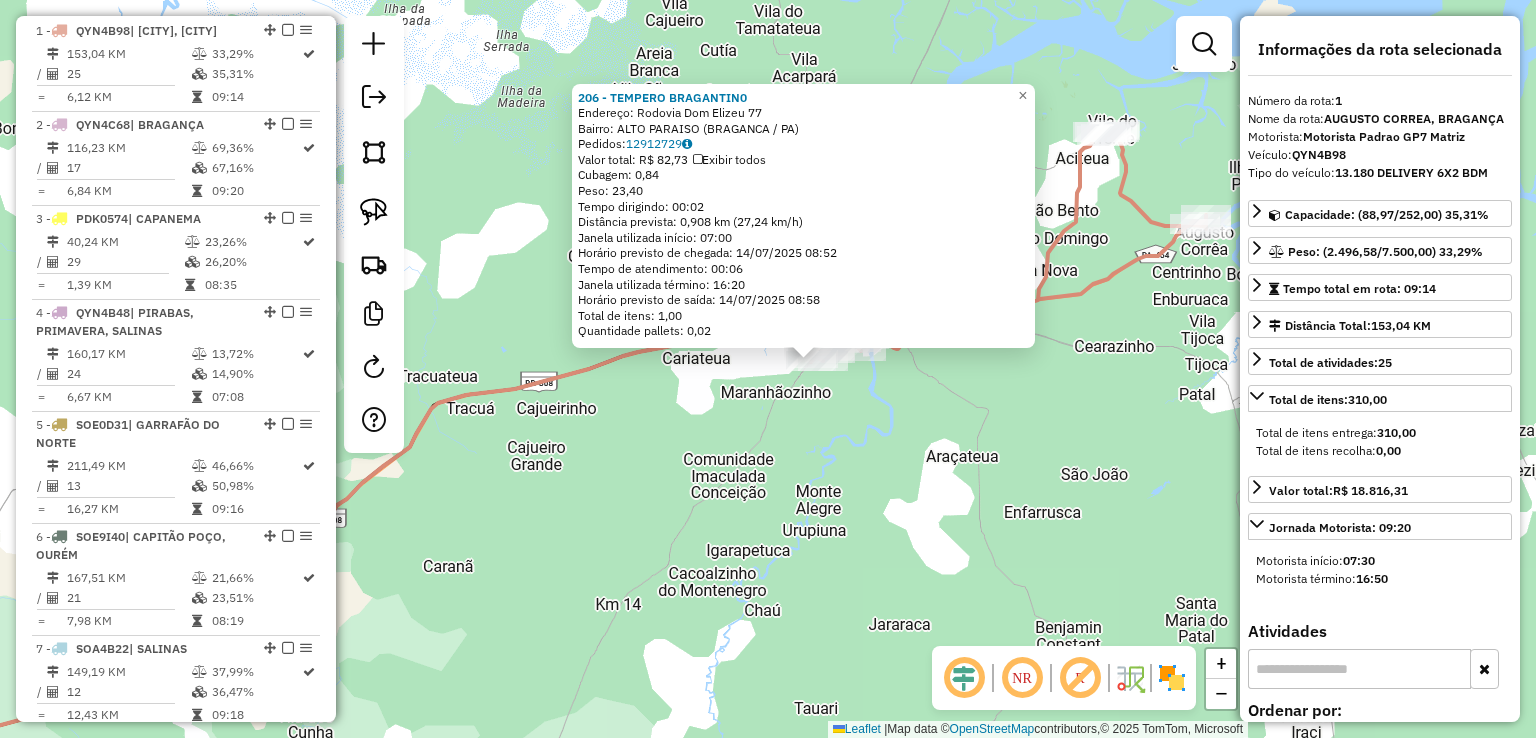 drag, startPoint x: 790, startPoint y: 565, endPoint x: 1291, endPoint y: 429, distance: 519.131 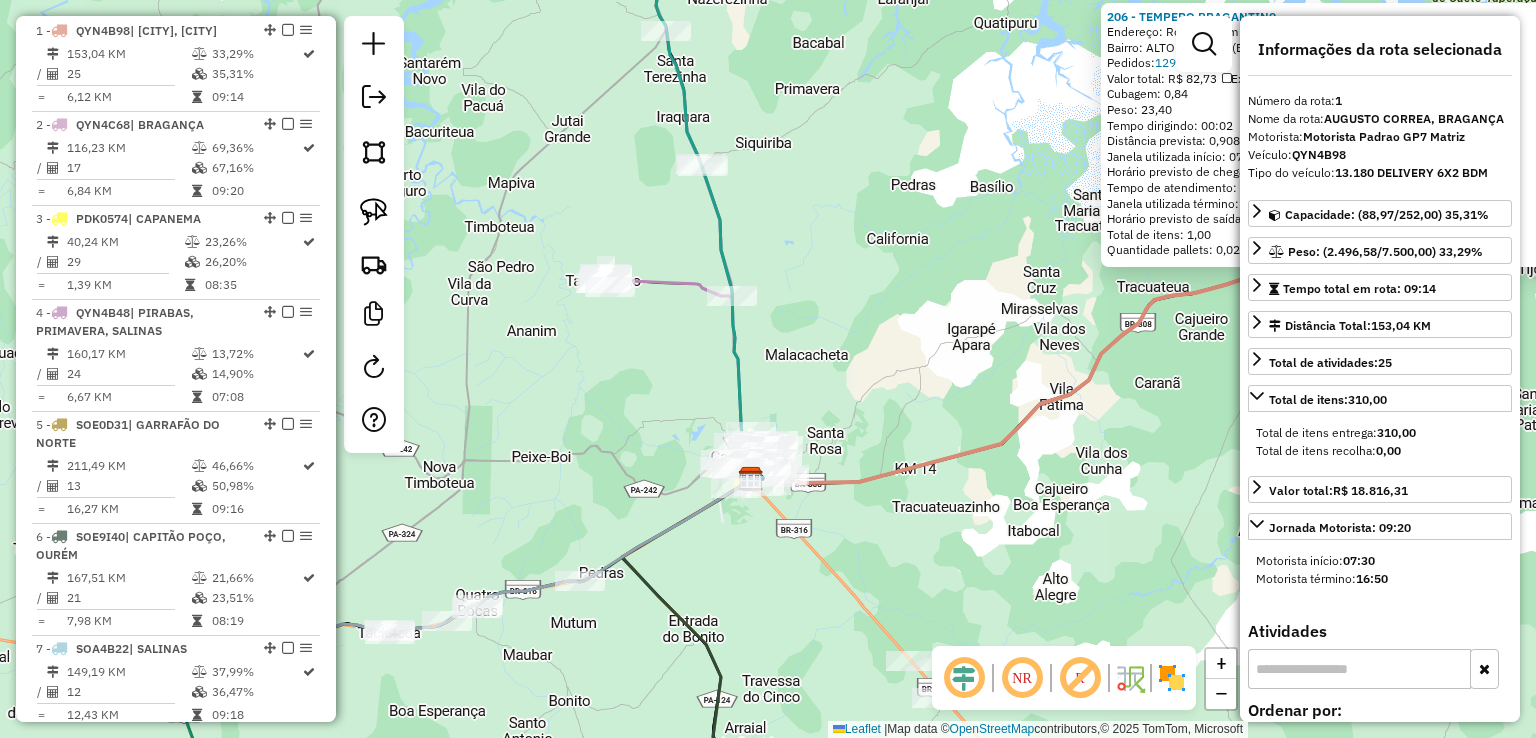 drag, startPoint x: 901, startPoint y: 381, endPoint x: 972, endPoint y: 293, distance: 113.07078 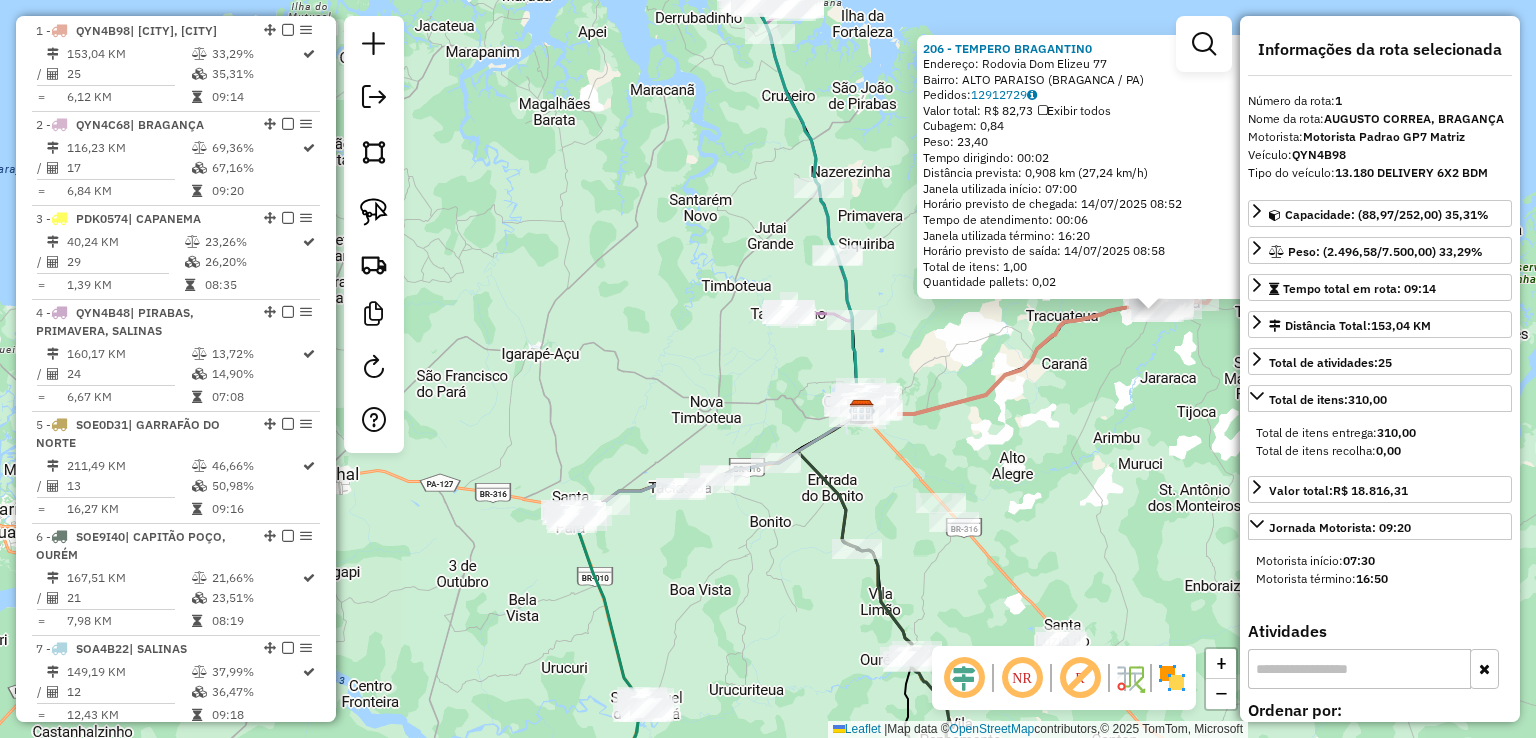 drag, startPoint x: 1014, startPoint y: 312, endPoint x: 1028, endPoint y: 269, distance: 45.221676 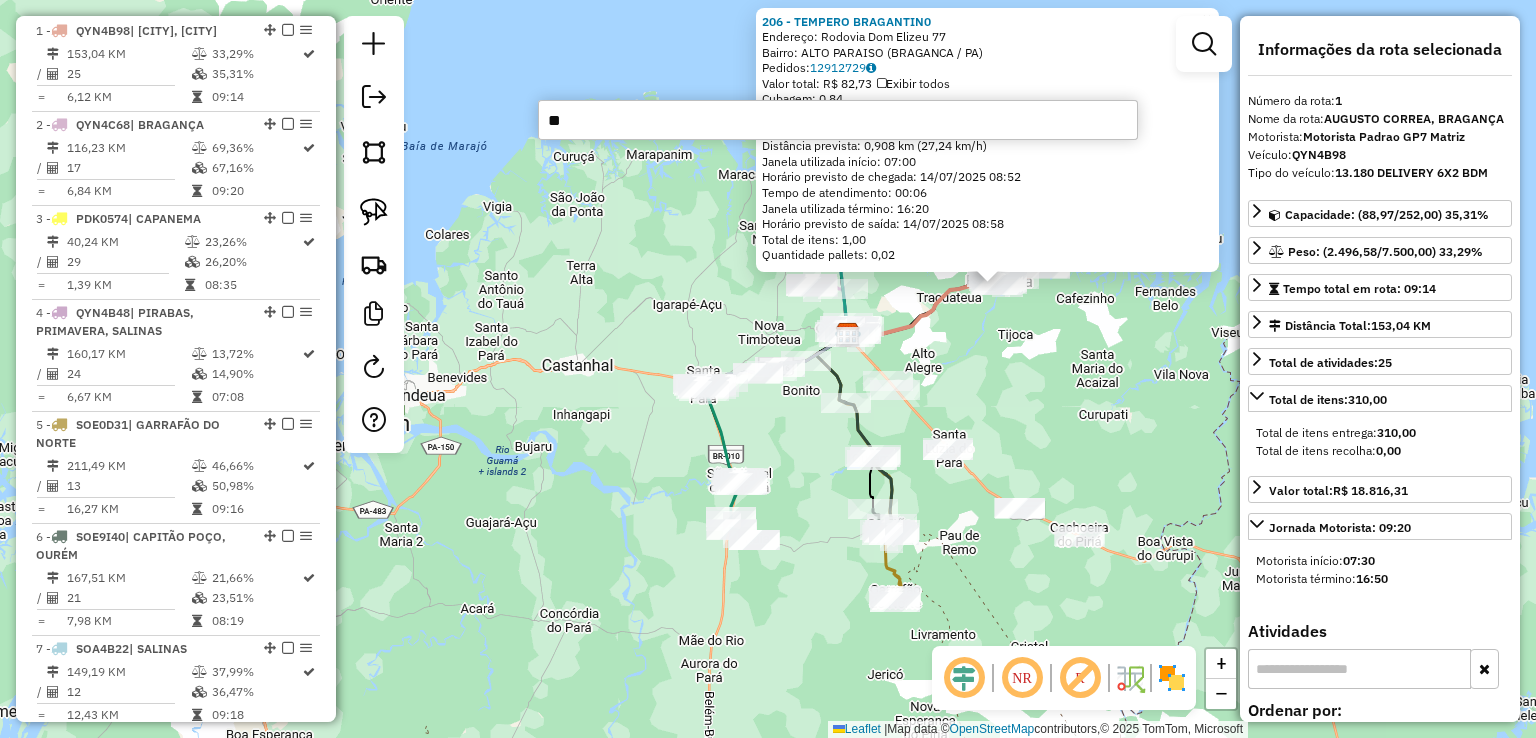 type on "***" 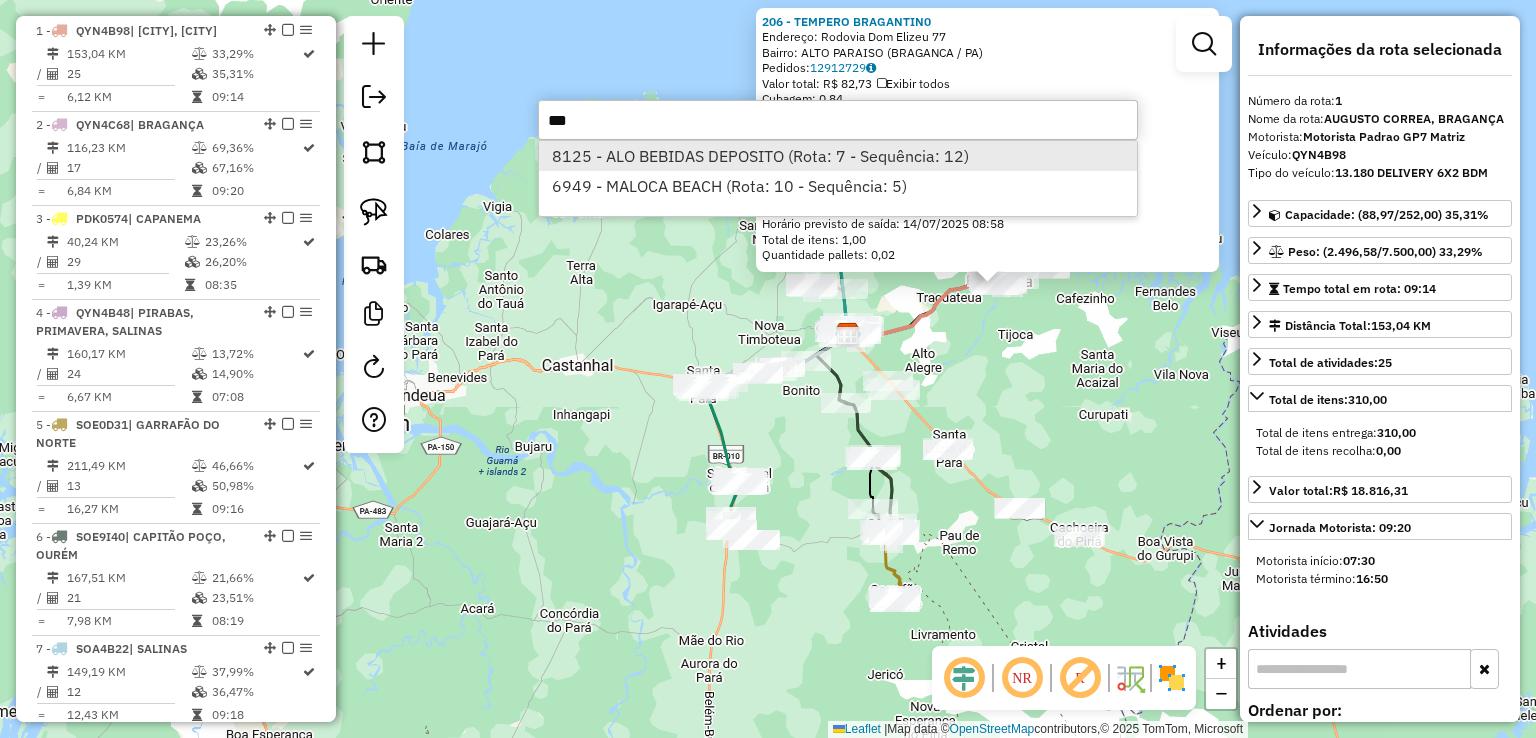 click on "8125 - ALO BEBIDAS DEPOSITO (Rota: 7 - Sequência: 12)" at bounding box center [838, 156] 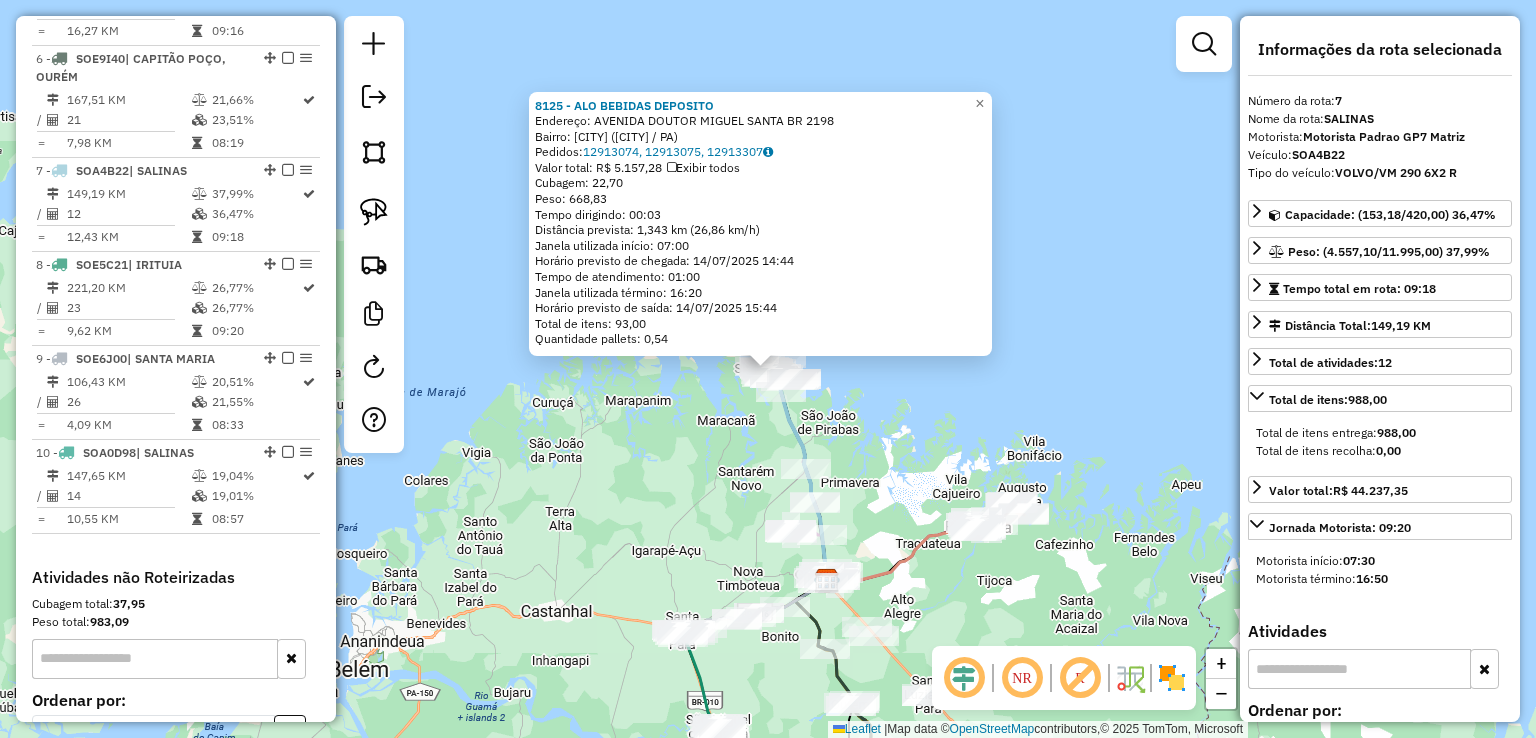 scroll, scrollTop: 1384, scrollLeft: 0, axis: vertical 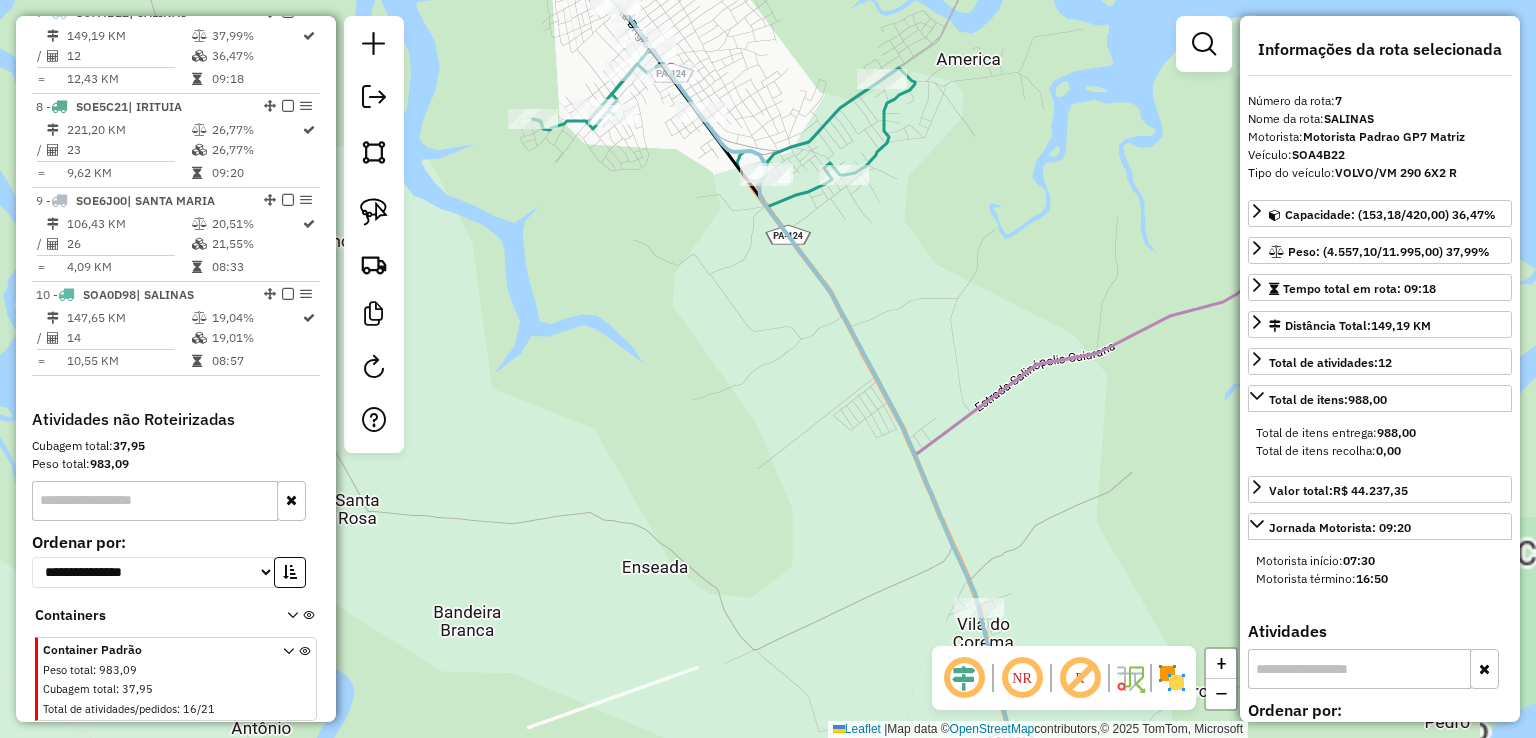 drag, startPoint x: 672, startPoint y: 270, endPoint x: 917, endPoint y: 776, distance: 562.19305 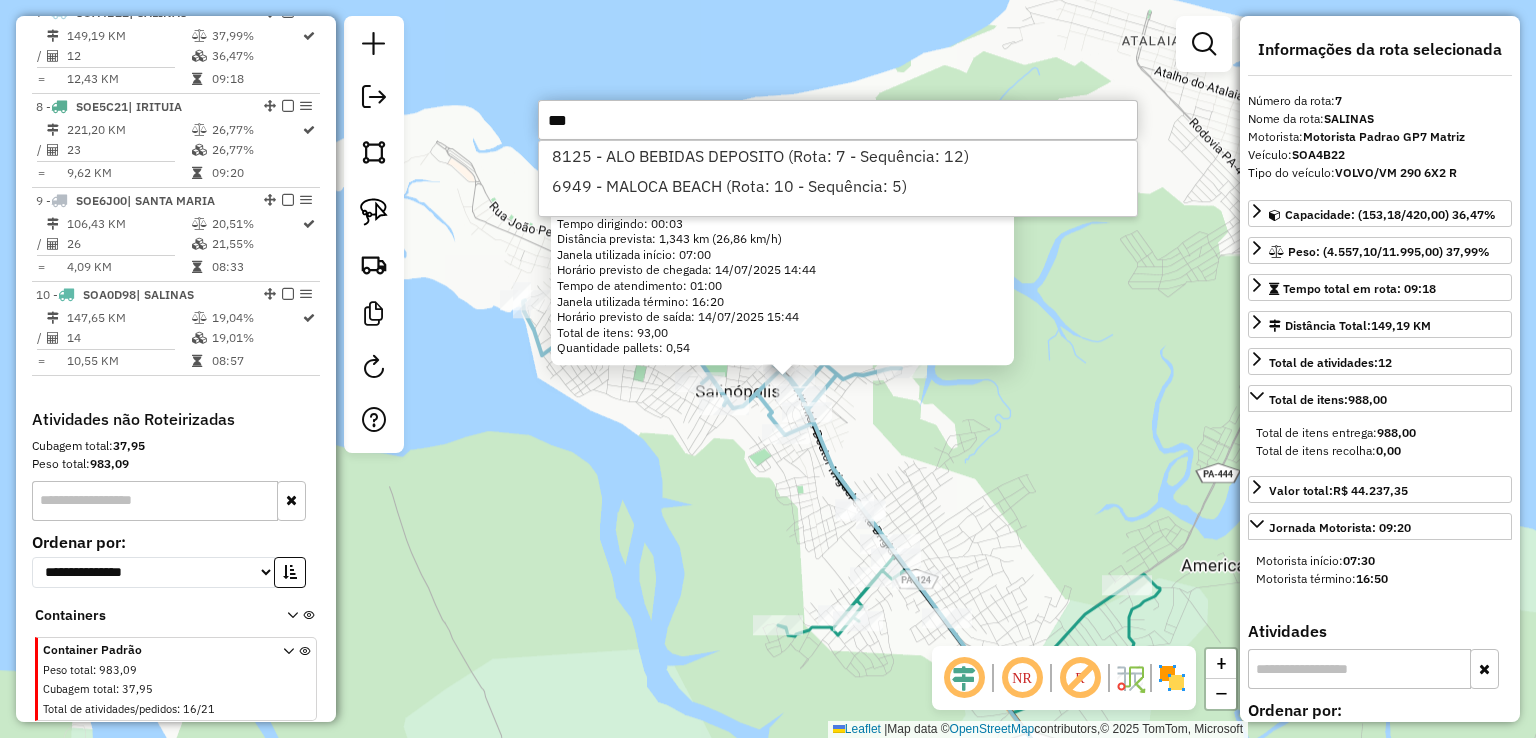 type on "***" 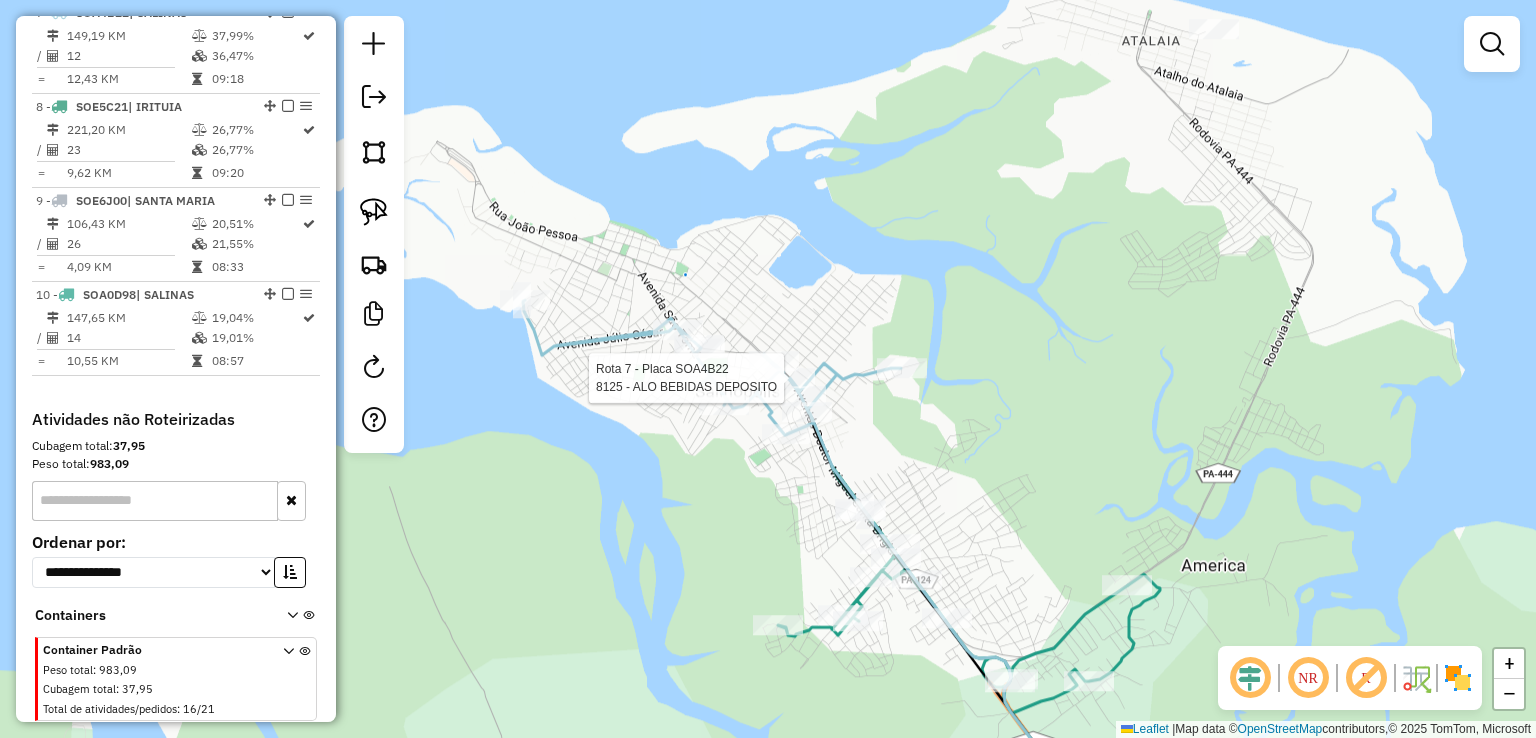 select on "**********" 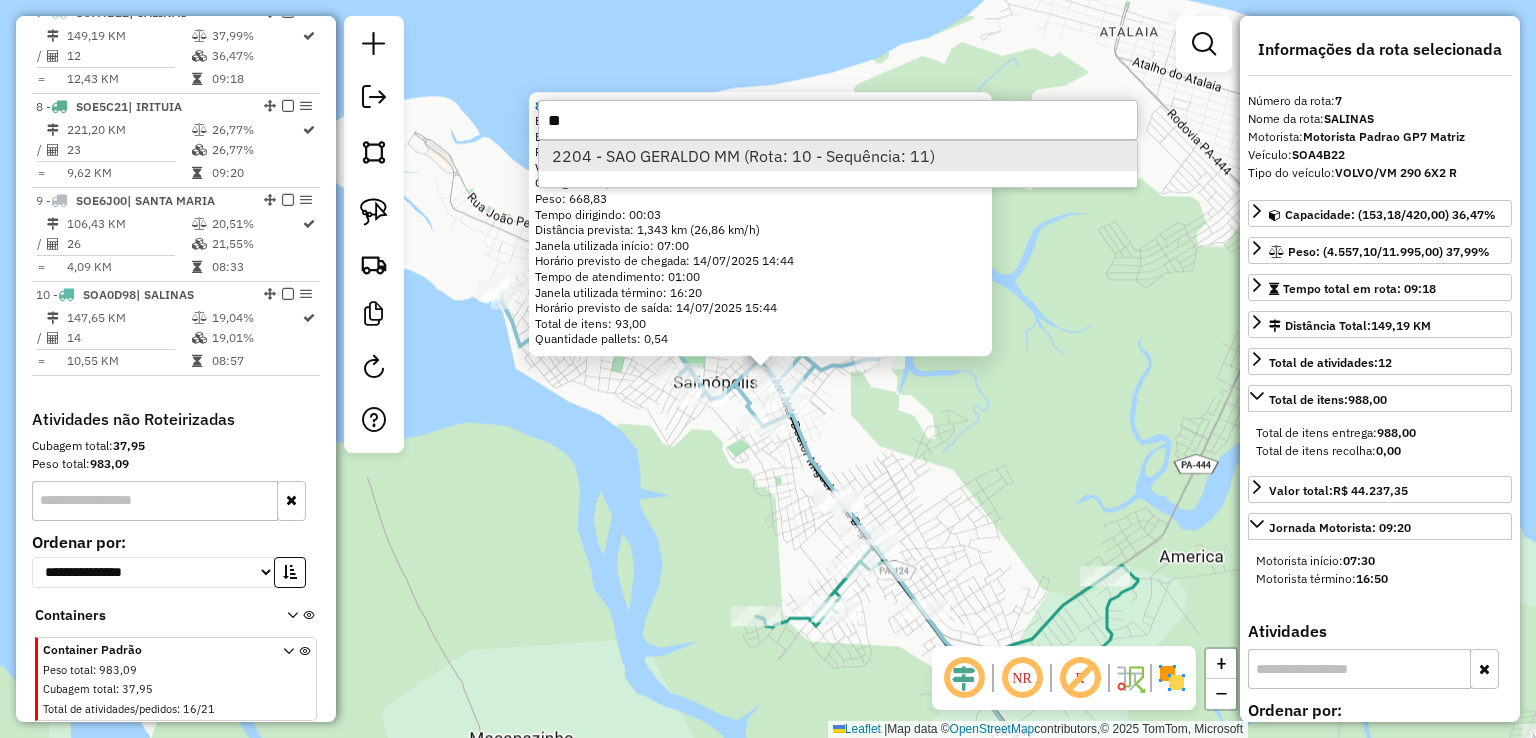 type on "**" 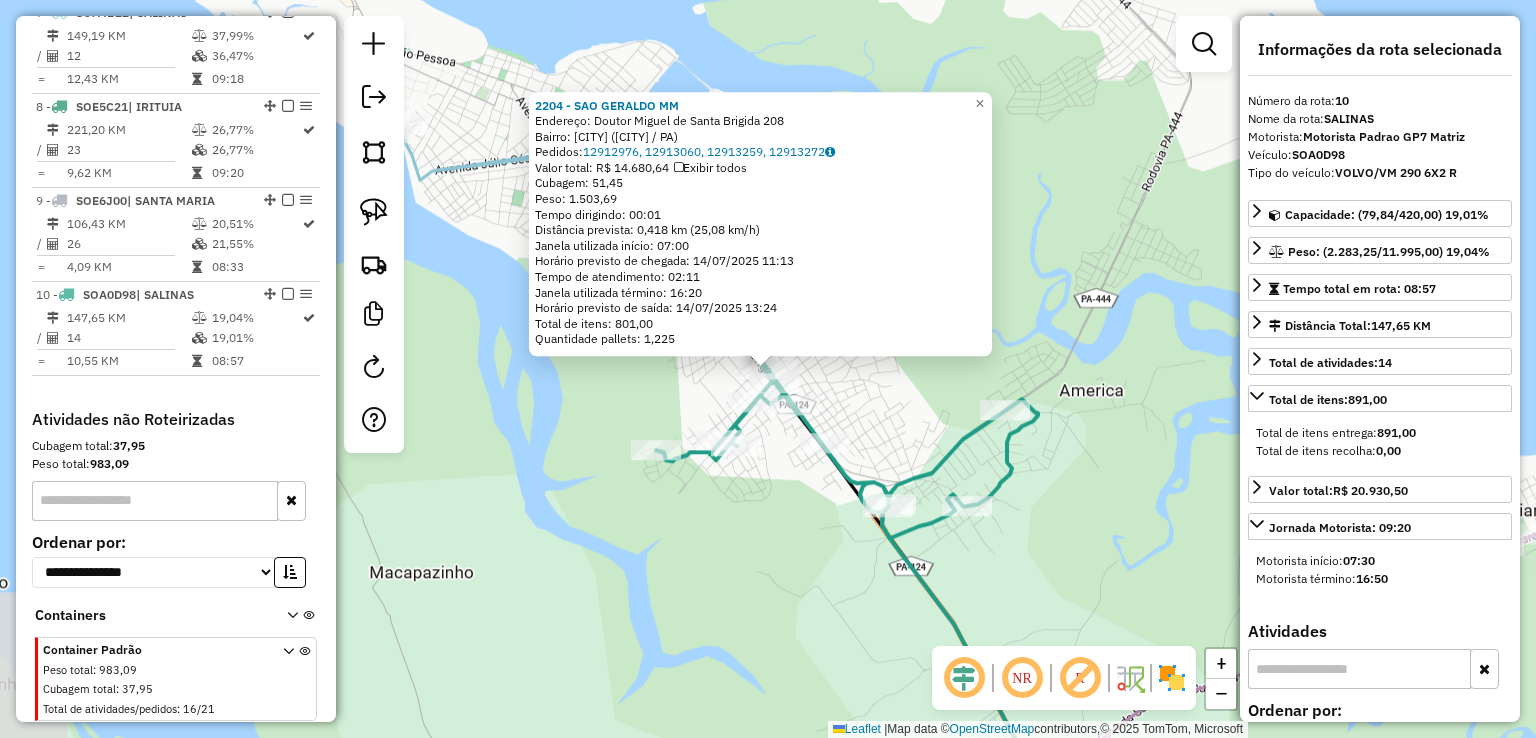 scroll, scrollTop: 1446, scrollLeft: 0, axis: vertical 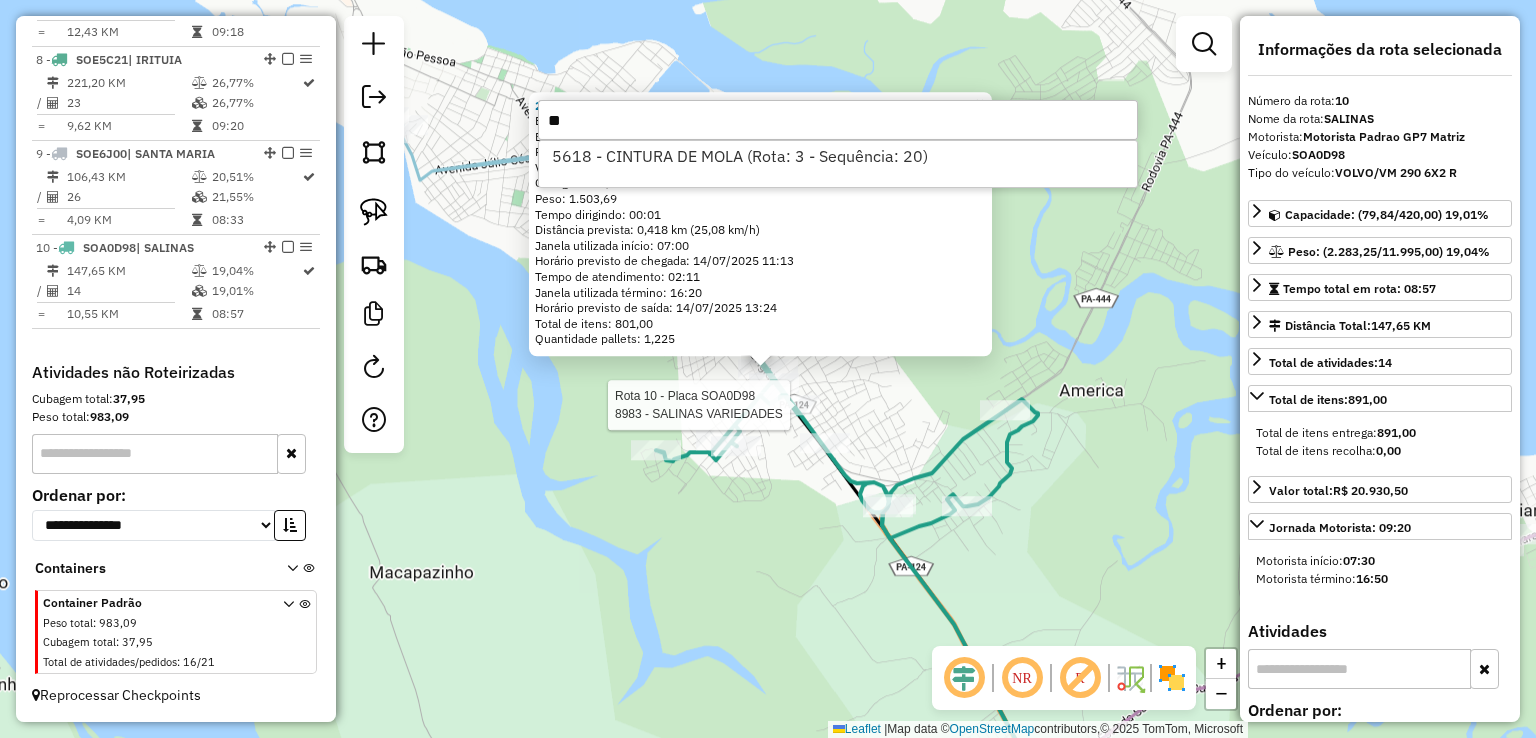 type on "*" 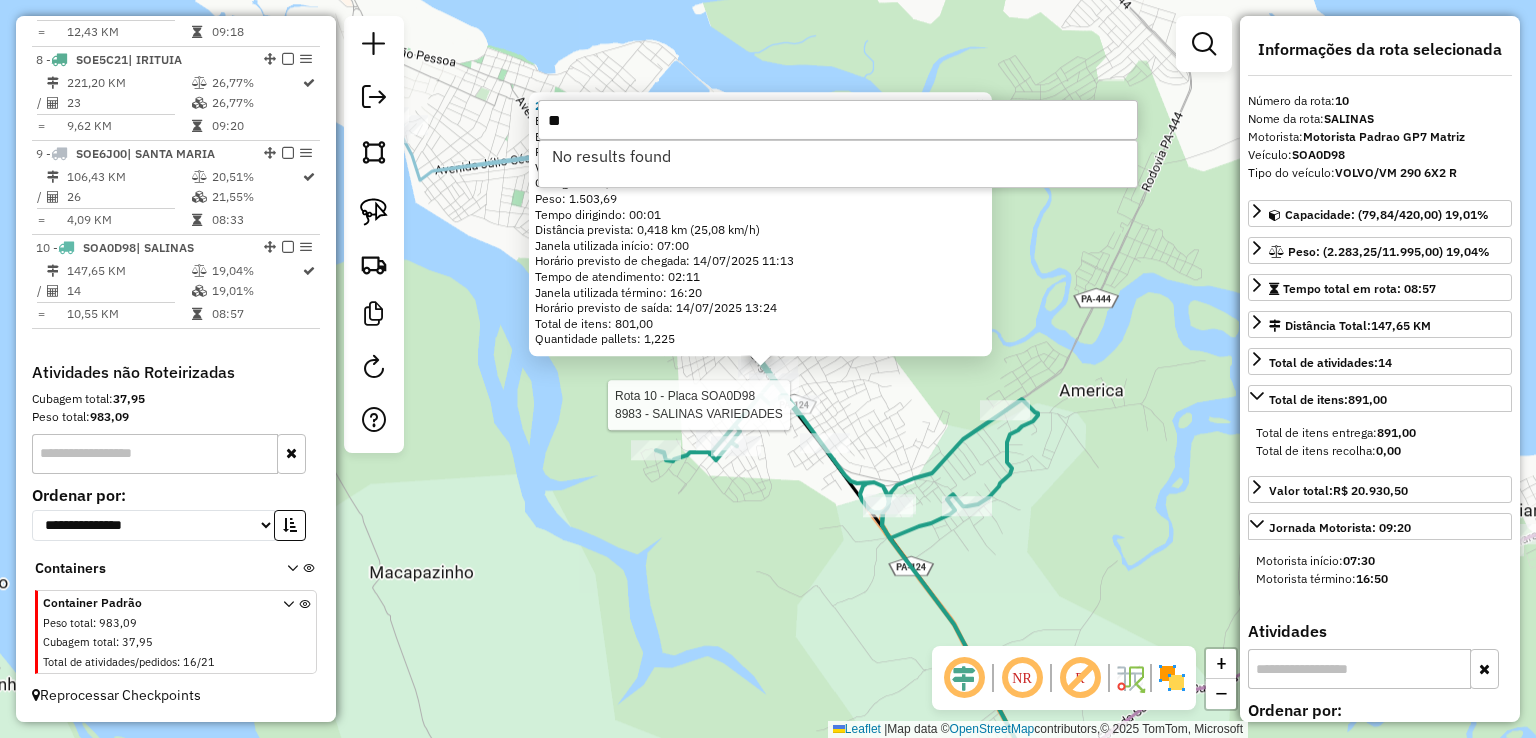type on "*" 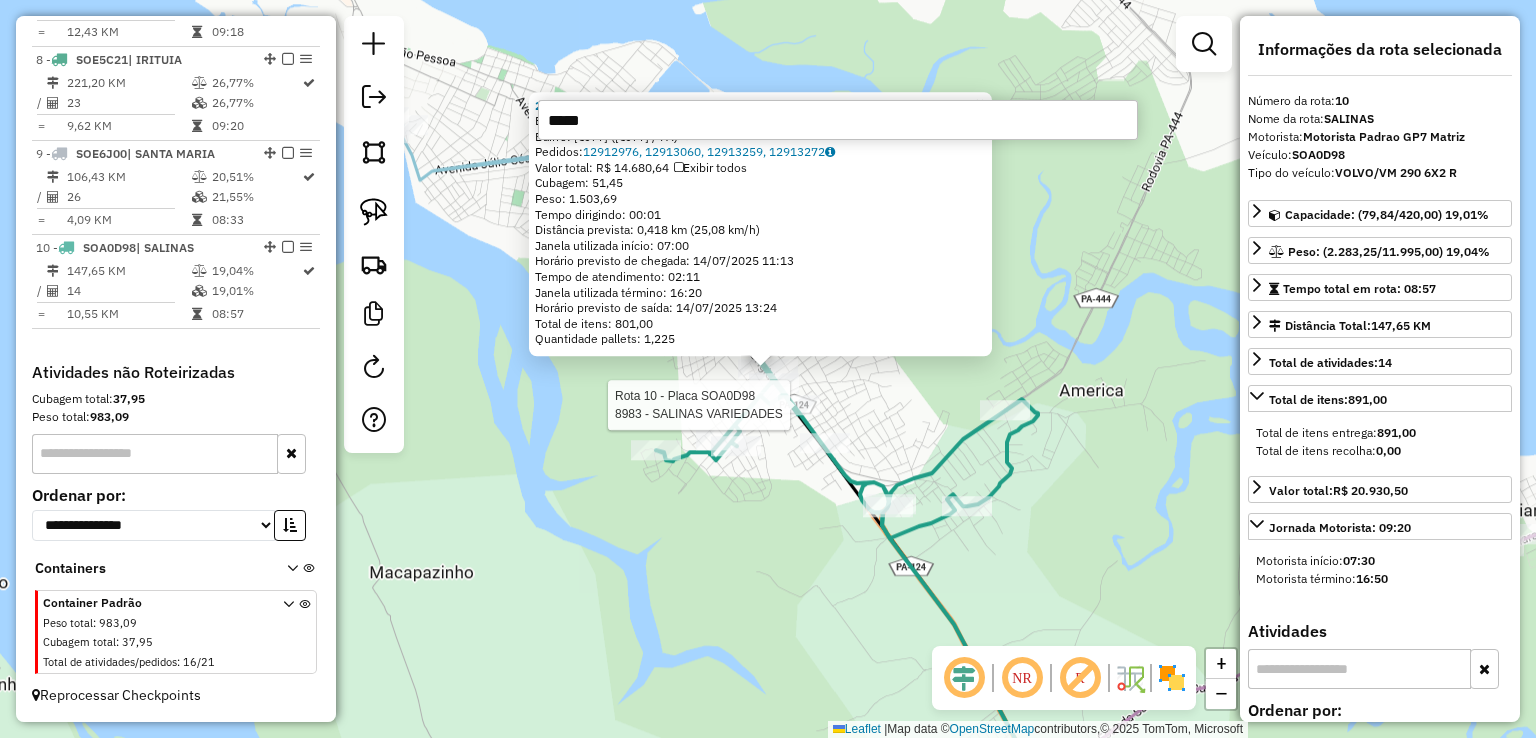 type on "******" 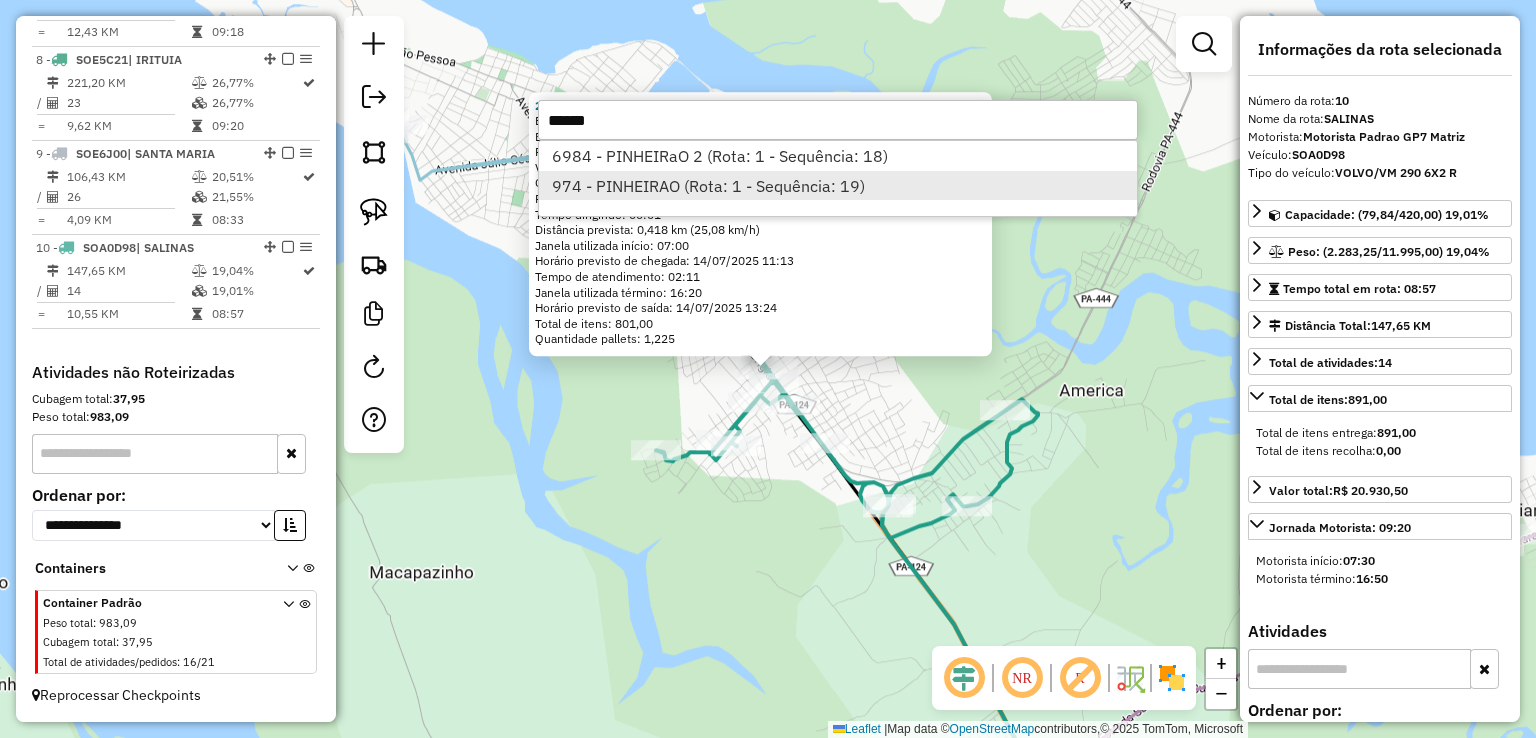 click on "974 - PINHEIRAO (Rota: 1 - Sequência: 19)" at bounding box center (838, 186) 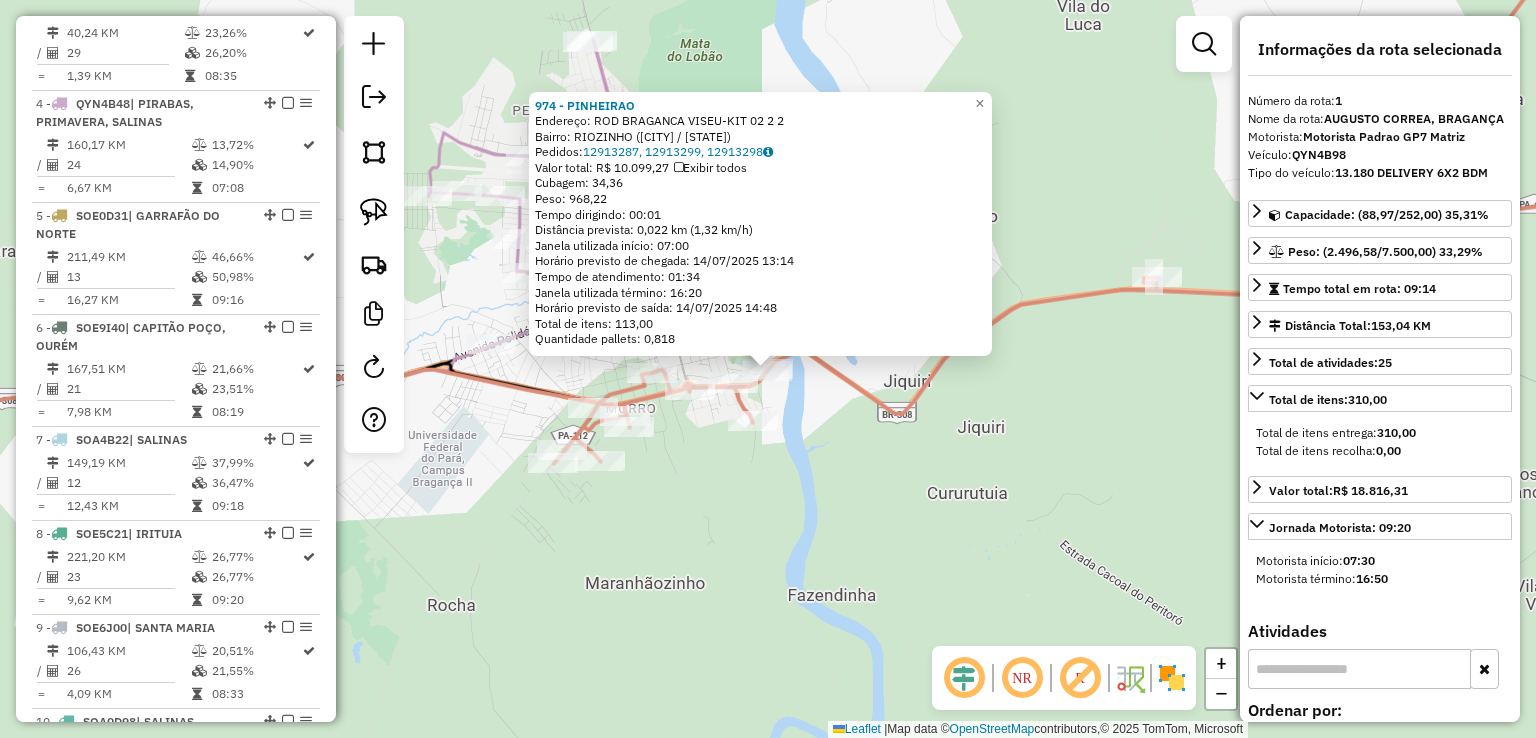 scroll, scrollTop: 748, scrollLeft: 0, axis: vertical 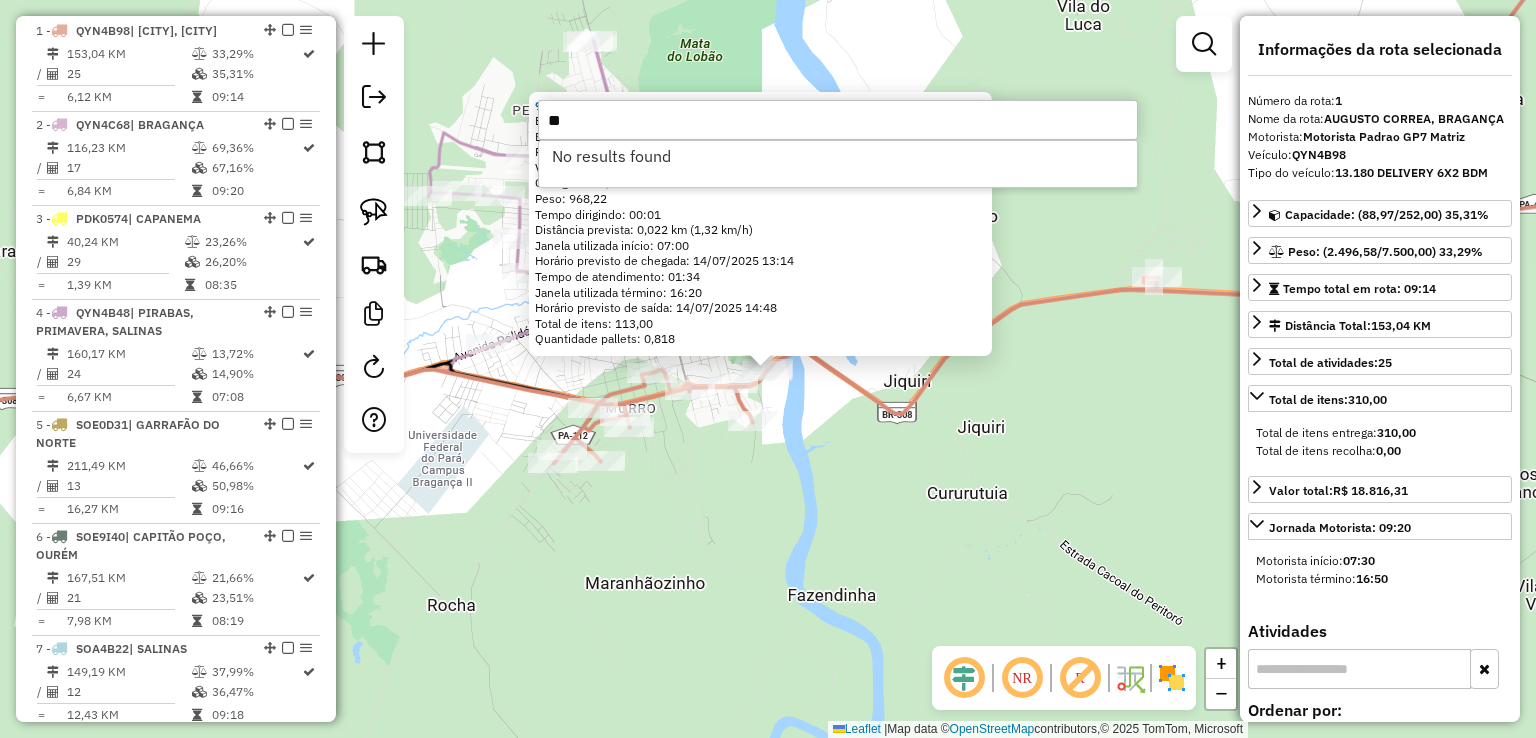 type on "*" 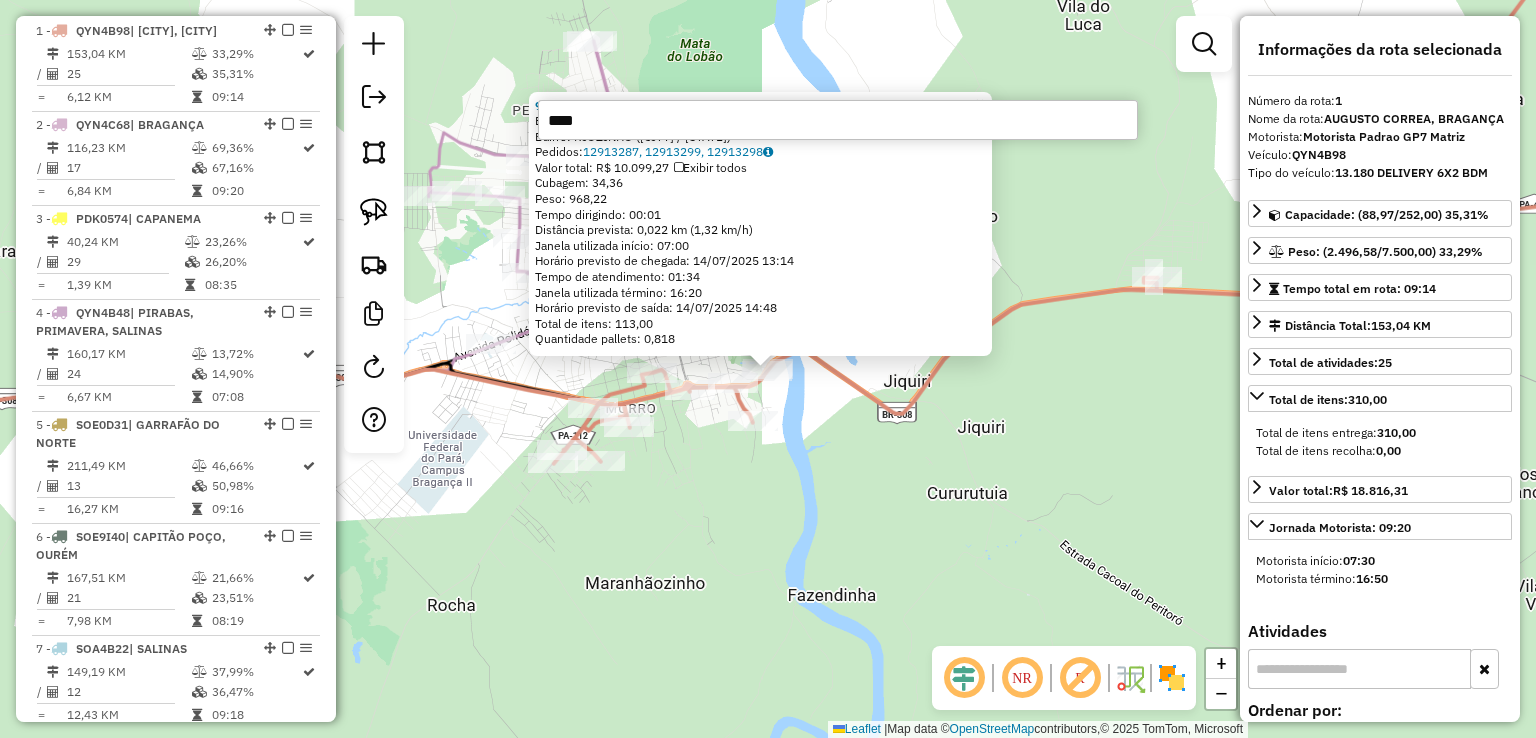 type on "*****" 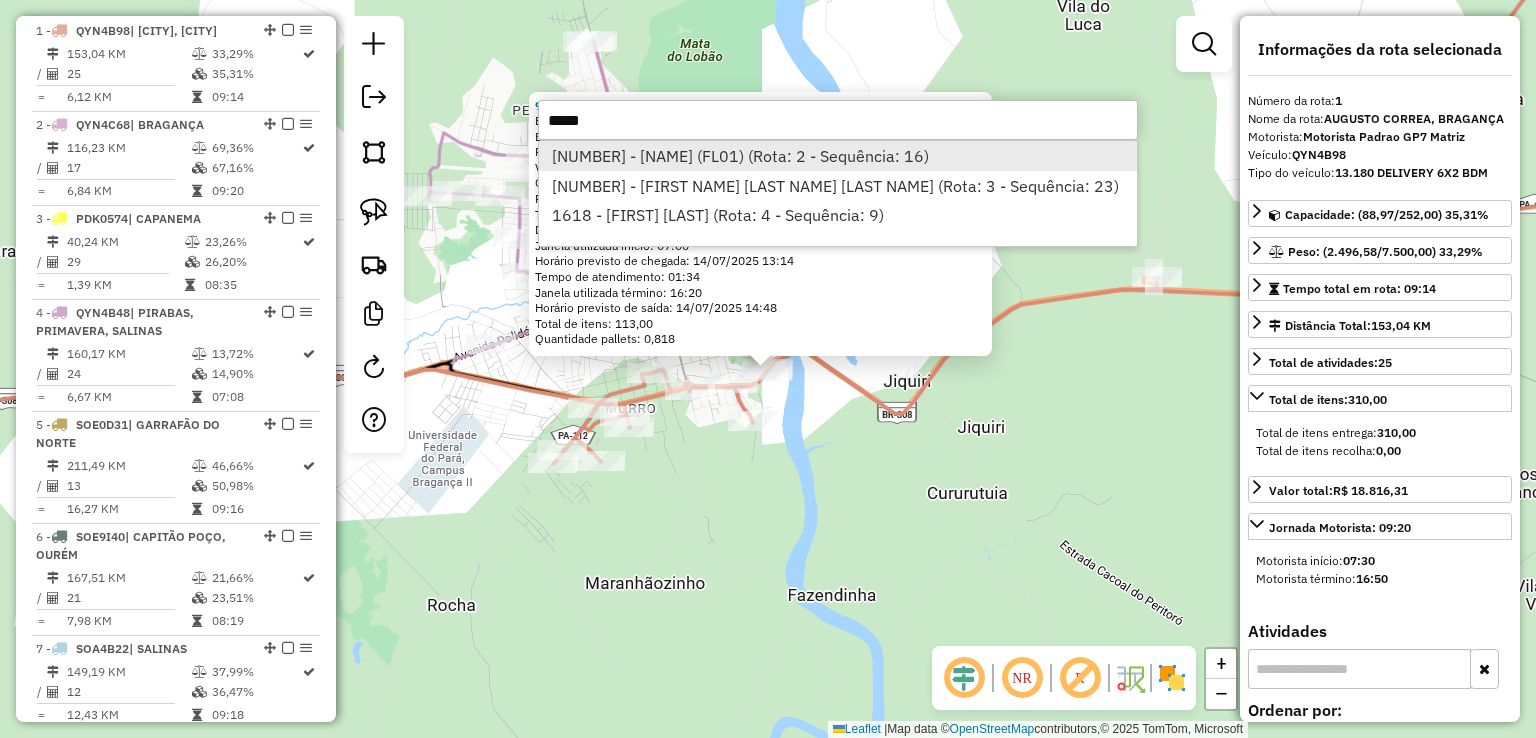 click on "[NUMBER] - [NAME] (FL01) (Rota: 2 - Sequência: 16)" at bounding box center [838, 156] 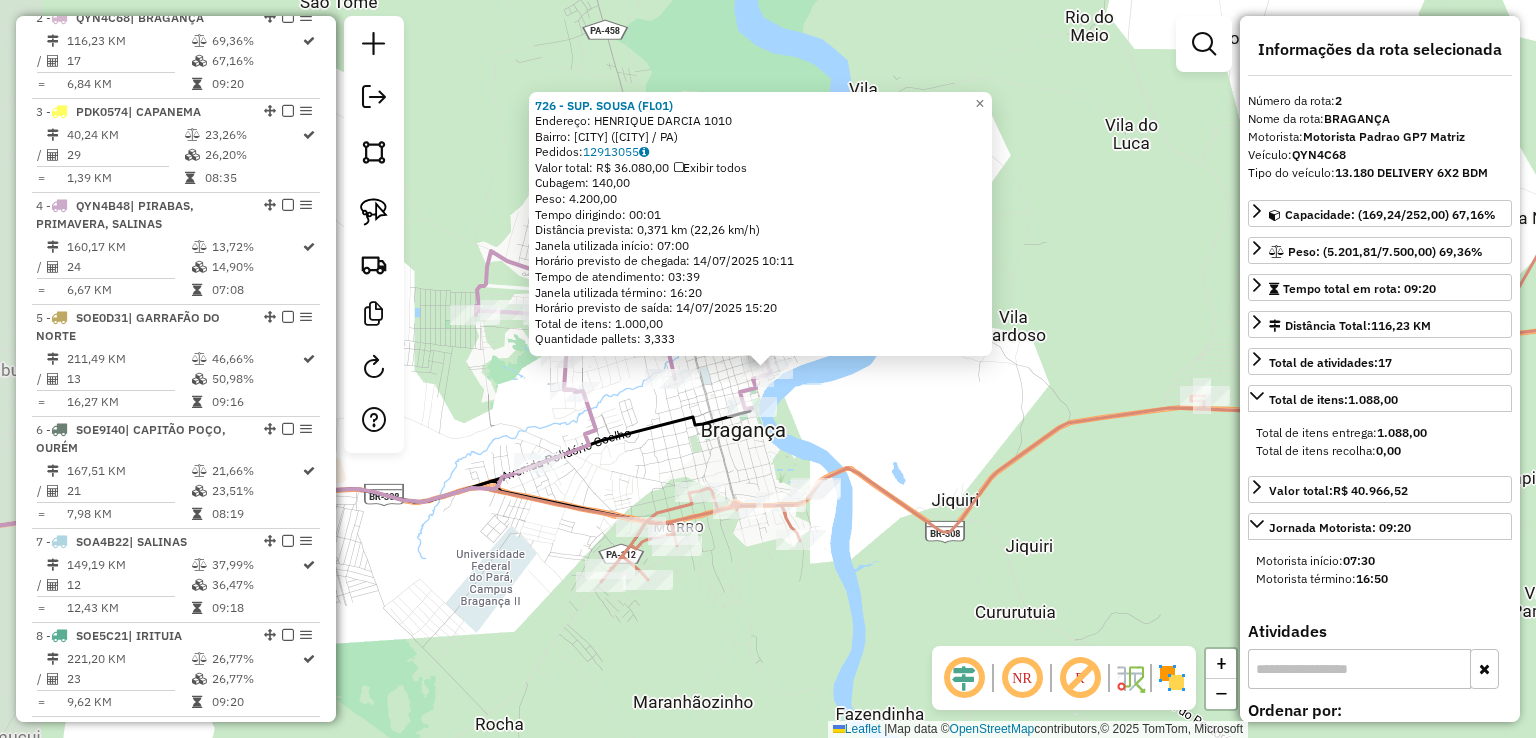 scroll, scrollTop: 860, scrollLeft: 0, axis: vertical 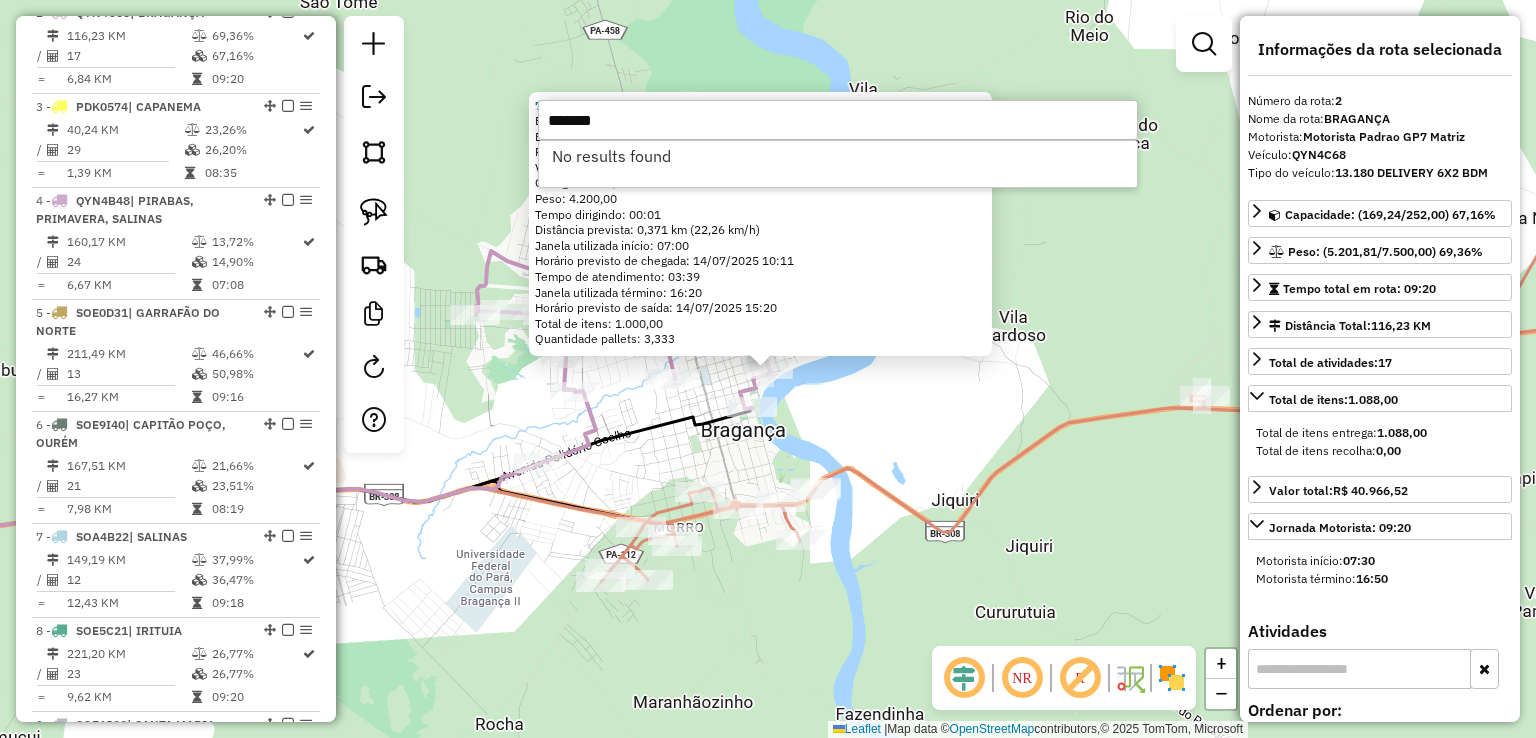 drag, startPoint x: 636, startPoint y: 117, endPoint x: 397, endPoint y: 118, distance: 239.00209 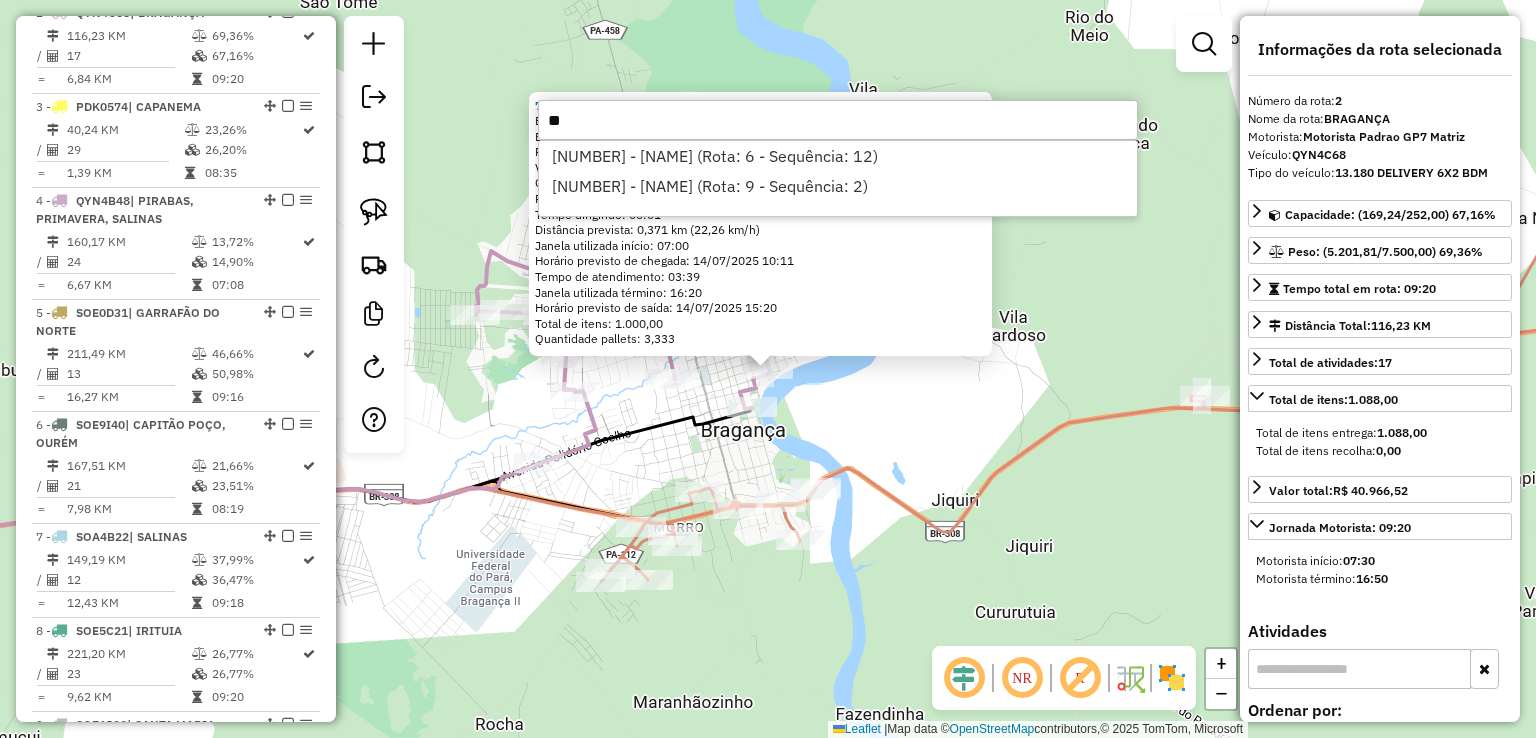type on "*" 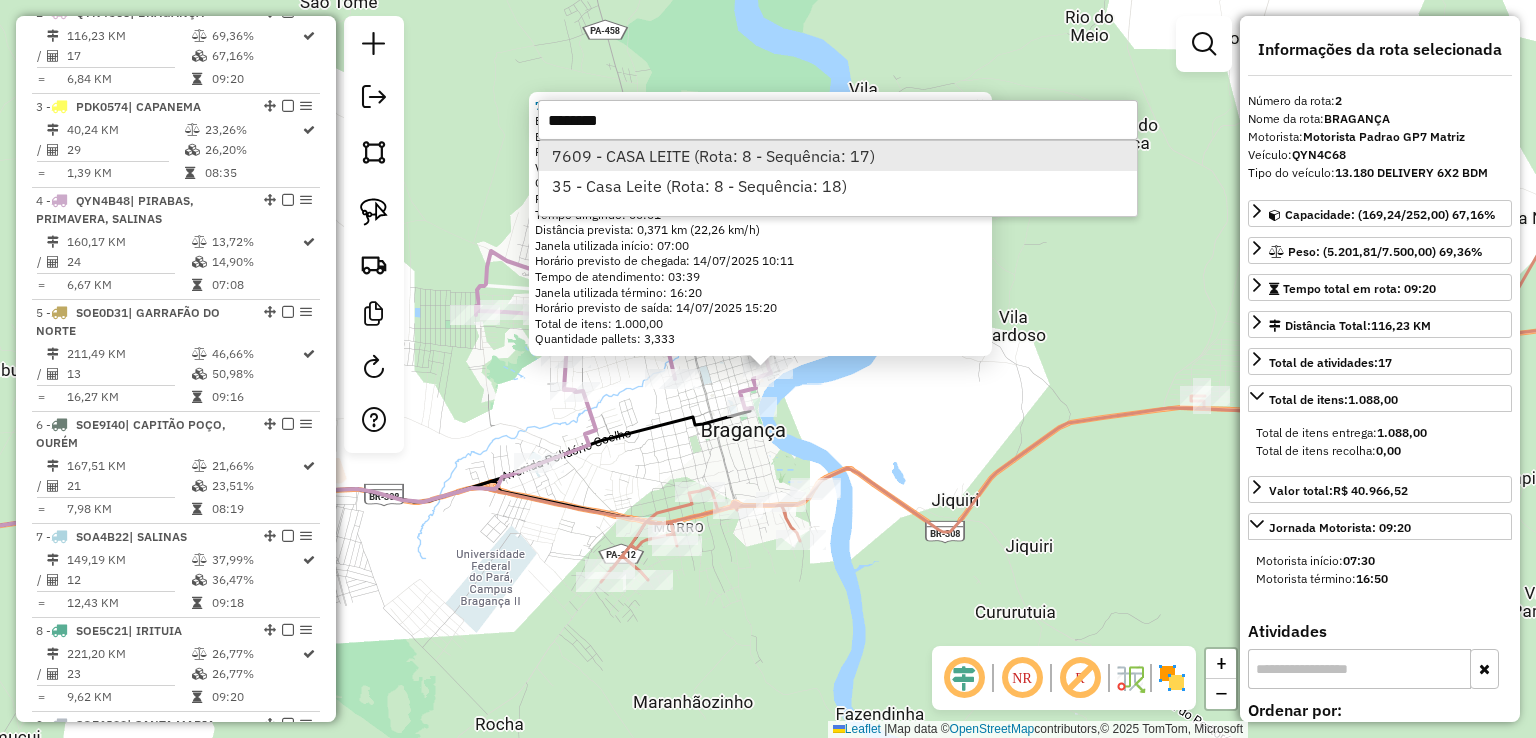 type on "********" 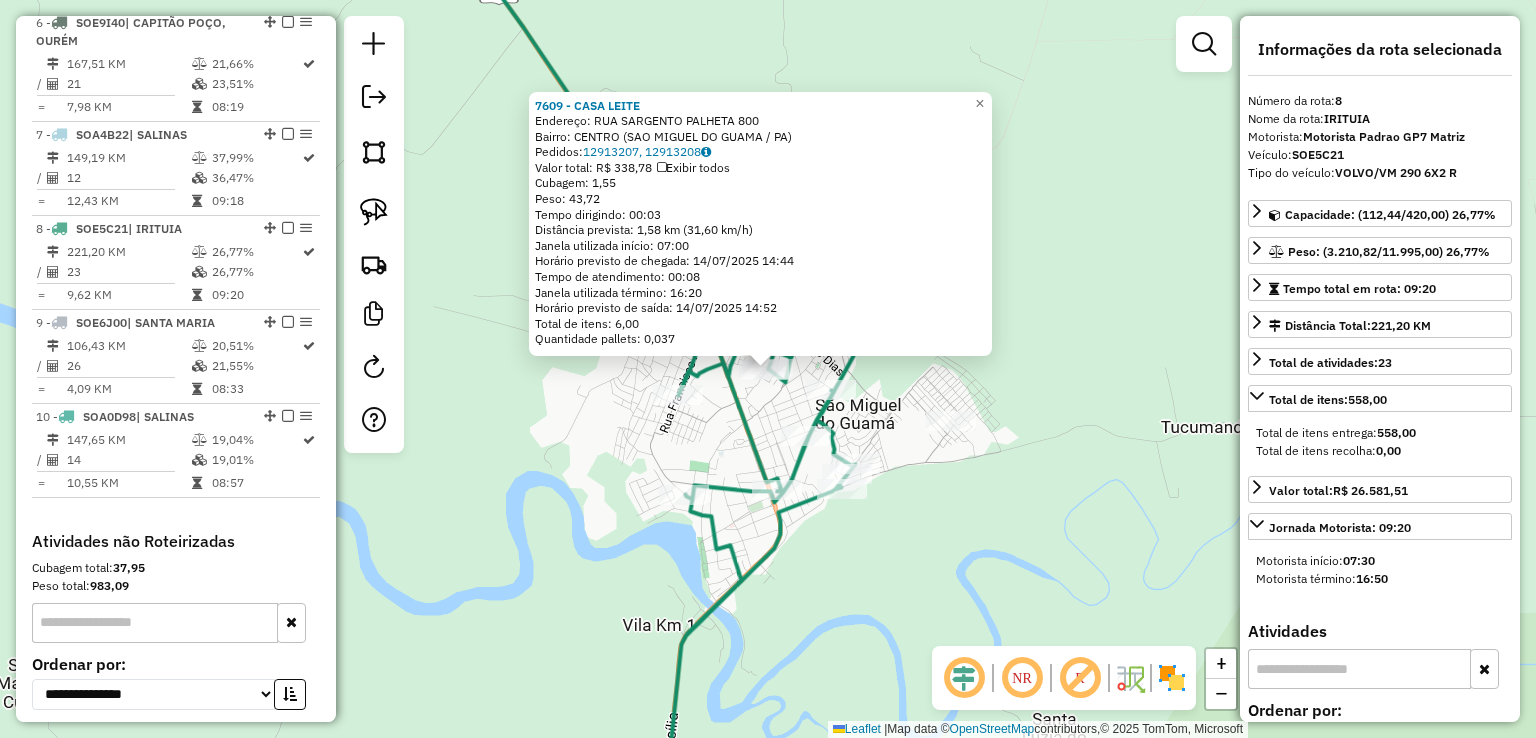 scroll, scrollTop: 1446, scrollLeft: 0, axis: vertical 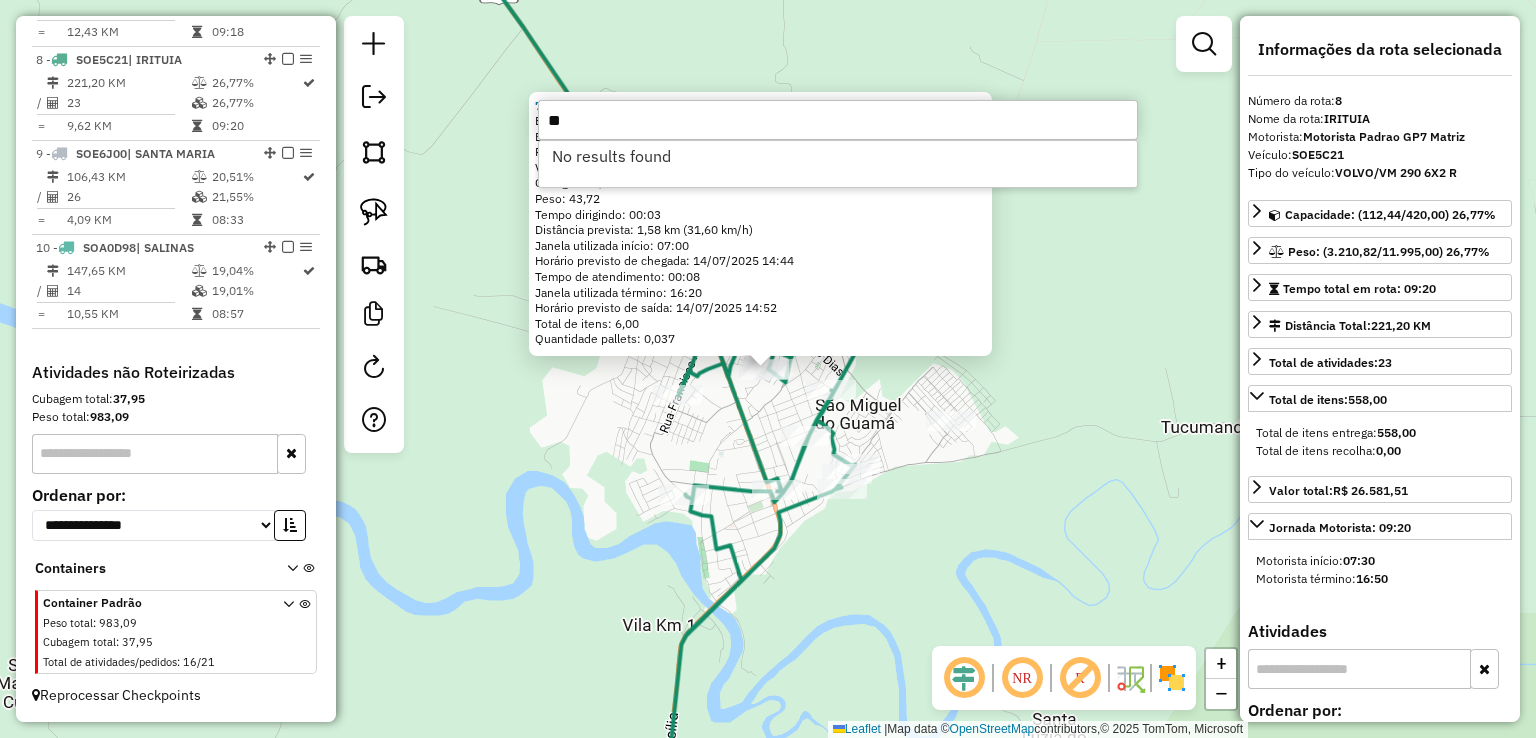 type on "*" 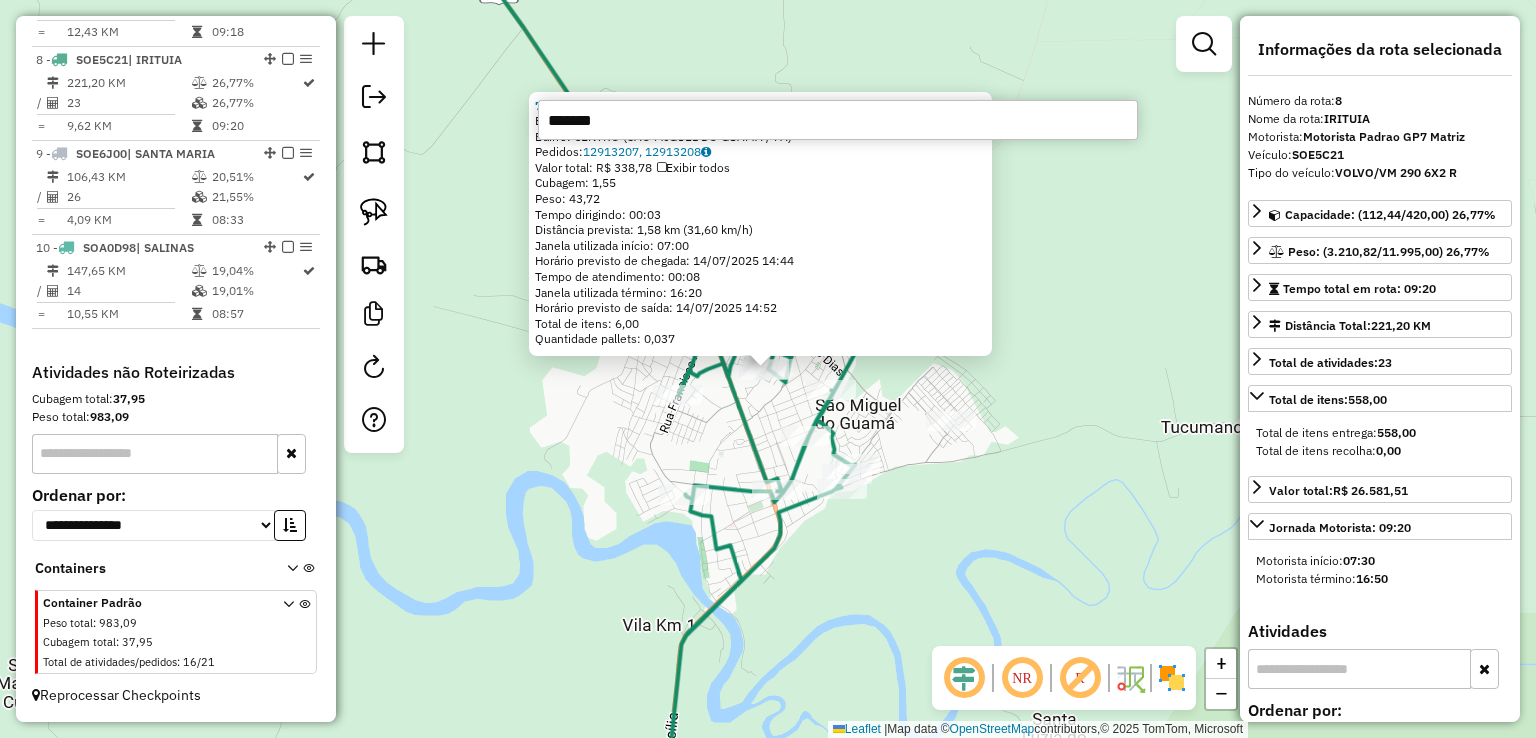 type on "********" 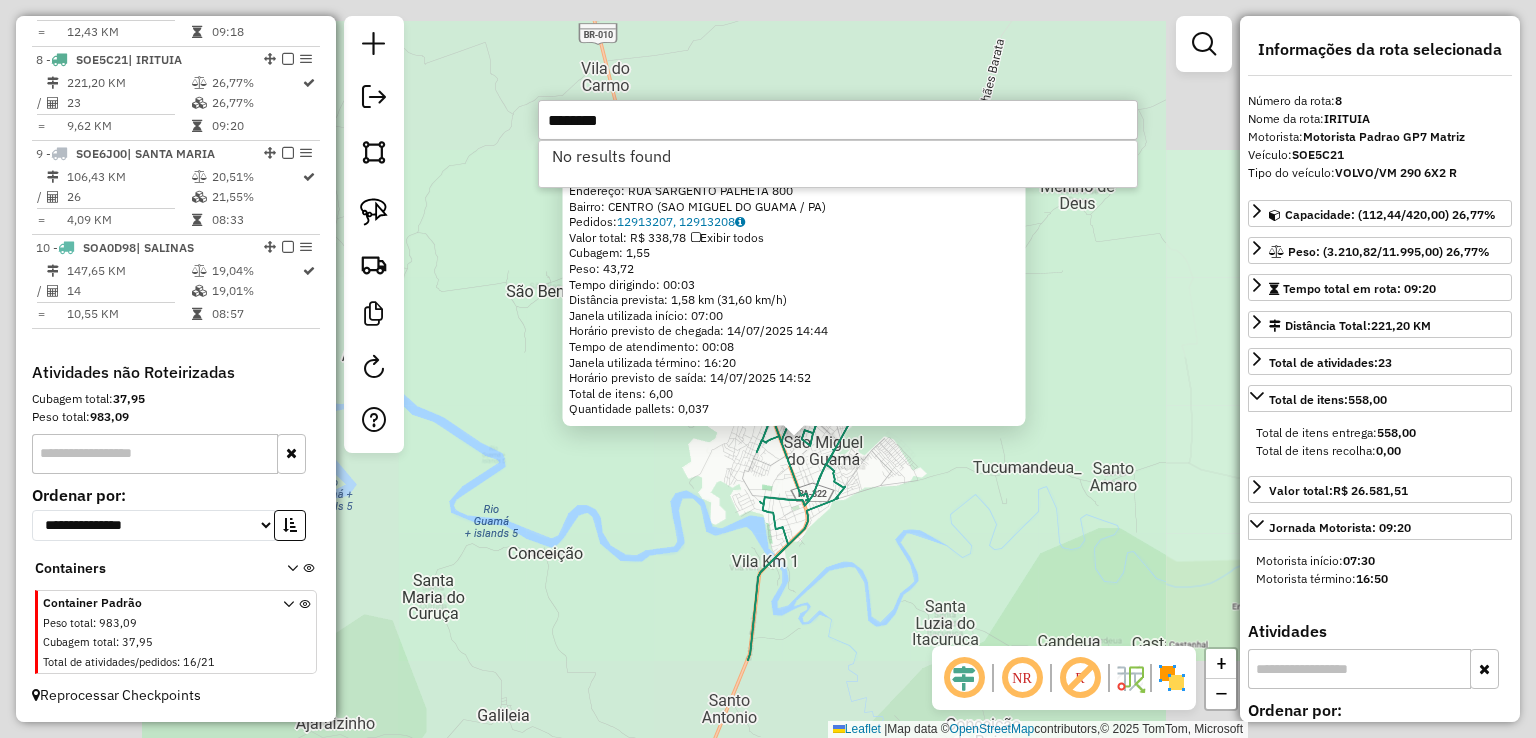 click on "[NUMBER] - [NAME] [NAME] Endereço: [STREET] [NUMBER] Bairro: [CITY] ([CITY] / PA) Pedidos: [NUMBER], [NUMBER] Valor total: R$ 338,78 Exibir todos Cubagem: 1,55 Peso: 43,72 Tempo dirigindo: 00:03 Distância prevista: 1,58 km (31,60 km/h) Janela utilizada início: 07:00 Horário previsto de chegada: 14/07/2025 14:44 Tempo de atendimento: 00:08 Janela utilizada término: 16:20 Horário previsto de saída: 14/07/2025 14:52 Total de itens: 6,00 Quantidade pallets: 0,037 × Janela de atendimento Grade de atendimento Capacidade Transportadoras Veículos Cliente Pedidos Rotas Selecione os dias de semana para filtrar as janelas de atendimento Seg Ter Qua Qui Sex Sáb Dom Informe o período da janela de atendimento: De: Até: Filtrar exatamente a janela do cliente Considerar janela de atendimento padrão Selecione os dias de semana para filtrar as grades de atendimento Seg Ter Qua Qui Sex Sáb Dom Peso mínimo: Peso máximo: De: Até:" 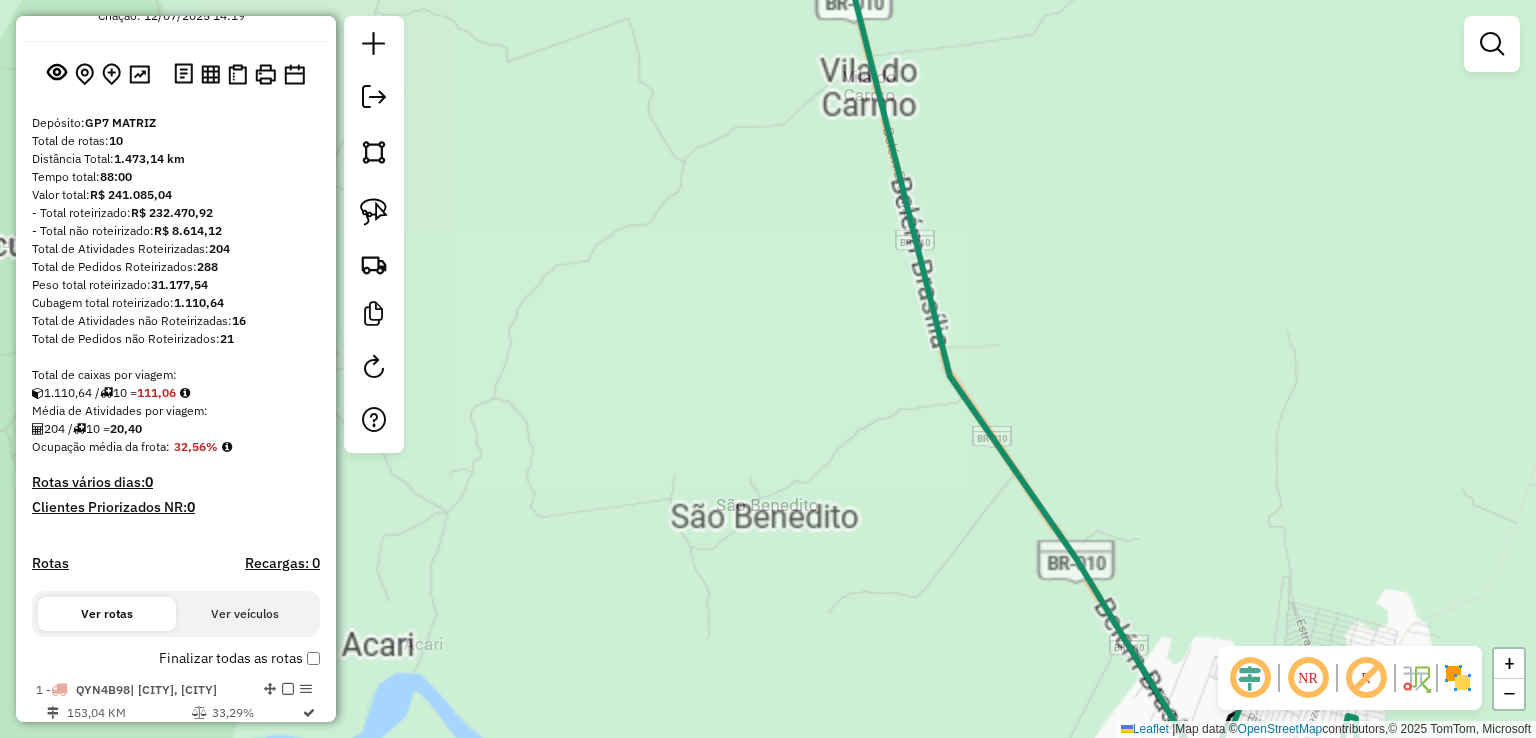 scroll, scrollTop: 46, scrollLeft: 0, axis: vertical 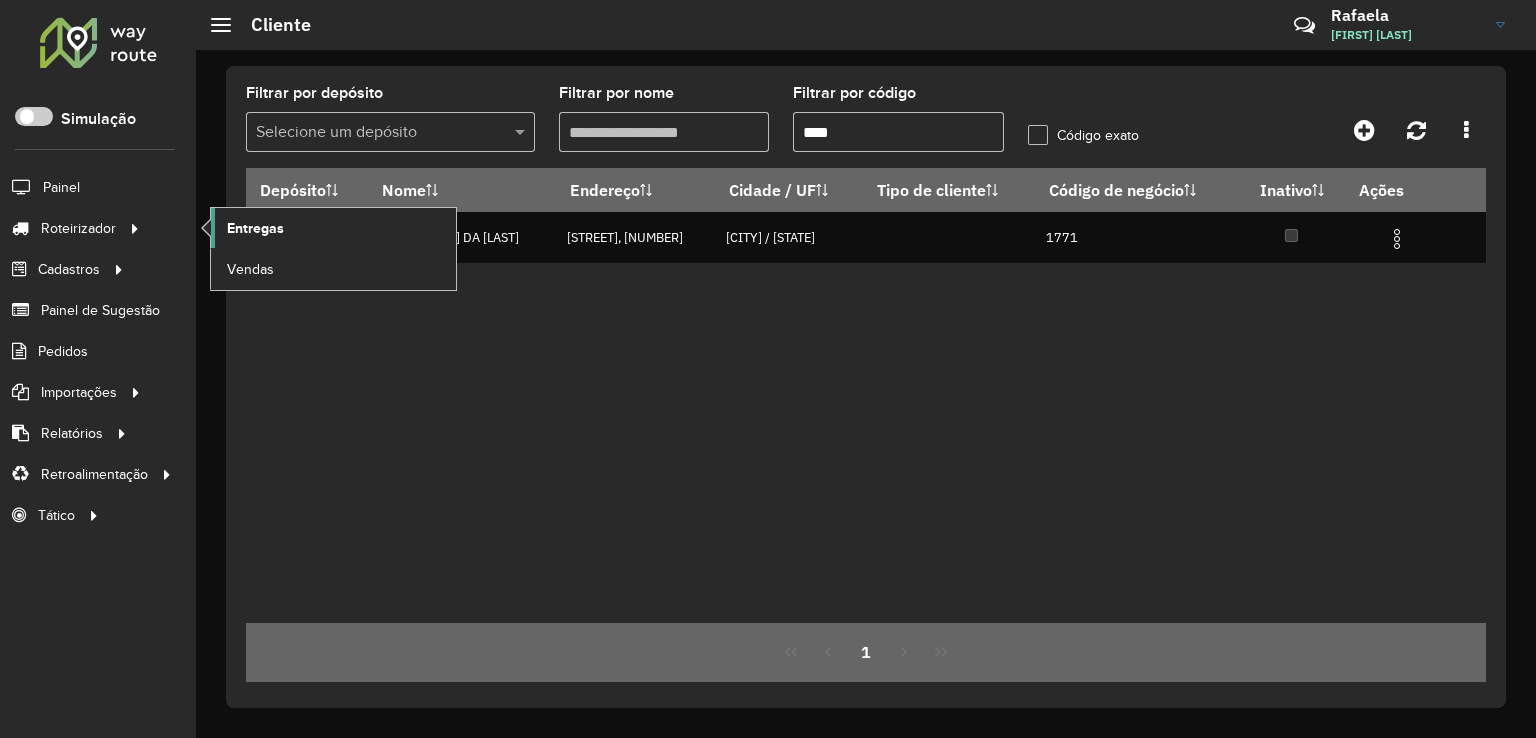 click on "Entregas" 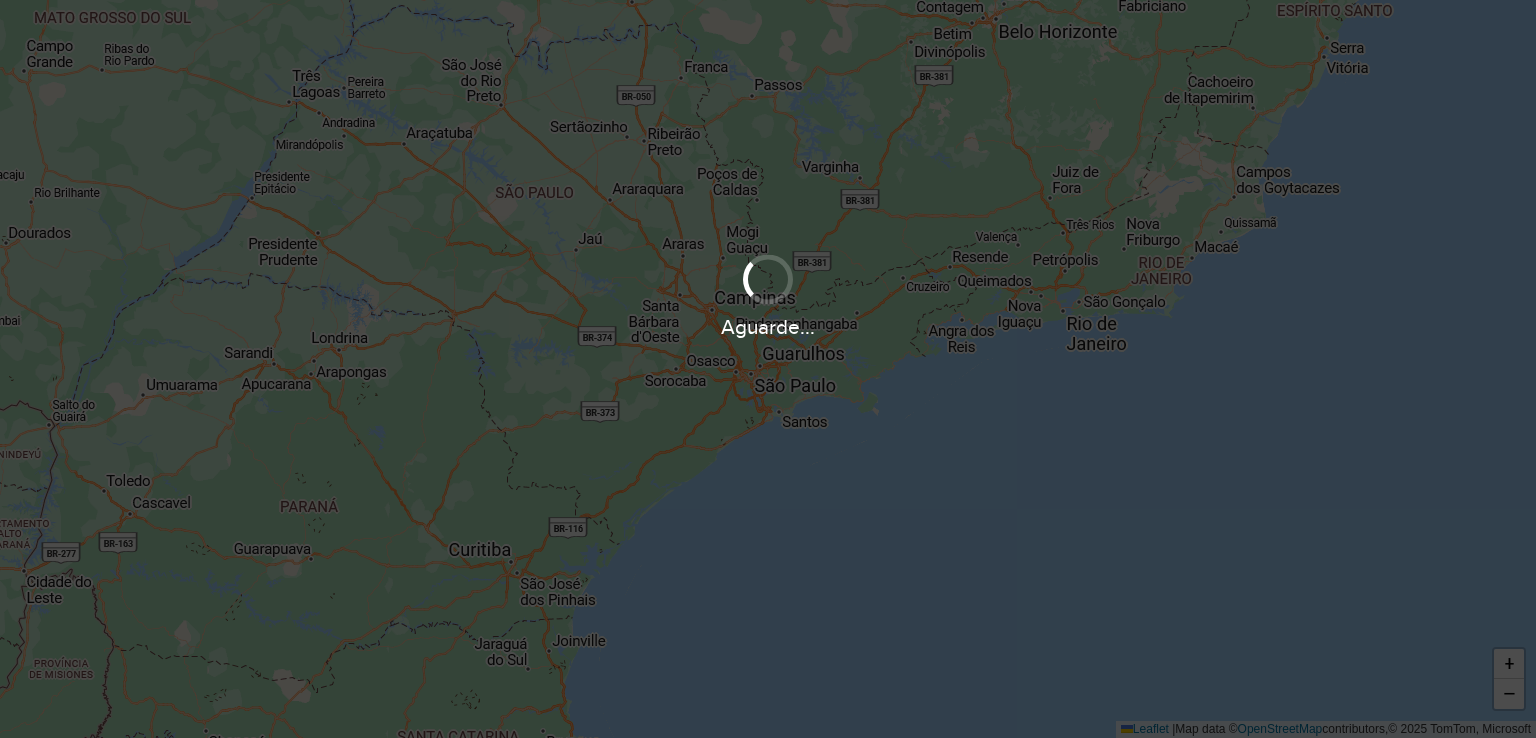 scroll, scrollTop: 0, scrollLeft: 0, axis: both 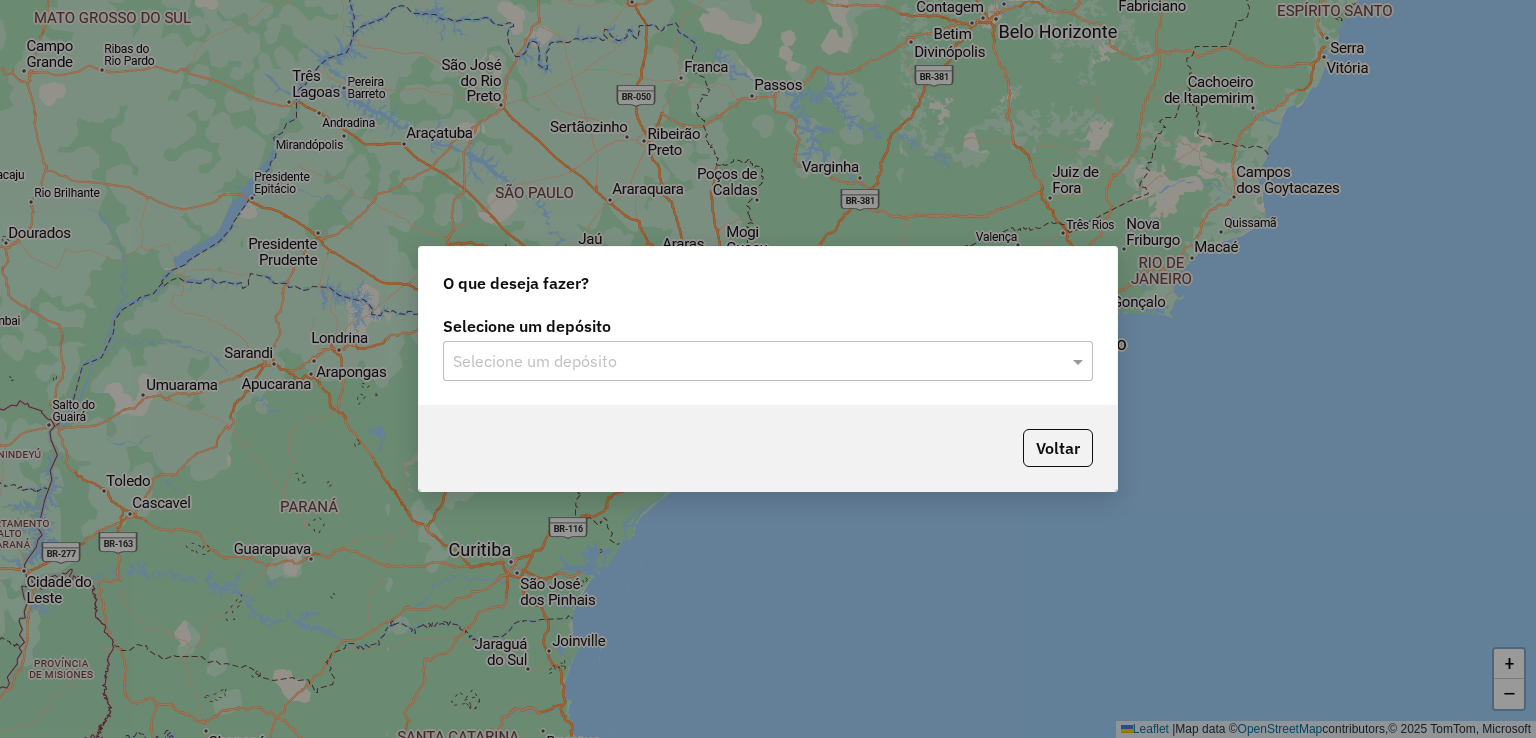 click 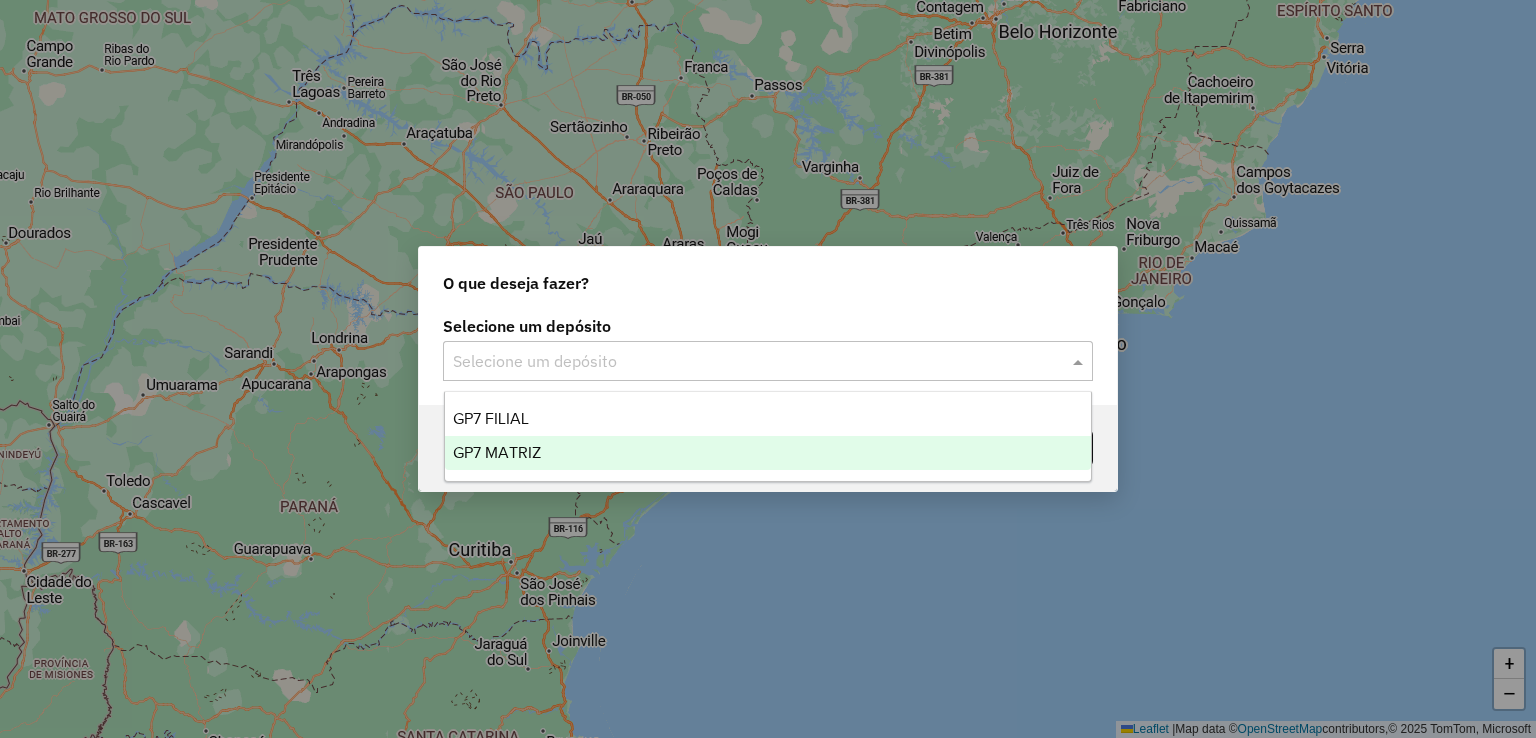 click on "GP7 MATRIZ" at bounding box center [768, 453] 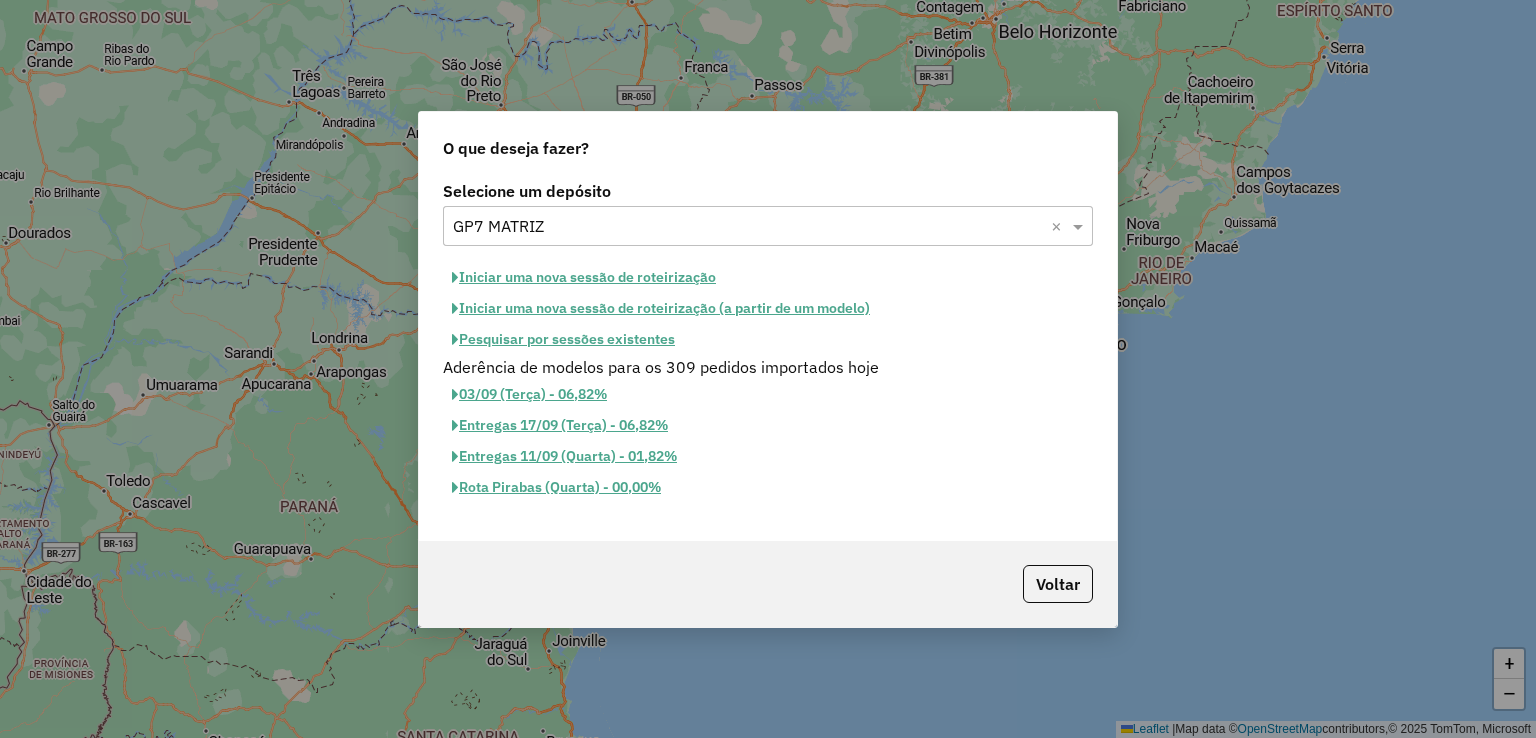 click on "Pesquisar por sessões existentes" 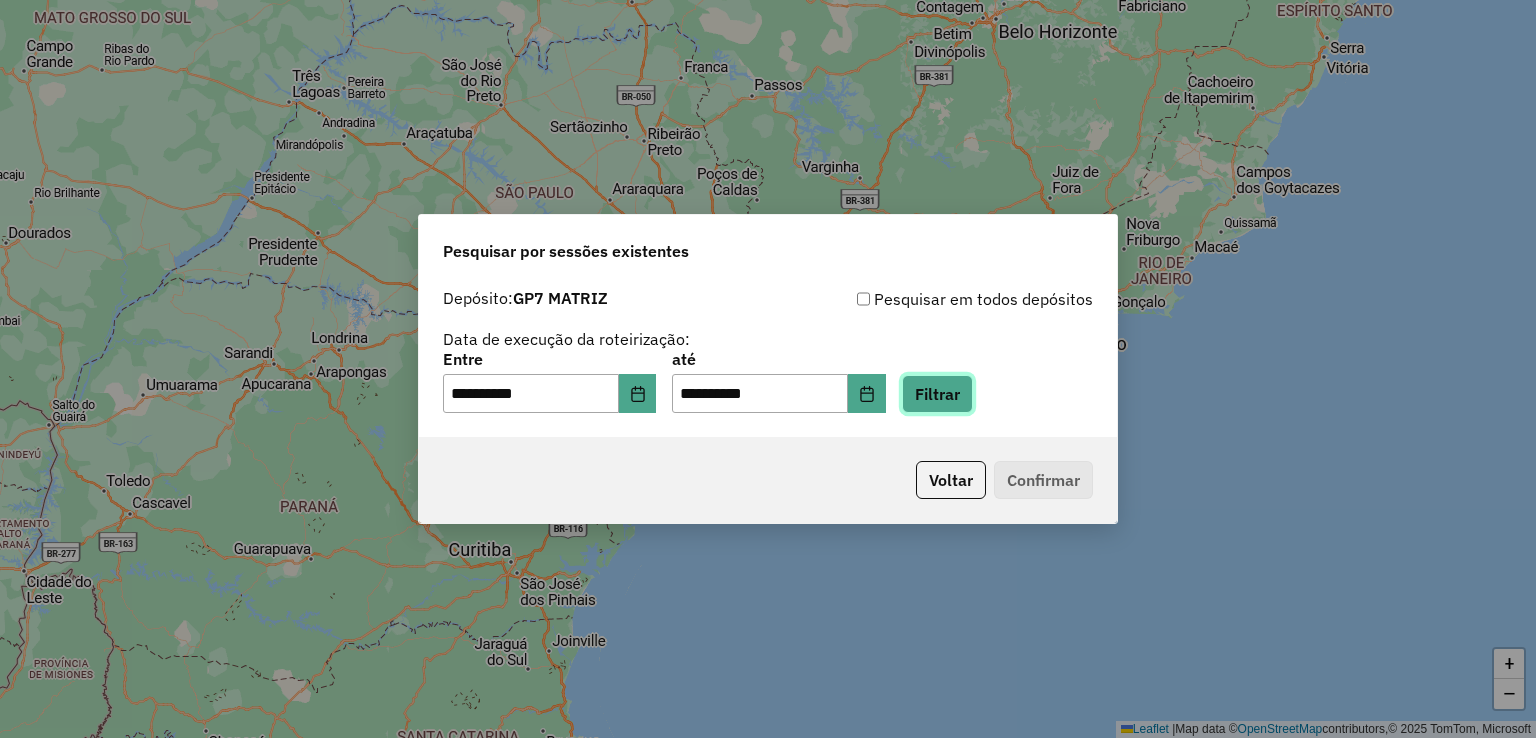 click on "Filtrar" 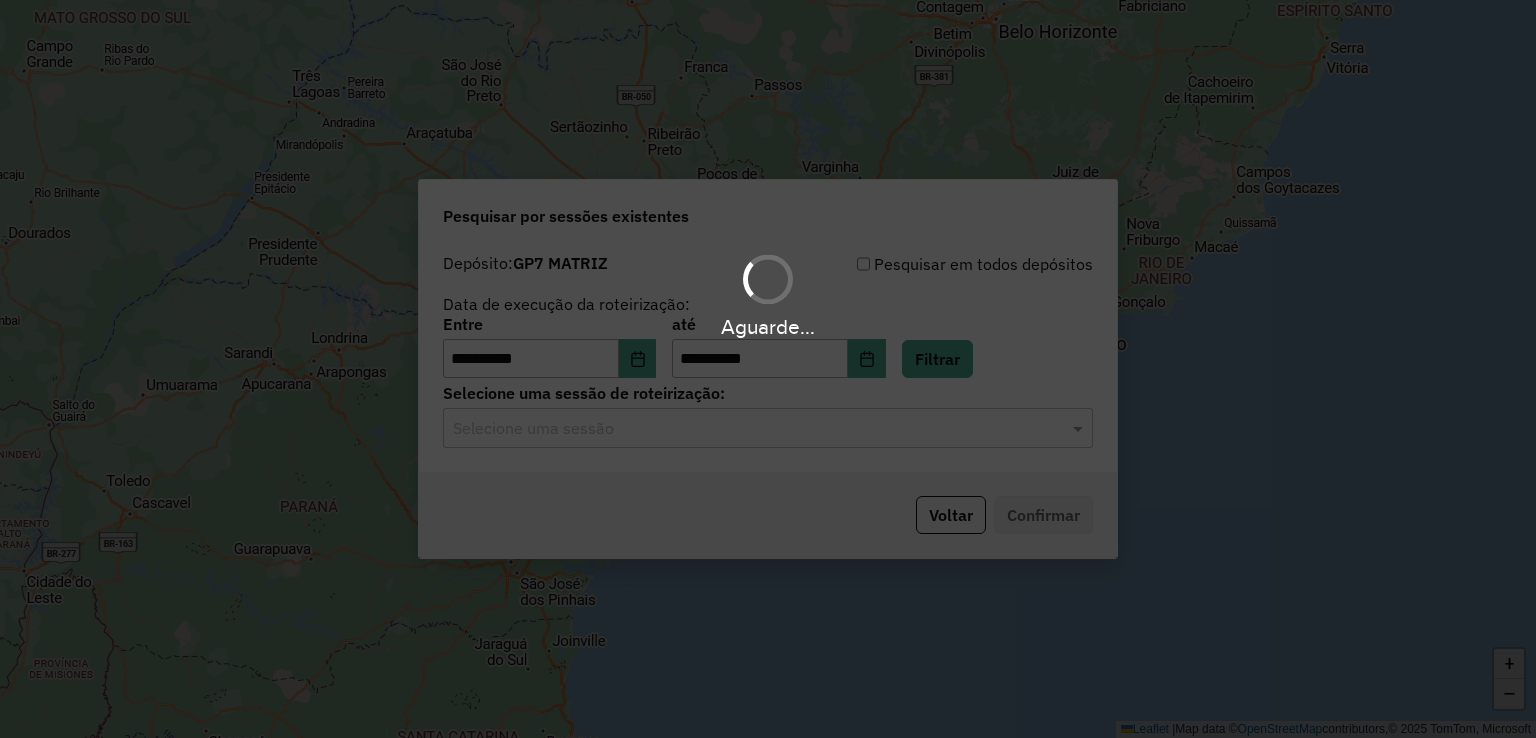 click on "Aguarde..." at bounding box center (768, 369) 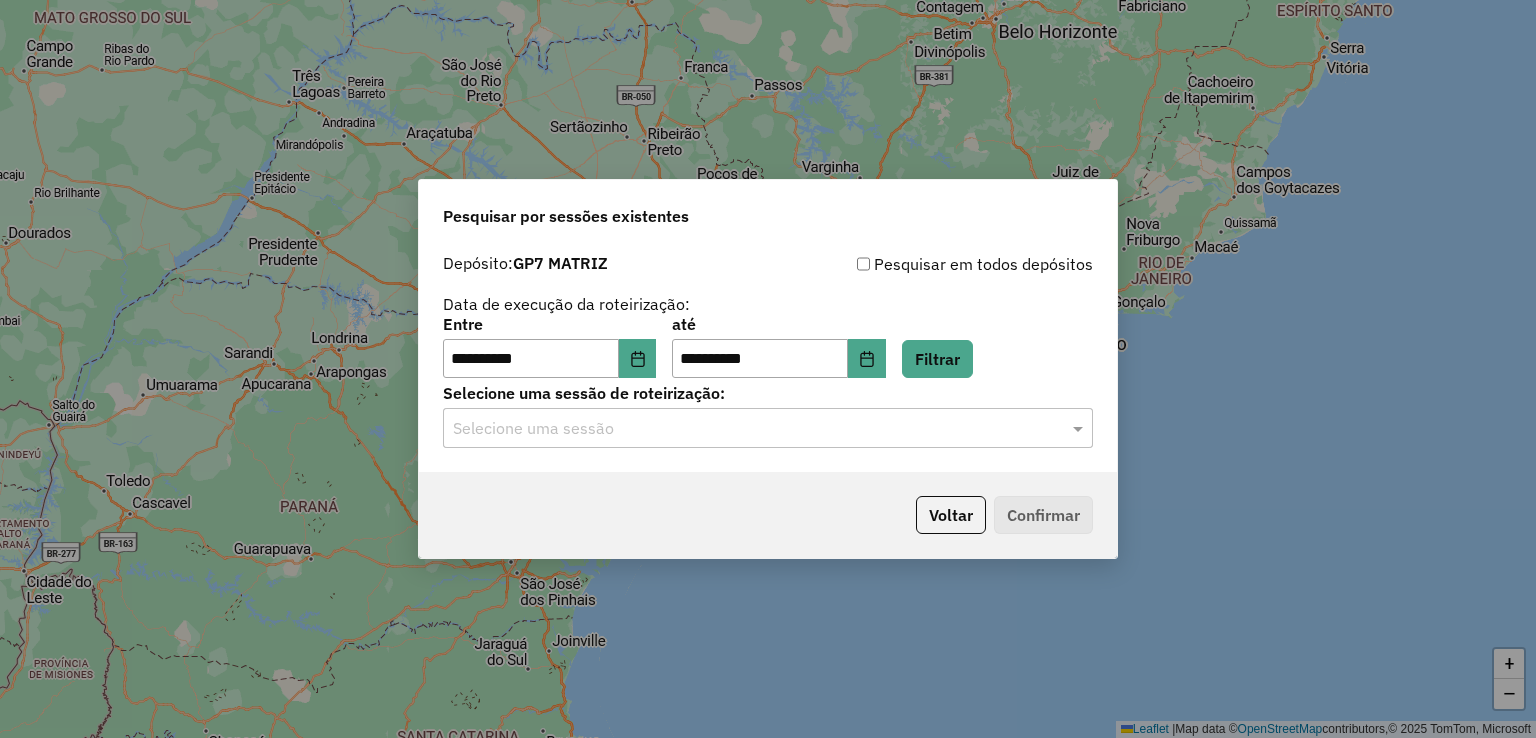 click 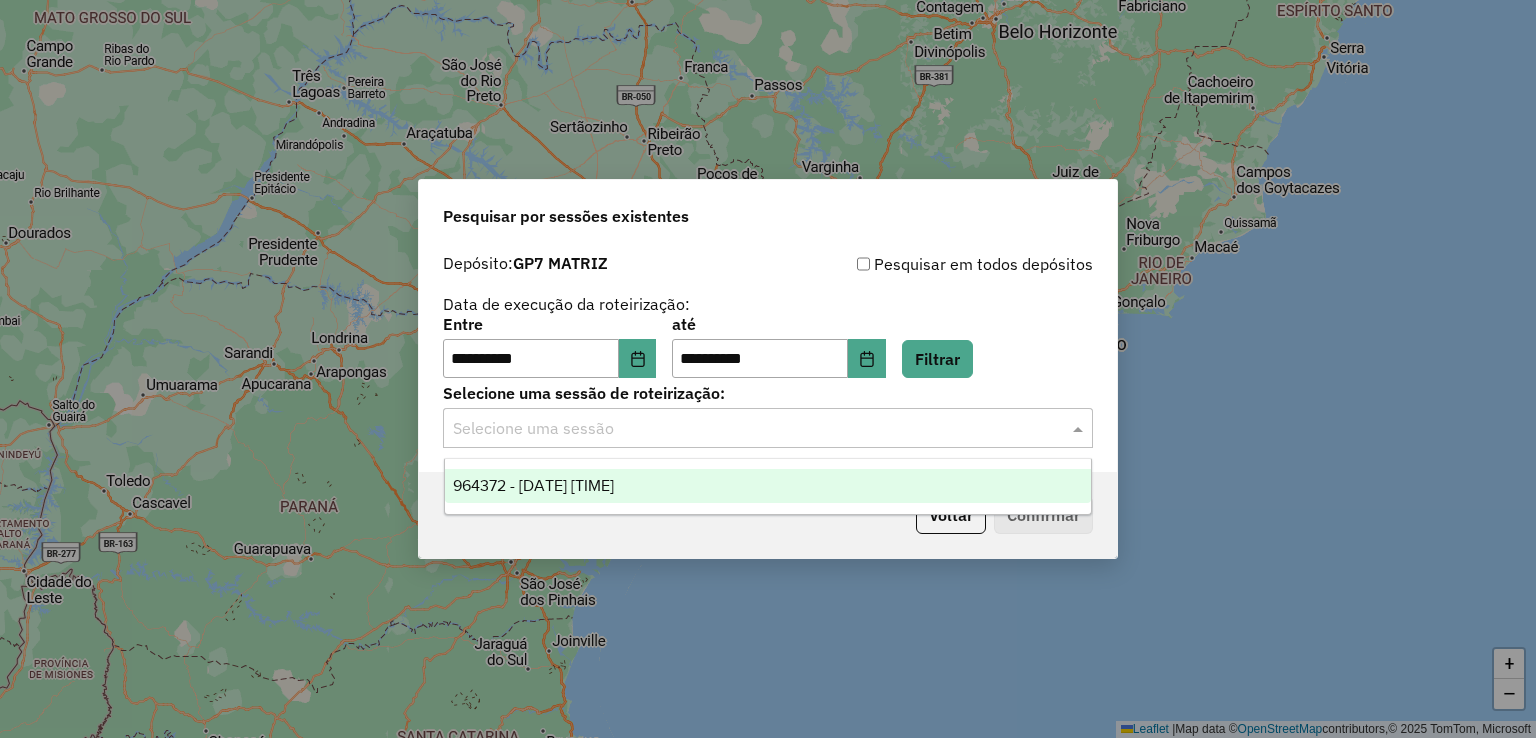 click on "964372 - [DATE] [TIME]" at bounding box center (533, 485) 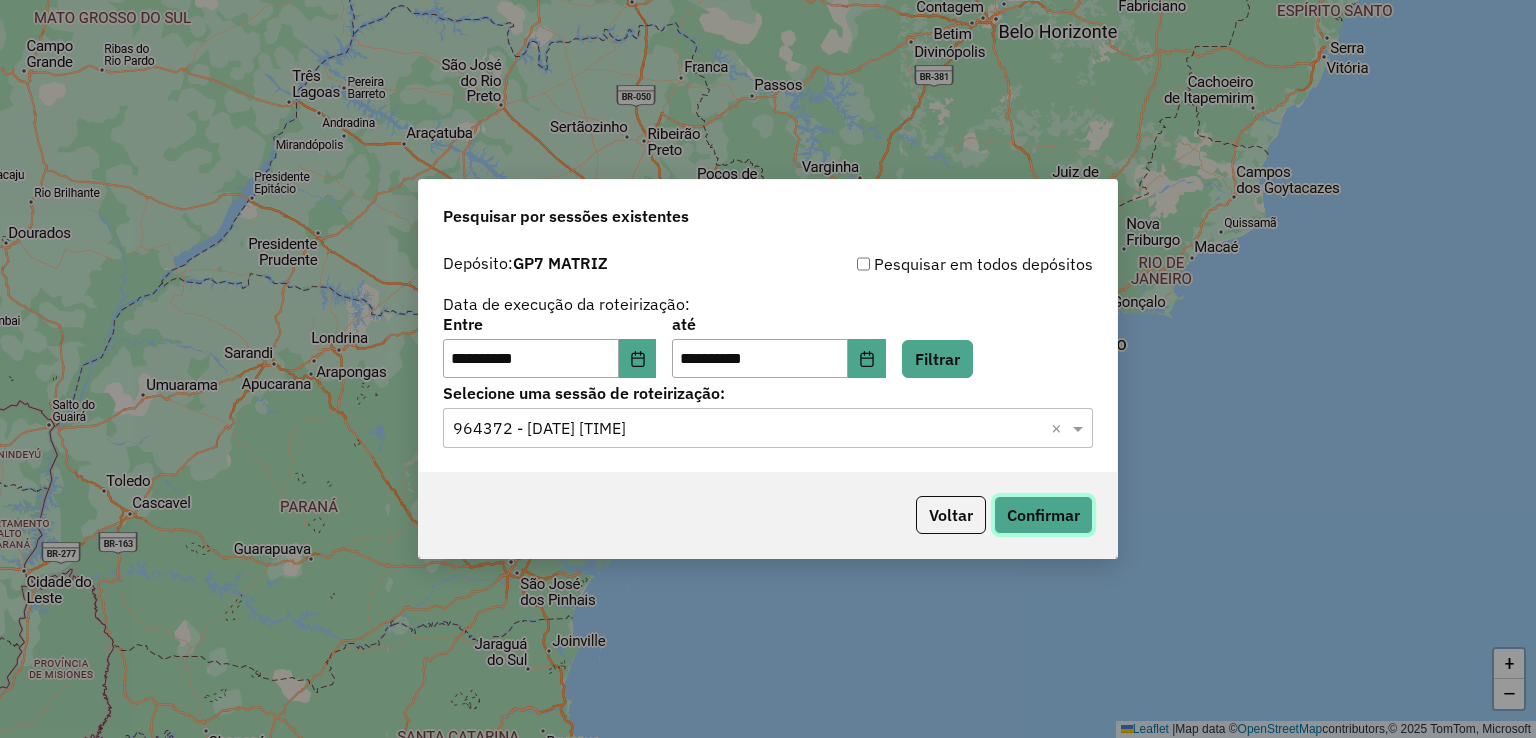 click on "Confirmar" 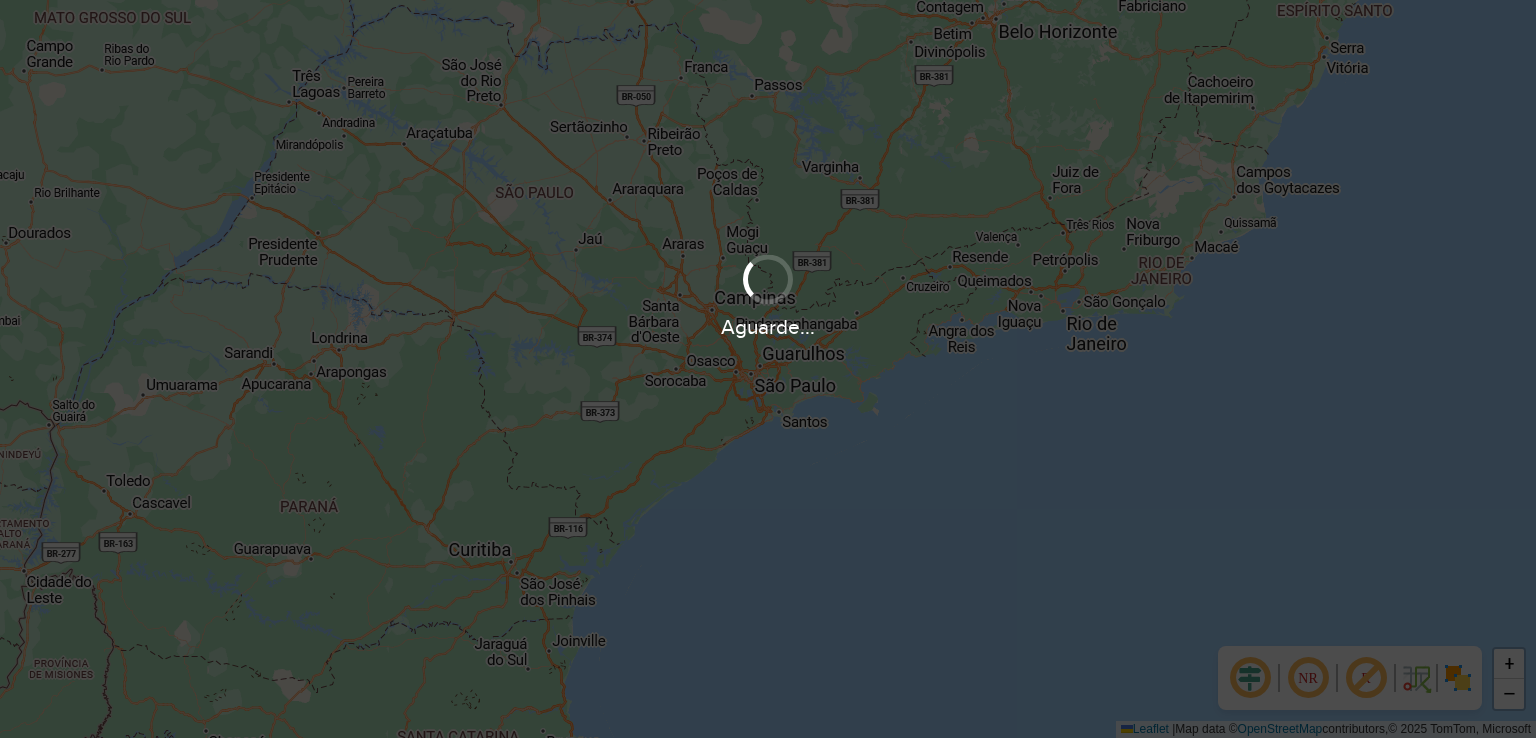 scroll, scrollTop: 0, scrollLeft: 0, axis: both 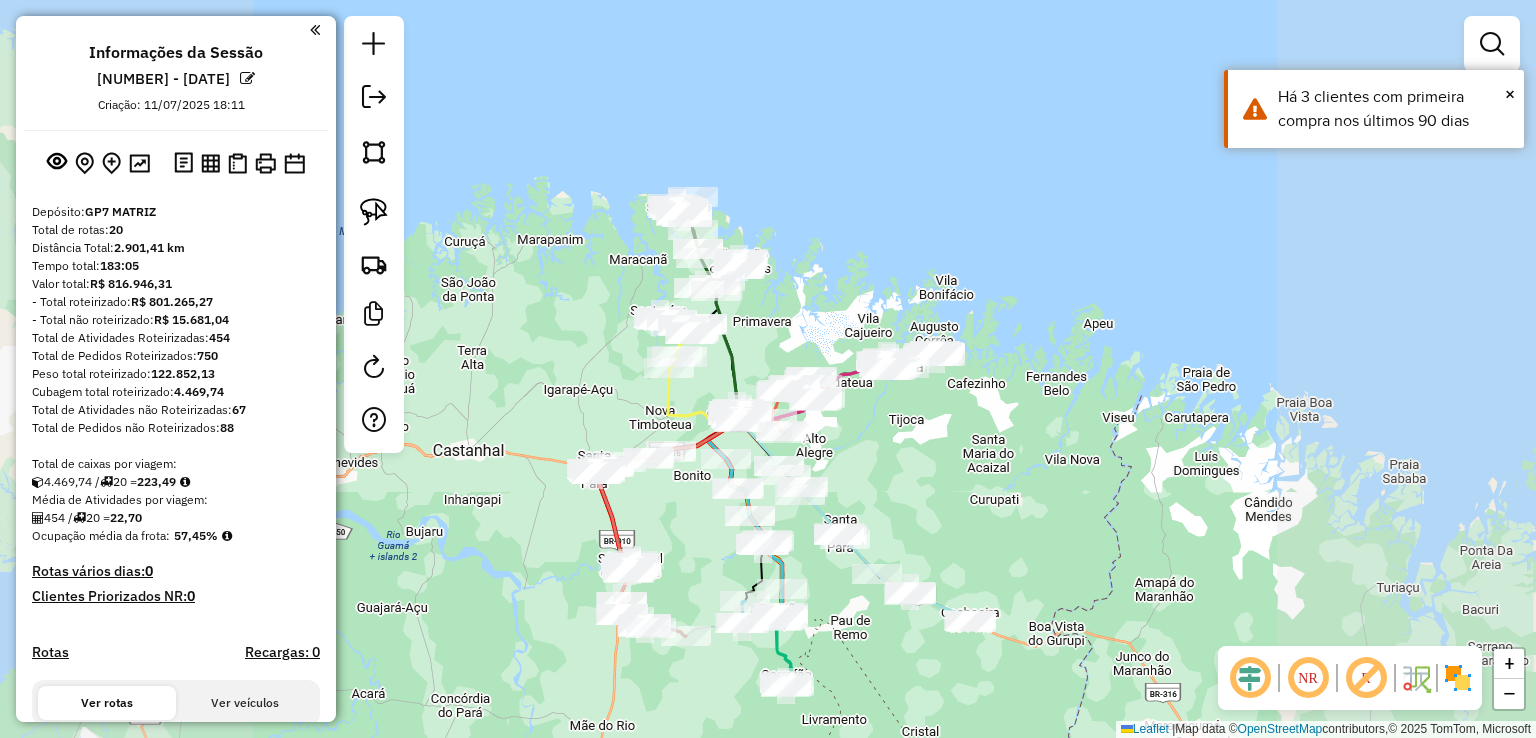 drag, startPoint x: 697, startPoint y: 528, endPoint x: 701, endPoint y: 295, distance: 233.03433 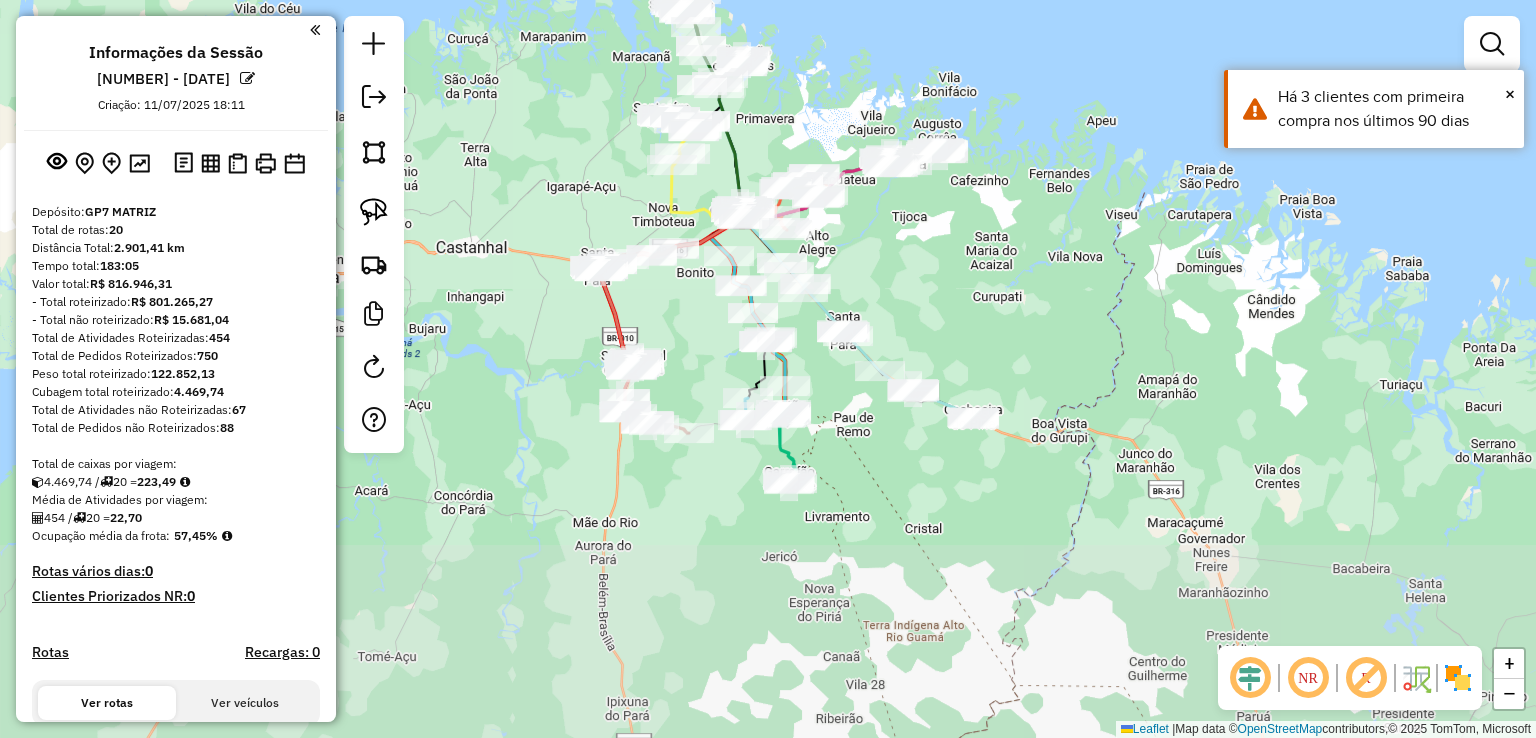click 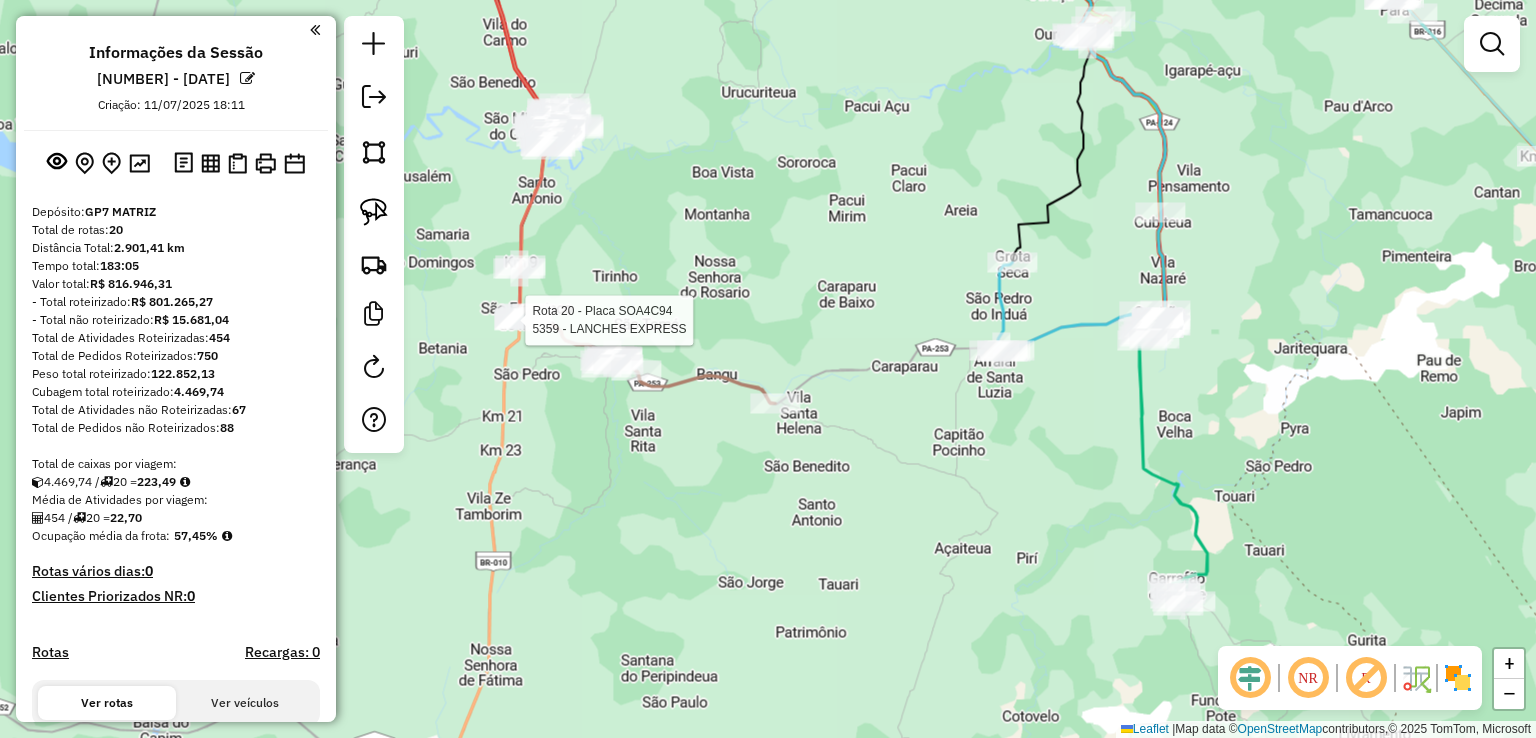 select on "**********" 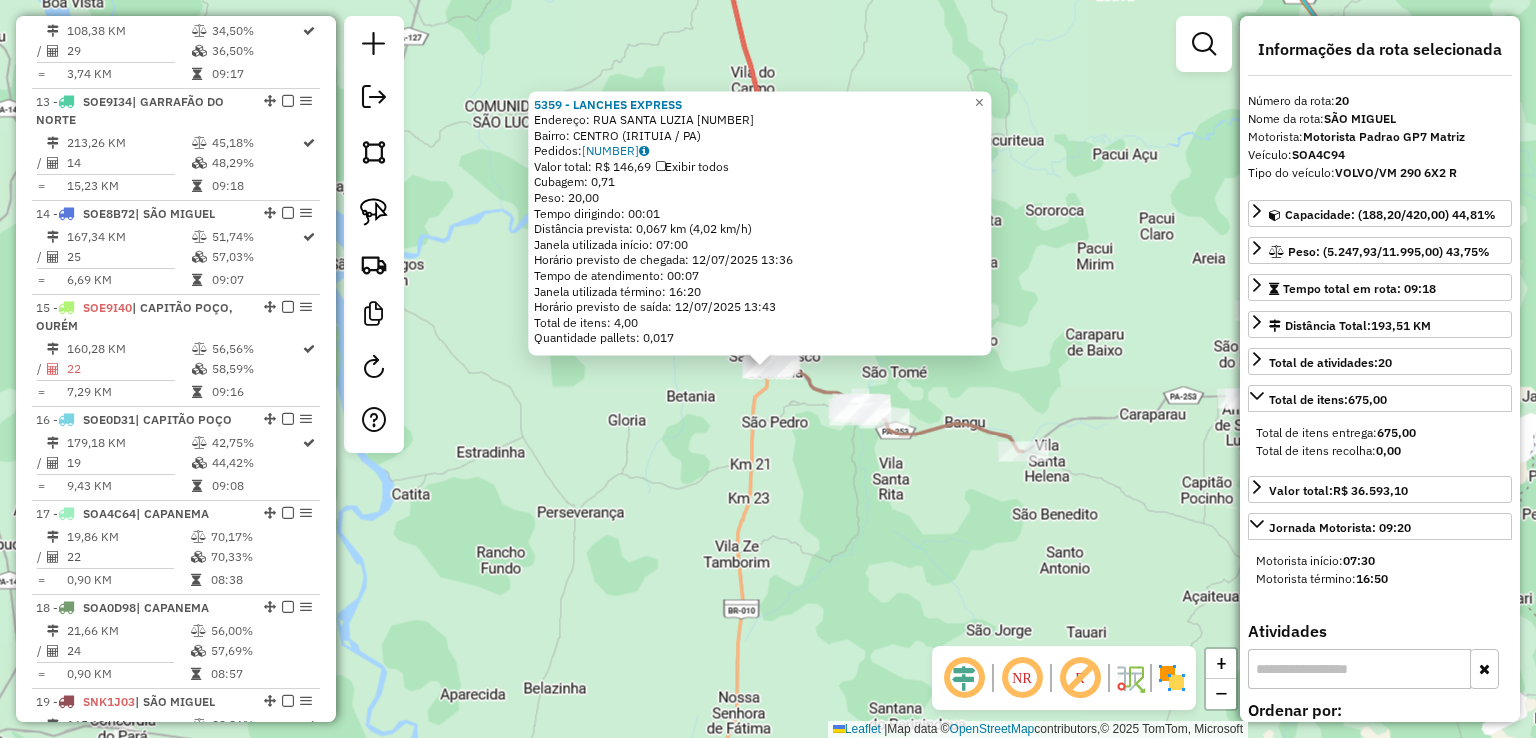 scroll, scrollTop: 2384, scrollLeft: 0, axis: vertical 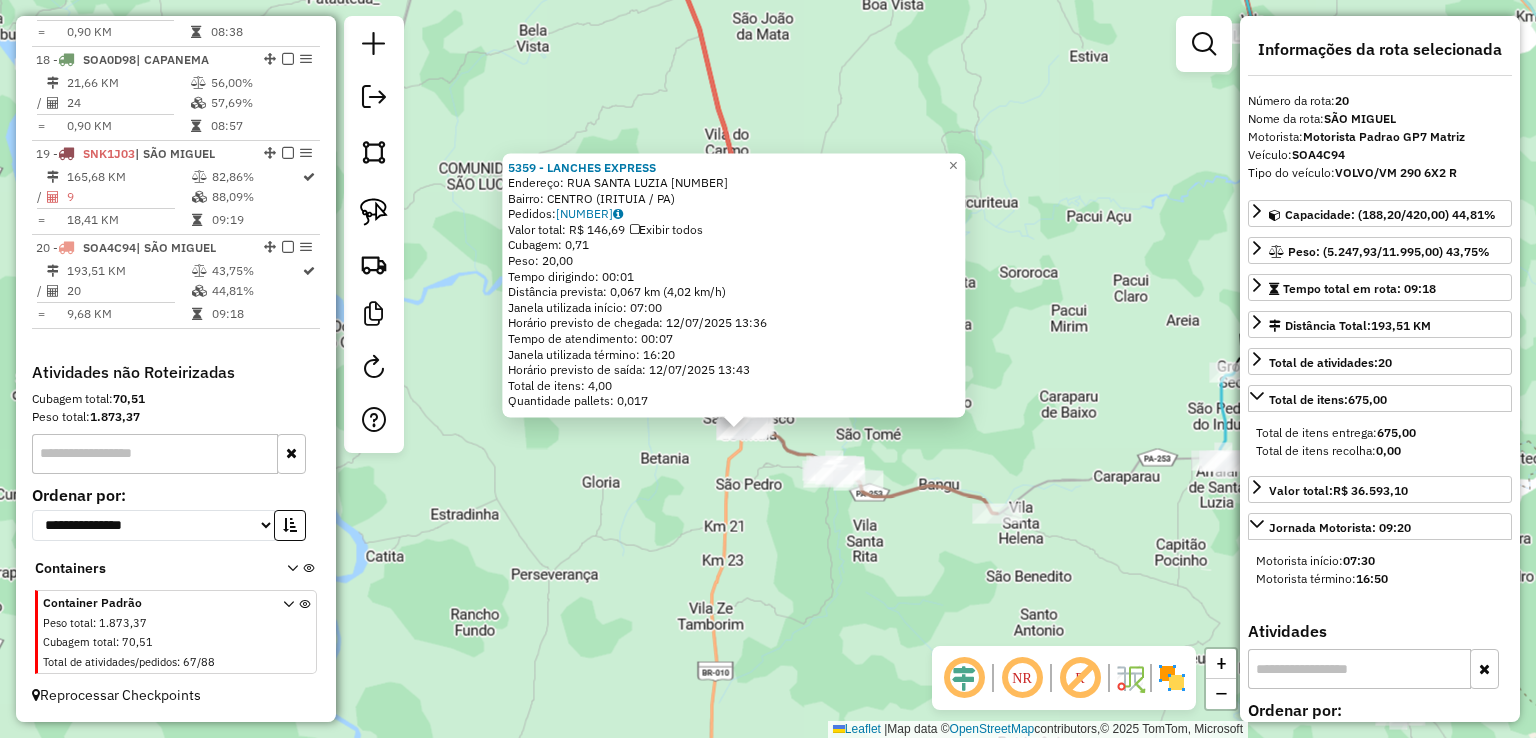 drag, startPoint x: 706, startPoint y: 428, endPoint x: 674, endPoint y: 497, distance: 76.05919 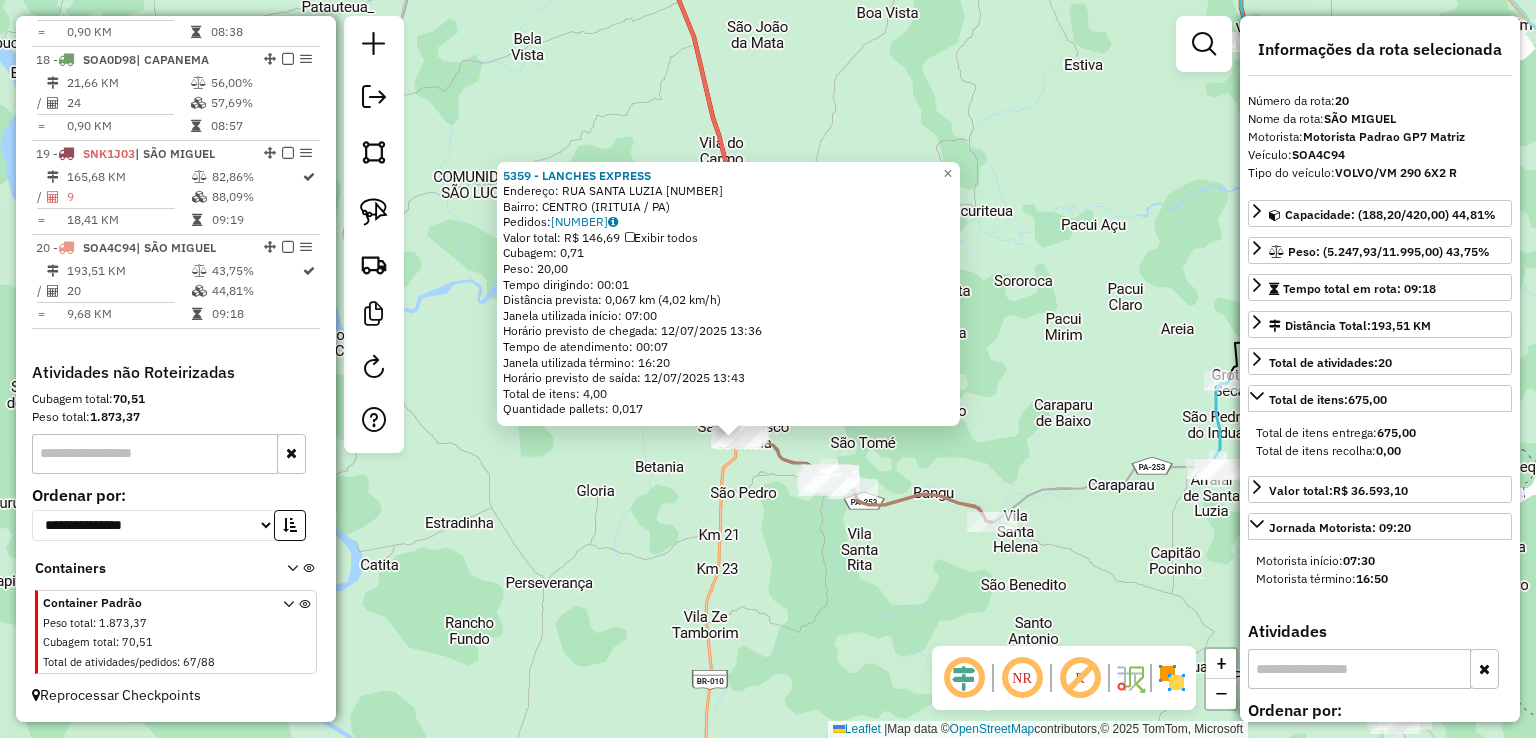 click on "[NUMBER] - [NAME] Endereço: RUA SANTA LUZIA [NUMBER] Bairro: [BAIRRO] ([CITY] / PA) Pedidos: [NUMBER] Valor total: R$ [AMOUNT] Exibir todos Cubagem: [NUMBER] Peso: [NUMBER] Tempo dirigindo: [TIME] Distância prevista: [NUMBER] km ([NUMBER] km/h) Janela utilizada início: [TIME] Horário previsto de chegada: [DATE] [TIME] Tempo de atendimento: [TIME] Janela utilizada término: [TIME] Horário previsto de saída: [DATE] [TIME] Total de itens: [NUMBER] Quantidade pallets: [NUMBER] × Janela de atendimento Grade de atendimento Capacidade Transportadoras Veículos Cliente Pedidos Rotas Selecione os dias de semana para filtrar as janelas de atendimento Seg Ter Qua Qui Sex Sáb Dom Informe o período da janela de atendimento: De: Até: Filtrar exatamente a janela do cliente Considerar janela de atendimento padrão Selecione os dias de semana para filtrar as grades de atendimento Seg Ter Qua Qui Sex Sáb Dom Considerar clientes sem dia de atendimento cadastrado De: Até:" 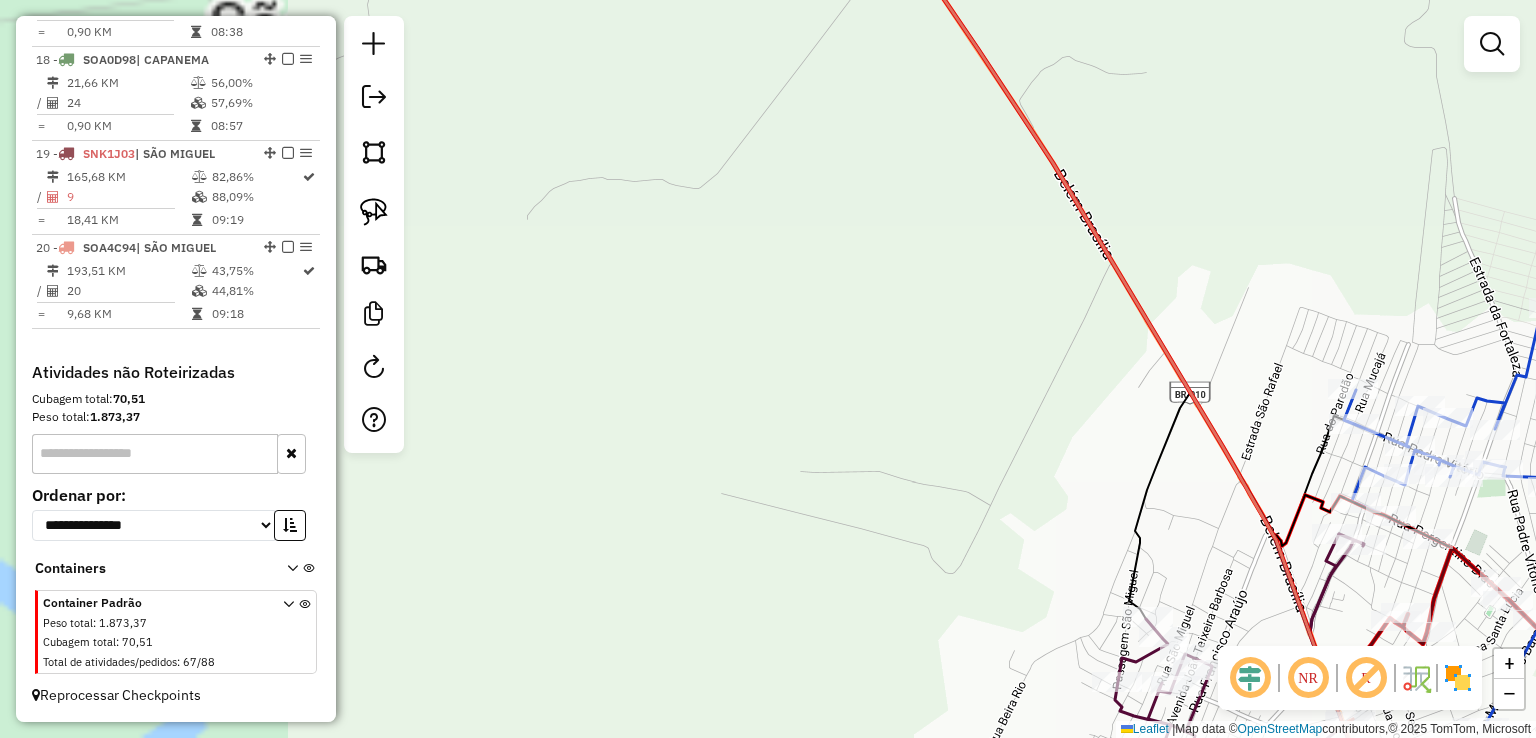 drag, startPoint x: 1056, startPoint y: 466, endPoint x: 637, endPoint y: 318, distance: 444.37033 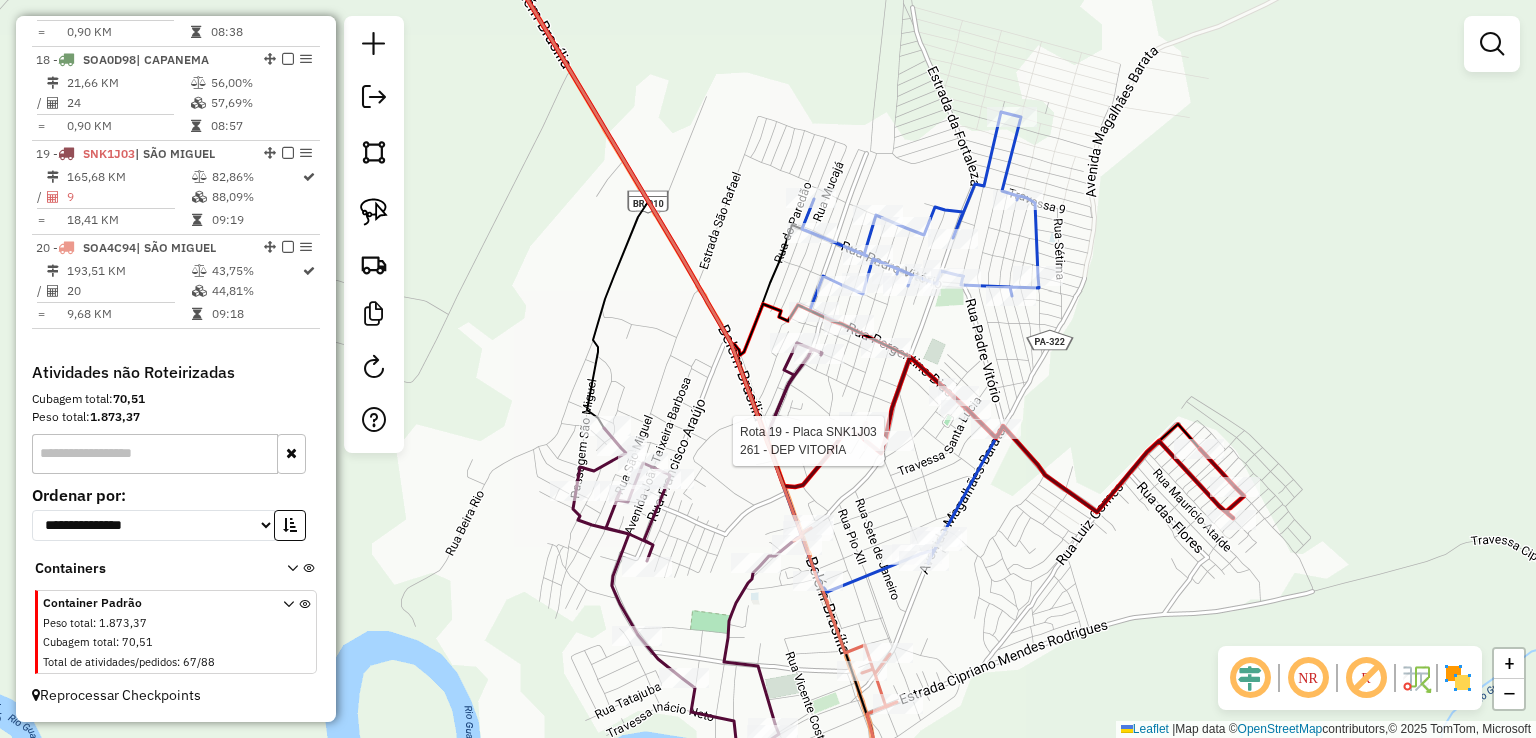 select on "**********" 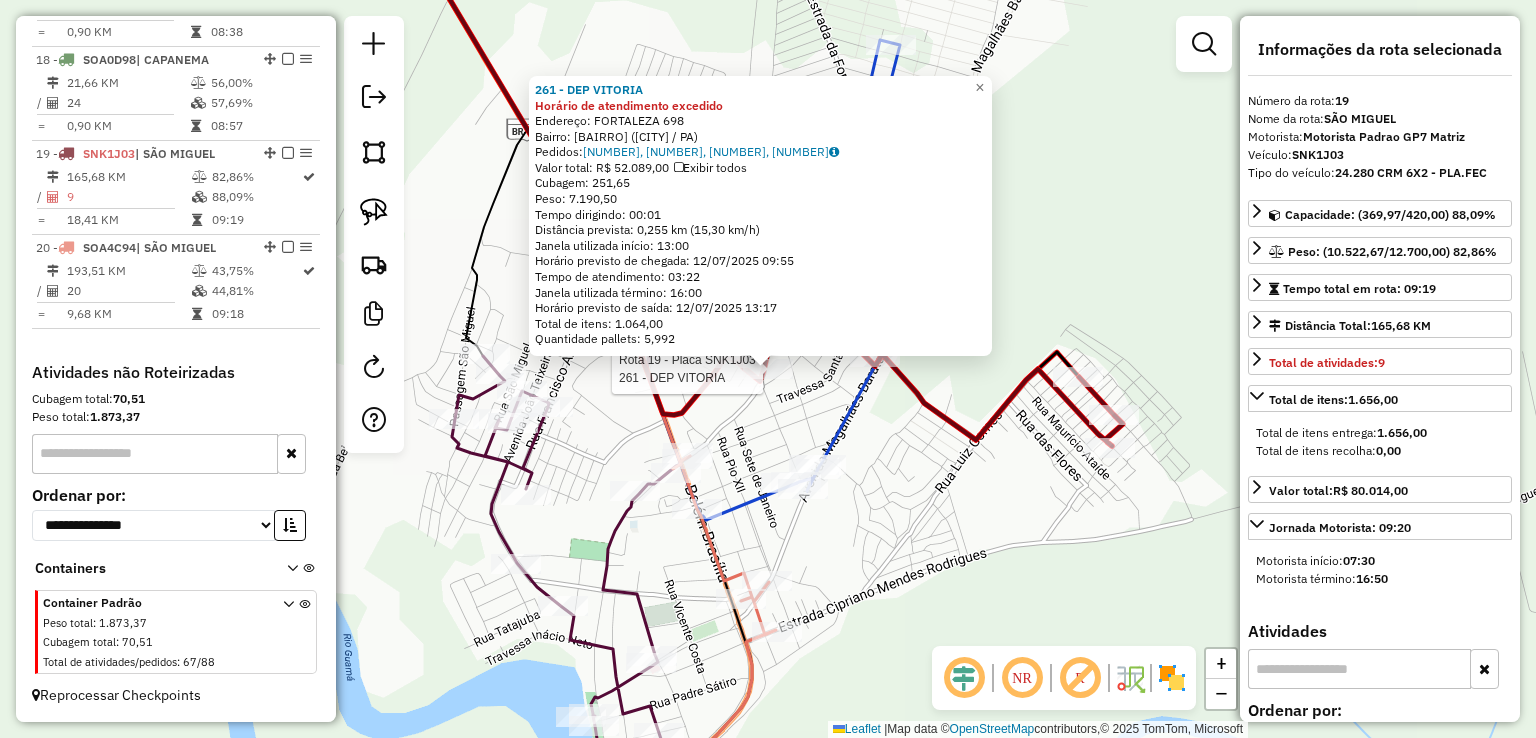 click on "Rota [NUMBER] - Placa [PLATE] [NUMBER] - [NUMBER] - NENE BEBIDAS Endereço: Rua frei miguel de bulhoes [NUMBER] Bairro: [BAIRRO] ([CITY] / PA) Pedidos: [NUMBER], [NUMBER], [NUMBER] Valor total: R$ [AMOUNT] Exibir todos Cubagem: [NUMBER] Peso: [NUMBER] Tempo dirigindo: [TIME] Distância prevista: [NUMBER] km ([NUMBER] km/h) Janela utilizada início: [TIME] Horário previsto de chegada: [DATE] [TIME] Tempo de atendimento: [TIME] Janela utilizada término: [TIME] Horário previsto de saída: [DATE] [TIME] Total de itens: [NUMBER] Quantidade pallets: [NUMBER] × Janela de atendimento Grade de atendimento Capacidade Transportadoras Veículos Cliente Pedidos Rotas Selecione os dias de semana para filtrar as janelas de atendimento Seg Ter Qua Qui Sex Sáb Dom Informe o período da janela de atendimento: De: Até: Filtrar exatamente a janela do cliente Considerar janela de atendimento padrão Selecione os dias de semana para filtrar as grades de atendimento Seg +" 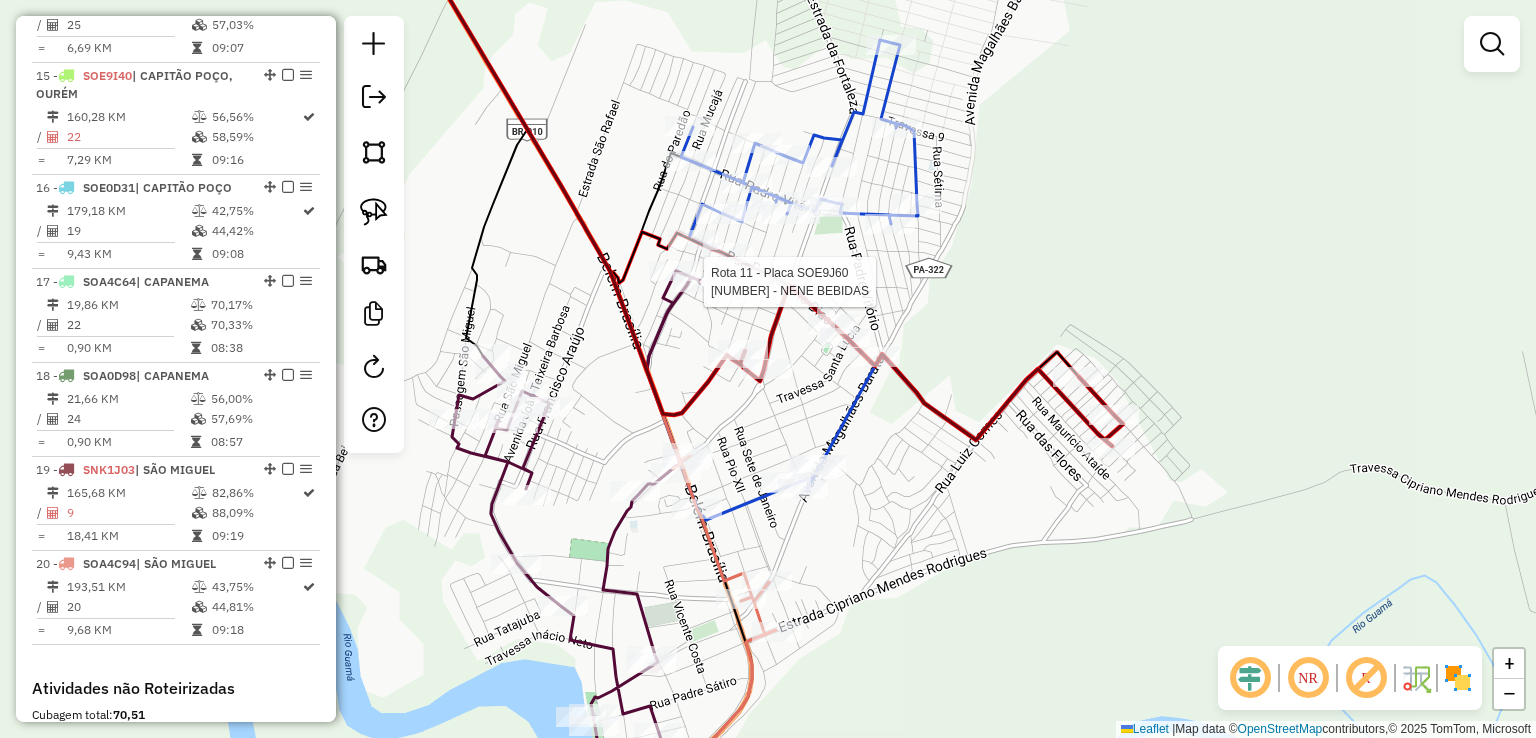select on "**********" 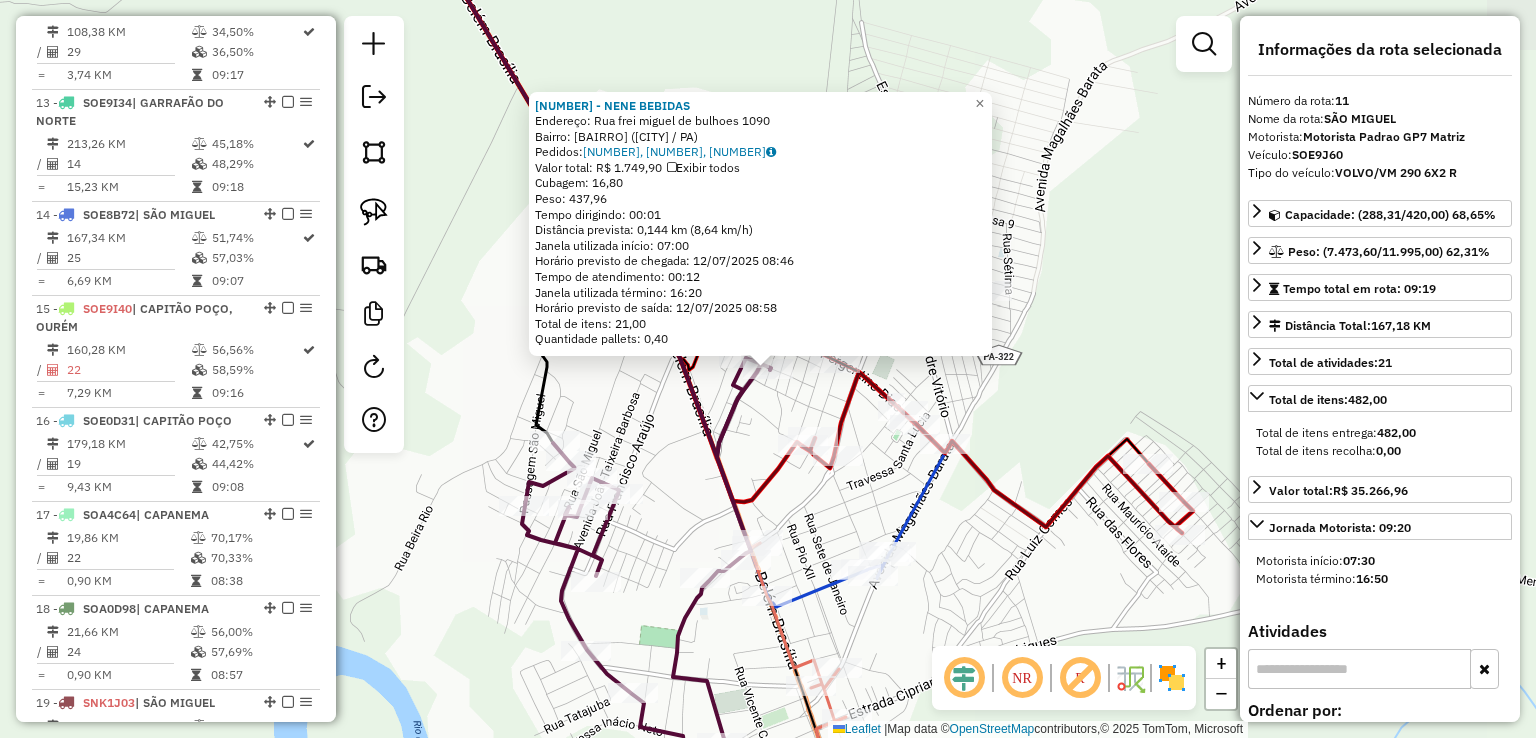 scroll, scrollTop: 1723, scrollLeft: 0, axis: vertical 